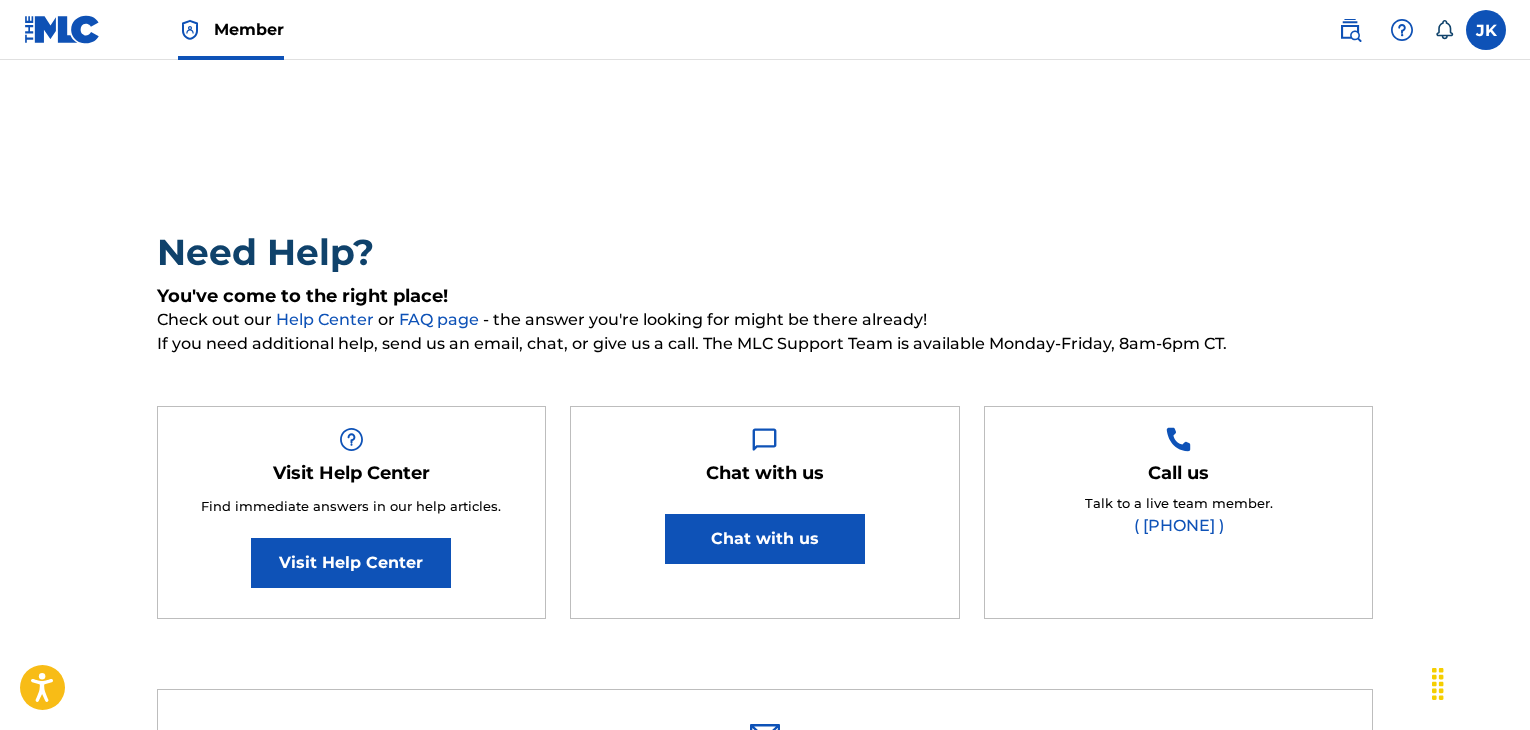 scroll, scrollTop: 0, scrollLeft: 0, axis: both 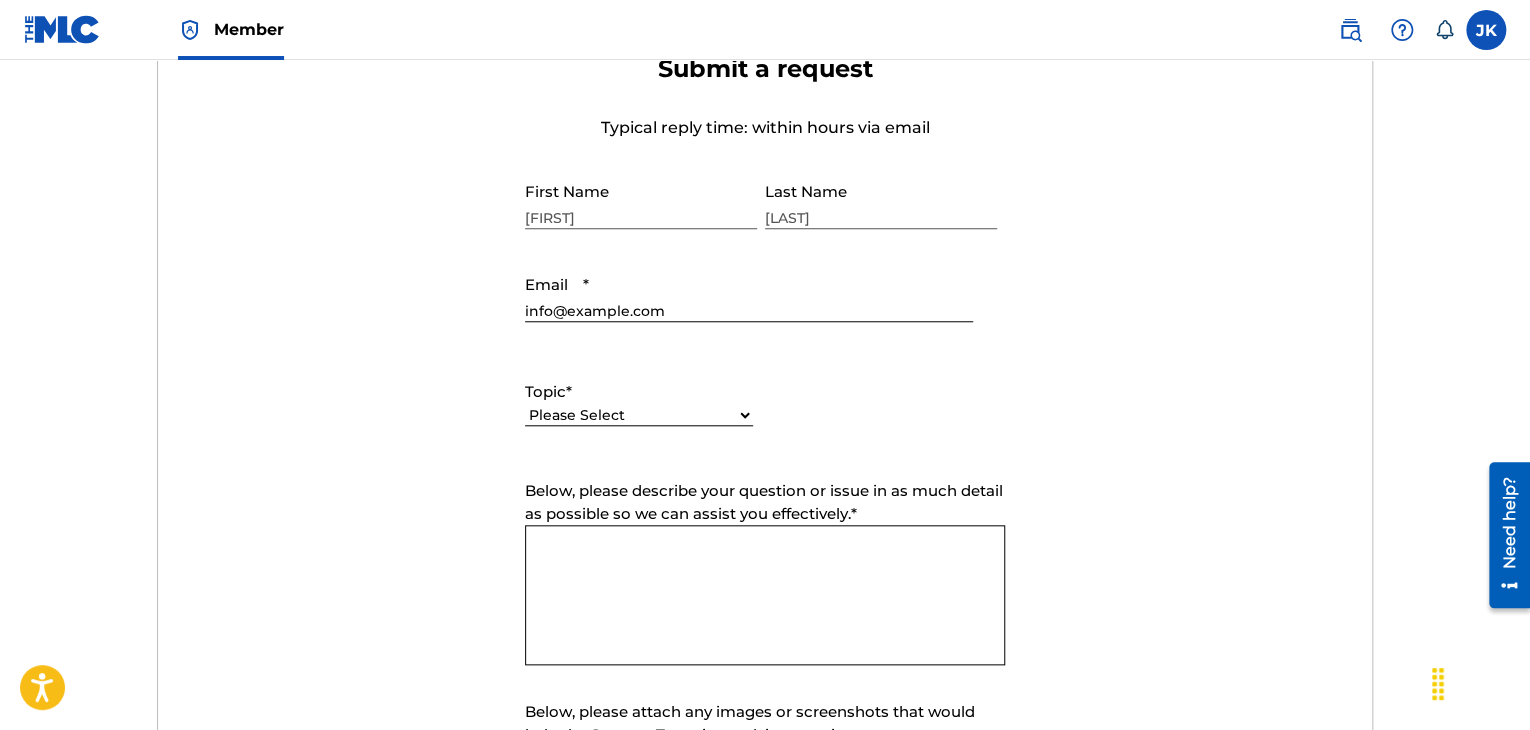 click on "Please Select I need help with my account I need help with managing my catalog I need help with the Public Search I need help with information about The MLC I need help with payment I need help with DQI" at bounding box center (639, 415) 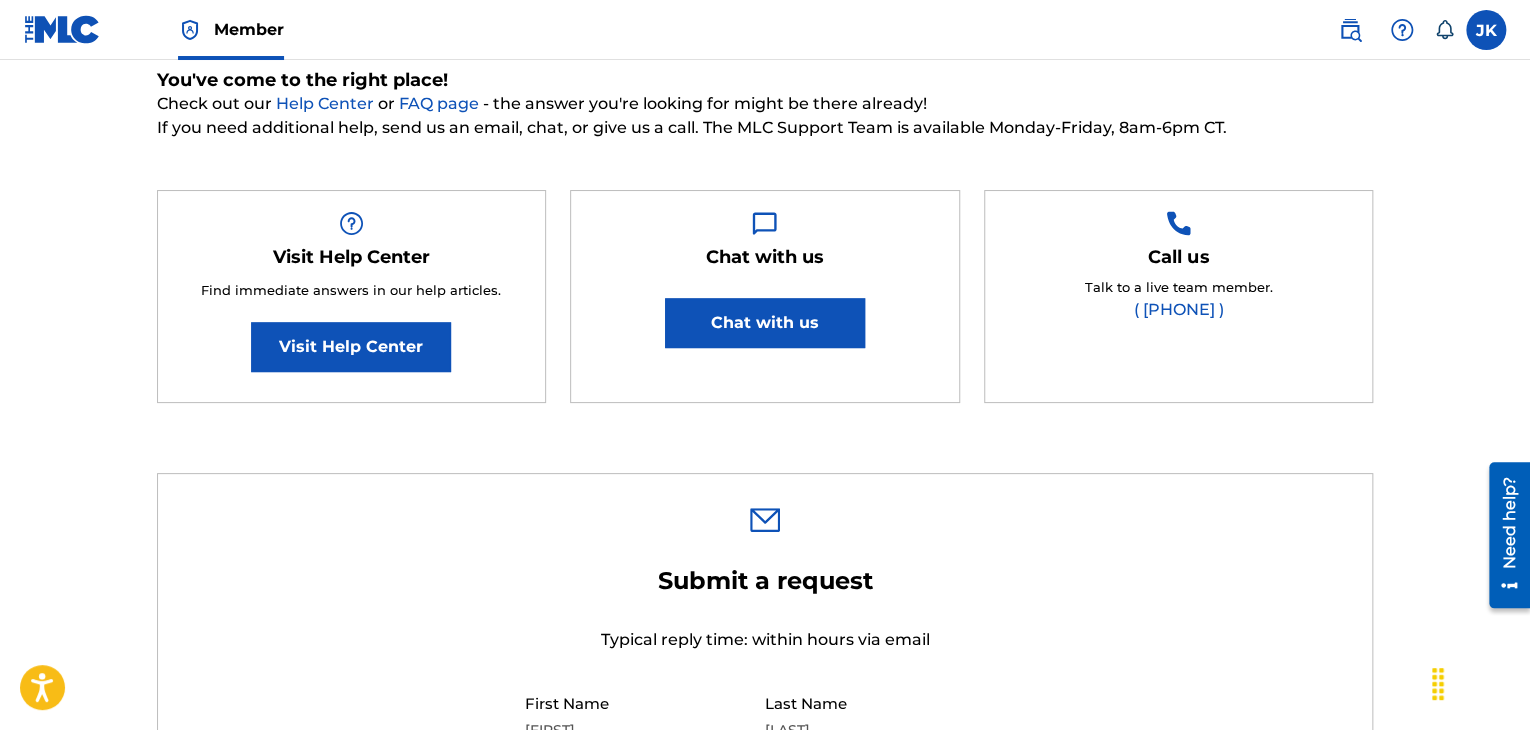 scroll, scrollTop: 0, scrollLeft: 0, axis: both 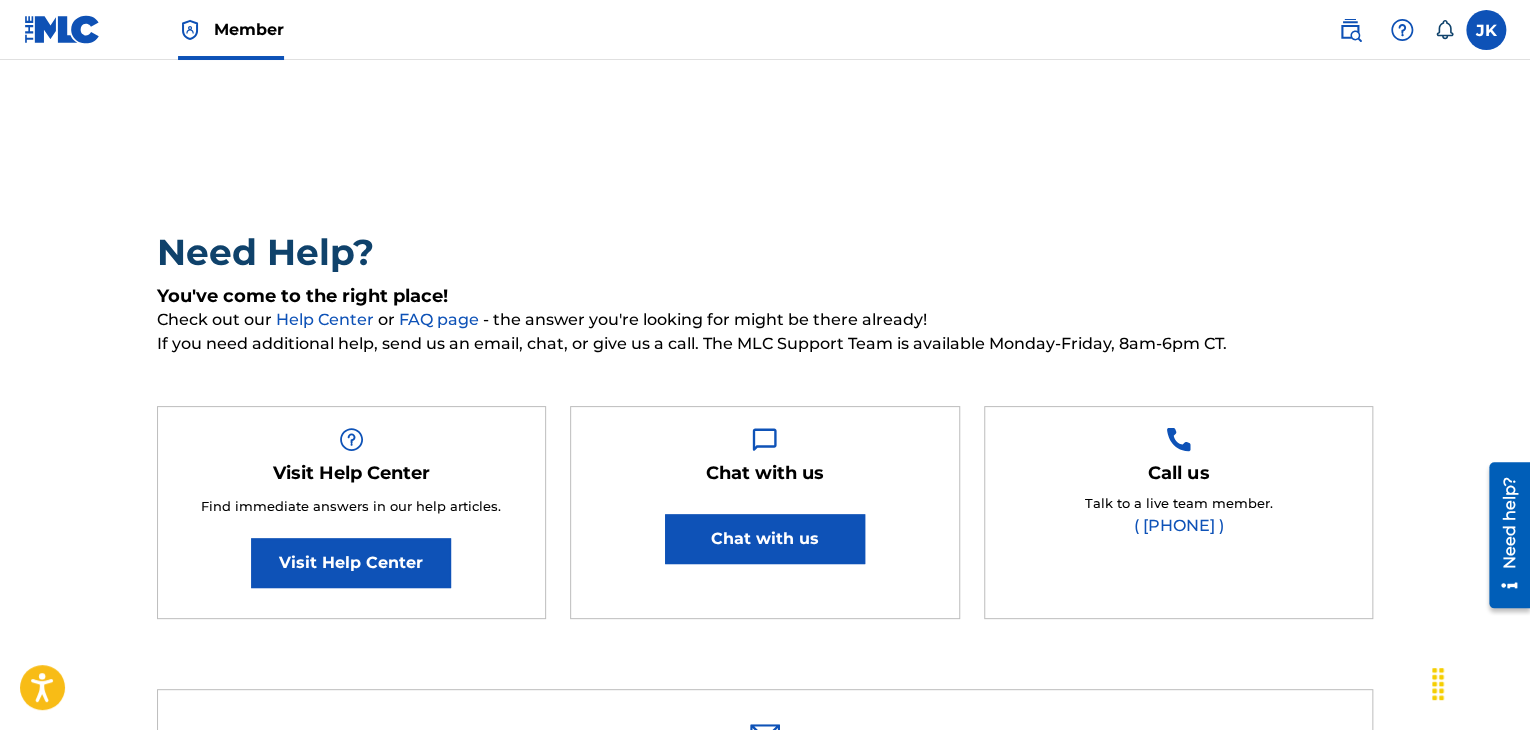 click at bounding box center (62, 29) 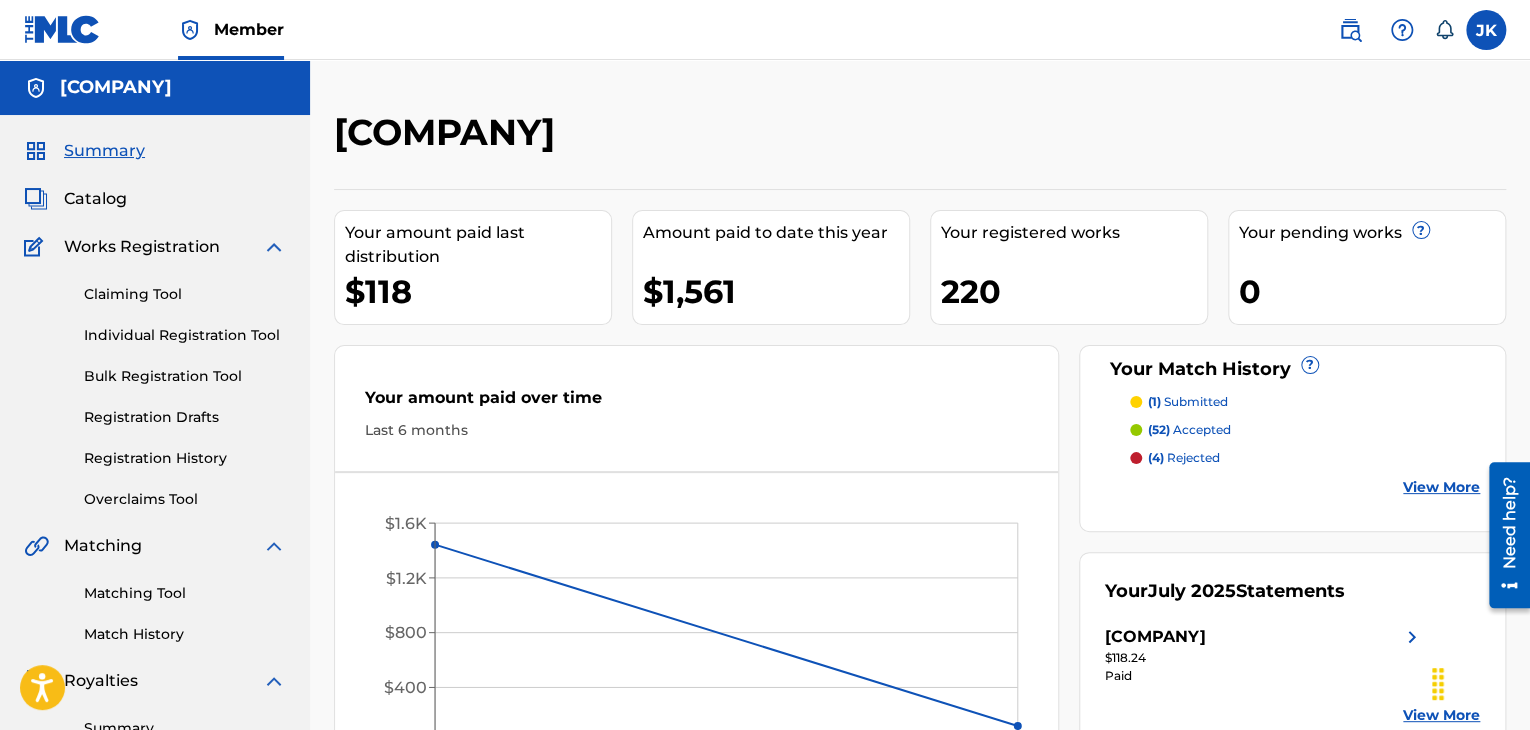 click on "Registration History" at bounding box center (185, 458) 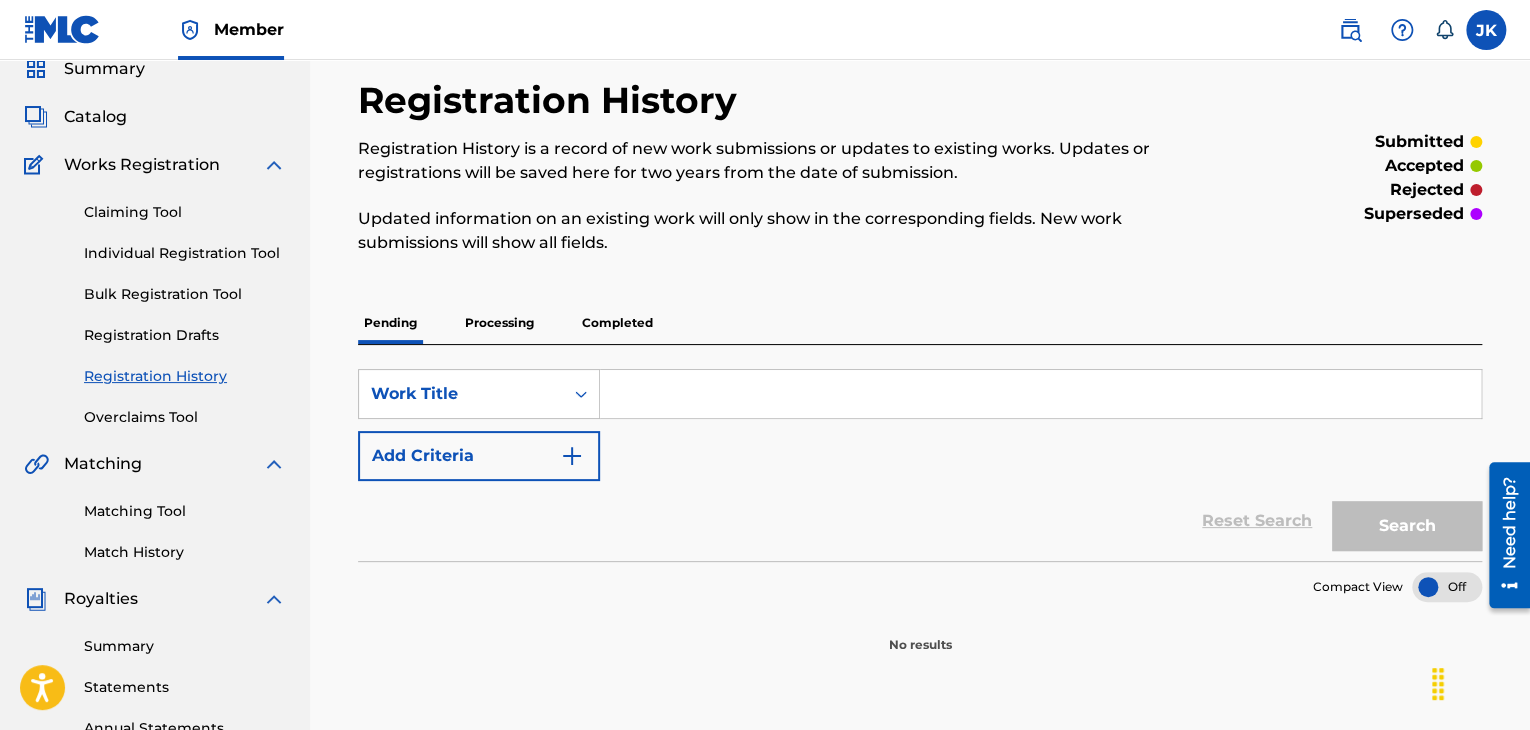 scroll, scrollTop: 87, scrollLeft: 0, axis: vertical 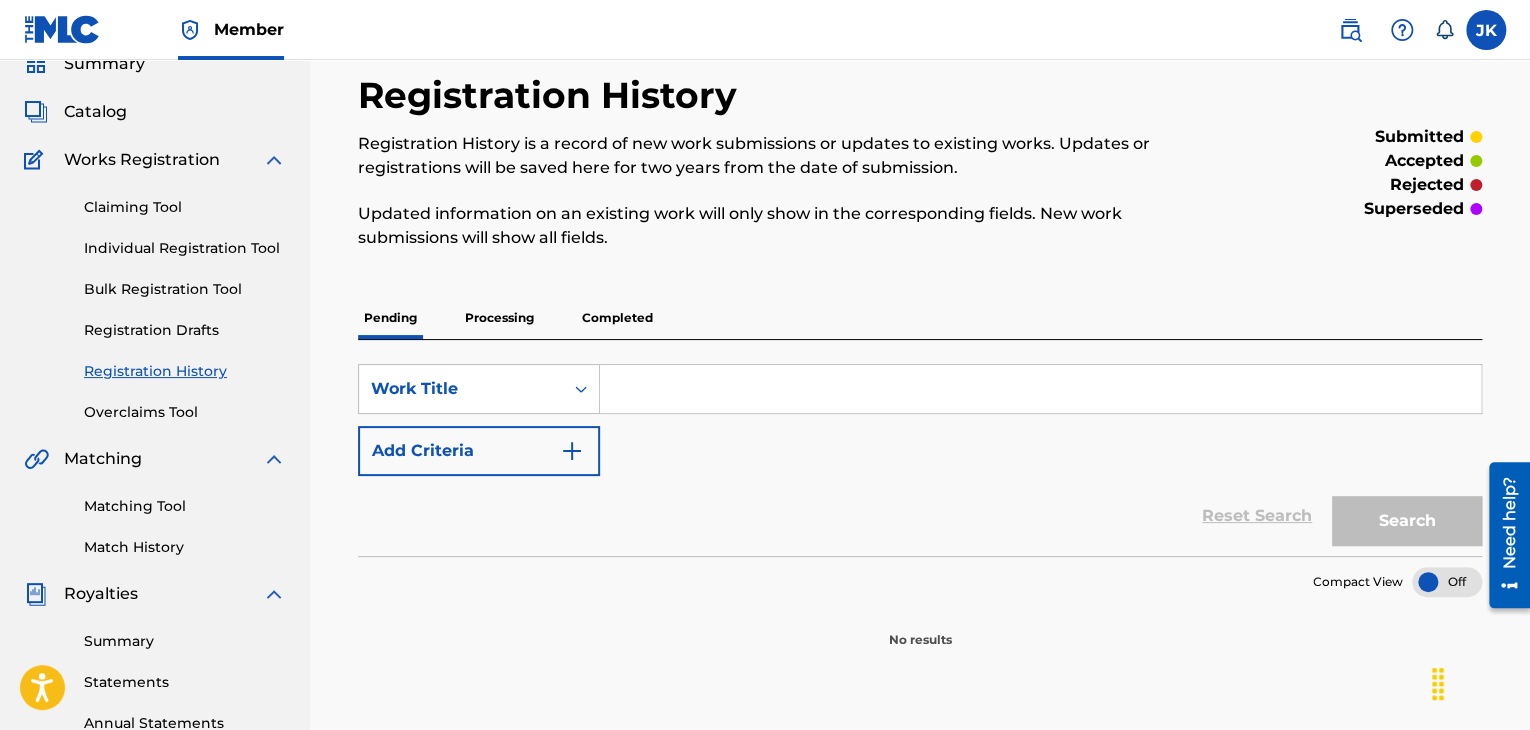 click on "Processing" at bounding box center (499, 318) 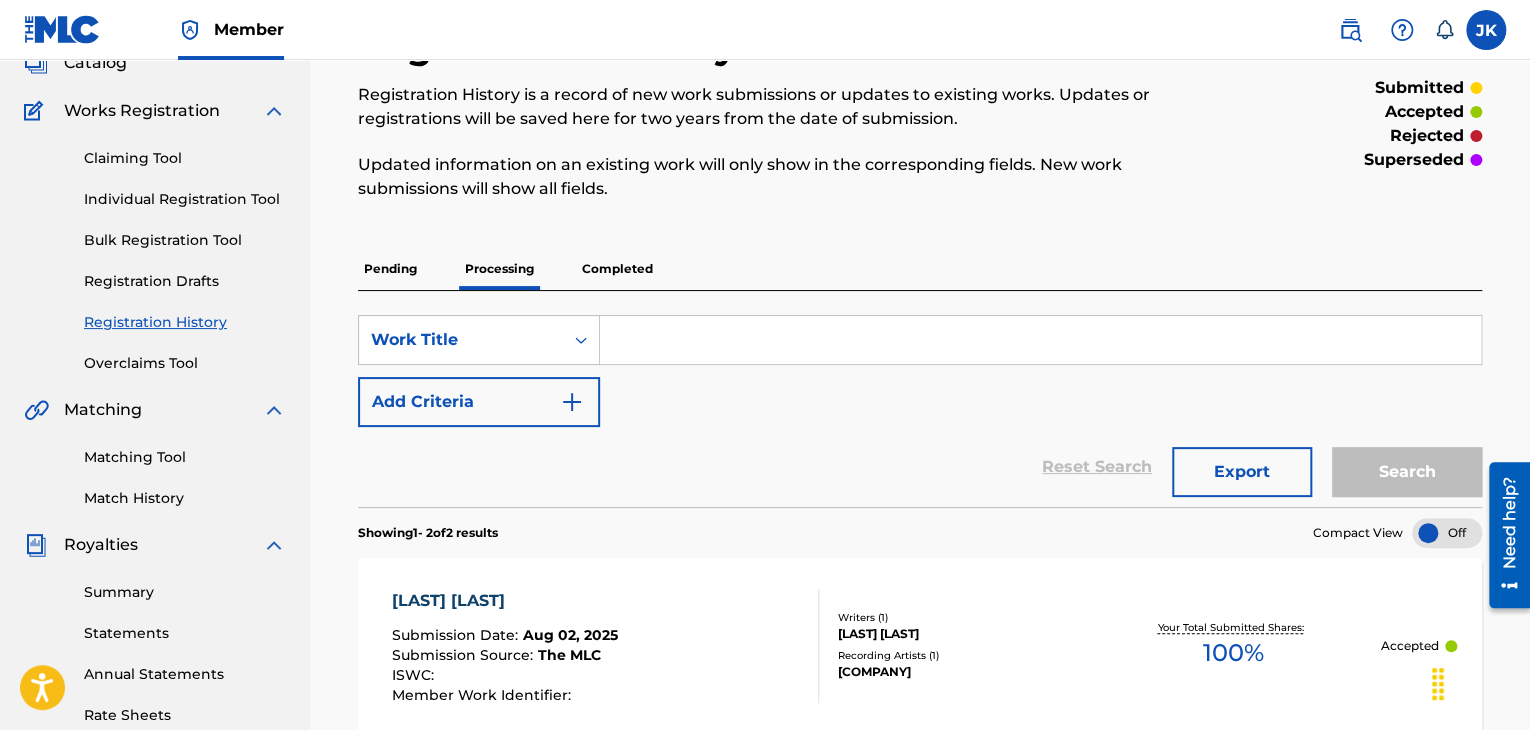 scroll, scrollTop: 134, scrollLeft: 0, axis: vertical 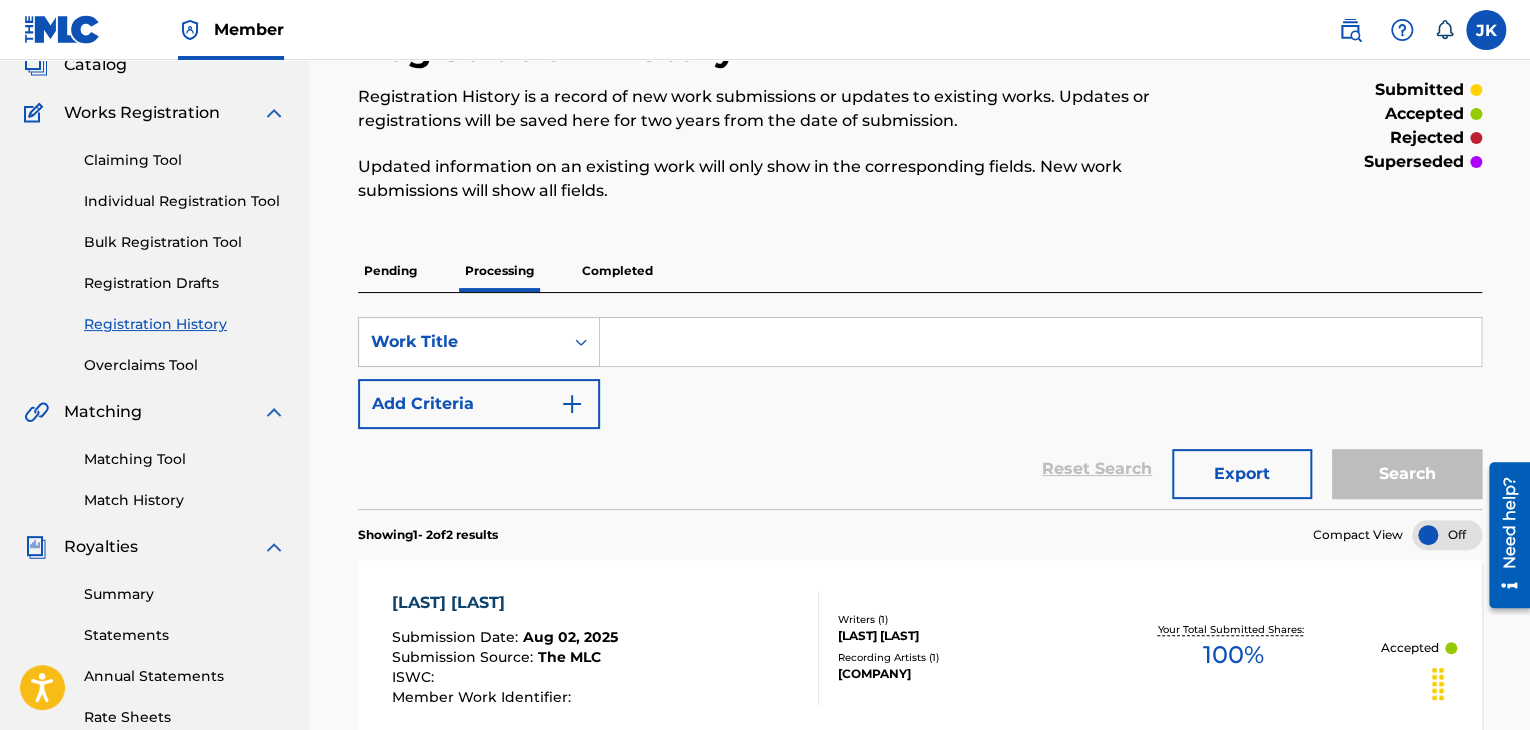 click on "Completed" at bounding box center [617, 271] 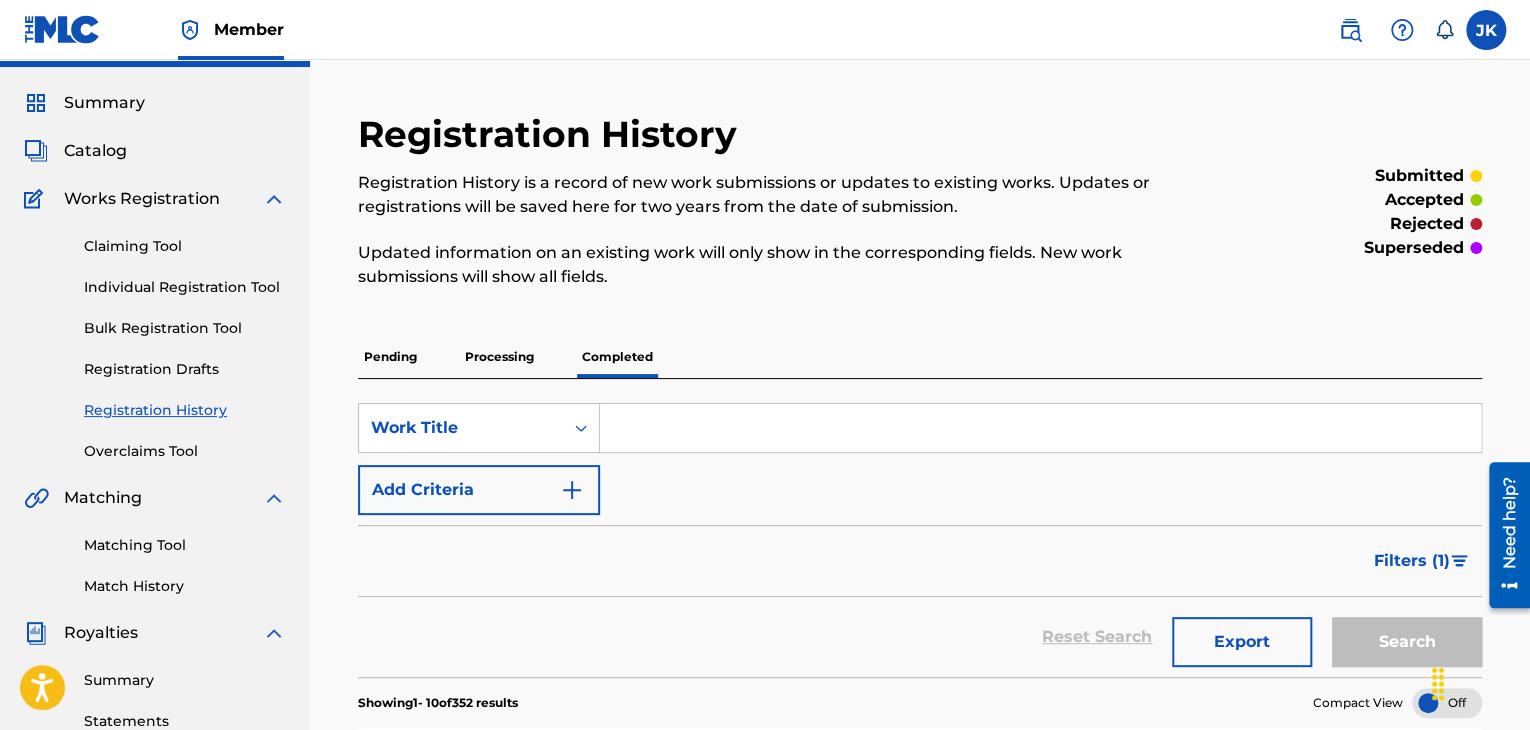 scroll, scrollTop: 0, scrollLeft: 0, axis: both 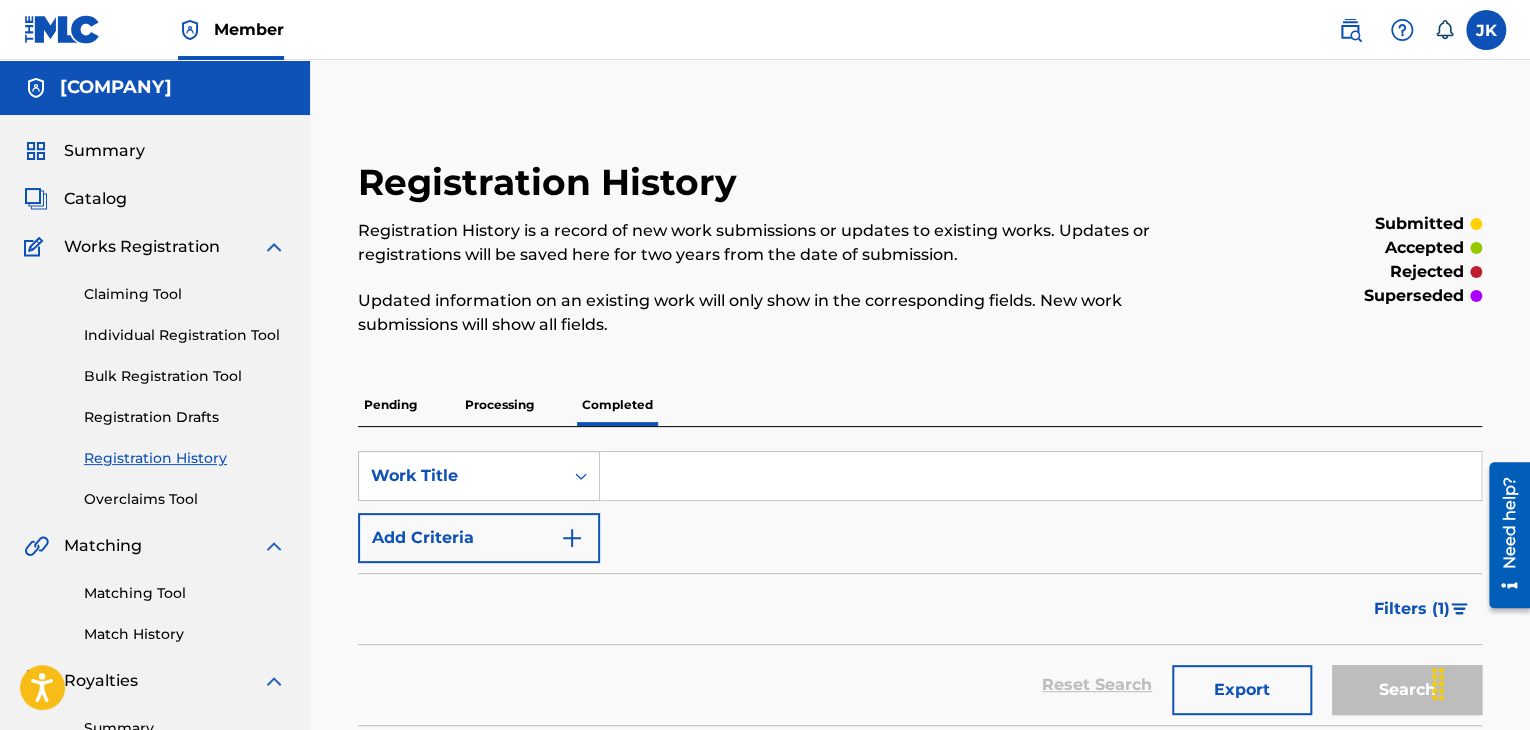 click on "Individual Registration Tool" at bounding box center (185, 335) 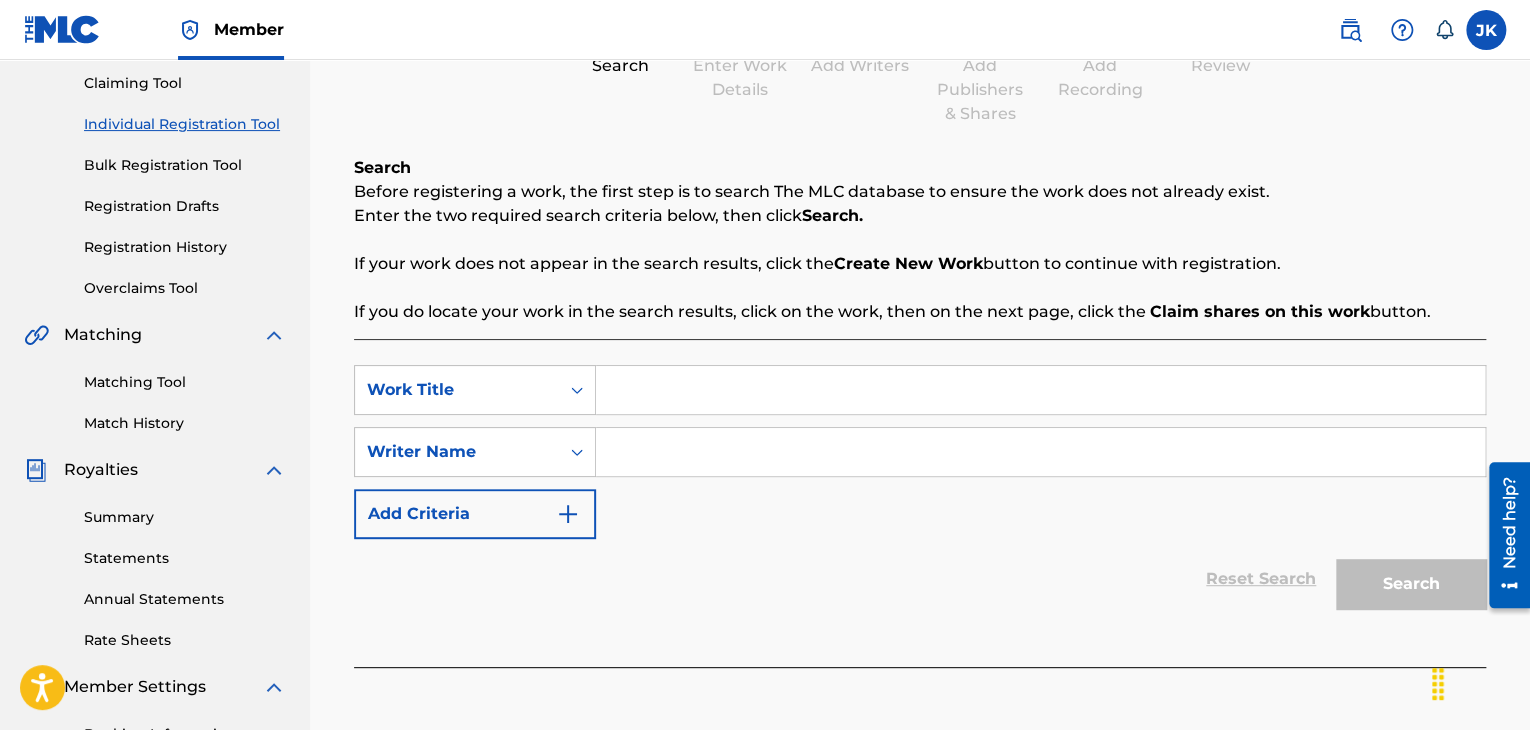 scroll, scrollTop: 0, scrollLeft: 0, axis: both 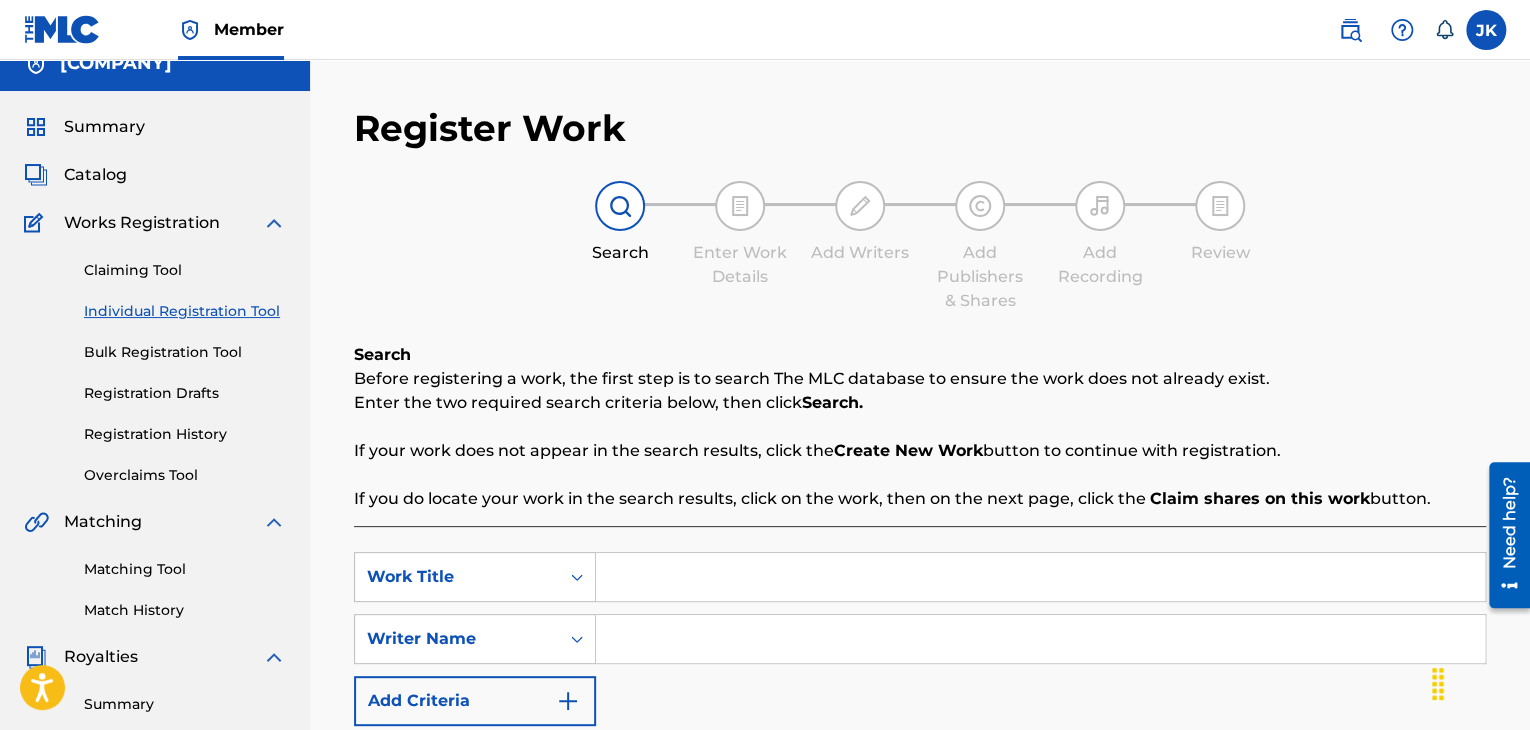 click at bounding box center [1040, 577] 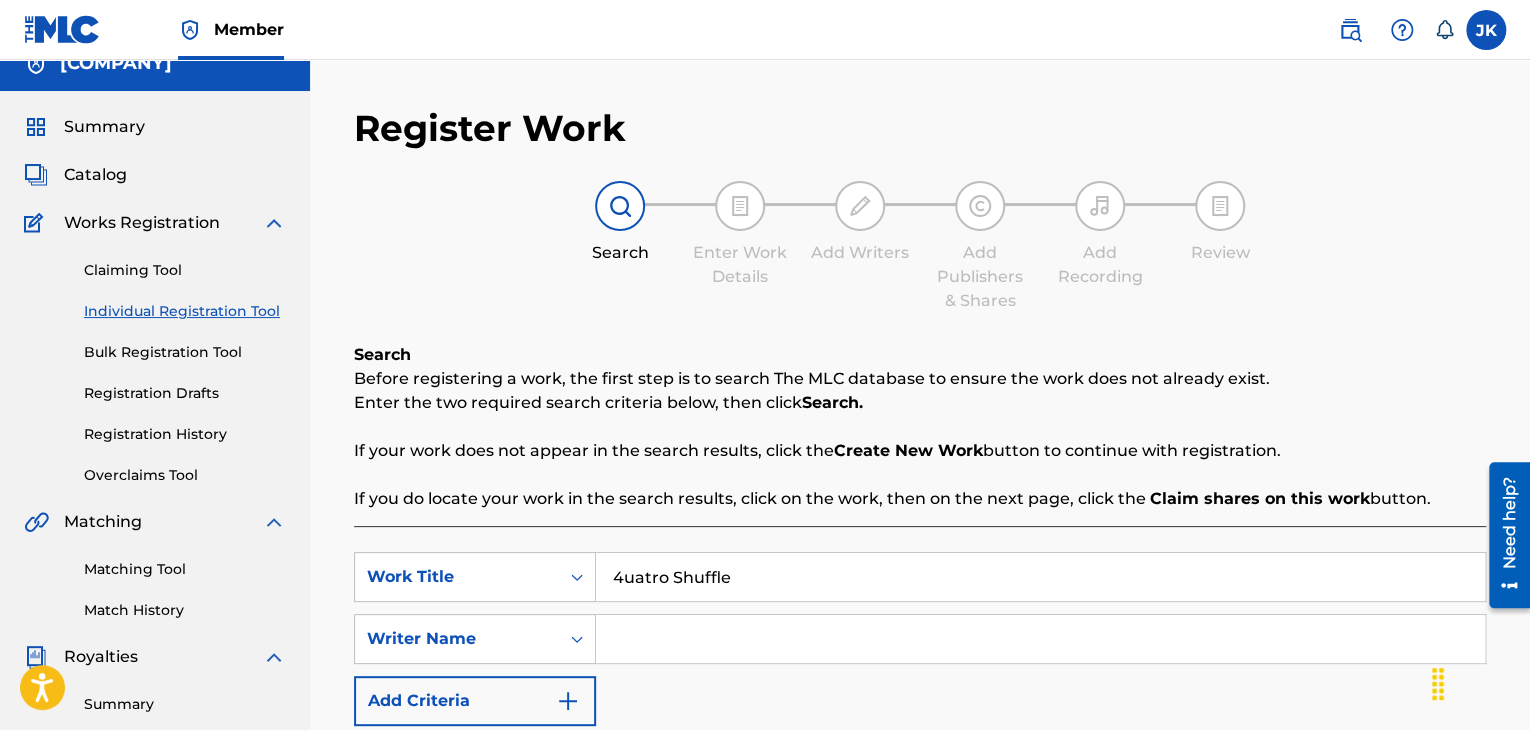 type on "[PRODUCT]" 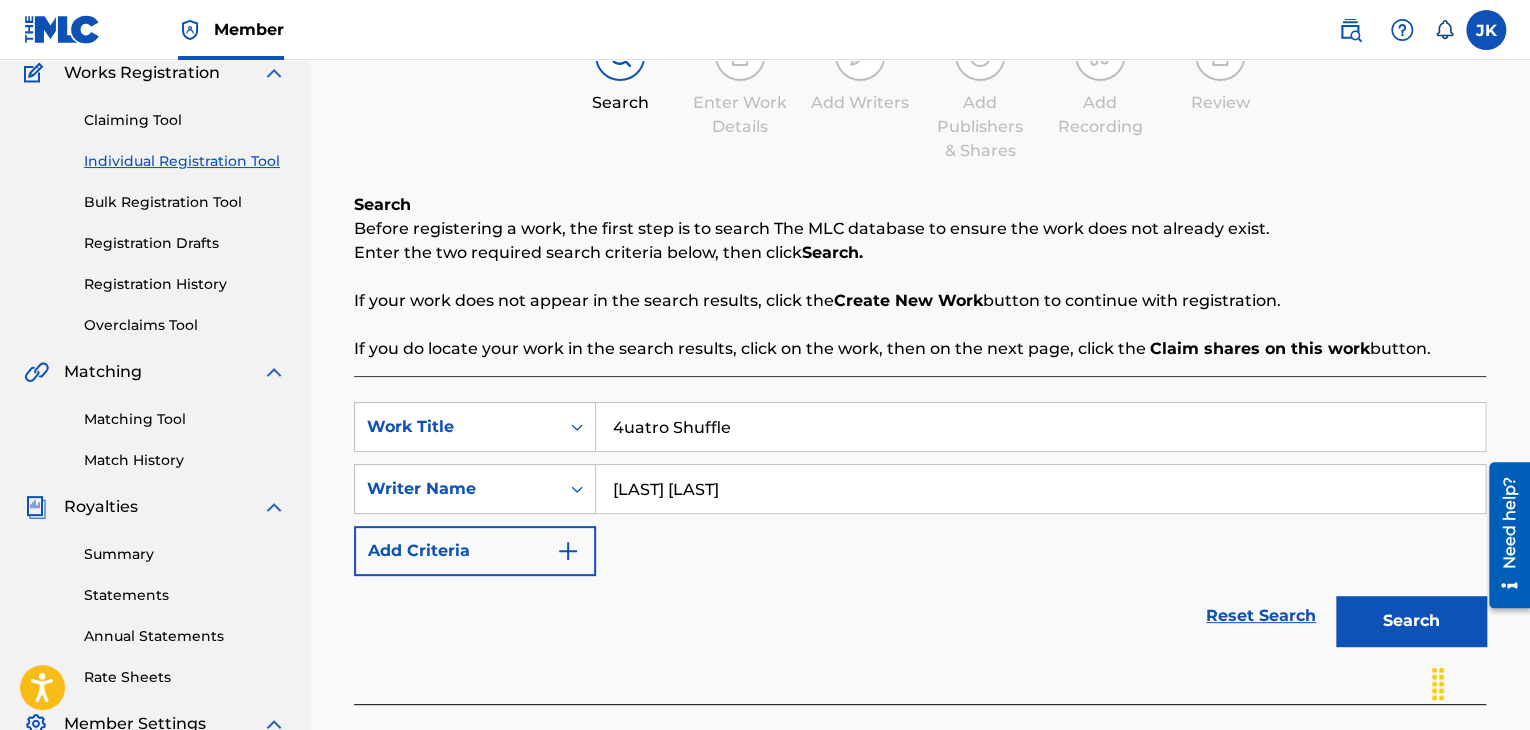 scroll, scrollTop: 178, scrollLeft: 0, axis: vertical 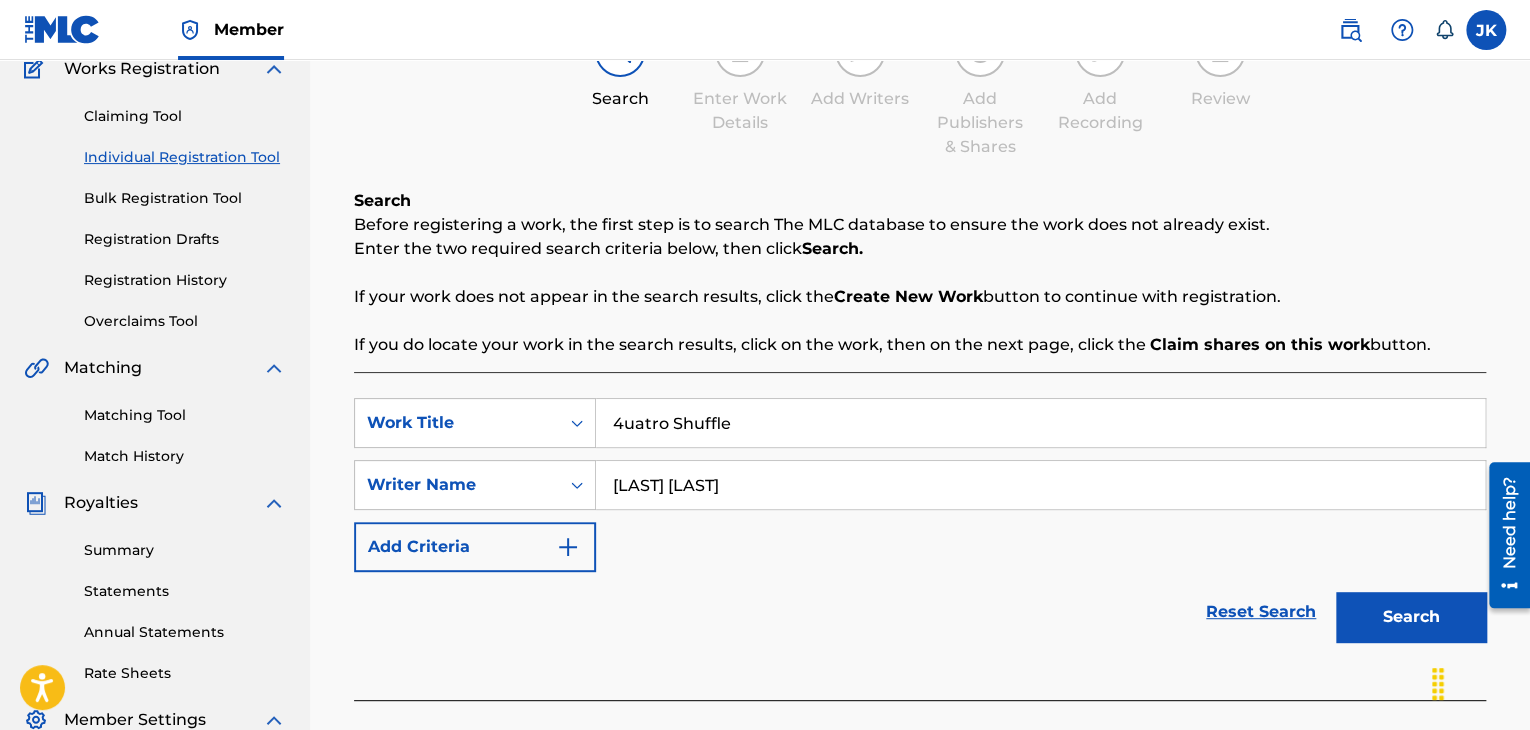 click on "Search" at bounding box center (1411, 617) 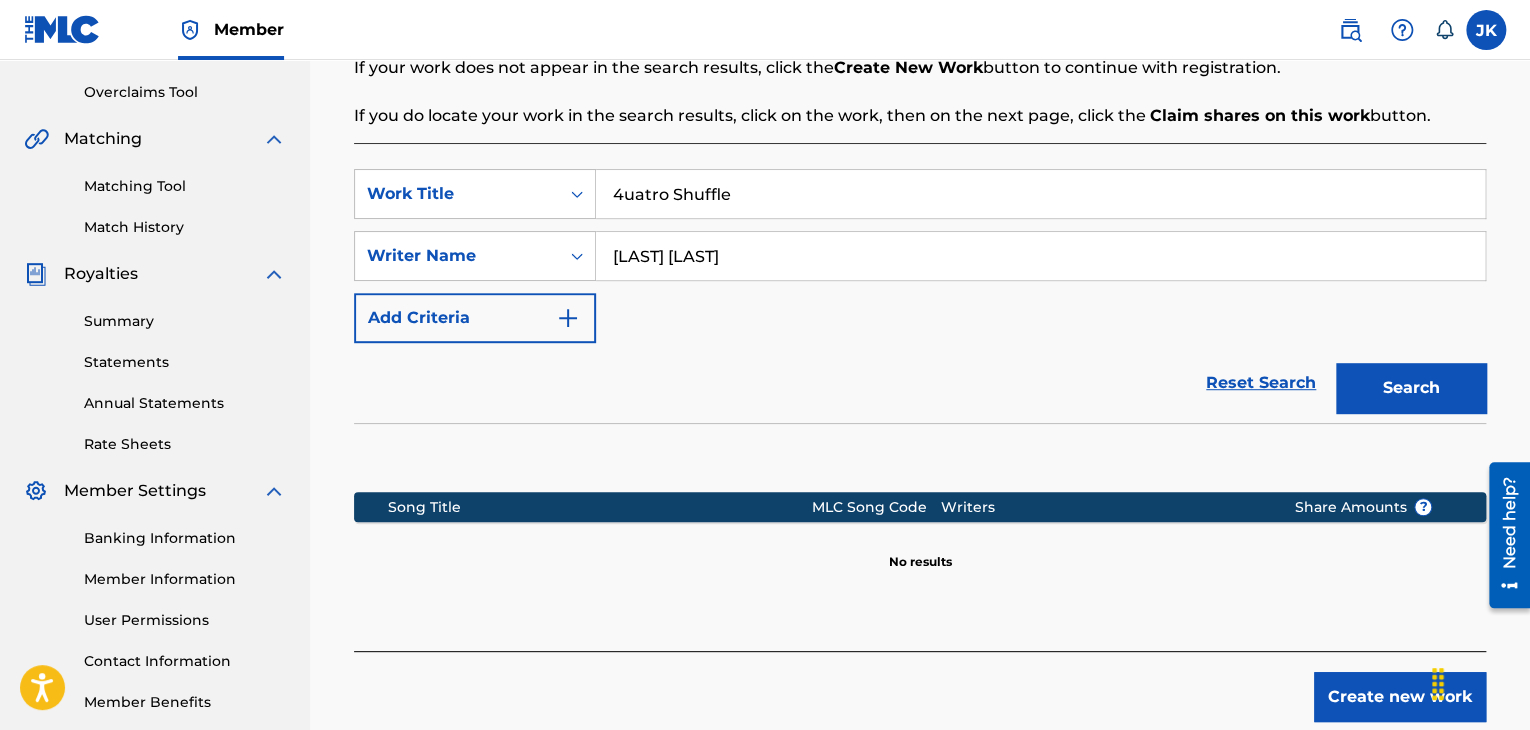 scroll, scrollTop: 416, scrollLeft: 0, axis: vertical 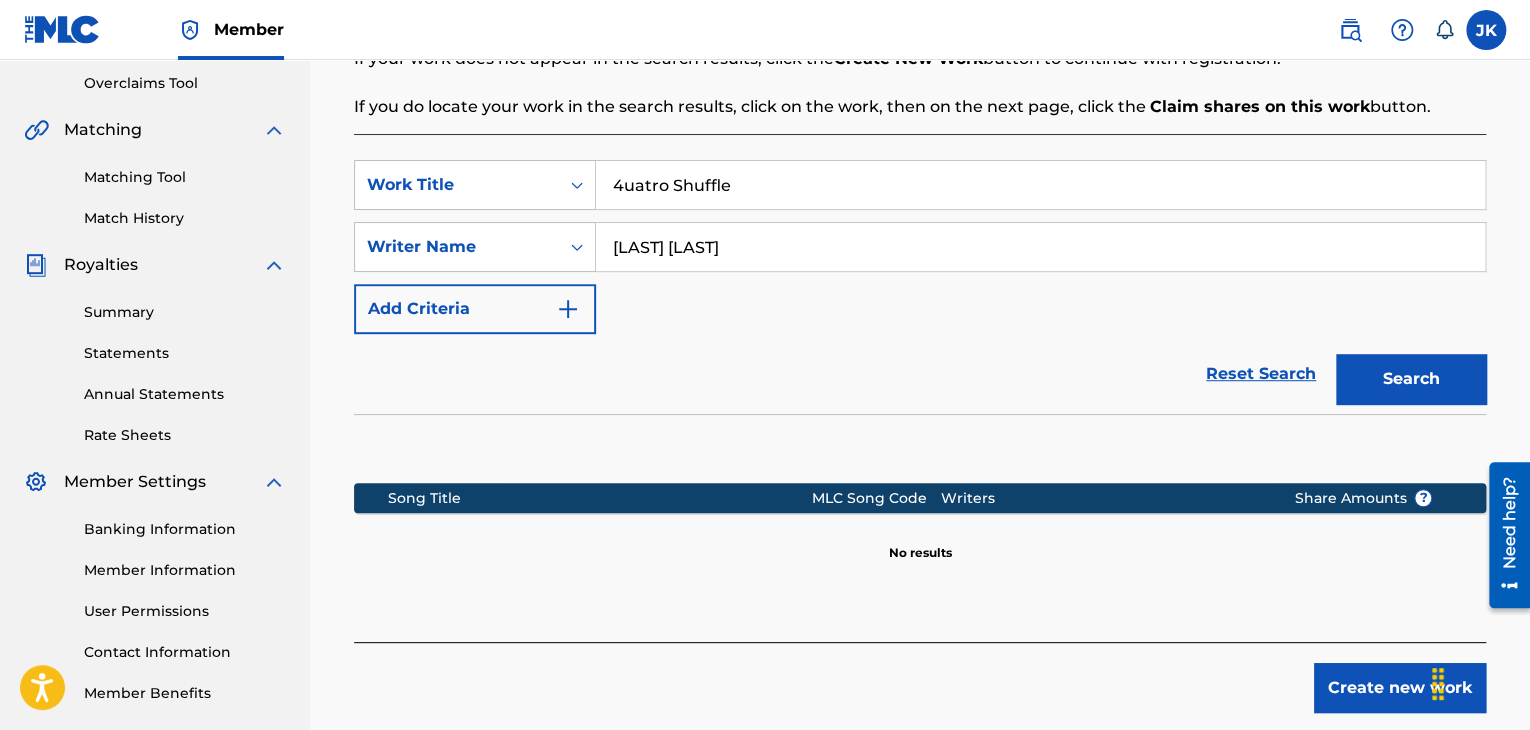 click on "Create new work" at bounding box center (1400, 688) 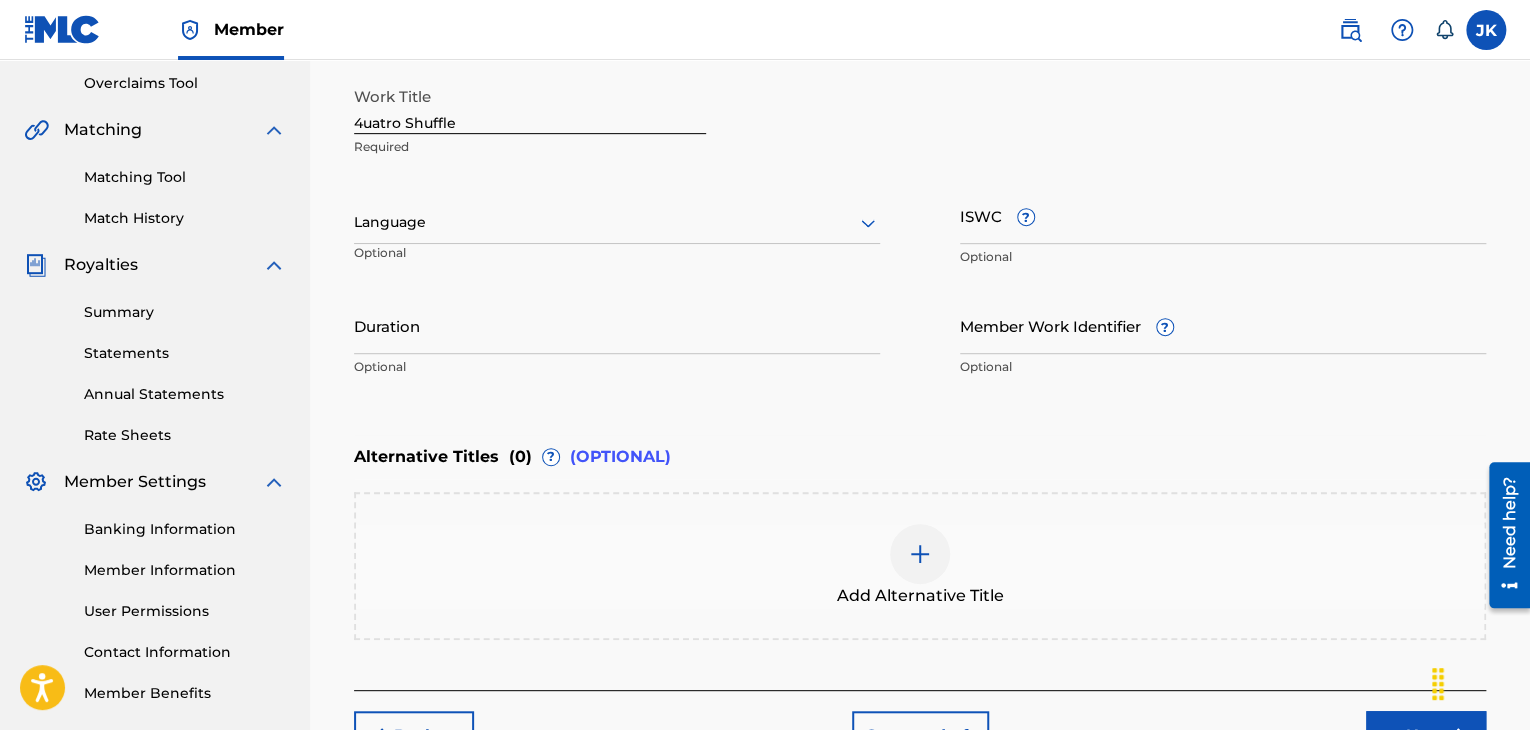click on "Duration" at bounding box center (617, 325) 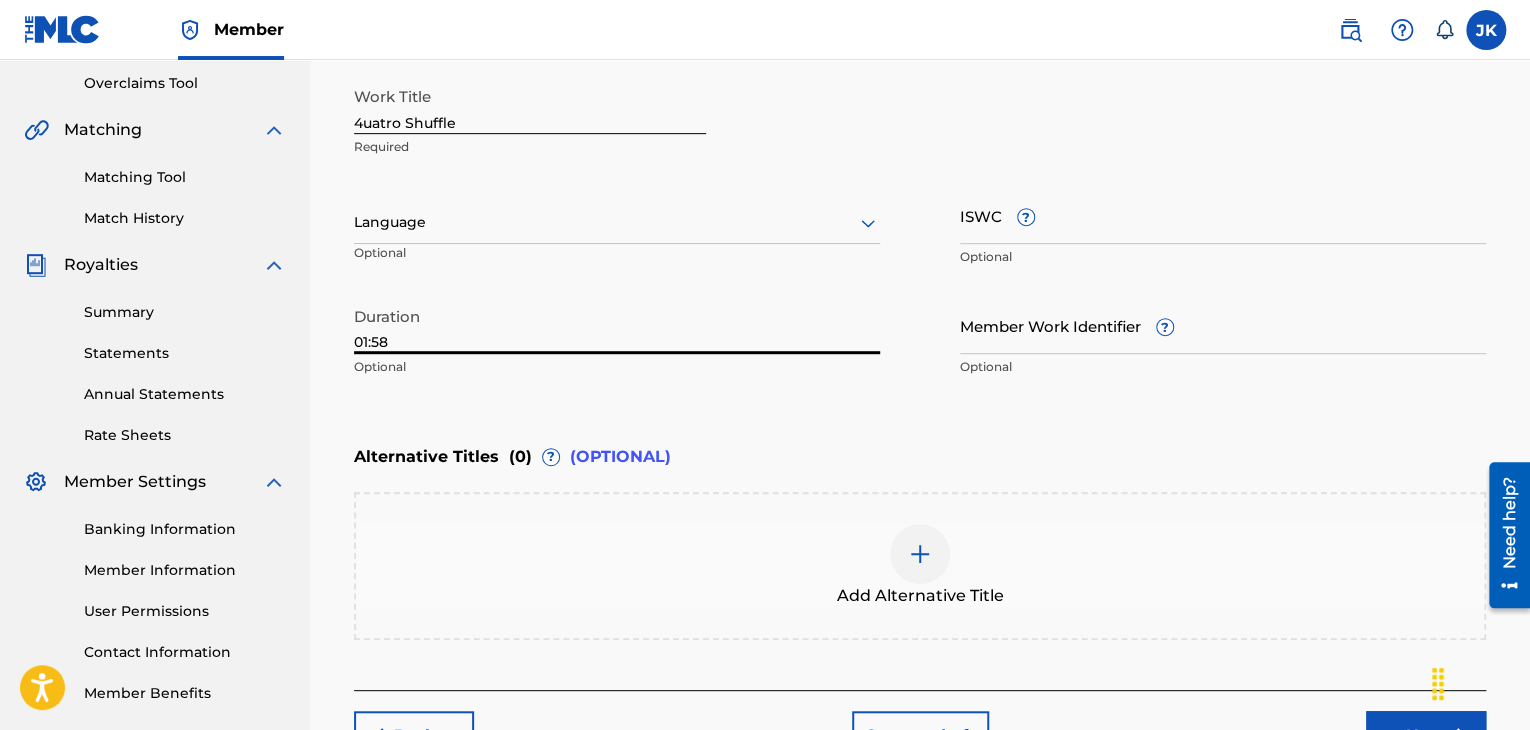 type on "01:58" 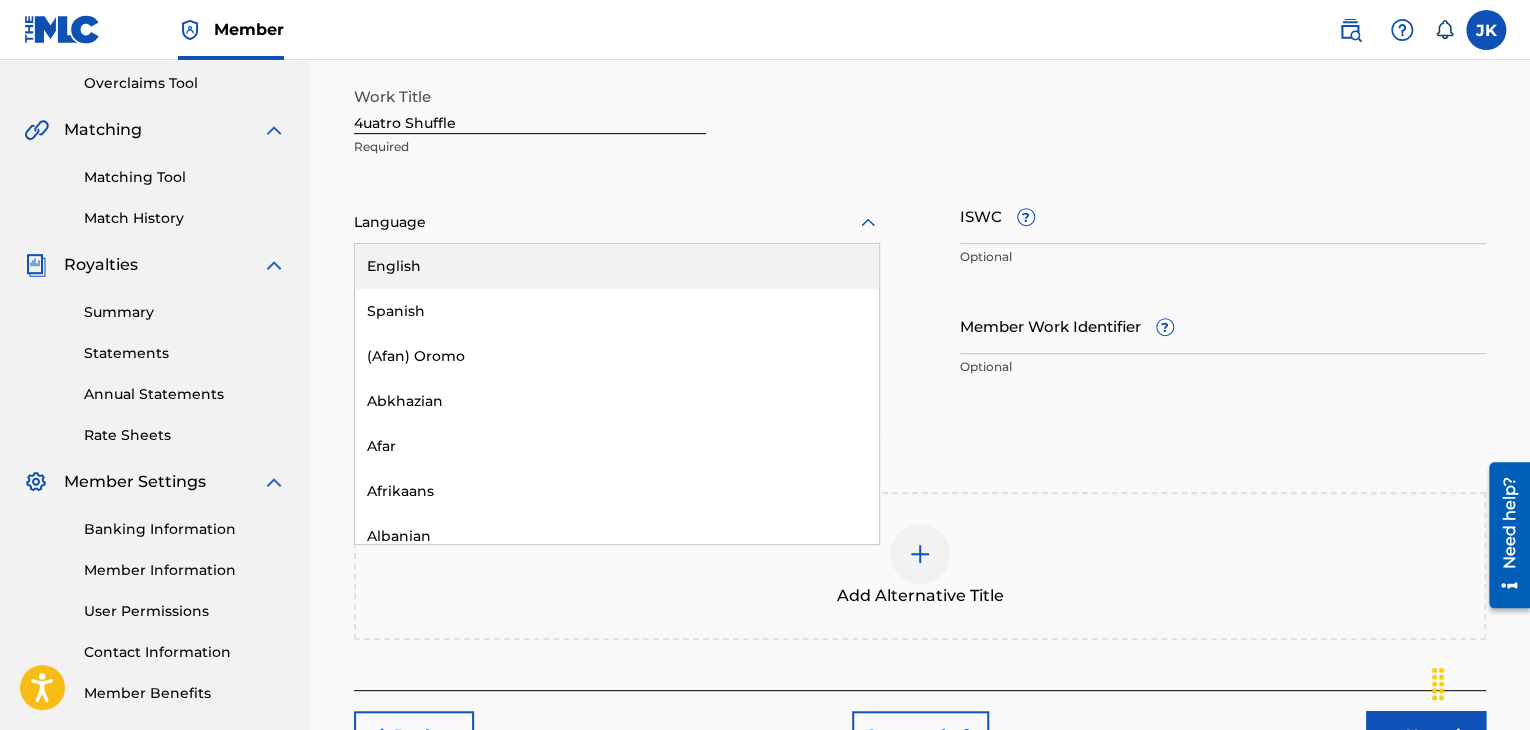 click on "English" at bounding box center [617, 266] 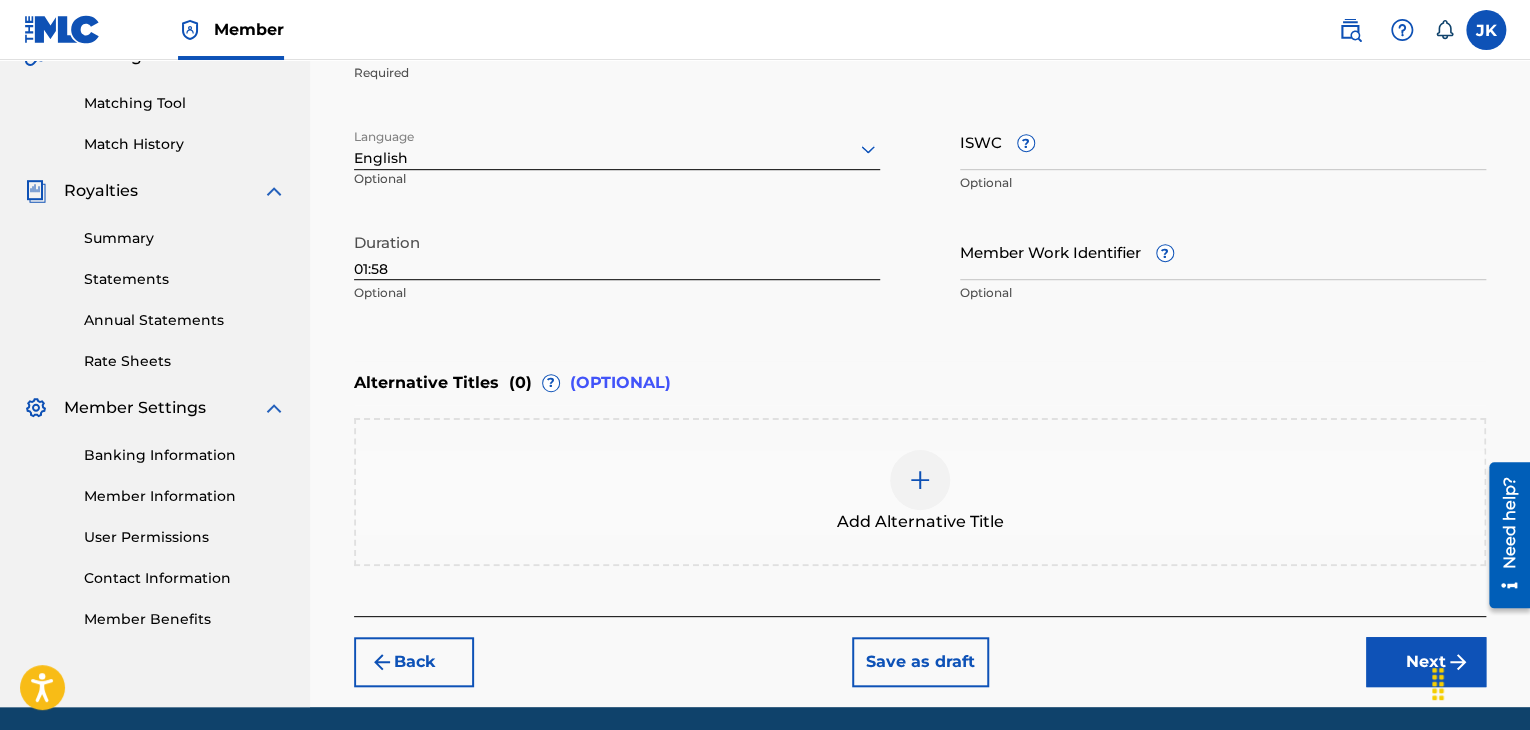 scroll, scrollTop: 561, scrollLeft: 0, axis: vertical 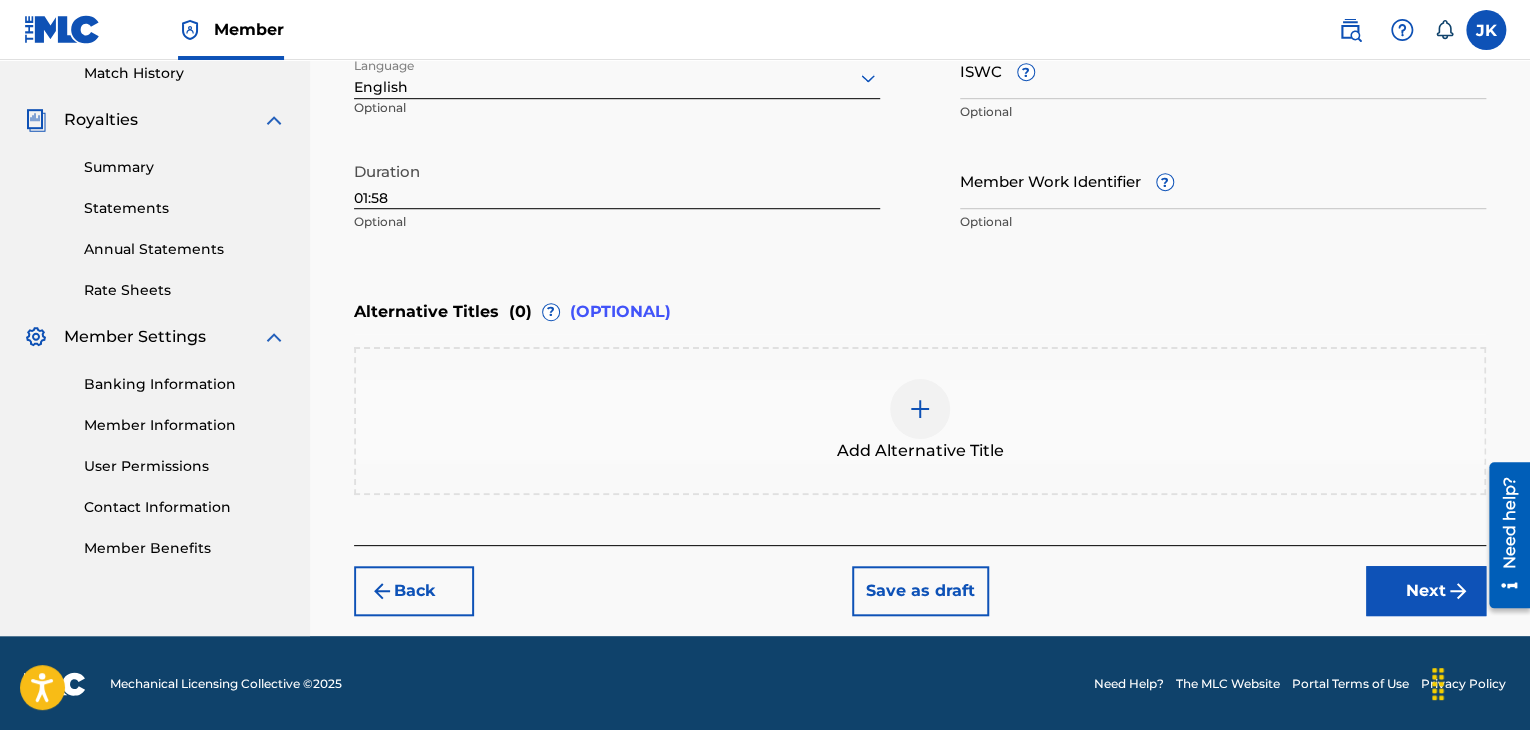 click on "Next" at bounding box center (1426, 591) 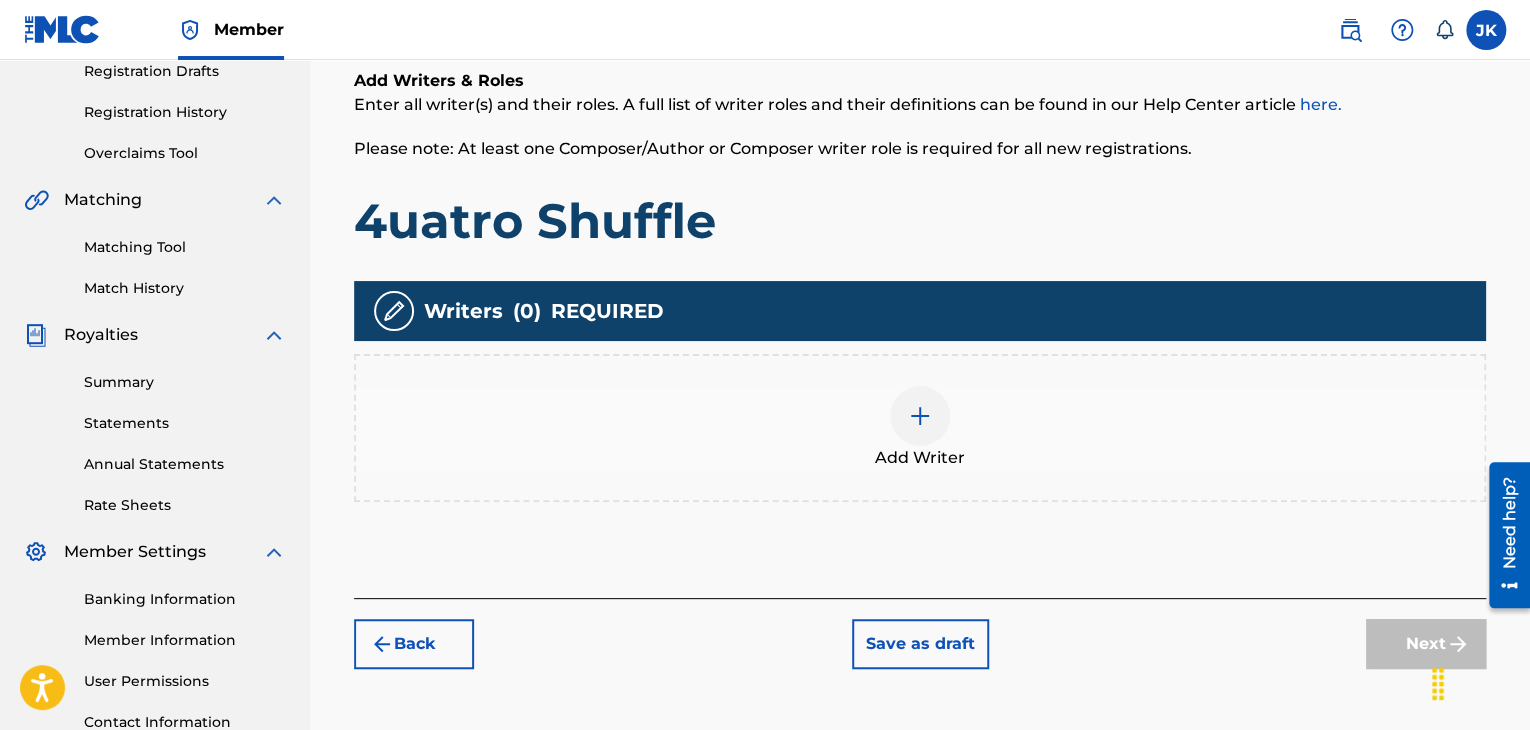 scroll, scrollTop: 360, scrollLeft: 0, axis: vertical 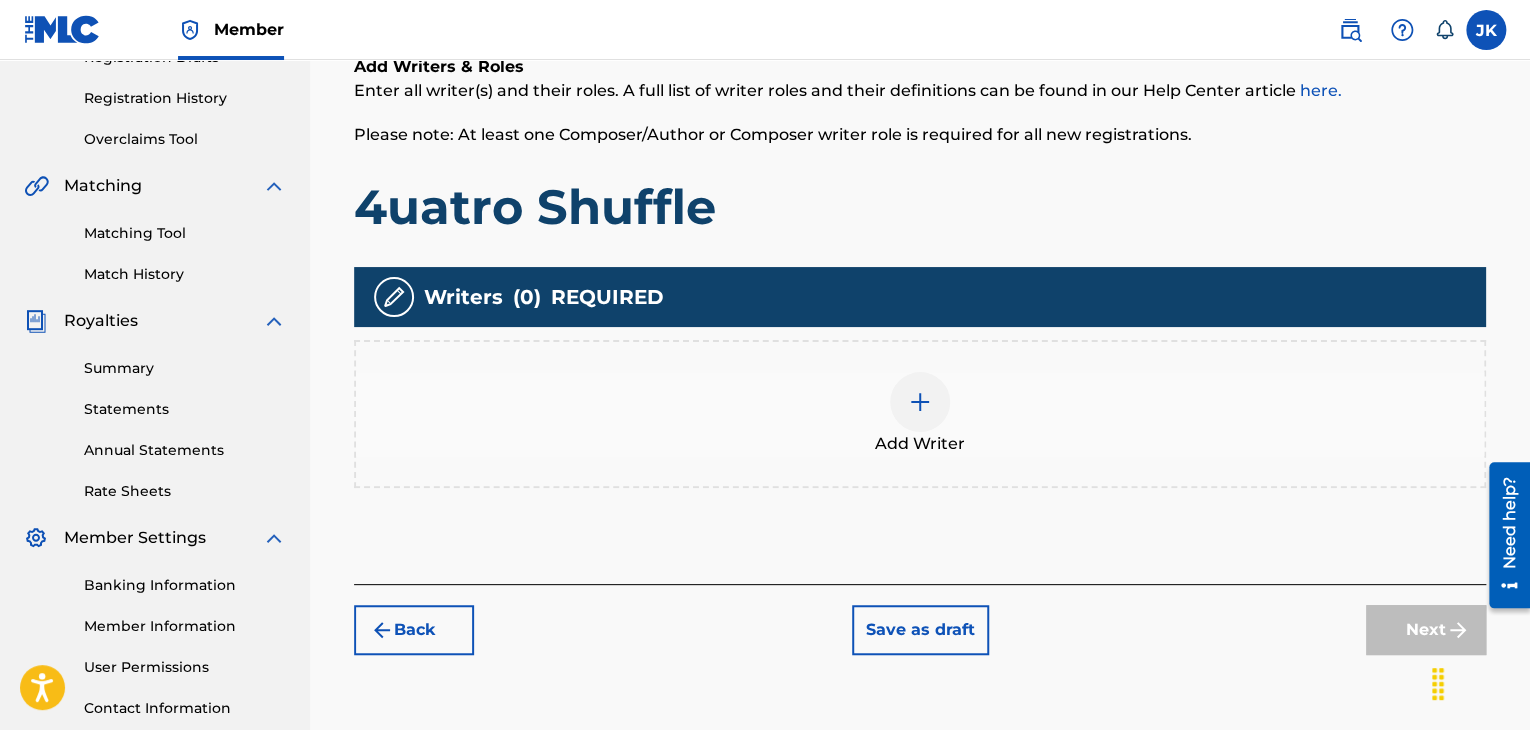 click at bounding box center [920, 402] 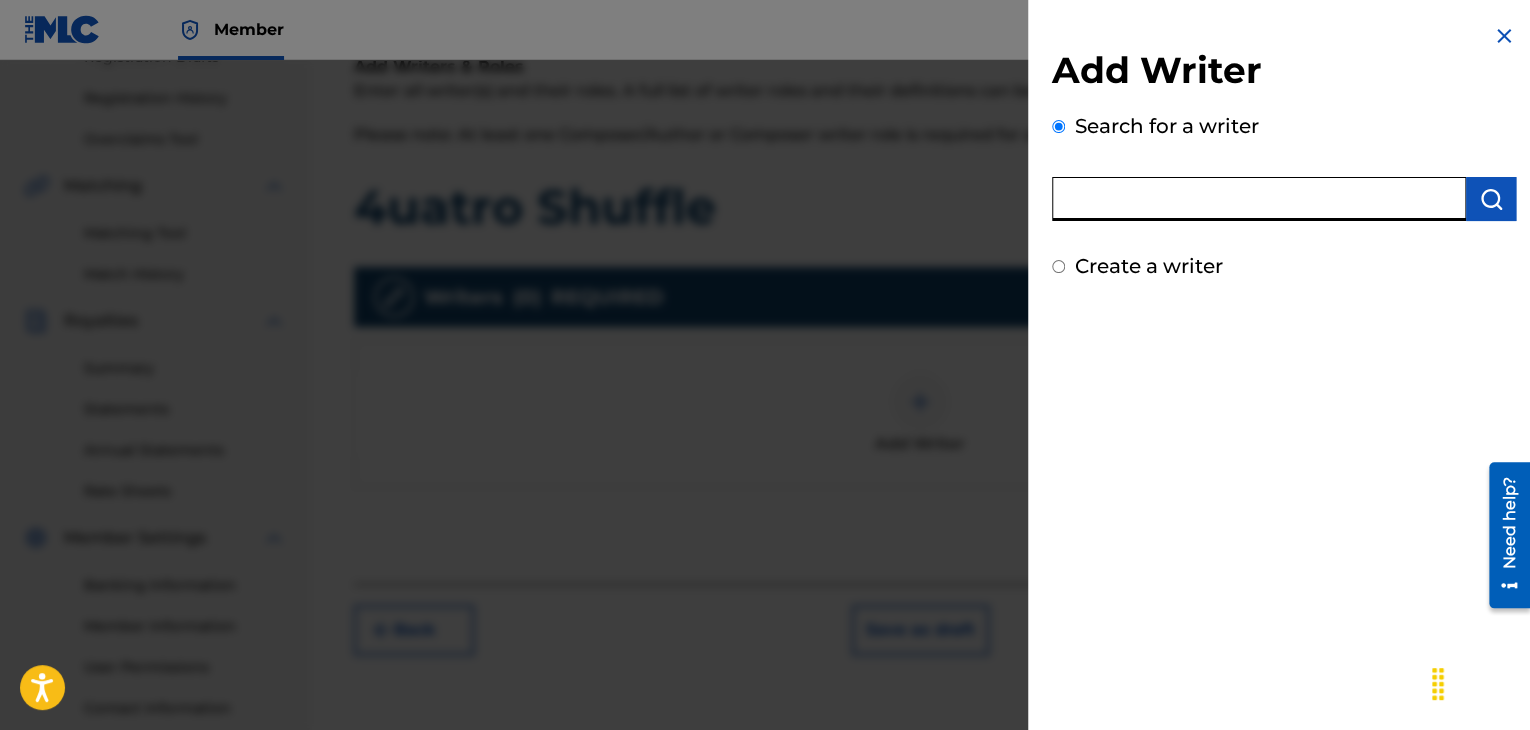 click at bounding box center [1259, 199] 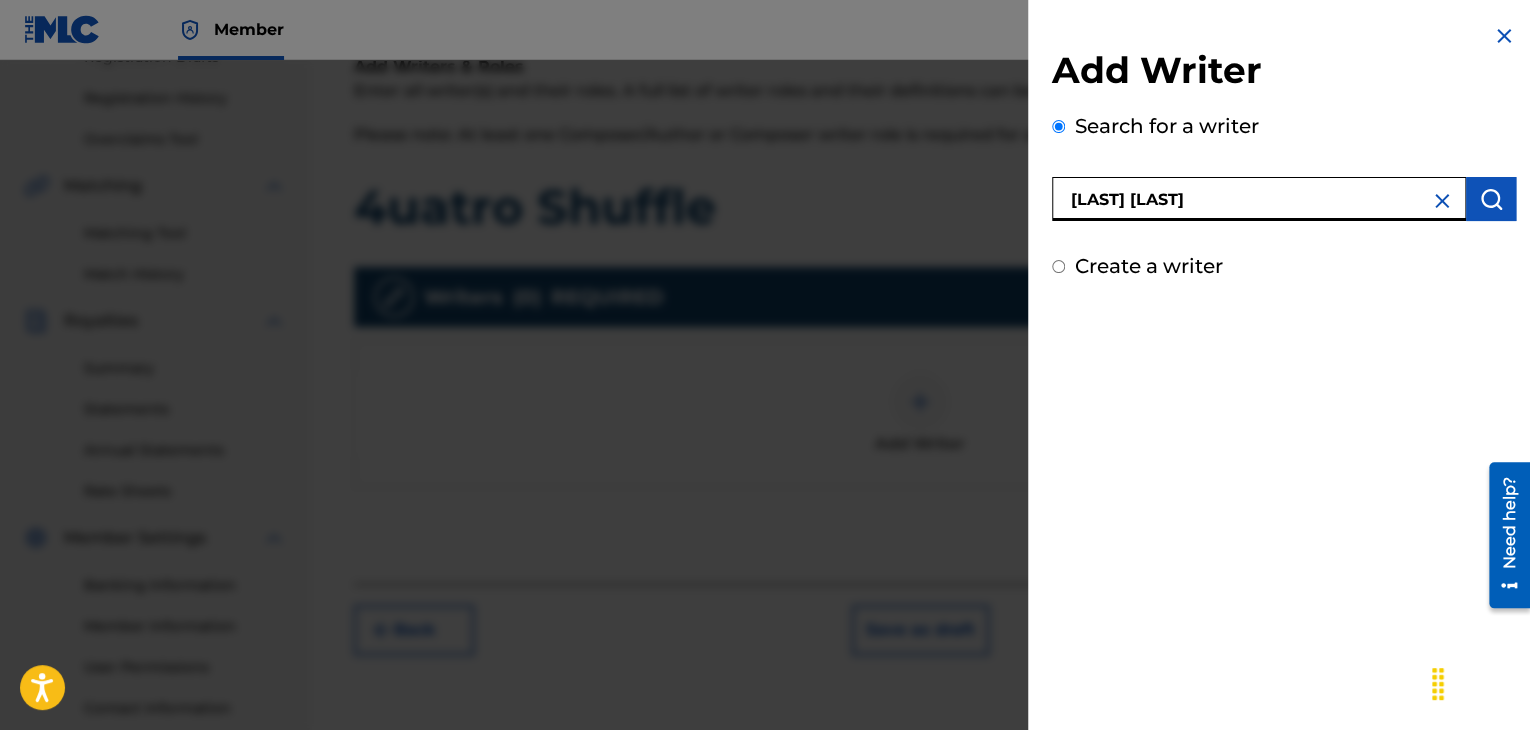 type on "[FIRST] [LAST]" 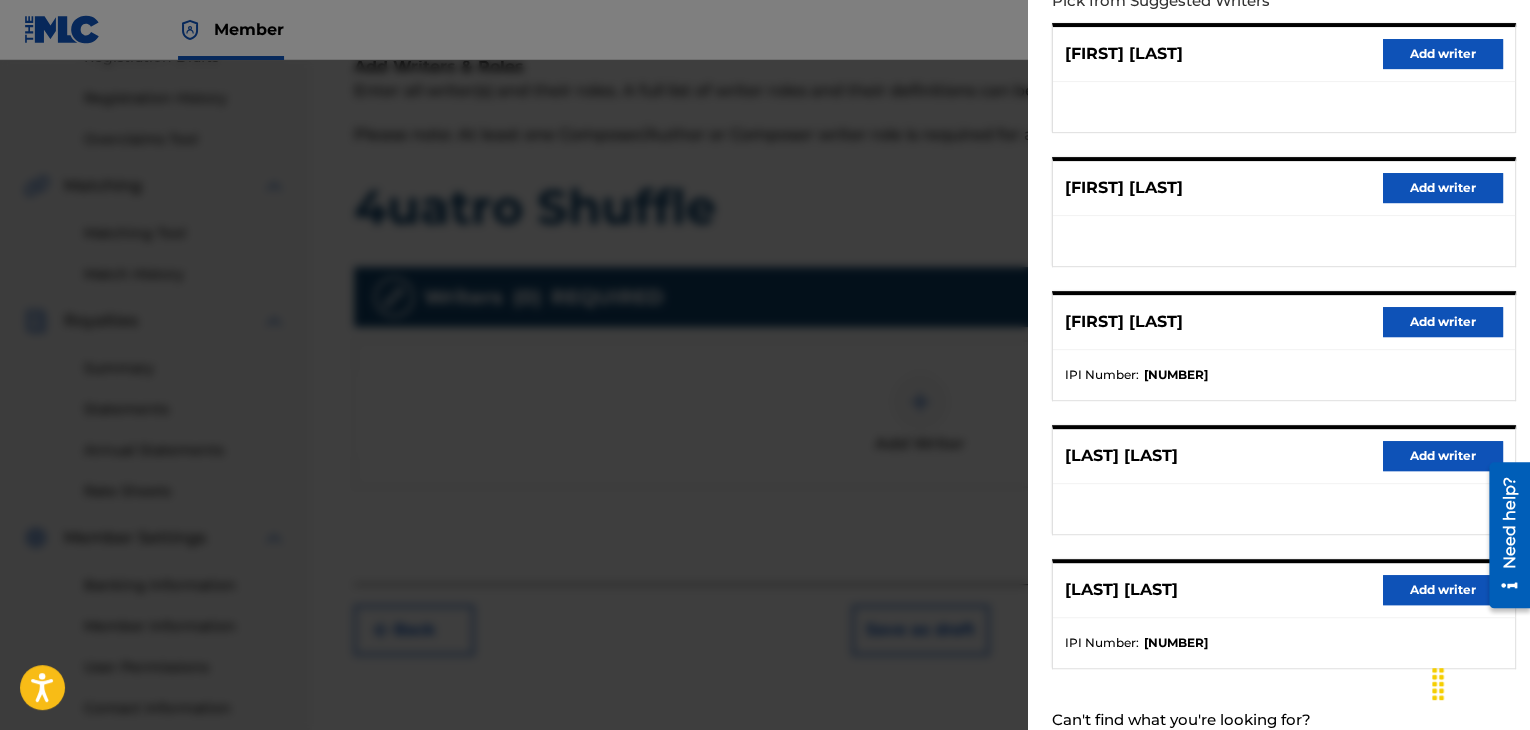 scroll, scrollTop: 310, scrollLeft: 0, axis: vertical 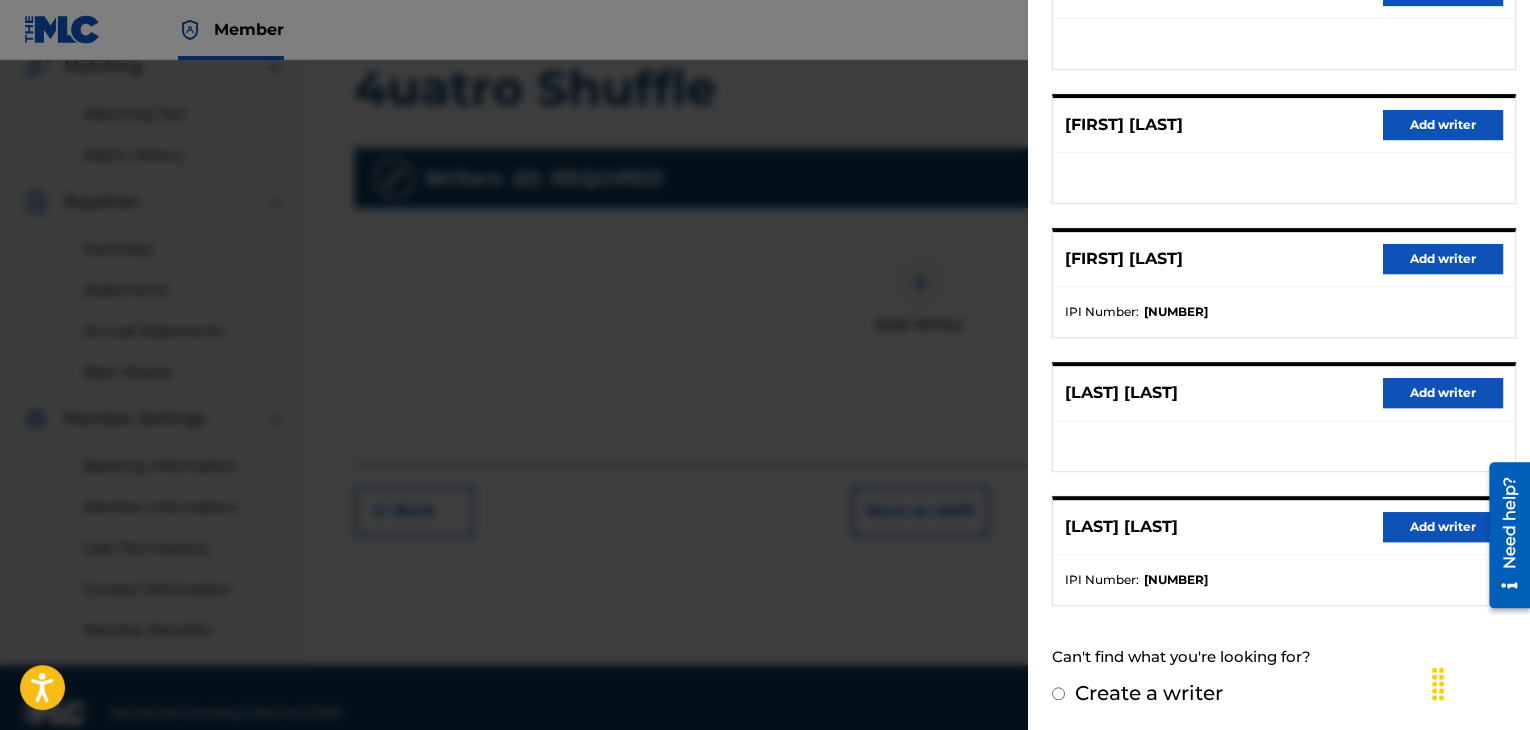 click on "Add writer" at bounding box center (1443, 527) 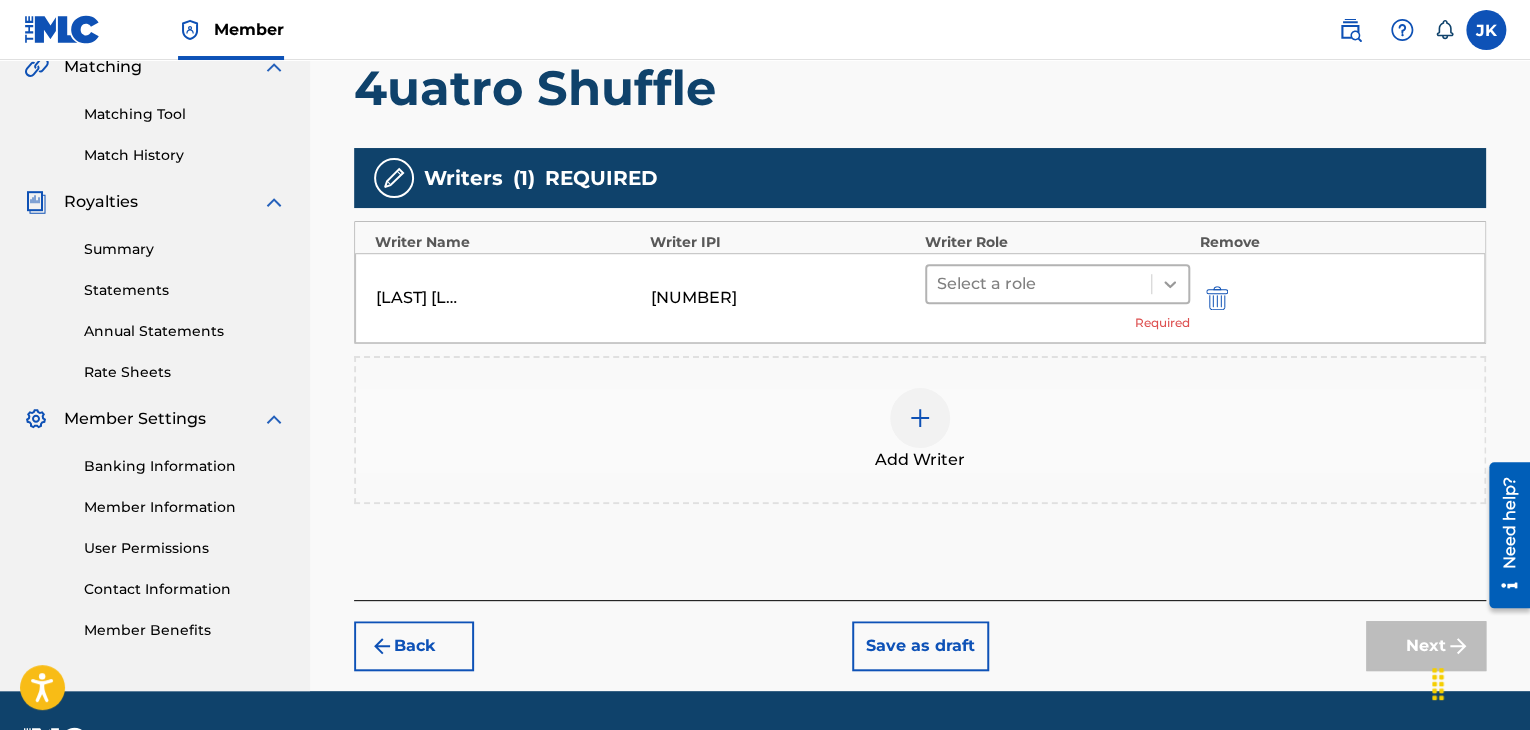 click 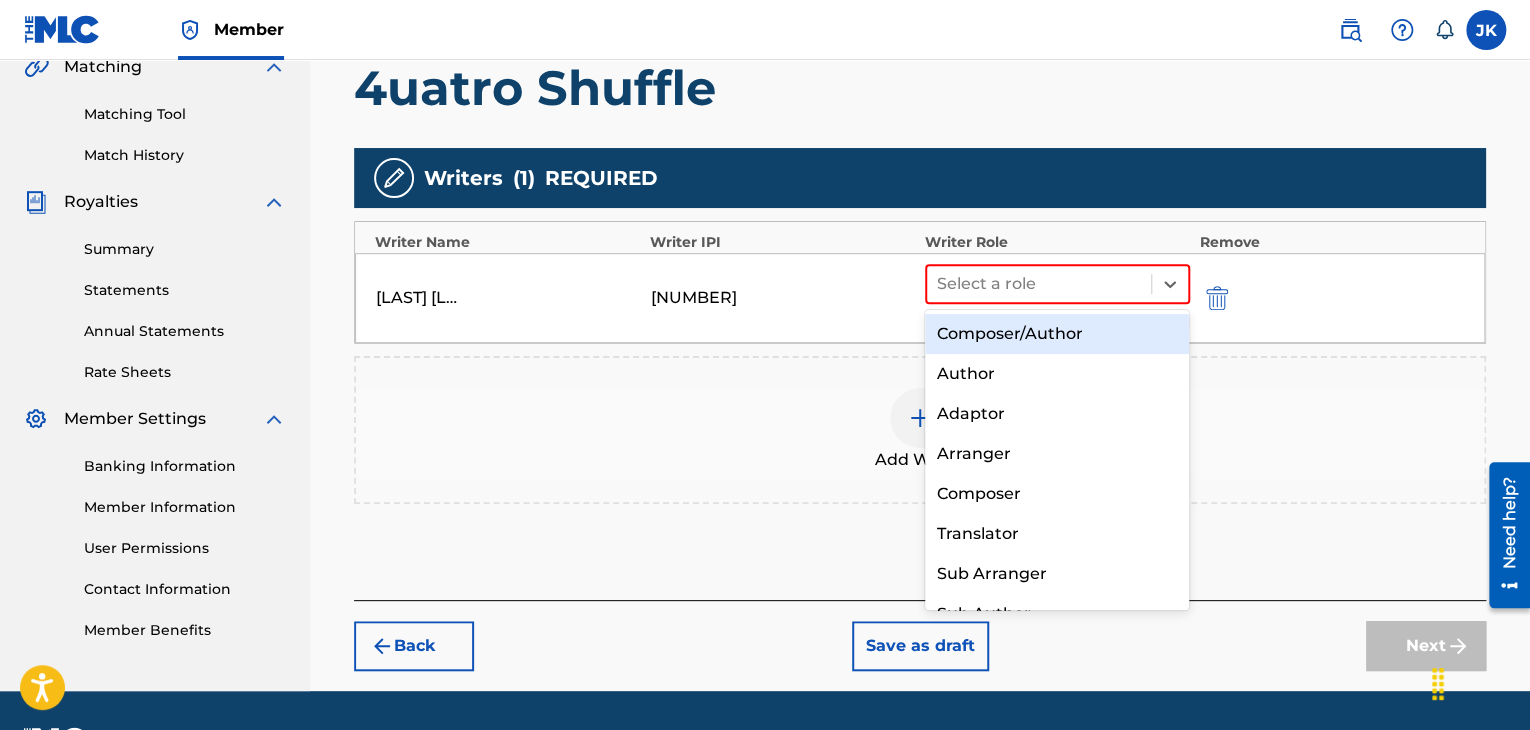 click on "Composer/Author" at bounding box center (1057, 334) 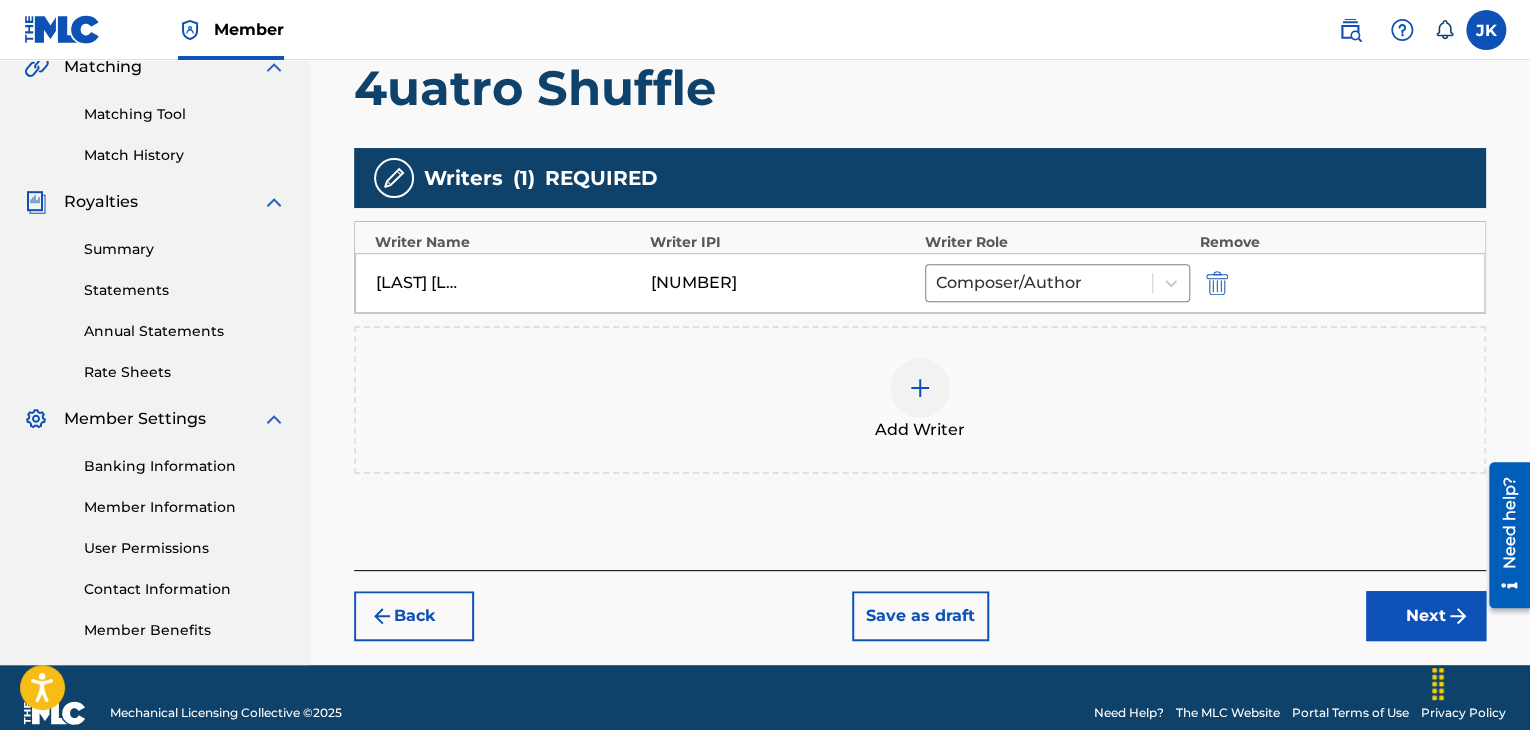 scroll, scrollTop: 510, scrollLeft: 0, axis: vertical 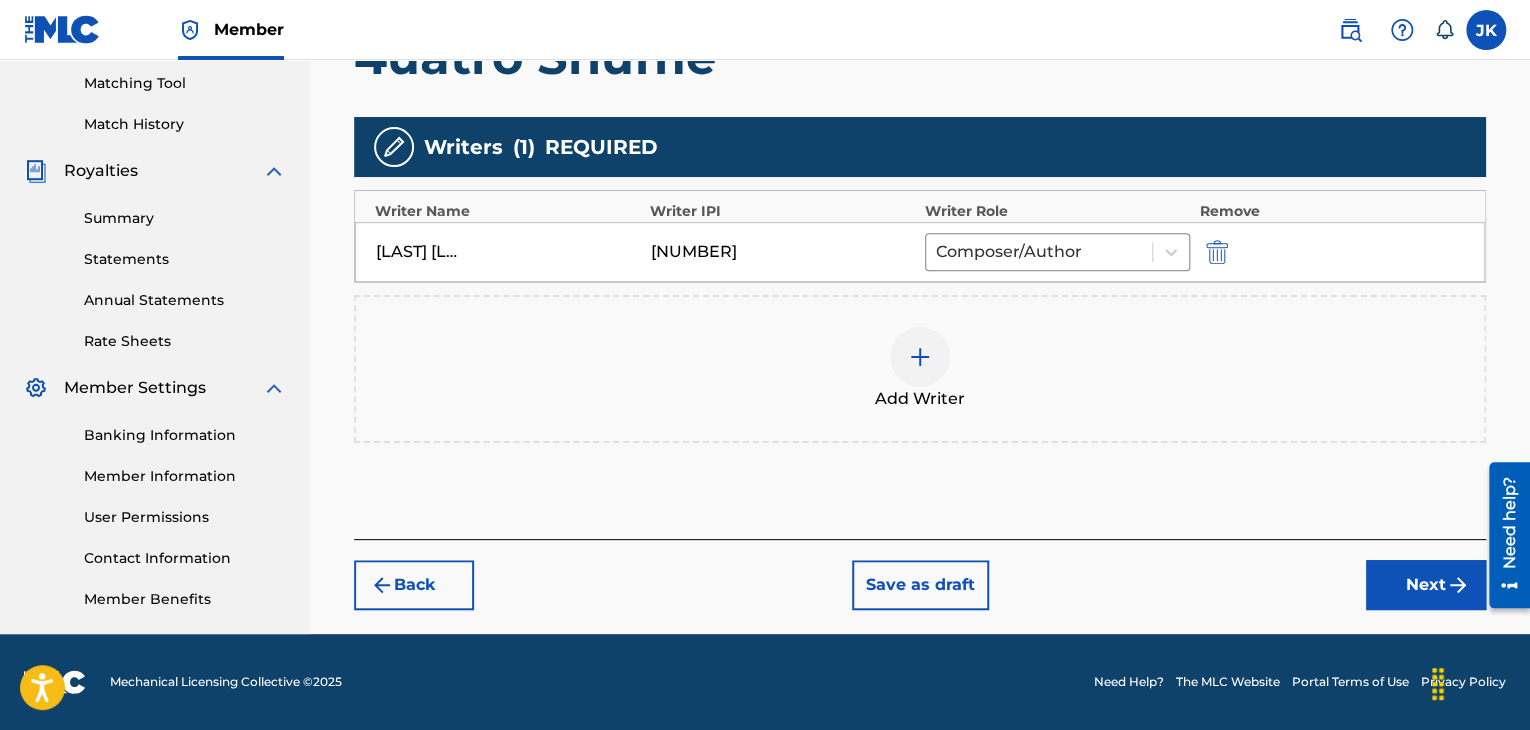 click on "Next" at bounding box center (1426, 585) 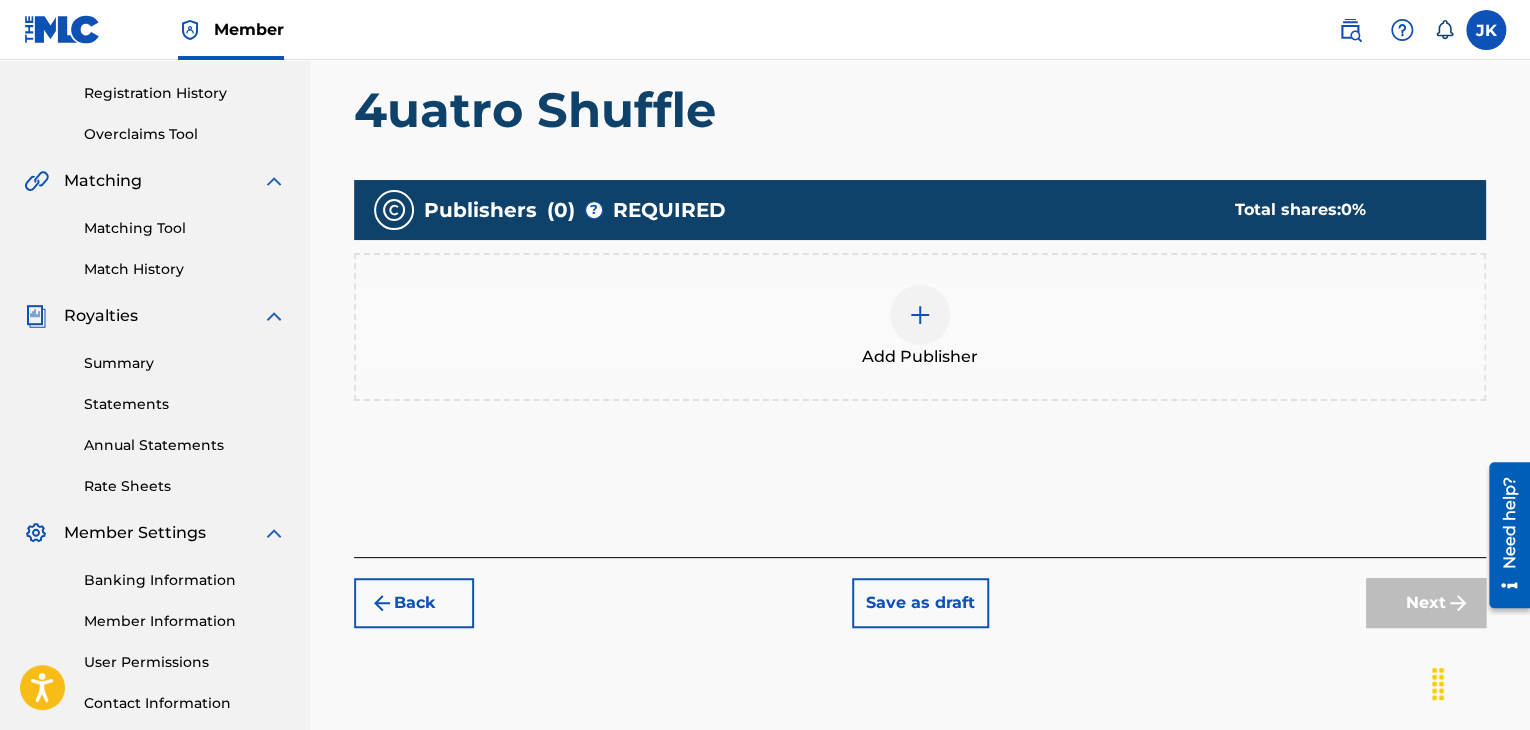 scroll, scrollTop: 400, scrollLeft: 0, axis: vertical 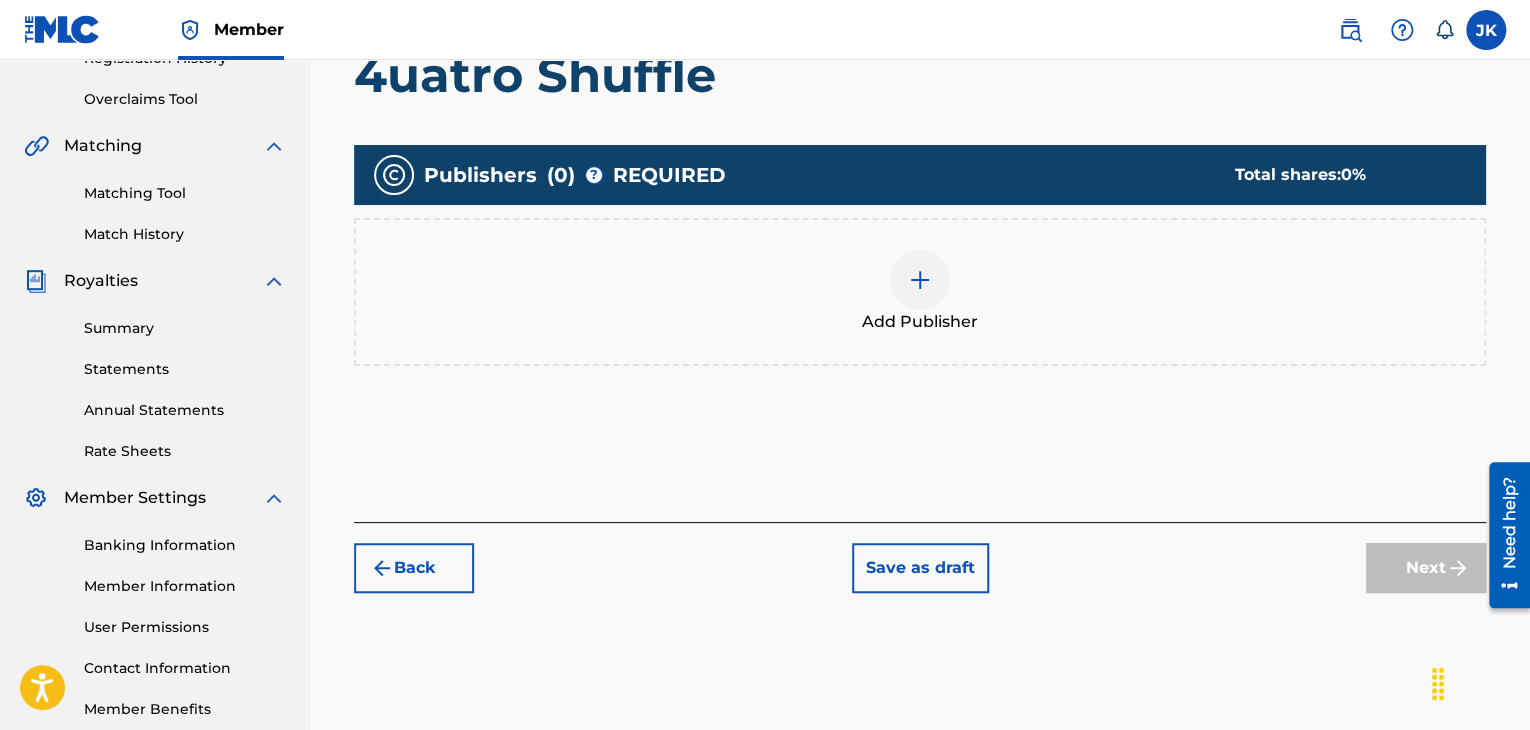click at bounding box center [920, 280] 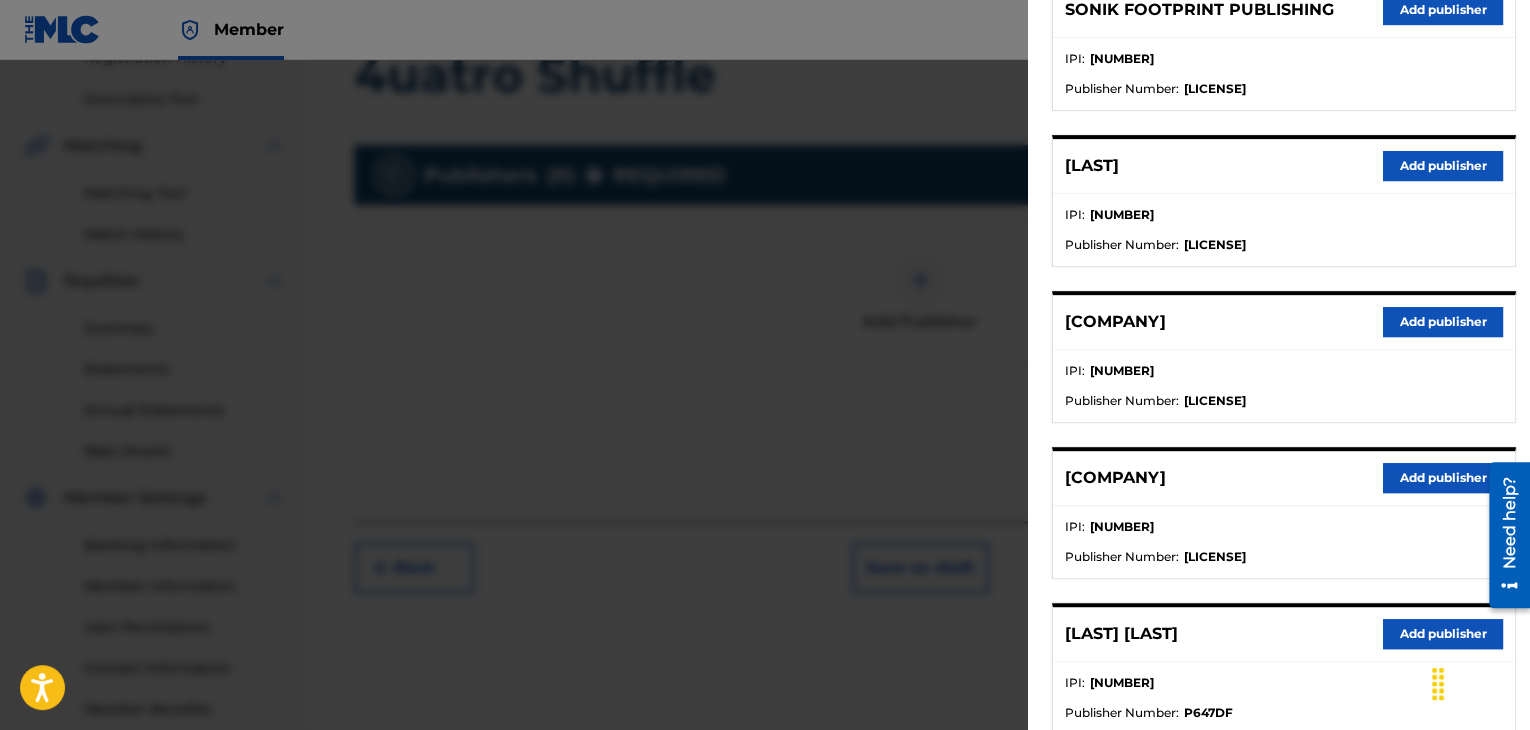 scroll, scrollTop: 500, scrollLeft: 0, axis: vertical 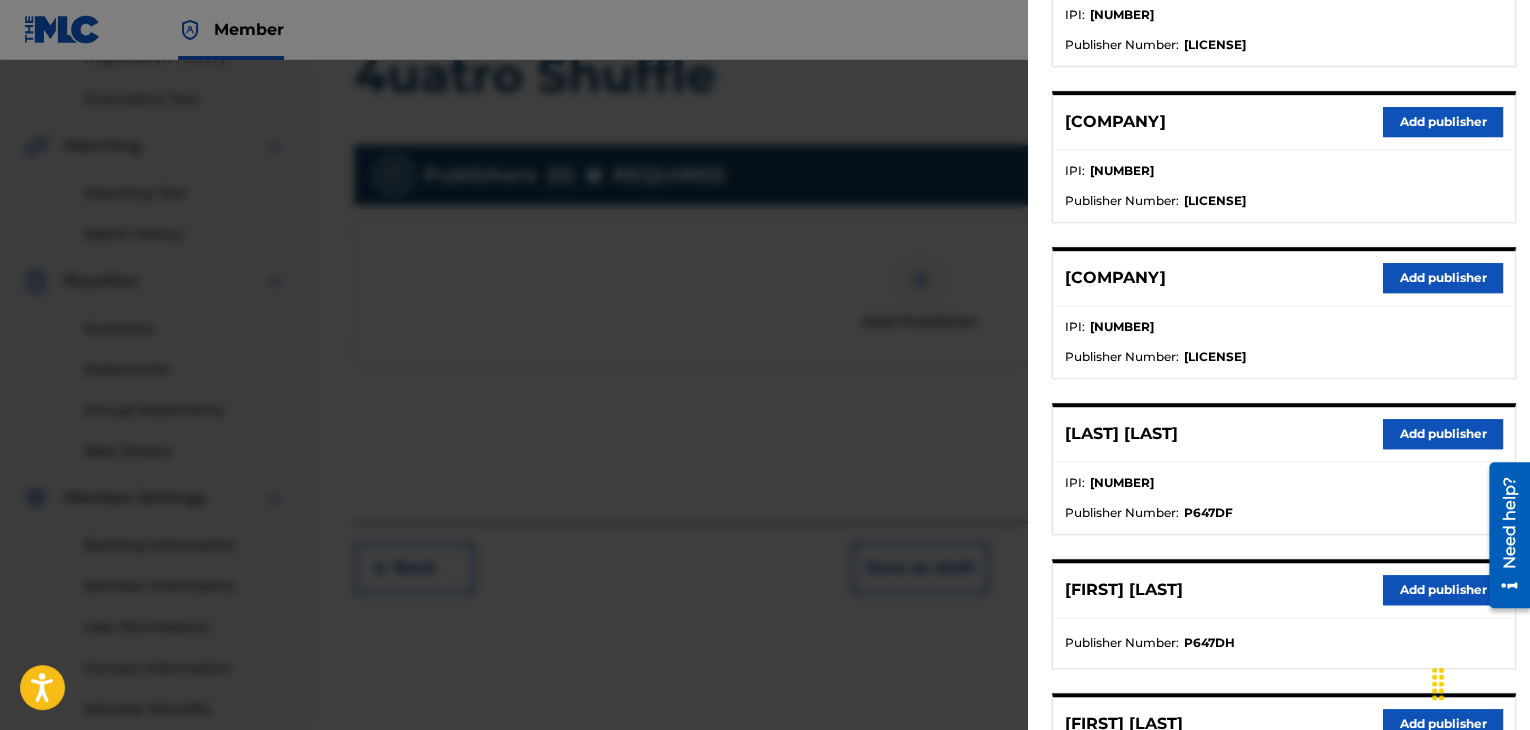 click on "Add publisher" at bounding box center (1443, 434) 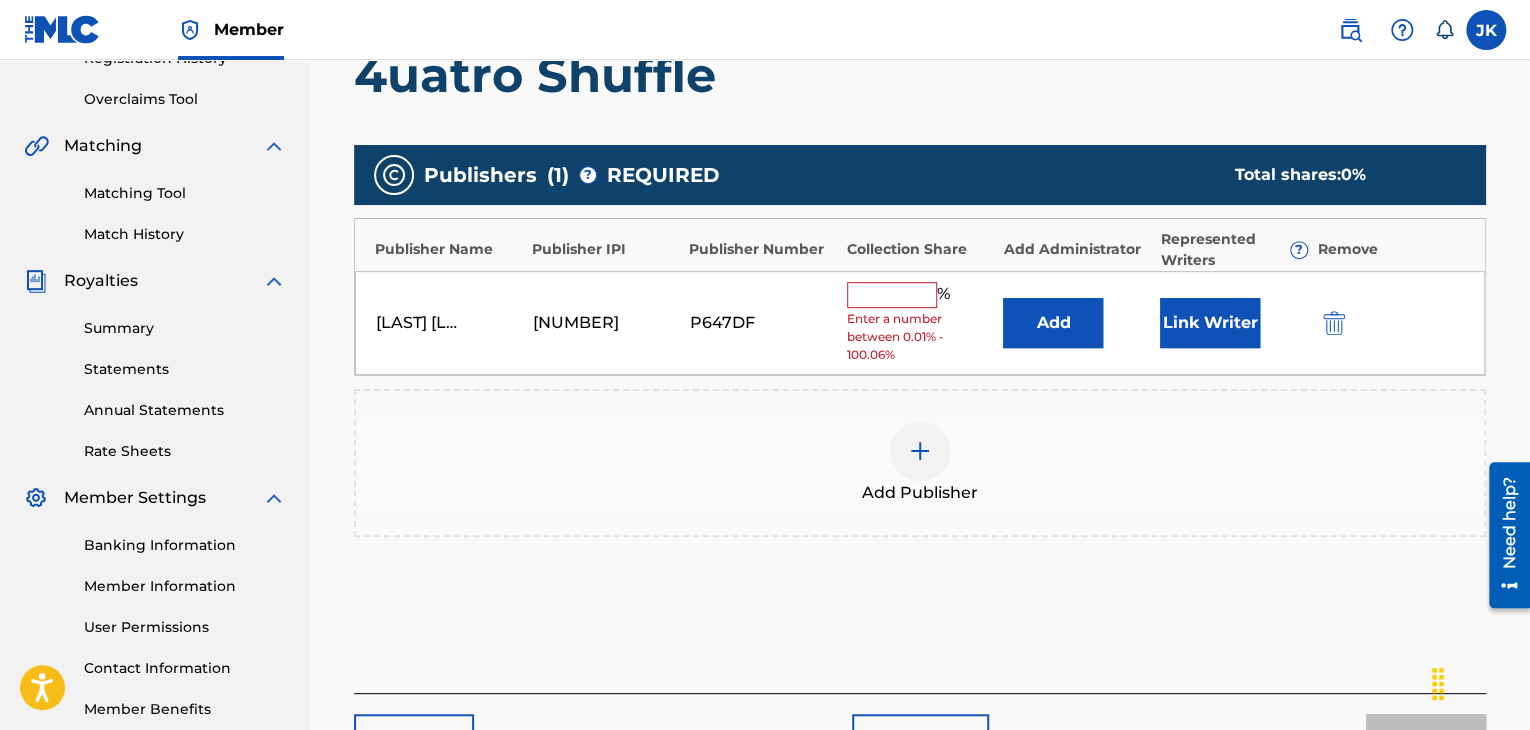 click on "Add" at bounding box center (1053, 323) 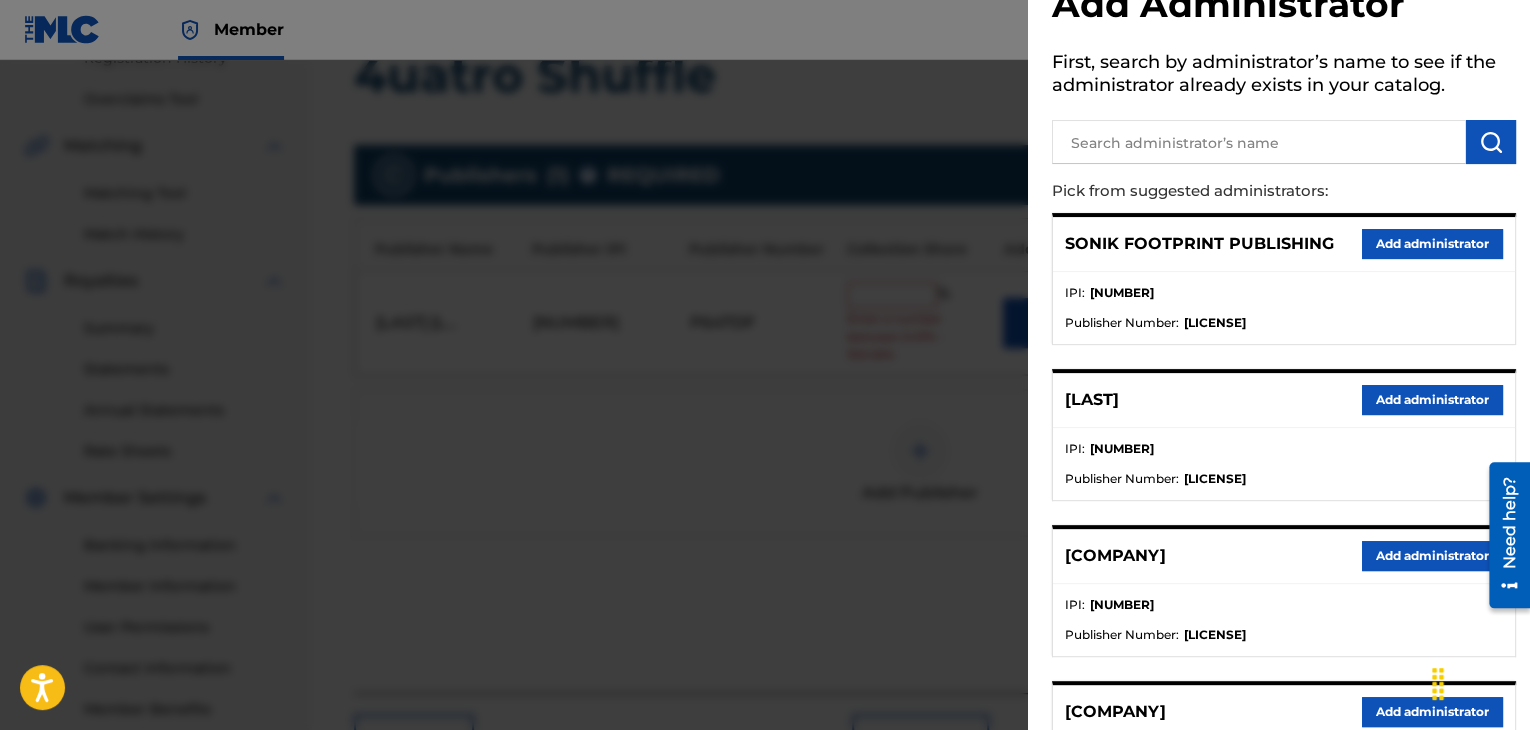 scroll, scrollTop: 300, scrollLeft: 0, axis: vertical 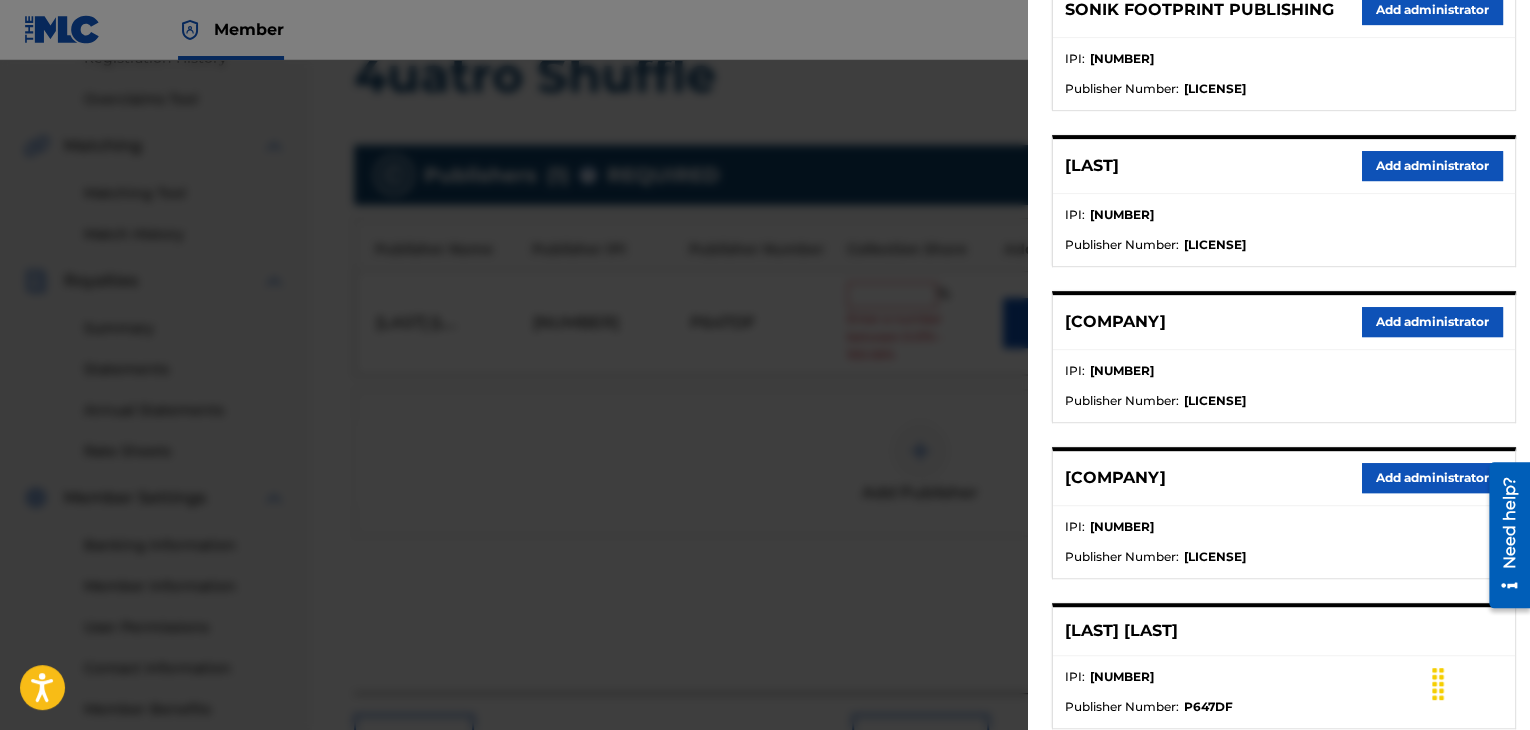 click on "Add administrator" at bounding box center (1432, 322) 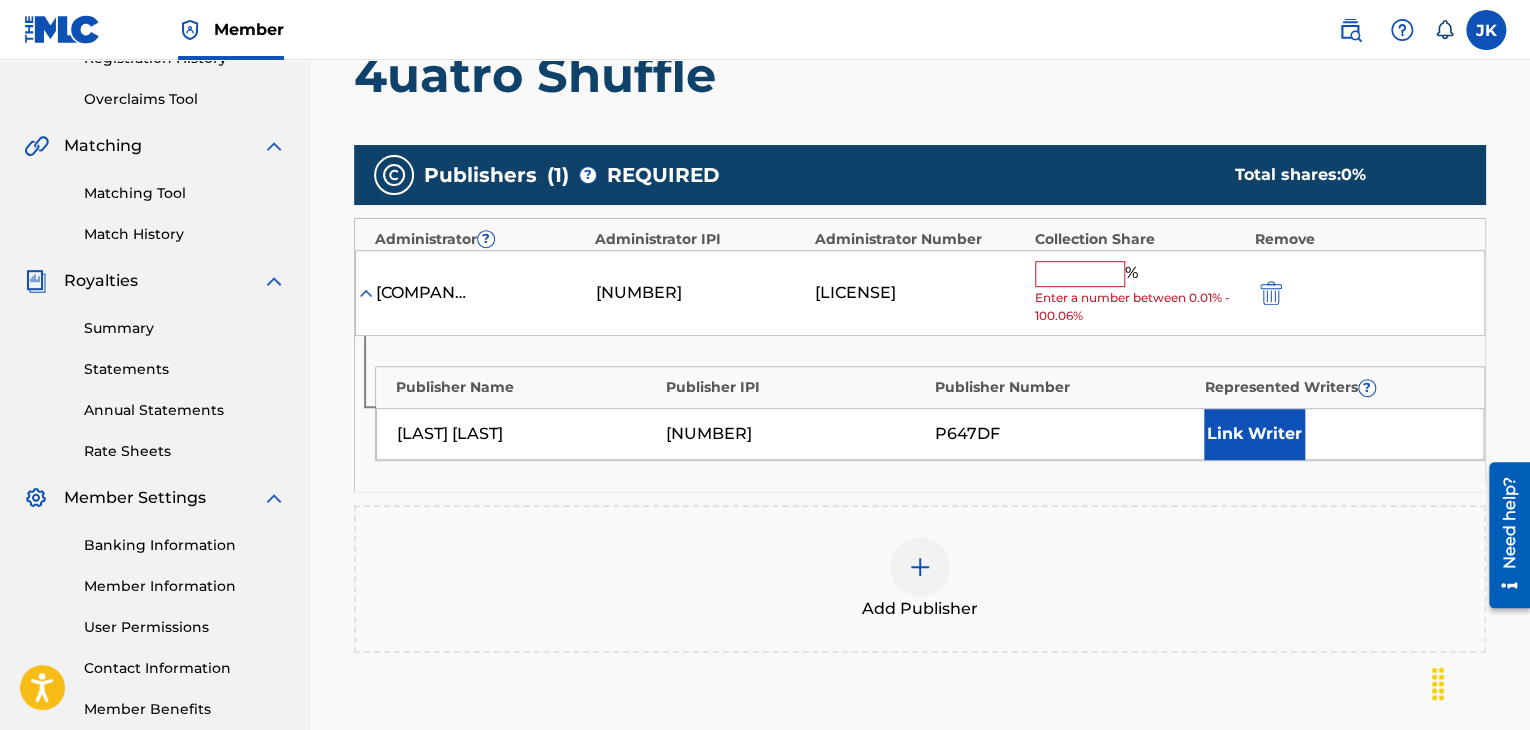 click at bounding box center (1080, 274) 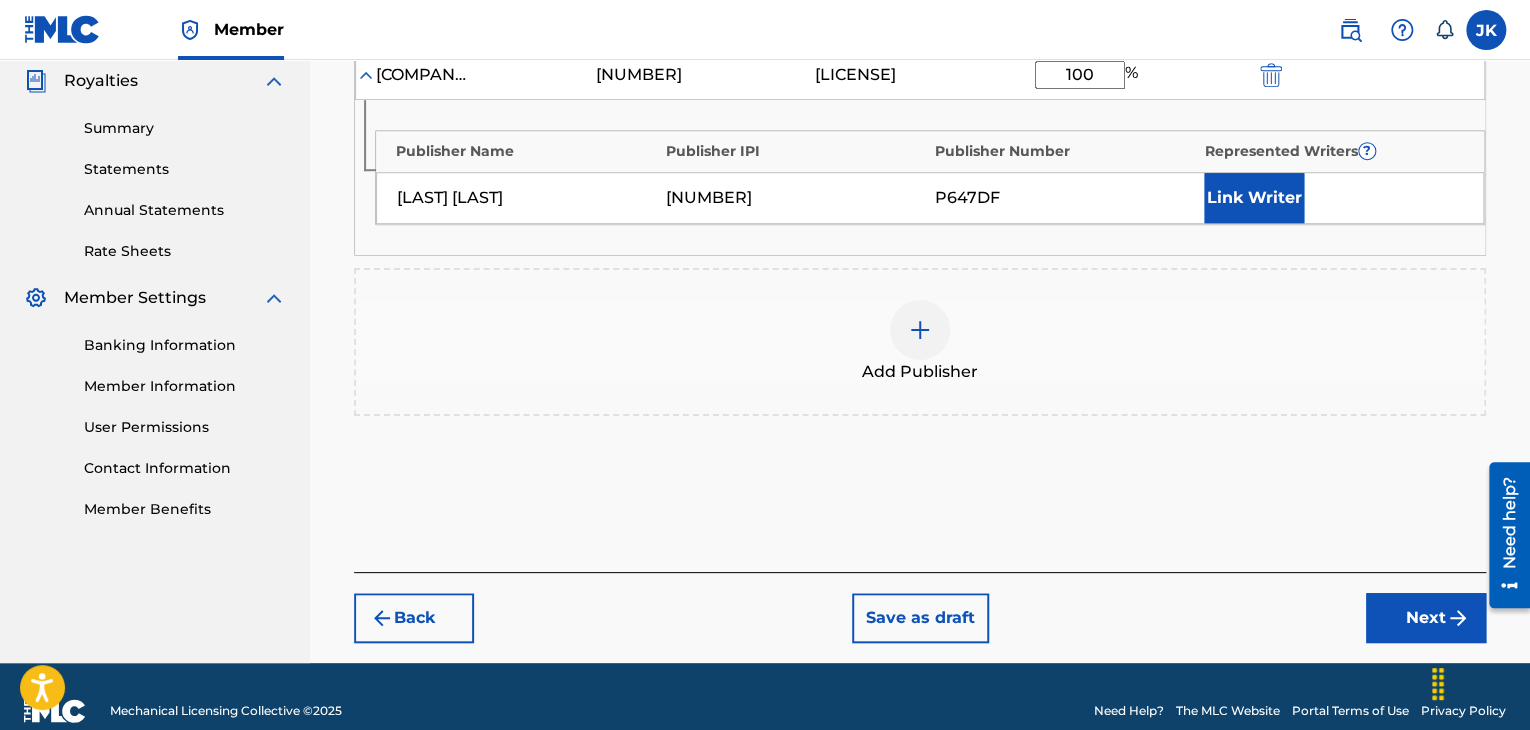 click on "Next" at bounding box center (1426, 618) 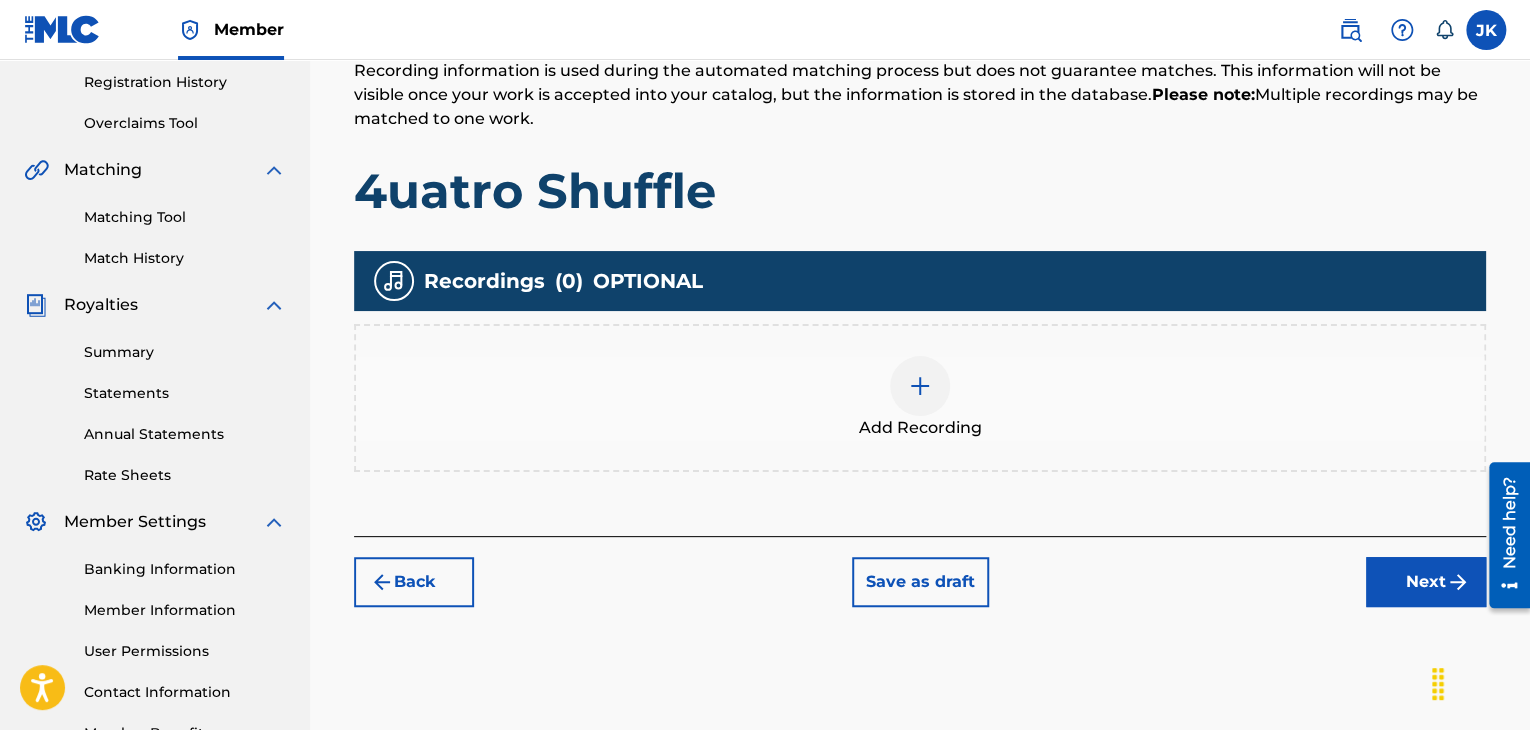 scroll, scrollTop: 390, scrollLeft: 0, axis: vertical 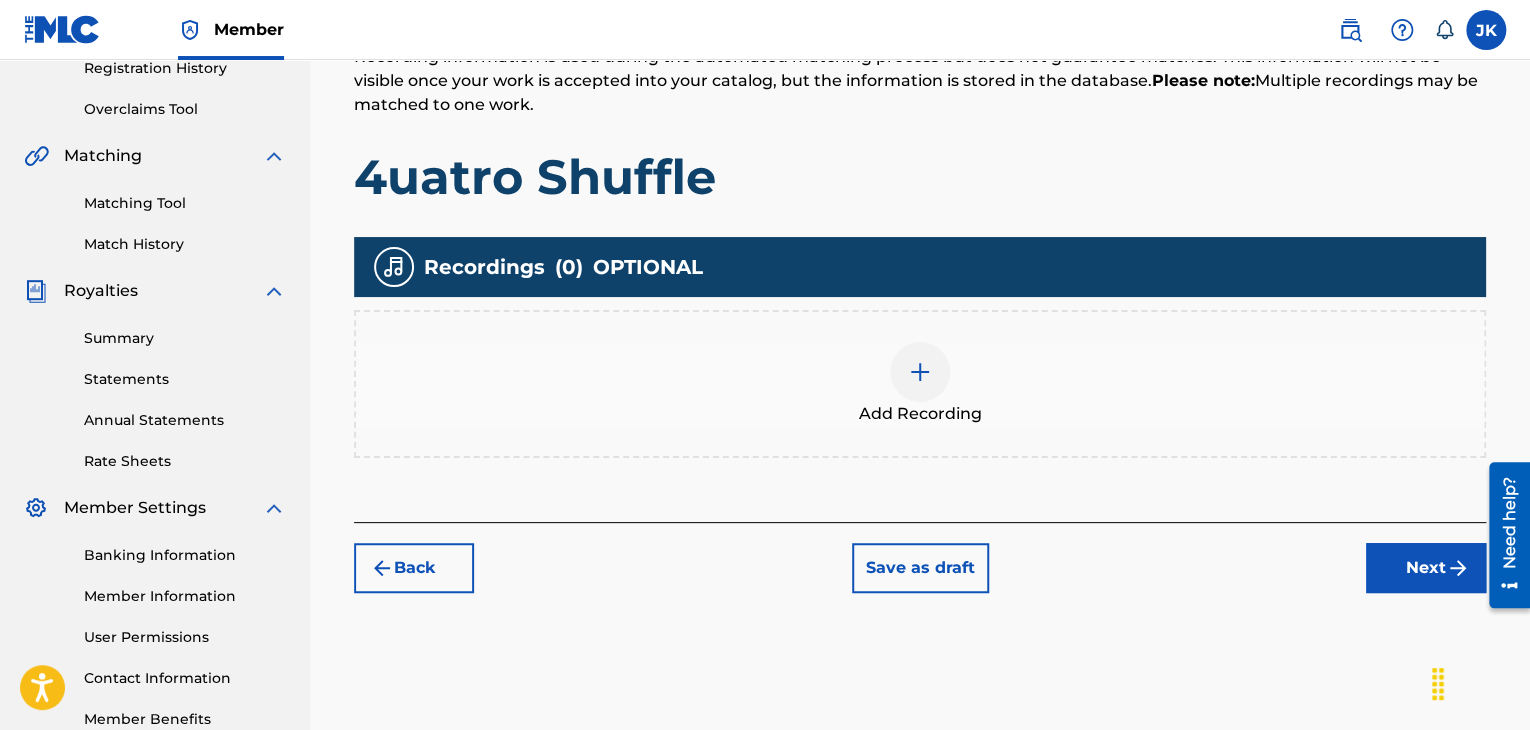 click at bounding box center (920, 372) 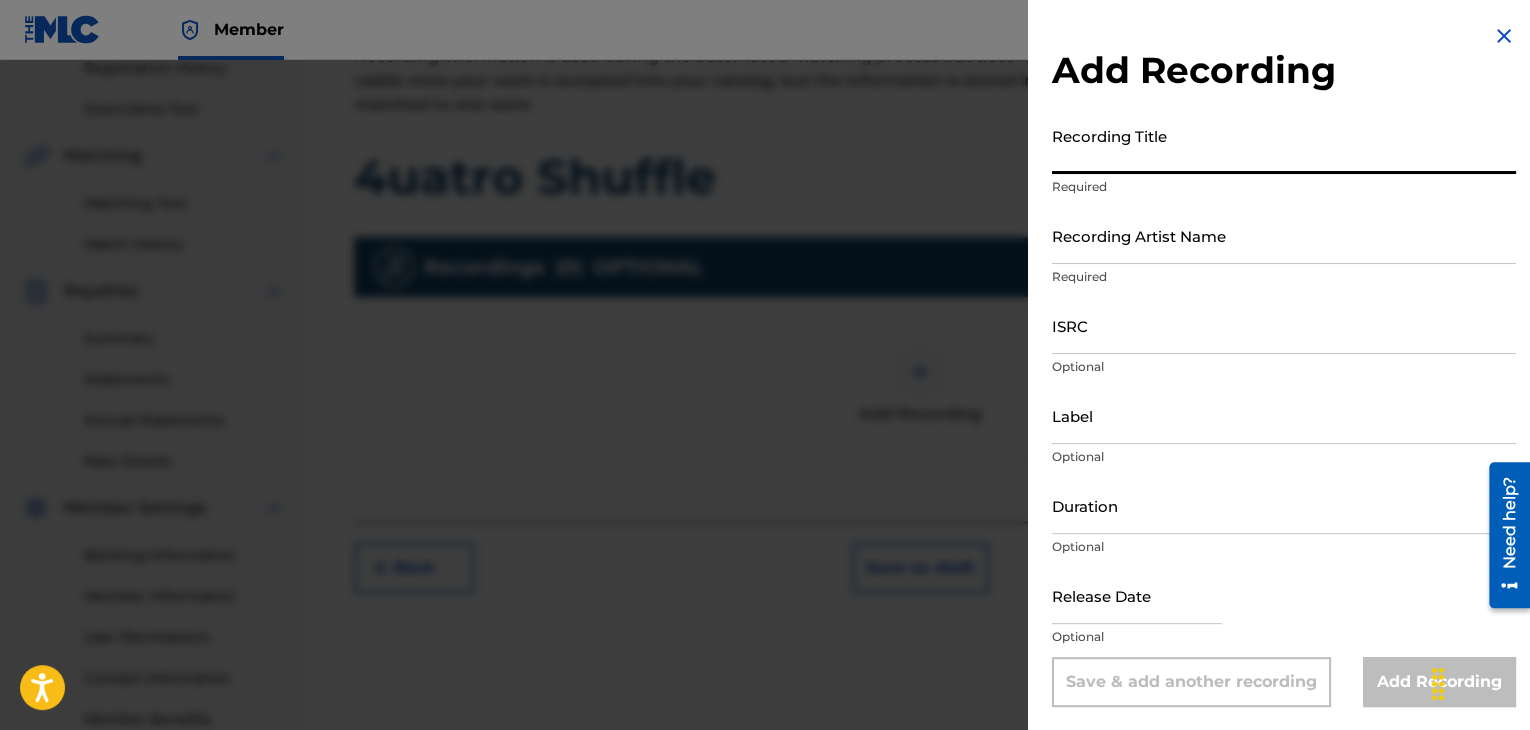 click on "Recording Title" at bounding box center (1284, 145) 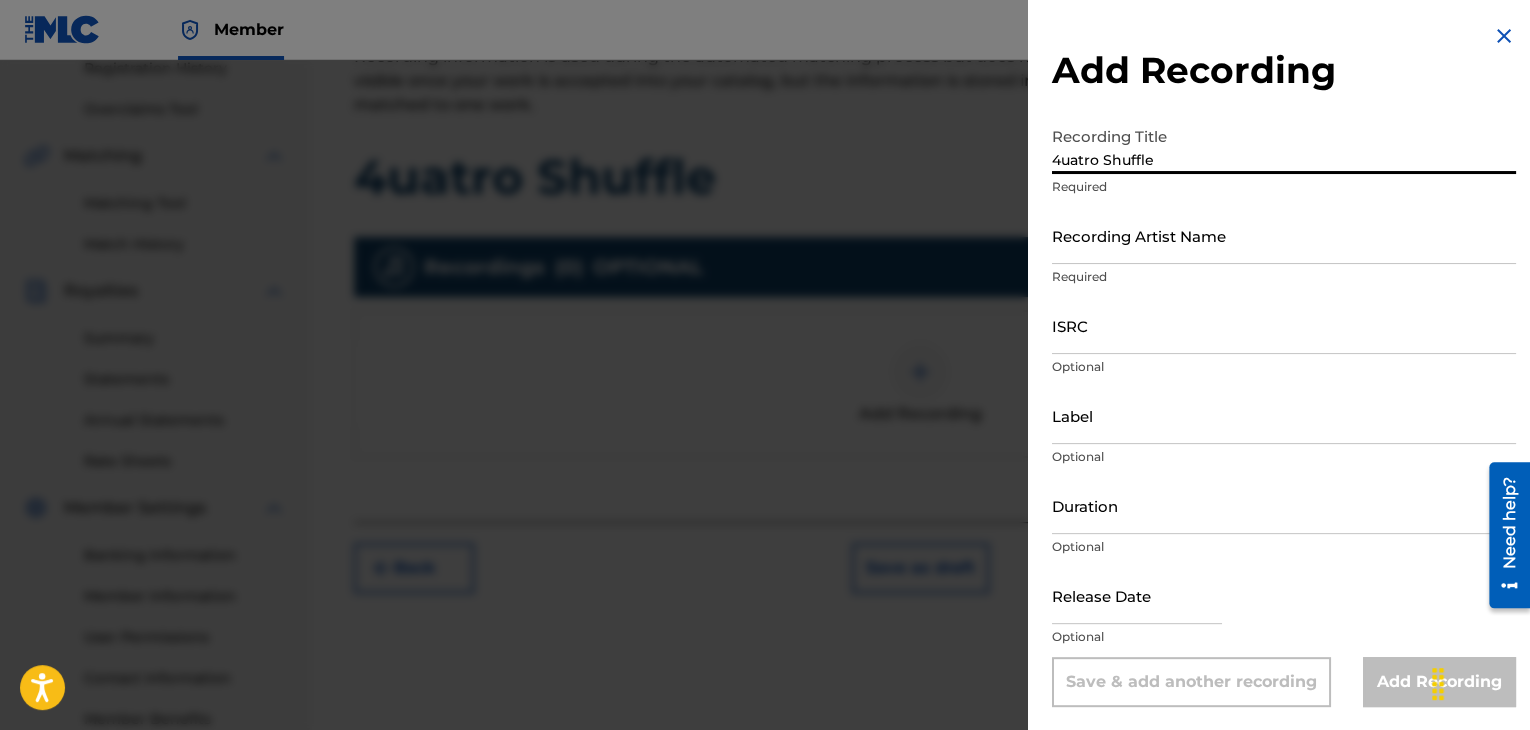 type on "[PRODUCT]" 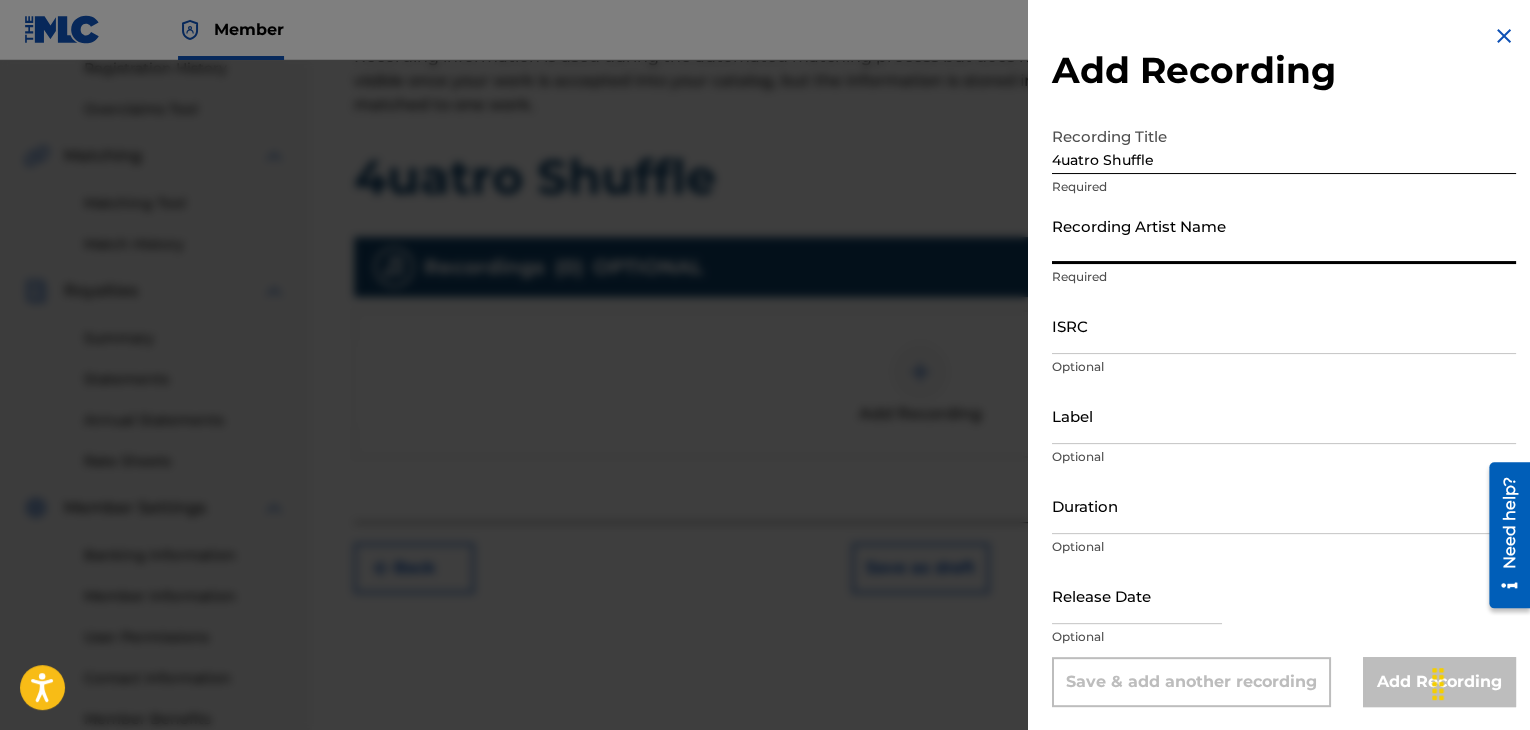 click on "Recording Artist Name" at bounding box center (1284, 235) 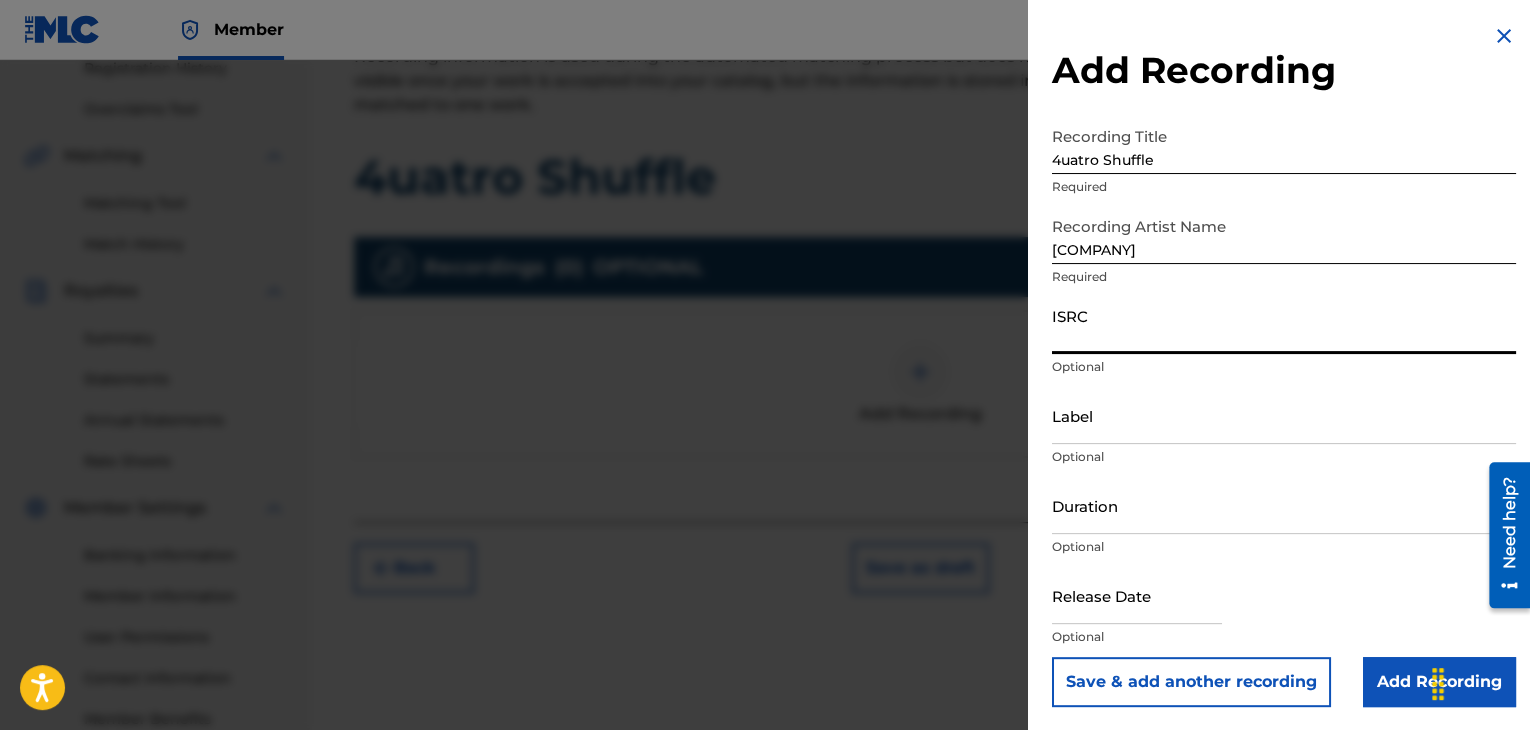 click on "ISRC" at bounding box center [1284, 325] 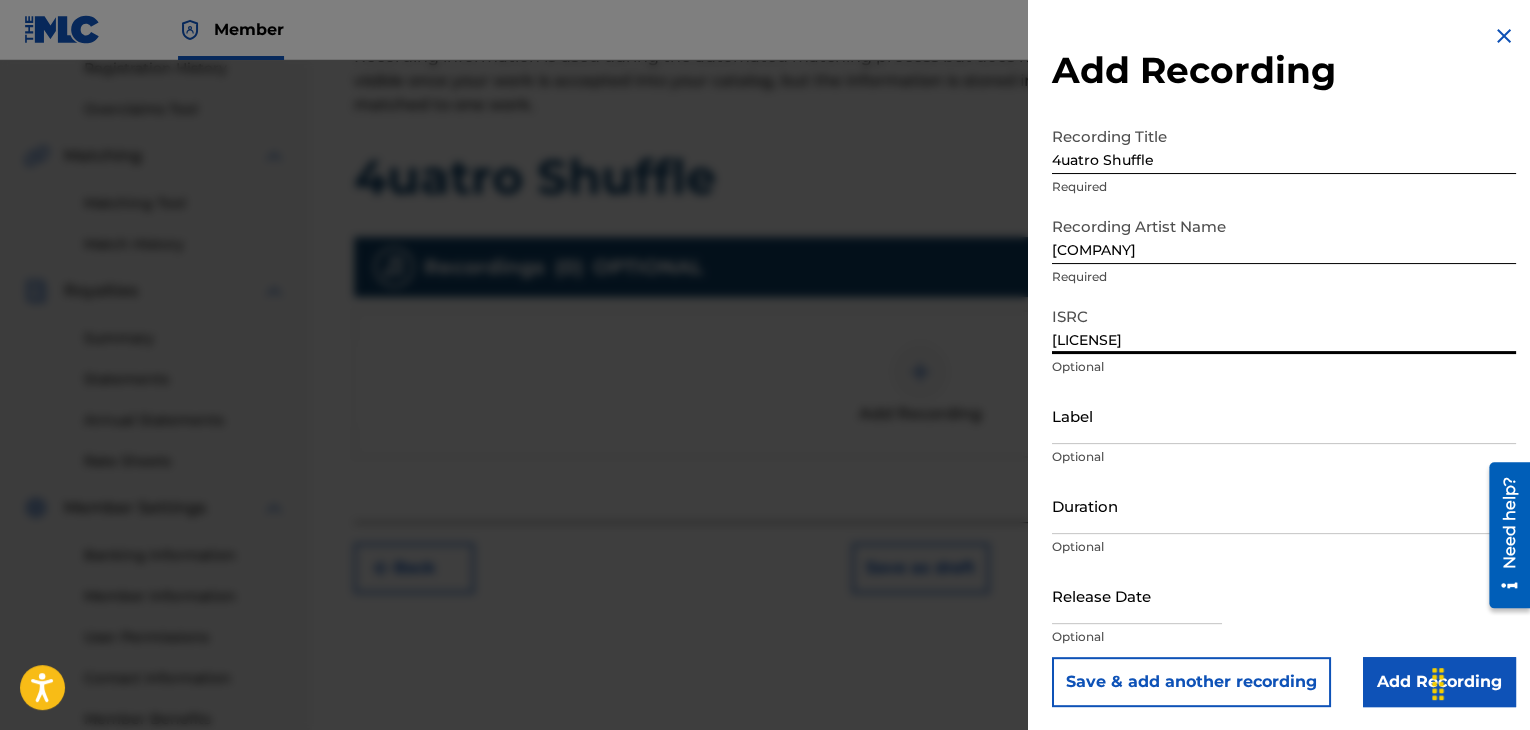 type on "QZK6F2573941" 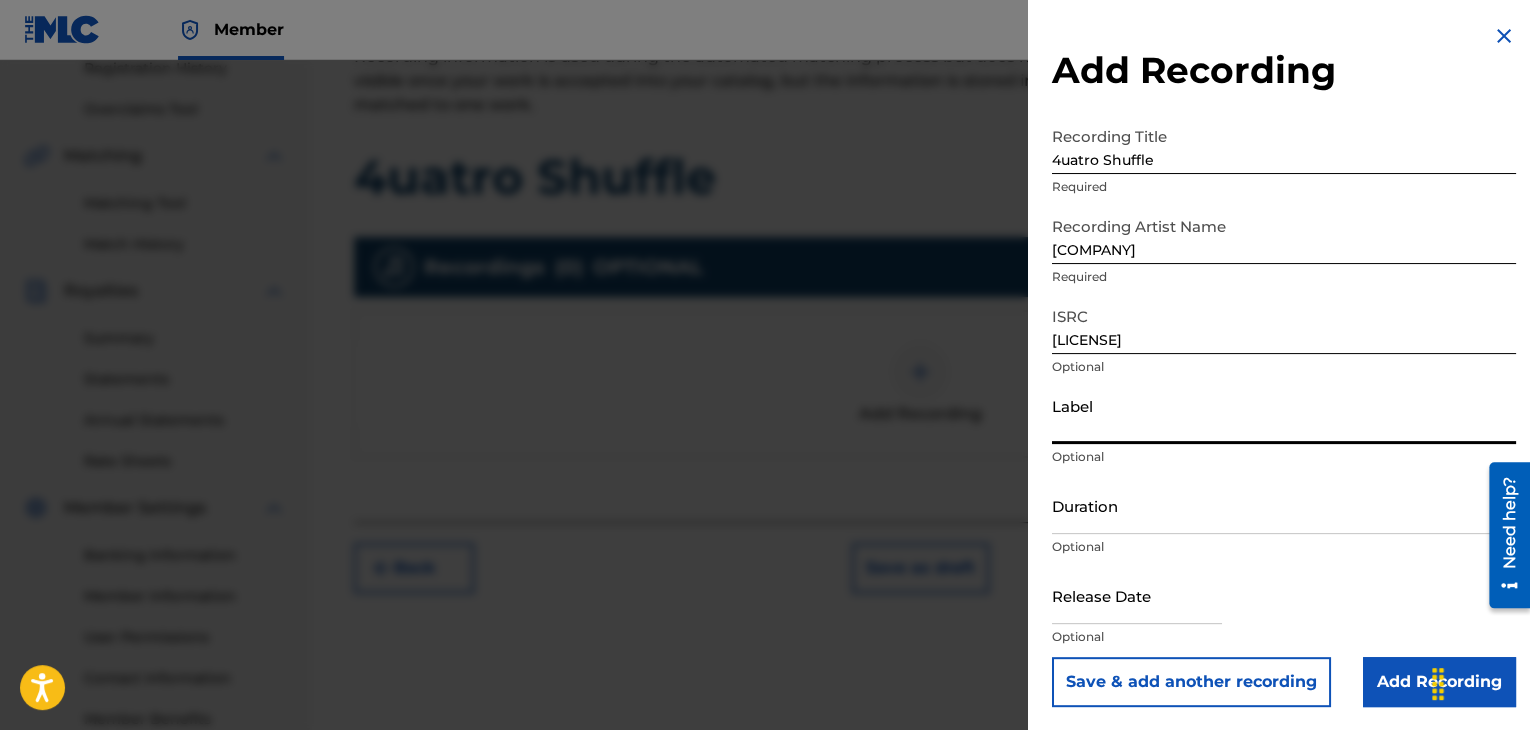 type on "Harmonunity Records and .wavLab productions" 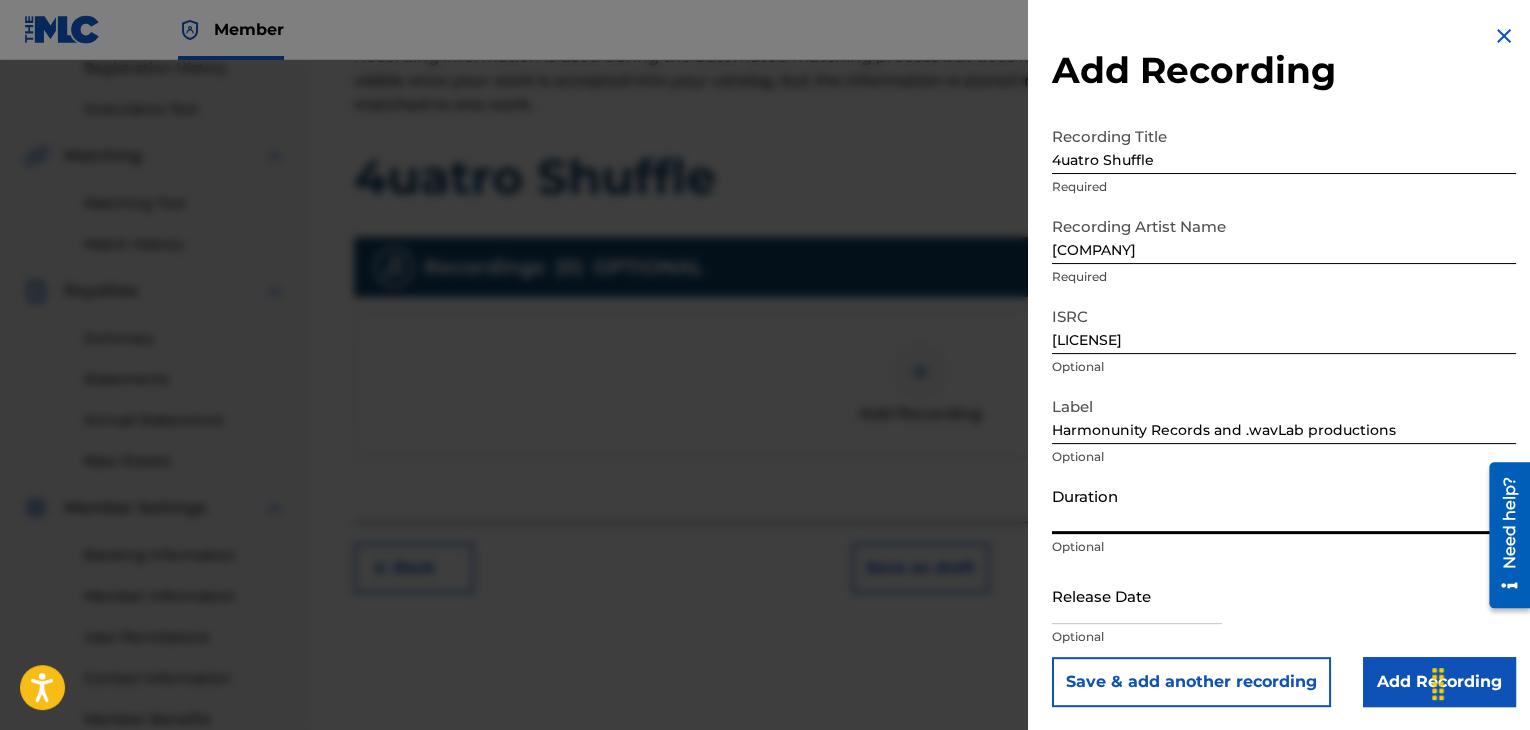 click on "Duration" at bounding box center (1284, 505) 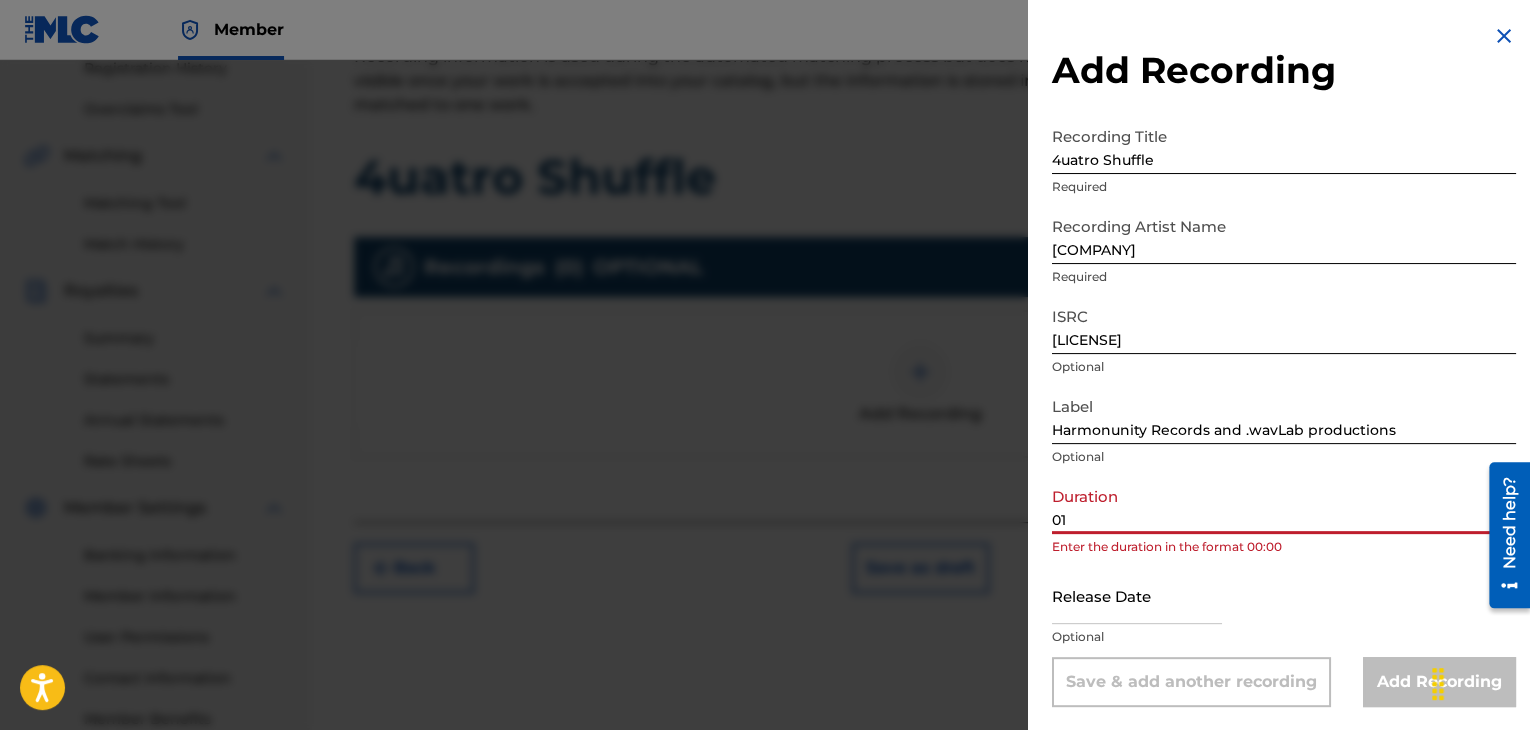 type on "01:58" 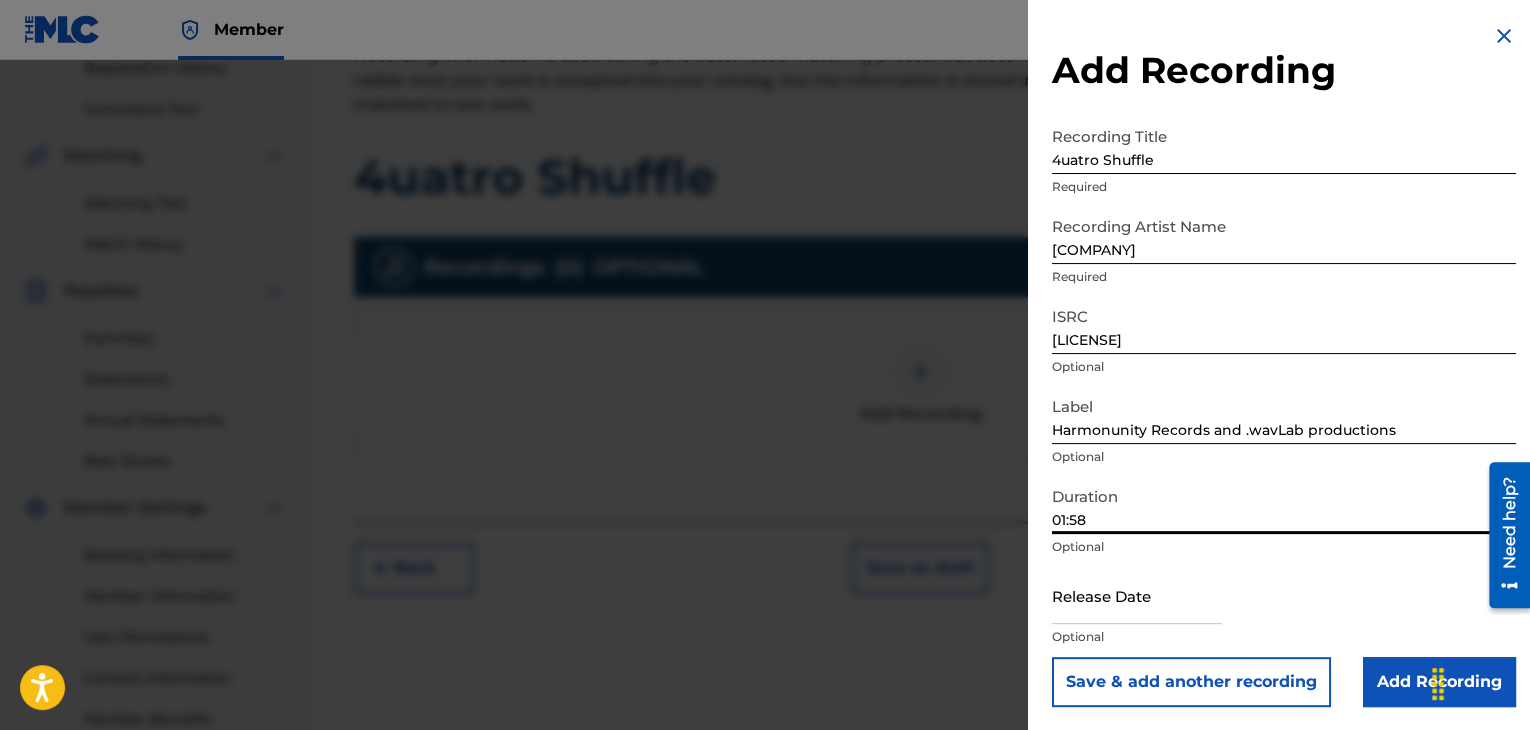 click at bounding box center (1137, 595) 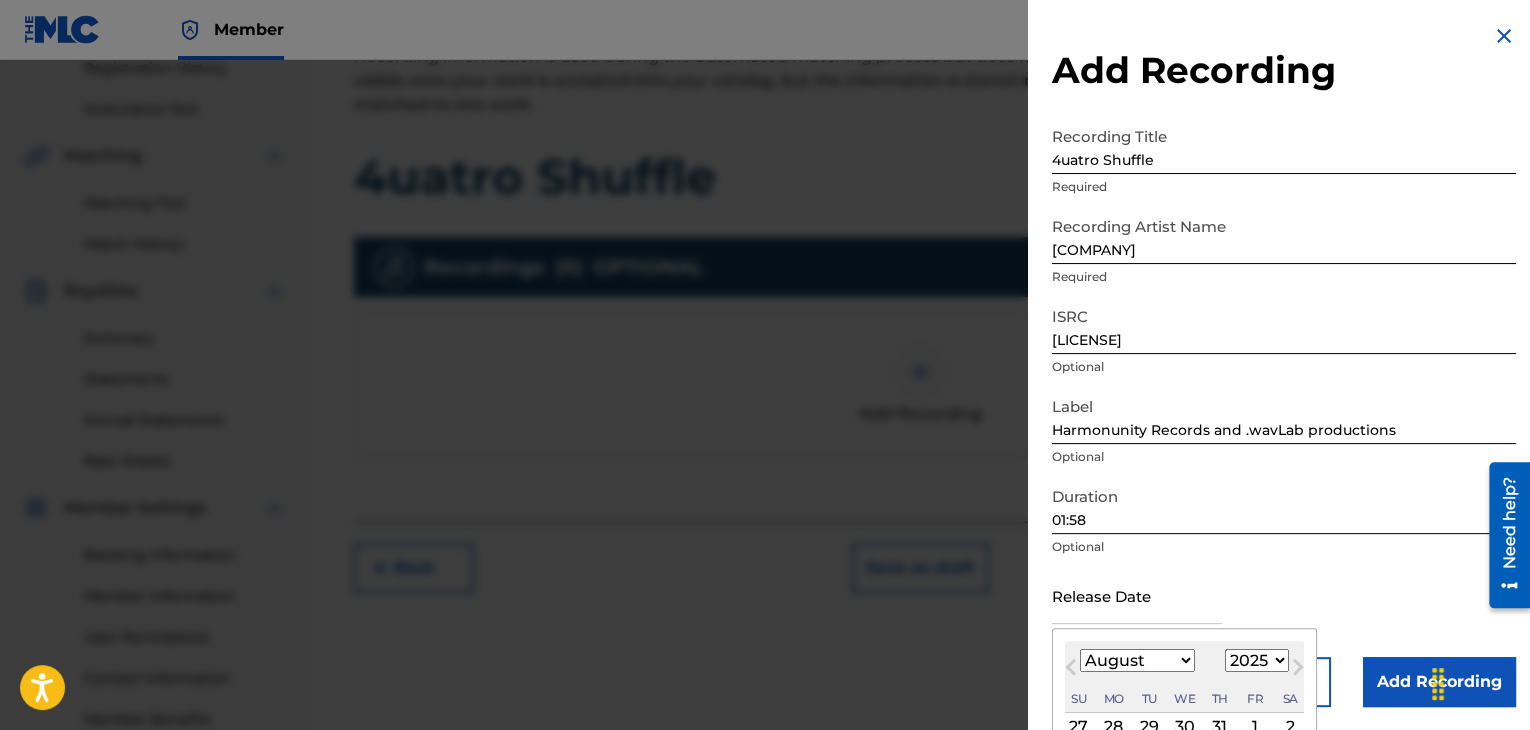 type on "April 19 2025" 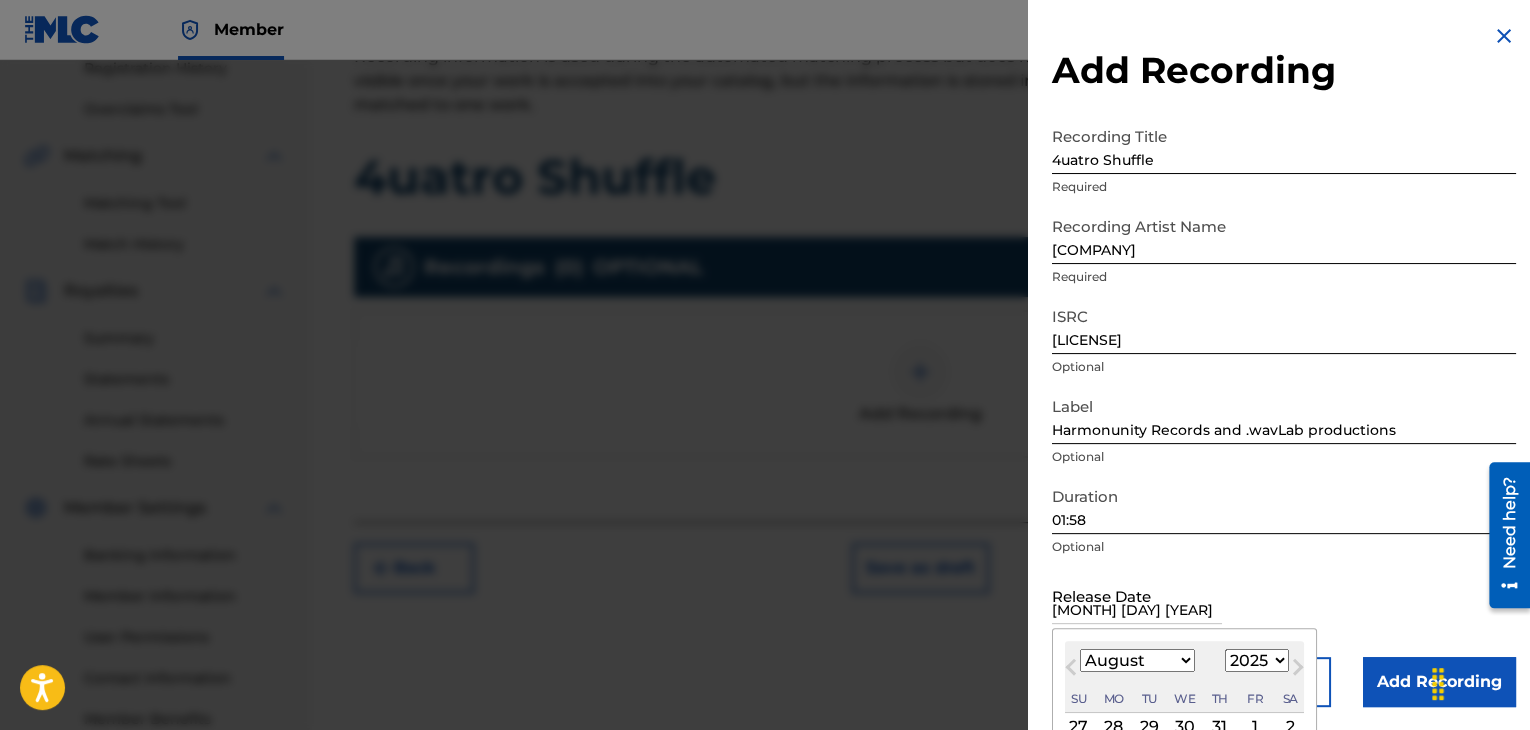 select on "3" 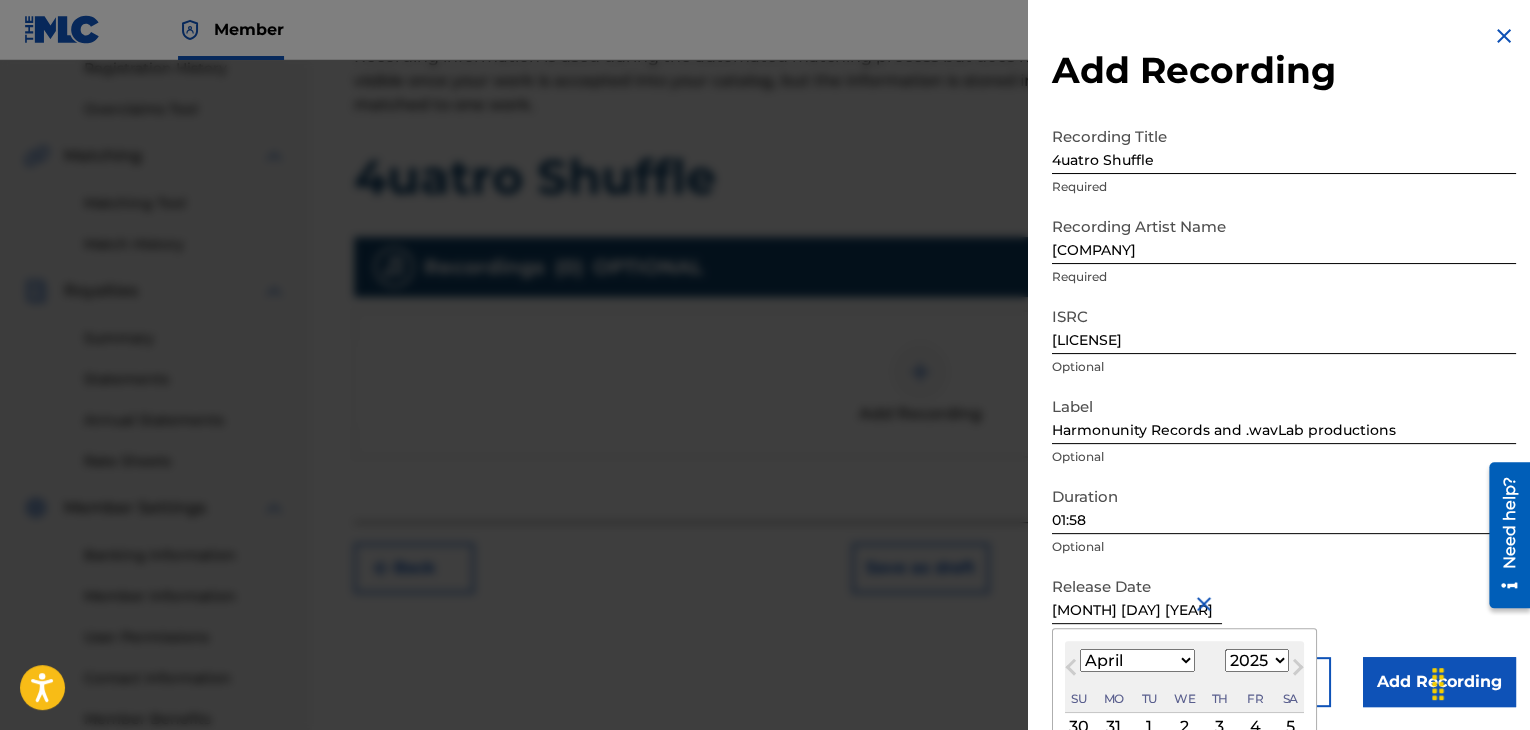 click on "Release Date April 19 2025 April 2025 Previous Month Next Month April 2025 January February March April May June July August September October November December 1899 1900 1901 1902 1903 1904 1905 1906 1907 1908 1909 1910 1911 1912 1913 1914 1915 1916 1917 1918 1919 1920 1921 1922 1923 1924 1925 1926 1927 1928 1929 1930 1931 1932 1933 1934 1935 1936 1937 1938 1939 1940 1941 1942 1943 1944 1945 1946 1947 1948 1949 1950 1951 1952 1953 1954 1955 1956 1957 1958 1959 1960 1961 1962 1963 1964 1965 1966 1967 1968 1969 1970 1971 1972 1973 1974 1975 1976 1977 1978 1979 1980 1981 1982 1983 1984 1985 1986 1987 1988 1989 1990 1991 1992 1993 1994 1995 1996 1997 1998 1999 2000 2001 2002 2003 2004 2005 2006 2007 2008 2009 2010 2011 2012 2013 2014 2015 2016 2017 2018 2019 2020 2021 2022 2023 2024 2025 2026 2027 2028 2029 2030 2031 2032 2033 2034 2035 2036 2037 2038 2039 2040 2041 2042 2043 2044 2045 2046 2047 2048 2049 2050 2051 2052 2053 2054 2055 2056 2057 2058 2059 2060 2061 2062 2063 2064 2065 2066 2067 2068 2069 2070 Su" at bounding box center (1284, 612) 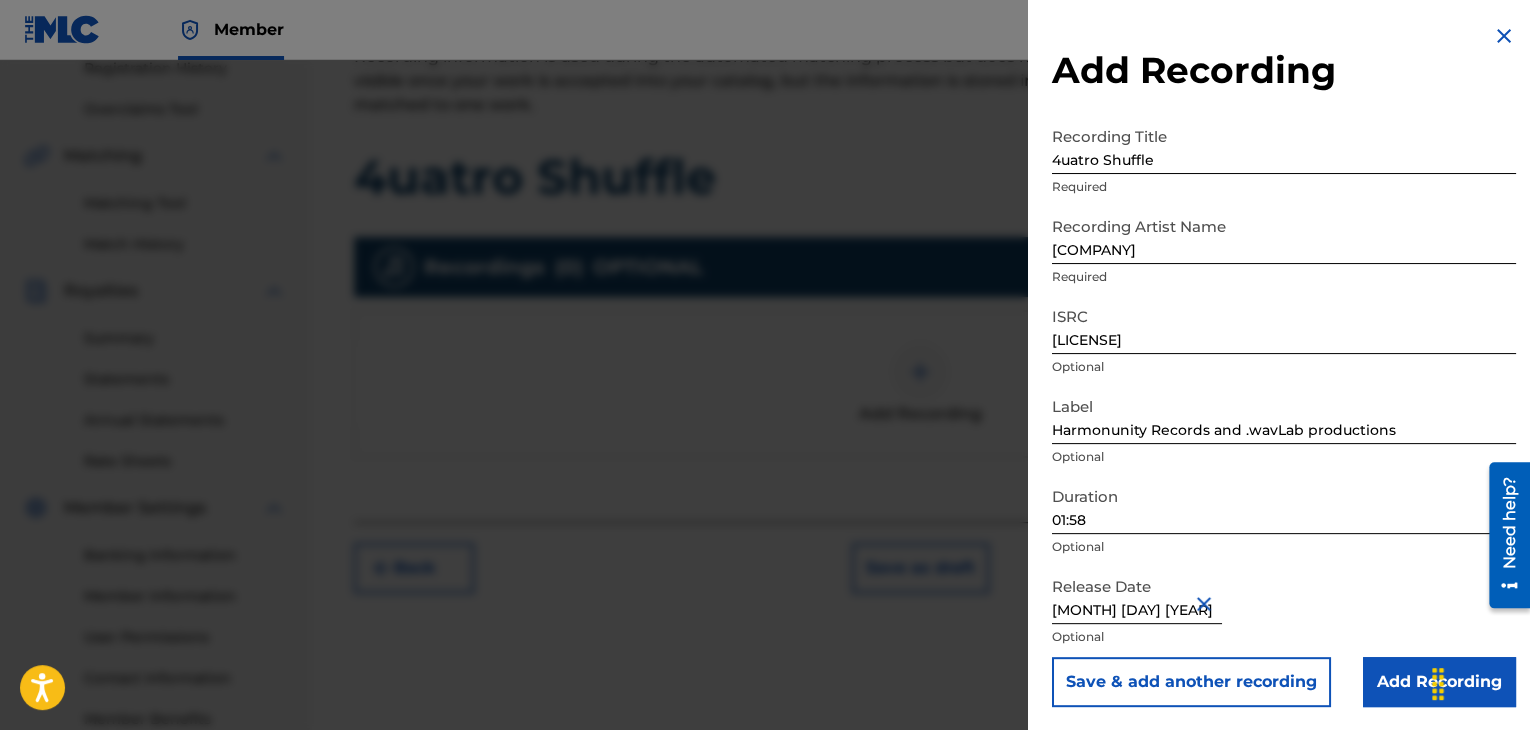 click on "Add Recording" at bounding box center [1439, 682] 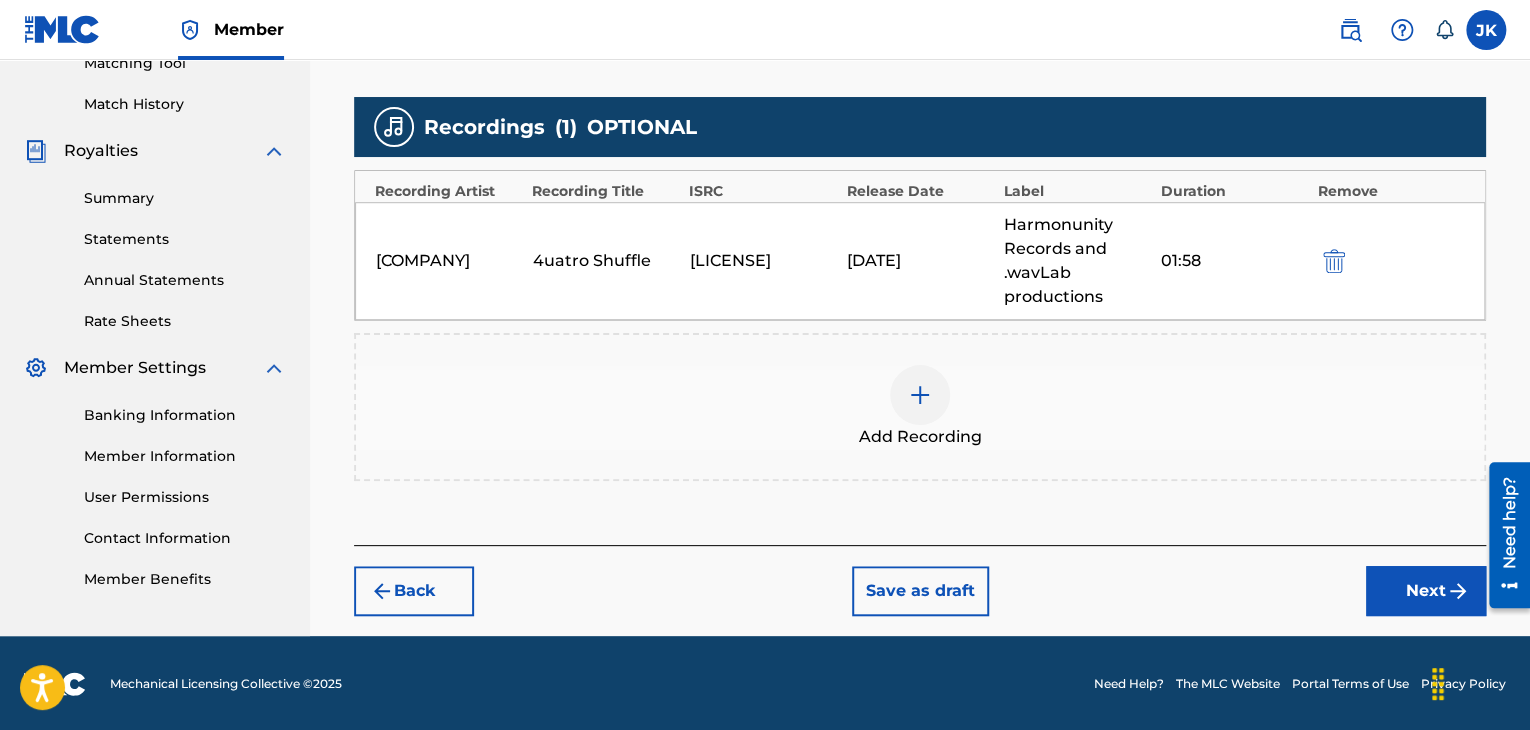 click on "Next" at bounding box center (1426, 591) 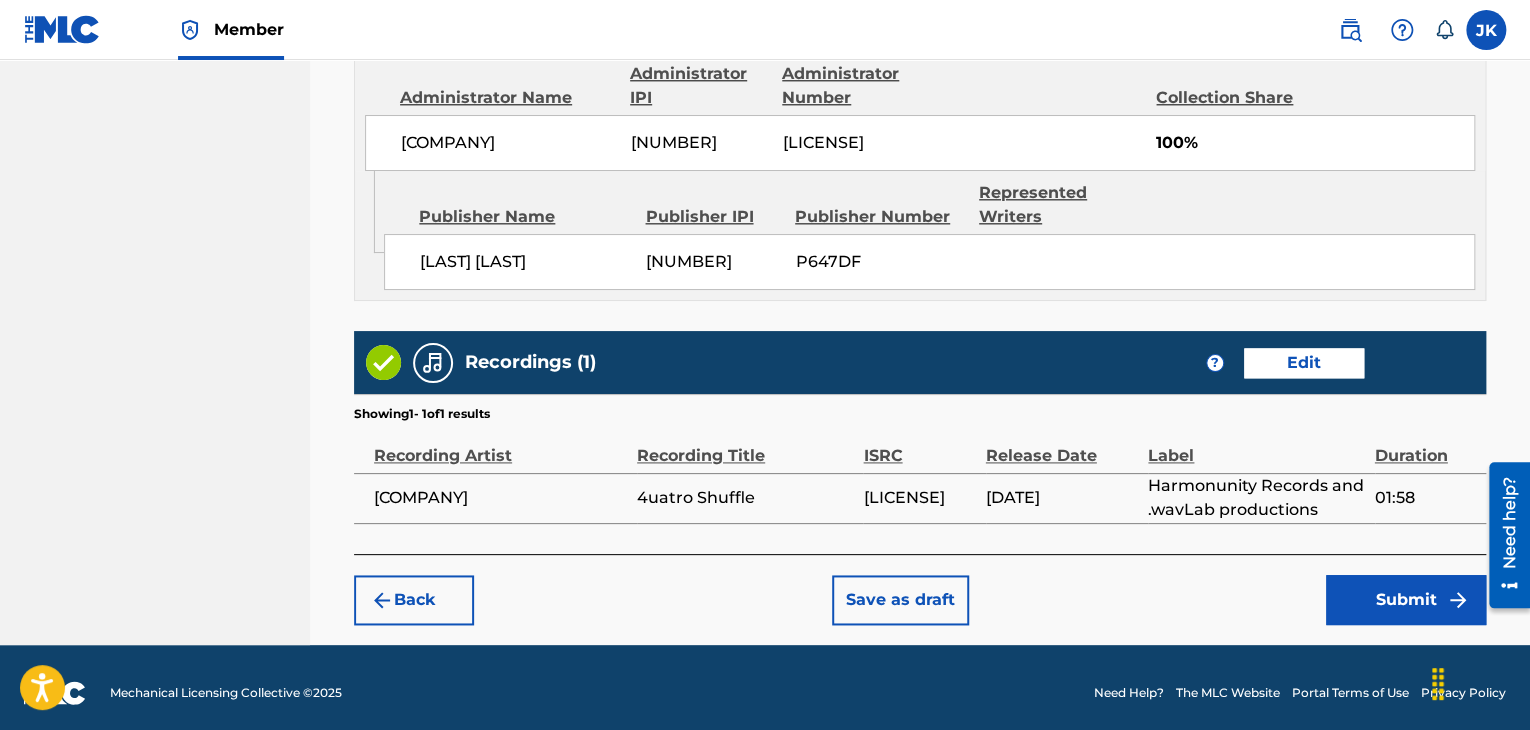 scroll, scrollTop: 1132, scrollLeft: 0, axis: vertical 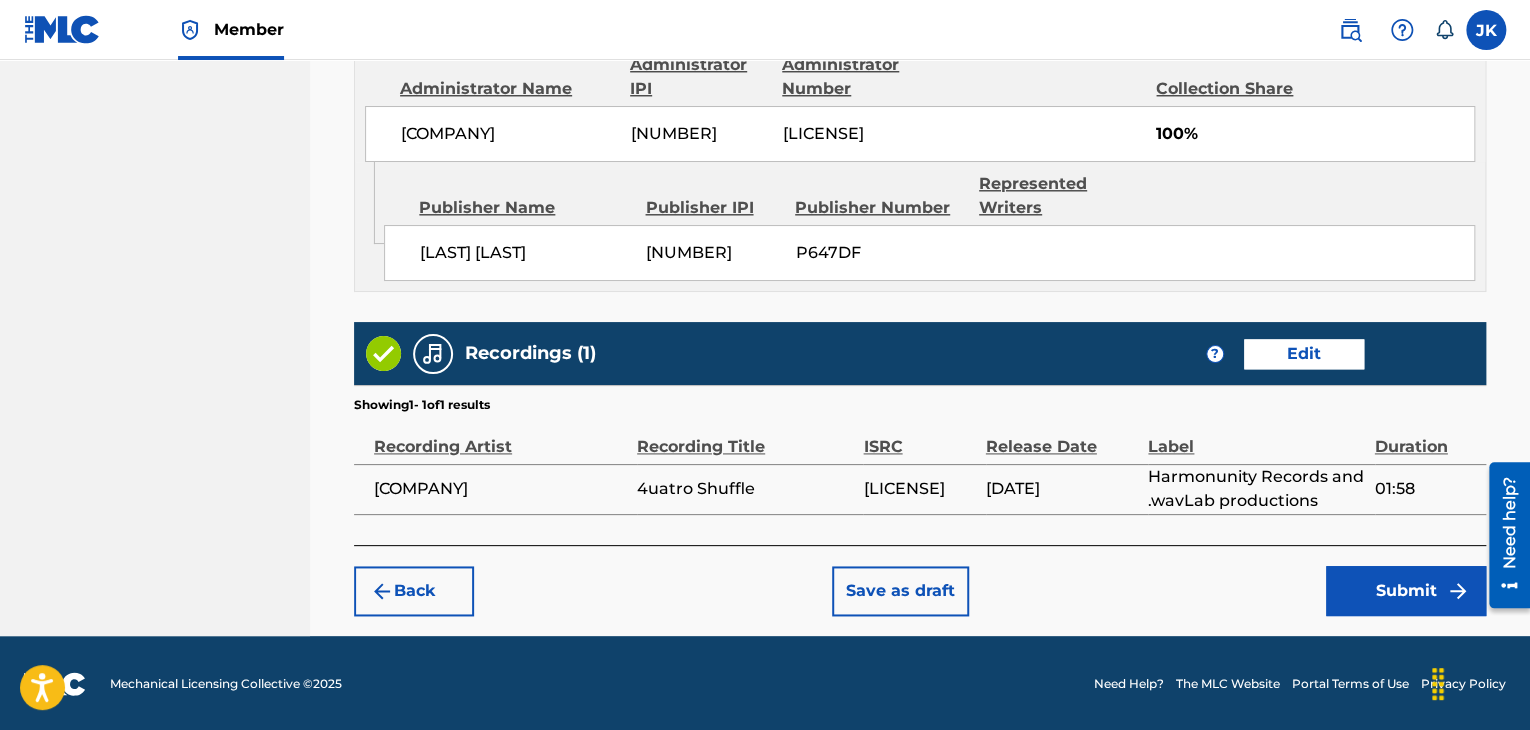 click on "Submit" at bounding box center (1406, 591) 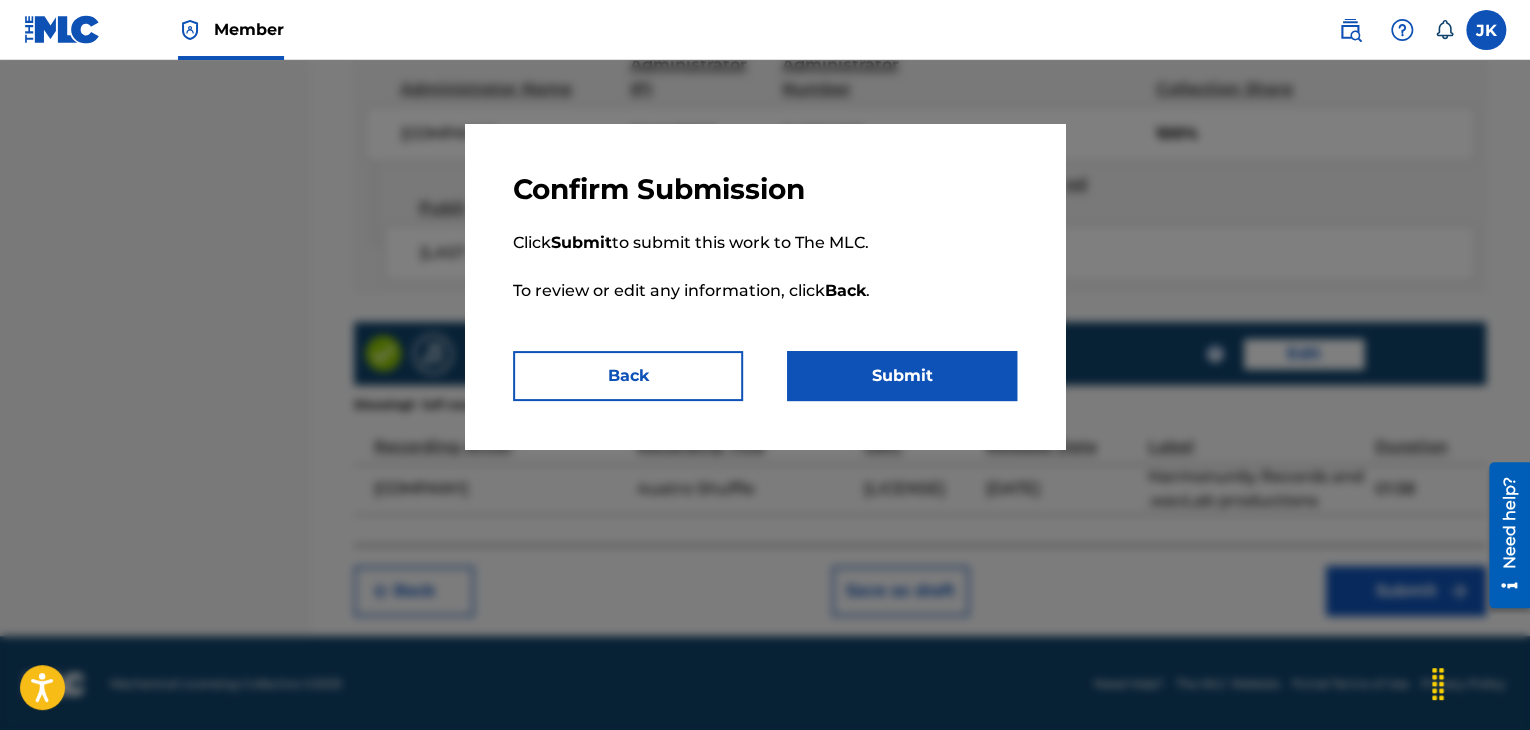 click on "Submit" at bounding box center (902, 376) 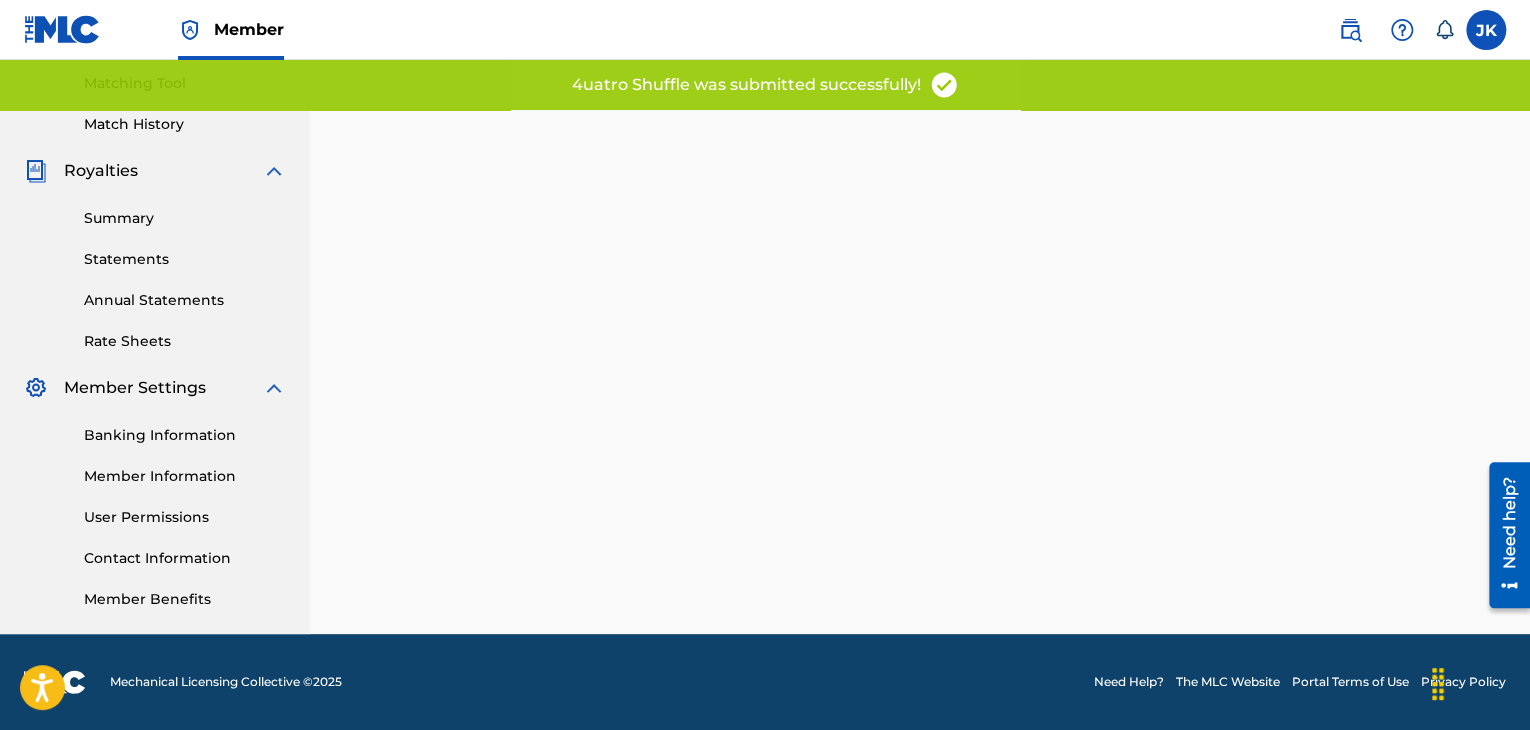 scroll, scrollTop: 0, scrollLeft: 0, axis: both 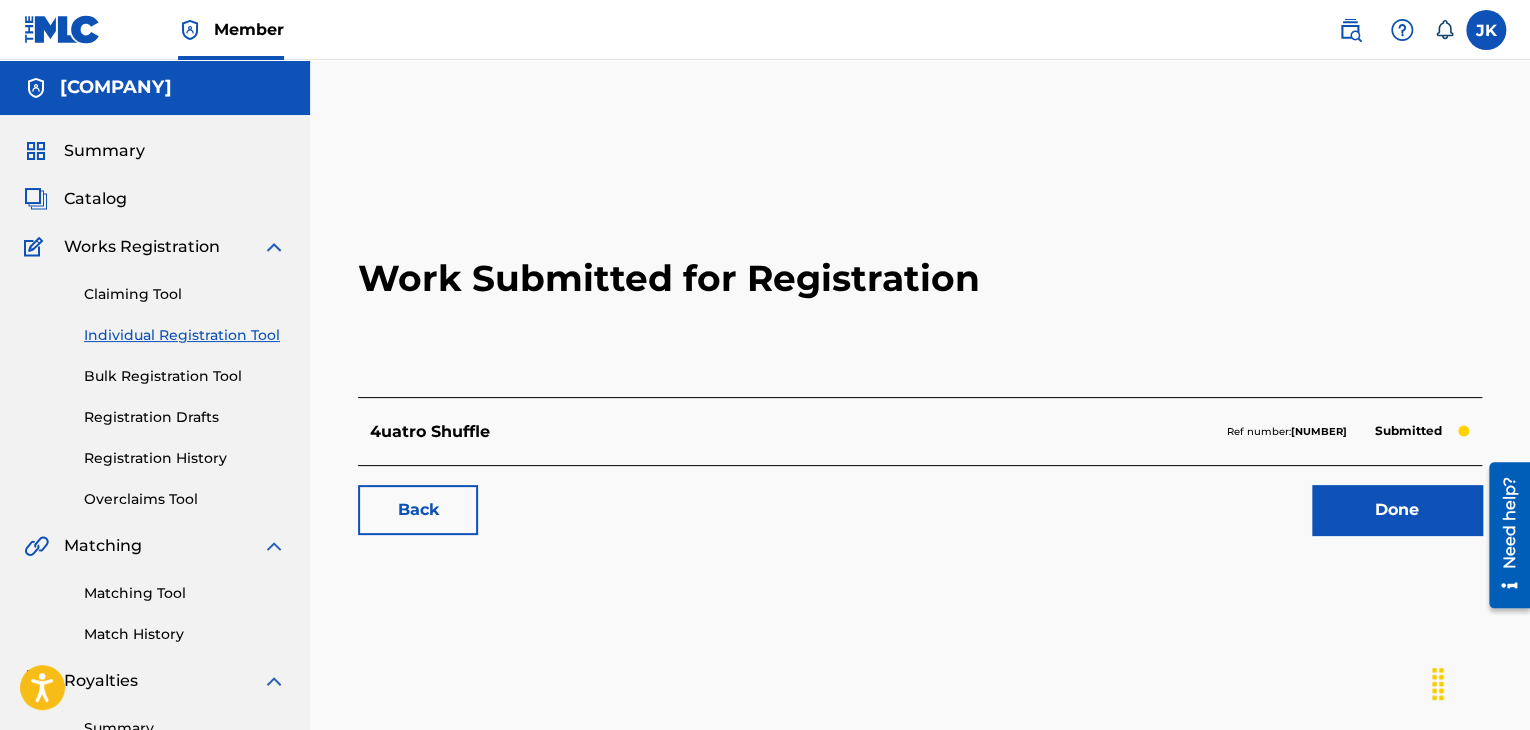 click on "Done" at bounding box center (1397, 510) 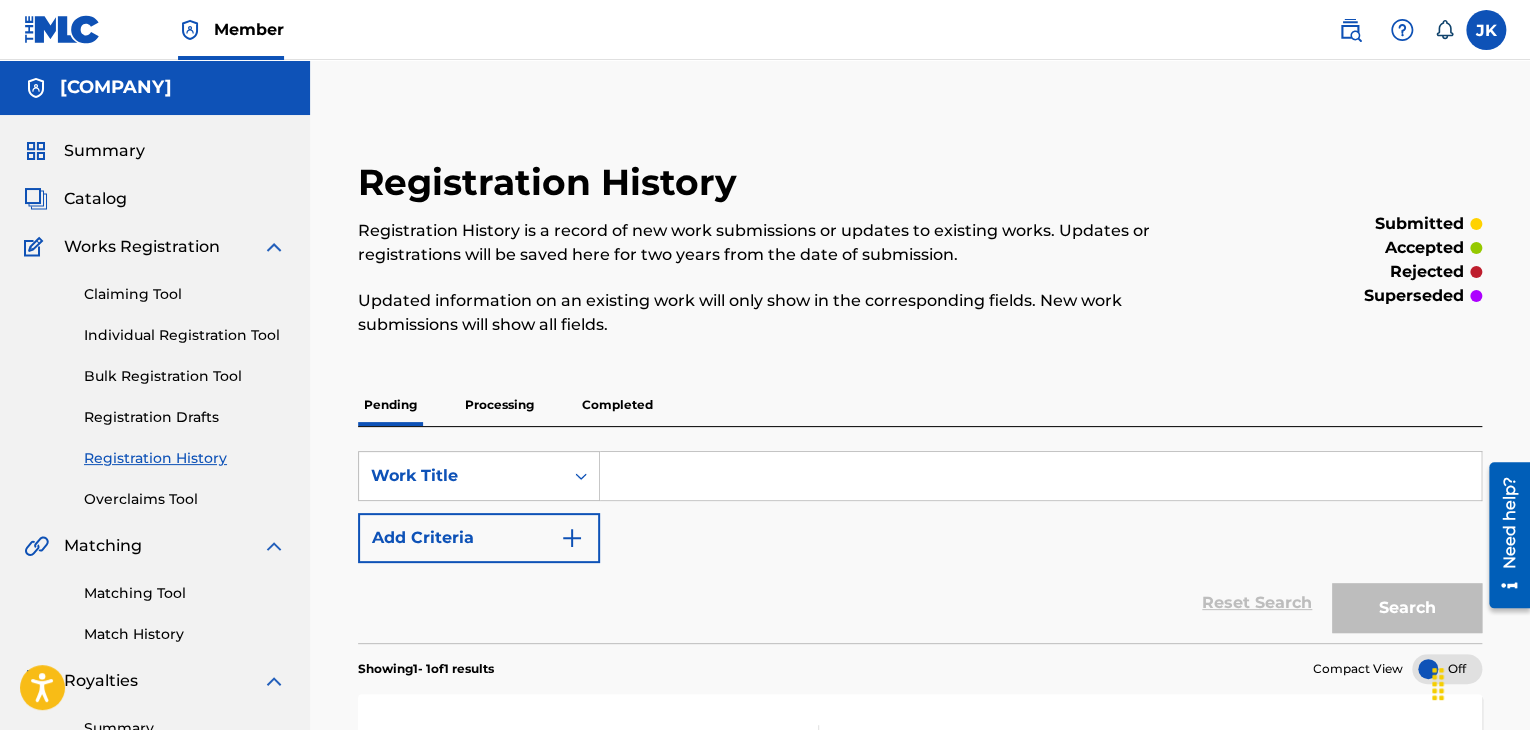 click on "Individual Registration Tool" at bounding box center (185, 335) 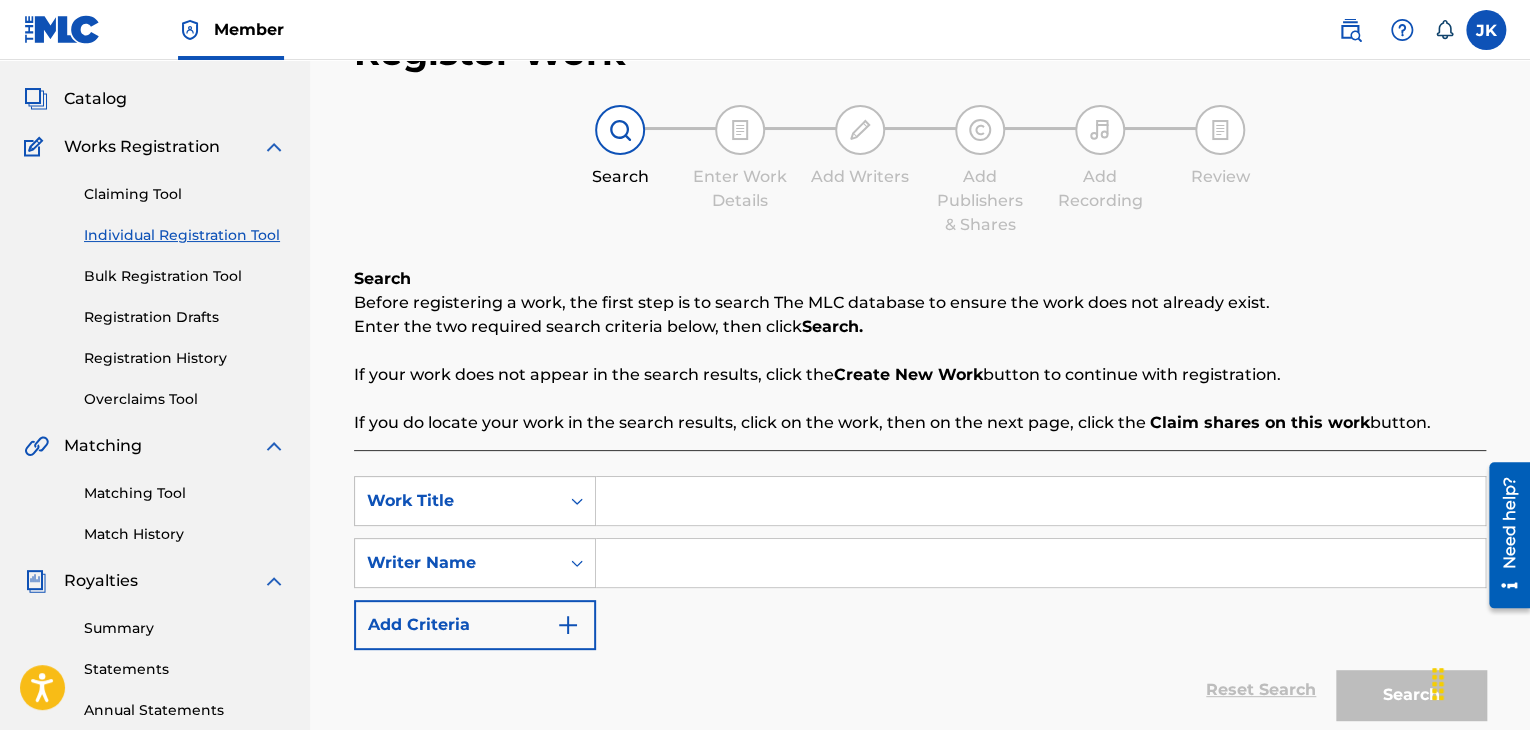 scroll, scrollTop: 200, scrollLeft: 0, axis: vertical 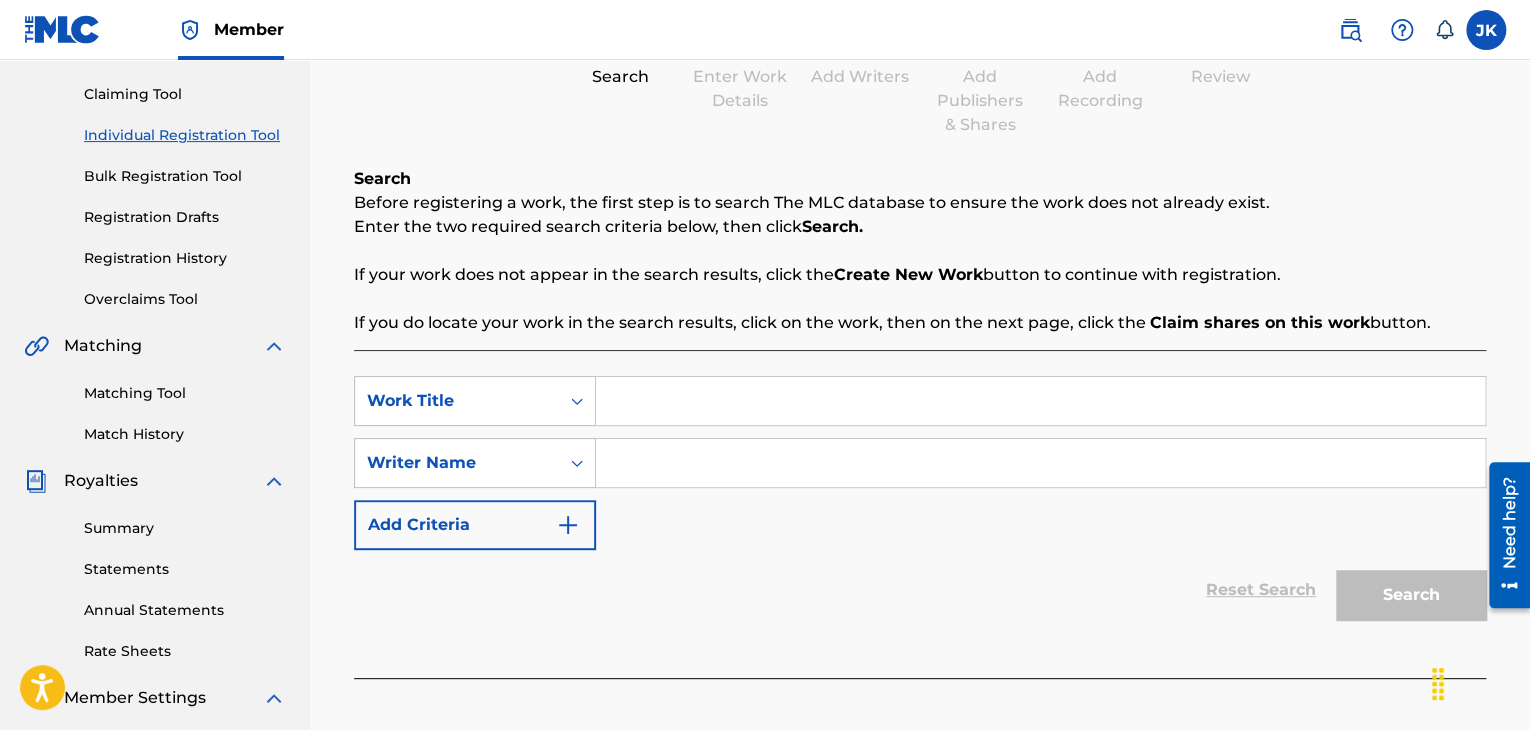click at bounding box center [1040, 401] 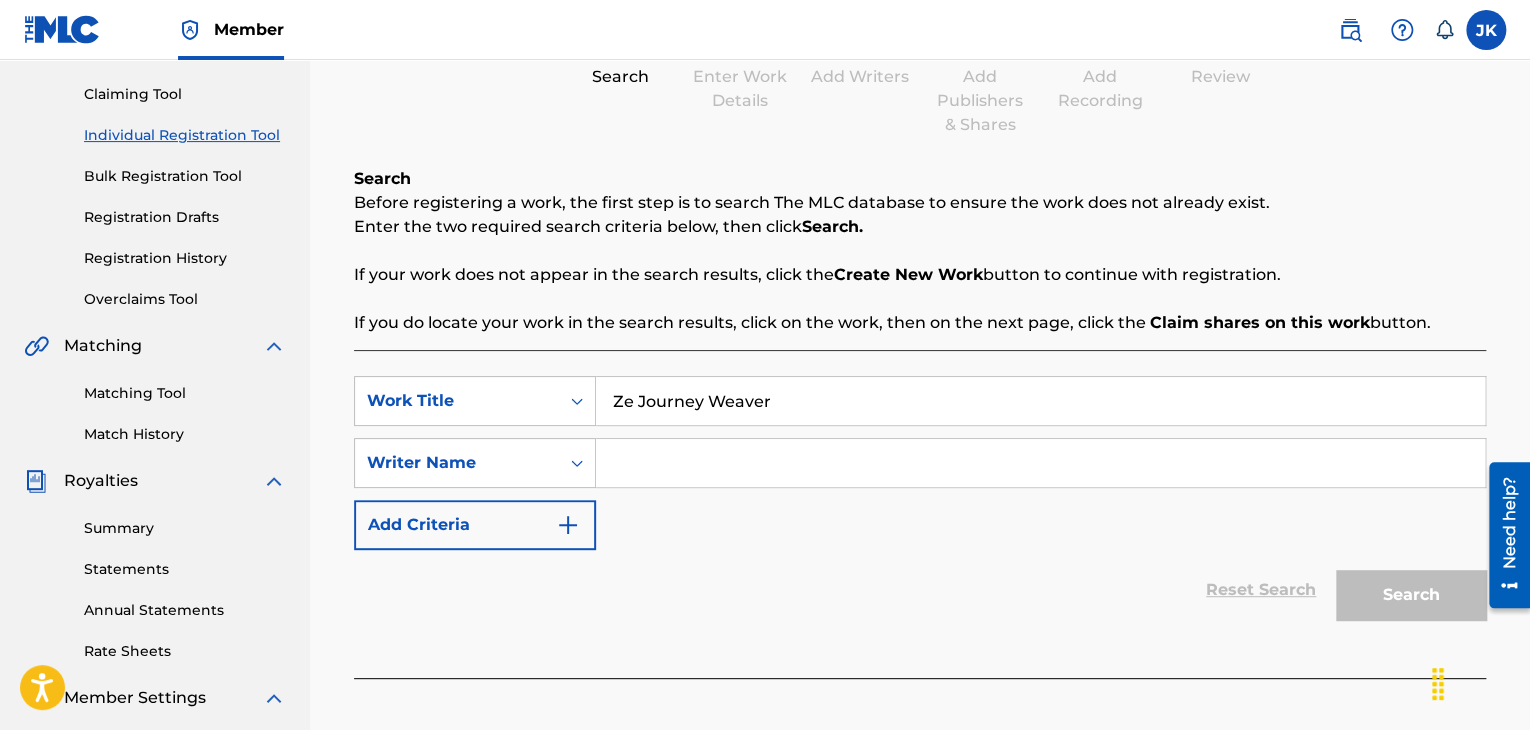 type on "[PRODUCT]" 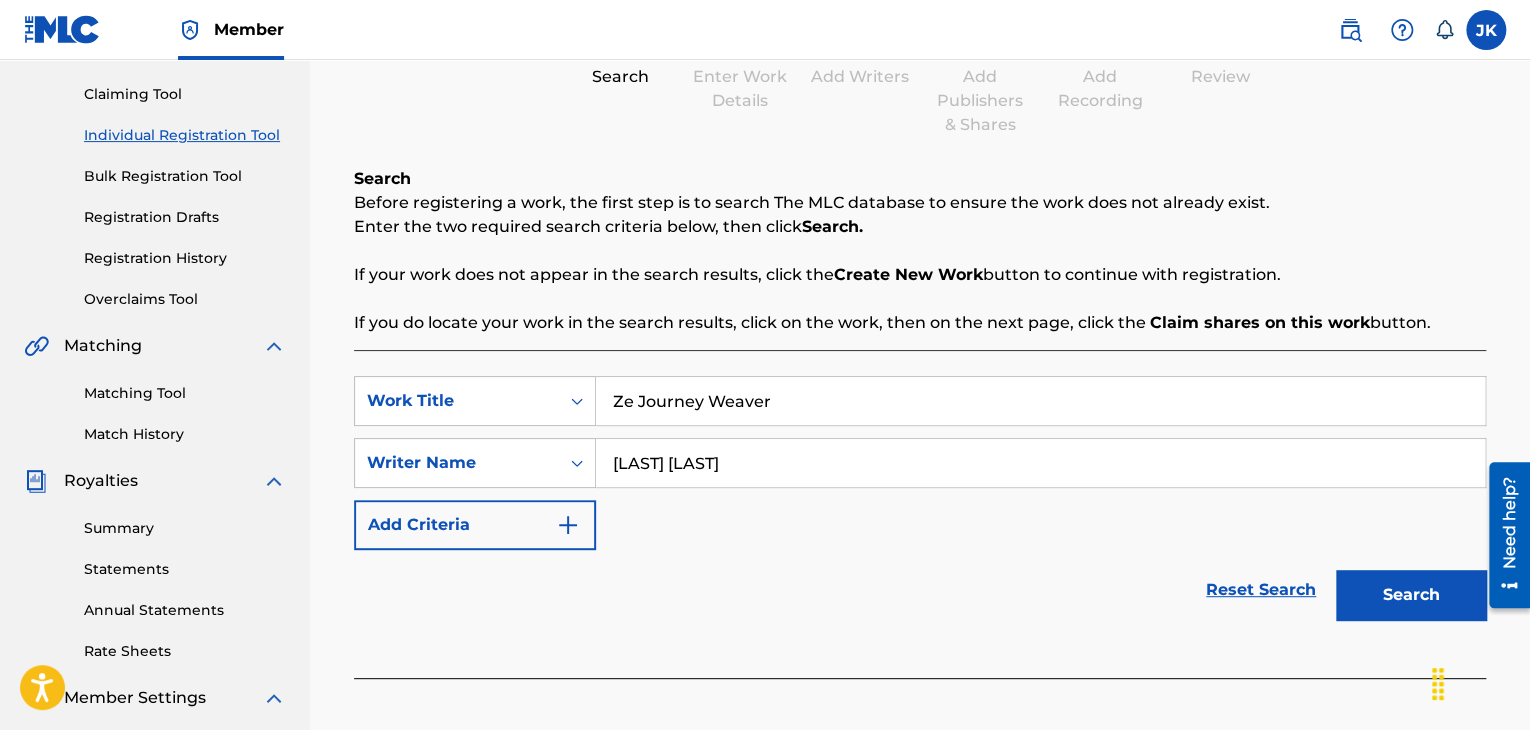 click on "Search" at bounding box center (1411, 595) 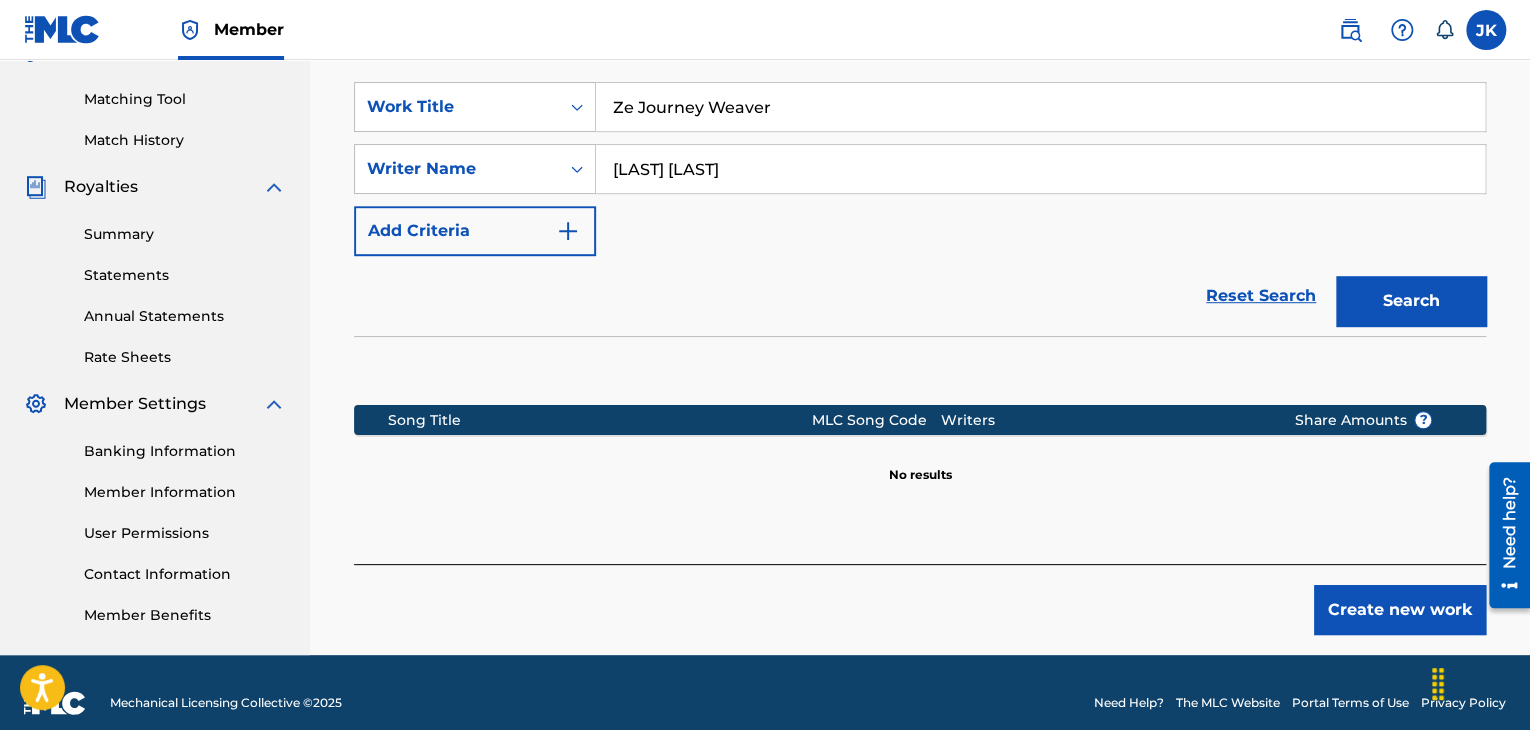 scroll, scrollTop: 500, scrollLeft: 0, axis: vertical 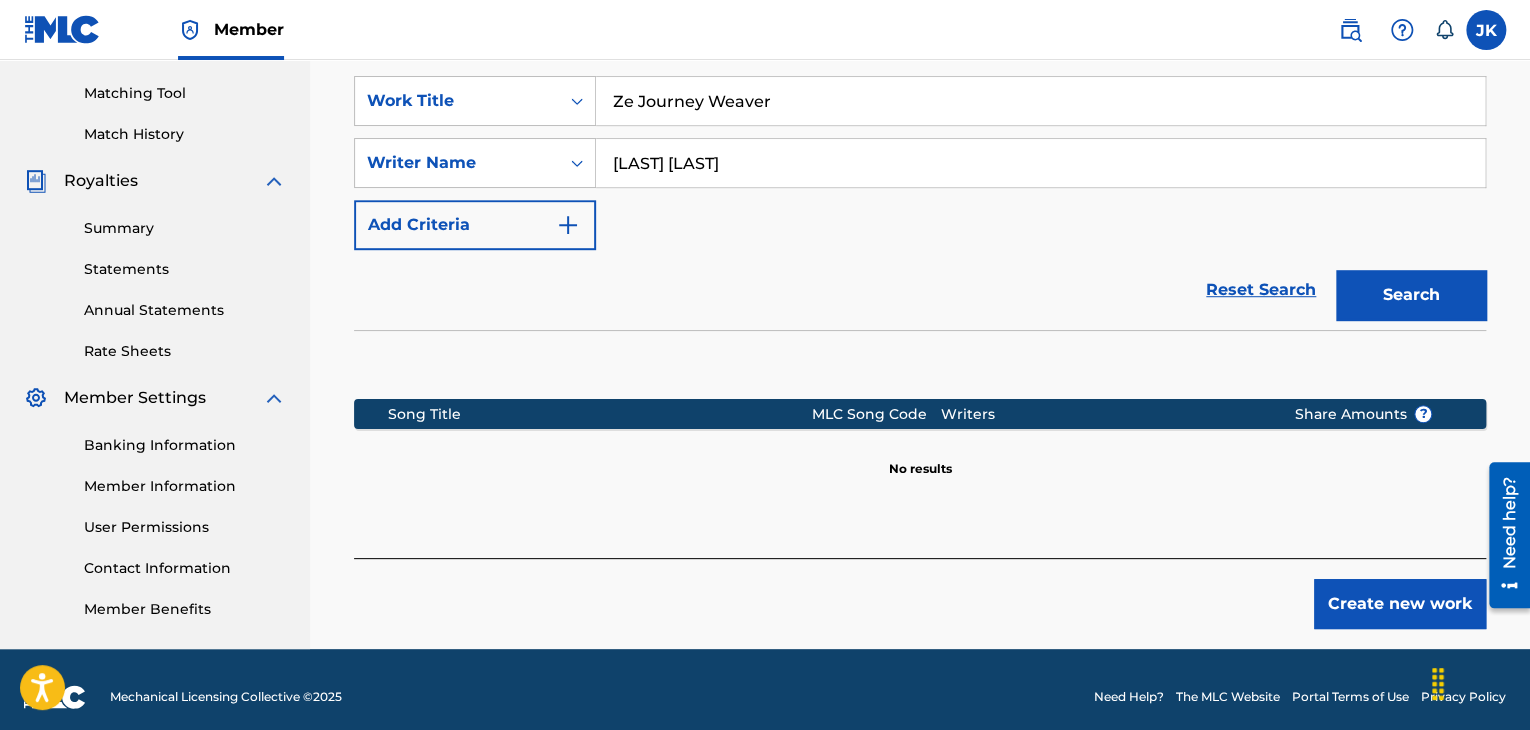 click on "Create new work" at bounding box center [1400, 604] 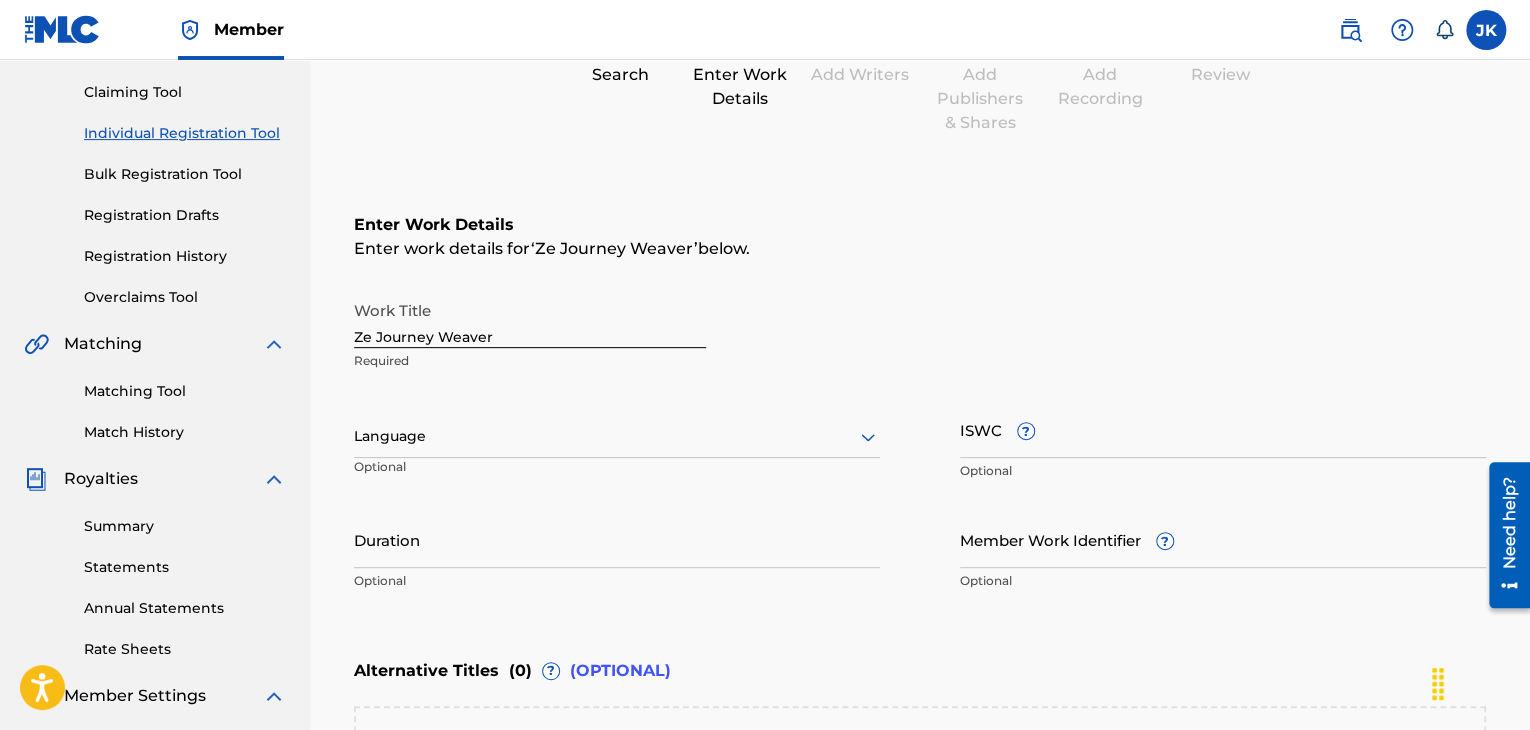 scroll, scrollTop: 200, scrollLeft: 0, axis: vertical 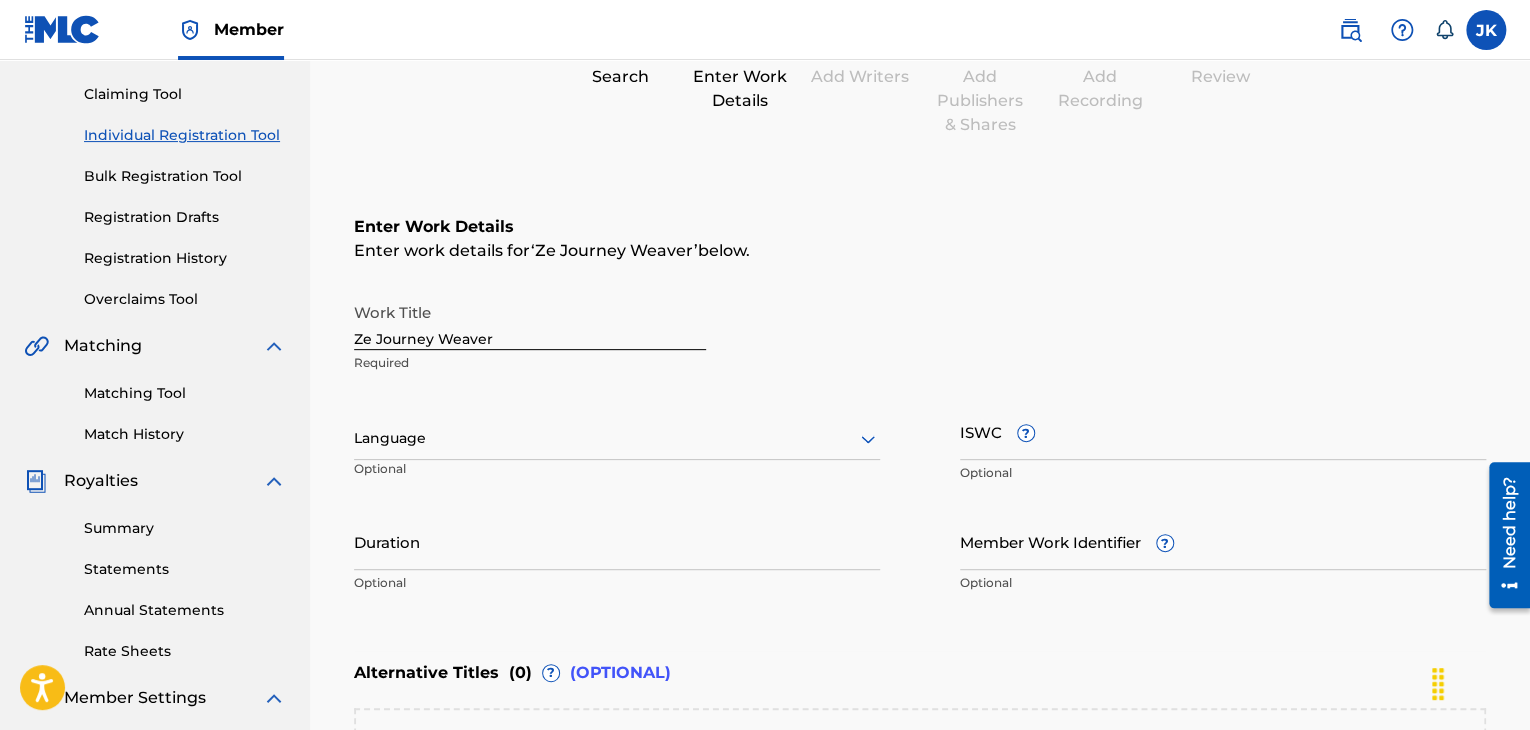click 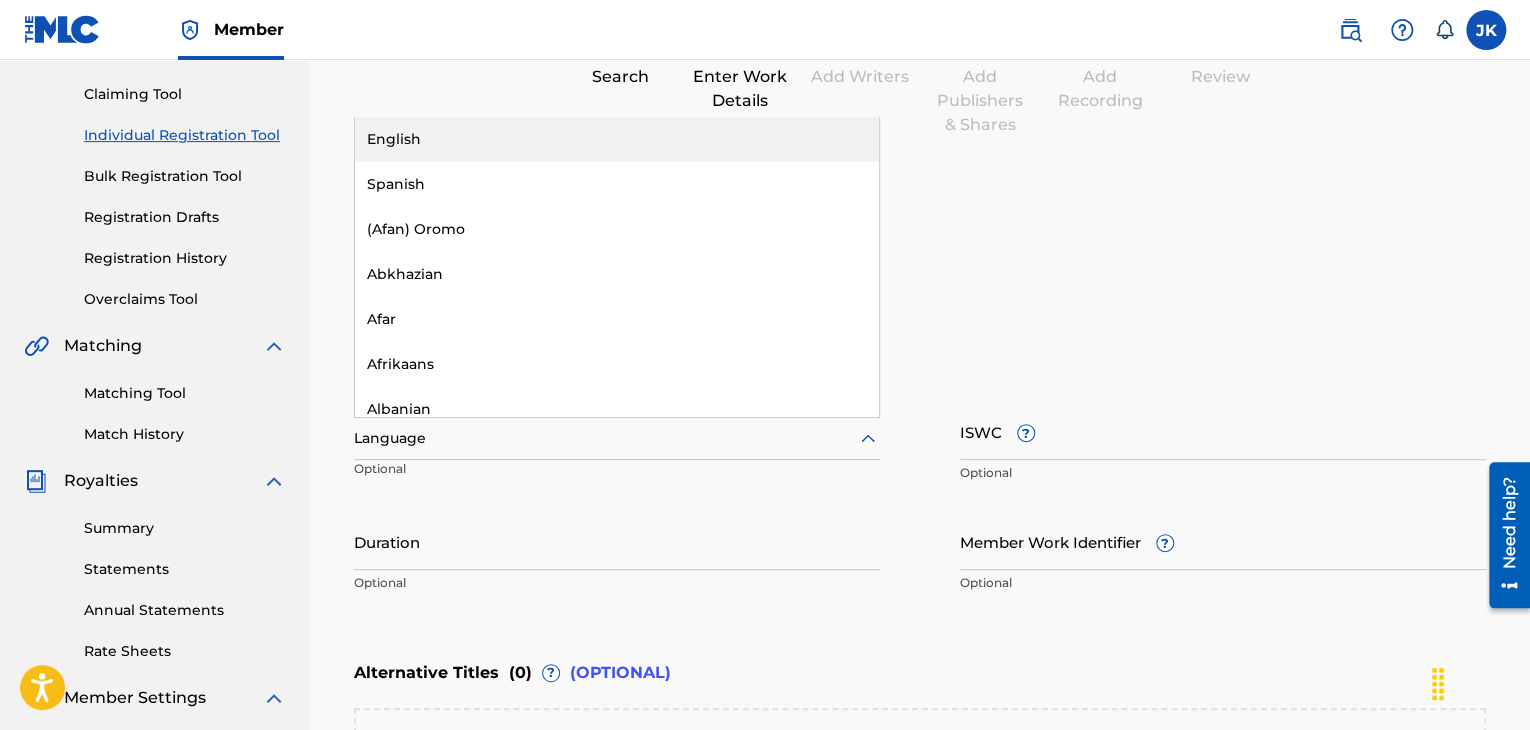 click on "English" at bounding box center (617, 139) 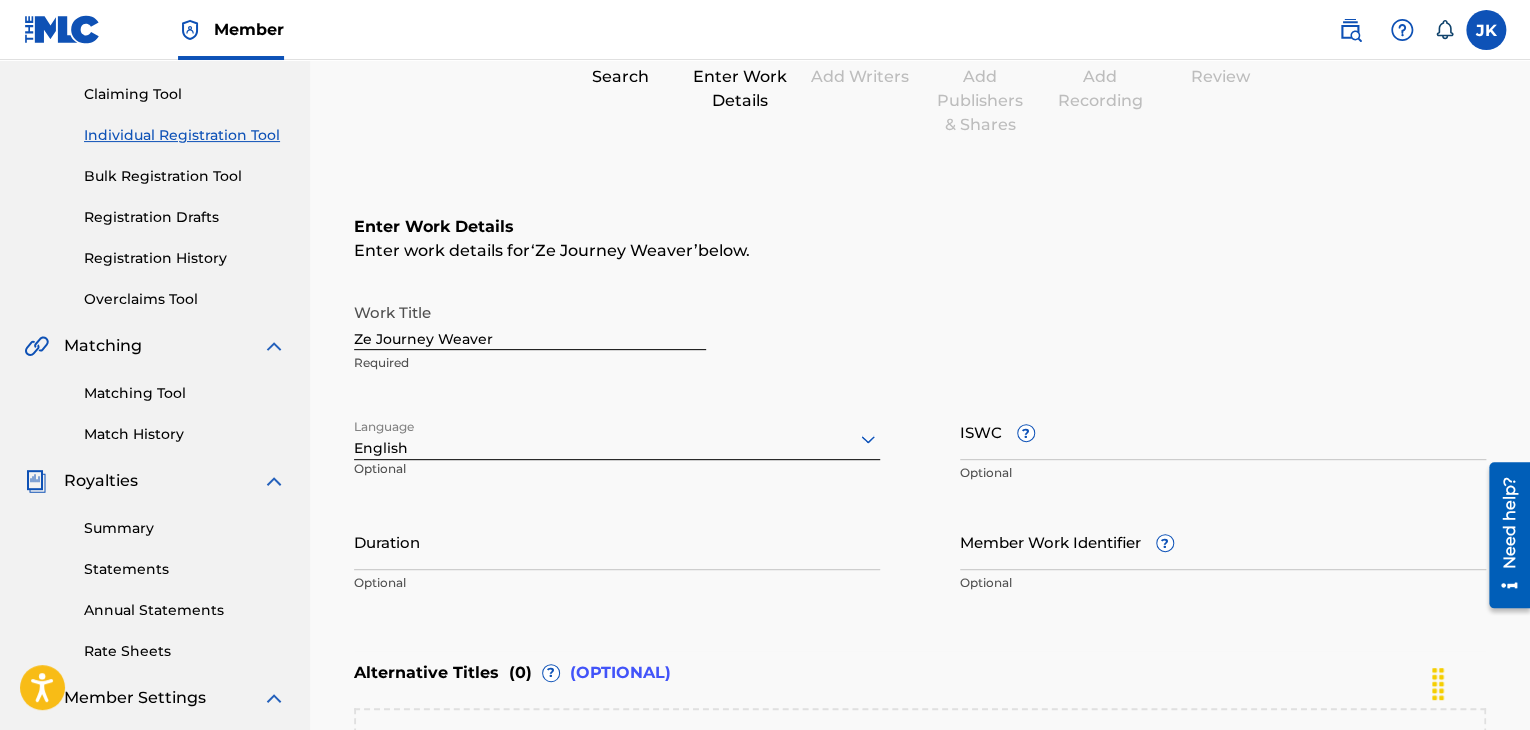 click on "Duration" at bounding box center (617, 541) 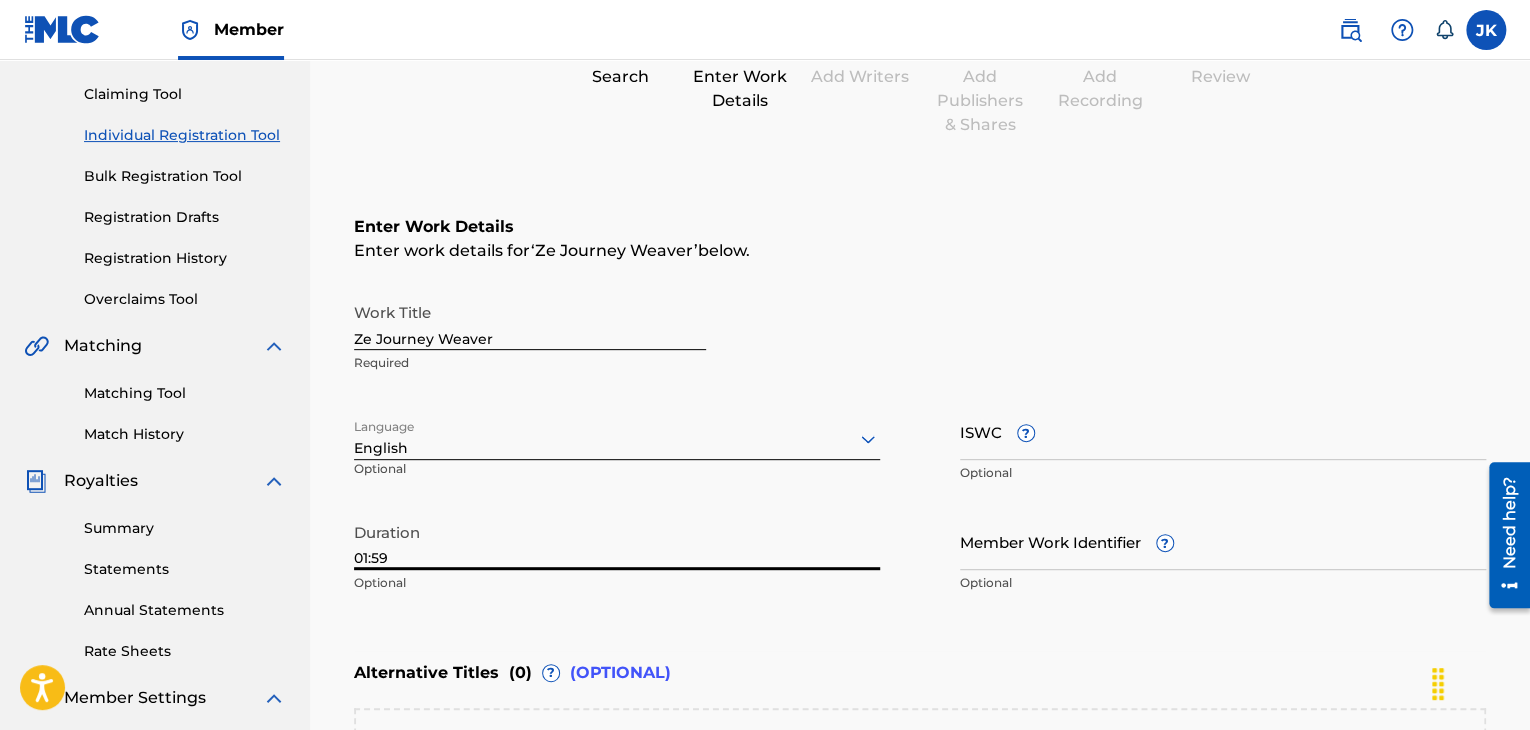 type on "01:59" 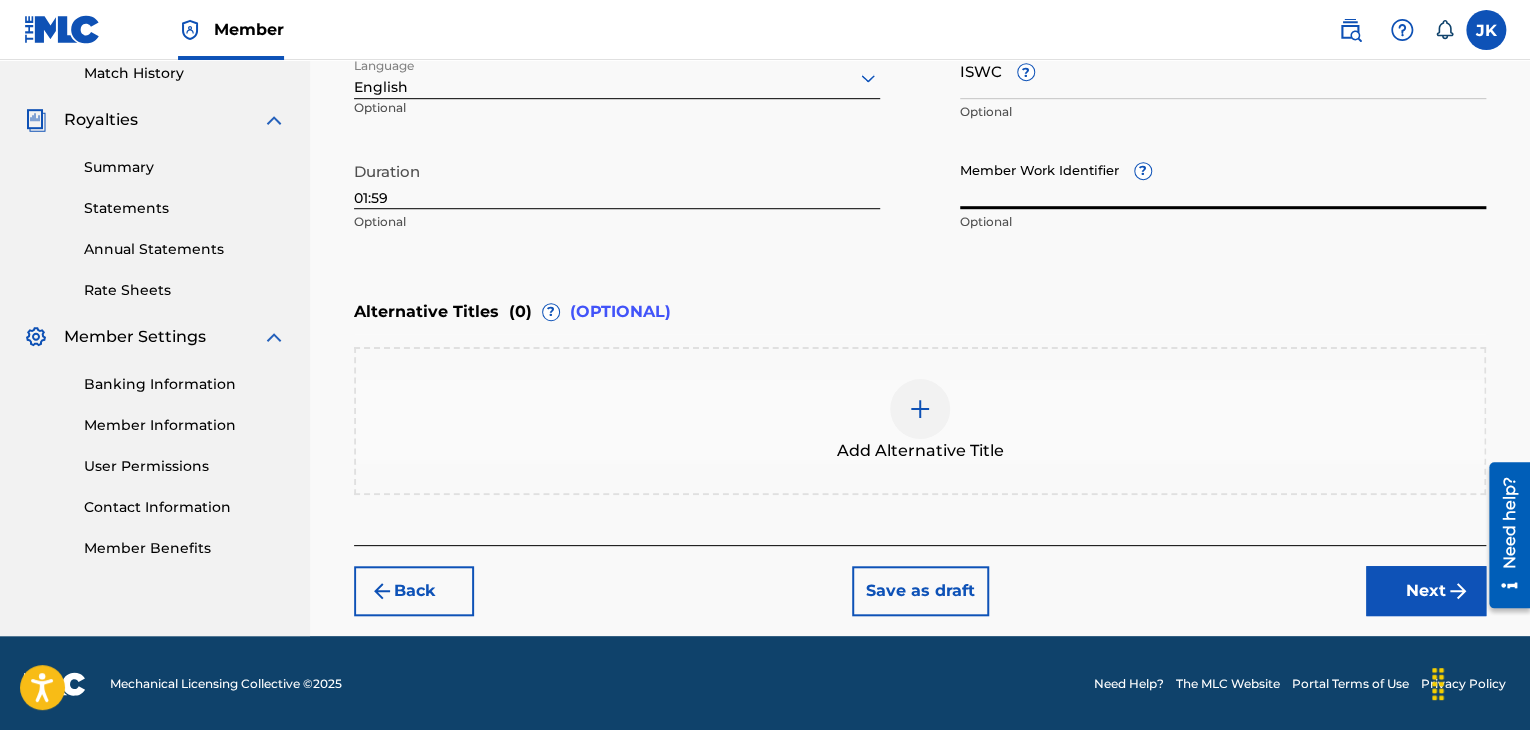 click on "Next" at bounding box center (1426, 591) 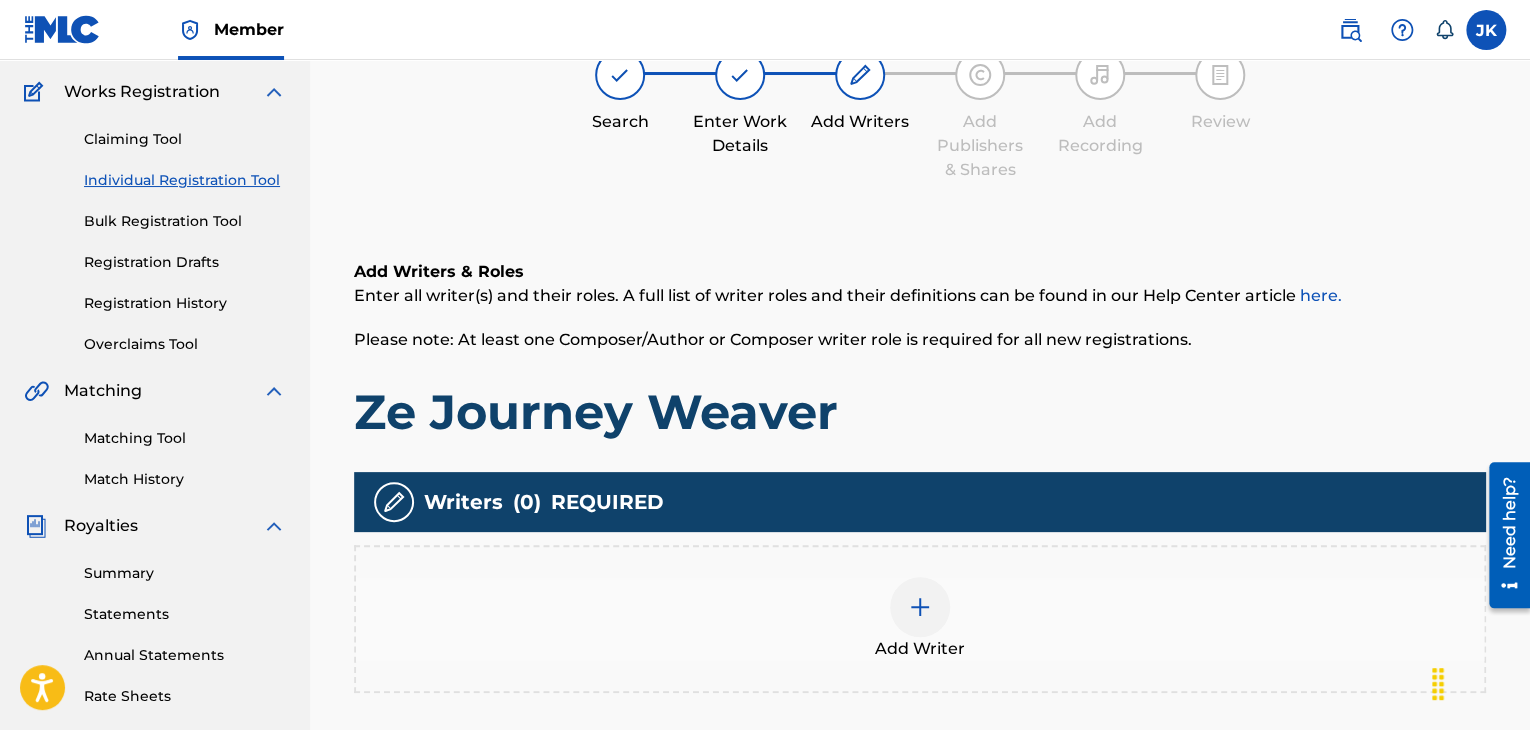 scroll, scrollTop: 190, scrollLeft: 0, axis: vertical 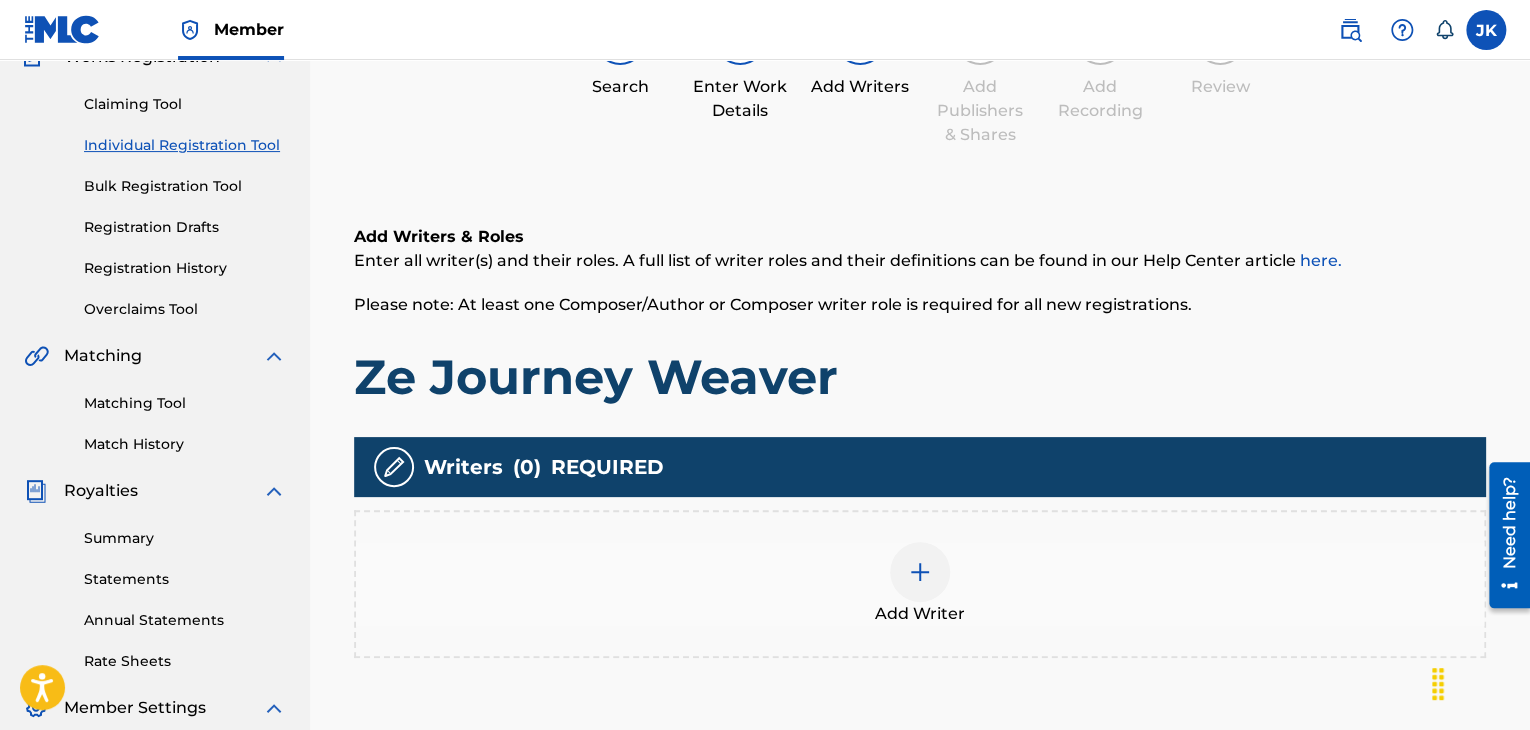 click at bounding box center [920, 572] 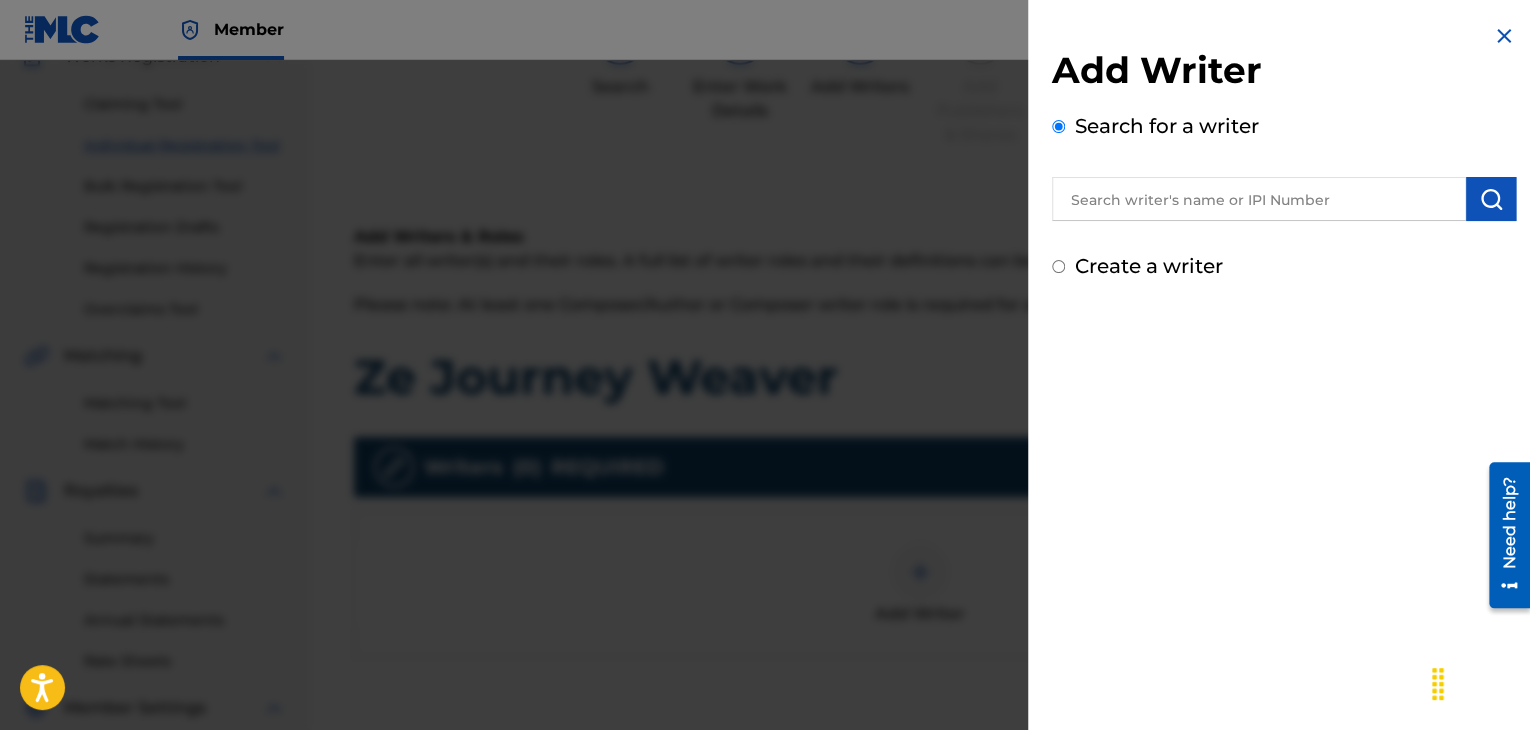 click at bounding box center (1259, 199) 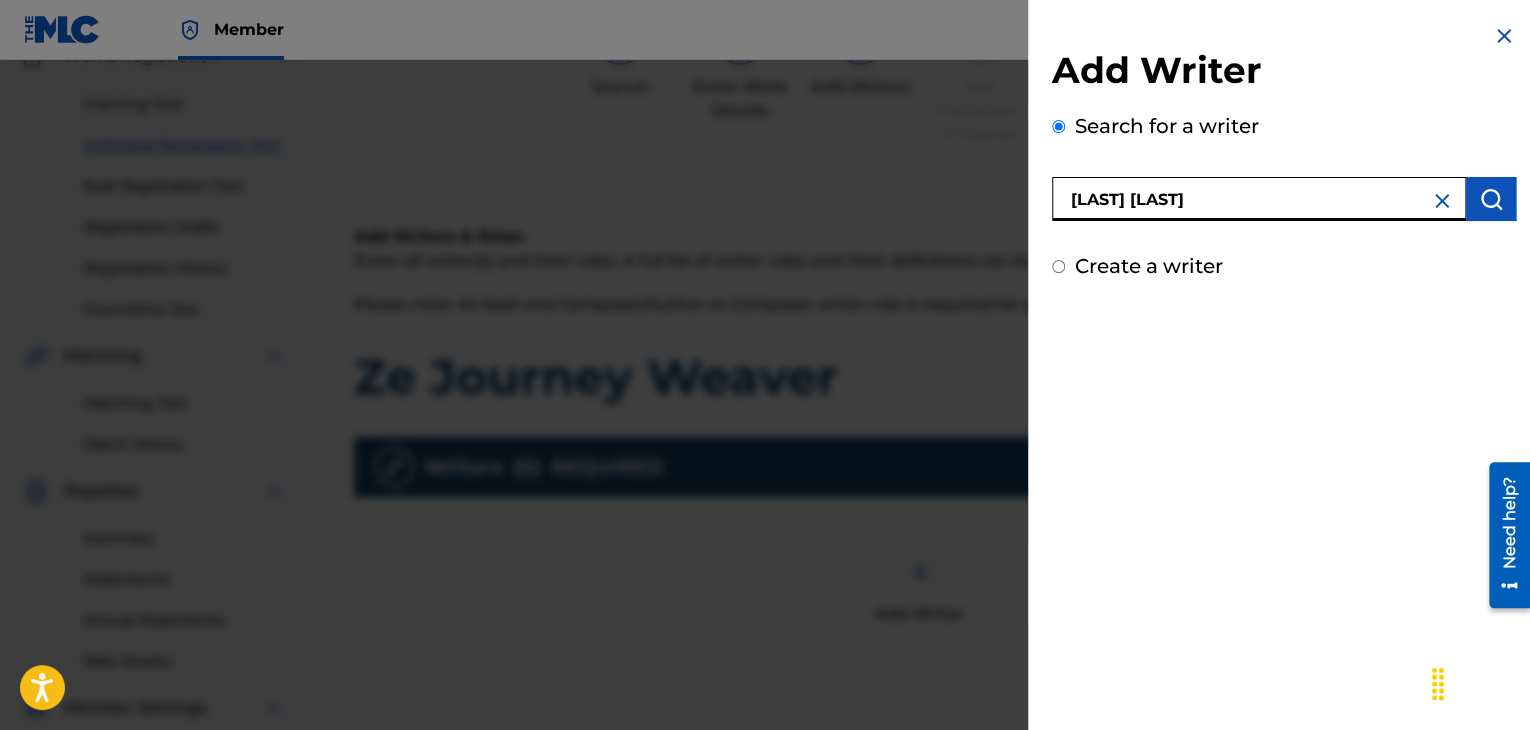 type on "[FIRST] [LAST]" 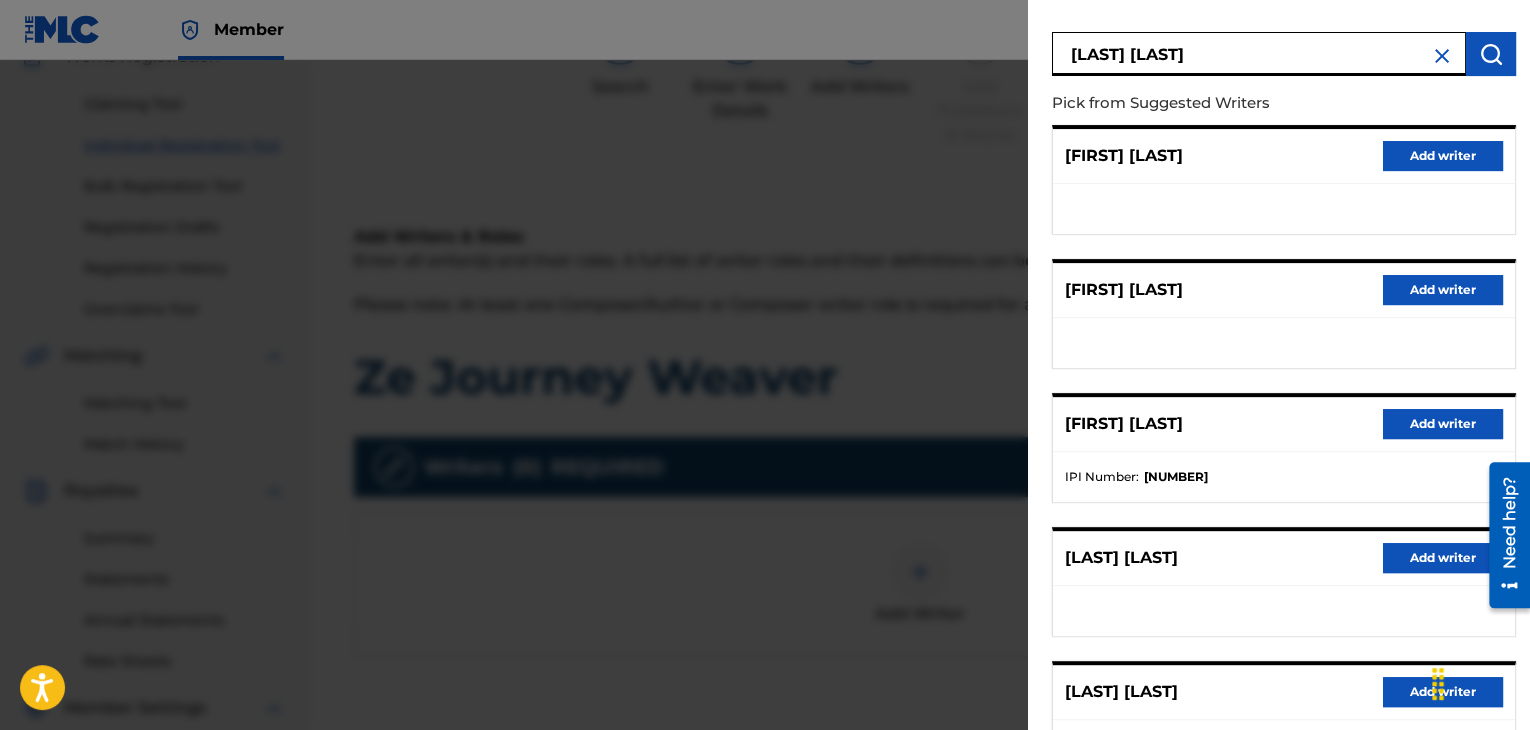 scroll, scrollTop: 300, scrollLeft: 0, axis: vertical 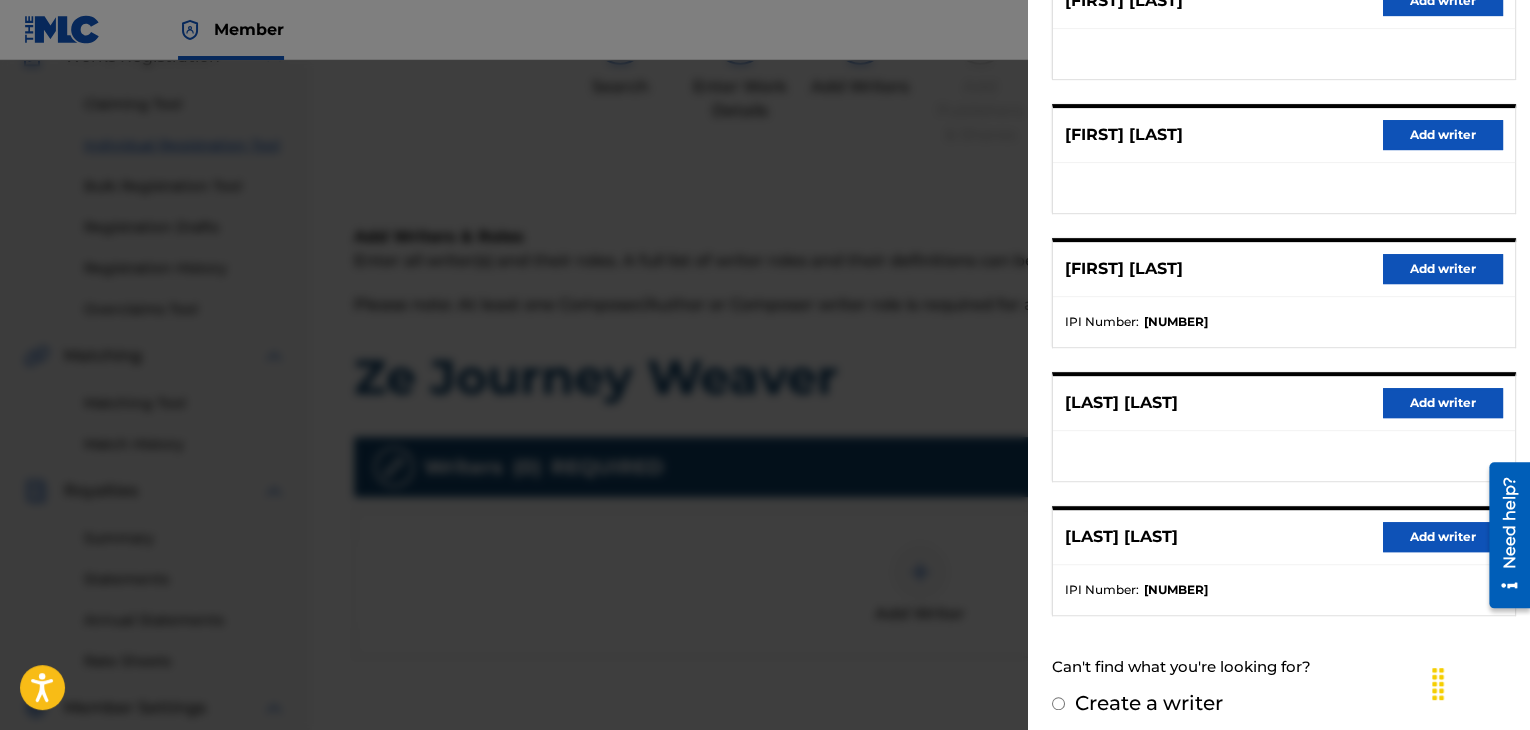 click on "Add writer" at bounding box center (1443, 537) 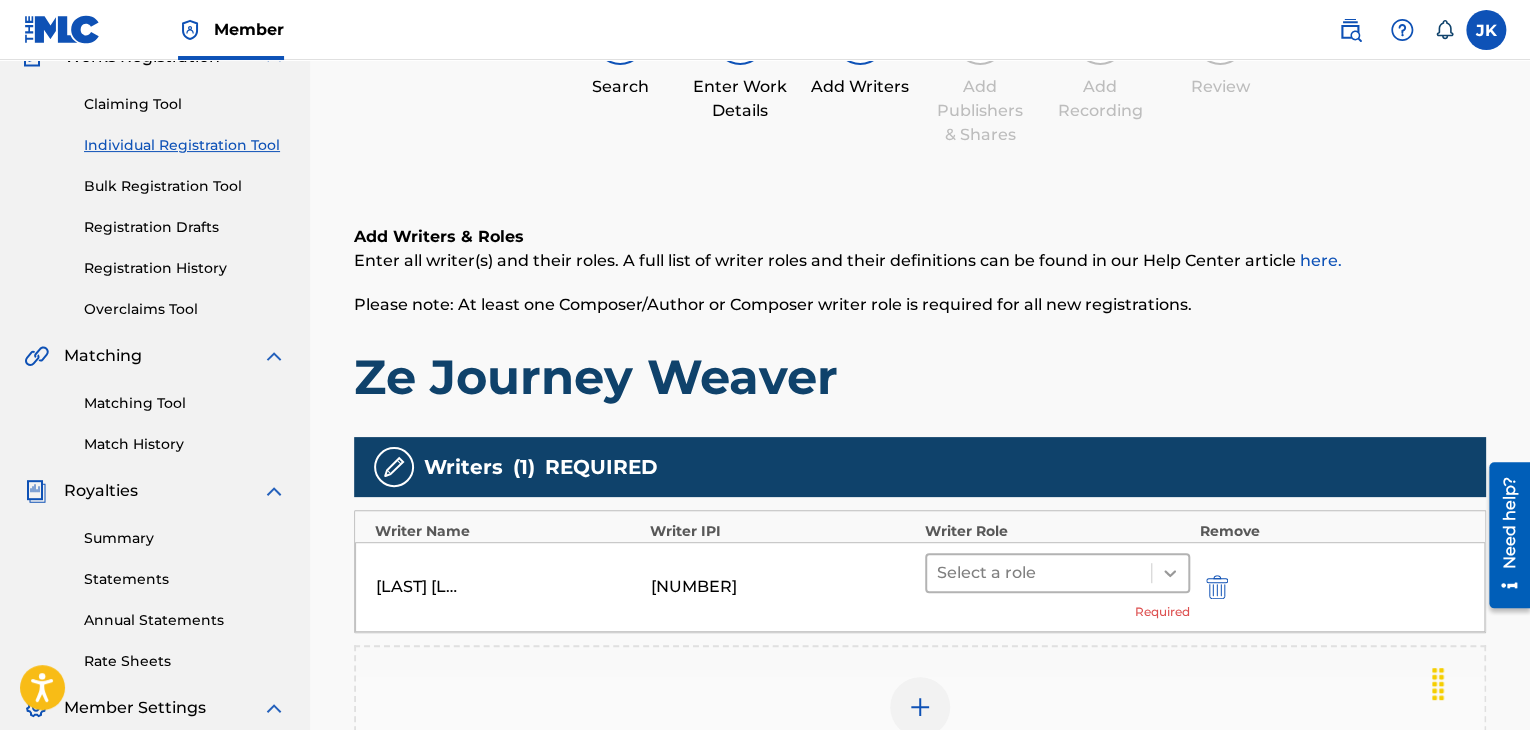 click 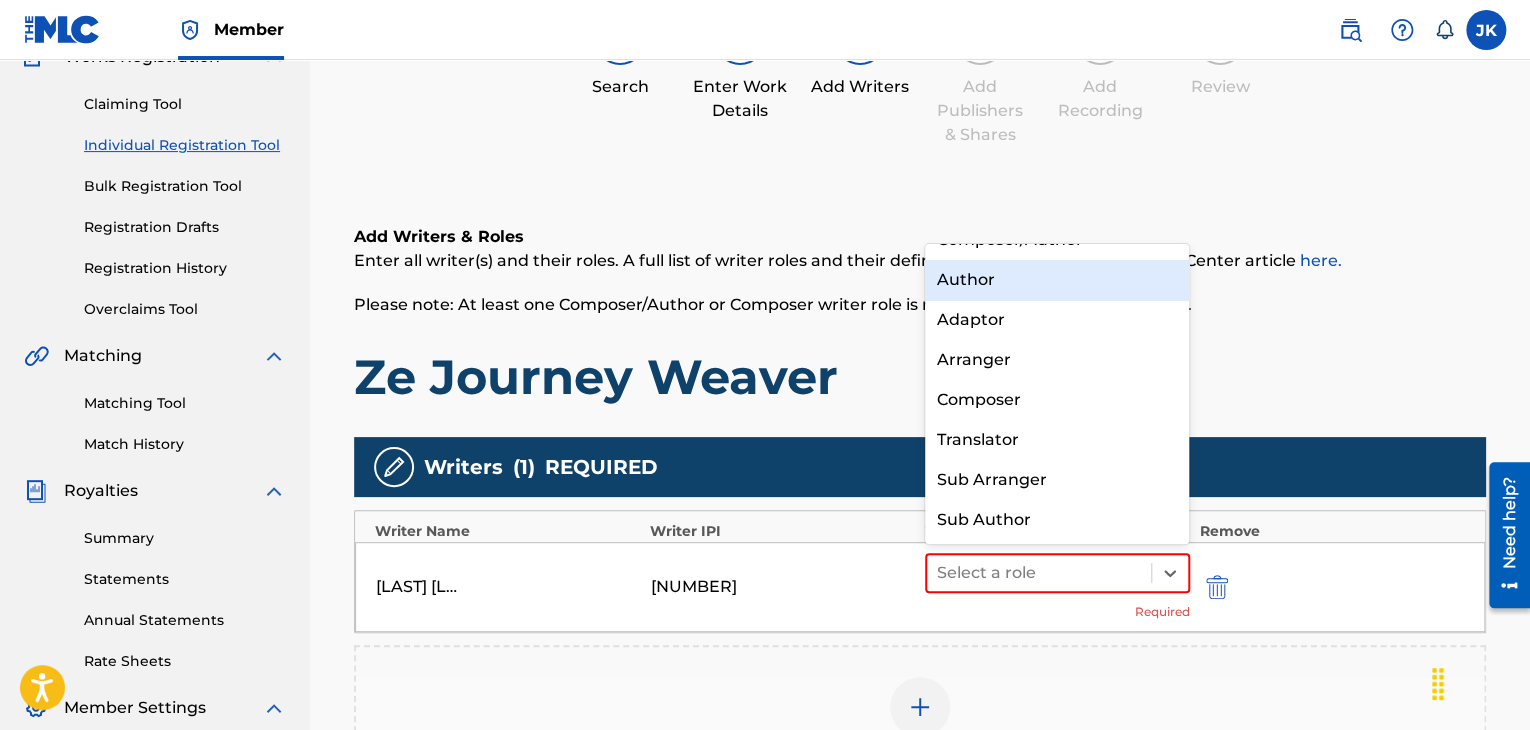 scroll, scrollTop: 0, scrollLeft: 0, axis: both 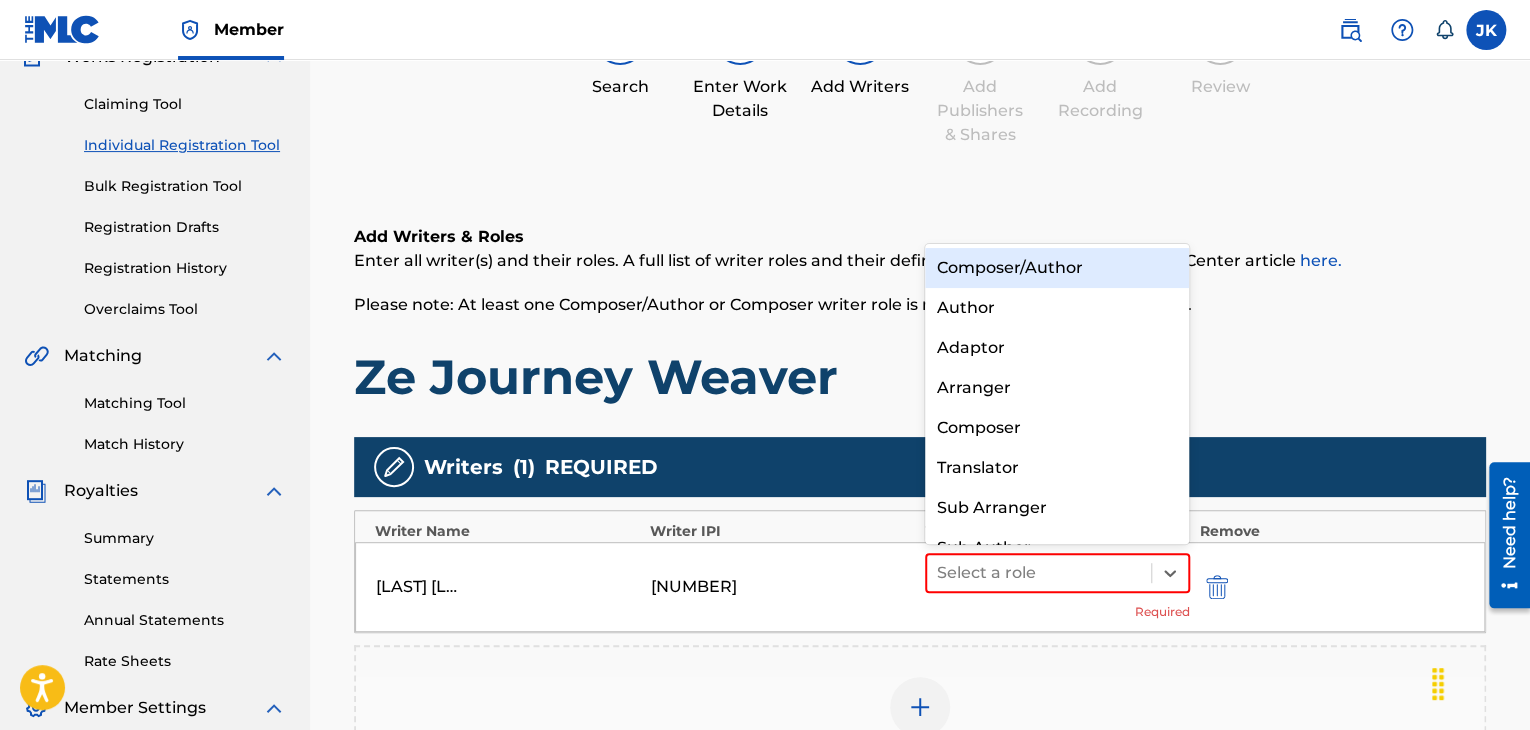 click on "Composer/Author" at bounding box center (1057, 268) 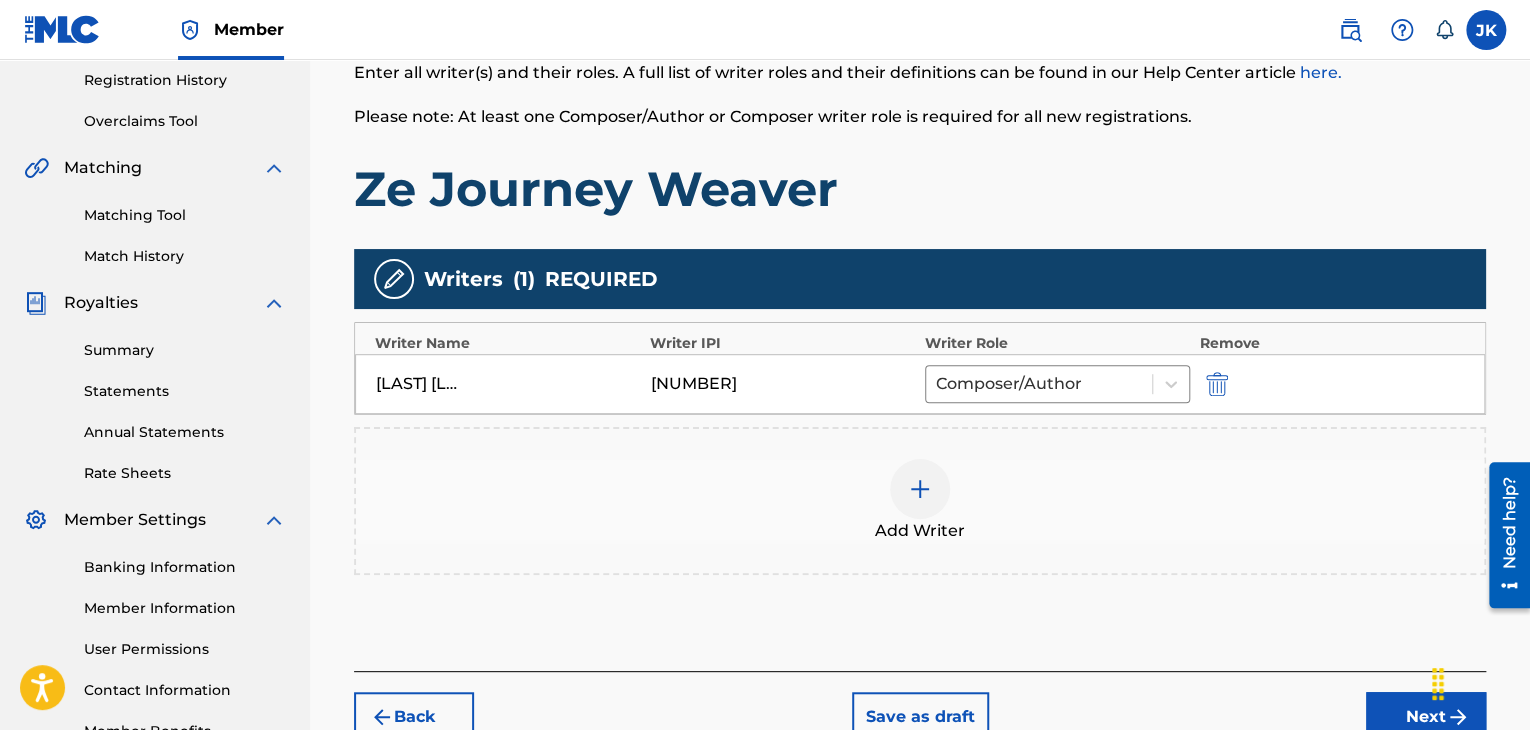 scroll, scrollTop: 510, scrollLeft: 0, axis: vertical 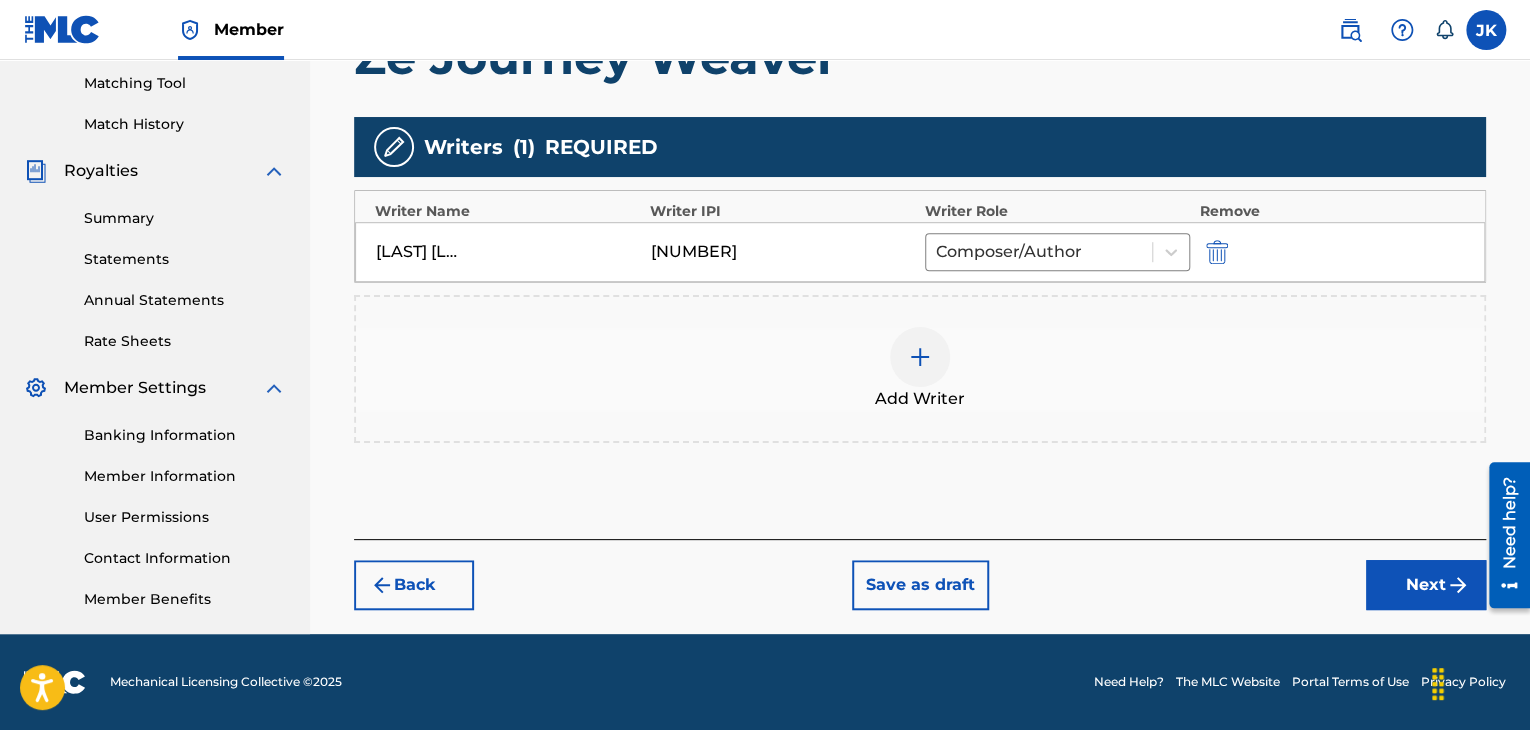 click on "Next" at bounding box center [1426, 585] 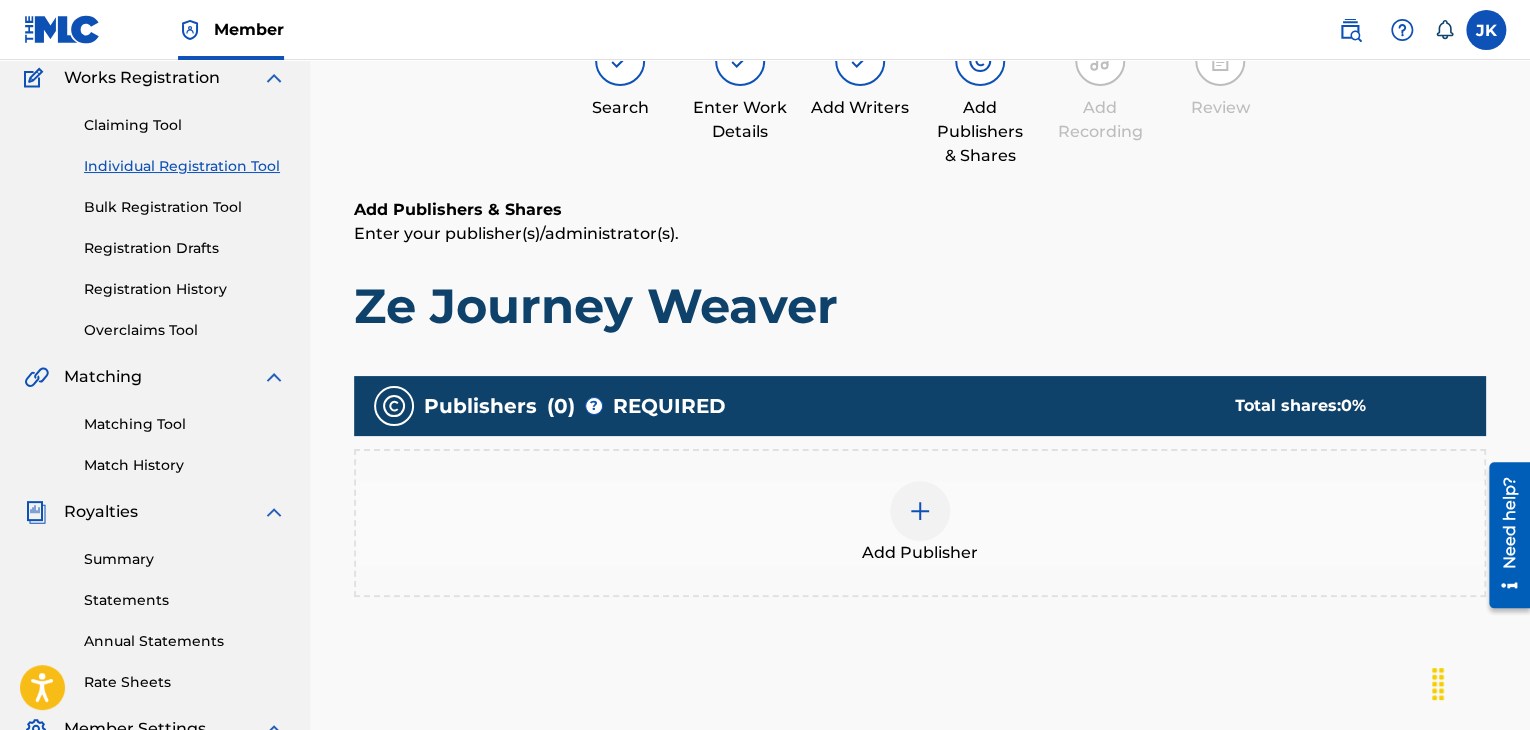 scroll, scrollTop: 290, scrollLeft: 0, axis: vertical 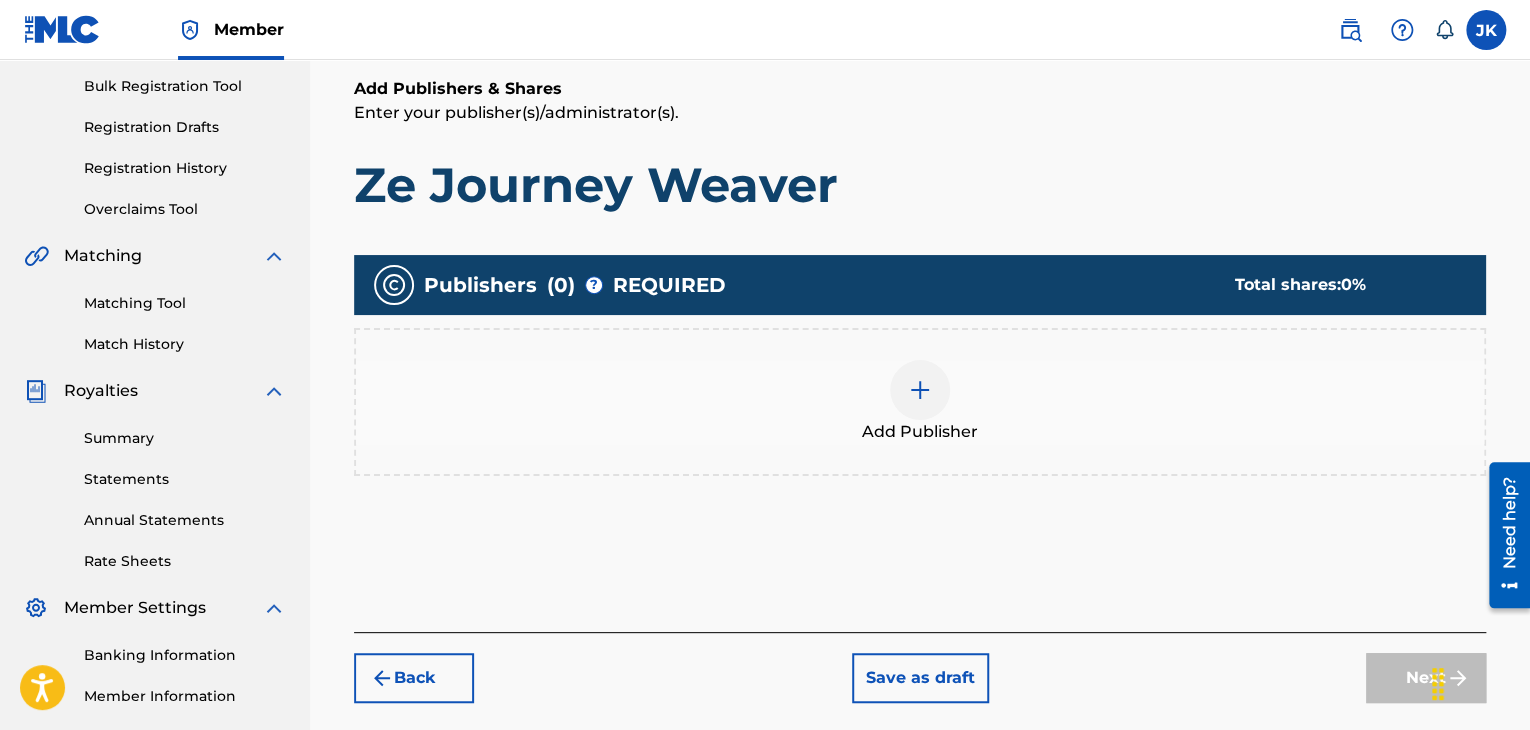 click at bounding box center (920, 390) 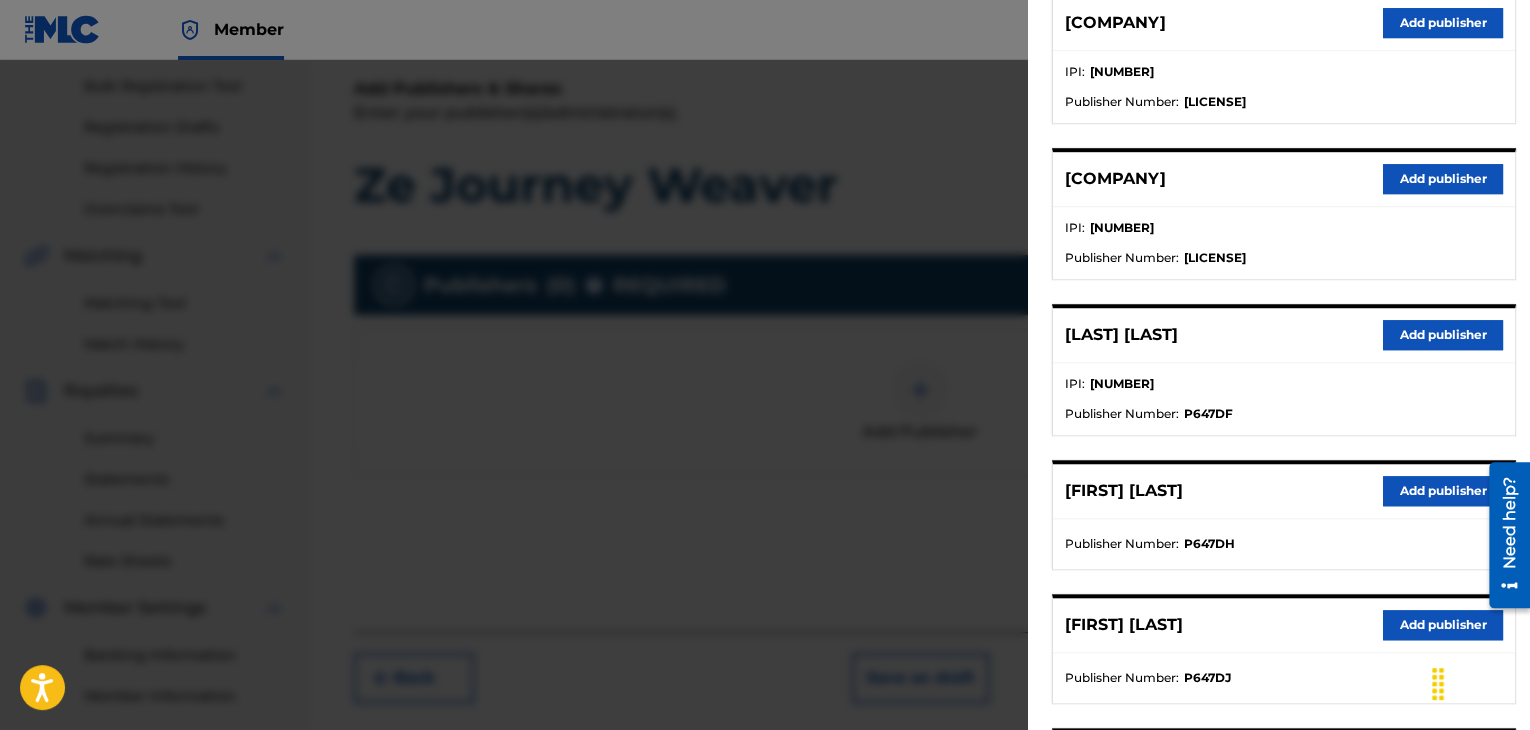 scroll, scrollTop: 600, scrollLeft: 0, axis: vertical 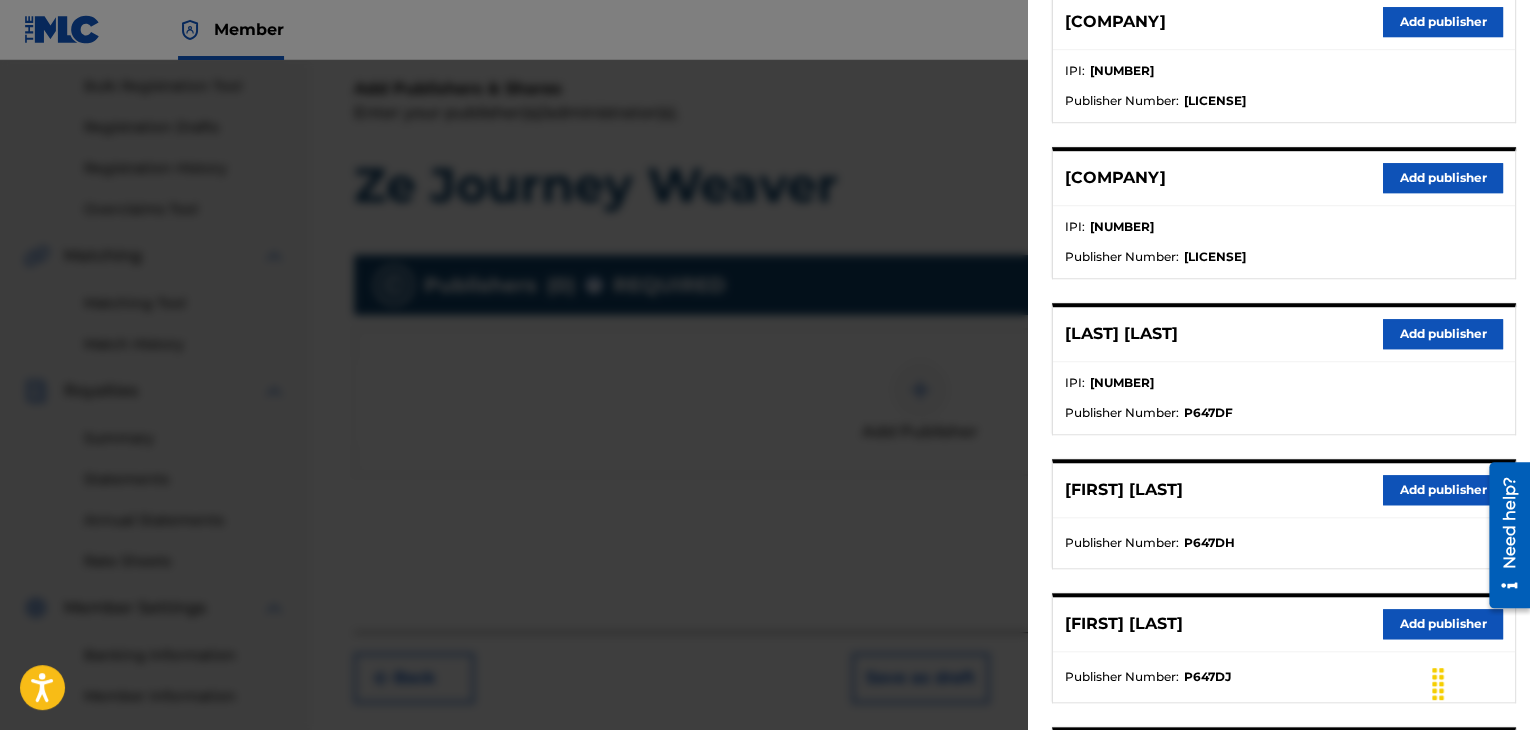 click on "Add publisher" at bounding box center [1443, 334] 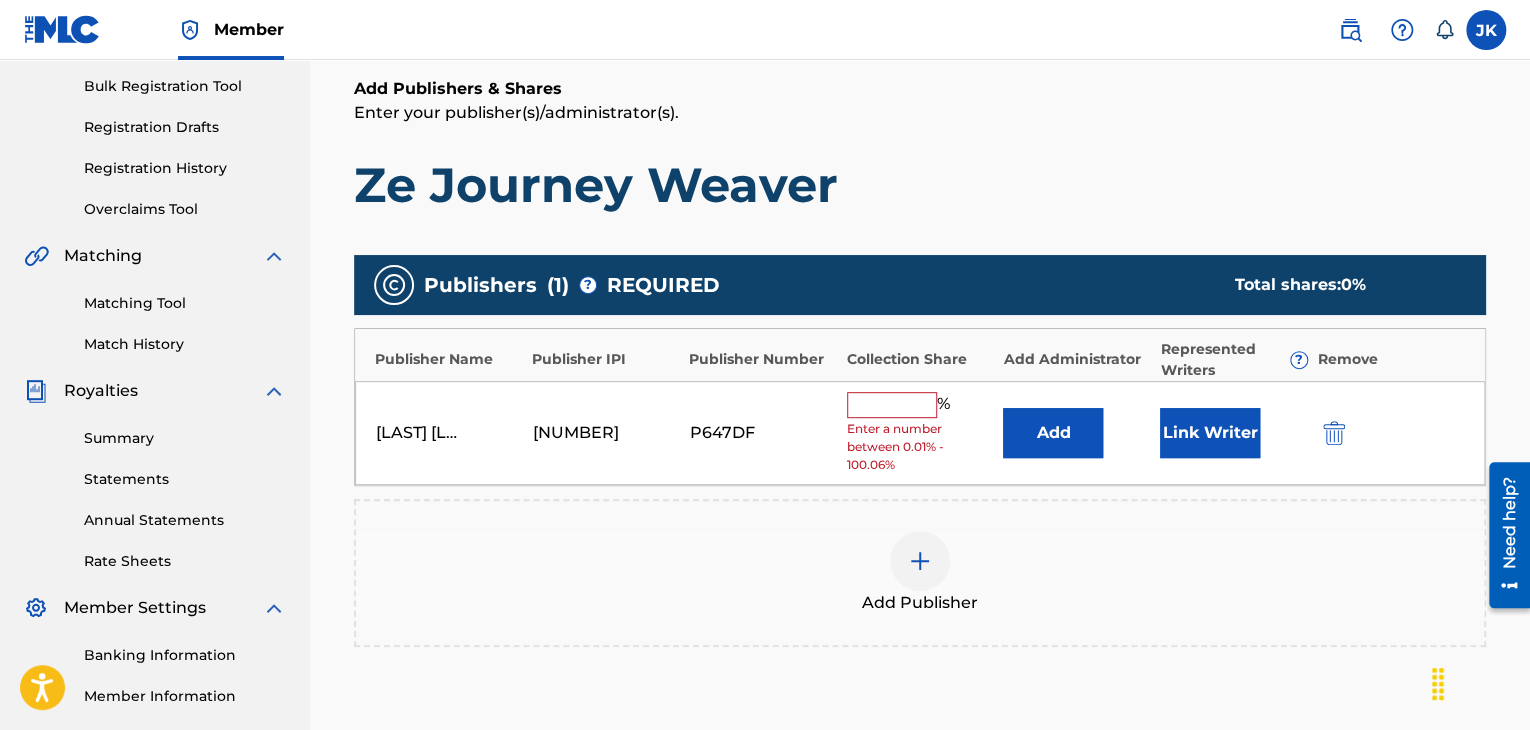 click on "Add" at bounding box center (1053, 433) 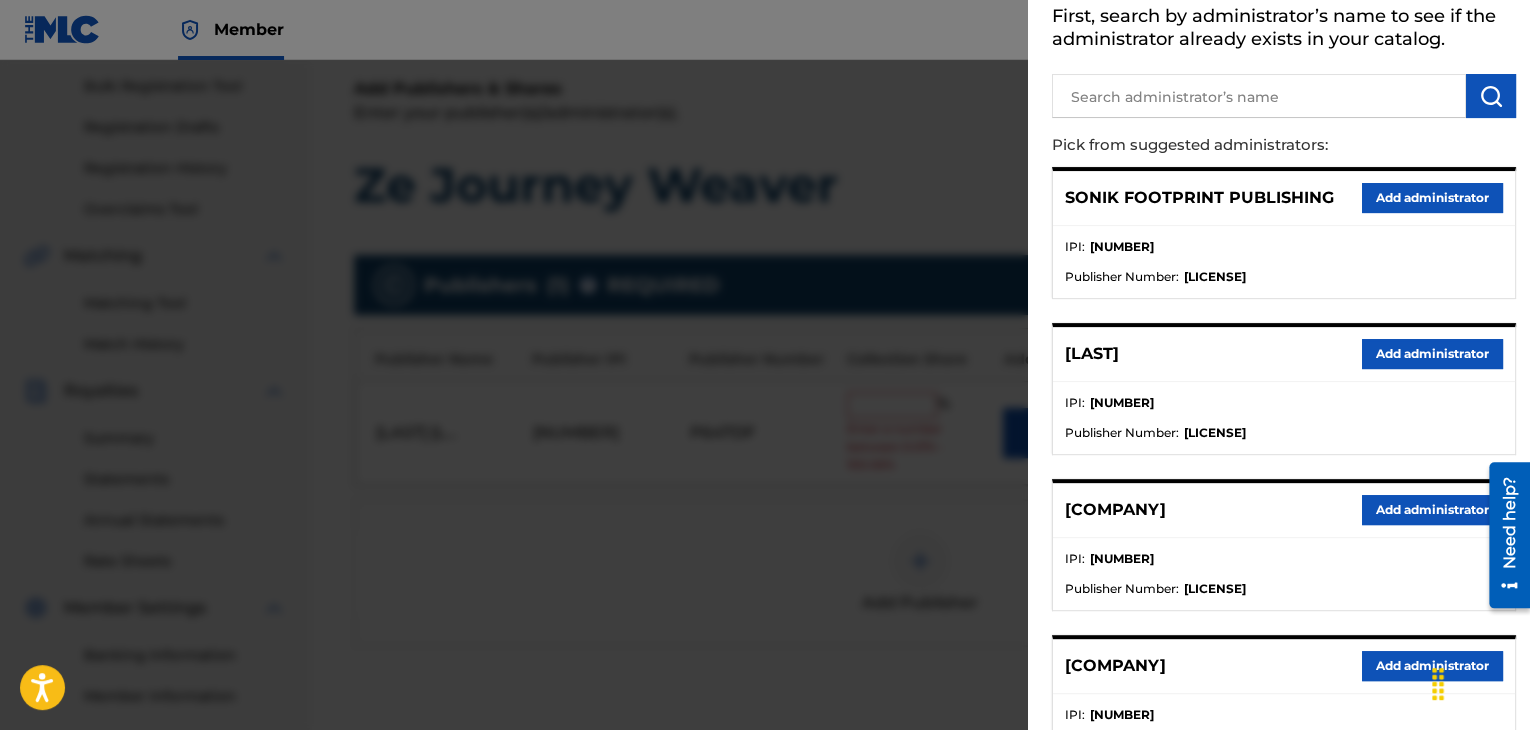 scroll, scrollTop: 300, scrollLeft: 0, axis: vertical 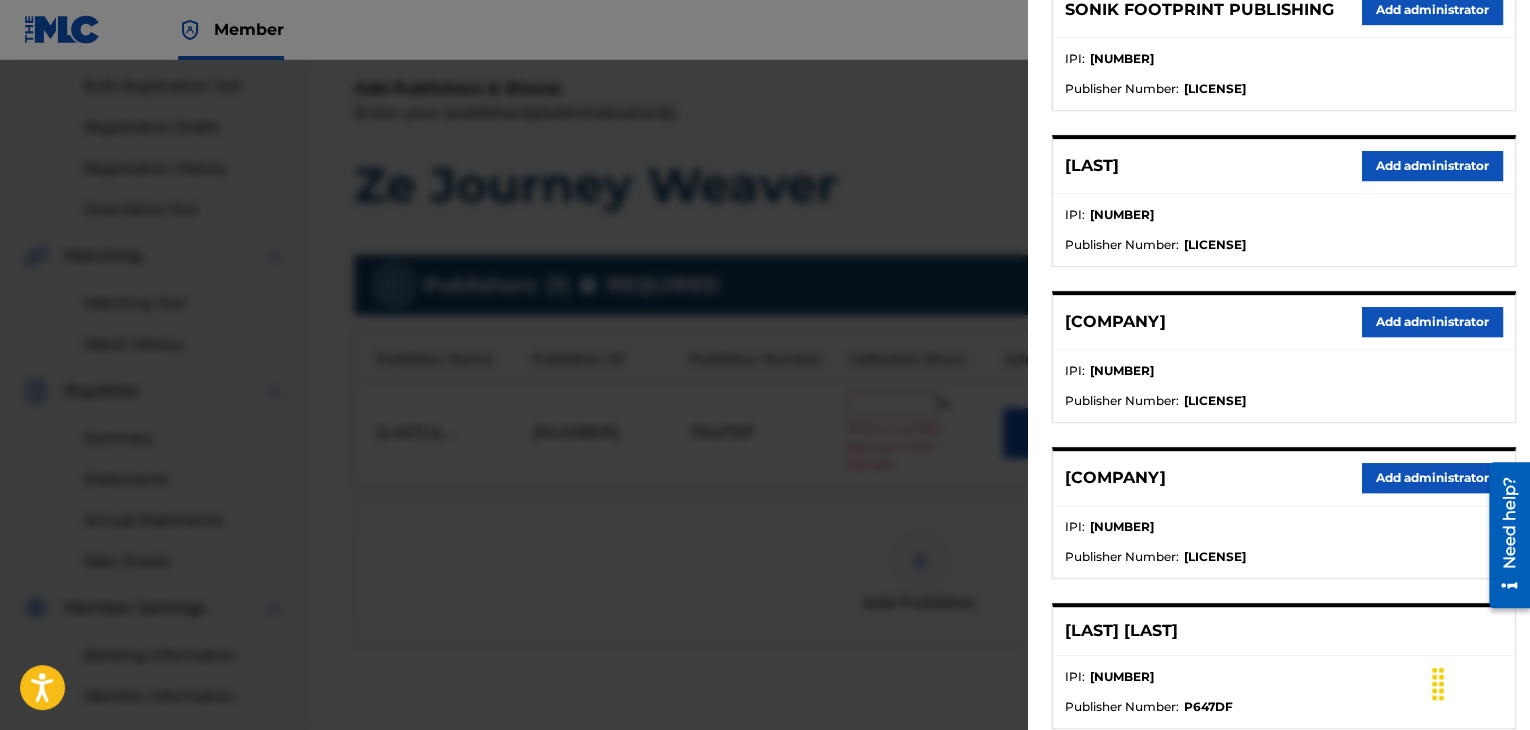 click on "Add administrator" at bounding box center (1432, 322) 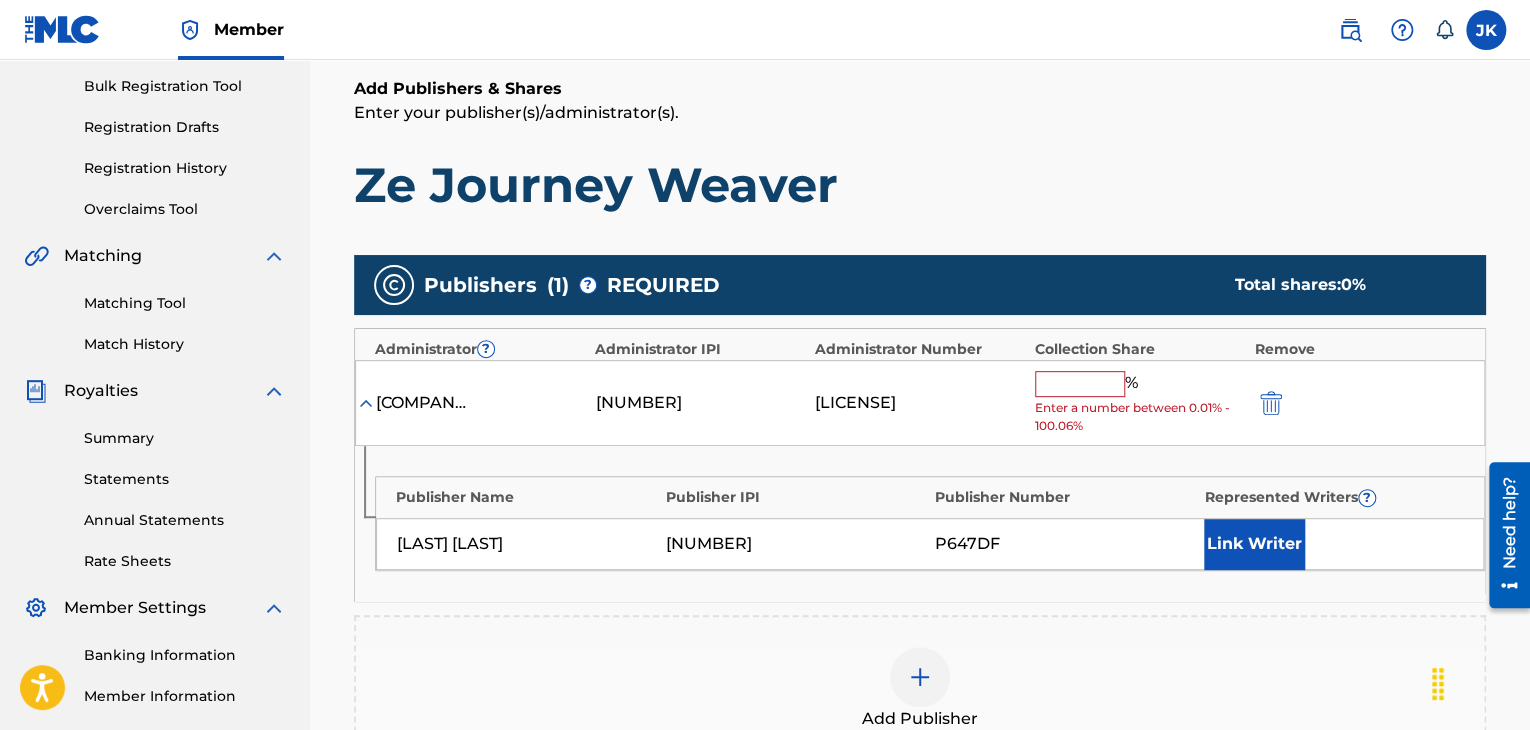 click at bounding box center [1080, 384] 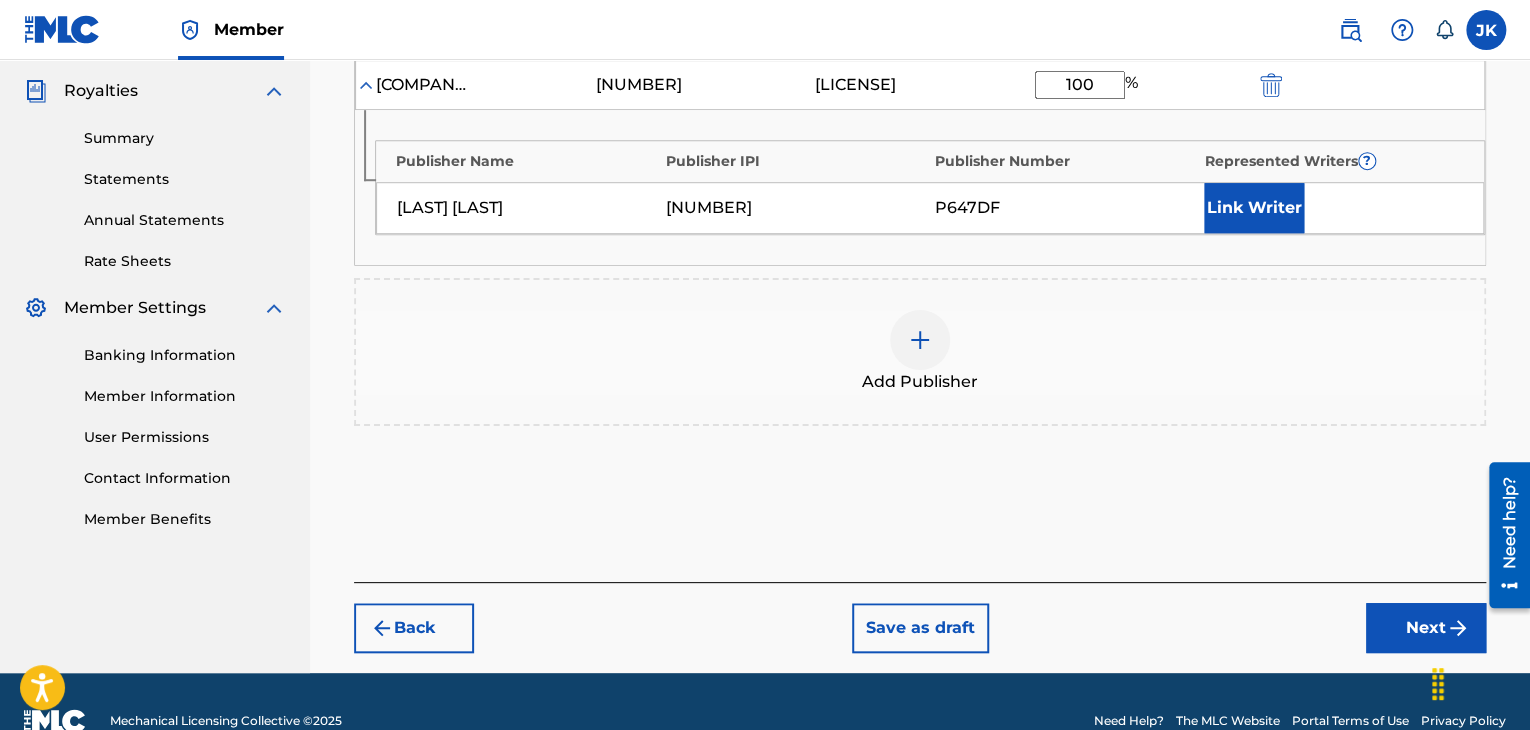 click on "Next" at bounding box center (1426, 628) 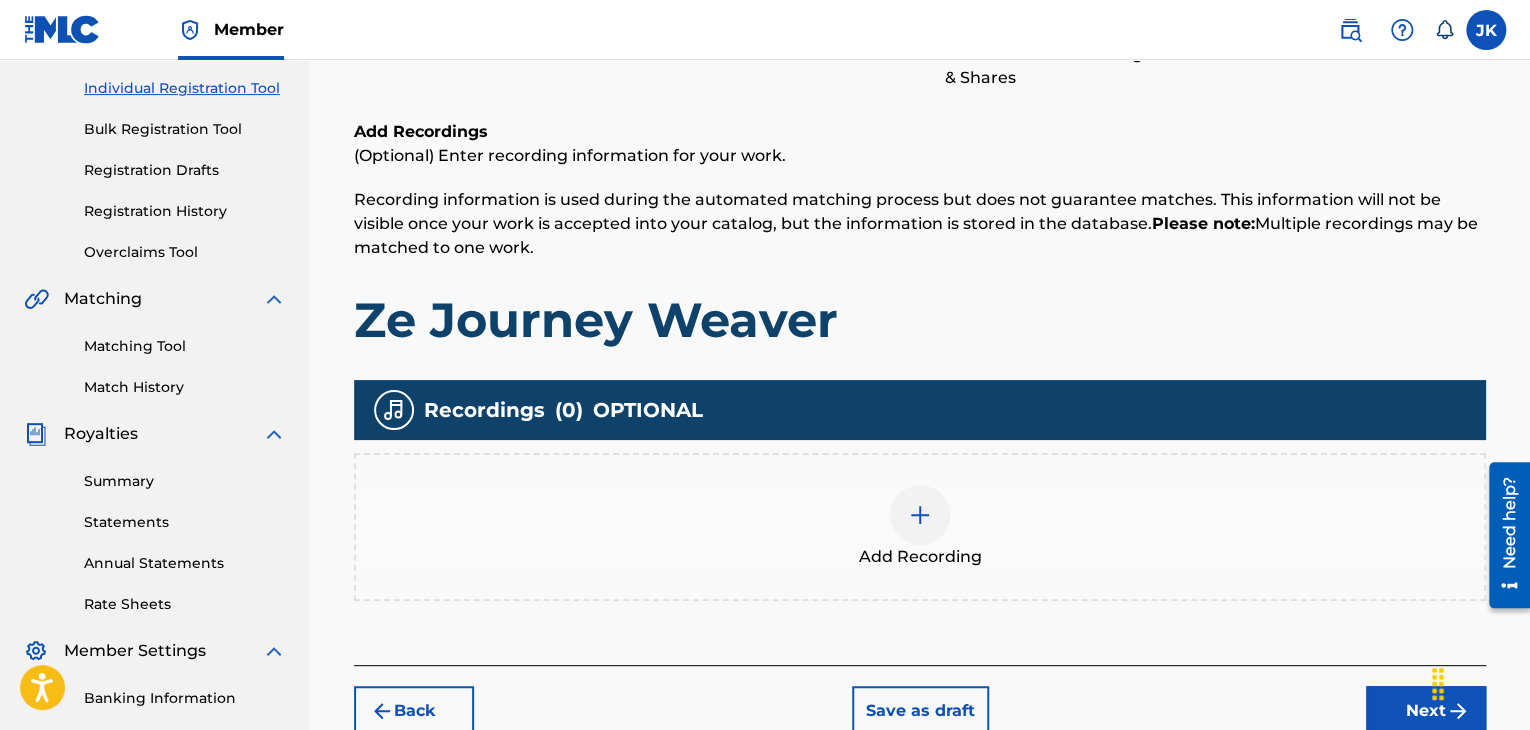 scroll, scrollTop: 390, scrollLeft: 0, axis: vertical 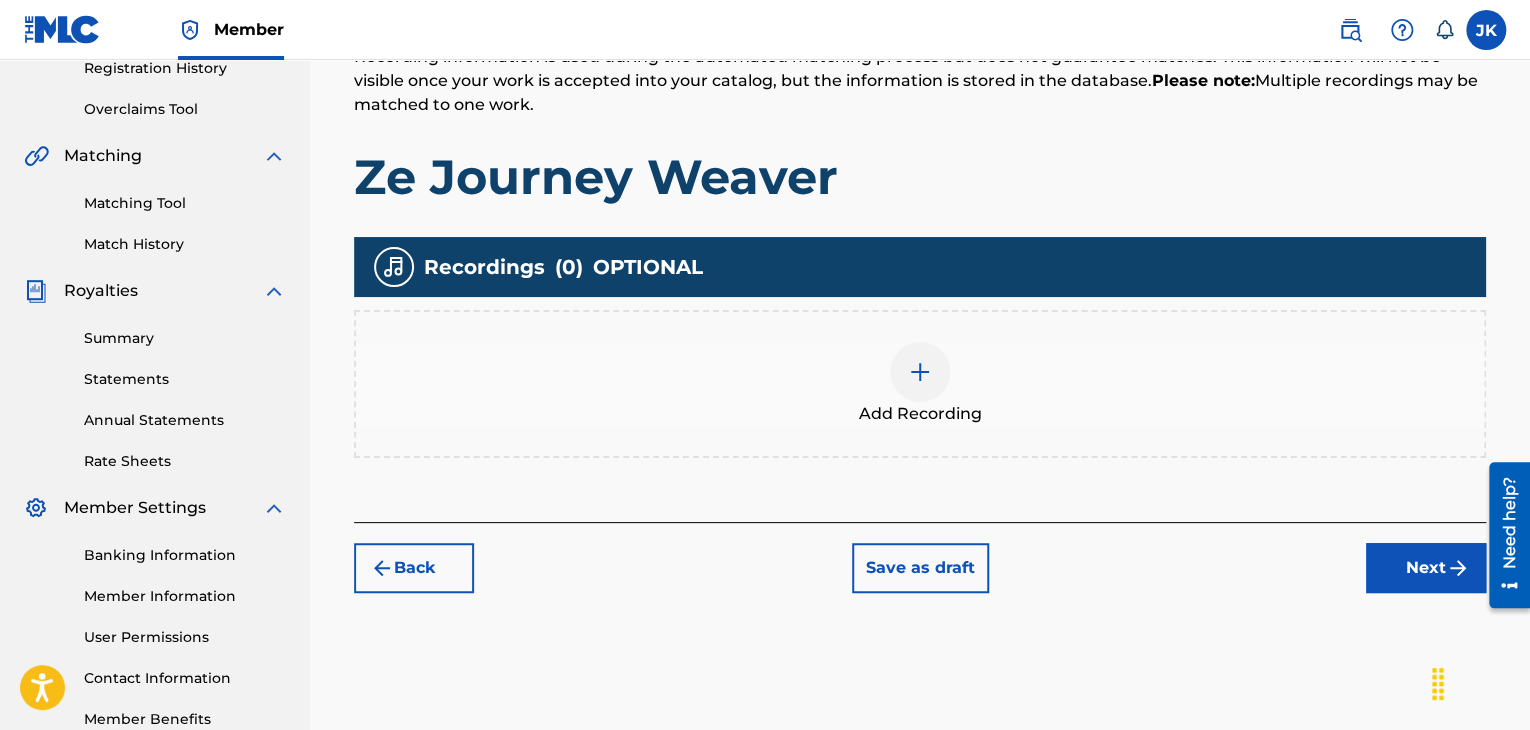 click at bounding box center (920, 372) 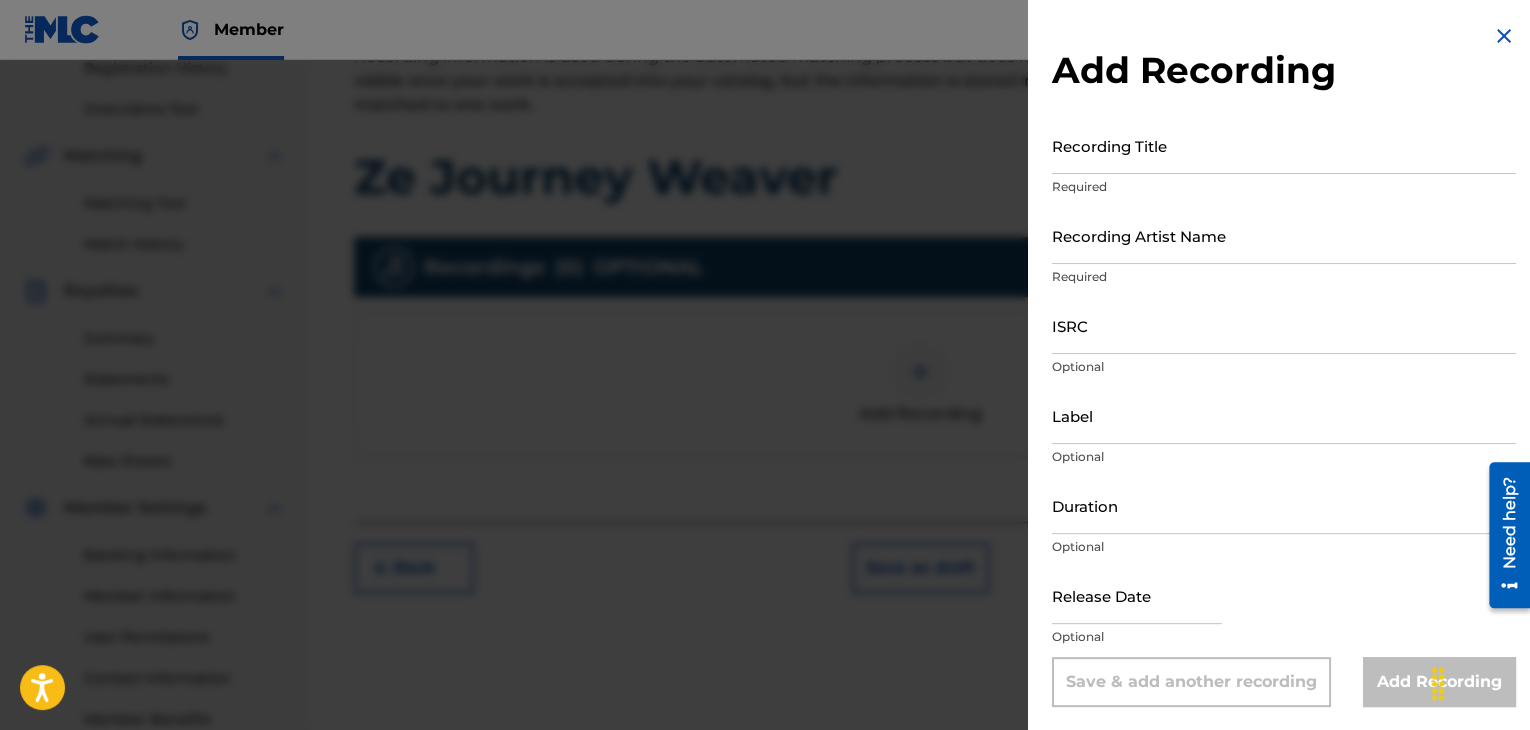 click on "Recording Title" at bounding box center (1284, 145) 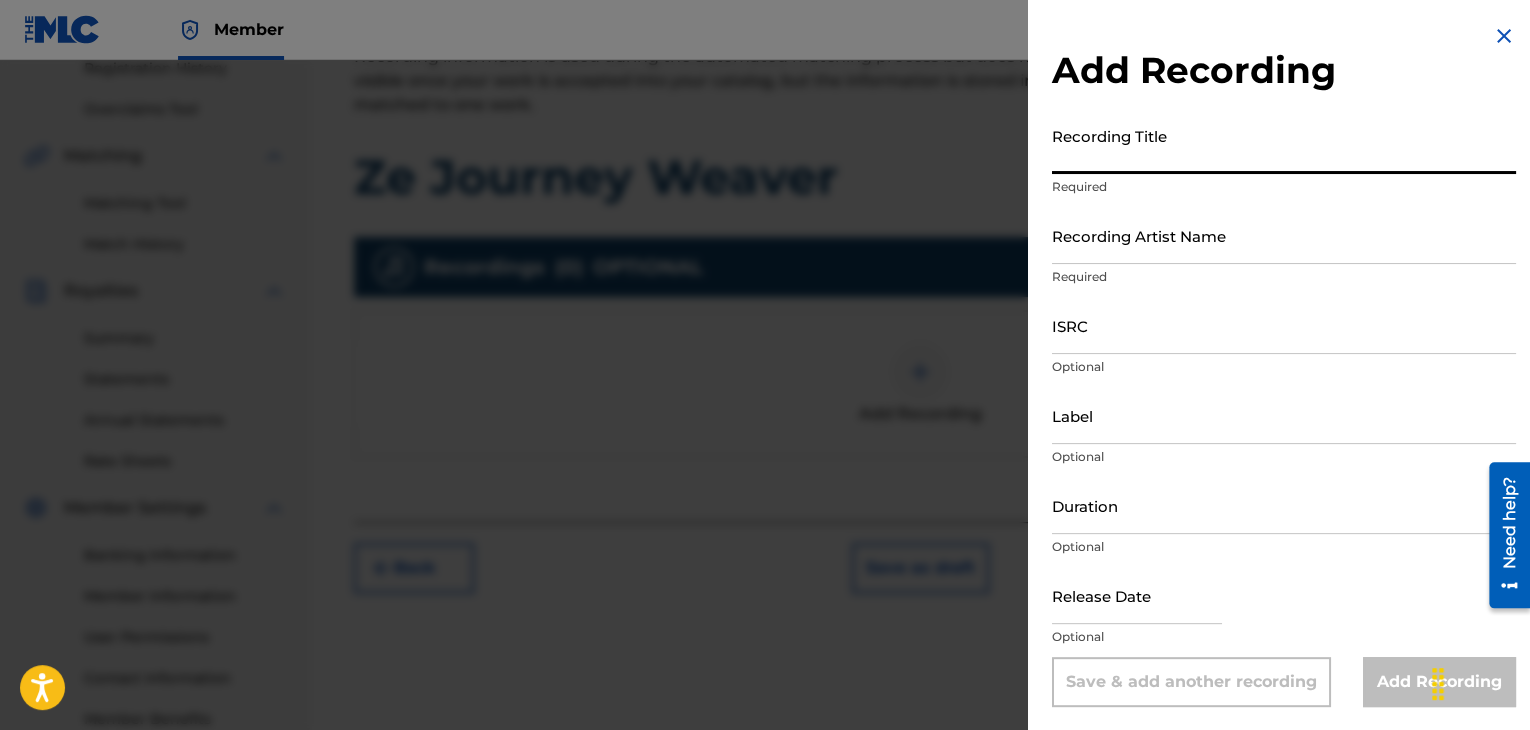 paste on "[PRODUCT]" 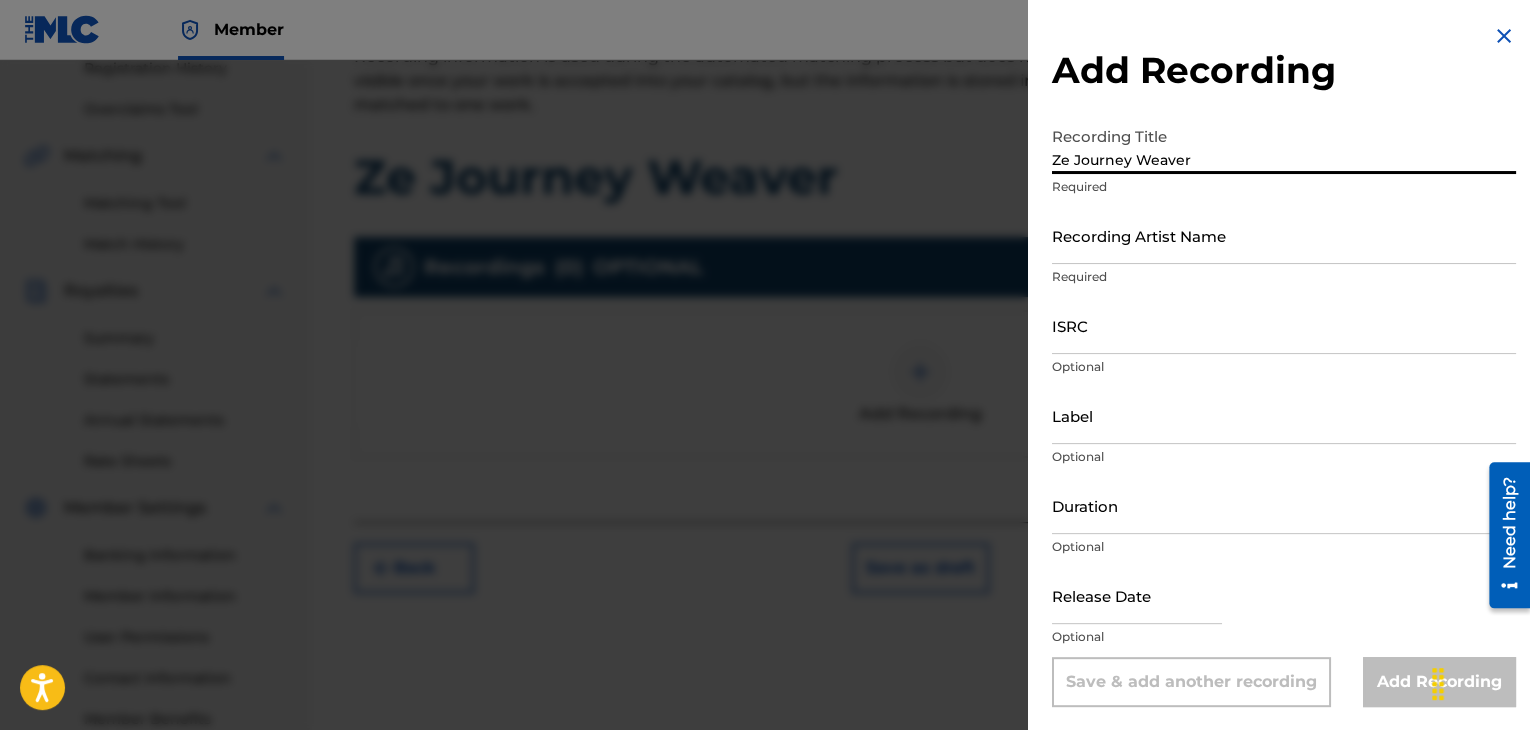 type on "[PRODUCT]" 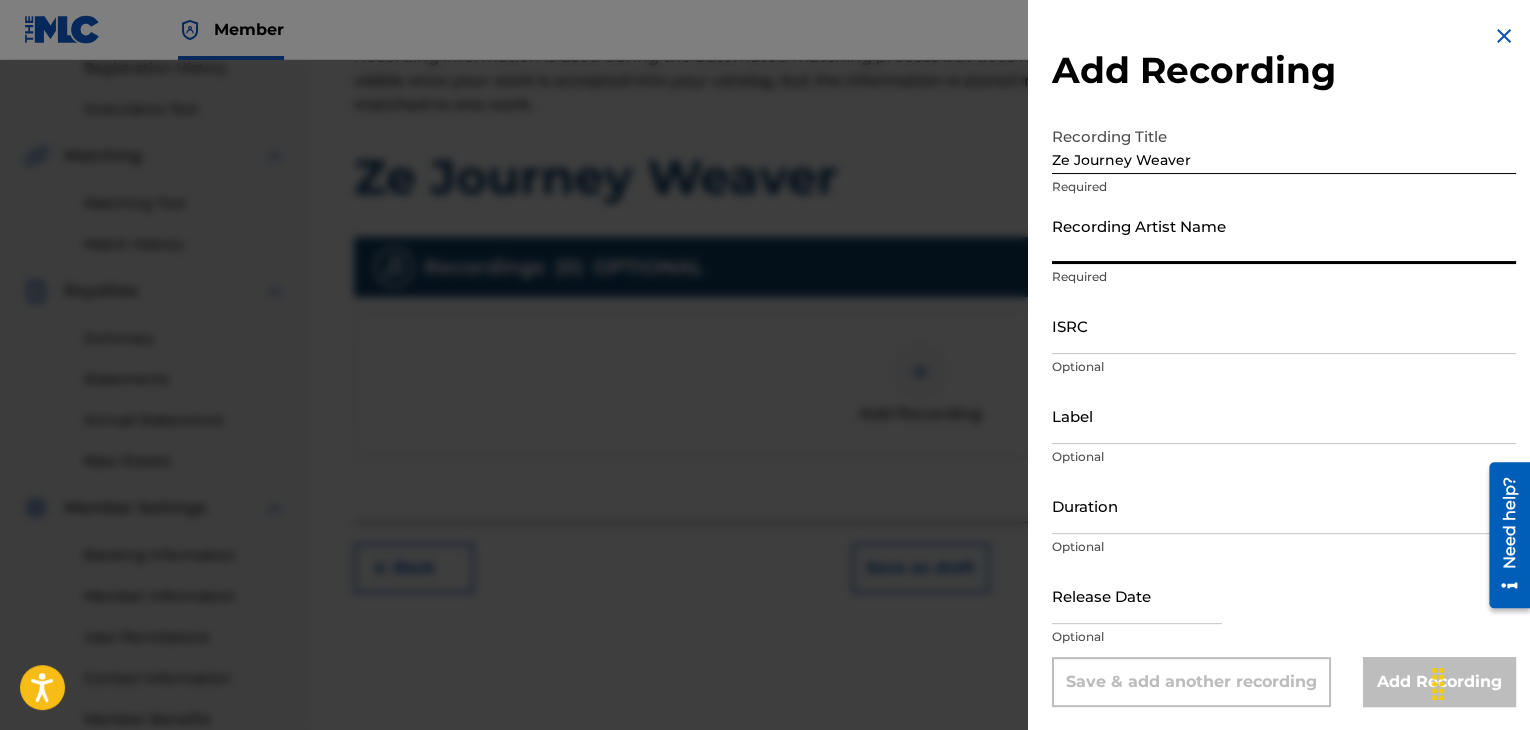 type on "[USERNAME]" 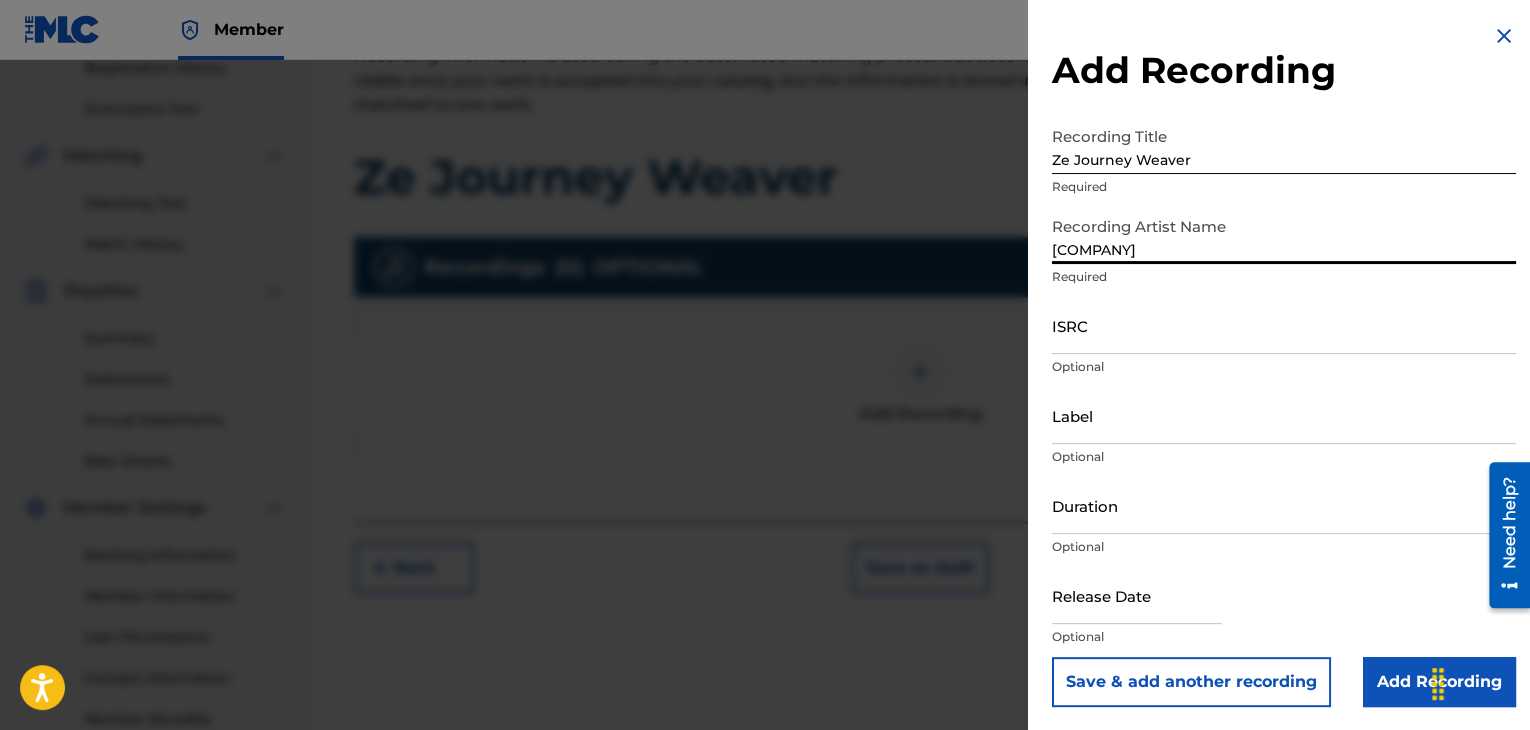 click on "ISRC" at bounding box center [1284, 325] 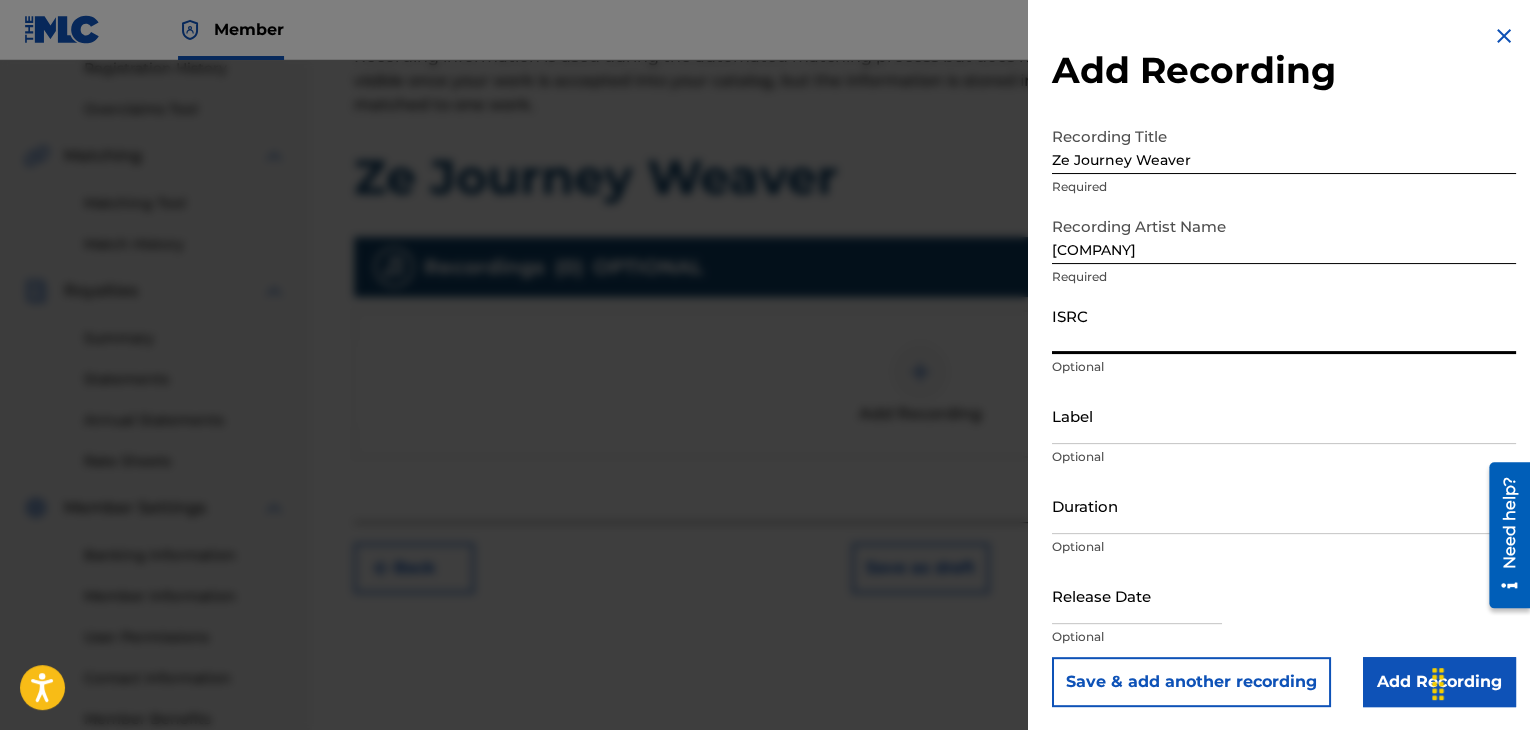 paste on "QZK6F2573942" 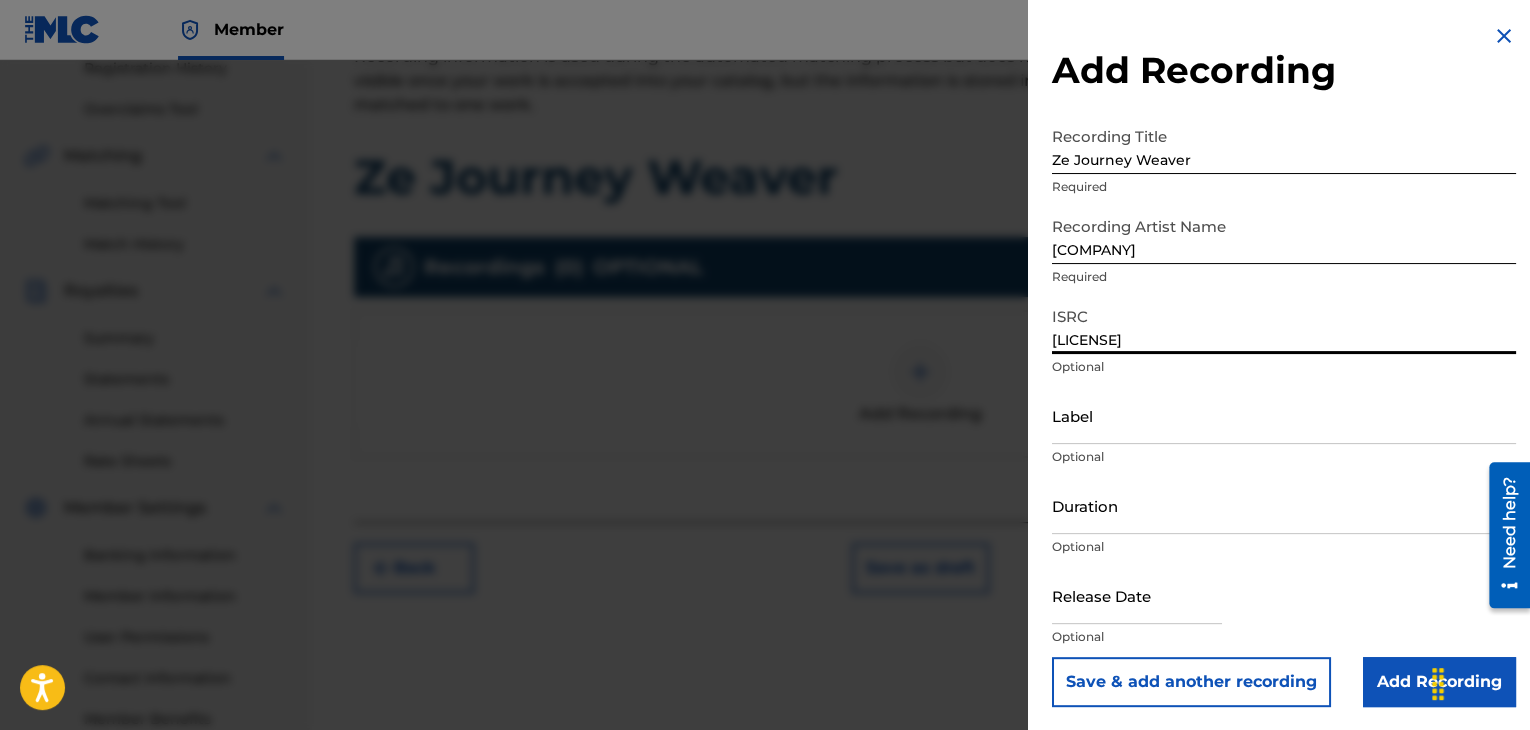 type on "QZK6F2573942" 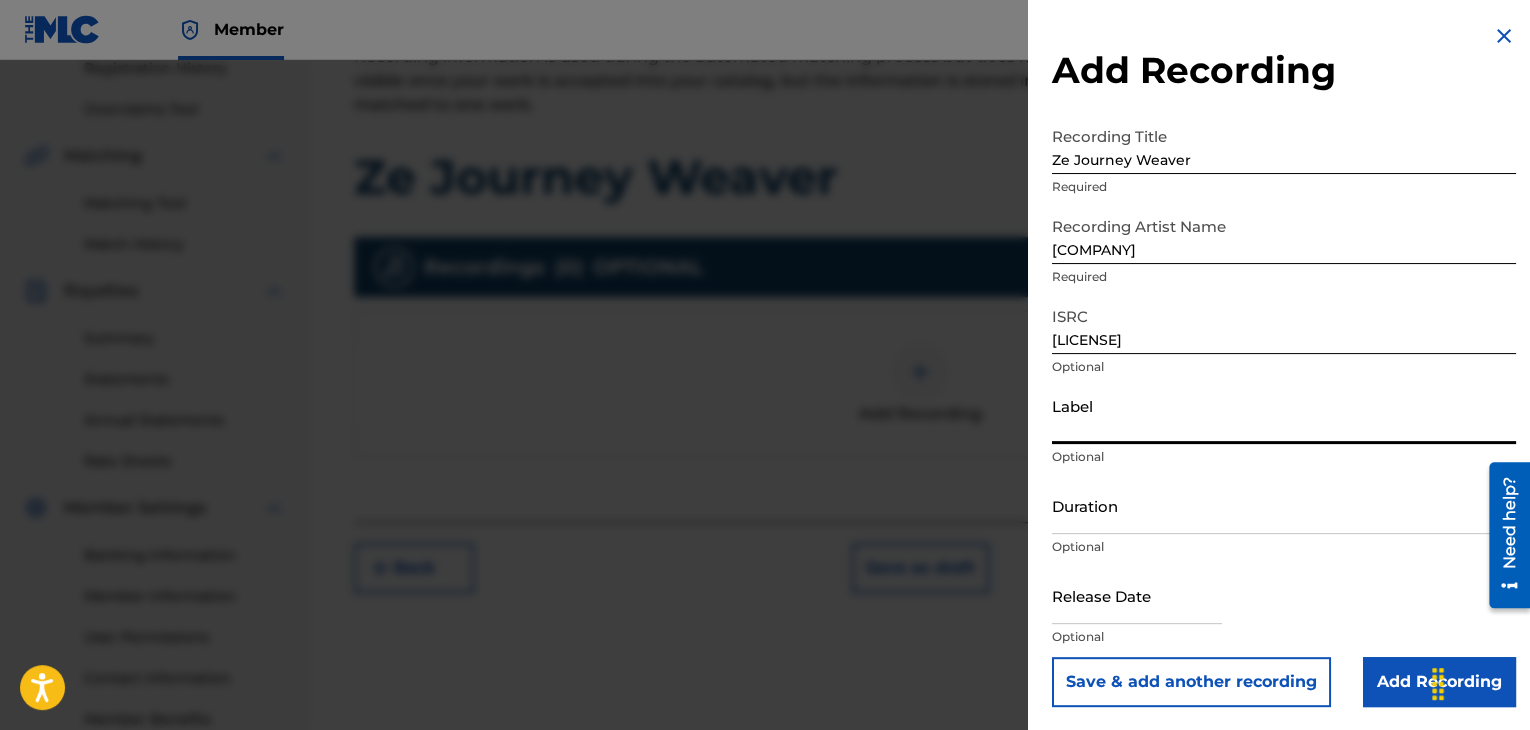 type on "Harmonunity Records and .wavLab productions" 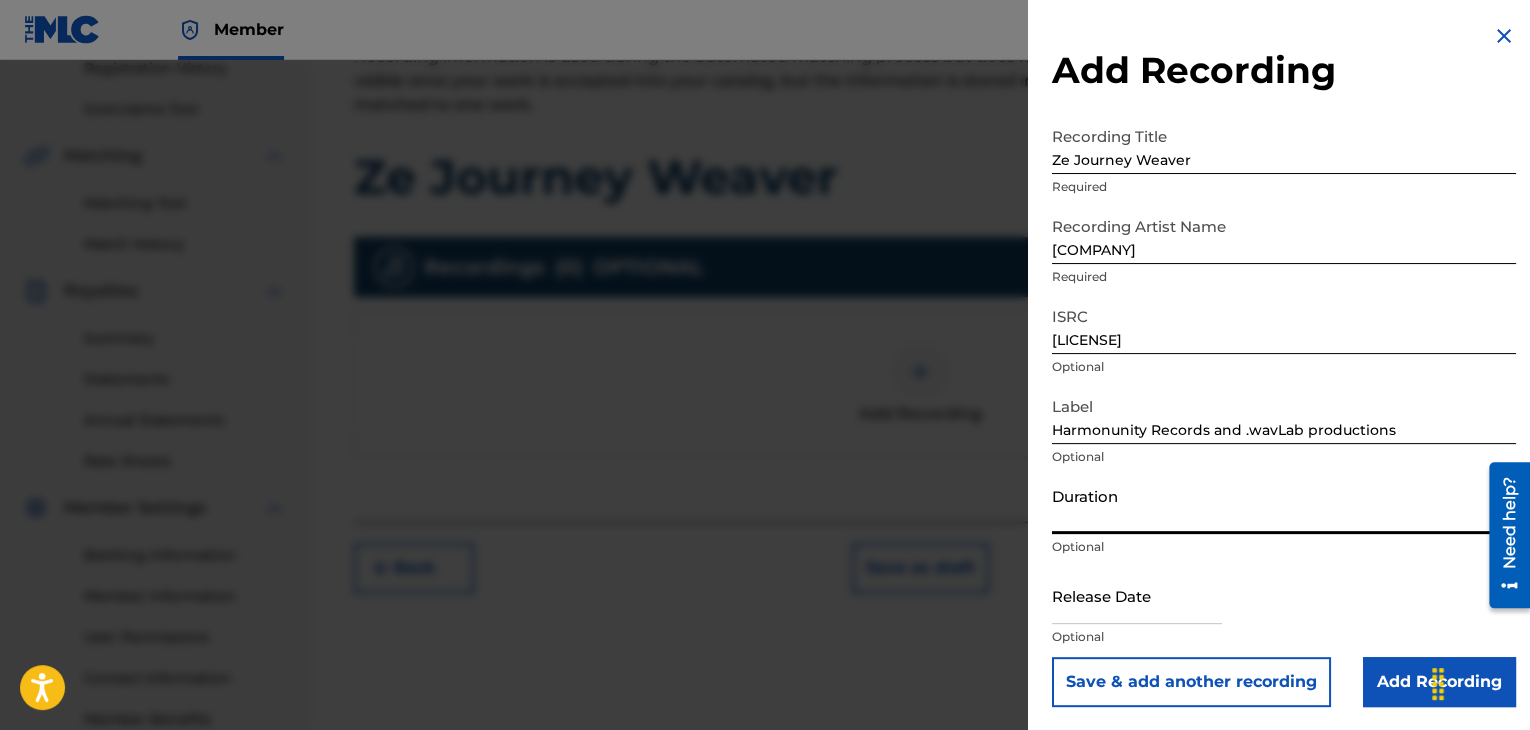 click on "Duration" at bounding box center [1284, 505] 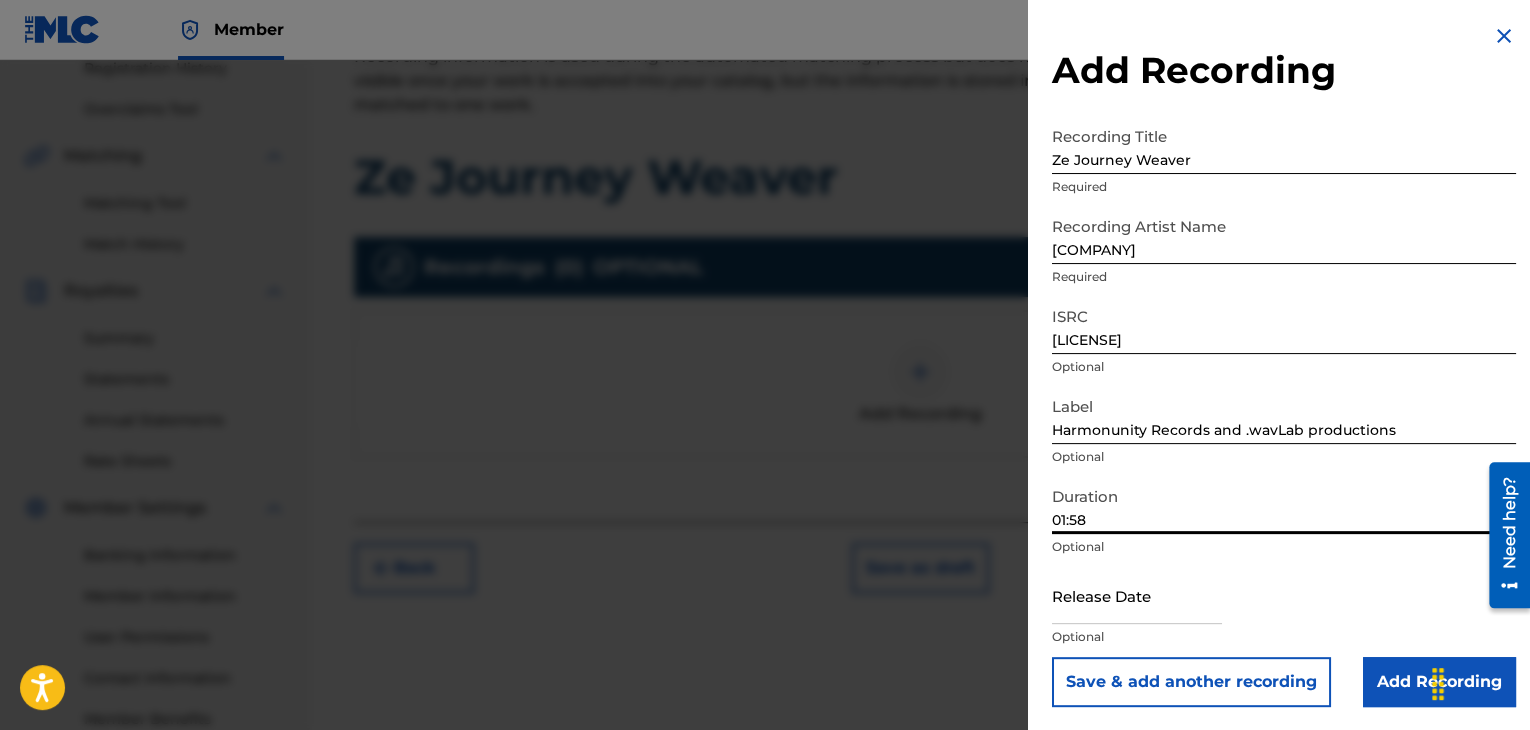 click on "01:58" at bounding box center (1284, 505) 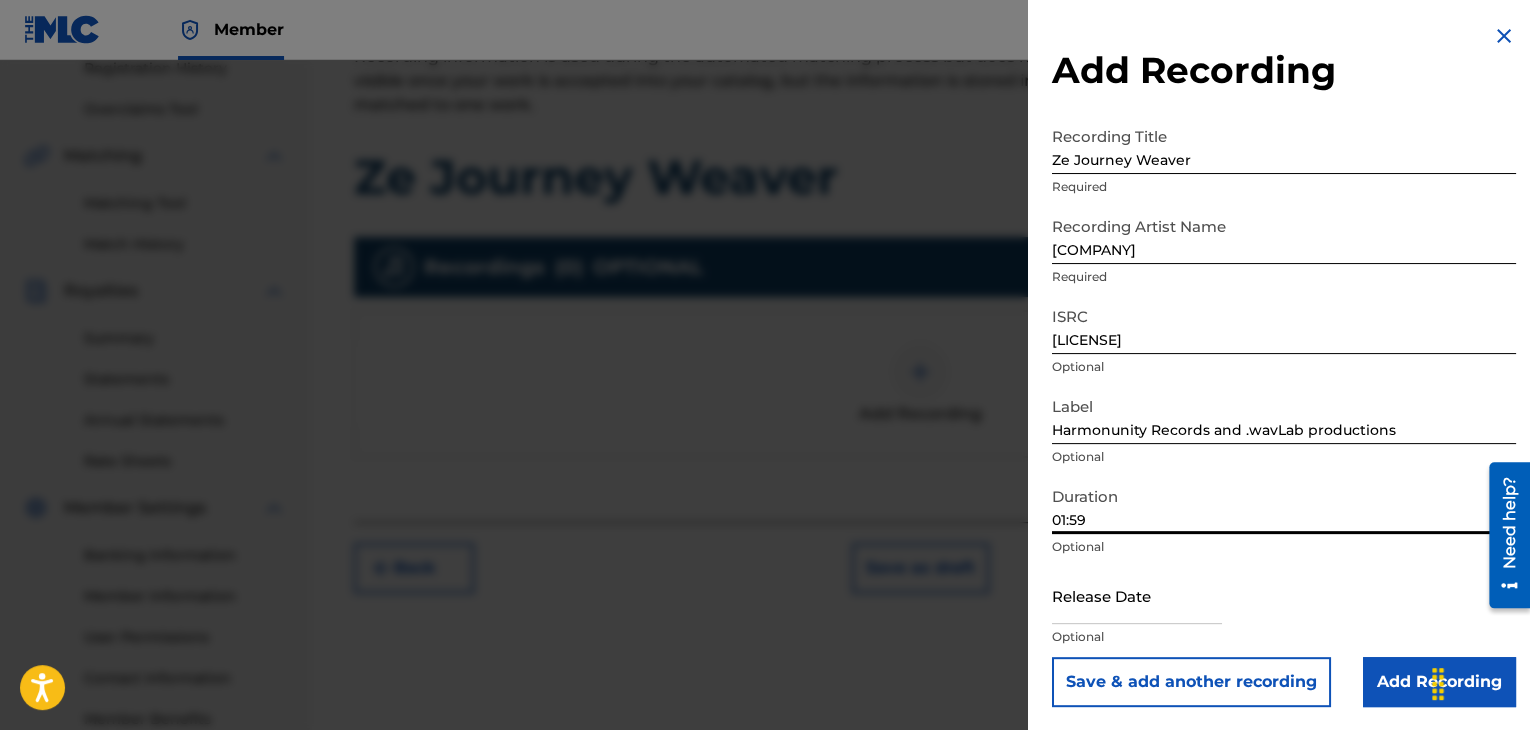 type on "01:59" 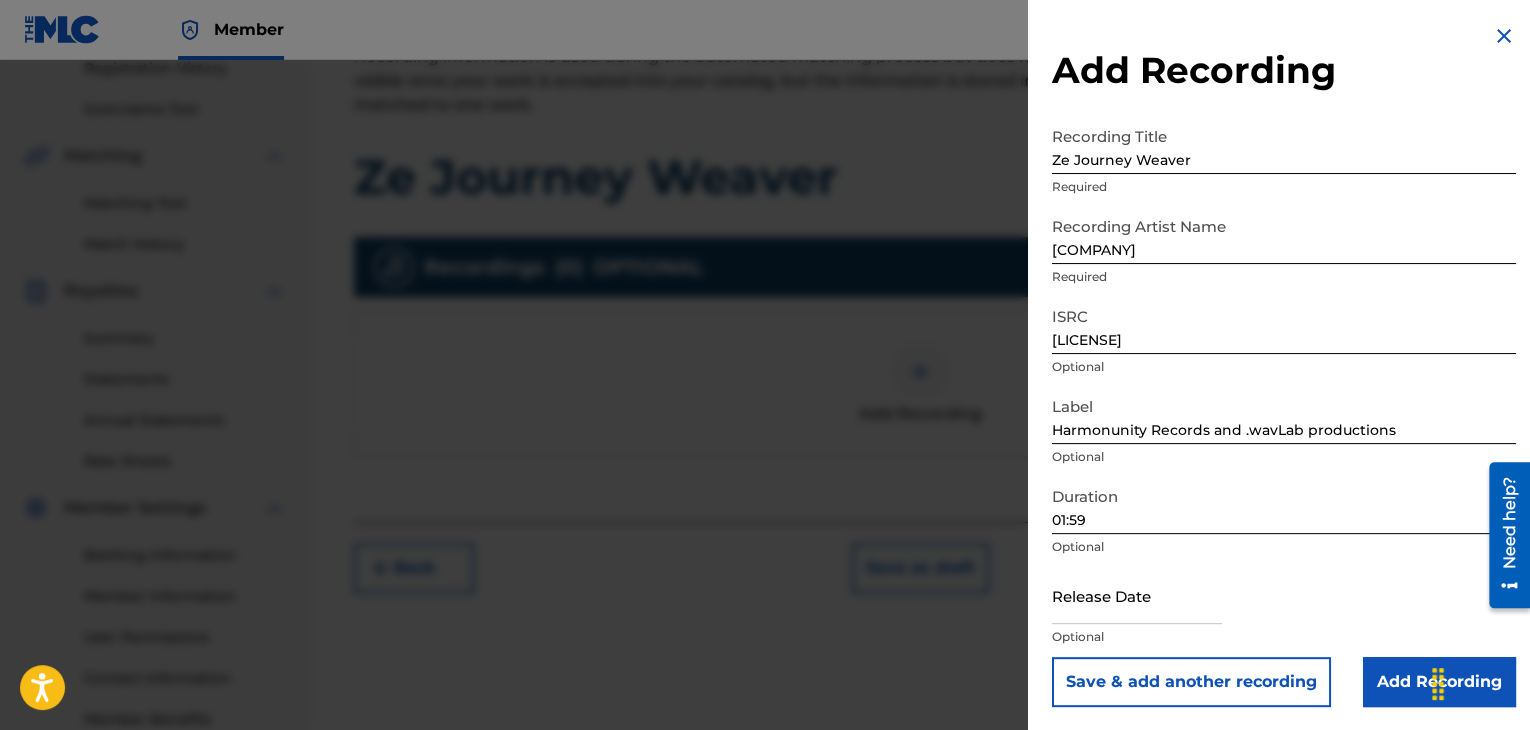 click at bounding box center (1137, 595) 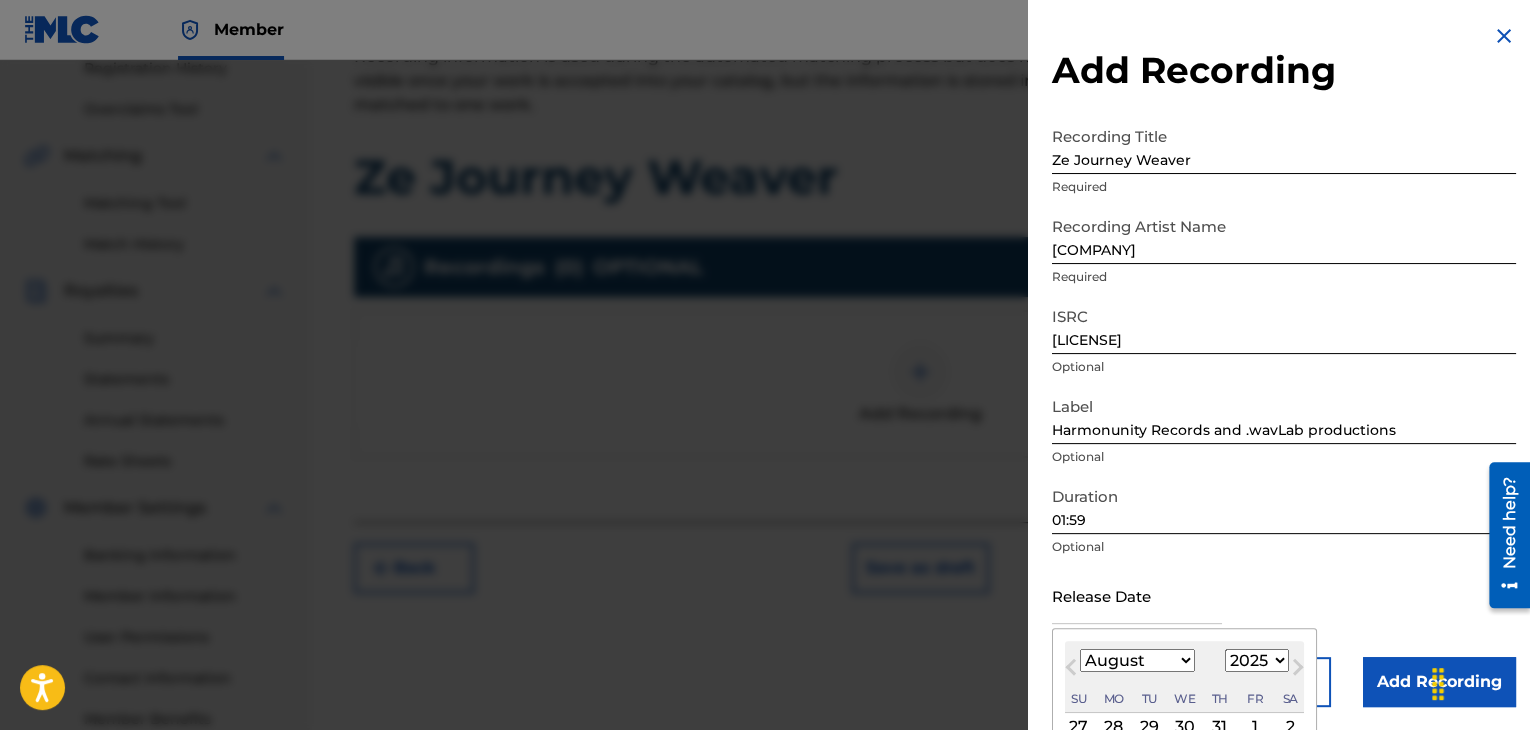 type on "April 19 2025" 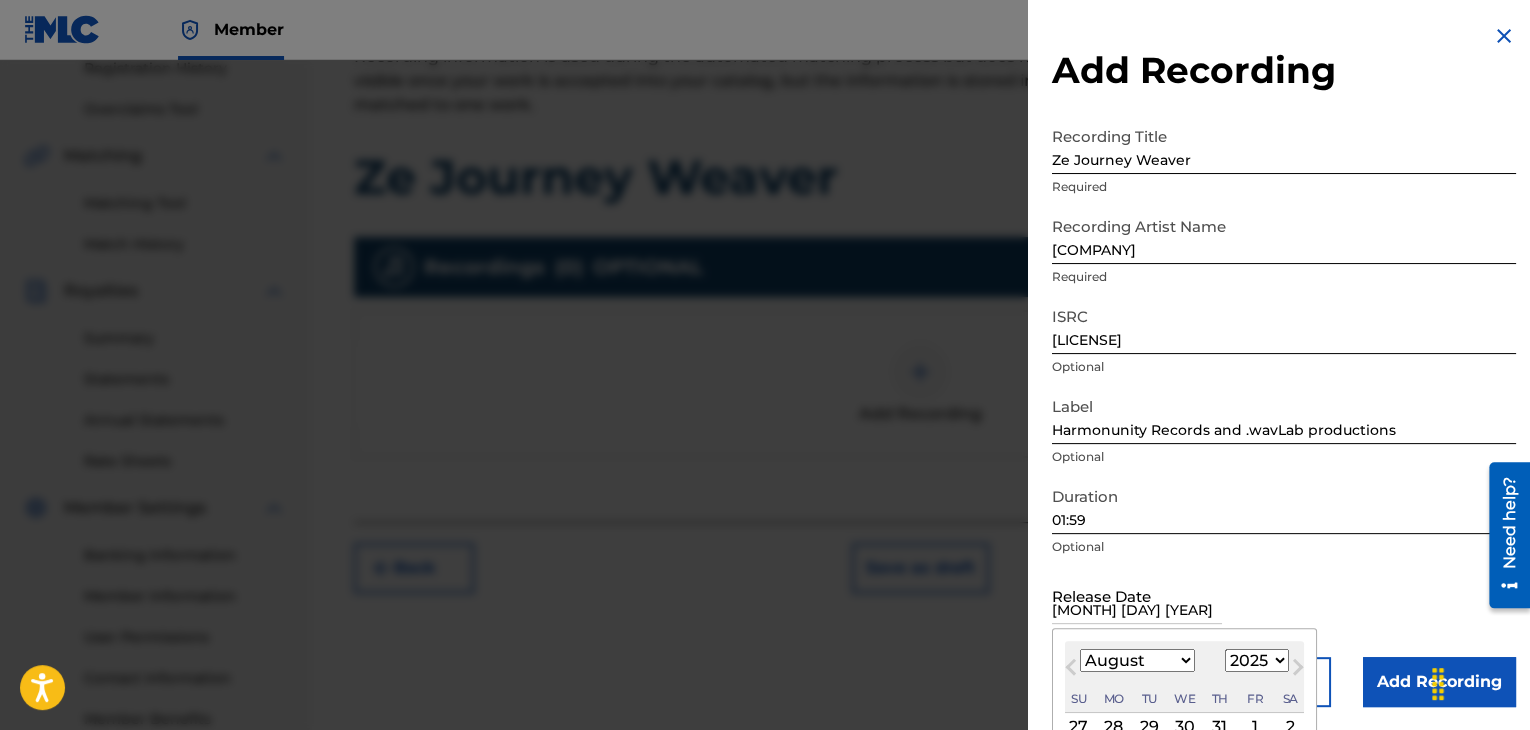 select on "3" 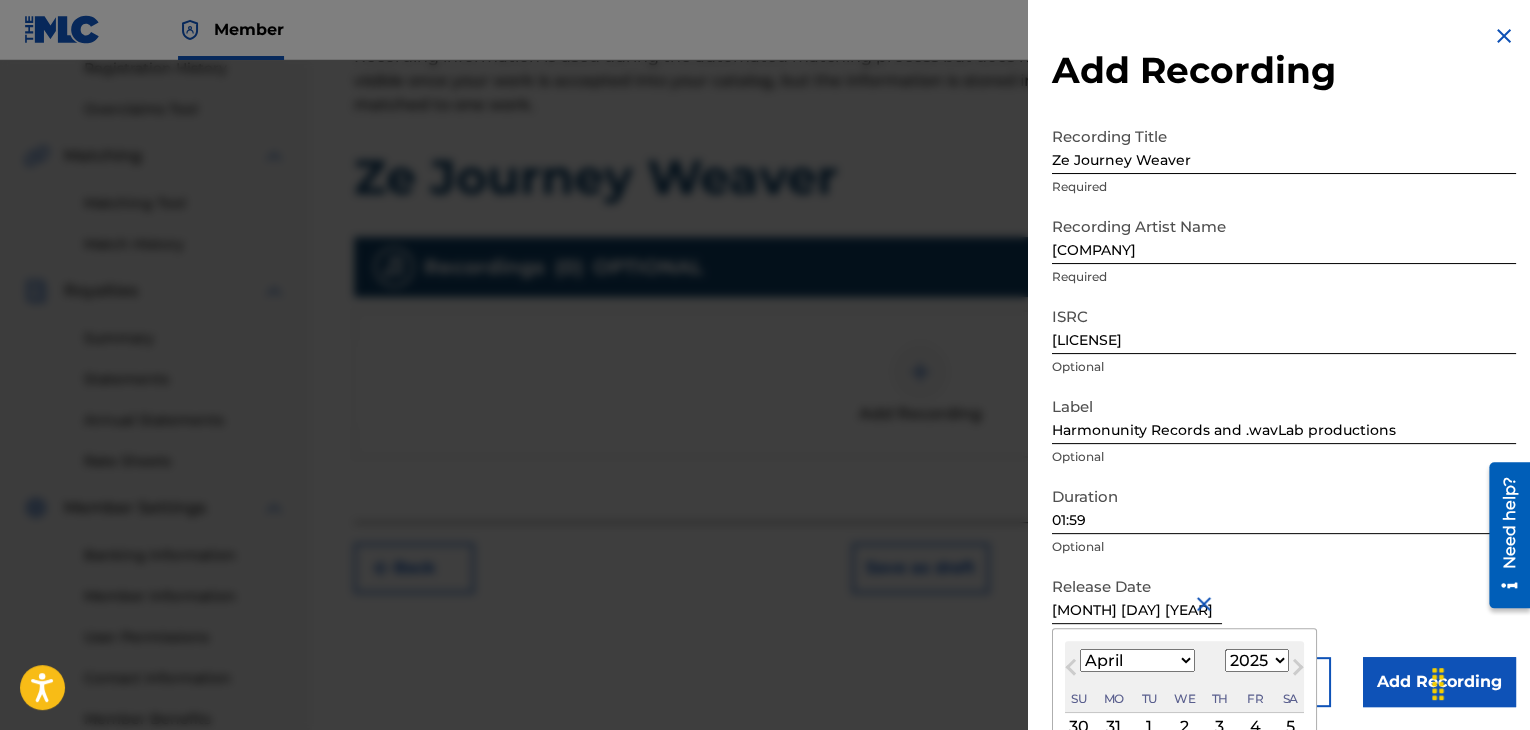 click on "Duration 01:59 Optional" at bounding box center (1284, 522) 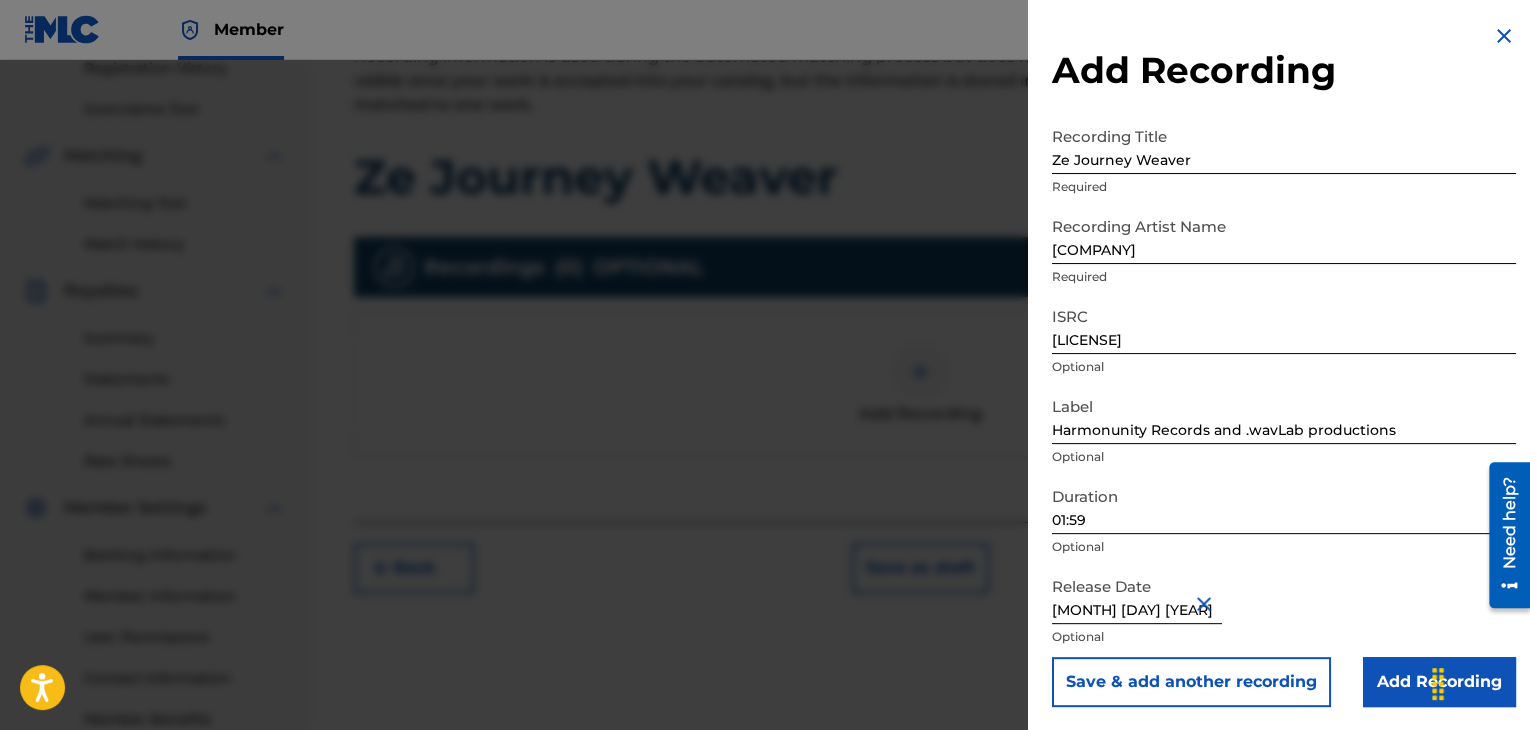scroll, scrollTop: 1, scrollLeft: 0, axis: vertical 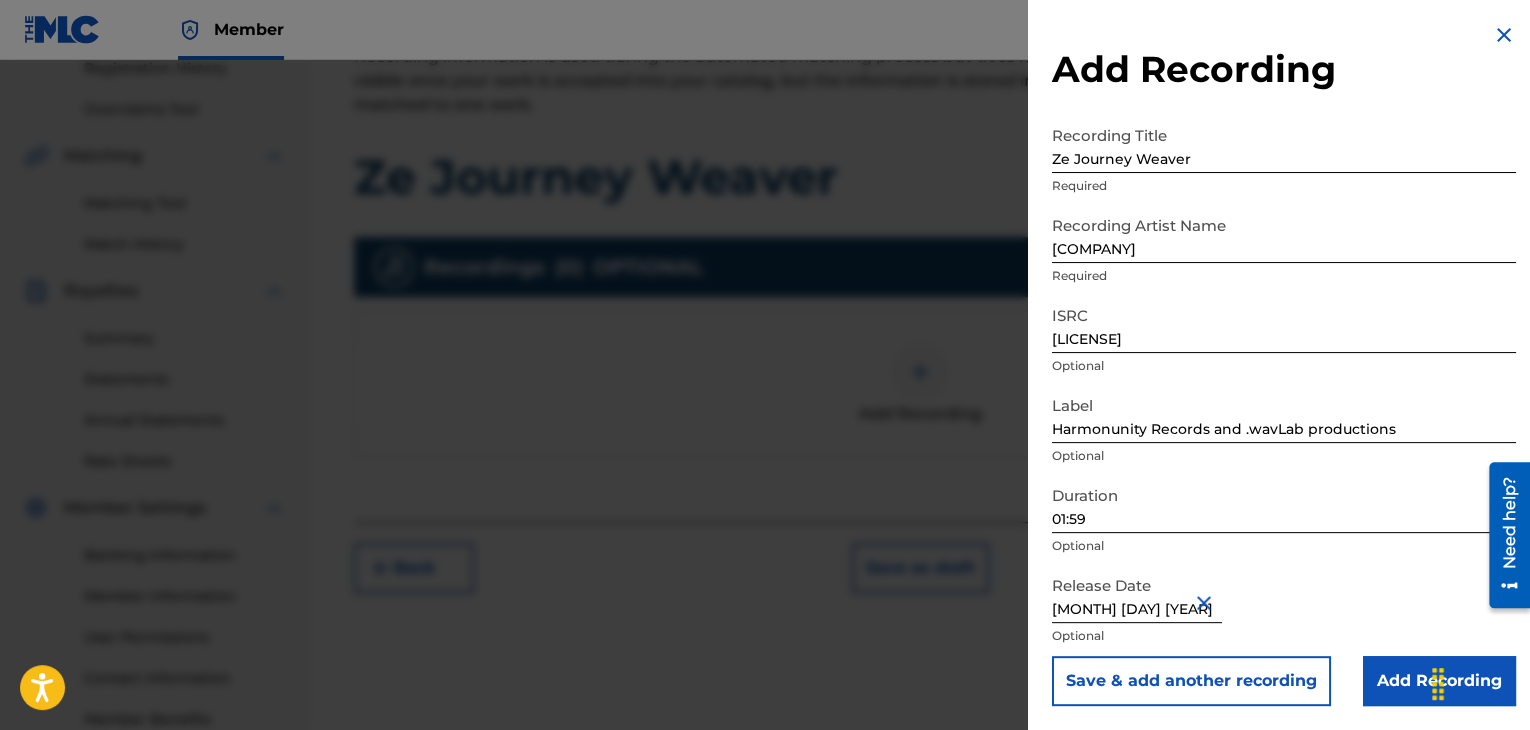 click on "Add Recording" at bounding box center (1439, 681) 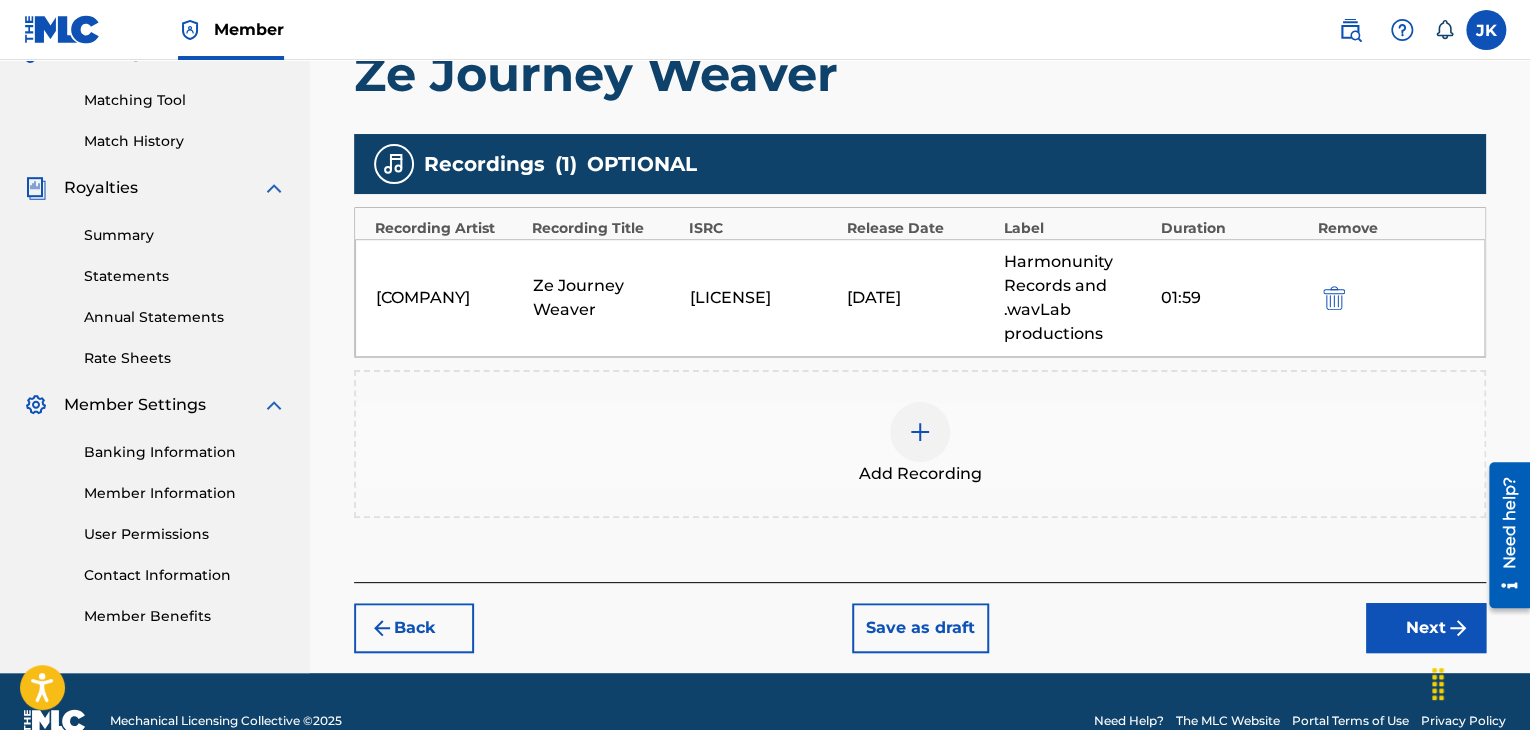 scroll, scrollTop: 530, scrollLeft: 0, axis: vertical 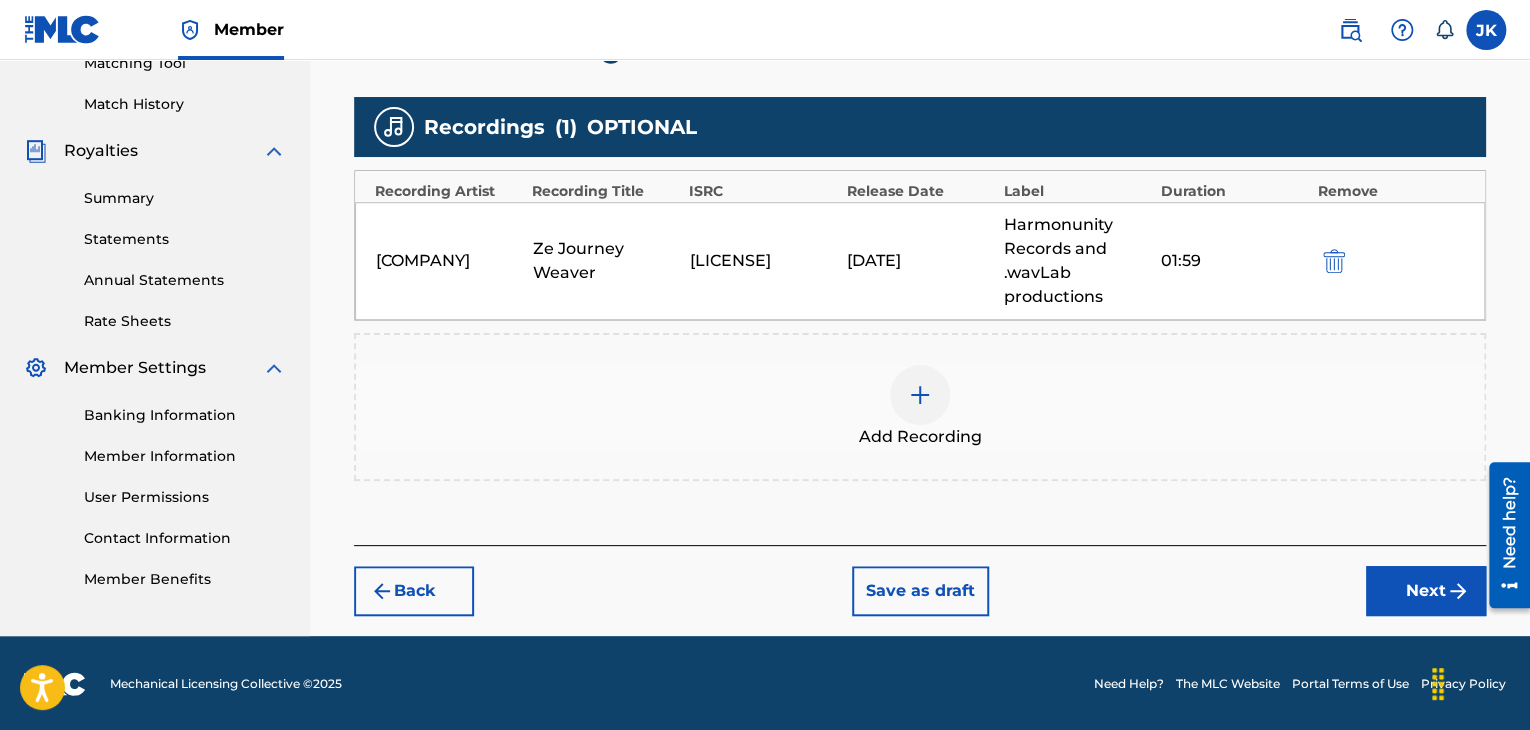 click on "Next" at bounding box center (1426, 591) 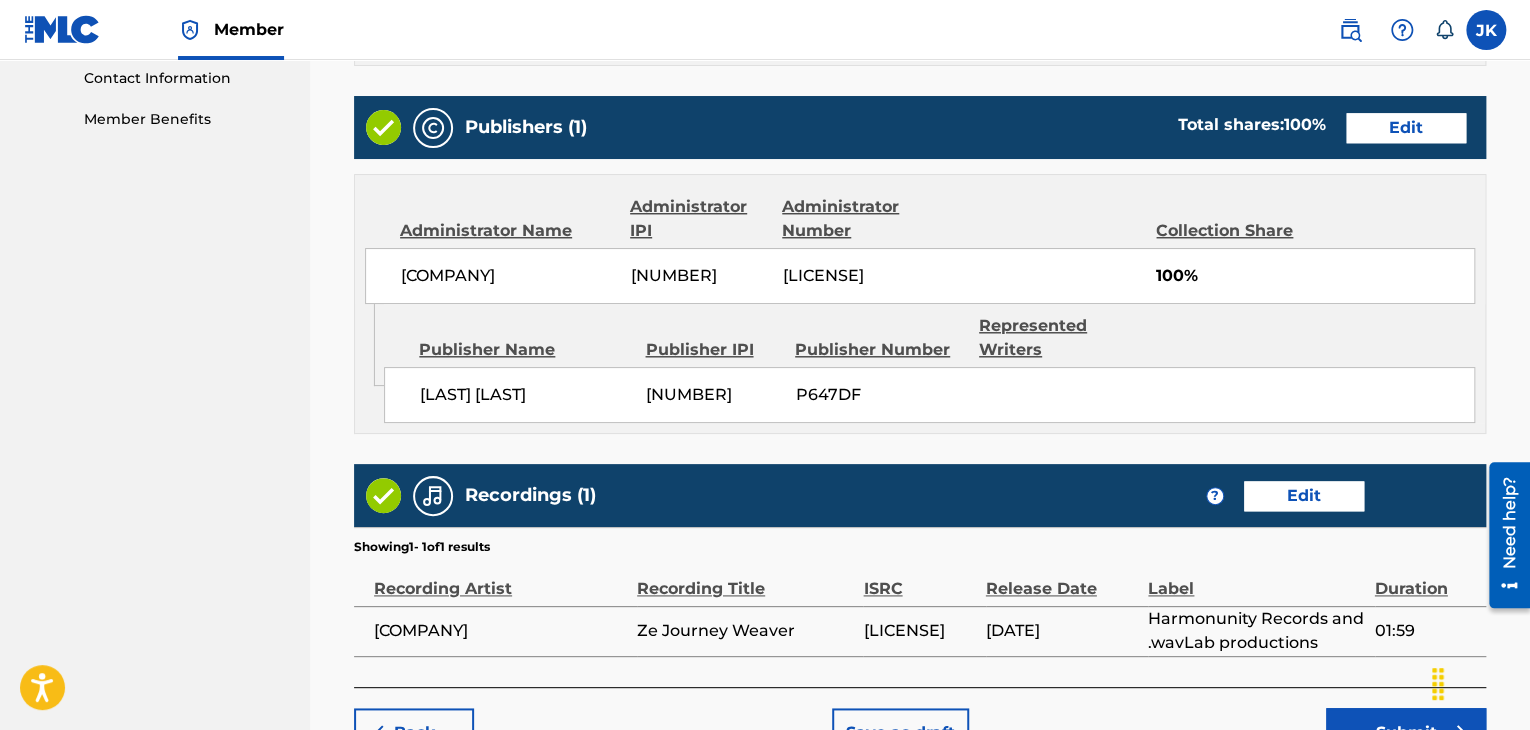 scroll, scrollTop: 1090, scrollLeft: 0, axis: vertical 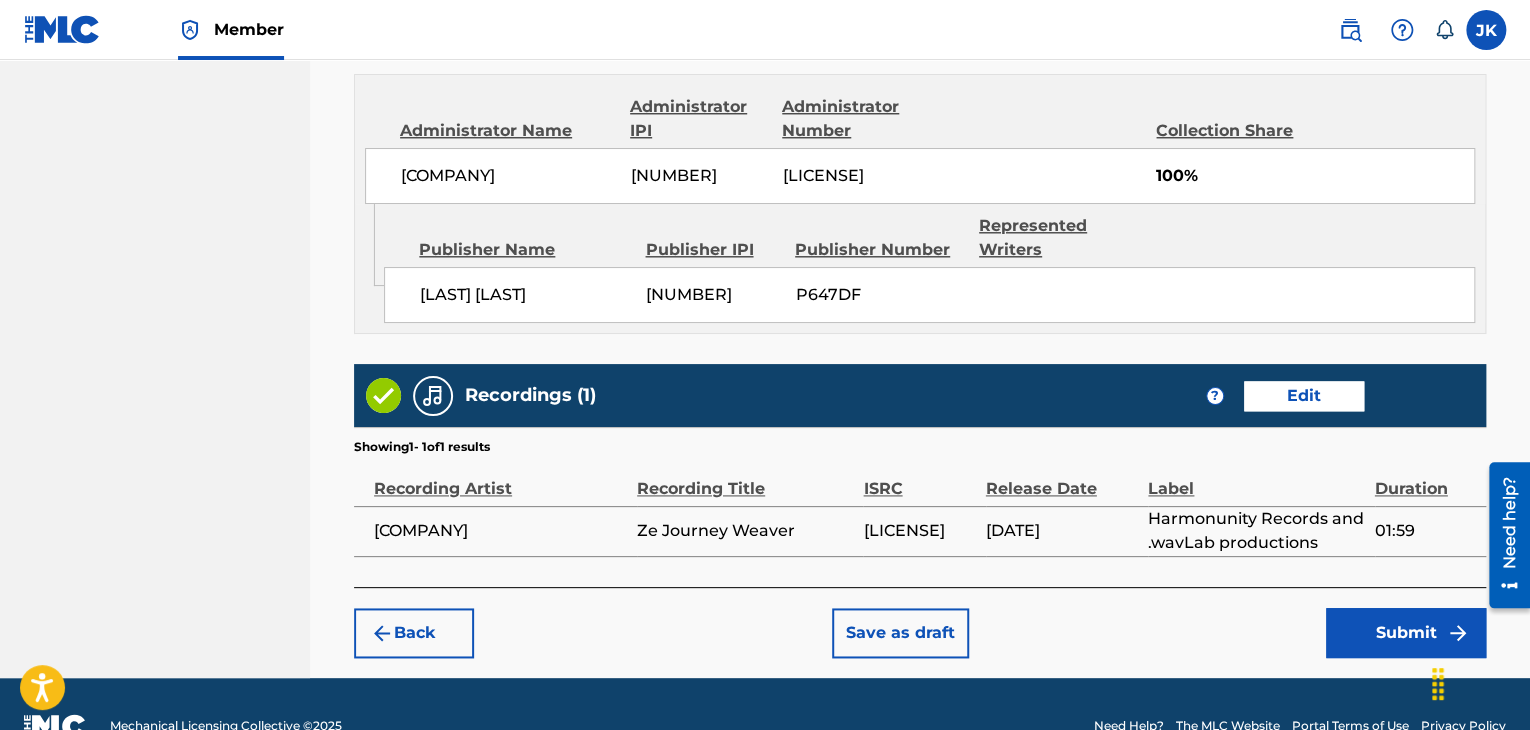 click on "Submit" at bounding box center (1406, 633) 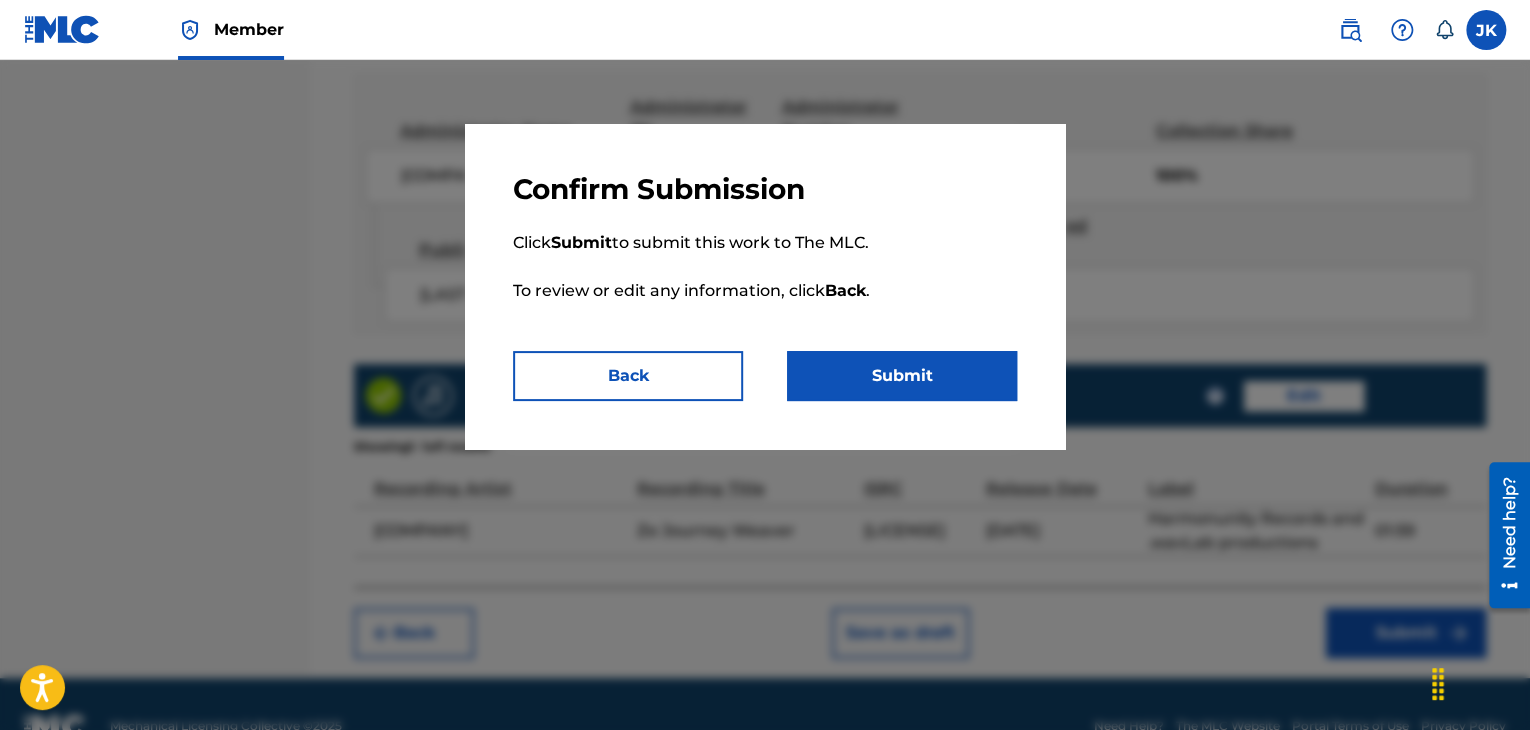 click on "Submit" at bounding box center (902, 376) 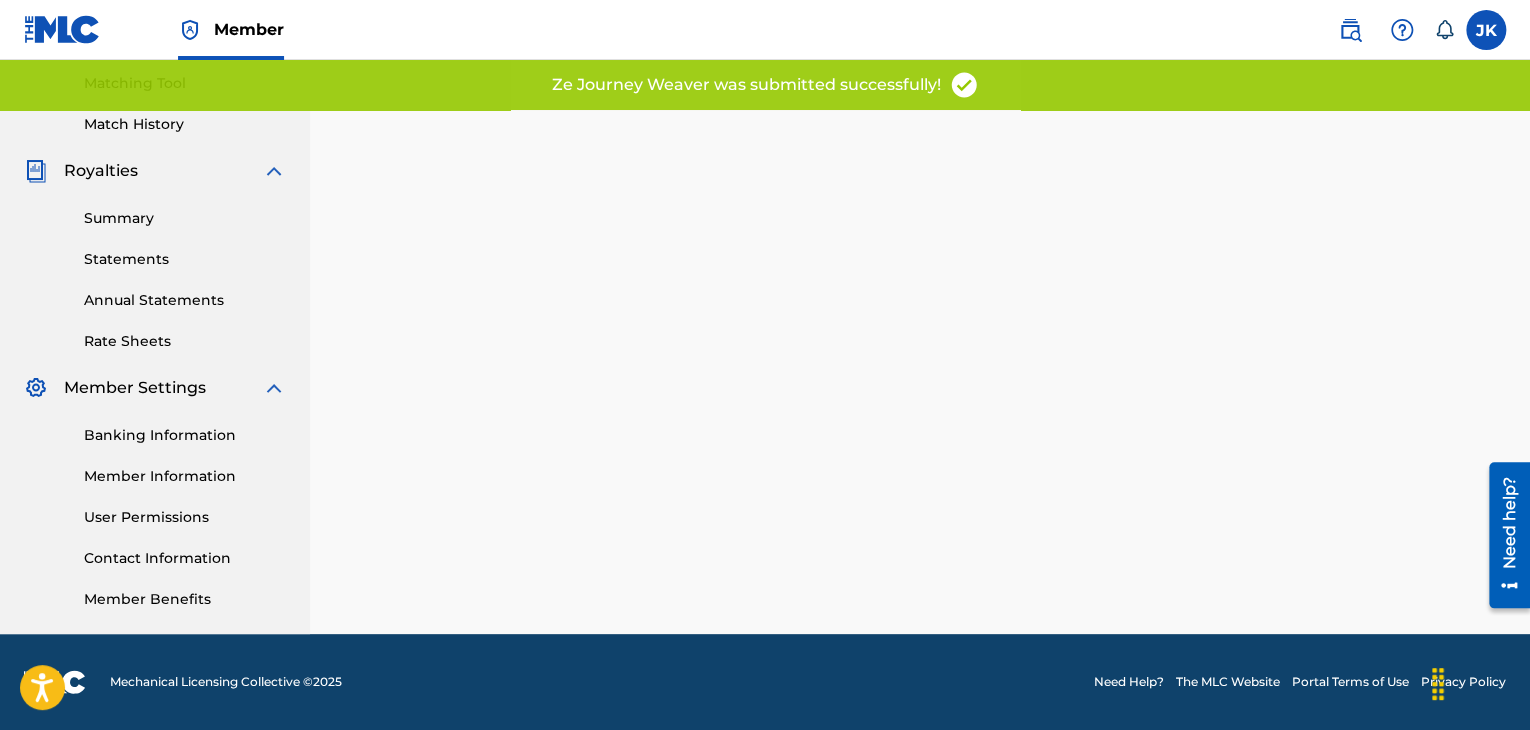 scroll, scrollTop: 0, scrollLeft: 0, axis: both 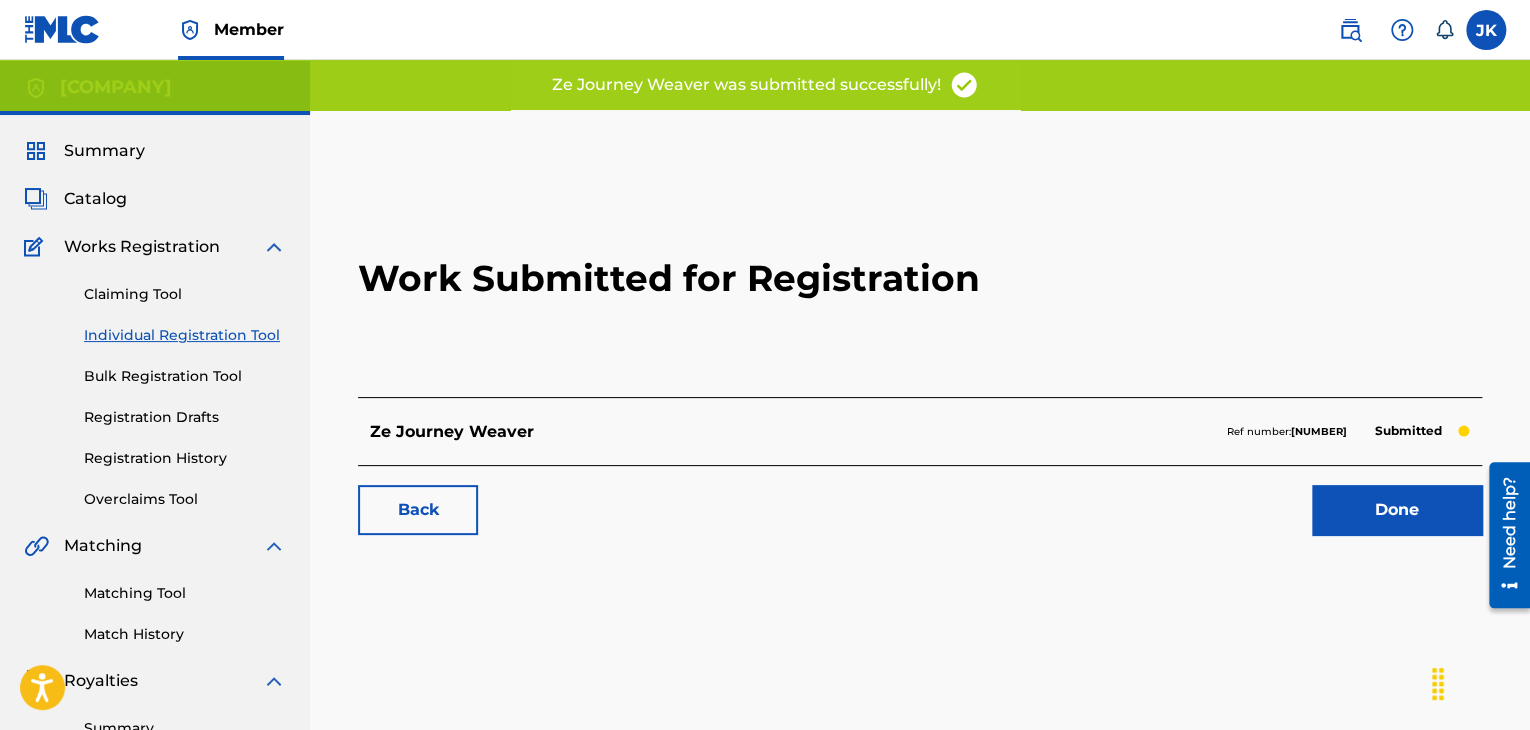 click on "Done" at bounding box center [1397, 510] 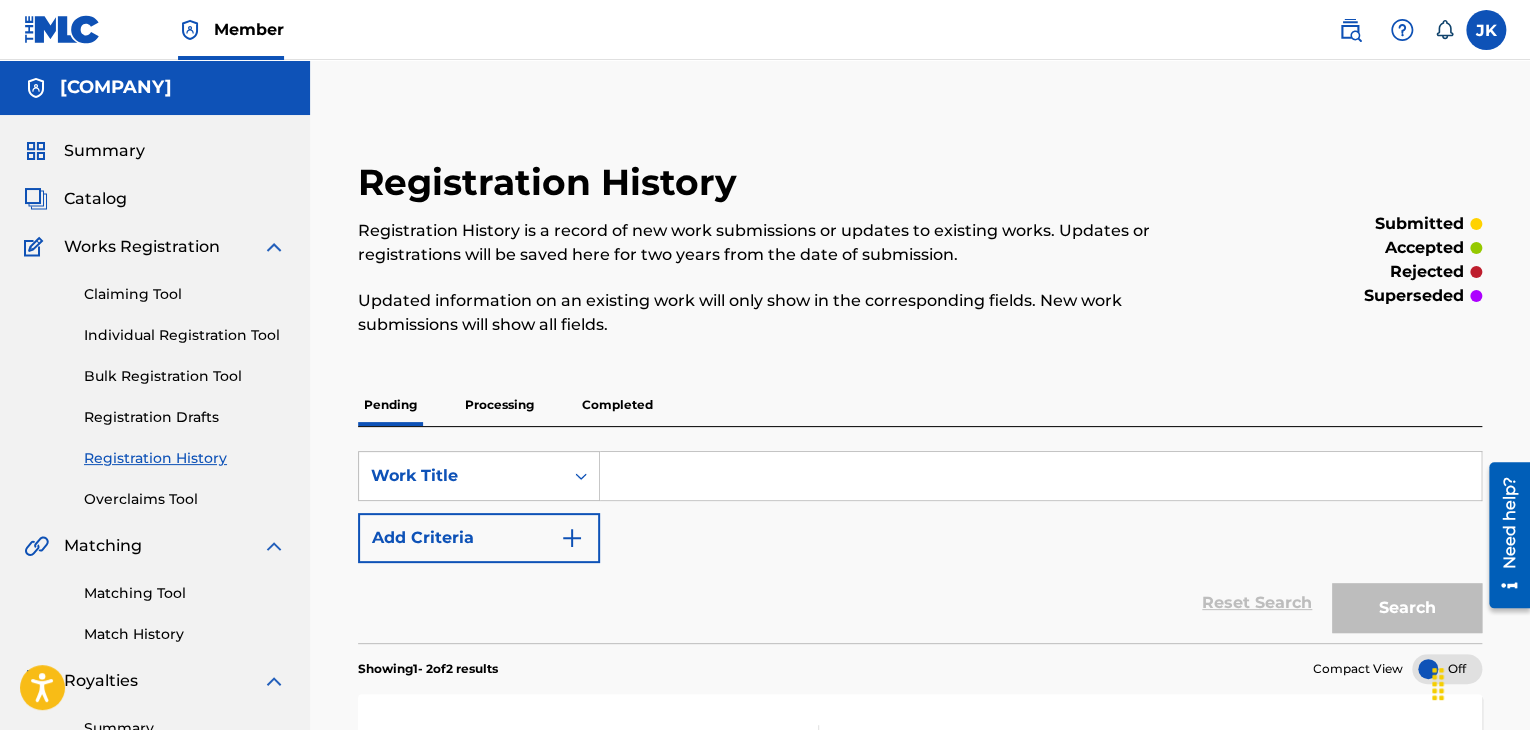 click on "Individual Registration Tool" at bounding box center [185, 335] 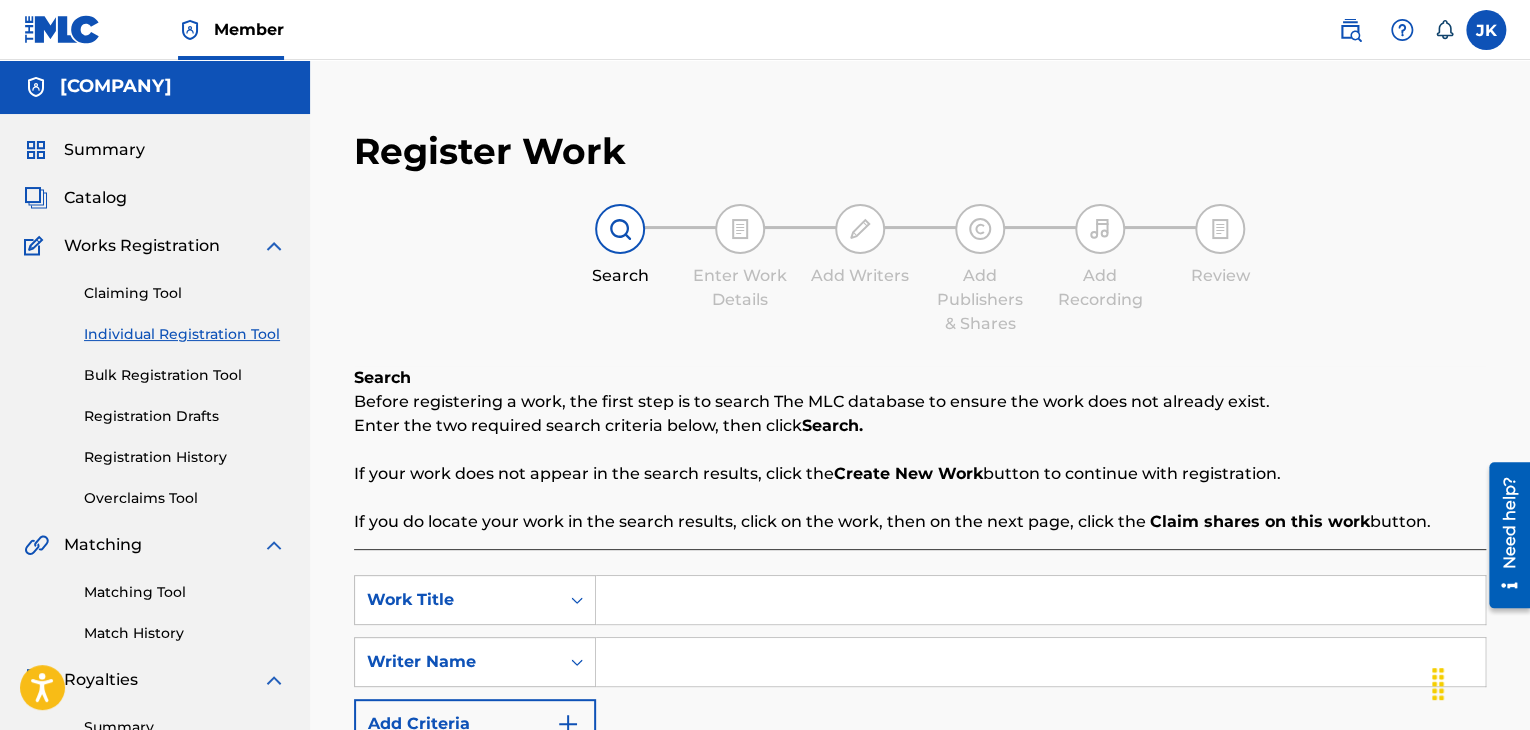 scroll, scrollTop: 200, scrollLeft: 0, axis: vertical 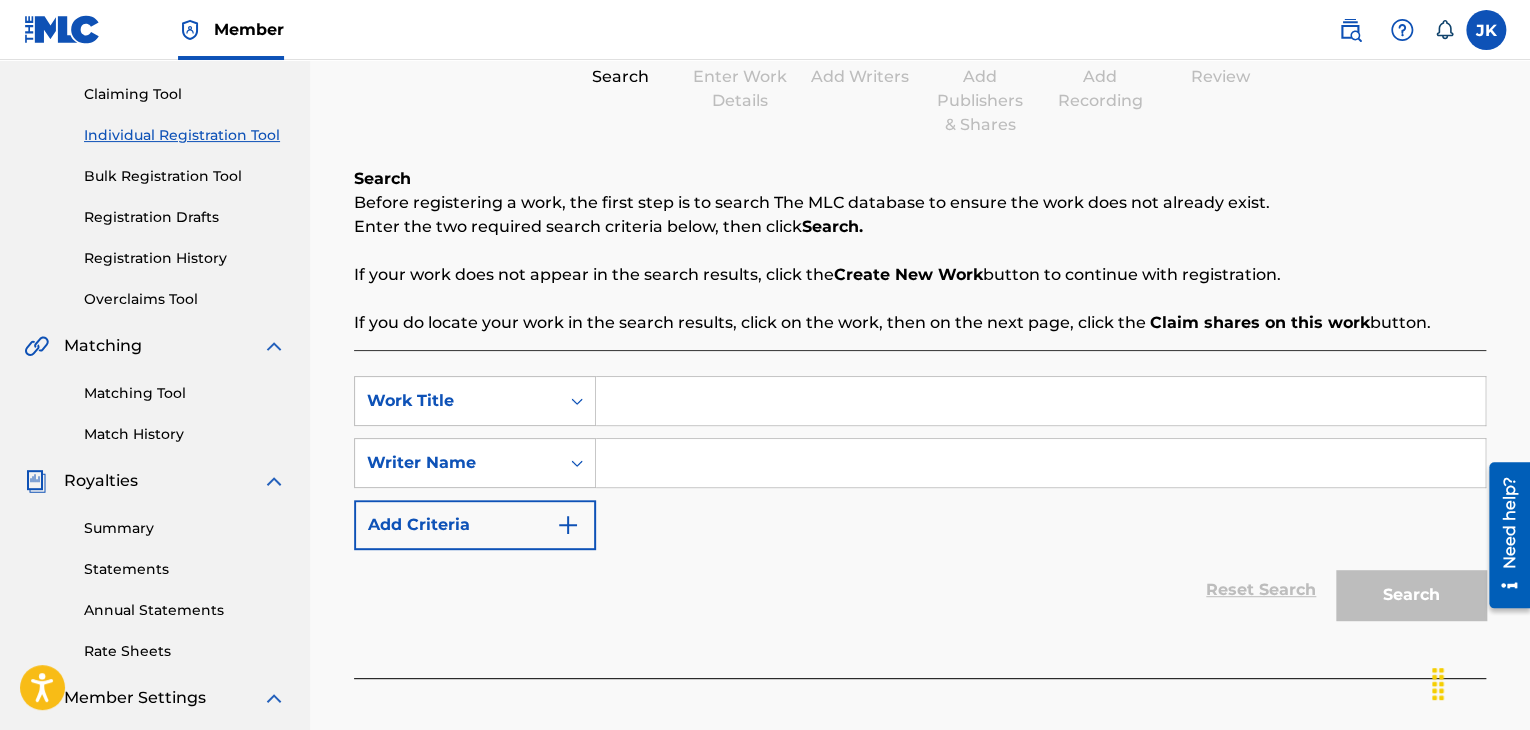 click at bounding box center (1040, 401) 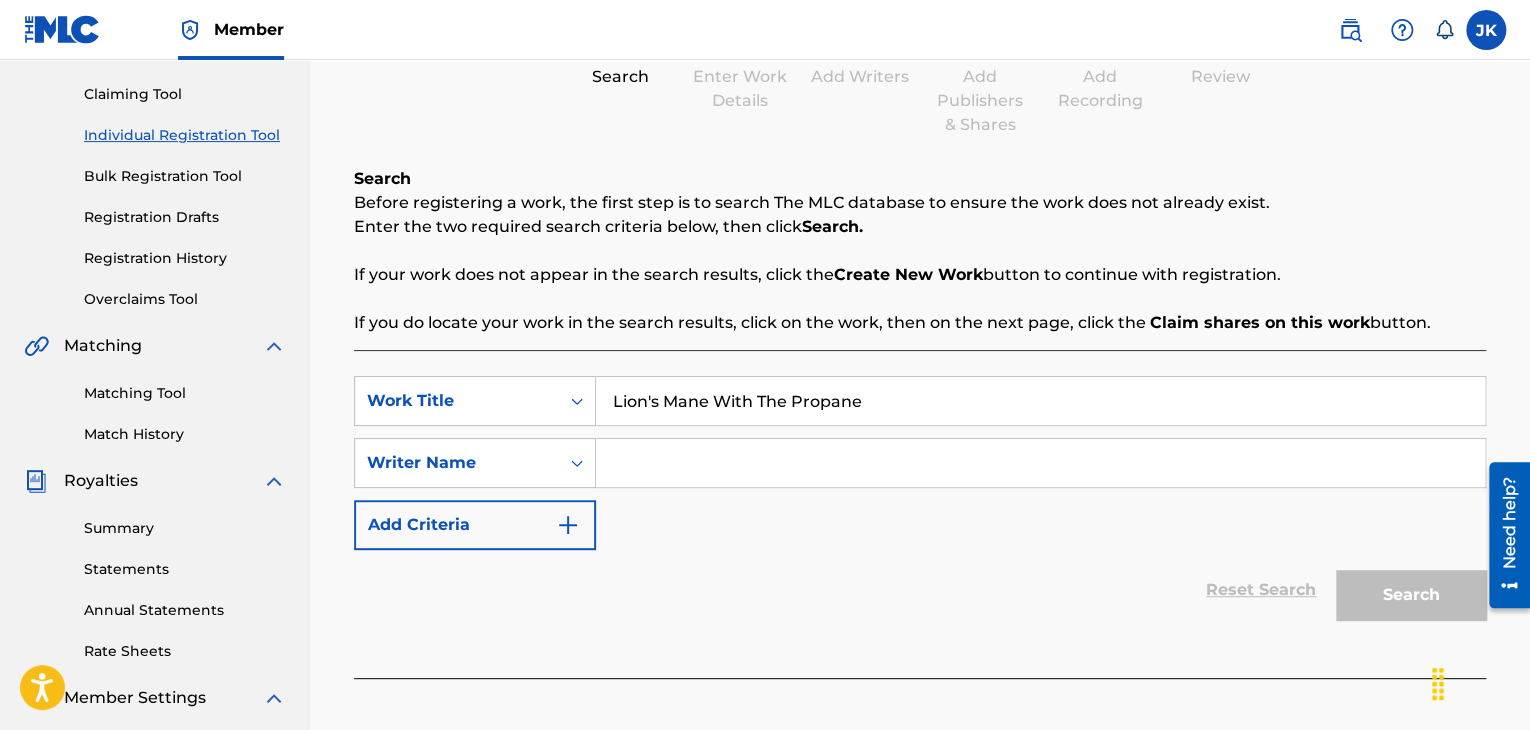 type on "Lion's Mane With The Propane" 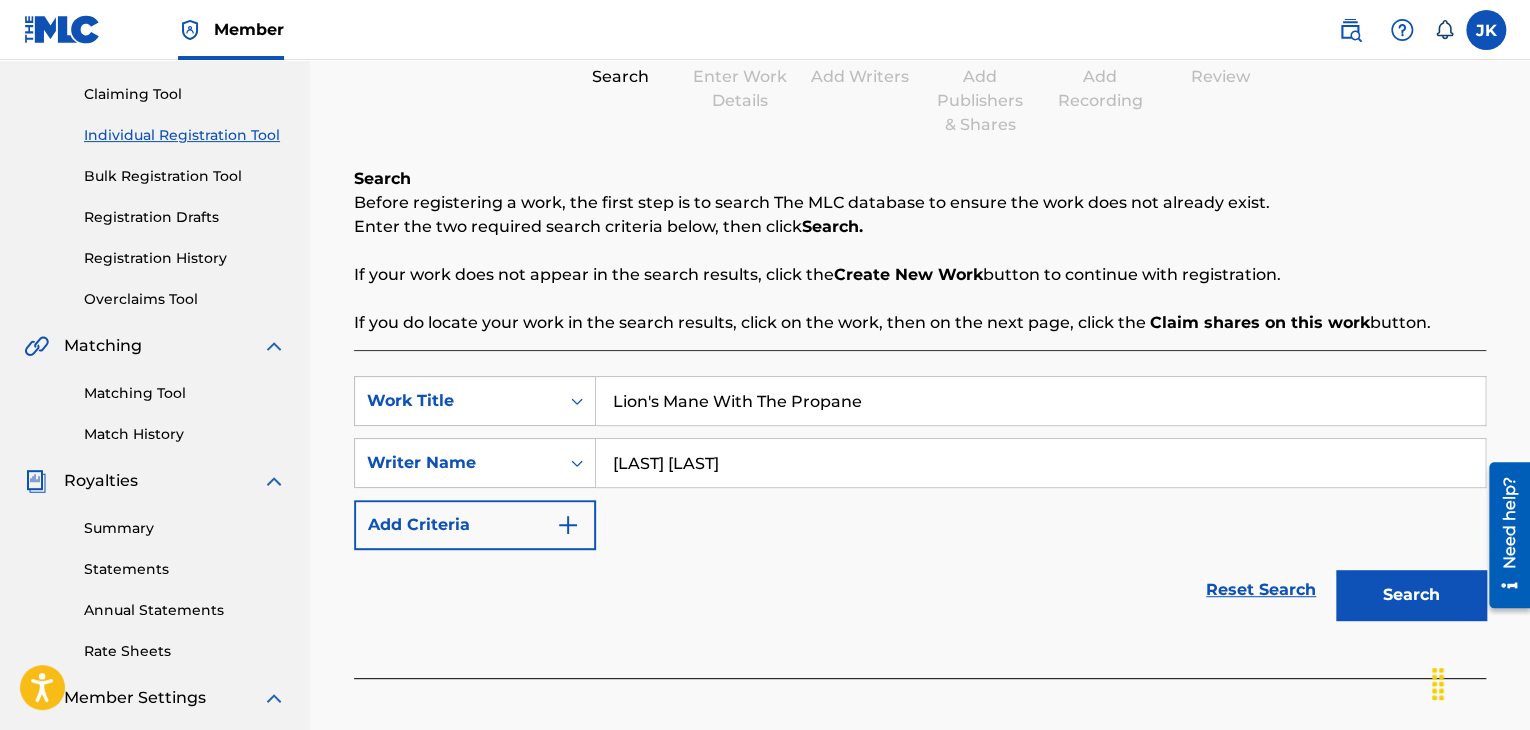 click on "Search" at bounding box center (1411, 595) 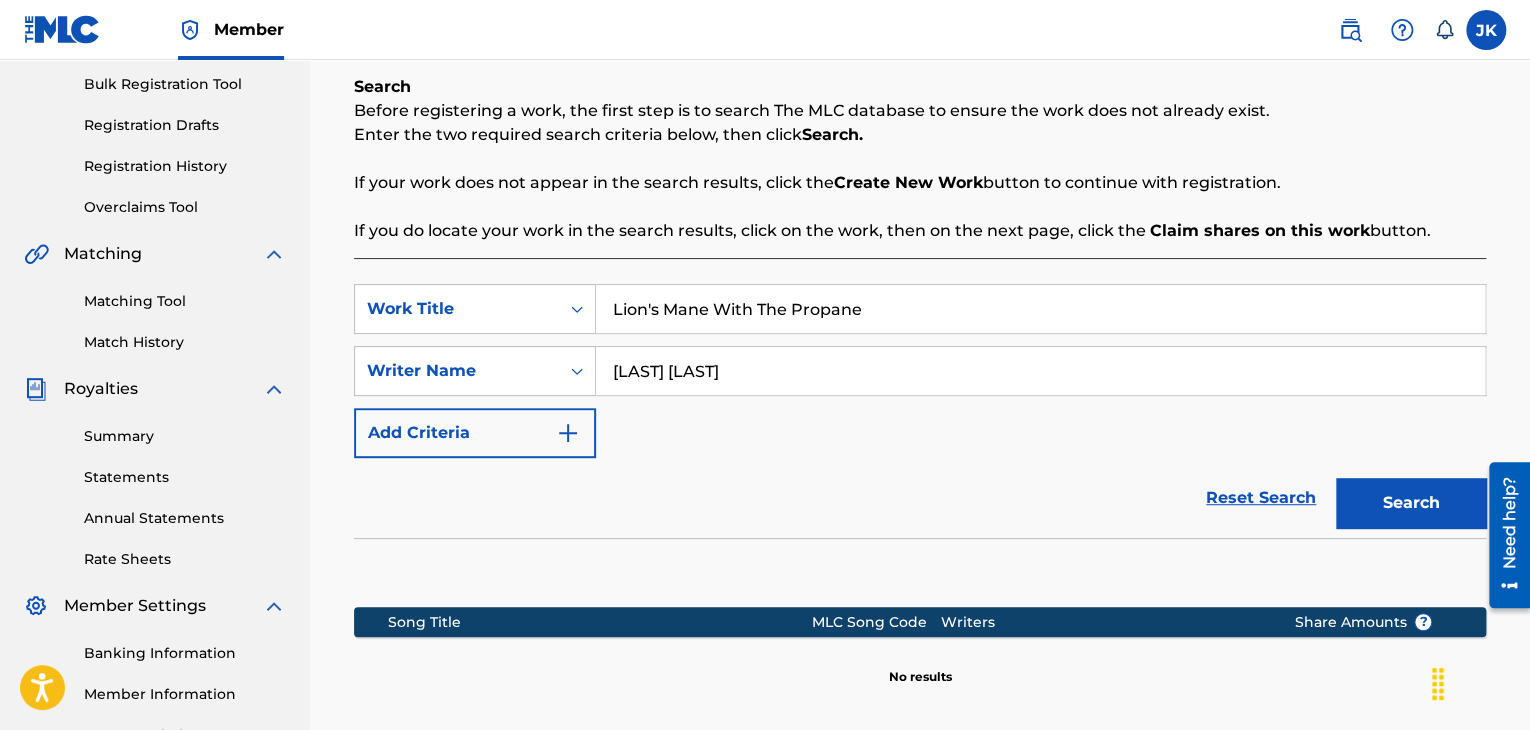 scroll, scrollTop: 400, scrollLeft: 0, axis: vertical 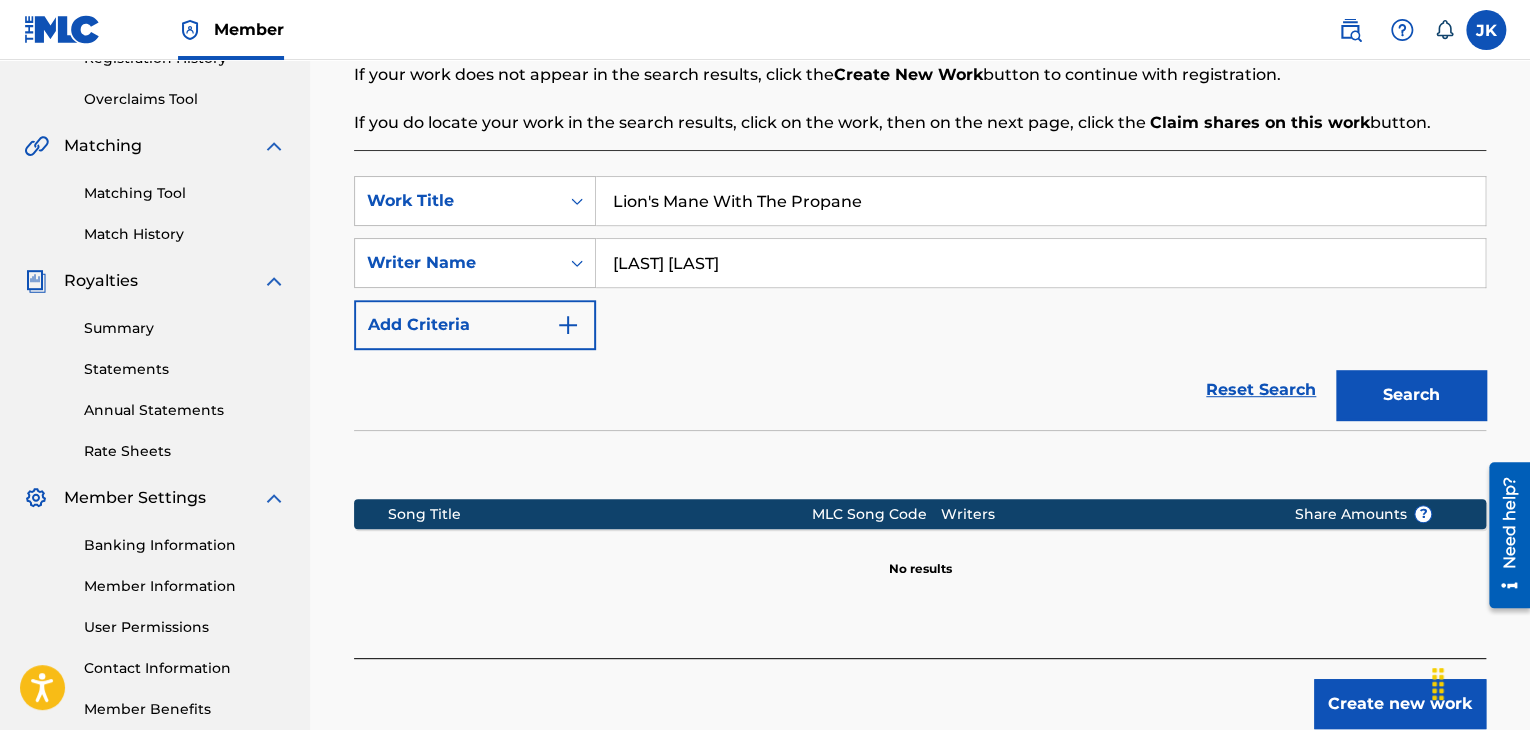 click on "Create new work" at bounding box center (1400, 704) 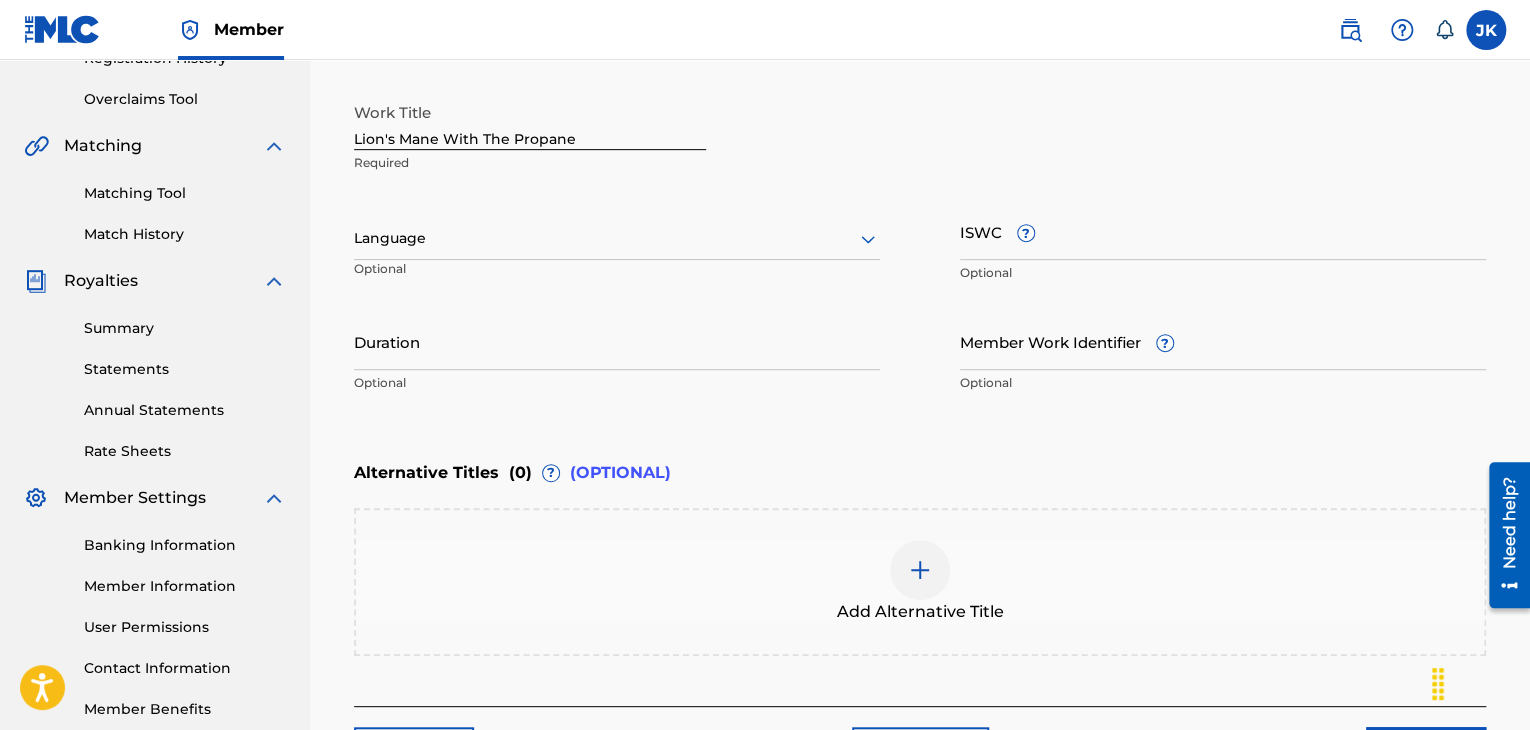 scroll, scrollTop: 200, scrollLeft: 0, axis: vertical 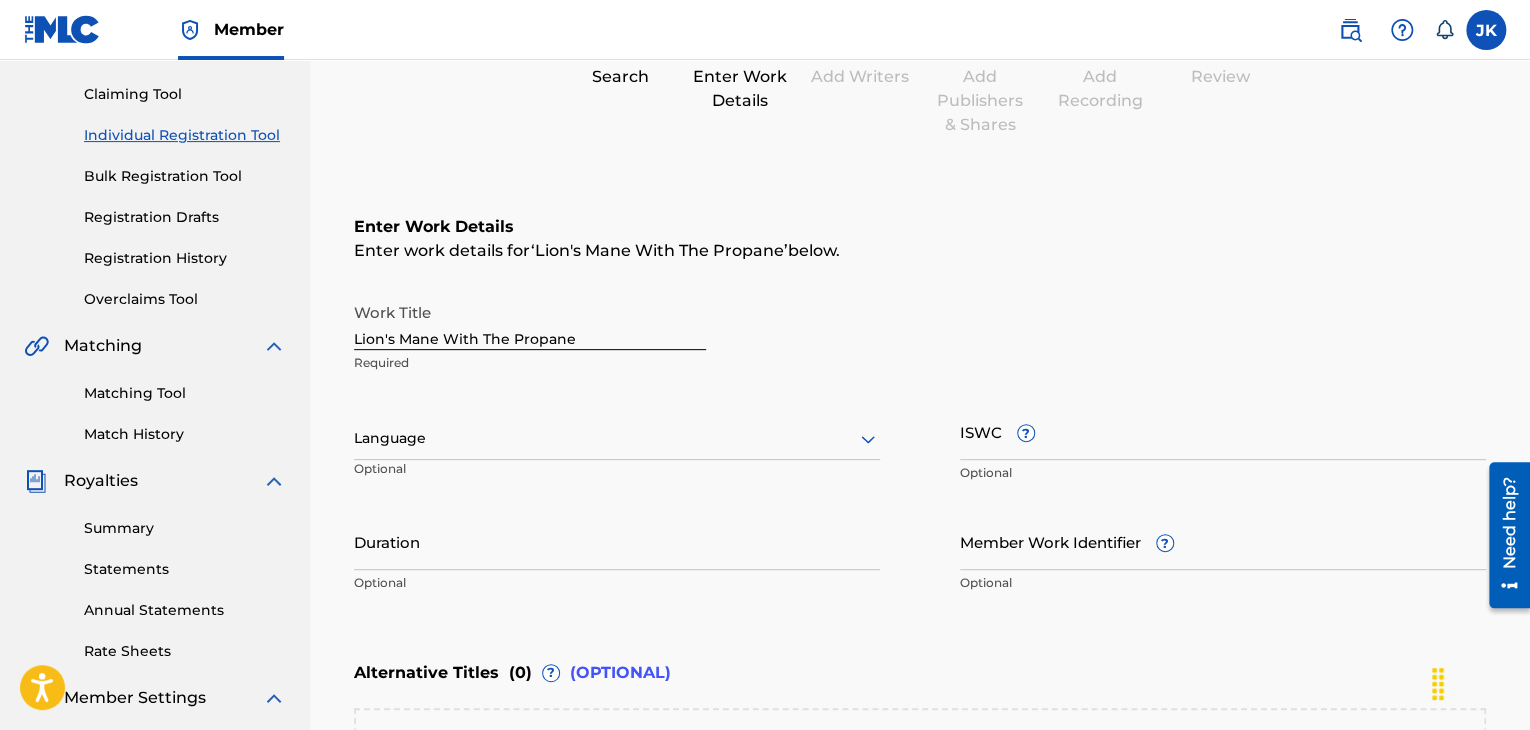 click 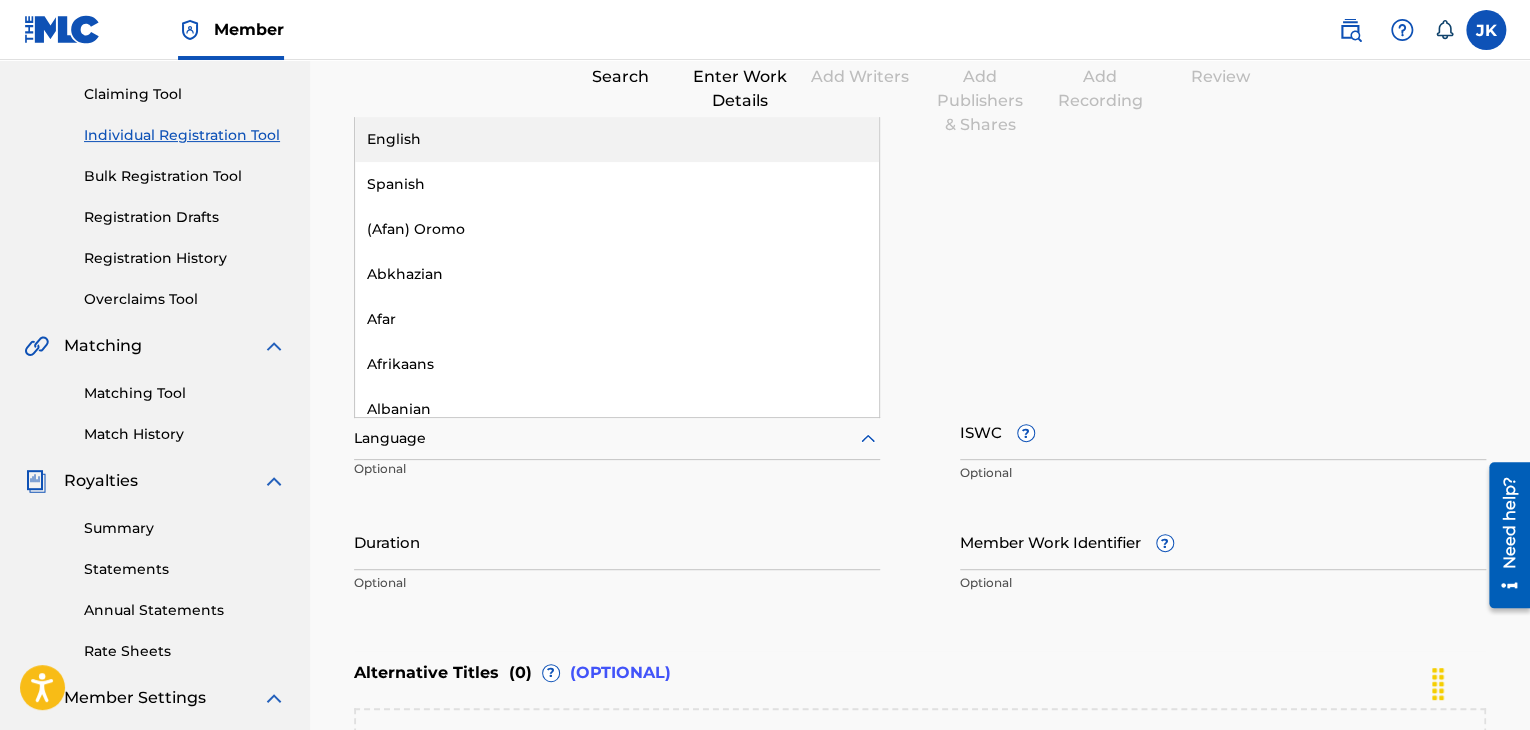 click on "English" at bounding box center [617, 139] 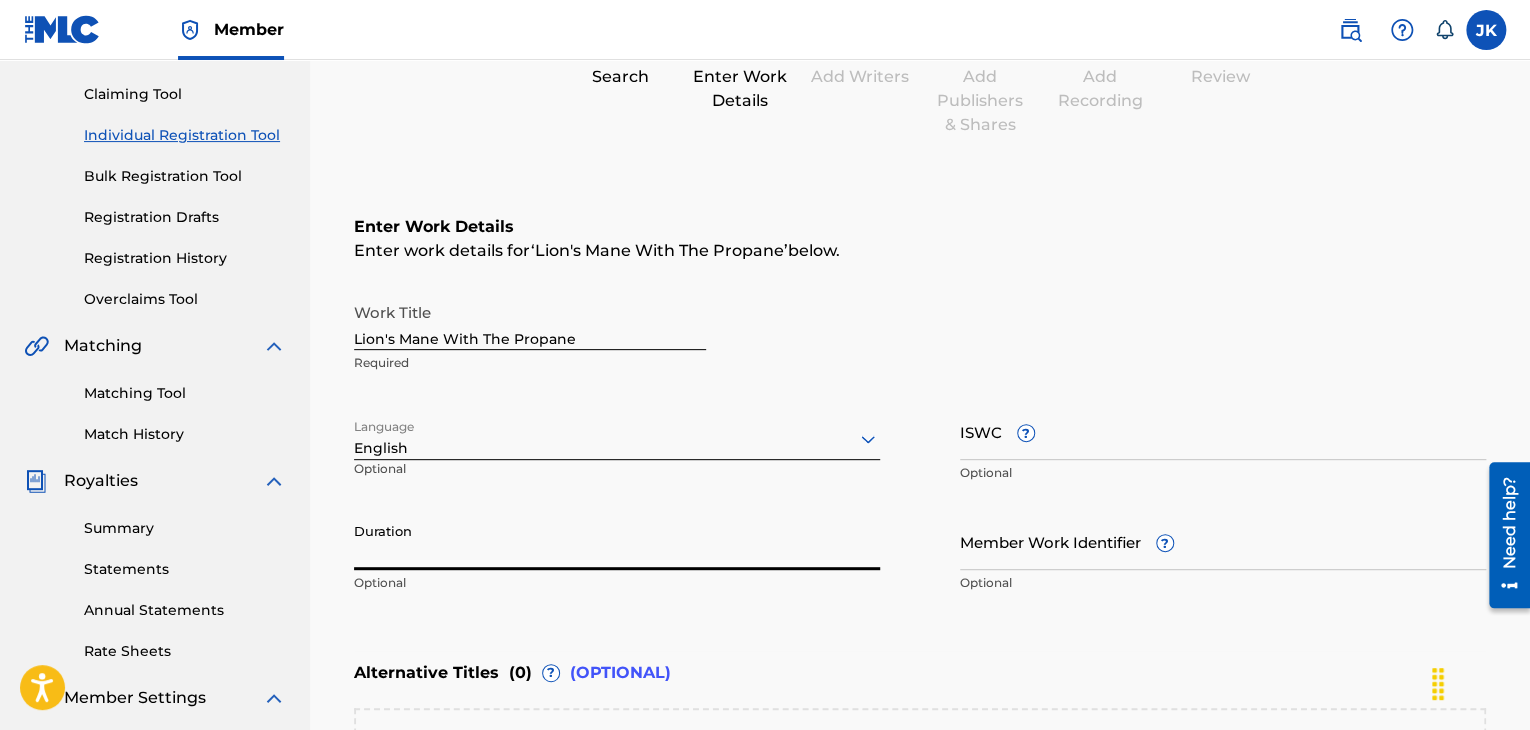 click on "Duration" at bounding box center [617, 541] 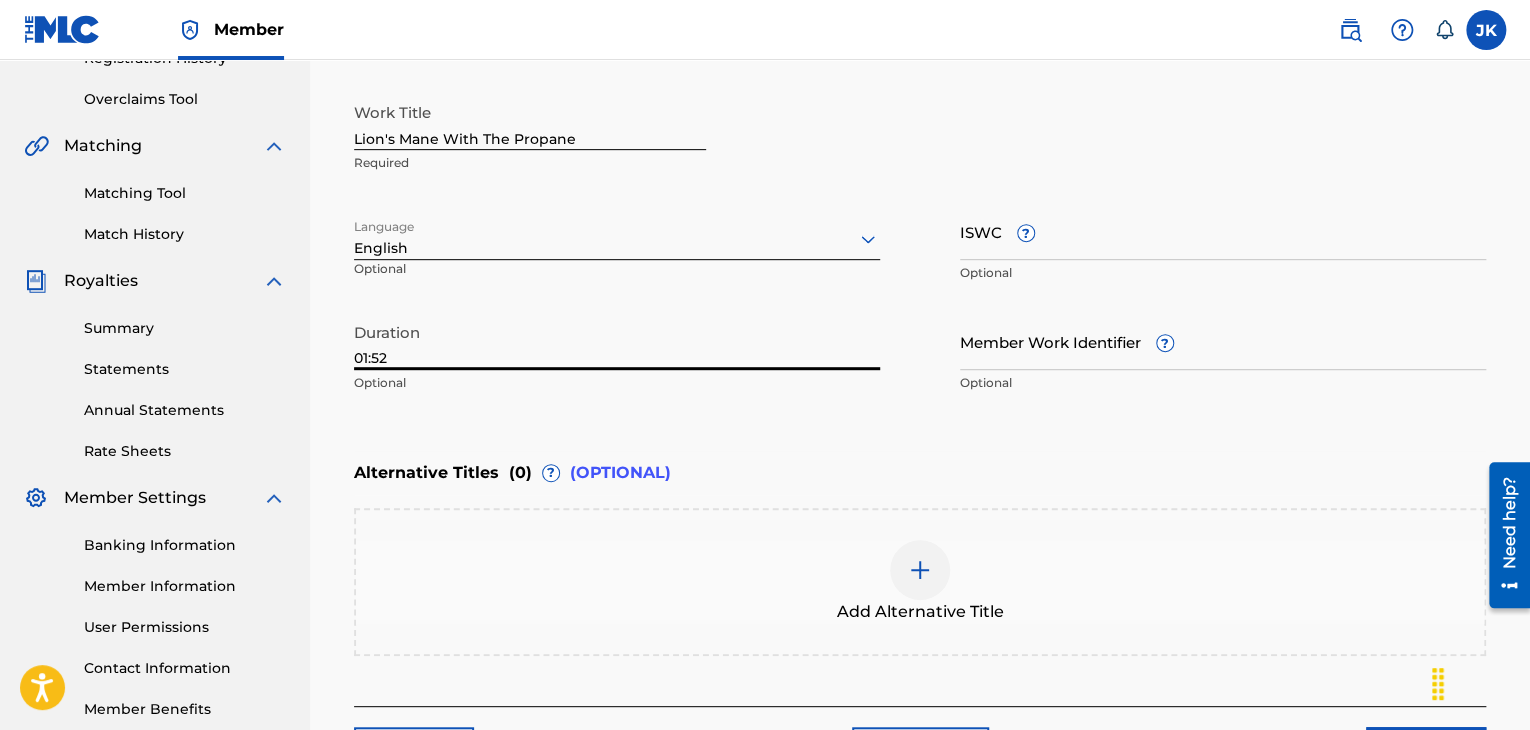 scroll, scrollTop: 500, scrollLeft: 0, axis: vertical 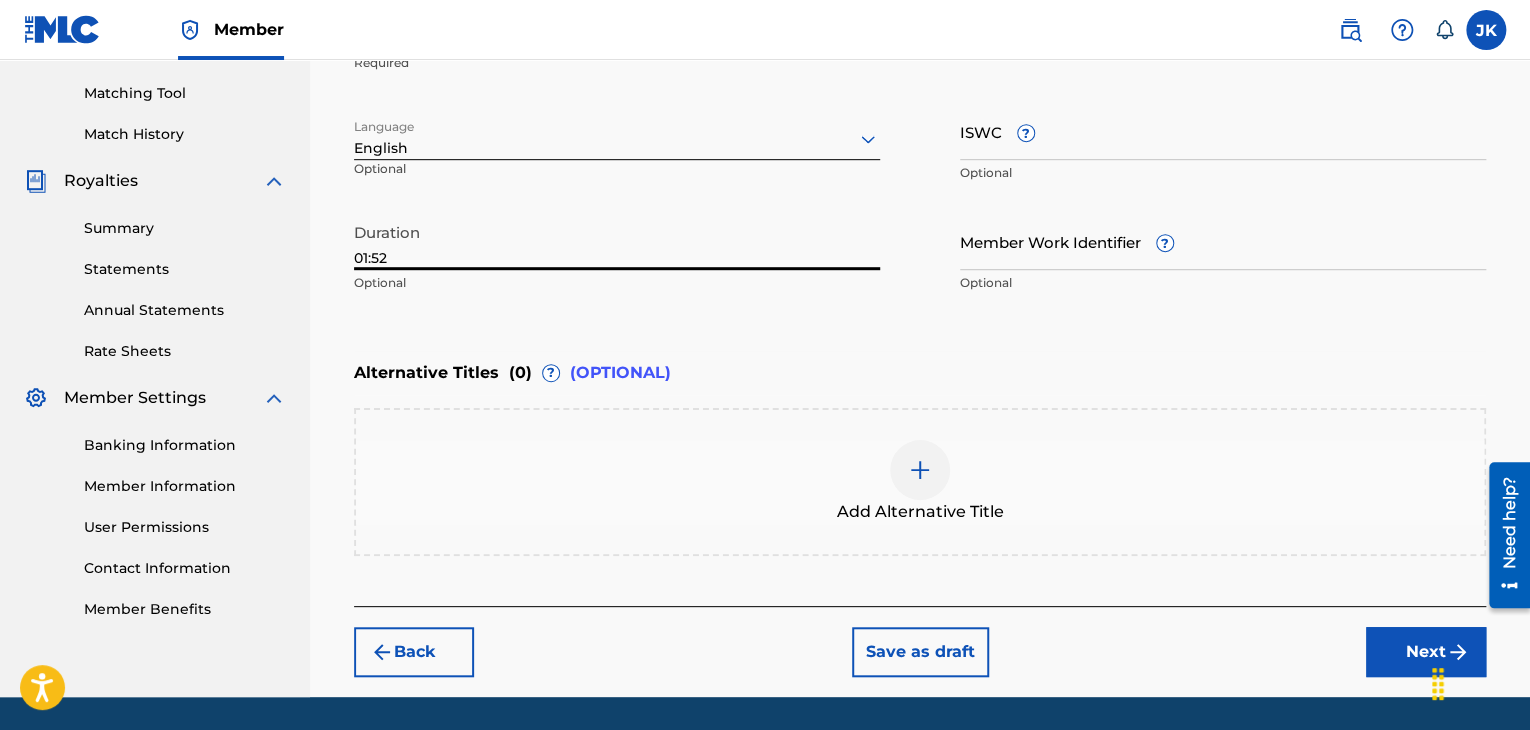 type on "01:52" 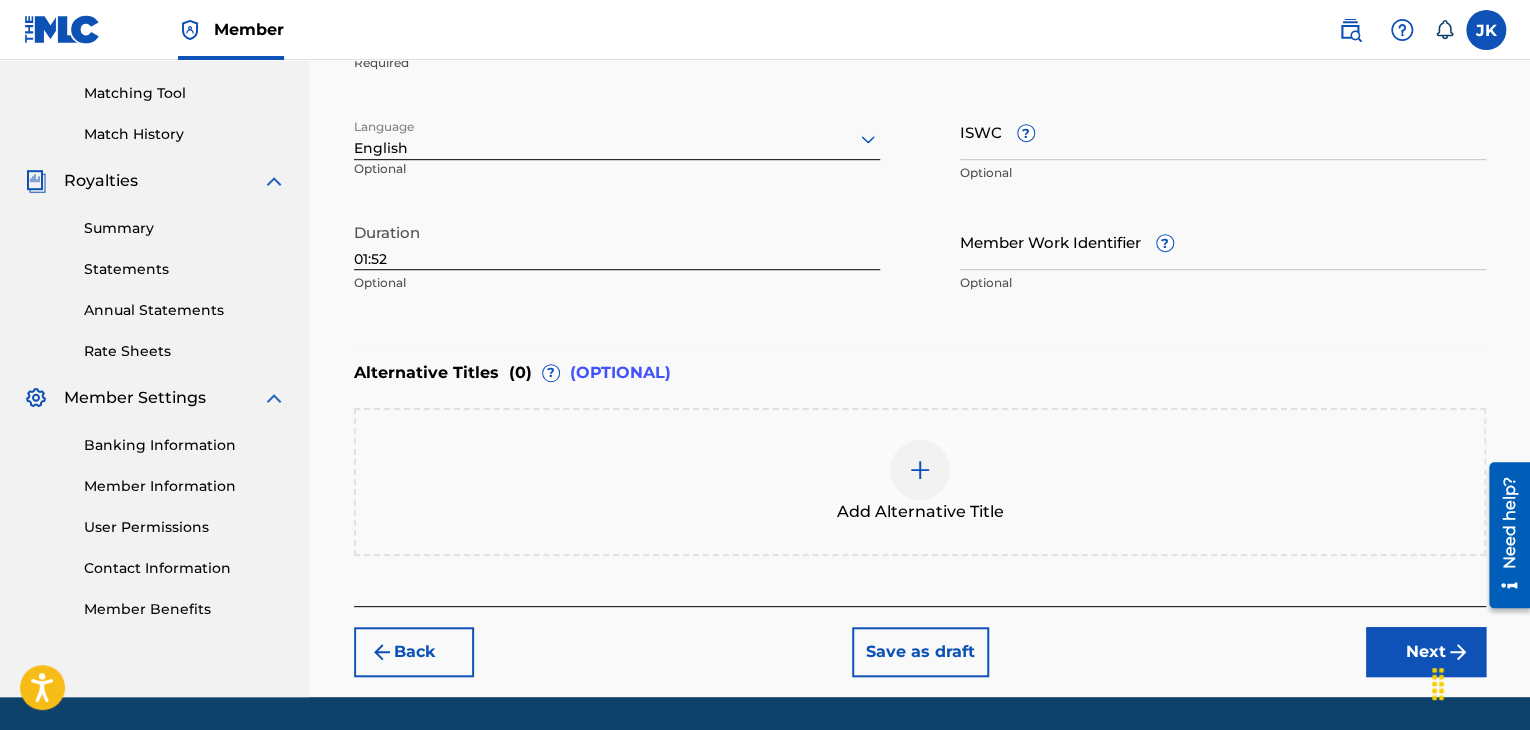 click on "Next" at bounding box center [1426, 652] 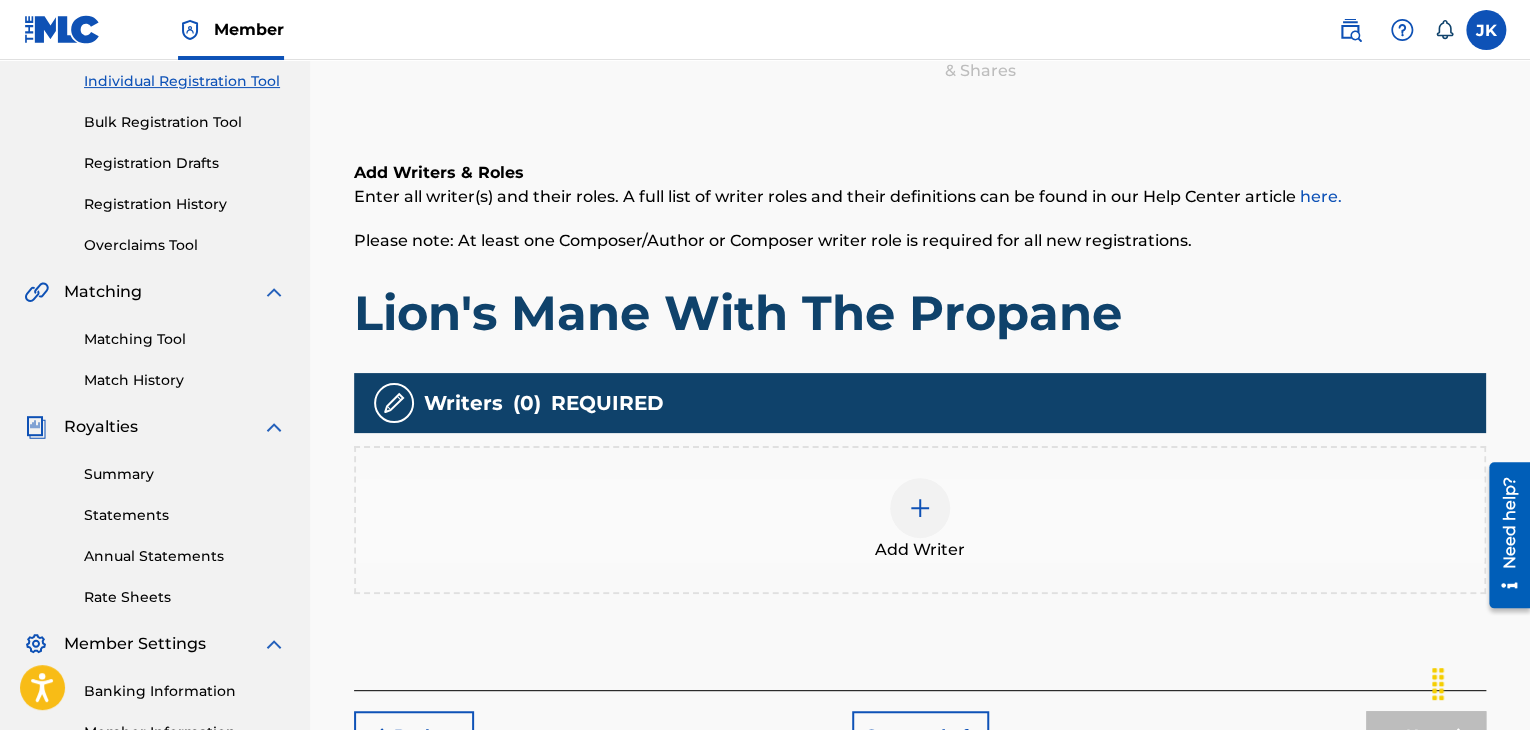 scroll, scrollTop: 290, scrollLeft: 0, axis: vertical 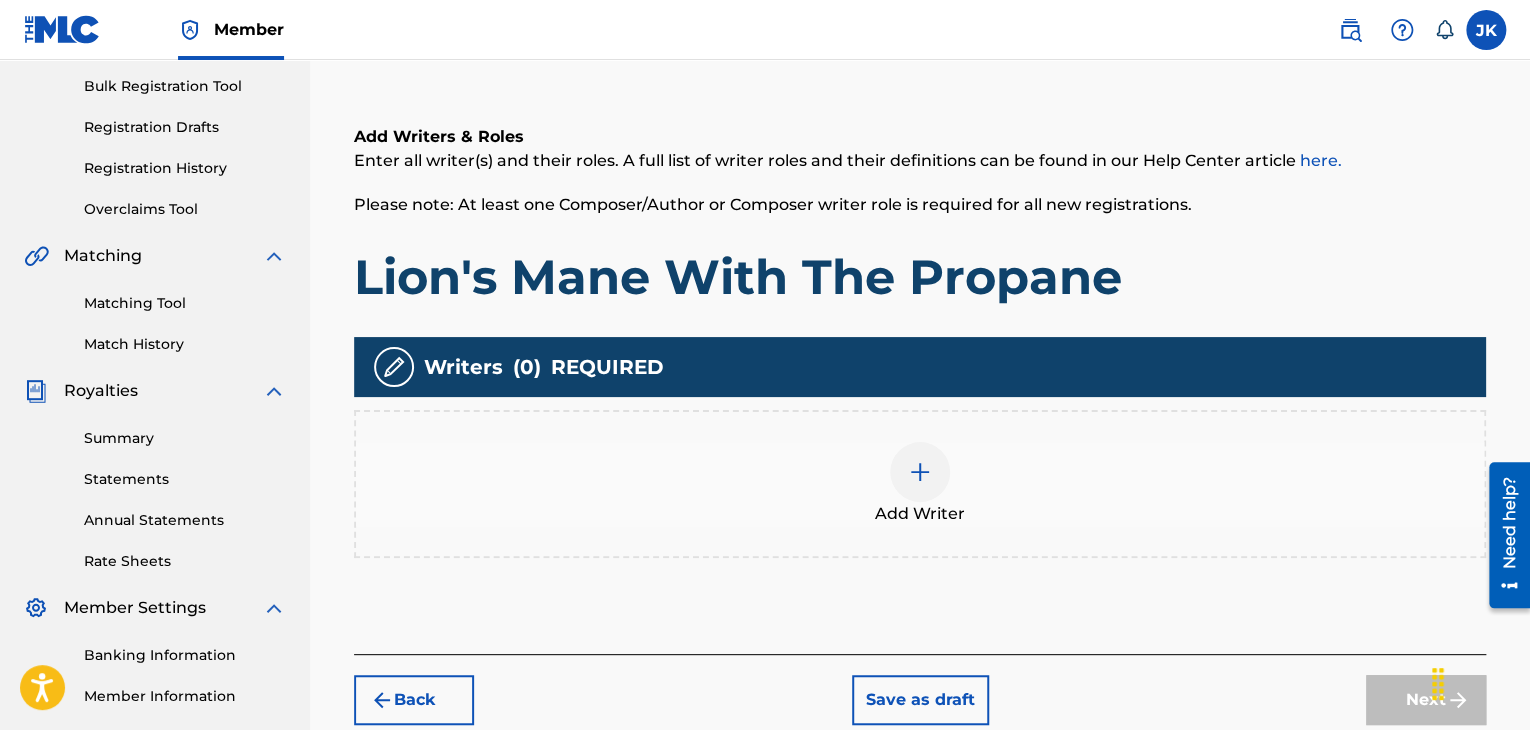 click at bounding box center [920, 472] 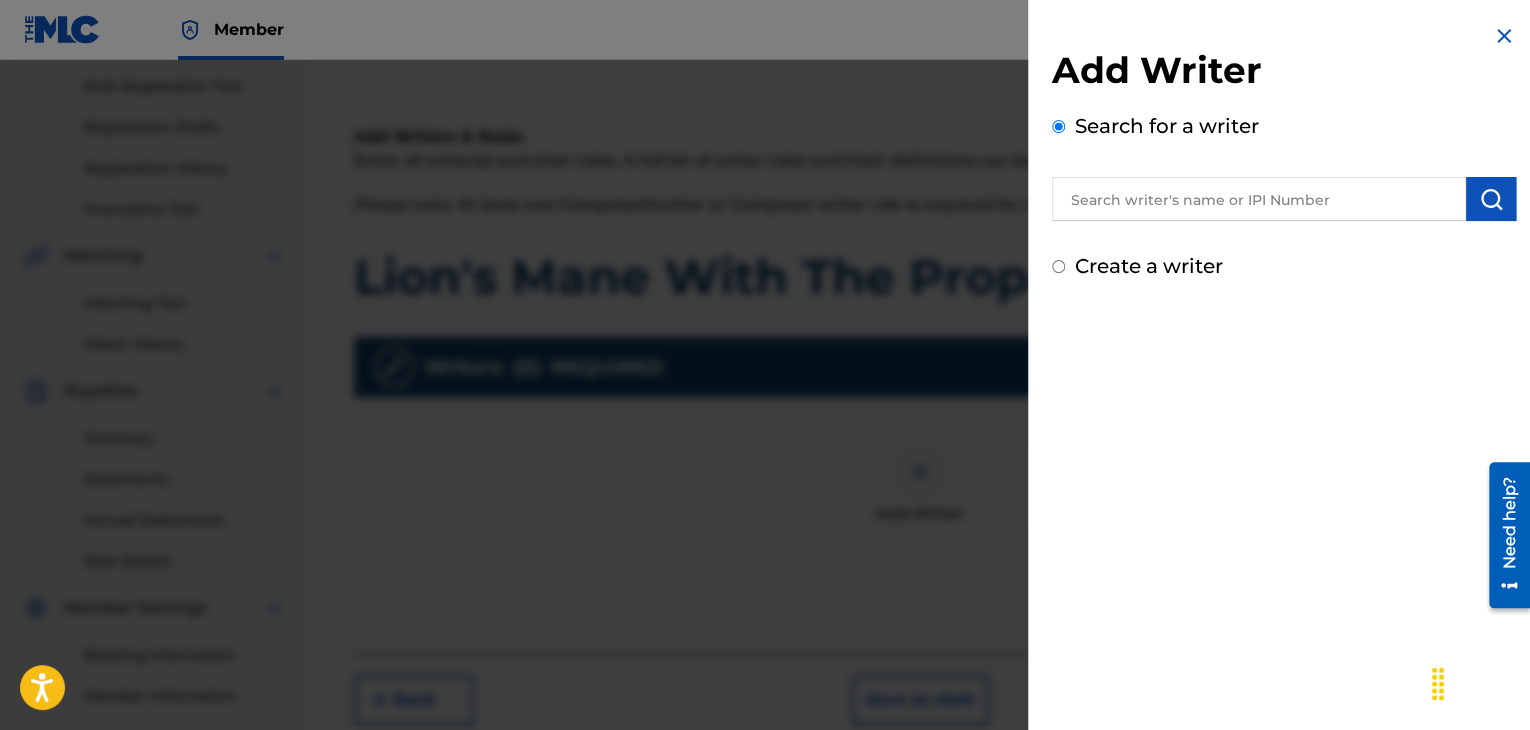 click at bounding box center (1259, 199) 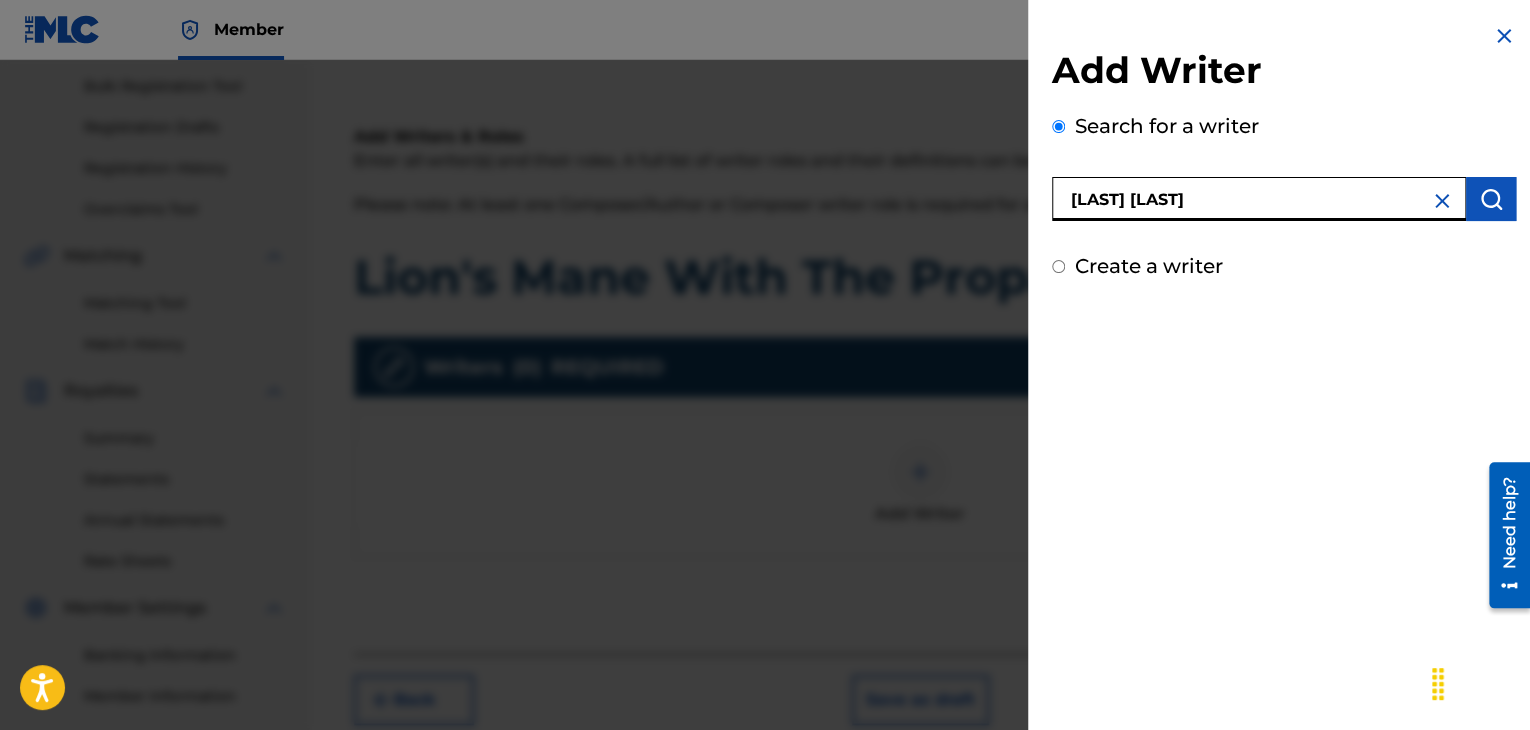 type on "[FIRST] [LAST]" 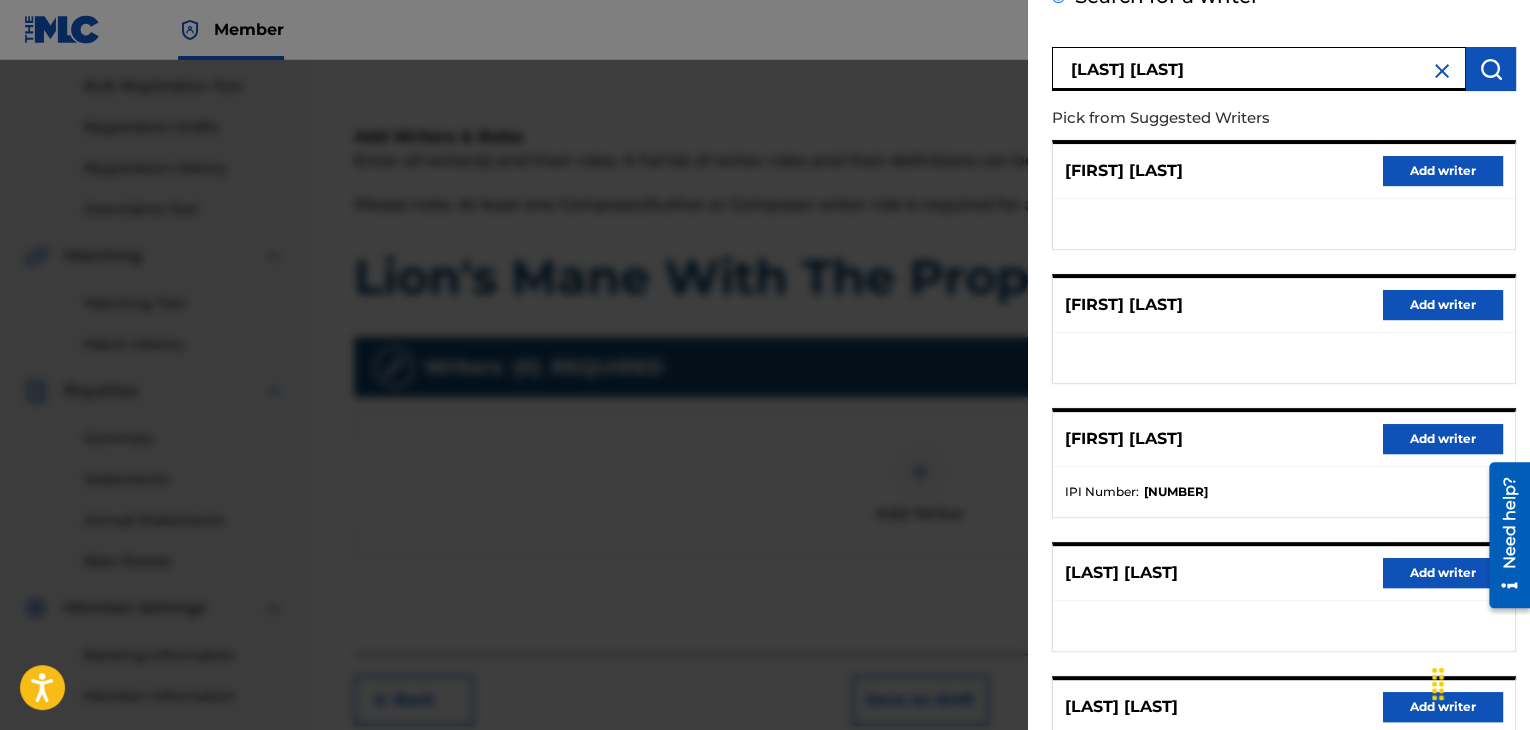 scroll, scrollTop: 300, scrollLeft: 0, axis: vertical 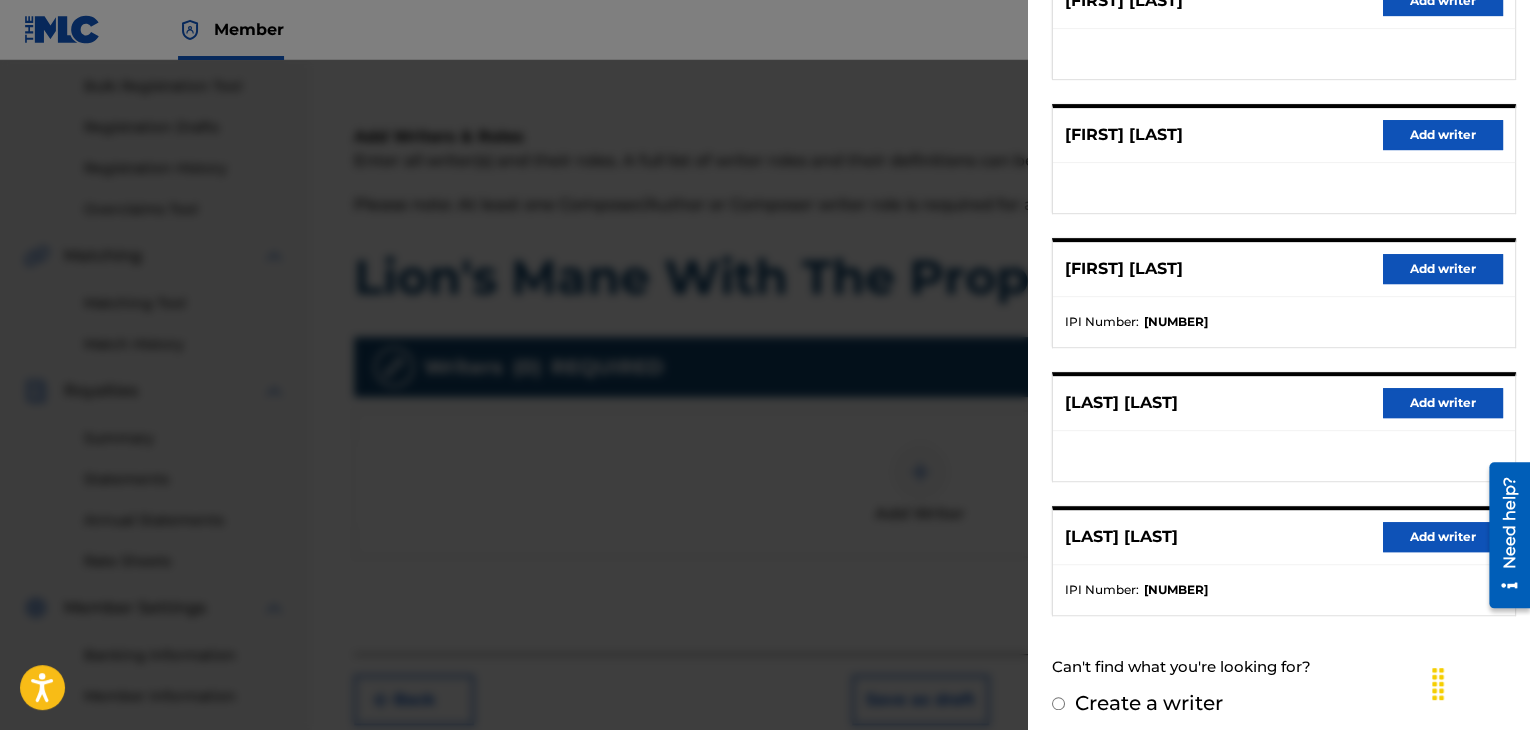 click on "Add writer" at bounding box center (1443, 537) 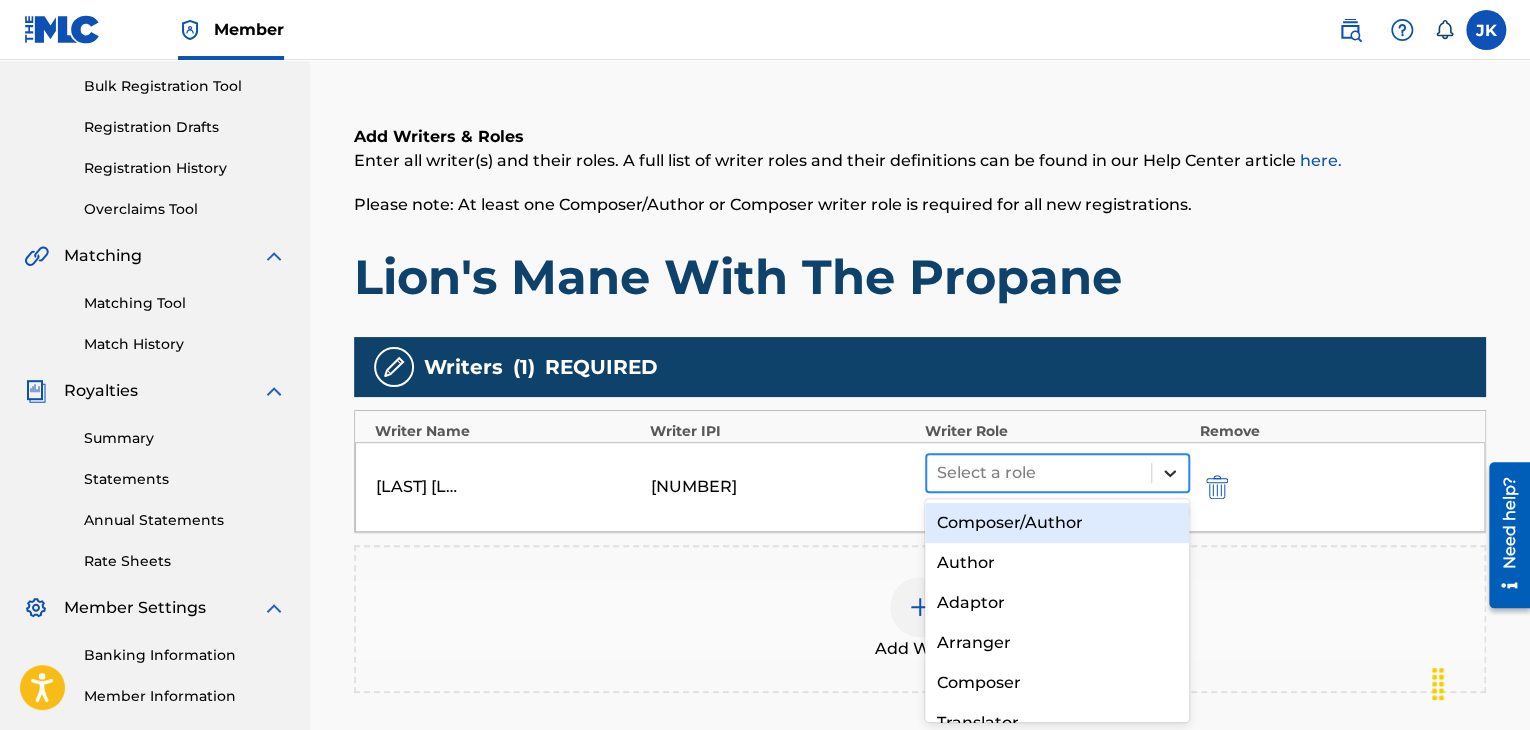 click 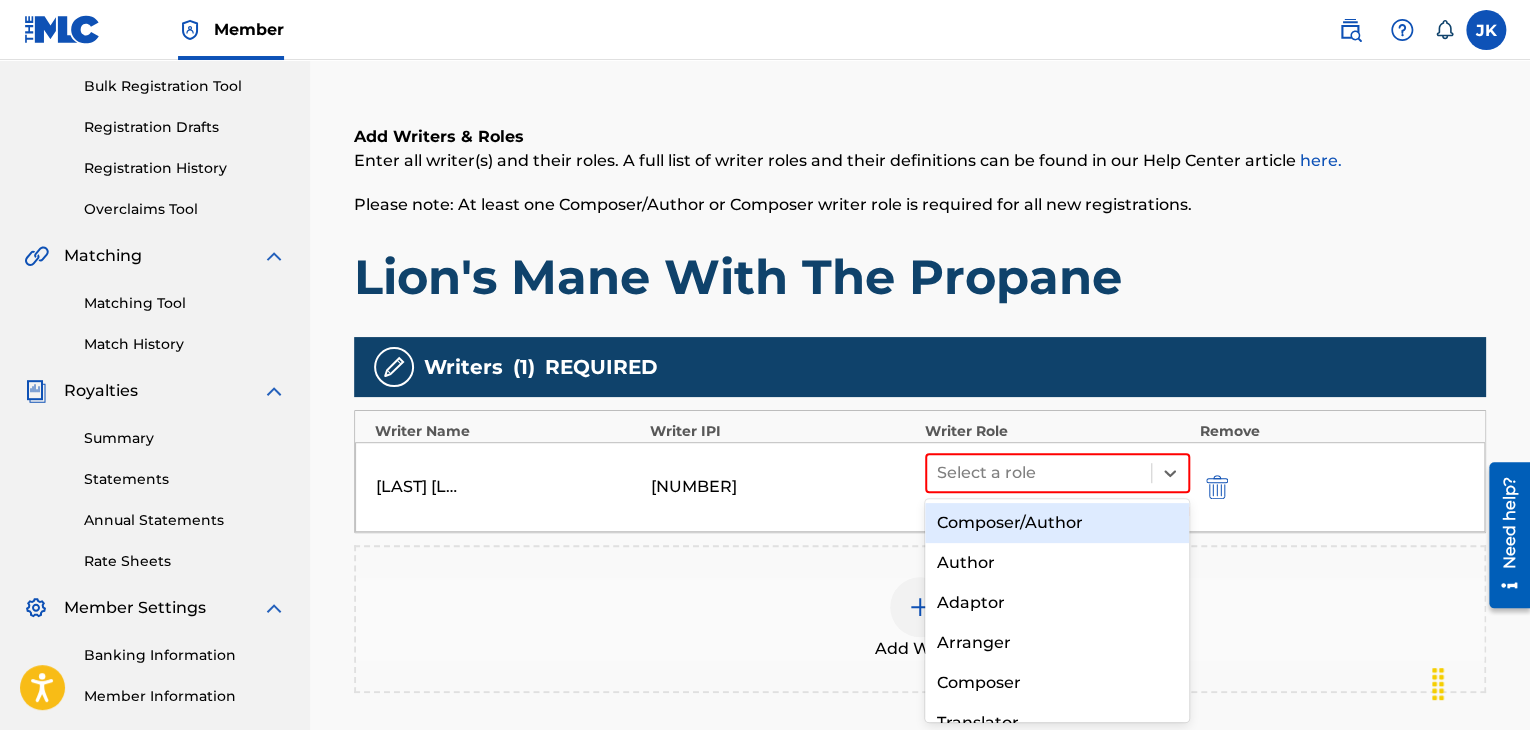 click on "Composer/Author" at bounding box center [1057, 523] 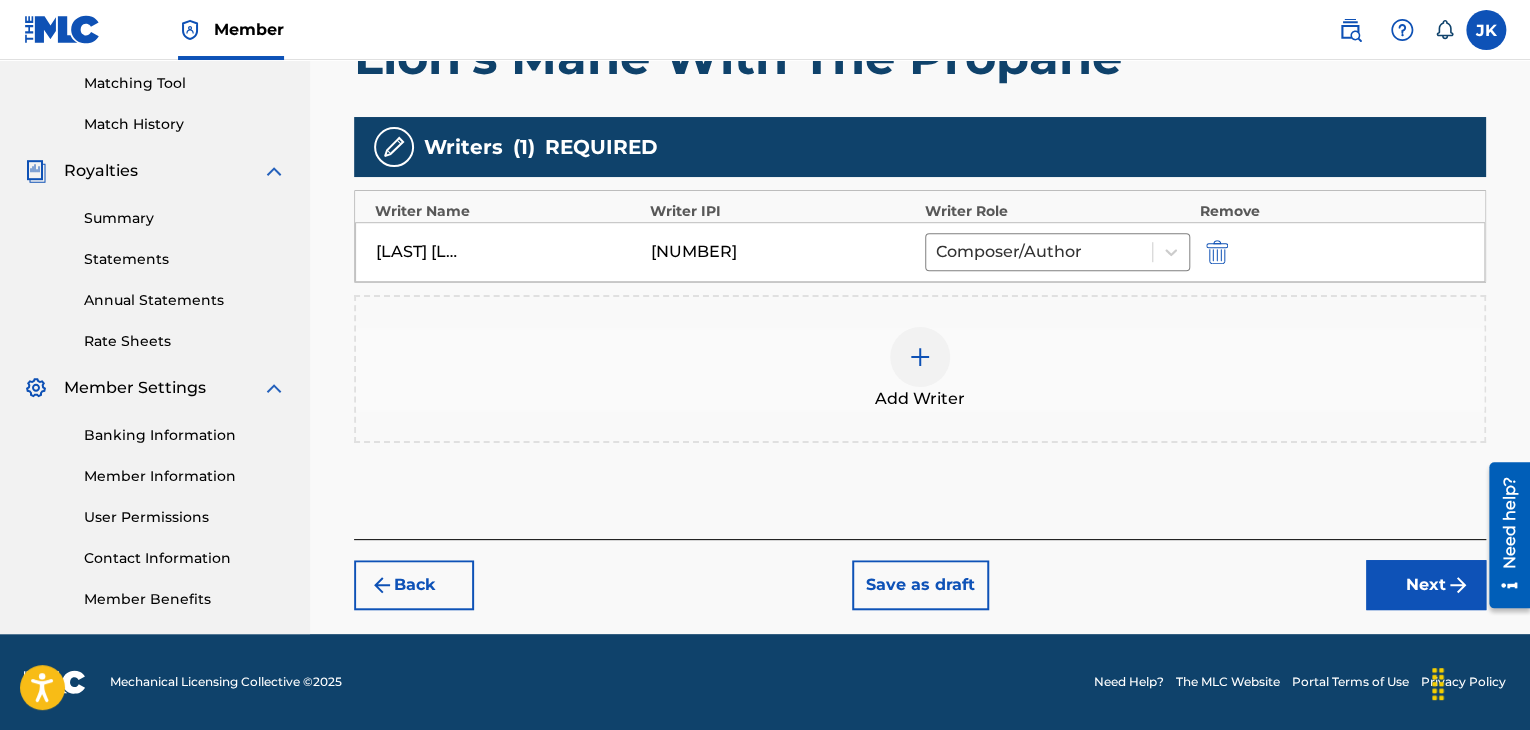 click on "Next" at bounding box center (1426, 585) 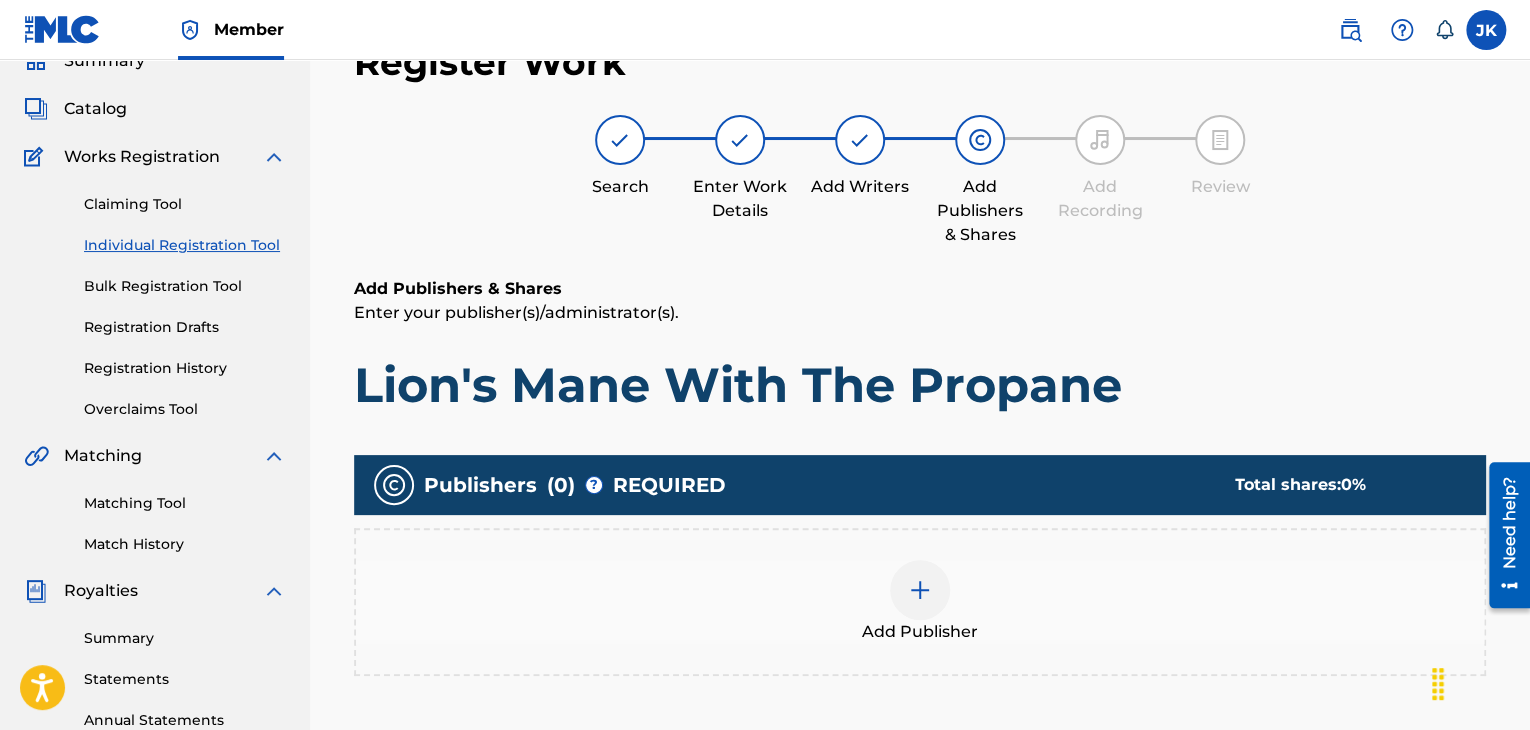 scroll, scrollTop: 290, scrollLeft: 0, axis: vertical 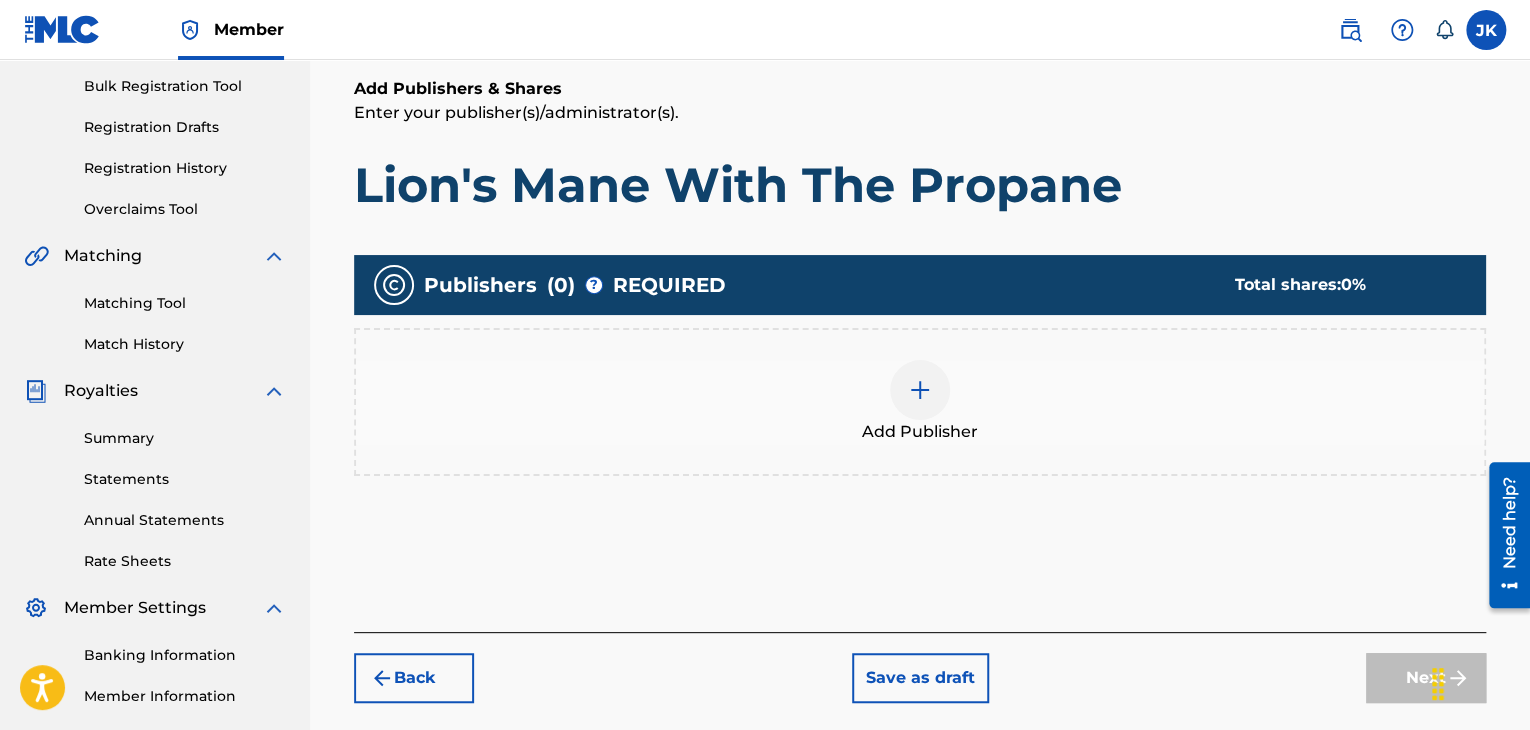 click at bounding box center [920, 390] 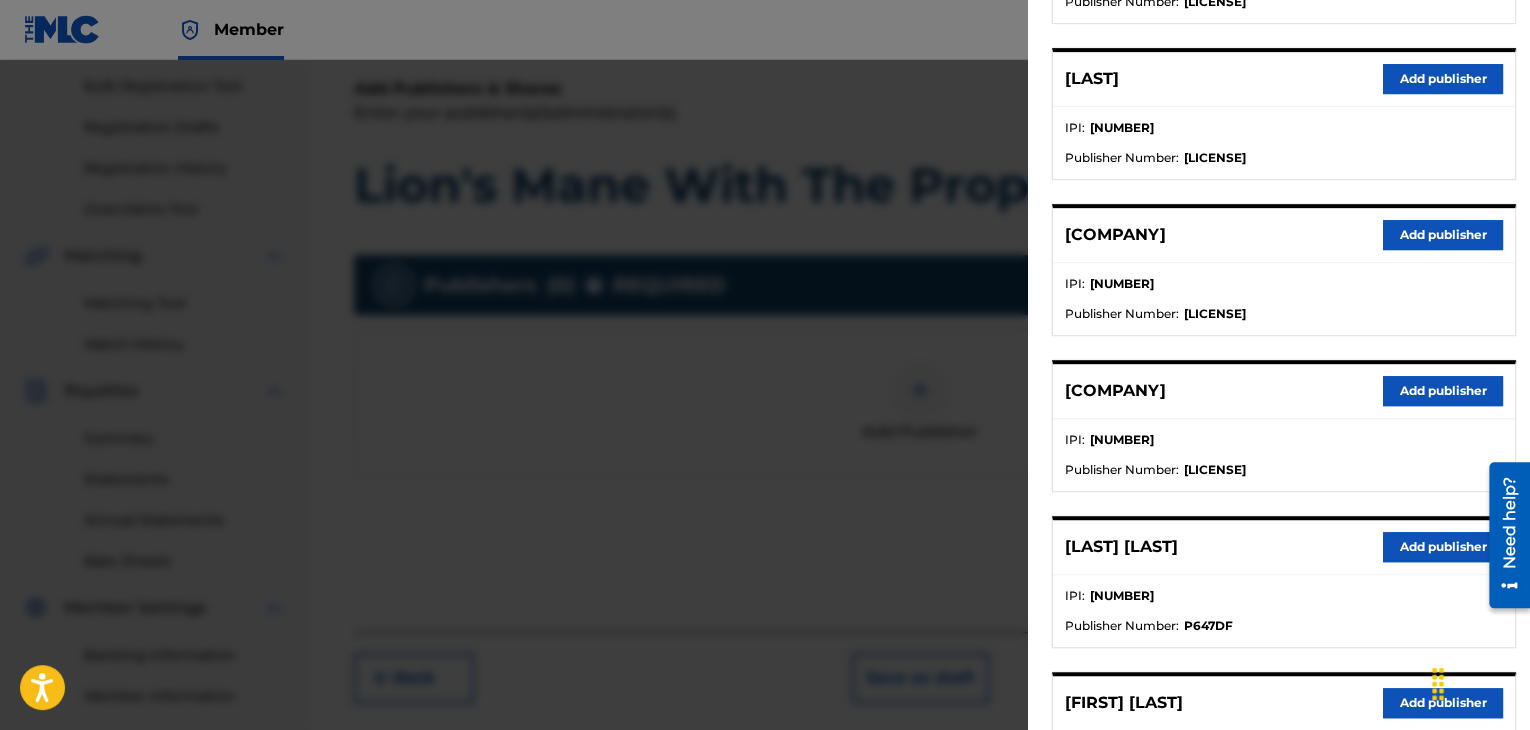 scroll, scrollTop: 400, scrollLeft: 0, axis: vertical 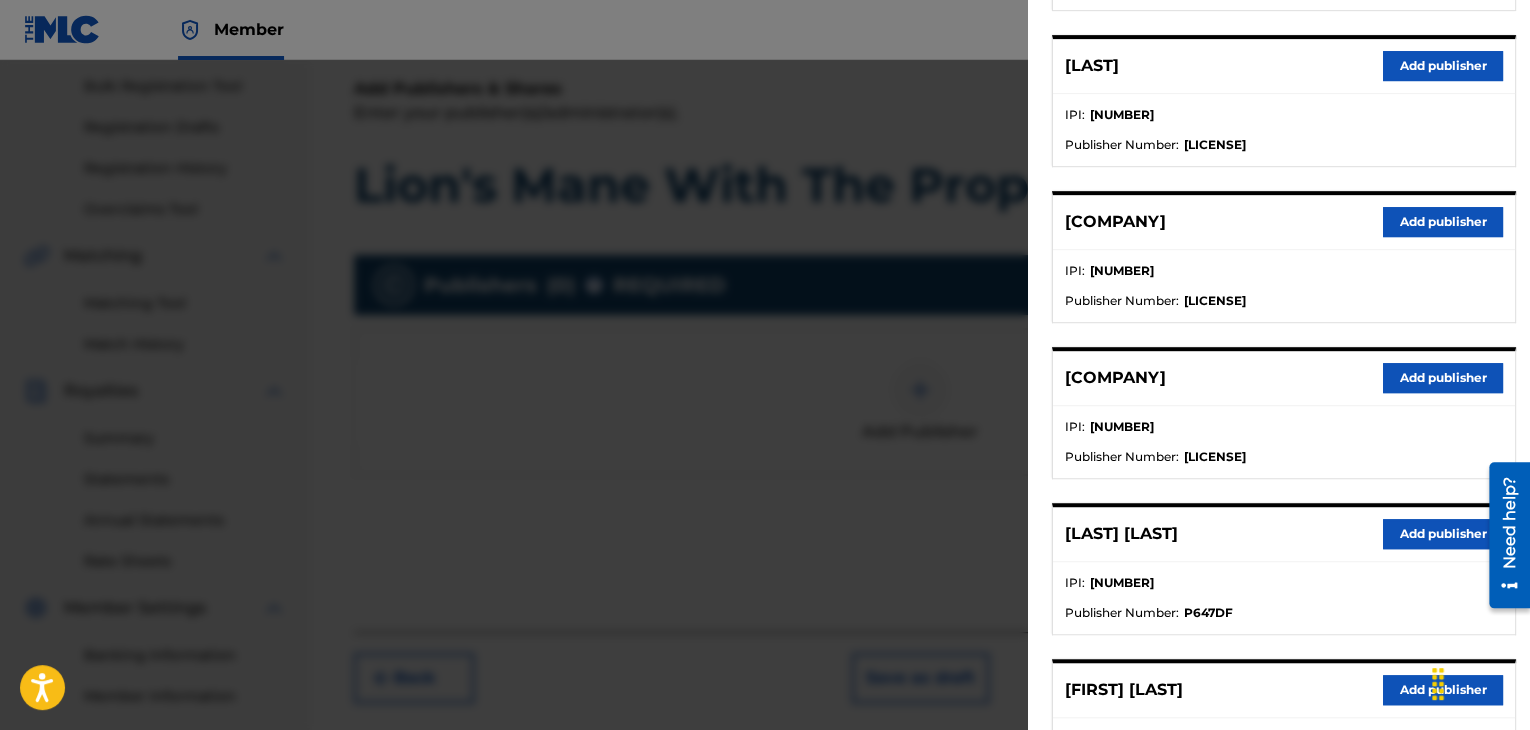 click on "Add publisher" at bounding box center [1443, 534] 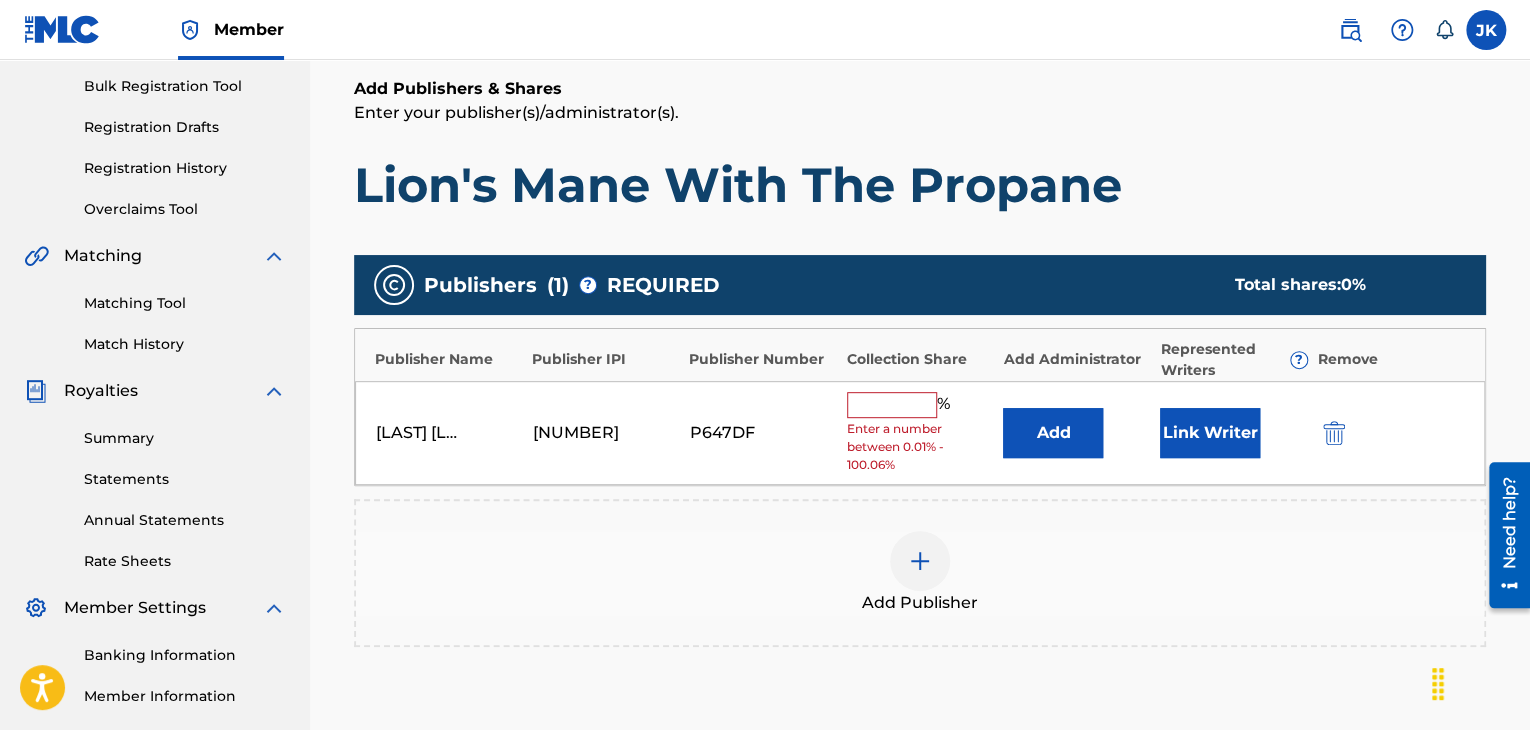 click on "Add" at bounding box center [1053, 433] 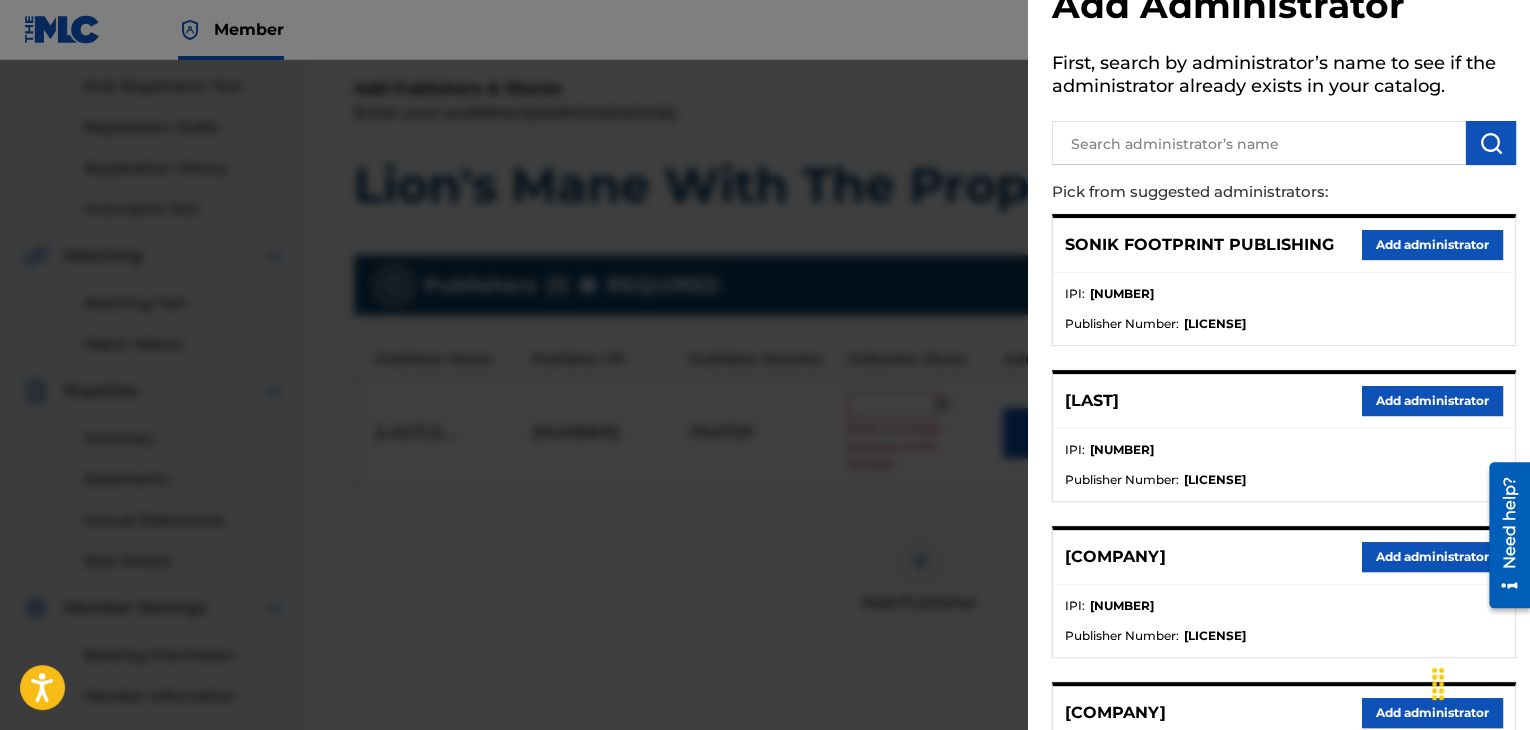 scroll, scrollTop: 100, scrollLeft: 0, axis: vertical 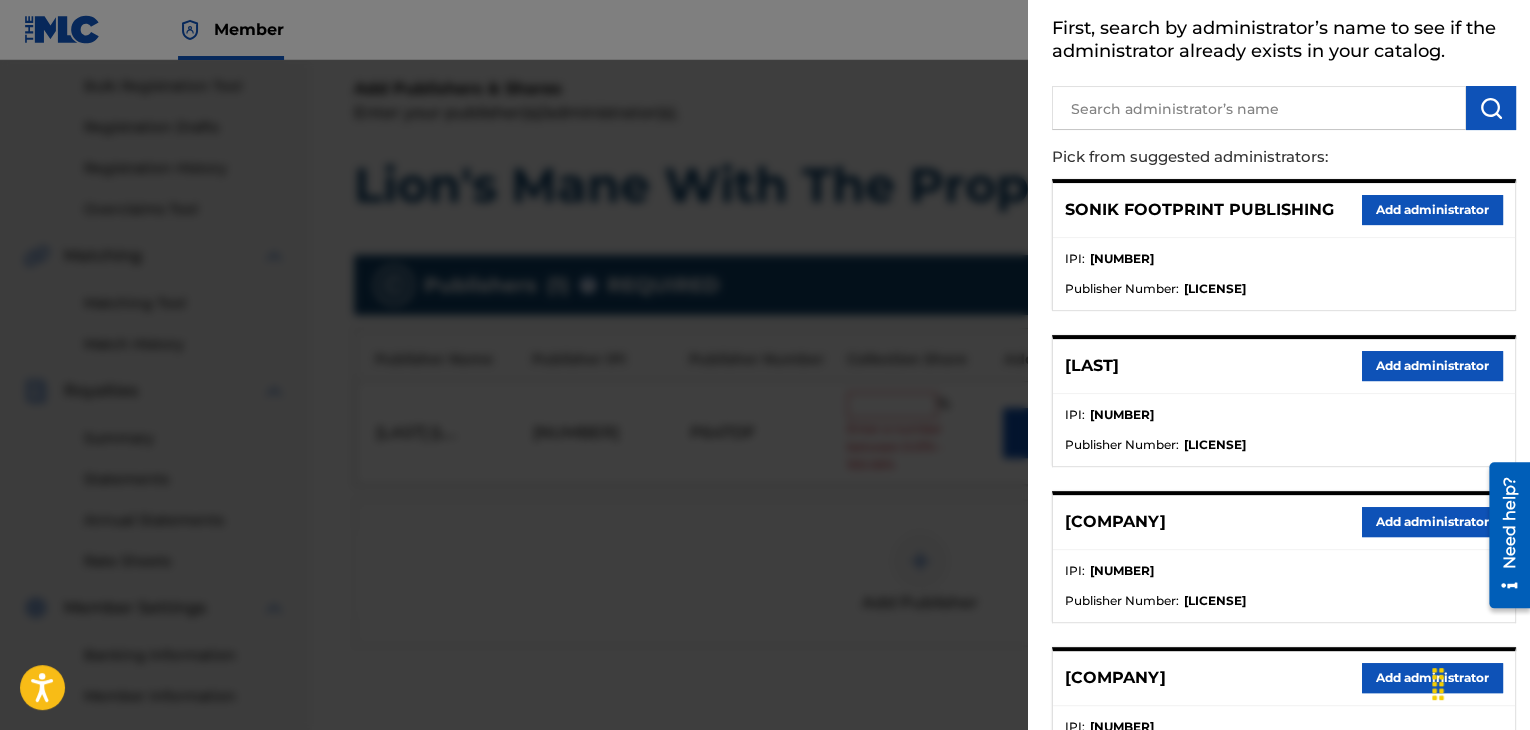 click on "Add administrator" at bounding box center [1432, 522] 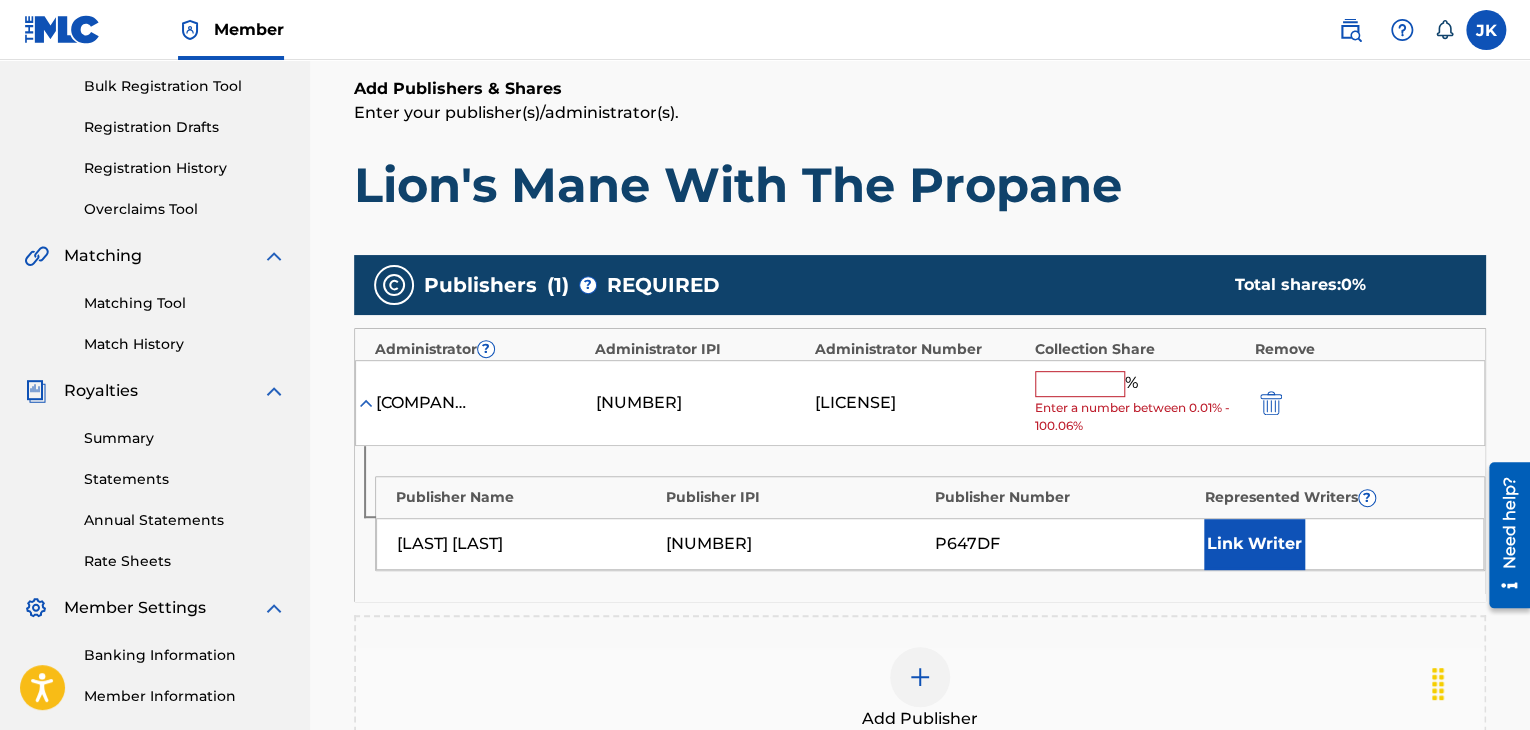 click at bounding box center (1080, 384) 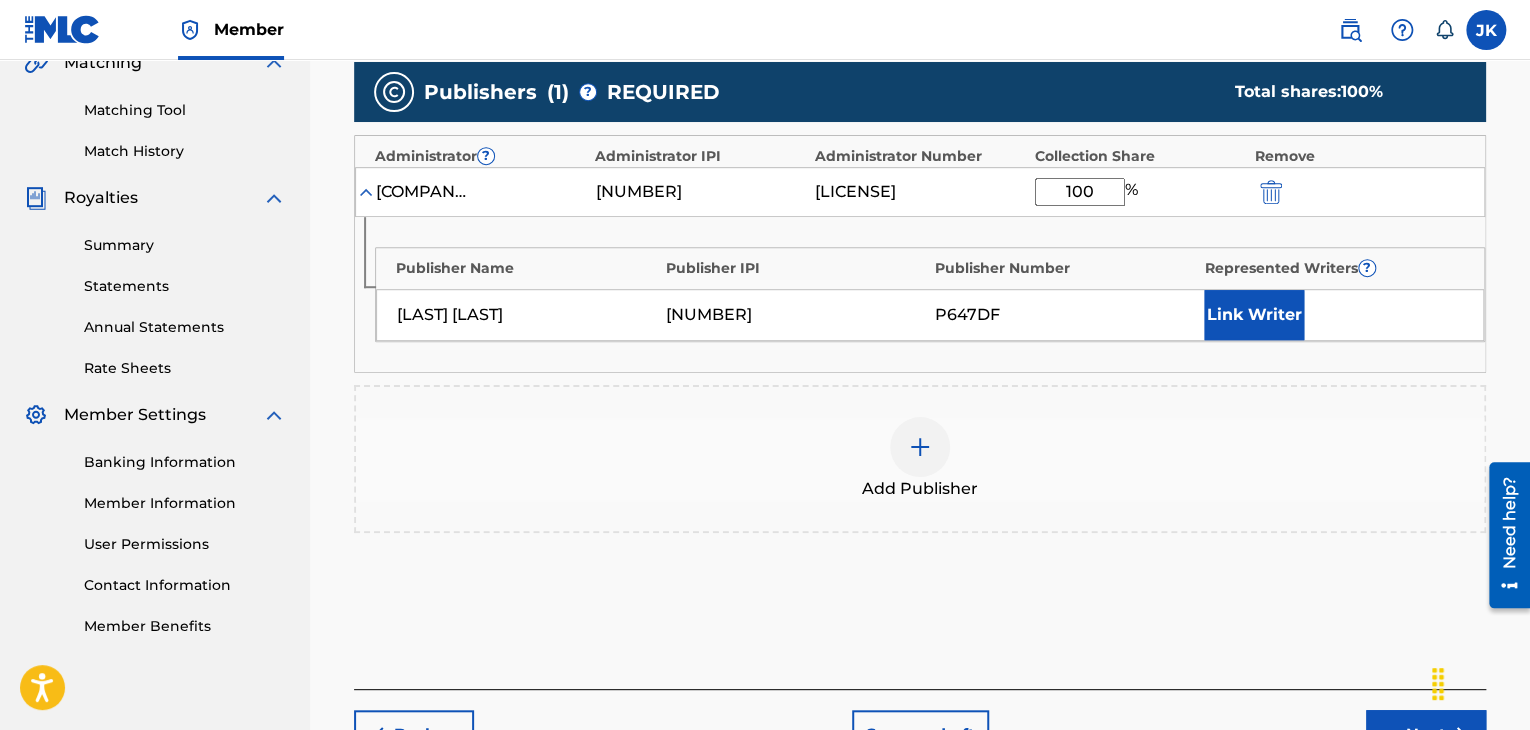 scroll, scrollTop: 490, scrollLeft: 0, axis: vertical 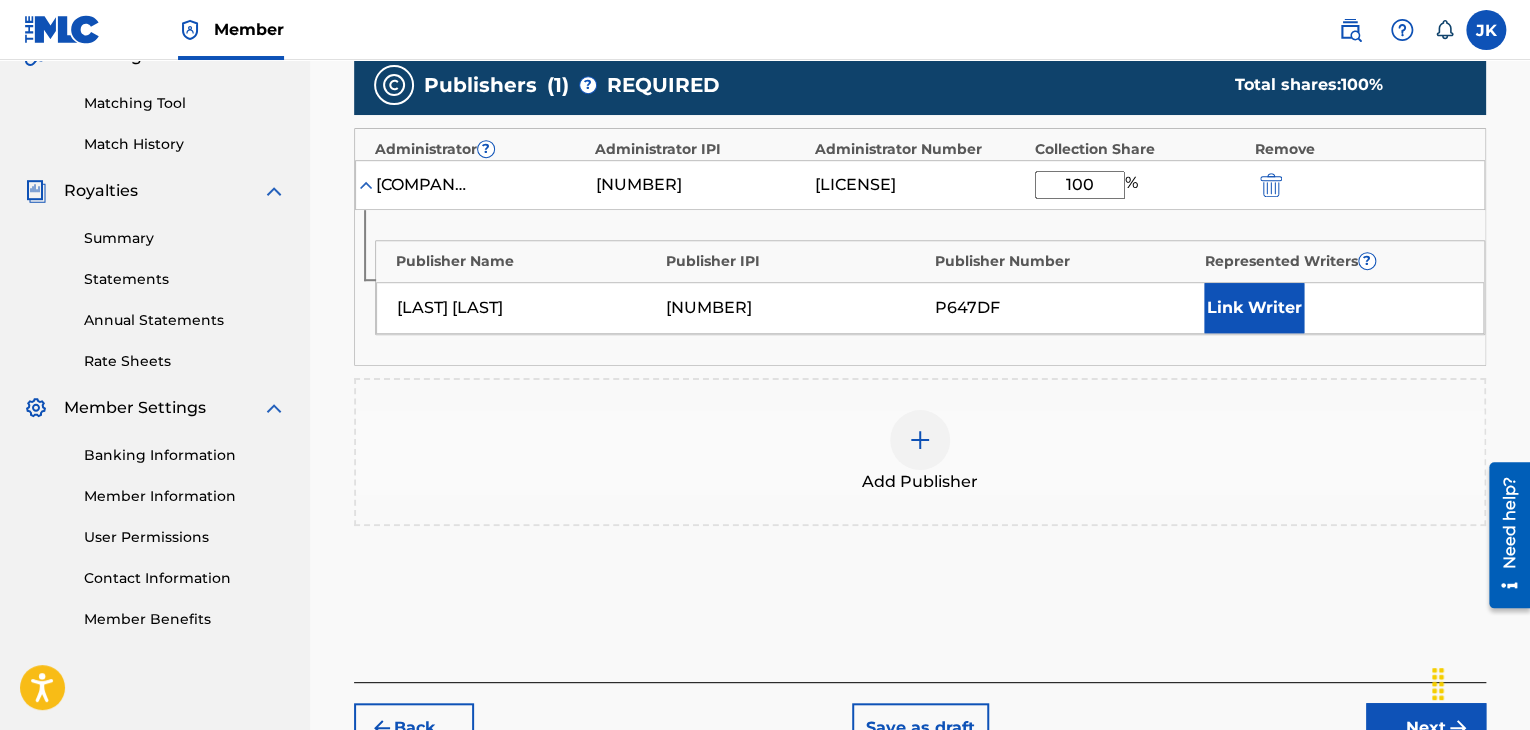 click on "Next" at bounding box center [1426, 728] 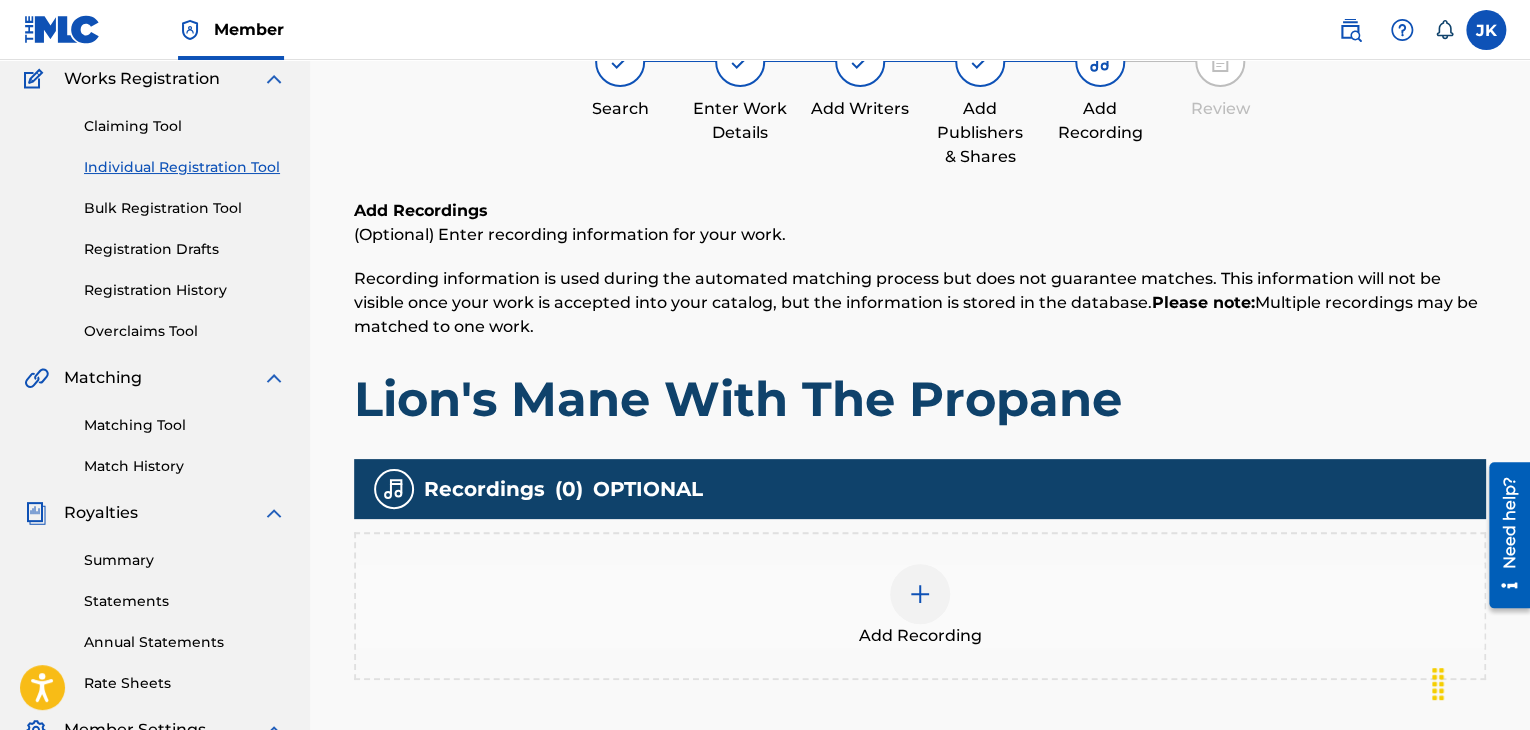 scroll, scrollTop: 290, scrollLeft: 0, axis: vertical 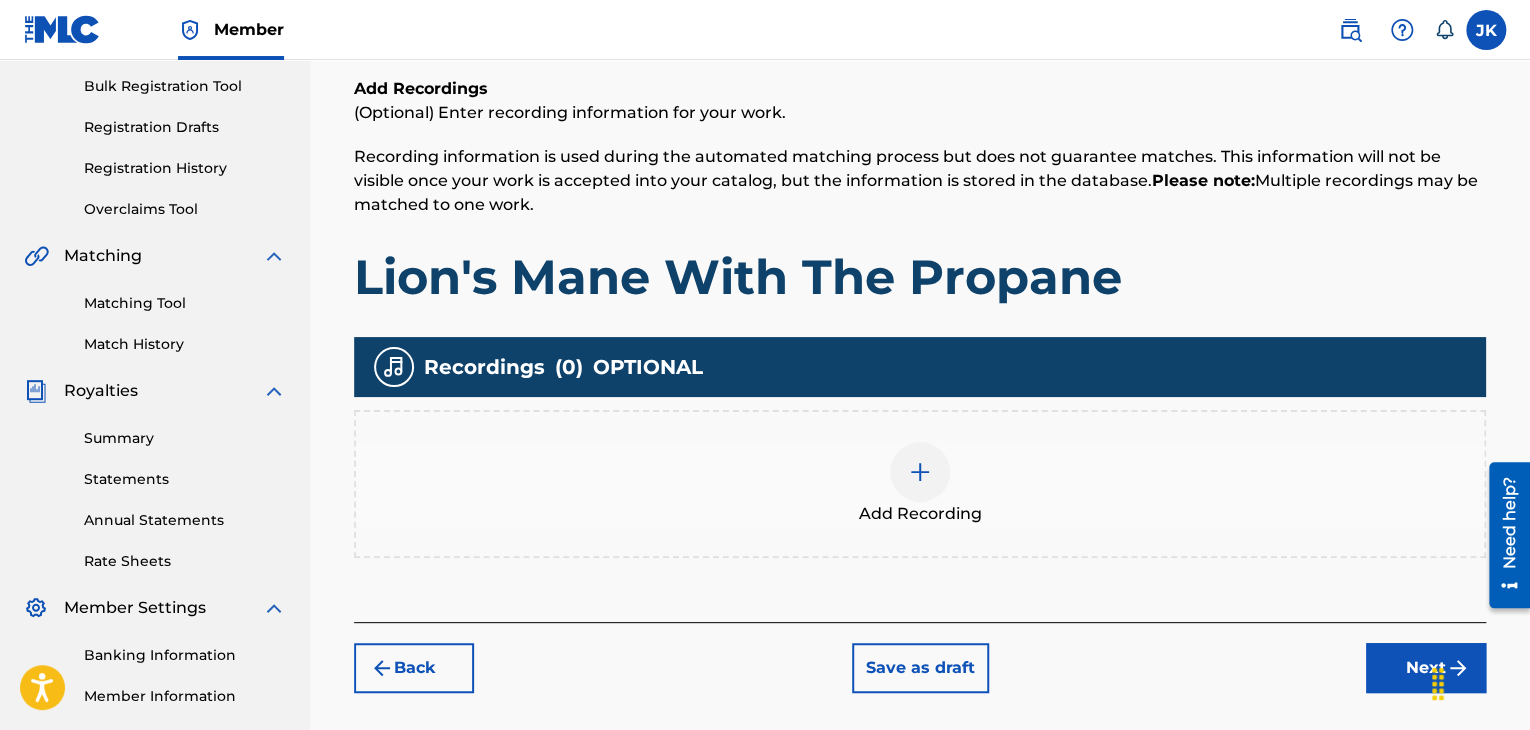 click at bounding box center (920, 472) 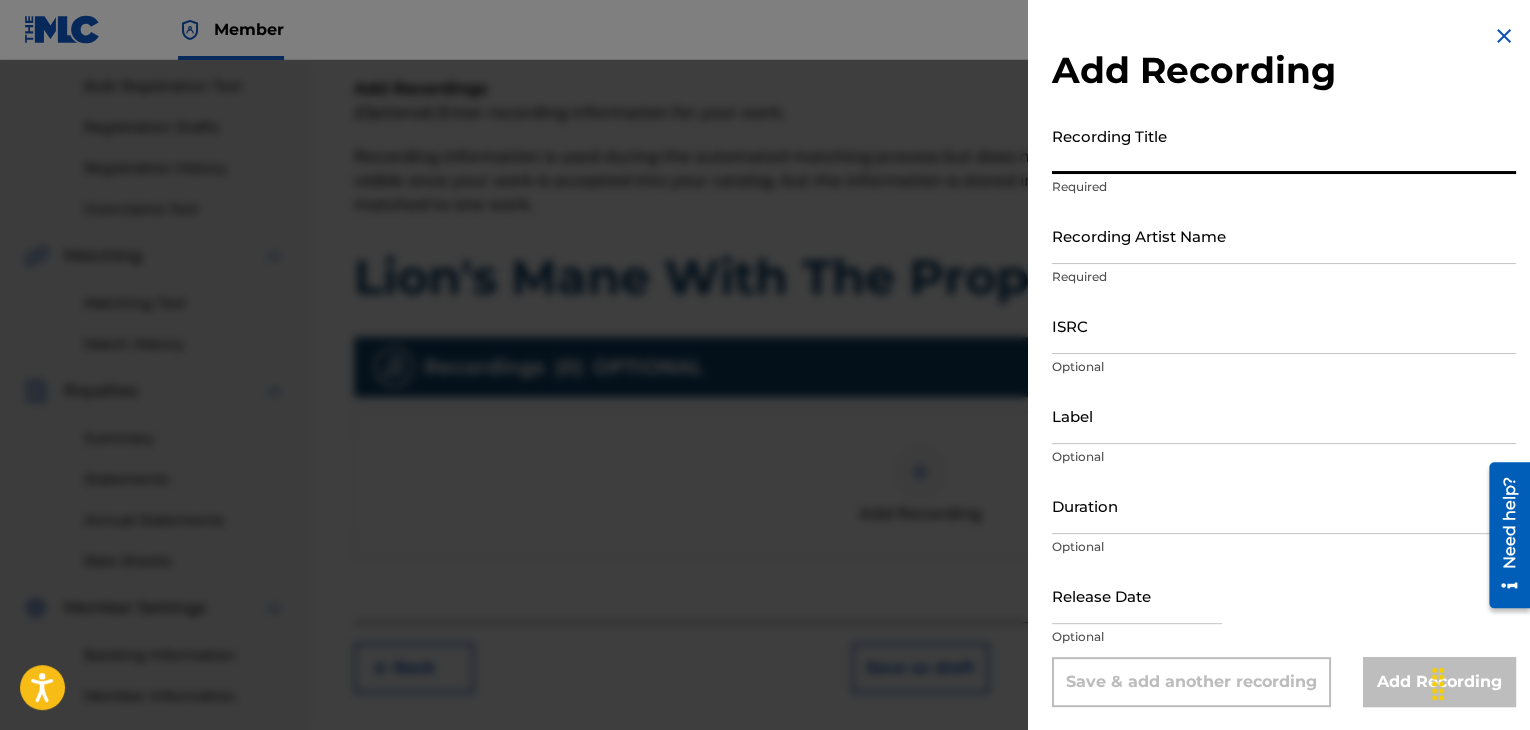 click on "Recording Title" at bounding box center [1284, 145] 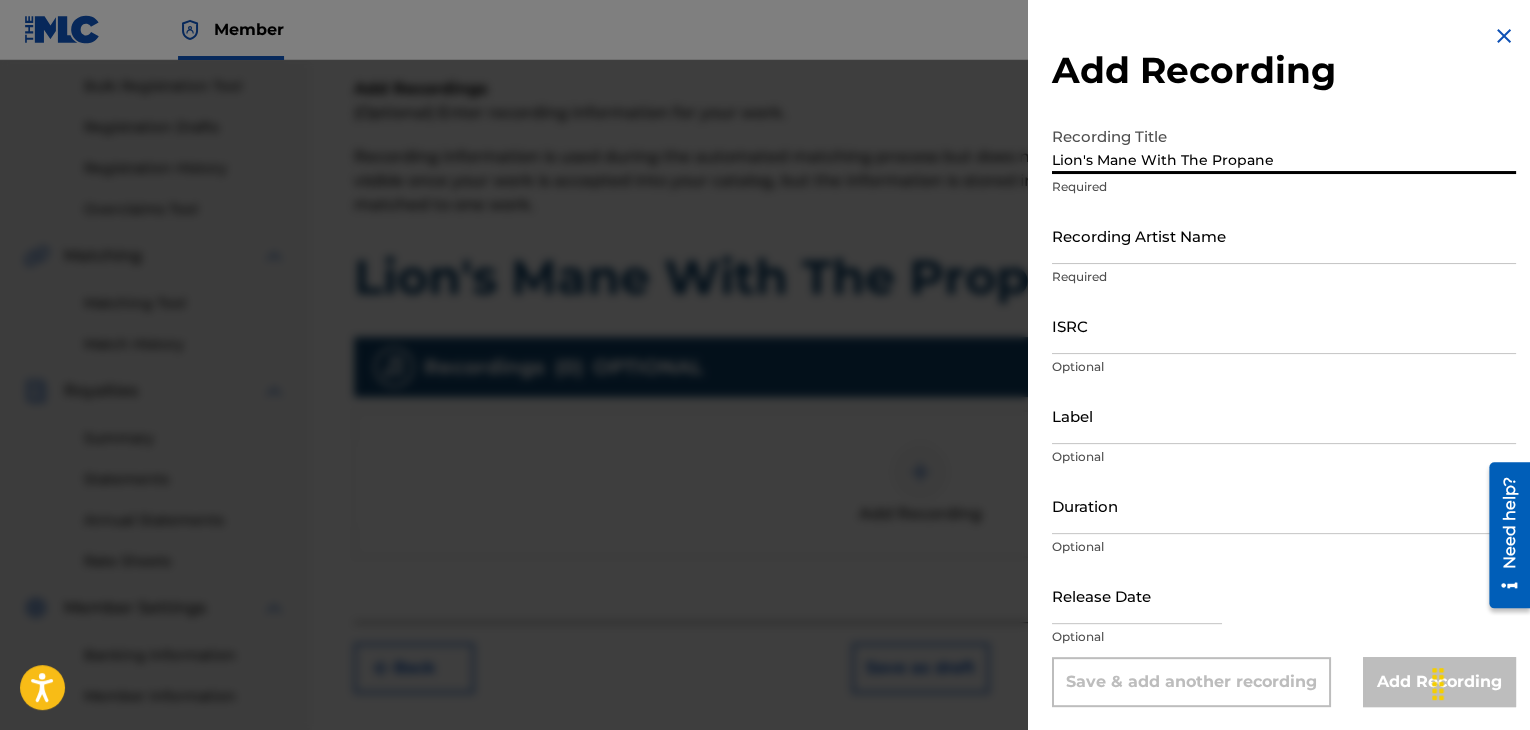 type on "Lion's Mane With The Propane" 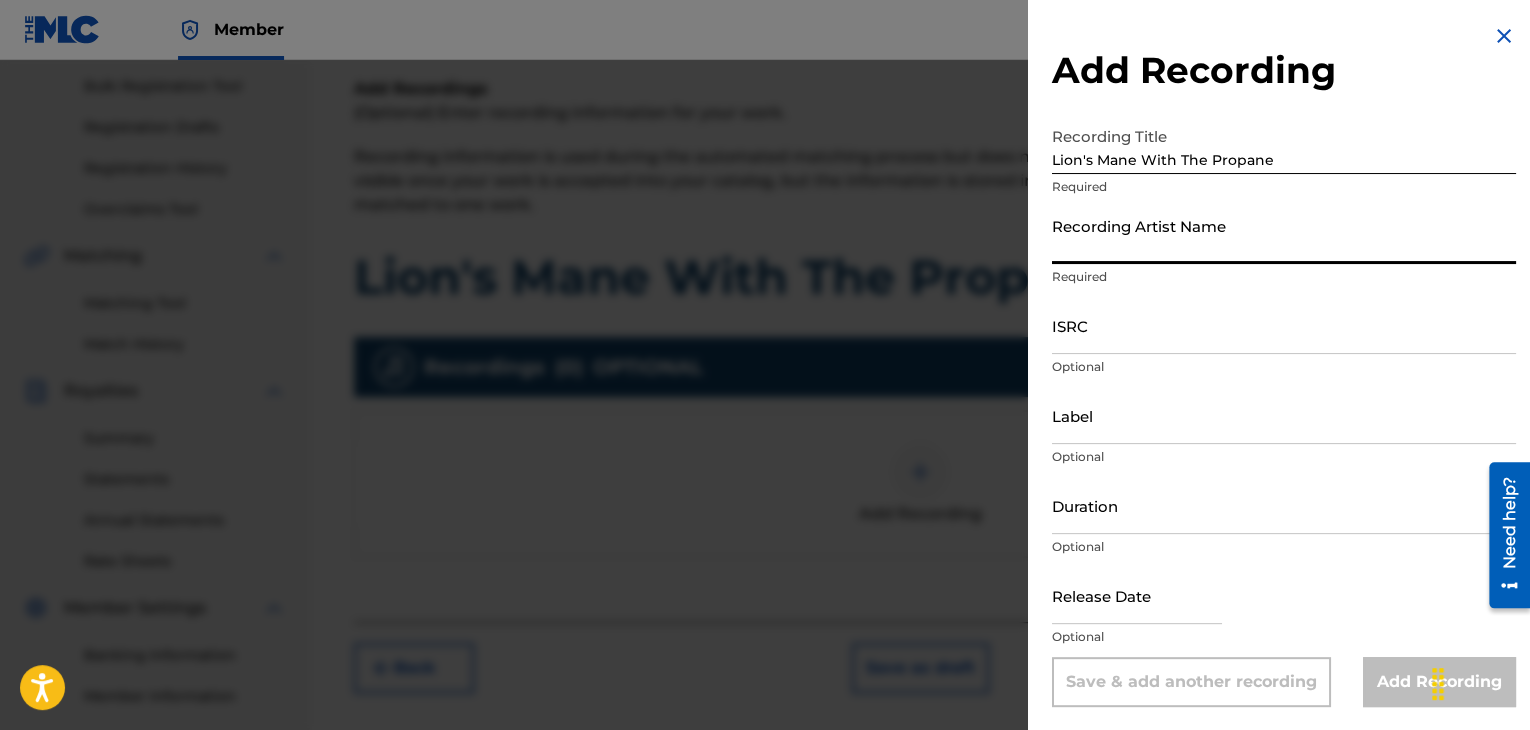 click on "Recording Artist Name" at bounding box center [1284, 235] 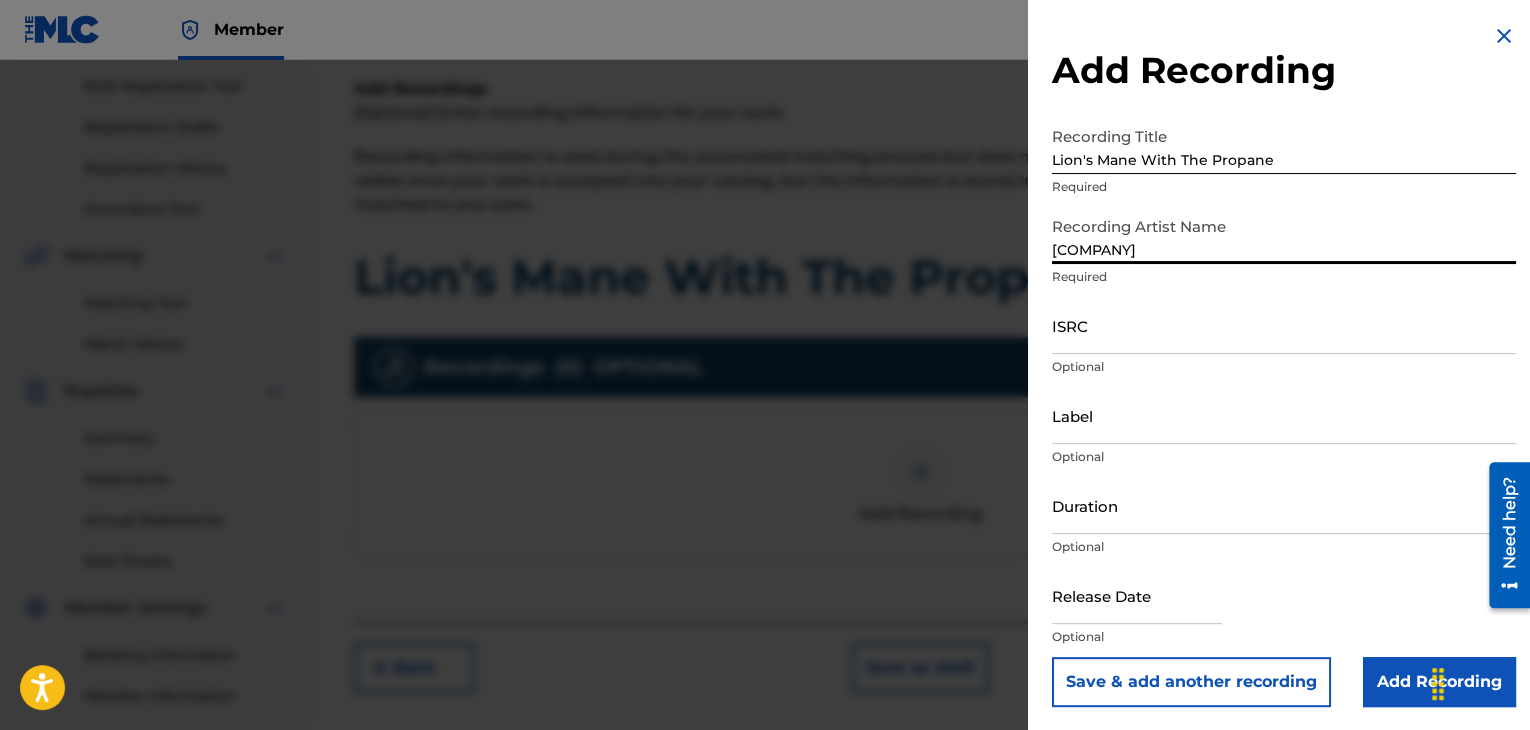 click on "ISRC" at bounding box center (1284, 325) 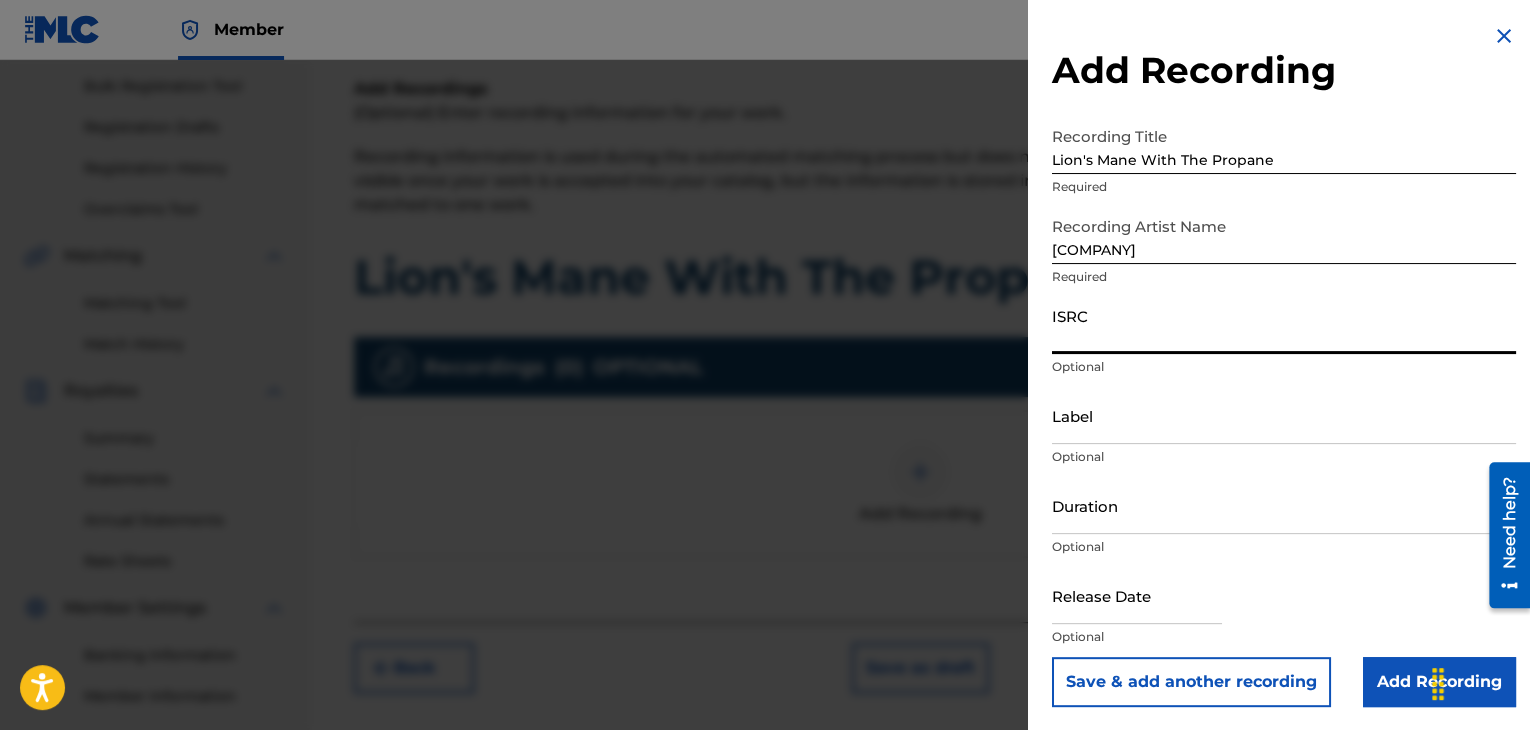 paste on "QZK6F2573943" 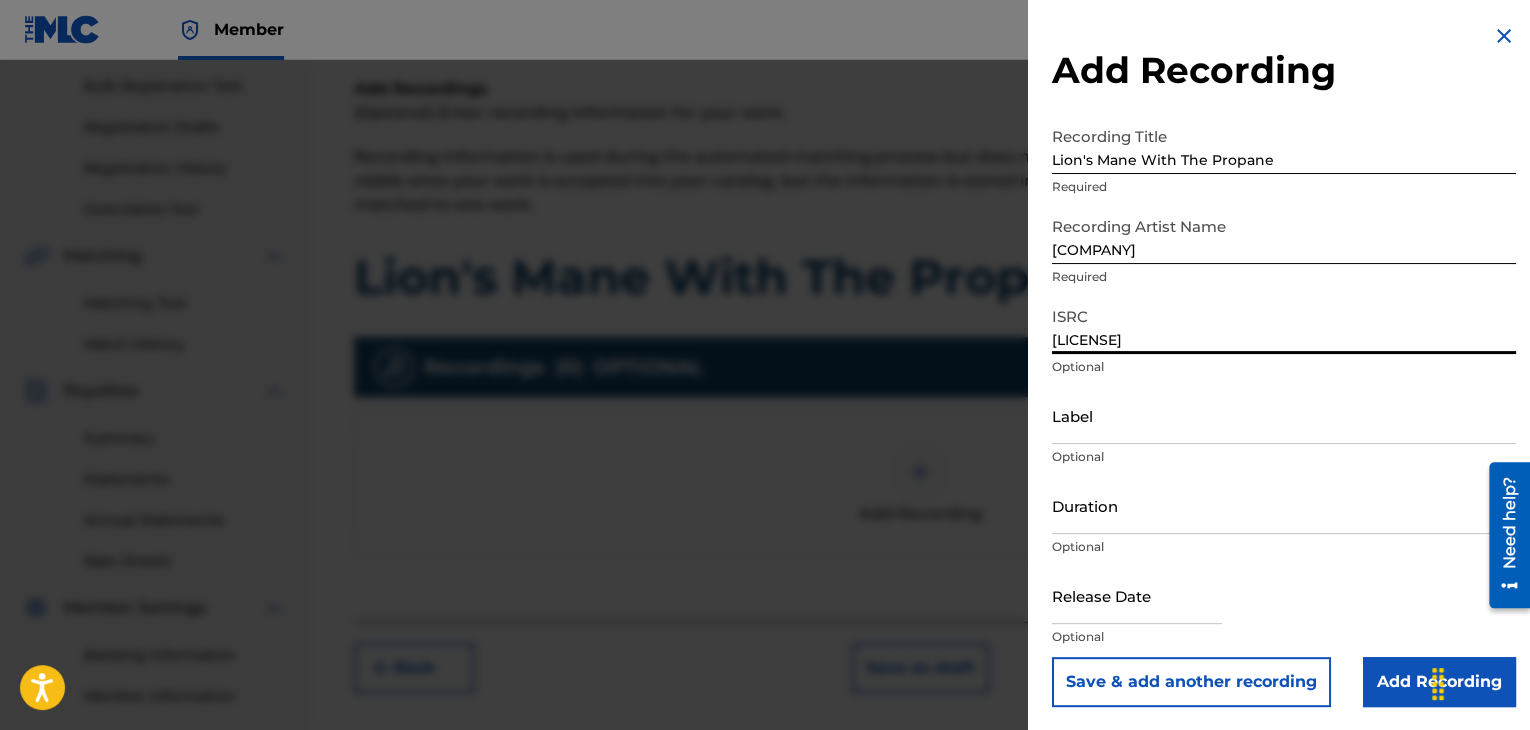 type on "QZK6F2573943" 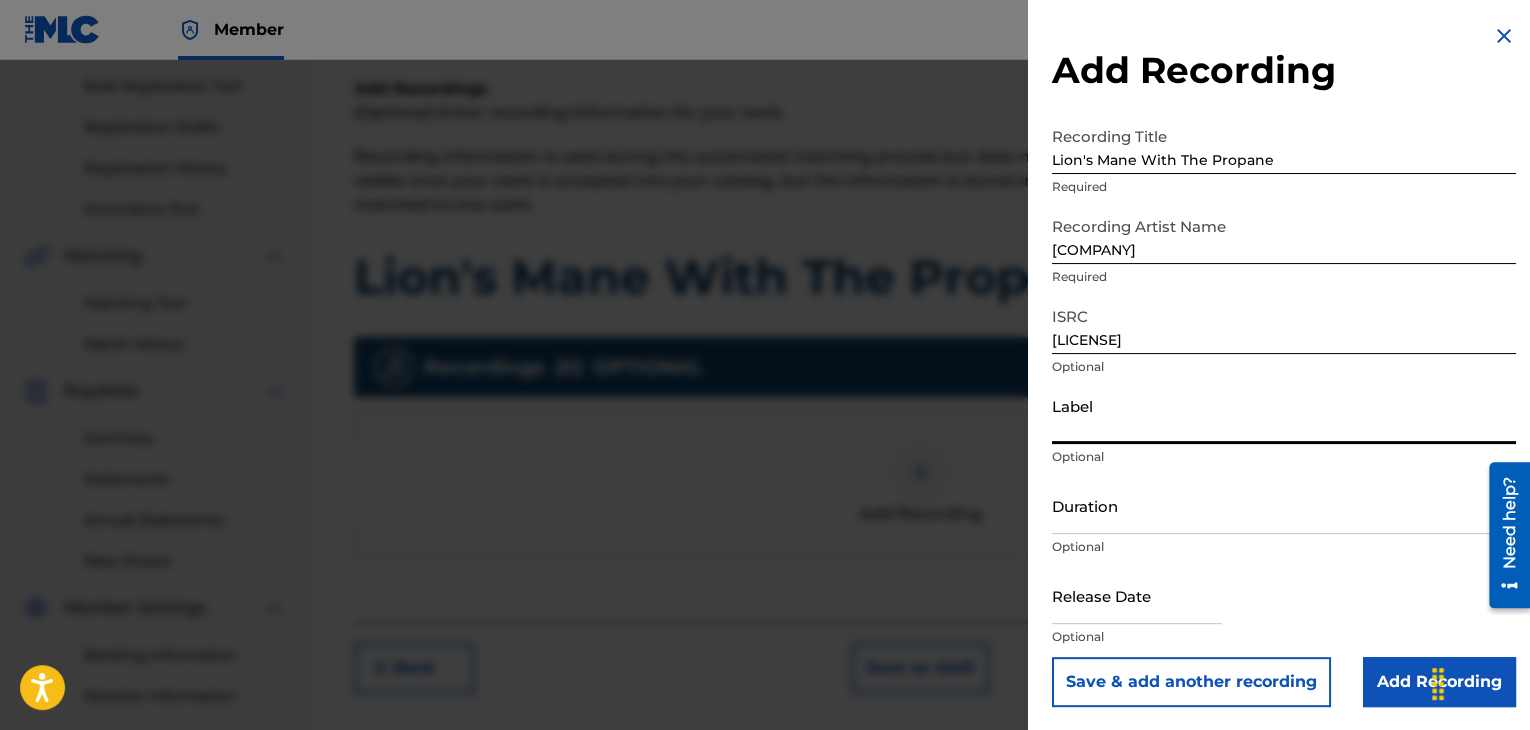 click on "Label" at bounding box center [1284, 415] 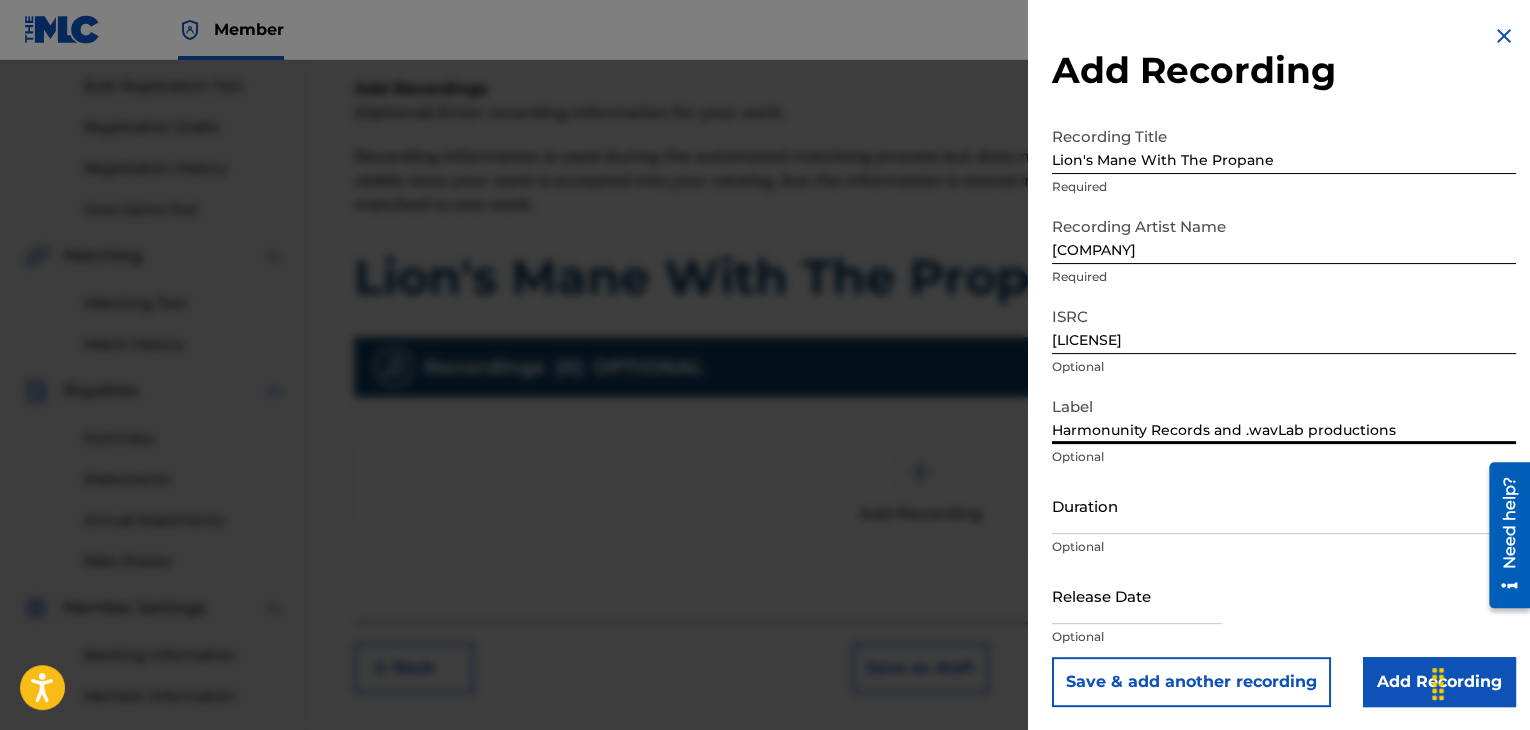 click on "Duration" at bounding box center (1284, 505) 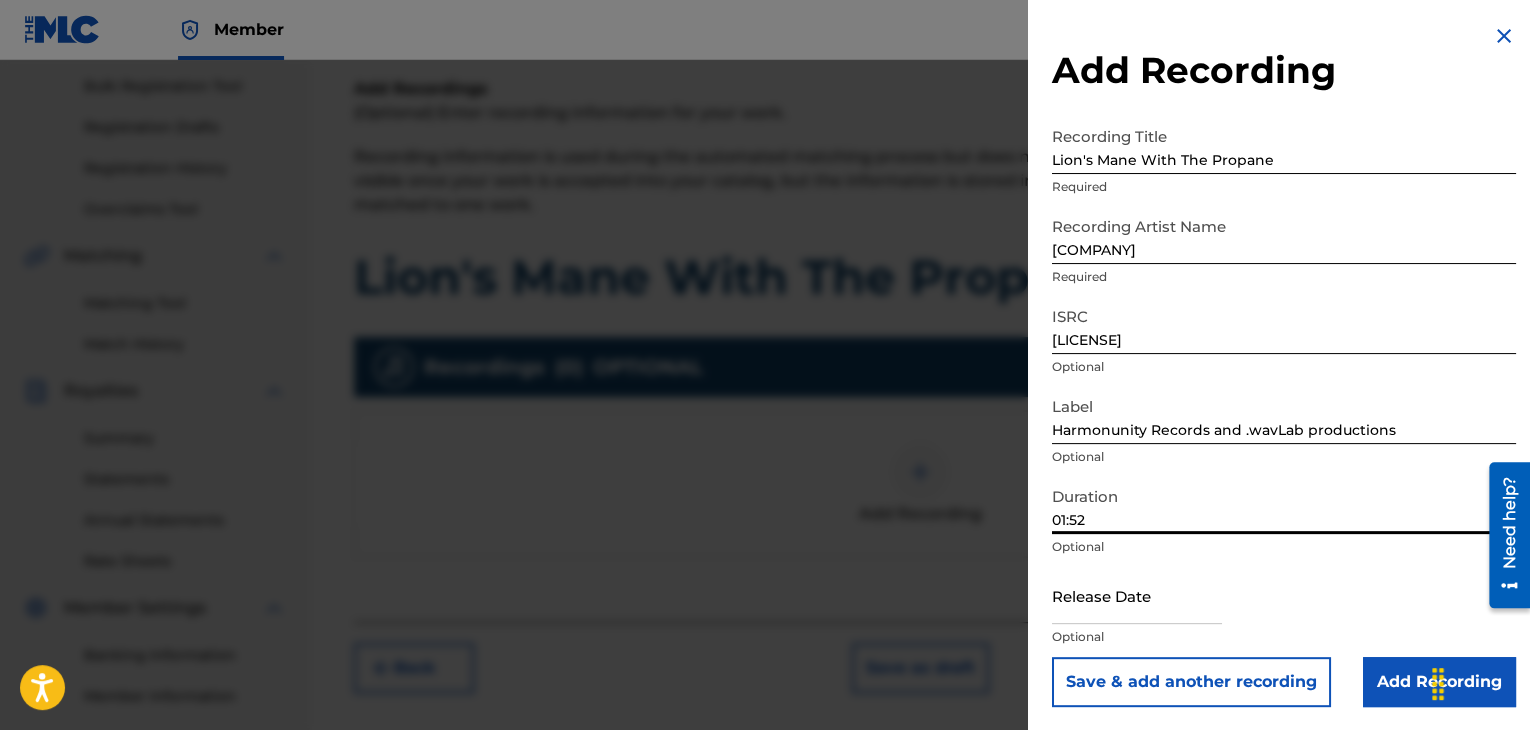 type on "01:52" 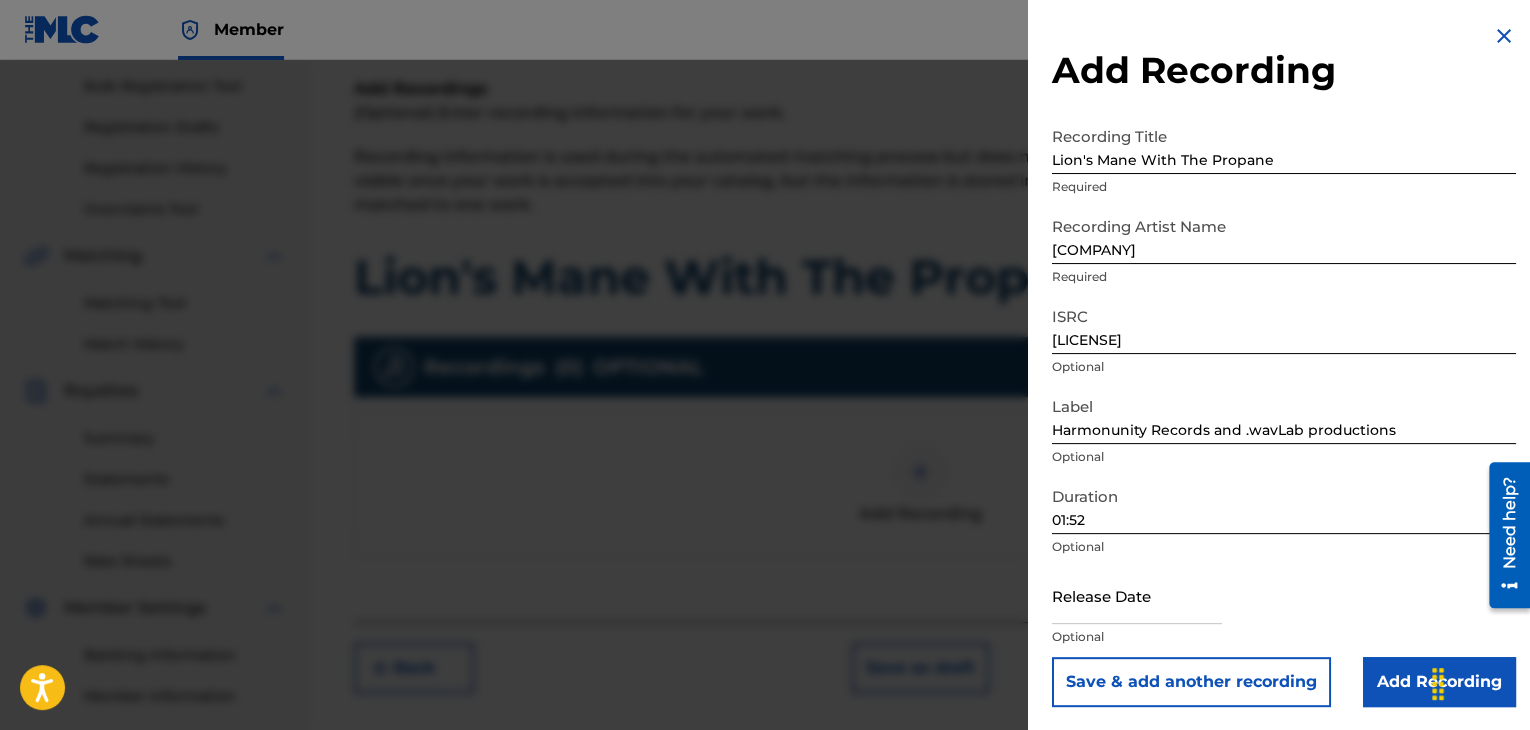 scroll, scrollTop: 1, scrollLeft: 0, axis: vertical 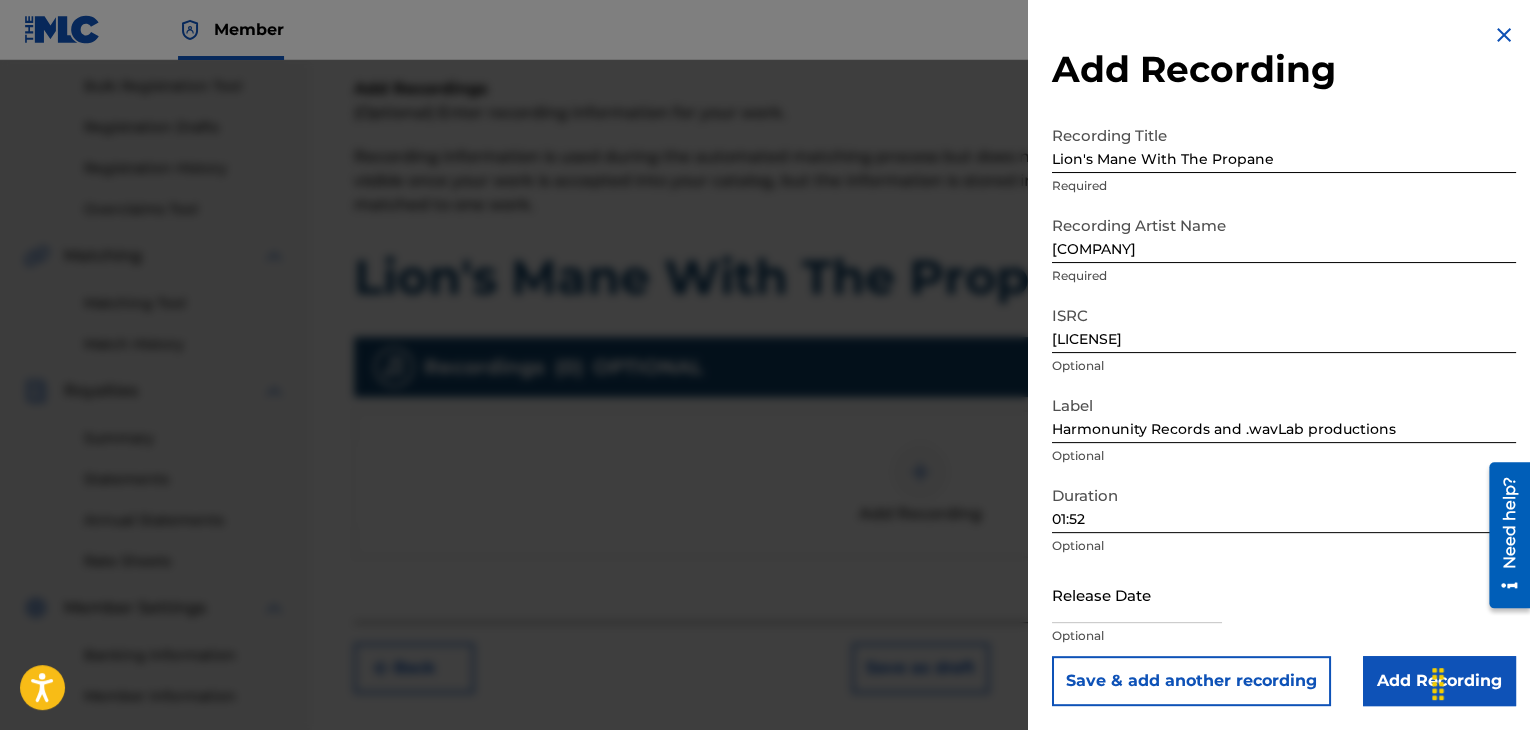 click at bounding box center (1137, 594) 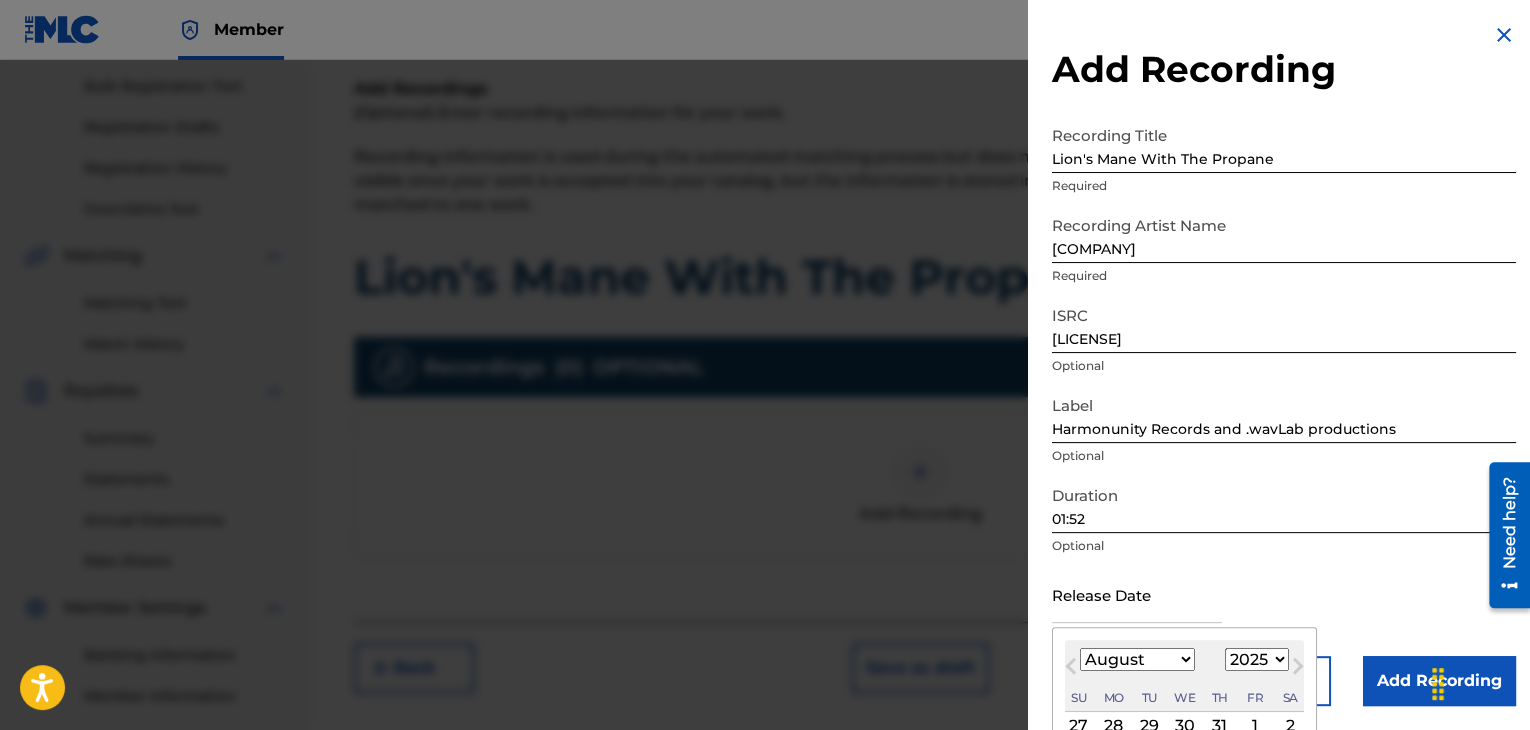 type on "April 19 2025" 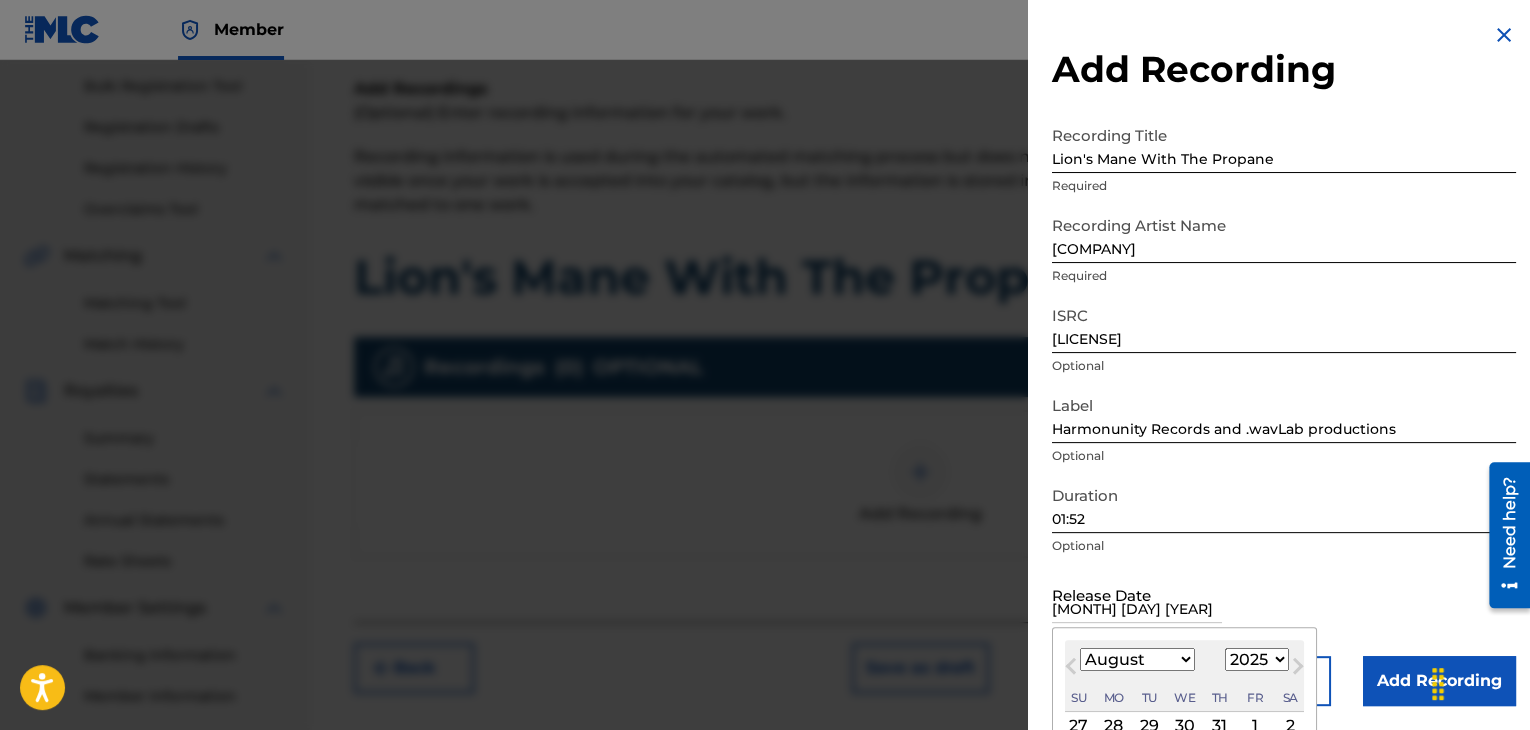 select on "3" 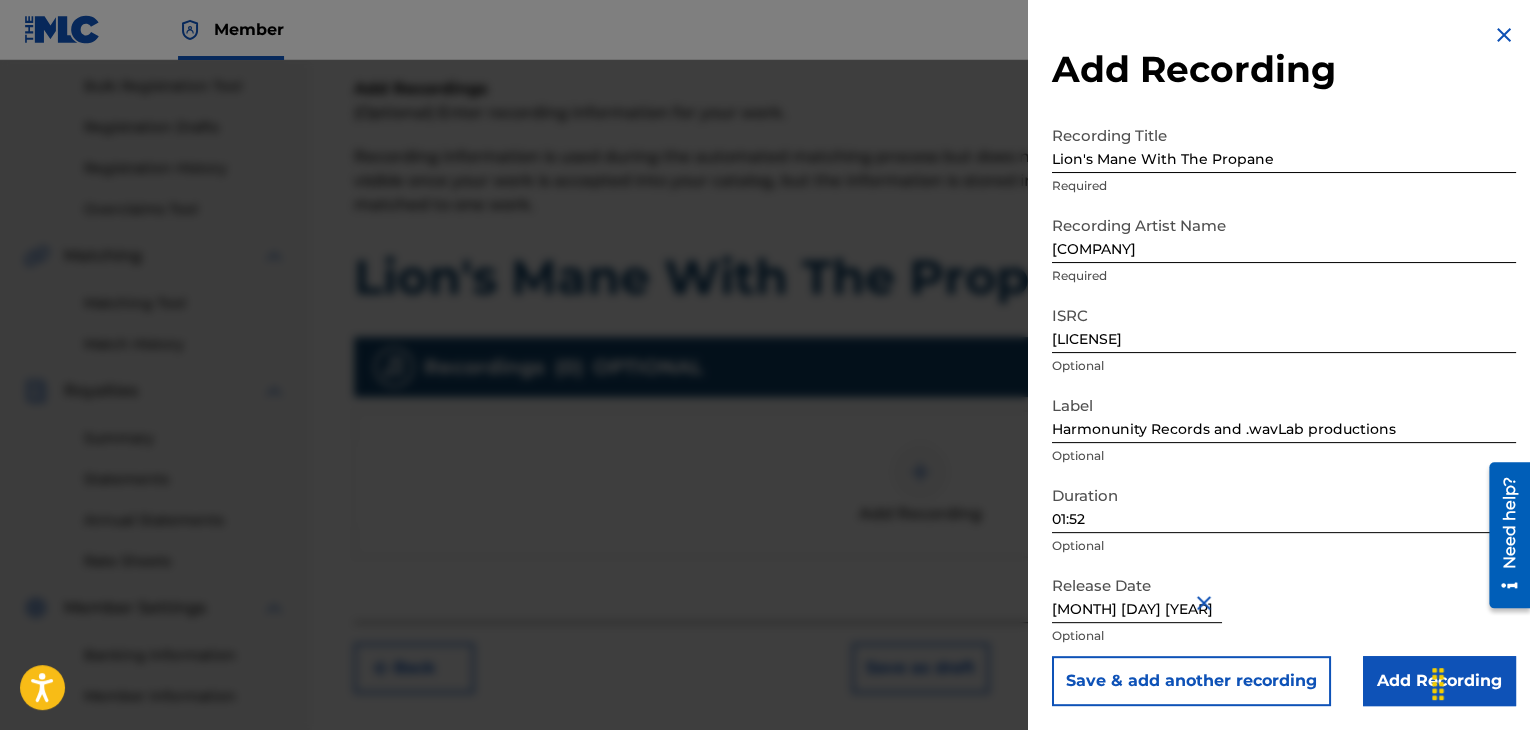 click on "Release Date April 19 2025 Optional" at bounding box center [1284, 611] 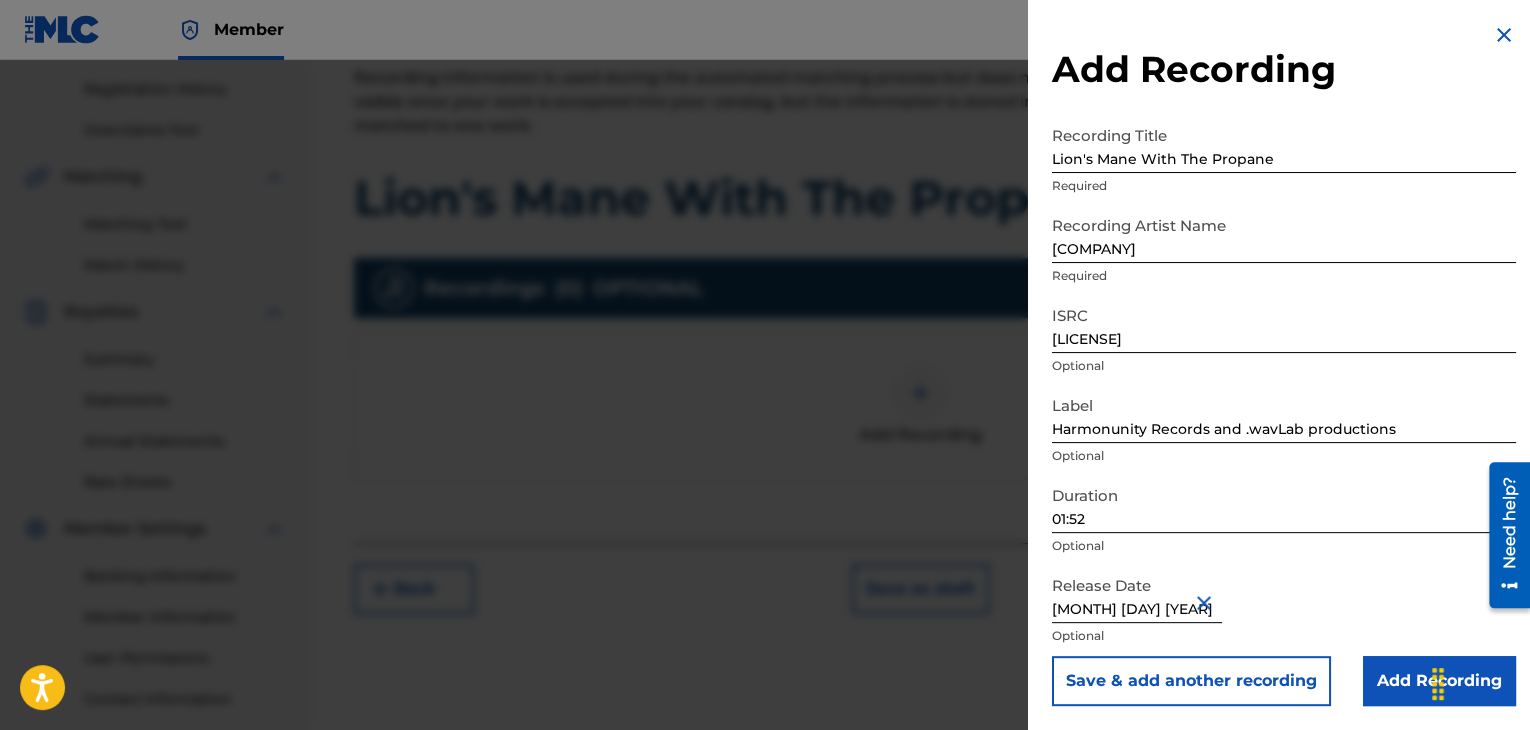 scroll, scrollTop: 490, scrollLeft: 0, axis: vertical 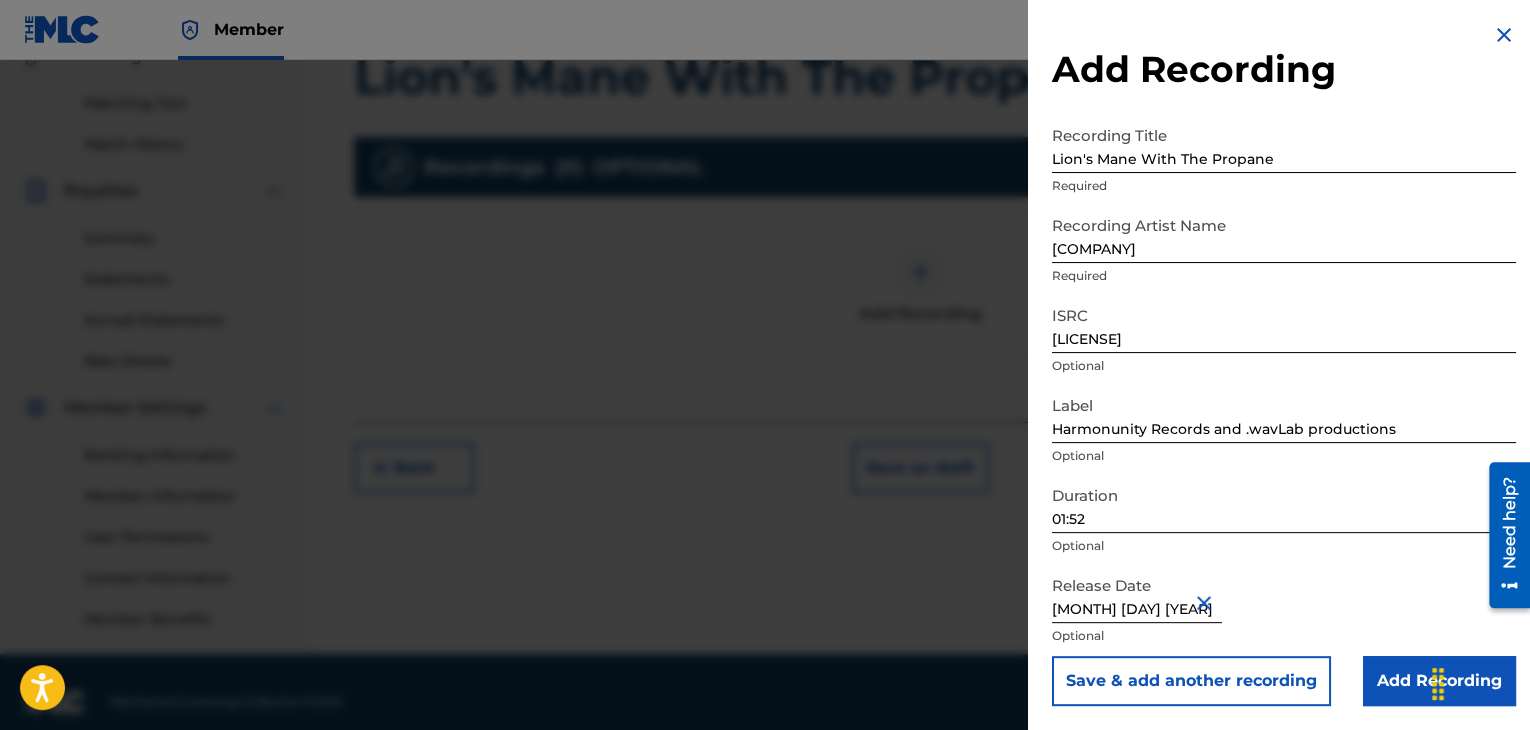 click on "Add Recording" at bounding box center [1439, 681] 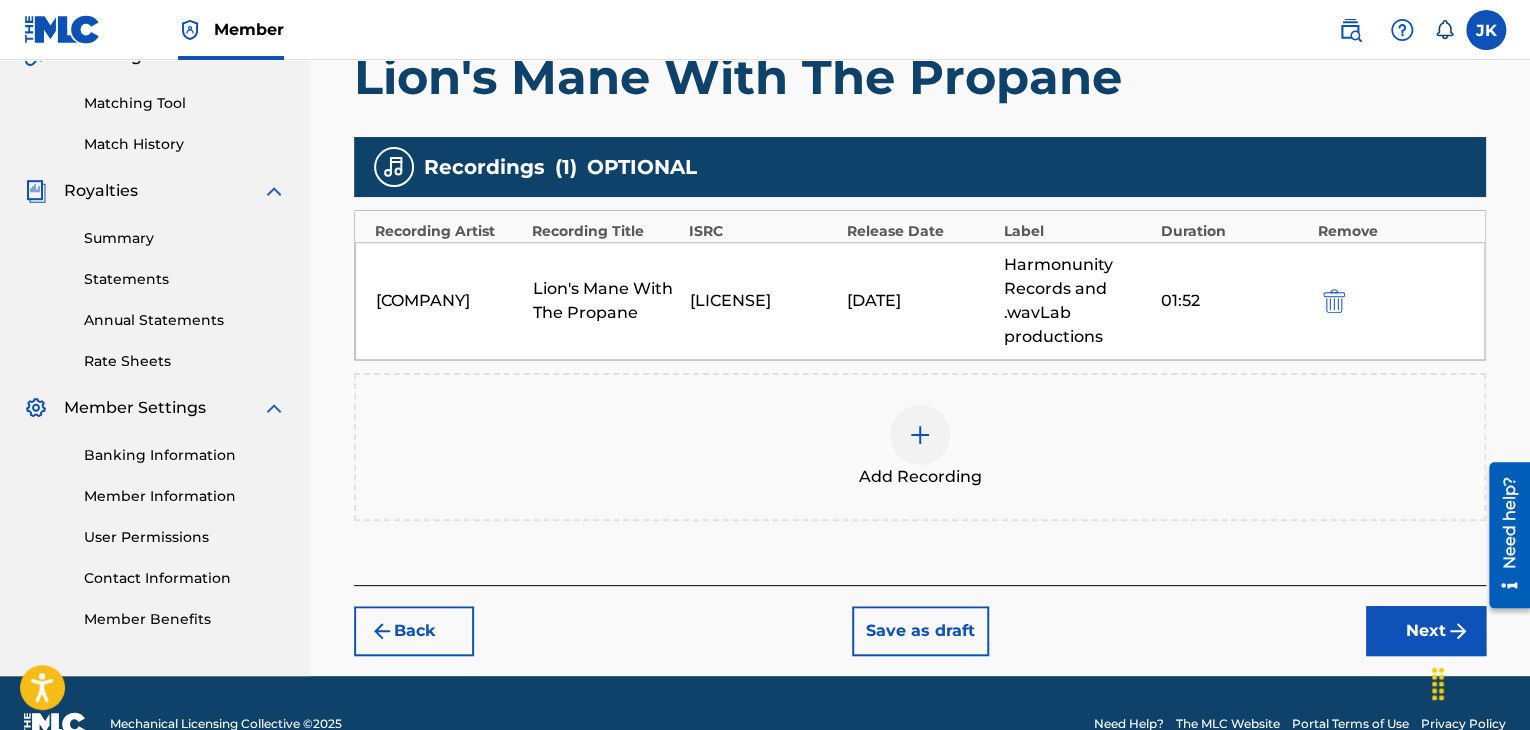 click on "Next" at bounding box center (1426, 631) 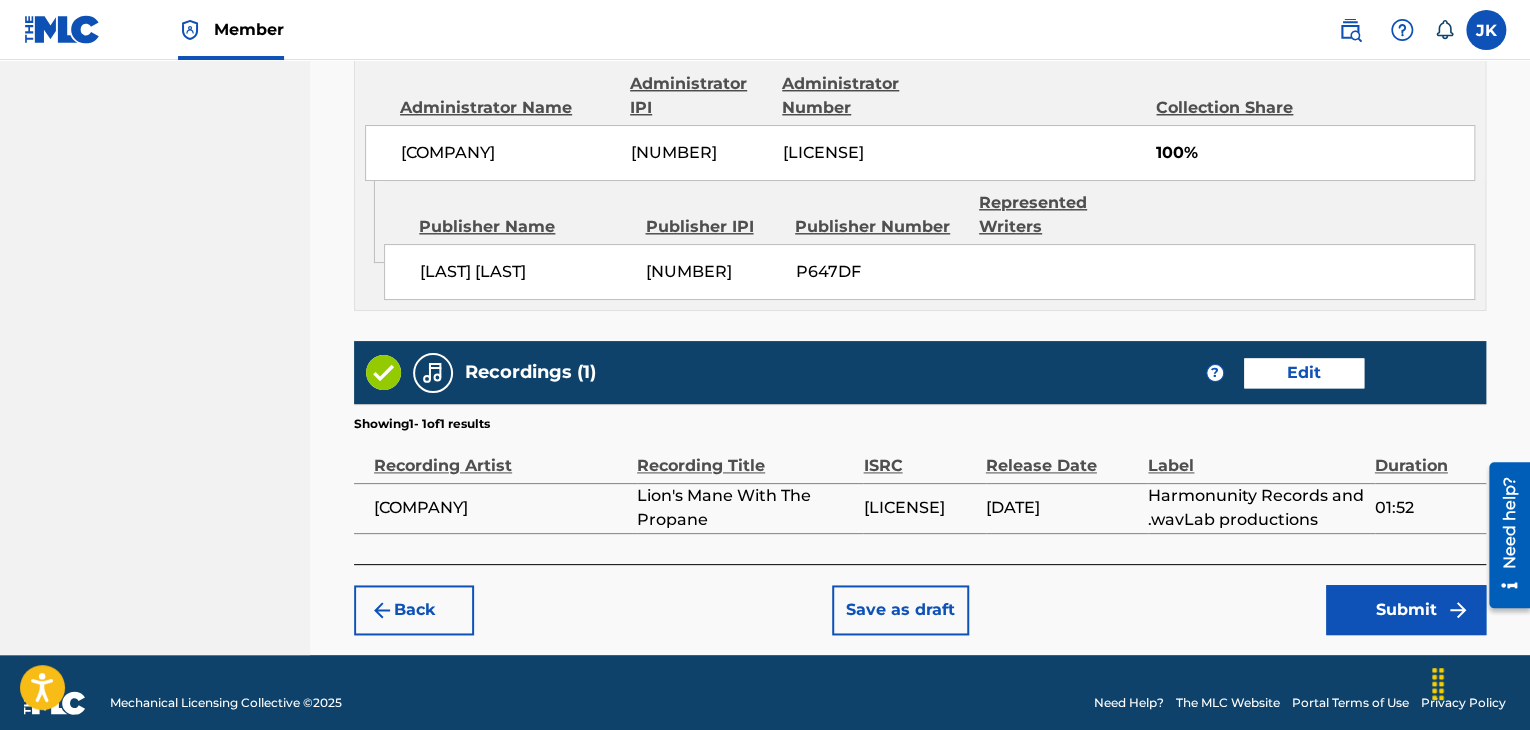 scroll, scrollTop: 1132, scrollLeft: 0, axis: vertical 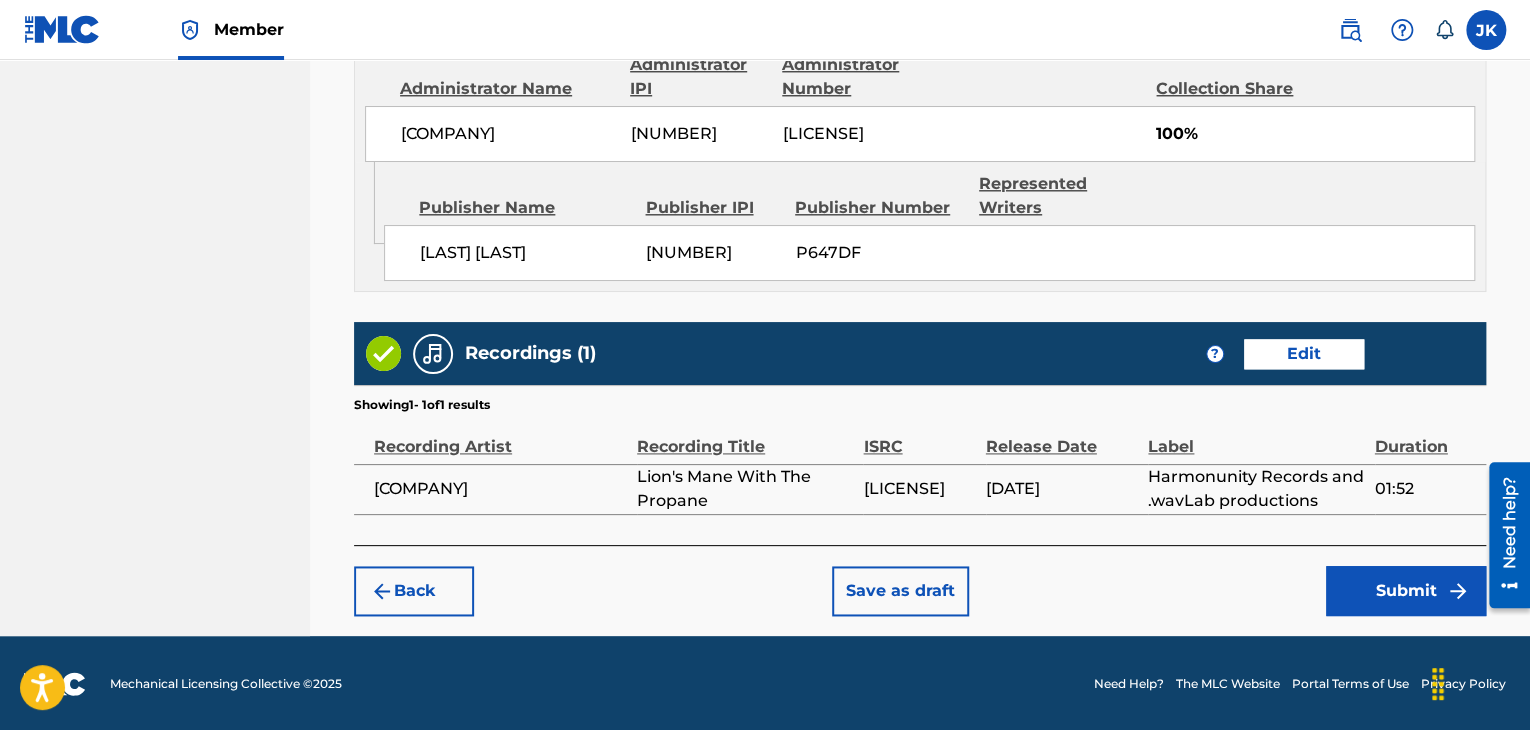 click on "Submit" at bounding box center [1406, 591] 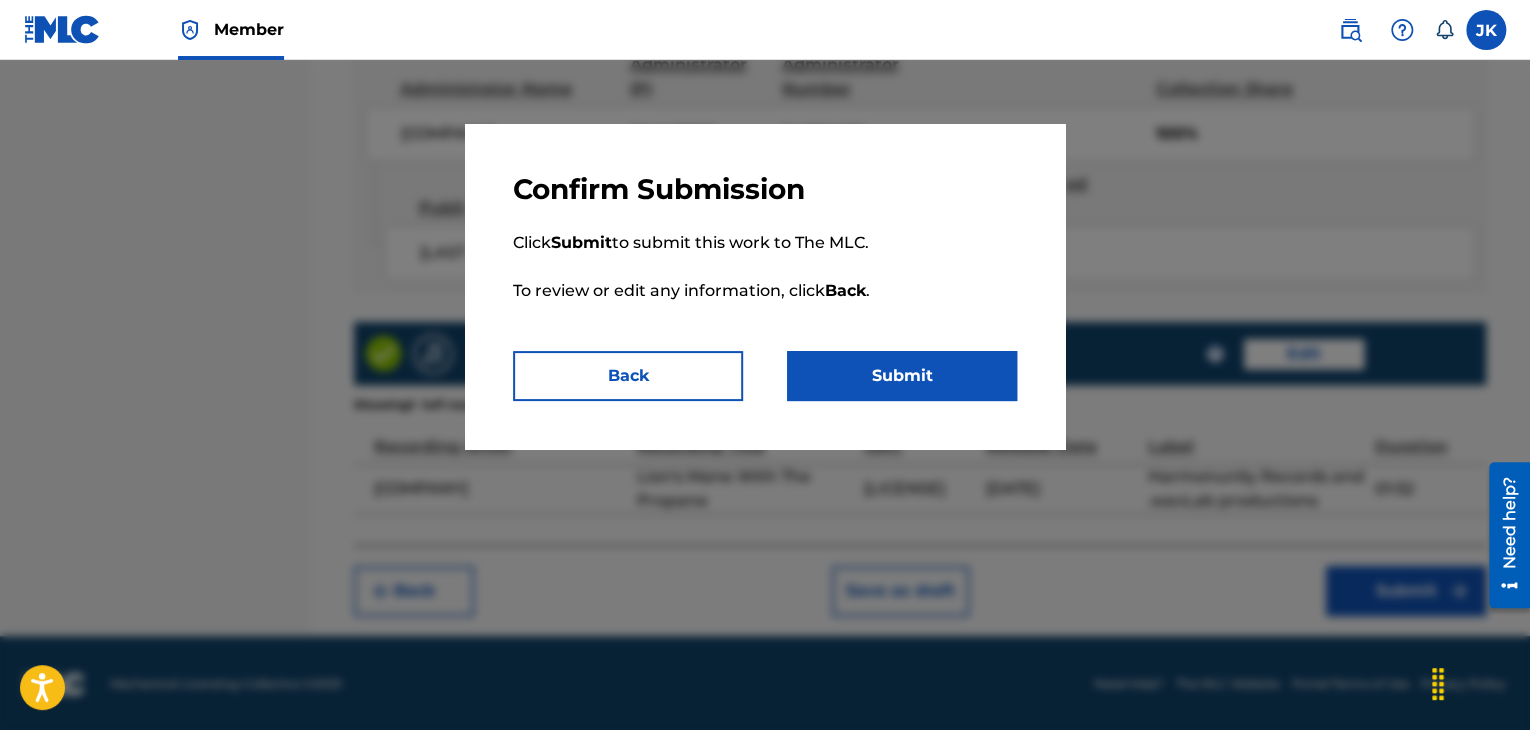 click on "Submit" at bounding box center (902, 376) 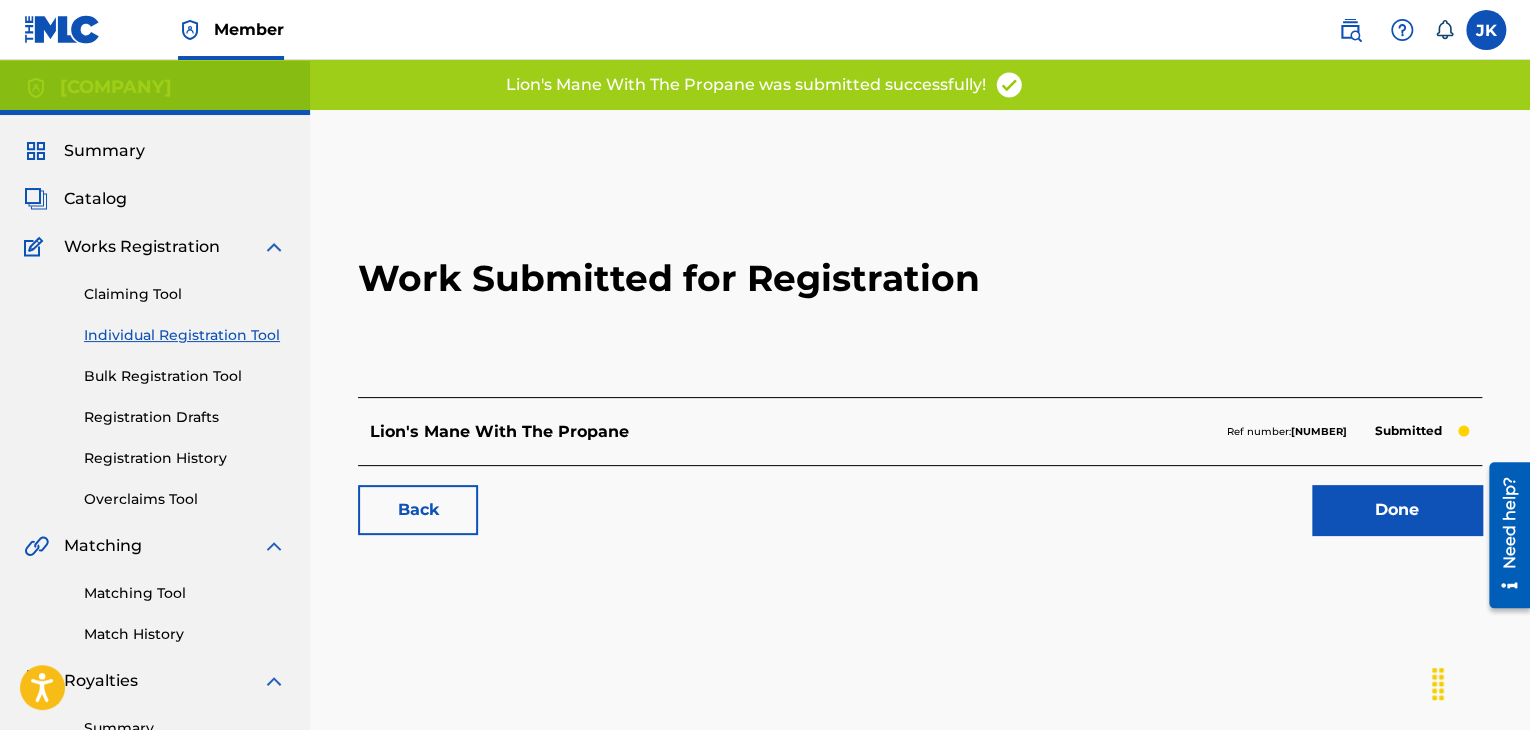 click on "Done" at bounding box center (1397, 510) 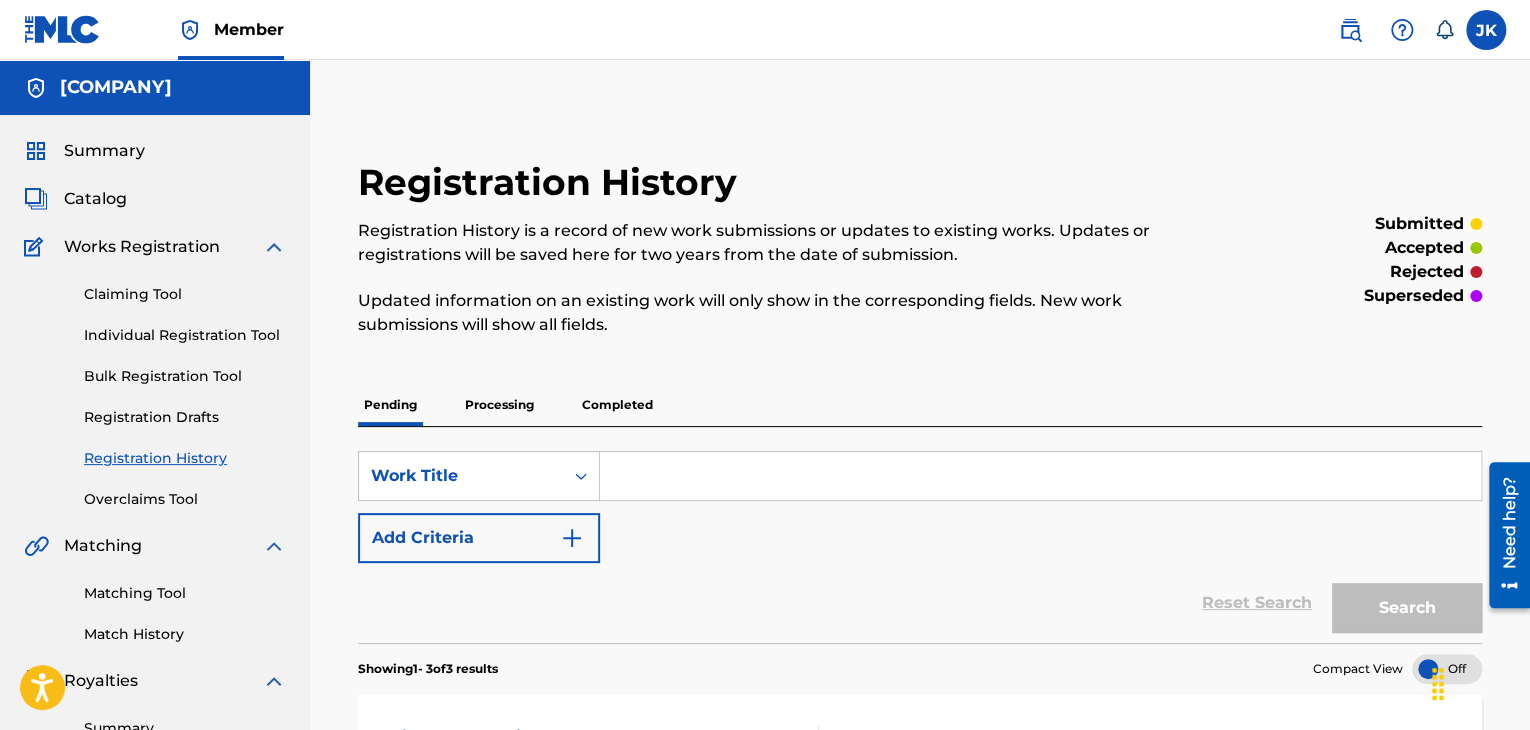click at bounding box center [1040, 476] 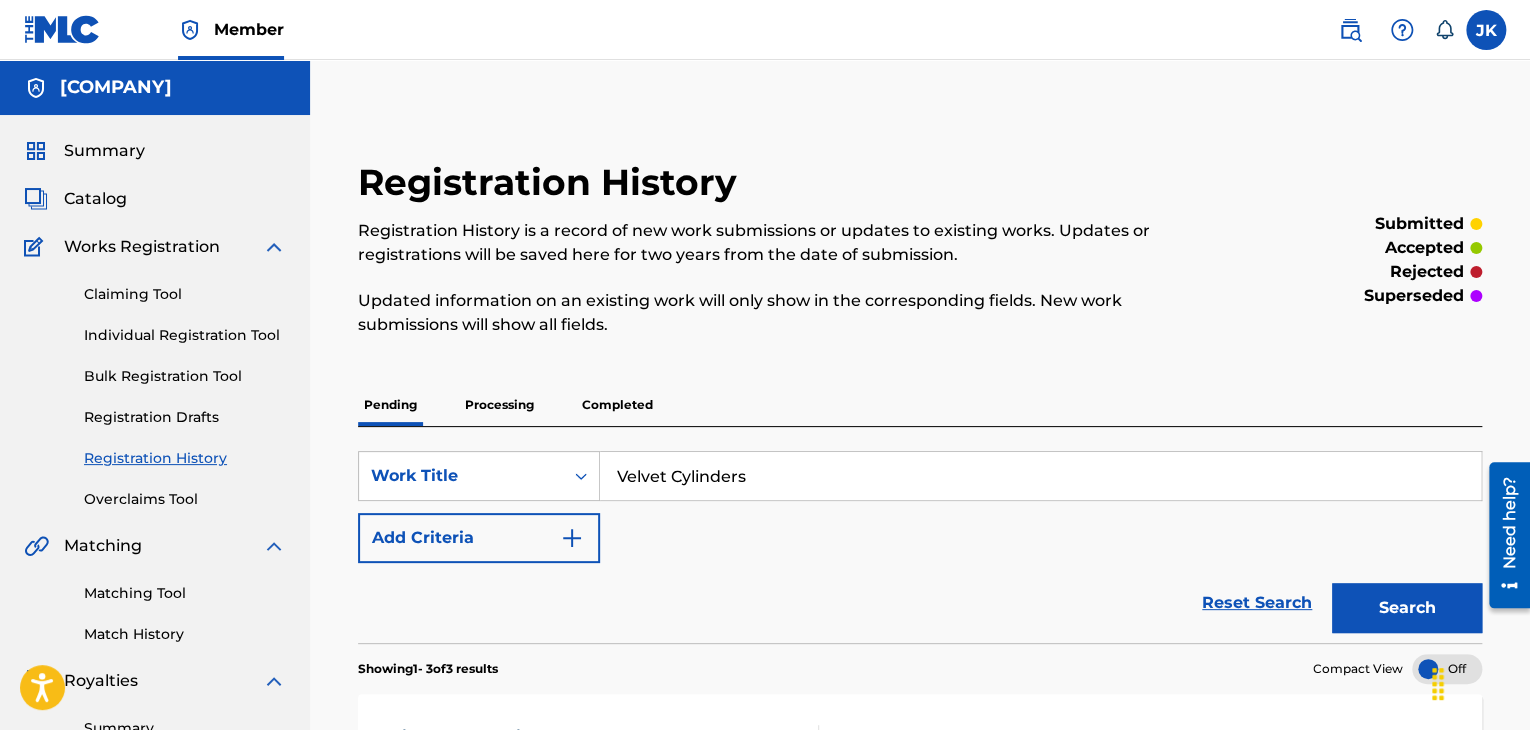drag, startPoint x: 748, startPoint y: 482, endPoint x: 619, endPoint y: 493, distance: 129.46814 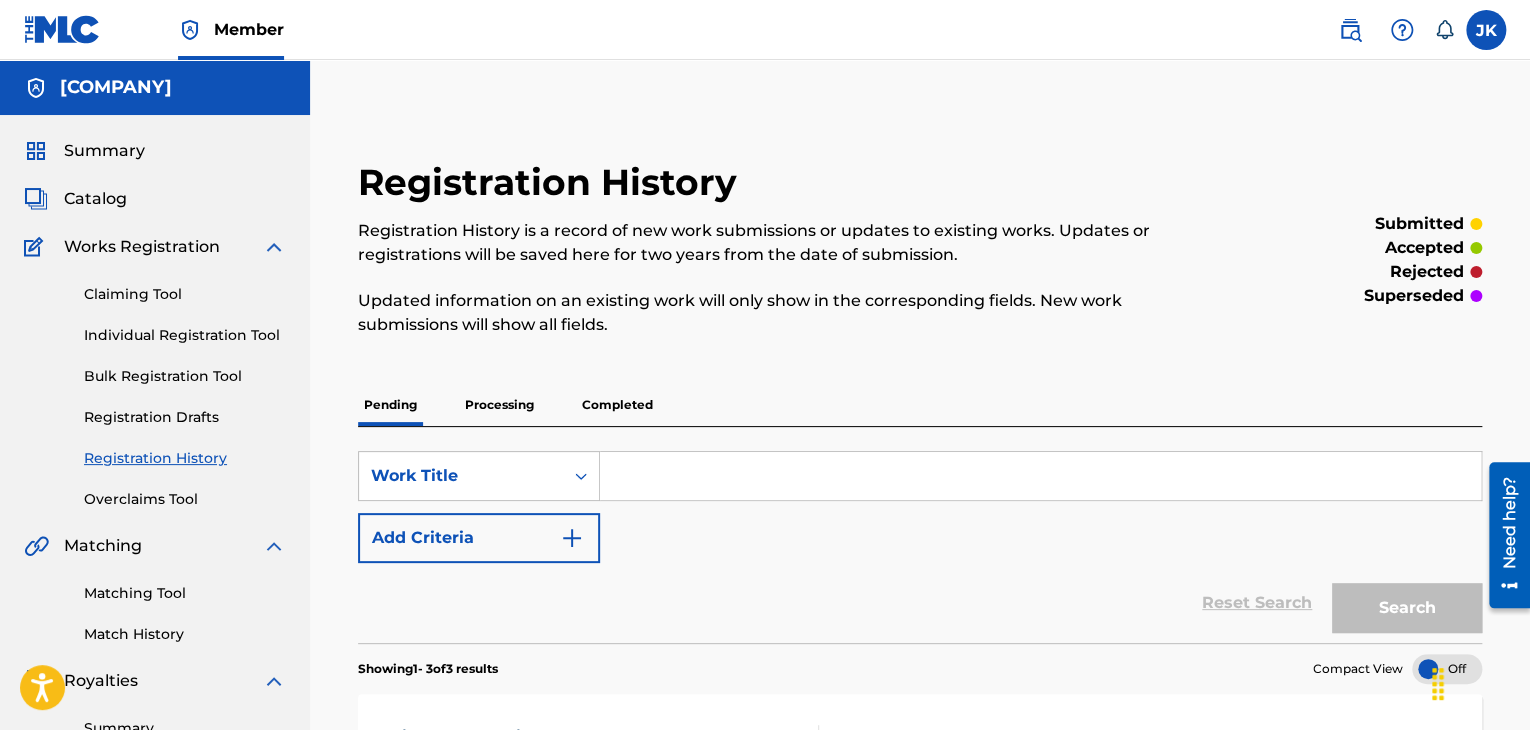 click on "Individual Registration Tool" at bounding box center (185, 335) 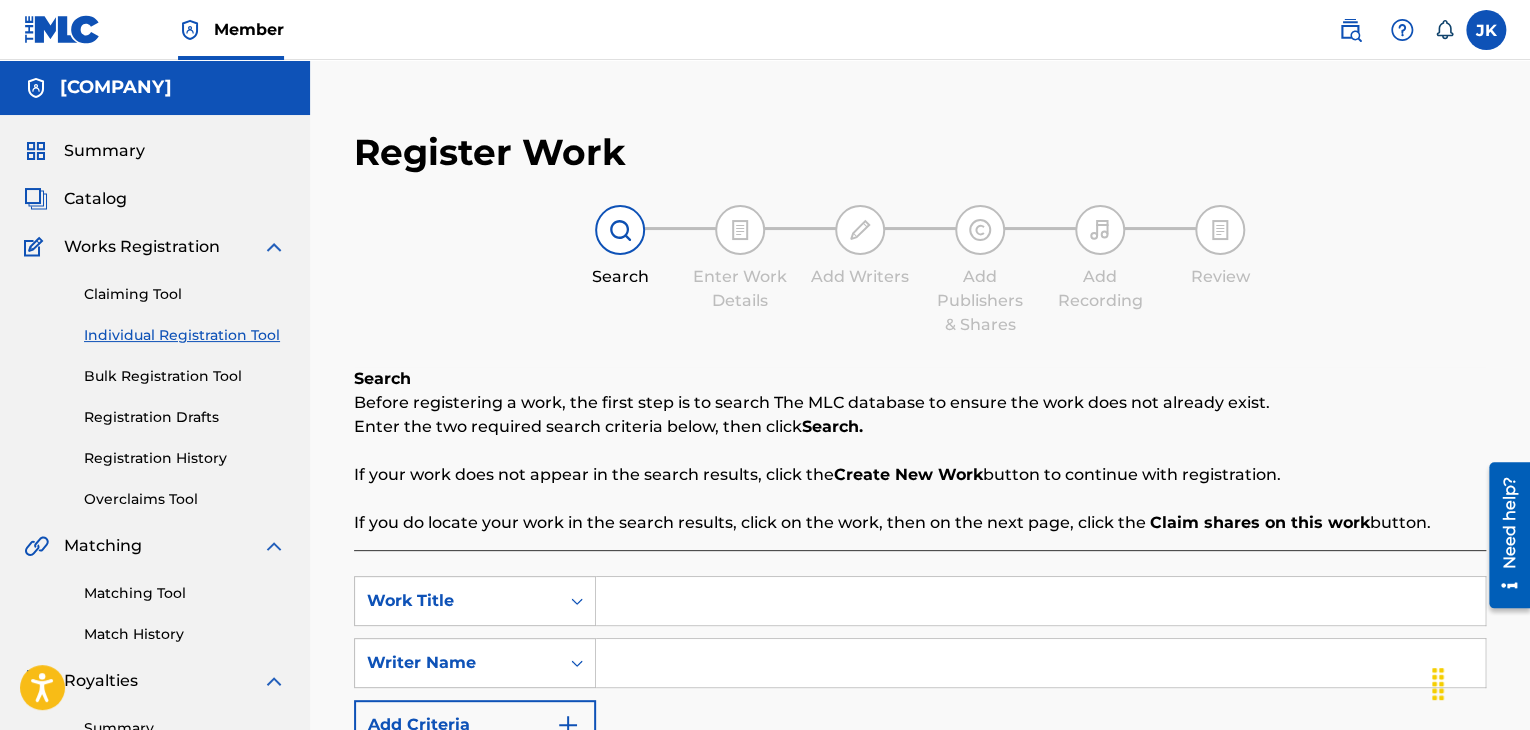 click at bounding box center [1040, 601] 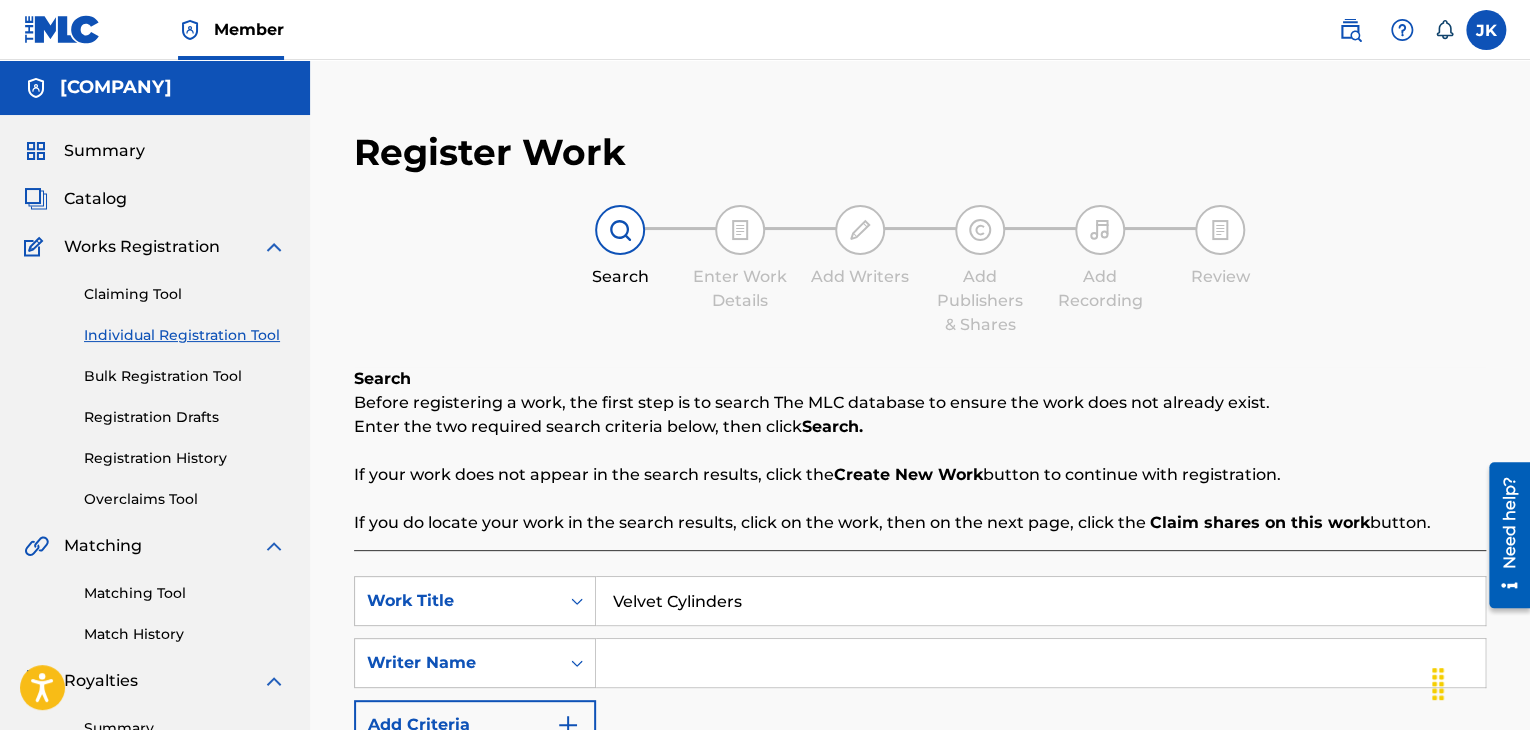 scroll, scrollTop: 200, scrollLeft: 0, axis: vertical 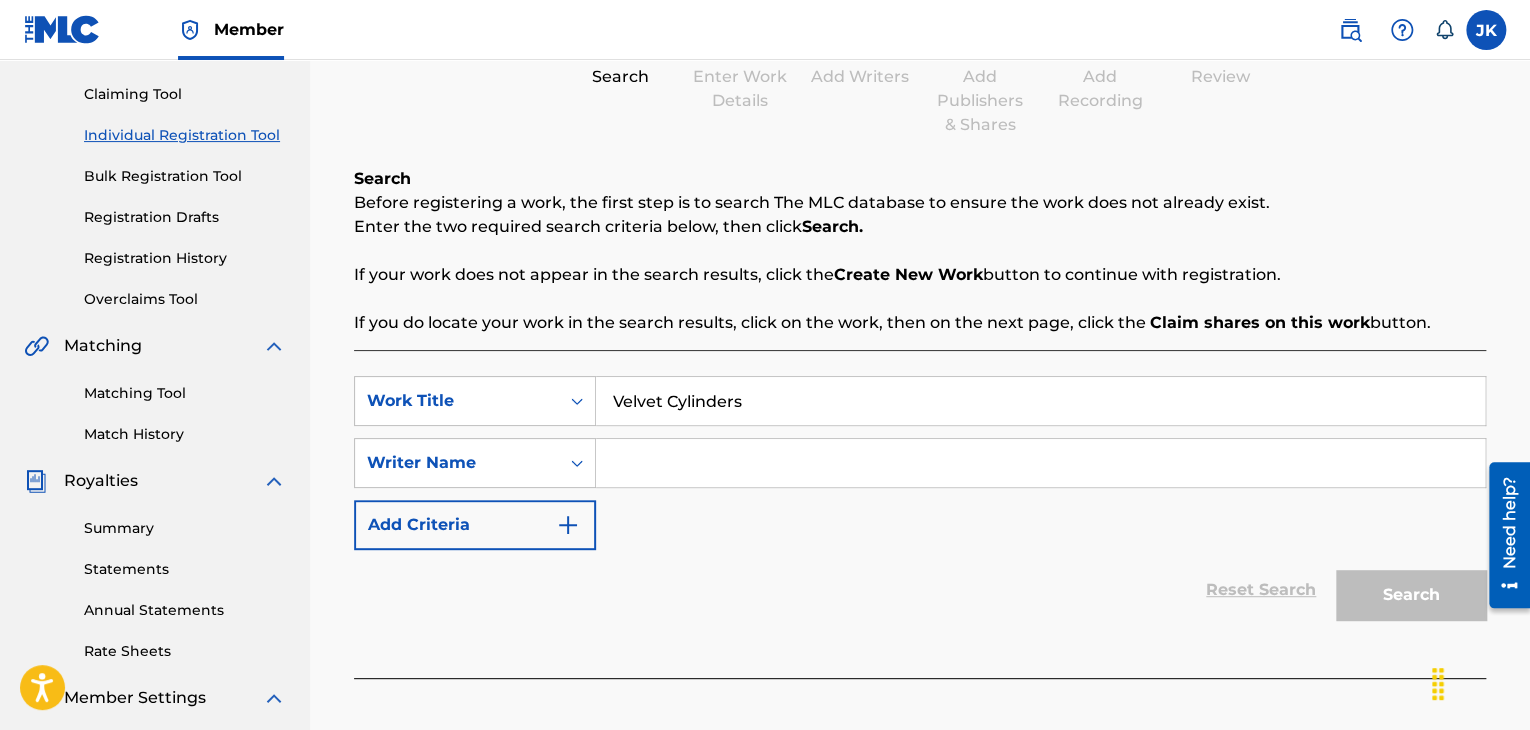 type on "Velvet Cylinders" 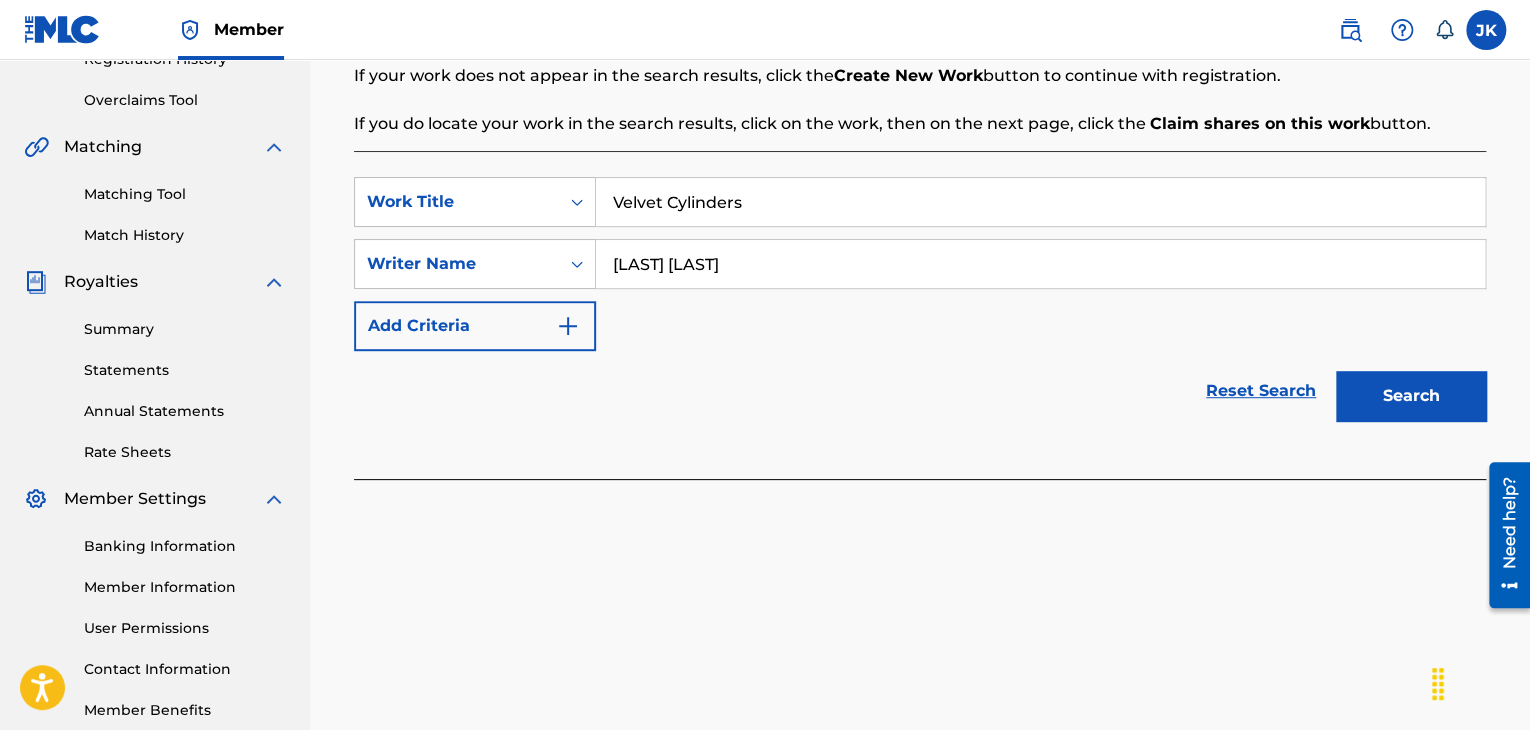 scroll, scrollTop: 400, scrollLeft: 0, axis: vertical 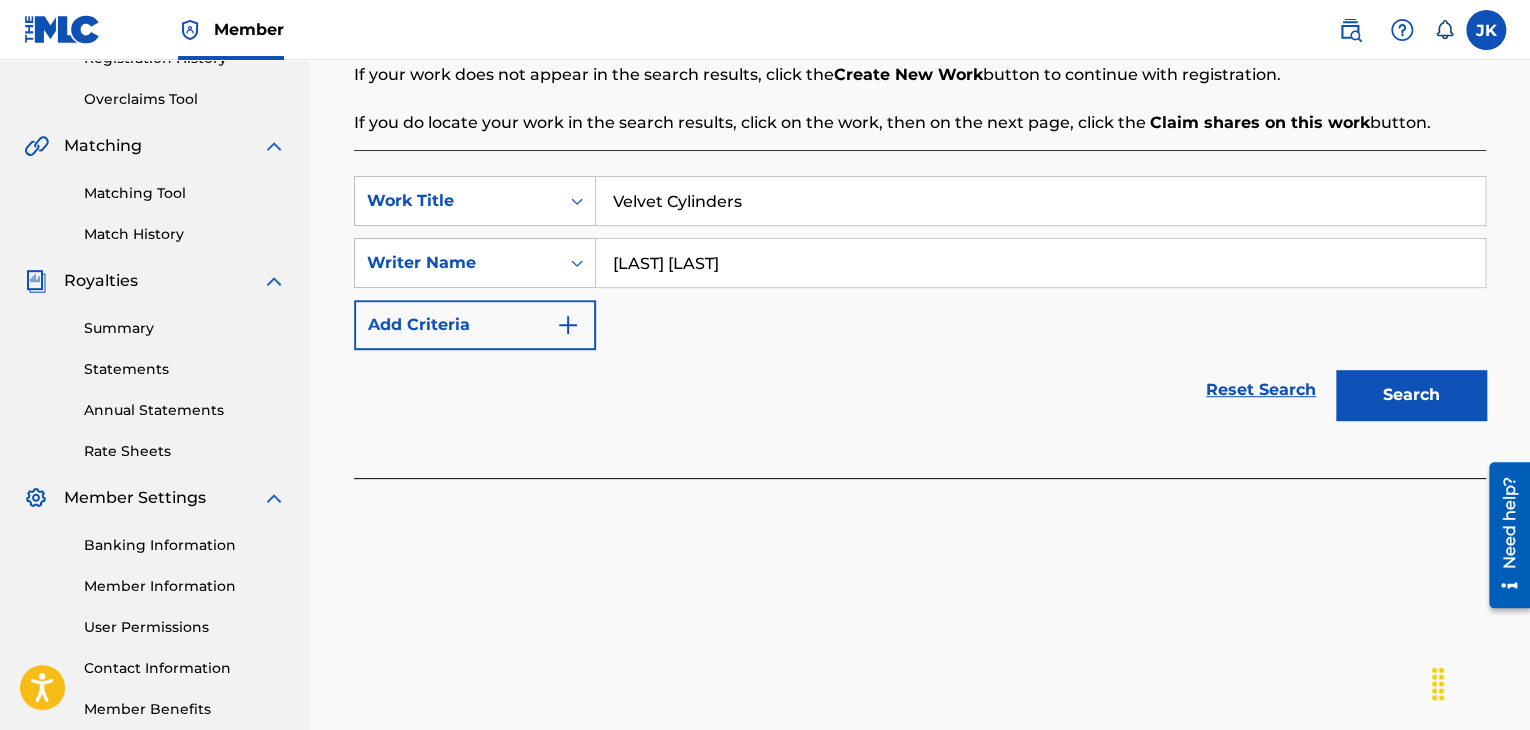 click on "Search" at bounding box center [1411, 395] 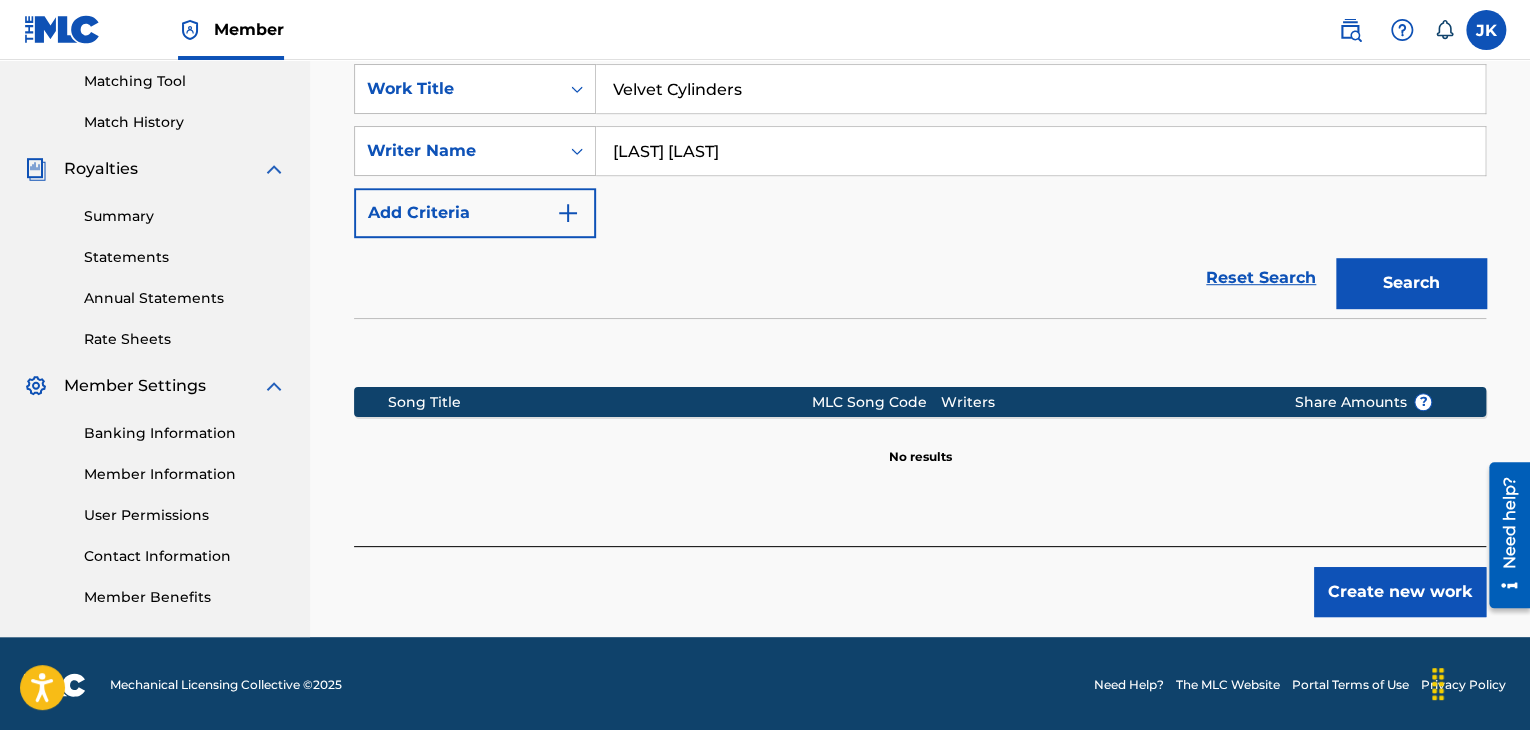 scroll, scrollTop: 515, scrollLeft: 0, axis: vertical 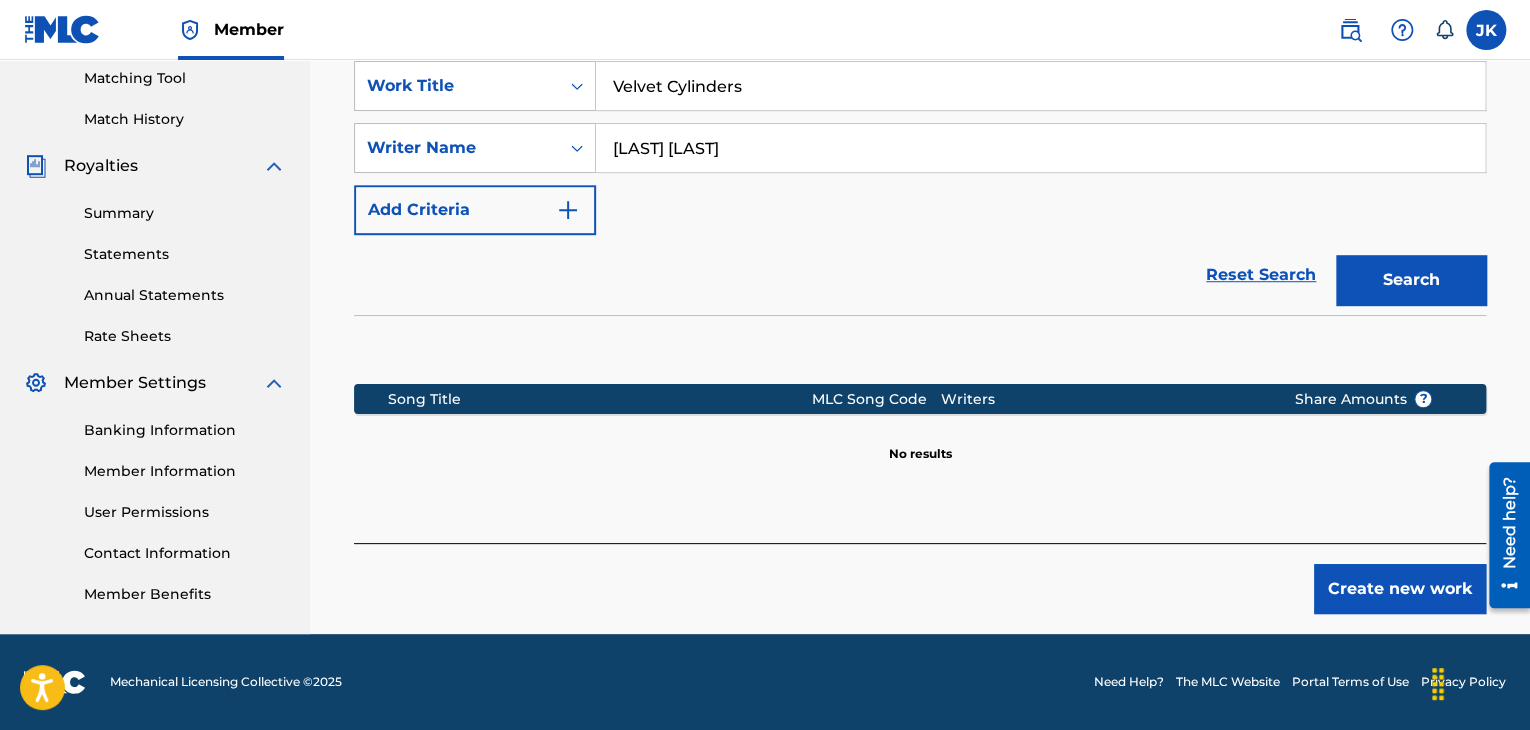 click on "Create new work" at bounding box center (1400, 589) 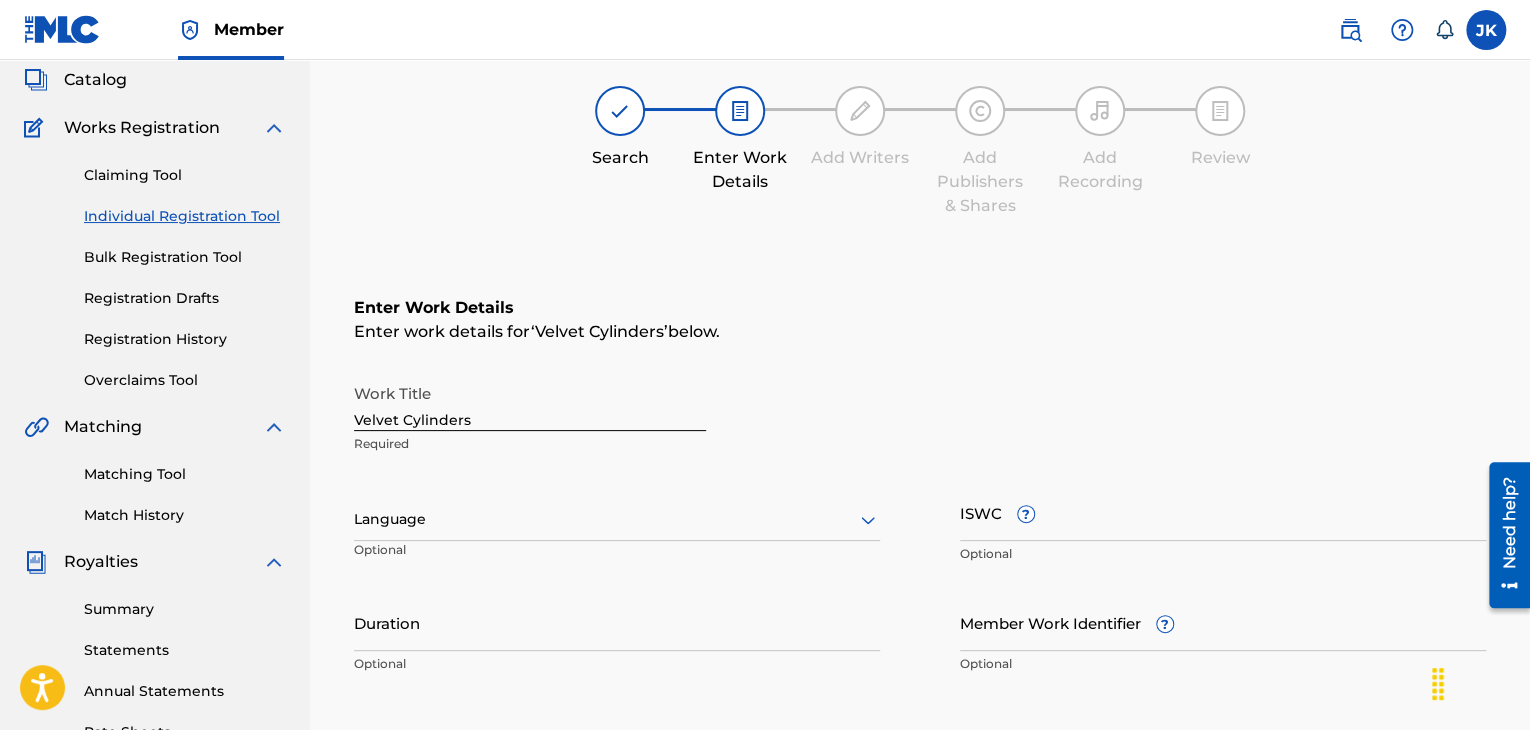 scroll, scrollTop: 115, scrollLeft: 0, axis: vertical 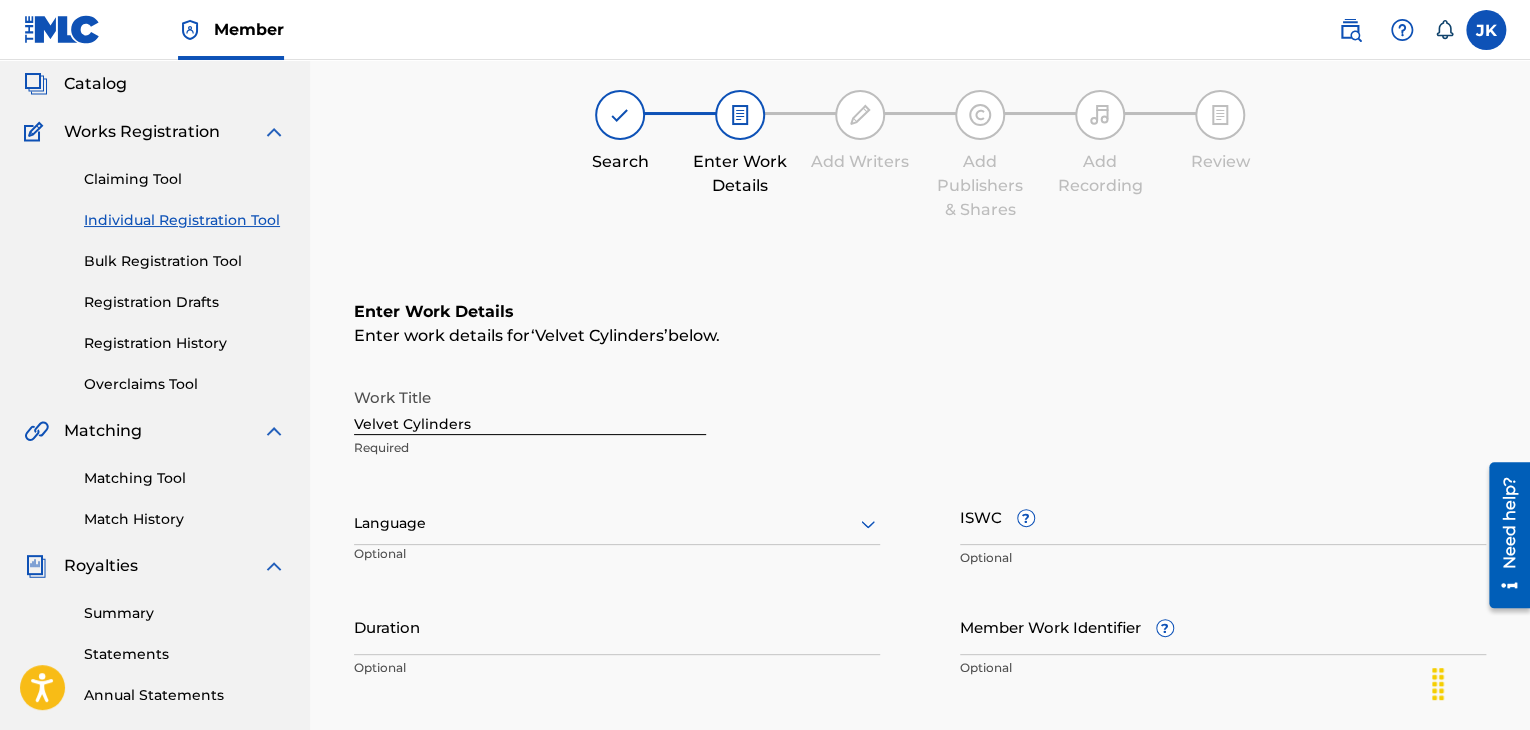 click 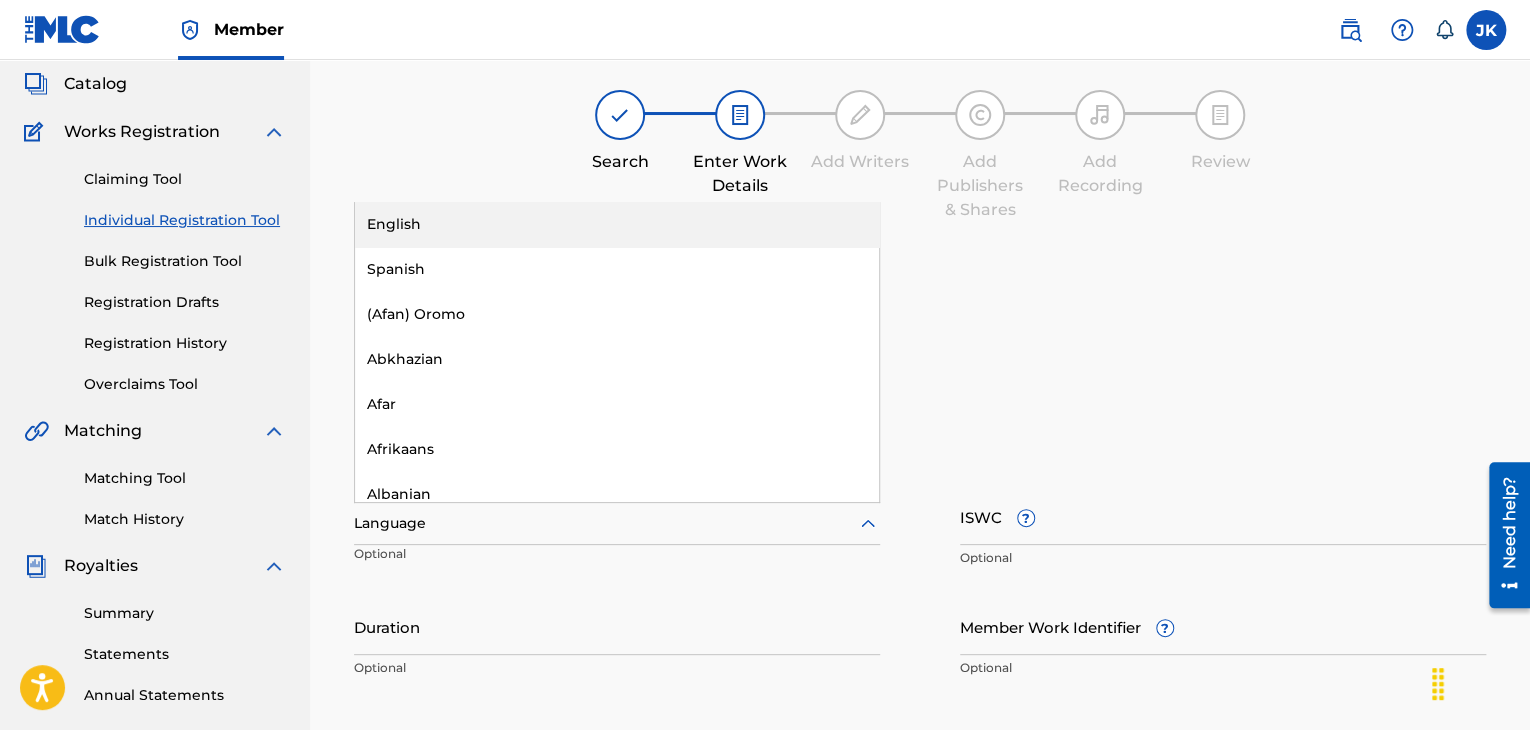 click on "English" at bounding box center (617, 224) 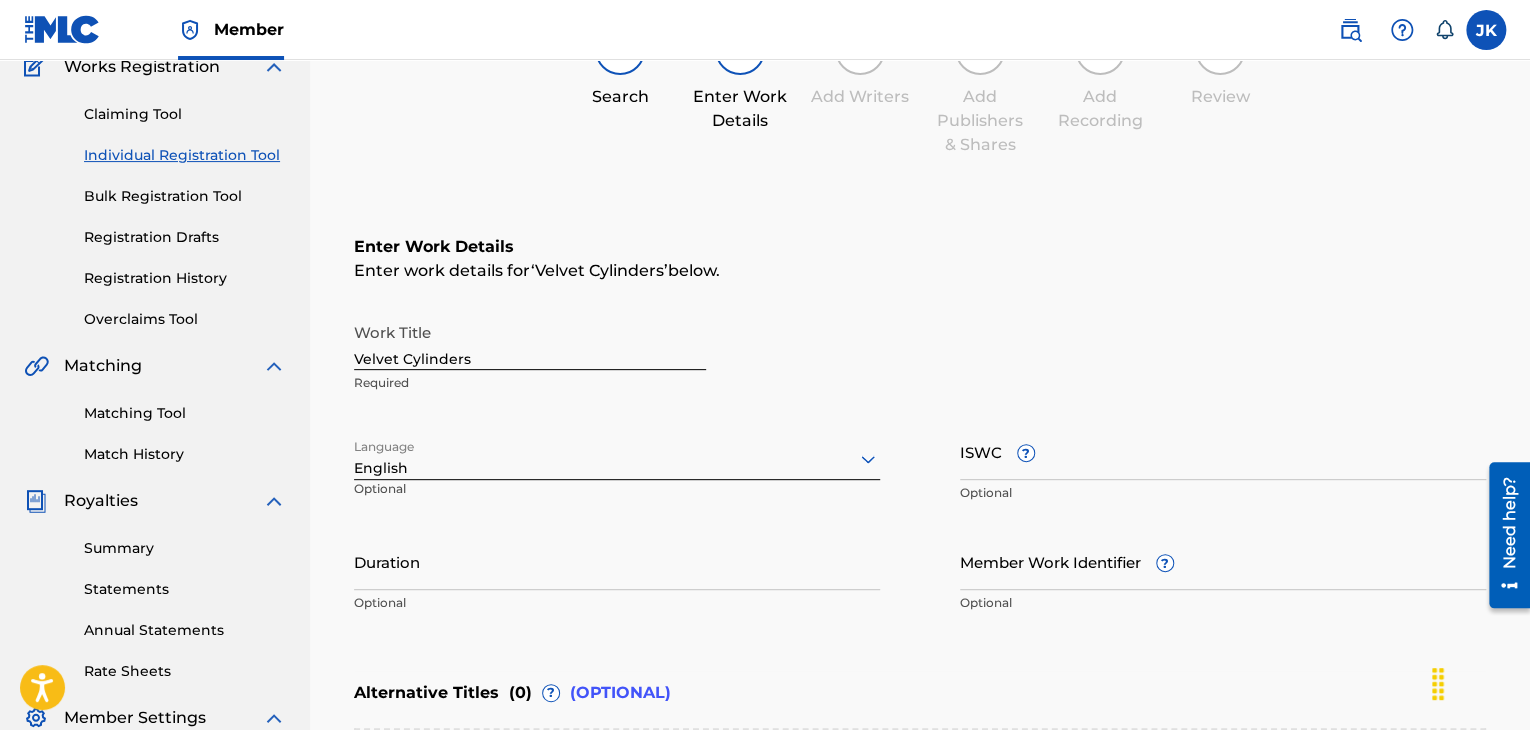 scroll, scrollTop: 215, scrollLeft: 0, axis: vertical 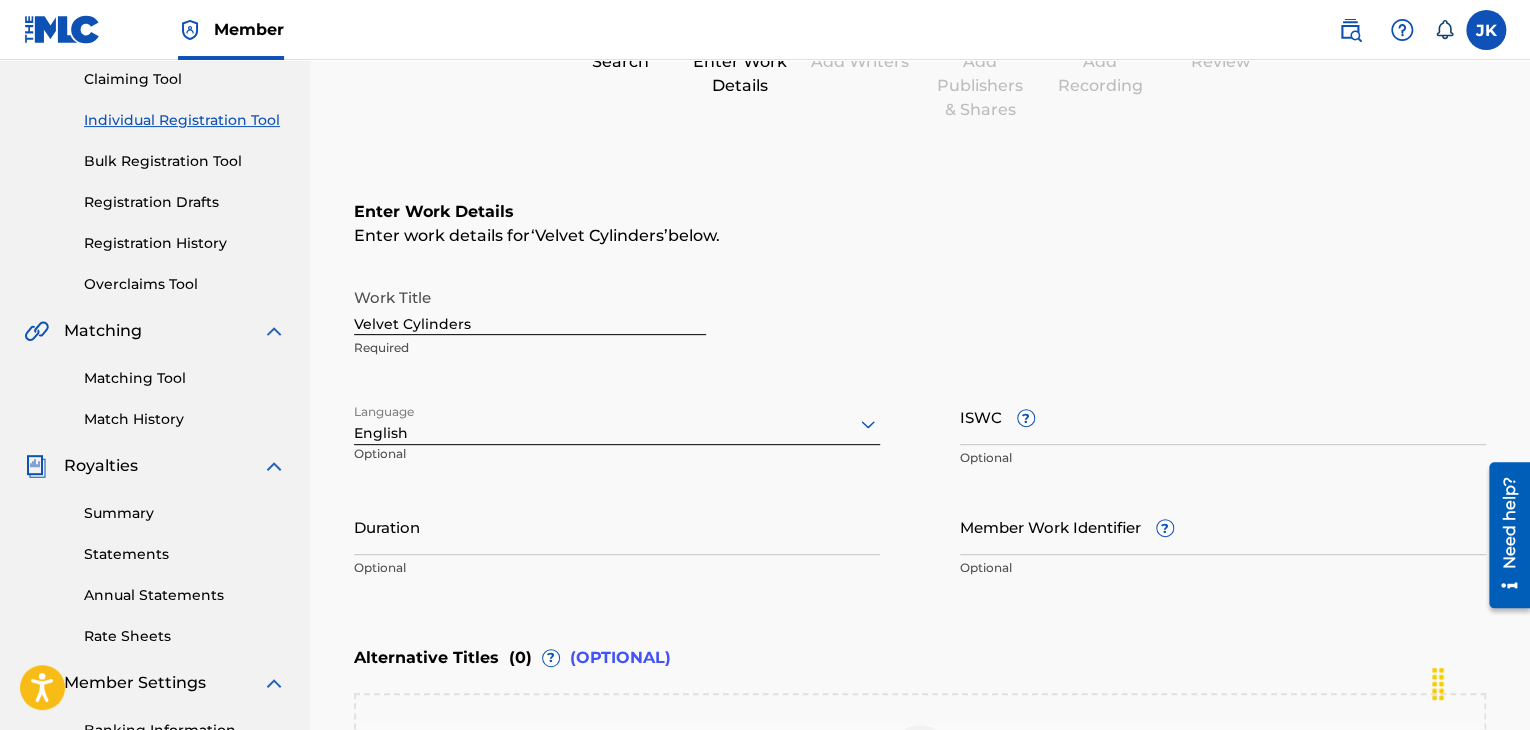 click on "Duration" at bounding box center [617, 526] 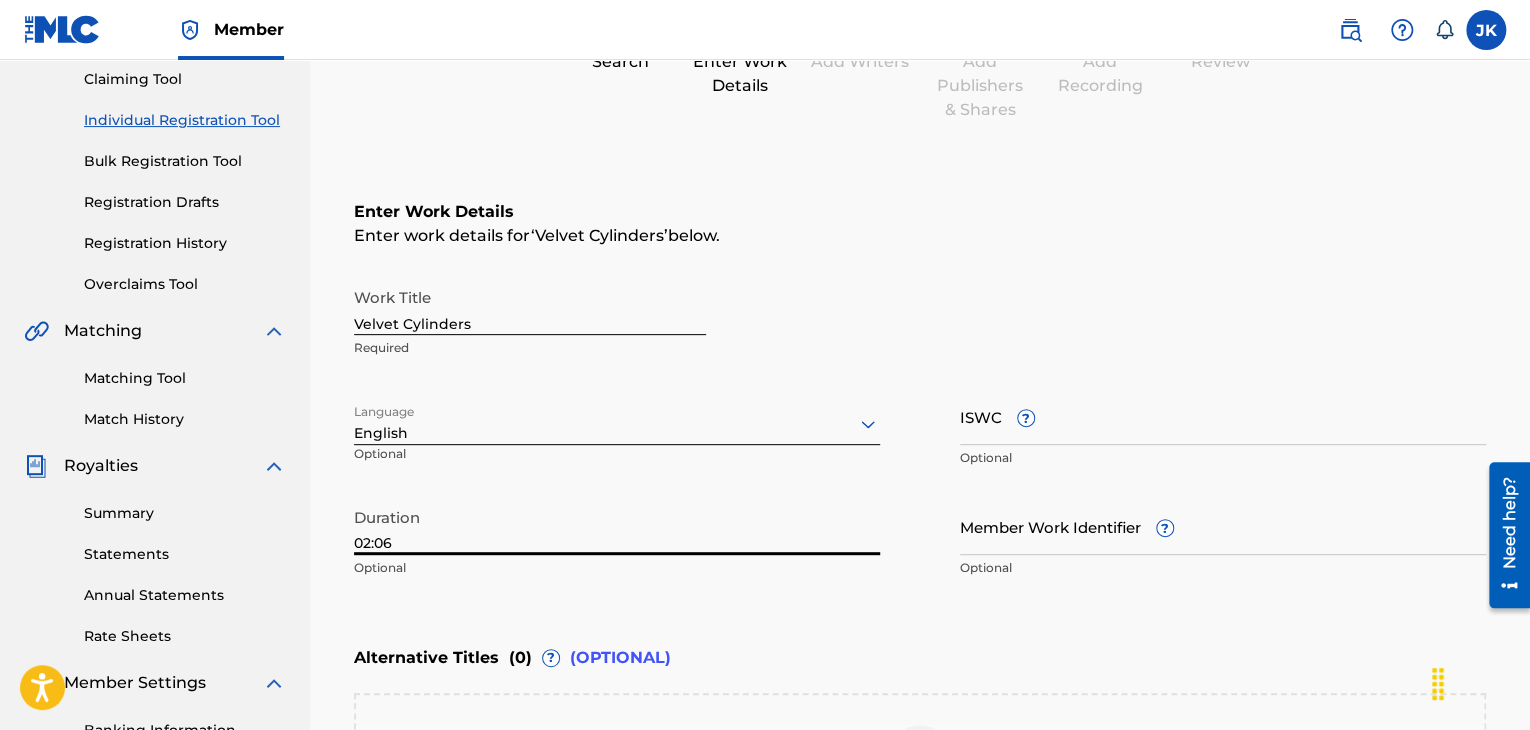 type on "02:06" 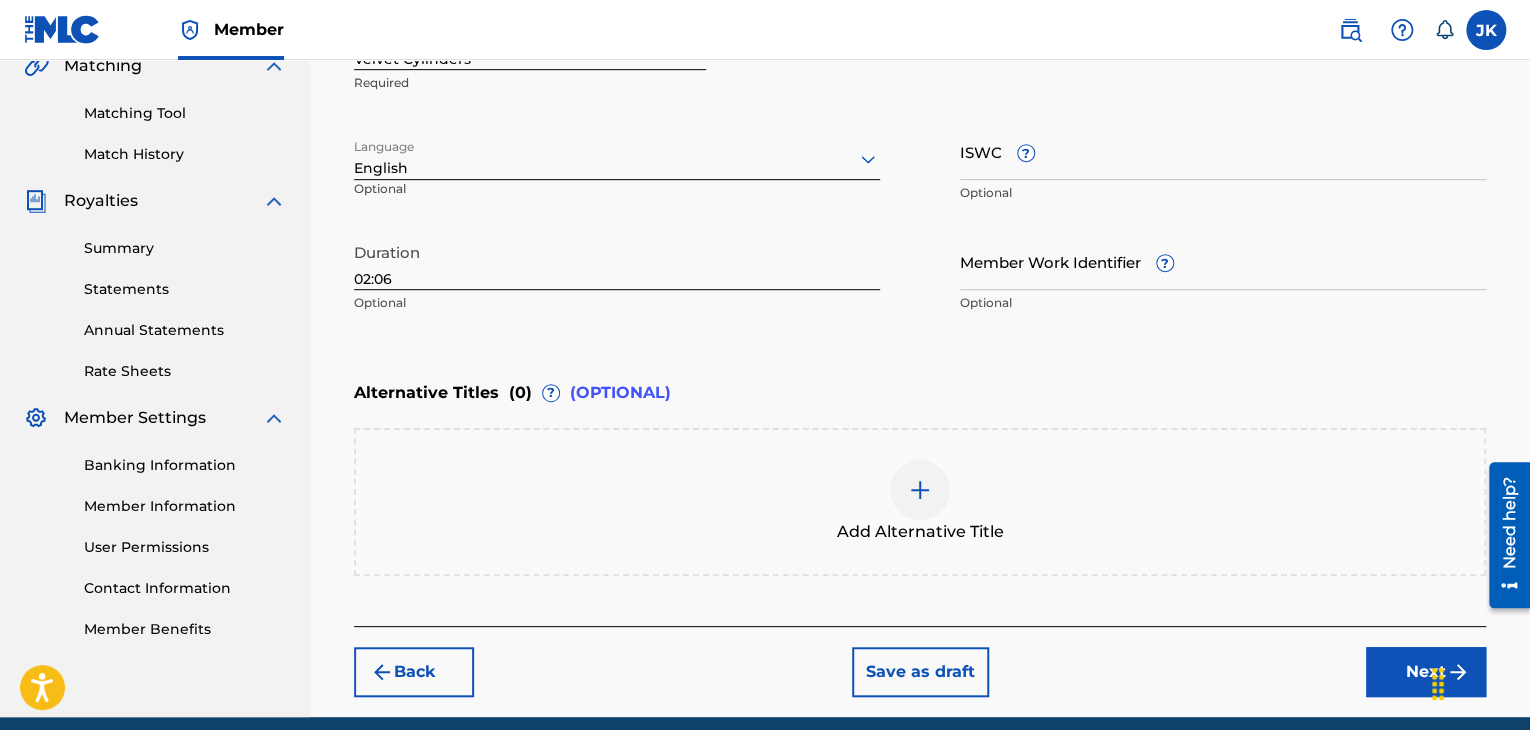 scroll, scrollTop: 515, scrollLeft: 0, axis: vertical 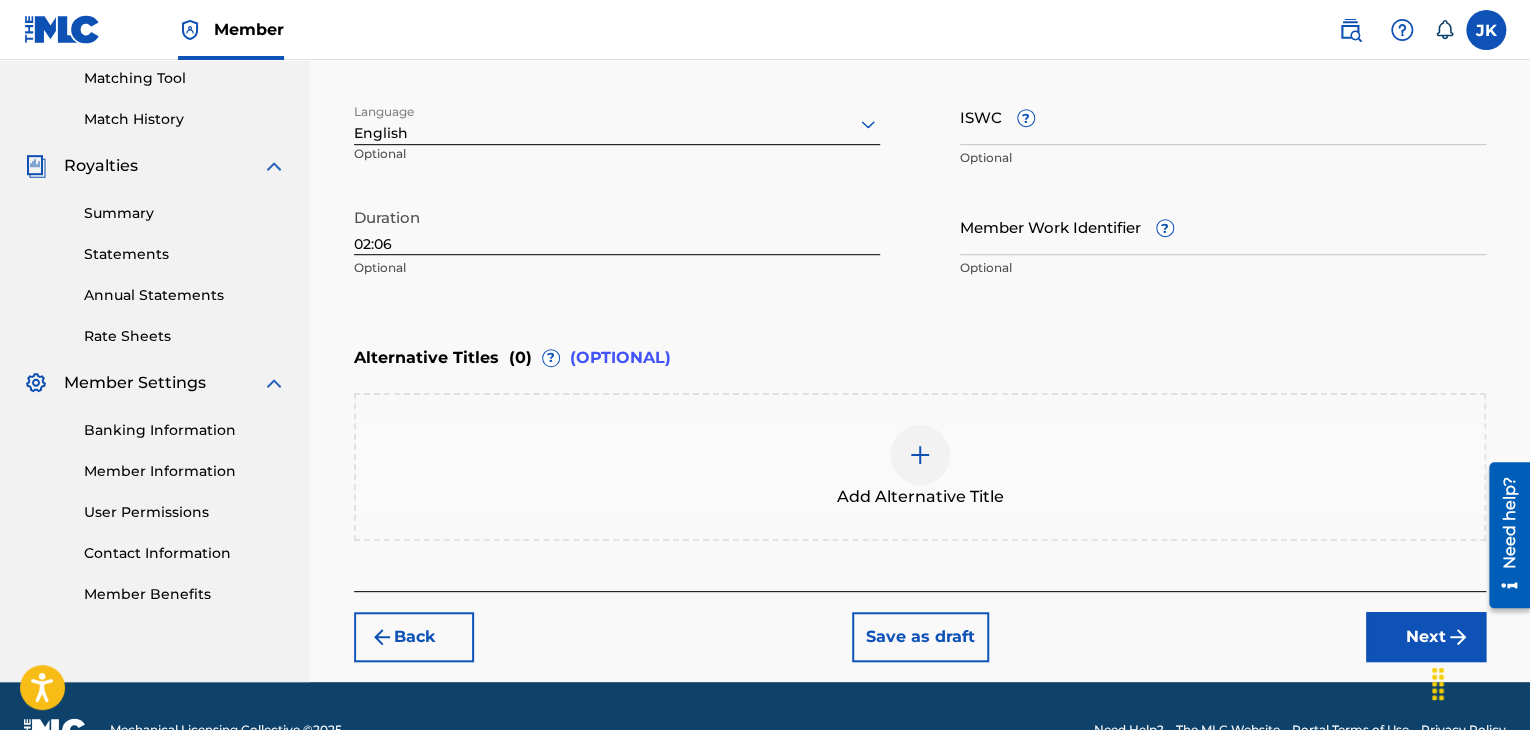 click on "Next" at bounding box center [1426, 637] 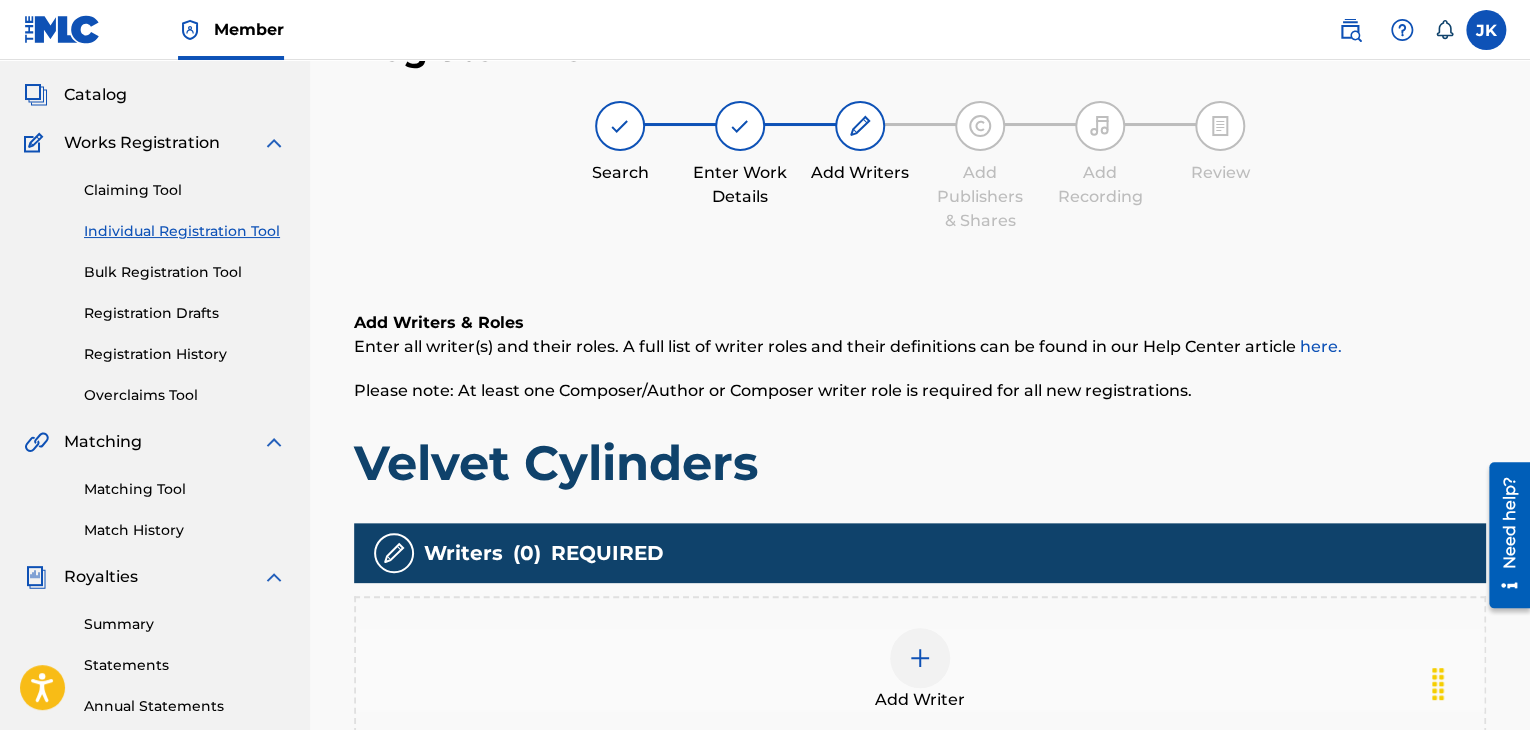 scroll, scrollTop: 90, scrollLeft: 0, axis: vertical 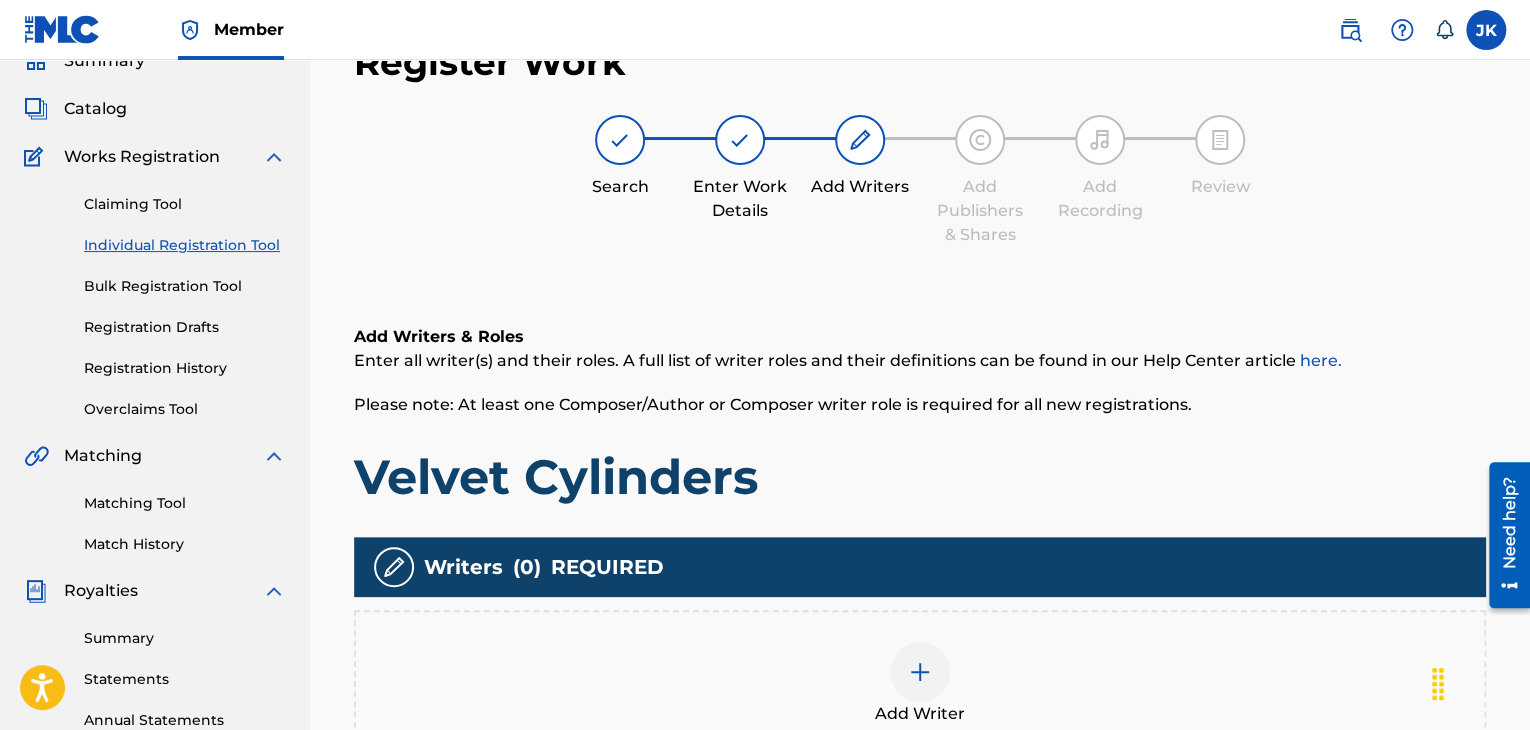 click at bounding box center [920, 672] 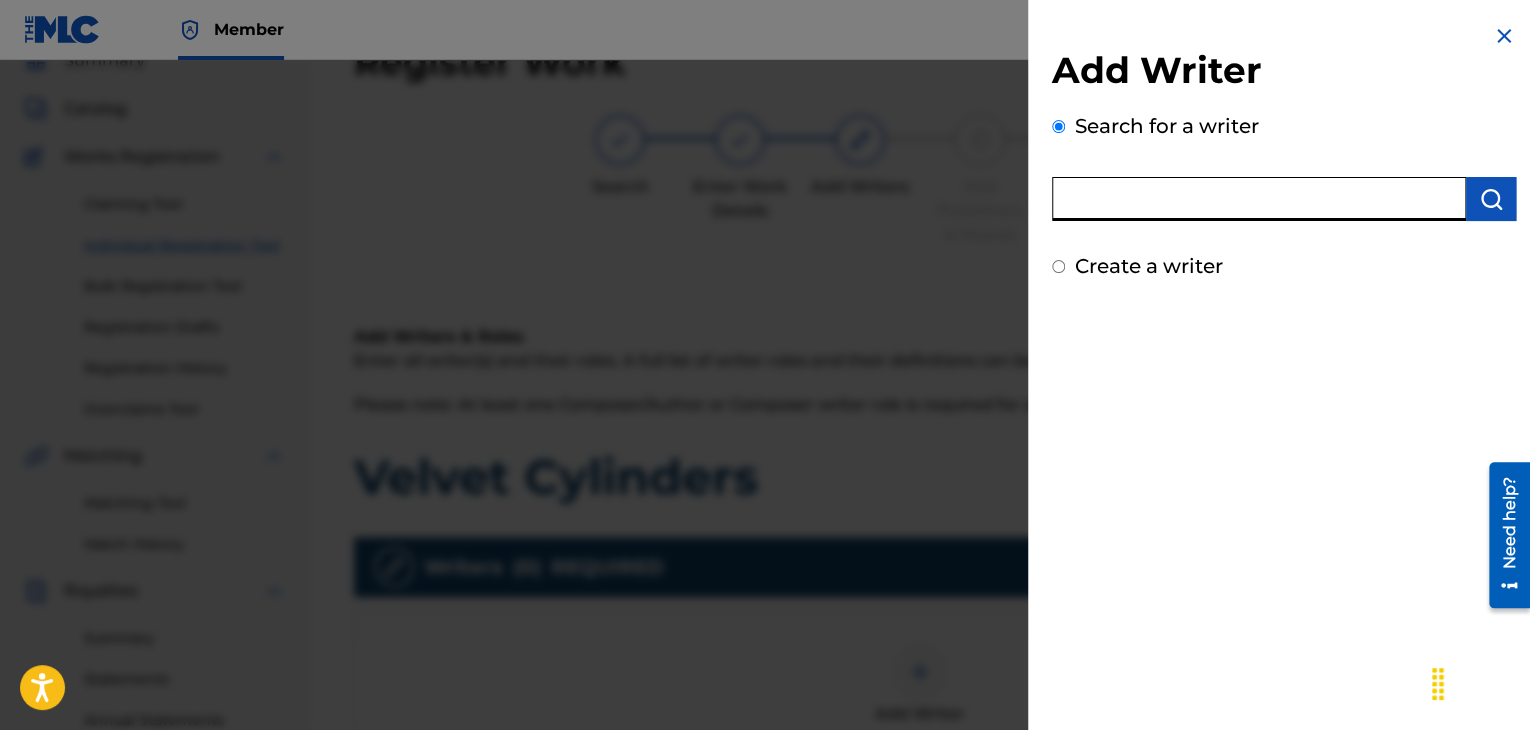 click at bounding box center (1259, 199) 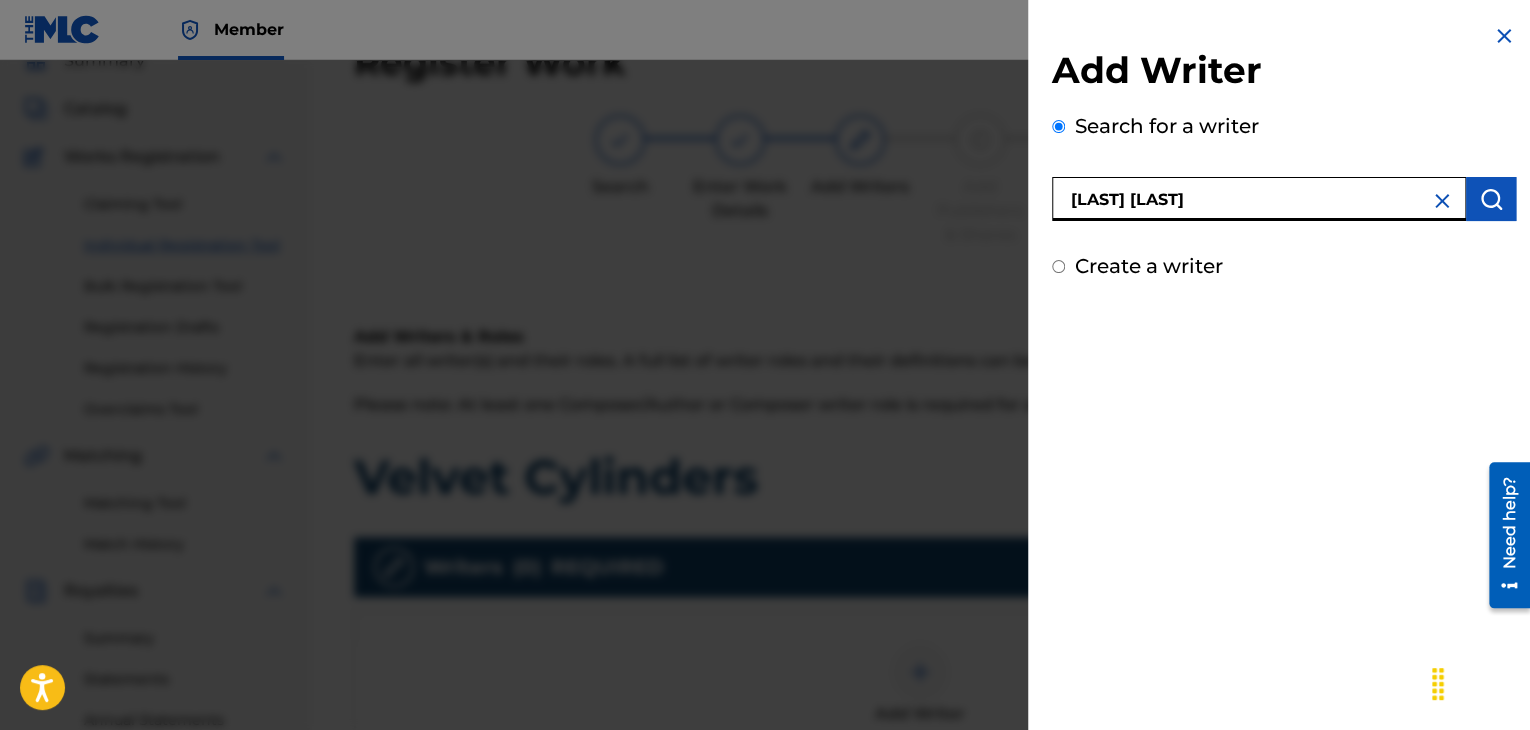 type on "[FIRST] [LAST]" 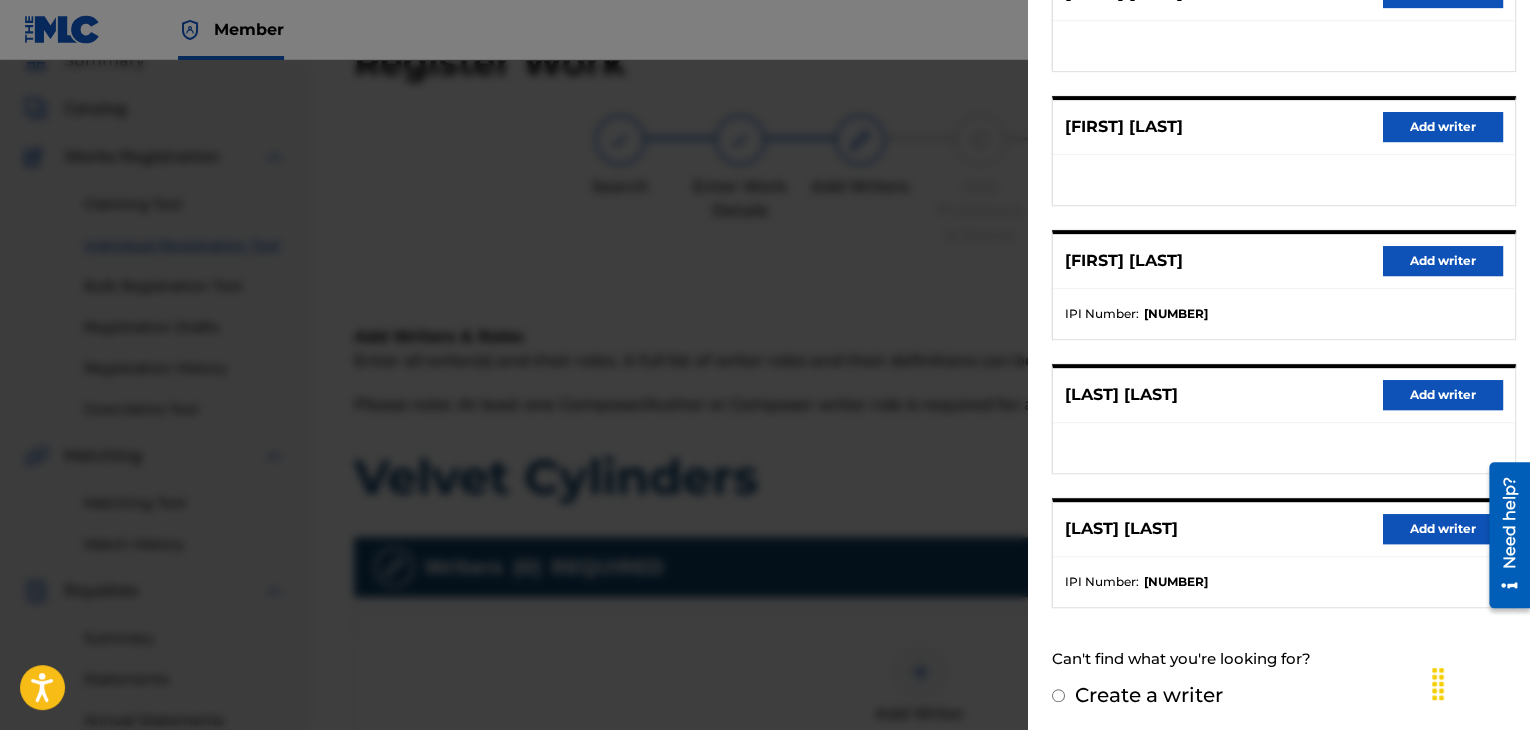 scroll, scrollTop: 310, scrollLeft: 0, axis: vertical 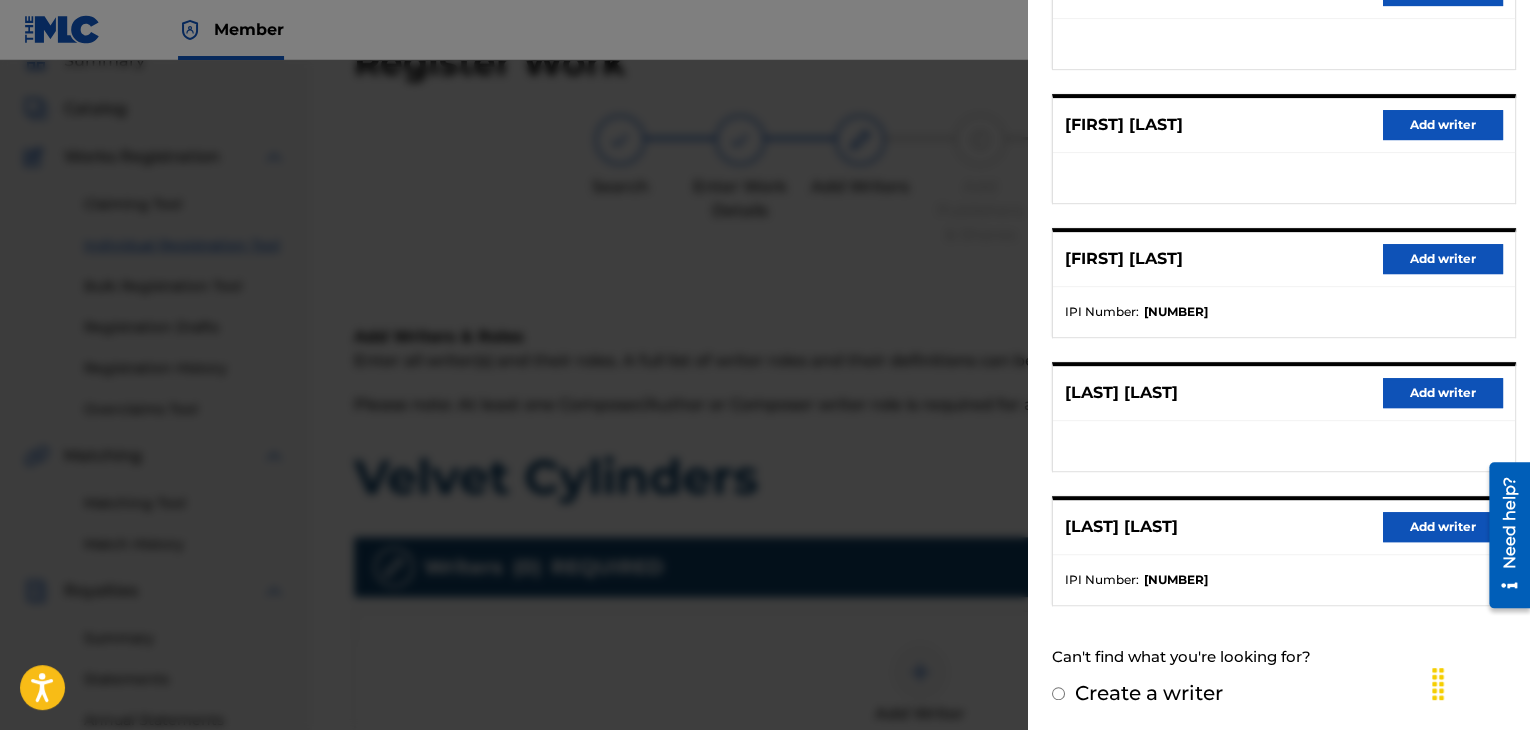 click on "Add writer" at bounding box center (1443, 527) 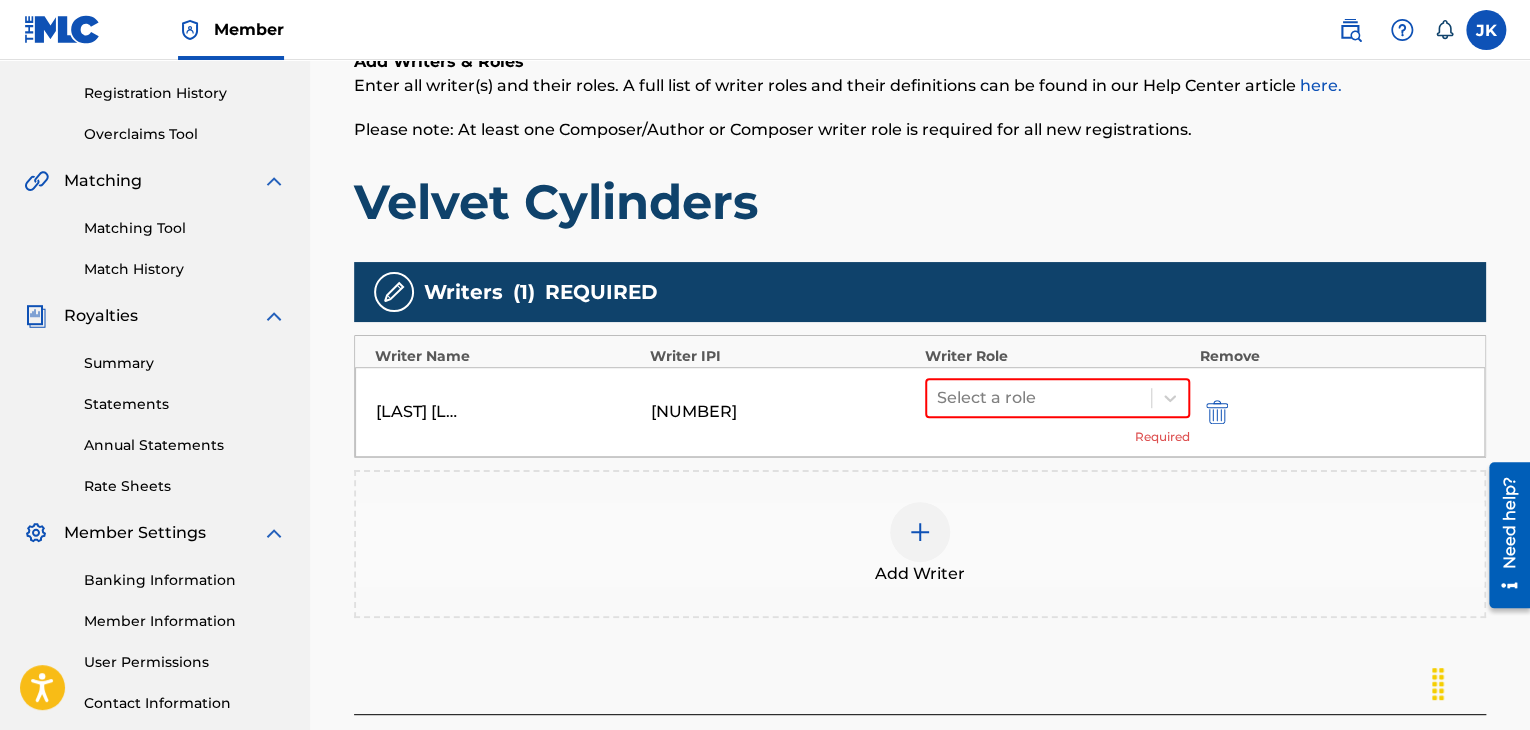 scroll, scrollTop: 390, scrollLeft: 0, axis: vertical 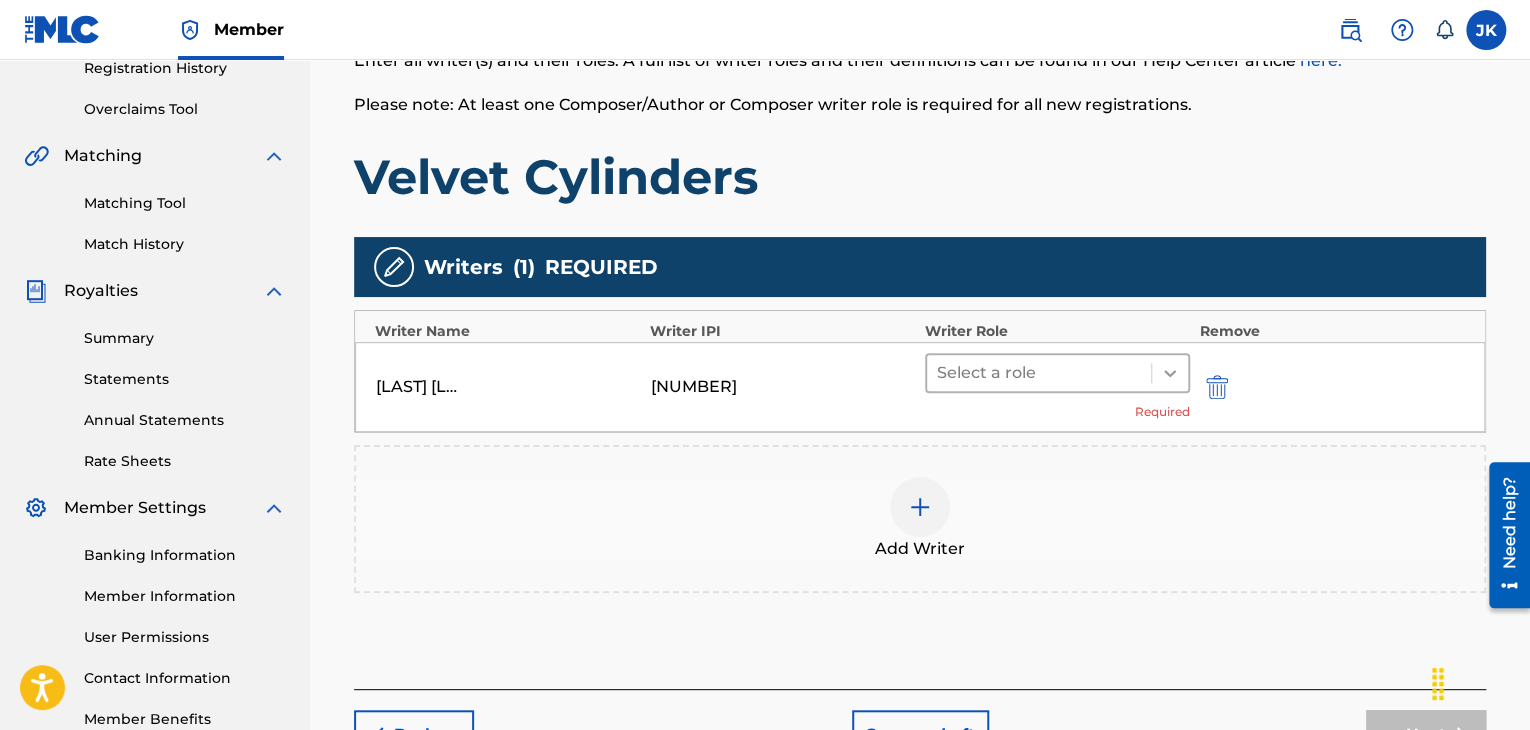 click 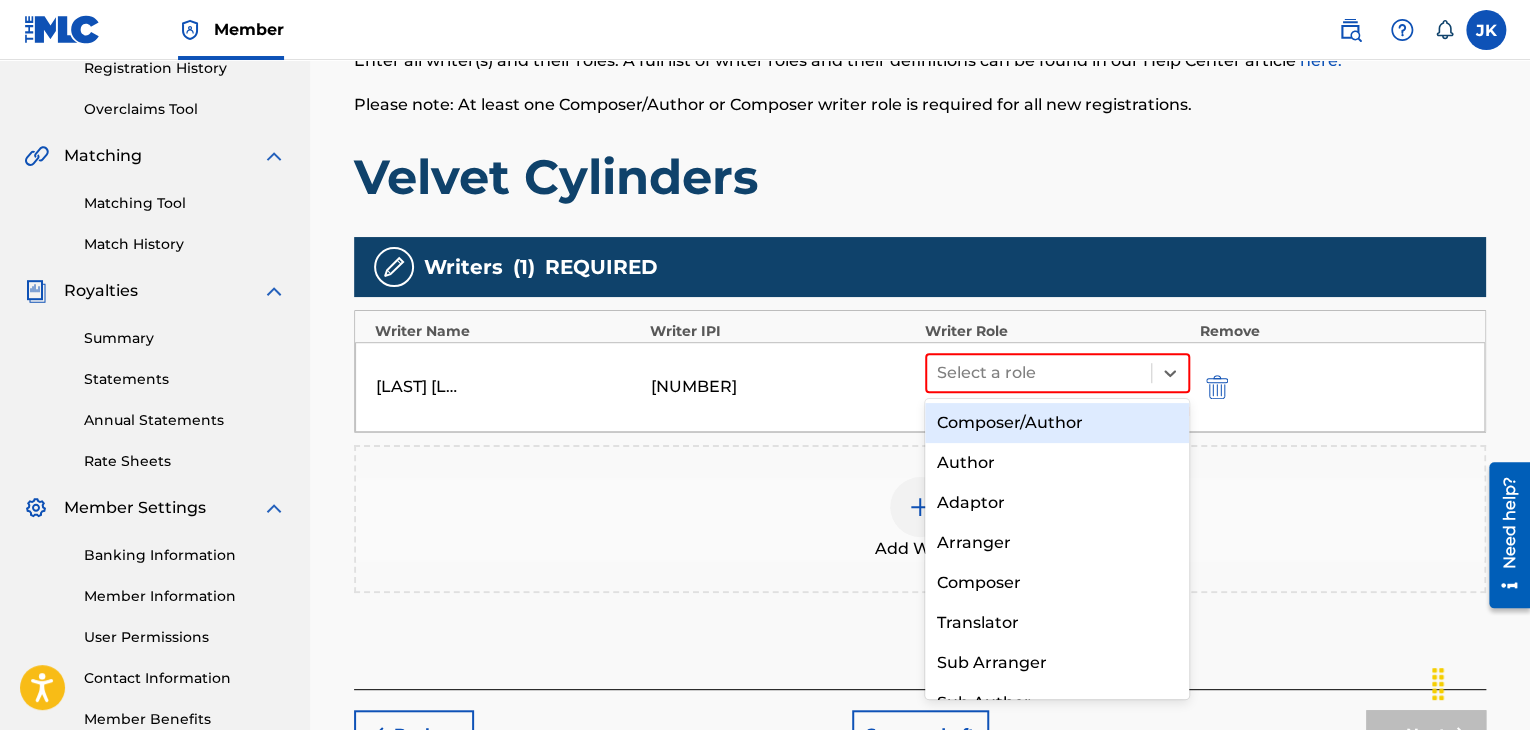click on "Composer/Author" at bounding box center [1057, 423] 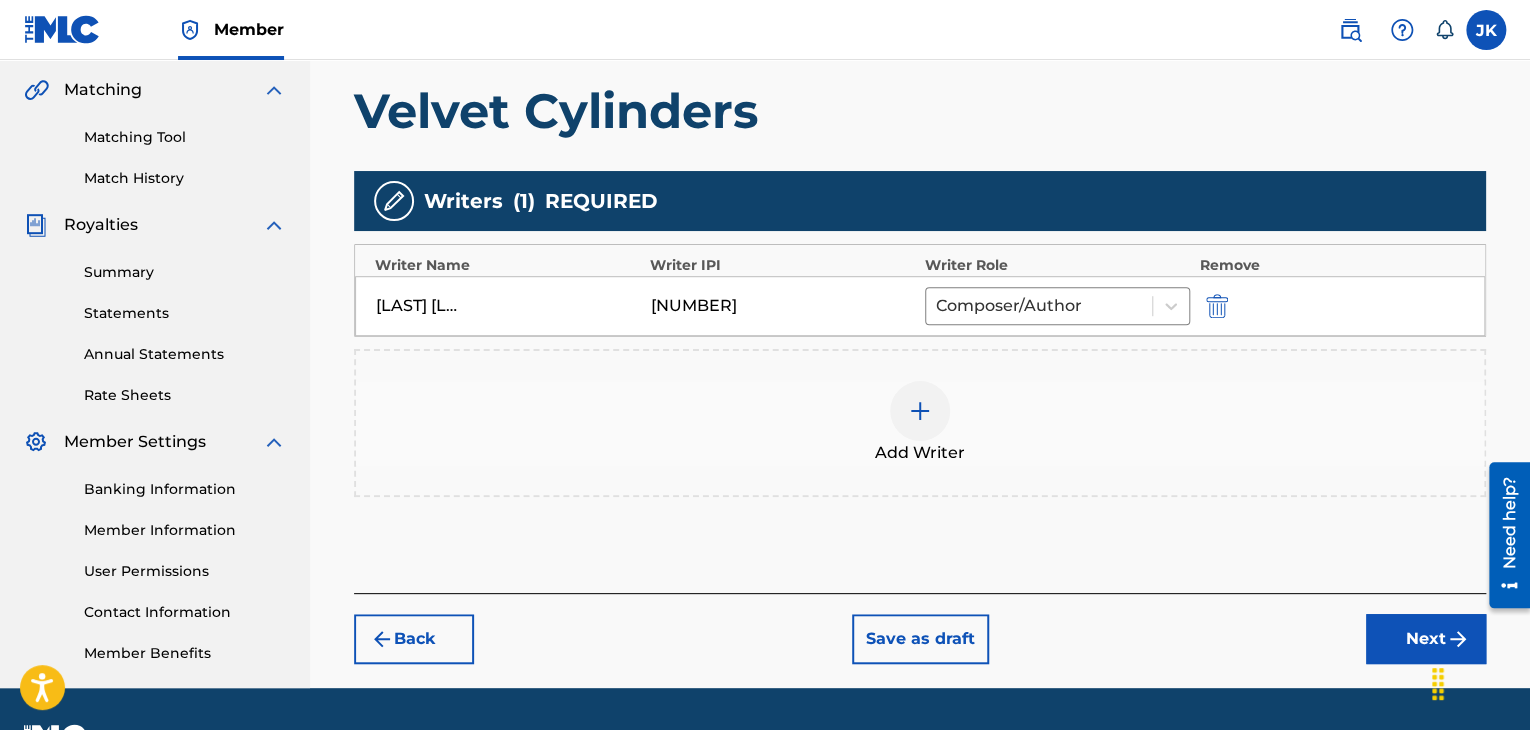 scroll, scrollTop: 490, scrollLeft: 0, axis: vertical 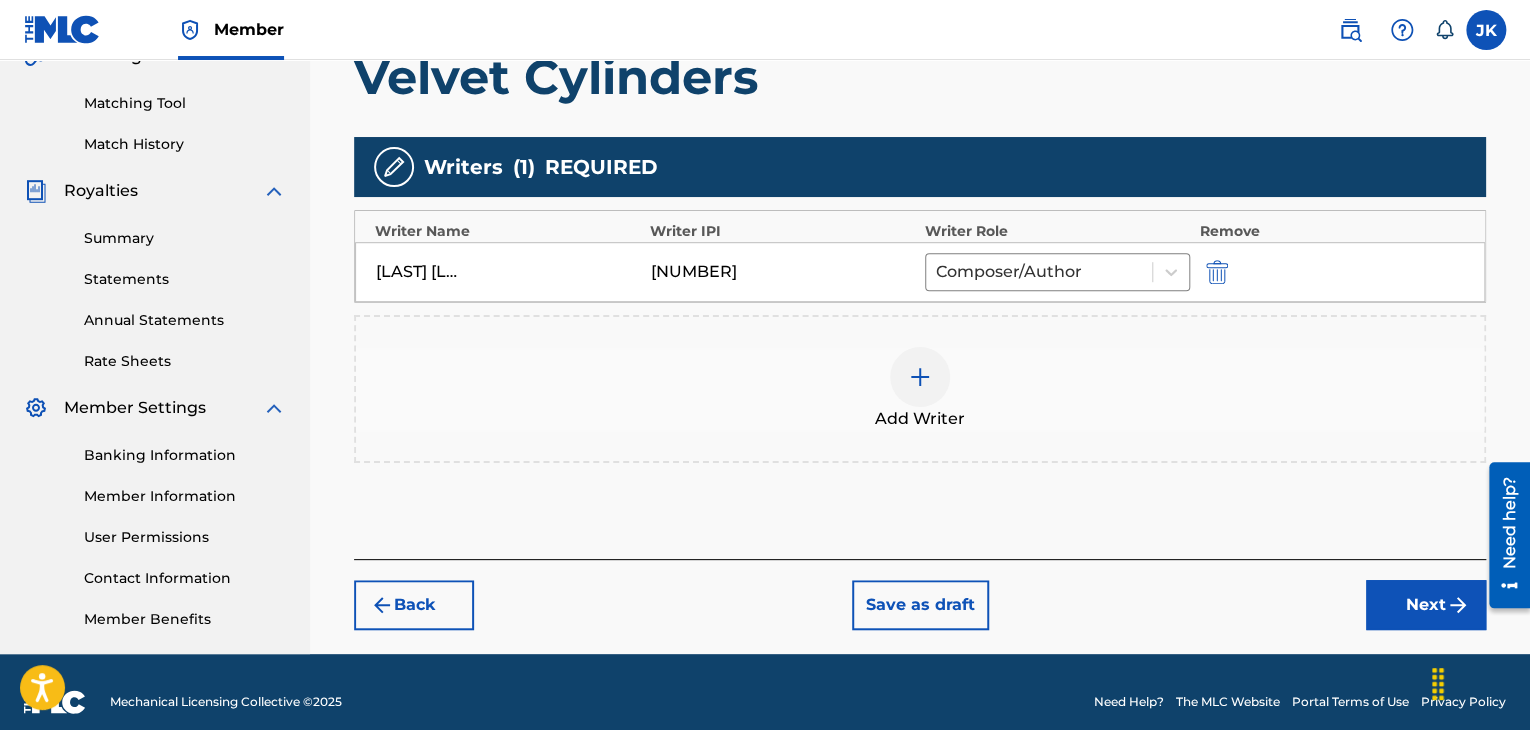 click on "Next" at bounding box center (1426, 605) 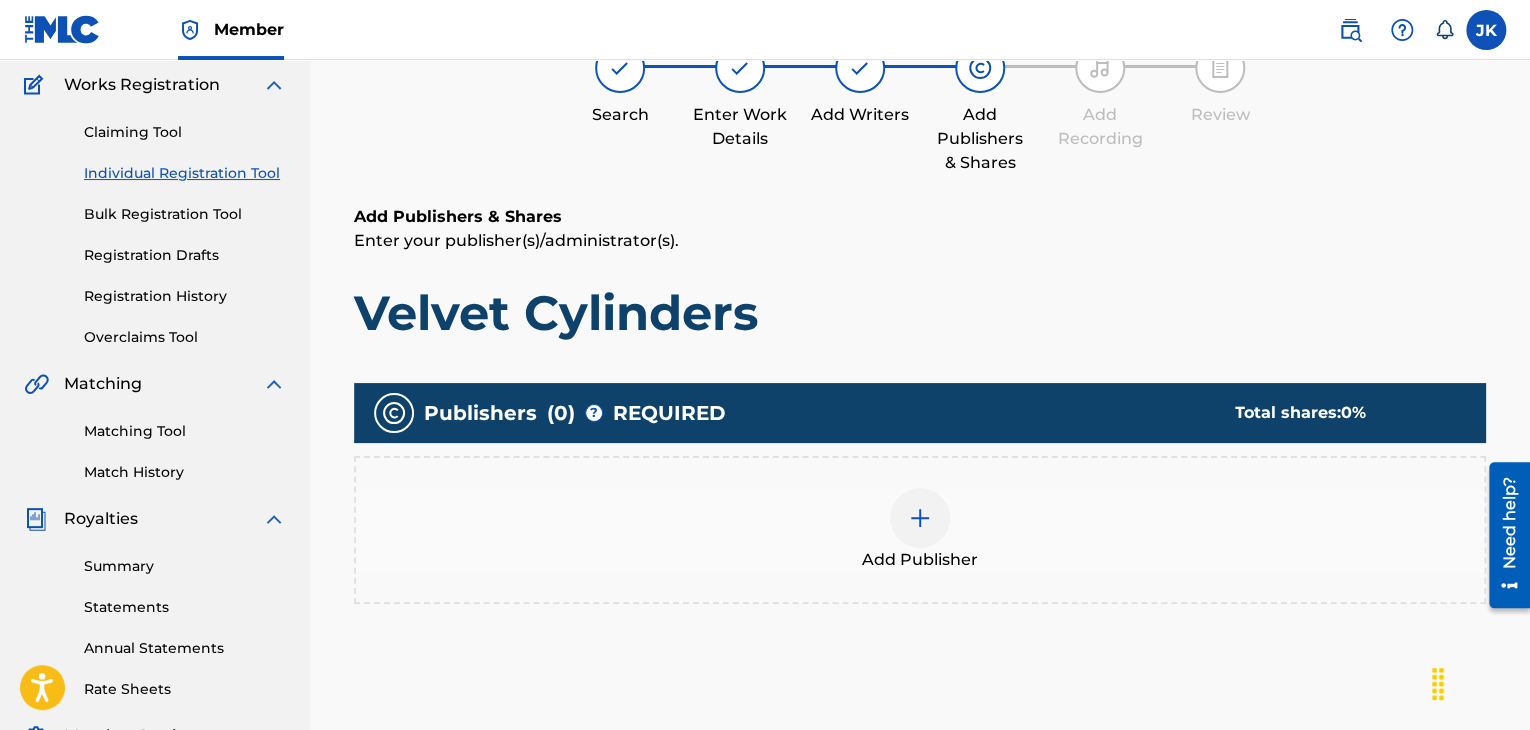 scroll, scrollTop: 390, scrollLeft: 0, axis: vertical 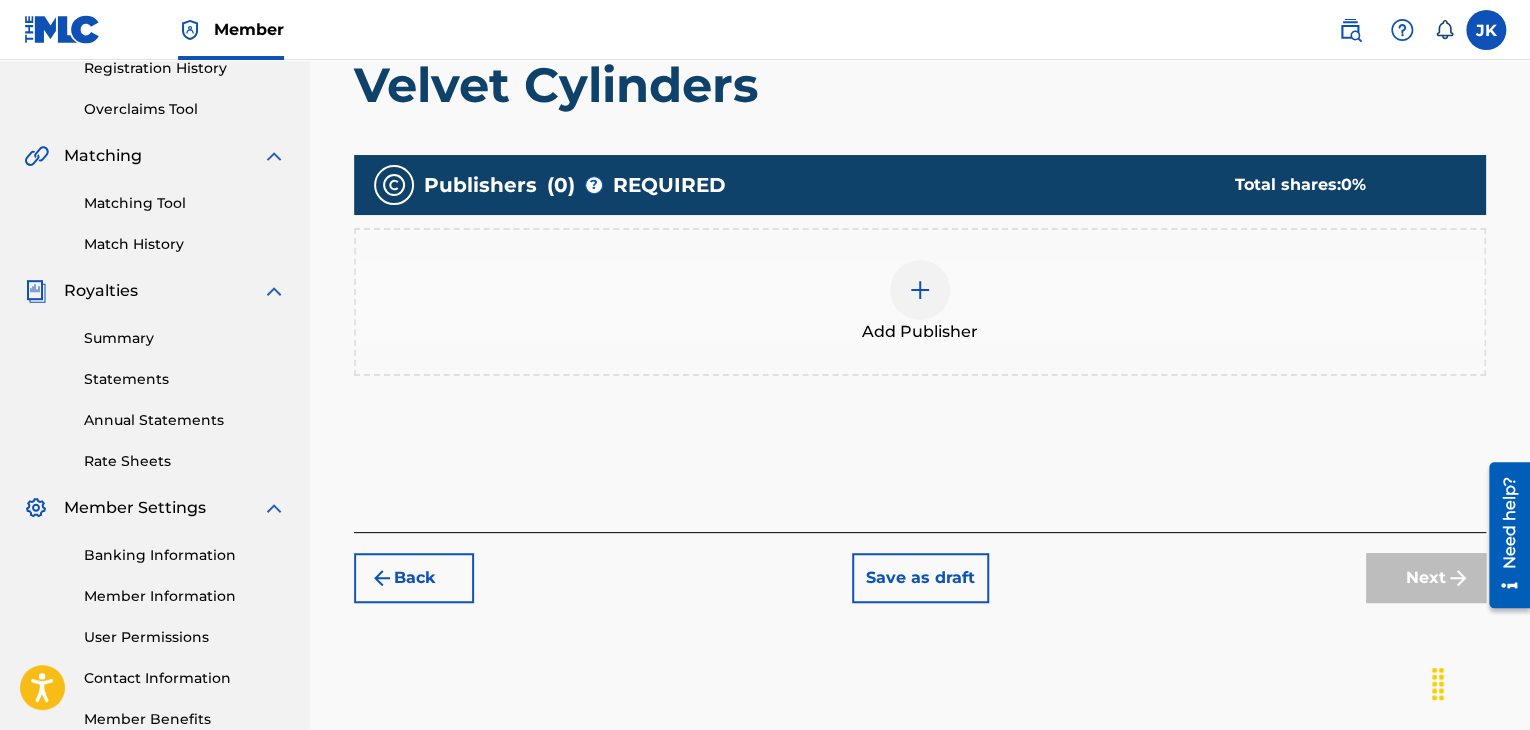 click at bounding box center [920, 290] 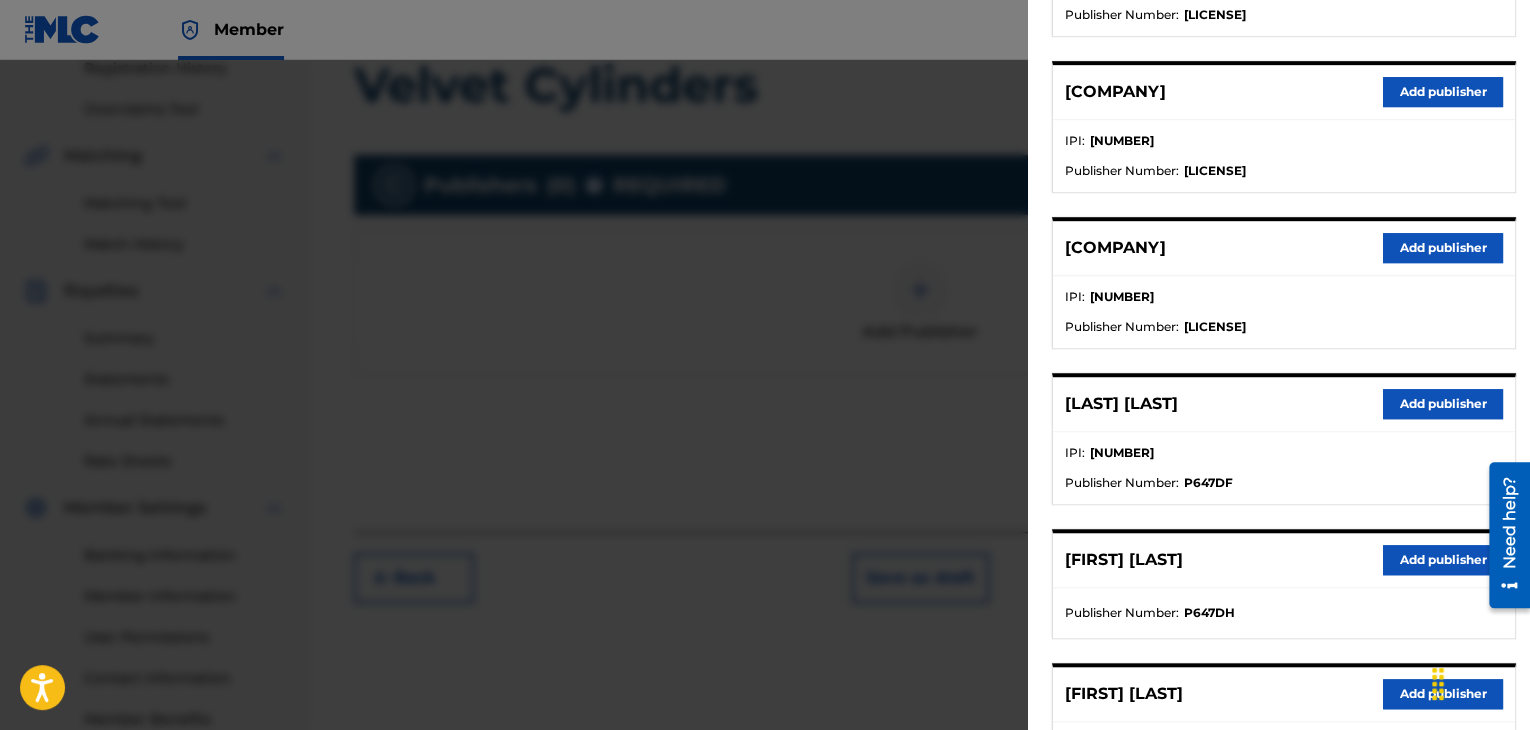 scroll, scrollTop: 600, scrollLeft: 0, axis: vertical 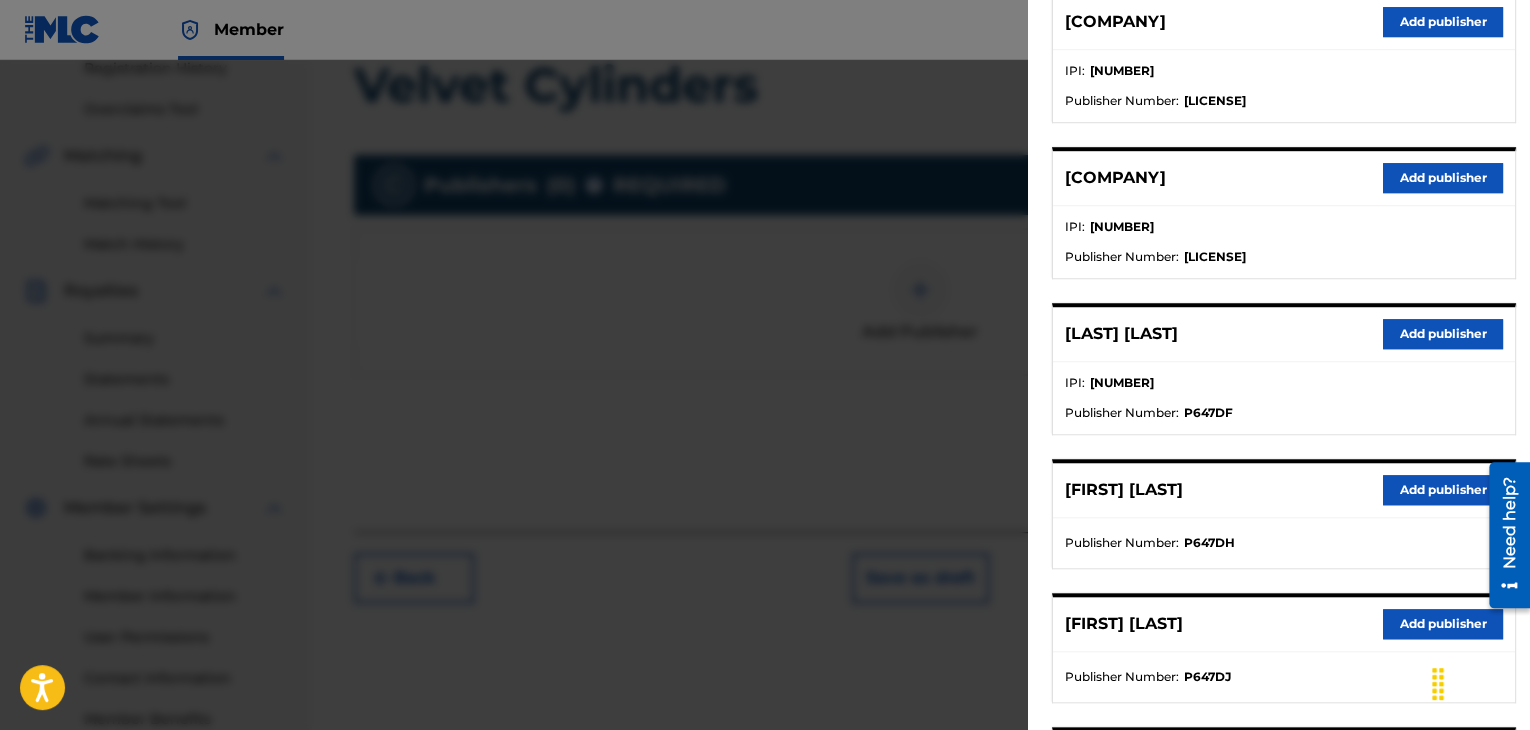 click on "Add publisher" at bounding box center [1443, 334] 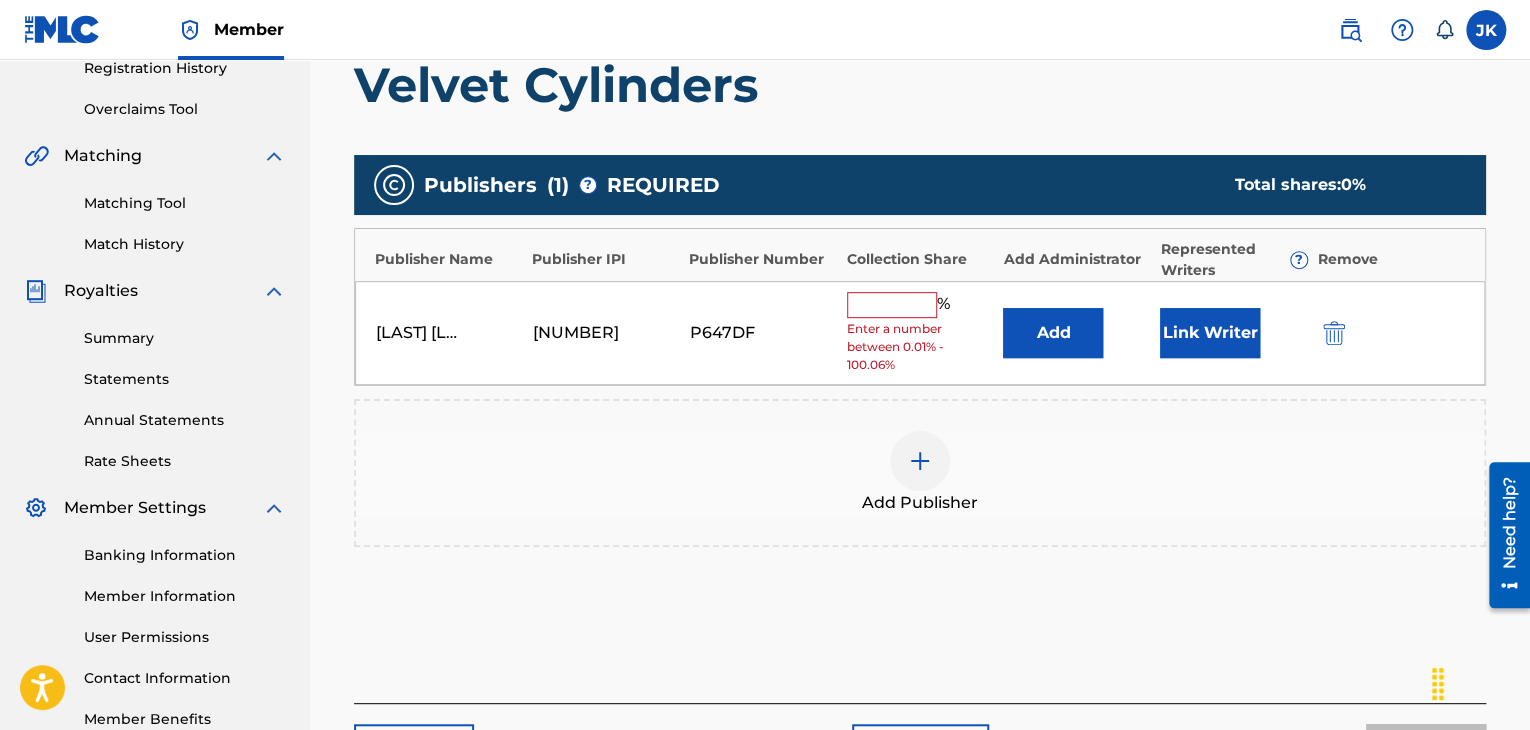 click on "Add" at bounding box center [1053, 333] 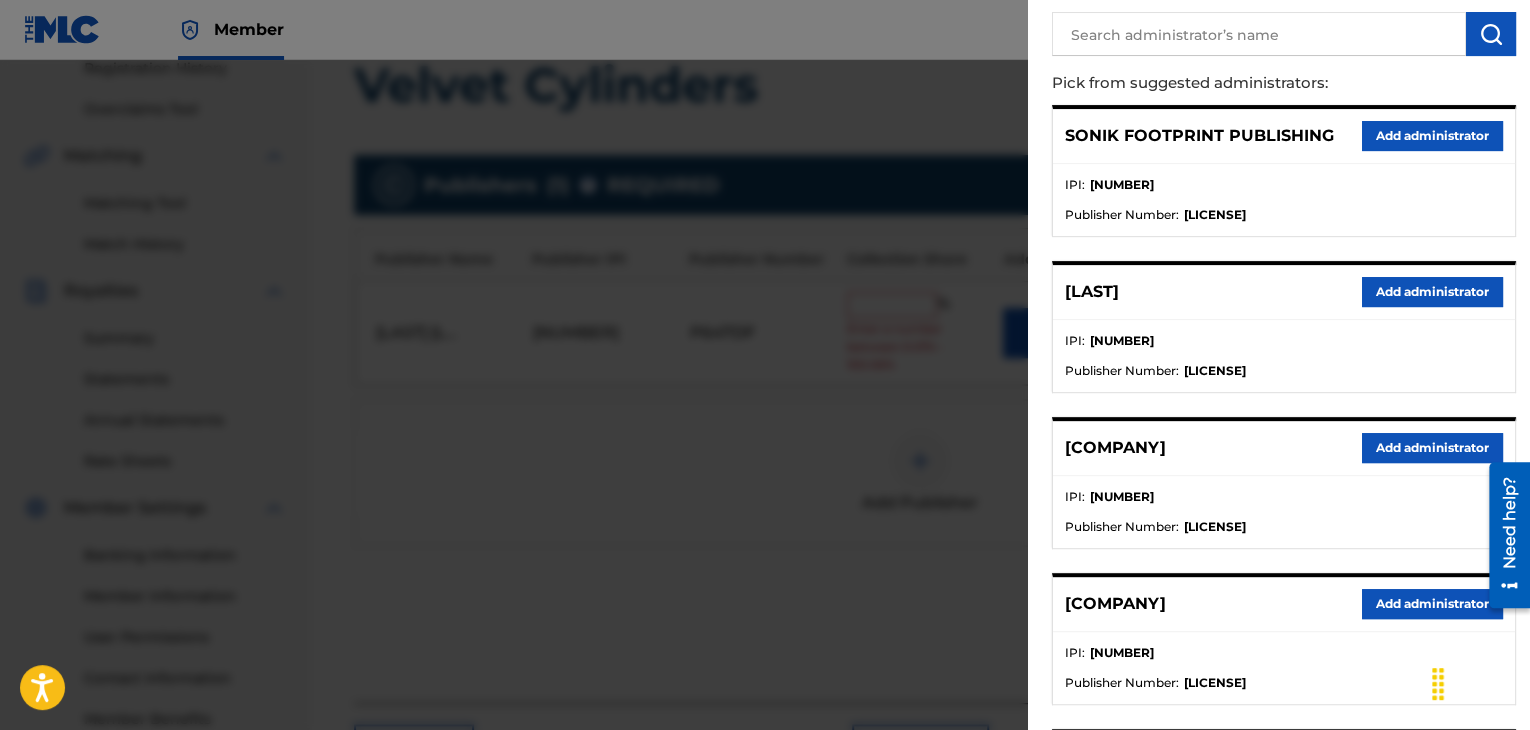 scroll, scrollTop: 200, scrollLeft: 0, axis: vertical 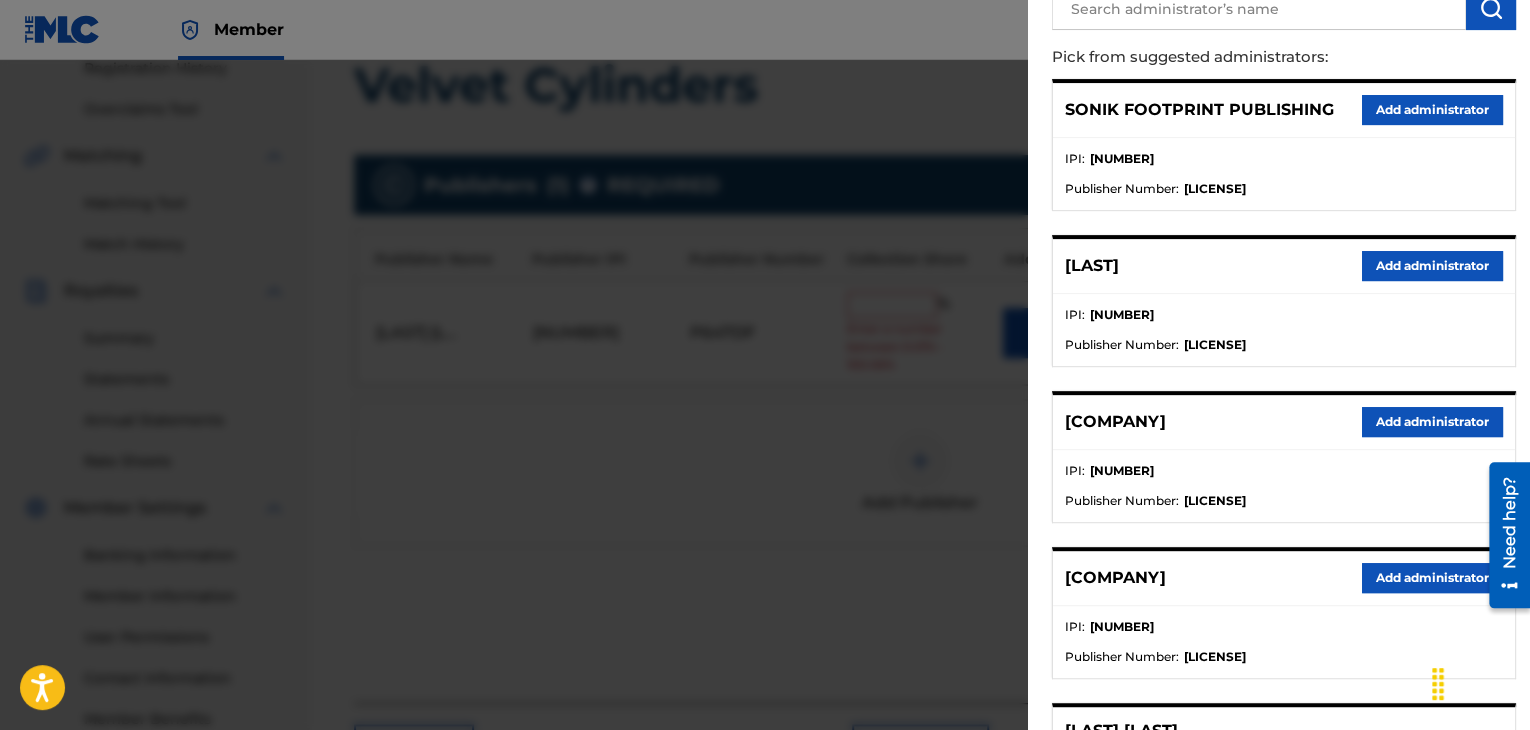 click on "Add administrator" at bounding box center [1432, 422] 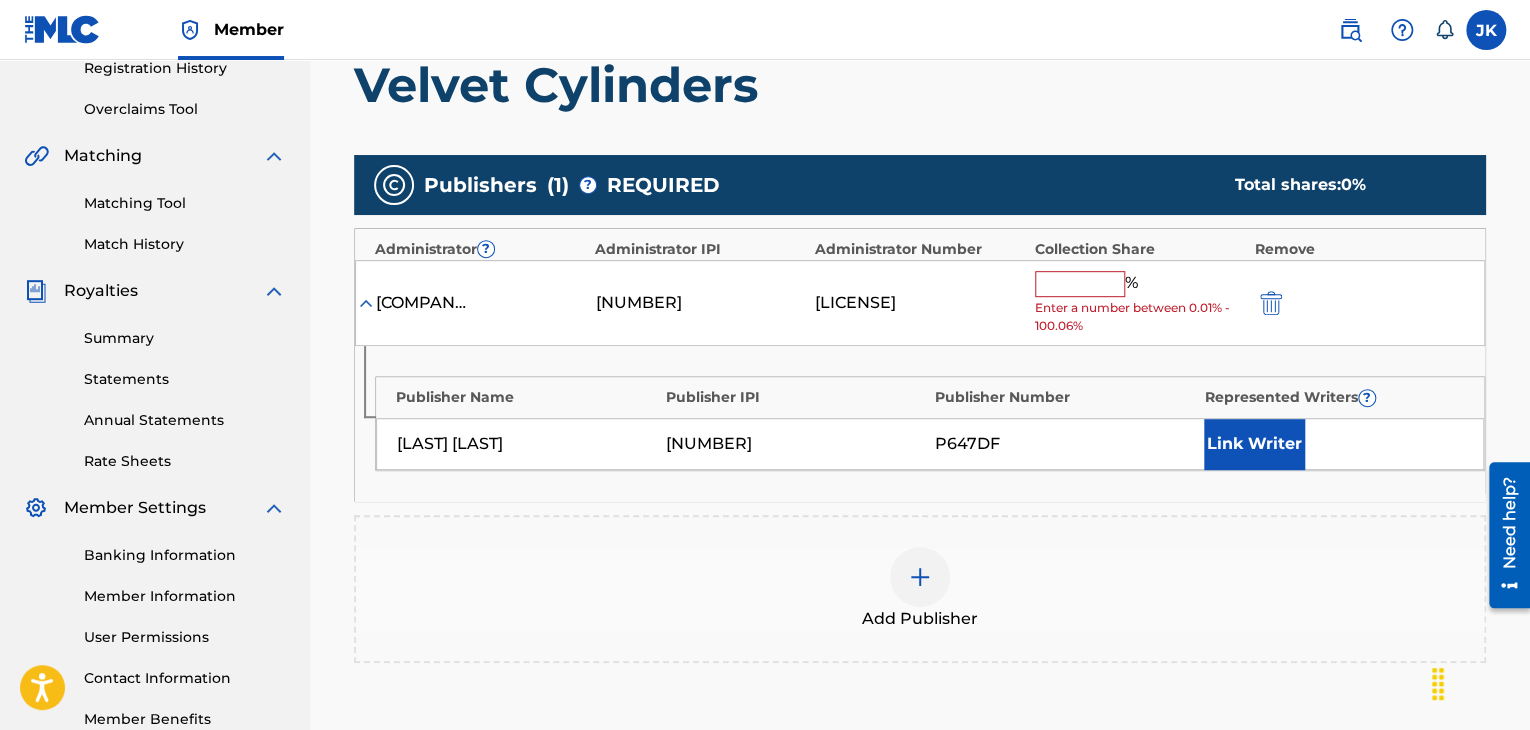 click at bounding box center (1080, 284) 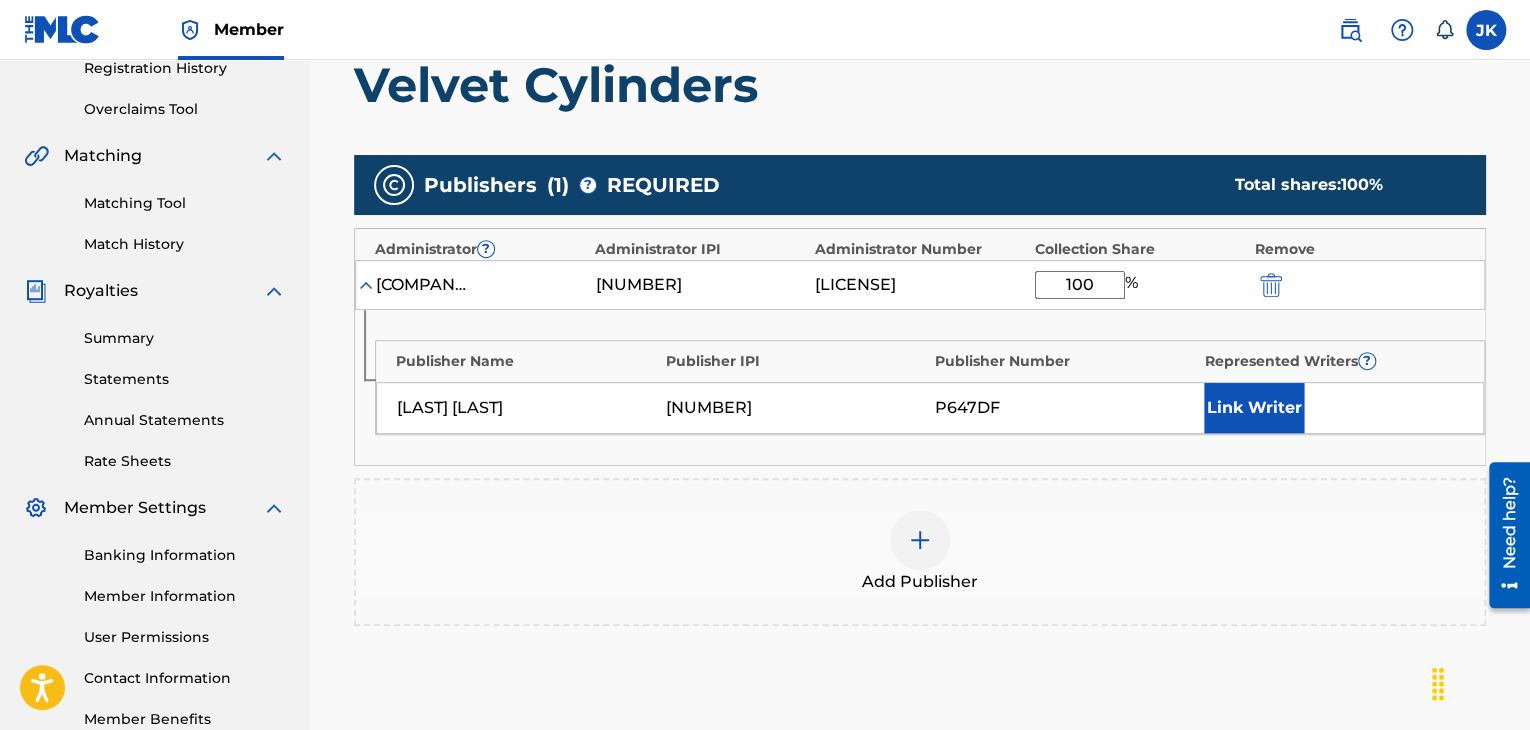 click on "Register Work Search Enter Work Details Add Writers Add Publishers & Shares Add Recording Review Add Publishers & Shares Enter your publisher(s)/administrator(s). Velvet Cylinders Publishers ( 1 ) ? REQUIRED Total shares:  100 % Administrator ? Administrator IPI Administrator Number Collection Share Remove we rebel llc 01275961908 P468HU 100 % Publisher Name Publisher IPI Publisher Number Represented Writers ? EDLIN RODRIGUEZ 01017922869 P647DF Link Writer Add Publisher Back Save as draft Next" at bounding box center (920, 296) 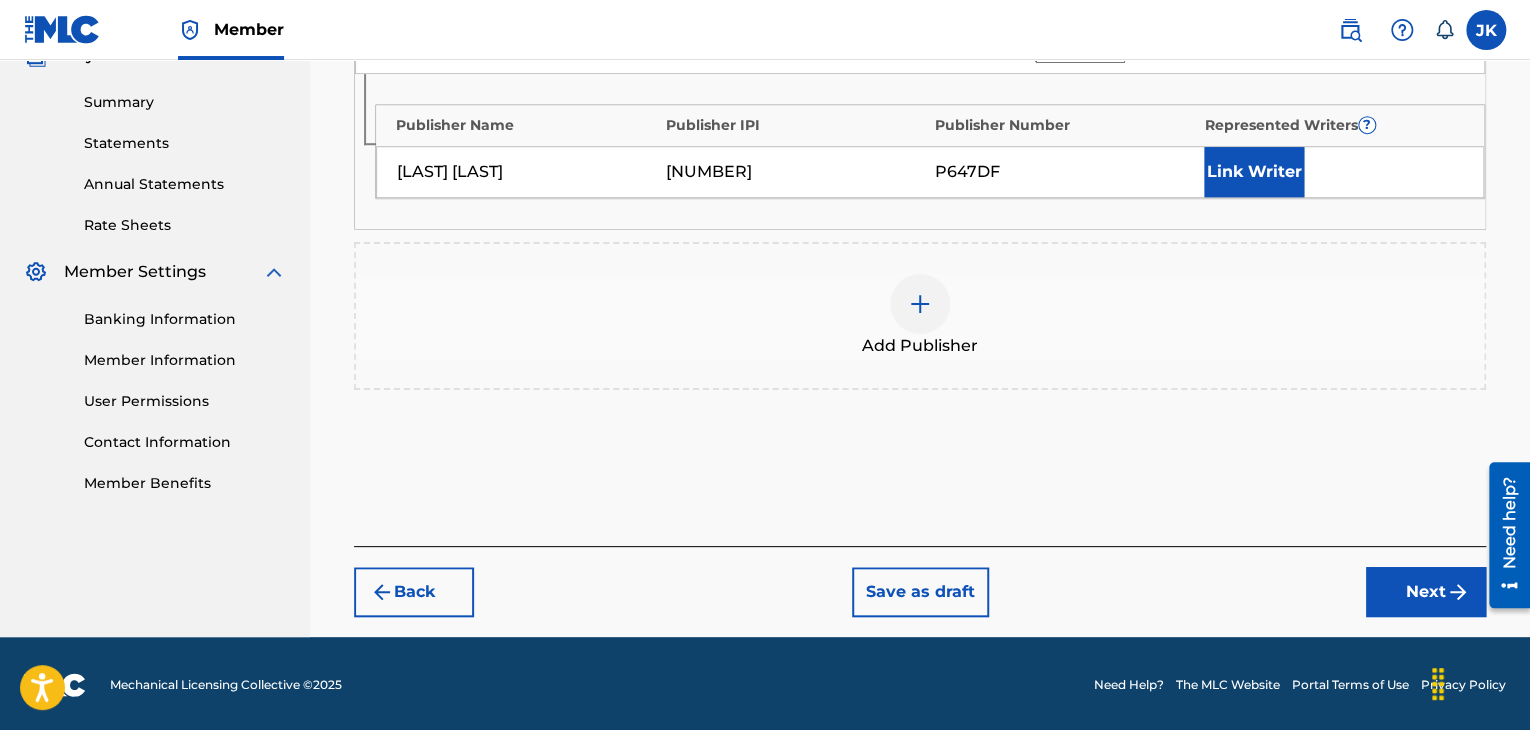 click on "Next" at bounding box center [1426, 592] 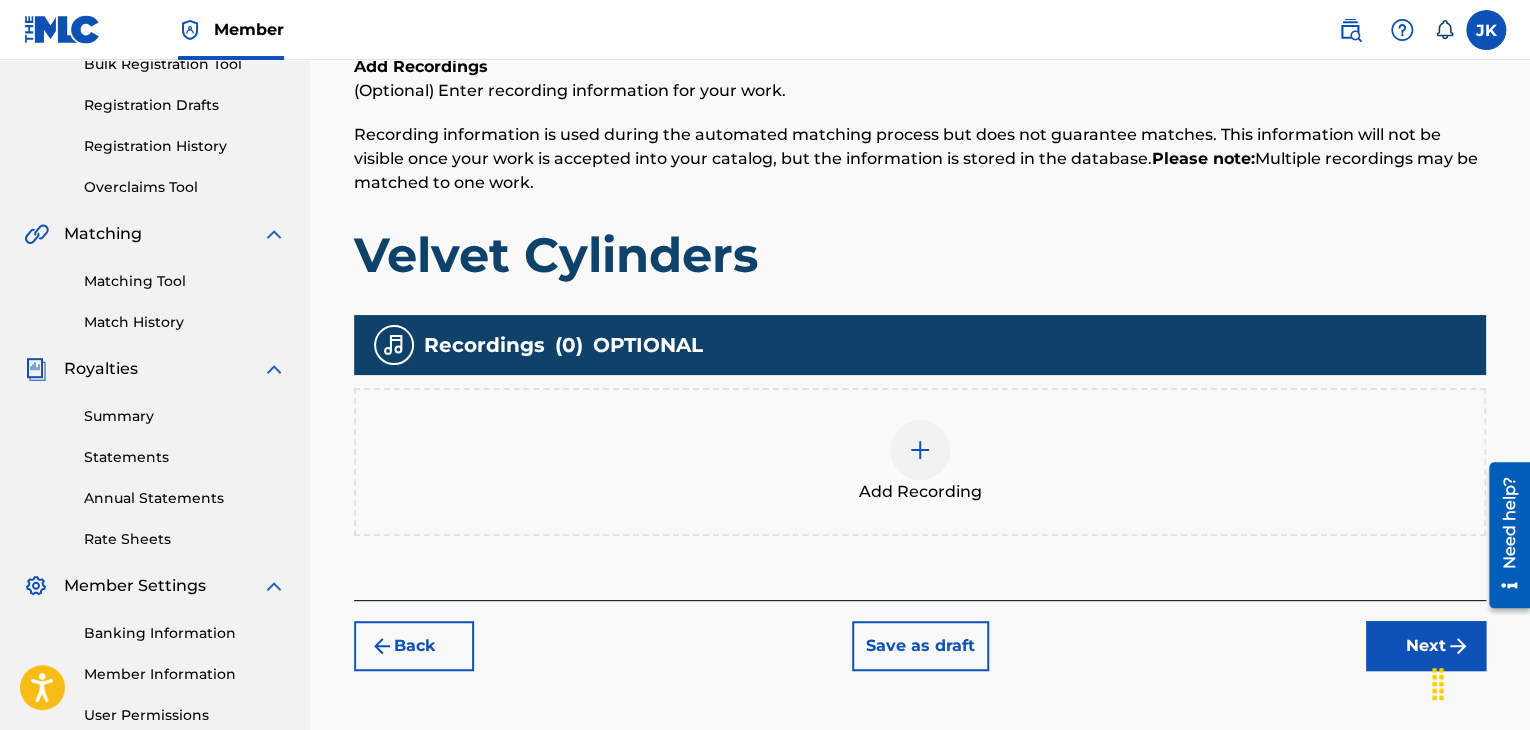 scroll, scrollTop: 390, scrollLeft: 0, axis: vertical 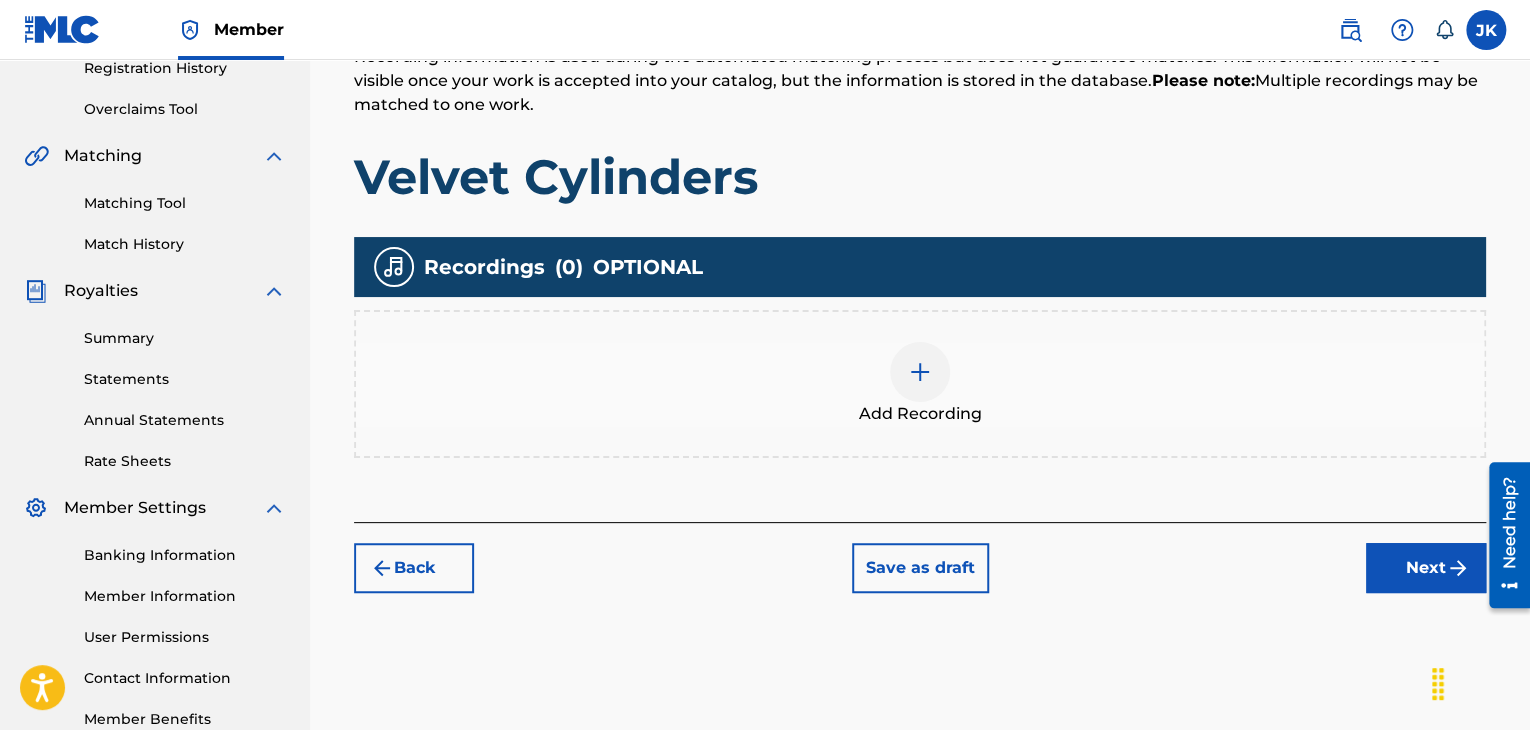 click at bounding box center (920, 372) 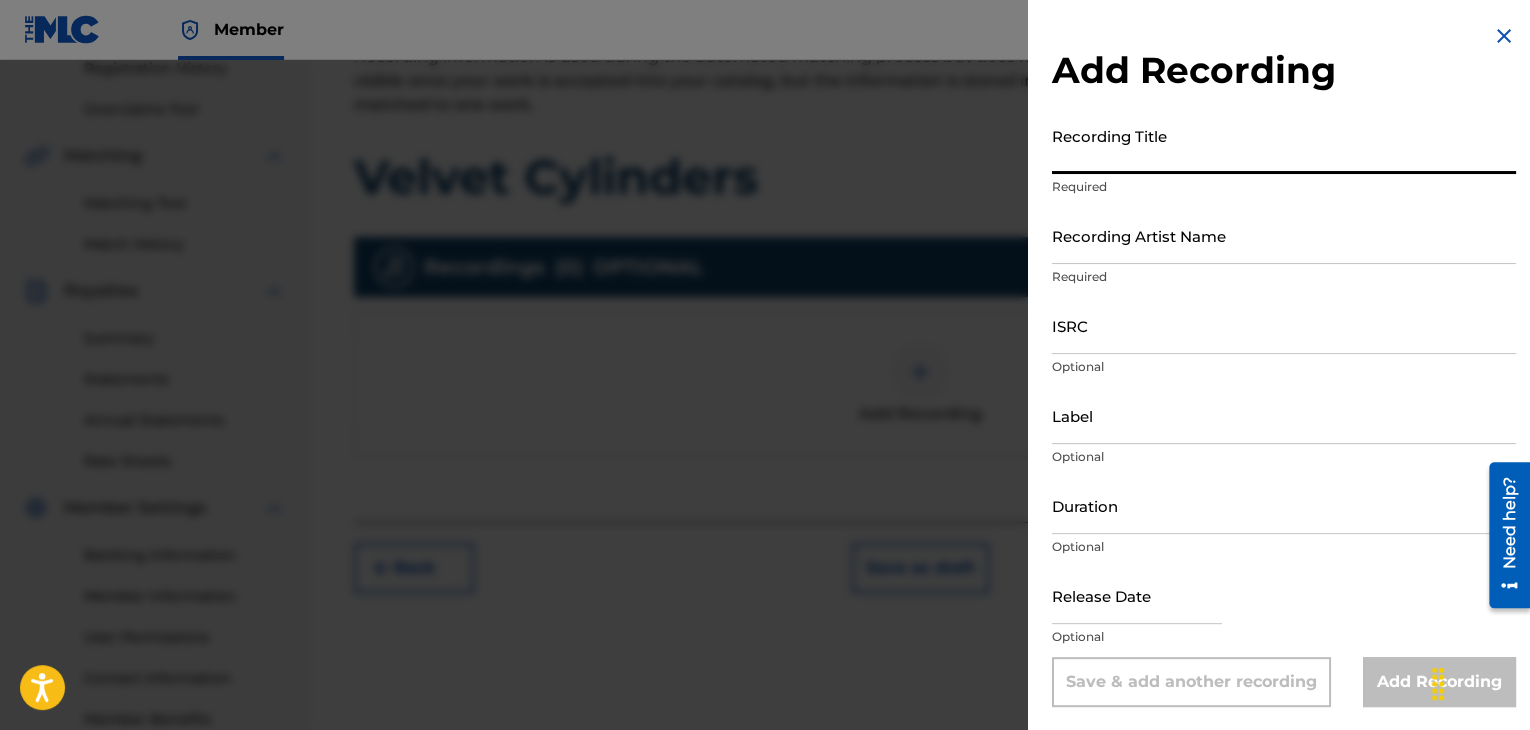 click on "Recording Title" at bounding box center [1284, 145] 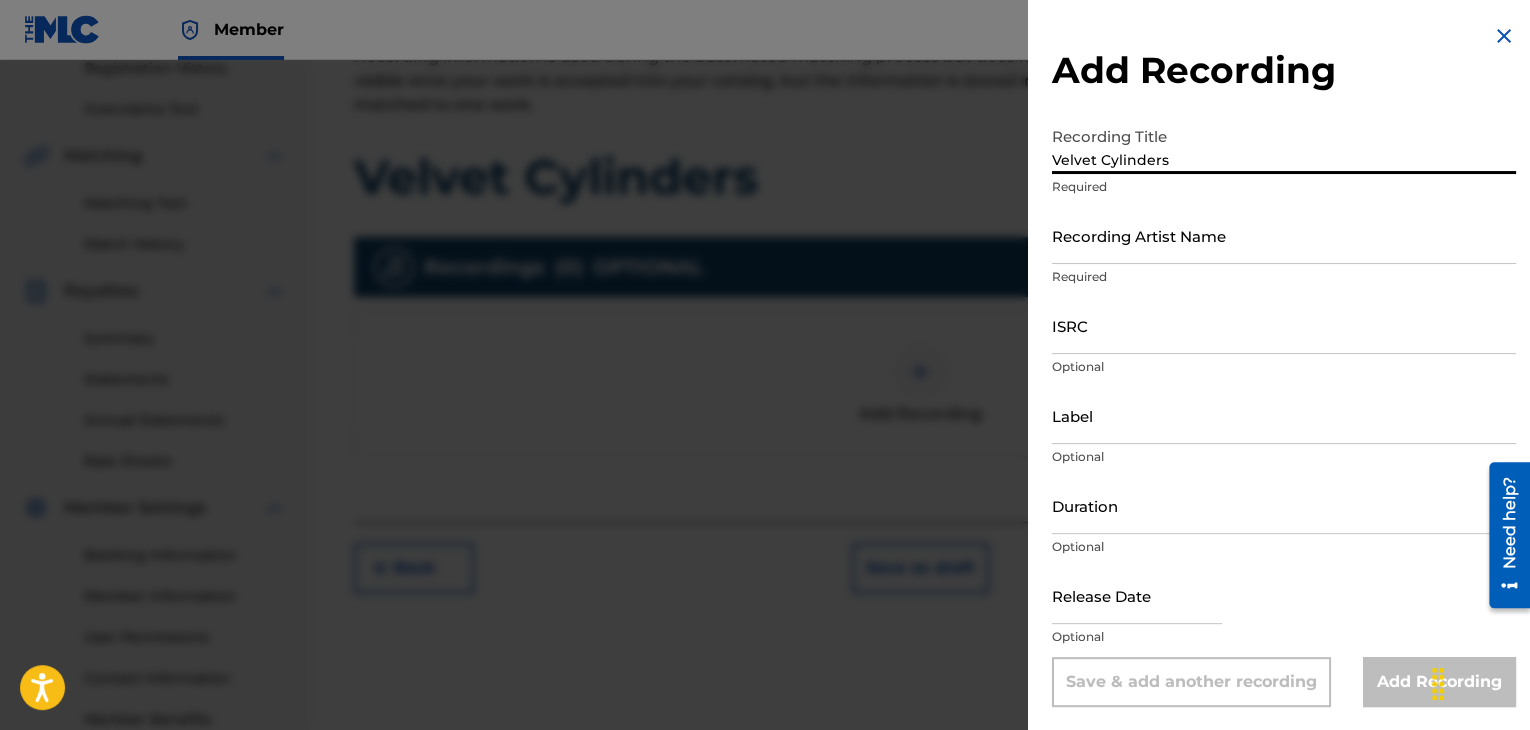 type on "Velvet Cylinders" 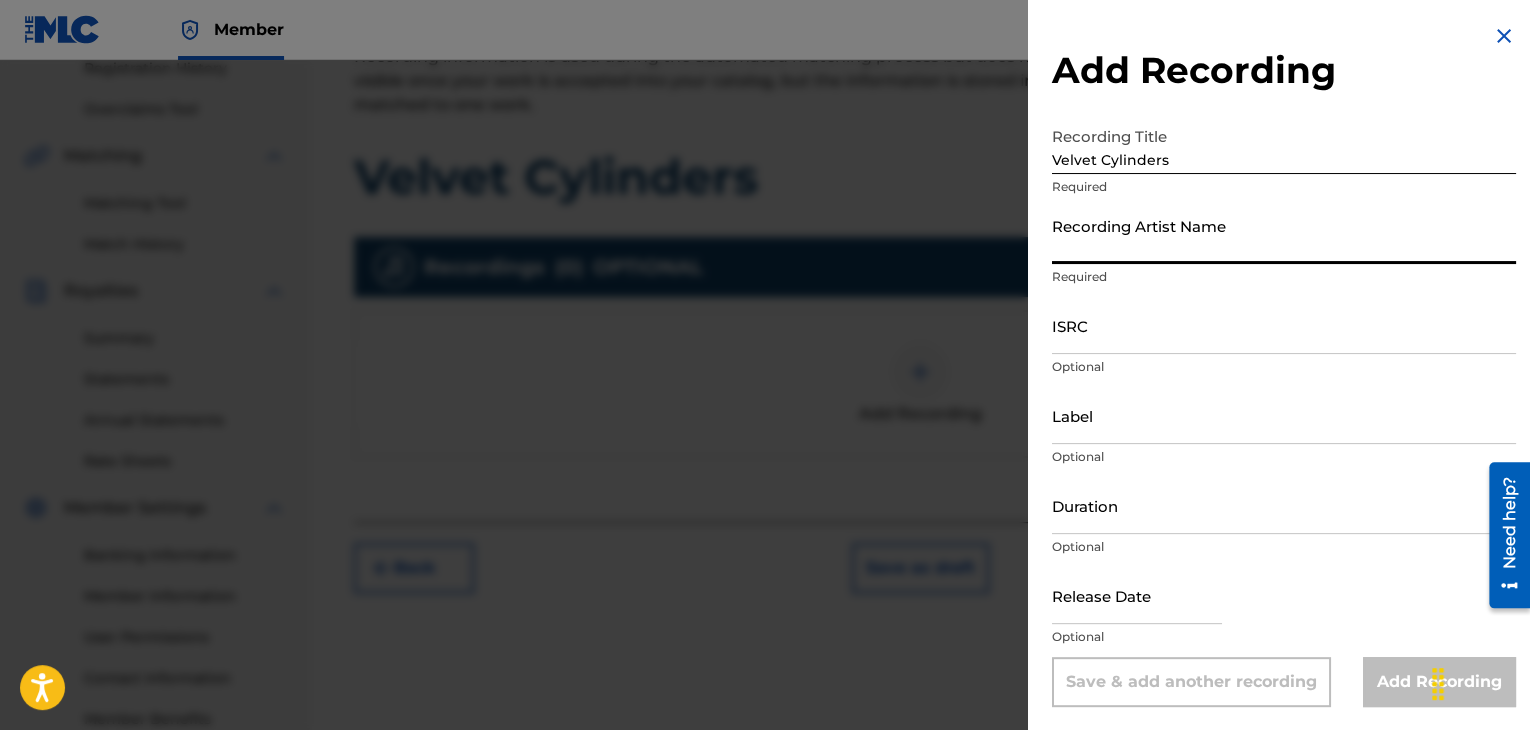 type on "[USERNAME]" 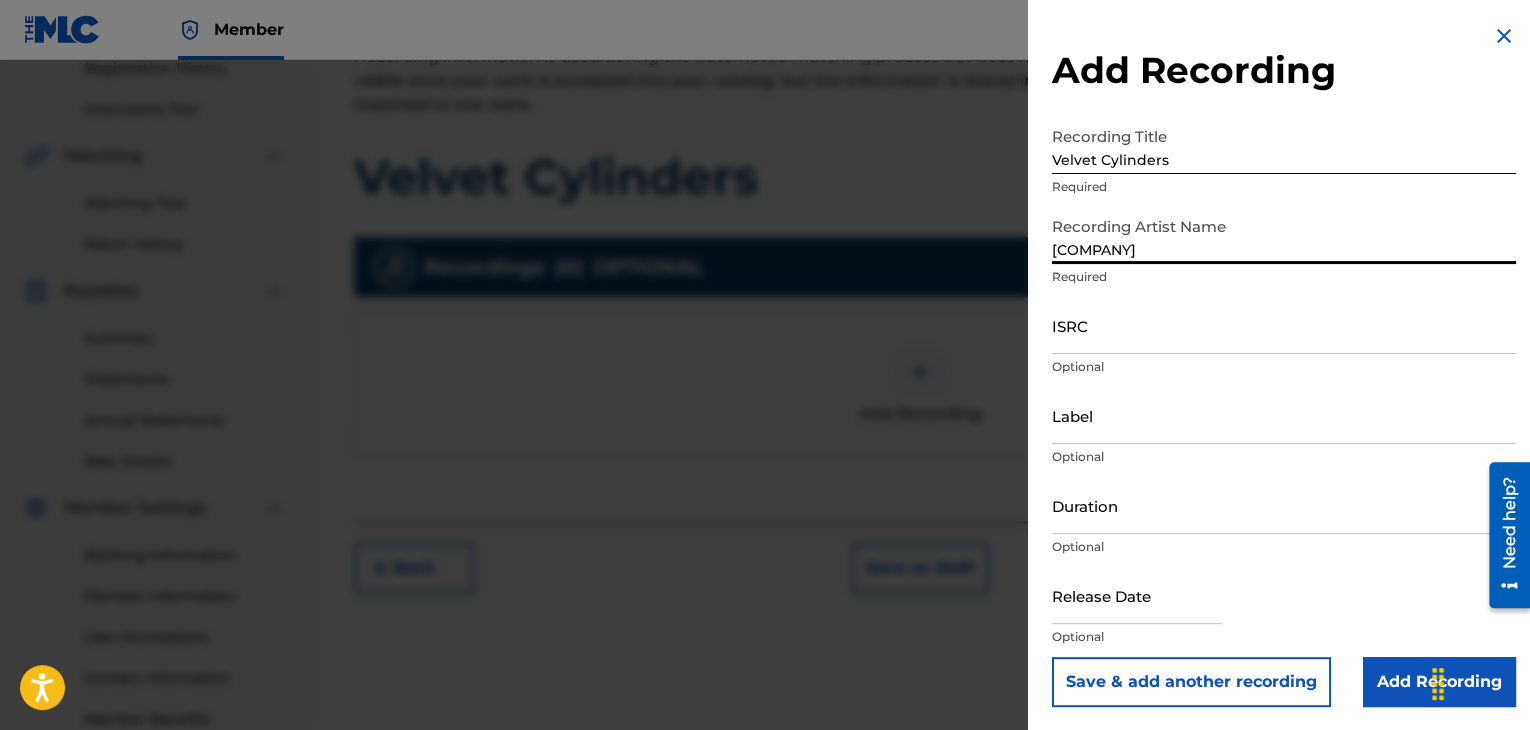 click on "ISRC" at bounding box center [1284, 325] 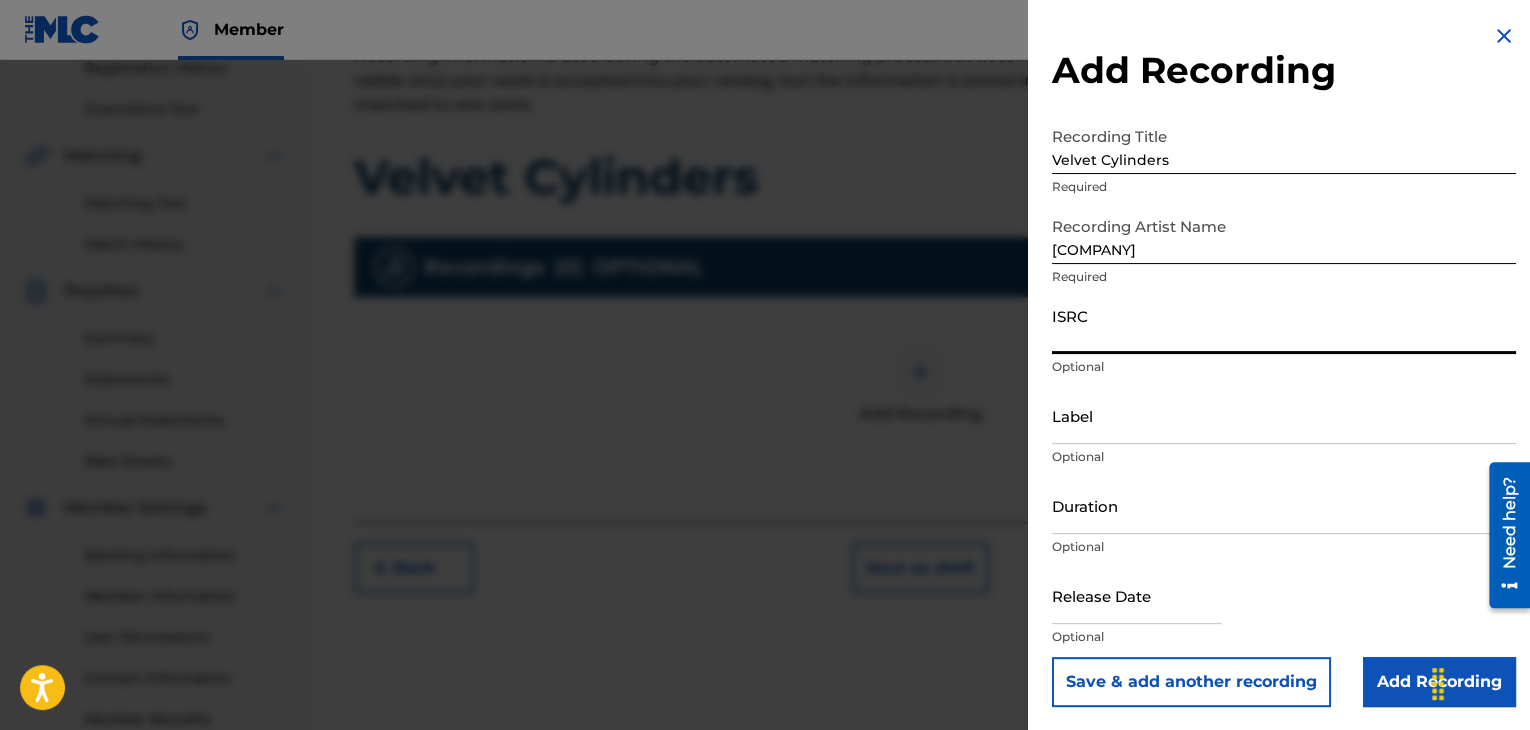paste on "QZK6F2573944" 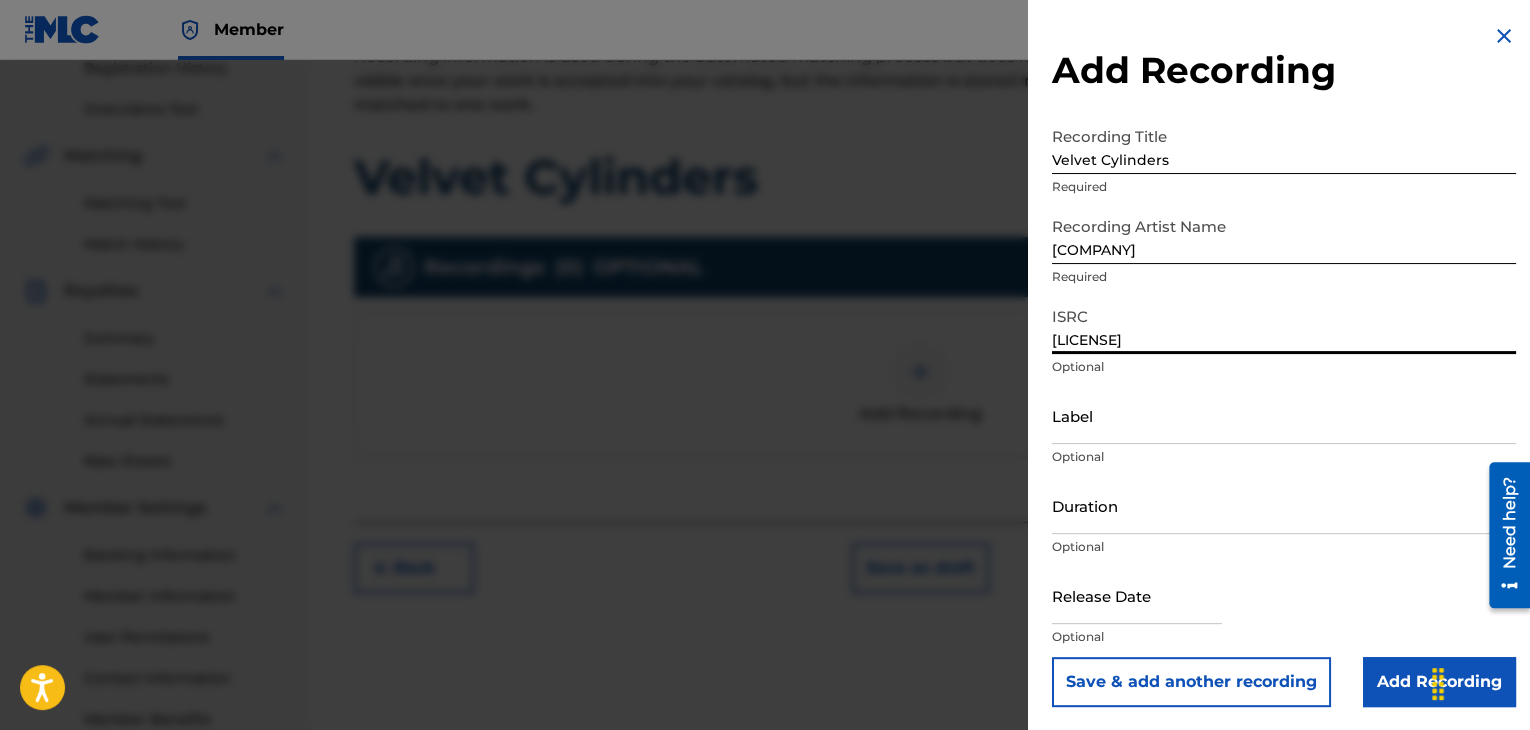 type on "QZK6F2573944" 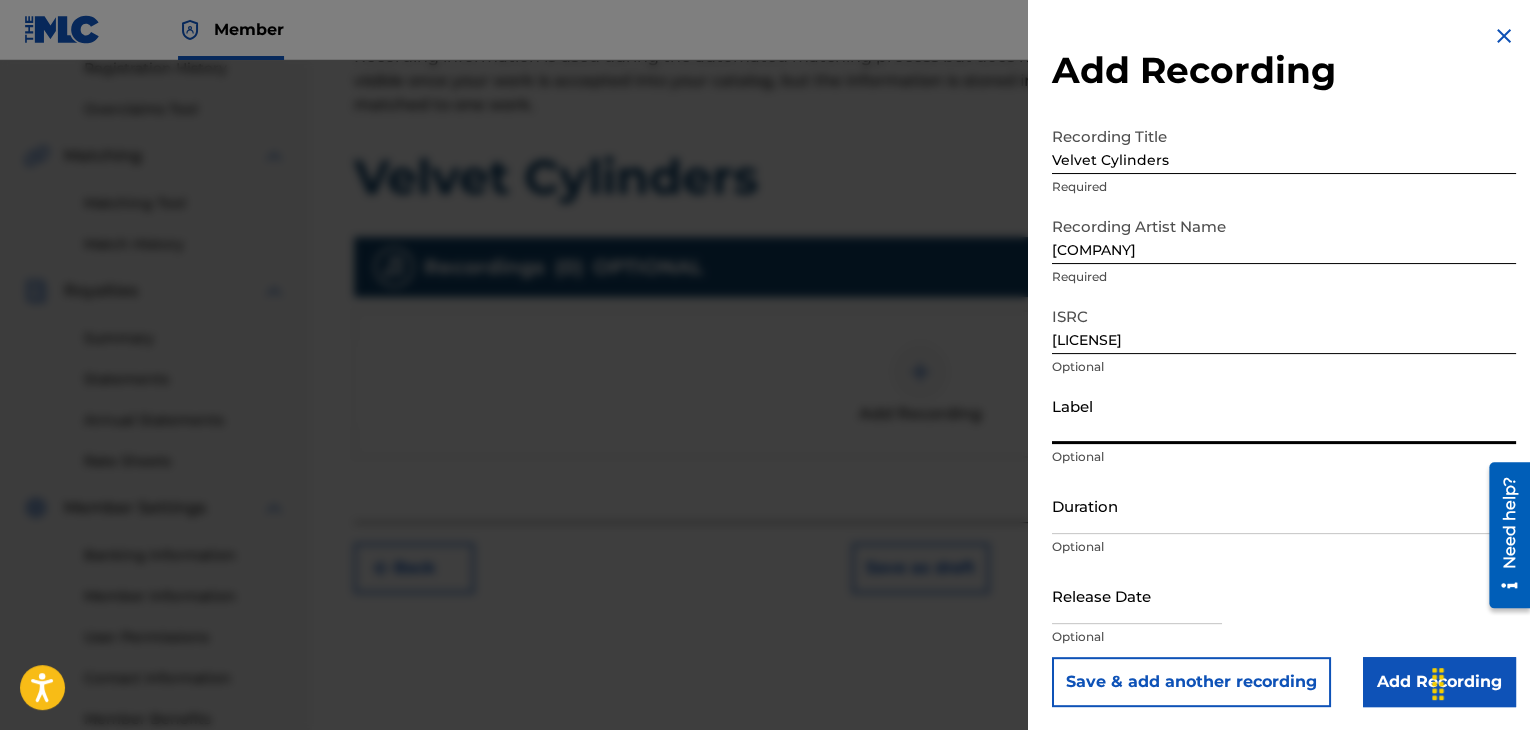 click on "Label" at bounding box center (1284, 415) 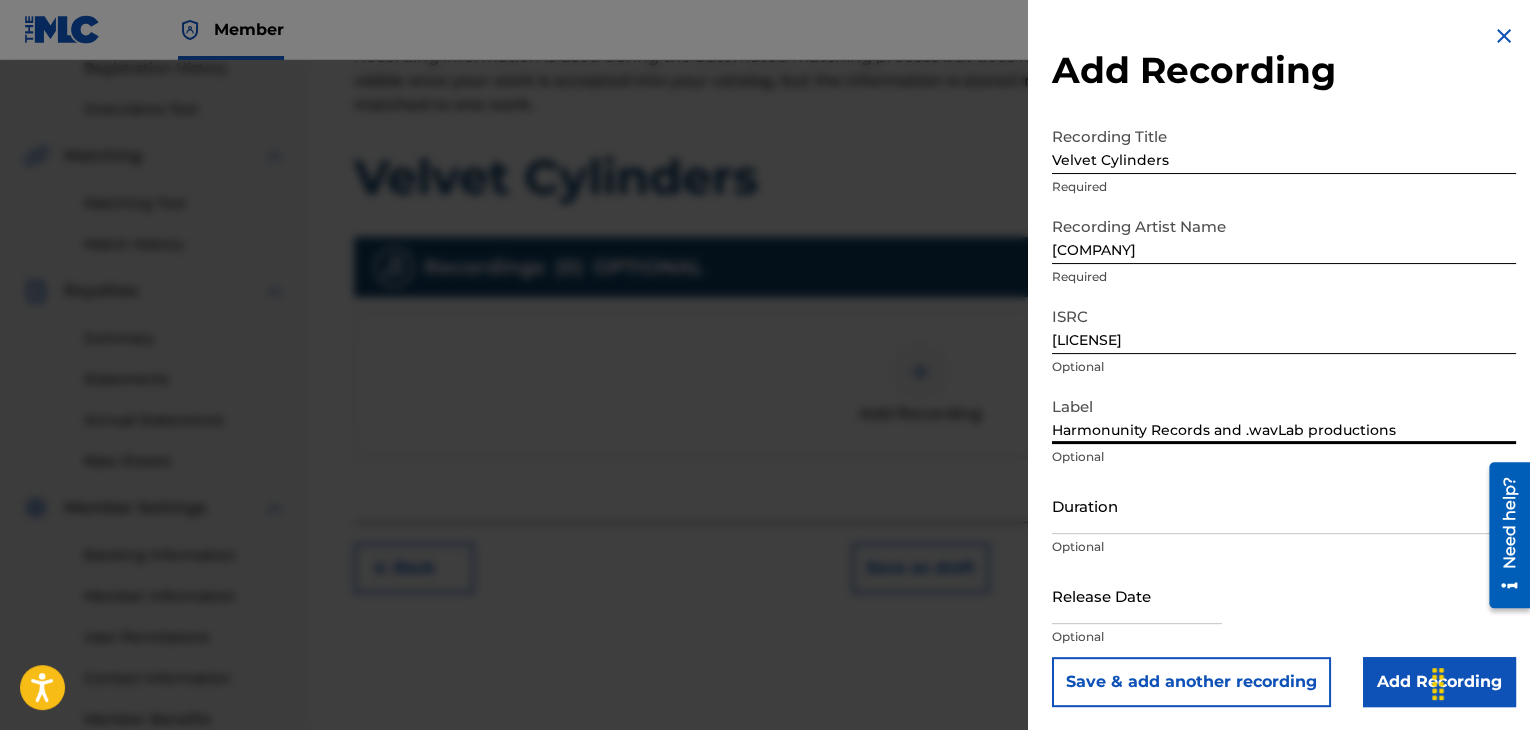 click on "Duration" at bounding box center (1284, 505) 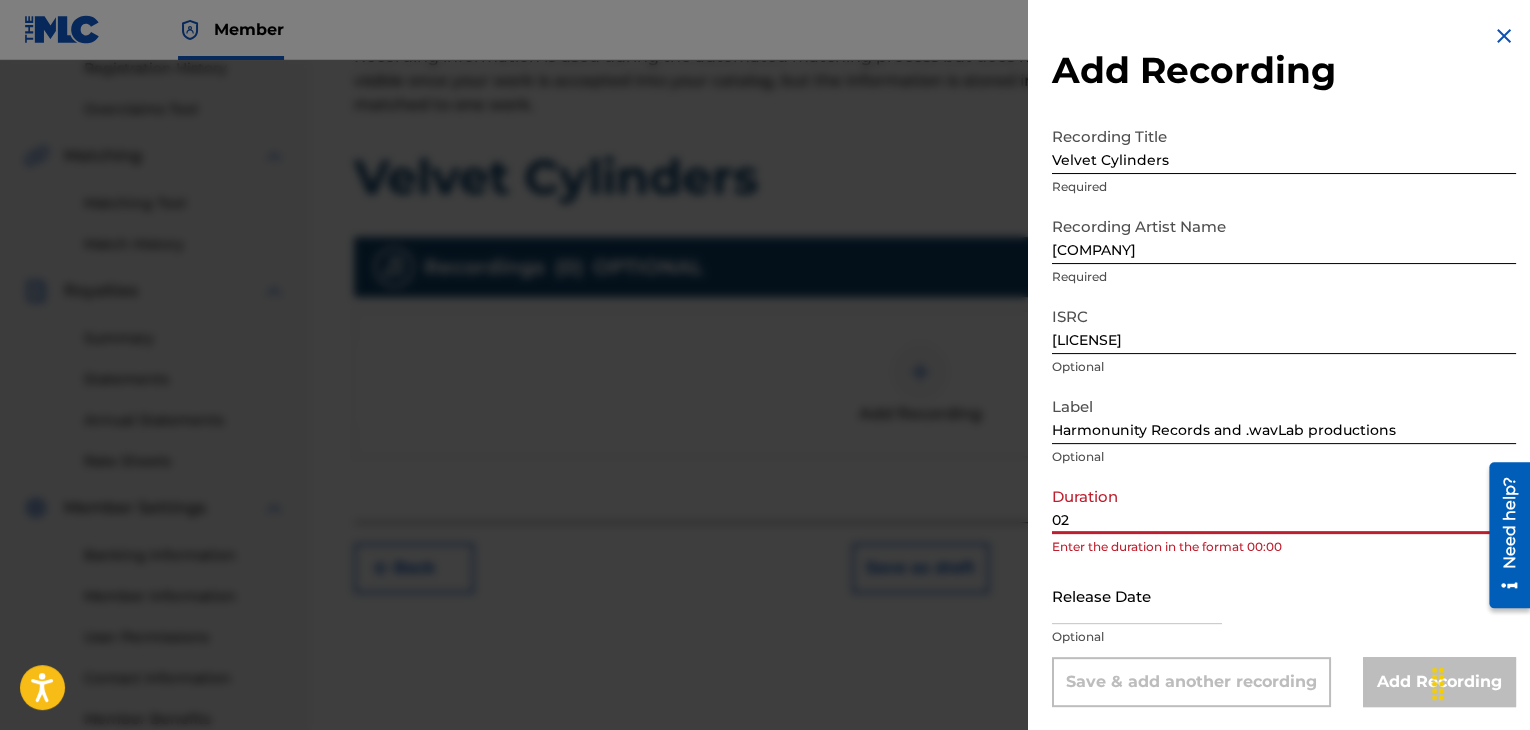 type on "02:06" 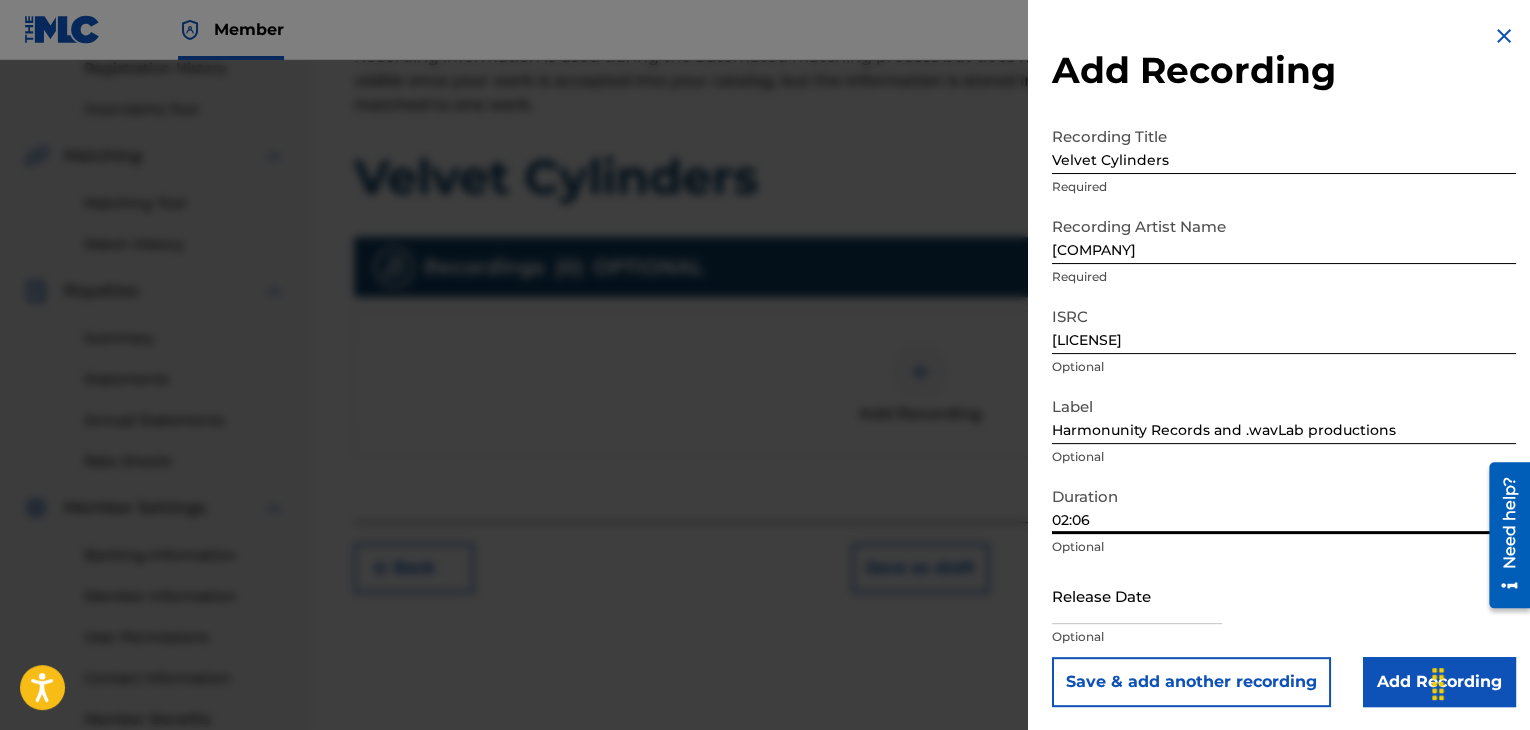 click at bounding box center (1137, 595) 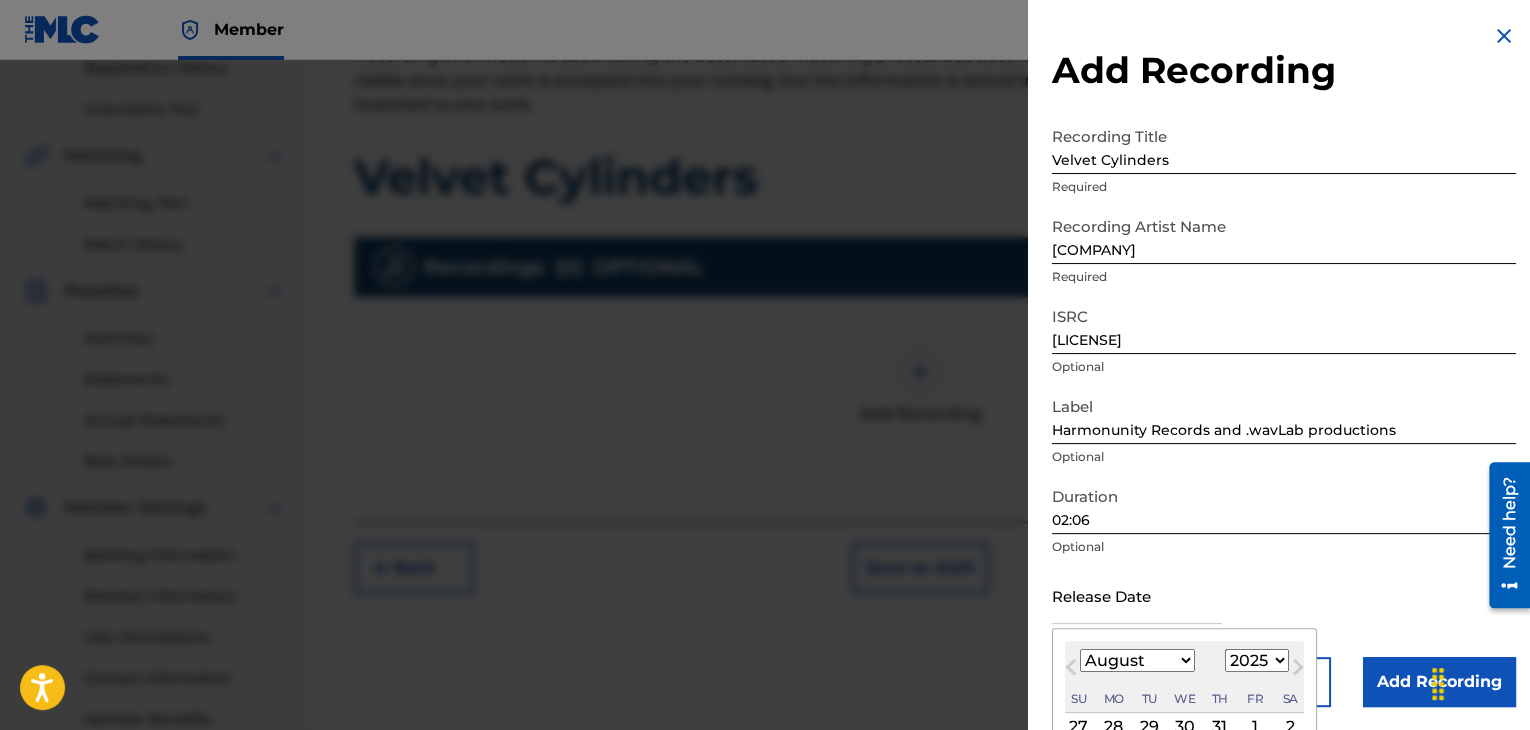 type on "April 19 2025" 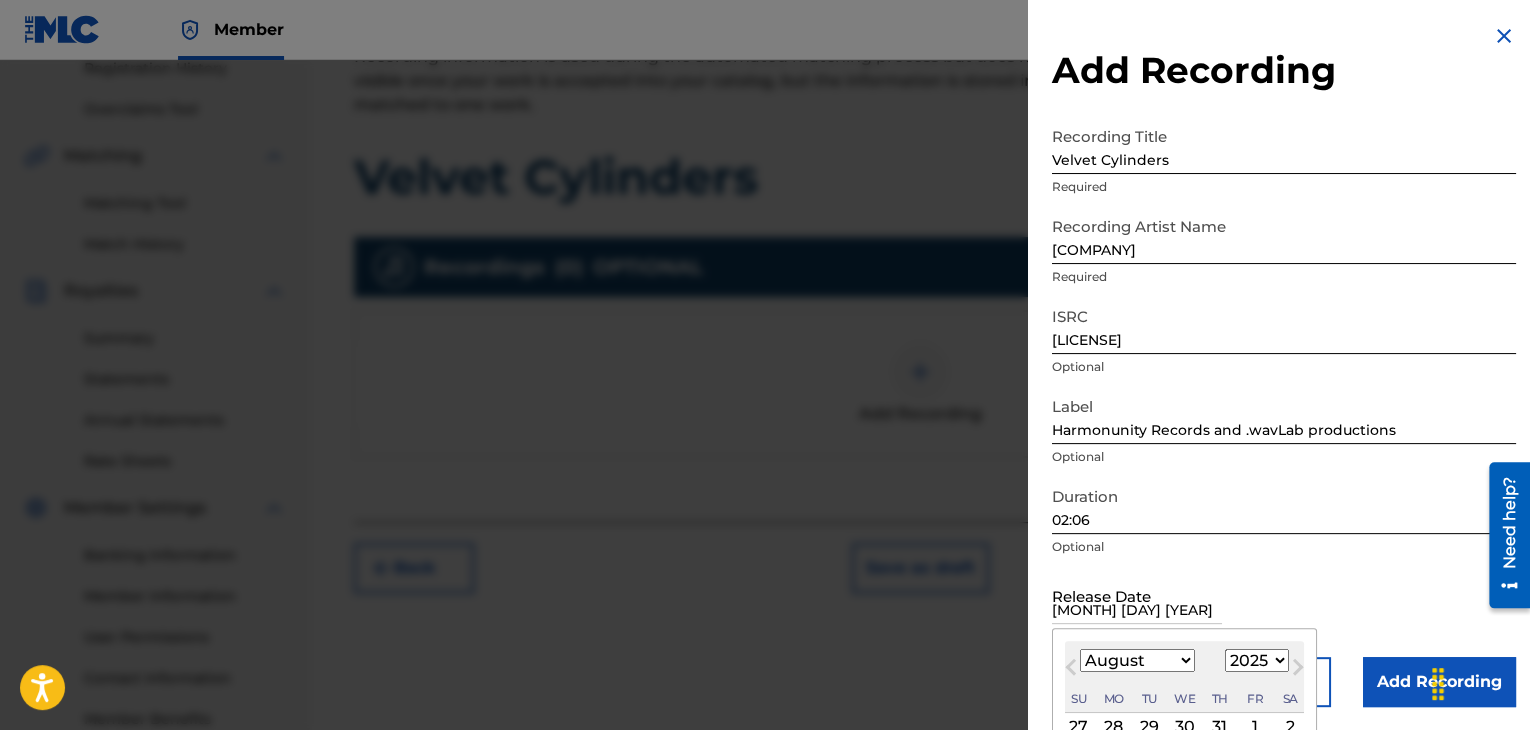 select on "3" 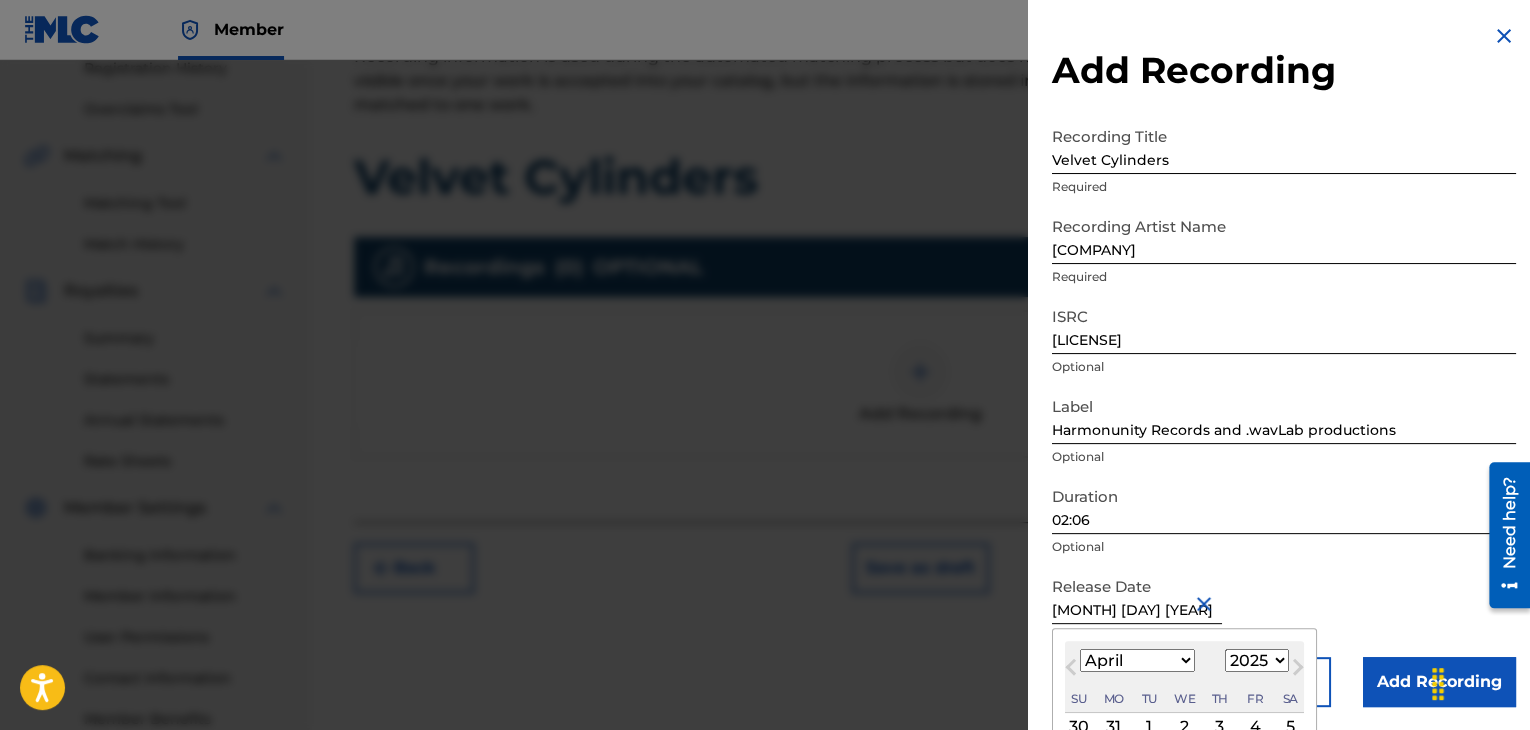 click on "Optional" at bounding box center (1284, 547) 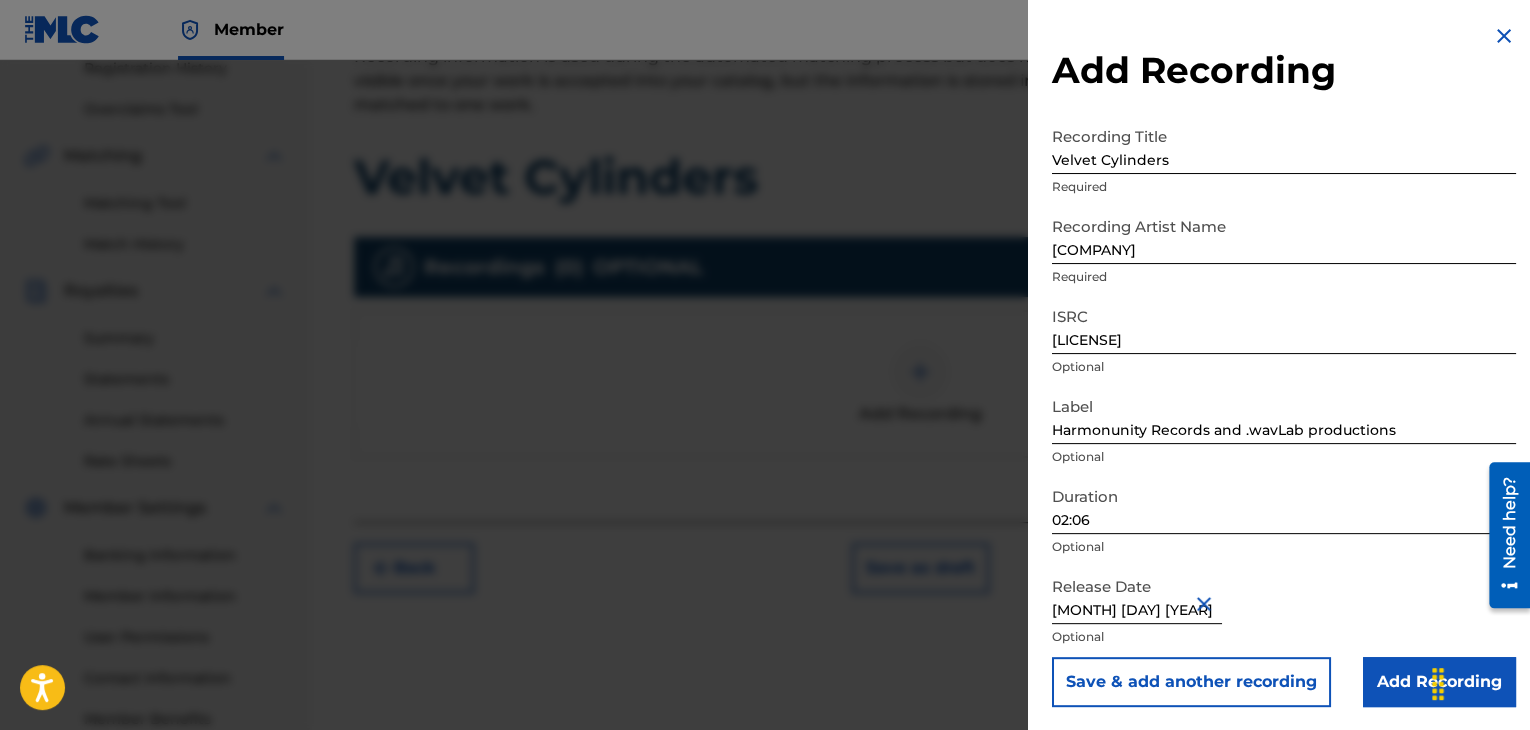 scroll, scrollTop: 1, scrollLeft: 0, axis: vertical 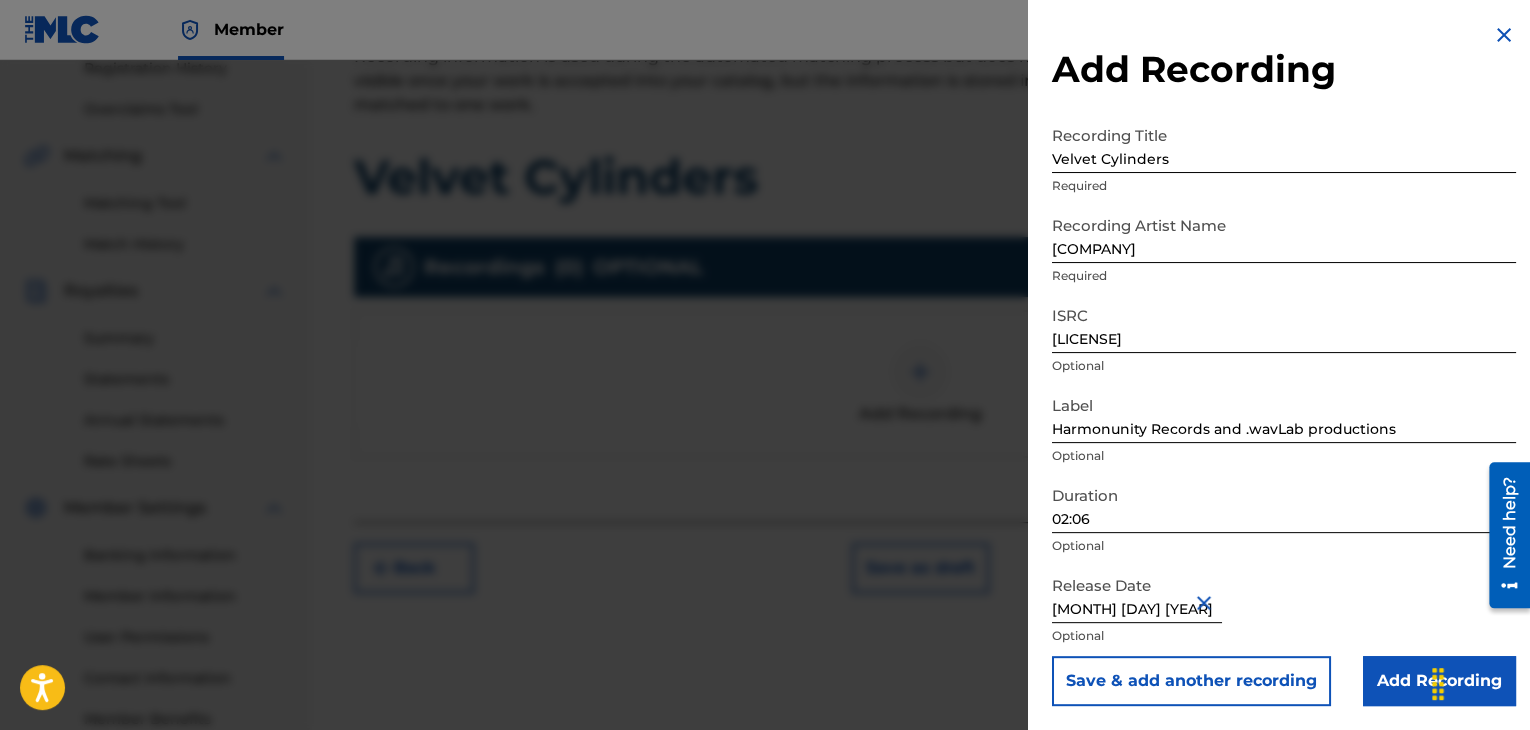 click on "Add Recording" at bounding box center (1439, 681) 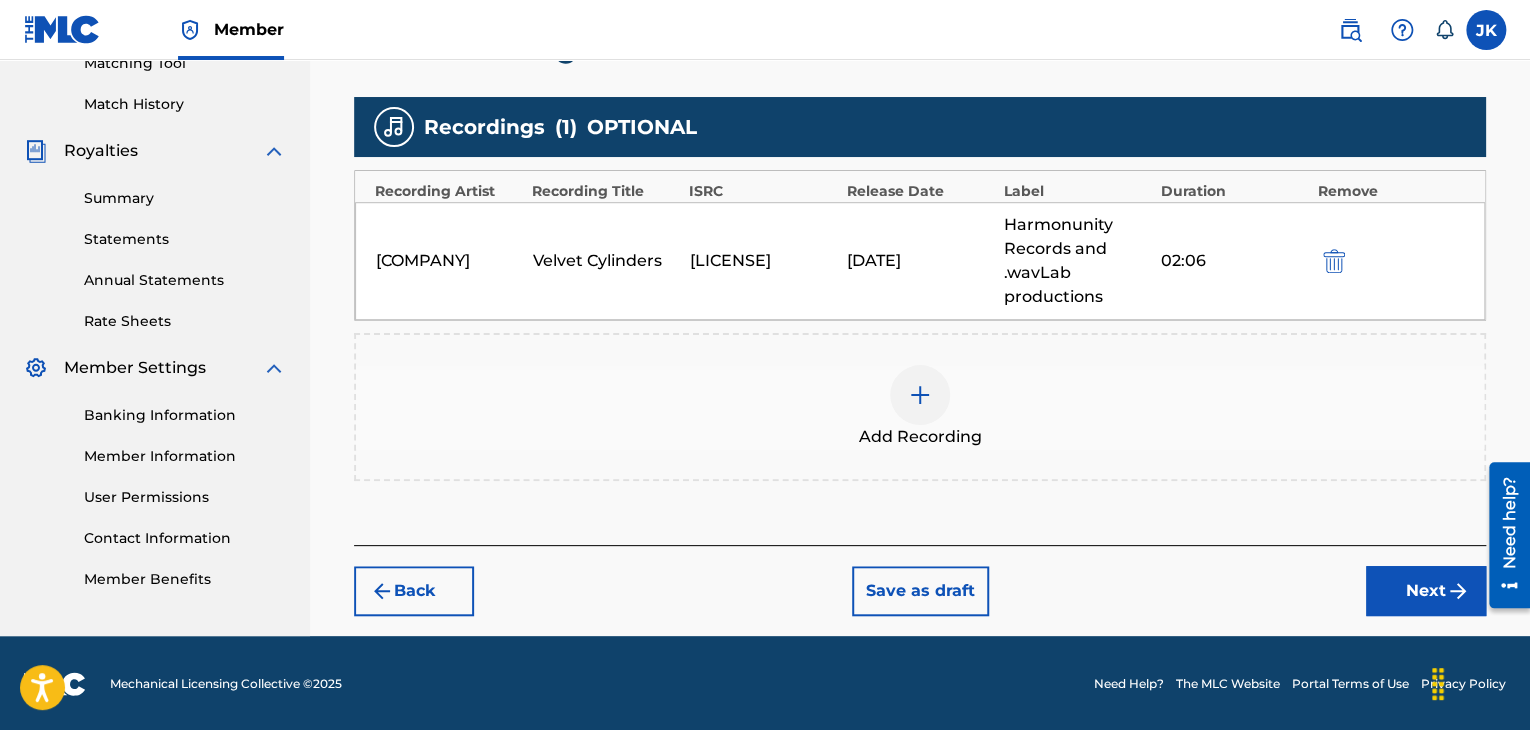 click on "Next" at bounding box center (1426, 591) 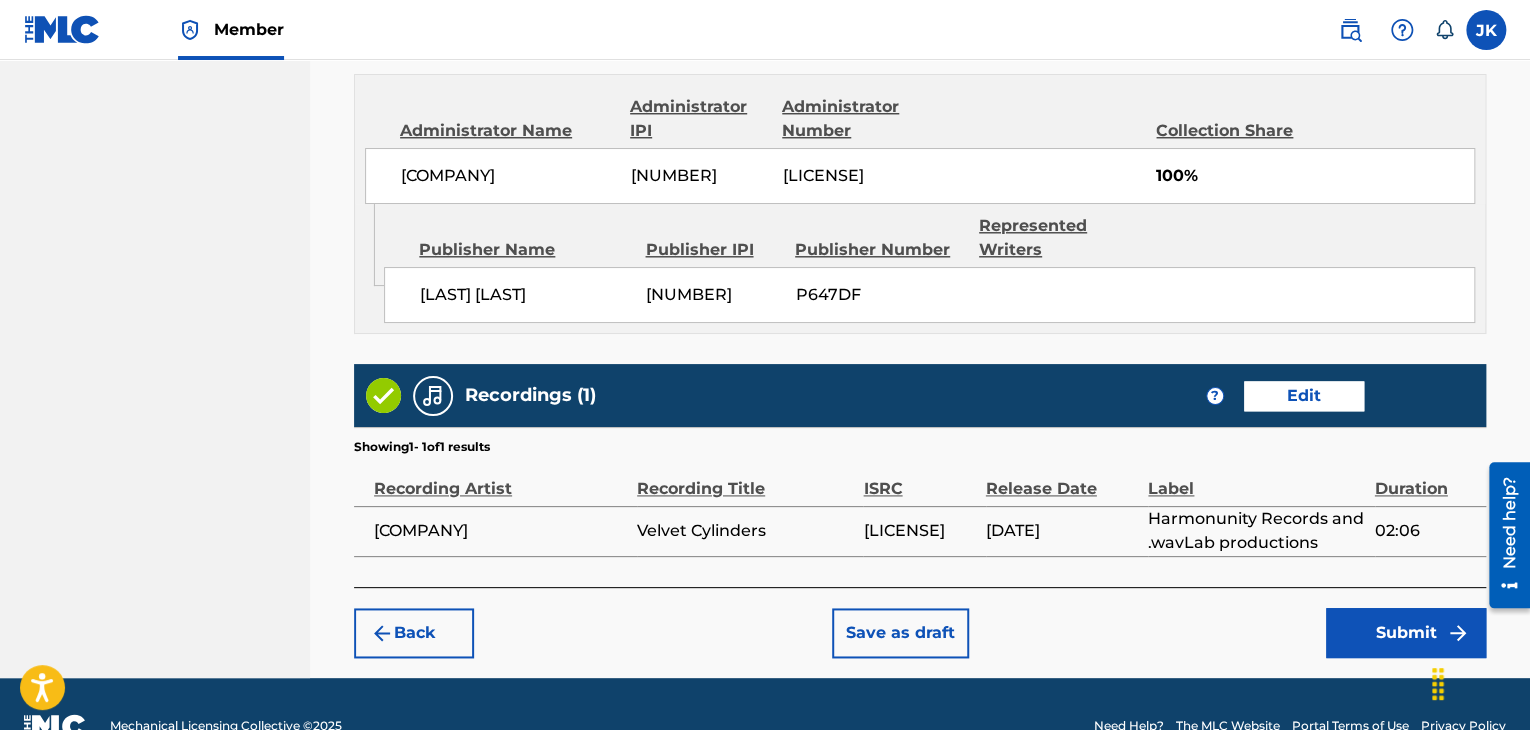 scroll, scrollTop: 1132, scrollLeft: 0, axis: vertical 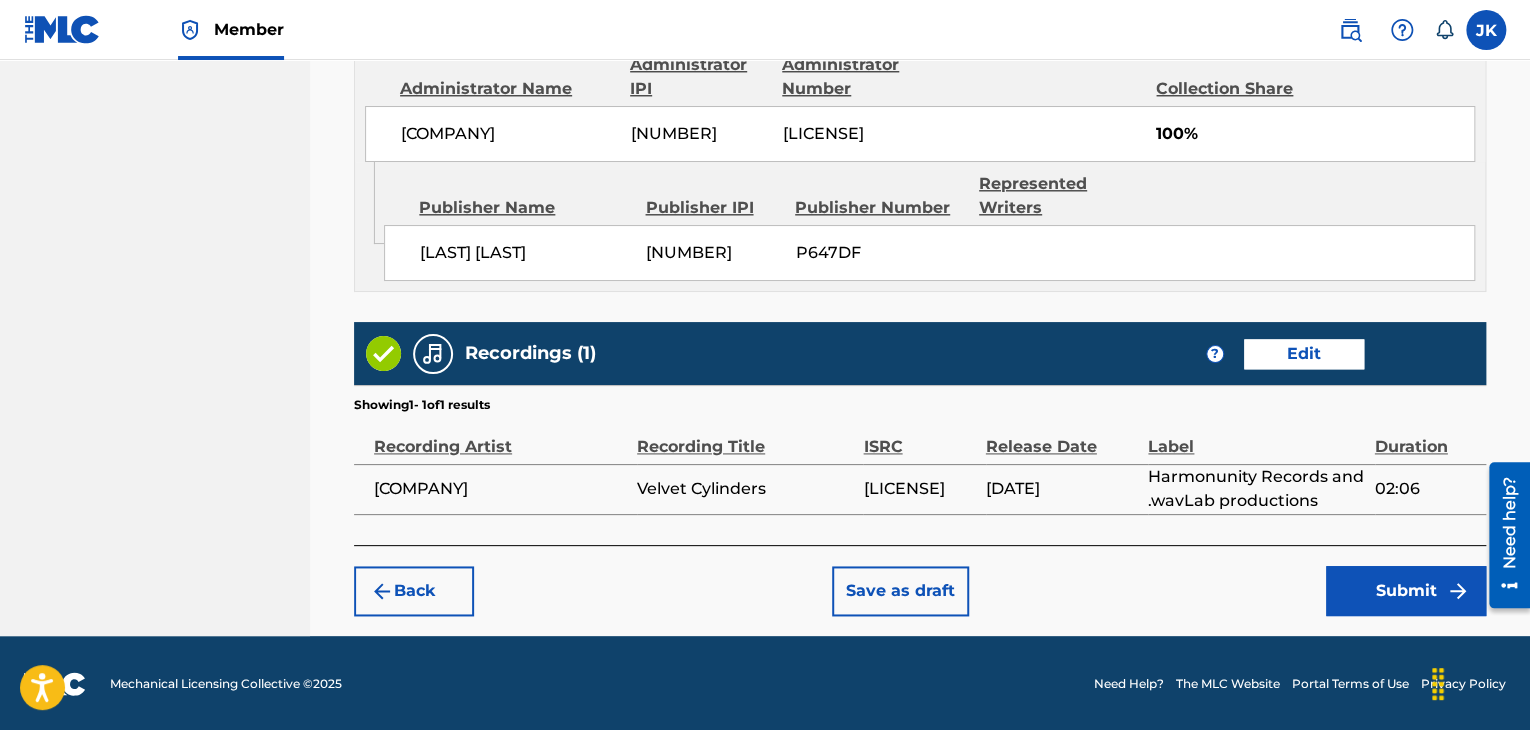 click on "Submit" at bounding box center (1406, 591) 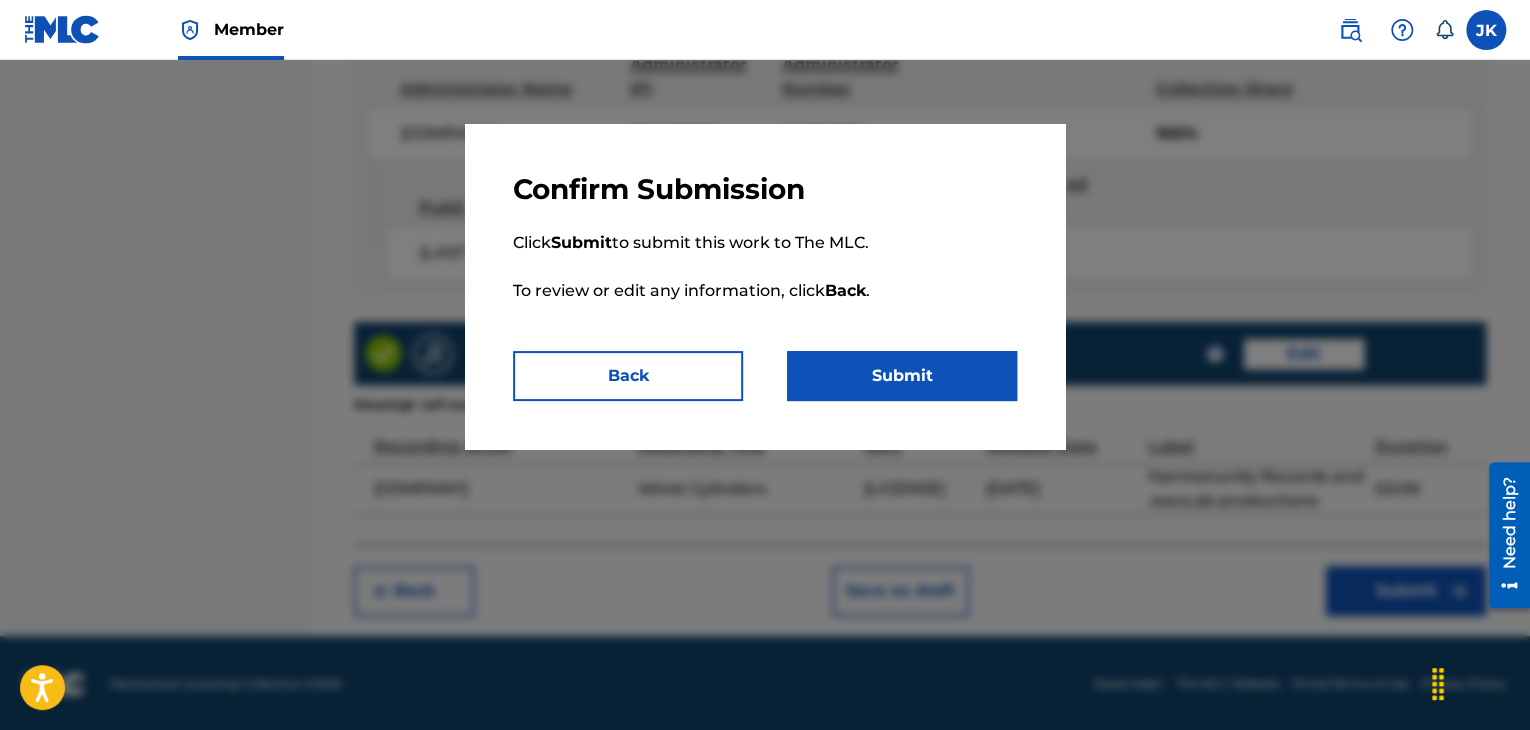 click on "Submit" at bounding box center [902, 376] 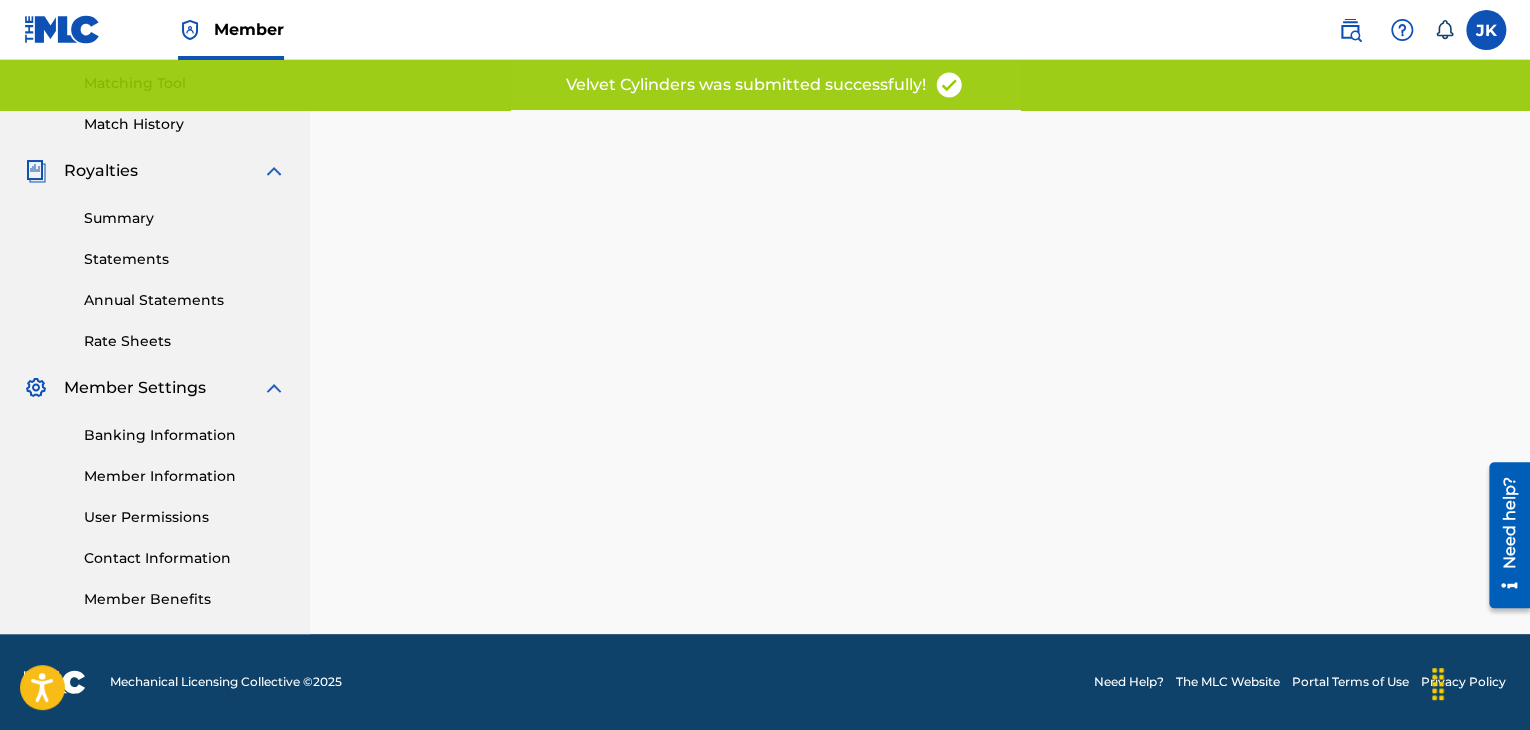 scroll, scrollTop: 0, scrollLeft: 0, axis: both 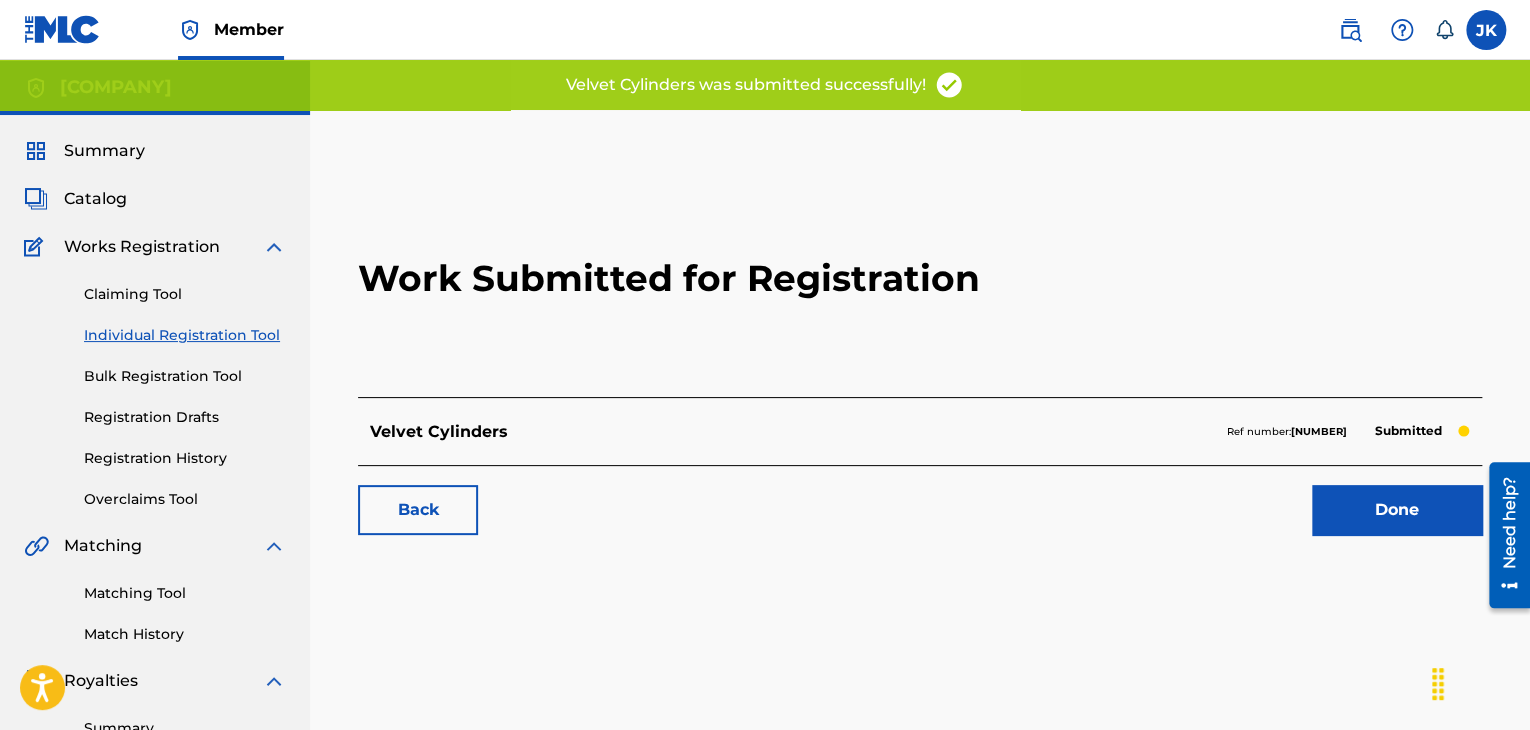 click on "Done" at bounding box center [1397, 510] 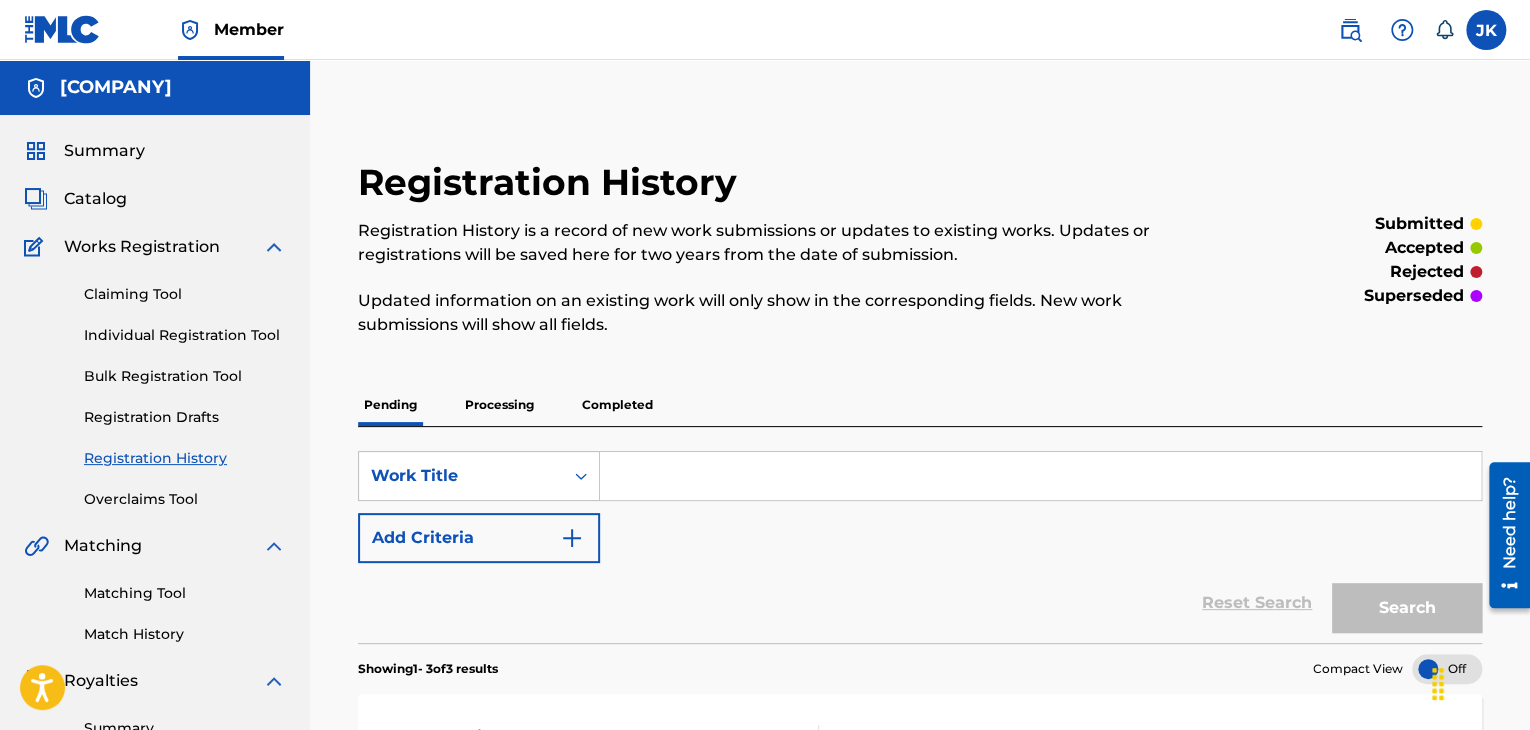 click on "Individual Registration Tool" at bounding box center (185, 335) 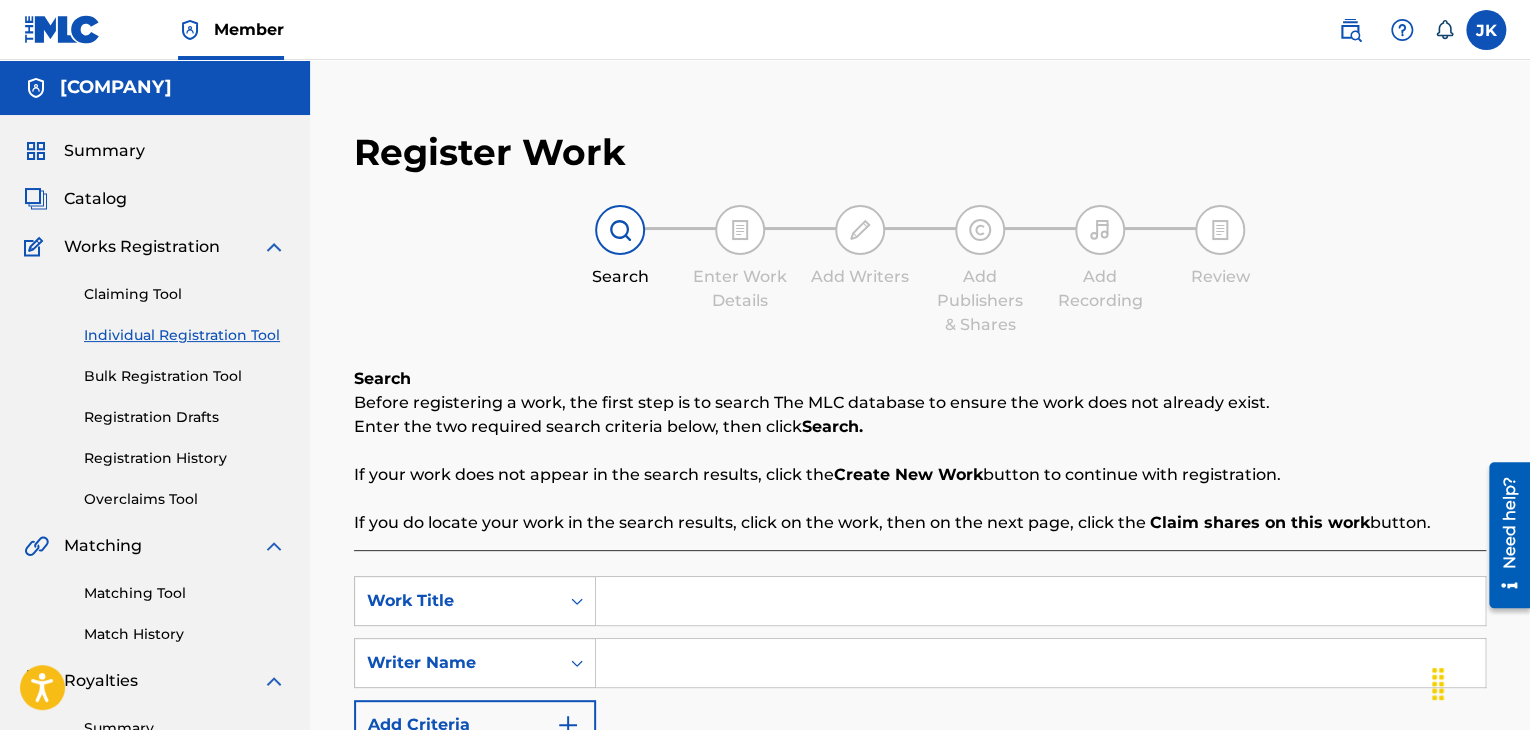 click at bounding box center (1040, 601) 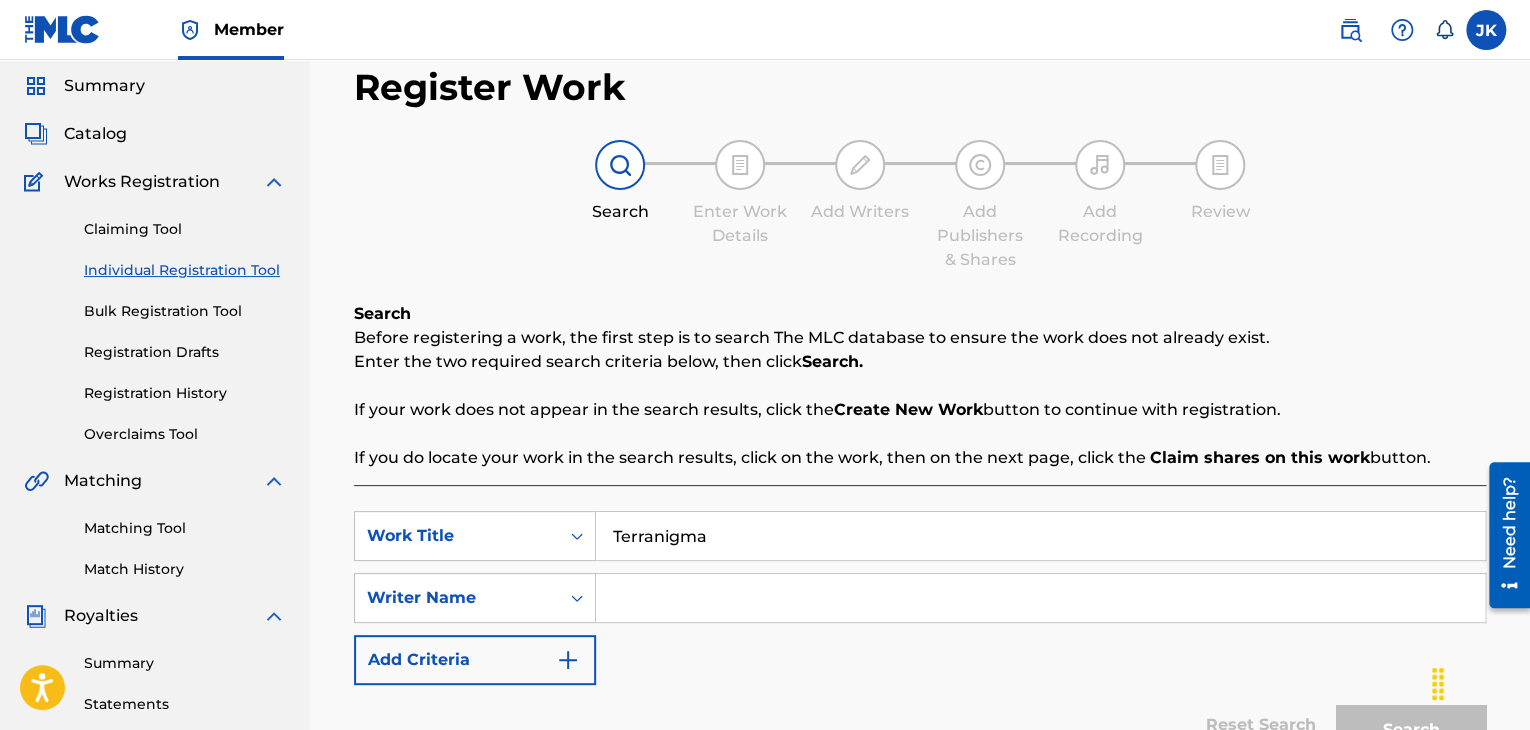 scroll, scrollTop: 100, scrollLeft: 0, axis: vertical 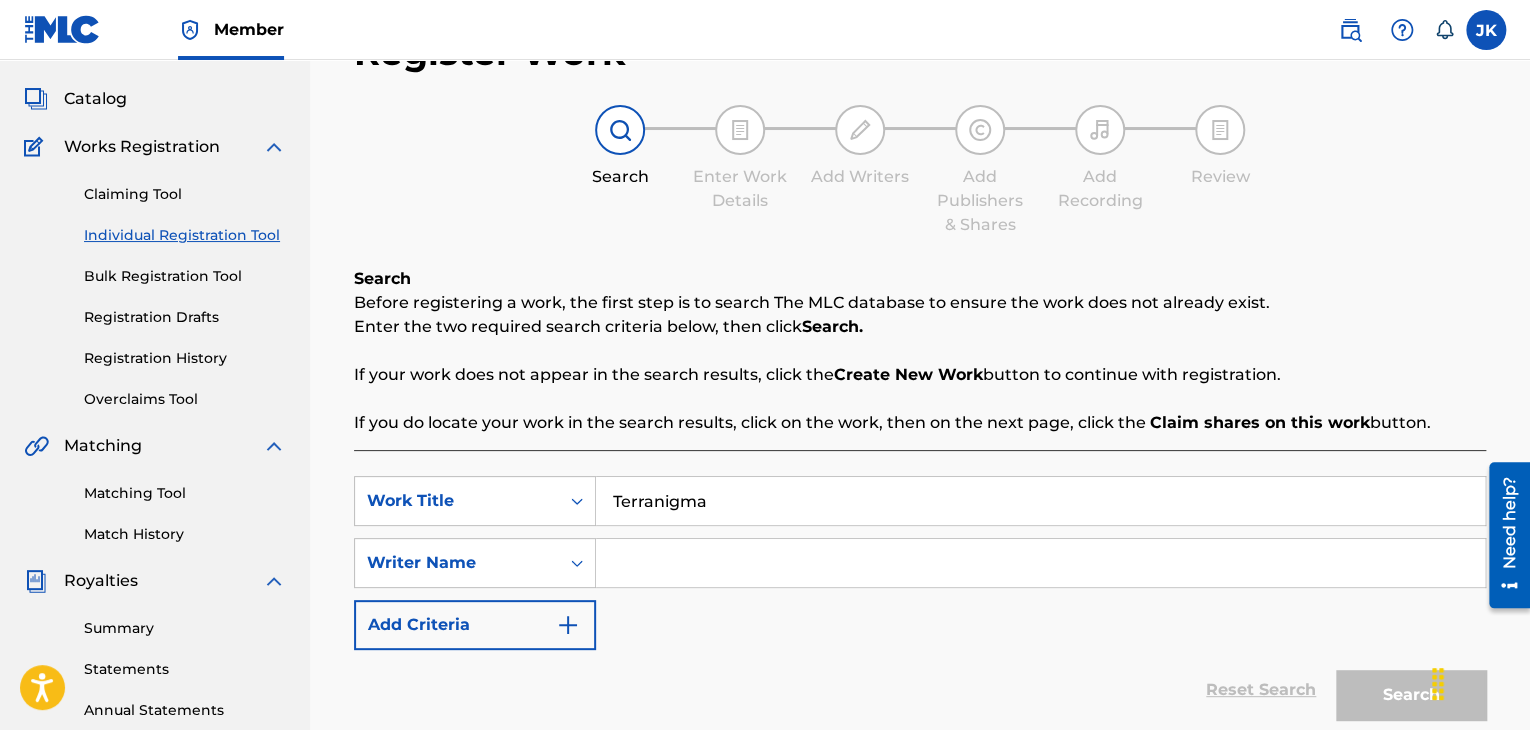 type on "[PRODUCT]" 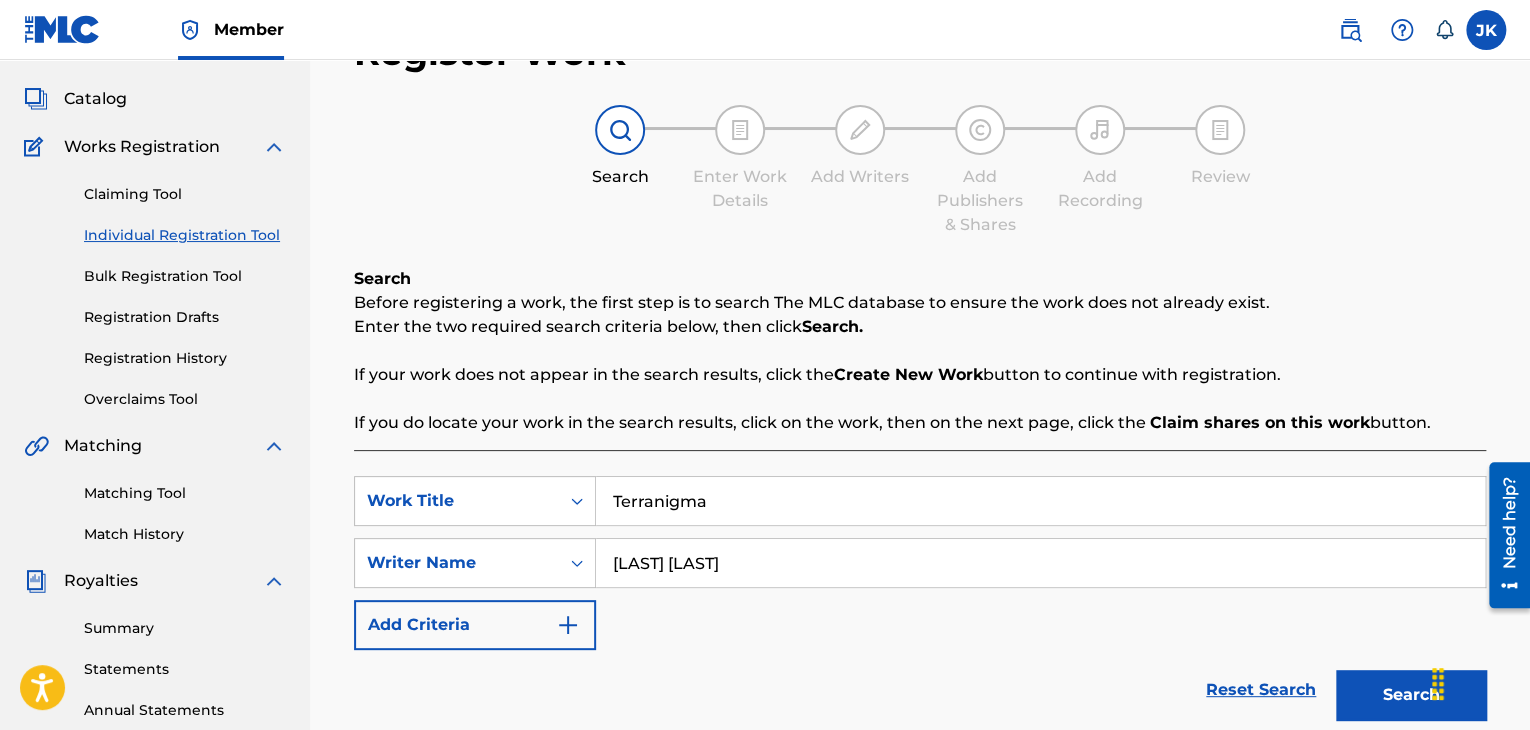 click on "Search" at bounding box center [1411, 695] 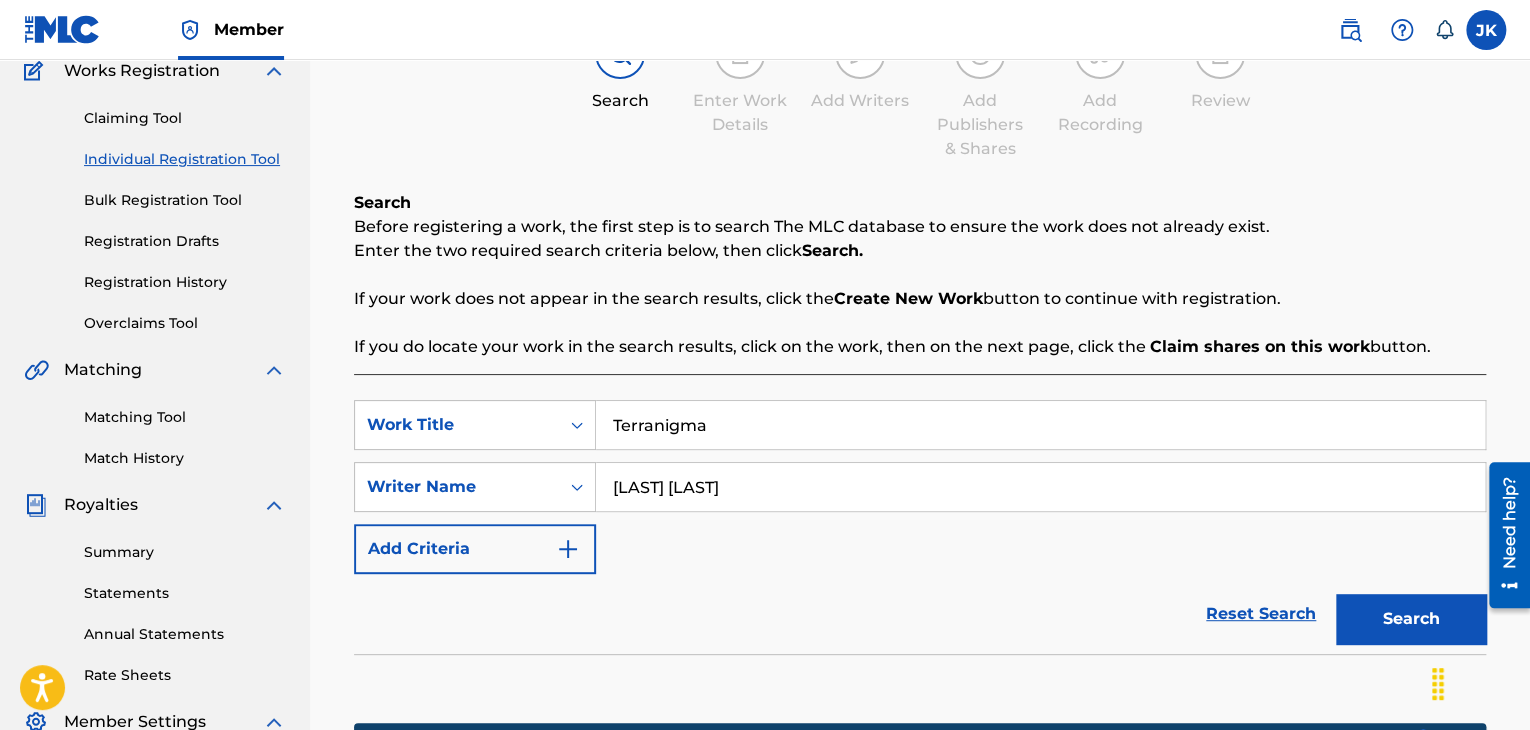 scroll, scrollTop: 400, scrollLeft: 0, axis: vertical 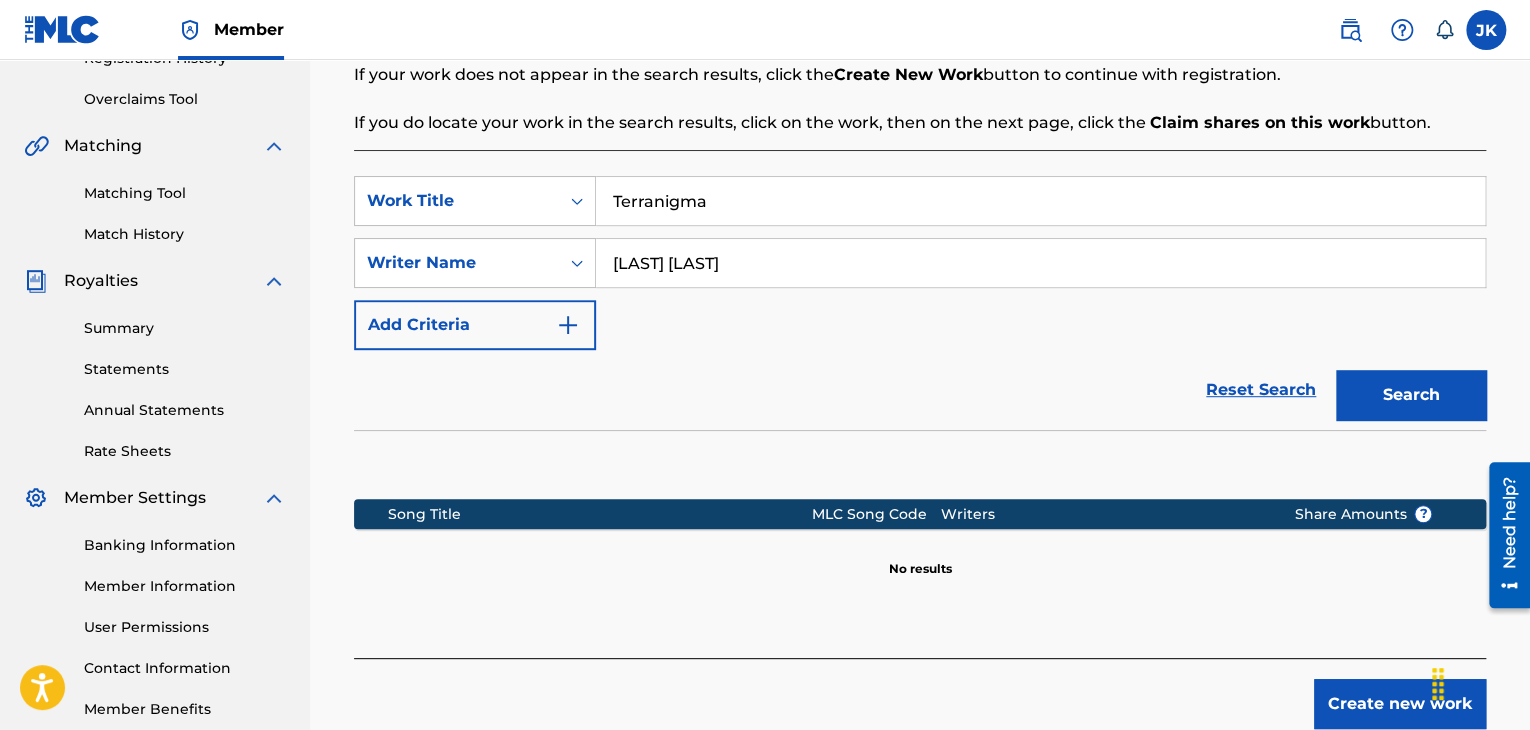 click on "Create new work" at bounding box center (1400, 704) 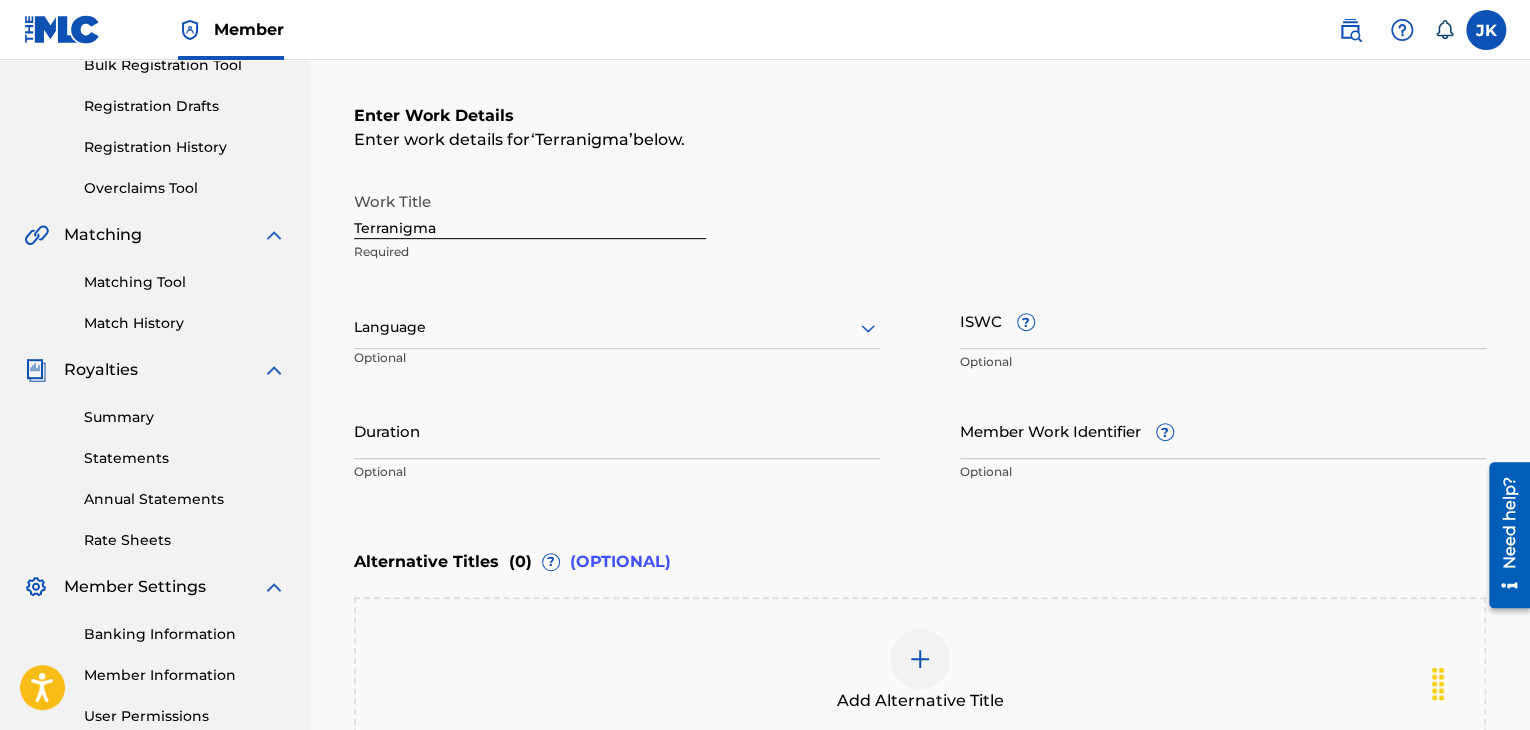 scroll, scrollTop: 200, scrollLeft: 0, axis: vertical 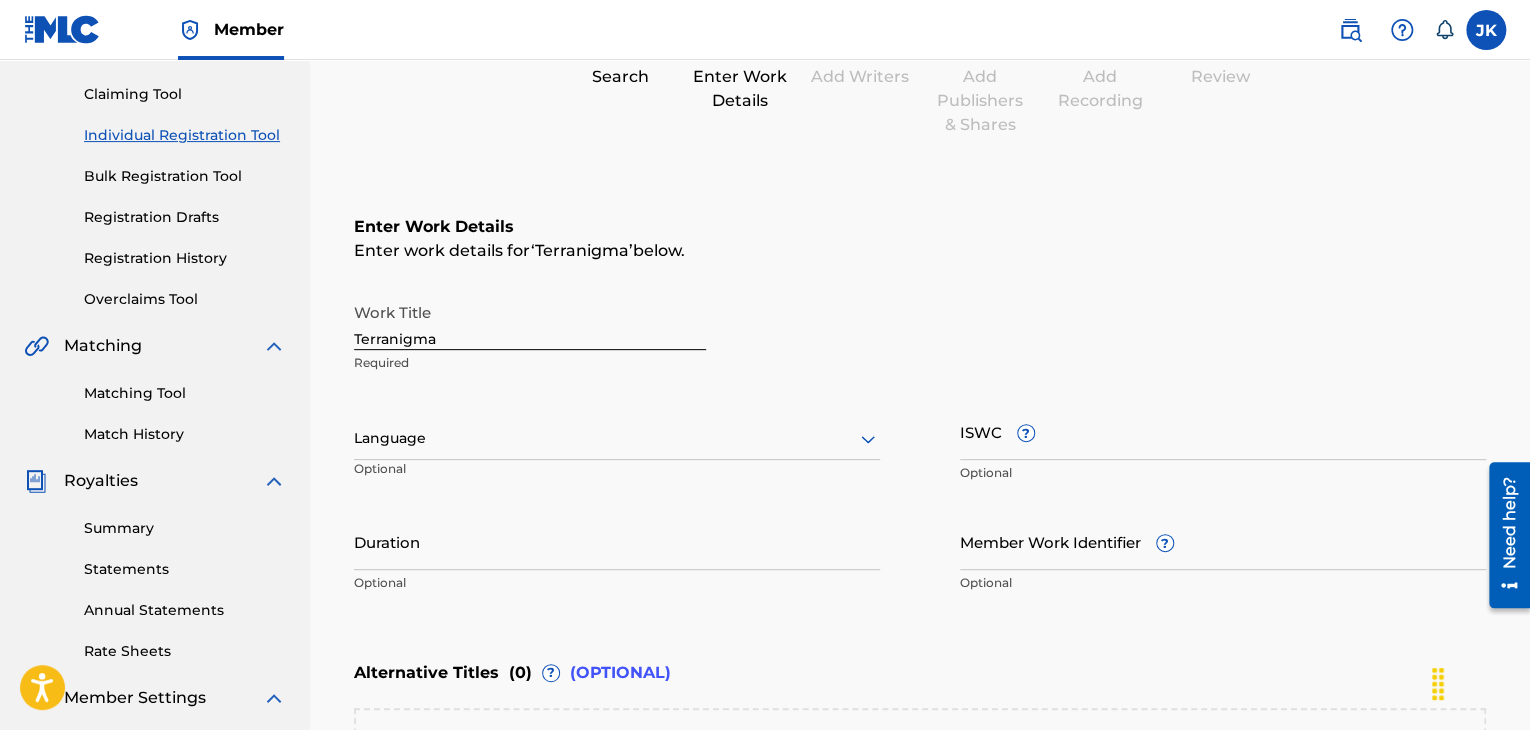 click 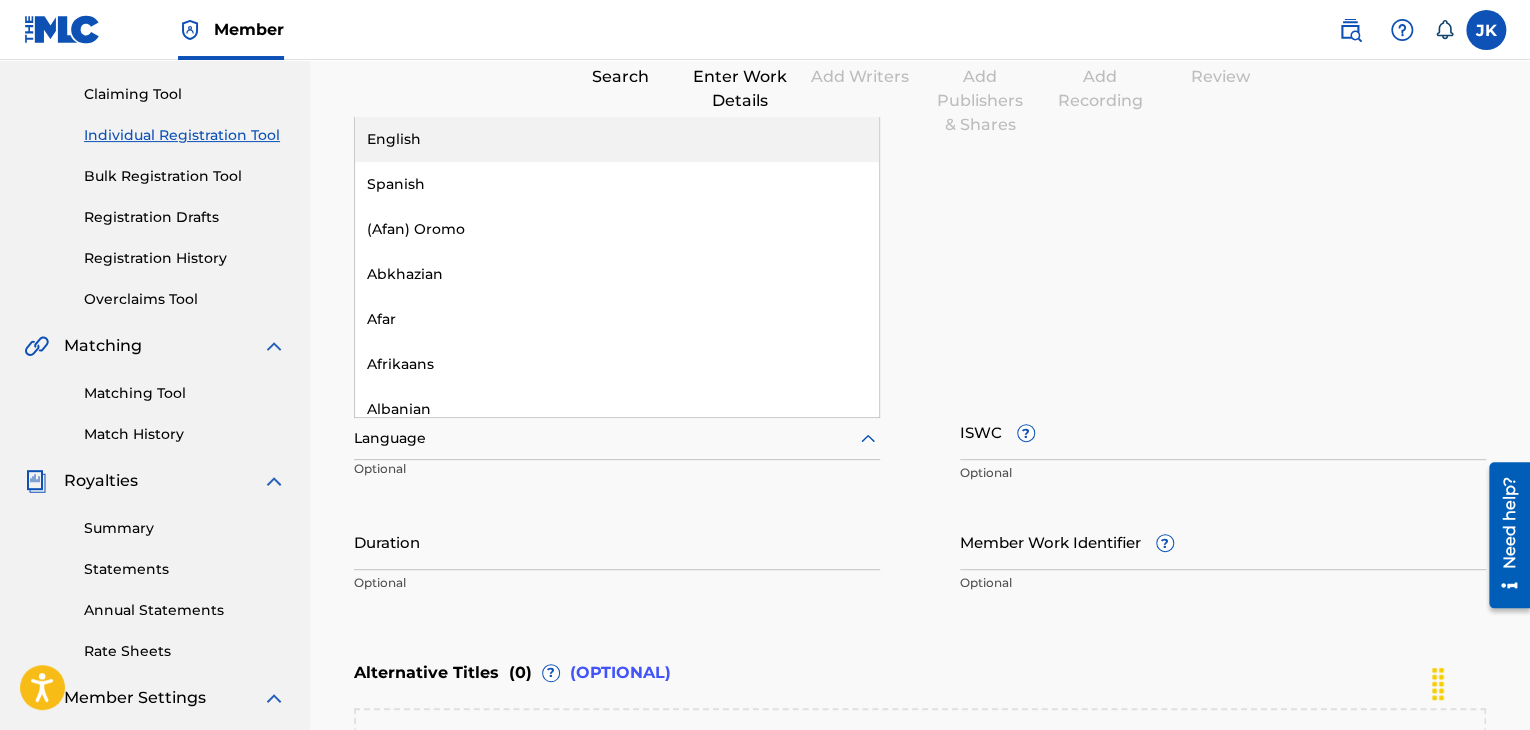 click on "English" at bounding box center [617, 139] 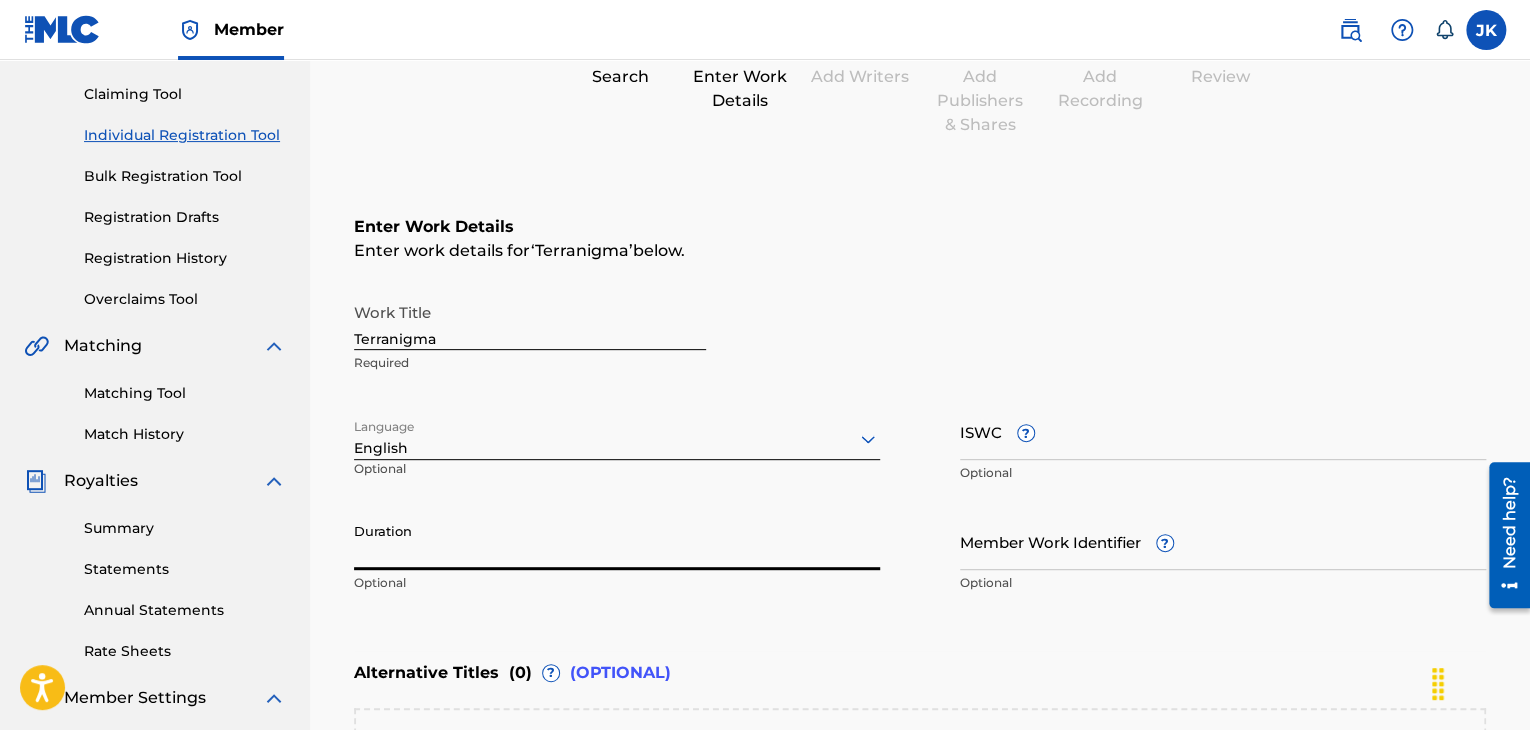 click on "Duration" at bounding box center [617, 541] 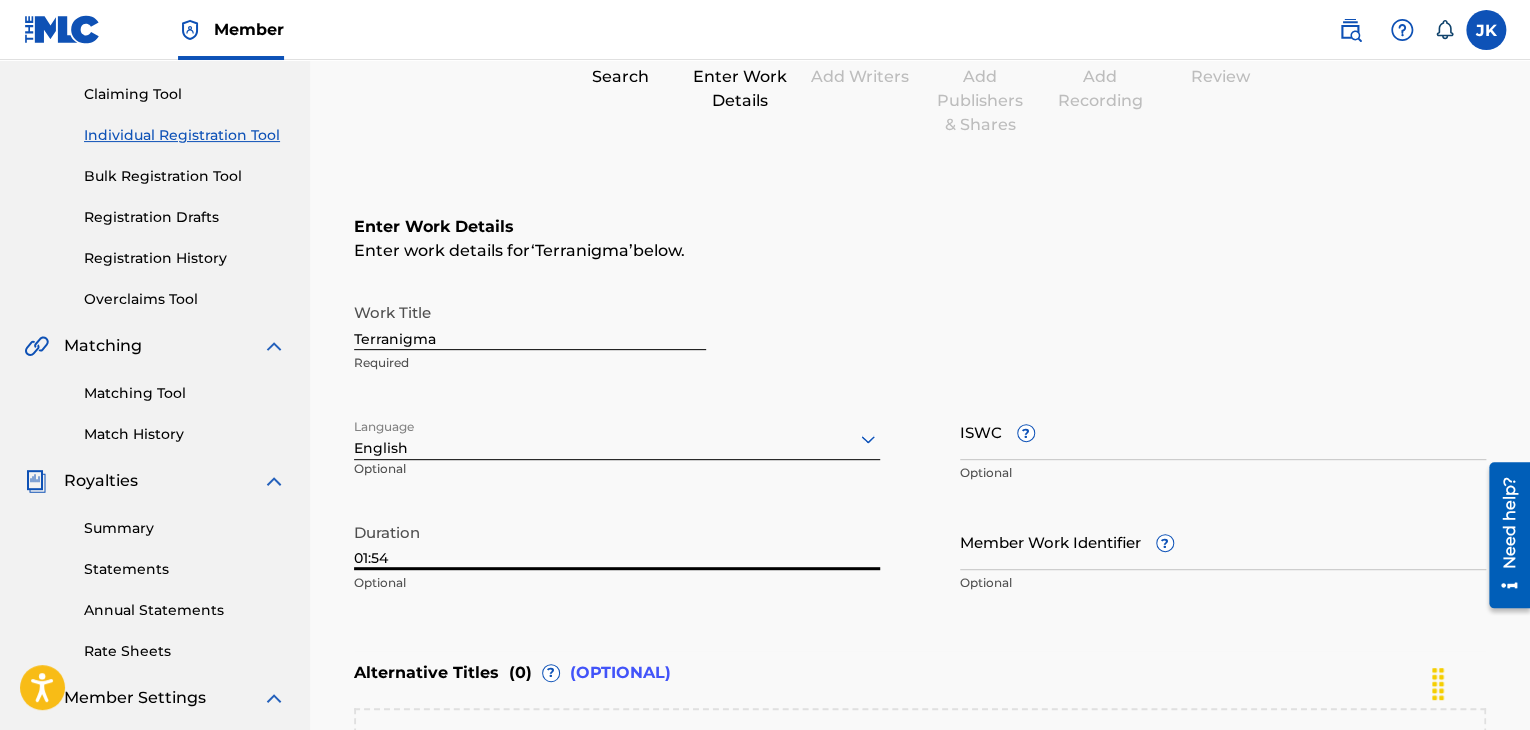 type on "01:54" 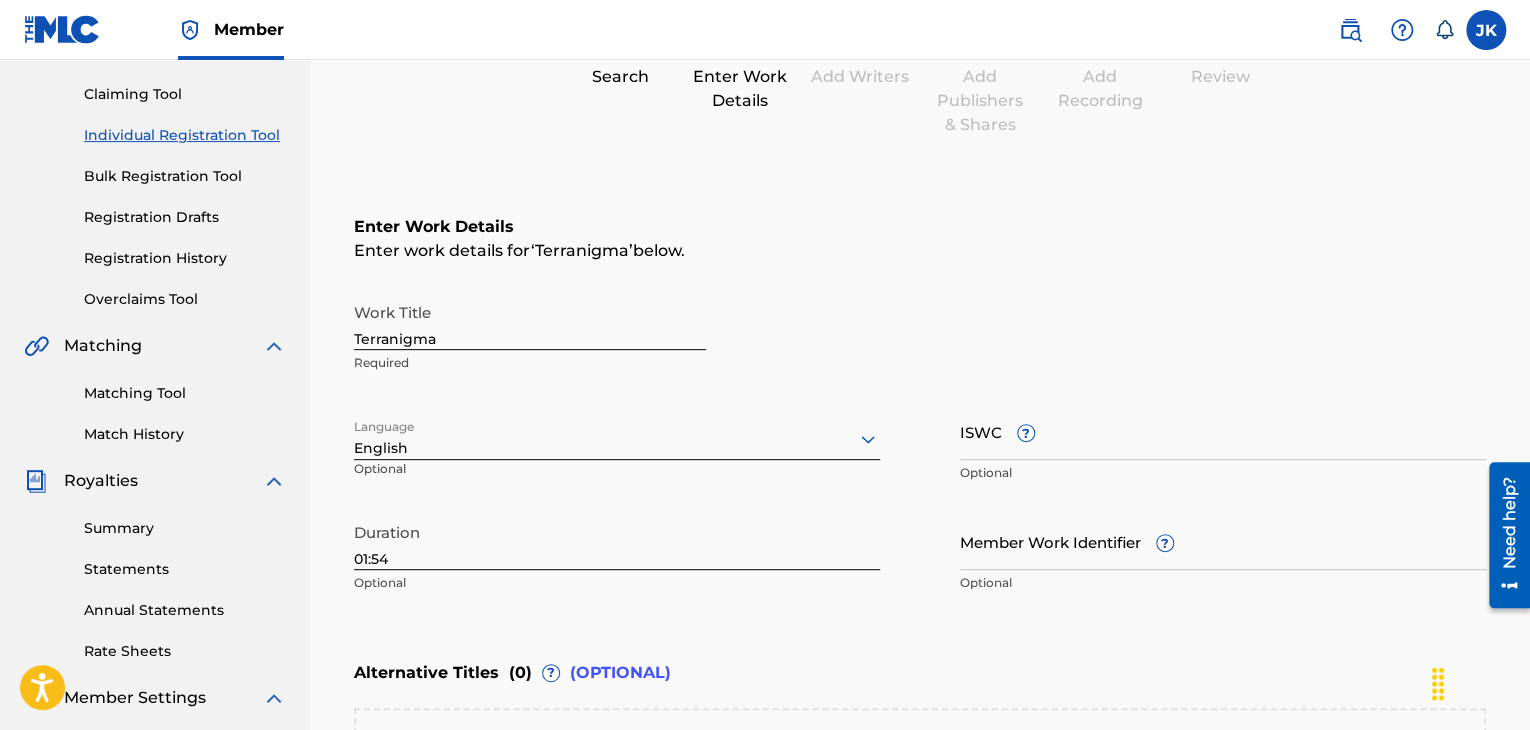 click on "Enter Work Details Enter work details for  ‘ Terranigma ’  below. Work Title   Terranigma Required Language English Optional ISWC   ? Optional Duration   01:54 Optional Member Work Identifier   ? Optional" at bounding box center (920, 409) 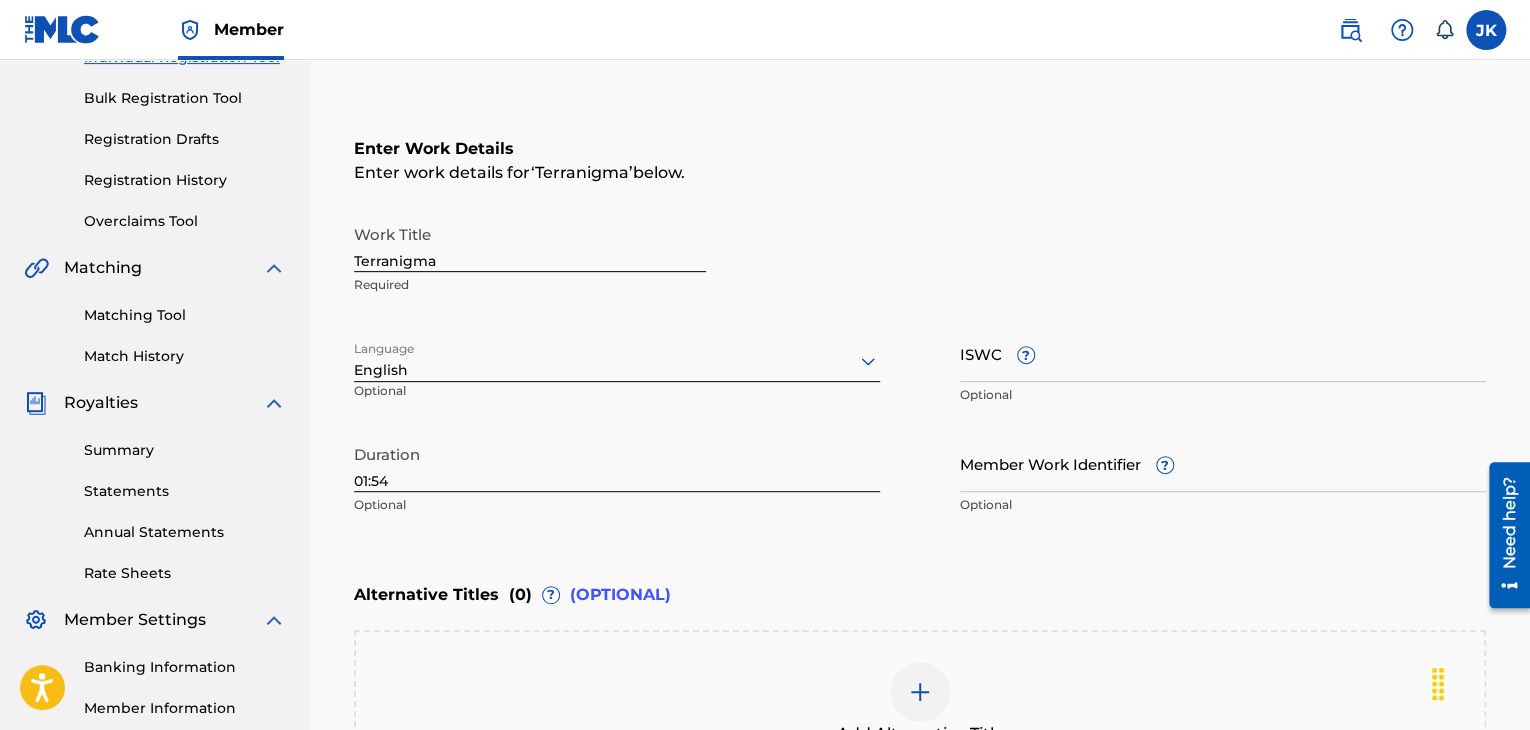 scroll, scrollTop: 500, scrollLeft: 0, axis: vertical 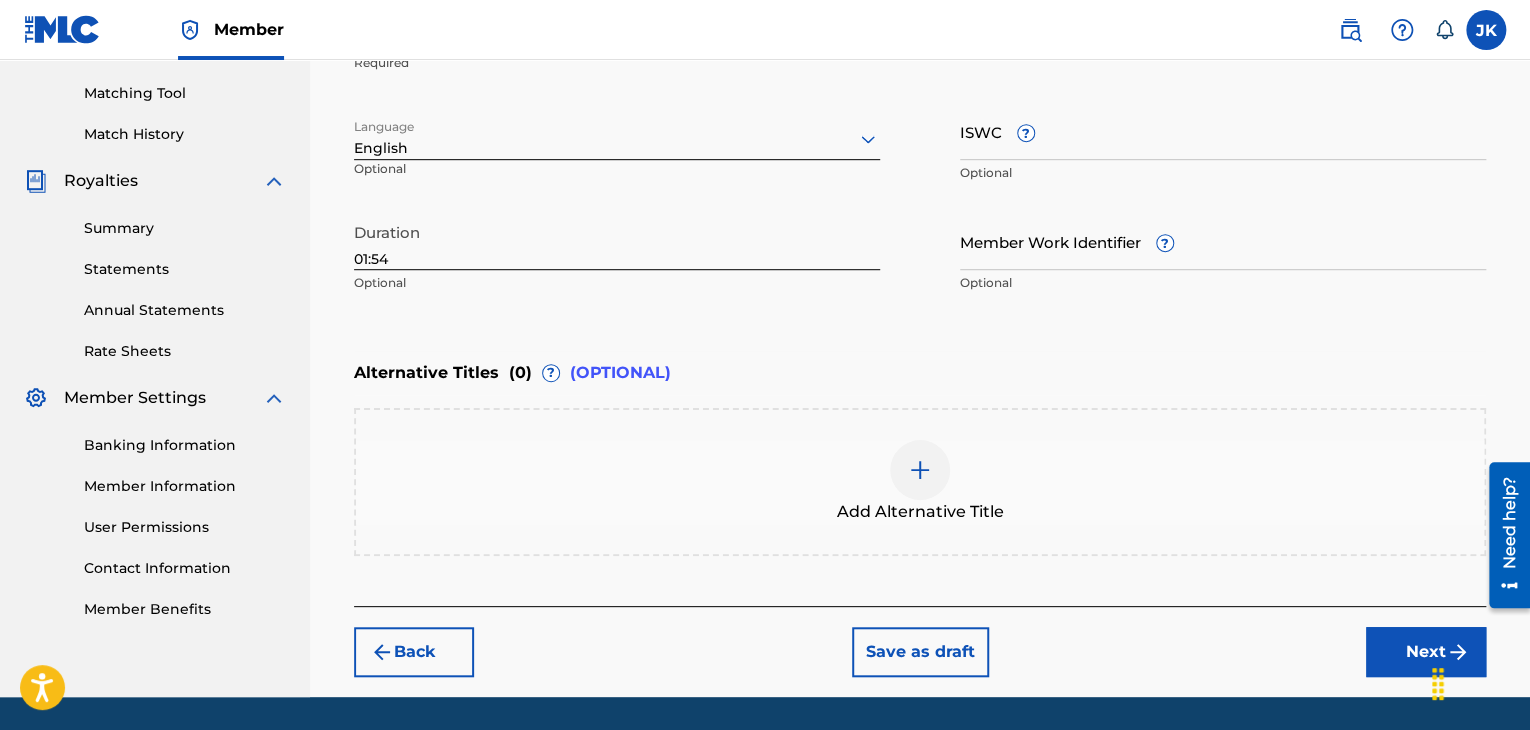 click on "Next" at bounding box center [1426, 652] 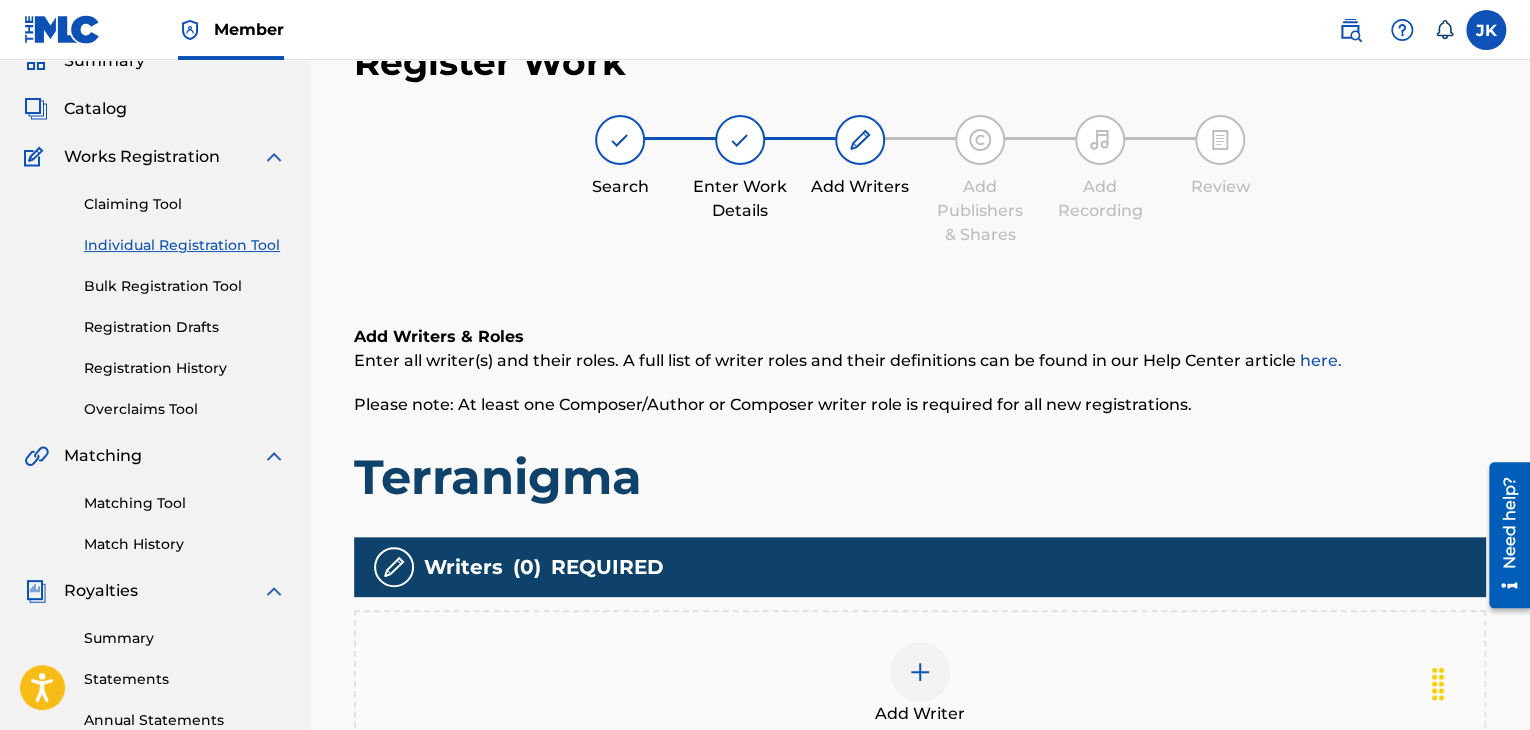 scroll, scrollTop: 190, scrollLeft: 0, axis: vertical 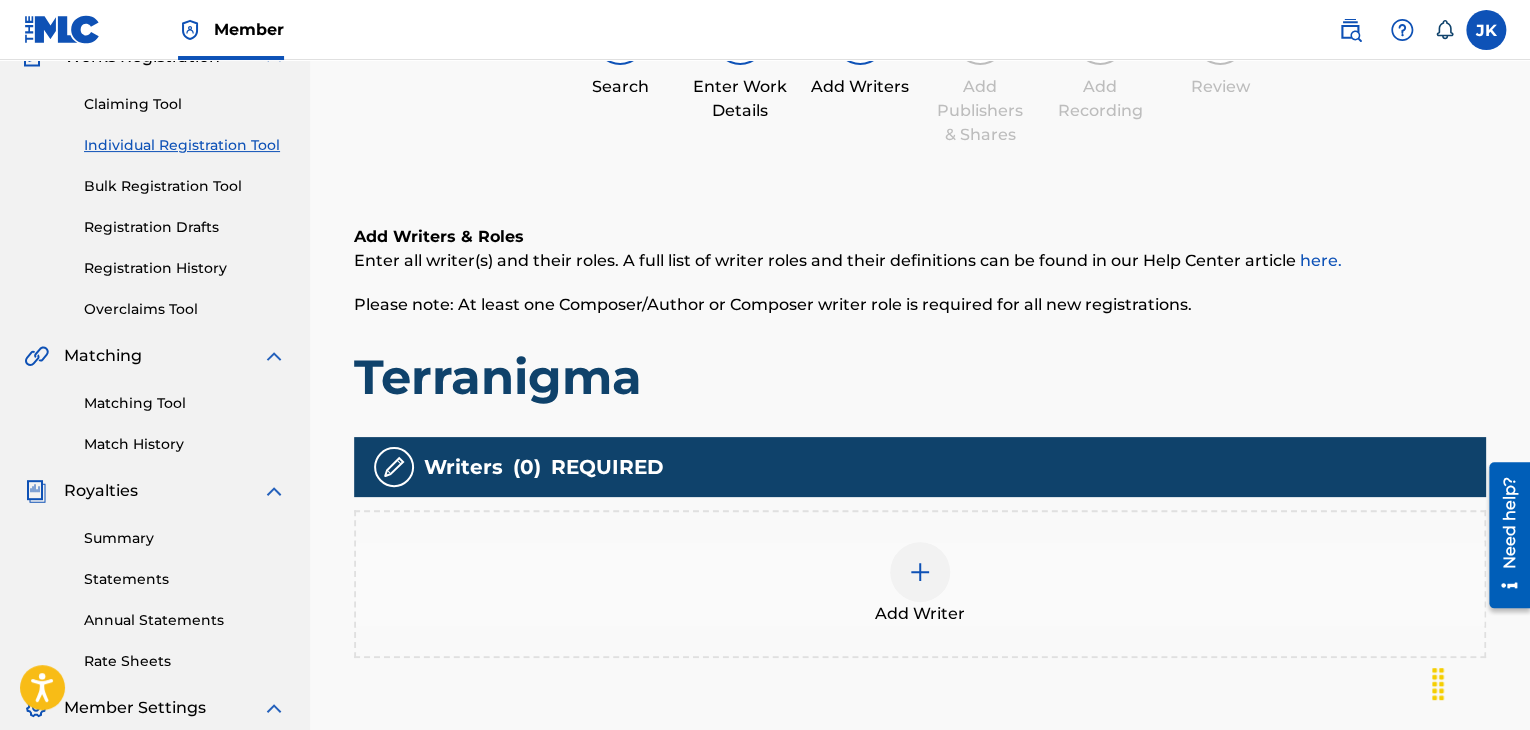 click at bounding box center [920, 572] 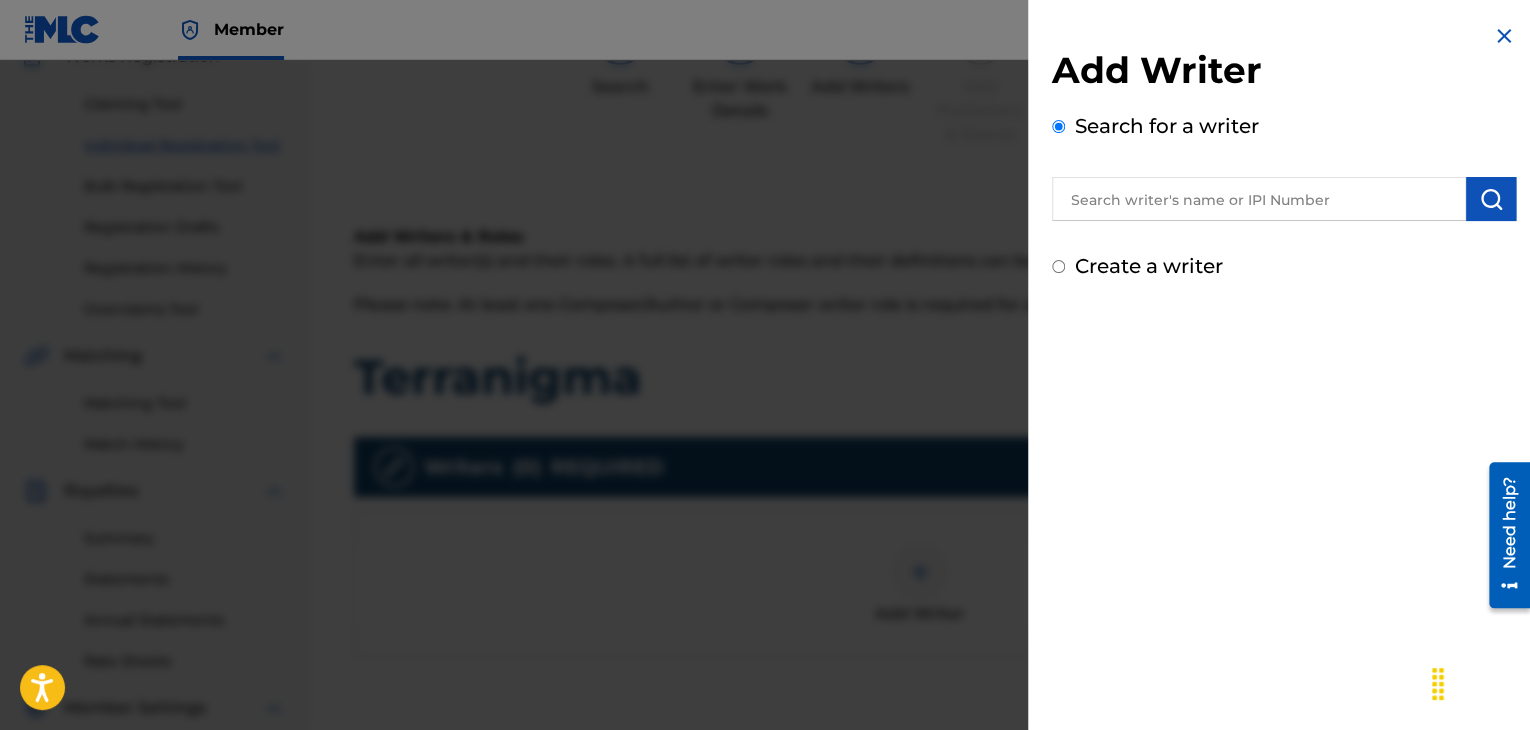 click at bounding box center [1259, 199] 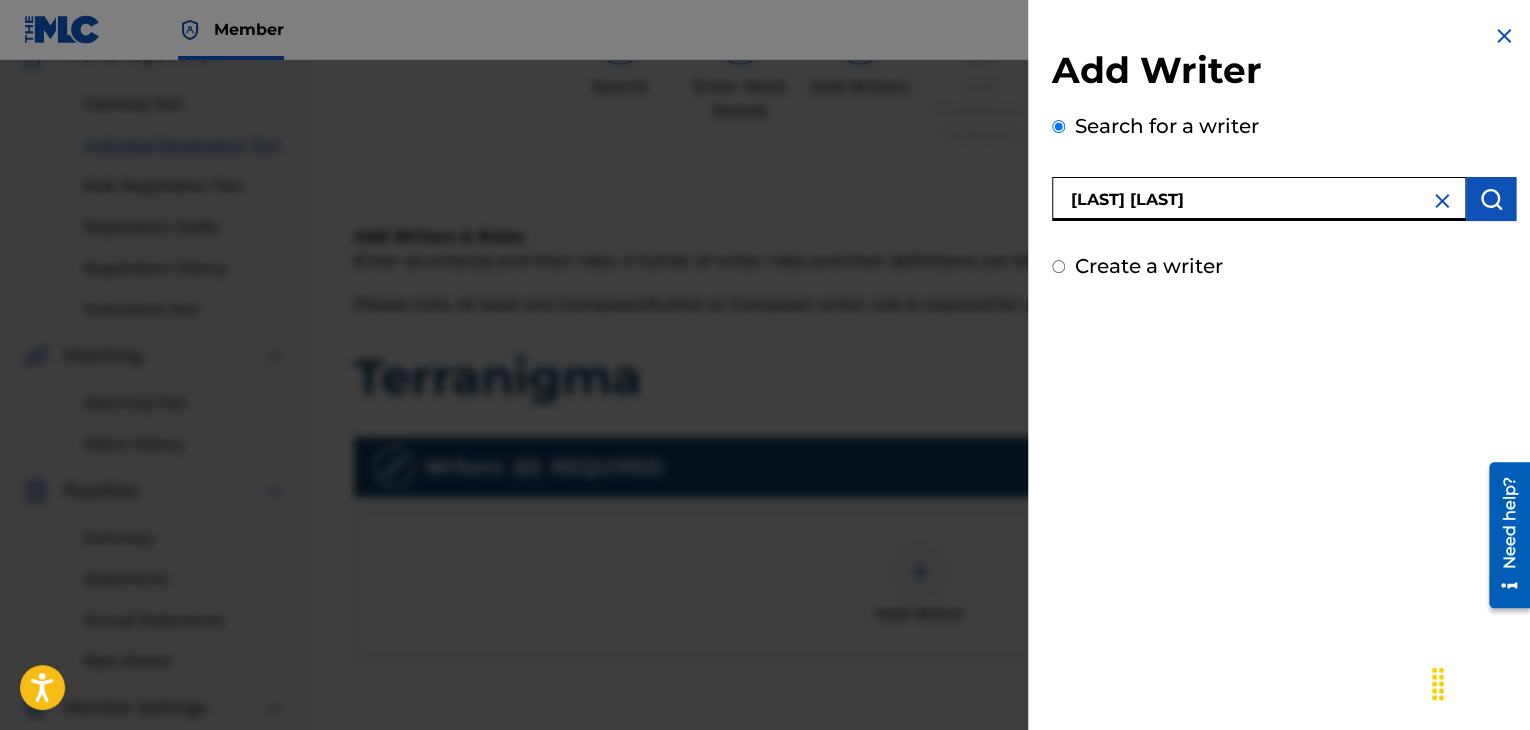 type on "[FIRST] [LAST]" 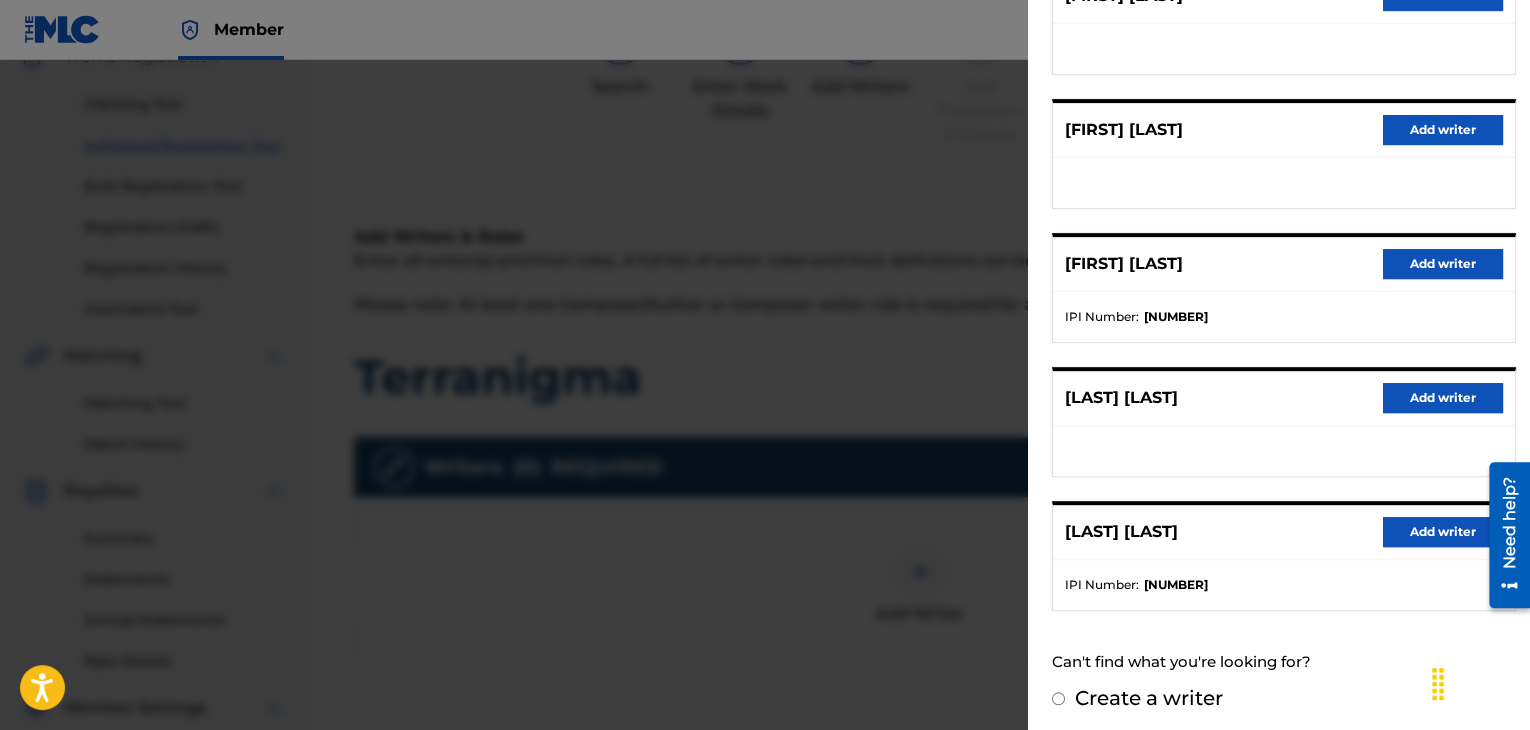 scroll, scrollTop: 310, scrollLeft: 0, axis: vertical 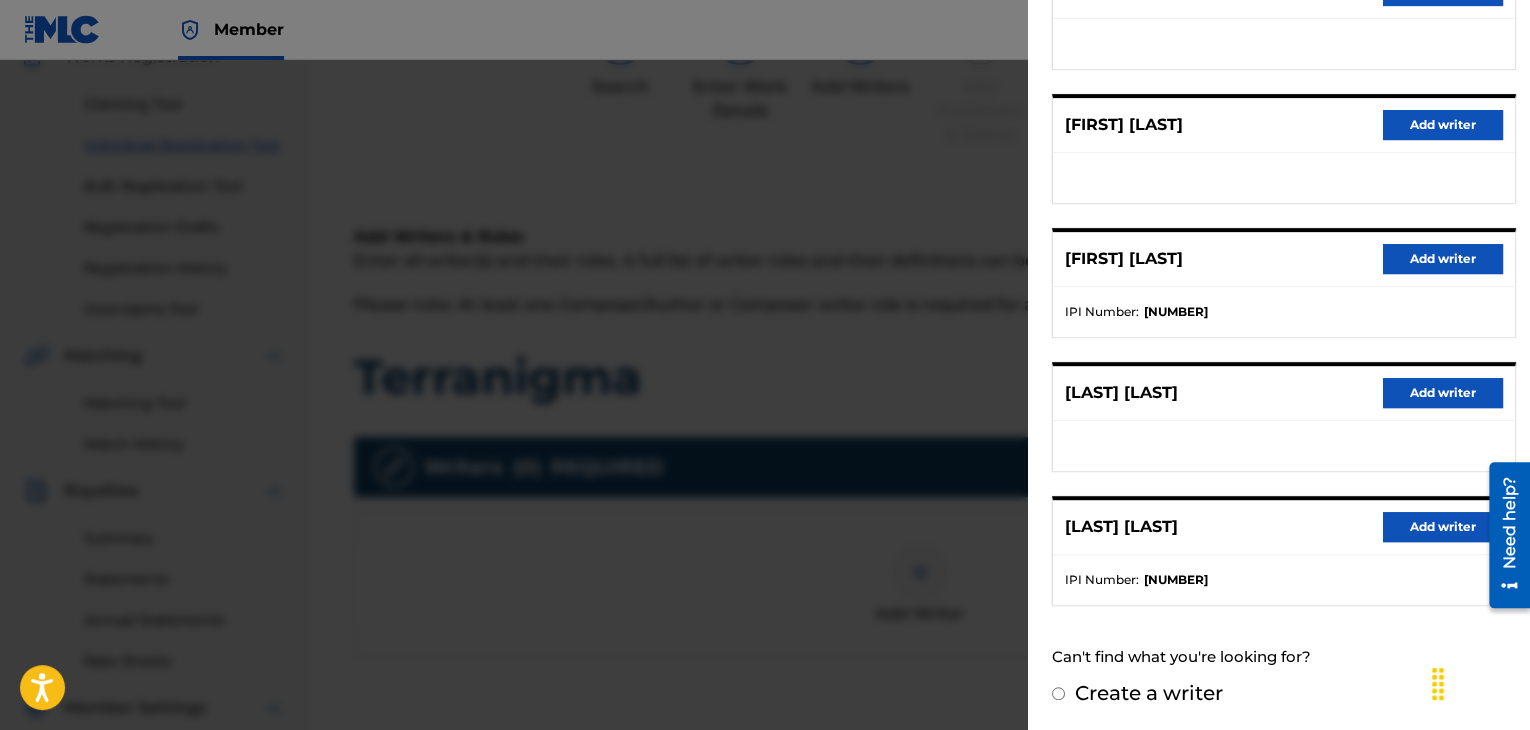 click on "Add writer" at bounding box center [1443, 527] 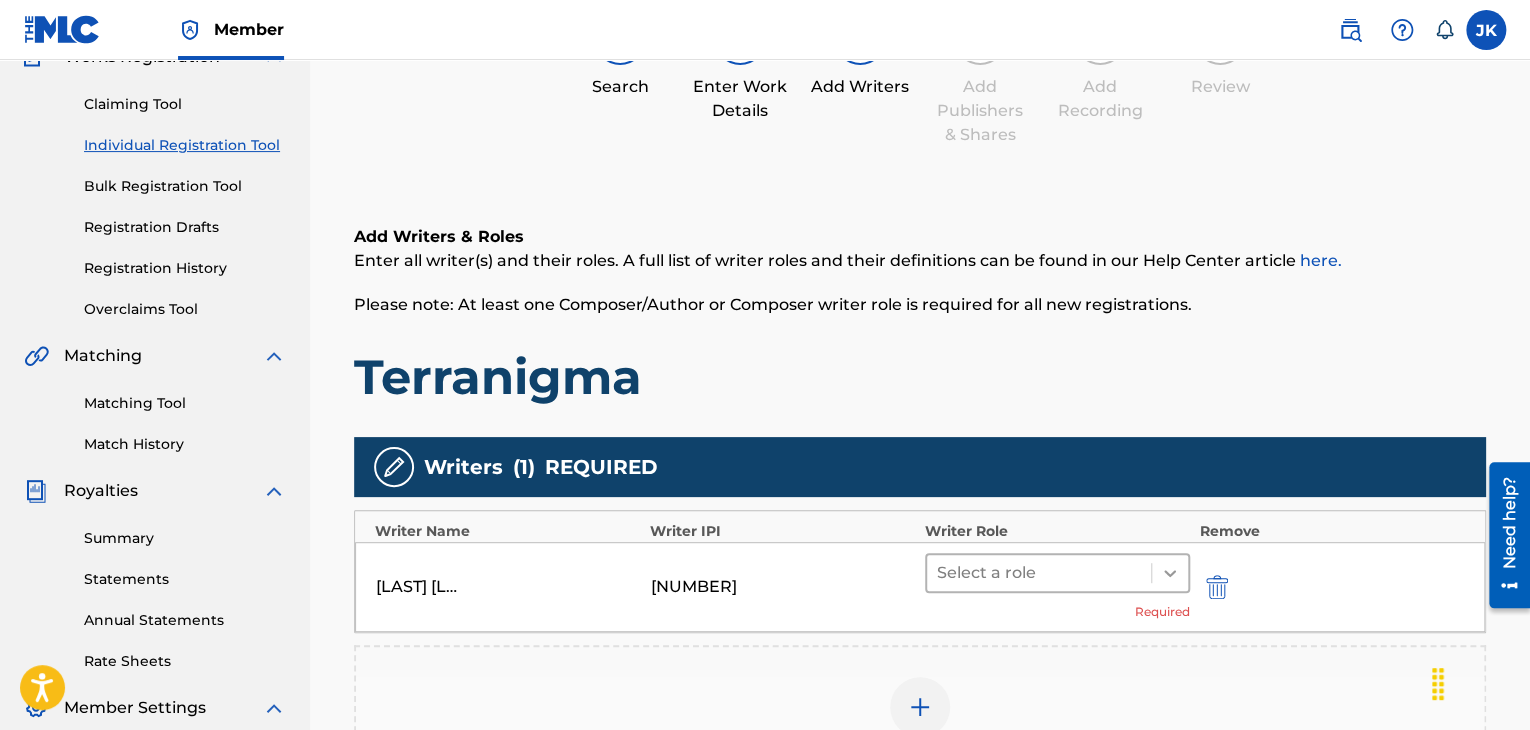 click 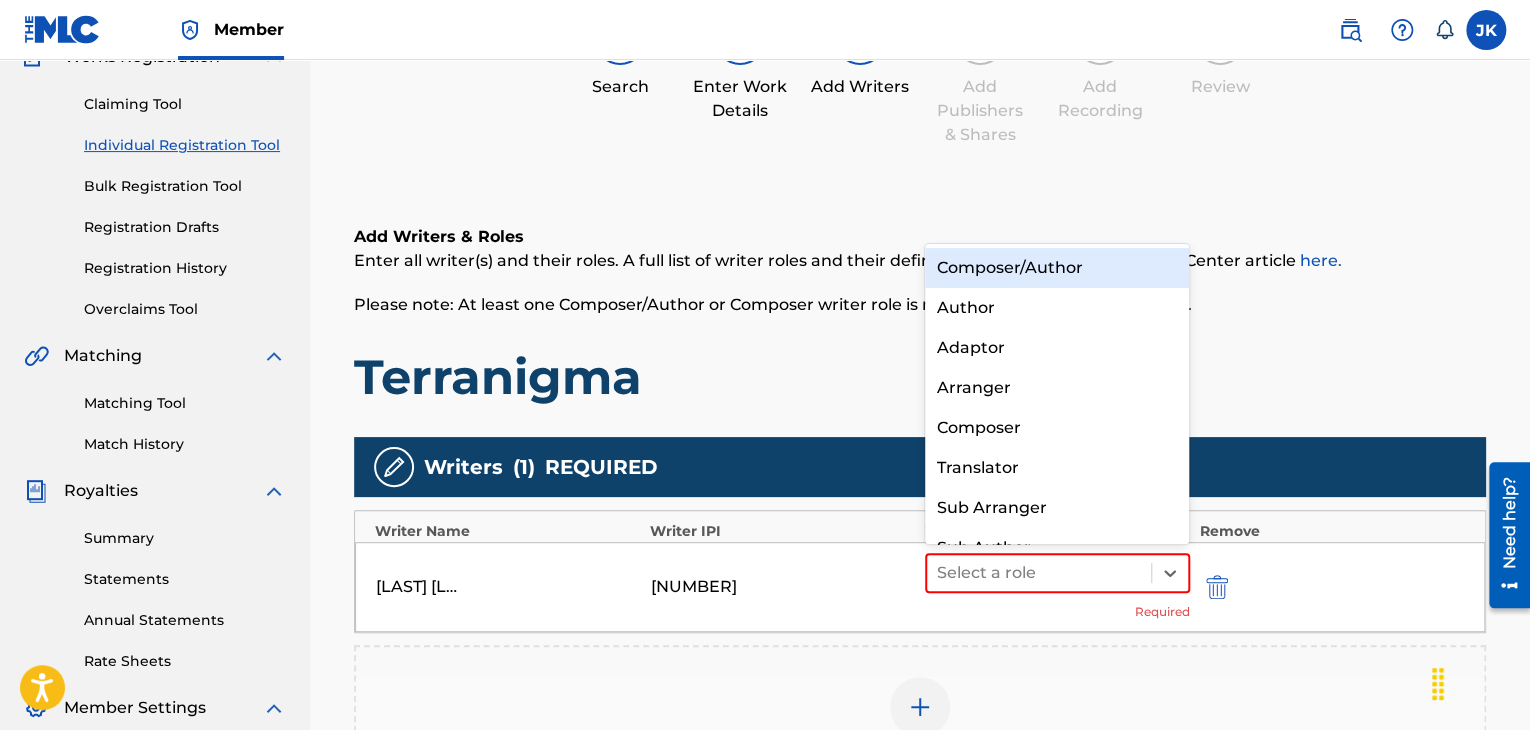 click on "Composer/Author" at bounding box center [1057, 268] 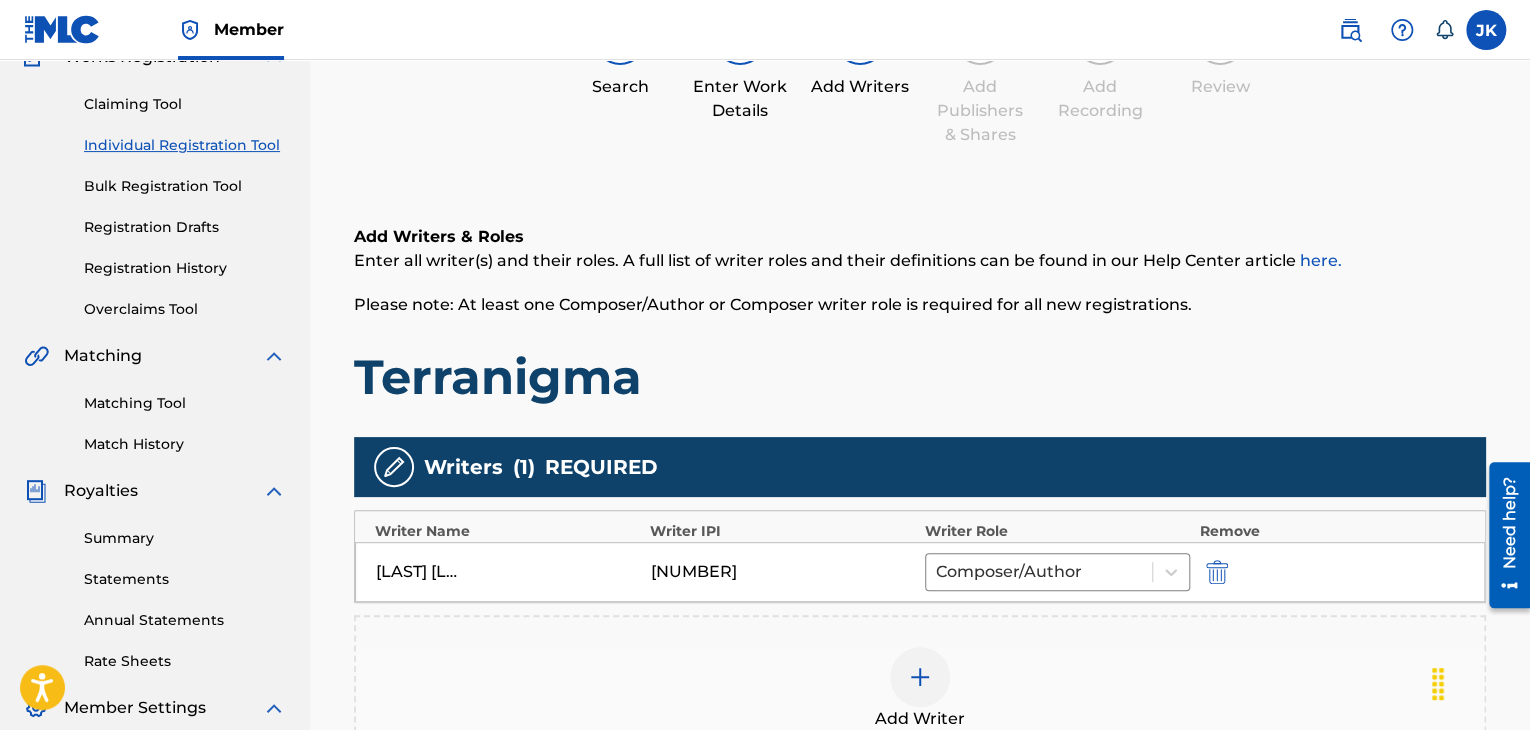 click on "[PRODUCT]" at bounding box center (920, 377) 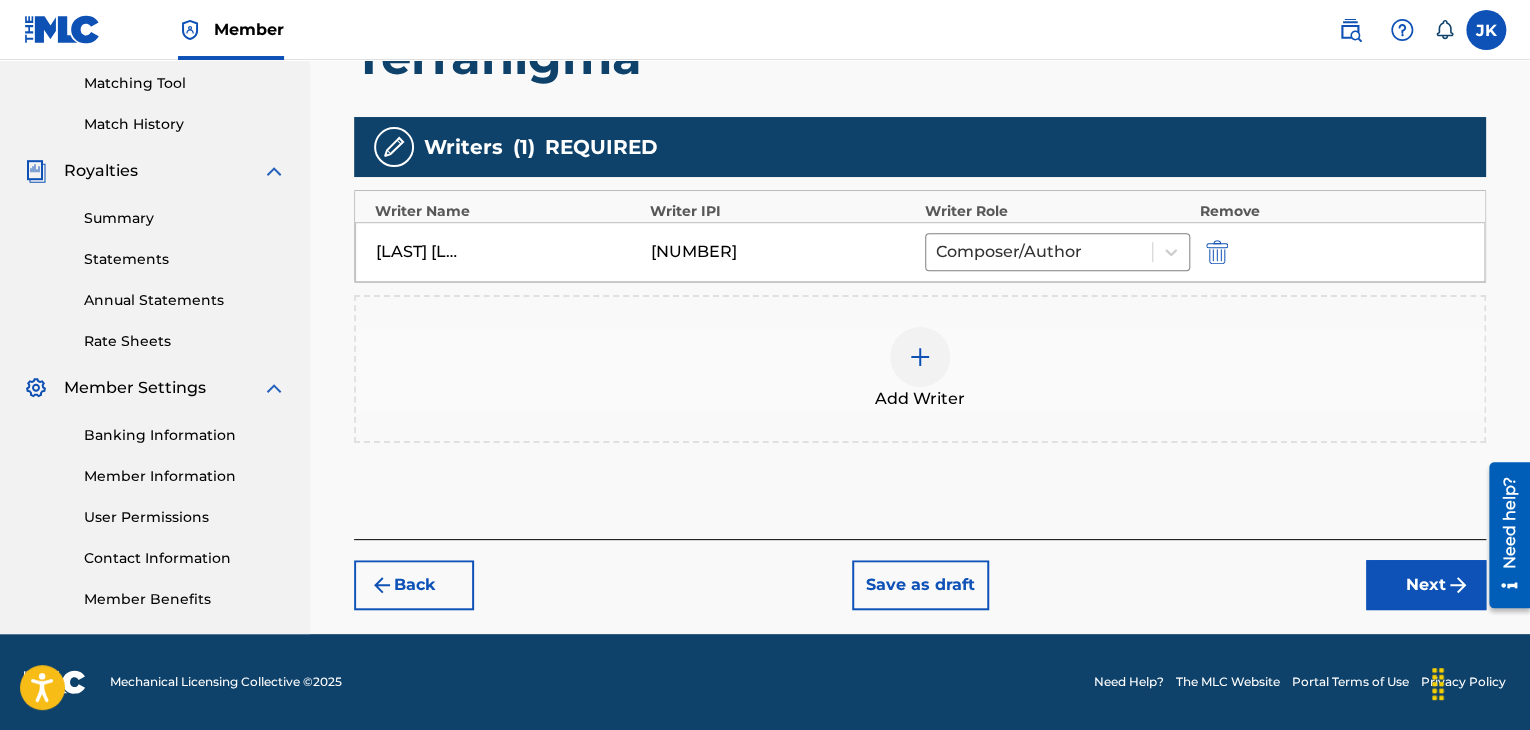 click on "Next" at bounding box center [1426, 585] 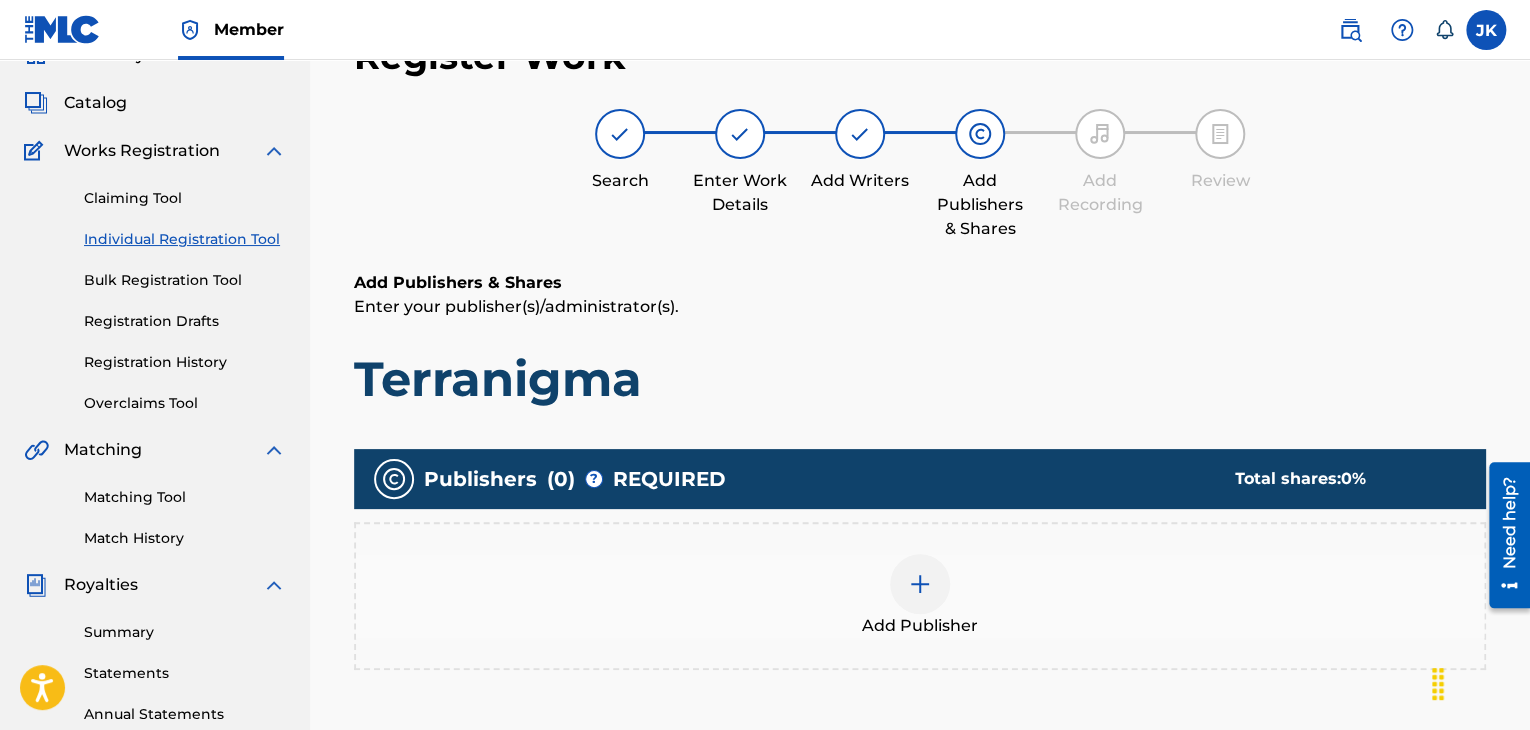 scroll, scrollTop: 90, scrollLeft: 0, axis: vertical 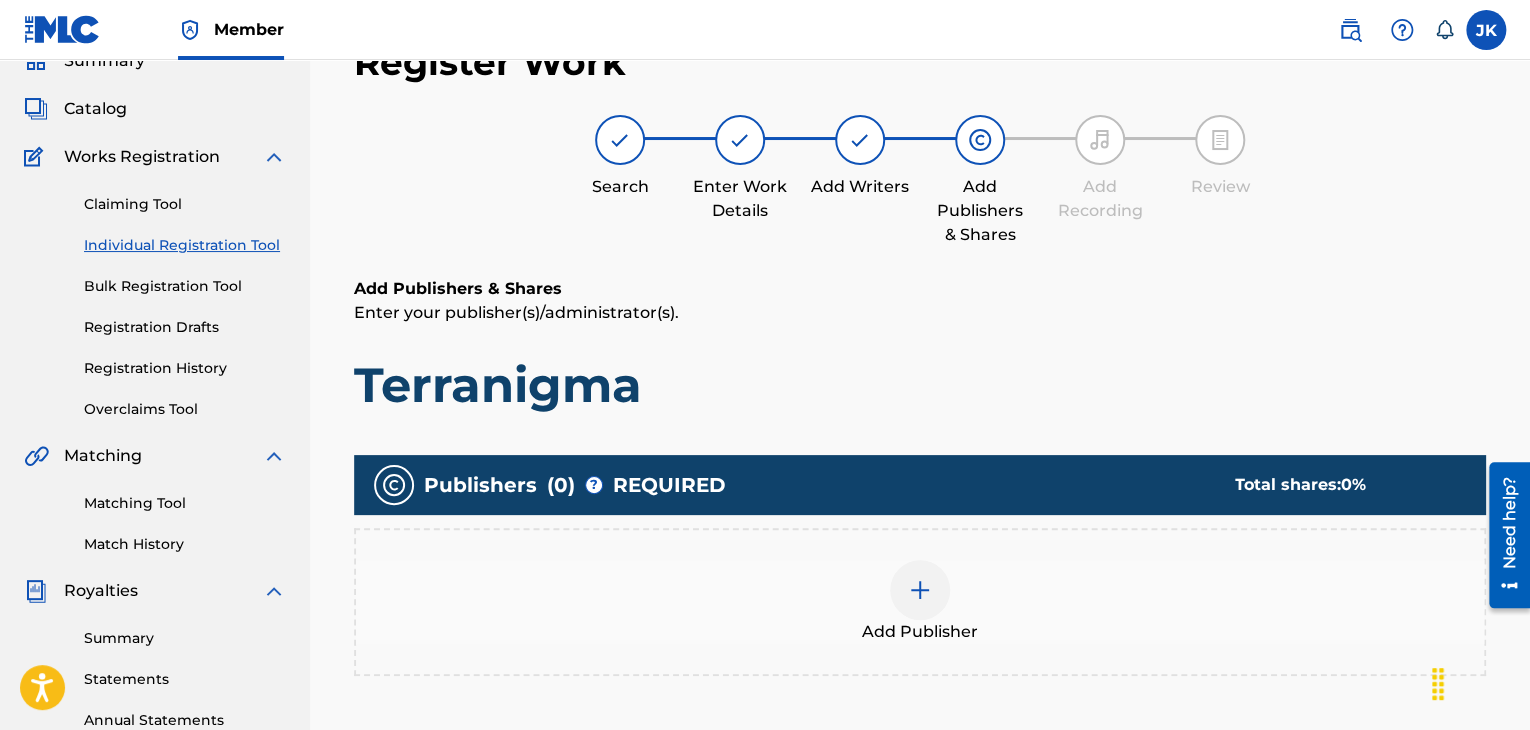 click at bounding box center (920, 590) 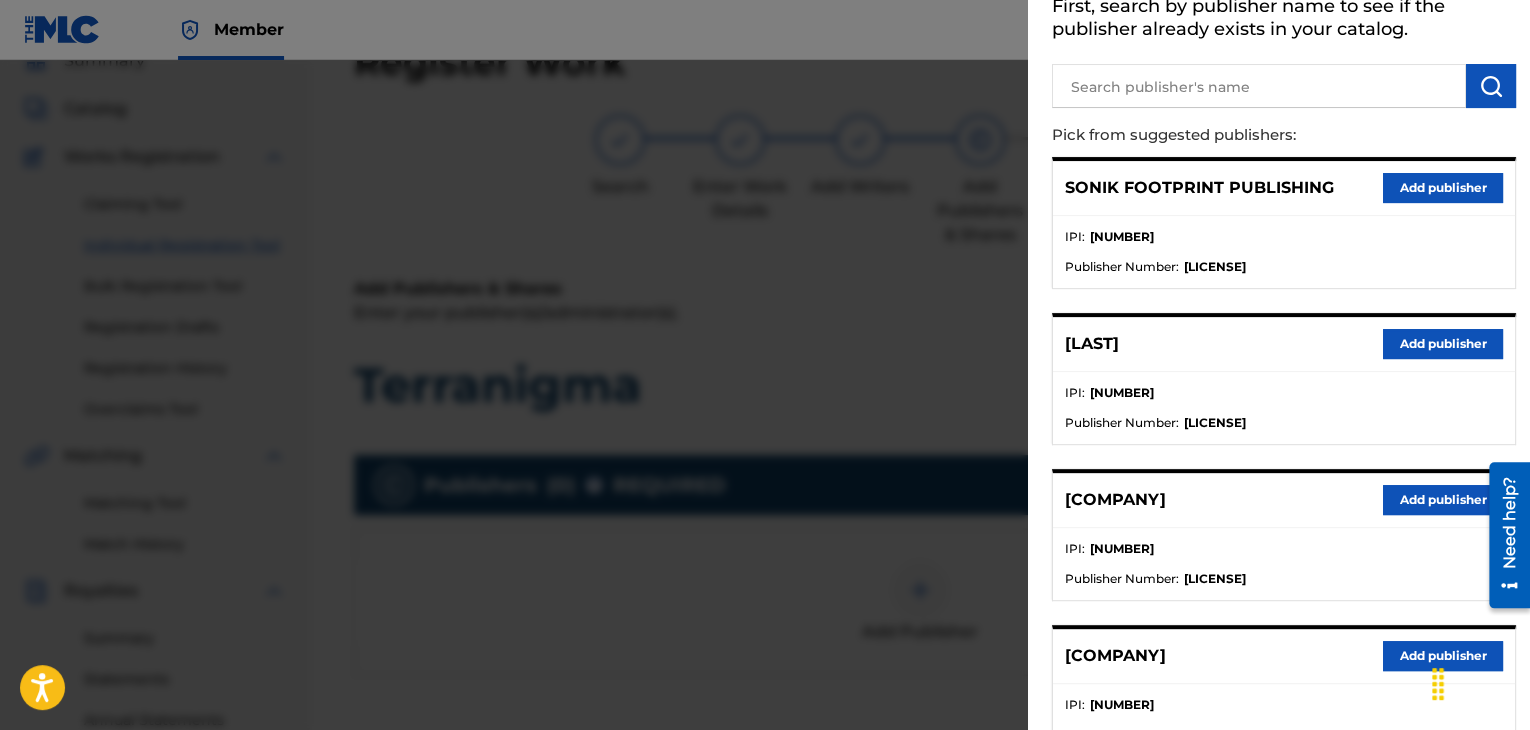 scroll, scrollTop: 300, scrollLeft: 0, axis: vertical 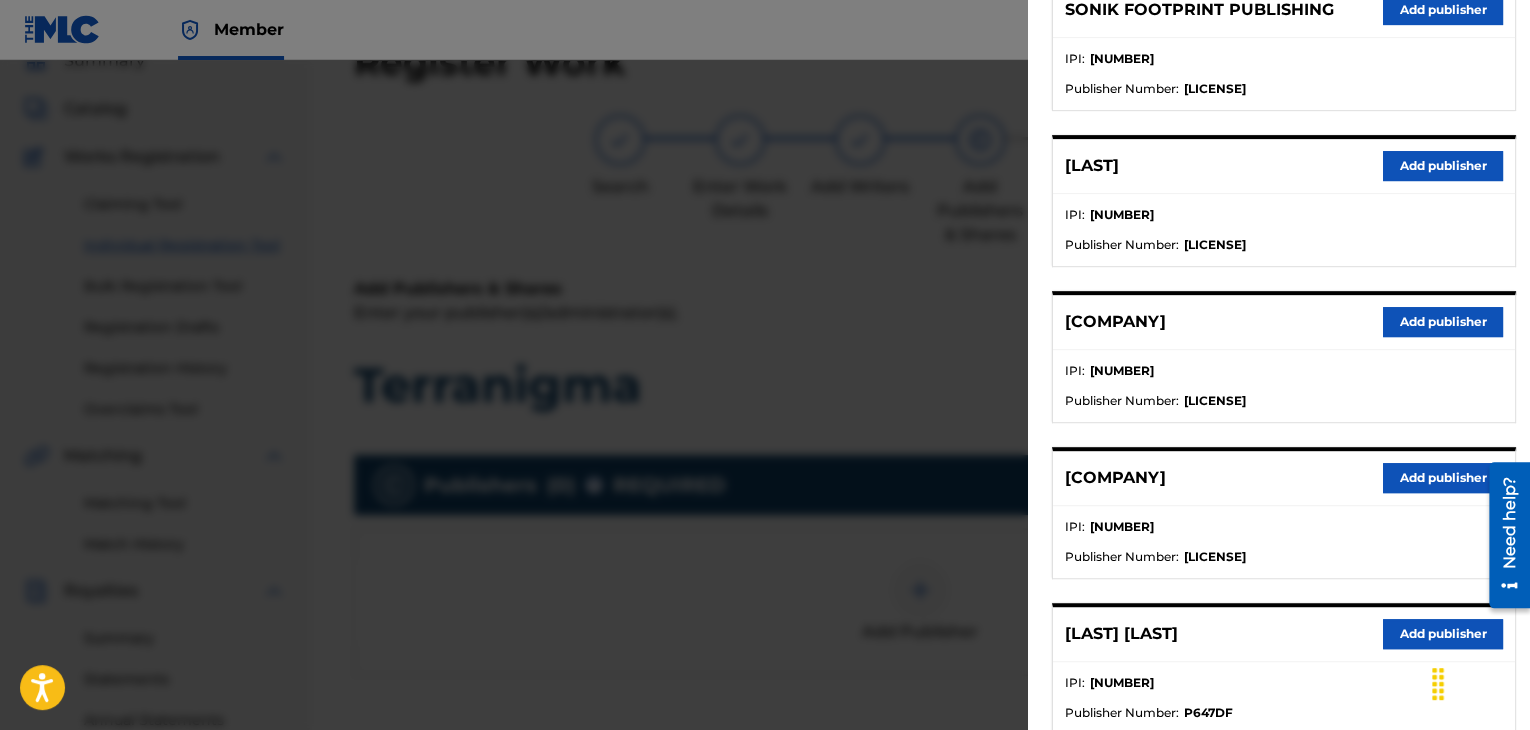 click on "Add publisher" at bounding box center [1443, 634] 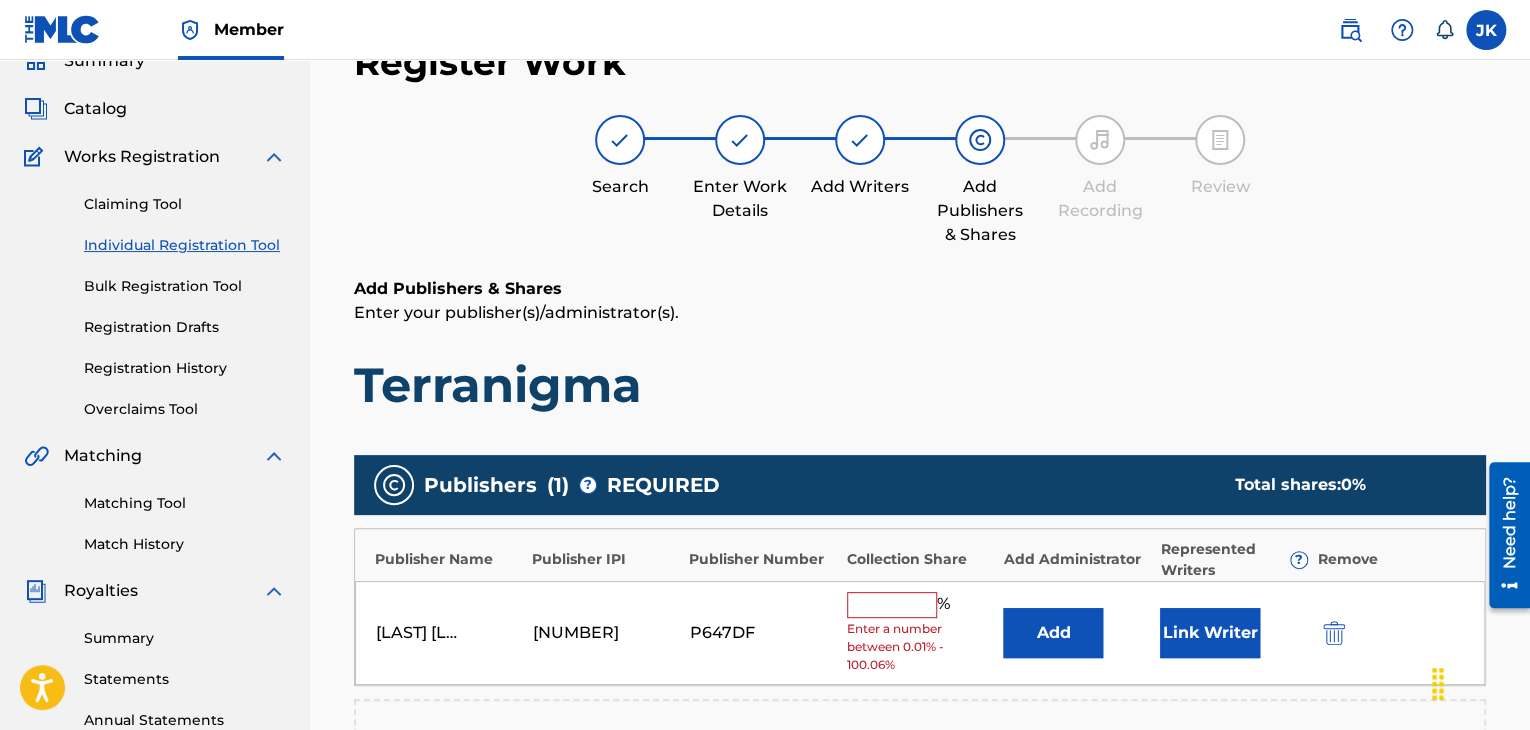 click on "Add" at bounding box center [1053, 633] 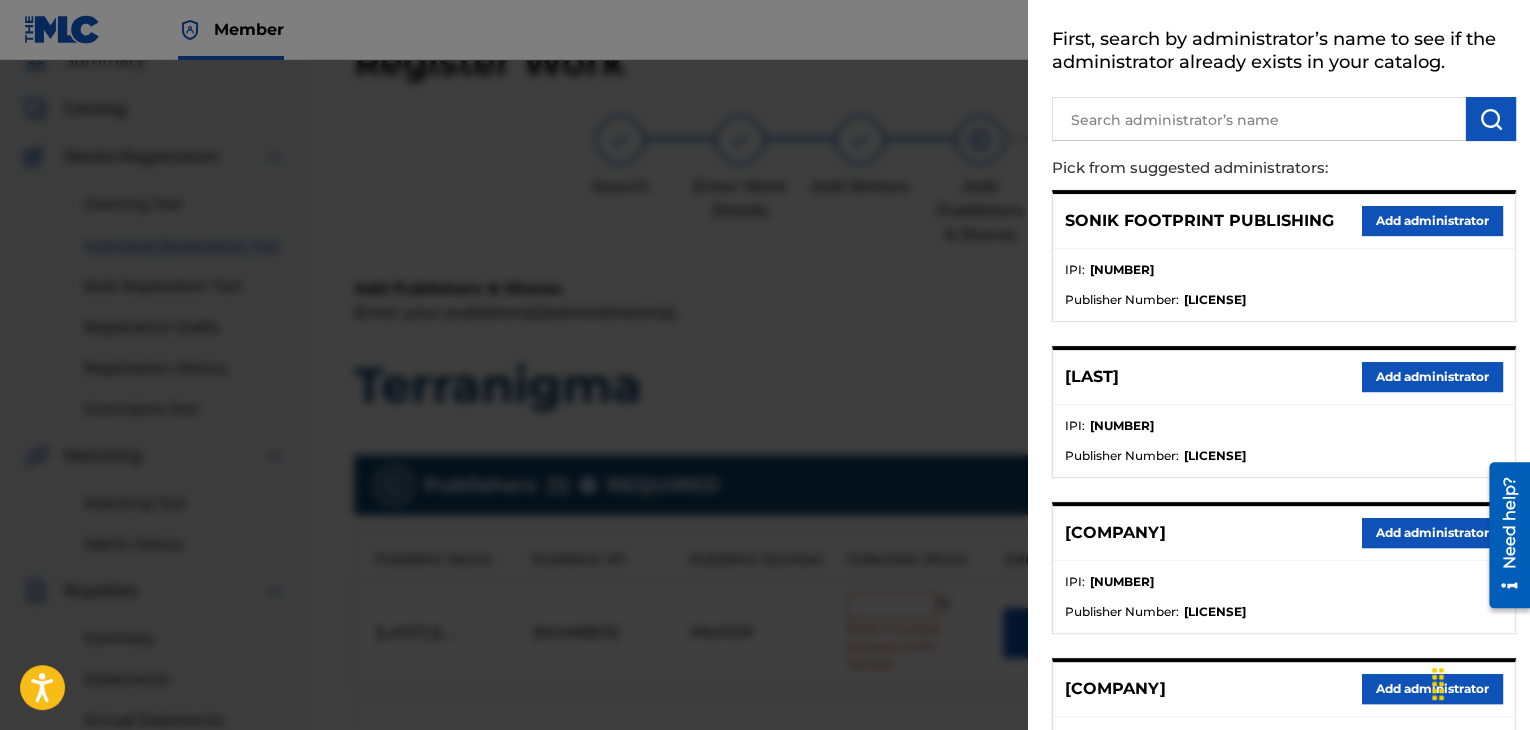 scroll, scrollTop: 300, scrollLeft: 0, axis: vertical 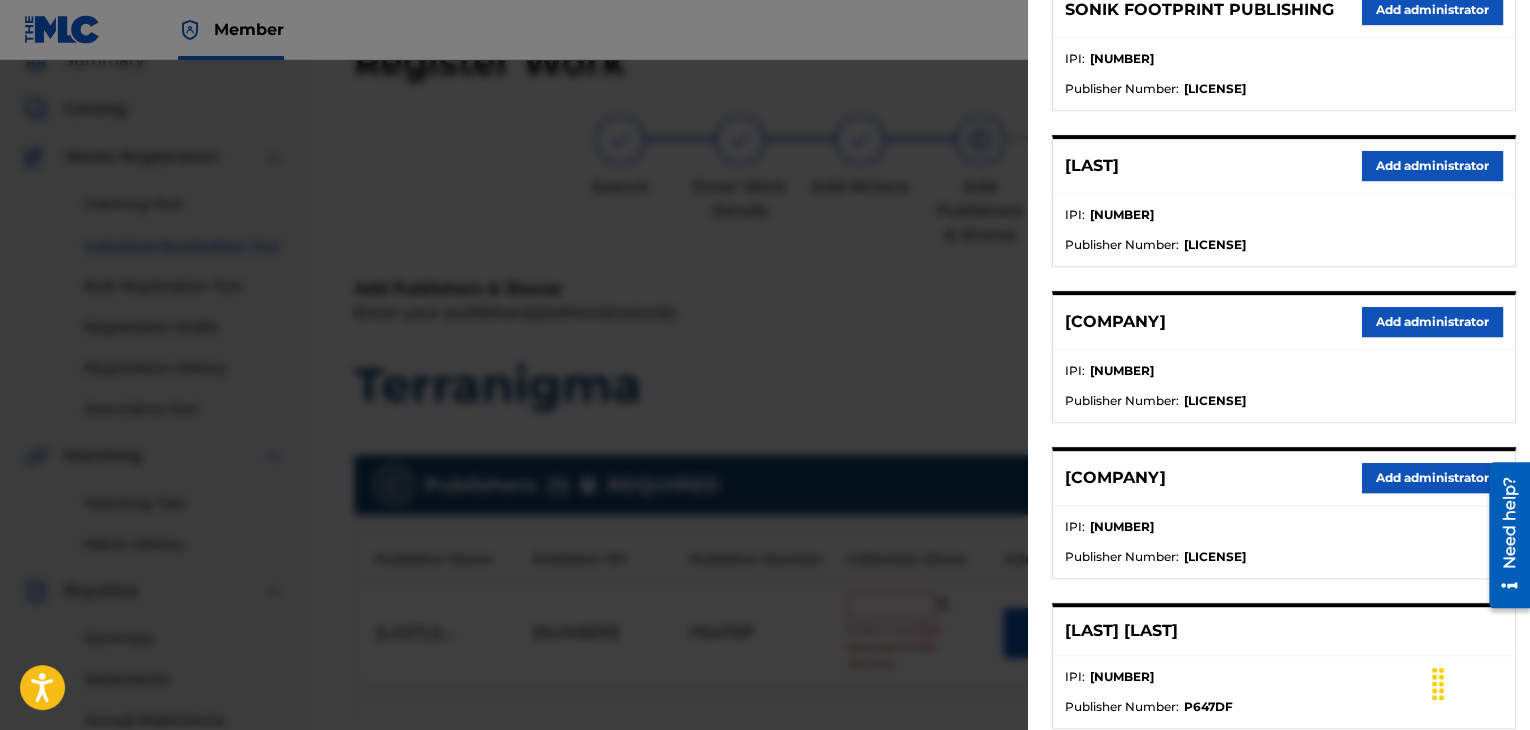 click on "Add administrator" at bounding box center [1432, 322] 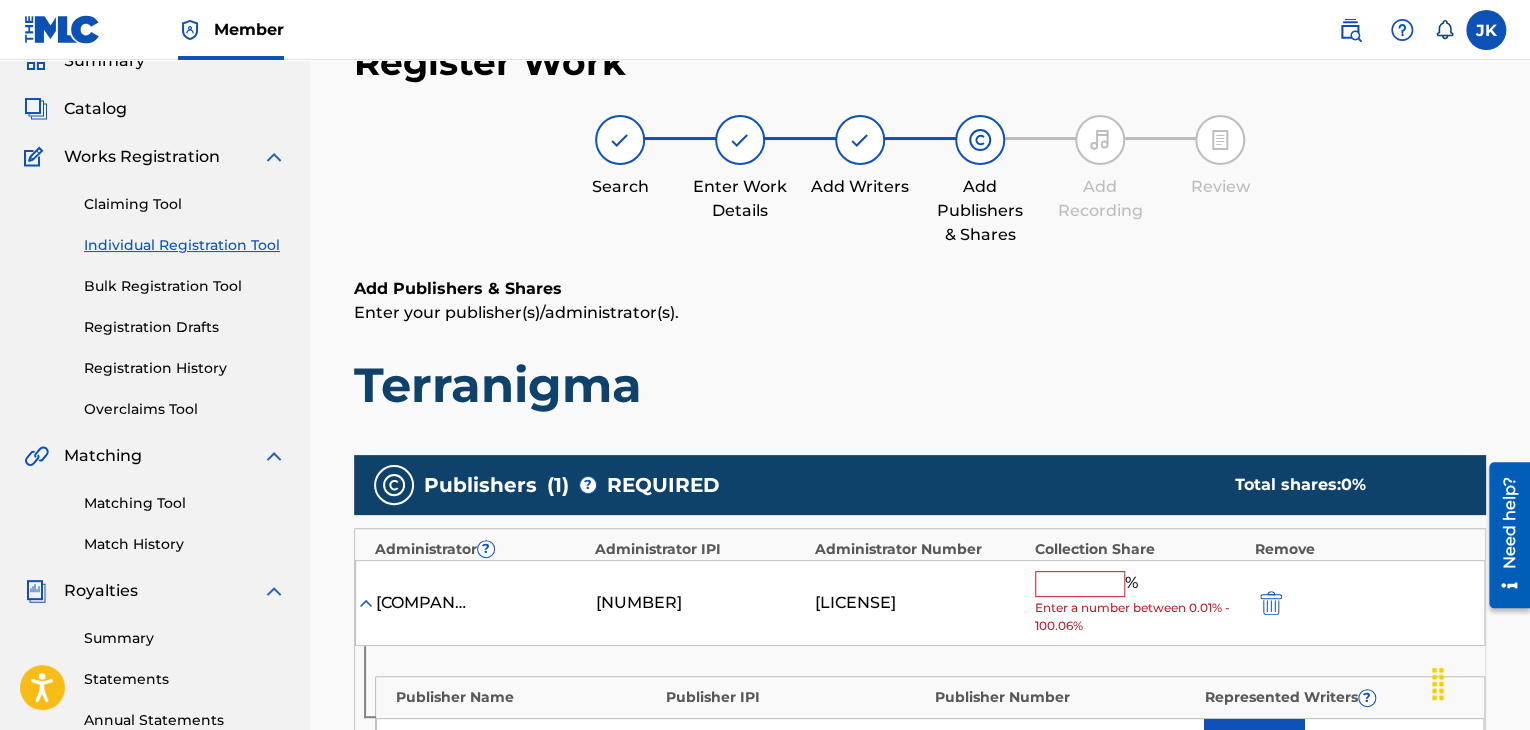 click at bounding box center [1080, 584] 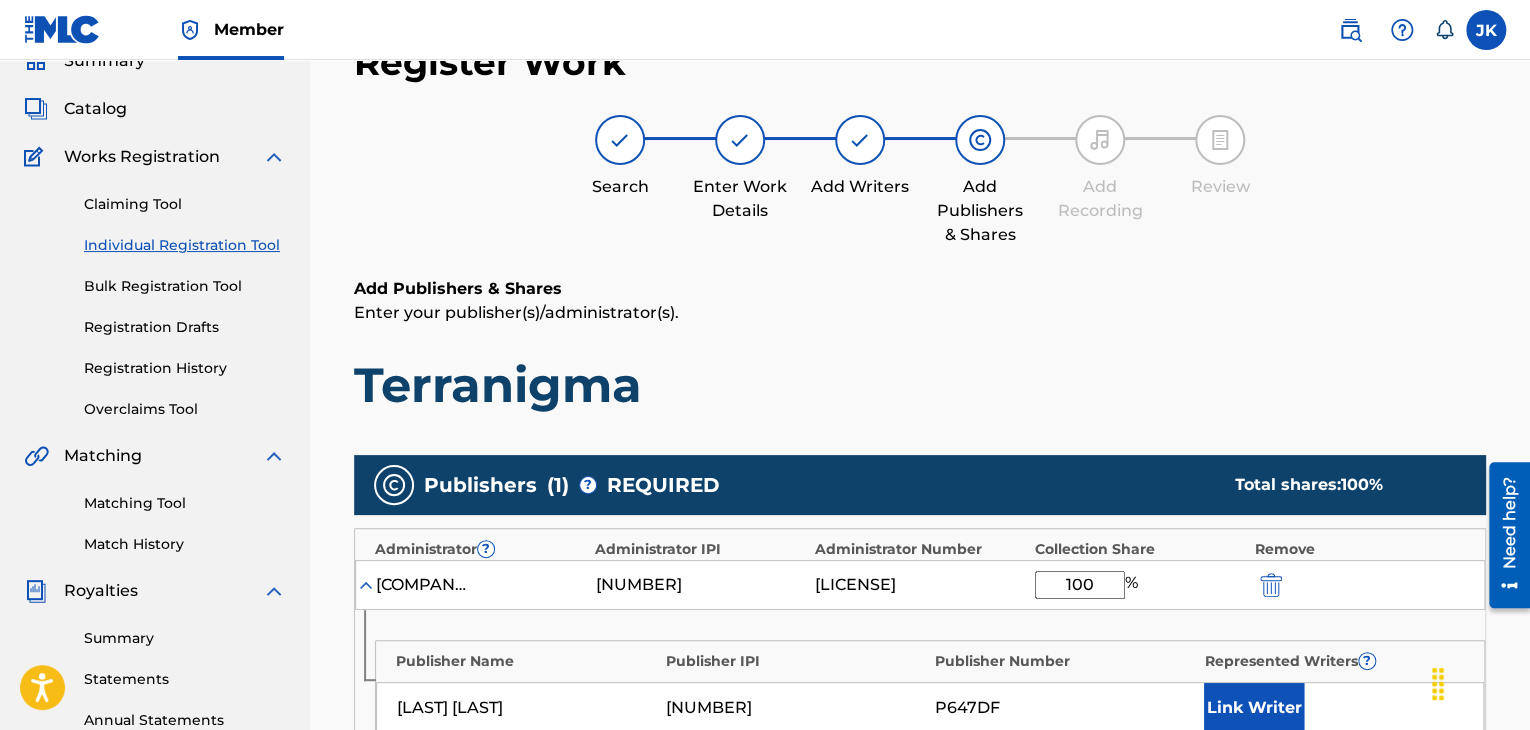 click on "Add Publishers & Shares Enter your publisher(s)/administrator(s). Terranigma" at bounding box center [920, 346] 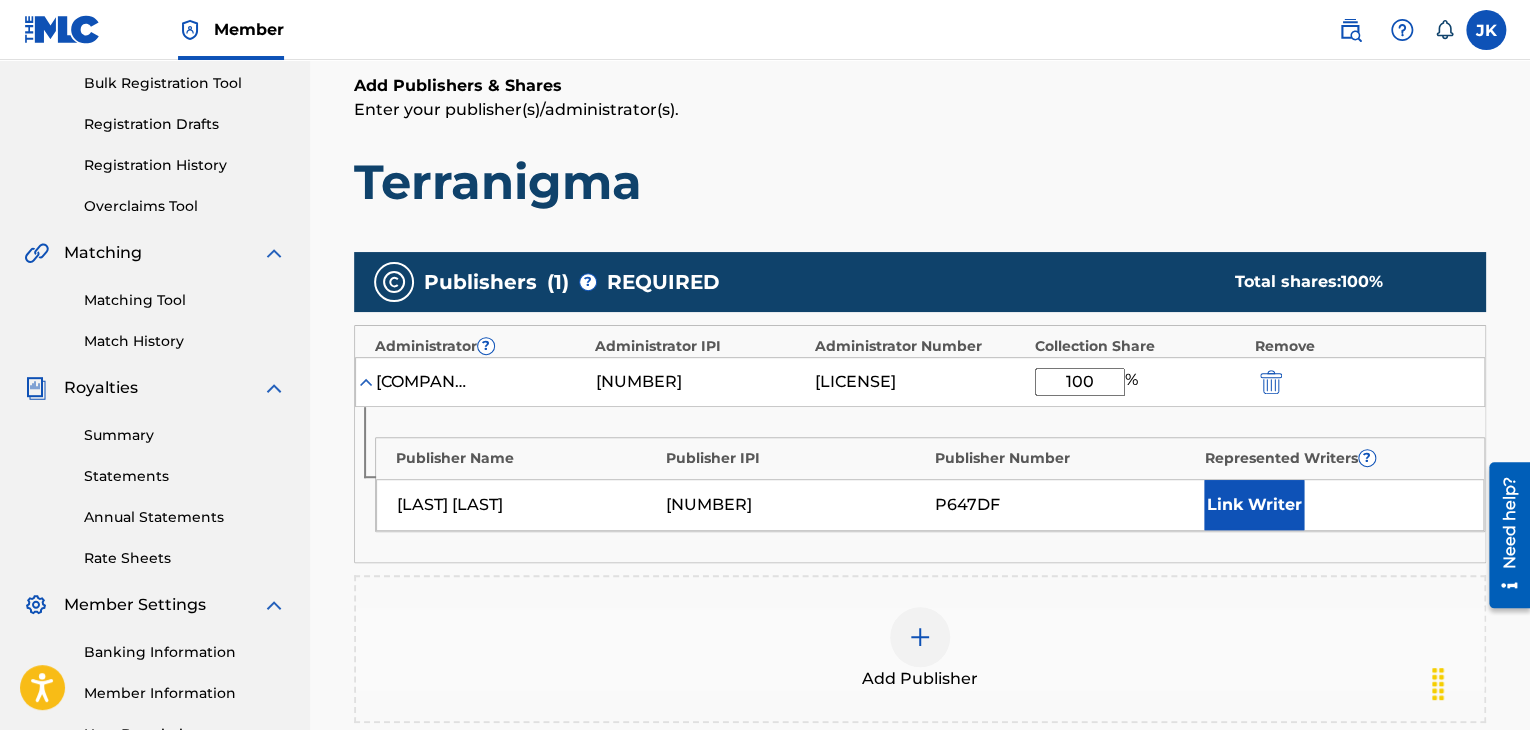 scroll, scrollTop: 390, scrollLeft: 0, axis: vertical 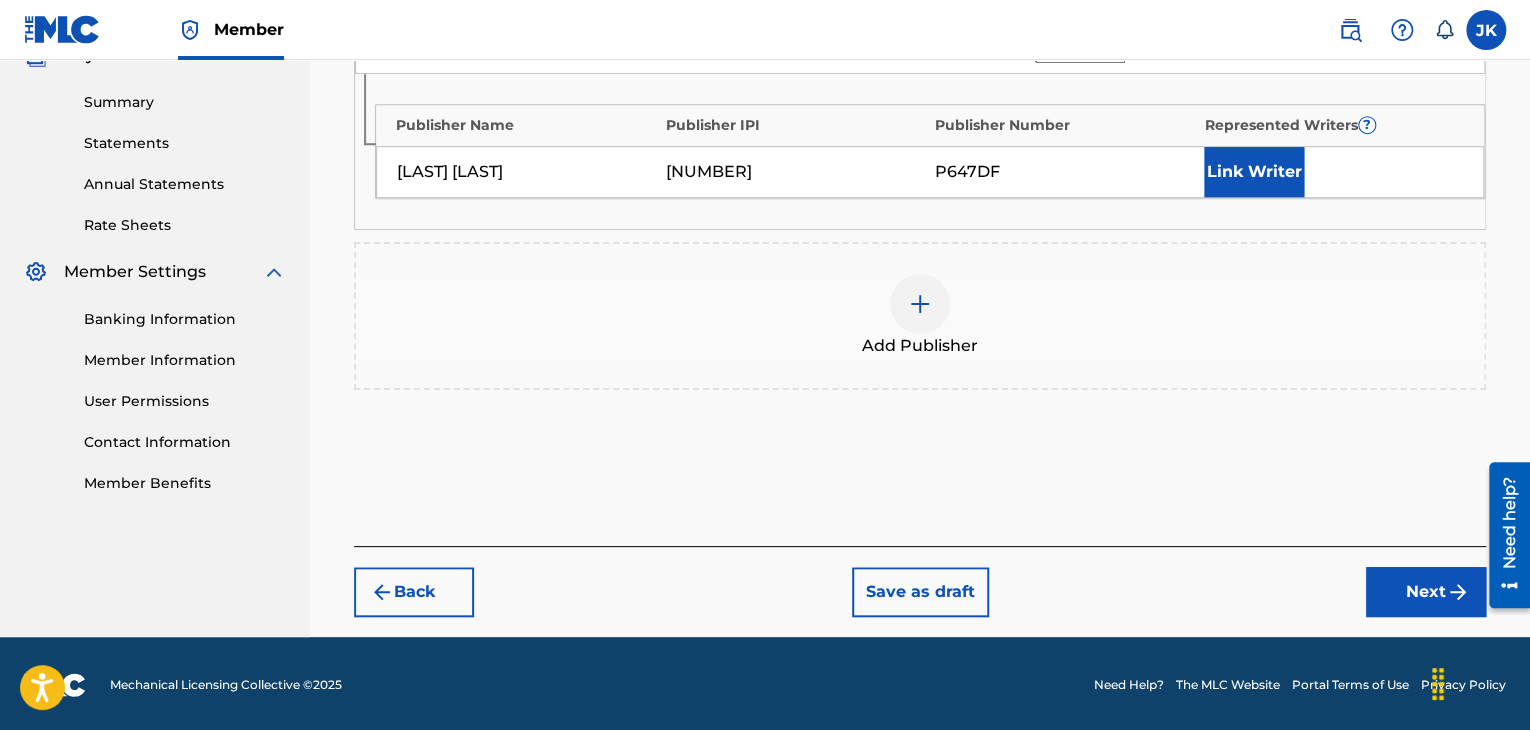 click on "Next" at bounding box center [1426, 592] 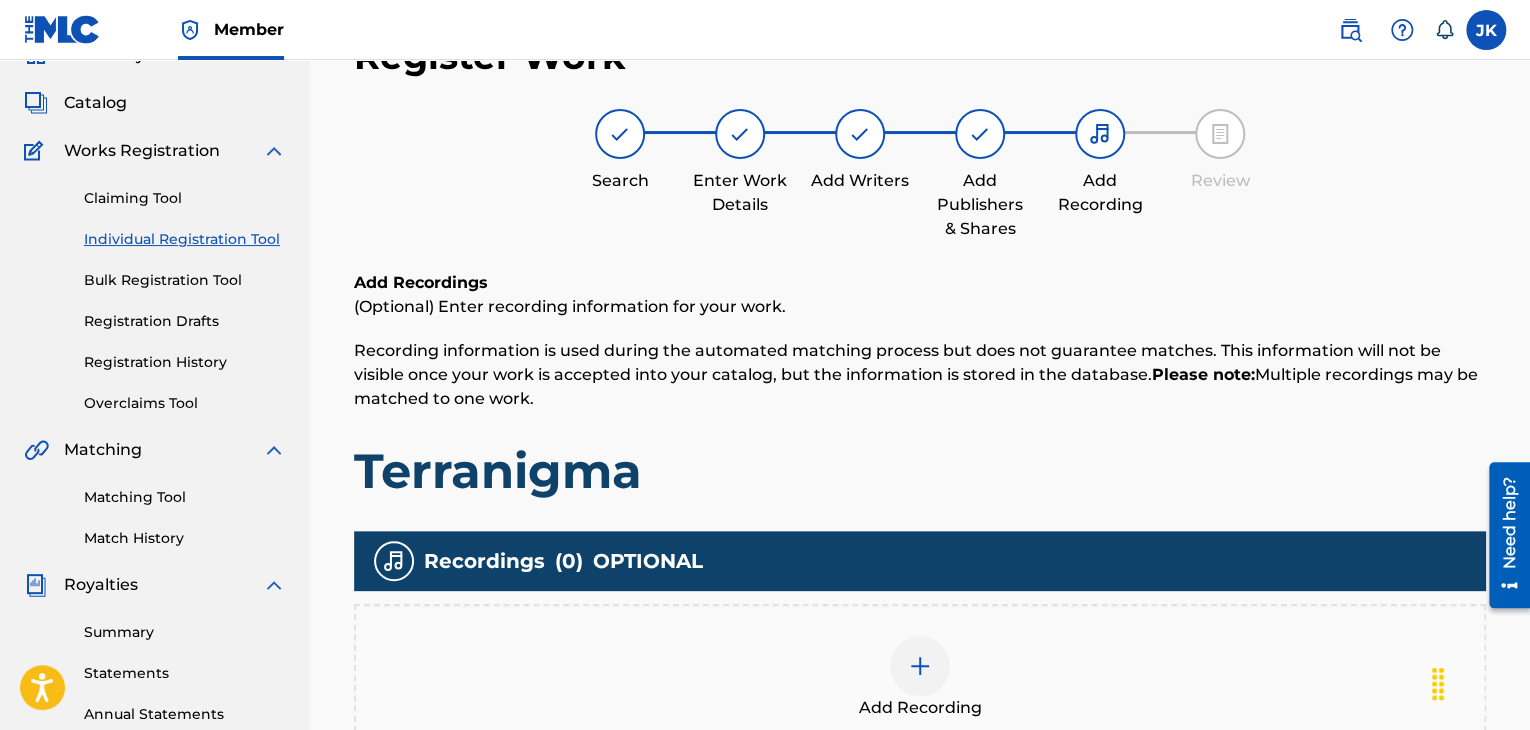 scroll, scrollTop: 90, scrollLeft: 0, axis: vertical 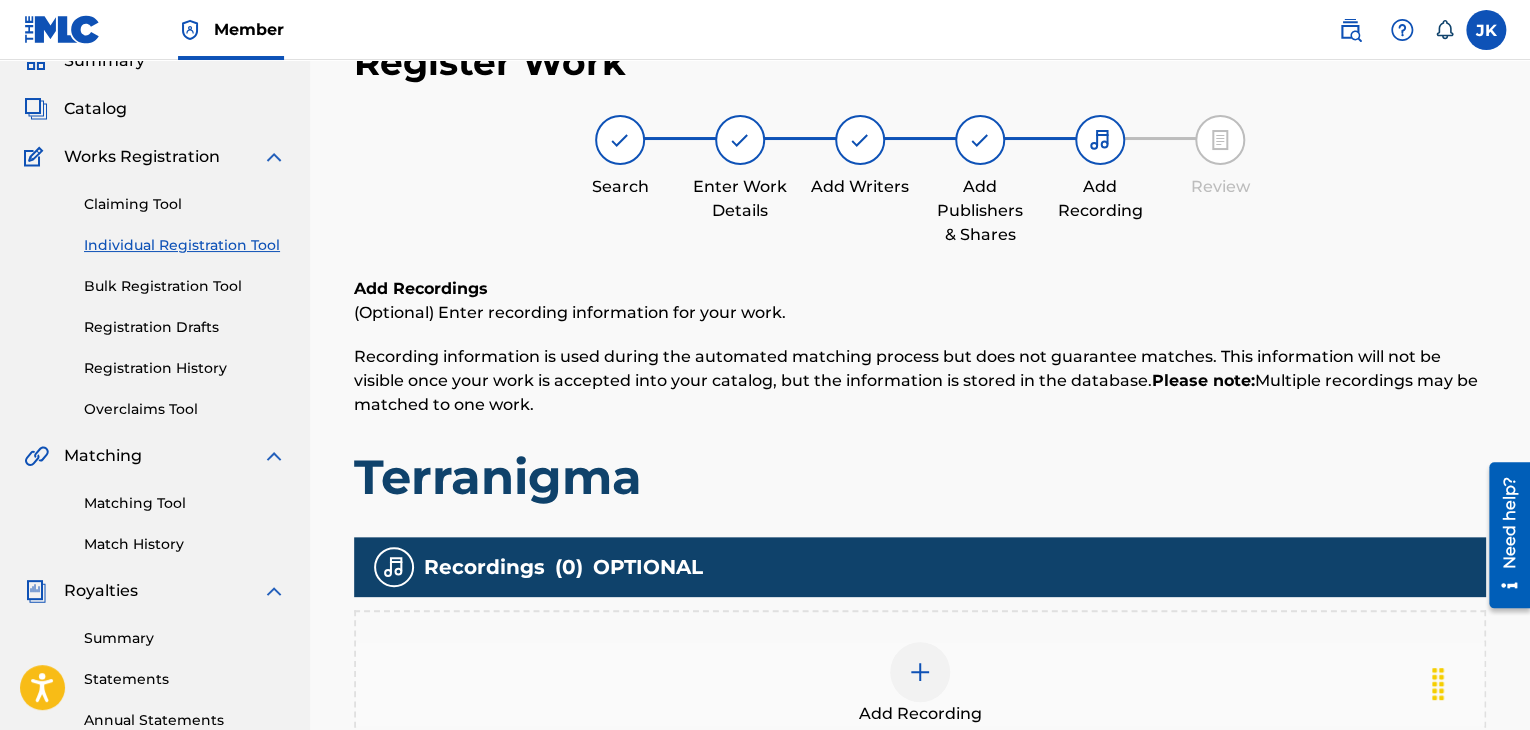 click at bounding box center [920, 672] 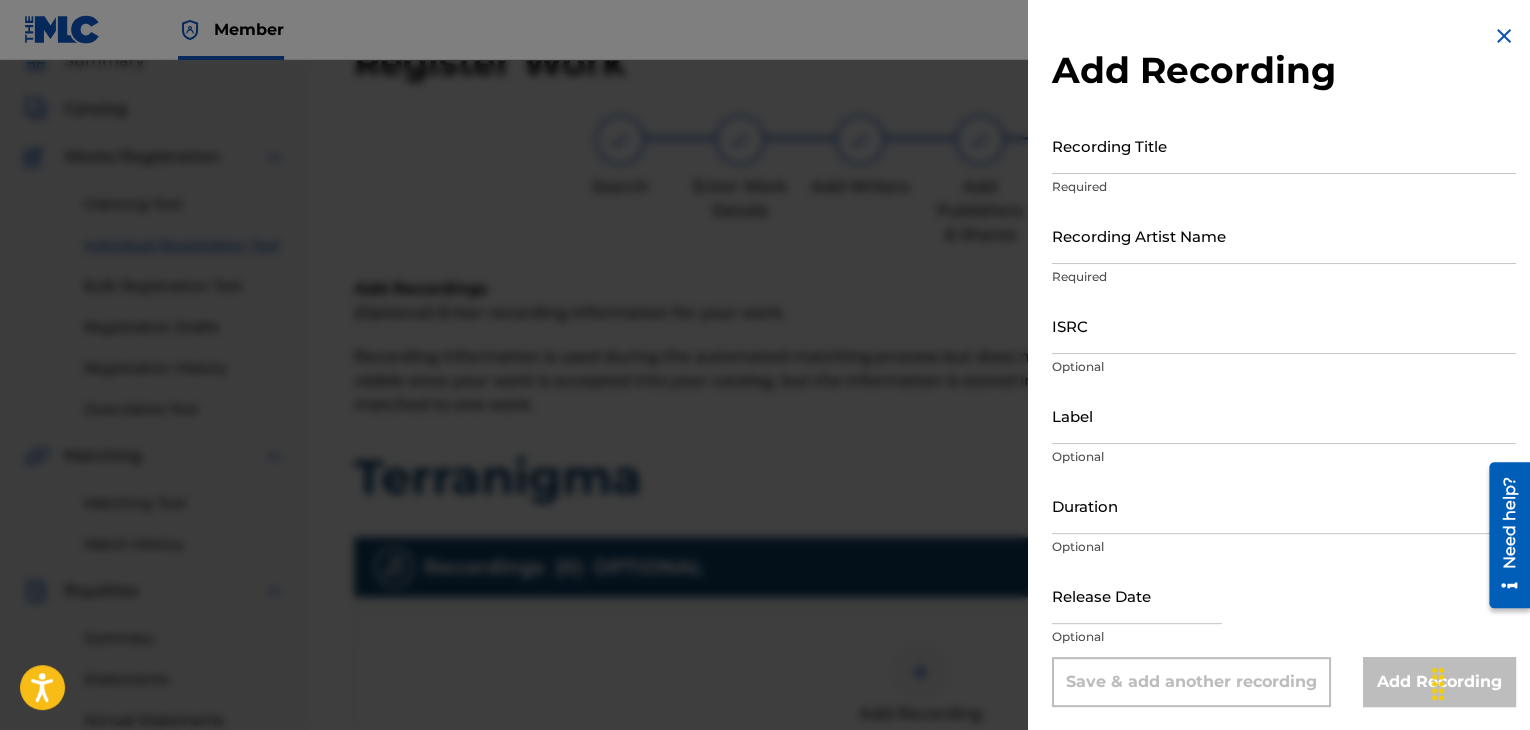 click on "Recording Title" at bounding box center (1284, 145) 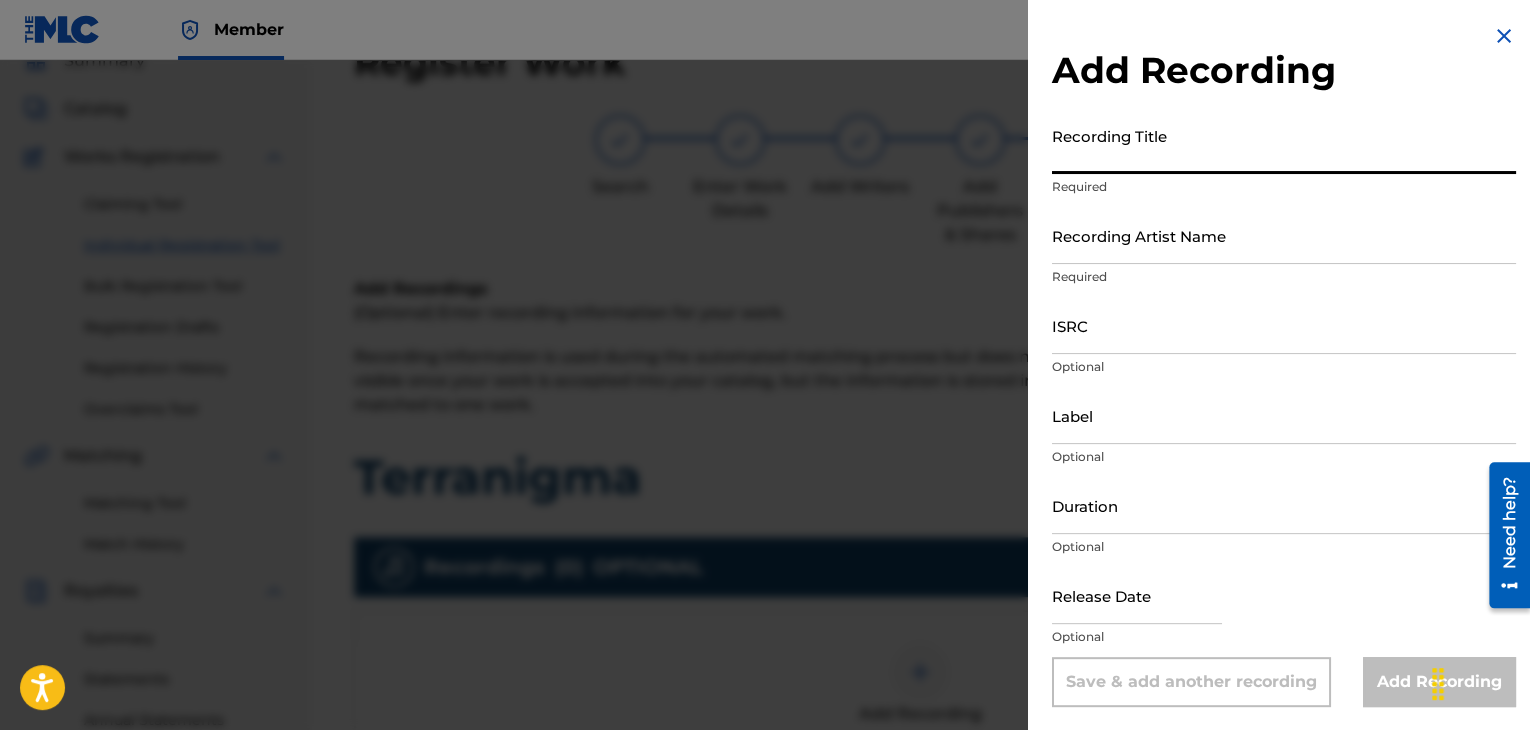 paste on "[PRODUCT]" 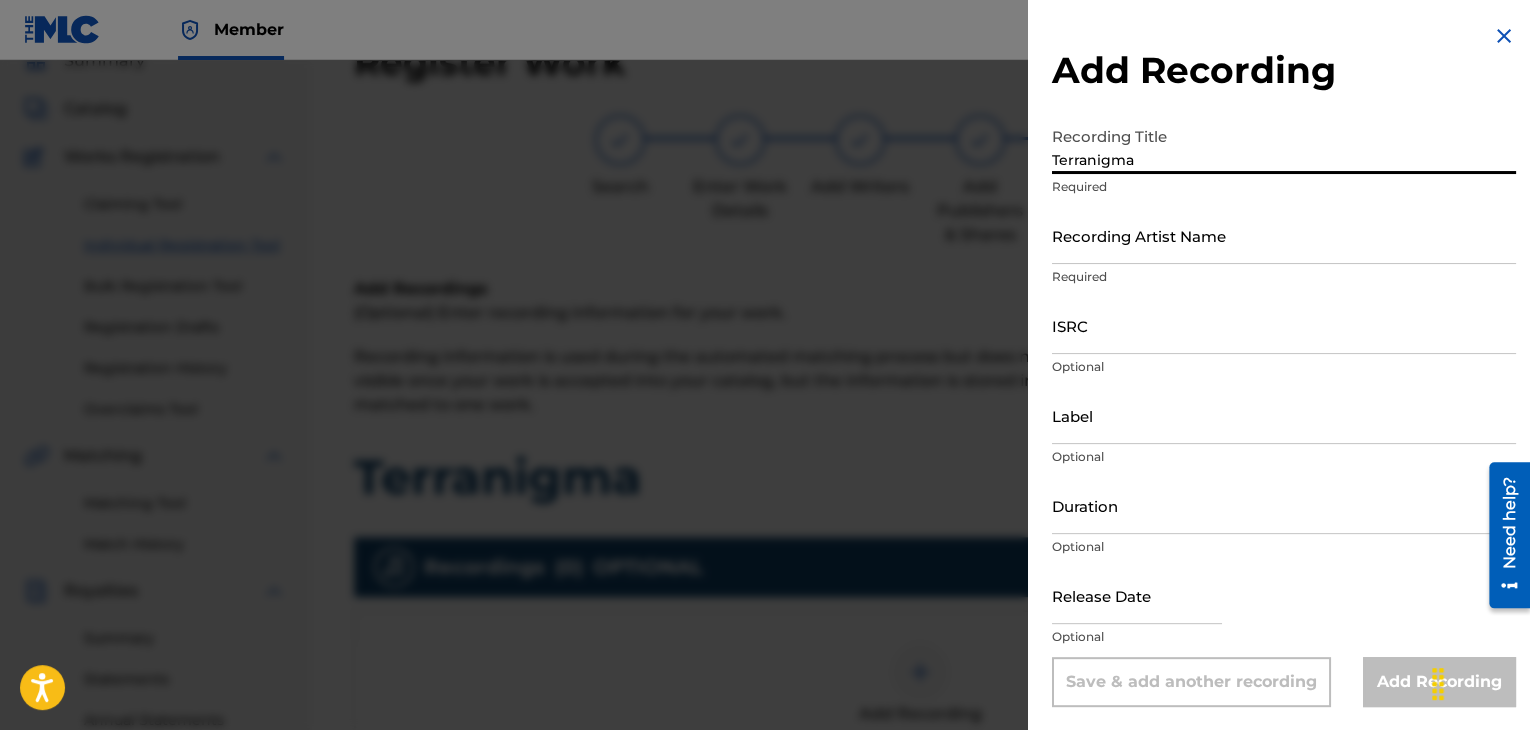 type on "[PRODUCT]" 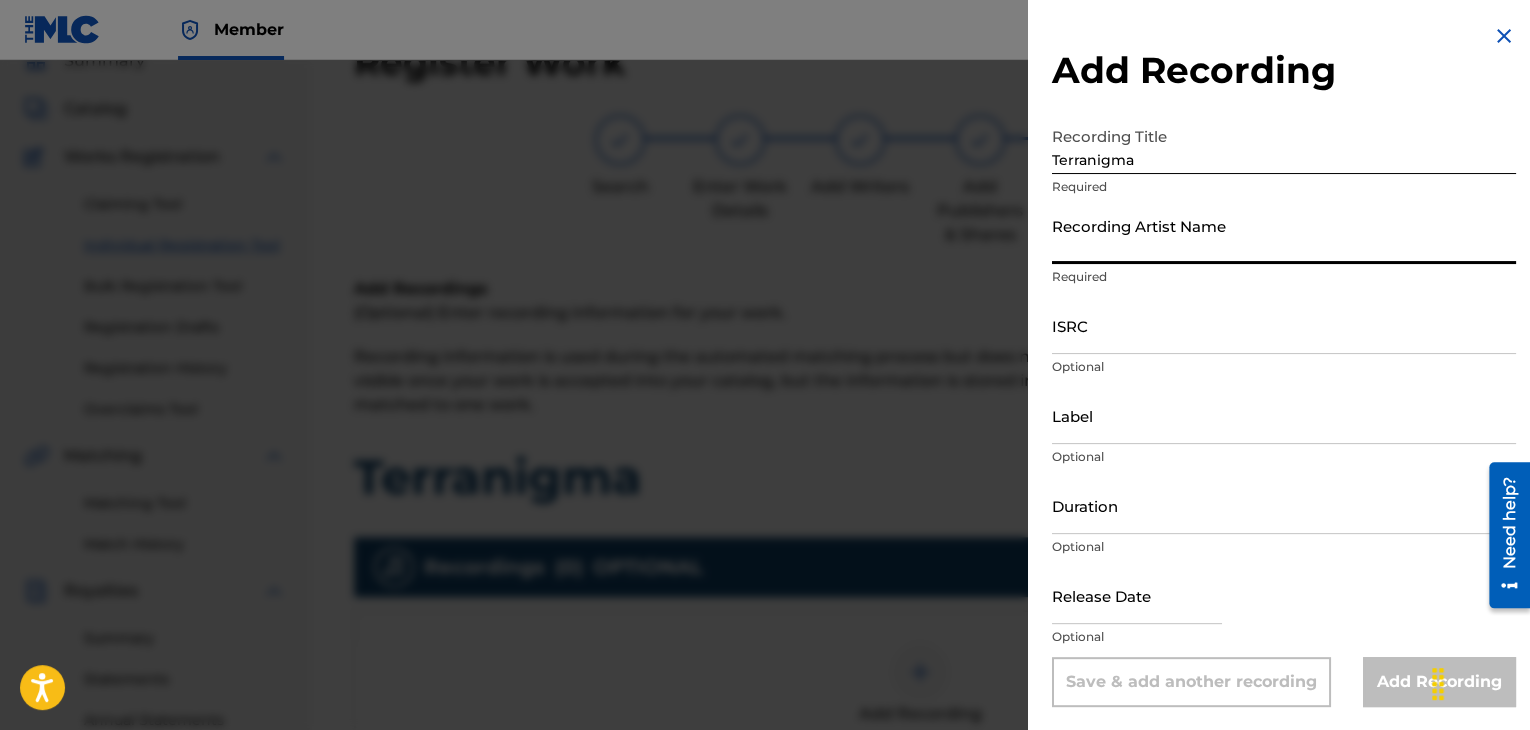 type on "[USERNAME]" 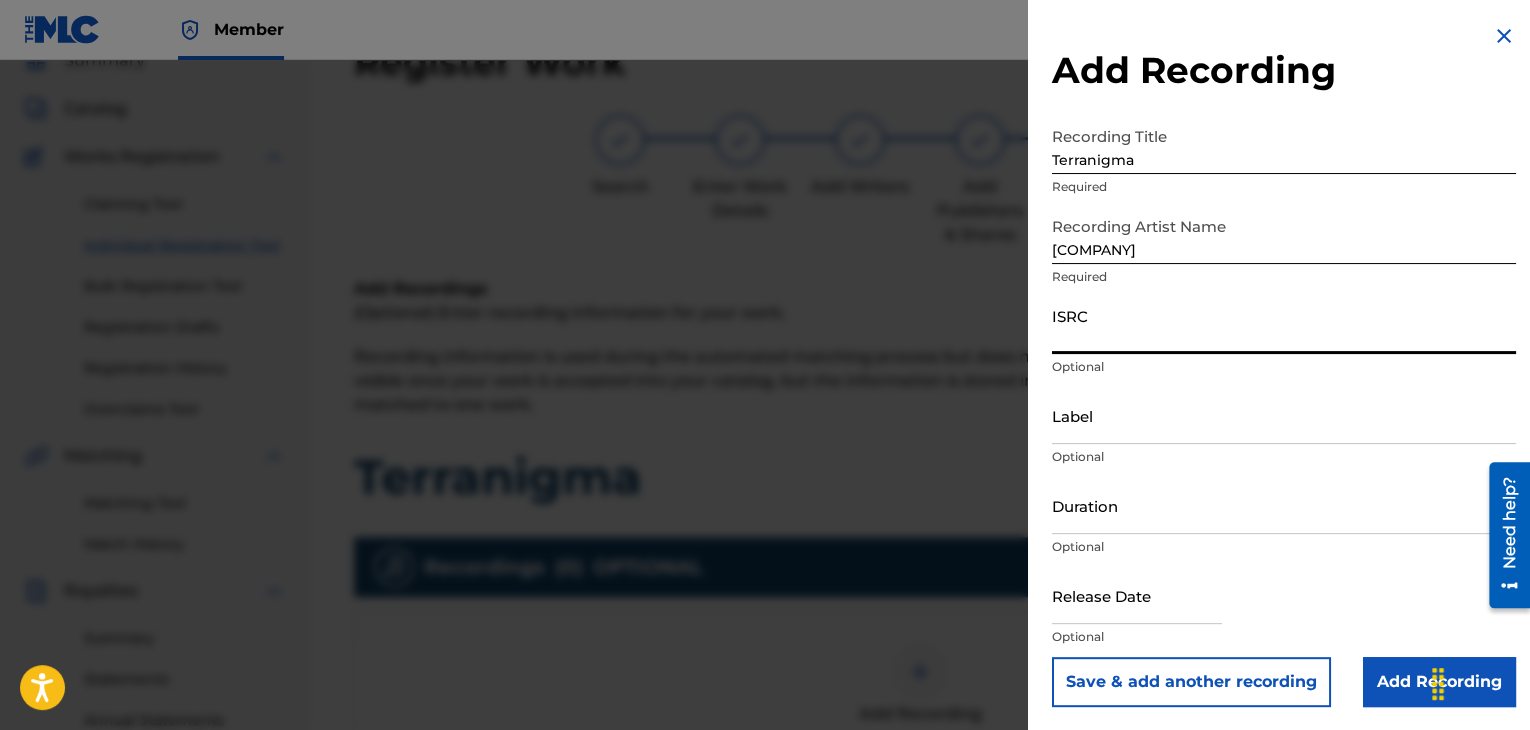 click on "ISRC" at bounding box center (1284, 325) 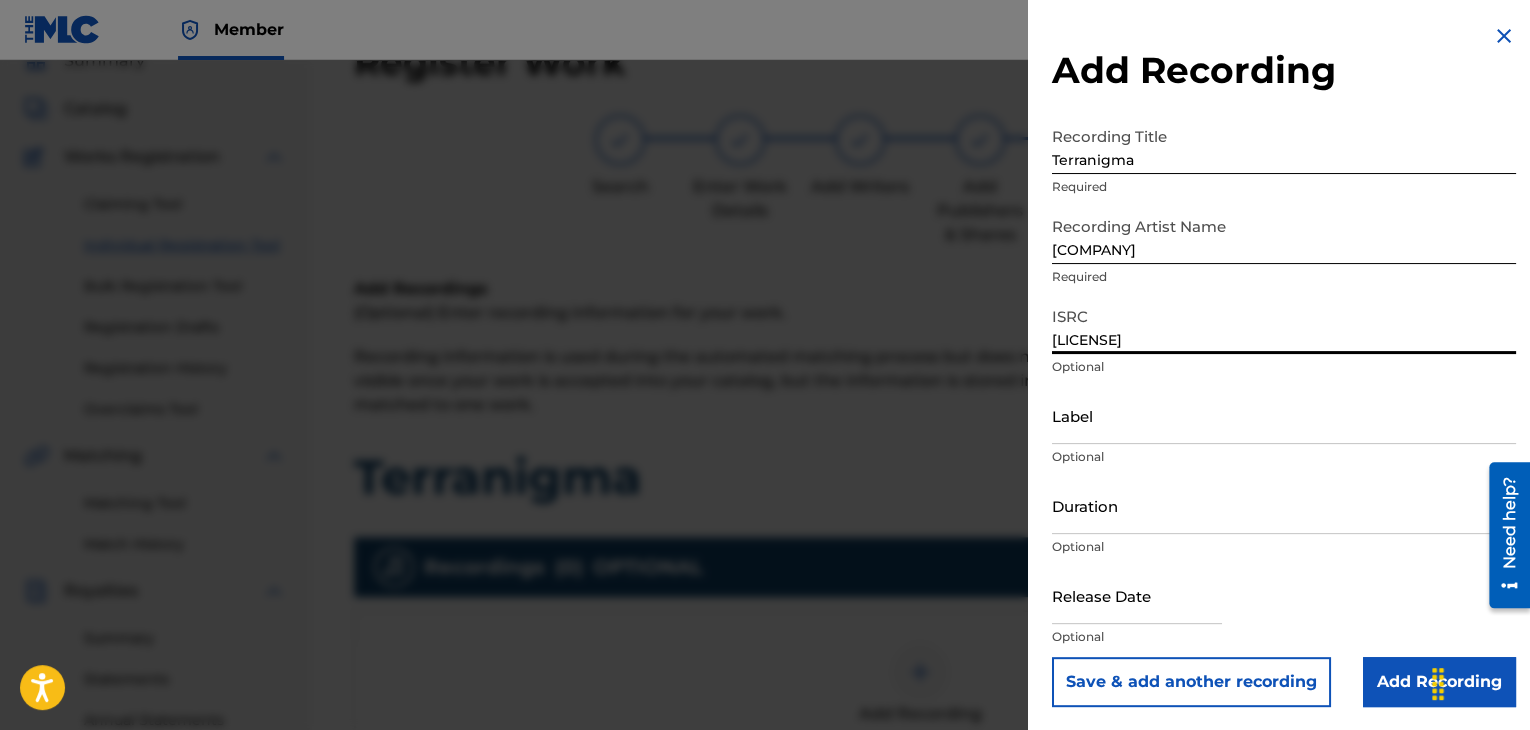 type on "QZK6F2573945" 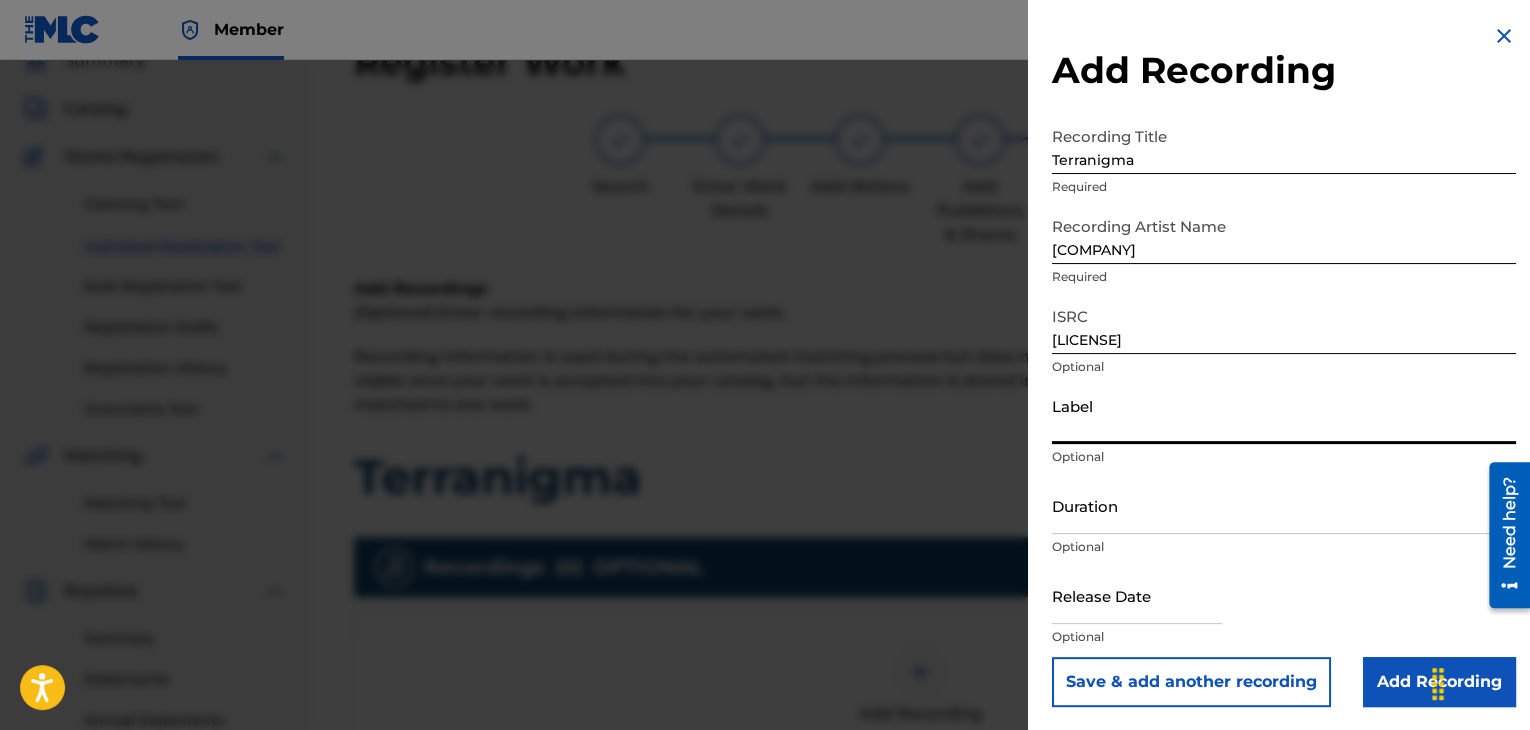 type on "Harmonunity Records and .wavLab productions" 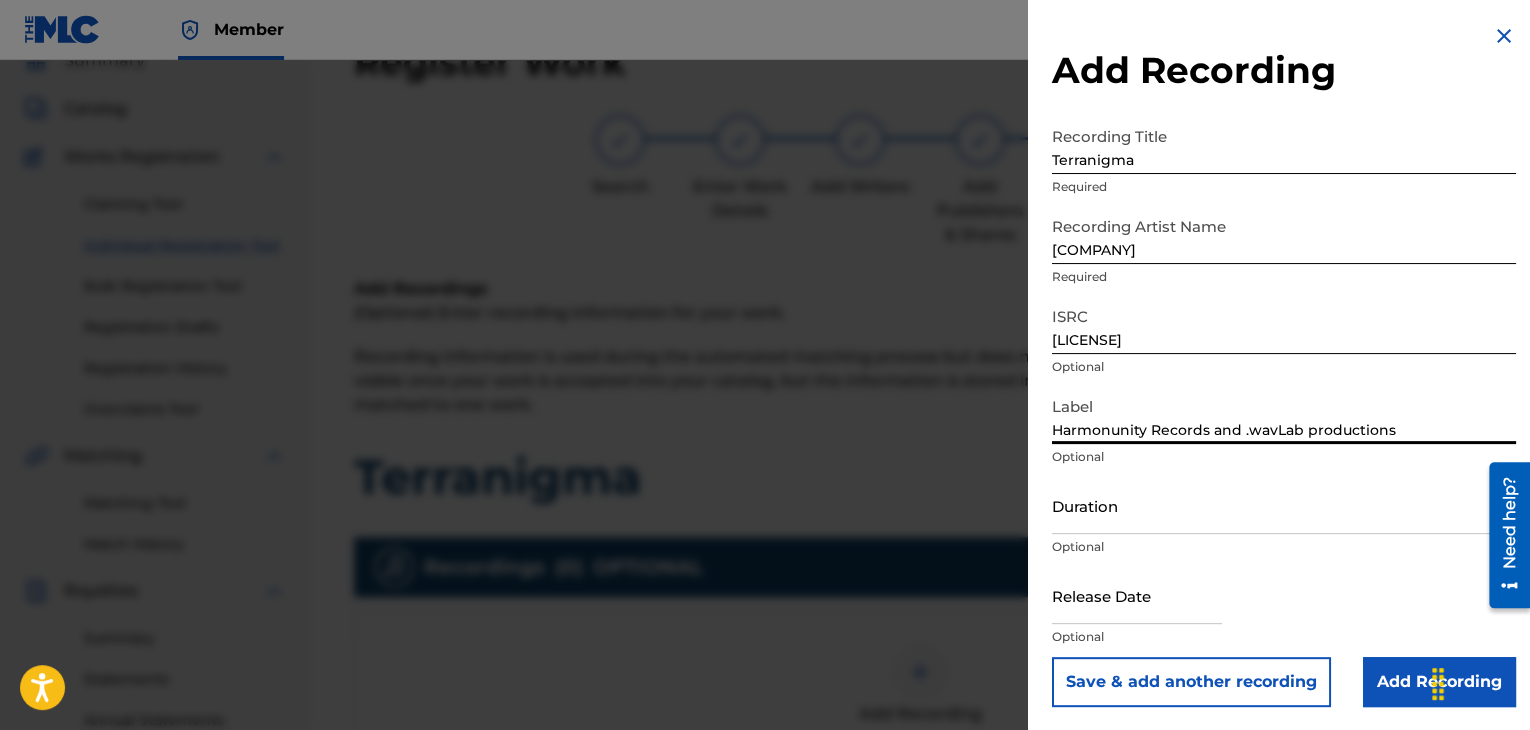 click on "Duration" at bounding box center (1284, 505) 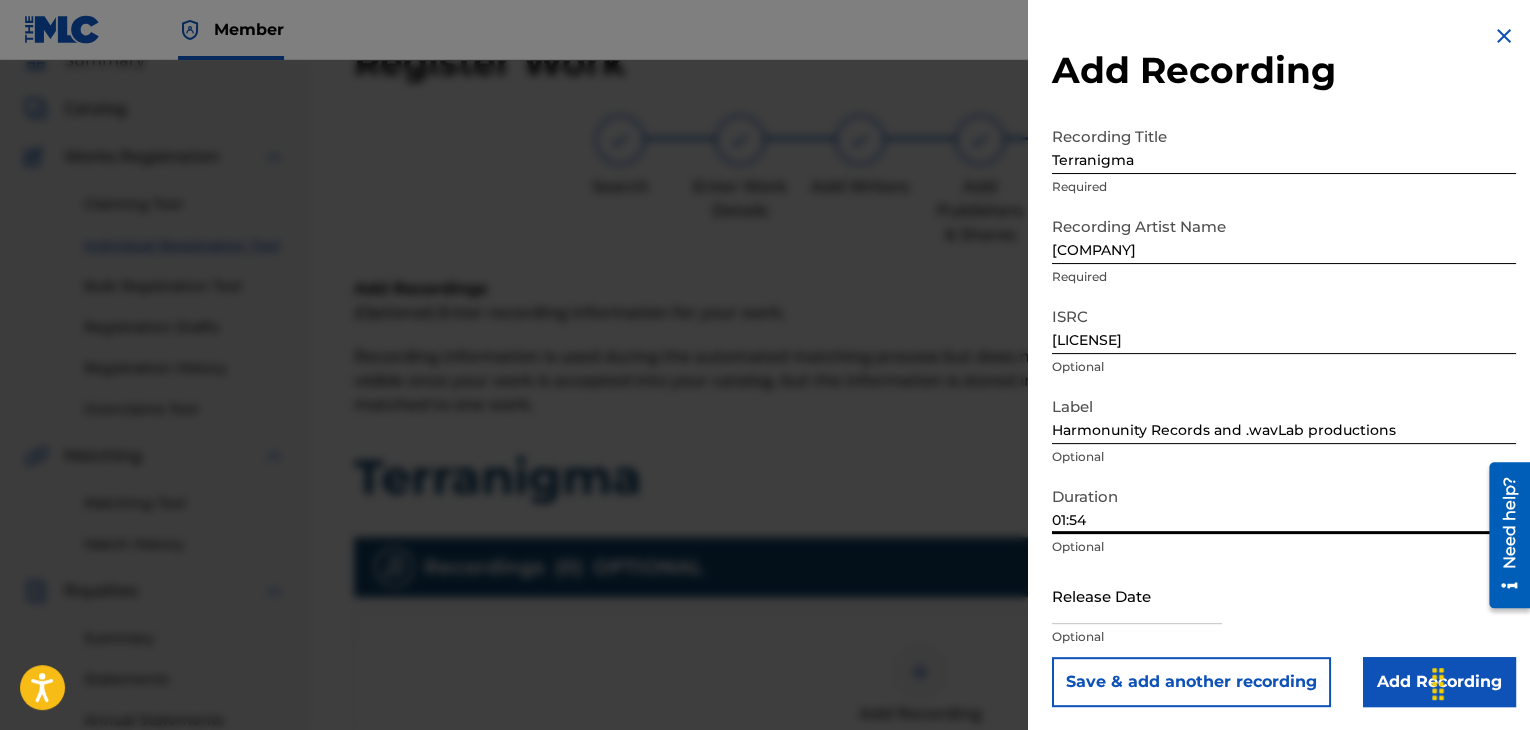 type on "01:54" 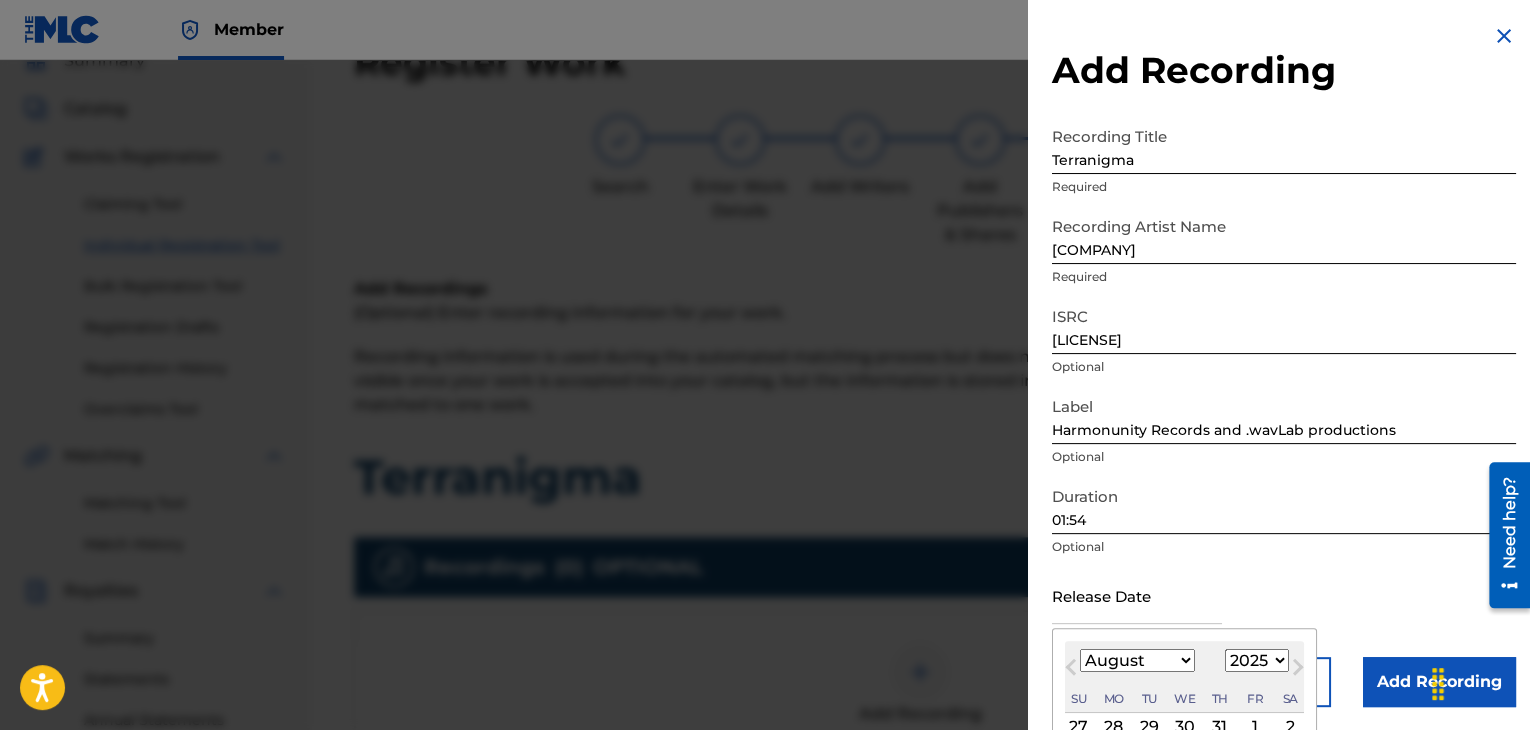 type on "April 19 2025" 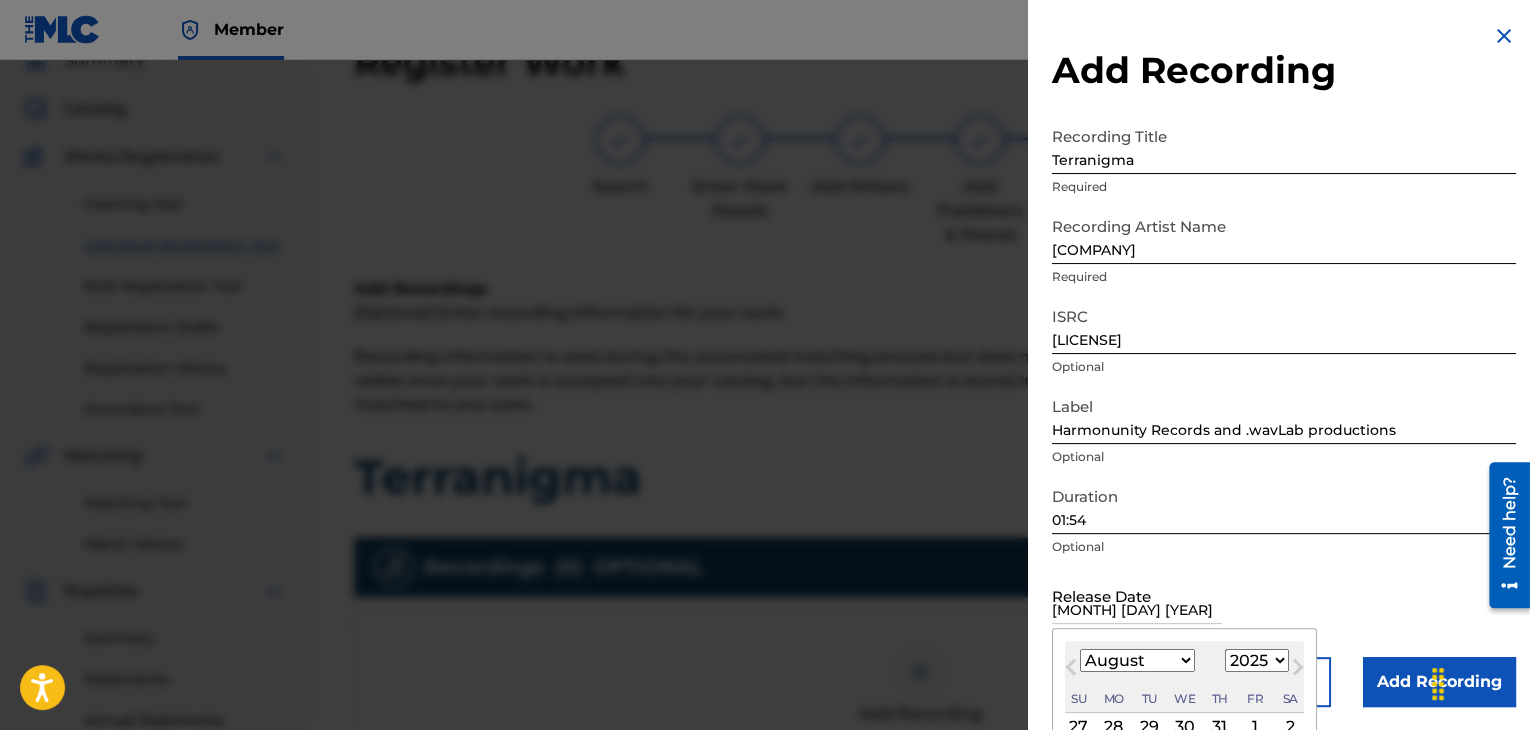 select on "3" 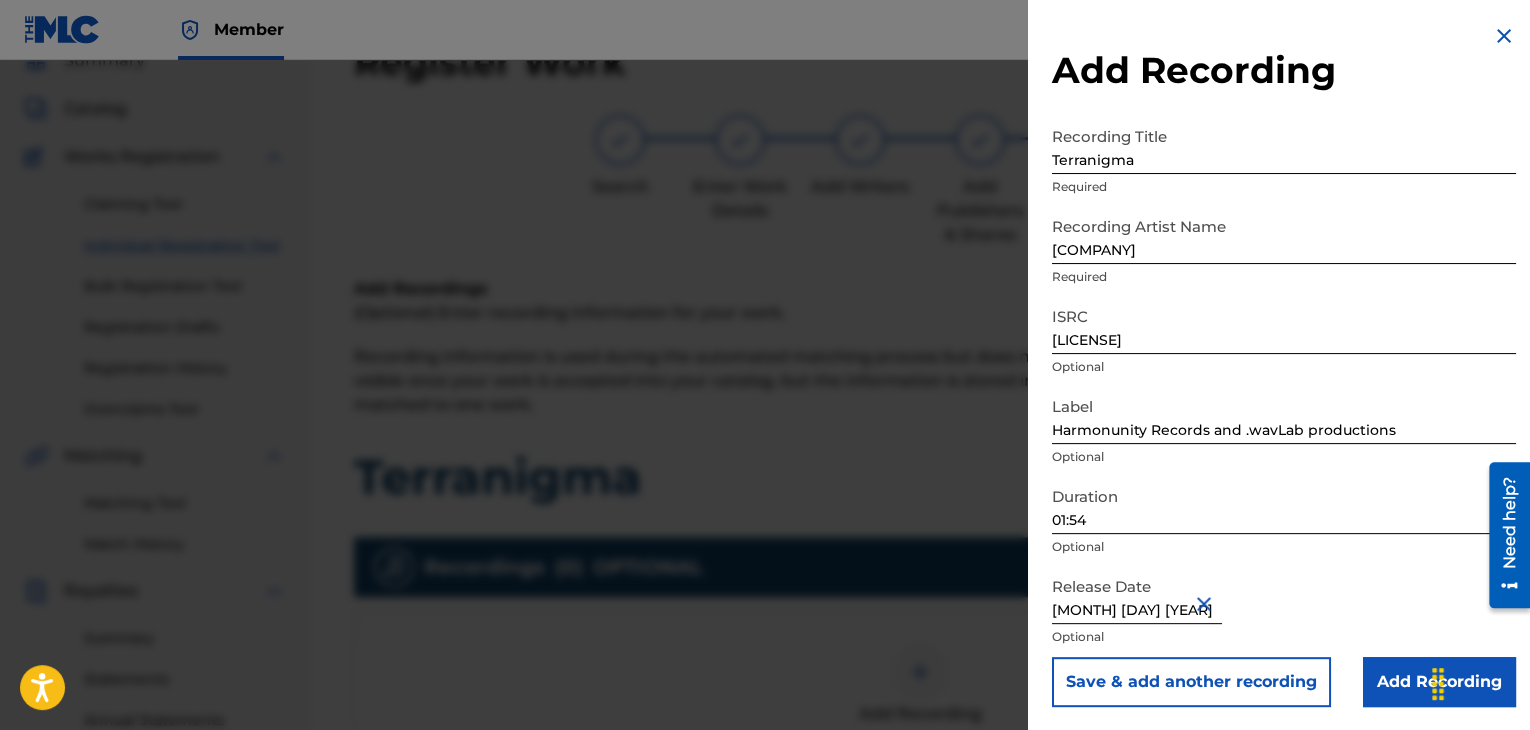 click on "Duration 01:54 Optional" at bounding box center (1284, 522) 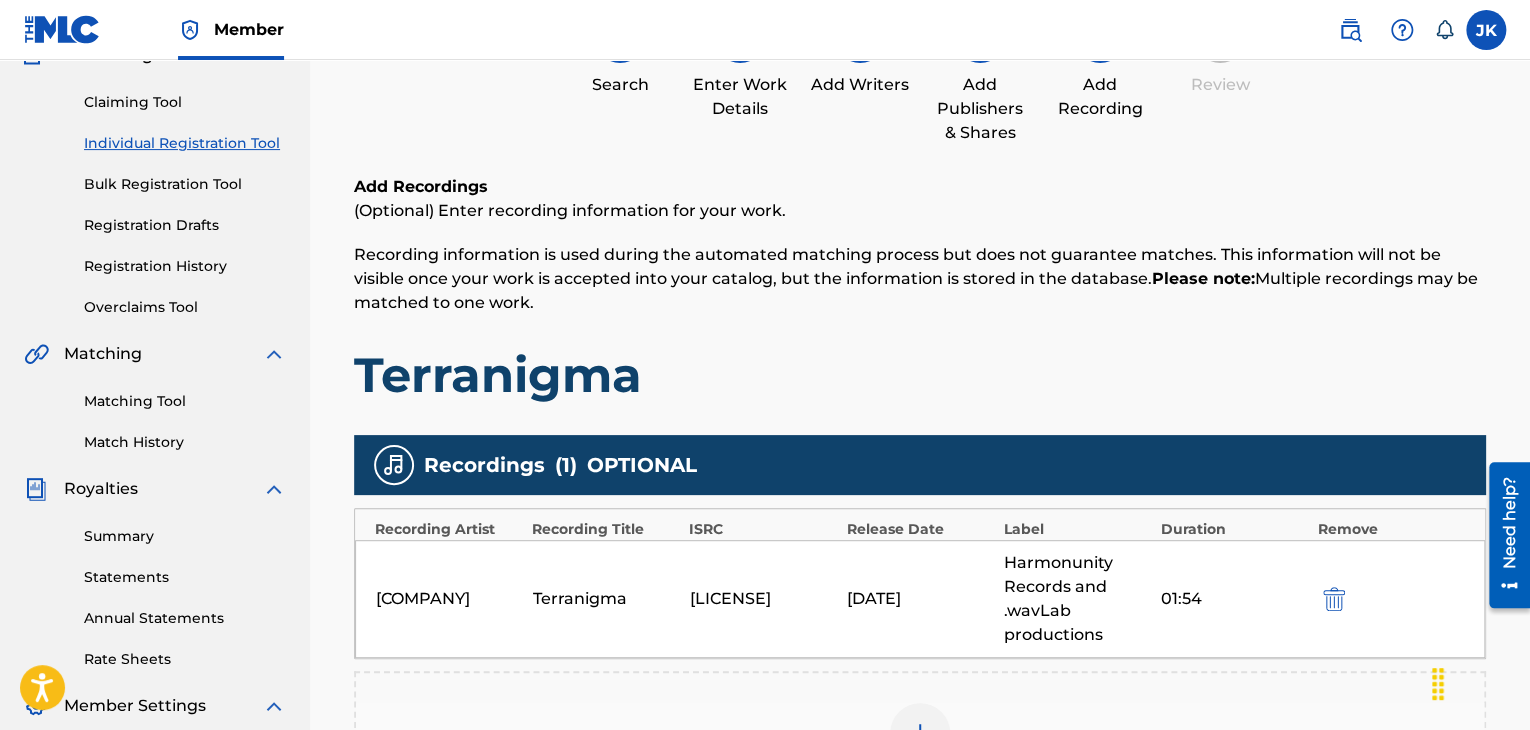 scroll, scrollTop: 390, scrollLeft: 0, axis: vertical 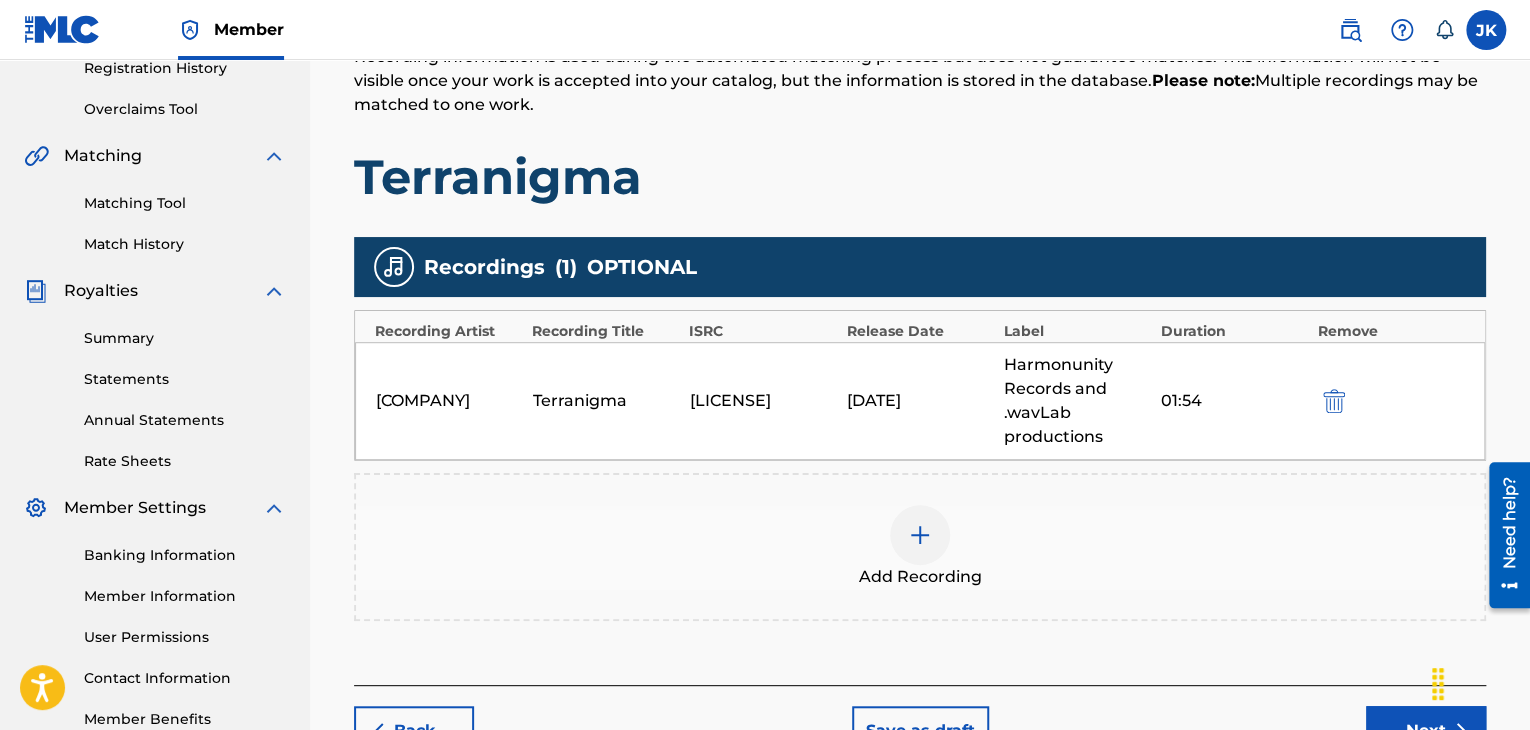 click on "Next" at bounding box center (1426, 731) 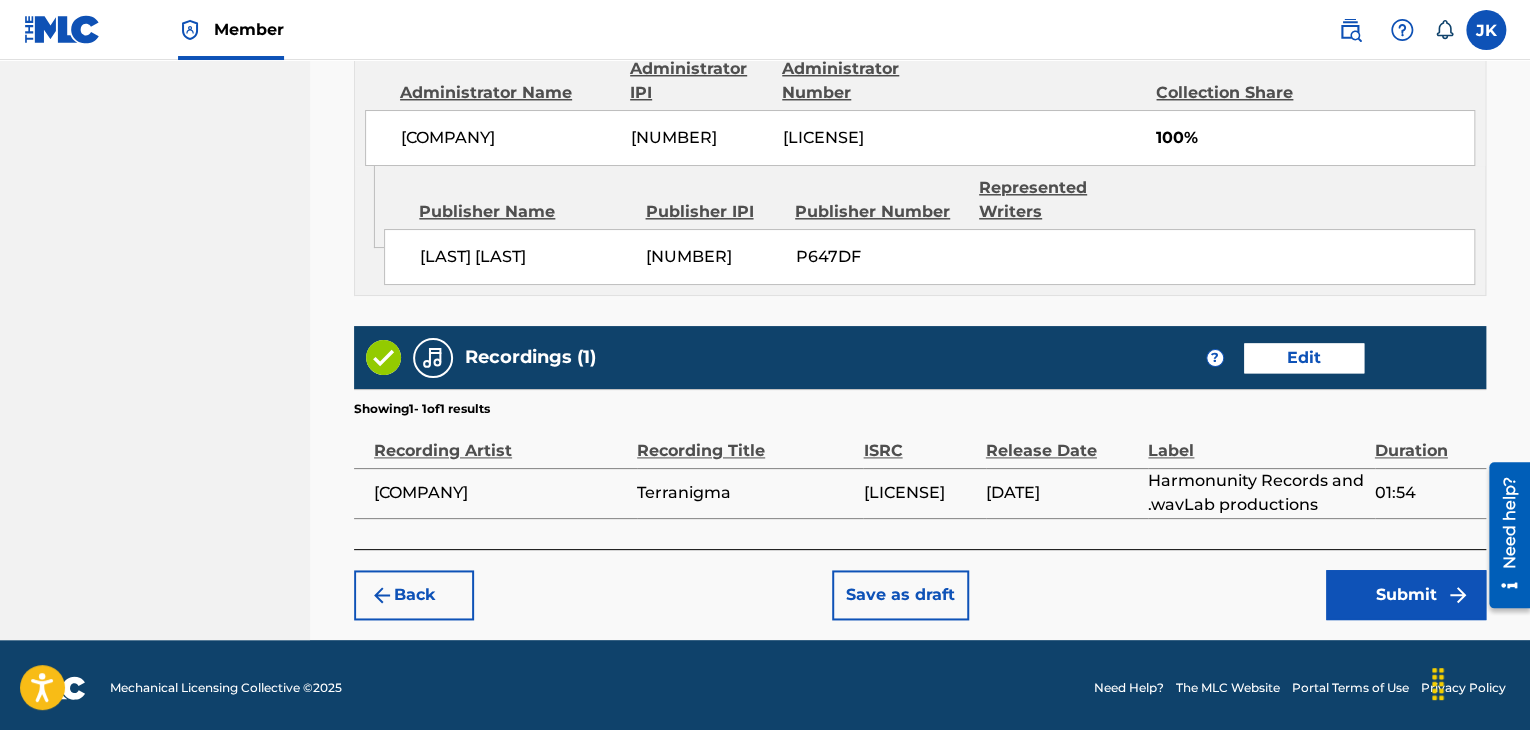 scroll, scrollTop: 1132, scrollLeft: 0, axis: vertical 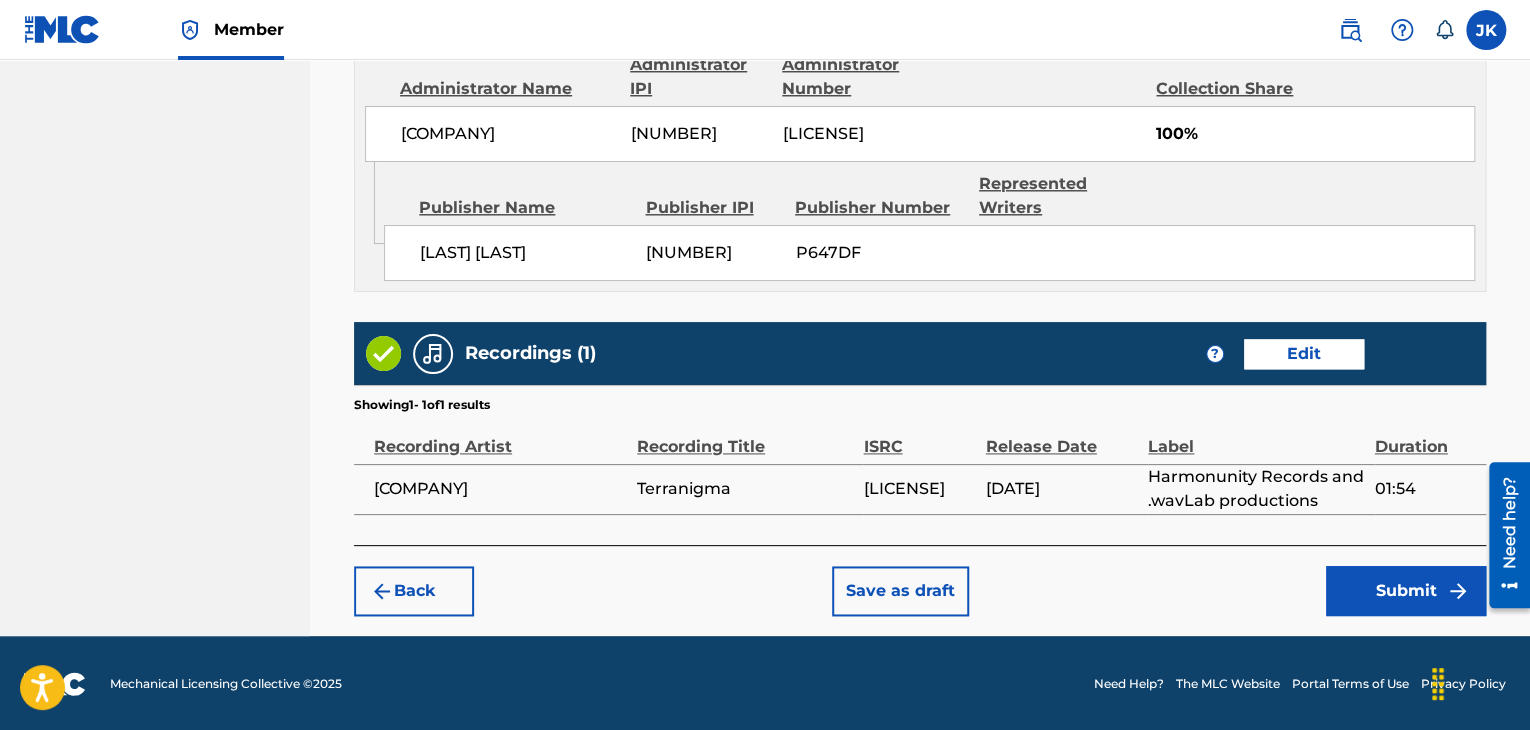 click on "Submit" at bounding box center (1406, 591) 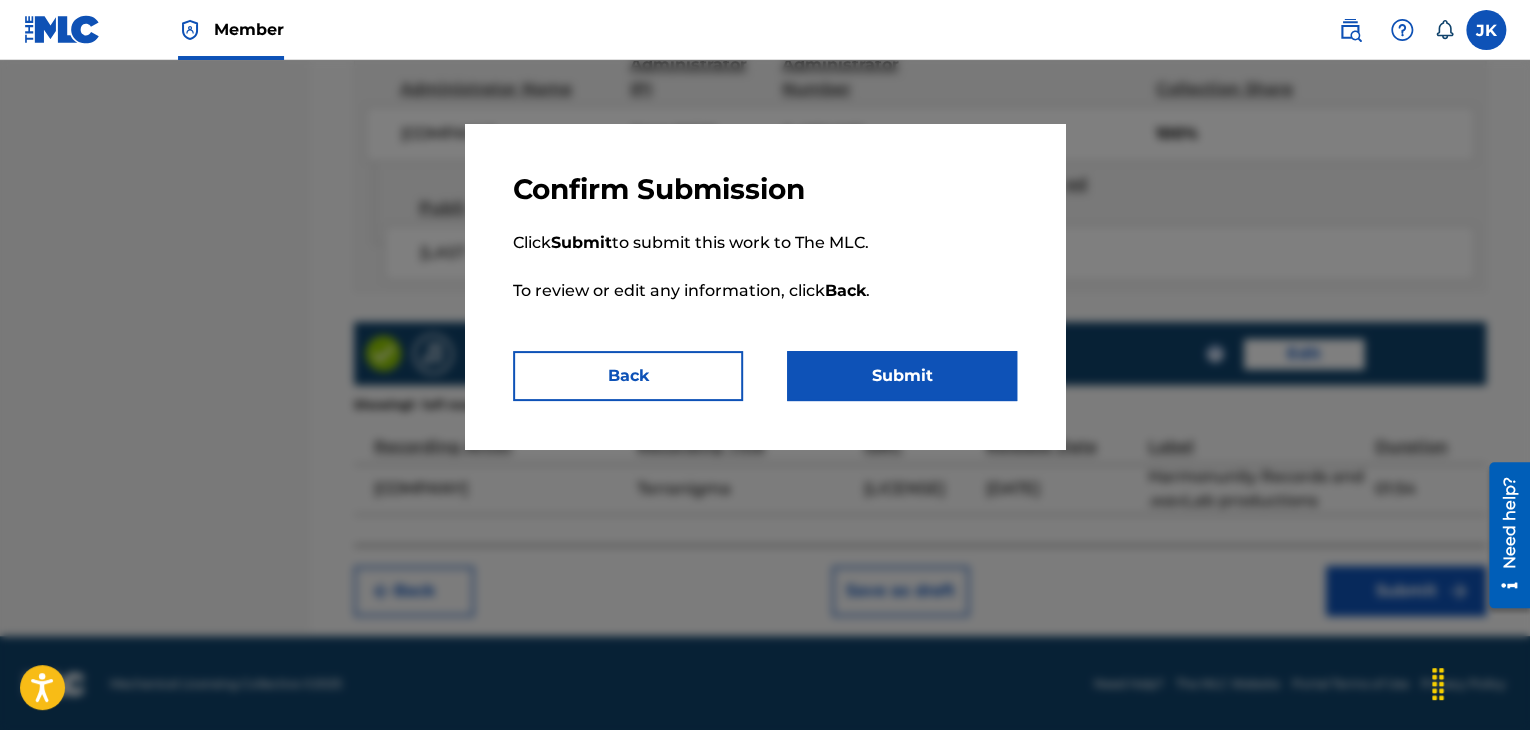 click on "Submit" at bounding box center [902, 376] 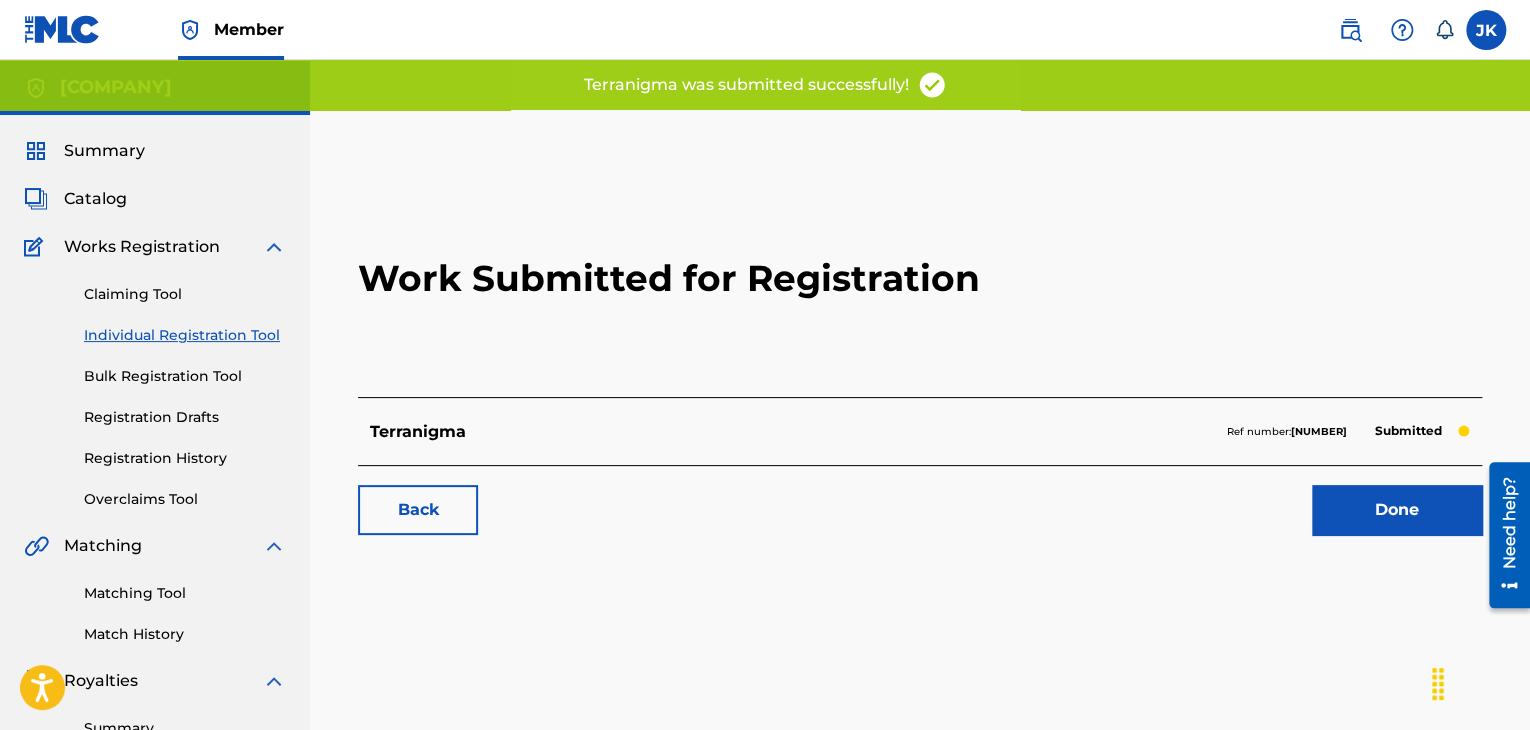 click on "Done" at bounding box center (1397, 510) 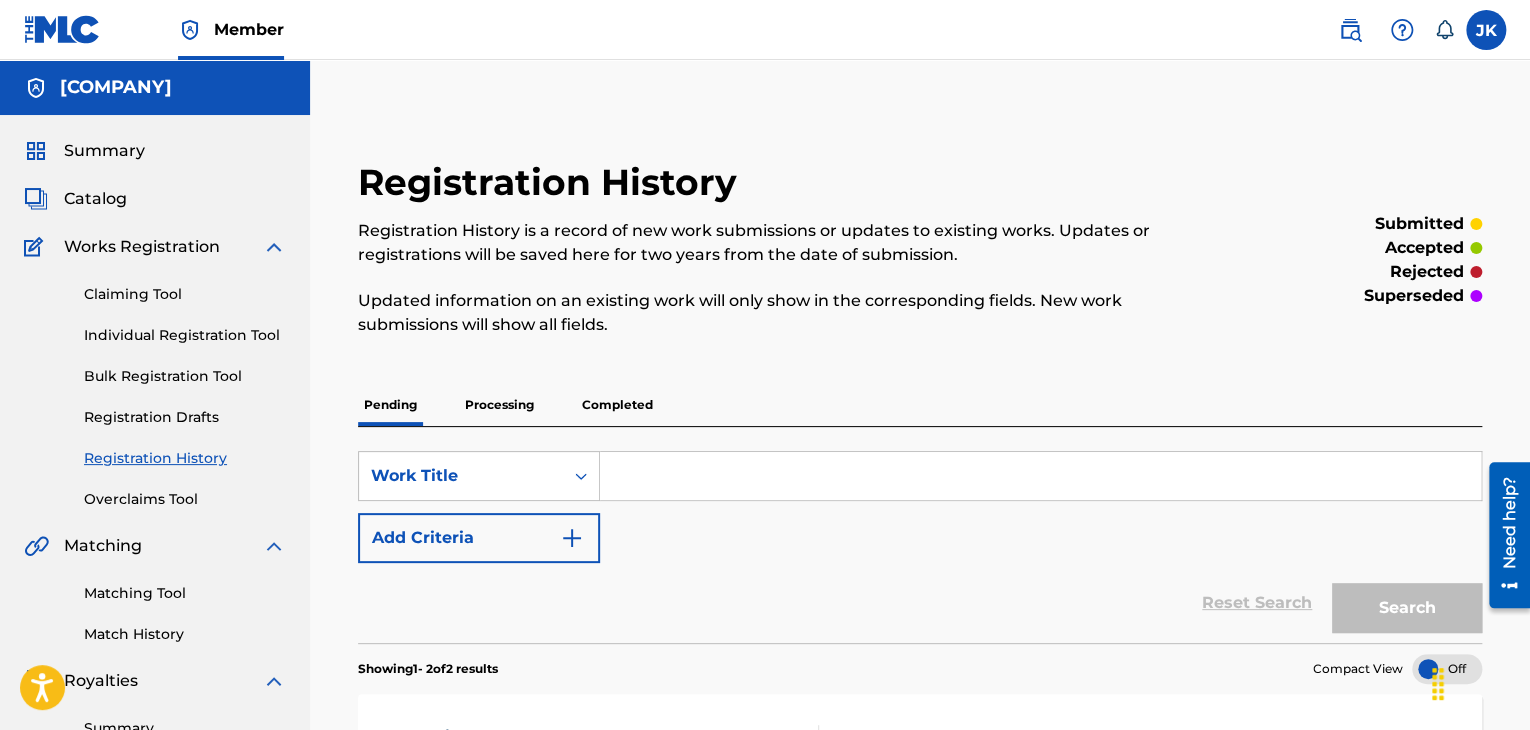 click on "Individual Registration Tool" at bounding box center (185, 335) 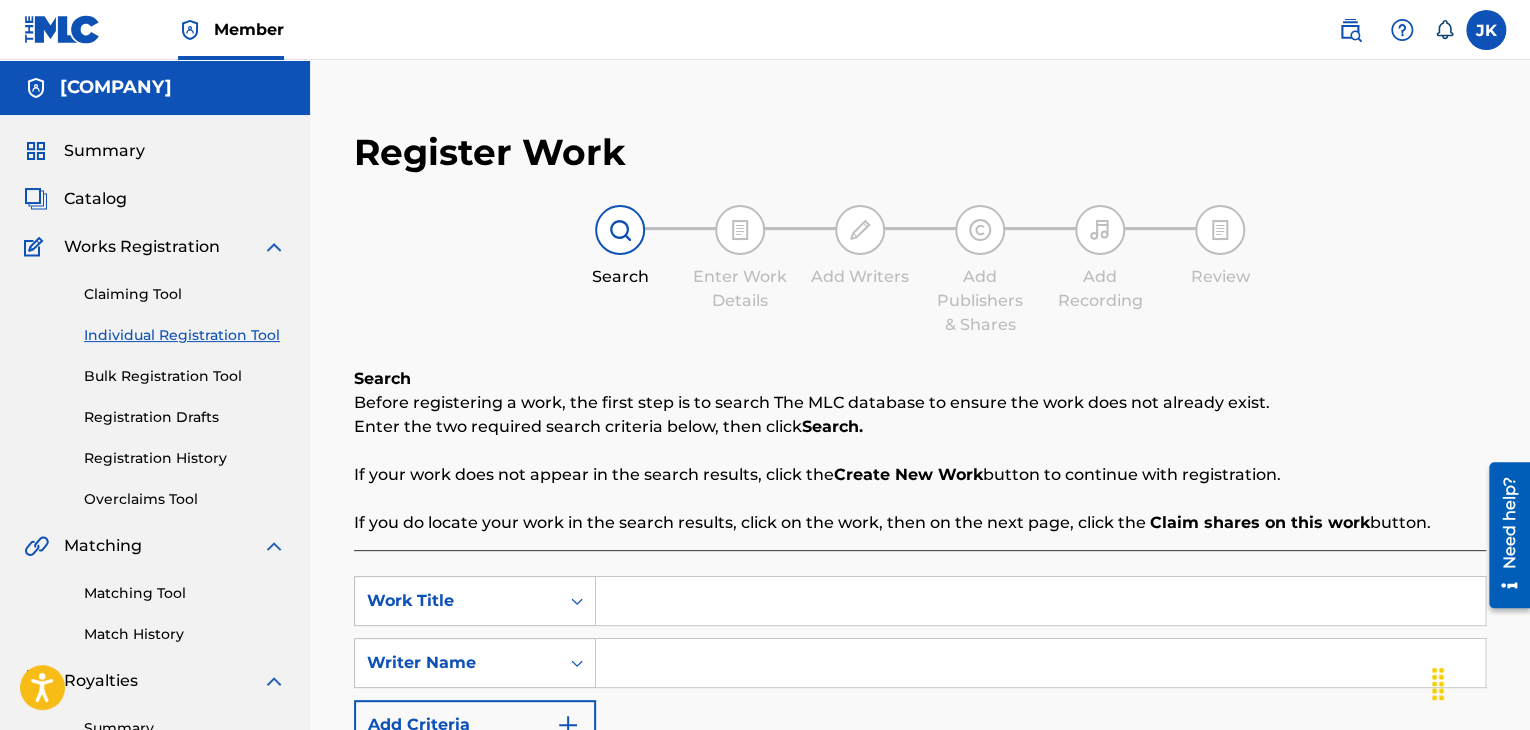 click at bounding box center (1040, 601) 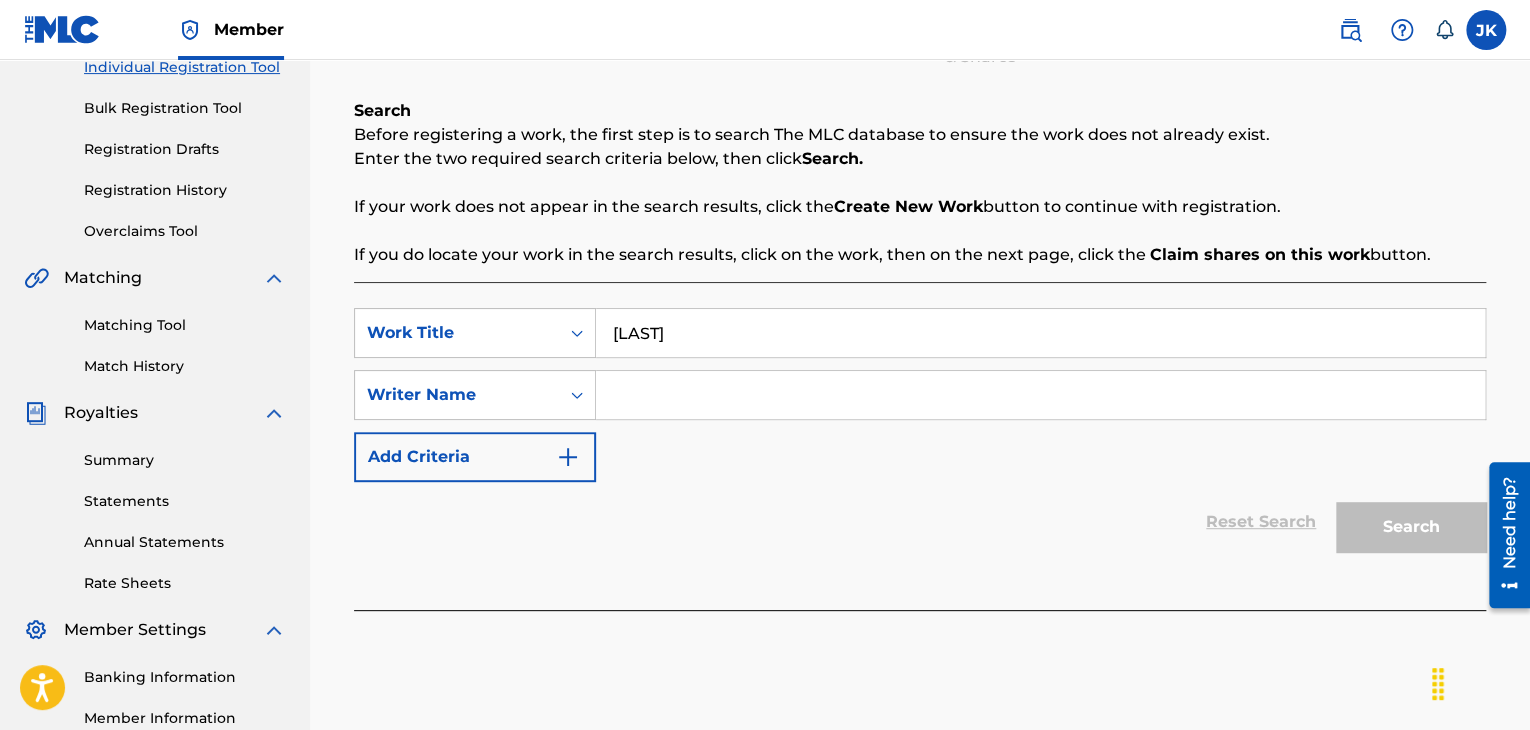 scroll, scrollTop: 300, scrollLeft: 0, axis: vertical 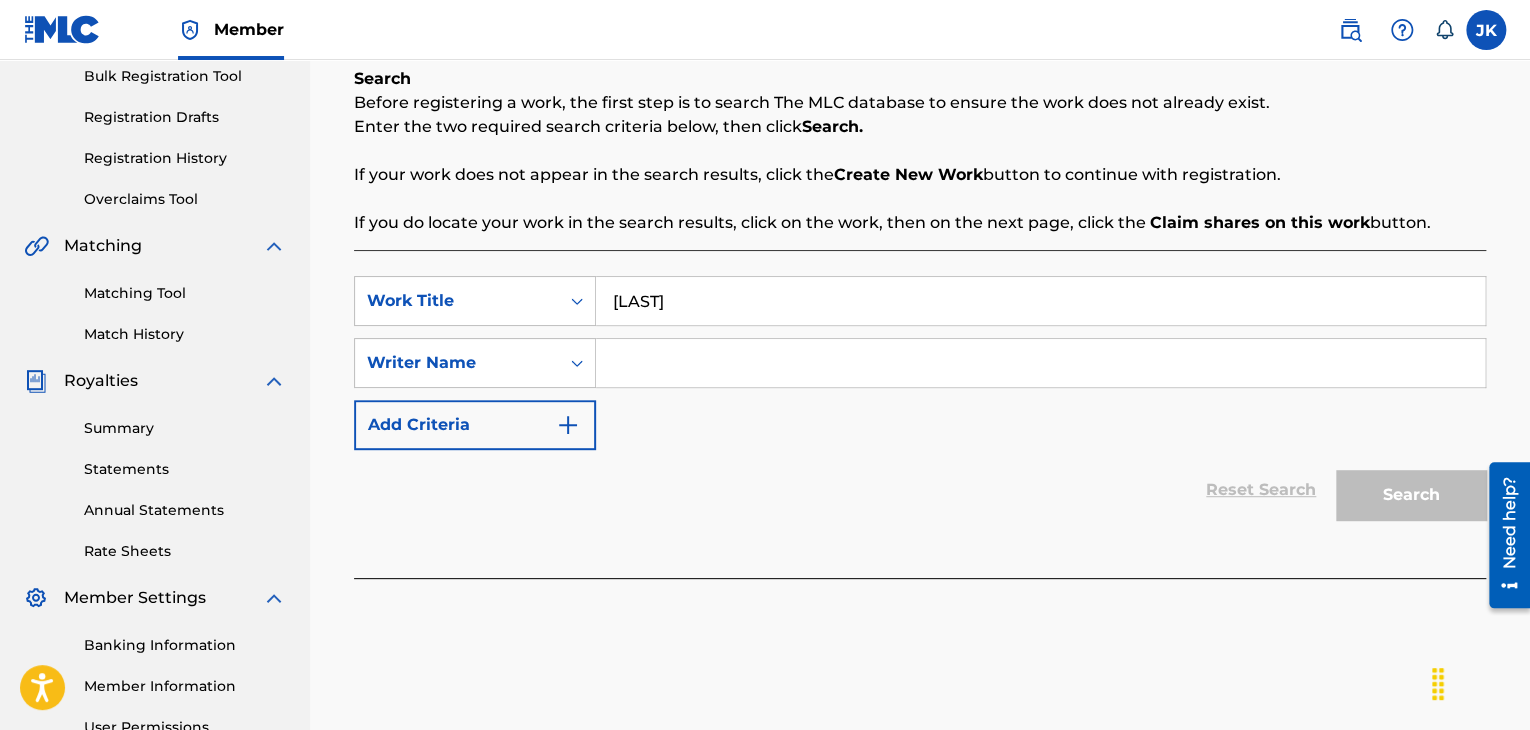 type on "[PRODUCT]" 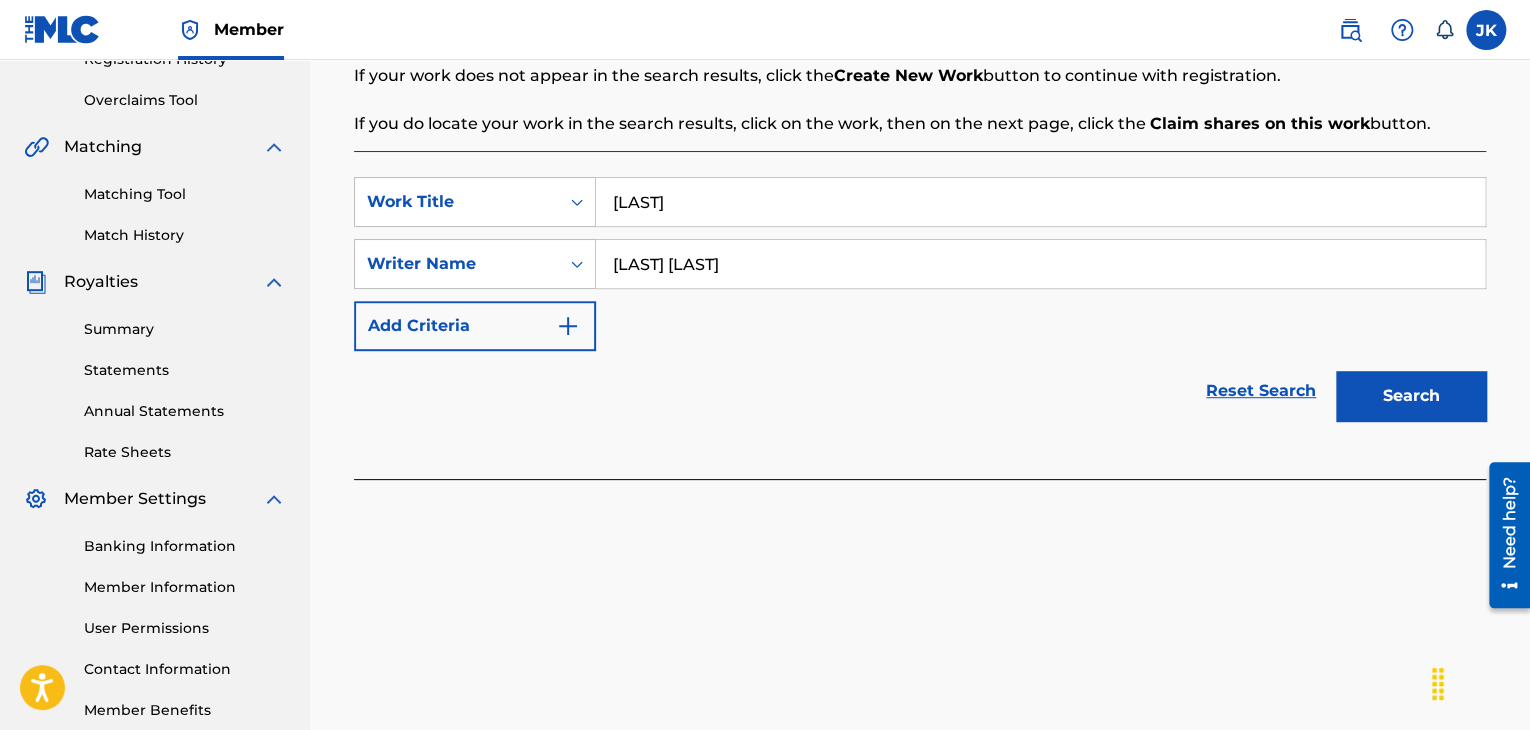 scroll, scrollTop: 400, scrollLeft: 0, axis: vertical 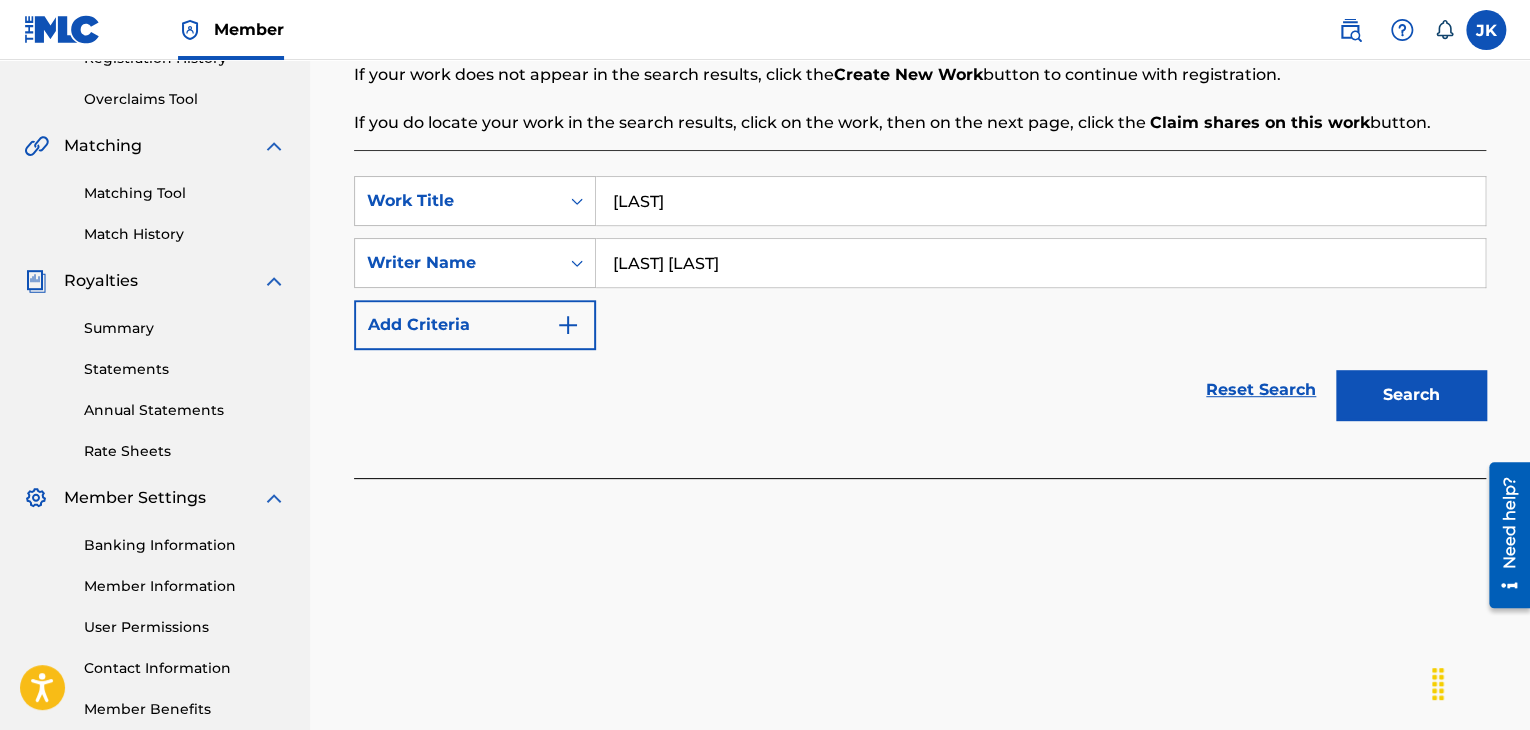 click on "Search" at bounding box center [1411, 395] 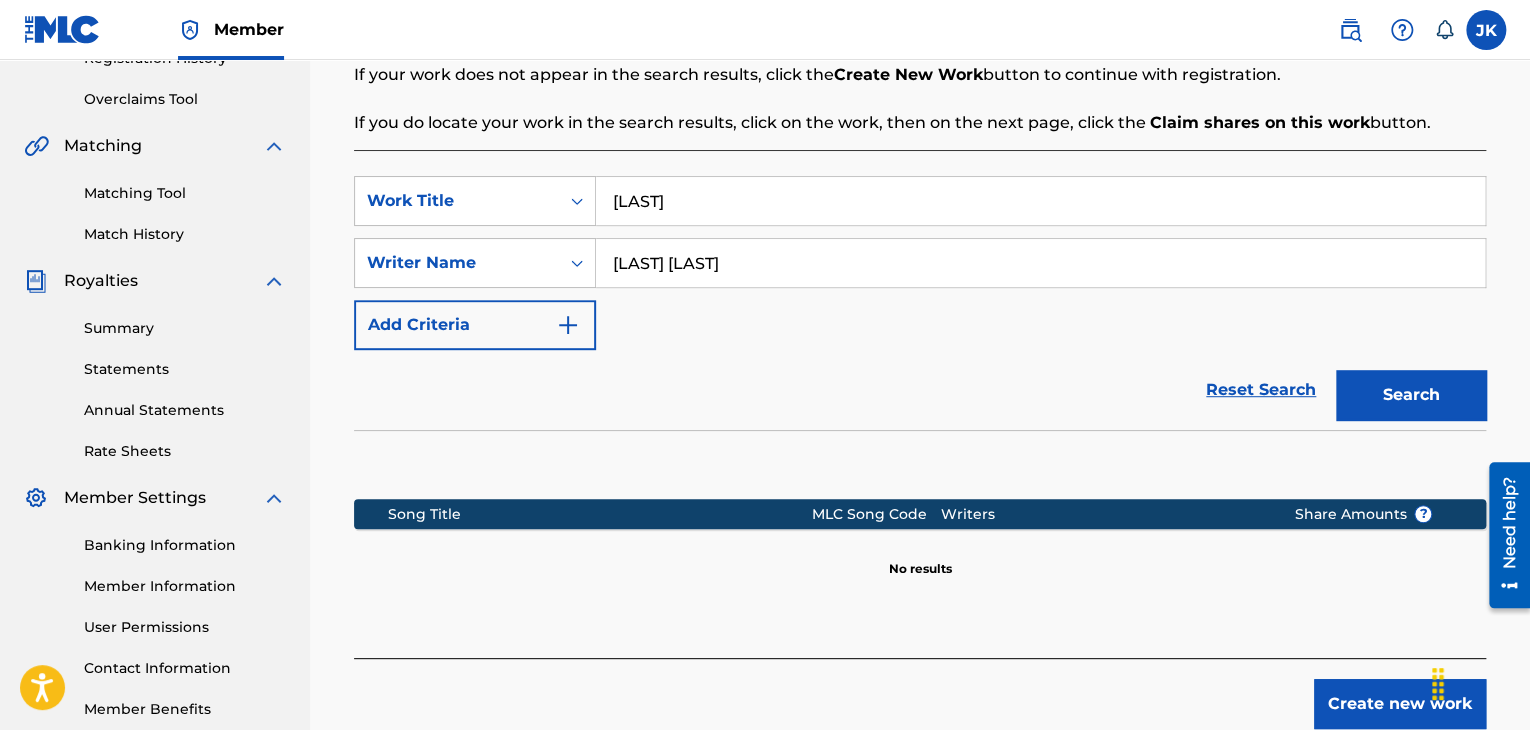 click on "Create new work" at bounding box center [1400, 704] 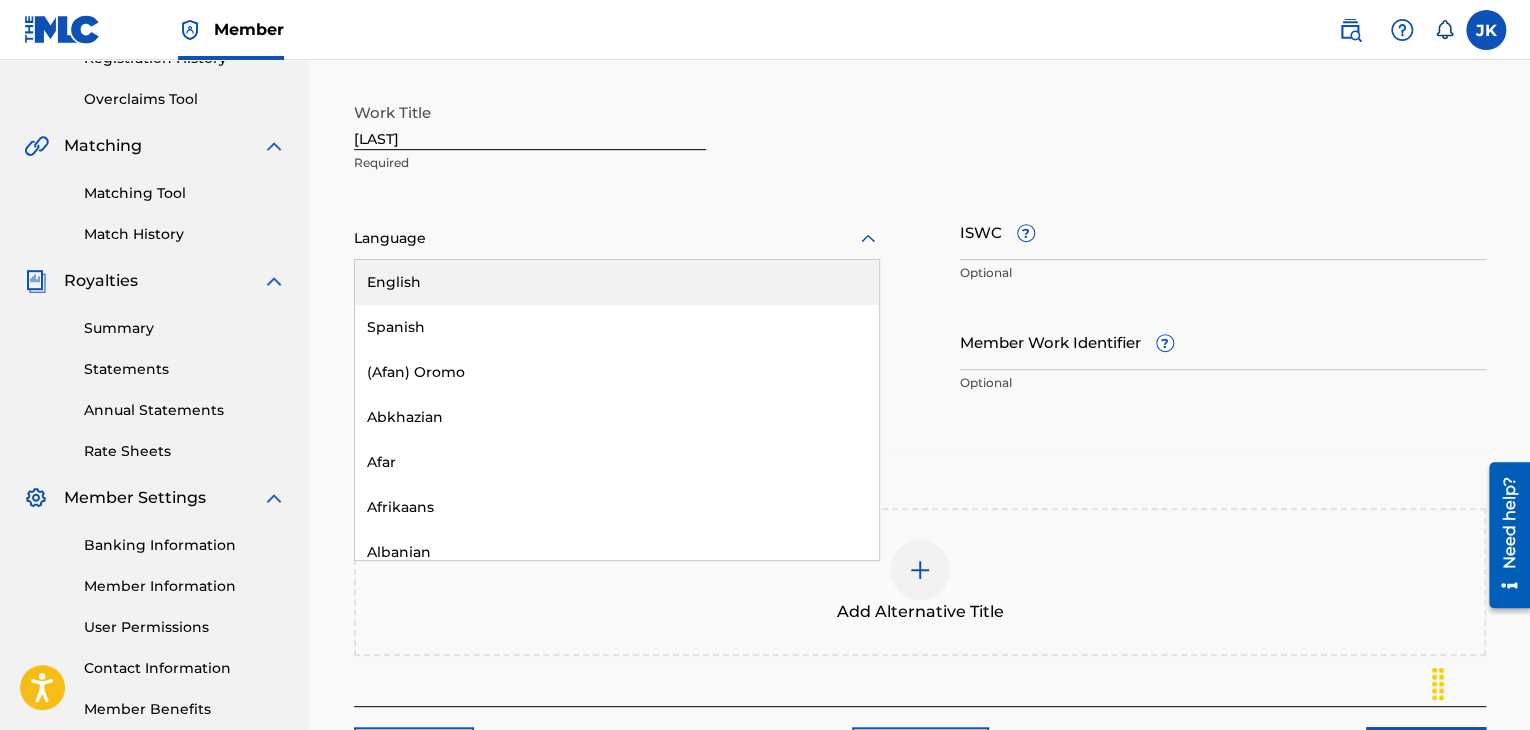drag, startPoint x: 860, startPoint y: 237, endPoint x: 817, endPoint y: 241, distance: 43.185646 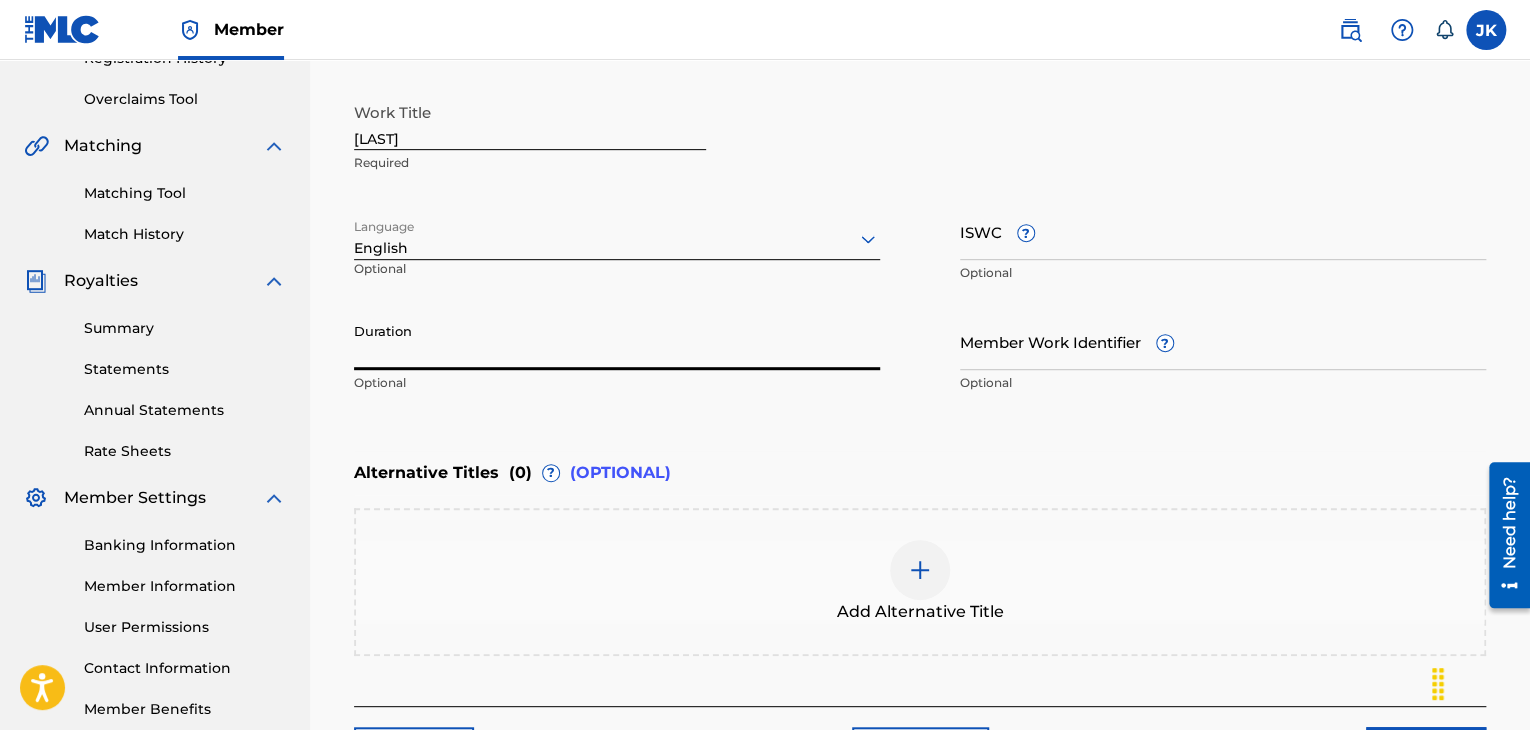 click on "Duration" at bounding box center [617, 341] 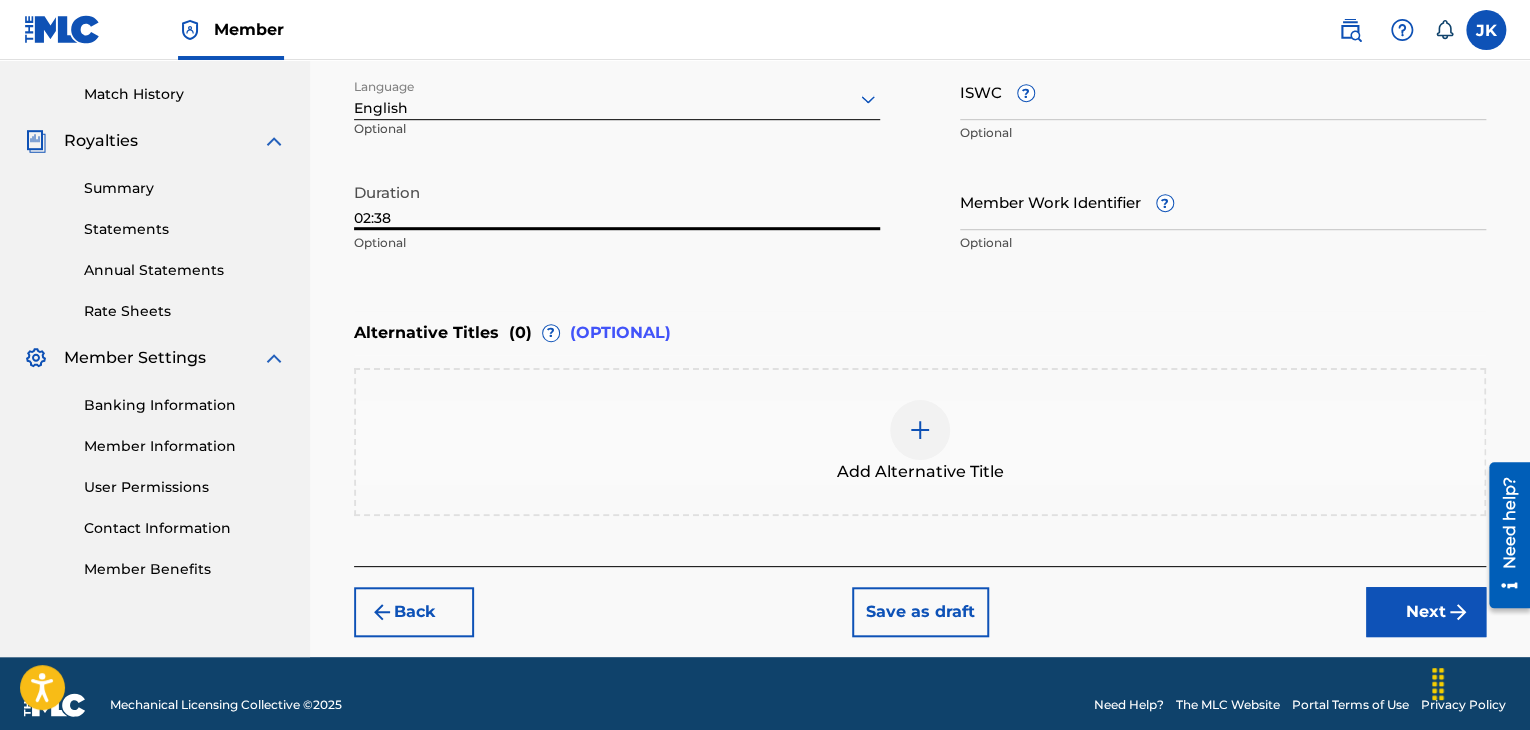 scroll, scrollTop: 561, scrollLeft: 0, axis: vertical 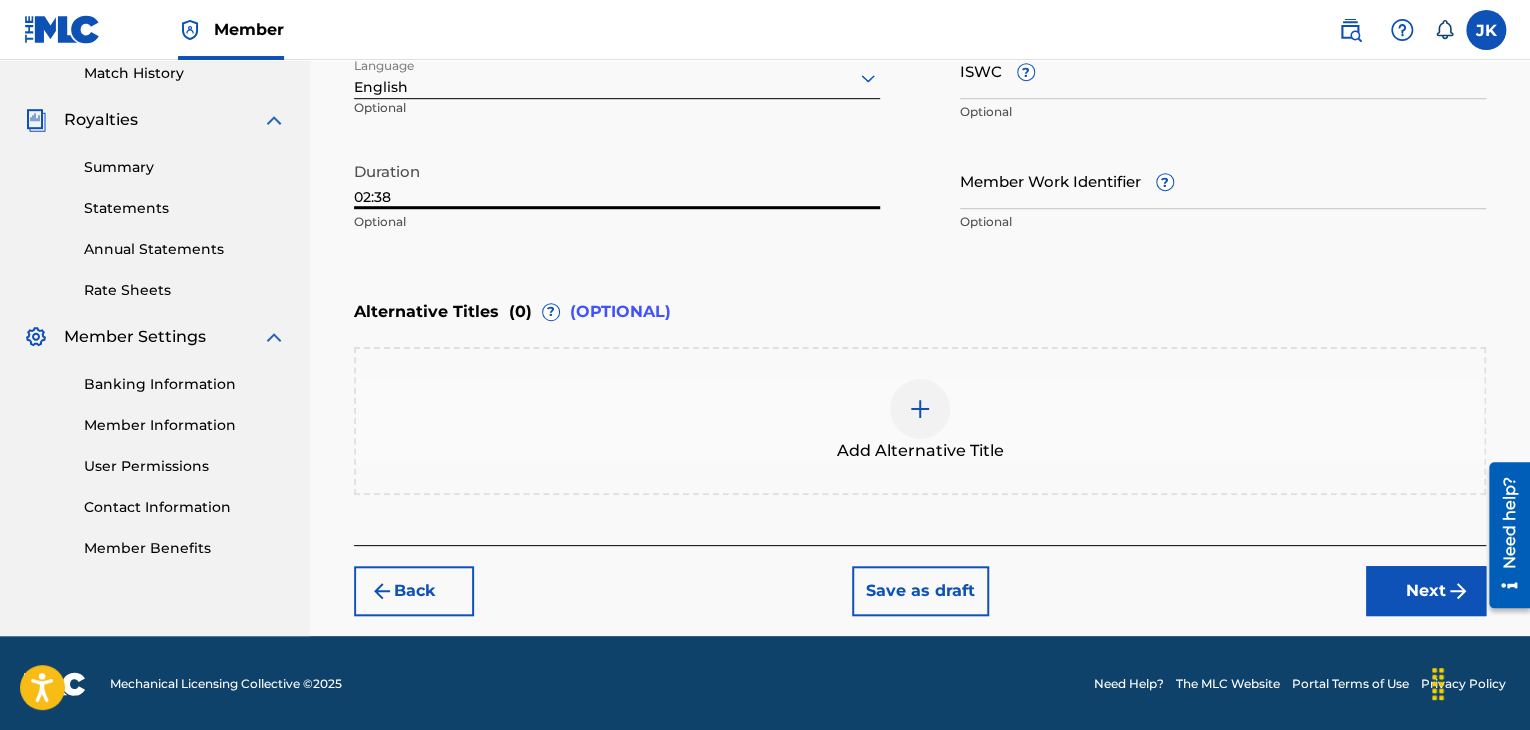 type on "02:38" 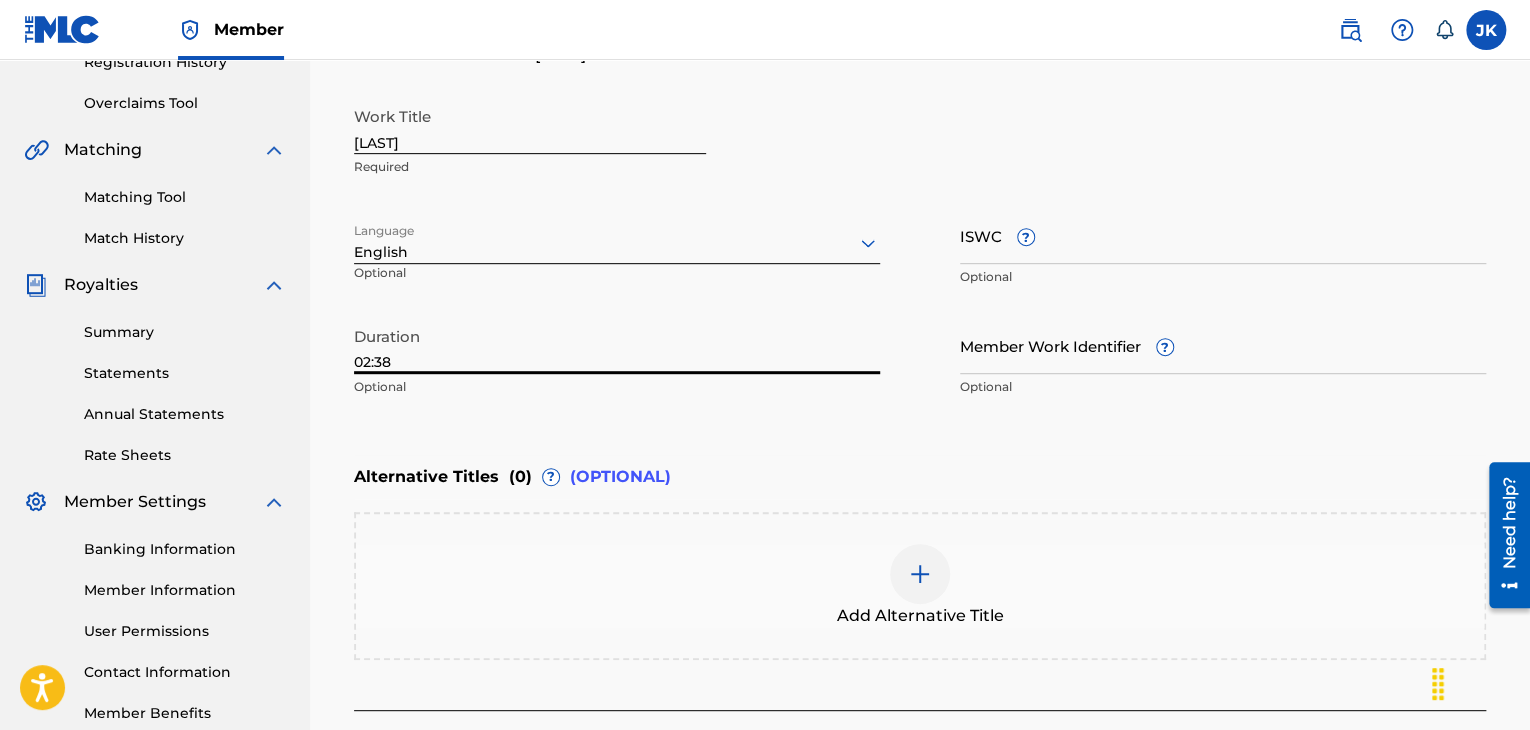 scroll, scrollTop: 361, scrollLeft: 0, axis: vertical 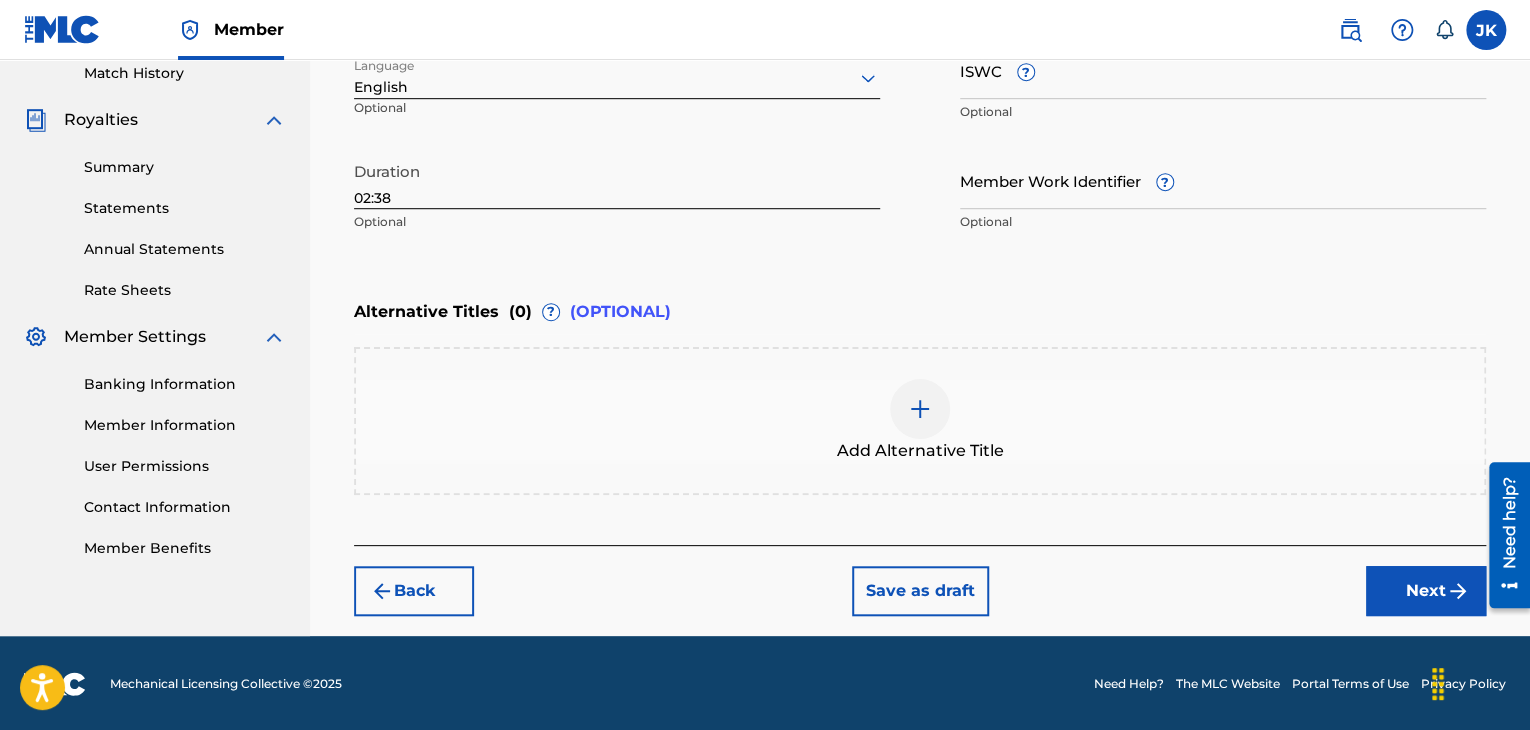 click on "Next" at bounding box center [1426, 591] 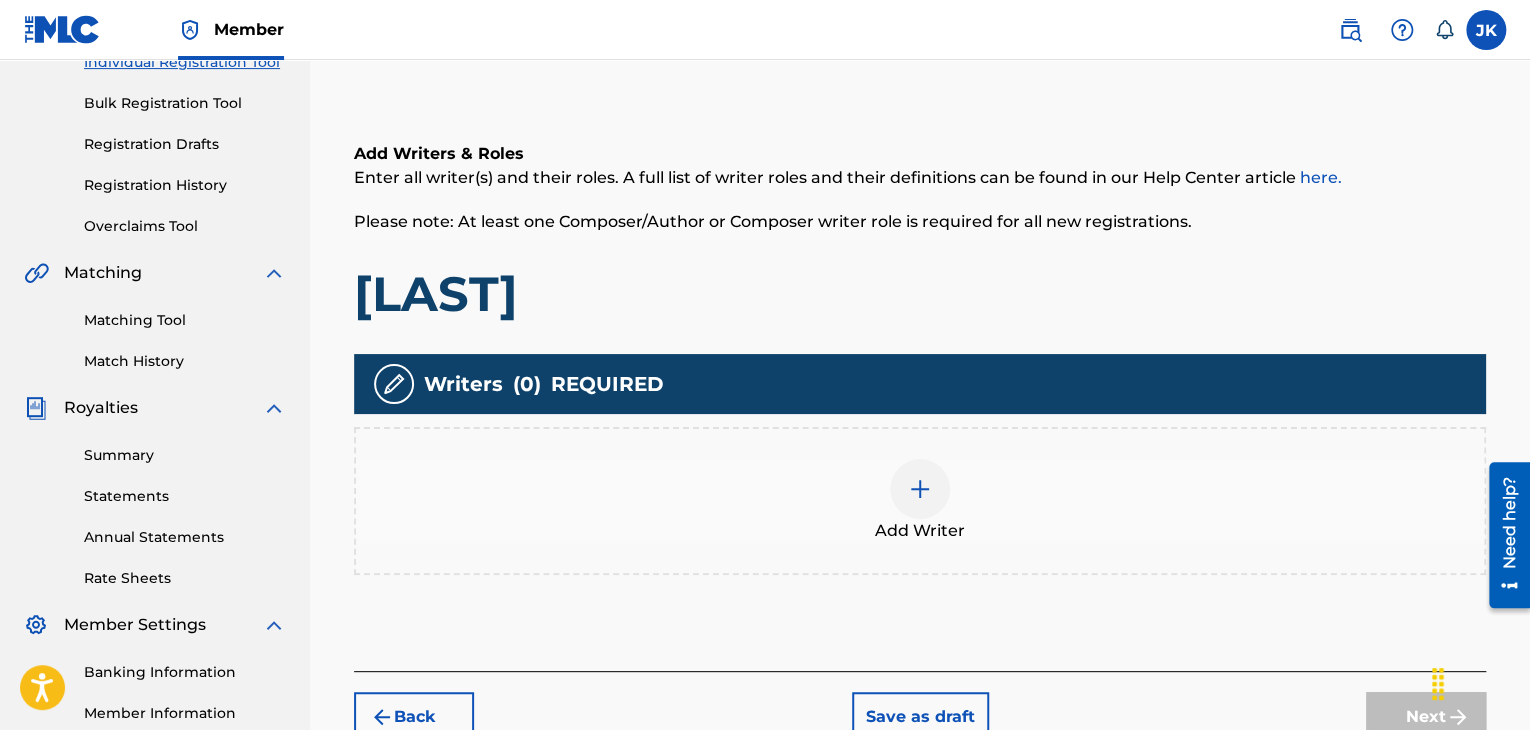 scroll, scrollTop: 290, scrollLeft: 0, axis: vertical 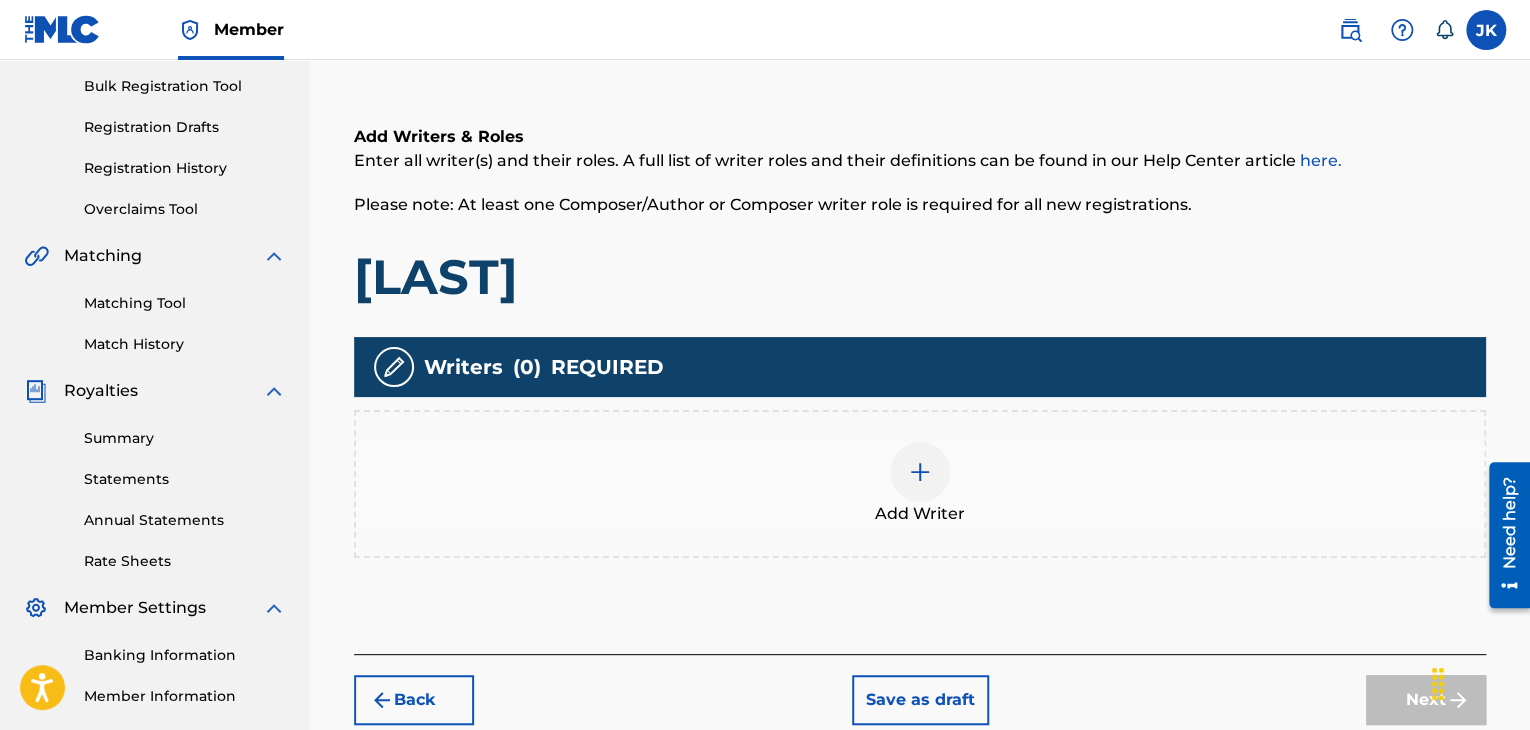 click at bounding box center [920, 472] 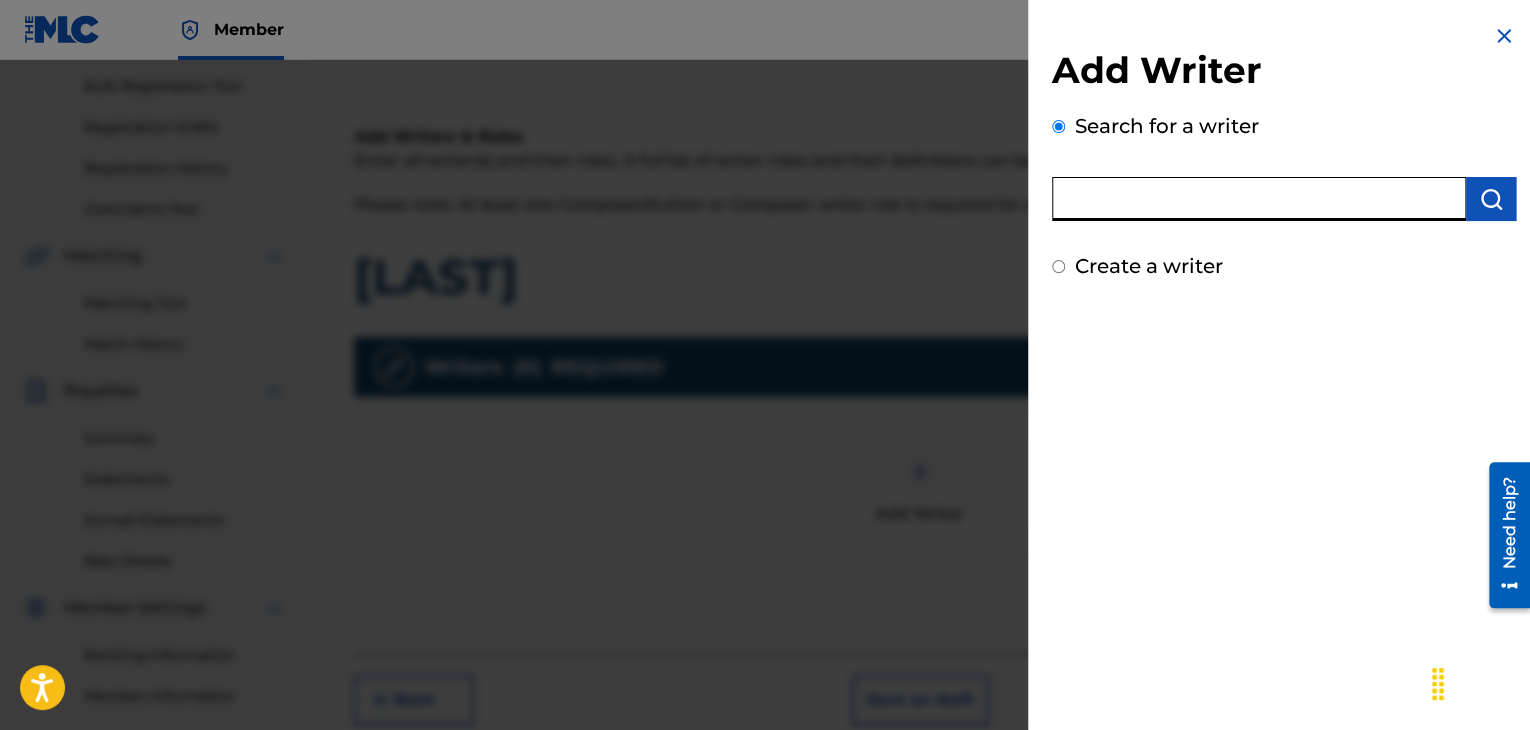 click at bounding box center (1259, 199) 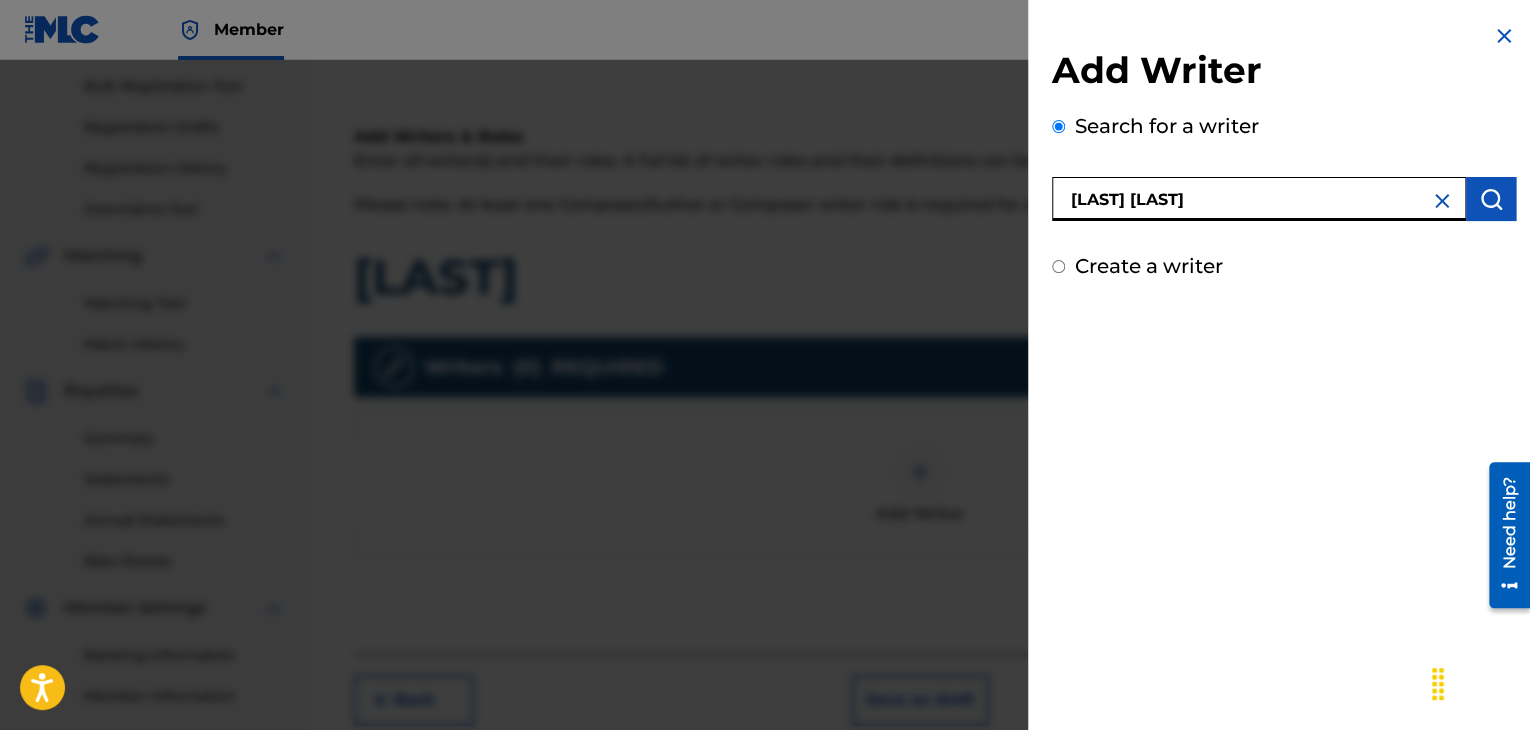 type on "[FIRST] [LAST]" 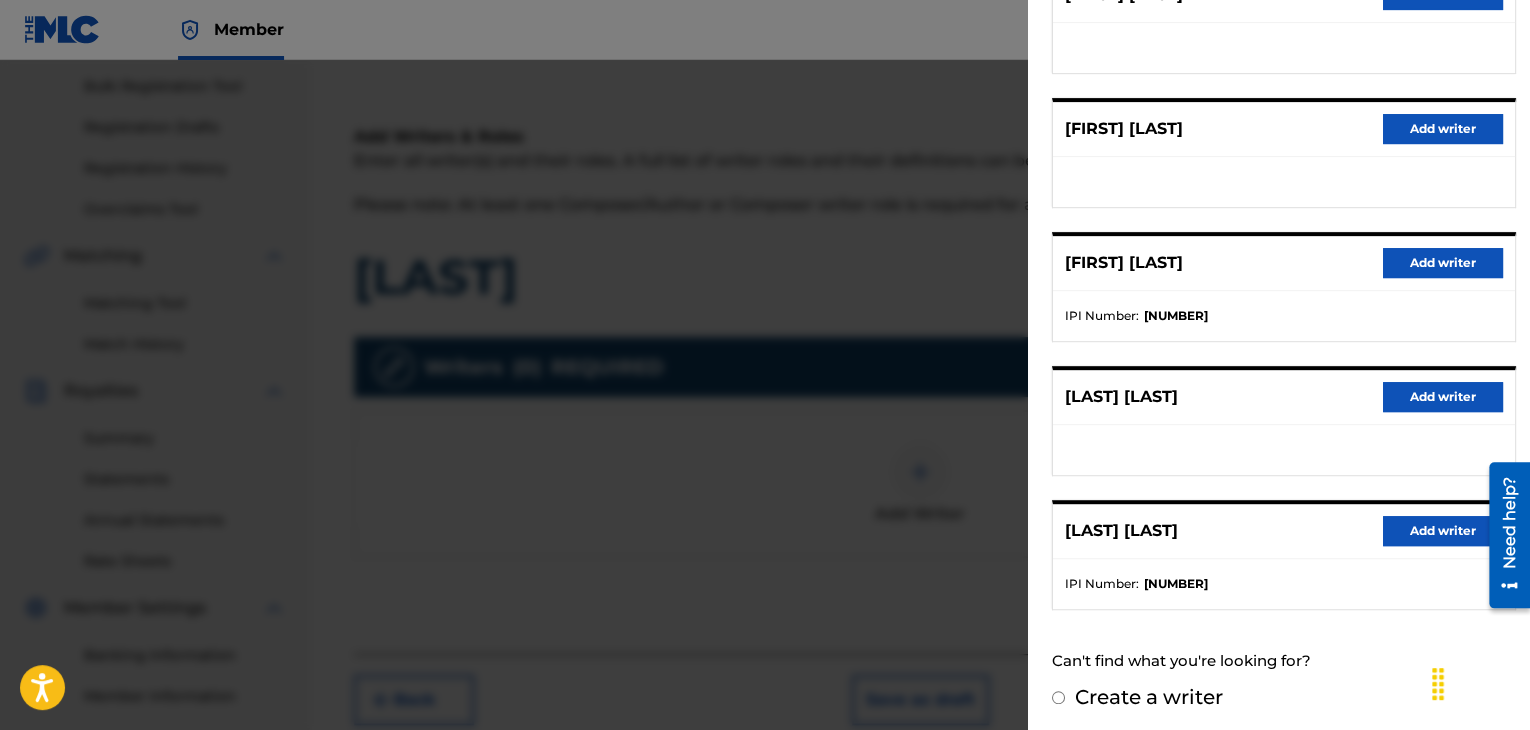 scroll, scrollTop: 310, scrollLeft: 0, axis: vertical 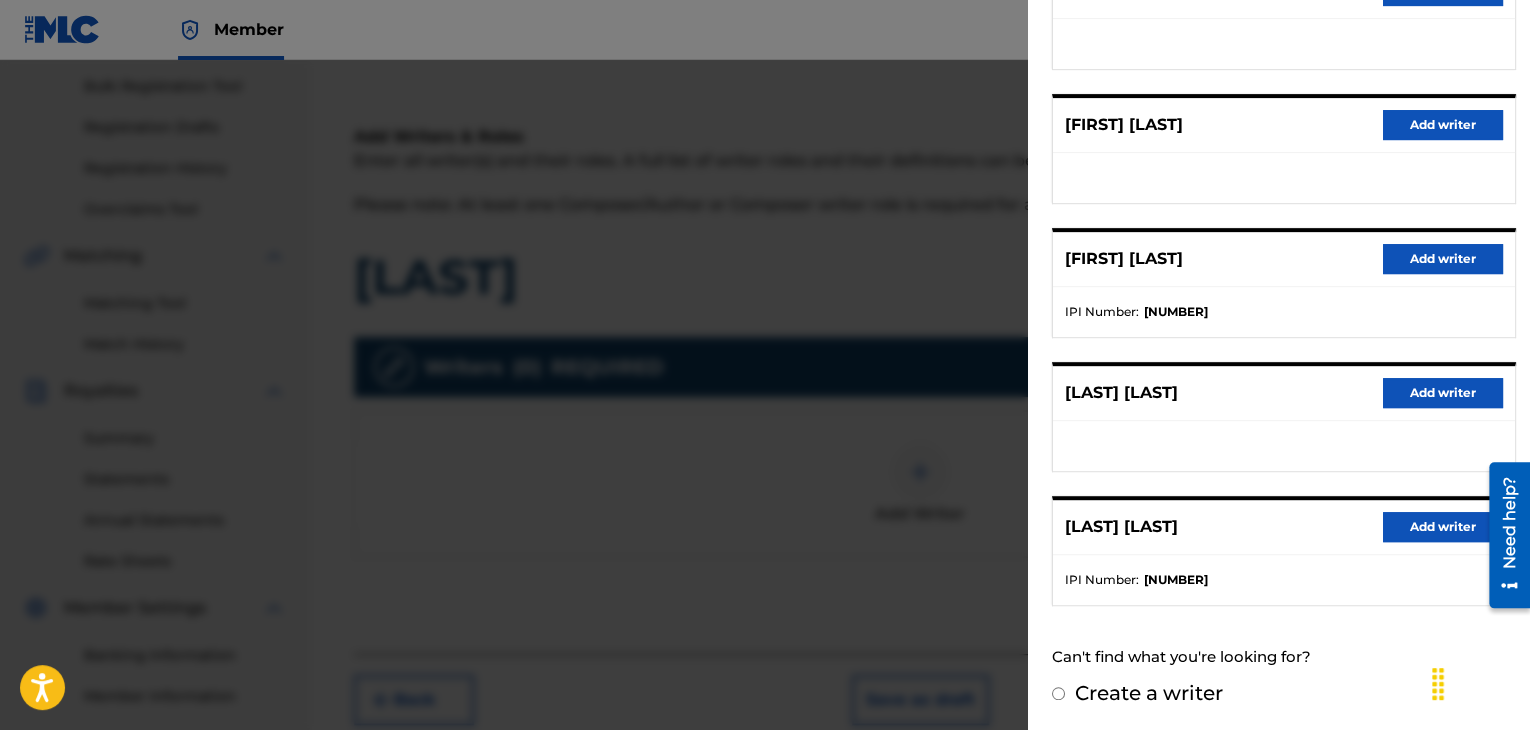 click on "Add writer" at bounding box center (1443, 527) 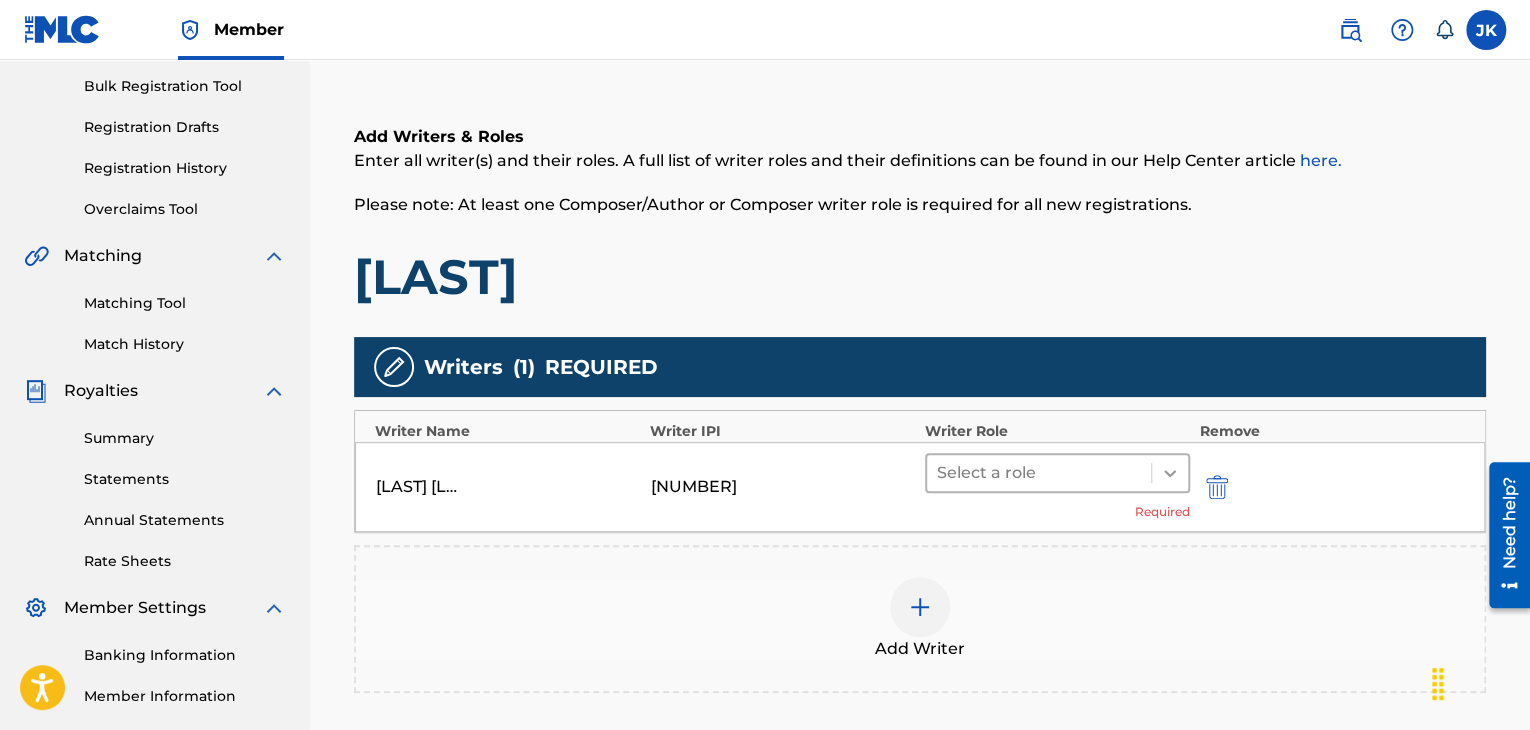 click 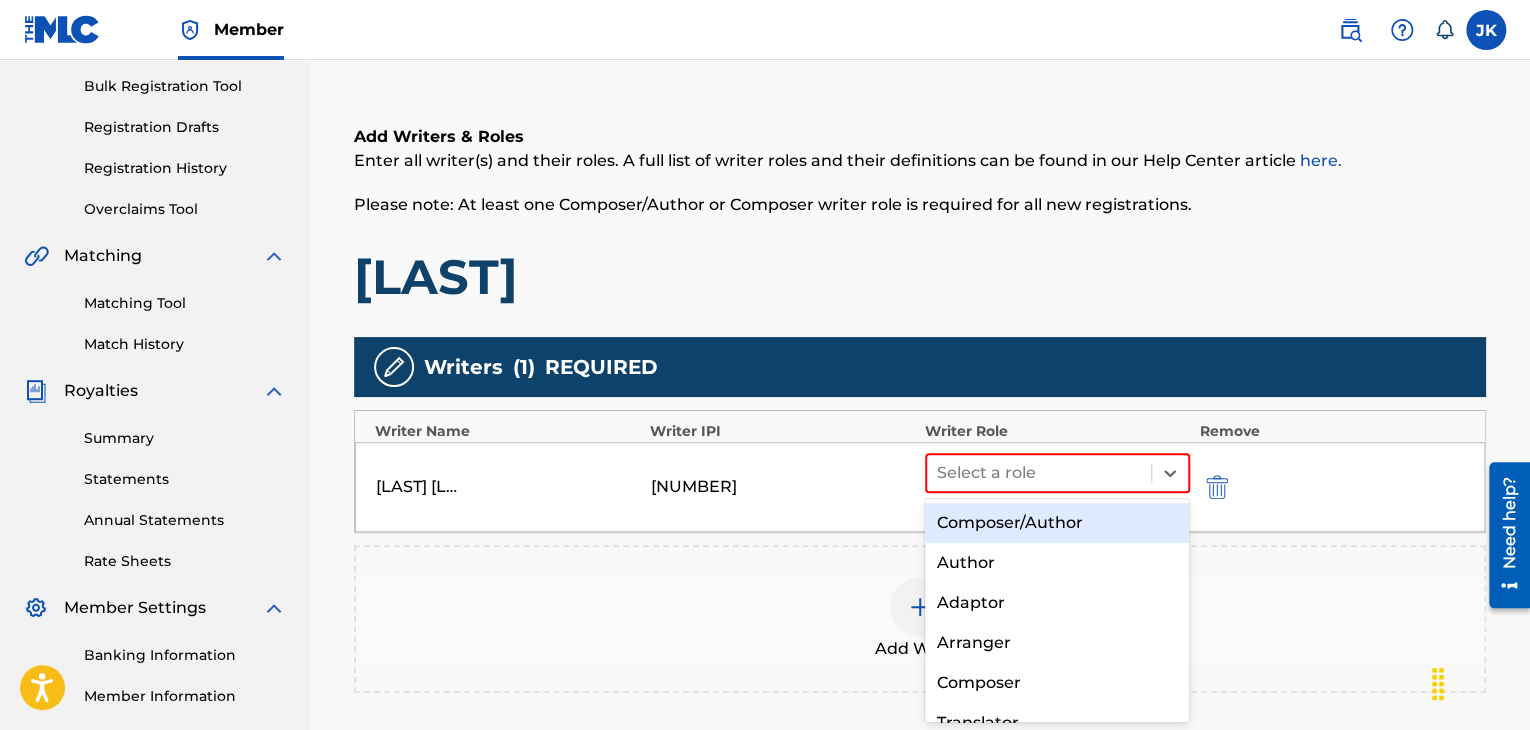 click on "Composer/Author" at bounding box center (1057, 523) 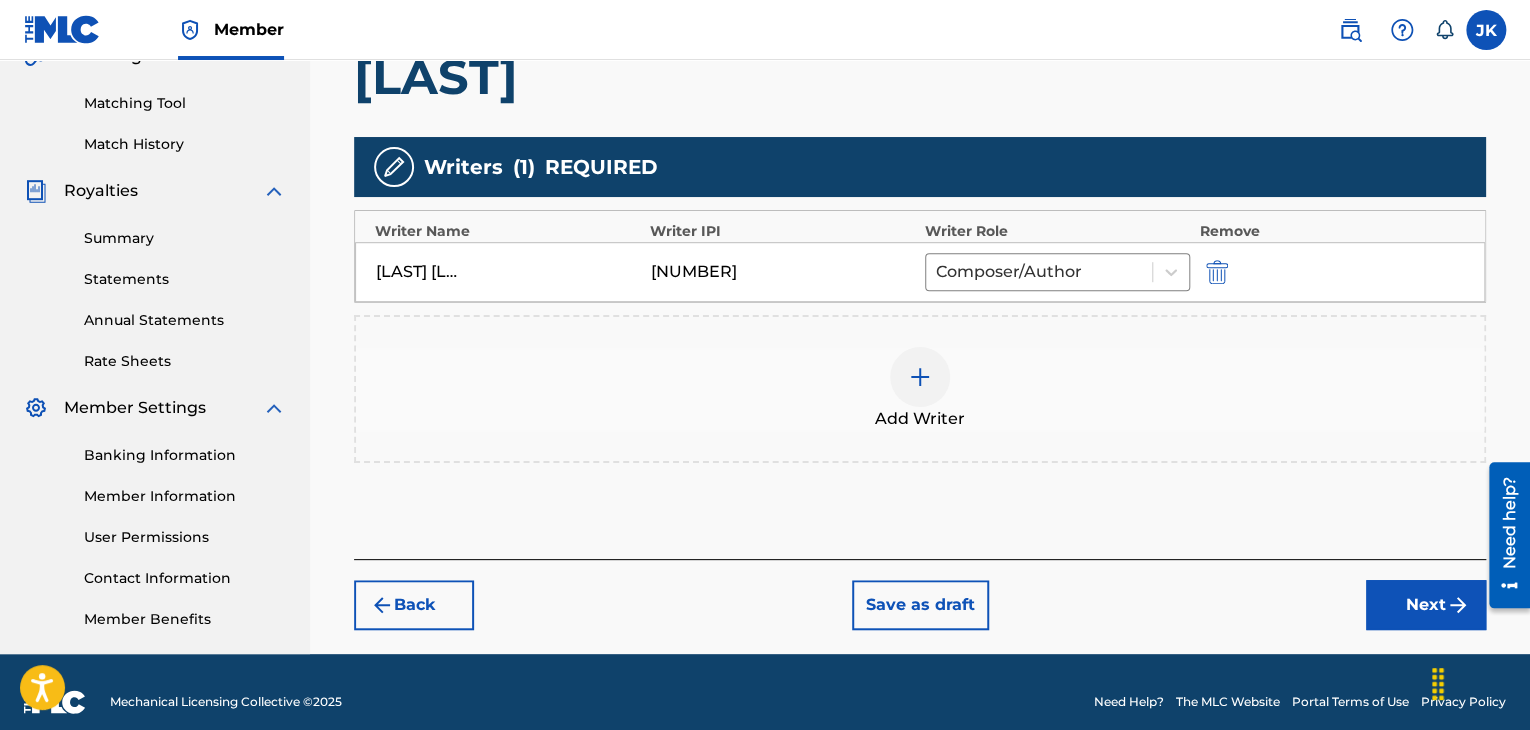 click on "Next" at bounding box center [1426, 605] 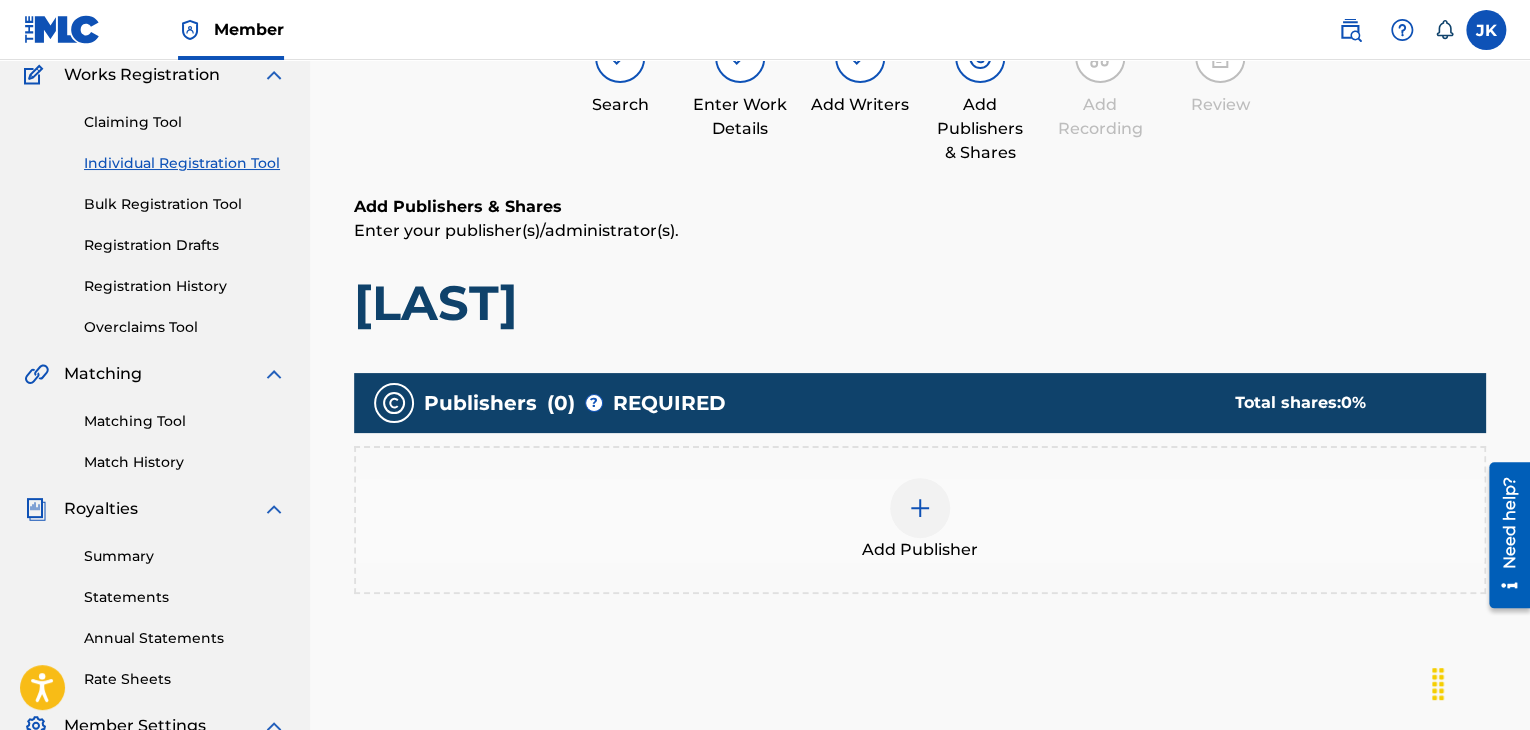 scroll, scrollTop: 290, scrollLeft: 0, axis: vertical 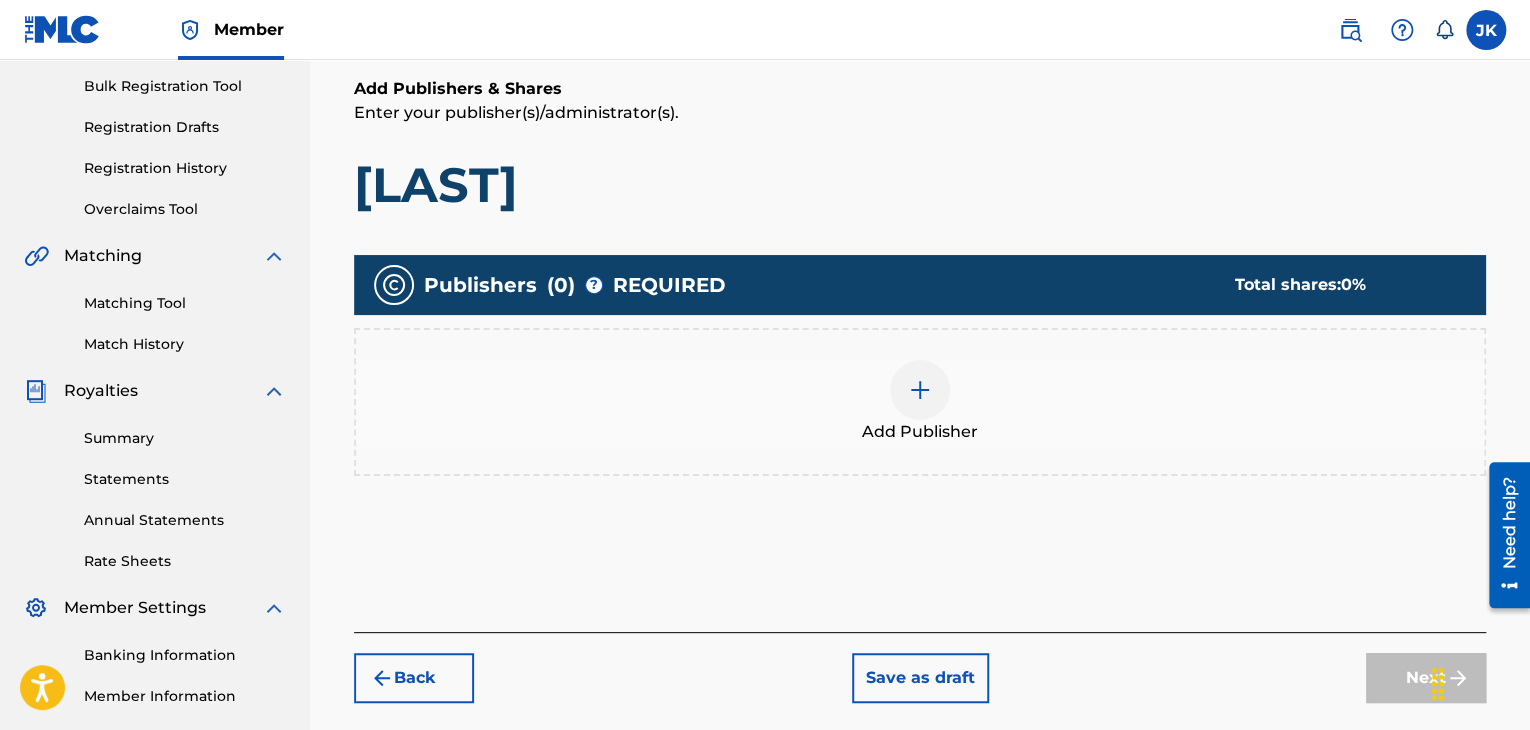 click at bounding box center [920, 390] 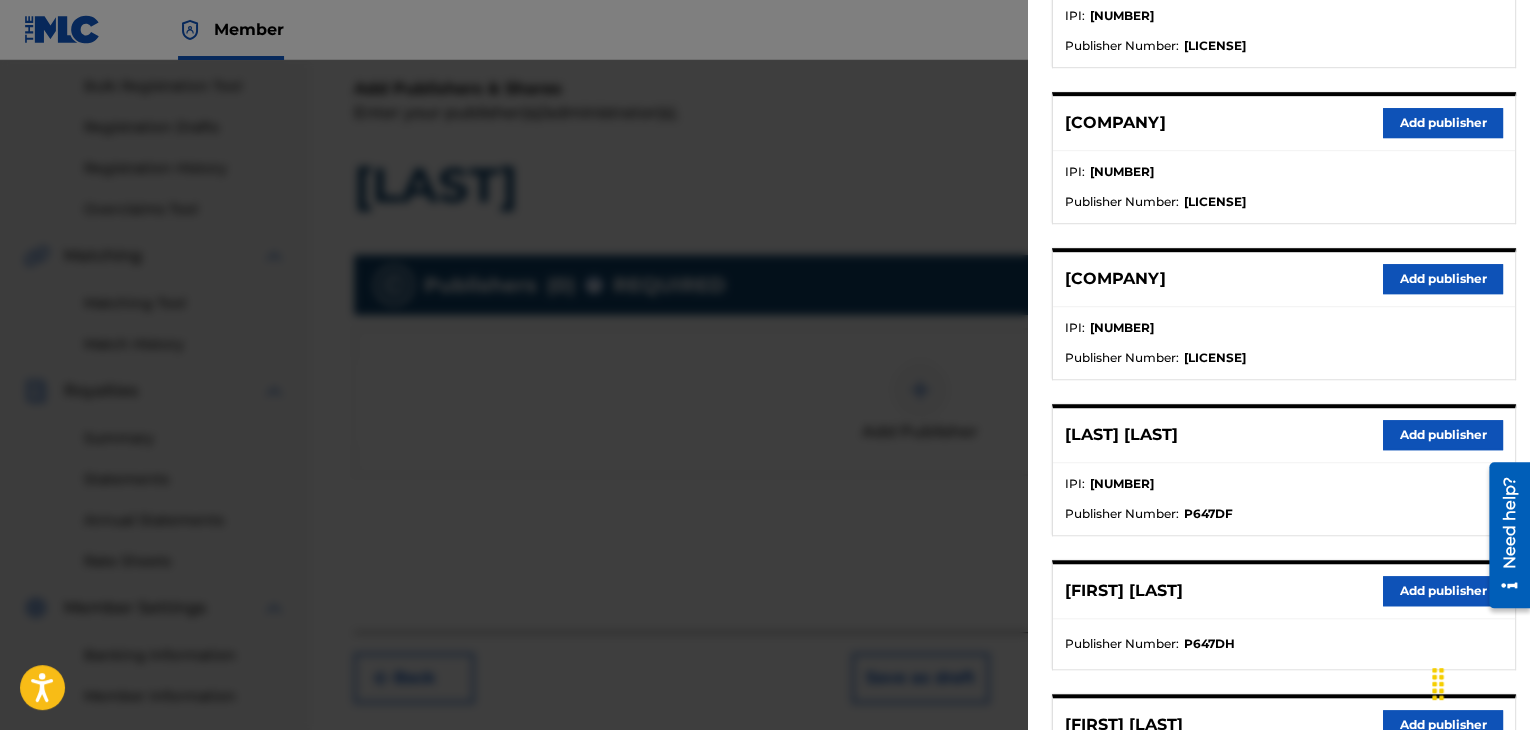 scroll, scrollTop: 500, scrollLeft: 0, axis: vertical 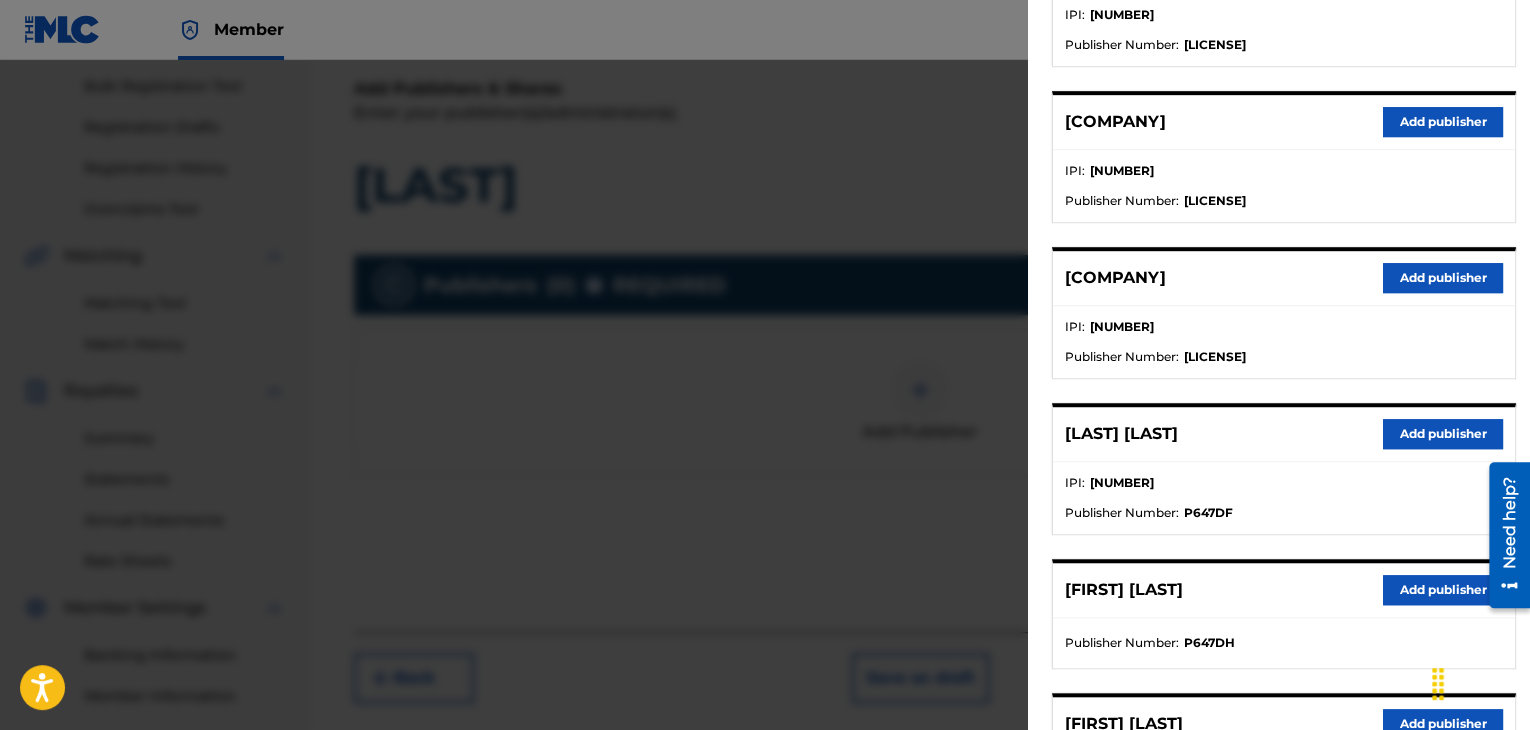 click on "Add publisher" at bounding box center [1443, 434] 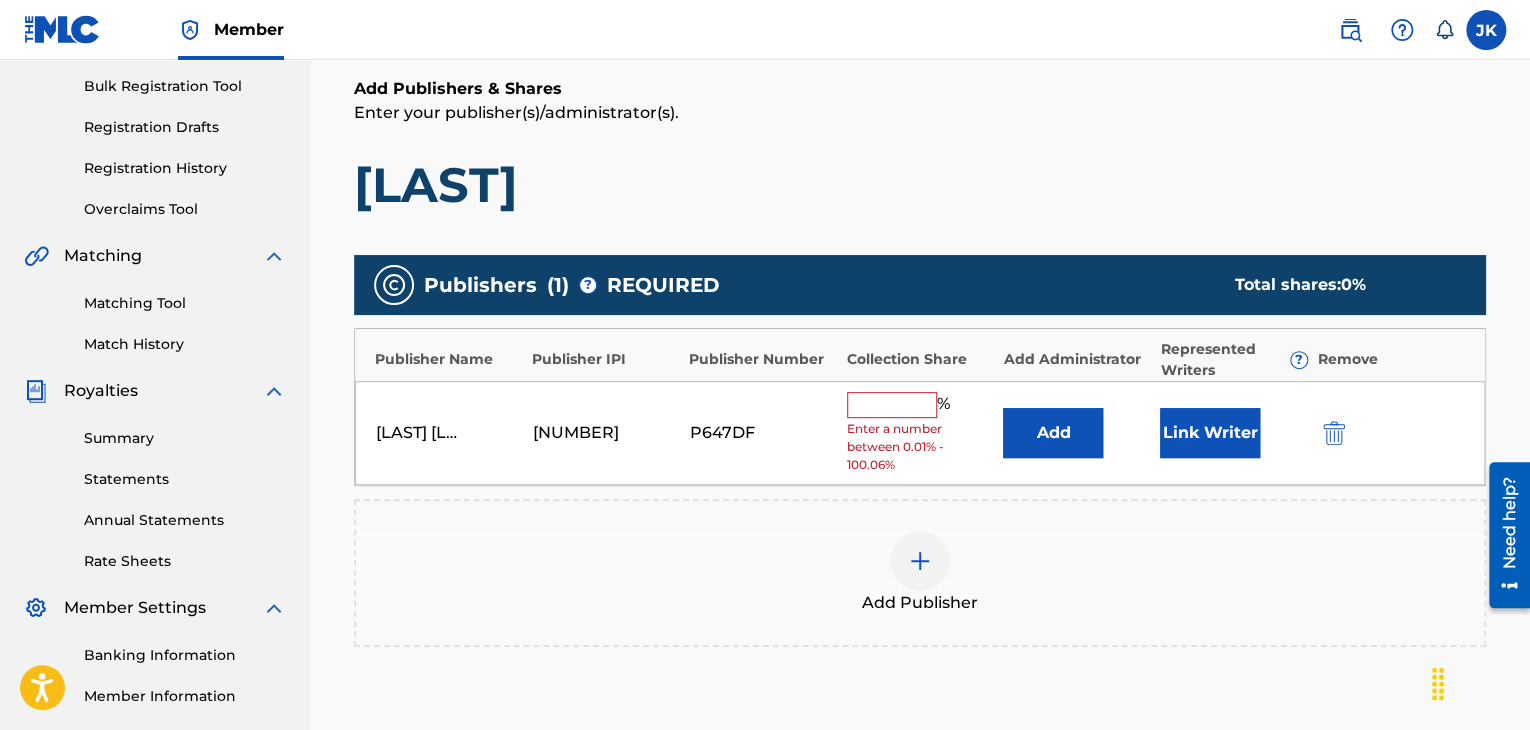 click on "Add" at bounding box center (1053, 433) 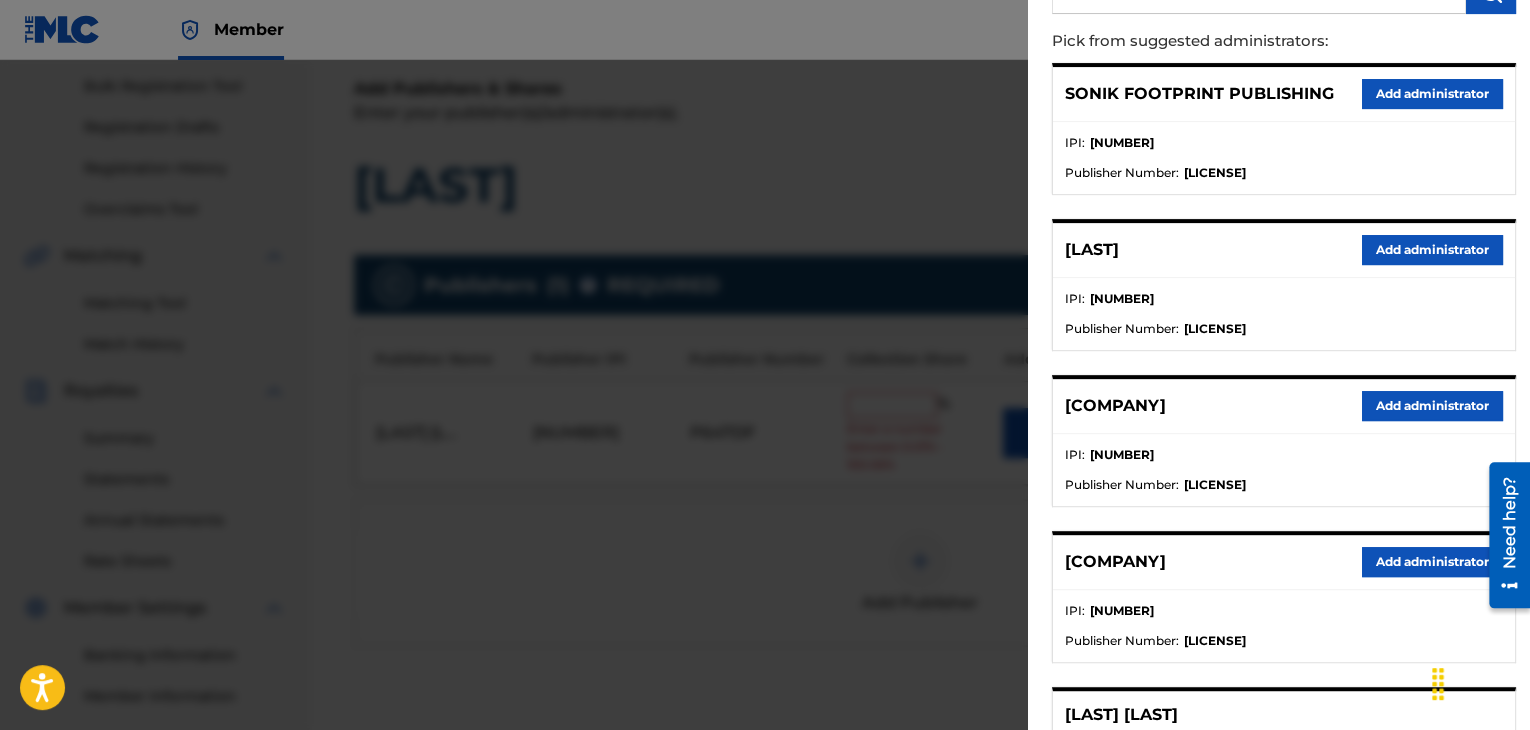 scroll, scrollTop: 300, scrollLeft: 0, axis: vertical 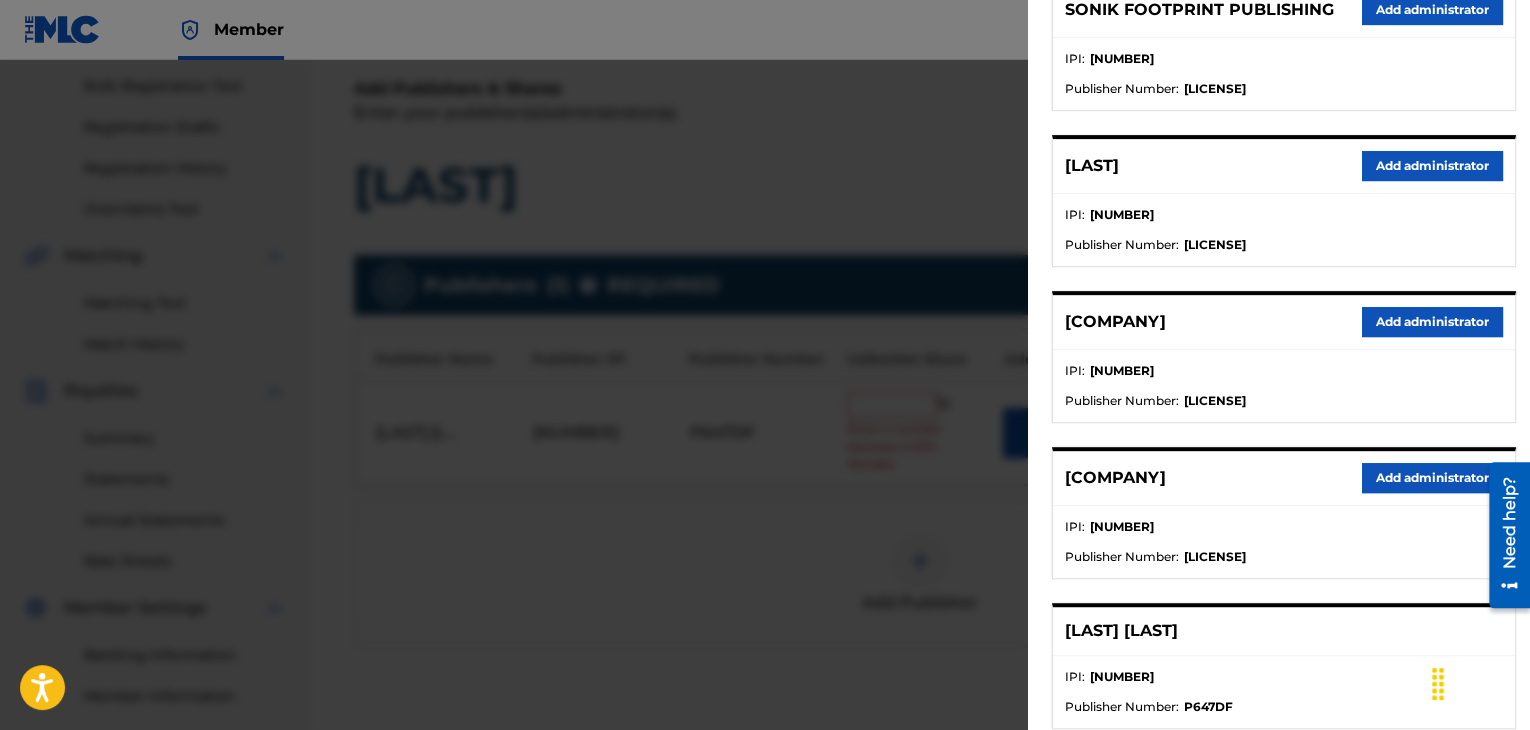 click on "Add administrator" at bounding box center [1432, 322] 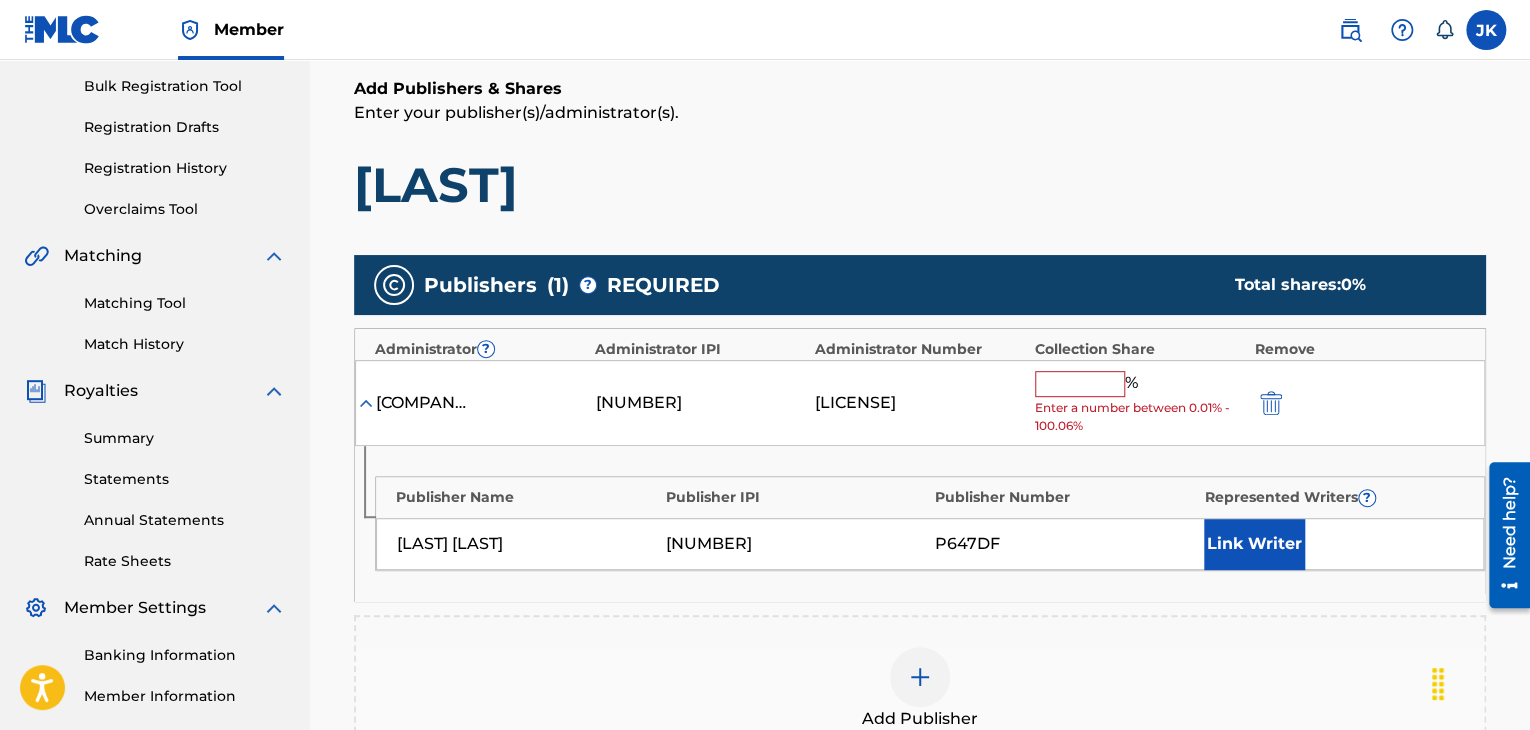 click at bounding box center [1080, 384] 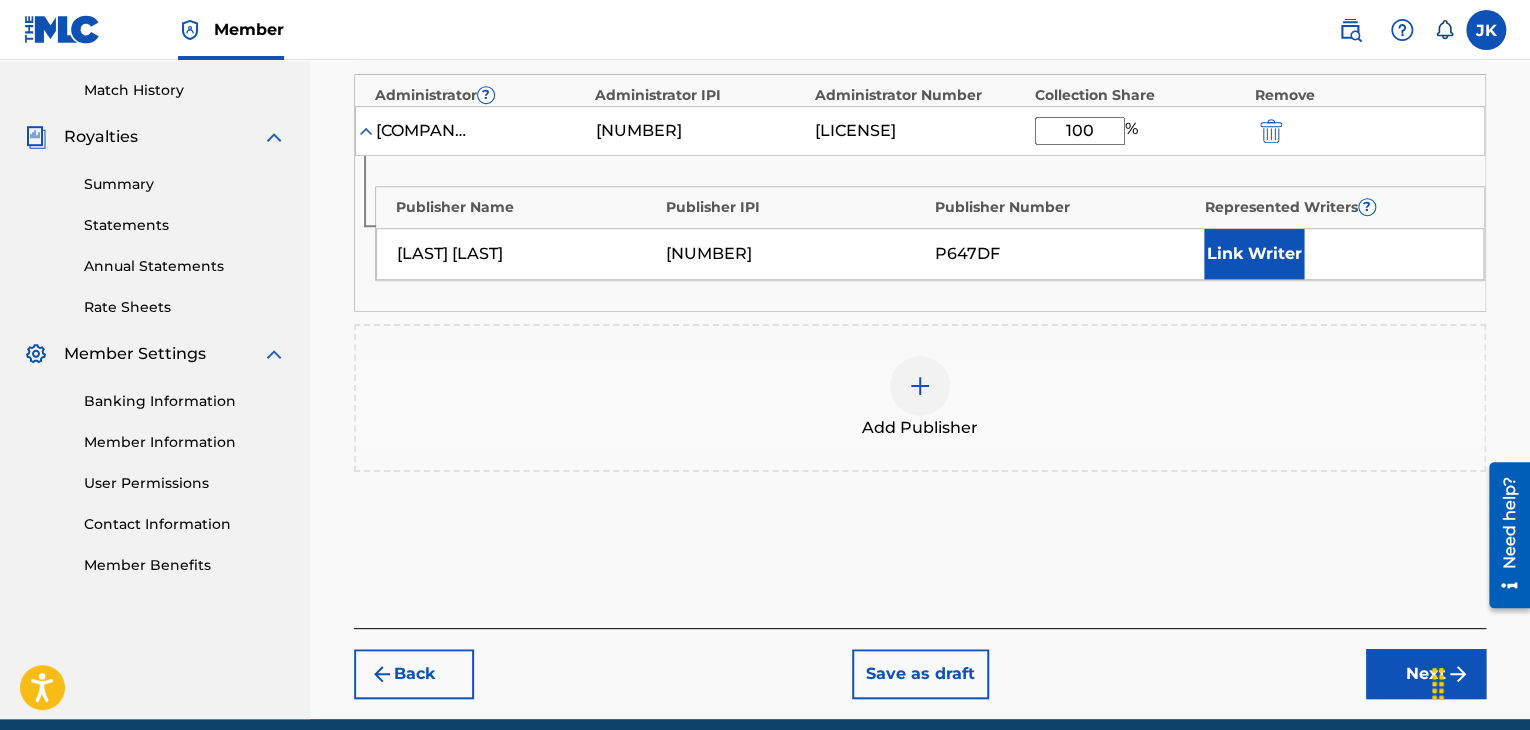 scroll, scrollTop: 590, scrollLeft: 0, axis: vertical 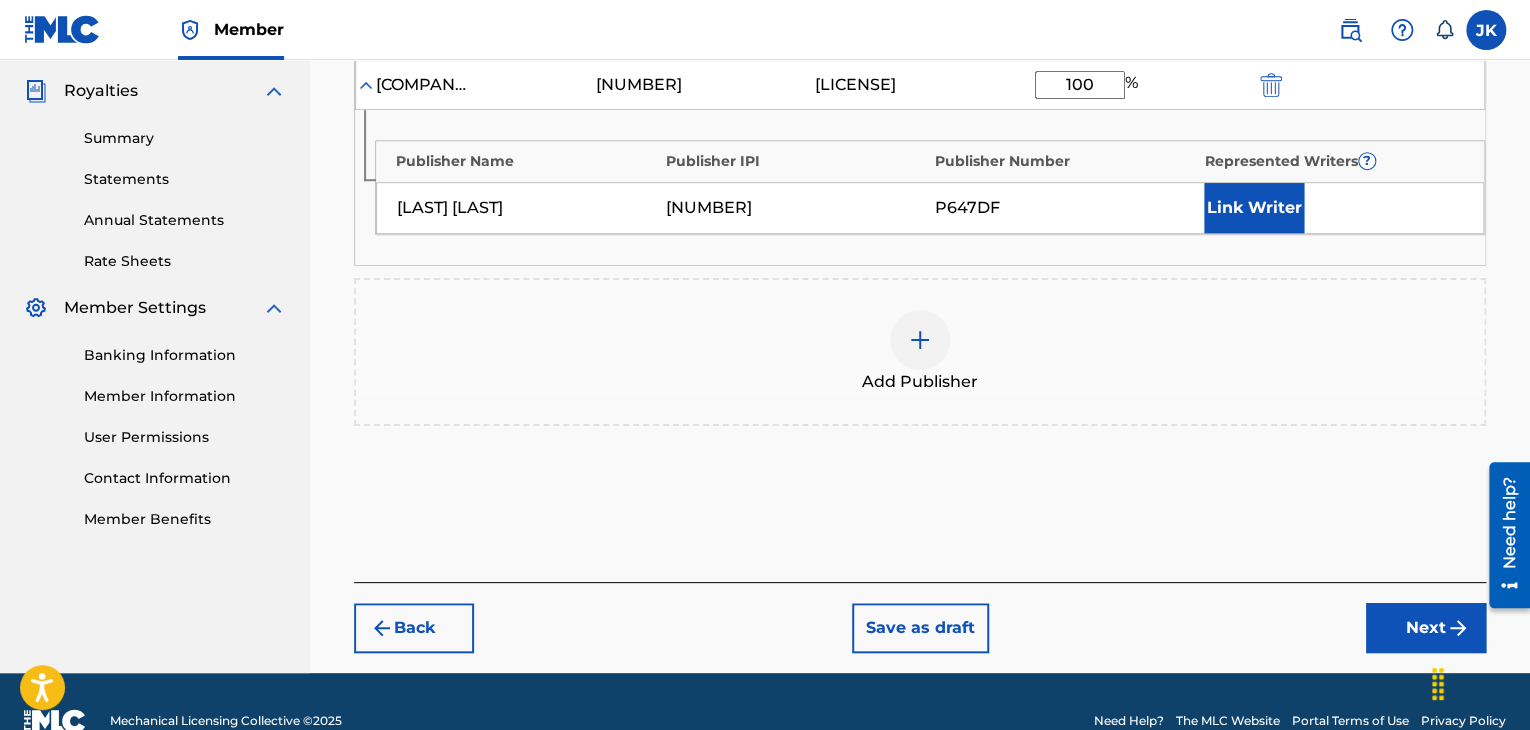 click on "Next" at bounding box center [1426, 628] 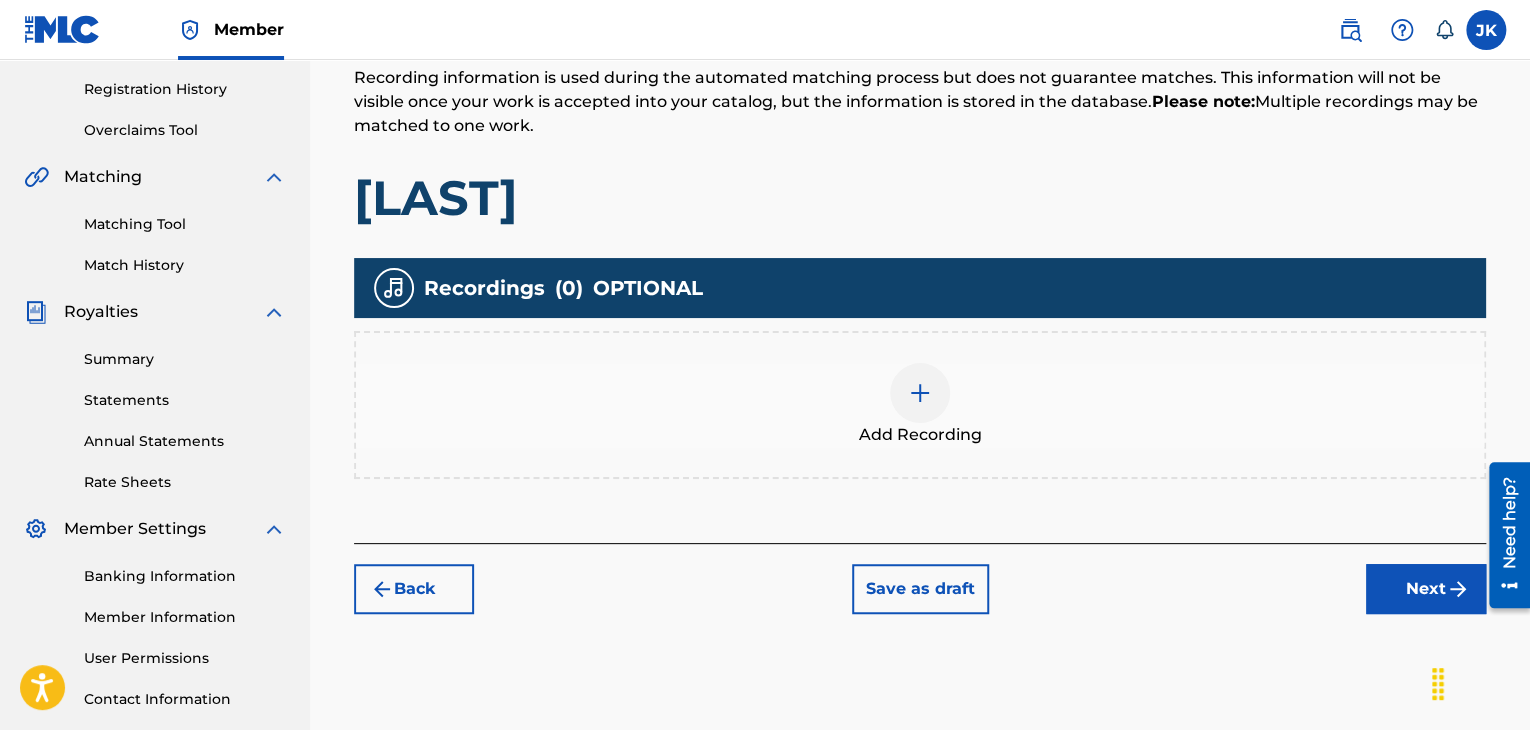 scroll, scrollTop: 390, scrollLeft: 0, axis: vertical 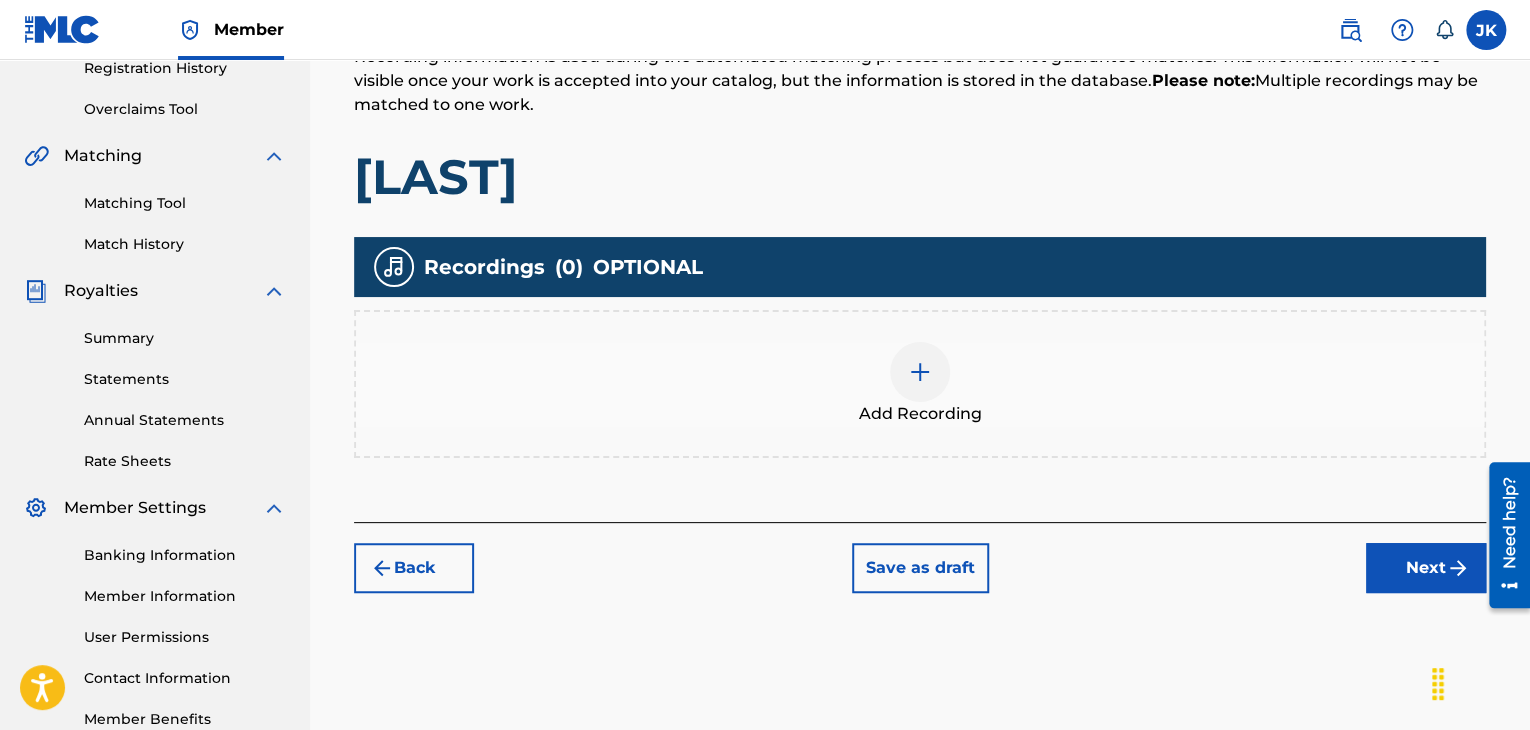 click on "Next" at bounding box center (1426, 568) 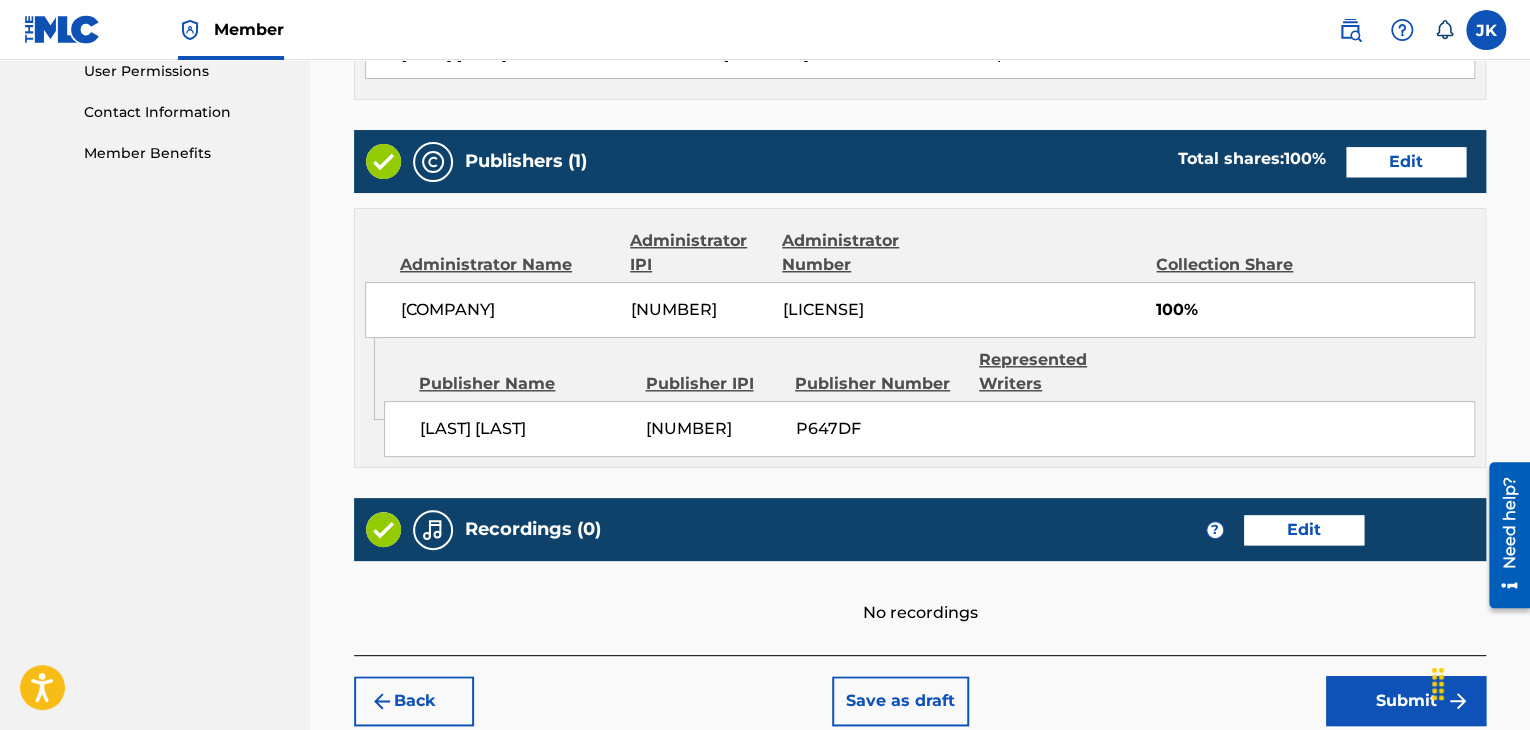 scroll, scrollTop: 990, scrollLeft: 0, axis: vertical 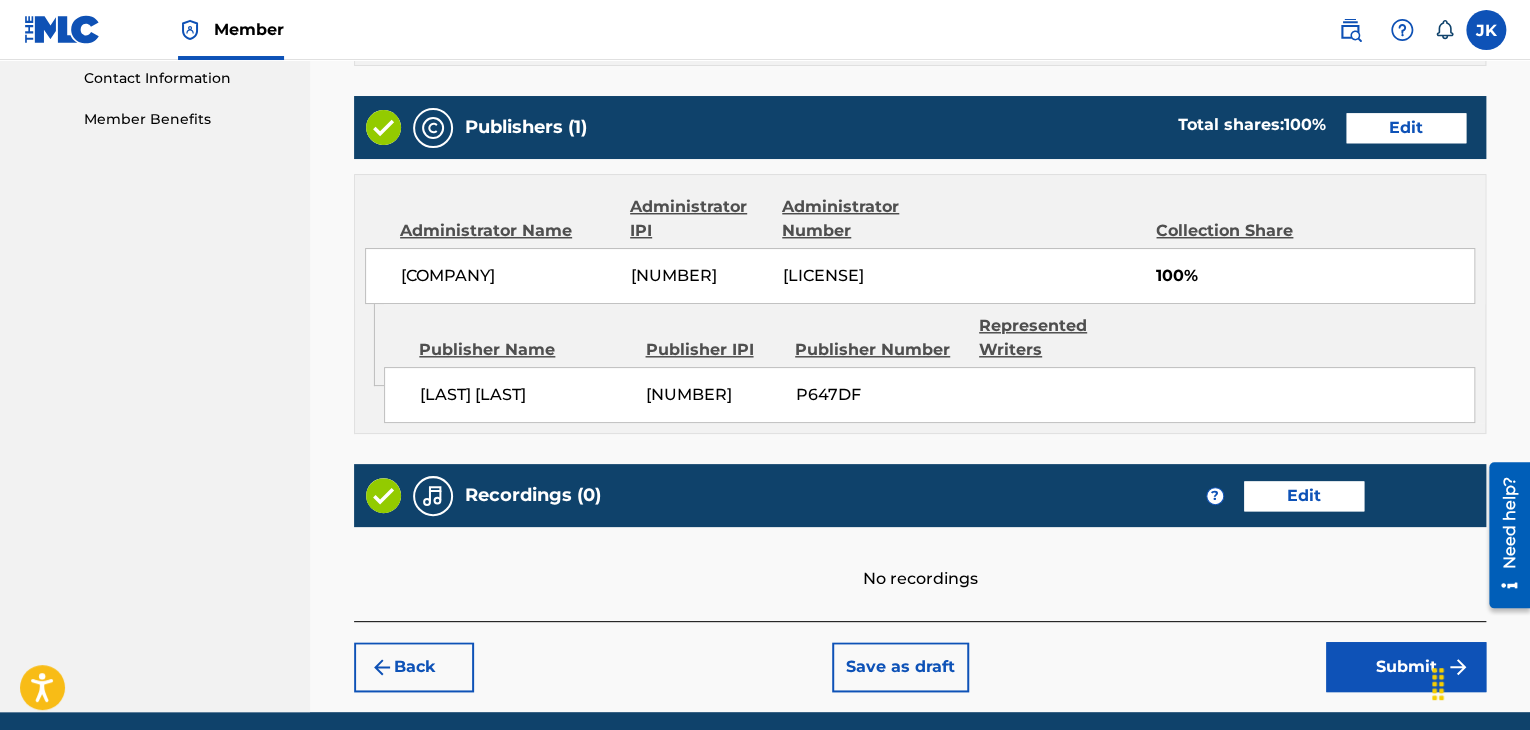 click on "Edit" at bounding box center [1304, 496] 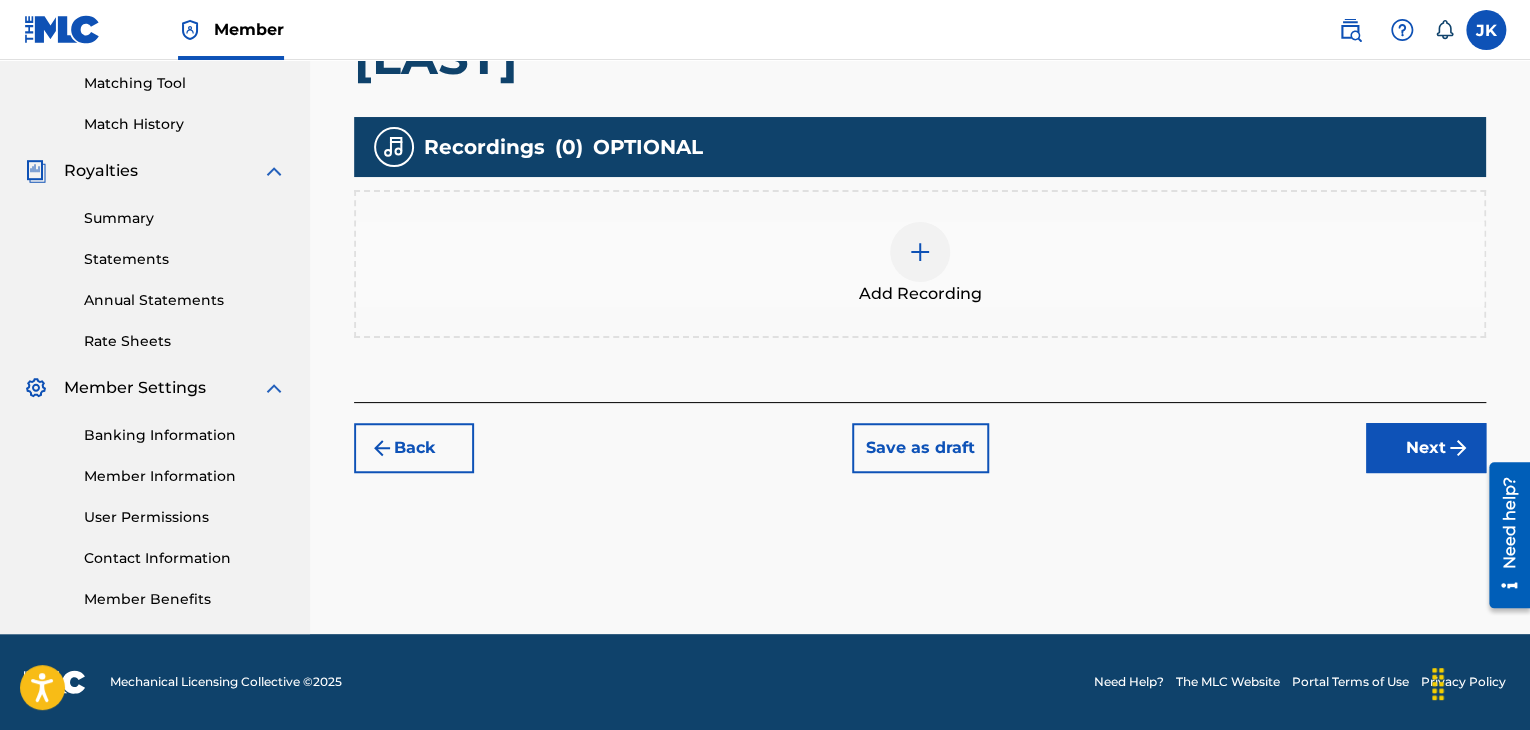 click at bounding box center [920, 252] 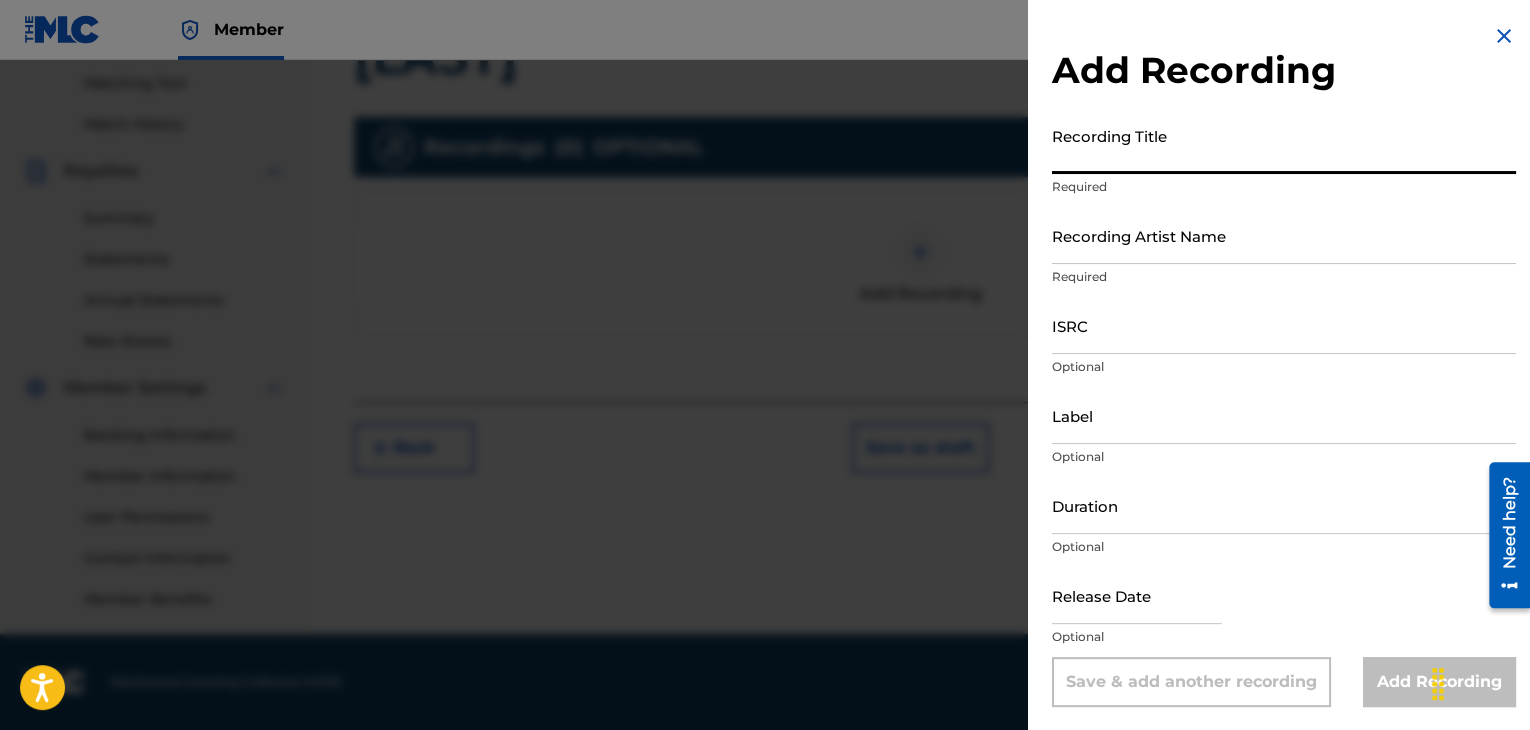 click on "Recording Title" at bounding box center [1284, 145] 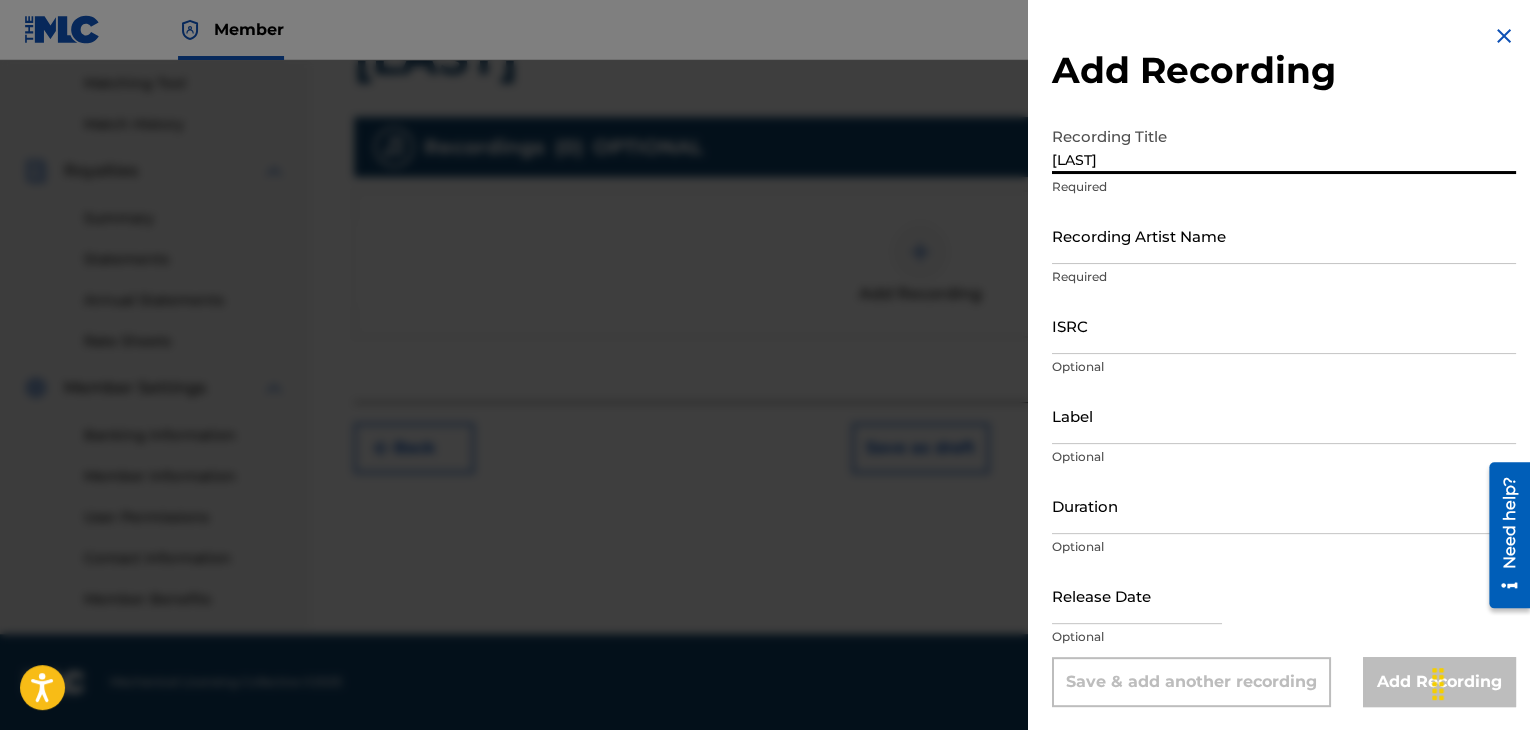 type on "[PRODUCT]" 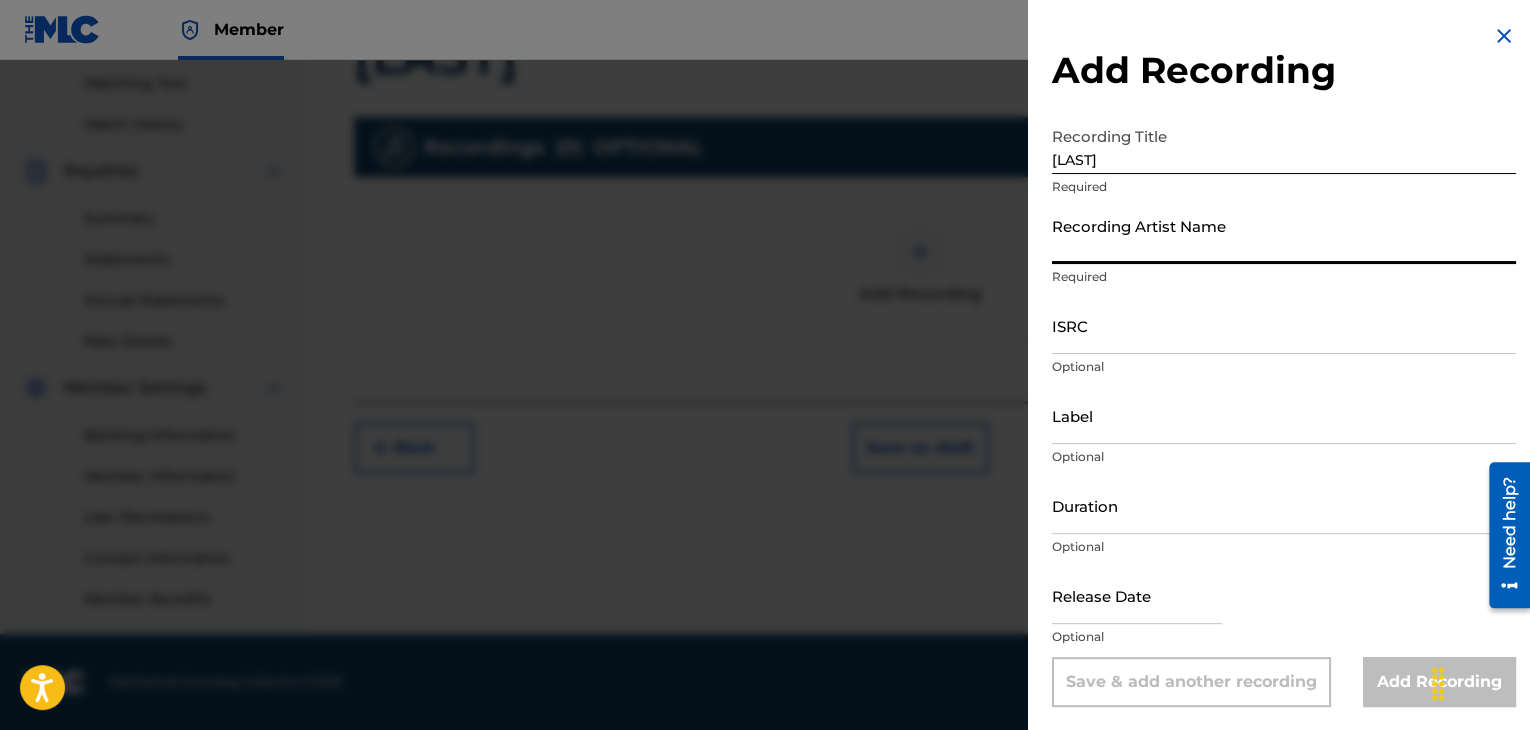 click on "Recording Artist Name" at bounding box center [1284, 235] 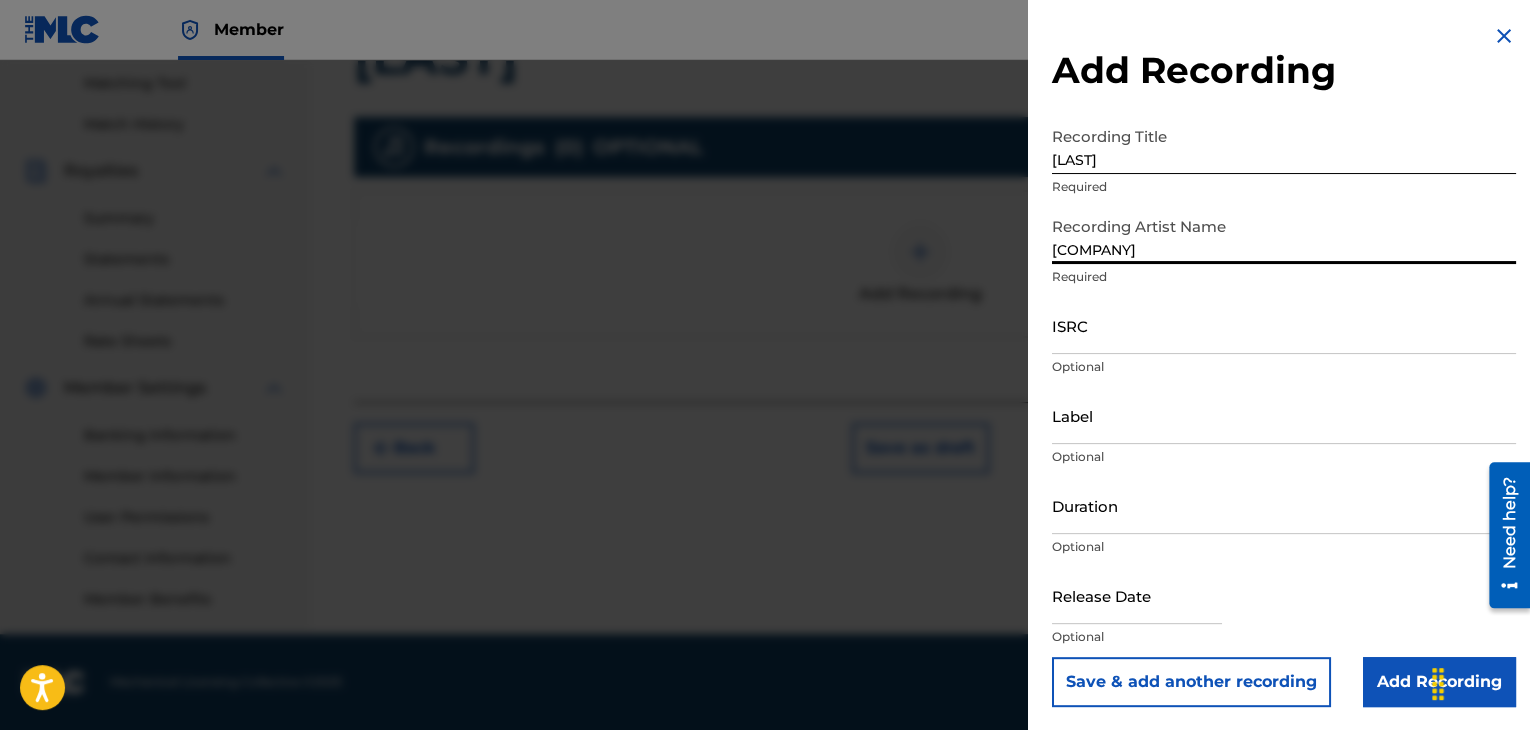 click on "ISRC" at bounding box center [1284, 325] 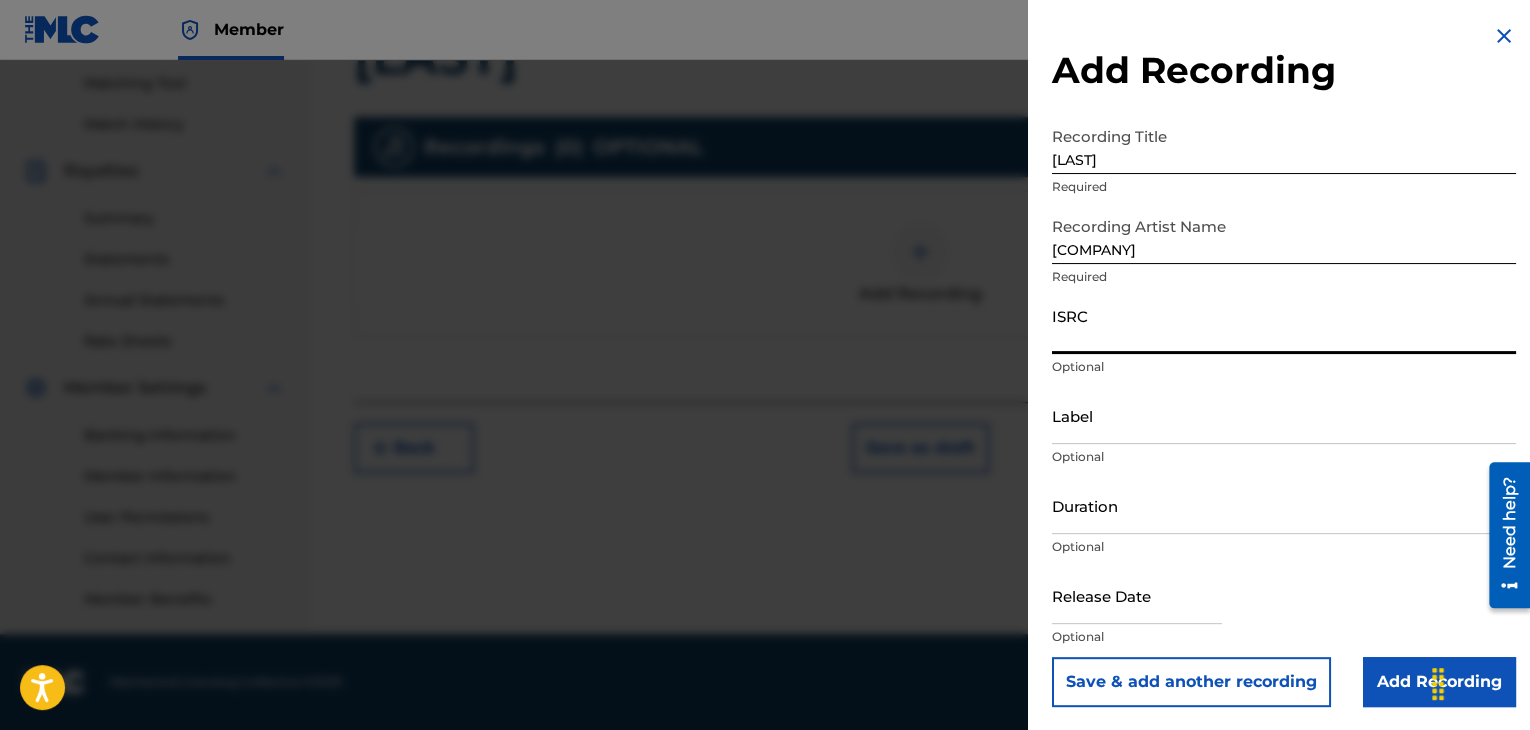 paste on "QZFZ62361321" 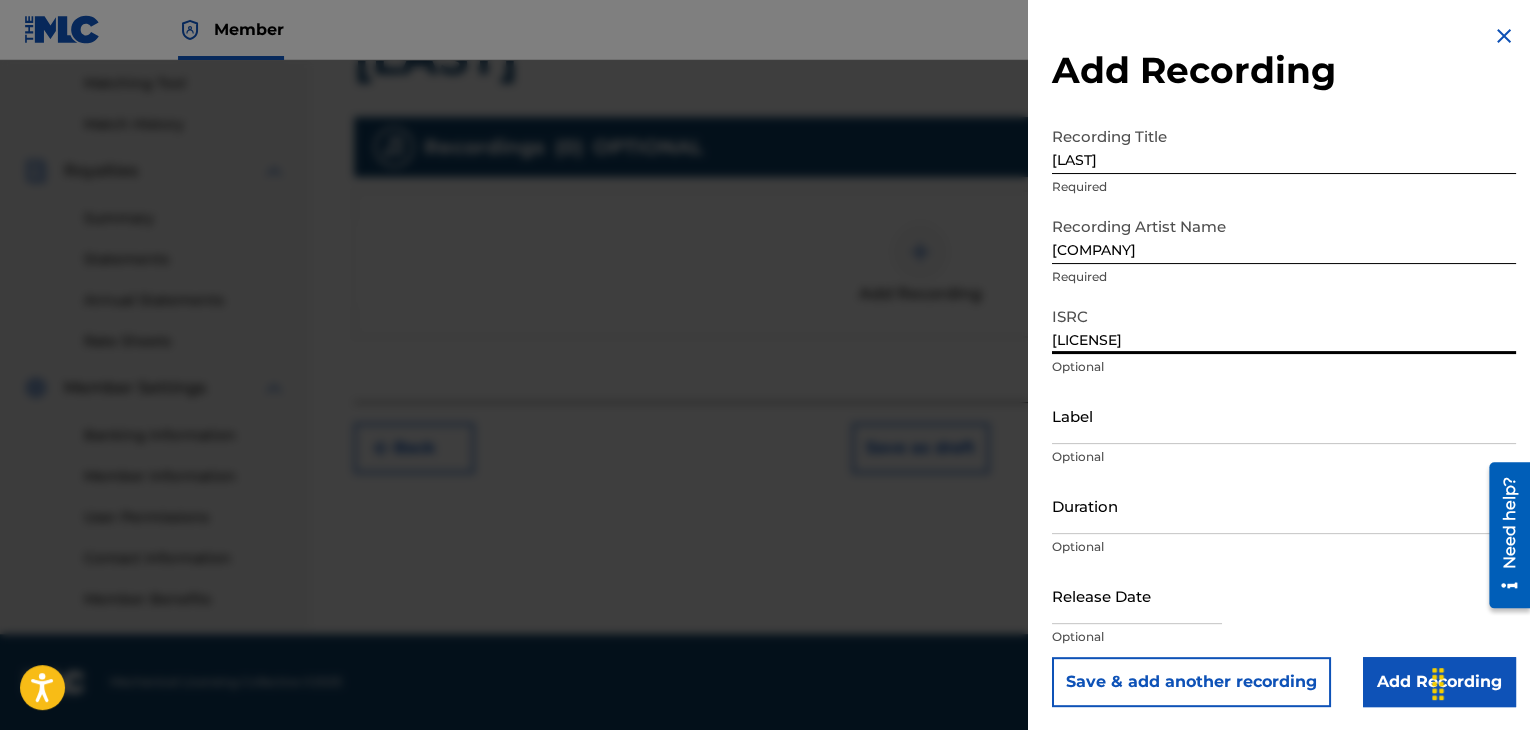 type on "QZFZ62361321" 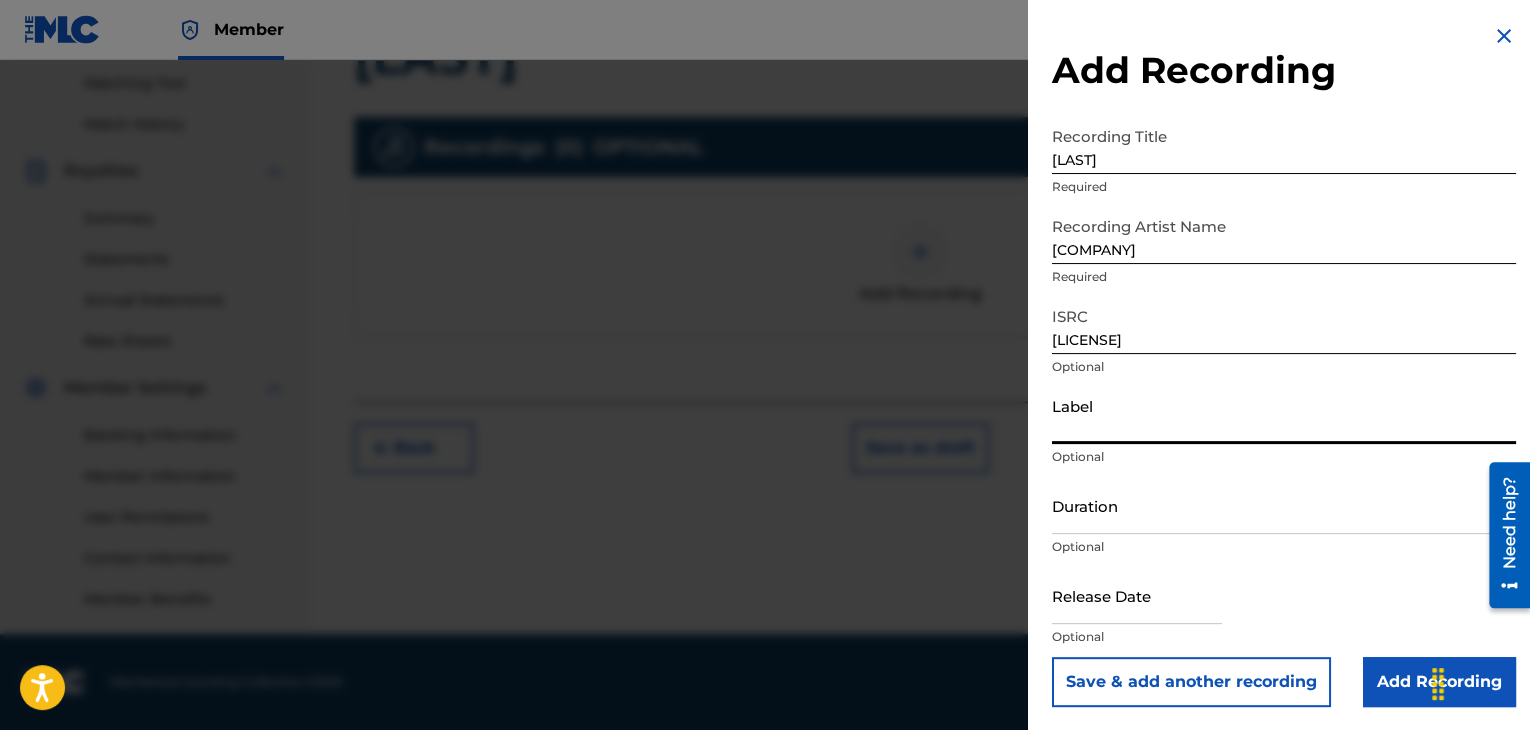 paste on ".wav|Lab productions" 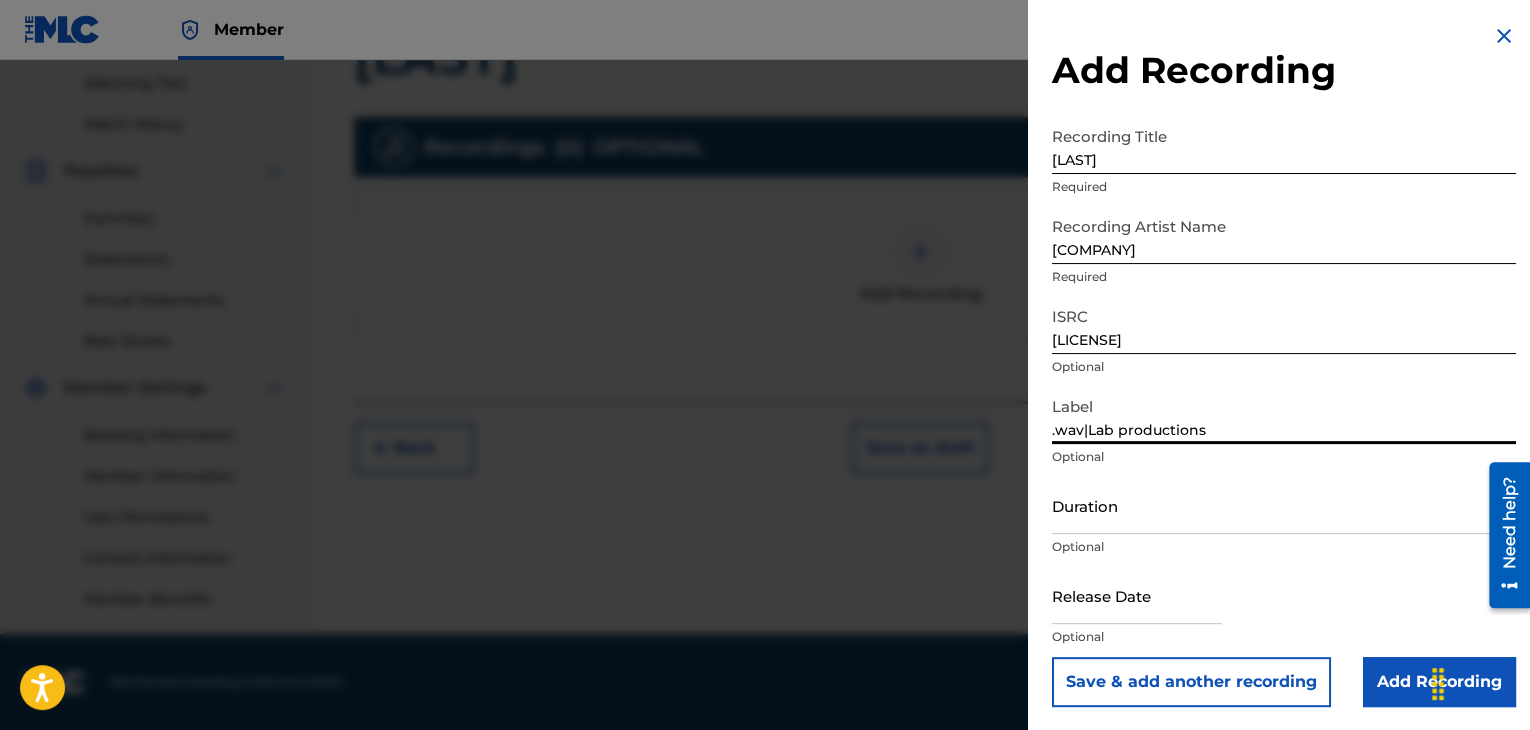 type on ".wav|Lab productions" 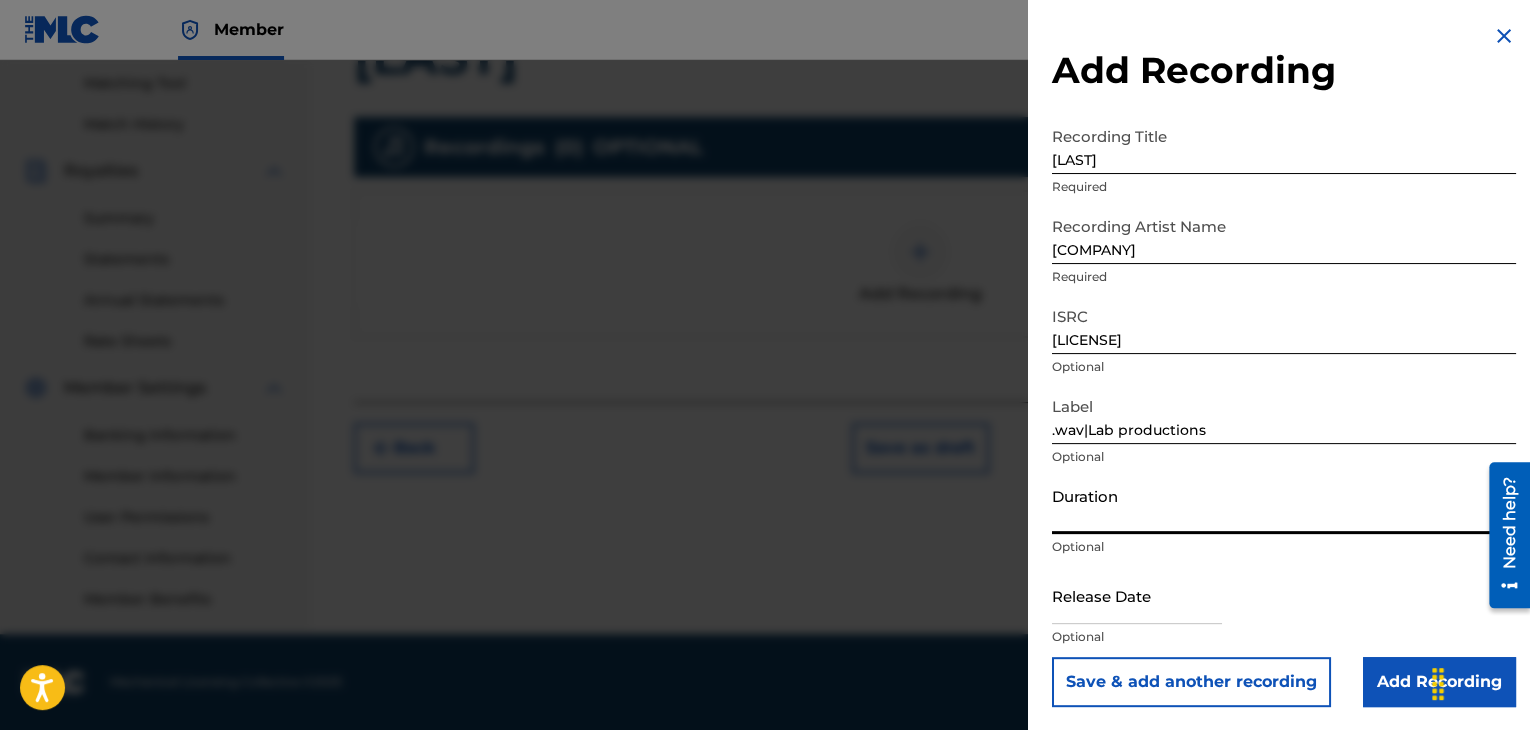 click on "Duration" at bounding box center (1284, 505) 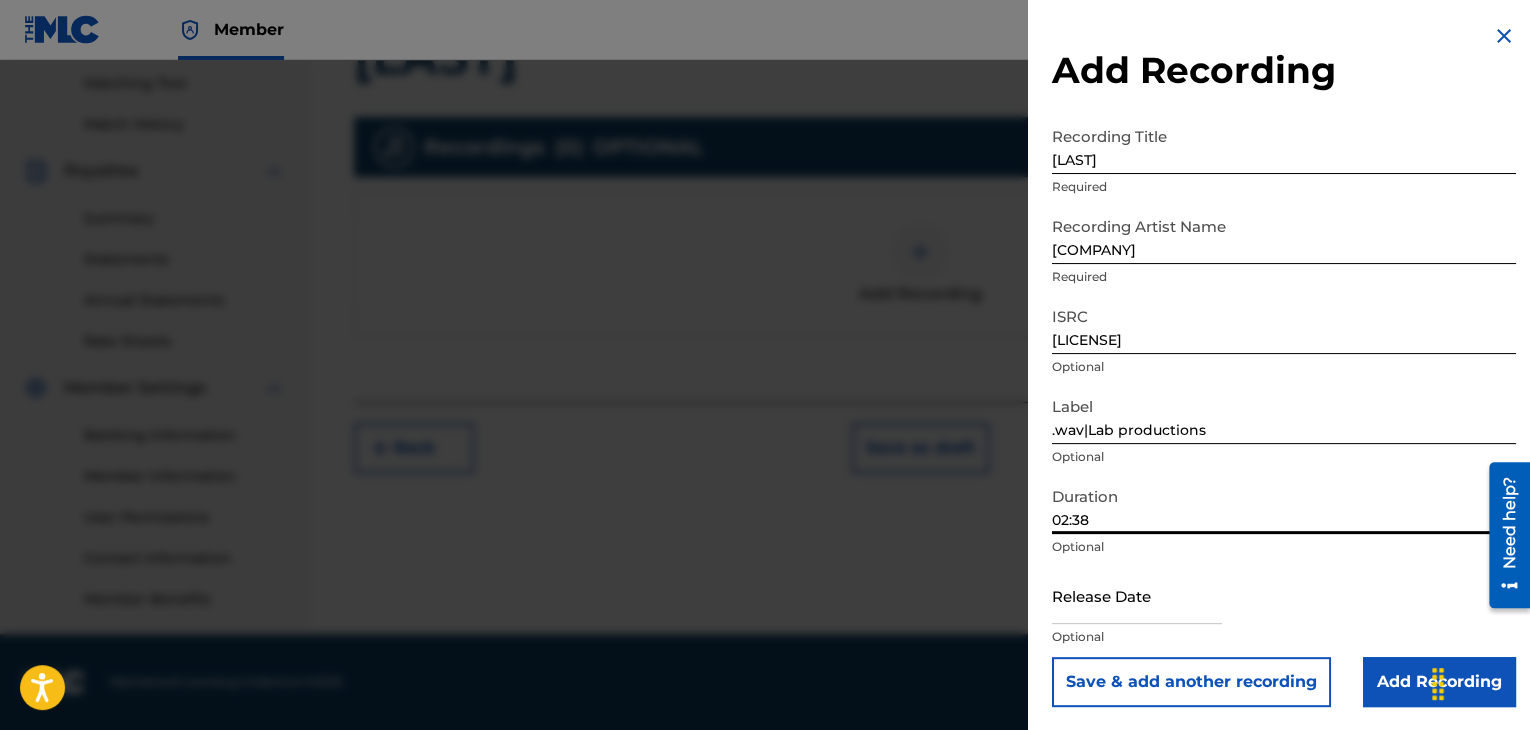 type on "02:38" 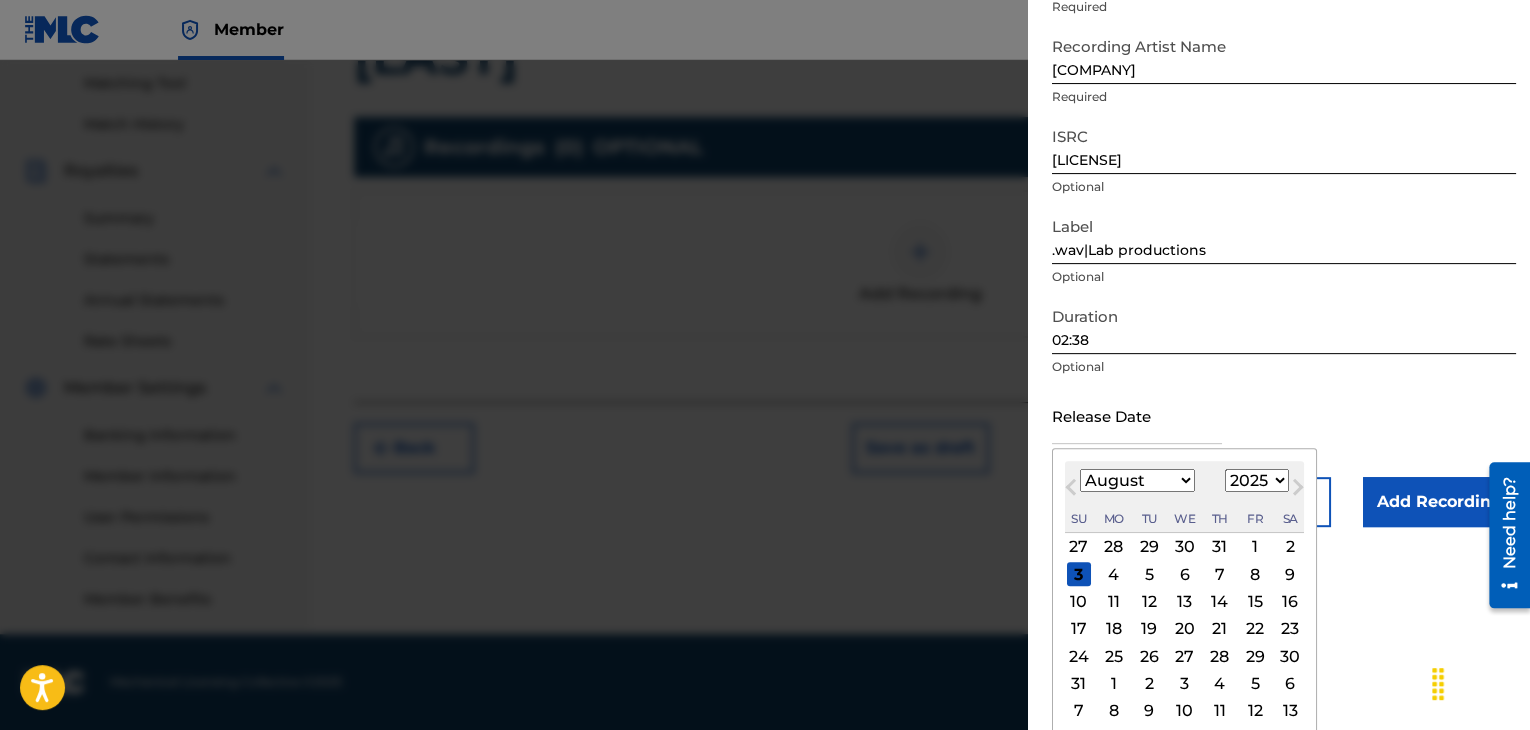 scroll, scrollTop: 187, scrollLeft: 0, axis: vertical 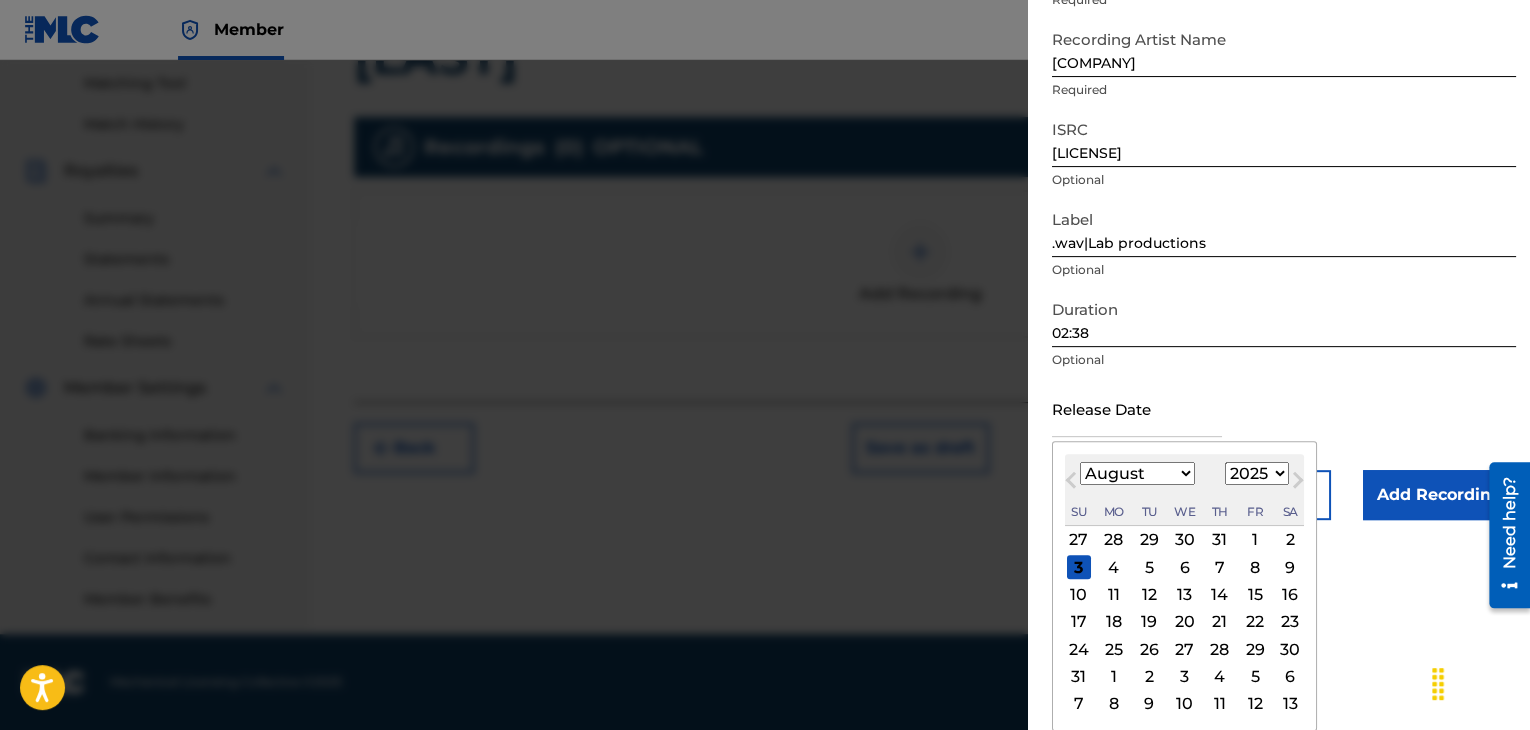 click on "January February March April May June July August September October November December" at bounding box center [1137, 473] 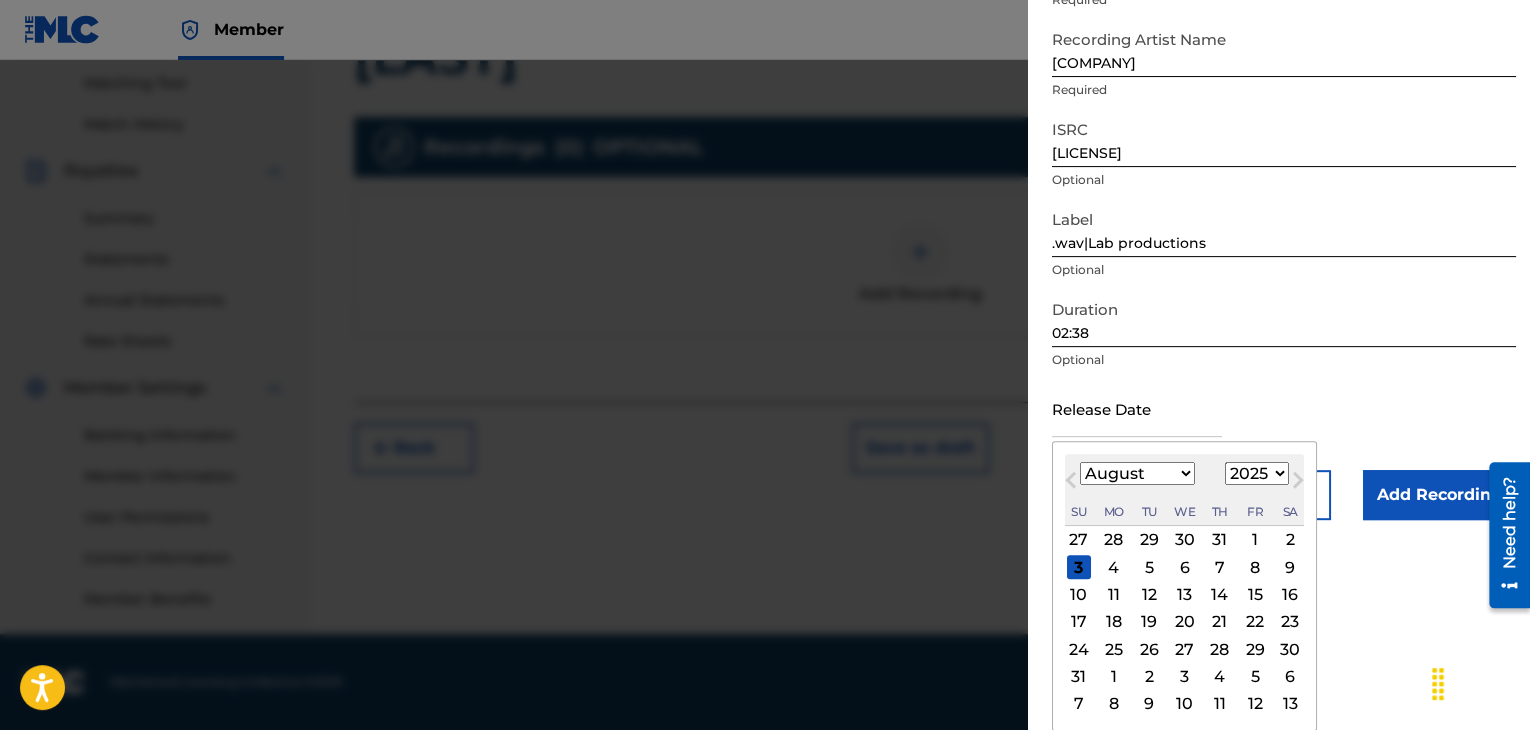 select on "0" 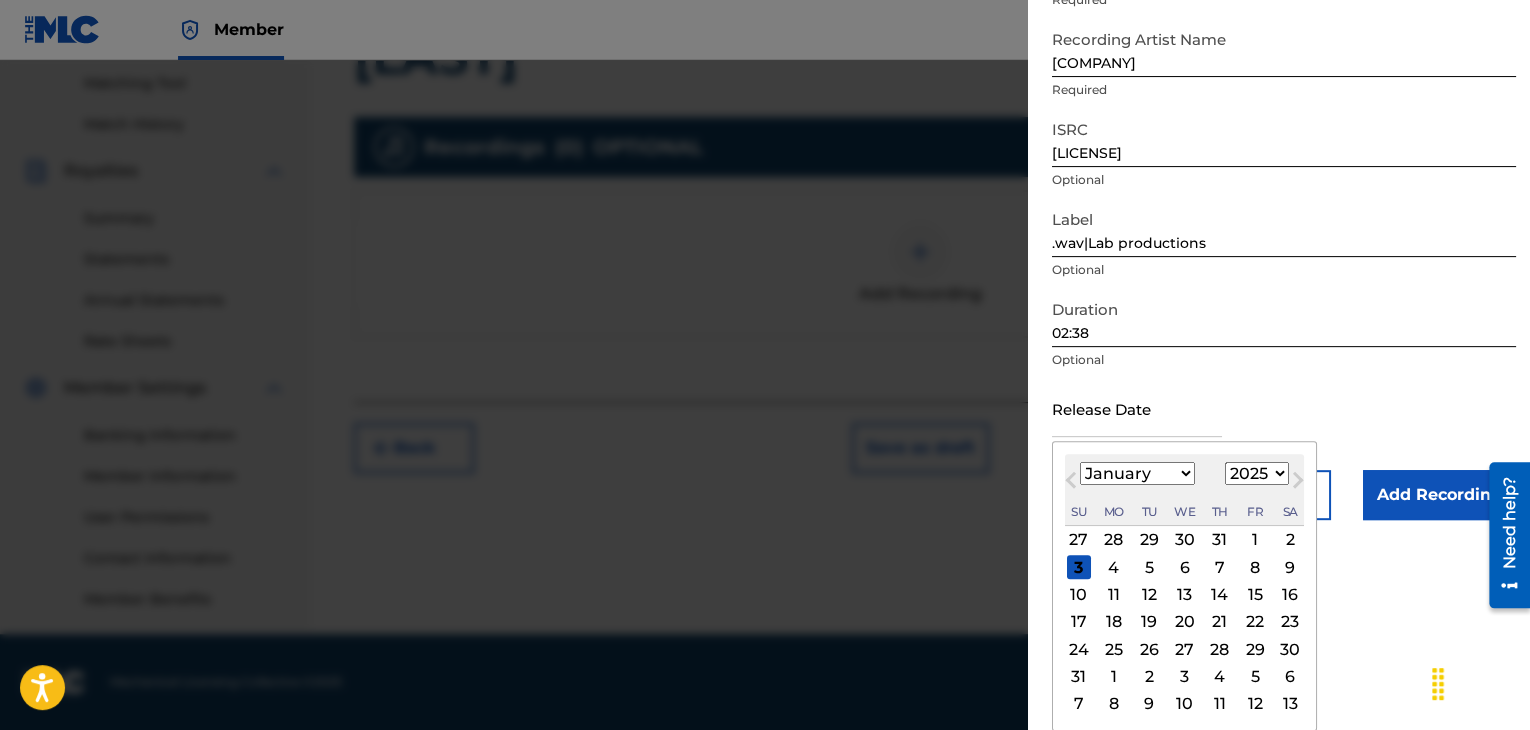 click on "January February March April May June July August September October November December" at bounding box center (1137, 473) 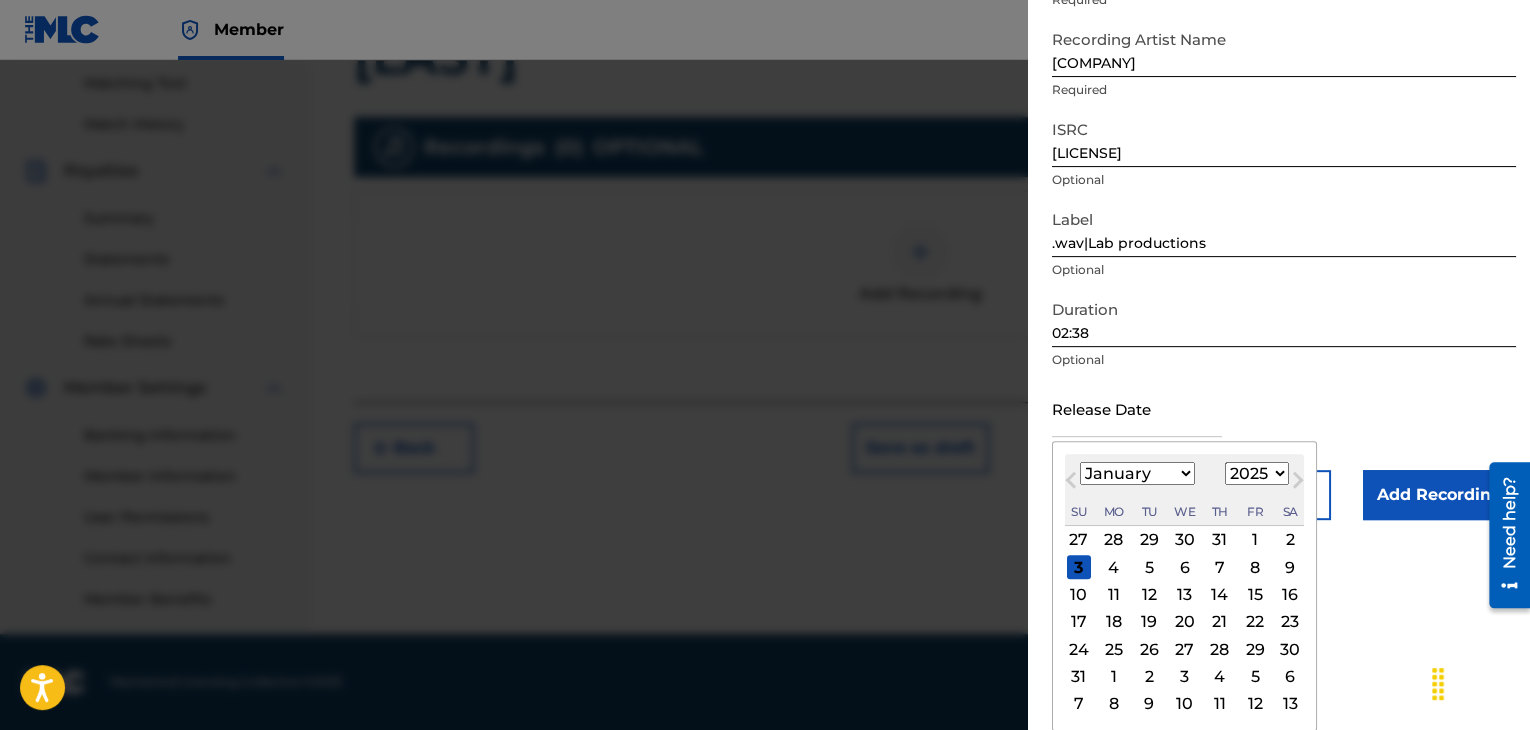 scroll, scrollTop: 160, scrollLeft: 0, axis: vertical 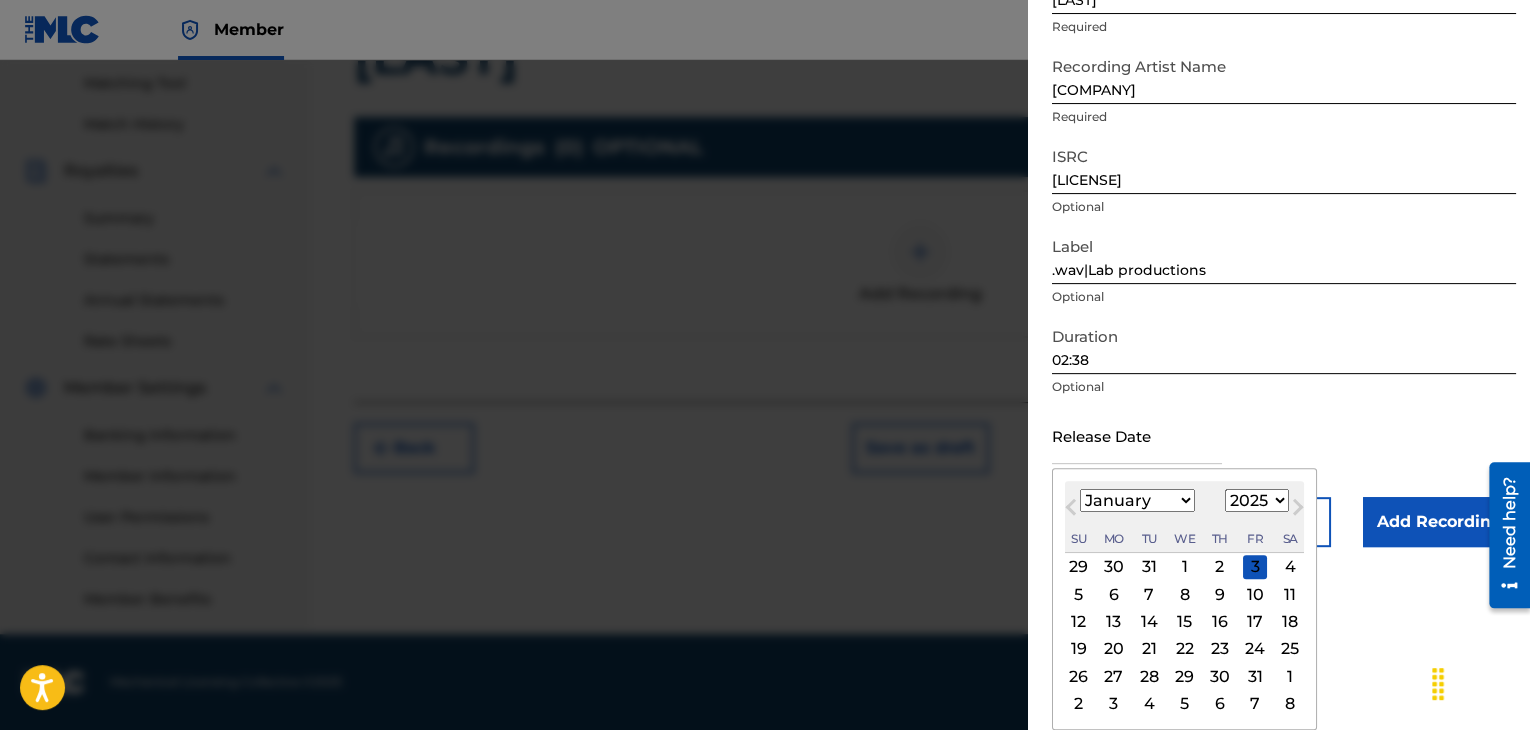 click on "20" at bounding box center (1114, 649) 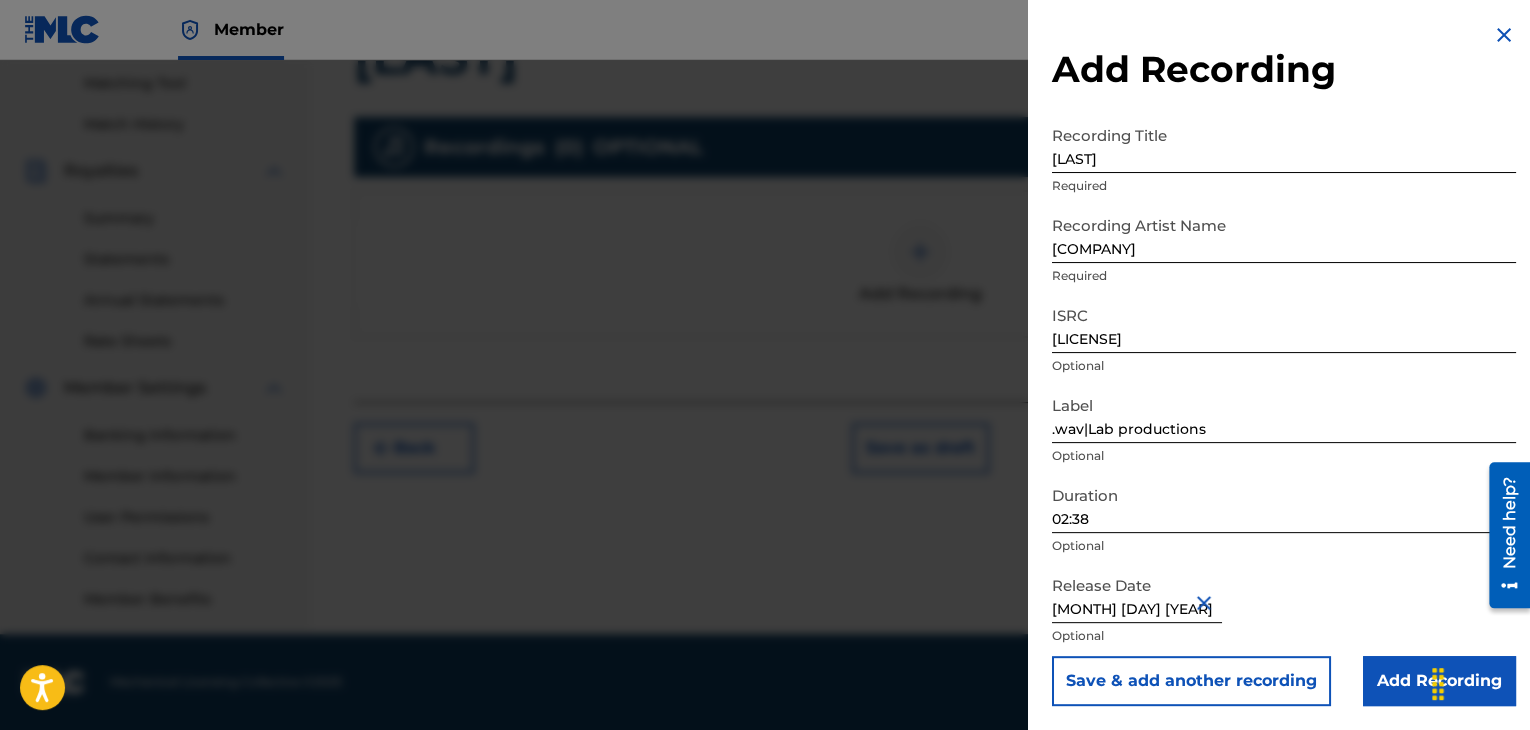 scroll, scrollTop: 1, scrollLeft: 0, axis: vertical 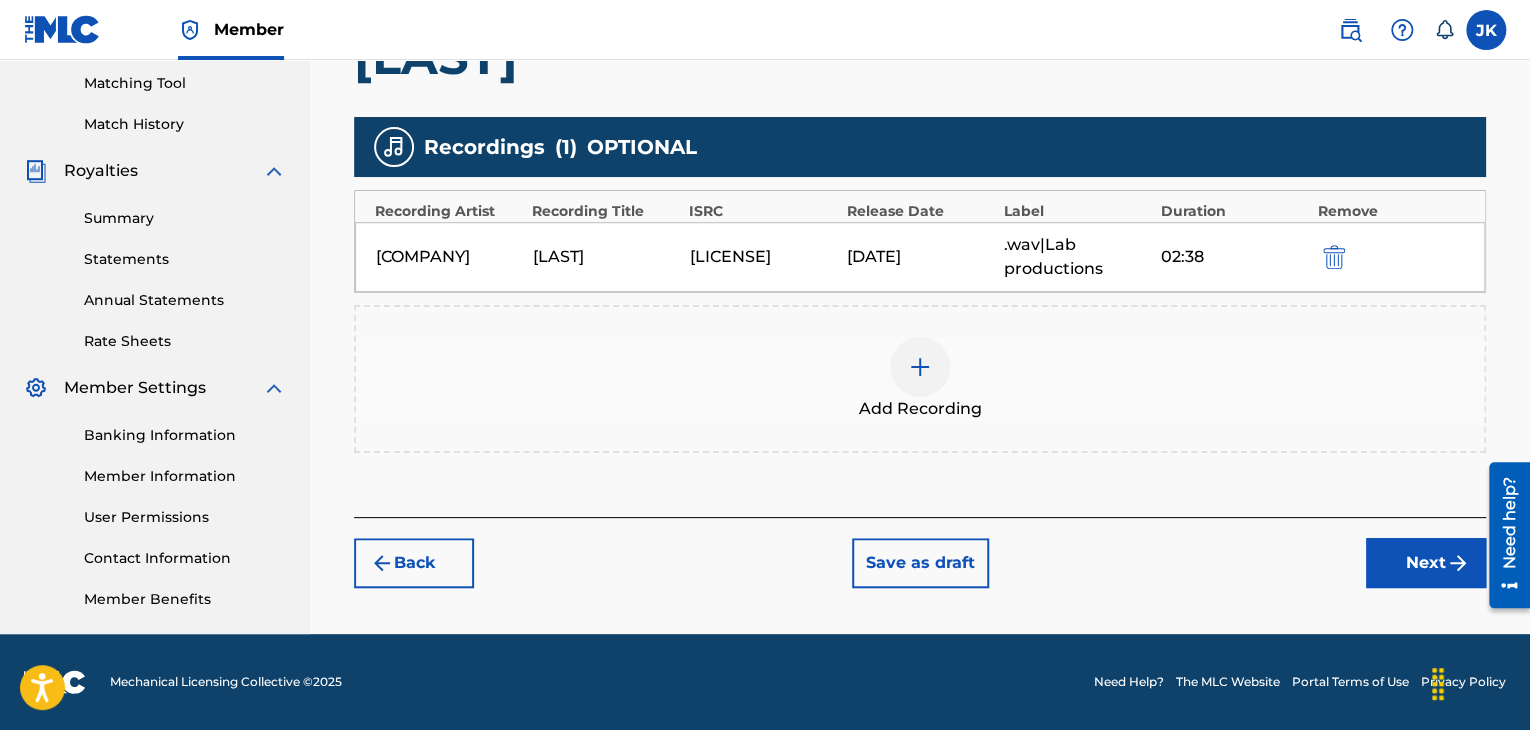 click on "Next" at bounding box center [1426, 563] 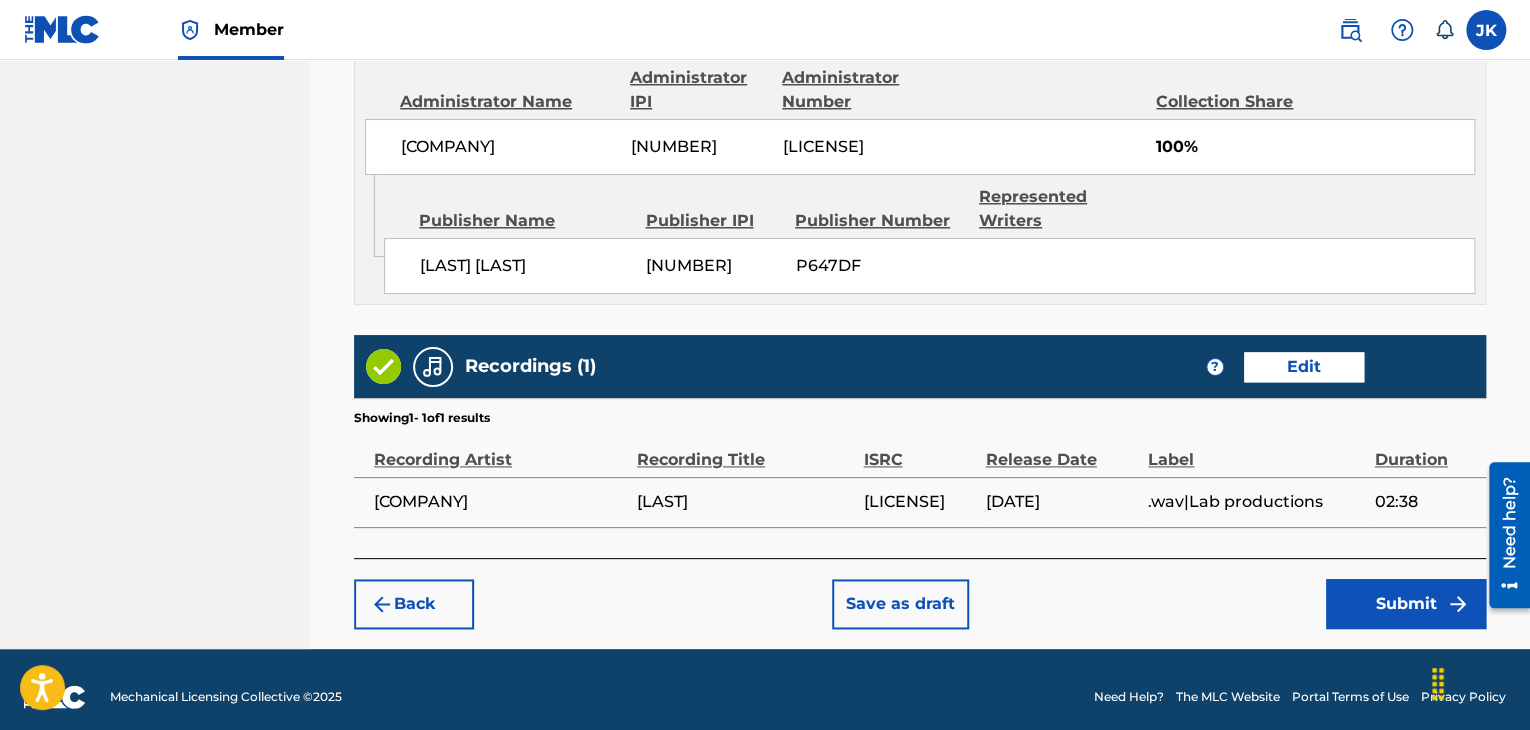 scroll, scrollTop: 1132, scrollLeft: 0, axis: vertical 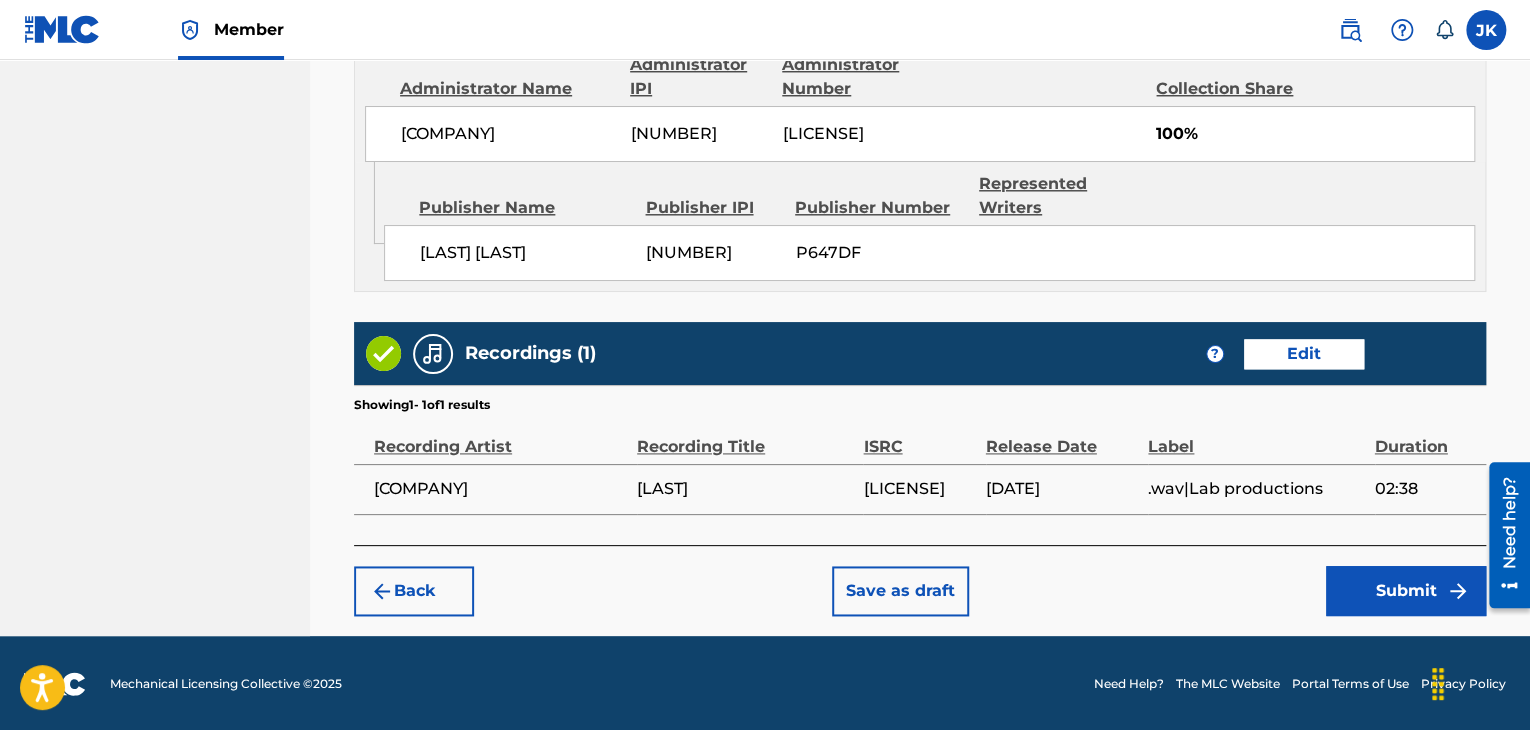 click on "Submit" at bounding box center (1406, 591) 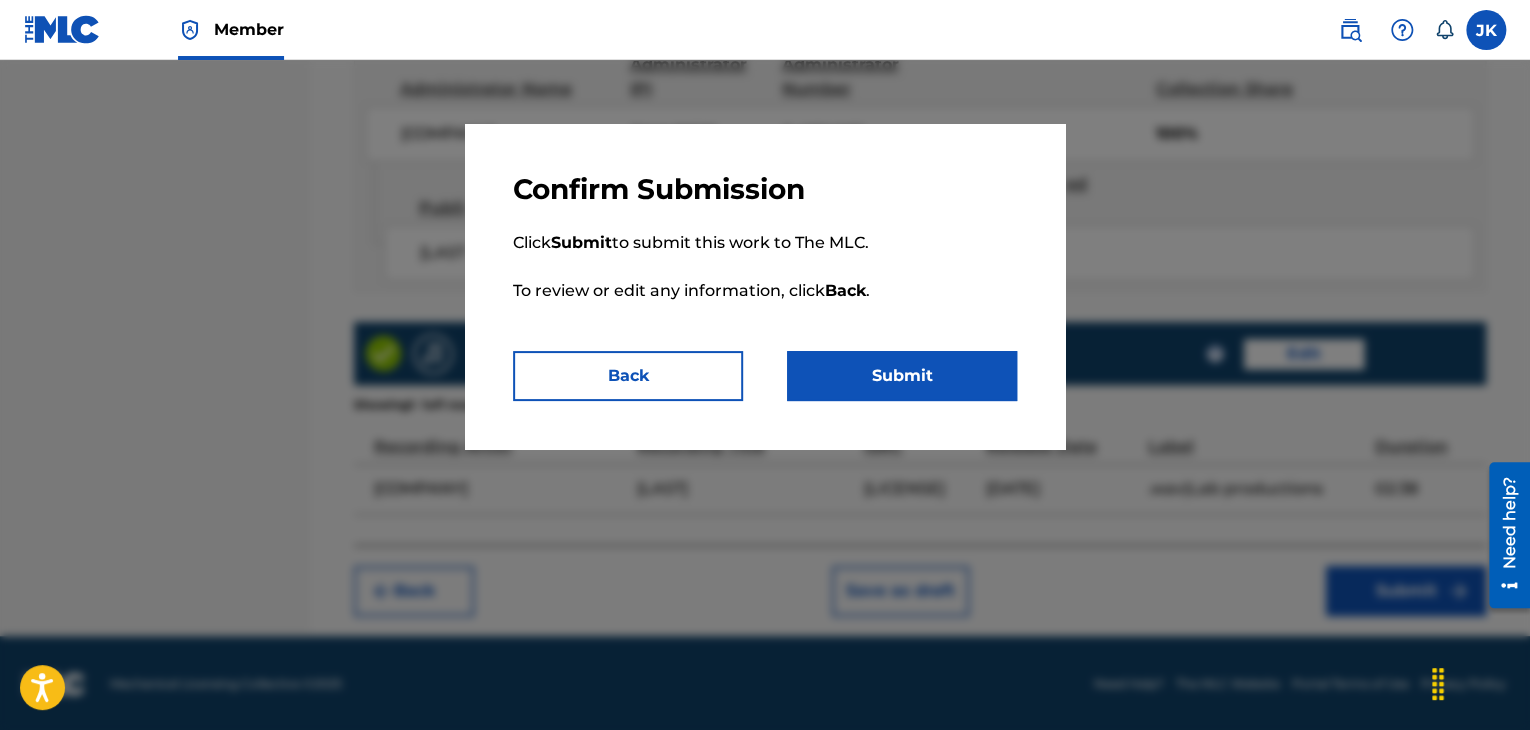 click on "Submit" at bounding box center [902, 376] 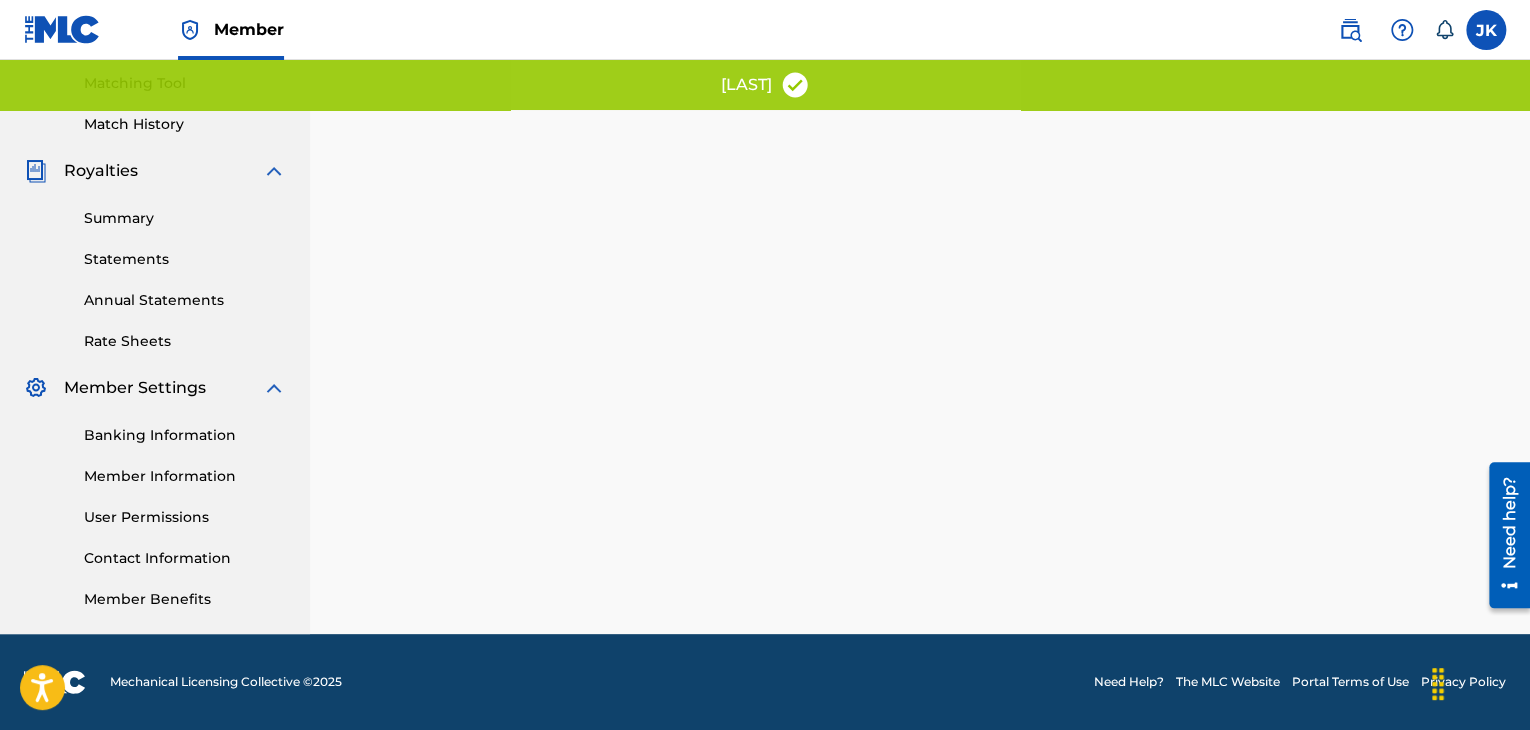 scroll, scrollTop: 0, scrollLeft: 0, axis: both 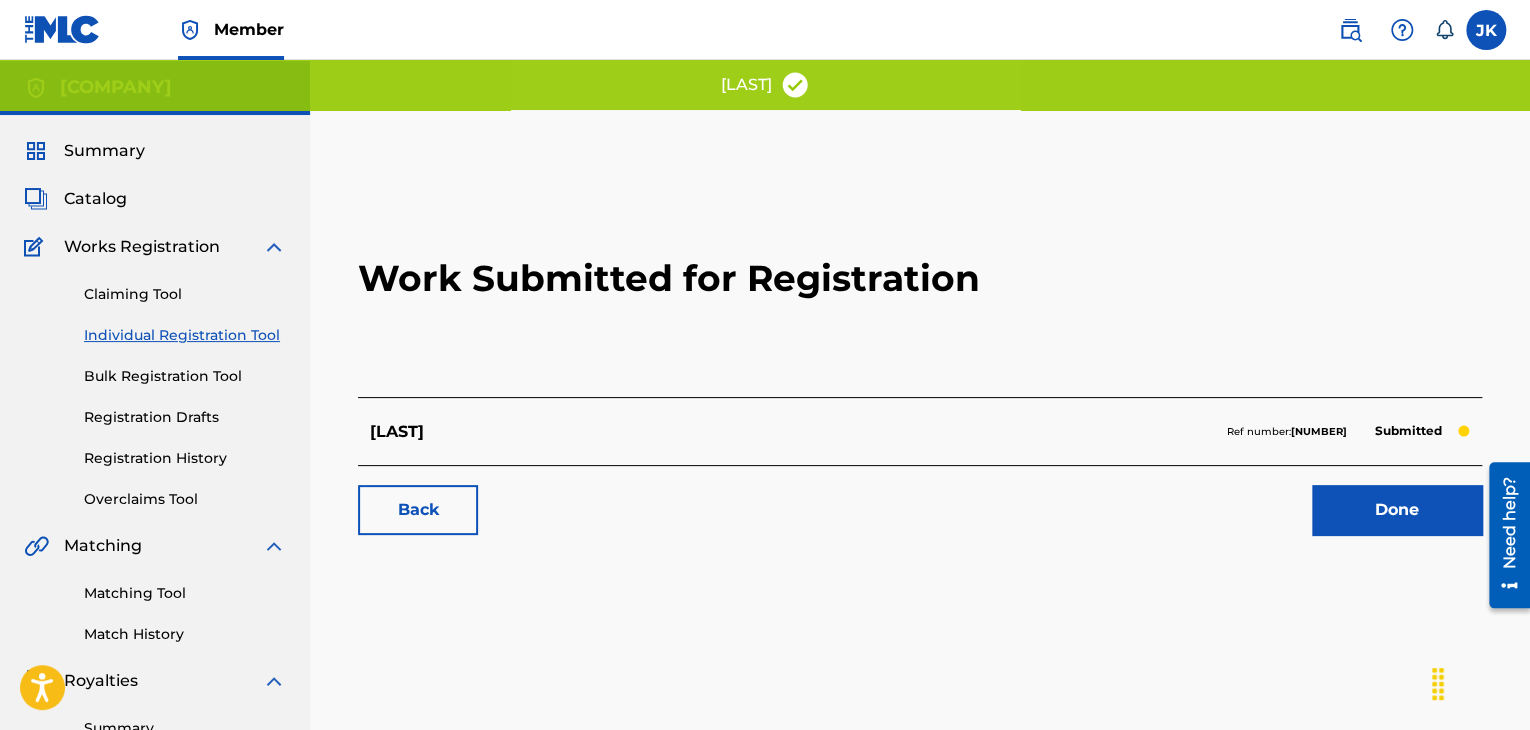 click on "Done" at bounding box center [1397, 510] 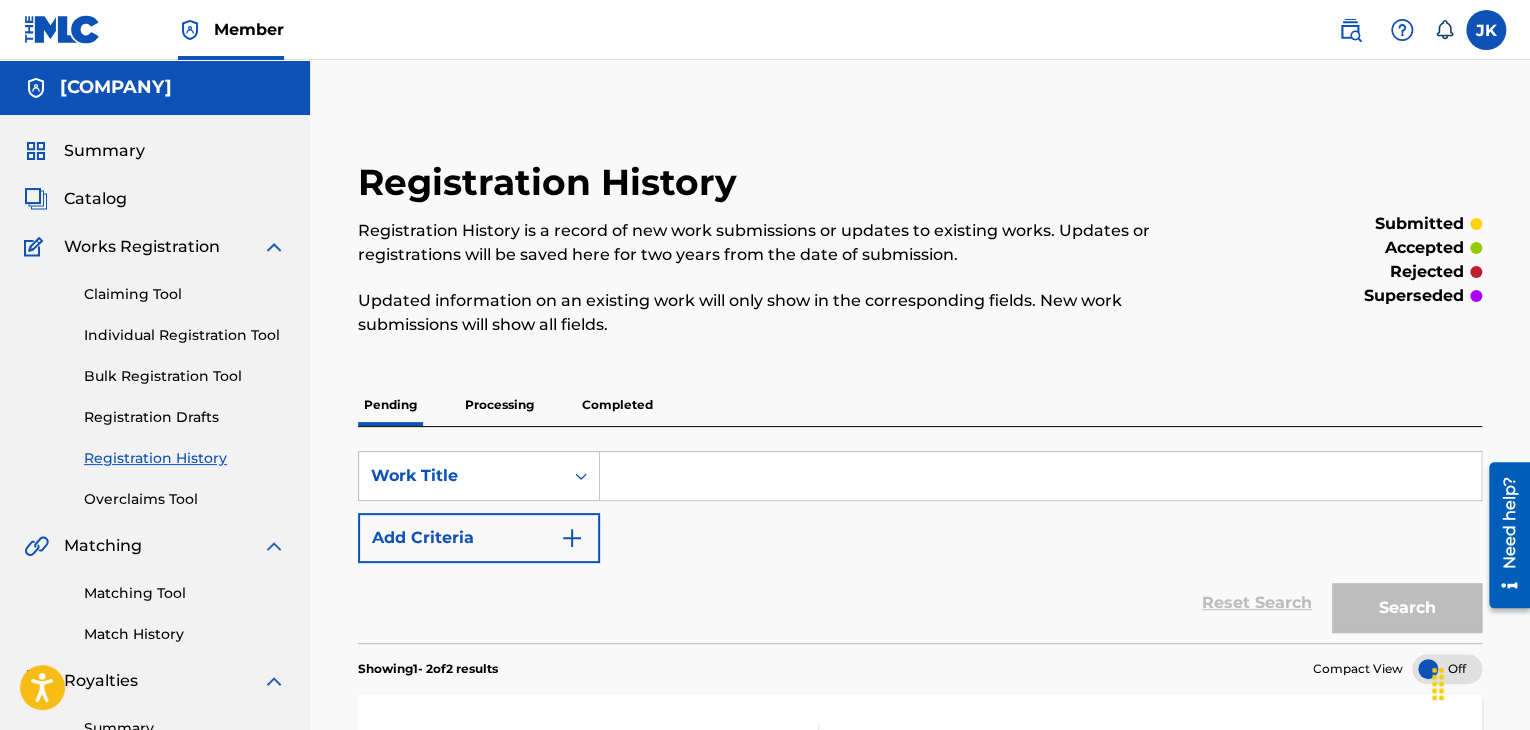 click on "Individual Registration Tool" at bounding box center [185, 335] 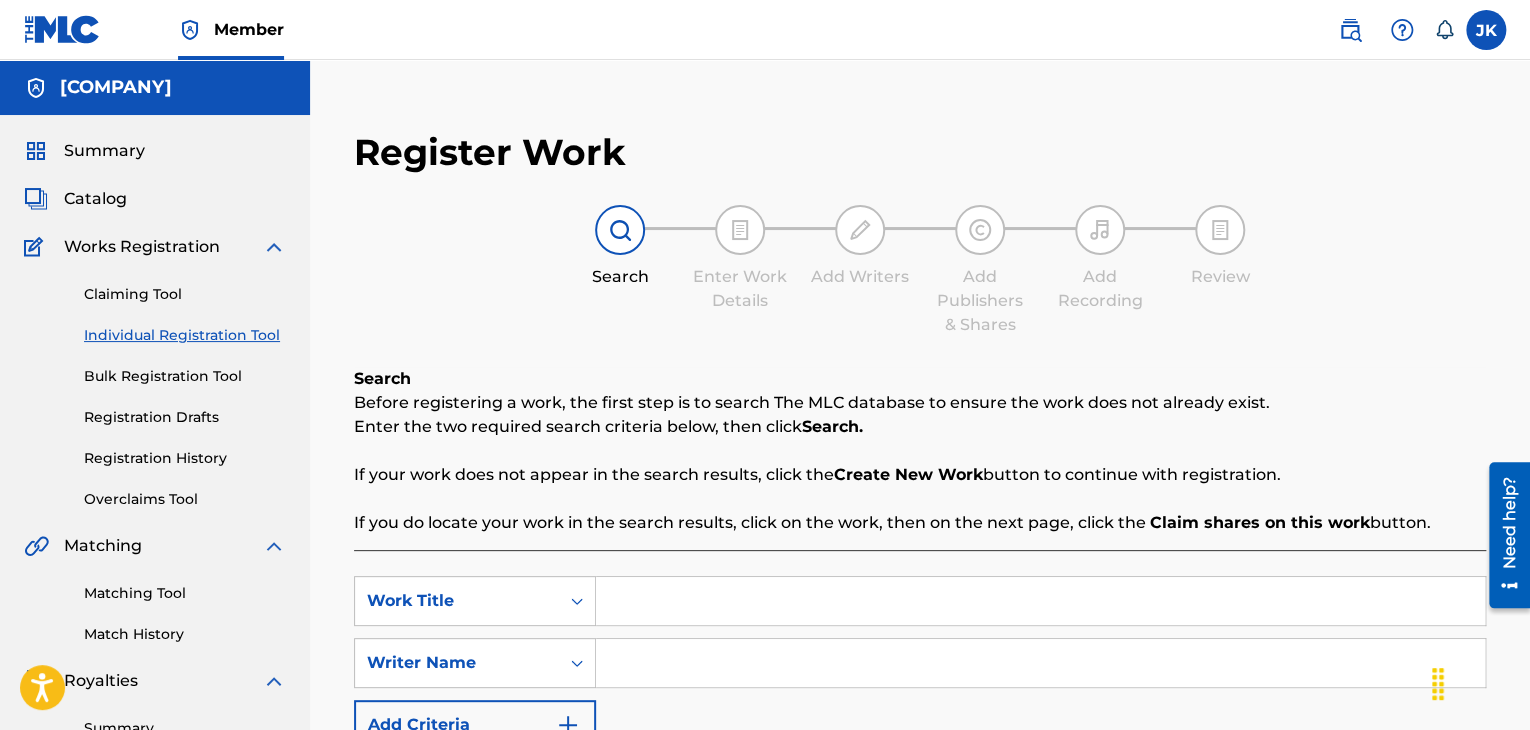 click at bounding box center (1040, 601) 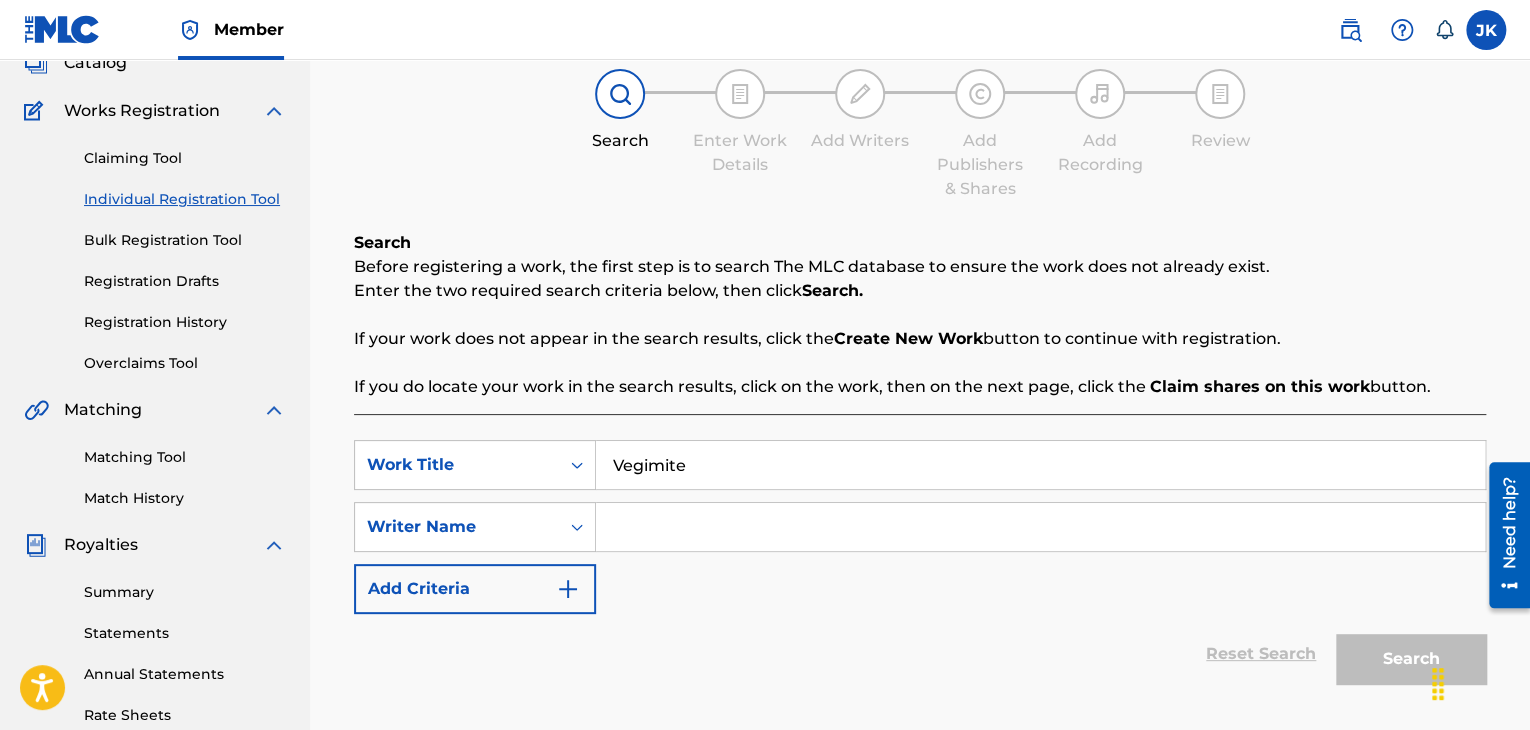 scroll, scrollTop: 300, scrollLeft: 0, axis: vertical 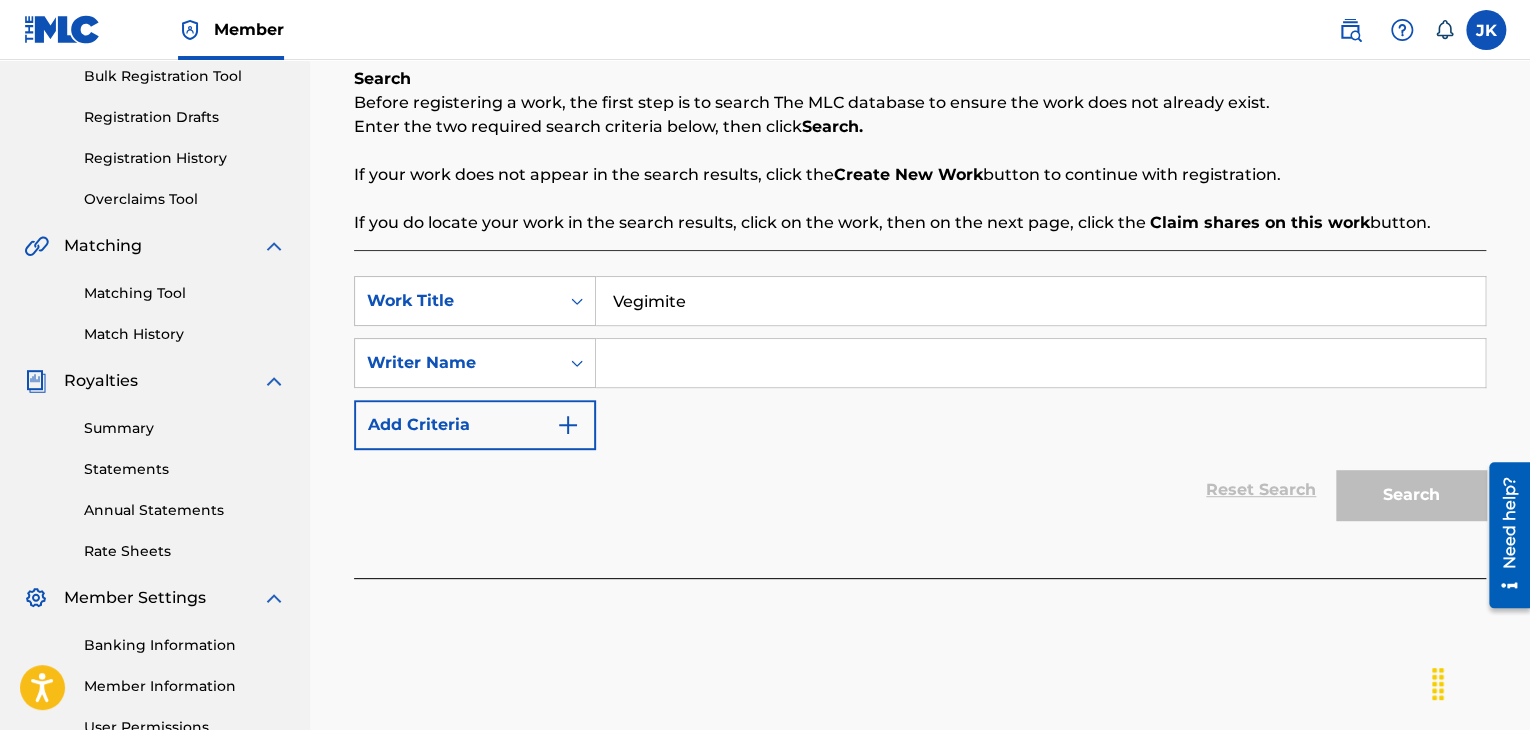 type on "[PRODUCT]" 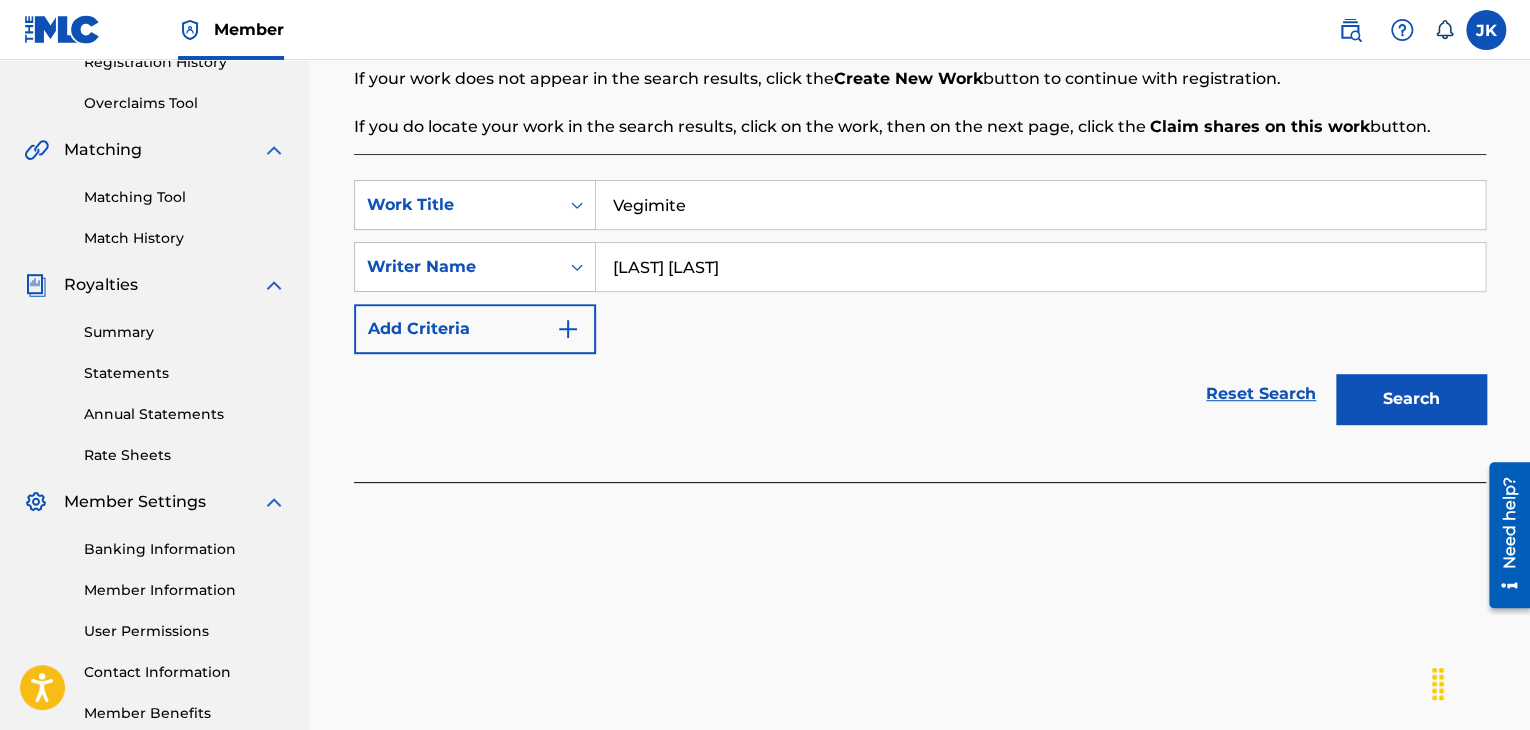 scroll, scrollTop: 500, scrollLeft: 0, axis: vertical 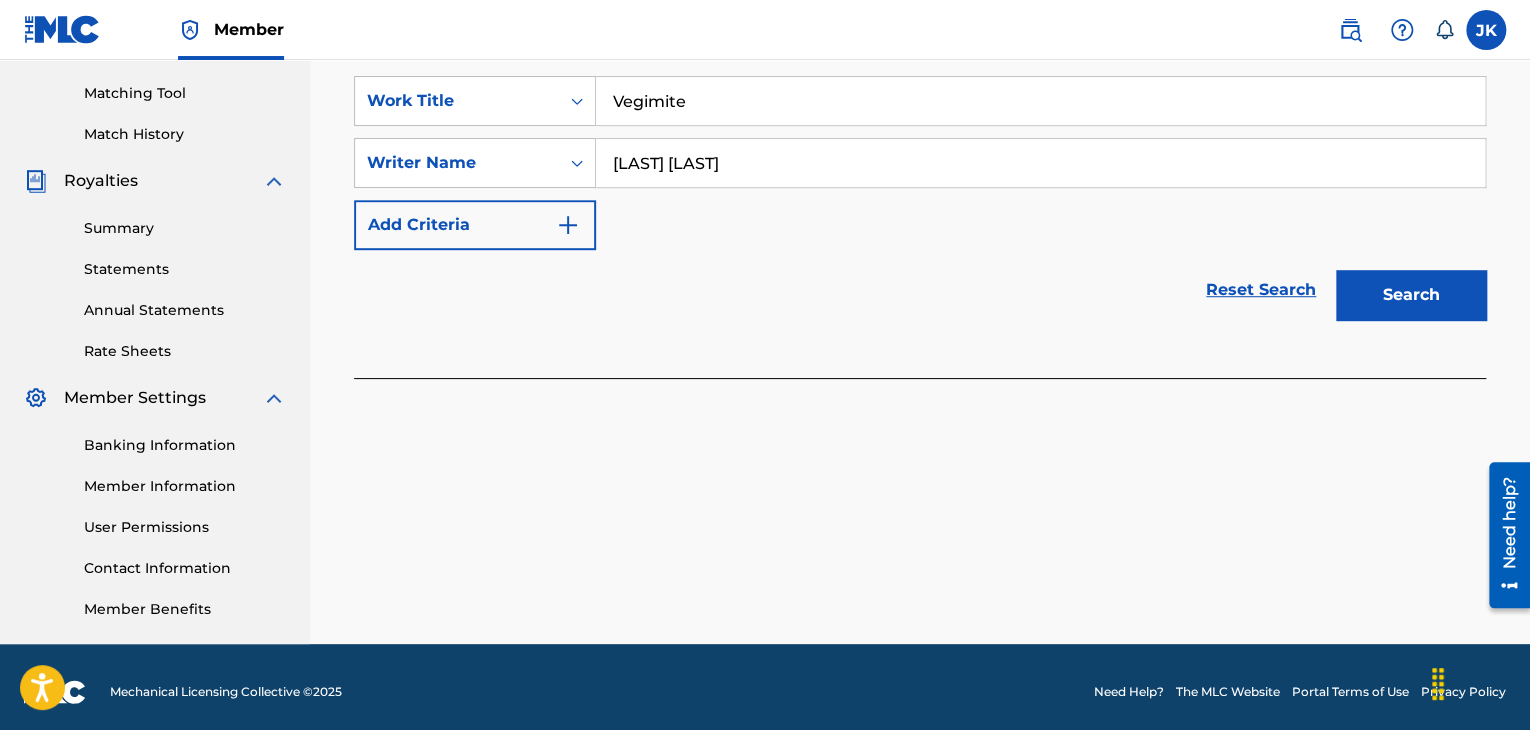 click on "Search" at bounding box center (1411, 295) 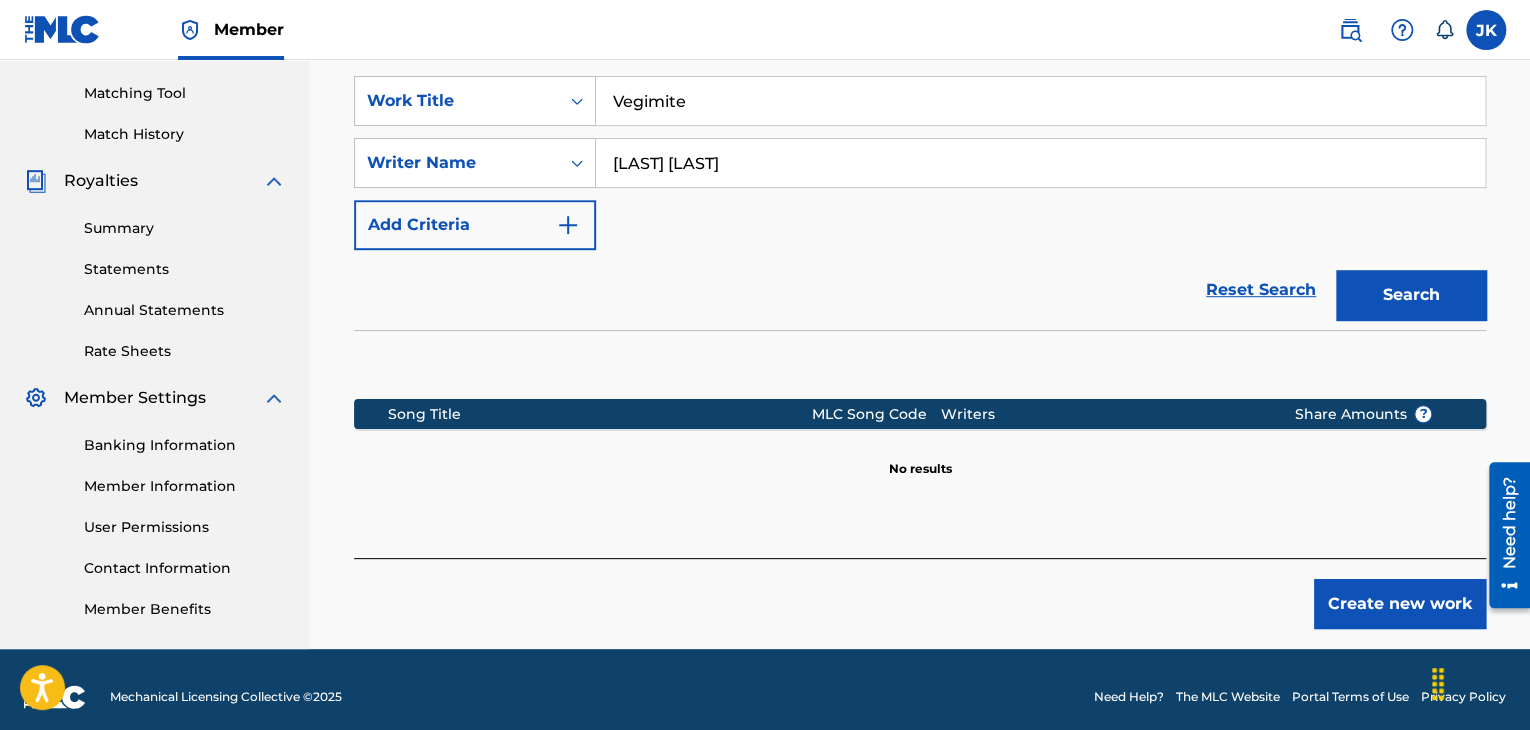 click on "Create new work" at bounding box center (1400, 604) 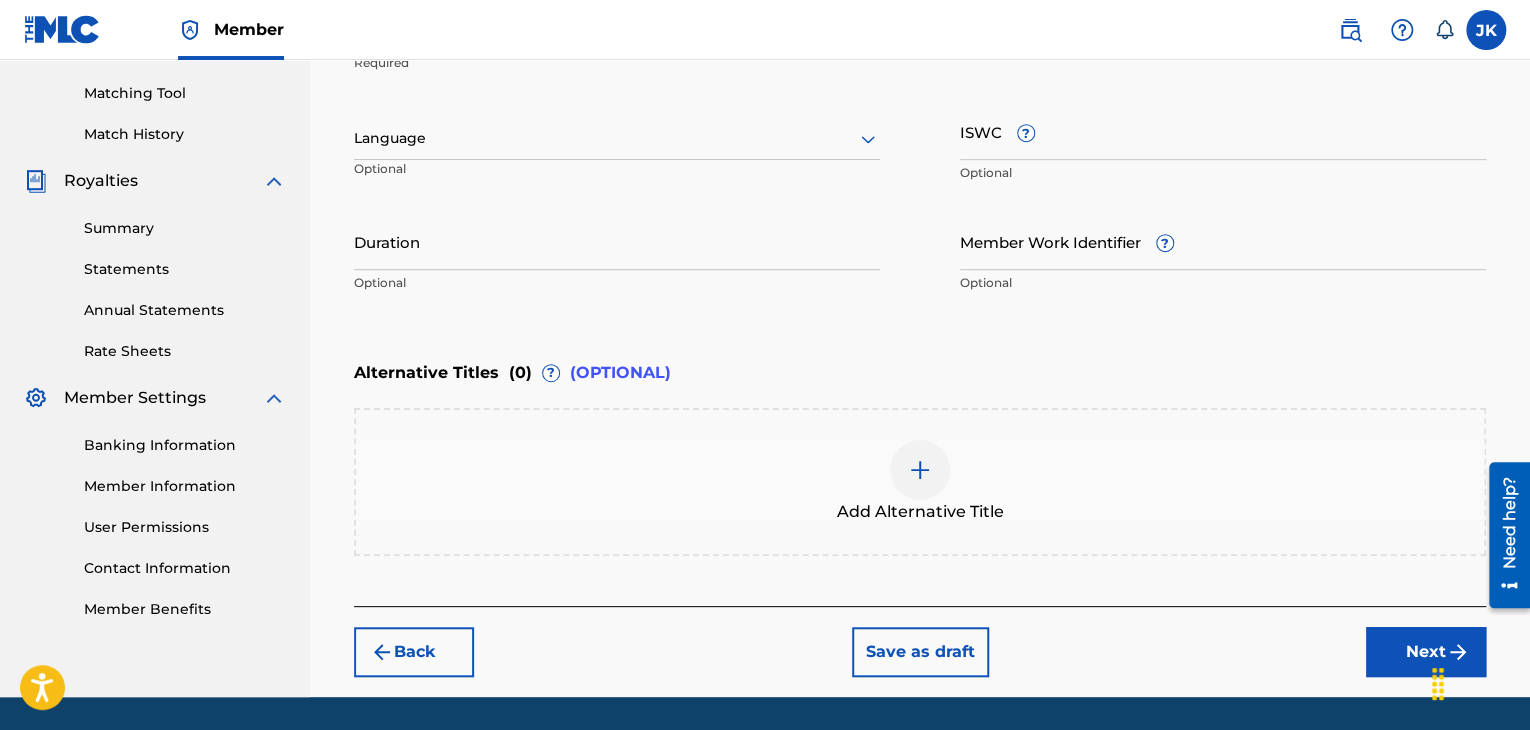scroll, scrollTop: 300, scrollLeft: 0, axis: vertical 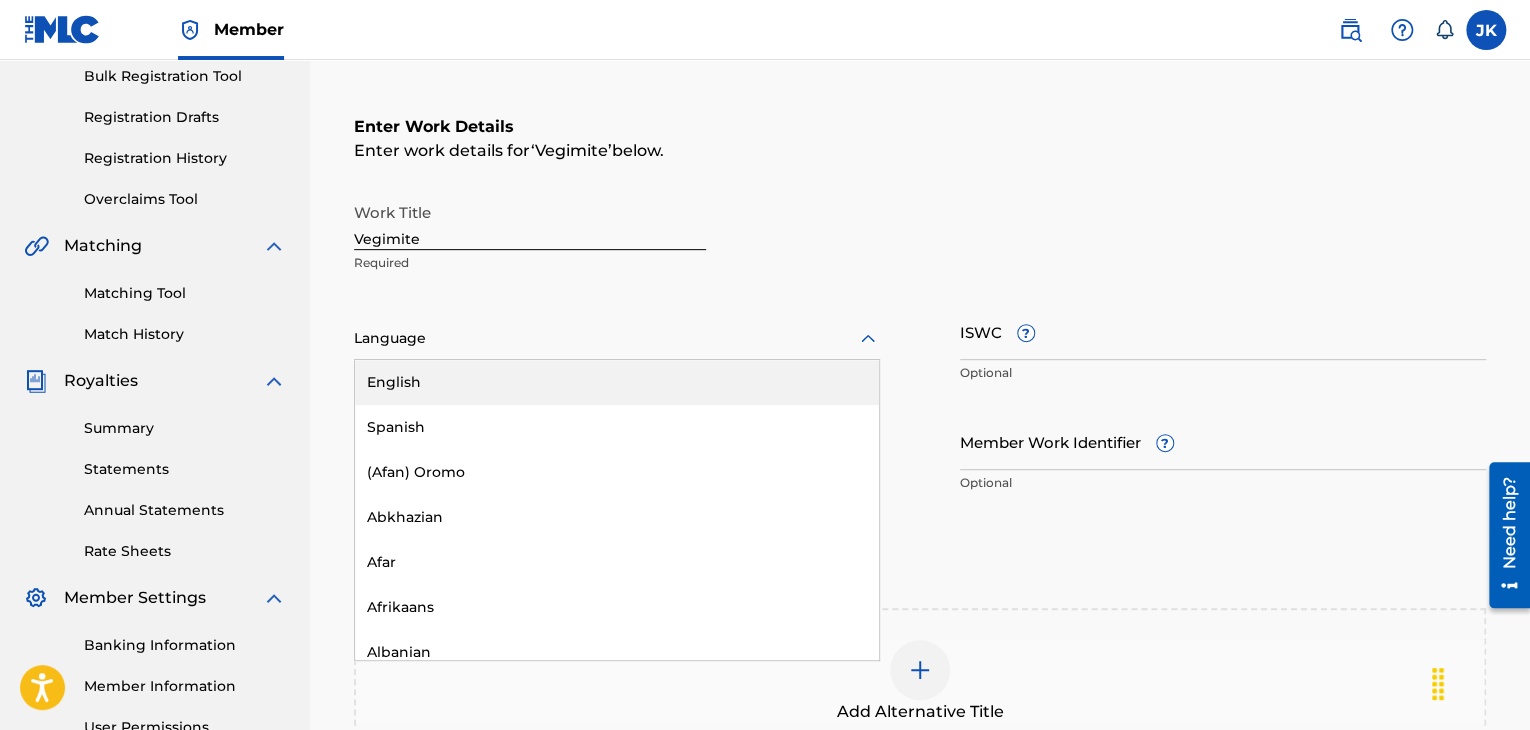 click 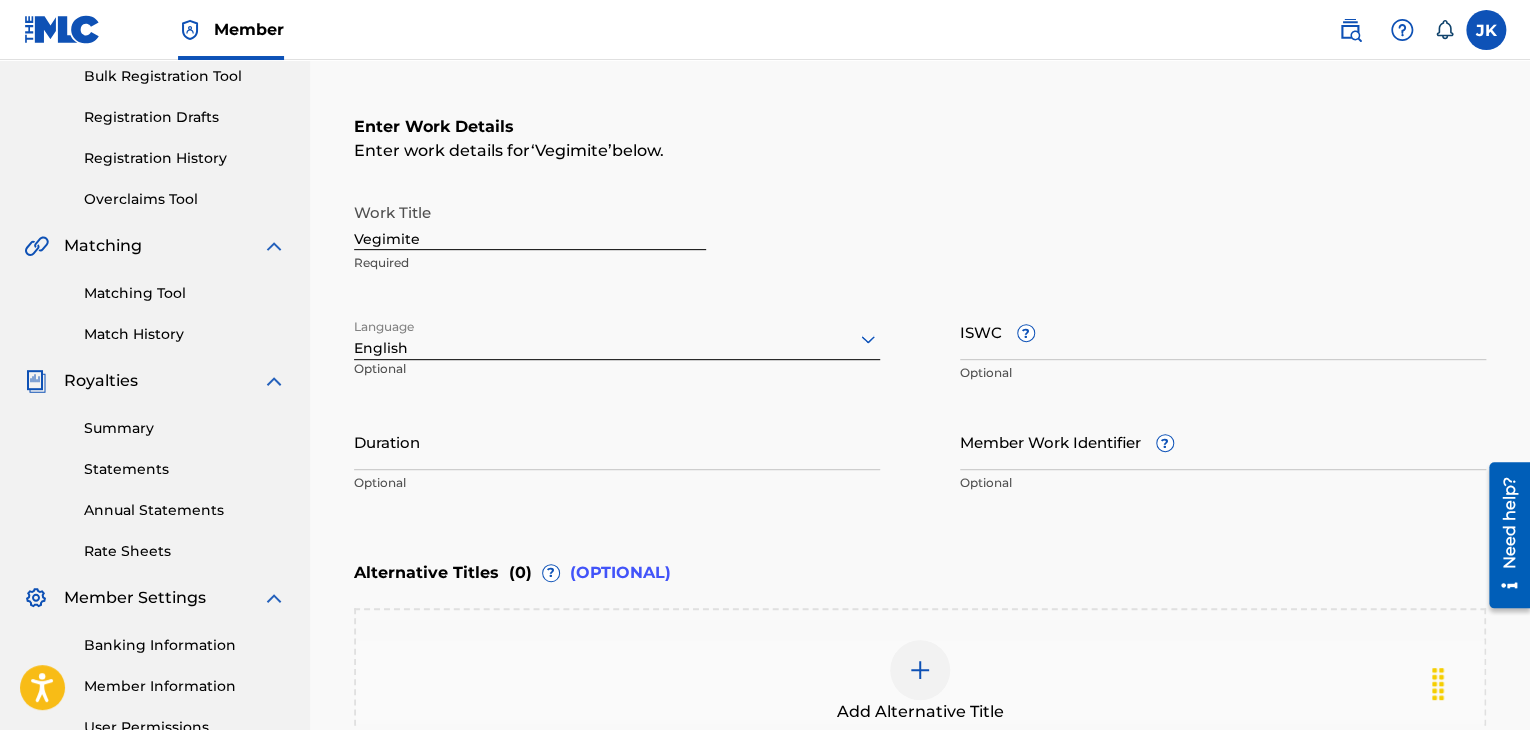 click on "Duration" at bounding box center [617, 441] 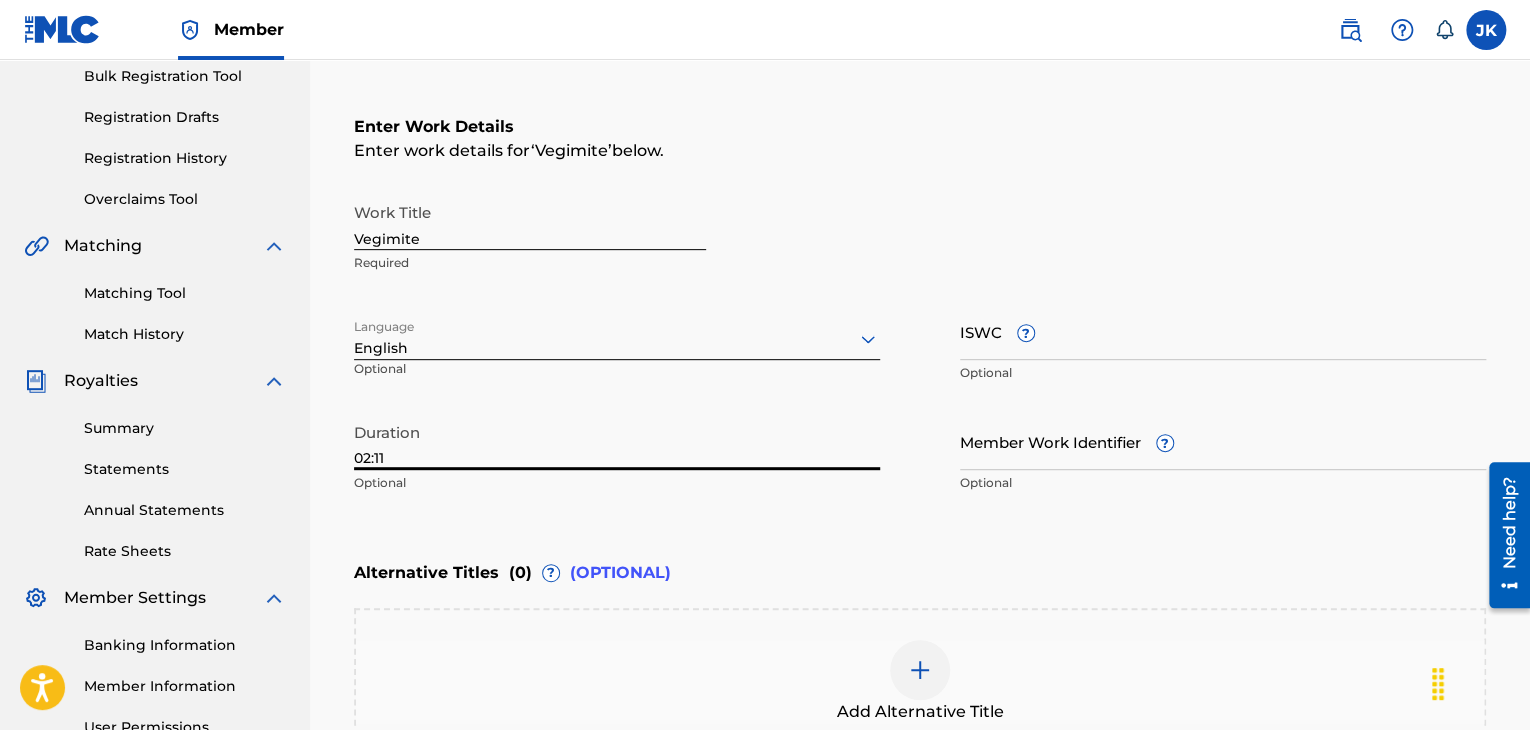 type on "02:11" 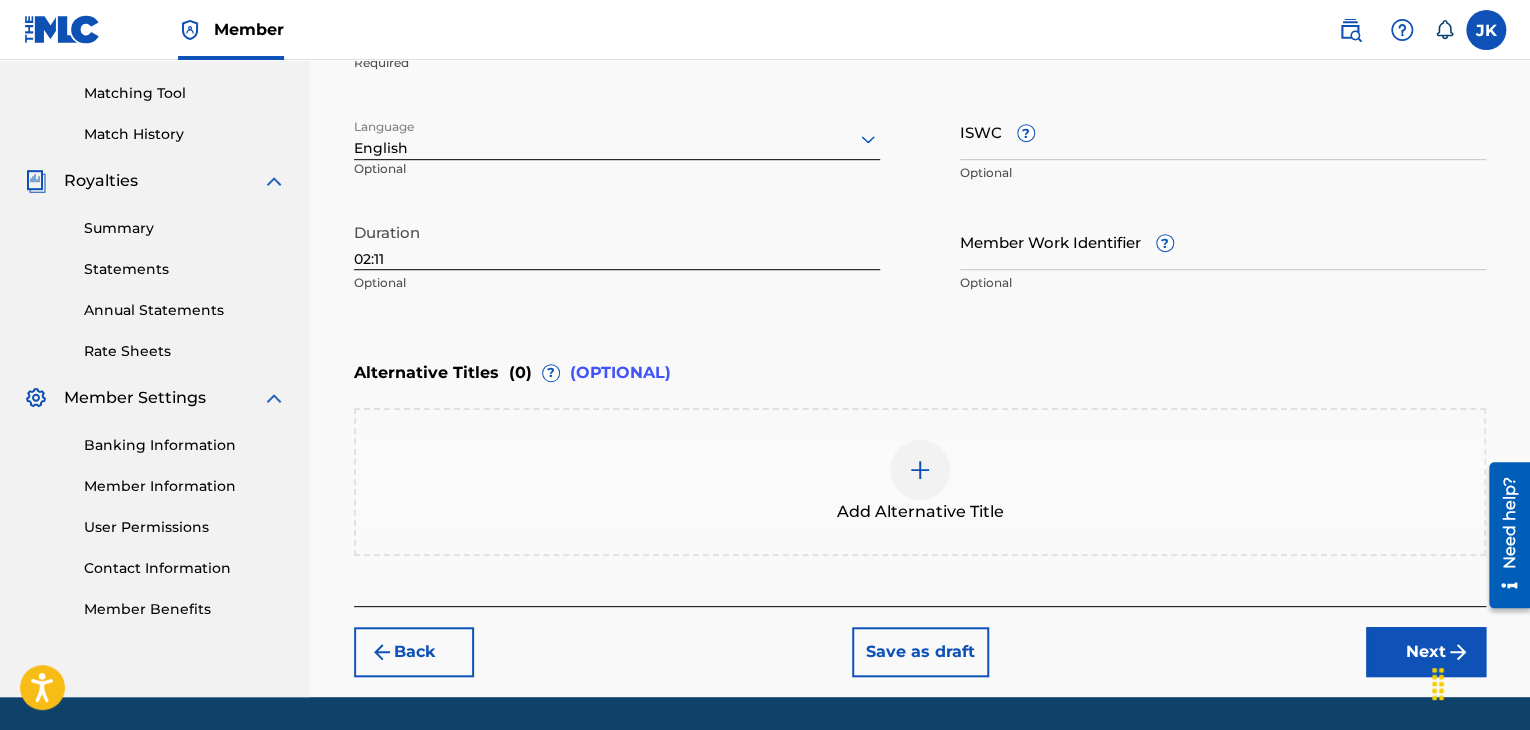click on "Next" at bounding box center [1426, 652] 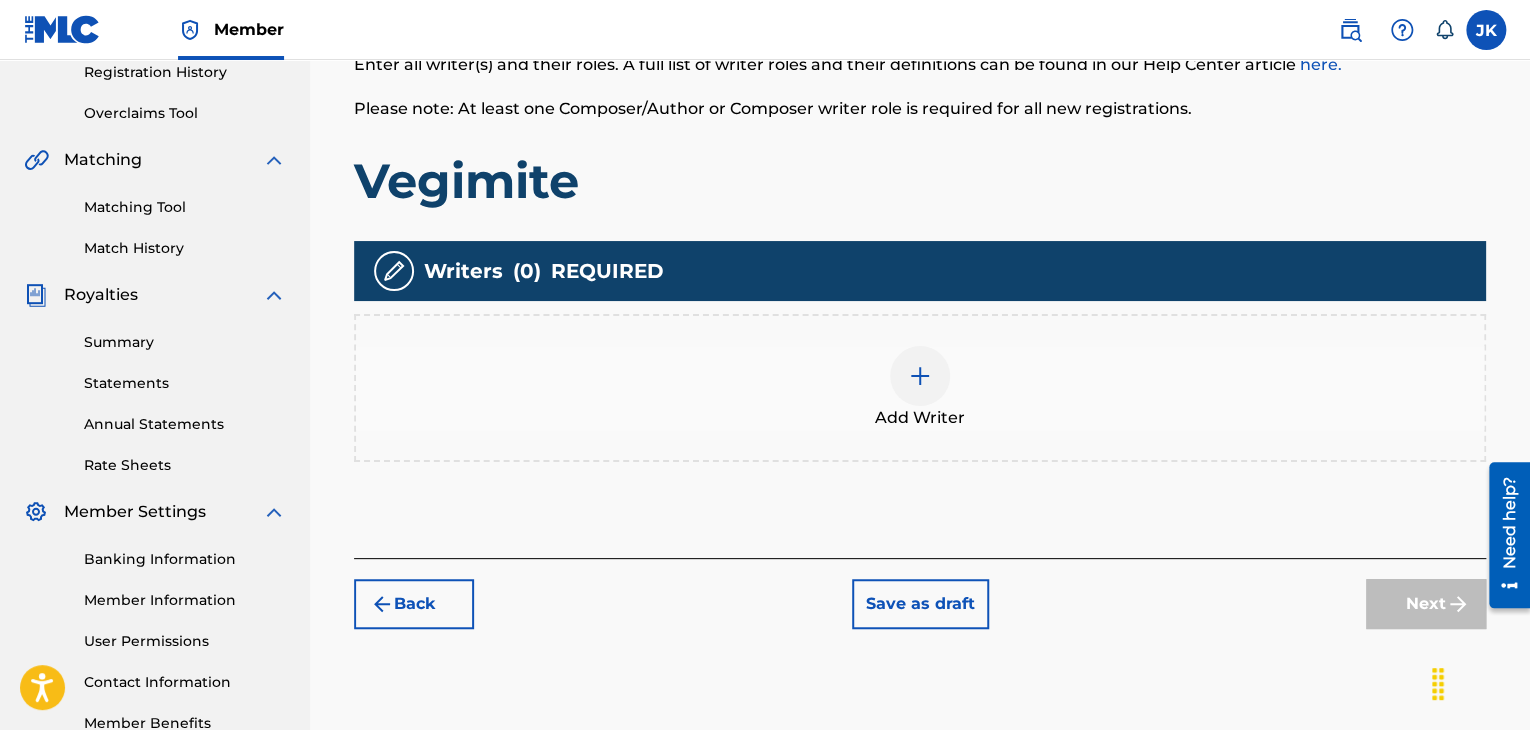scroll, scrollTop: 390, scrollLeft: 0, axis: vertical 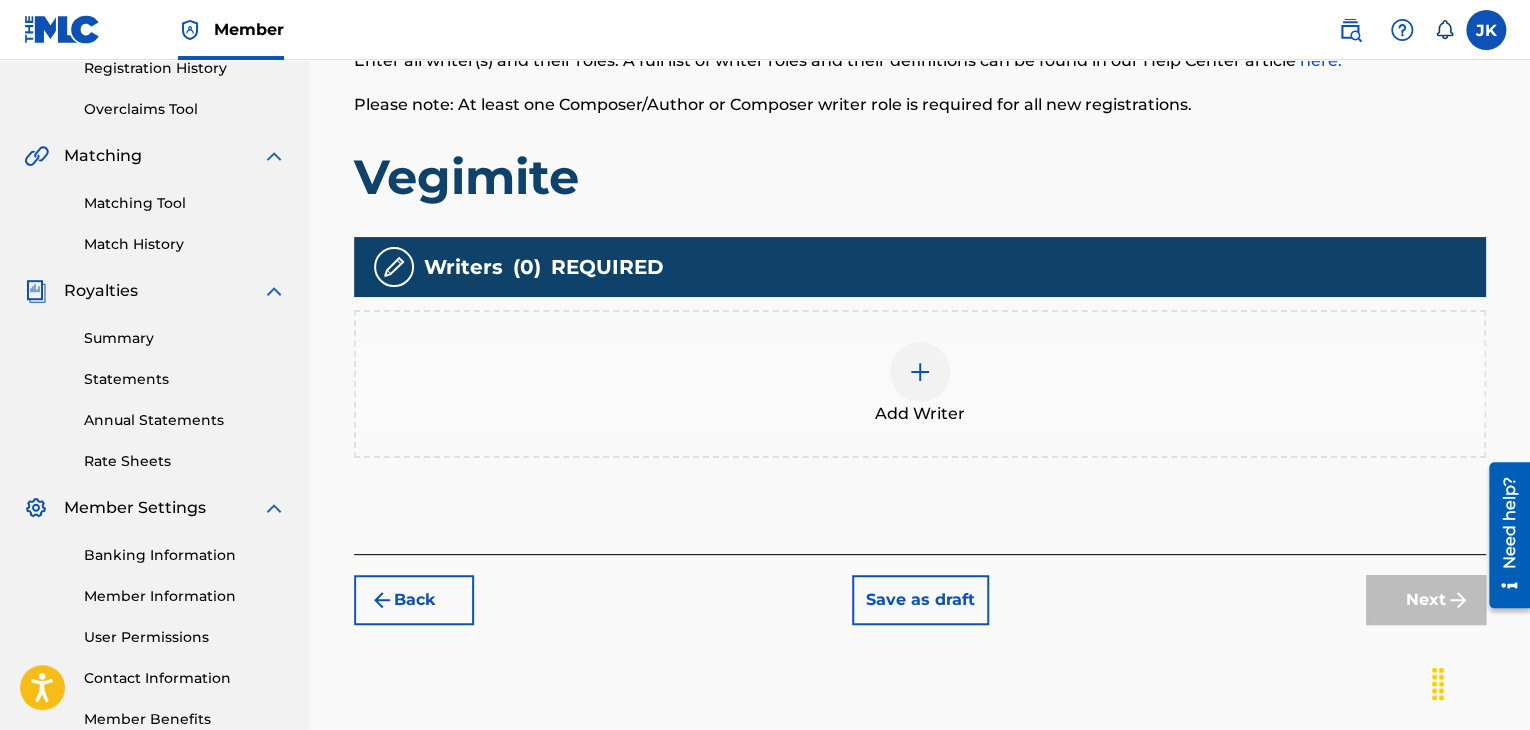 click at bounding box center [920, 372] 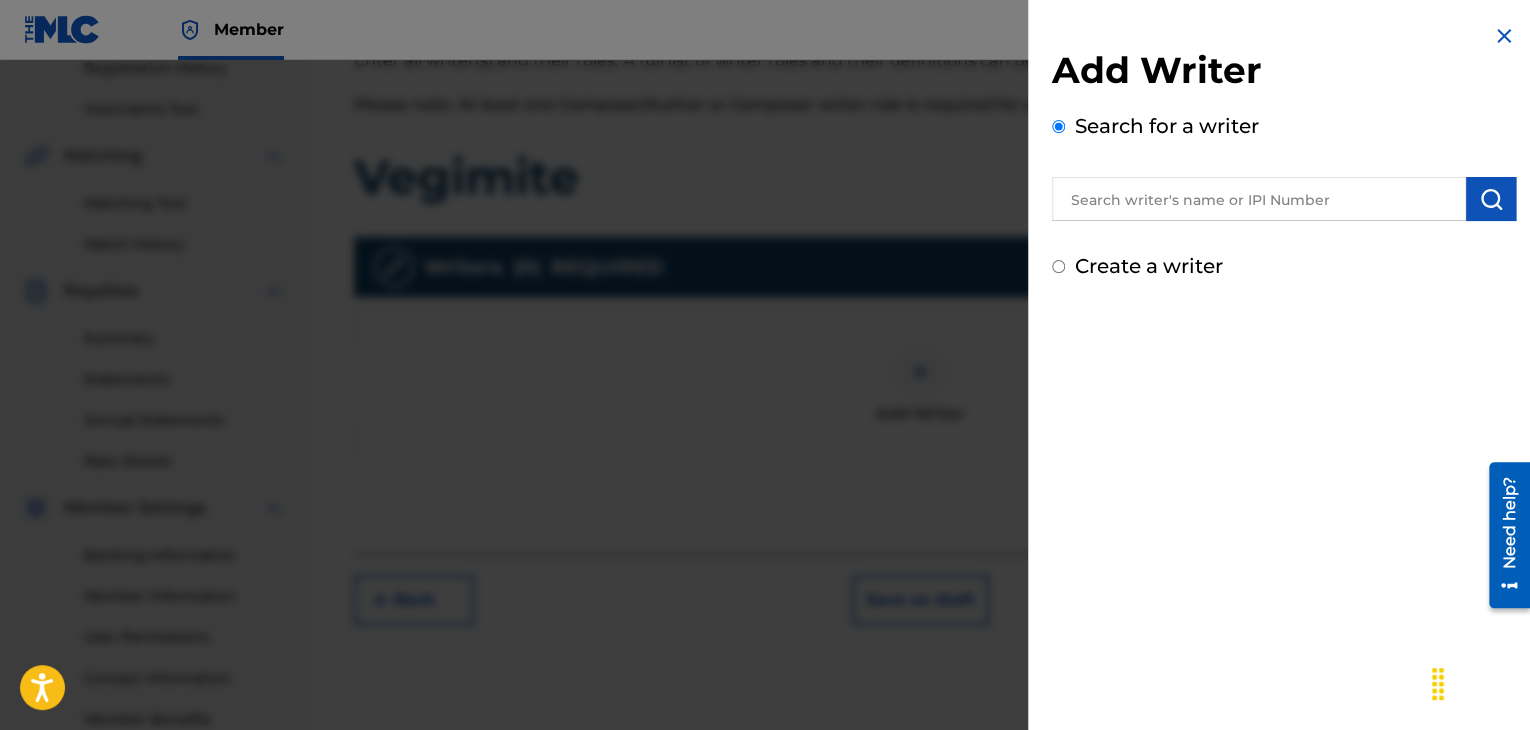 click at bounding box center (1259, 199) 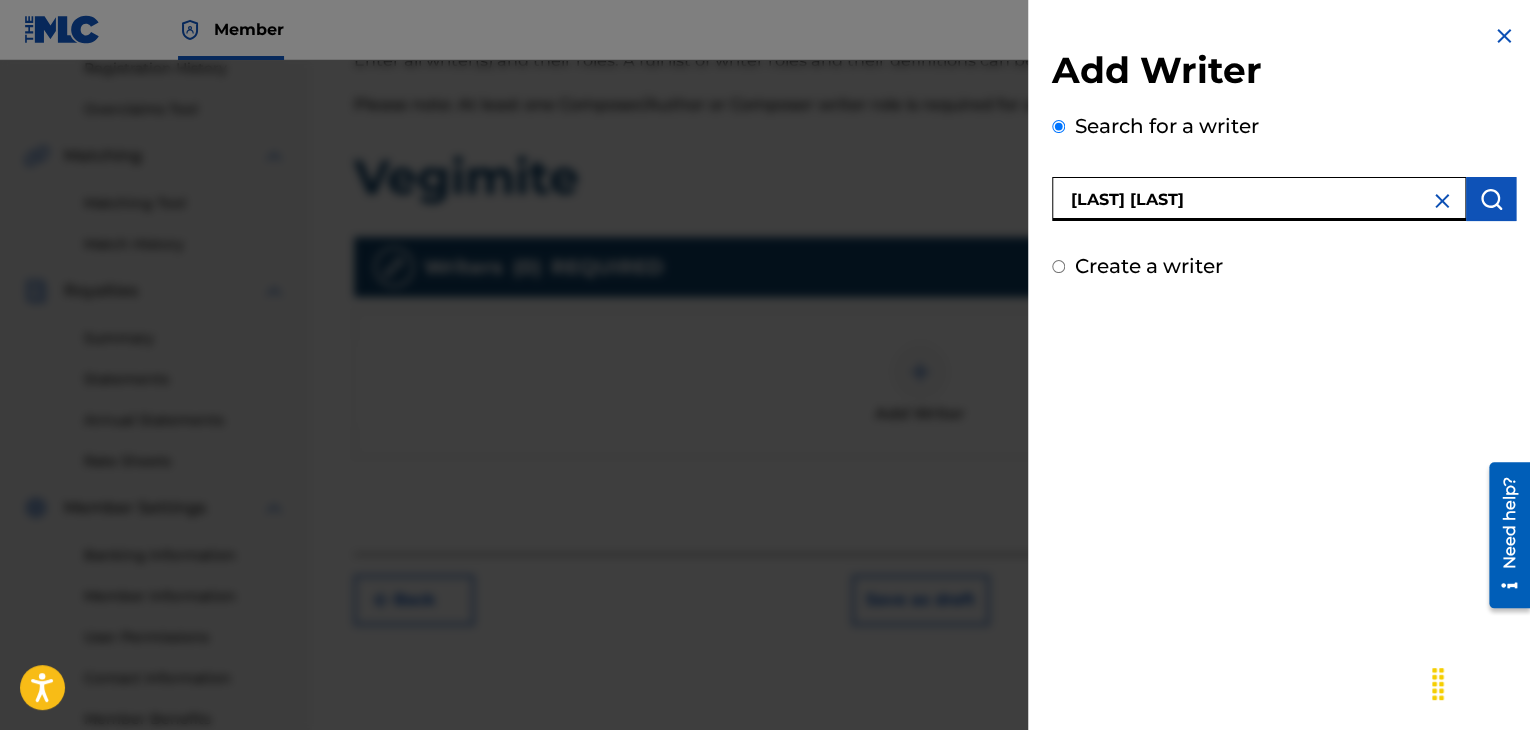 type on "[FIRST] [LAST]" 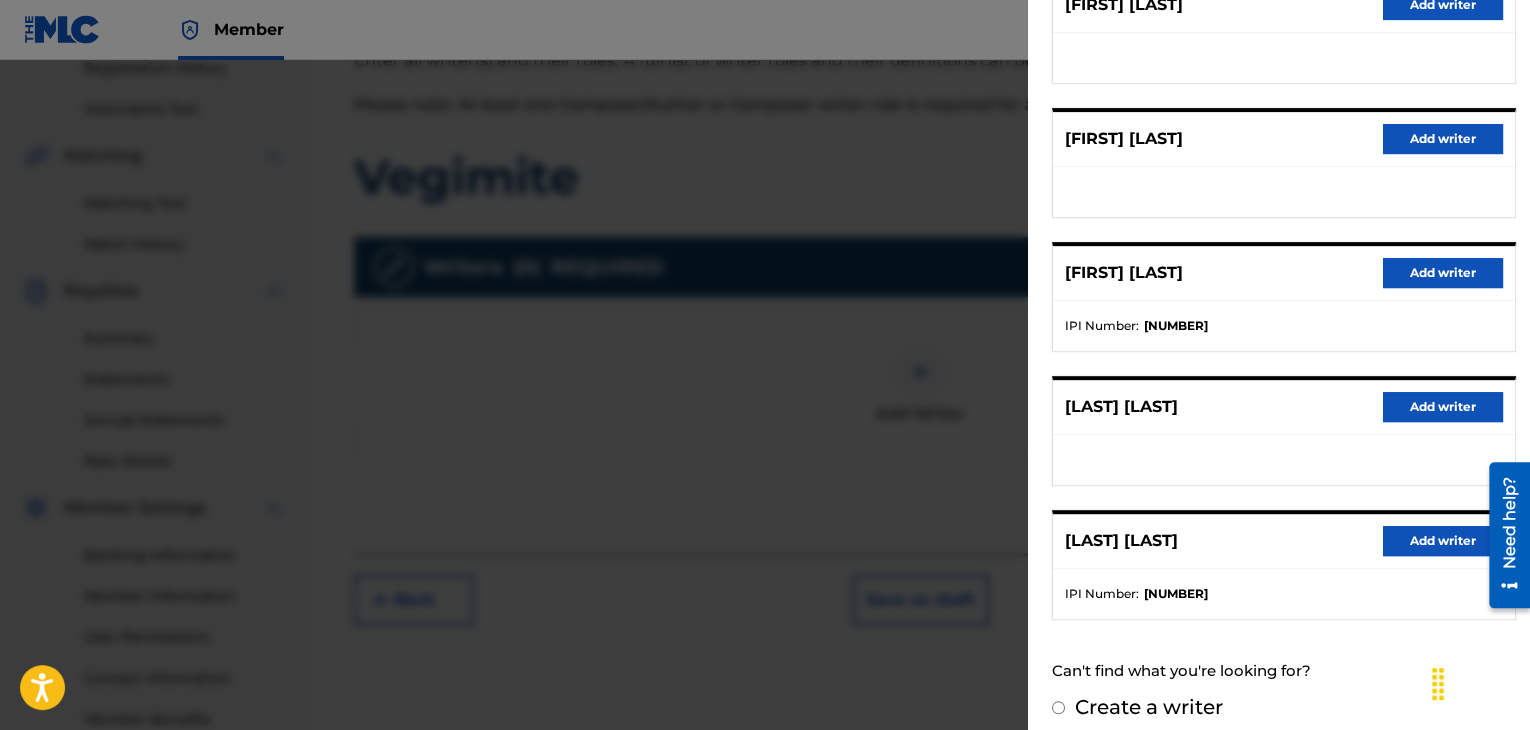 scroll, scrollTop: 300, scrollLeft: 0, axis: vertical 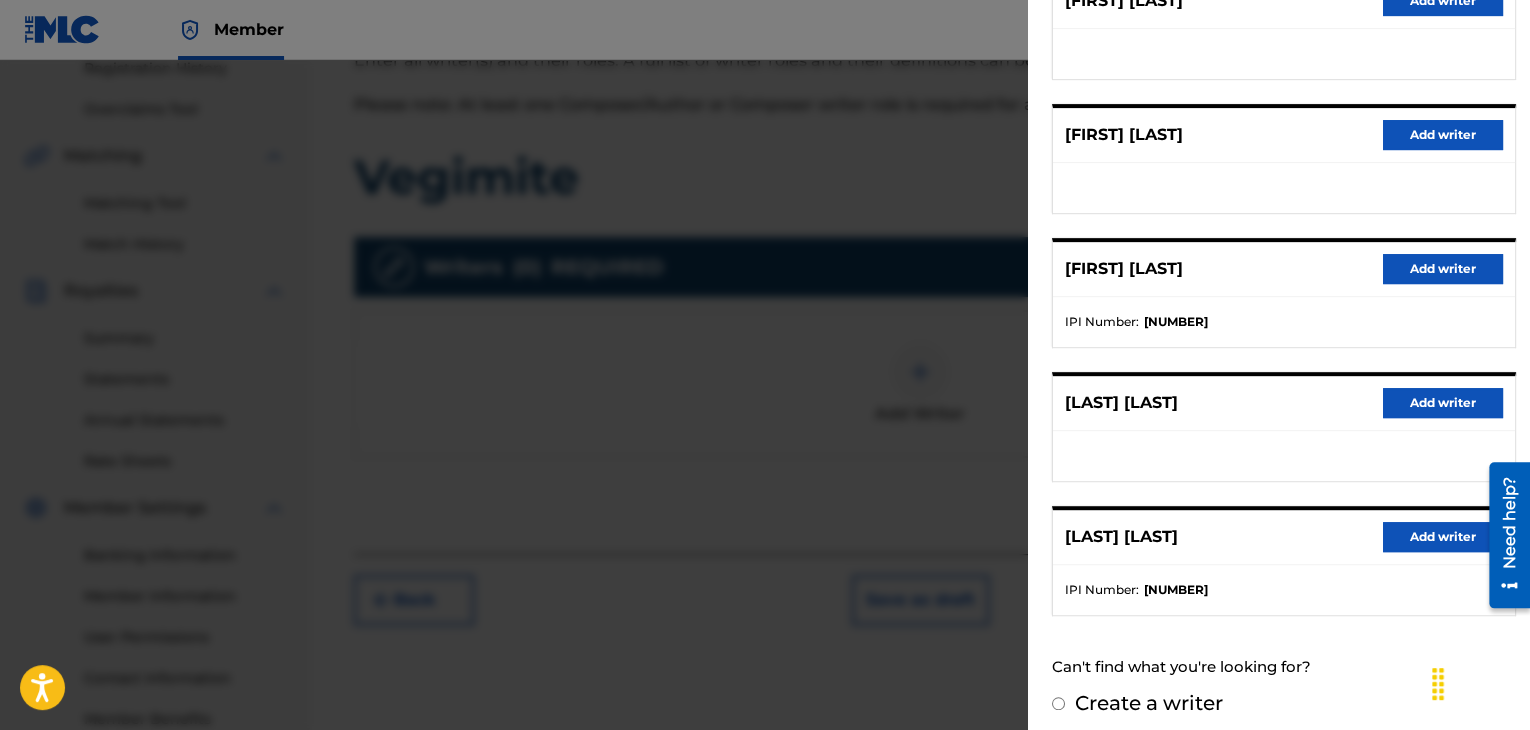 click on "Add writer" at bounding box center [1443, 537] 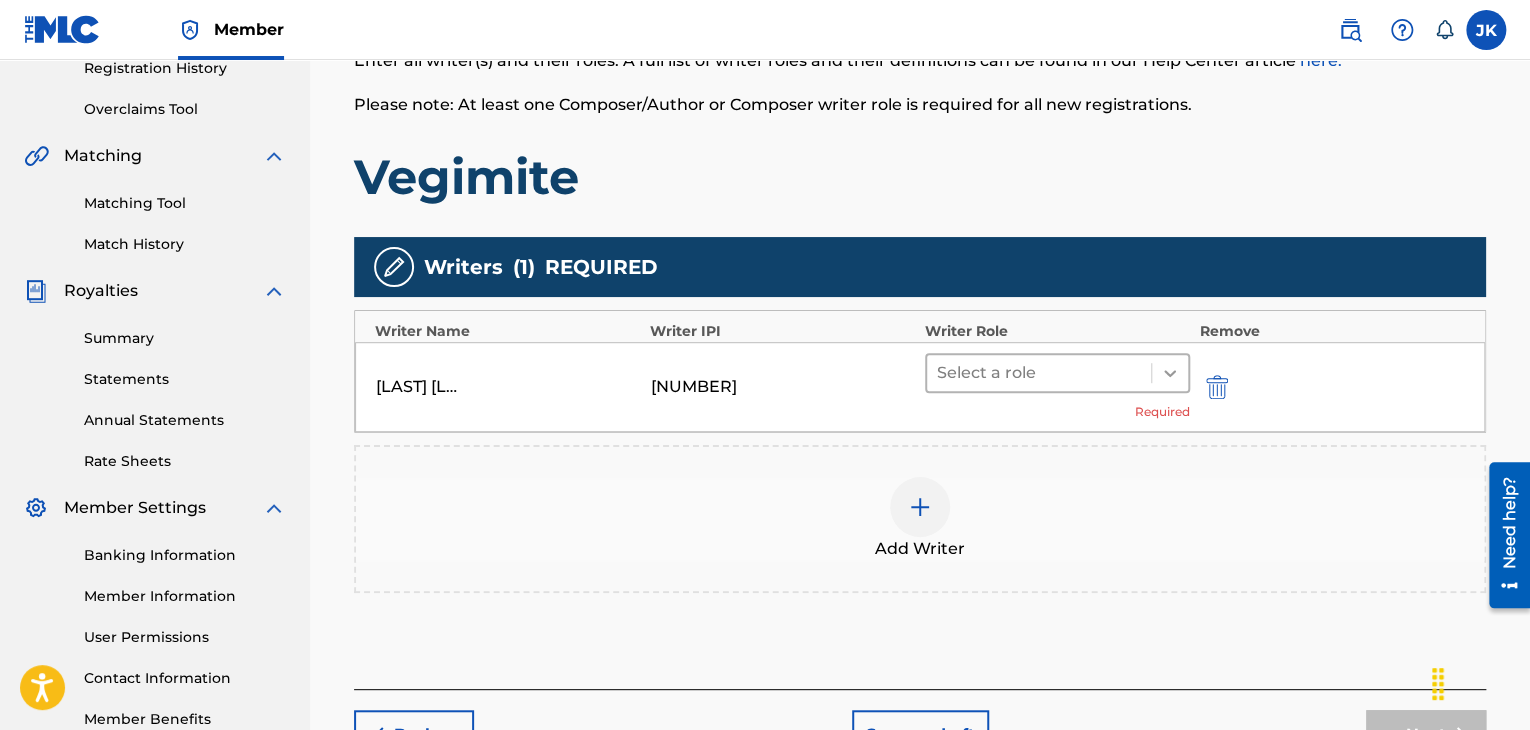 click 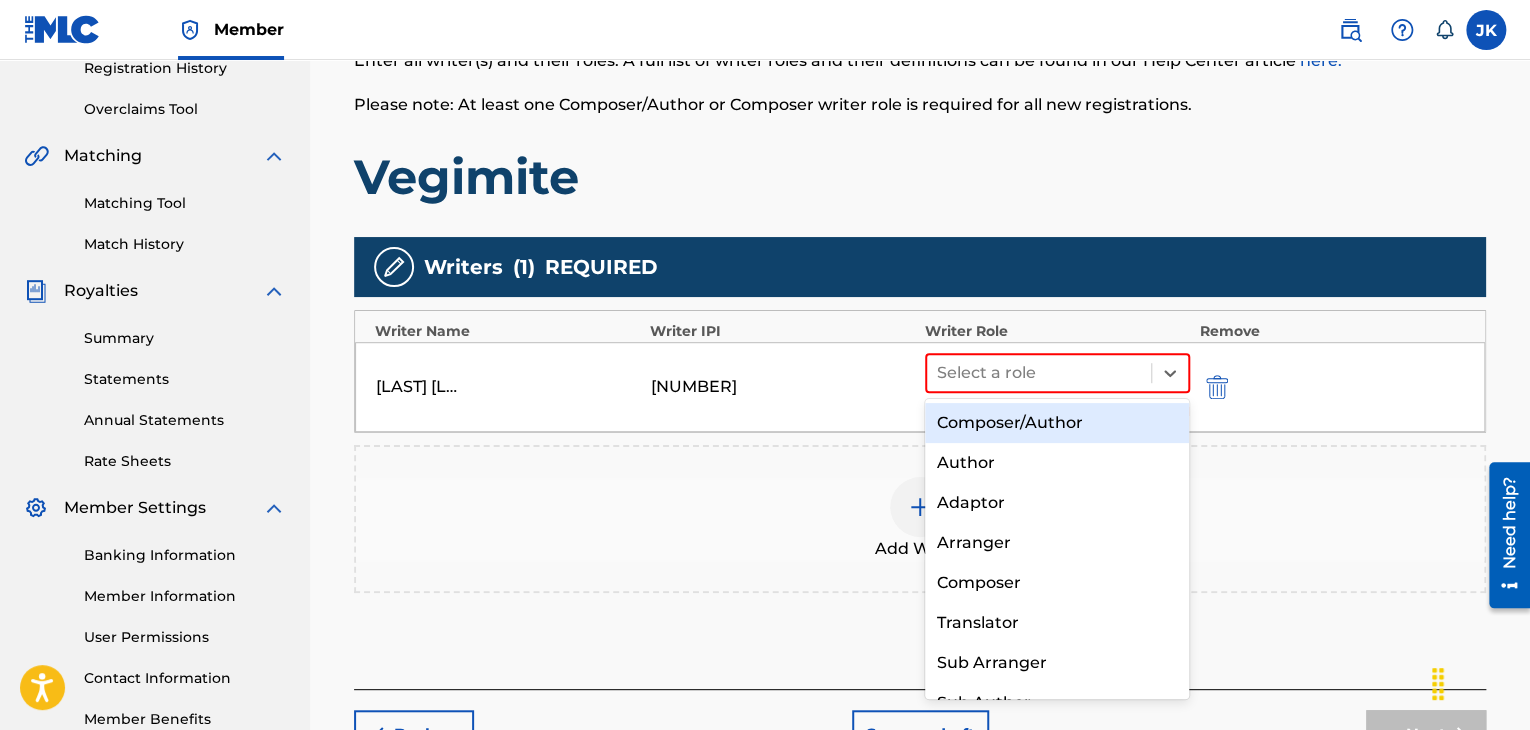 click on "Composer/Author" at bounding box center (1057, 423) 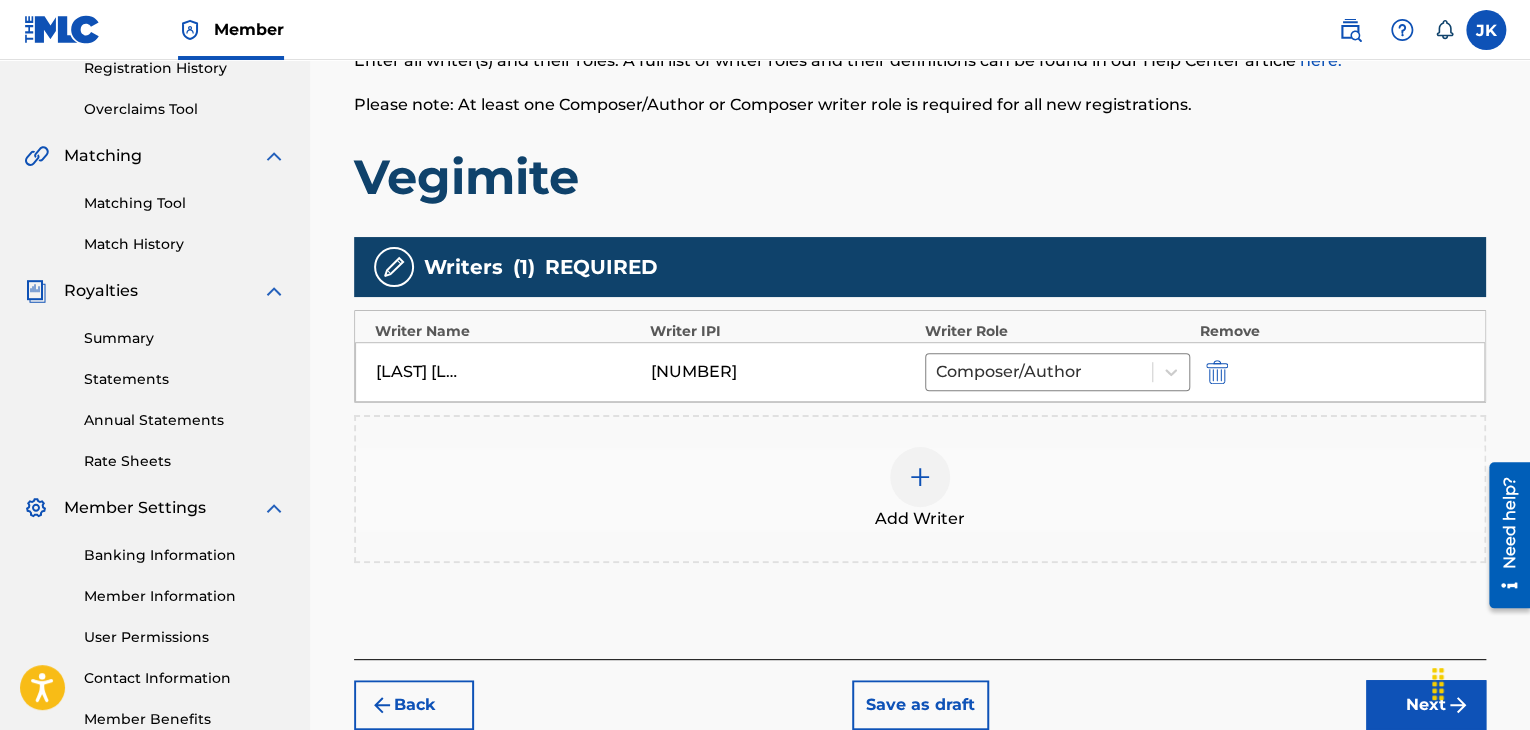 click on "Add Writer" at bounding box center (920, 489) 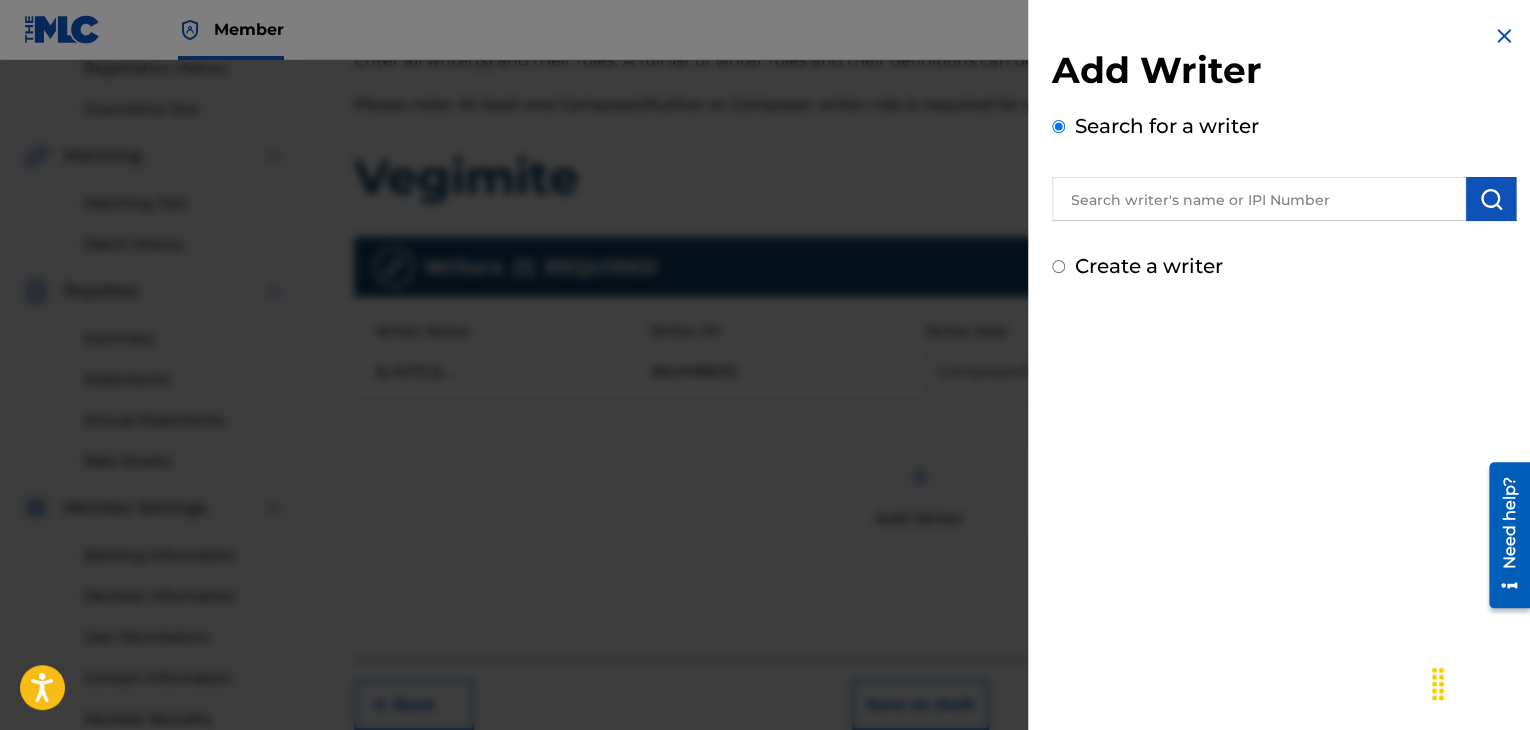 click at bounding box center (1504, 36) 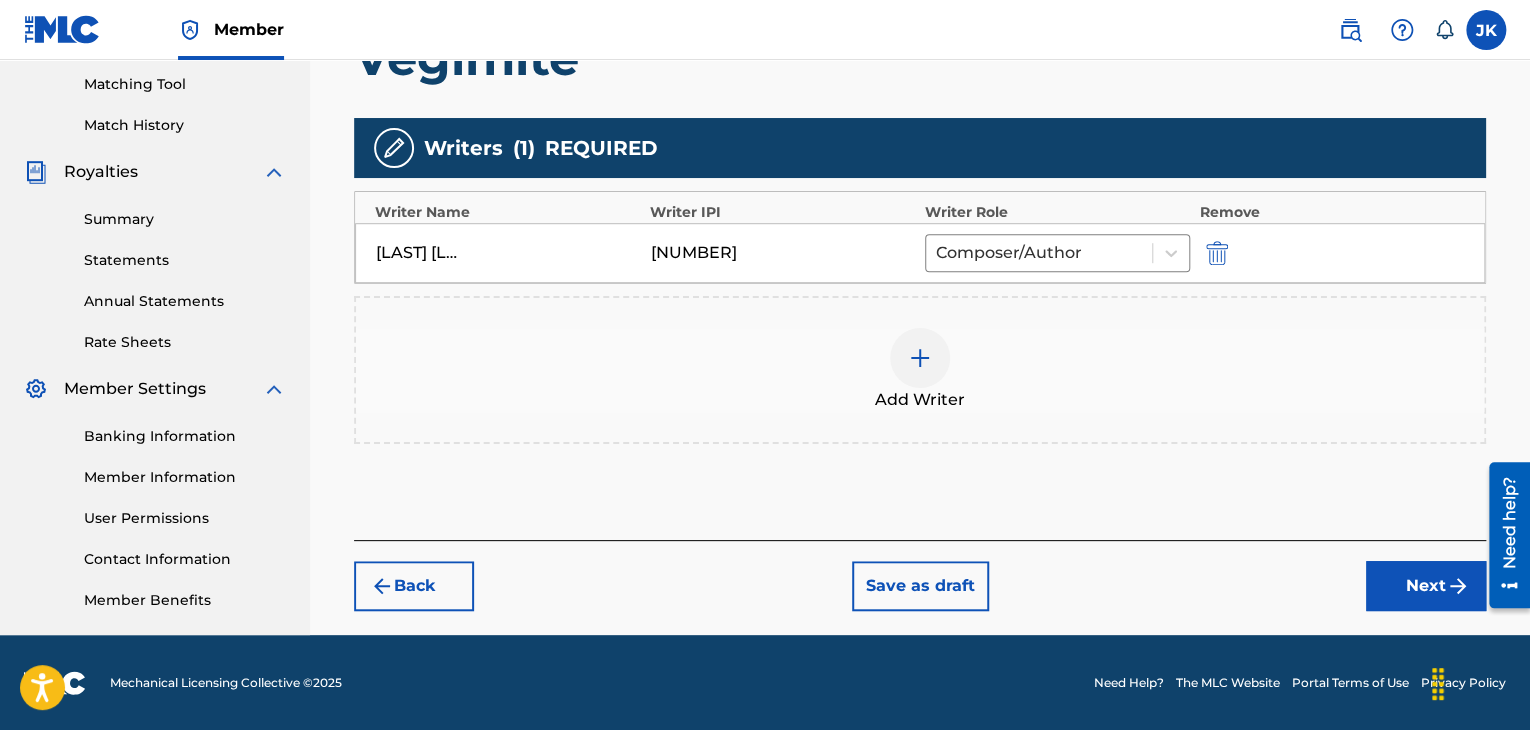 scroll, scrollTop: 510, scrollLeft: 0, axis: vertical 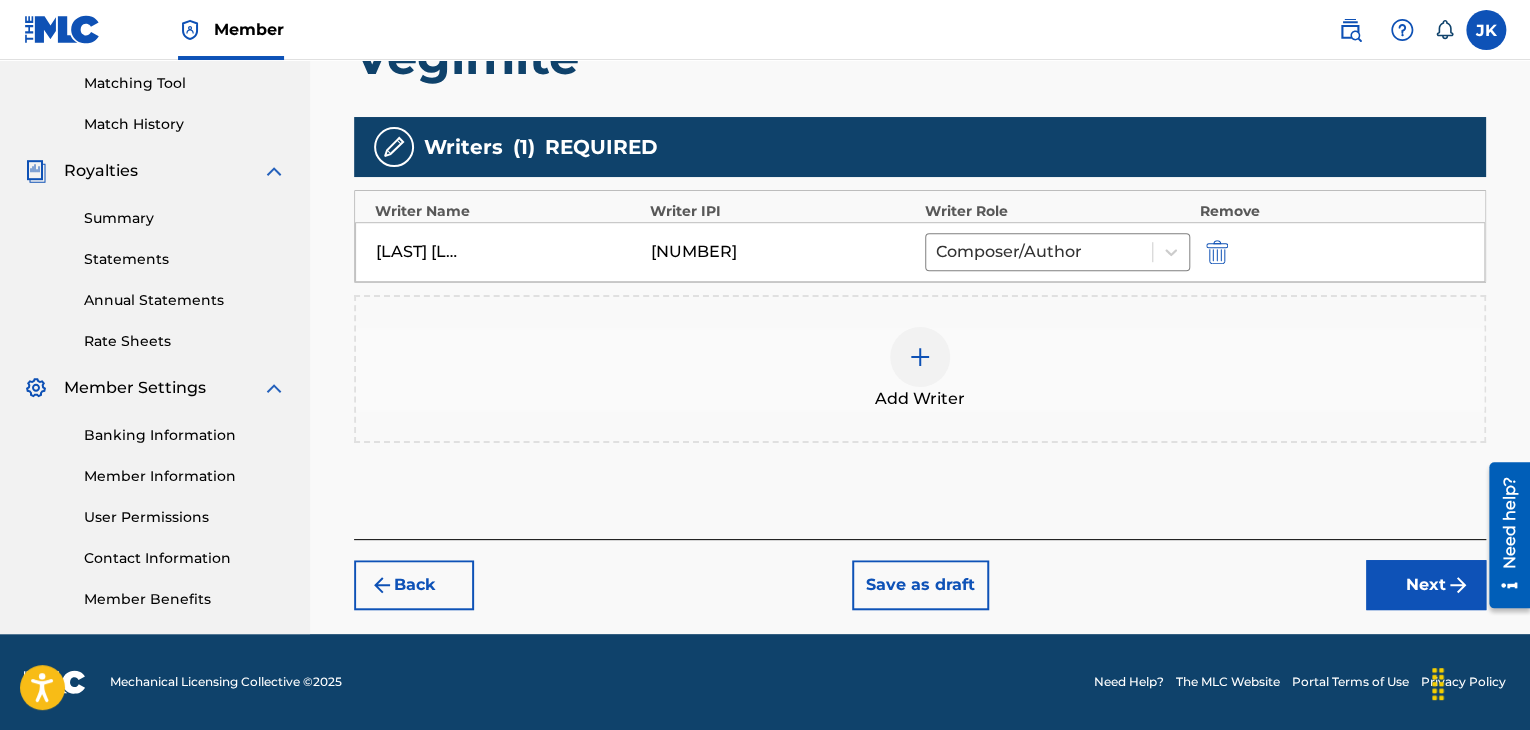 click on "Next" at bounding box center (1426, 585) 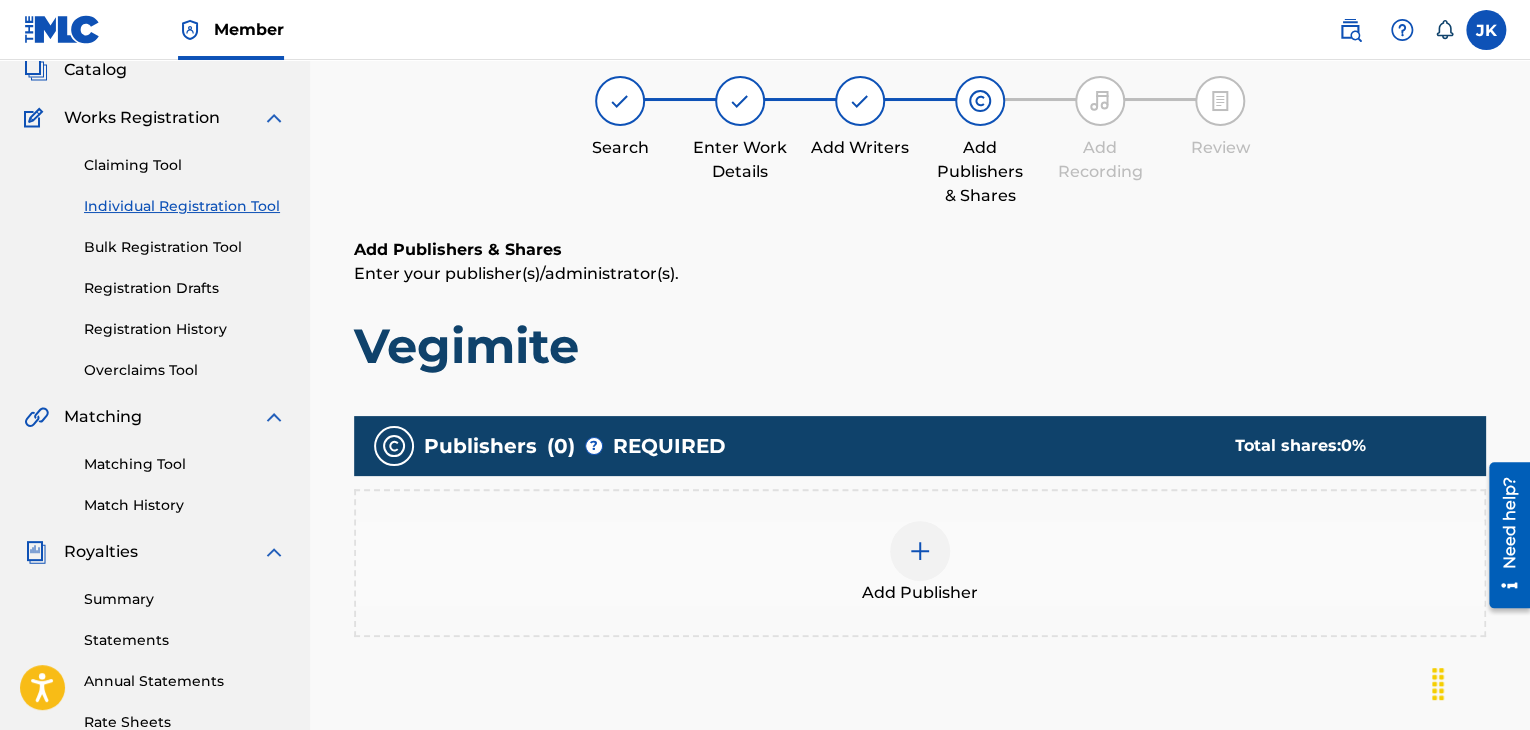 scroll, scrollTop: 90, scrollLeft: 0, axis: vertical 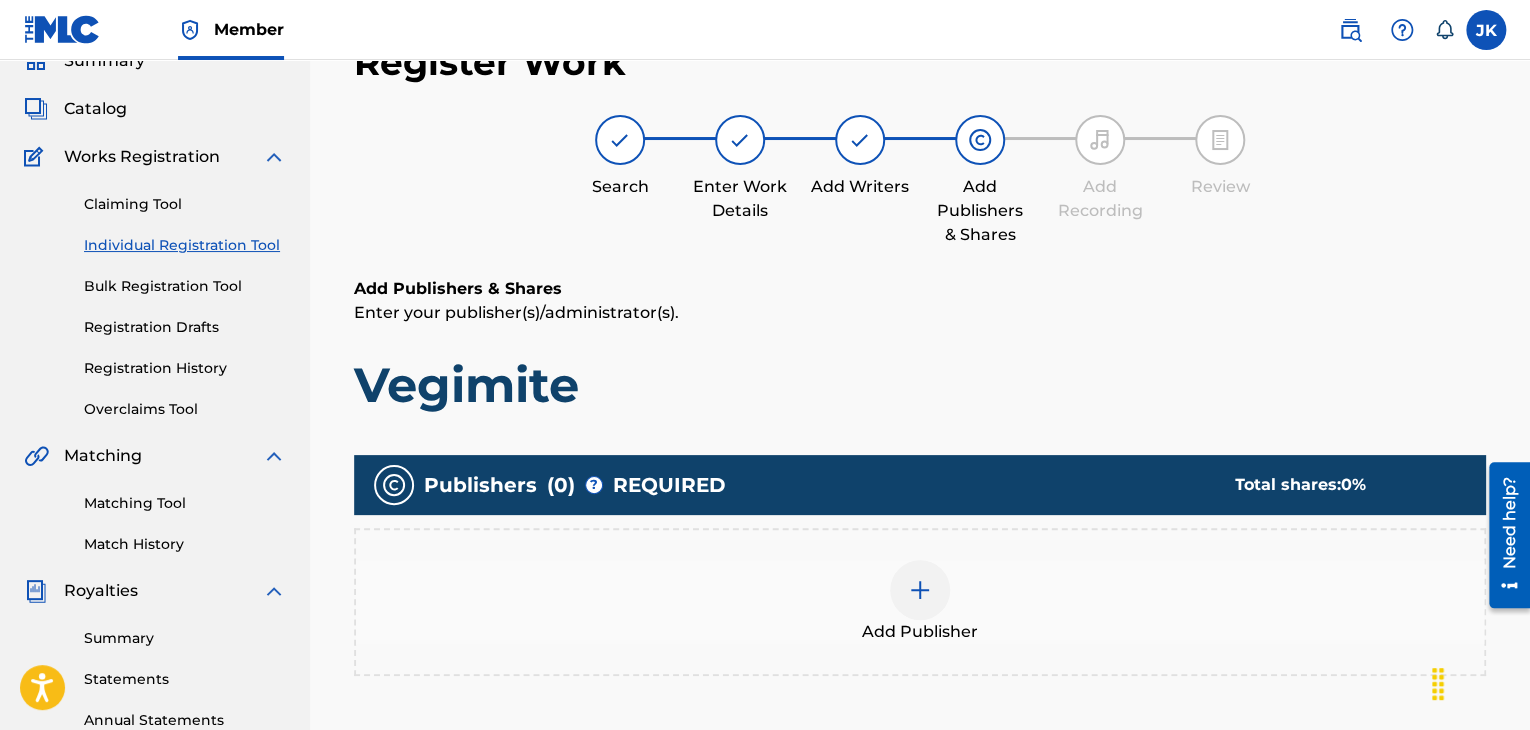 click at bounding box center [920, 590] 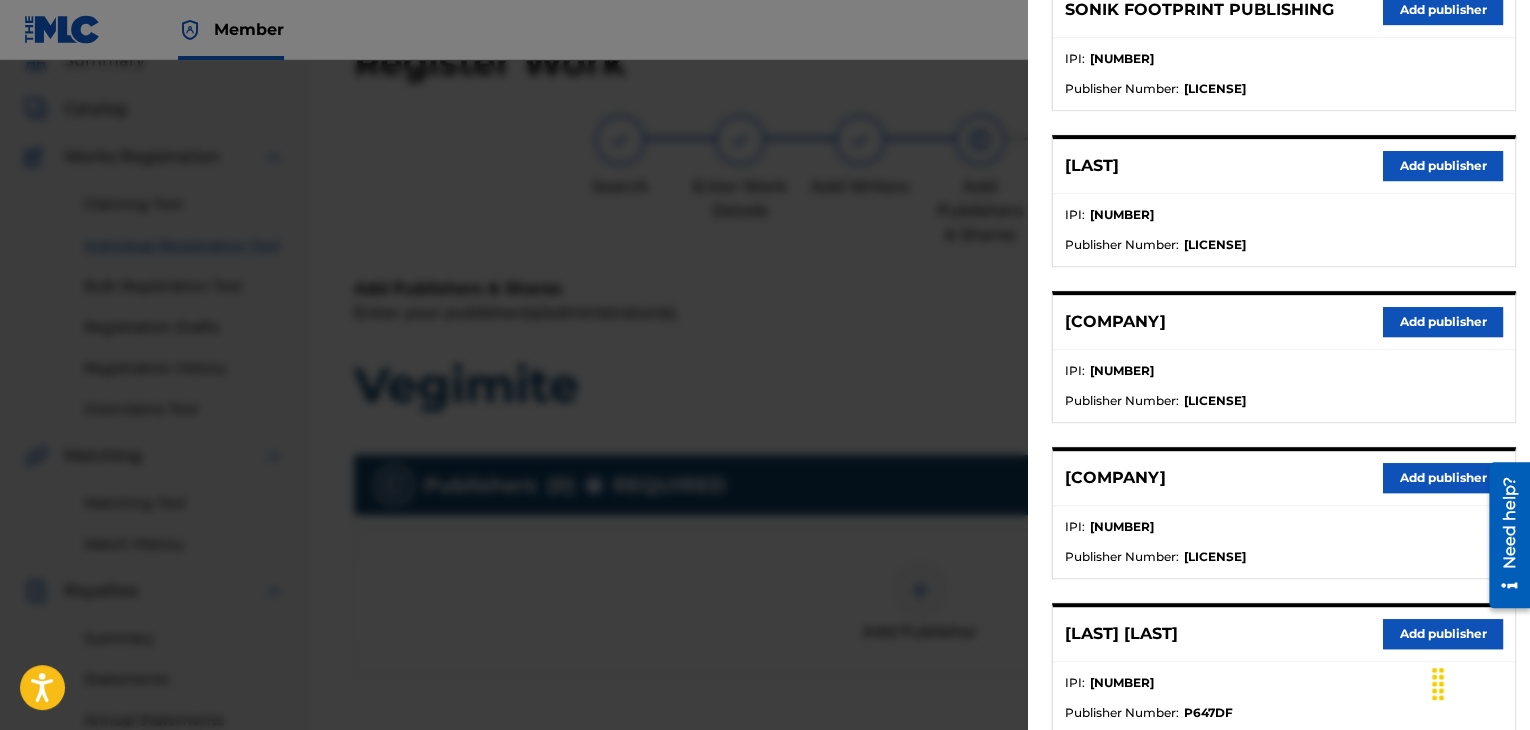 scroll, scrollTop: 400, scrollLeft: 0, axis: vertical 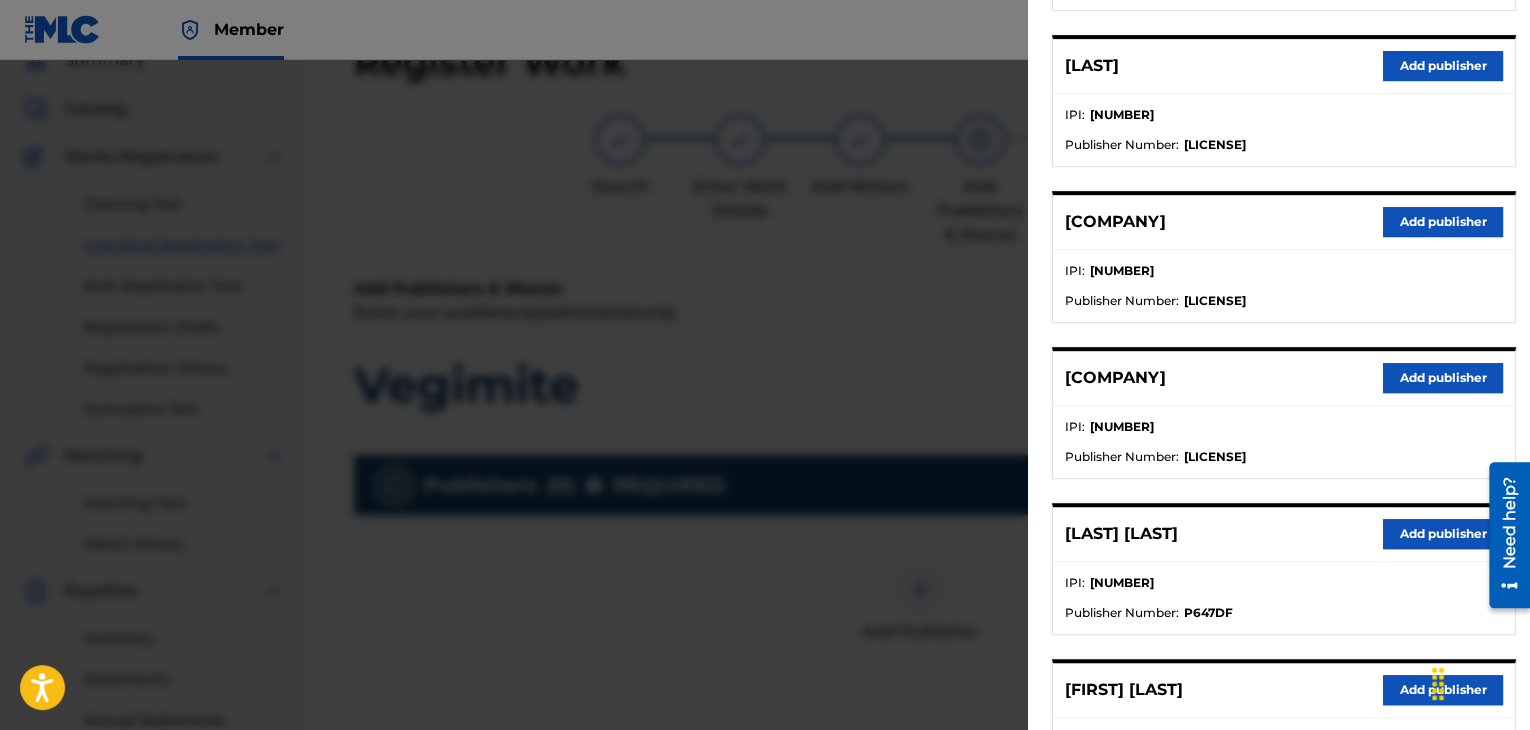 click on "Add publisher" at bounding box center (1443, 534) 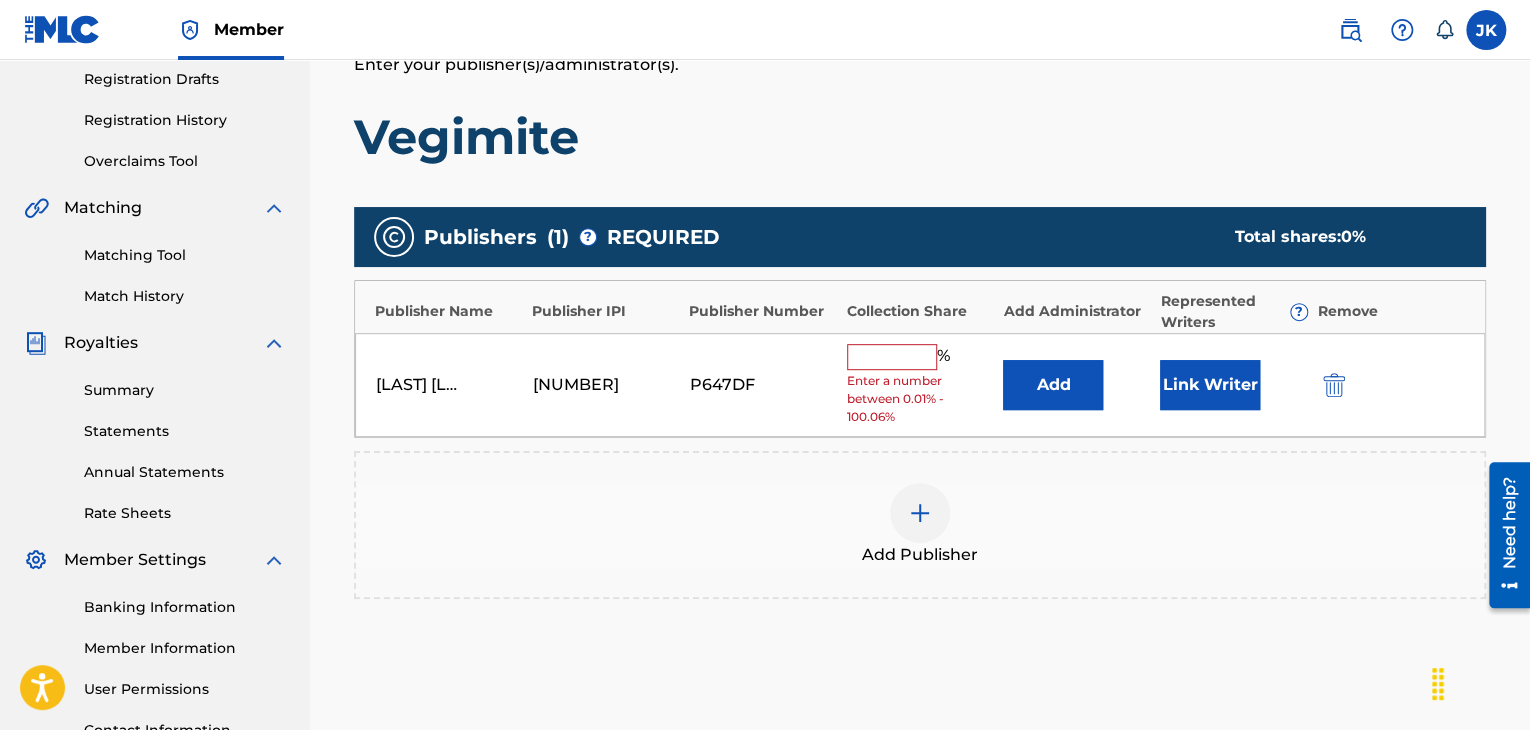scroll, scrollTop: 390, scrollLeft: 0, axis: vertical 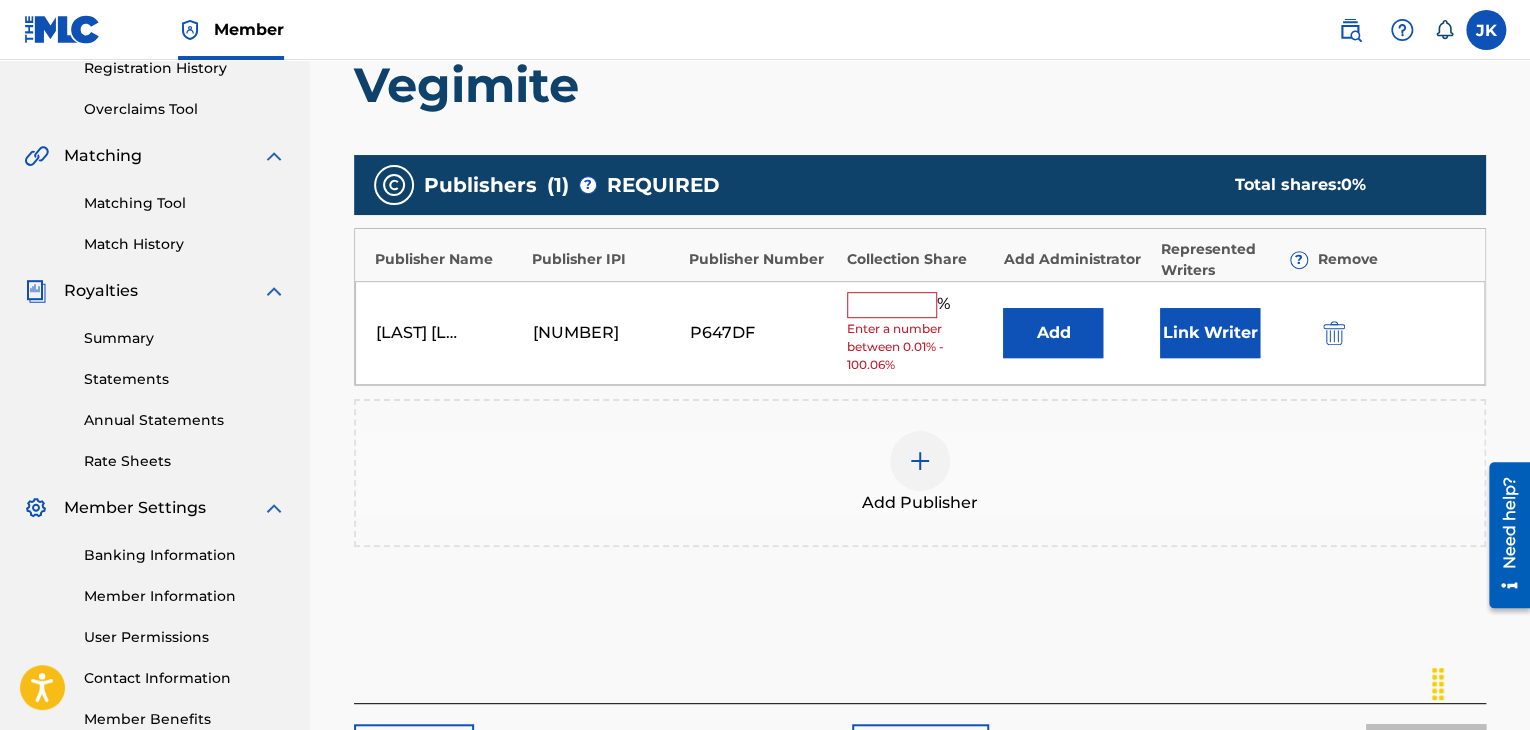 click on "Add" at bounding box center (1053, 333) 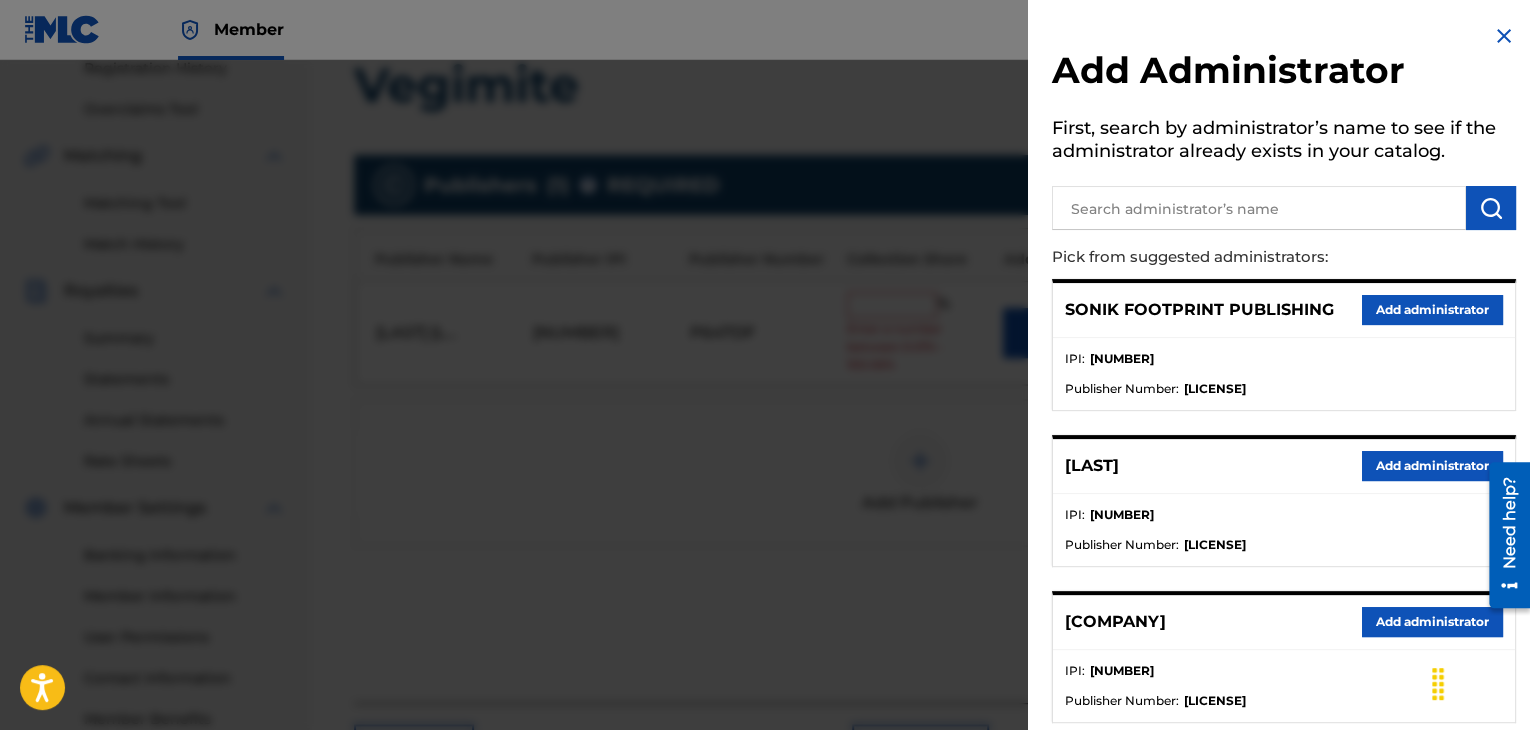 scroll, scrollTop: 300, scrollLeft: 0, axis: vertical 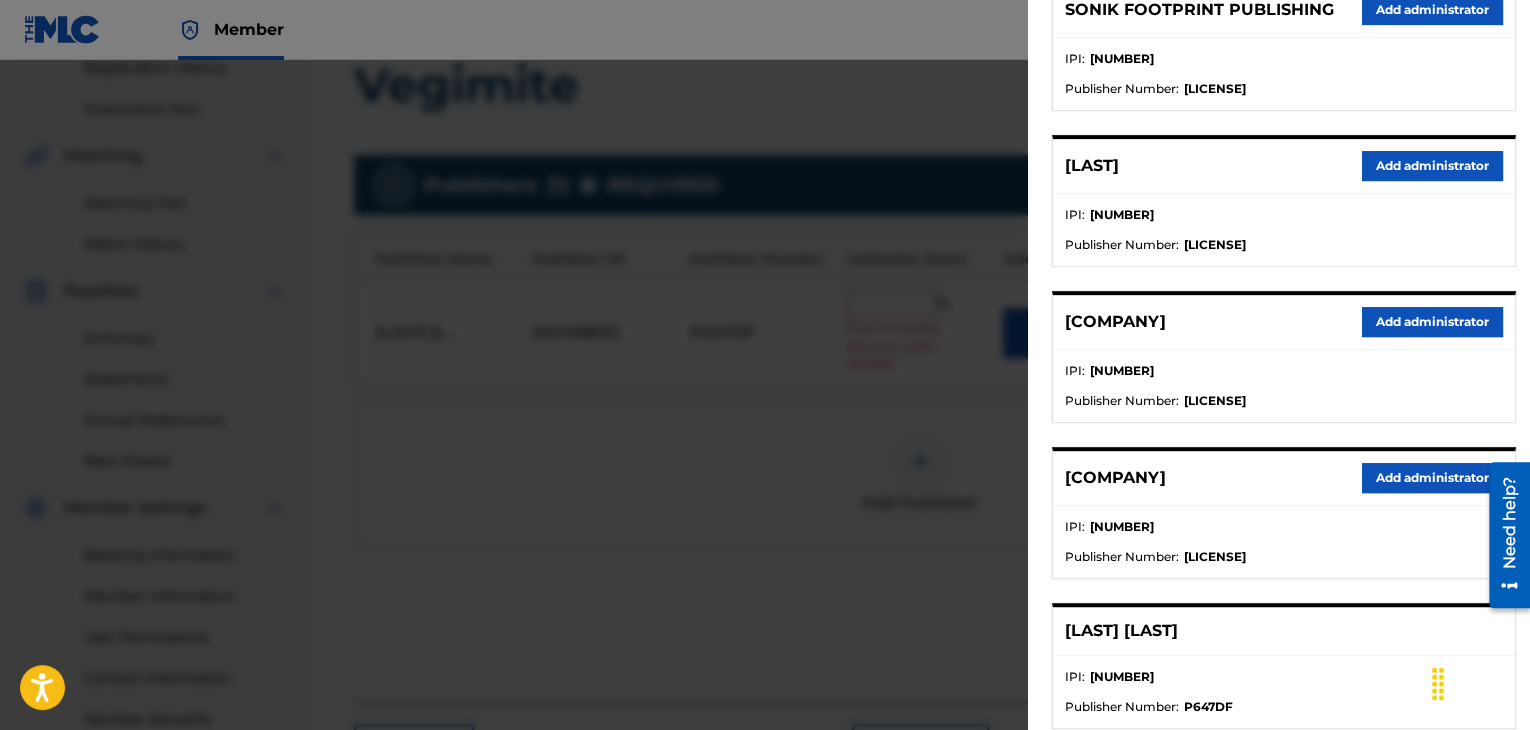 click on "Add administrator" at bounding box center (1432, 322) 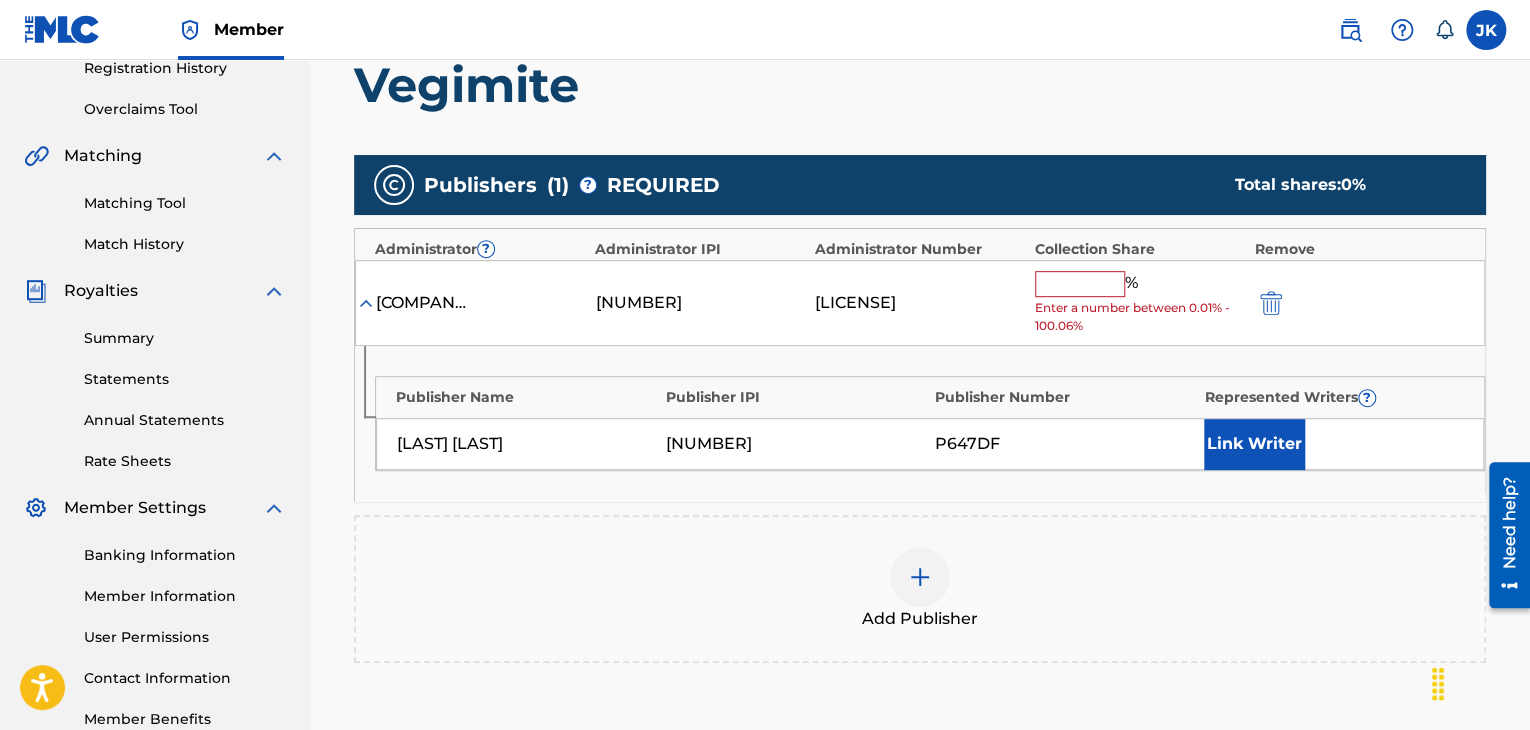 click at bounding box center (1080, 284) 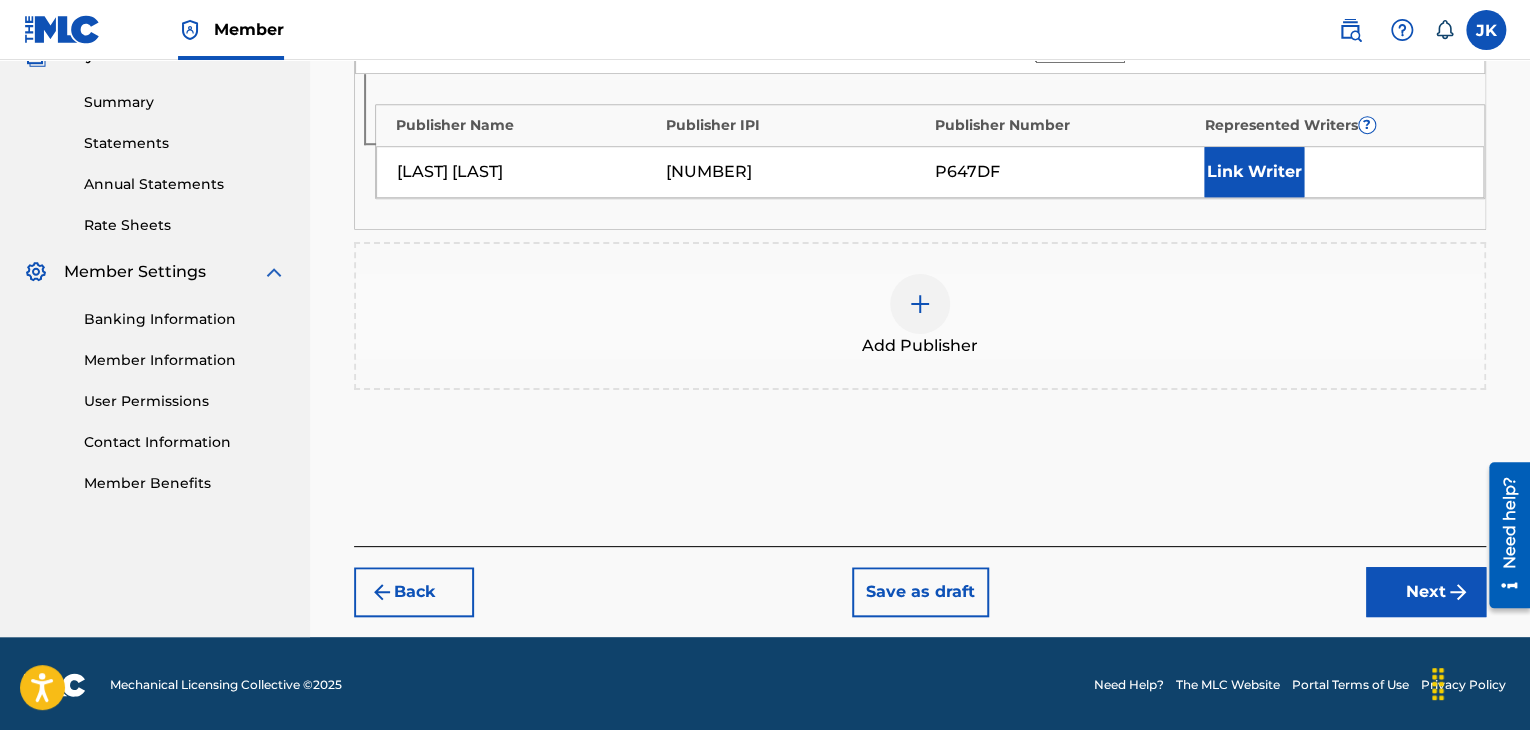 click on "Next" at bounding box center [1426, 592] 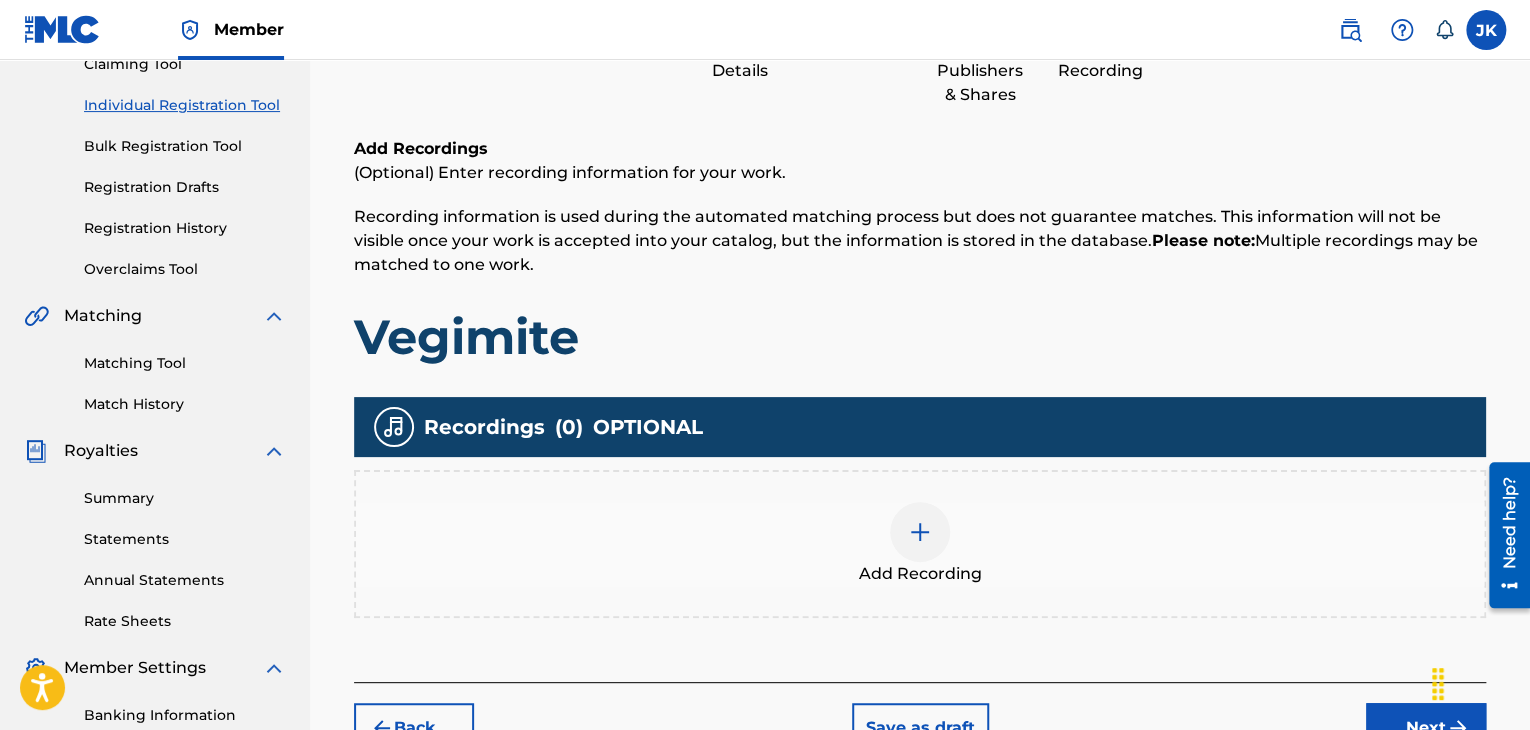 scroll, scrollTop: 390, scrollLeft: 0, axis: vertical 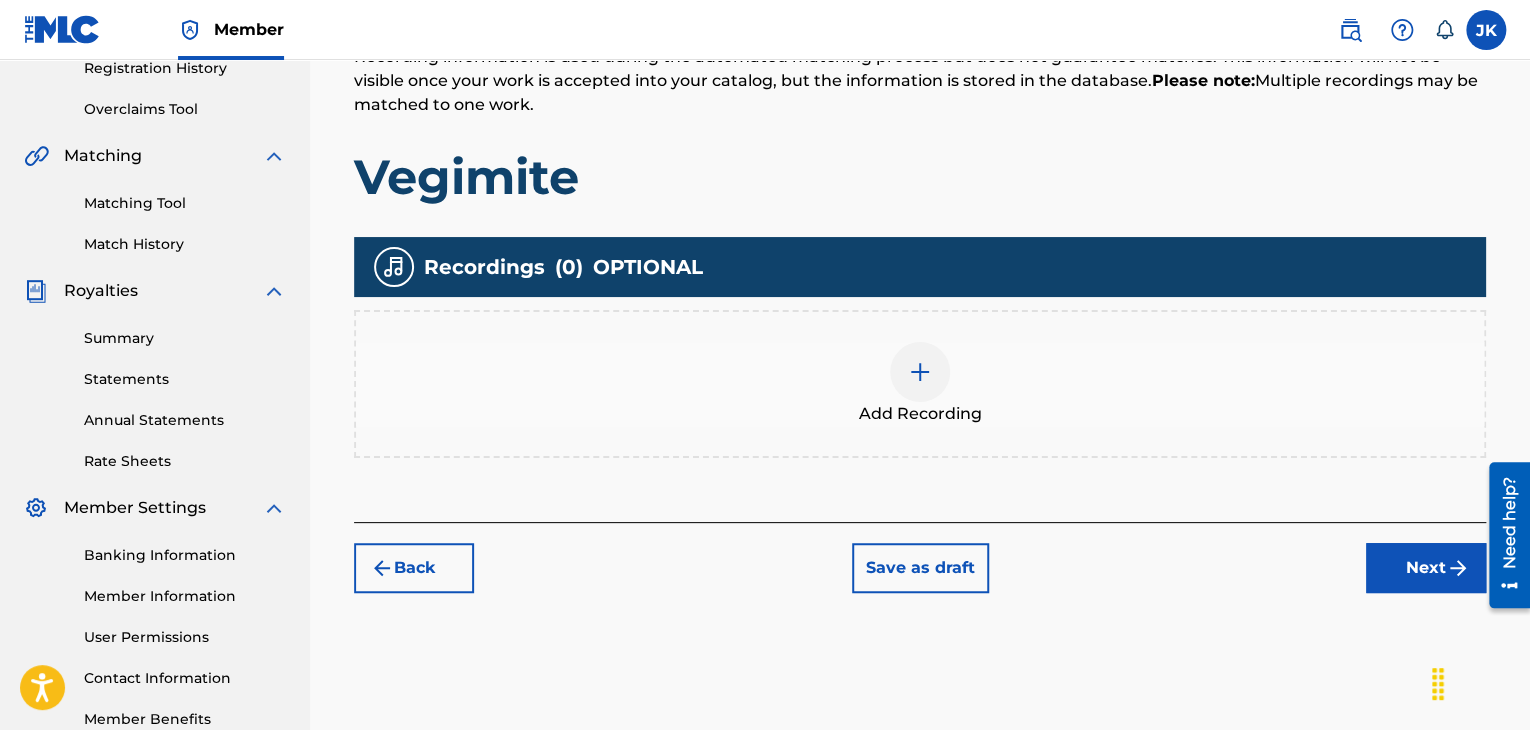 click at bounding box center (920, 372) 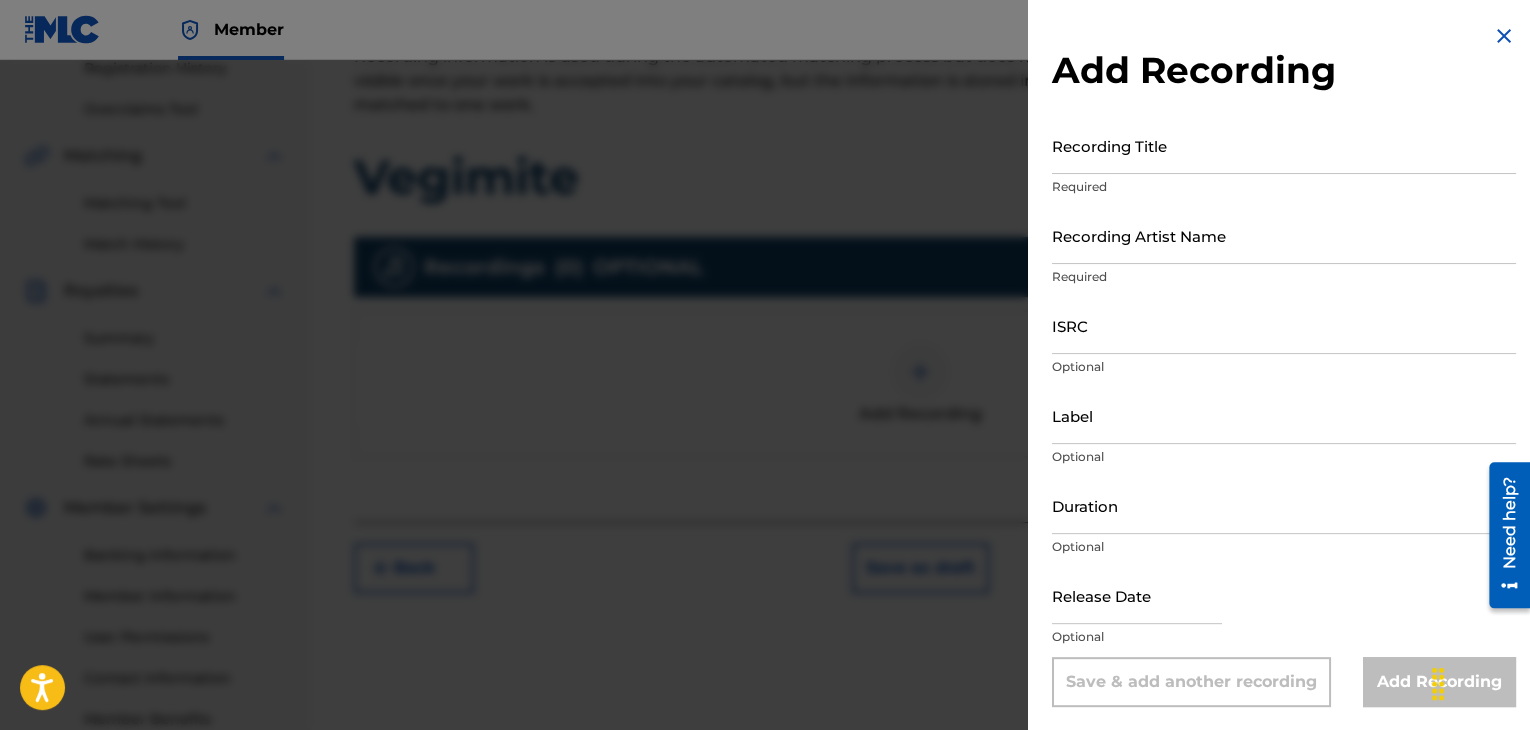 click on "Recording Title" at bounding box center (1284, 145) 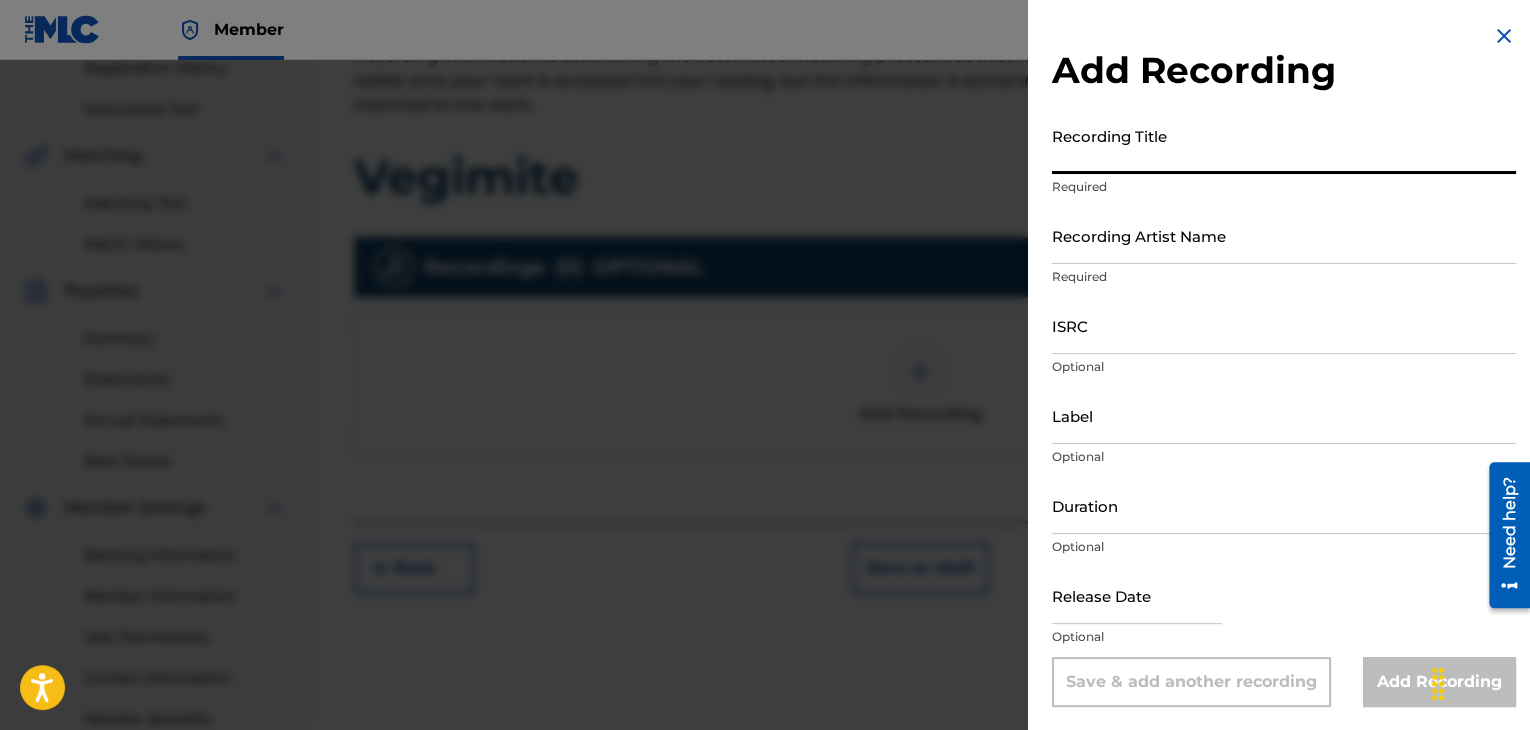 paste on "[PRODUCT]" 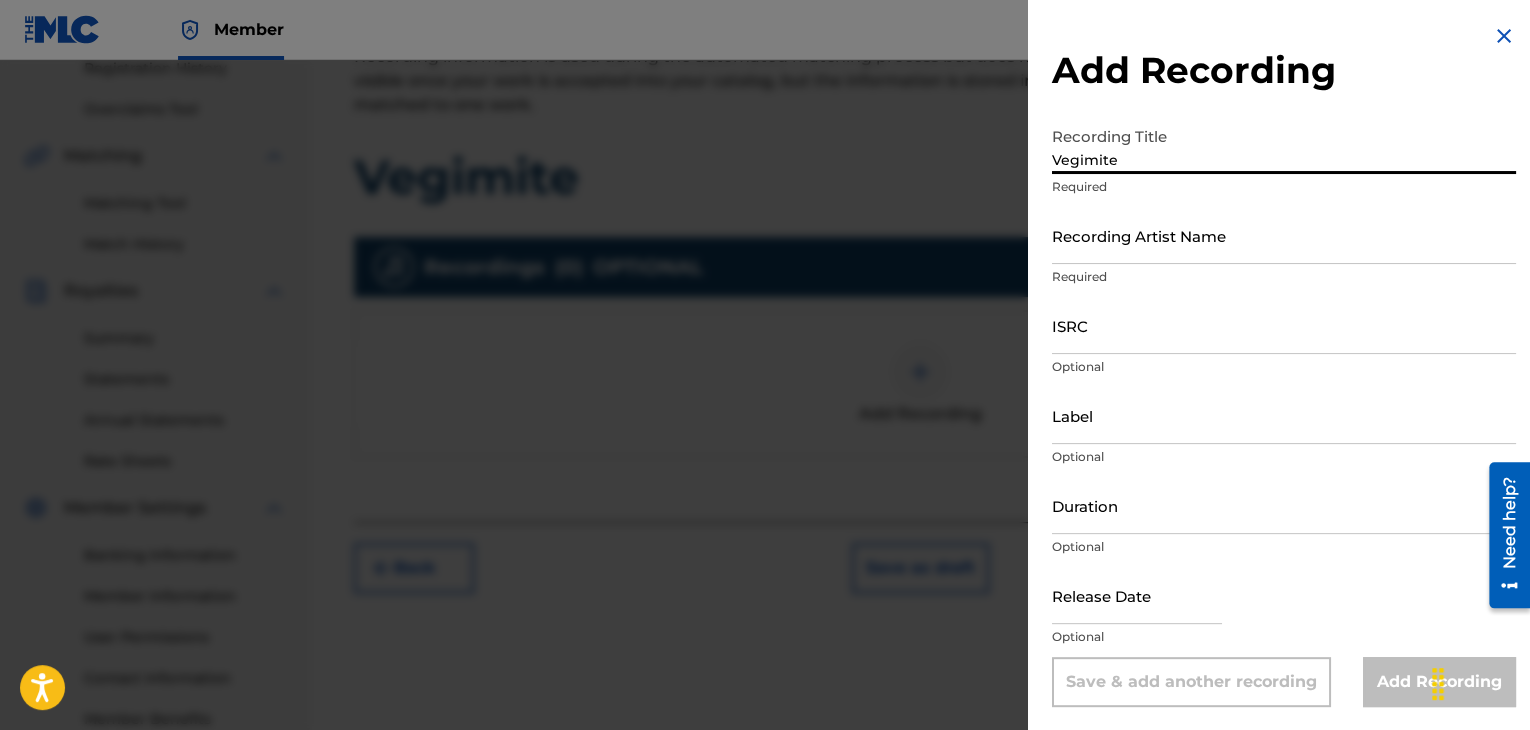 type on "[PRODUCT]" 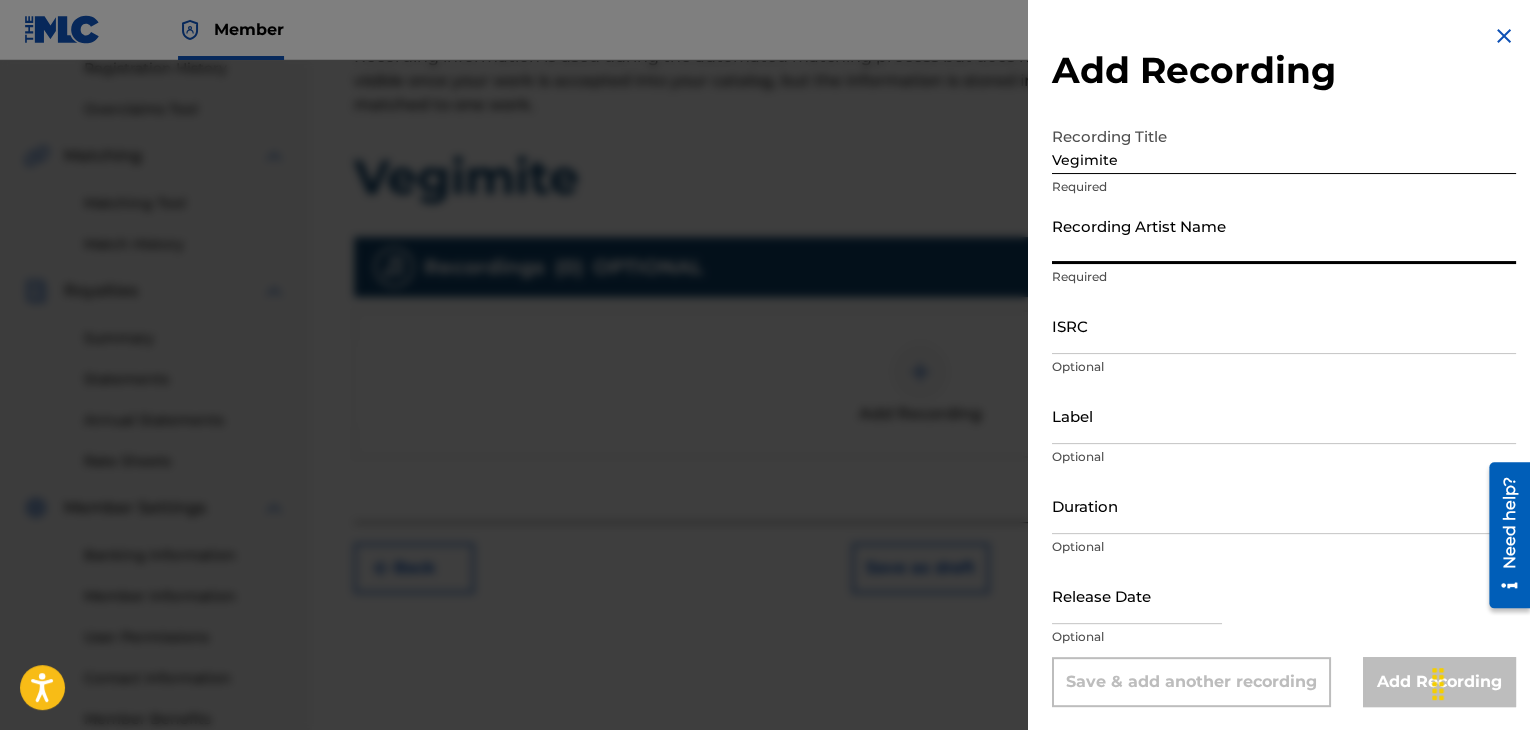 click on "Recording Artist Name" at bounding box center [1284, 235] 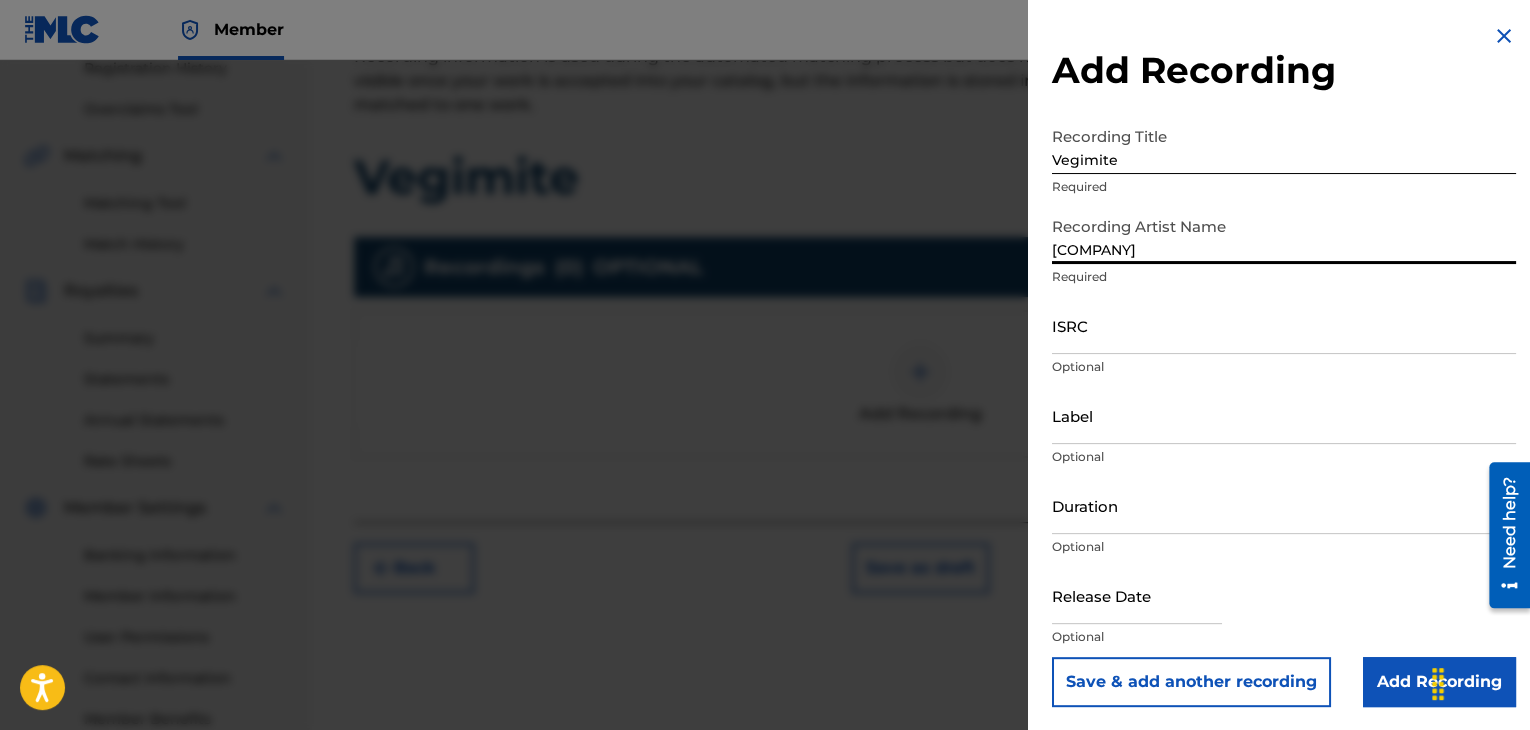 click on "ISRC" at bounding box center [1284, 325] 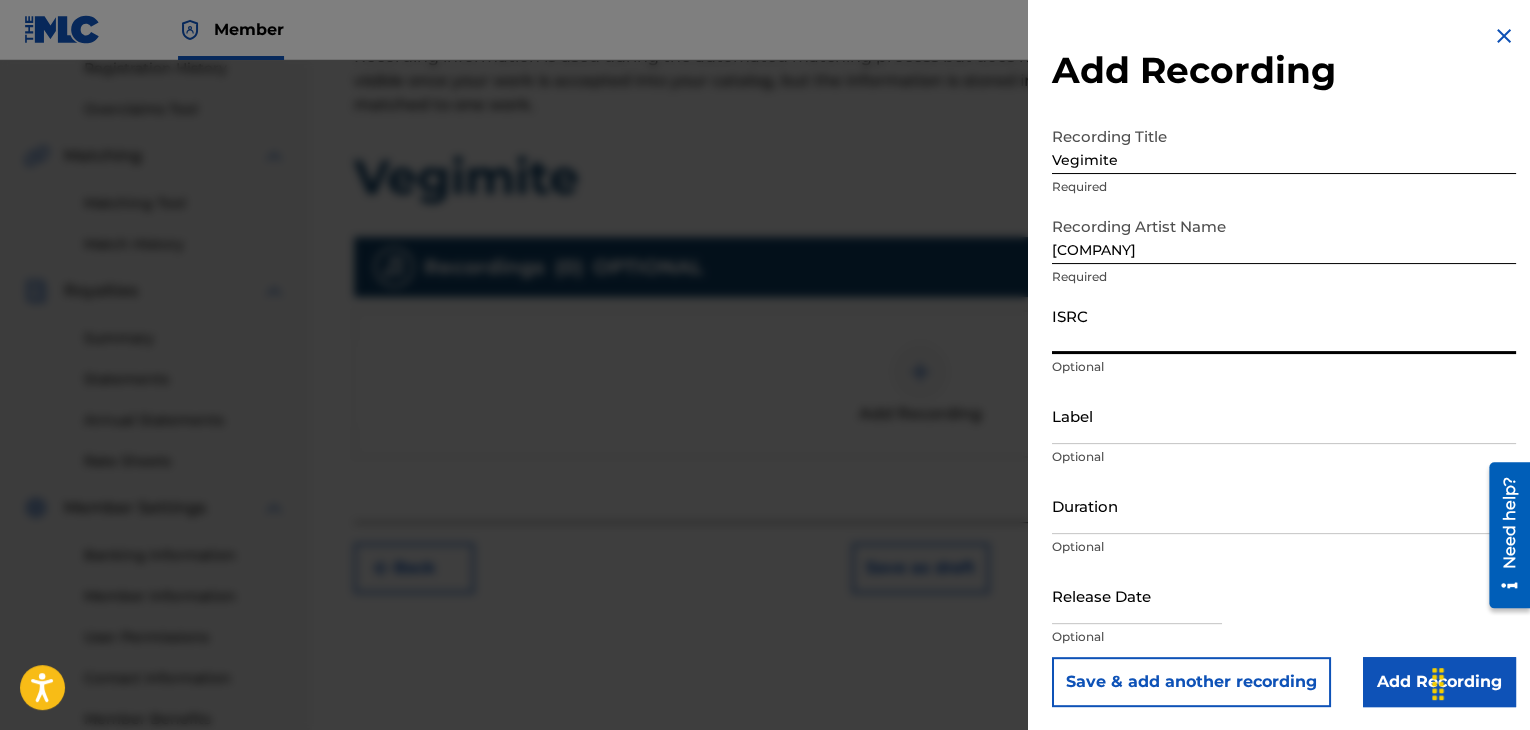 paste on "QZFZ62361322" 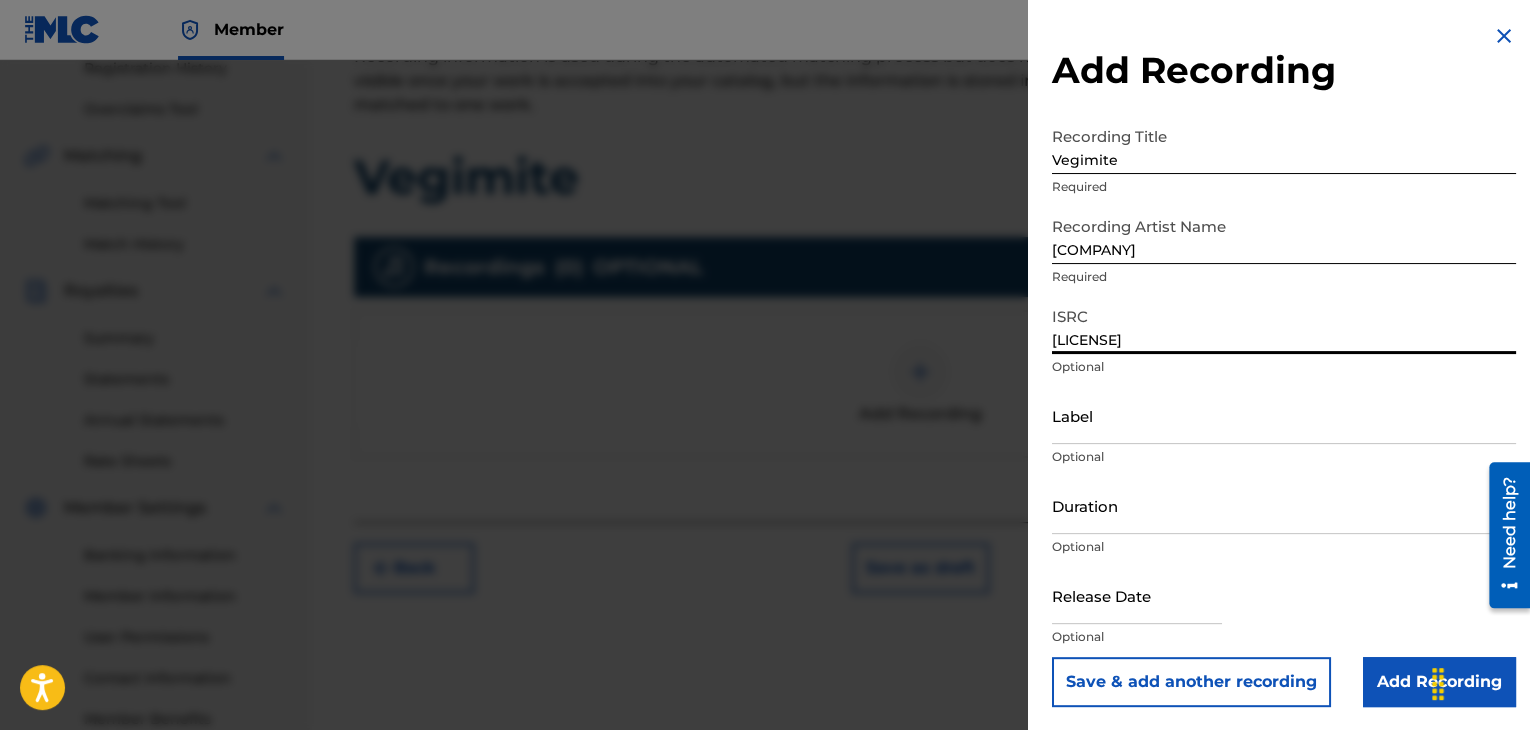 type on "QZFZ62361322" 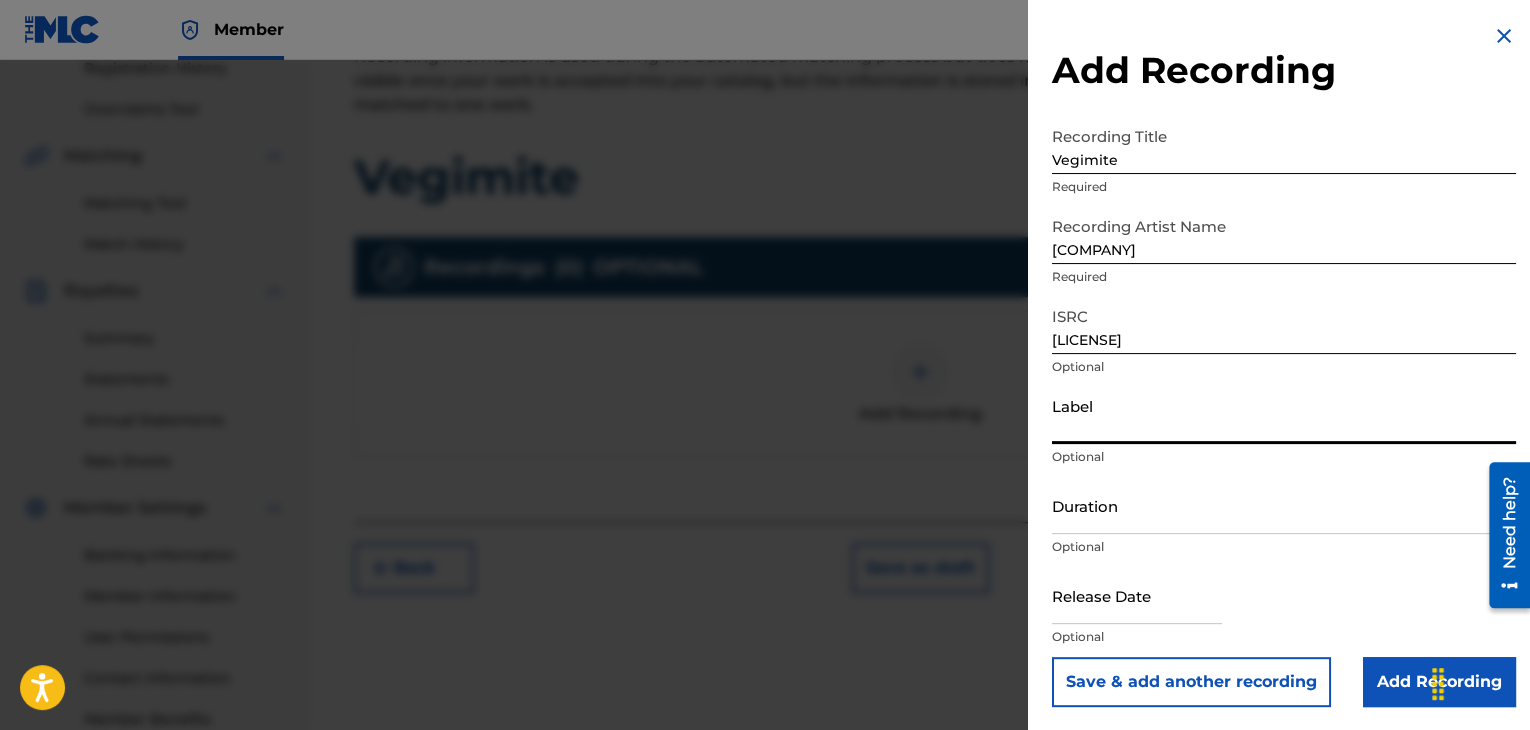 click on "Label" at bounding box center [1284, 415] 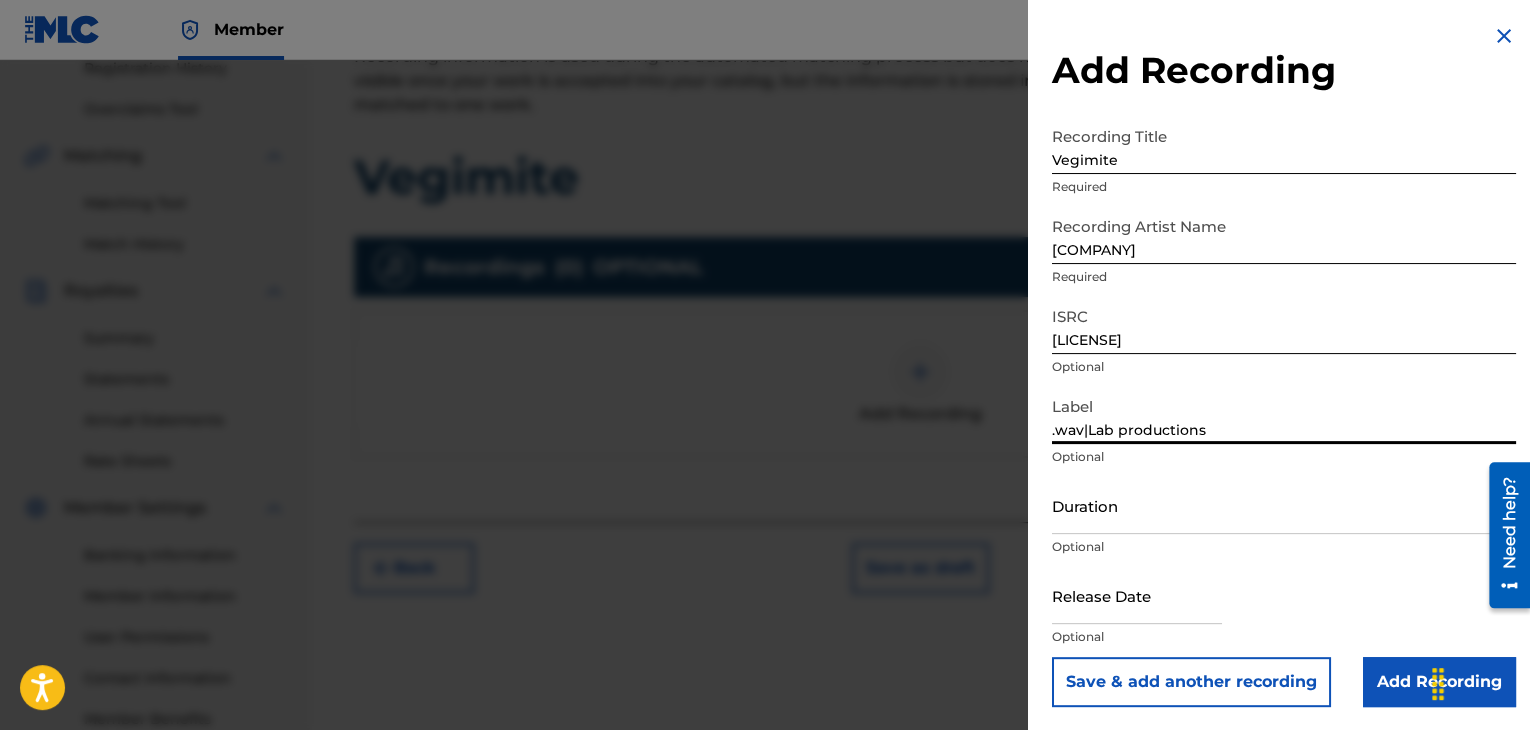 type on ".wav|Lab productions" 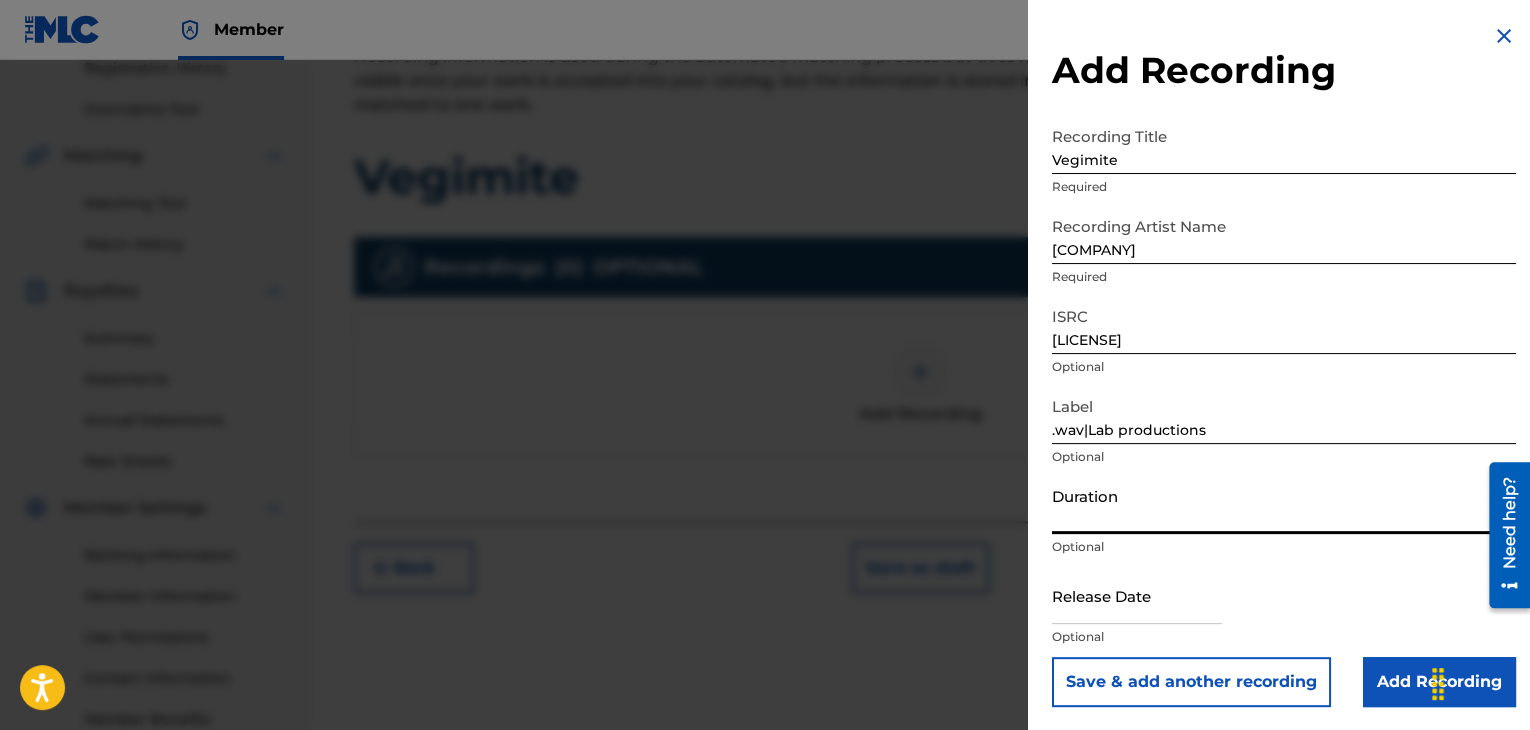click on "Duration" at bounding box center [1284, 505] 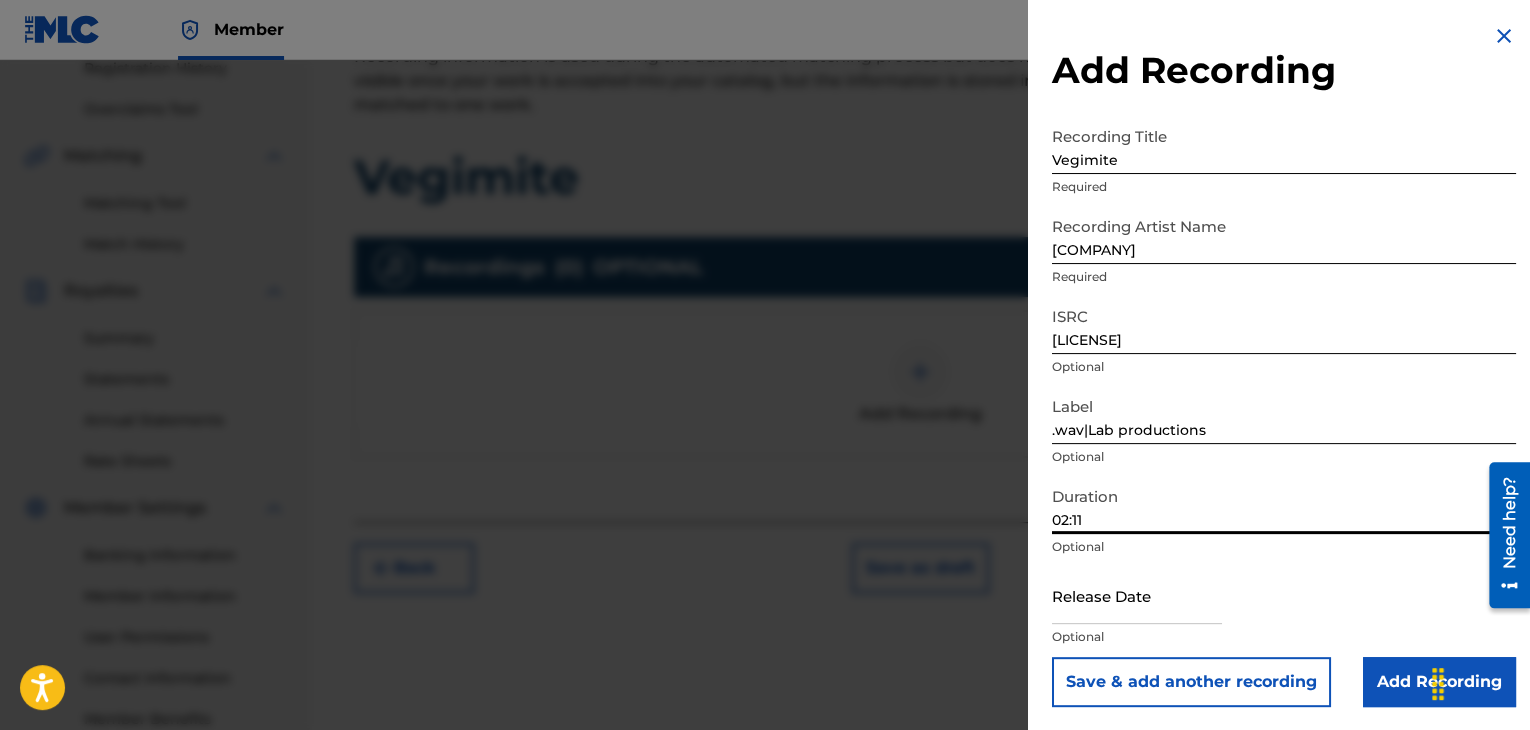 type on "02:11" 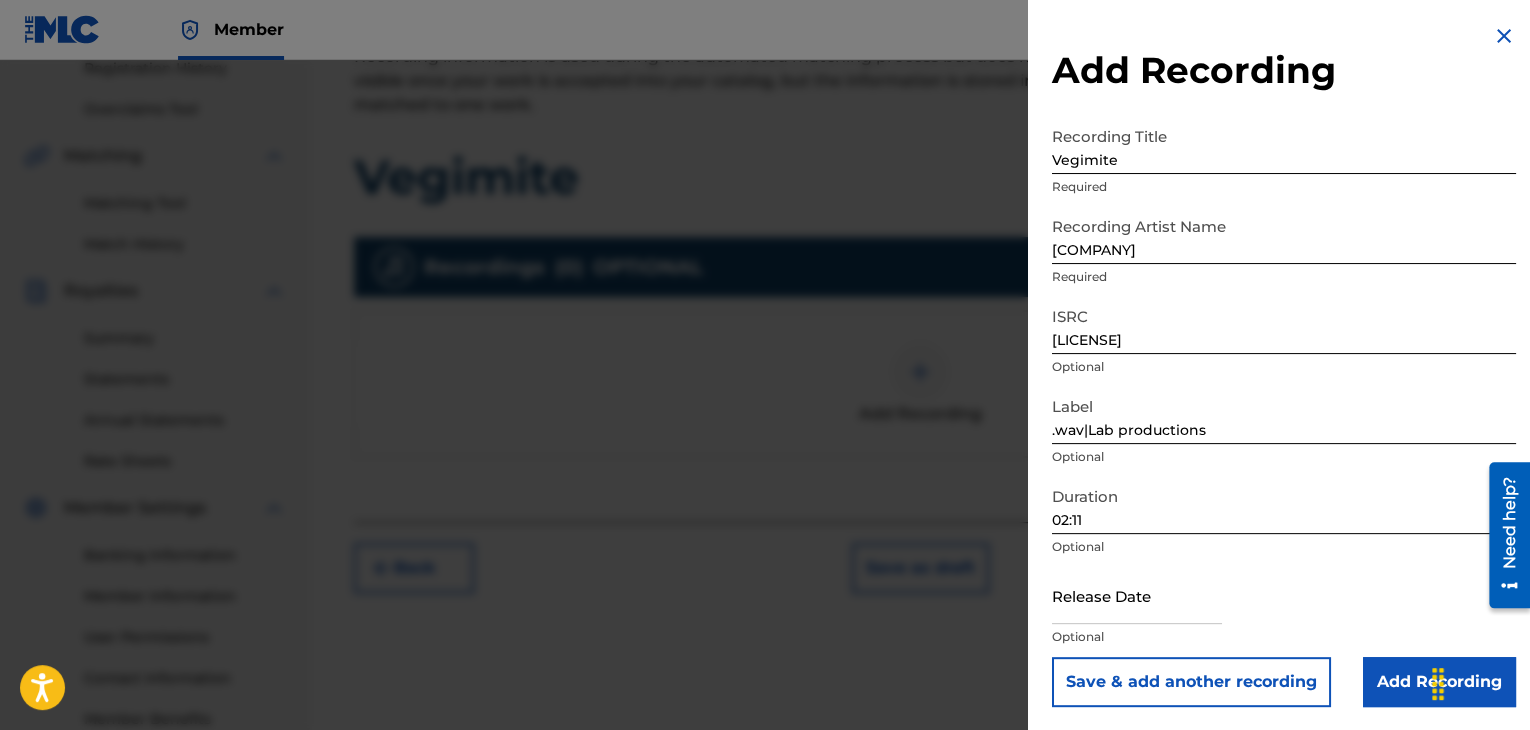 scroll, scrollTop: 1, scrollLeft: 0, axis: vertical 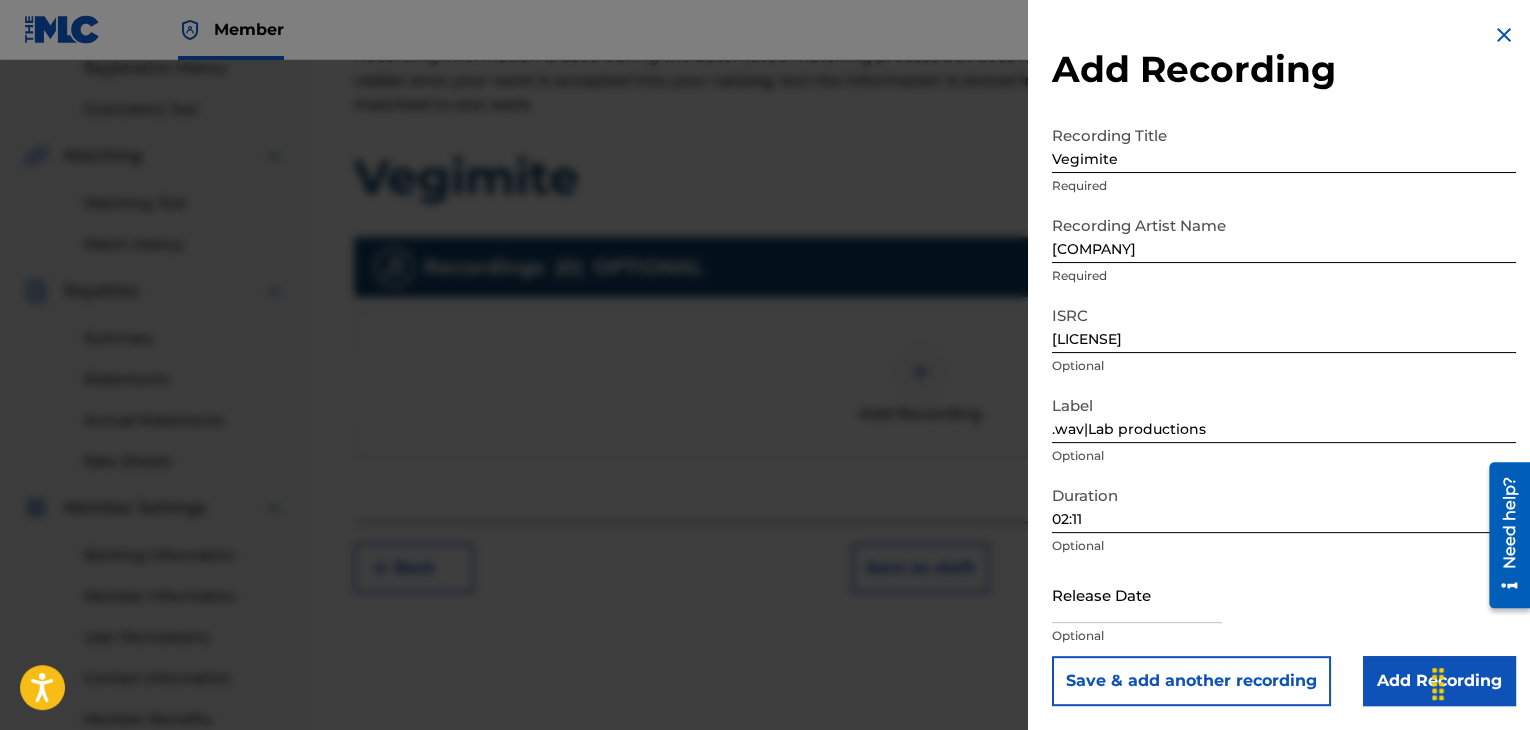 click at bounding box center (1137, 594) 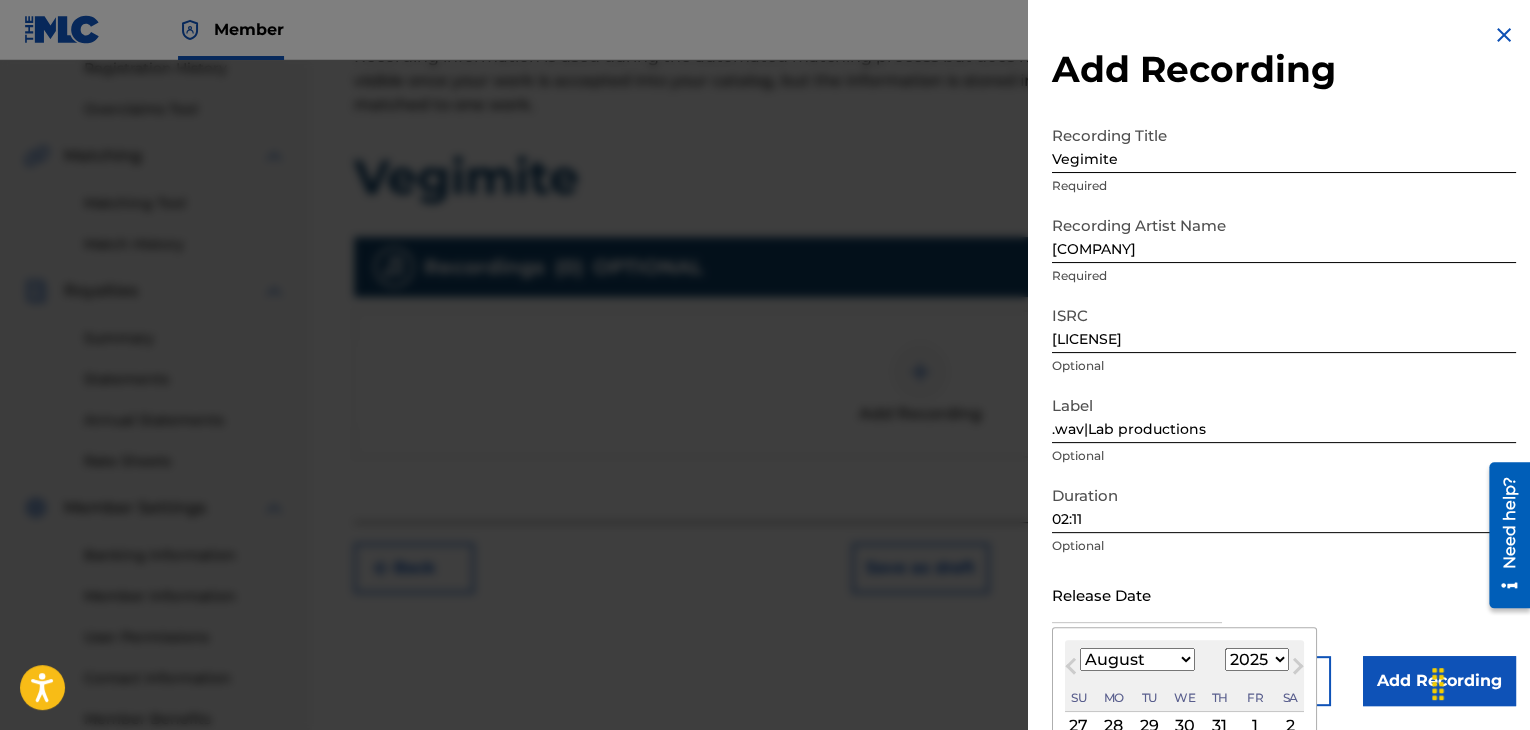 click on "January February March April May June July August September October November December" at bounding box center (1137, 659) 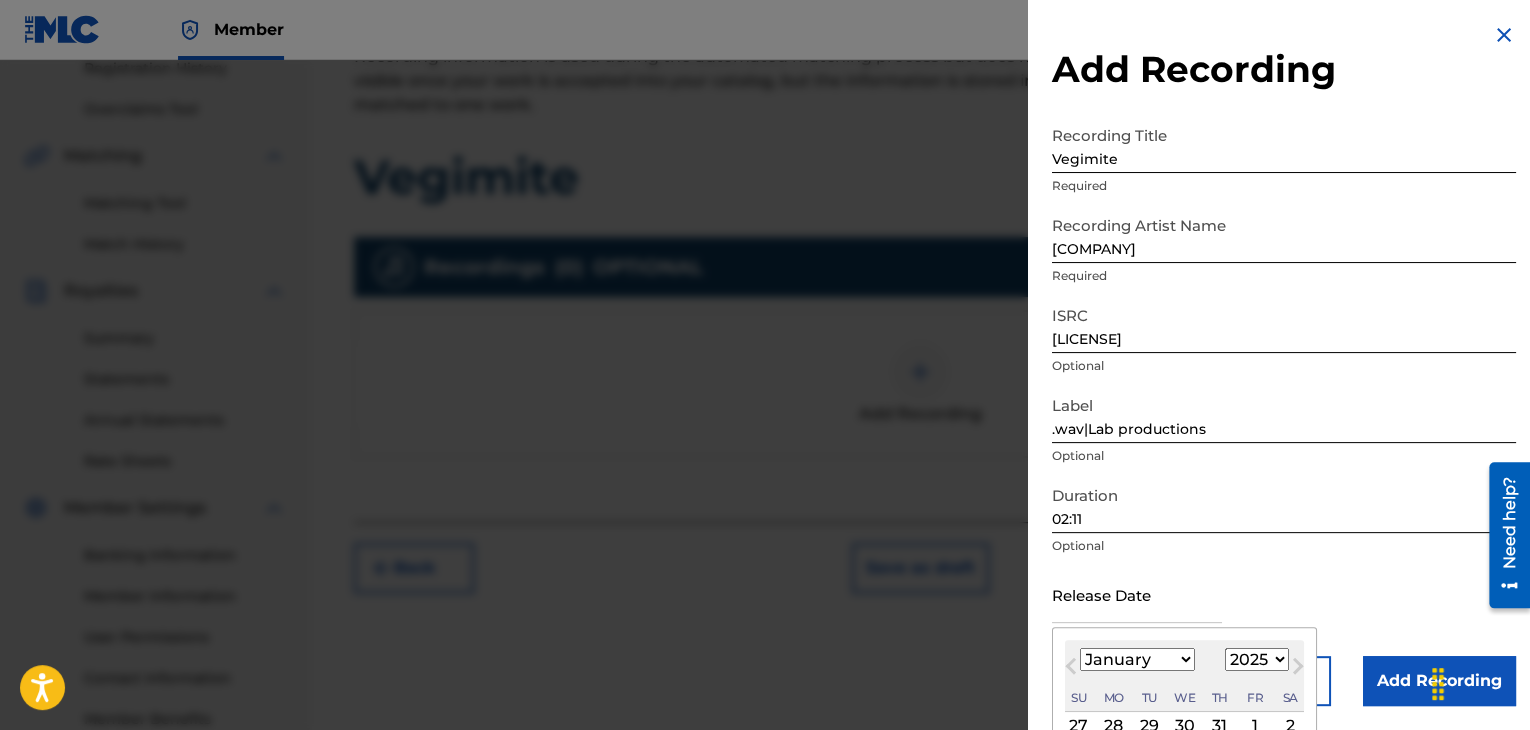 click on "January February March April May June July August September October November December" at bounding box center (1137, 659) 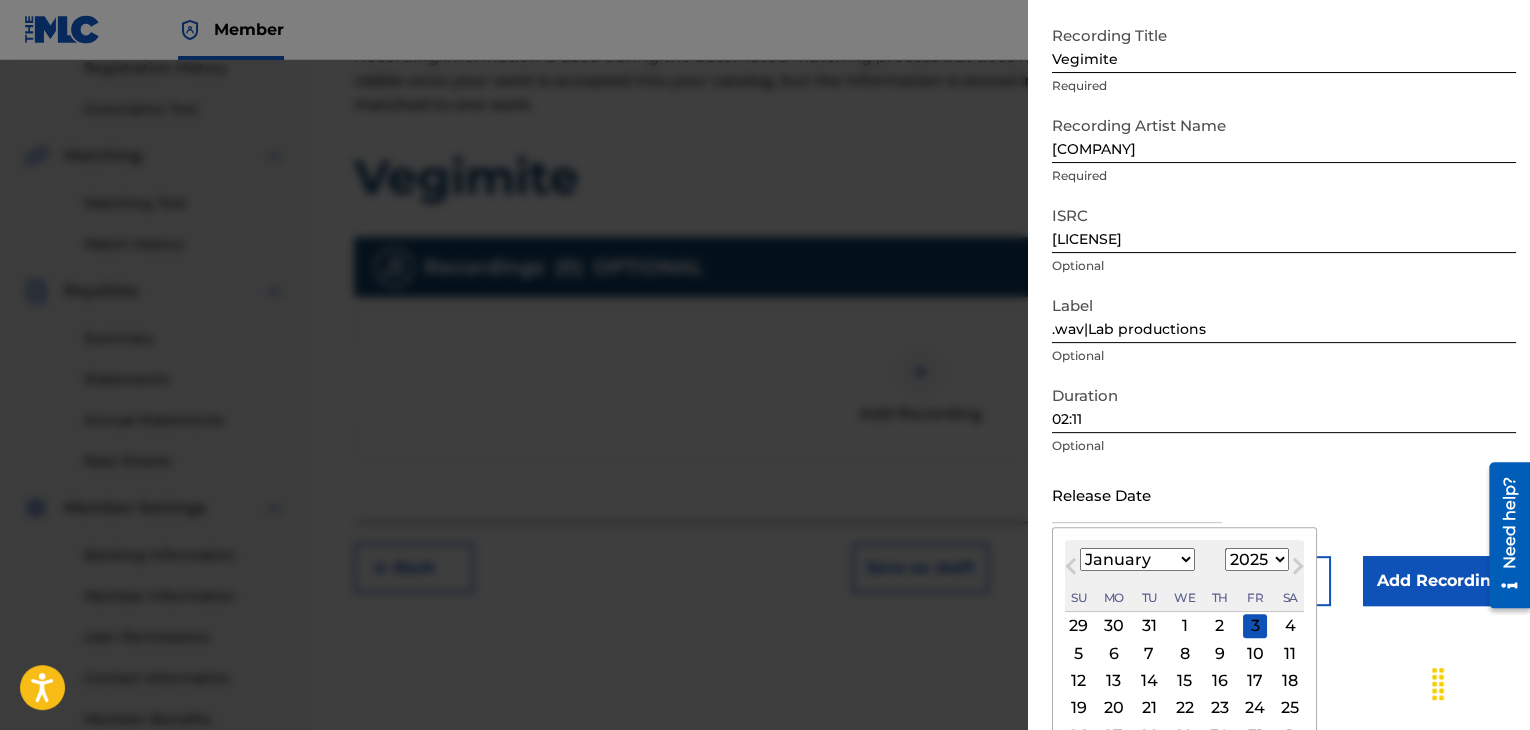 scroll, scrollTop: 160, scrollLeft: 0, axis: vertical 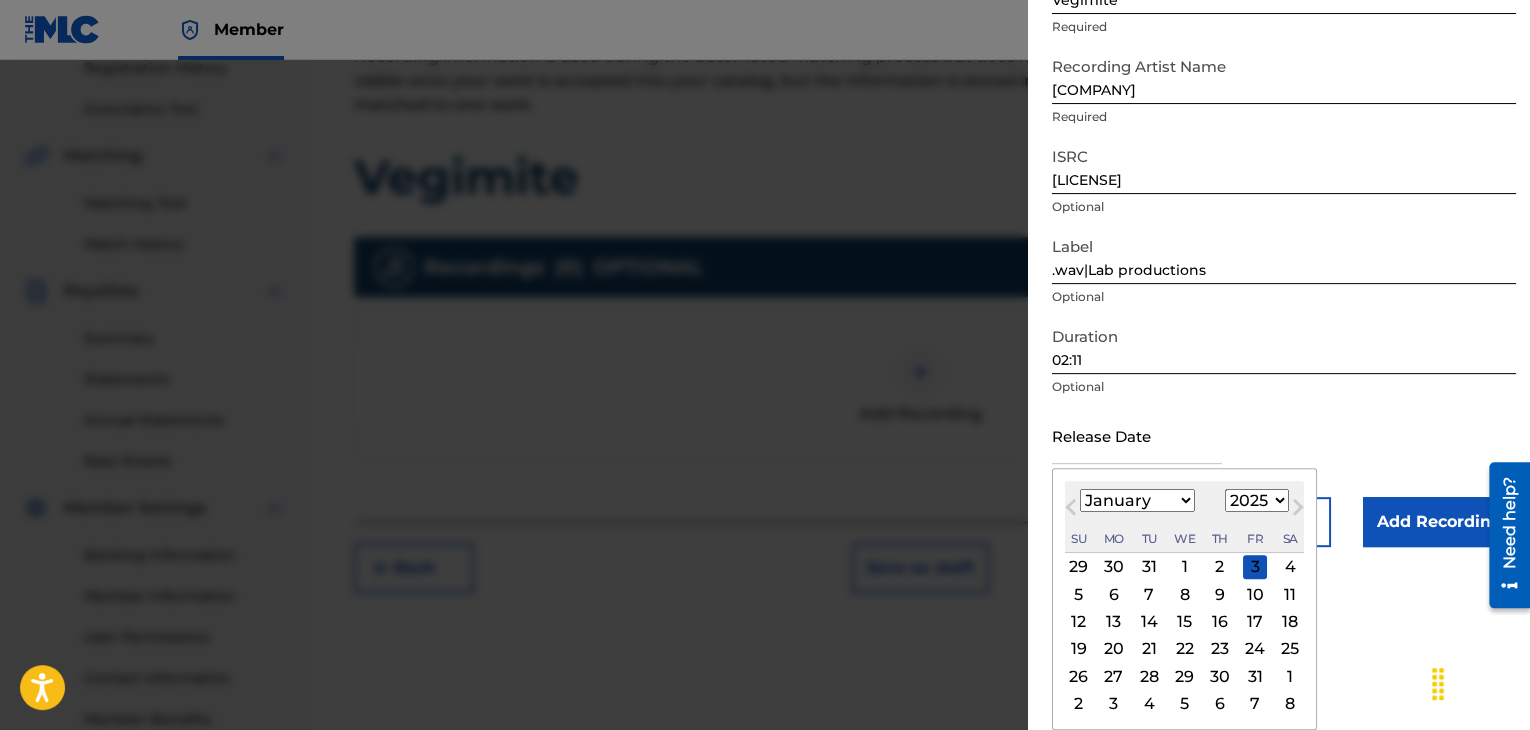 click on "20" at bounding box center (1114, 649) 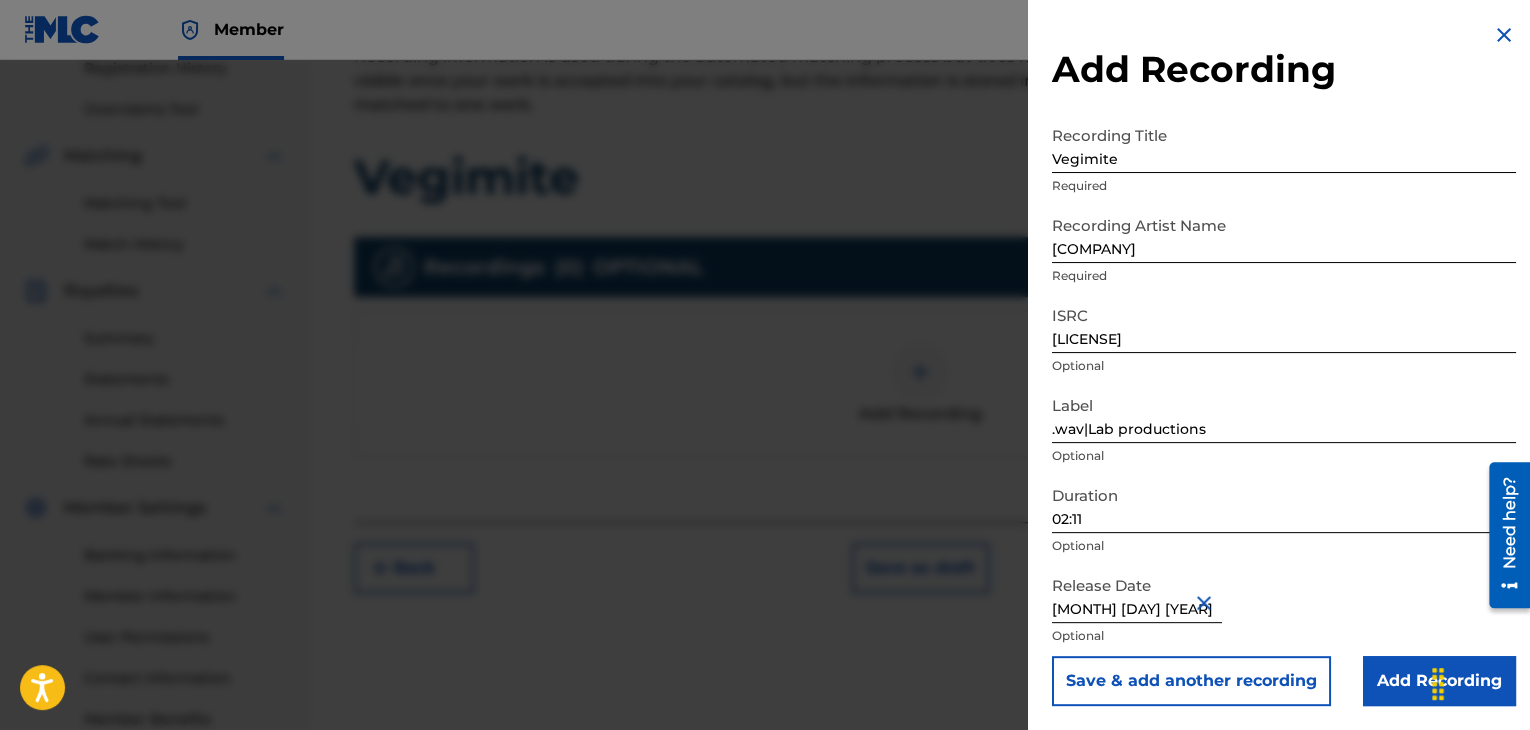 scroll, scrollTop: 1, scrollLeft: 0, axis: vertical 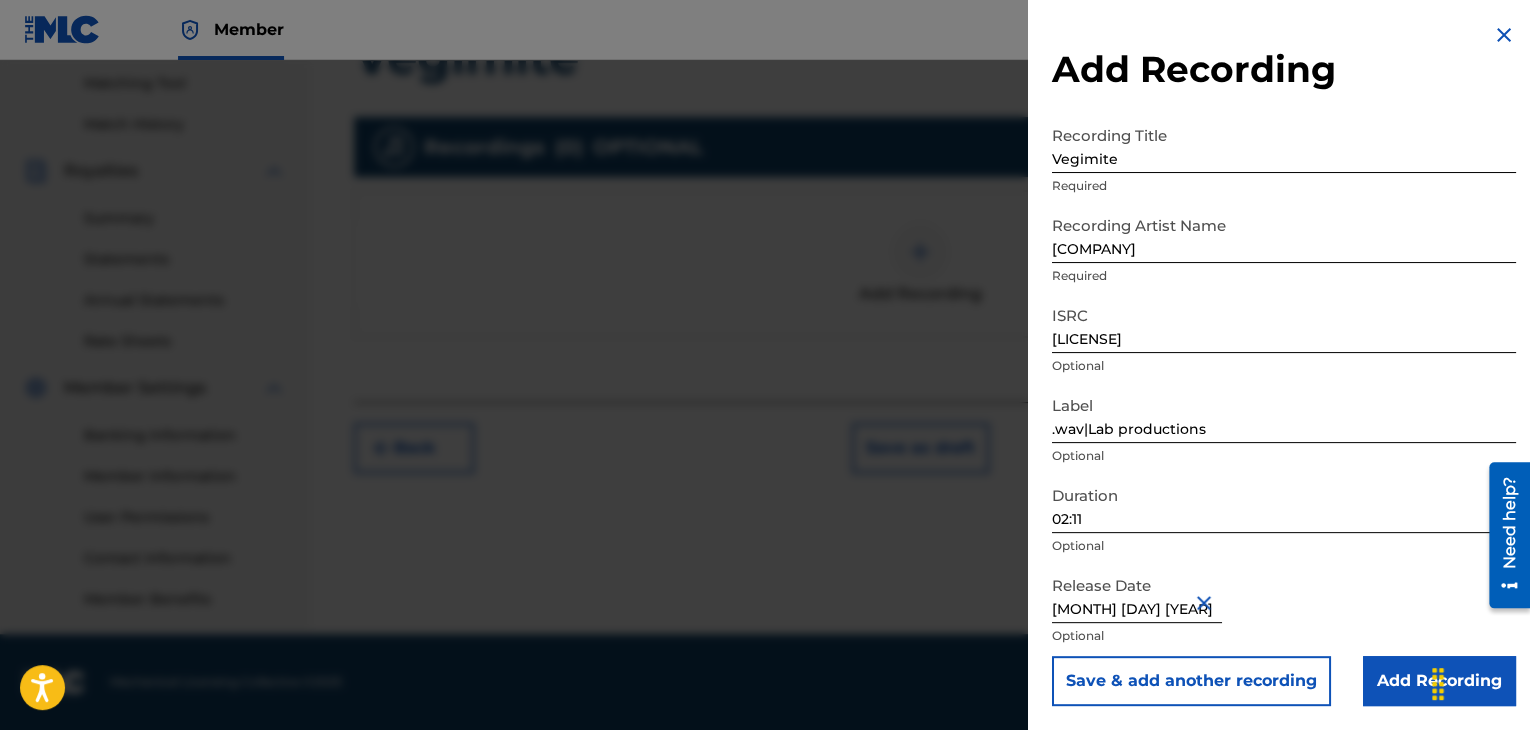 click on "Add Recording" at bounding box center [1439, 681] 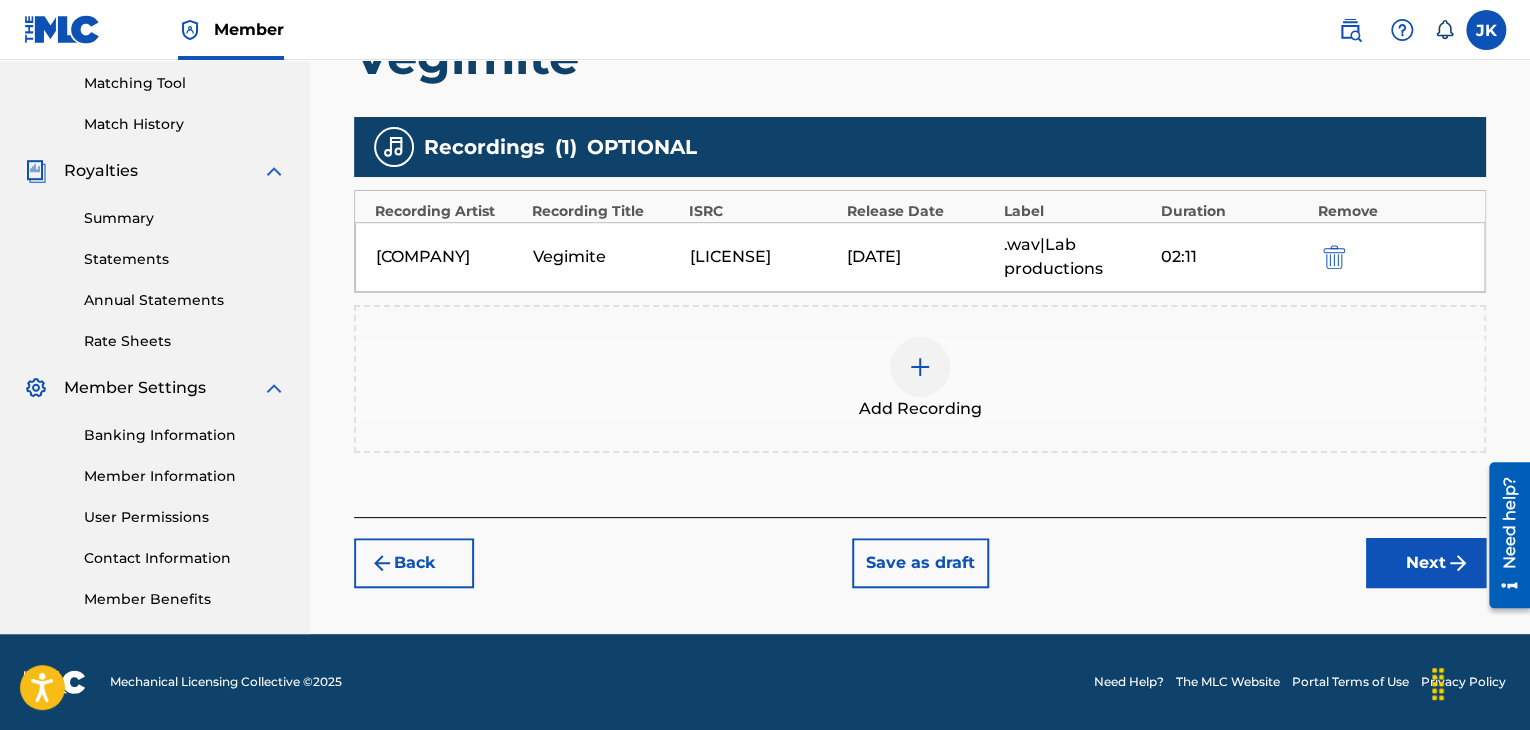 click on "Next" at bounding box center [1426, 563] 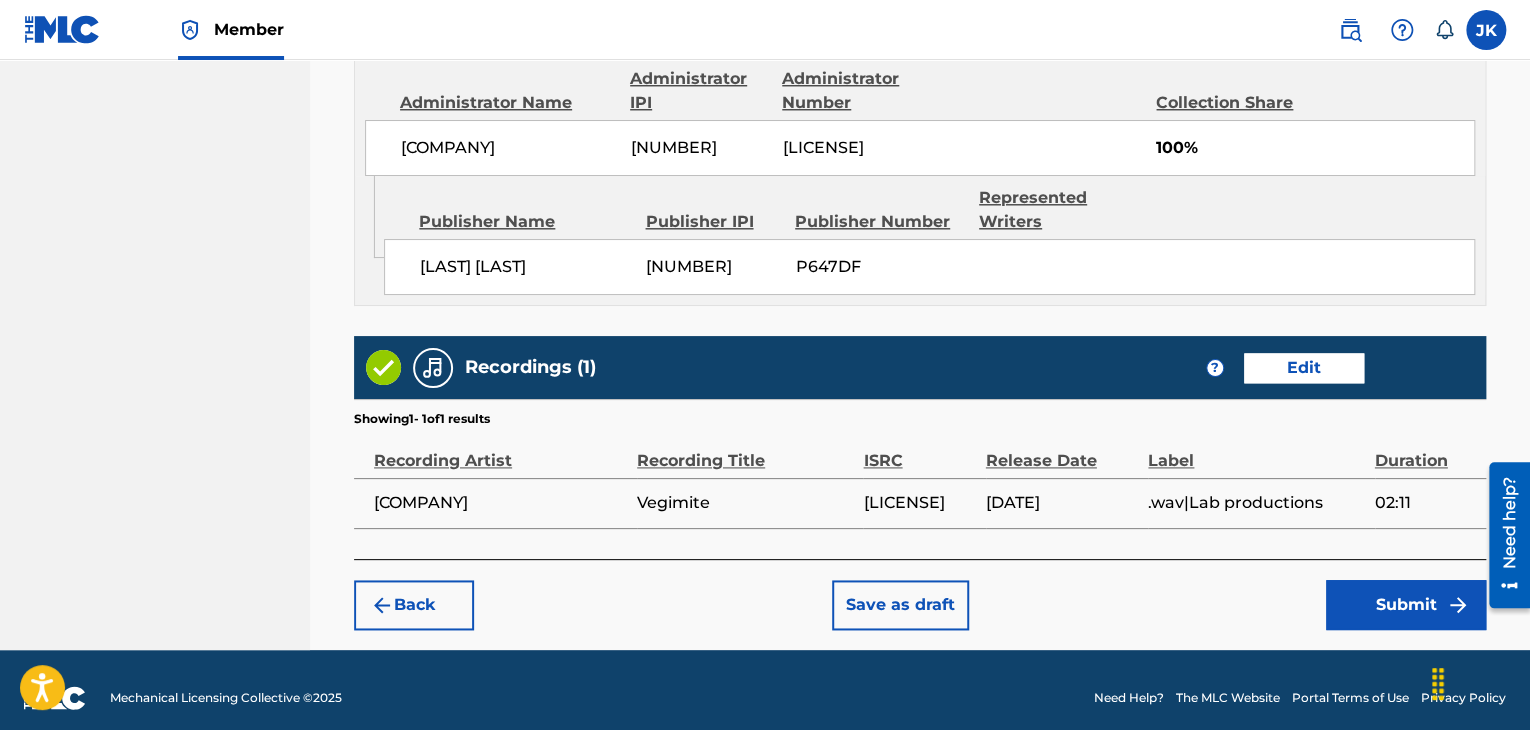 scroll, scrollTop: 1132, scrollLeft: 0, axis: vertical 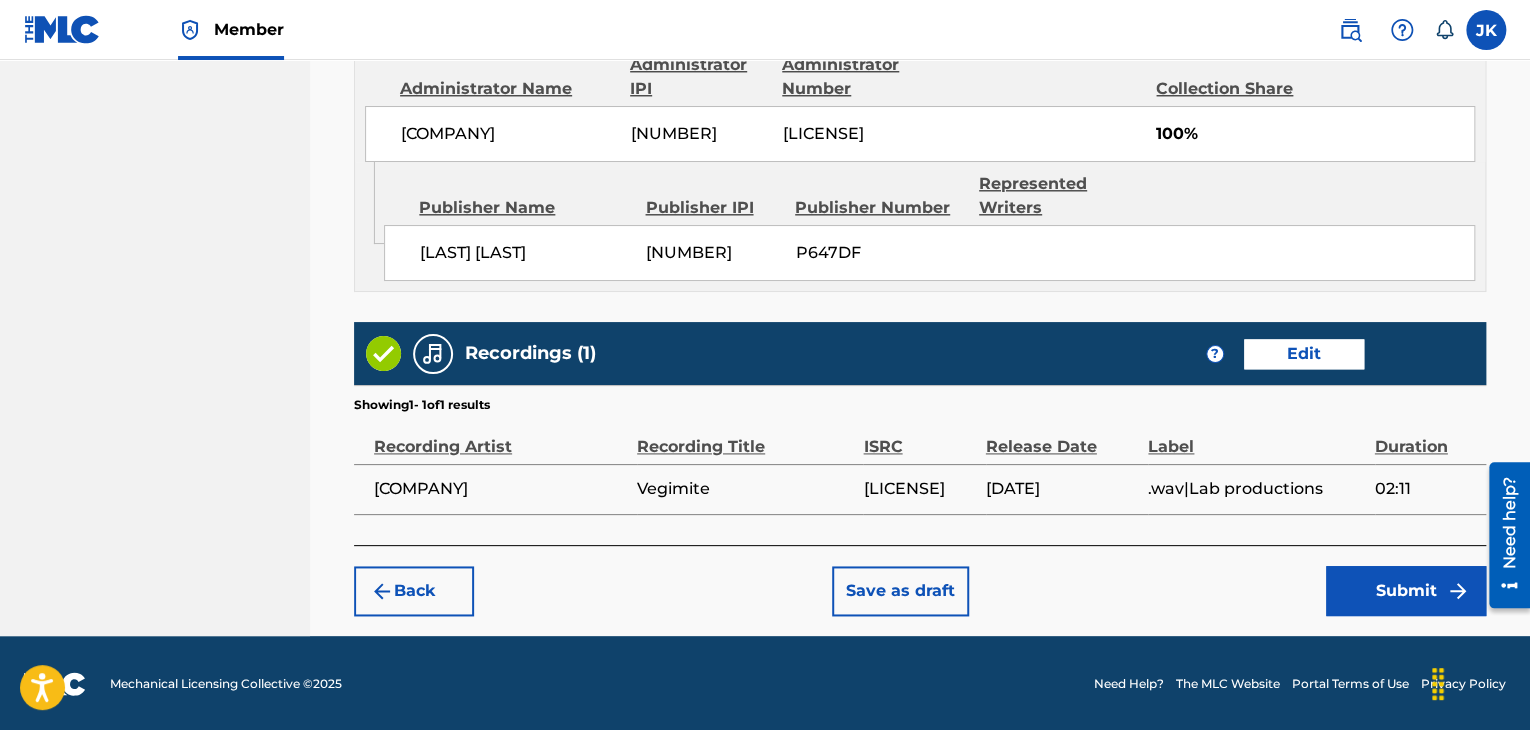 click on "Submit" at bounding box center [1406, 591] 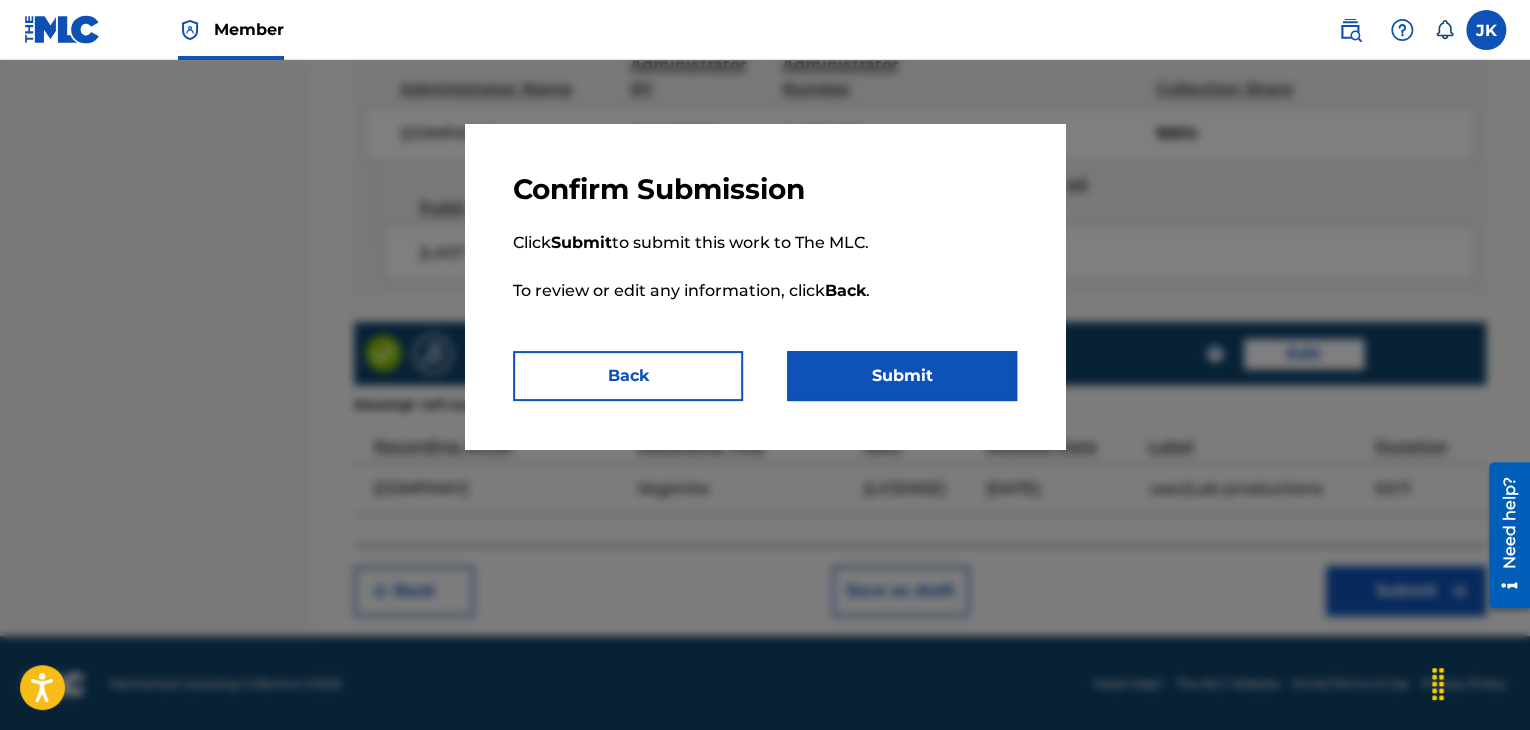 click on "Submit" at bounding box center [902, 376] 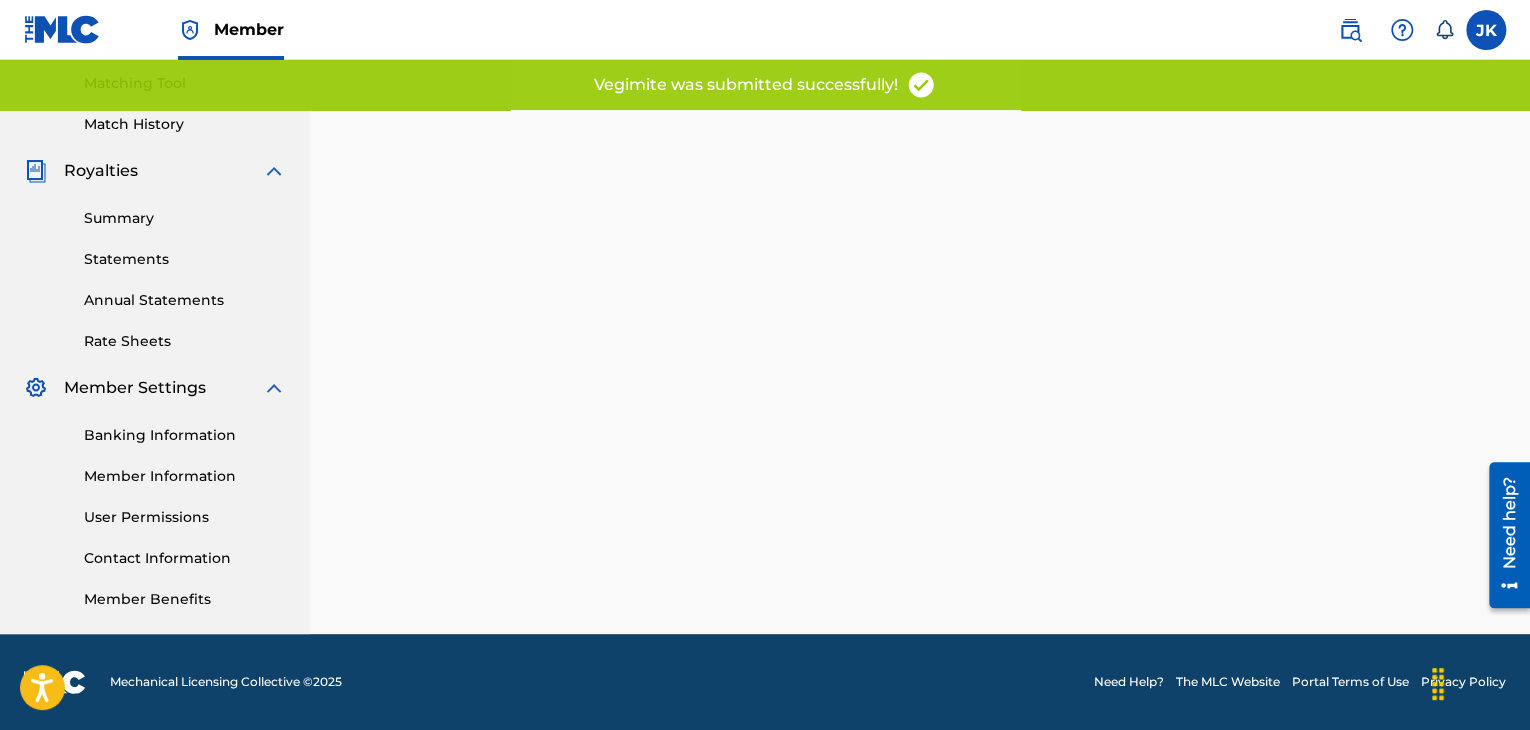 scroll, scrollTop: 0, scrollLeft: 0, axis: both 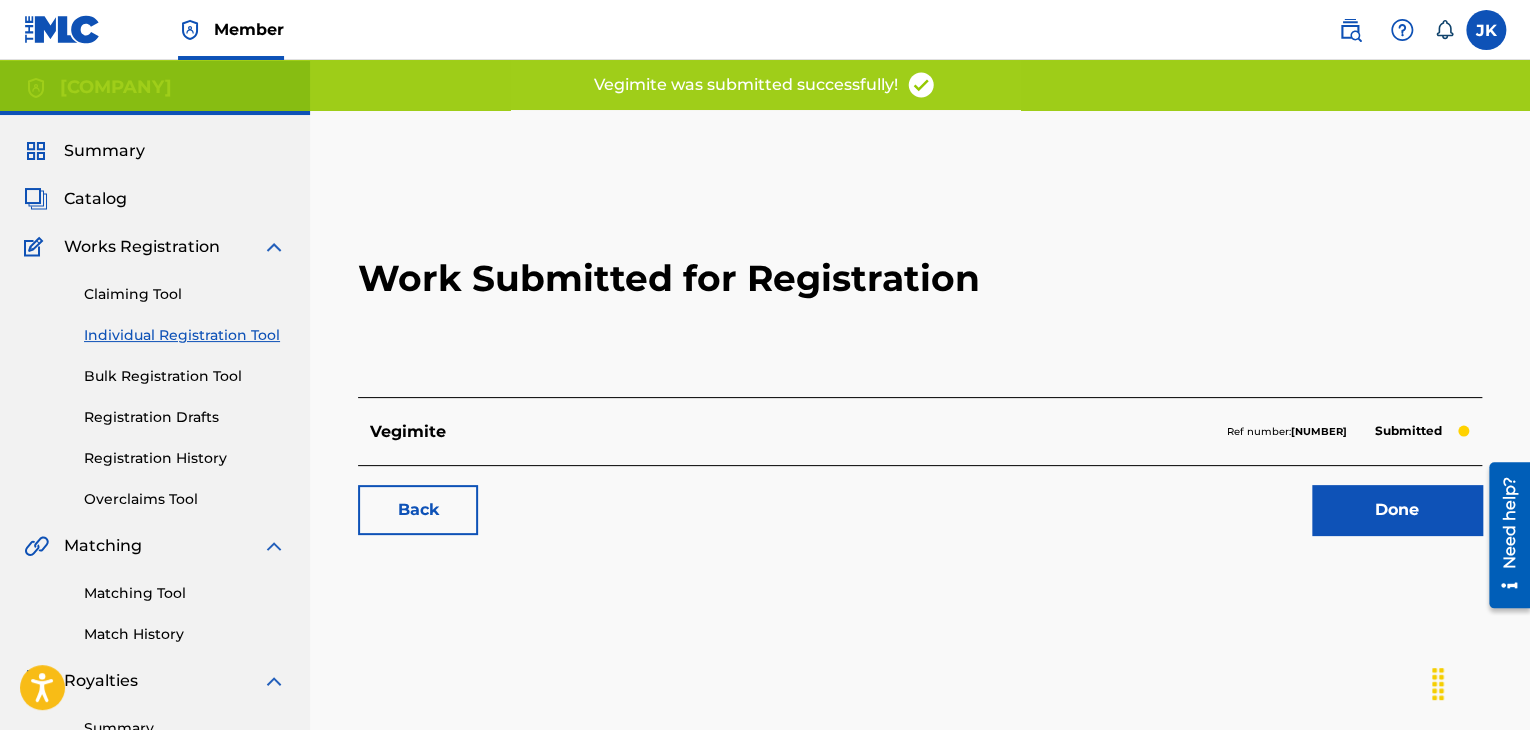 click on "Done" at bounding box center (1397, 510) 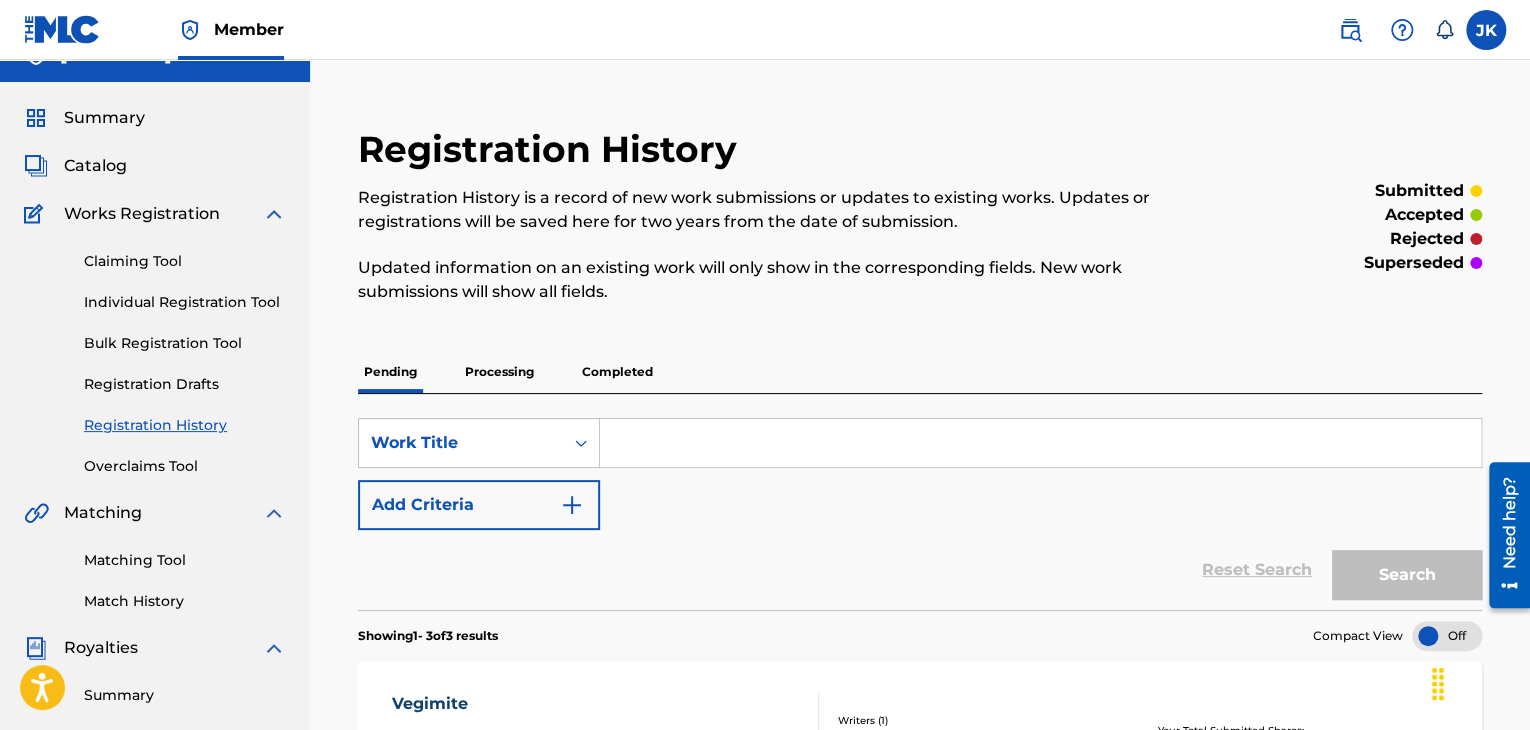 scroll, scrollTop: 0, scrollLeft: 0, axis: both 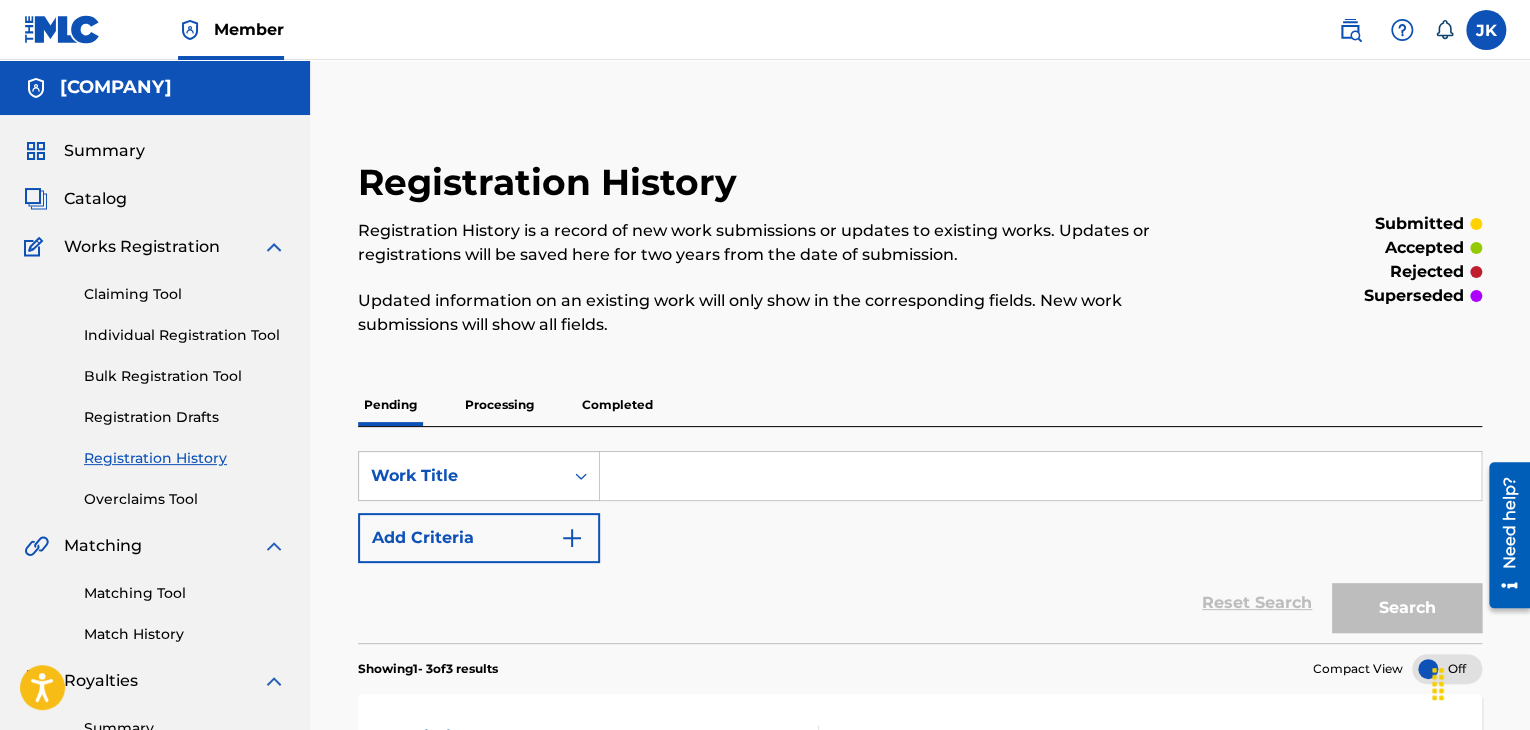 click on "Individual Registration Tool" at bounding box center (185, 335) 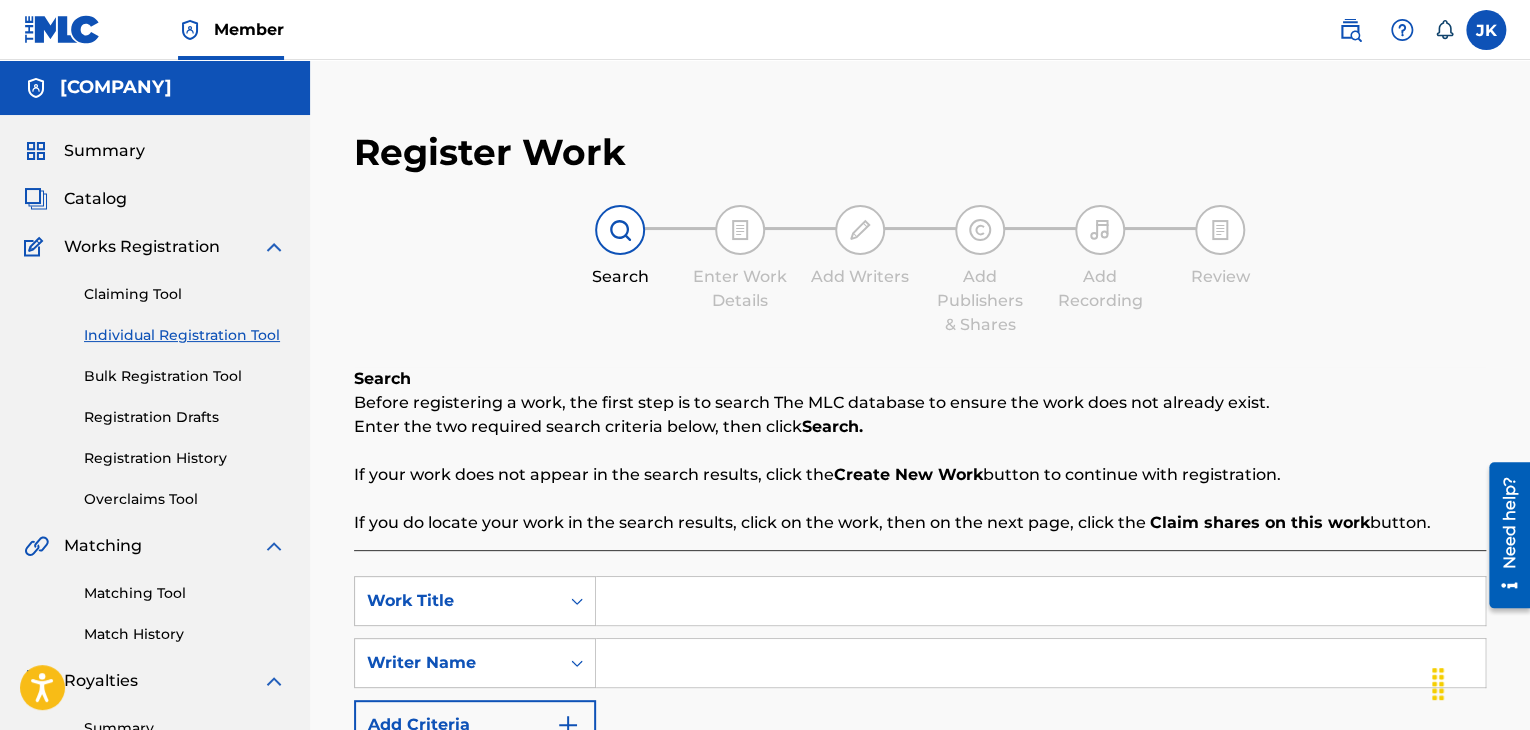 click at bounding box center [1040, 601] 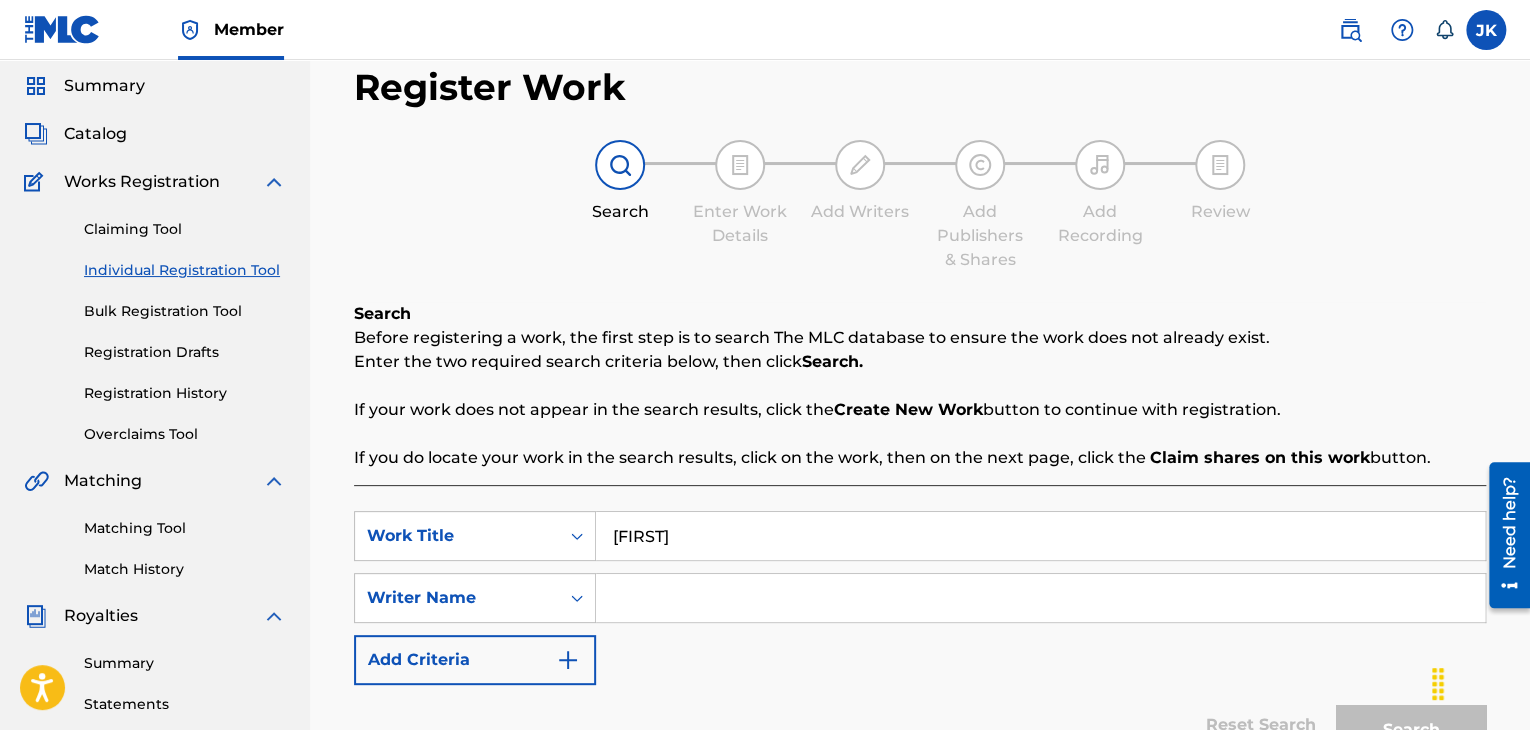 scroll, scrollTop: 100, scrollLeft: 0, axis: vertical 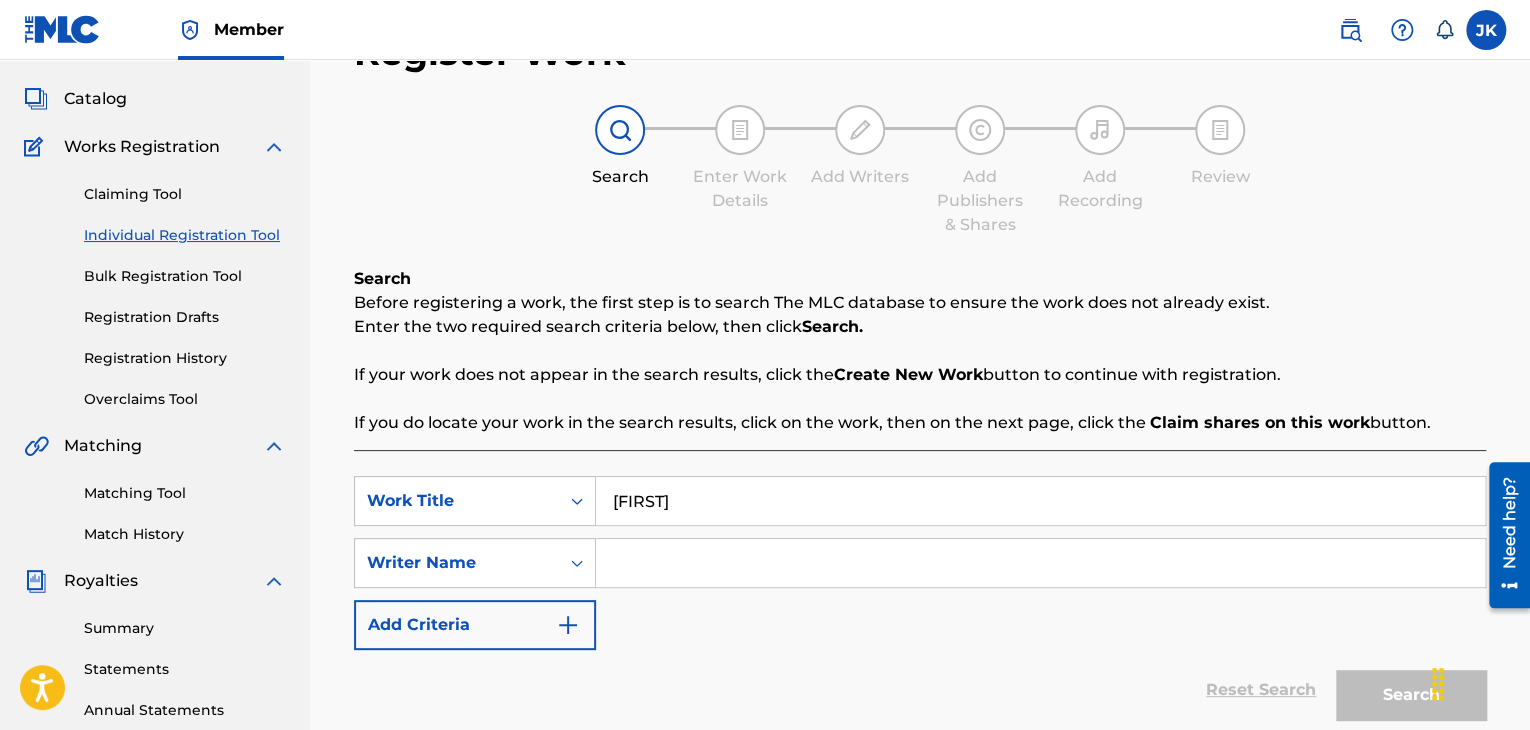 type on "[PRODUCT]" 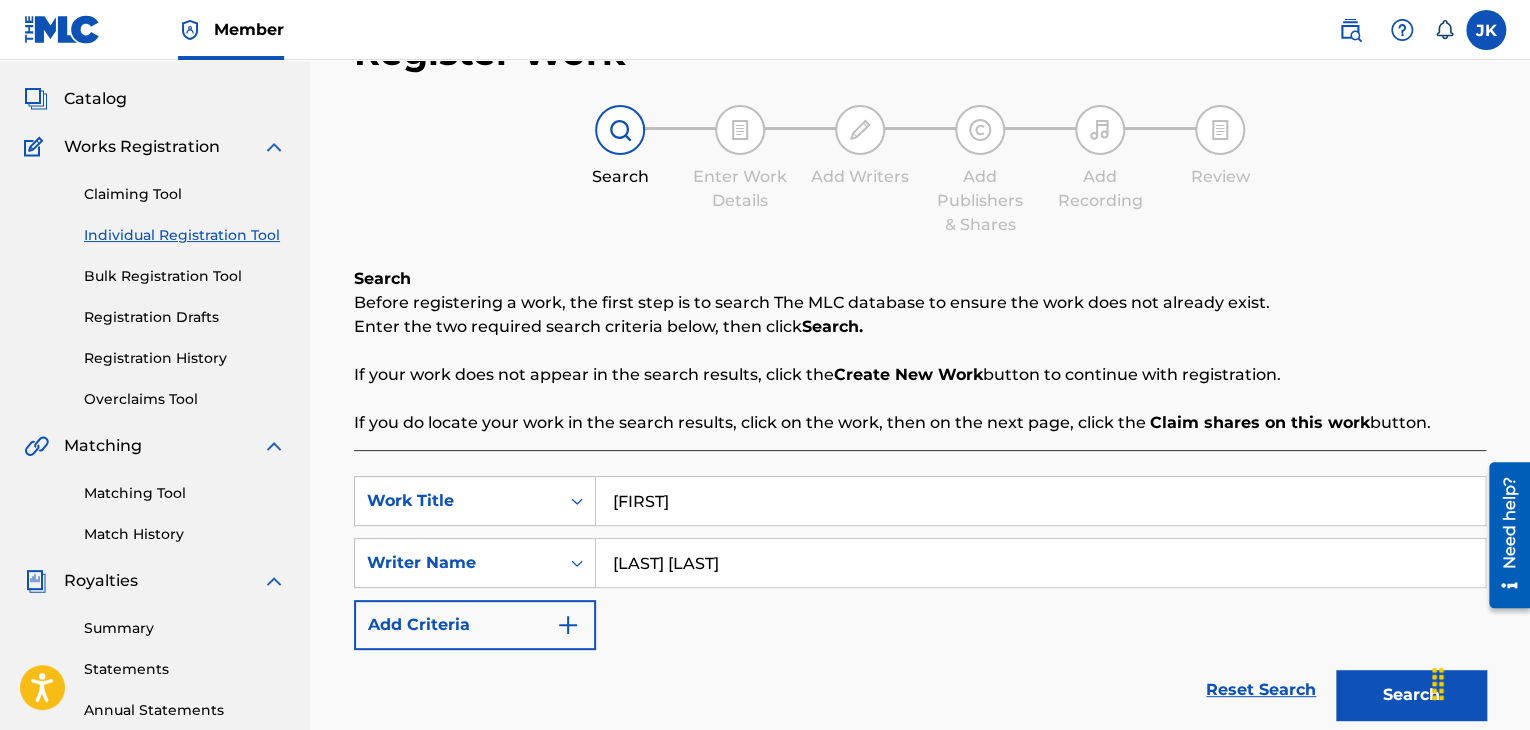 click on "Reset Search Search" at bounding box center (920, 690) 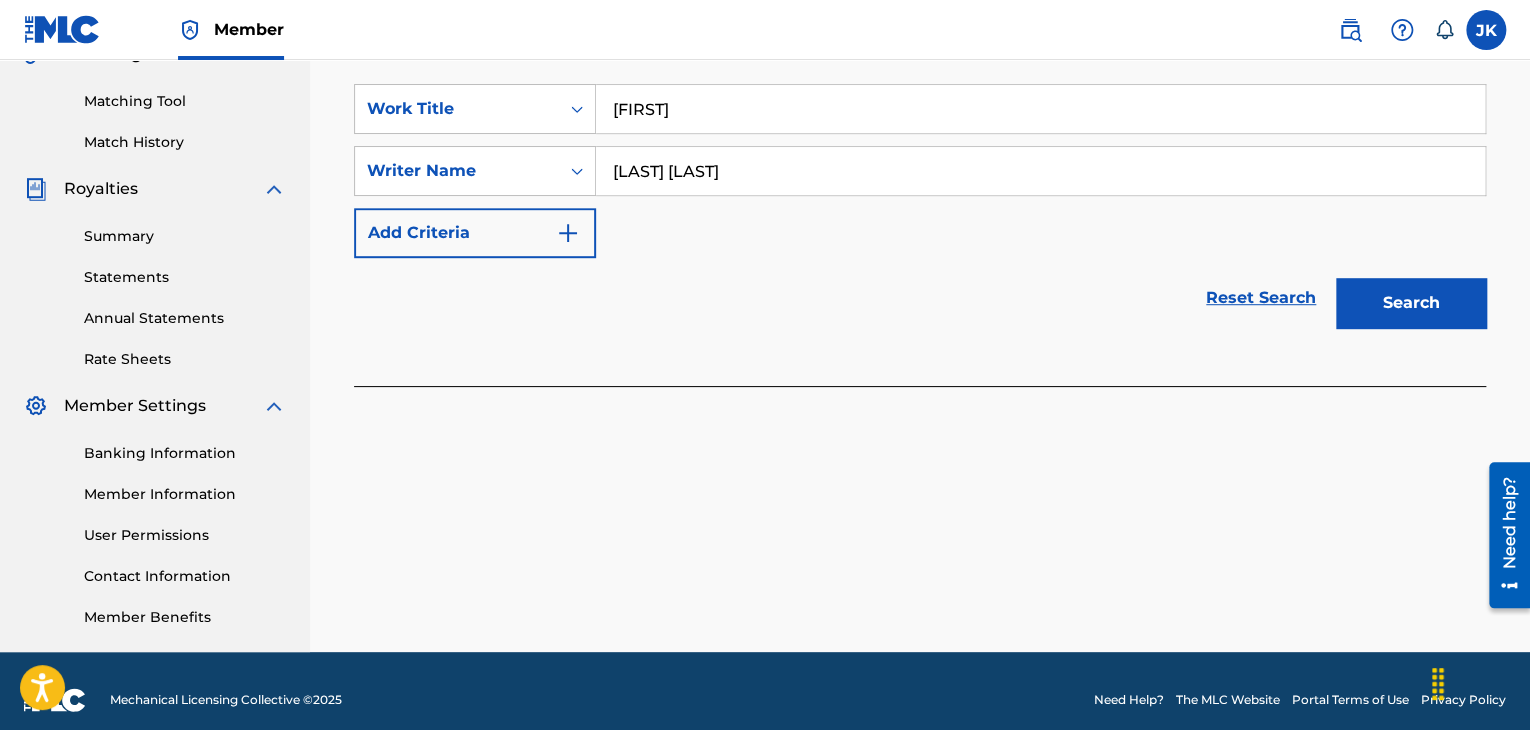 scroll, scrollTop: 500, scrollLeft: 0, axis: vertical 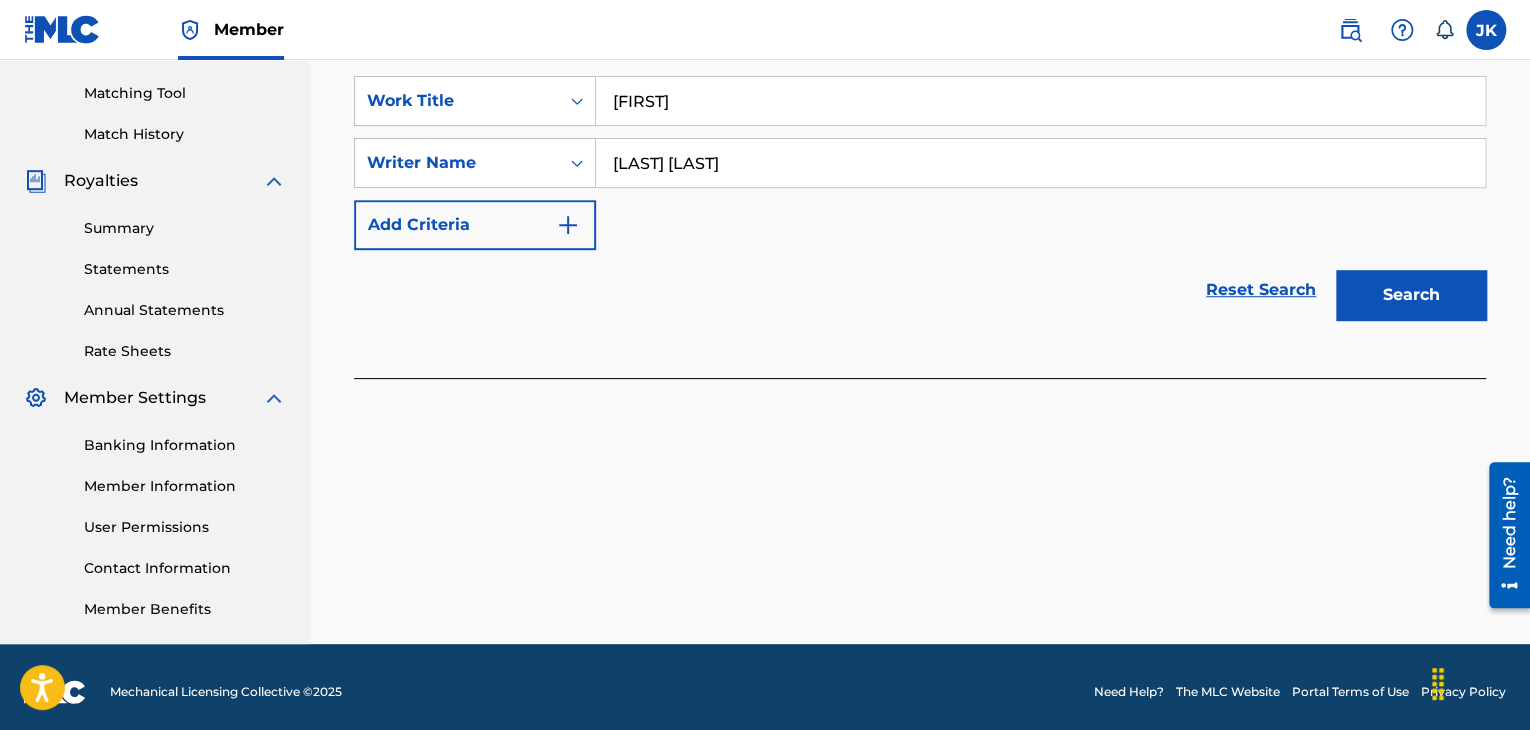 click on "Search" at bounding box center (1411, 295) 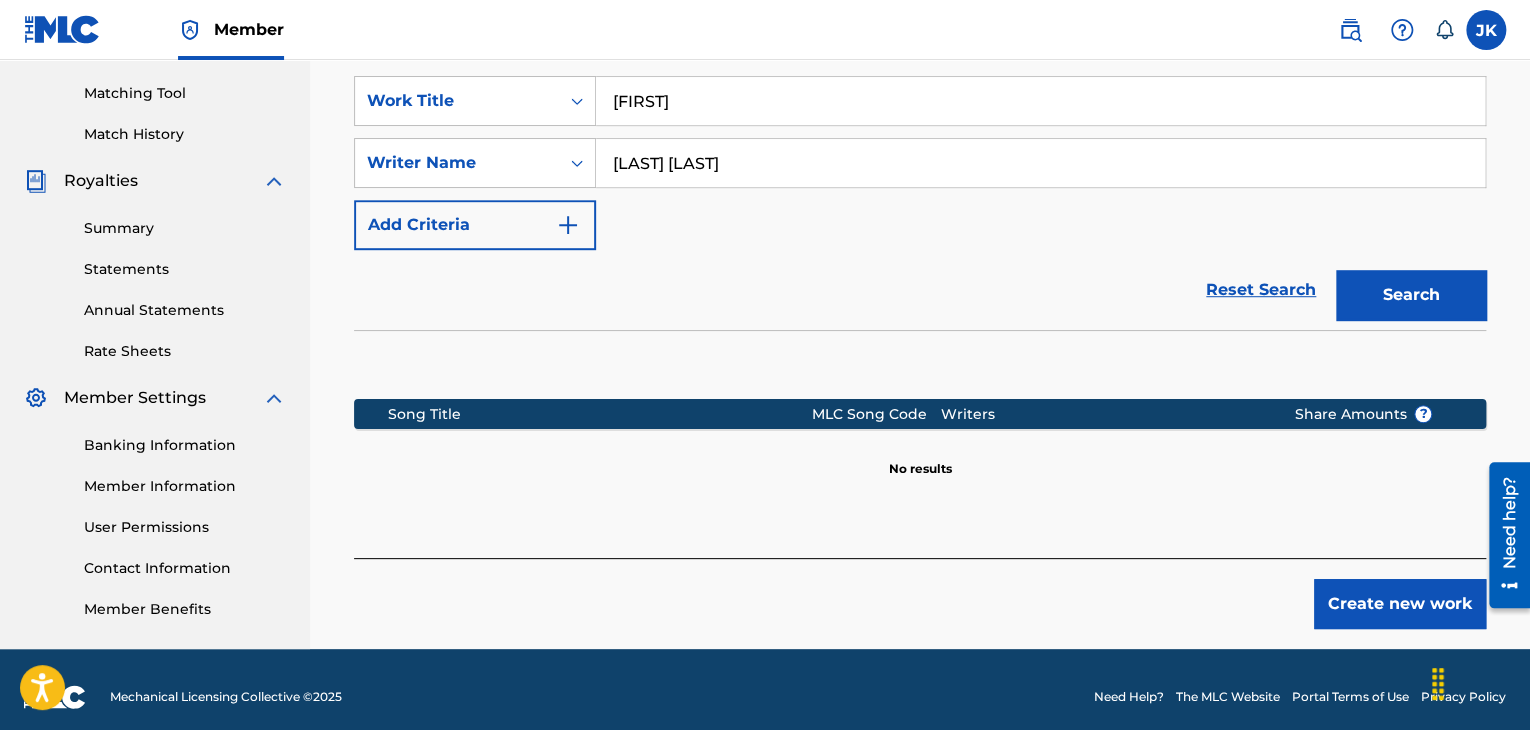 click on "Create new work" at bounding box center [1400, 604] 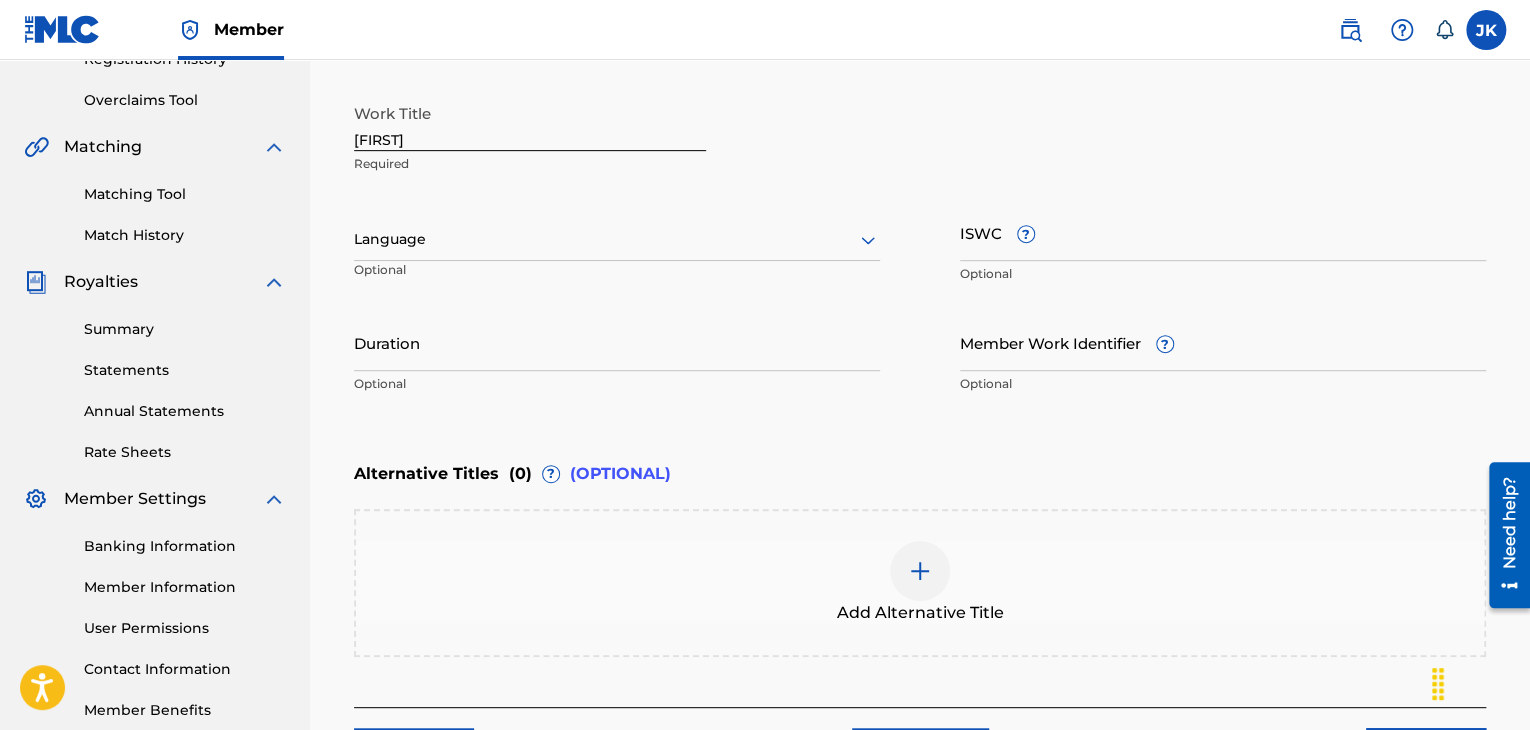 scroll, scrollTop: 200, scrollLeft: 0, axis: vertical 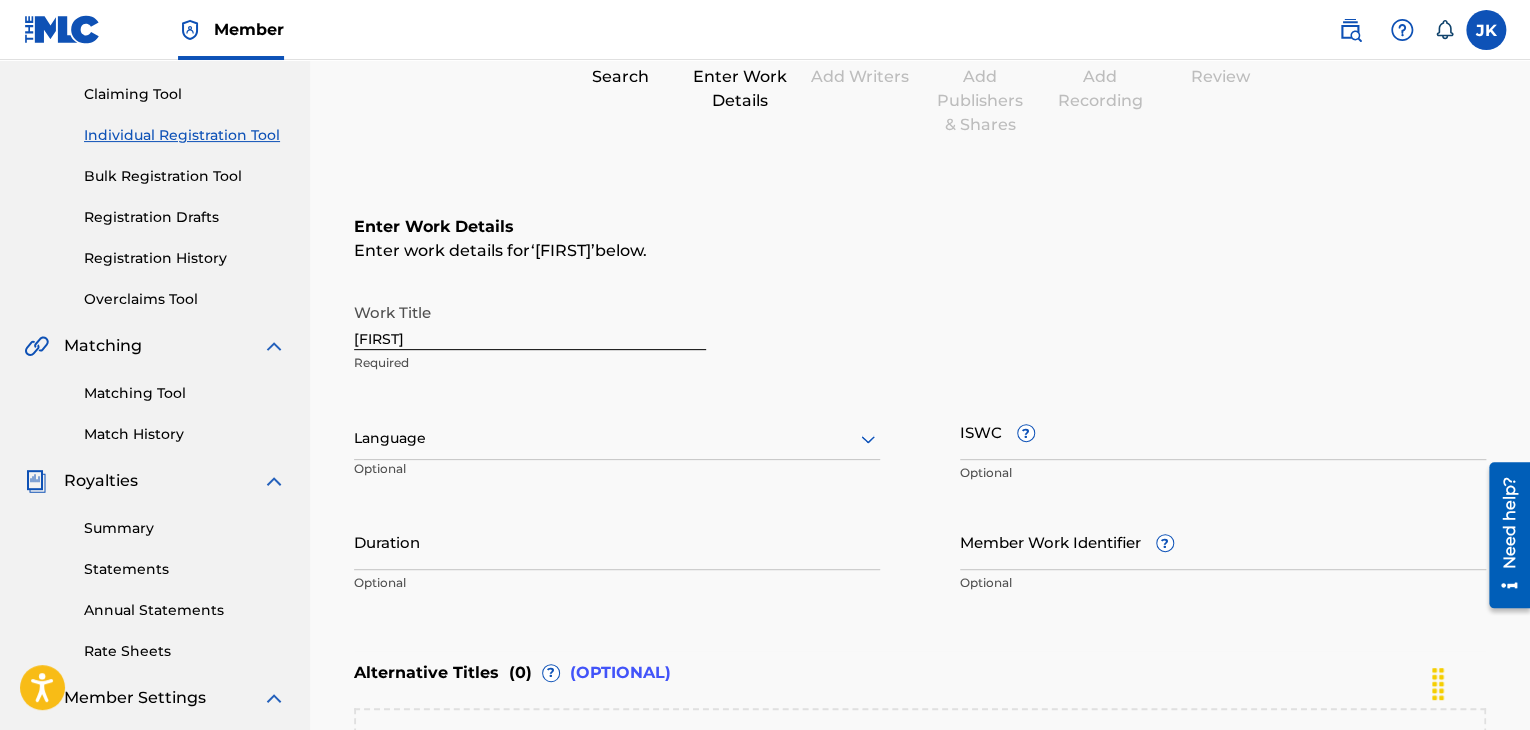 click 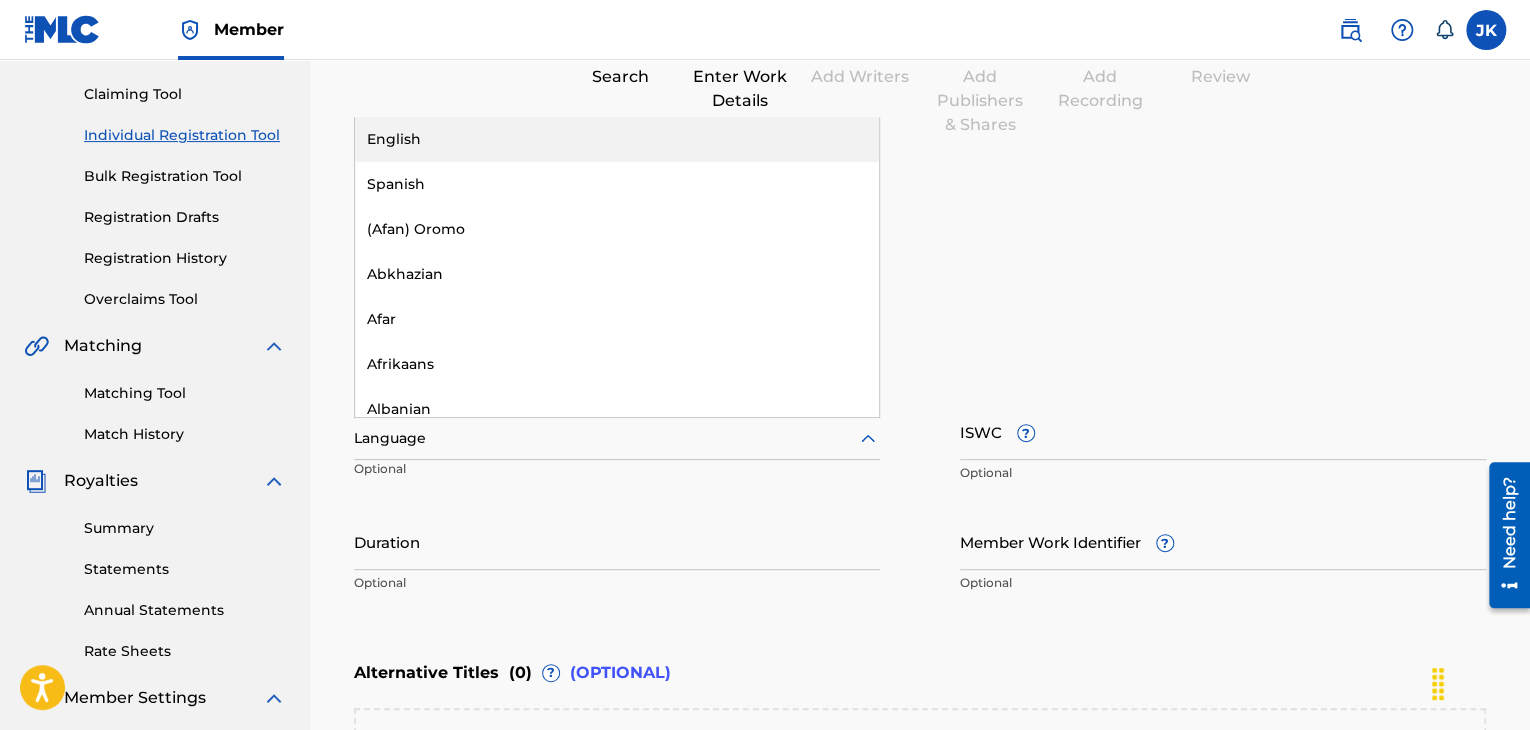 click on "English" at bounding box center [617, 139] 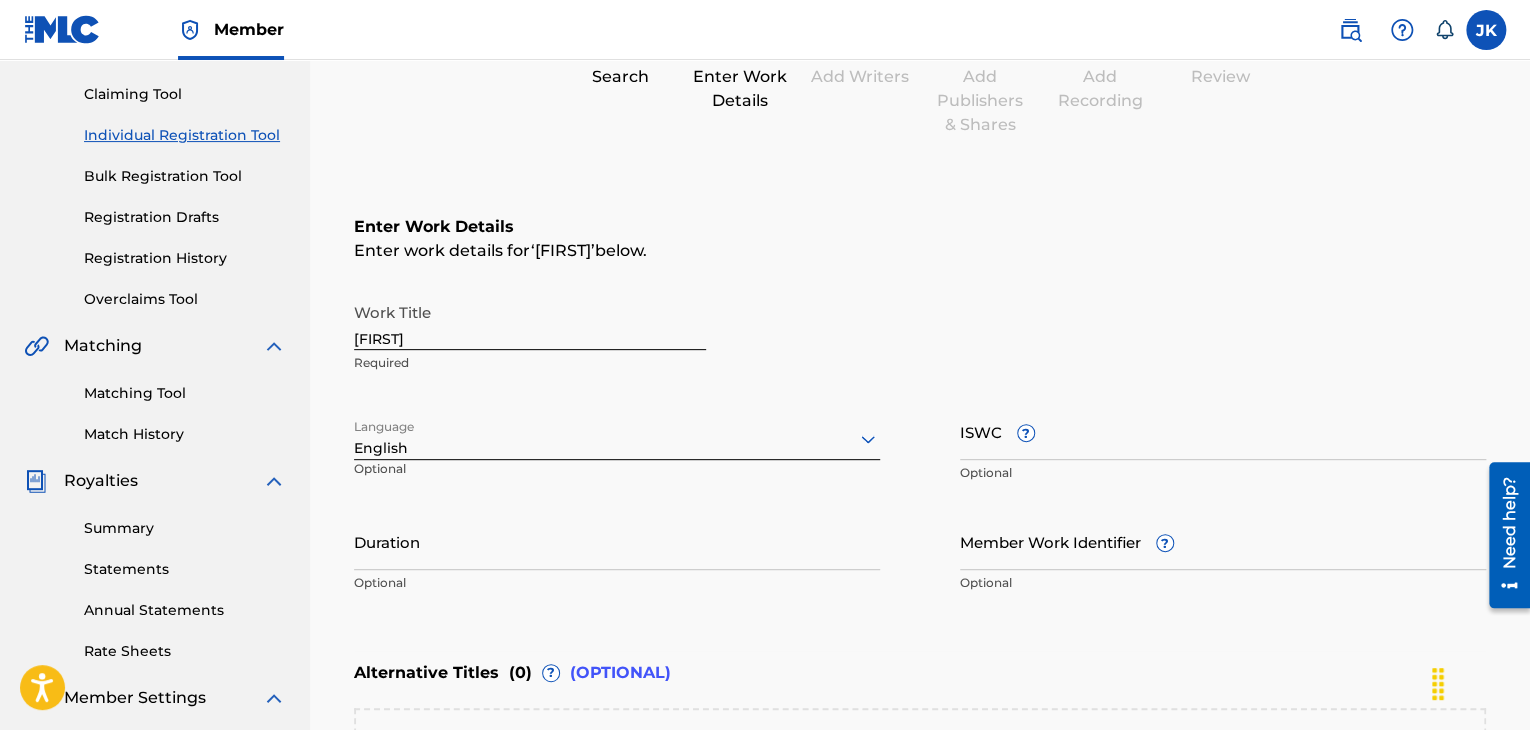 click on "Duration" at bounding box center (617, 541) 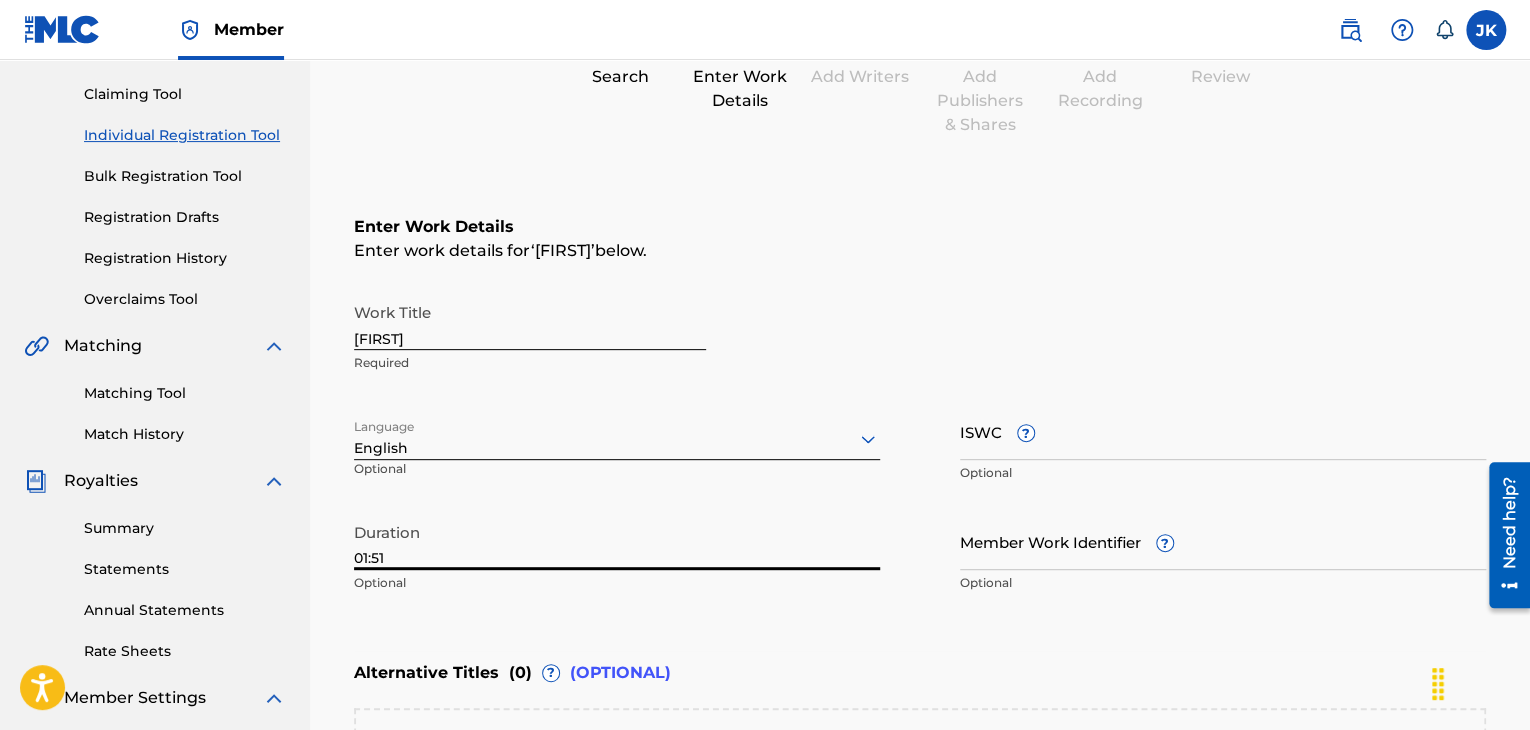 type on "01:51" 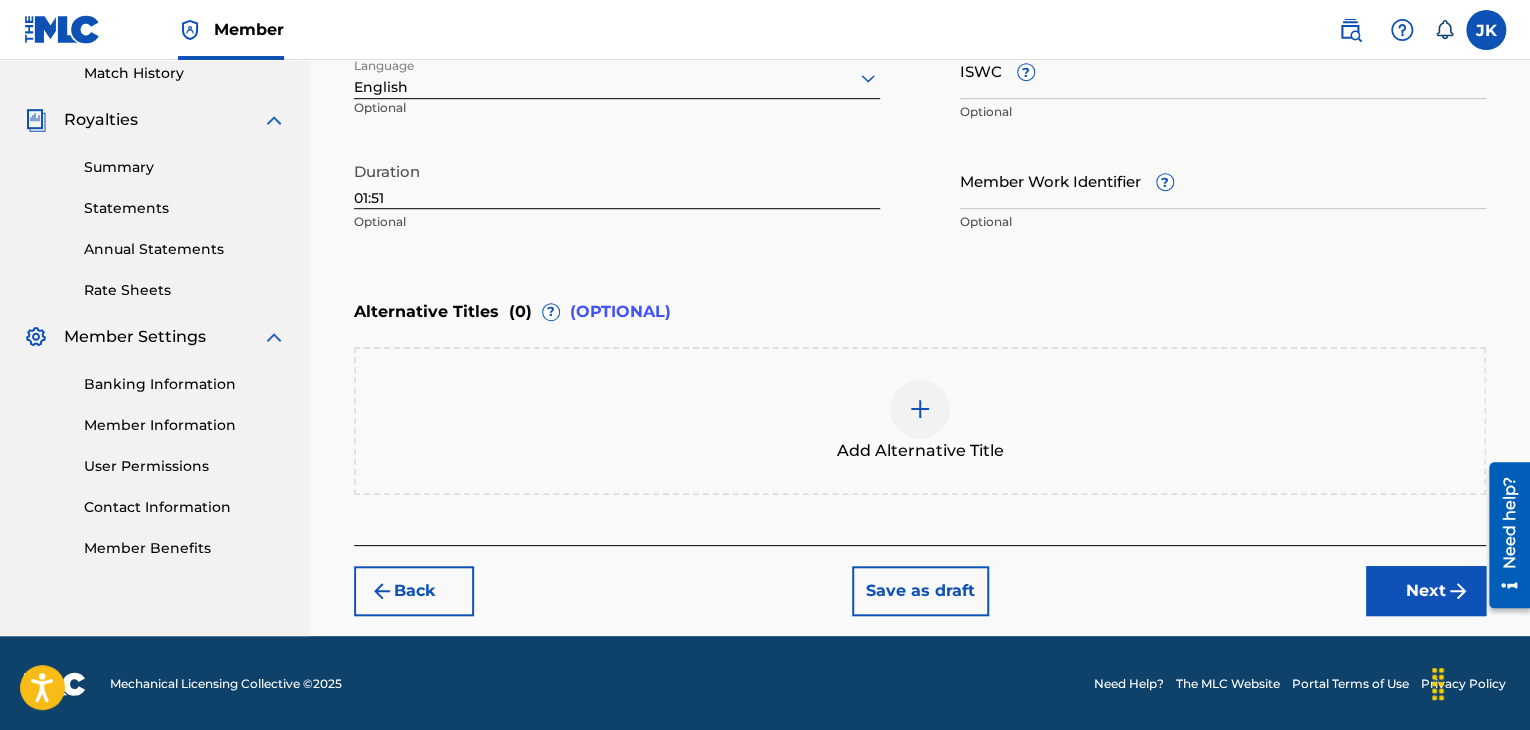 click on "Next" at bounding box center (1426, 591) 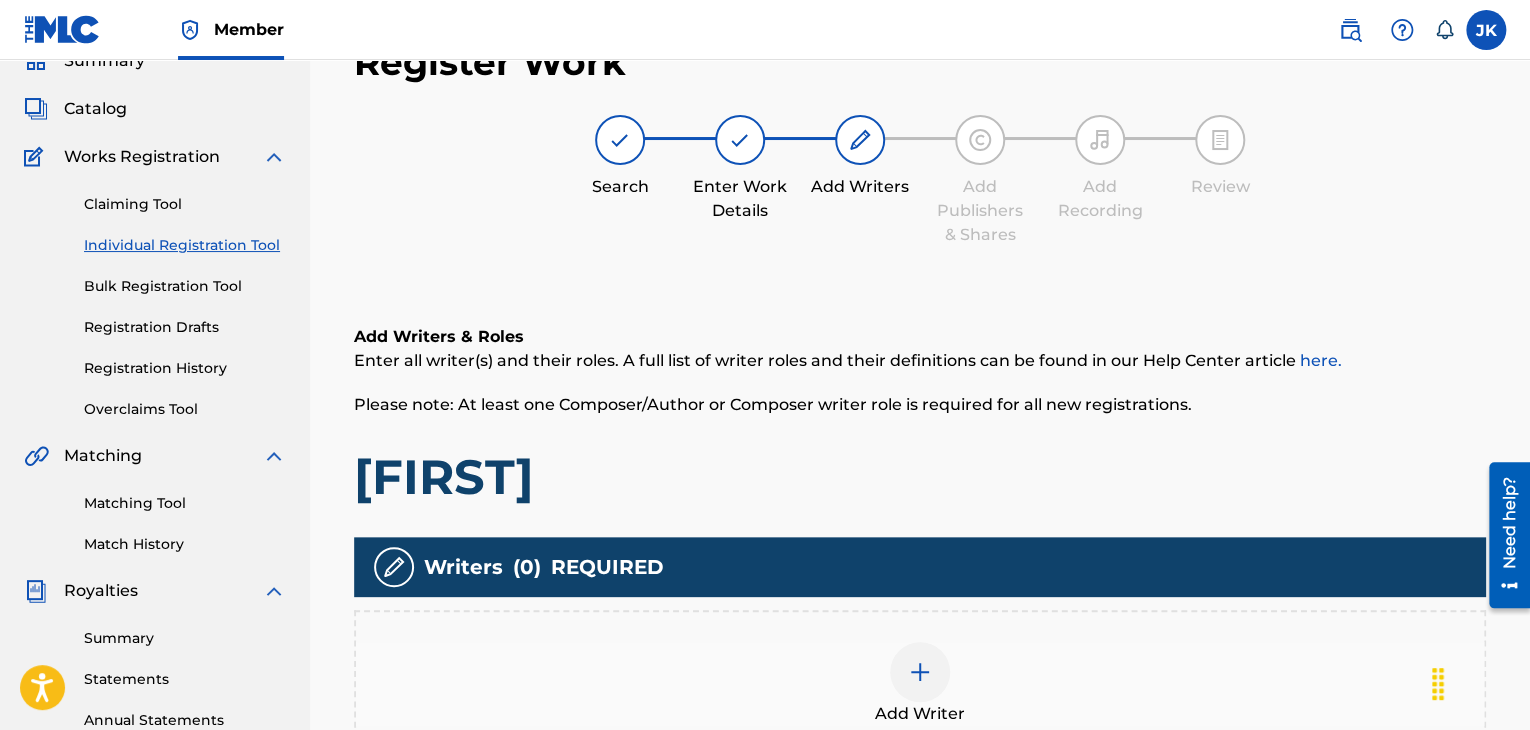 scroll, scrollTop: 390, scrollLeft: 0, axis: vertical 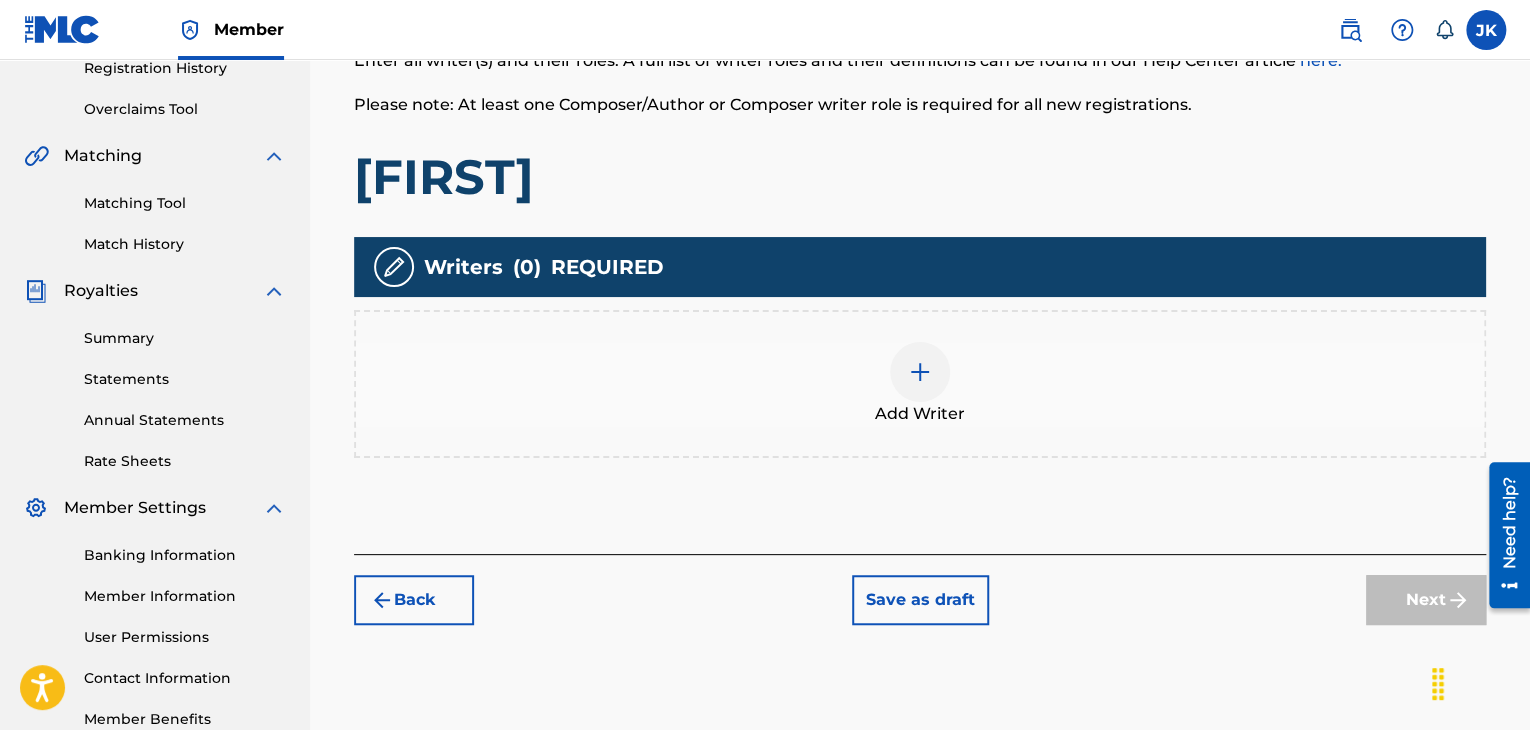 click at bounding box center [920, 372] 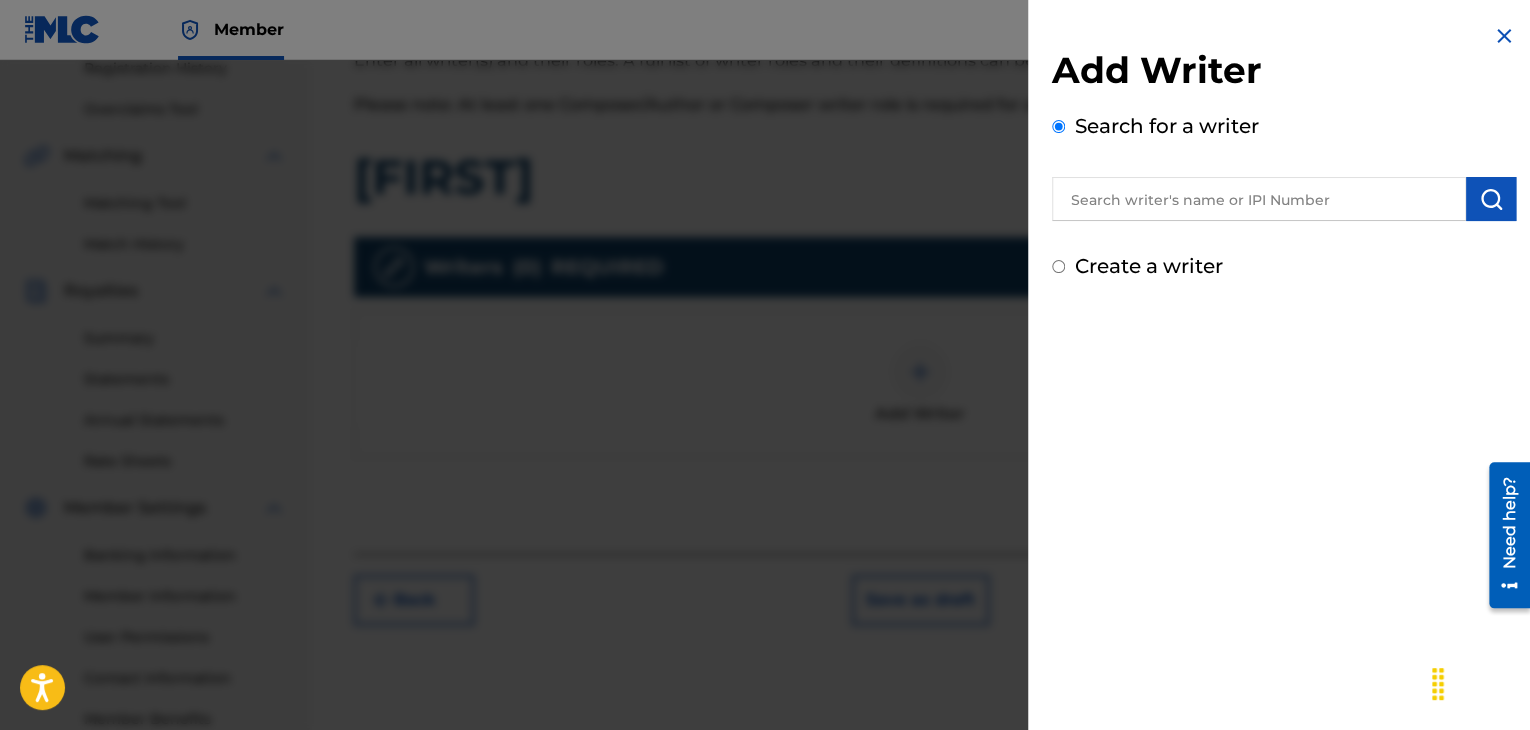 click at bounding box center (1259, 199) 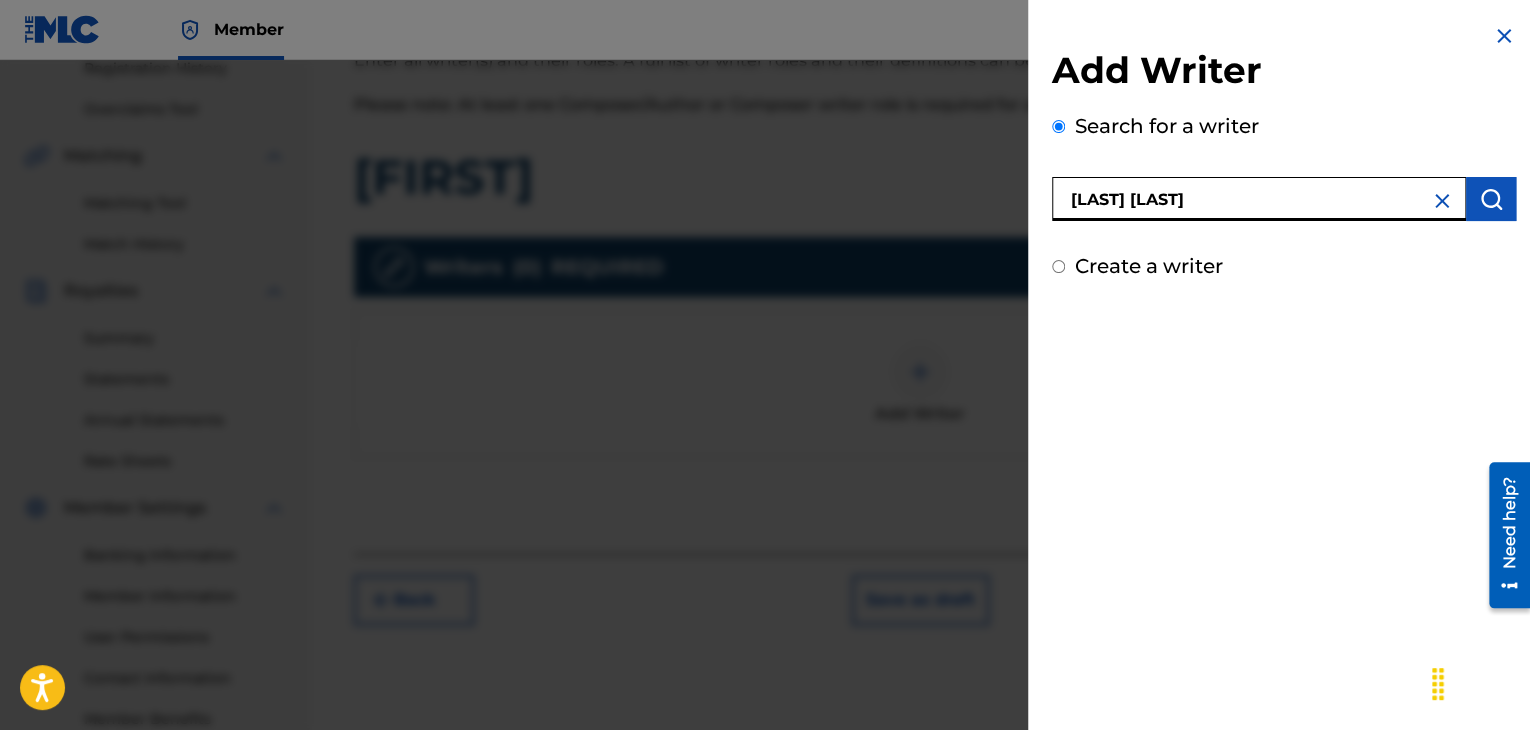 type on "[FIRST] [LAST]" 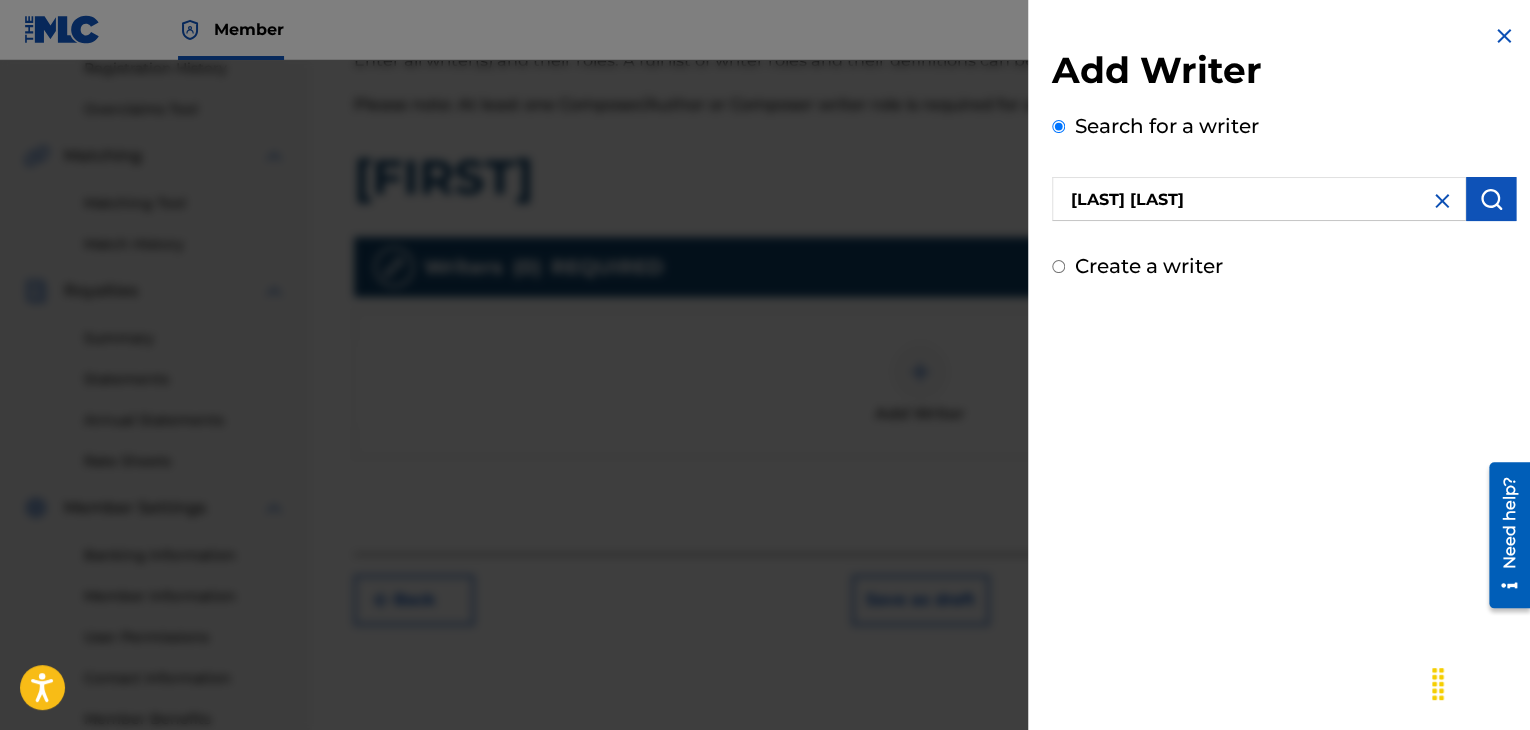 click at bounding box center (1491, 199) 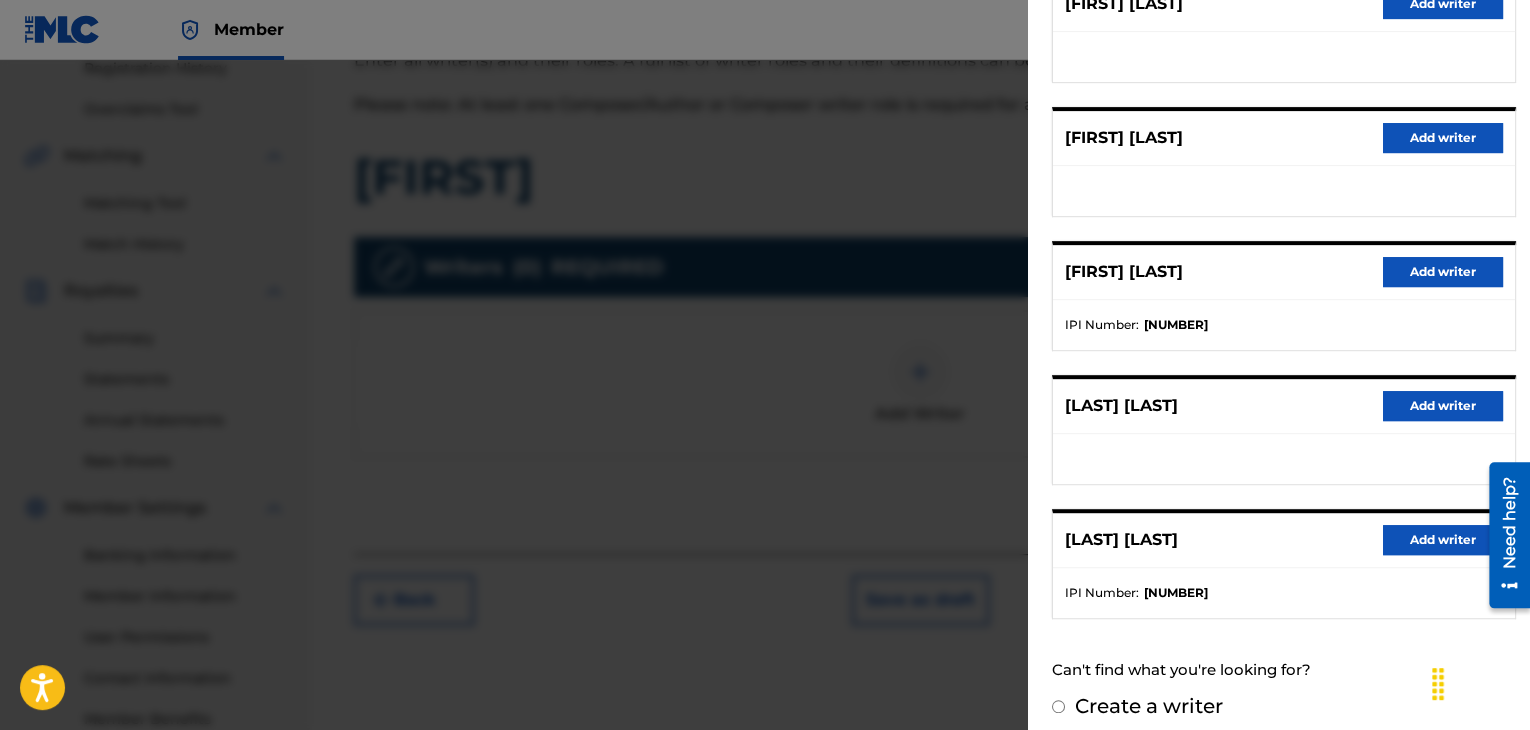 scroll, scrollTop: 300, scrollLeft: 0, axis: vertical 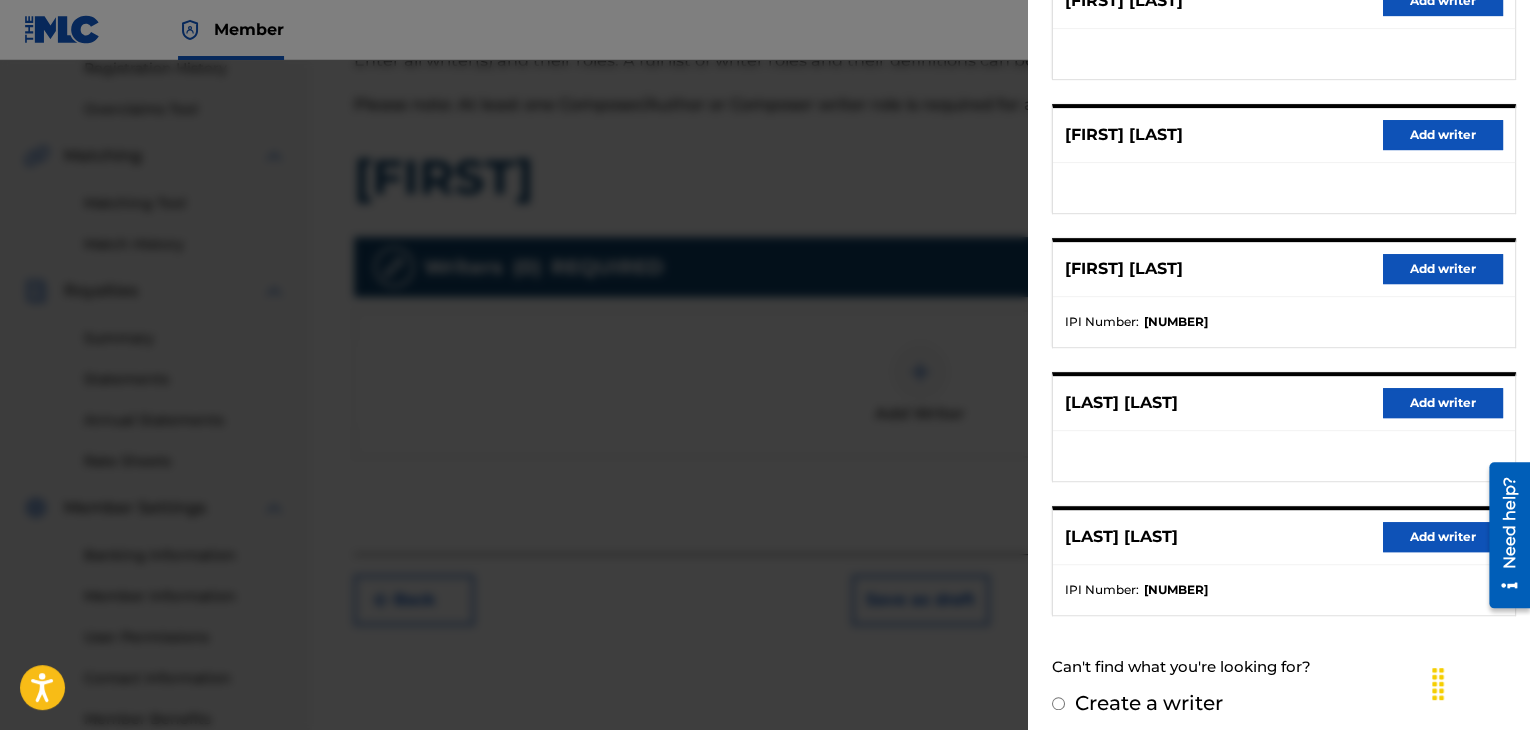 click on "Add writer" at bounding box center (1443, 537) 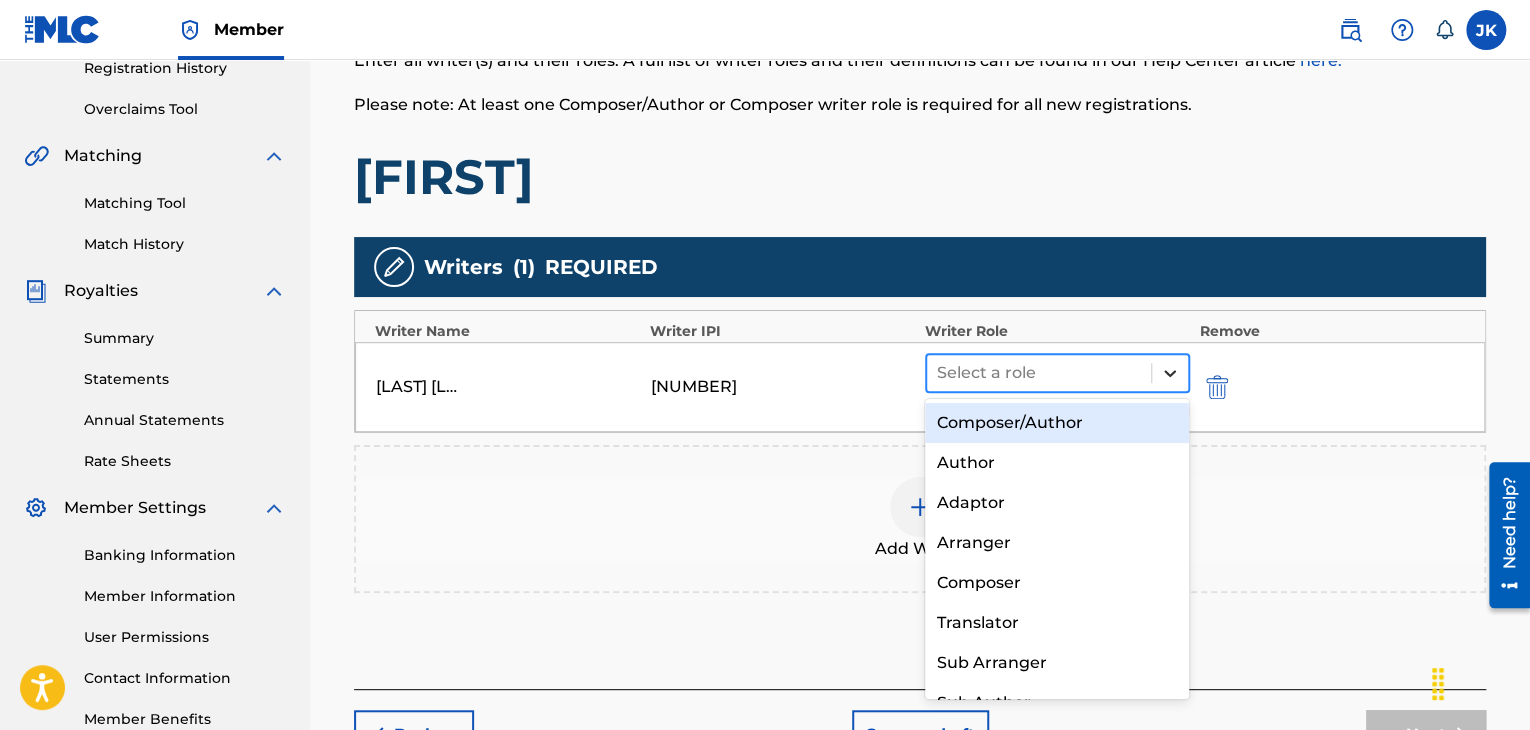 click 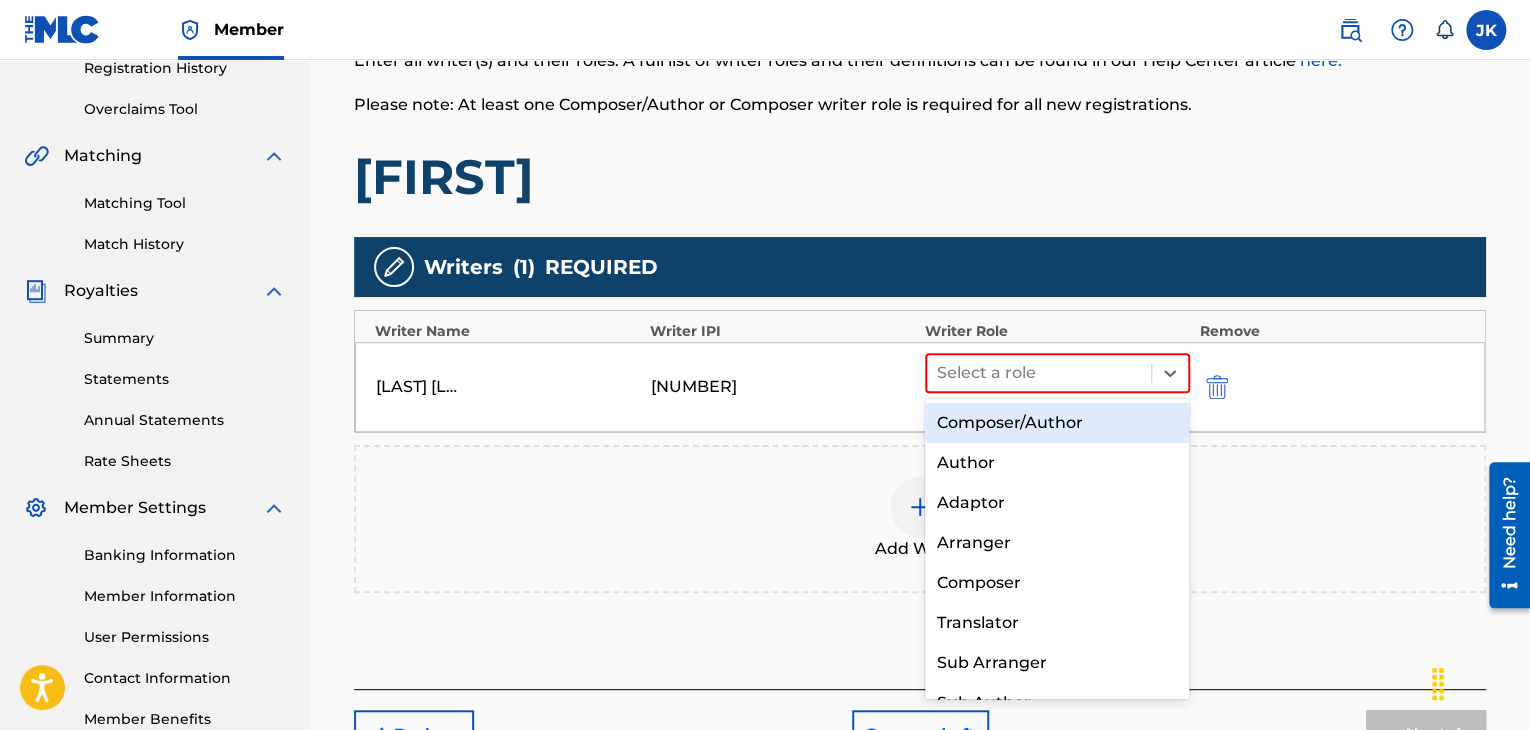 click on "Composer/Author" at bounding box center (1057, 423) 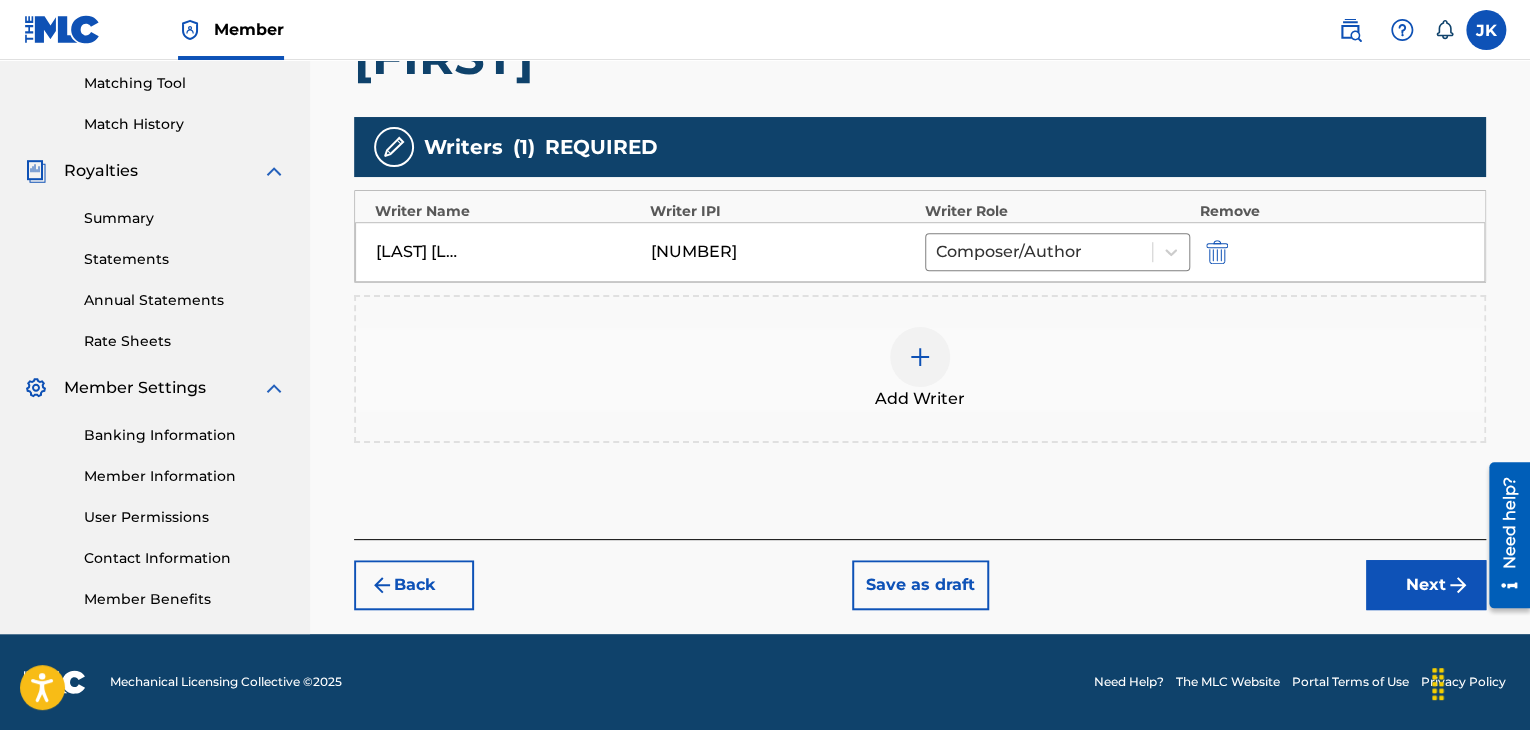 click on "Next" at bounding box center (1426, 585) 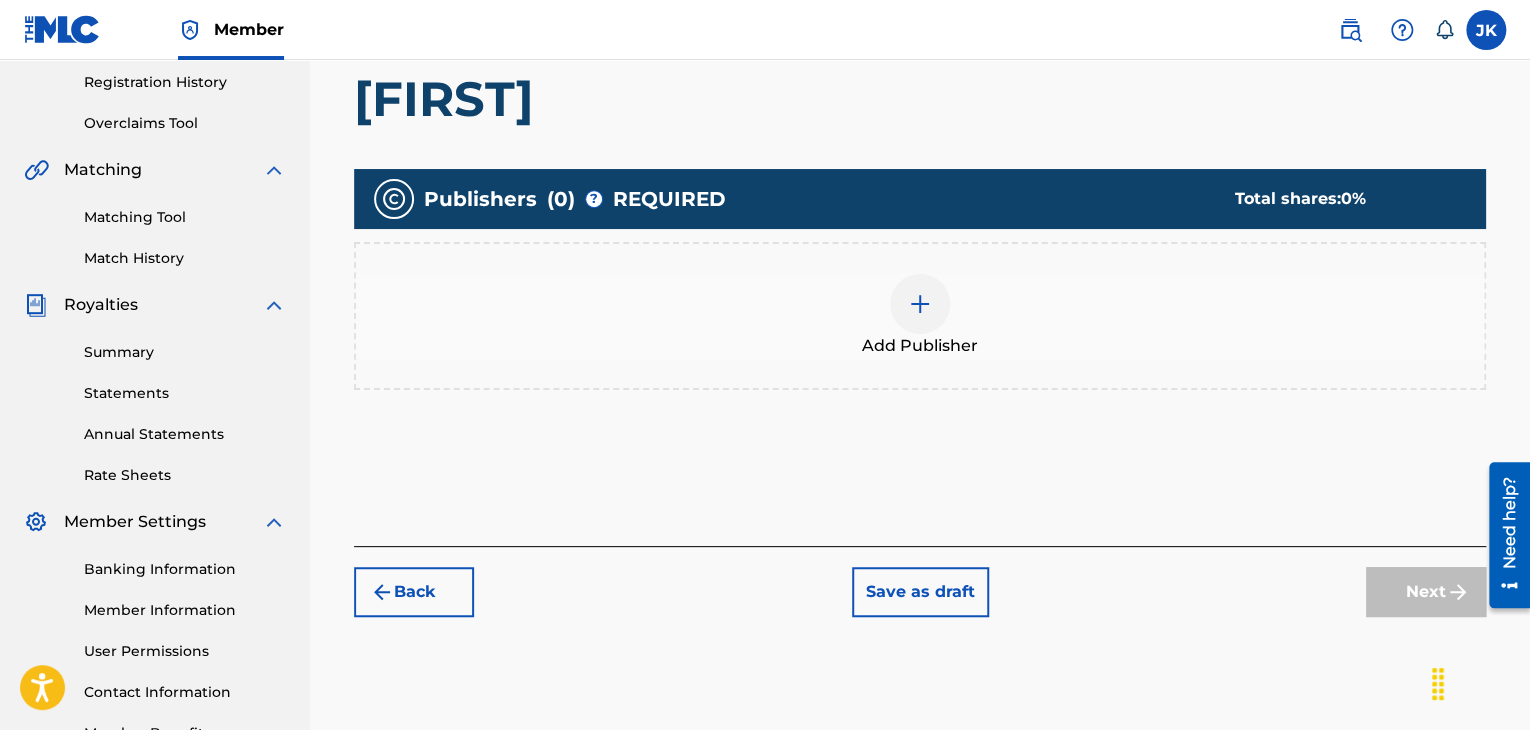 scroll, scrollTop: 390, scrollLeft: 0, axis: vertical 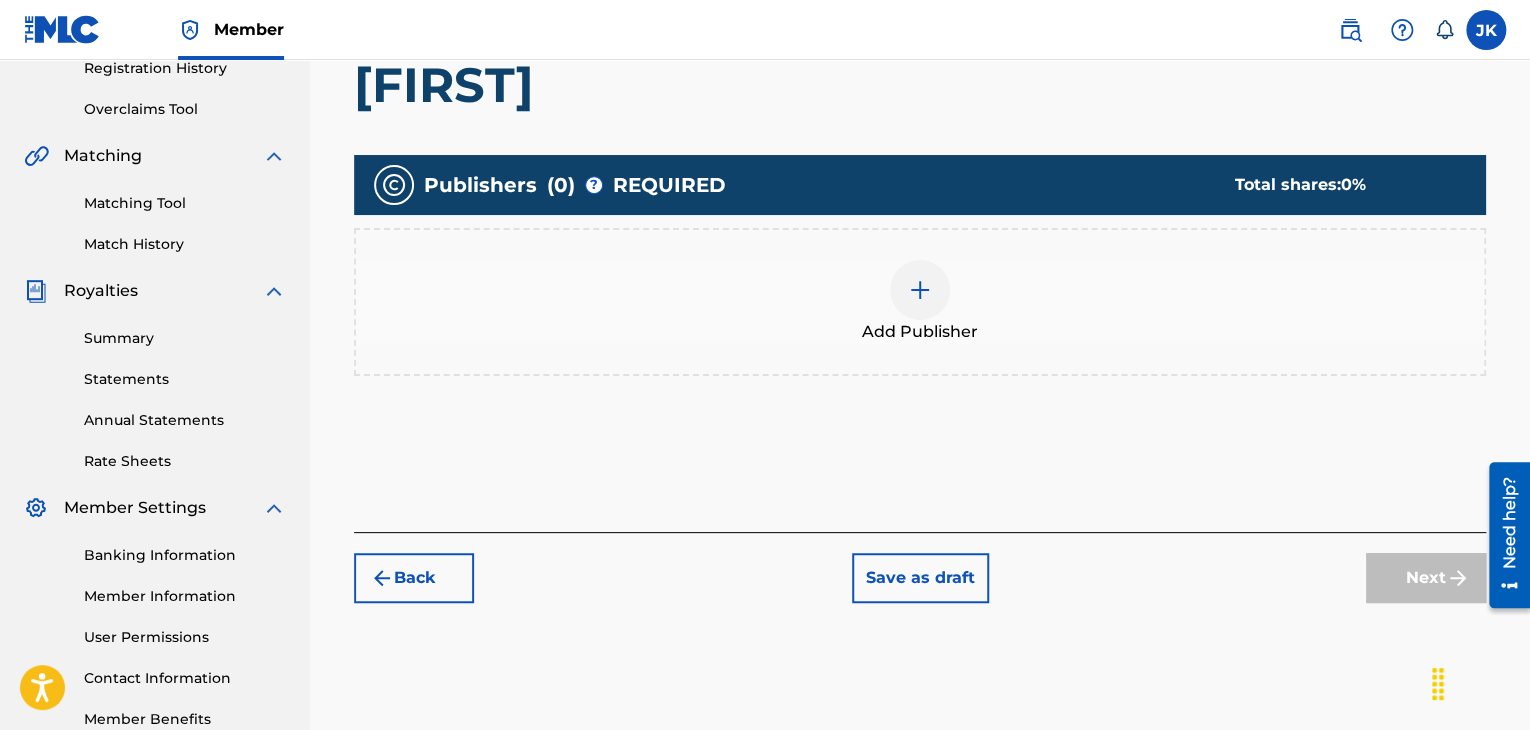 click at bounding box center [920, 290] 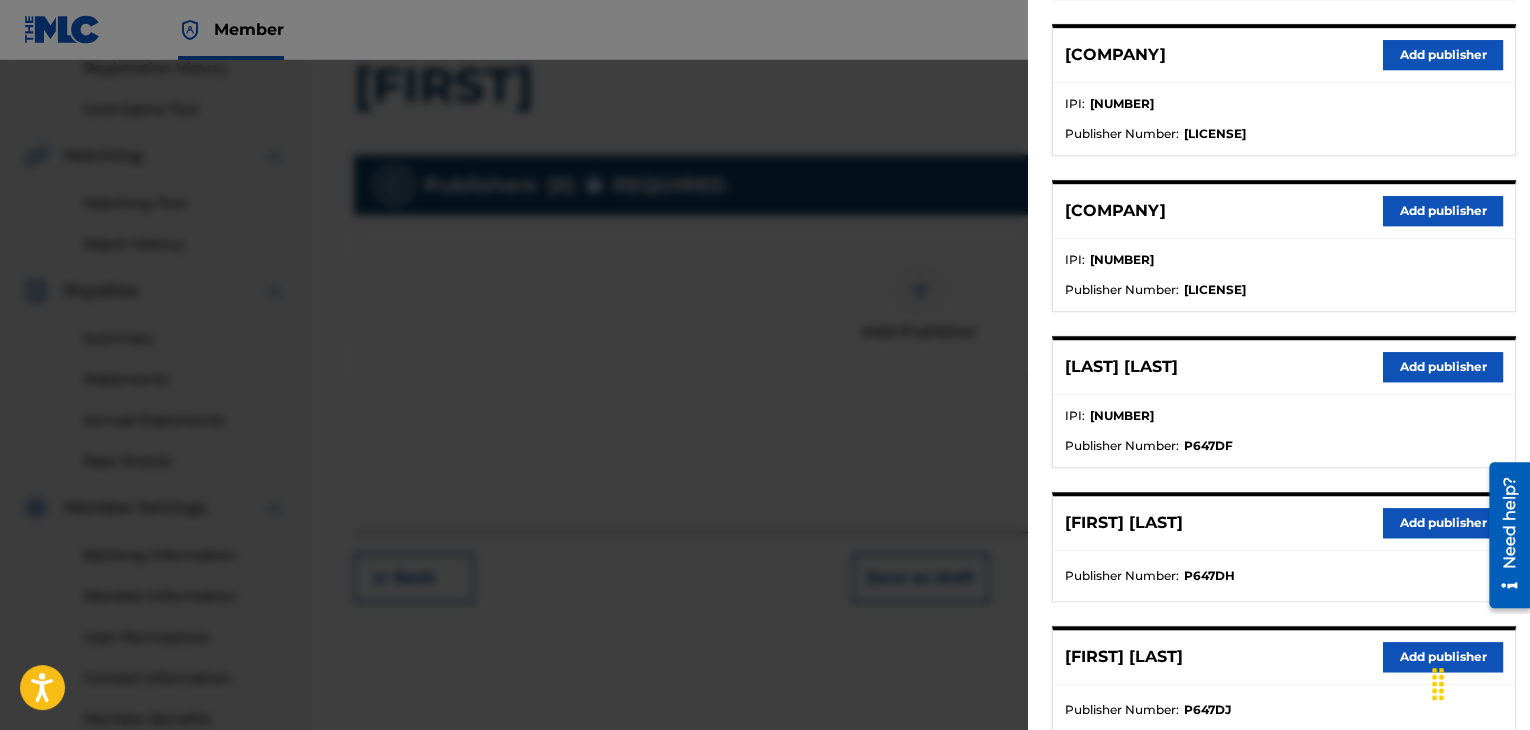 scroll, scrollTop: 600, scrollLeft: 0, axis: vertical 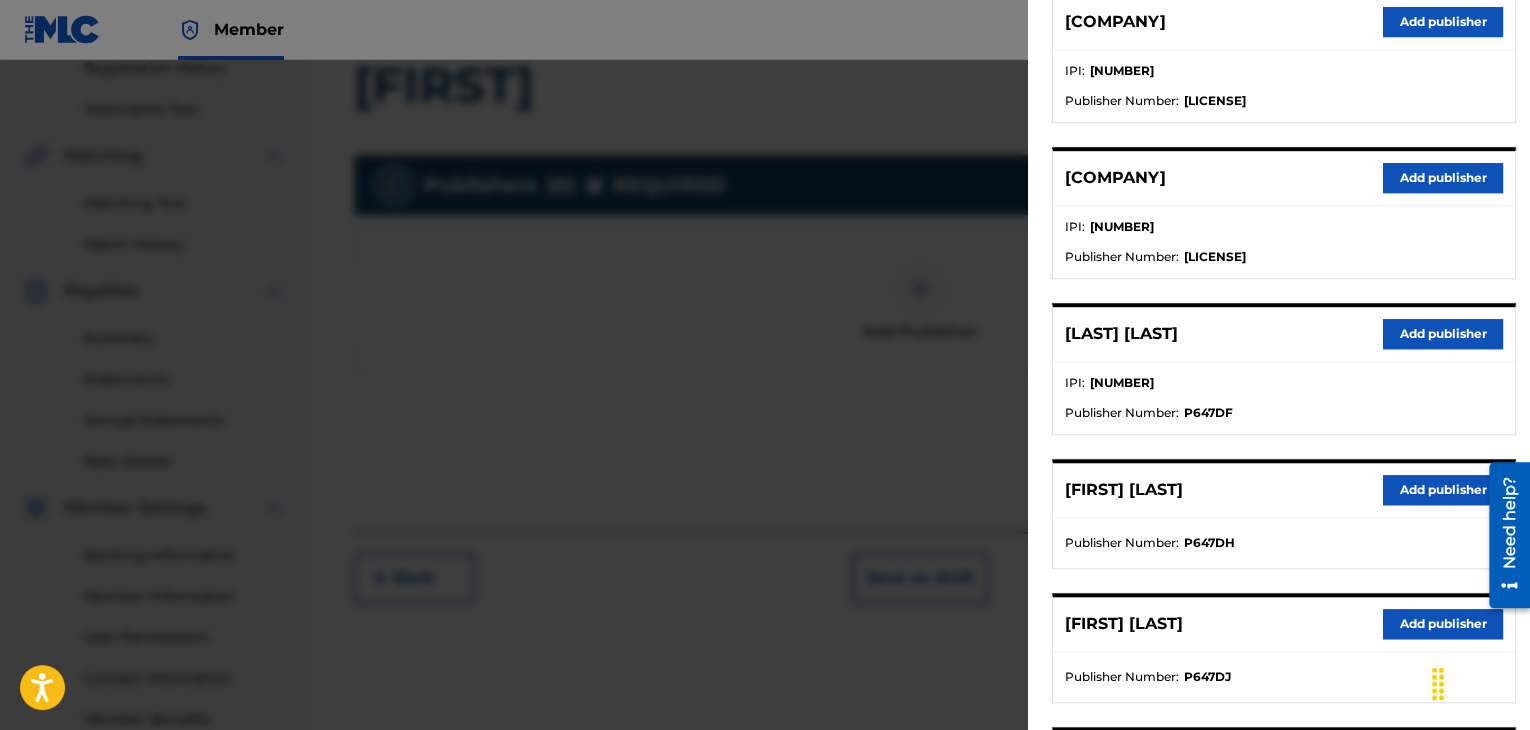 click on "Add publisher" at bounding box center [1443, 334] 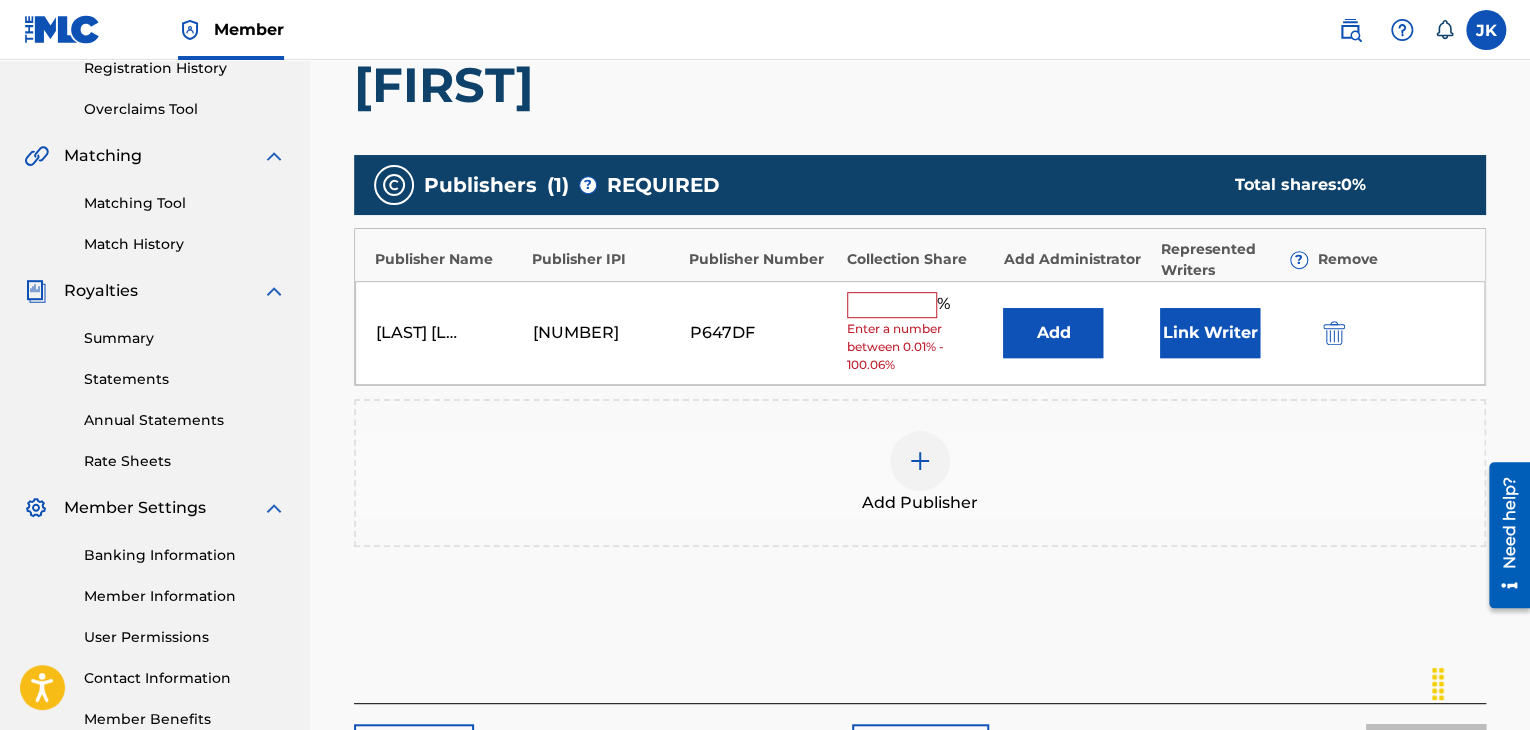 click on "Add" at bounding box center [1053, 333] 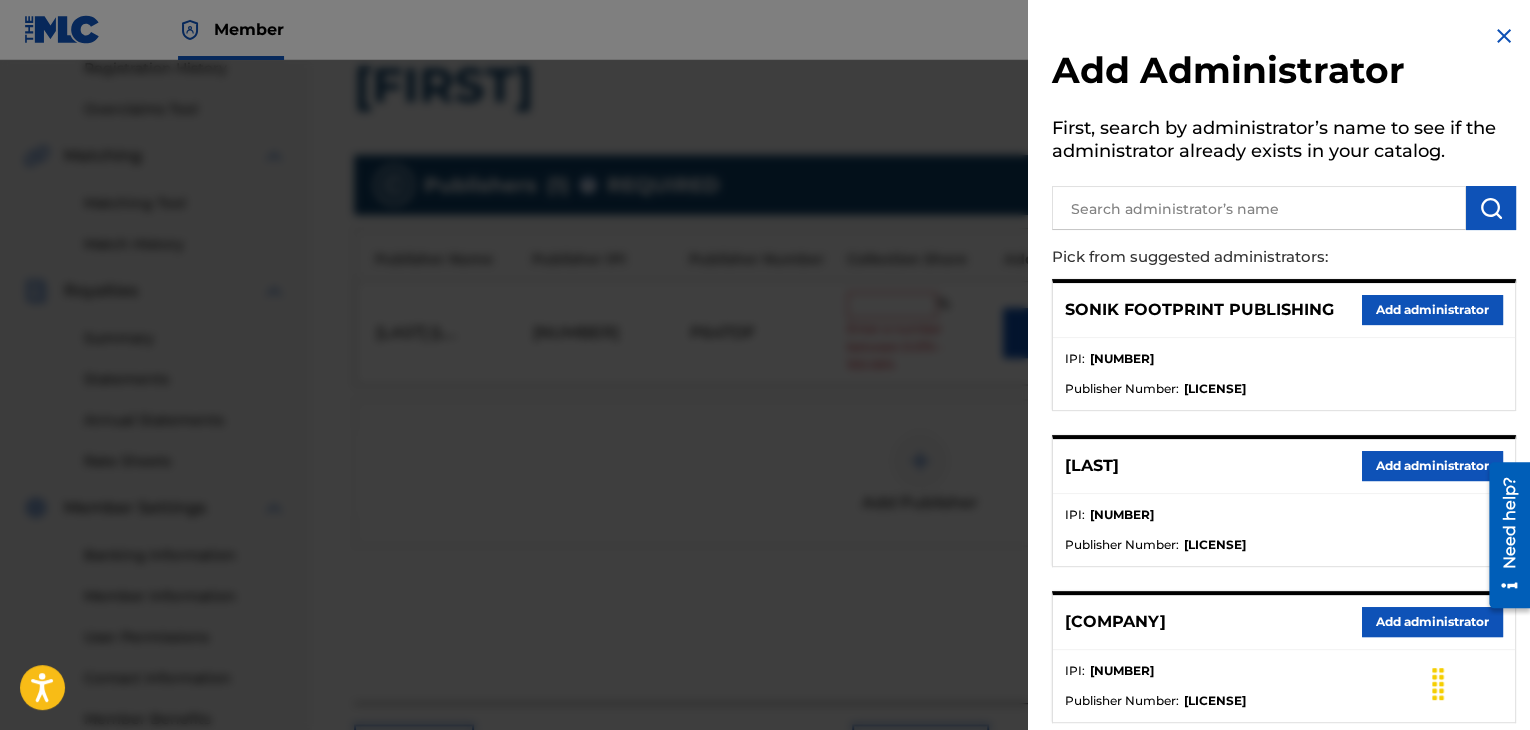 scroll, scrollTop: 300, scrollLeft: 0, axis: vertical 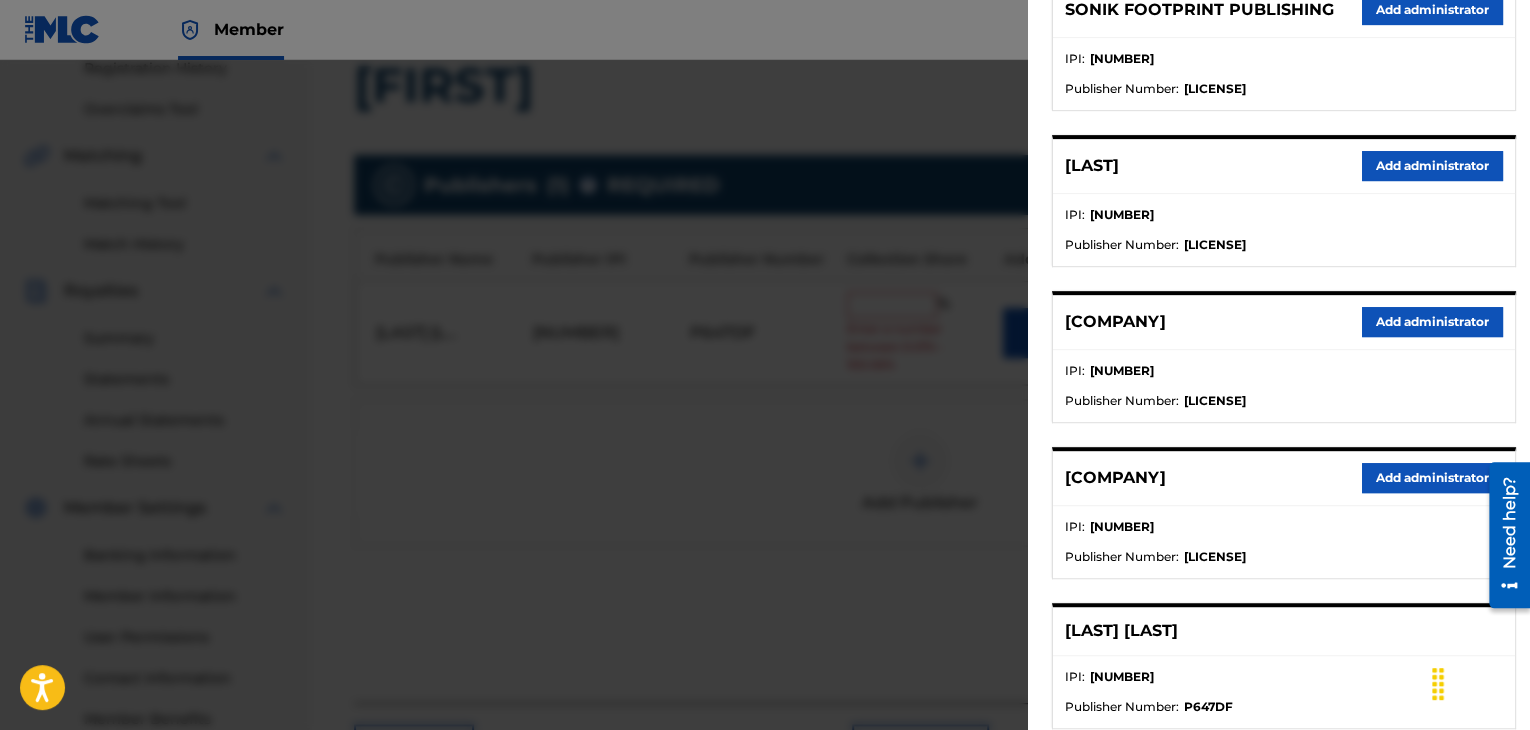 click on "Add administrator" at bounding box center [1432, 322] 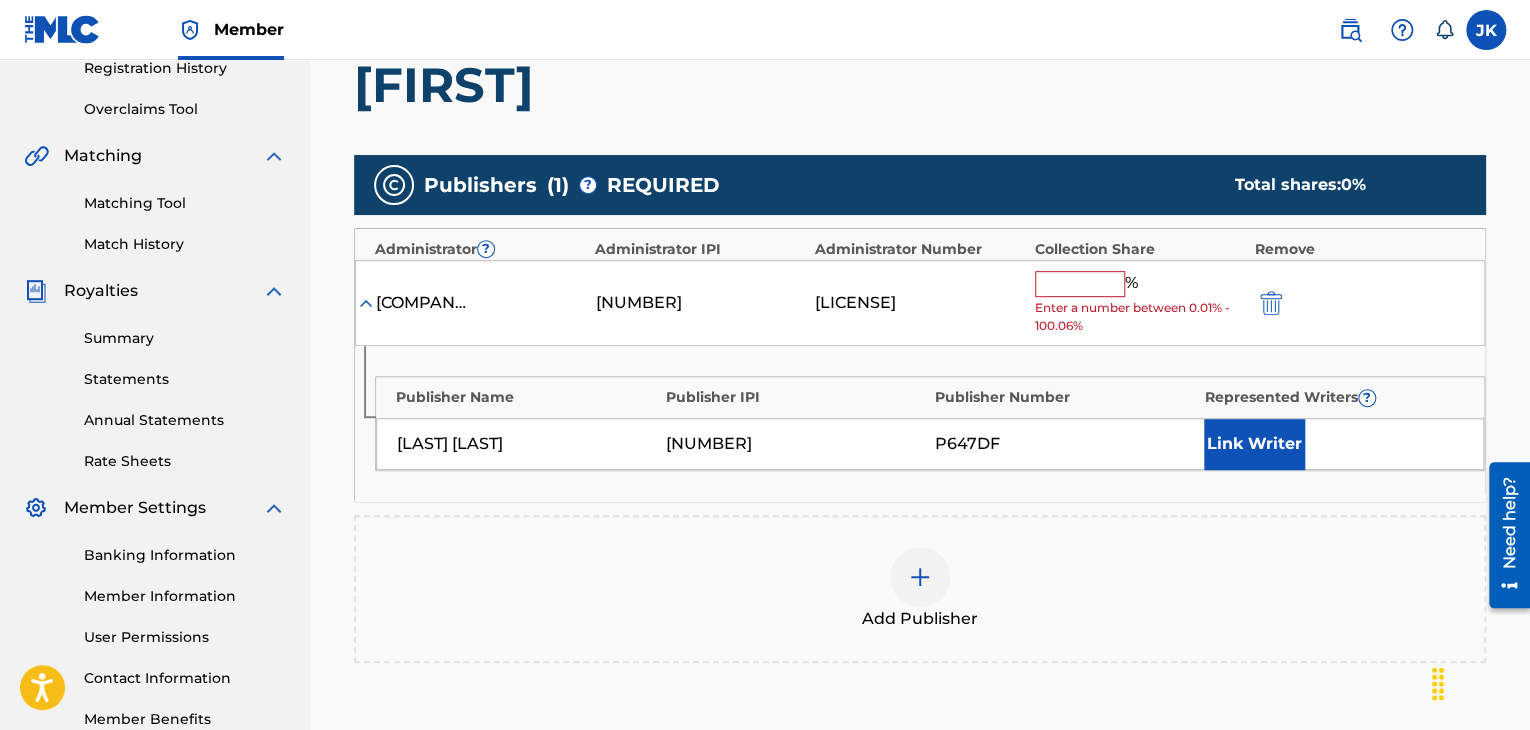 click at bounding box center (1080, 284) 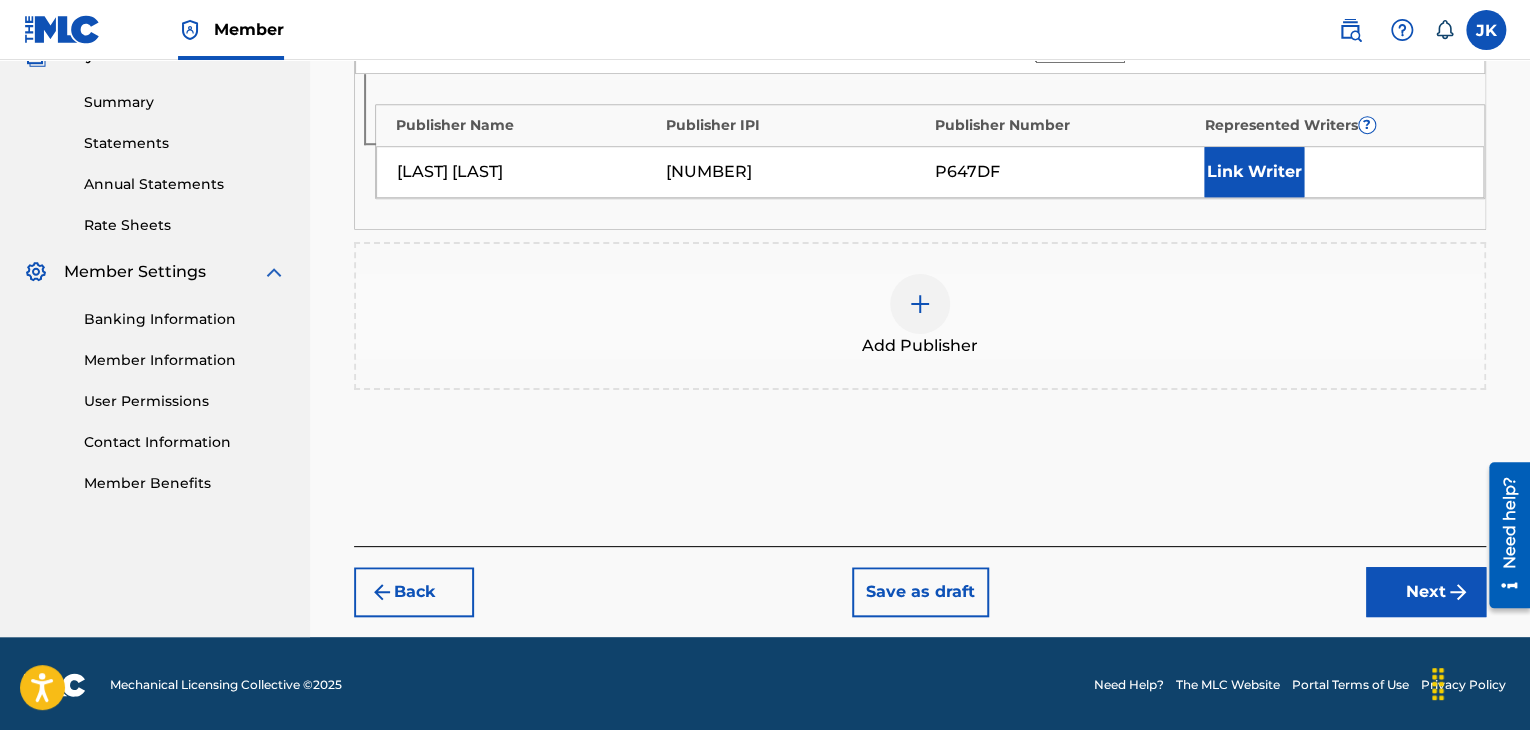 click on "Next" at bounding box center [1426, 592] 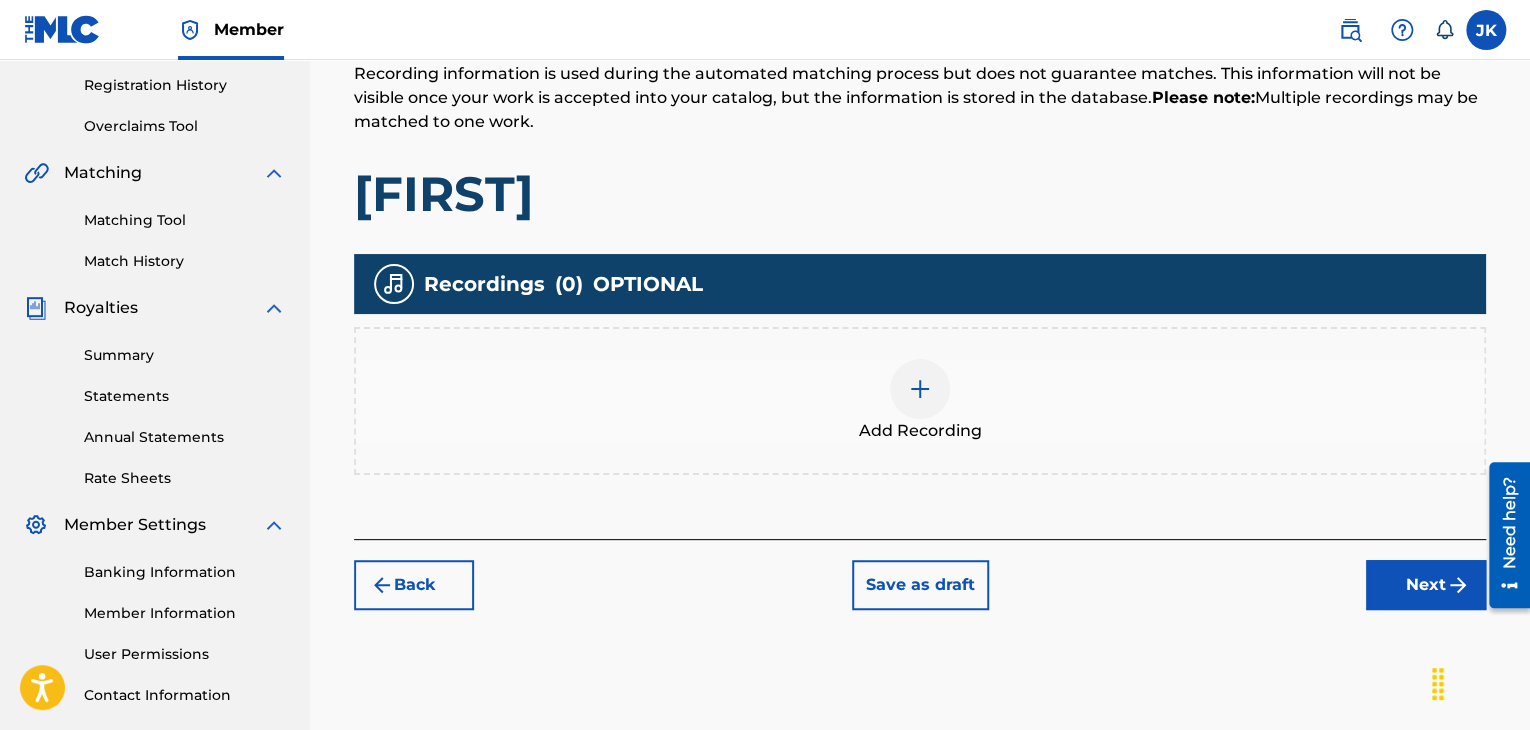 scroll, scrollTop: 390, scrollLeft: 0, axis: vertical 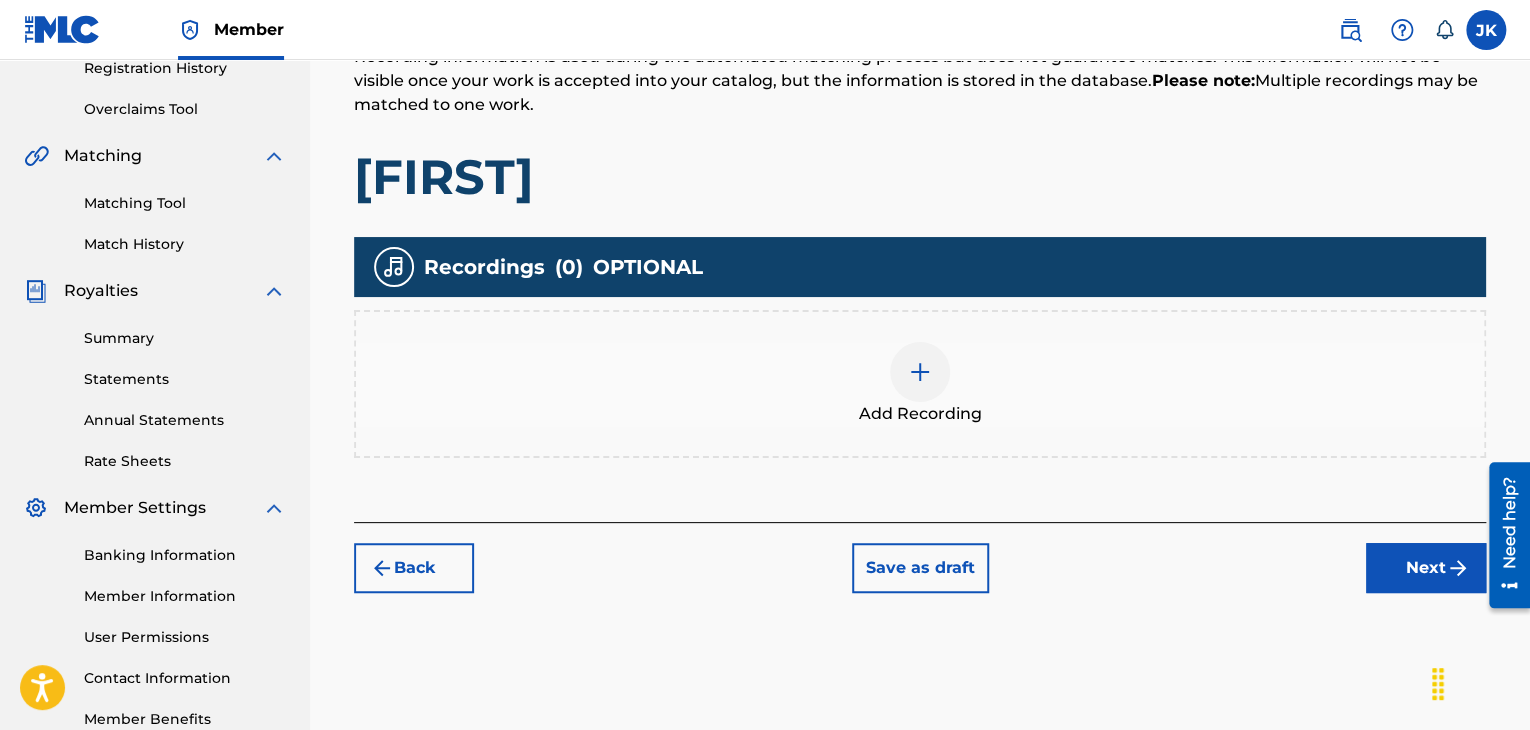 click at bounding box center [920, 372] 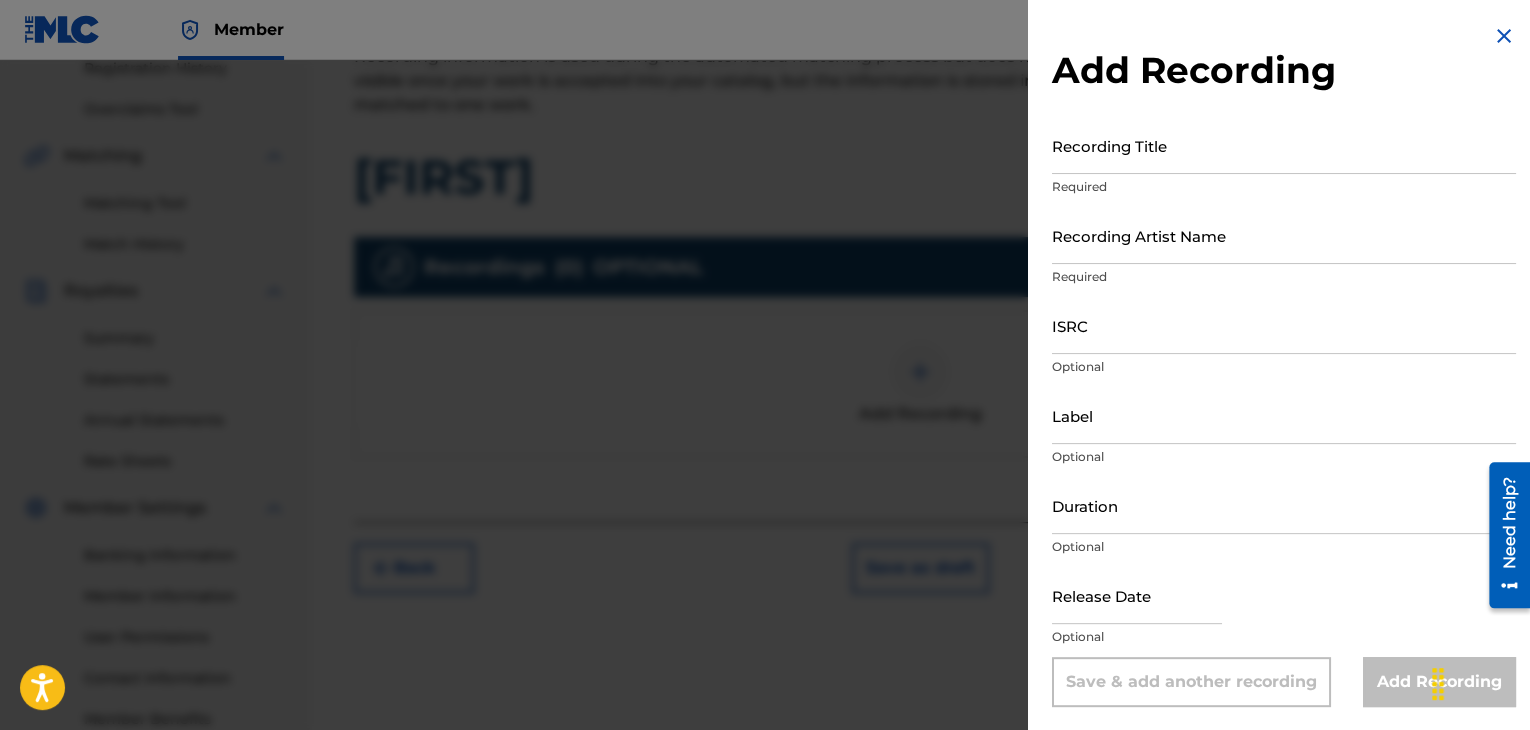 click on "Recording Title" at bounding box center [1284, 145] 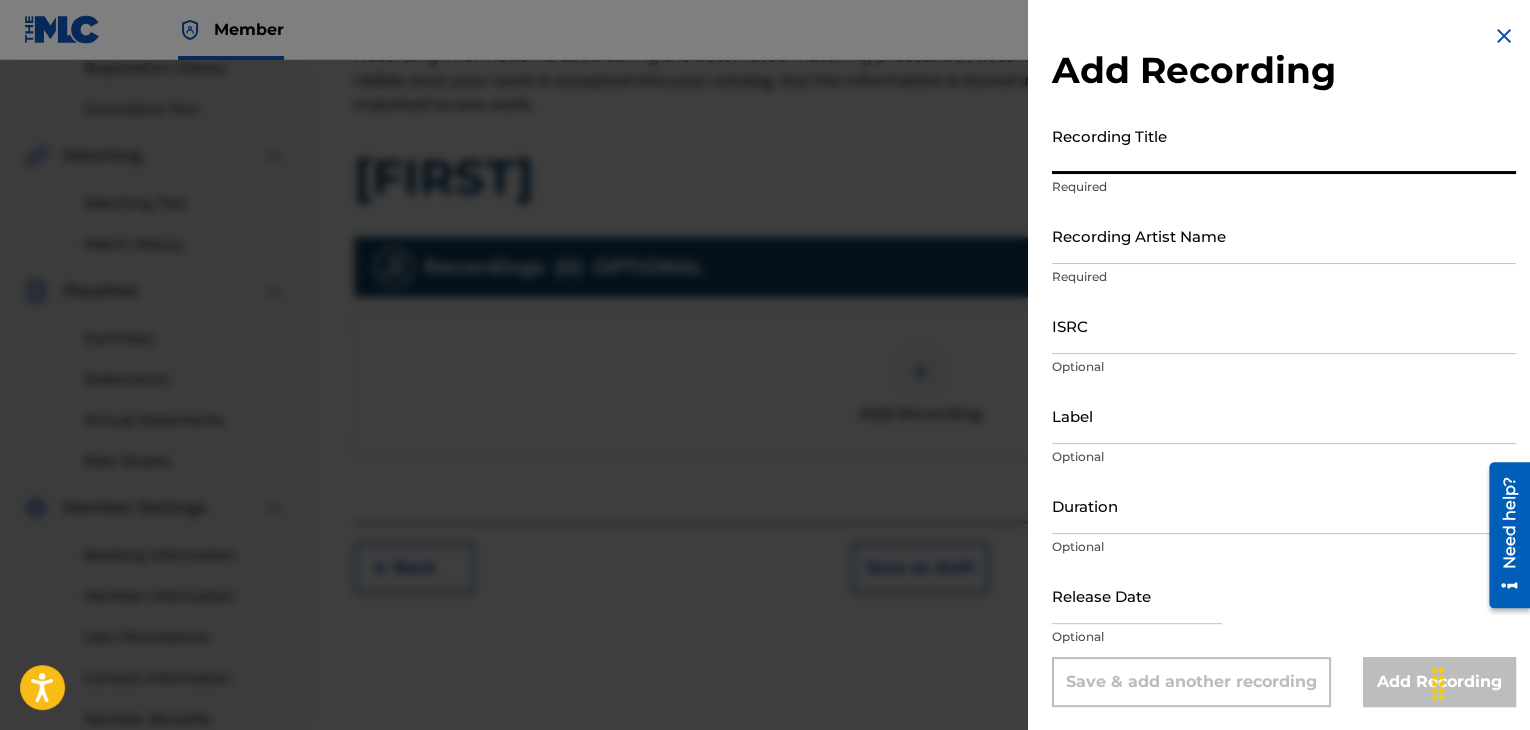 paste on "[PRODUCT]" 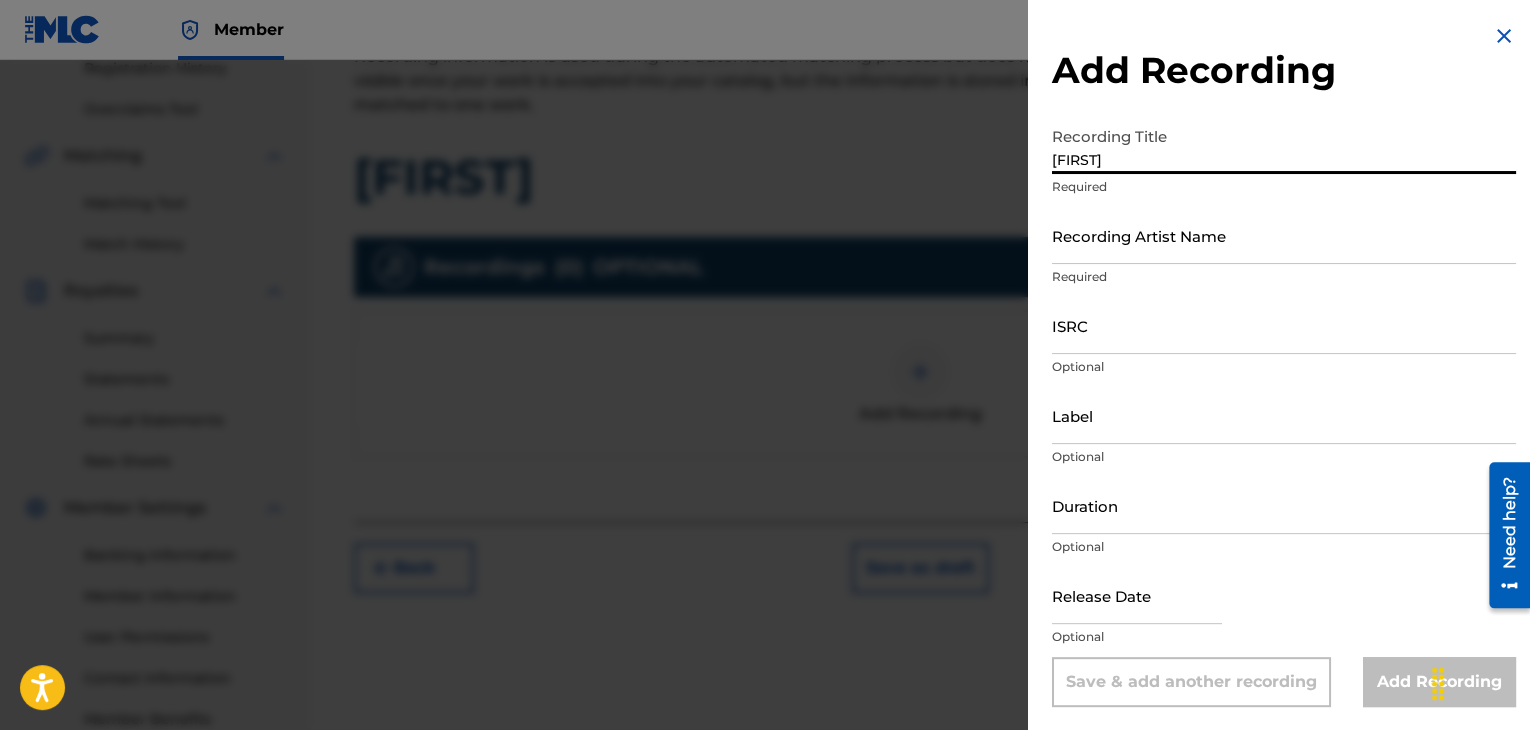 type on "[PRODUCT]" 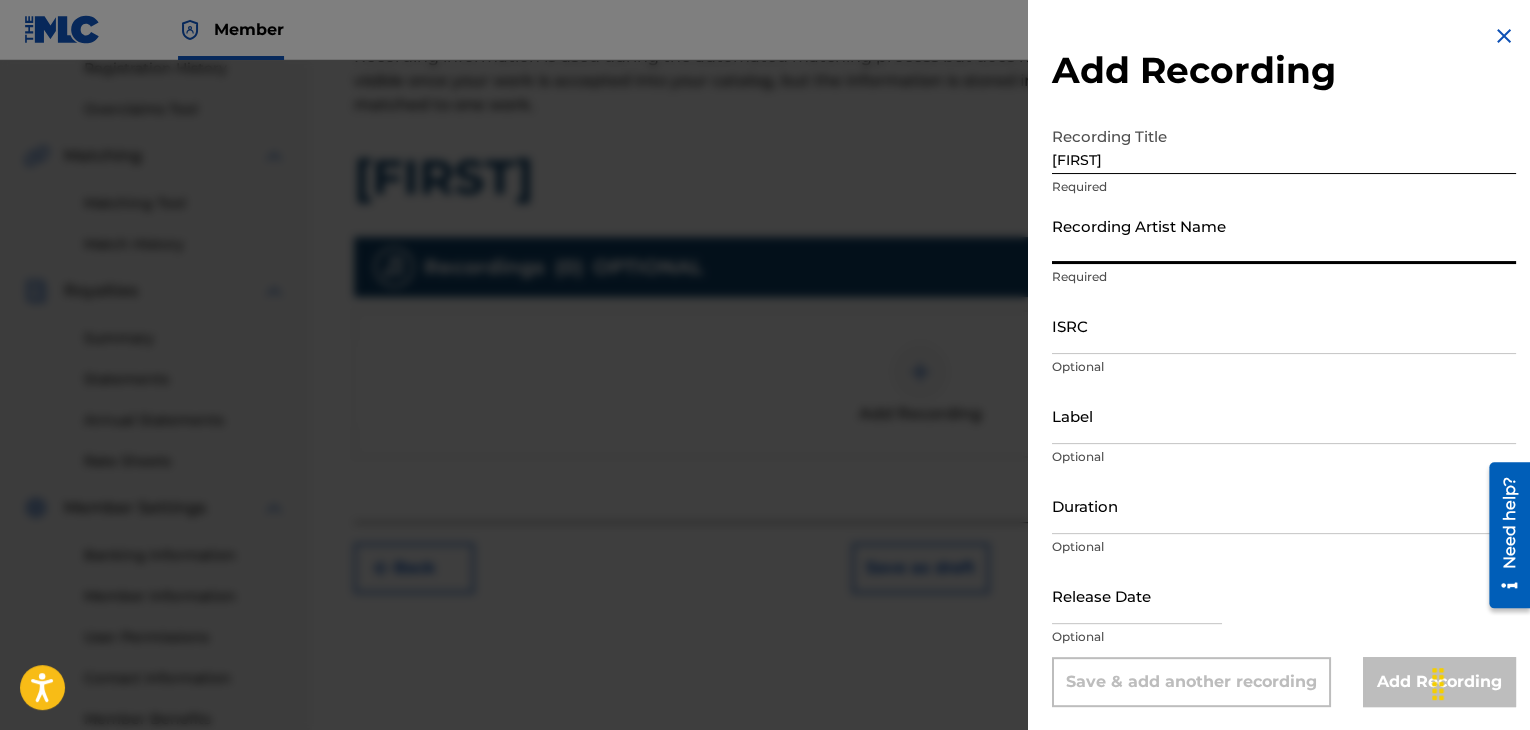 click on "Recording Artist Name" at bounding box center (1284, 235) 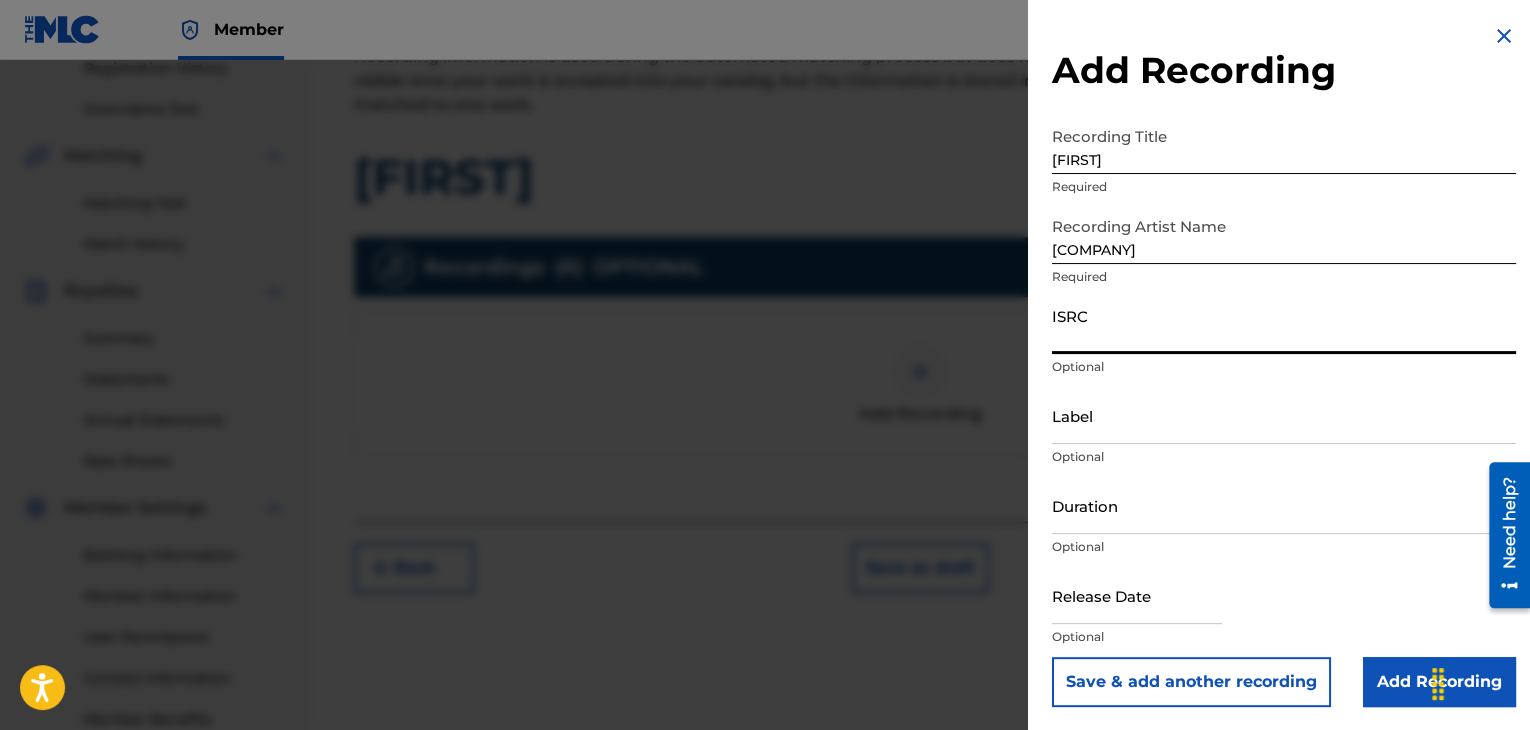 click on "ISRC" at bounding box center [1284, 325] 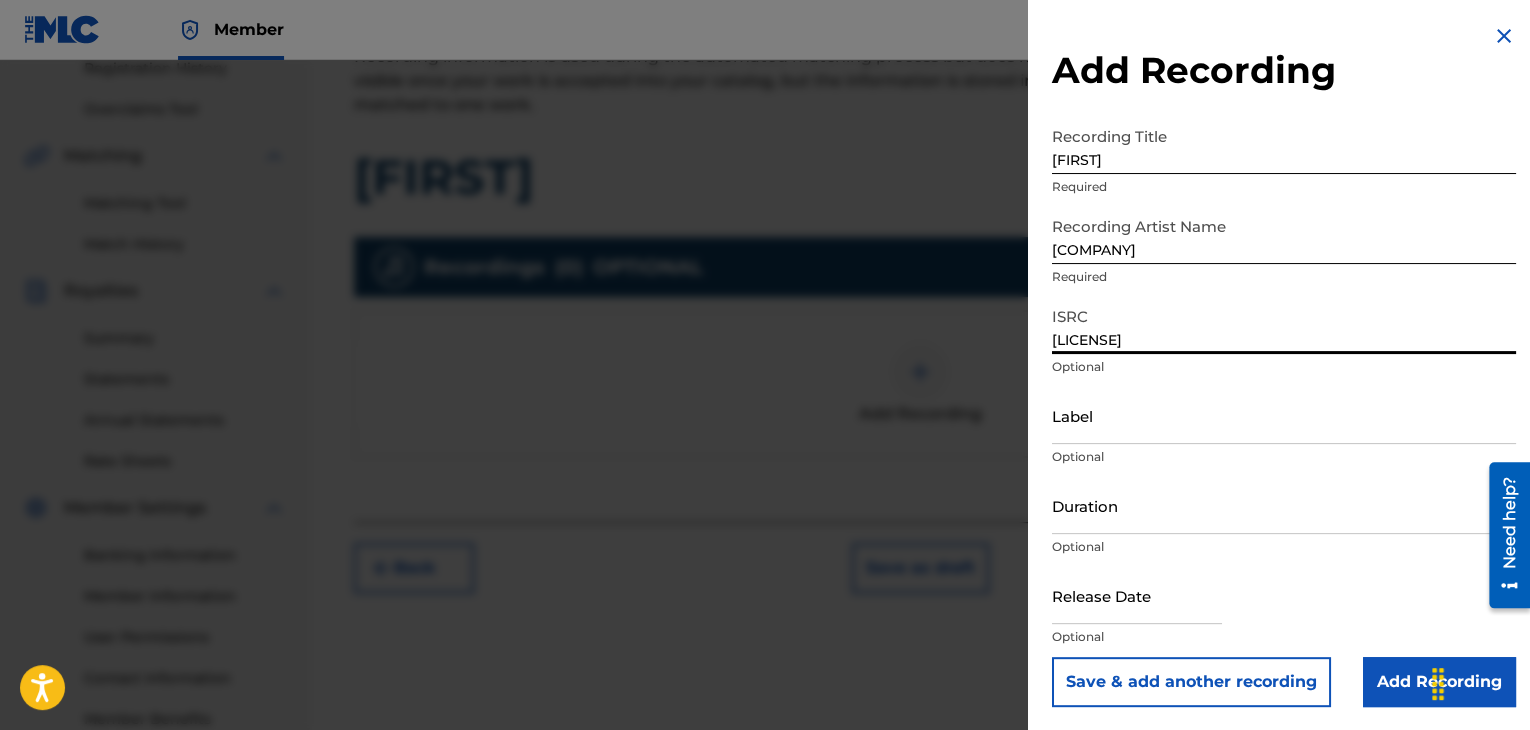 type on "QZFZ62361323" 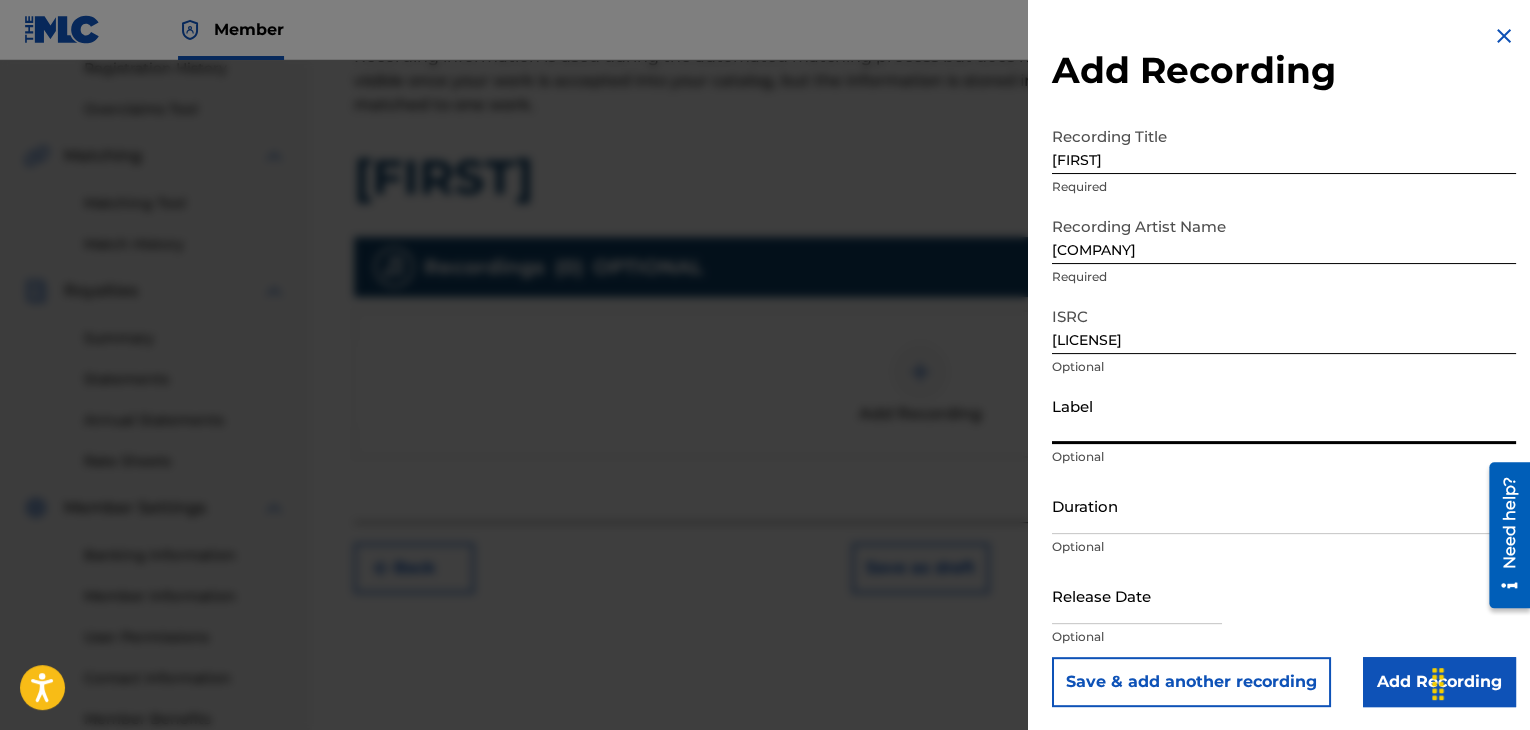 type on ".wav|Lab productions" 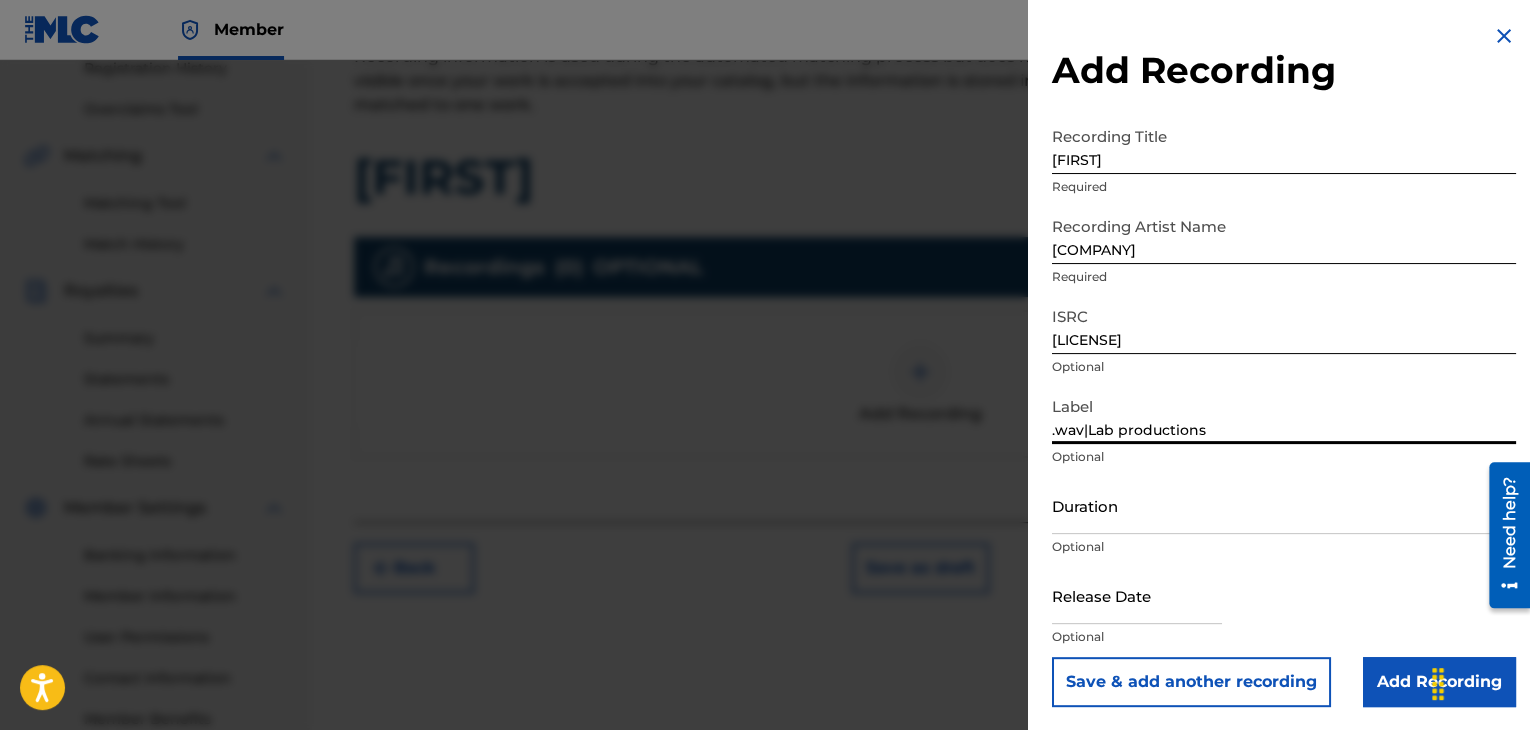 click on "Duration" at bounding box center [1284, 505] 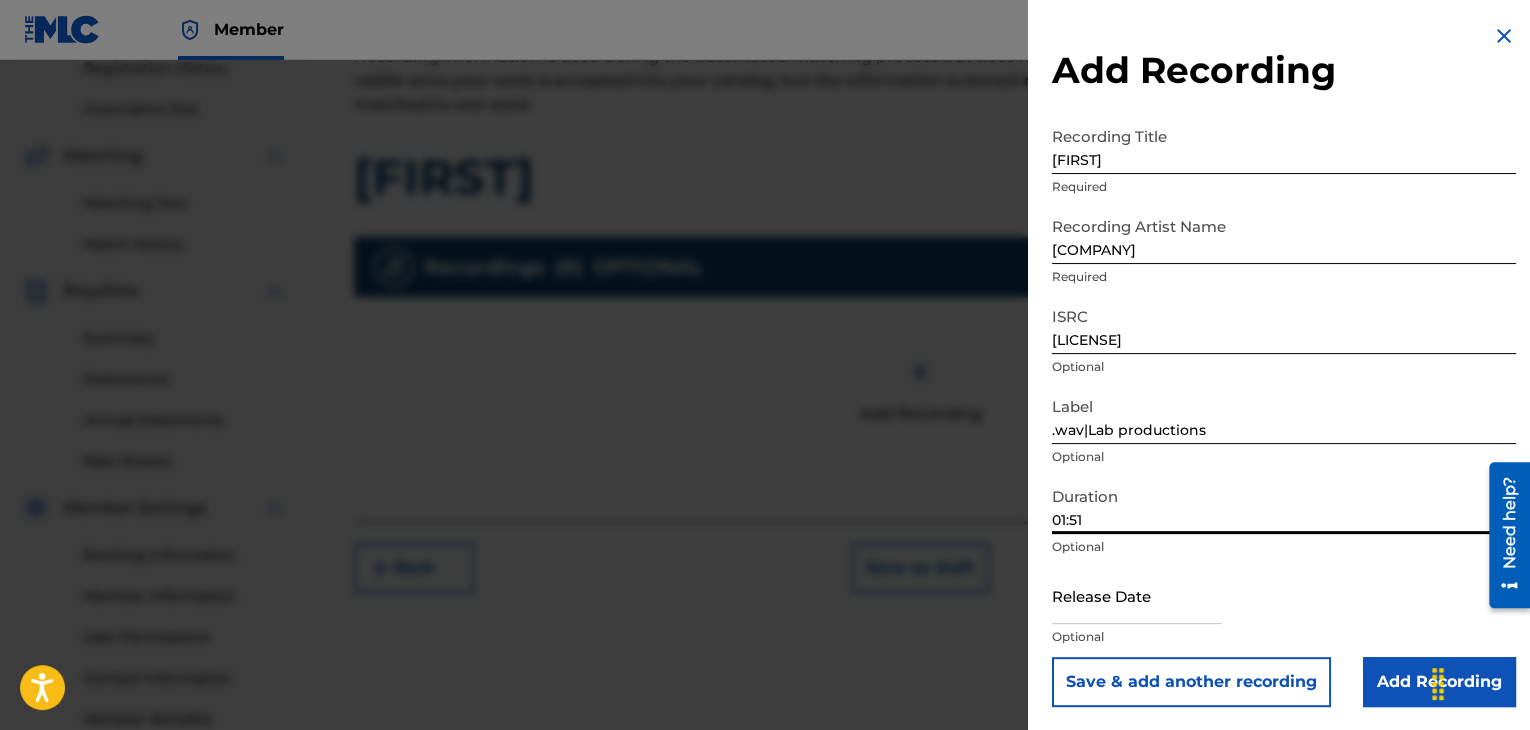type on "01:51" 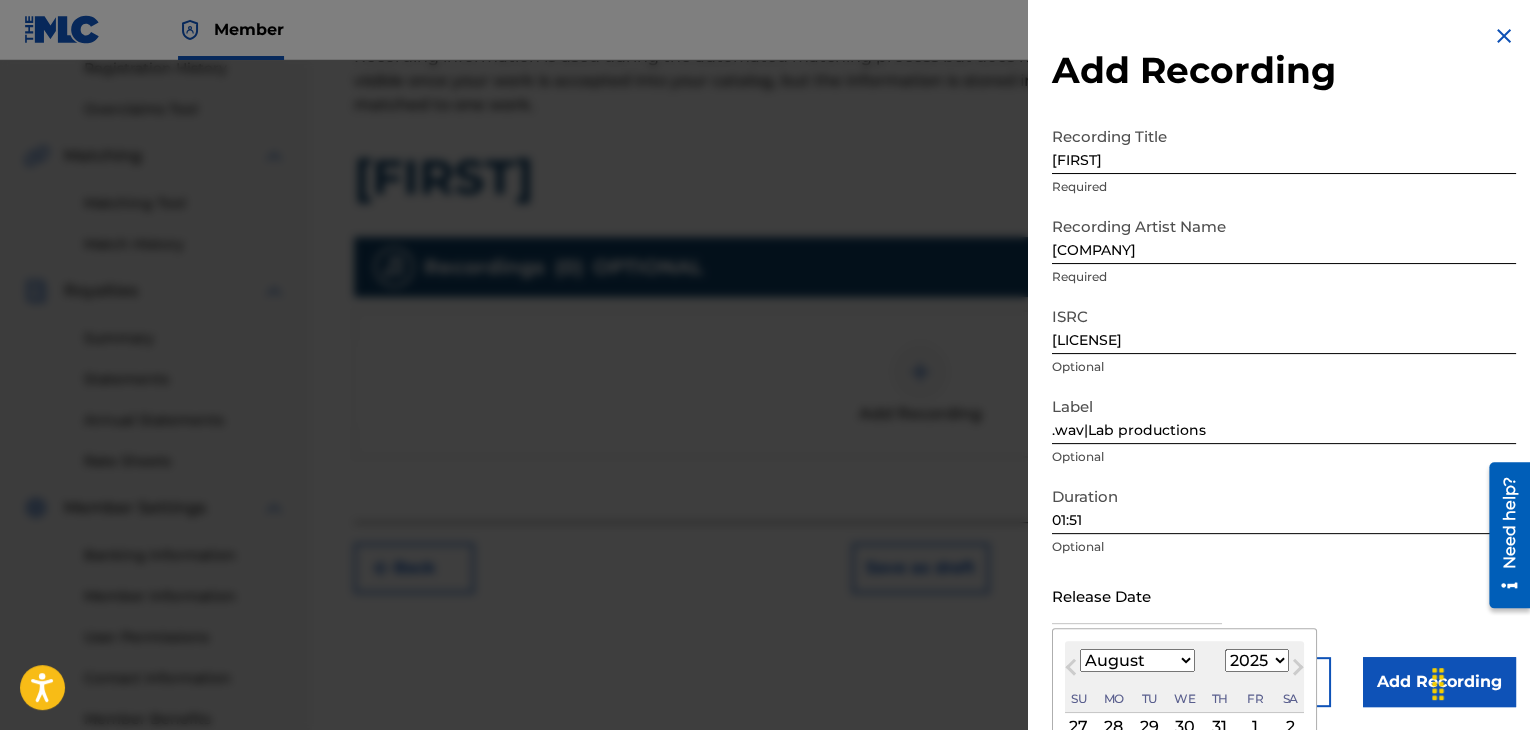 type on "[MONTH] [NUMBER] [YEAR]" 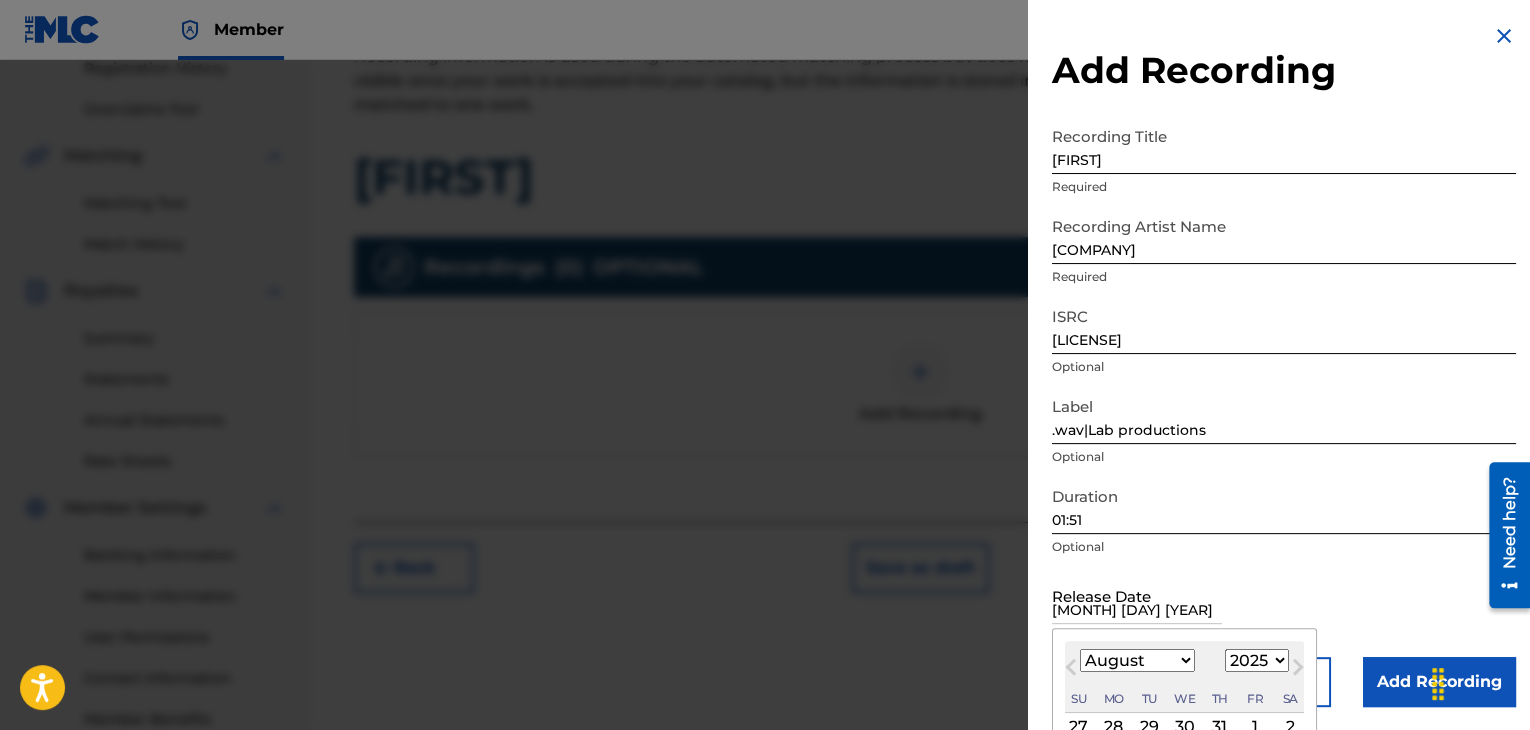 select on "0" 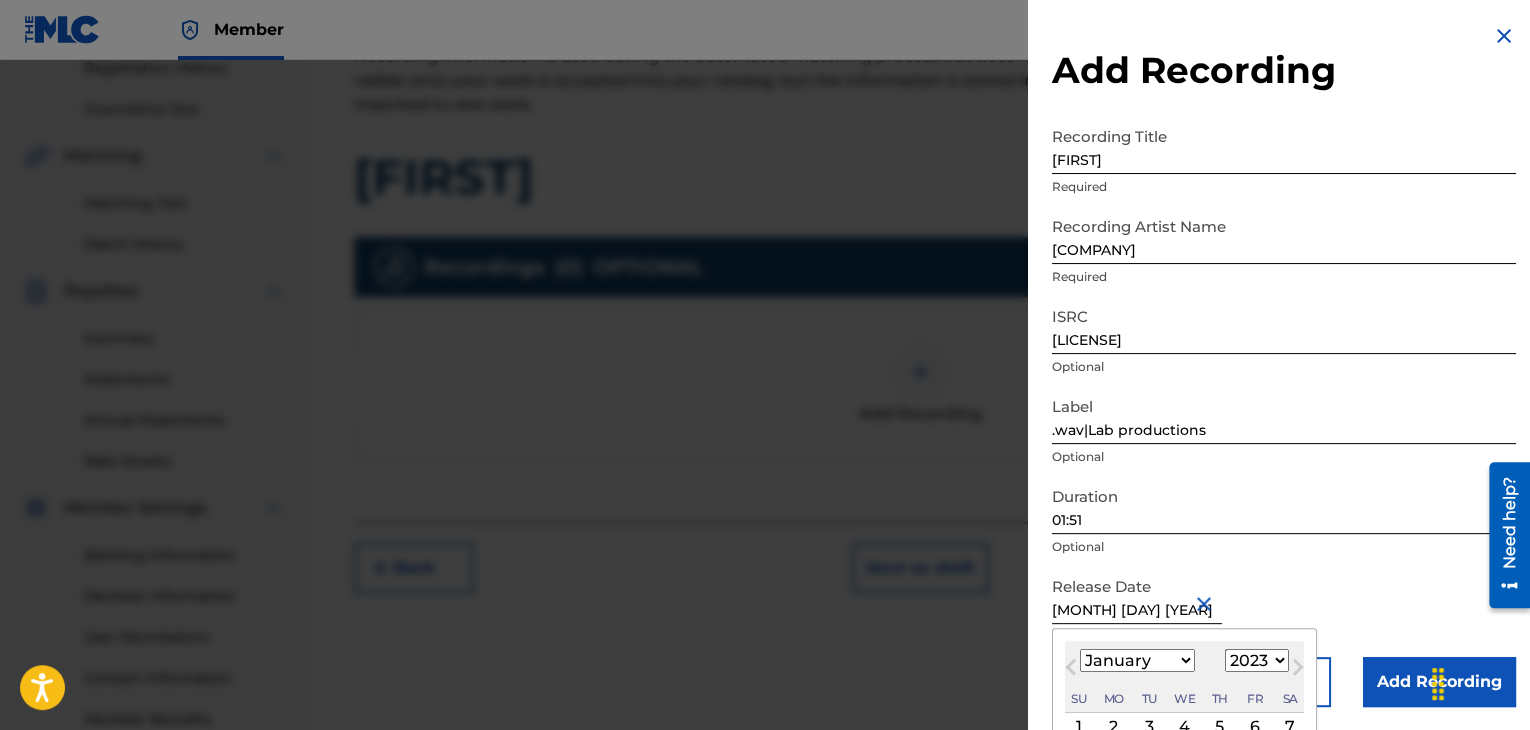 click on "Release Date January 20 2023 January 2023 Previous Month Next Month January 2023 January February March April May June July August September October November December 1899 1900 1901 1902 1903 1904 1905 1906 1907 1908 1909 1910 1911 1912 1913 1914 1915 1916 1917 1918 1919 1920 1921 1922 1923 1924 1925 1926 1927 1928 1929 1930 1931 1932 1933 1934 1935 1936 1937 1938 1939 1940 1941 1942 1943 1944 1945 1946 1947 1948 1949 1950 1951 1952 1953 1954 1955 1956 1957 1958 1959 1960 1961 1962 1963 1964 1965 1966 1967 1968 1969 1970 1971 1972 1973 1974 1975 1976 1977 1978 1979 1980 1981 1982 1983 1984 1985 1986 1987 1988 1989 1990 1991 1992 1993 1994 1995 1996 1997 1998 1999 2000 2001 2002 2003 2004 2005 2006 2007 2008 2009 2010 2011 2012 2013 2014 2015 2016 2017 2018 2019 2020 2021 2022 2023 2024 2025 2026 2027 2028 2029 2030 2031 2032 2033 2034 2035 2036 2037 2038 2039 2040 2041 2042 2043 2044 2045 2046 2047 2048 2049 2050 2051 2052 2053 2054 2055 2056 2057 2058 2059 2060 2061 2062 2063 2064 2065 2066 2067 2068 2069 Su" at bounding box center [1284, 612] 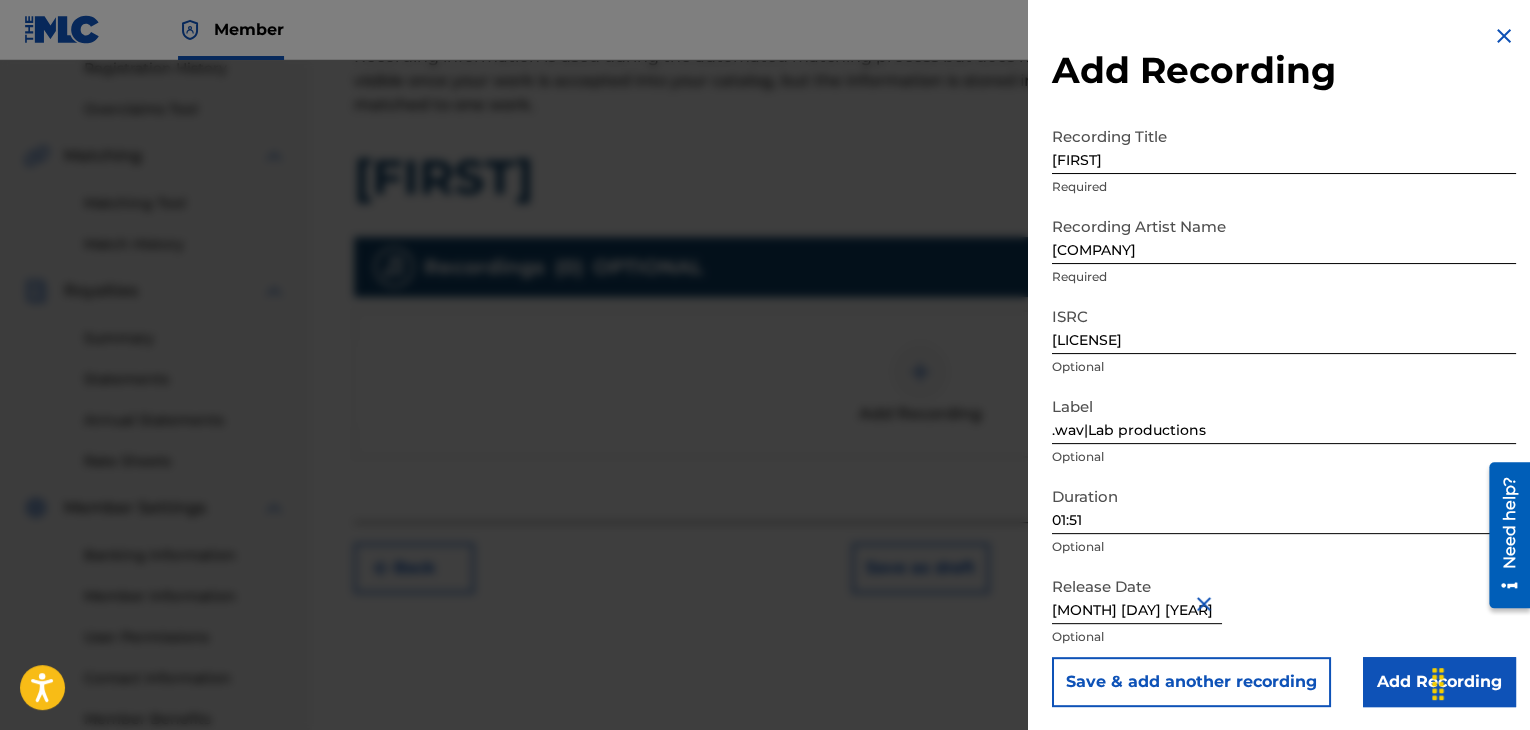 scroll, scrollTop: 1, scrollLeft: 0, axis: vertical 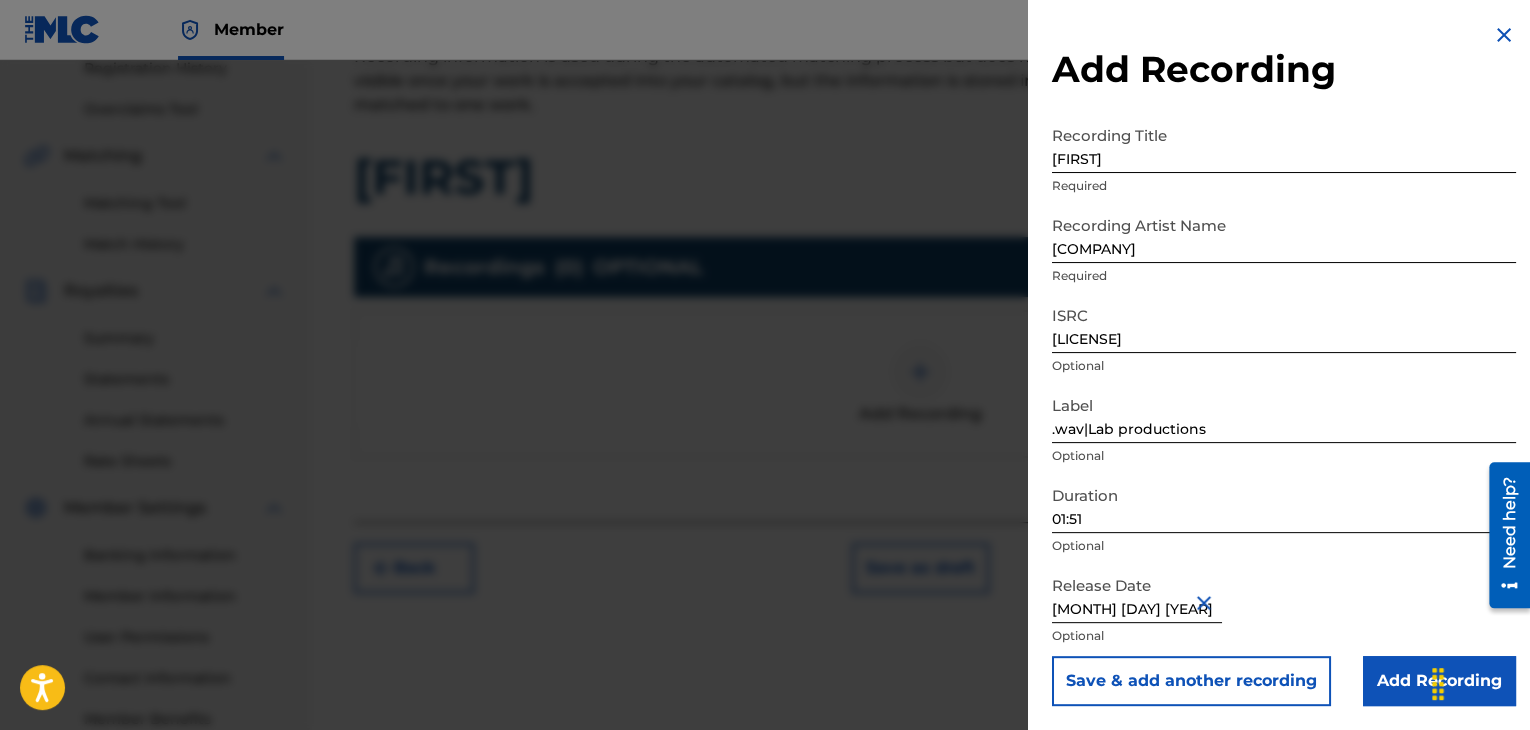 click on "Add Recording" at bounding box center [1439, 681] 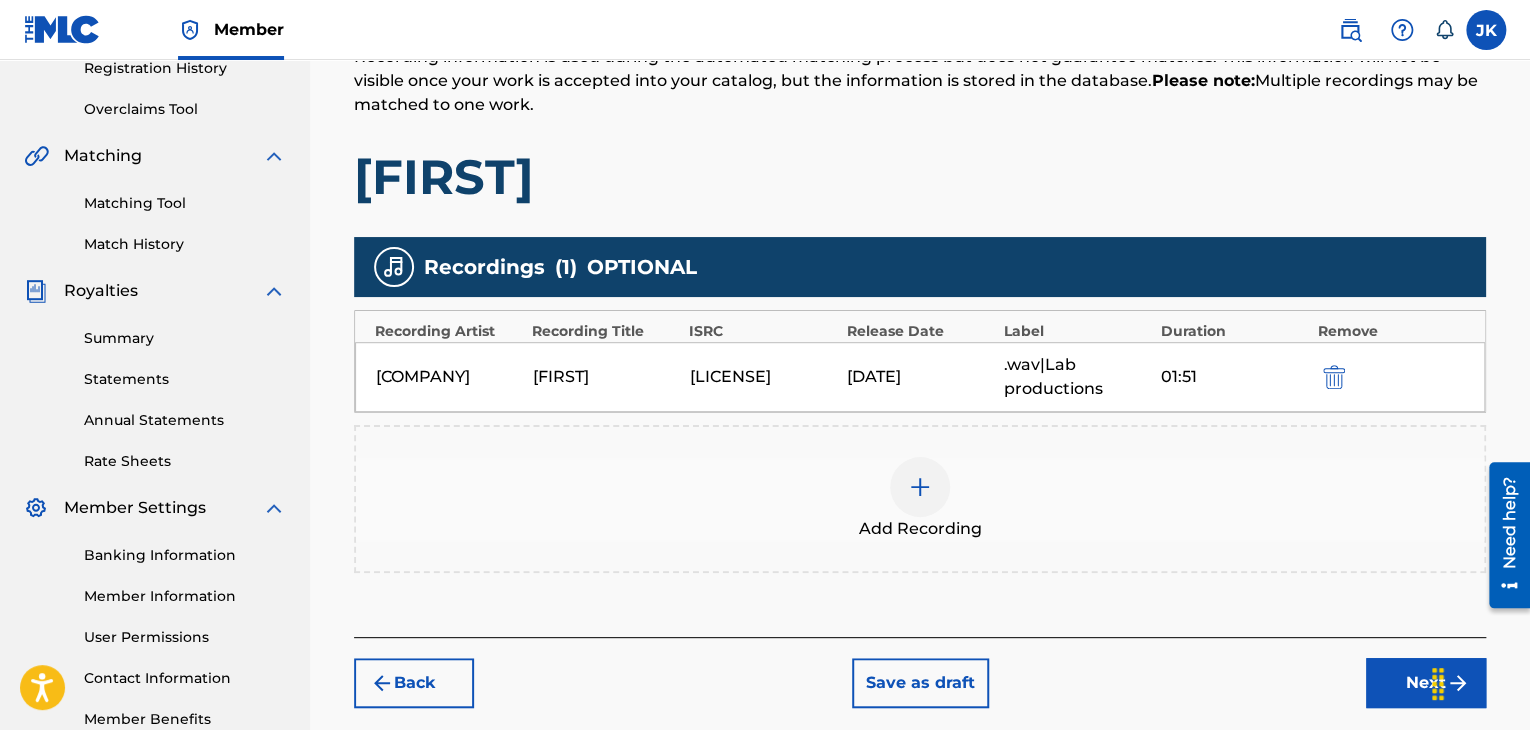 click on "Next" at bounding box center [1426, 683] 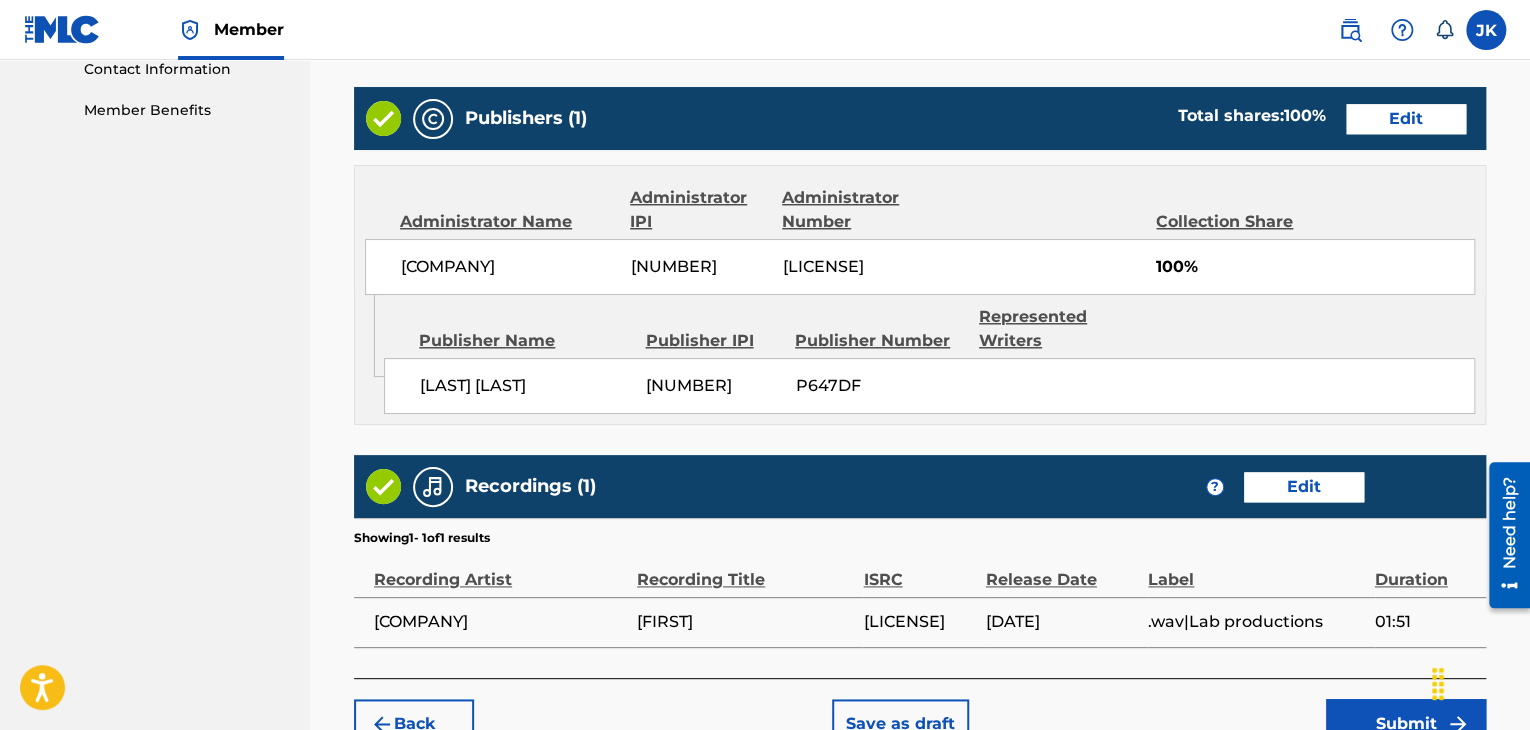 scroll, scrollTop: 1090, scrollLeft: 0, axis: vertical 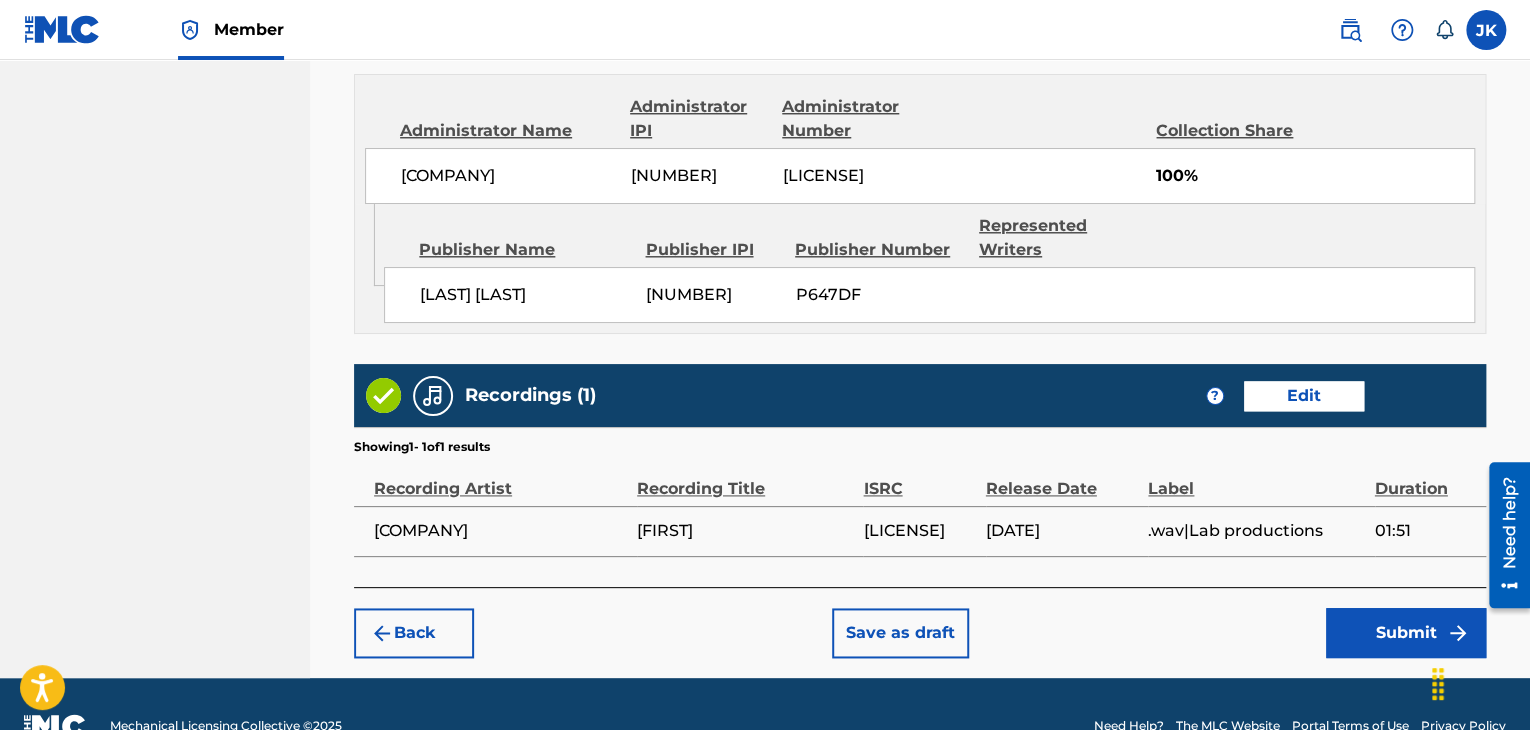 click on "Submit" at bounding box center [1406, 633] 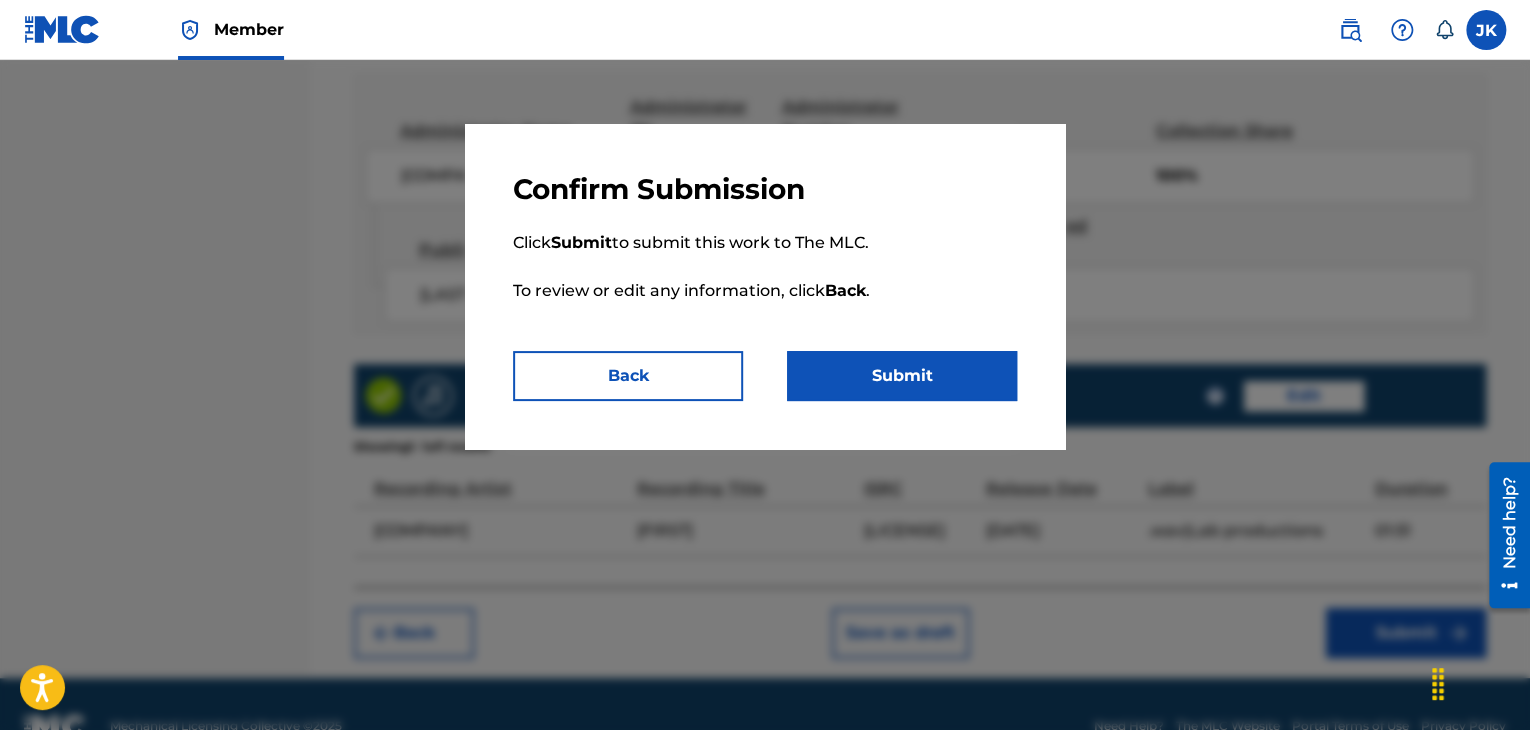 click on "Submit" at bounding box center (902, 376) 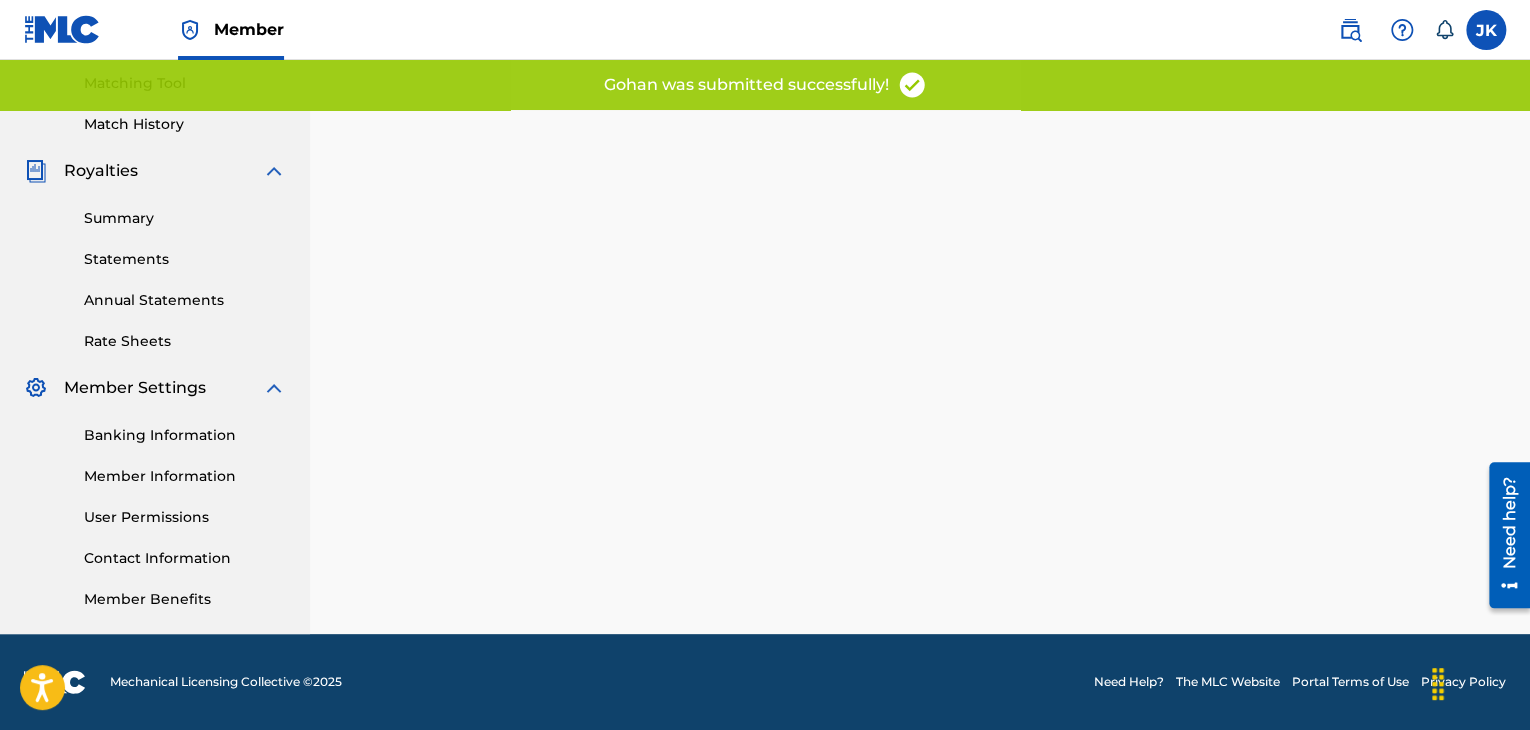 scroll, scrollTop: 0, scrollLeft: 0, axis: both 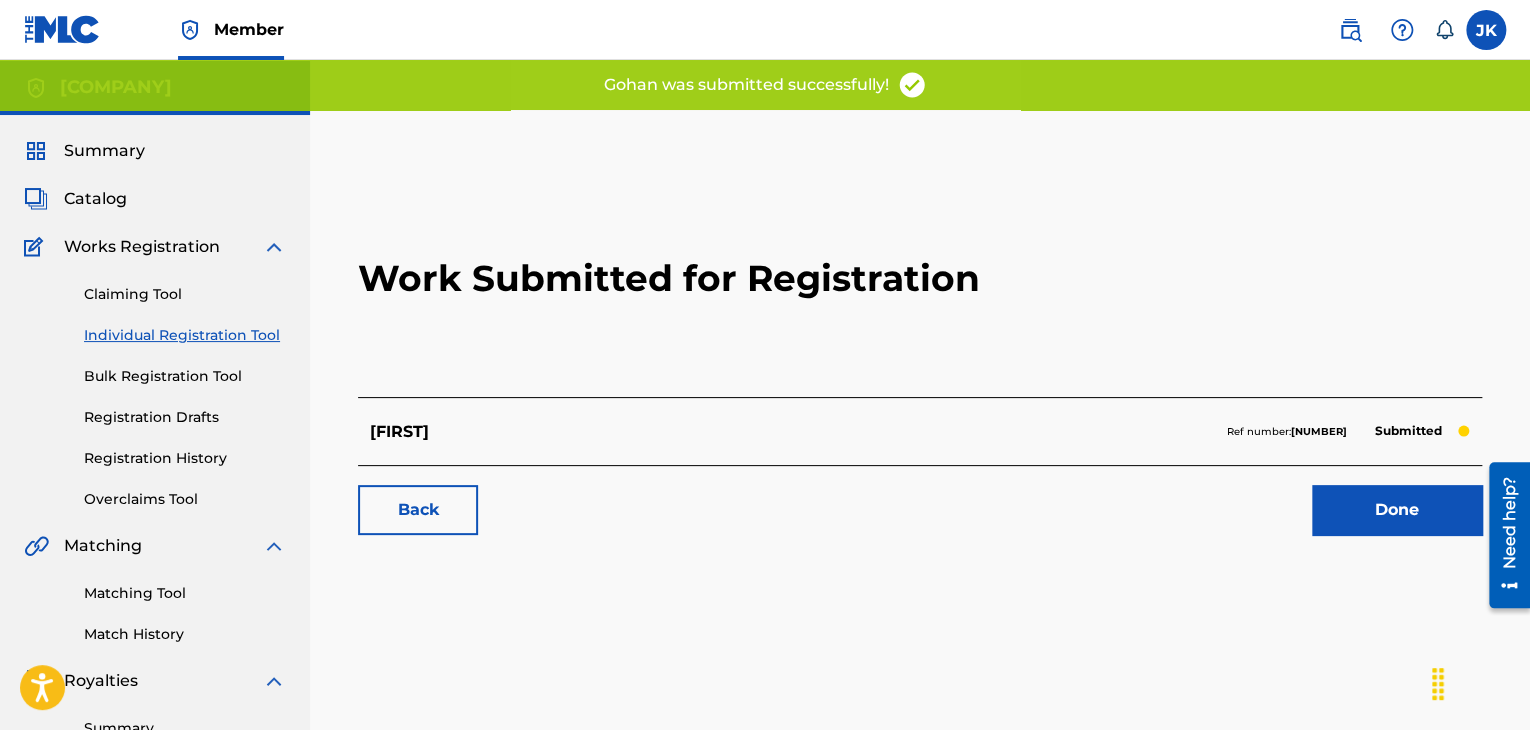 click on "Done" at bounding box center [1397, 510] 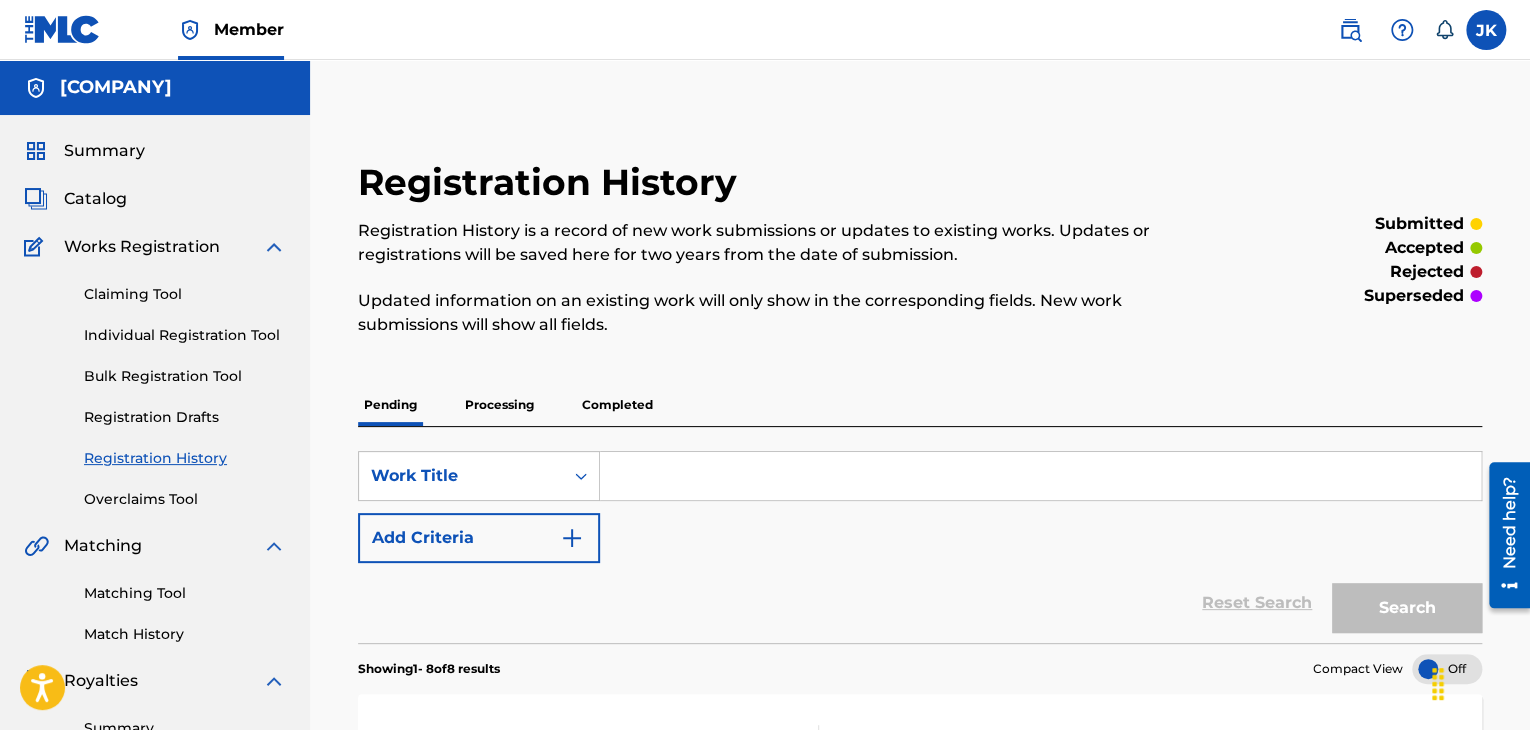 click on "Individual Registration Tool" at bounding box center [185, 335] 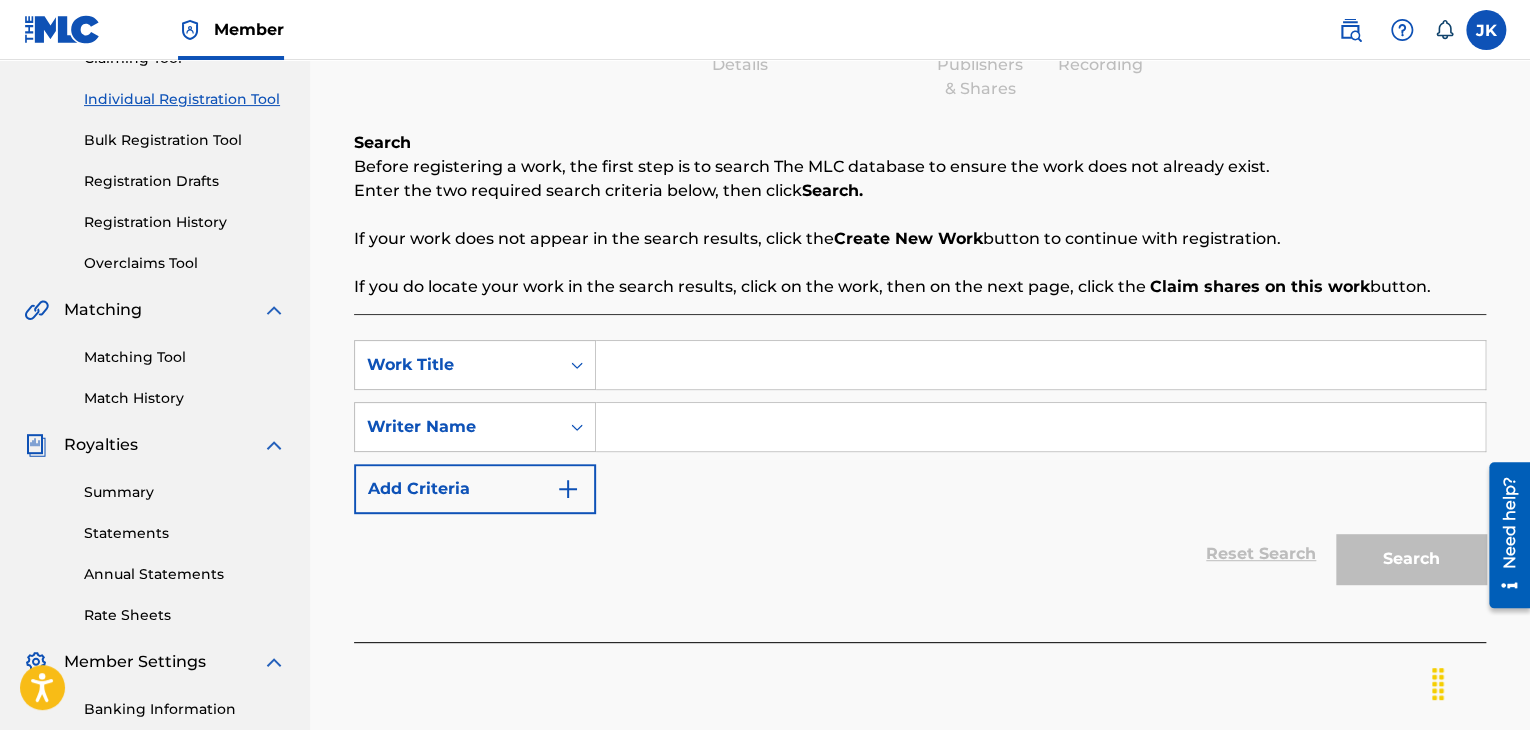 scroll, scrollTop: 300, scrollLeft: 0, axis: vertical 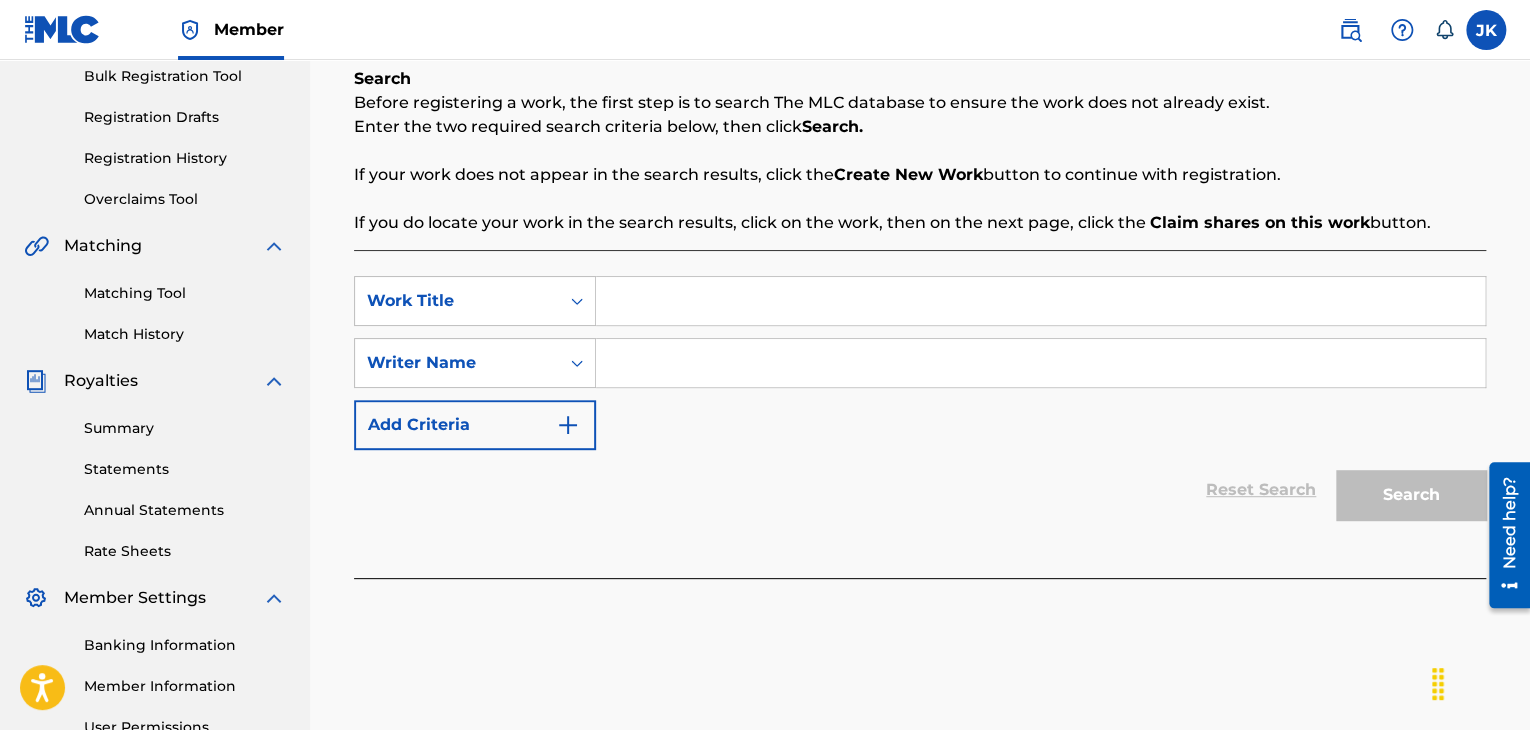 click at bounding box center (1040, 301) 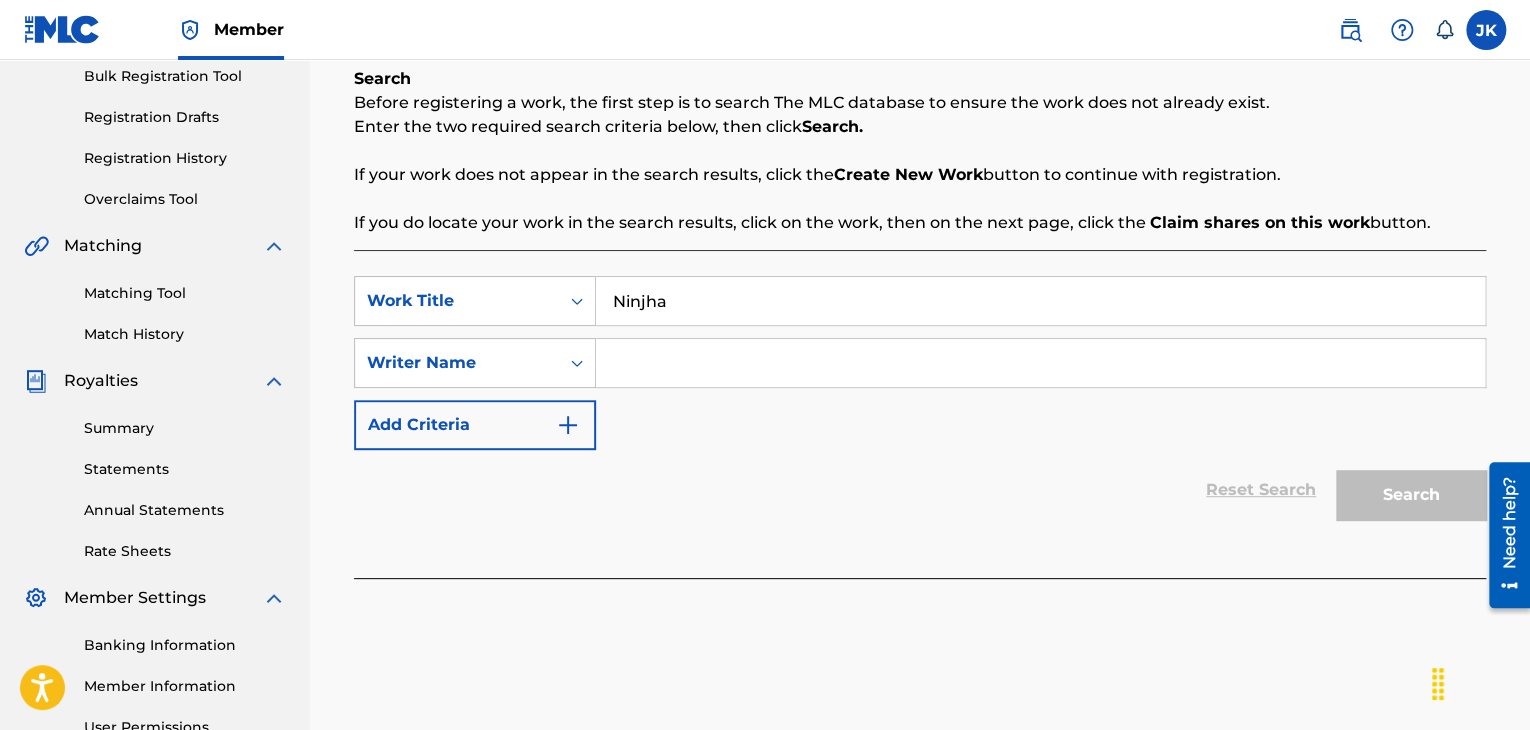 type on "[PRODUCT]" 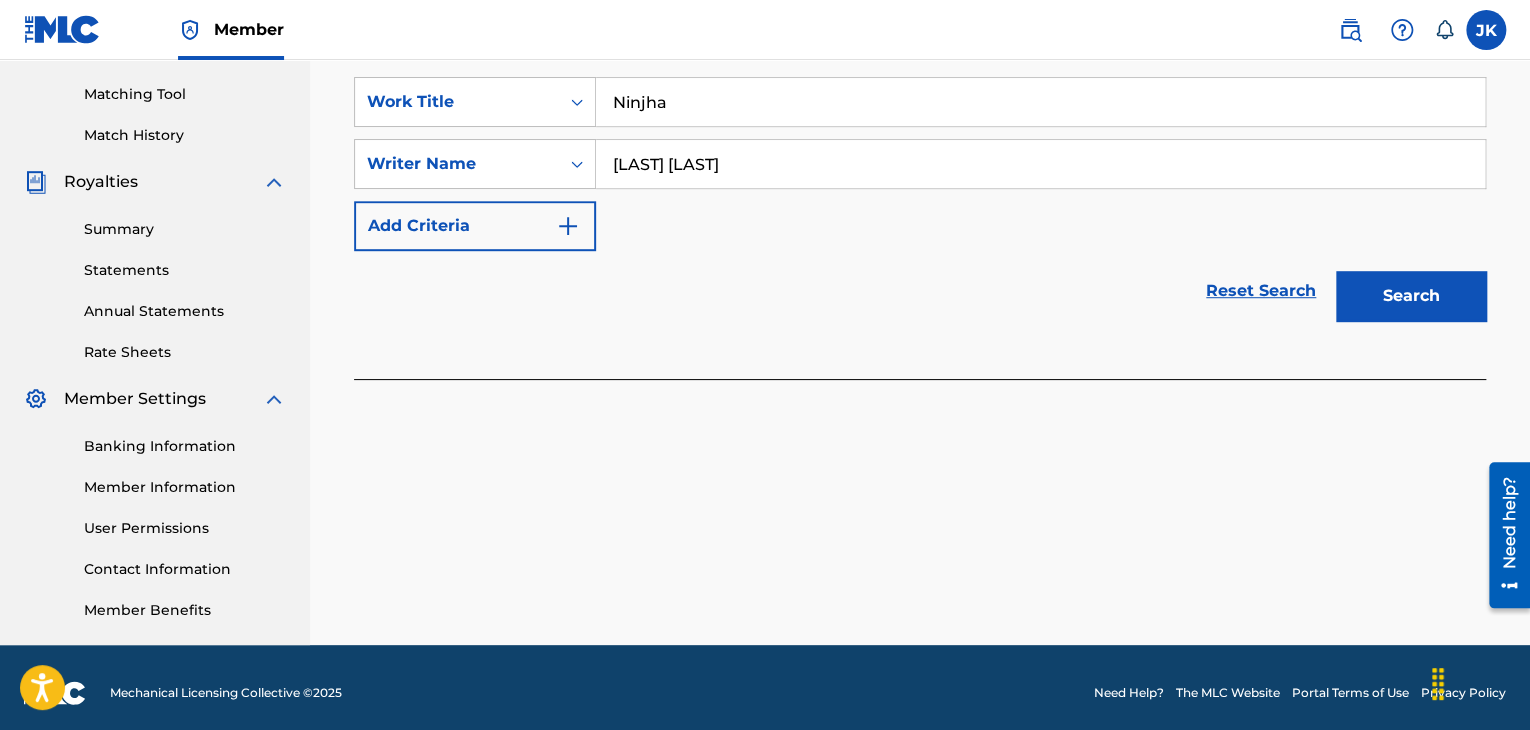 scroll, scrollTop: 500, scrollLeft: 0, axis: vertical 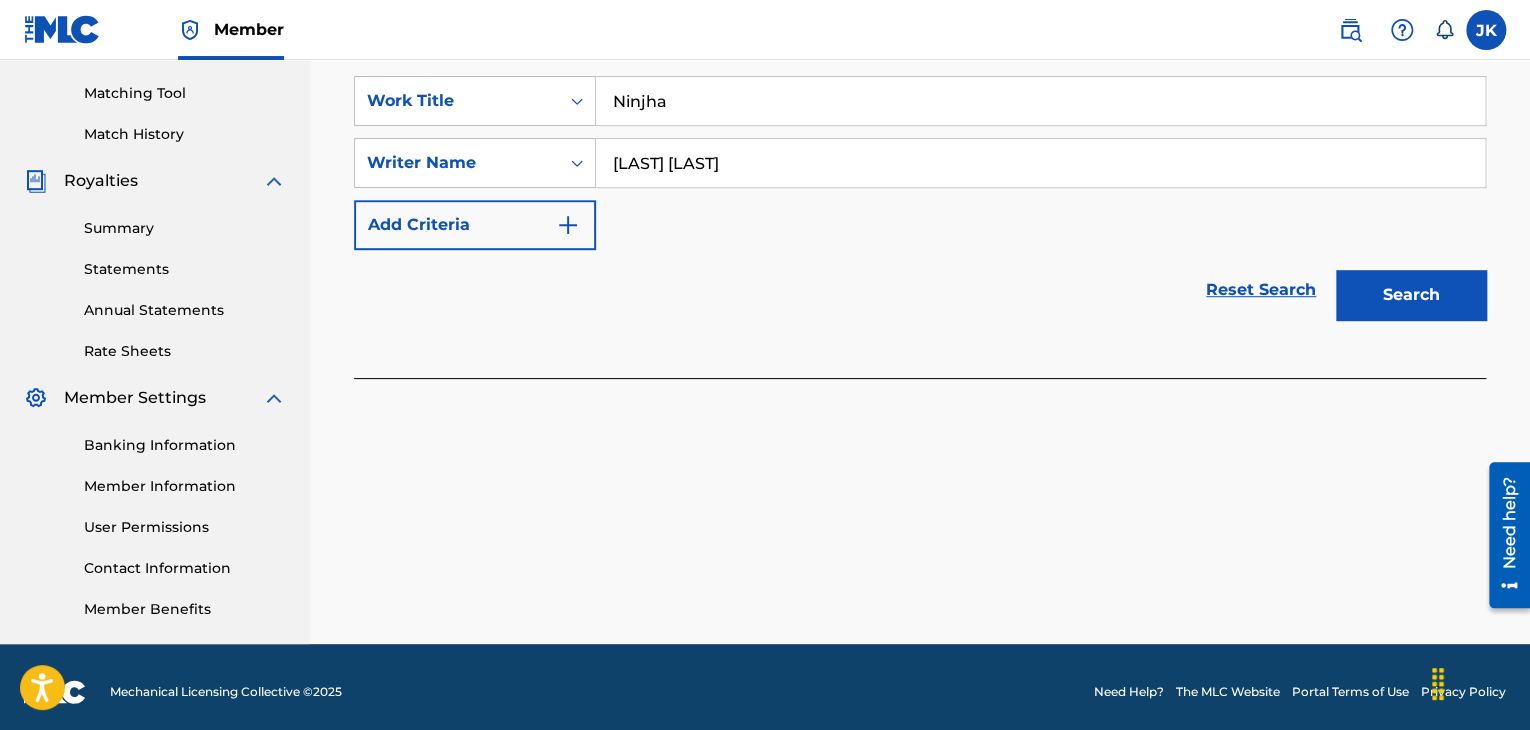 click on "Search" at bounding box center [1411, 295] 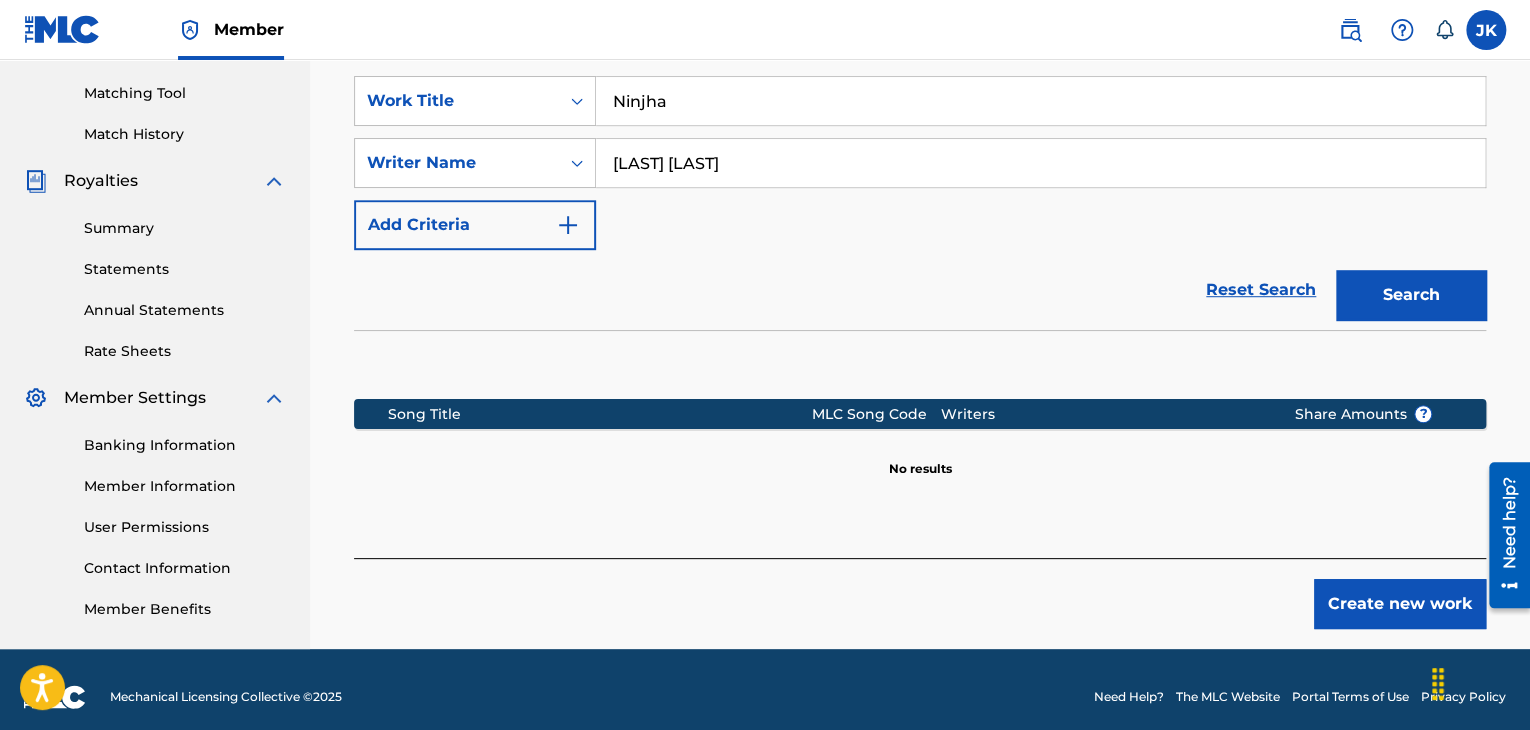 click on "Create new work" at bounding box center (1400, 604) 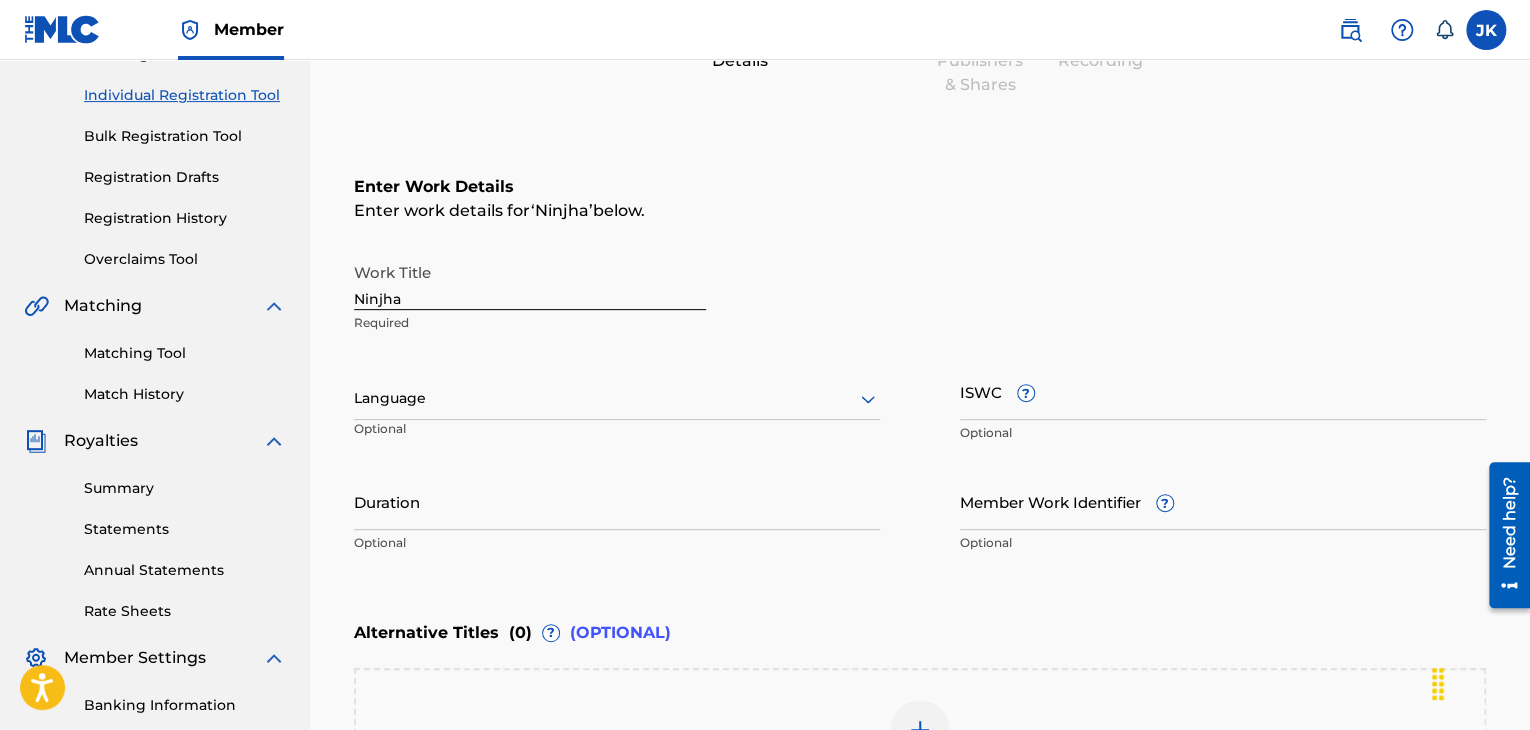 scroll, scrollTop: 200, scrollLeft: 0, axis: vertical 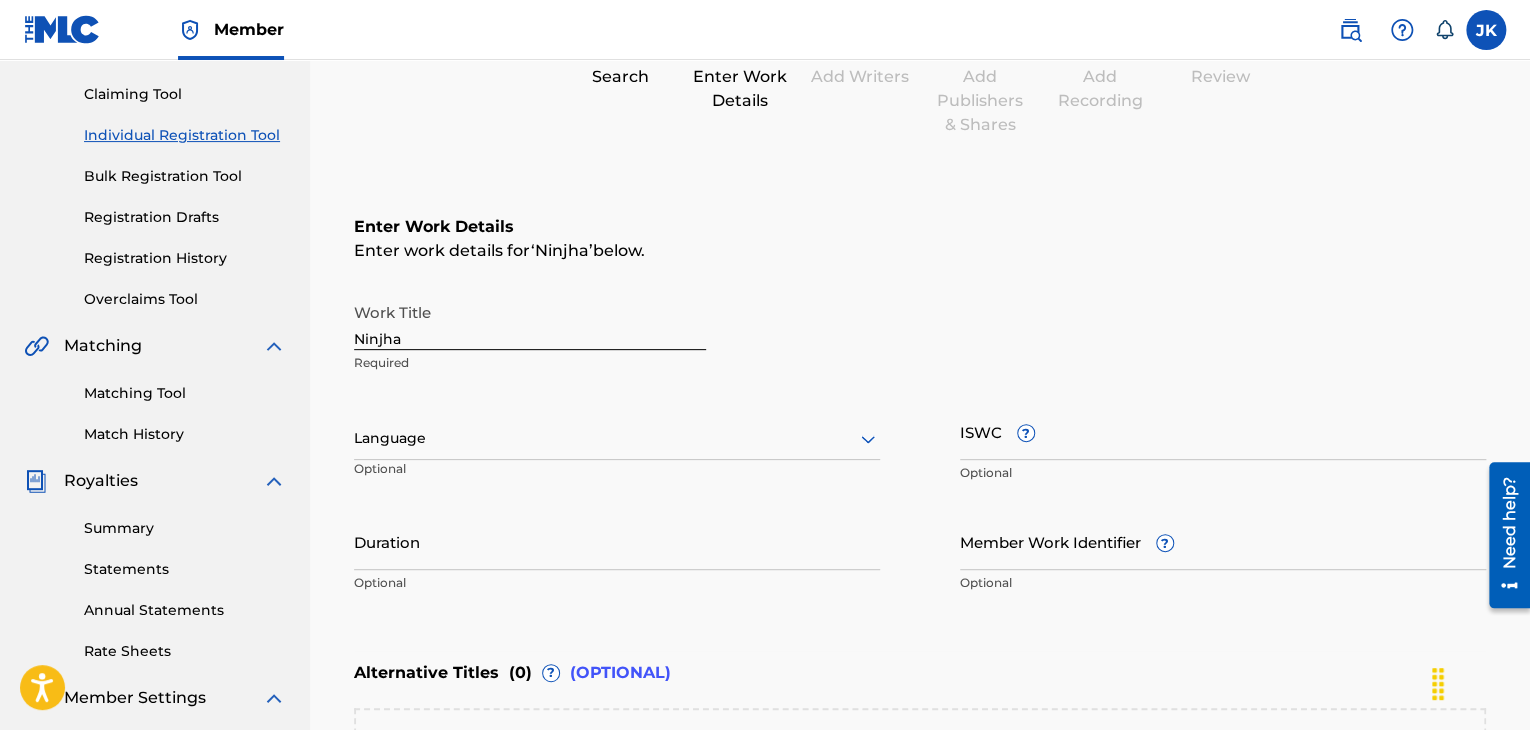 click 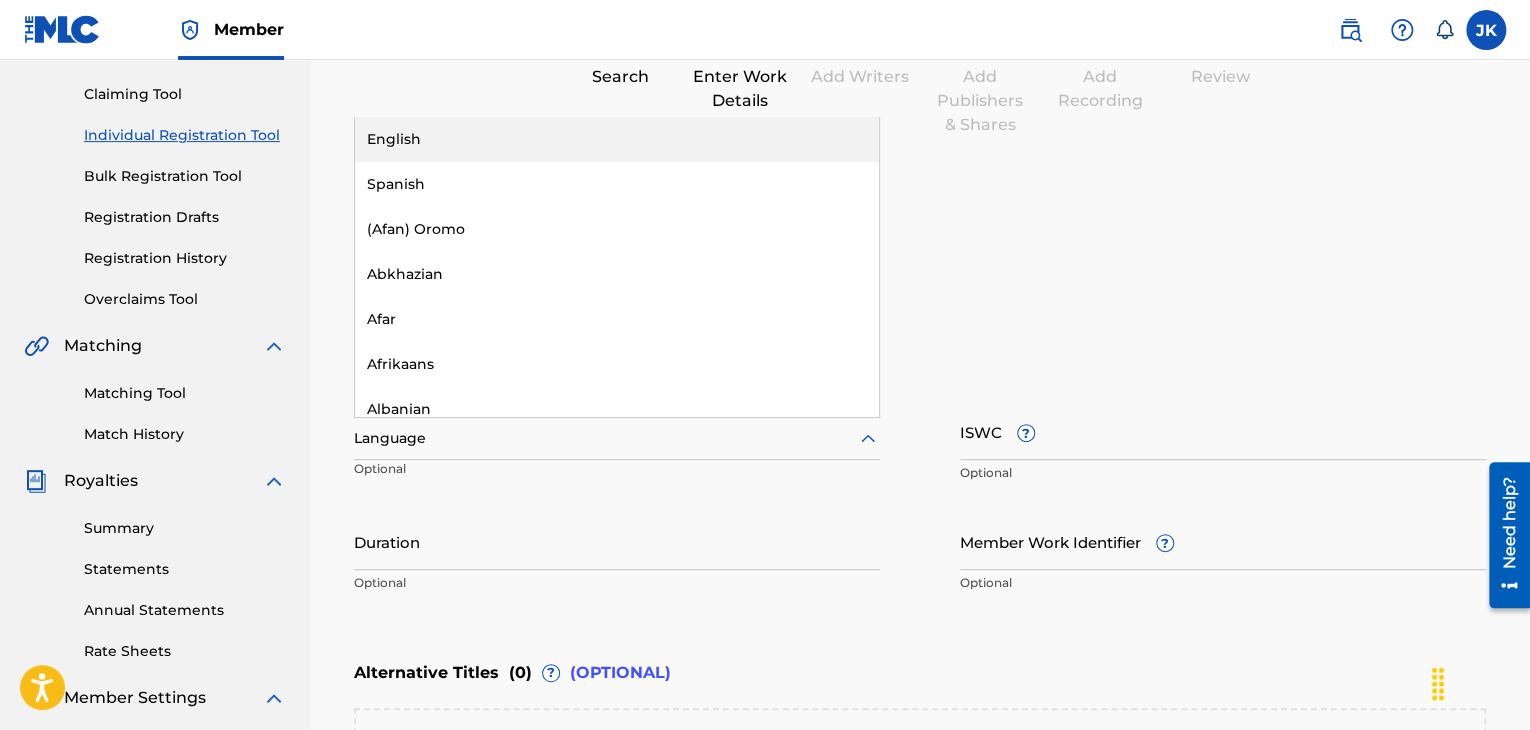 click on "English" at bounding box center (617, 139) 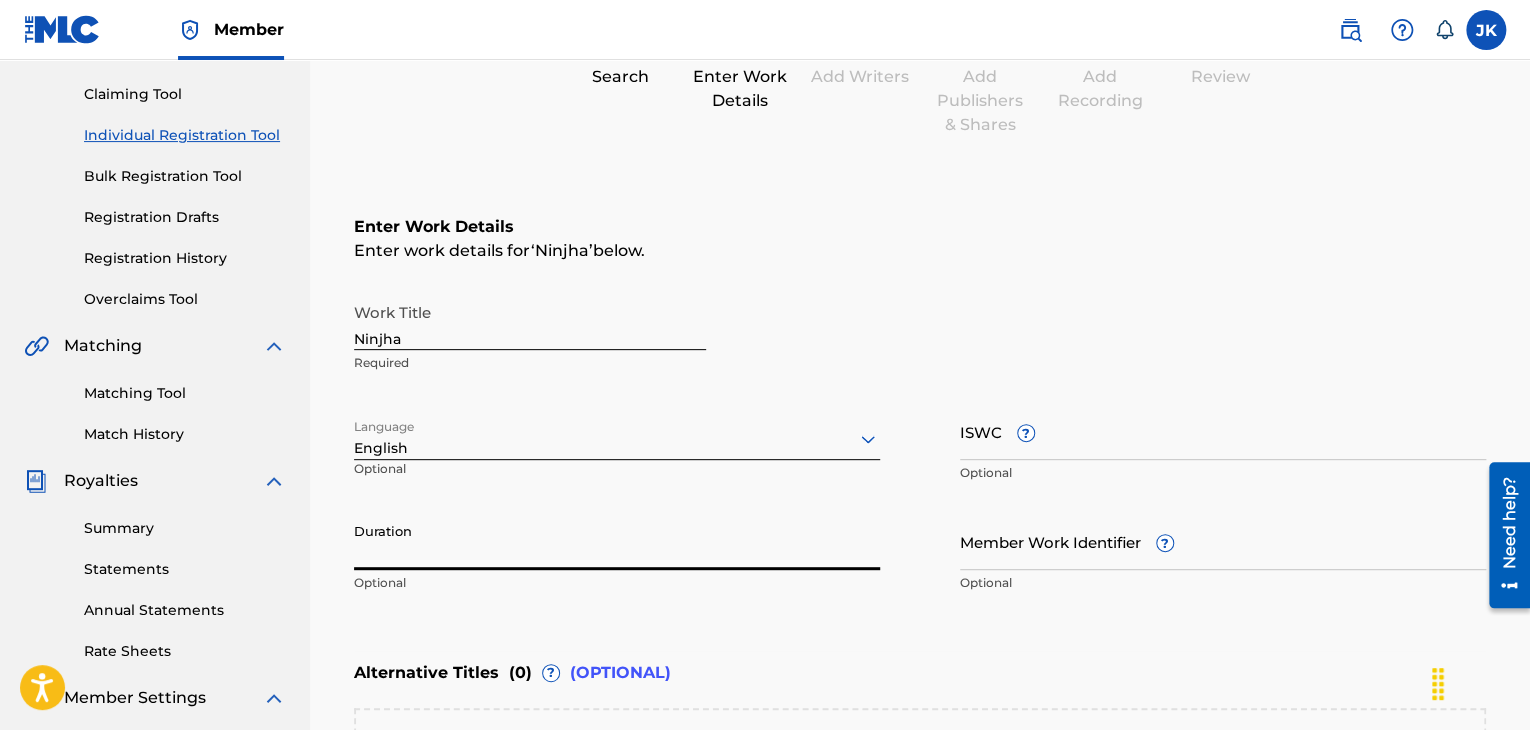 click on "Duration" at bounding box center (617, 541) 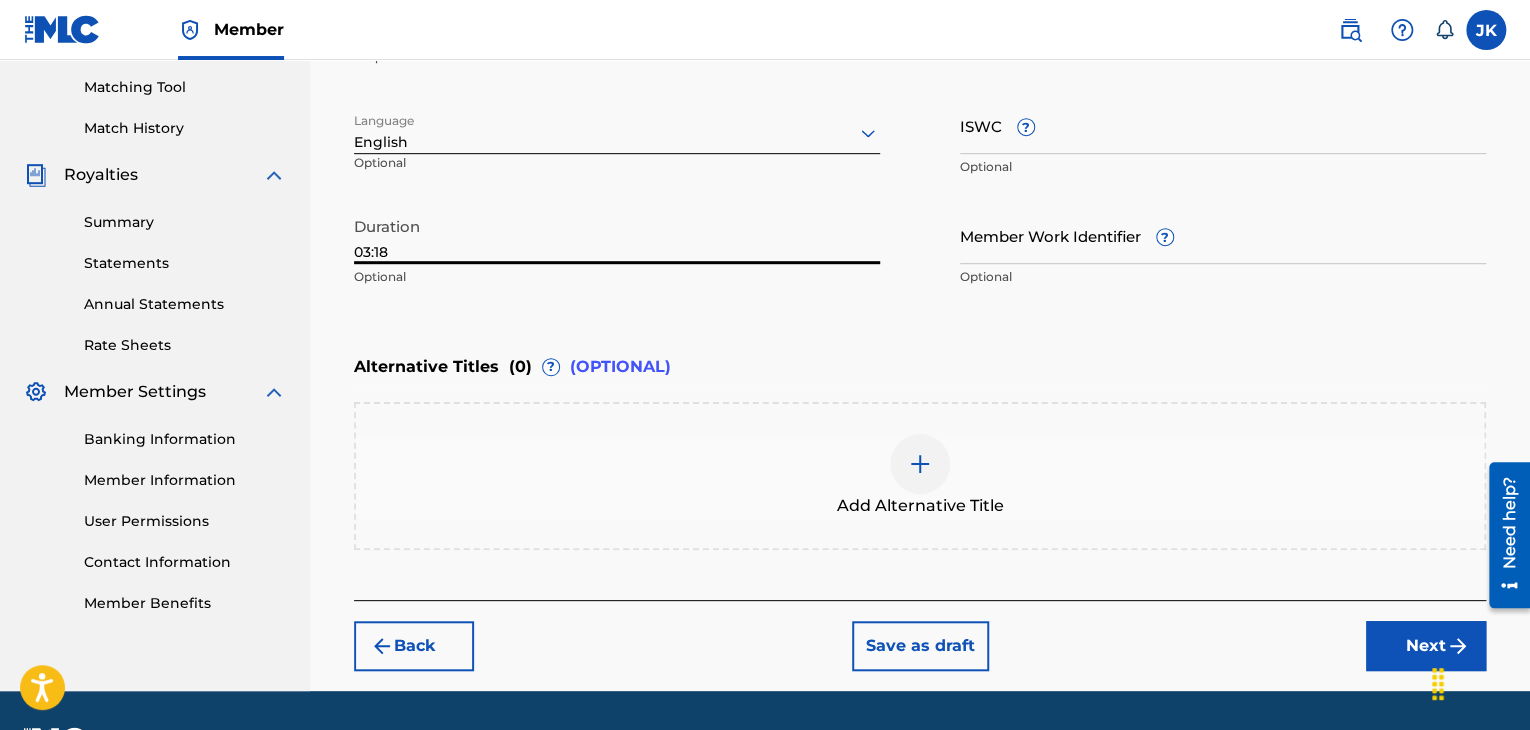 scroll, scrollTop: 561, scrollLeft: 0, axis: vertical 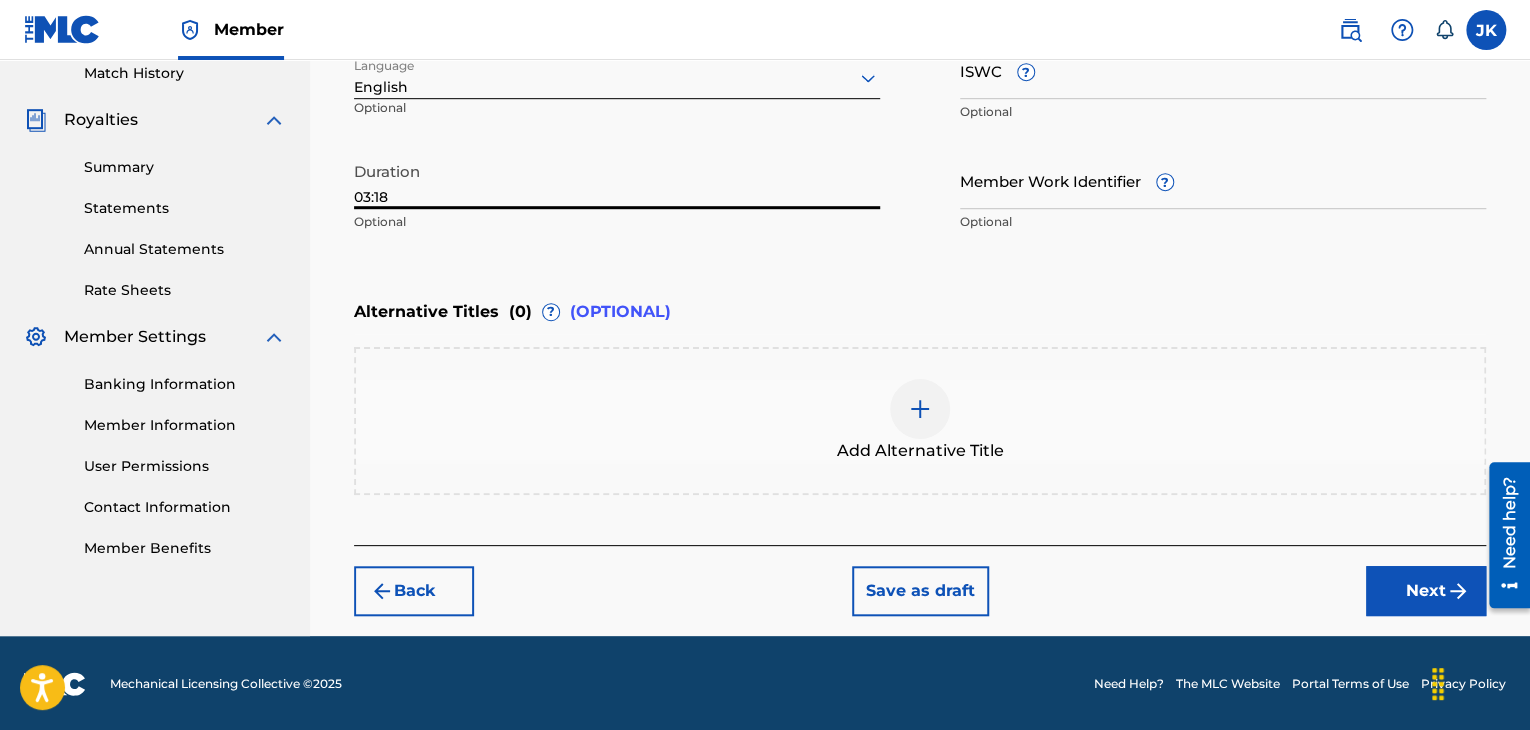 type on "03:18" 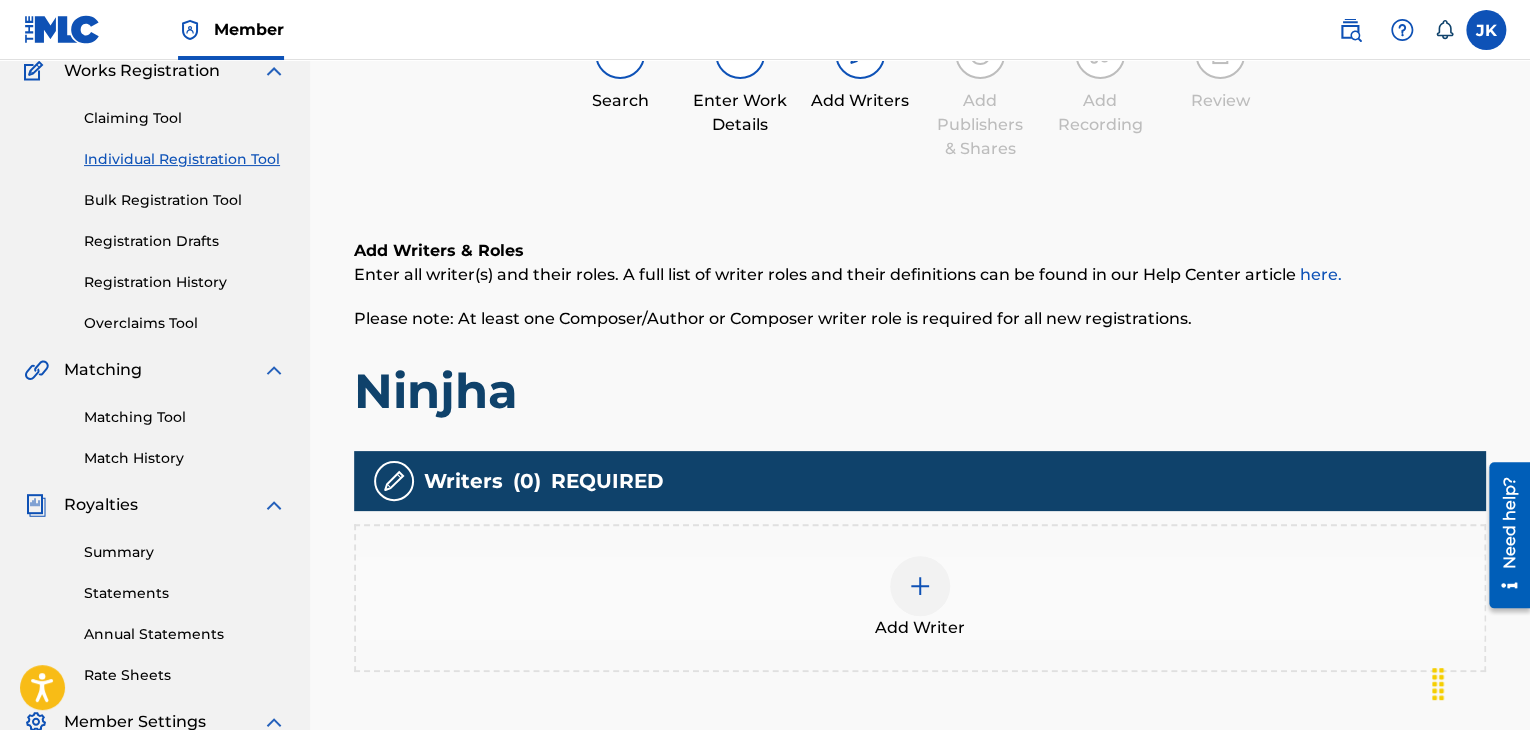 scroll, scrollTop: 290, scrollLeft: 0, axis: vertical 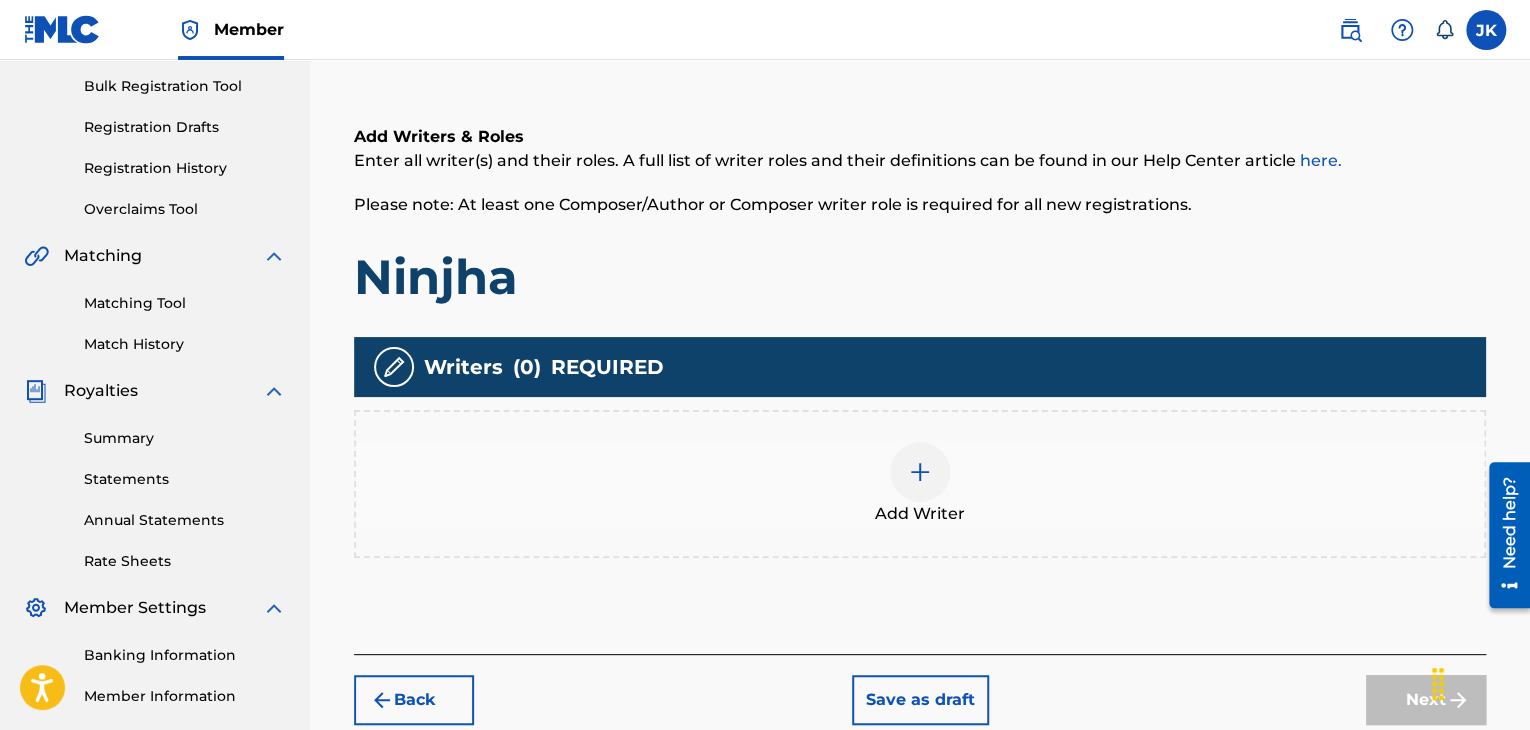 click at bounding box center [920, 472] 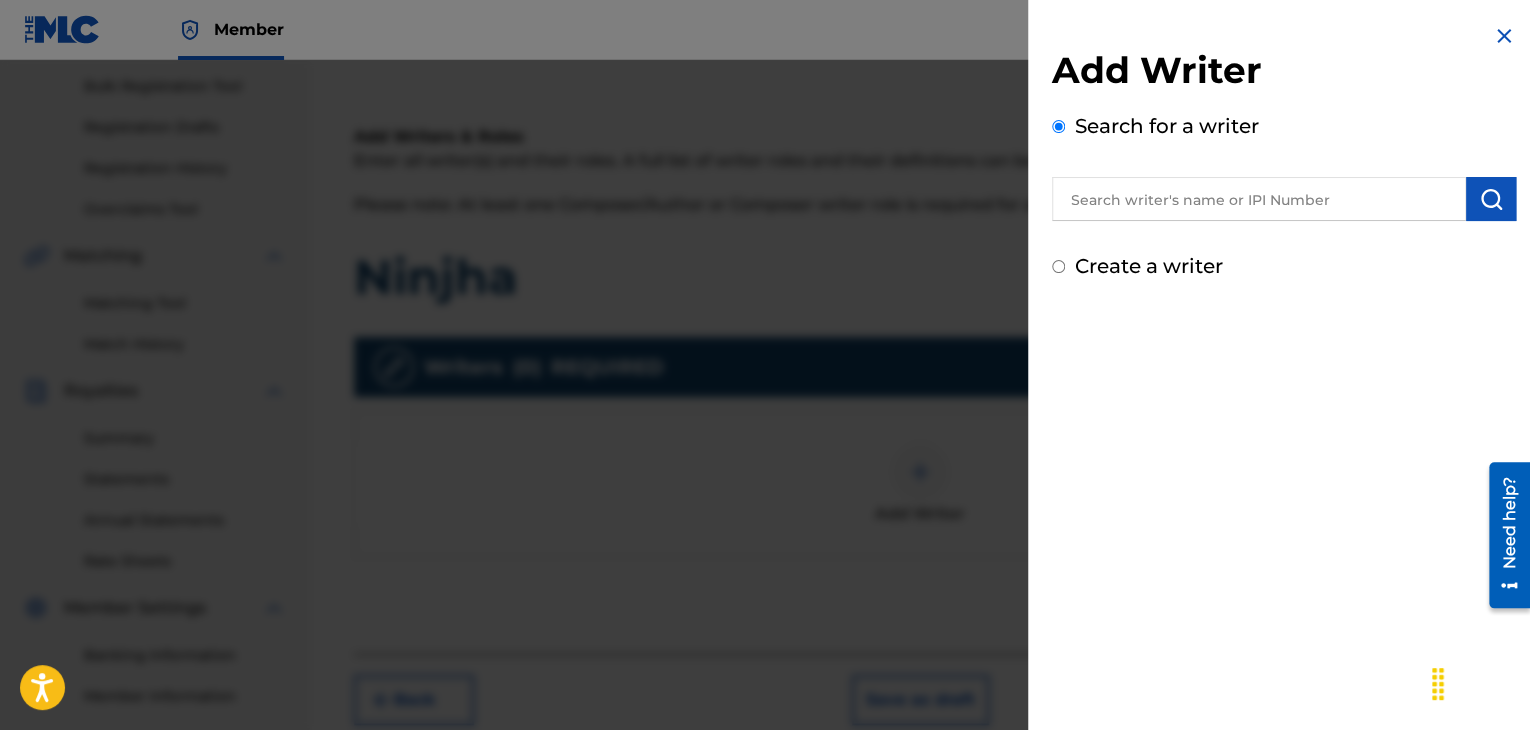 click at bounding box center [1259, 199] 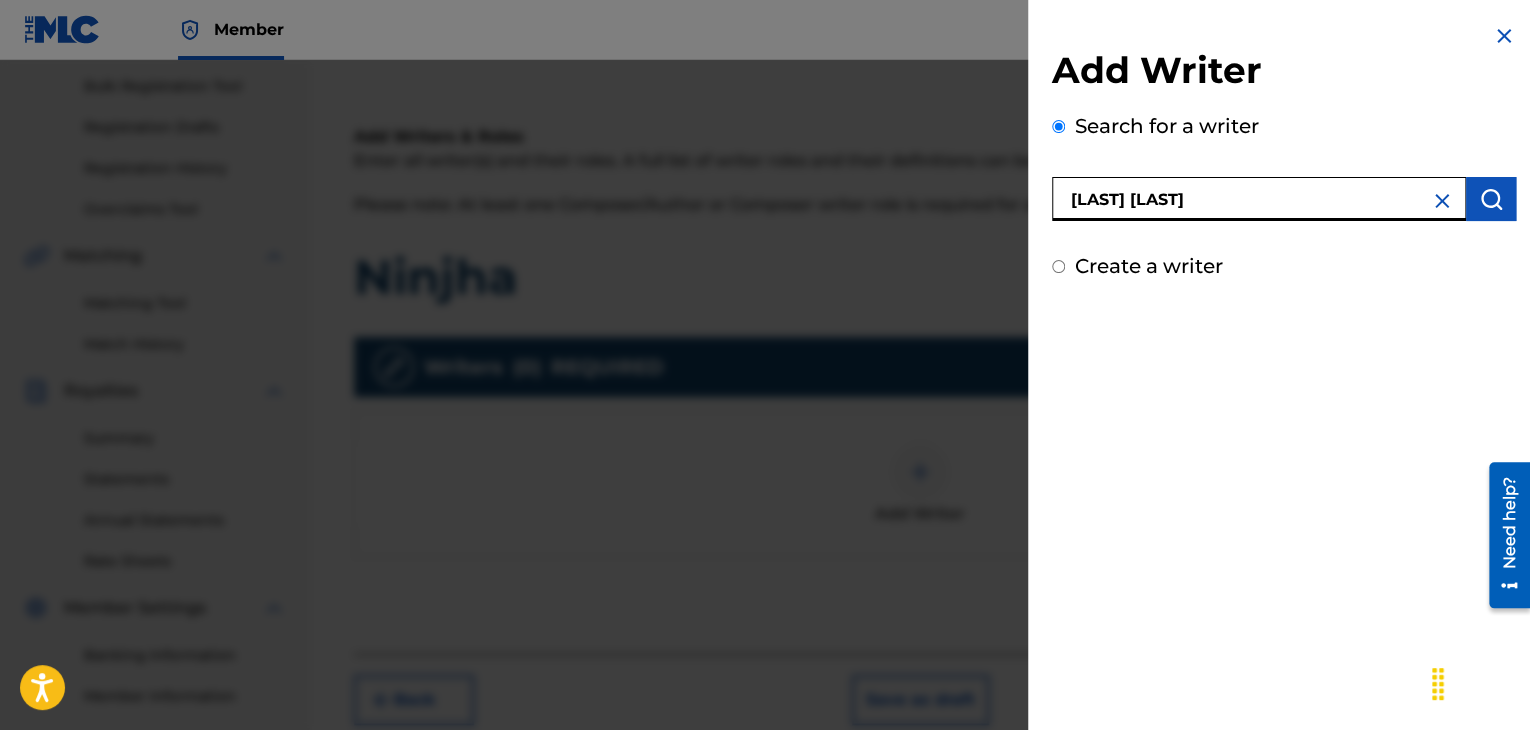 type on "[FIRST] [LAST]" 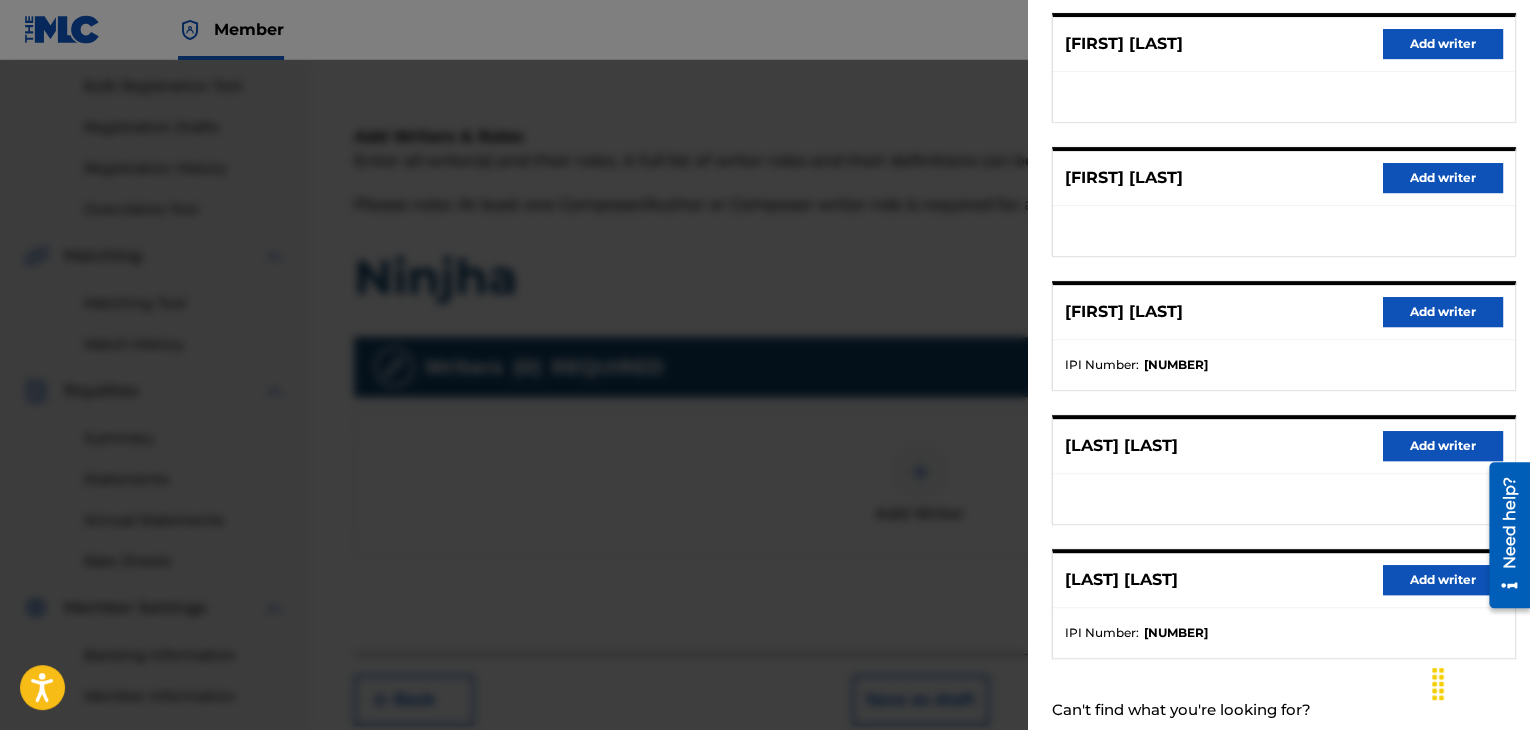 scroll, scrollTop: 310, scrollLeft: 0, axis: vertical 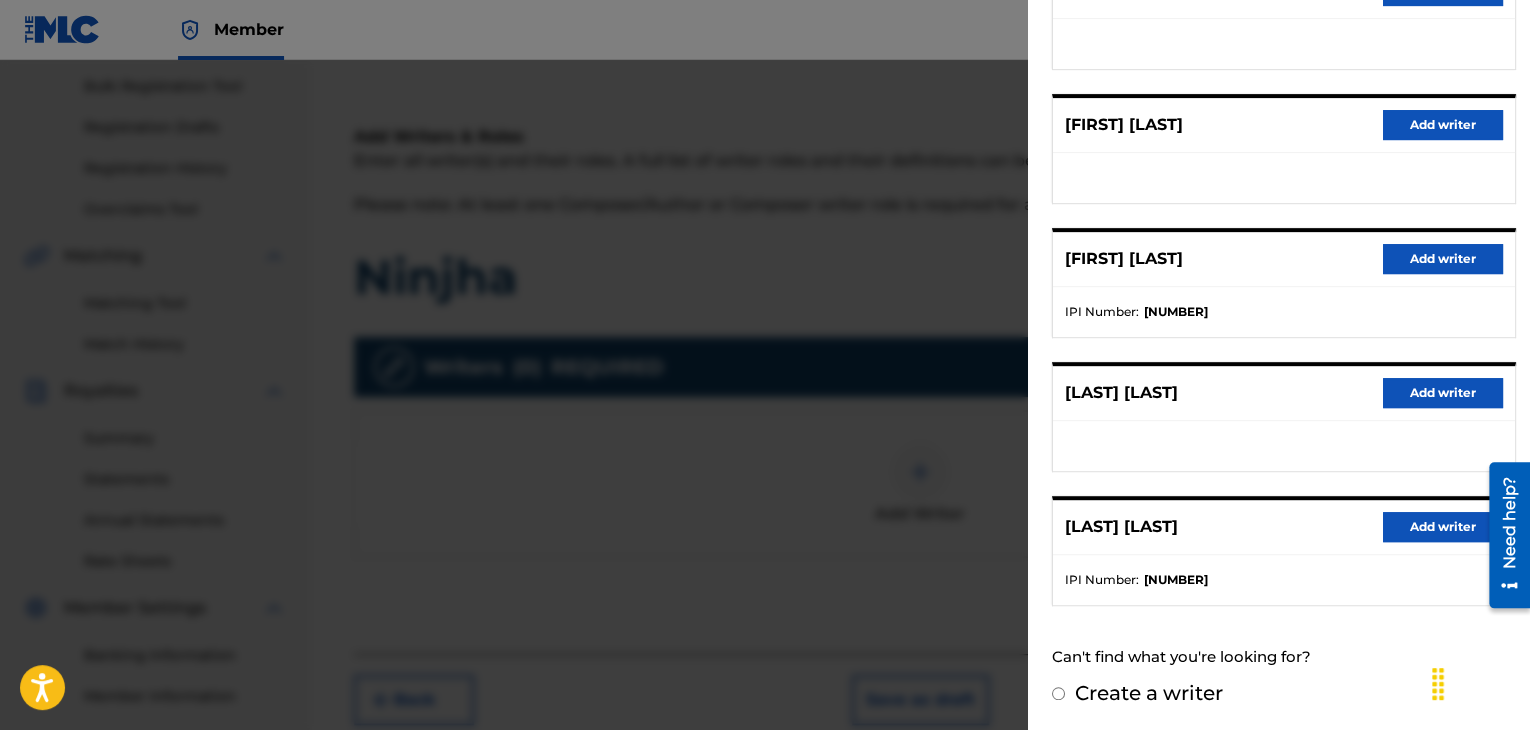 click on "Add writer" at bounding box center [1443, 527] 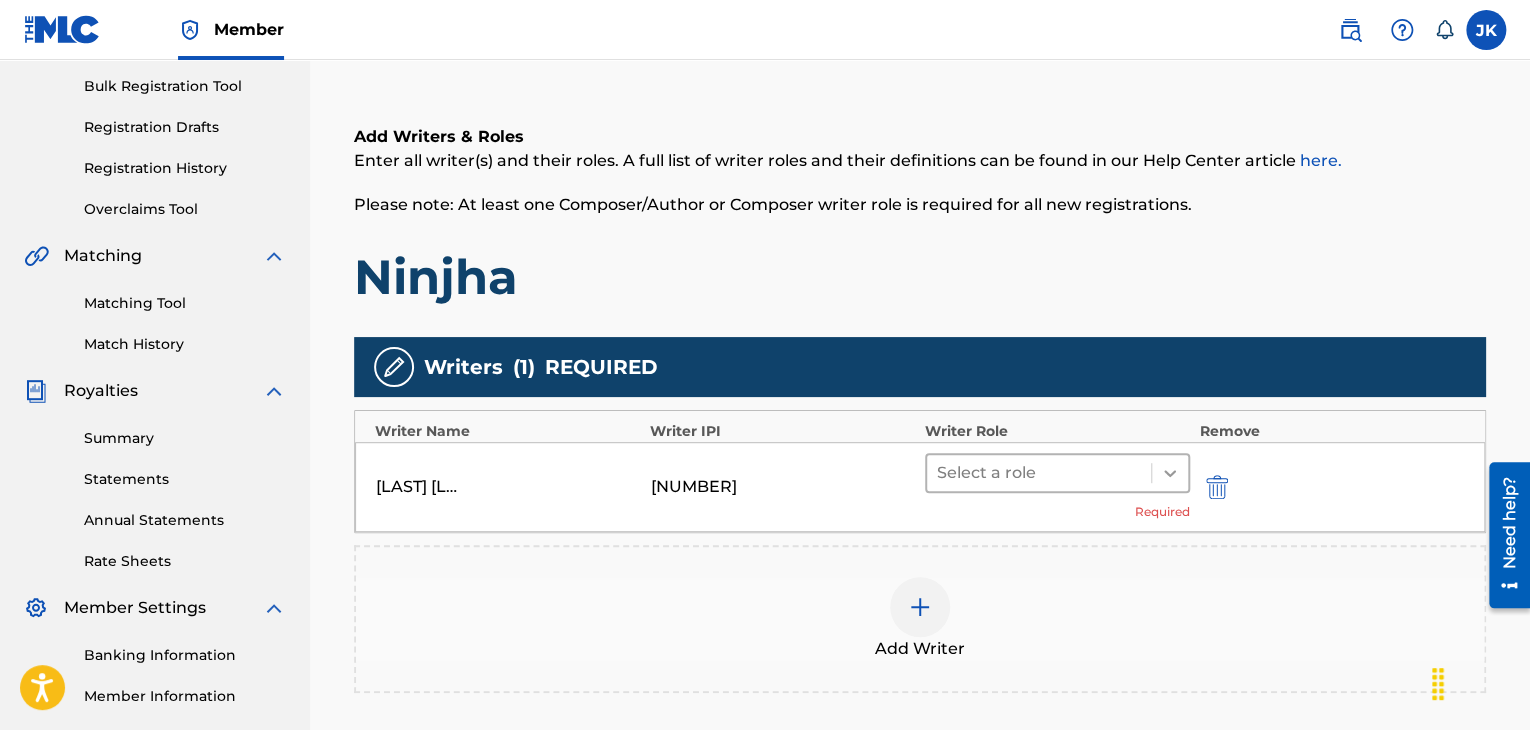 click 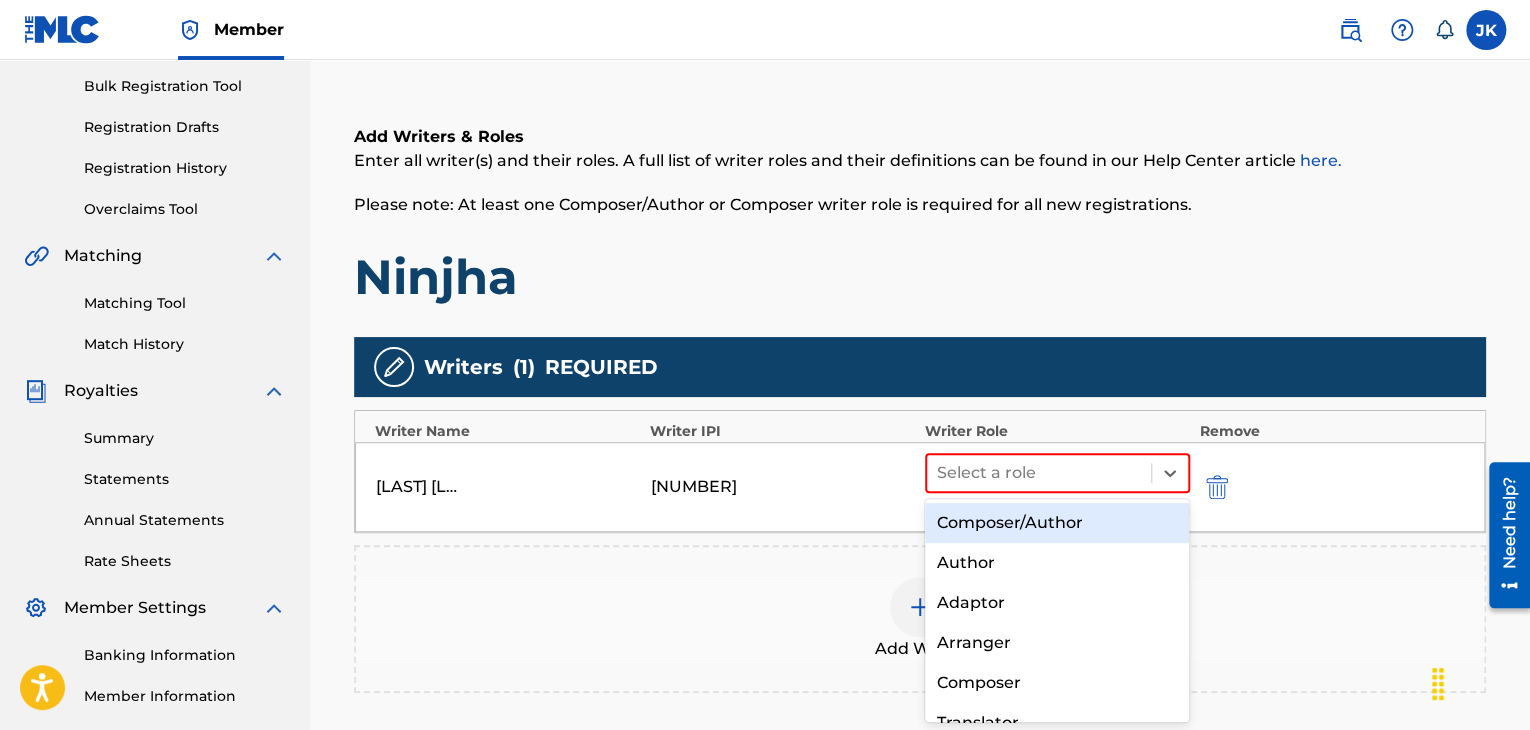 click on "Composer/Author" at bounding box center [1057, 523] 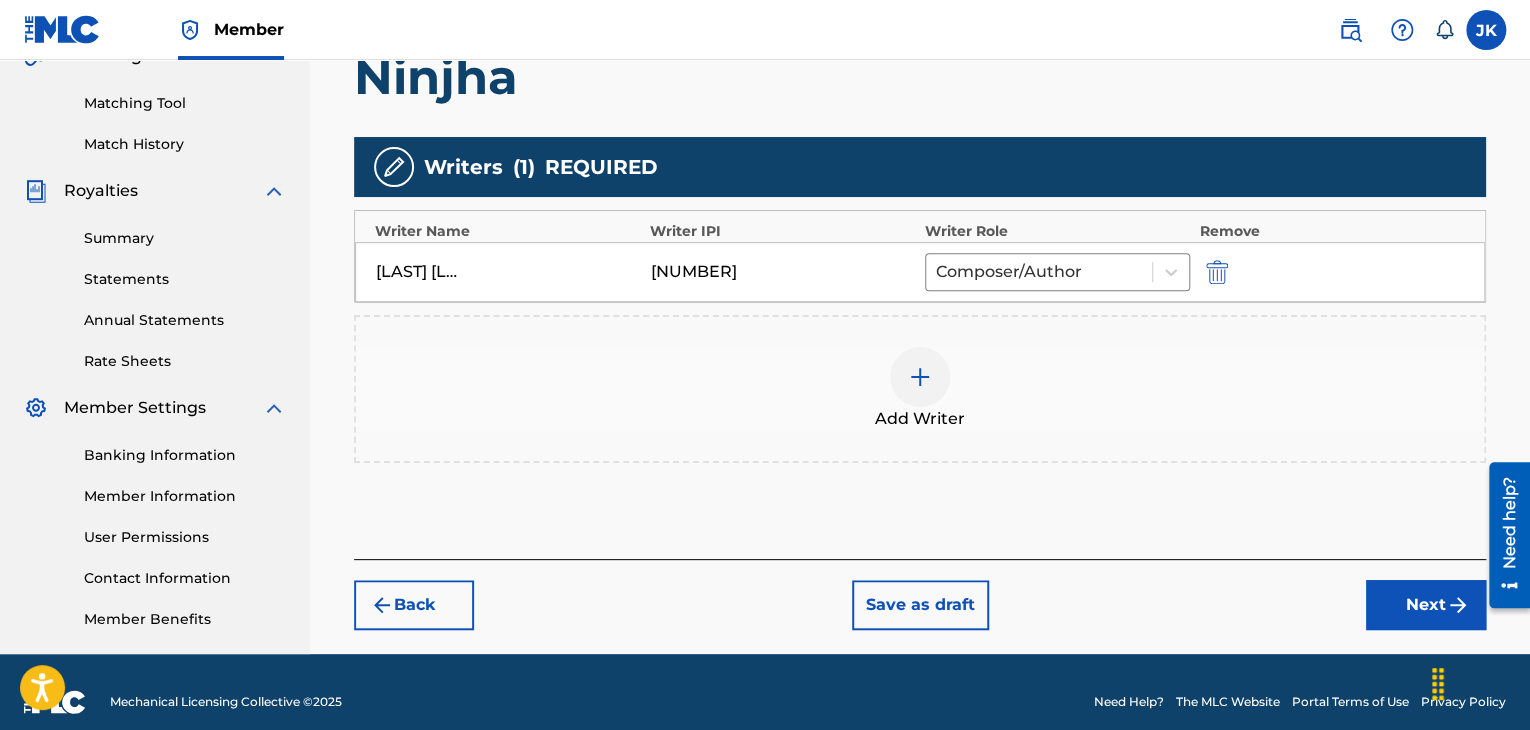 click on "Next" at bounding box center [1426, 605] 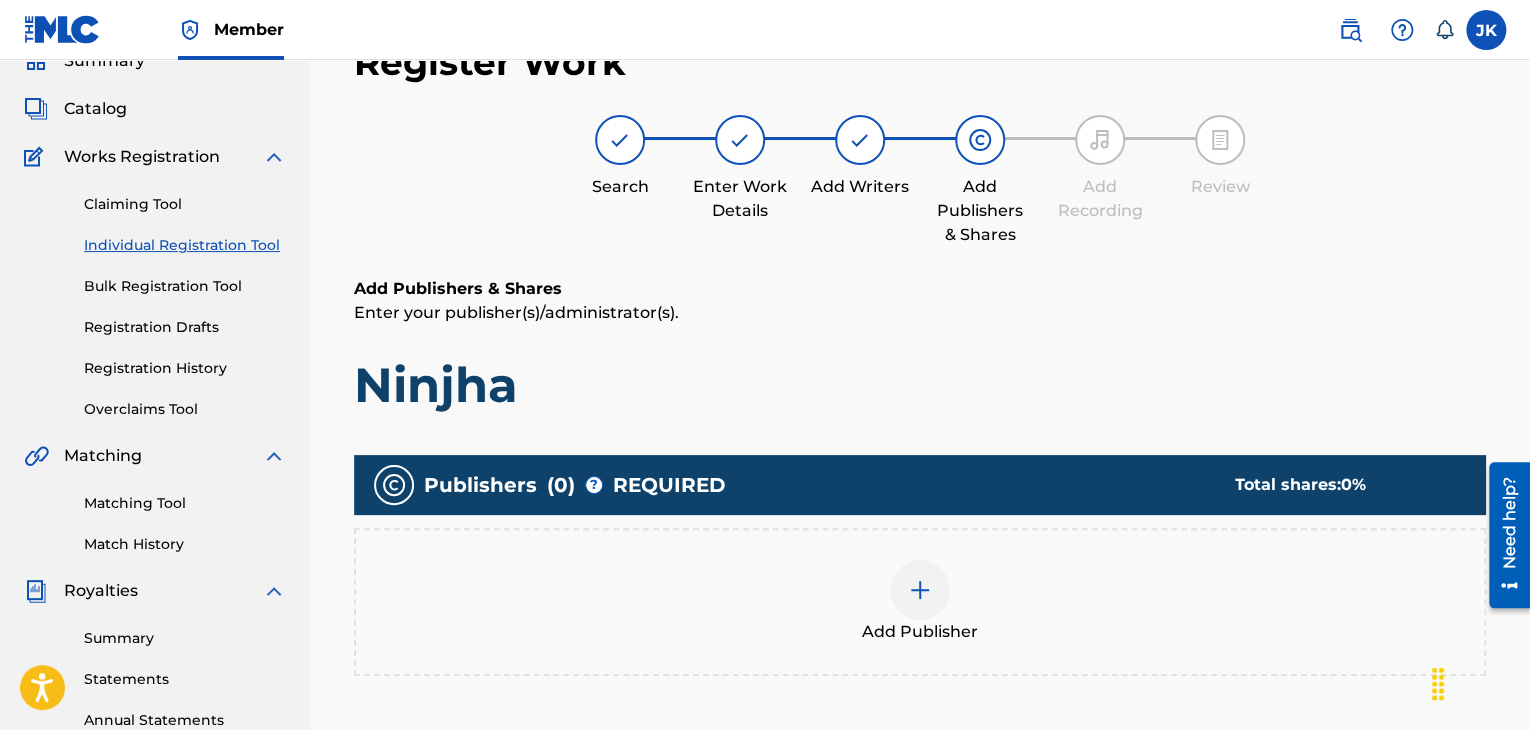 scroll, scrollTop: 190, scrollLeft: 0, axis: vertical 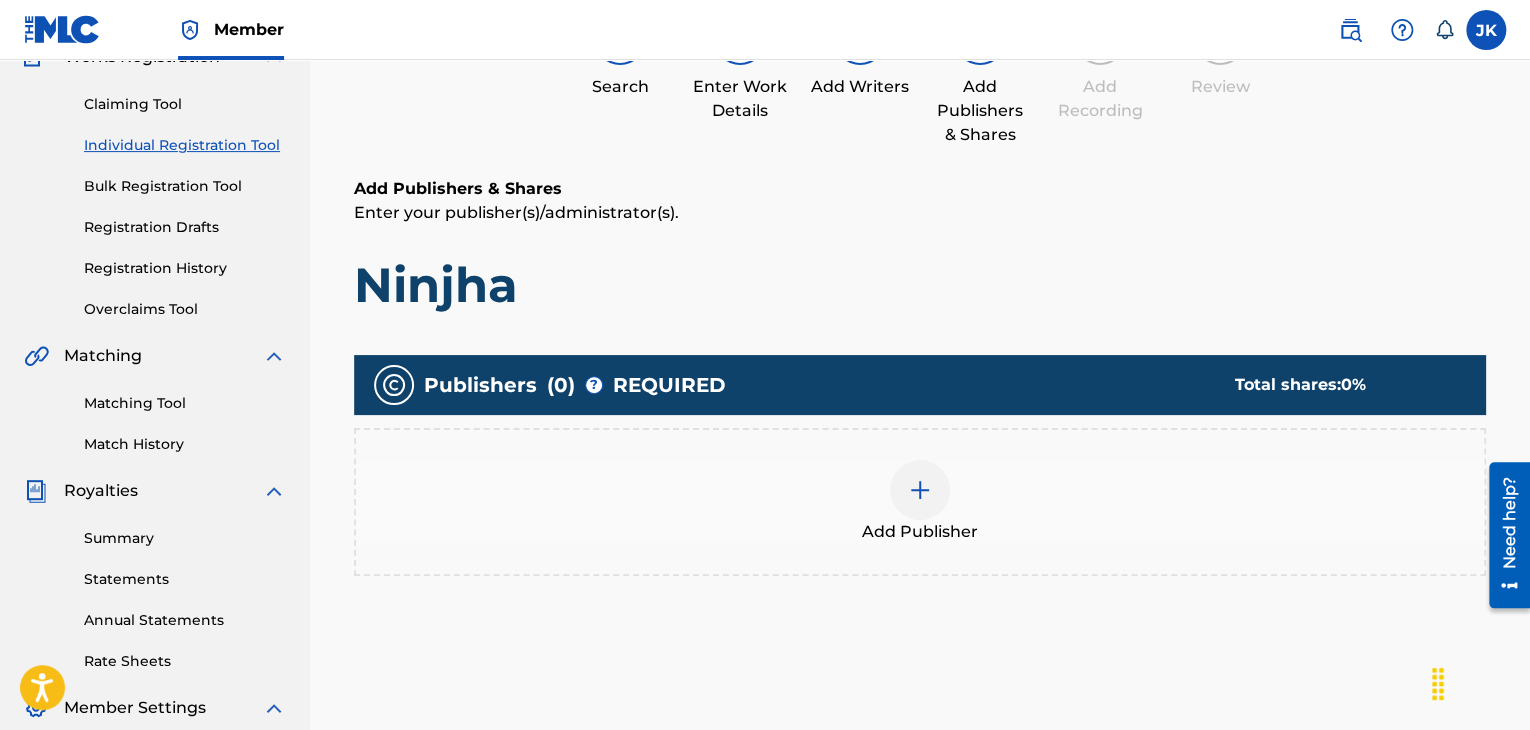 click at bounding box center [920, 490] 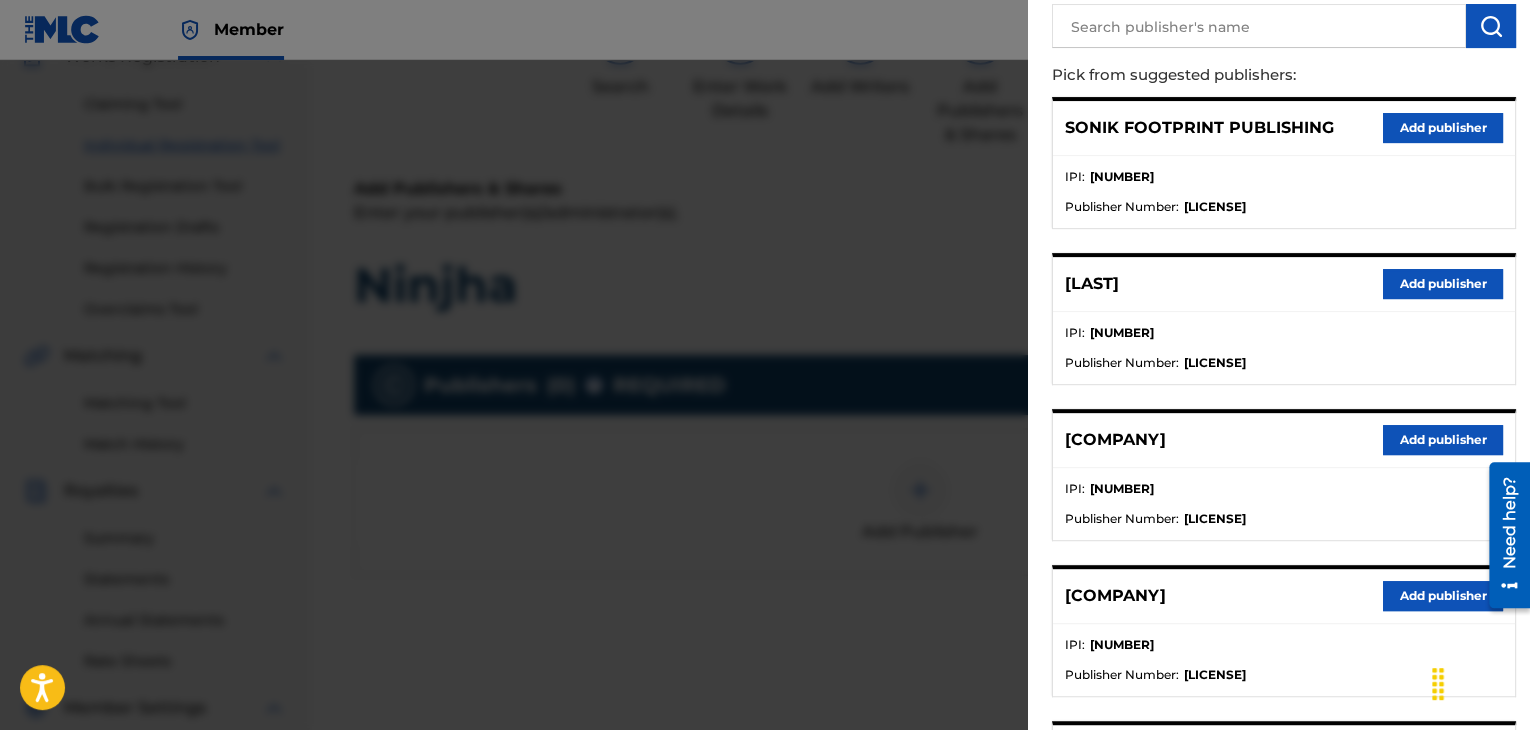scroll, scrollTop: 400, scrollLeft: 0, axis: vertical 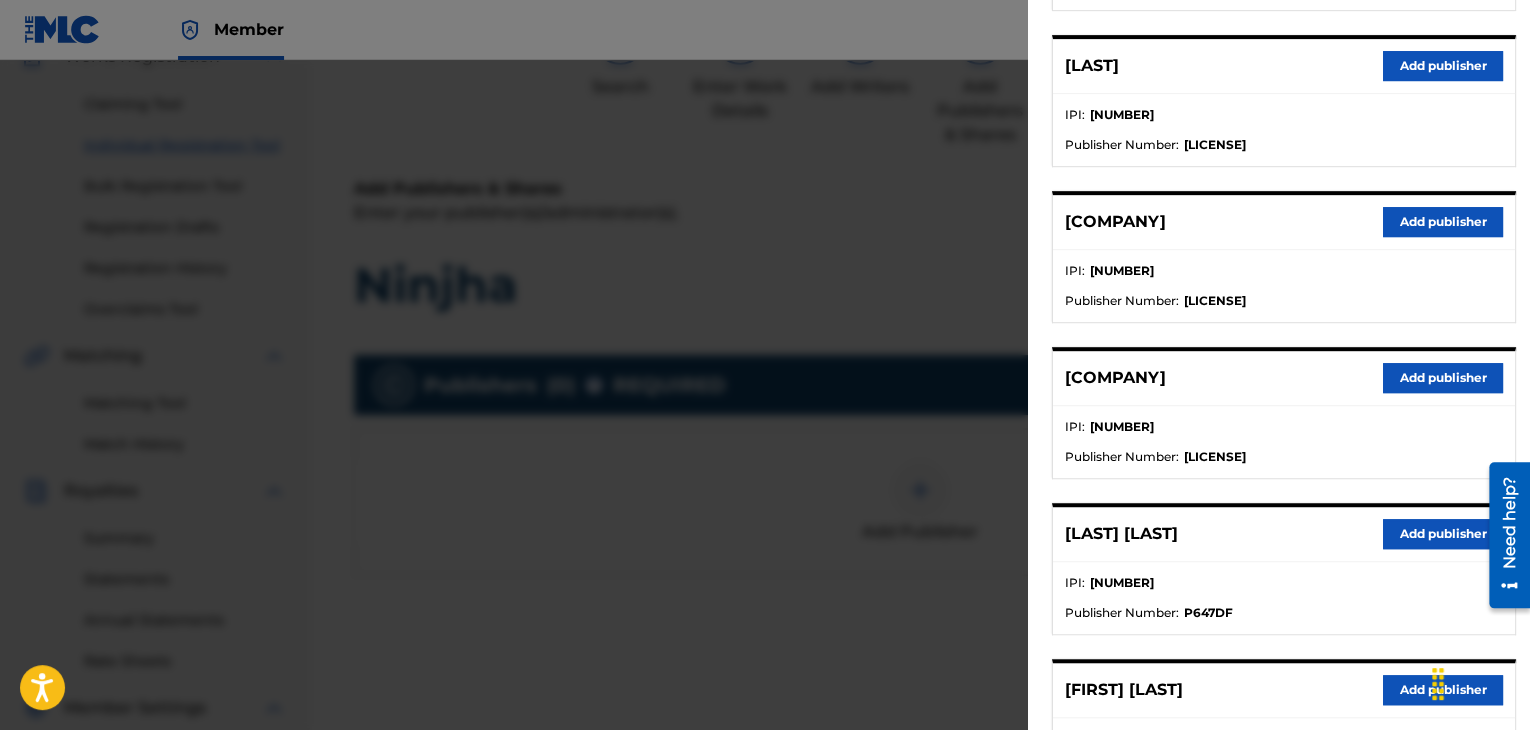 click on "Add publisher" at bounding box center [1443, 534] 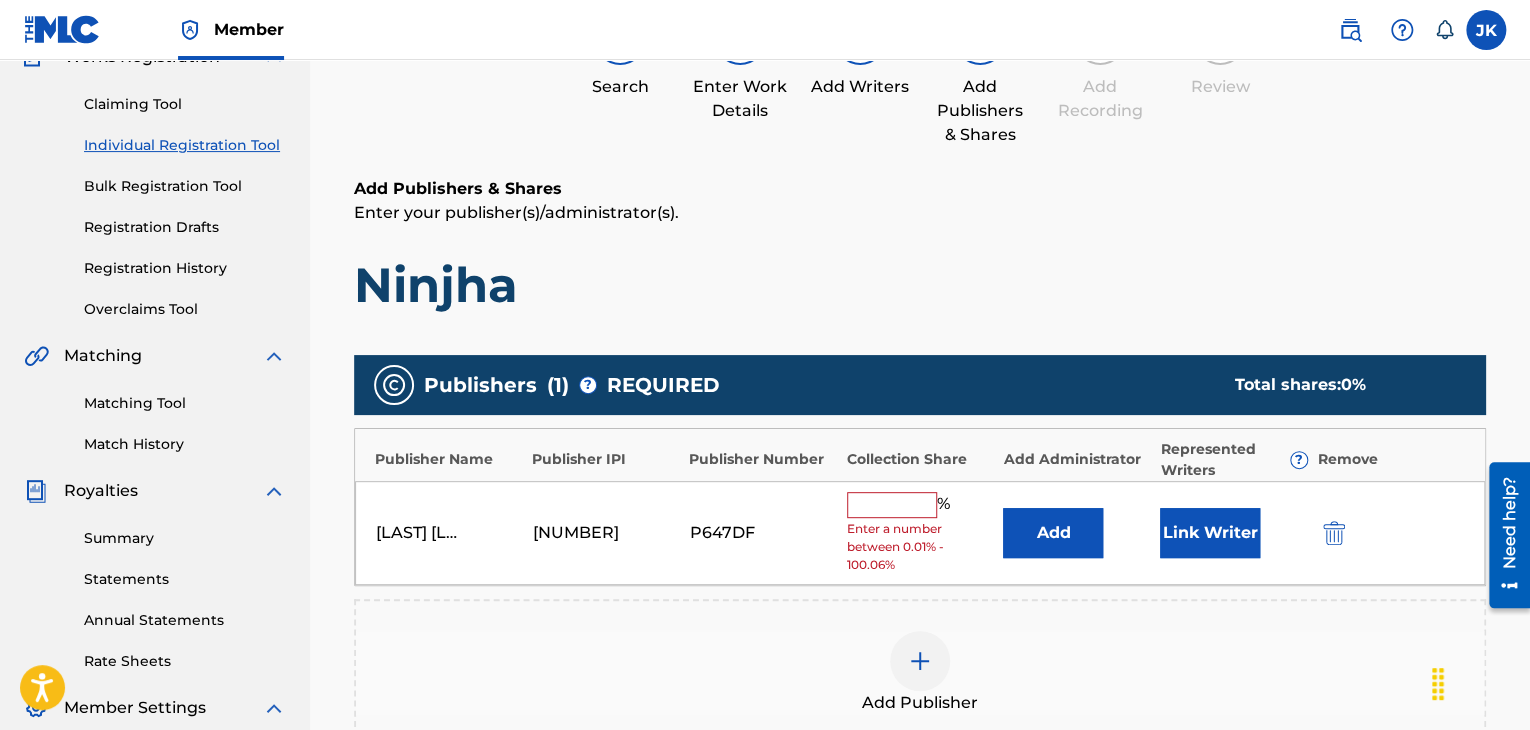 click on "Add" at bounding box center [1053, 533] 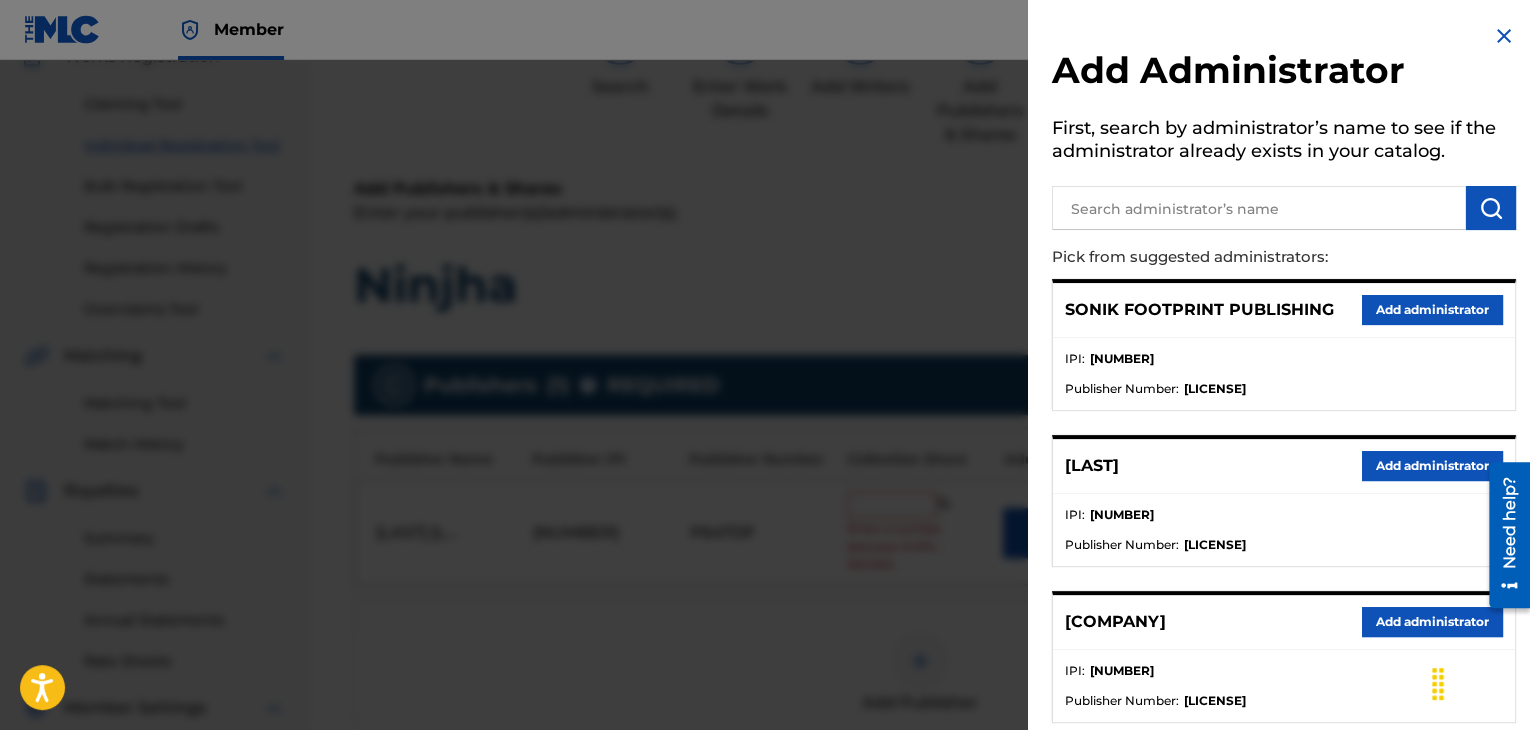 scroll, scrollTop: 300, scrollLeft: 0, axis: vertical 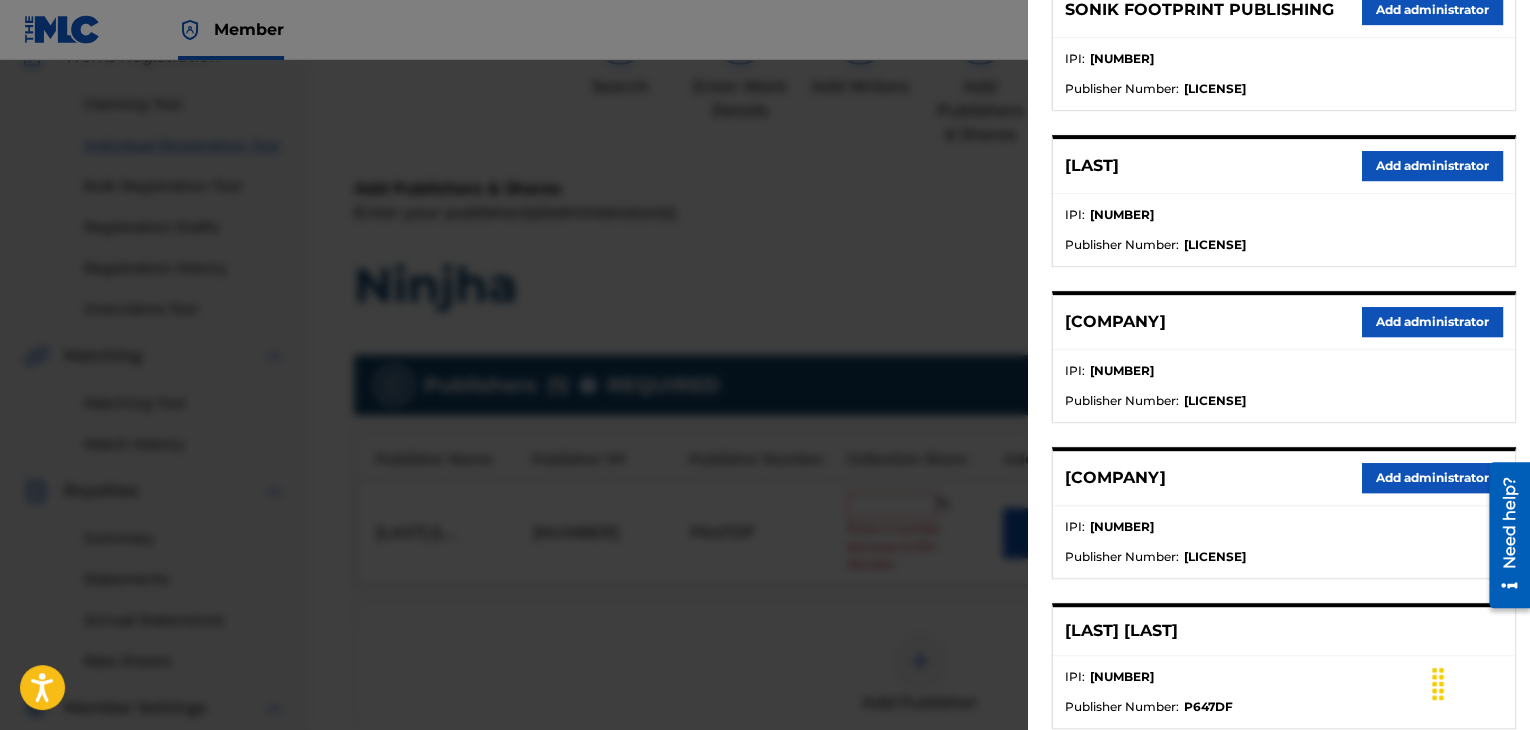click on "Add administrator" at bounding box center (1432, 322) 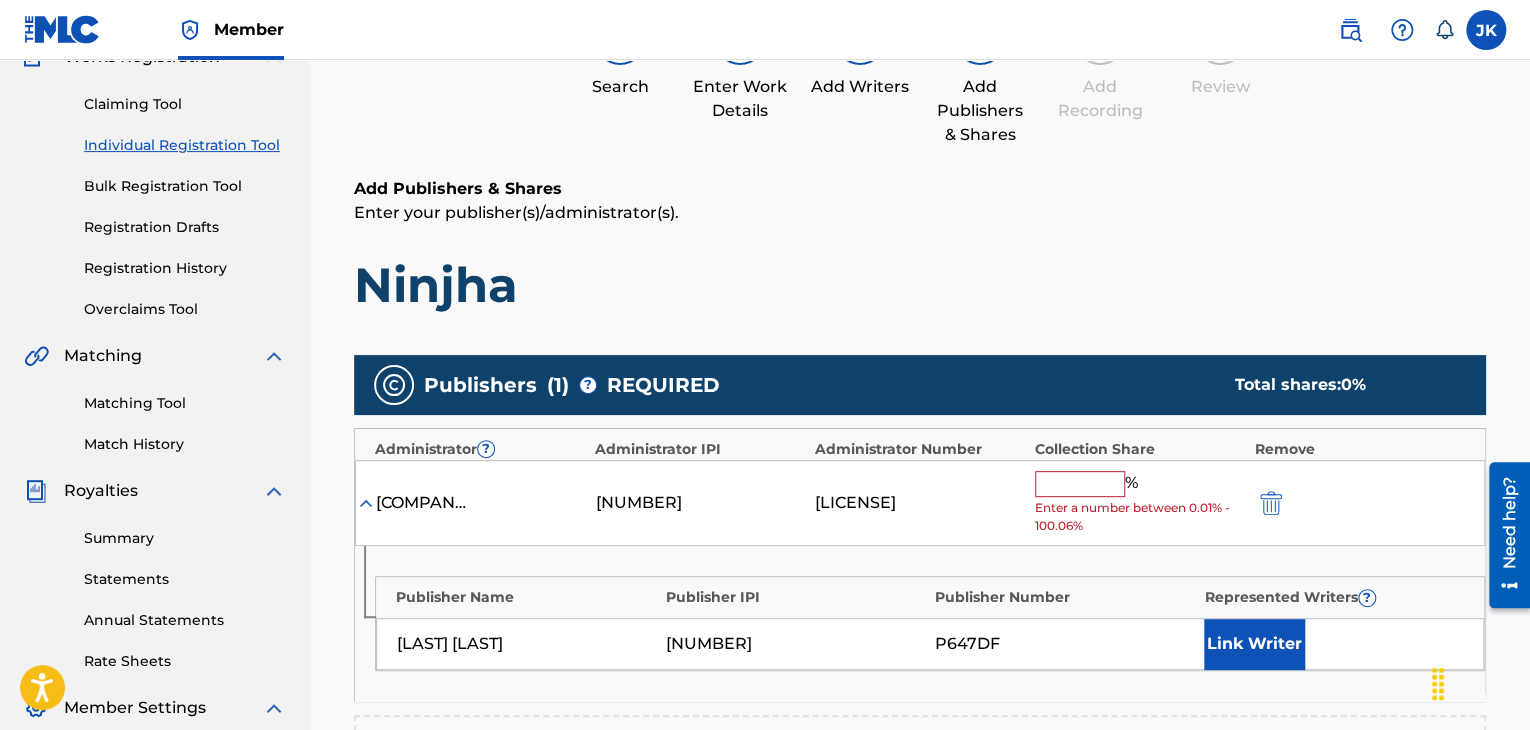 click at bounding box center [1080, 484] 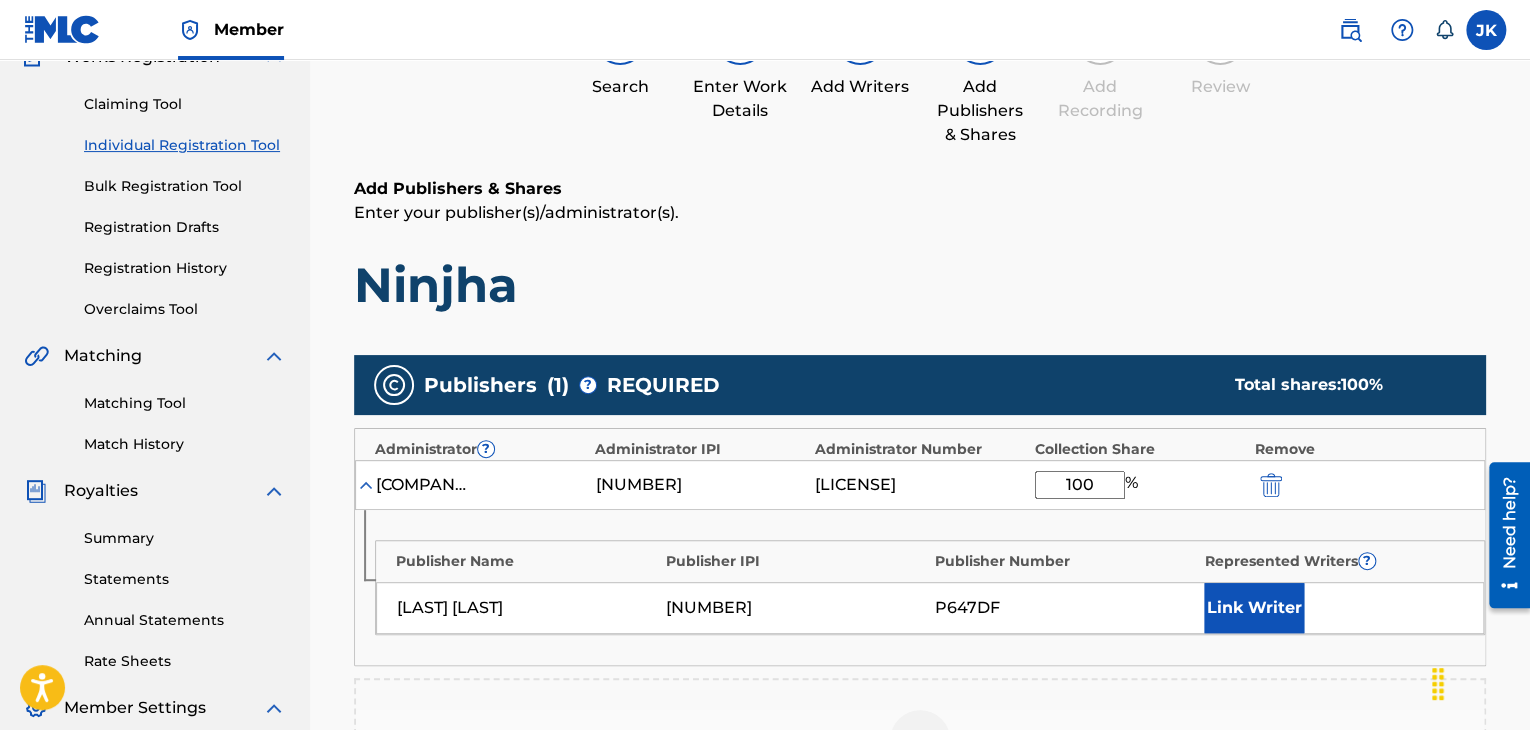 scroll, scrollTop: 590, scrollLeft: 0, axis: vertical 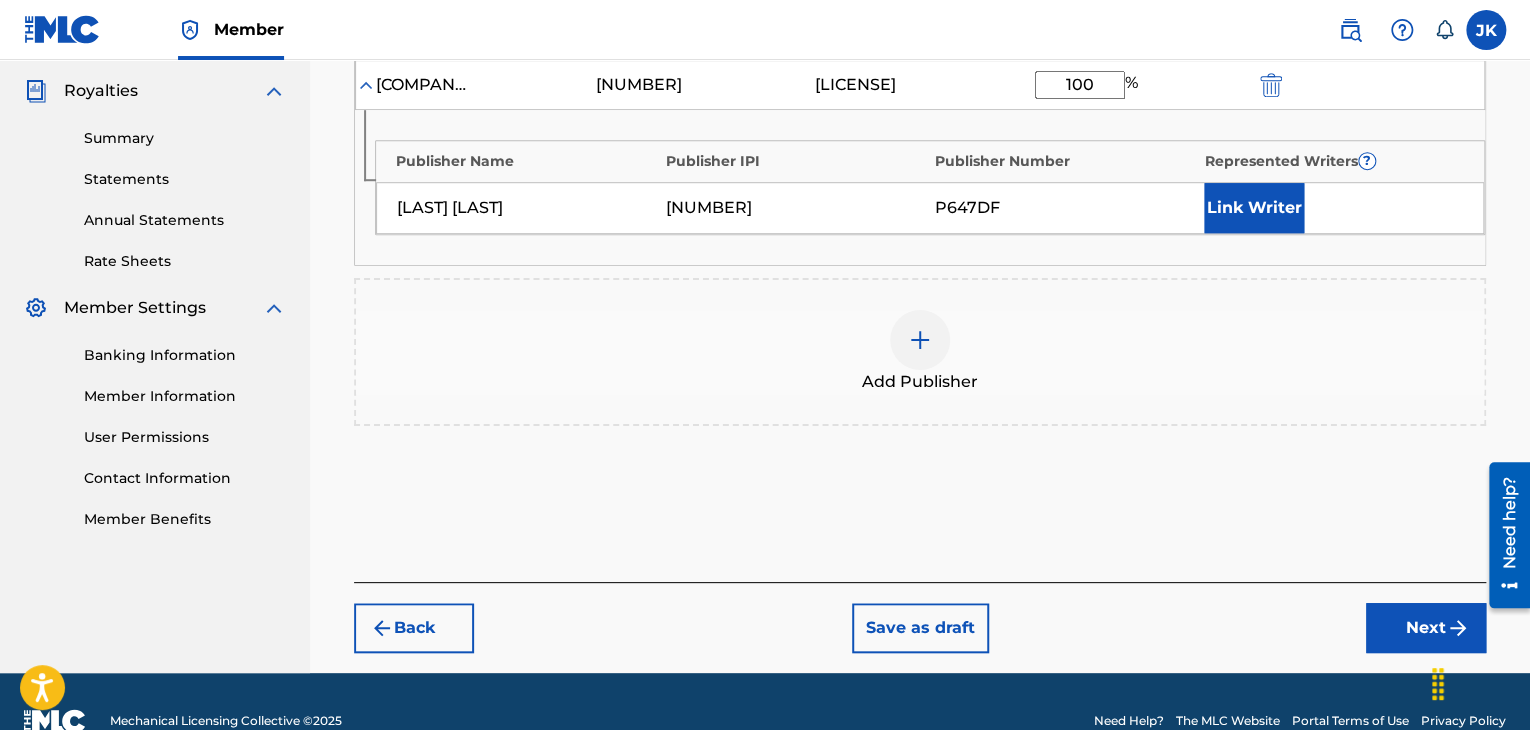 click on "Next" at bounding box center (1426, 628) 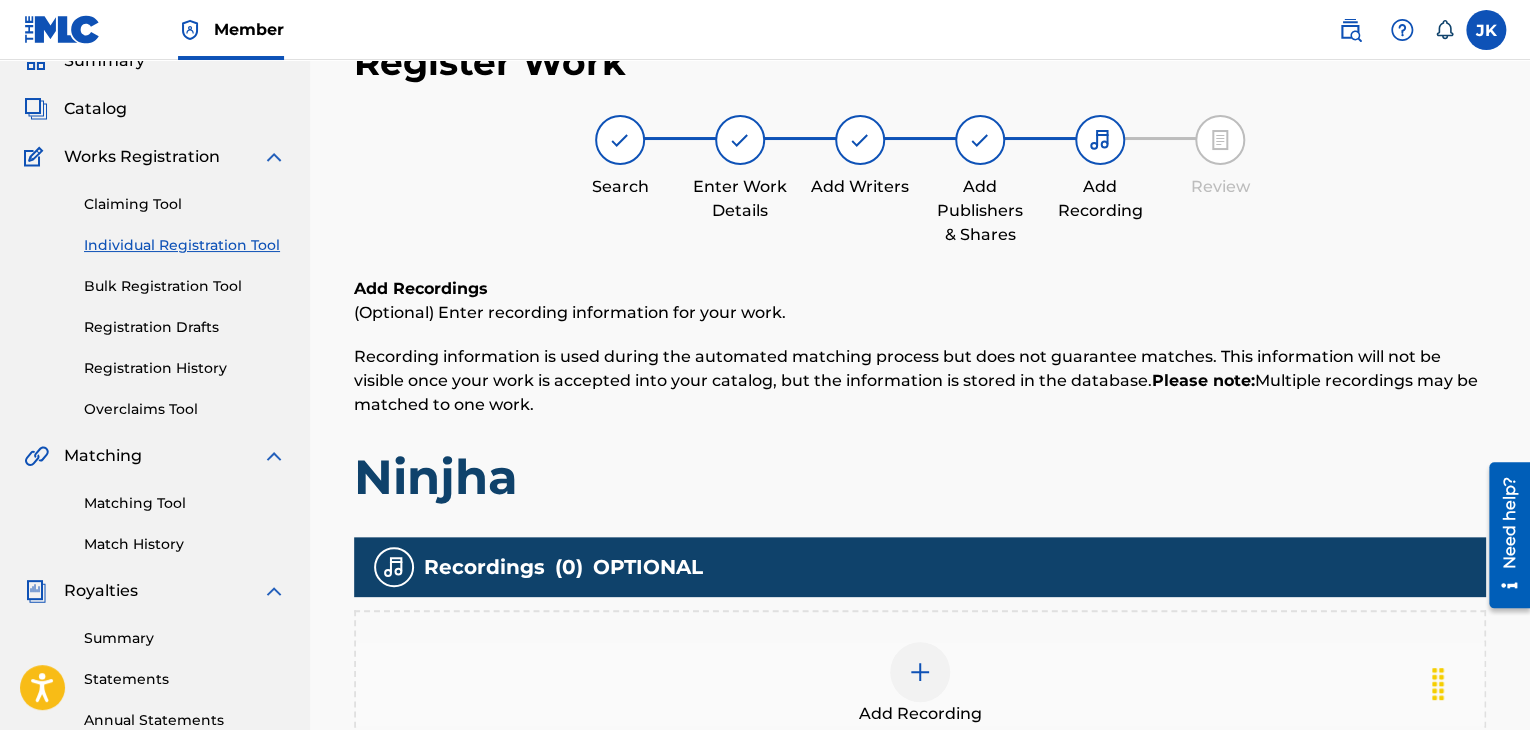 scroll, scrollTop: 290, scrollLeft: 0, axis: vertical 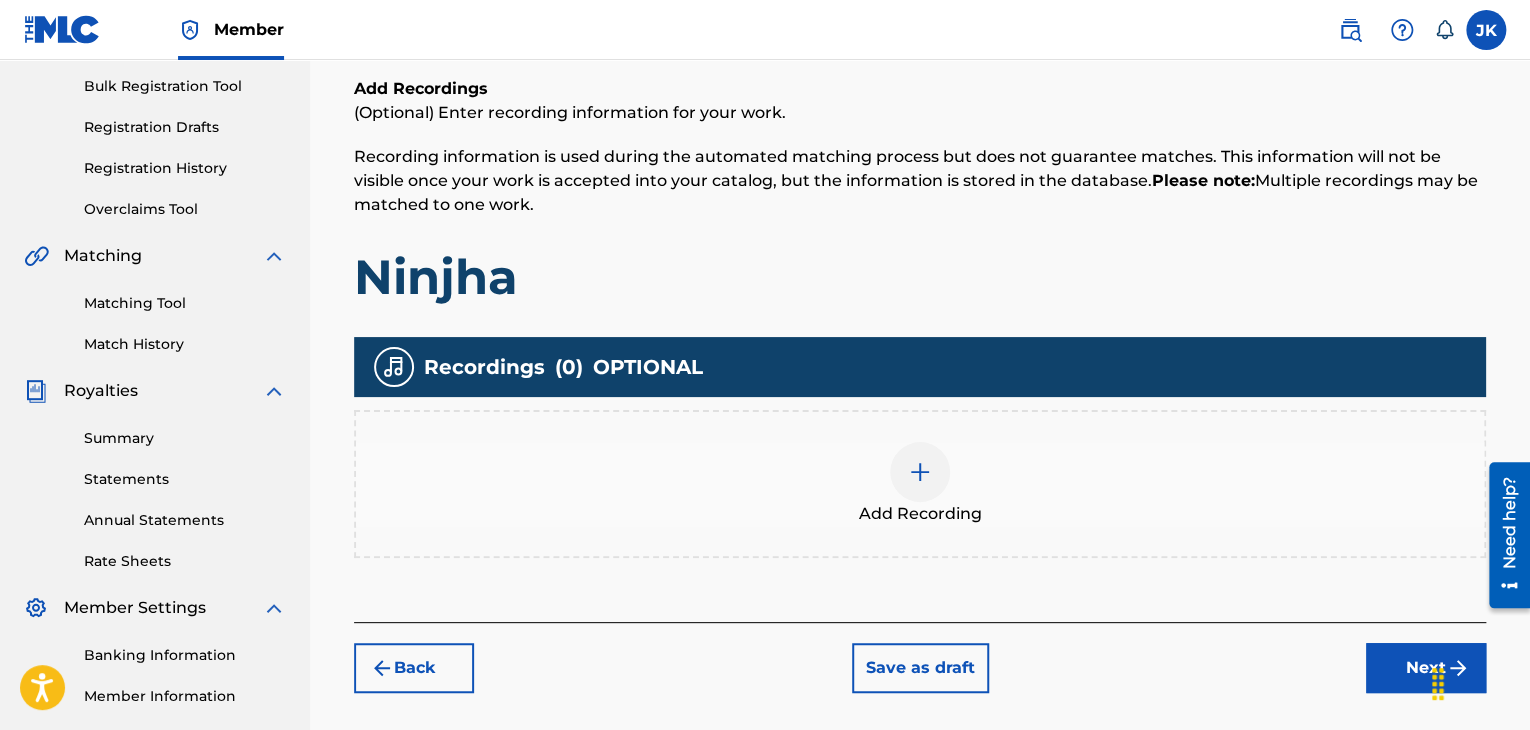 click at bounding box center (920, 472) 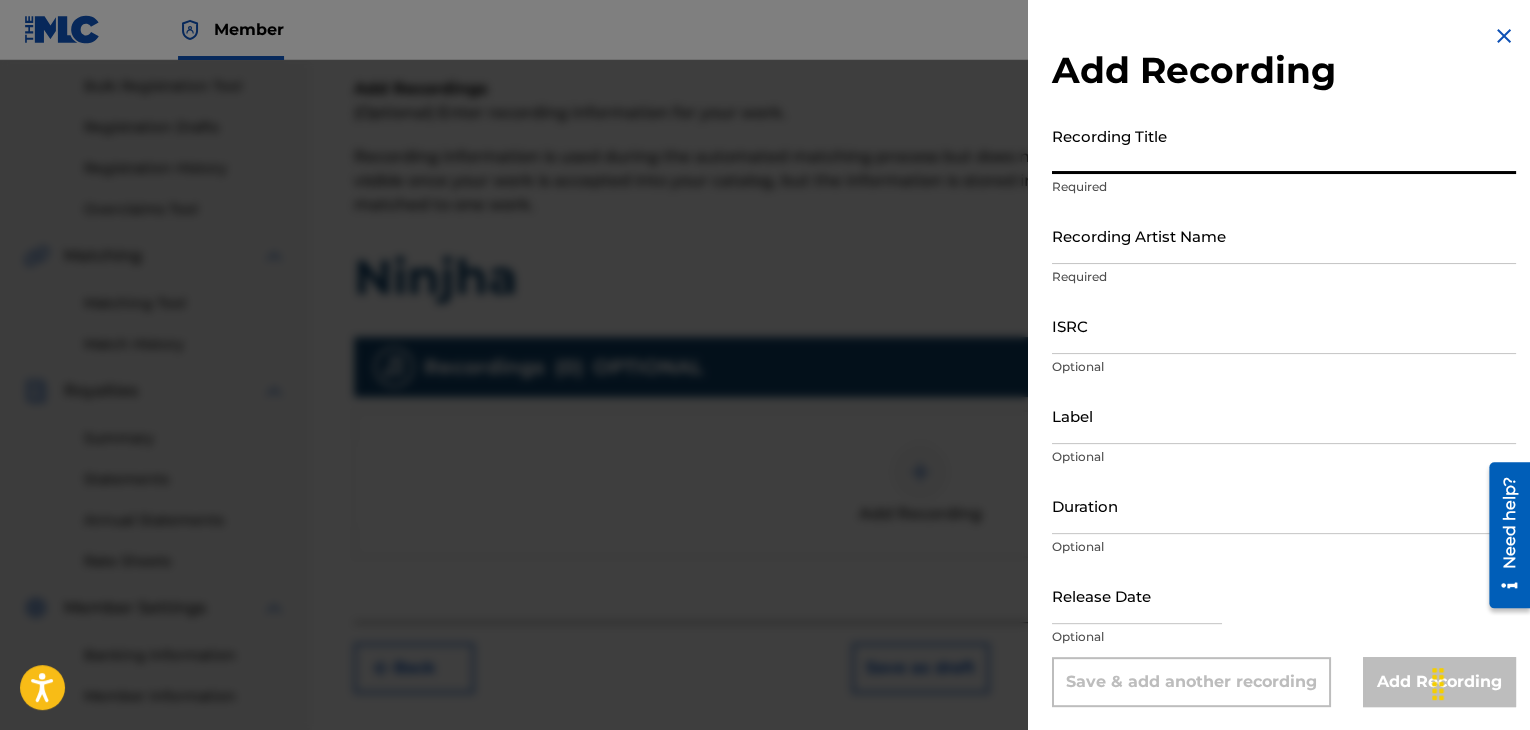 click on "Recording Title" at bounding box center [1284, 145] 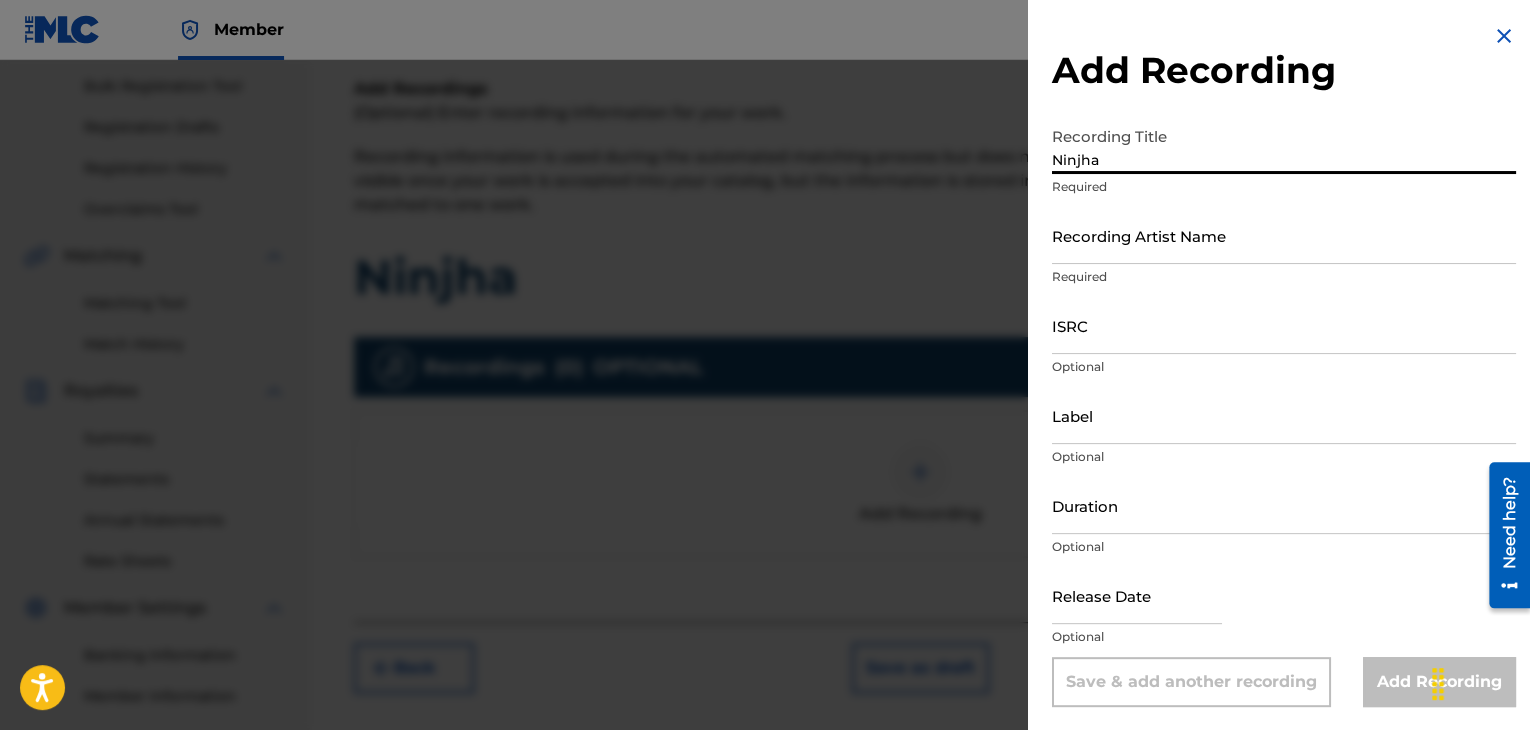 type on "[PRODUCT]" 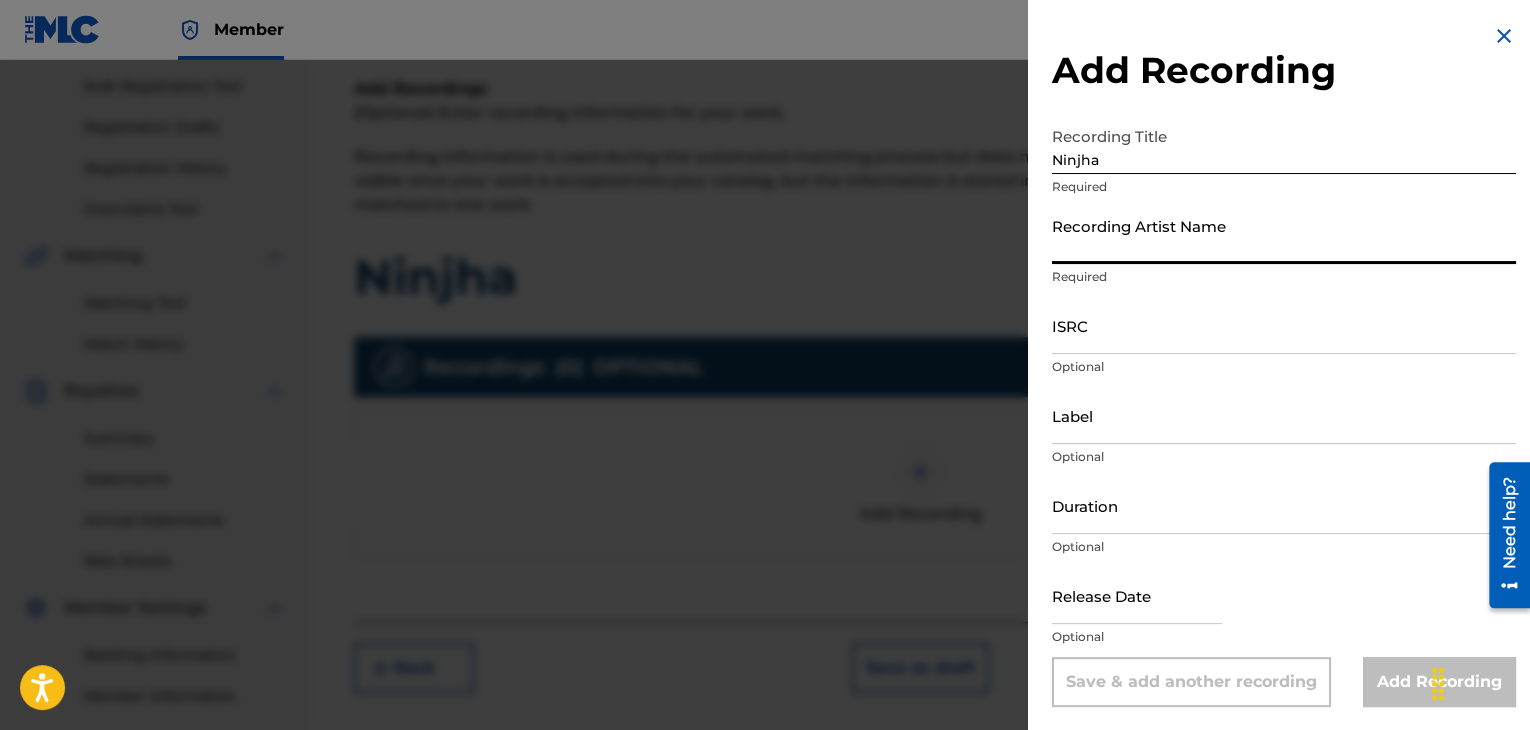 type on "[USERNAME]" 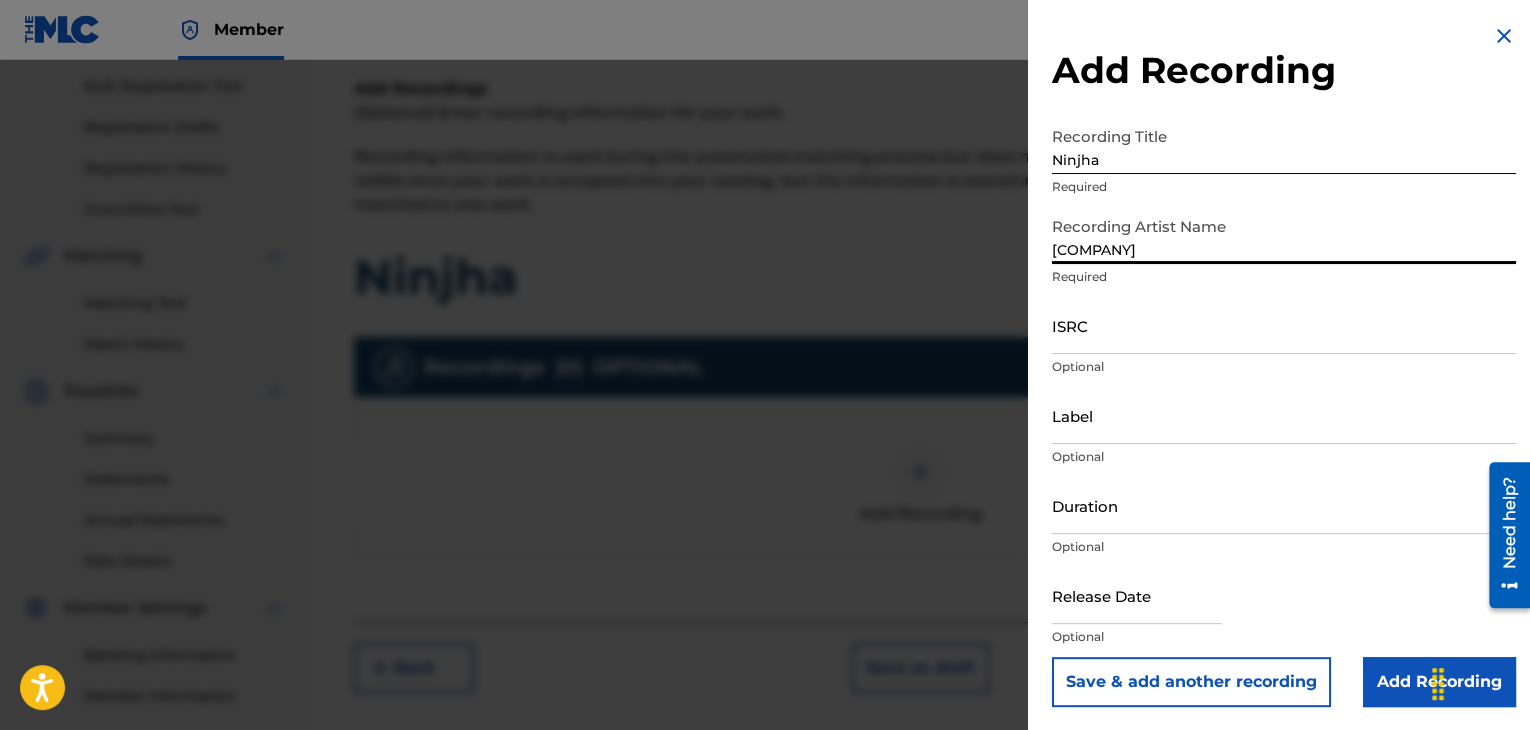 click on "ISRC" at bounding box center (1284, 325) 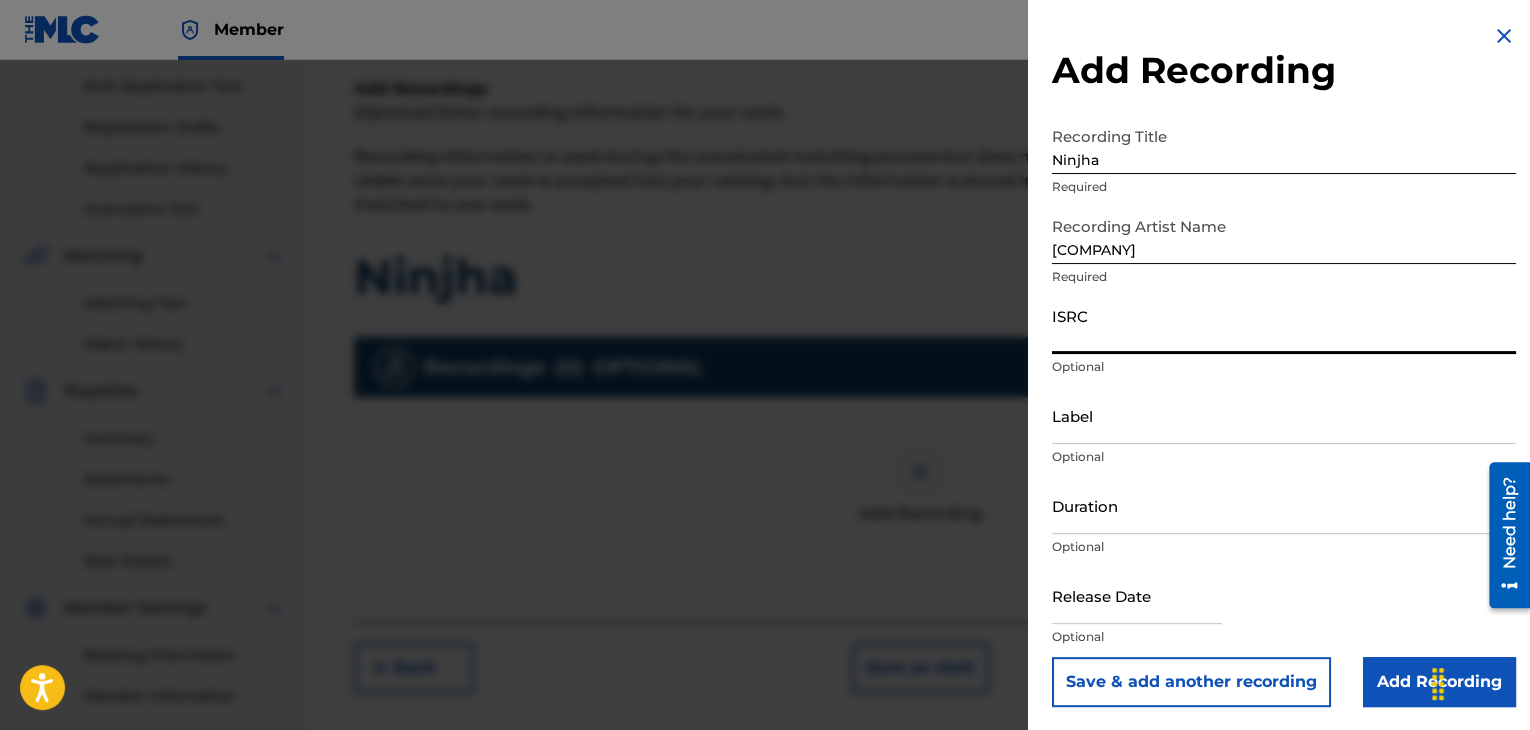 paste on "QZFZ62361324" 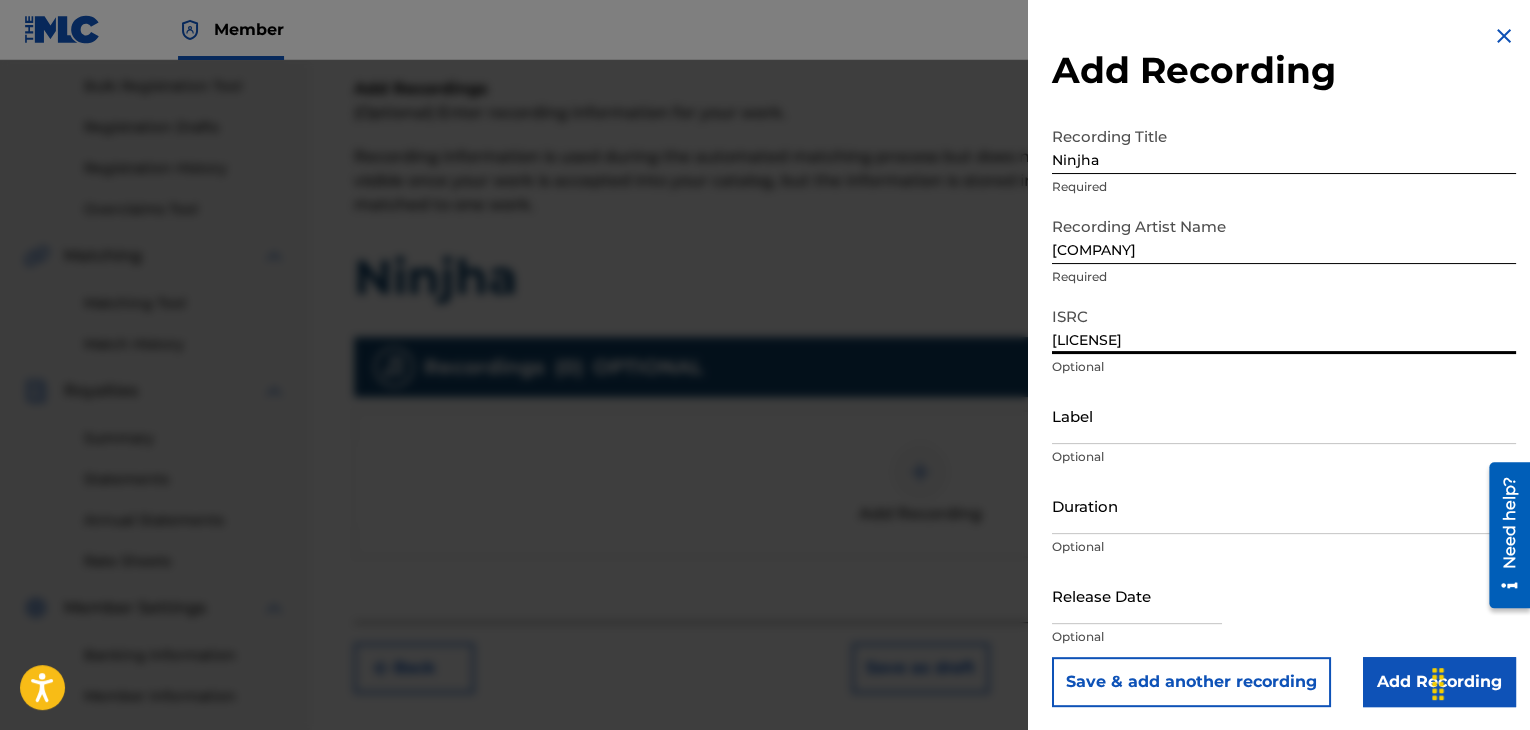 type on "QZFZ62361324" 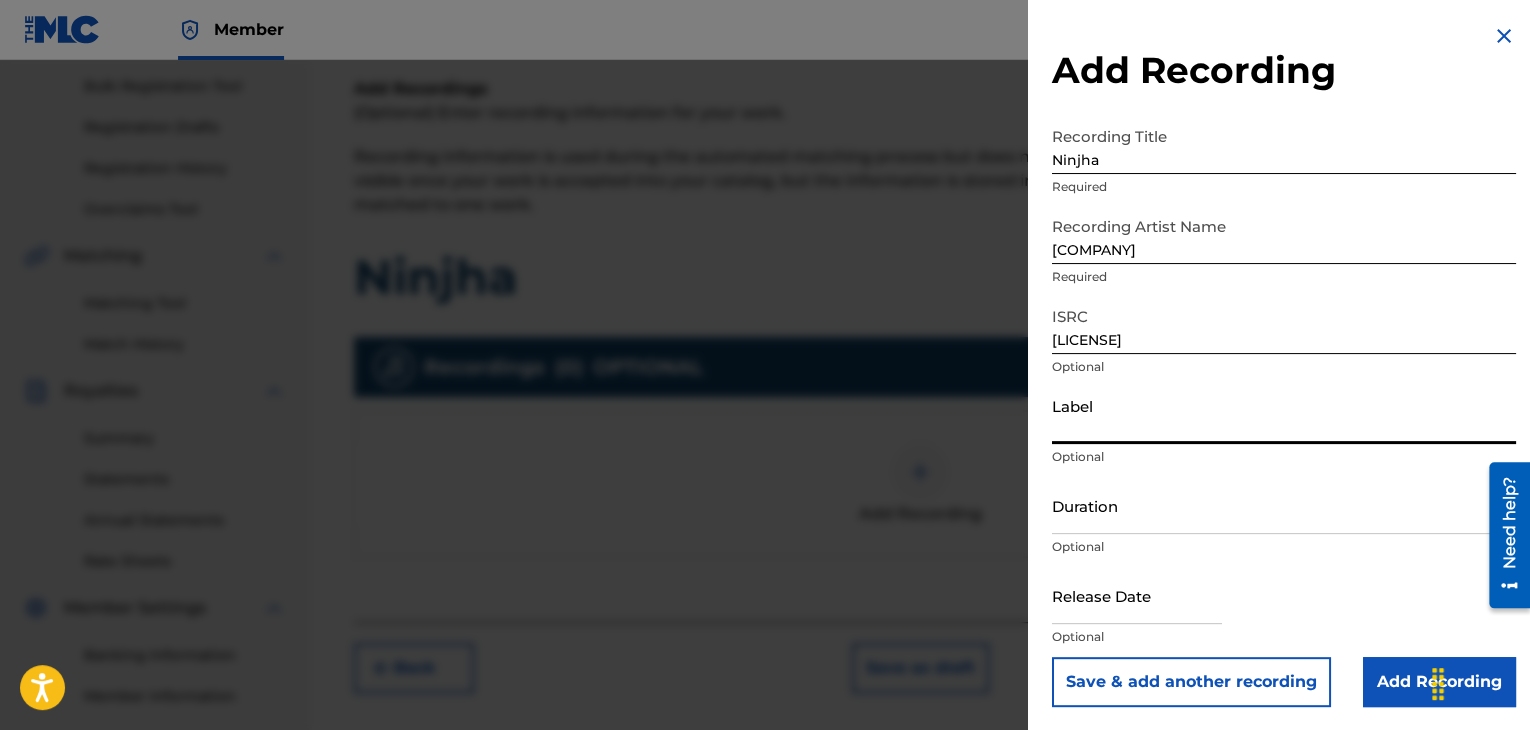 type on ".wav|Lab productions" 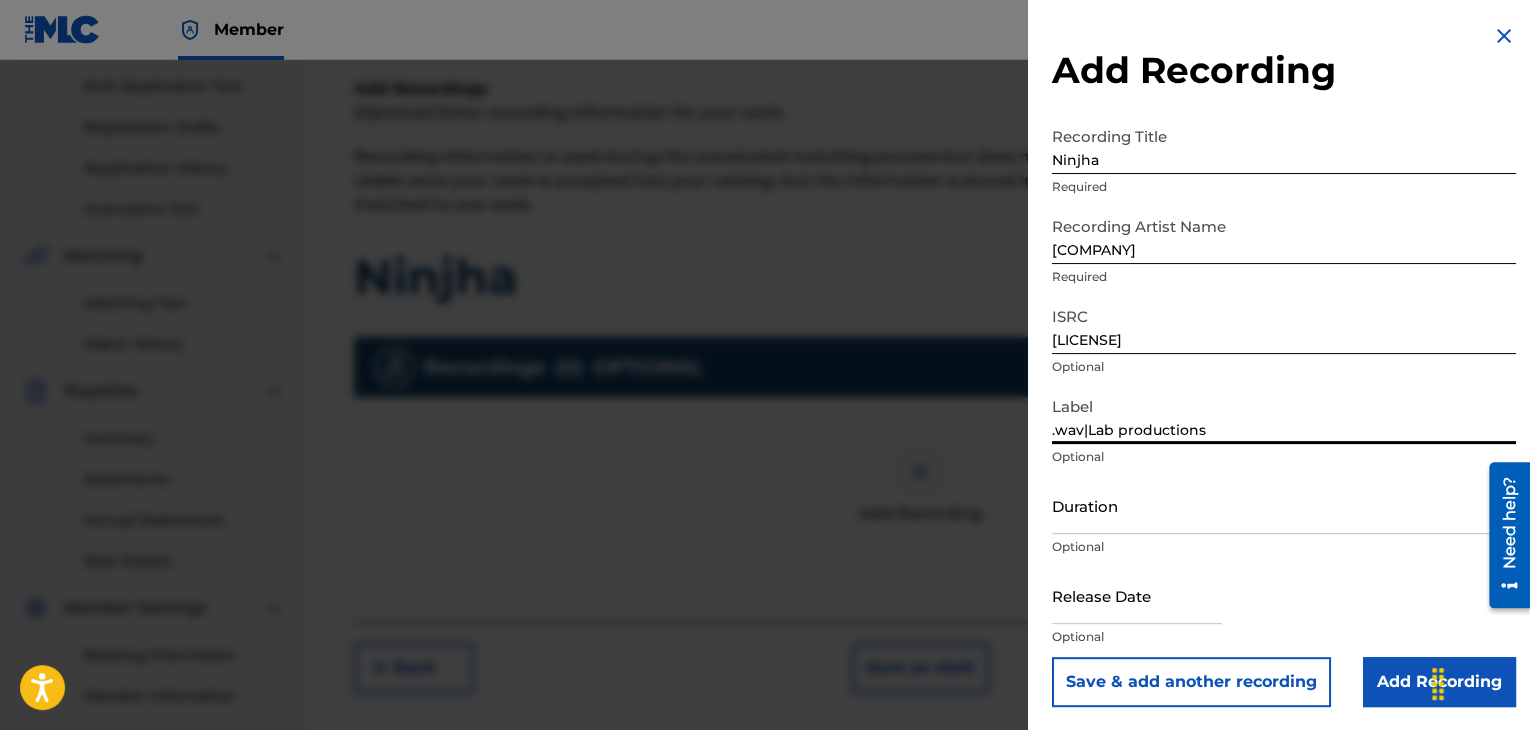 click on "Duration" at bounding box center [1284, 505] 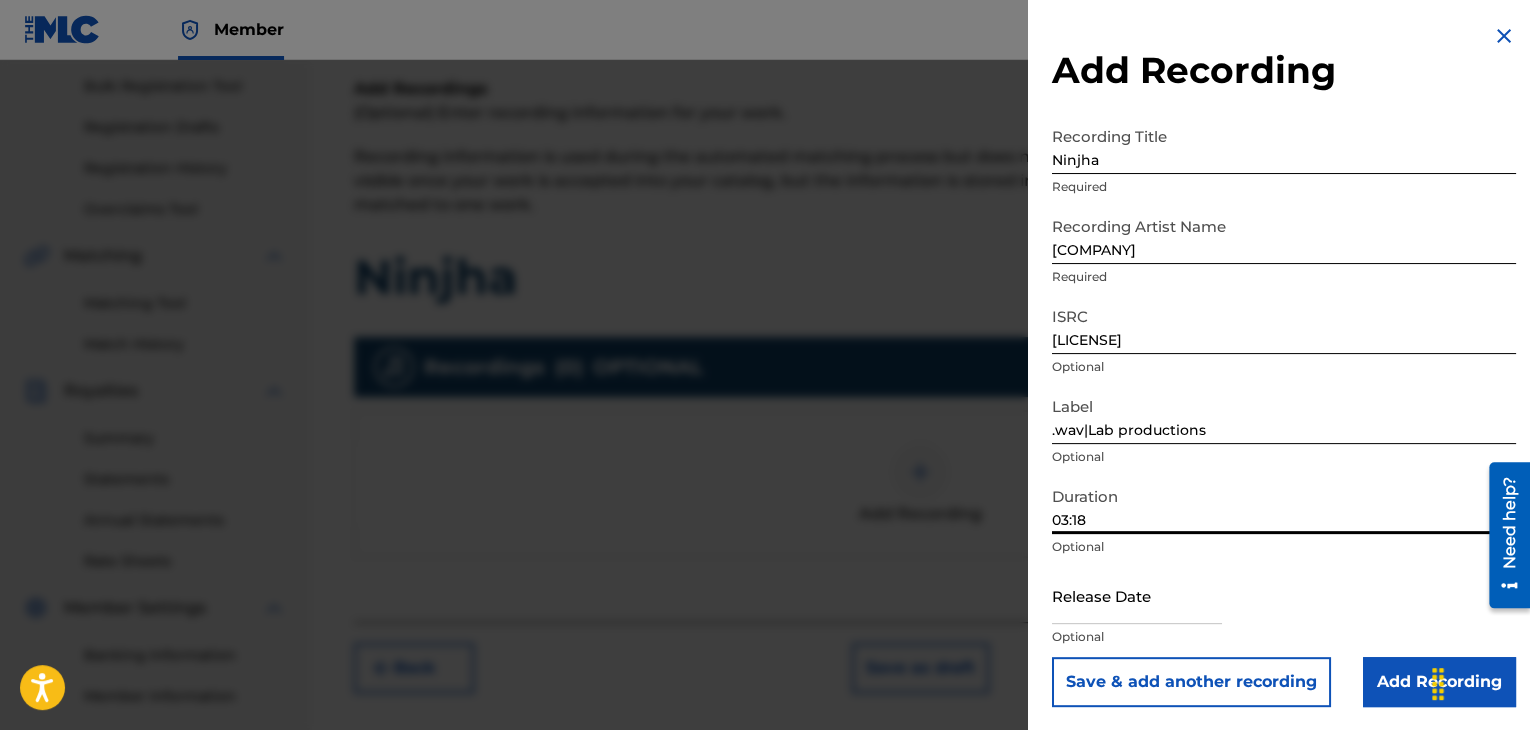 type on "03:18" 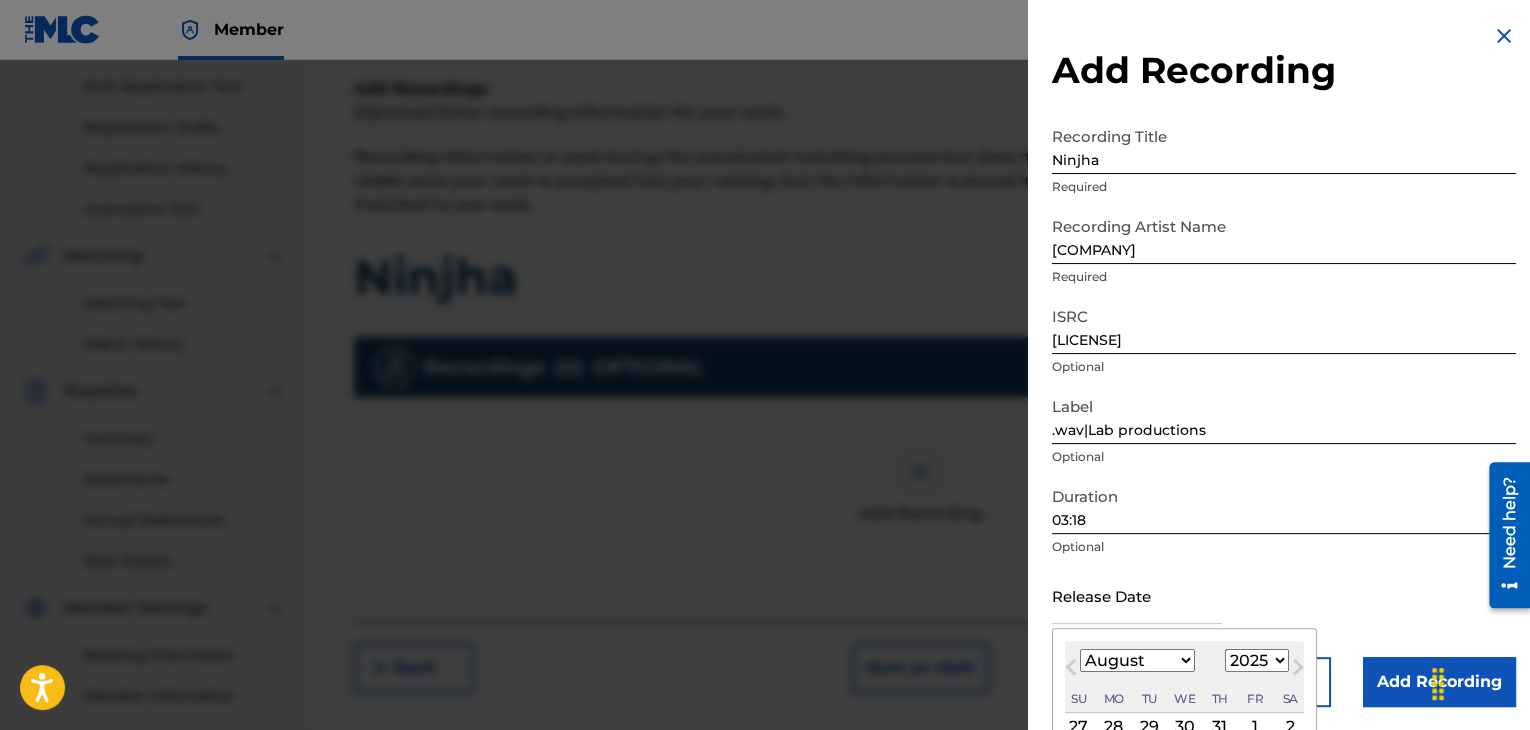 type on "[MONTH] [NUMBER] [YEAR]" 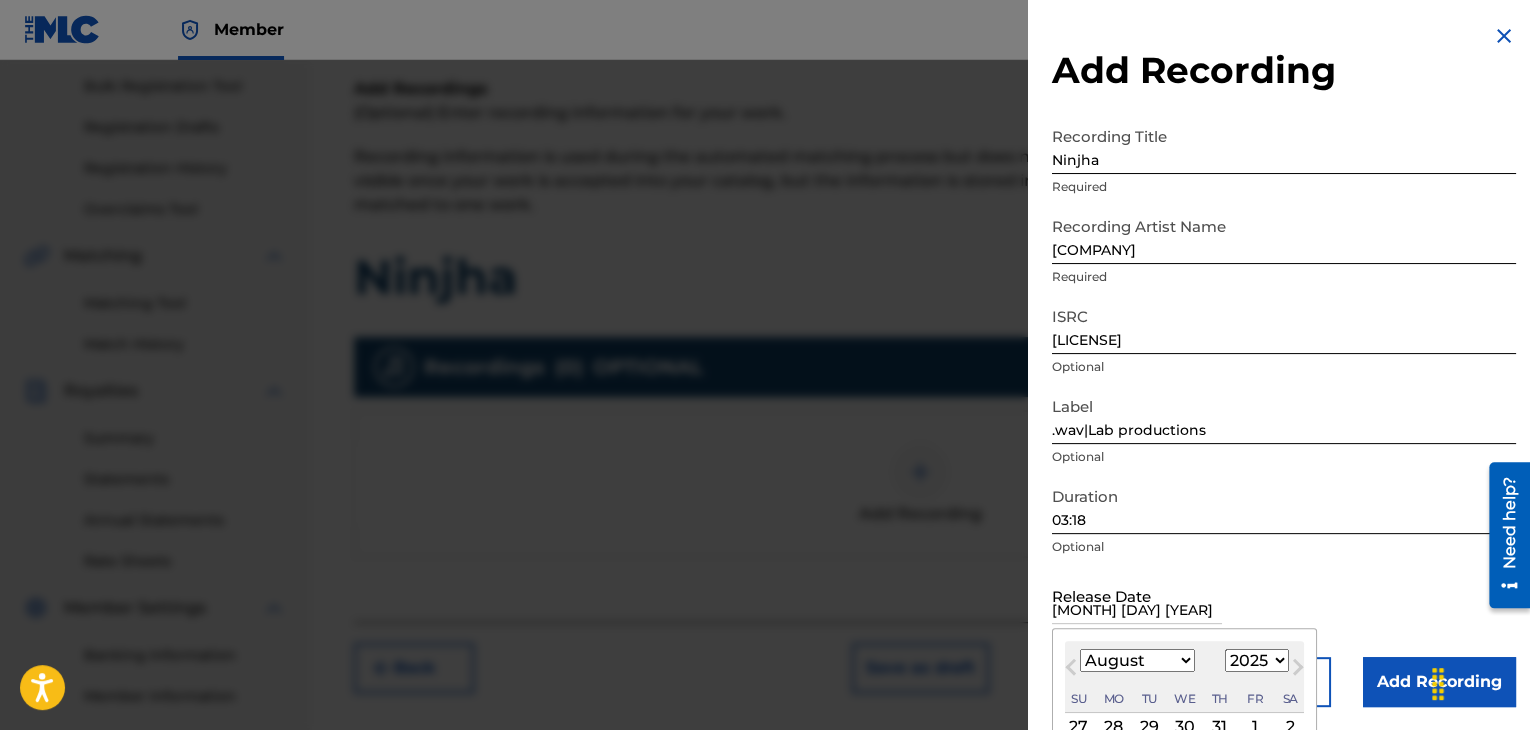 select on "0" 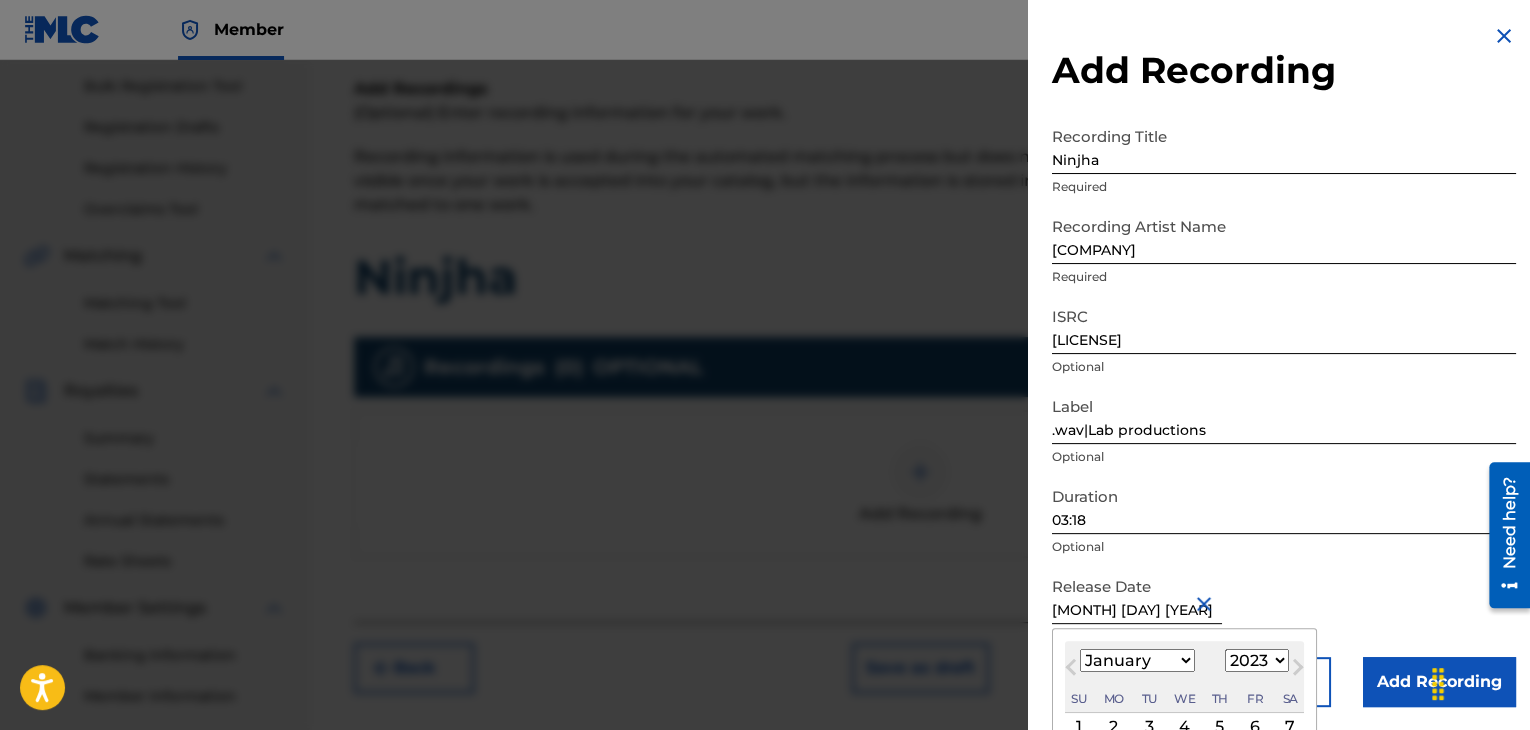 click on "Duration 03:18 Optional" at bounding box center (1284, 522) 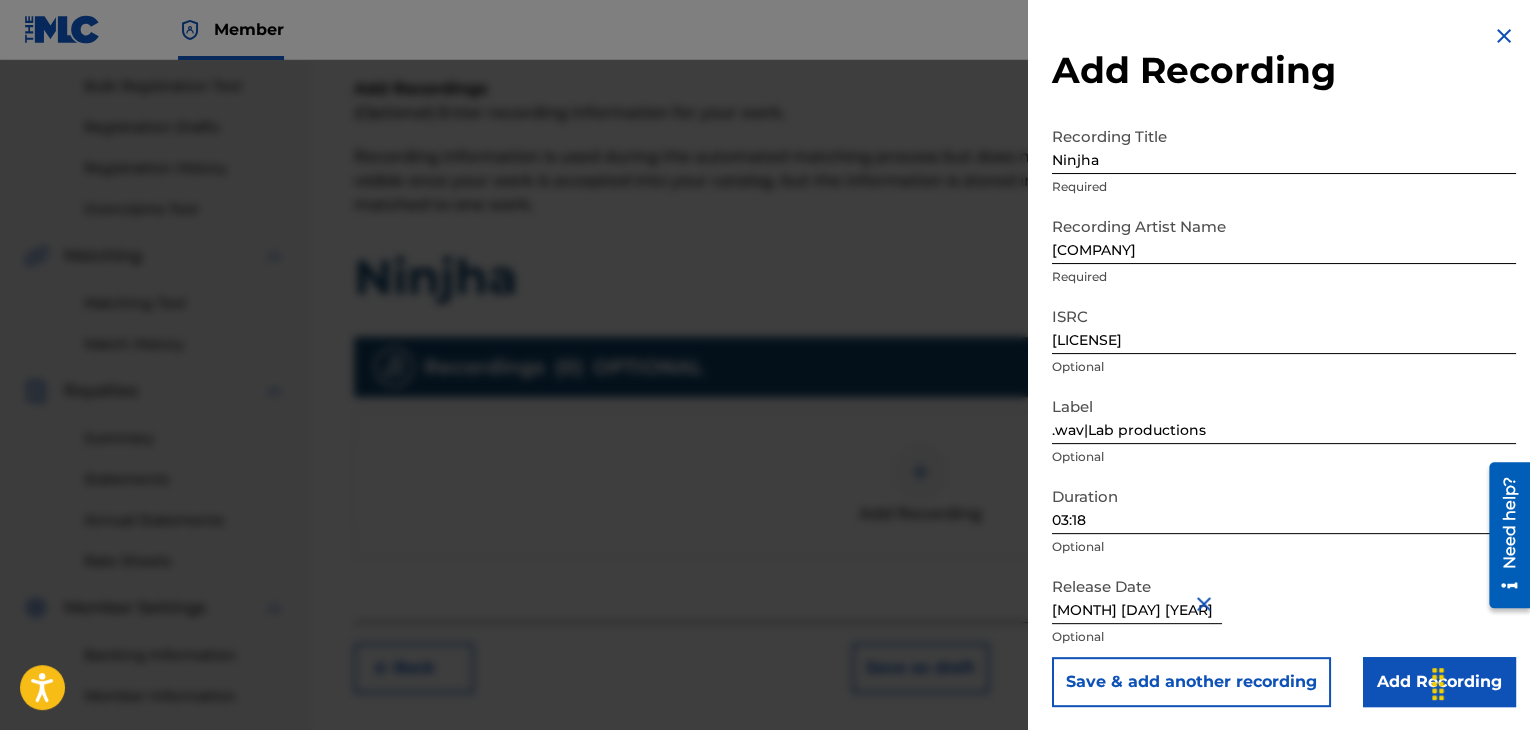 click on "Add Recording" at bounding box center [1439, 682] 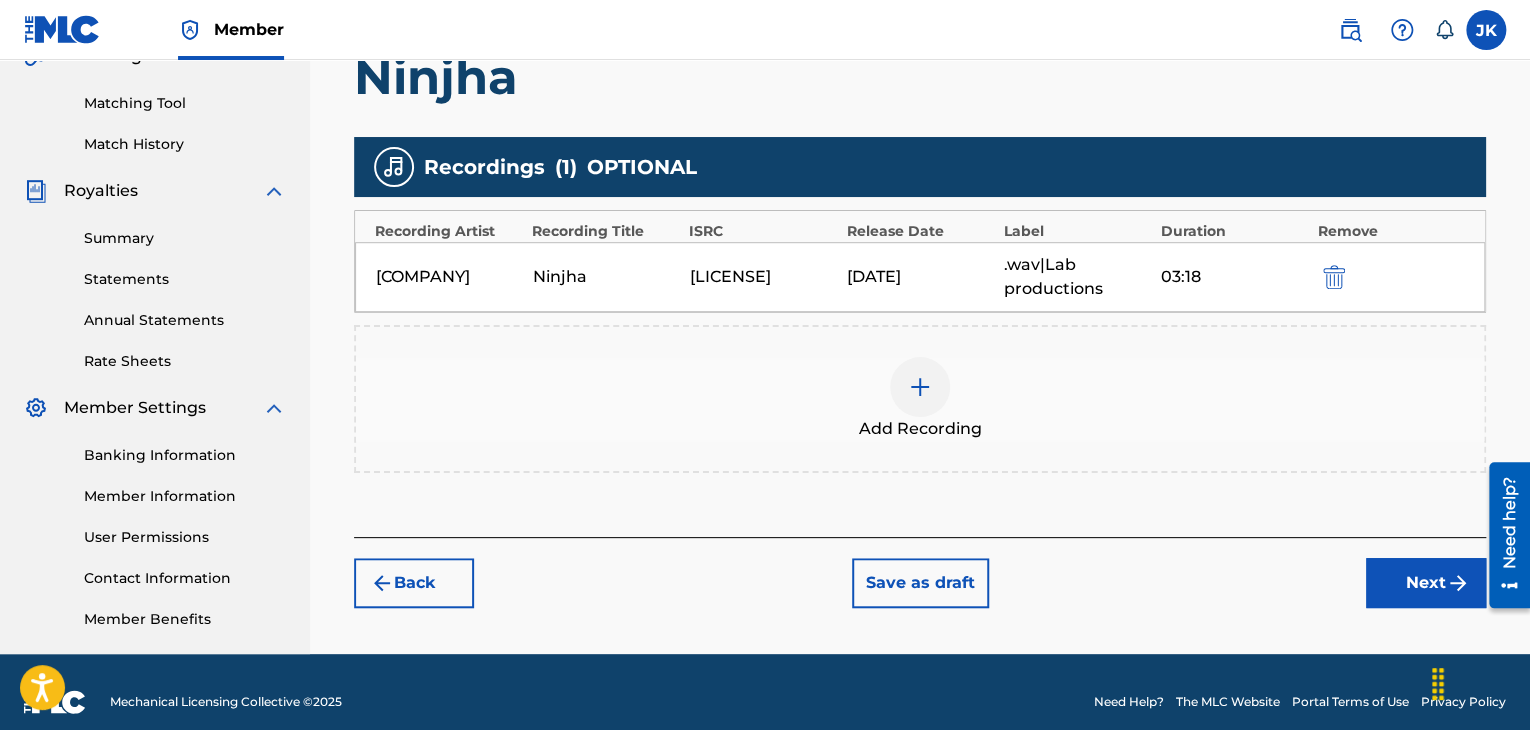 click on "Next" at bounding box center [1426, 583] 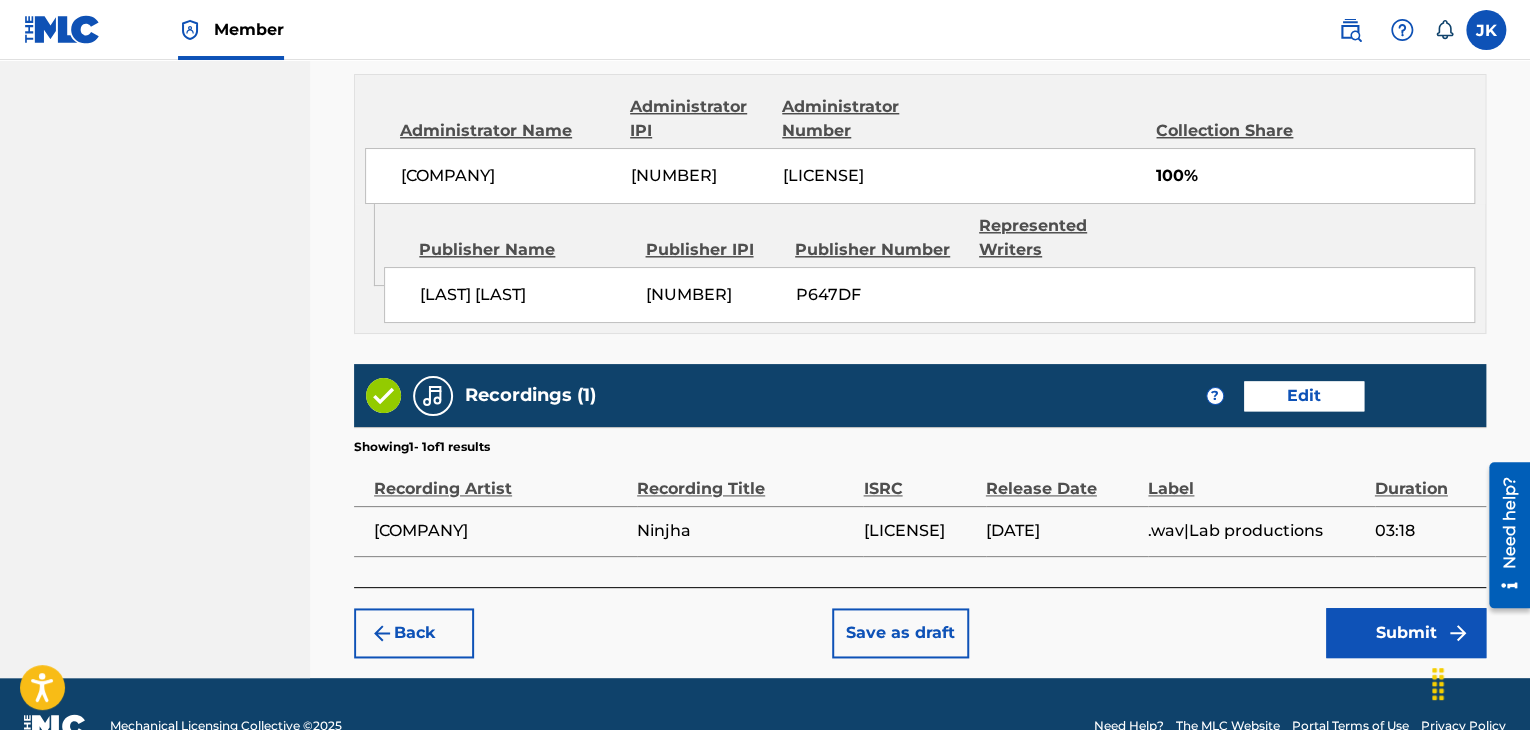 scroll, scrollTop: 1132, scrollLeft: 0, axis: vertical 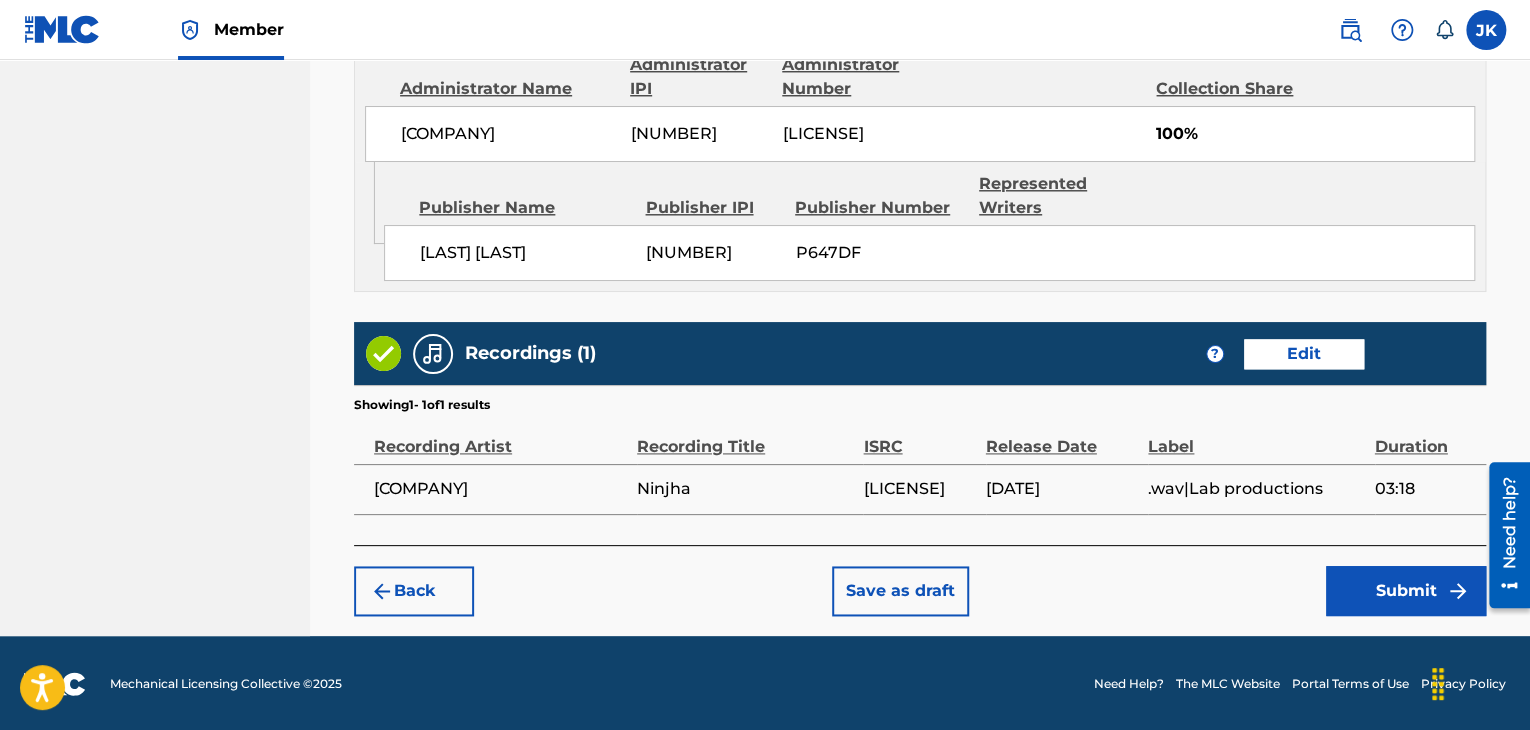 click on "Submit" at bounding box center [1406, 591] 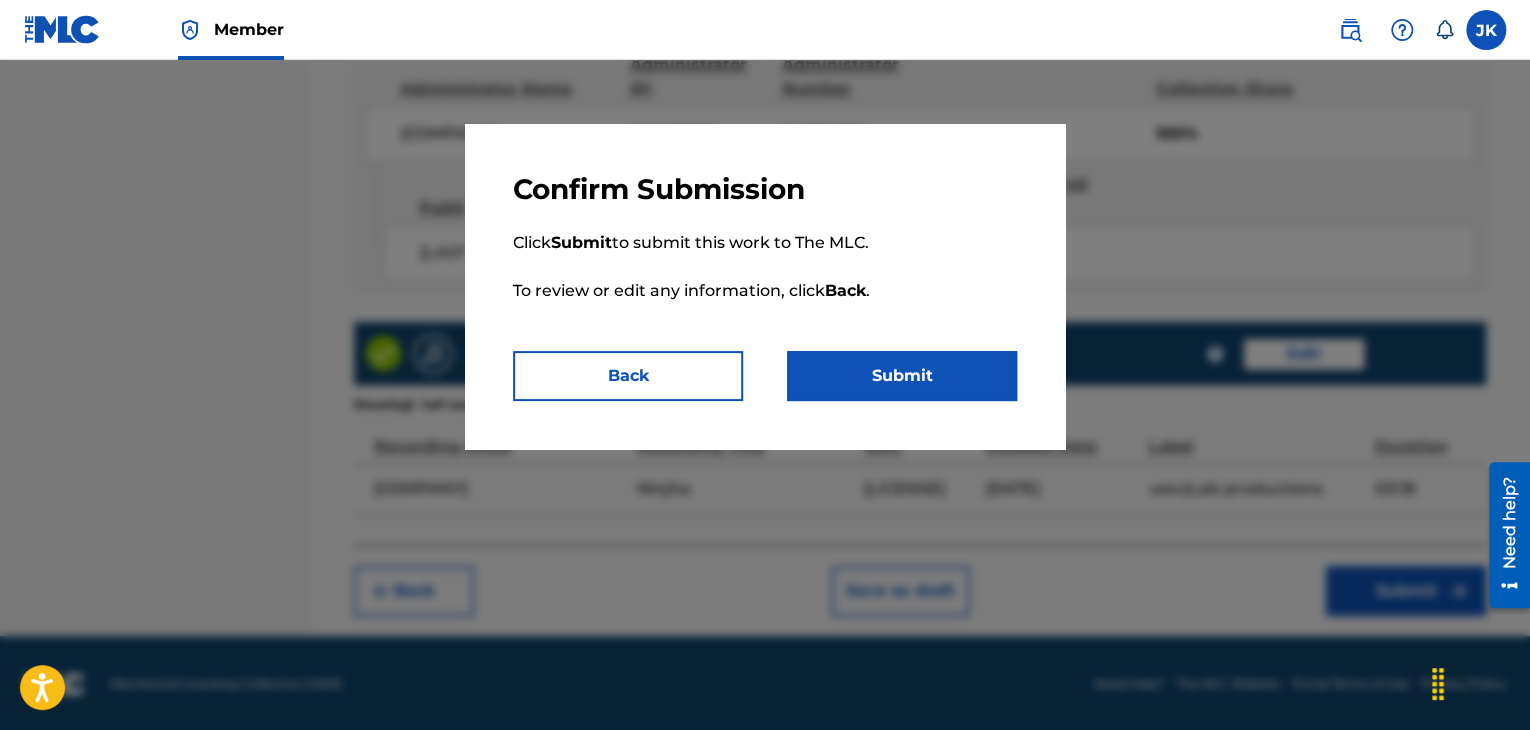 click on "Submit" at bounding box center [902, 376] 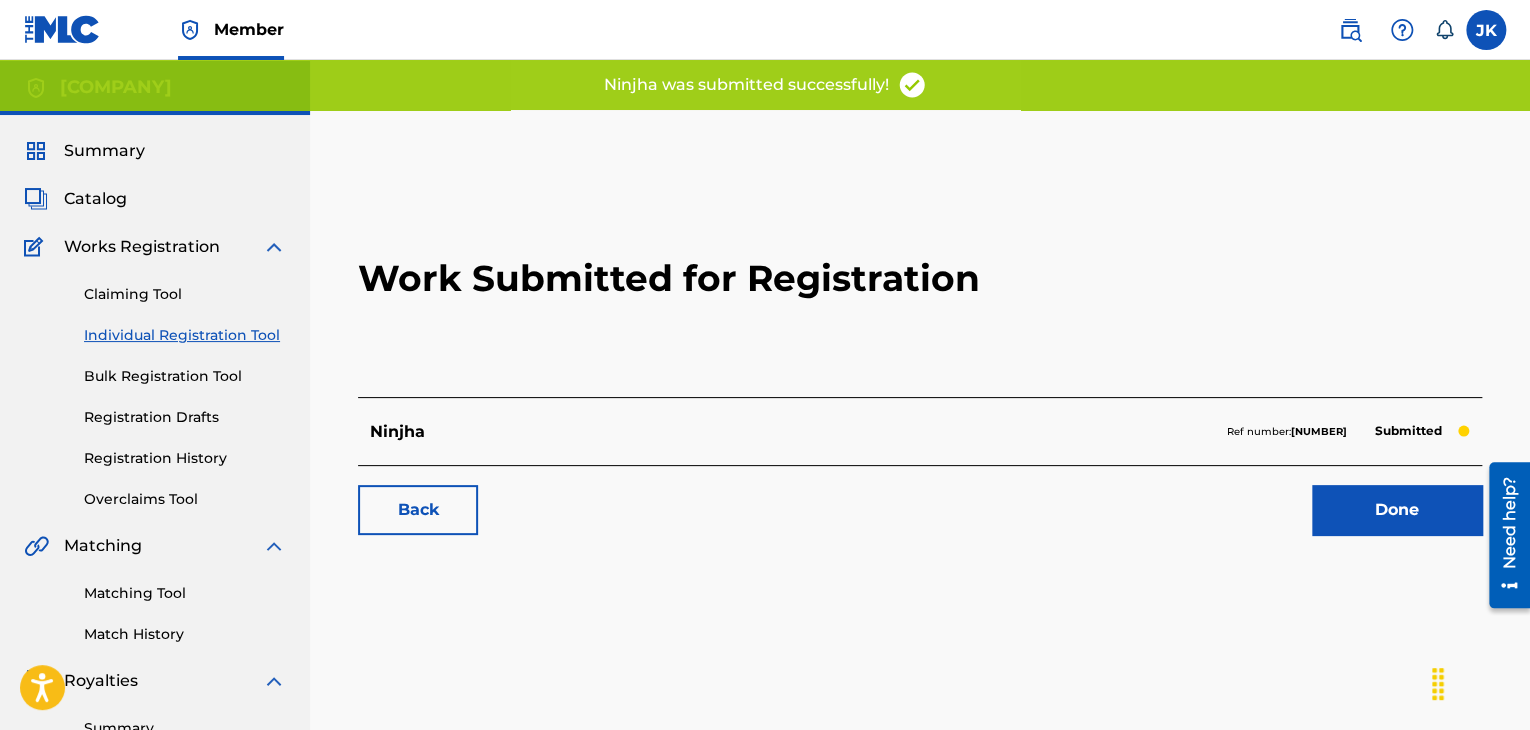 click on "Done" at bounding box center (1397, 510) 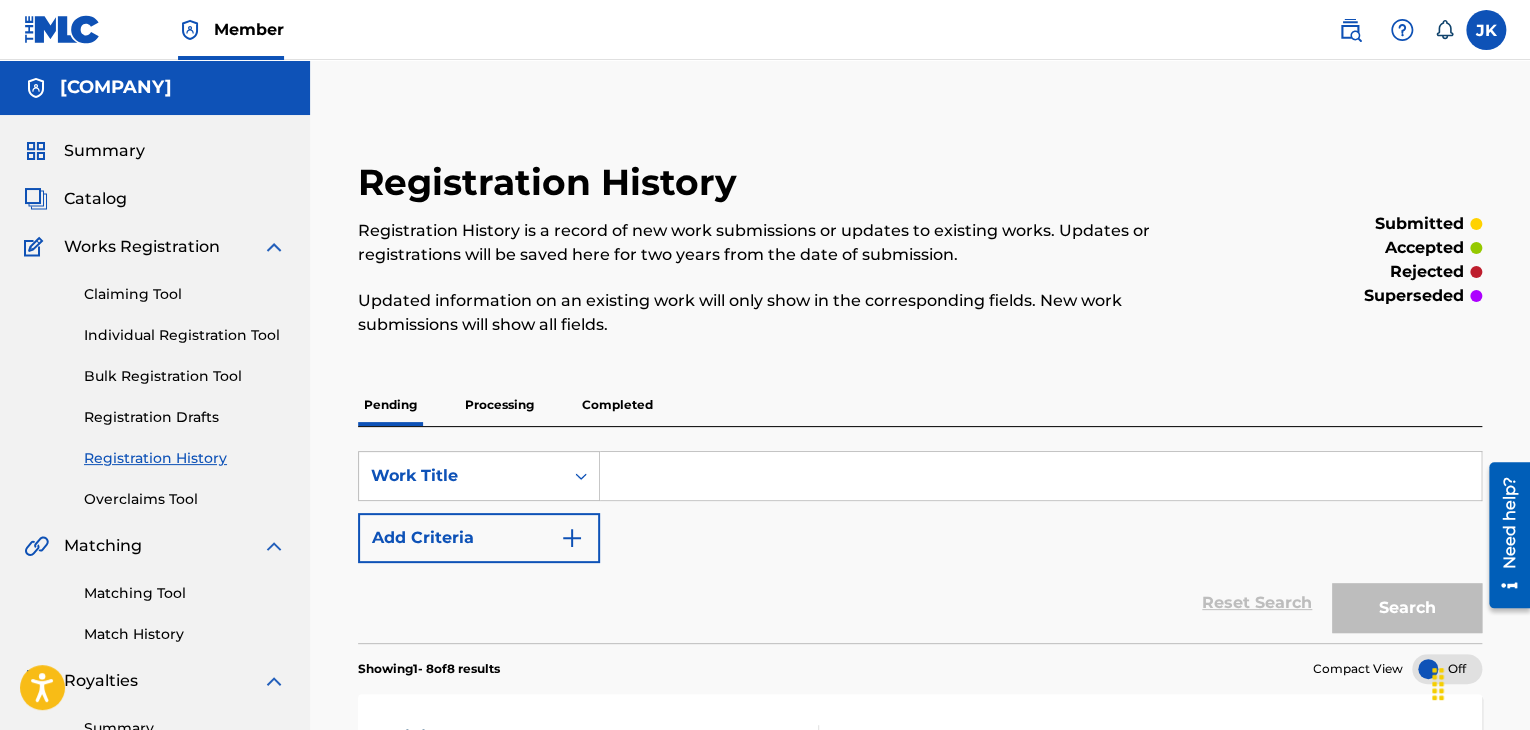 drag, startPoint x: 164, startPoint y: 337, endPoint x: 295, endPoint y: 387, distance: 140.21768 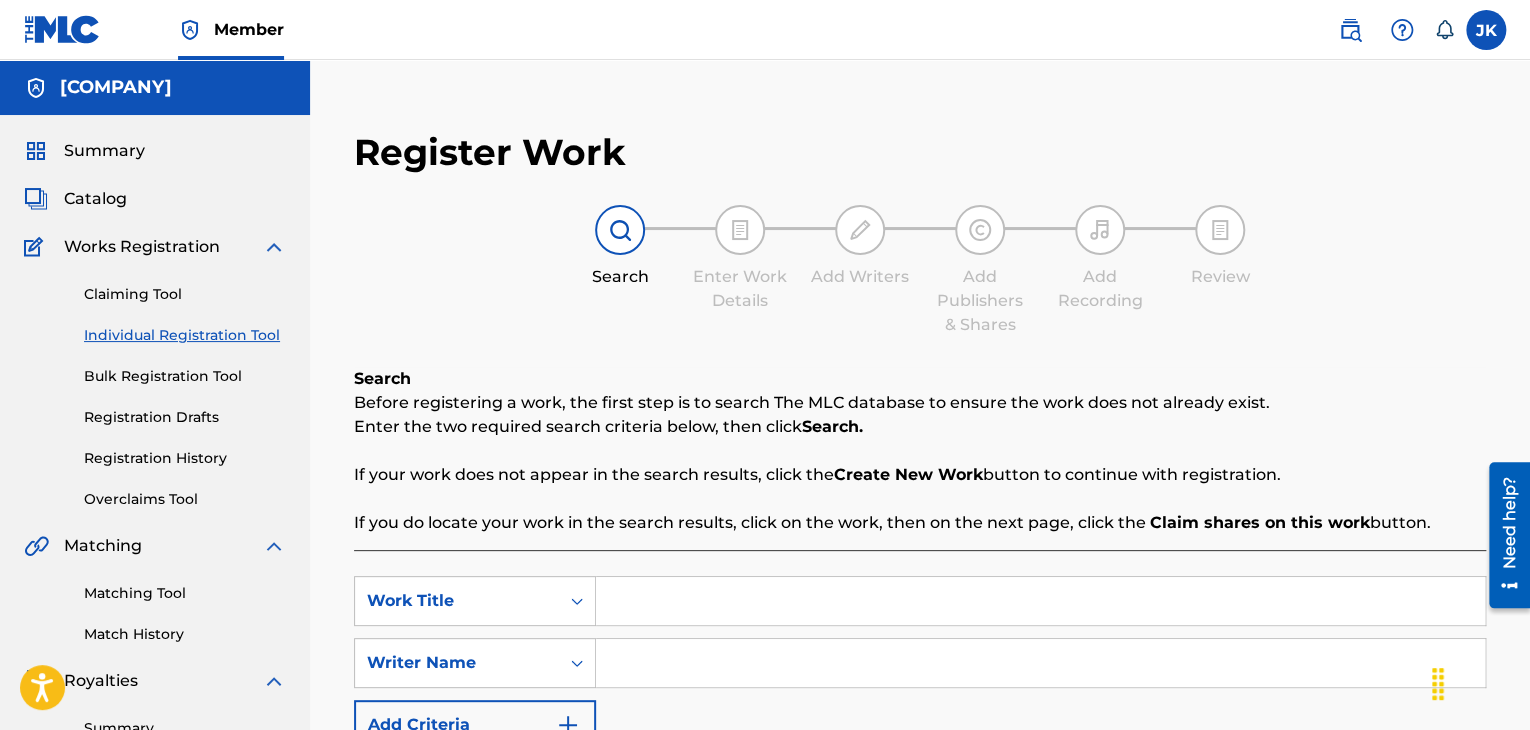 click at bounding box center [1040, 601] 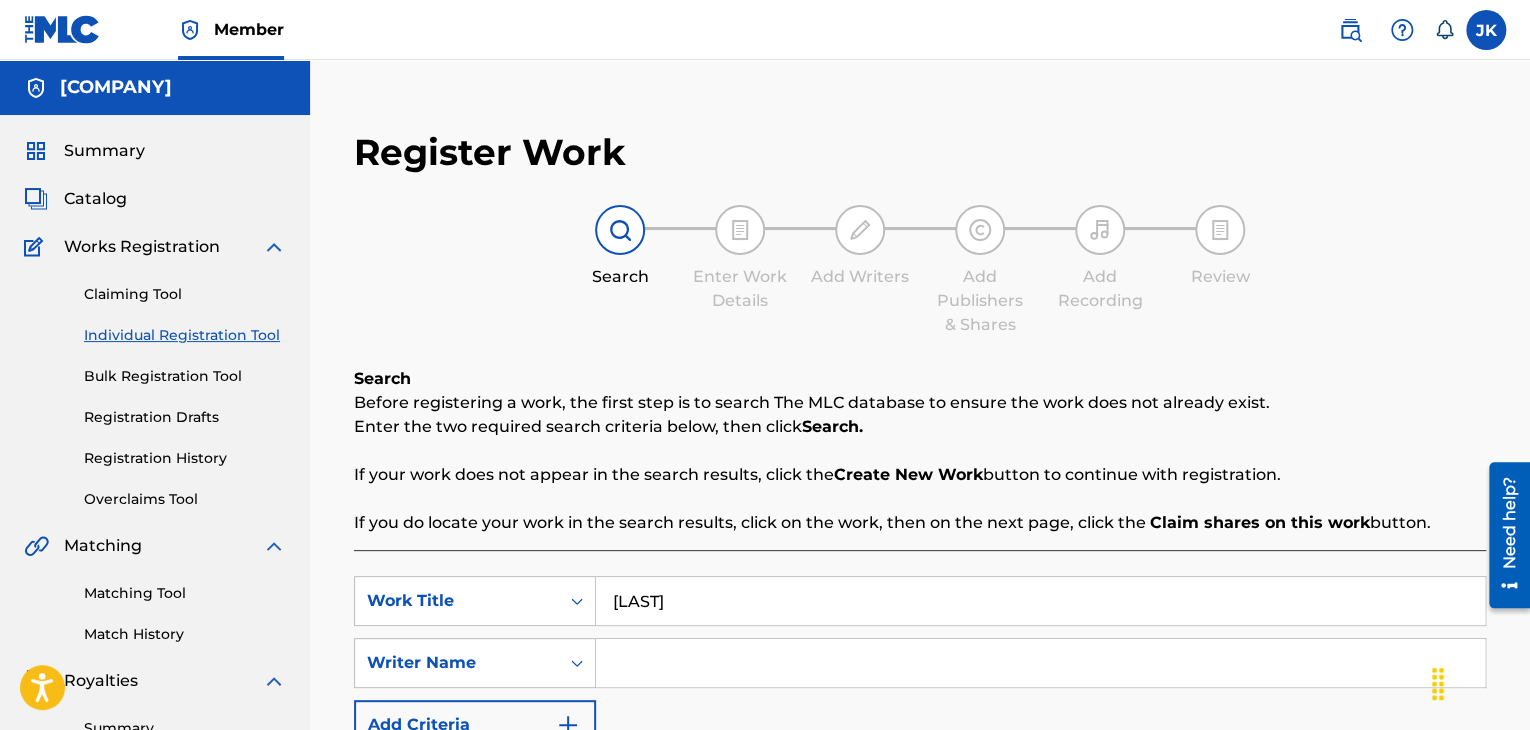type on "[PRODUCT]" 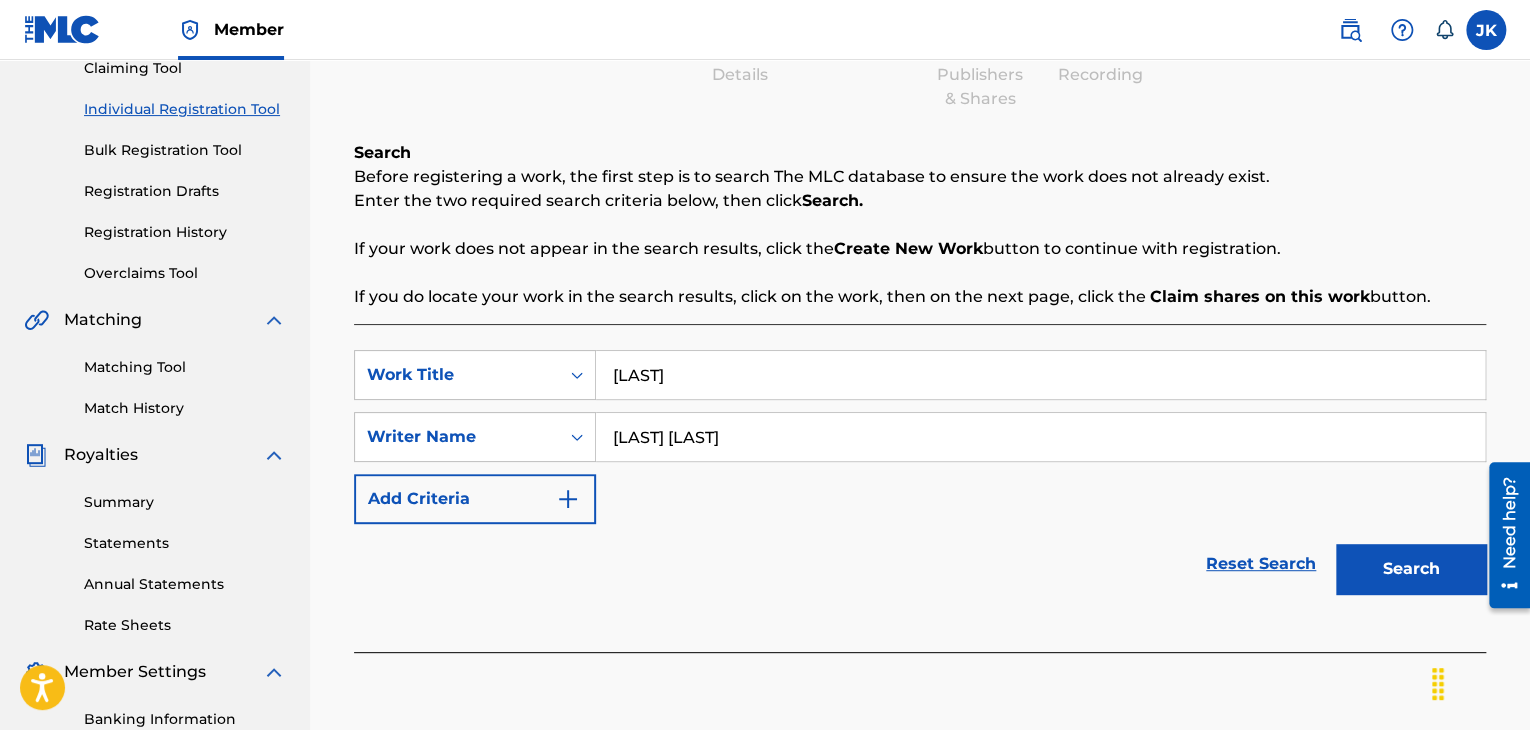 scroll, scrollTop: 300, scrollLeft: 0, axis: vertical 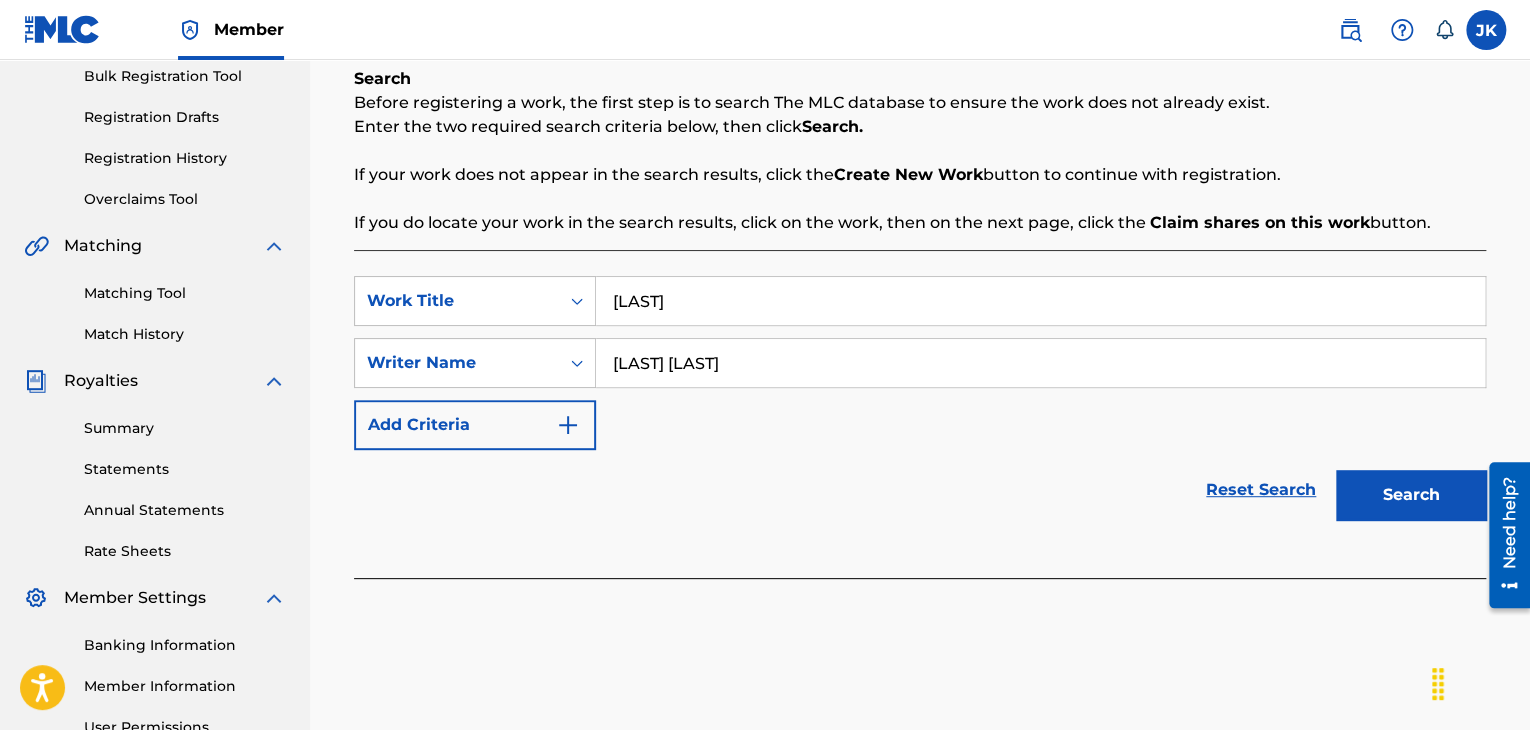 click on "Search" at bounding box center (1411, 495) 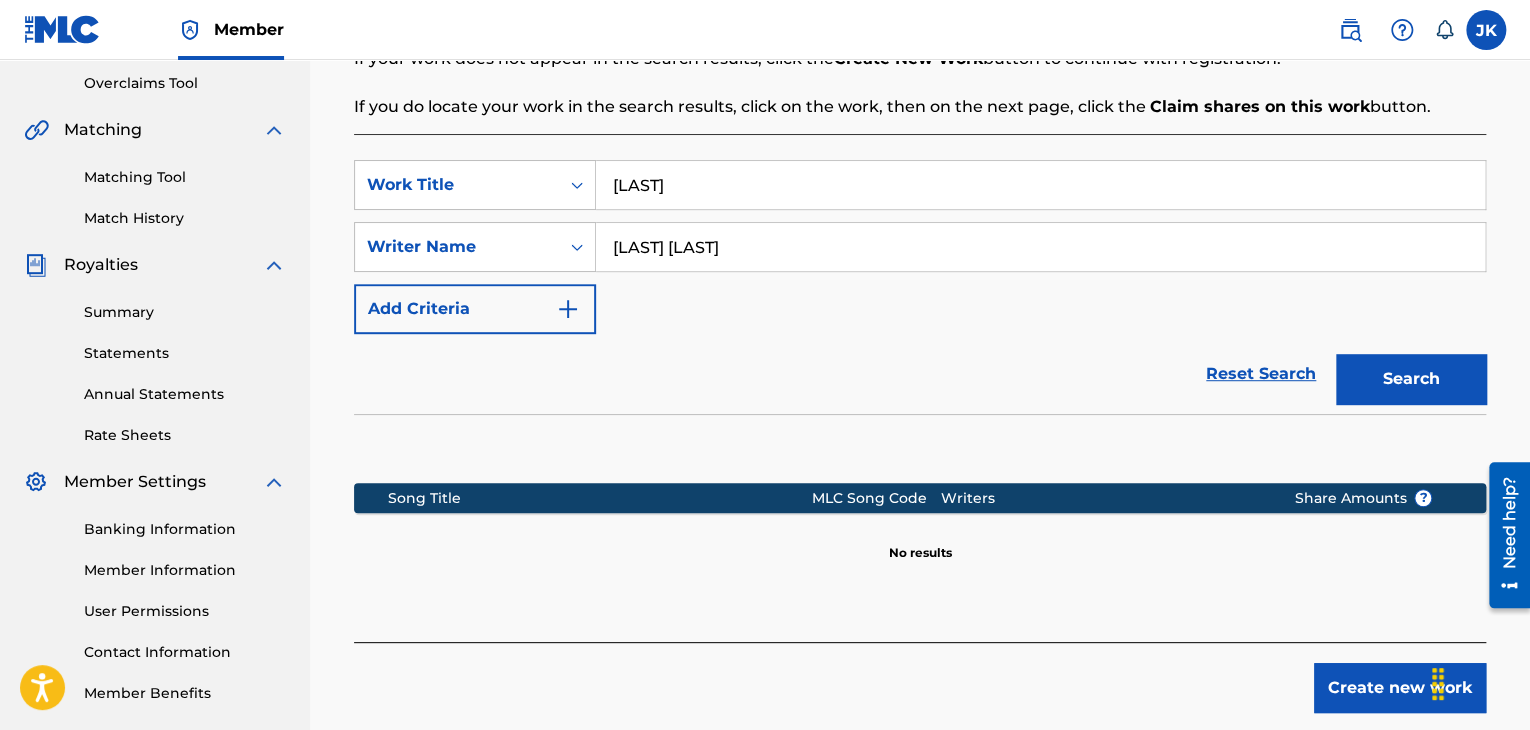 scroll, scrollTop: 515, scrollLeft: 0, axis: vertical 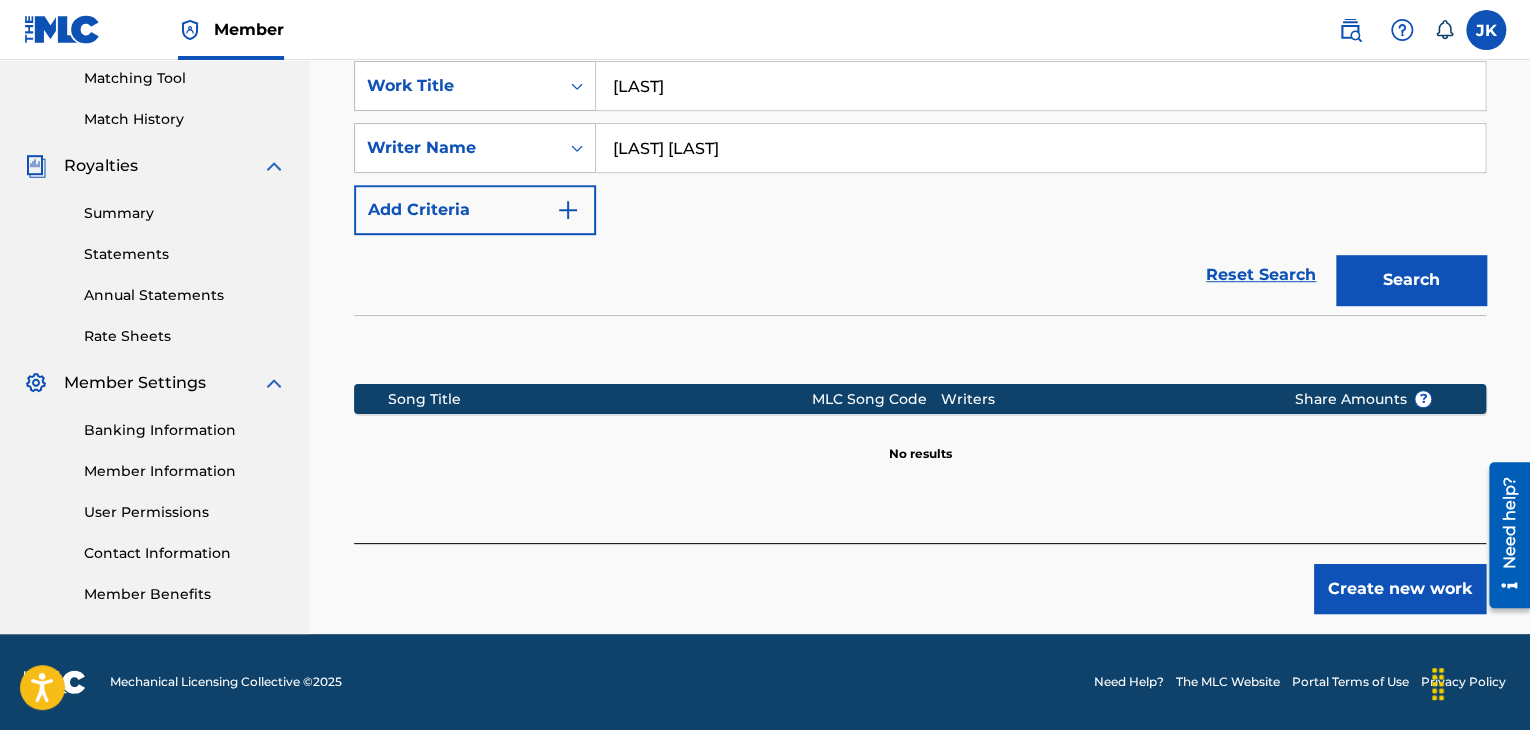 click on "Create new work" at bounding box center (1400, 589) 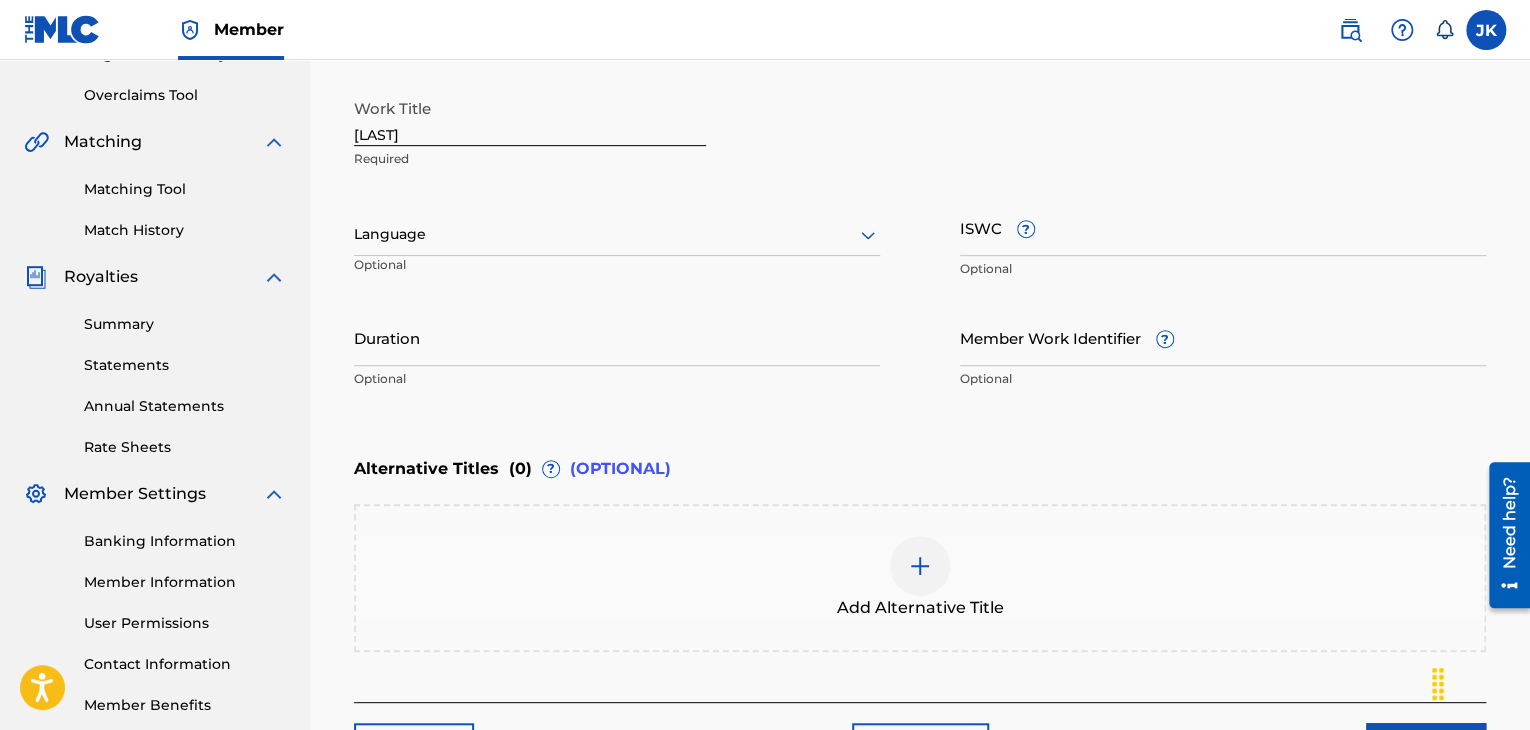 scroll, scrollTop: 215, scrollLeft: 0, axis: vertical 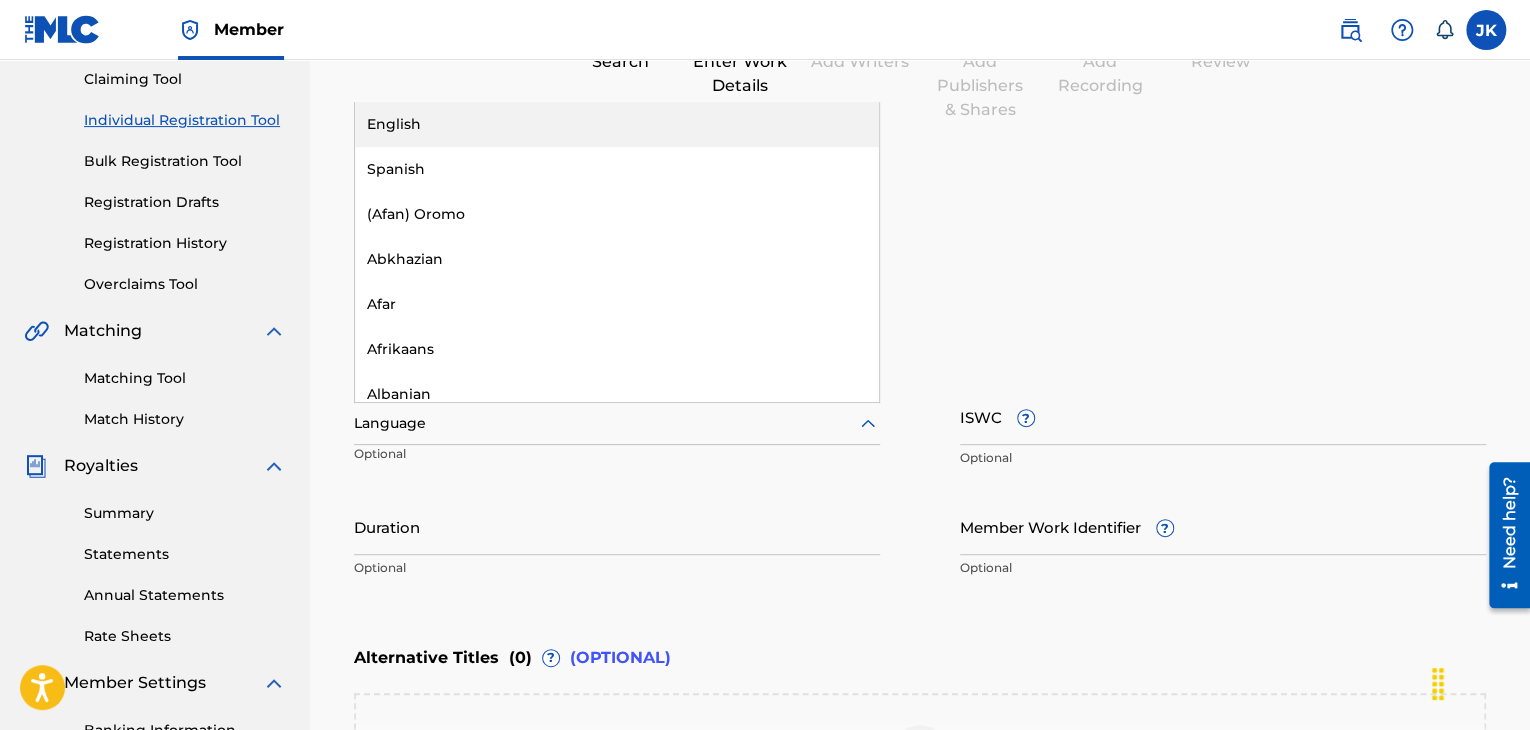 click 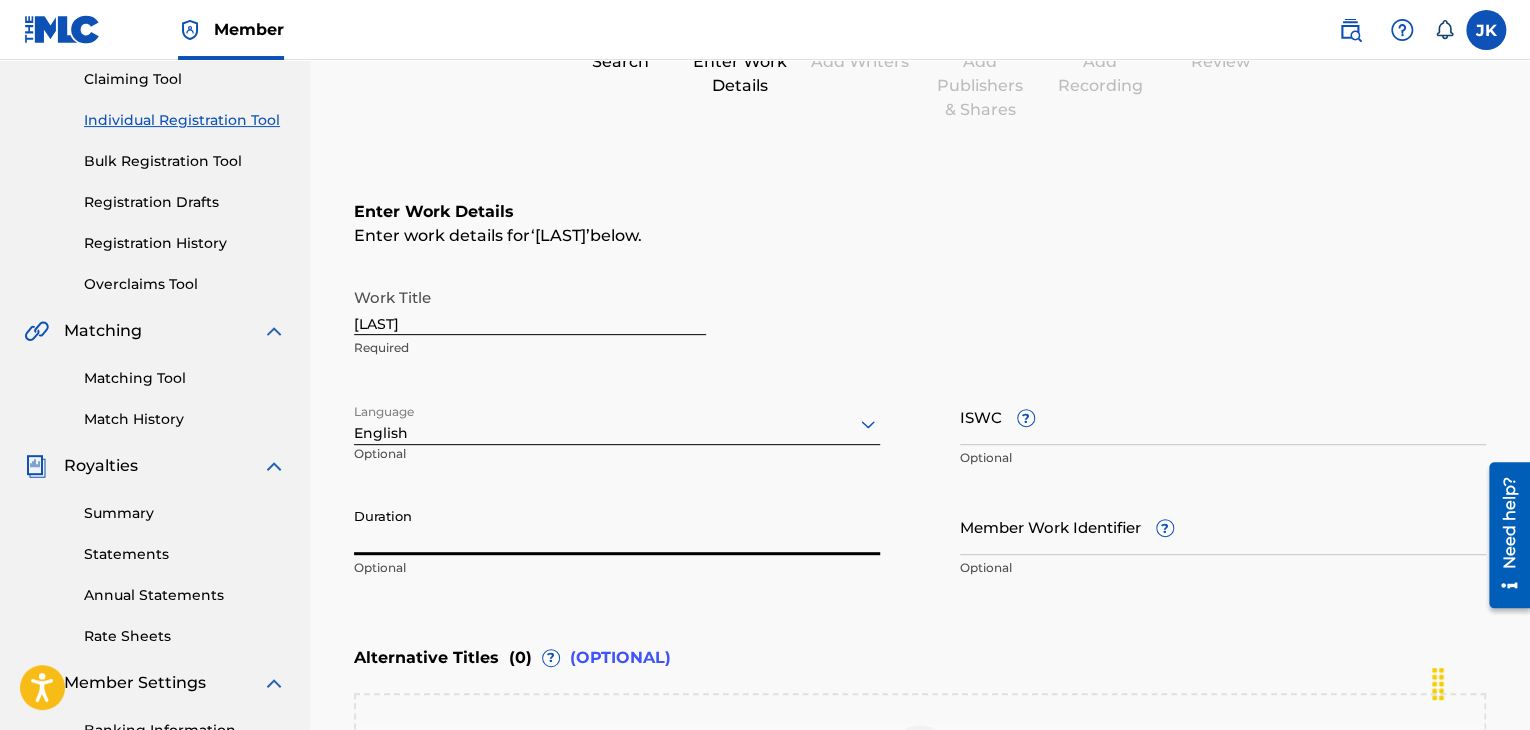 click on "Duration" at bounding box center [617, 526] 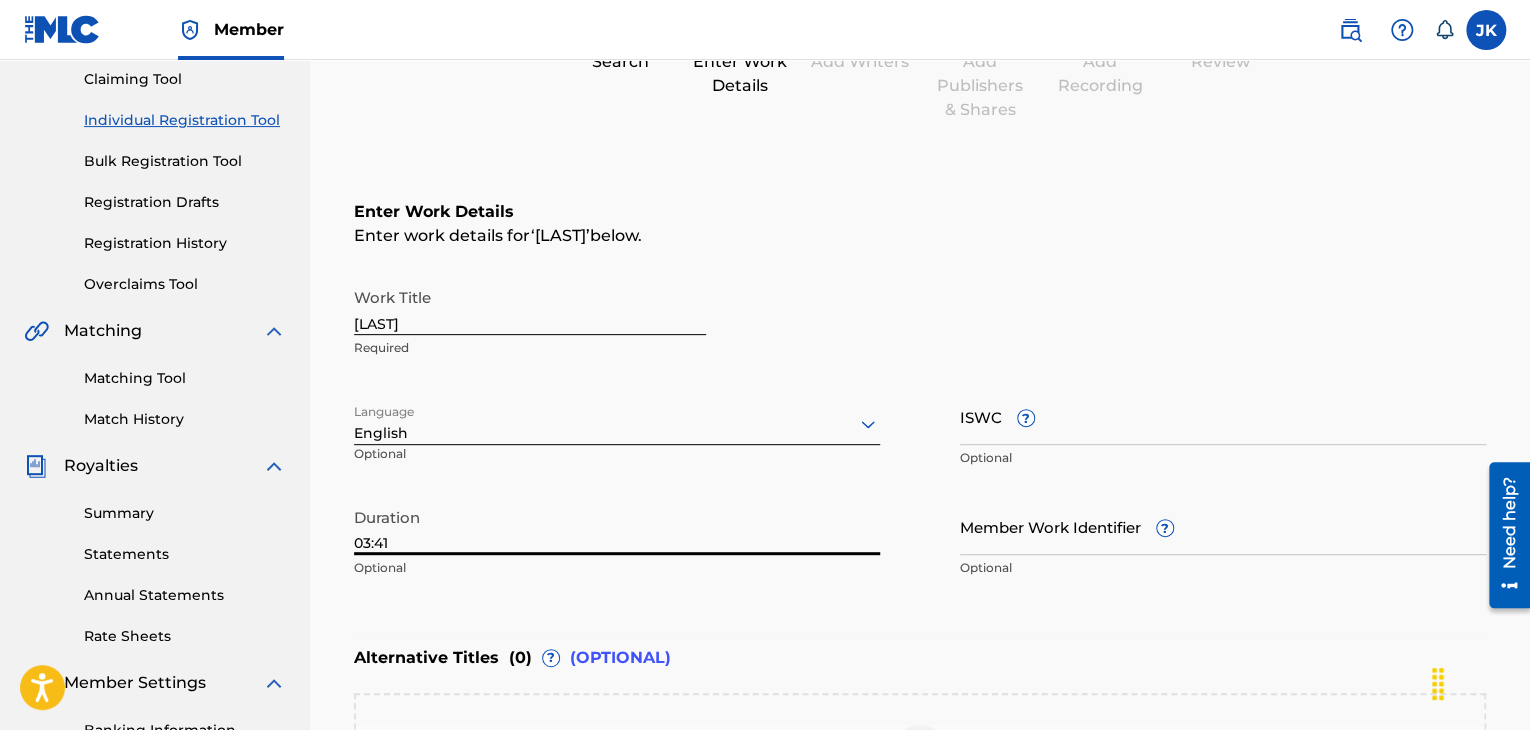 type on "03:41" 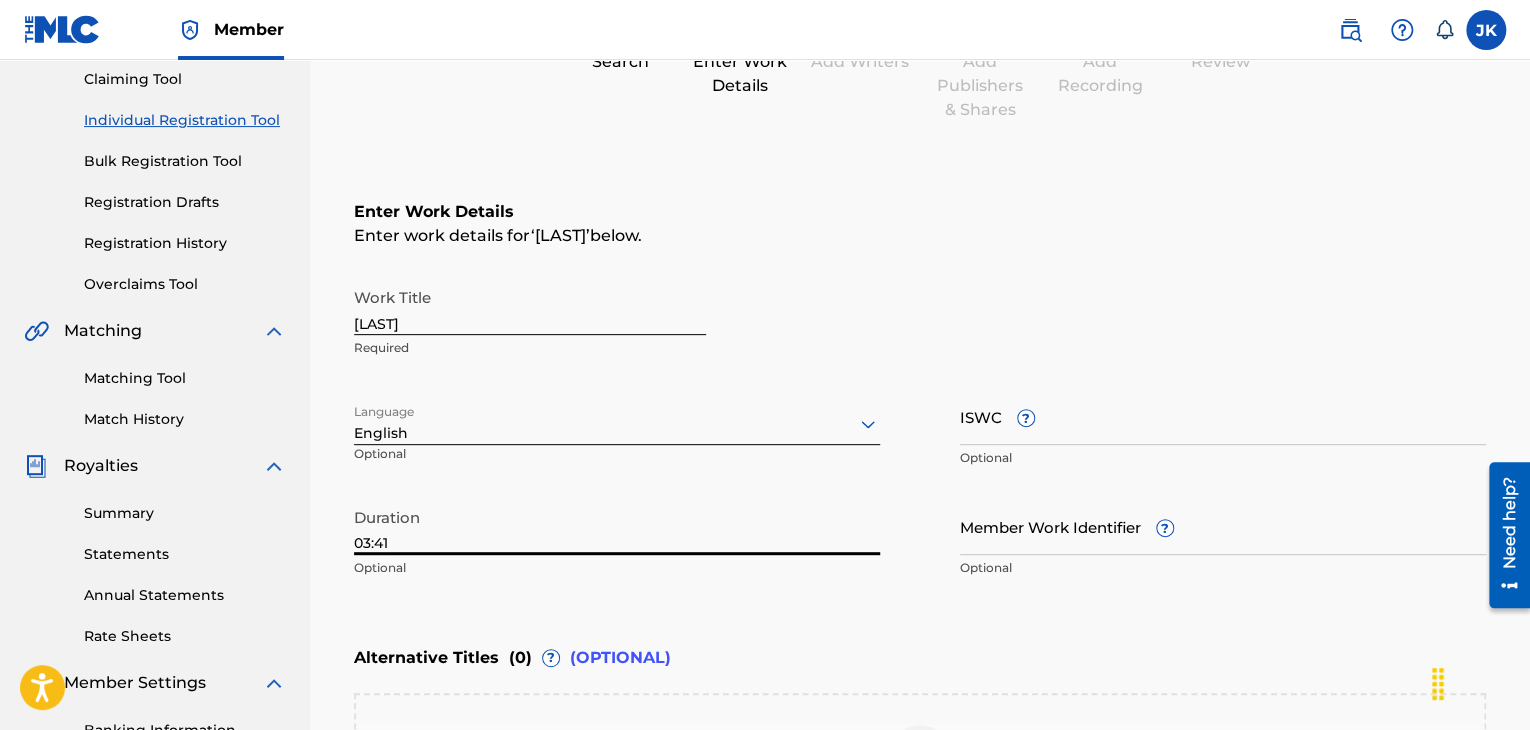 click on "Enter Work Details Enter work details for  ‘ Salada ’  below. Work Title   Salada Required Language English Optional ISWC   ? Optional Duration   03:41 Optional Member Work Identifier   ? Optional" at bounding box center [920, 394] 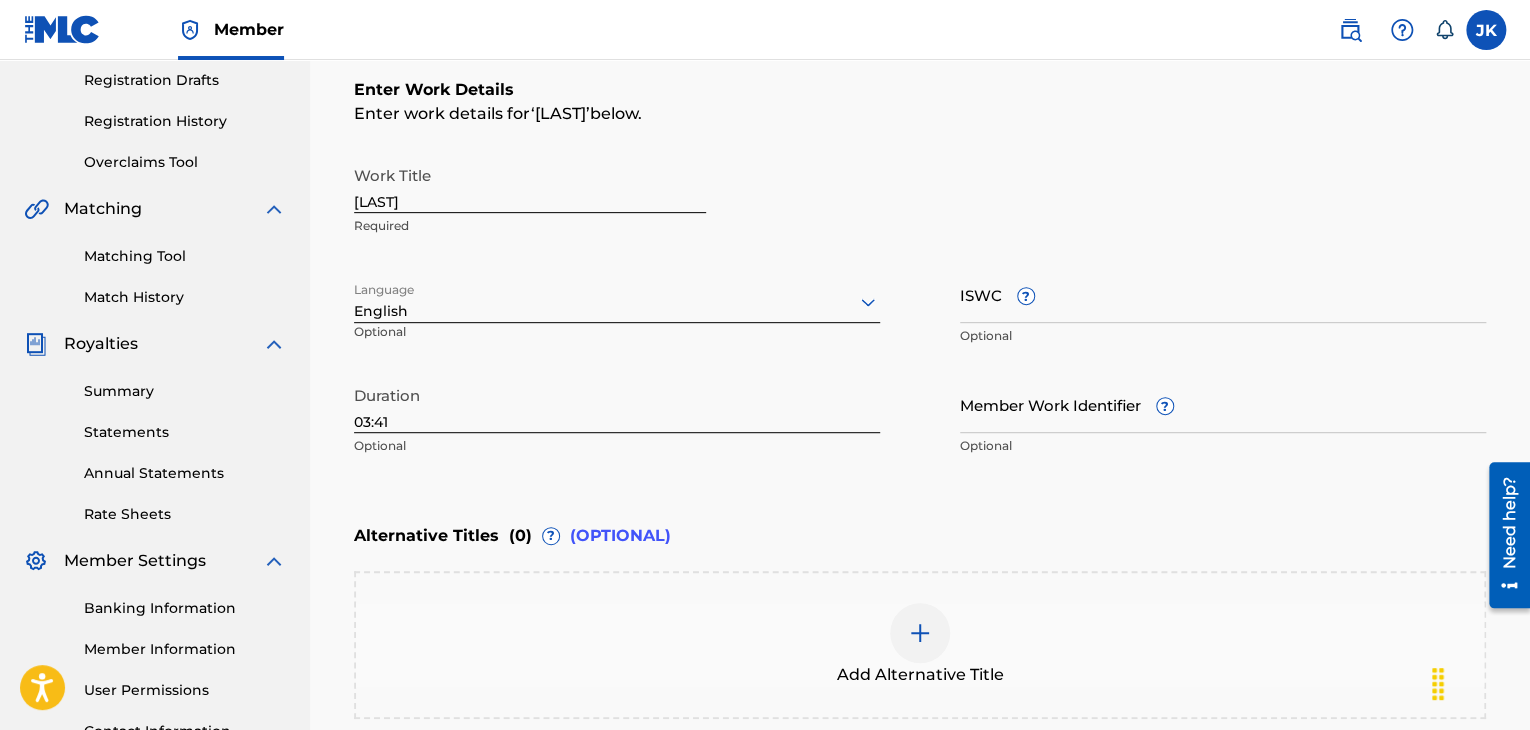 scroll, scrollTop: 515, scrollLeft: 0, axis: vertical 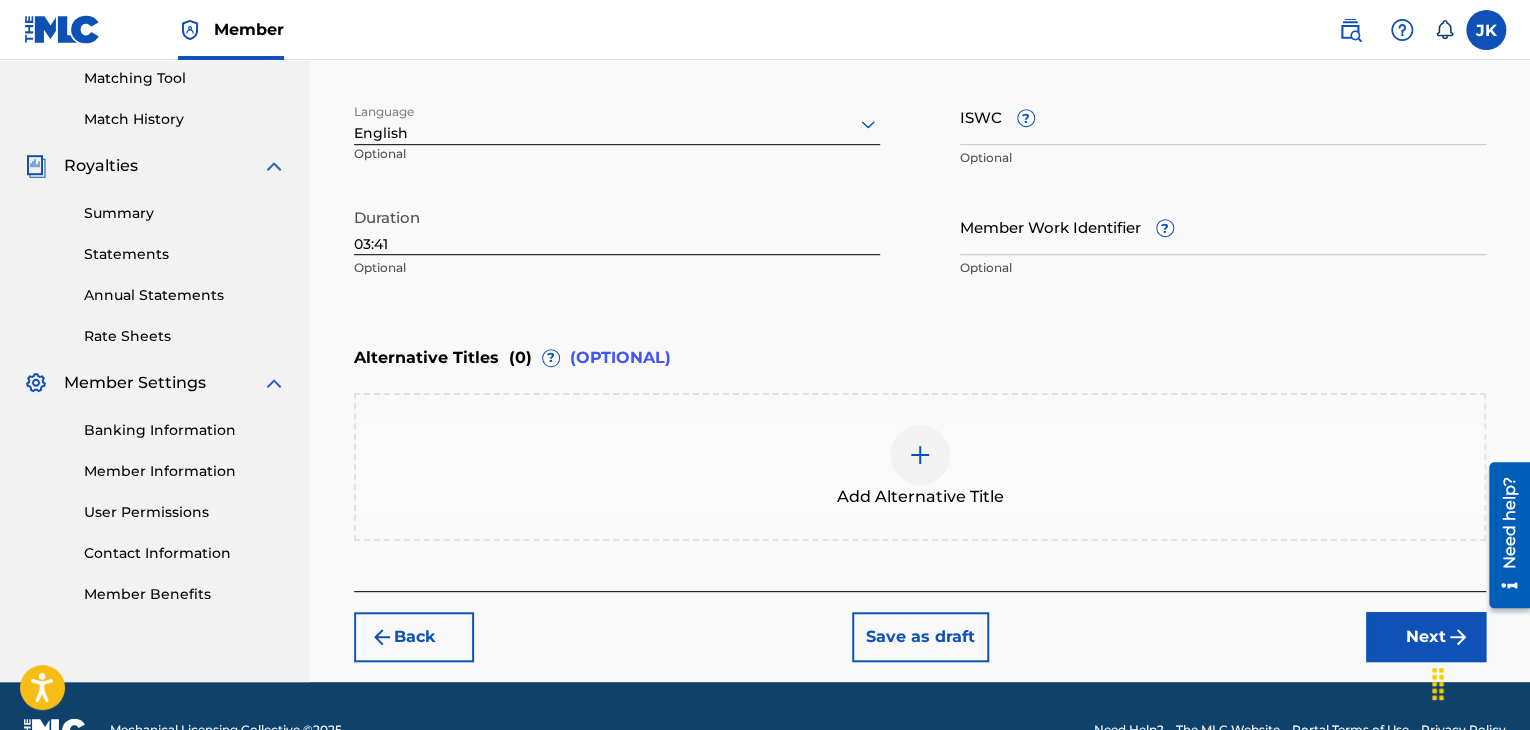 click on "Next" at bounding box center (1426, 637) 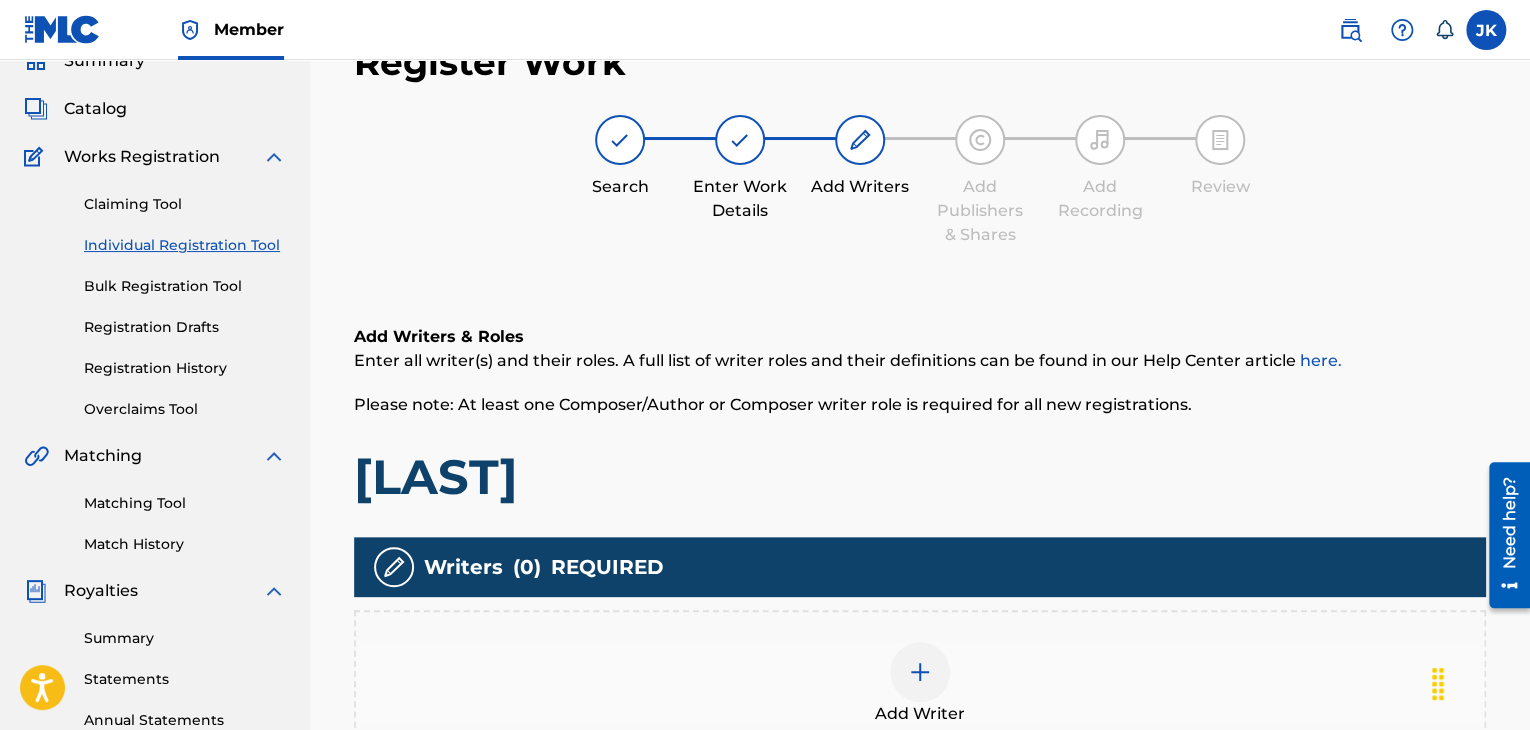 scroll, scrollTop: 290, scrollLeft: 0, axis: vertical 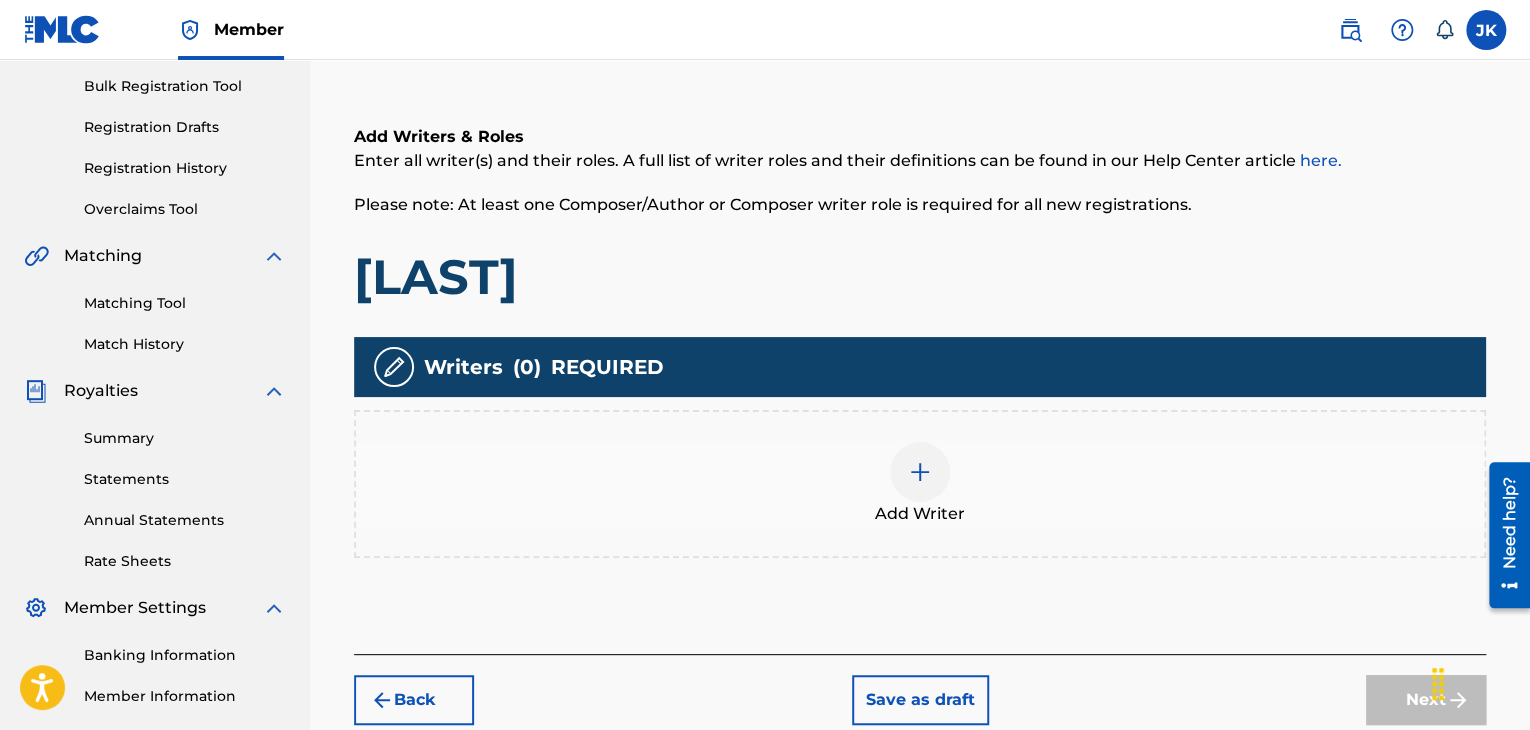click at bounding box center [920, 472] 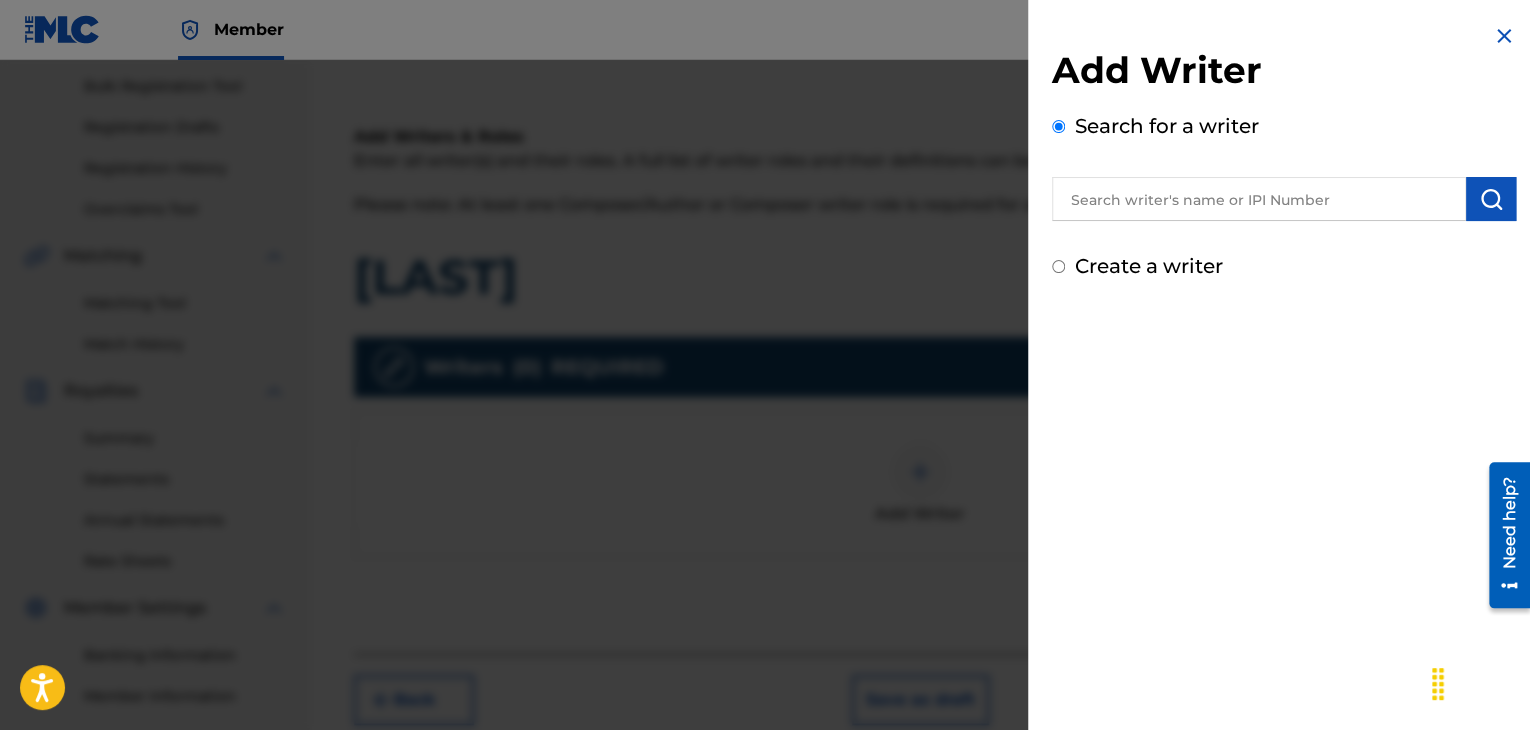 click at bounding box center (1259, 199) 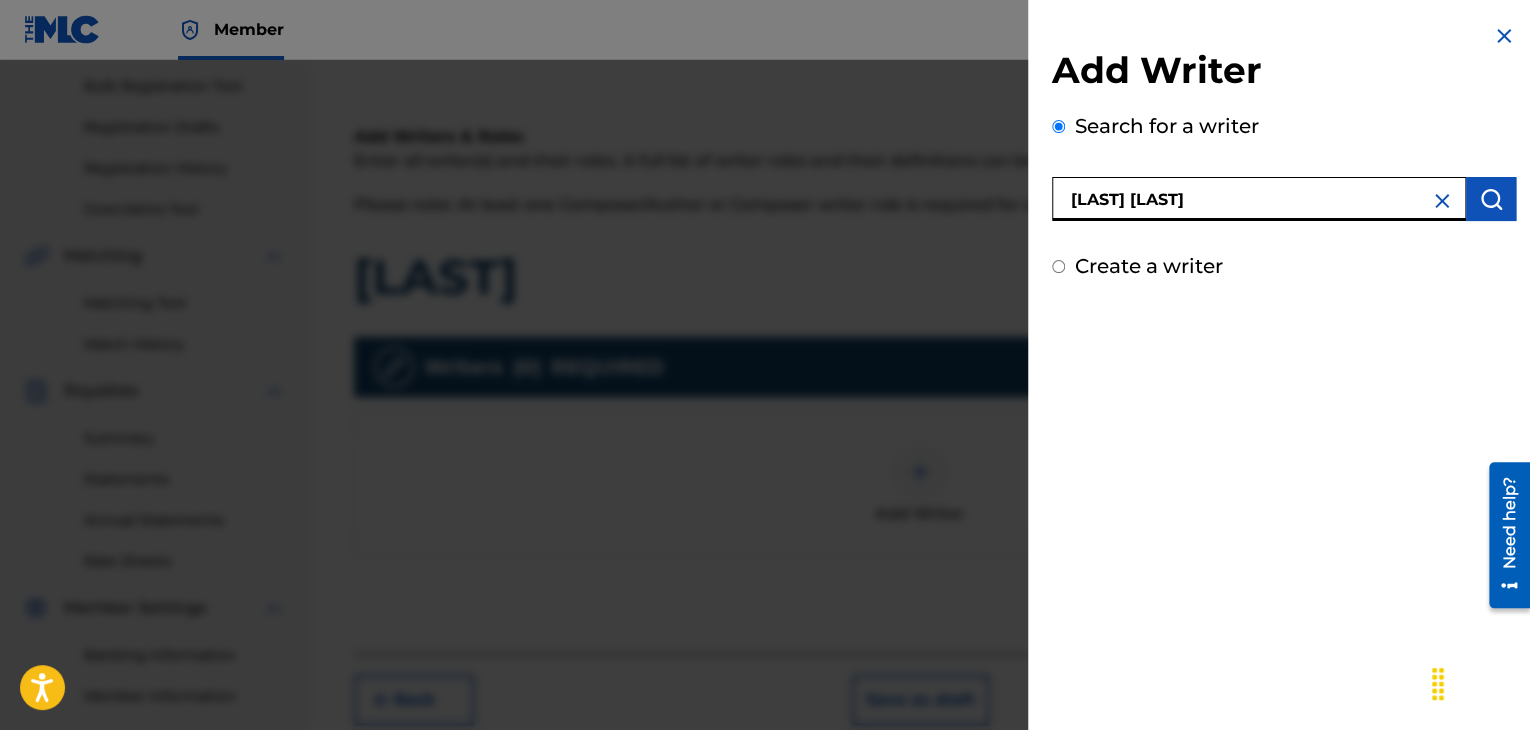 type on "[FIRST] [LAST]" 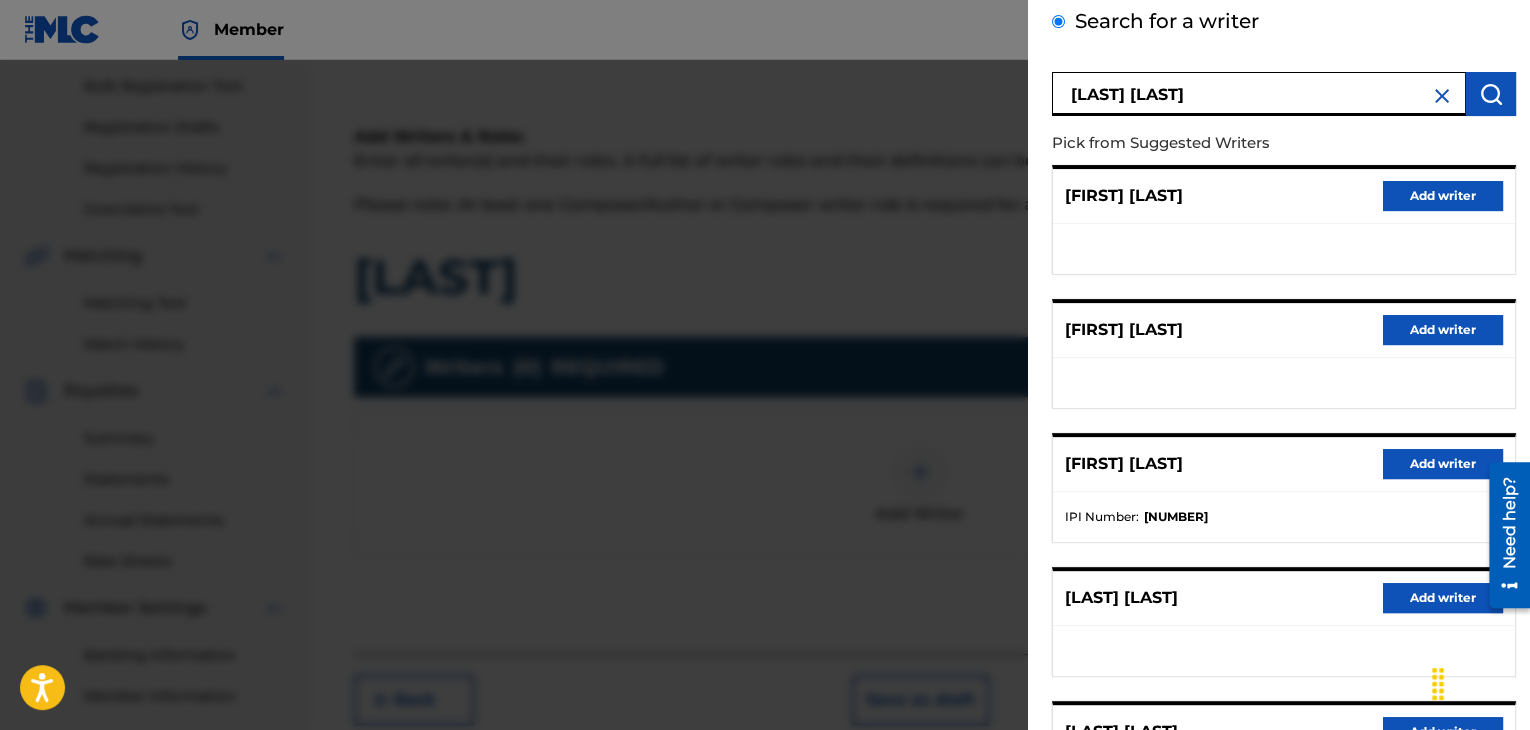 scroll, scrollTop: 300, scrollLeft: 0, axis: vertical 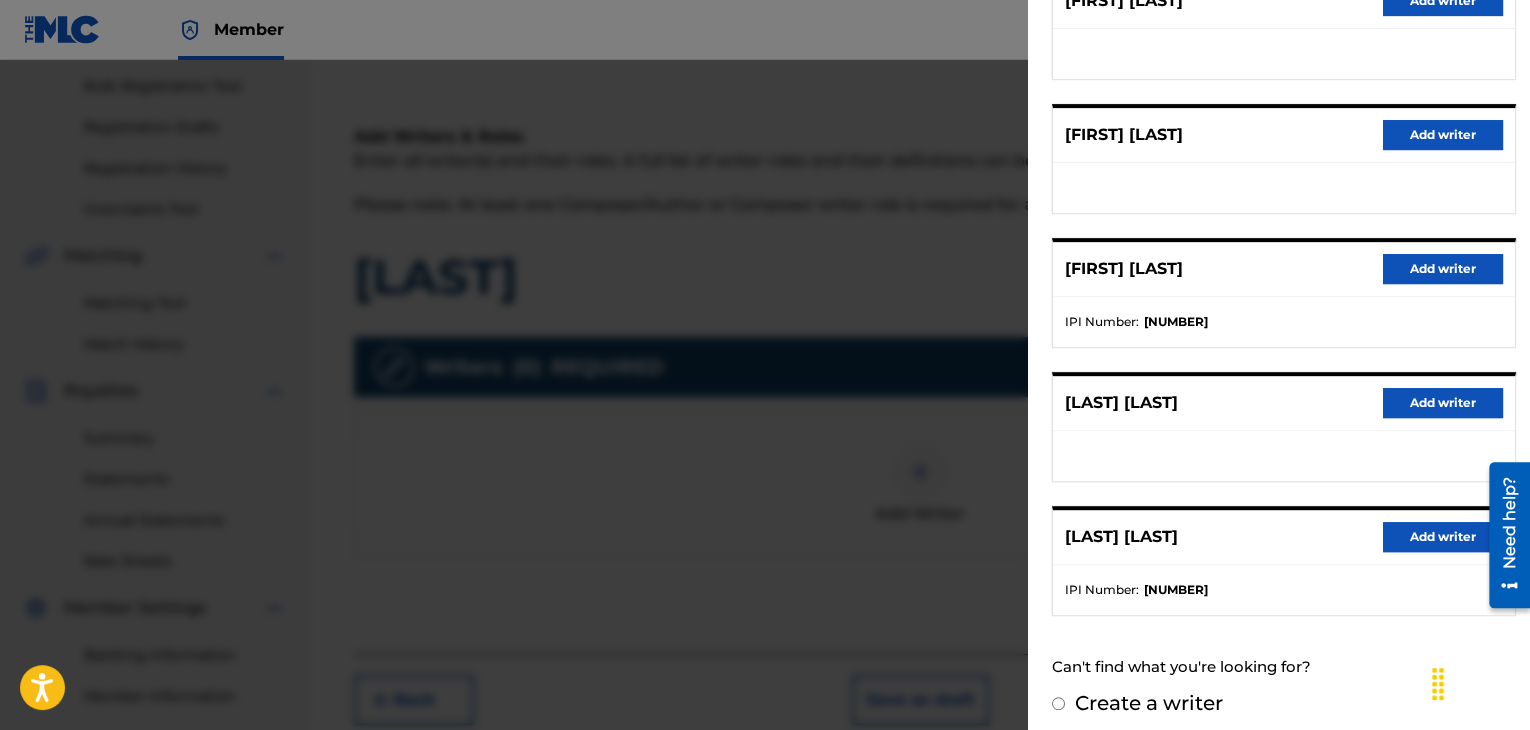 click on "Add writer" at bounding box center [1443, 537] 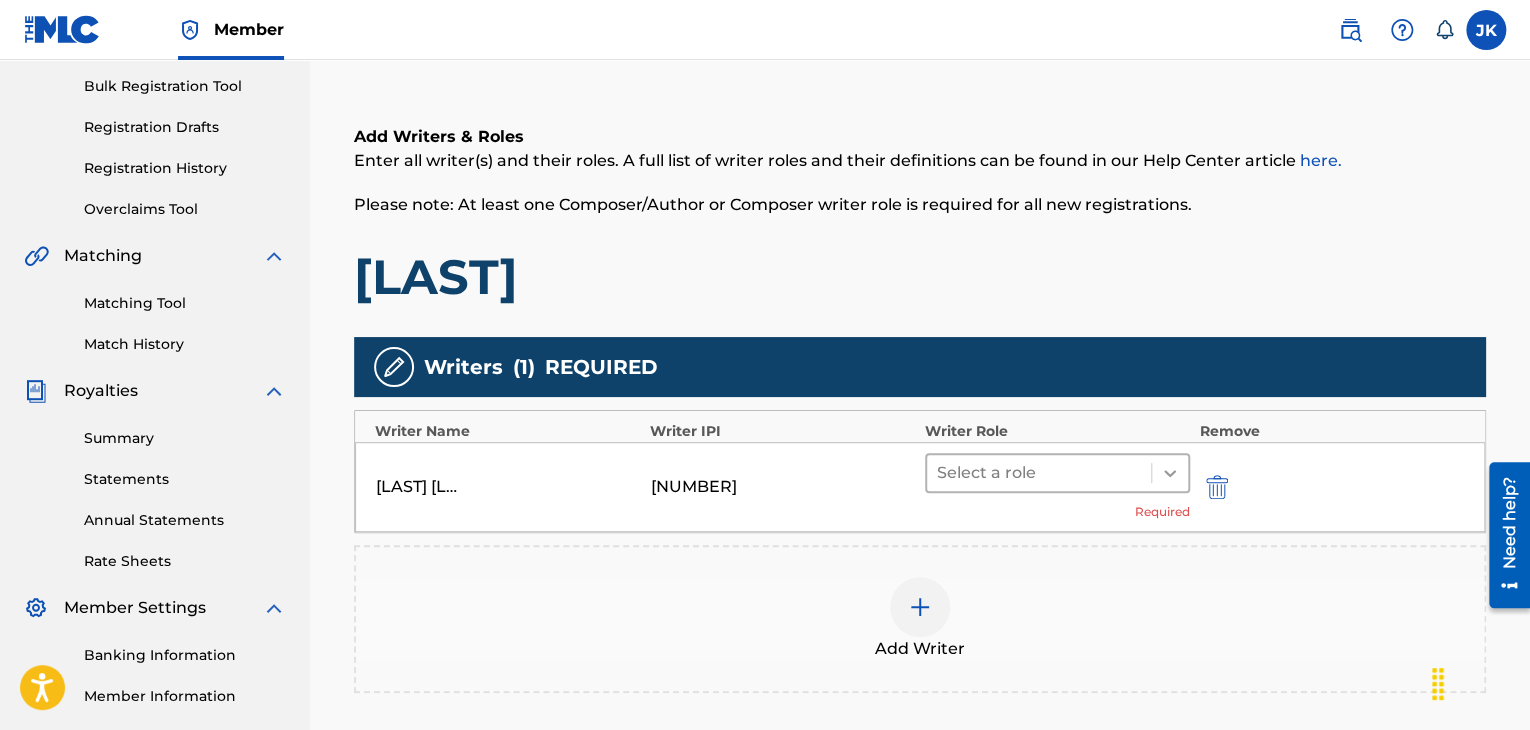 click 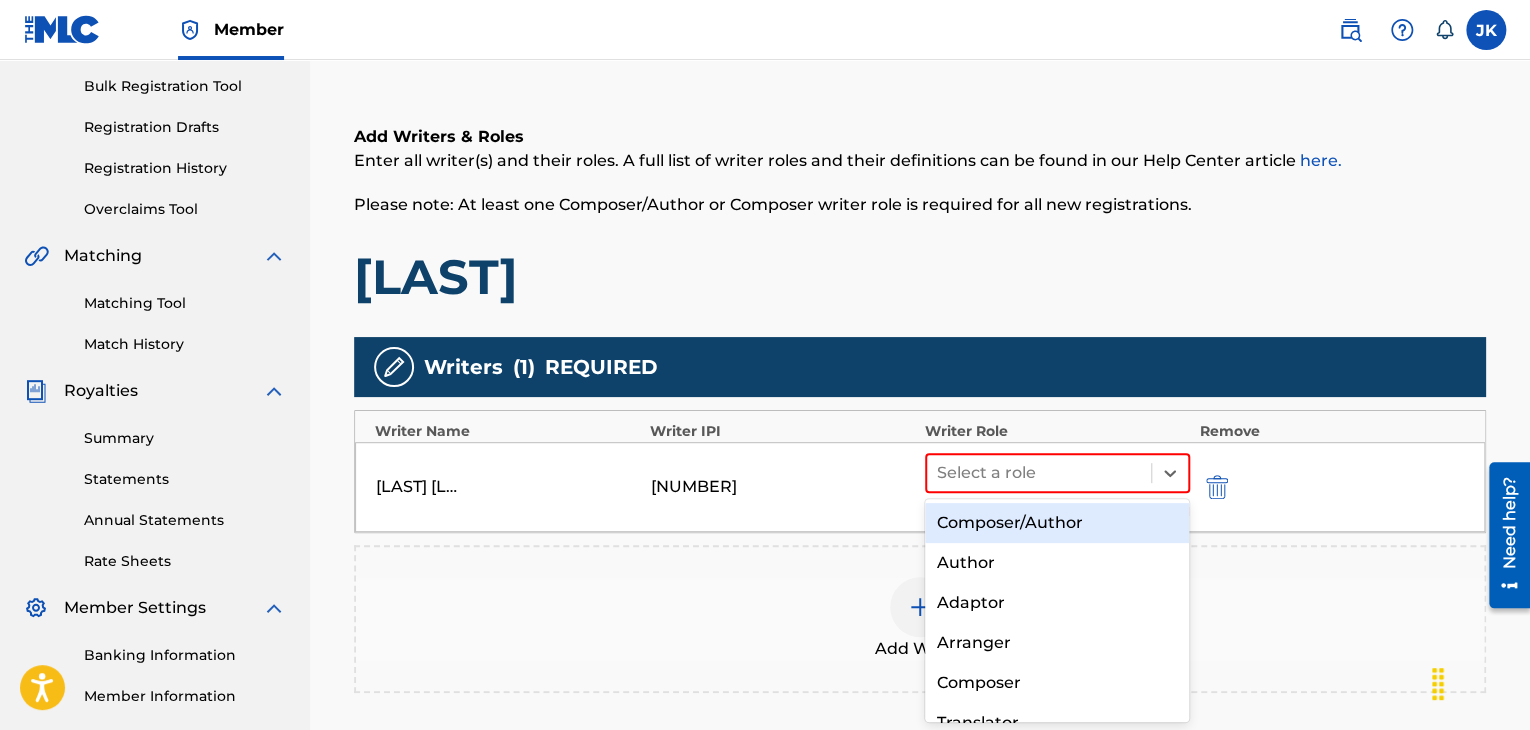 click on "Composer/Author" at bounding box center (1057, 523) 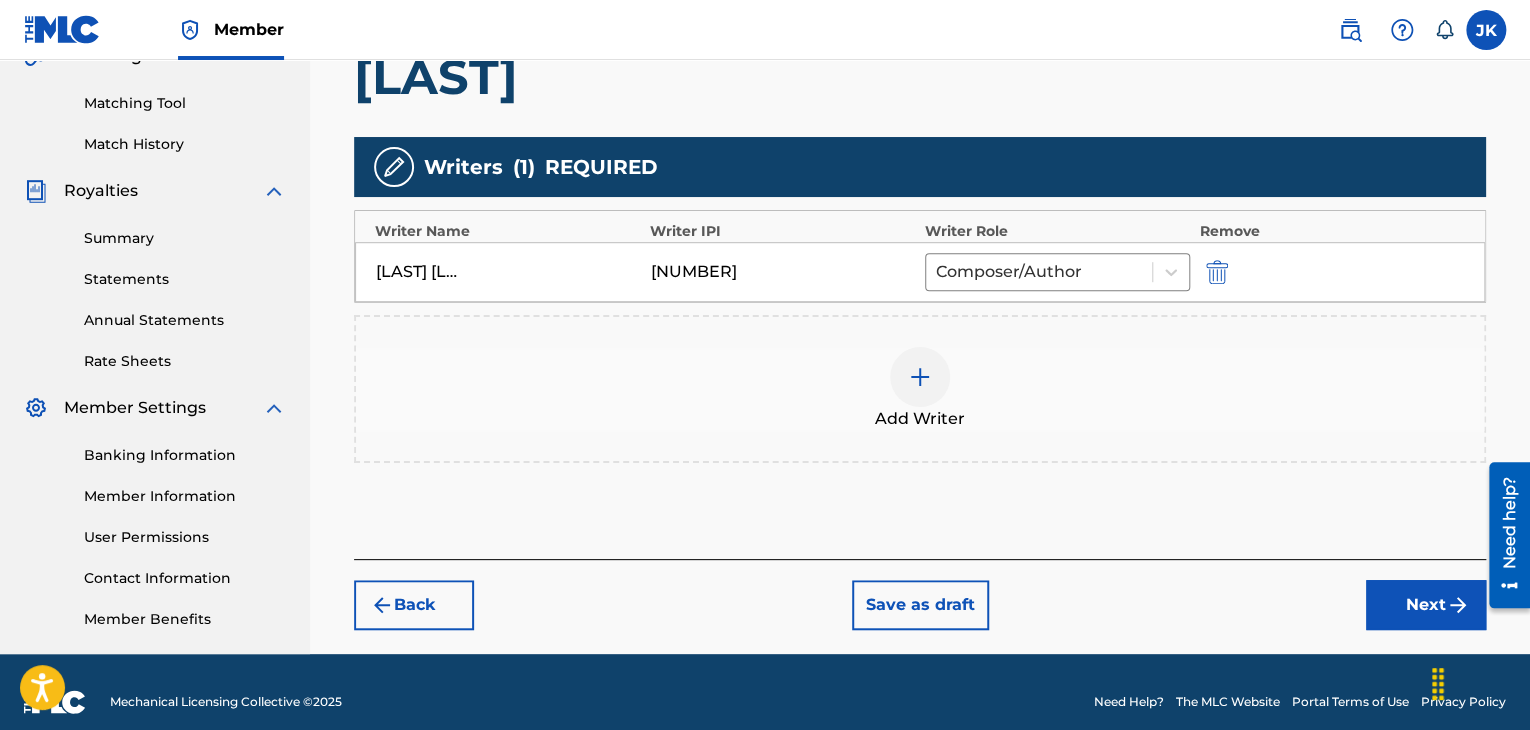 click on "Next" at bounding box center (1426, 605) 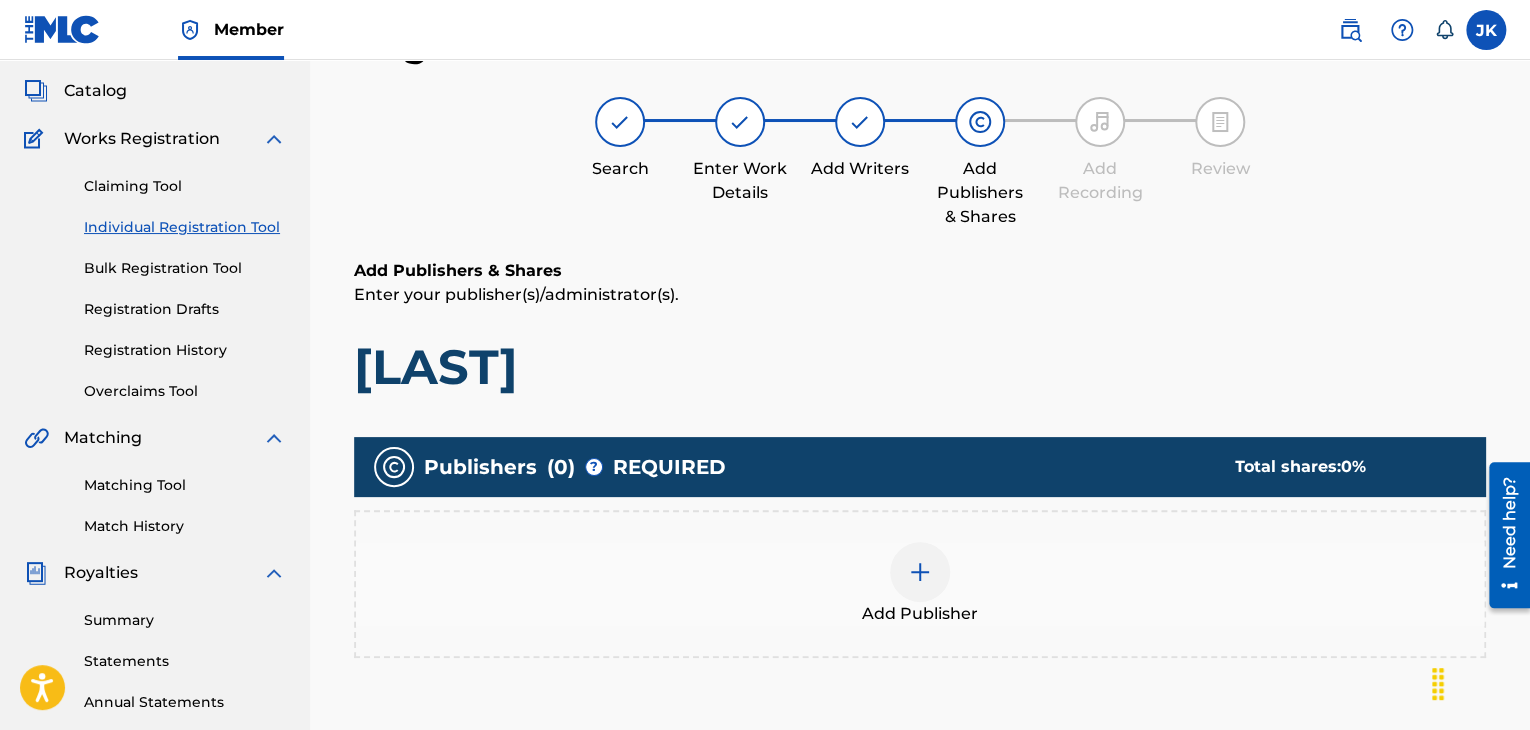 scroll, scrollTop: 90, scrollLeft: 0, axis: vertical 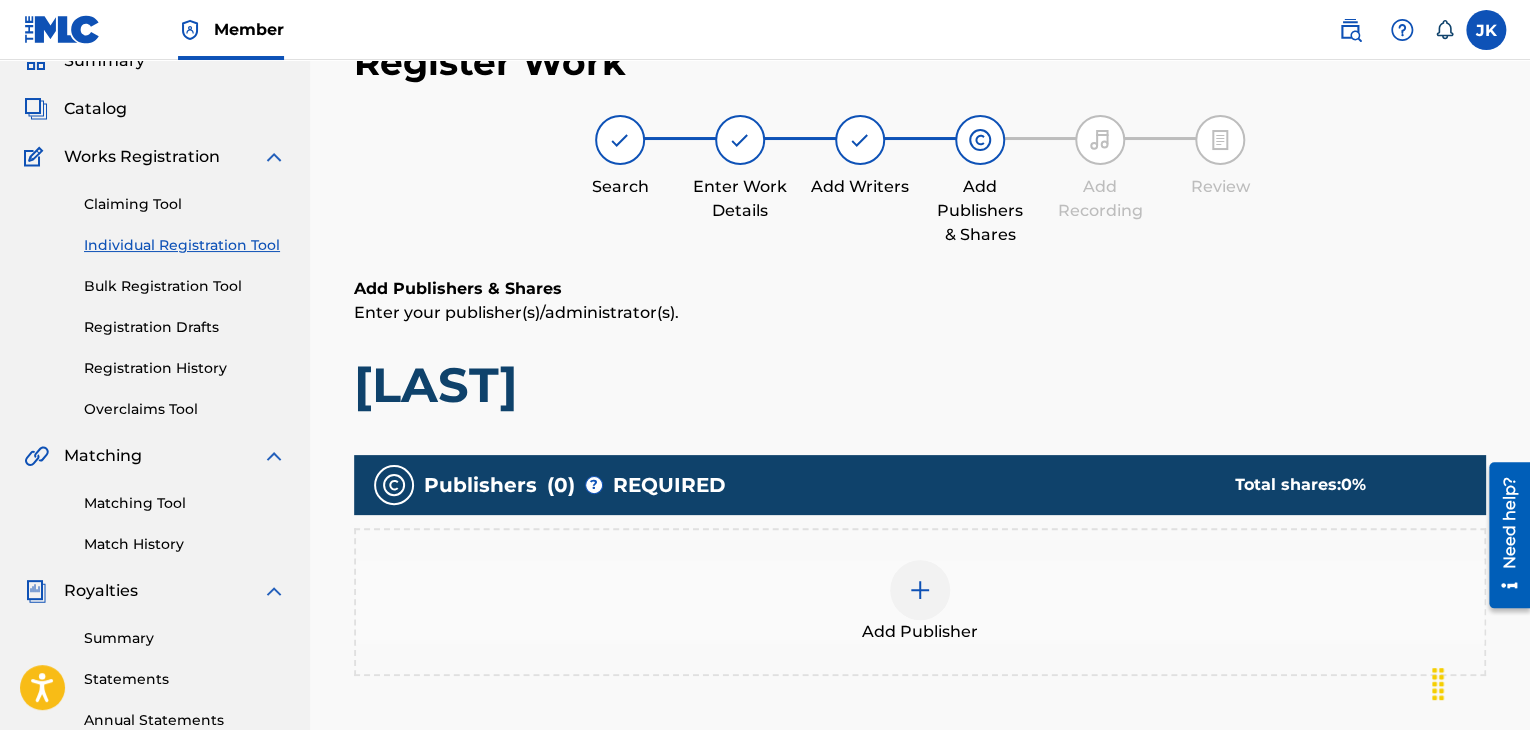 click at bounding box center [920, 590] 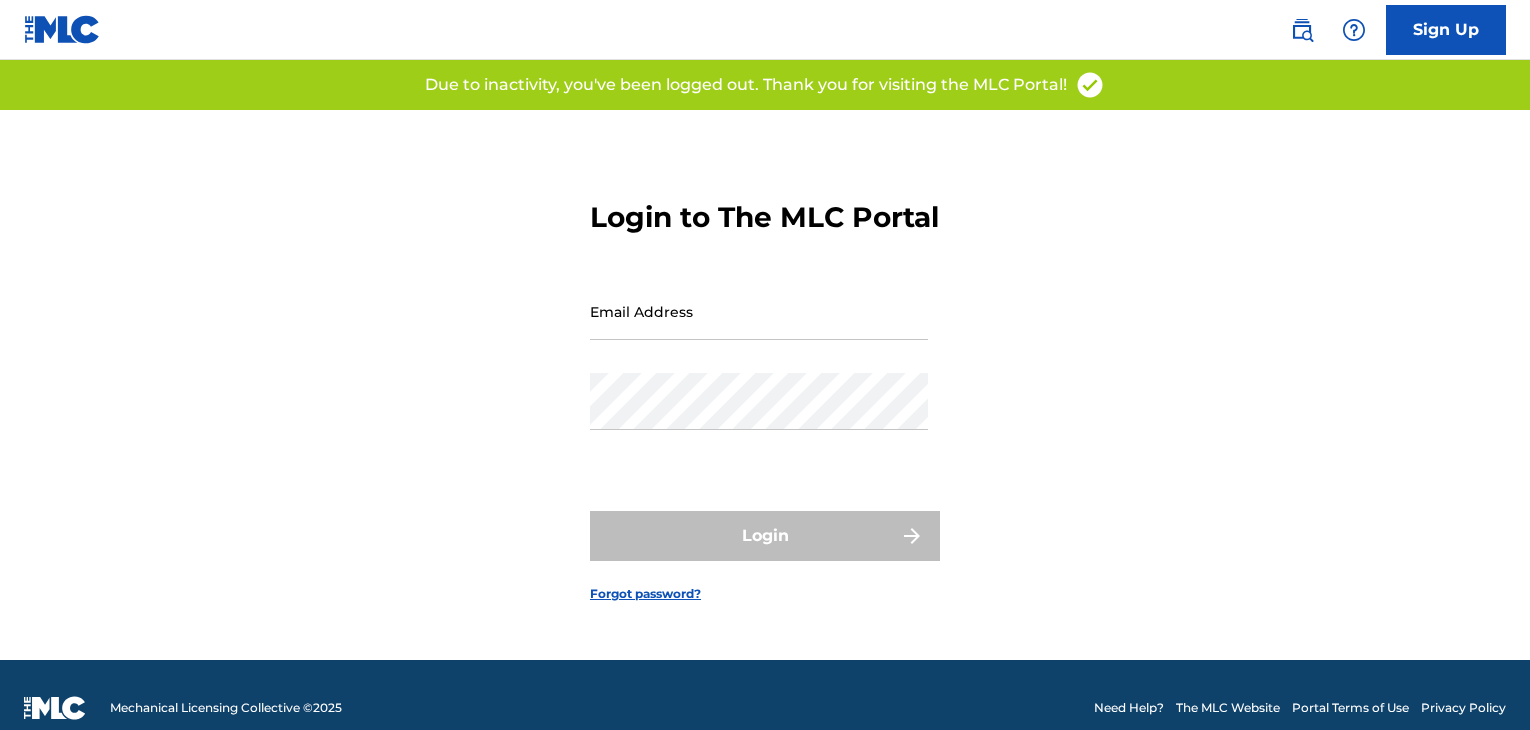 scroll, scrollTop: 0, scrollLeft: 0, axis: both 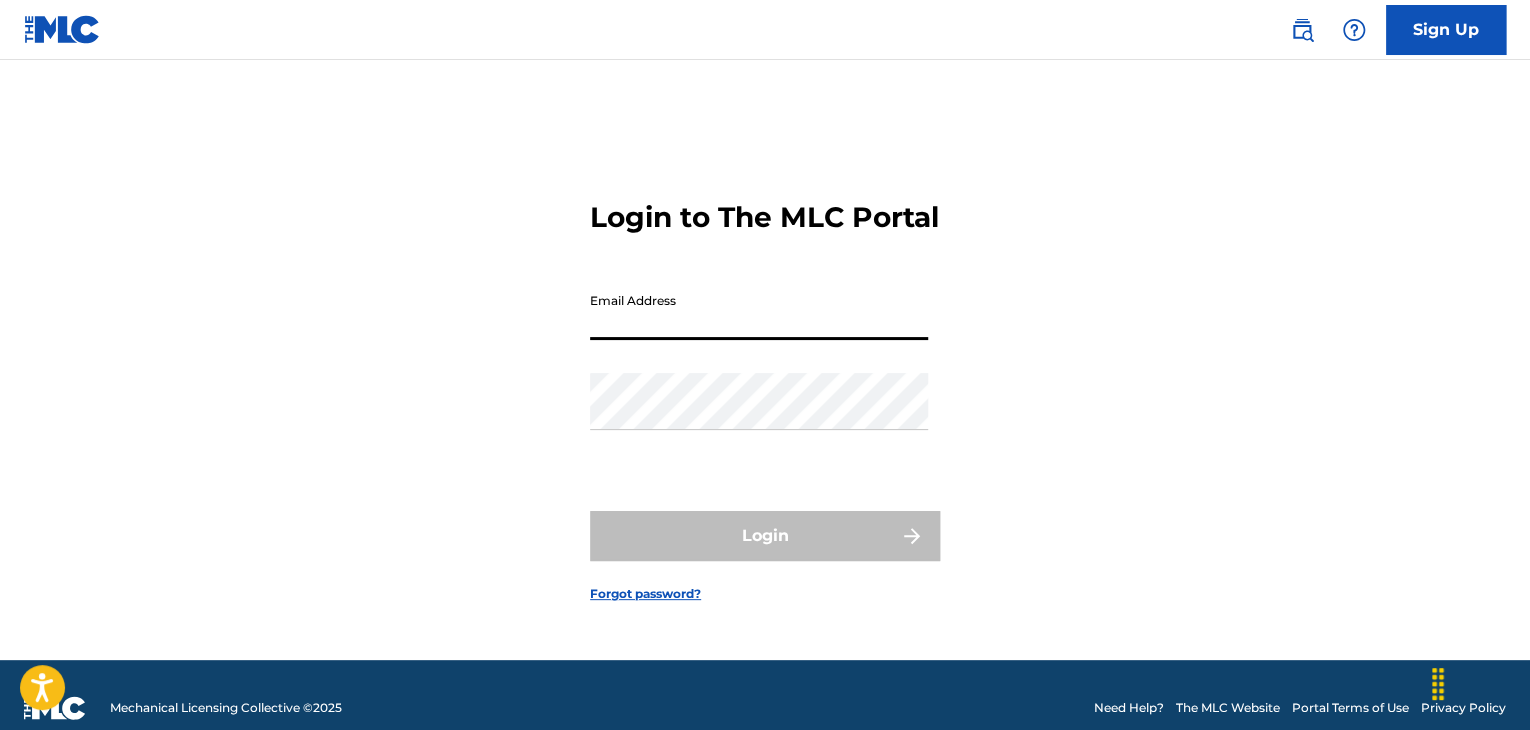 click on "Email Address" at bounding box center (759, 311) 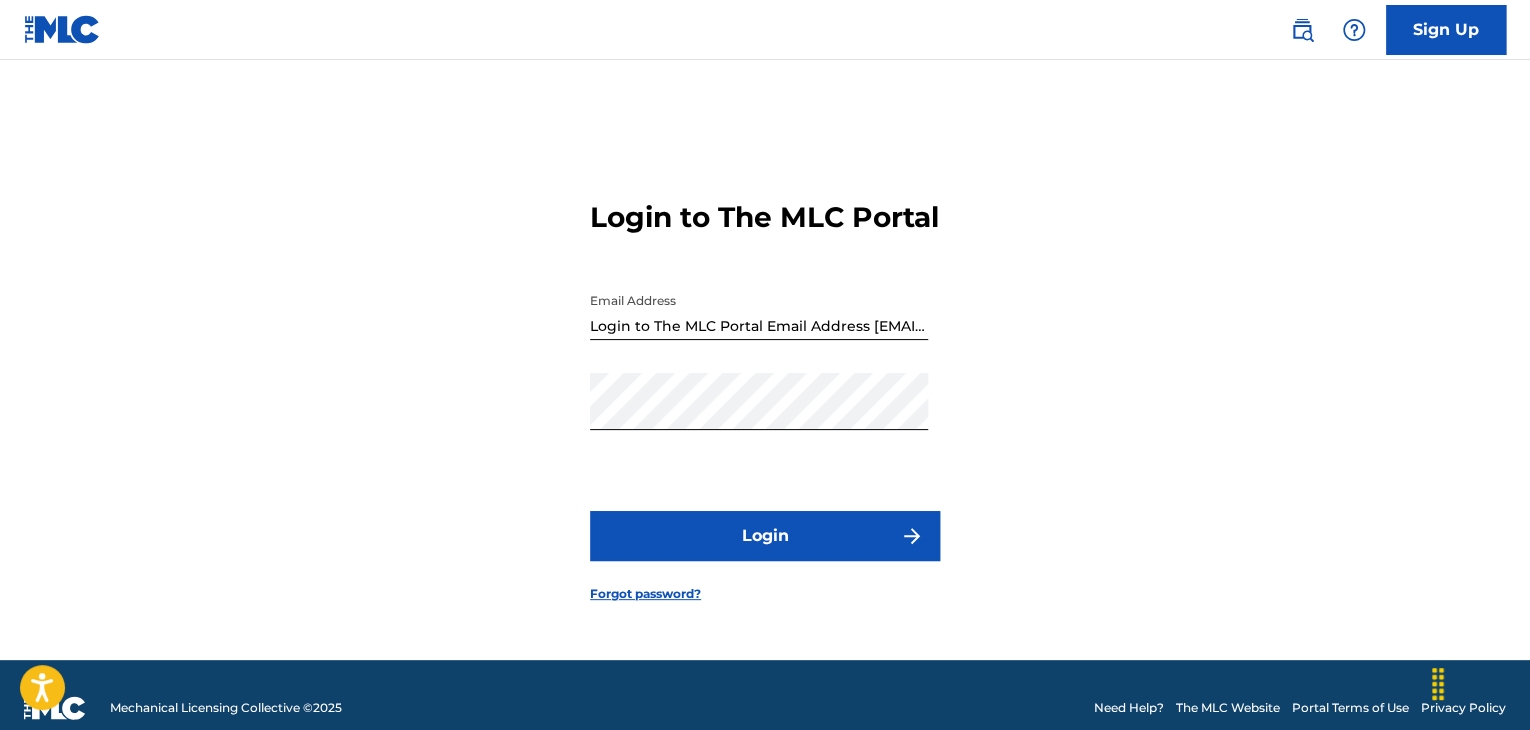 drag, startPoint x: 721, startPoint y: 540, endPoint x: 733, endPoint y: 482, distance: 59.22837 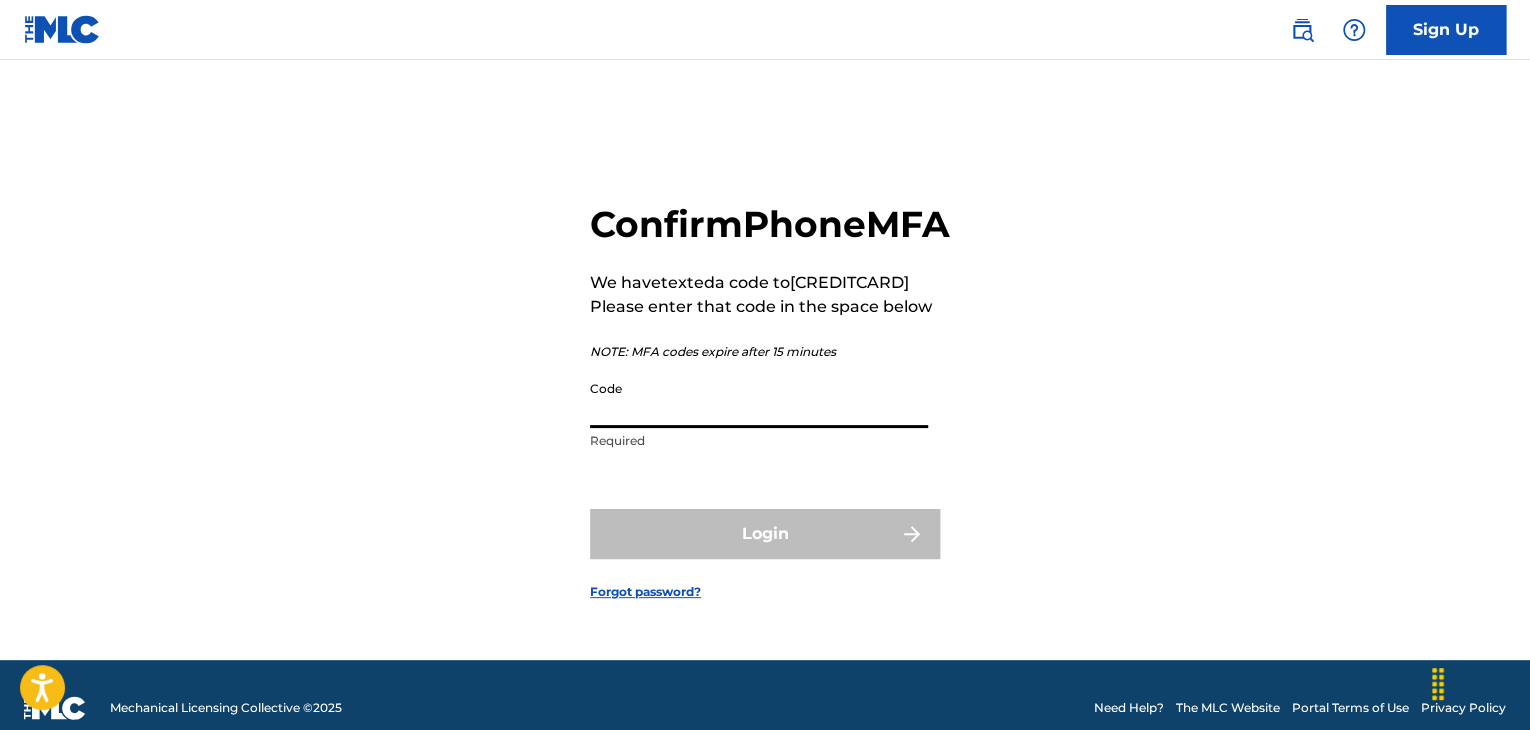 click on "Code" at bounding box center (759, 399) 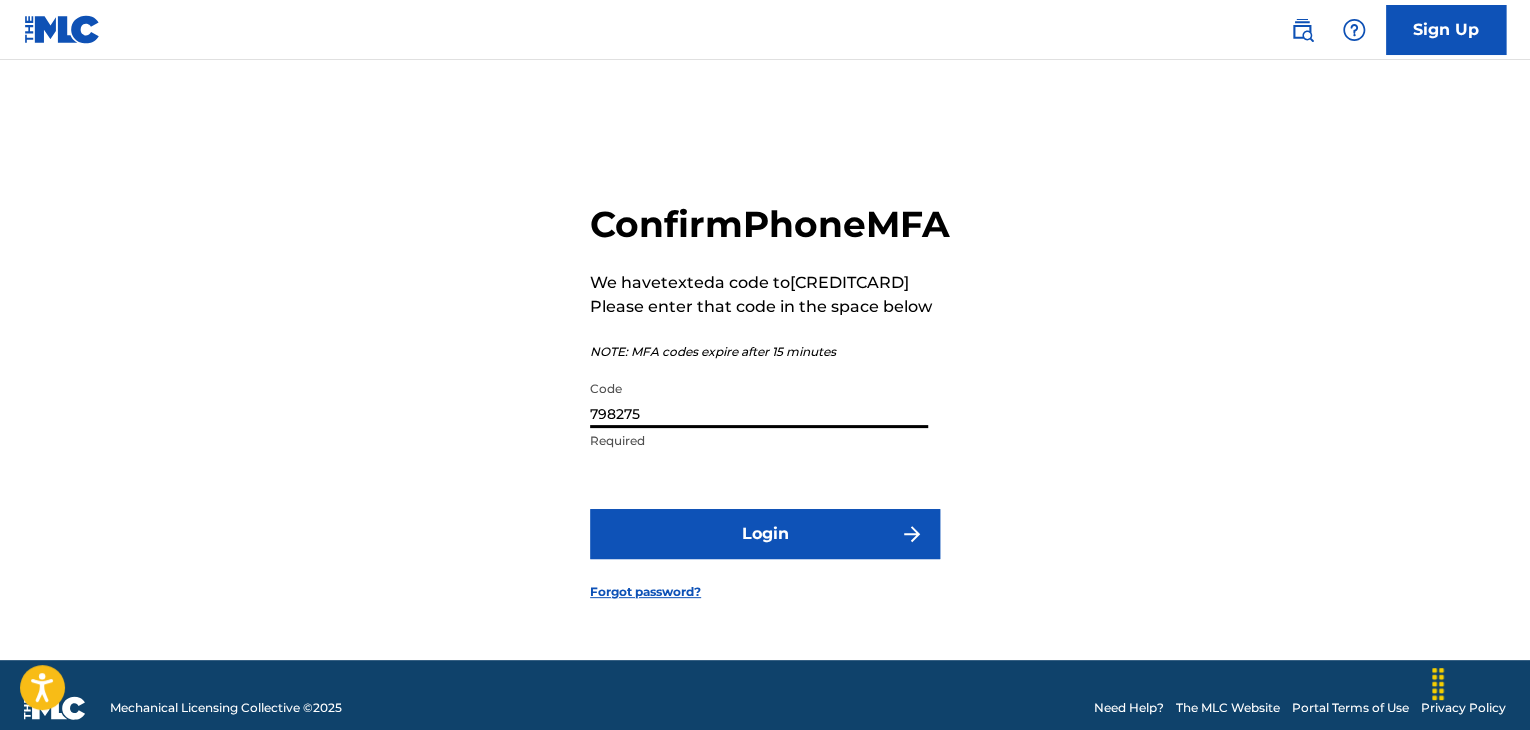 type on "798275" 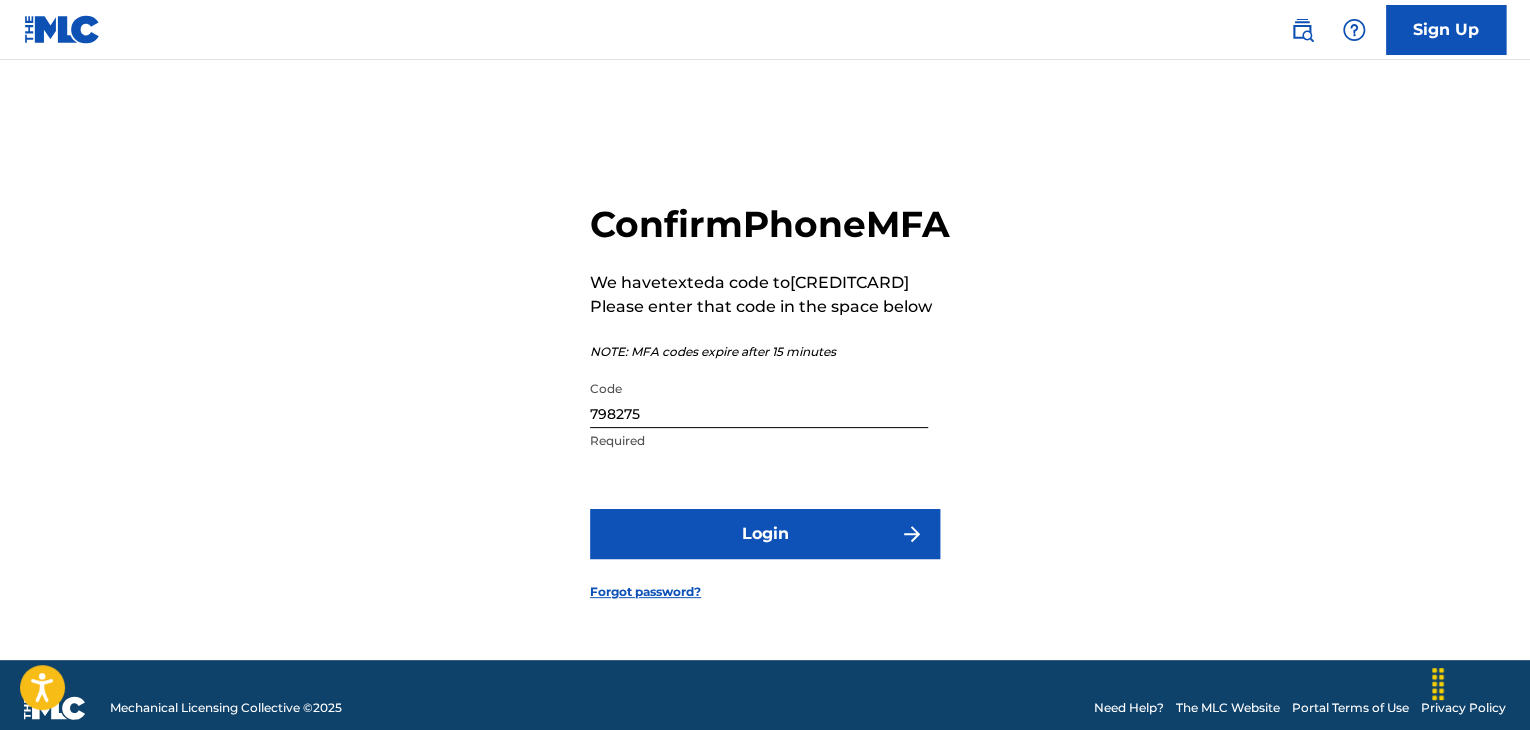 click on "Login" at bounding box center (765, 534) 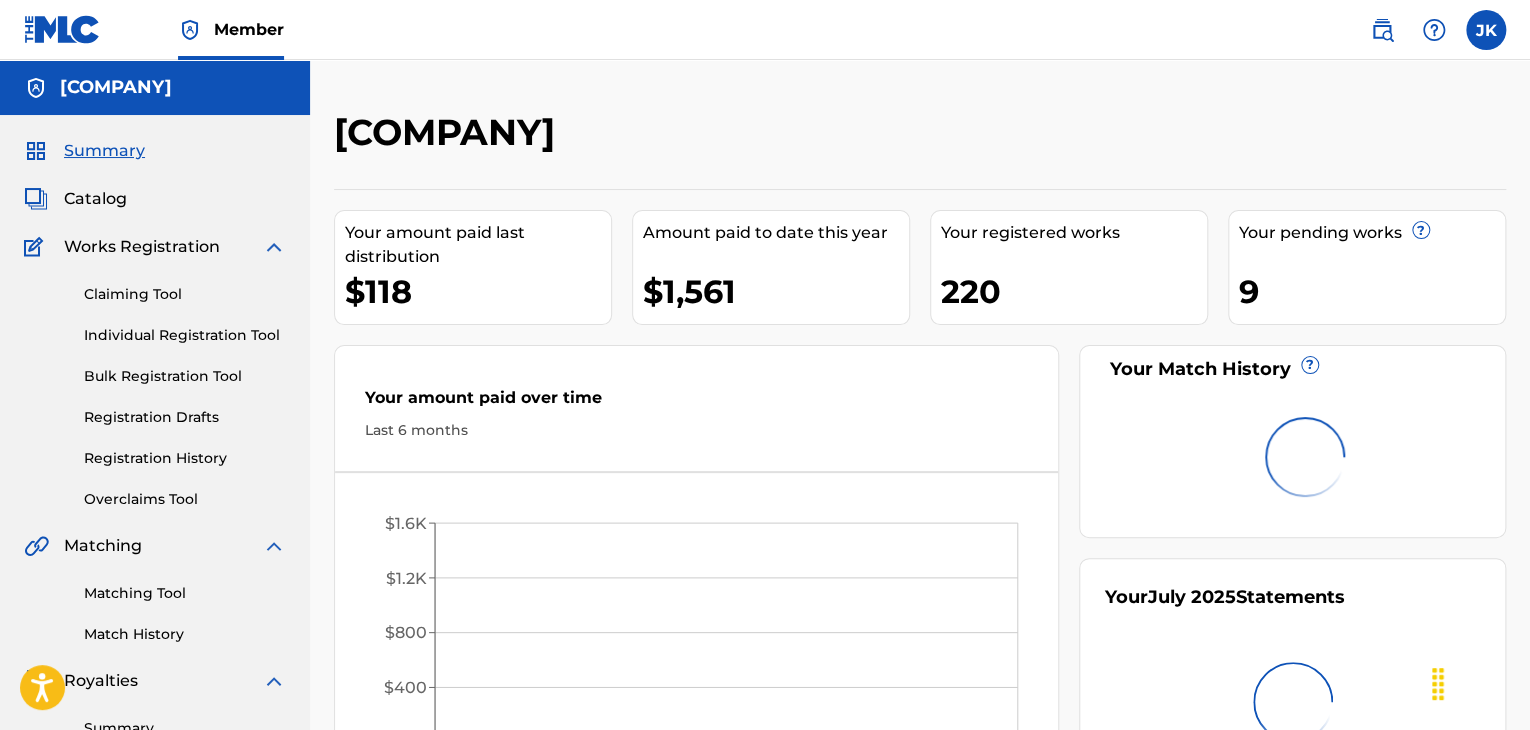 scroll, scrollTop: 0, scrollLeft: 0, axis: both 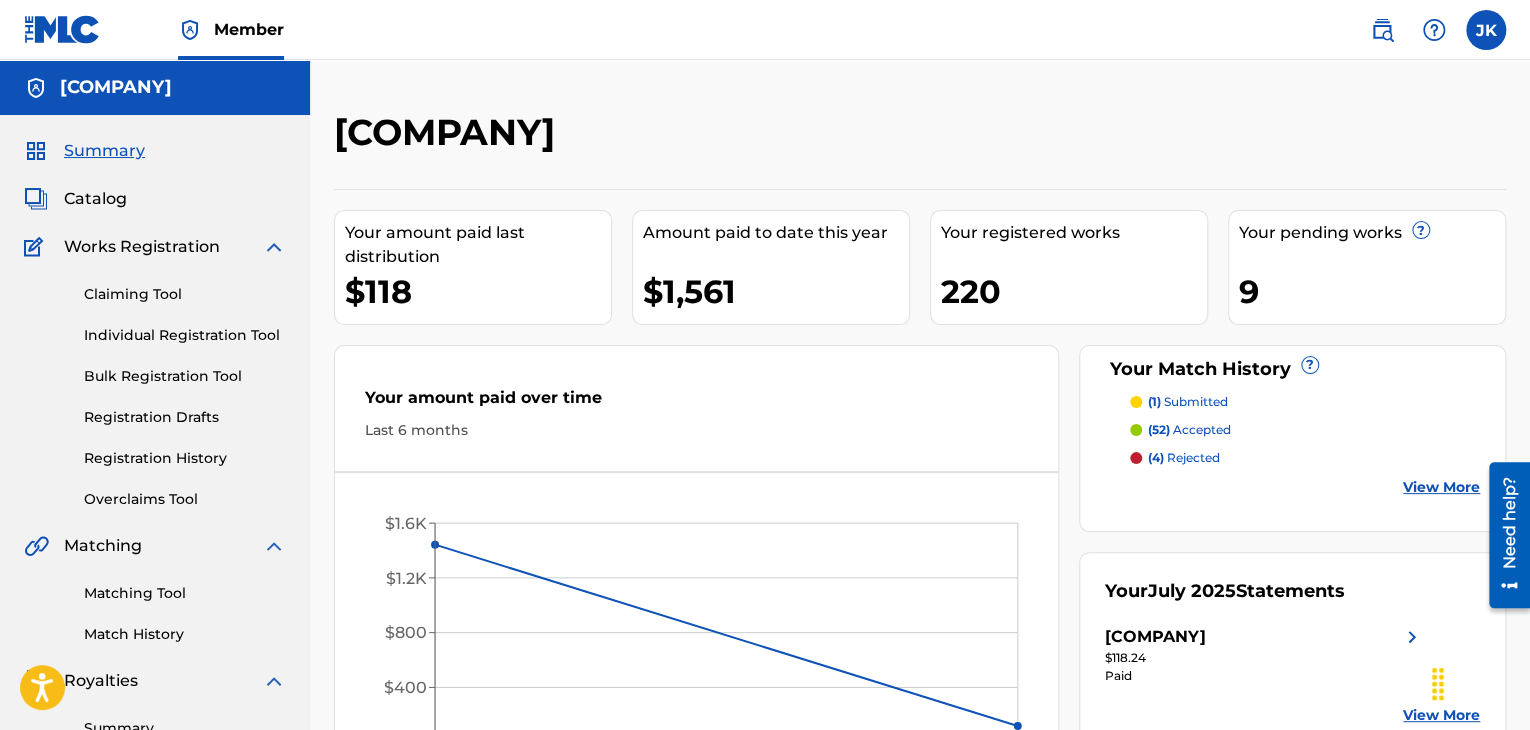 click on "Individual Registration Tool" at bounding box center (185, 335) 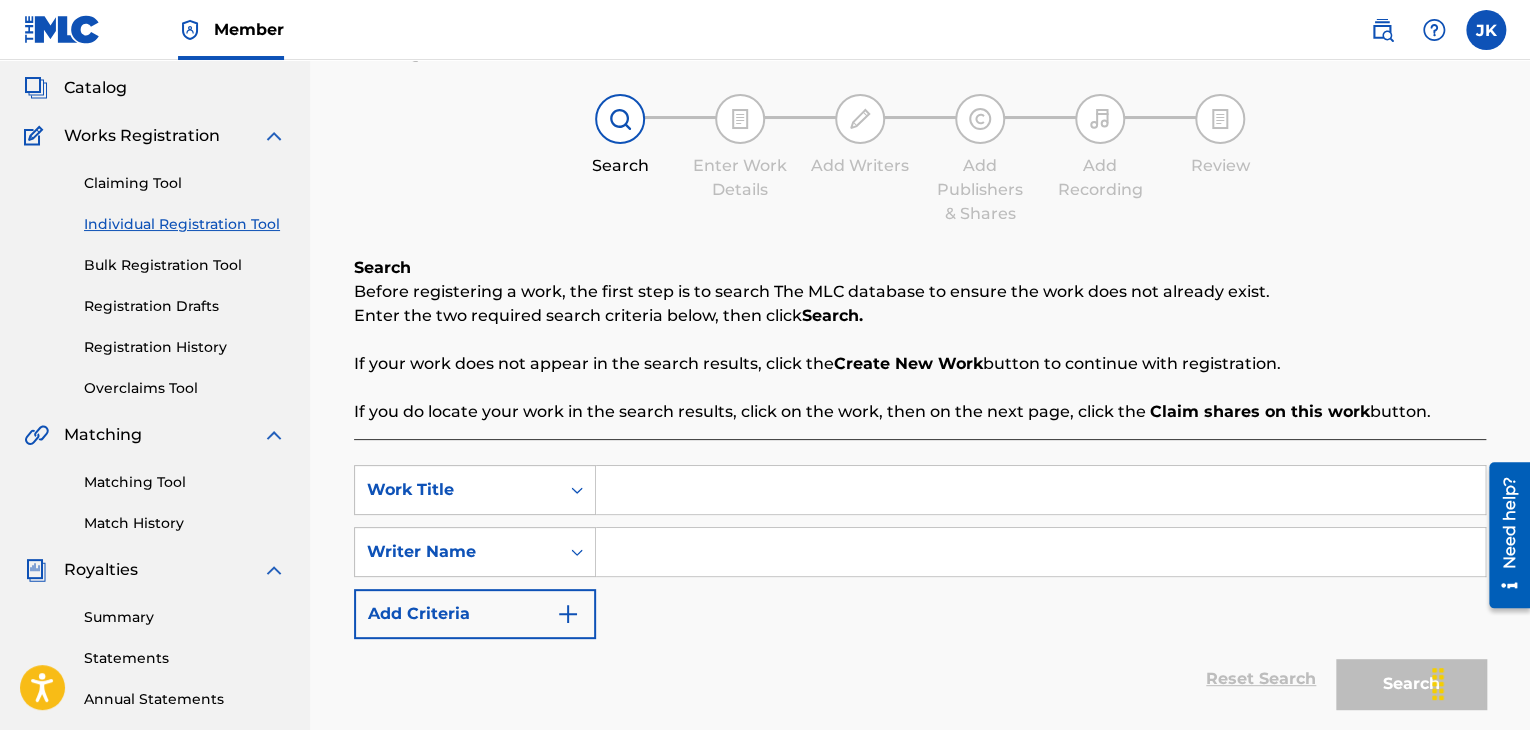 scroll, scrollTop: 100, scrollLeft: 0, axis: vertical 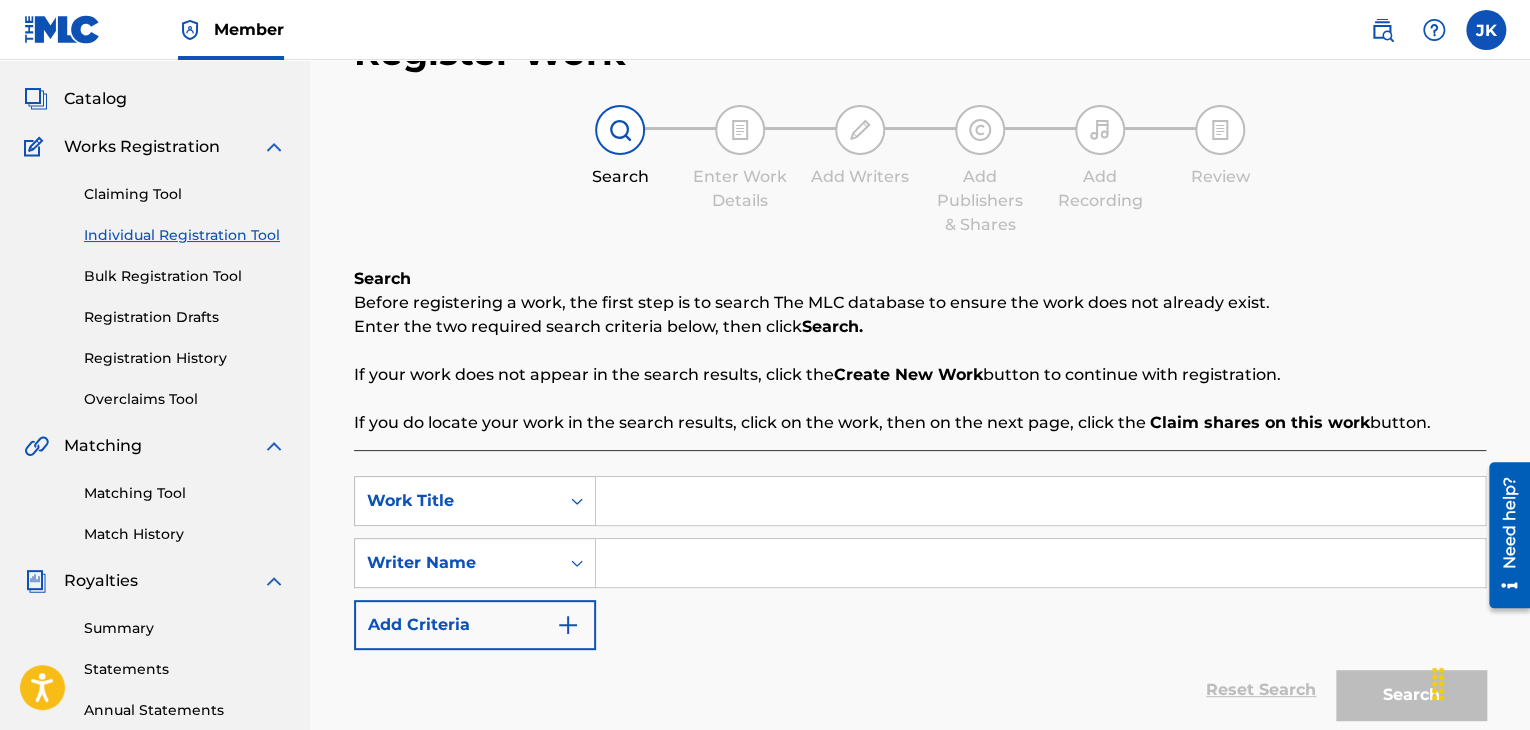click on "Registration History" at bounding box center (185, 358) 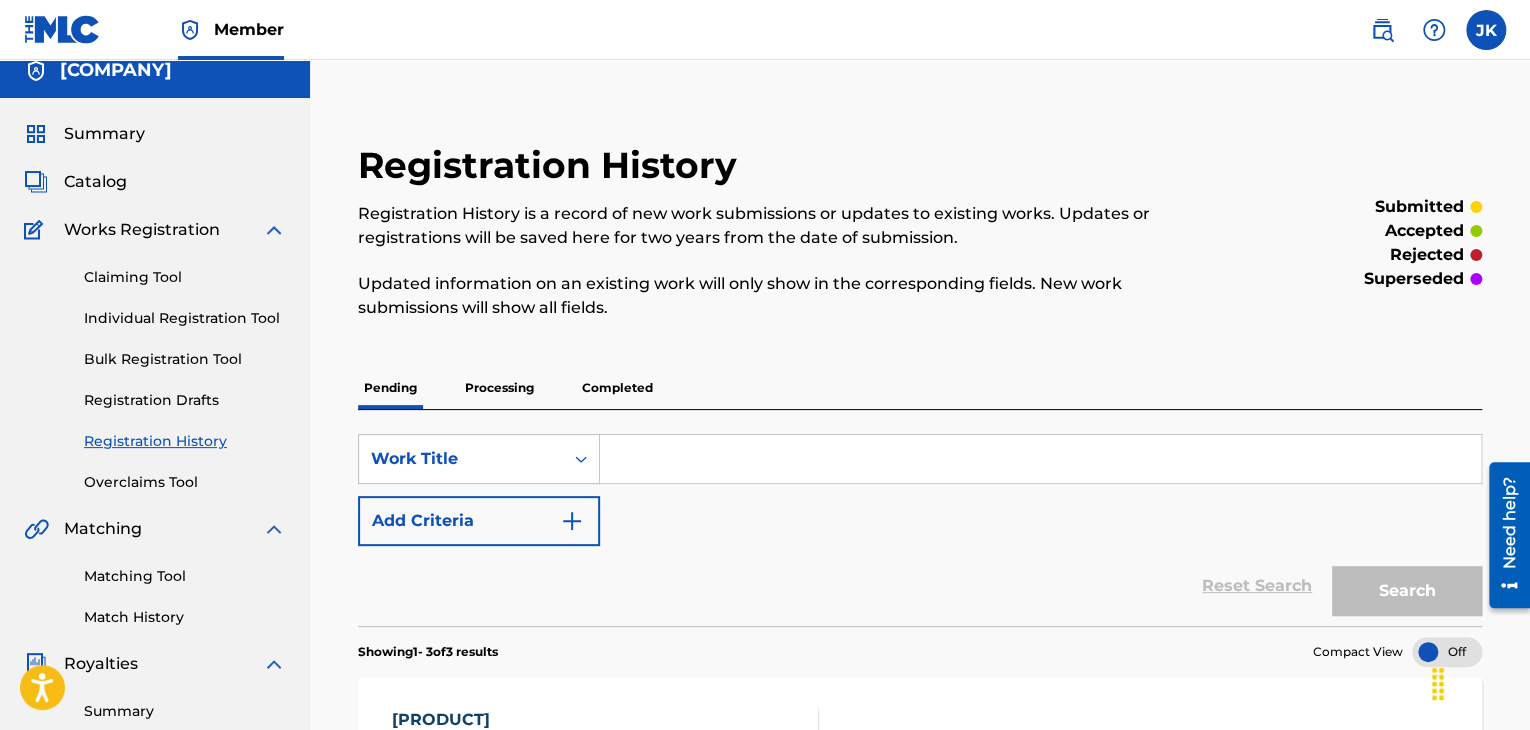 scroll, scrollTop: 16, scrollLeft: 0, axis: vertical 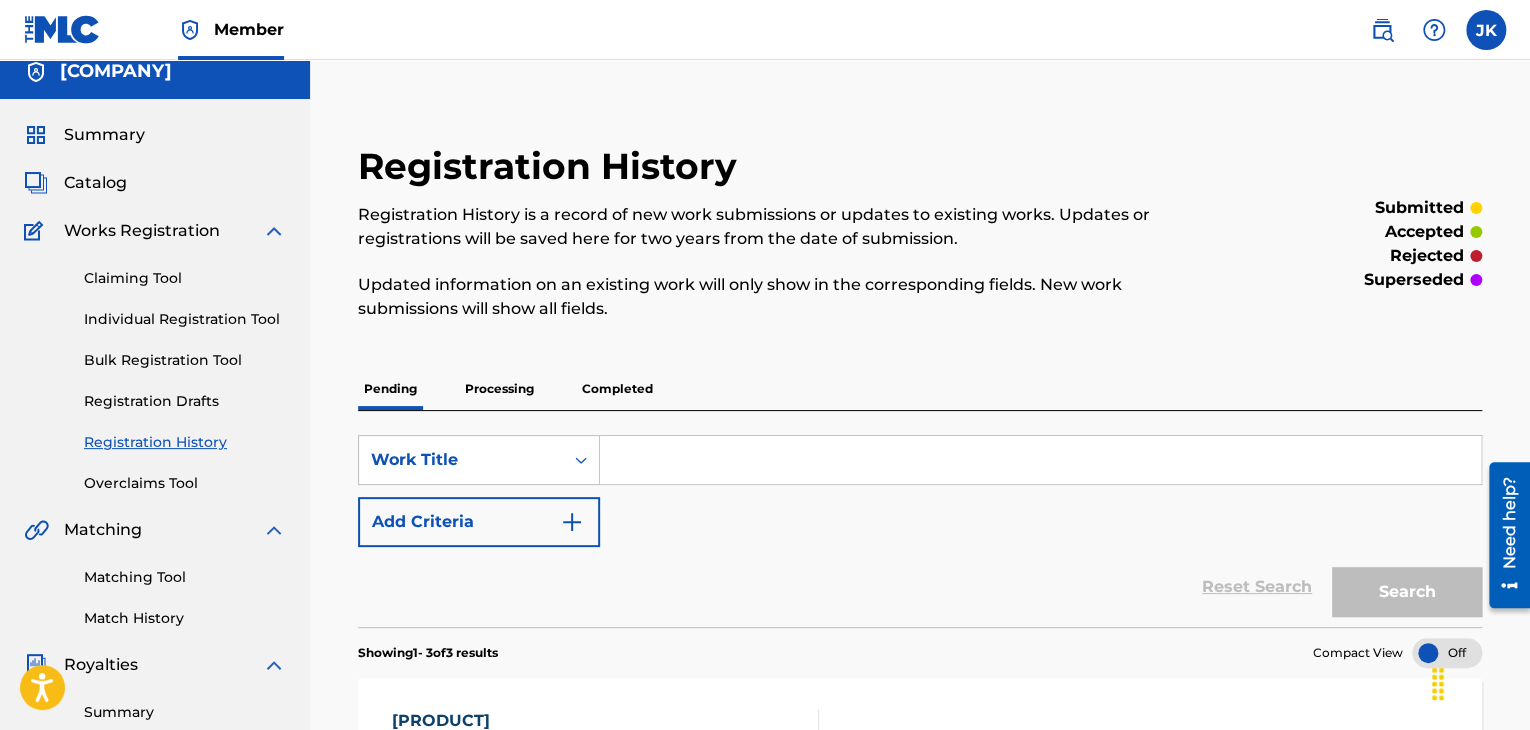 click on "Processing" at bounding box center (499, 389) 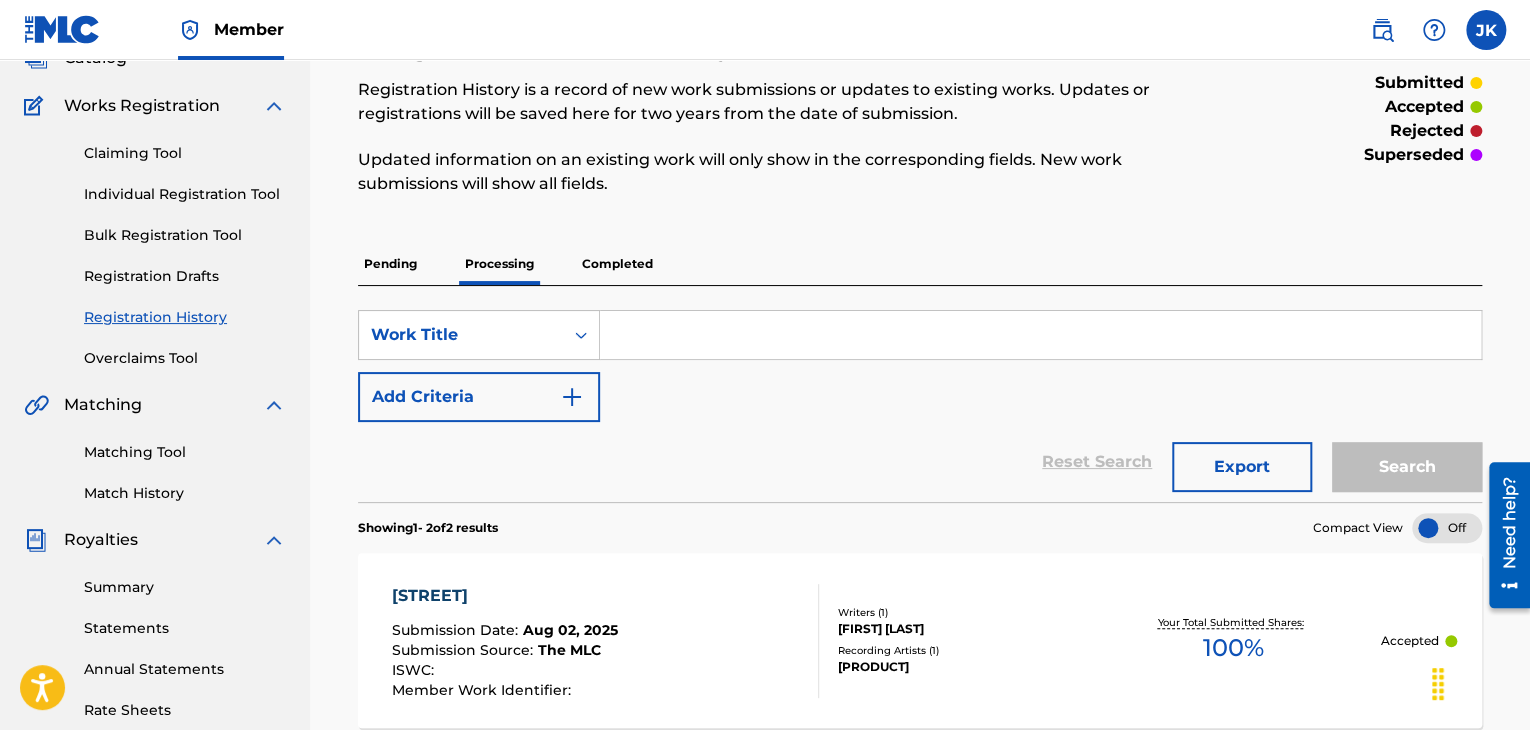 scroll, scrollTop: 43, scrollLeft: 0, axis: vertical 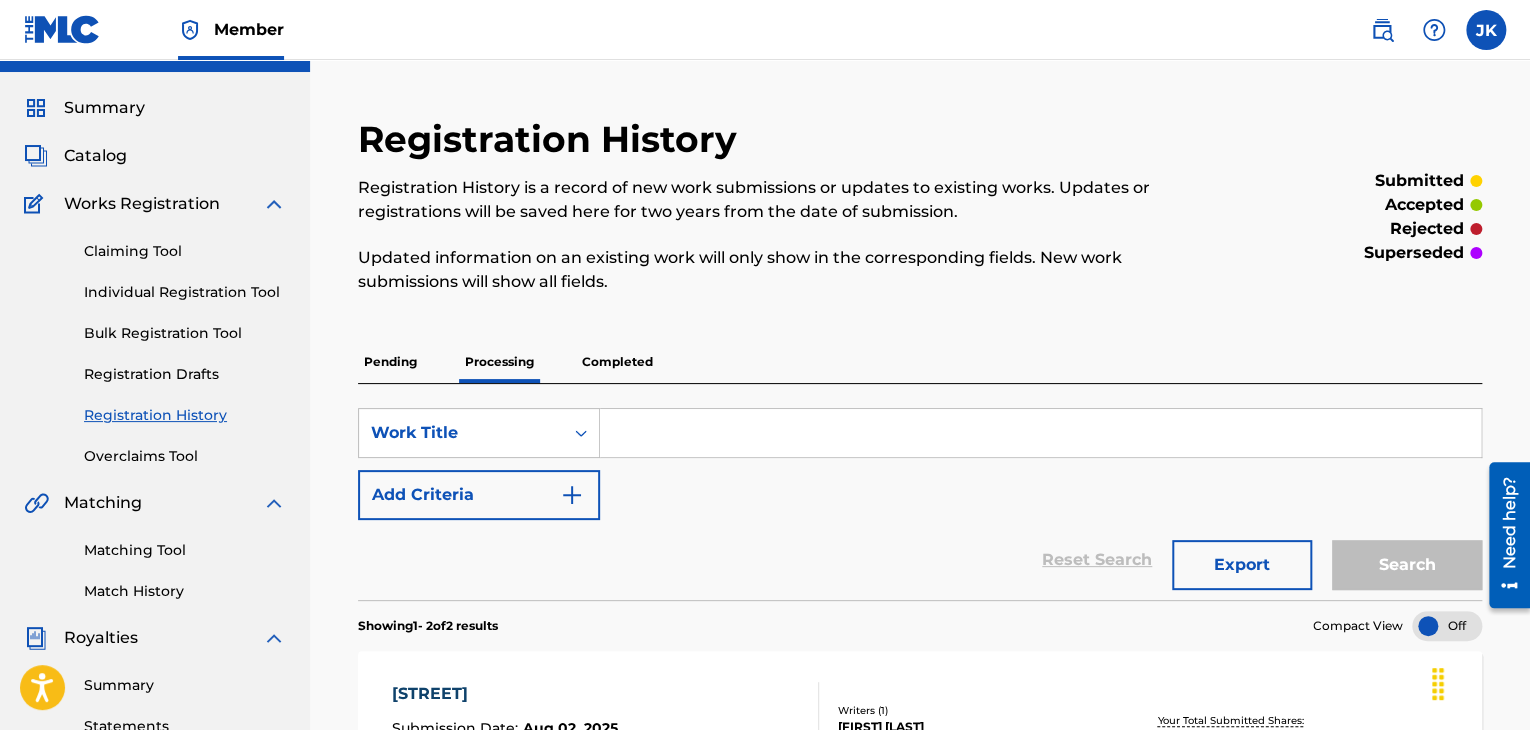 click on "Completed" at bounding box center (617, 362) 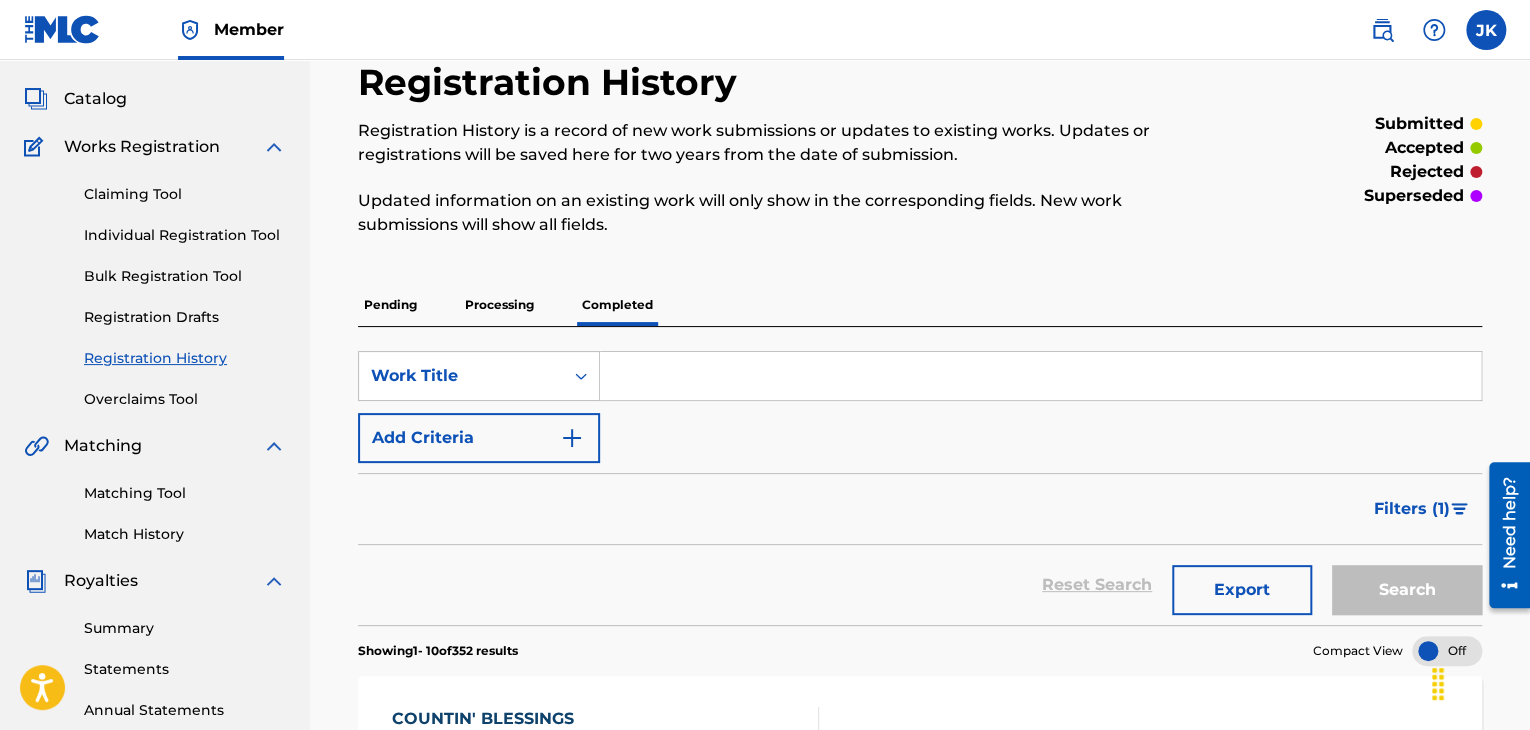 scroll, scrollTop: 0, scrollLeft: 0, axis: both 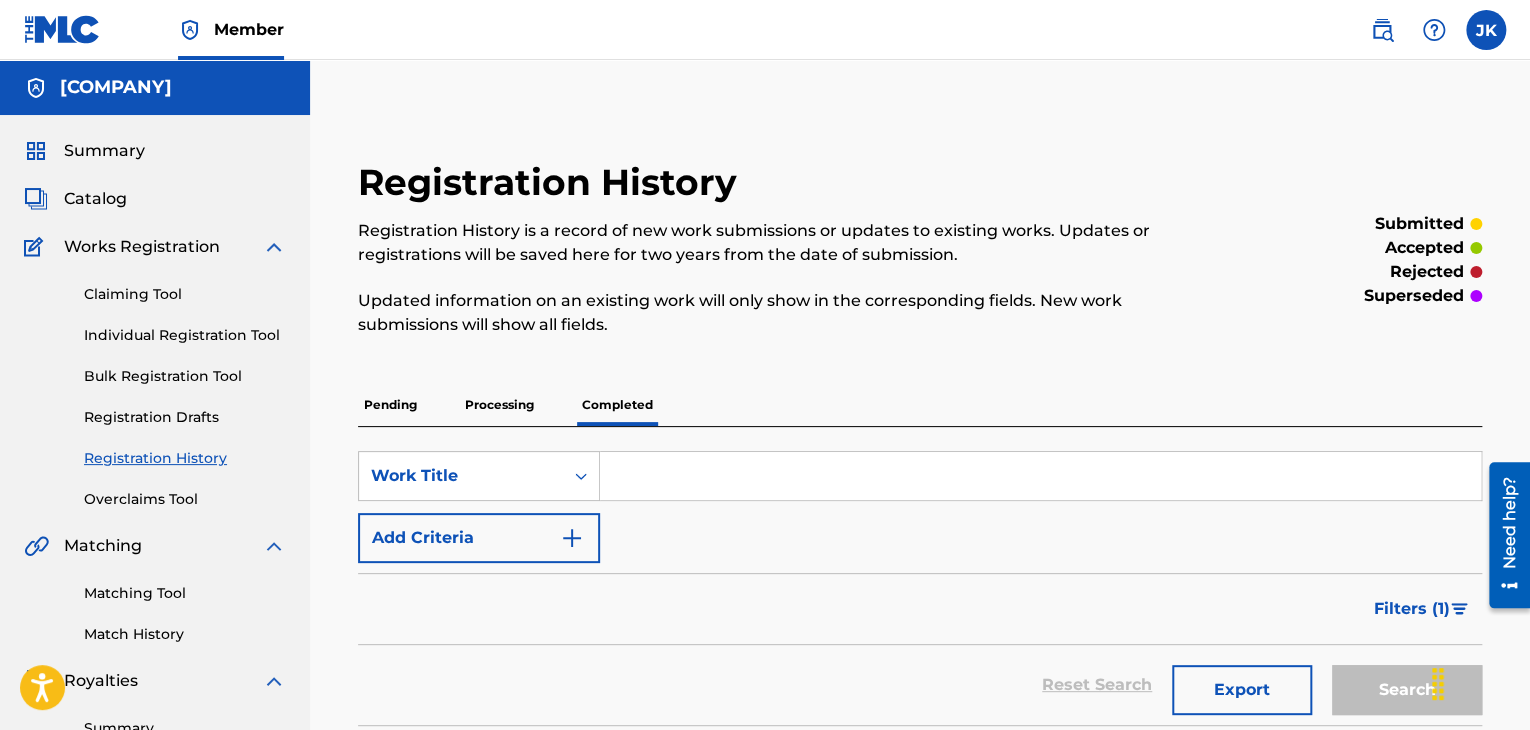 click on "Individual Registration Tool" at bounding box center [185, 335] 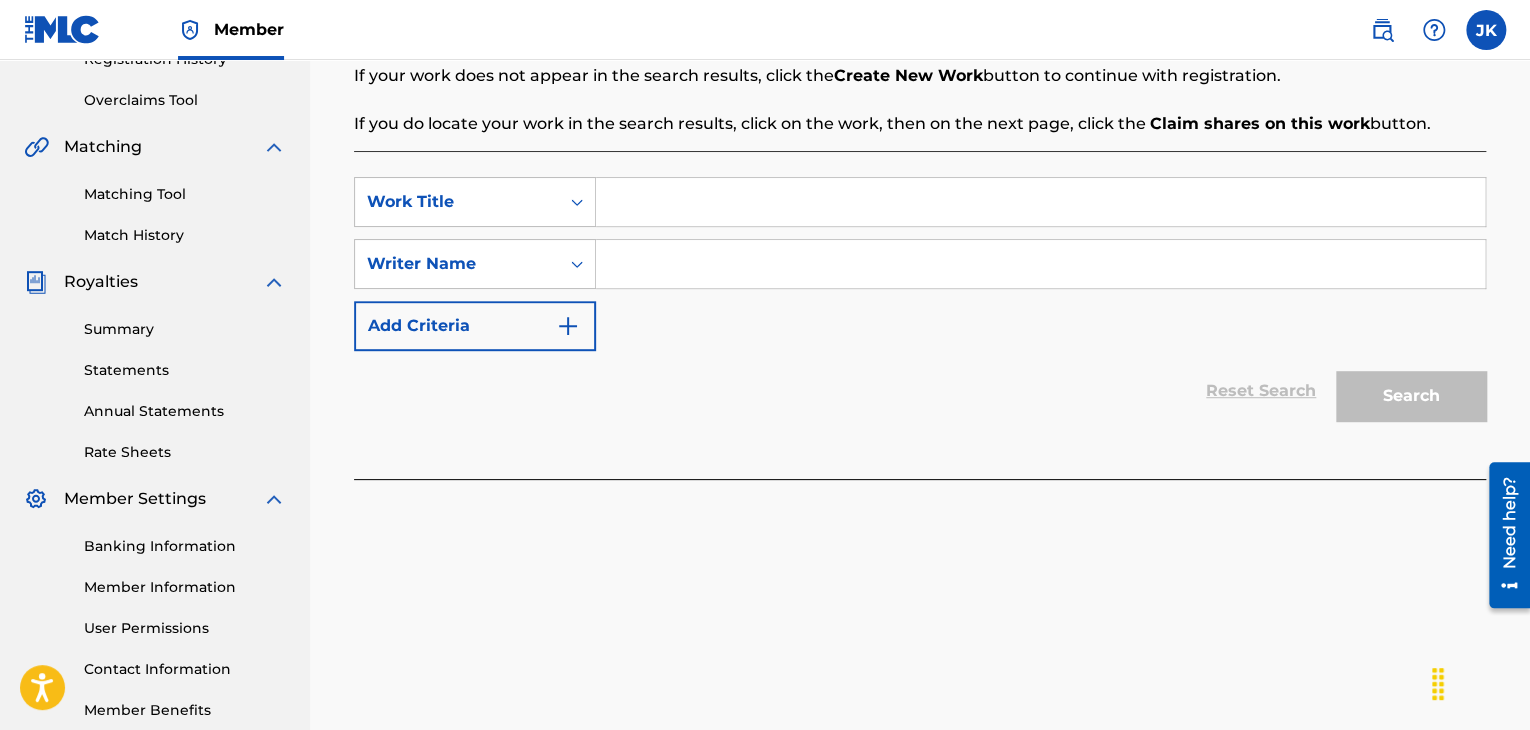 scroll, scrollTop: 400, scrollLeft: 0, axis: vertical 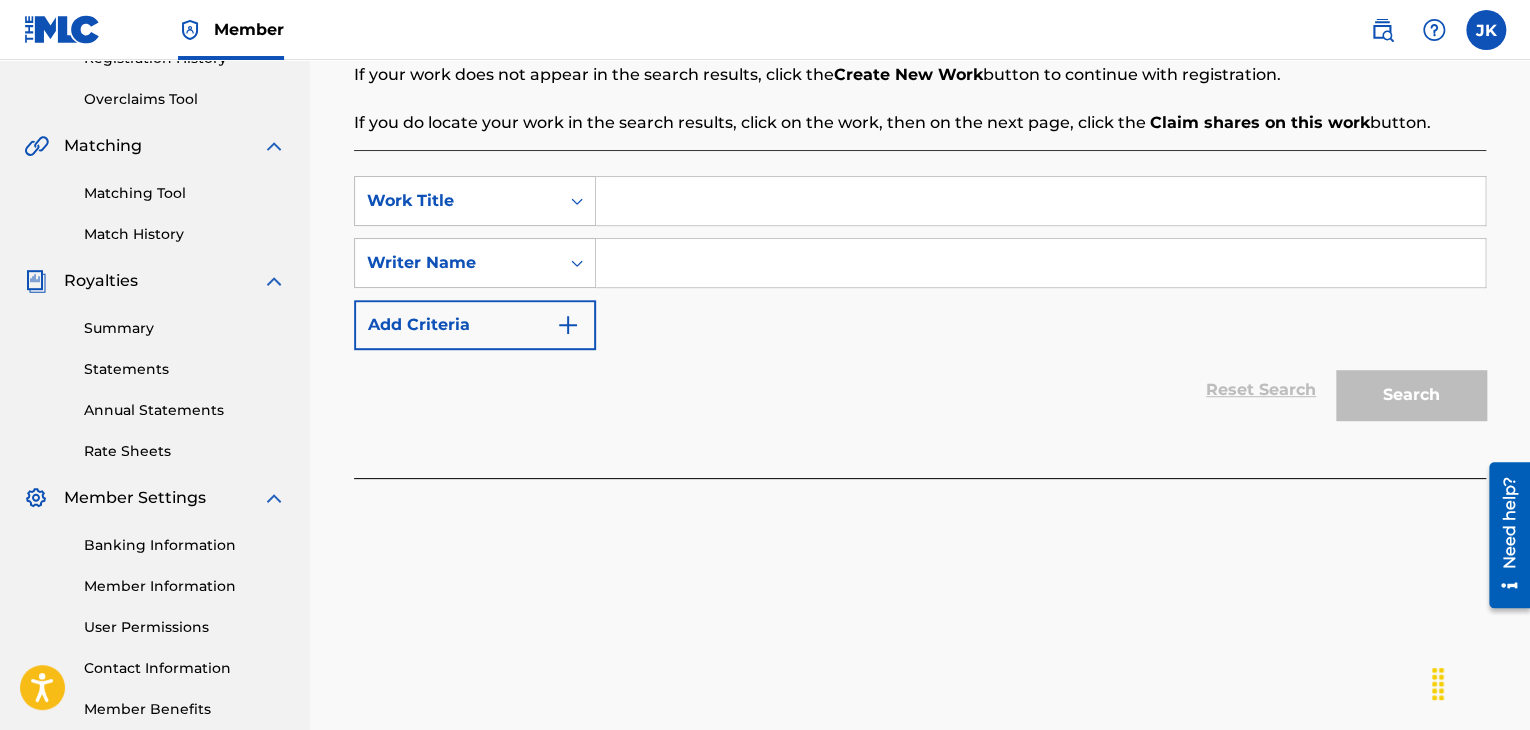 click at bounding box center [1040, 201] 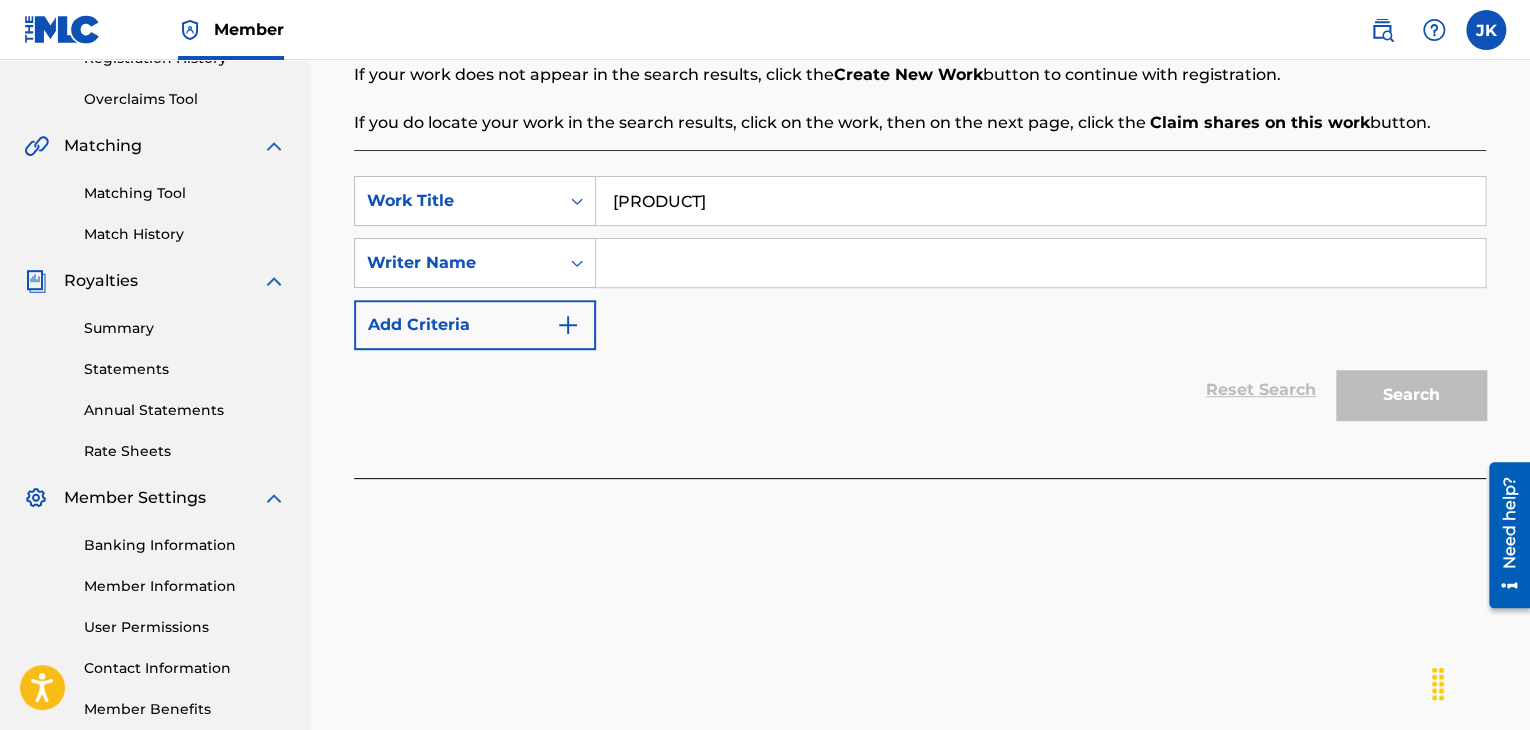 type on "[PRODUCT]" 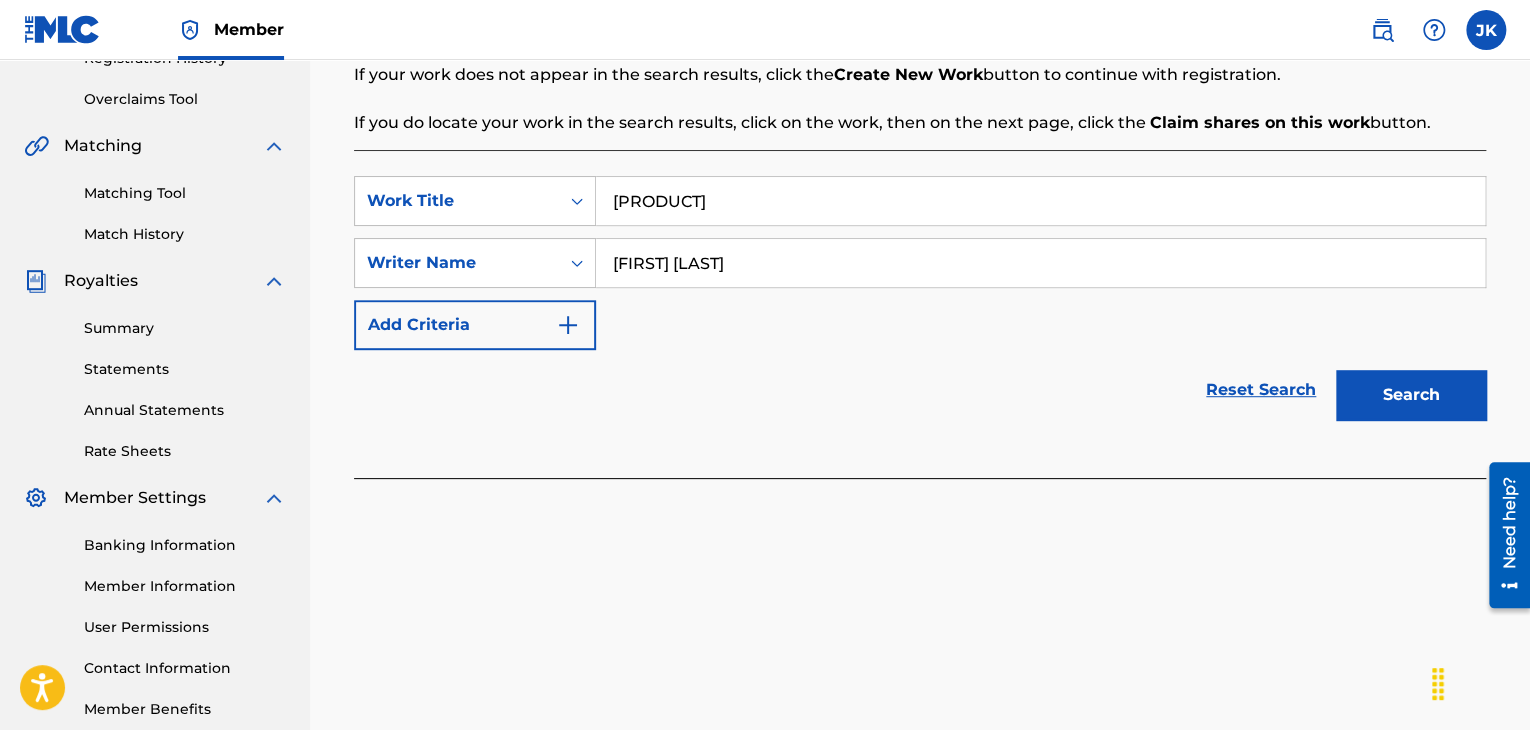 click on "Search" at bounding box center [1411, 395] 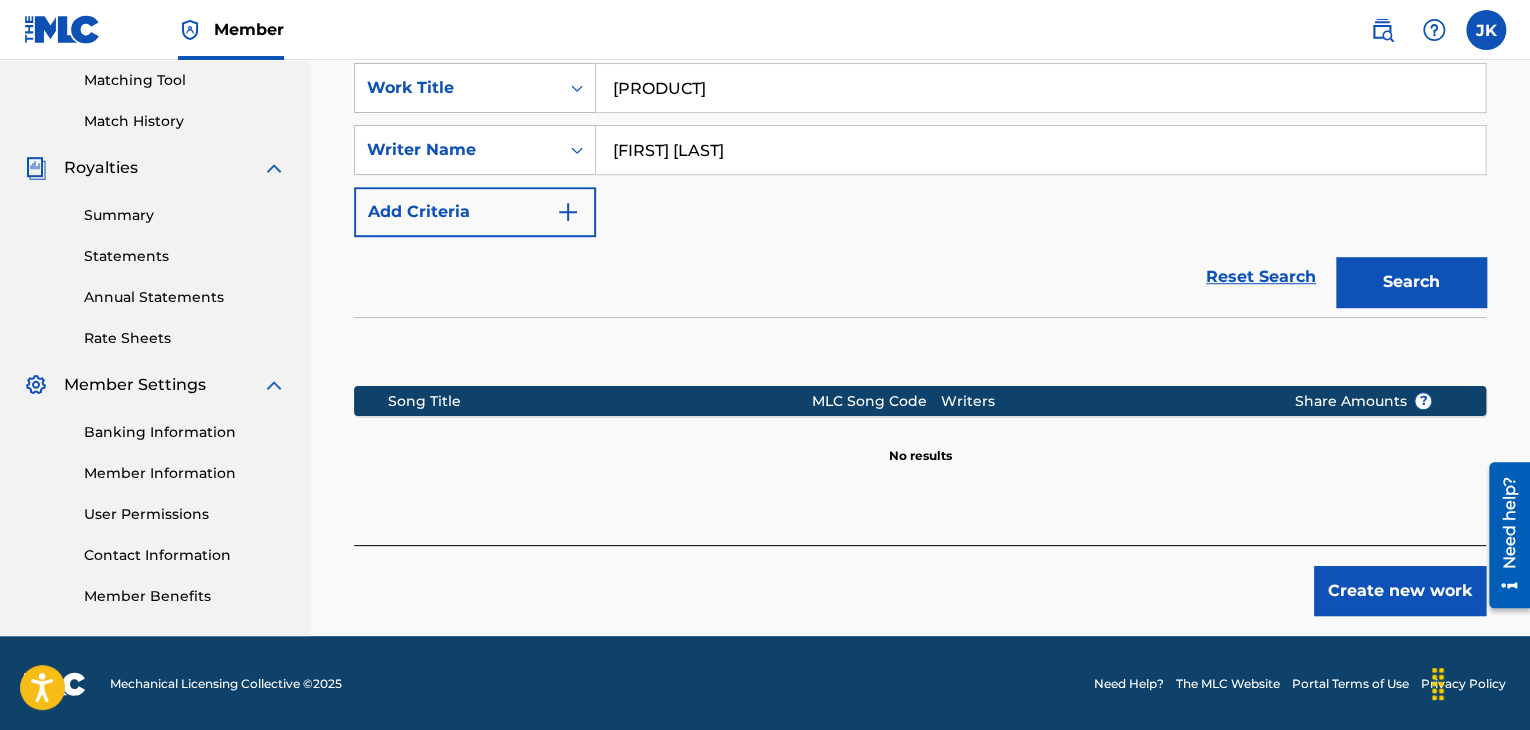 scroll, scrollTop: 515, scrollLeft: 0, axis: vertical 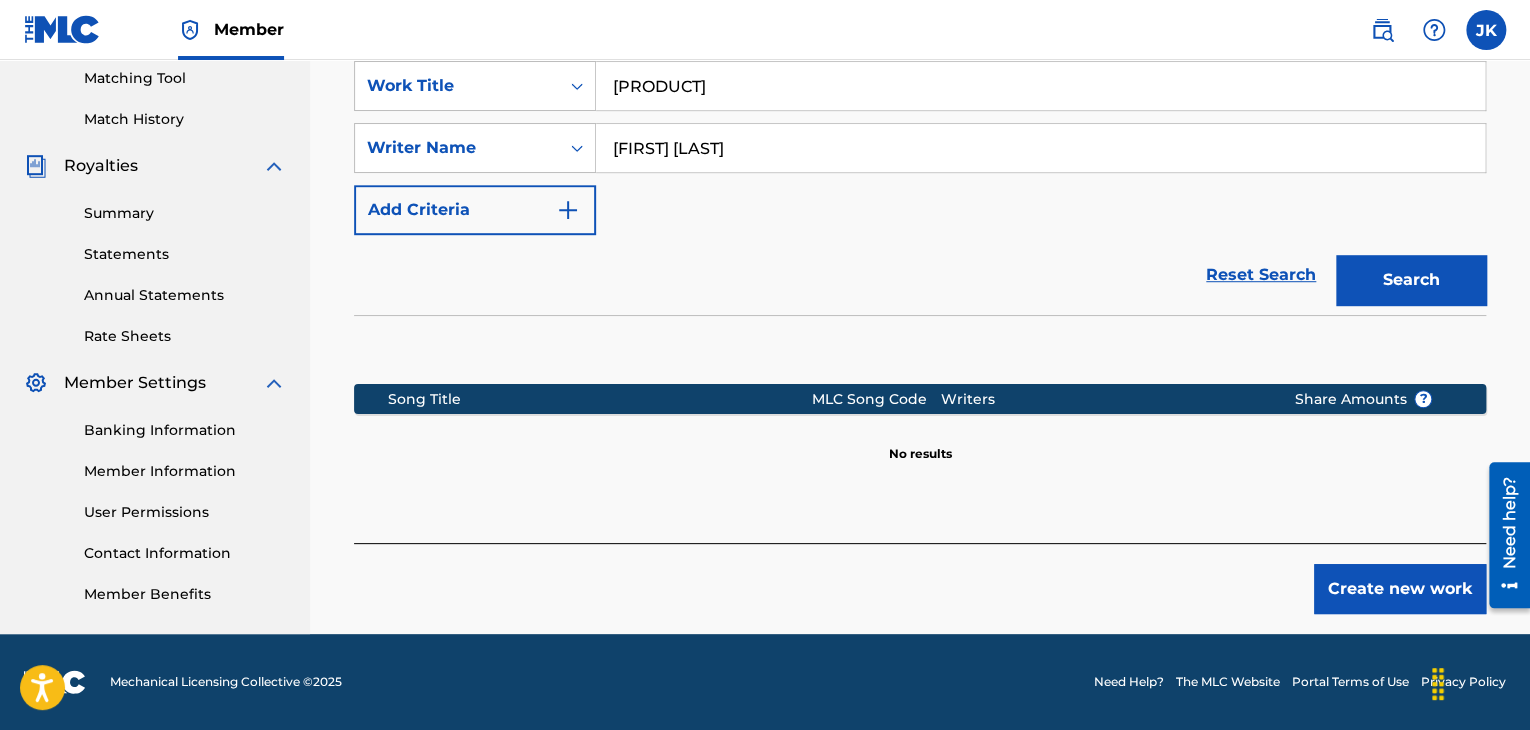 click on "Create new work" at bounding box center (1400, 589) 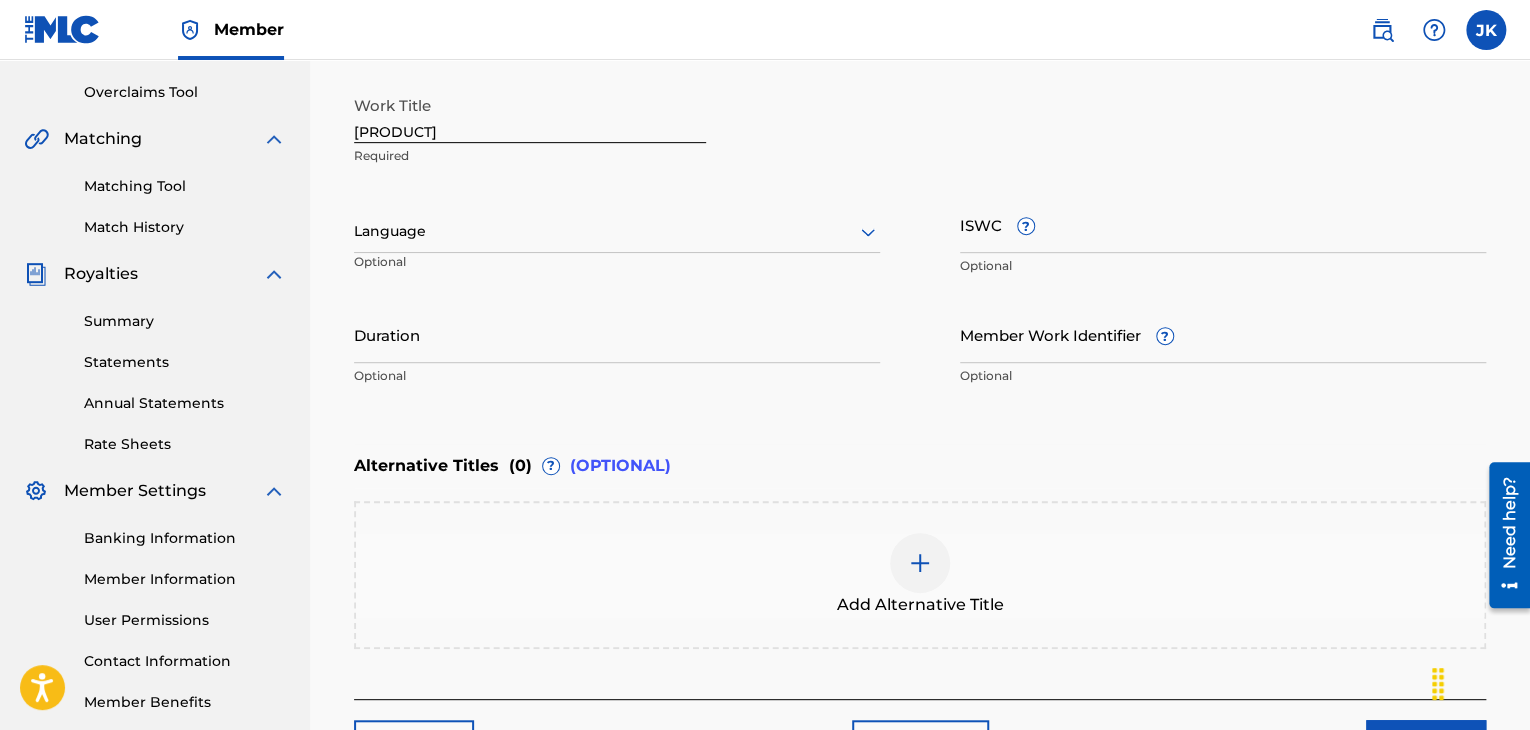 scroll, scrollTop: 315, scrollLeft: 0, axis: vertical 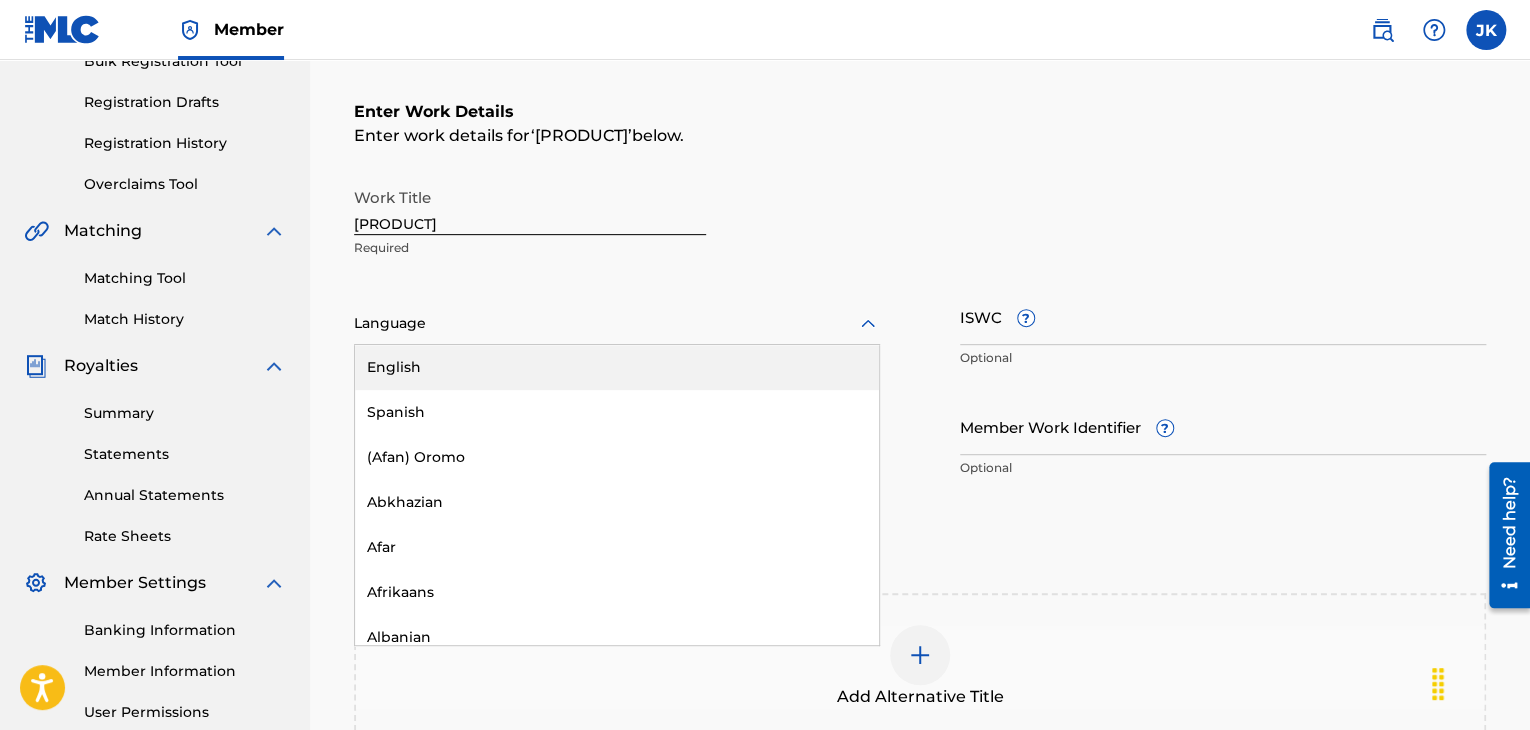click at bounding box center (617, 323) 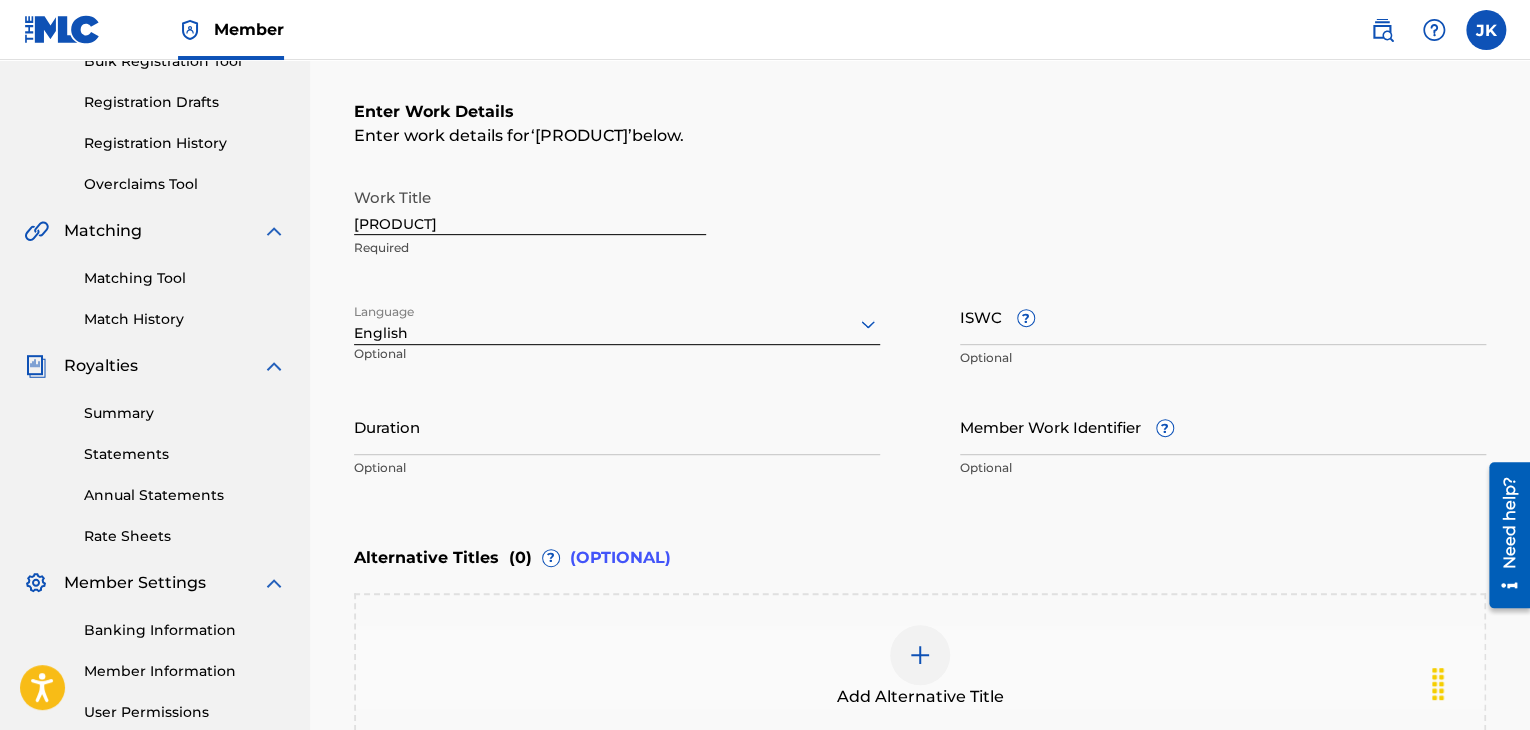 click on "Duration" at bounding box center (617, 426) 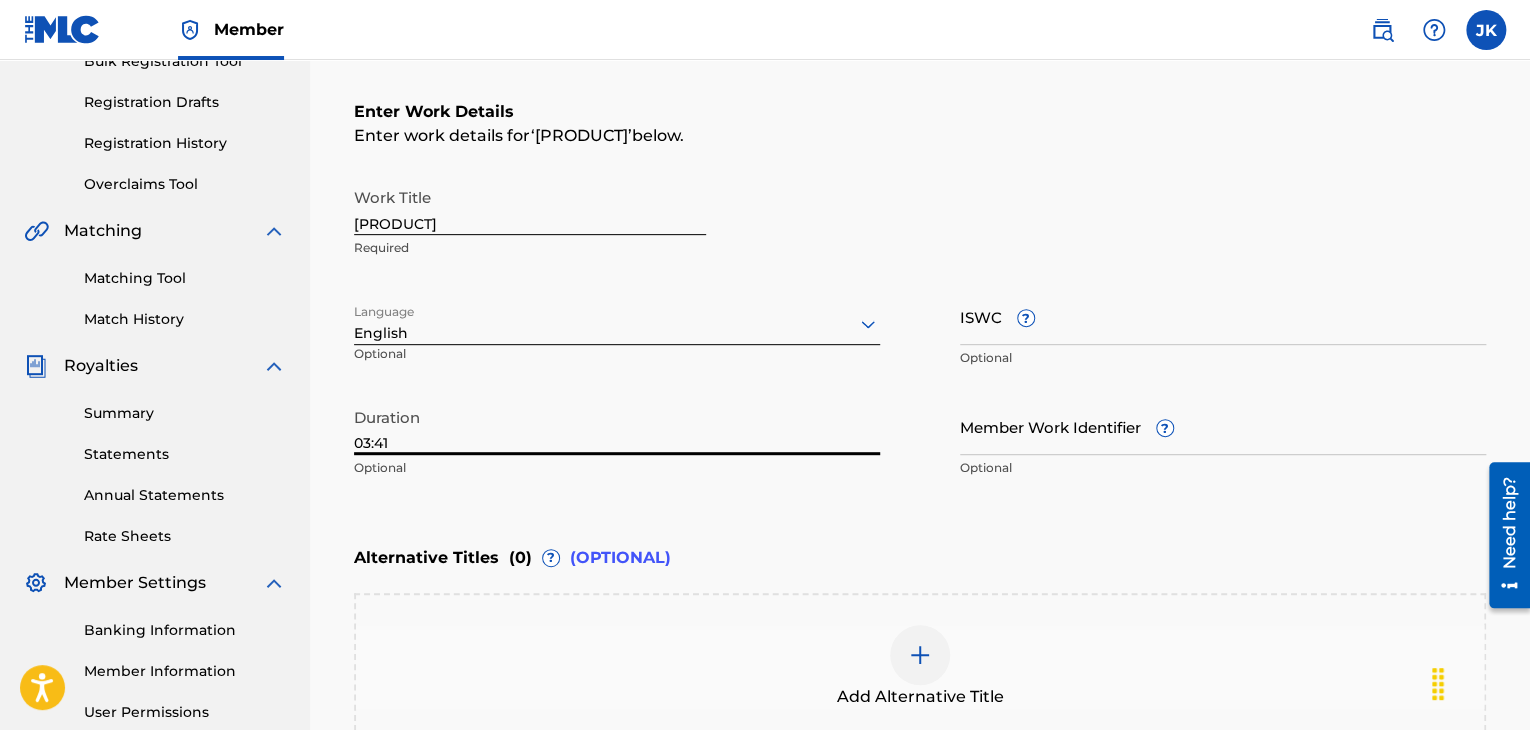 type on "03:41" 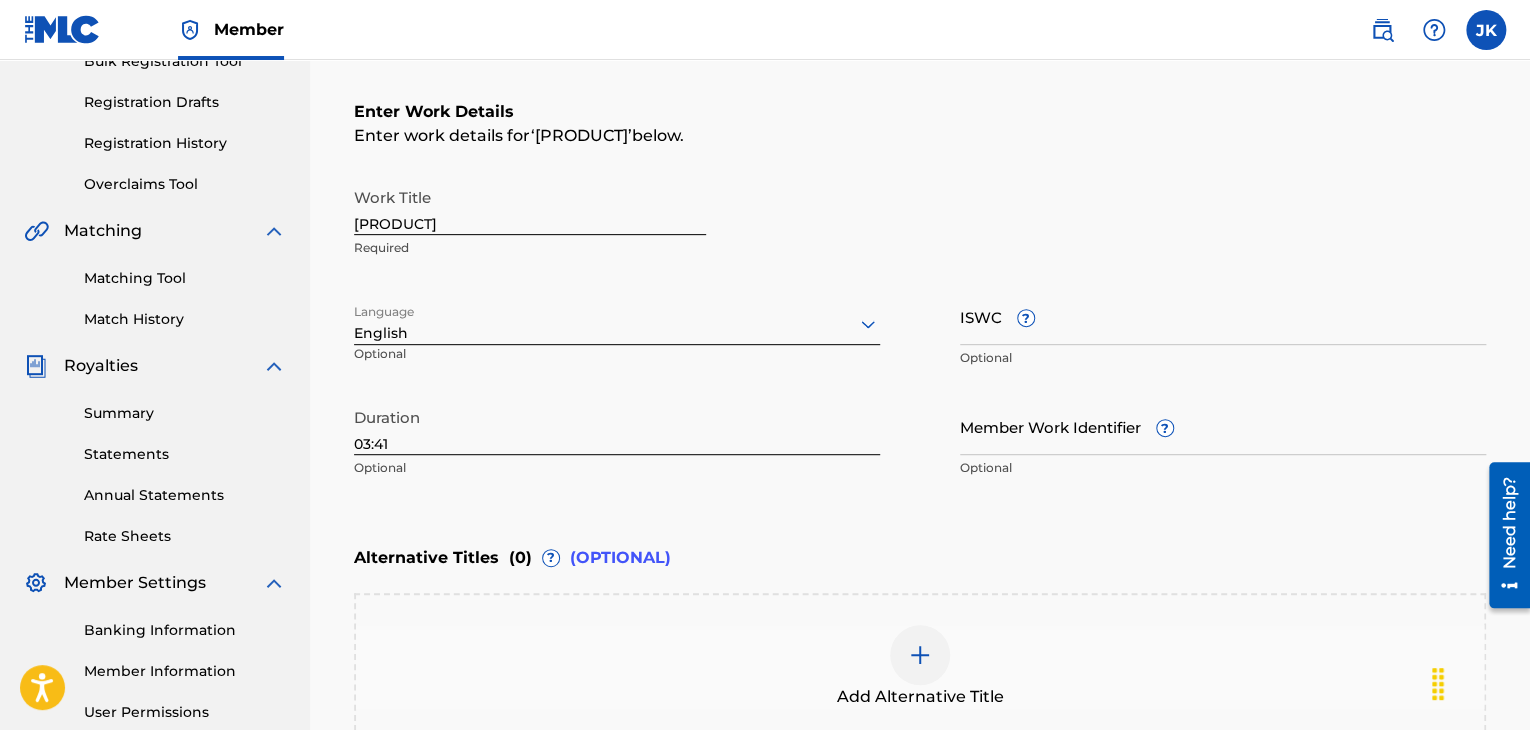 click on "Enter Work Details Enter work details for  ‘ Salada ’  below. Work Title   Salada Required Language English Optional ISWC   ? Optional Duration   03:41 Optional Member Work Identifier   ? Optional" at bounding box center [920, 294] 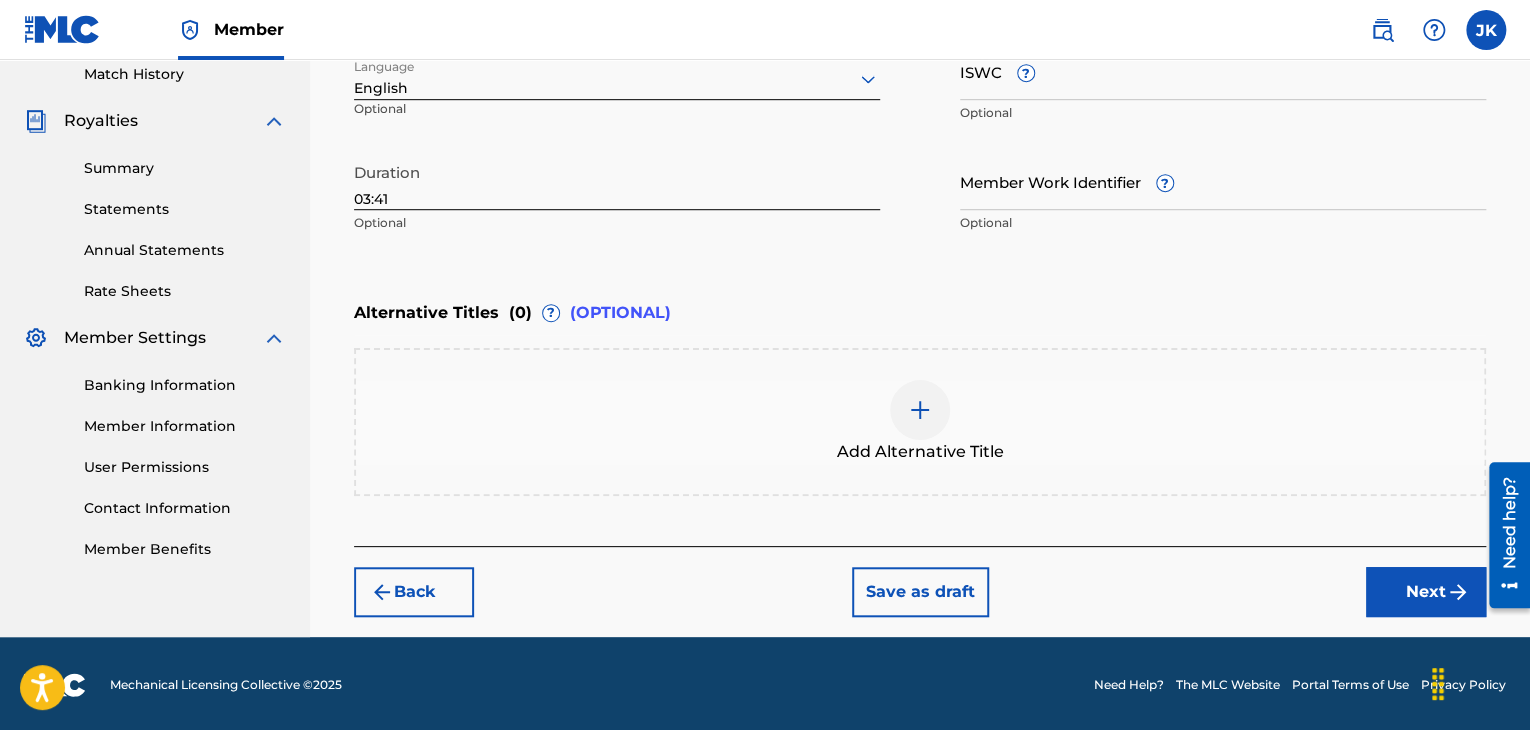 scroll, scrollTop: 561, scrollLeft: 0, axis: vertical 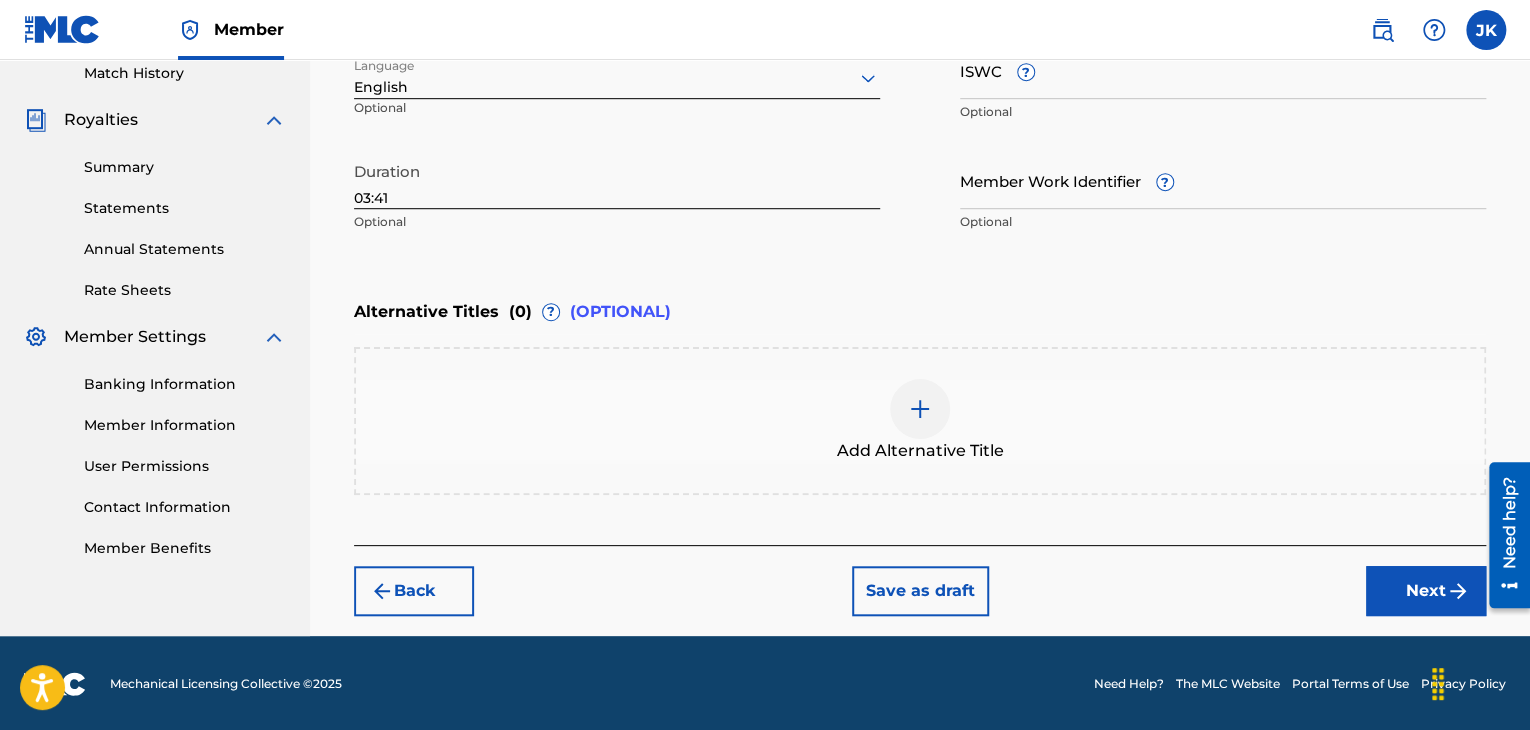 click on "Next" at bounding box center [1426, 591] 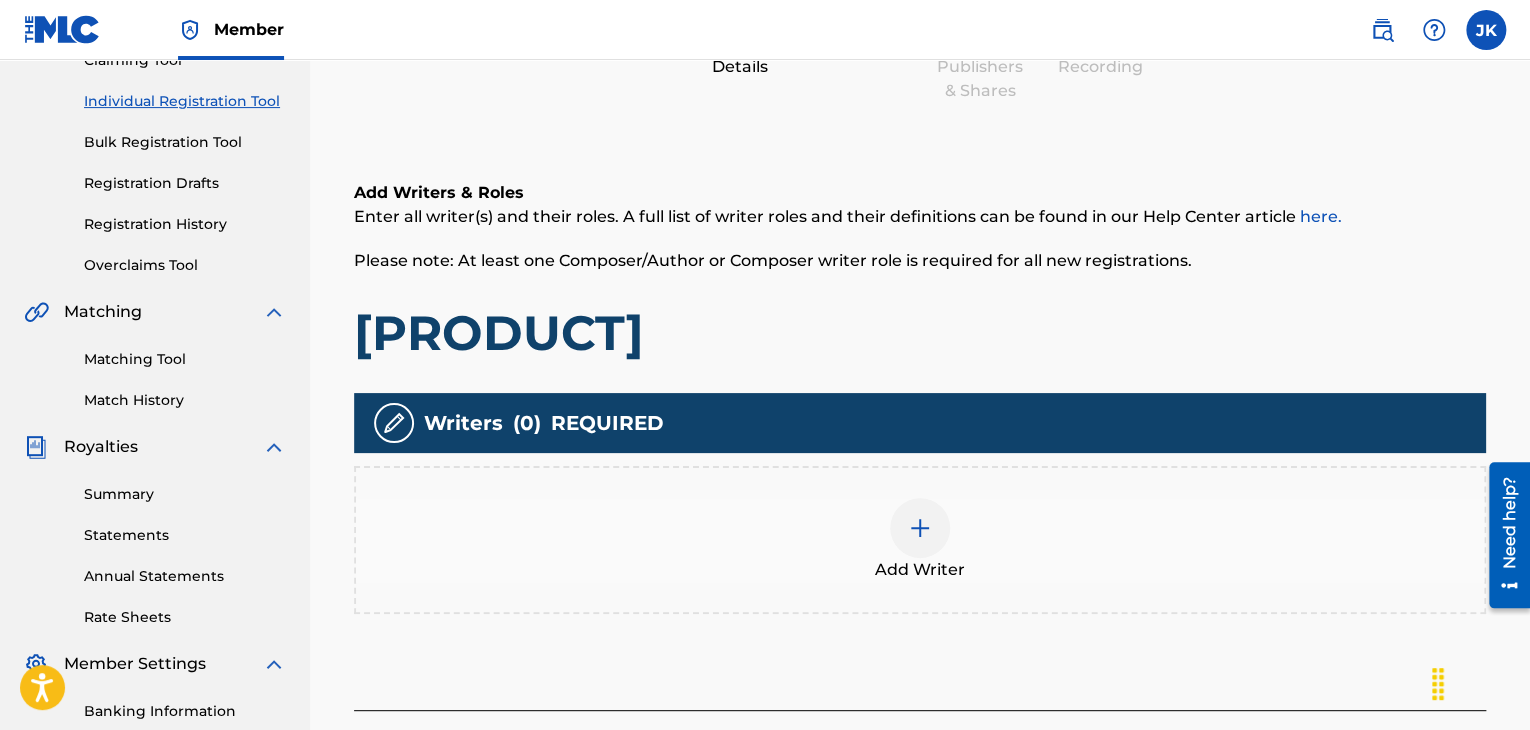 scroll, scrollTop: 290, scrollLeft: 0, axis: vertical 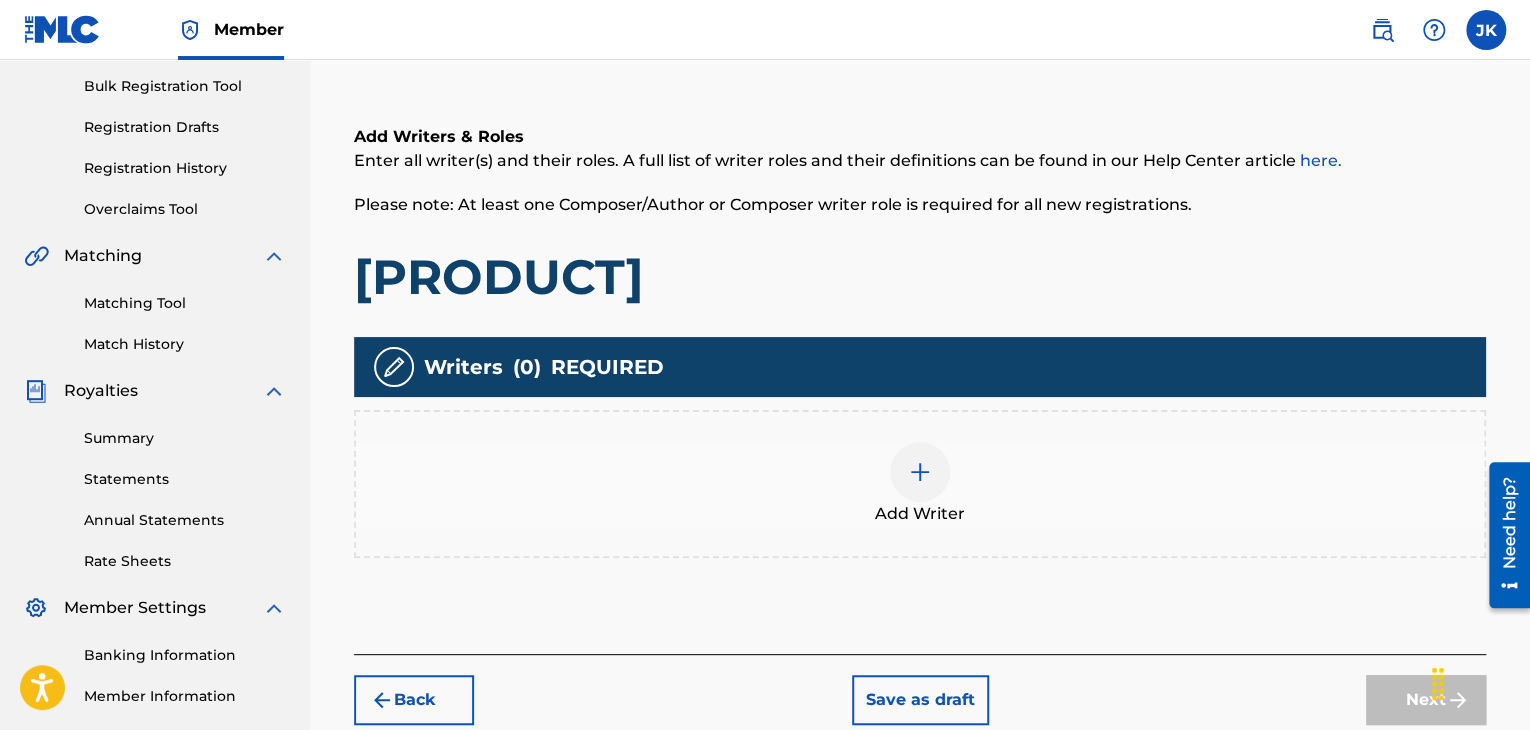 click at bounding box center (920, 472) 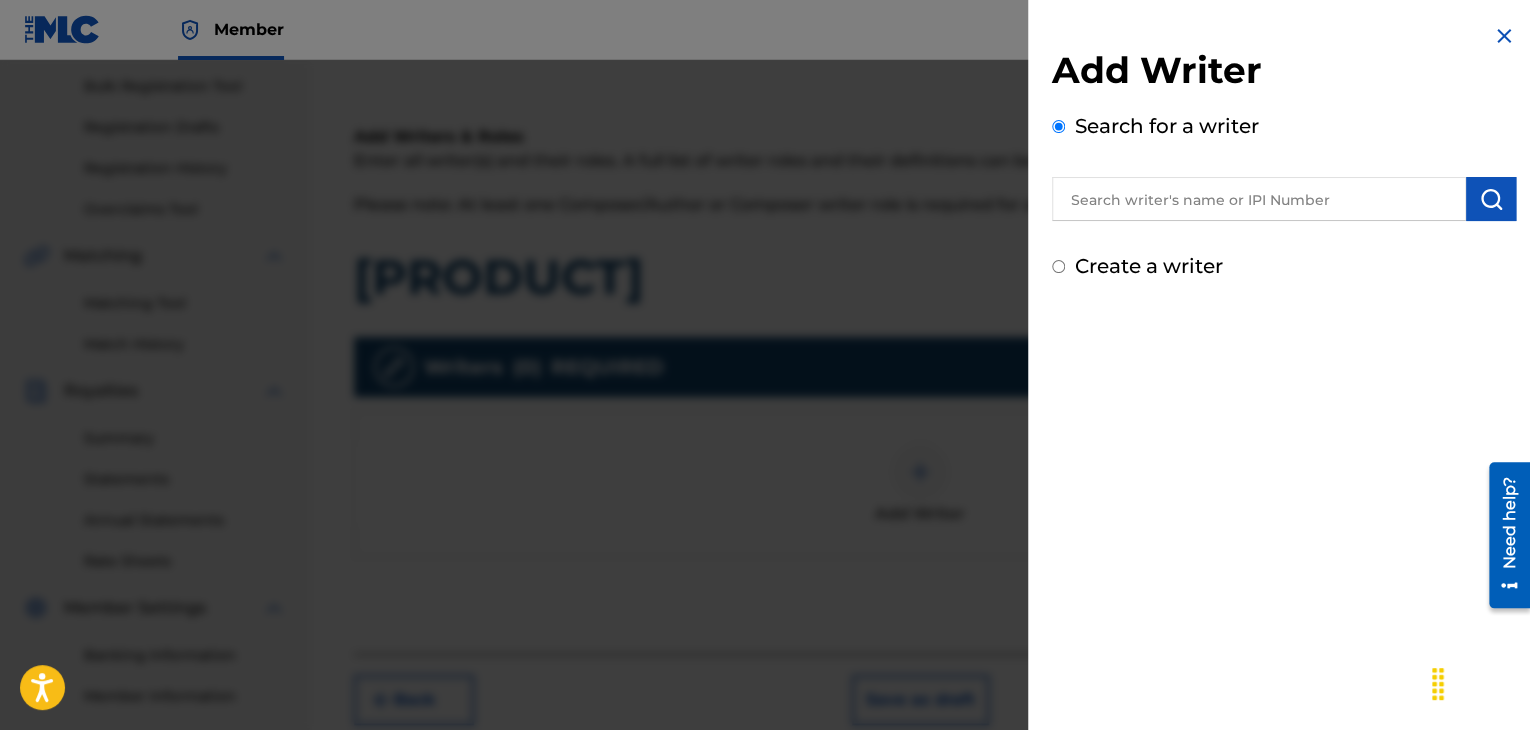 click at bounding box center (1259, 199) 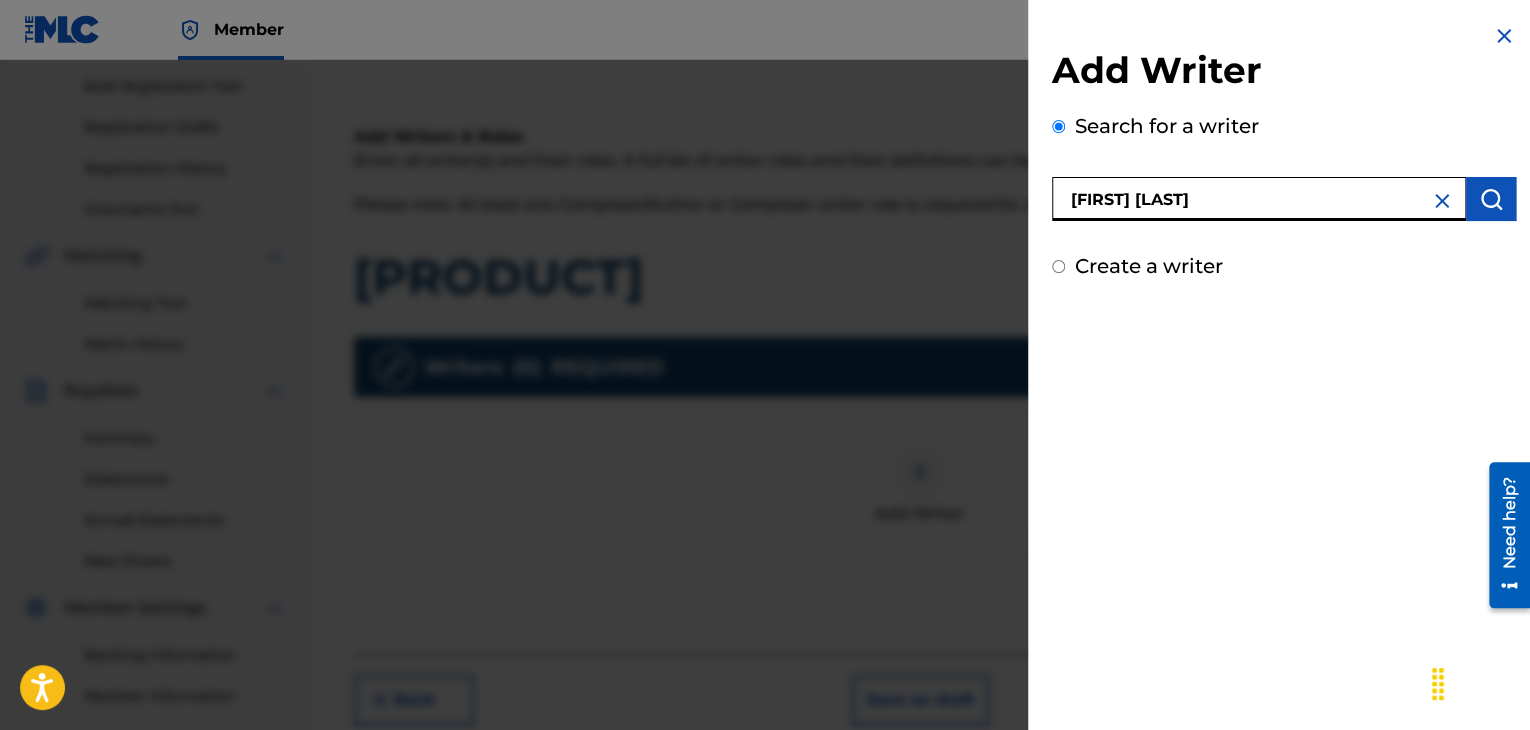 type on "[FIRST] [LAST]" 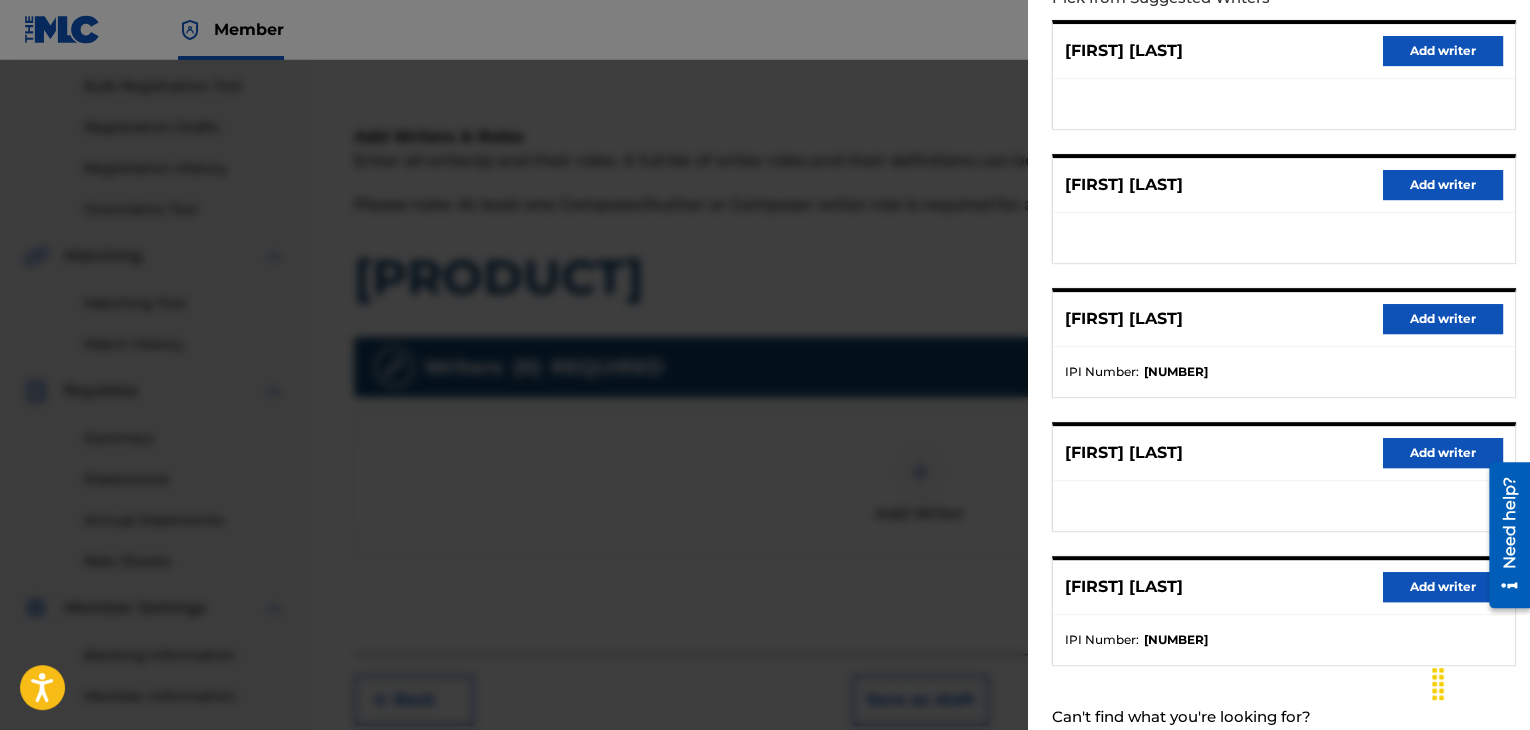 scroll, scrollTop: 300, scrollLeft: 0, axis: vertical 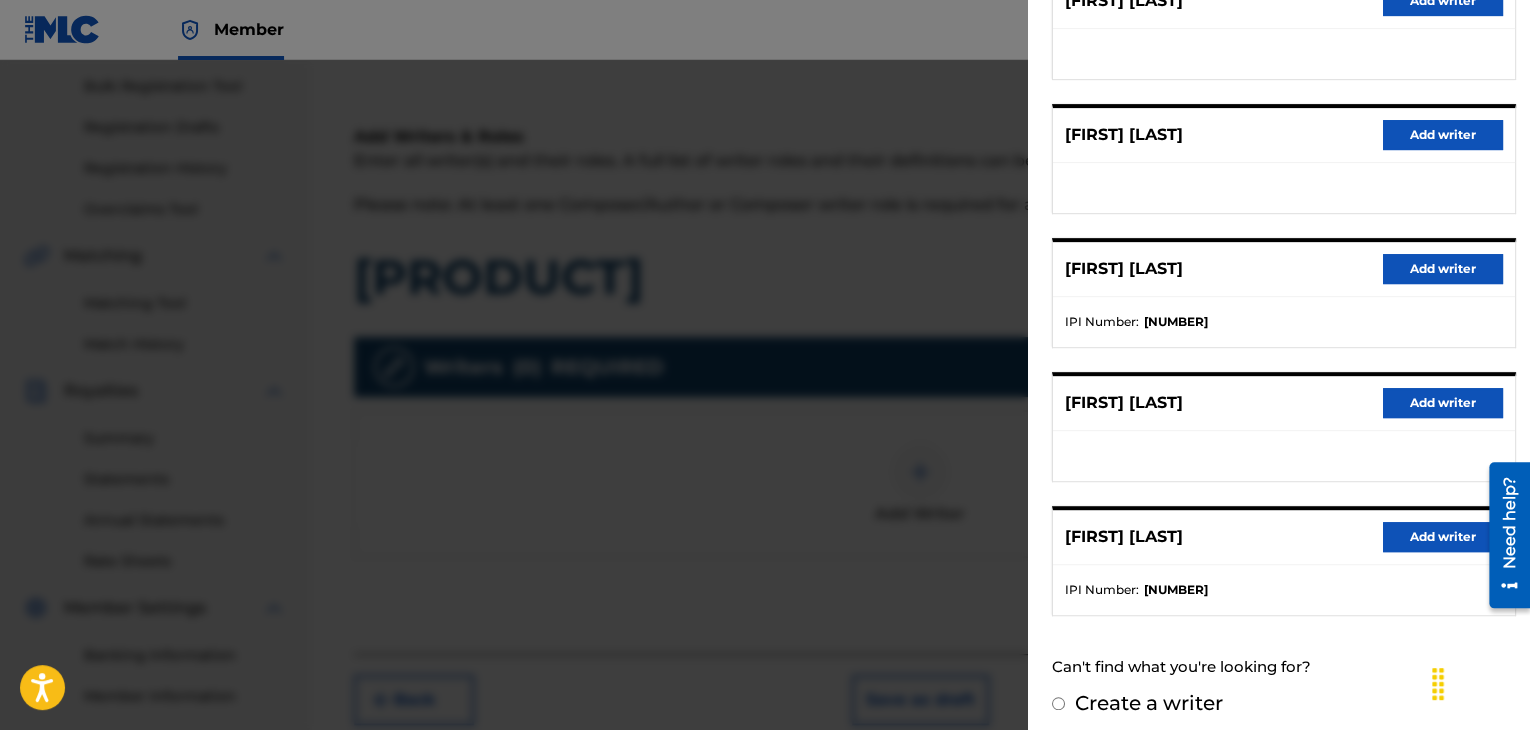 click on "Add writer" at bounding box center (1443, 537) 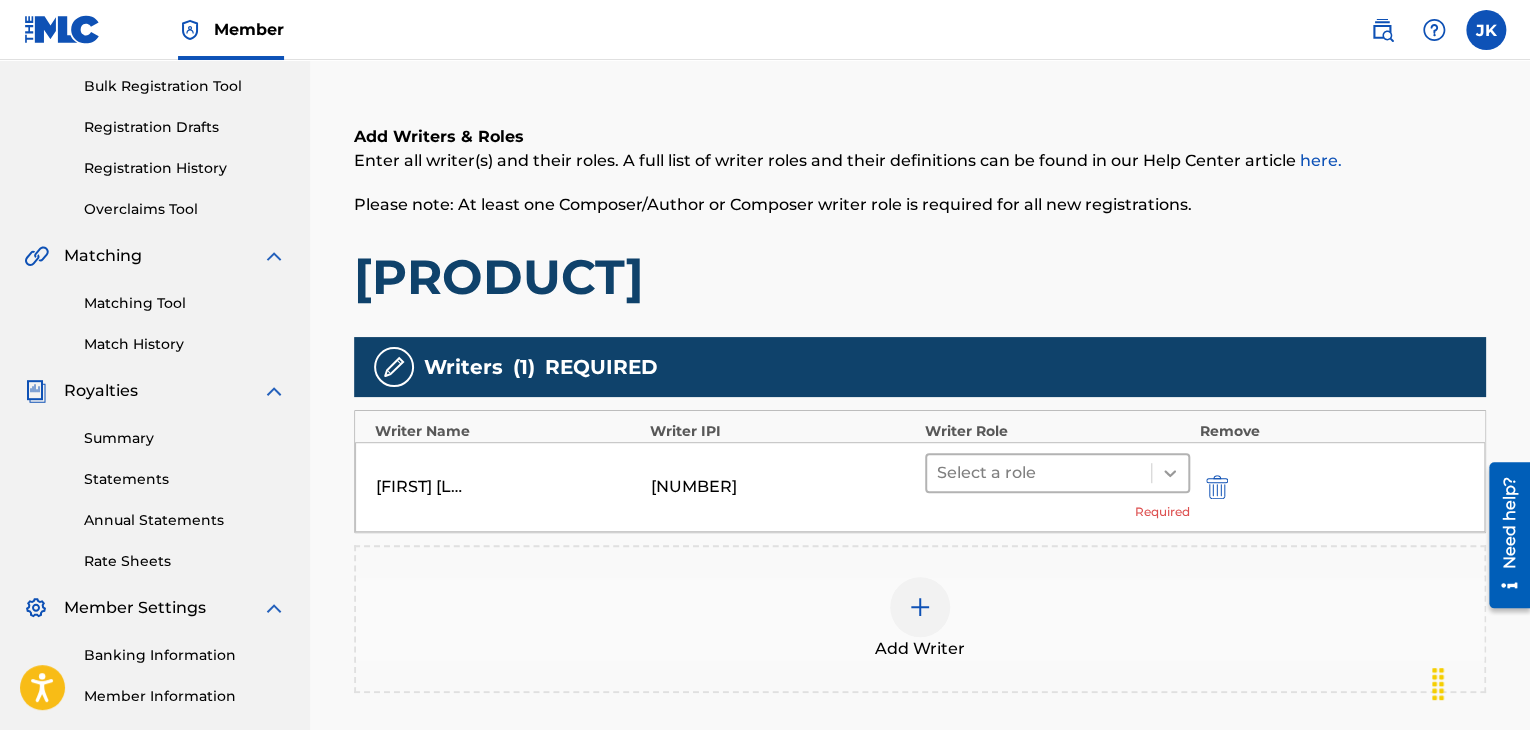 click 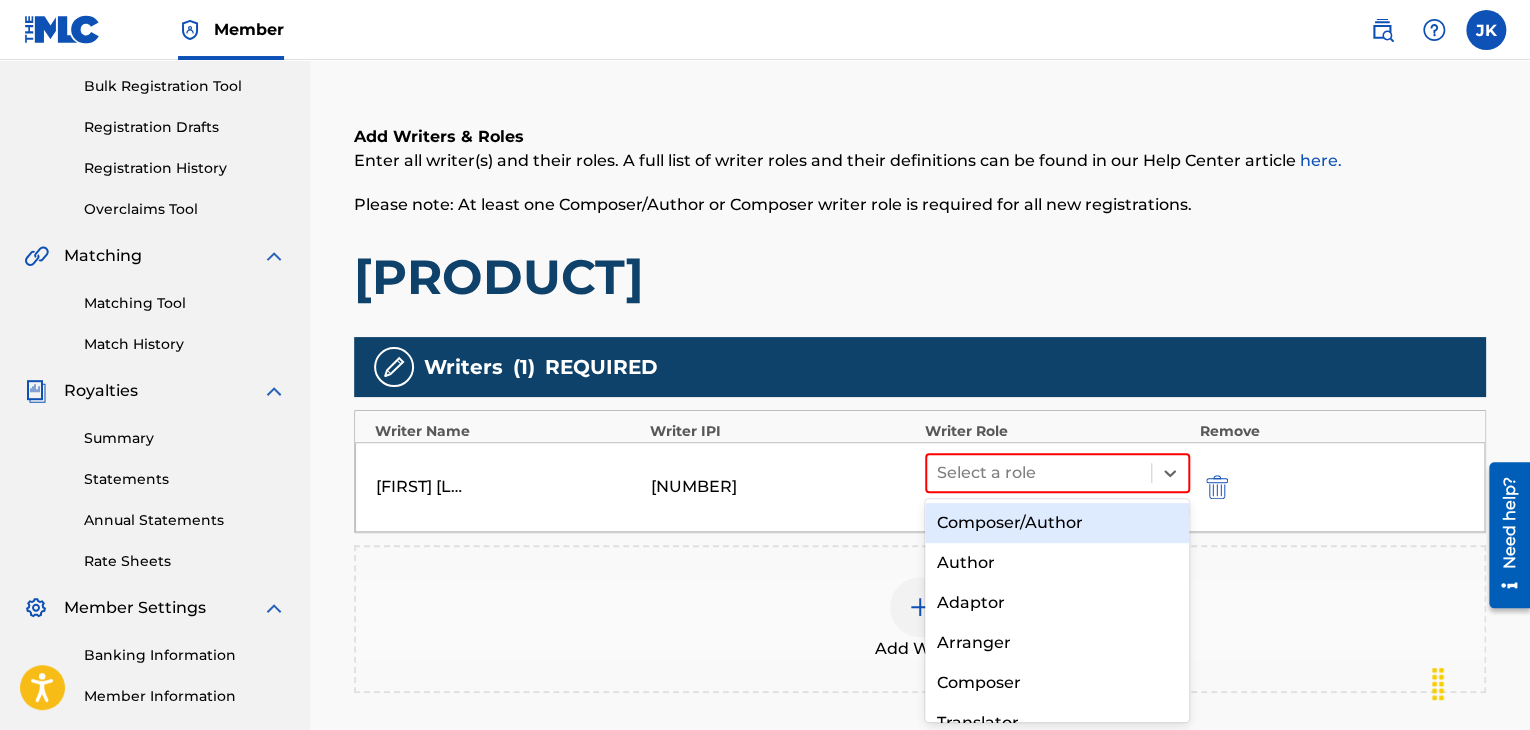 click on "Composer/Author" at bounding box center [1057, 523] 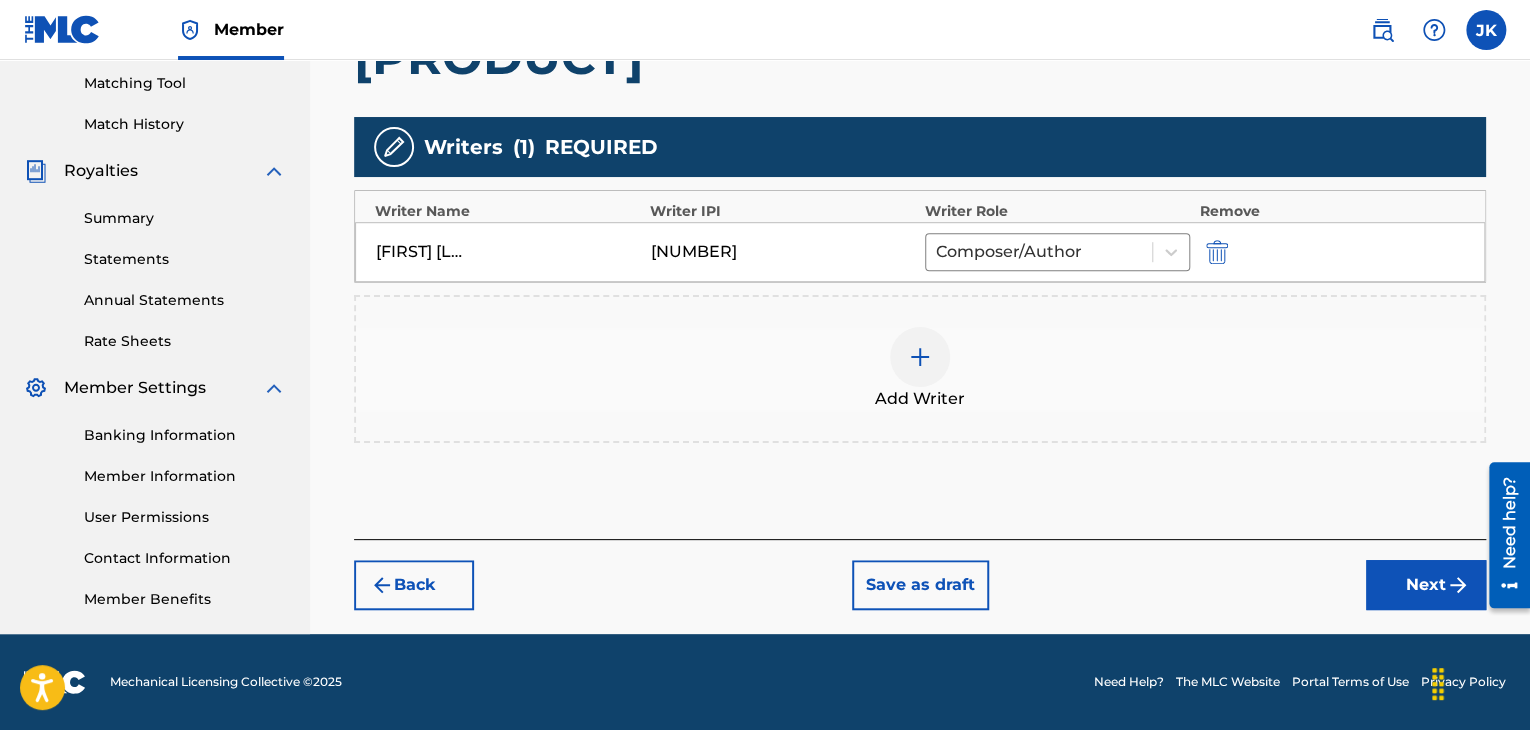click on "Next" at bounding box center [1426, 585] 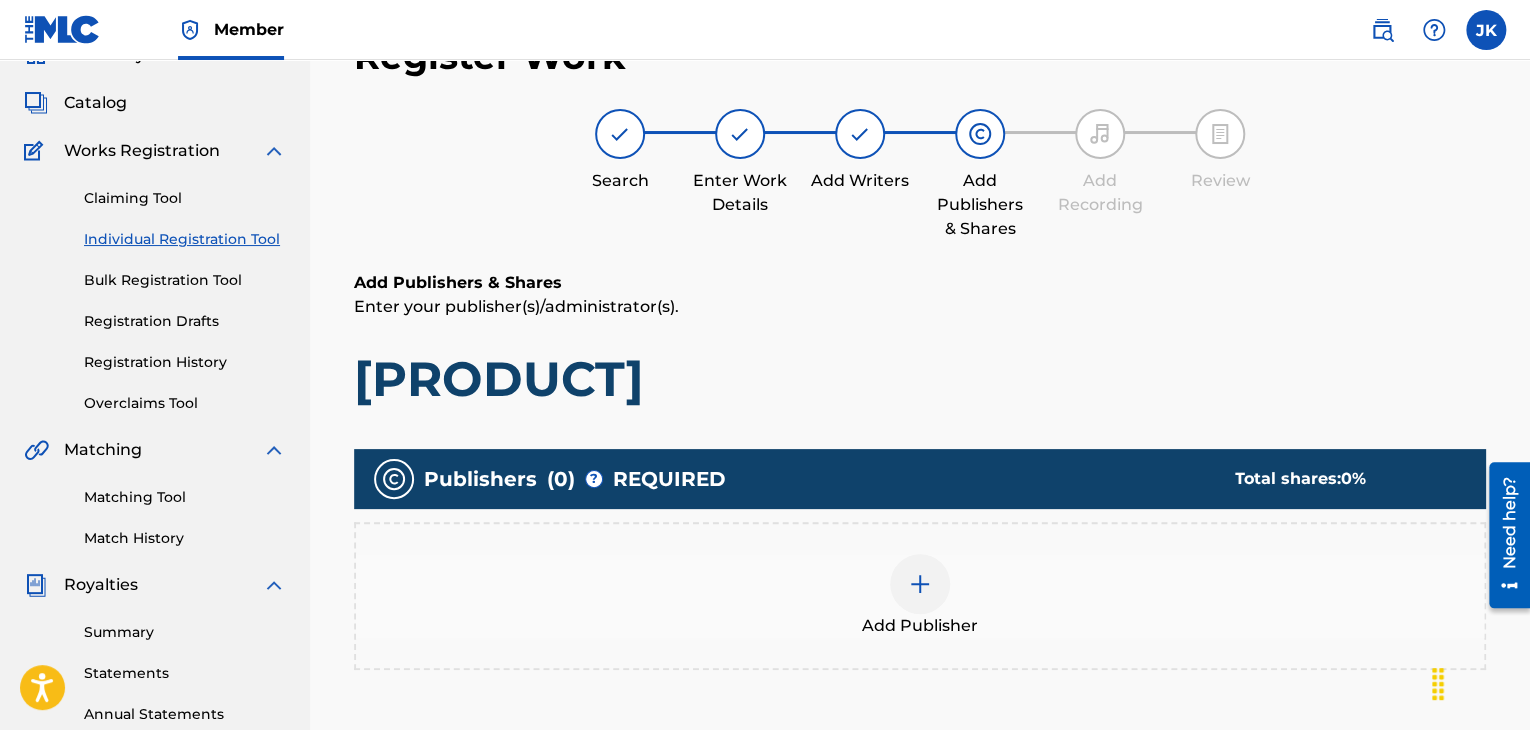 scroll, scrollTop: 90, scrollLeft: 0, axis: vertical 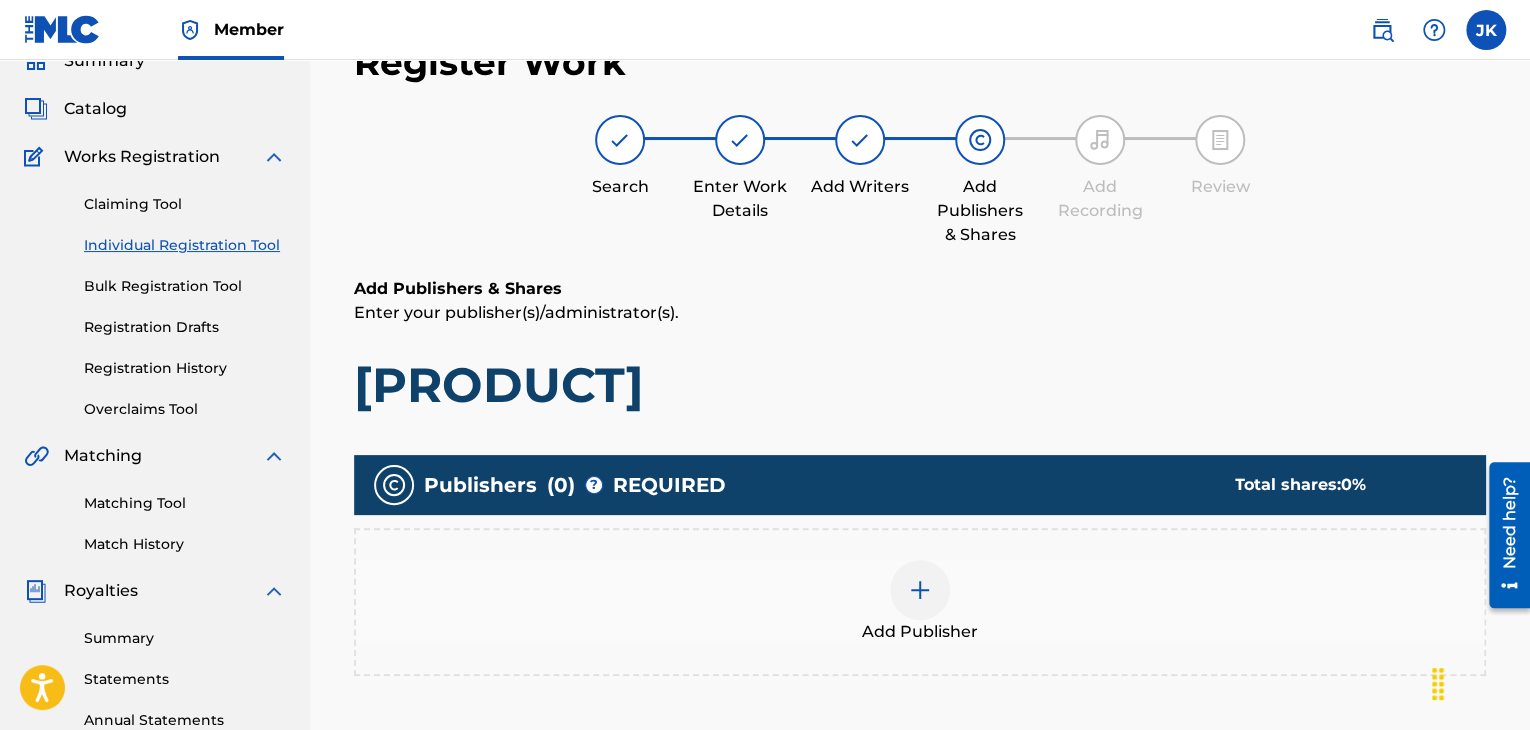 click at bounding box center (920, 590) 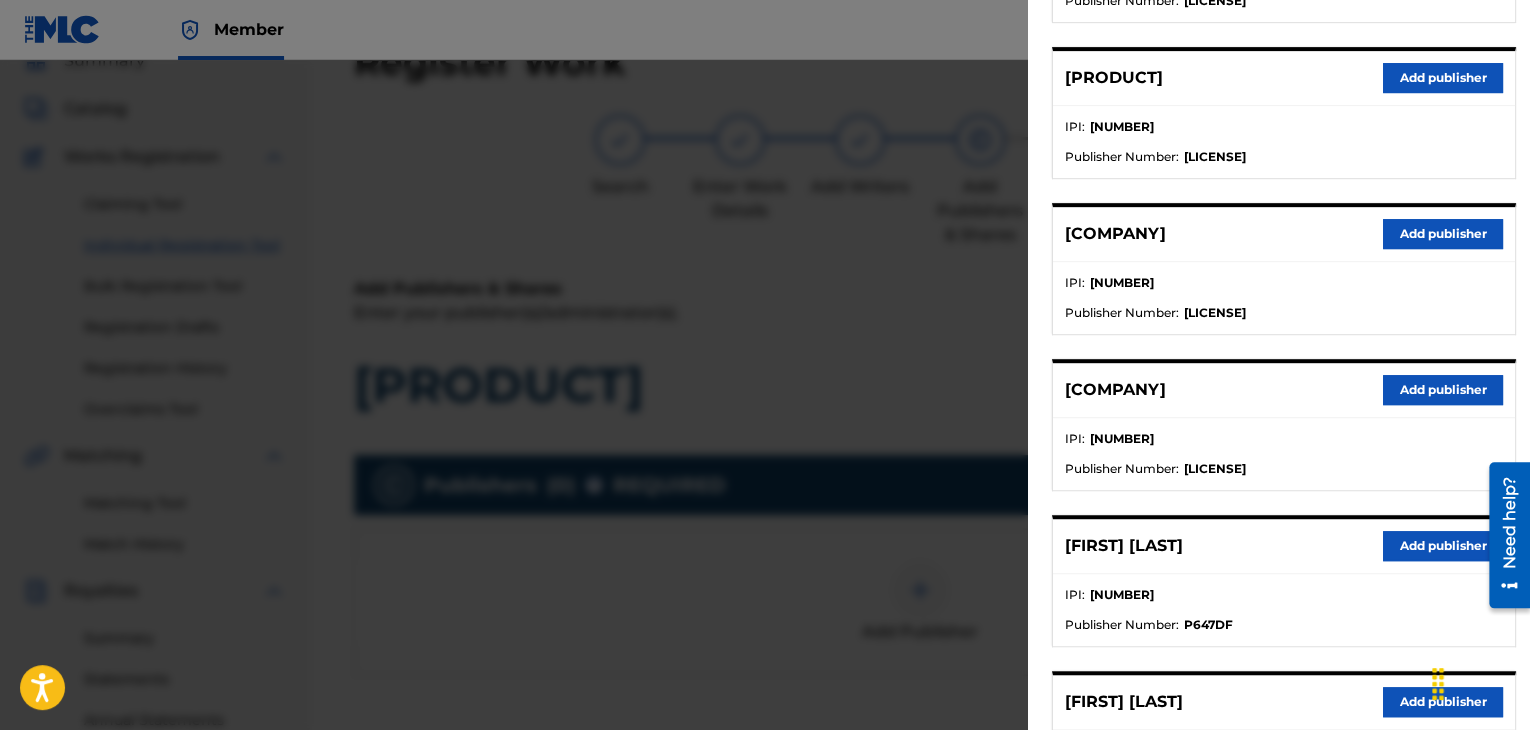 scroll, scrollTop: 400, scrollLeft: 0, axis: vertical 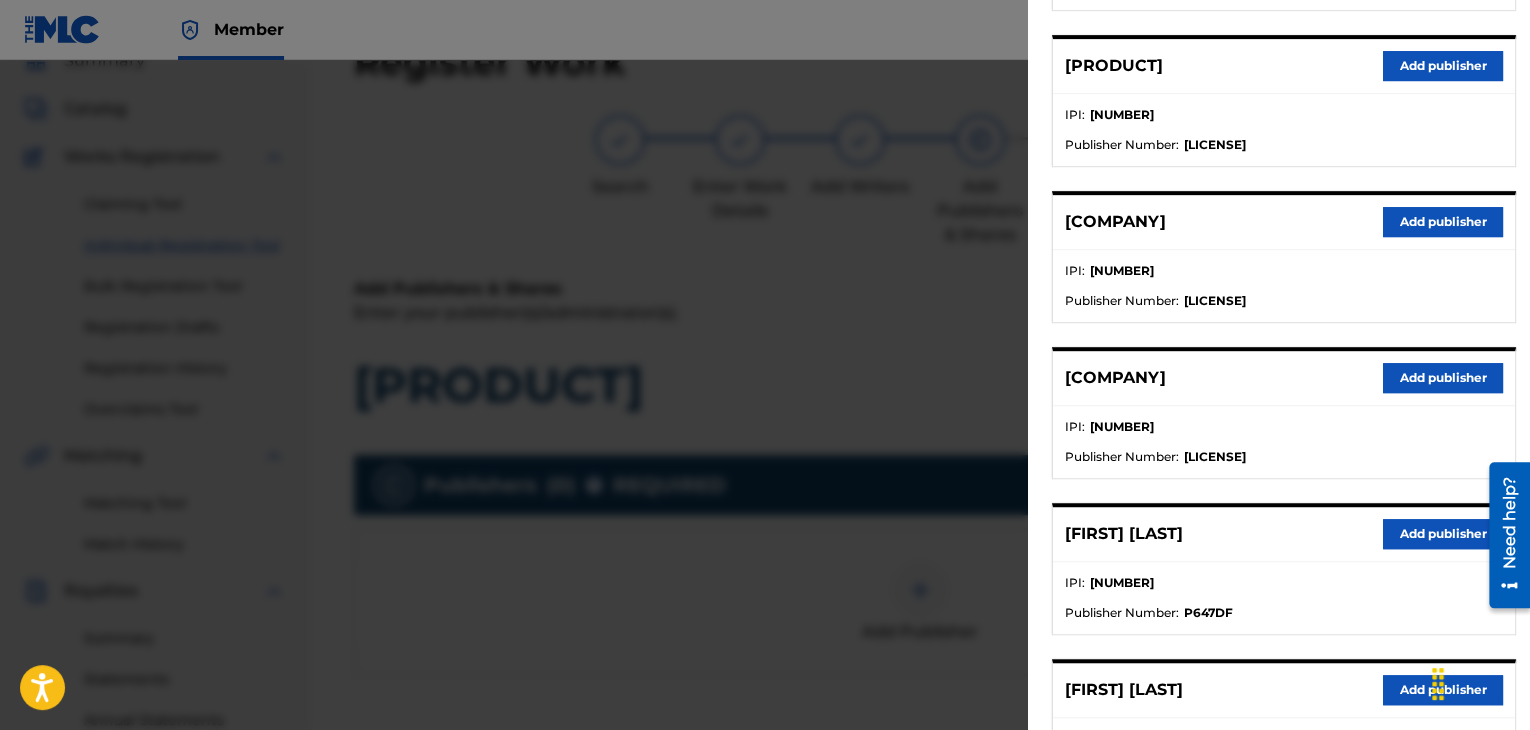 click on "Add publisher" at bounding box center [1443, 534] 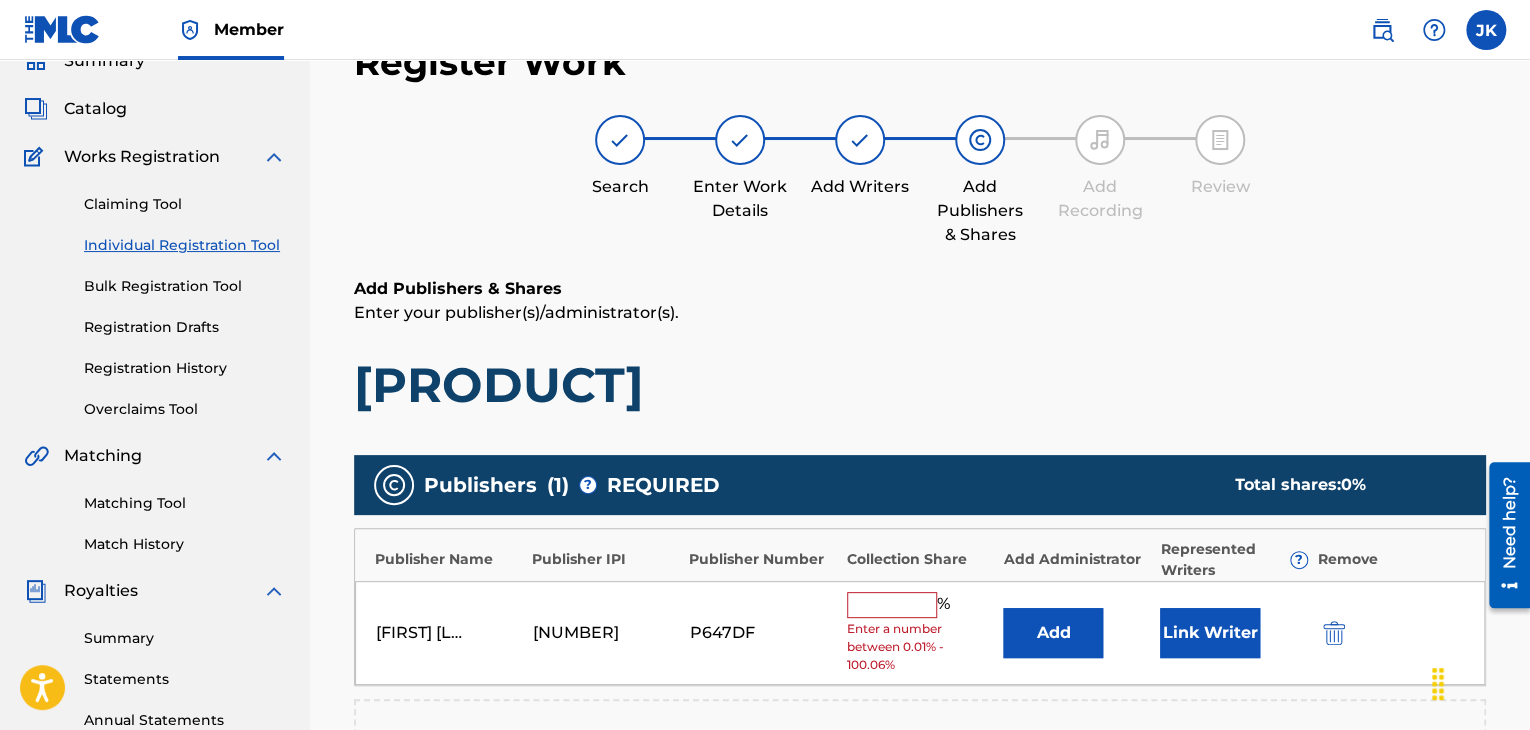 click on "Add" at bounding box center [1053, 633] 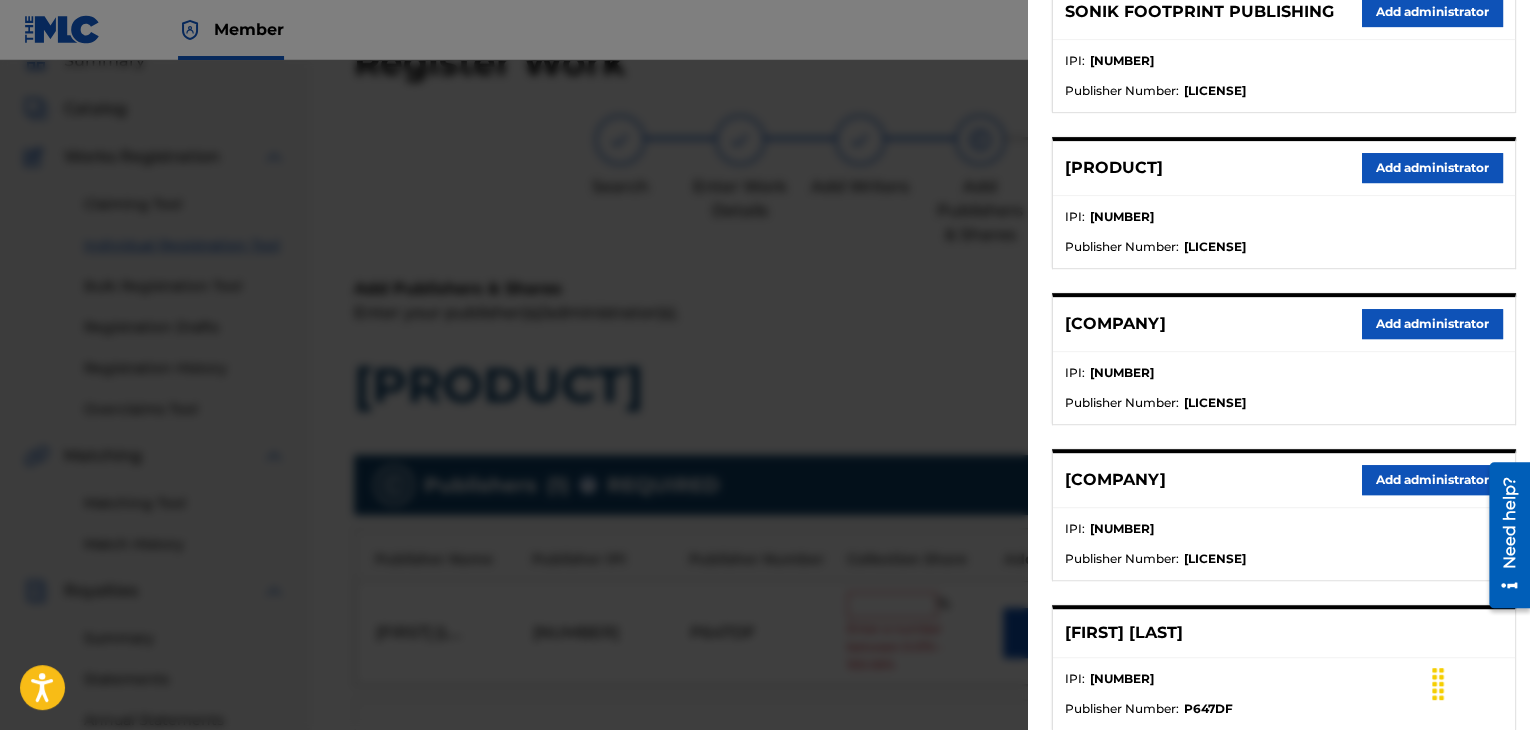 scroll, scrollTop: 300, scrollLeft: 0, axis: vertical 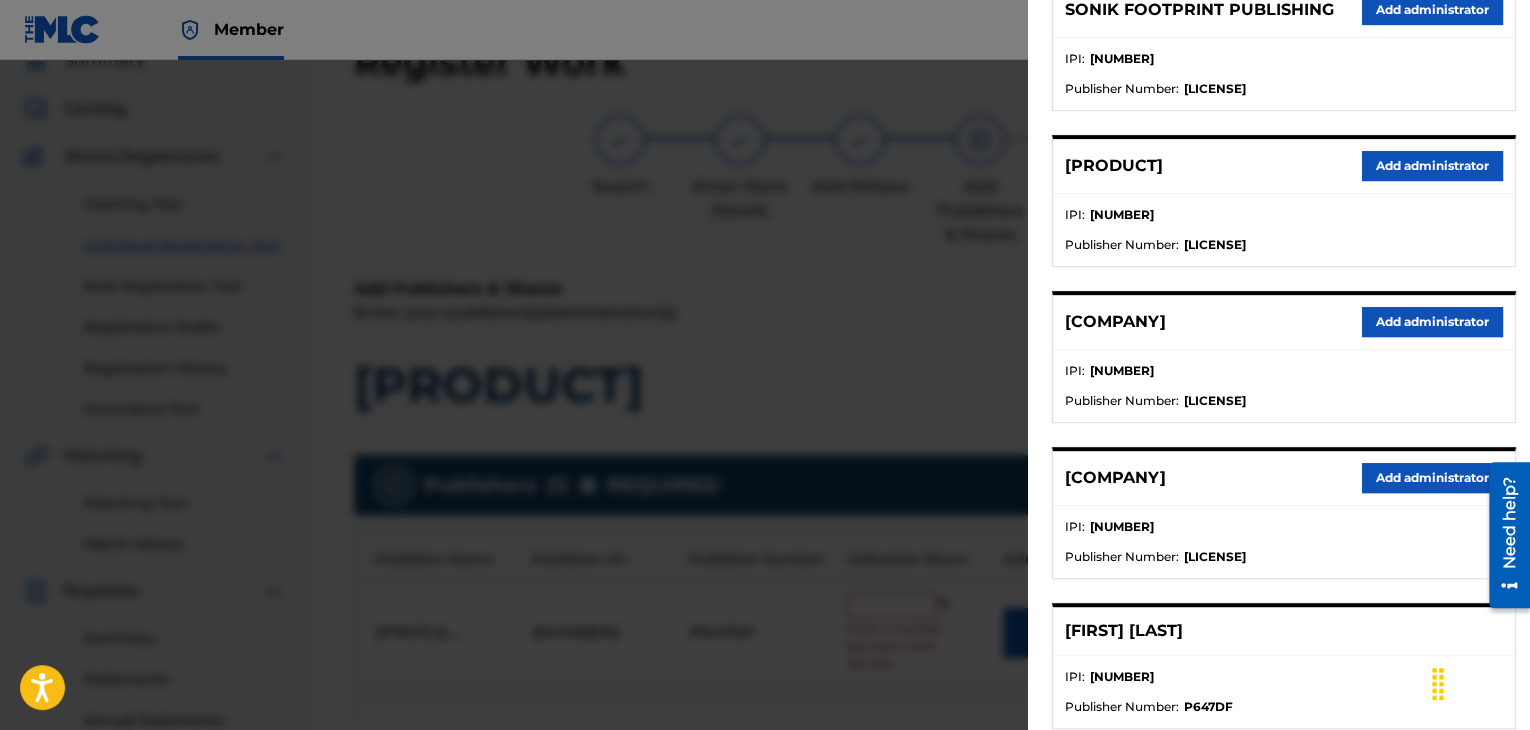 click on "Add administrator" at bounding box center (1432, 322) 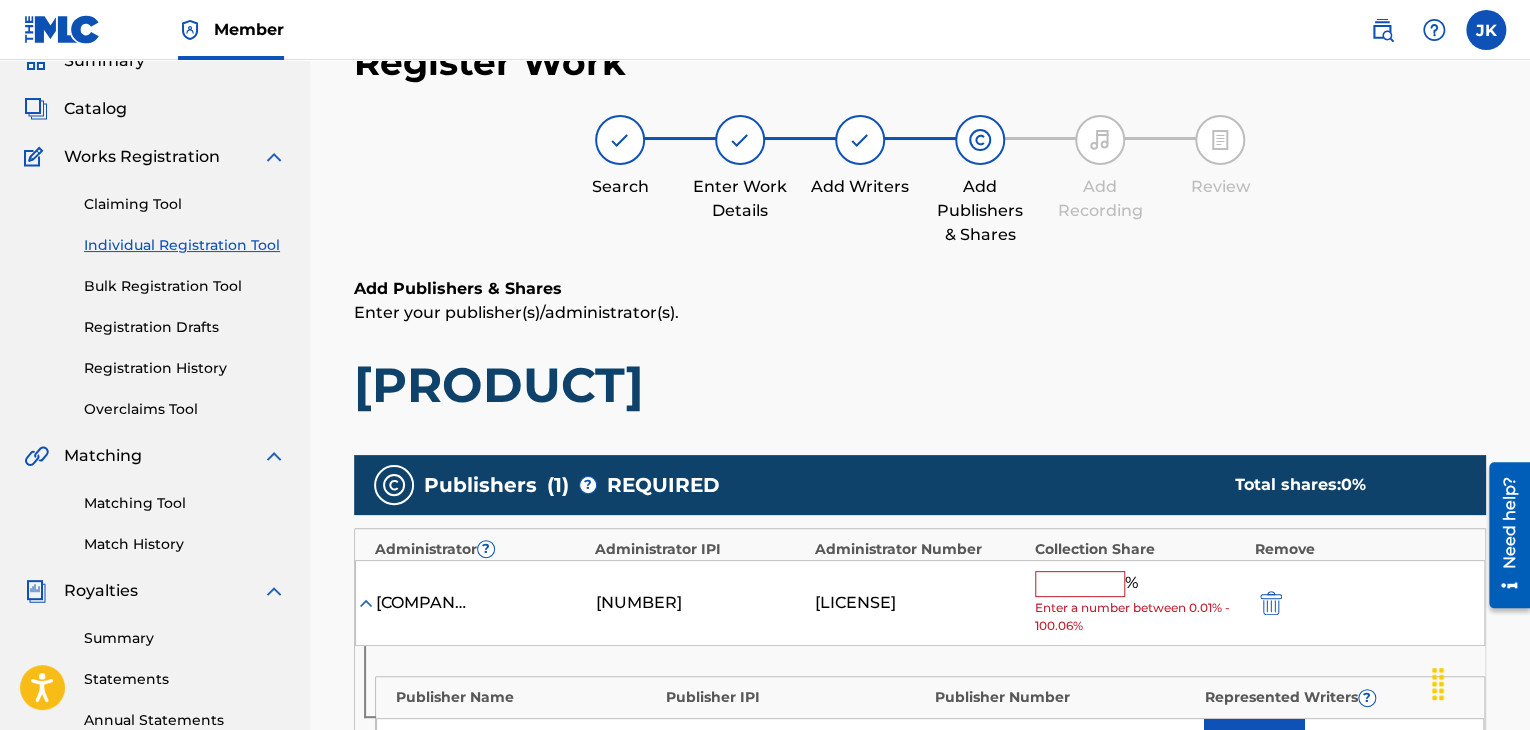 click at bounding box center [1080, 584] 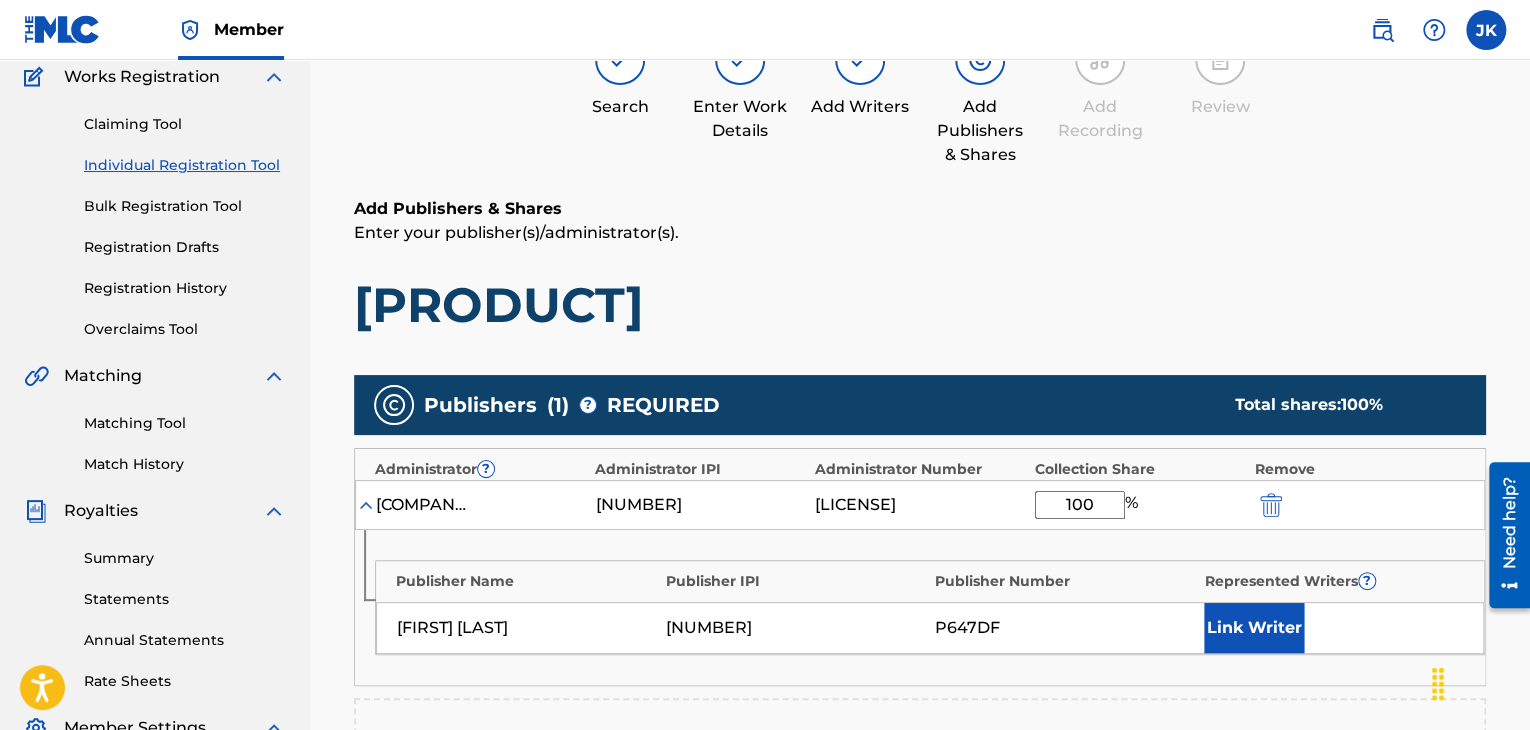 scroll, scrollTop: 390, scrollLeft: 0, axis: vertical 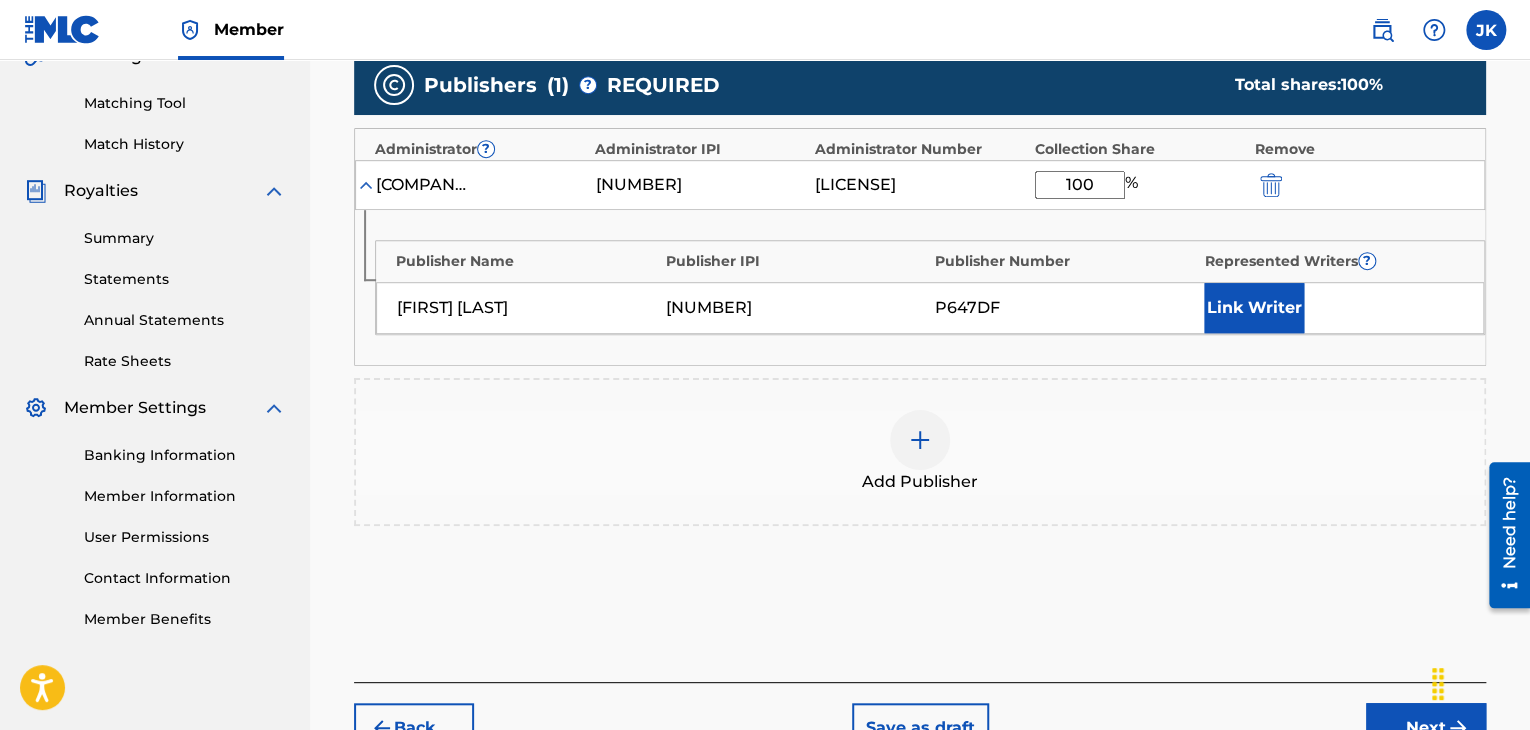 click on "Next" at bounding box center [1426, 728] 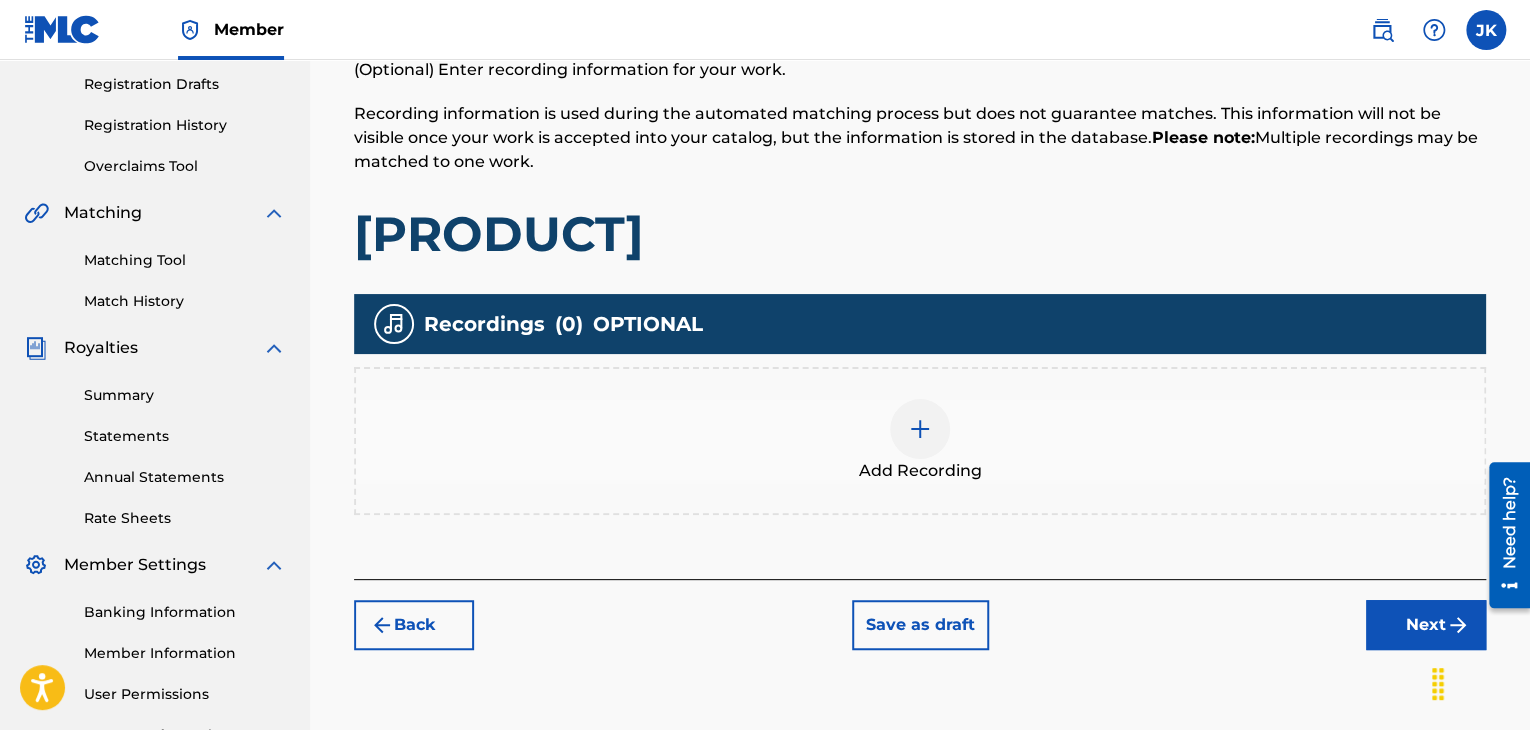 scroll, scrollTop: 390, scrollLeft: 0, axis: vertical 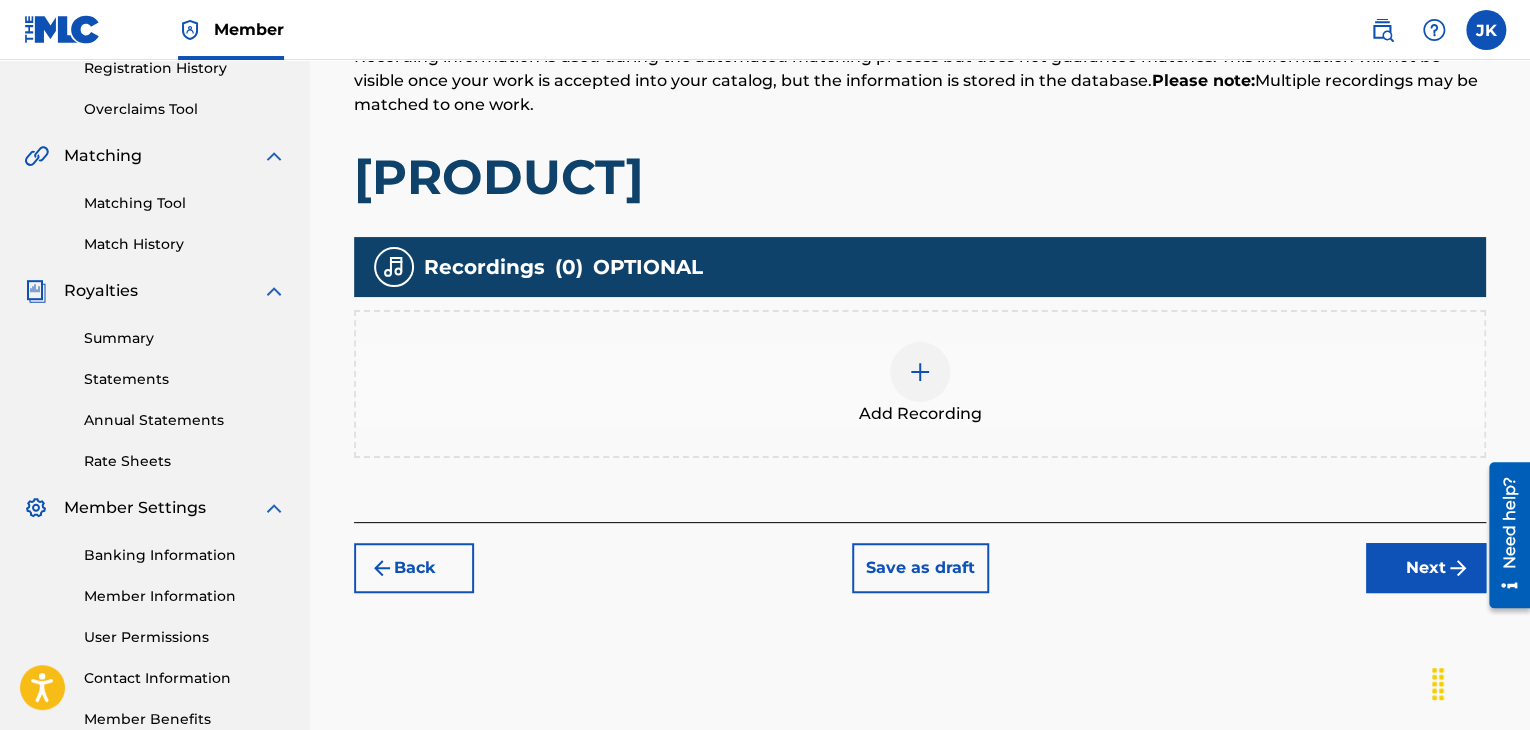 click at bounding box center (920, 372) 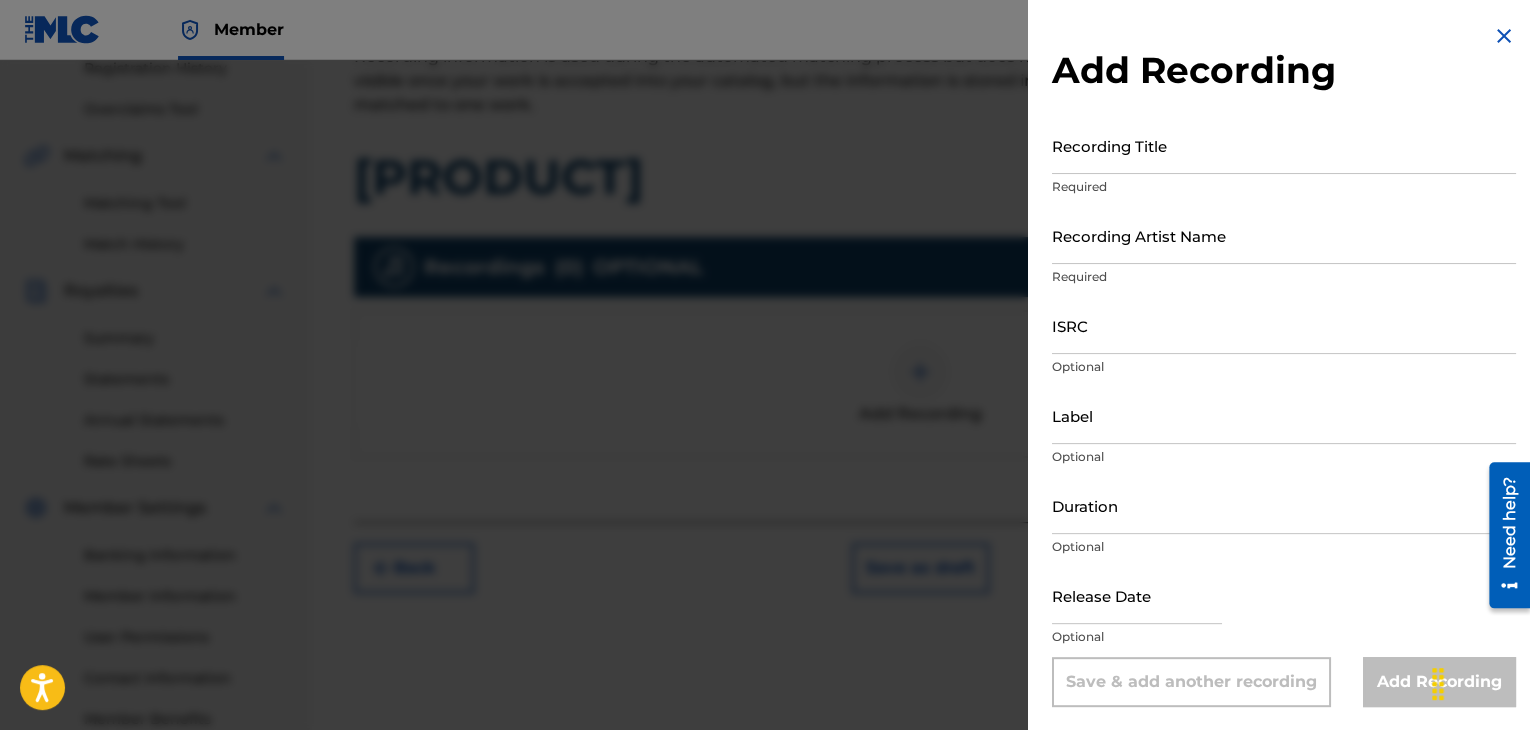 click on "Recording Title" at bounding box center [1284, 145] 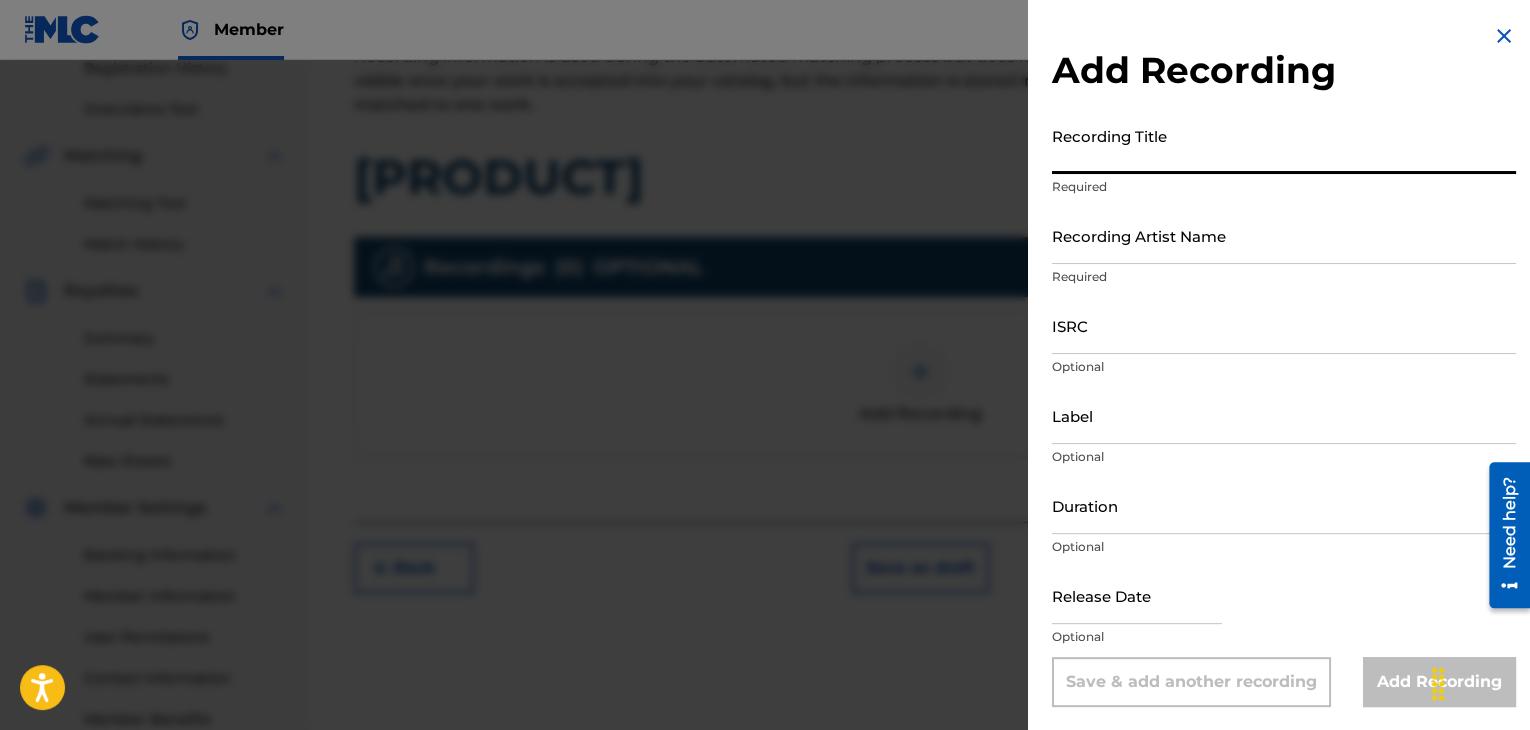 paste on "[PRODUCT]" 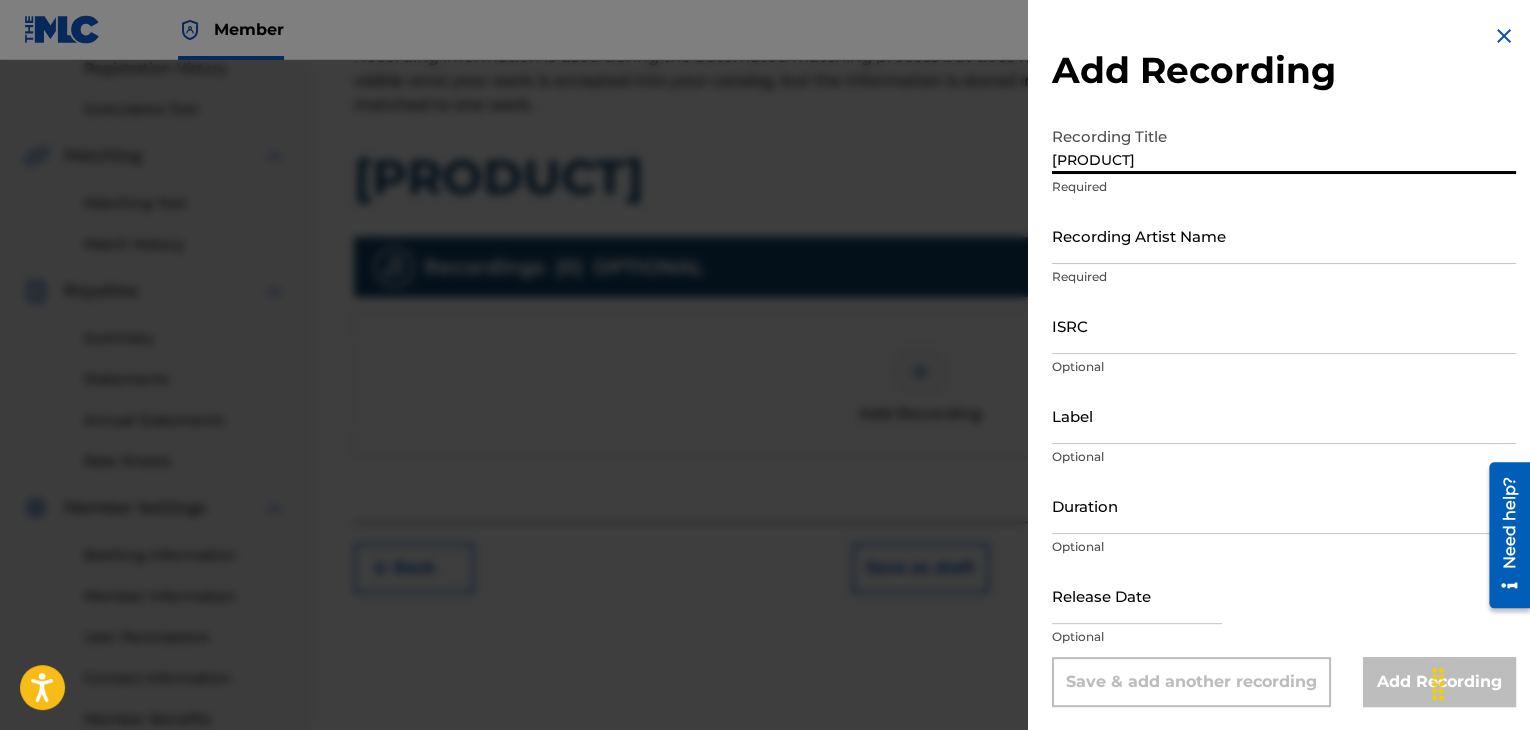 type on "[PRODUCT]" 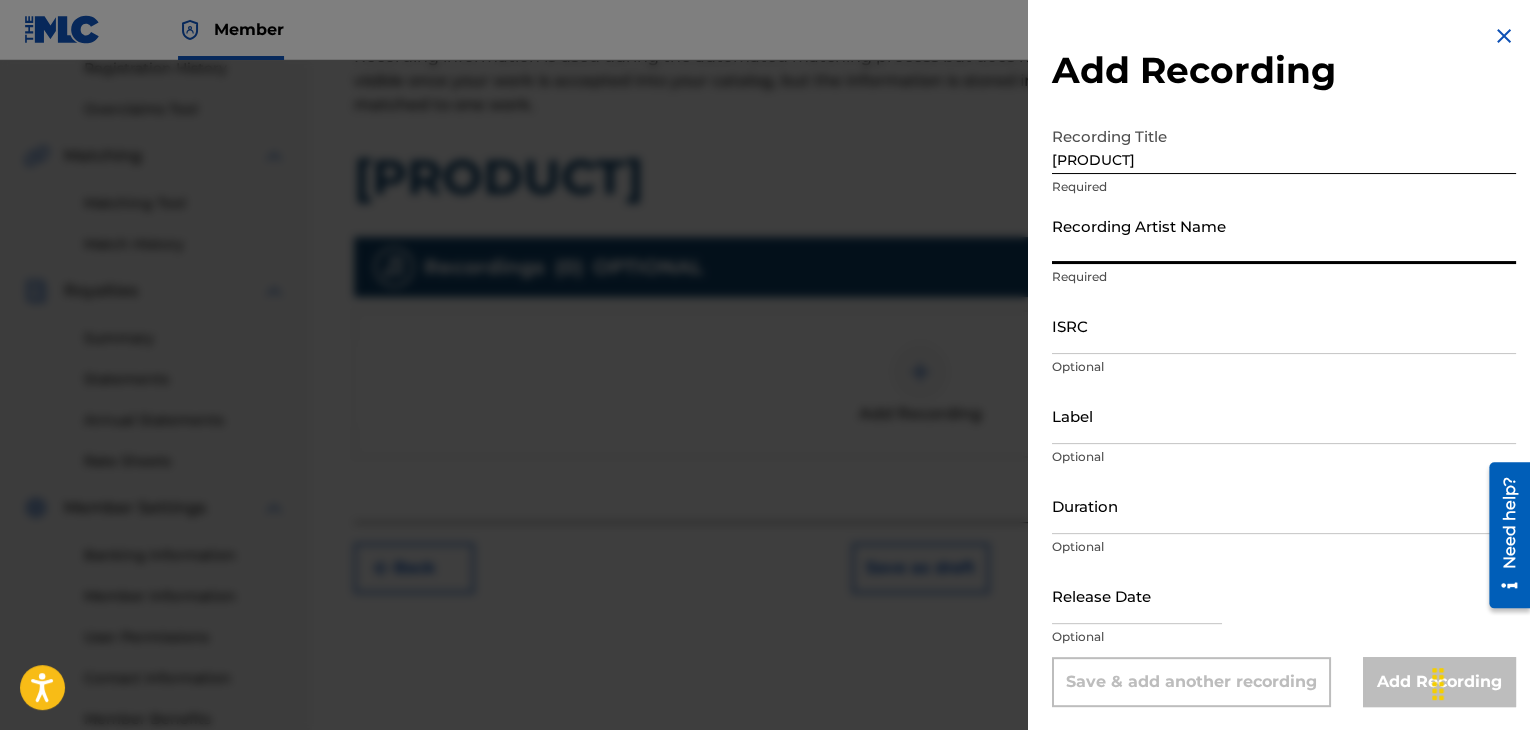 click on "Recording Artist Name" at bounding box center [1284, 235] 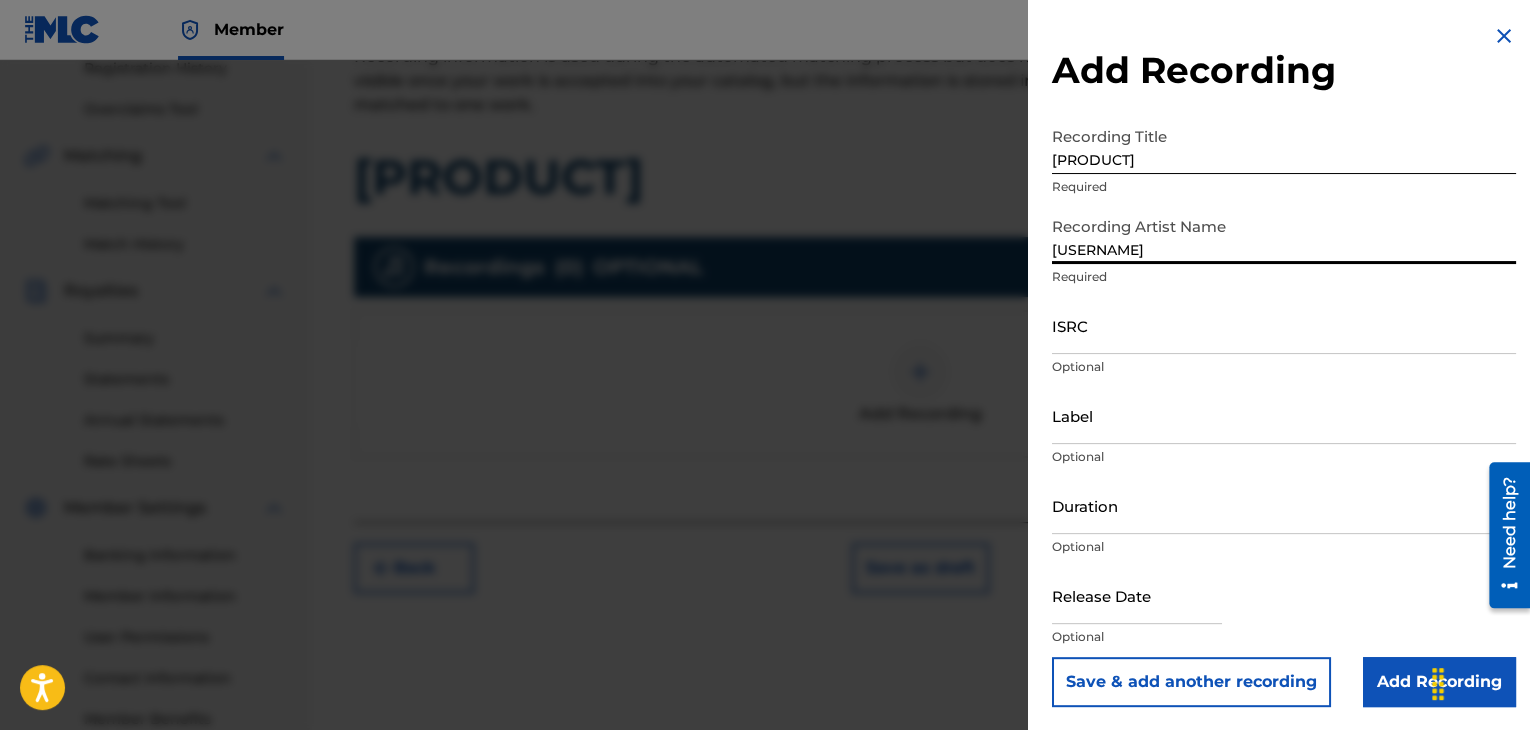 click on "ISRC" at bounding box center (1284, 325) 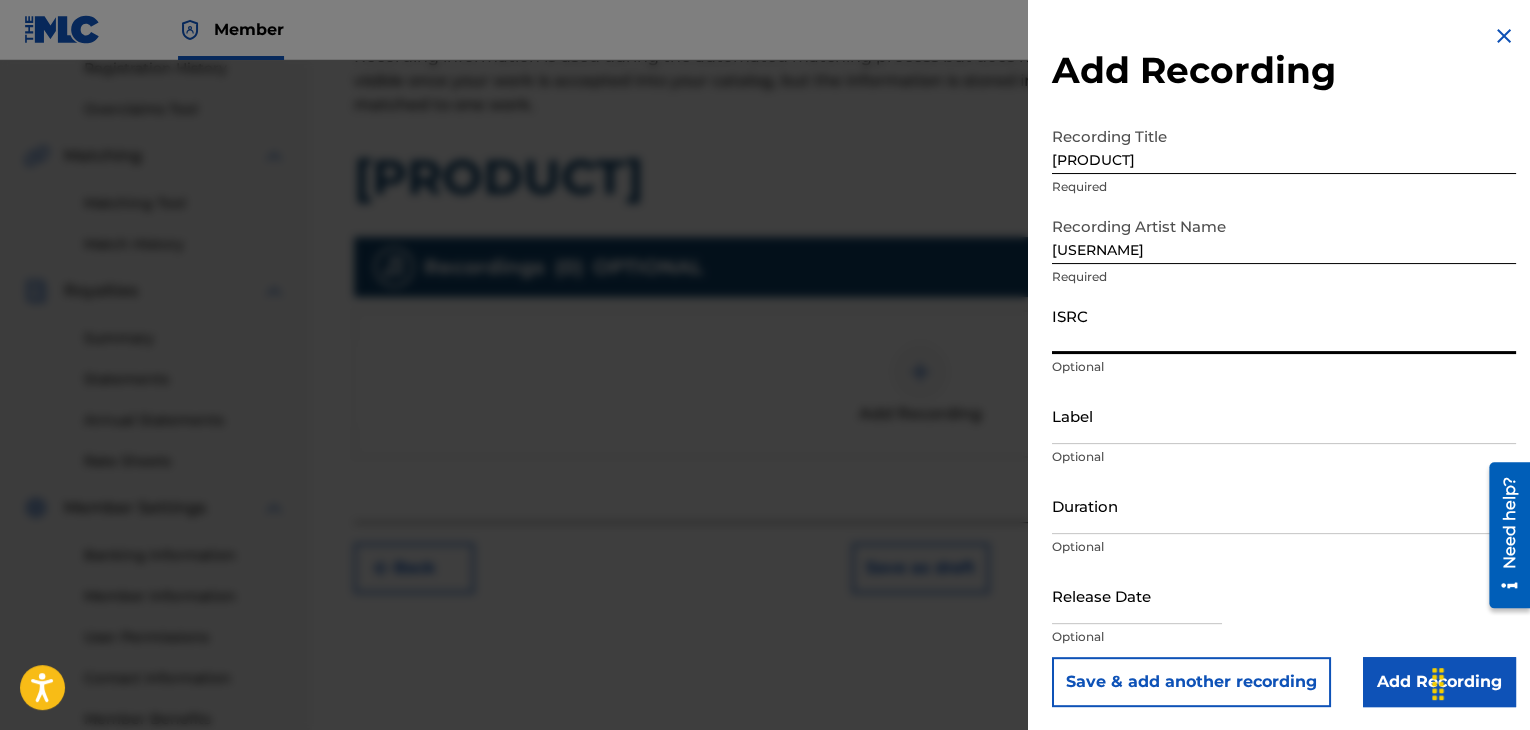 paste on "[LICENSE]" 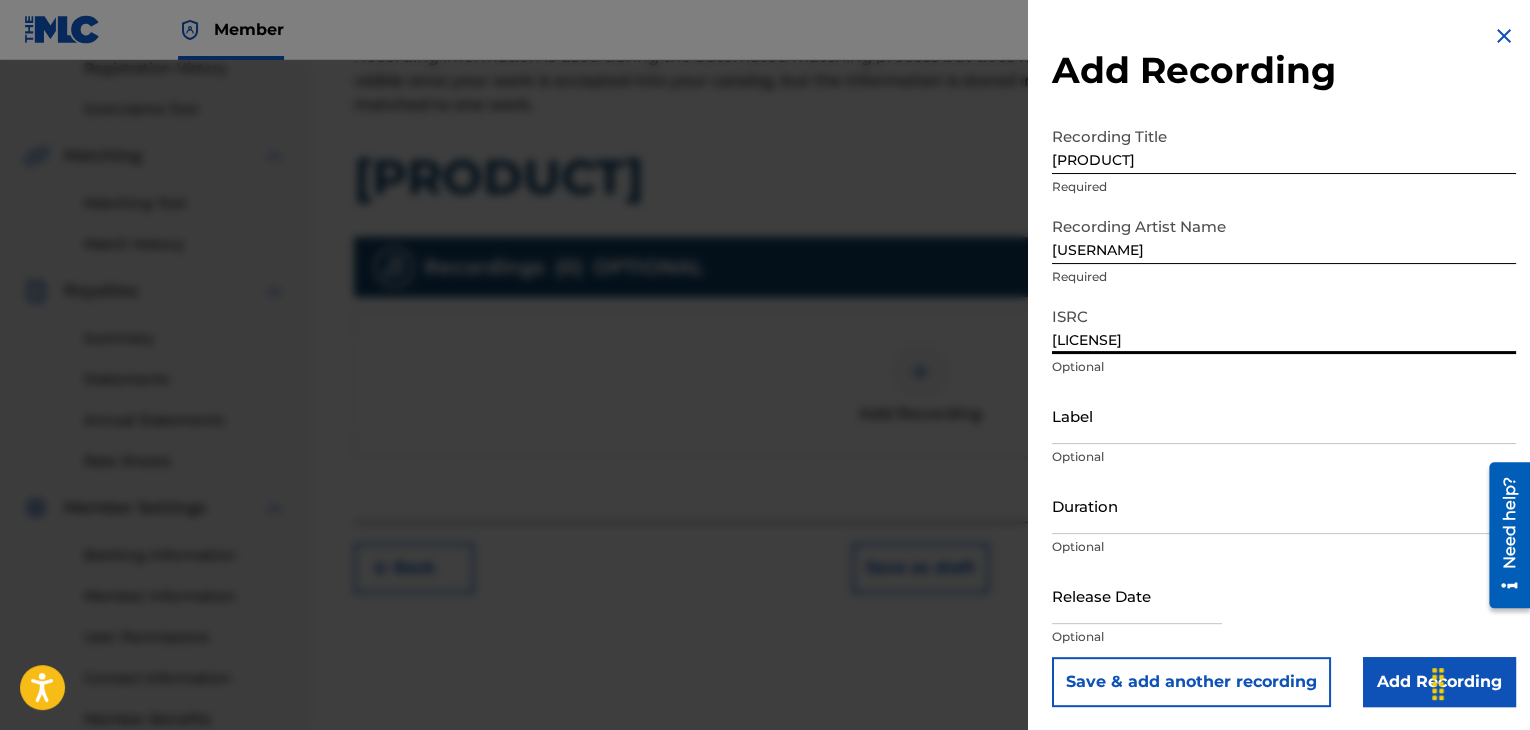 type on "[LICENSE]" 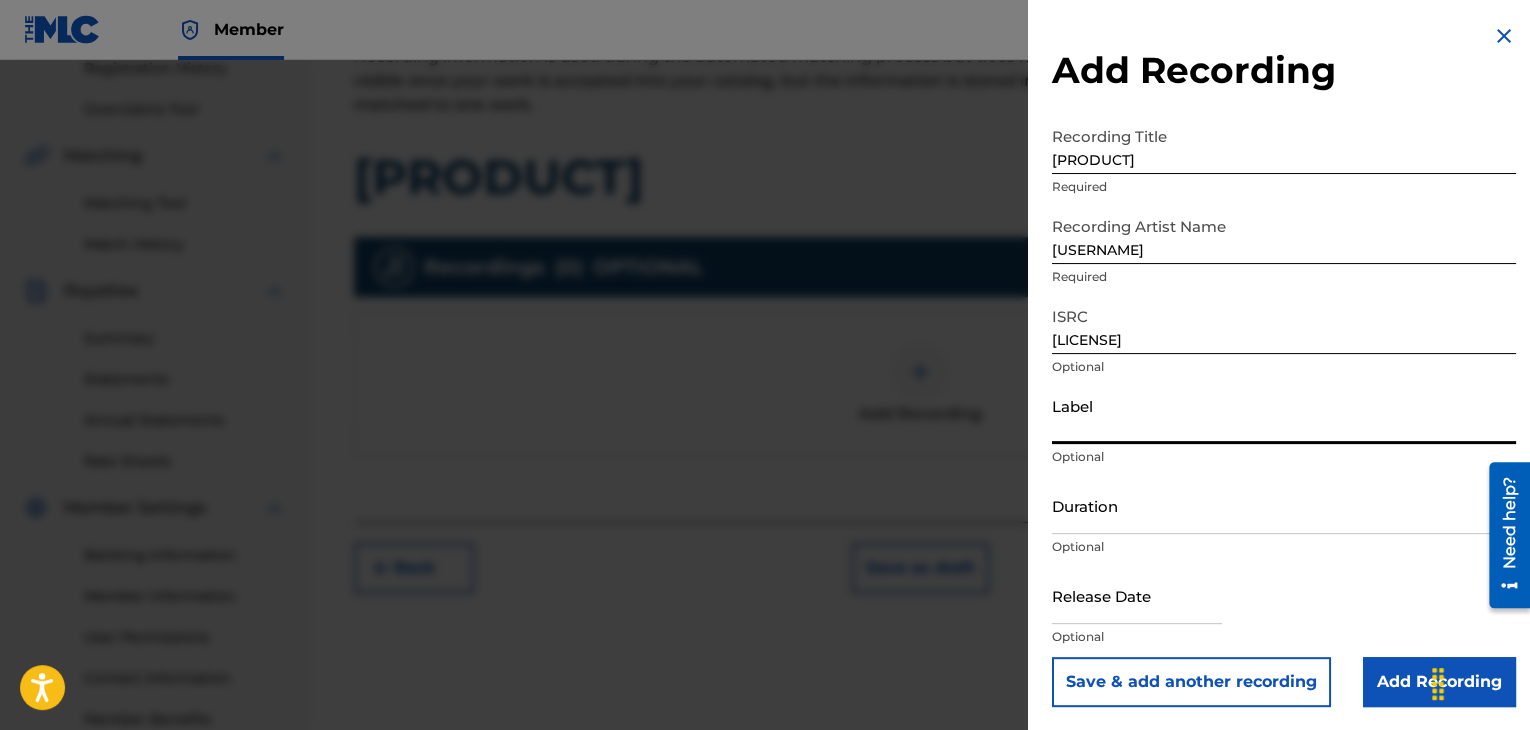 type on ".wav|Lab productions" 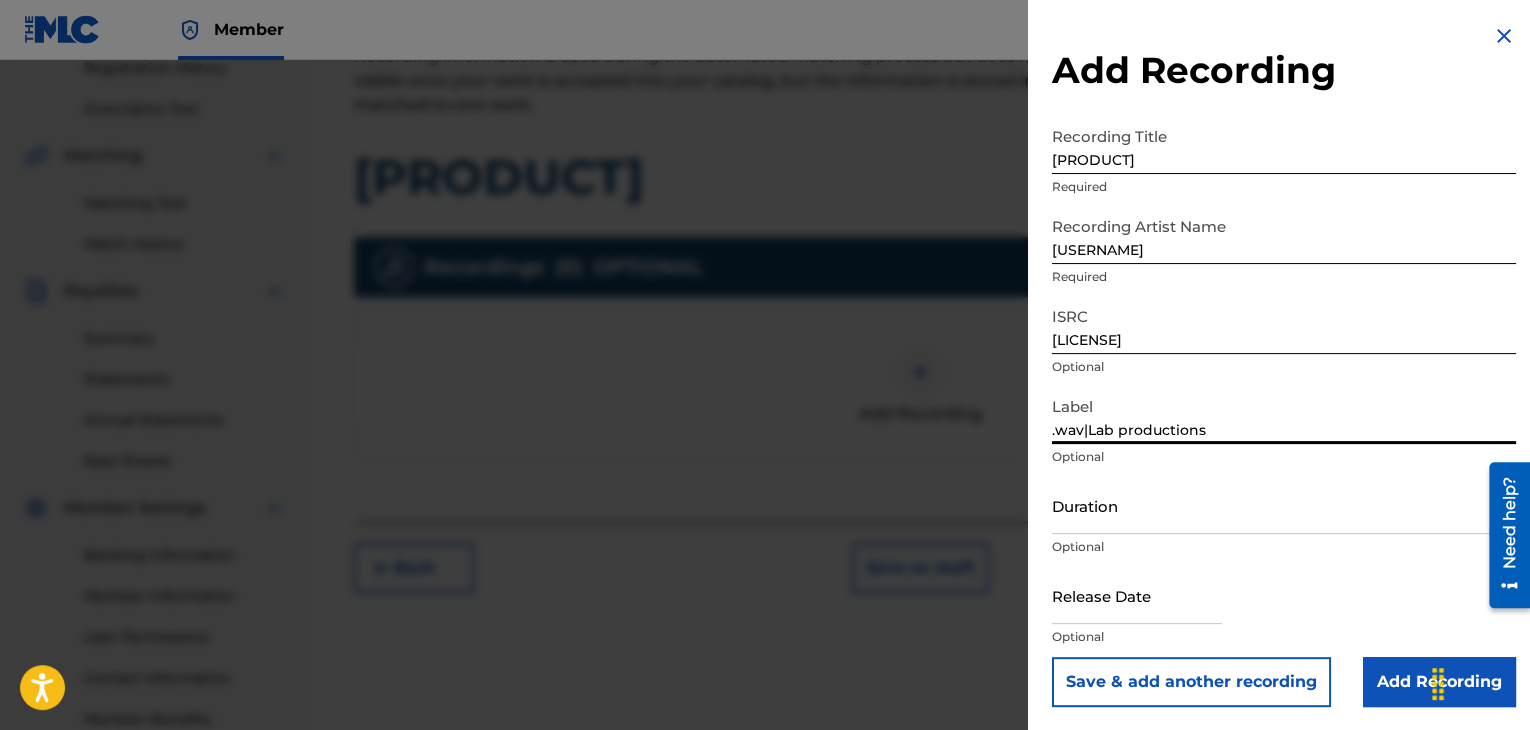 click on "Duration" at bounding box center (1284, 505) 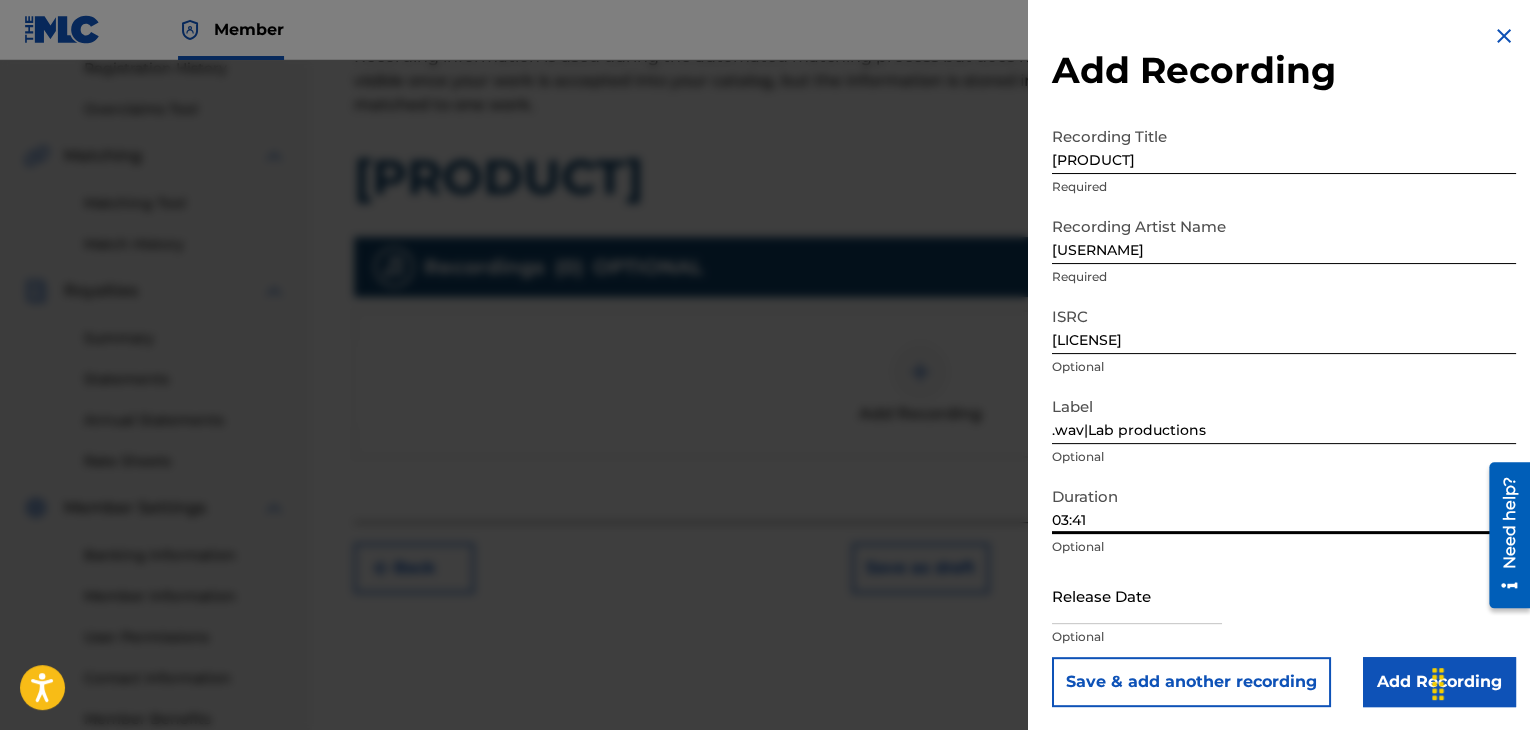 type on "03:41" 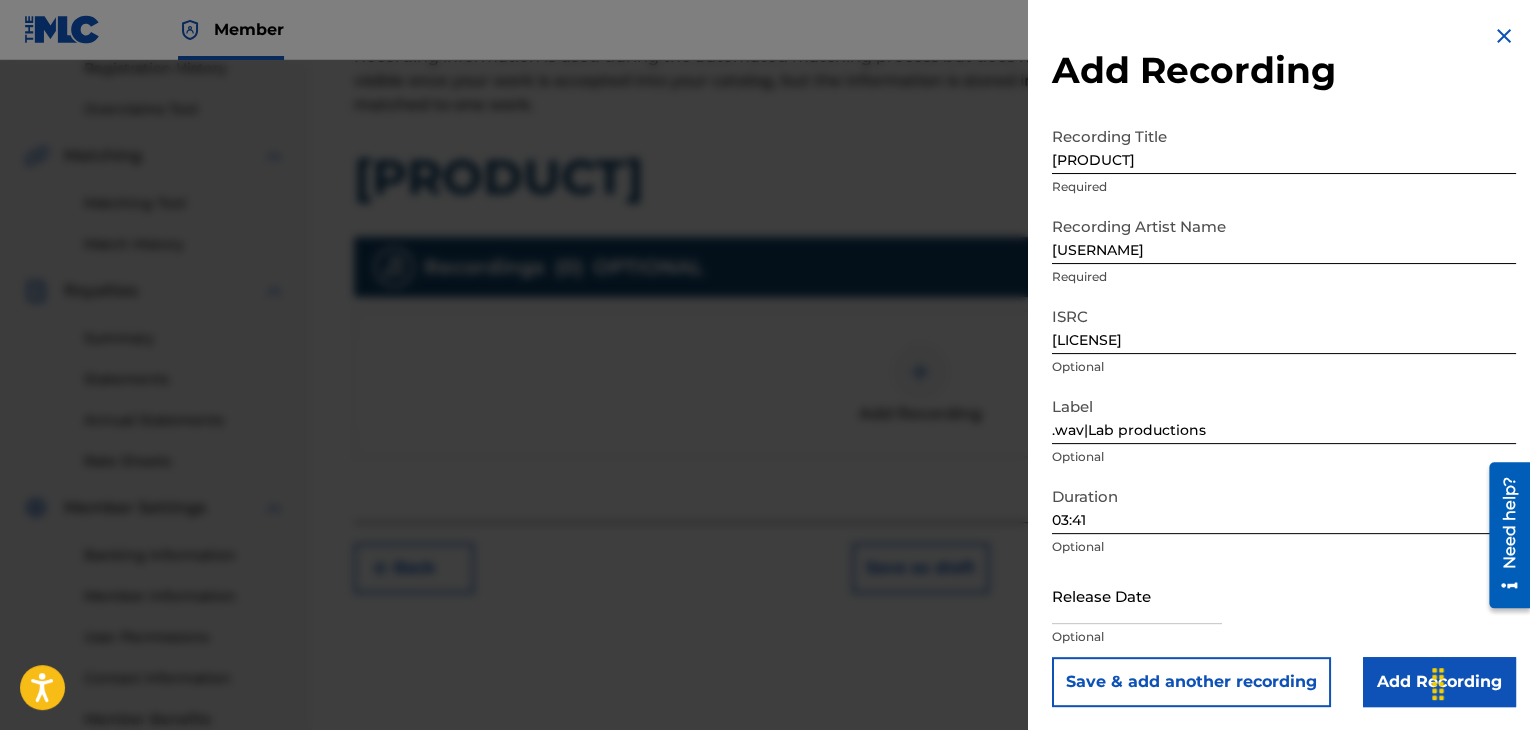 click at bounding box center [1137, 595] 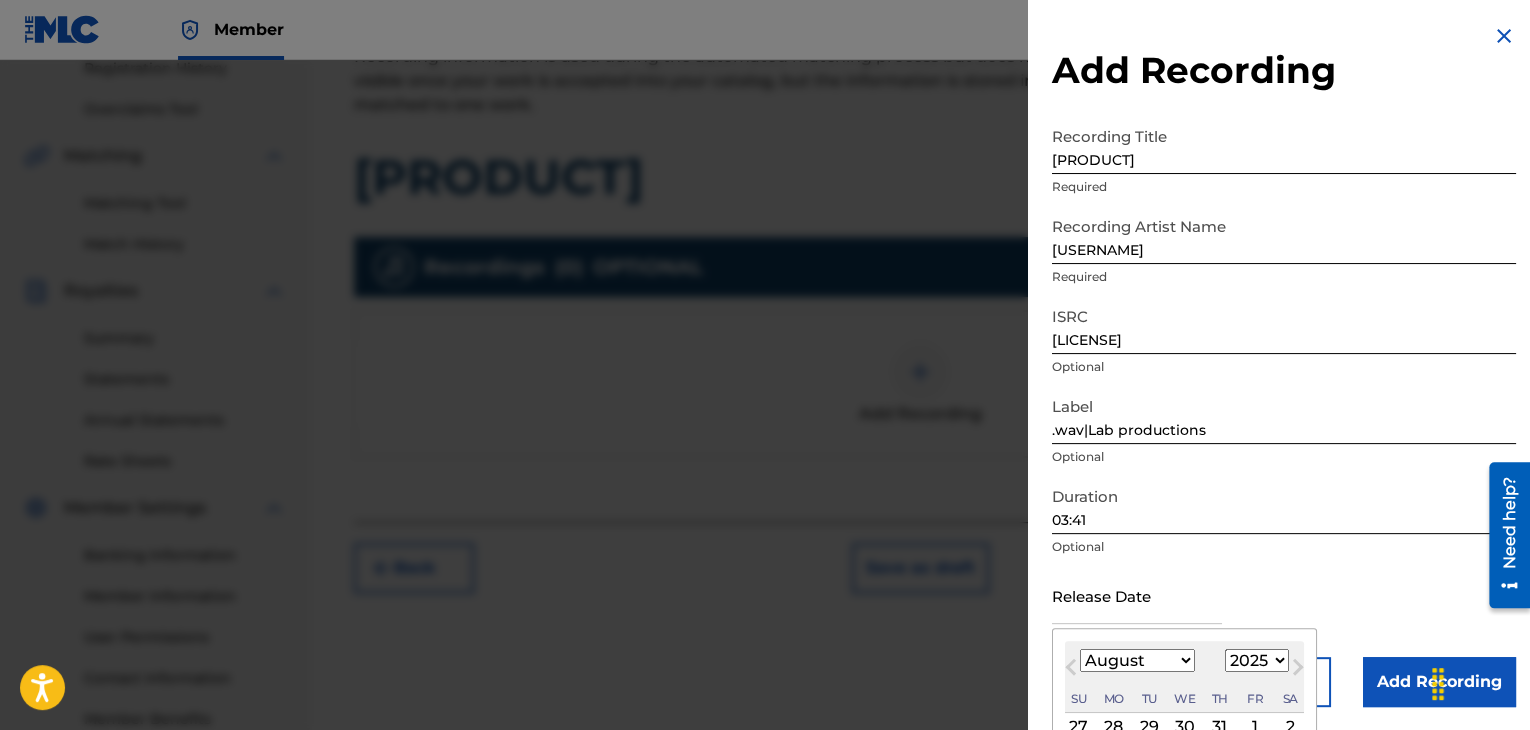 type on "[MONTH] [NUMBER] [YEAR]" 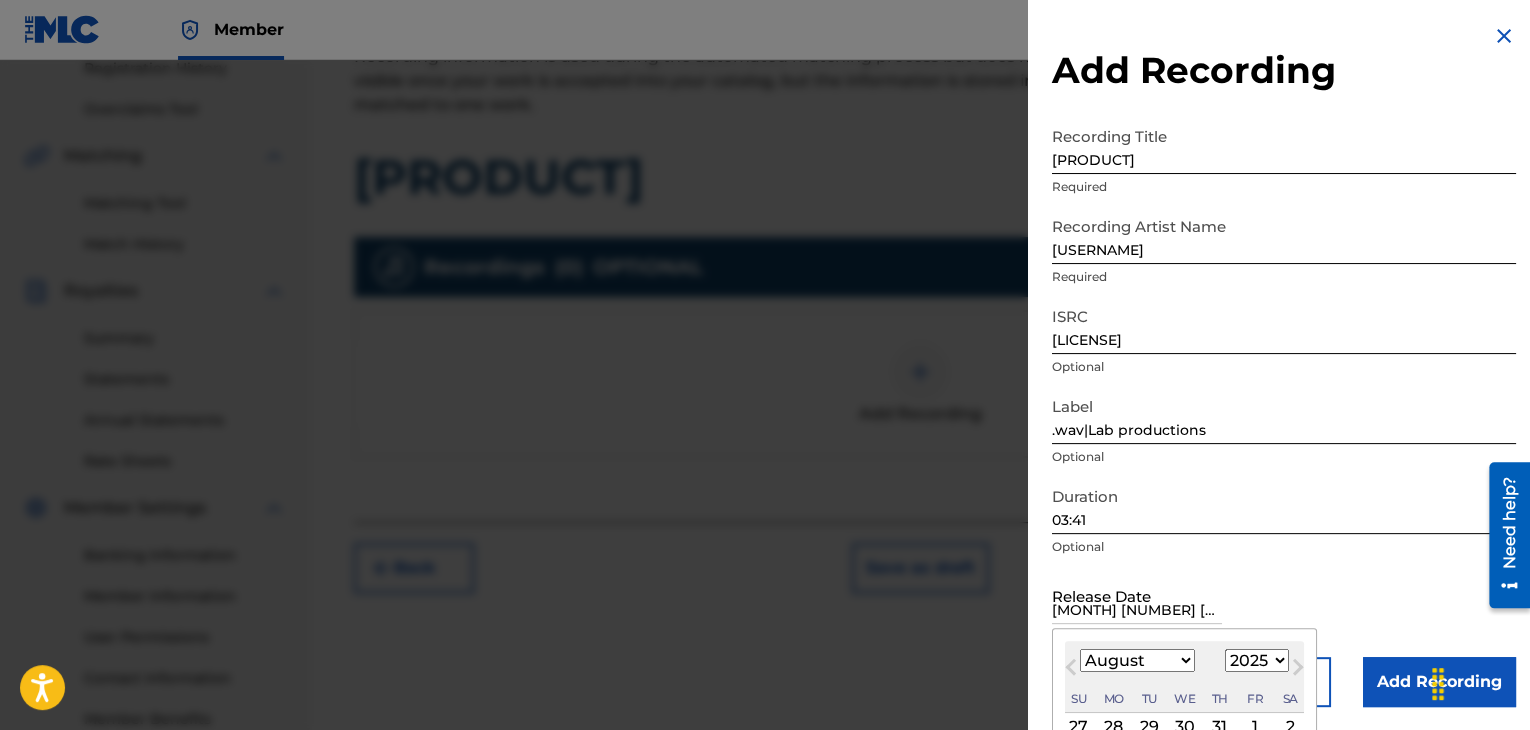 select on "0" 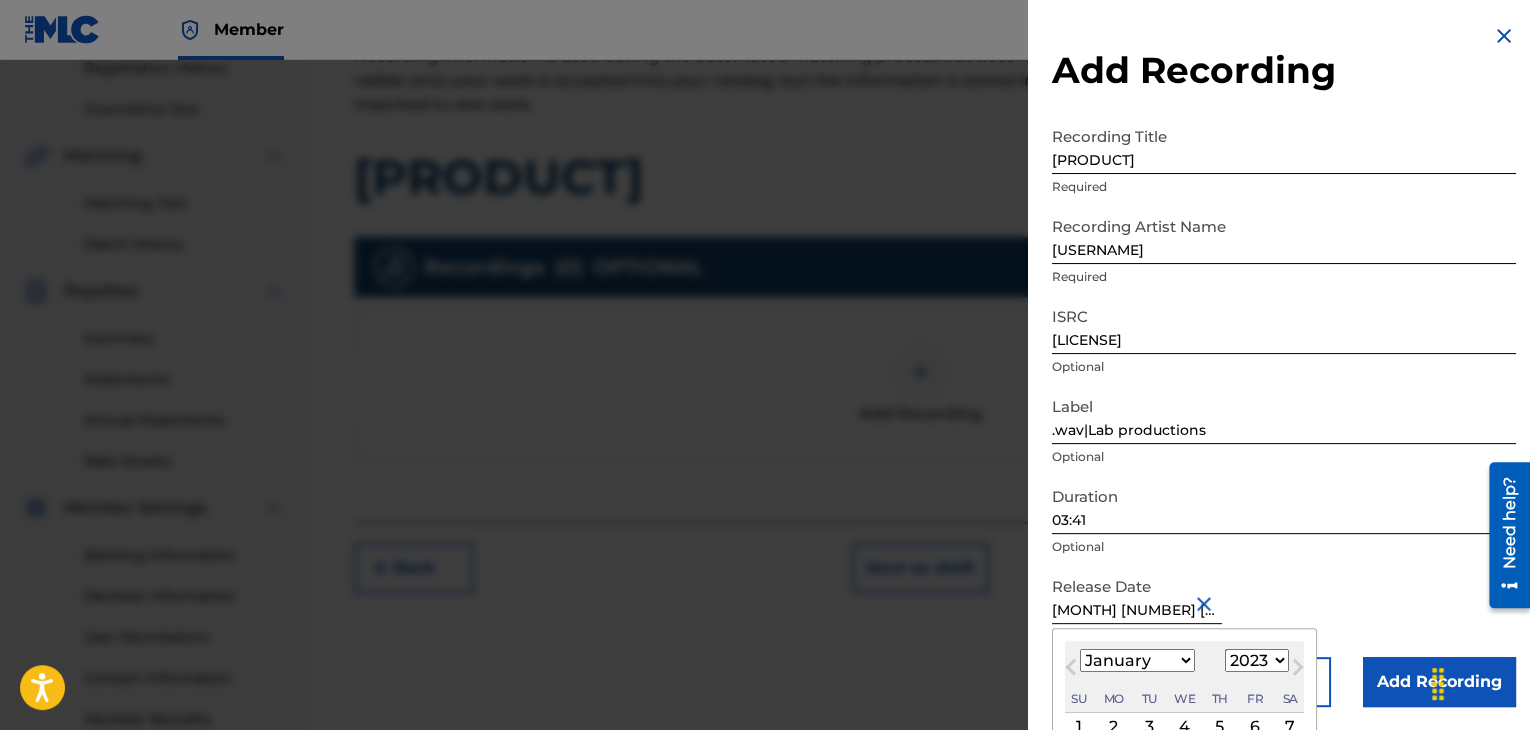 click on "Release Date January 20 2023 January 2023 Previous Month Next Month January 2023 January February March April May June July August September October November December 1899 1900 1901 1902 1903 1904 1905 1906 1907 1908 1909 1910 1911 1912 1913 1914 1915 1916 1917 1918 1919 1920 1921 1922 1923 1924 1925 1926 1927 1928 1929 1930 1931 1932 1933 1934 1935 1936 1937 1938 1939 1940 1941 1942 1943 1944 1945 1946 1947 1948 1949 1950 1951 1952 1953 1954 1955 1956 1957 1958 1959 1960 1961 1962 1963 1964 1965 1966 1967 1968 1969 1970 1971 1972 1973 1974 1975 1976 1977 1978 1979 1980 1981 1982 1983 1984 1985 1986 1987 1988 1989 1990 1991 1992 1993 1994 1995 1996 1997 1998 1999 2000 2001 2002 2003 2004 2005 2006 2007 2008 2009 2010 2011 2012 2013 2014 2015 2016 2017 2018 2019 2020 2021 2022 2023 2024 2025 2026 2027 2028 2029 2030 2031 2032 2033 2034 2035 2036 2037 2038 2039 2040 2041 2042 2043 2044 2045 2046 2047 2048 2049 2050 2051 2052 2053 2054 2055 2056 2057 2058 2059 2060 2061 2062 2063 2064 2065 2066 2067 2068 2069 Su" at bounding box center (1284, 612) 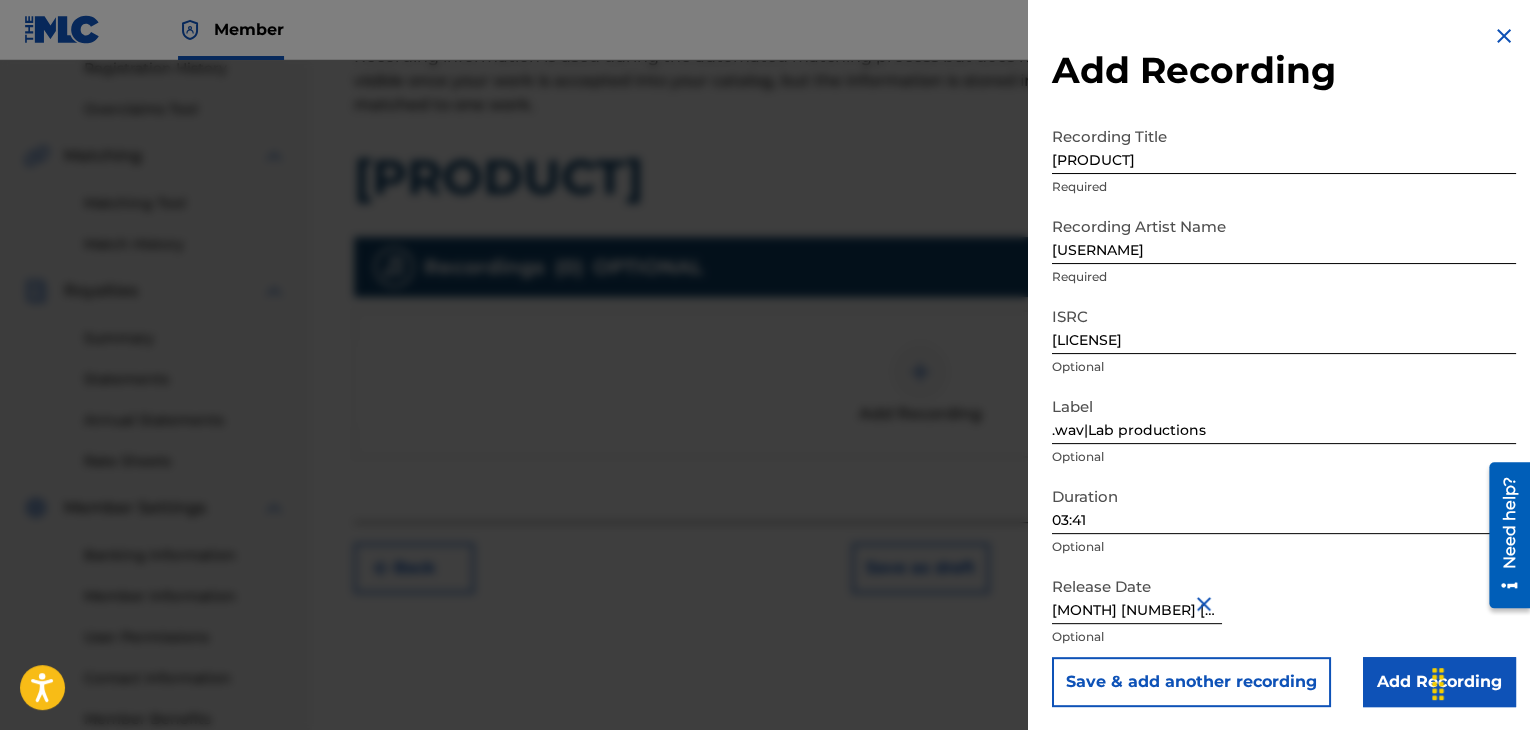 click on "Add Recording" at bounding box center (1439, 682) 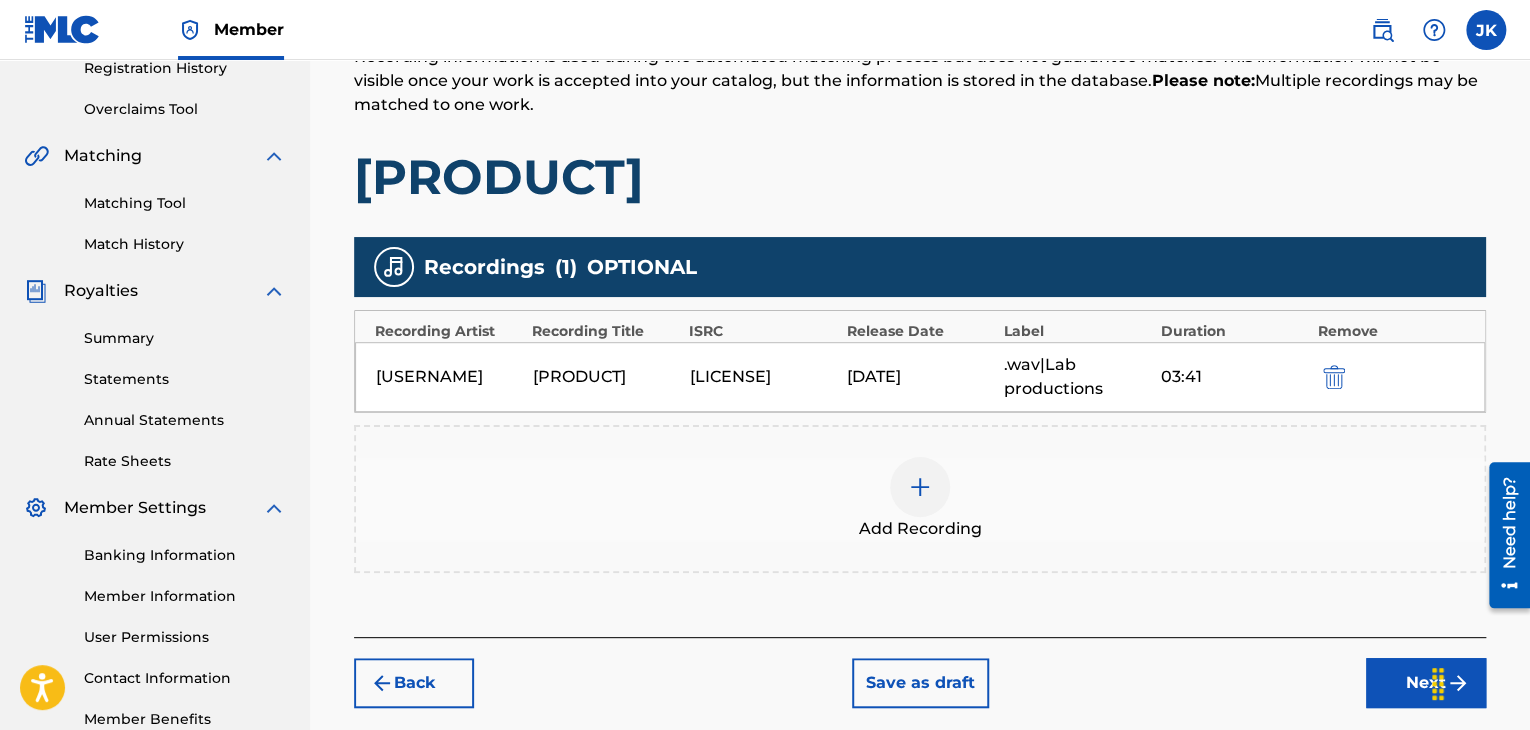 click on "Next" at bounding box center [1426, 683] 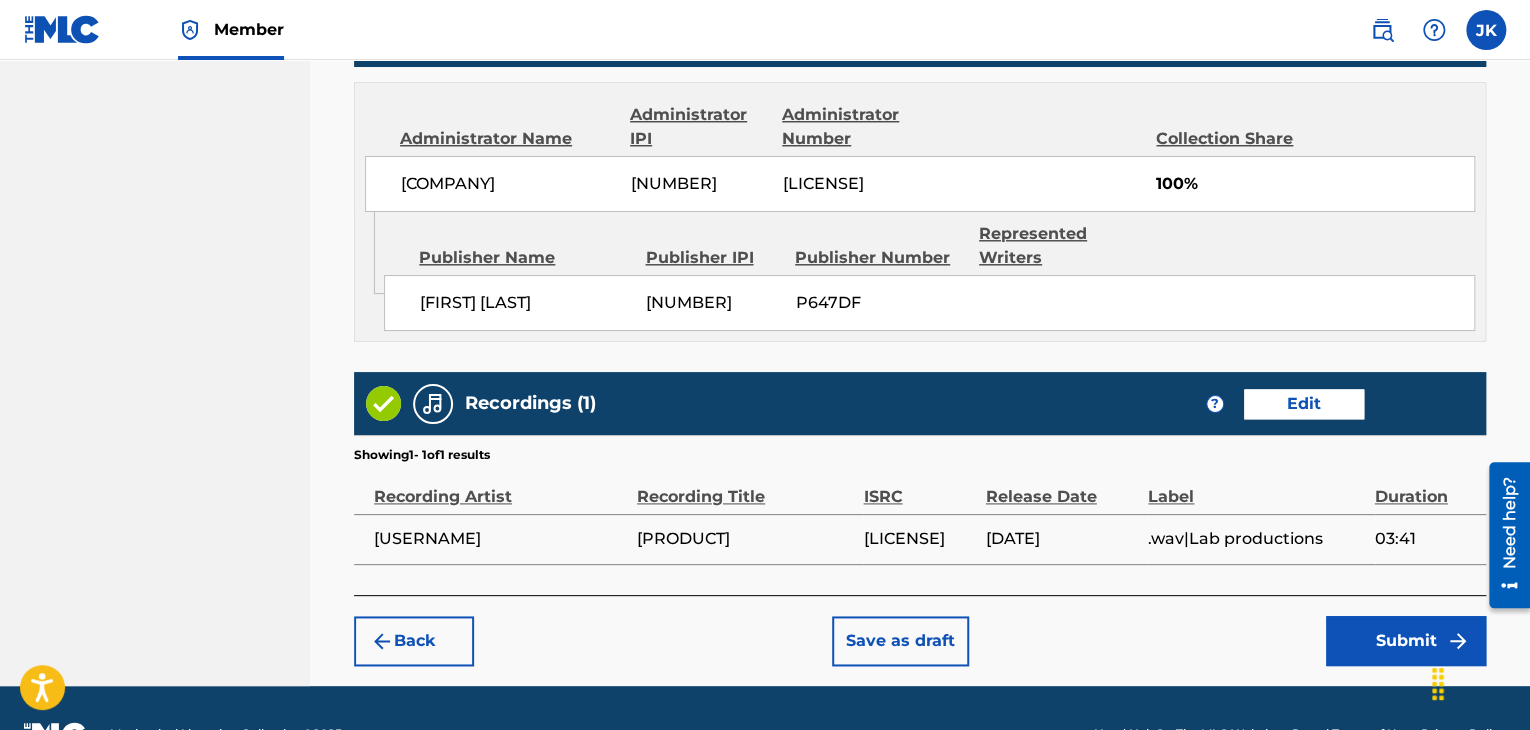 scroll, scrollTop: 1090, scrollLeft: 0, axis: vertical 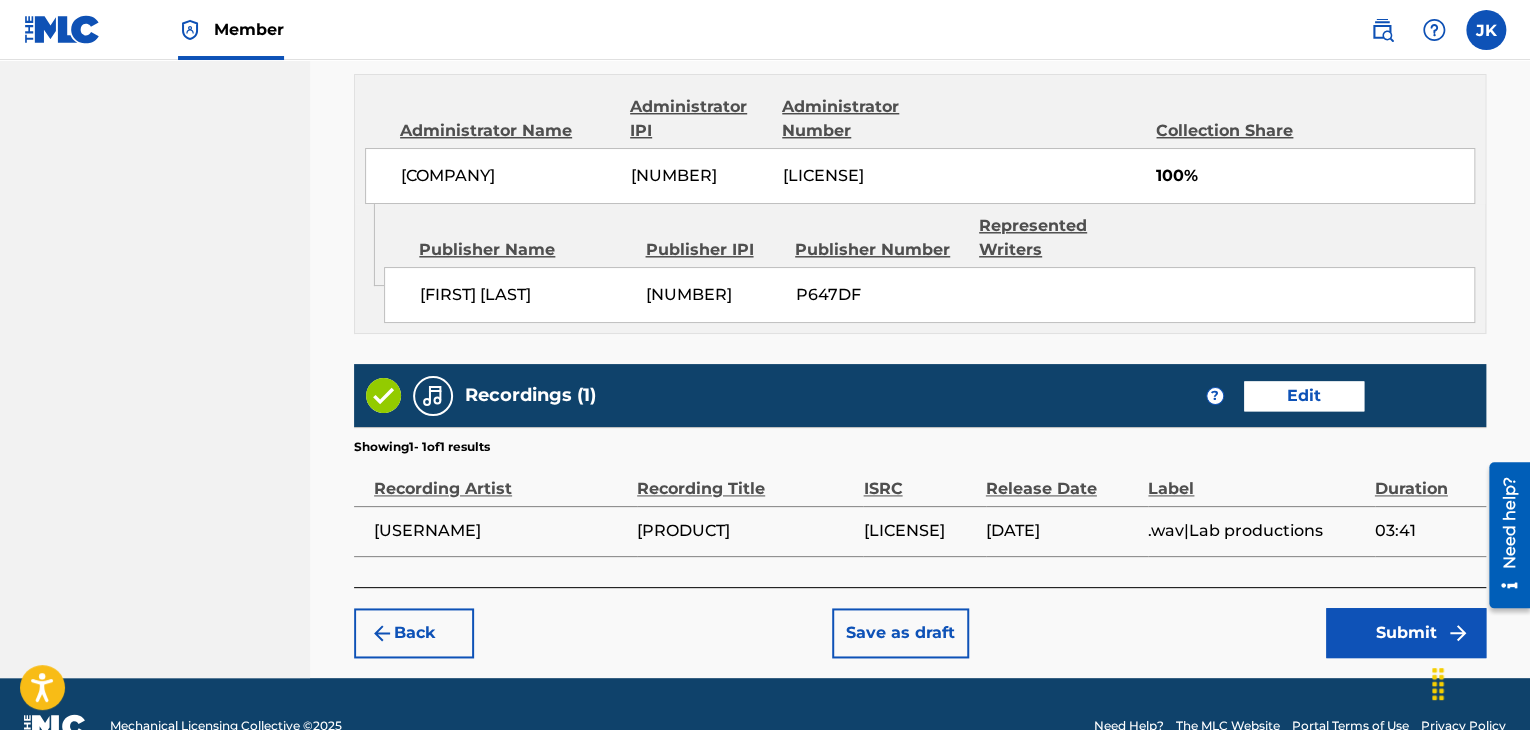 click on "Submit" at bounding box center (1406, 633) 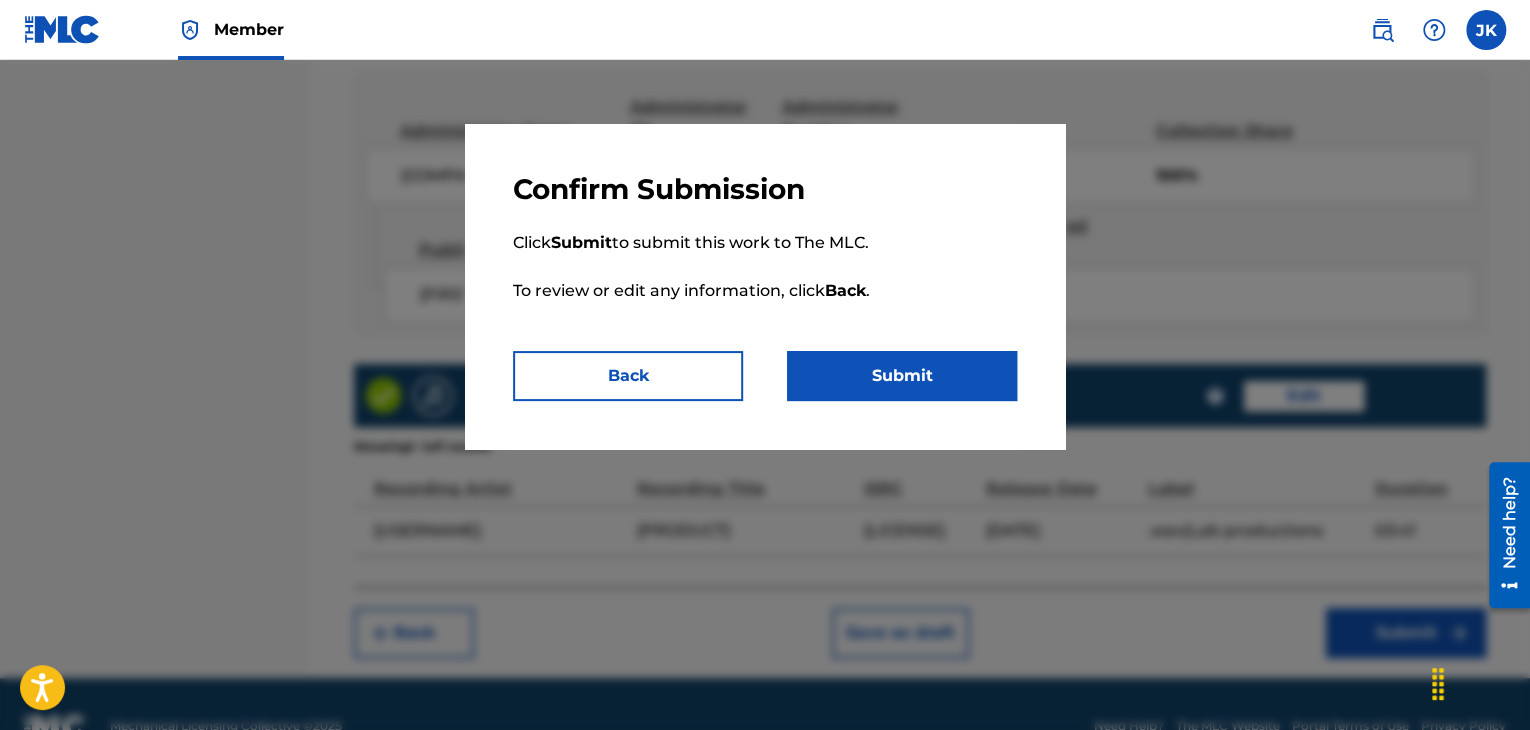 click on "Submit" at bounding box center [902, 376] 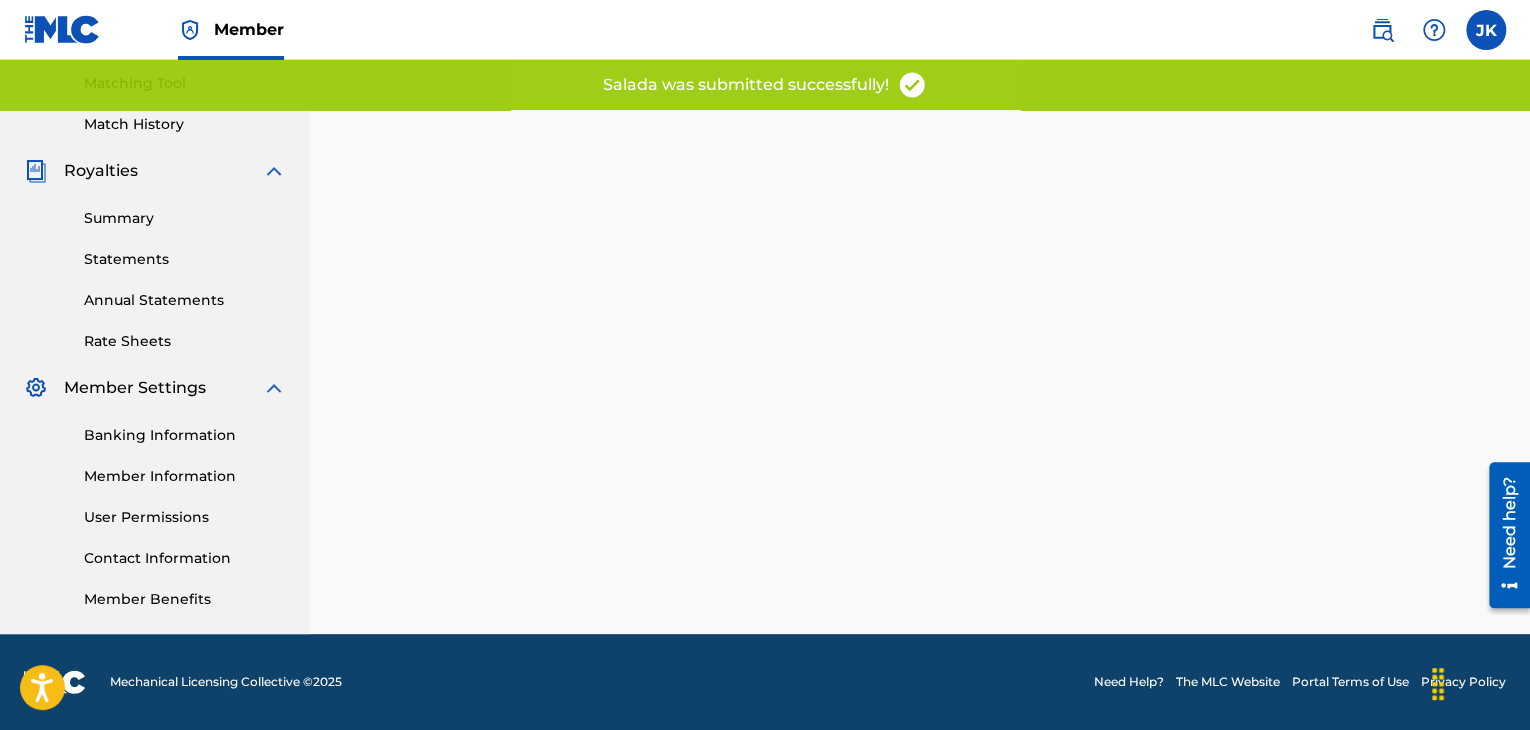 scroll, scrollTop: 0, scrollLeft: 0, axis: both 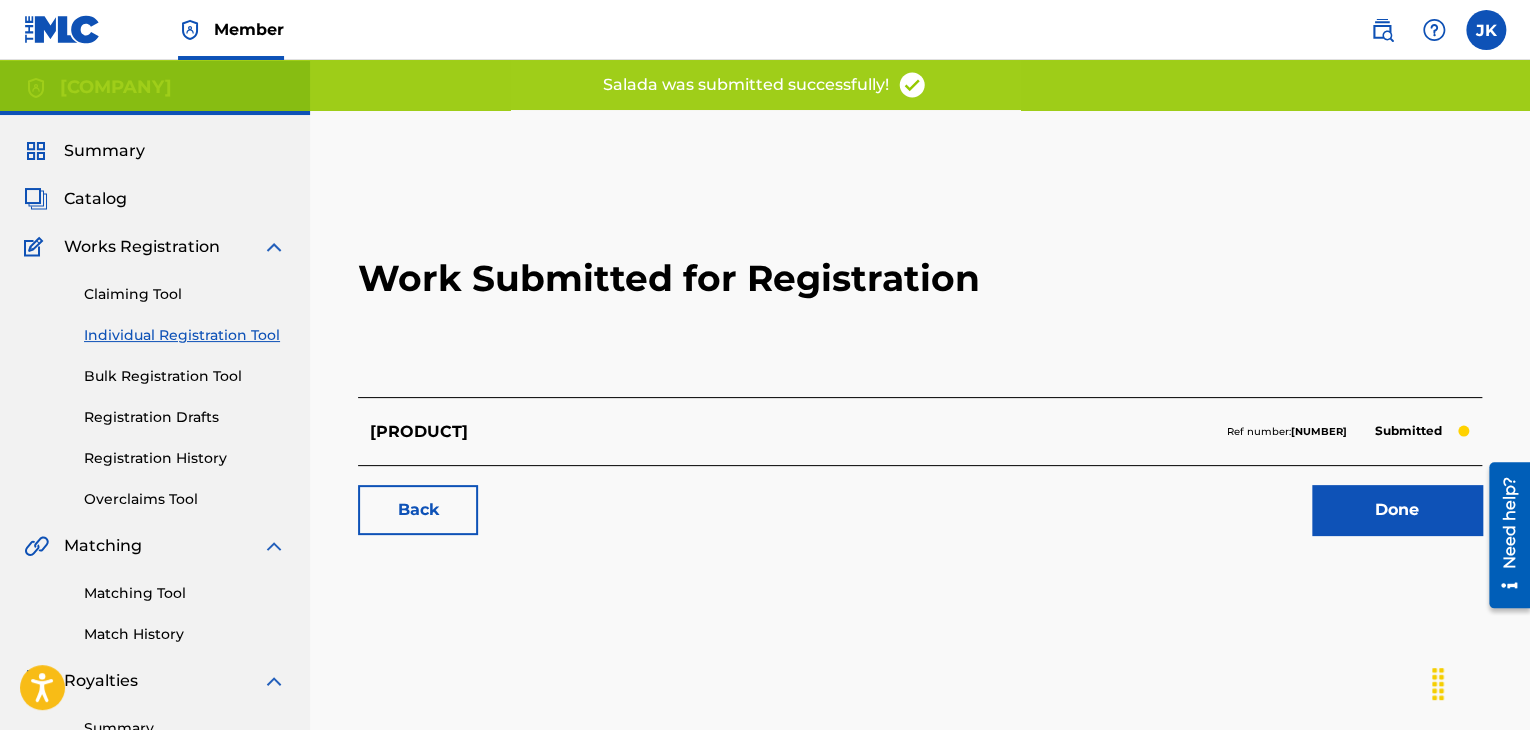click on "Done" at bounding box center (1397, 510) 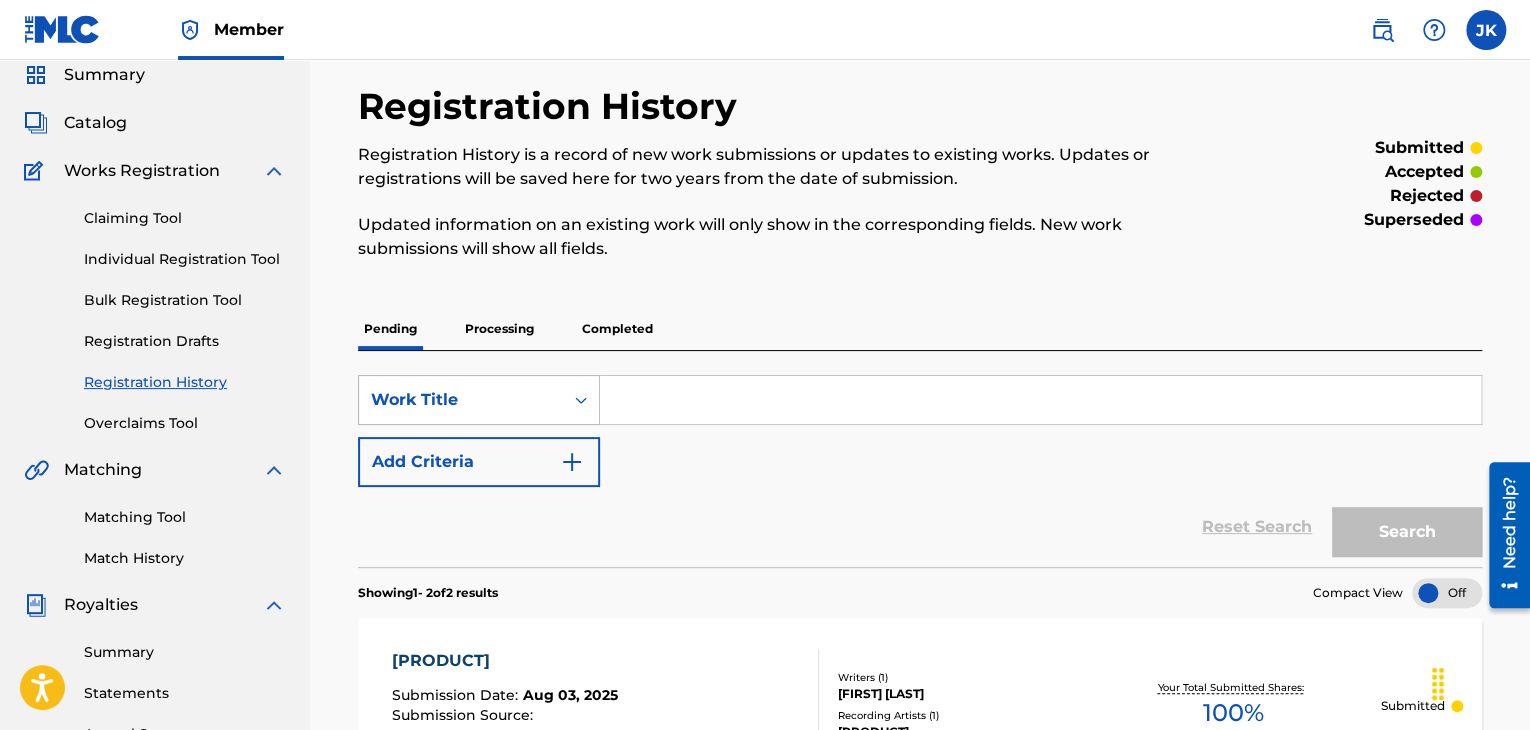 scroll, scrollTop: 0, scrollLeft: 0, axis: both 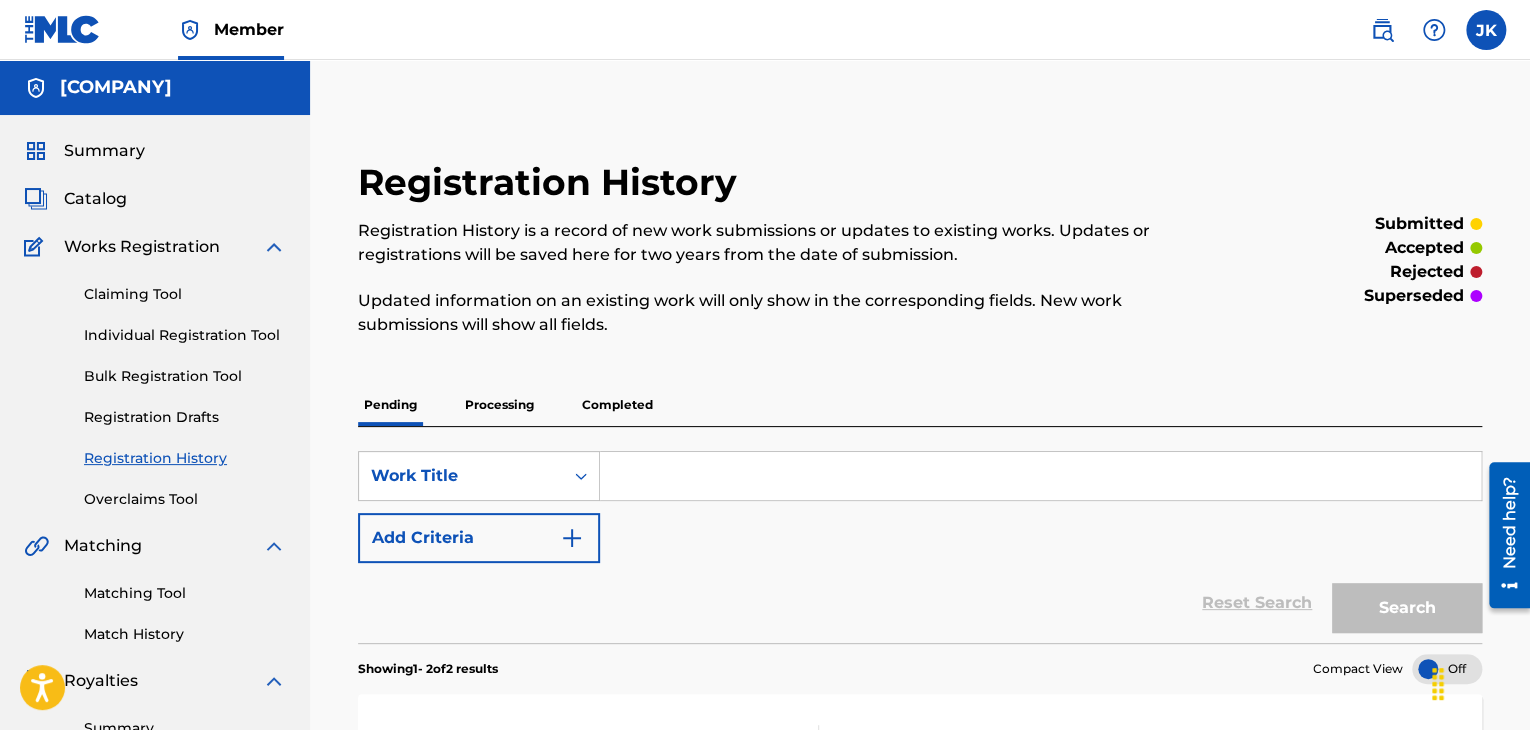 click on "Individual Registration Tool" at bounding box center (185, 335) 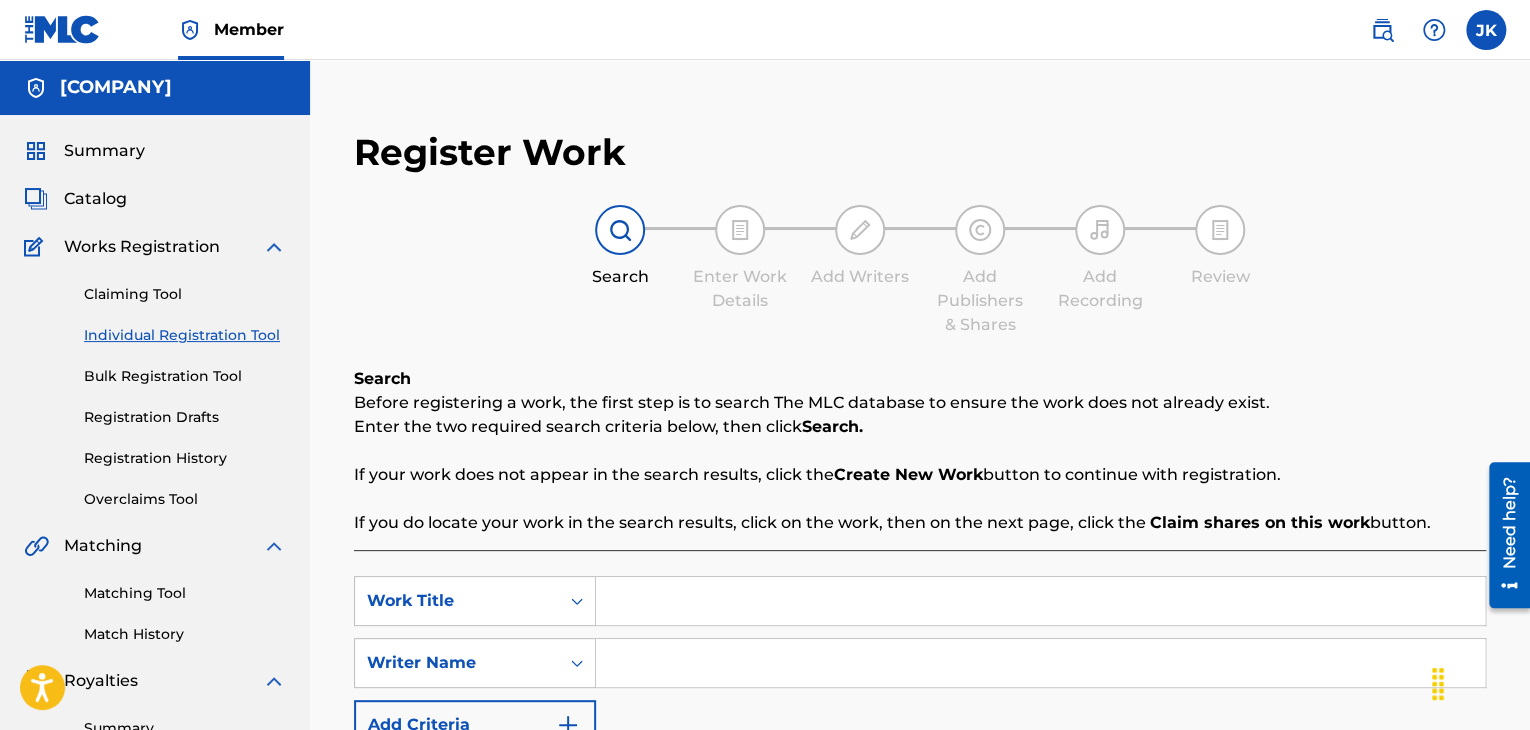 click at bounding box center [1040, 601] 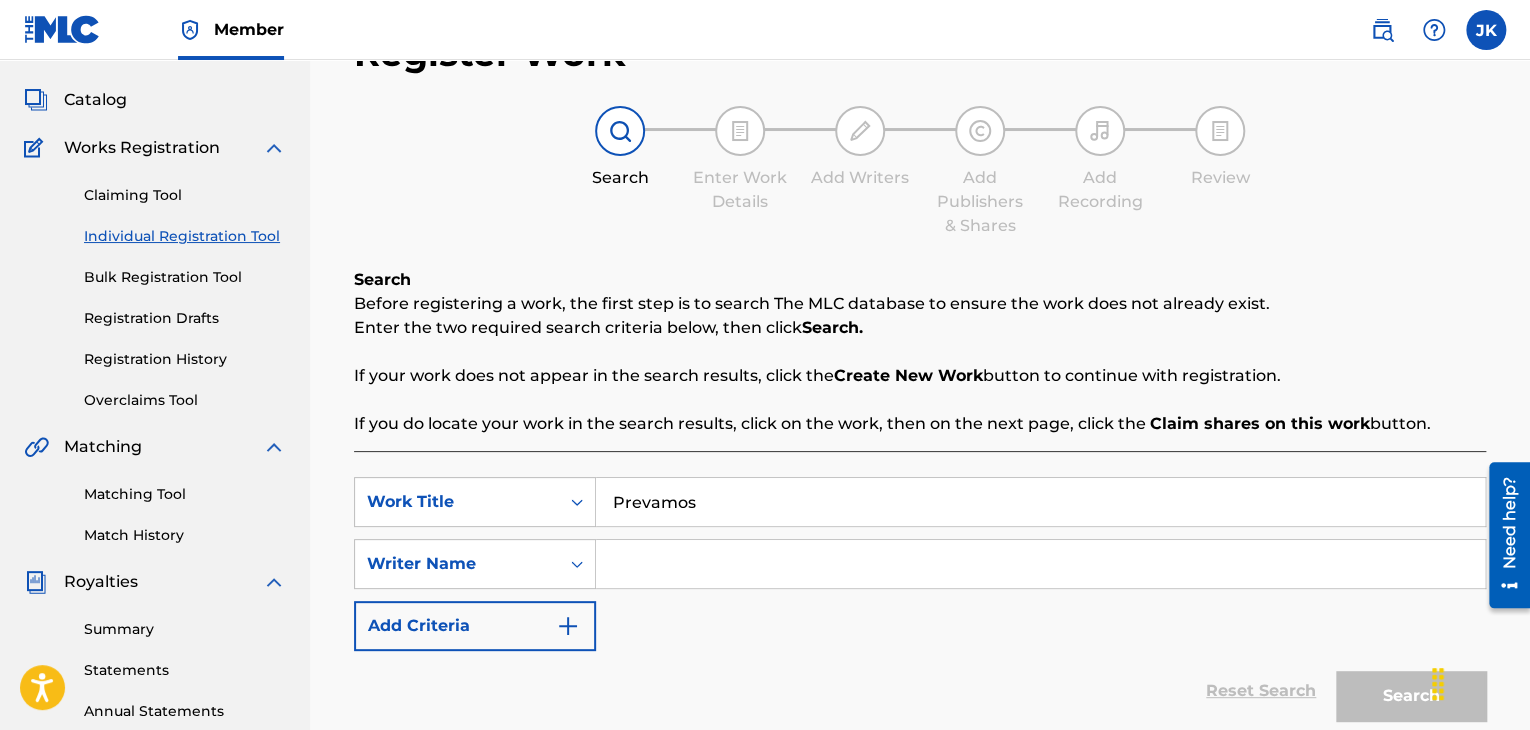 scroll, scrollTop: 200, scrollLeft: 0, axis: vertical 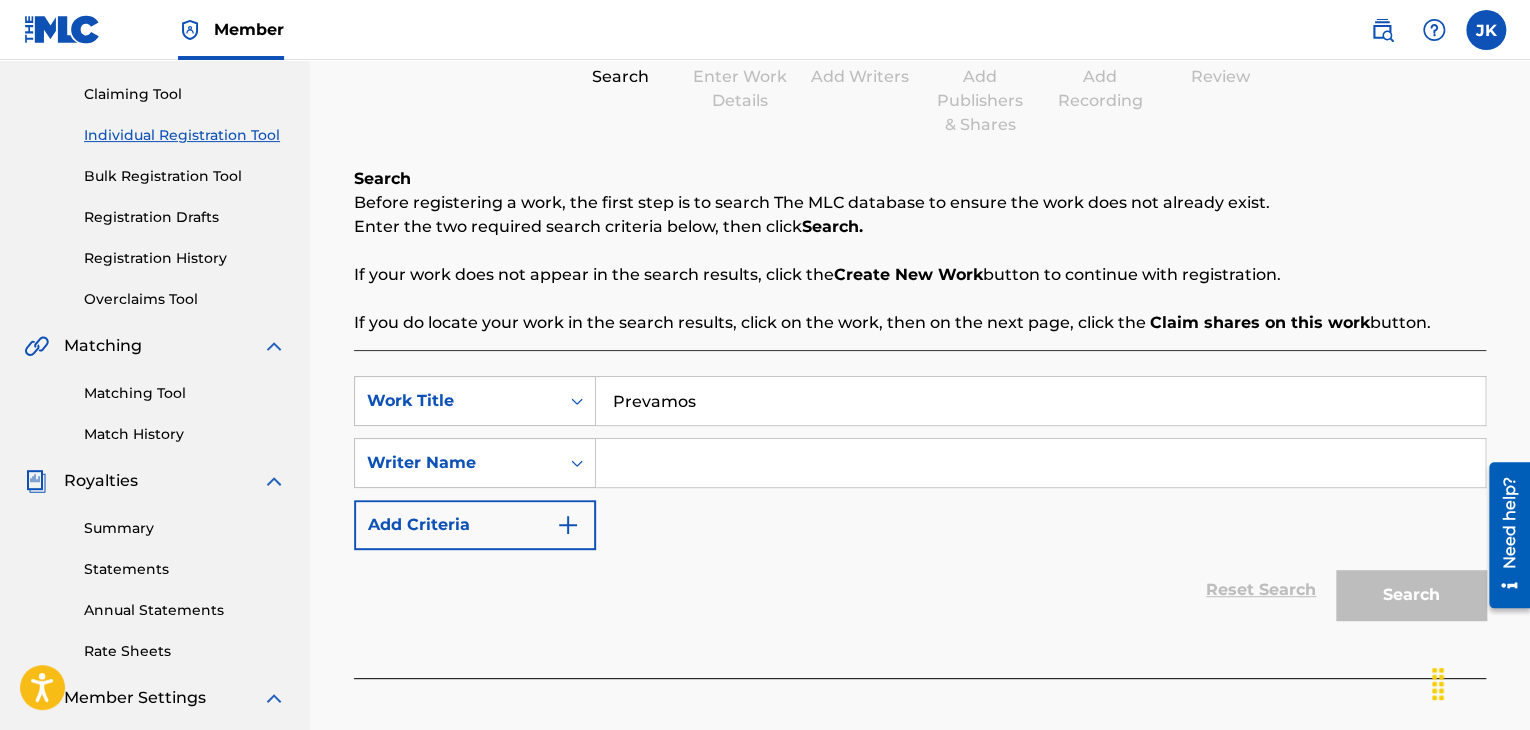 type on "Prevamos" 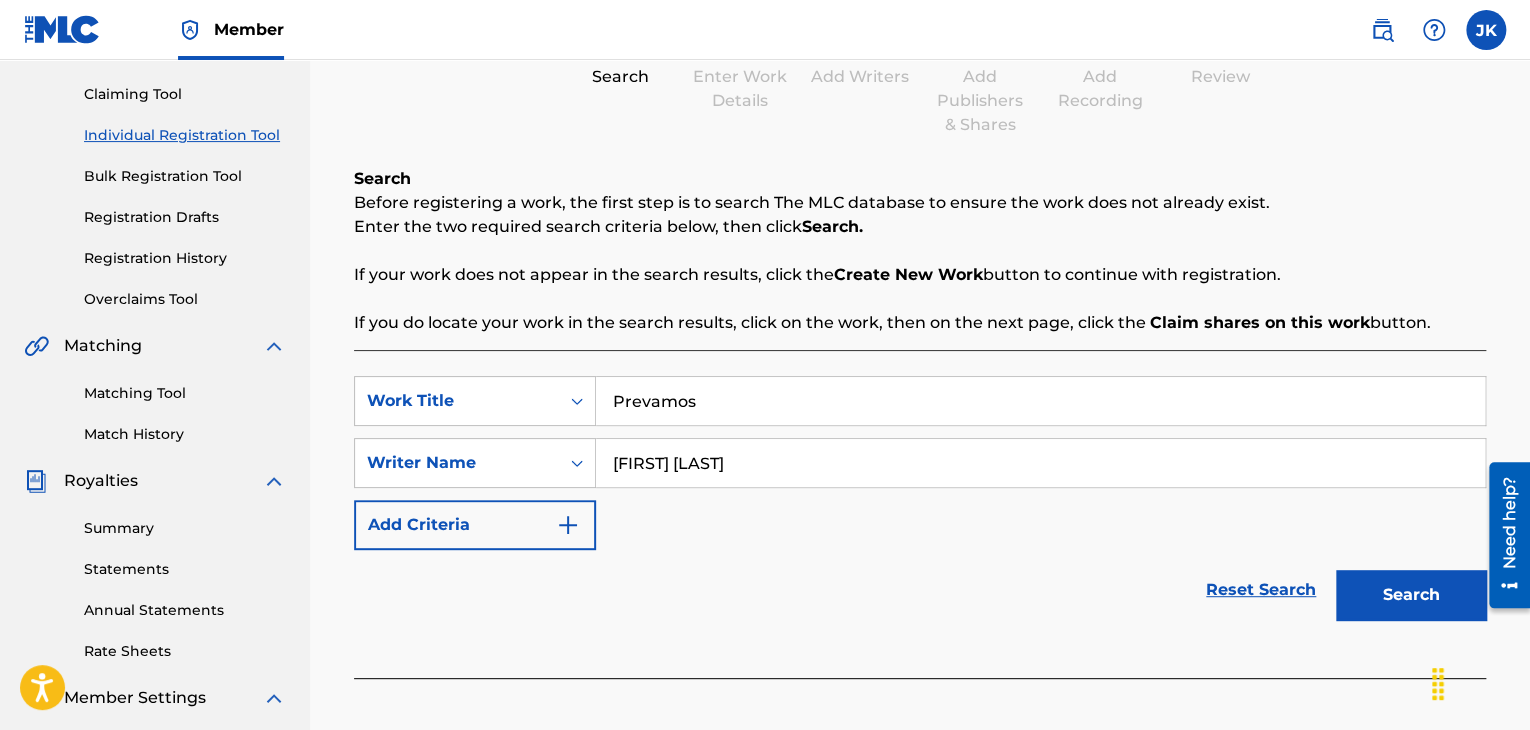 drag, startPoint x: 1011, startPoint y: 594, endPoint x: 1025, endPoint y: 589, distance: 14.866069 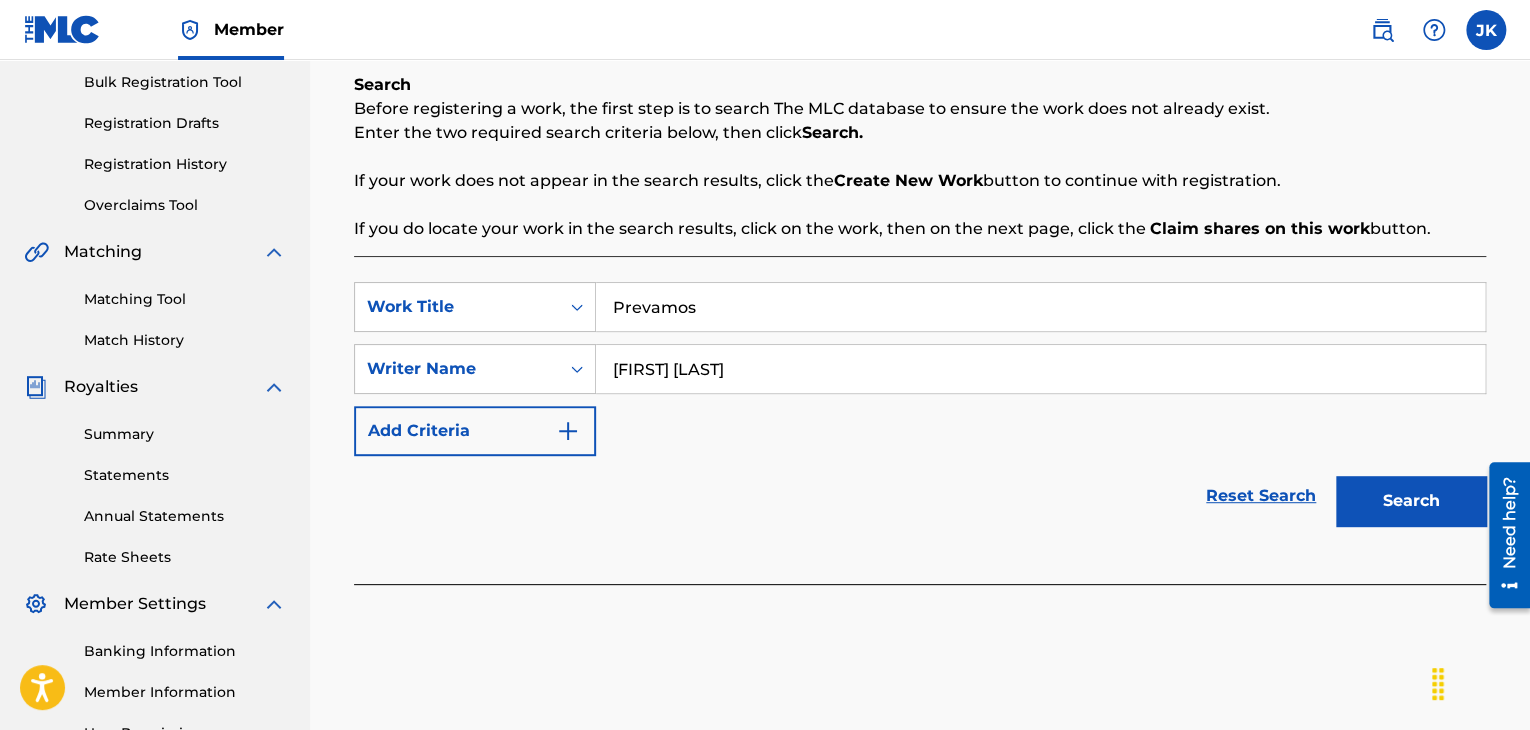 scroll, scrollTop: 400, scrollLeft: 0, axis: vertical 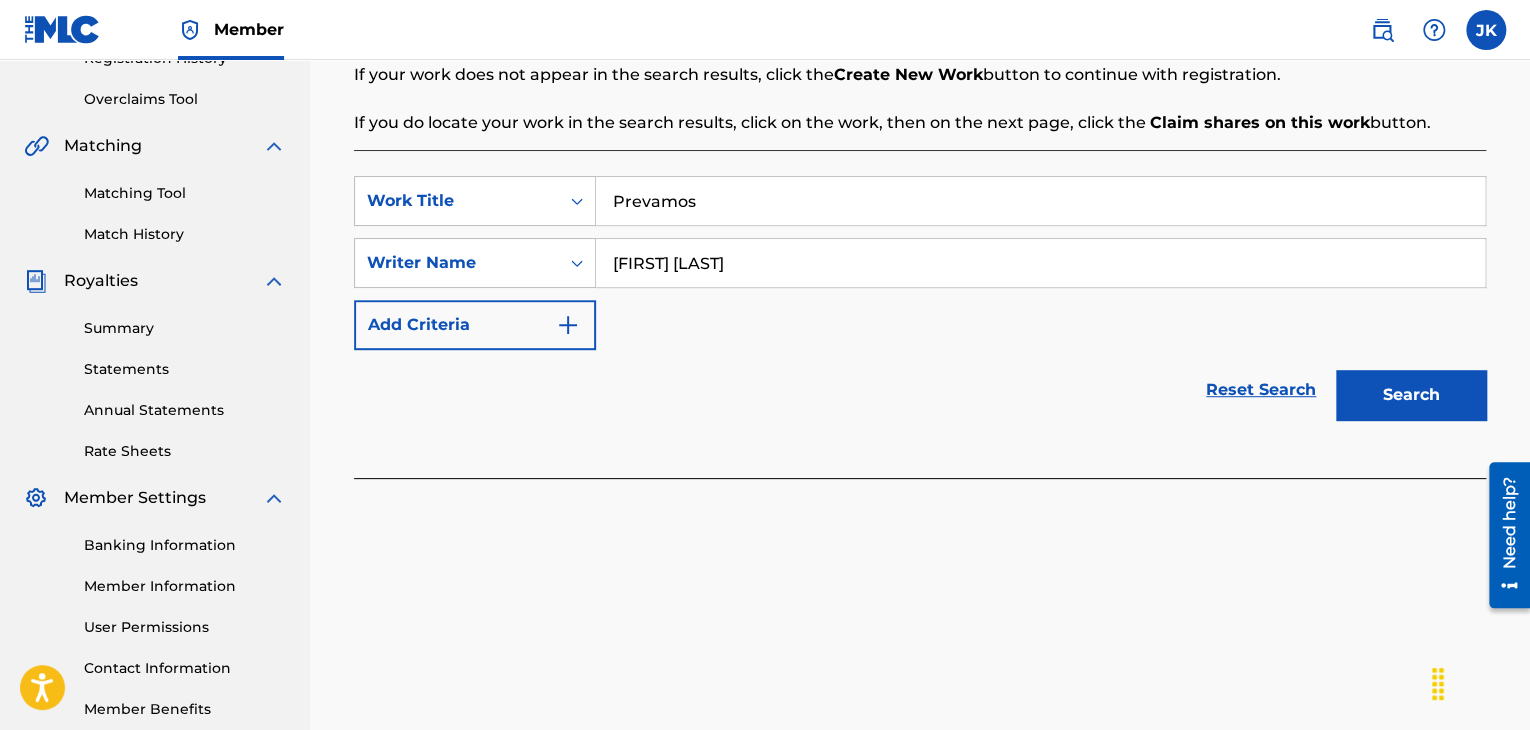 click on "Search" at bounding box center [1411, 395] 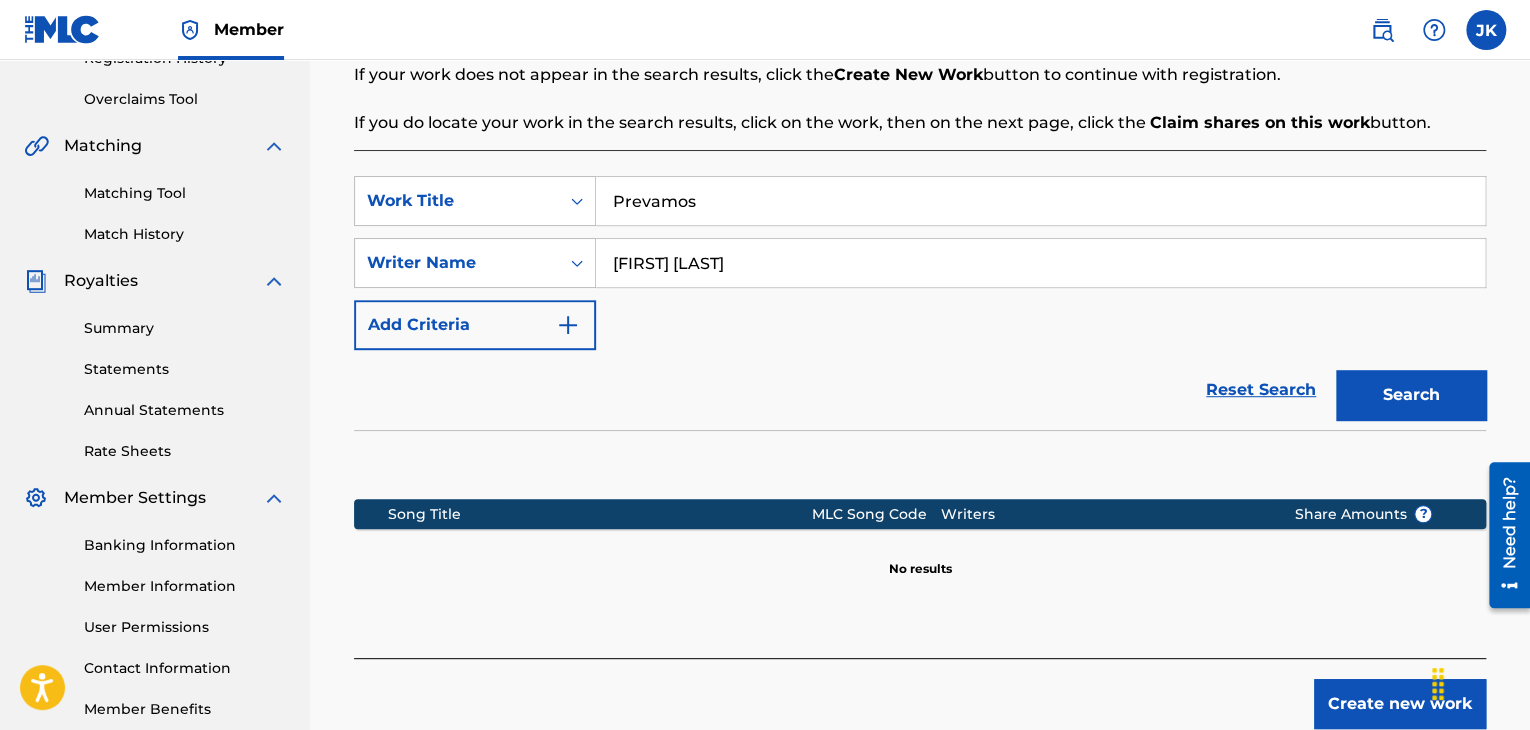 click on "Create new work" at bounding box center (1400, 704) 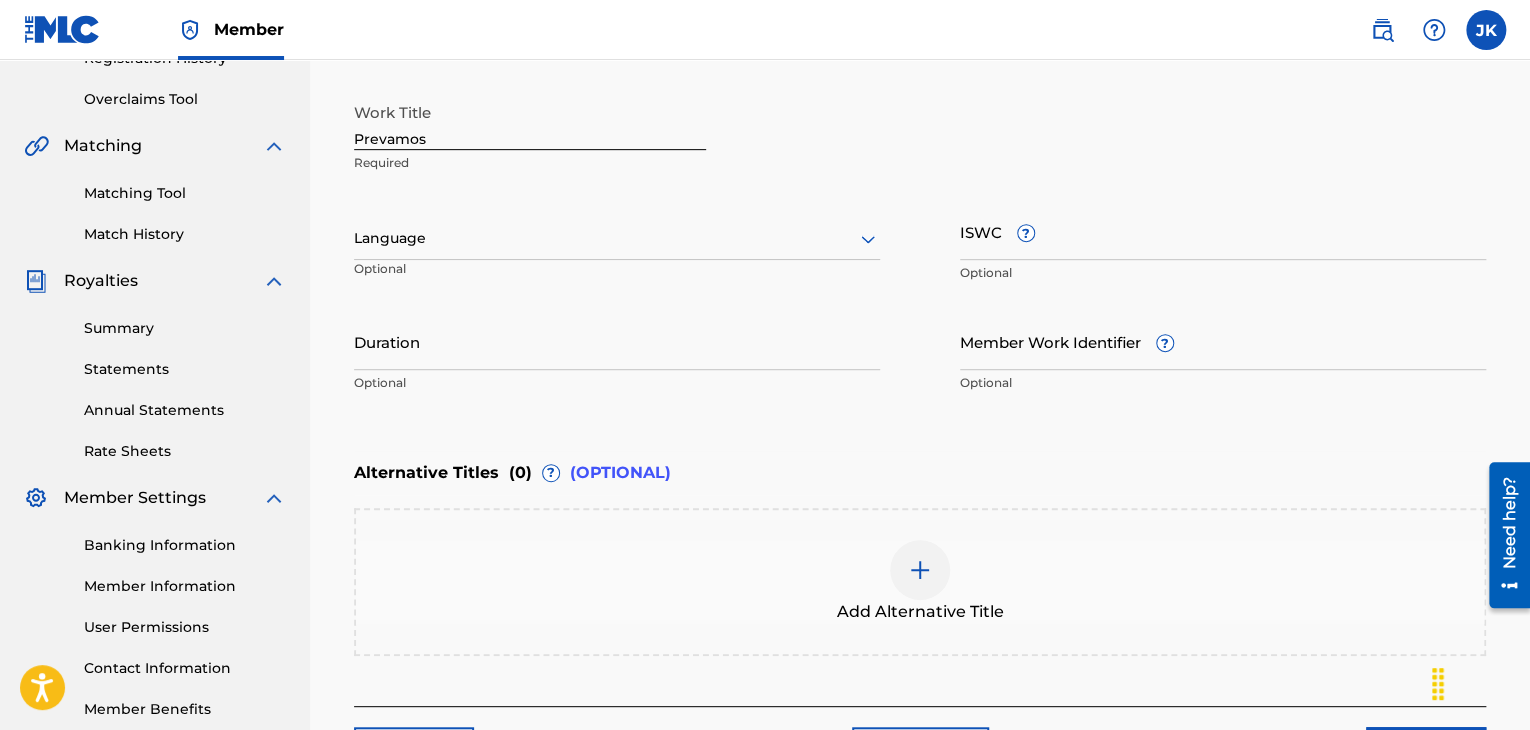click at bounding box center [617, 238] 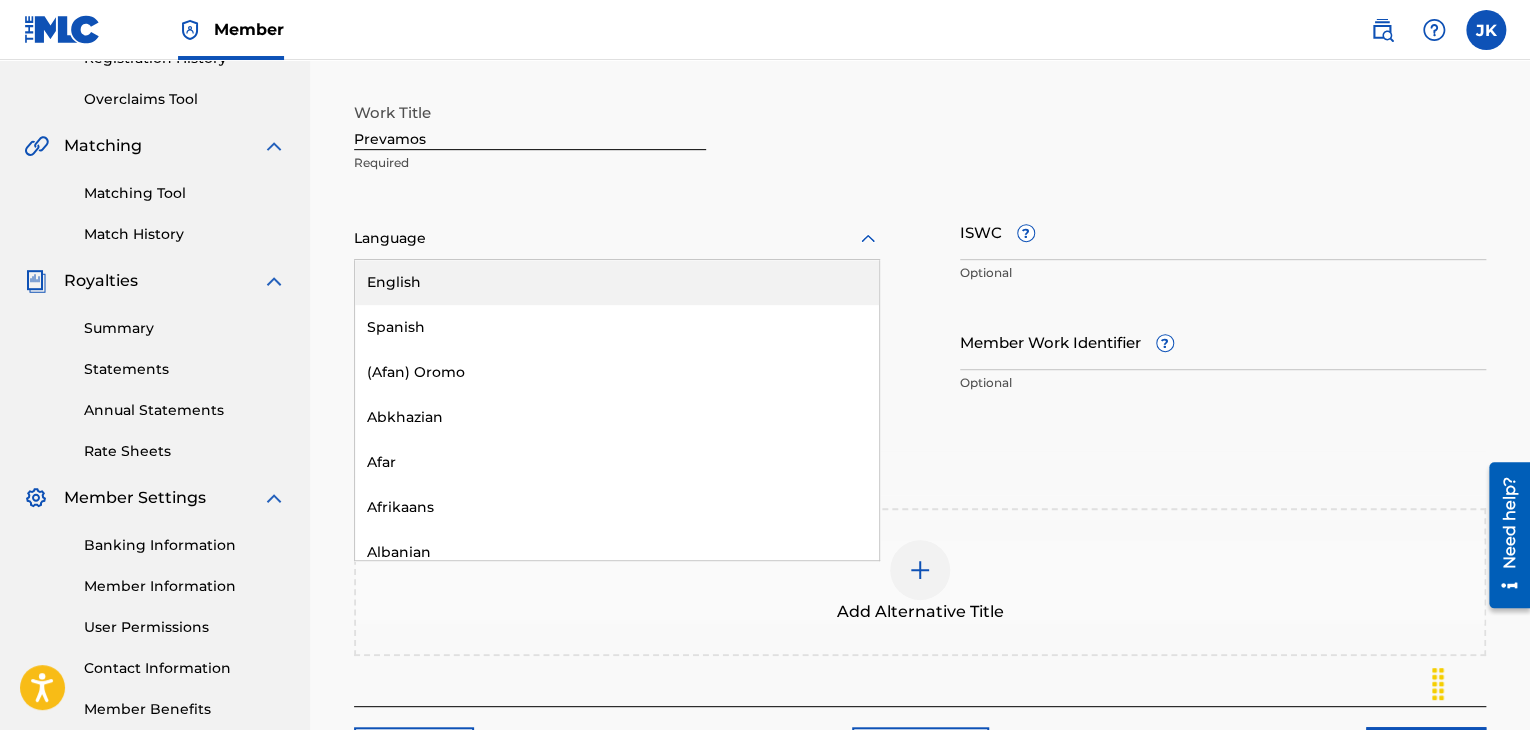 click on "English" at bounding box center [617, 282] 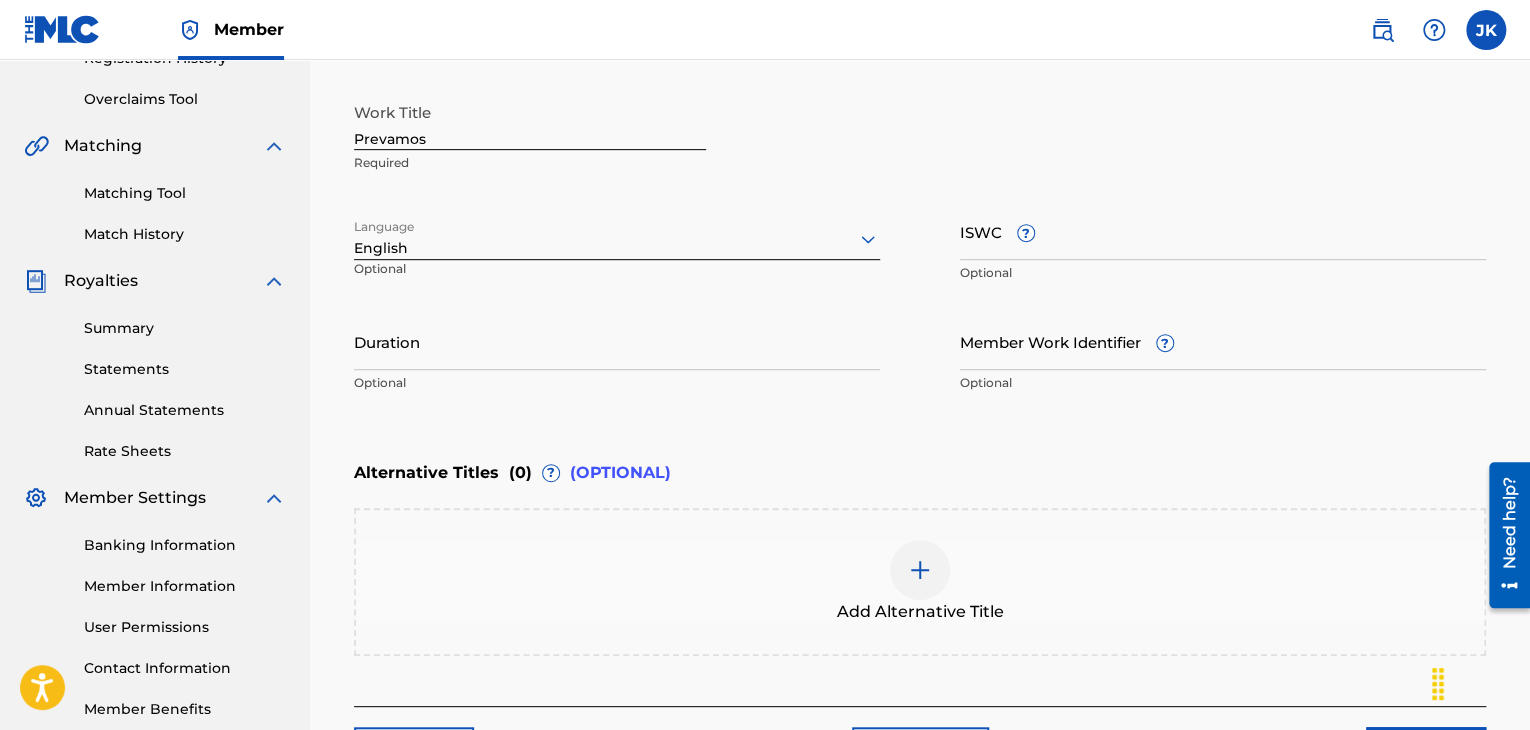 click on "Duration" at bounding box center [617, 341] 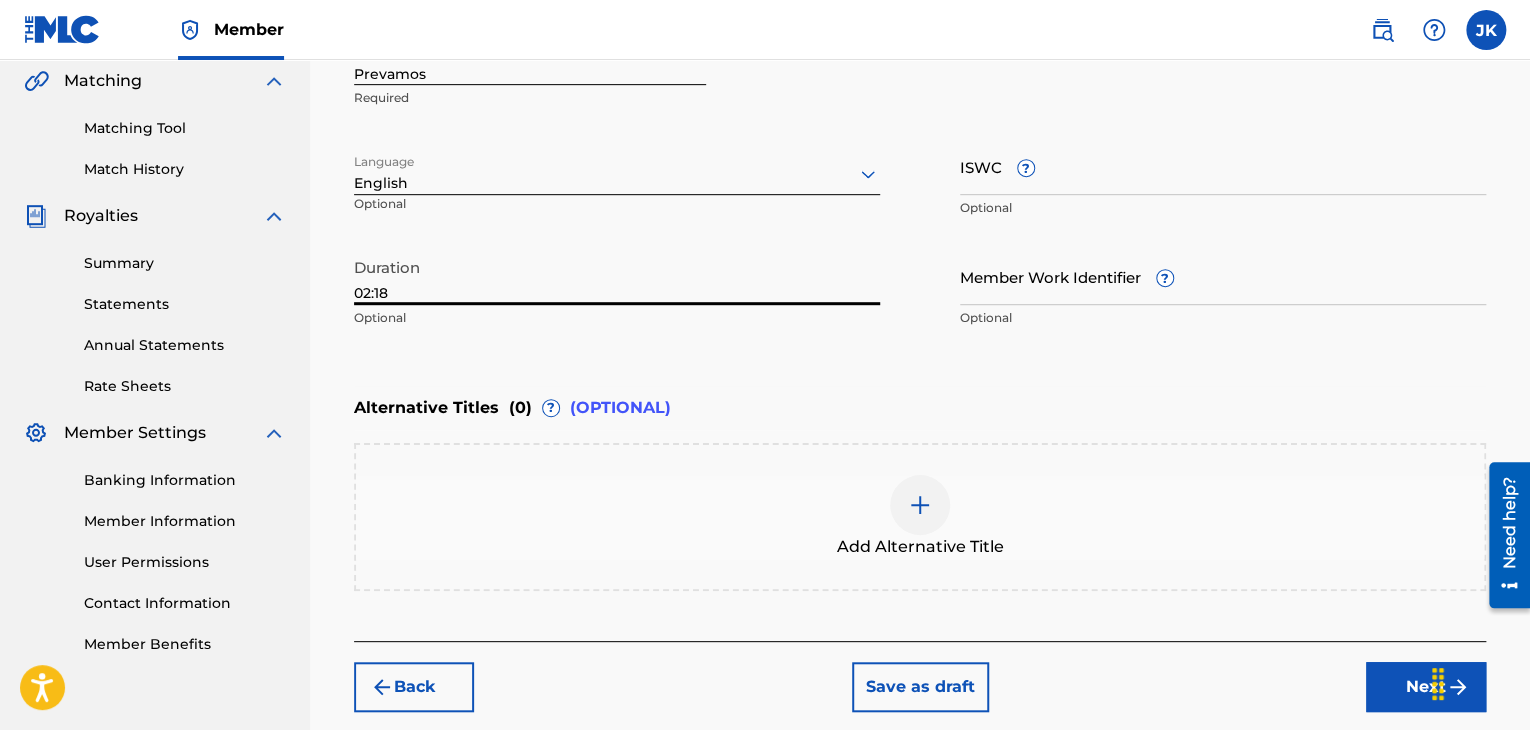scroll, scrollTop: 500, scrollLeft: 0, axis: vertical 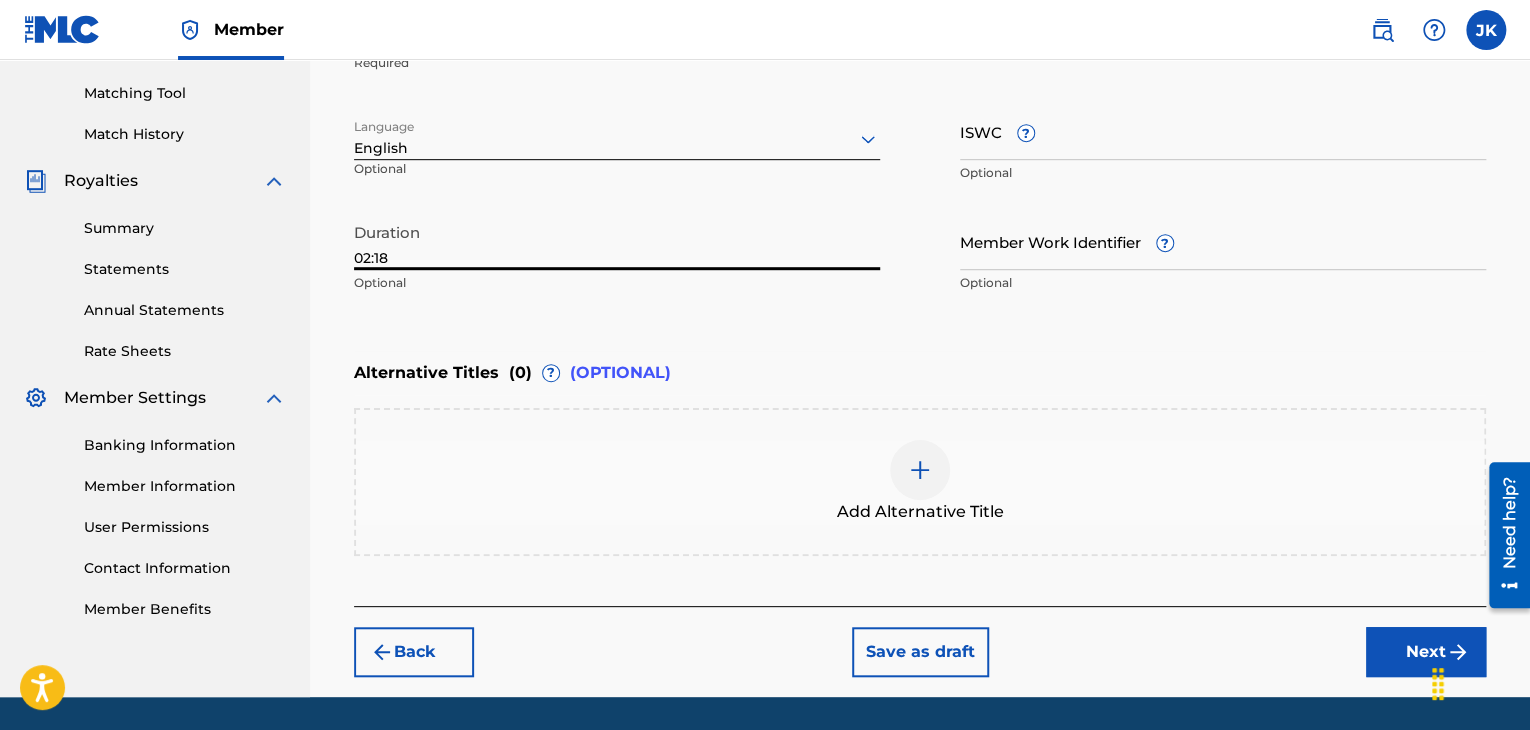 type on "02:18" 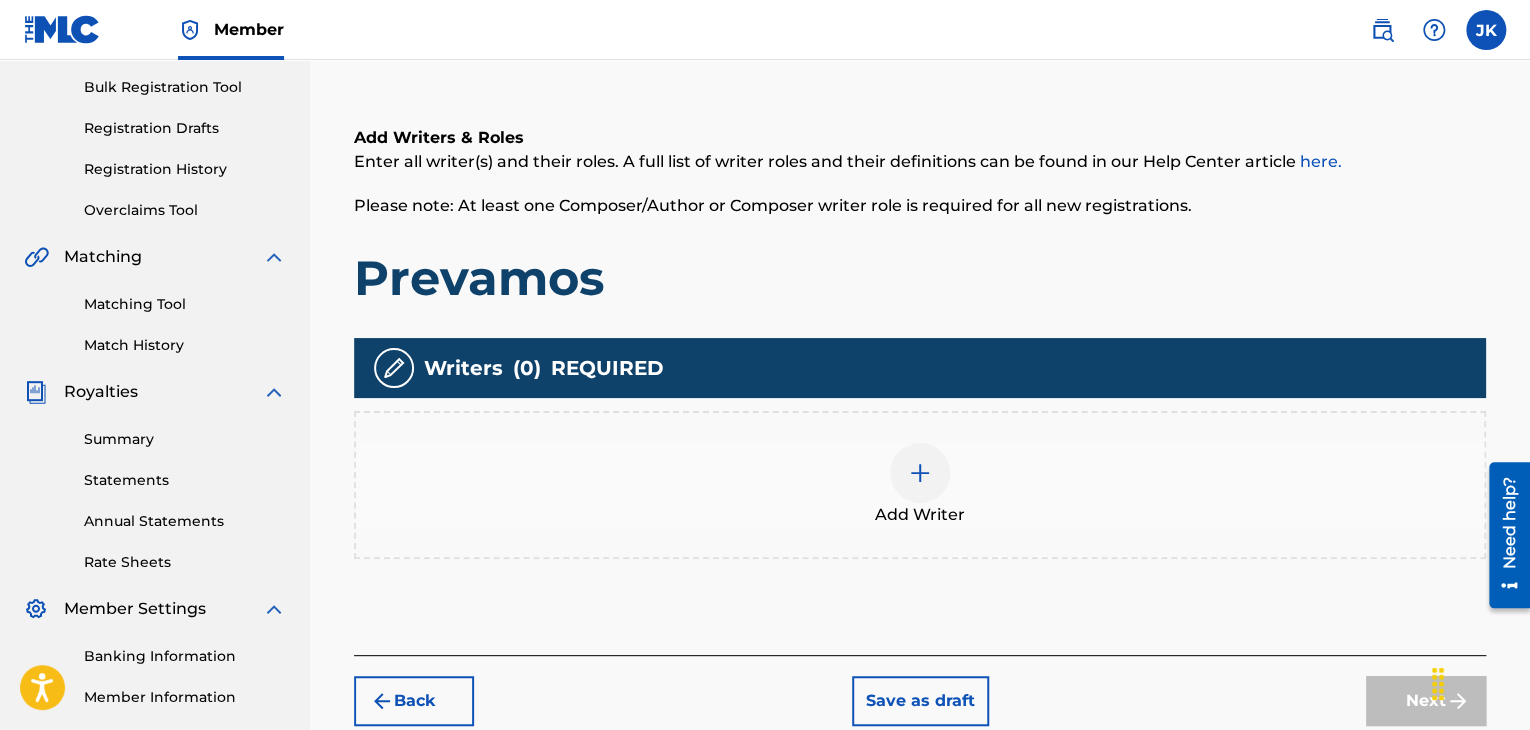 scroll, scrollTop: 290, scrollLeft: 0, axis: vertical 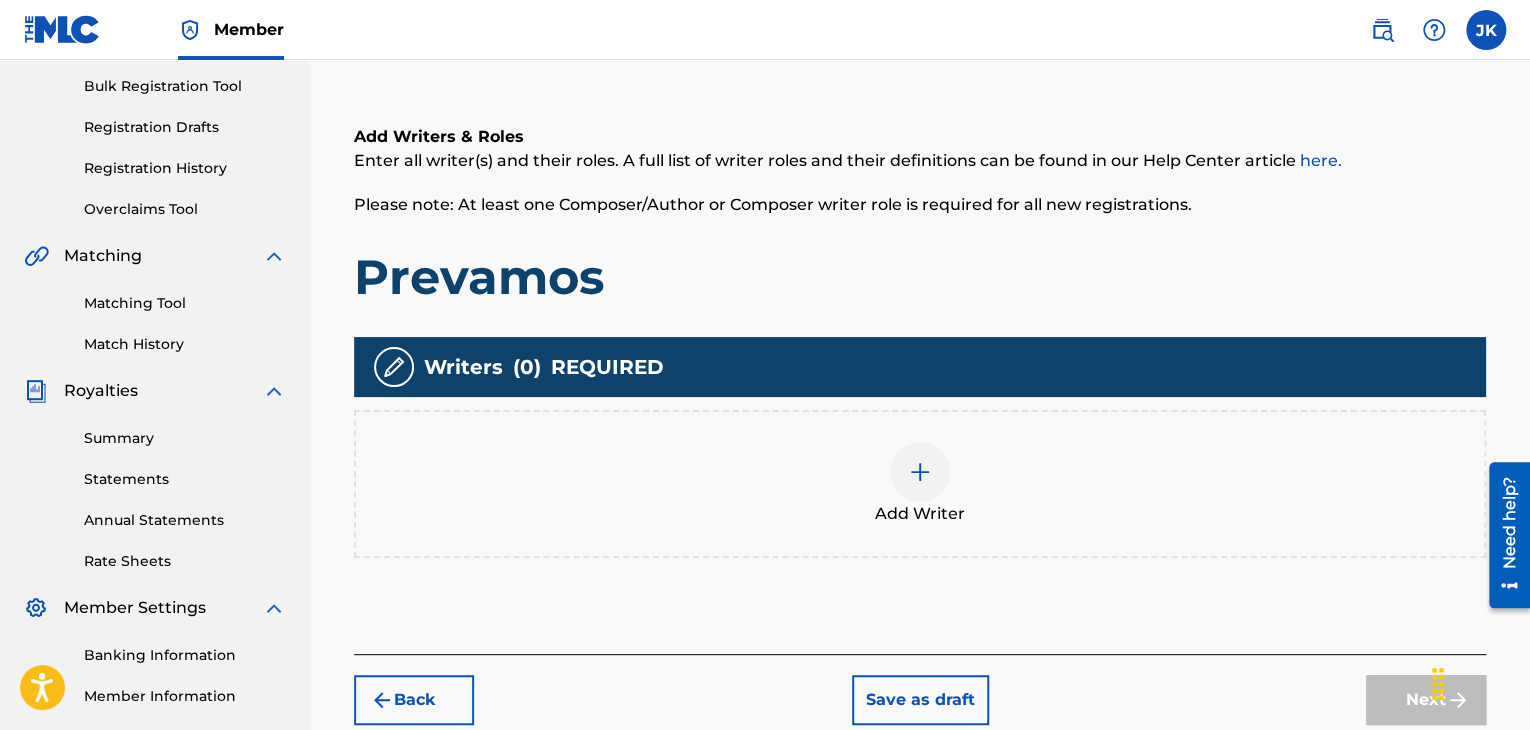 click at bounding box center (920, 472) 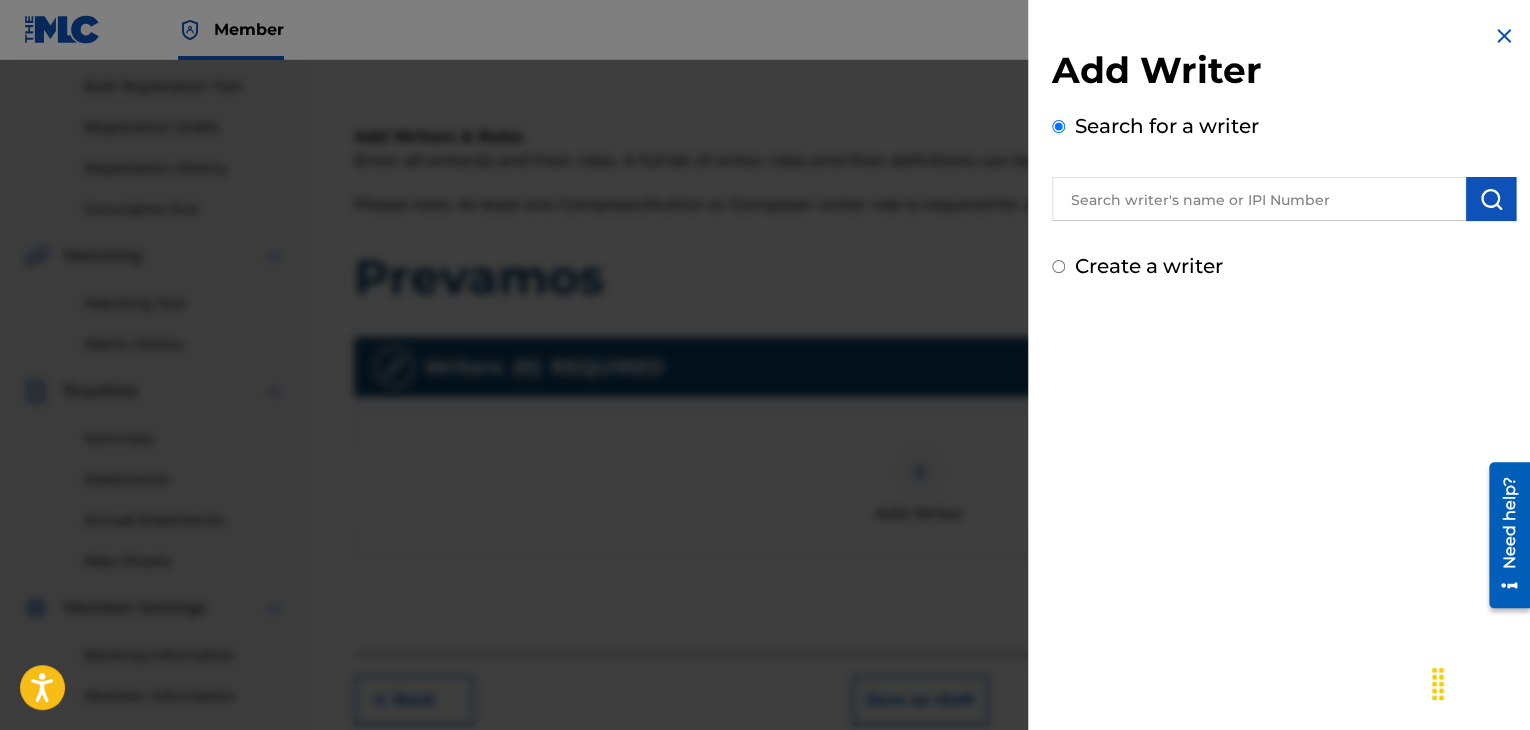 click at bounding box center (1259, 199) 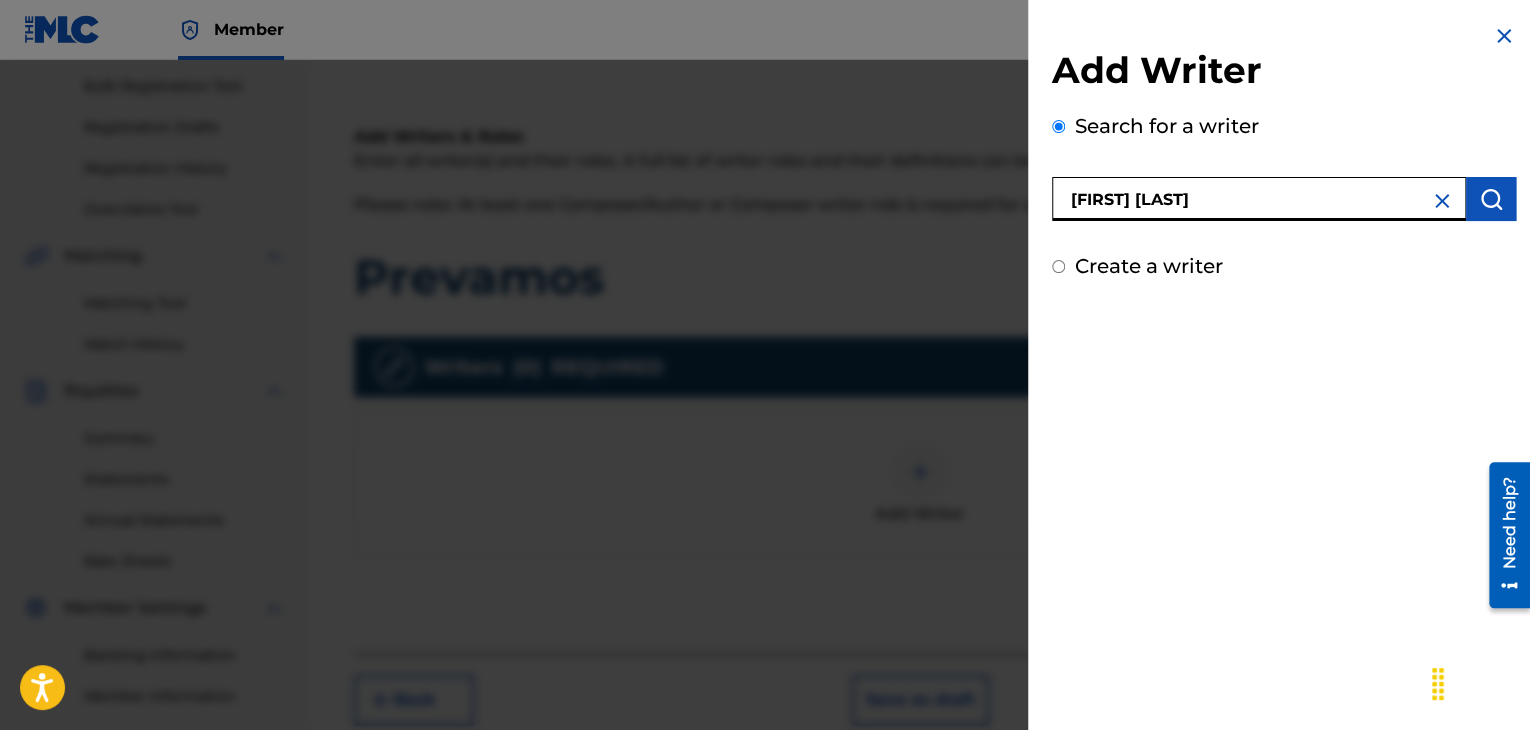 type on "[FIRST] [LAST]" 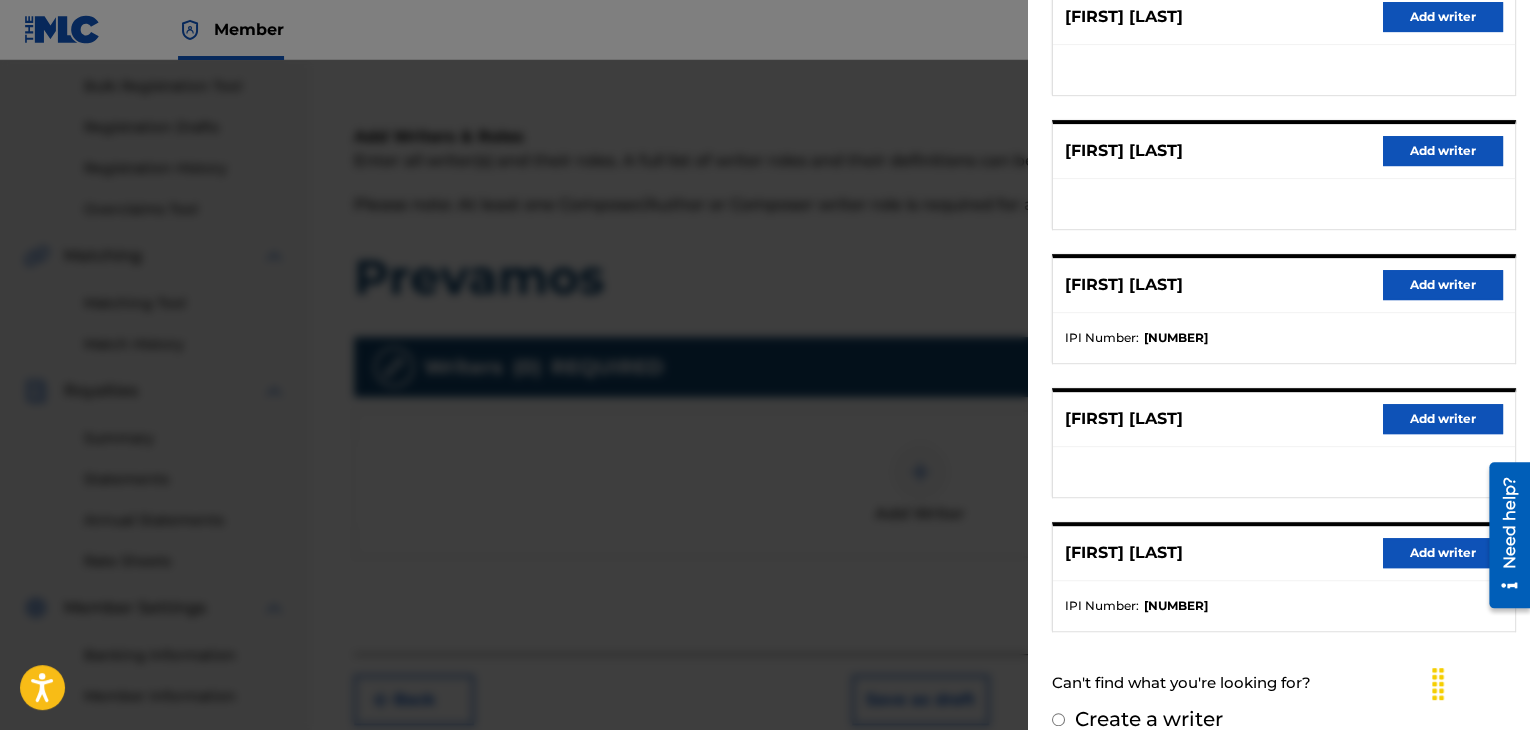 scroll, scrollTop: 310, scrollLeft: 0, axis: vertical 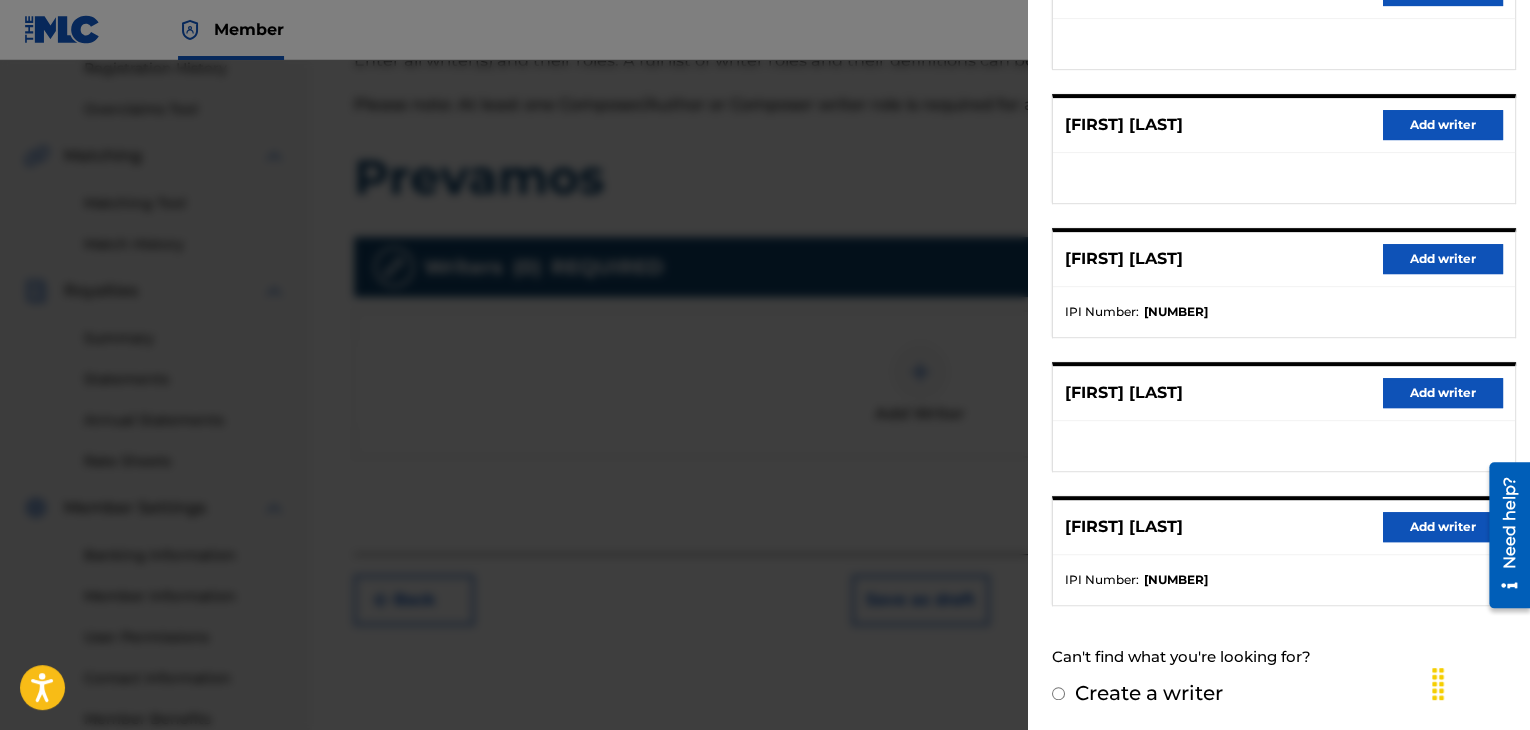click on "Add writer" at bounding box center [1443, 527] 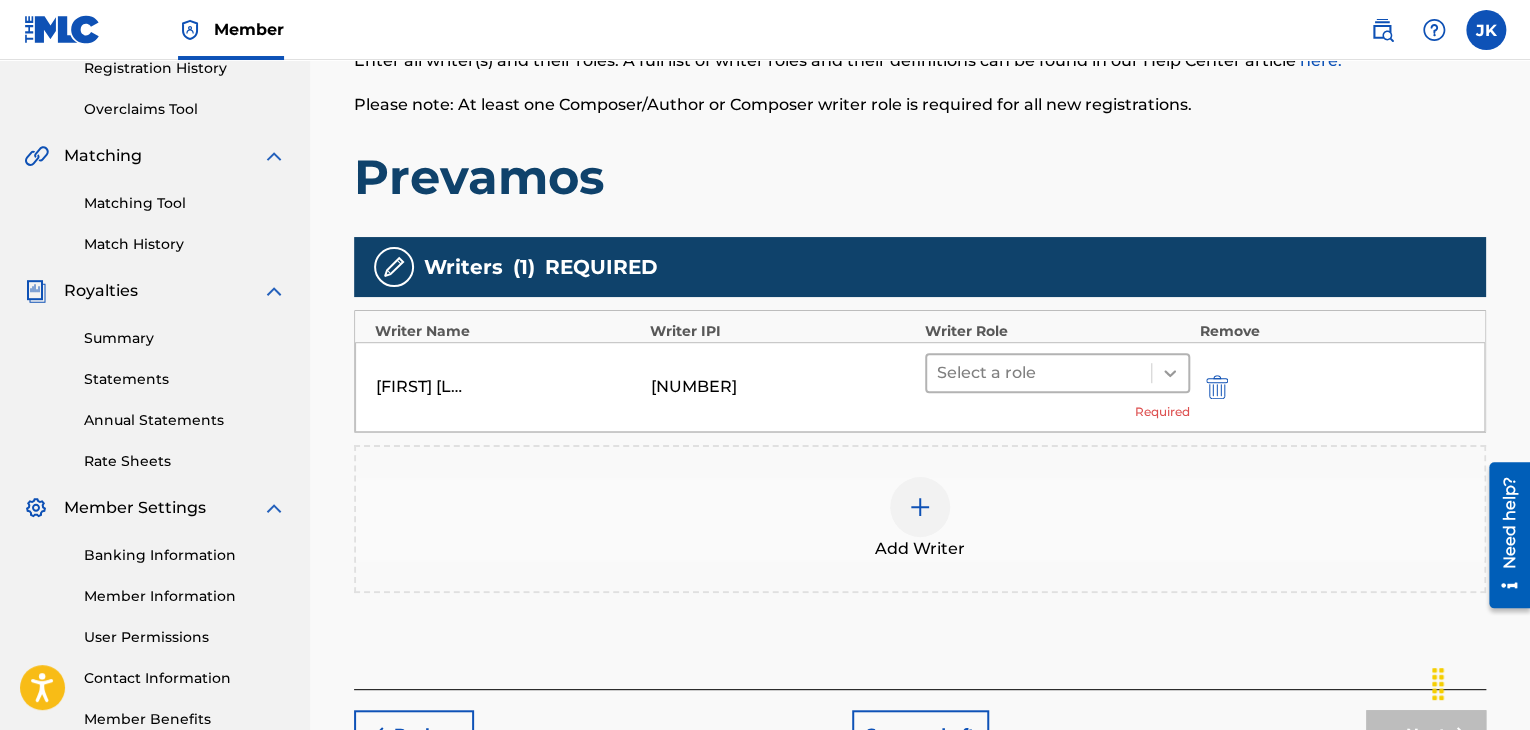 click 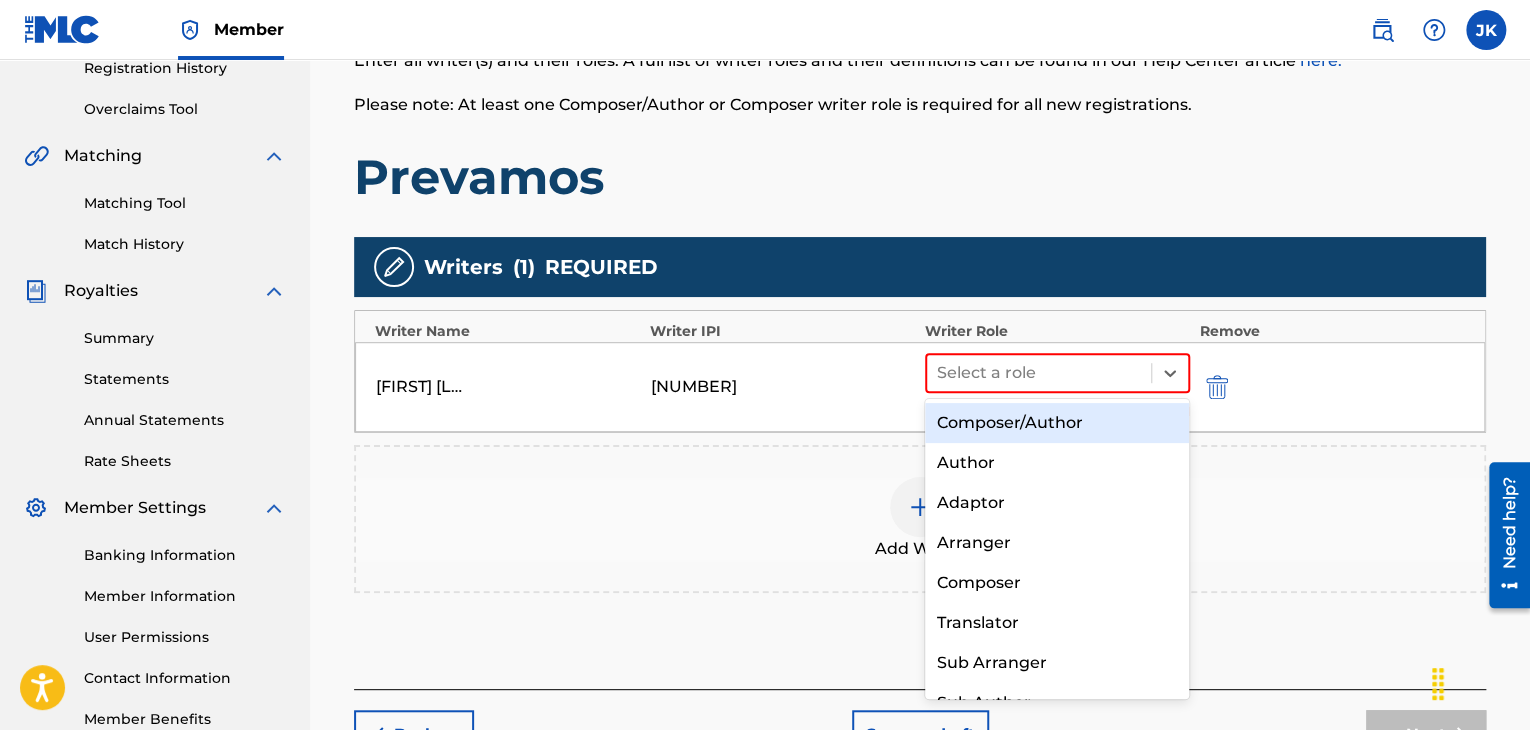 click on "Composer/Author" at bounding box center (1057, 423) 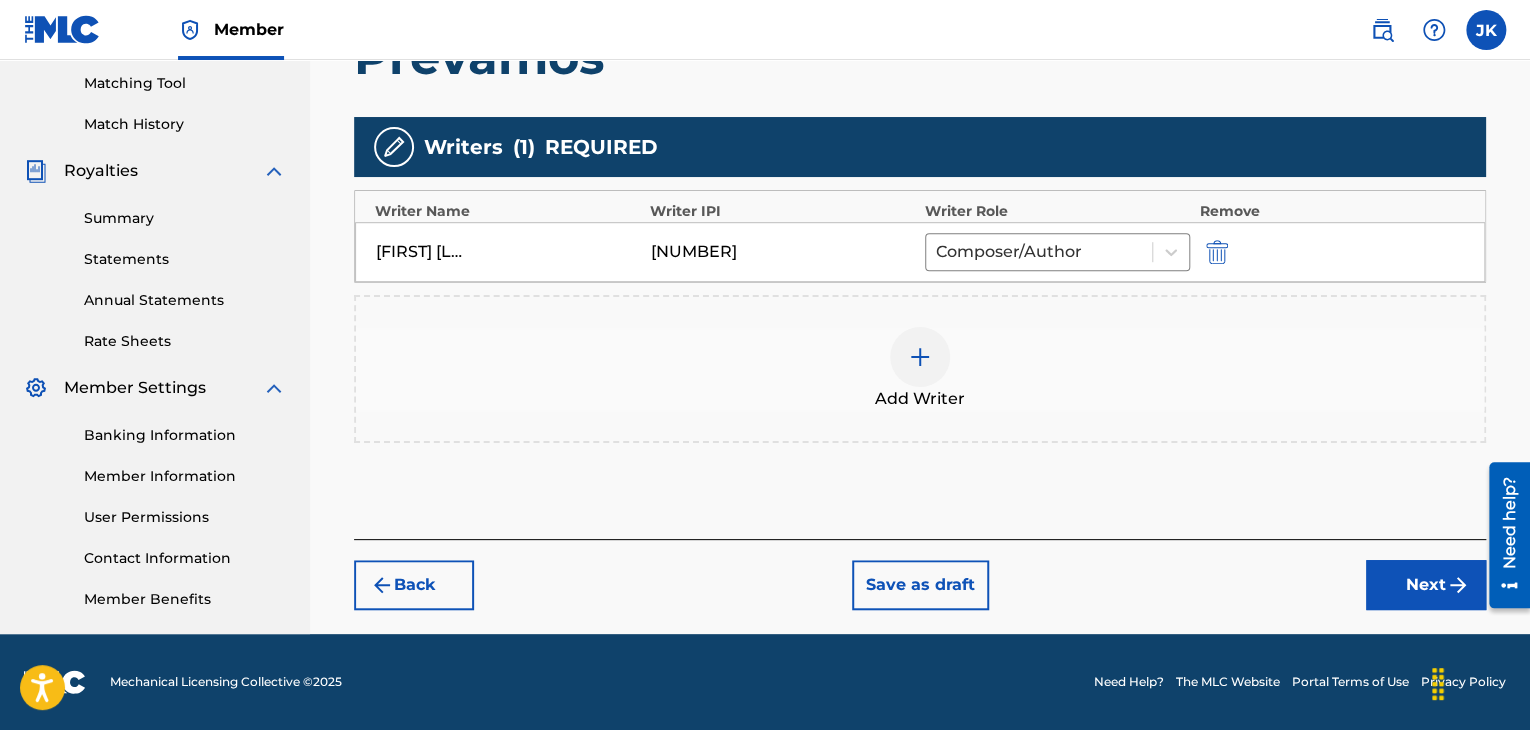 click on "Next" at bounding box center (1426, 585) 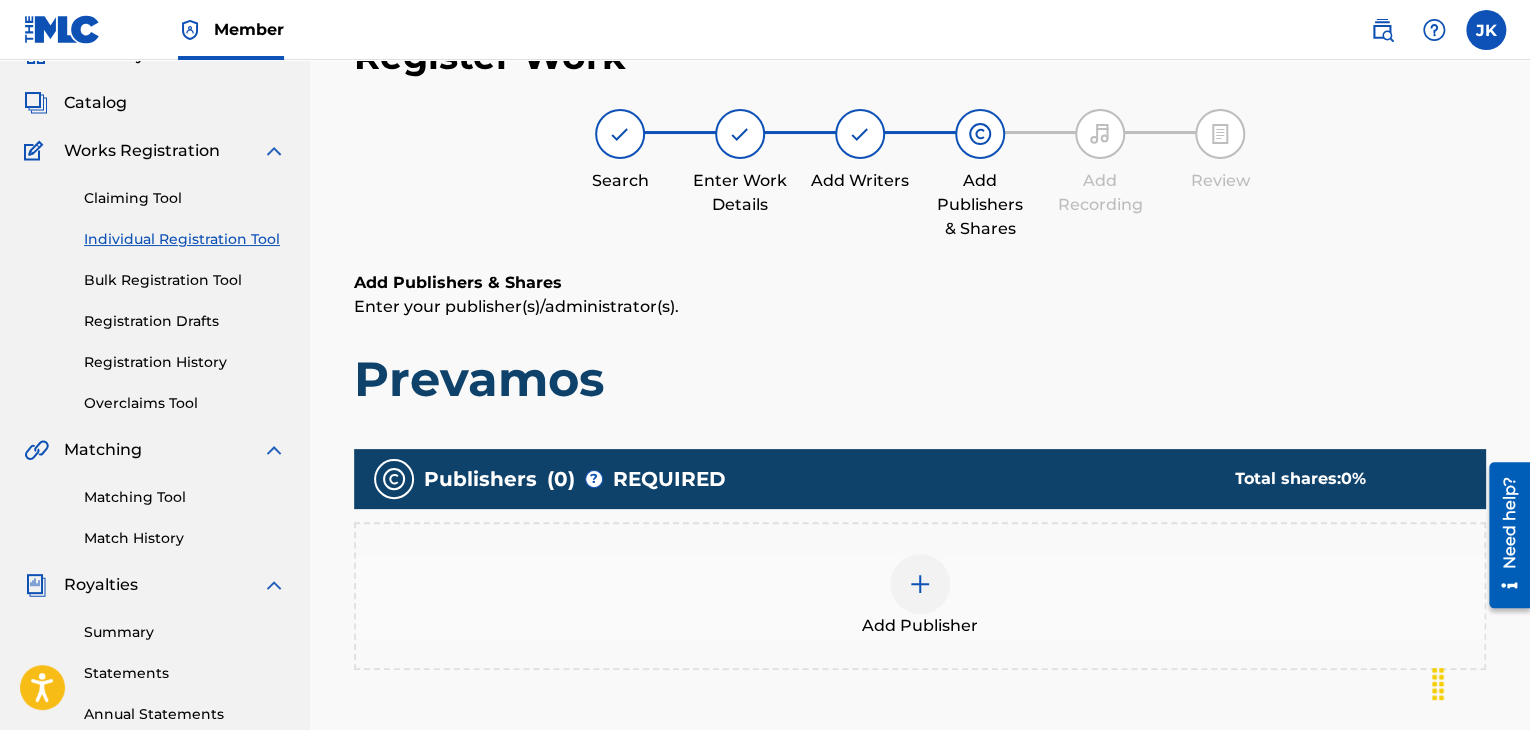 scroll, scrollTop: 90, scrollLeft: 0, axis: vertical 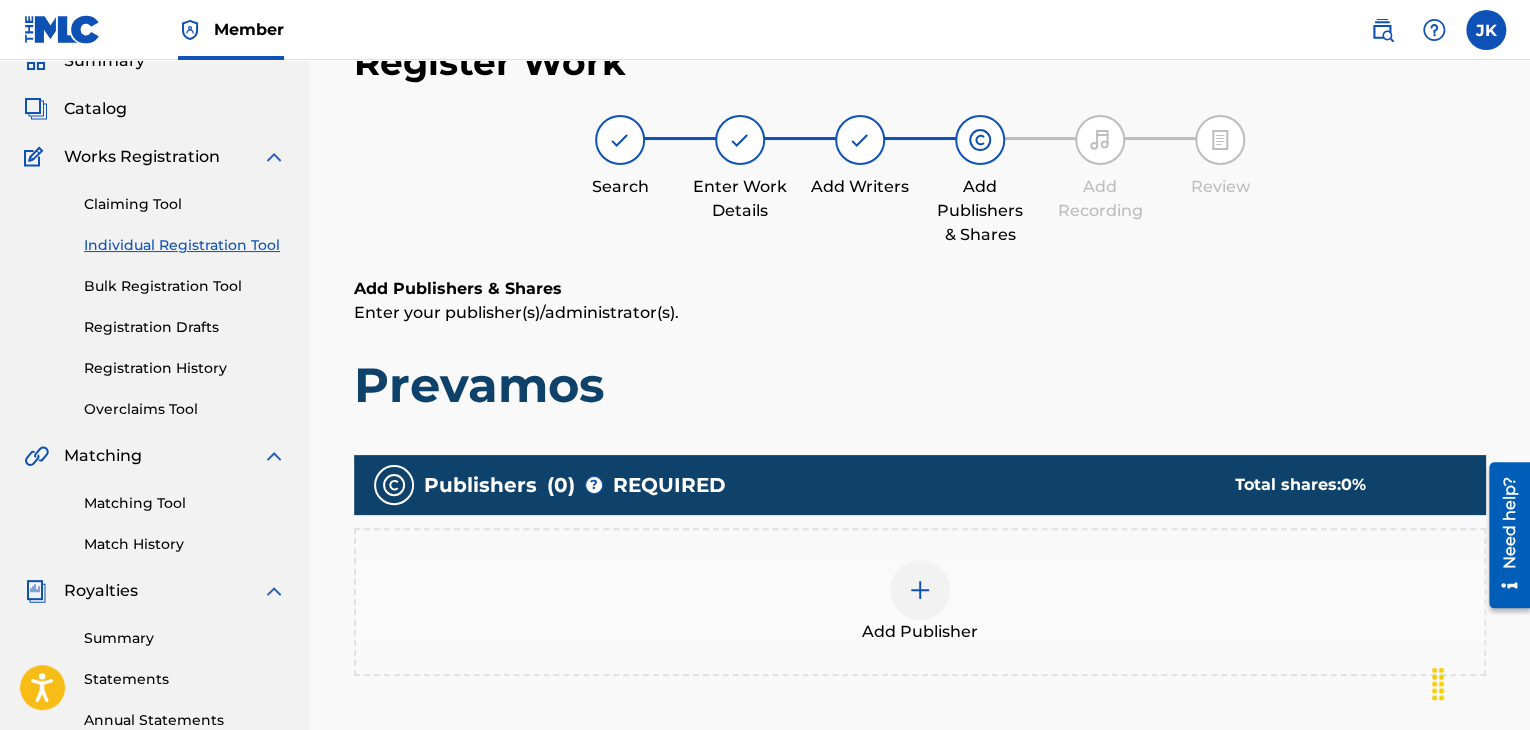 click at bounding box center (920, 590) 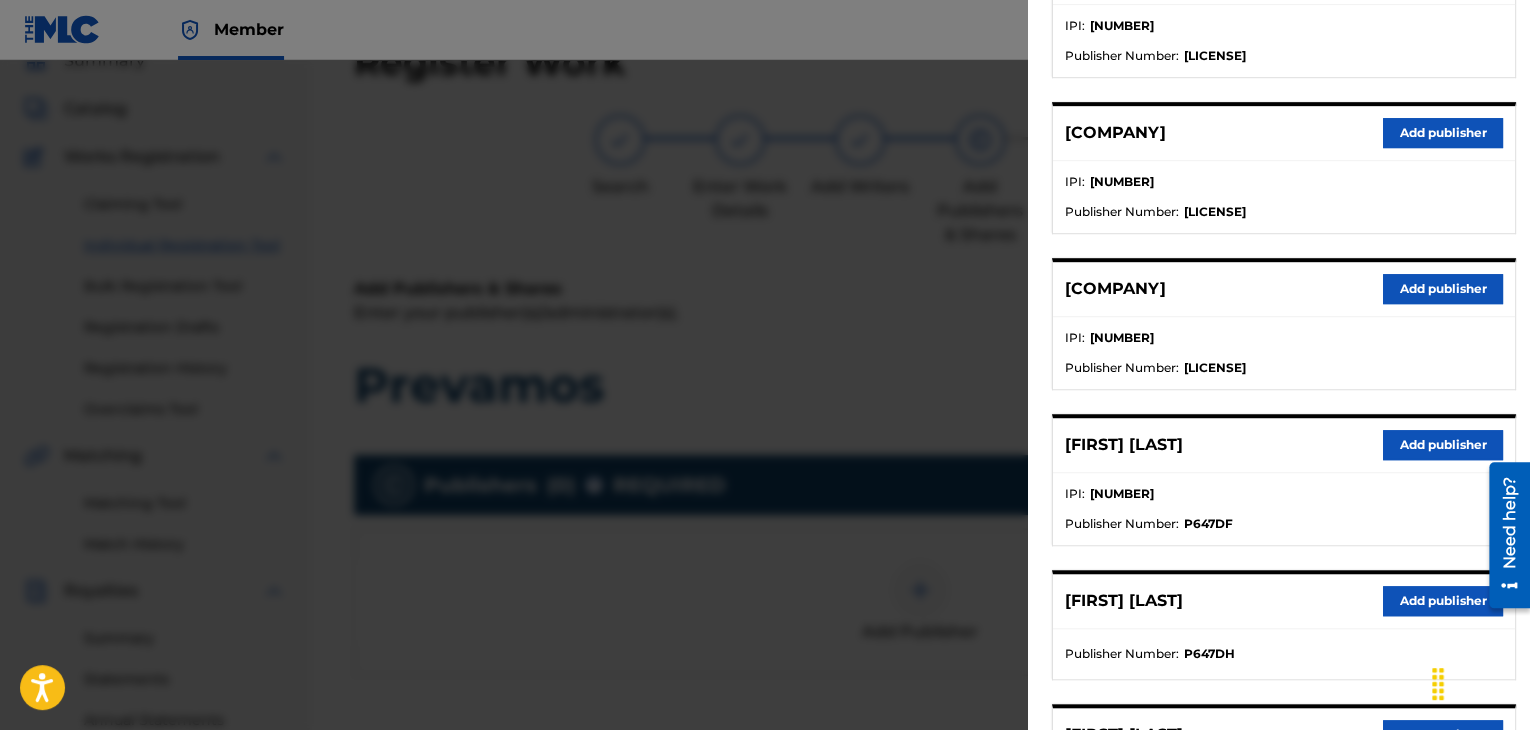 scroll, scrollTop: 600, scrollLeft: 0, axis: vertical 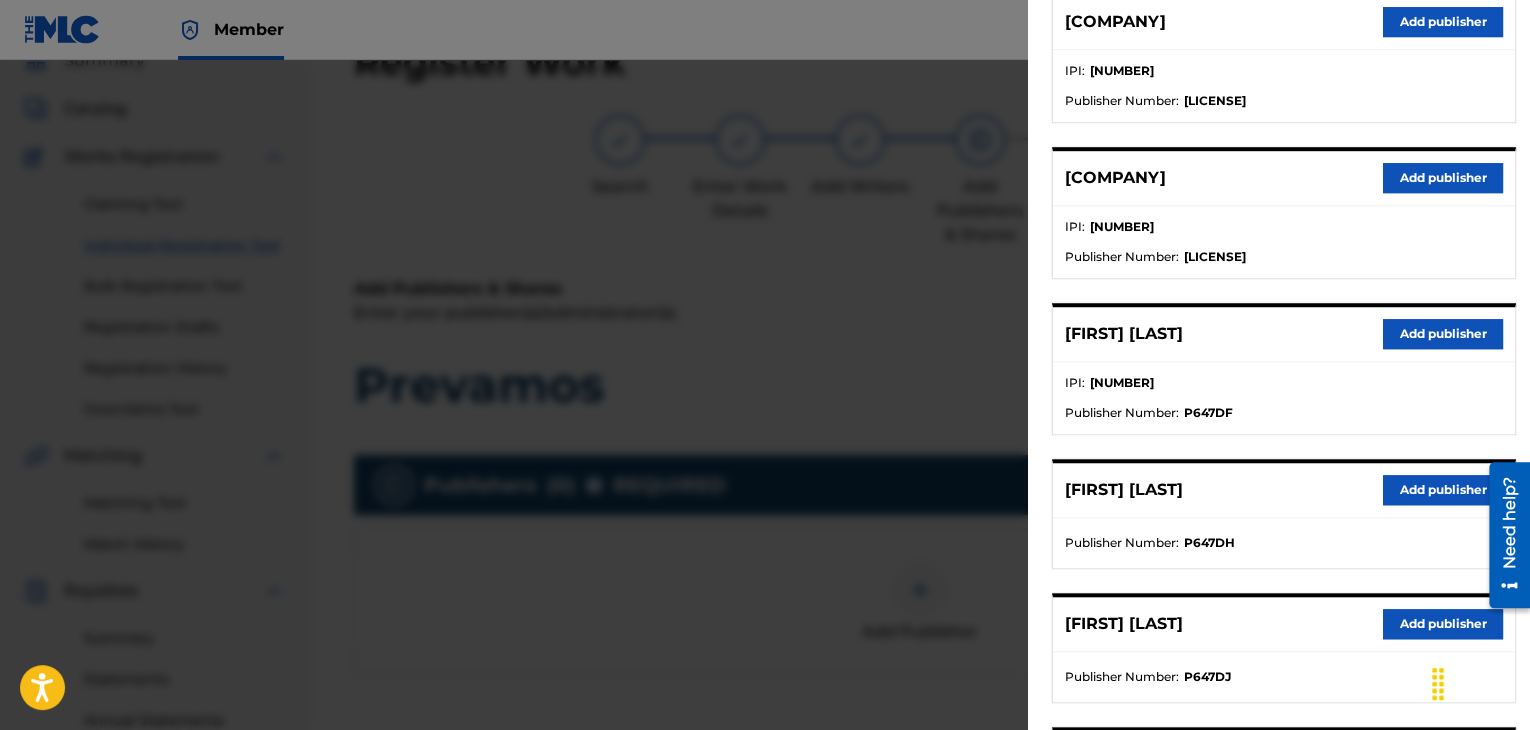 click on "Add publisher" at bounding box center (1443, 334) 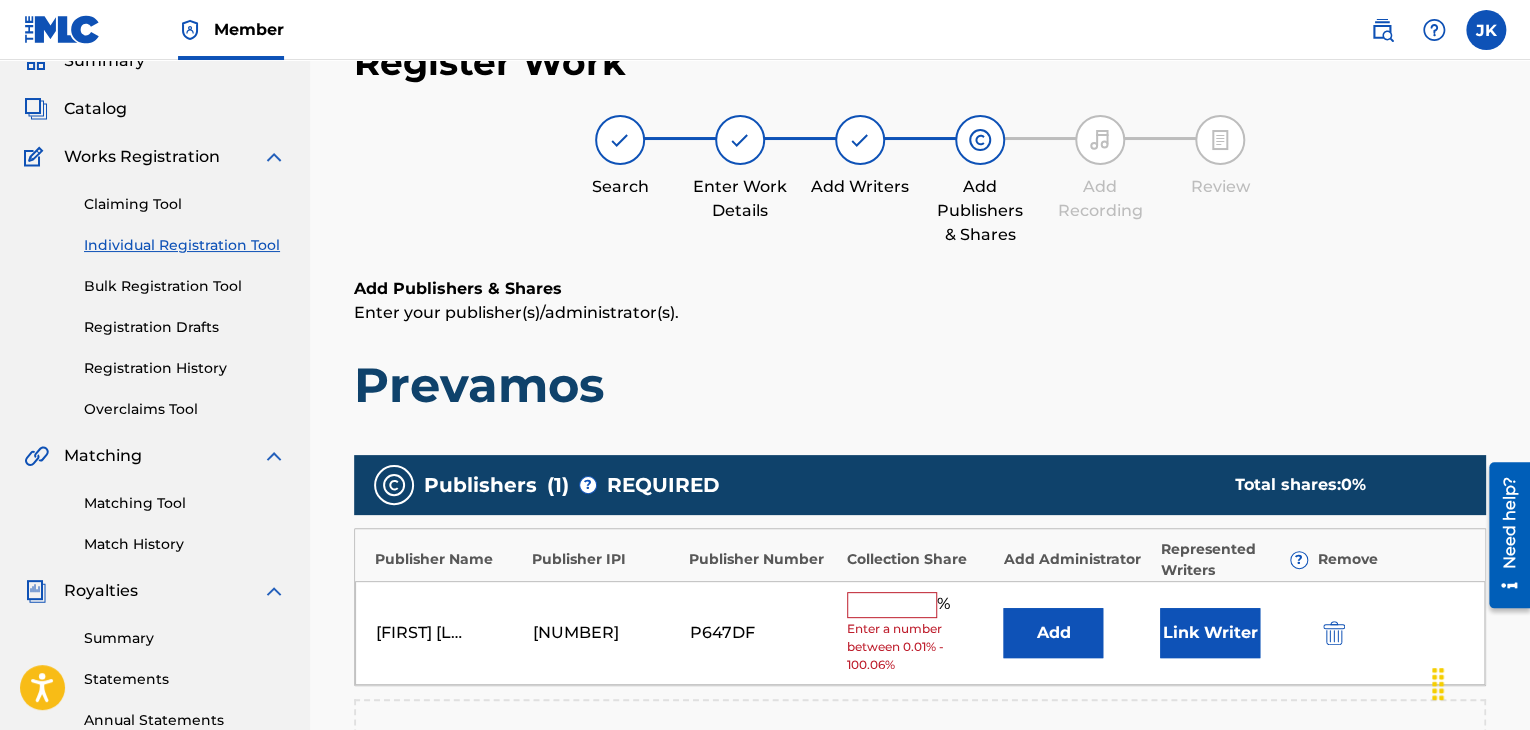 click on "Add" at bounding box center [1053, 633] 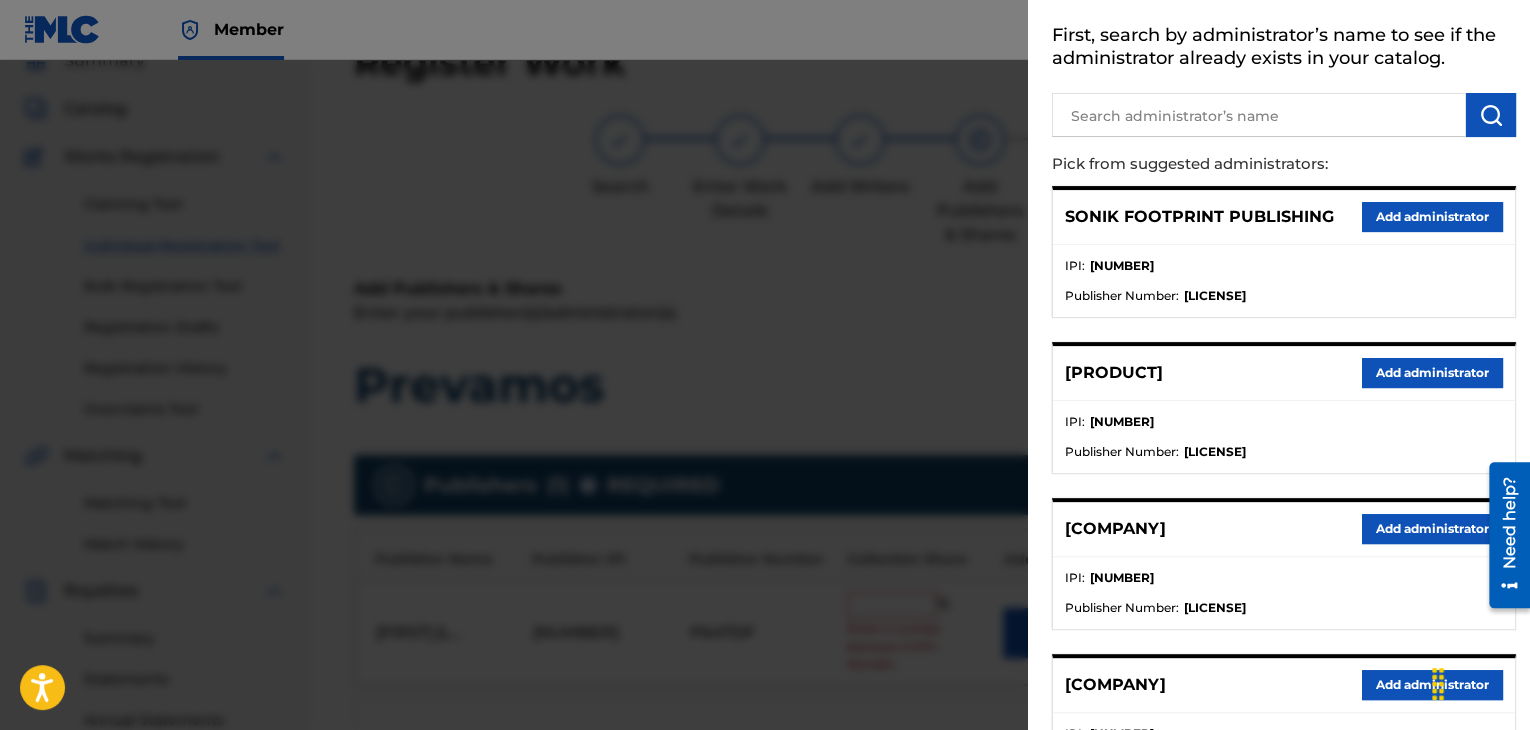 scroll, scrollTop: 300, scrollLeft: 0, axis: vertical 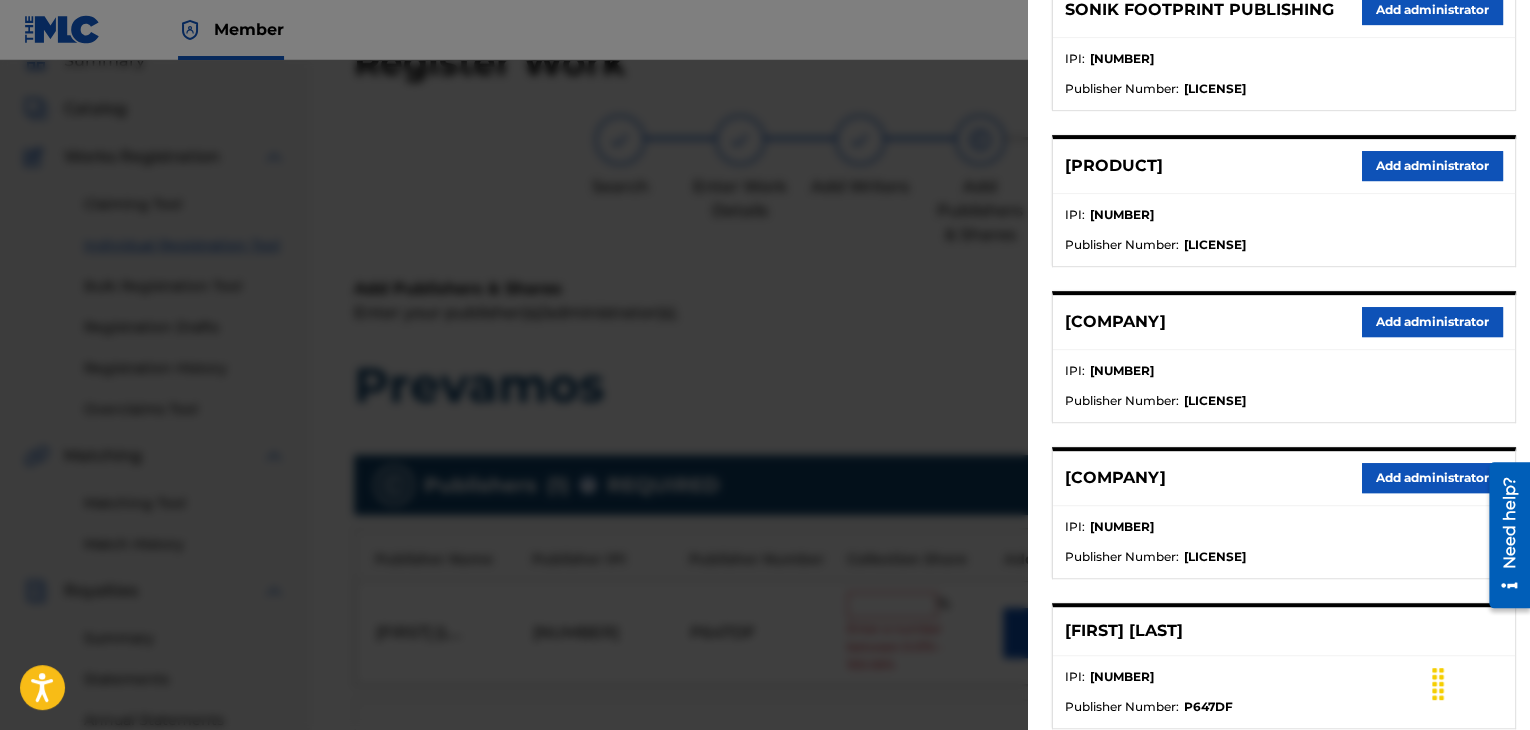 click on "Add administrator" at bounding box center [1432, 322] 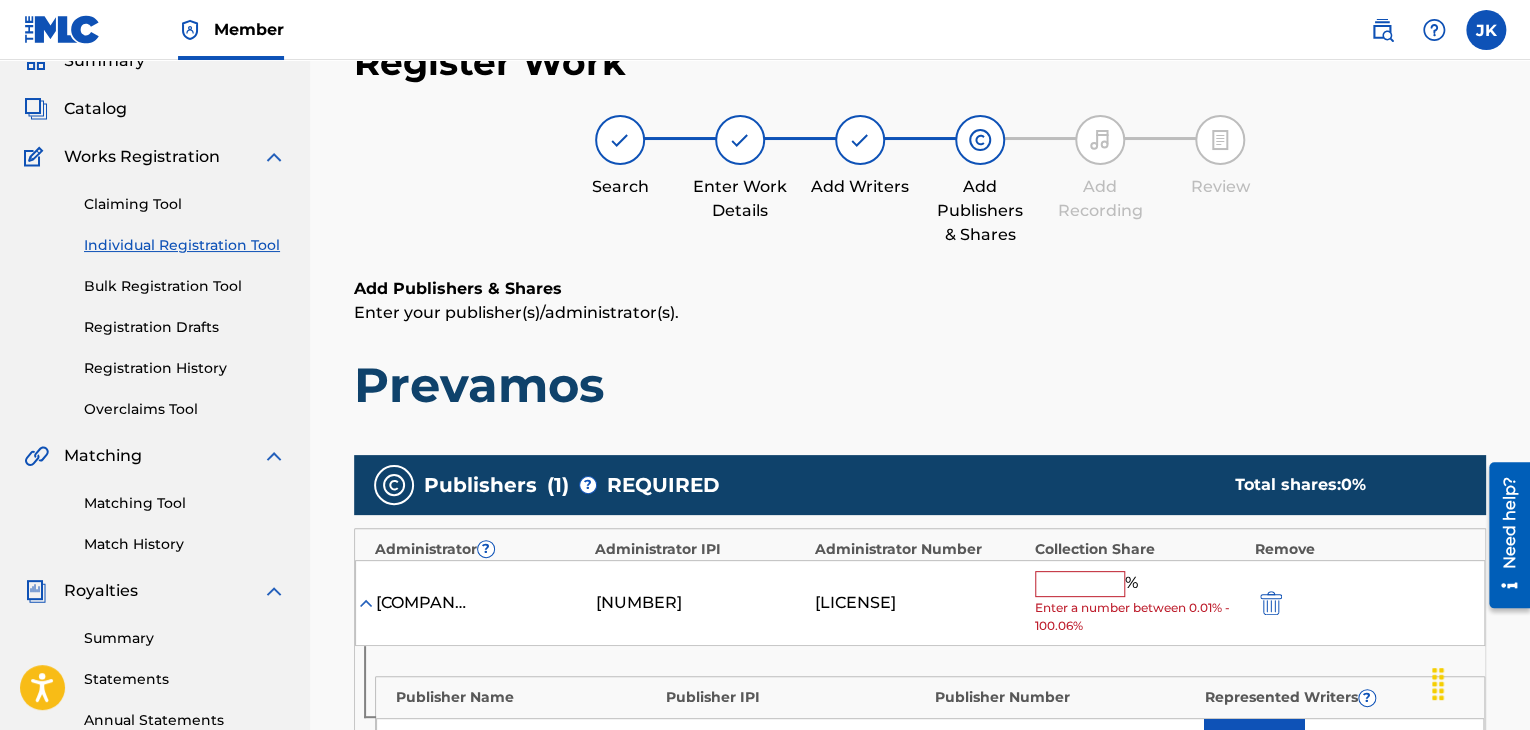 click at bounding box center (1080, 584) 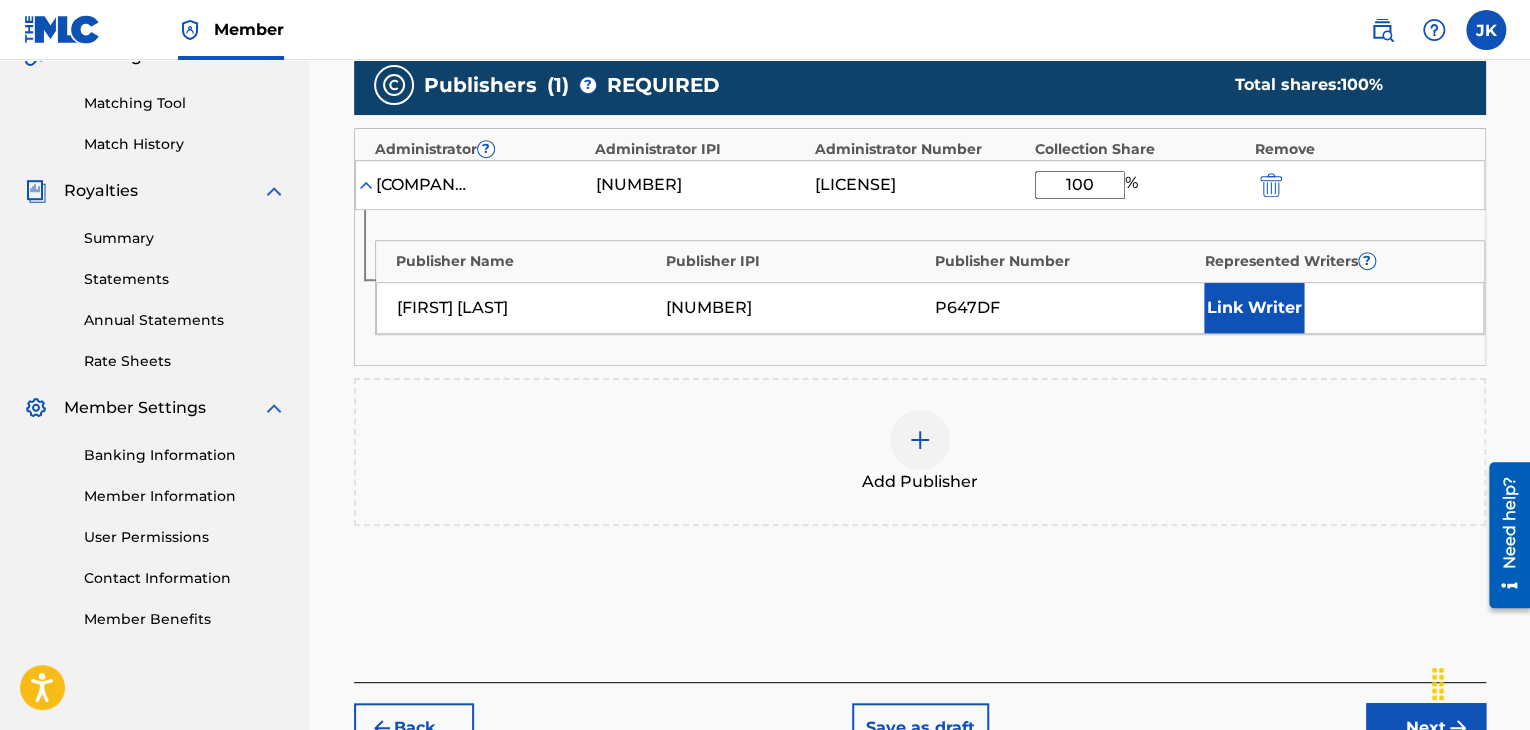 click on "Next" at bounding box center [1426, 728] 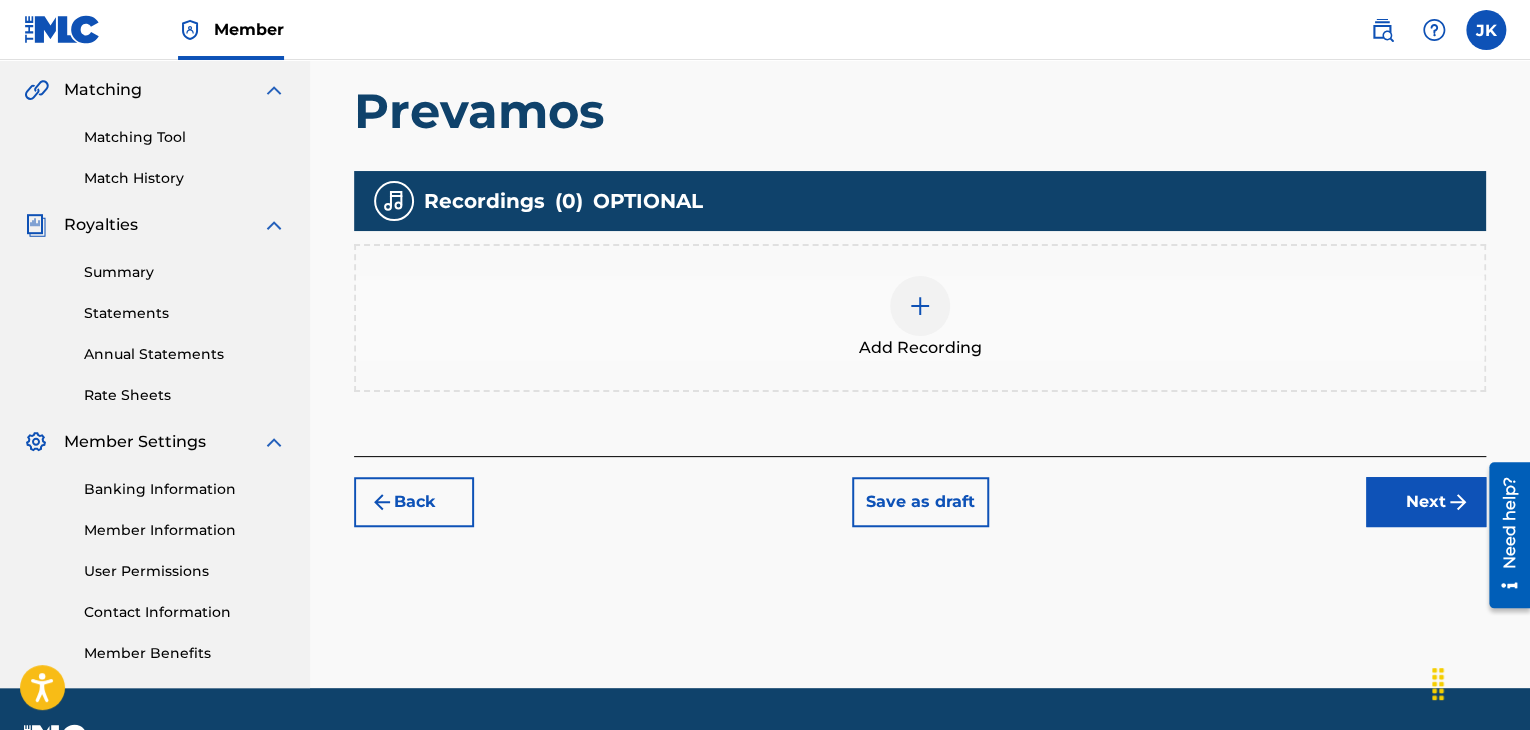 scroll, scrollTop: 490, scrollLeft: 0, axis: vertical 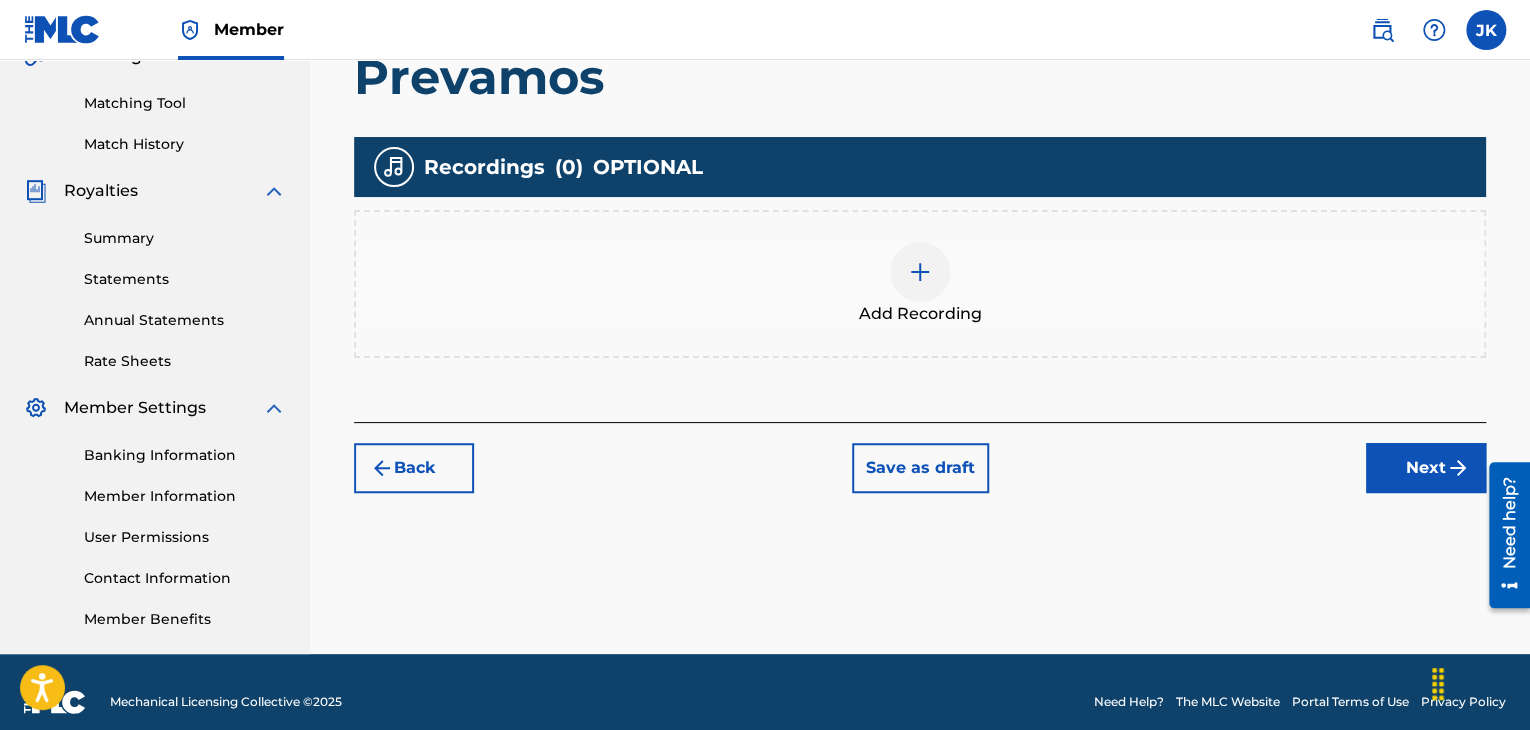 click at bounding box center (920, 272) 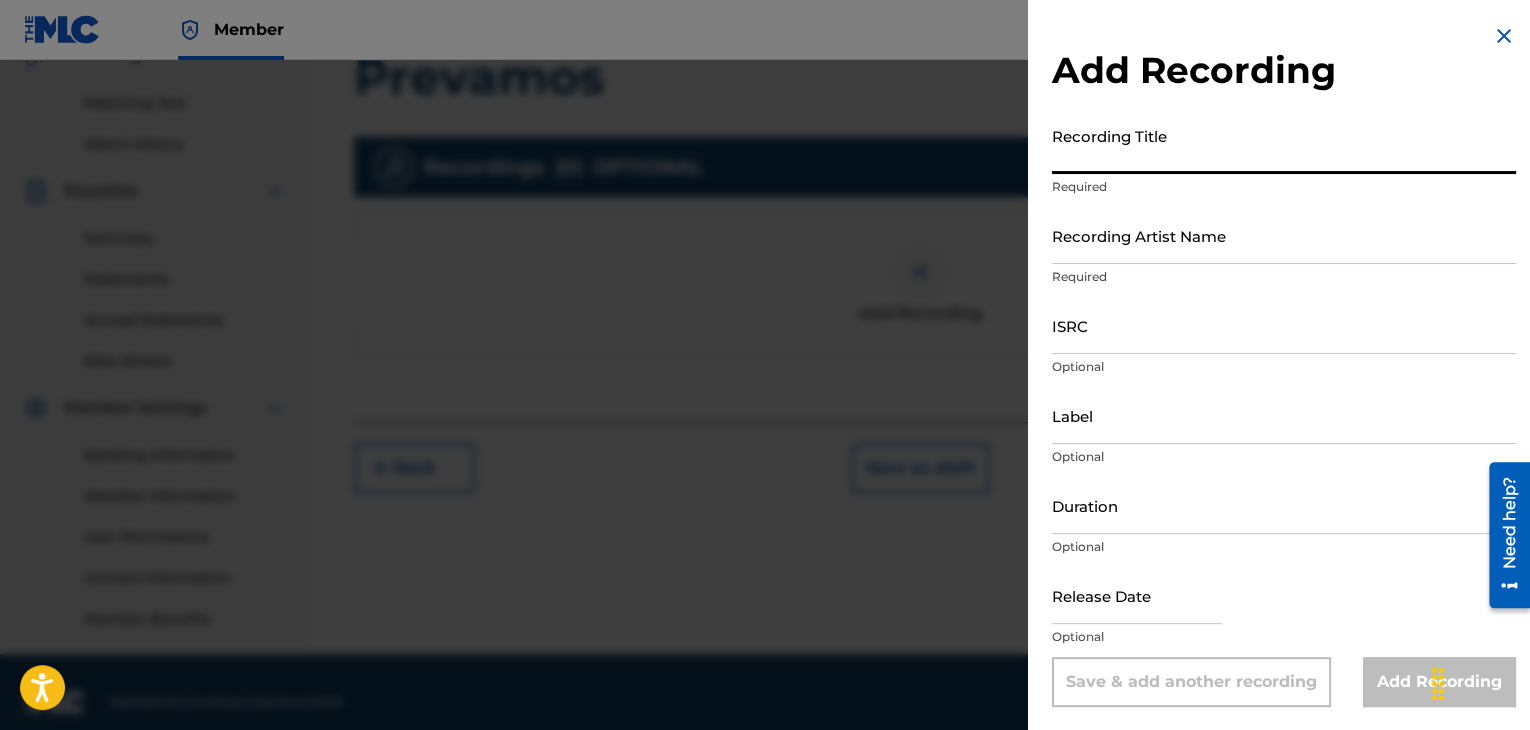 click on "Recording Title" at bounding box center (1284, 145) 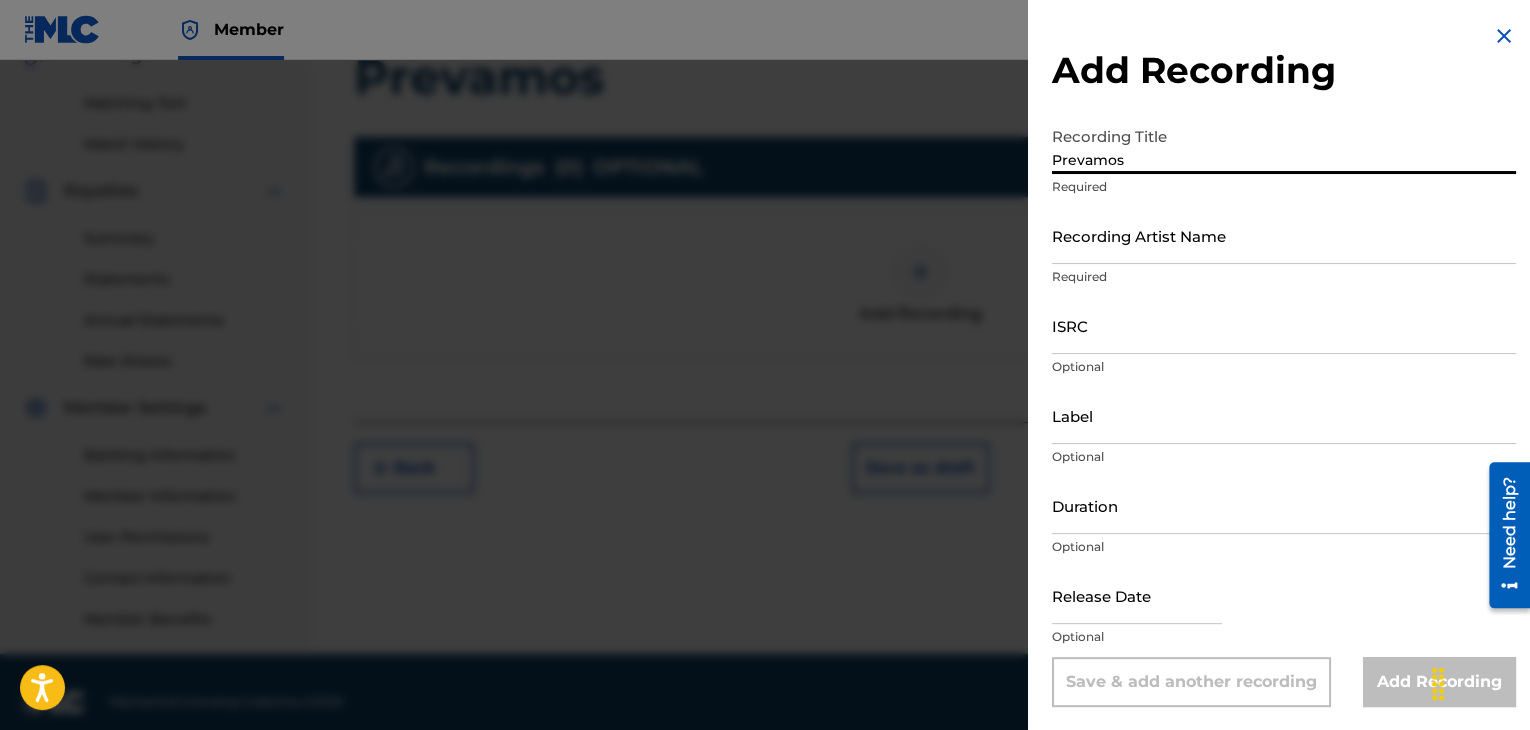 type on "Prevamos" 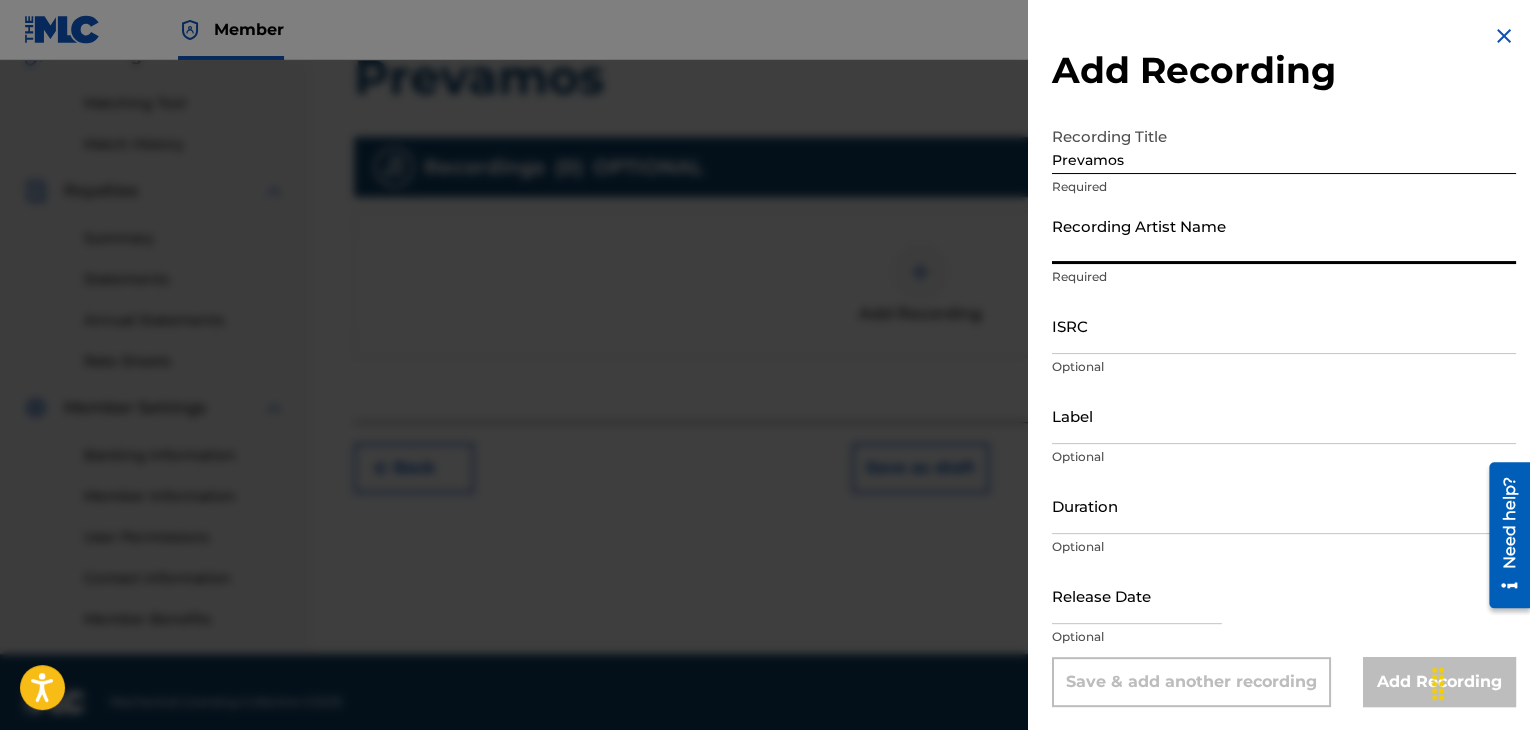click on "Recording Artist Name" at bounding box center (1284, 235) 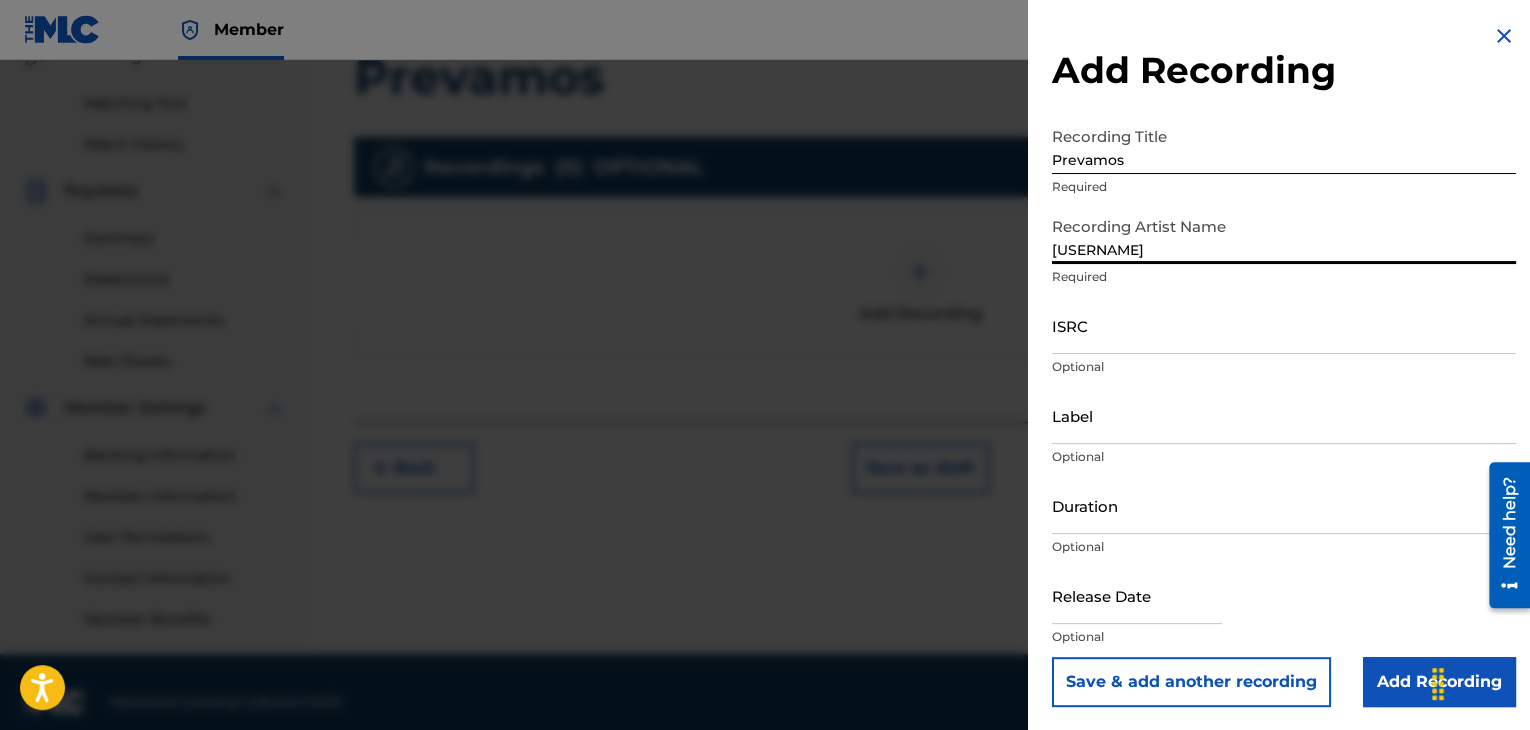 click on "ISRC" at bounding box center (1284, 325) 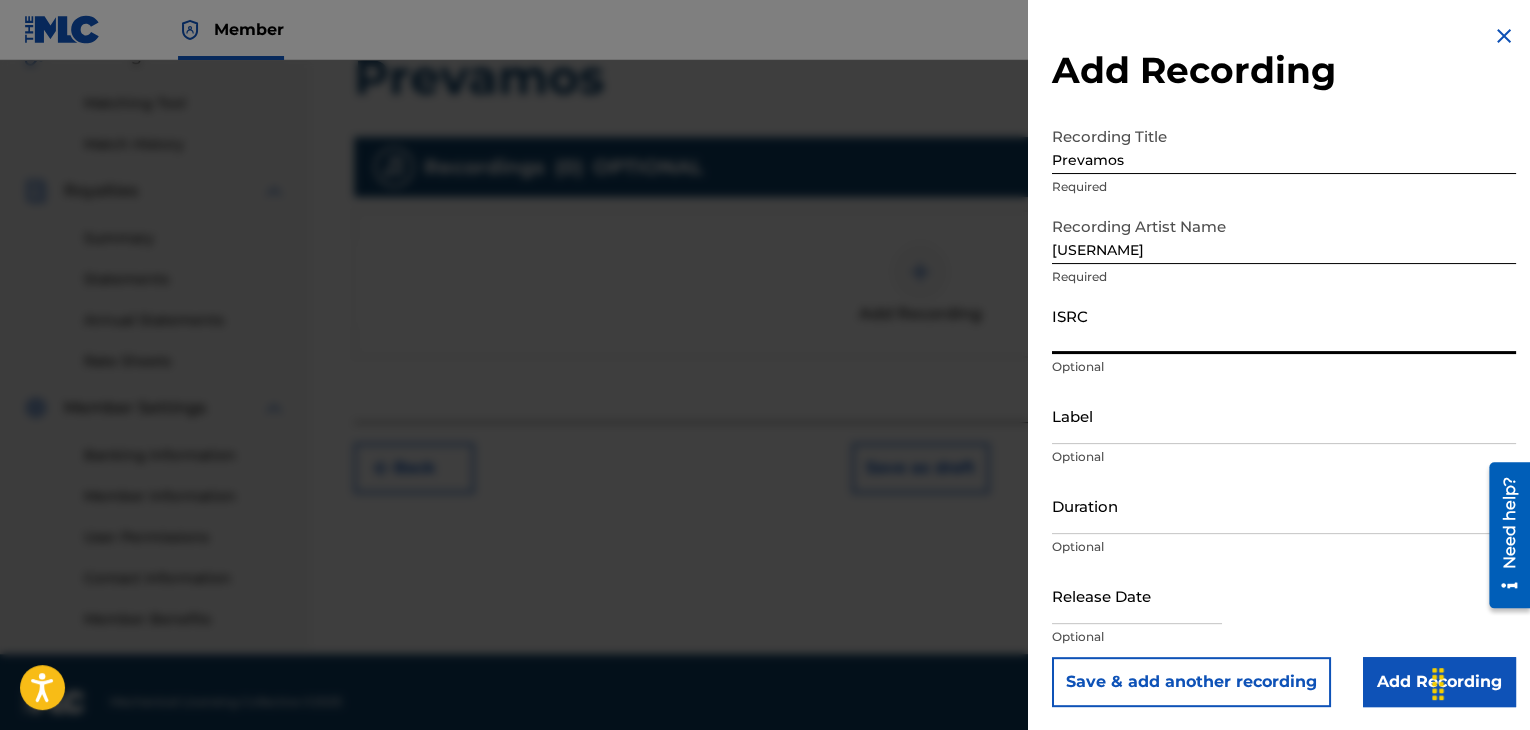 paste on "[LICENSE]" 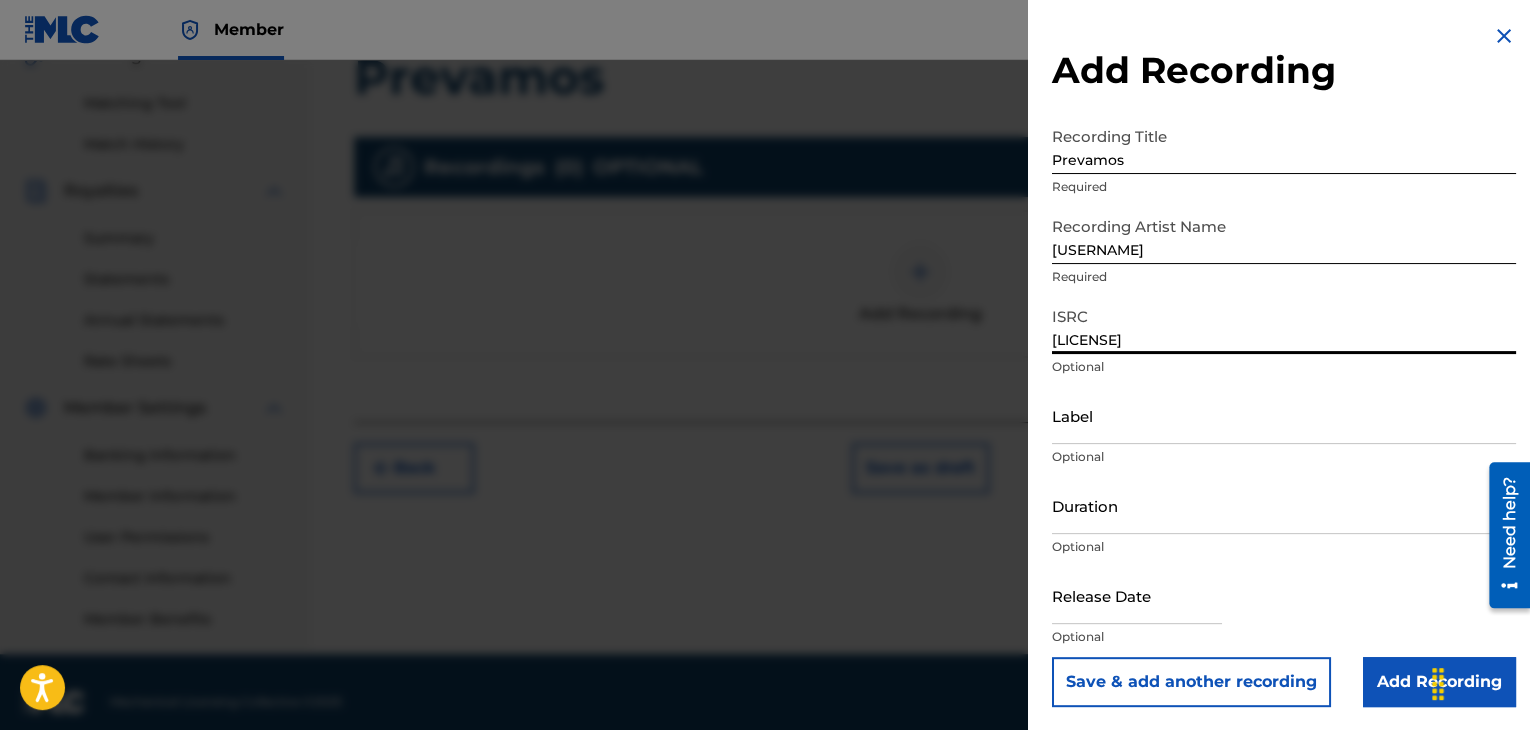 type on "[LICENSE]" 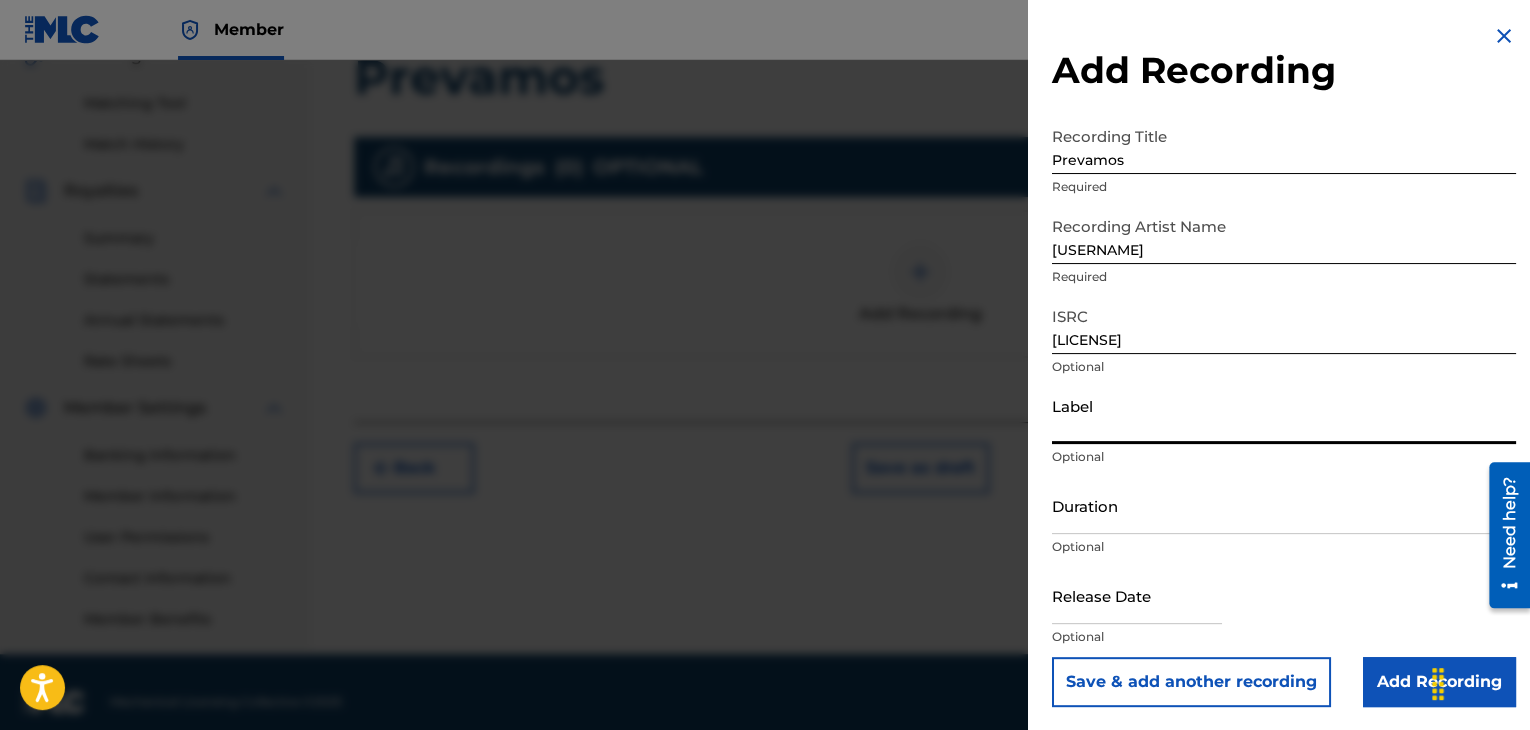 type on ".wav|Lab productions" 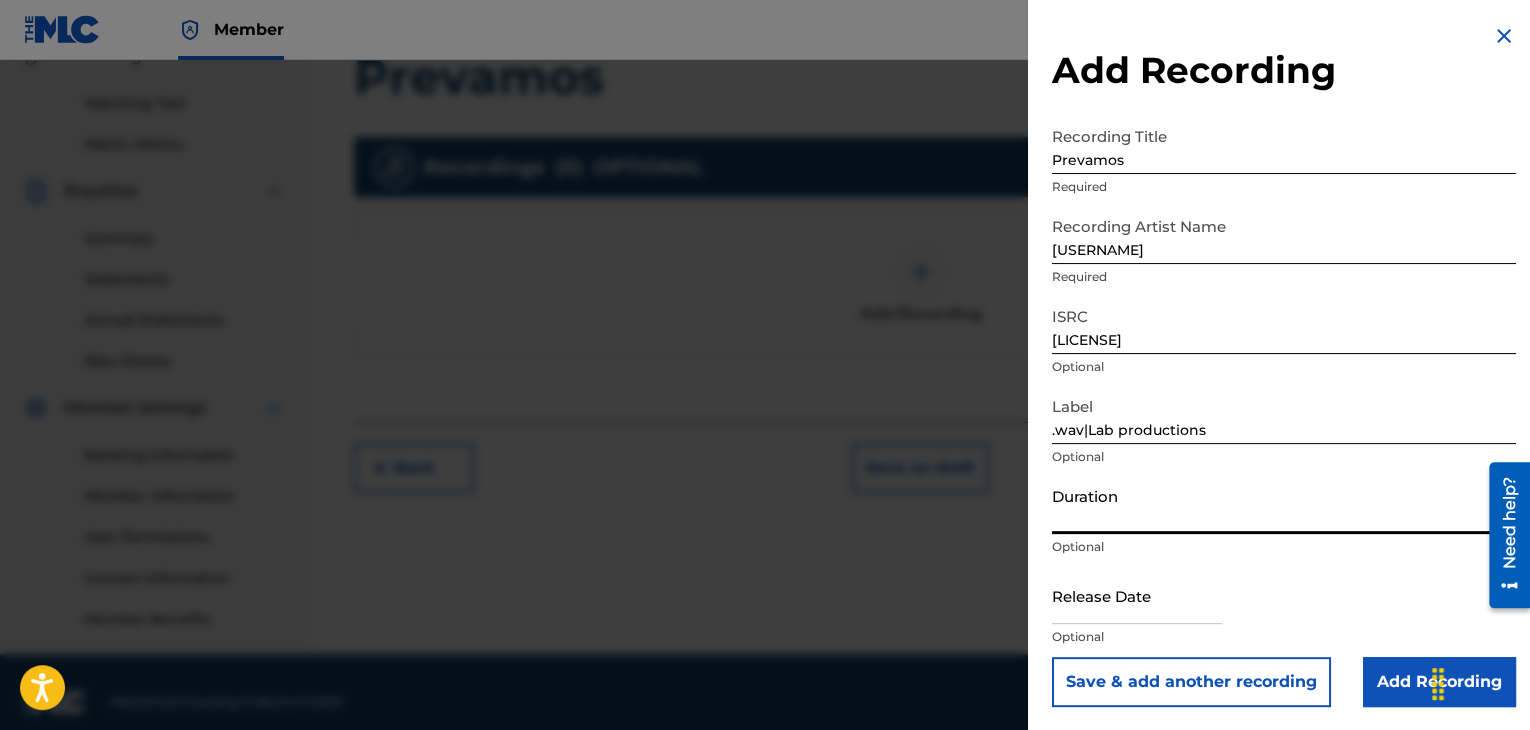 click on "Duration" at bounding box center [1284, 505] 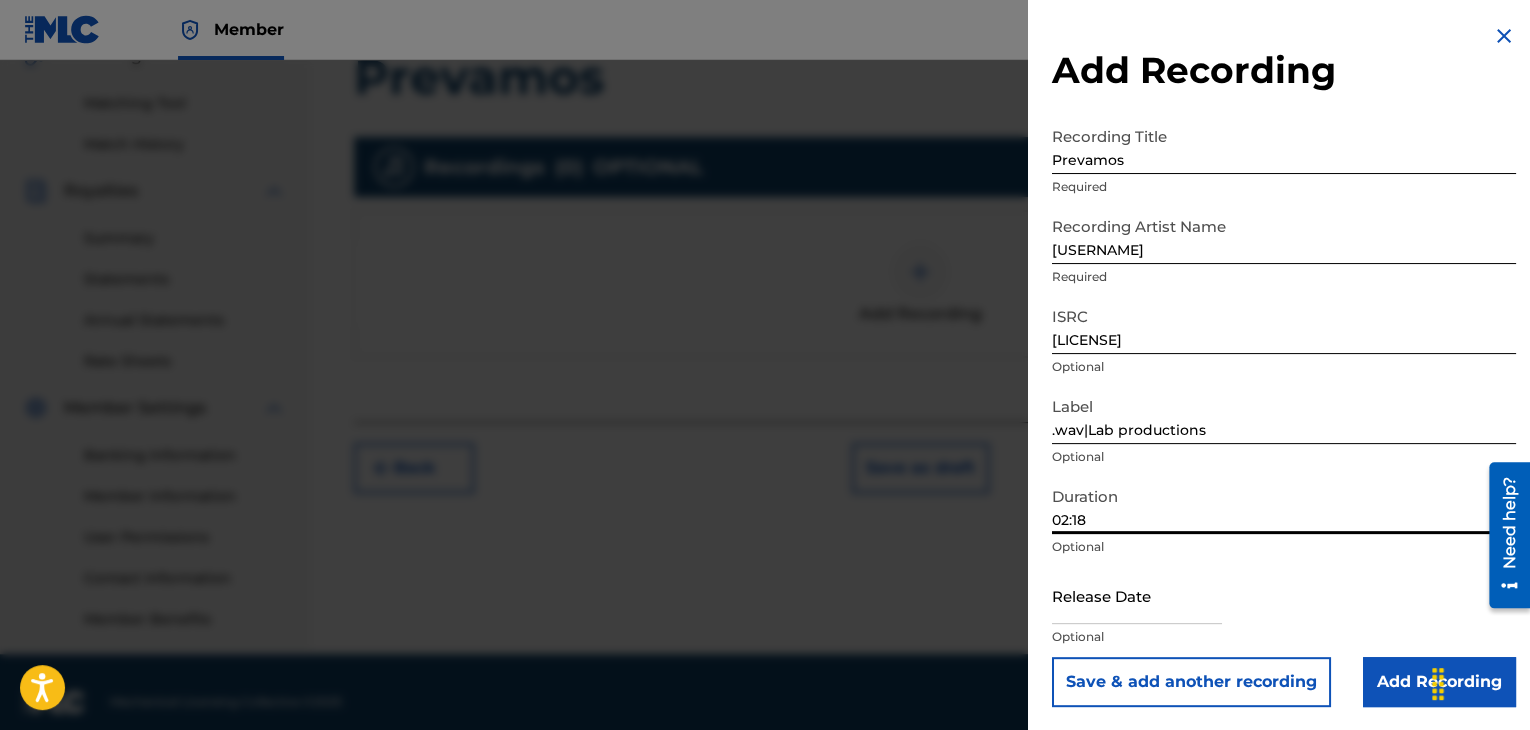 type on "02:18" 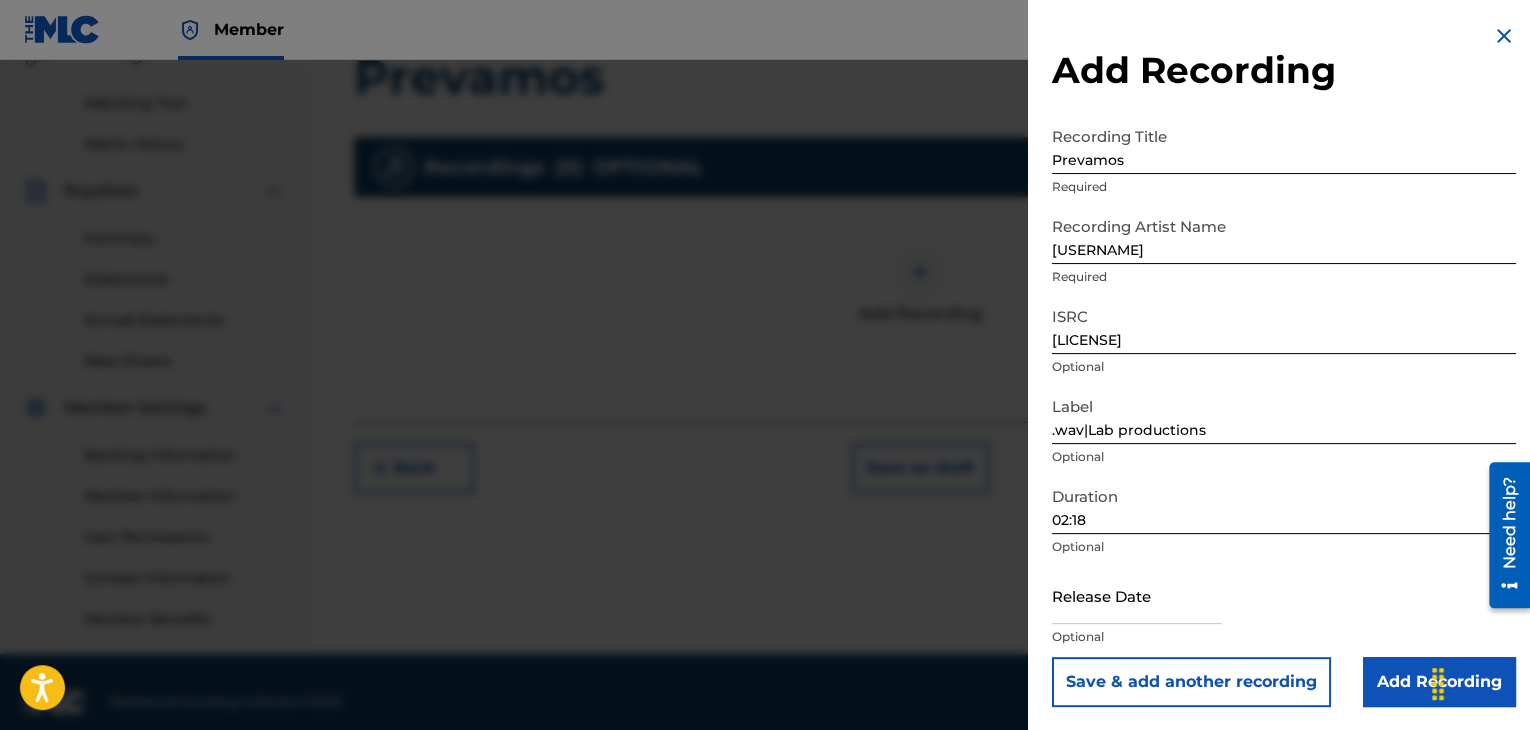 click at bounding box center [1137, 595] 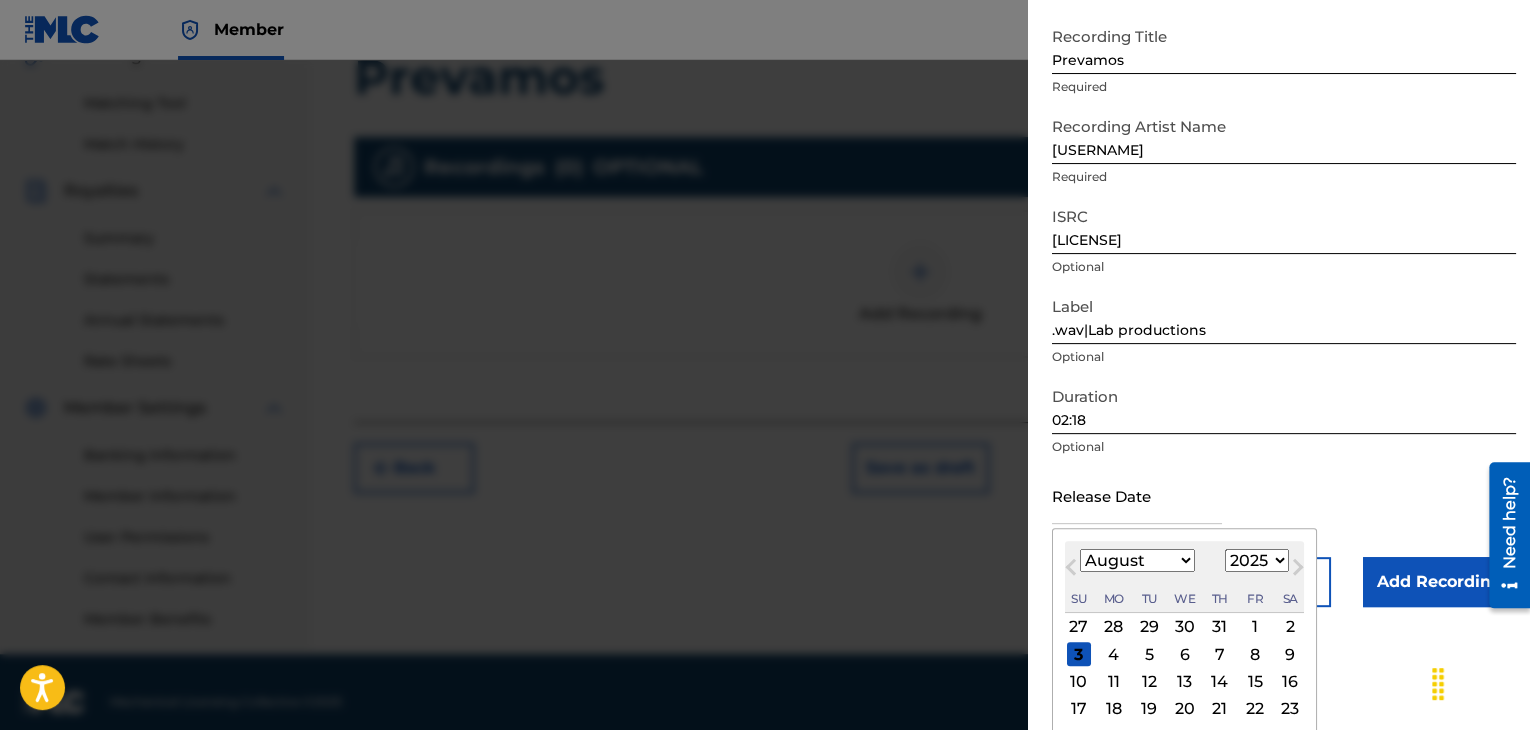 scroll, scrollTop: 187, scrollLeft: 0, axis: vertical 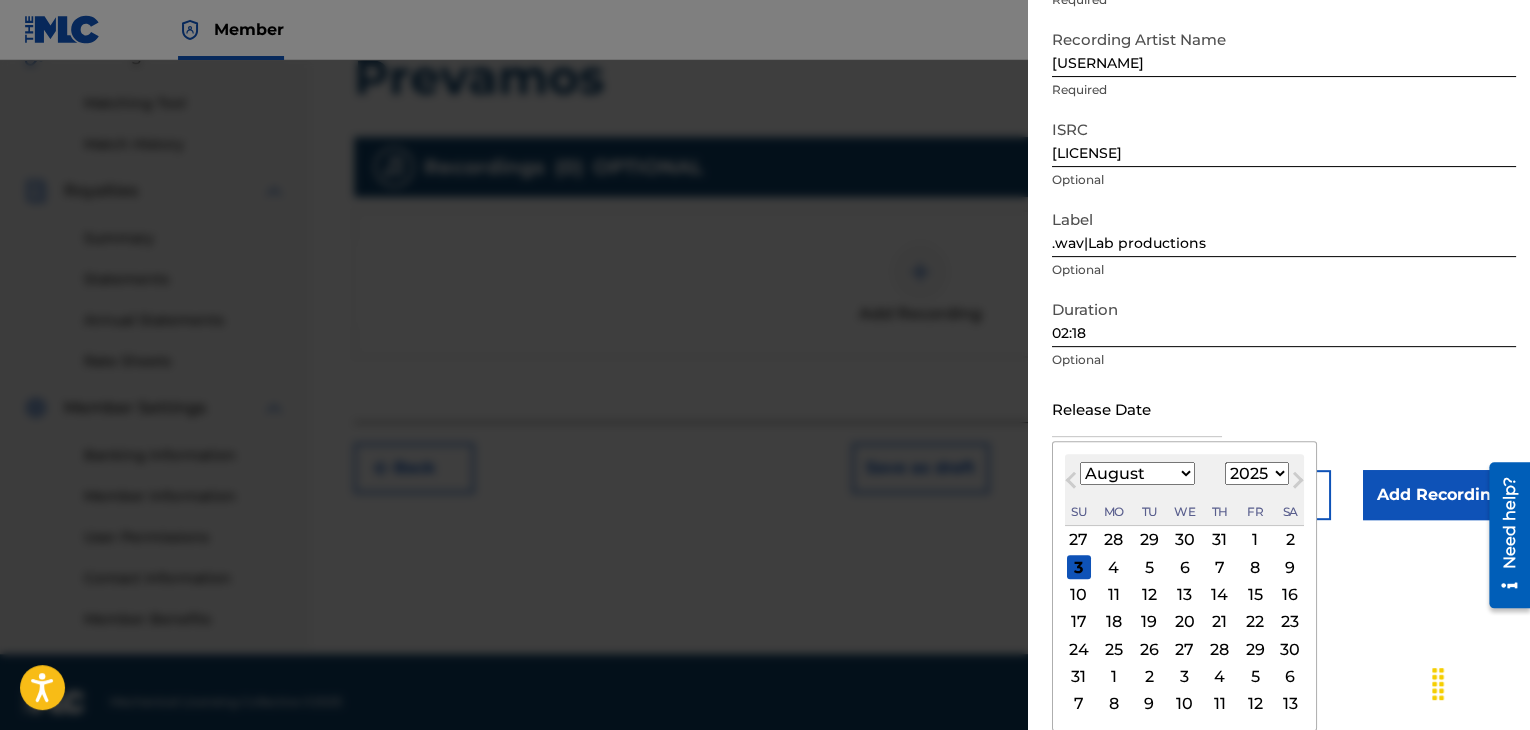 click on "January February March April May June July August September October November December" at bounding box center (1137, 473) 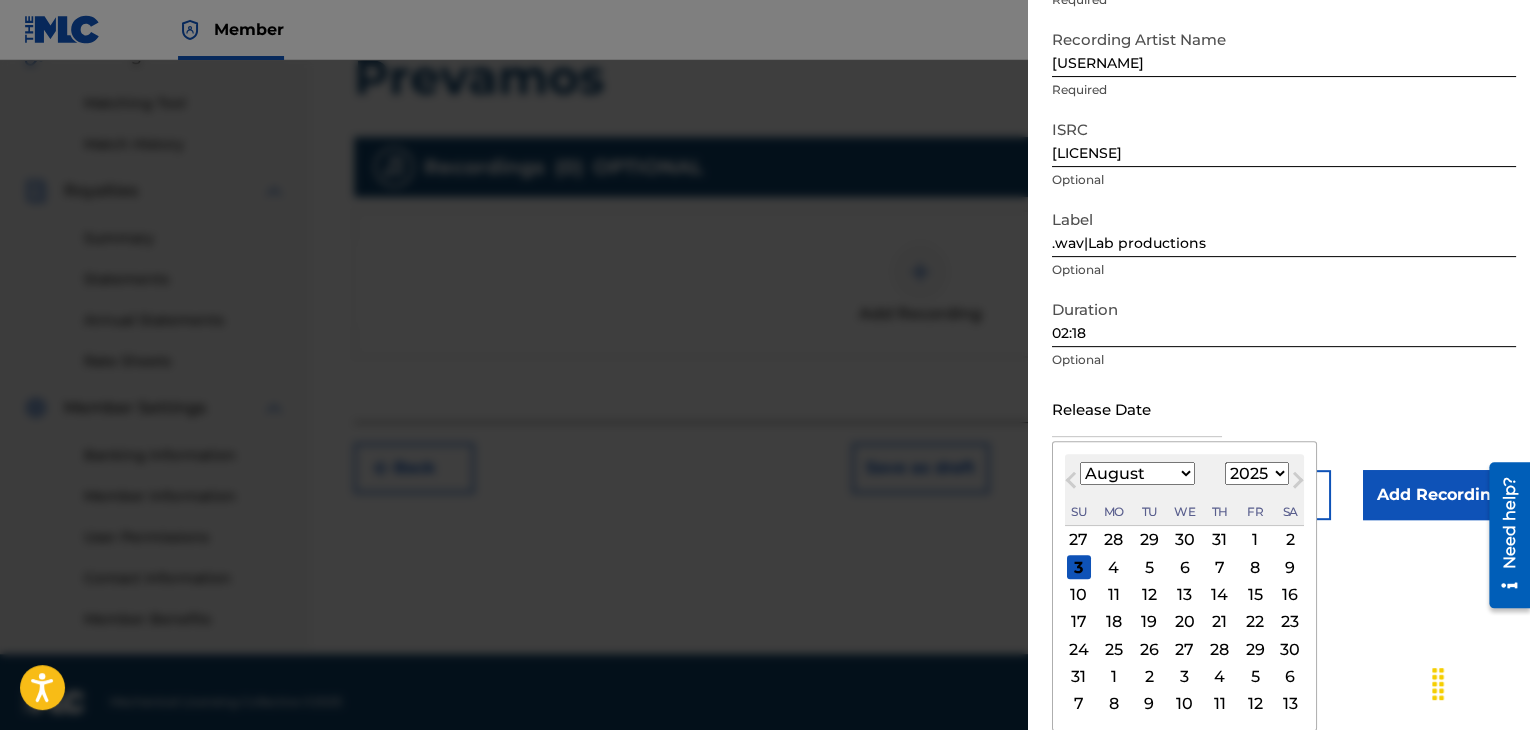 select on "0" 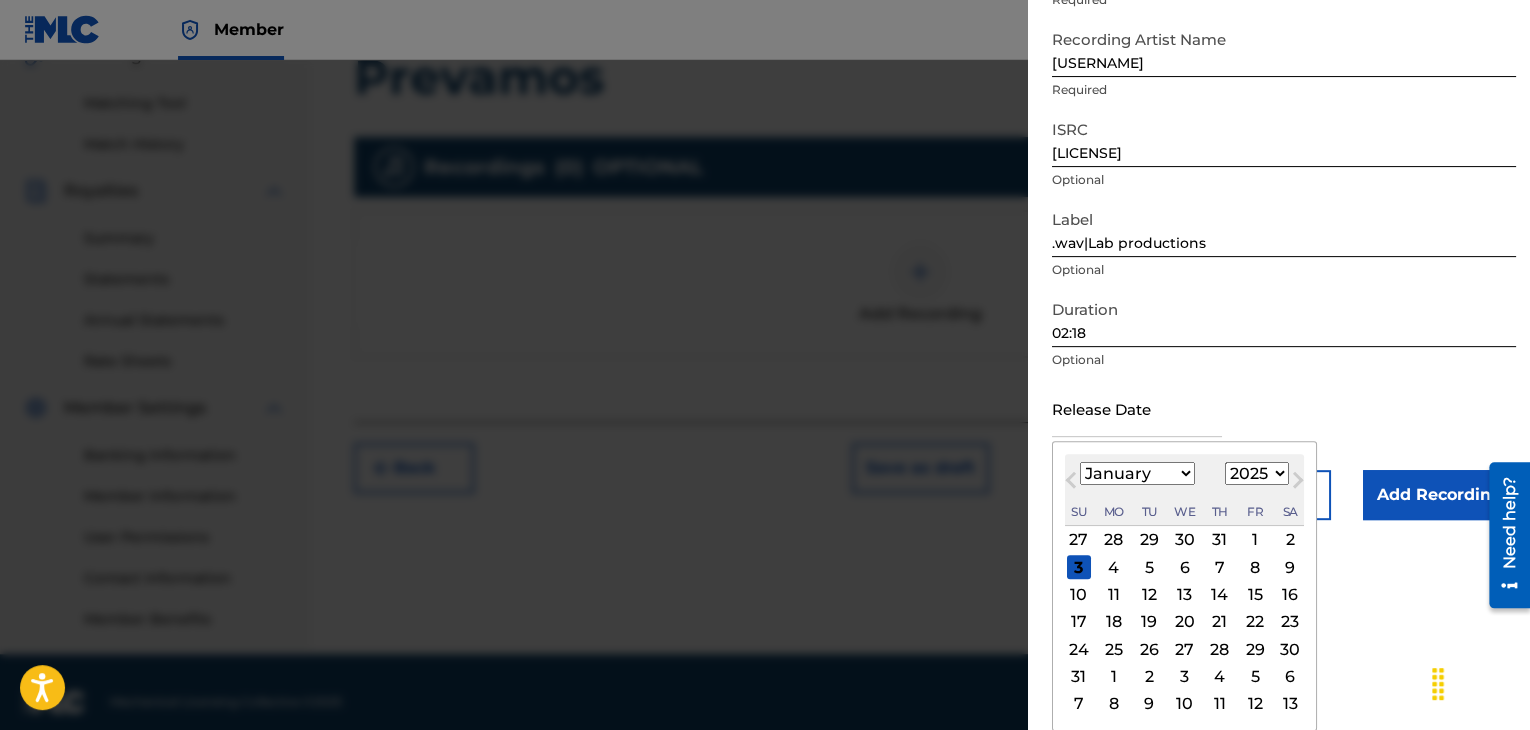 click on "January February March April May June July August September October November December" at bounding box center (1137, 473) 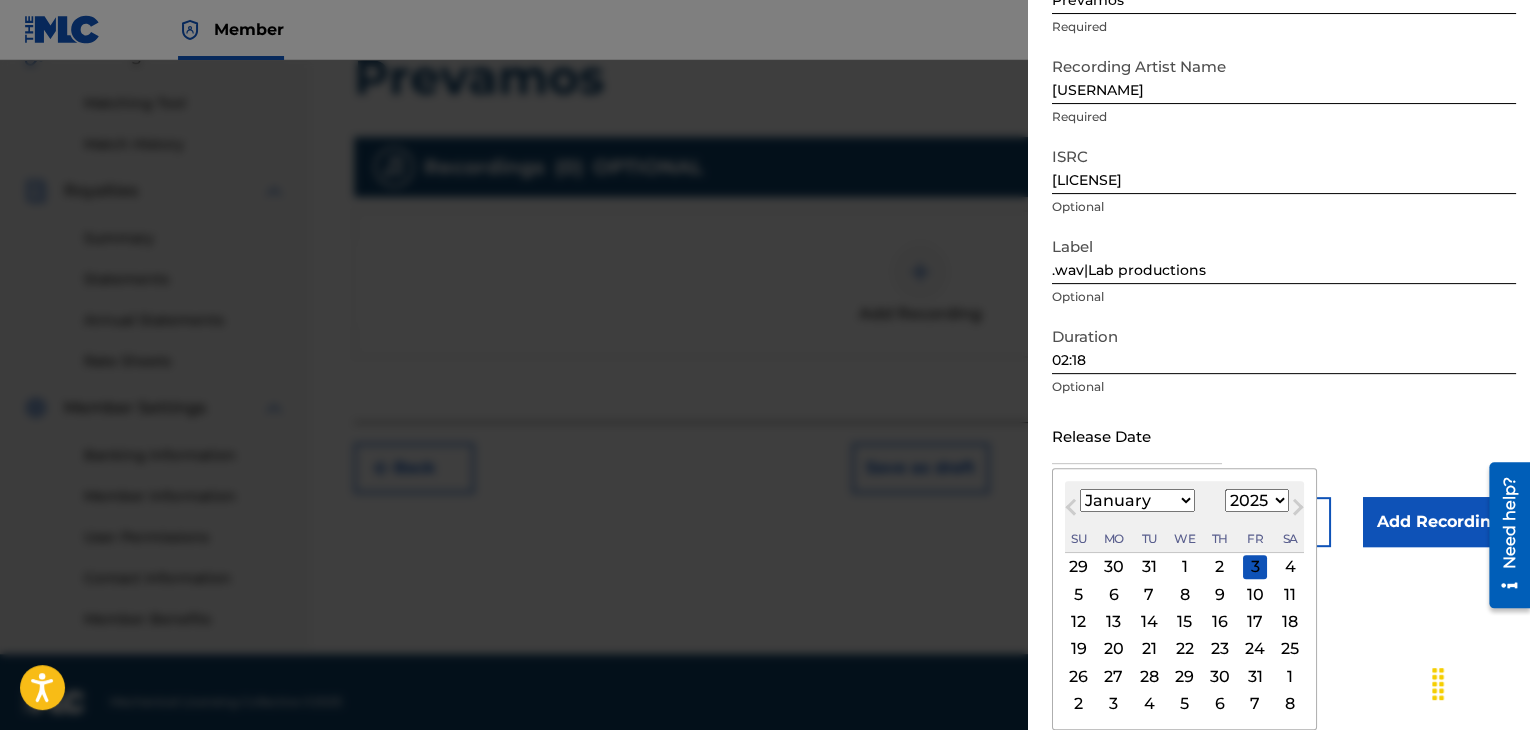 scroll, scrollTop: 160, scrollLeft: 0, axis: vertical 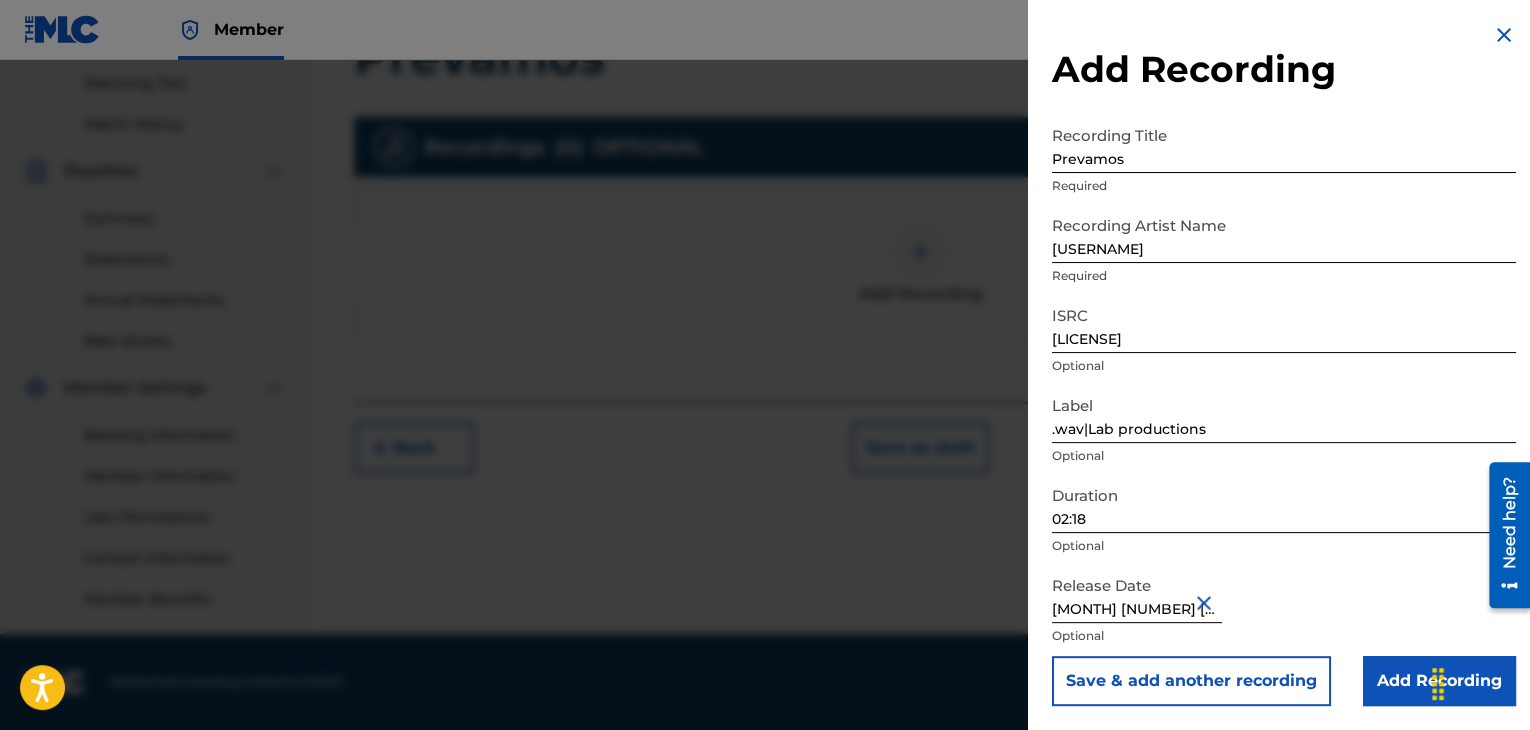 type on "[MONTH] [NUMBER] [YEAR]" 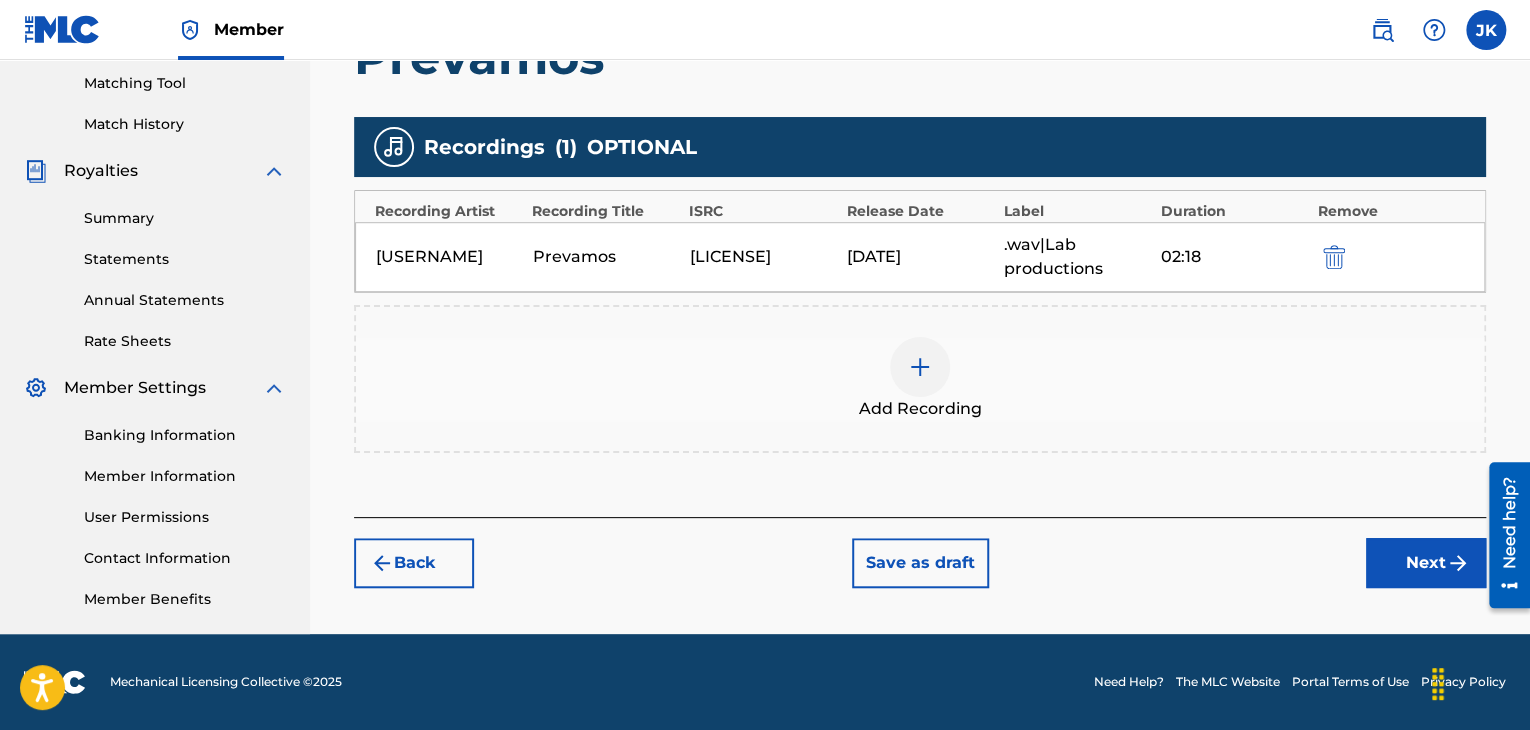 click on "Next" at bounding box center (1426, 563) 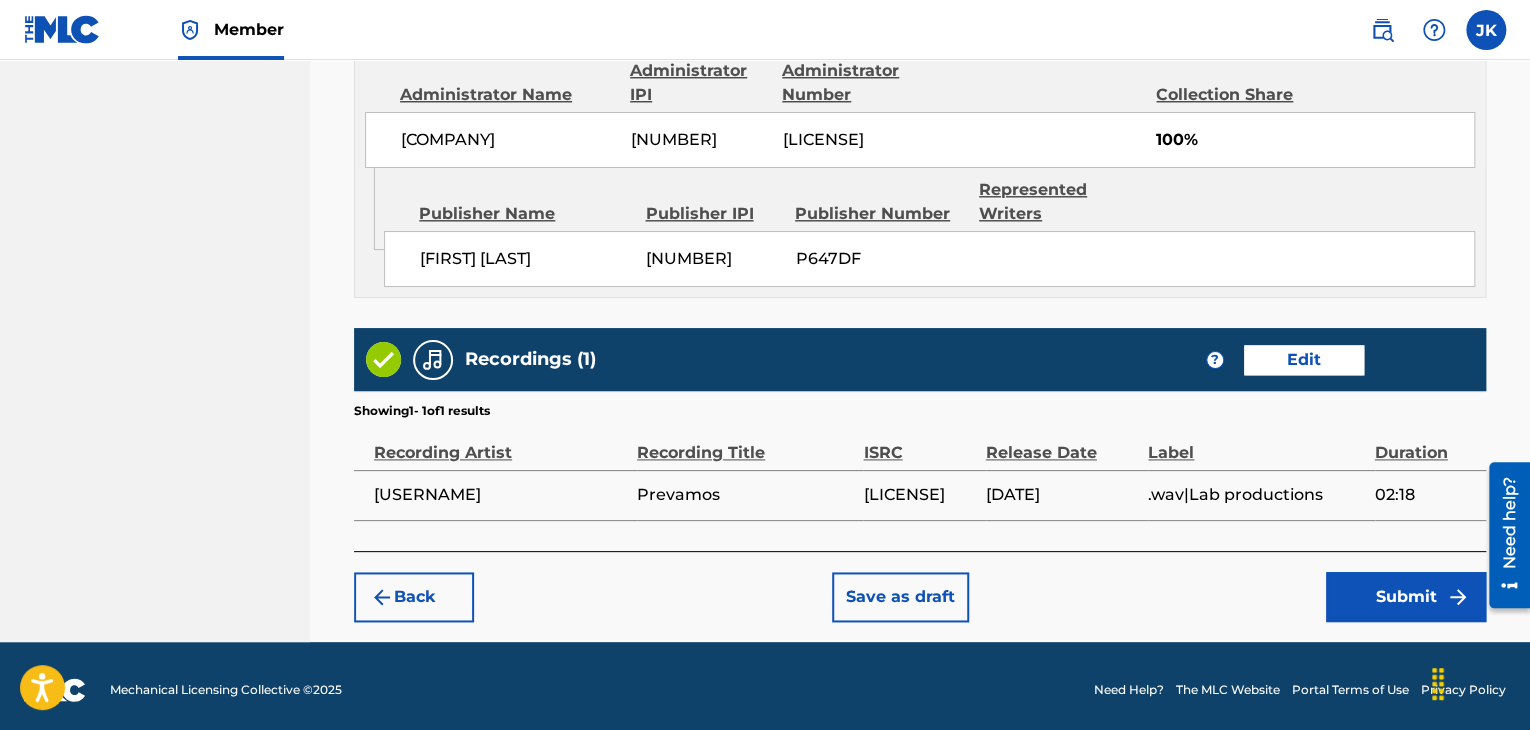 scroll, scrollTop: 1132, scrollLeft: 0, axis: vertical 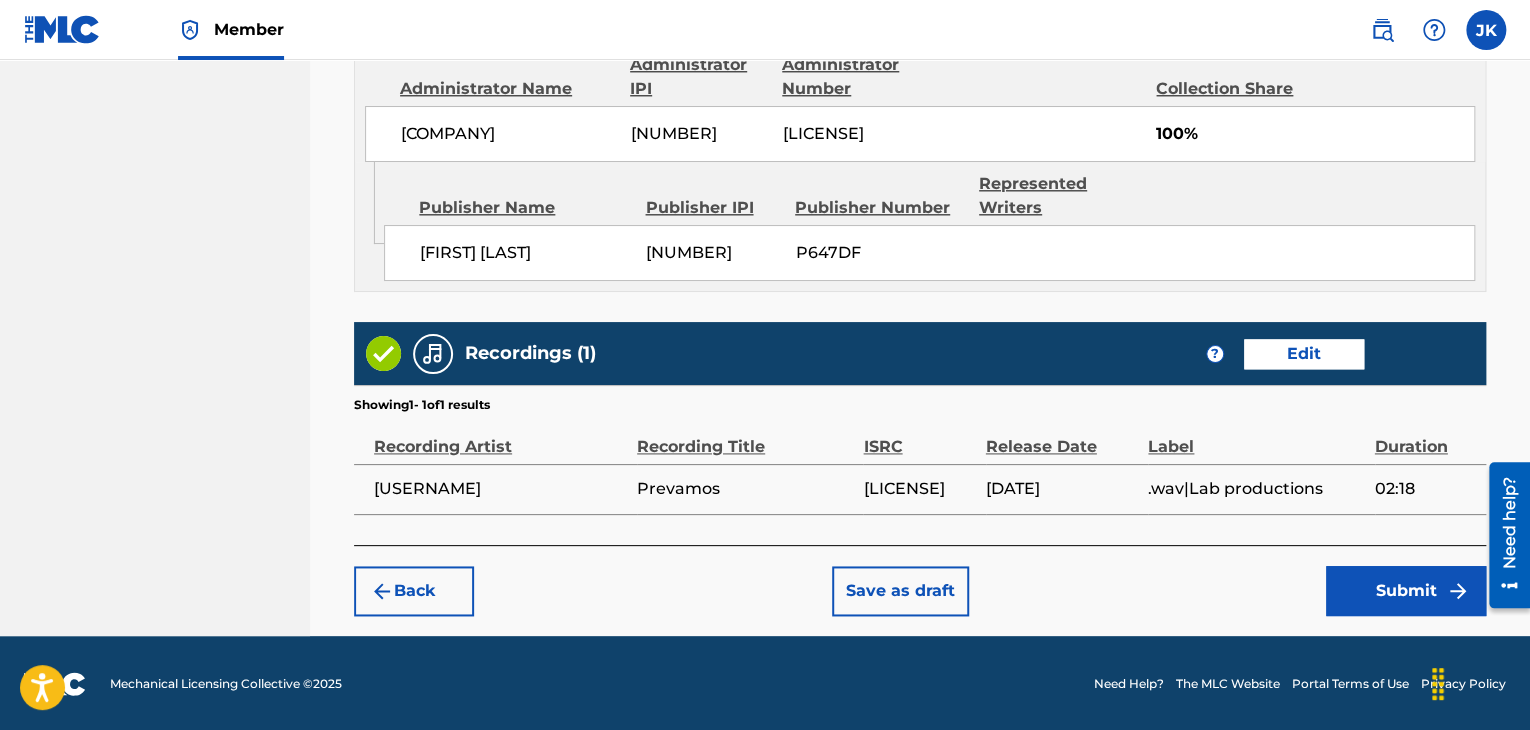 click on "Submit" at bounding box center [1406, 591] 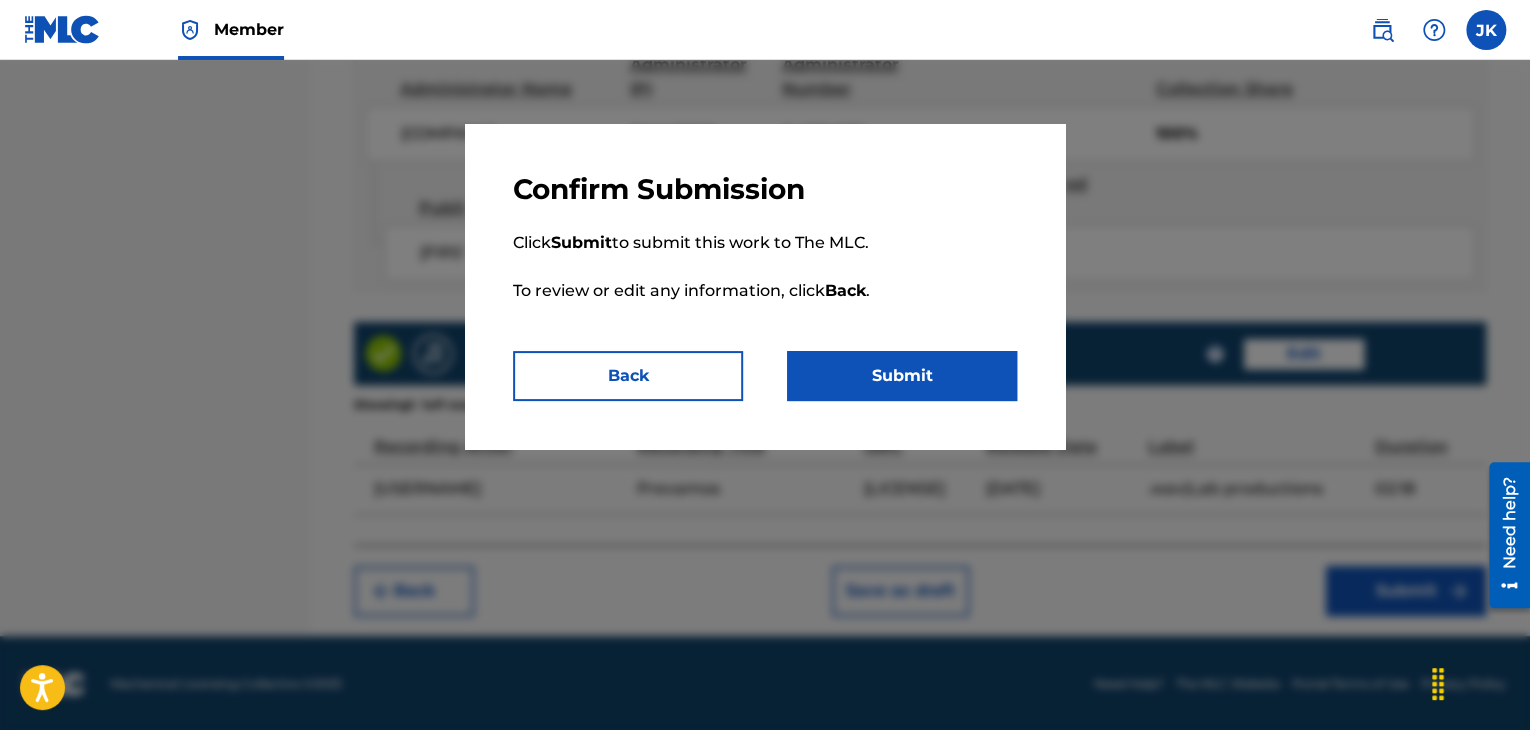 type 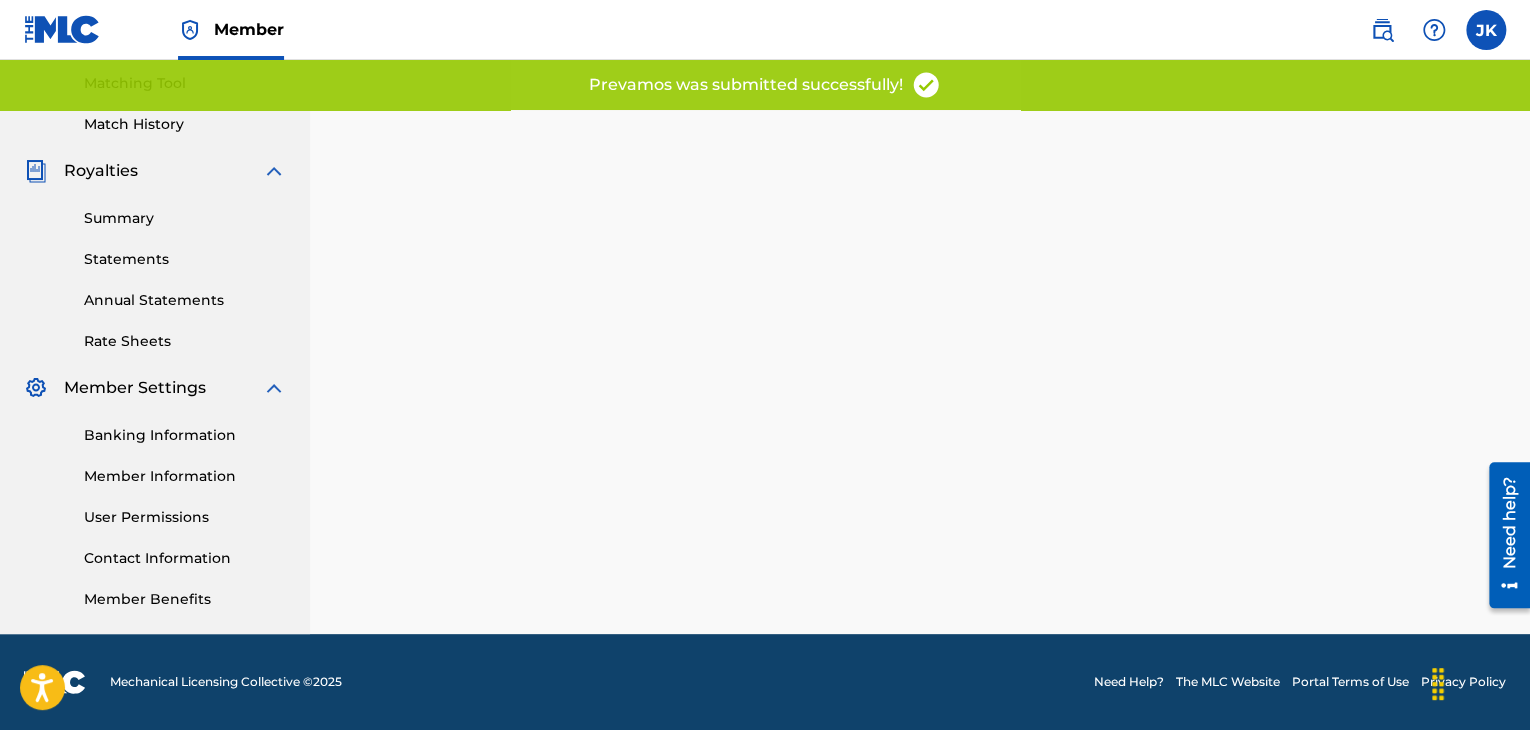 scroll, scrollTop: 0, scrollLeft: 0, axis: both 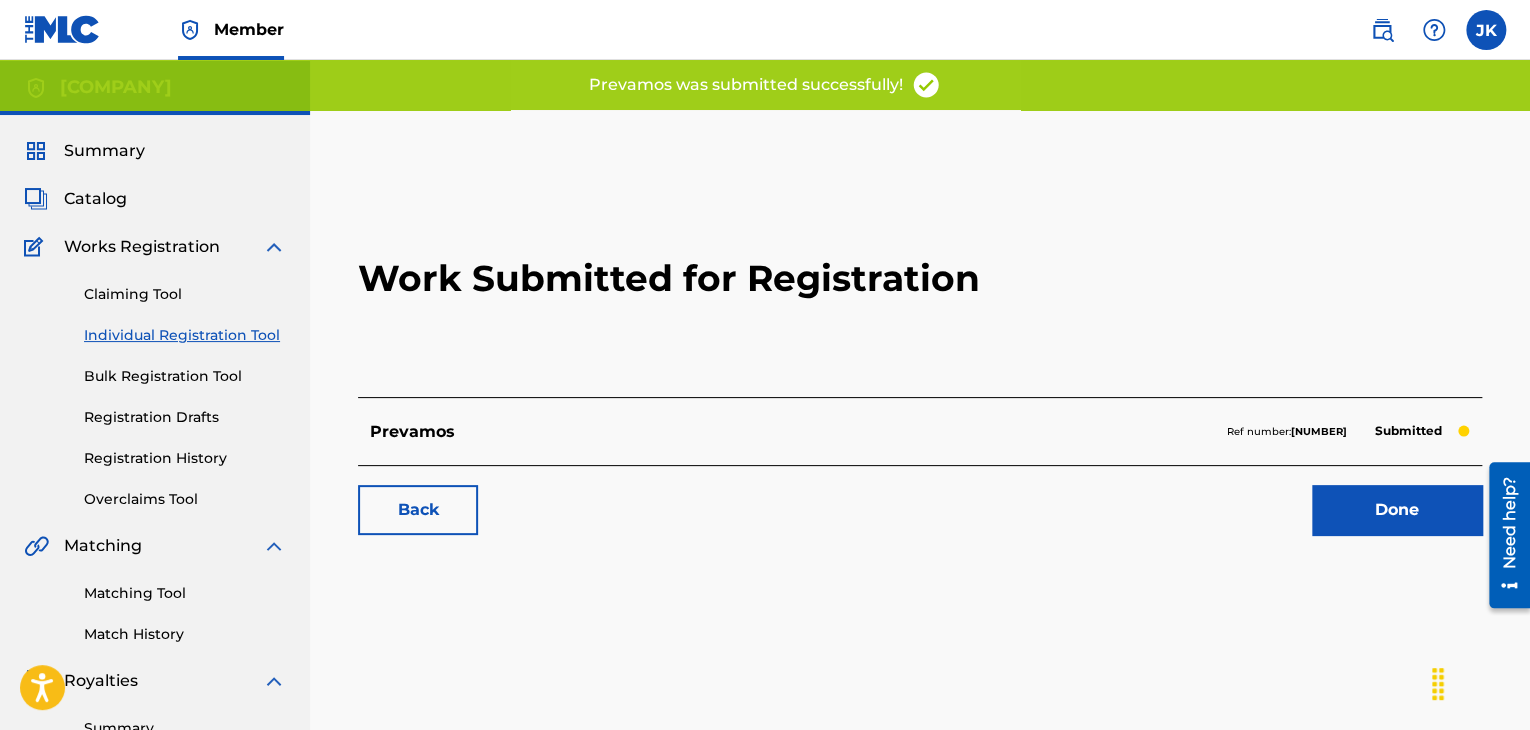click on "Done" at bounding box center (1397, 510) 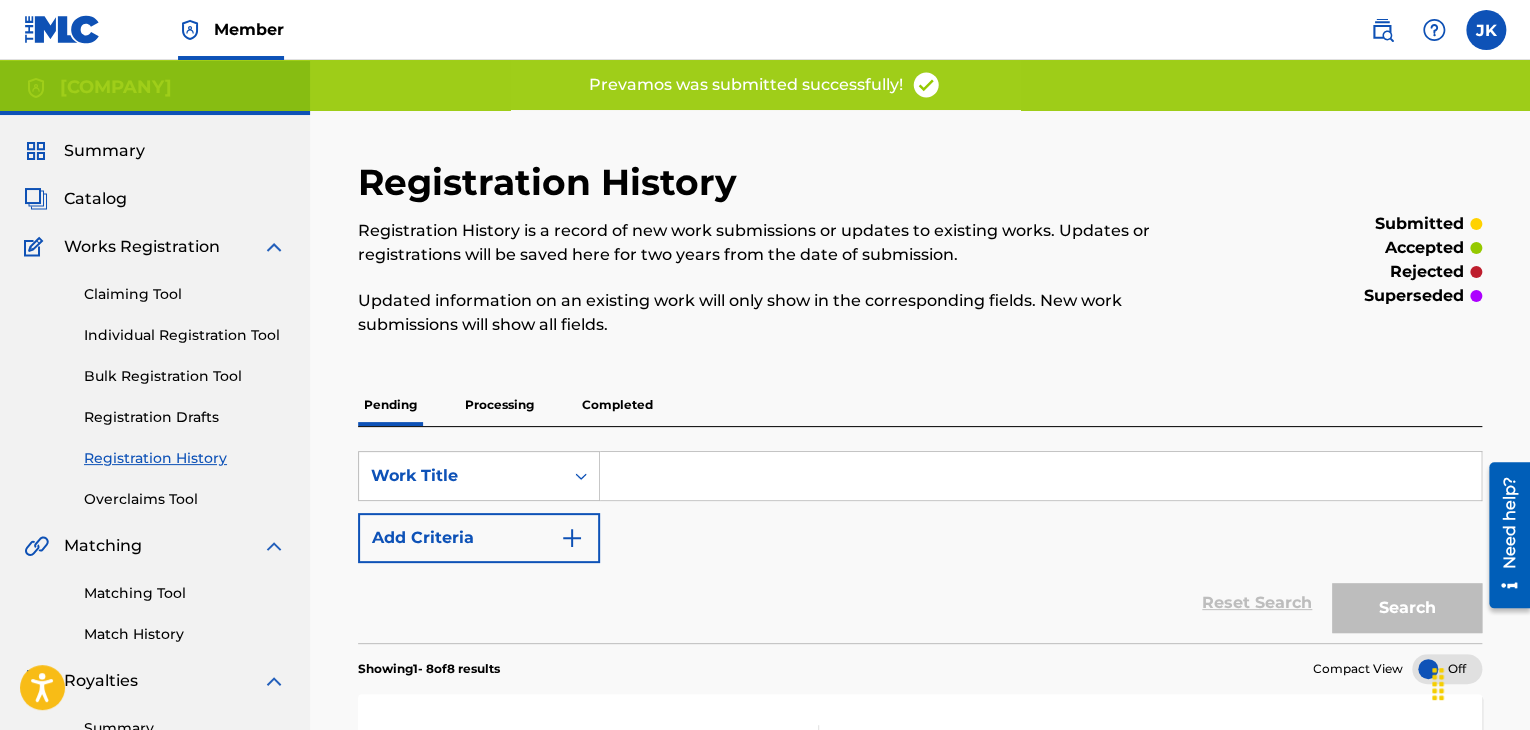 drag, startPoint x: 180, startPoint y: 331, endPoint x: 207, endPoint y: 331, distance: 27 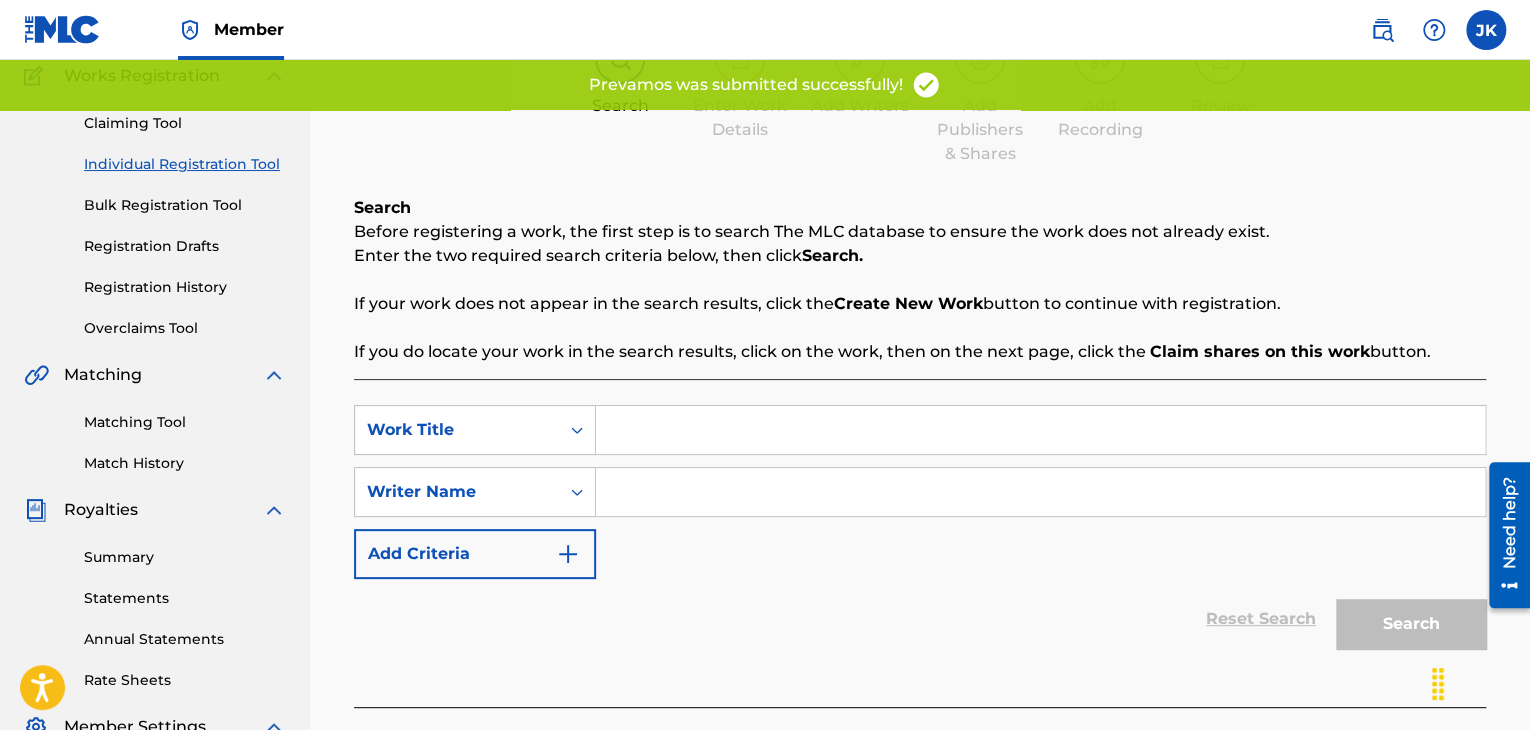 scroll, scrollTop: 200, scrollLeft: 0, axis: vertical 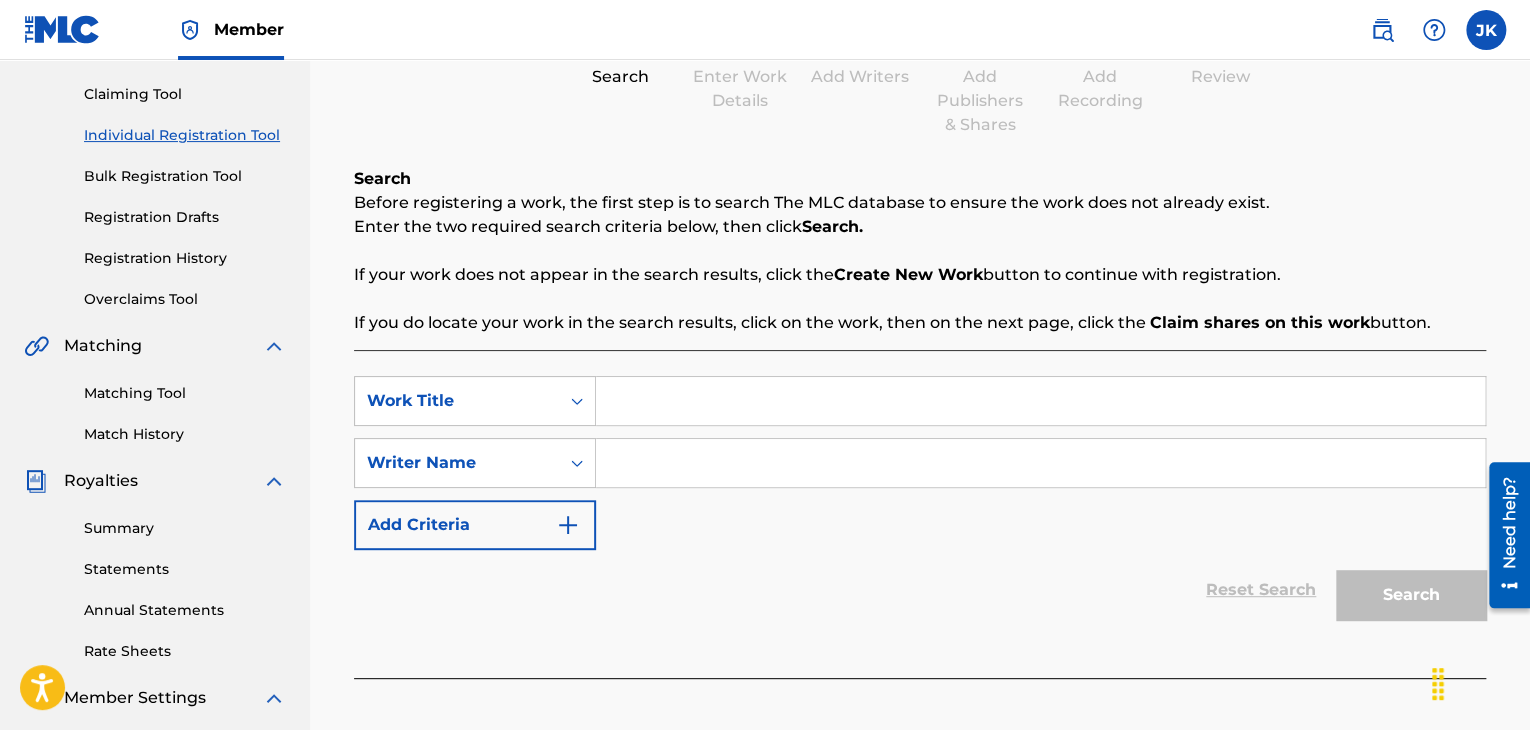 click at bounding box center (1040, 401) 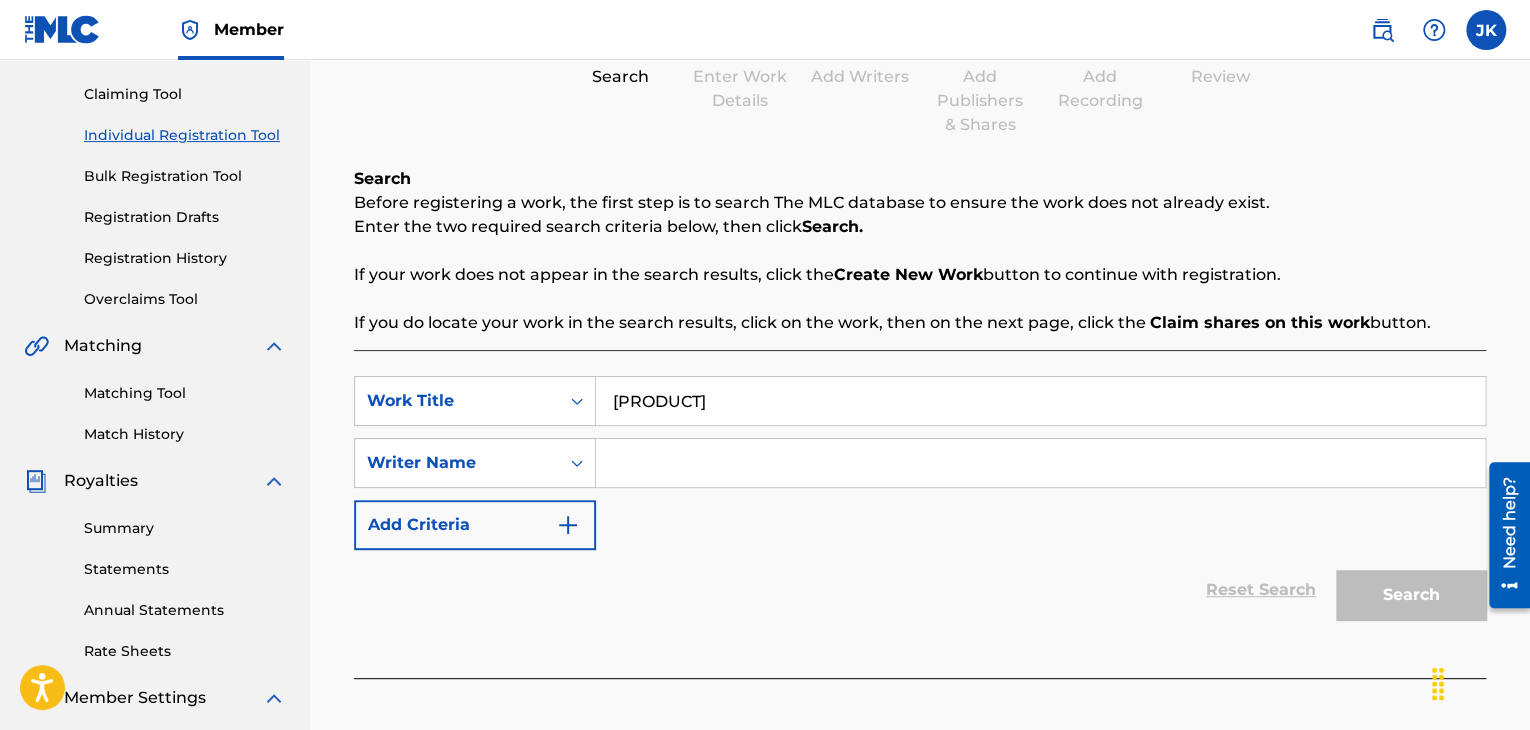 type on "[PRODUCT]" 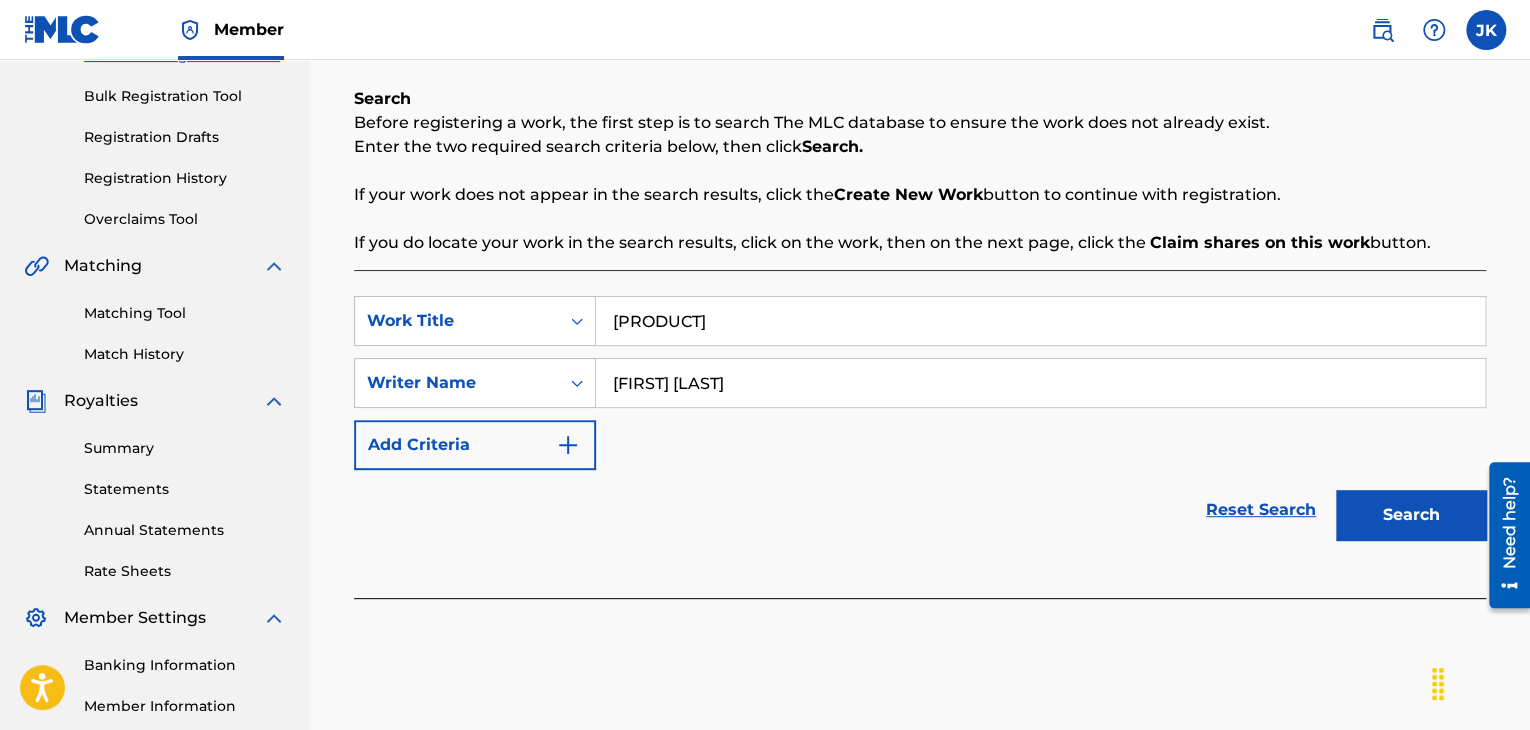 scroll, scrollTop: 400, scrollLeft: 0, axis: vertical 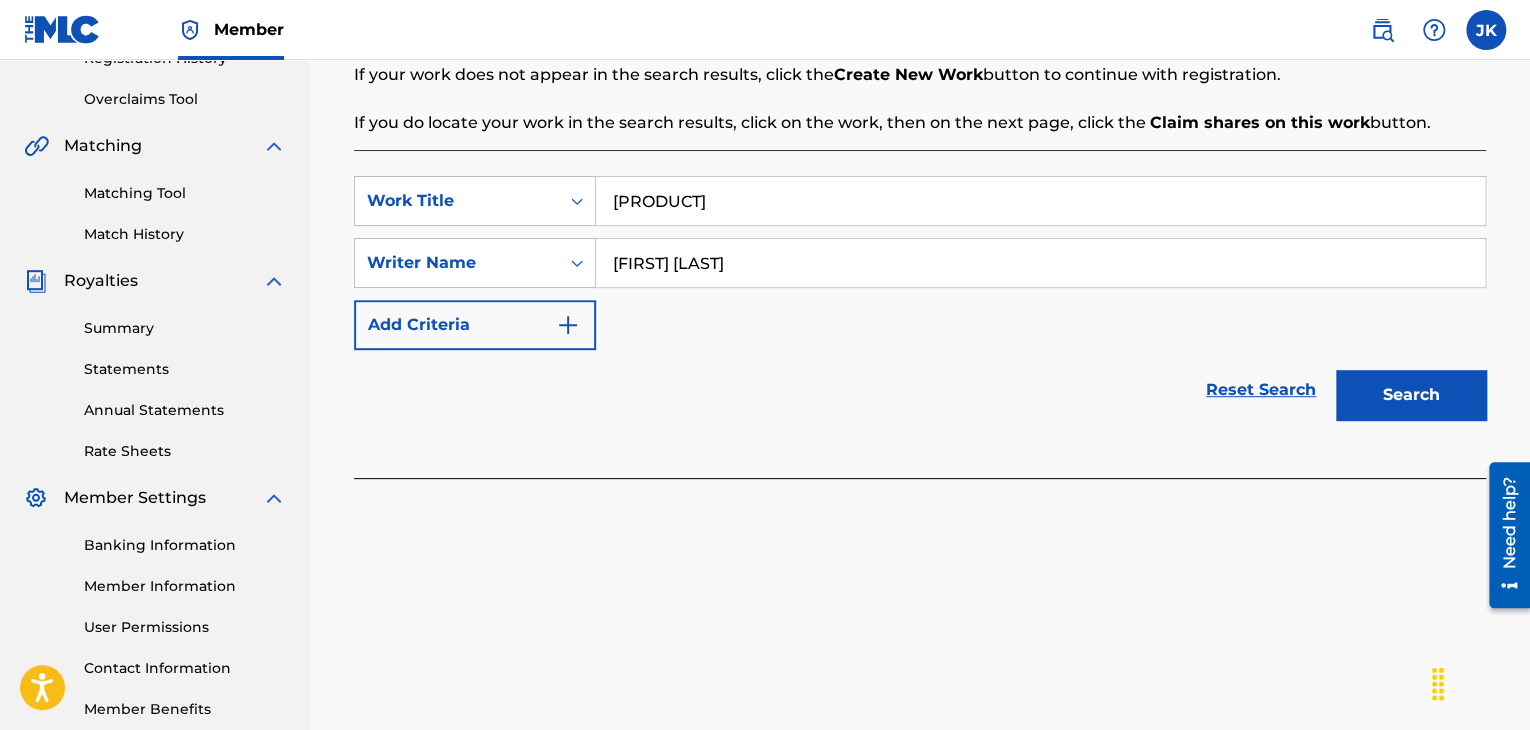 click on "Search" at bounding box center [1411, 395] 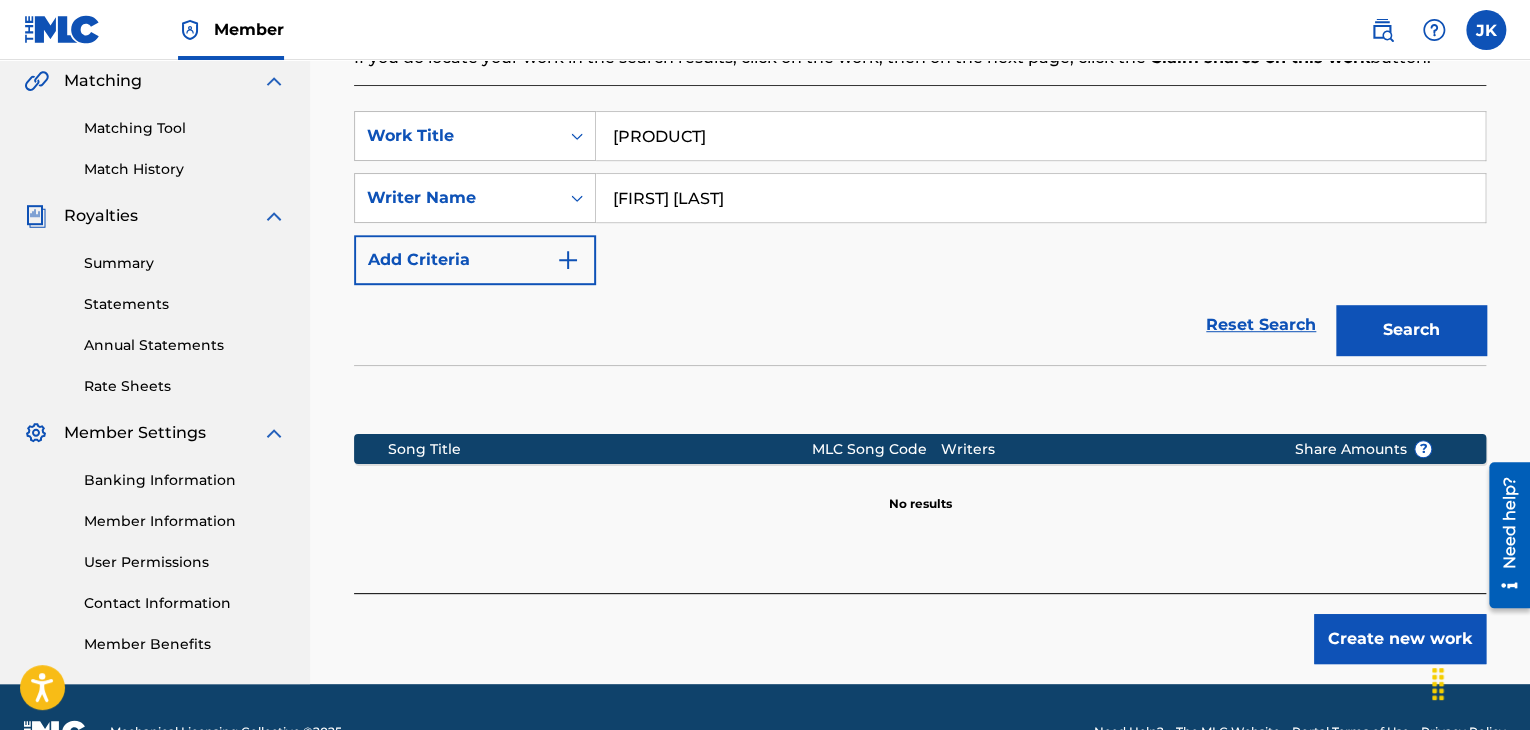 scroll, scrollTop: 500, scrollLeft: 0, axis: vertical 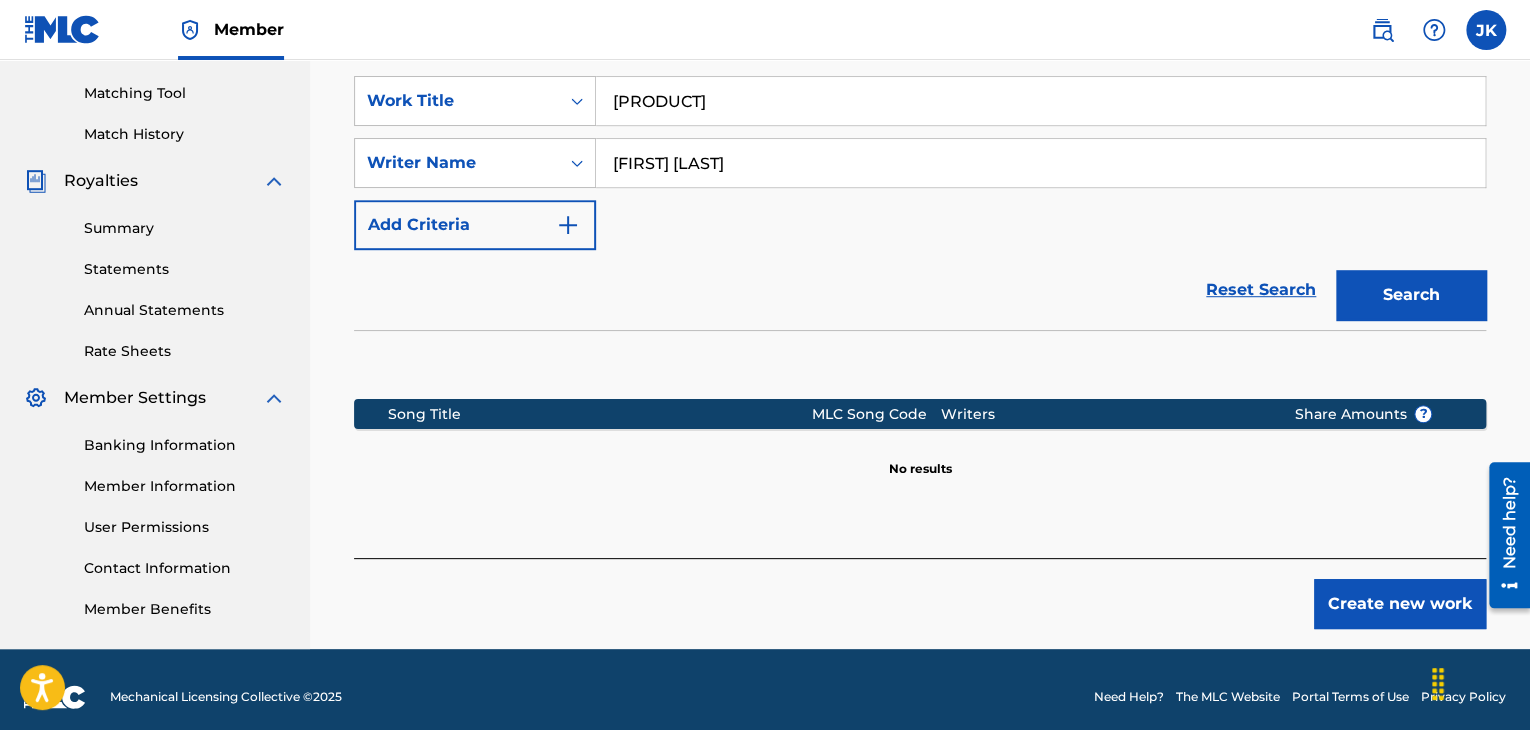 click on "Create new work" at bounding box center (1400, 604) 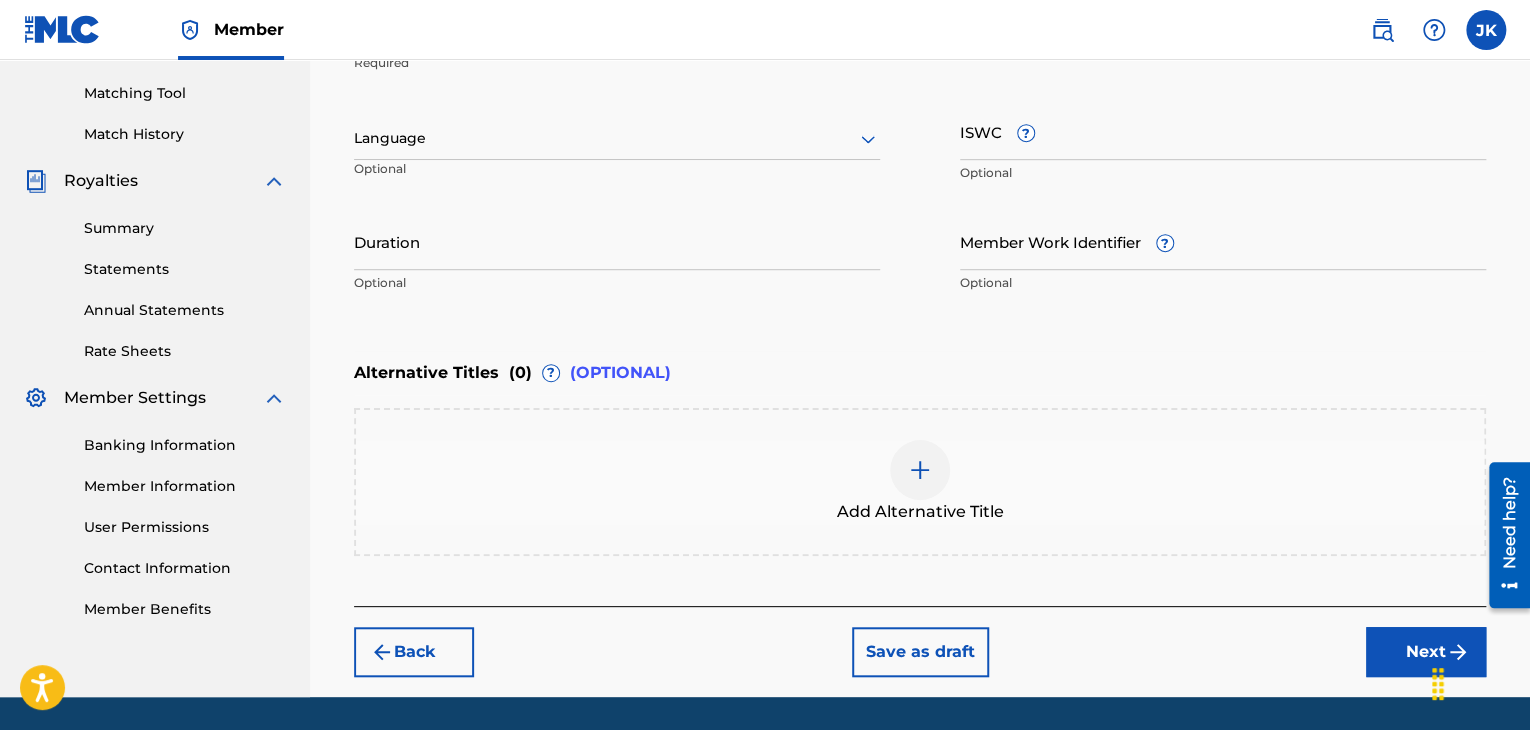 scroll, scrollTop: 400, scrollLeft: 0, axis: vertical 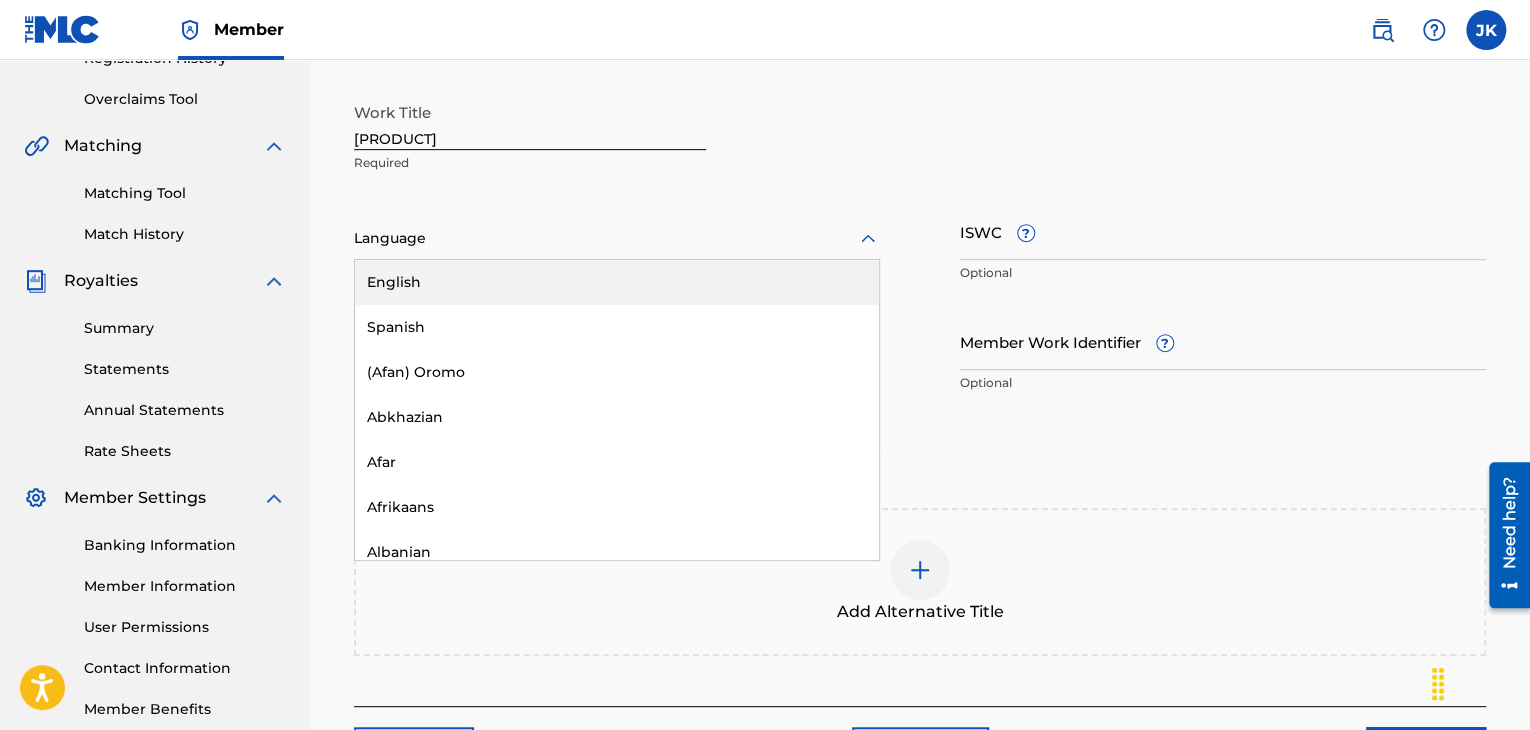 click at bounding box center (617, 238) 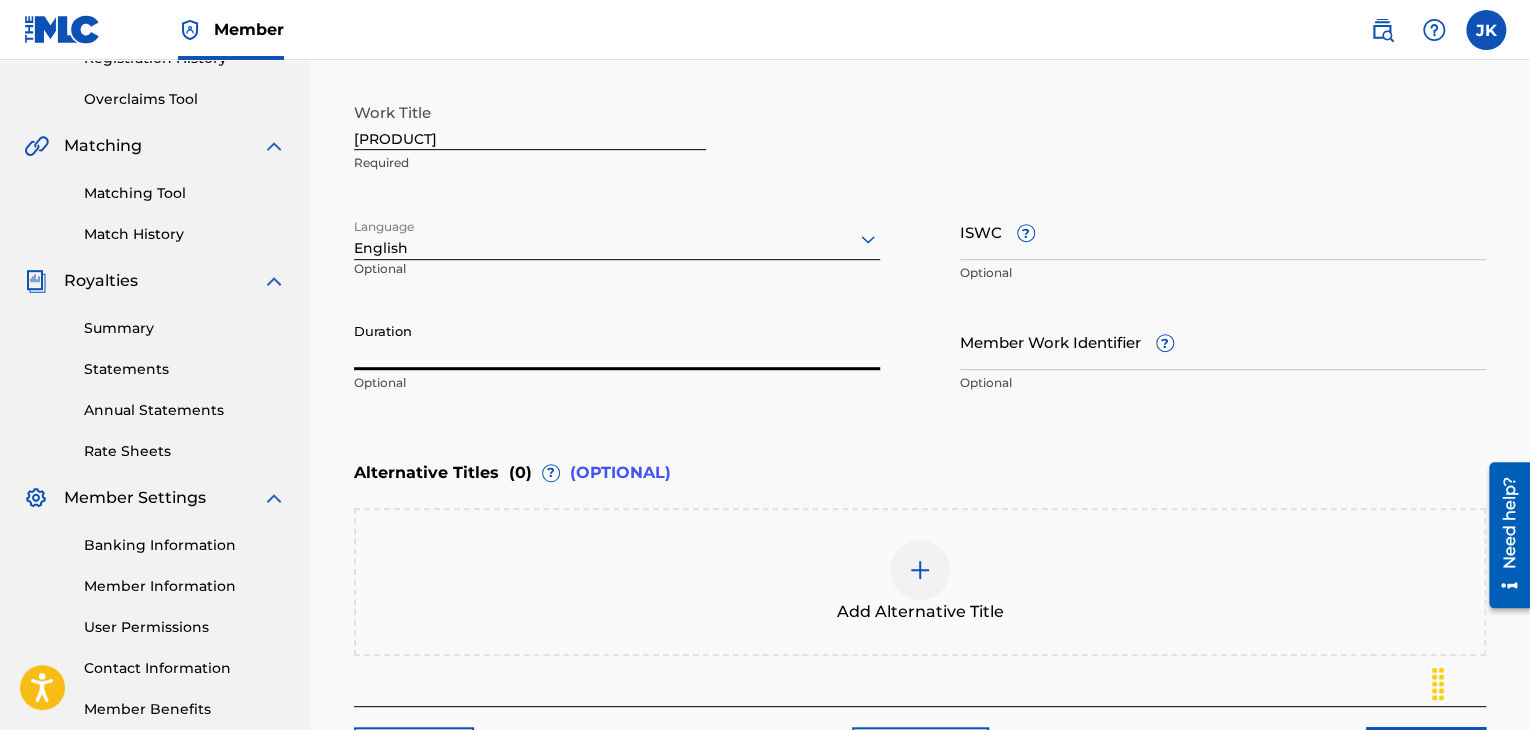 click on "Duration" at bounding box center [617, 341] 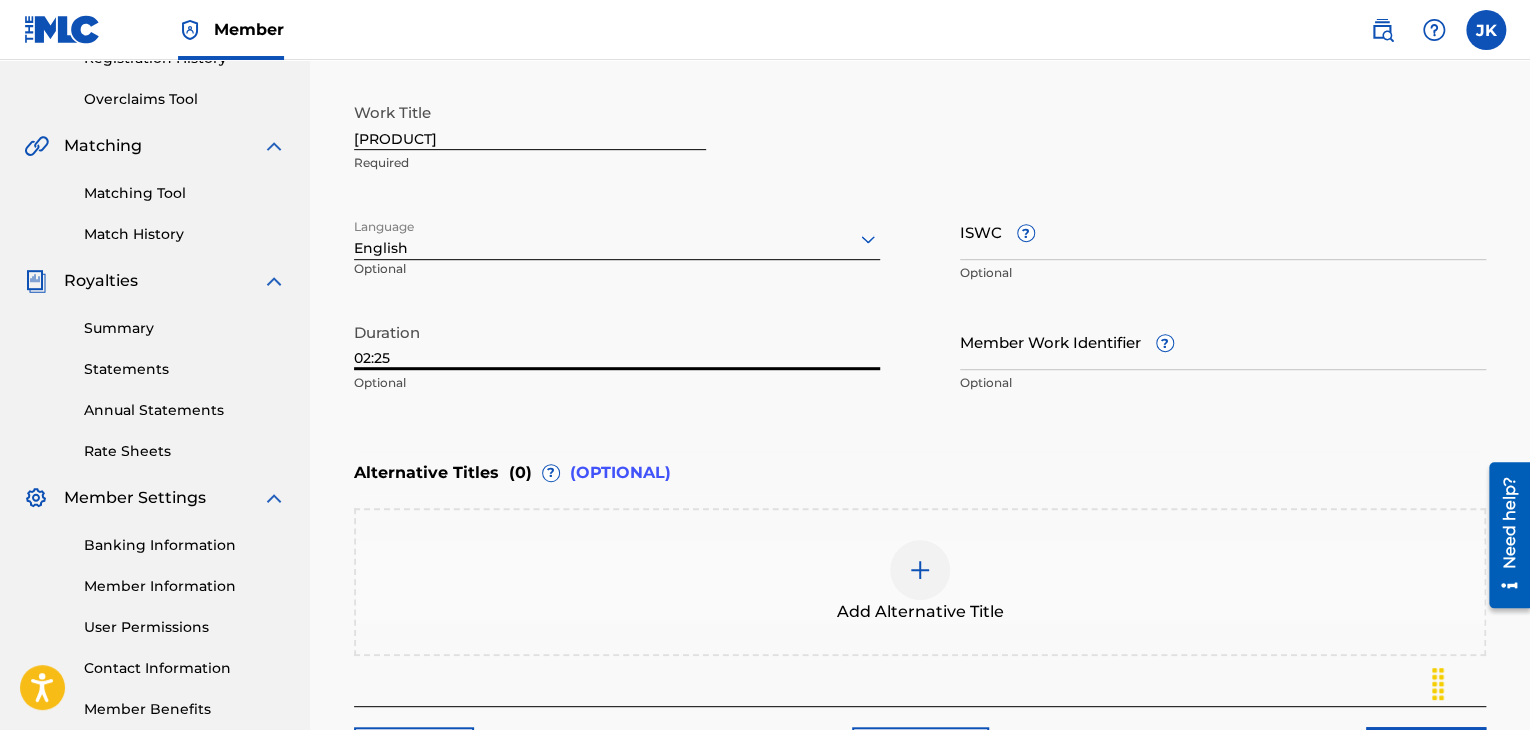 type on "02:25" 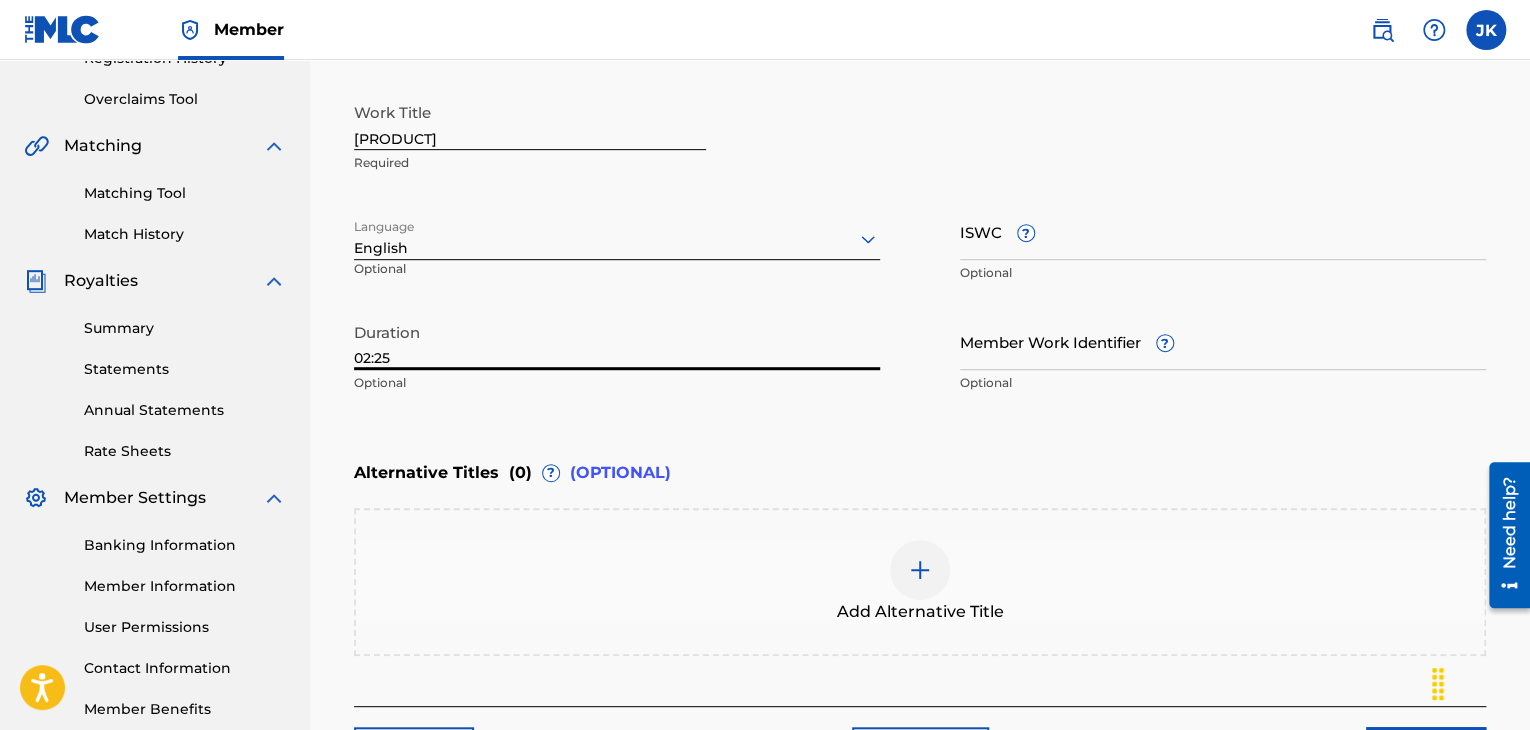 click on "Enter Work Details Enter work details for  ‘ Namekii ’  below. Work Title   Namekii Required Language English Optional ISWC   ? Optional Duration   02:25 Optional Member Work Identifier   ? Optional" at bounding box center [920, 209] 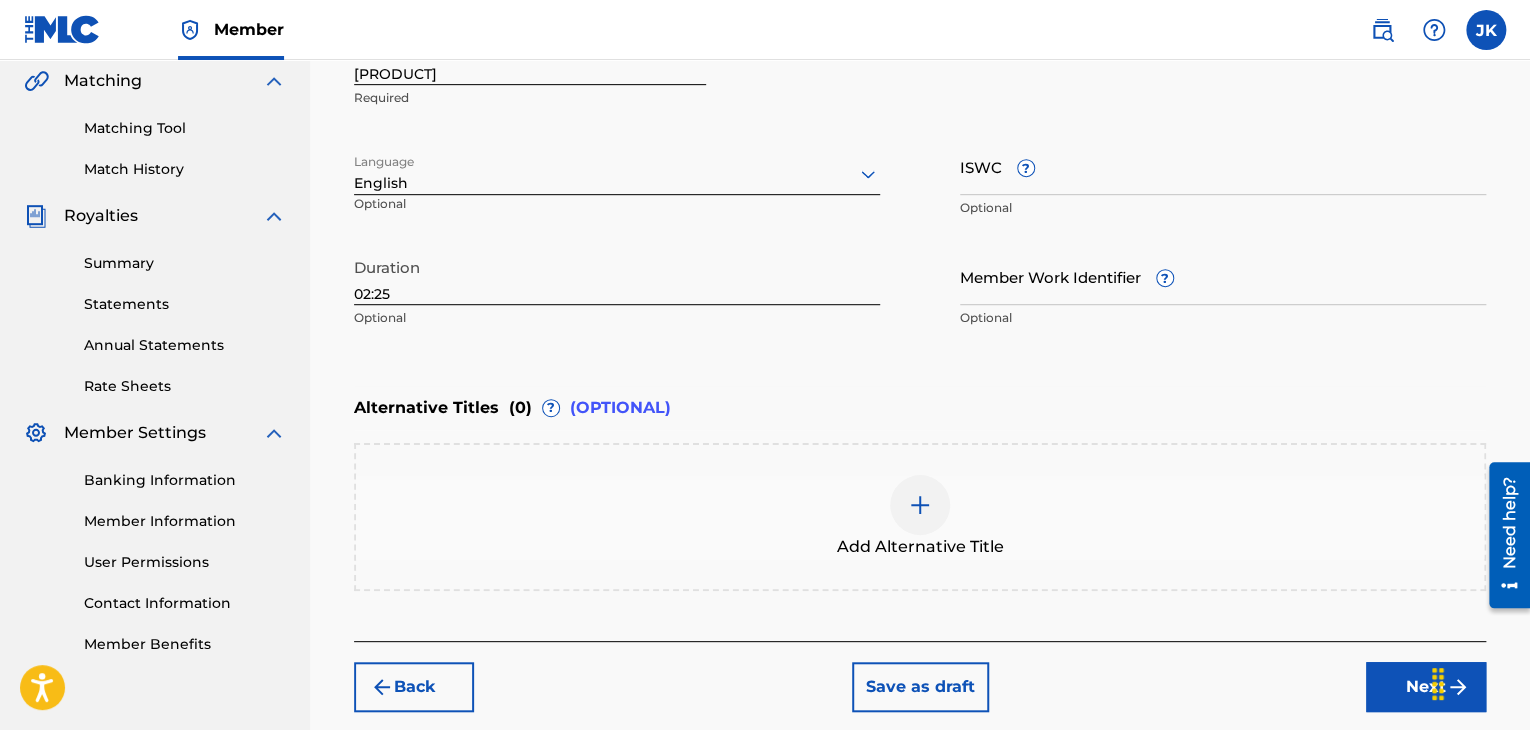 scroll, scrollTop: 500, scrollLeft: 0, axis: vertical 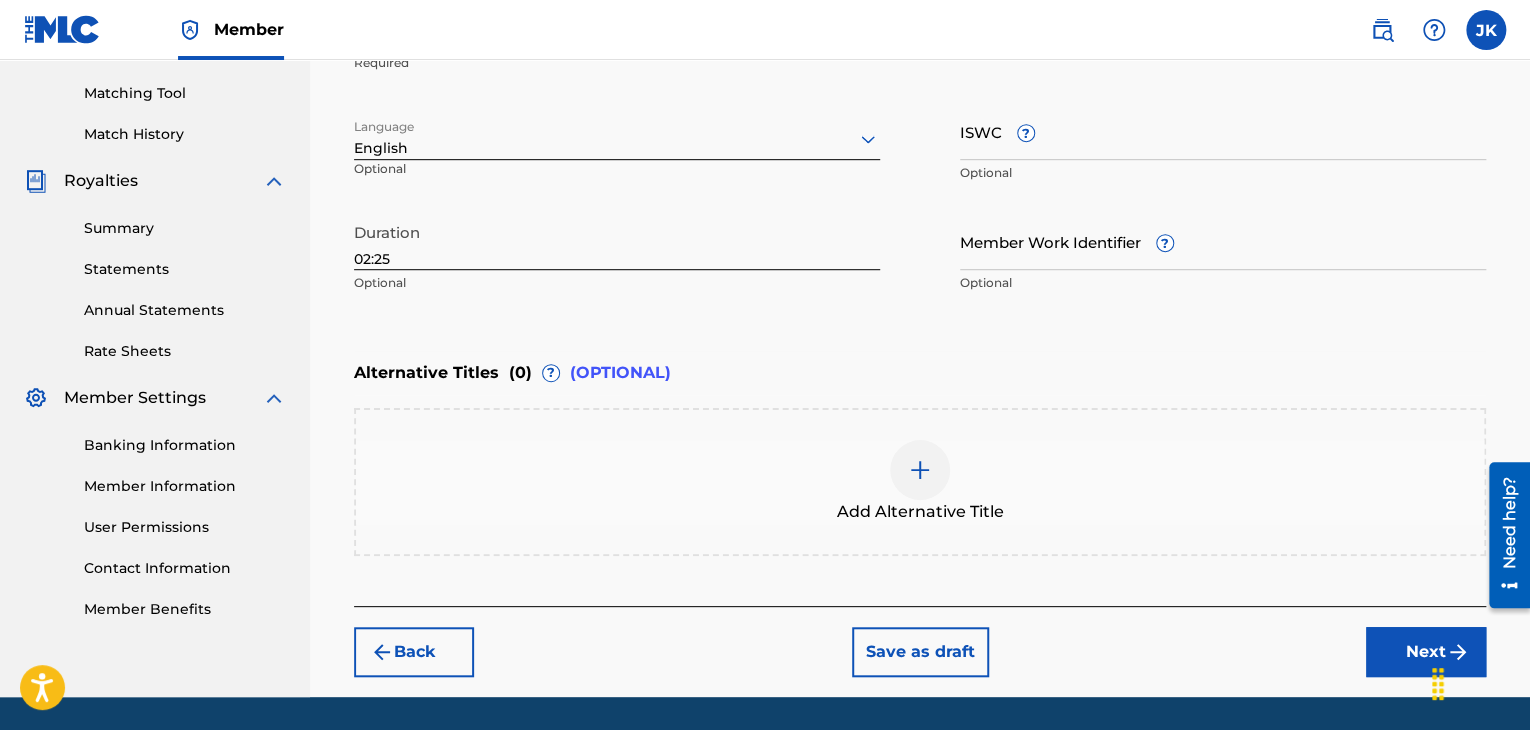 click on "Next" at bounding box center [1426, 652] 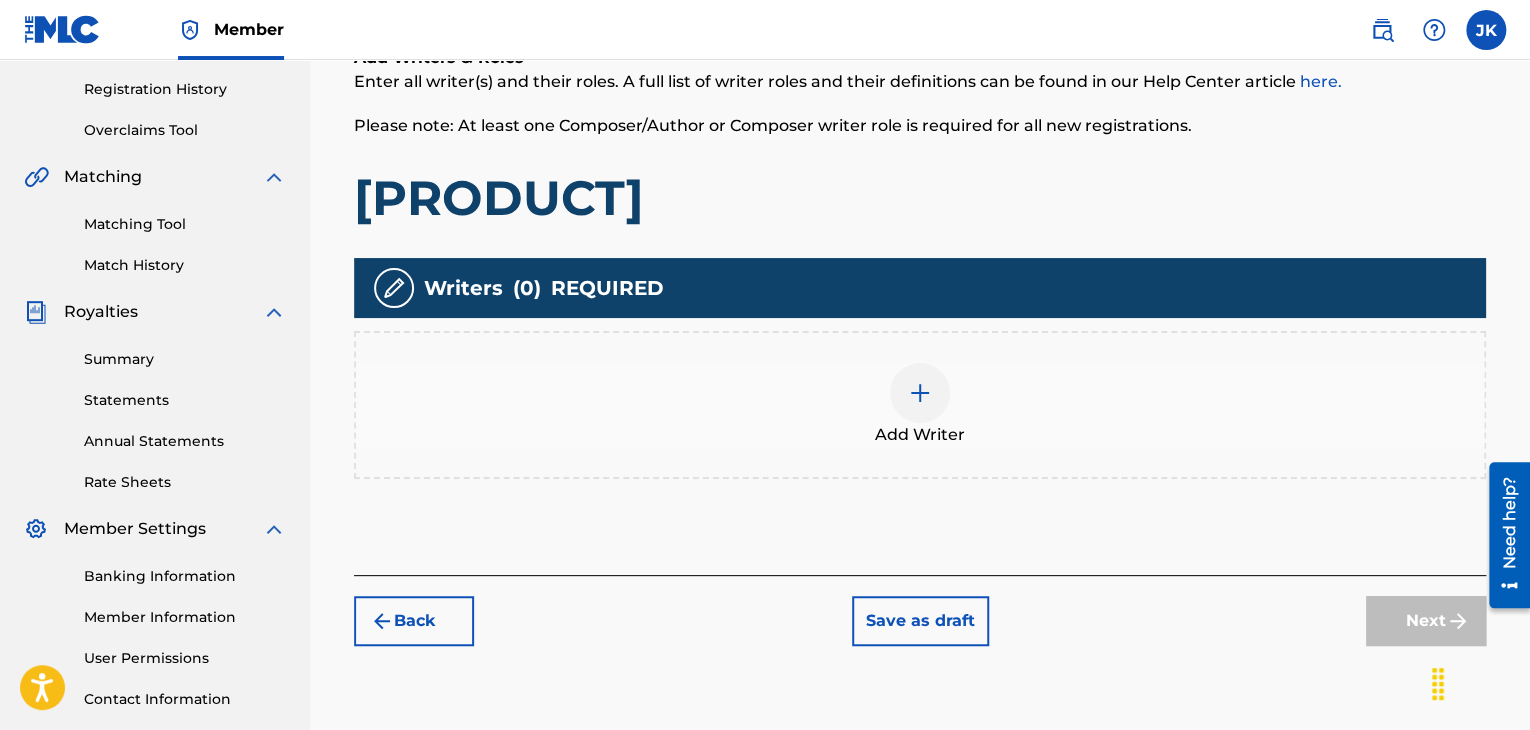 scroll, scrollTop: 390, scrollLeft: 0, axis: vertical 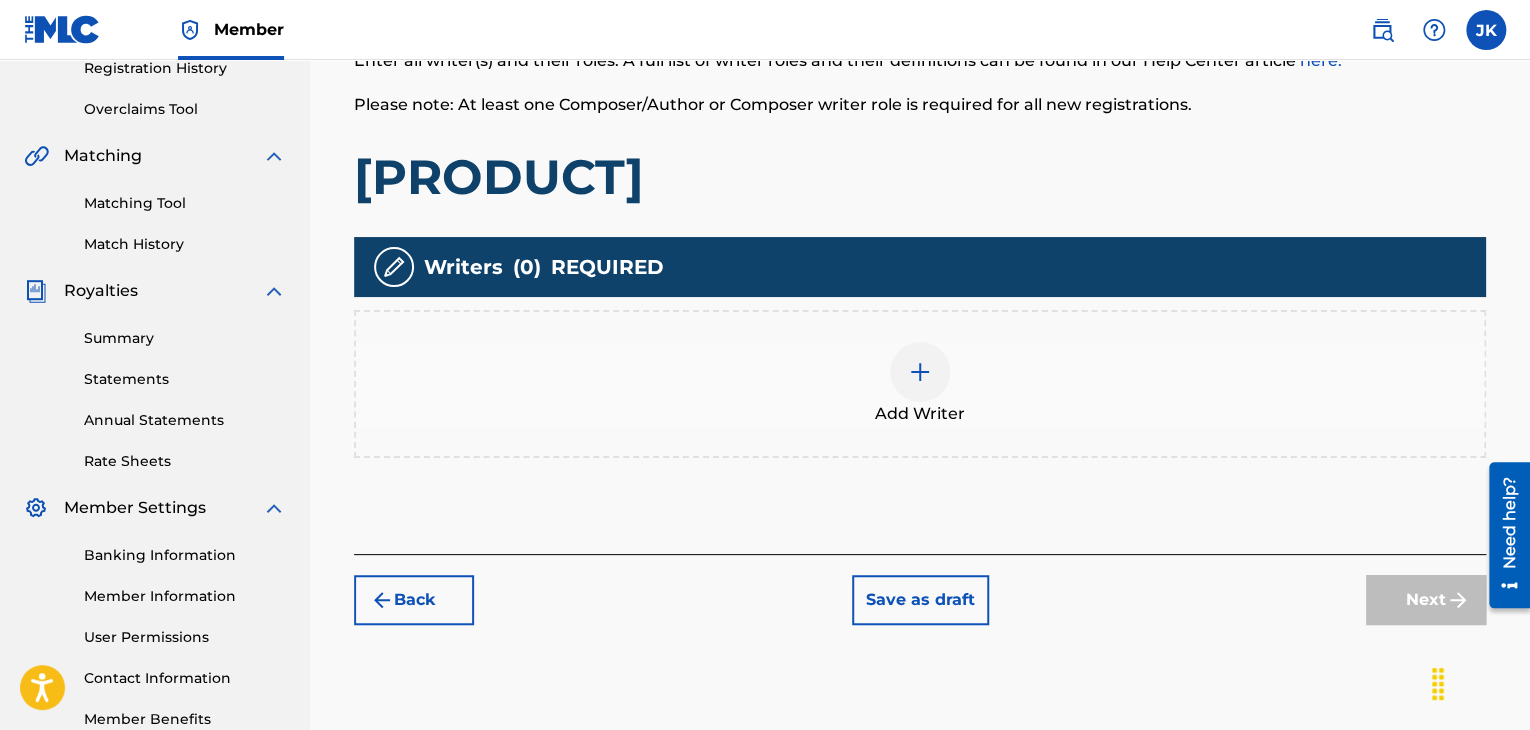 click at bounding box center (920, 372) 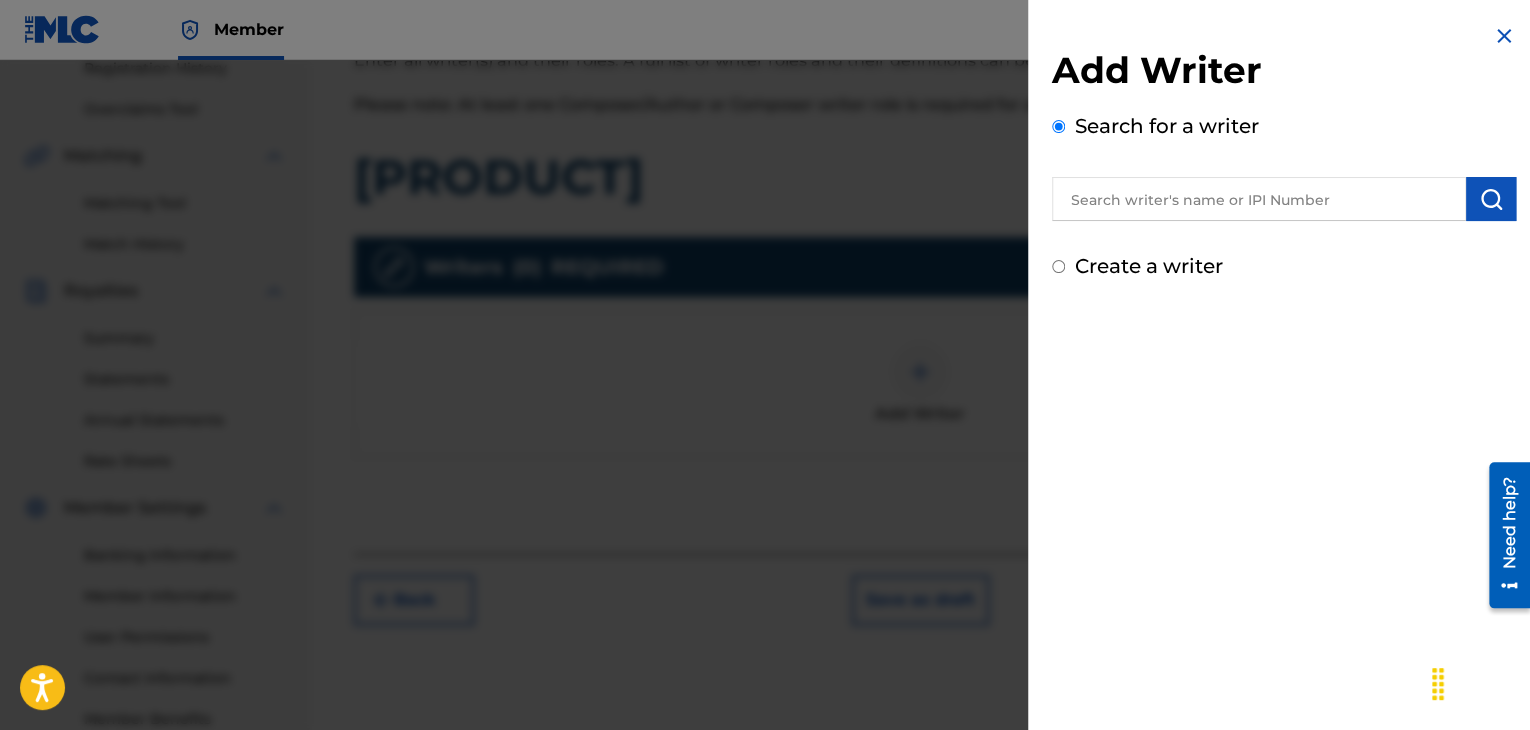 click at bounding box center [1259, 199] 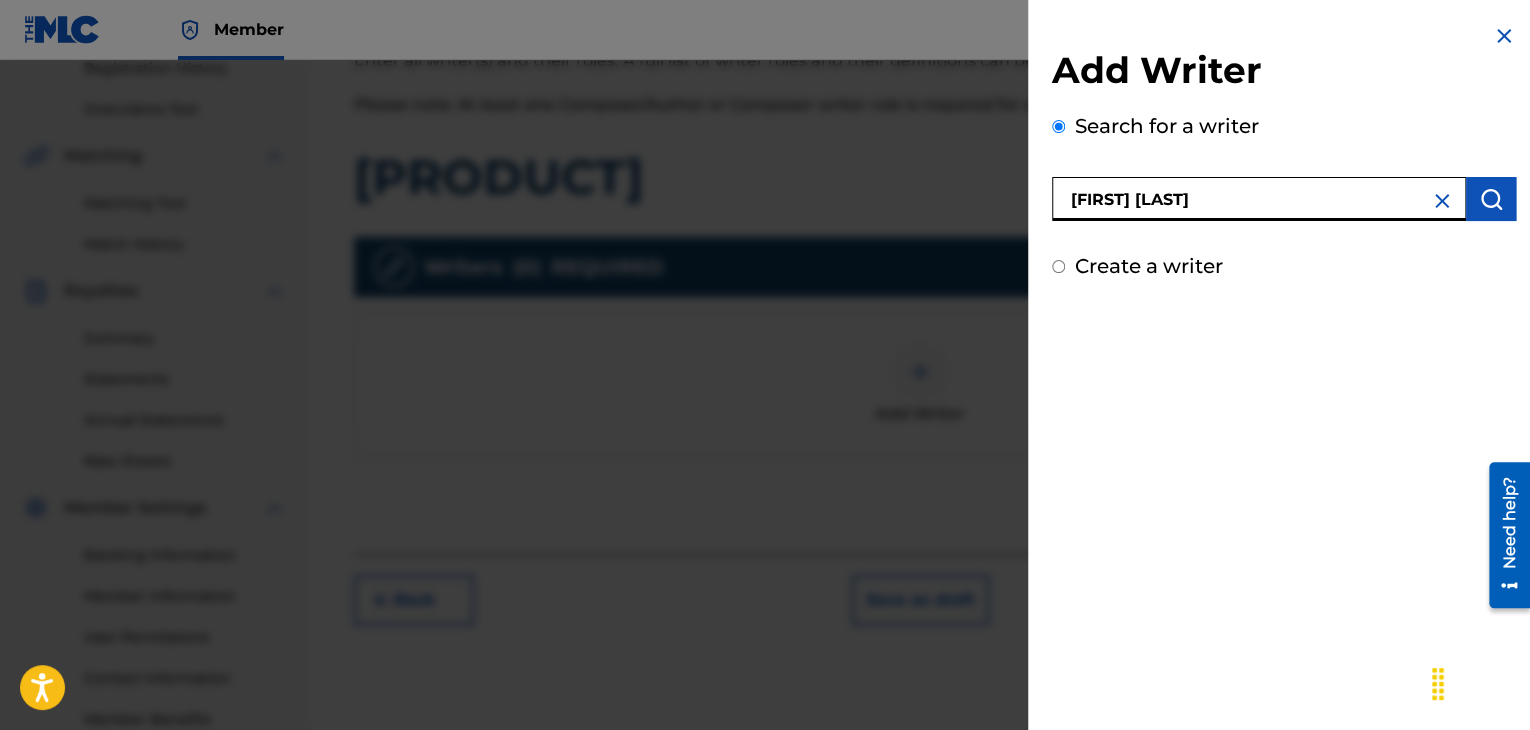 type on "[FIRST] [LAST]" 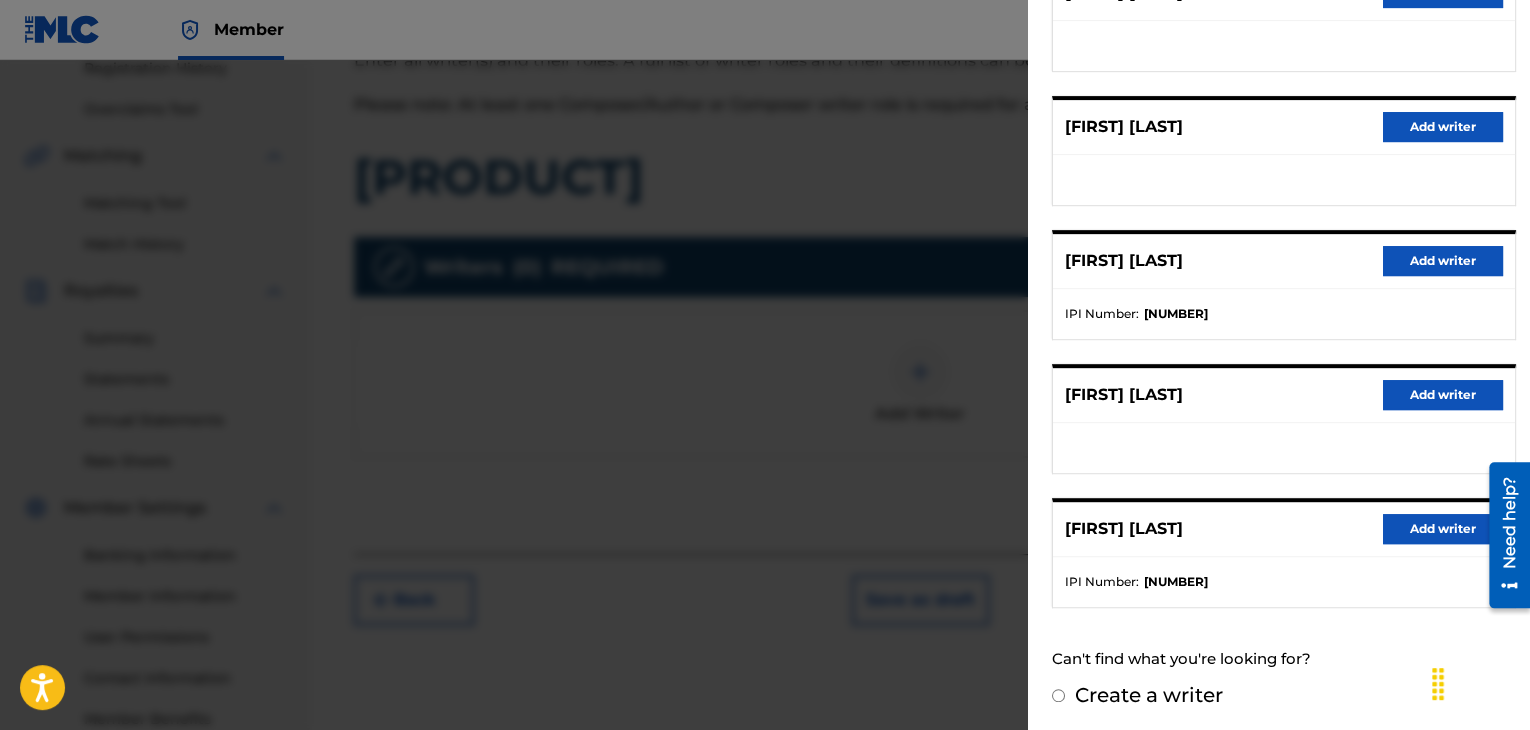 scroll, scrollTop: 310, scrollLeft: 0, axis: vertical 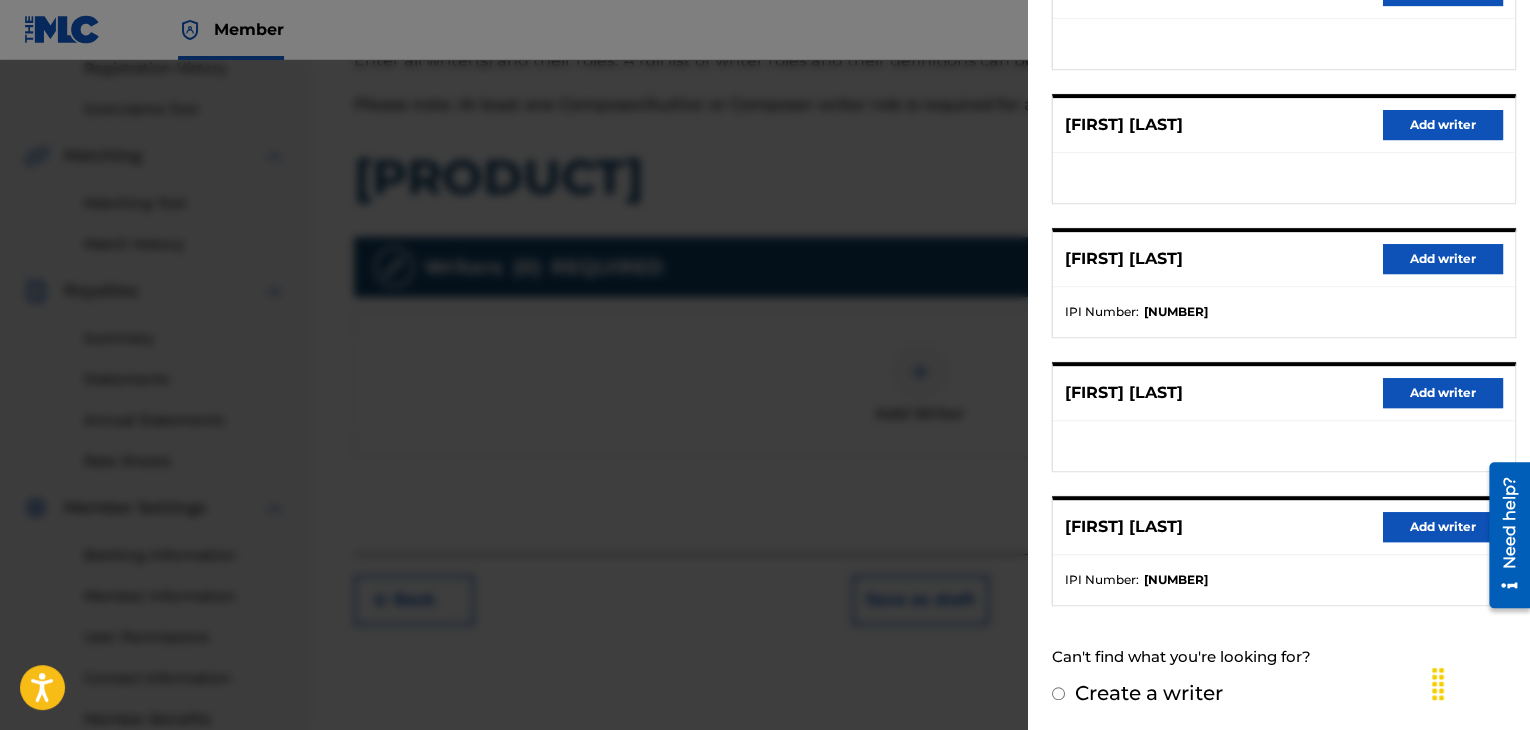 click on "Add writer" at bounding box center [1443, 527] 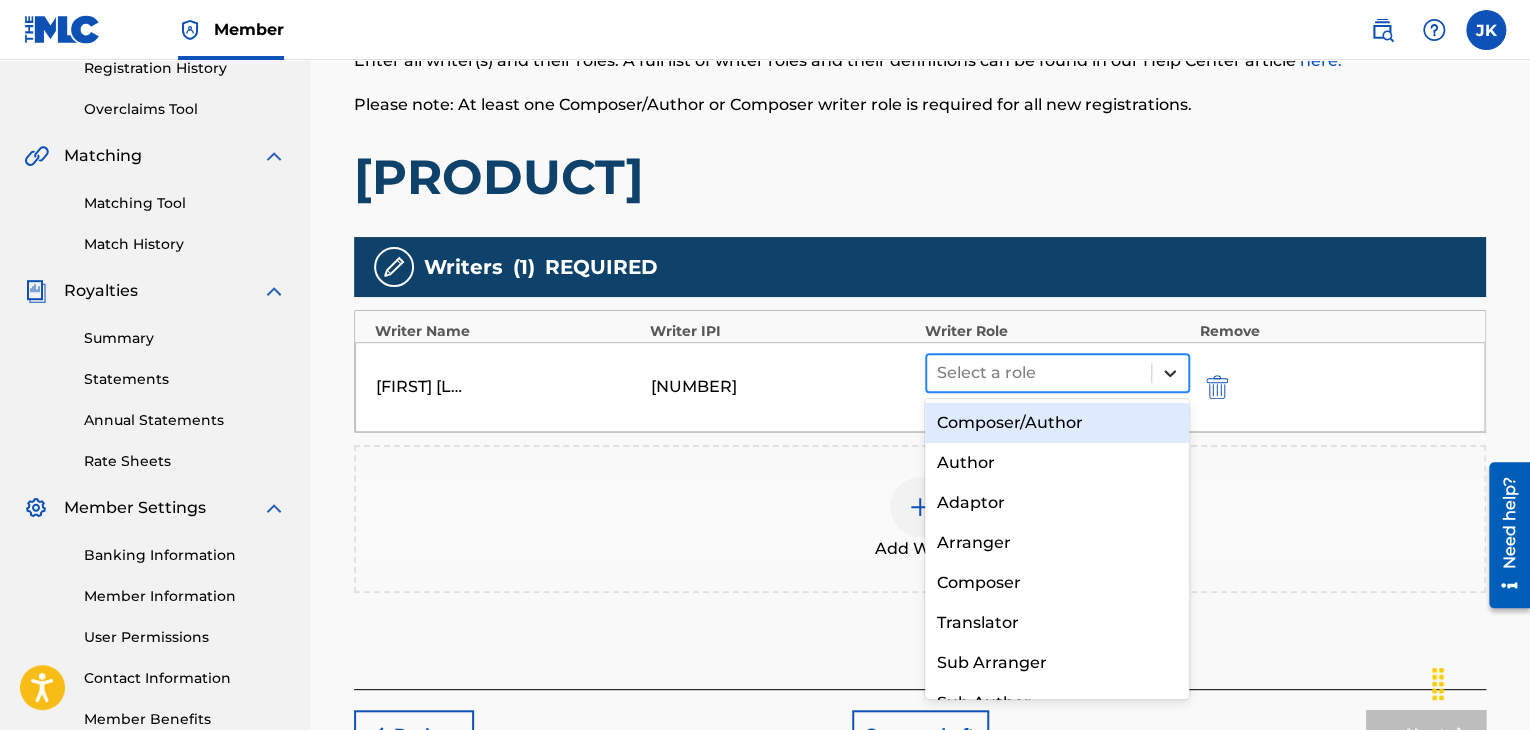 click 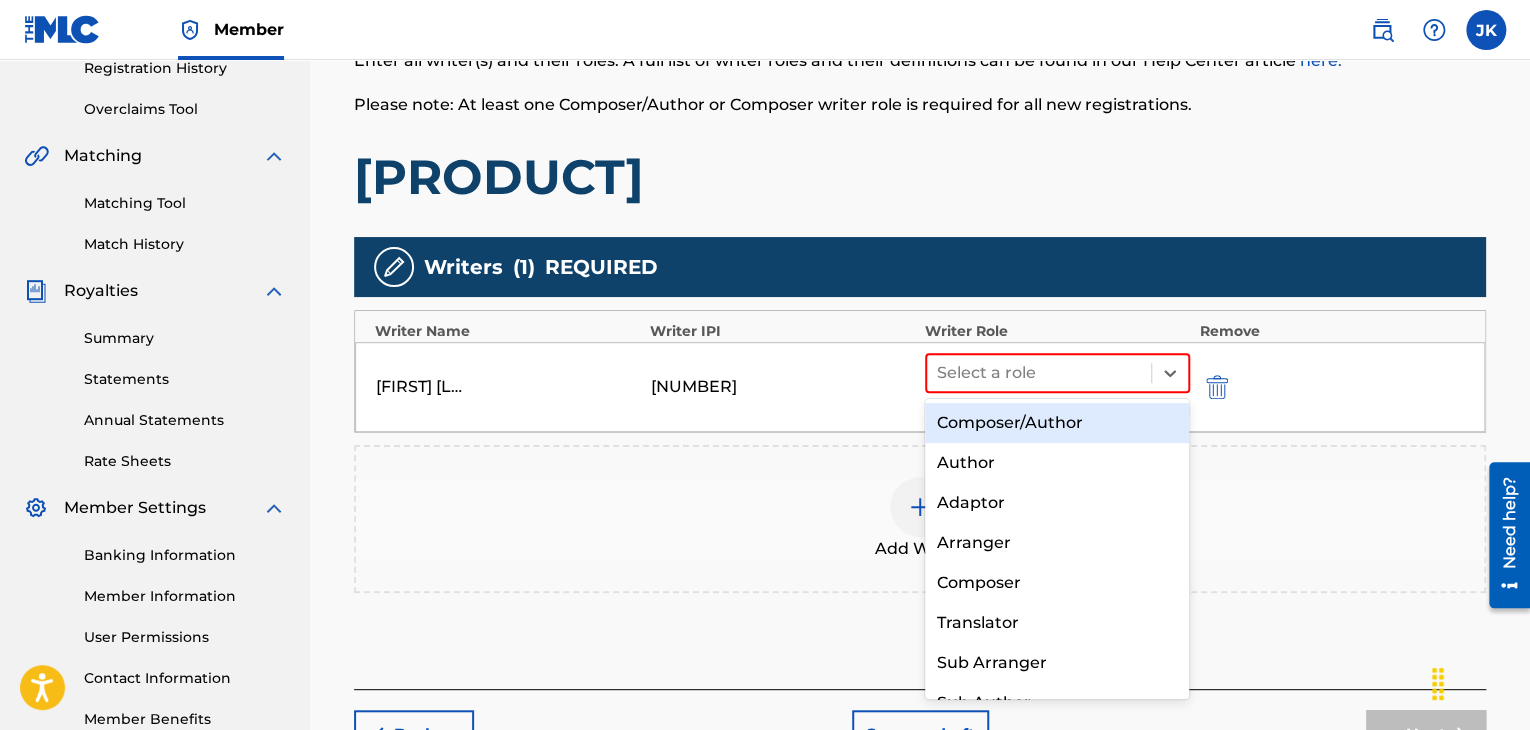 click on "Composer/Author" at bounding box center (1057, 423) 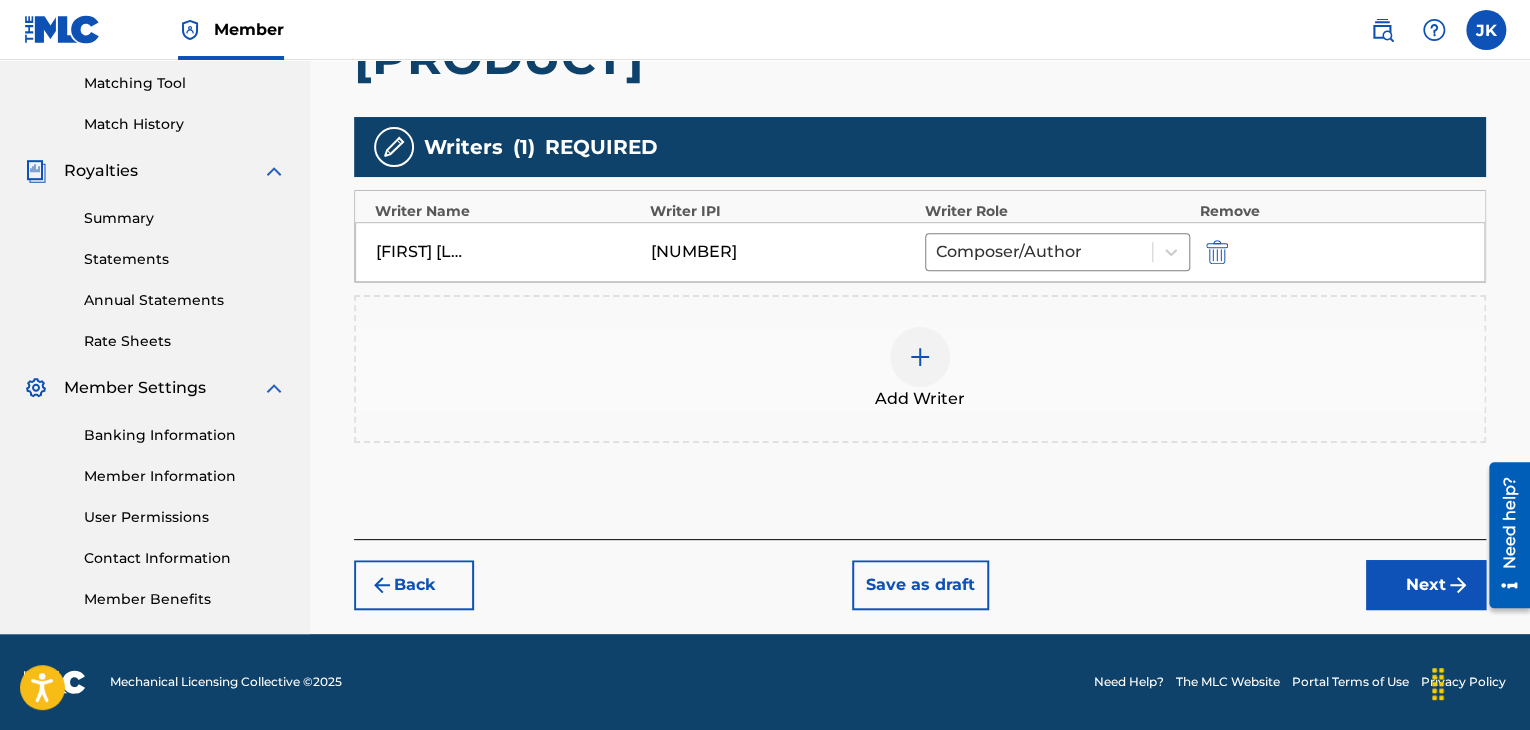 click on "Next" at bounding box center (1426, 585) 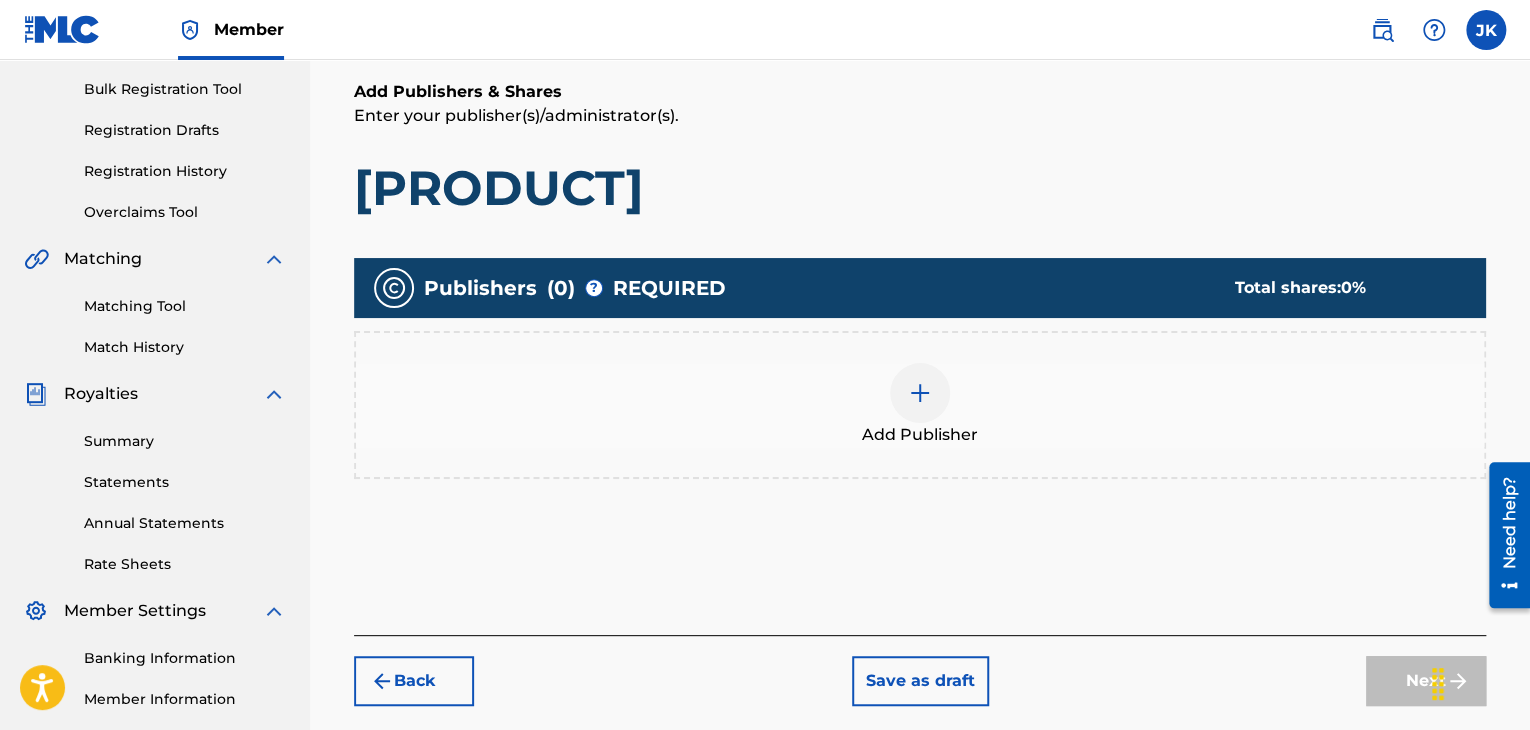 scroll, scrollTop: 290, scrollLeft: 0, axis: vertical 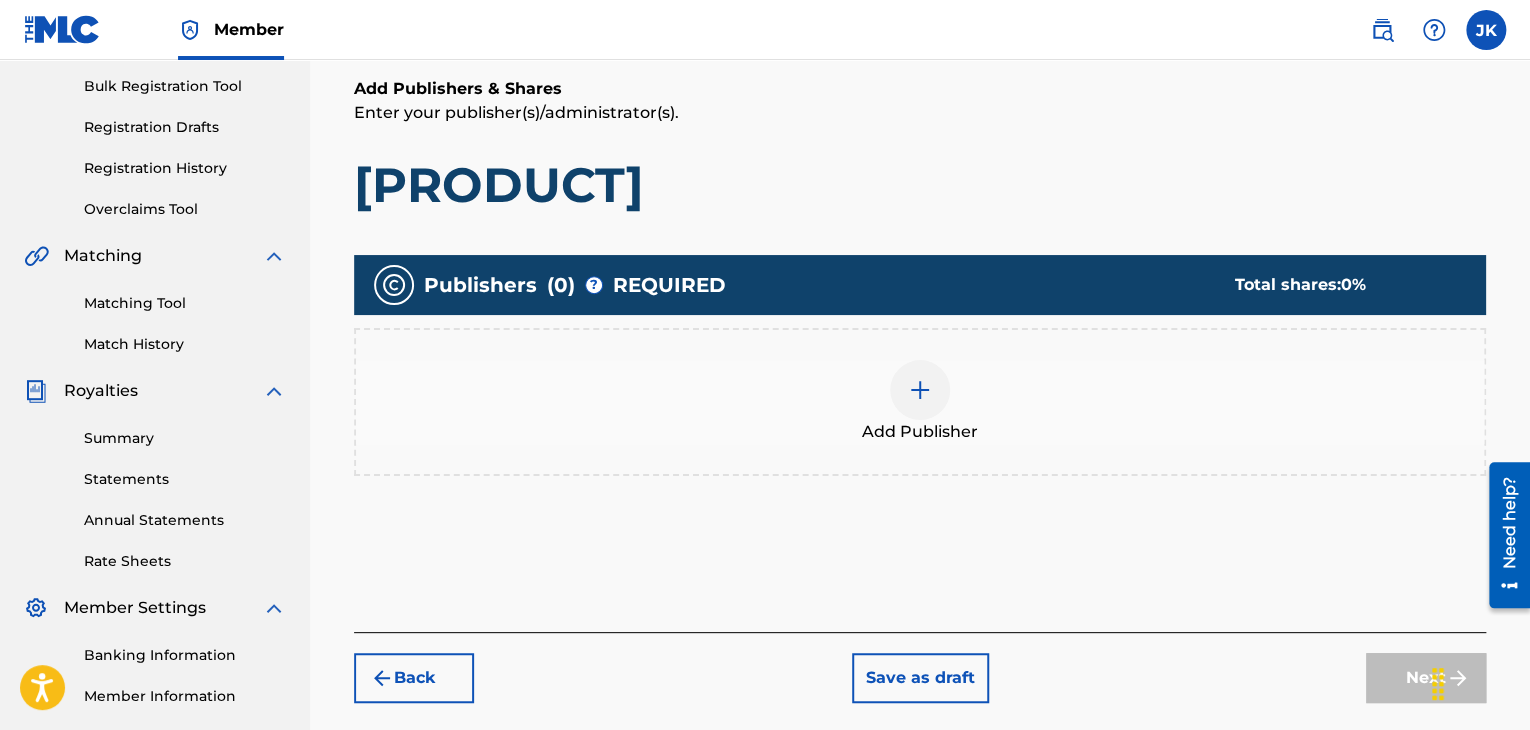 click at bounding box center [920, 390] 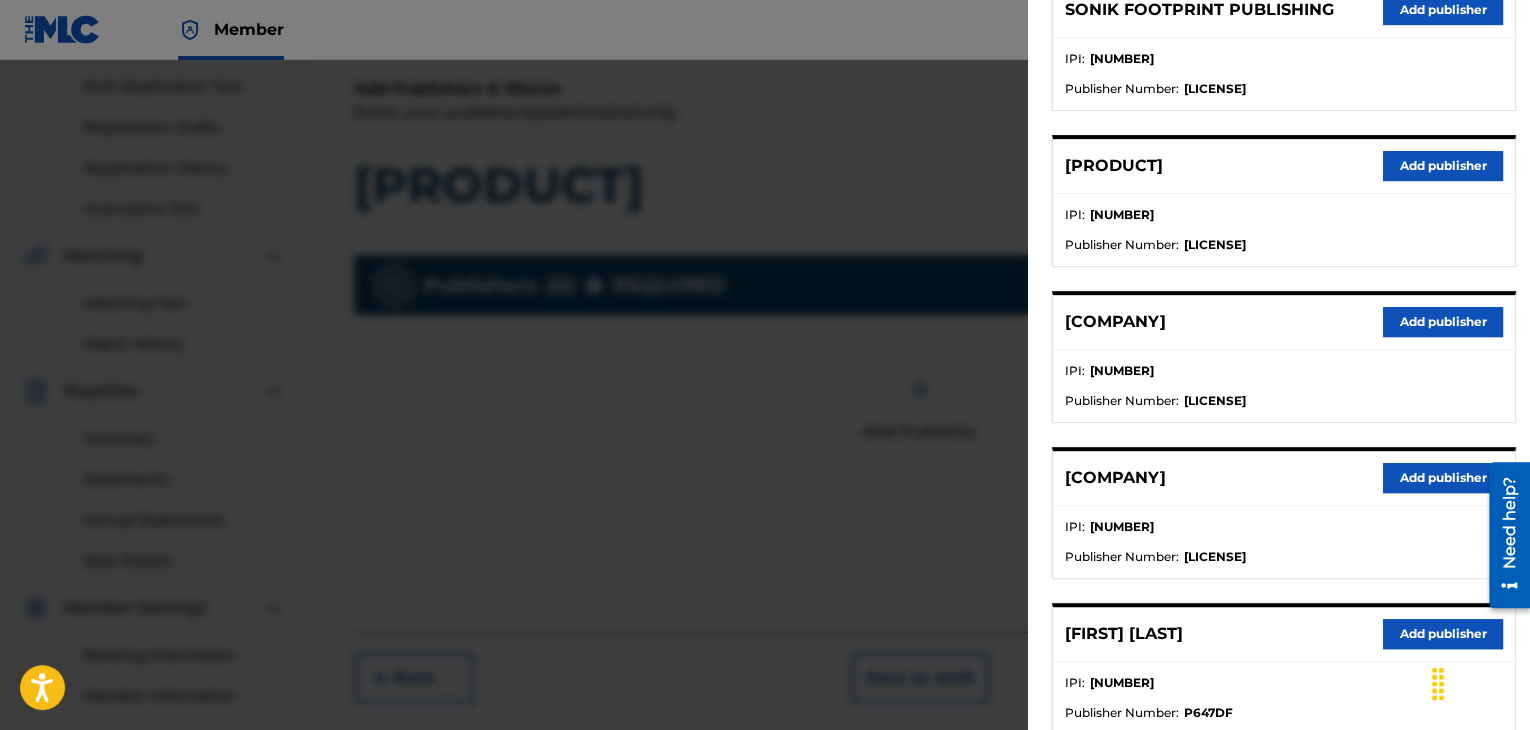 scroll, scrollTop: 600, scrollLeft: 0, axis: vertical 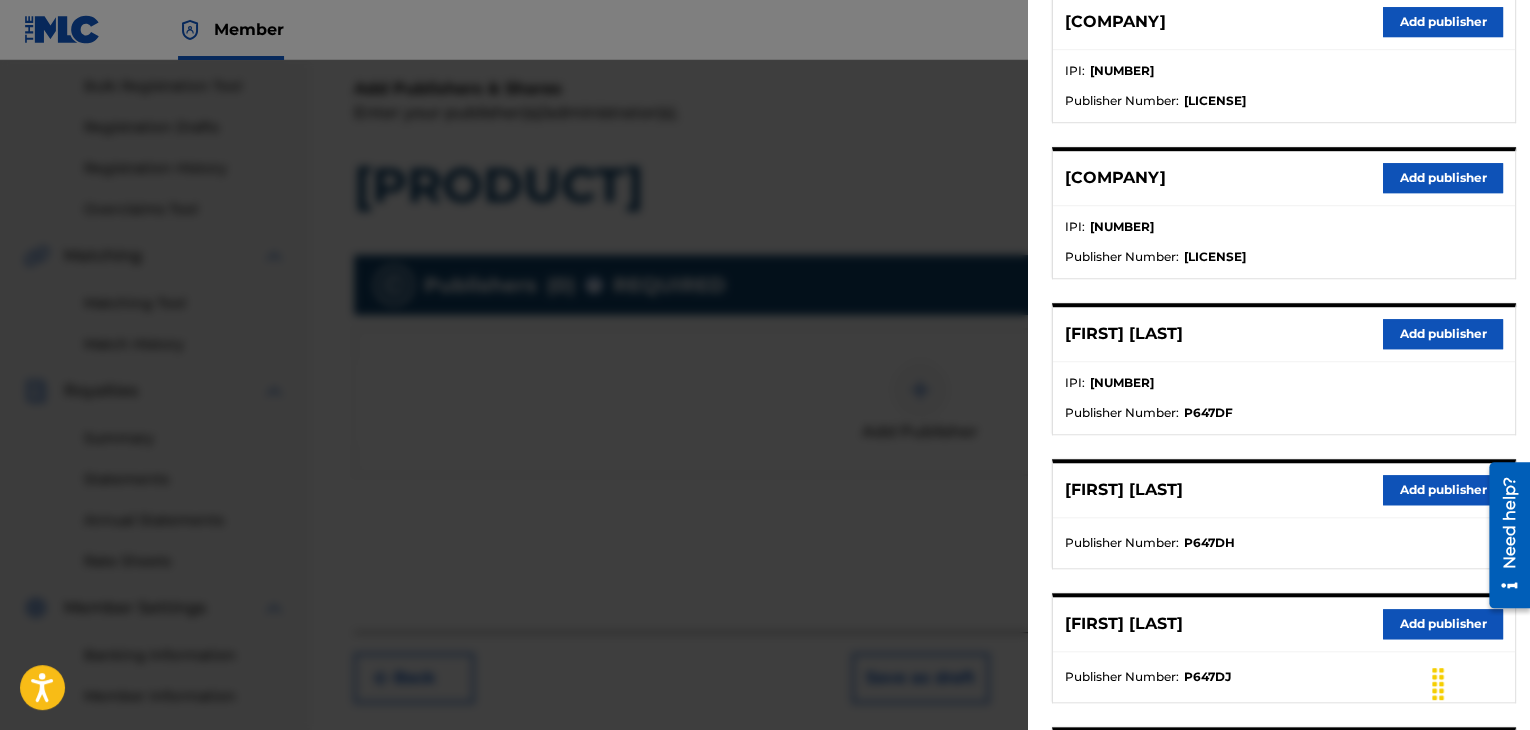click on "Add publisher" at bounding box center [1443, 334] 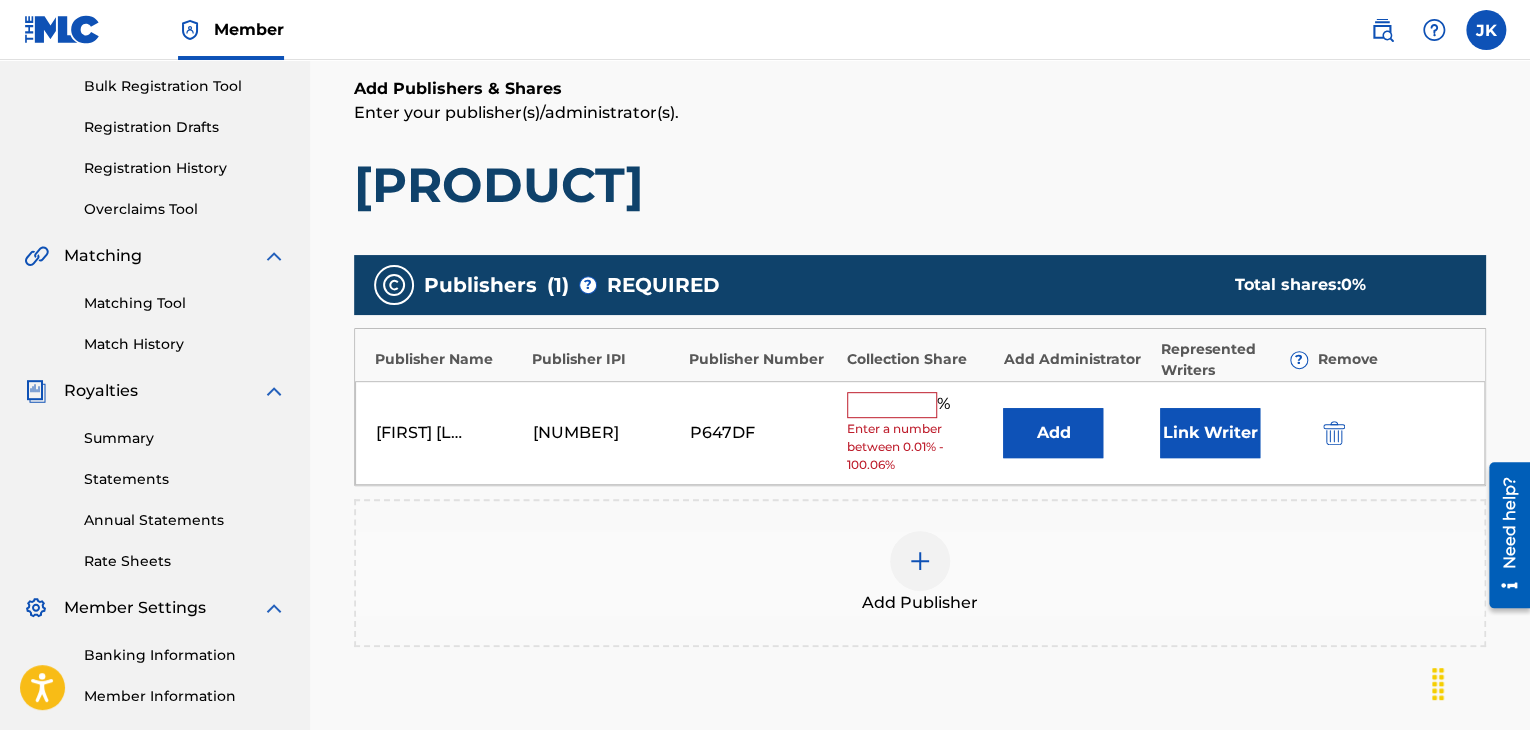 click on "Add" at bounding box center [1053, 433] 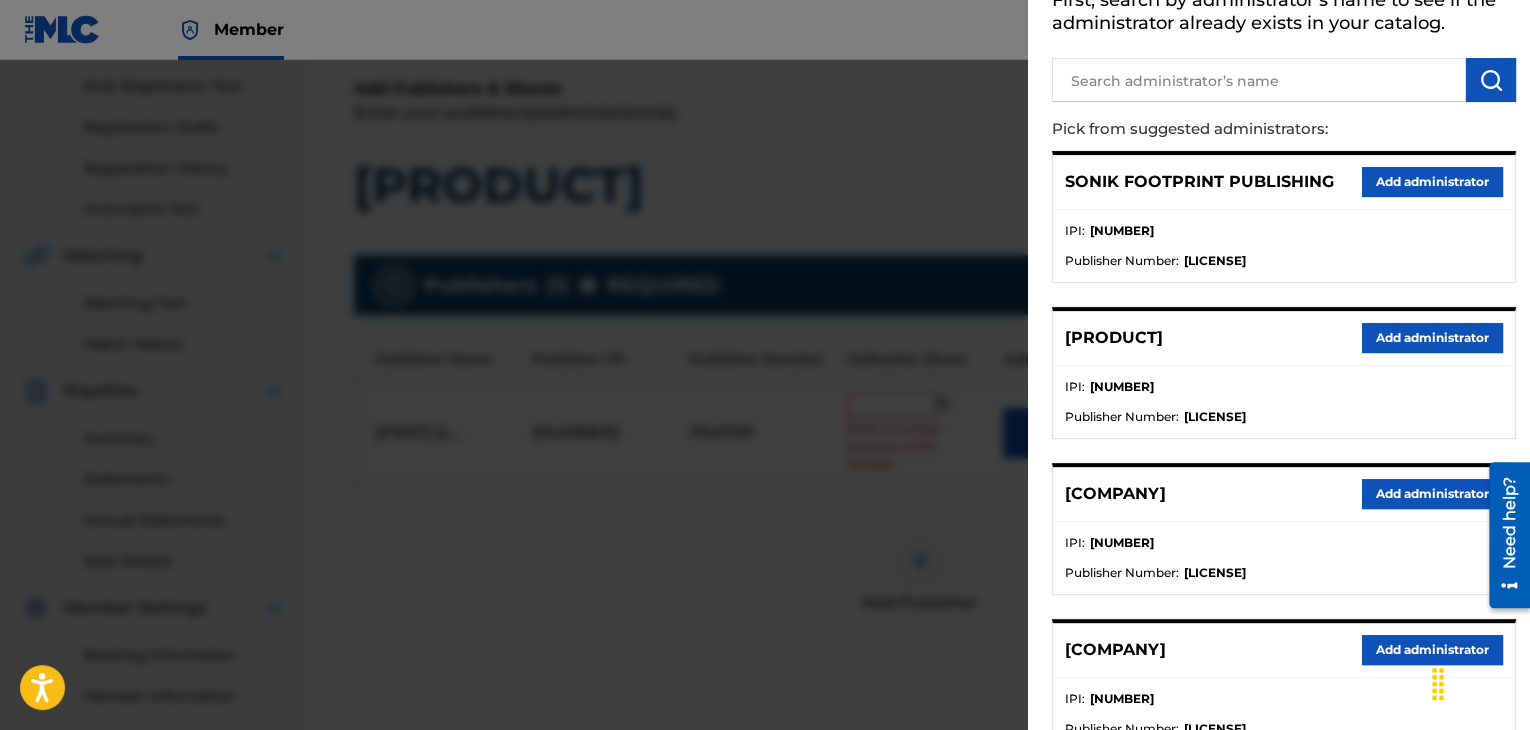 scroll, scrollTop: 200, scrollLeft: 0, axis: vertical 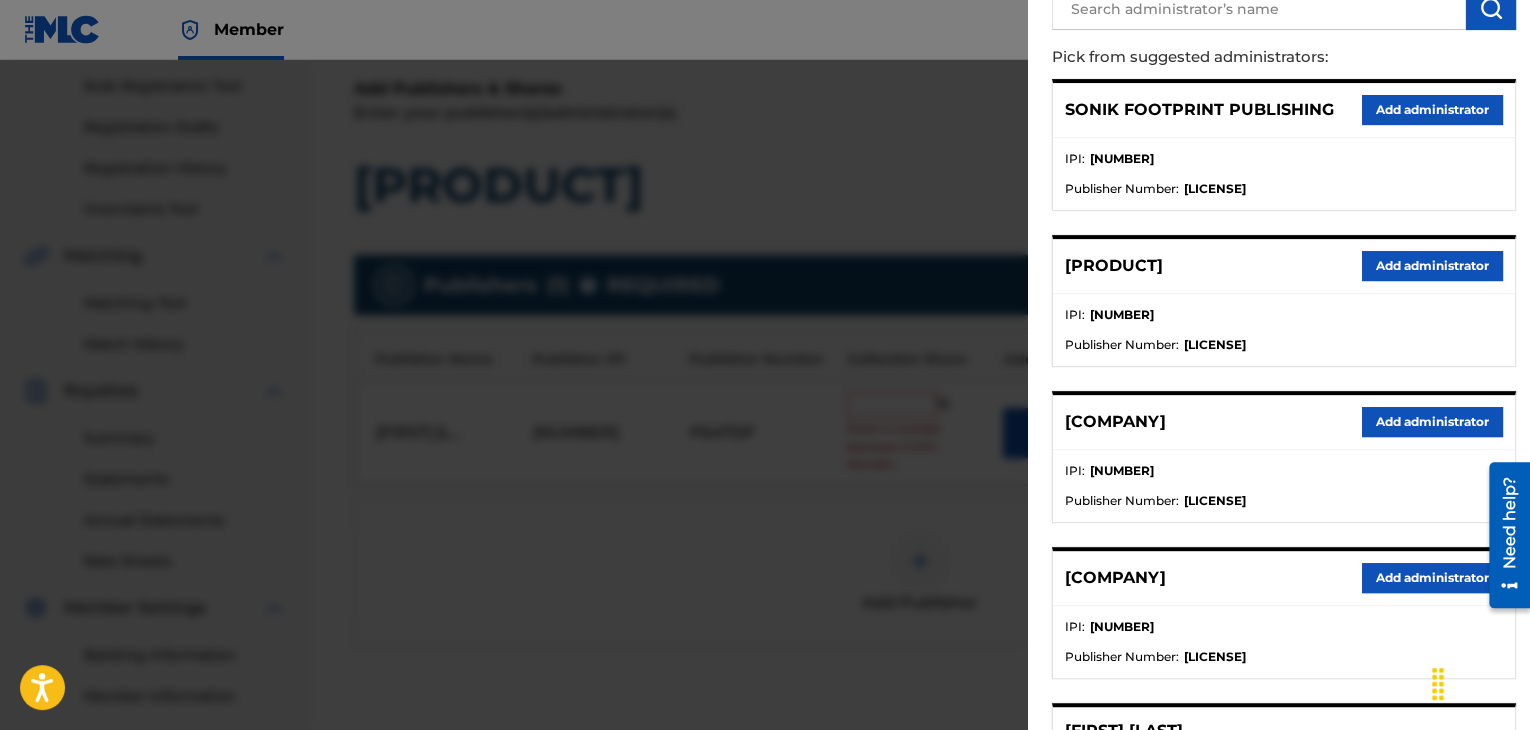 click on "Add administrator" at bounding box center [1432, 422] 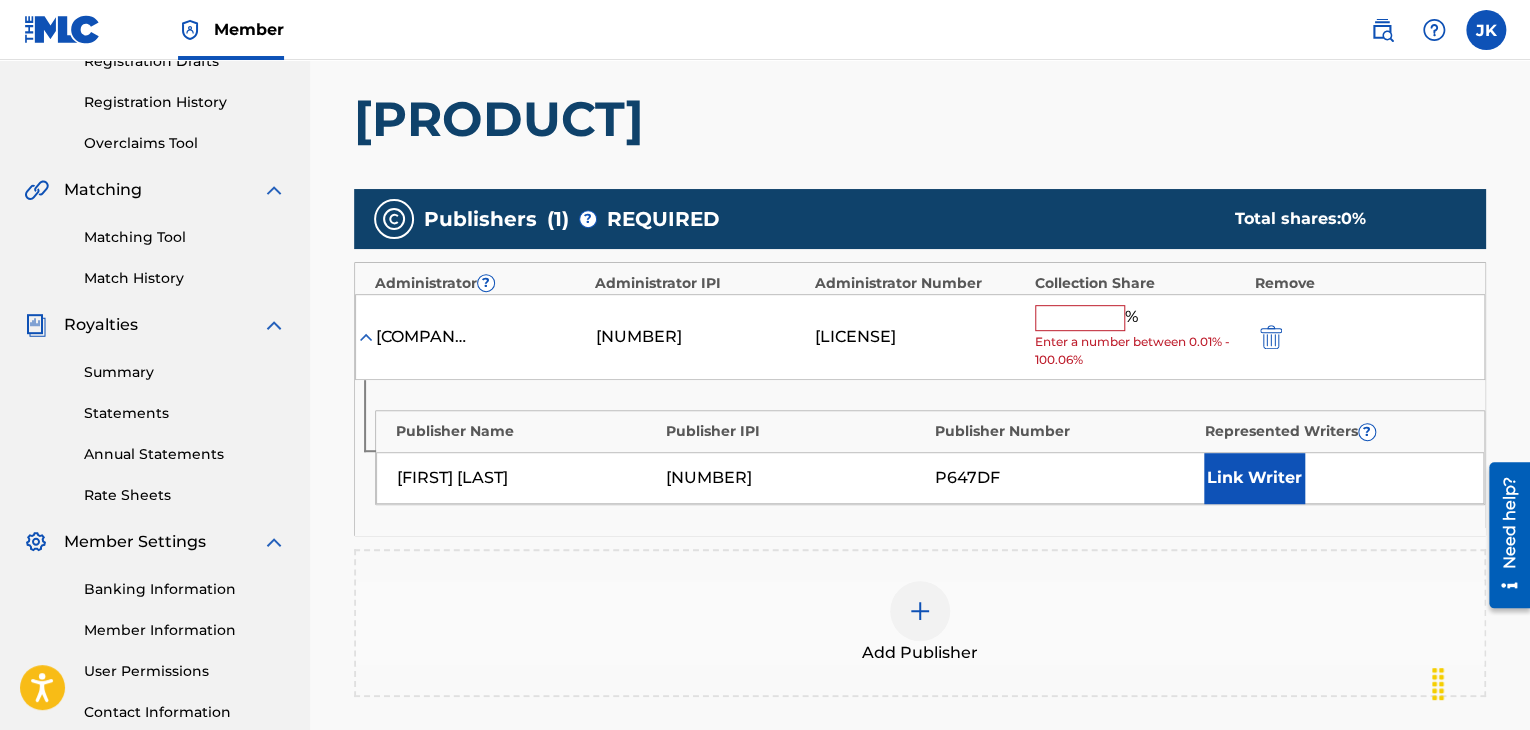 scroll, scrollTop: 390, scrollLeft: 0, axis: vertical 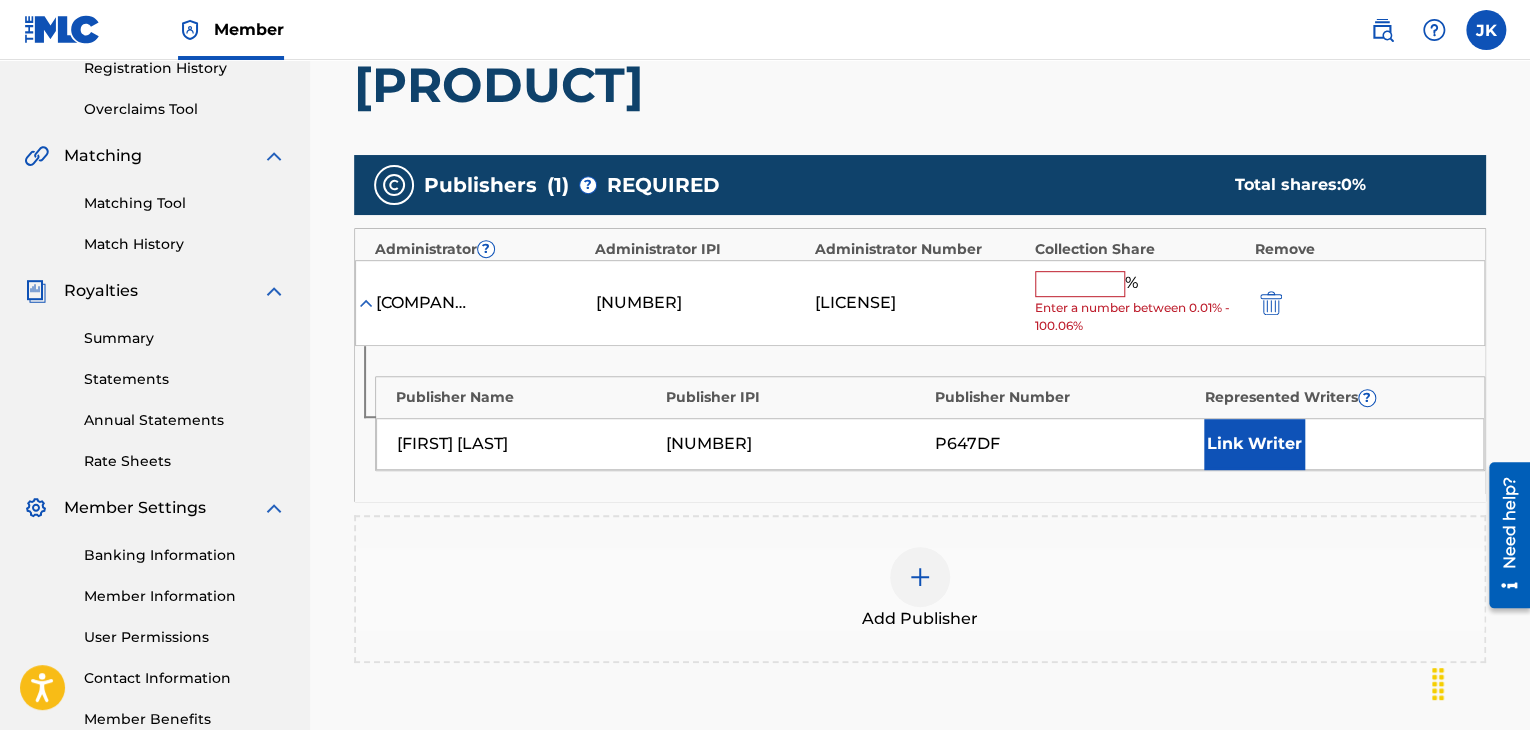 click at bounding box center (1080, 284) 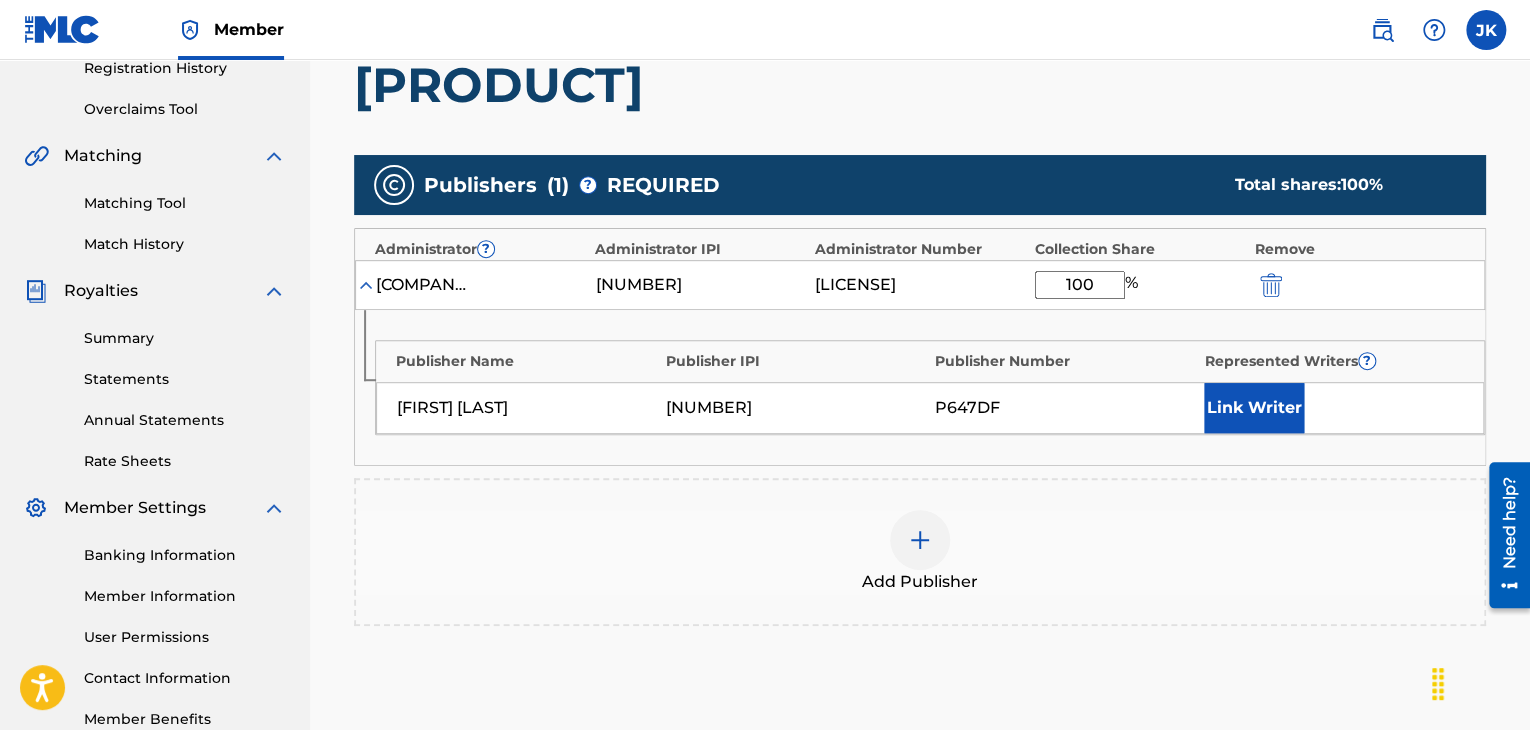 scroll, scrollTop: 490, scrollLeft: 0, axis: vertical 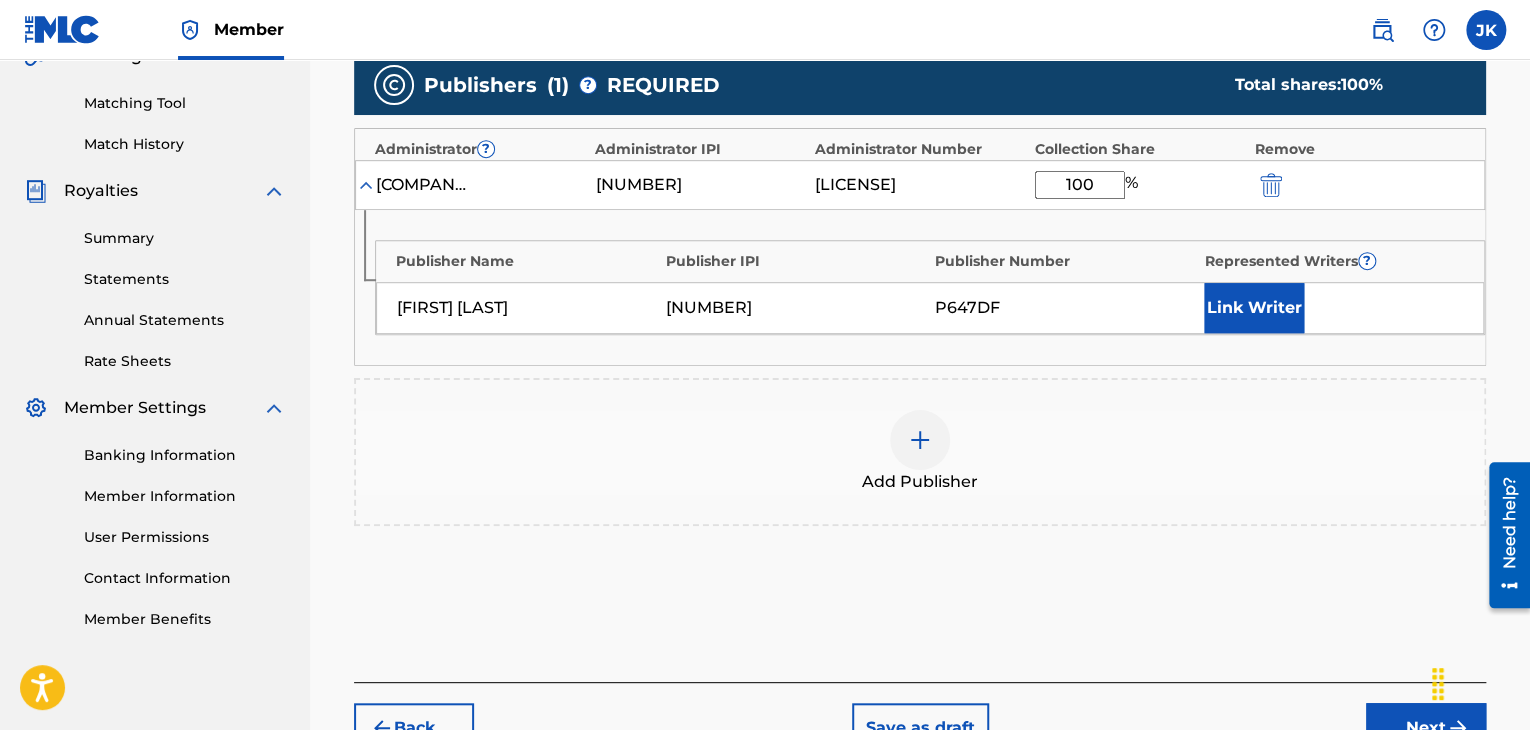 click on "Next" at bounding box center [1426, 728] 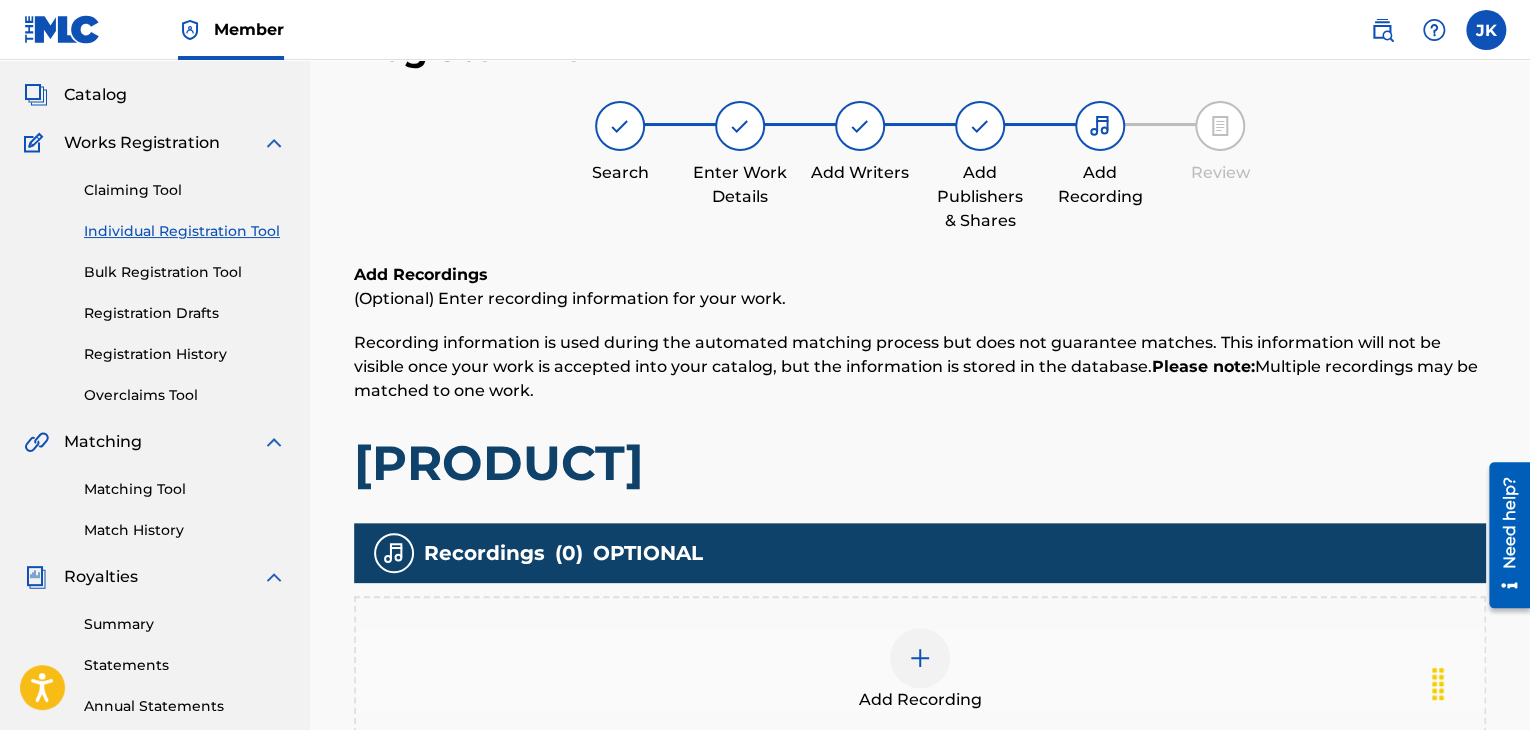 scroll, scrollTop: 290, scrollLeft: 0, axis: vertical 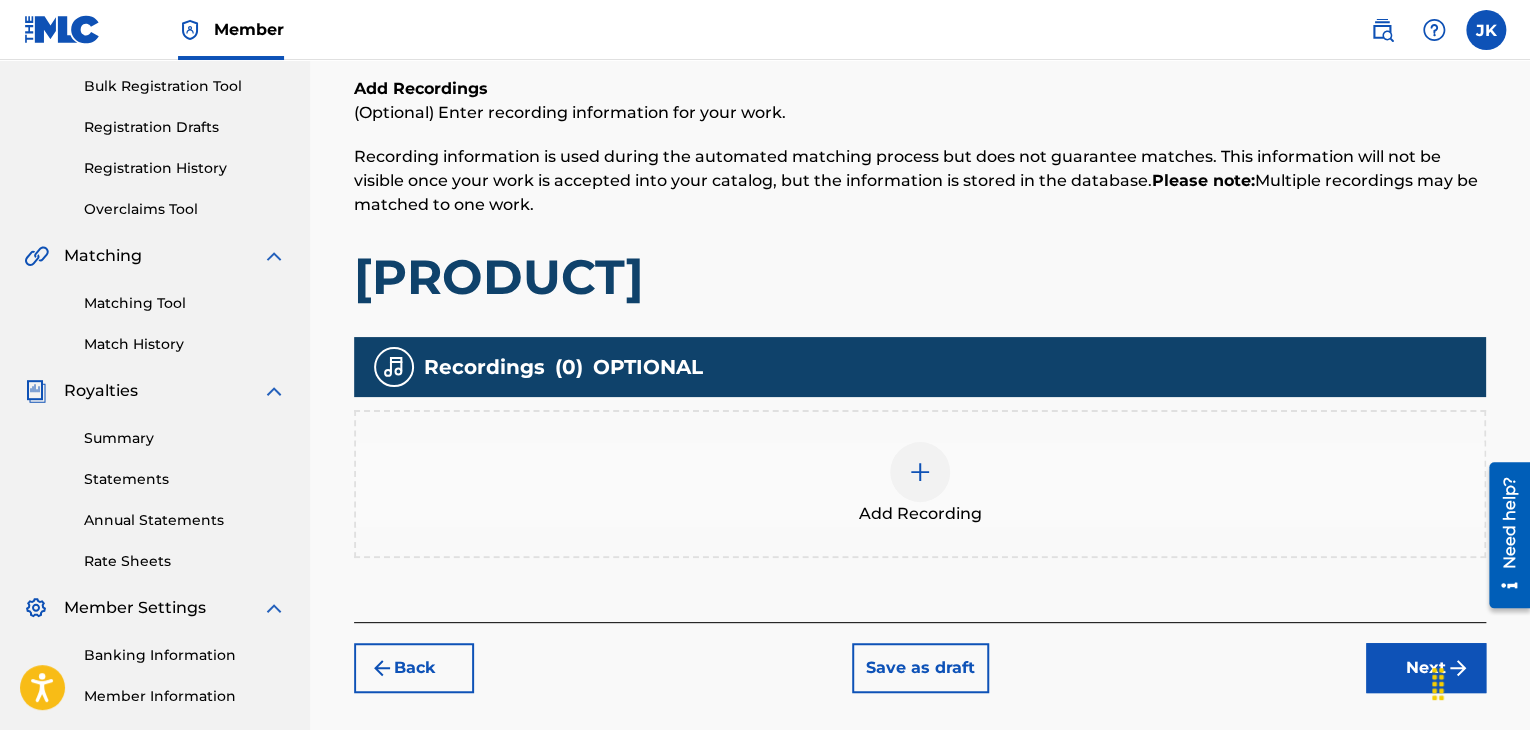 click at bounding box center (920, 472) 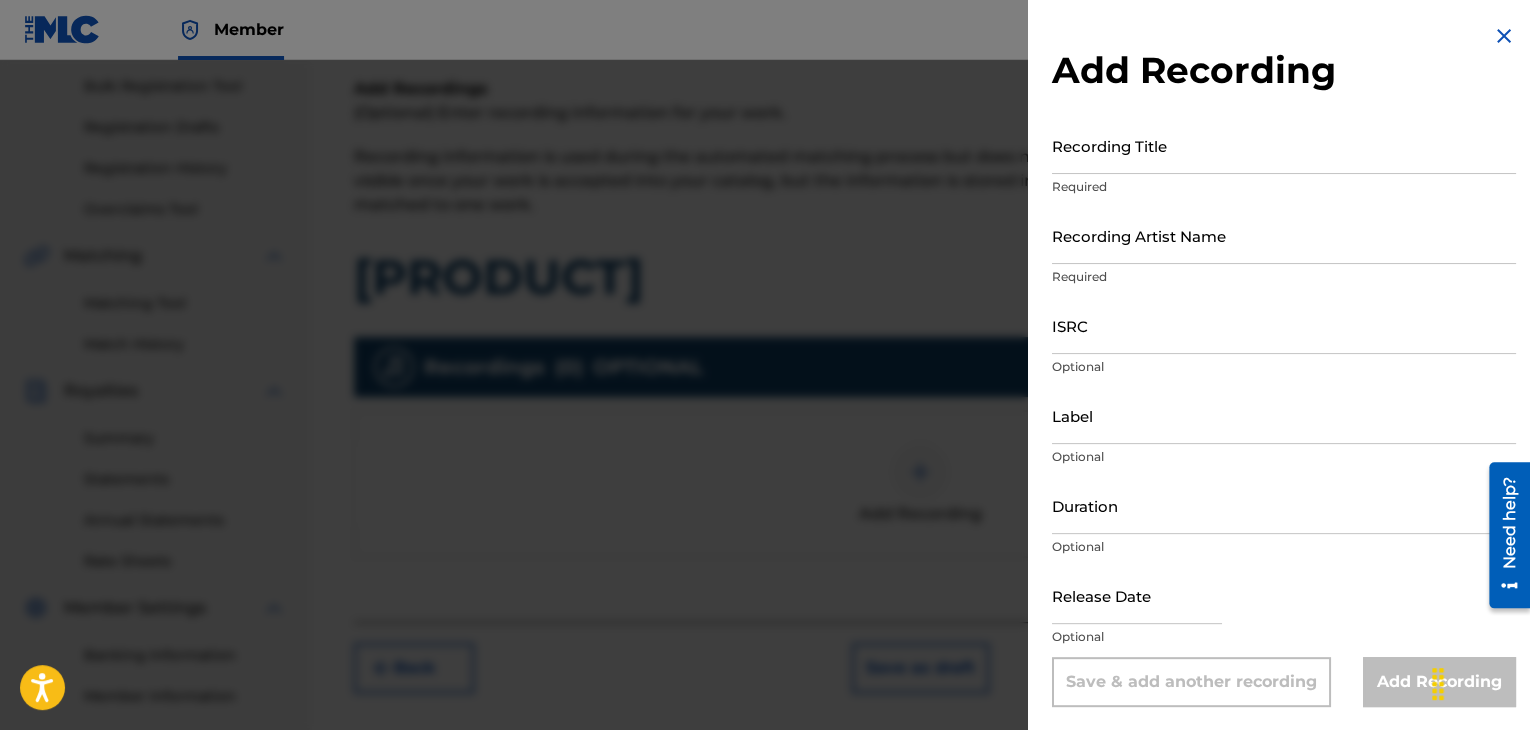 click on "Recording Title" at bounding box center (1284, 145) 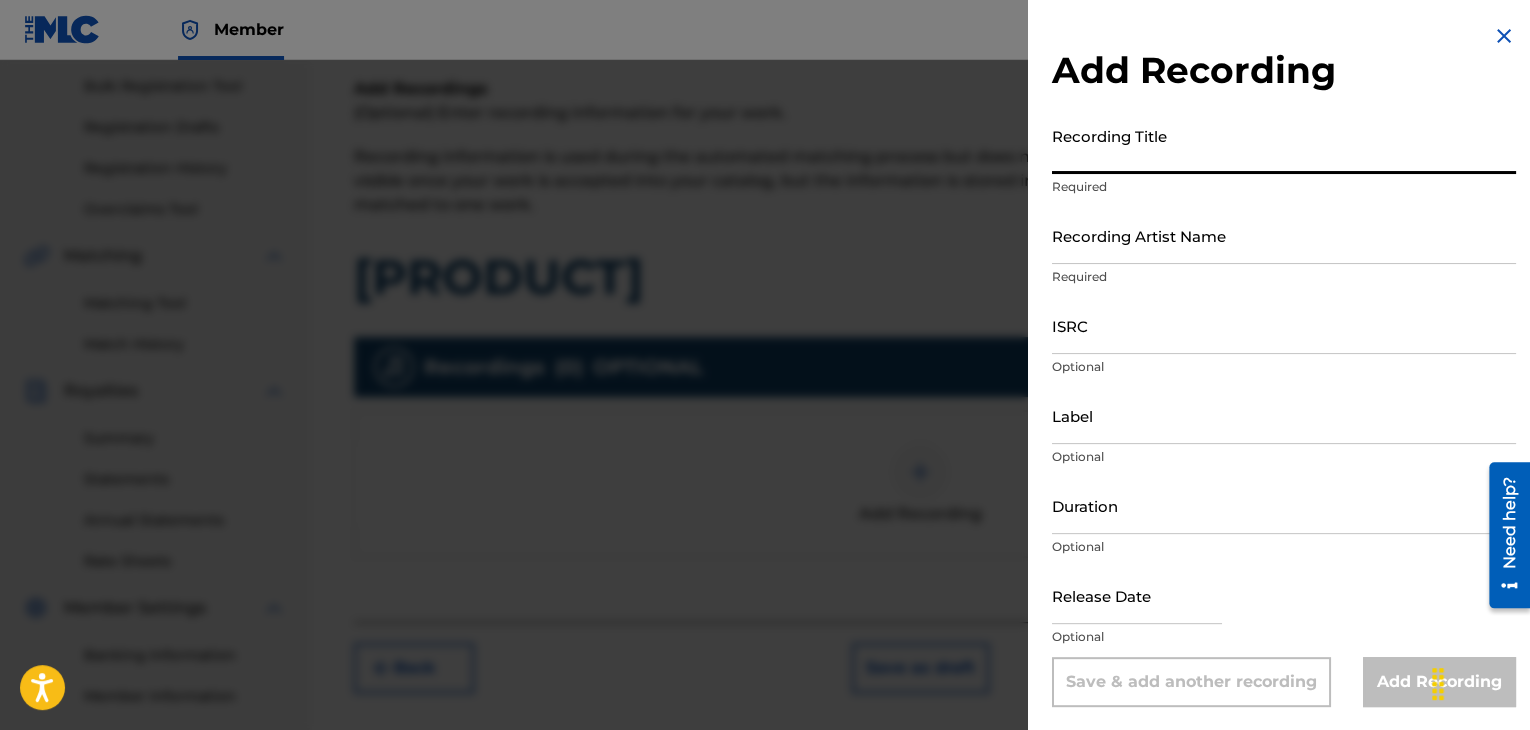paste on "[PRODUCT]" 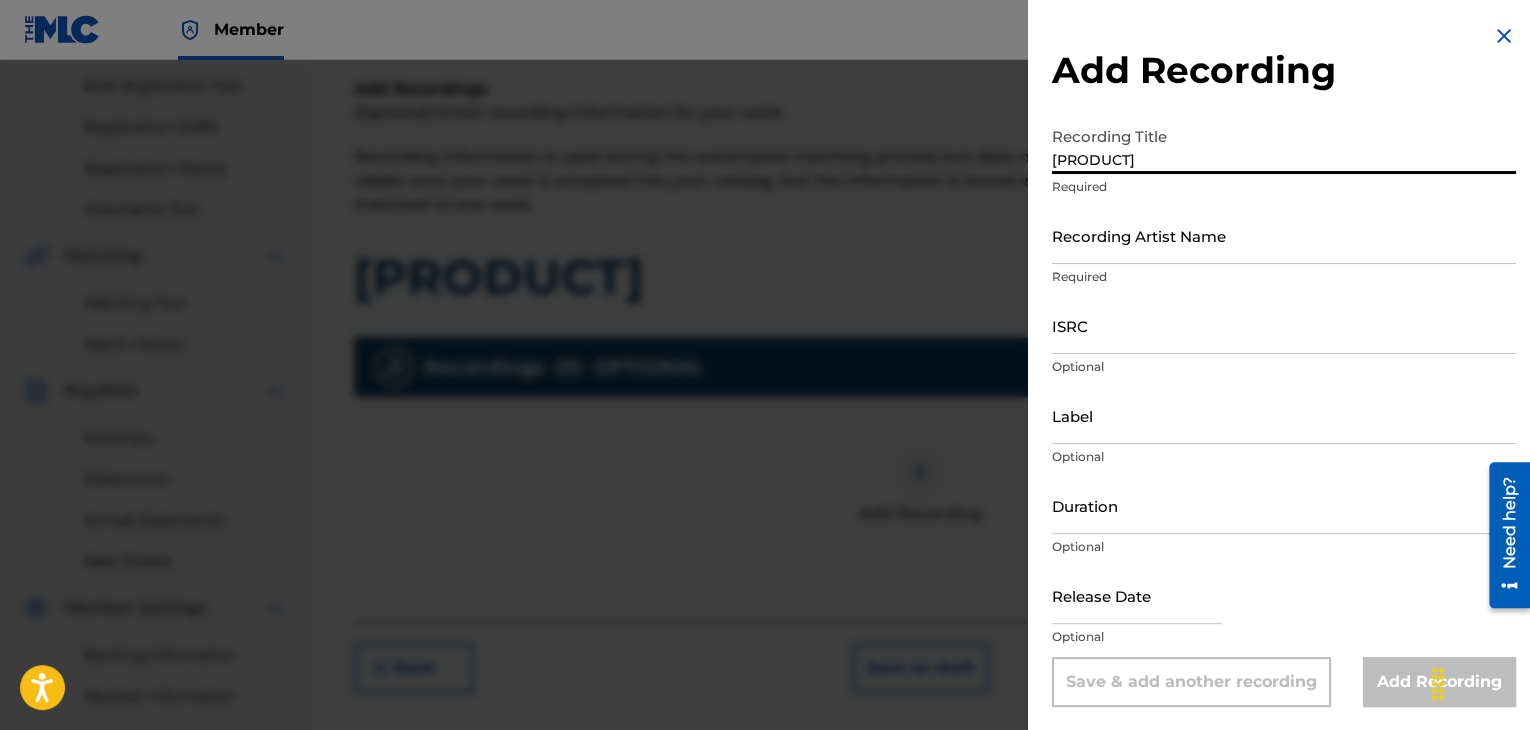 type on "[PRODUCT]" 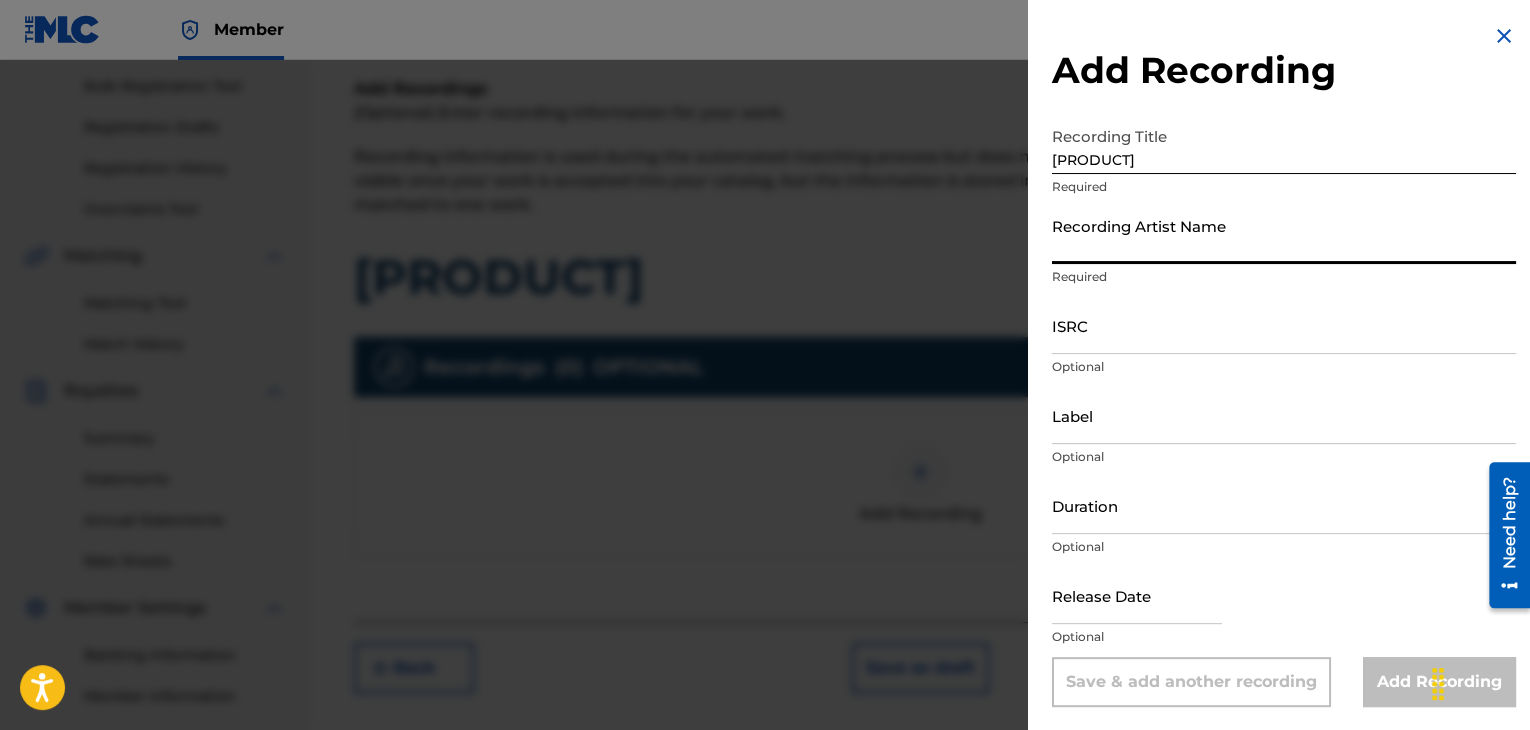 type on "[USERNAME]" 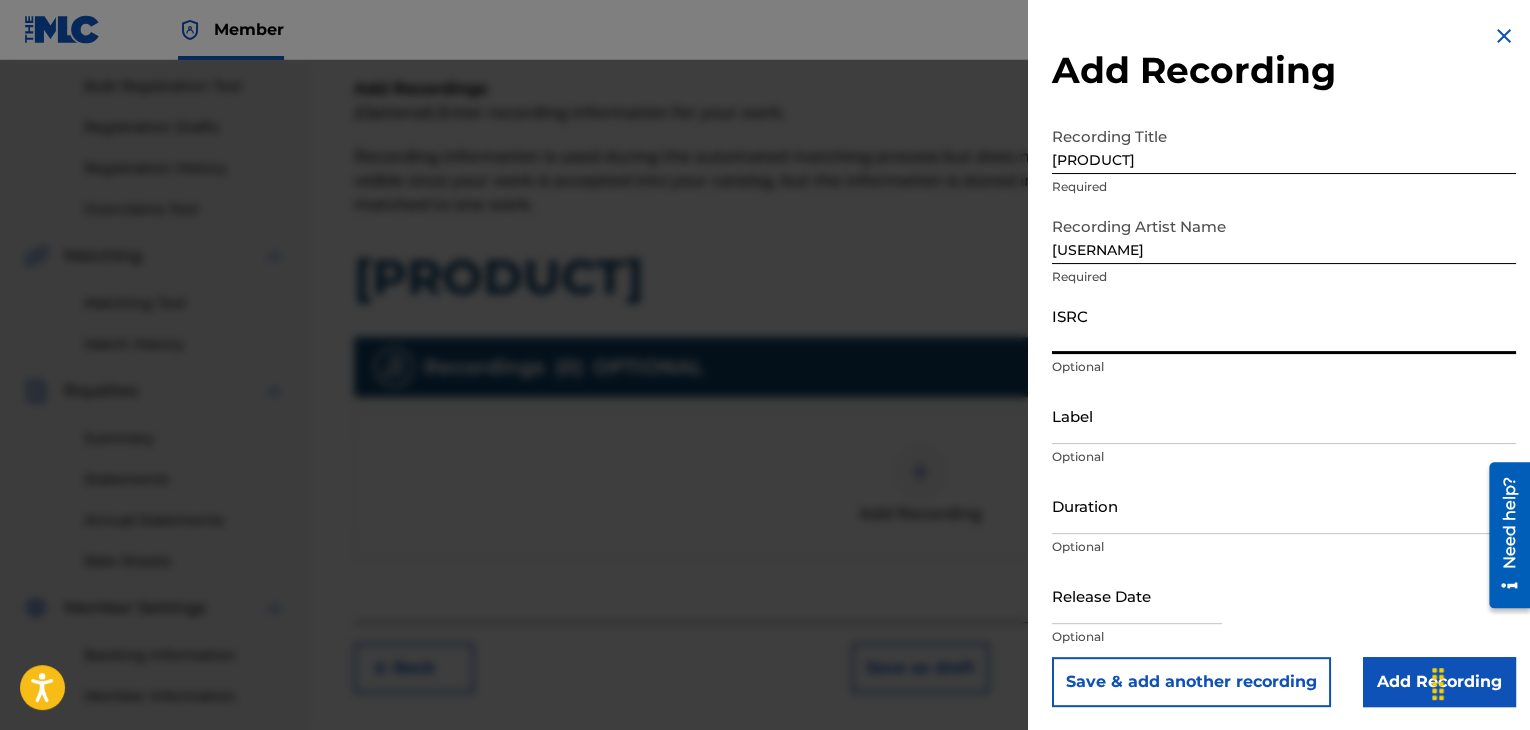 click on "ISRC" at bounding box center [1284, 325] 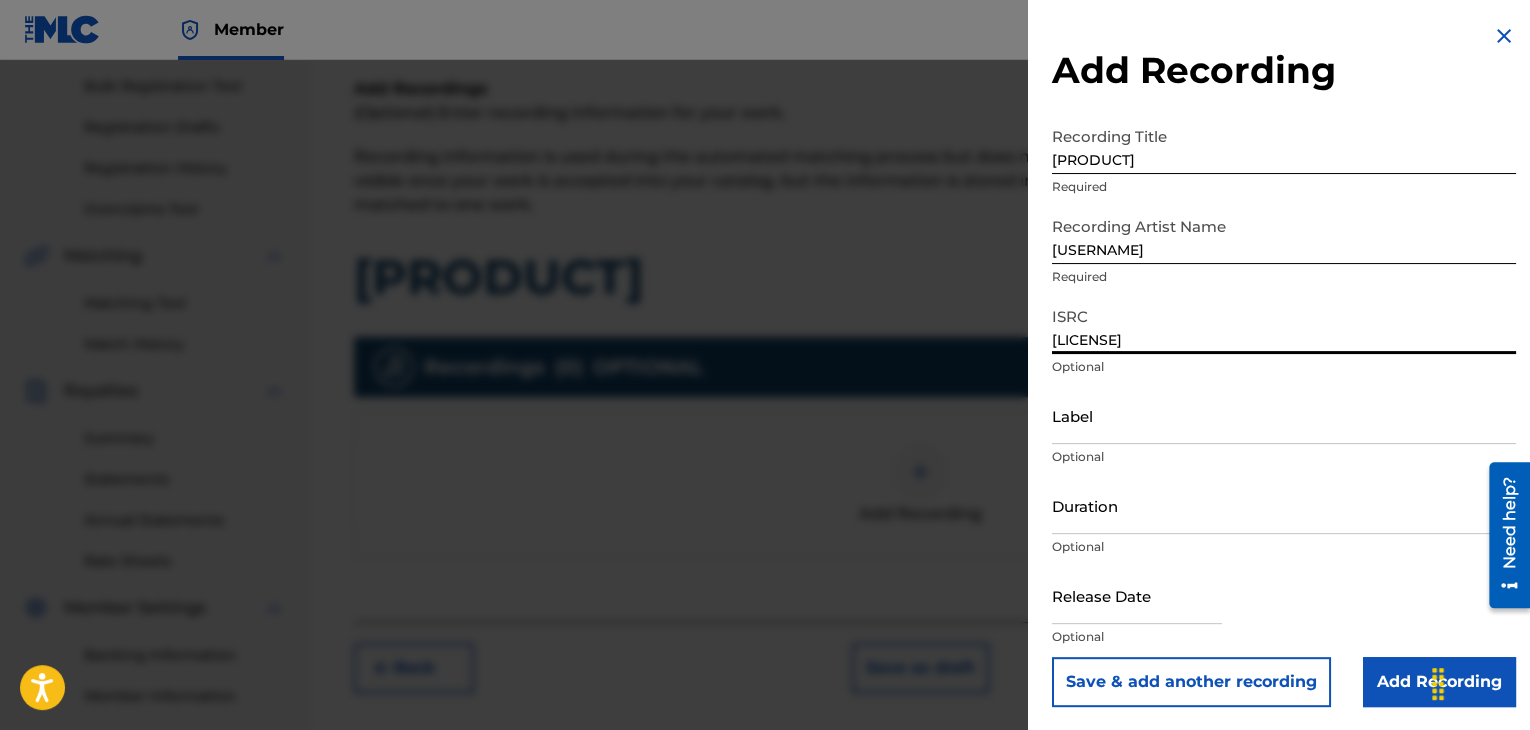 type on "[LICENSE]" 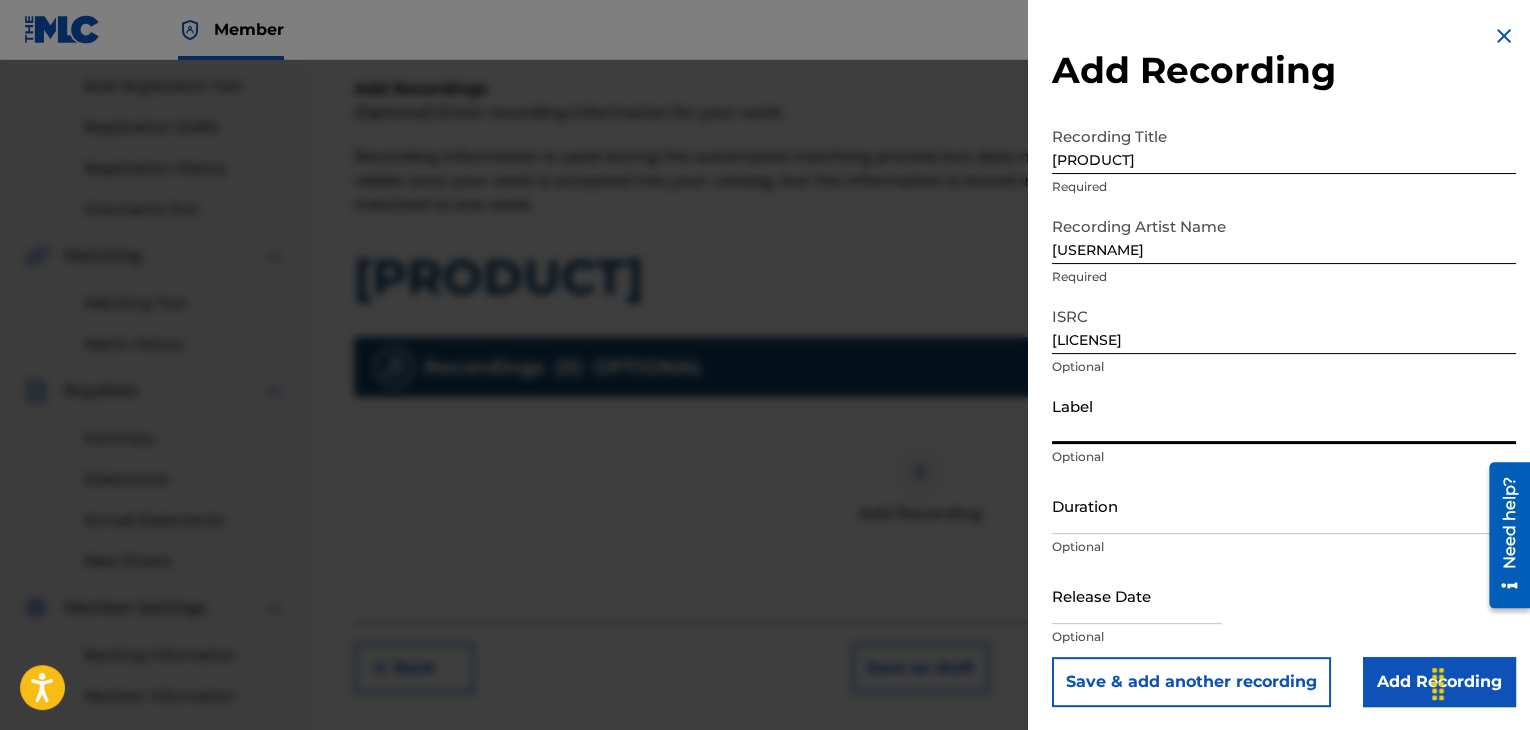 click on "Label" at bounding box center [1284, 415] 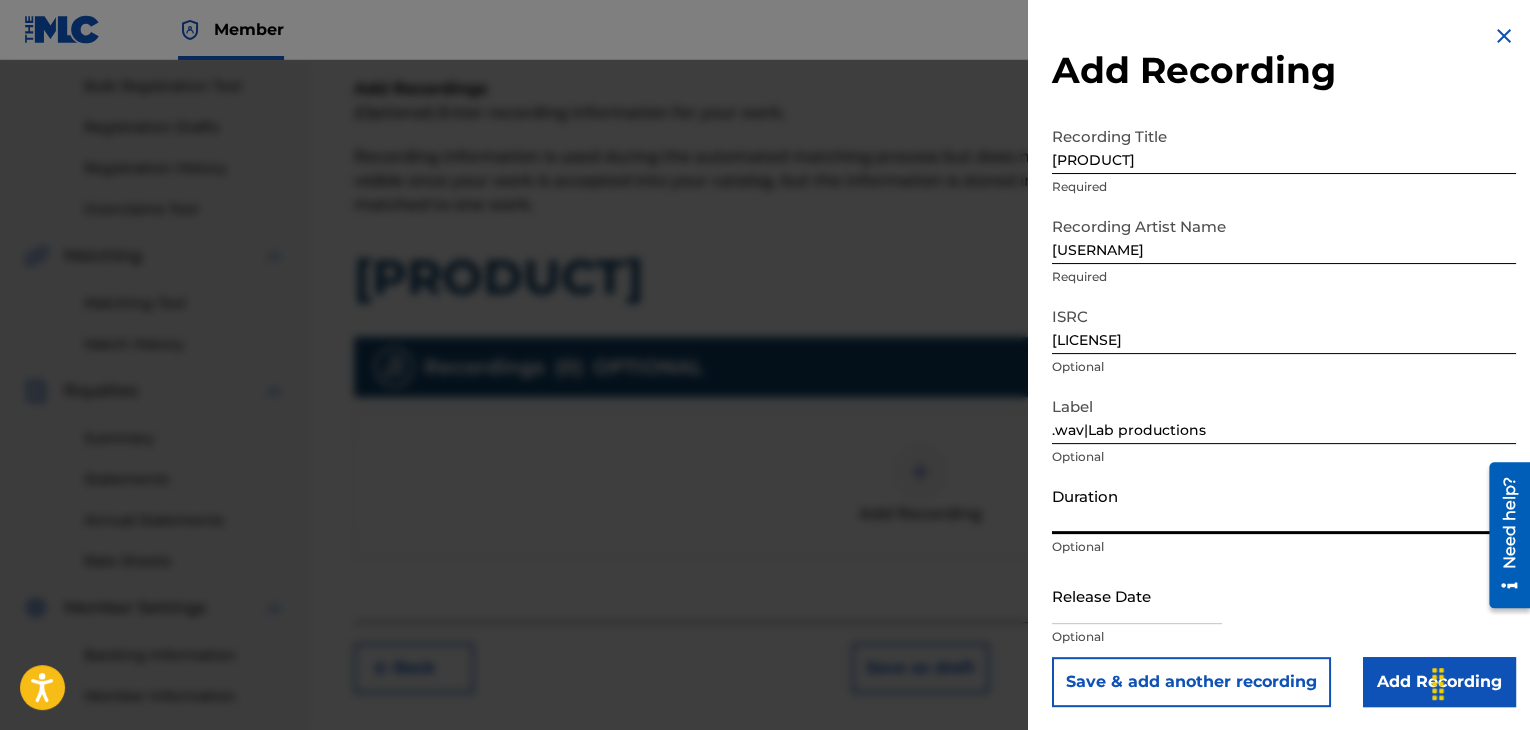 click on "Duration" at bounding box center (1284, 505) 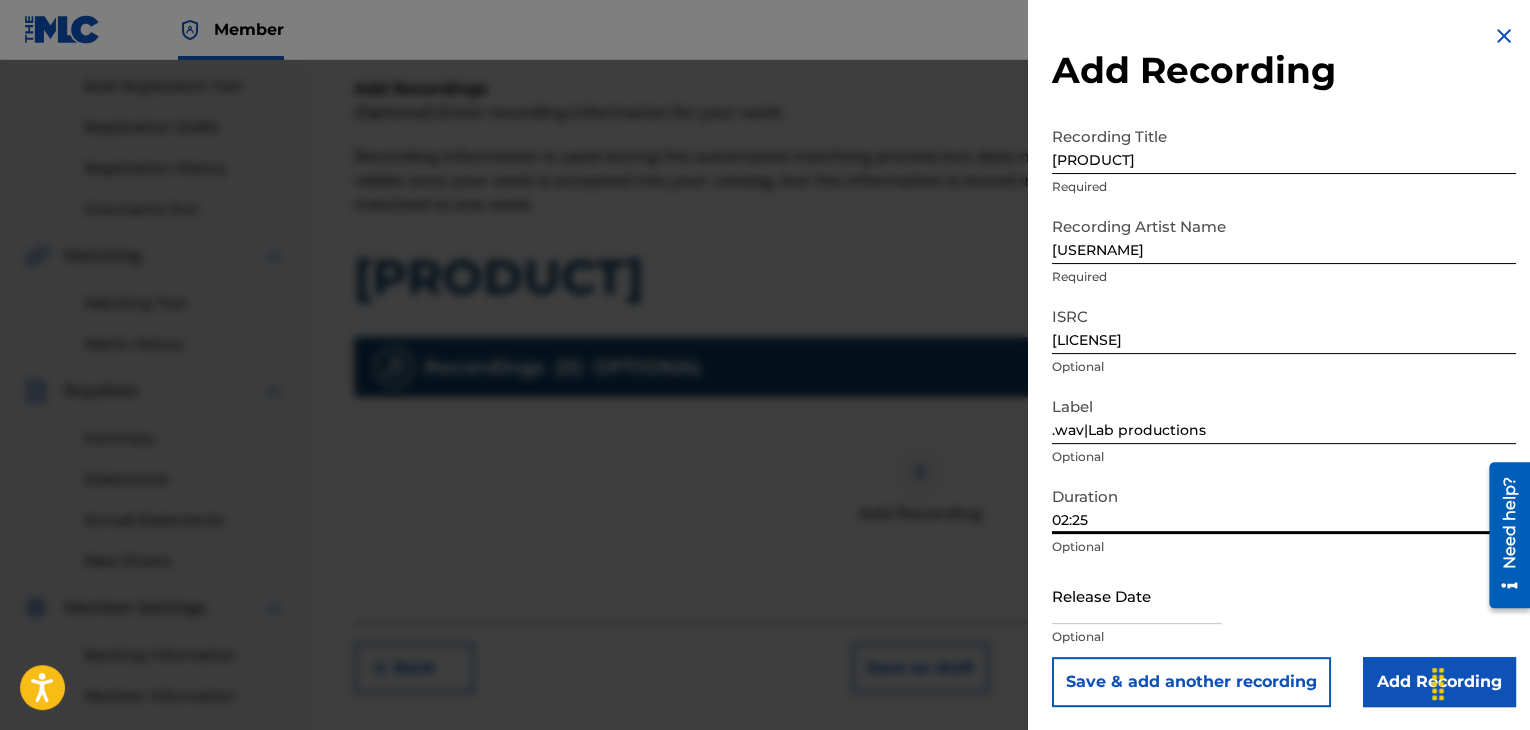 type on "02:25" 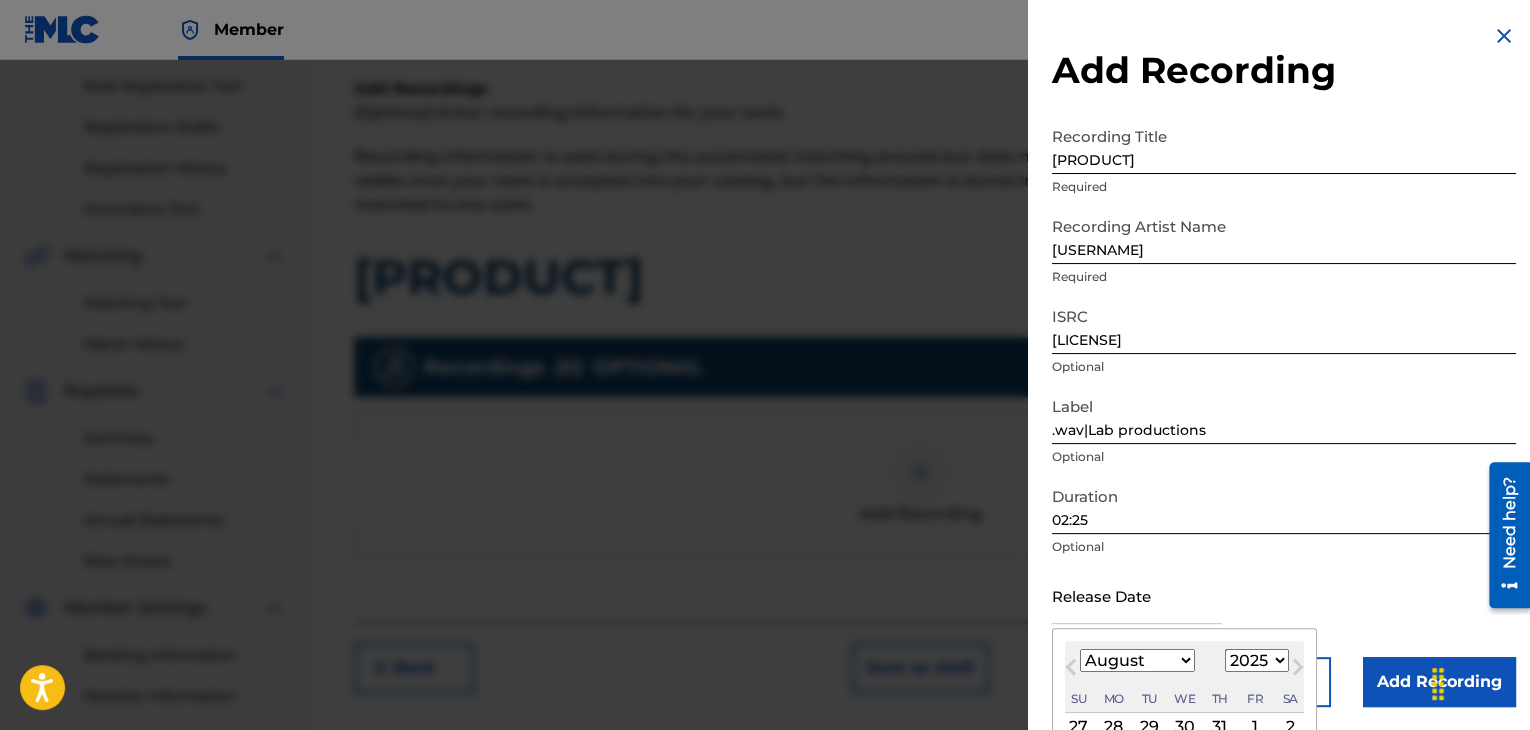 type on "[MONTH] [NUMBER] [YEAR]" 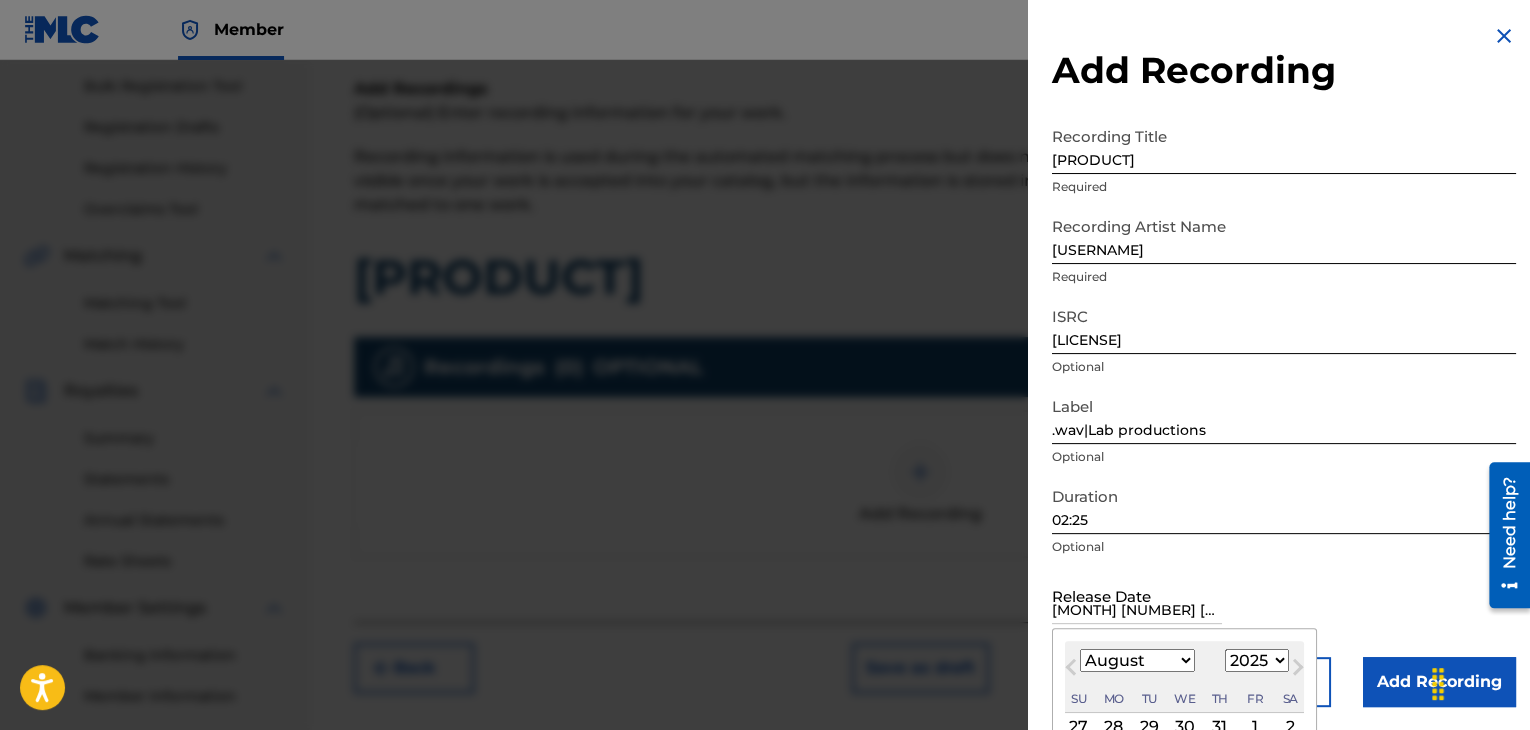 select on "0" 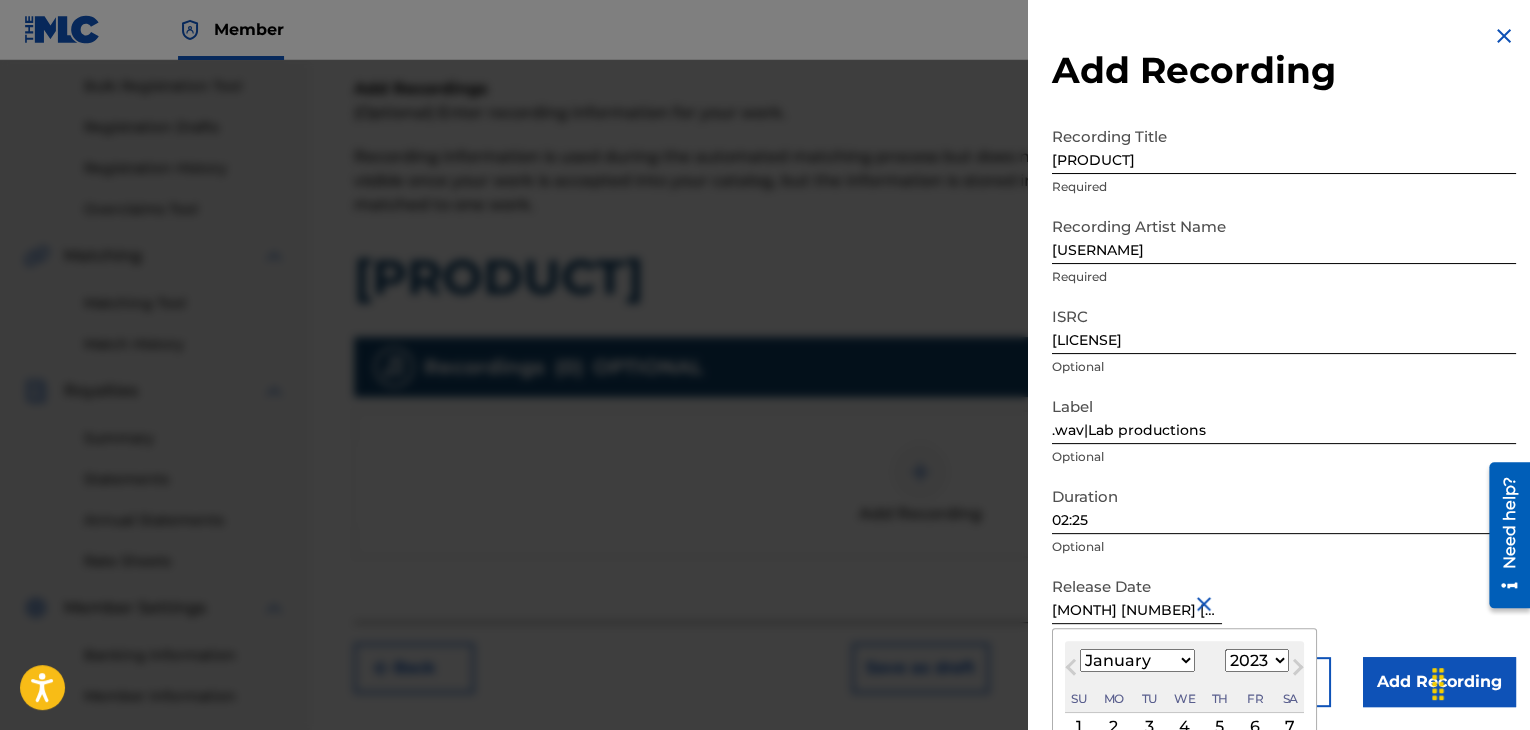 click on "Release Date January 20 2023 January 2023 Previous Month Next Month January 2023 January February March April May June July August September October November December 1899 1900 1901 1902 1903 1904 1905 1906 1907 1908 1909 1910 1911 1912 1913 1914 1915 1916 1917 1918 1919 1920 1921 1922 1923 1924 1925 1926 1927 1928 1929 1930 1931 1932 1933 1934 1935 1936 1937 1938 1939 1940 1941 1942 1943 1944 1945 1946 1947 1948 1949 1950 1951 1952 1953 1954 1955 1956 1957 1958 1959 1960 1961 1962 1963 1964 1965 1966 1967 1968 1969 1970 1971 1972 1973 1974 1975 1976 1977 1978 1979 1980 1981 1982 1983 1984 1985 1986 1987 1988 1989 1990 1991 1992 1993 1994 1995 1996 1997 1998 1999 2000 2001 2002 2003 2004 2005 2006 2007 2008 2009 2010 2011 2012 2013 2014 2015 2016 2017 2018 2019 2020 2021 2022 2023 2024 2025 2026 2027 2028 2029 2030 2031 2032 2033 2034 2035 2036 2037 2038 2039 2040 2041 2042 2043 2044 2045 2046 2047 2048 2049 2050 2051 2052 2053 2054 2055 2056 2057 2058 2059 2060 2061 2062 2063 2064 2065 2066 2067 2068 2069 Su" at bounding box center [1284, 612] 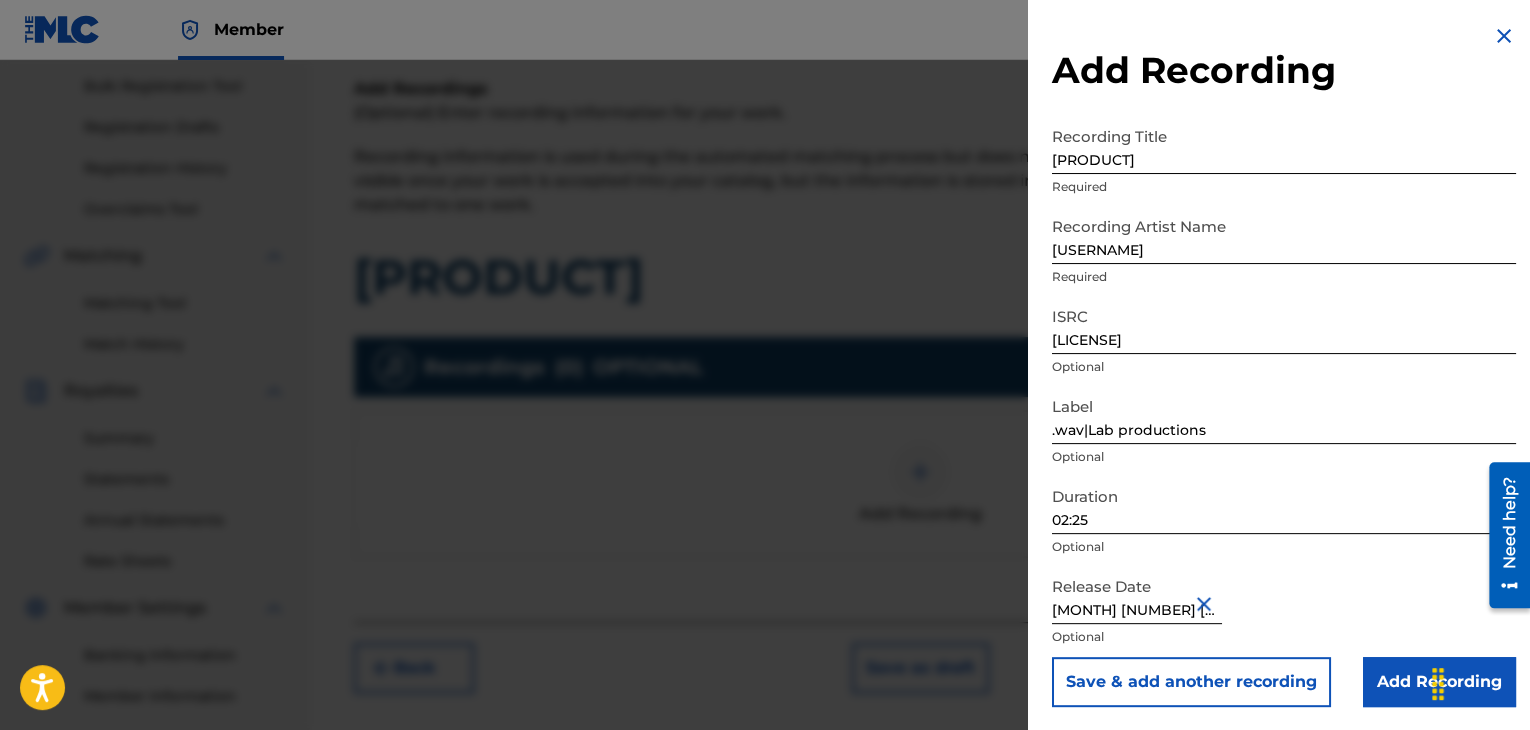 click on "Add Recording" at bounding box center [1439, 682] 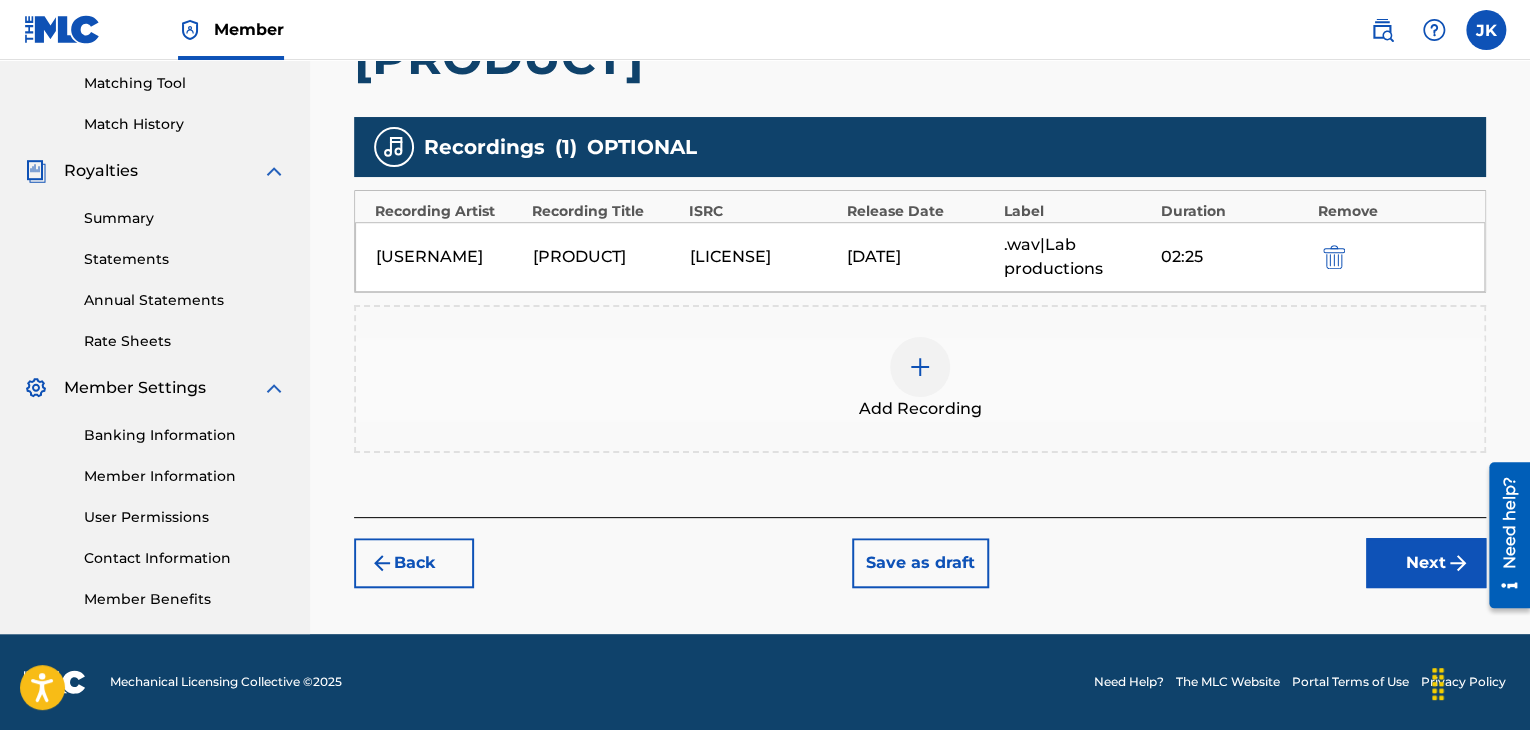 click on "Next" at bounding box center [1426, 563] 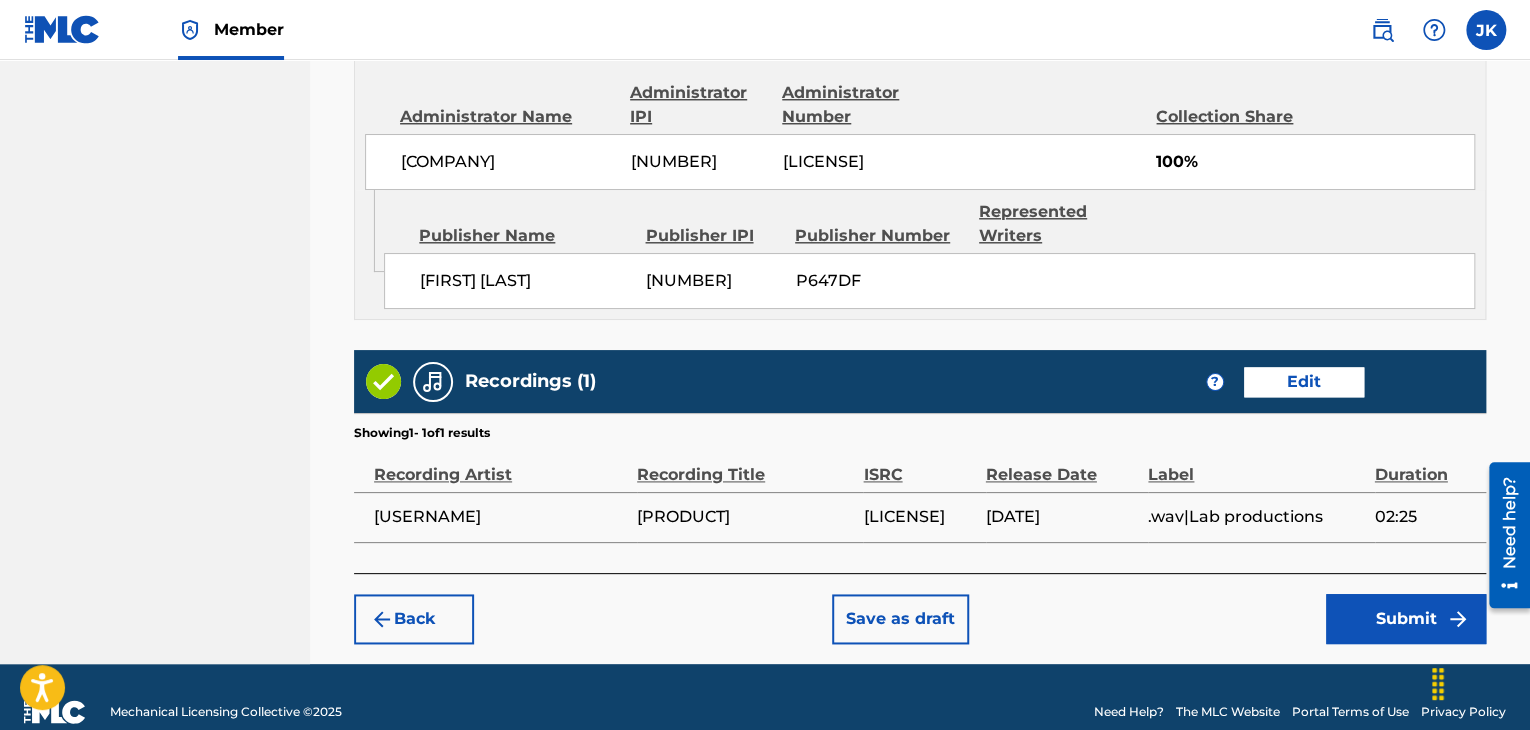 scroll, scrollTop: 1132, scrollLeft: 0, axis: vertical 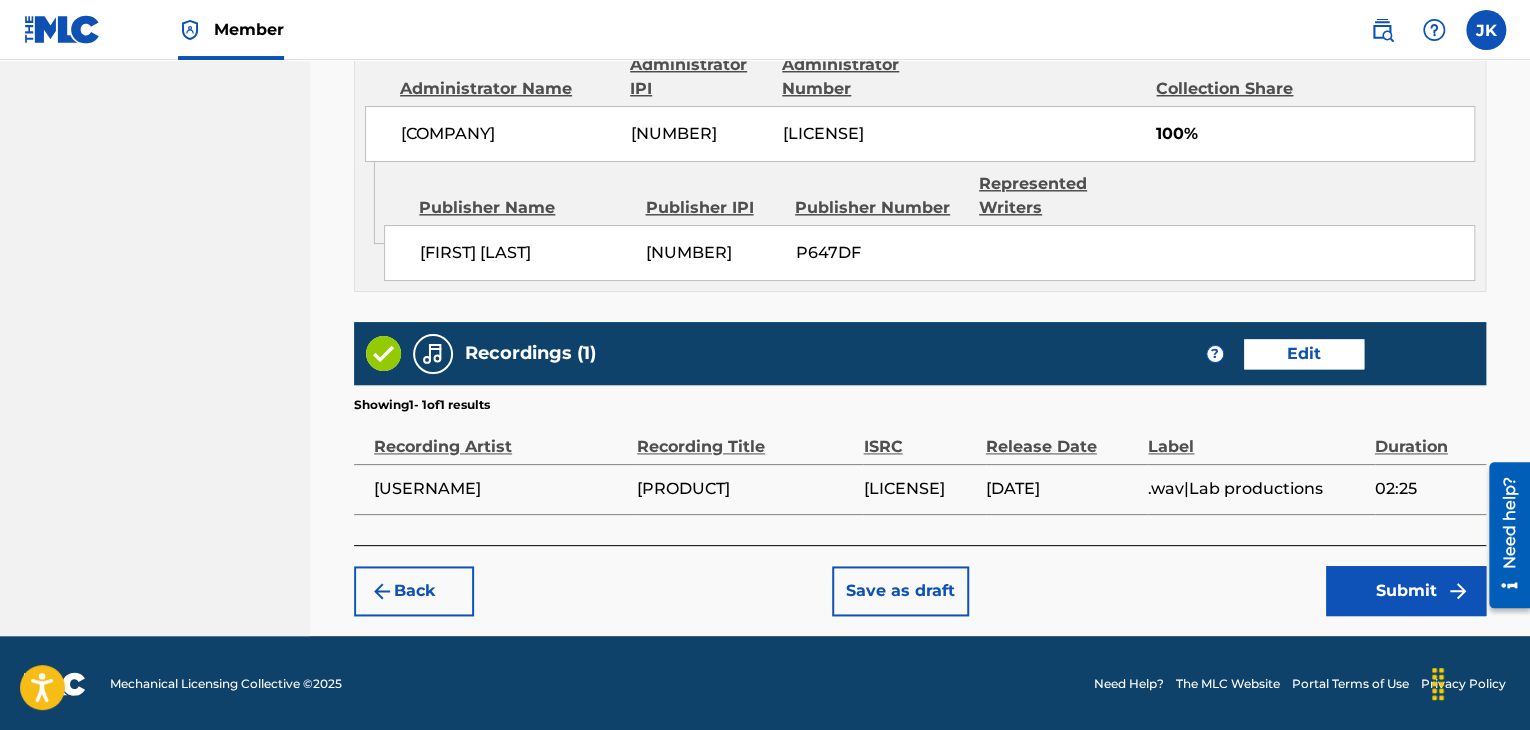 click on "Submit" at bounding box center (1406, 591) 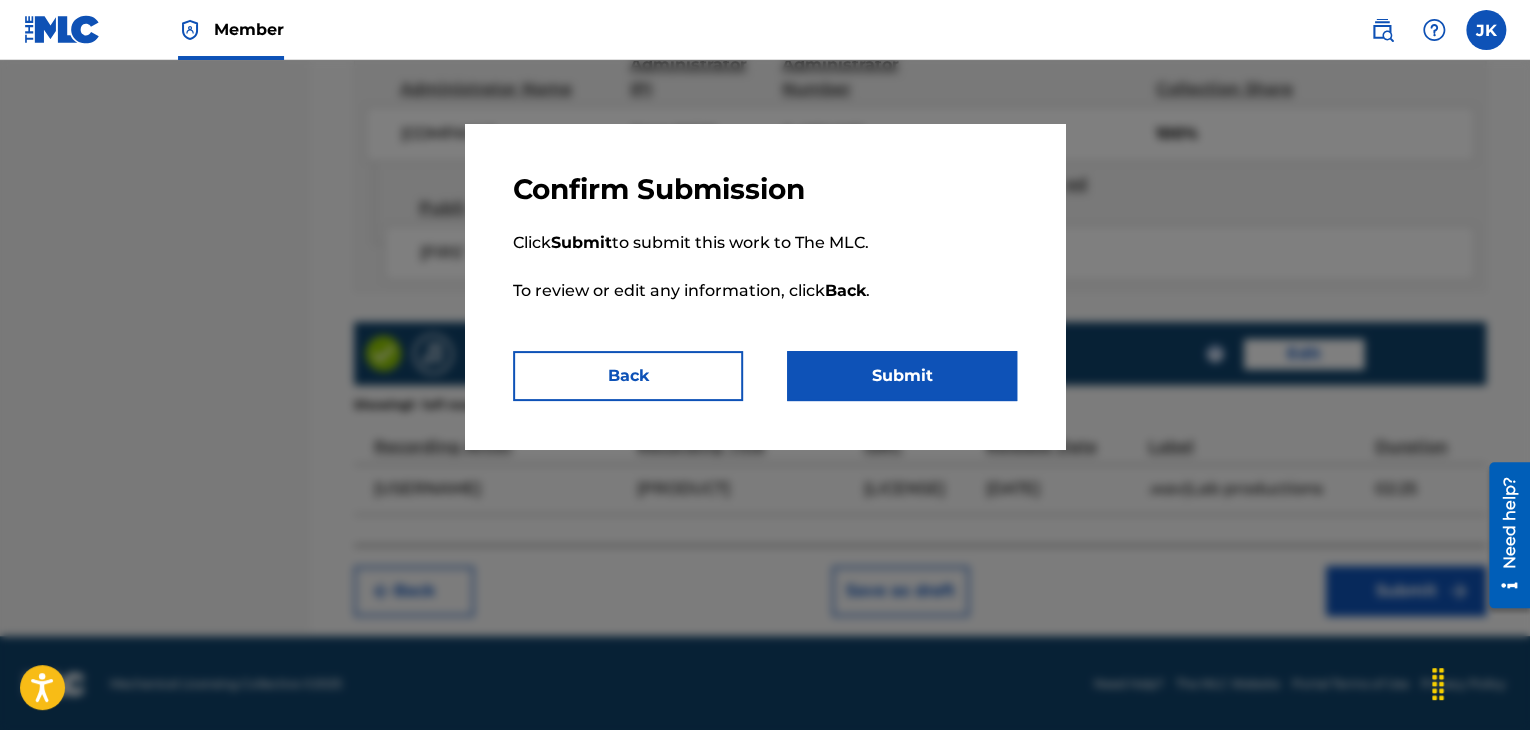 click on "Submit" at bounding box center [902, 376] 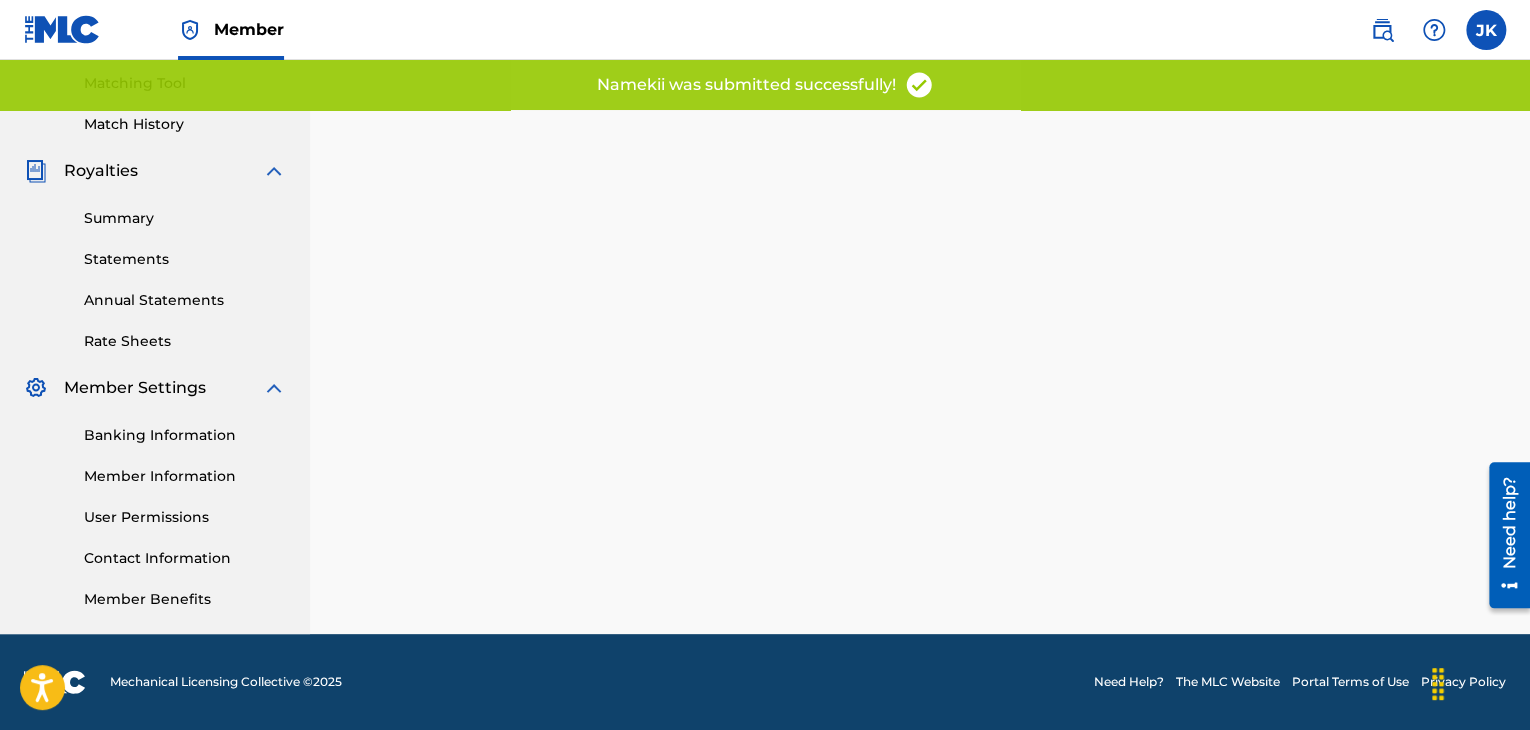scroll, scrollTop: 0, scrollLeft: 0, axis: both 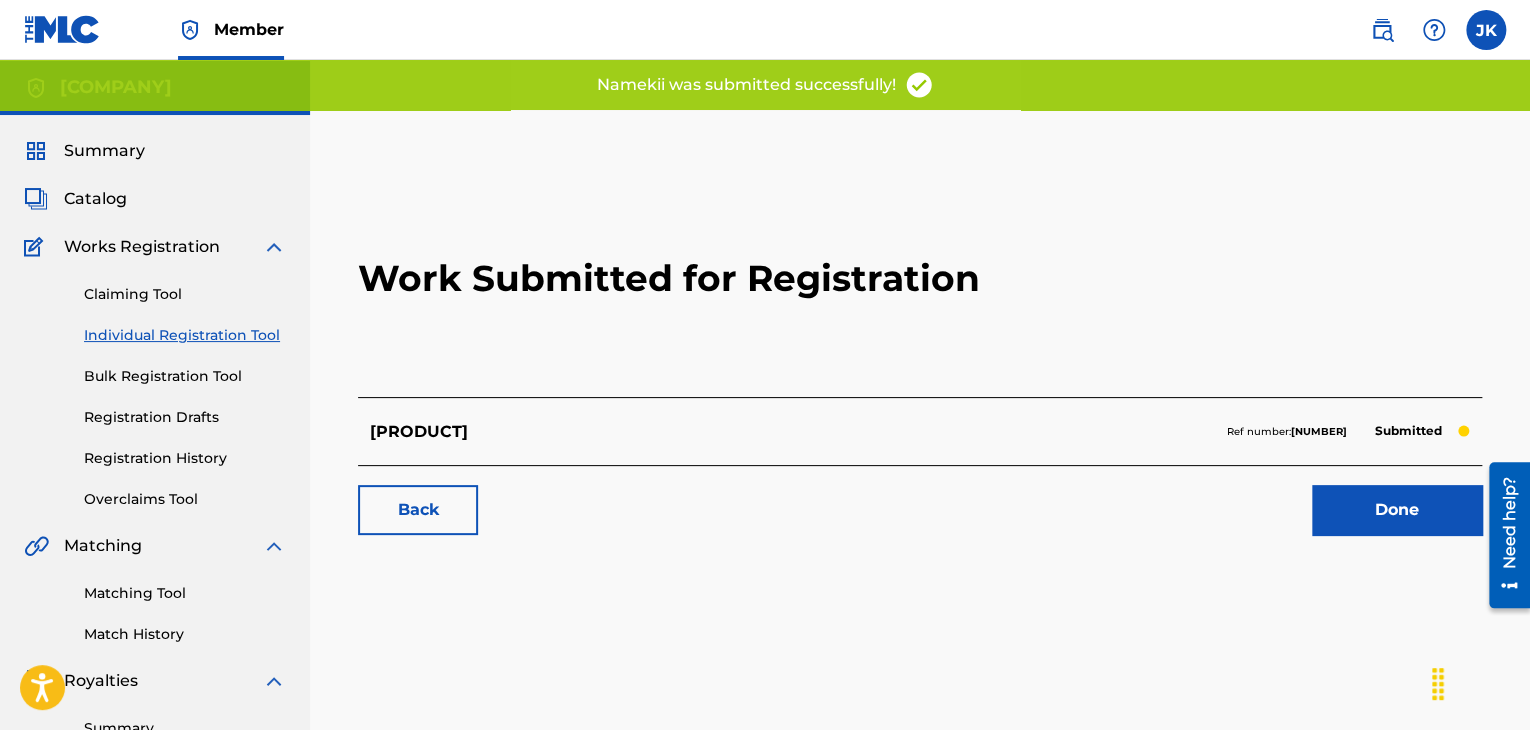 click on "Done" at bounding box center (1397, 510) 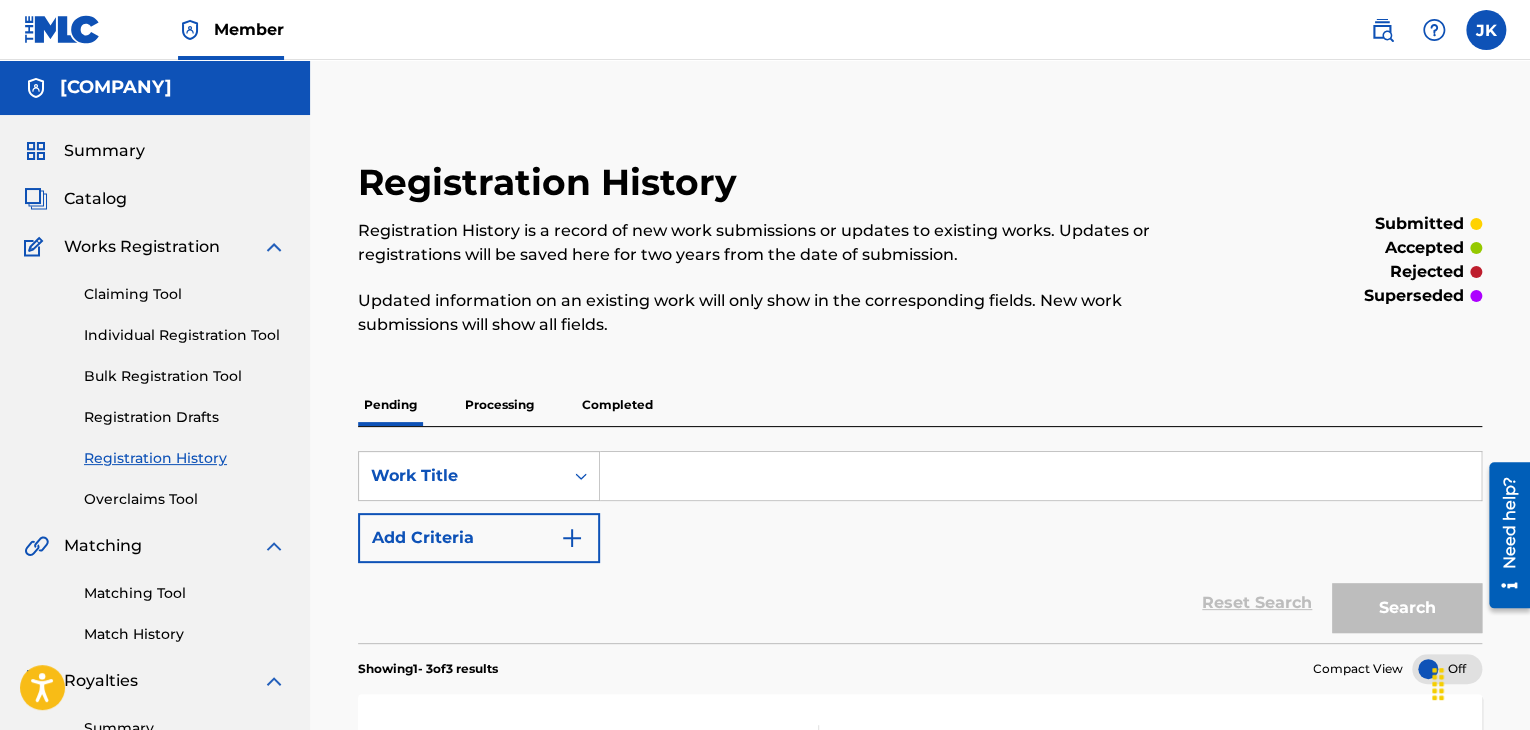 click on "Individual Registration Tool" at bounding box center (185, 335) 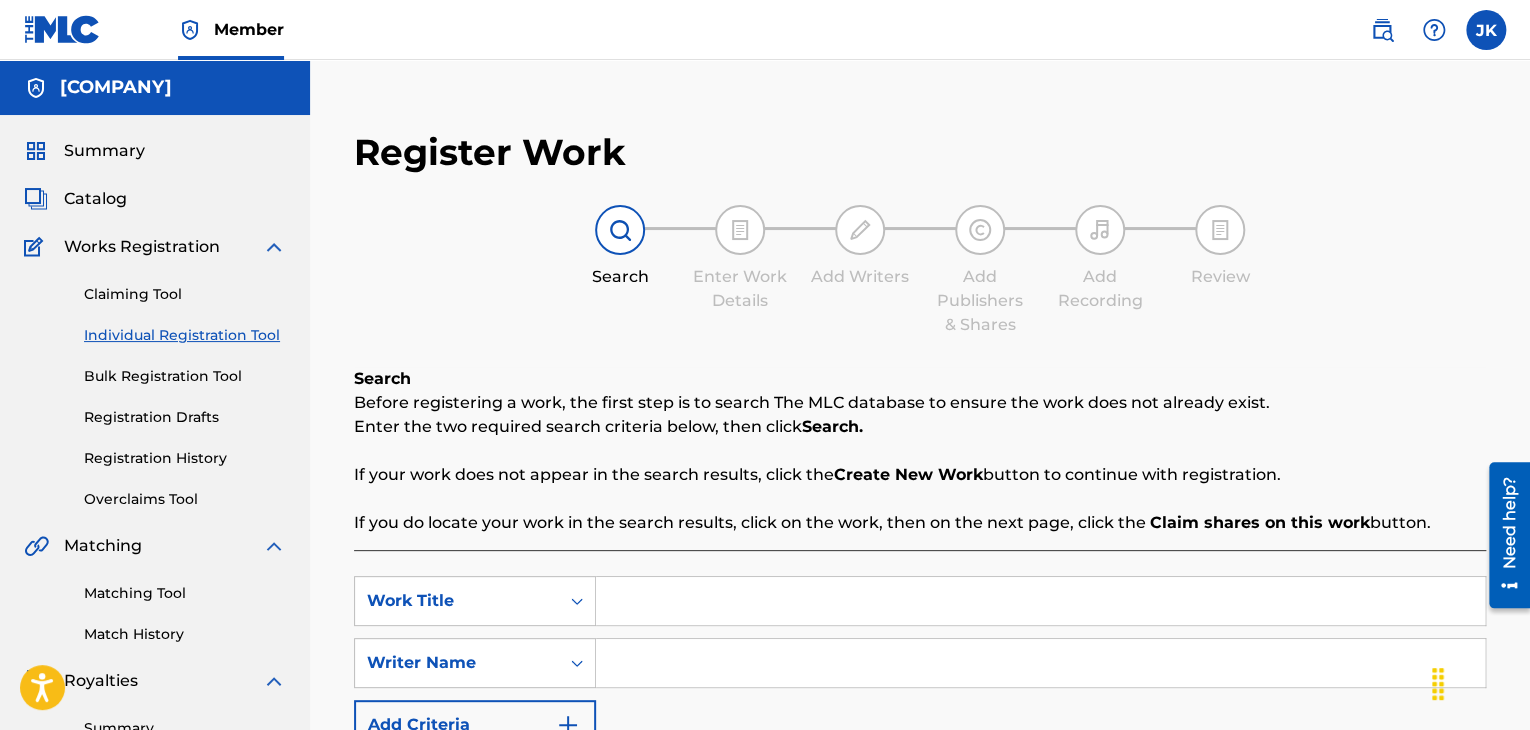 click at bounding box center [1040, 601] 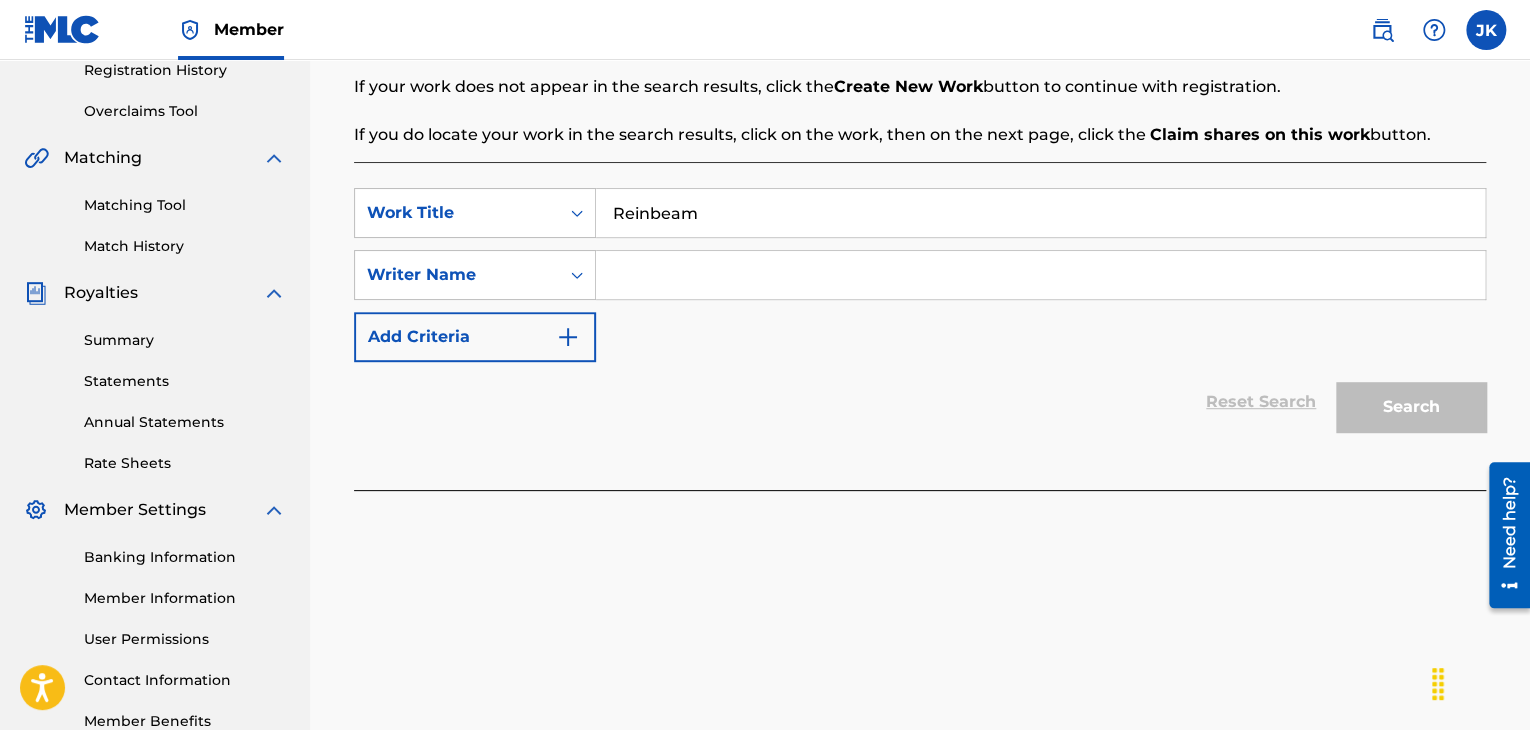 scroll, scrollTop: 400, scrollLeft: 0, axis: vertical 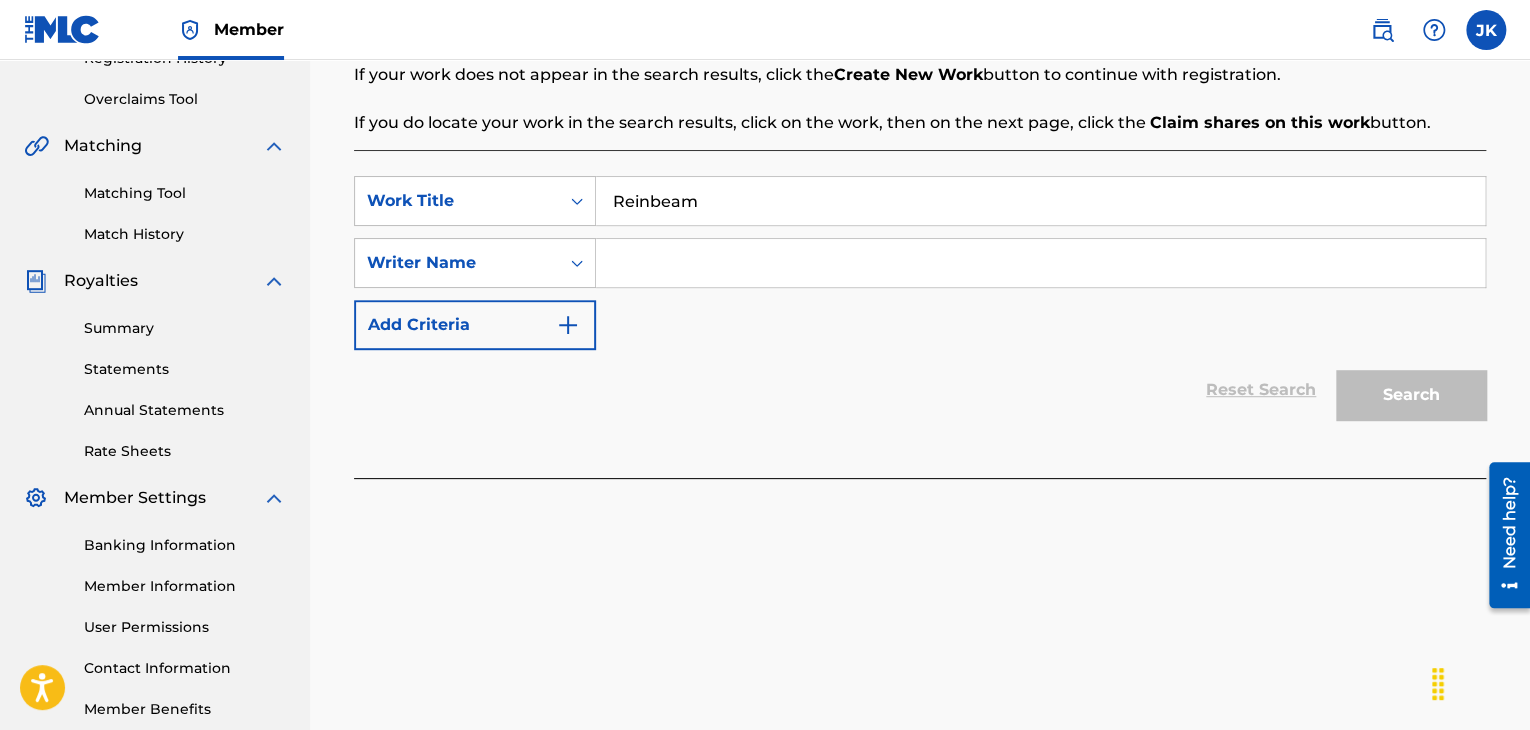 type on "Reinbeam" 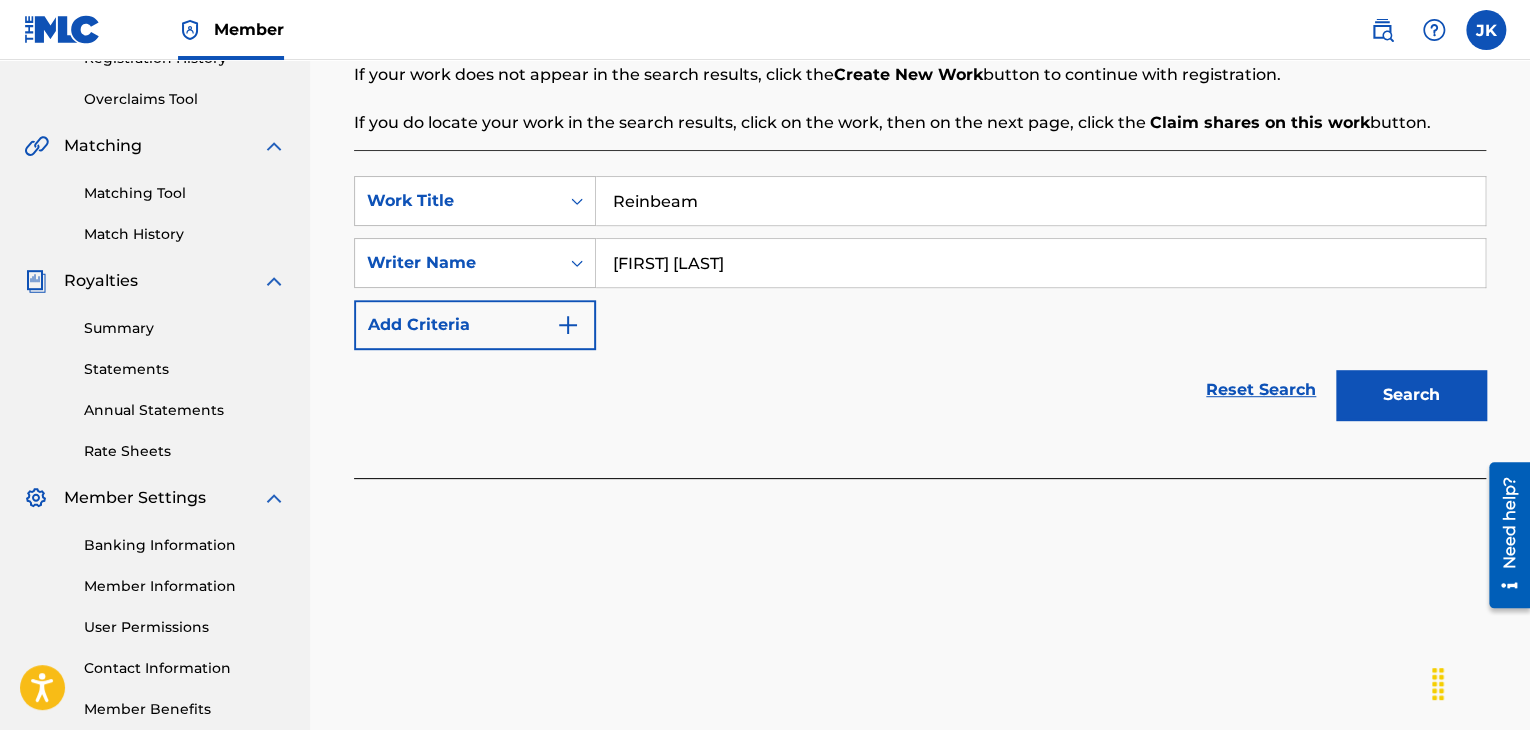 click on "Search" at bounding box center (1411, 395) 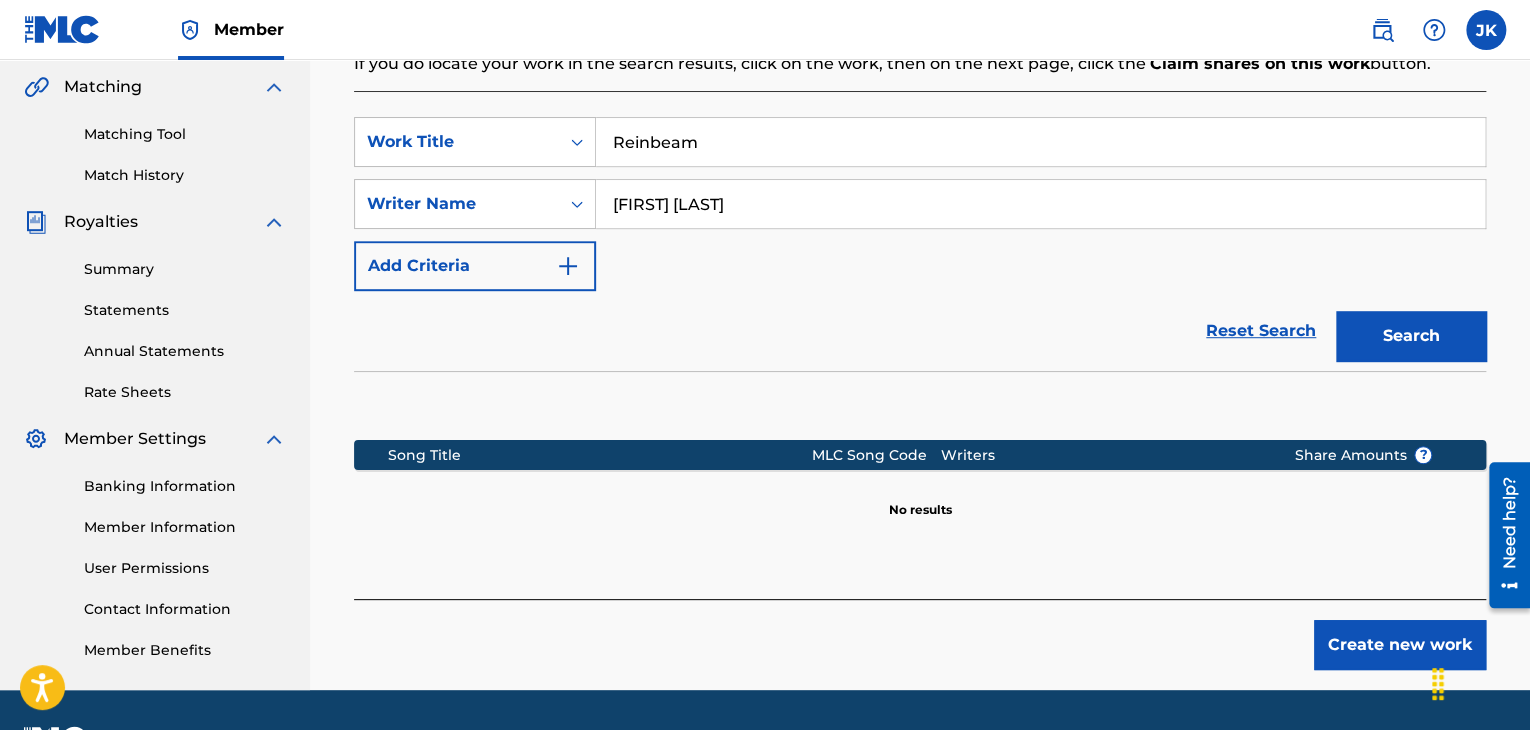 scroll, scrollTop: 515, scrollLeft: 0, axis: vertical 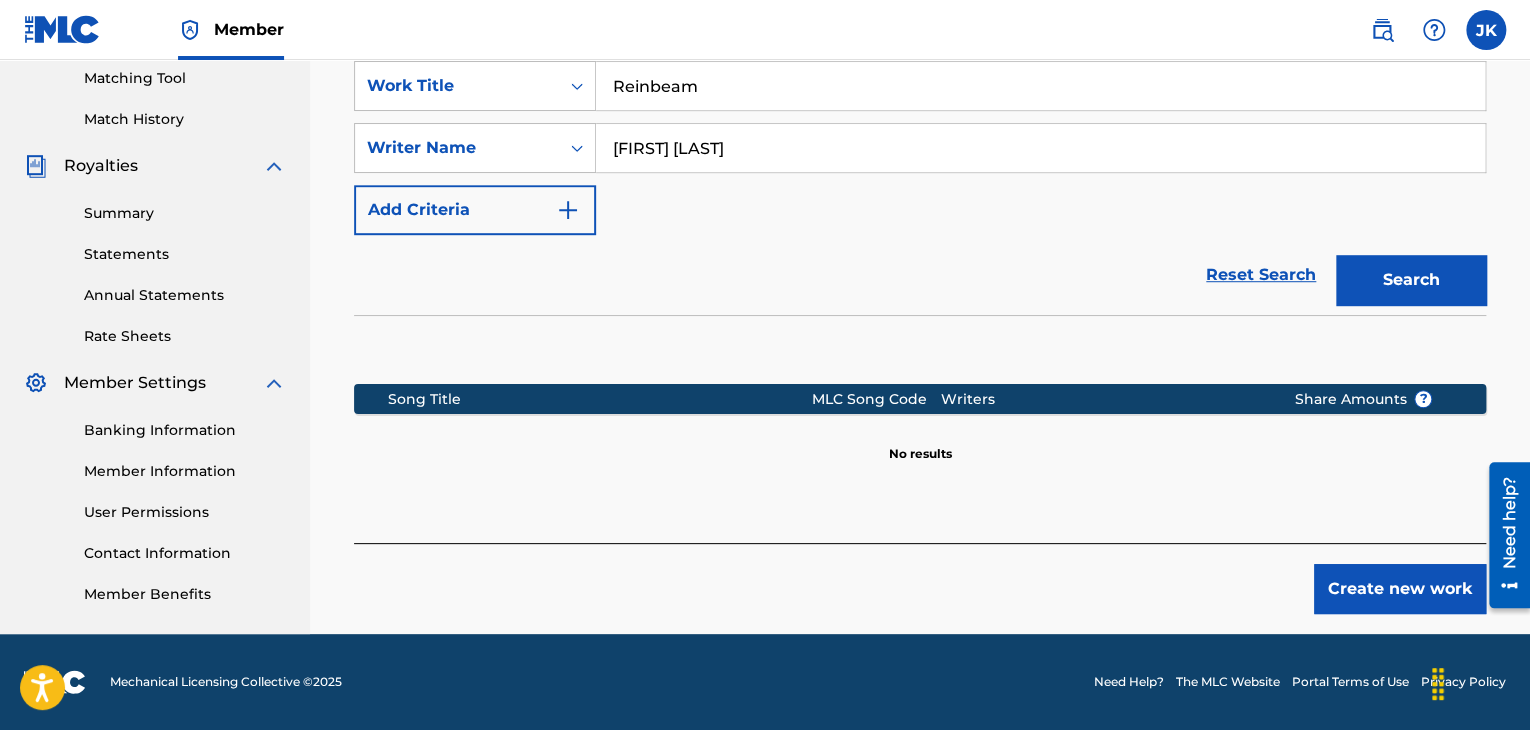 click on "Create new work" at bounding box center (1400, 589) 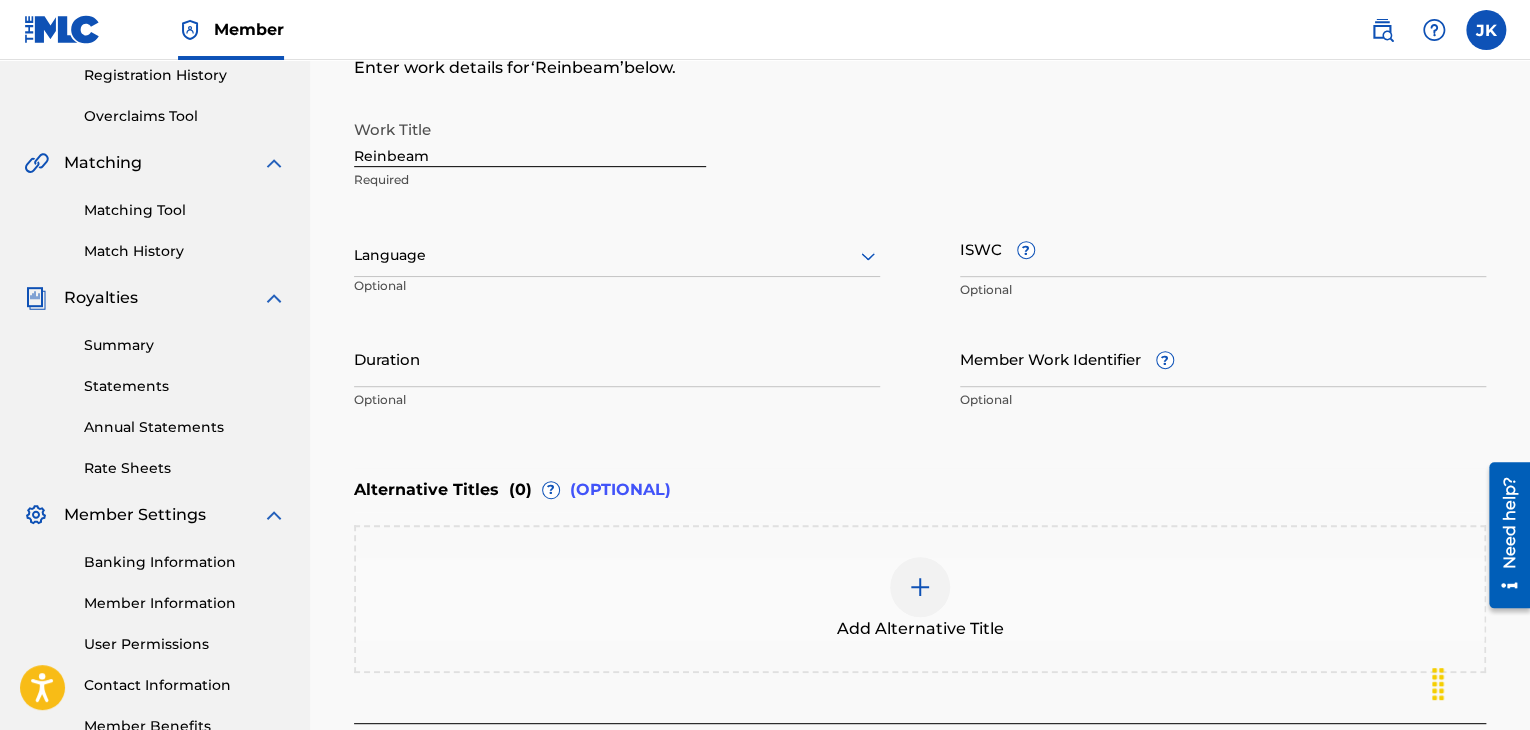 scroll, scrollTop: 215, scrollLeft: 0, axis: vertical 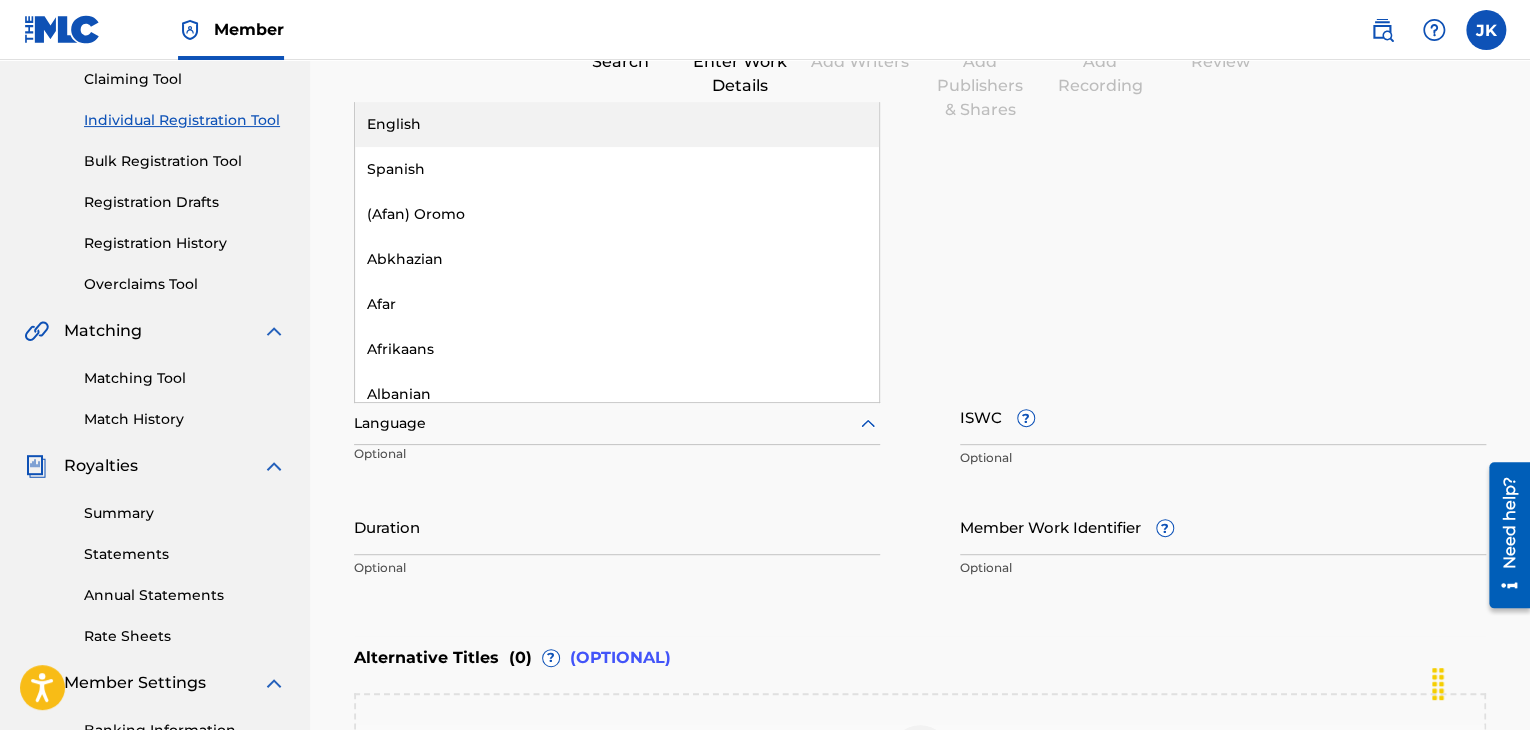 click at bounding box center (617, 423) 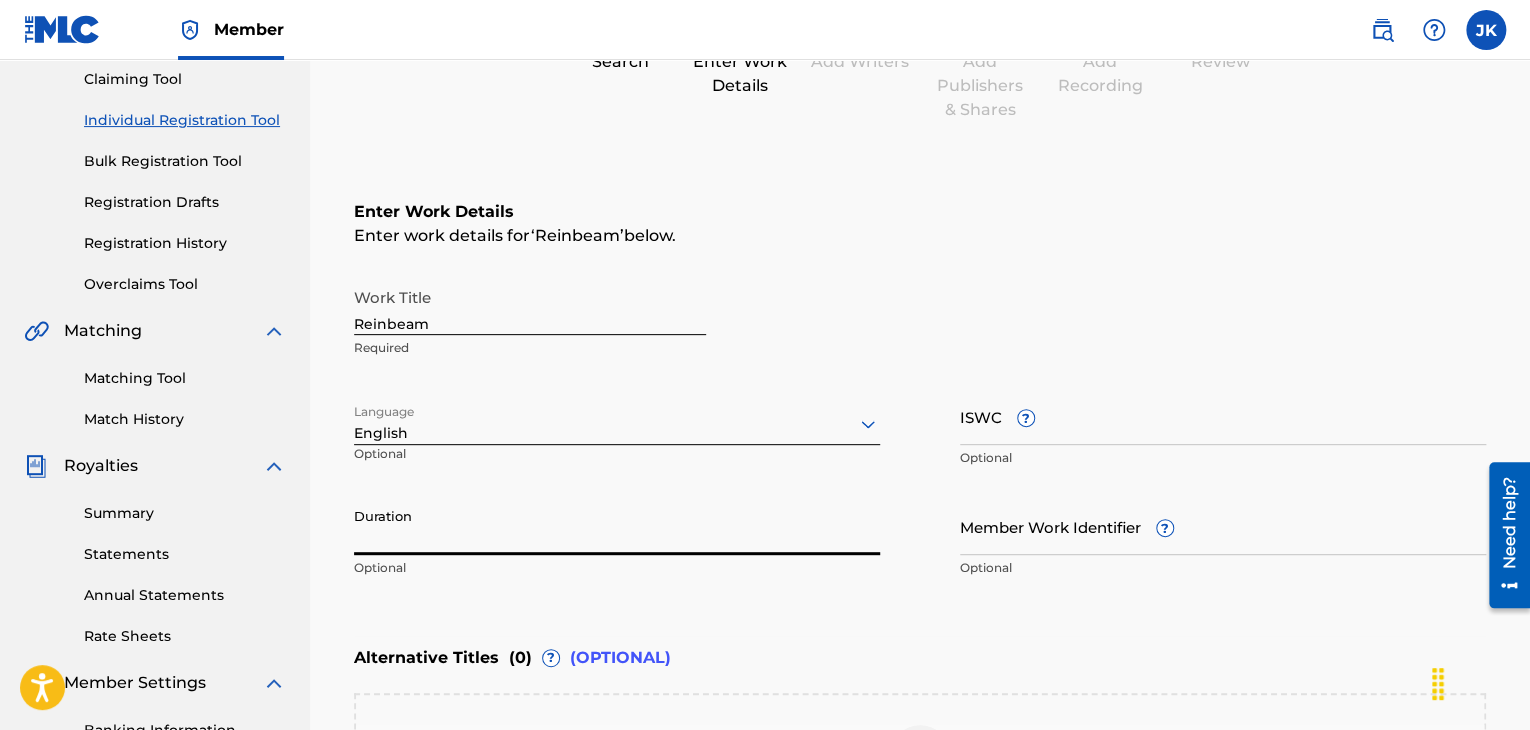 click on "Duration" at bounding box center (617, 526) 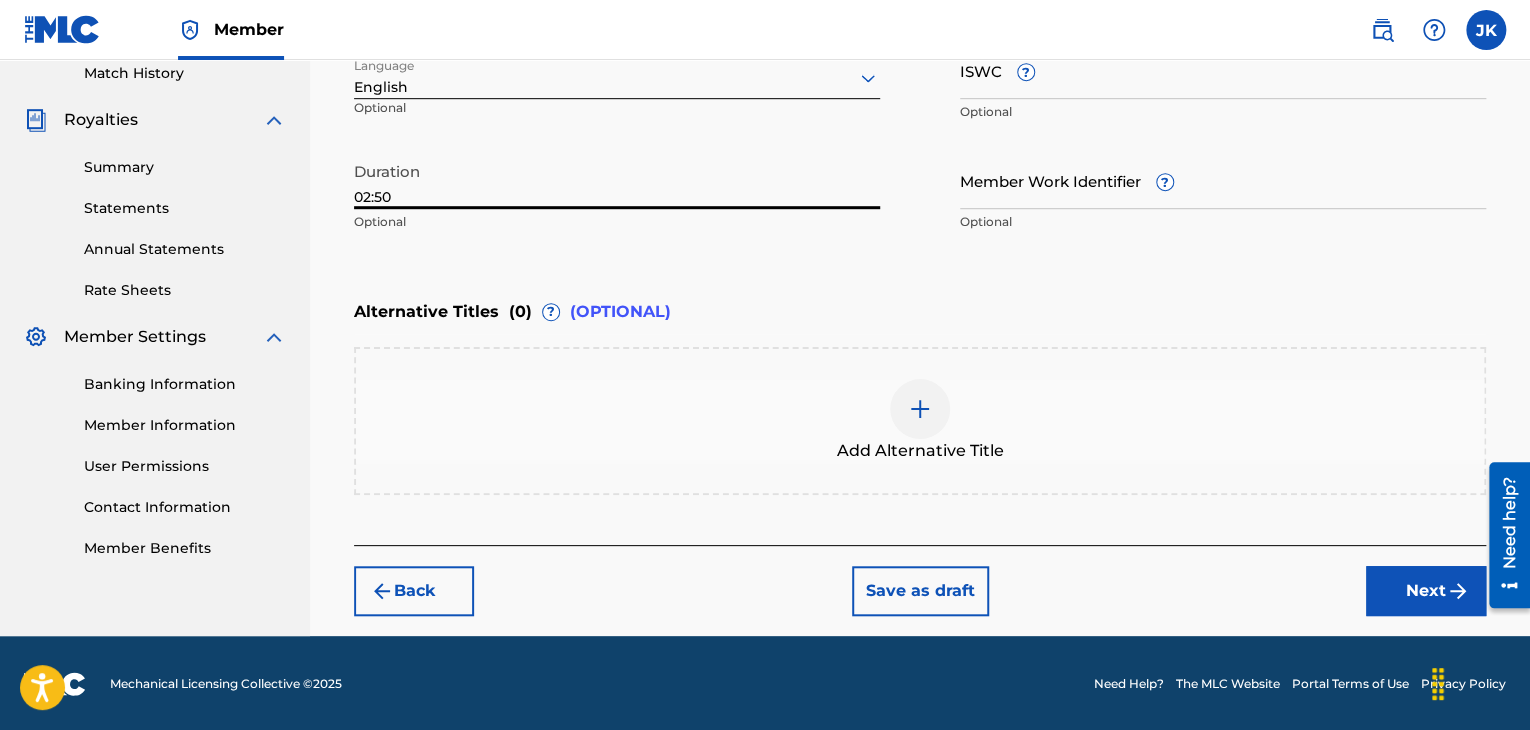 type on "02:50" 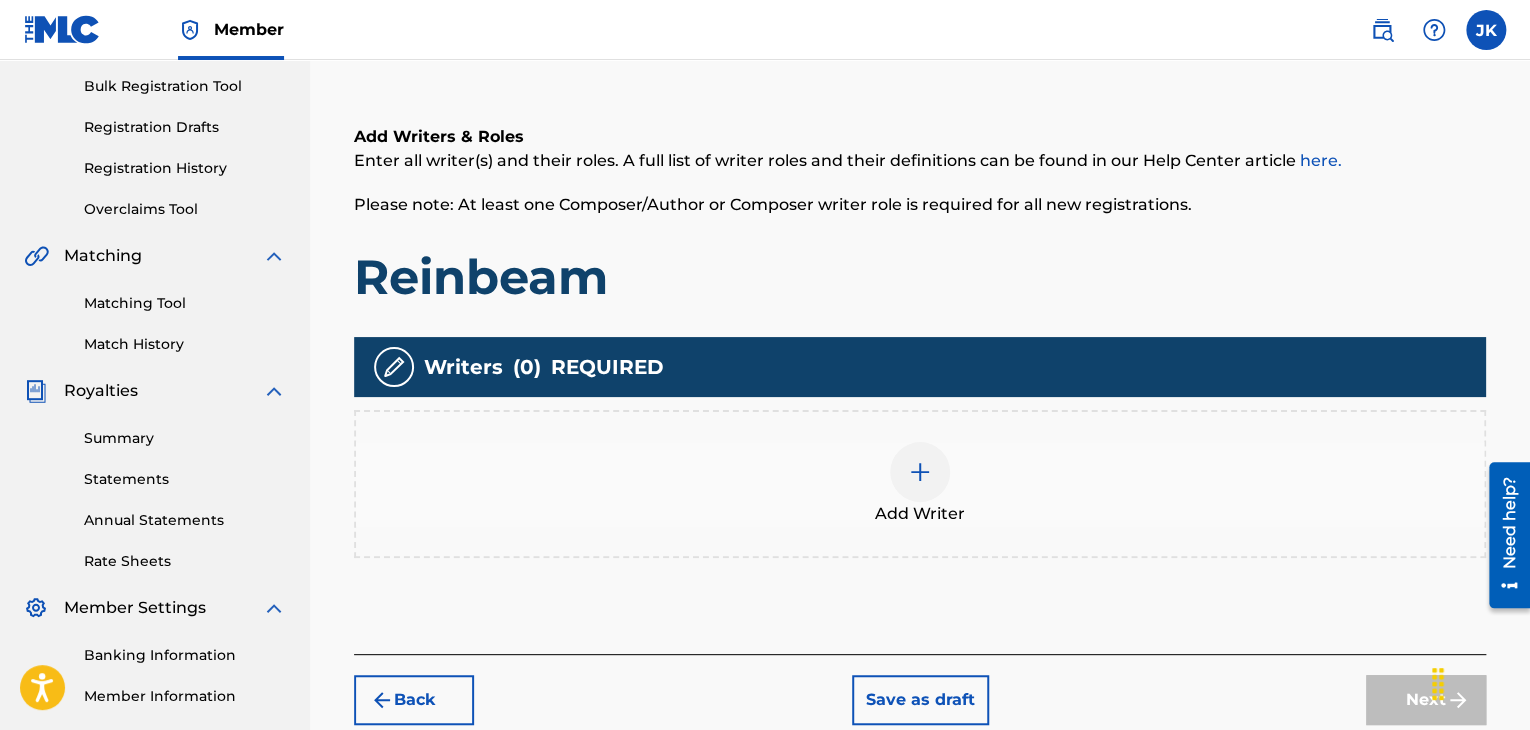 scroll, scrollTop: 490, scrollLeft: 0, axis: vertical 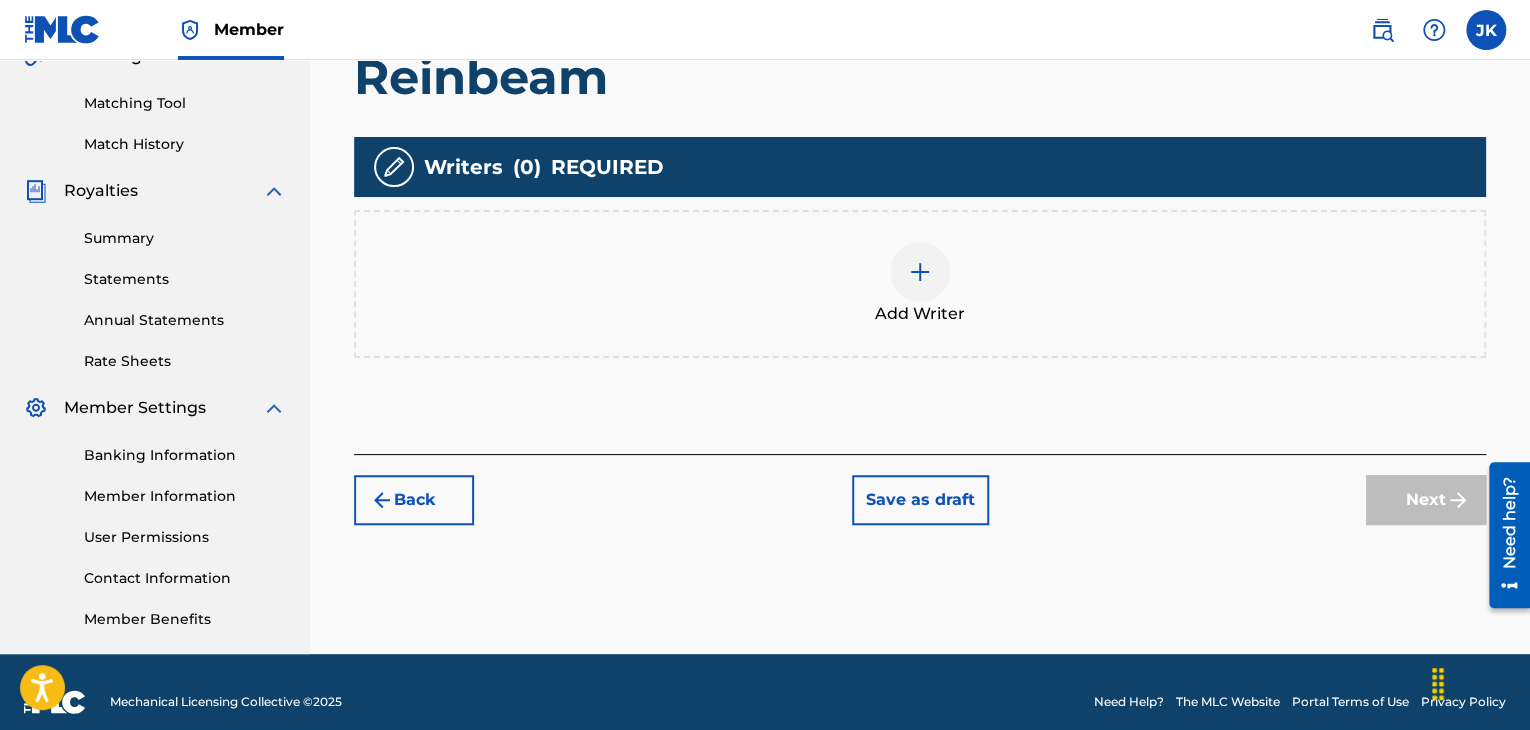 click at bounding box center [920, 272] 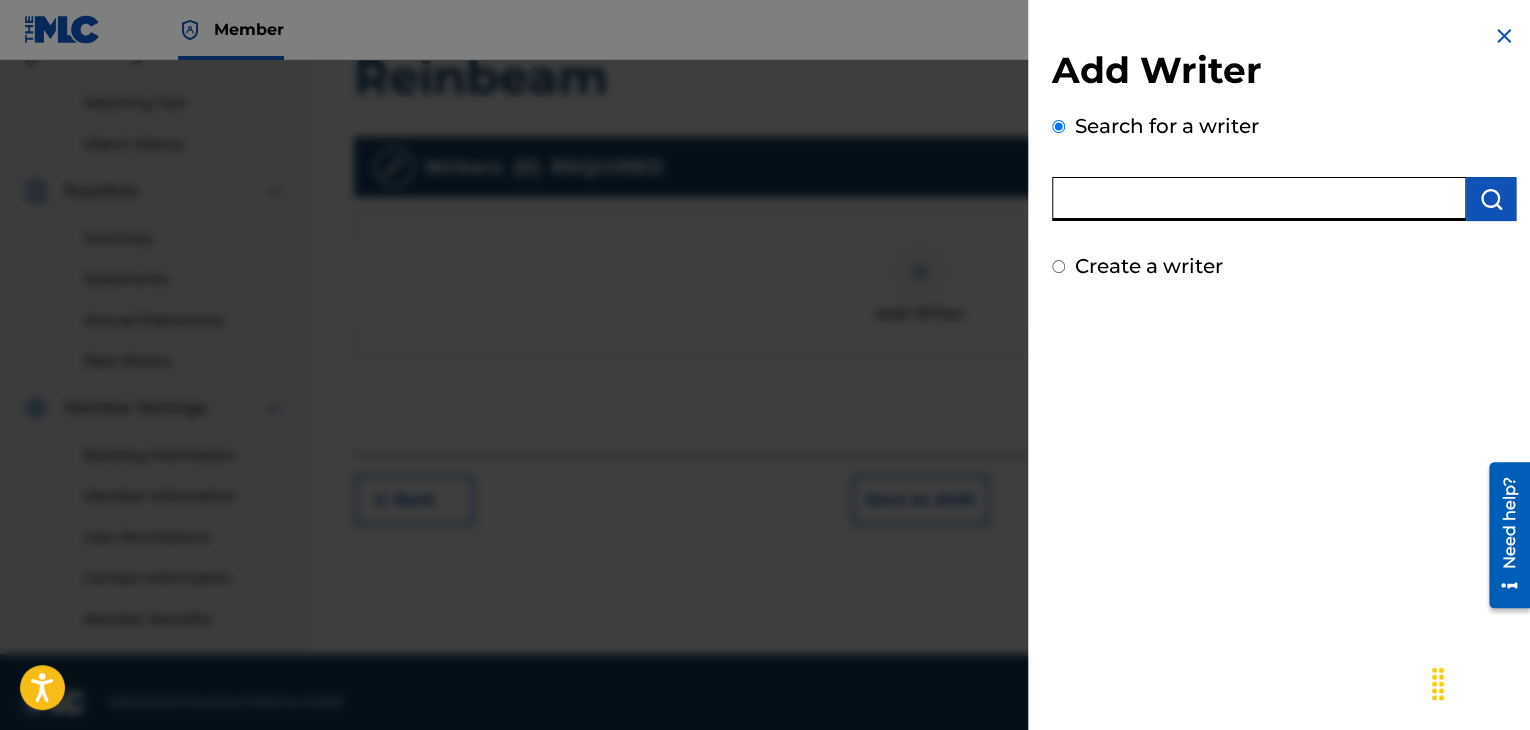 click at bounding box center [1259, 199] 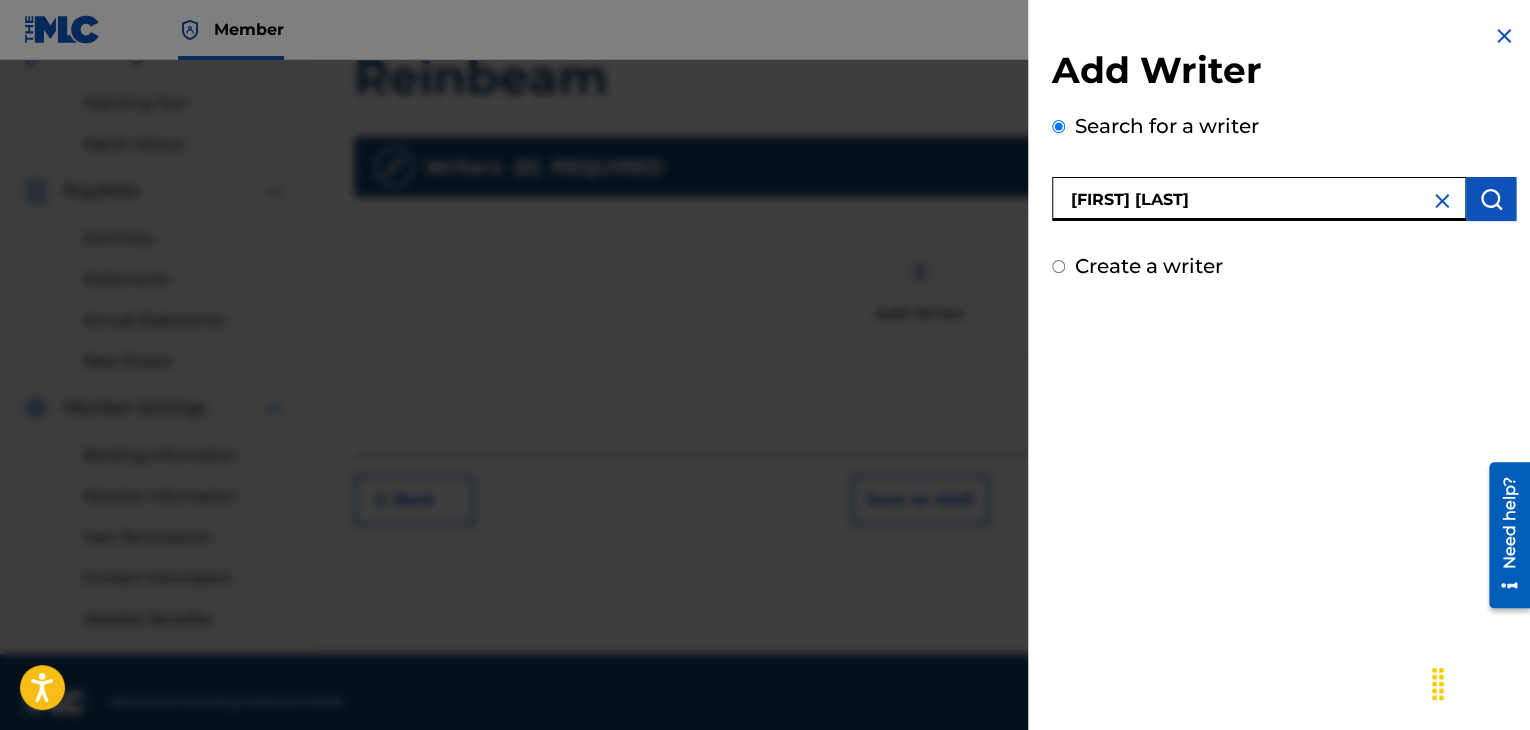 type on "[FIRST] [LAST]" 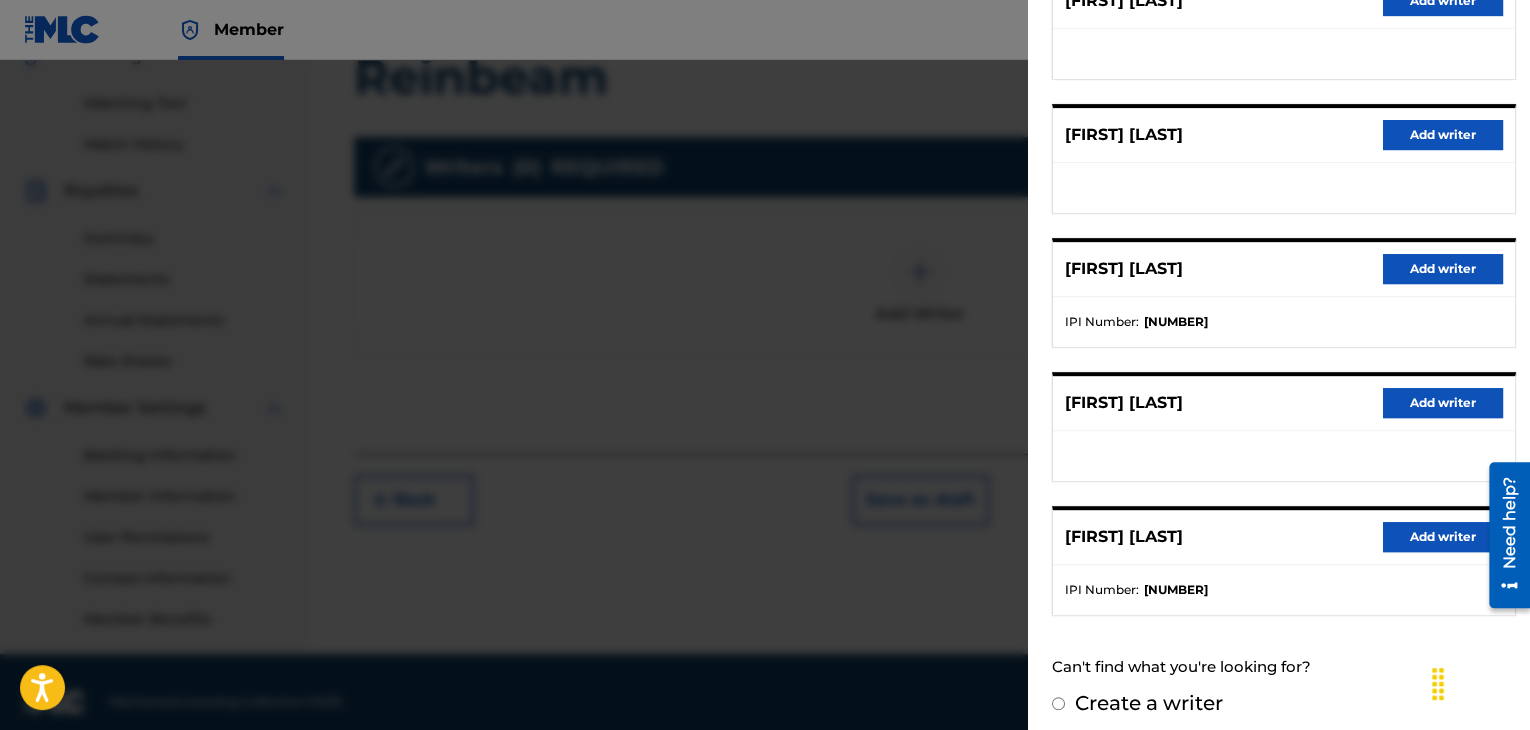 scroll, scrollTop: 310, scrollLeft: 0, axis: vertical 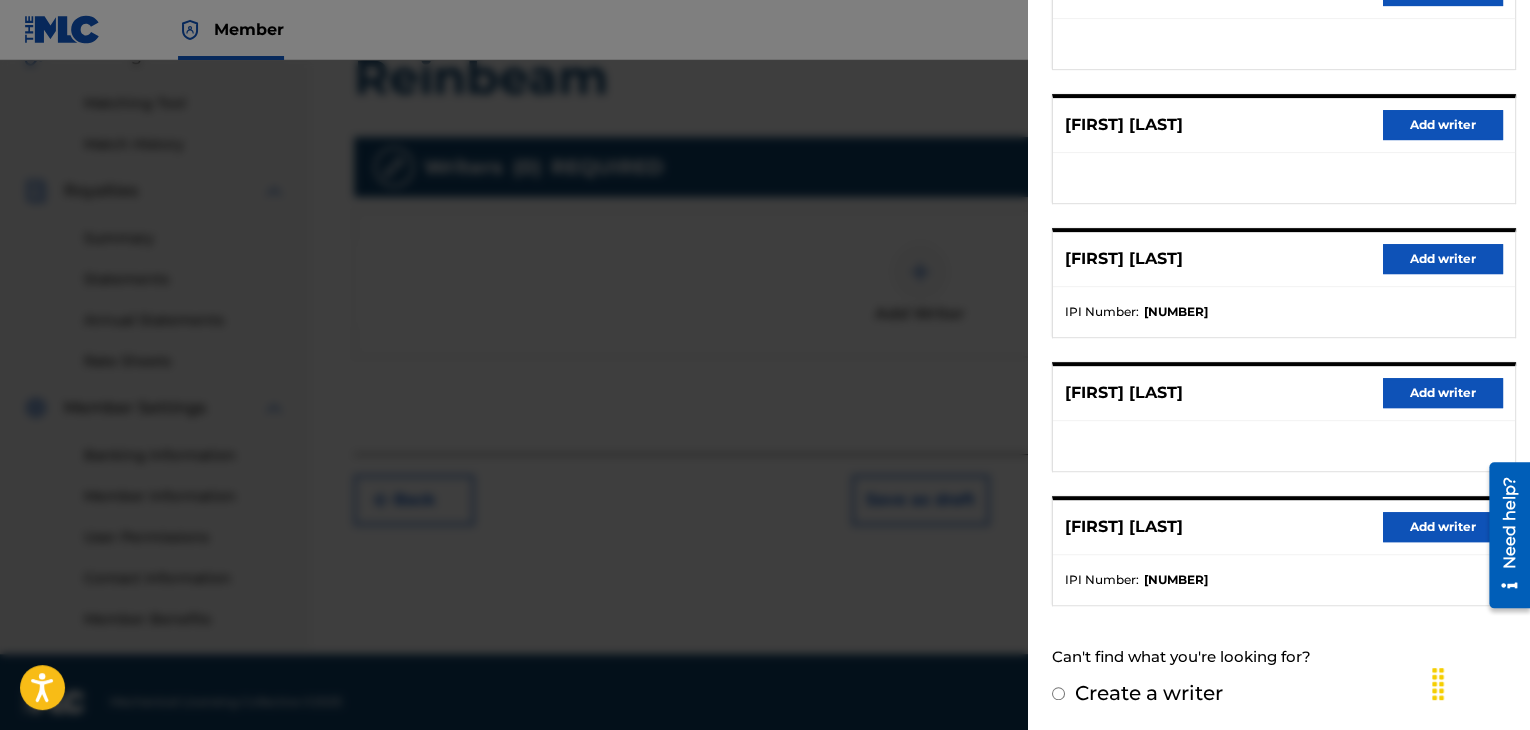 click on "Add writer" at bounding box center (1443, 527) 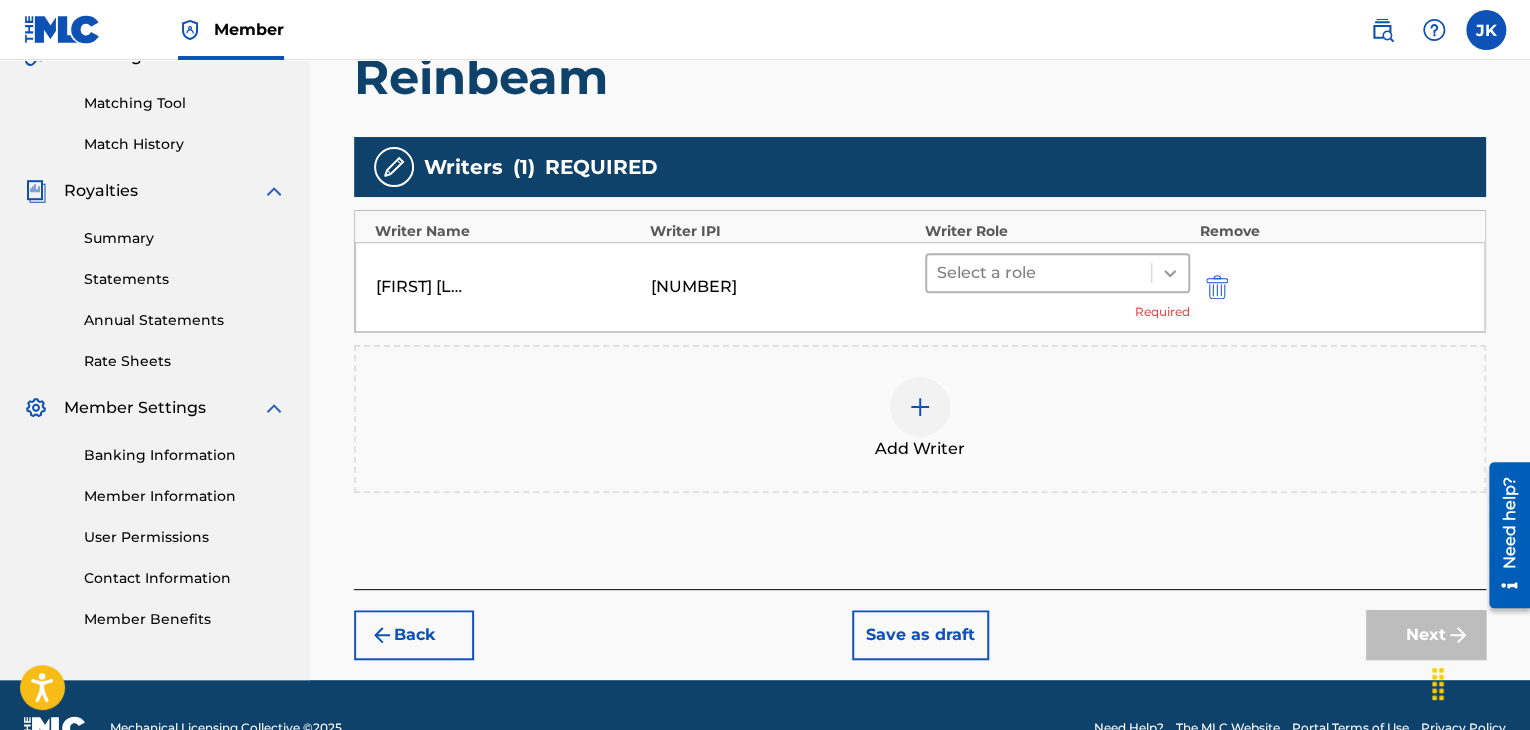 click 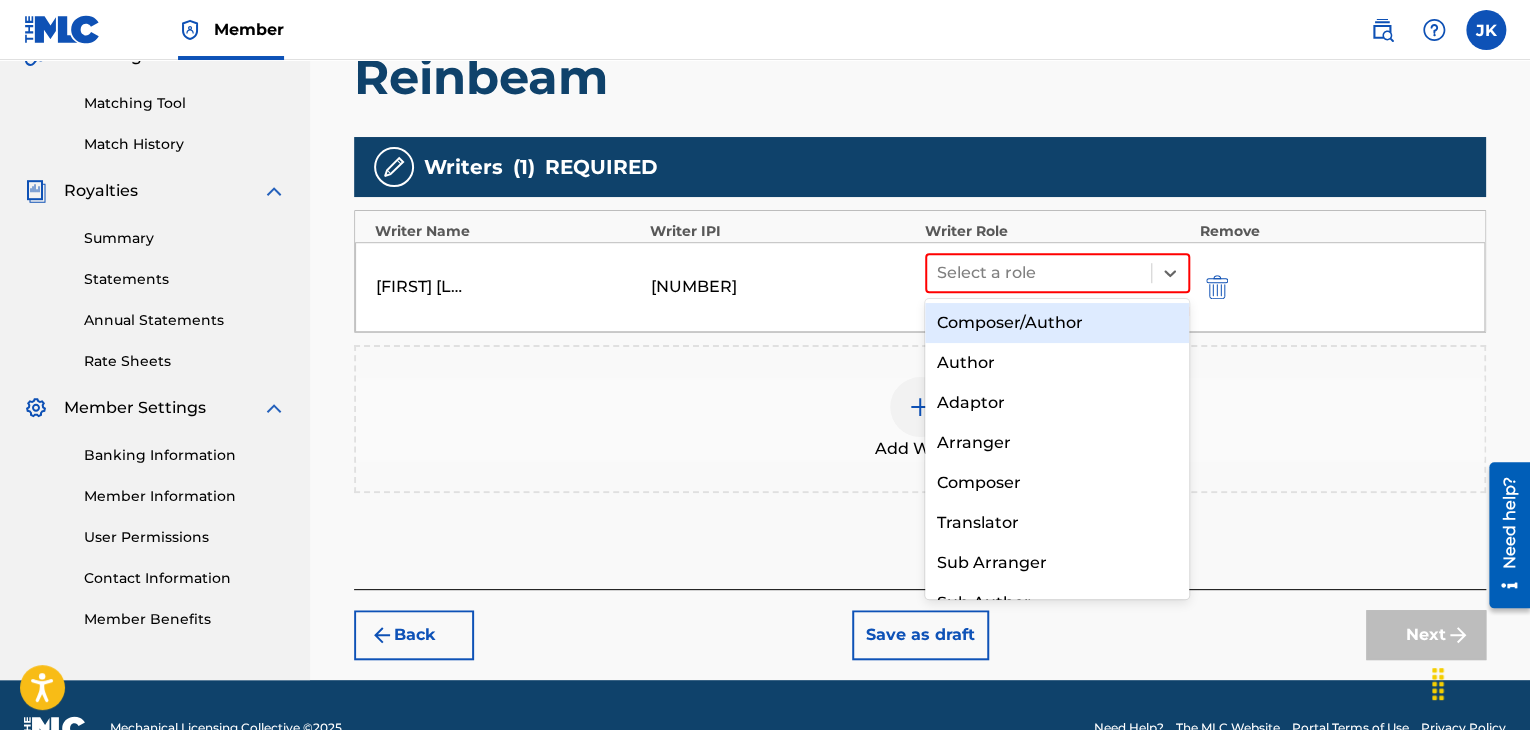 click on "Composer/Author" at bounding box center [1057, 323] 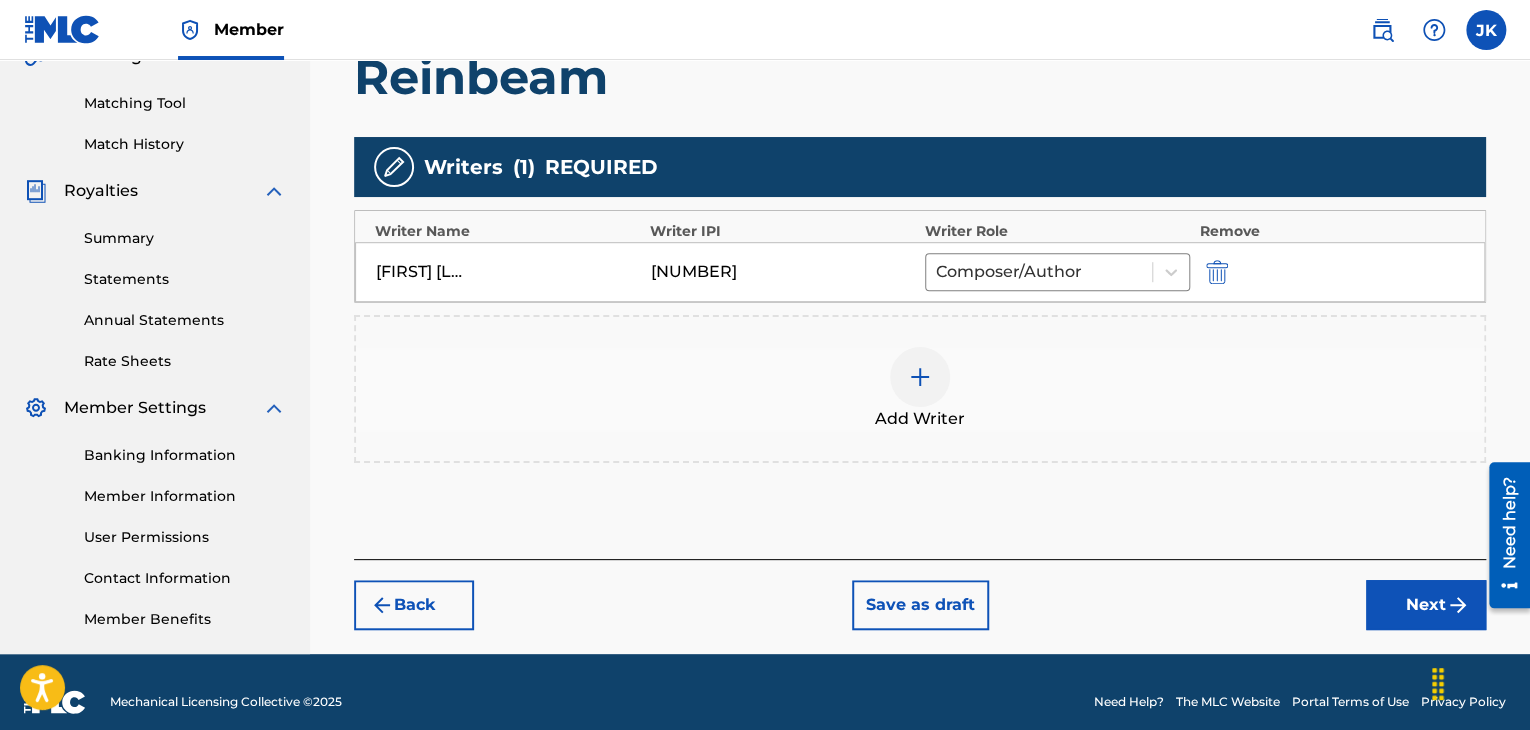 click on "Next" at bounding box center (1426, 605) 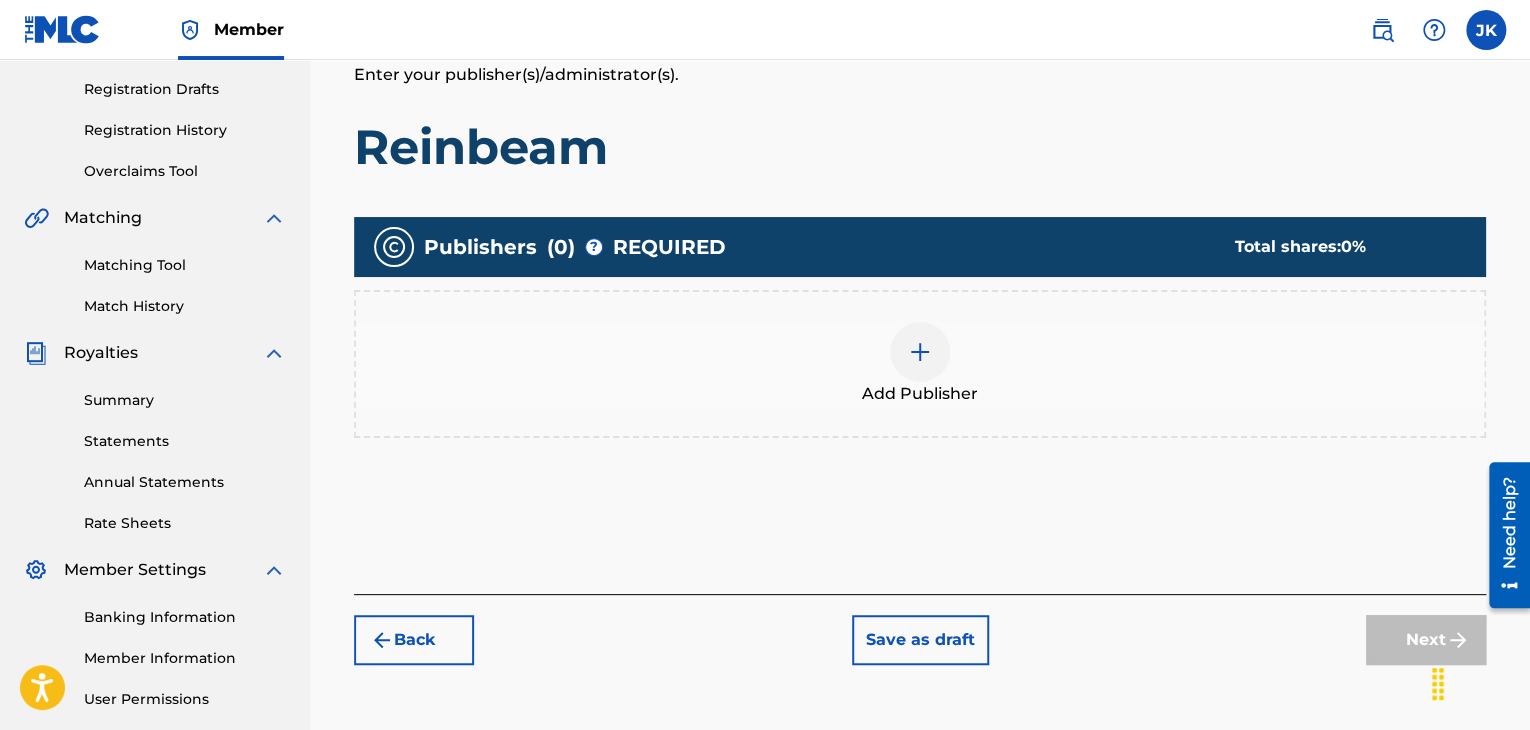 scroll, scrollTop: 390, scrollLeft: 0, axis: vertical 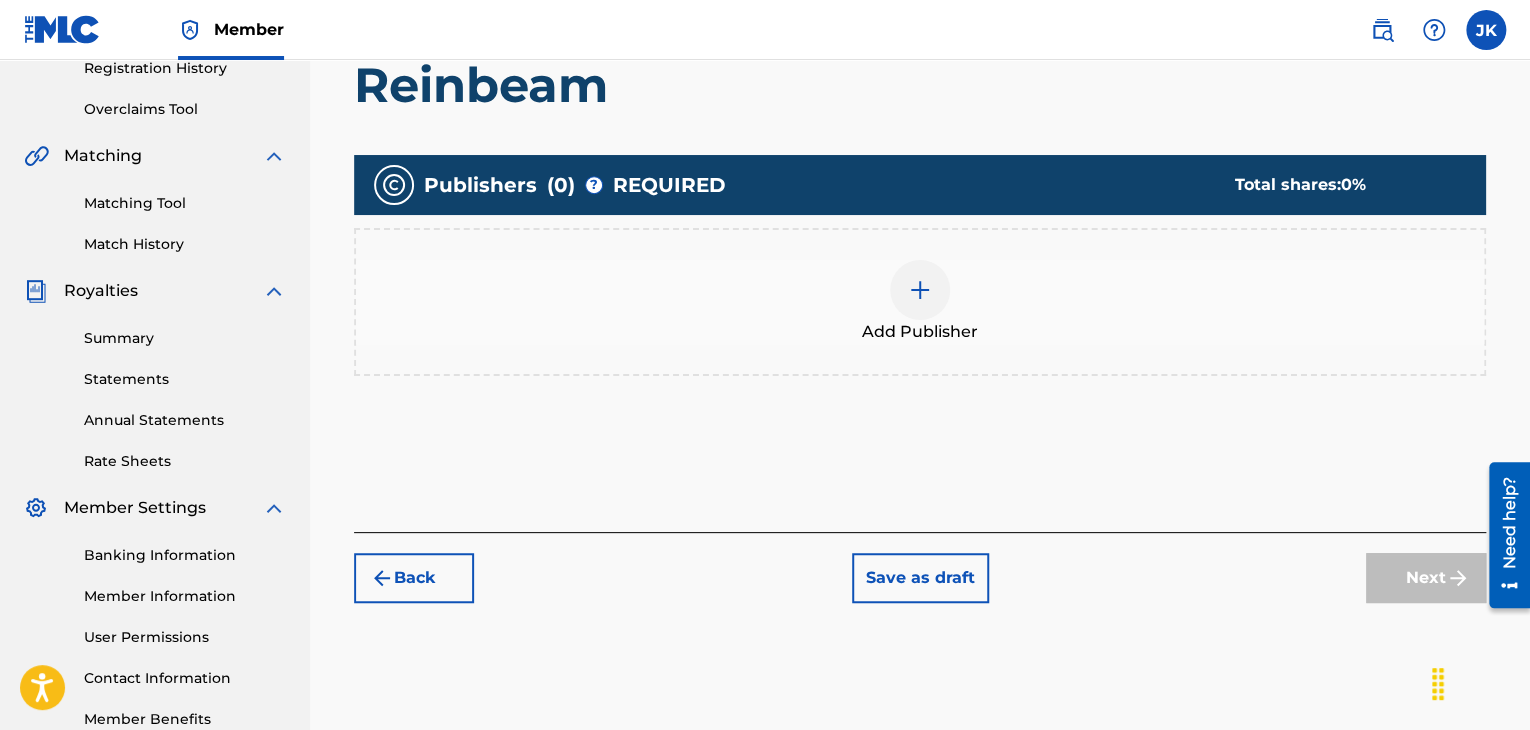 click at bounding box center [920, 290] 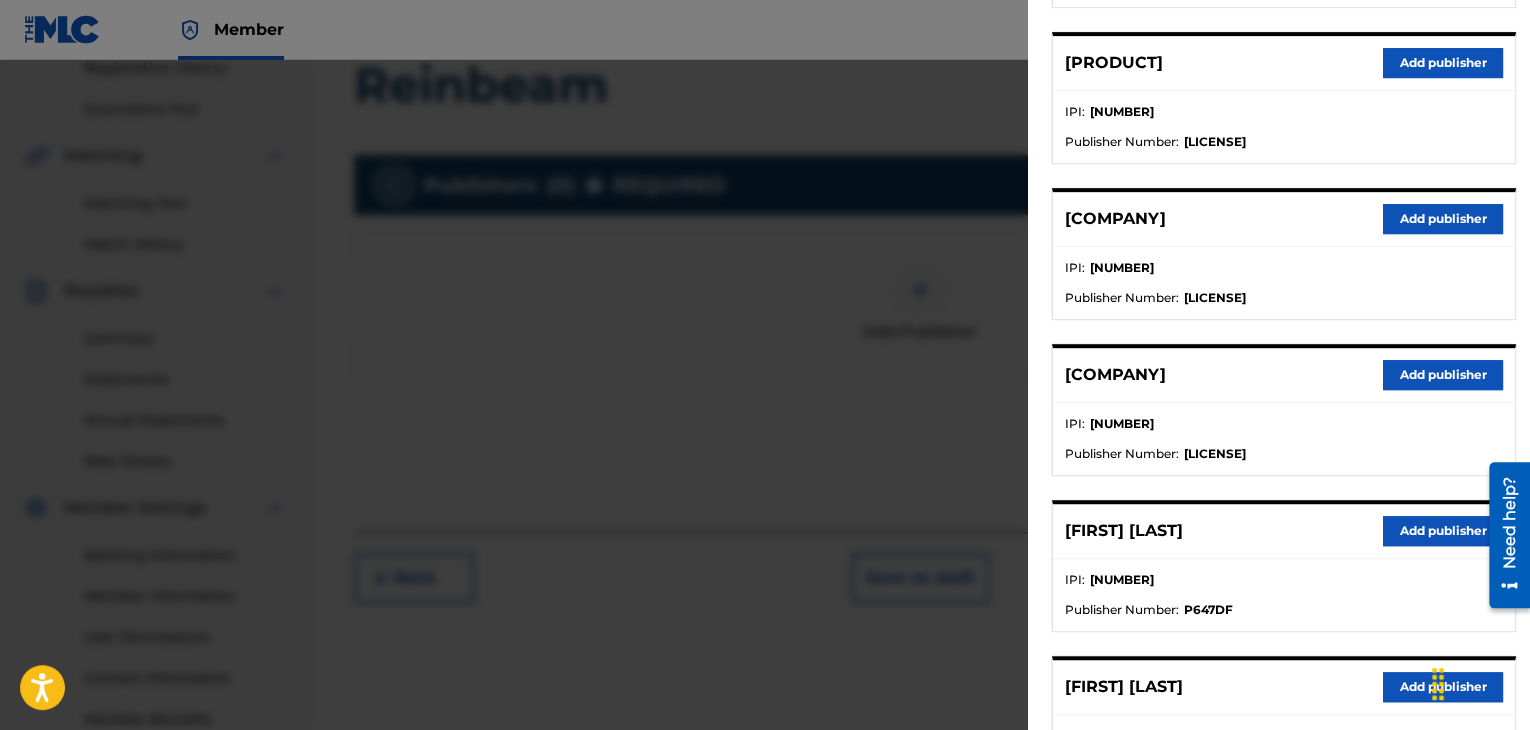 scroll, scrollTop: 500, scrollLeft: 0, axis: vertical 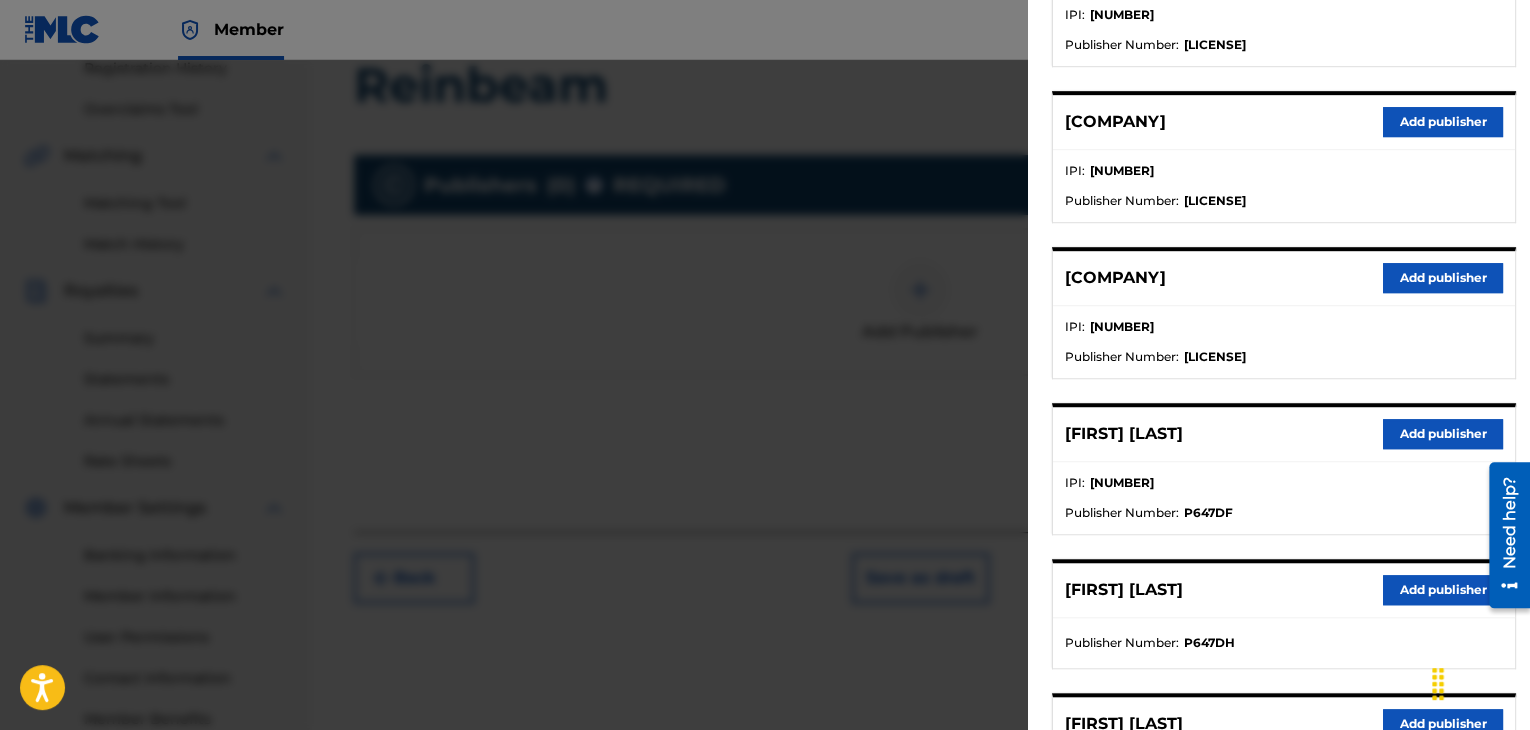 click on "Add publisher" at bounding box center [1443, 434] 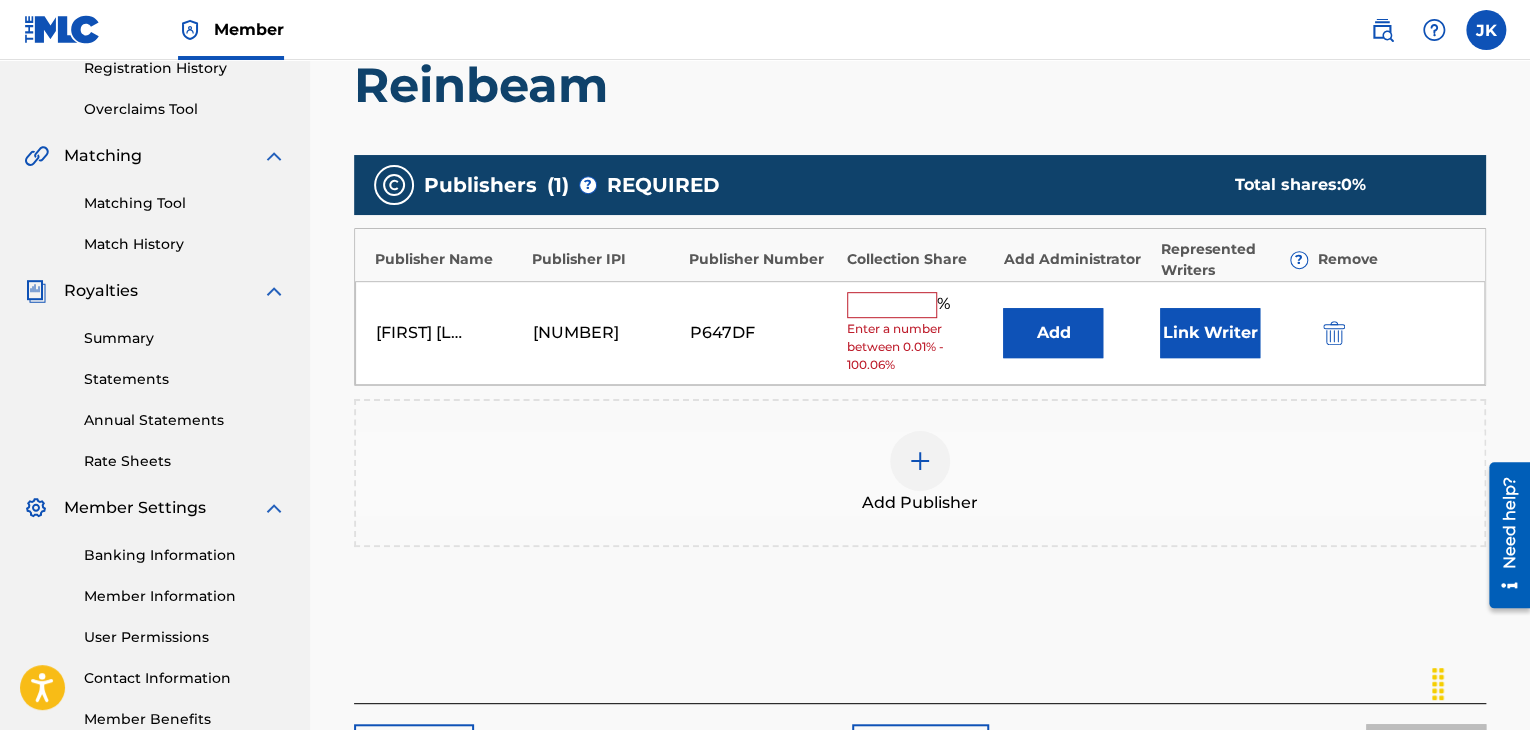 click on "Add" at bounding box center [1053, 333] 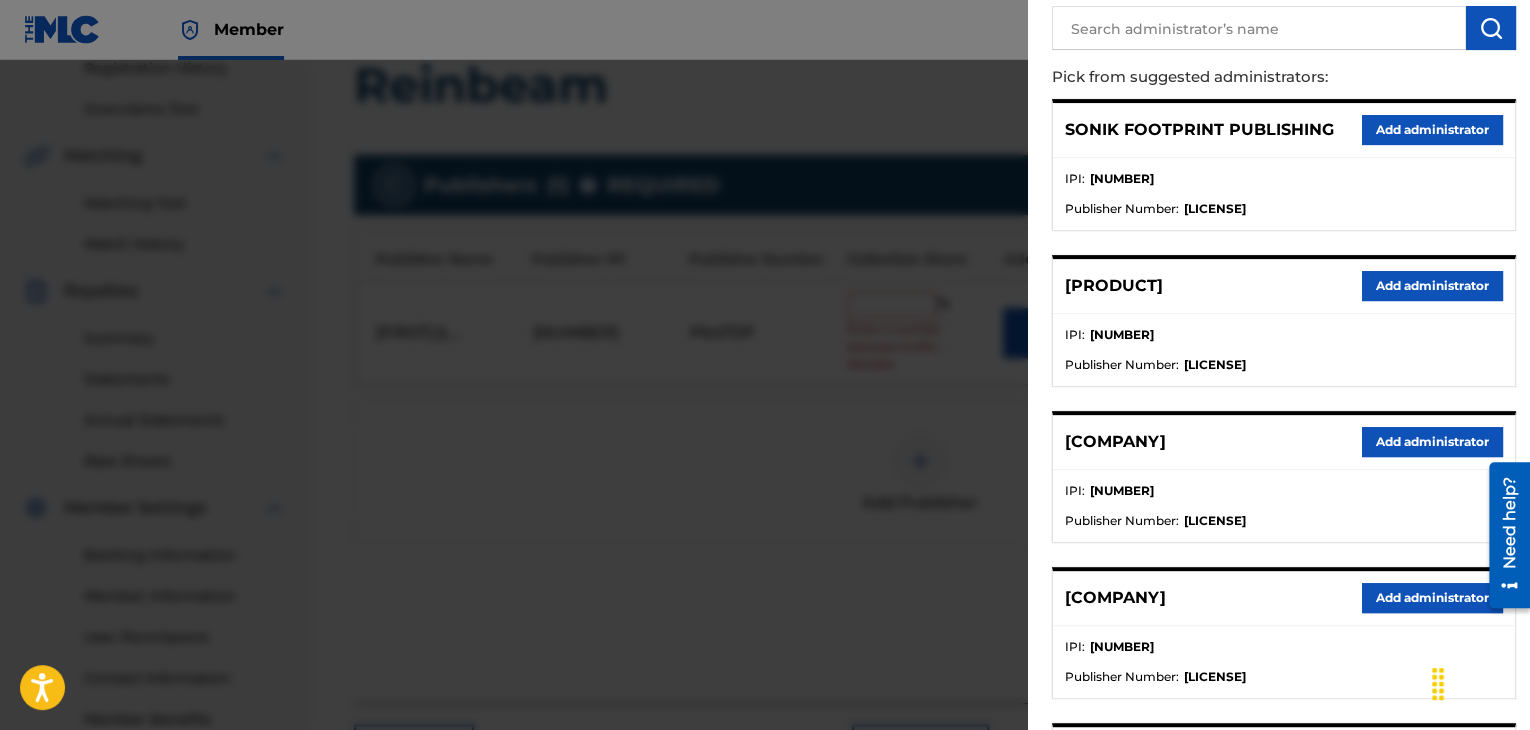scroll, scrollTop: 200, scrollLeft: 0, axis: vertical 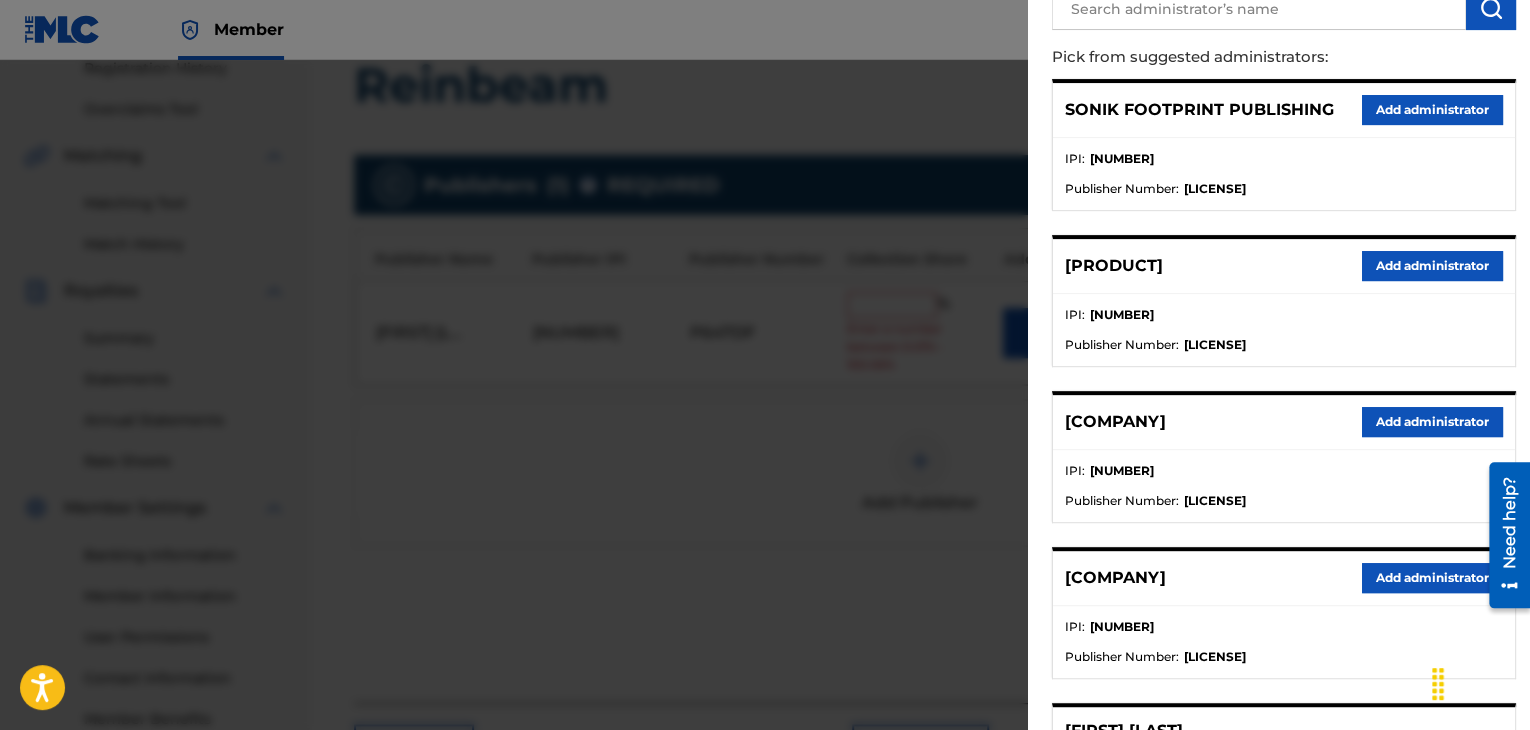 click on "Add administrator" at bounding box center [1432, 422] 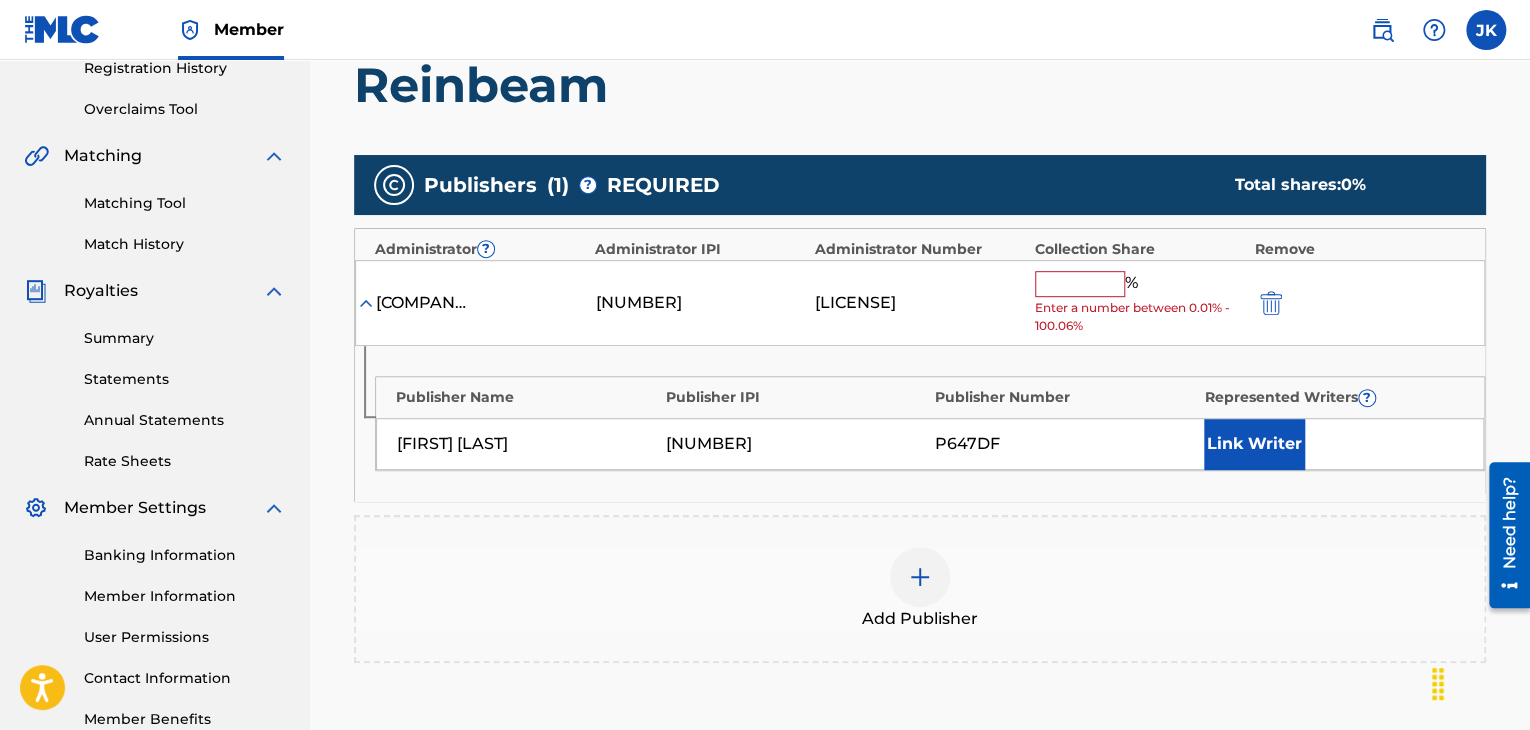 click at bounding box center (1080, 284) 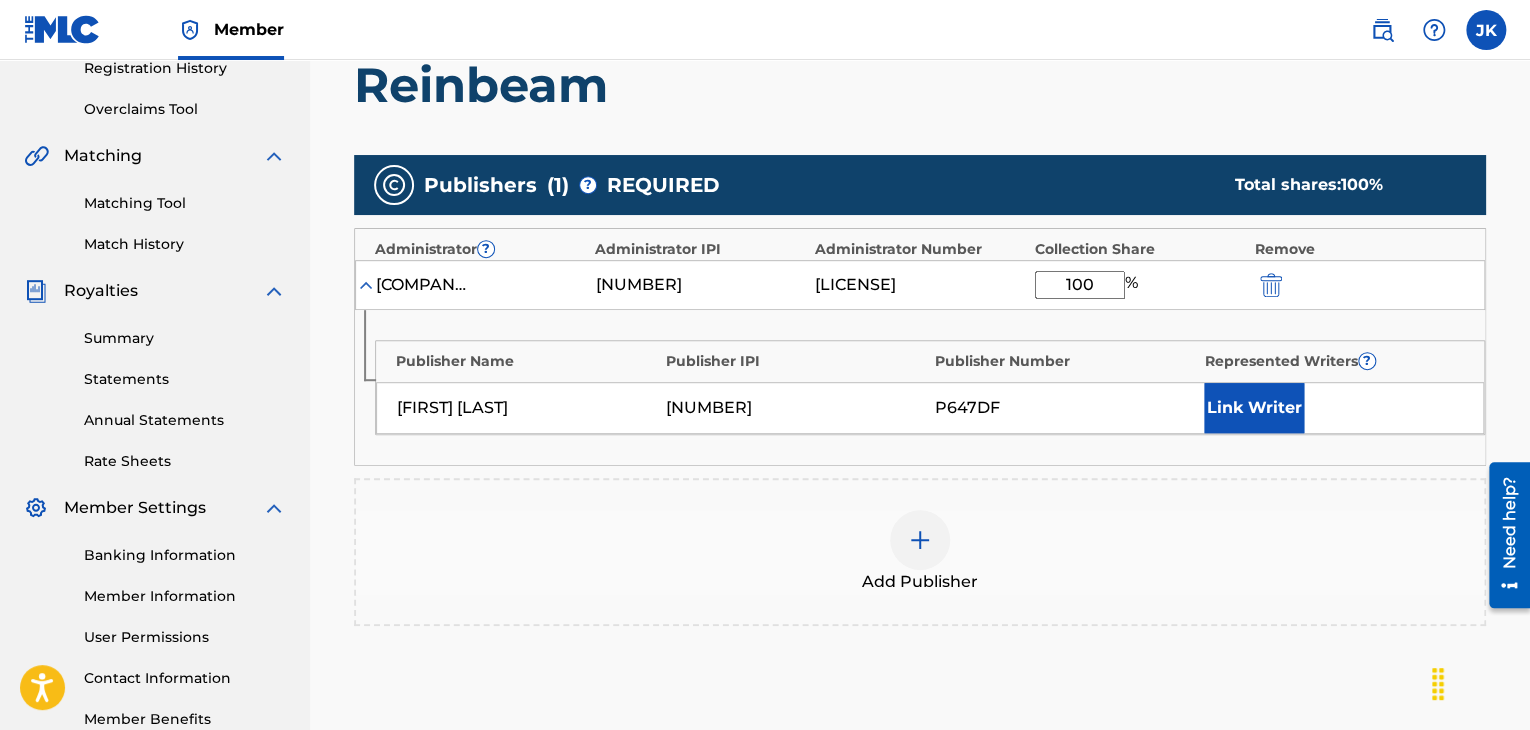 scroll, scrollTop: 626, scrollLeft: 0, axis: vertical 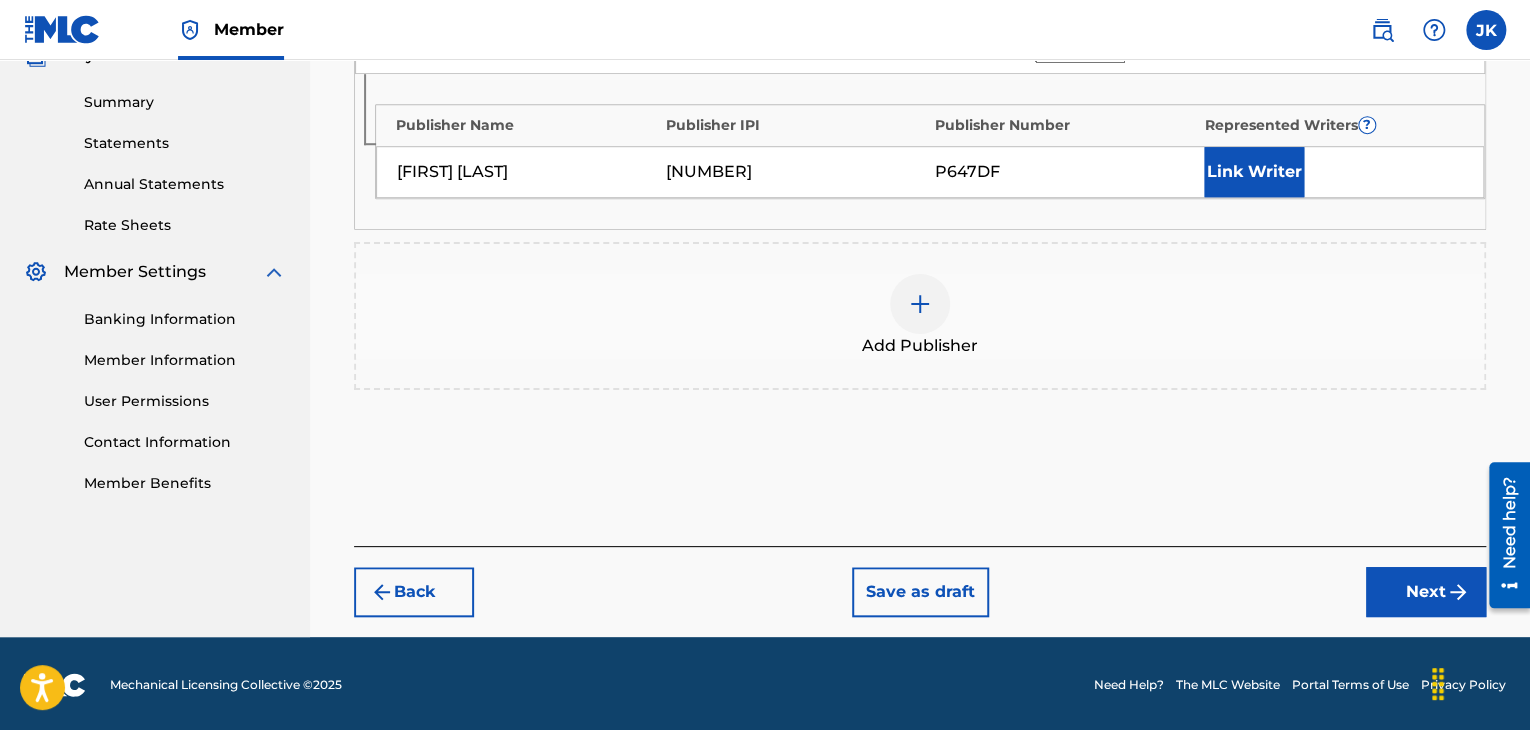 click on "Next" at bounding box center [1426, 592] 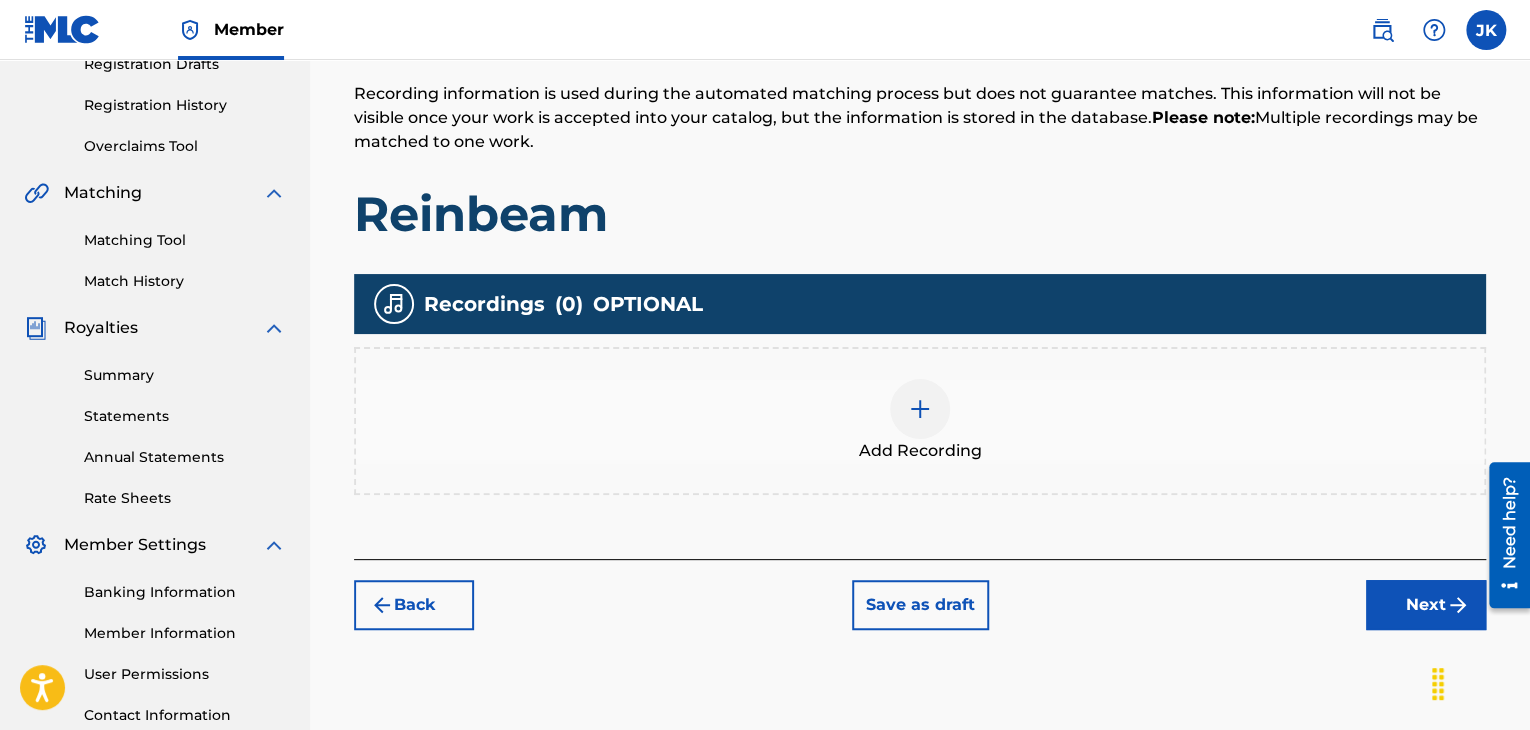 scroll, scrollTop: 490, scrollLeft: 0, axis: vertical 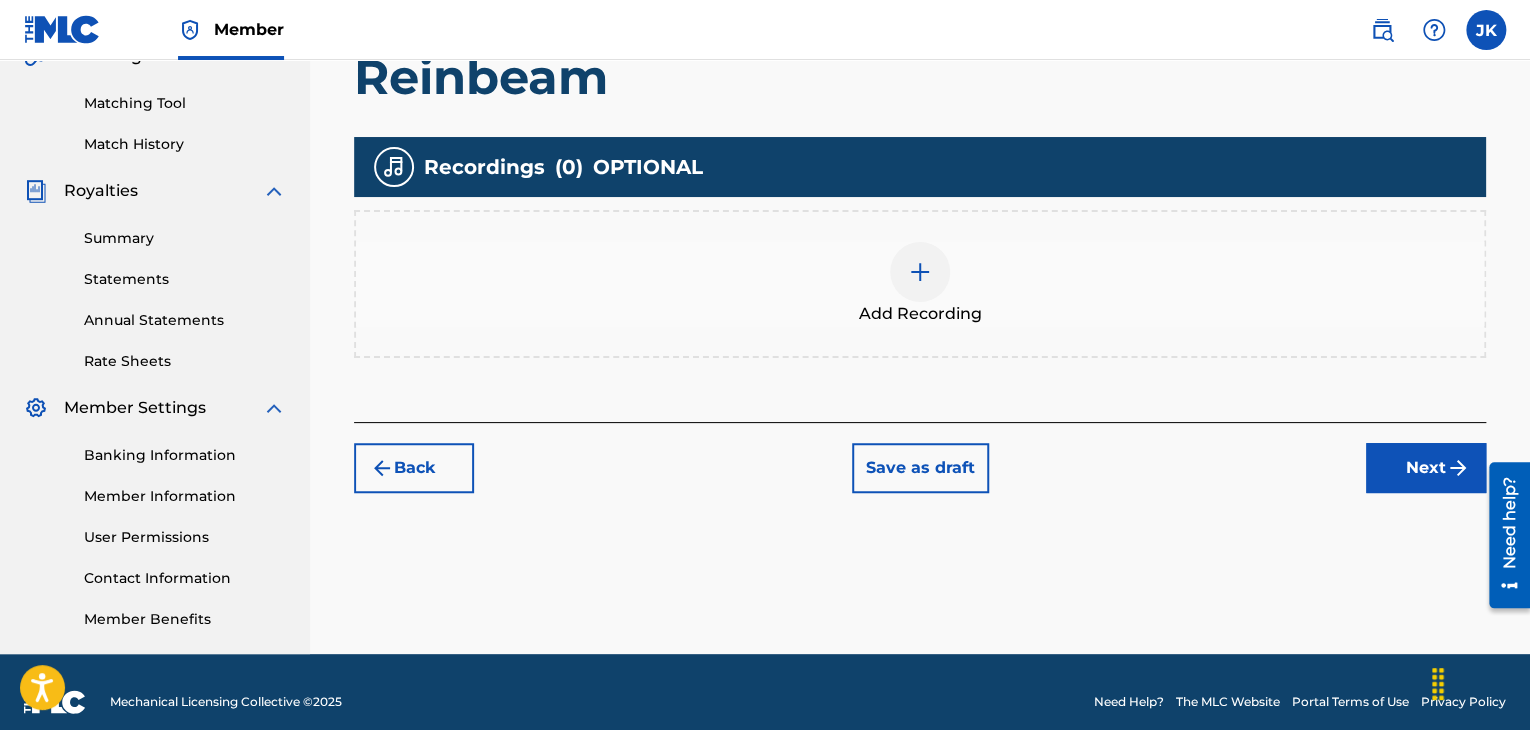 click at bounding box center (920, 272) 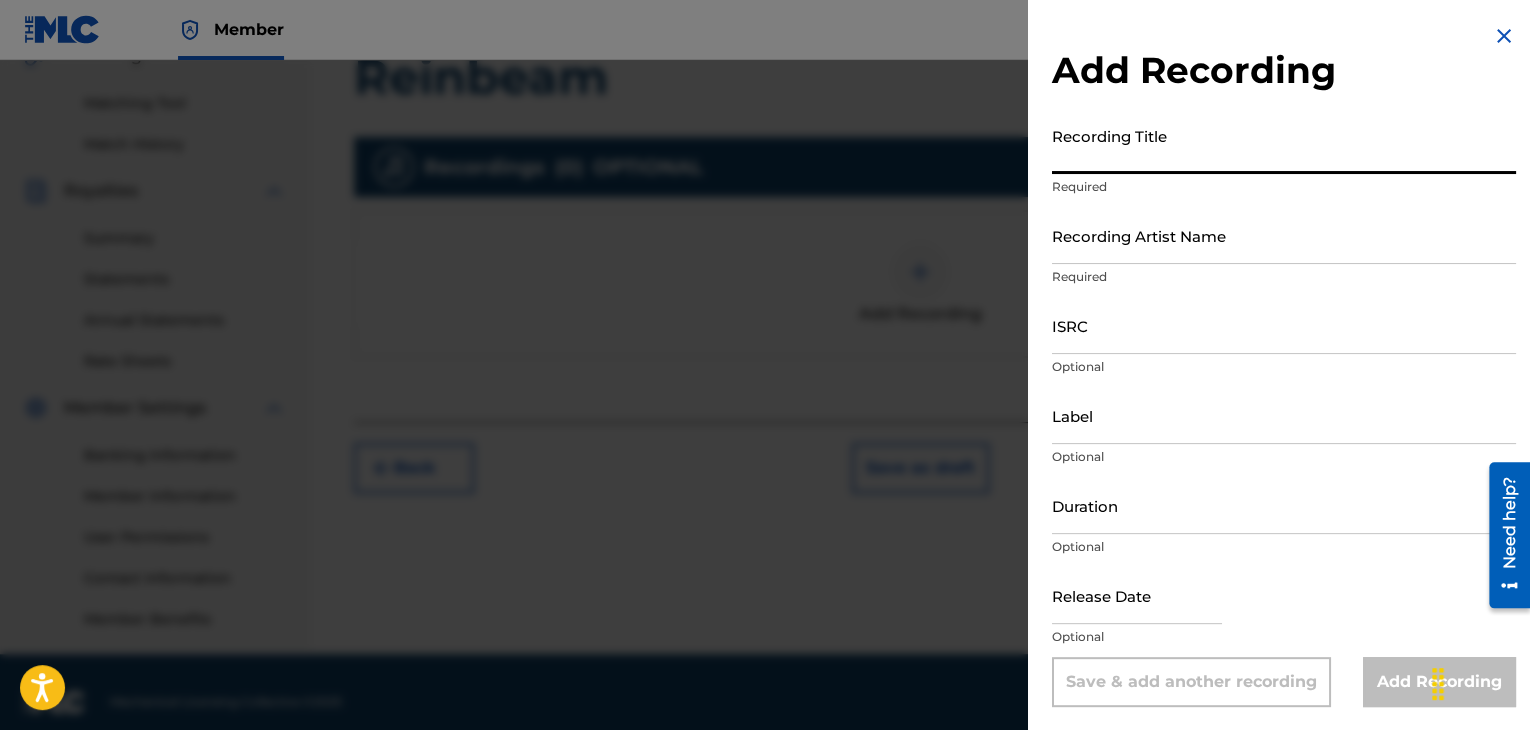 click on "Recording Title" at bounding box center (1284, 145) 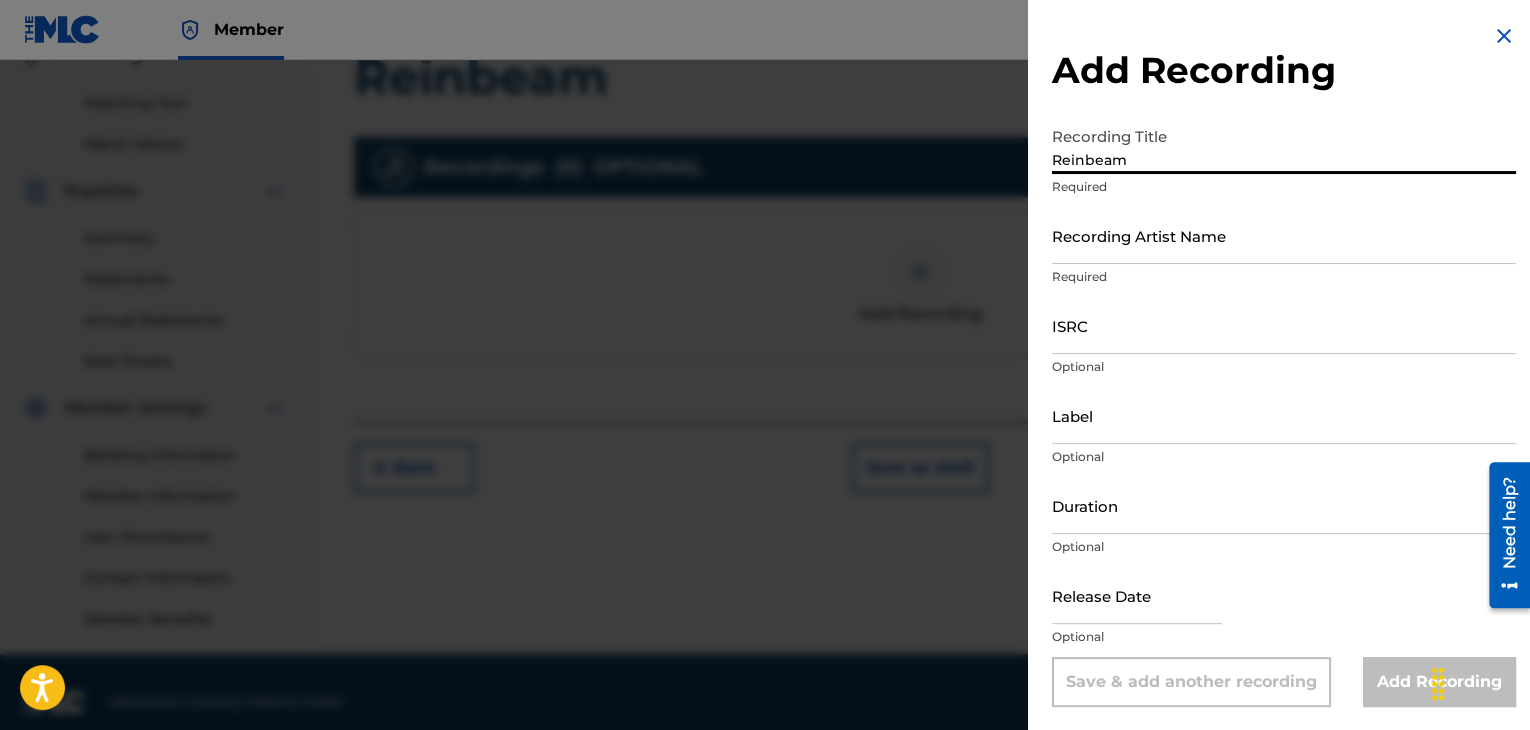 type on "Reinbeam" 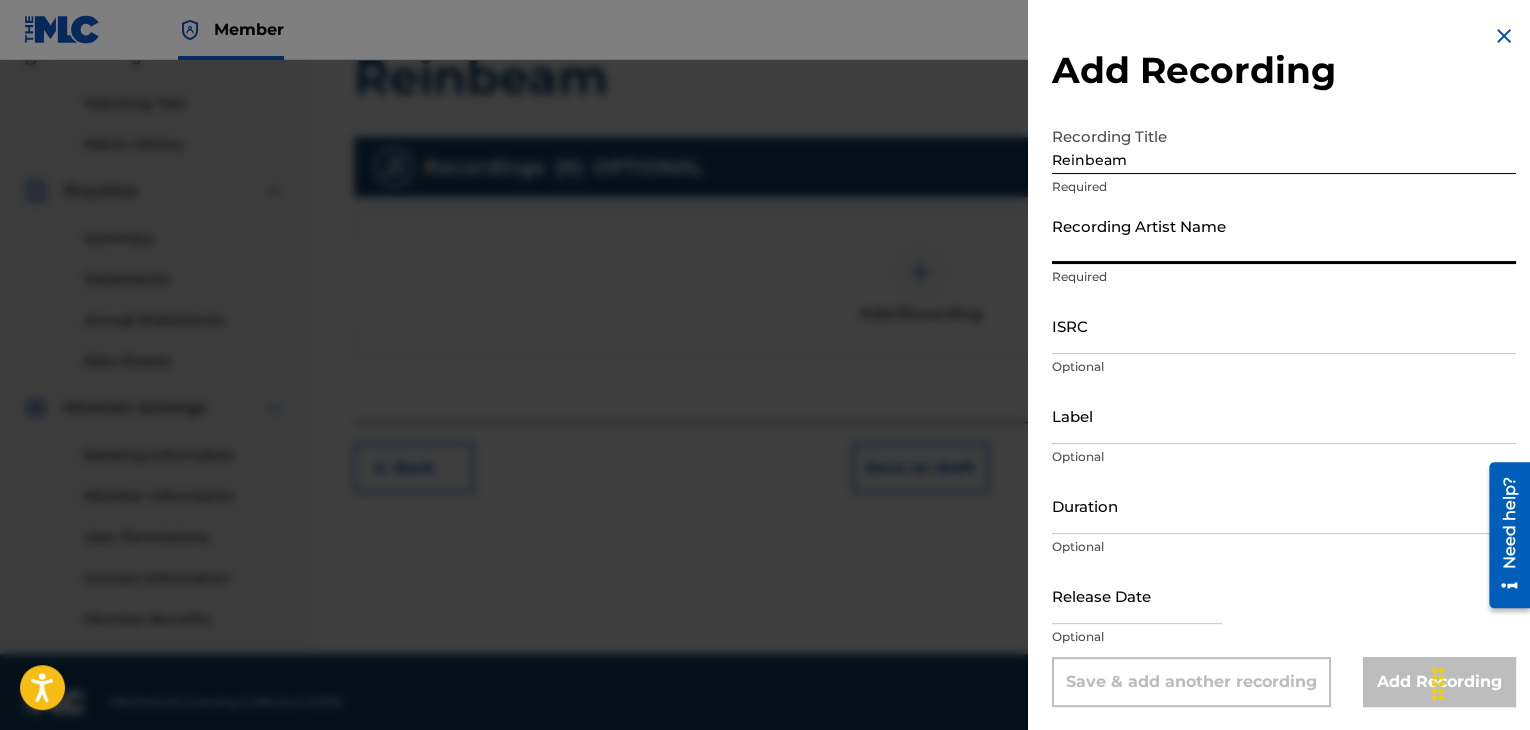 type on "[USERNAME]" 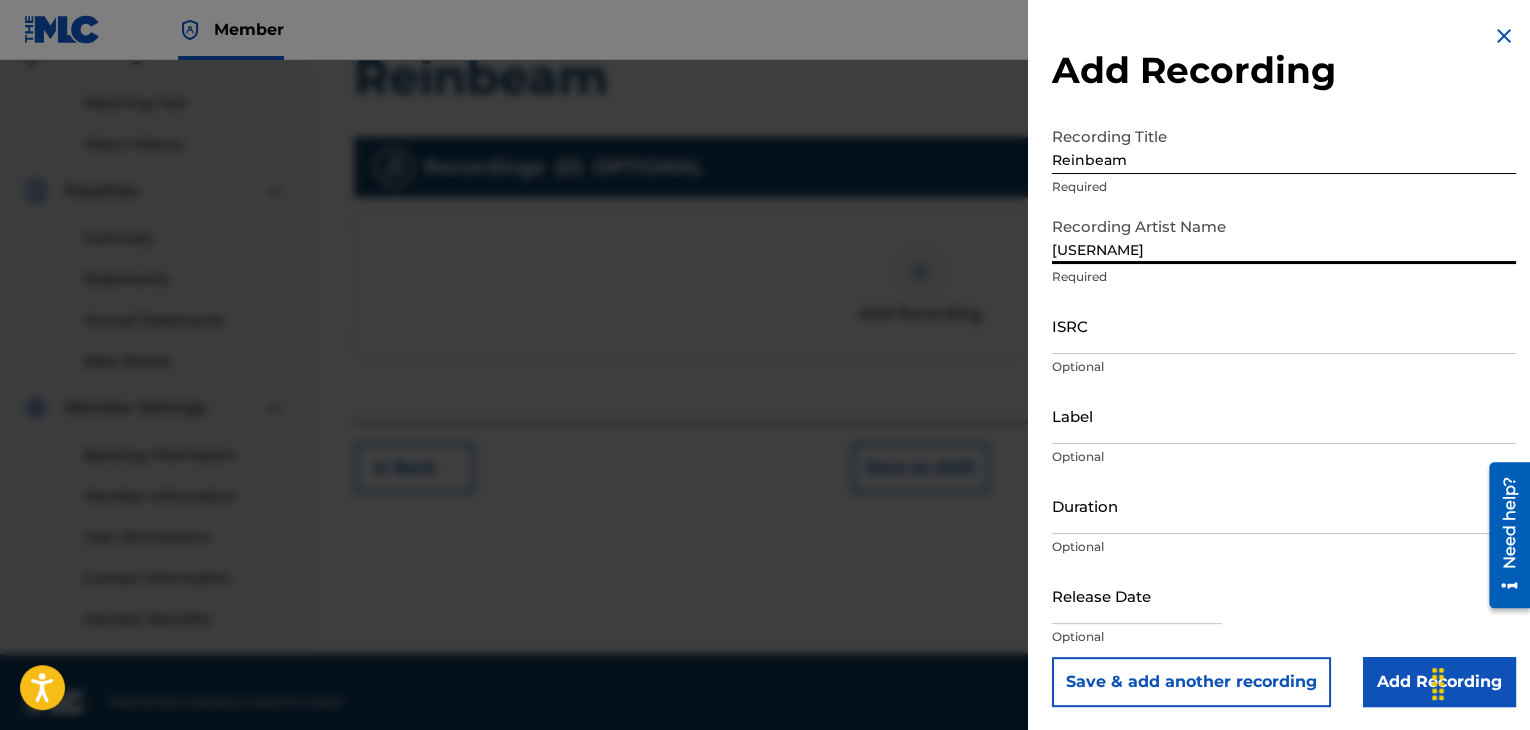 click on "ISRC" at bounding box center (1284, 325) 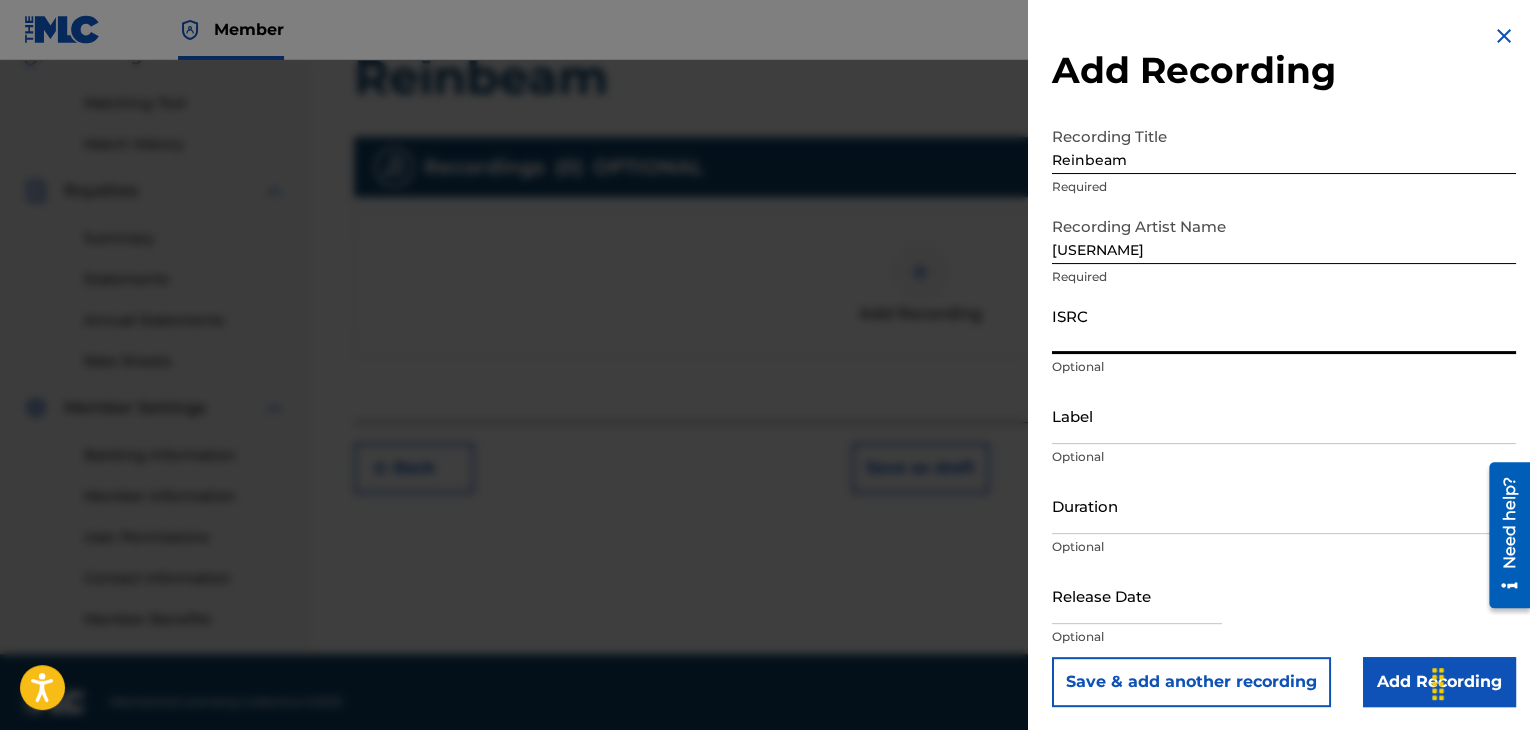 paste on "[LICENSE]" 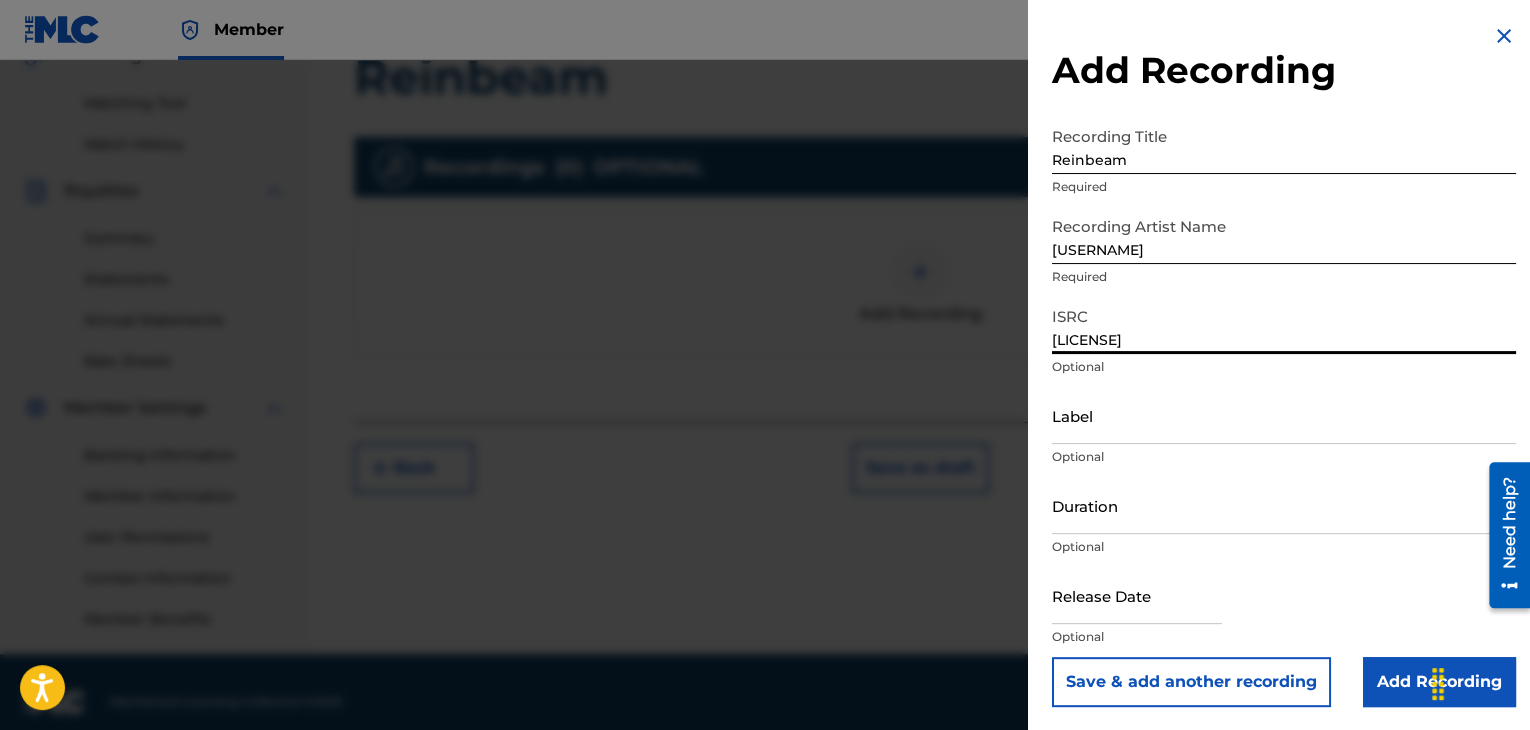 type on "[LICENSE]" 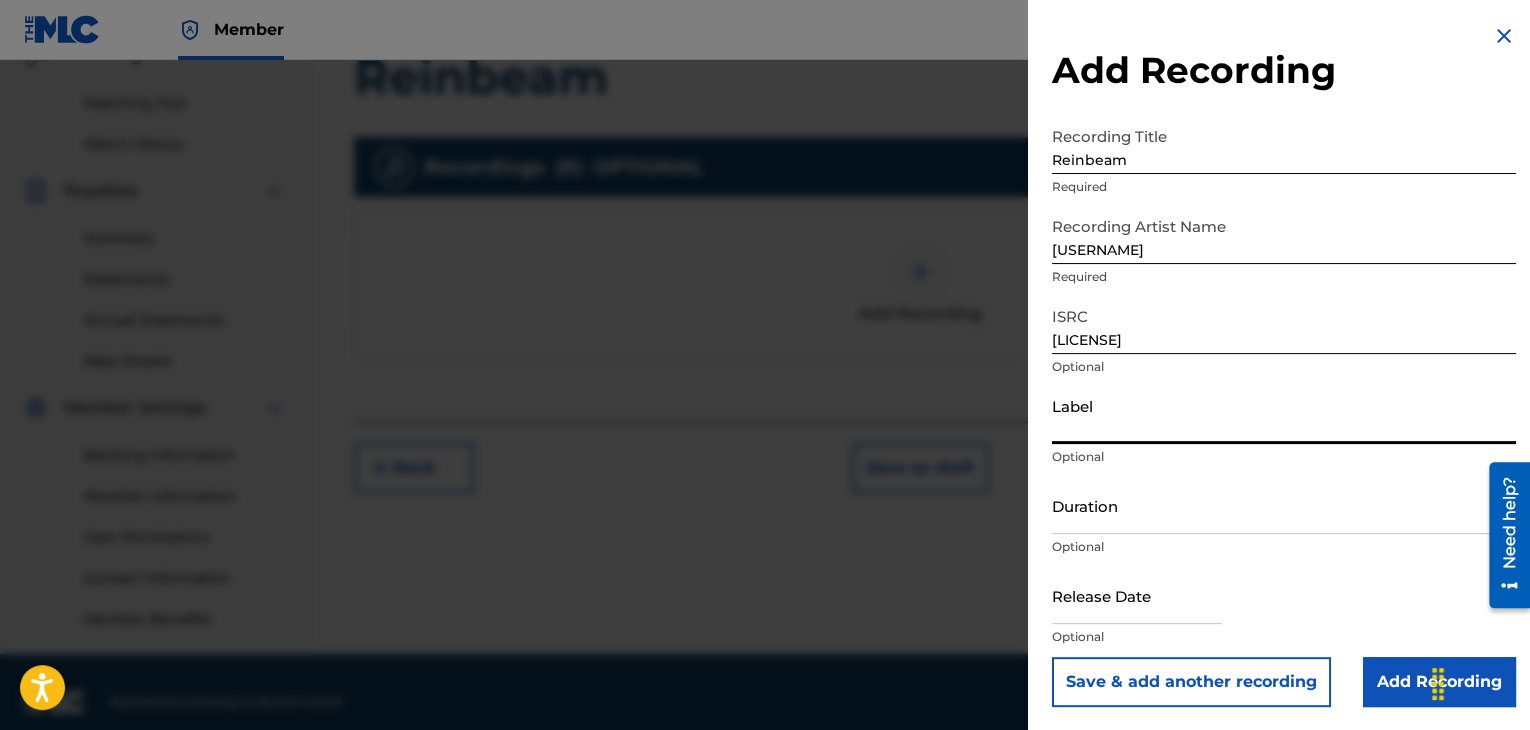 type on ".wav|Lab productions" 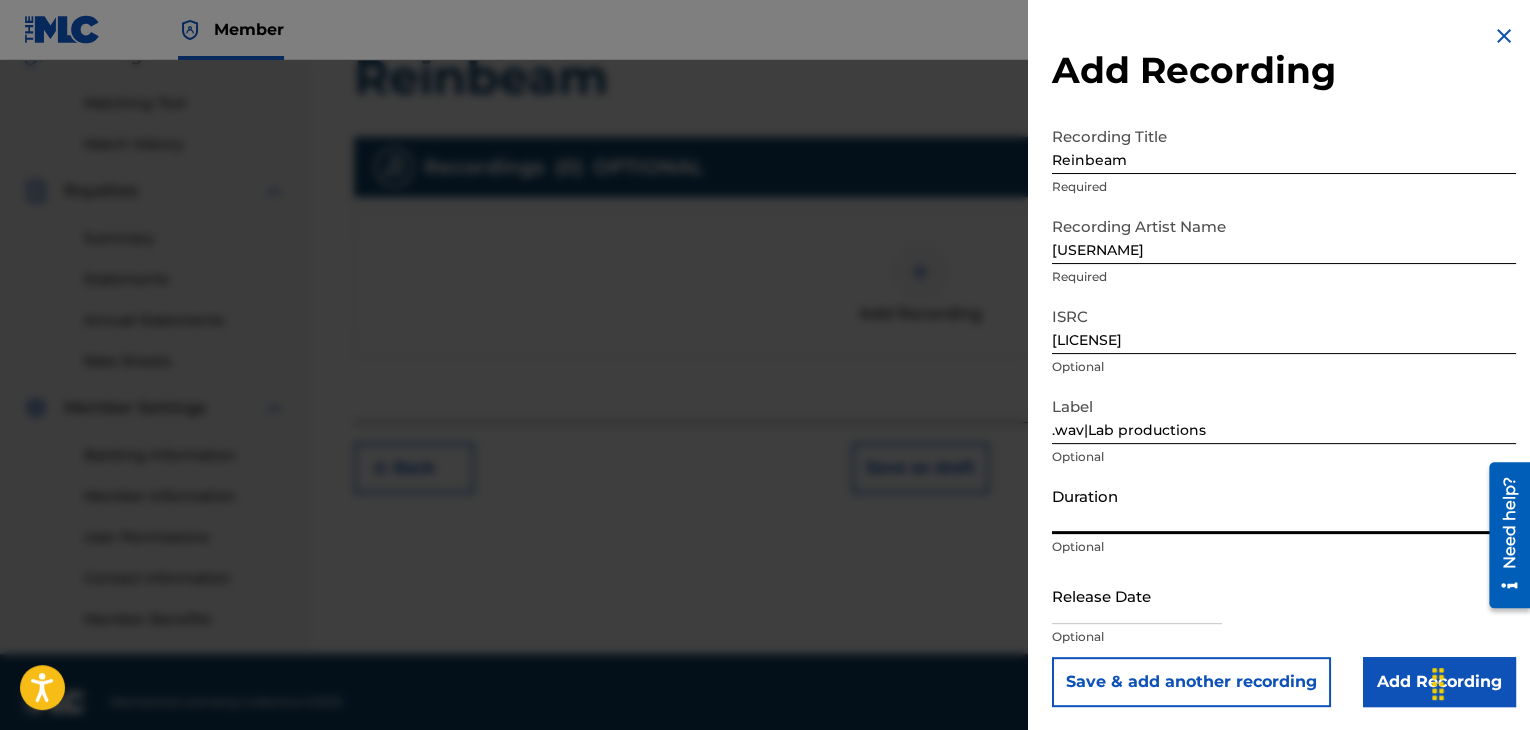 click on "Duration" at bounding box center (1284, 505) 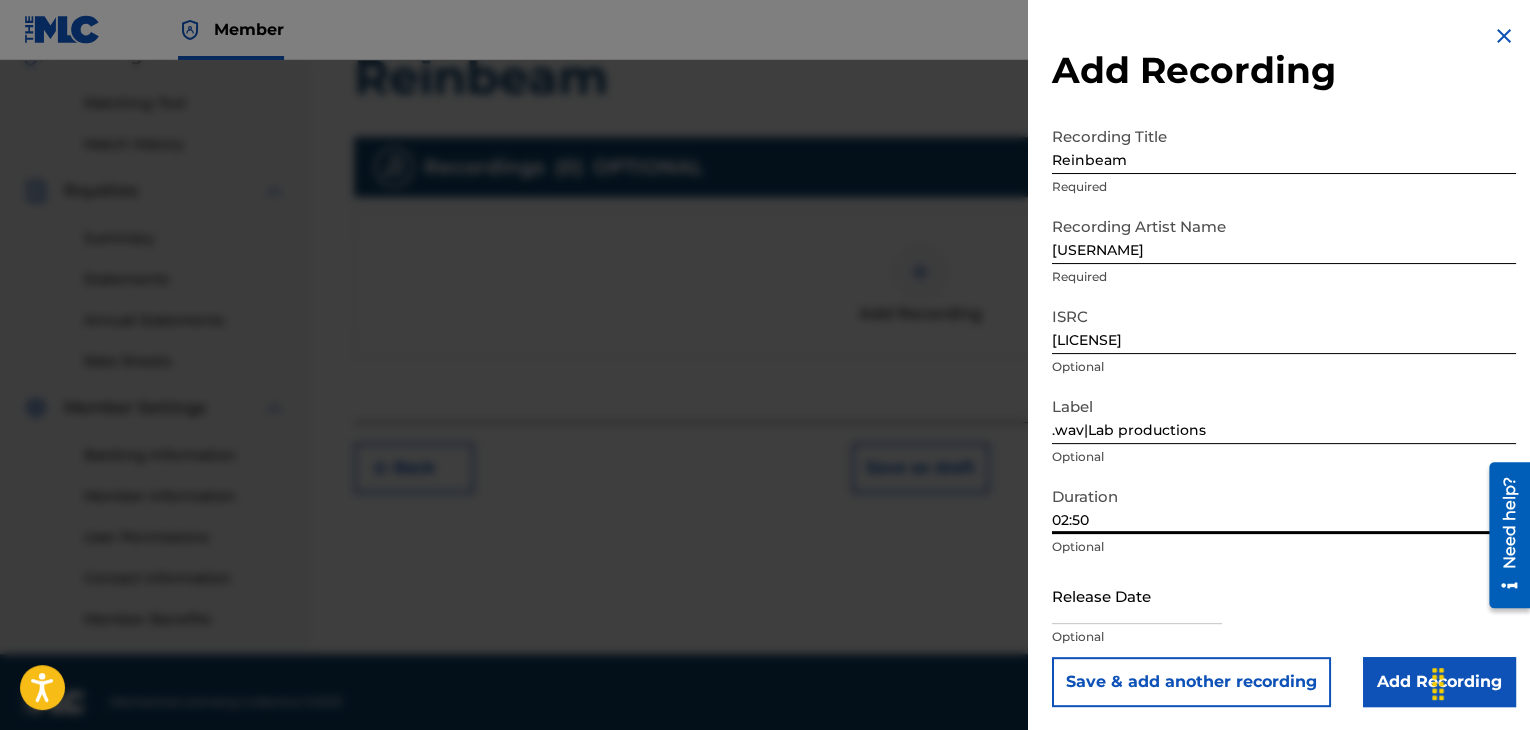 type on "02:50" 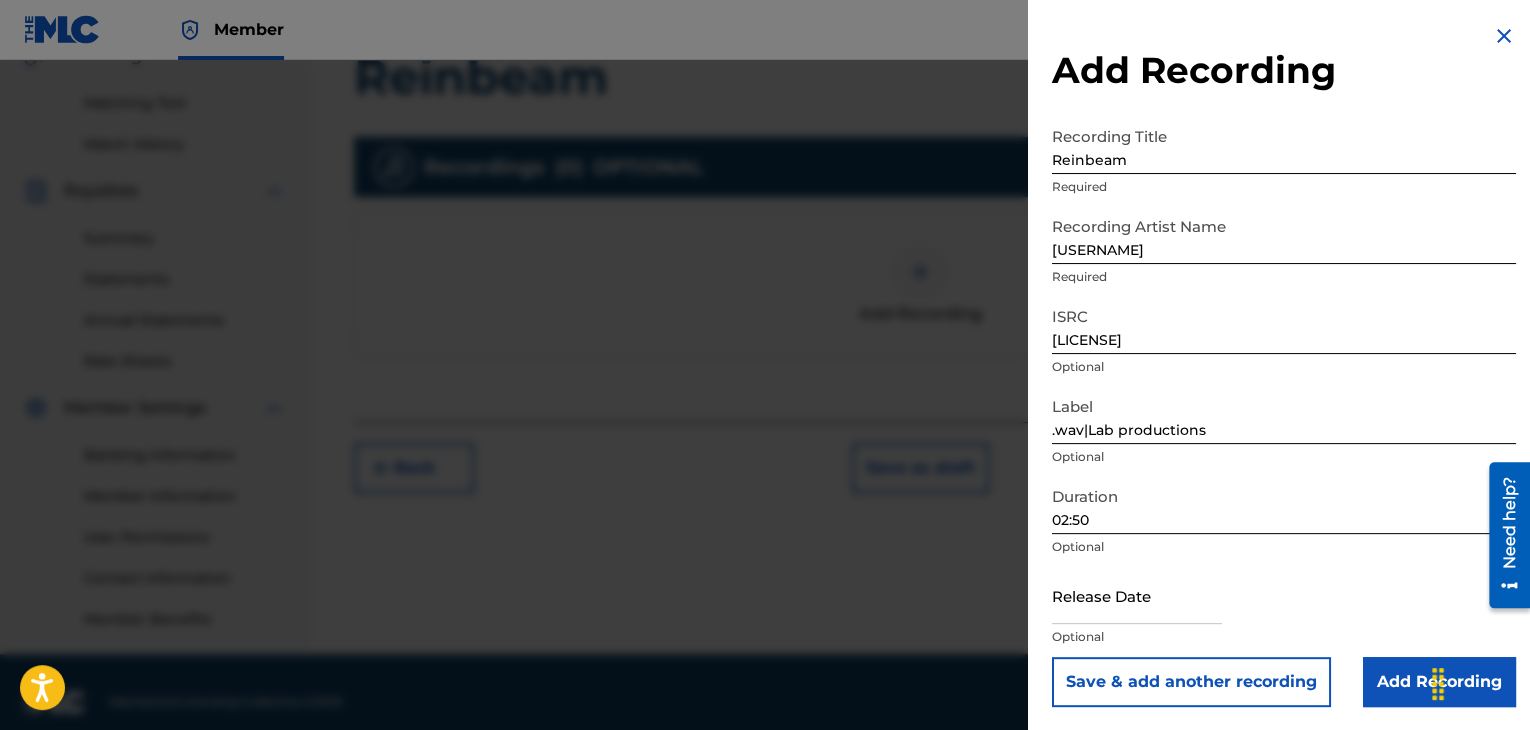 click on "Duration 02:50 Optional" at bounding box center (1284, 522) 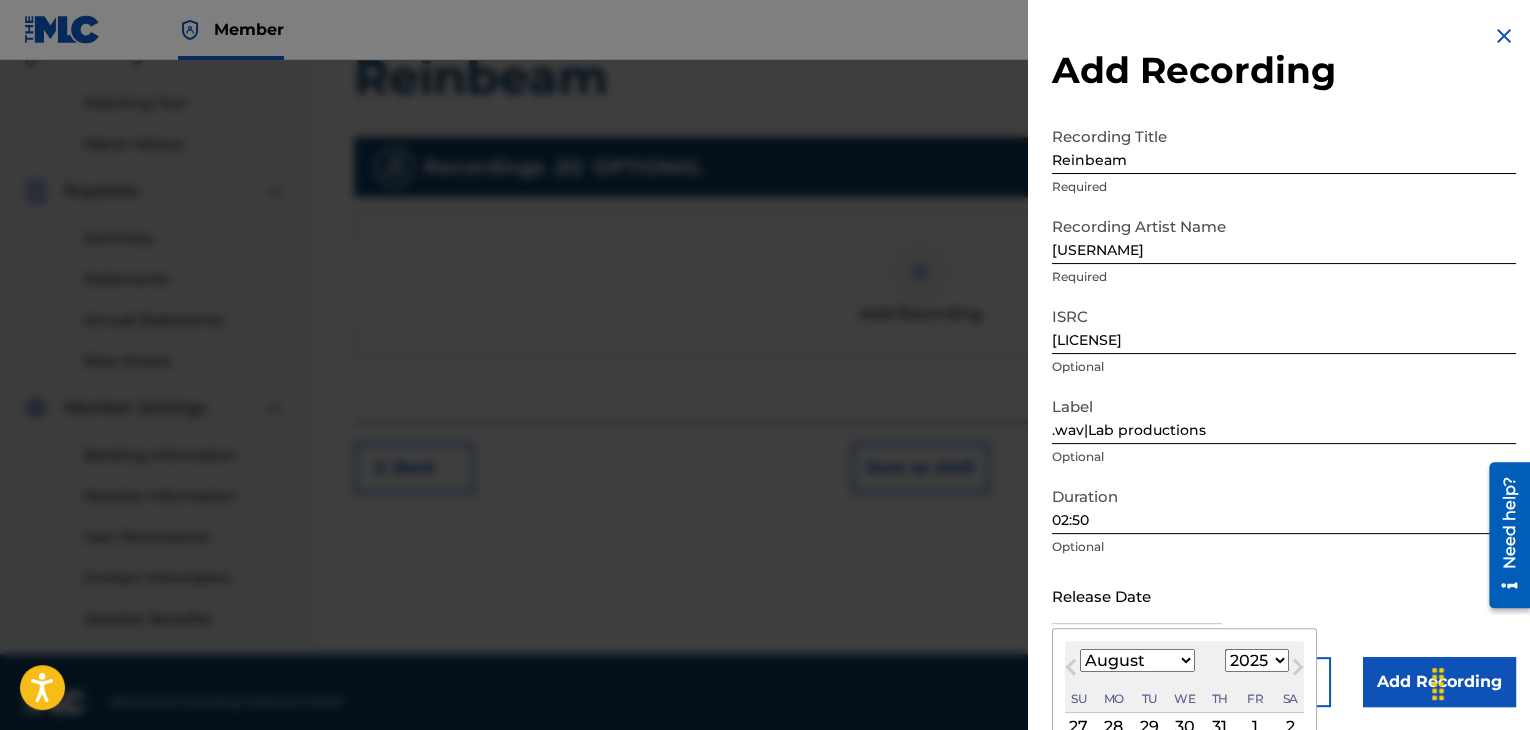 type on "[MONTH] [NUMBER] [YEAR]" 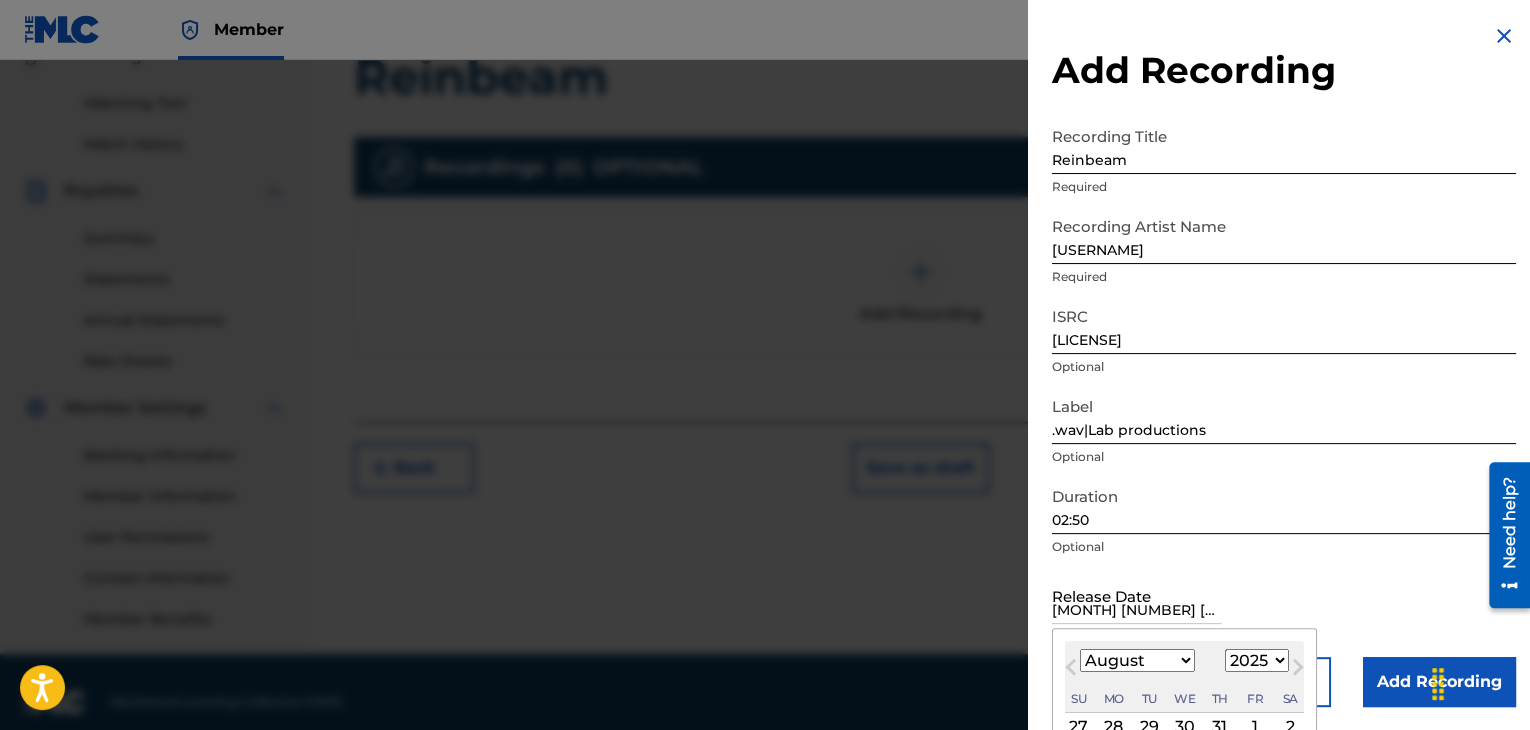 select on "0" 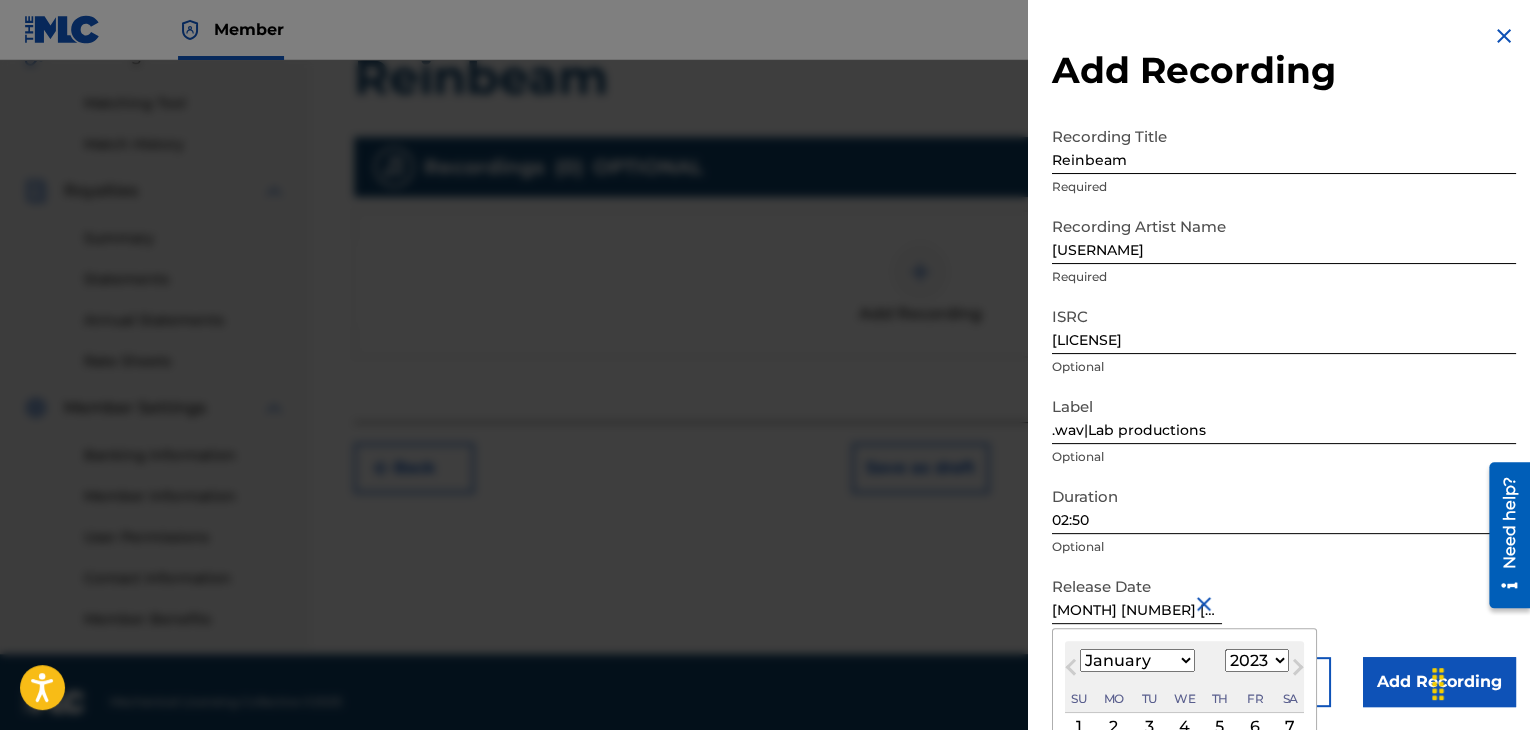 click on "Duration 02:50 Optional" at bounding box center [1284, 522] 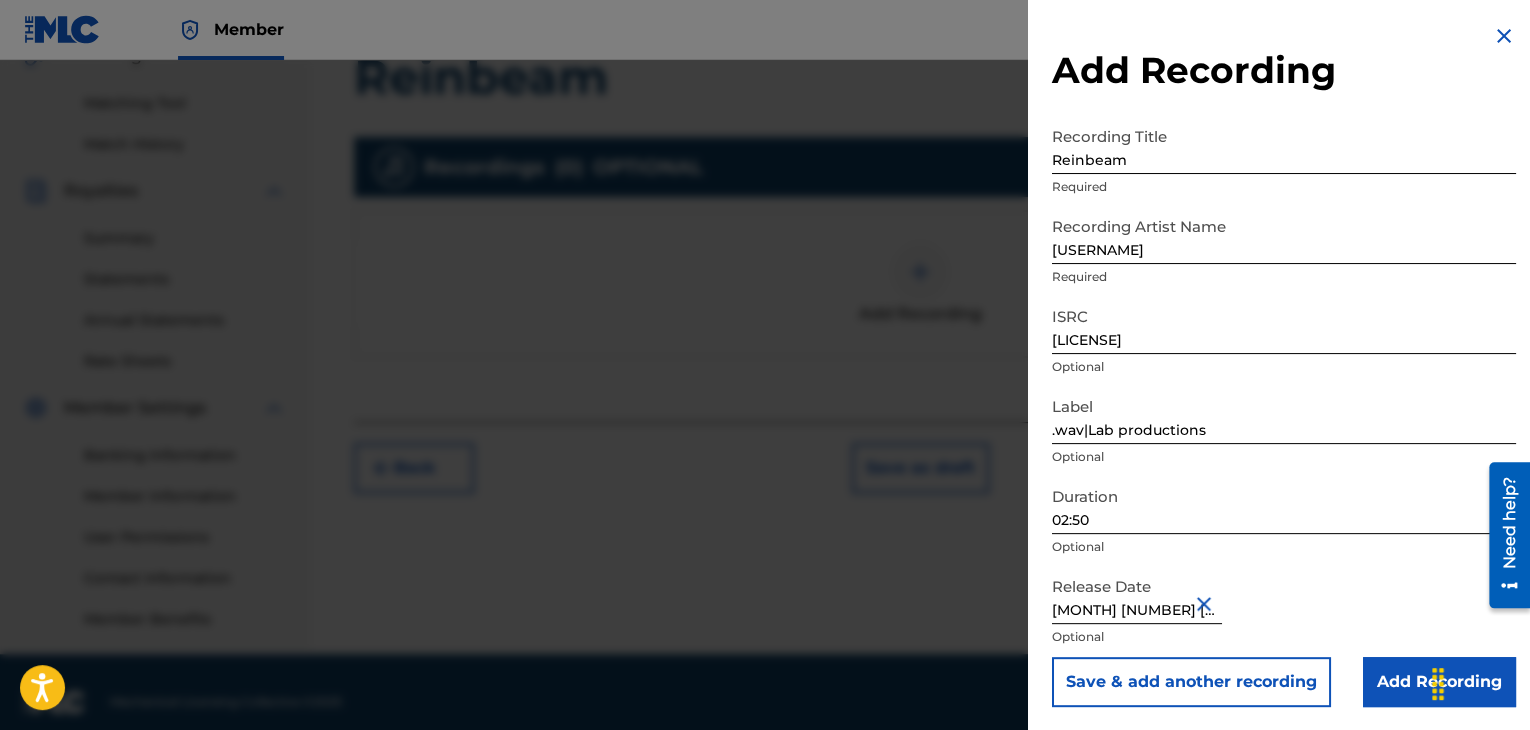 click on "Add Recording" at bounding box center (1439, 682) 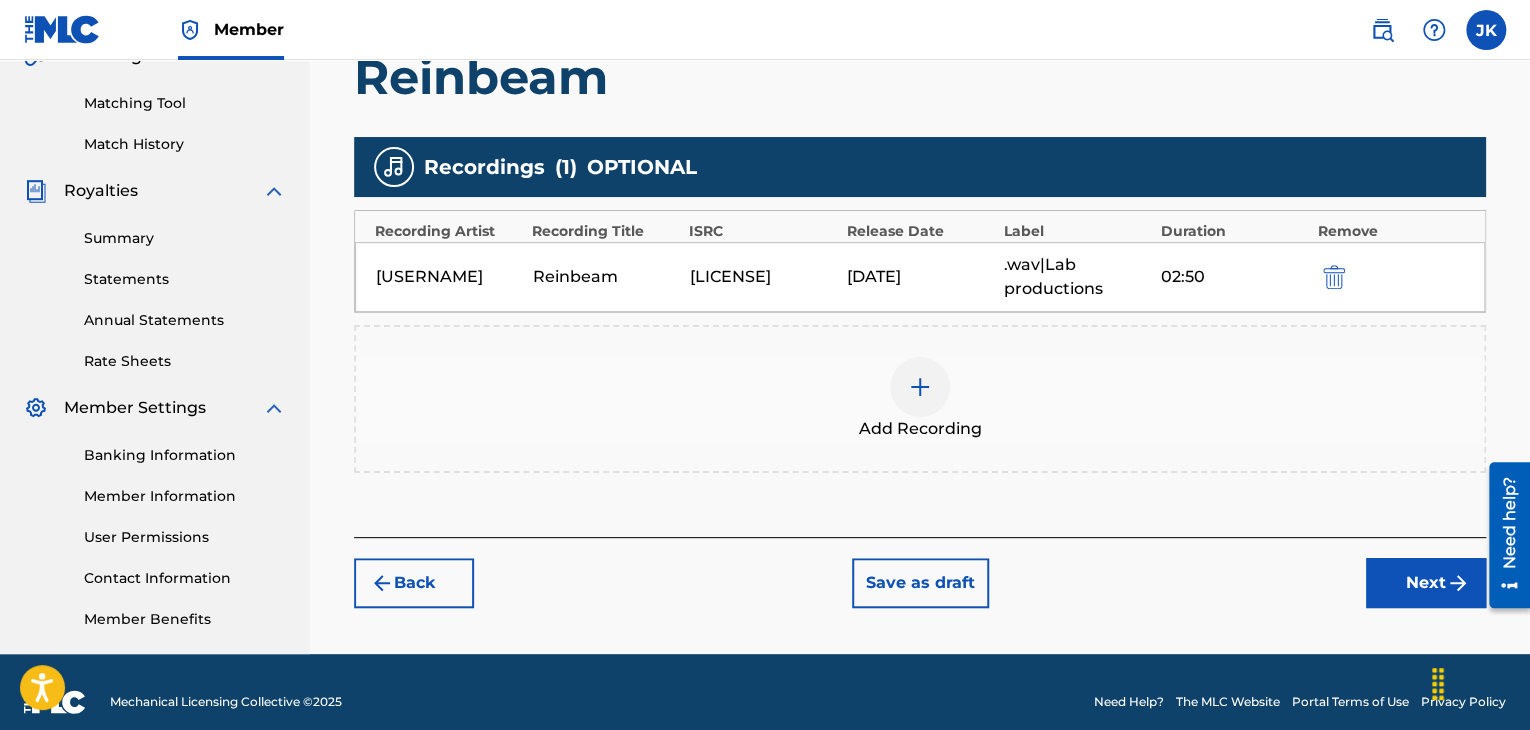 click on "Next" at bounding box center (1426, 583) 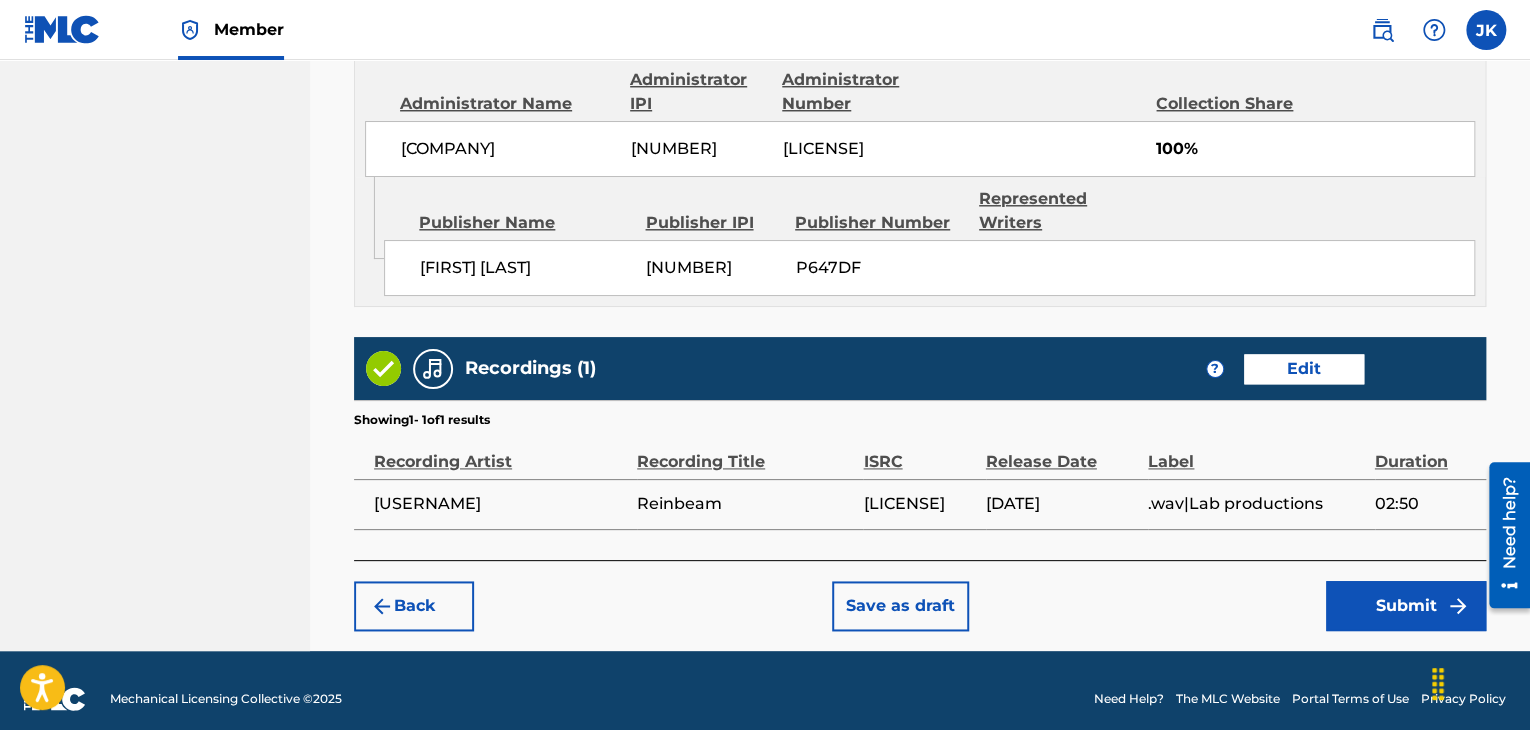 scroll, scrollTop: 1132, scrollLeft: 0, axis: vertical 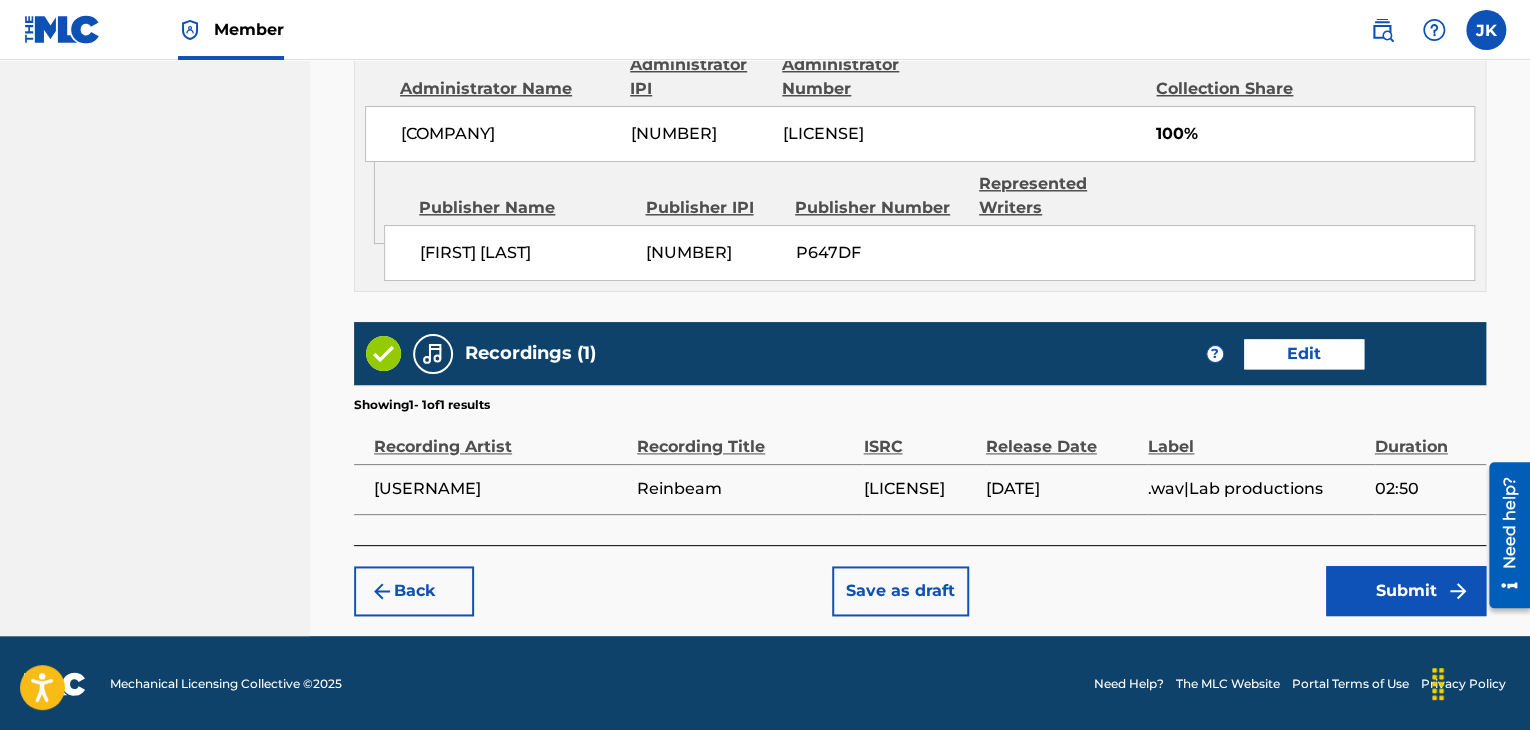 click on "Submit" at bounding box center (1406, 591) 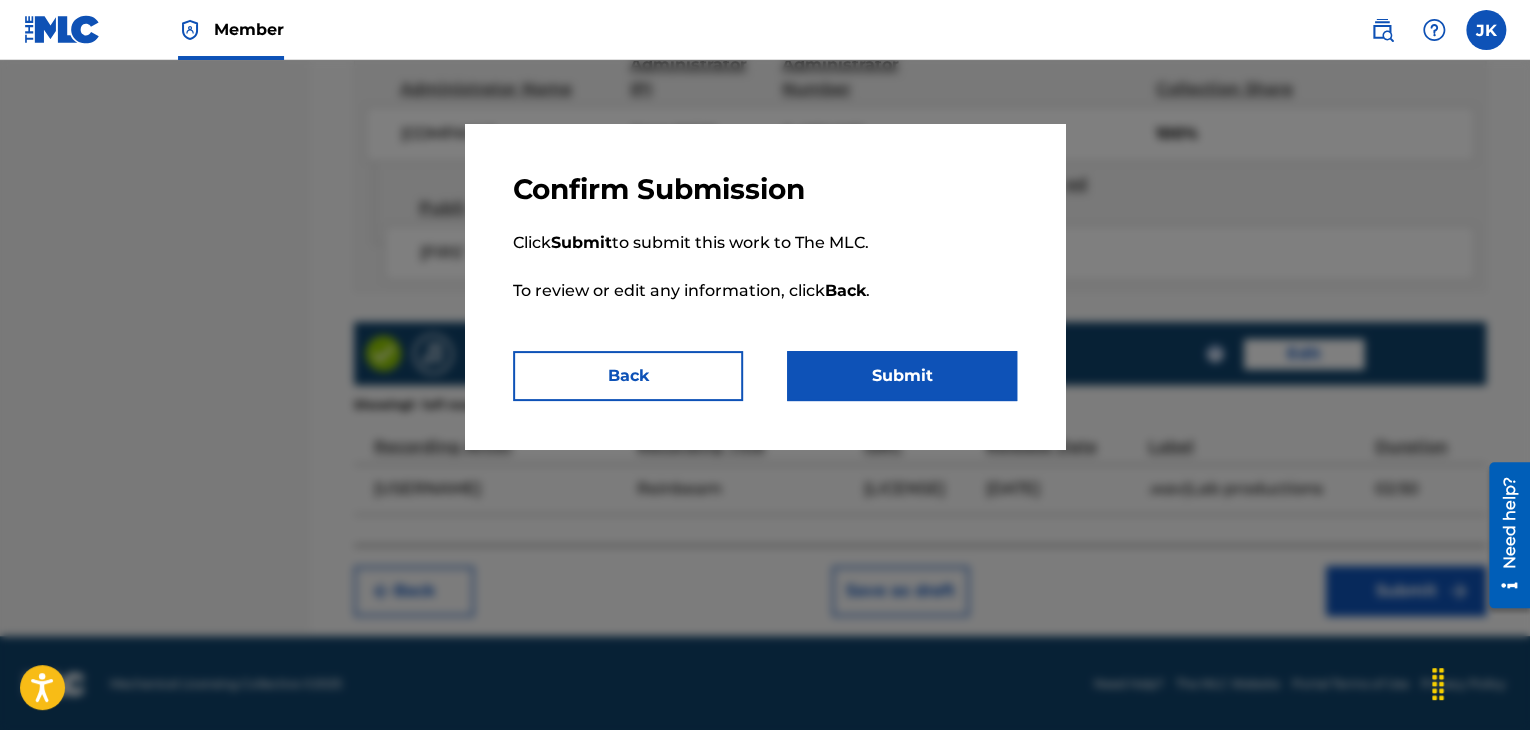 click on "Submit" at bounding box center (902, 376) 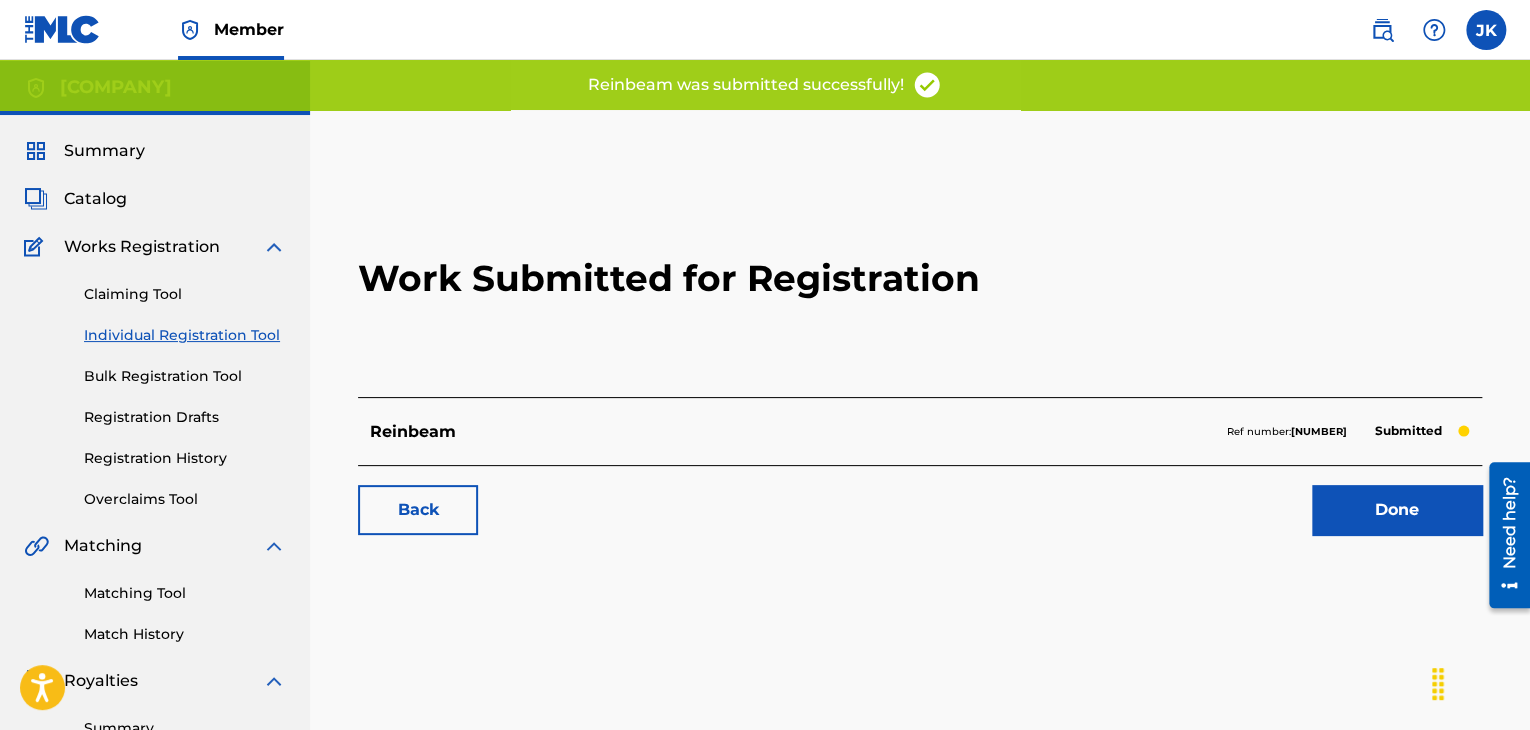 click on "Done" at bounding box center (1397, 510) 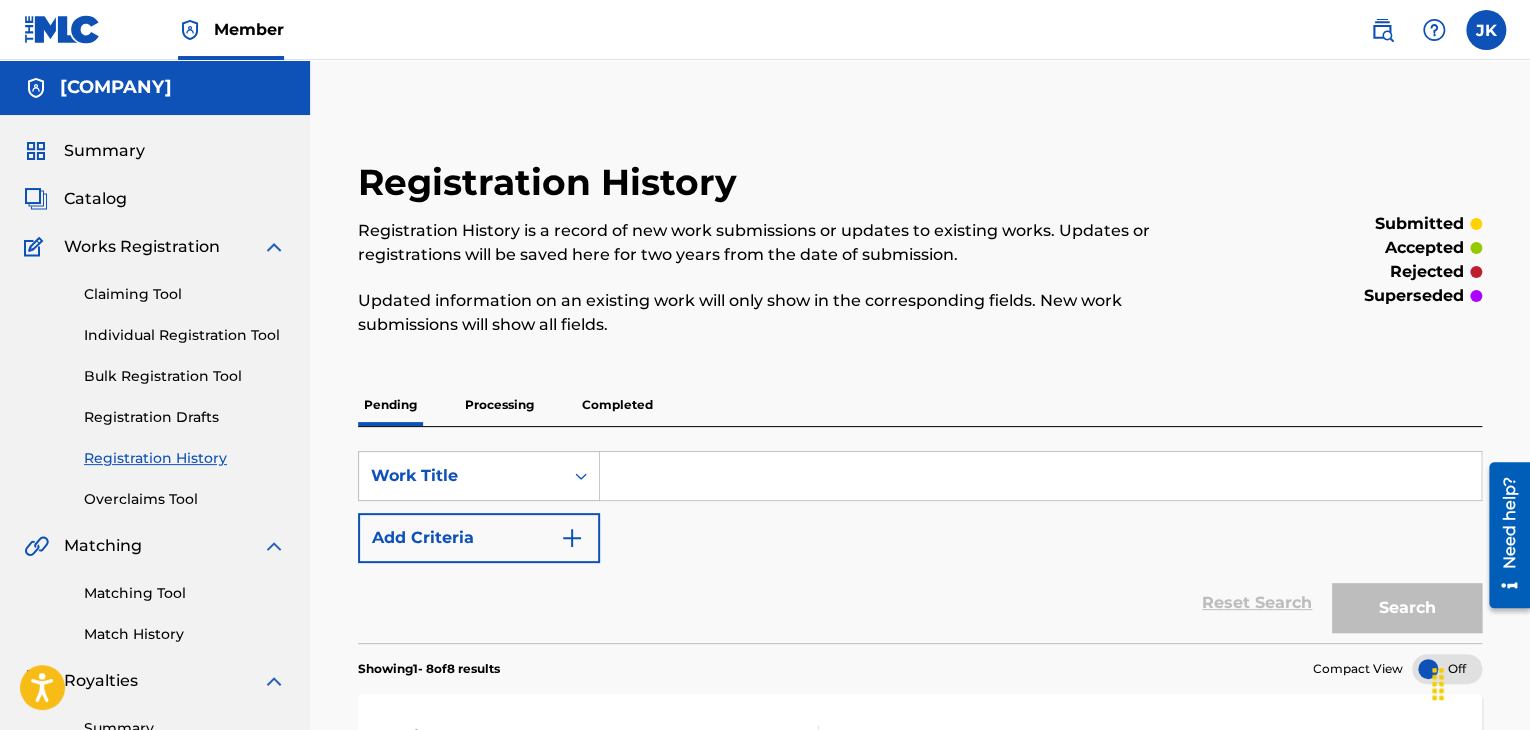 click on "Individual Registration Tool" at bounding box center [185, 335] 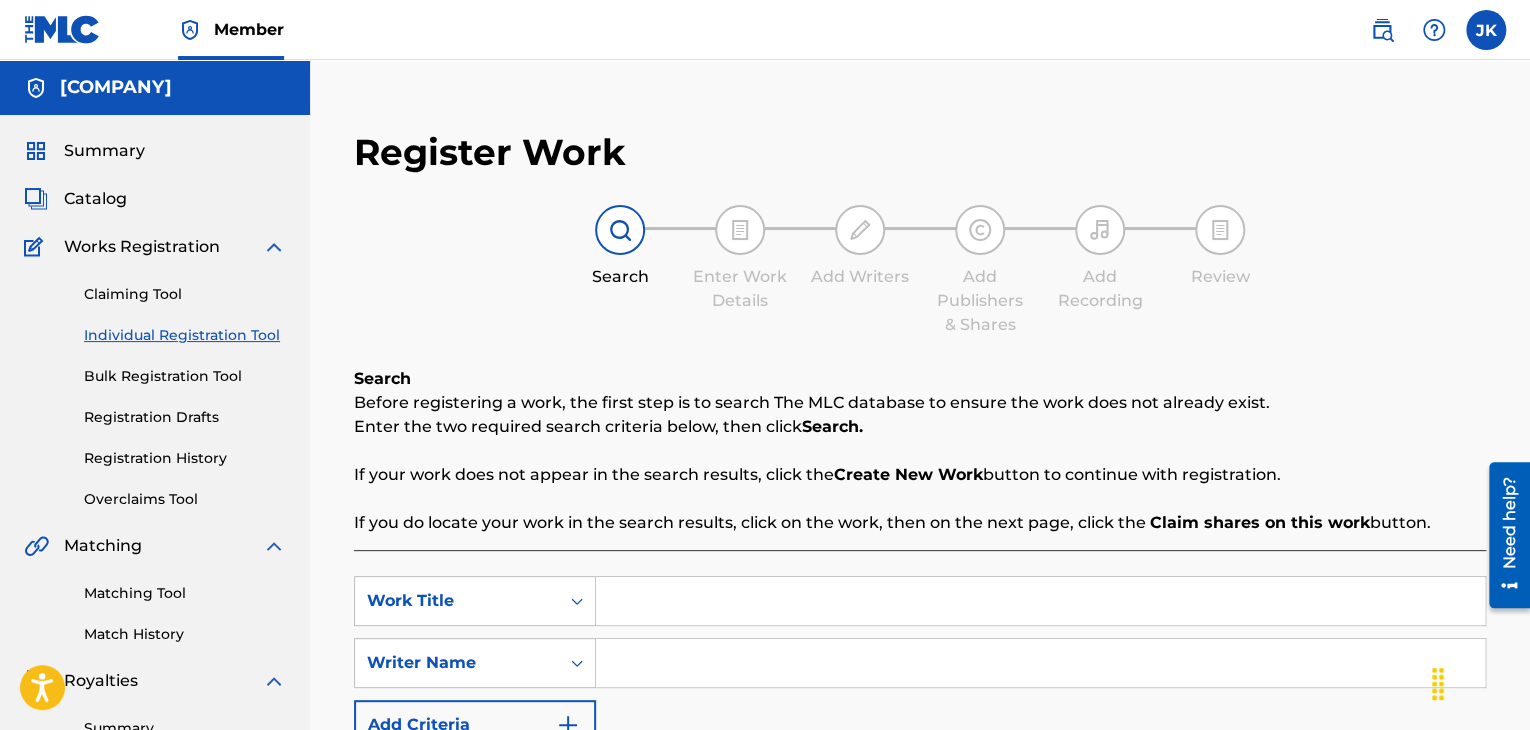 click at bounding box center (1040, 601) 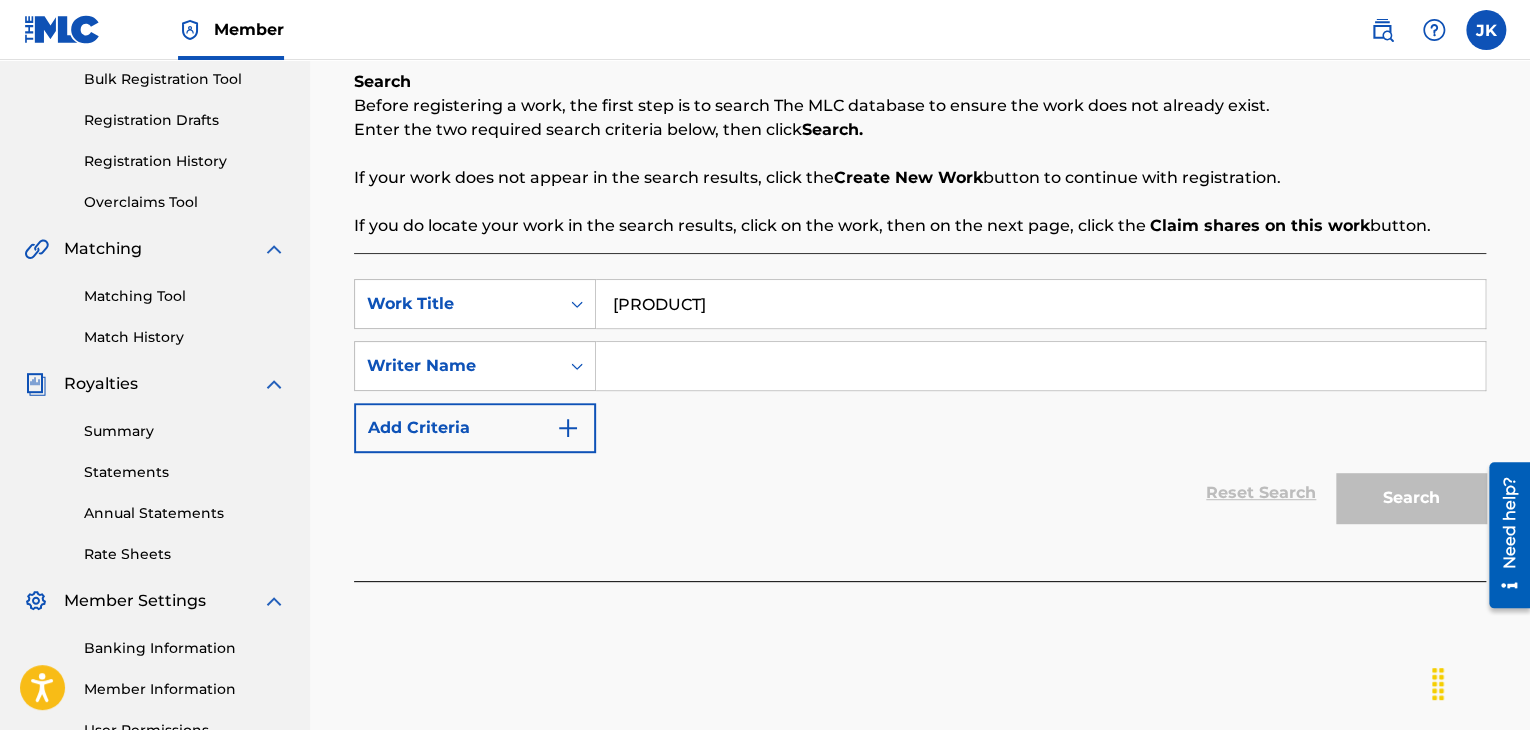 scroll, scrollTop: 300, scrollLeft: 0, axis: vertical 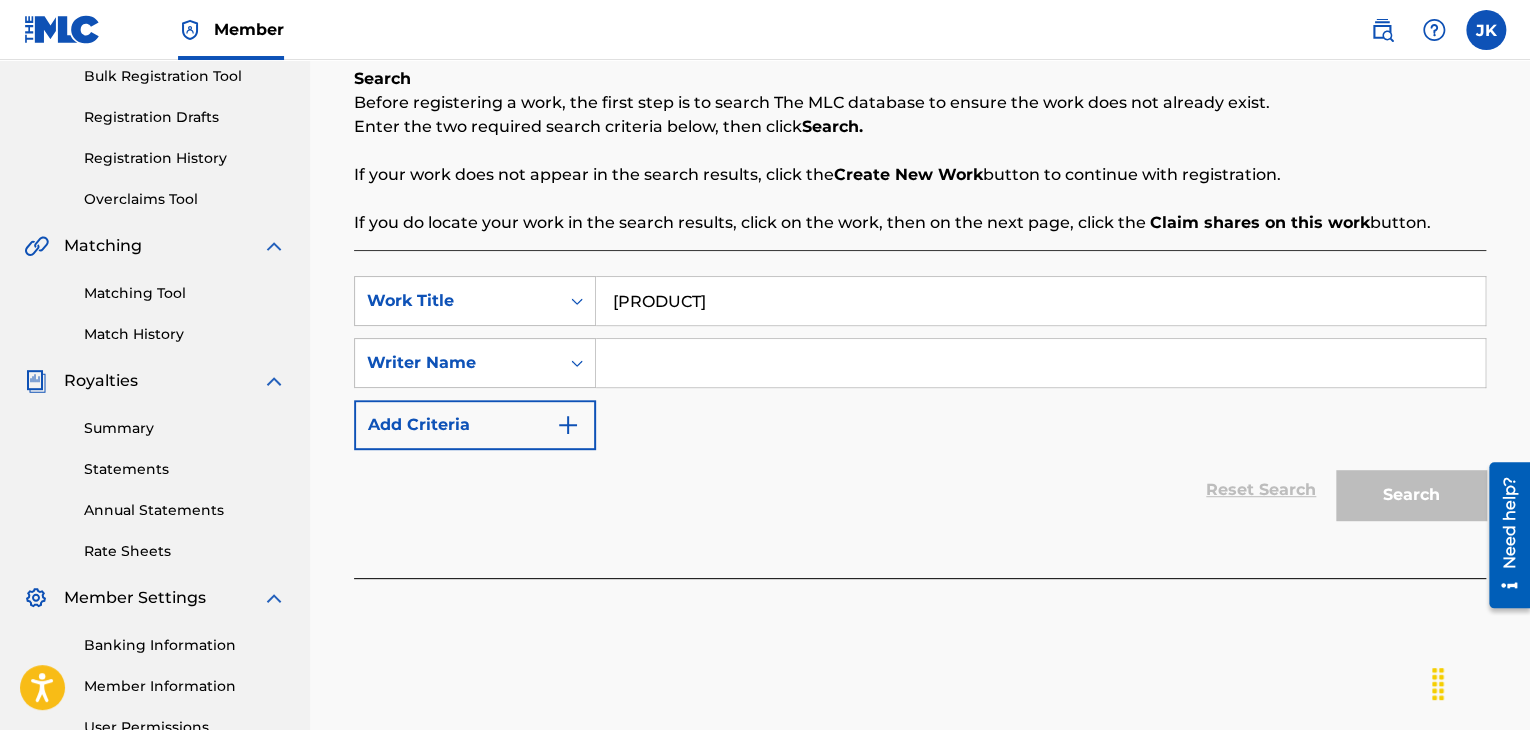 type on "[PRODUCT]" 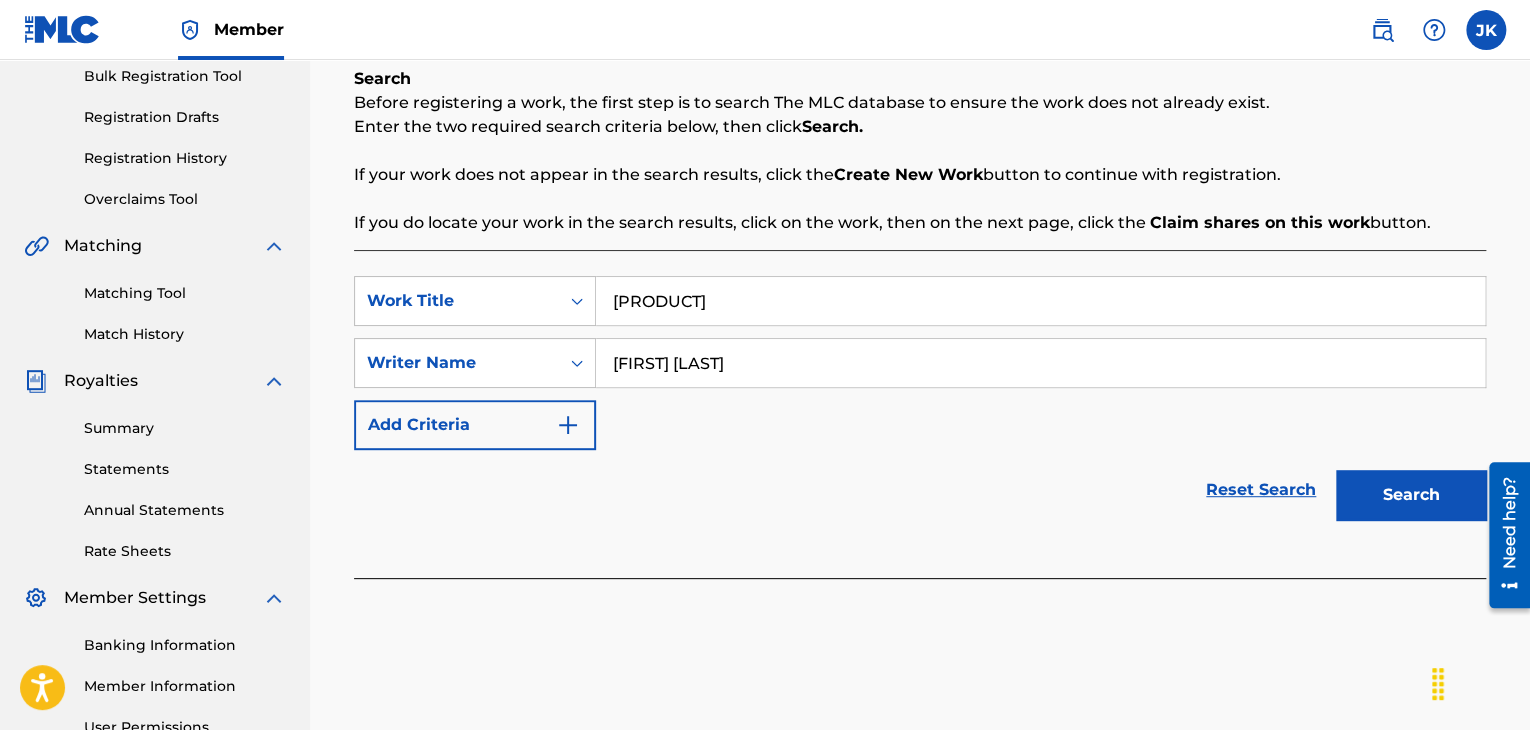 click on "Search" at bounding box center [1411, 495] 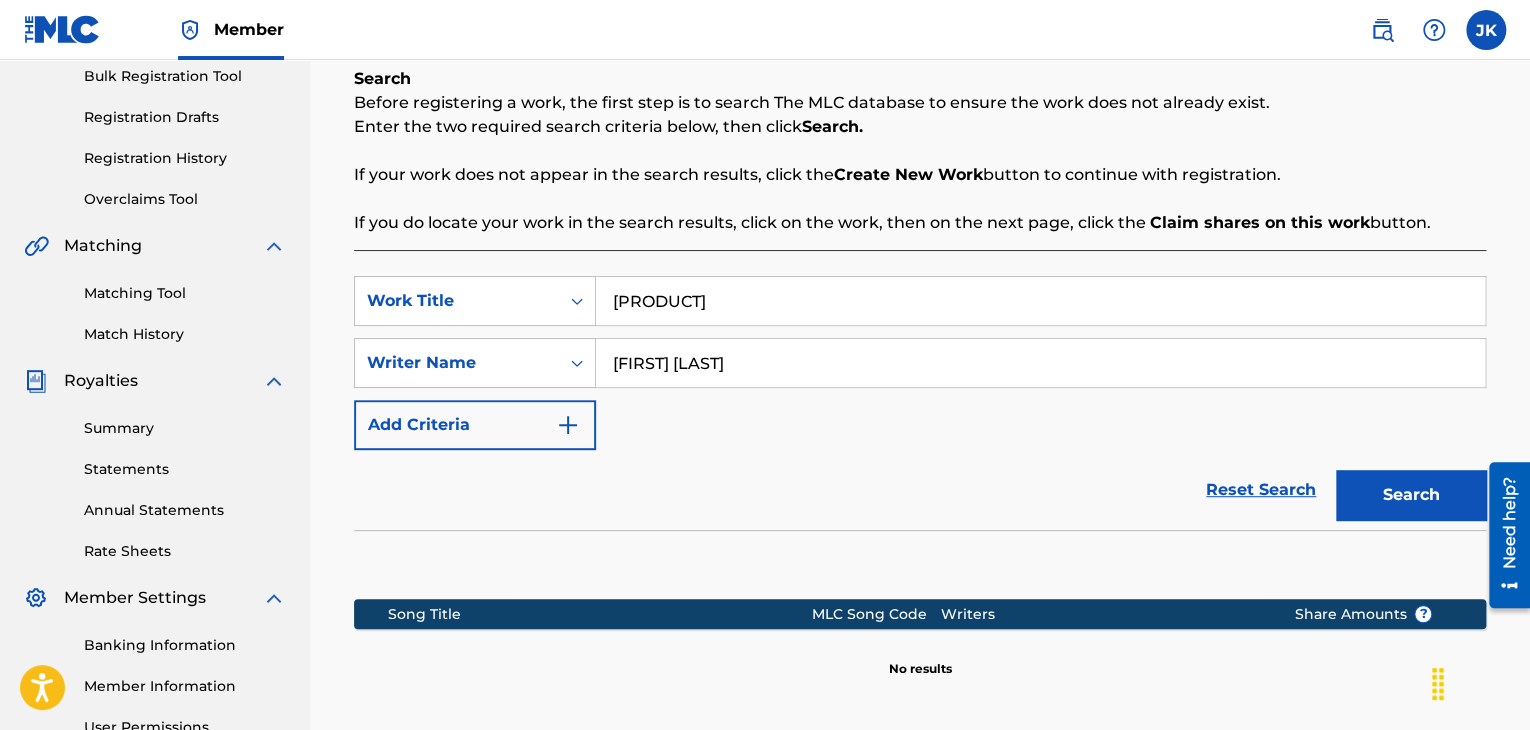 scroll, scrollTop: 500, scrollLeft: 0, axis: vertical 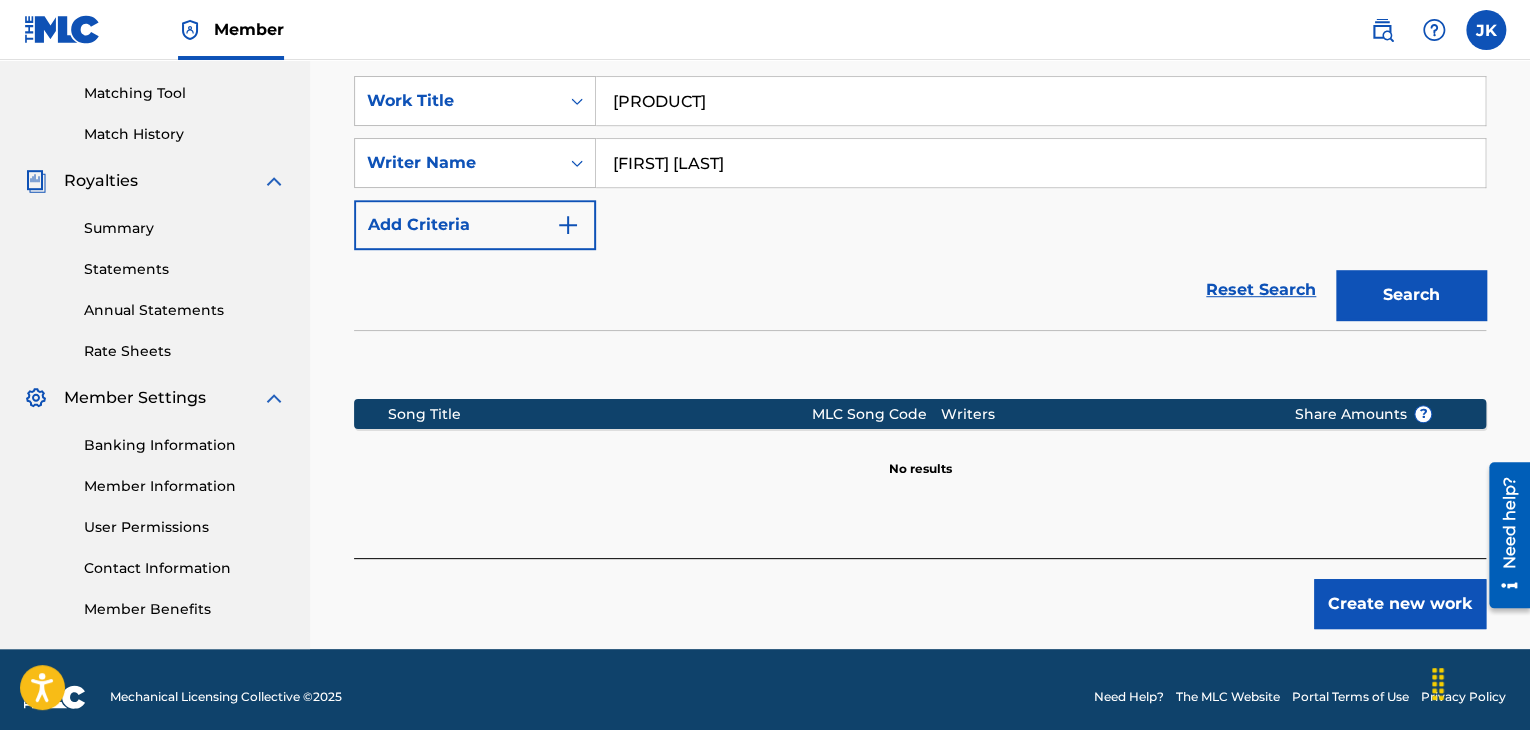 click on "Create new work" at bounding box center [1400, 604] 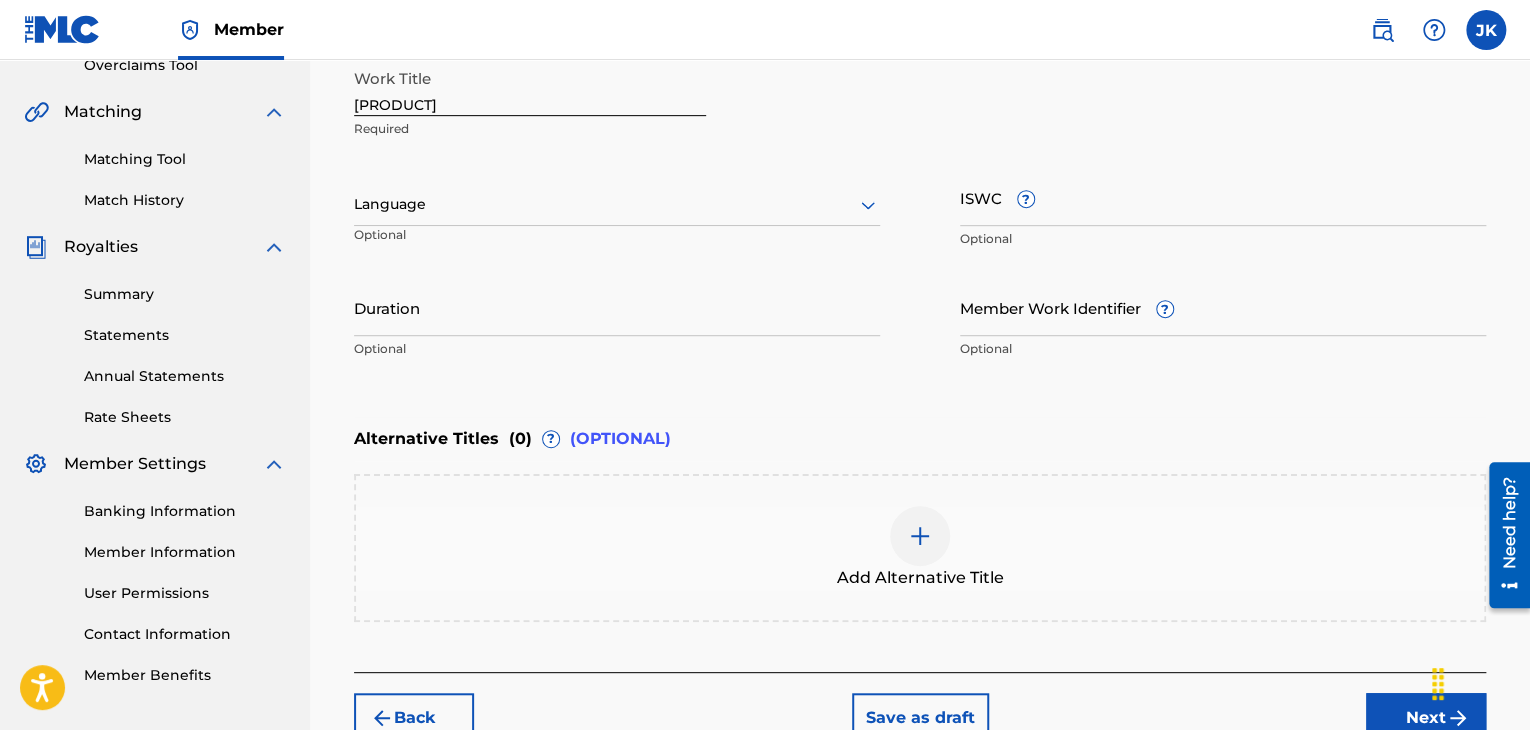 scroll, scrollTop: 400, scrollLeft: 0, axis: vertical 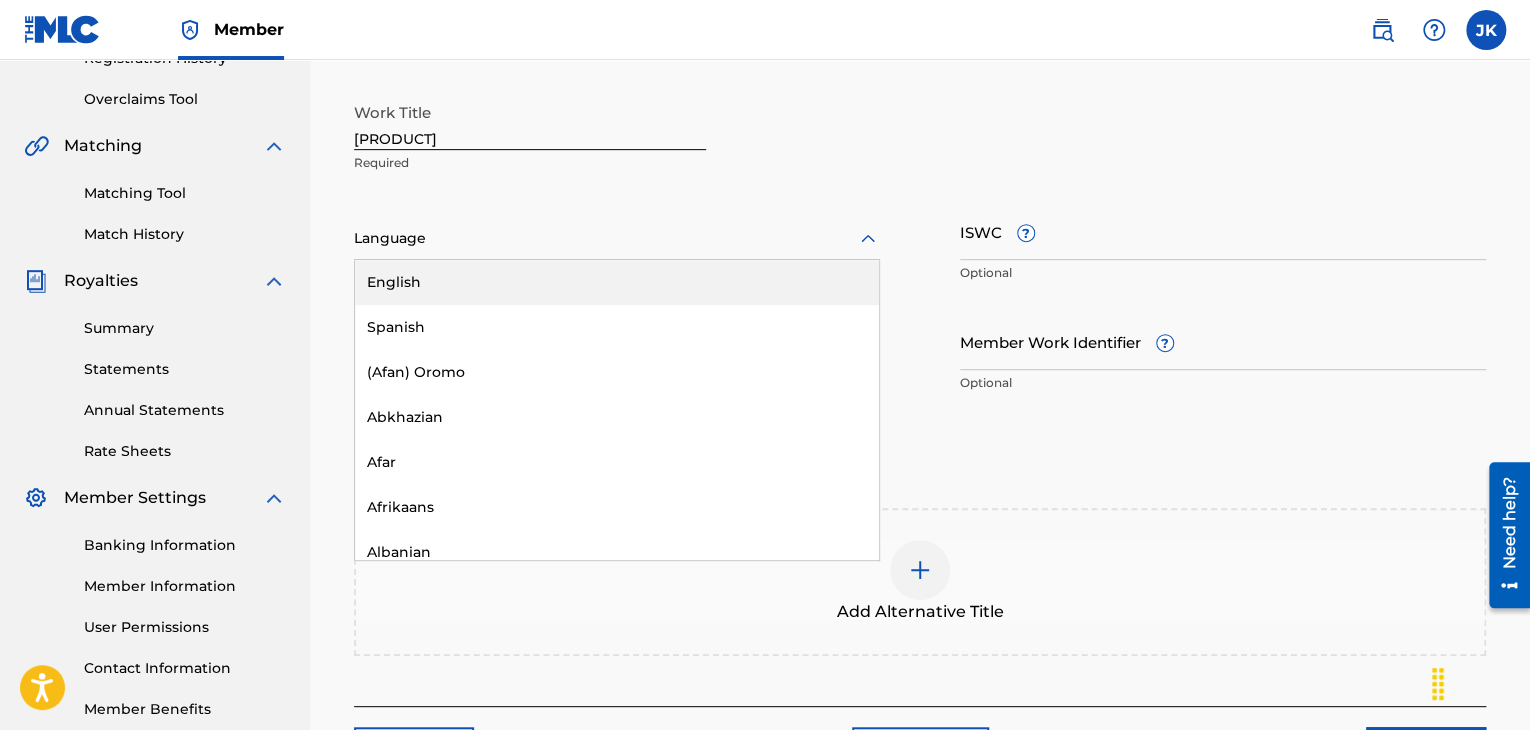 click 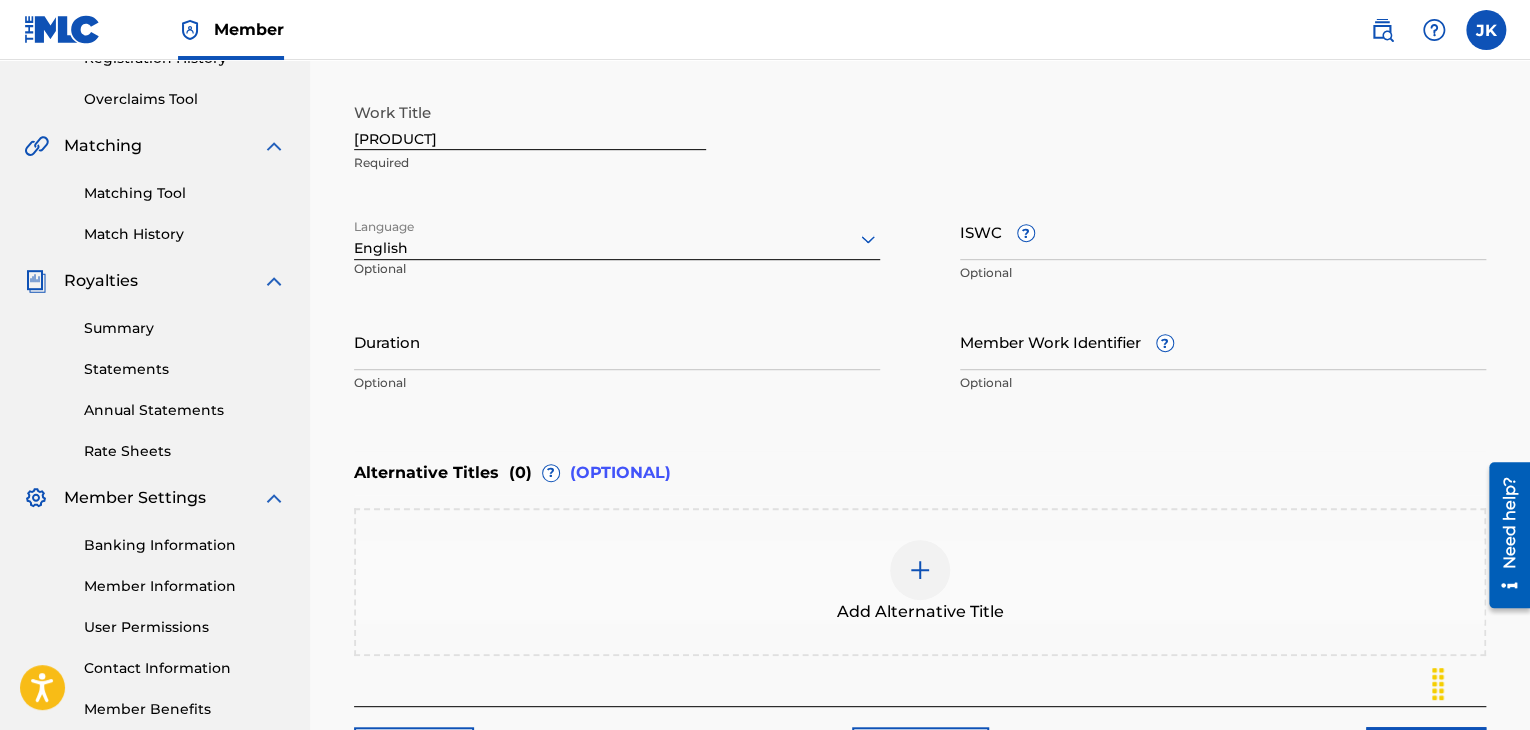click on "Duration" at bounding box center [617, 341] 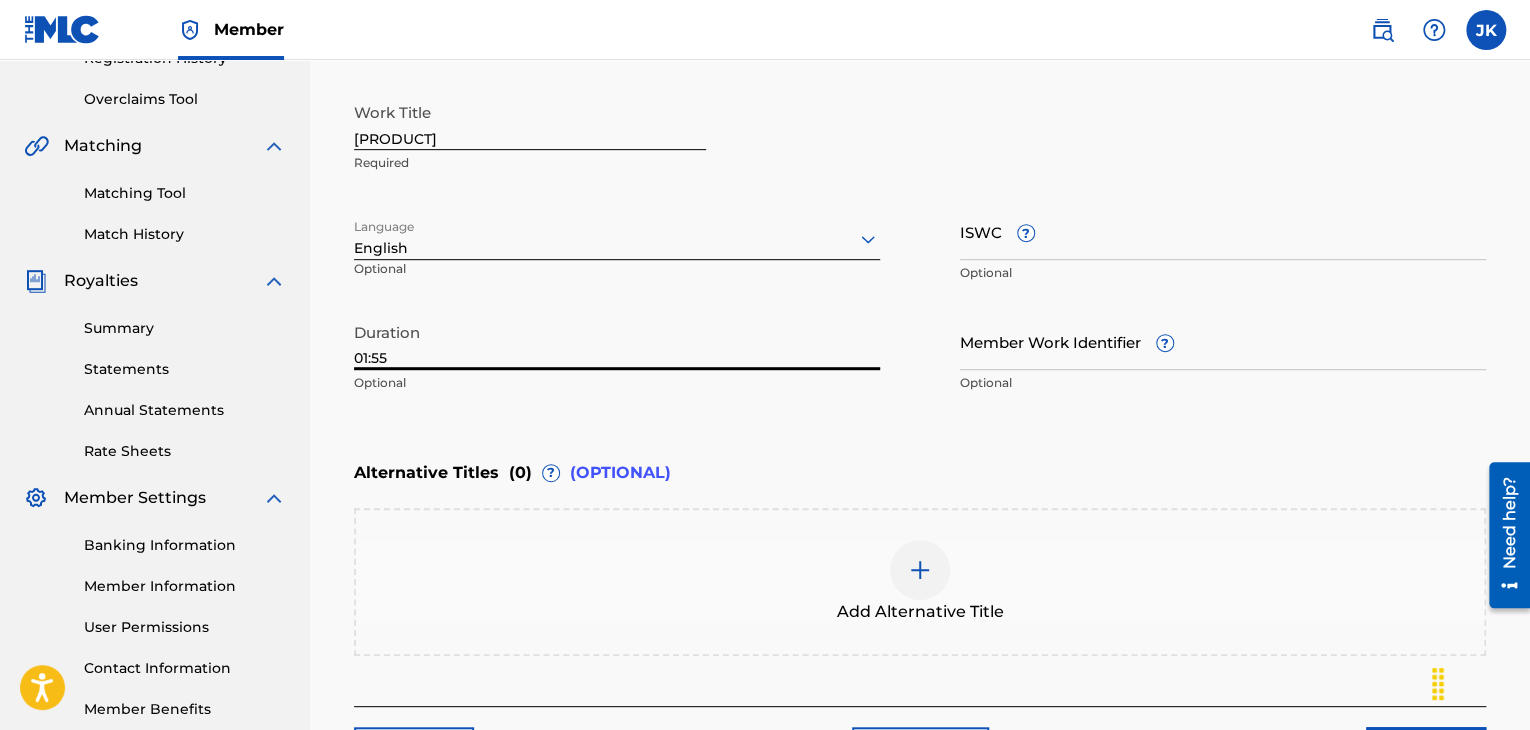 type on "01:55" 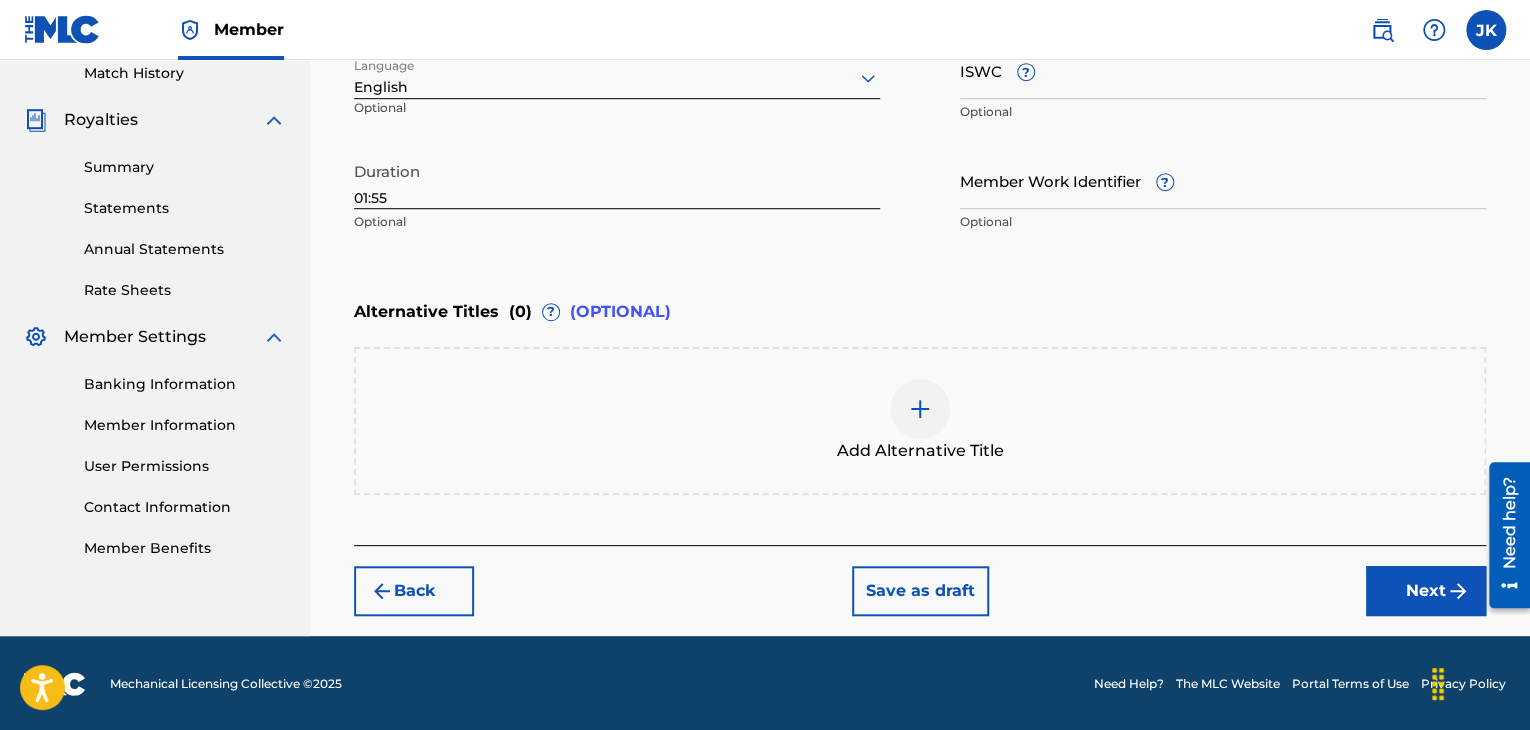 click on "Next" at bounding box center [1426, 591] 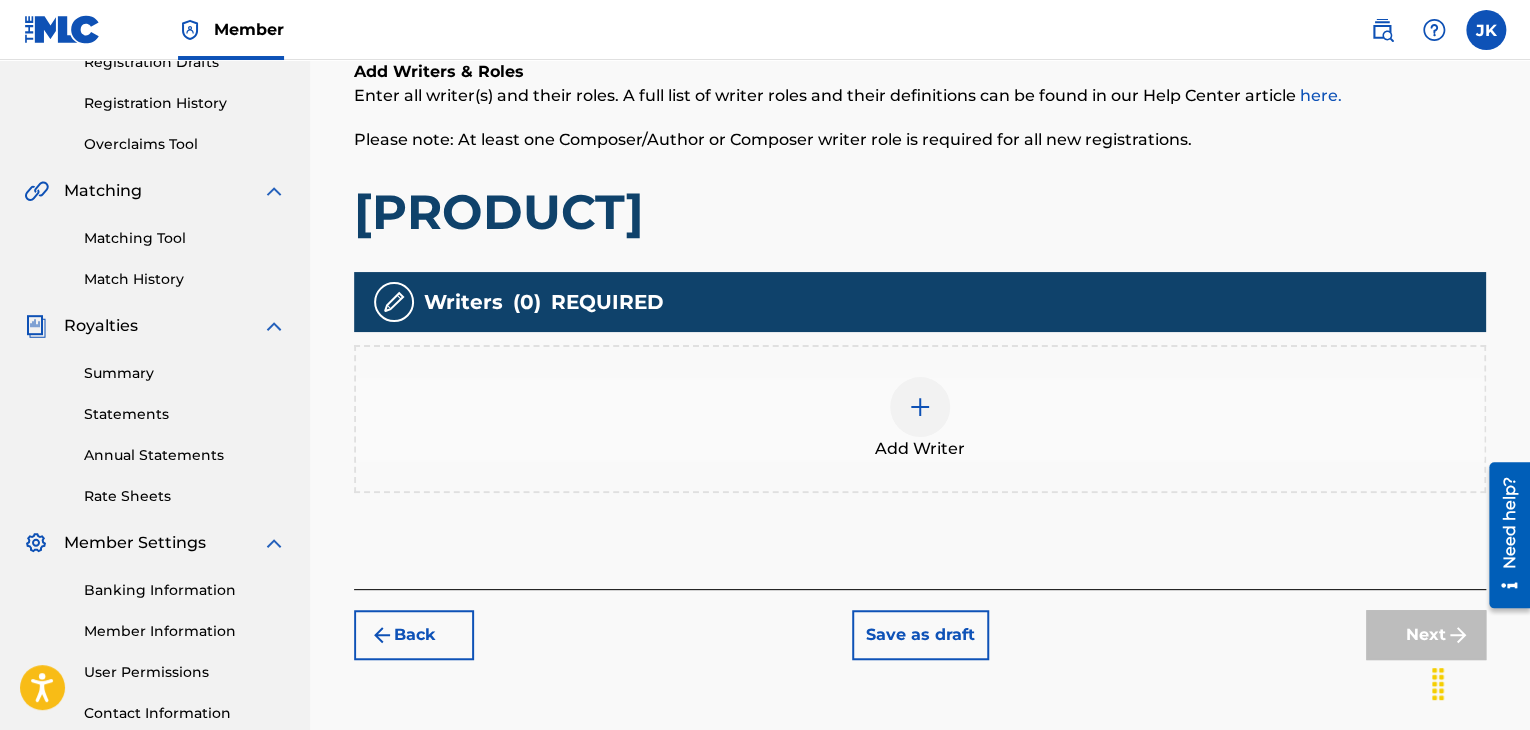 scroll, scrollTop: 390, scrollLeft: 0, axis: vertical 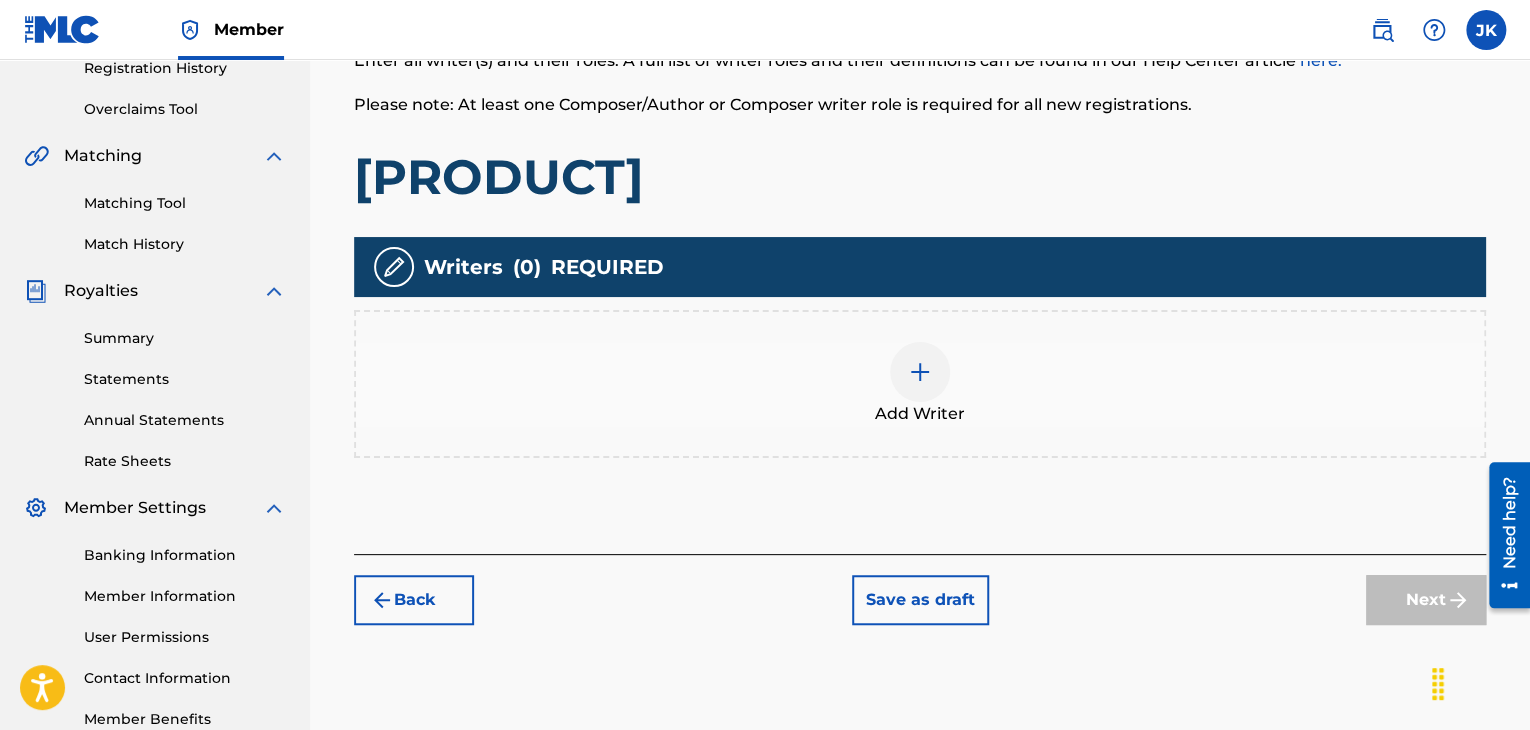 click at bounding box center [920, 372] 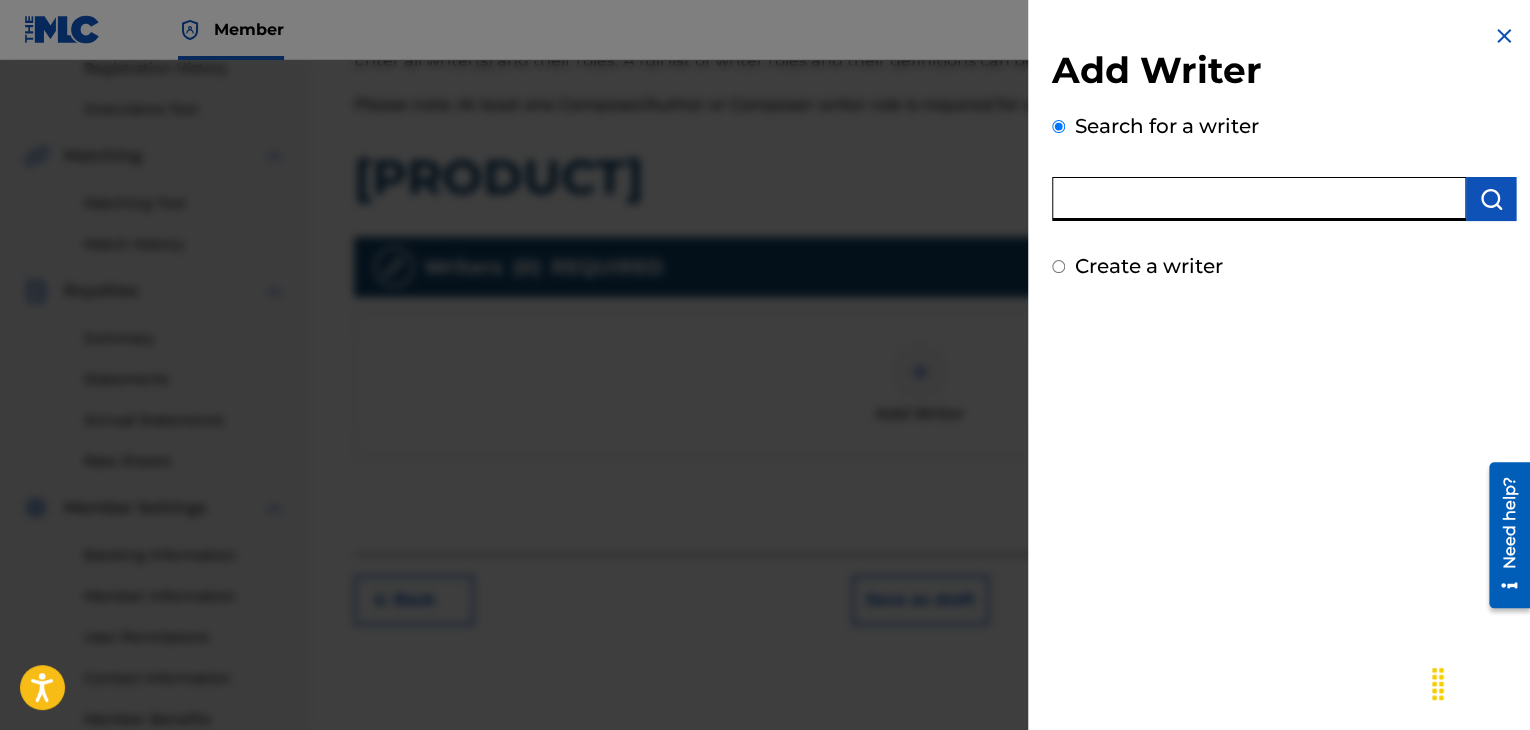 click at bounding box center (1259, 199) 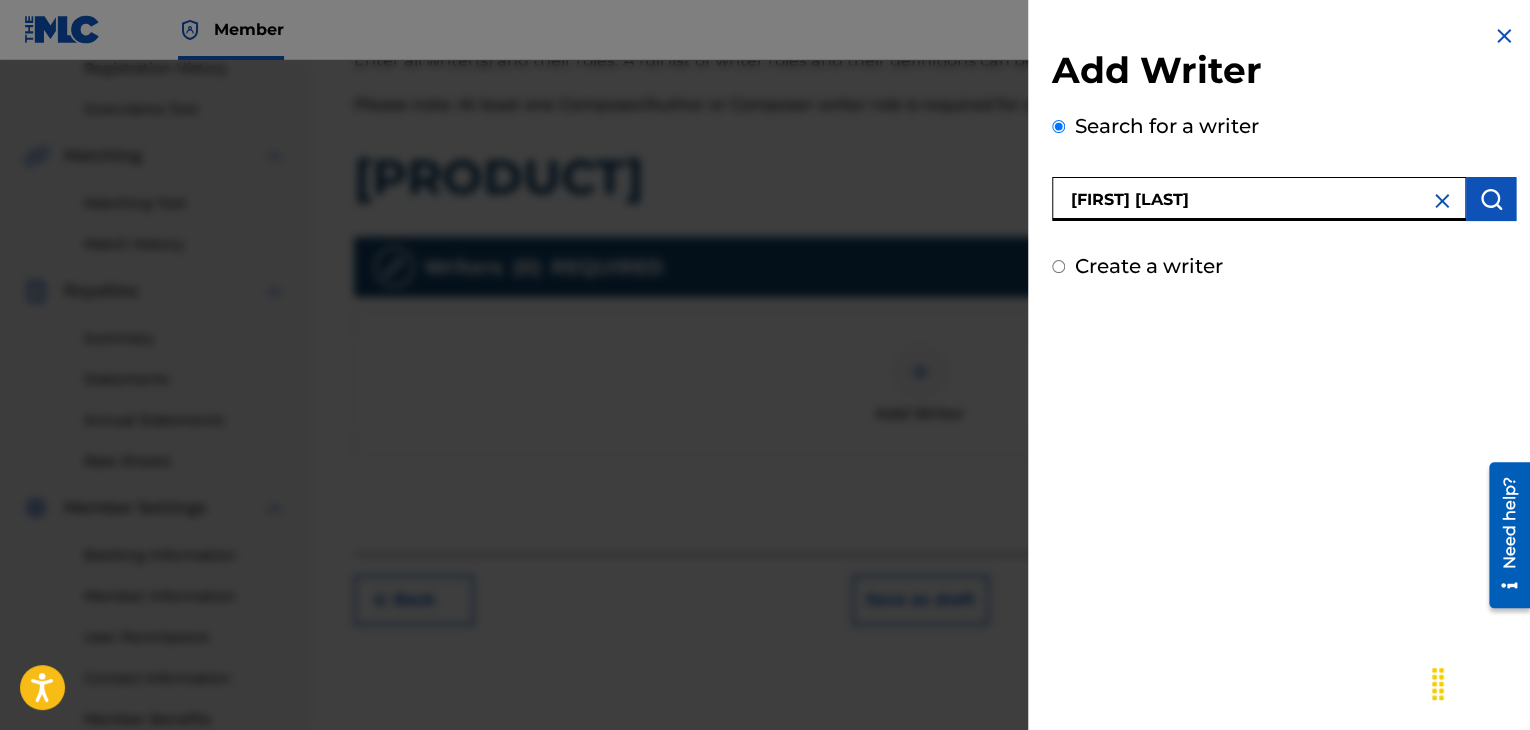type on "[FIRST] [LAST]" 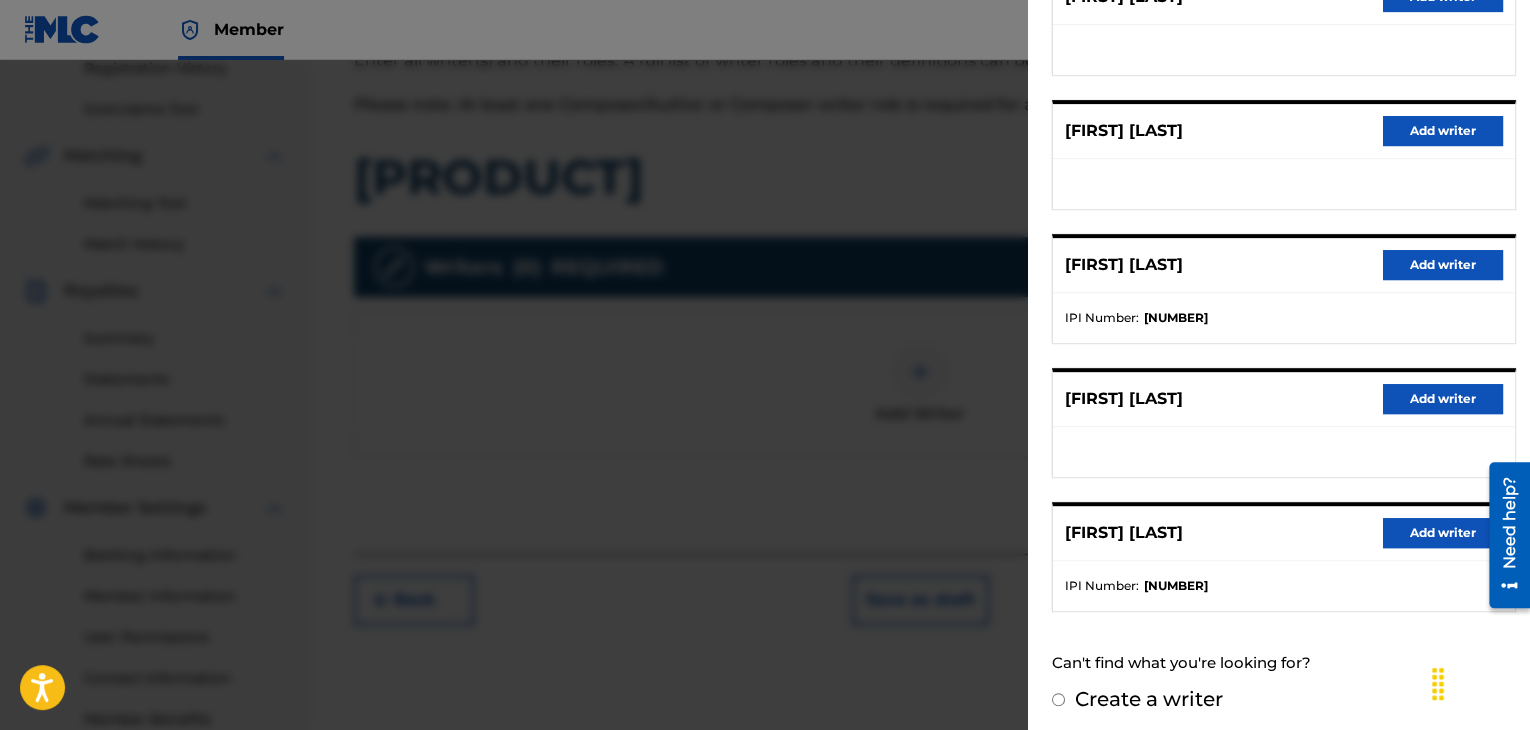 scroll, scrollTop: 310, scrollLeft: 0, axis: vertical 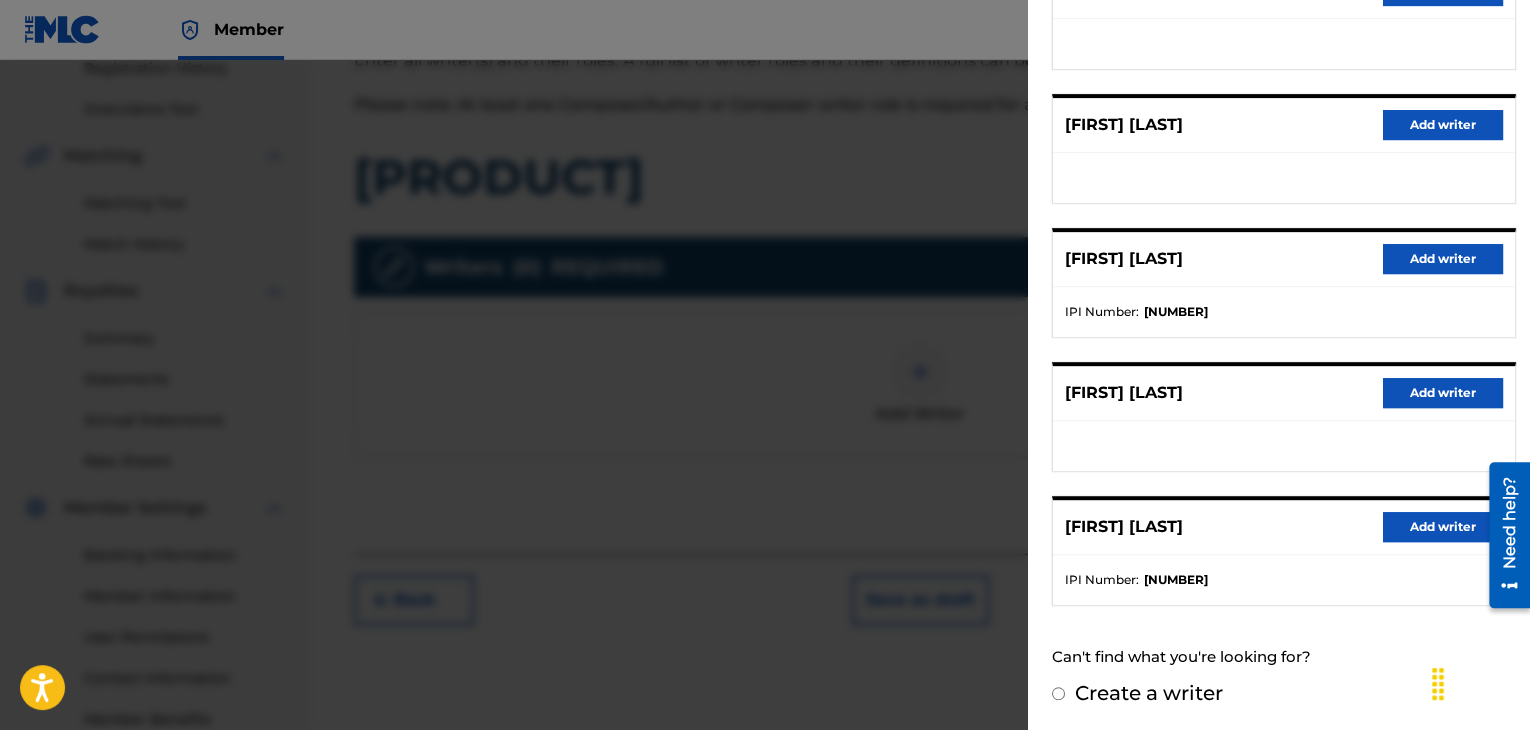 click on "Add writer" at bounding box center (1443, 527) 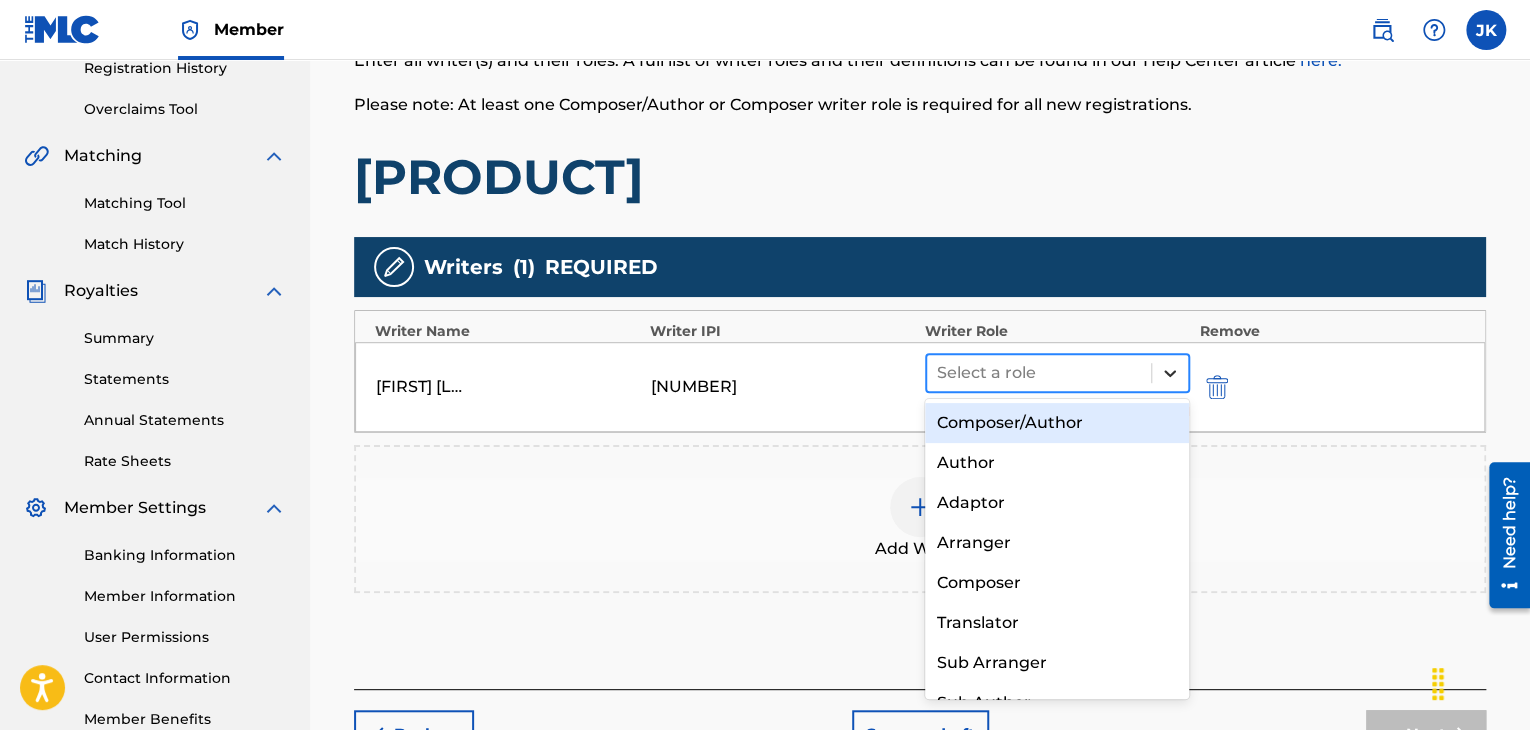 drag, startPoint x: 1176, startPoint y: 373, endPoint x: 1118, endPoint y: 401, distance: 64.40497 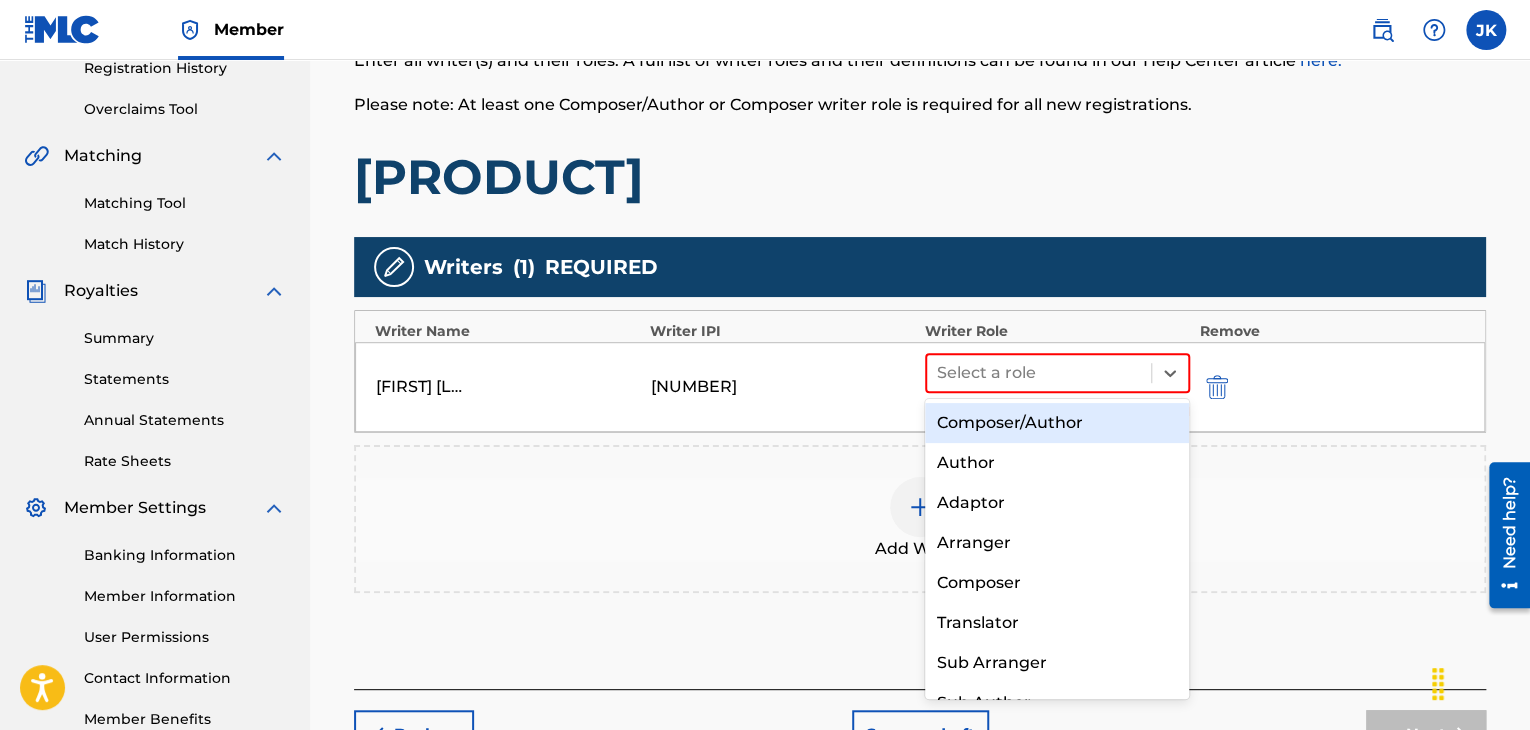 click on "Composer/Author" at bounding box center (1057, 423) 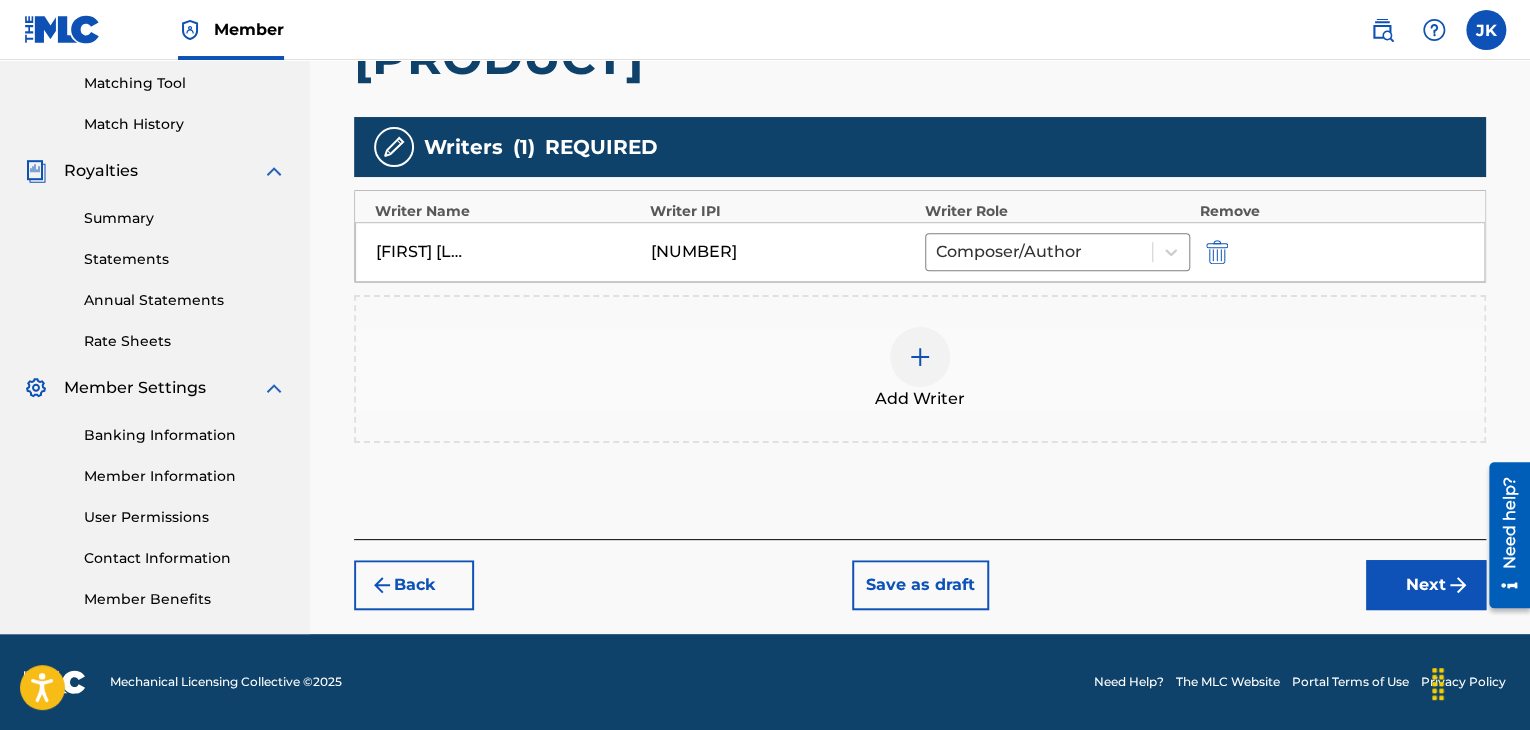 click on "Next" at bounding box center [1426, 585] 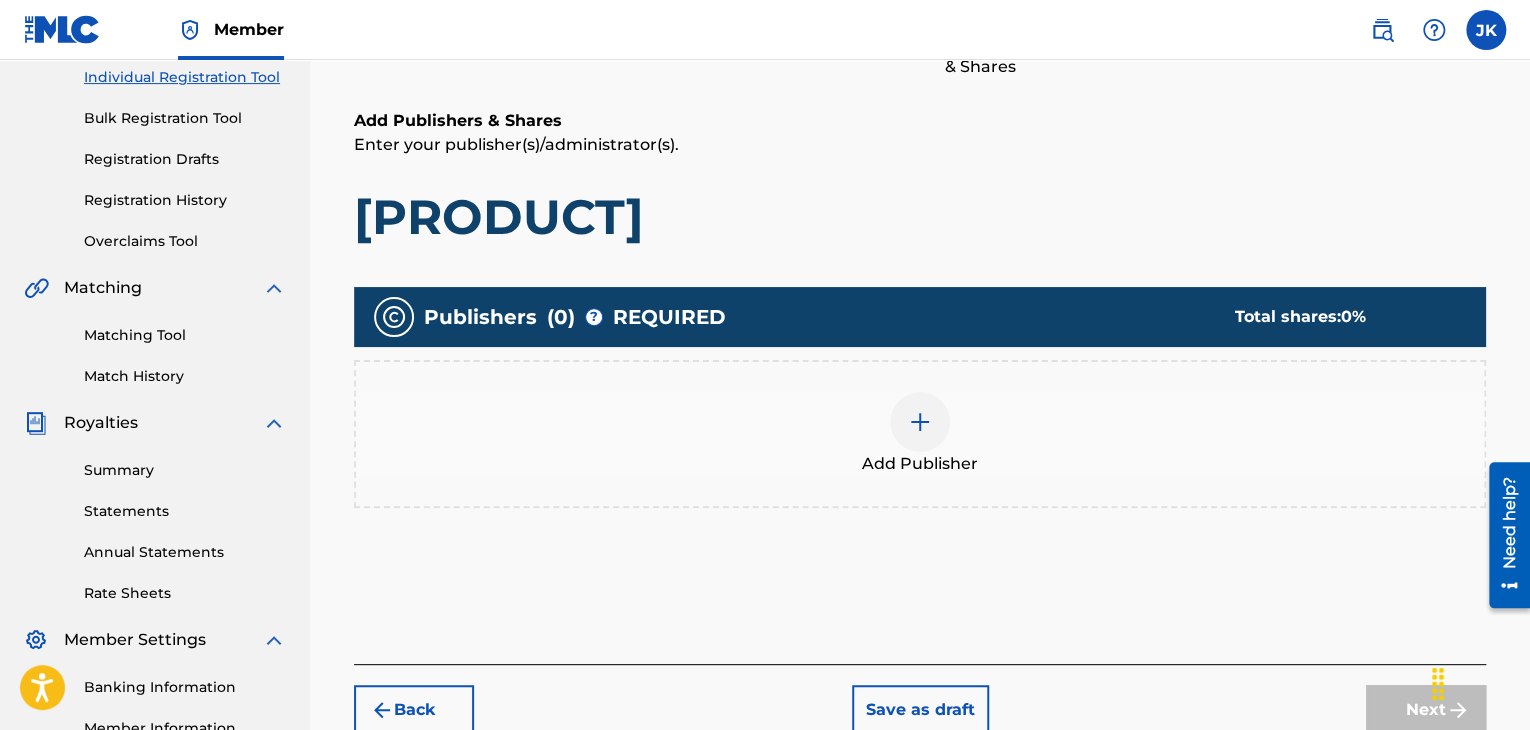 scroll, scrollTop: 290, scrollLeft: 0, axis: vertical 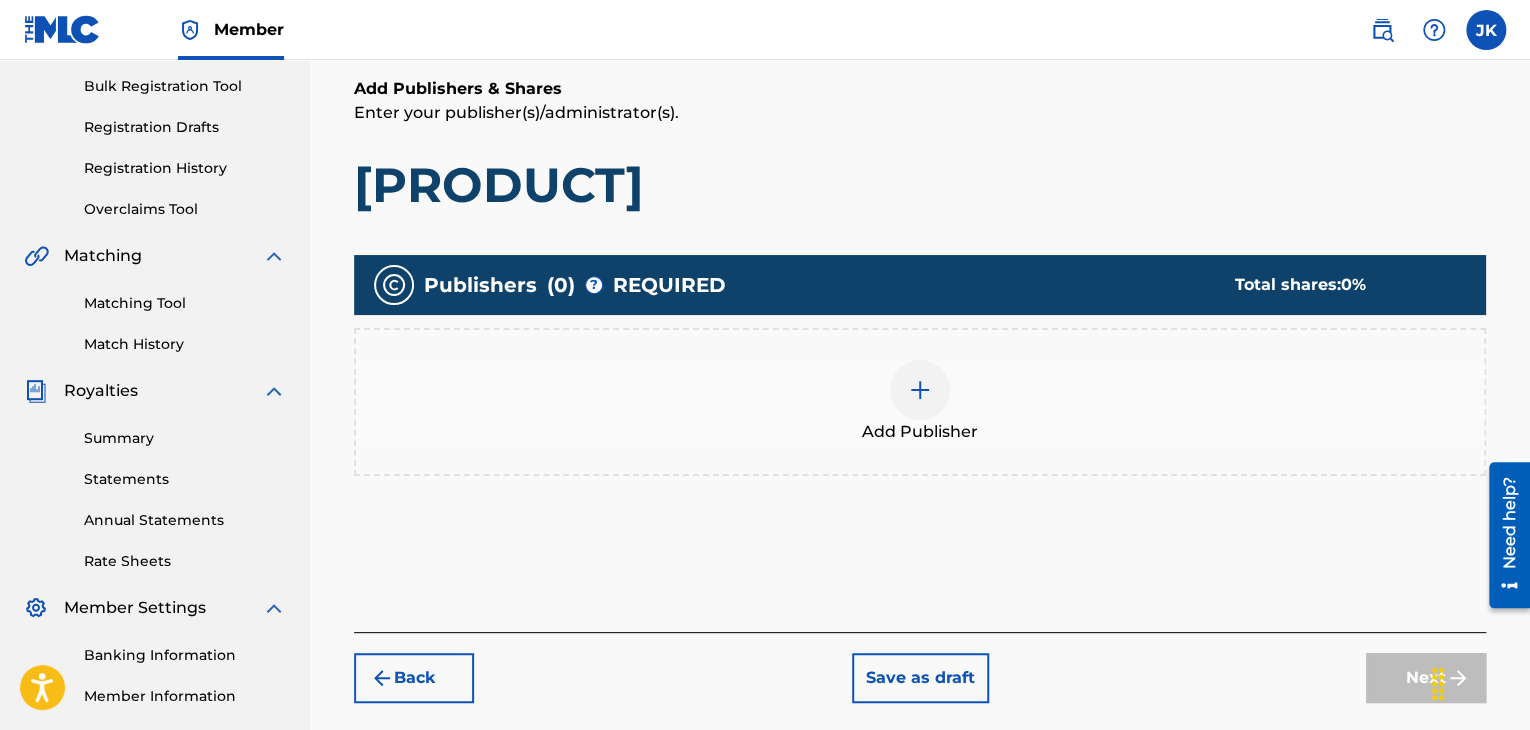 click at bounding box center [920, 390] 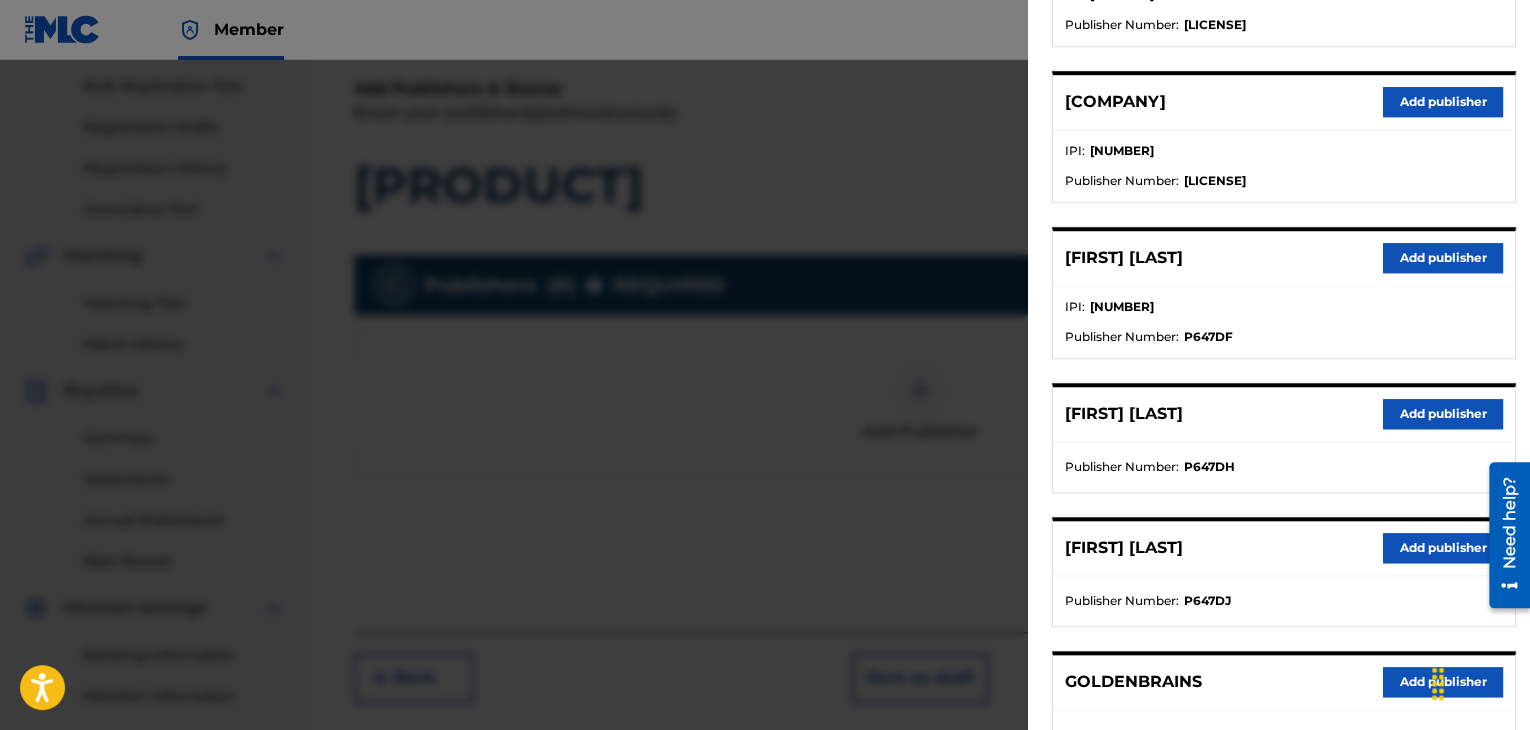 scroll, scrollTop: 700, scrollLeft: 0, axis: vertical 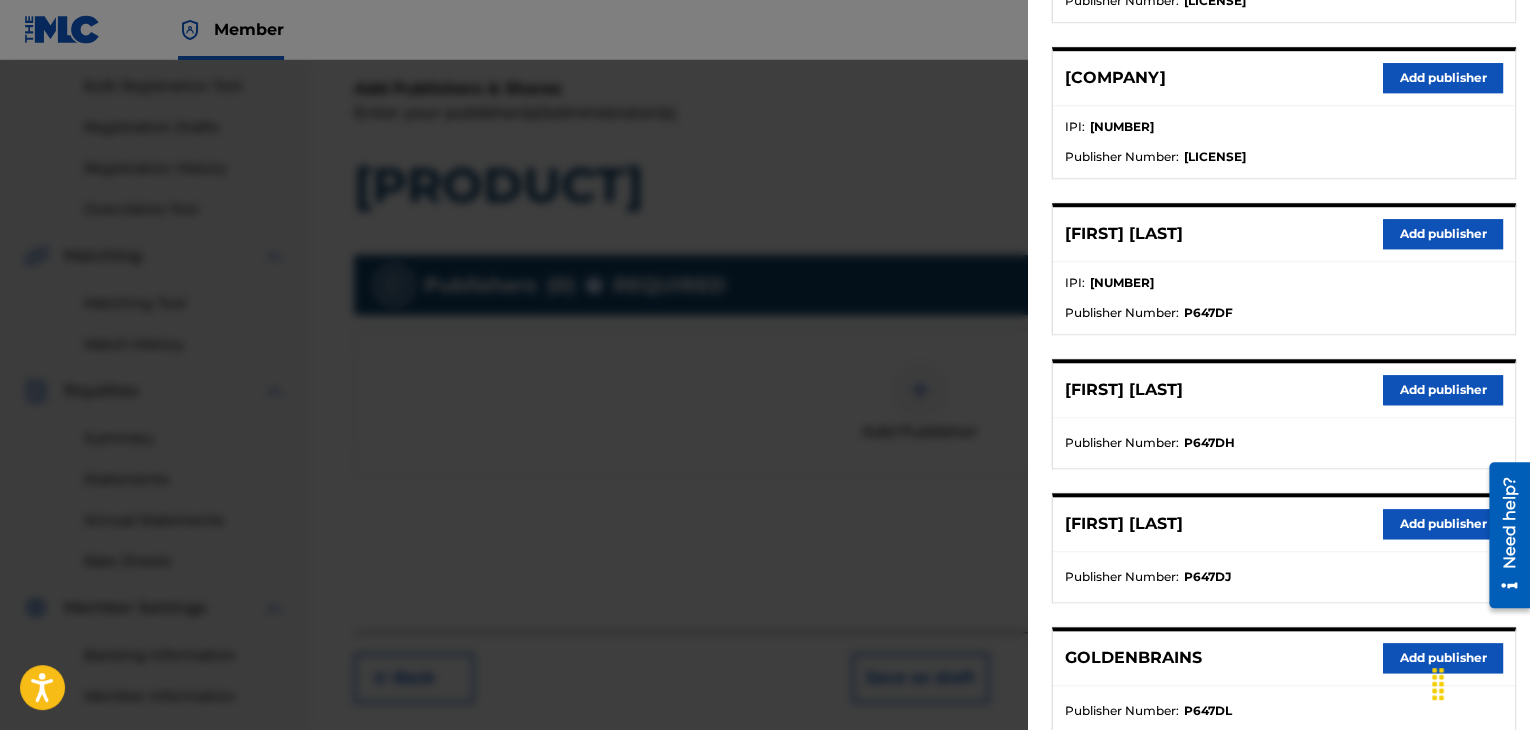 click on "Add publisher" at bounding box center (1443, 234) 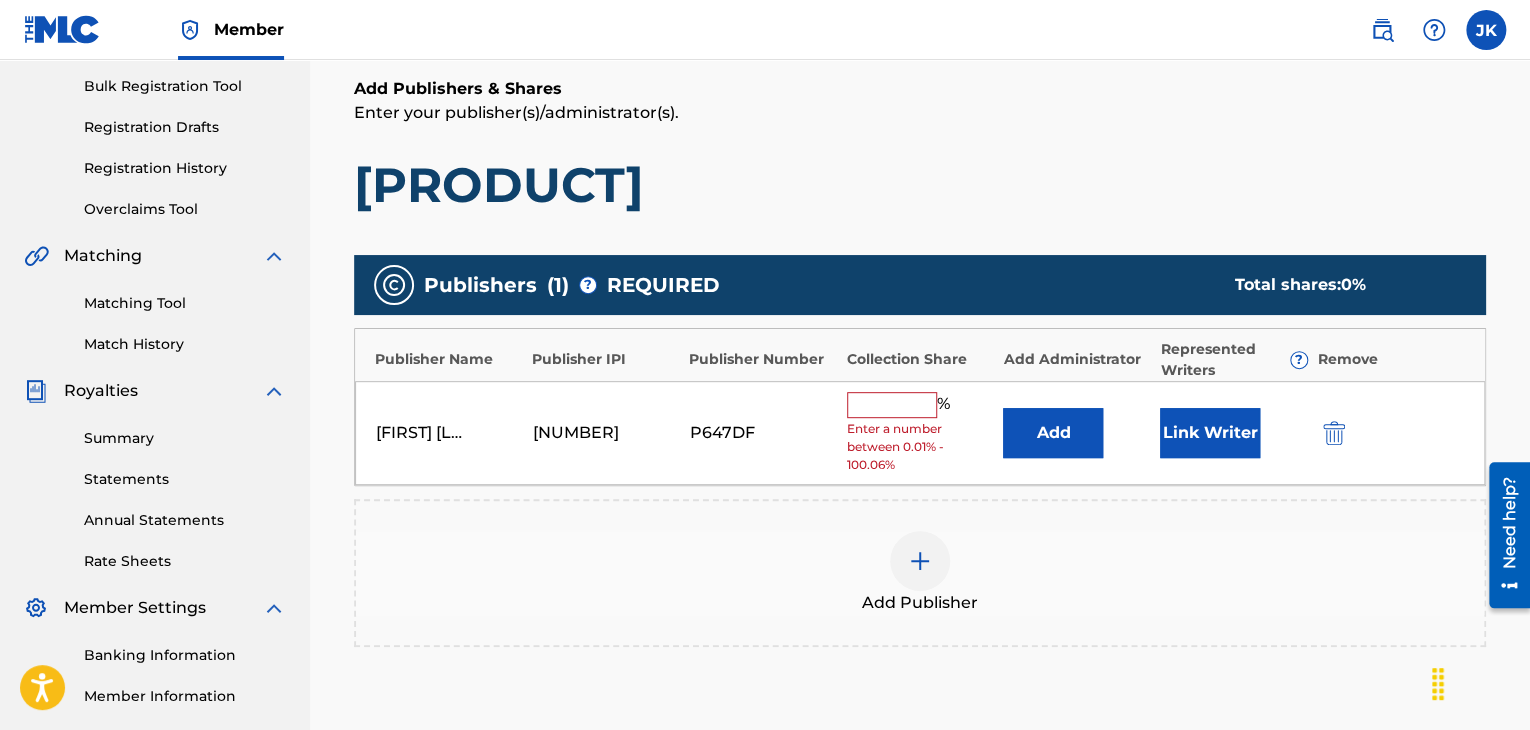 click on "Add" at bounding box center (1053, 433) 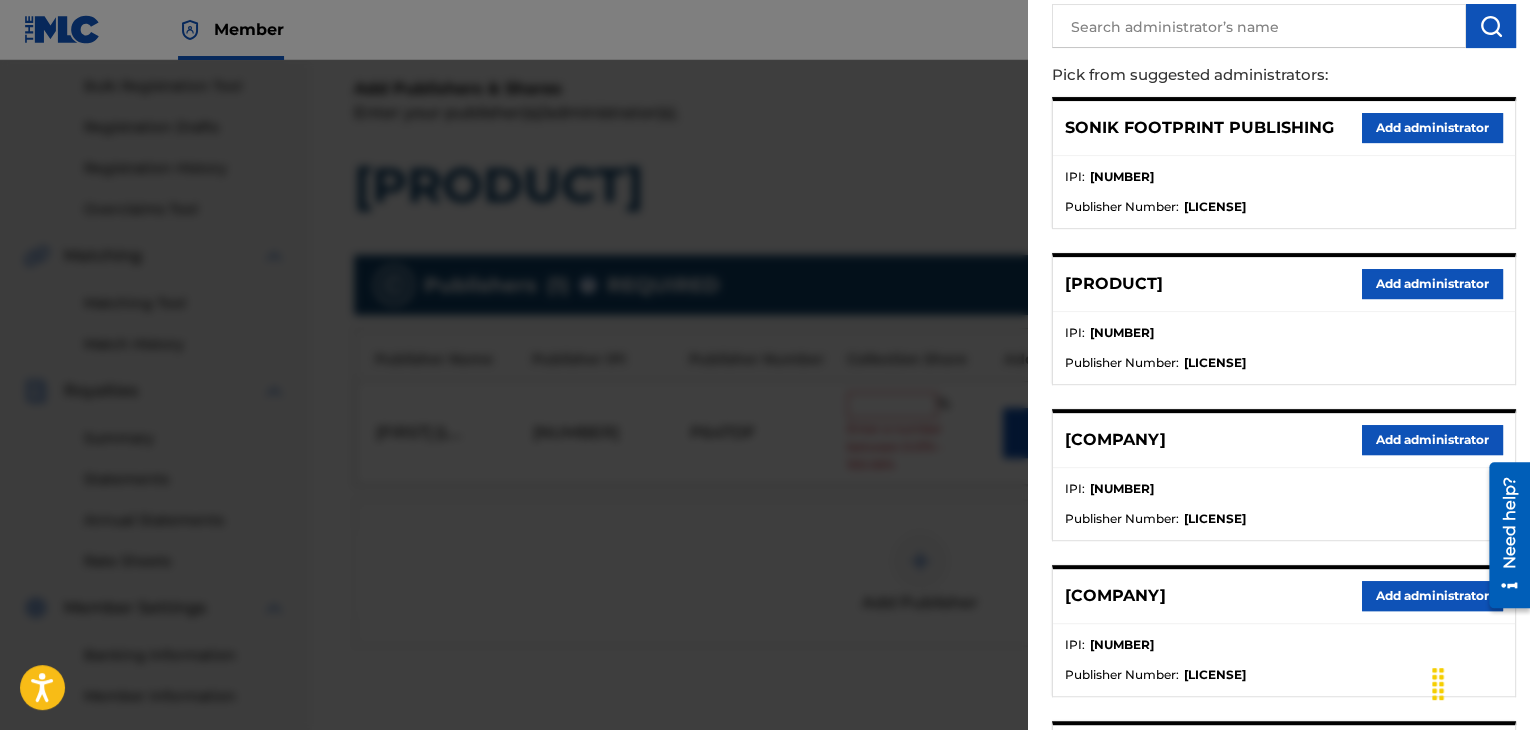 scroll, scrollTop: 200, scrollLeft: 0, axis: vertical 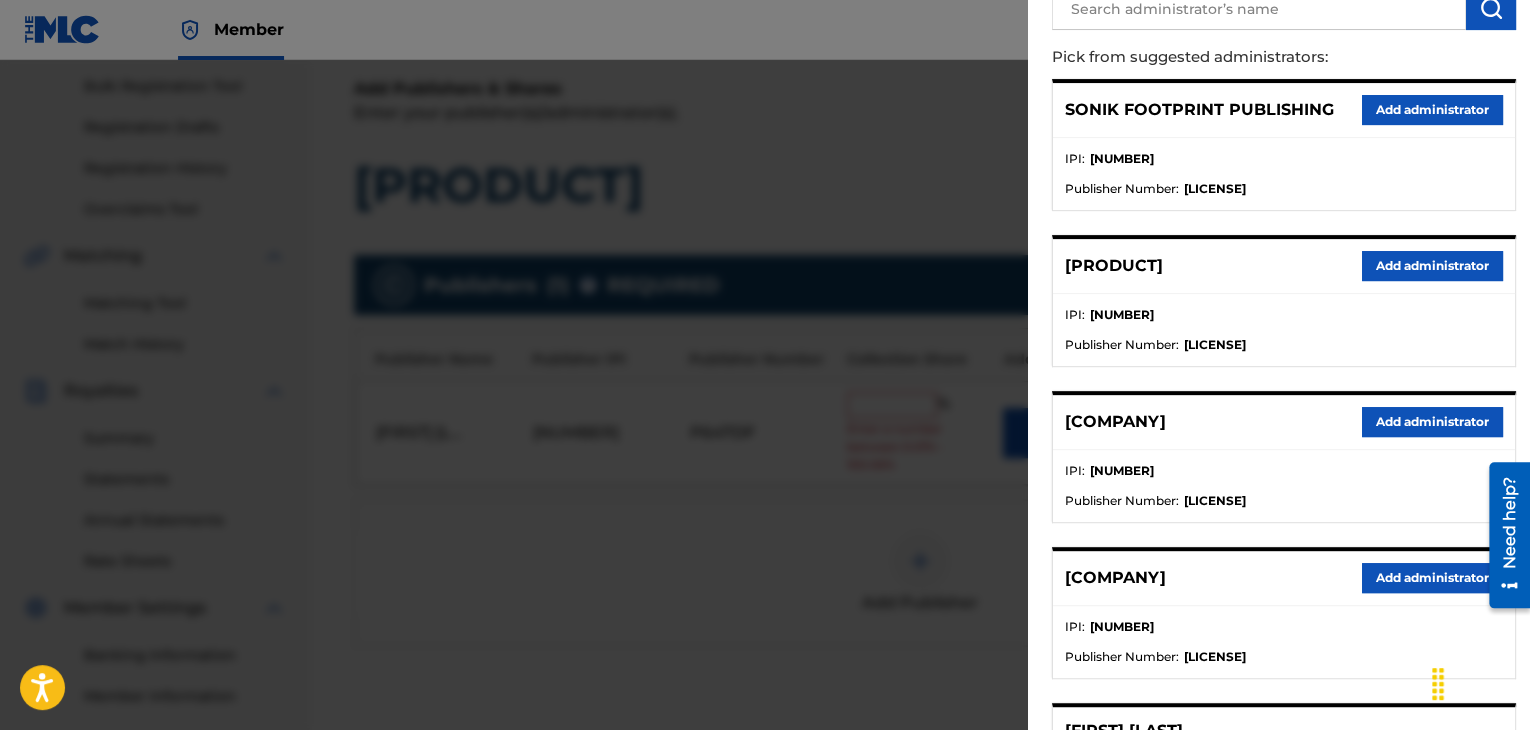 click on "Add administrator" at bounding box center (1432, 422) 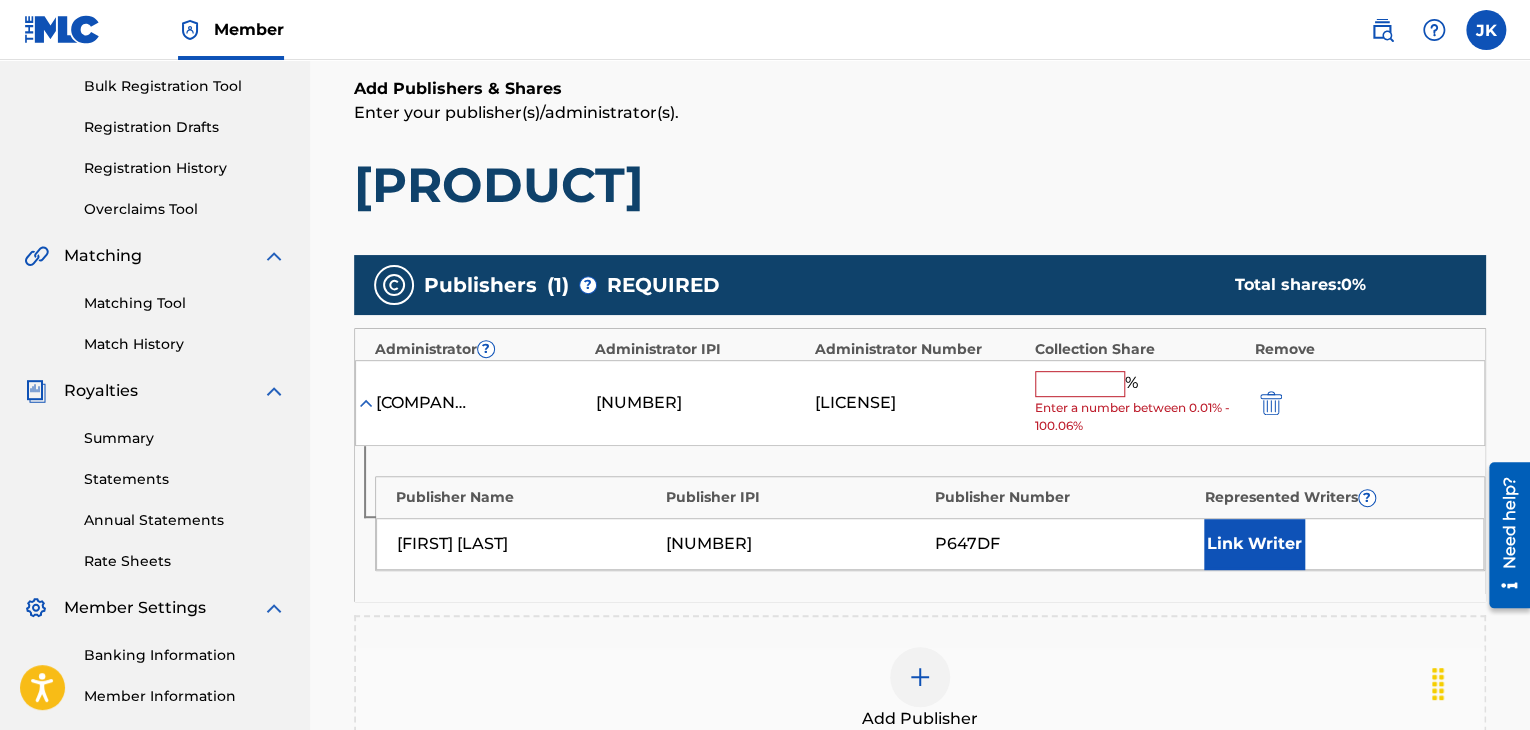 click at bounding box center (1080, 384) 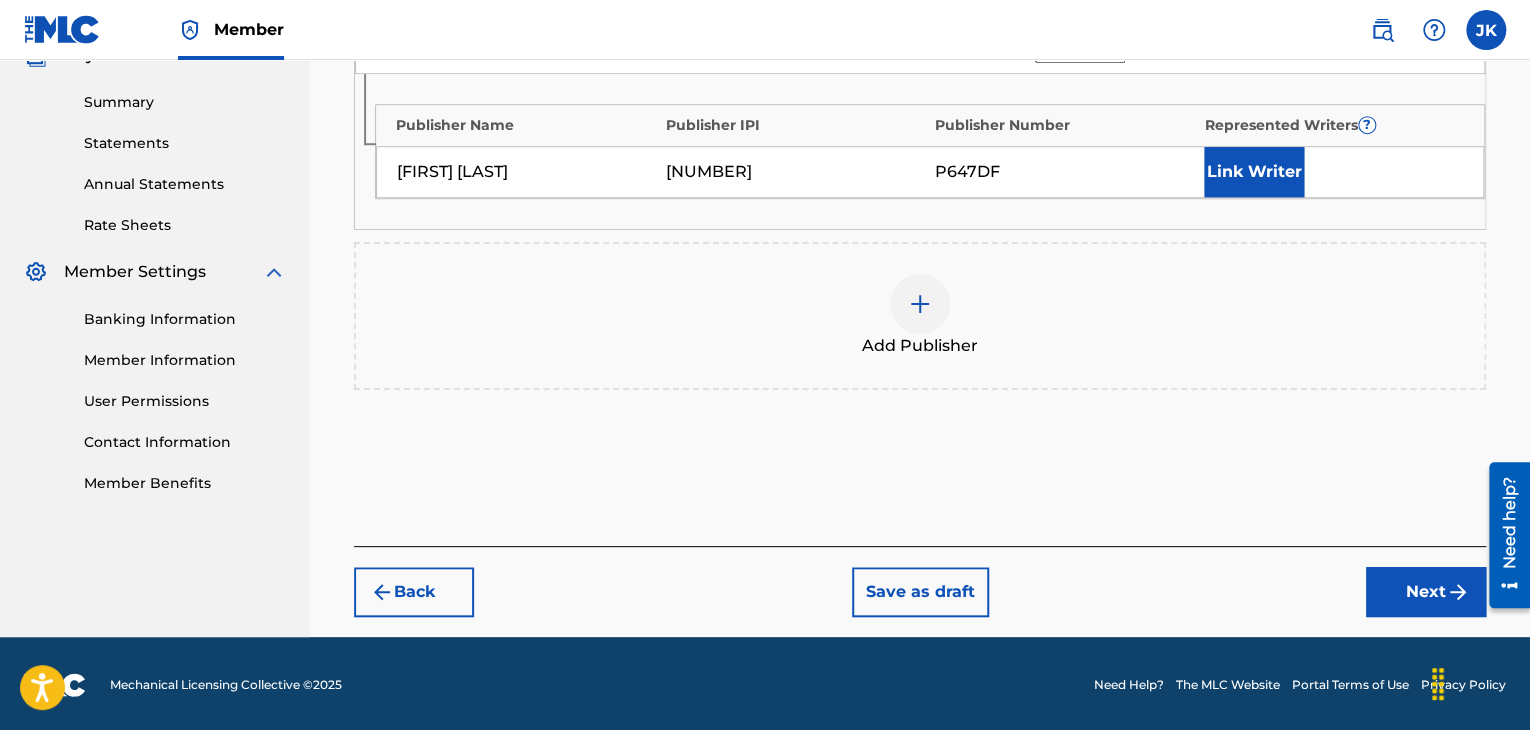 click on "Next" at bounding box center (1426, 592) 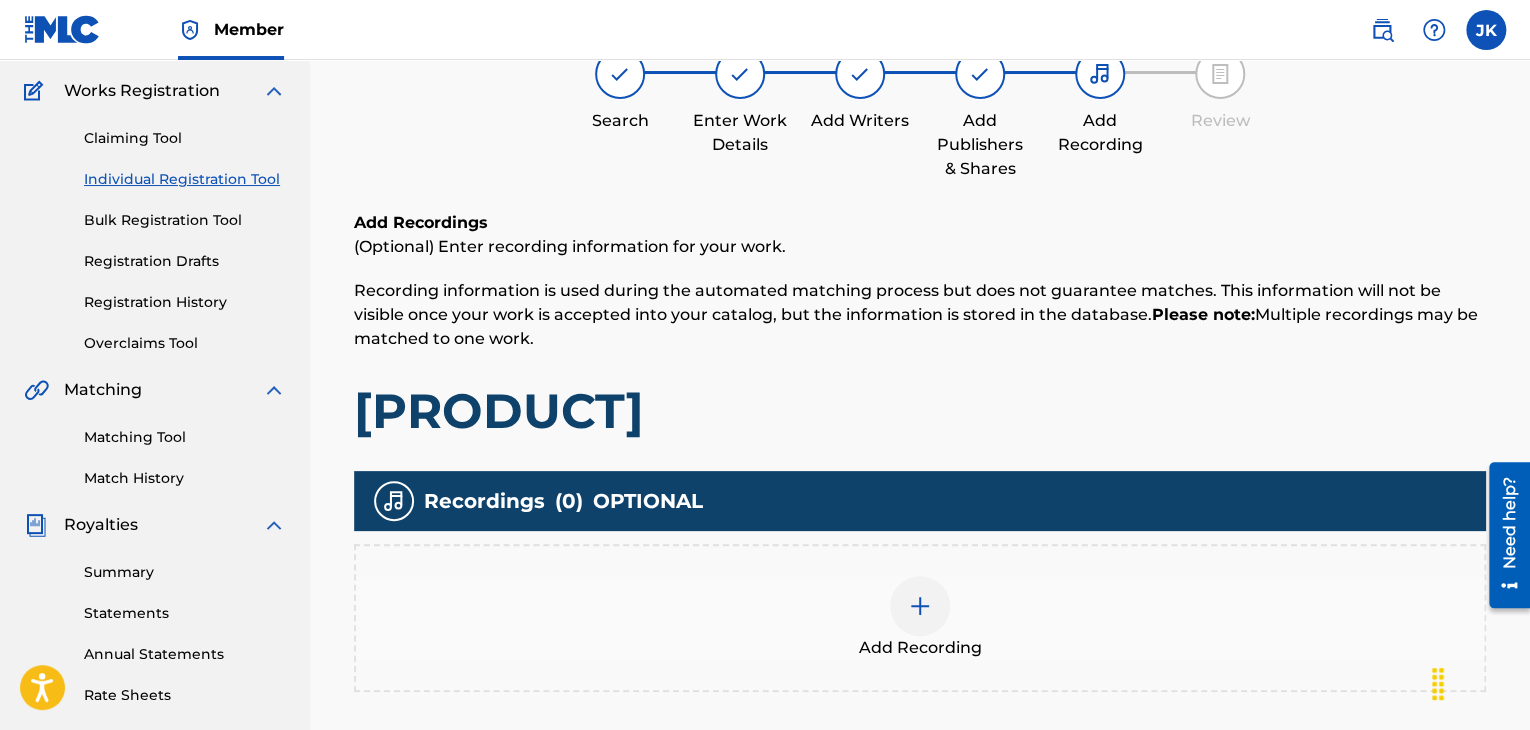 scroll, scrollTop: 190, scrollLeft: 0, axis: vertical 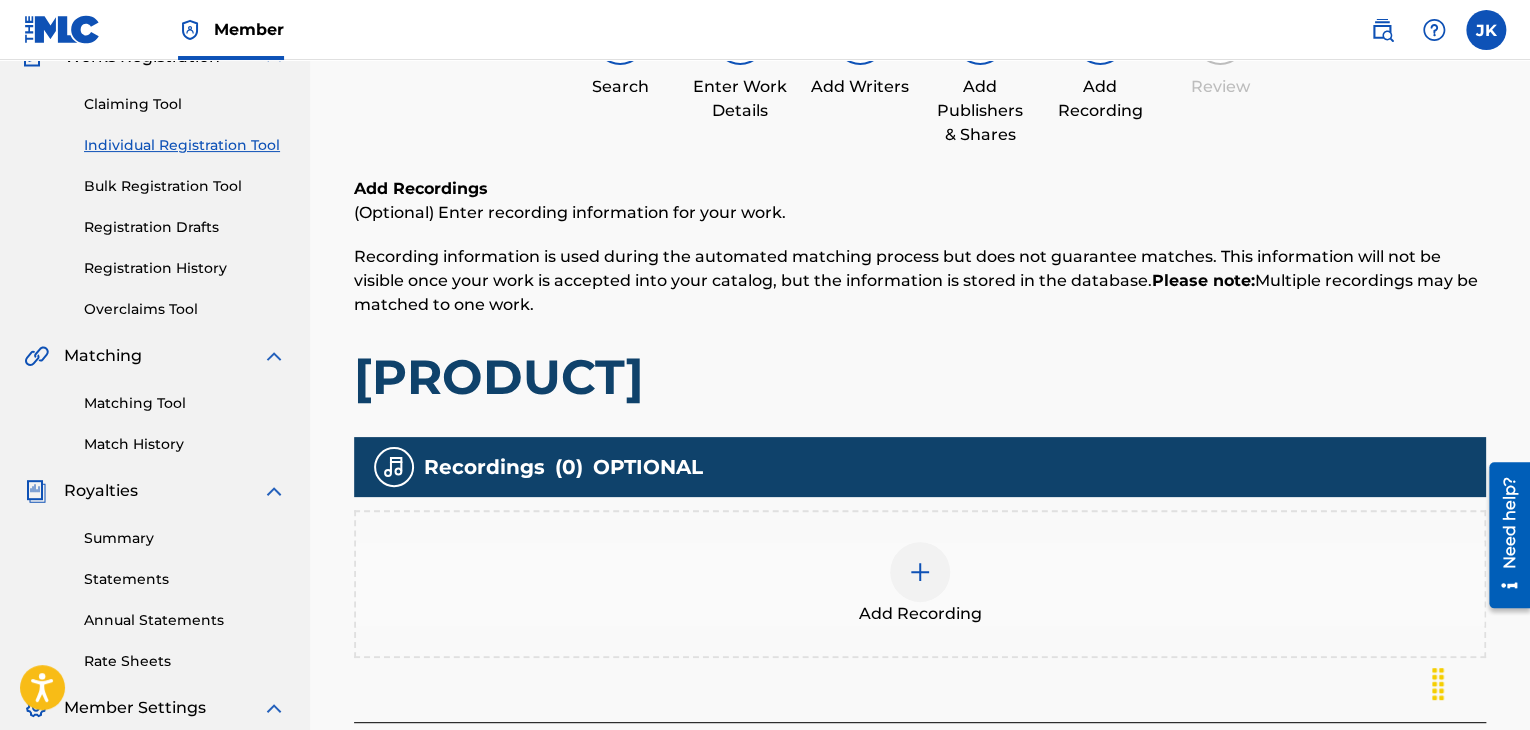 click at bounding box center (920, 572) 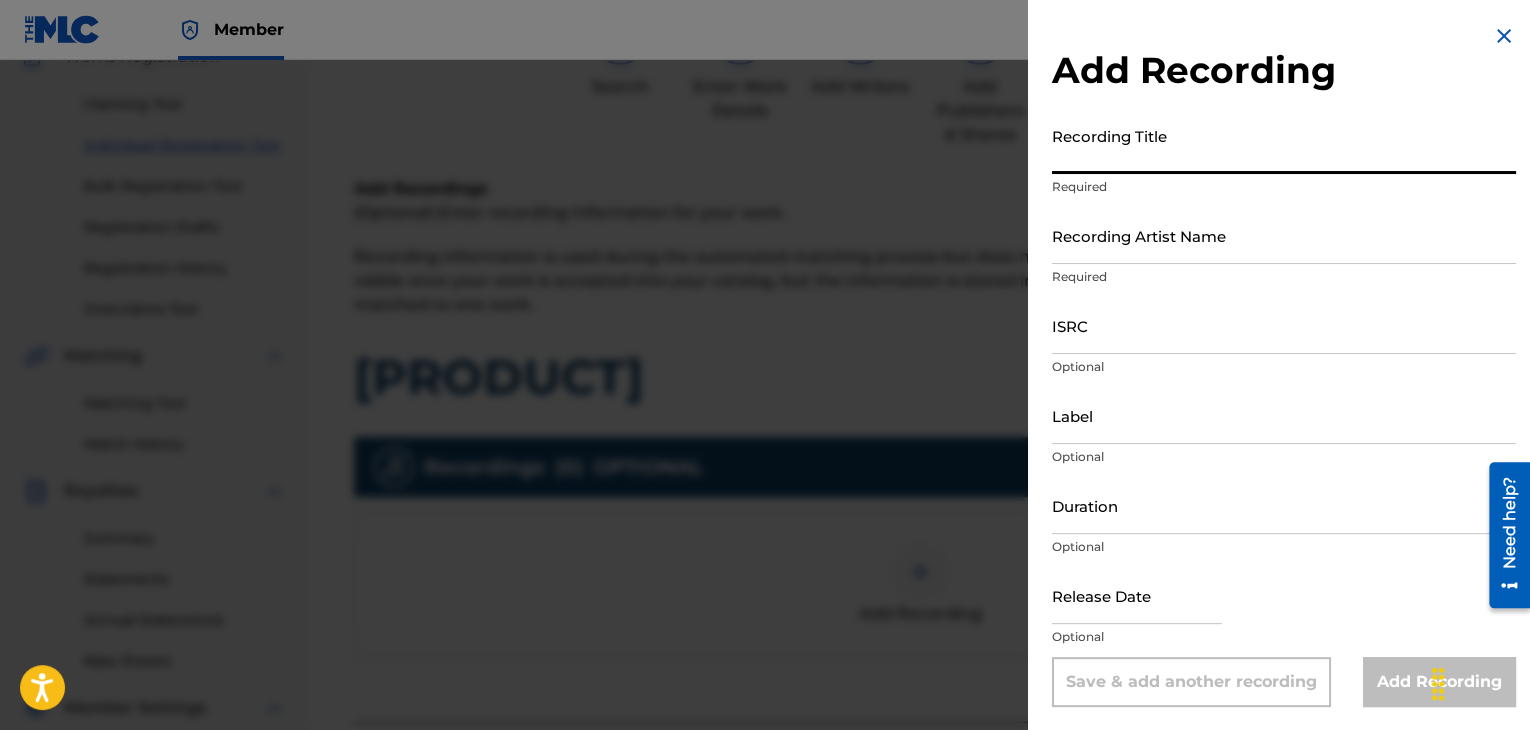 click on "Recording Title" at bounding box center (1284, 145) 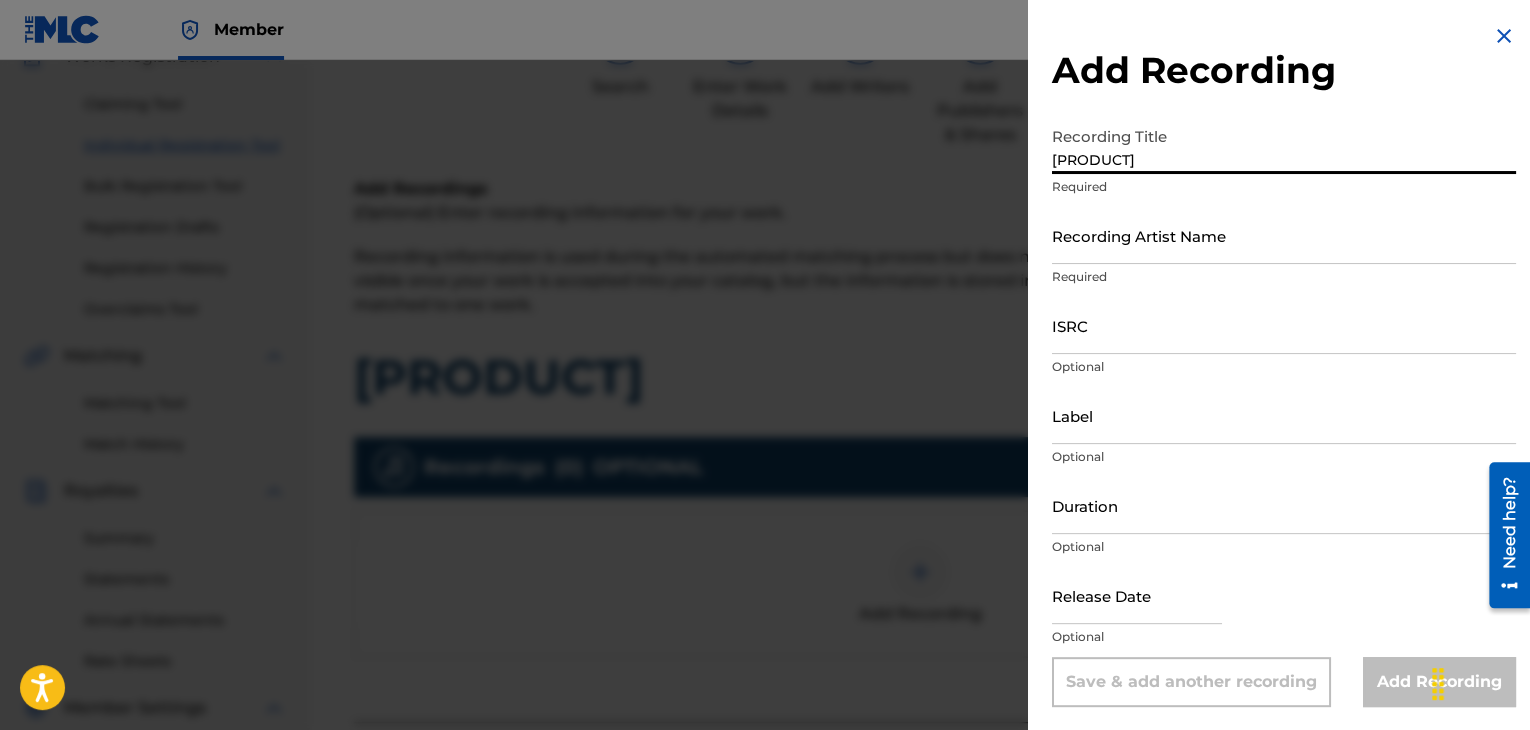 type on "[PRODUCT]" 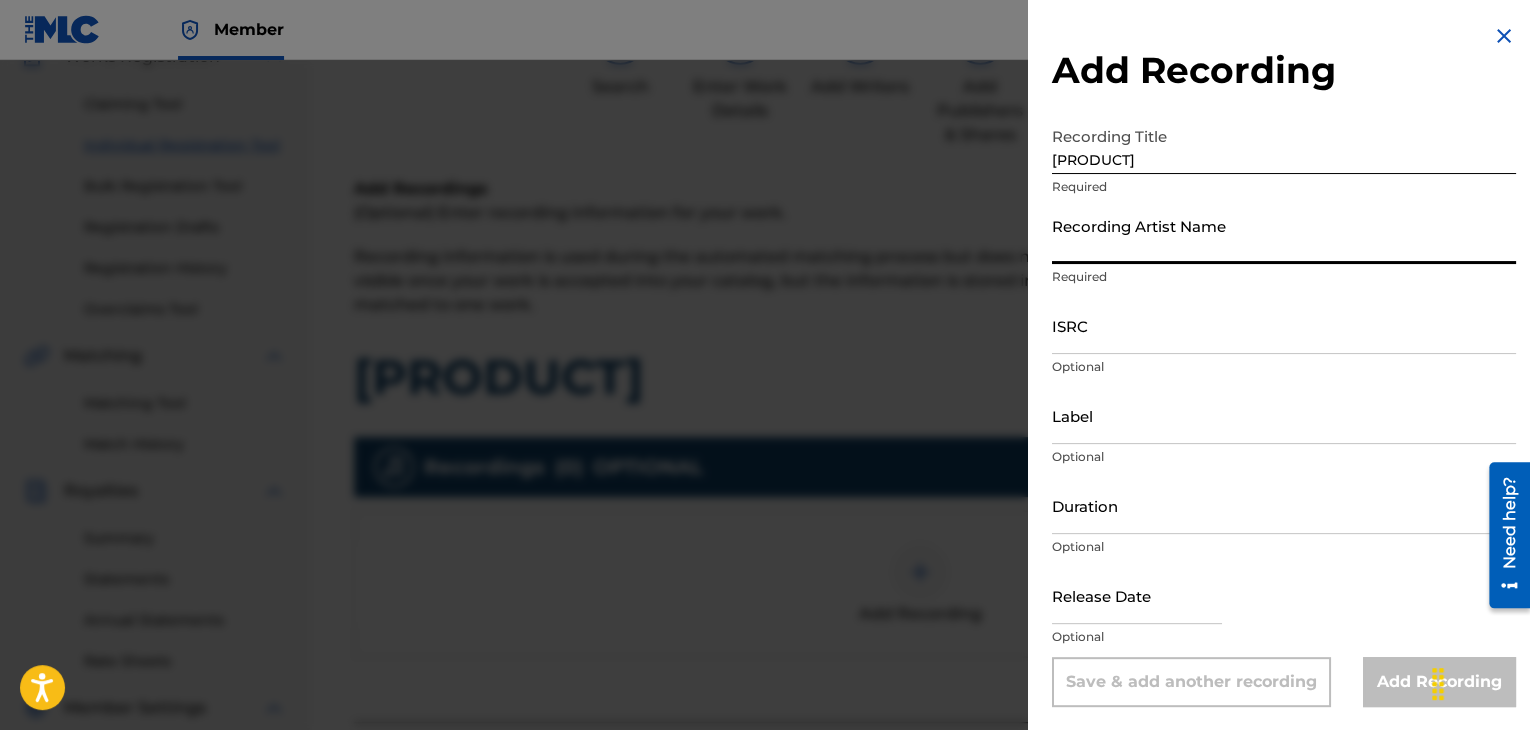 type on "[USERNAME]" 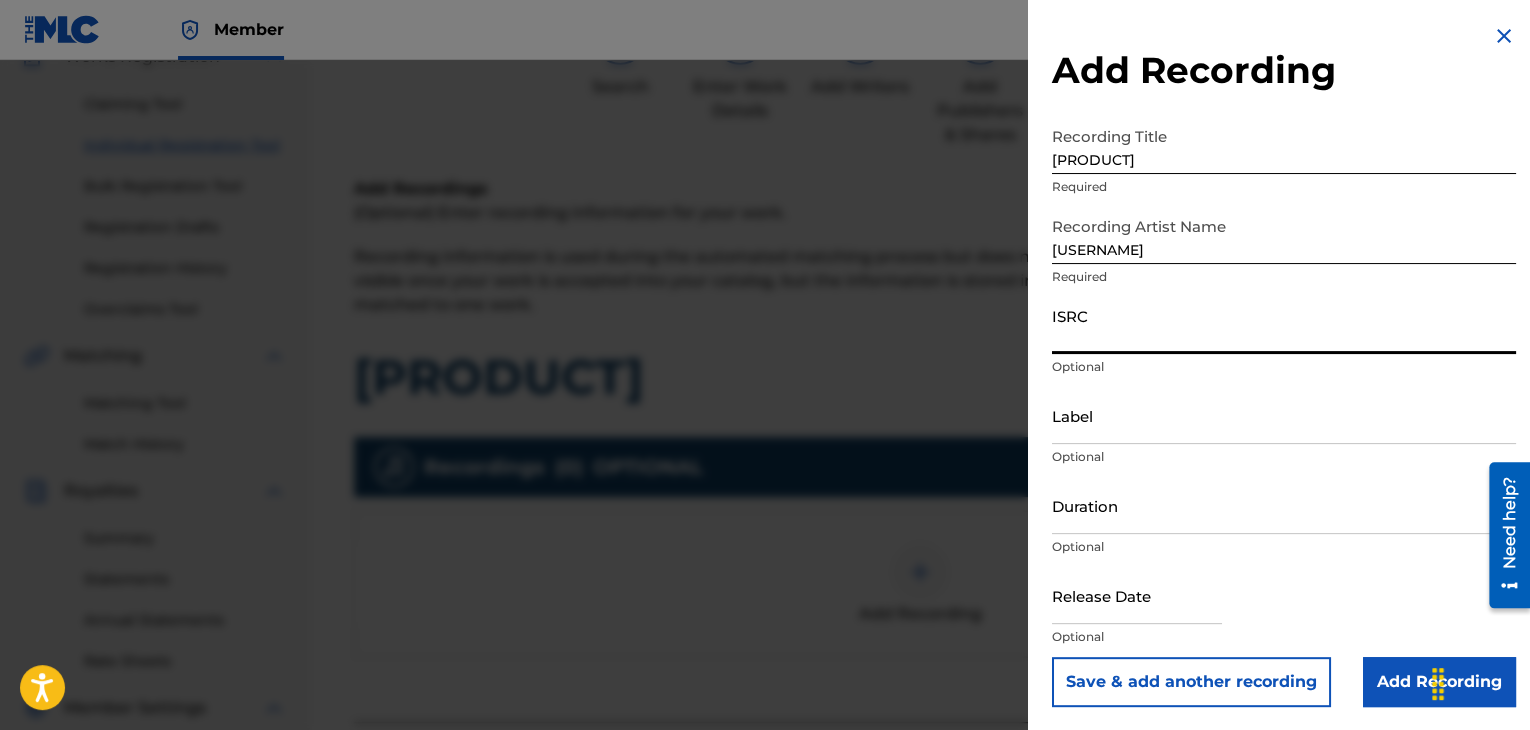 click on "ISRC" at bounding box center [1284, 325] 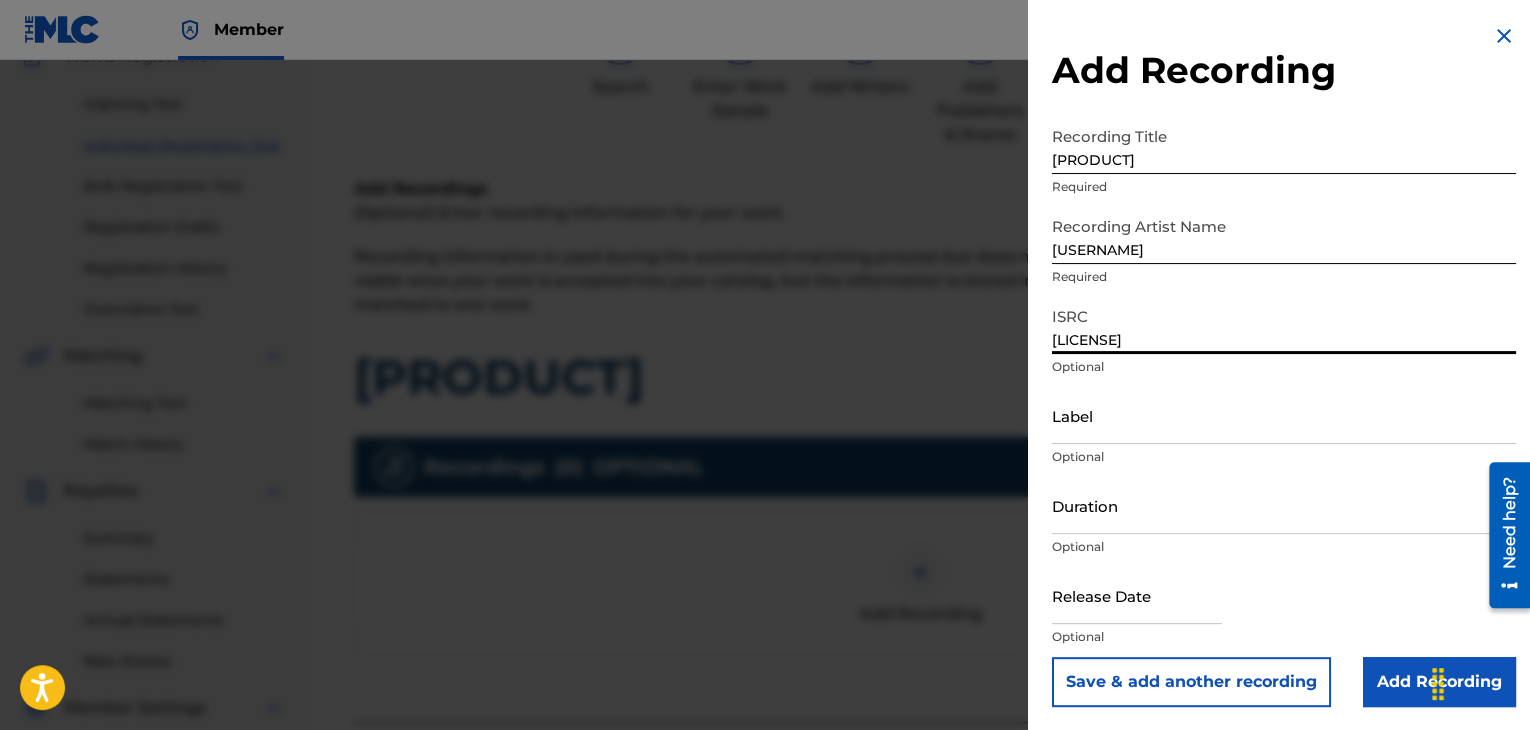 type on "[LICENSE]" 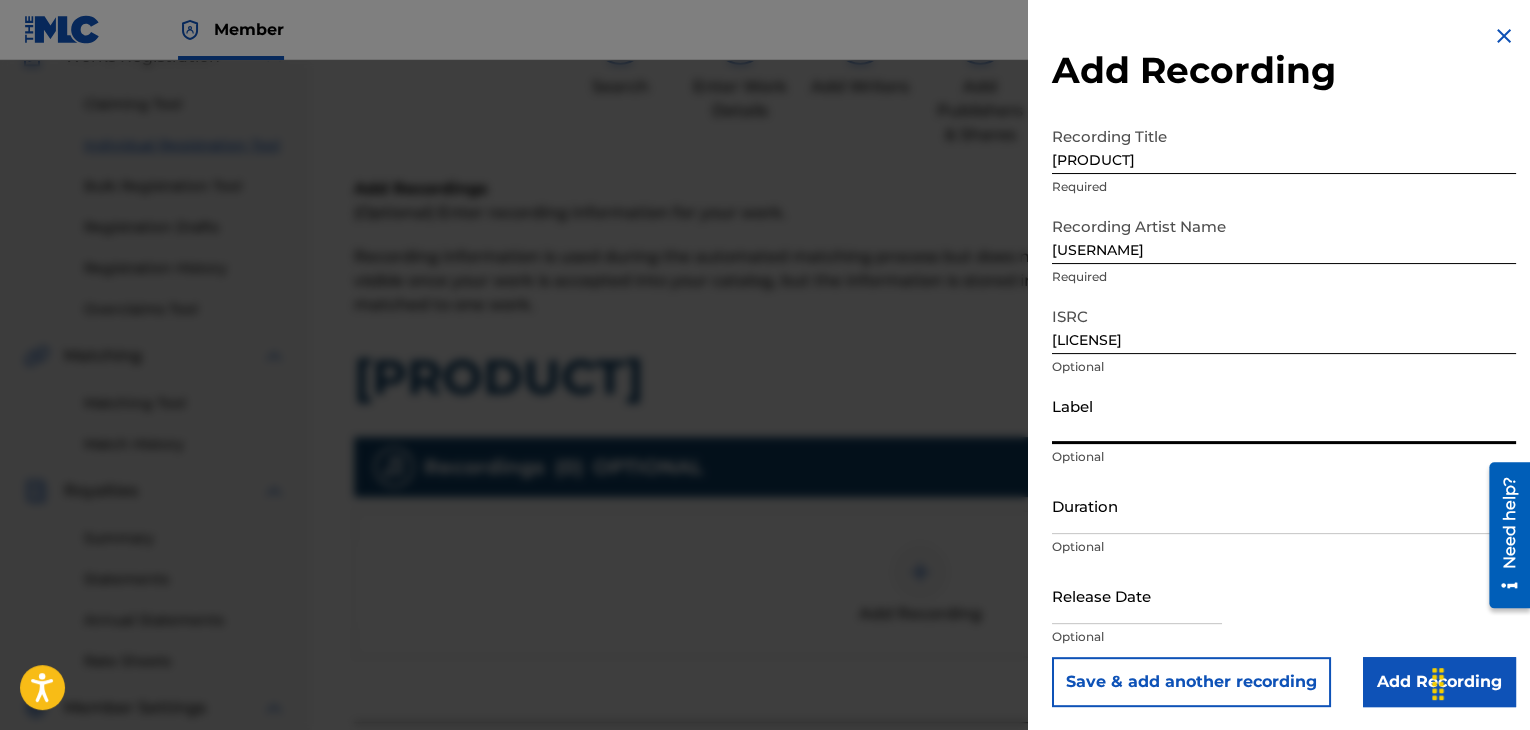 type on ".wav|Lab productions" 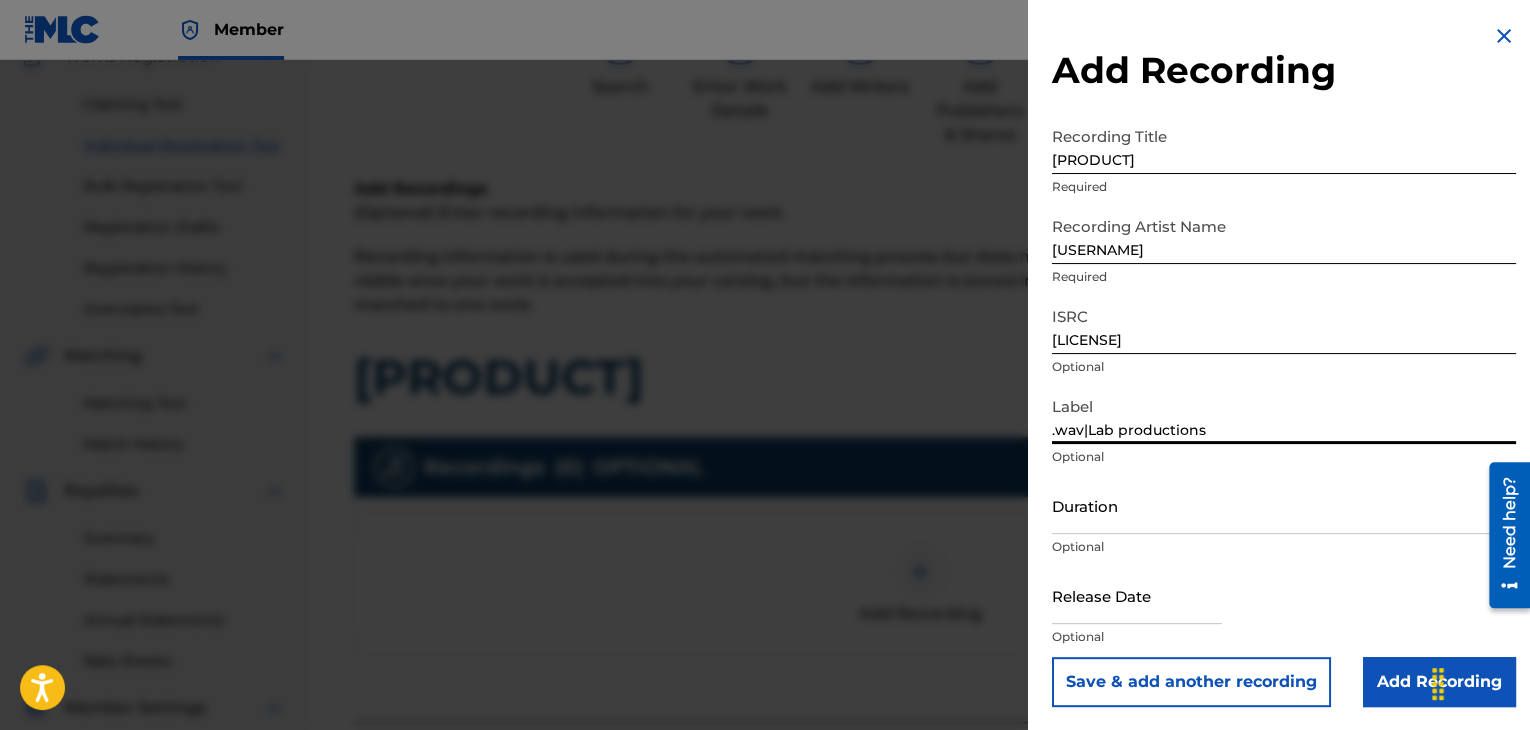 click on "Duration" at bounding box center (1284, 505) 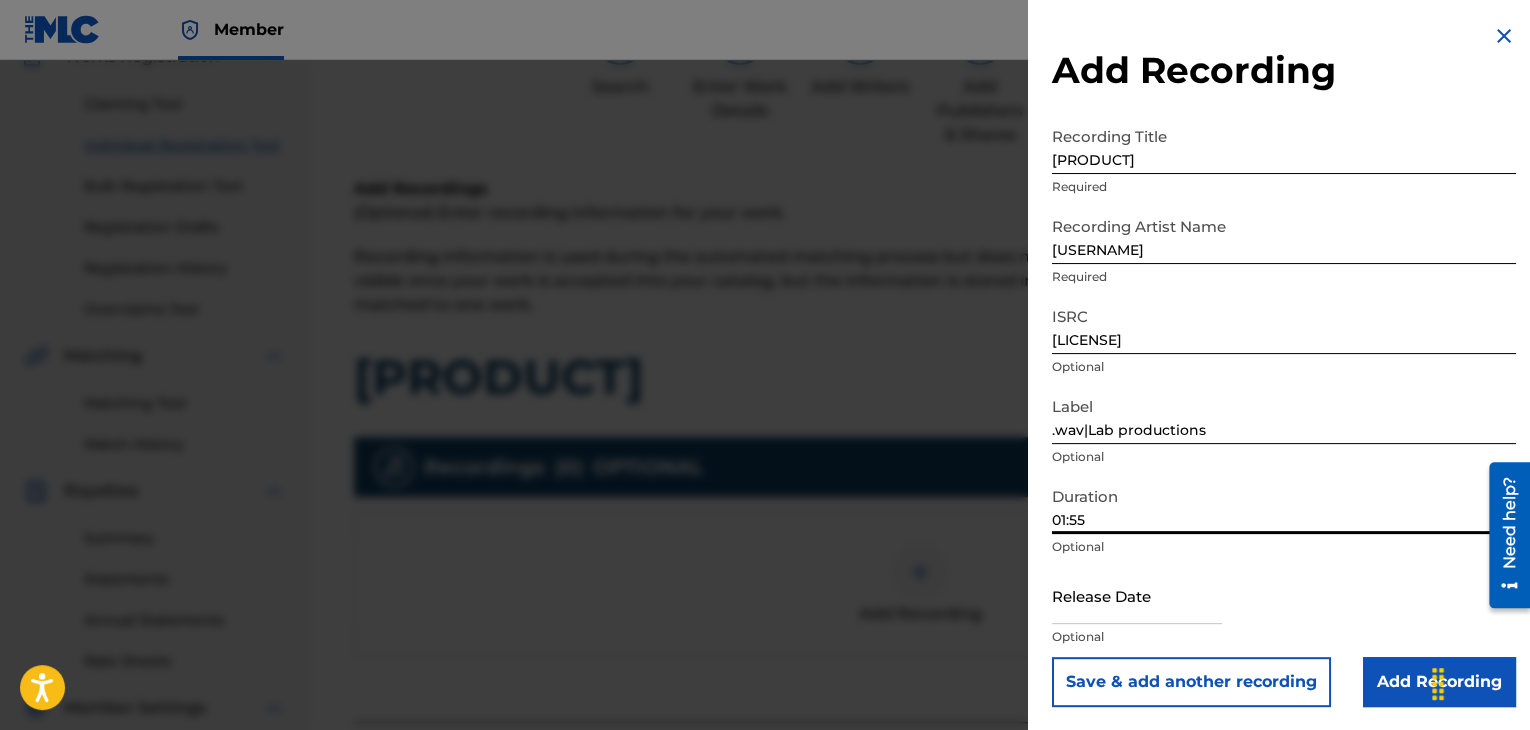 type on "01:55" 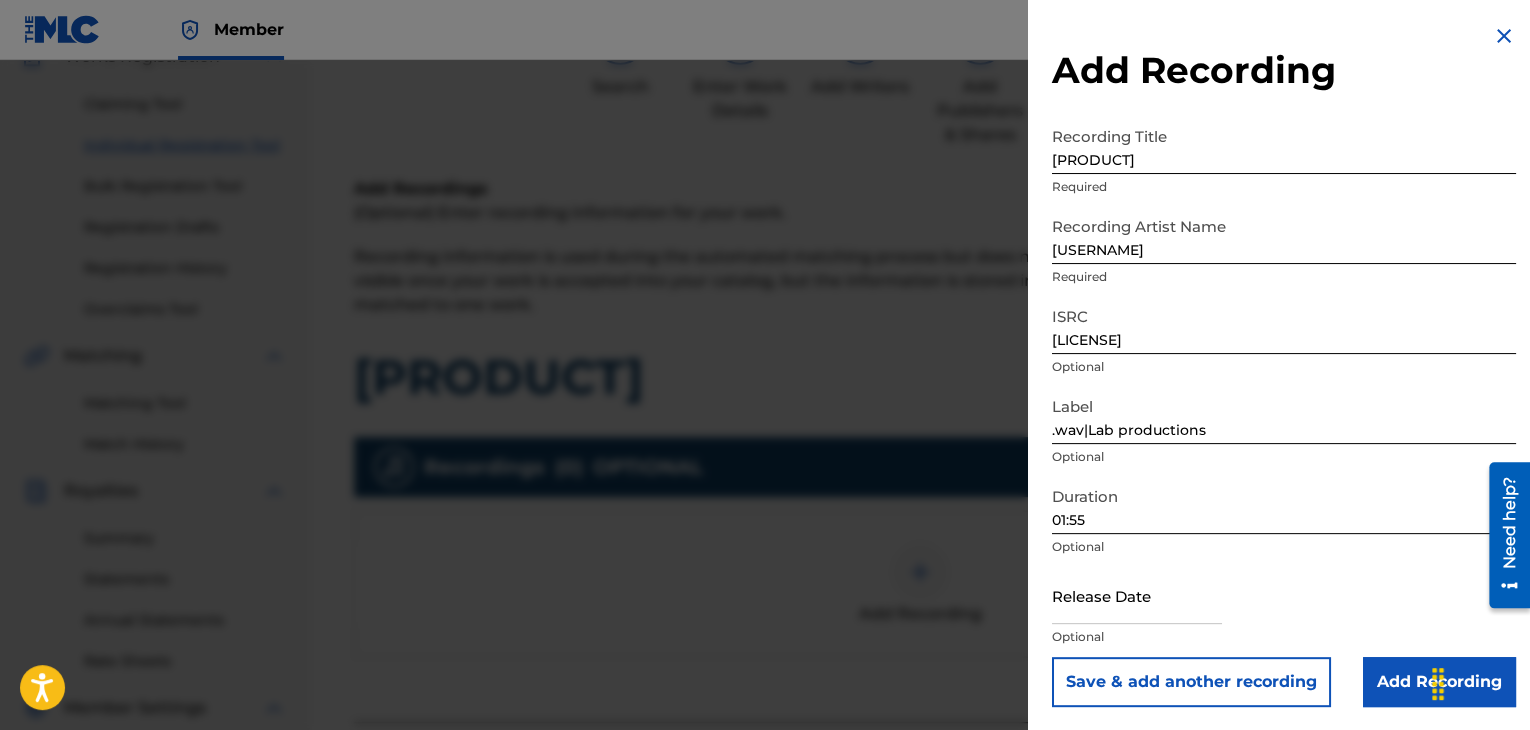 click at bounding box center (1137, 595) 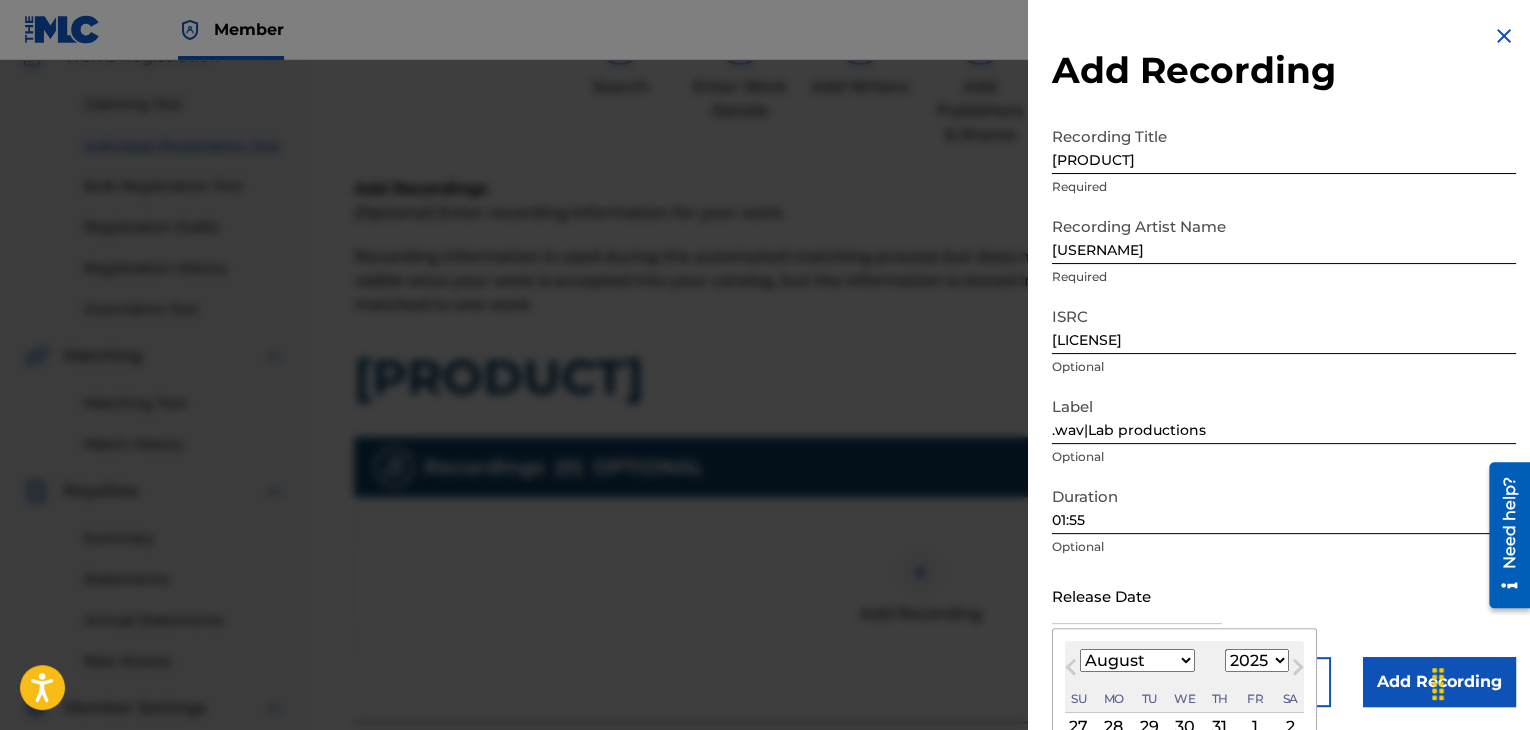 type on "[MONTH] [NUMBER] [YEAR]" 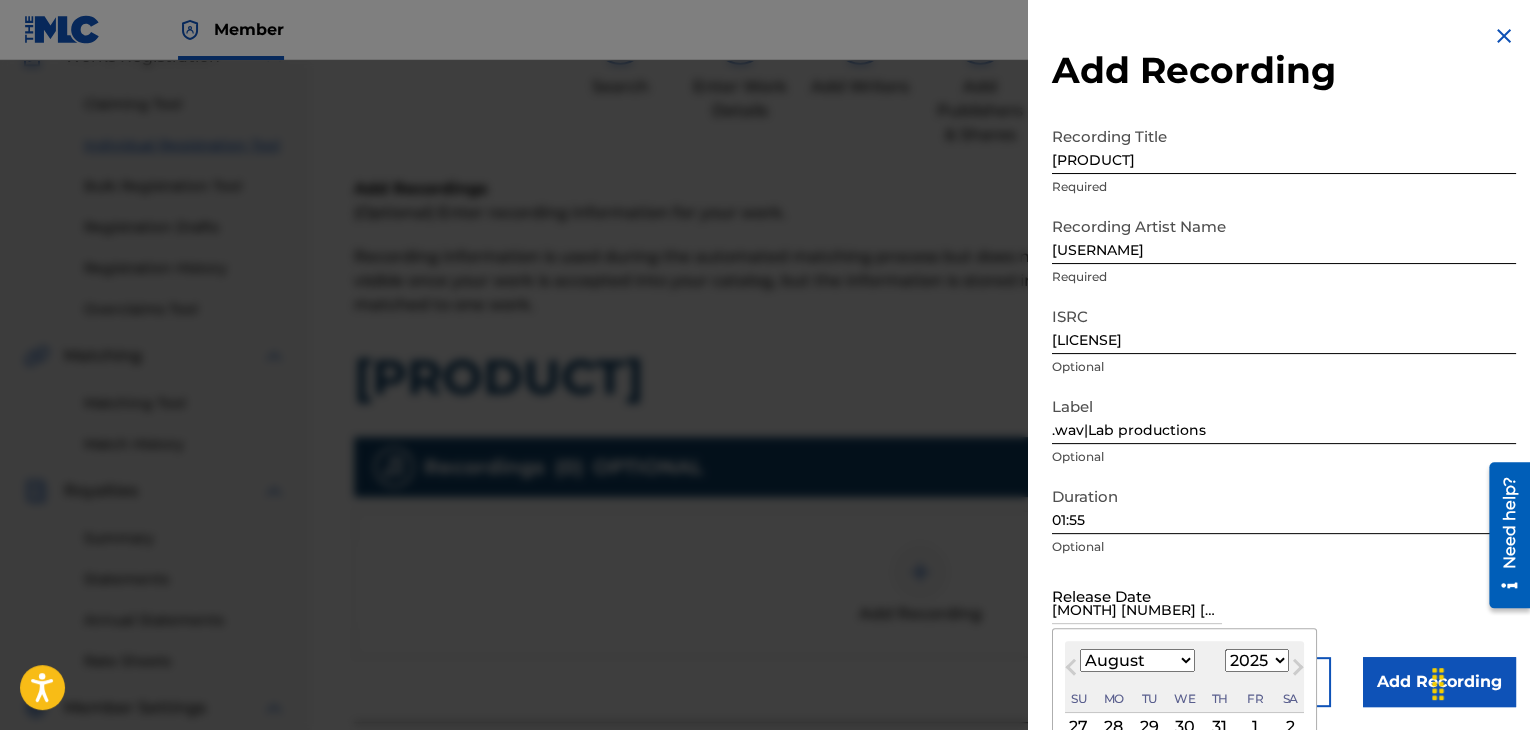 select on "0" 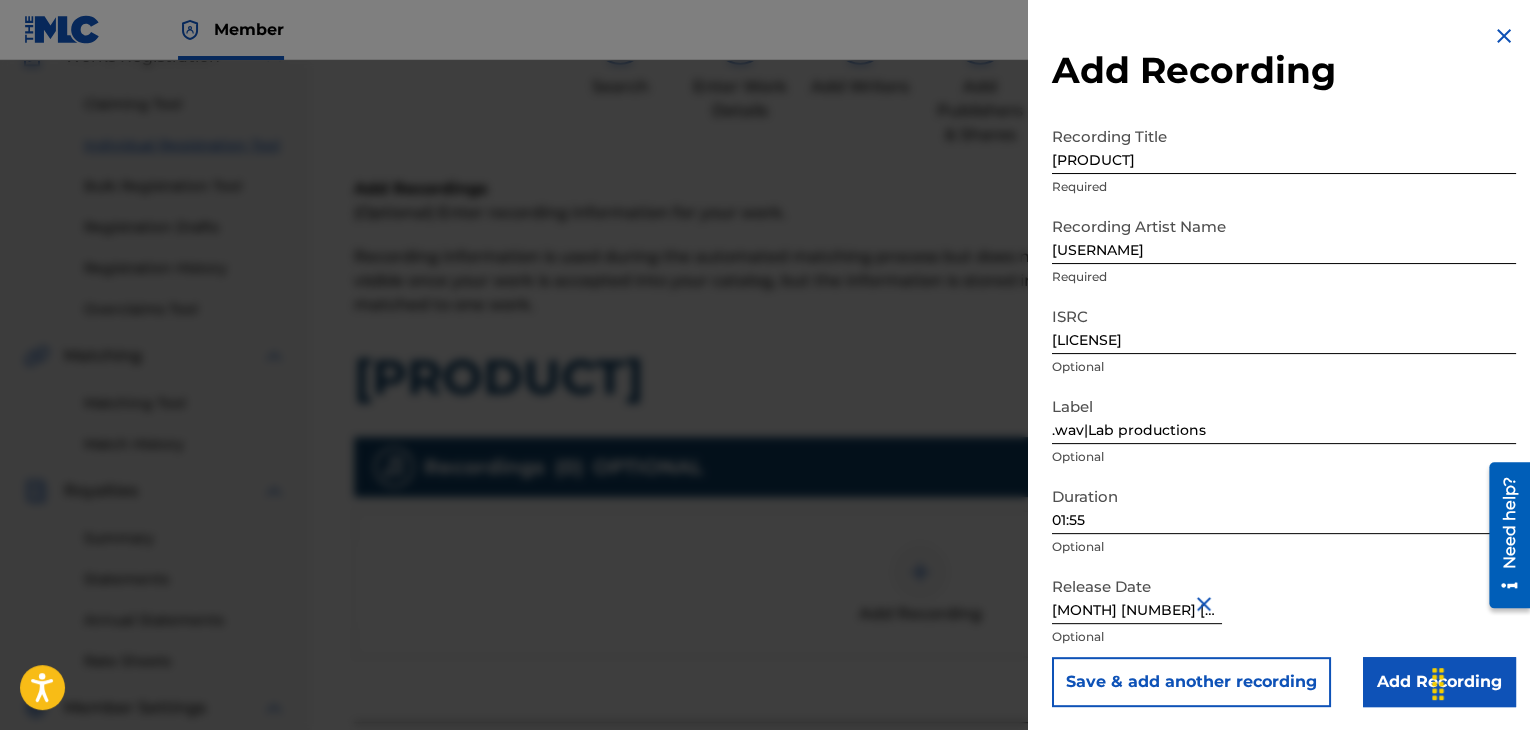 click on "Release Date January 20 2023 Optional" at bounding box center (1284, 612) 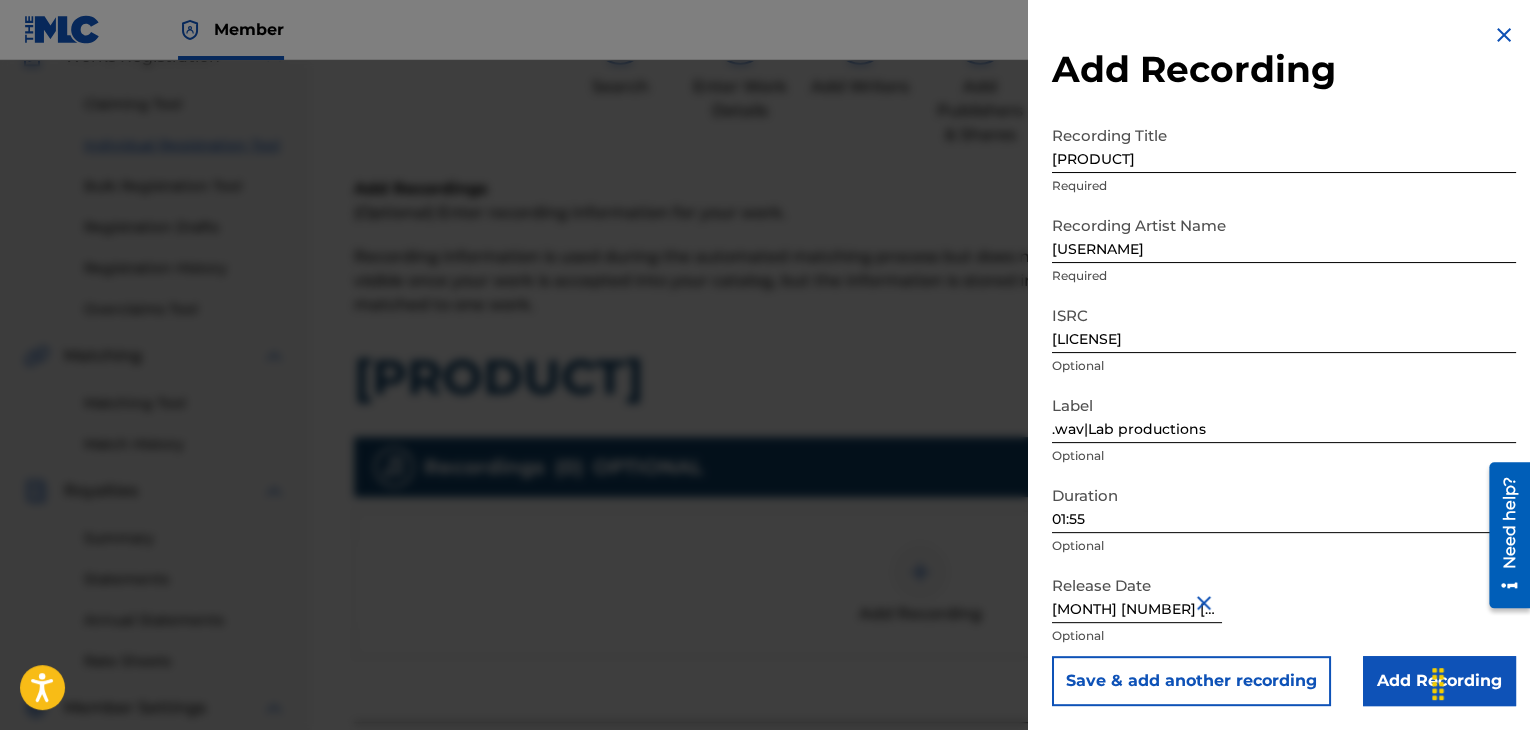 click on "Add Recording" at bounding box center [1439, 681] 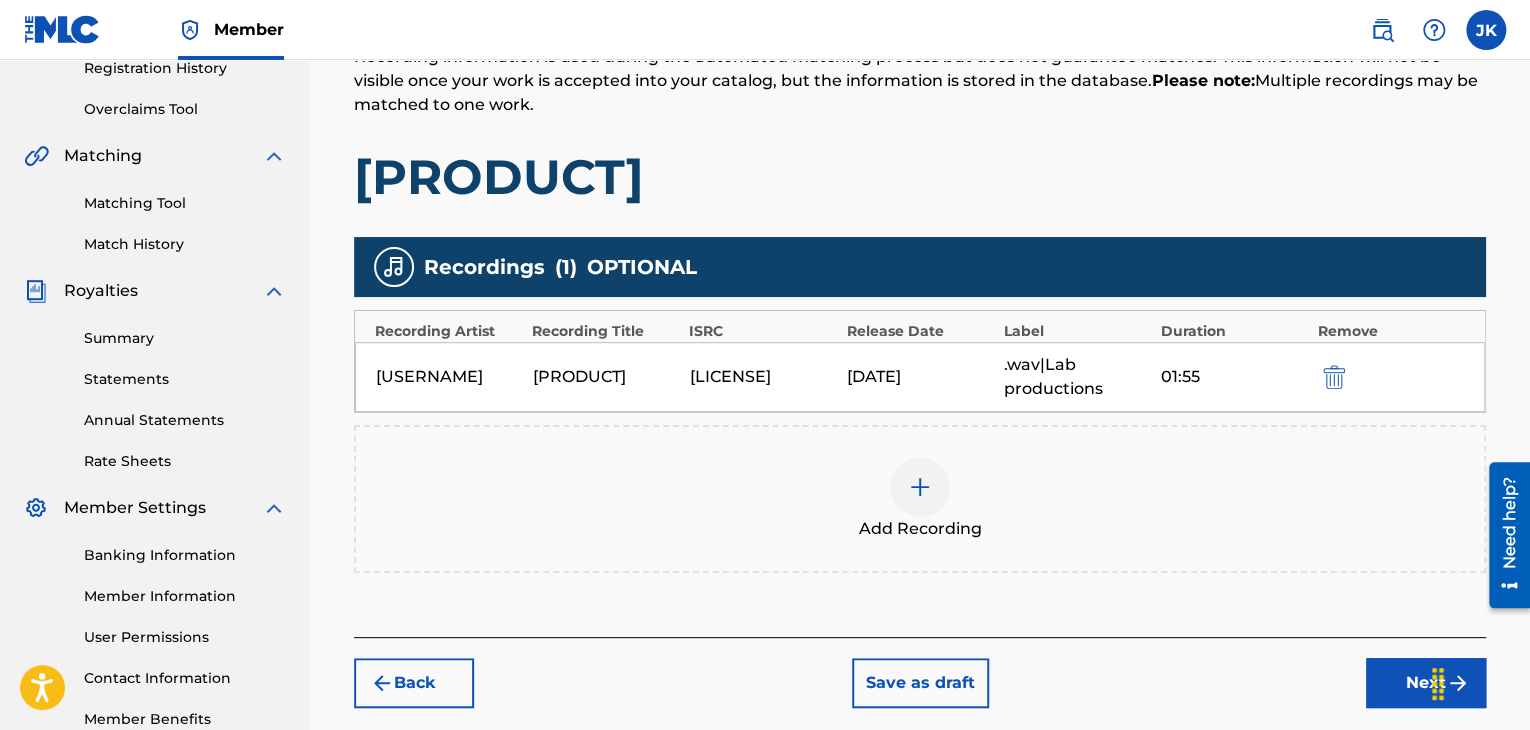 click on "Next" at bounding box center (1426, 683) 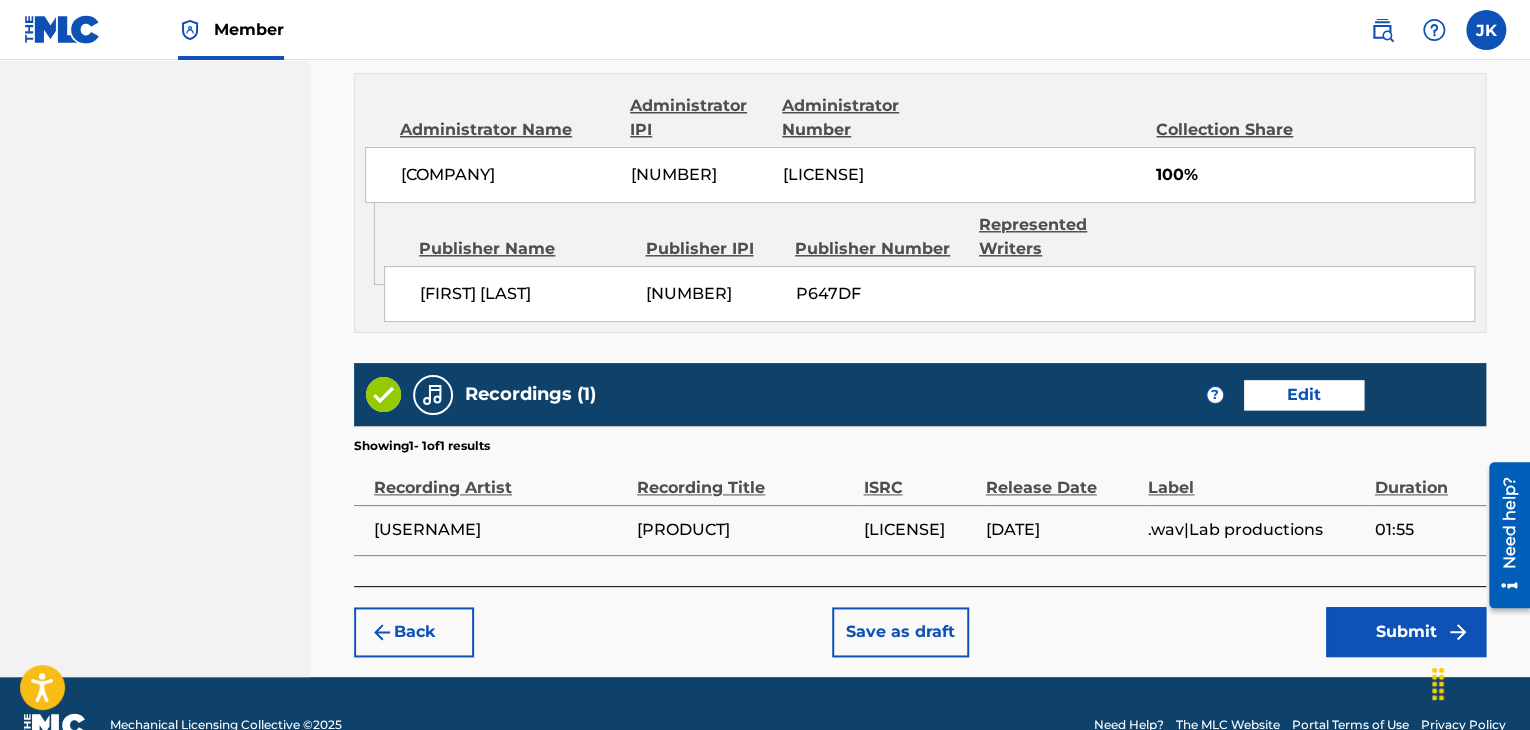 scroll, scrollTop: 1132, scrollLeft: 0, axis: vertical 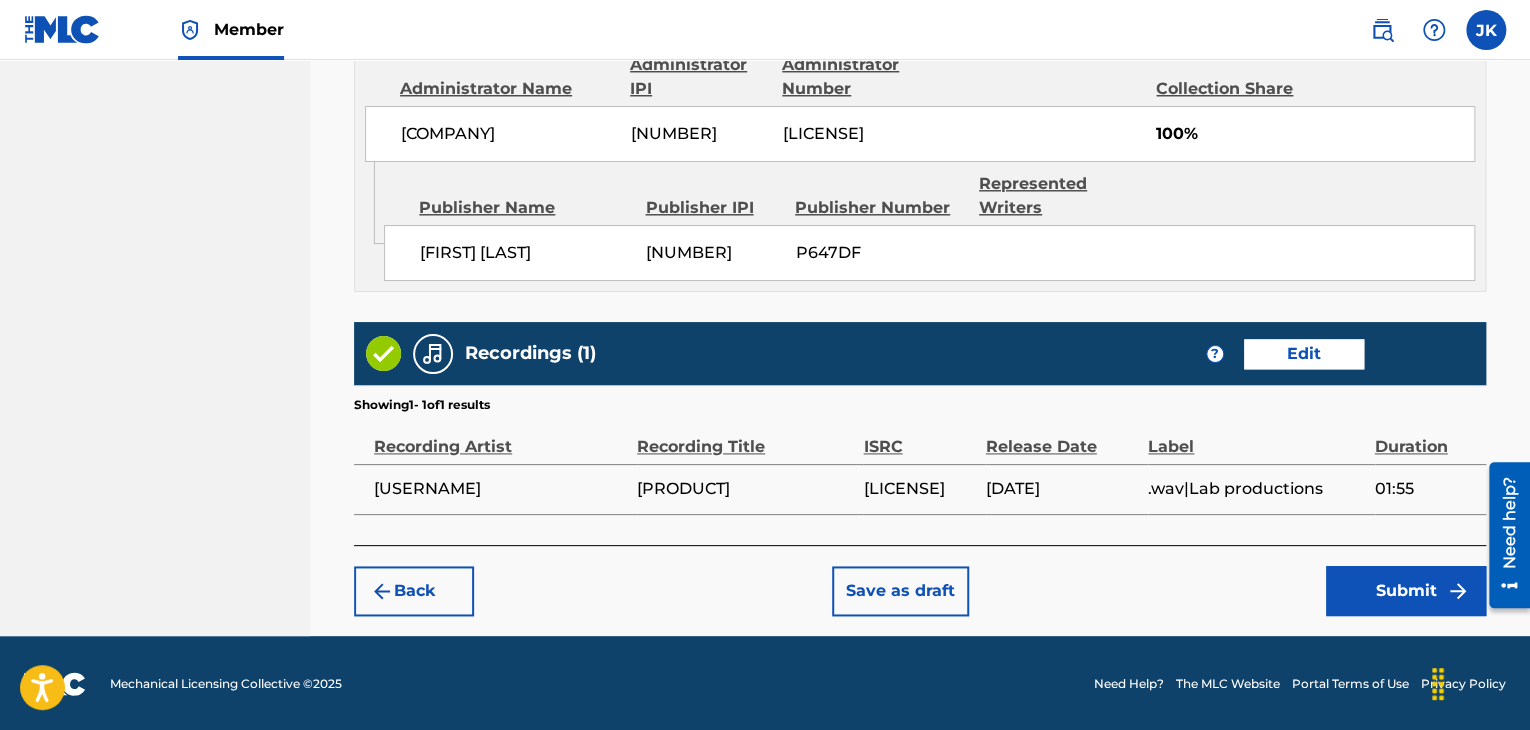 click on "Submit" at bounding box center [1406, 591] 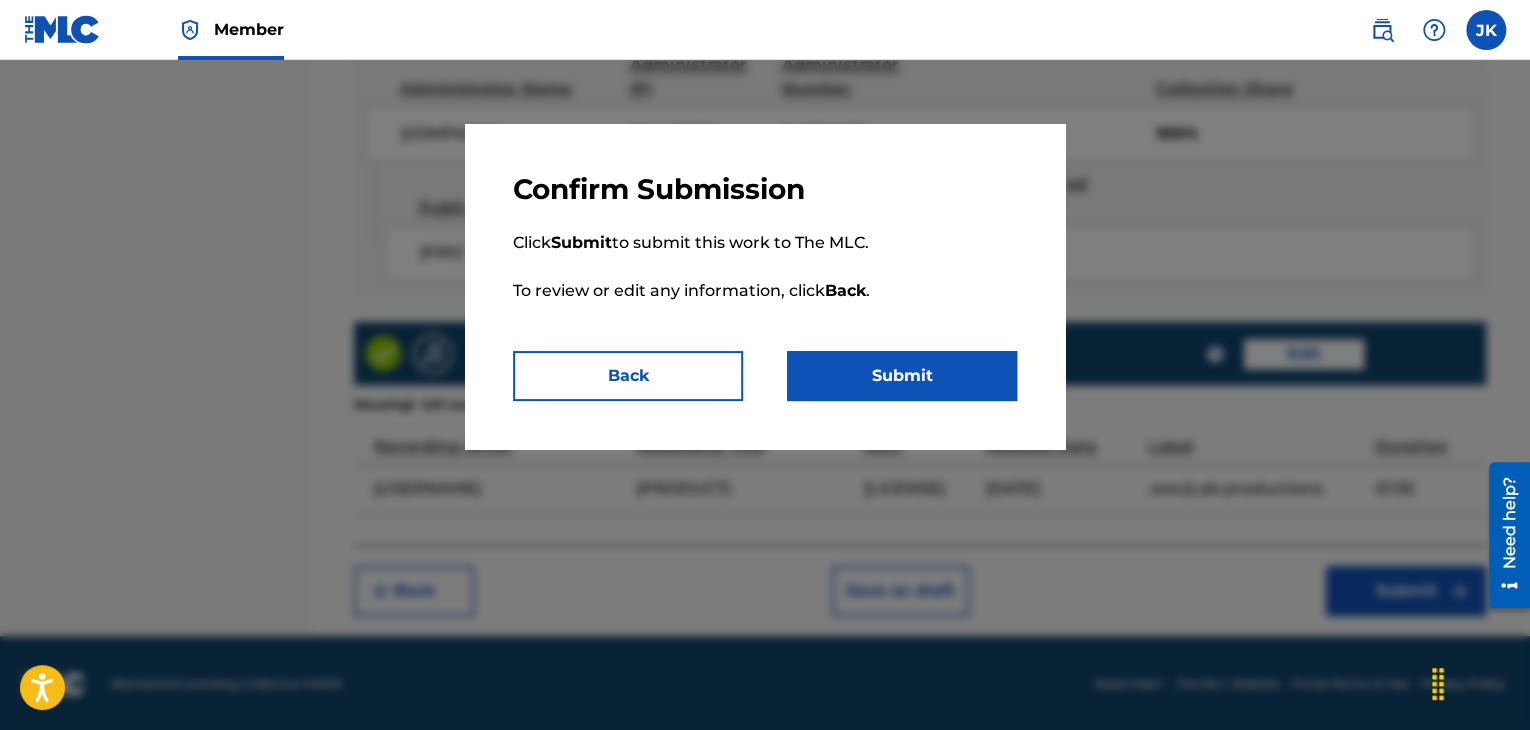 click on "Submit" at bounding box center (902, 376) 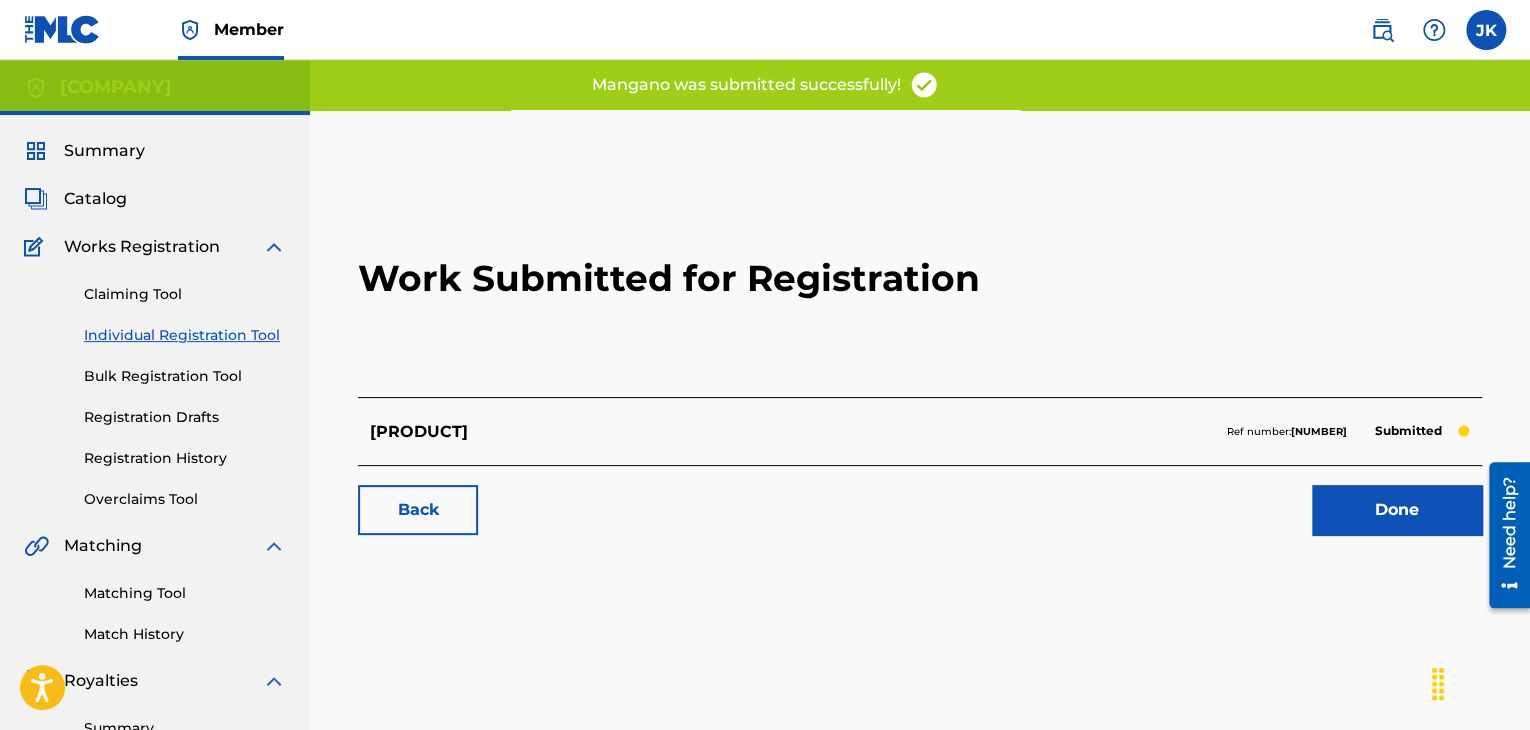 click on "Done" at bounding box center (1397, 510) 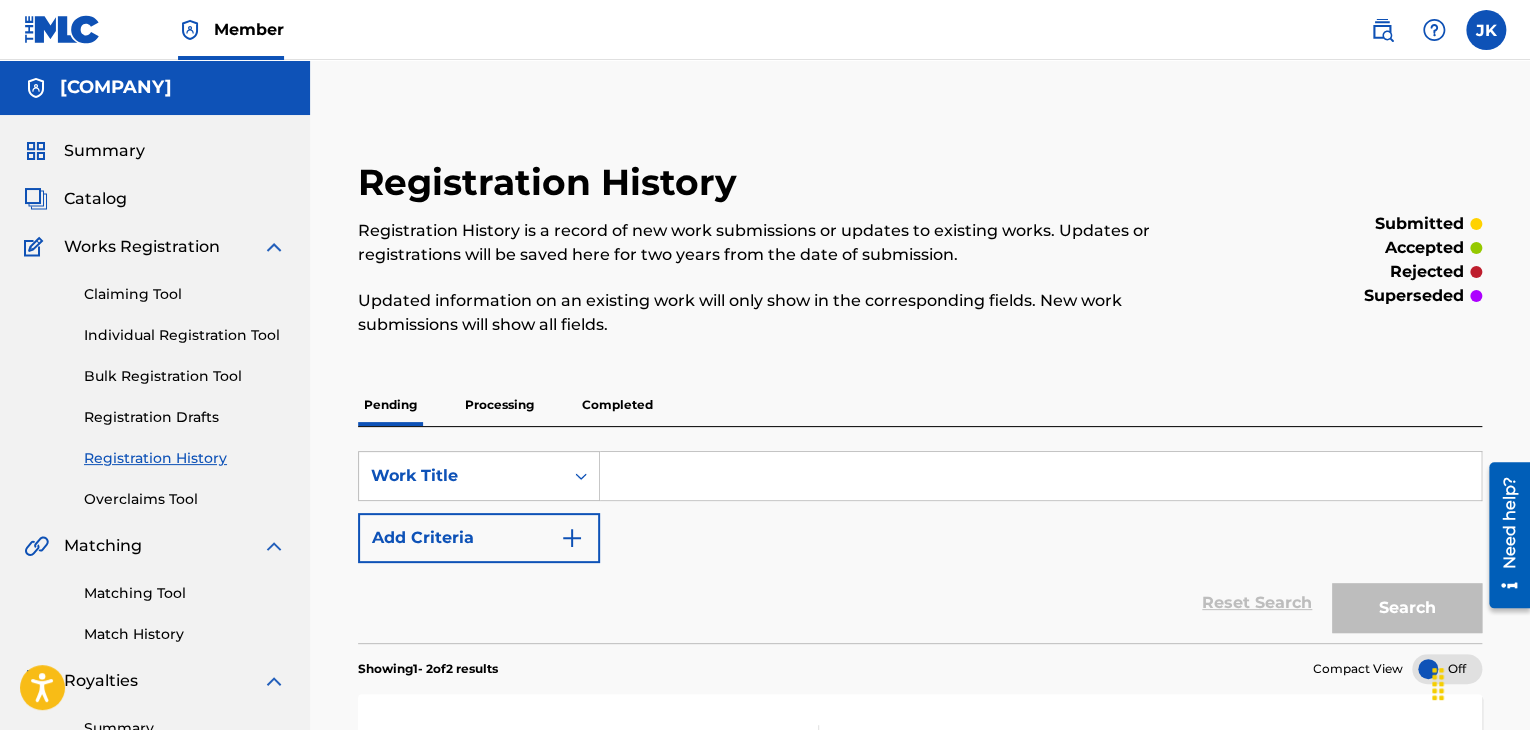 click on "Claiming Tool Individual Registration Tool Bulk Registration Tool Registration Drafts Registration History Overclaims Tool" at bounding box center (155, 384) 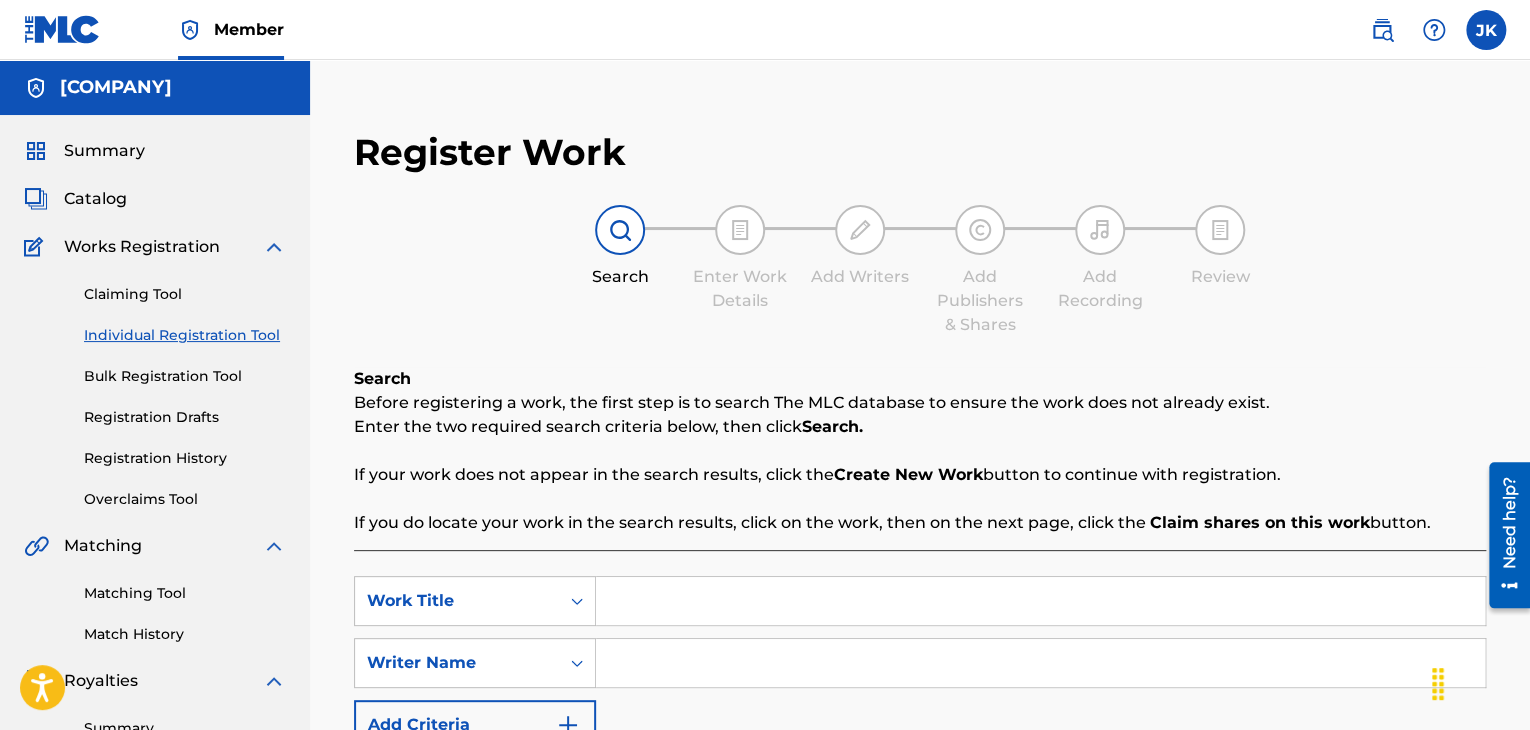 click at bounding box center [1040, 601] 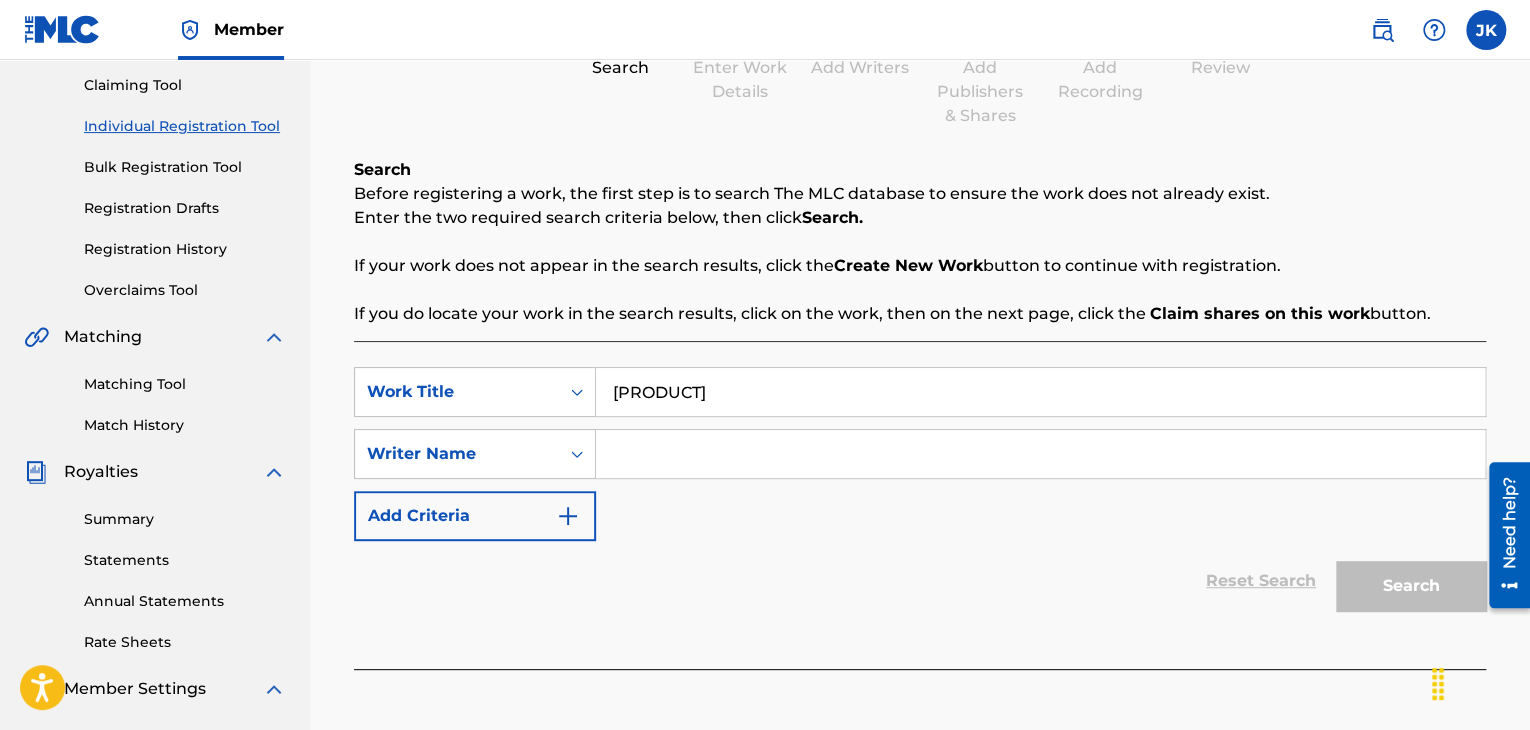 scroll, scrollTop: 300, scrollLeft: 0, axis: vertical 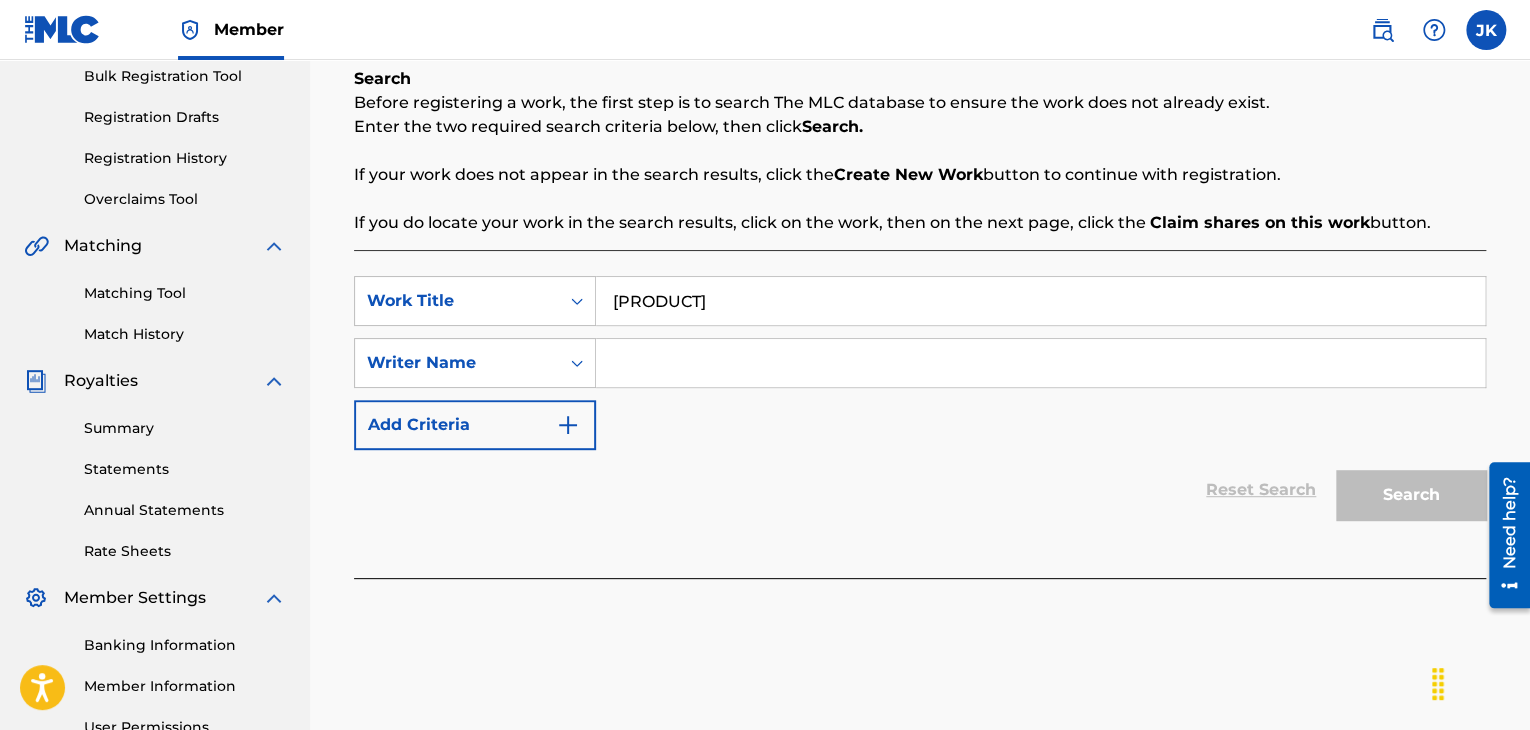 type on "[PRODUCT]" 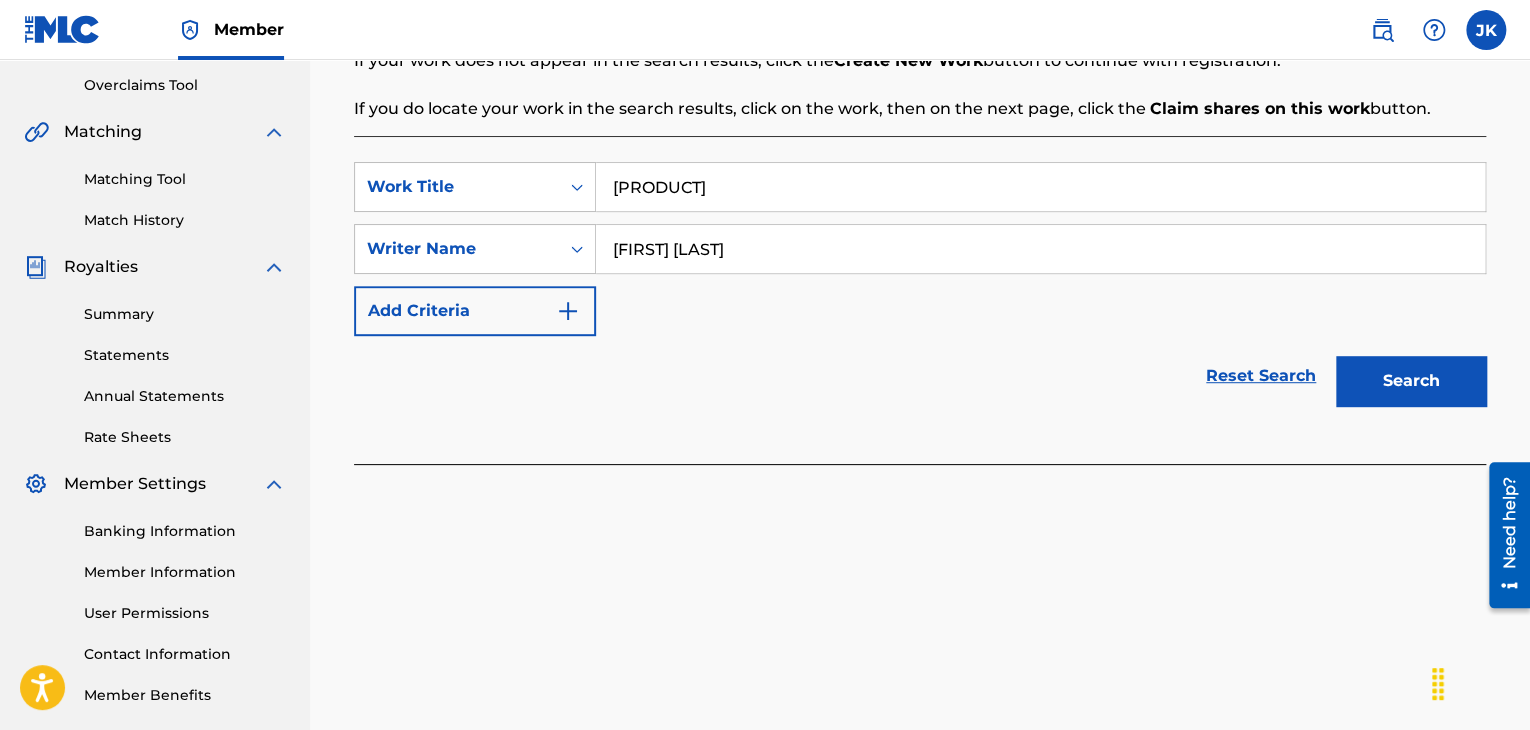 scroll, scrollTop: 500, scrollLeft: 0, axis: vertical 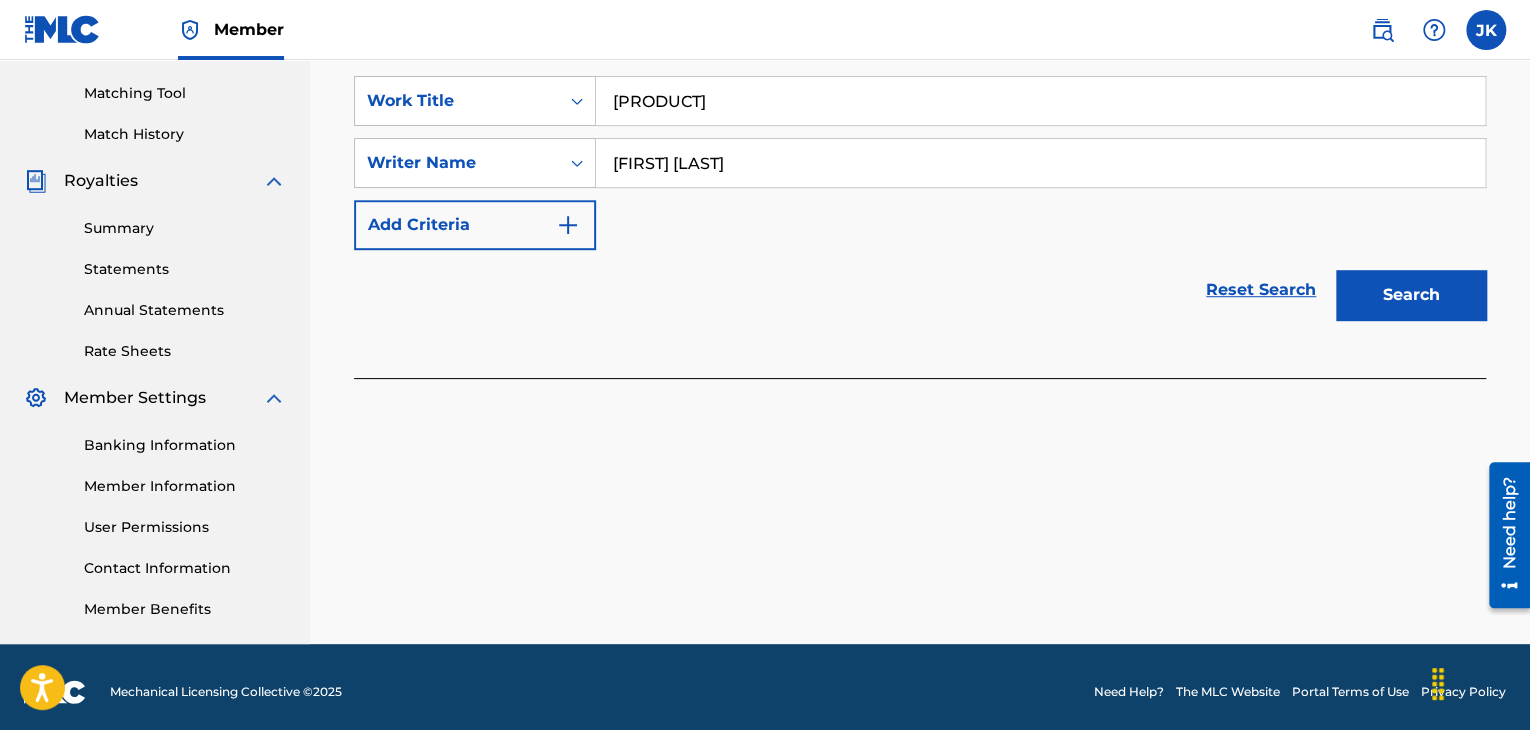 click on "Search" at bounding box center (1411, 295) 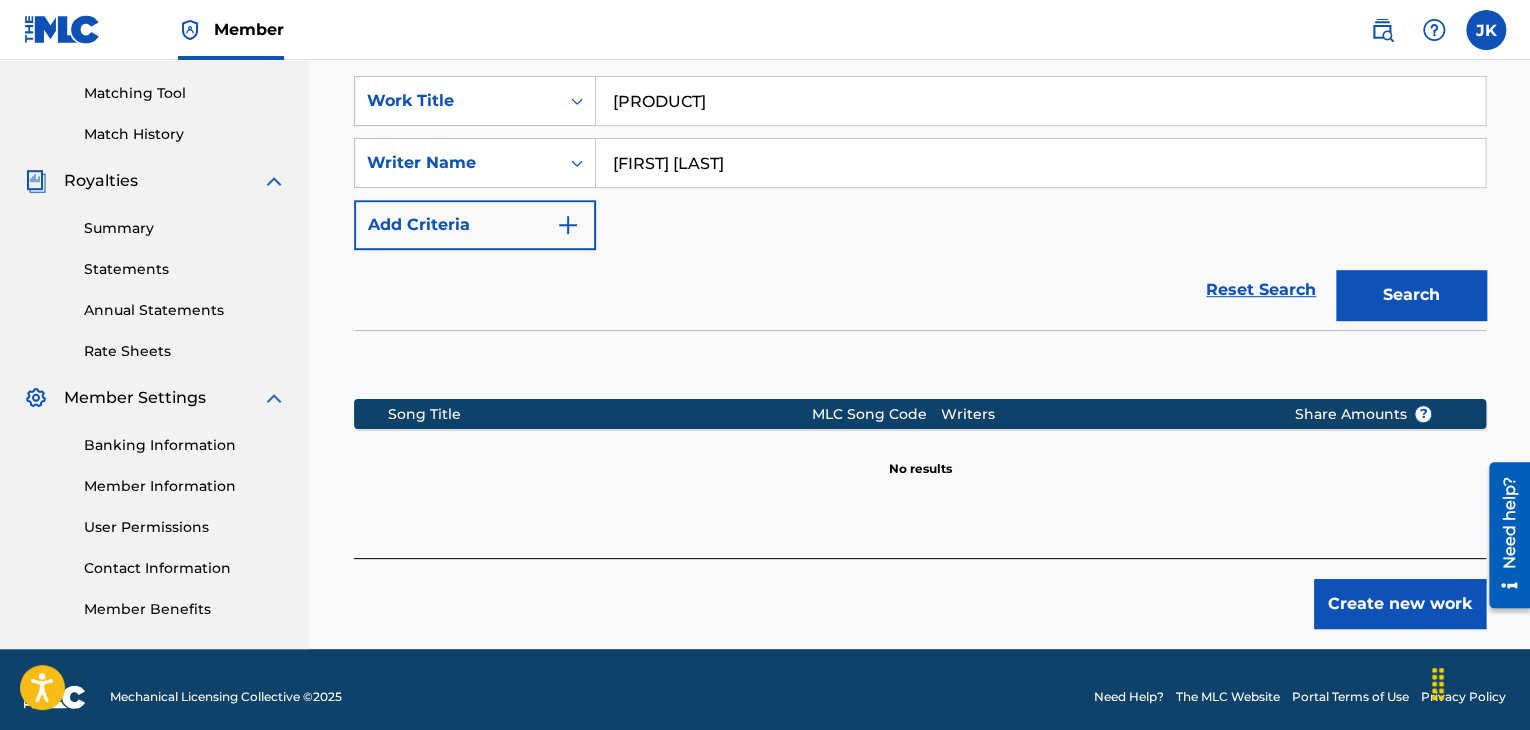 click on "Create new work" at bounding box center (1400, 604) 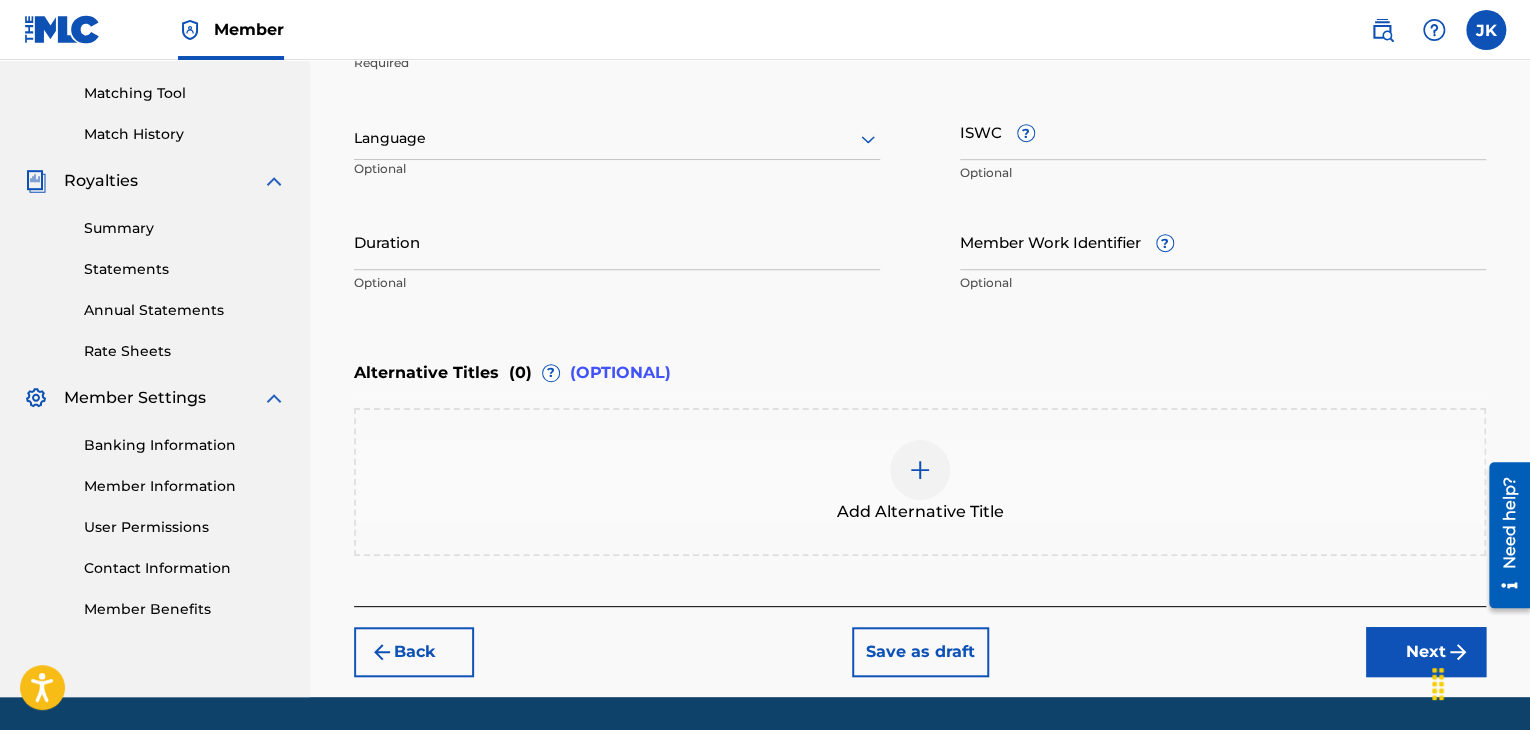 scroll, scrollTop: 300, scrollLeft: 0, axis: vertical 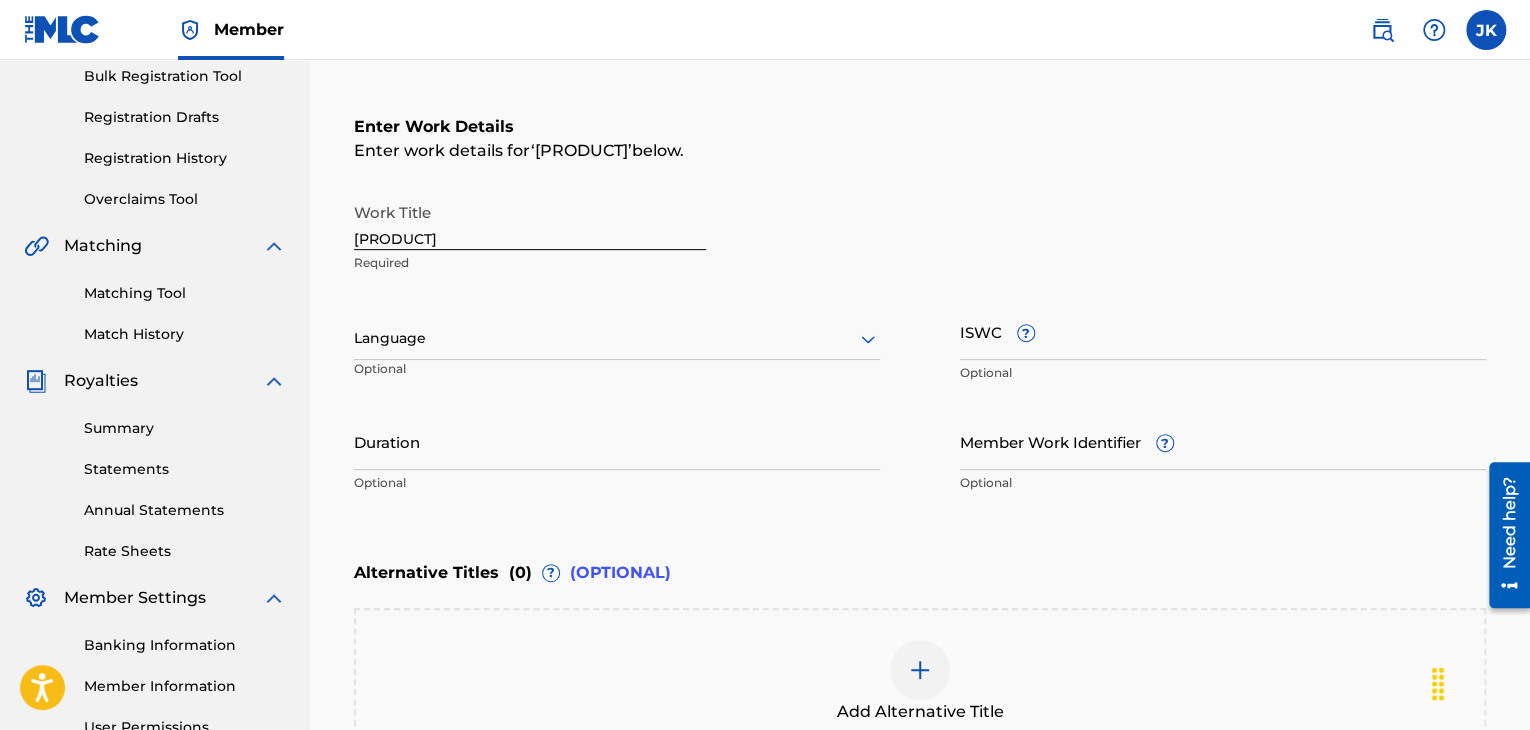 click 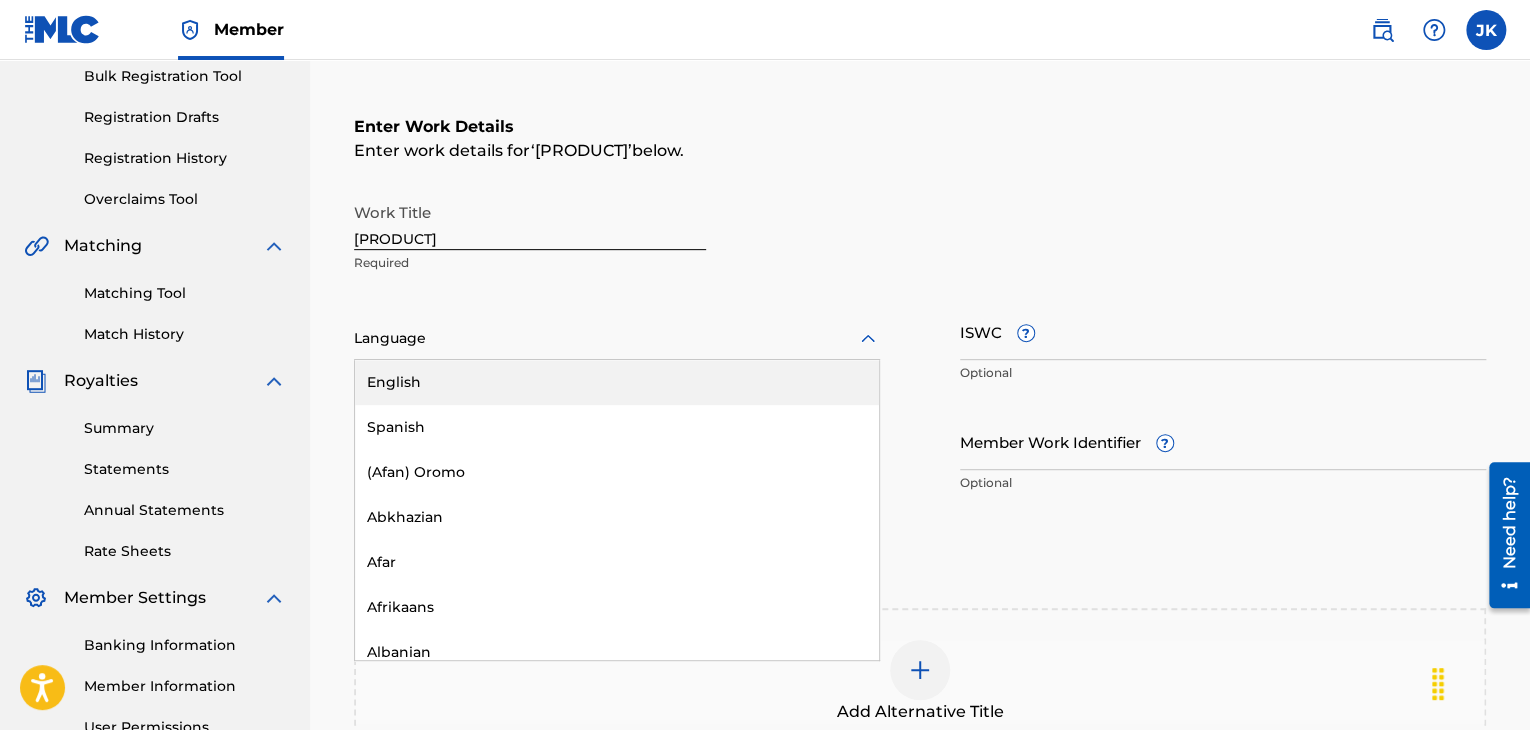 click on "English" at bounding box center [617, 382] 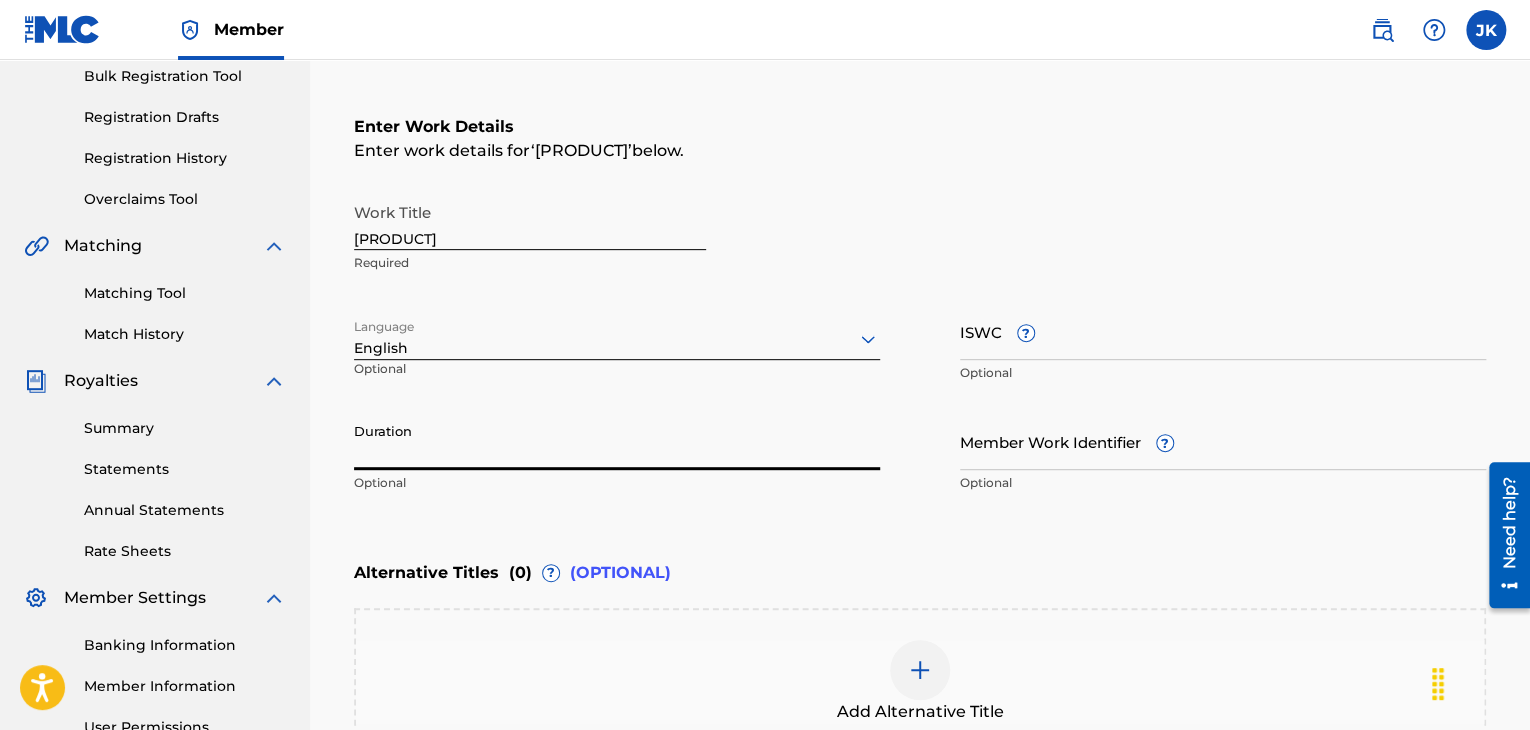click on "Duration" at bounding box center (617, 441) 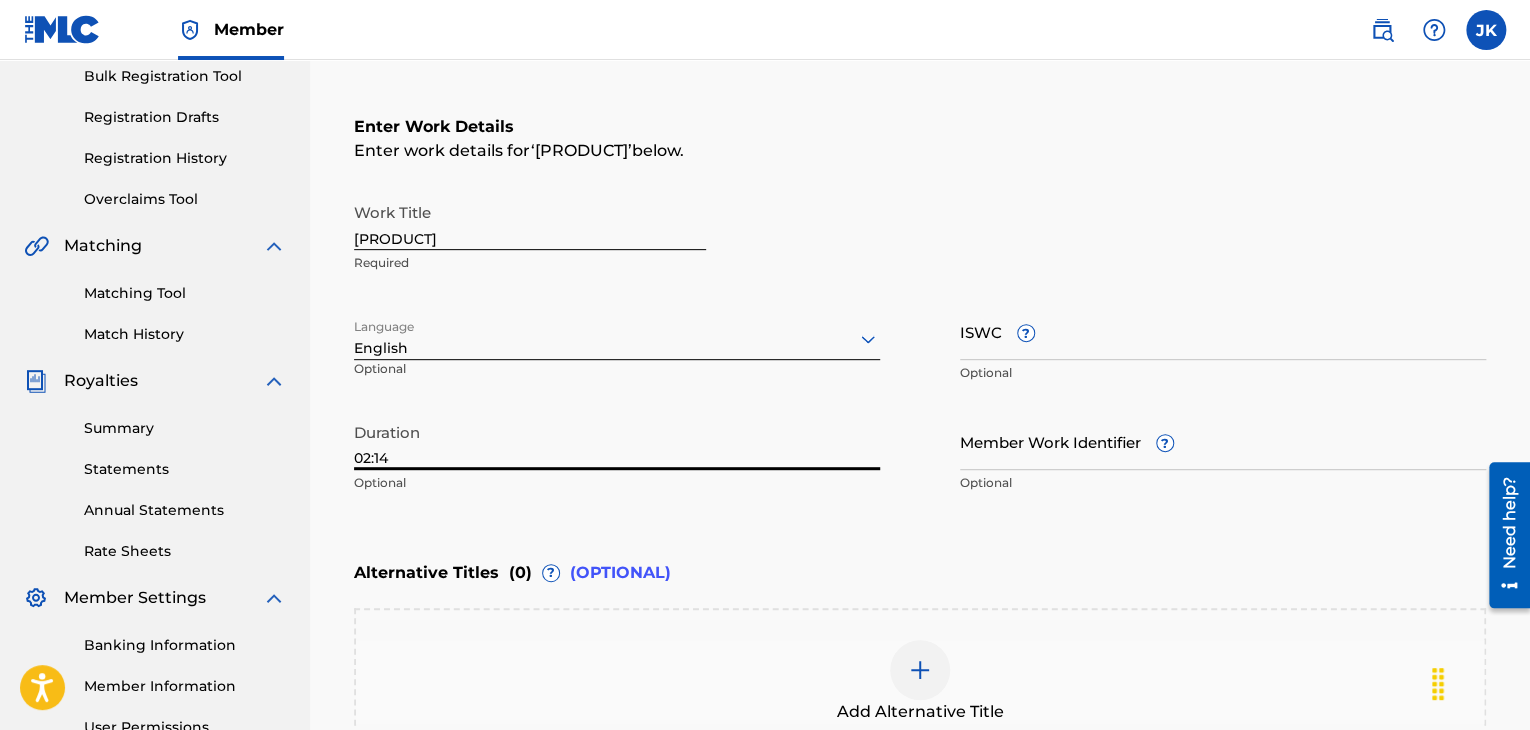 type on "02:14" 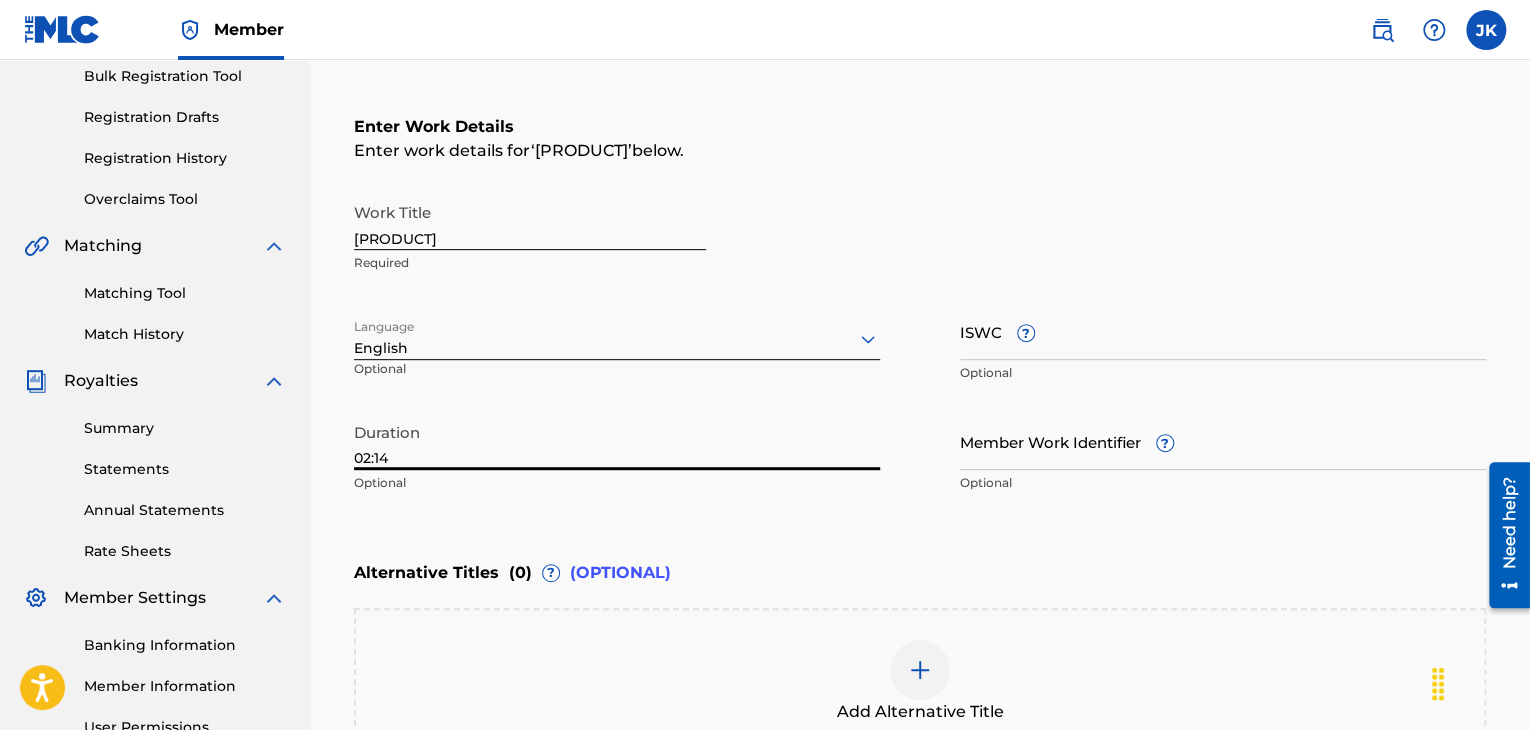 click on "Enter Work Details Enter work details for  ‘ Minialute ’  below. Work Title   Minialute Required Language English Optional ISWC   ? Optional Duration   02:14 Optional Member Work Identifier   ? Optional" at bounding box center (920, 309) 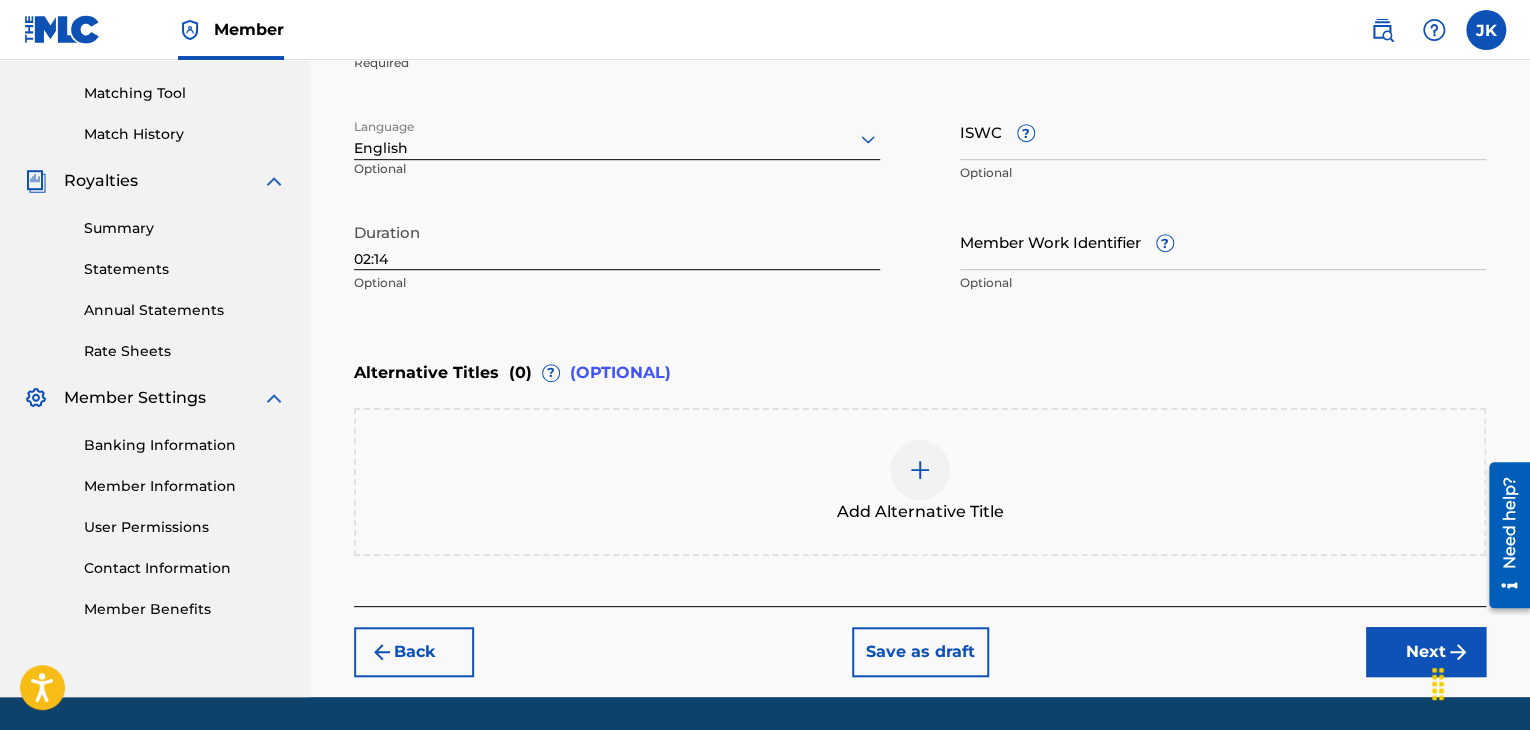 click on "Next" at bounding box center (1426, 652) 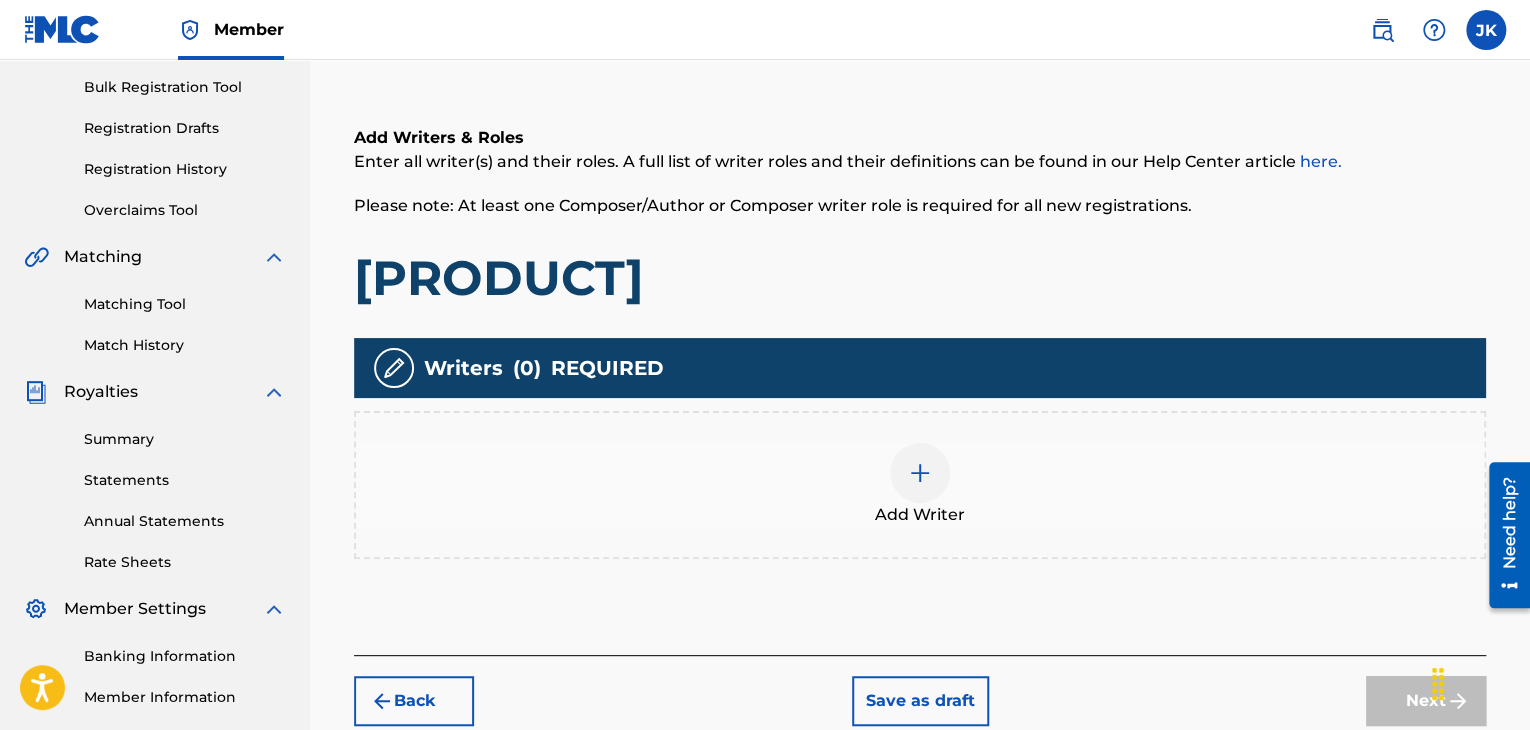 scroll, scrollTop: 290, scrollLeft: 0, axis: vertical 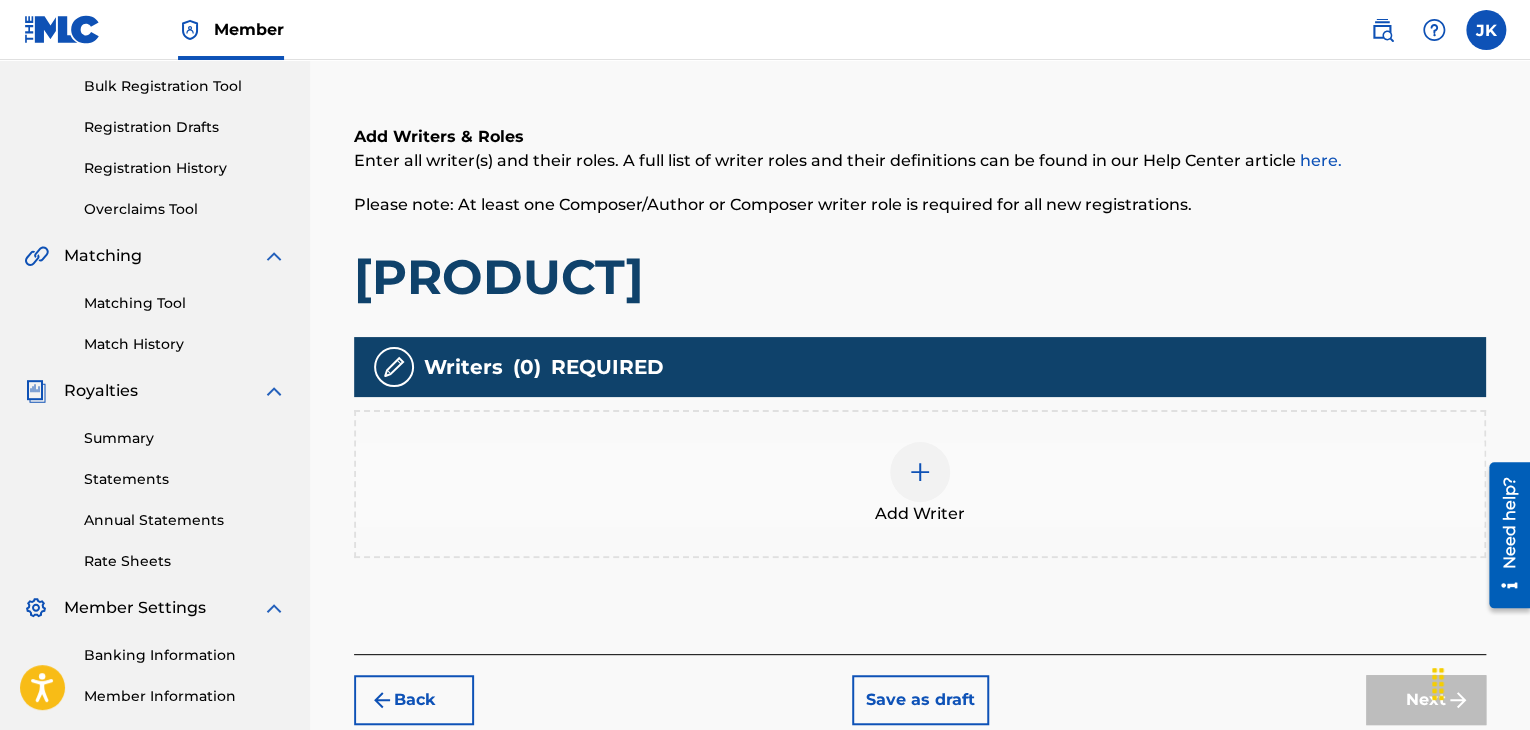 click at bounding box center [920, 472] 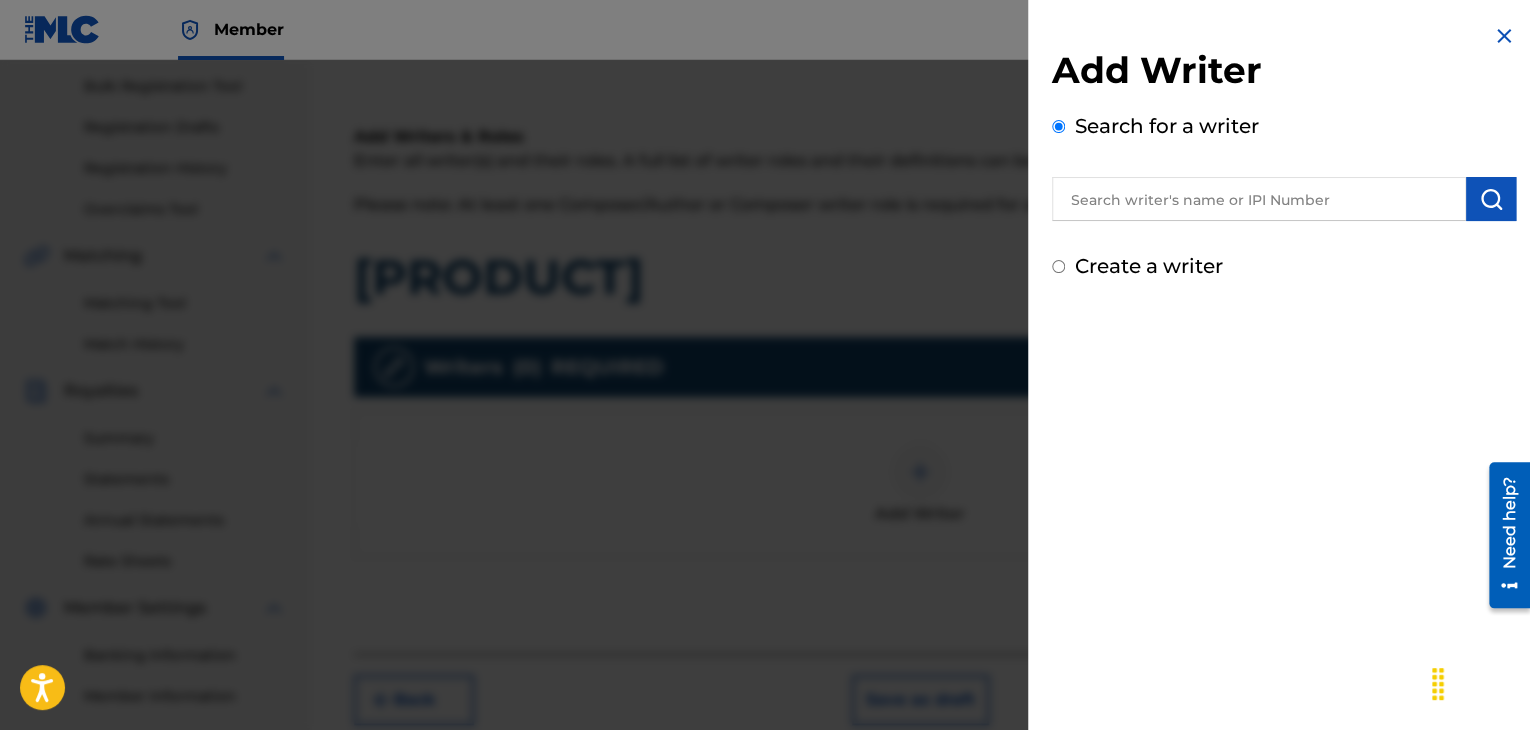click at bounding box center [1259, 199] 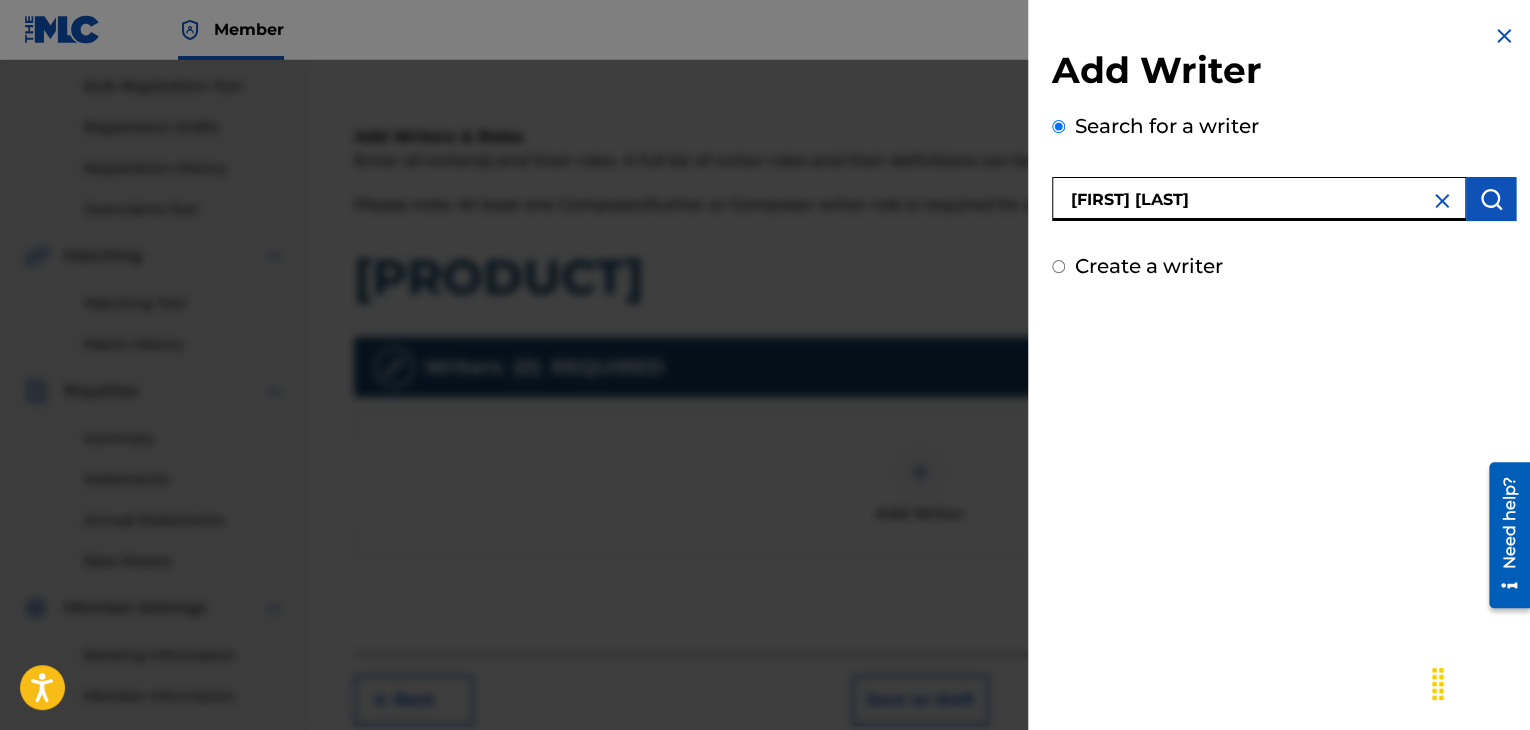 type on "[FIRST] [LAST]" 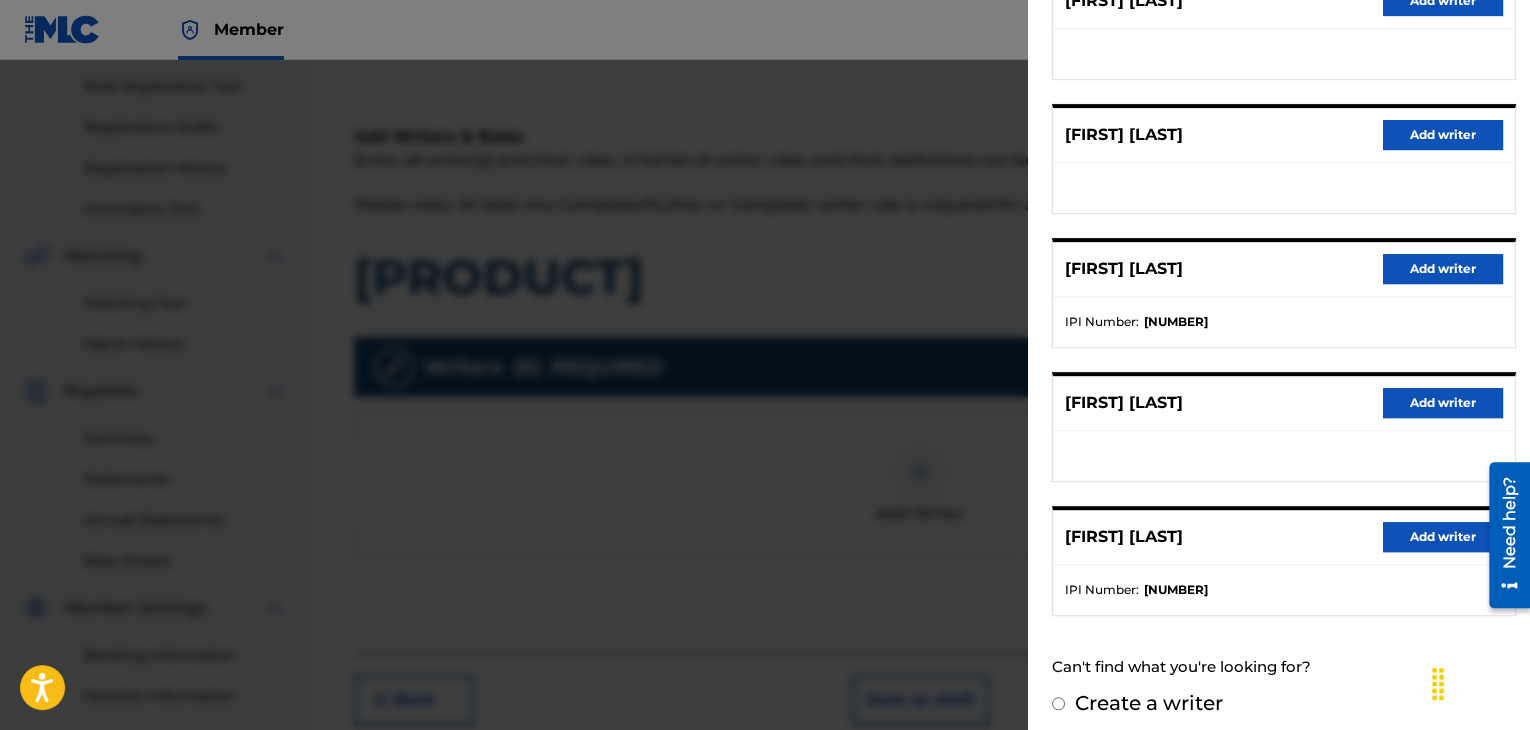 scroll, scrollTop: 310, scrollLeft: 0, axis: vertical 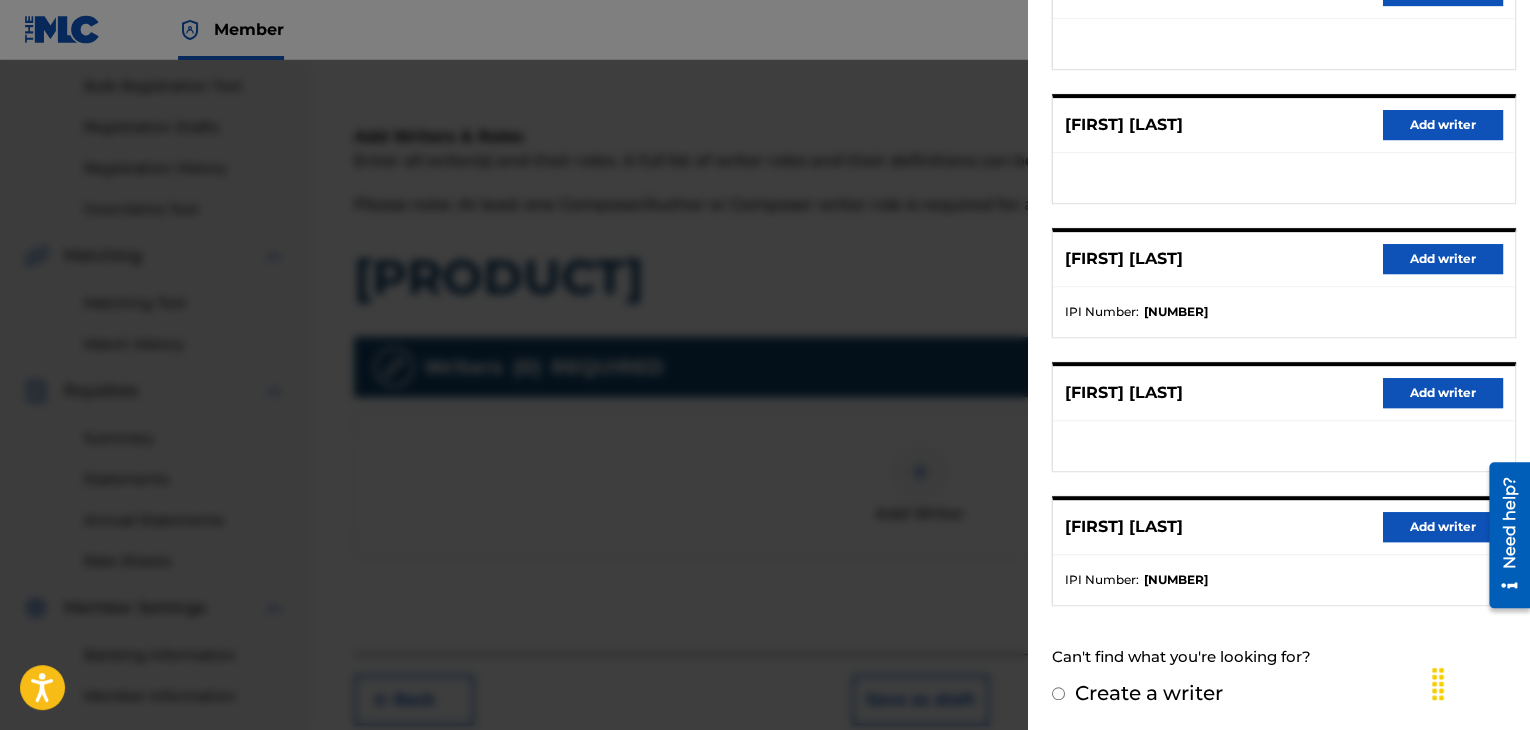 click on "Add writer" at bounding box center [1443, 527] 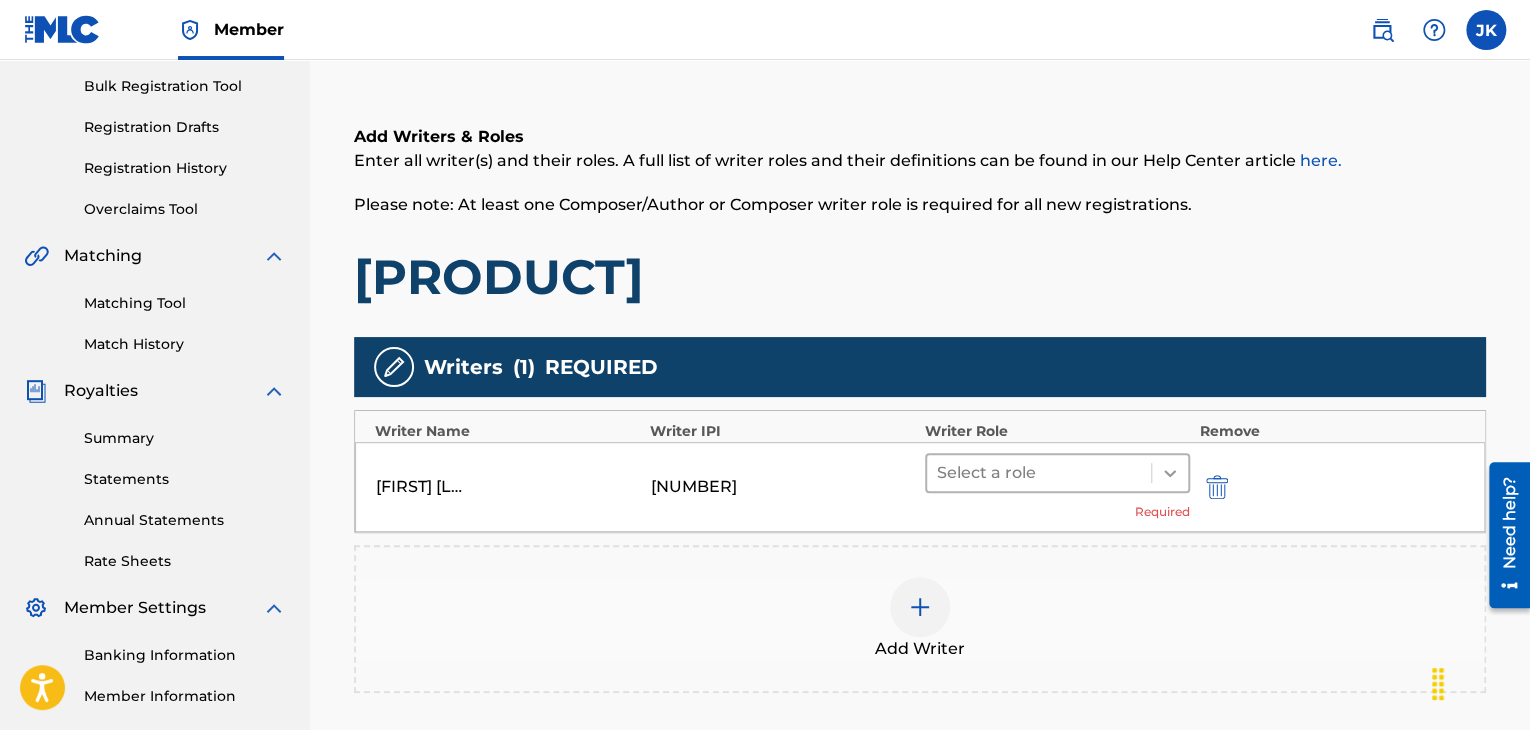 click 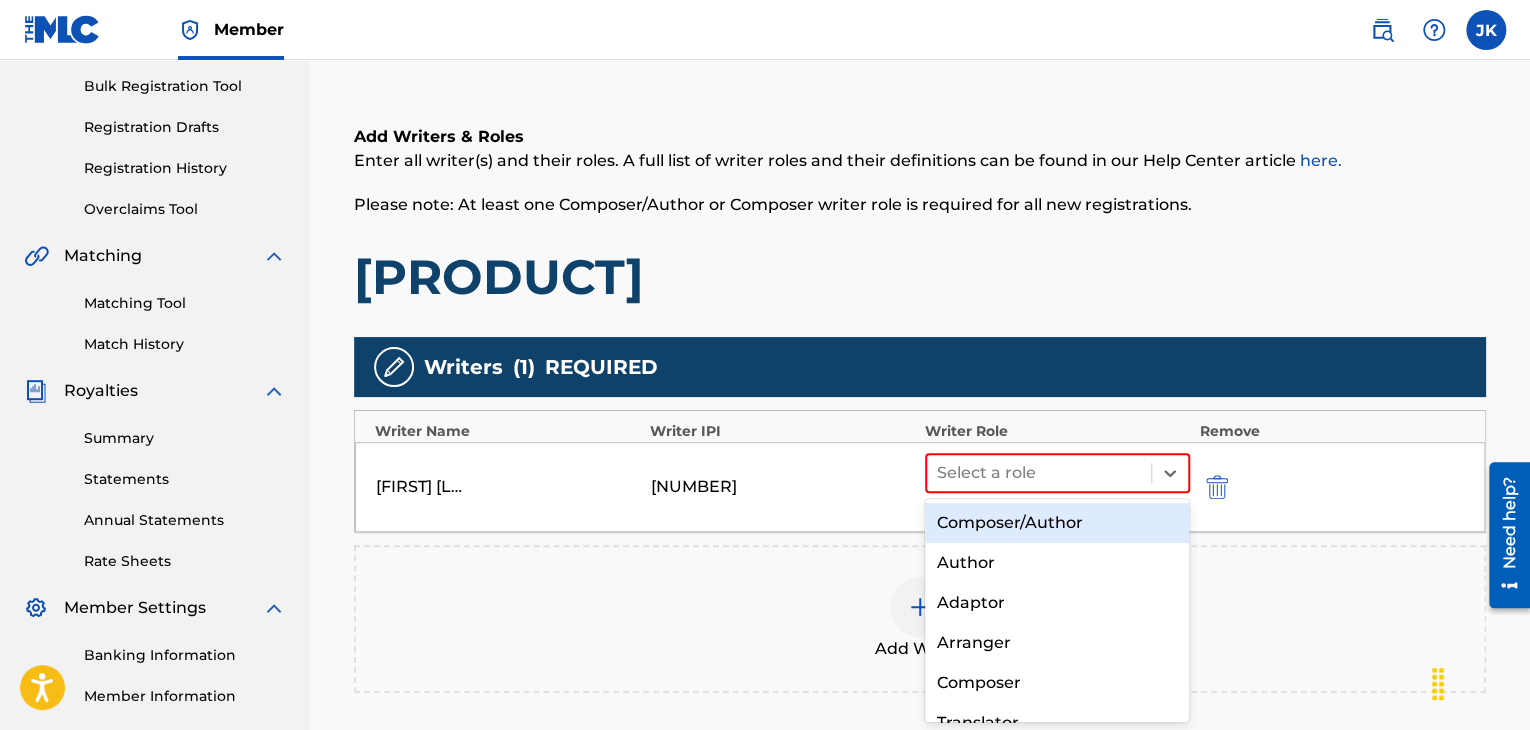 drag, startPoint x: 1080, startPoint y: 519, endPoint x: 1153, endPoint y: 424, distance: 119.80818 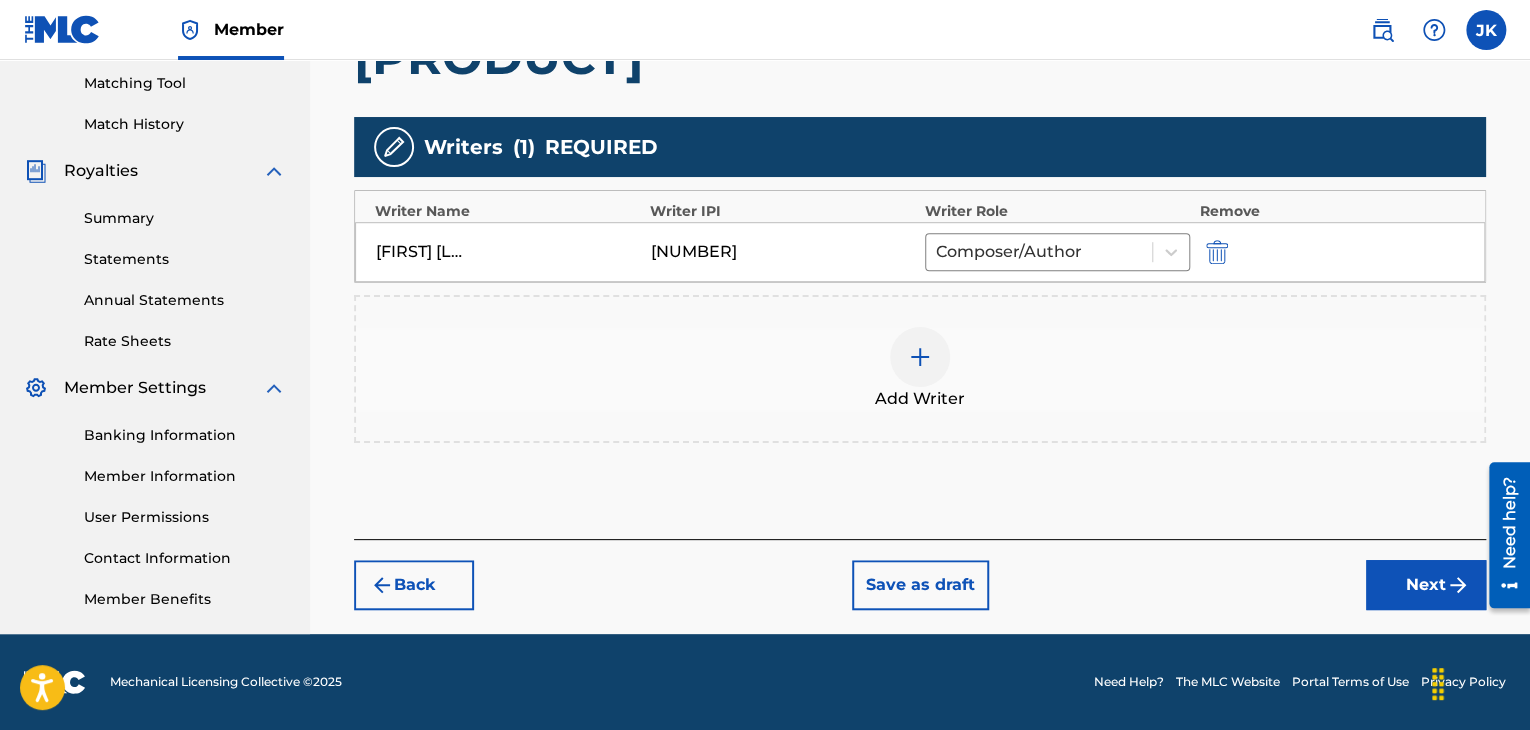 click on "Next" at bounding box center [1426, 585] 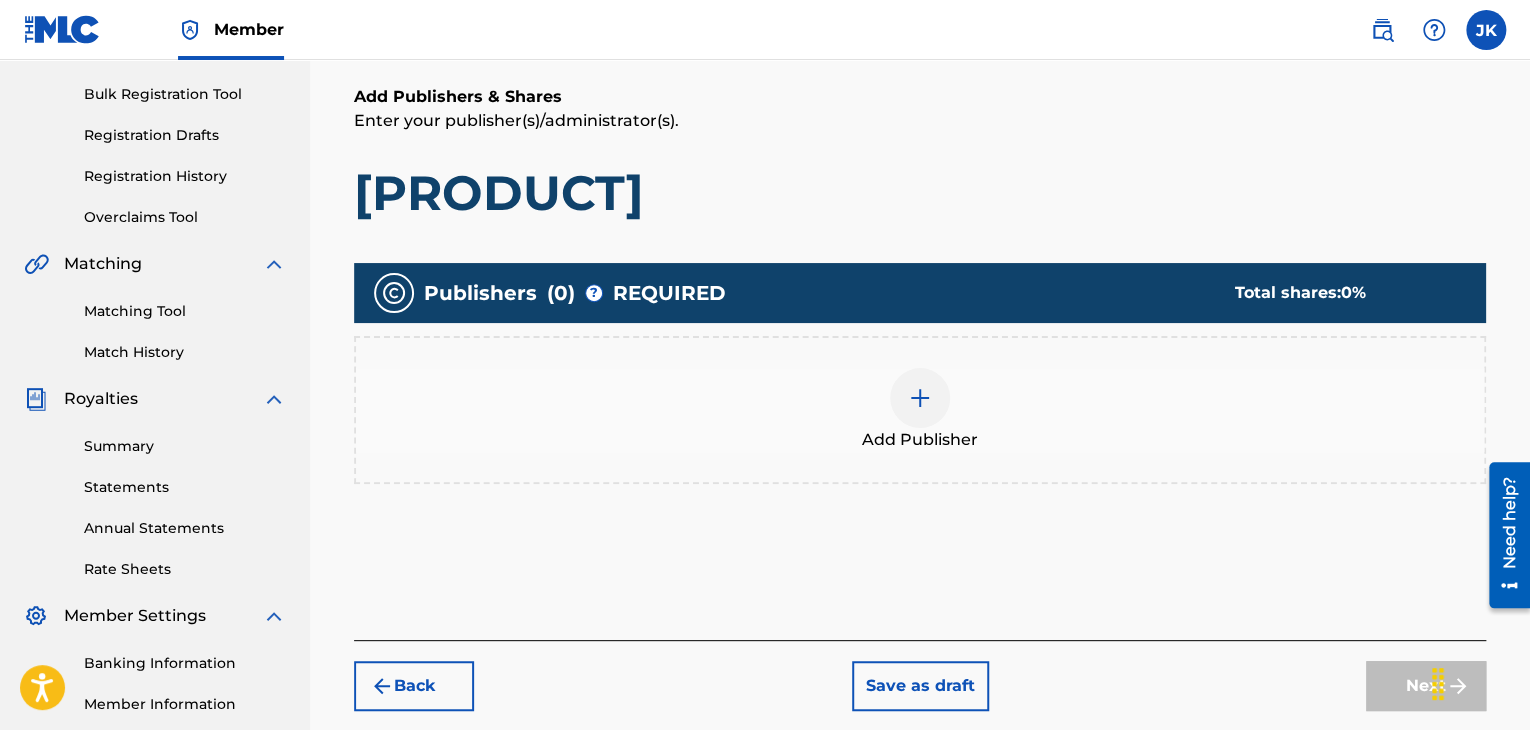 scroll, scrollTop: 290, scrollLeft: 0, axis: vertical 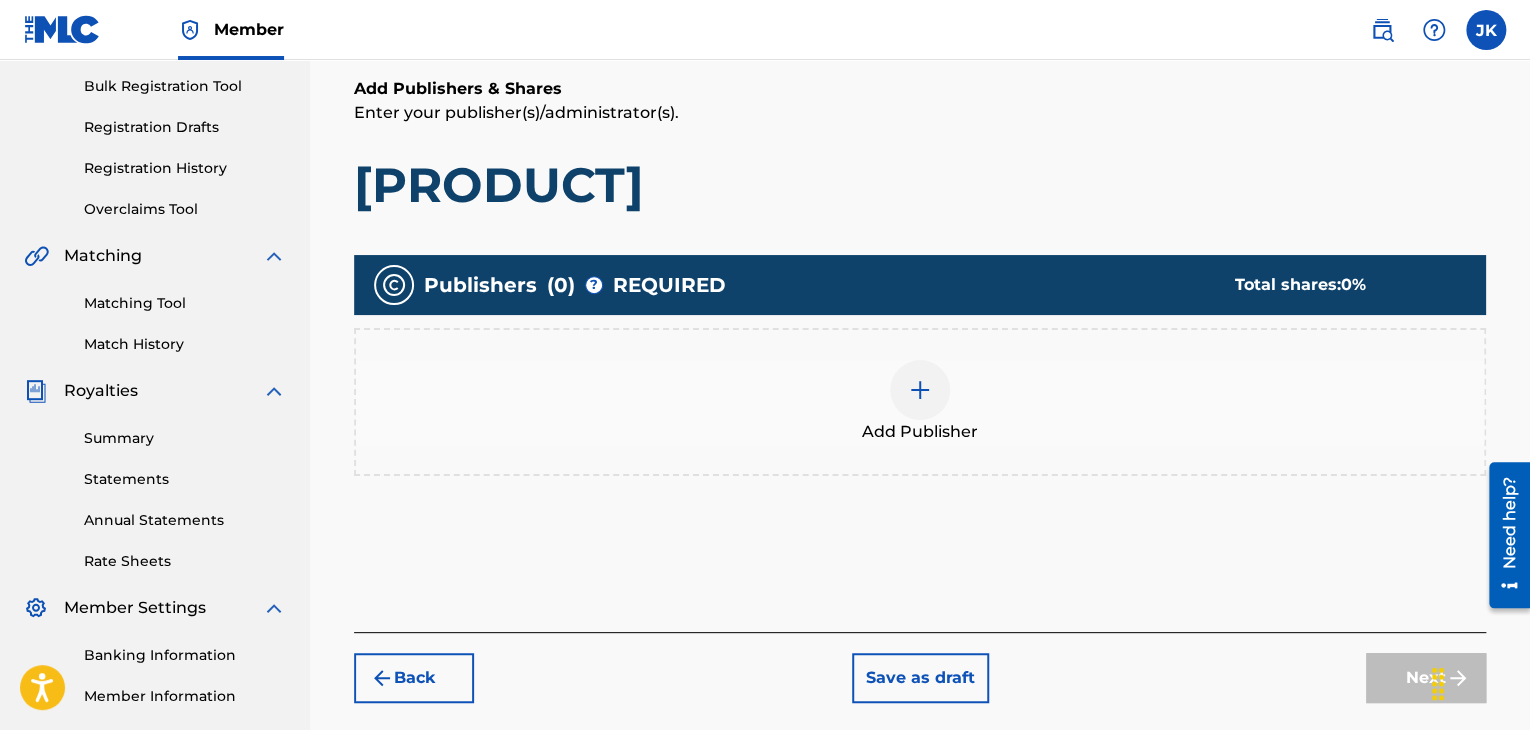 click at bounding box center (920, 390) 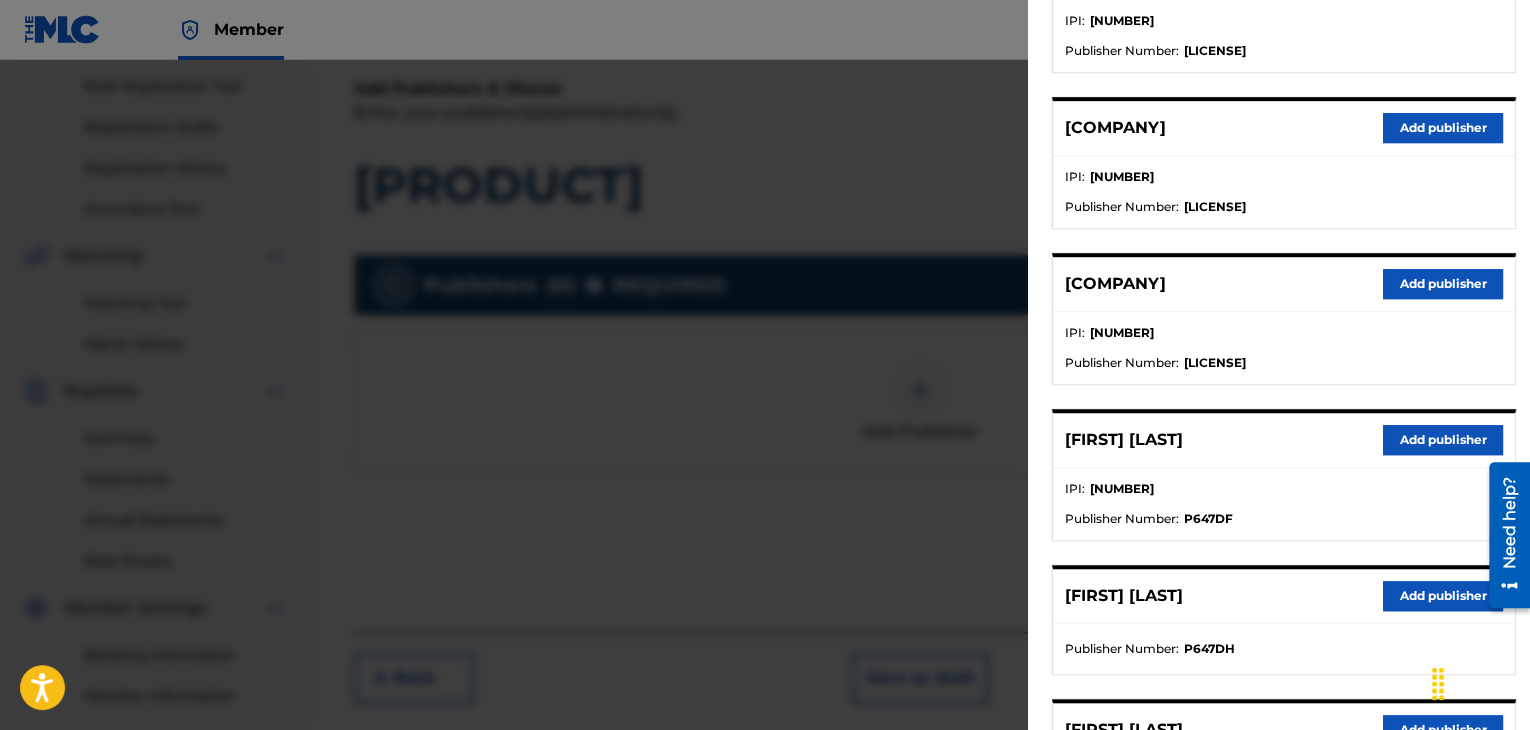 scroll, scrollTop: 600, scrollLeft: 0, axis: vertical 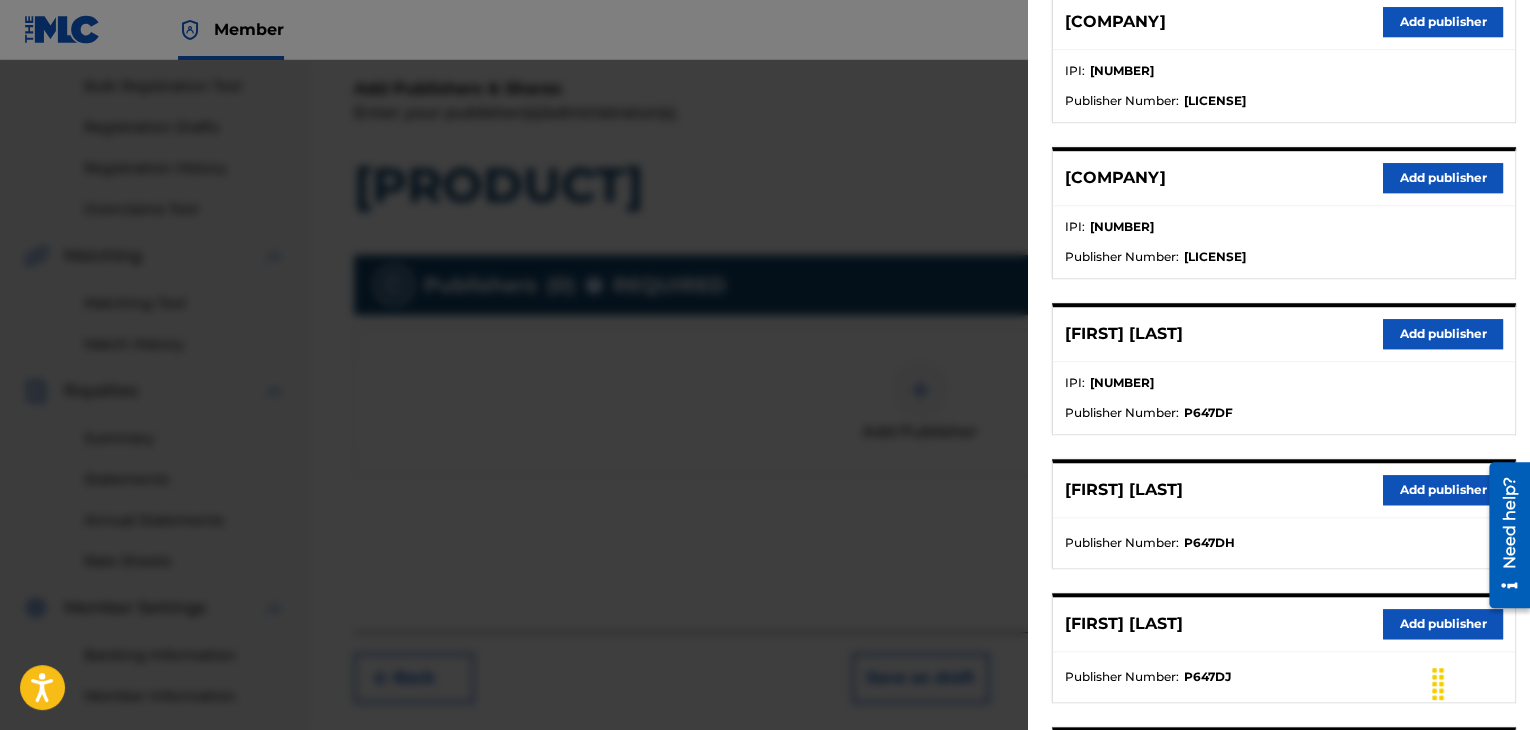 click on "Add publisher" at bounding box center [1443, 334] 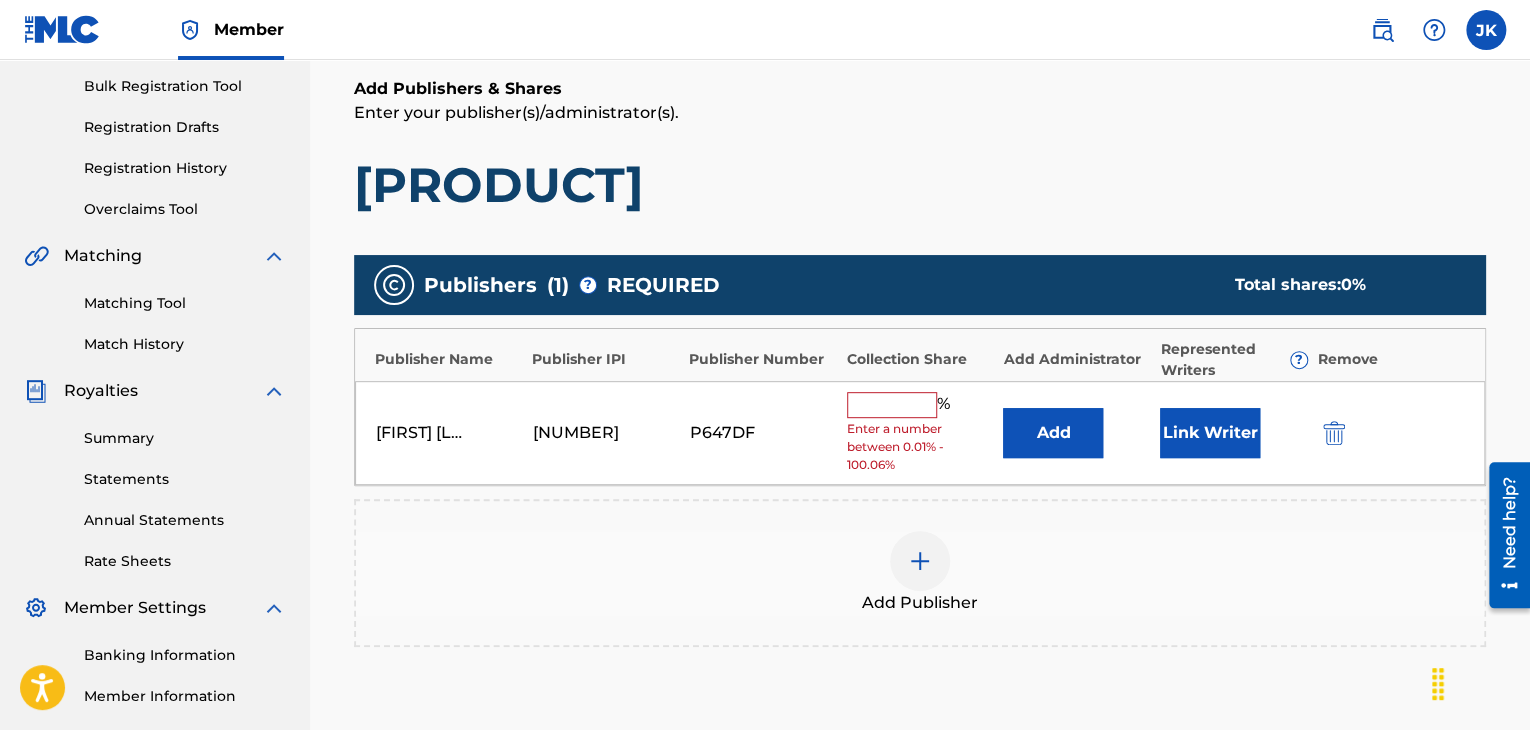 click on "Add" at bounding box center (1053, 433) 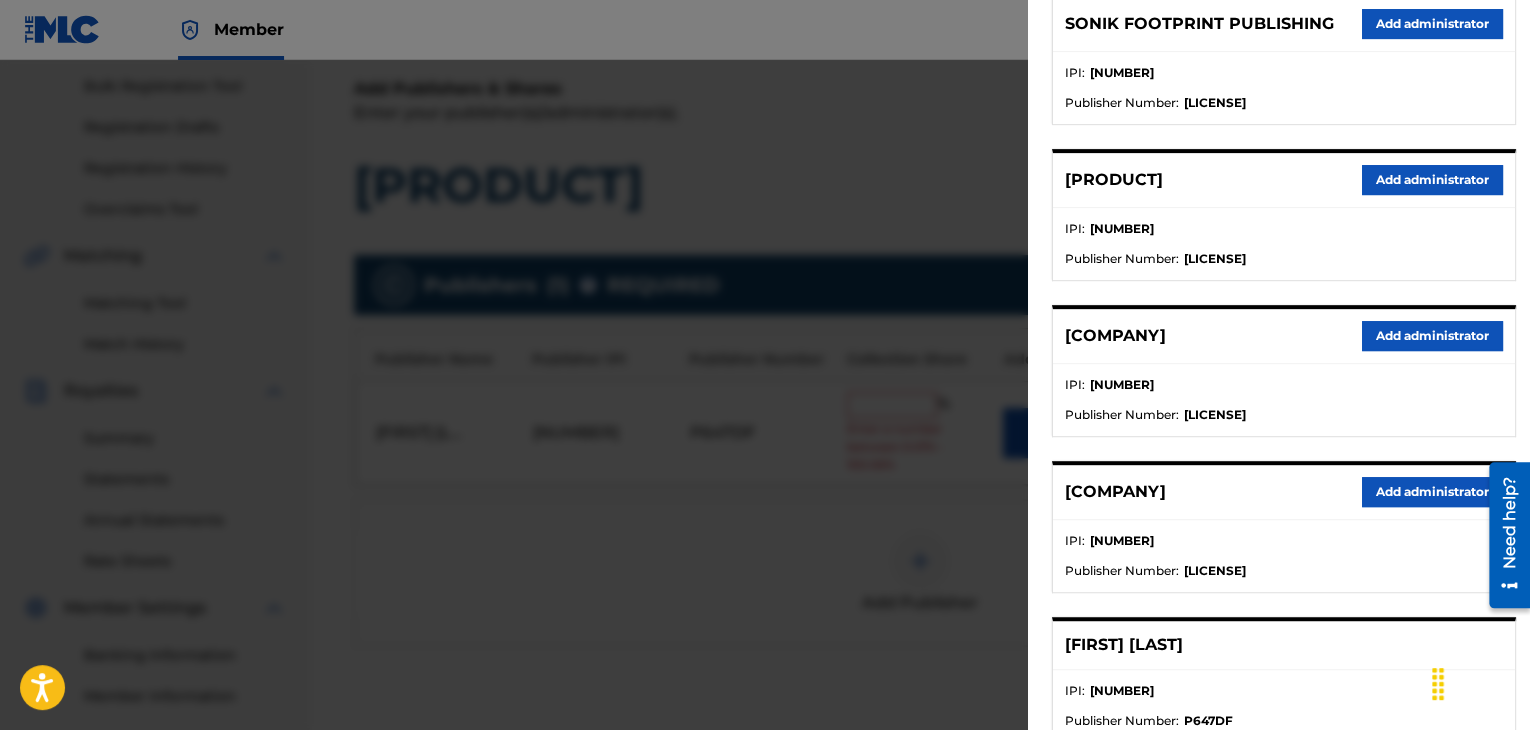 scroll, scrollTop: 300, scrollLeft: 0, axis: vertical 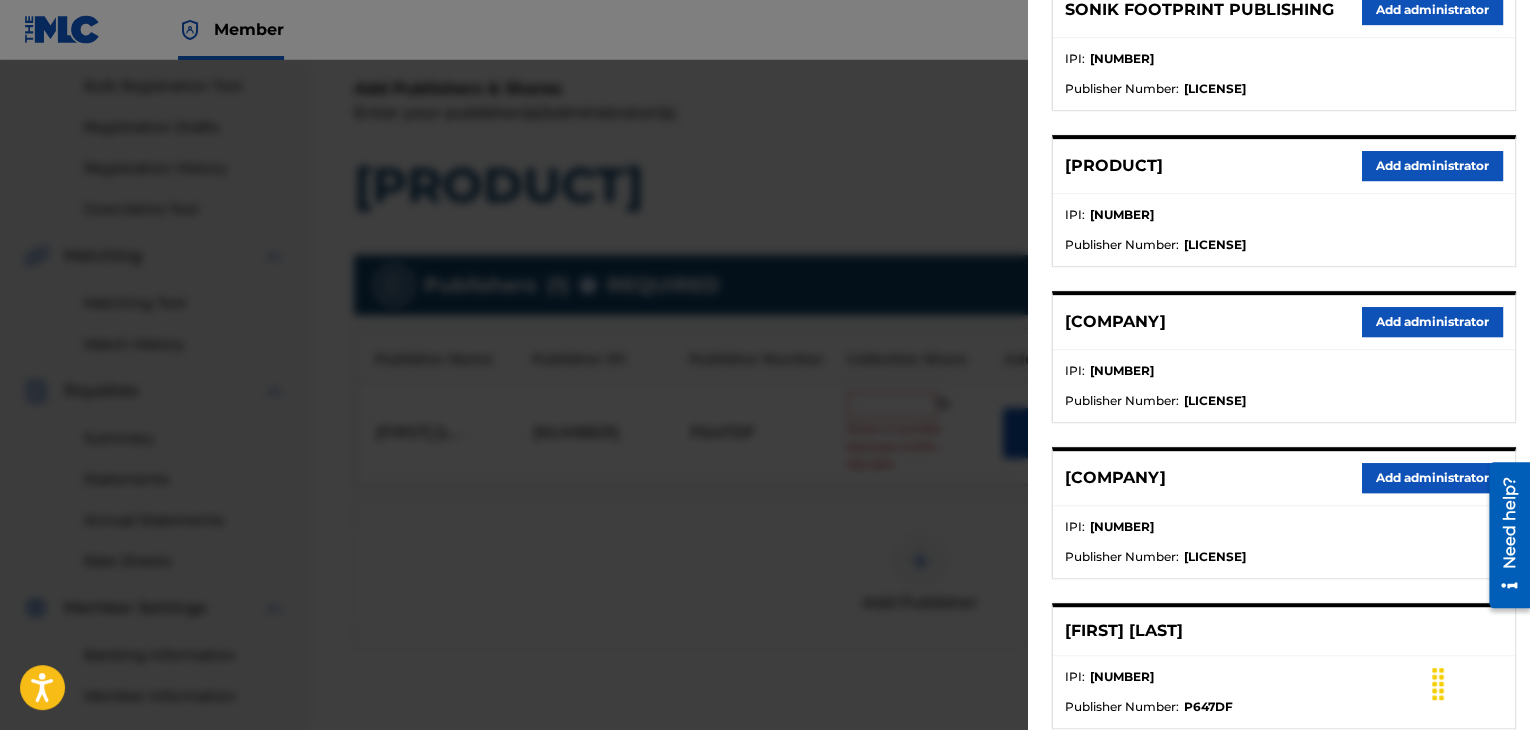 click on "Add administrator" at bounding box center (1432, 322) 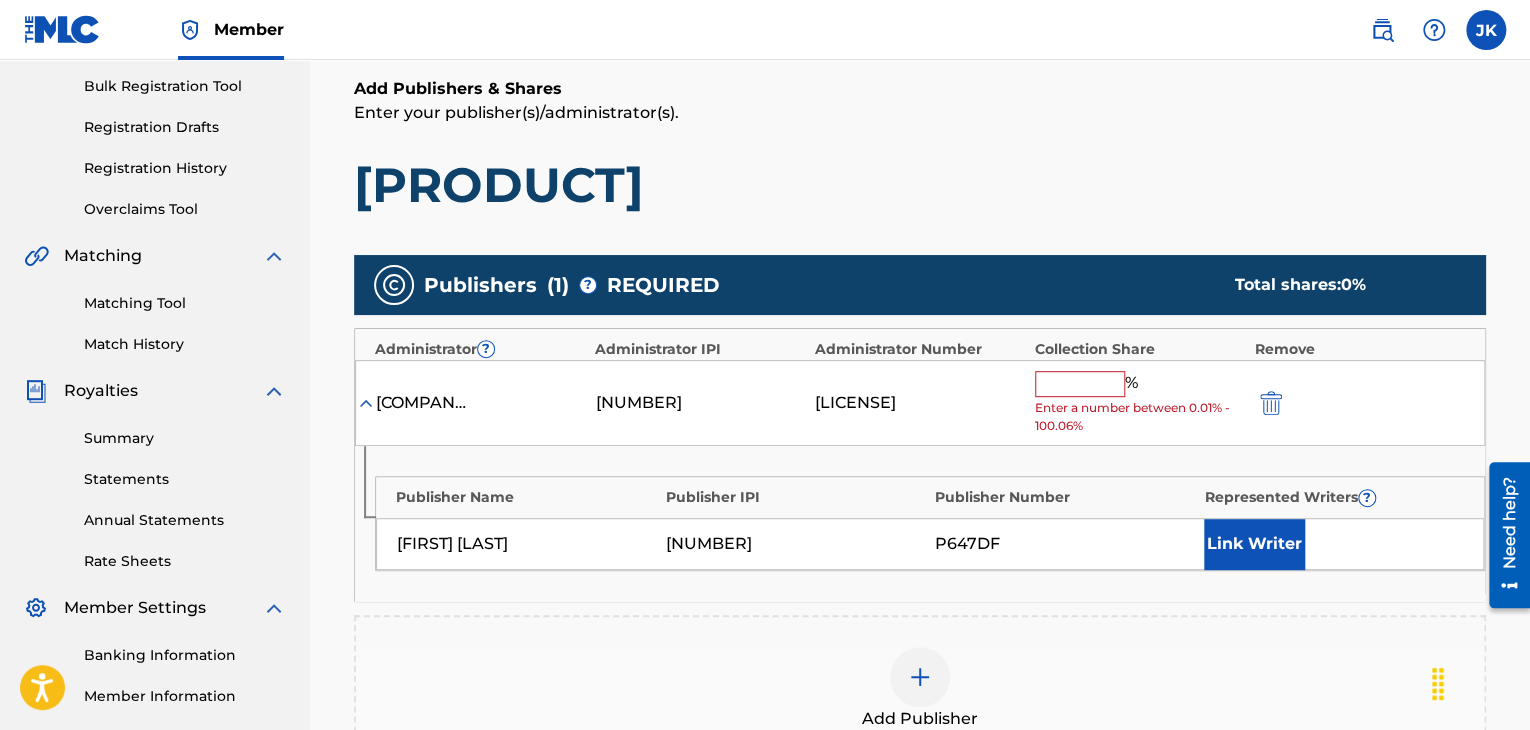 click at bounding box center [1080, 384] 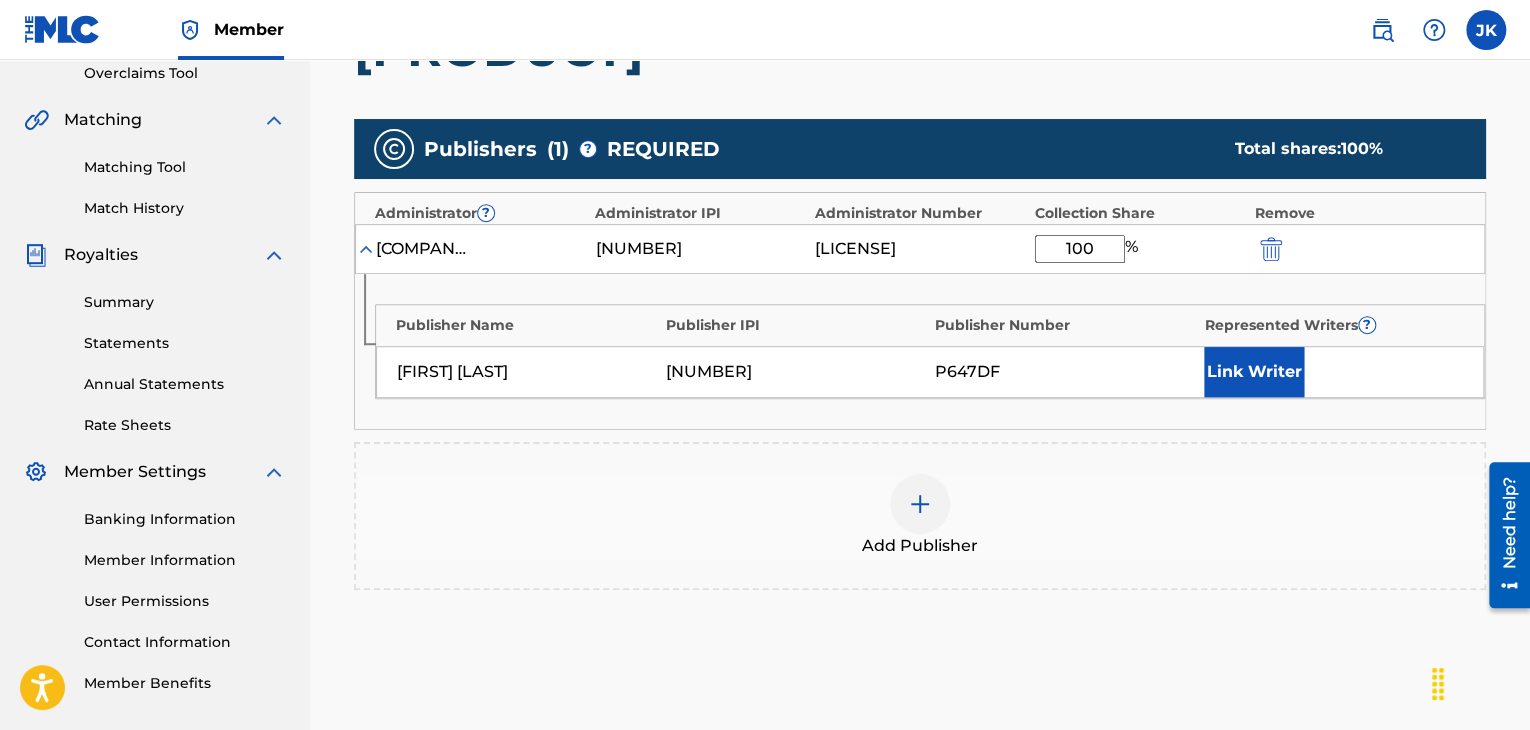 scroll, scrollTop: 590, scrollLeft: 0, axis: vertical 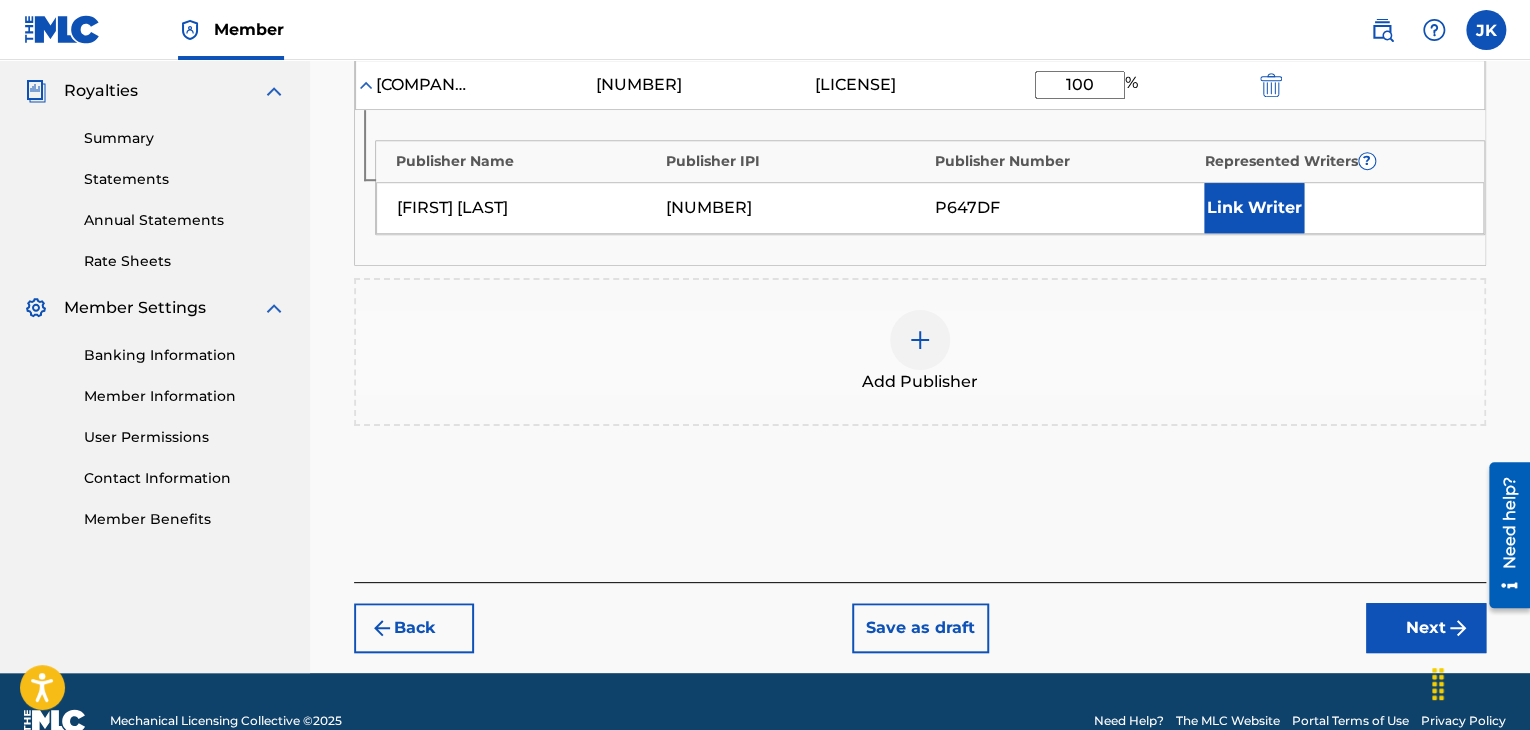 click on "Next" at bounding box center [1426, 628] 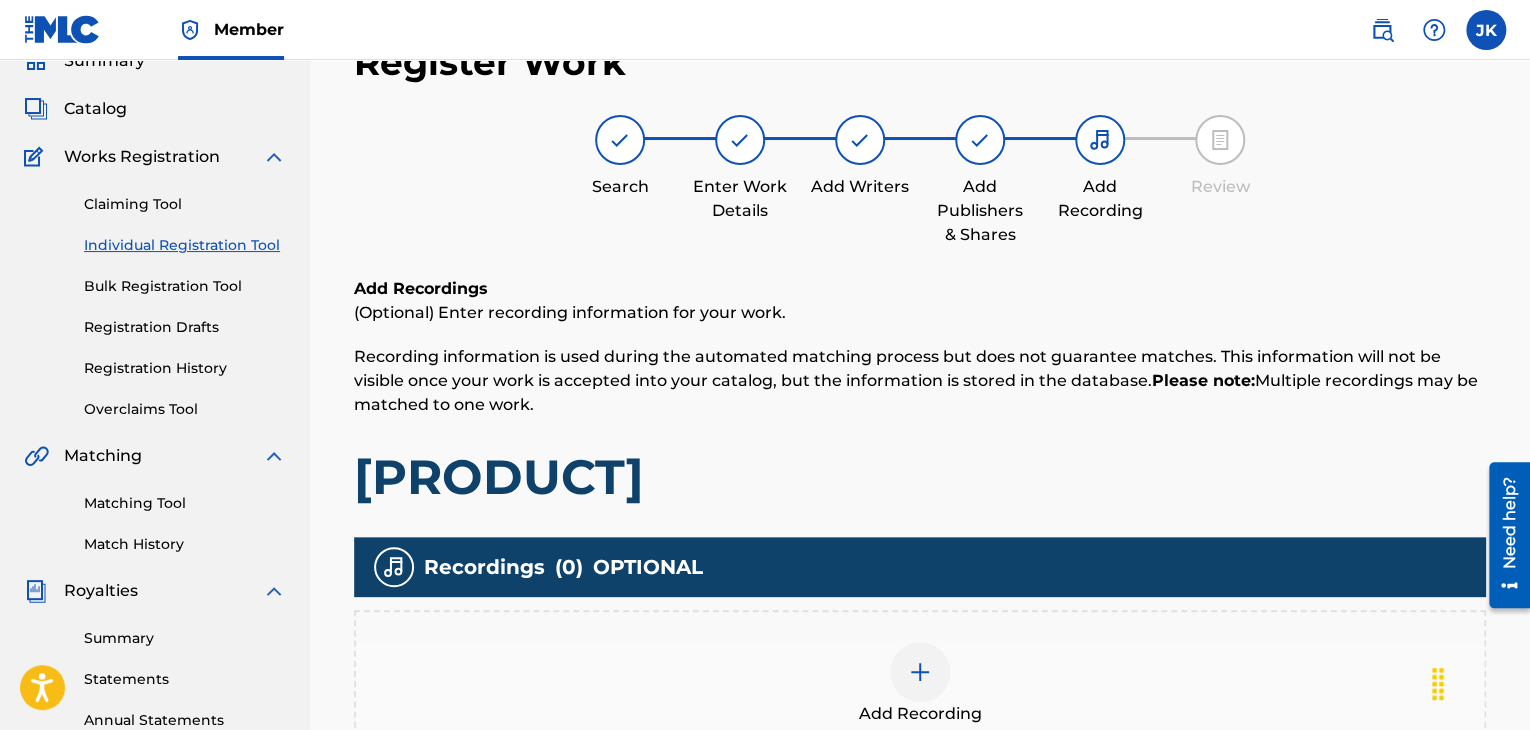 scroll, scrollTop: 490, scrollLeft: 0, axis: vertical 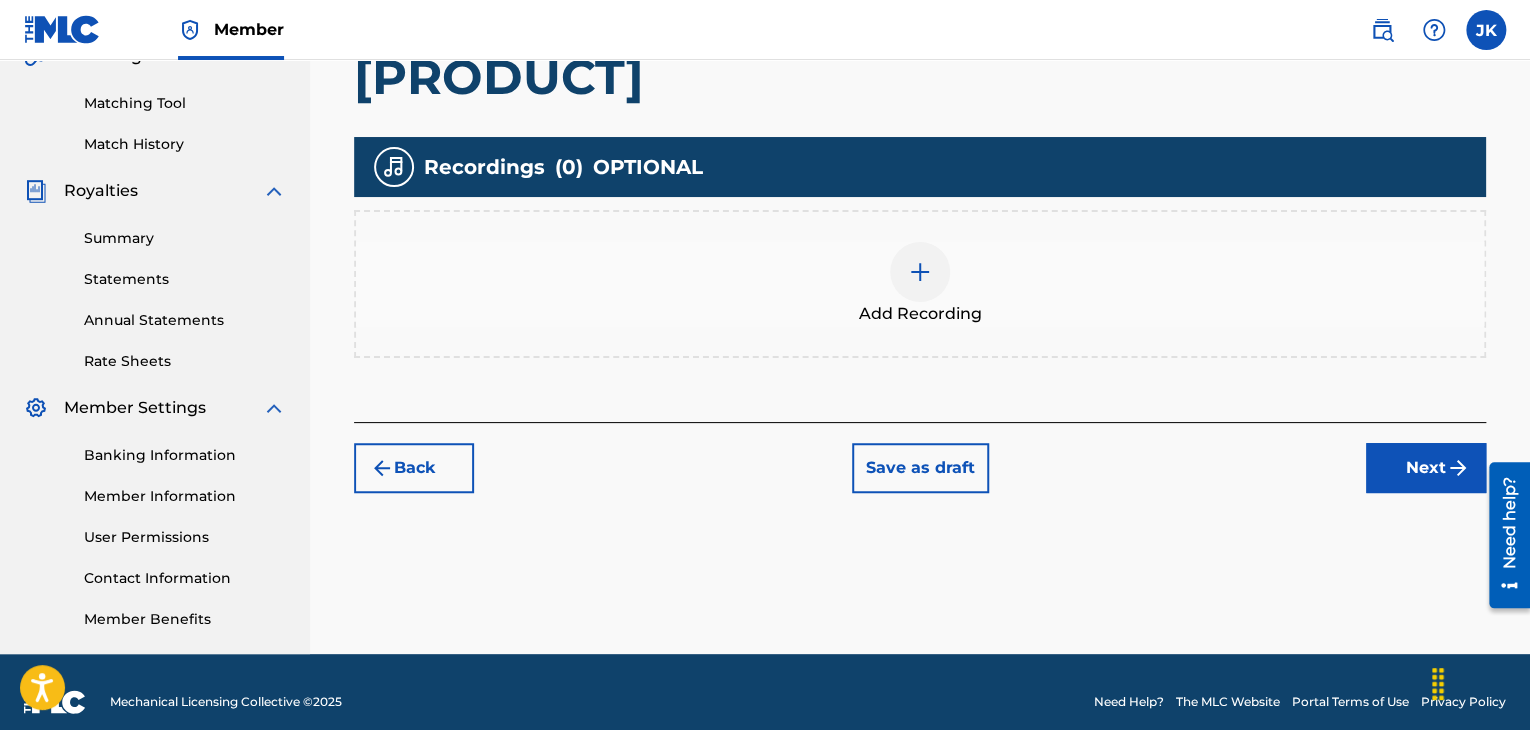 click at bounding box center (920, 272) 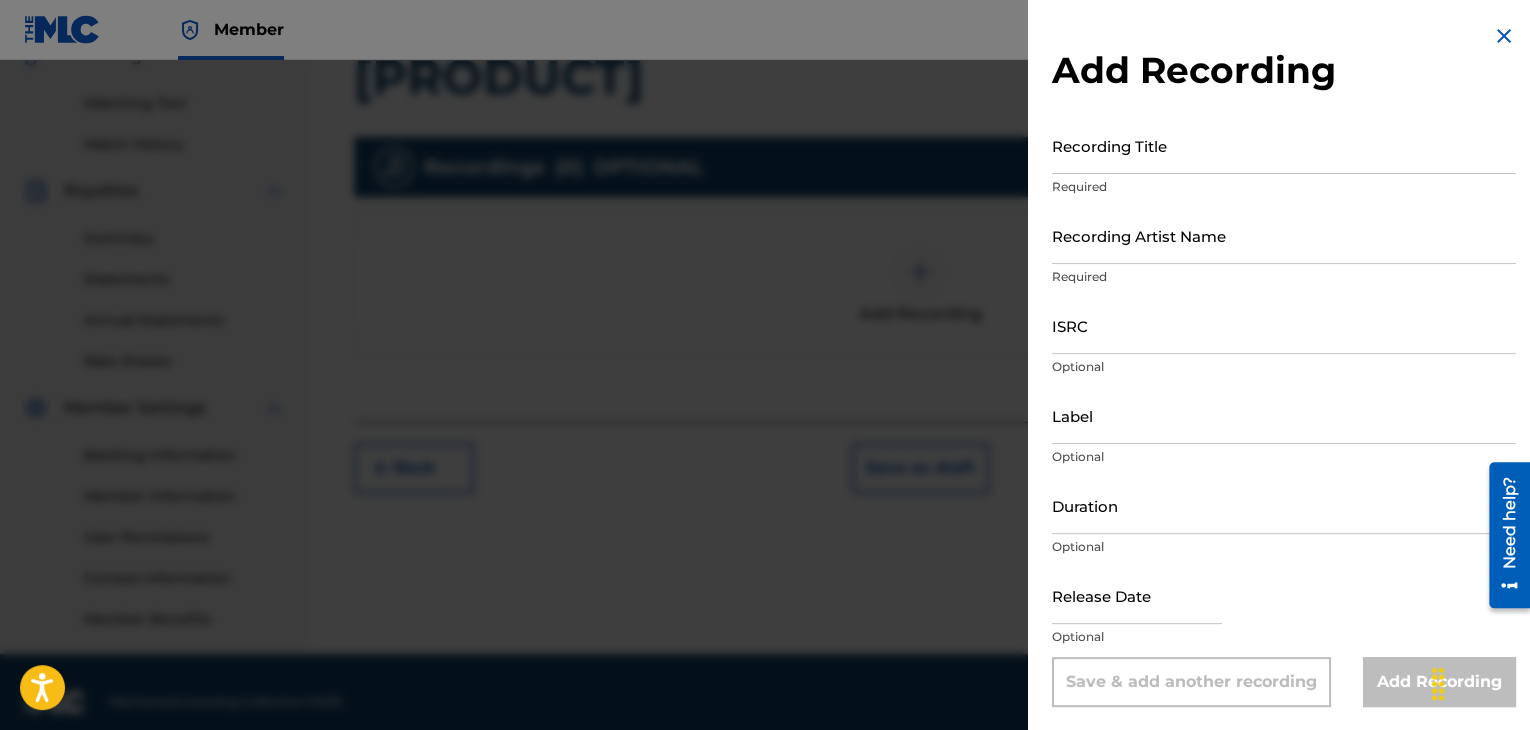 click on "Recording Title" at bounding box center [1284, 145] 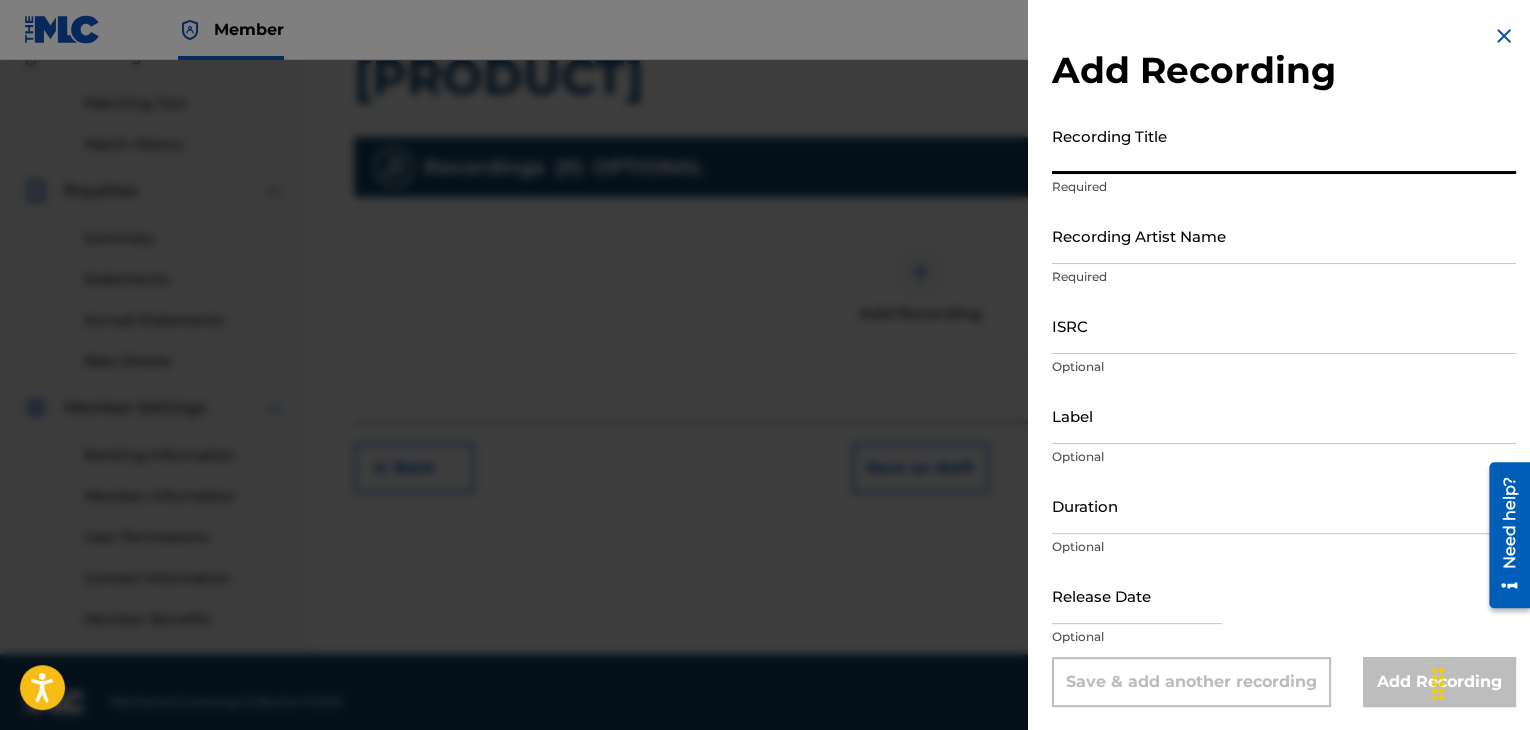 paste on "[PRODUCT]" 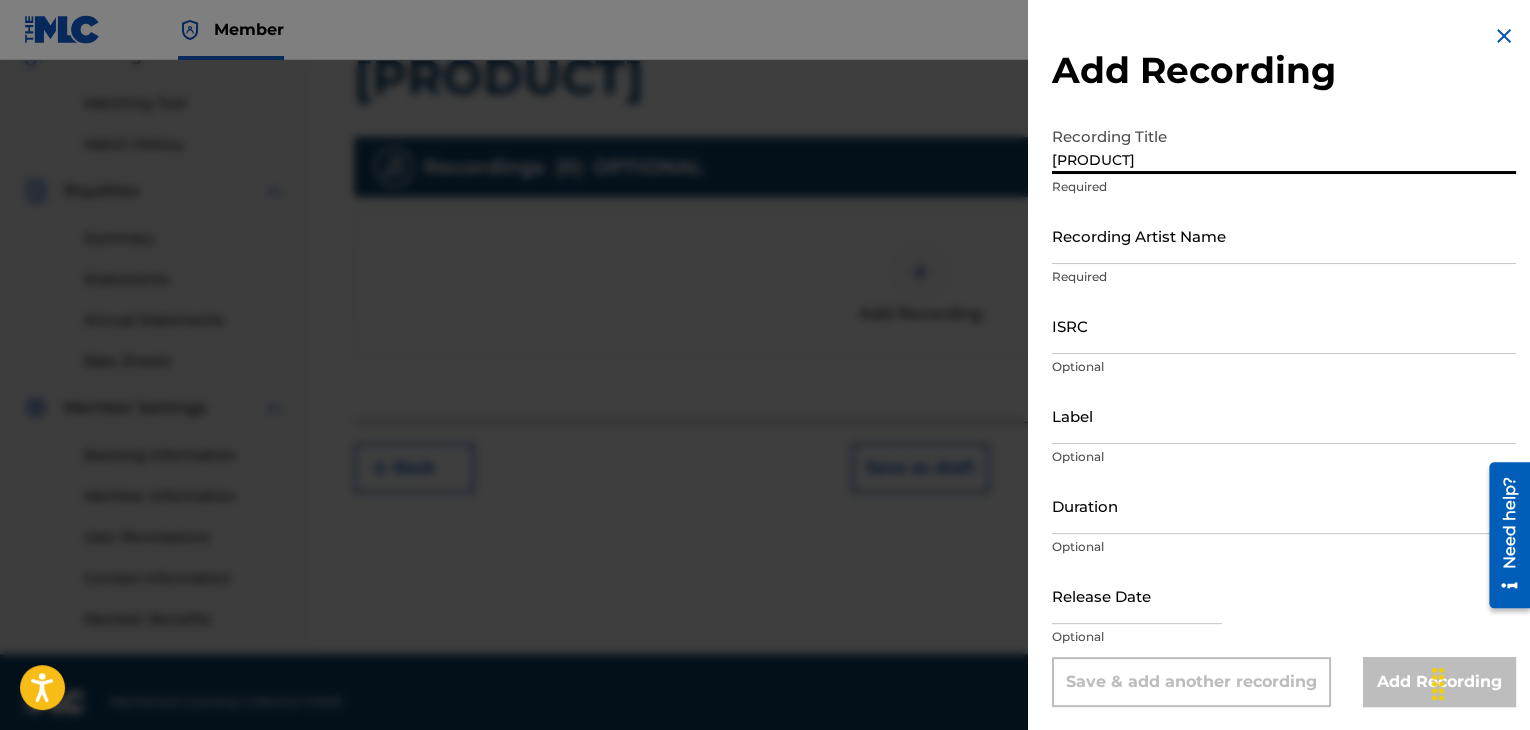 type on "[PRODUCT]" 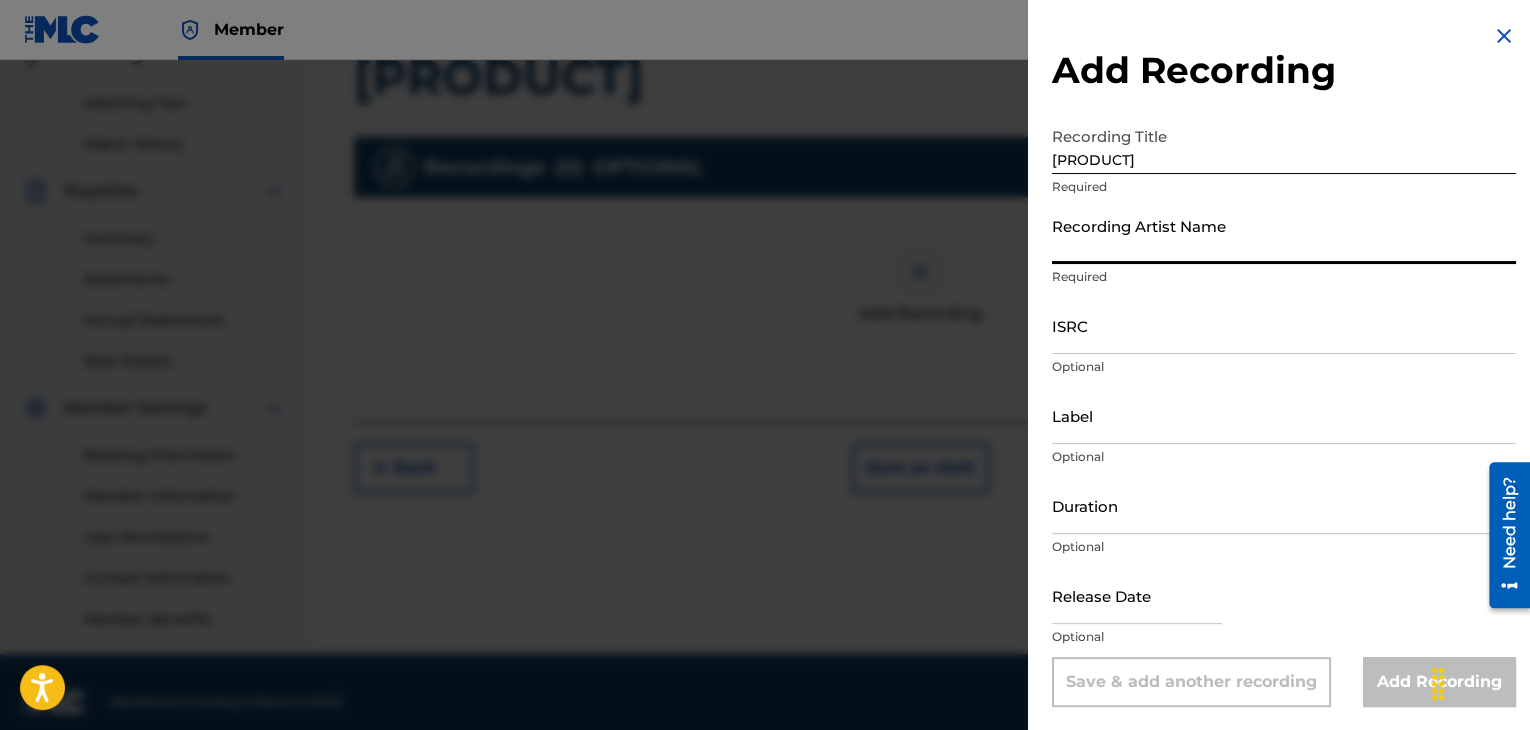 type on "[USERNAME]" 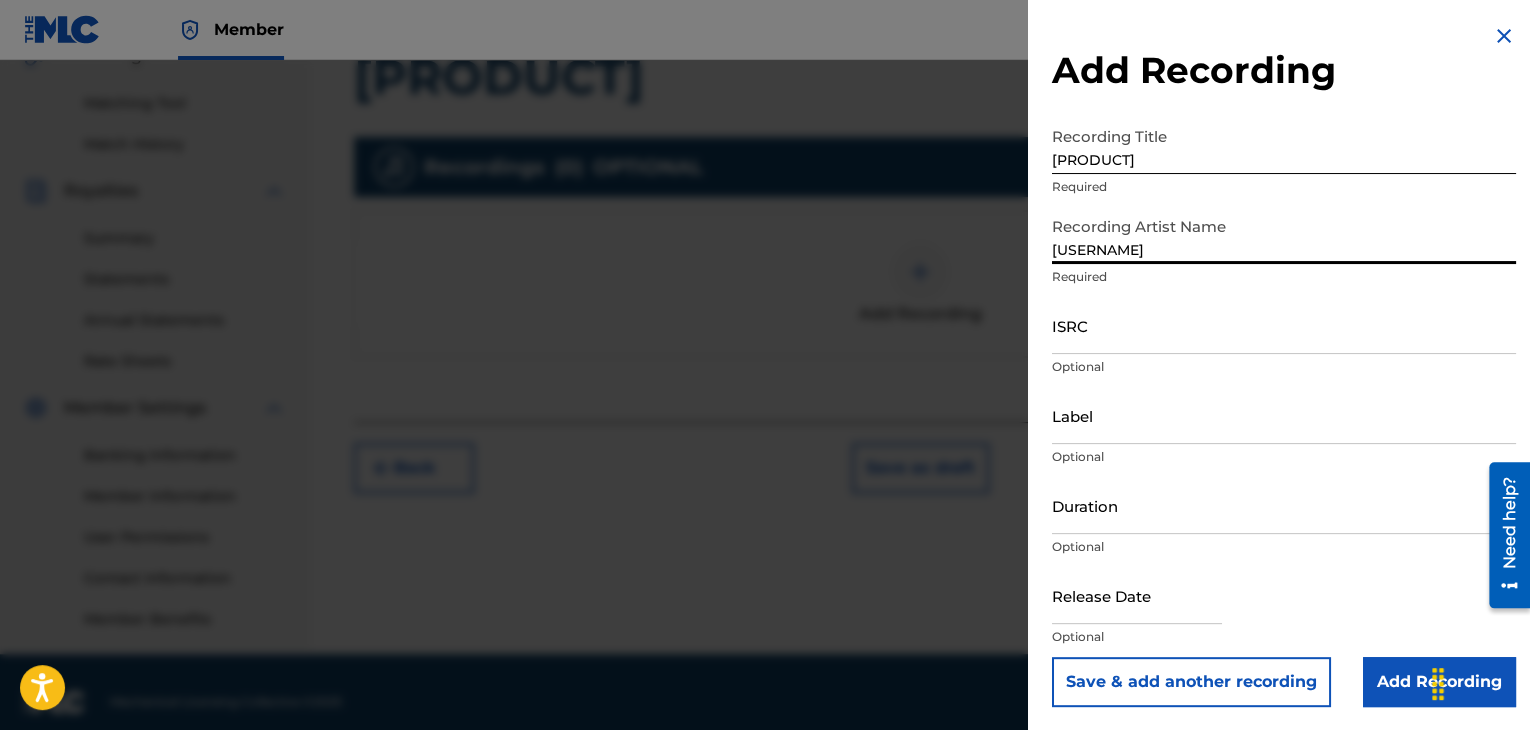 click on "ISRC" at bounding box center (1284, 325) 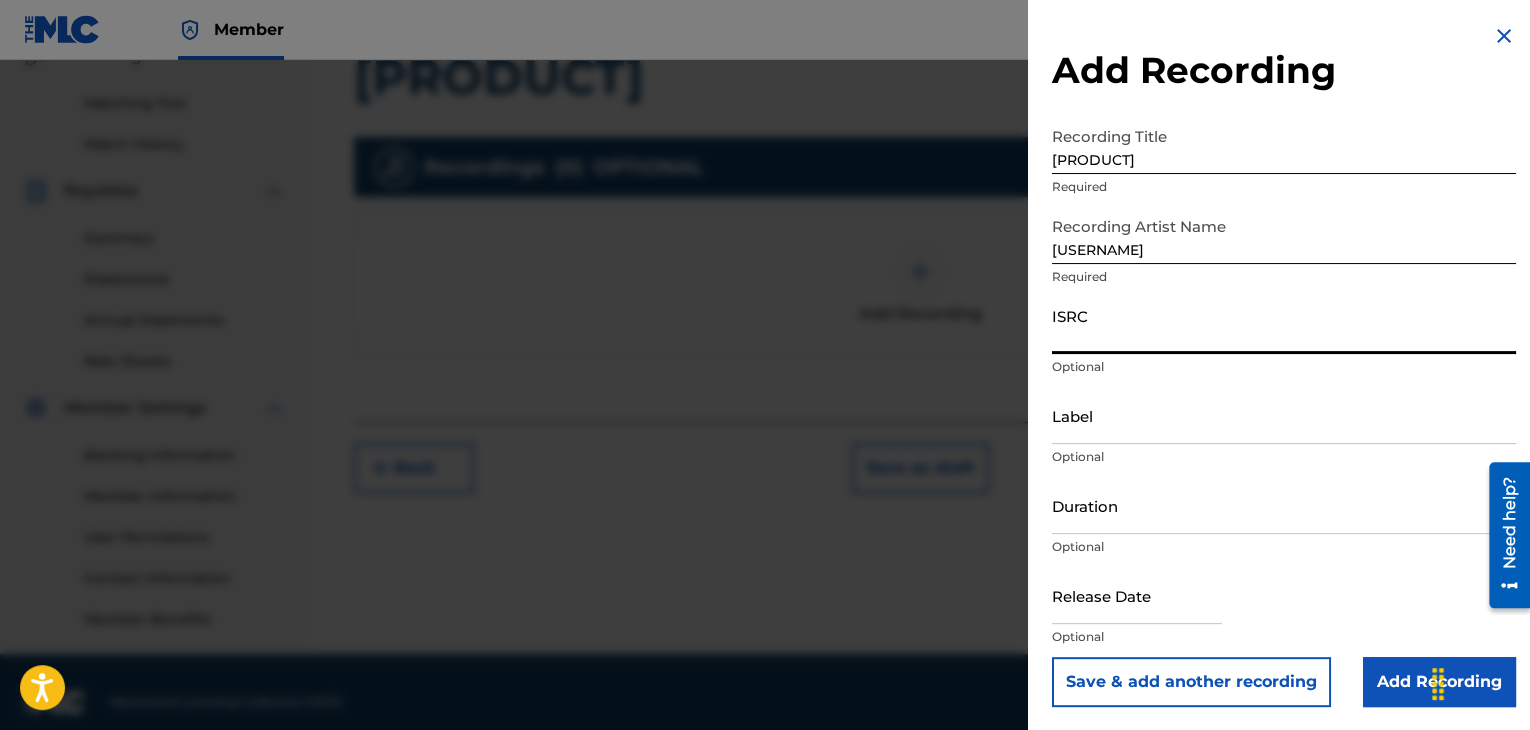 paste on "[LICENSE]" 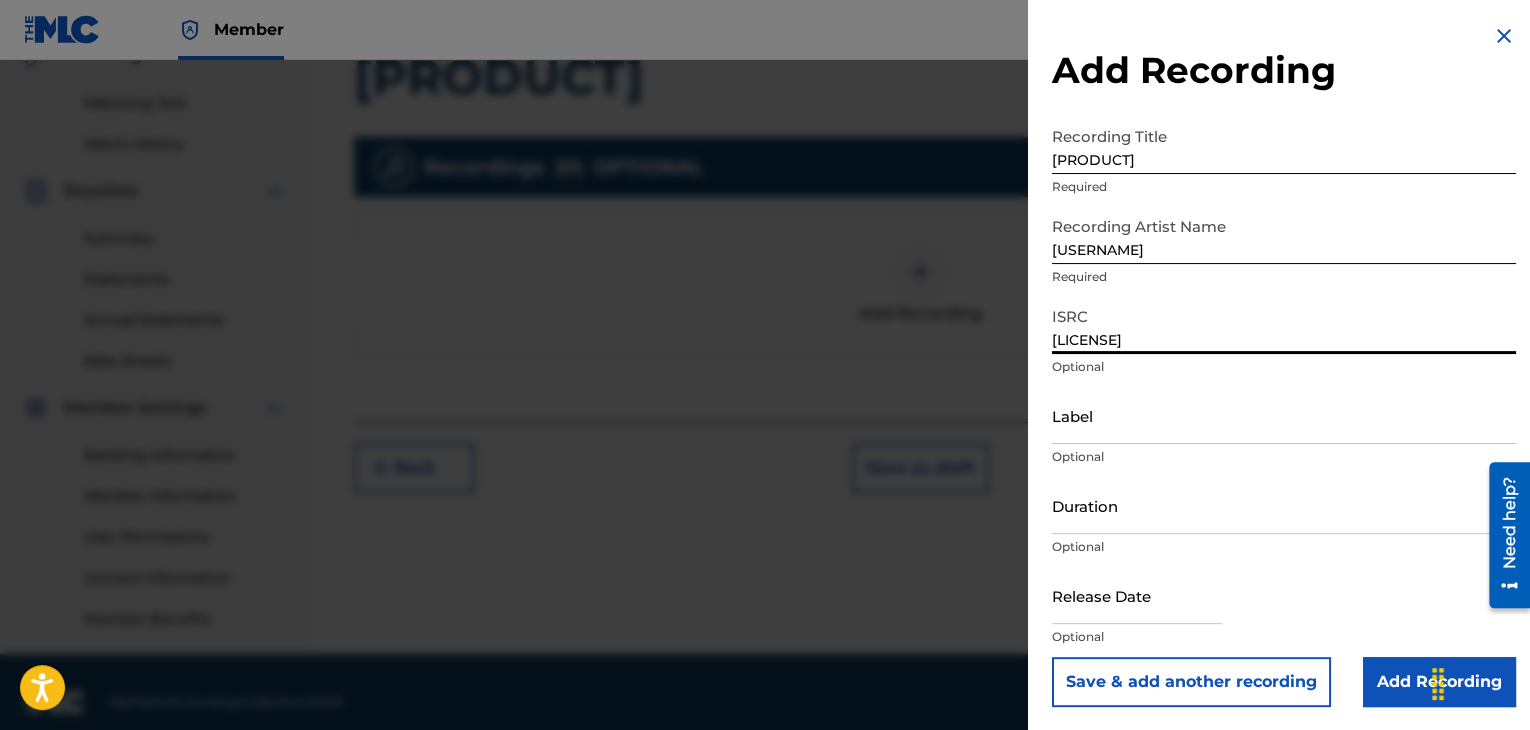 type on "[LICENSE]" 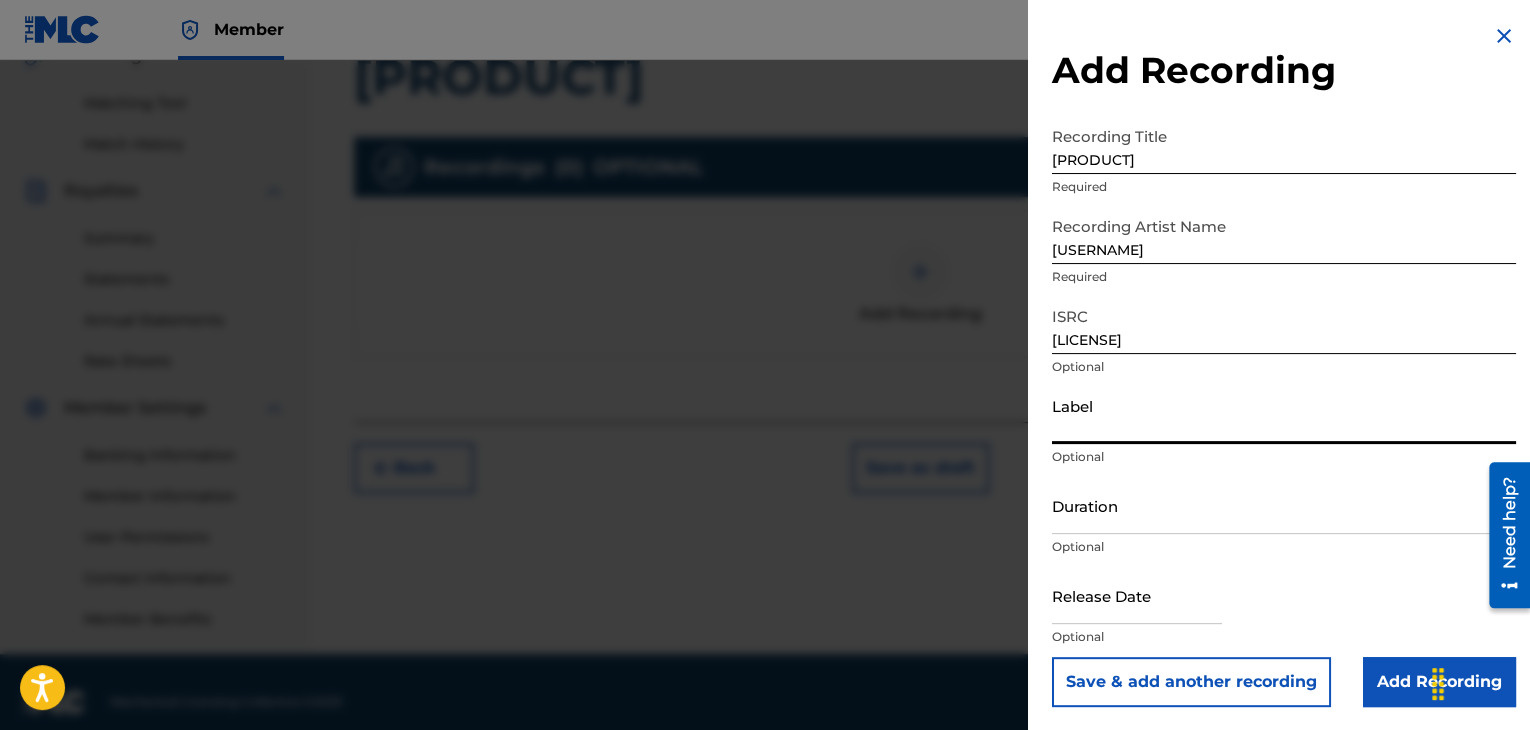 click on "Label" at bounding box center (1284, 415) 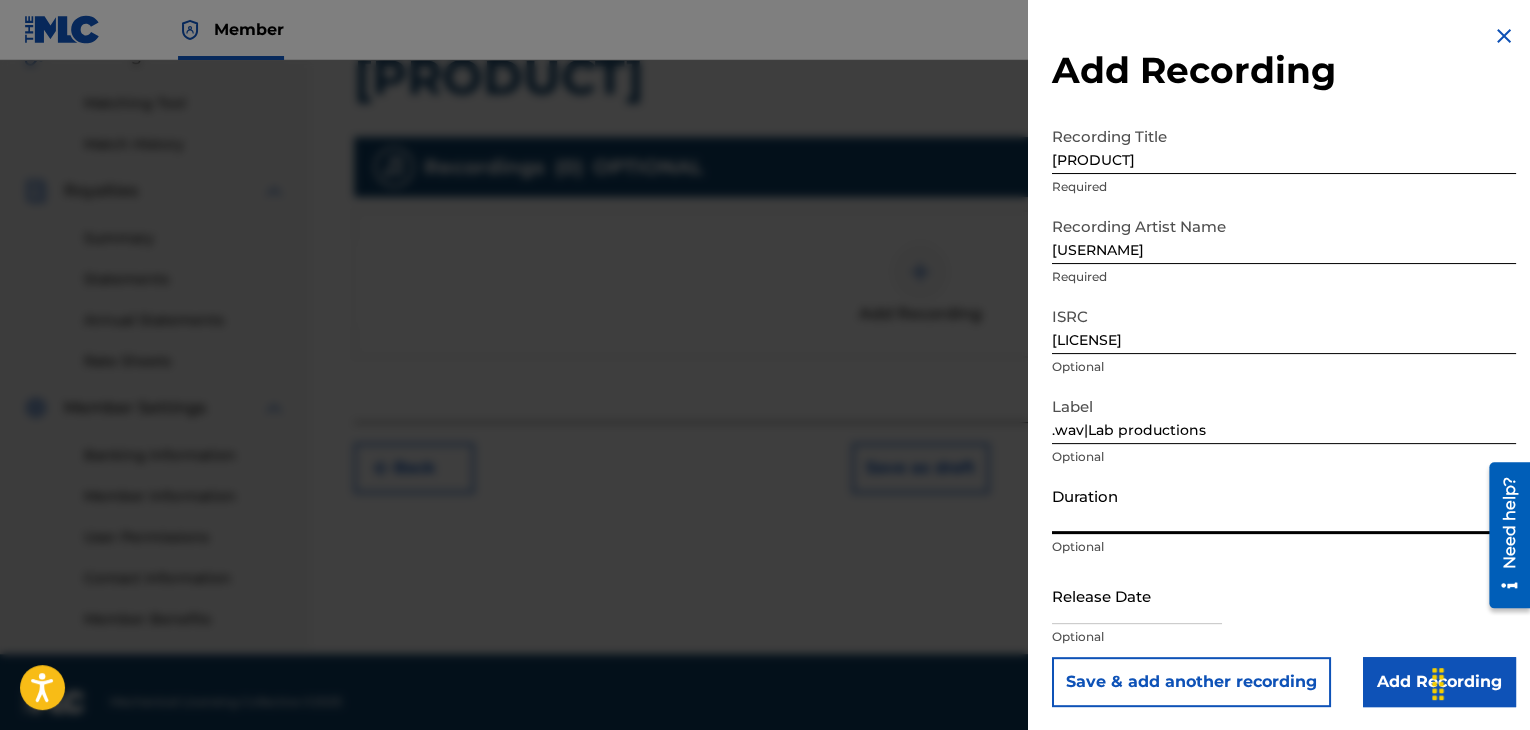 click on "Duration" at bounding box center [1284, 505] 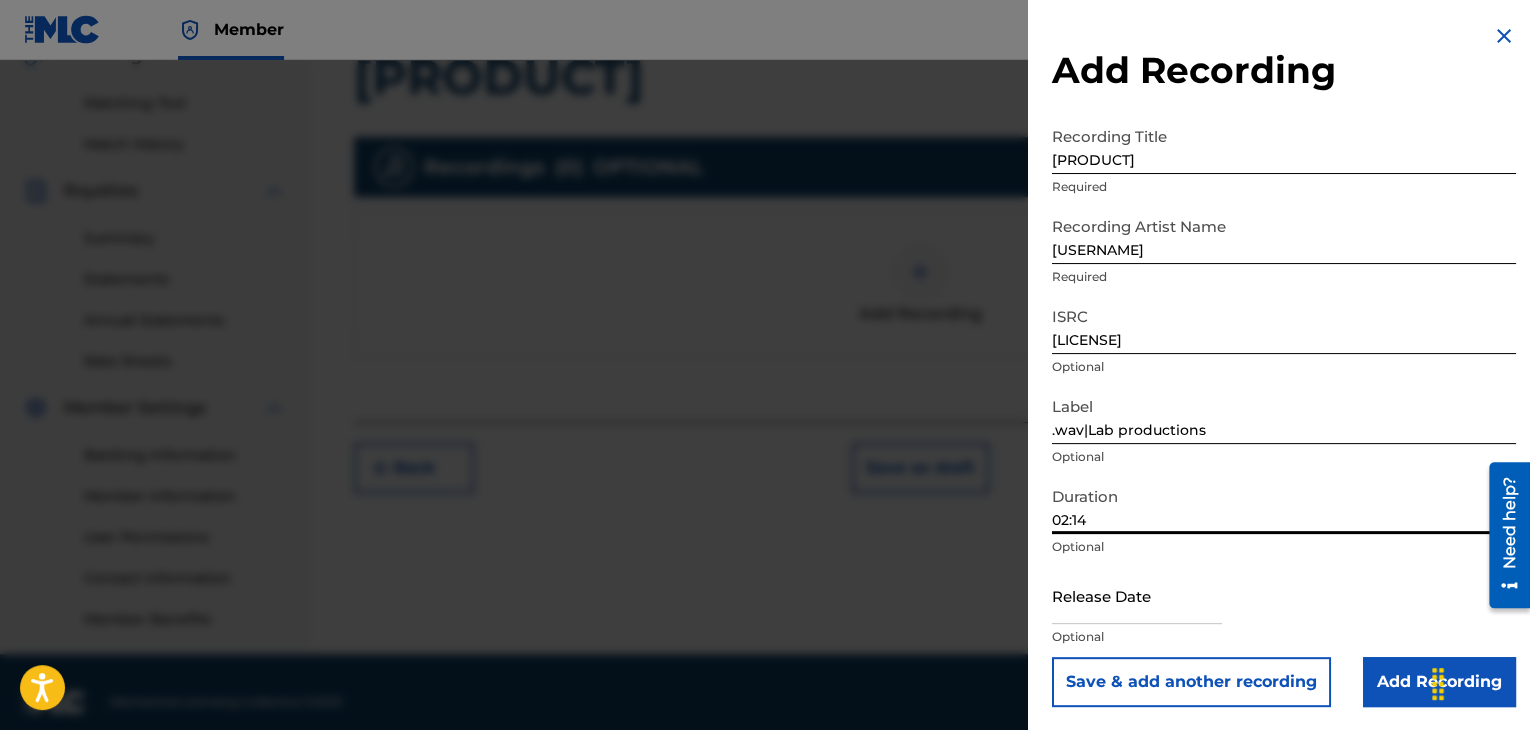 type on "02:14" 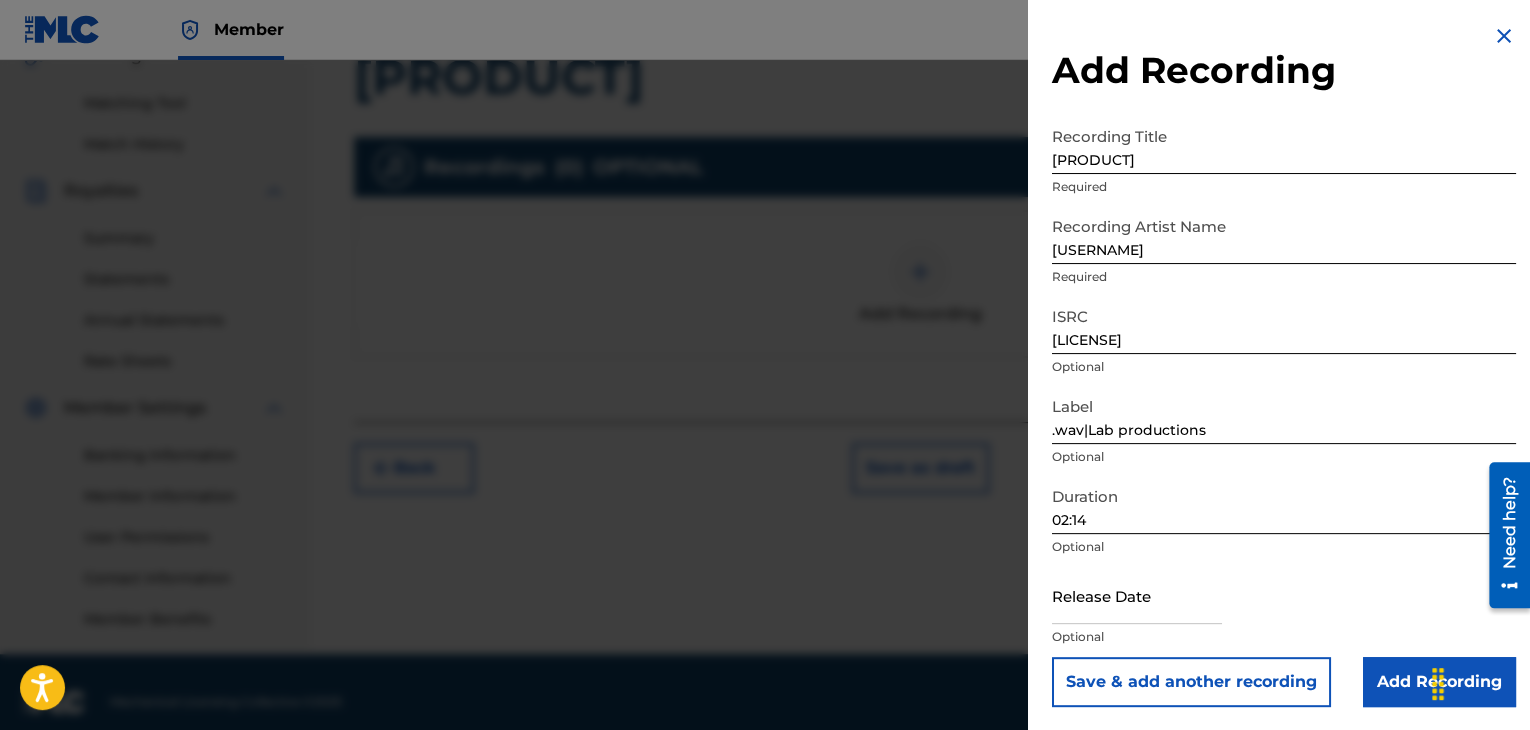 click at bounding box center [1137, 595] 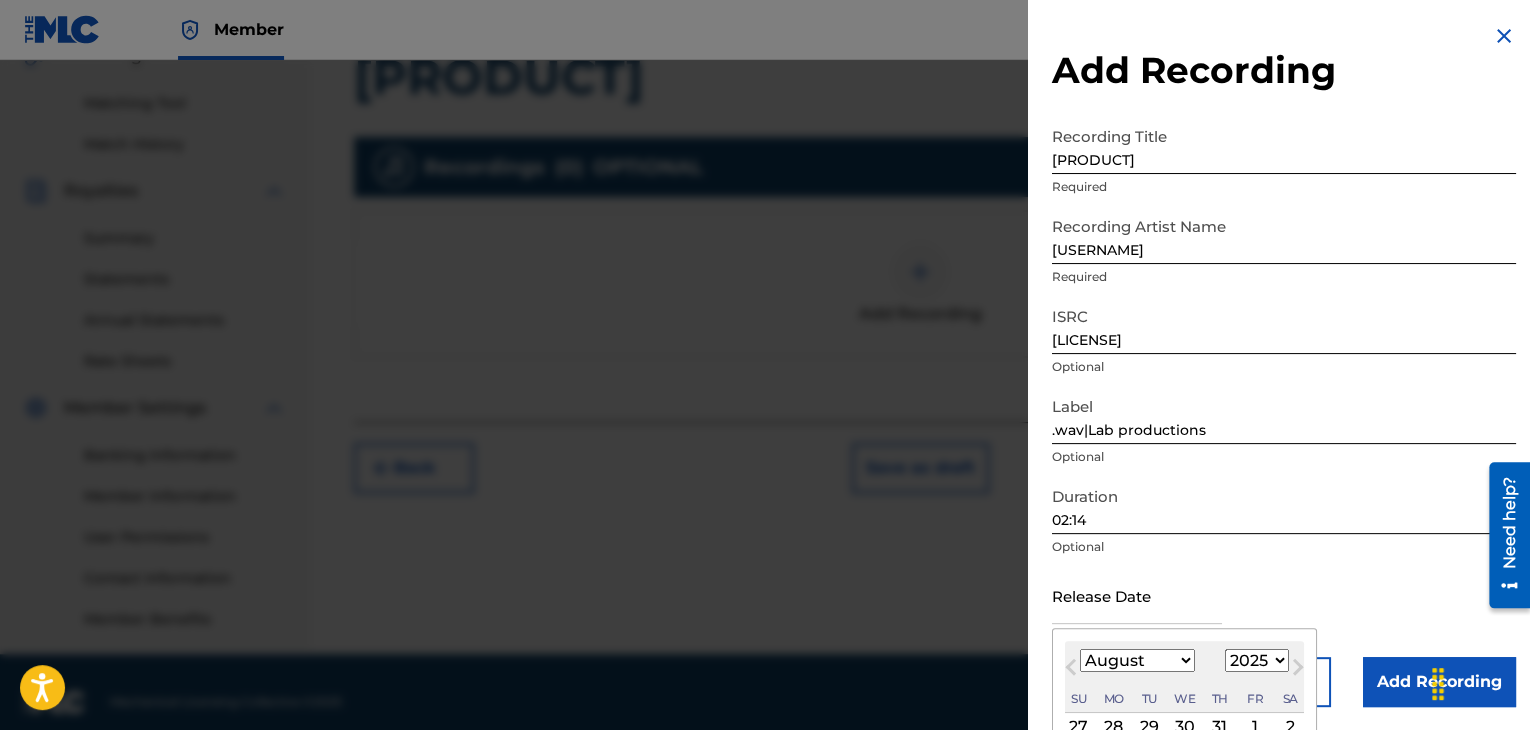 type on "[MONTH] [NUMBER] [YEAR]" 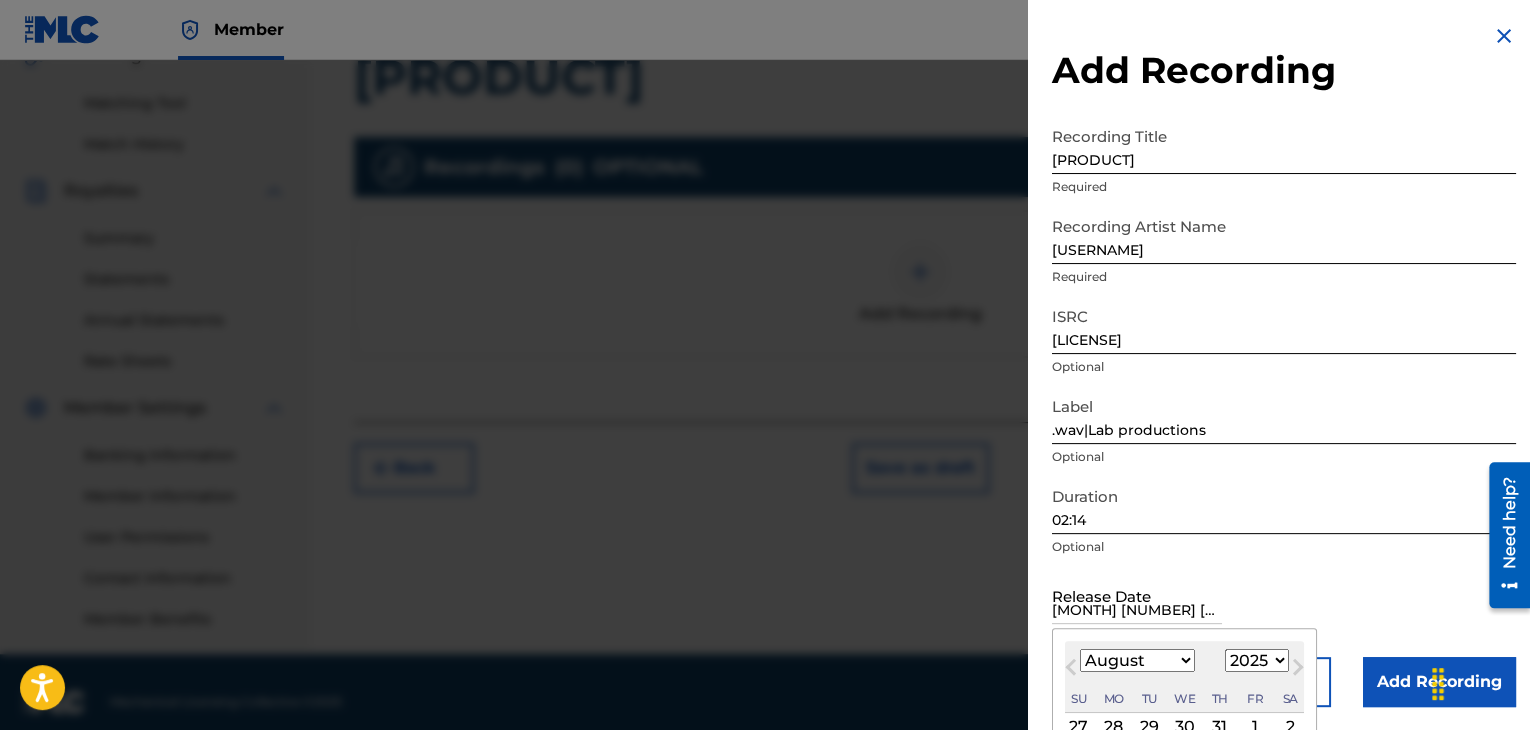 select on "0" 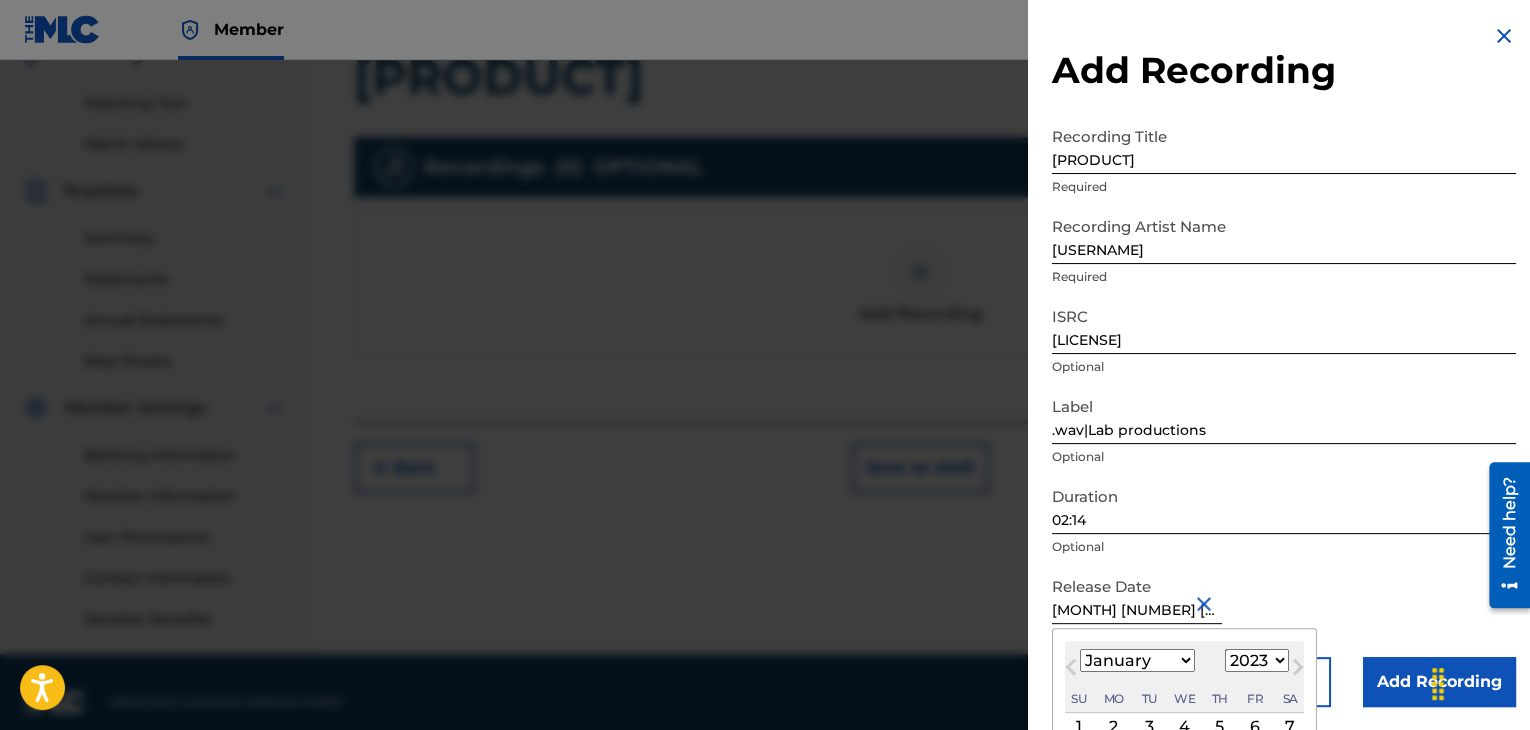 drag, startPoint x: 1370, startPoint y: 570, endPoint x: 1374, endPoint y: 585, distance: 15.524175 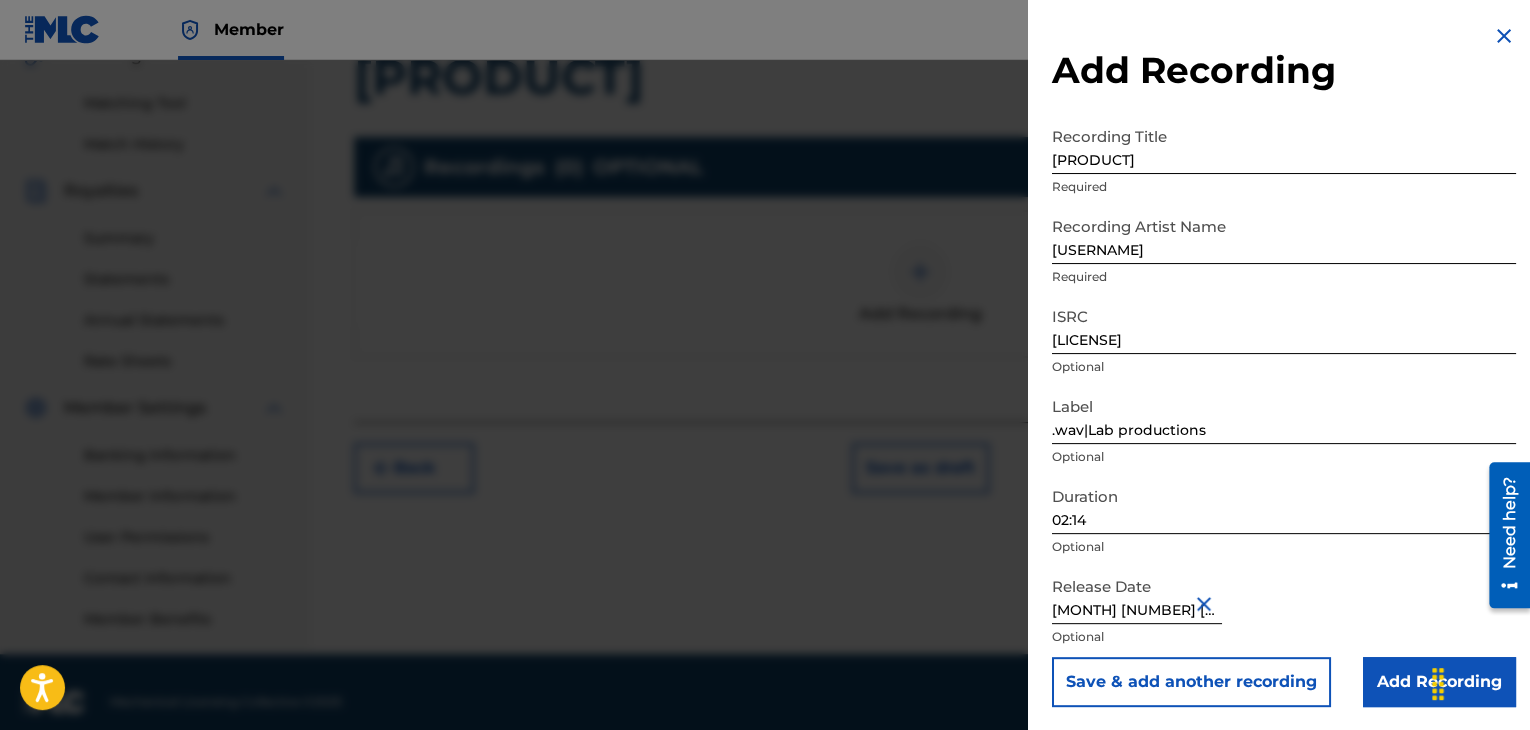 click on "Add Recording" at bounding box center (1439, 682) 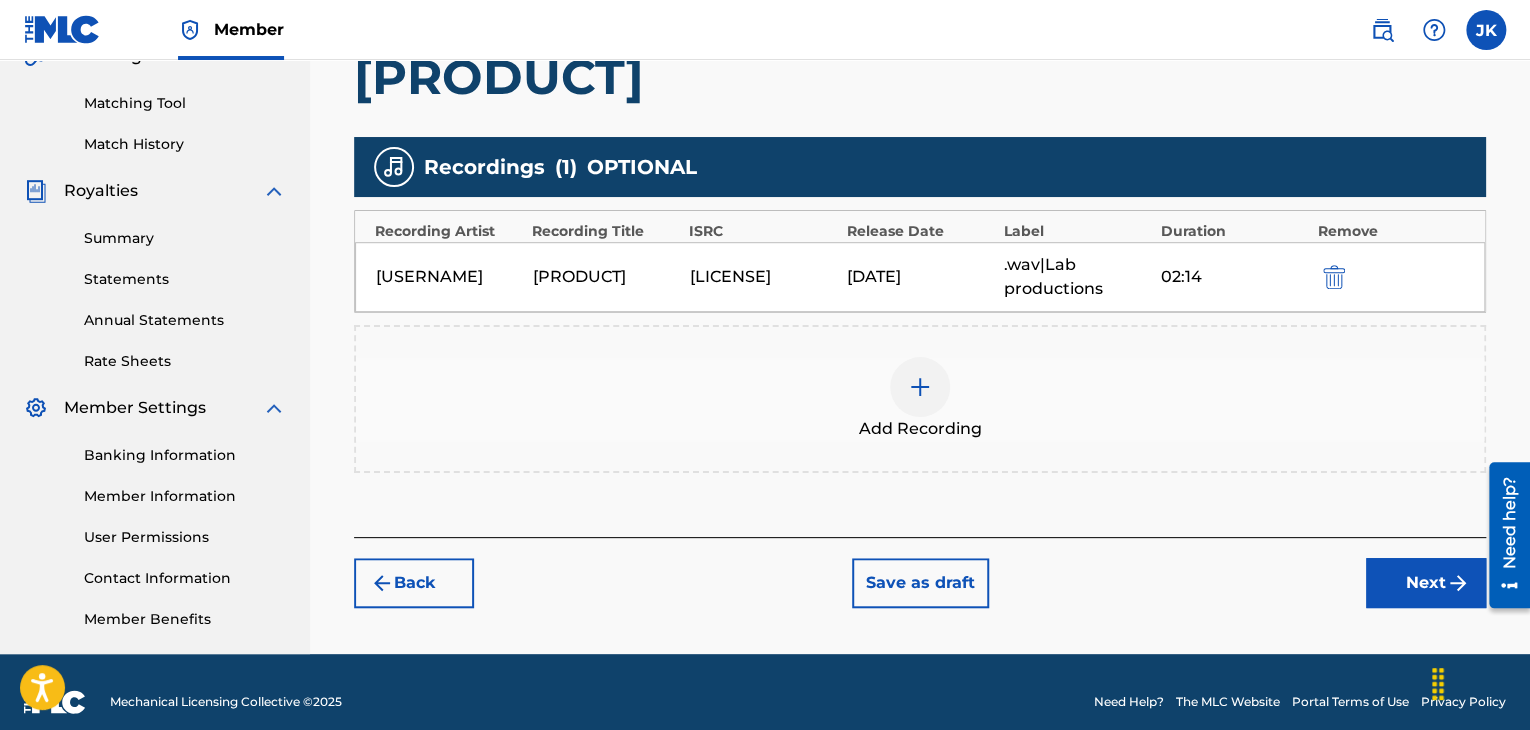 click on "Next" at bounding box center [1426, 583] 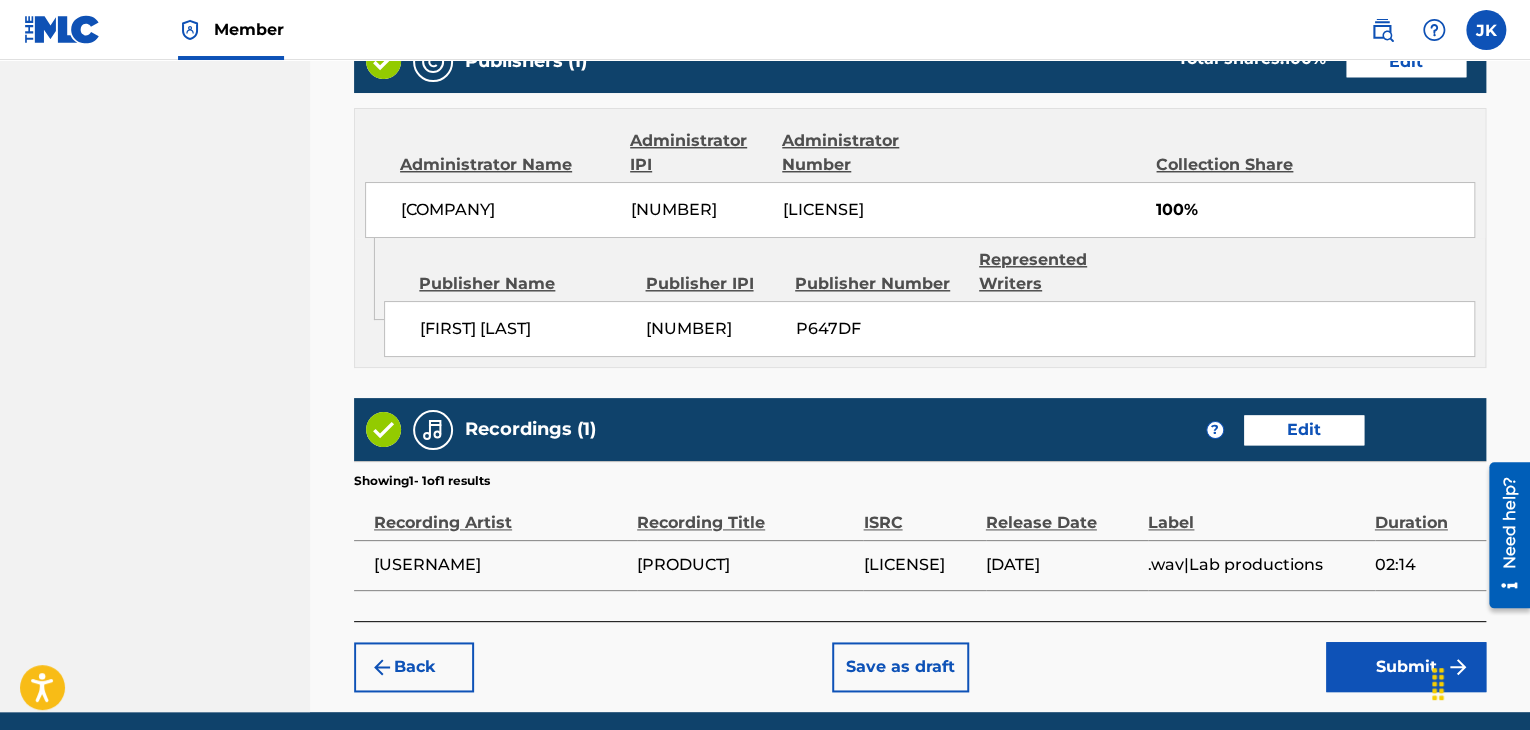 scroll, scrollTop: 1090, scrollLeft: 0, axis: vertical 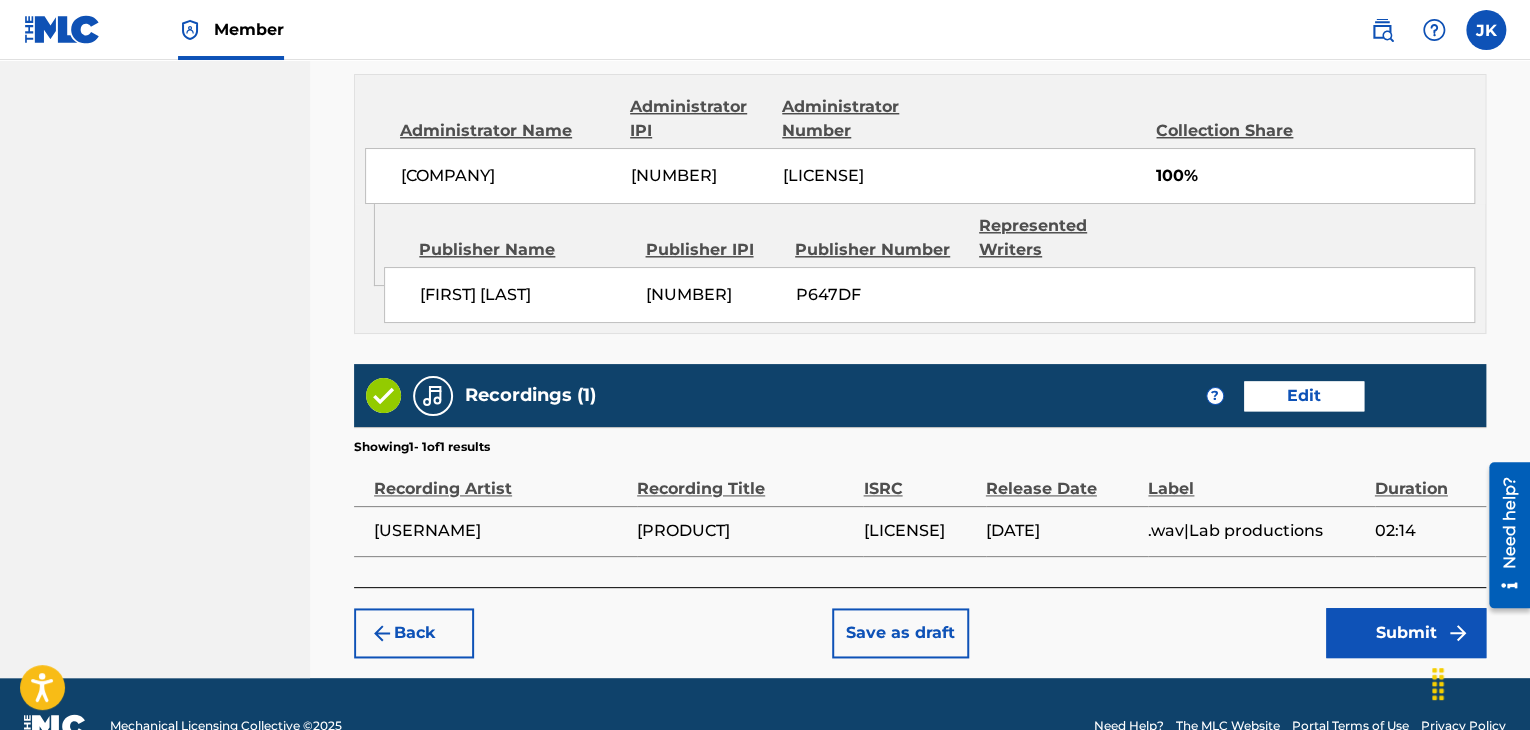 click on "Submit" at bounding box center [1406, 633] 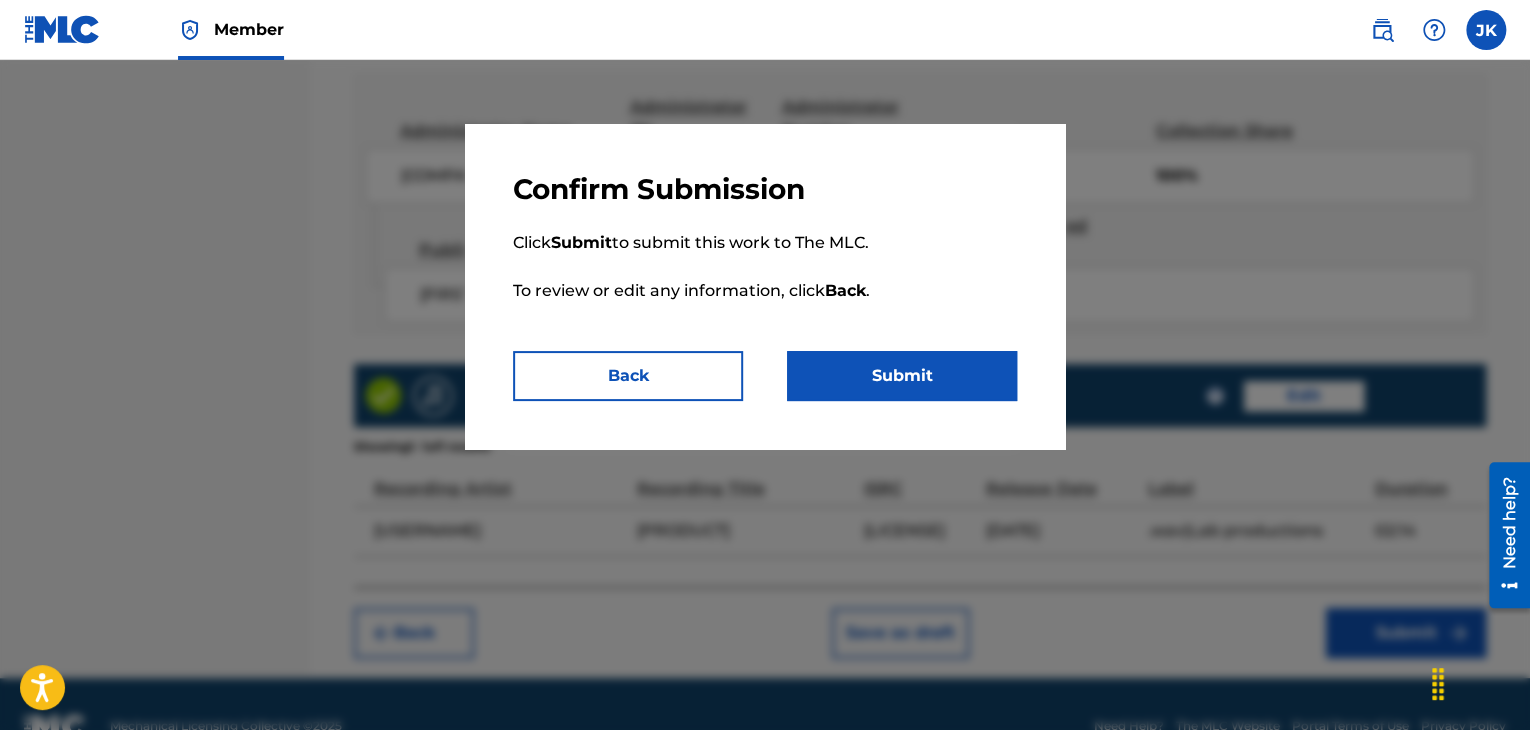 click on "Submit" at bounding box center [902, 376] 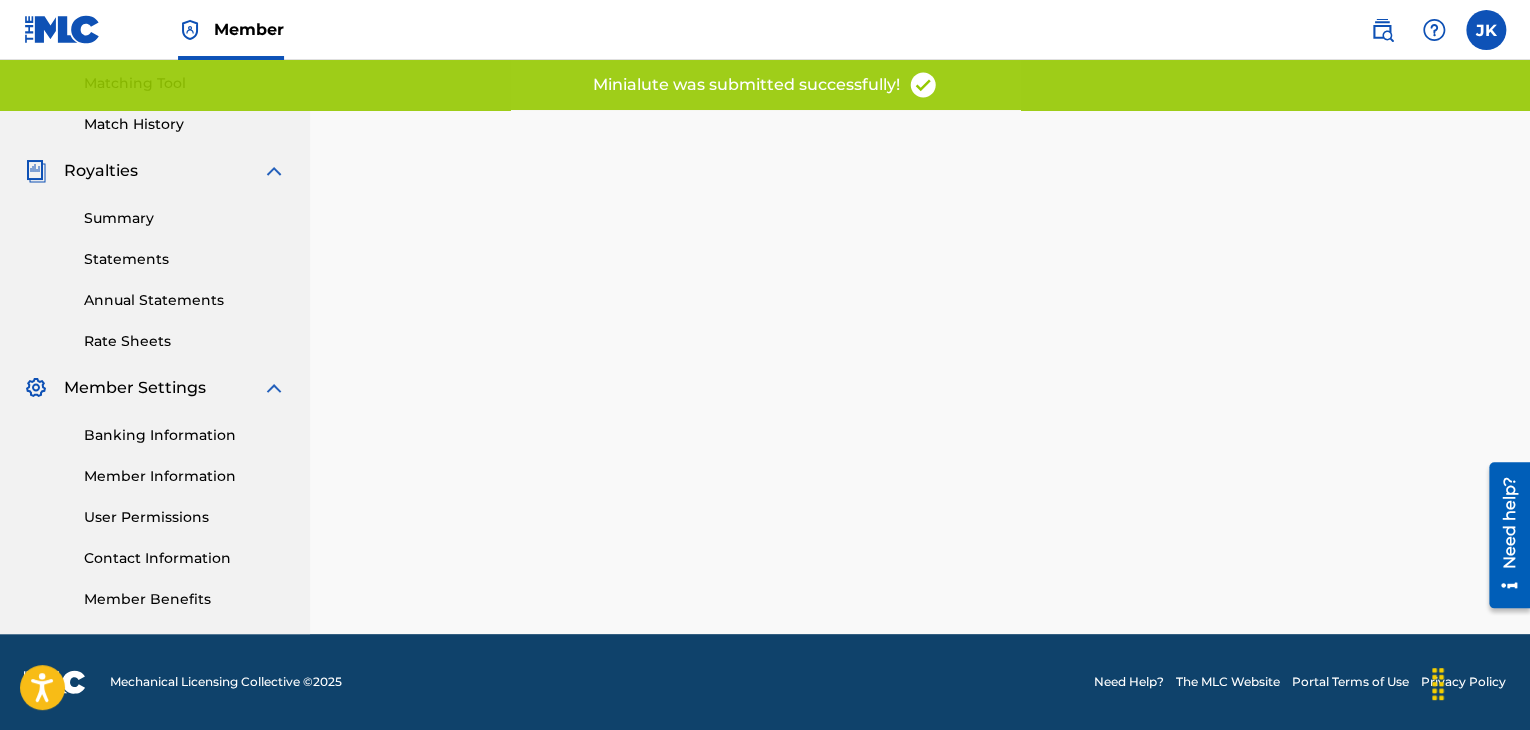 scroll, scrollTop: 0, scrollLeft: 0, axis: both 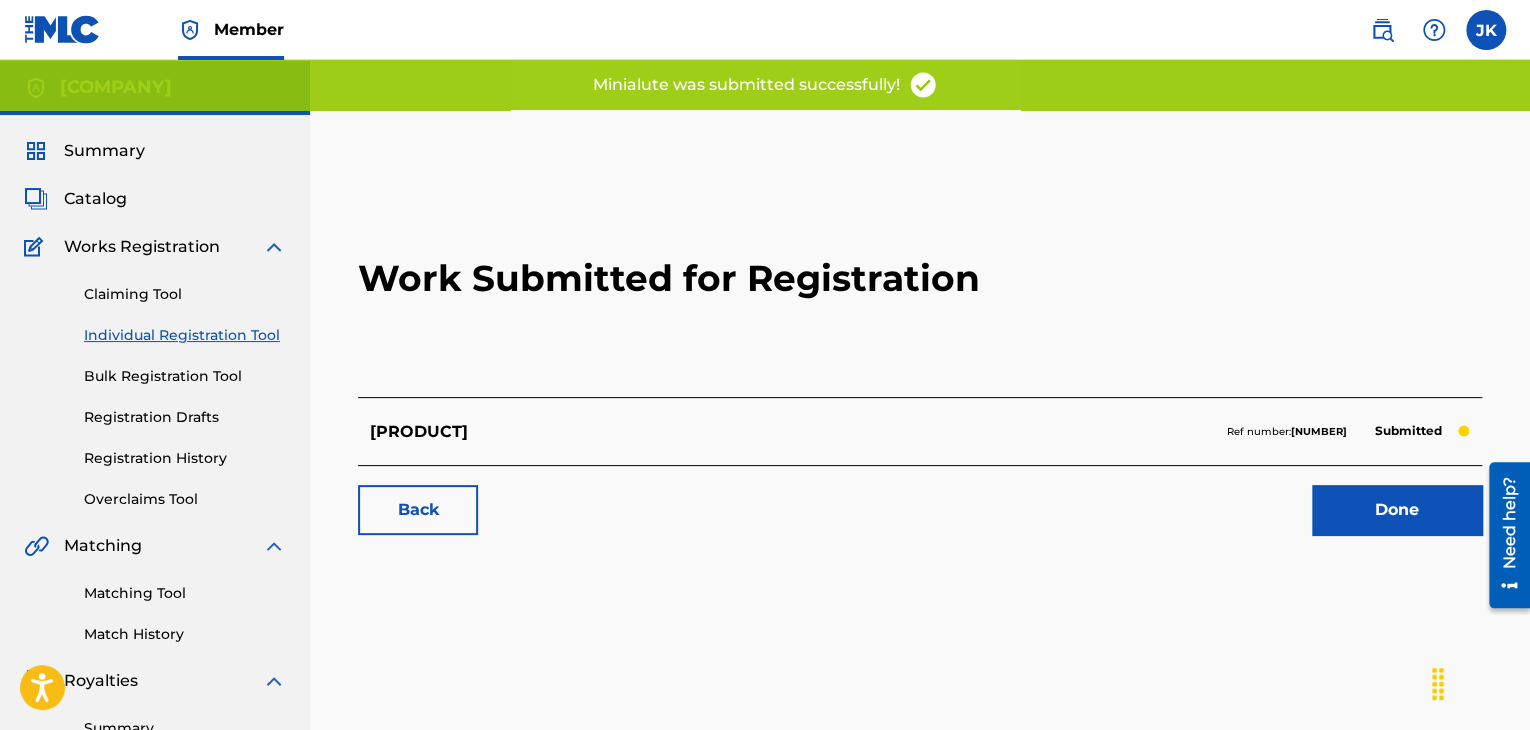 click on "Done" at bounding box center (1397, 510) 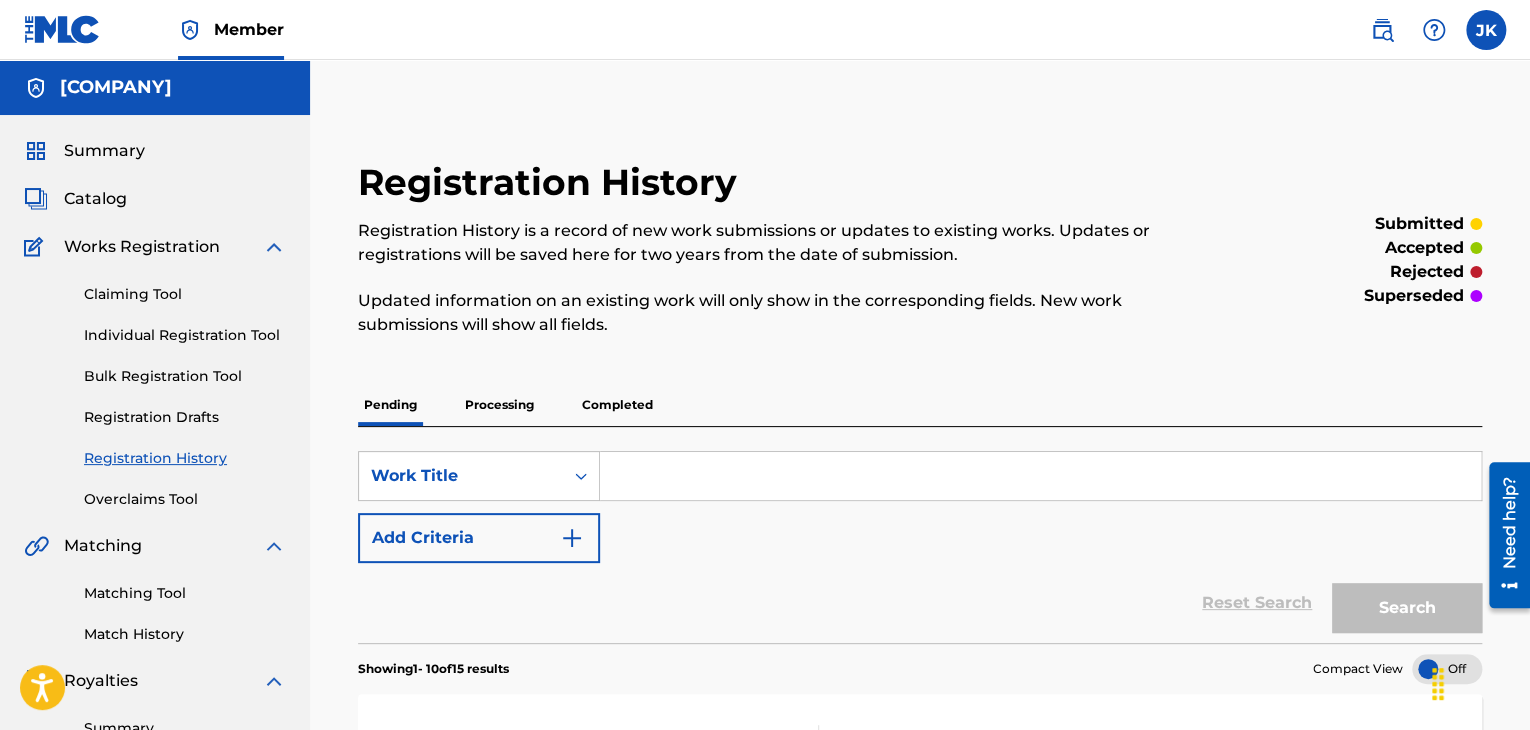 click on "Individual Registration Tool" at bounding box center (185, 335) 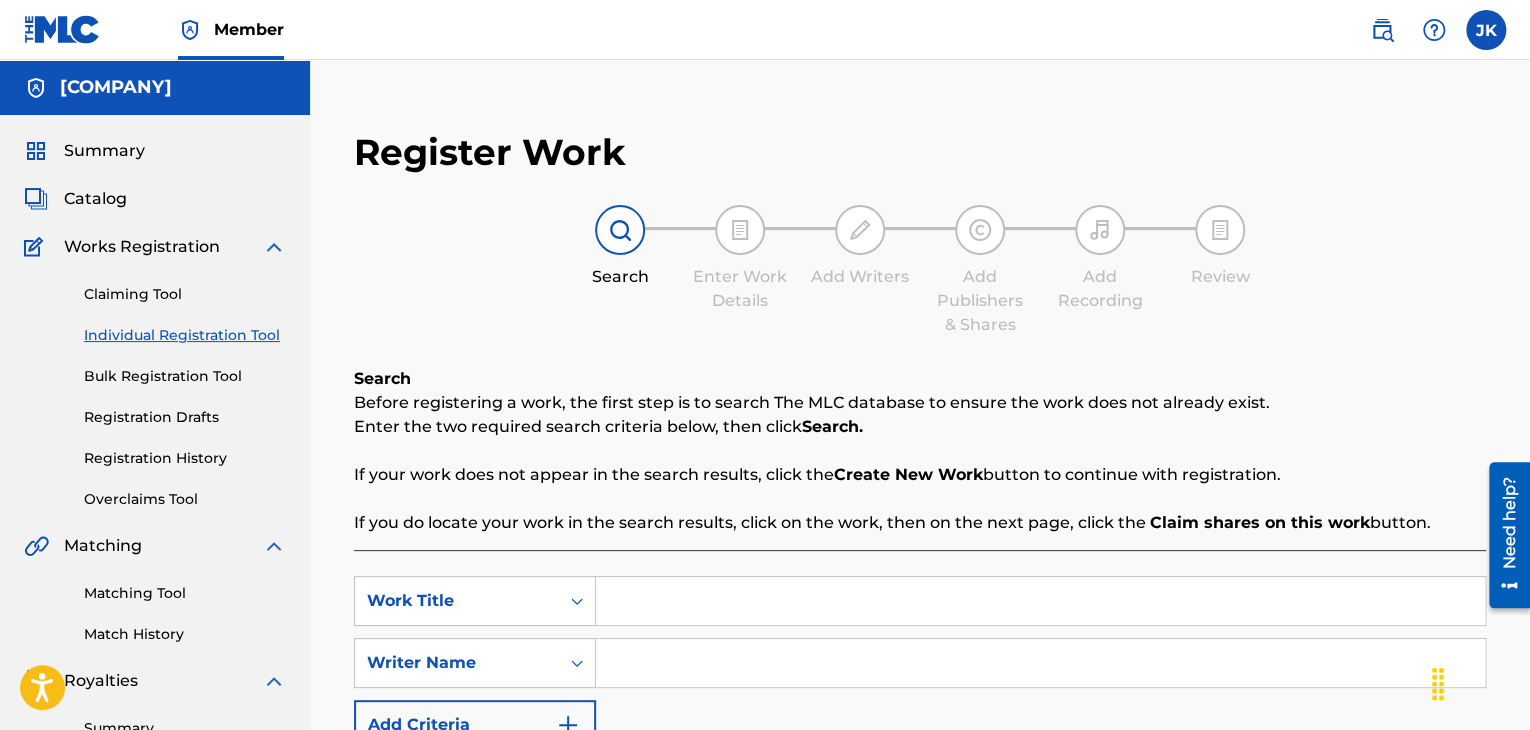 drag, startPoint x: 649, startPoint y: 606, endPoint x: 649, endPoint y: 595, distance: 11 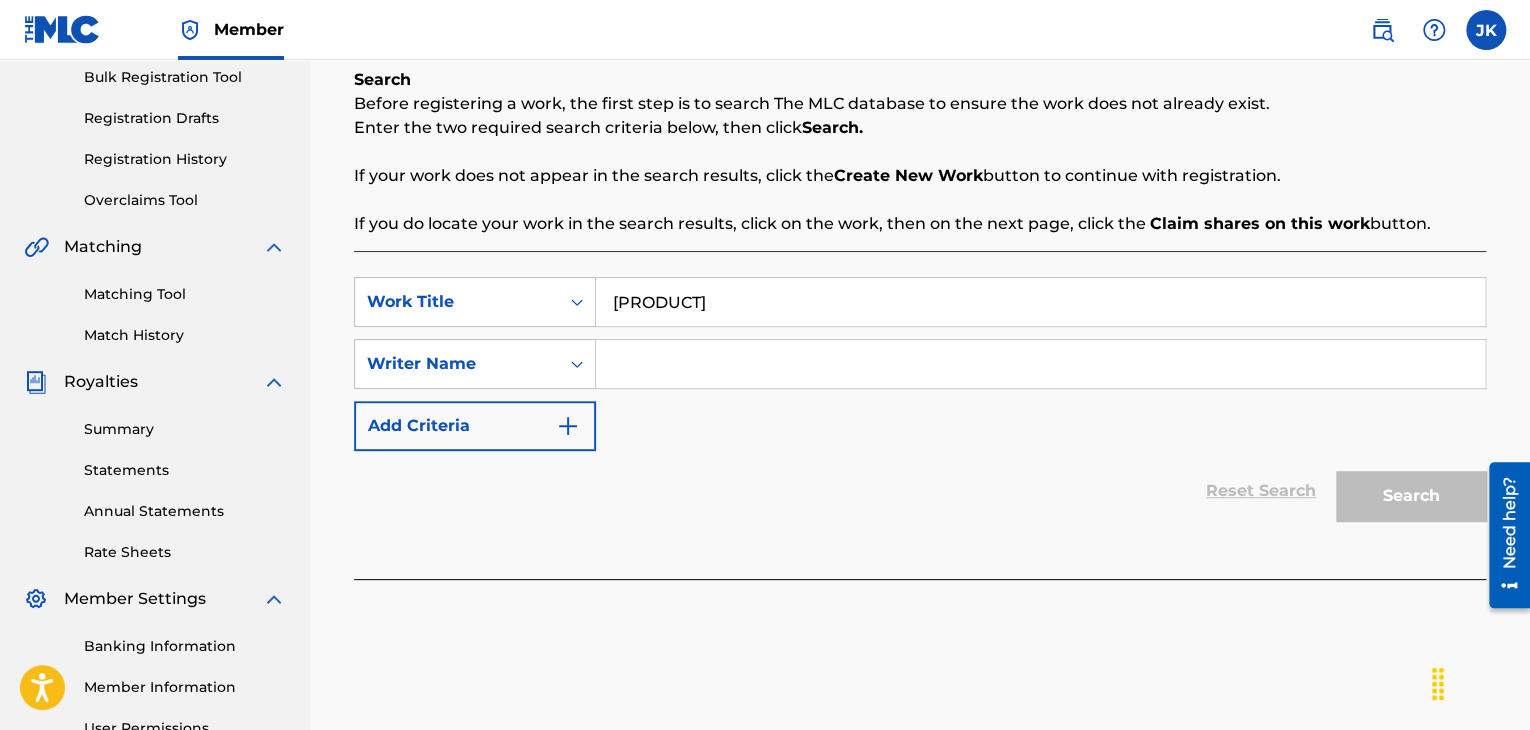 scroll, scrollTop: 300, scrollLeft: 0, axis: vertical 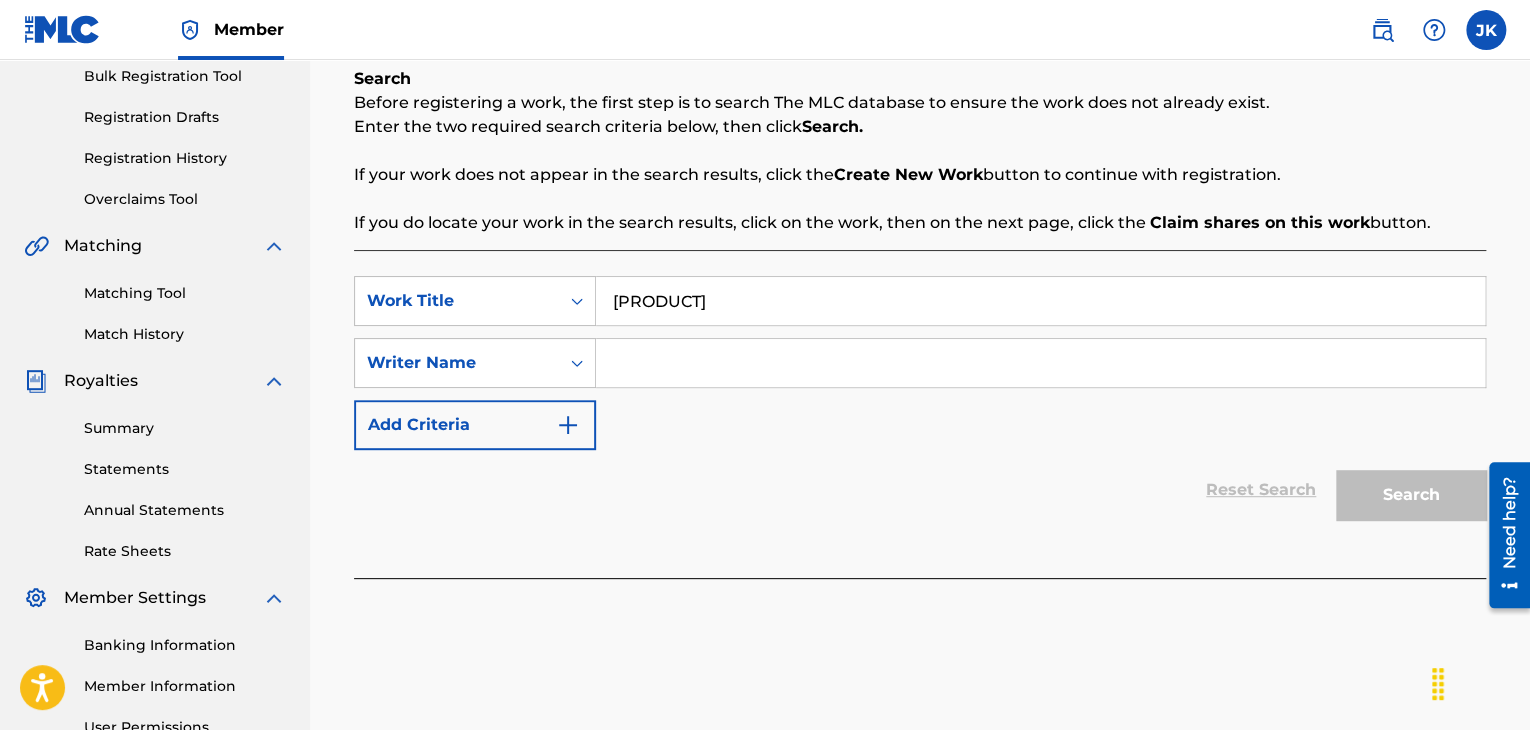 type on "[PRODUCT]" 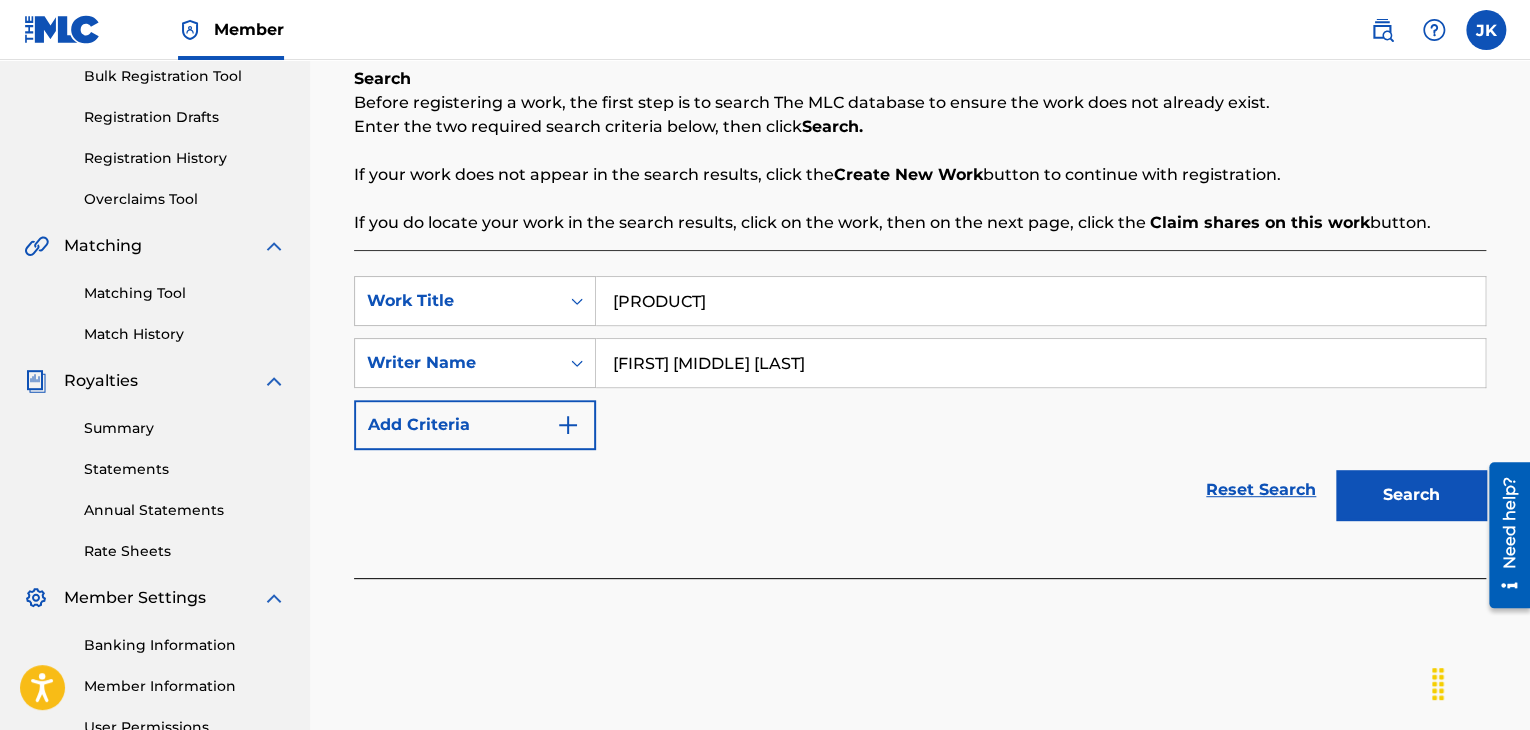 drag, startPoint x: 770, startPoint y: 363, endPoint x: 604, endPoint y: 362, distance: 166.003 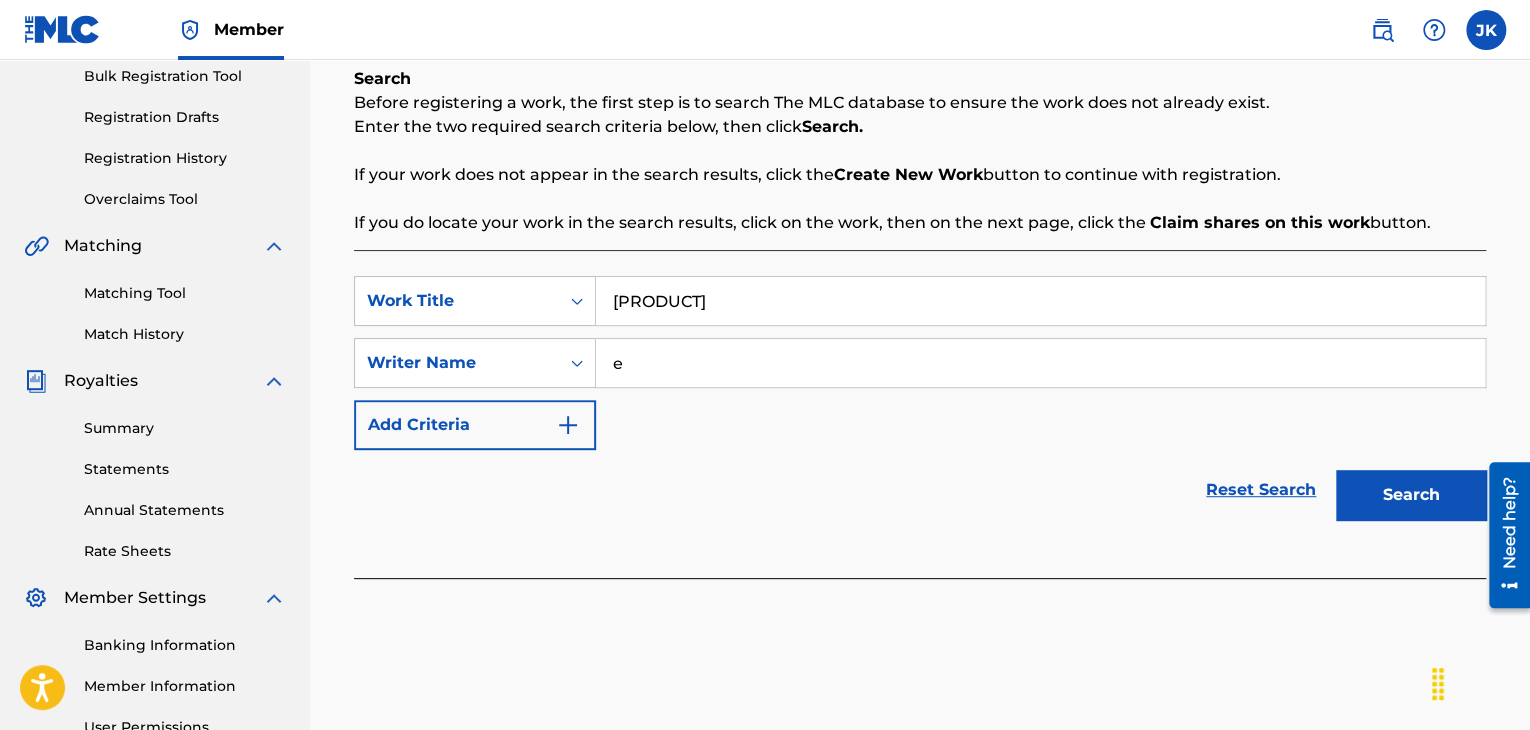 type on "[FIRST] [LAST]" 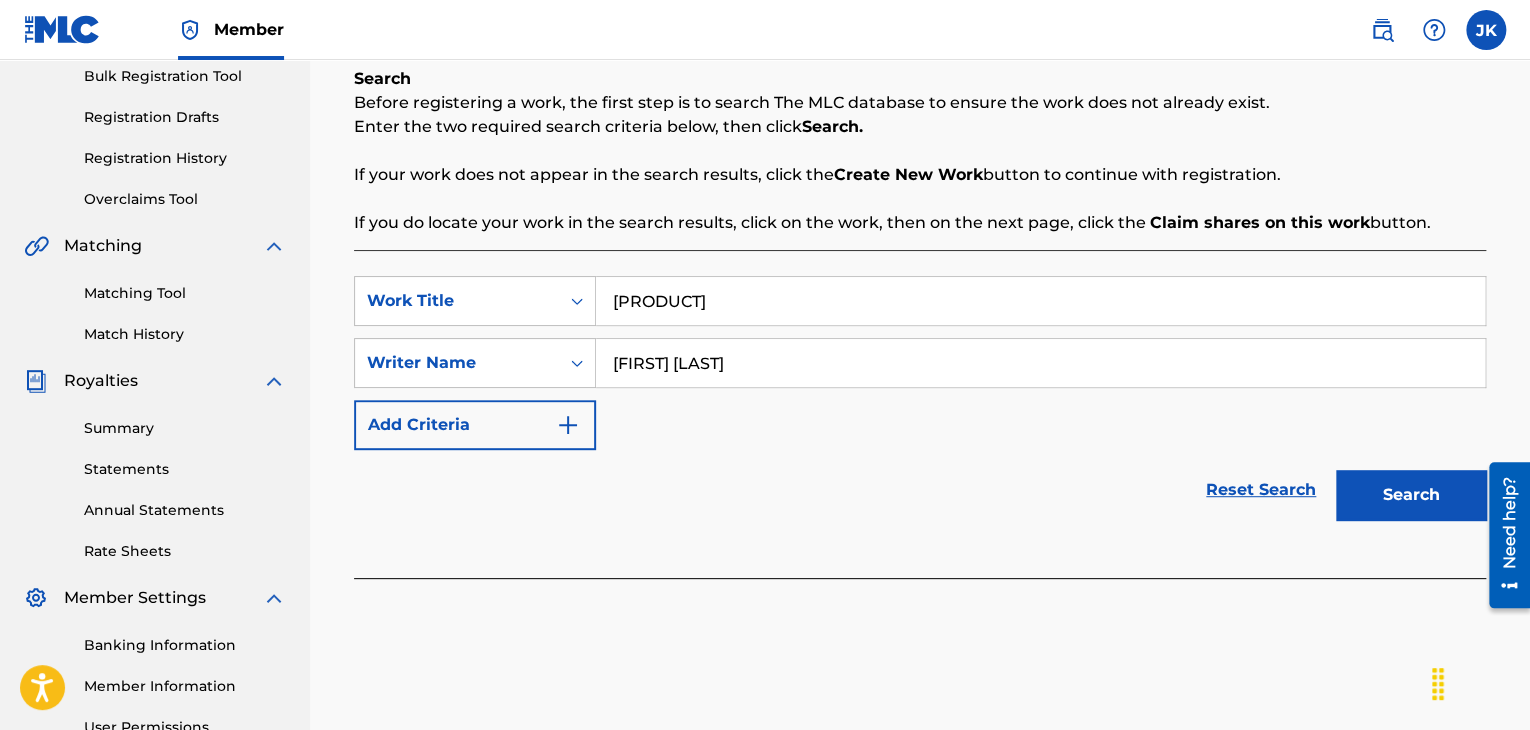 click on "Search" at bounding box center [1411, 495] 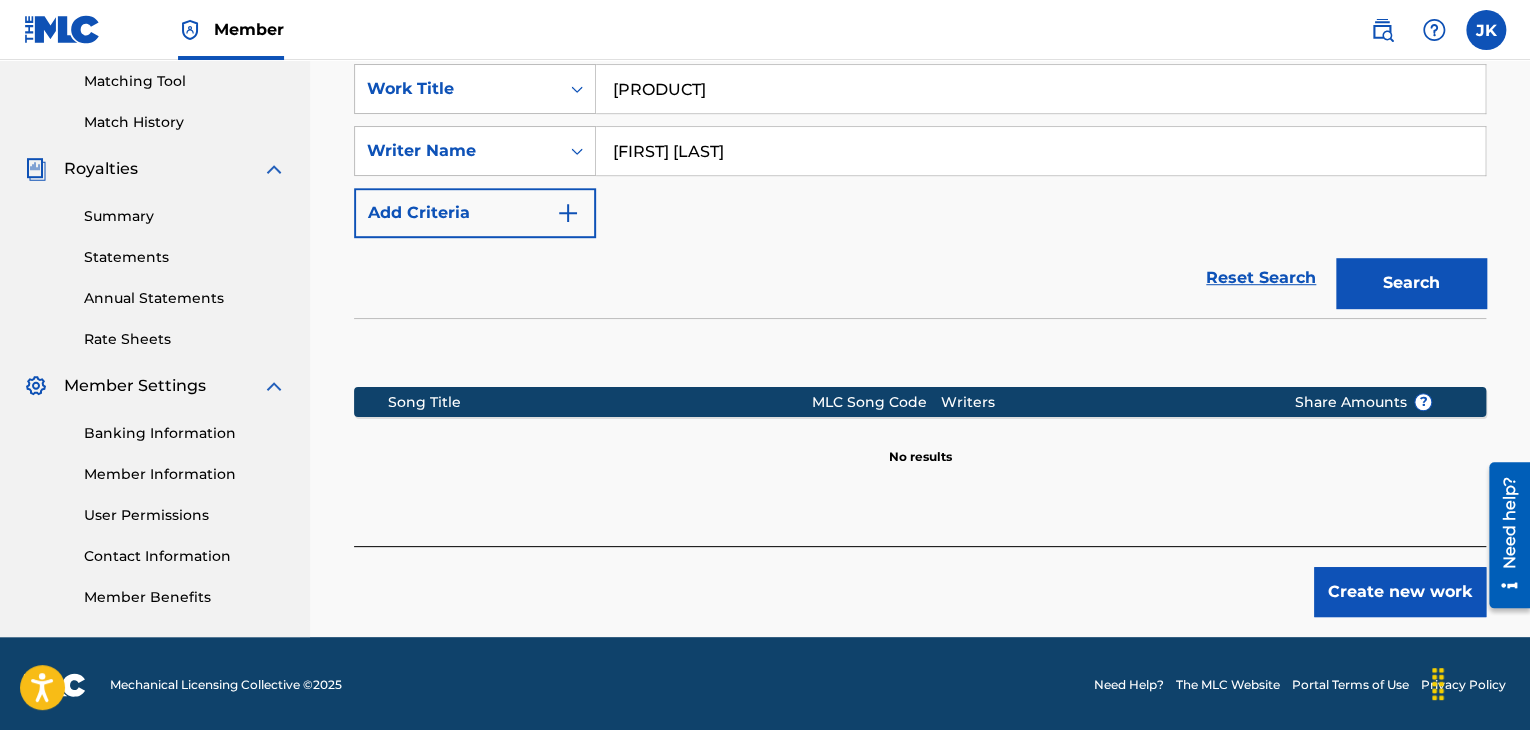 scroll, scrollTop: 515, scrollLeft: 0, axis: vertical 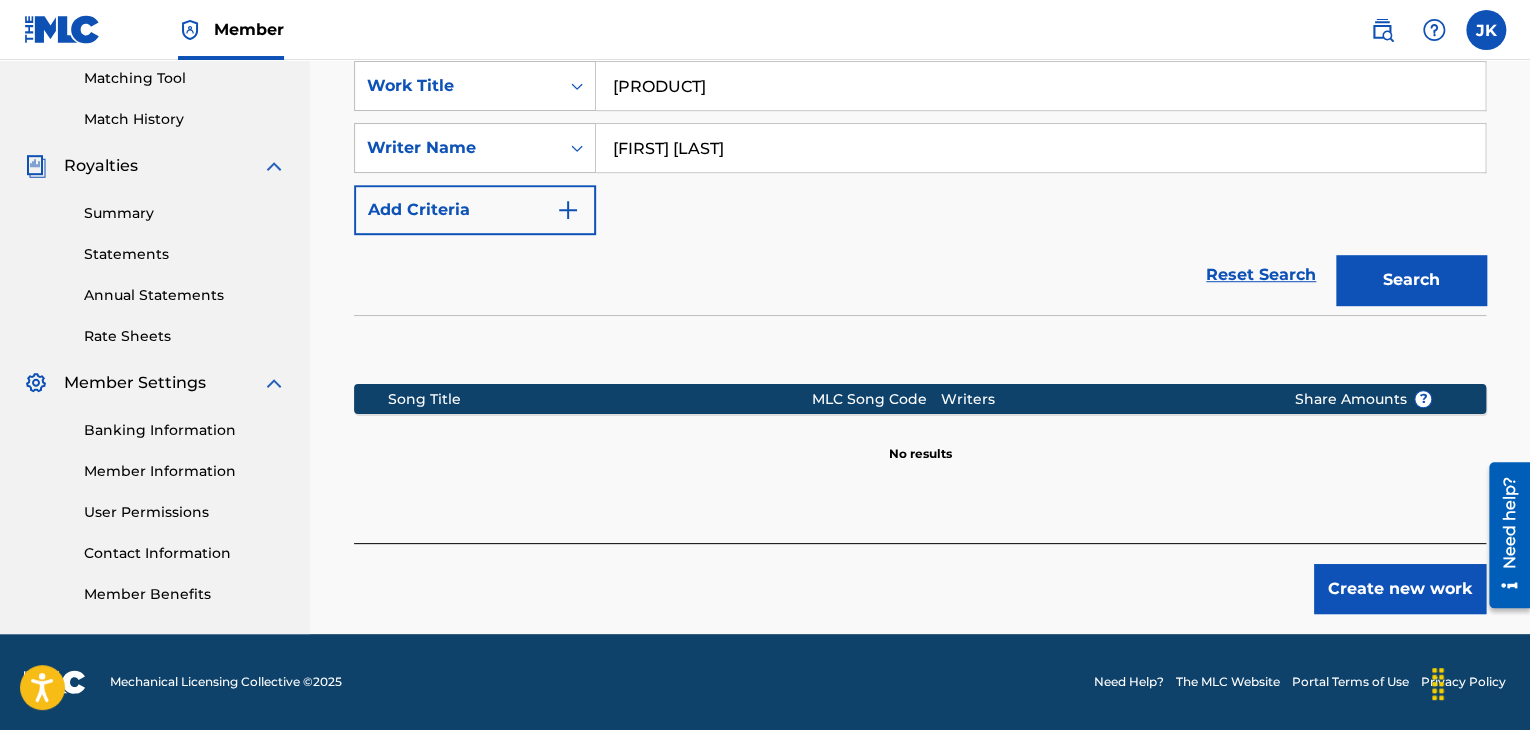 click on "Create new work" at bounding box center [1400, 589] 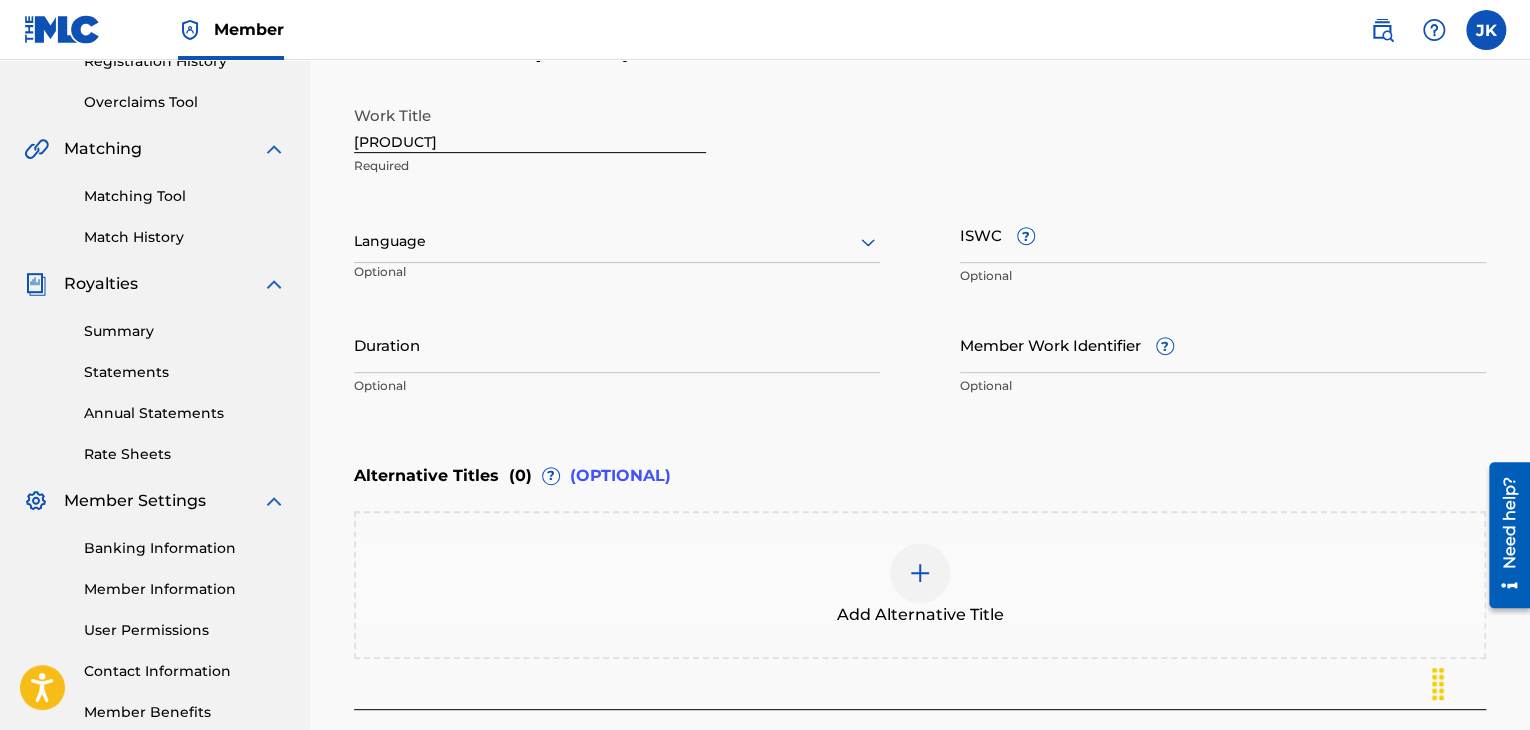 scroll, scrollTop: 315, scrollLeft: 0, axis: vertical 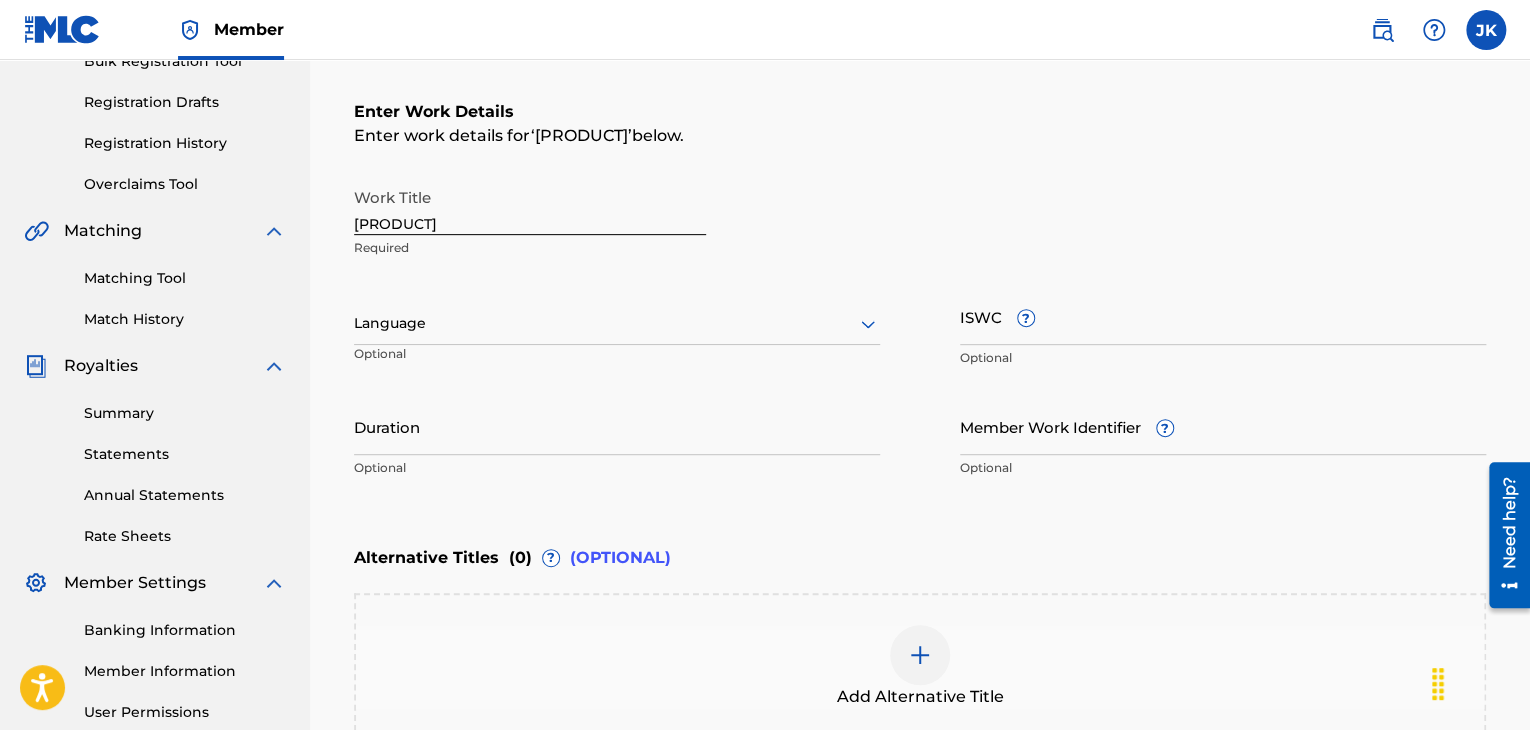 click at bounding box center [617, 323] 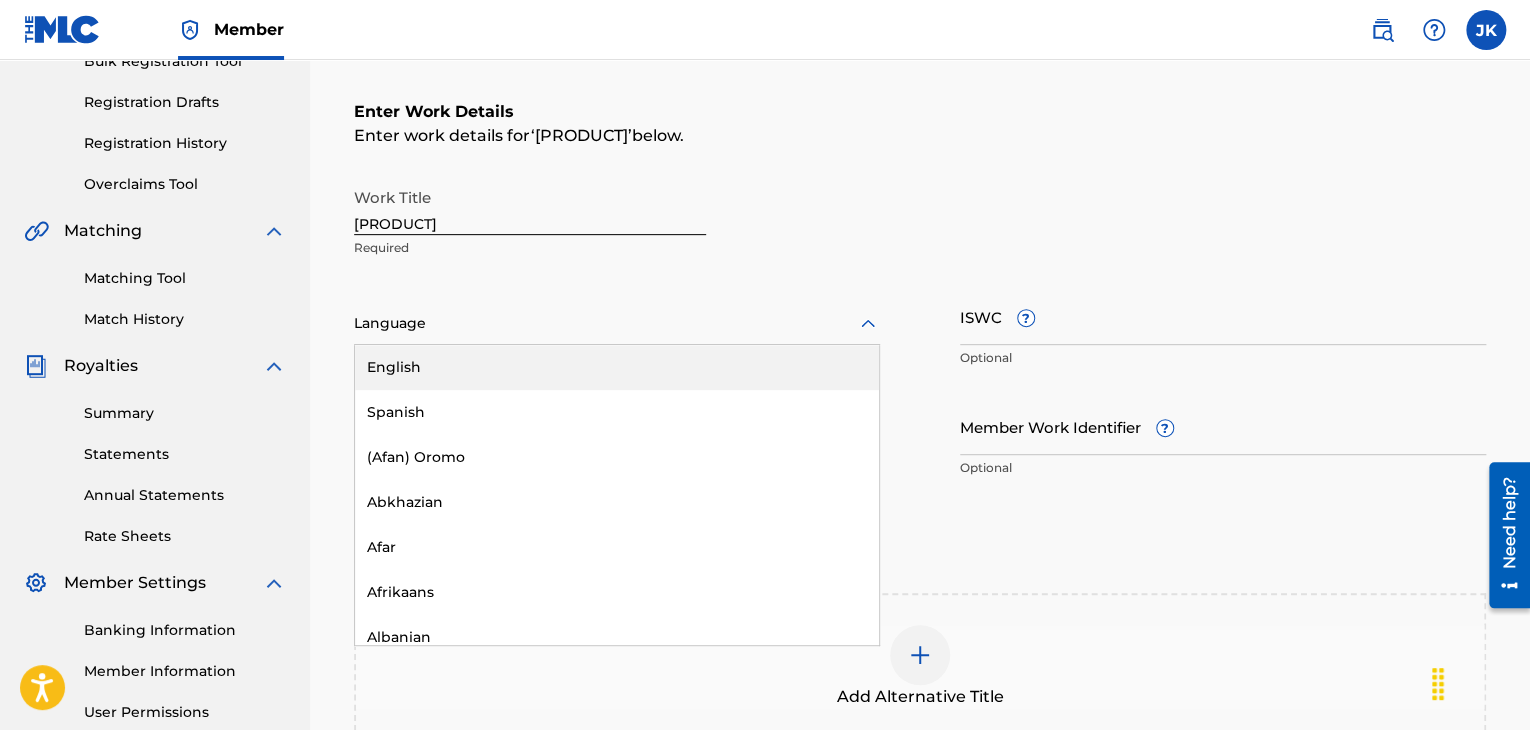 click on "English" at bounding box center (617, 367) 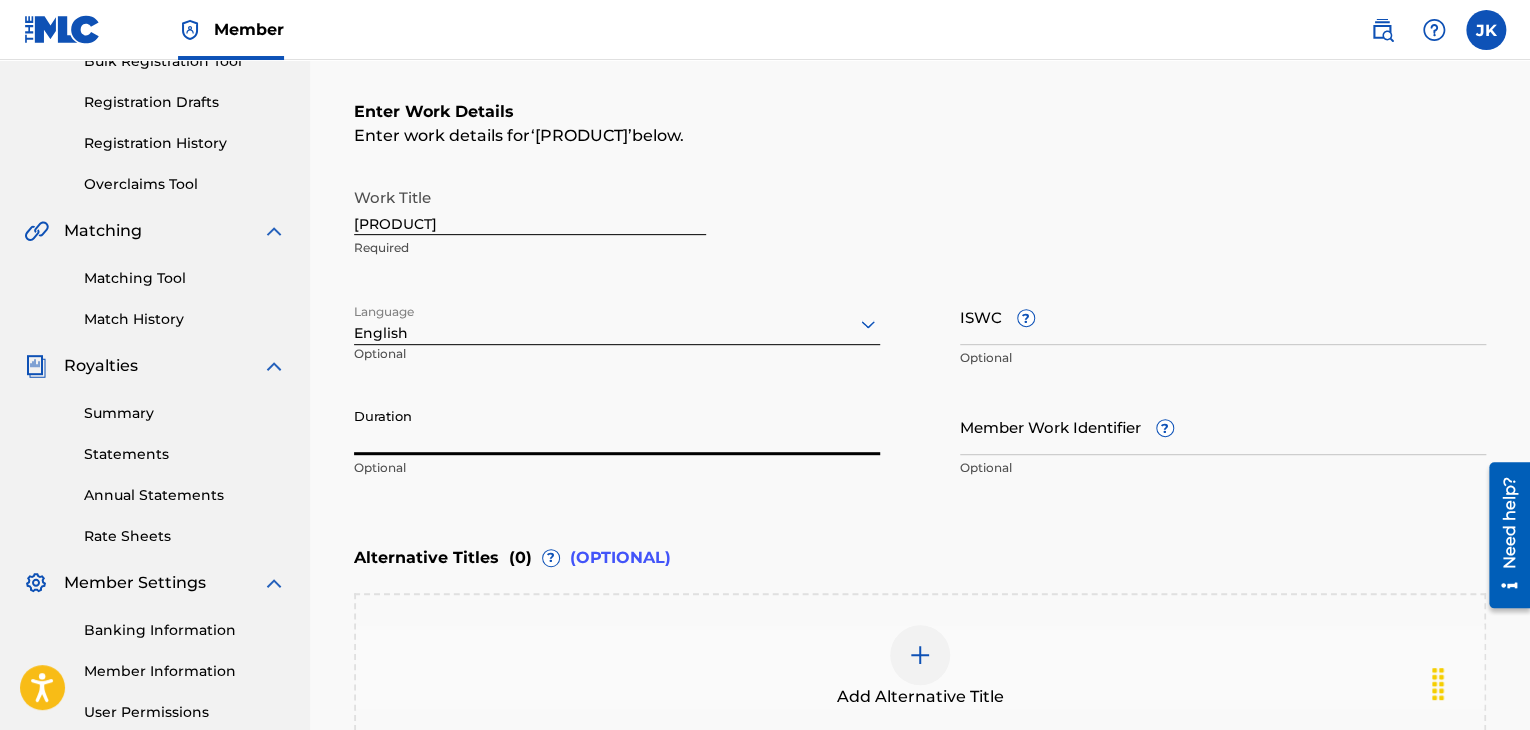 click on "Duration" at bounding box center [617, 426] 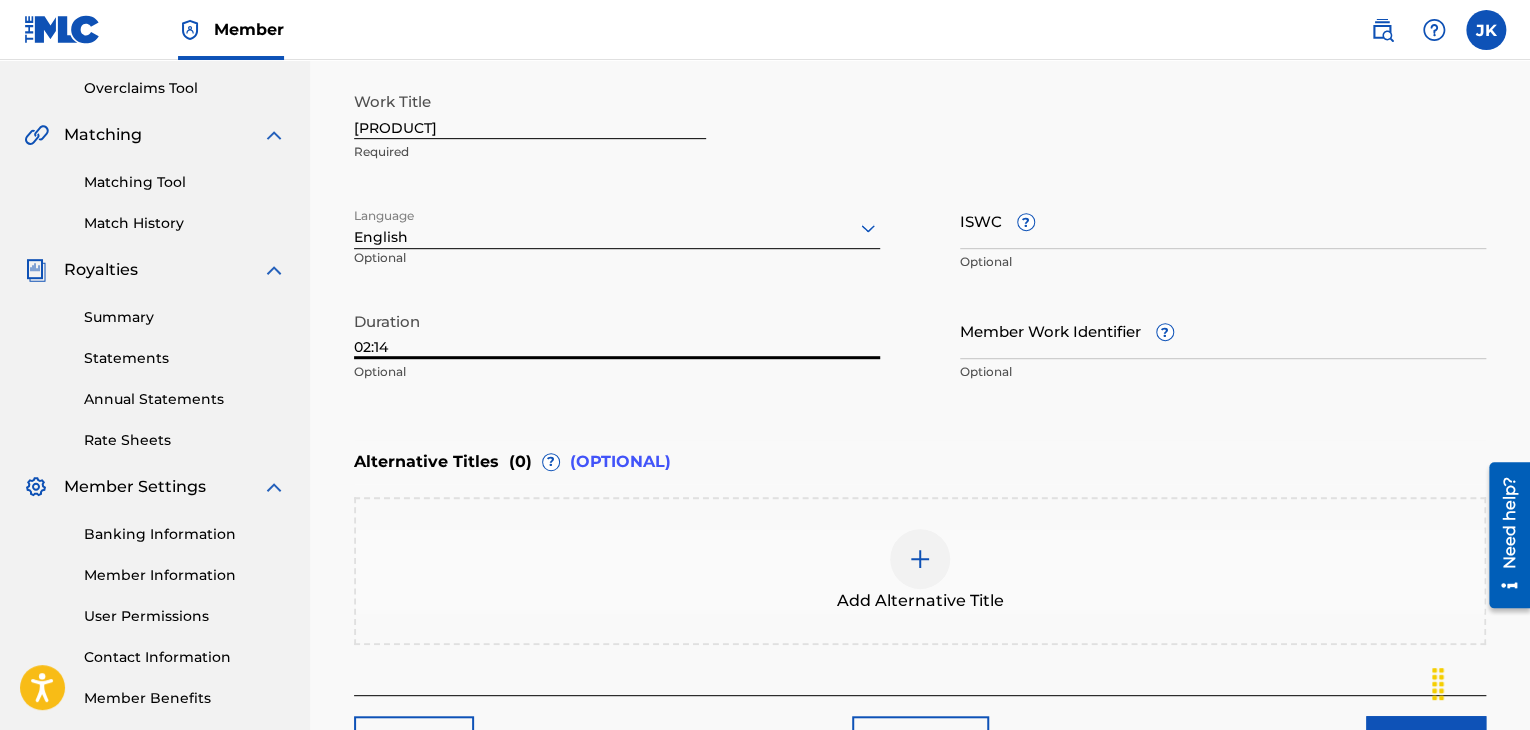 scroll, scrollTop: 515, scrollLeft: 0, axis: vertical 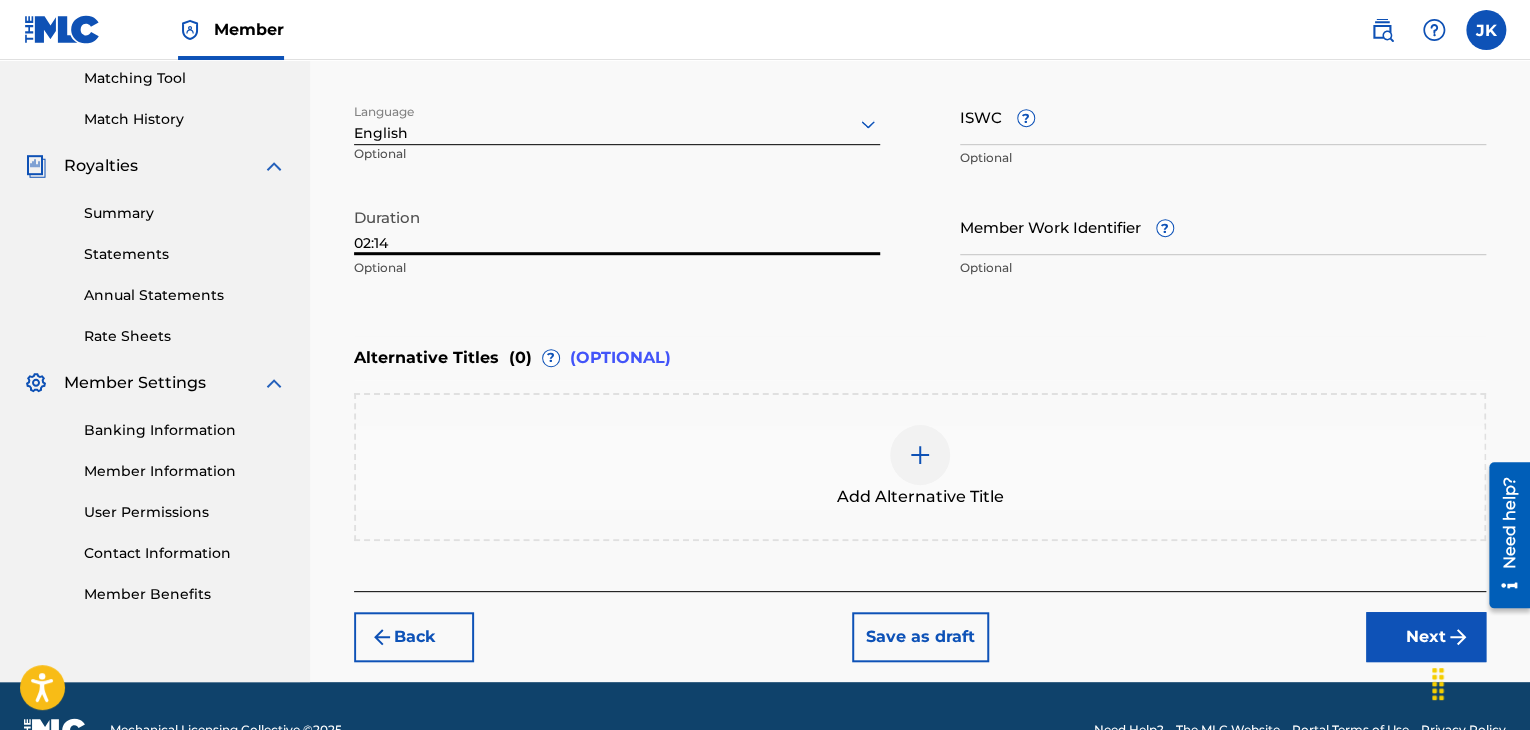 type on "02:14" 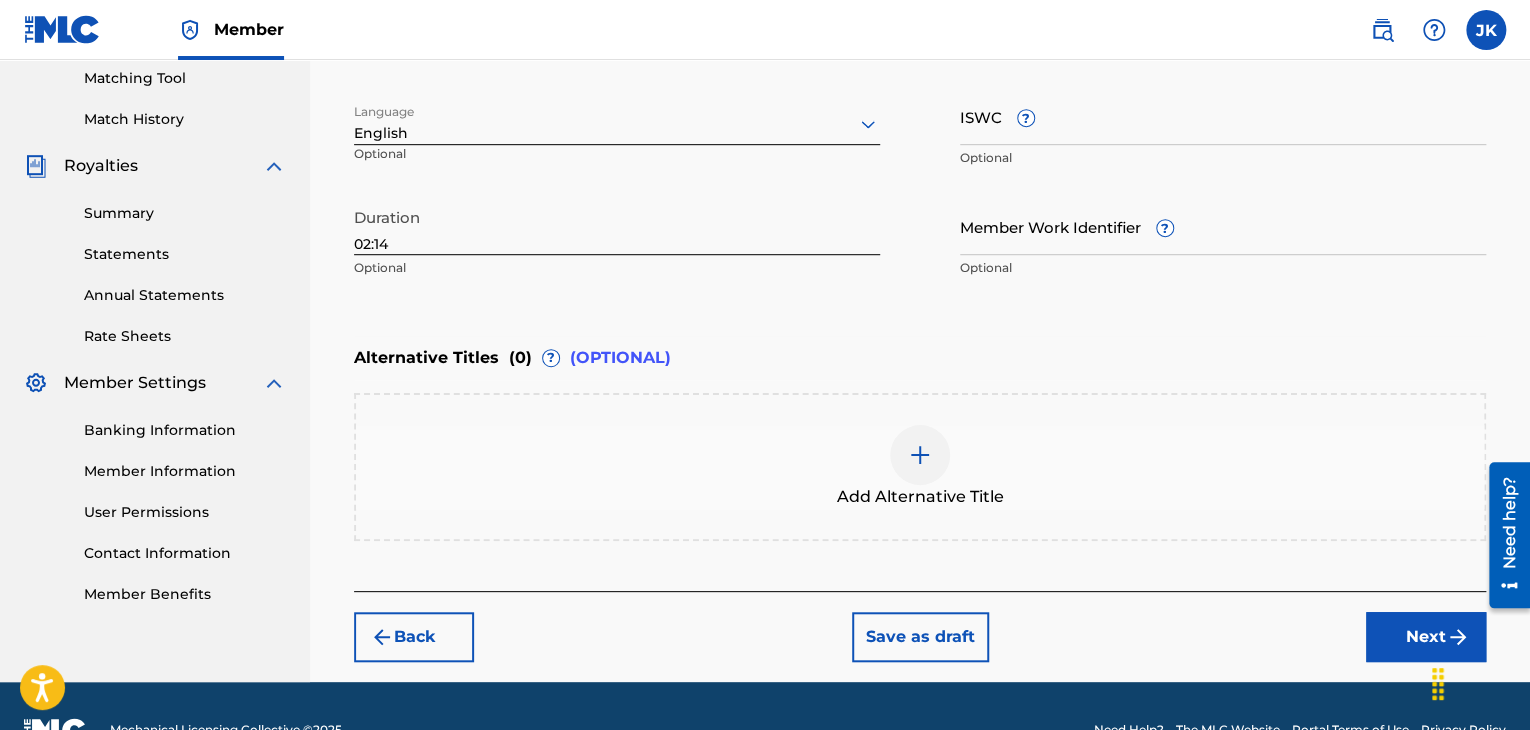 click on "Next" at bounding box center [1426, 637] 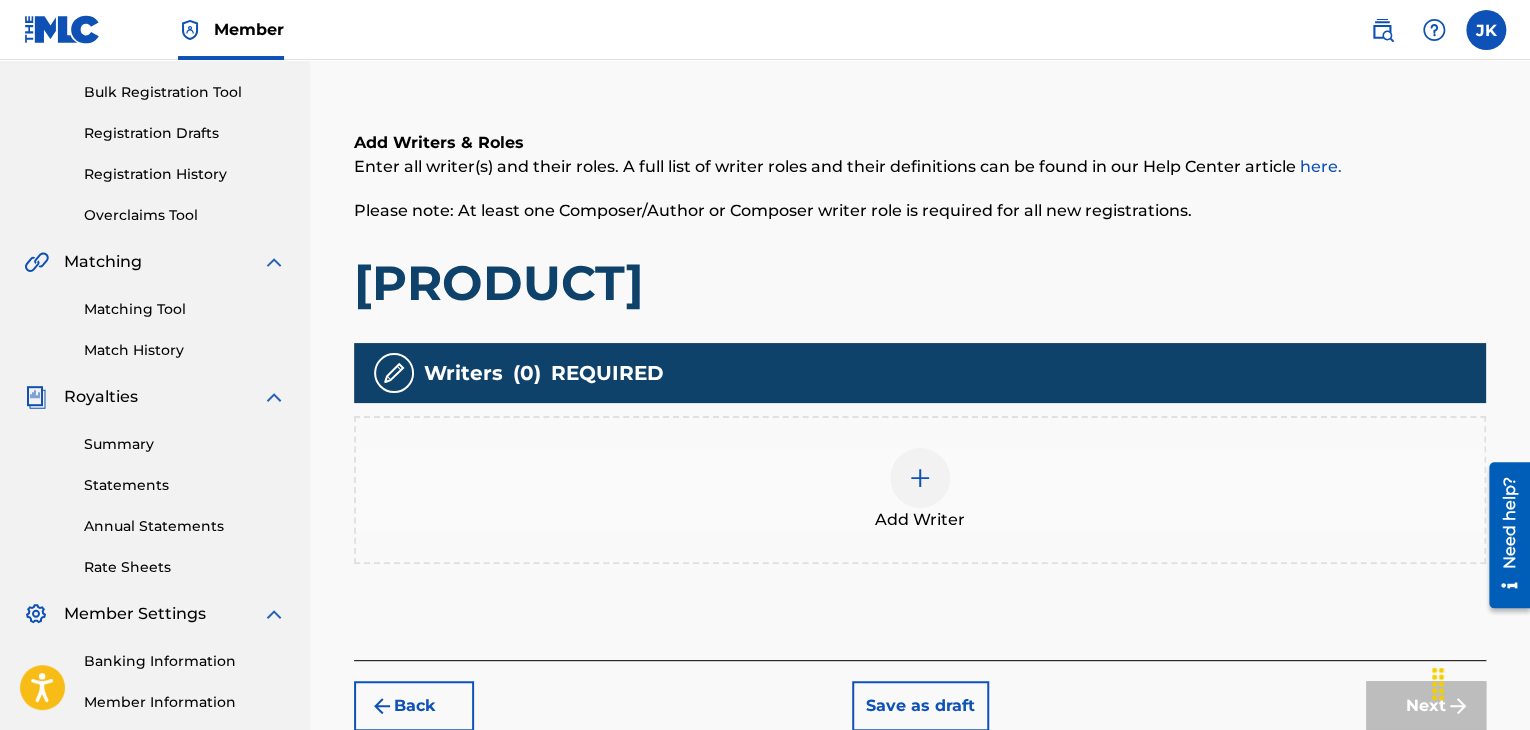 scroll, scrollTop: 290, scrollLeft: 0, axis: vertical 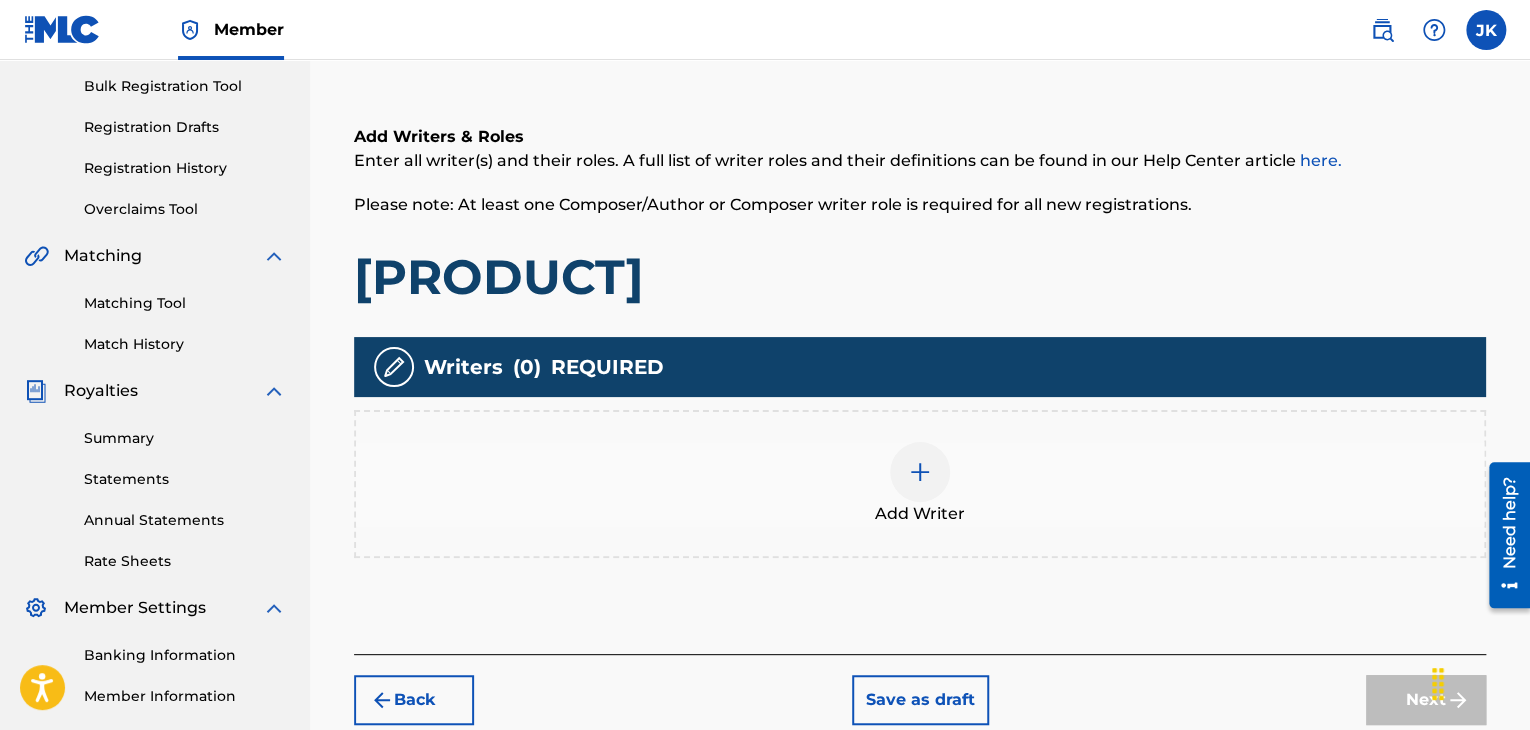 click at bounding box center (920, 472) 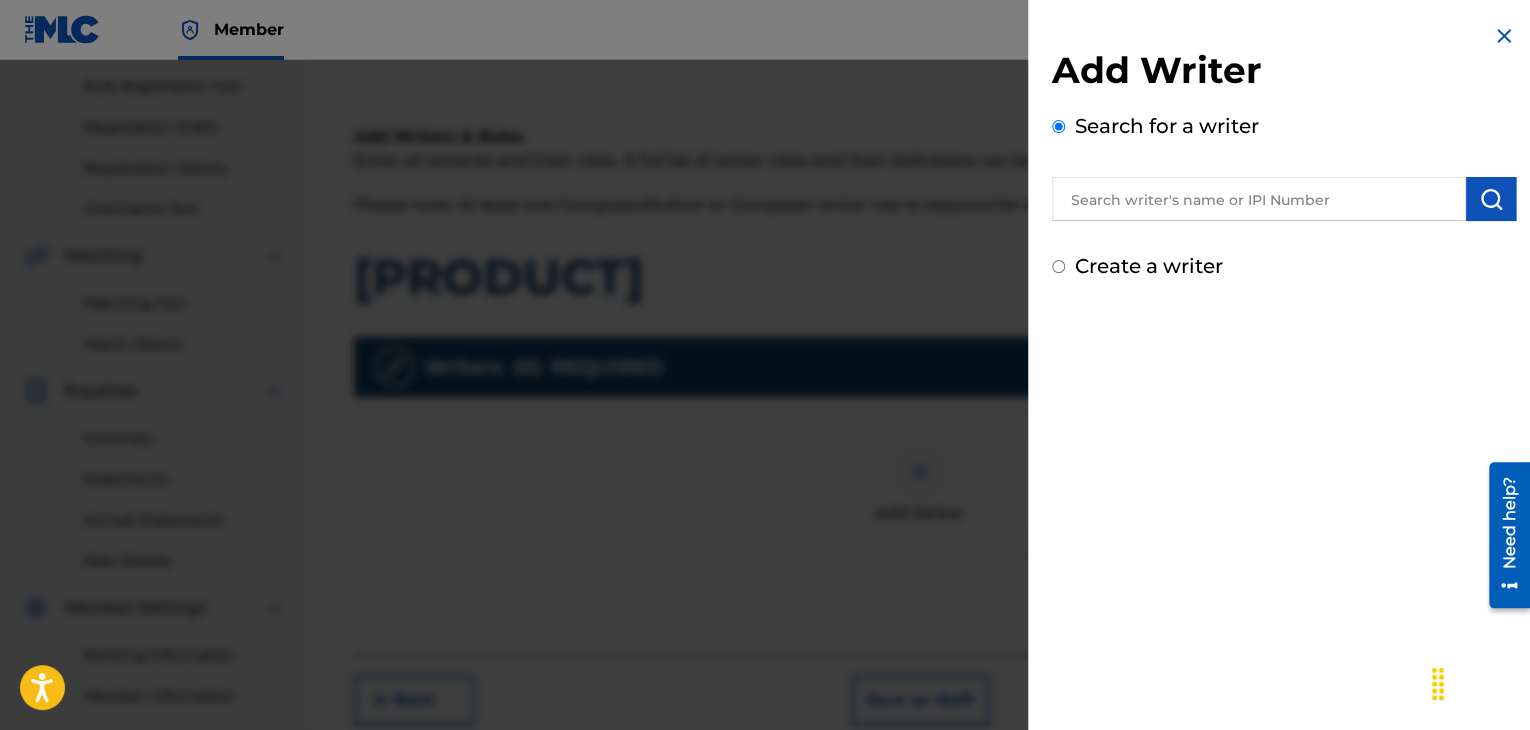 drag, startPoint x: 1235, startPoint y: 199, endPoint x: 1237, endPoint y: 188, distance: 11.18034 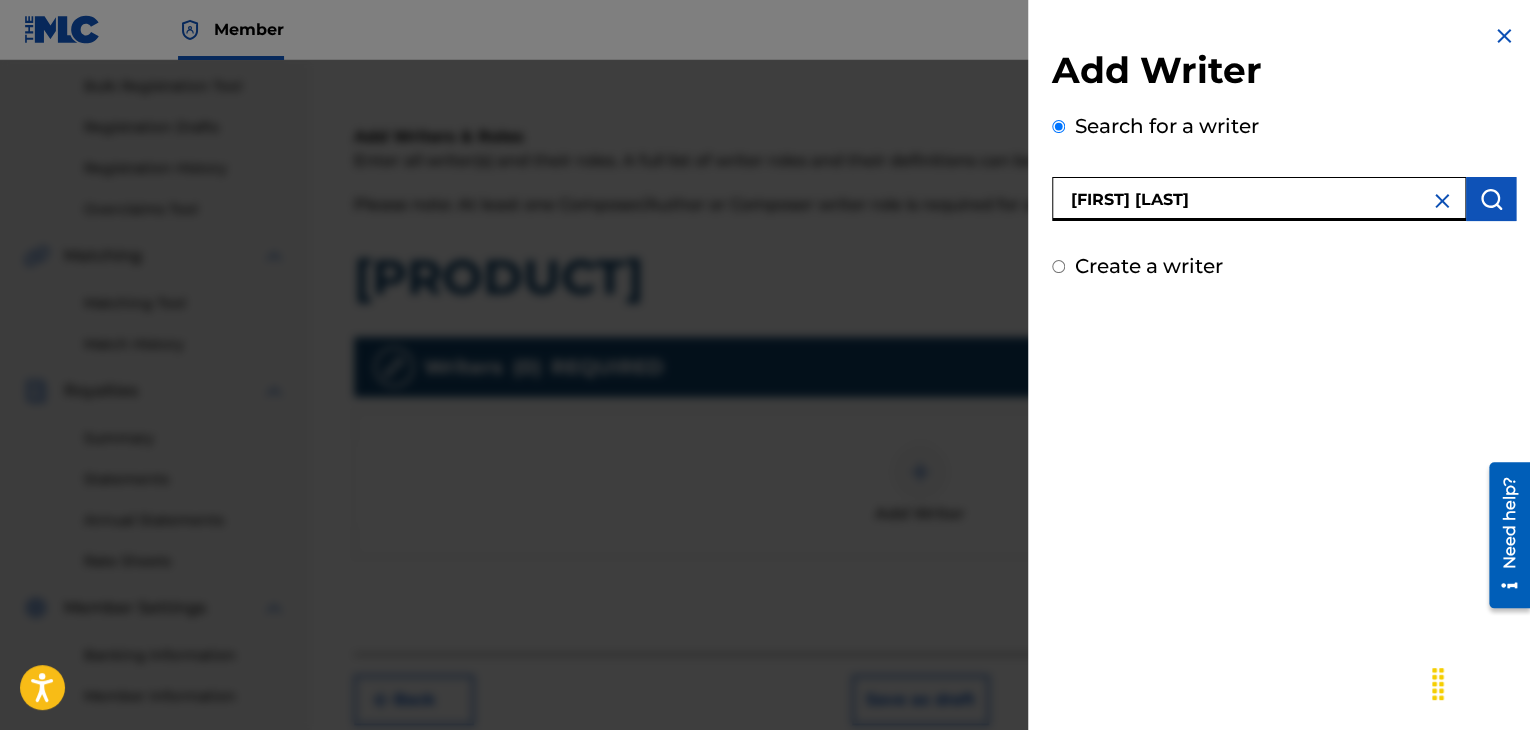 type on "[FIRST] [LAST]" 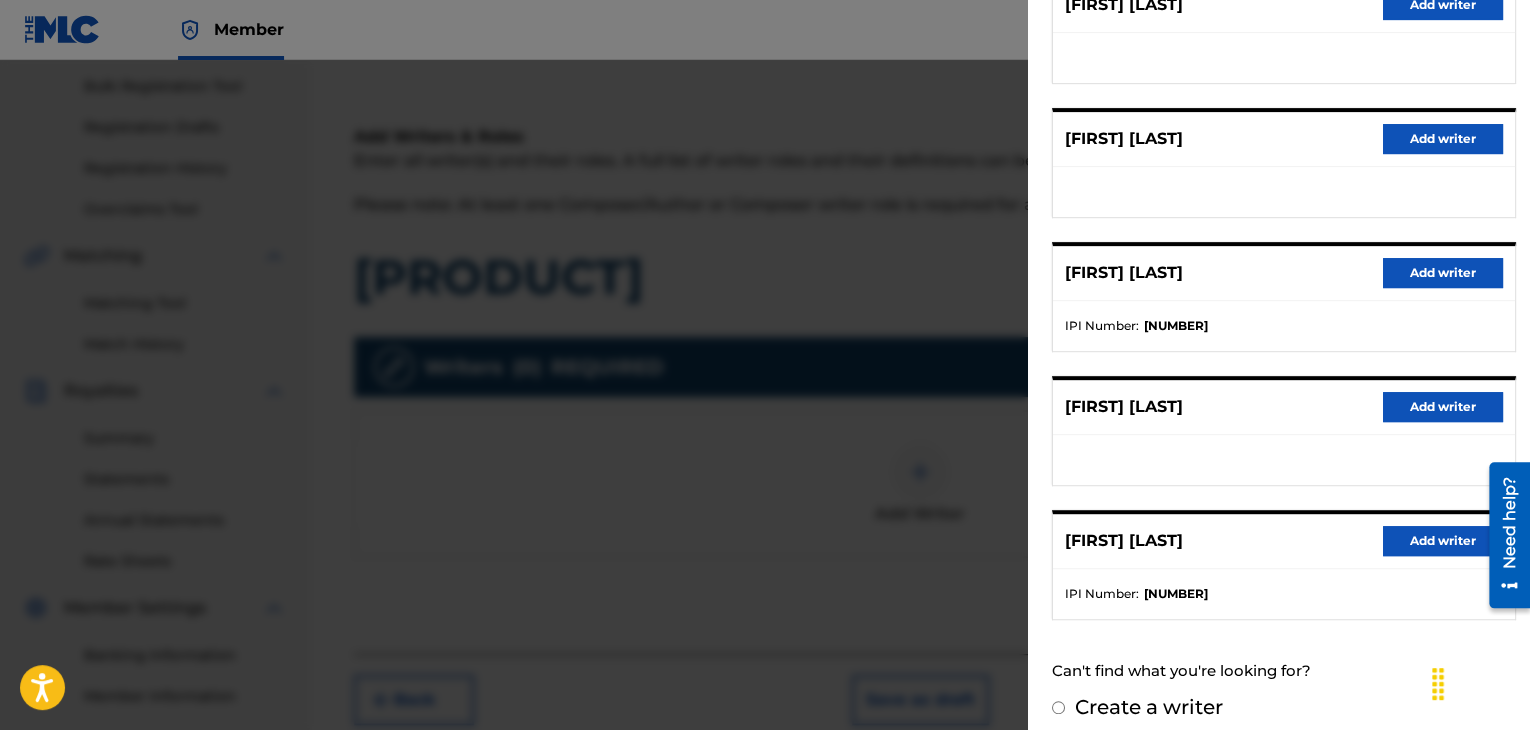 scroll, scrollTop: 310, scrollLeft: 0, axis: vertical 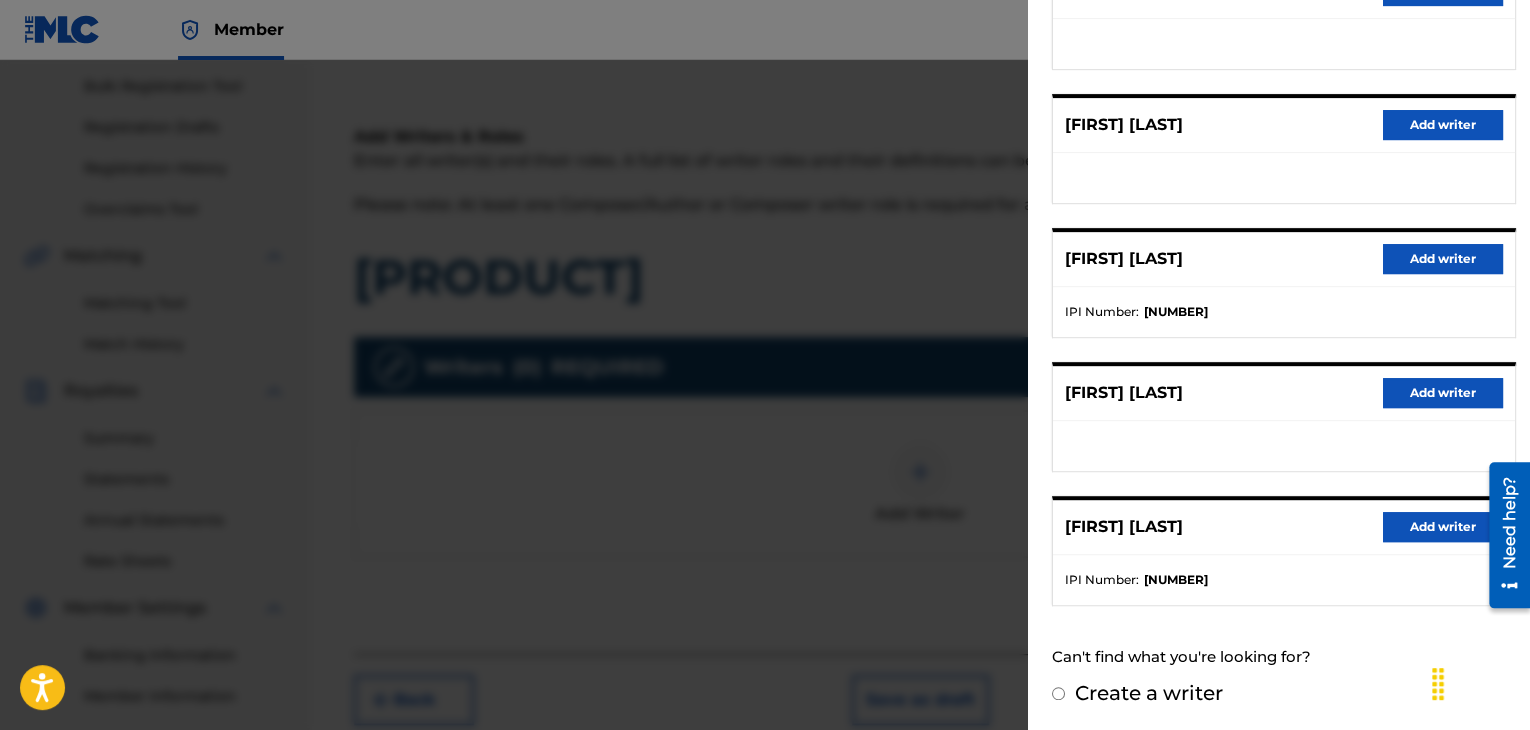 click on "Add writer" at bounding box center (1443, 527) 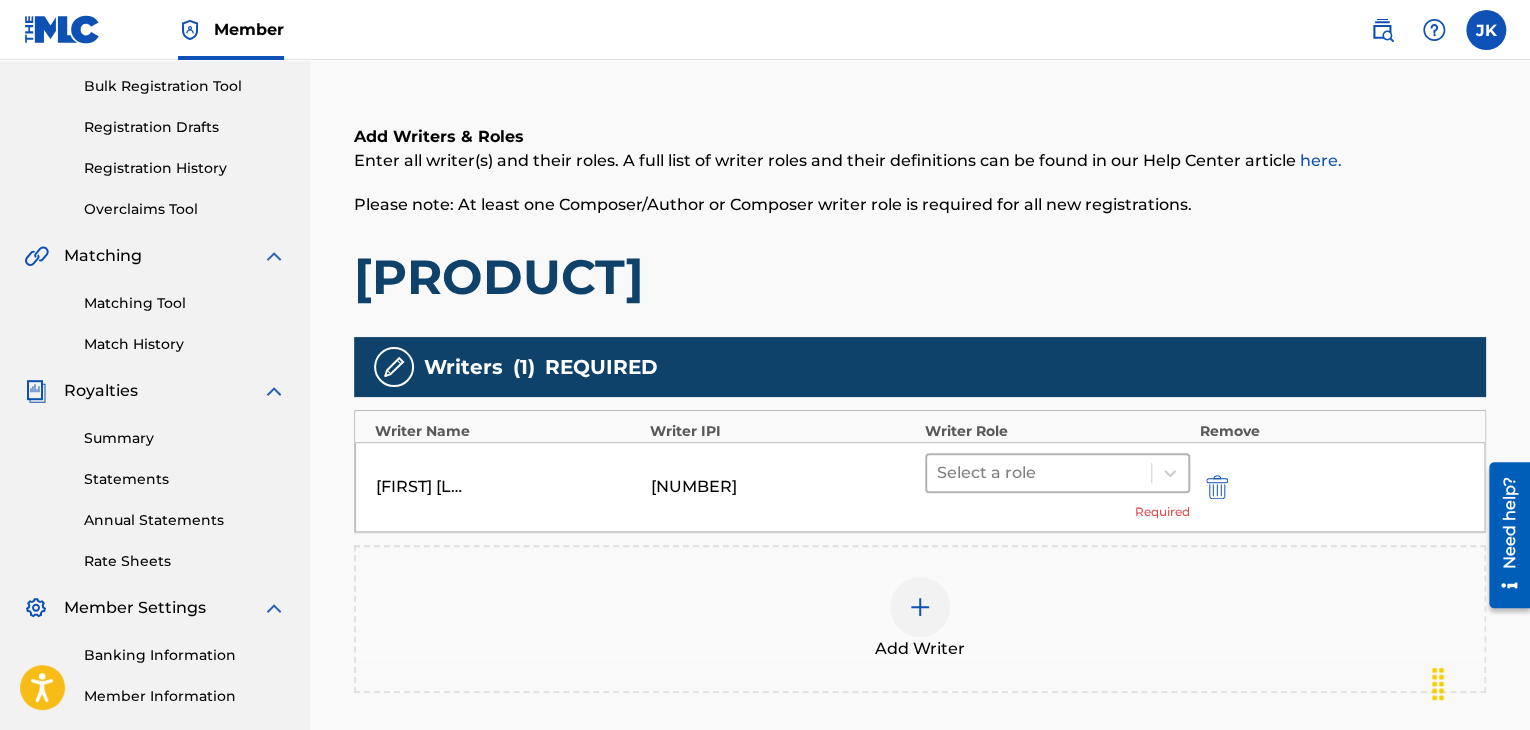 click on "Select a role" at bounding box center [1039, 473] 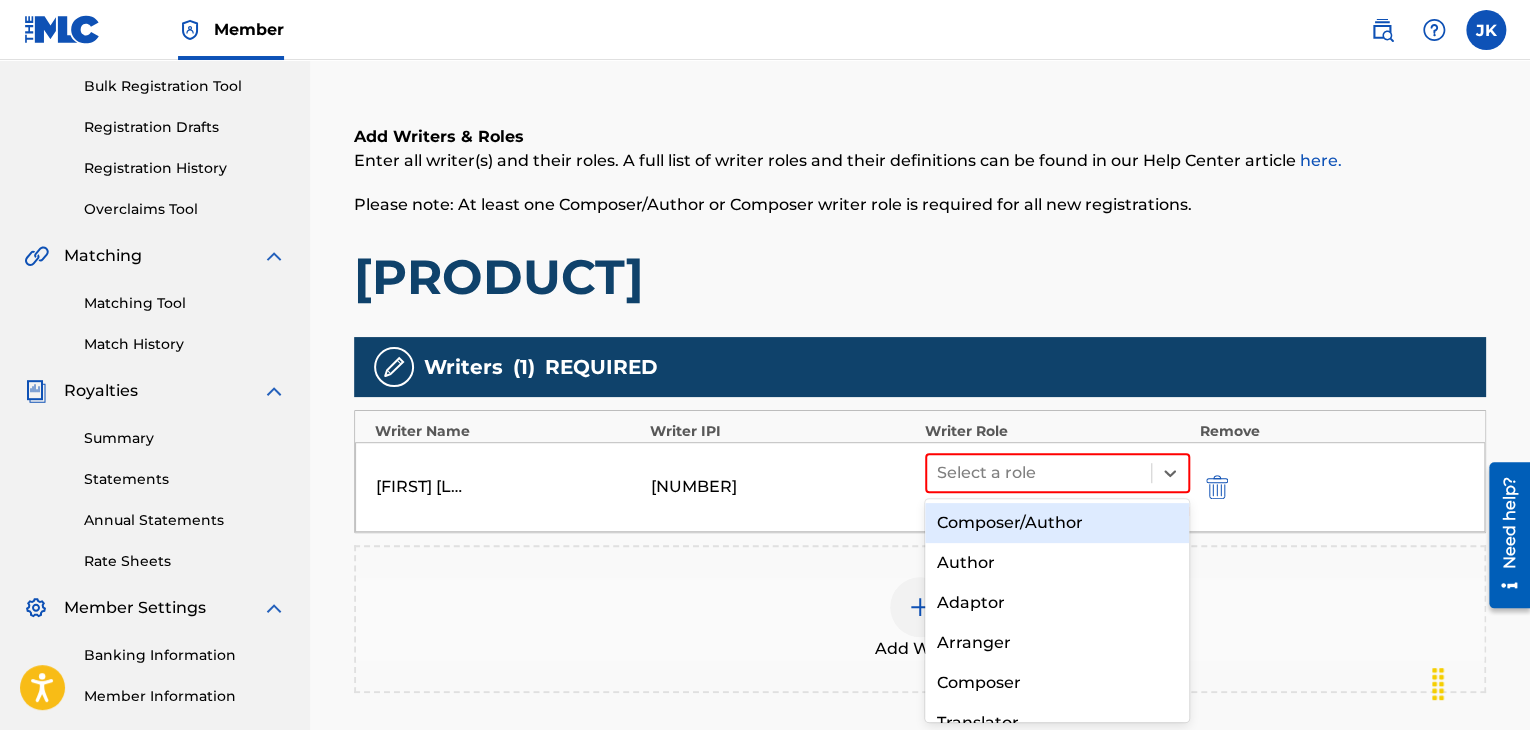 click on "Composer/Author" at bounding box center [1057, 523] 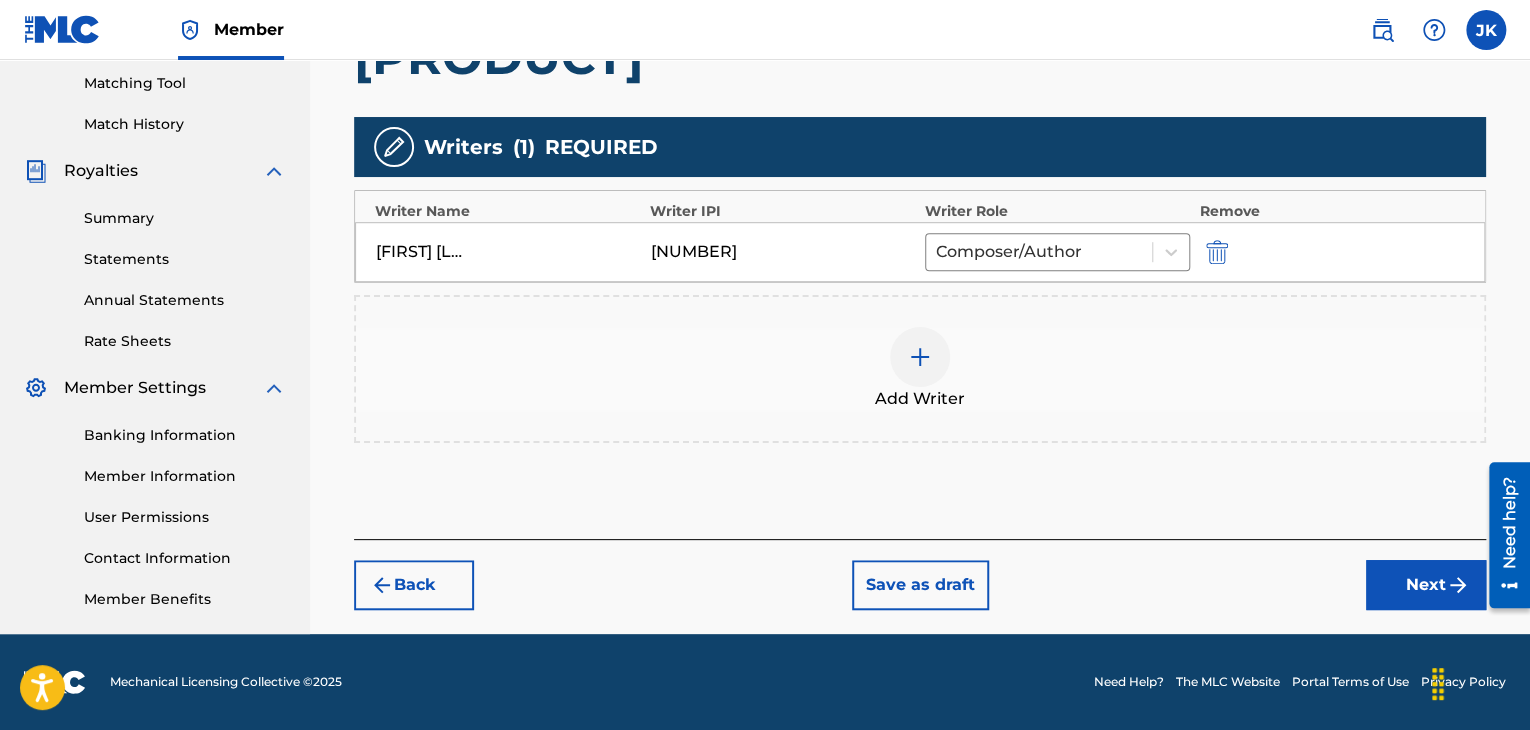 click on "Next" at bounding box center (1426, 585) 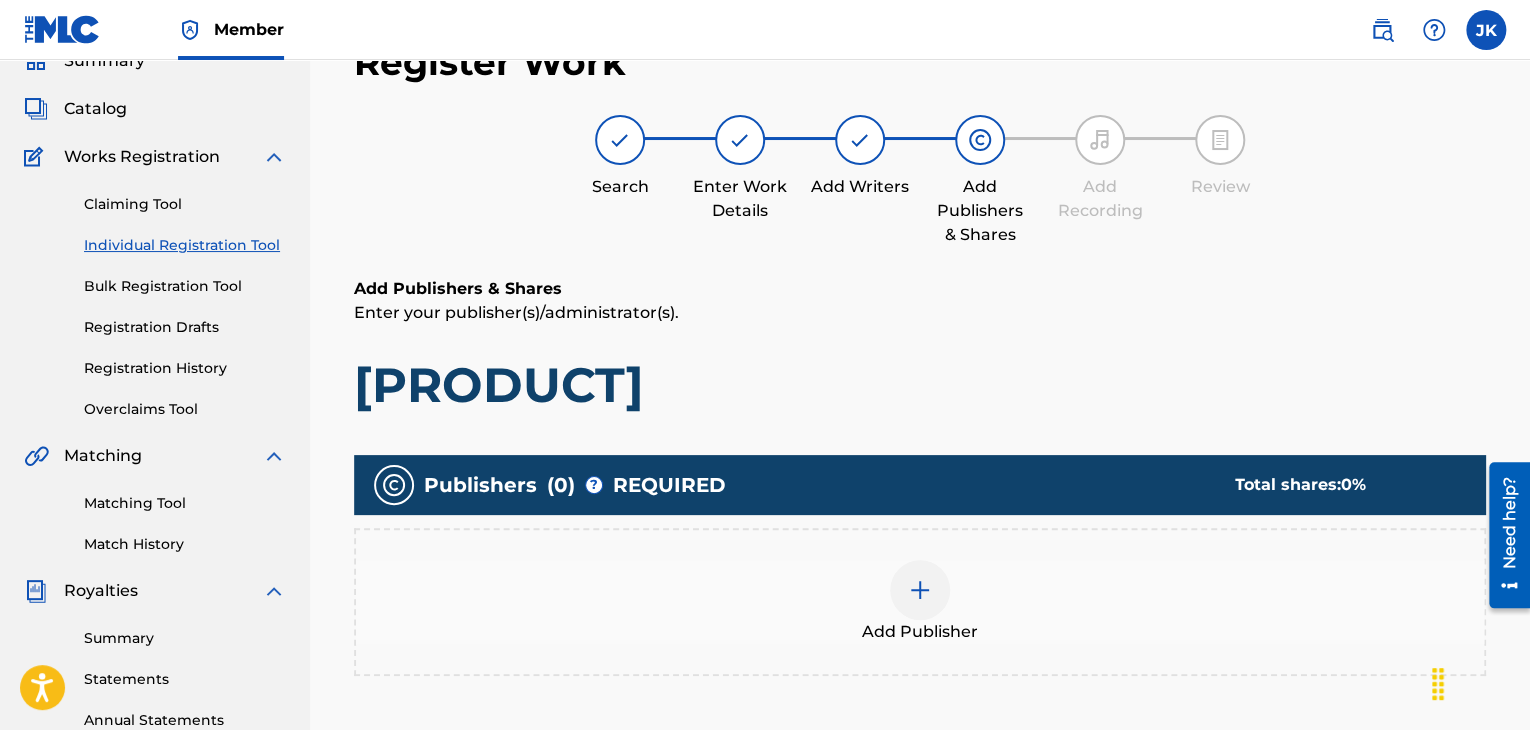 scroll, scrollTop: 190, scrollLeft: 0, axis: vertical 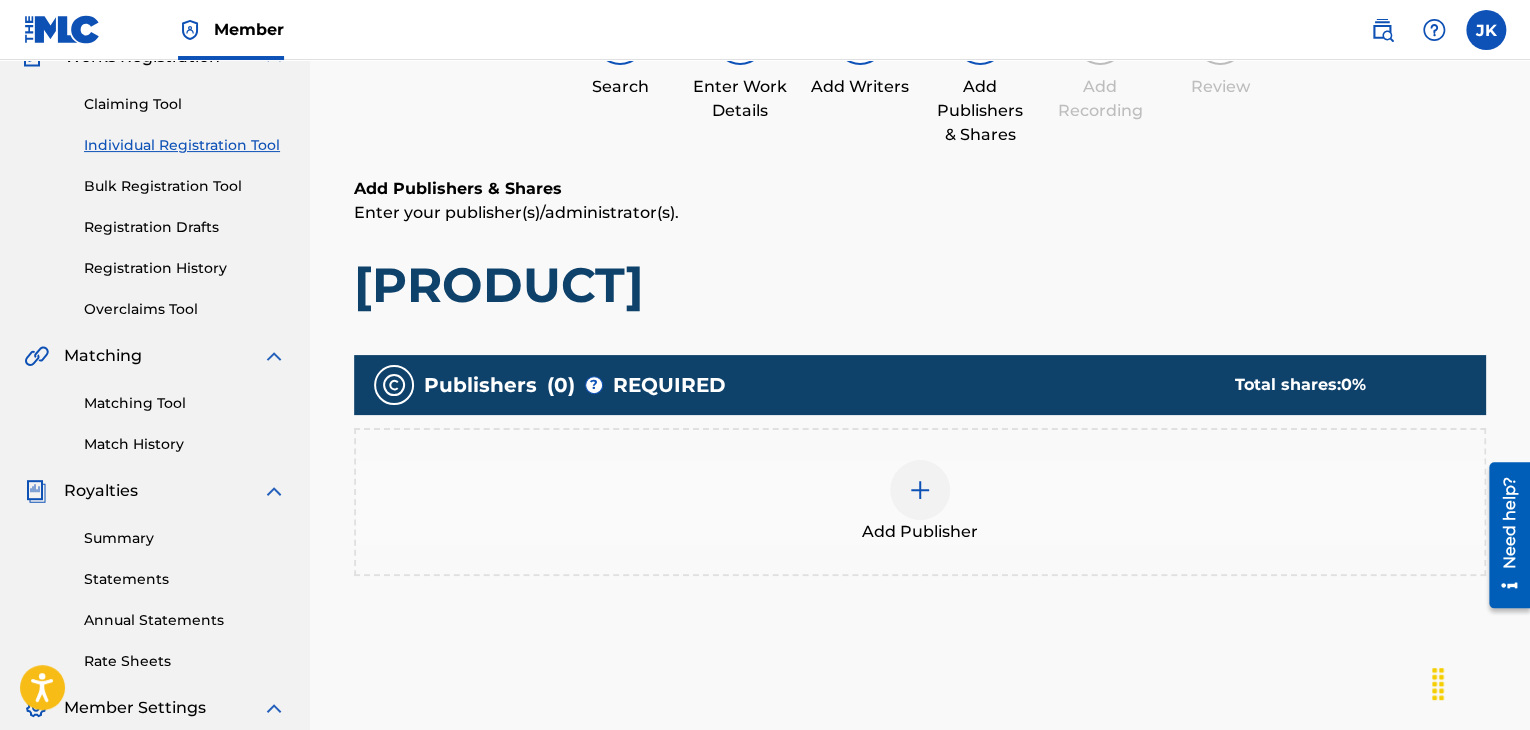 click at bounding box center (920, 490) 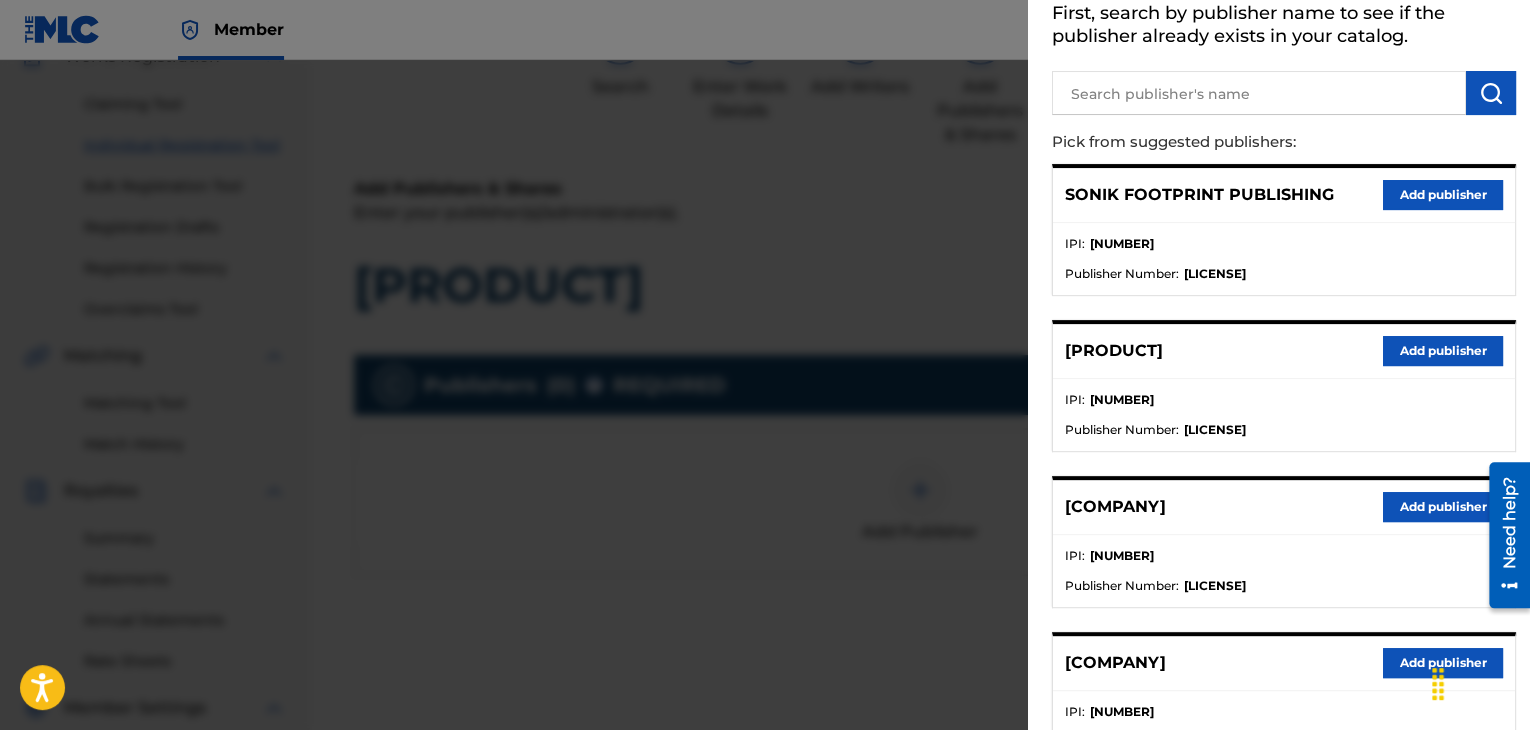 scroll, scrollTop: 400, scrollLeft: 0, axis: vertical 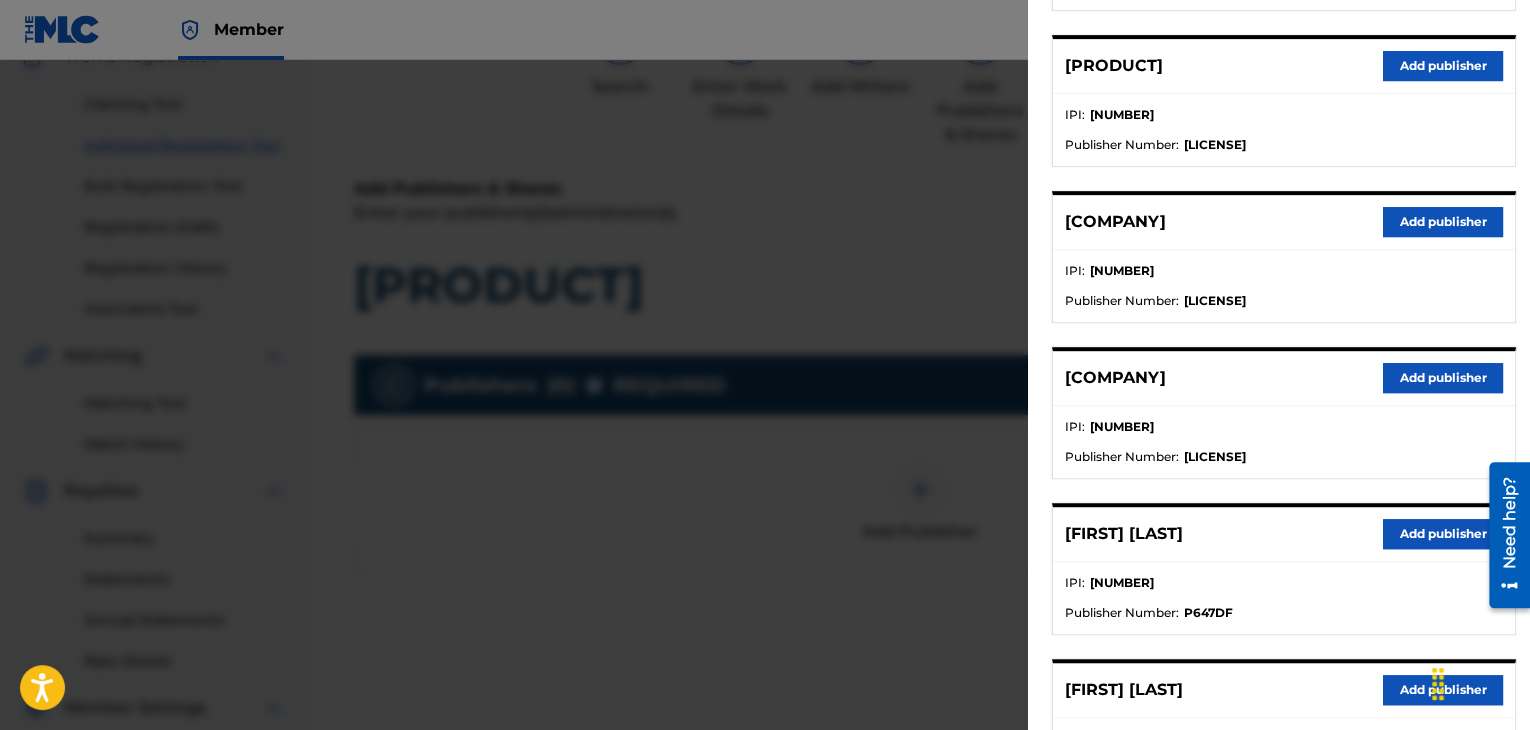 click on "Add publisher" at bounding box center (1443, 534) 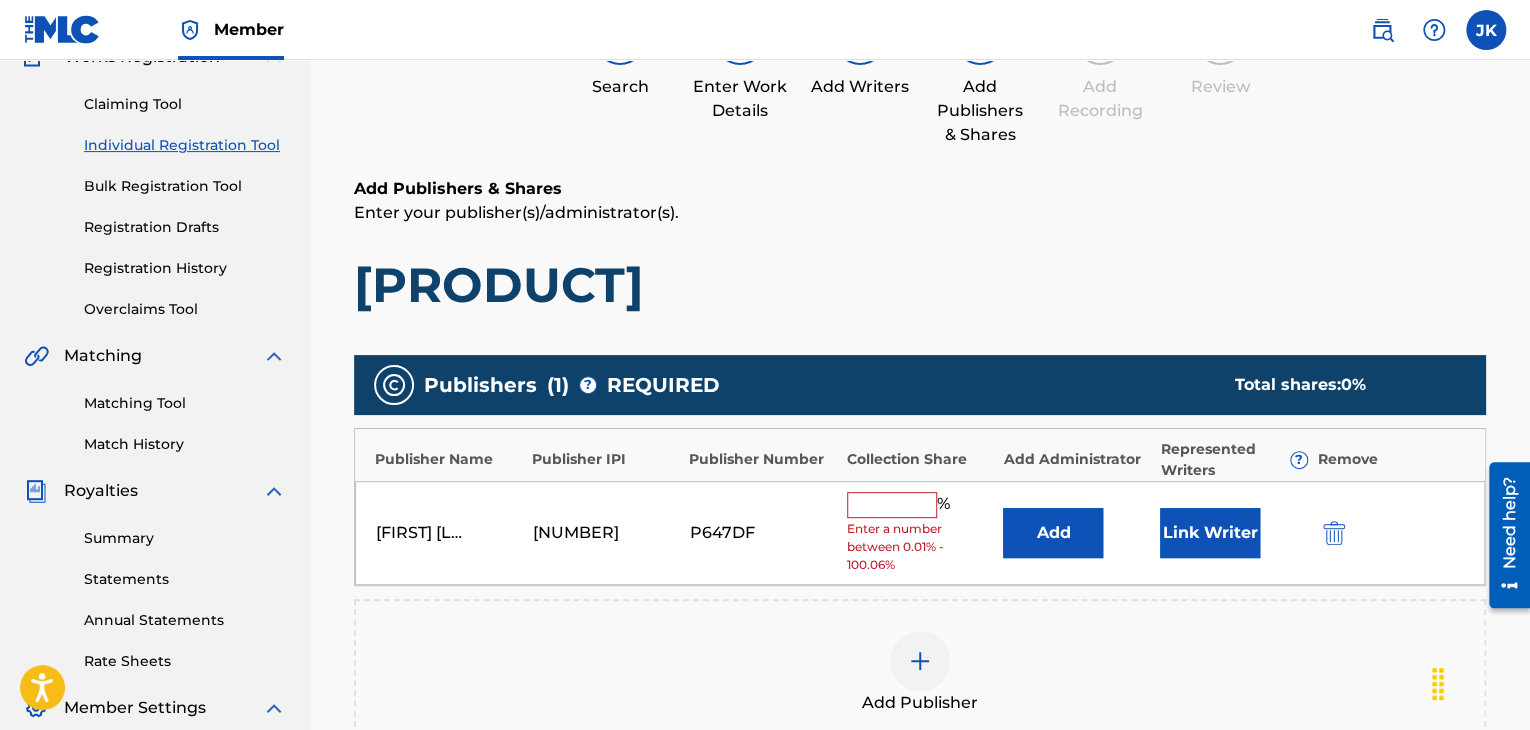 click on "Add" at bounding box center (1053, 533) 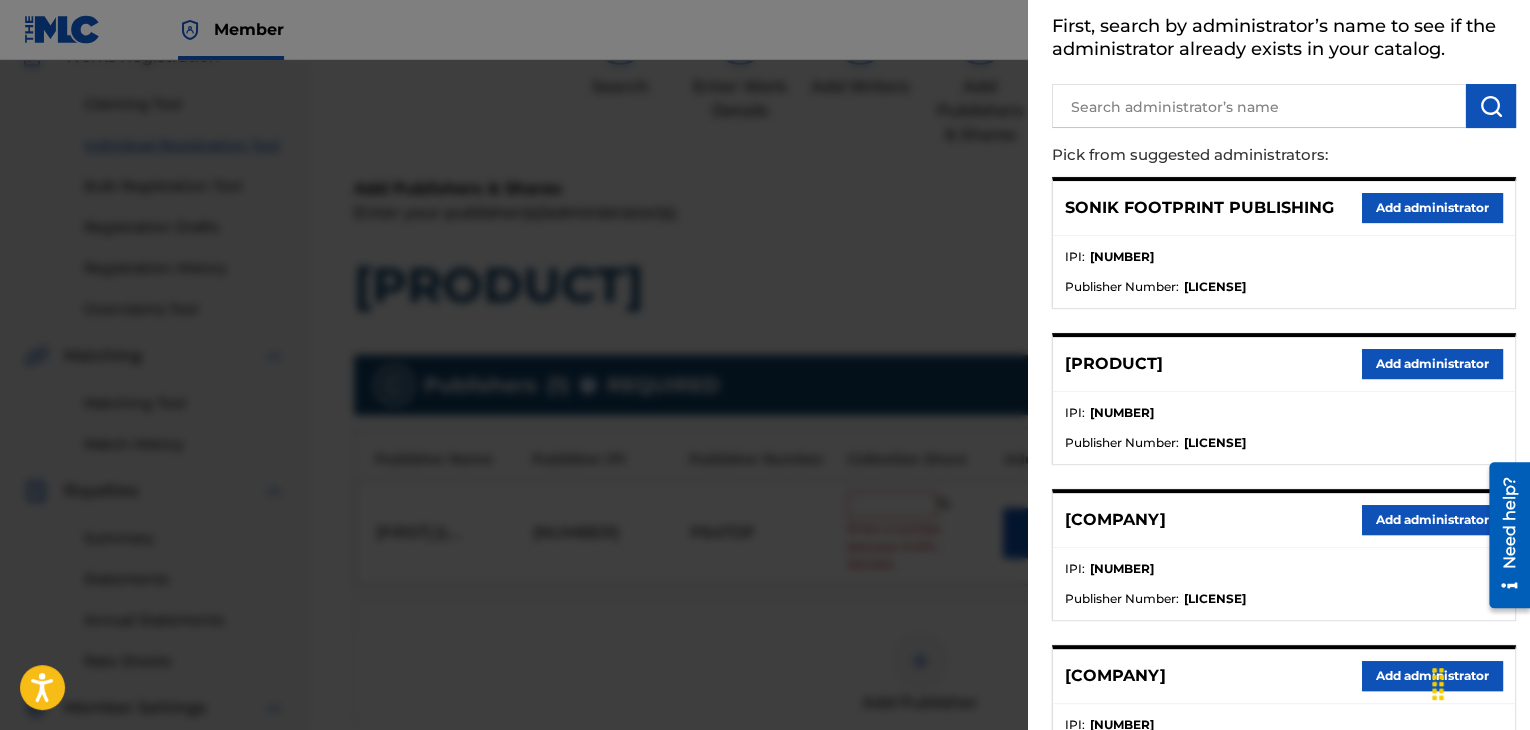 scroll, scrollTop: 200, scrollLeft: 0, axis: vertical 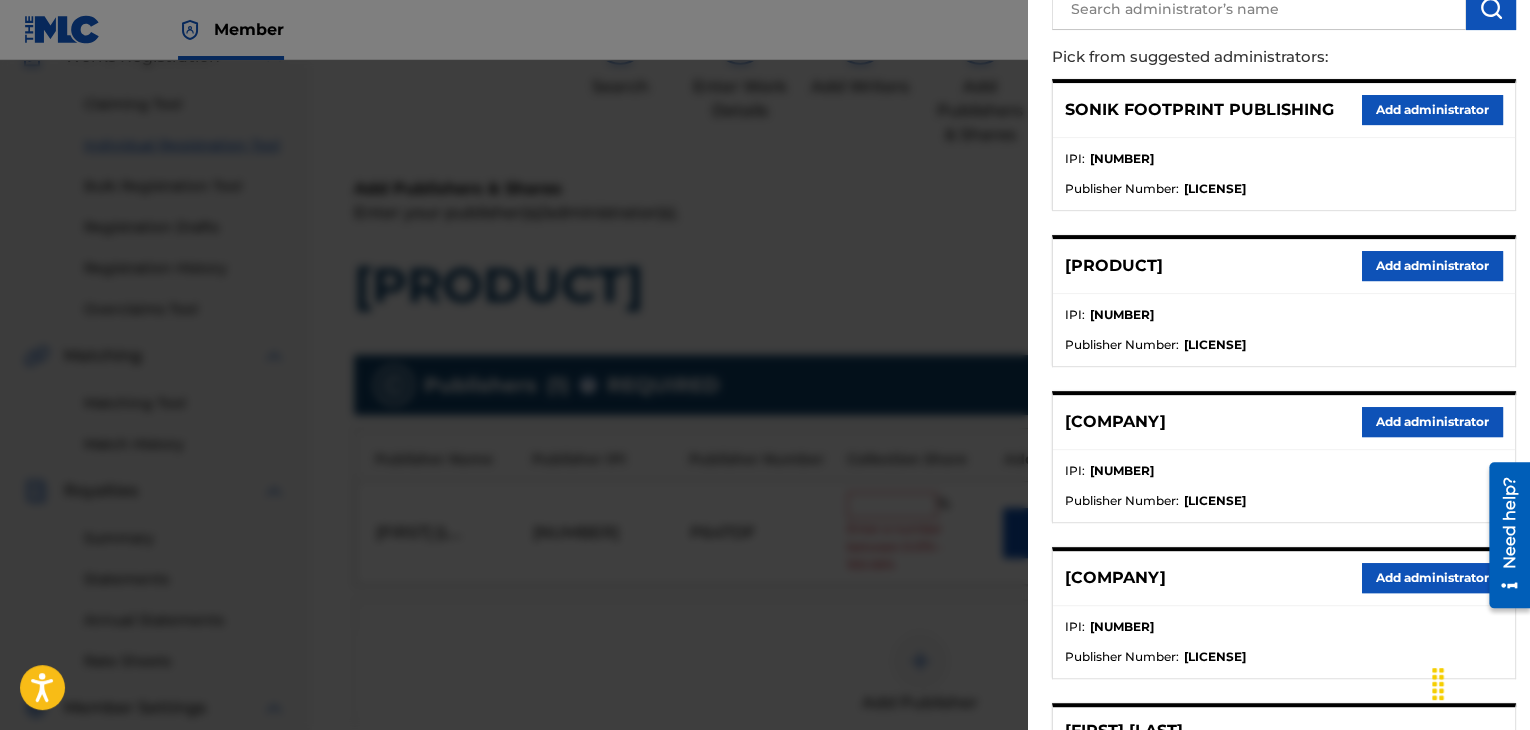 click on "Add administrator" at bounding box center [1432, 422] 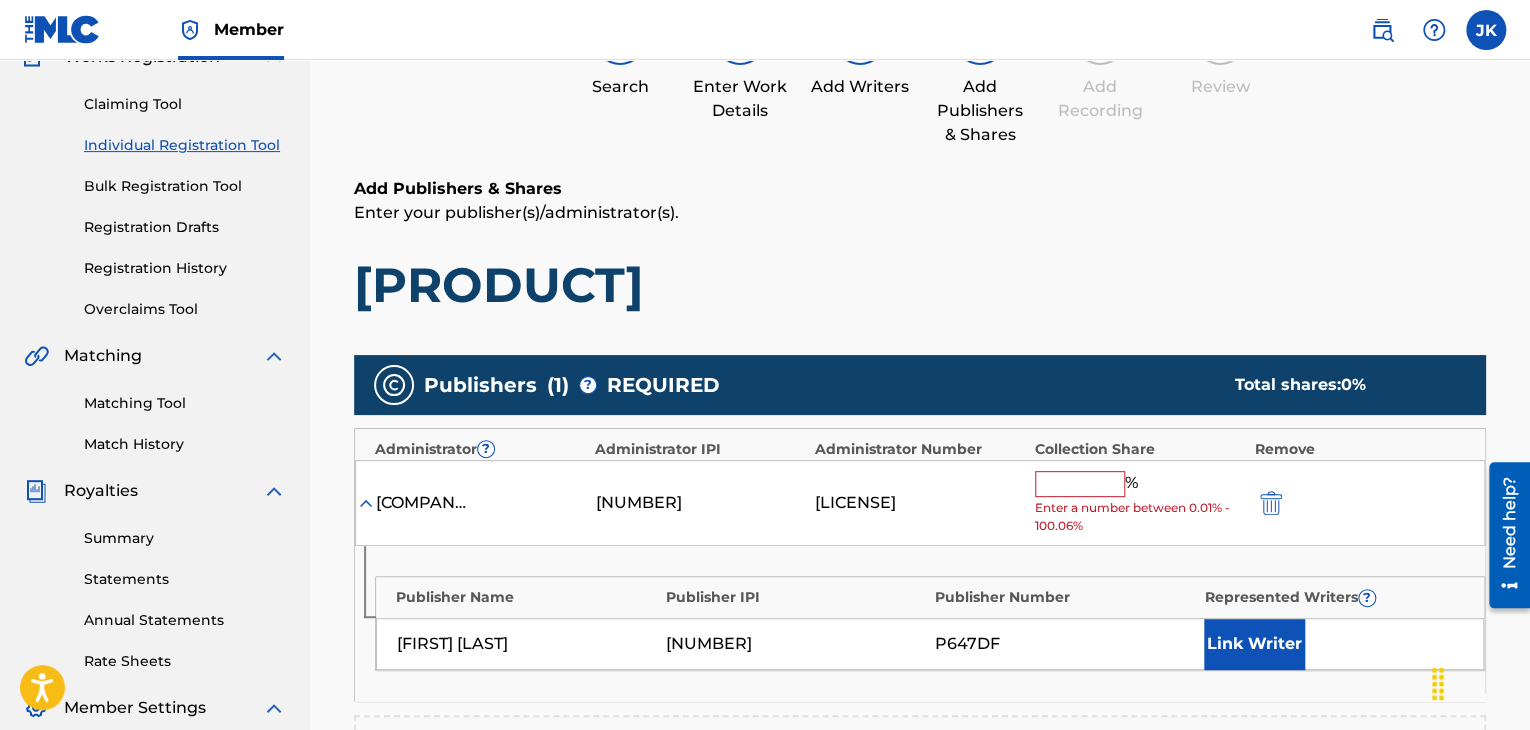 drag, startPoint x: 1073, startPoint y: 485, endPoint x: 1085, endPoint y: 495, distance: 15.6205 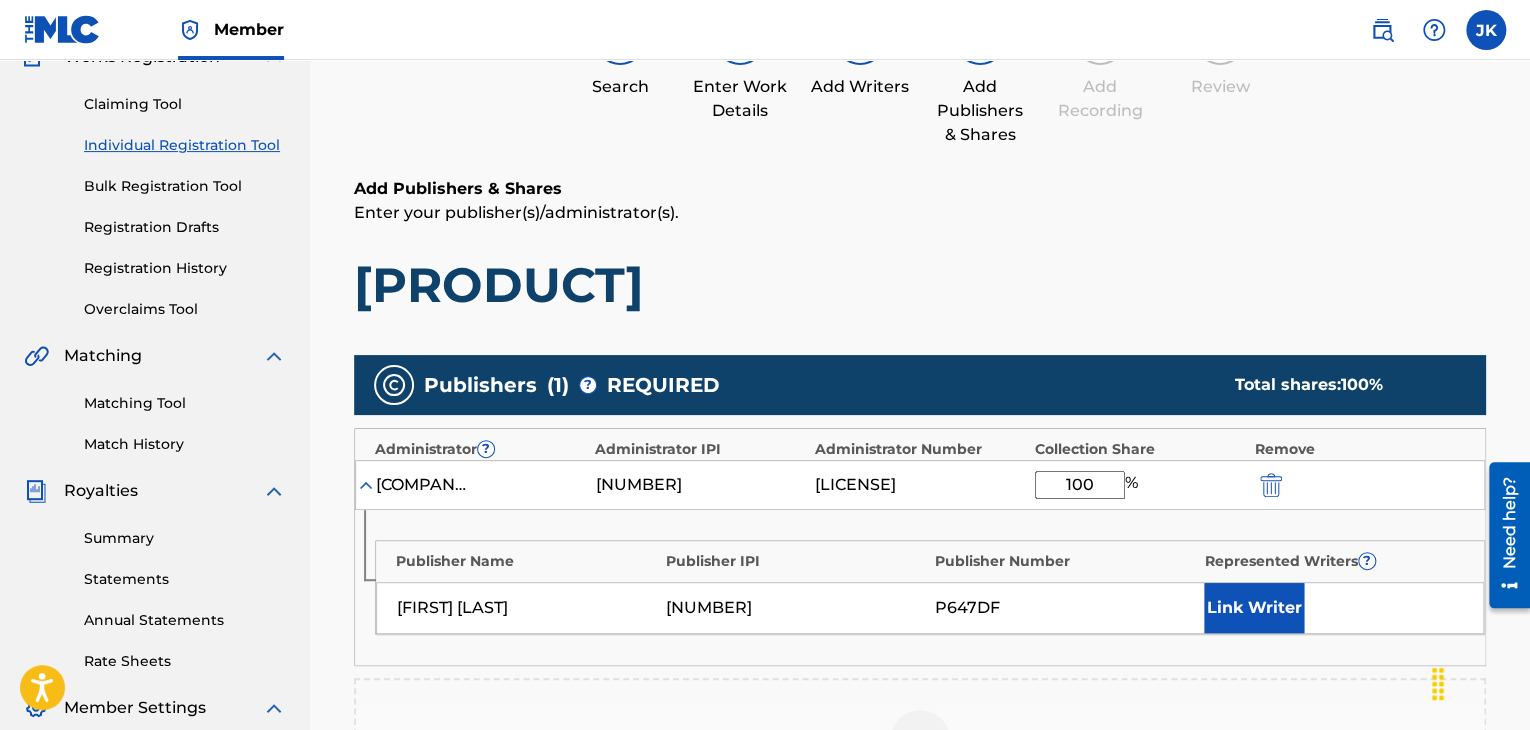 scroll, scrollTop: 490, scrollLeft: 0, axis: vertical 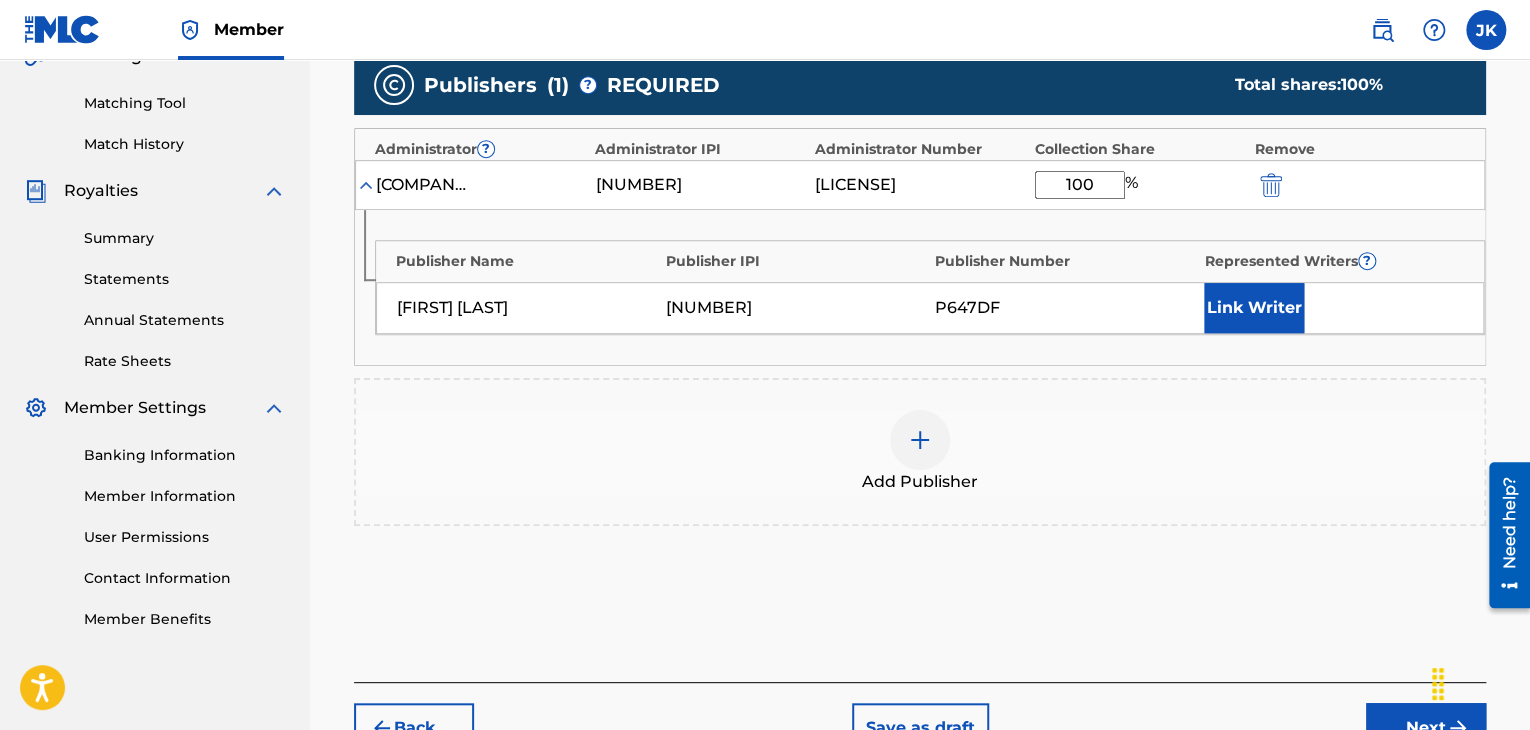 click on "Next" at bounding box center [1426, 728] 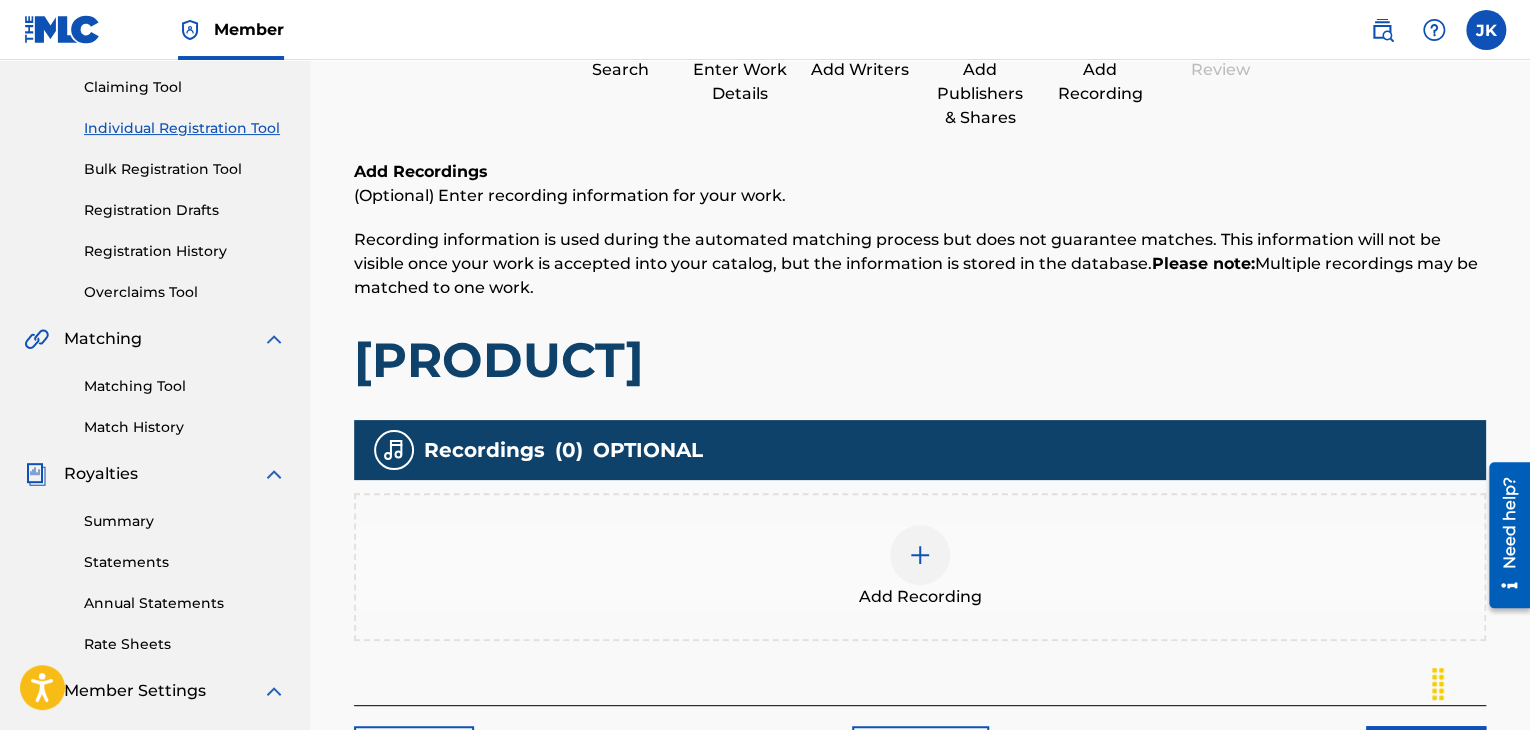 scroll, scrollTop: 390, scrollLeft: 0, axis: vertical 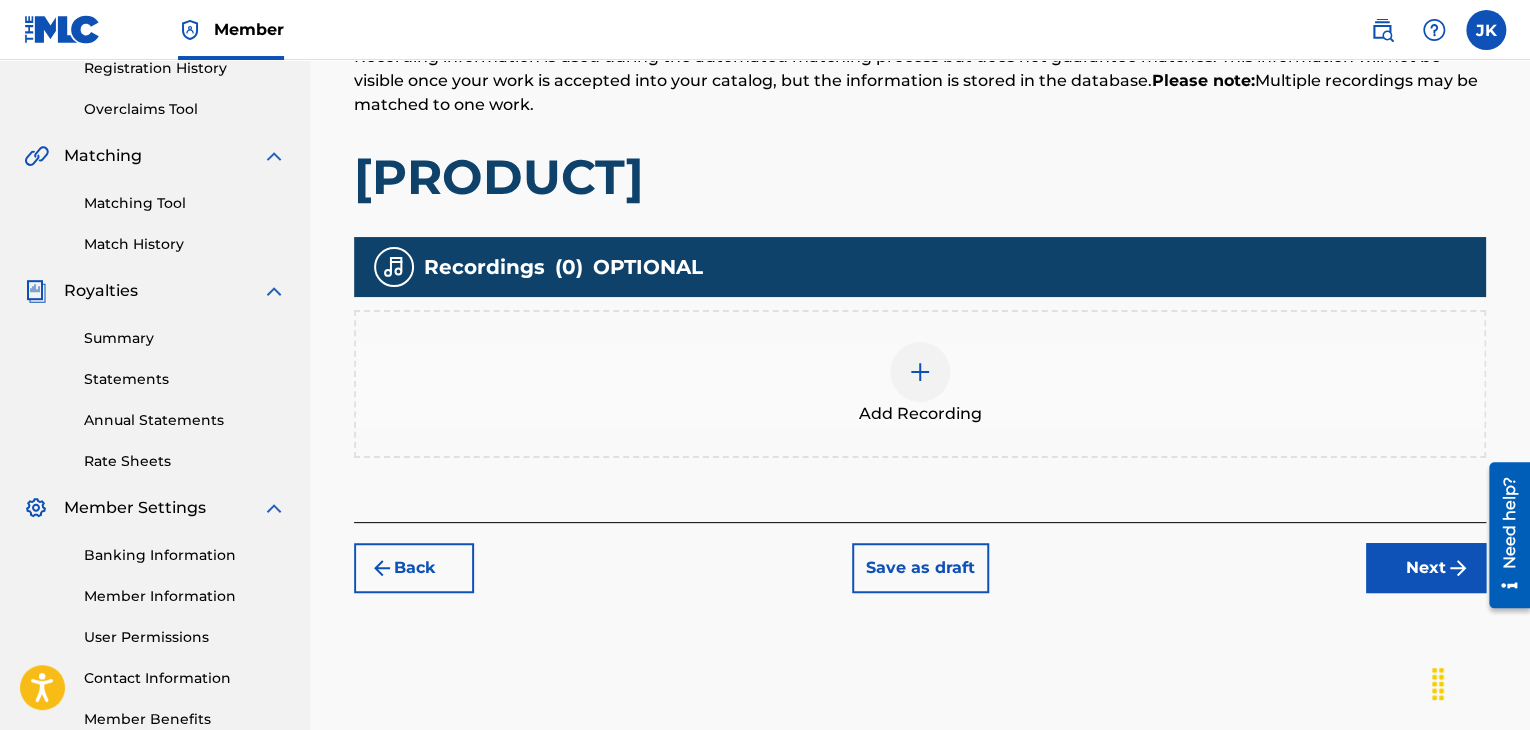 click at bounding box center [920, 372] 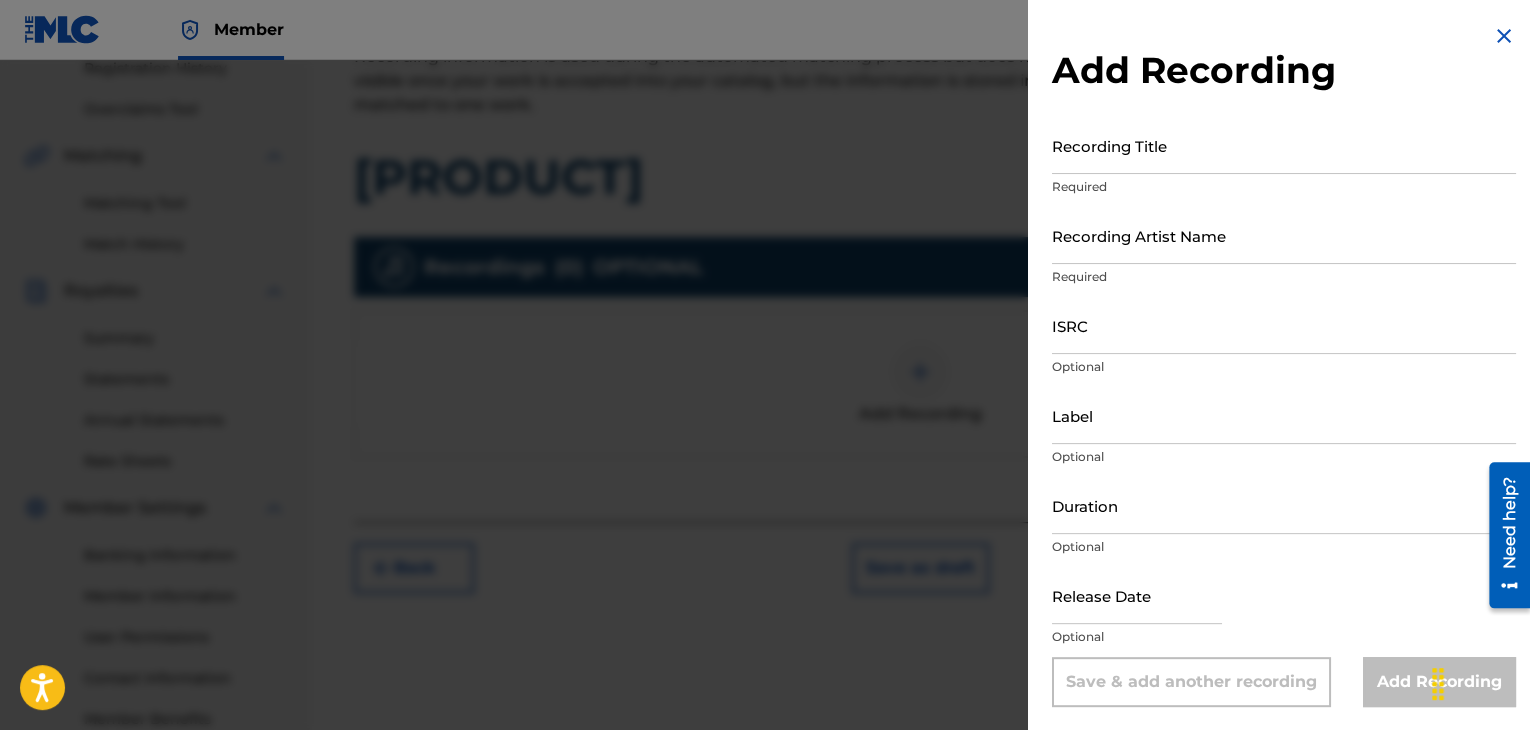 click on "Recording Title" at bounding box center (1284, 145) 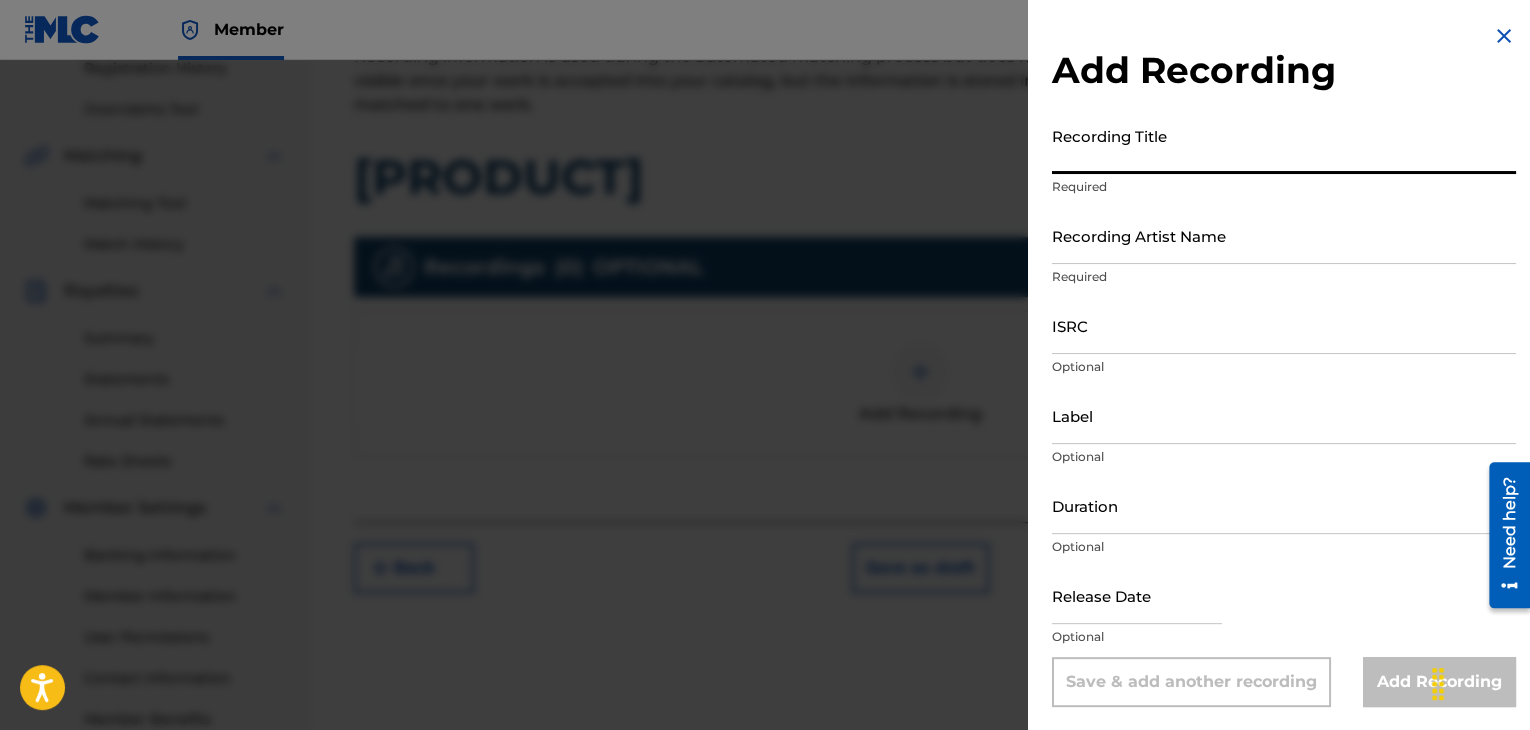 paste on "[PRODUCT]" 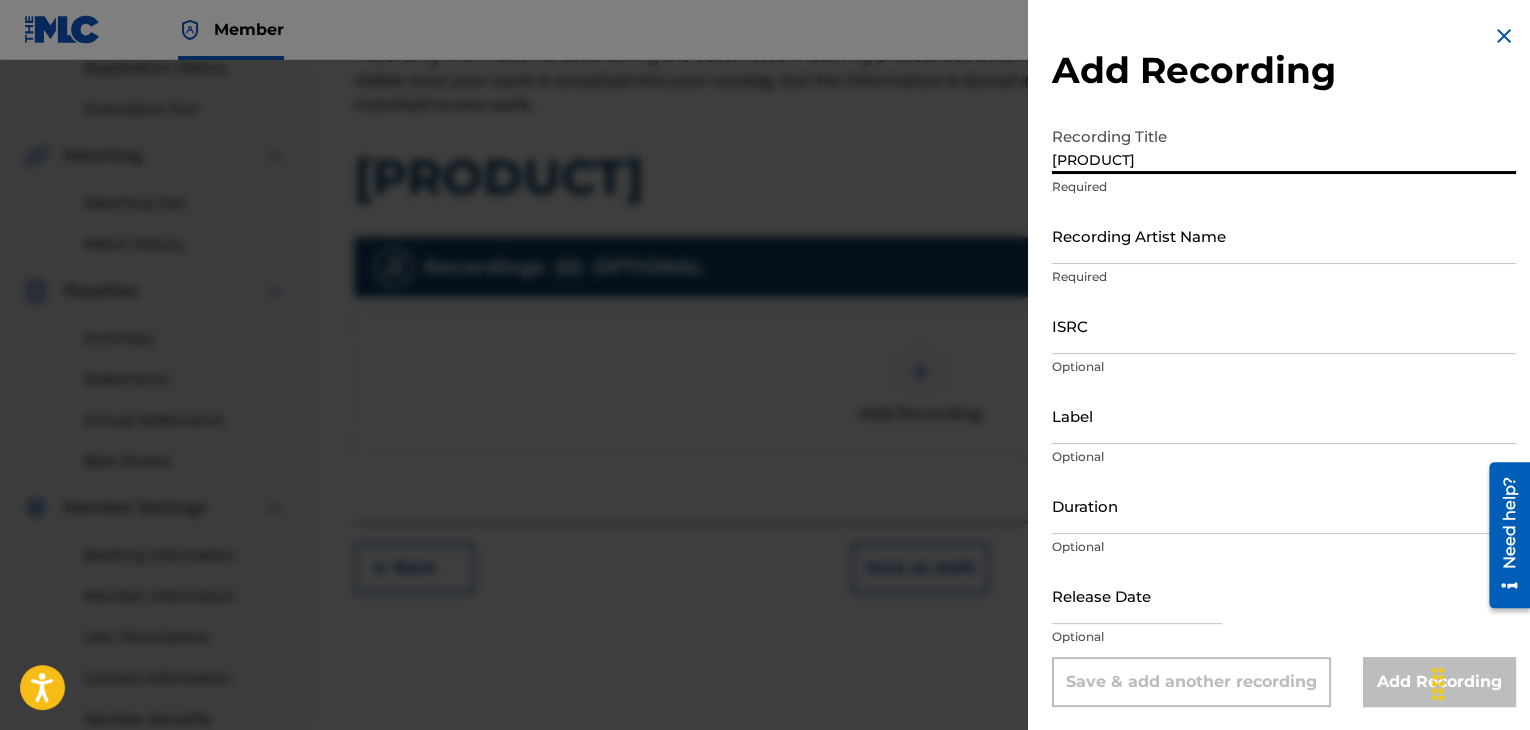 type on "[PRODUCT]" 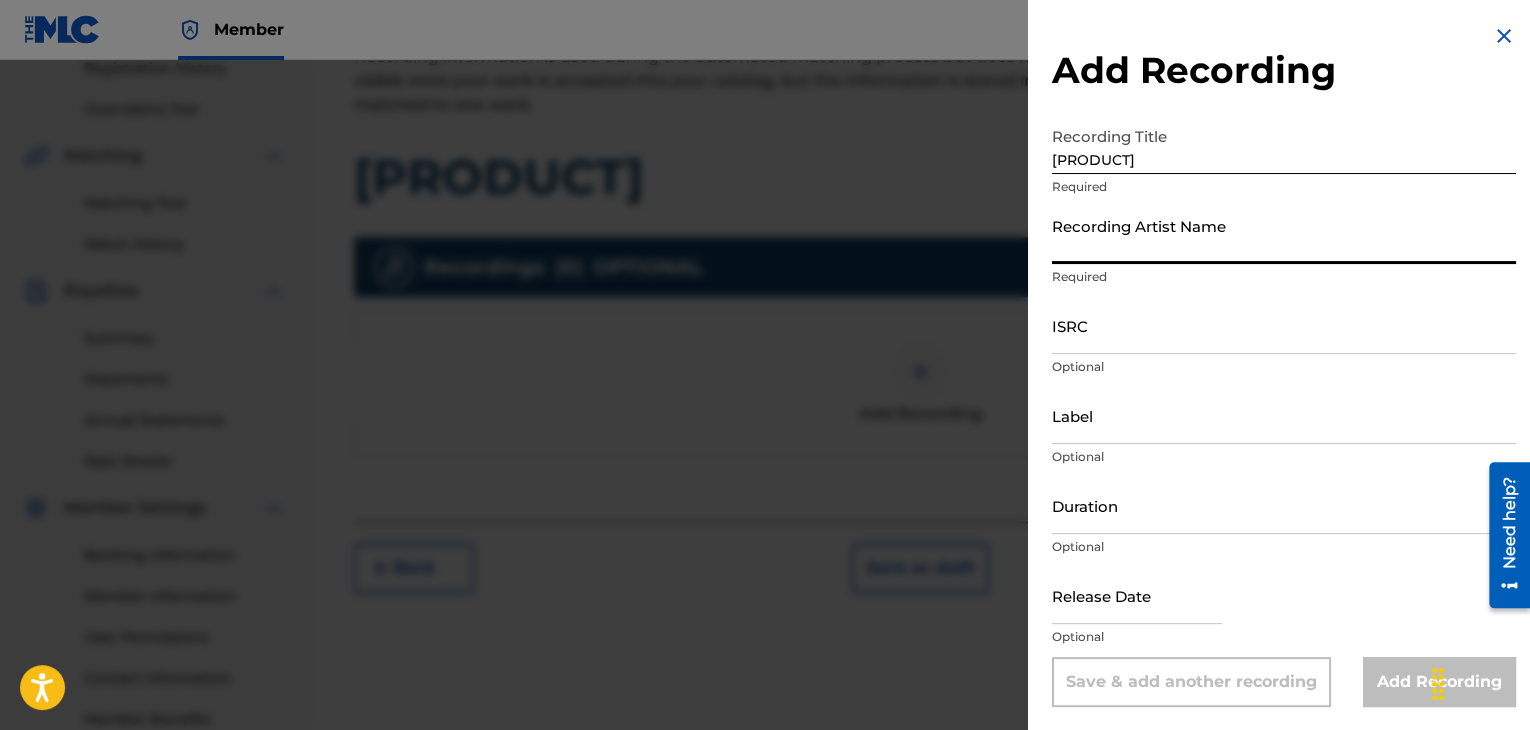 type on "[USERNAME]" 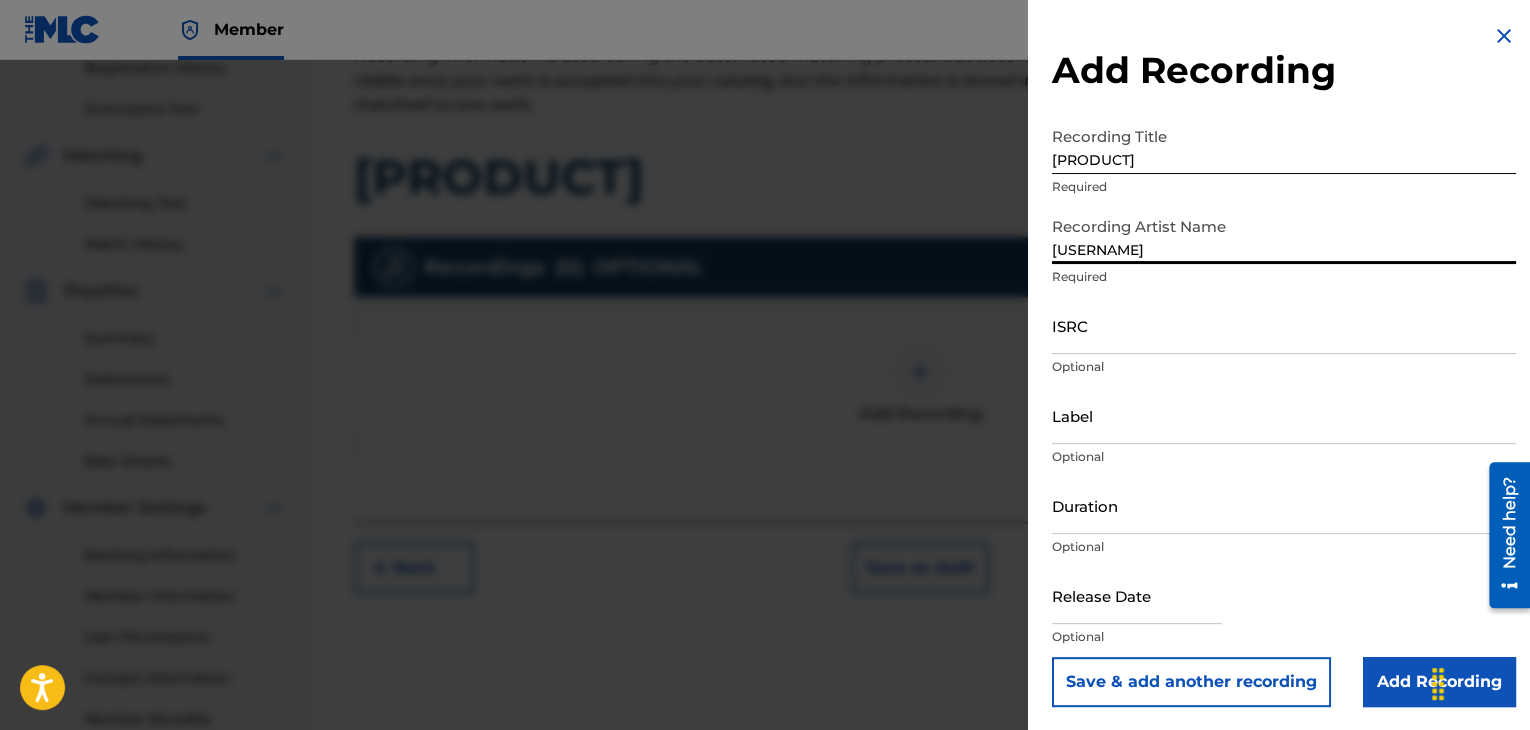 click on "ISRC" at bounding box center (1284, 325) 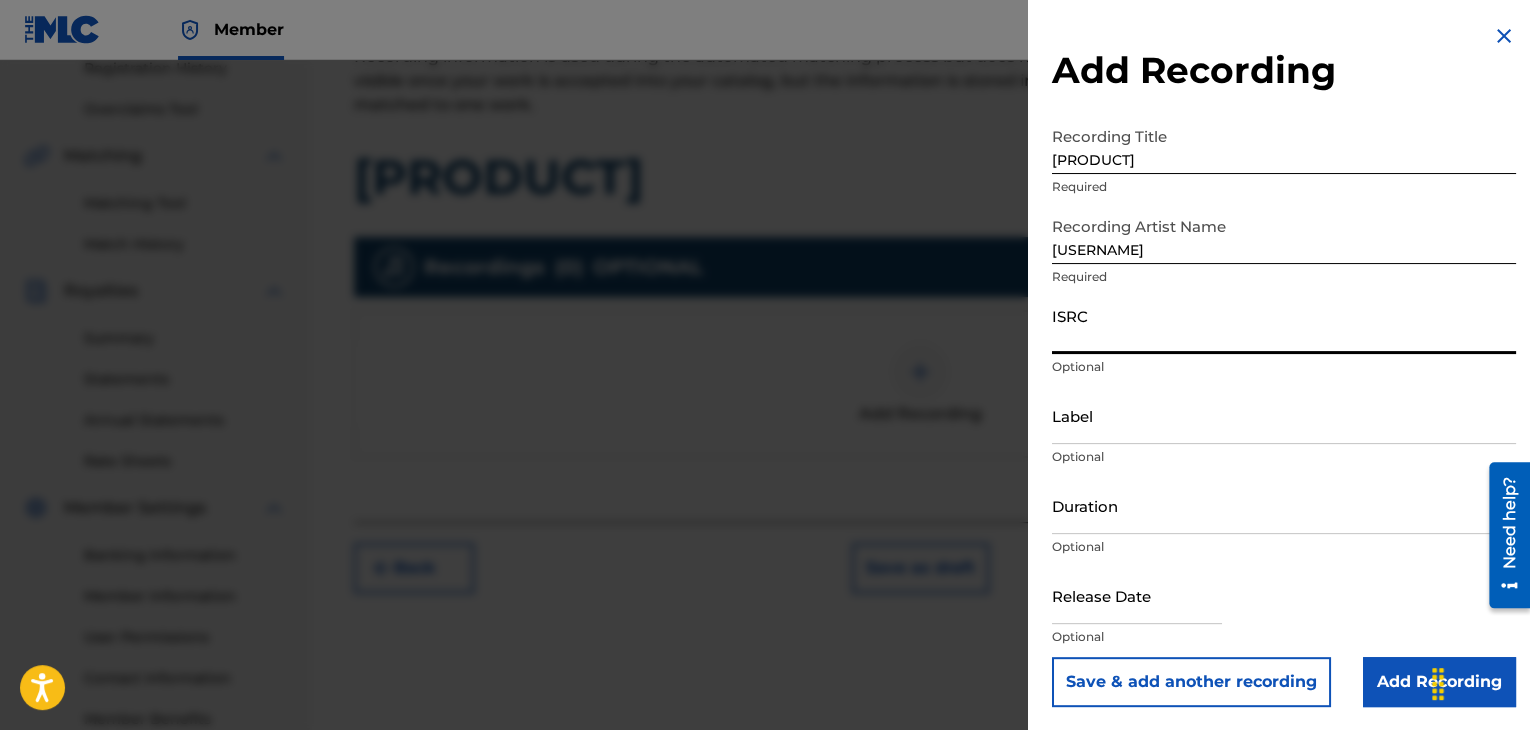 paste on "[LICENSE]" 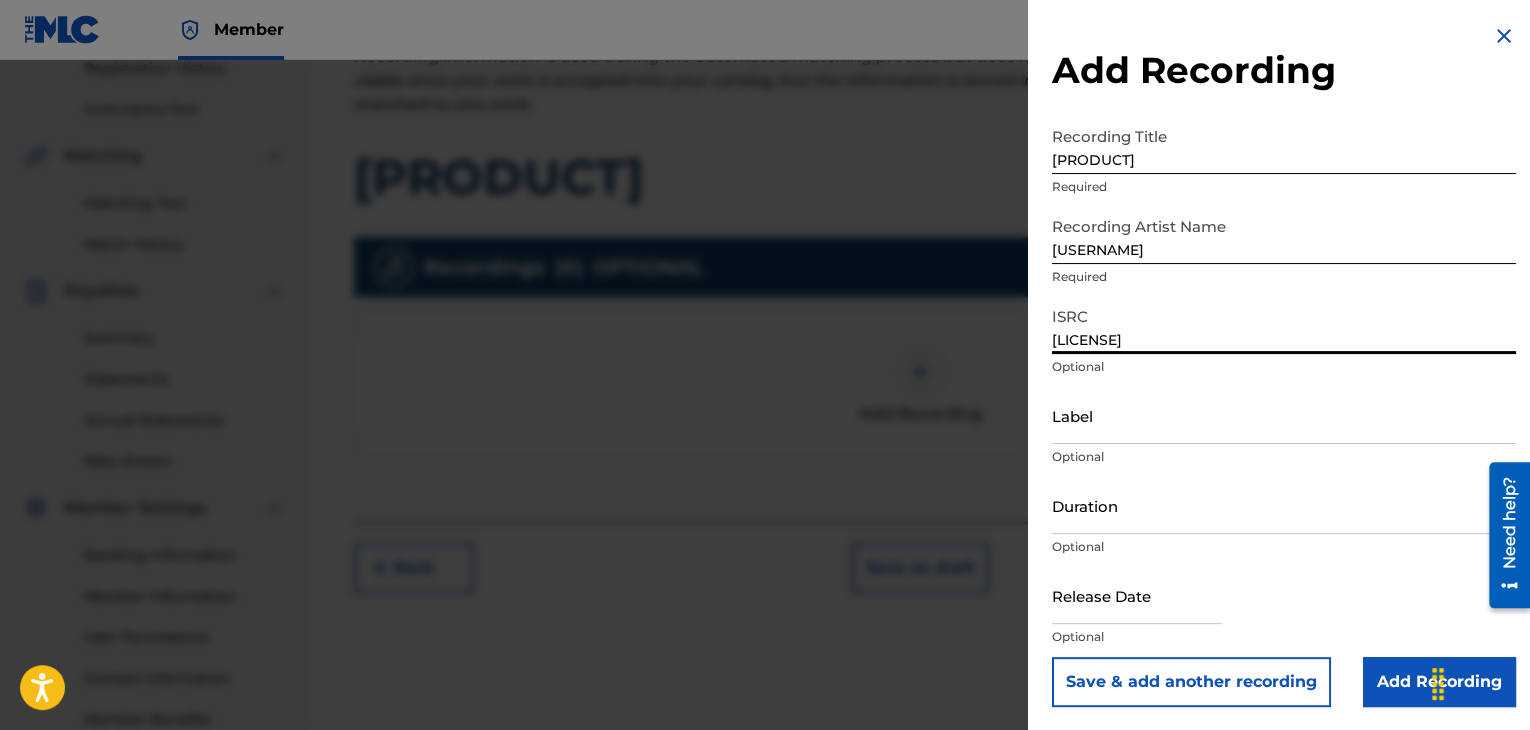 type on "[LICENSE]" 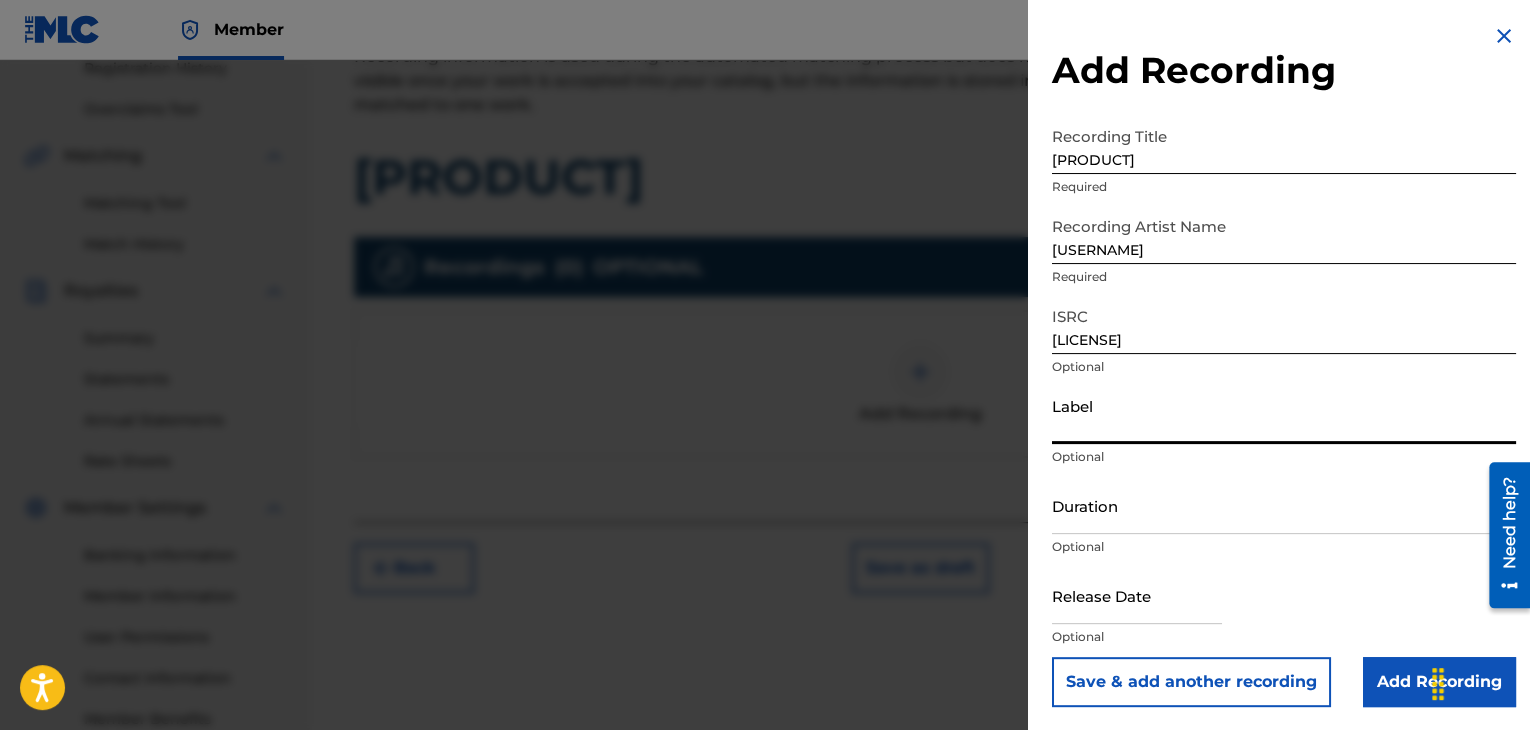 click on "Label" at bounding box center [1284, 415] 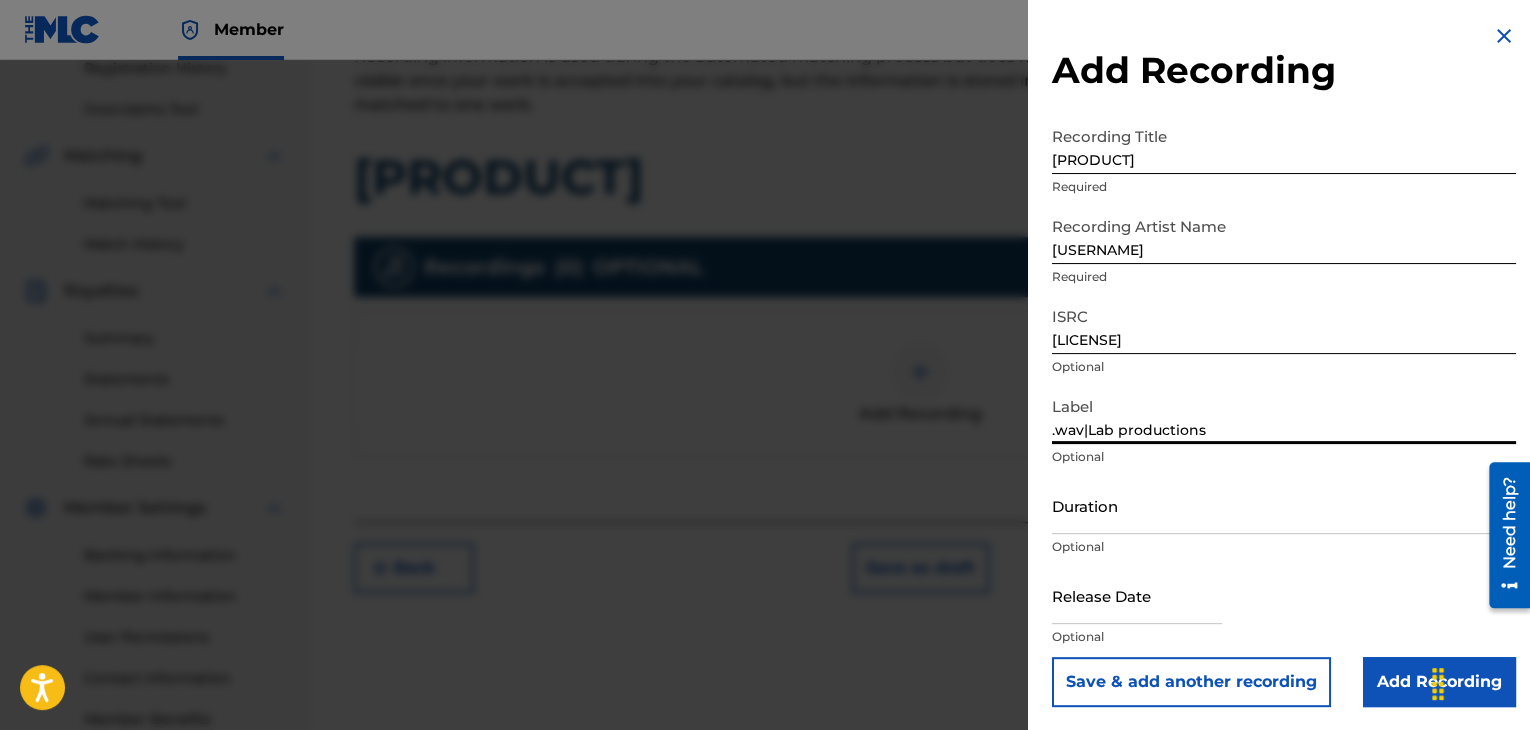 click on "Duration" at bounding box center [1284, 505] 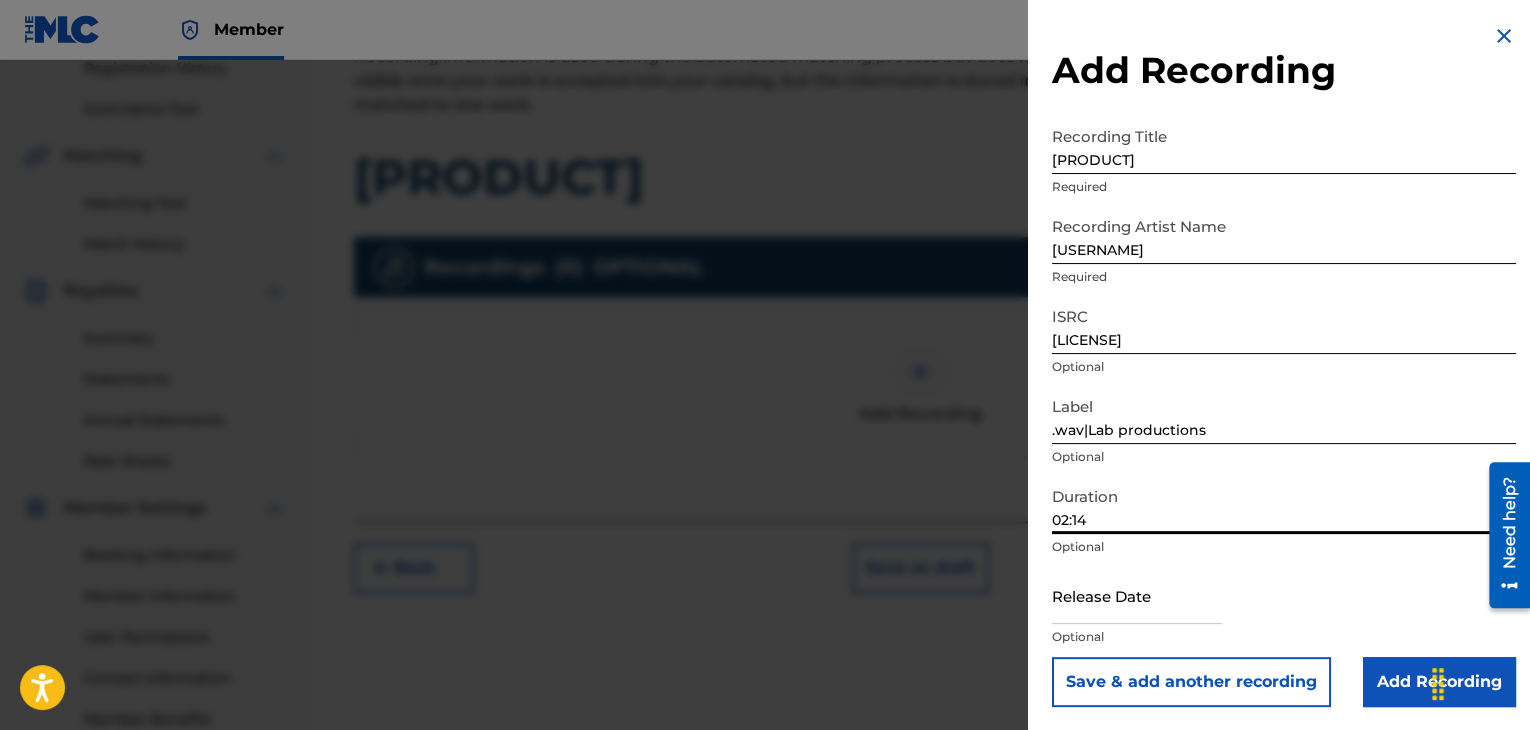 type on "02:14" 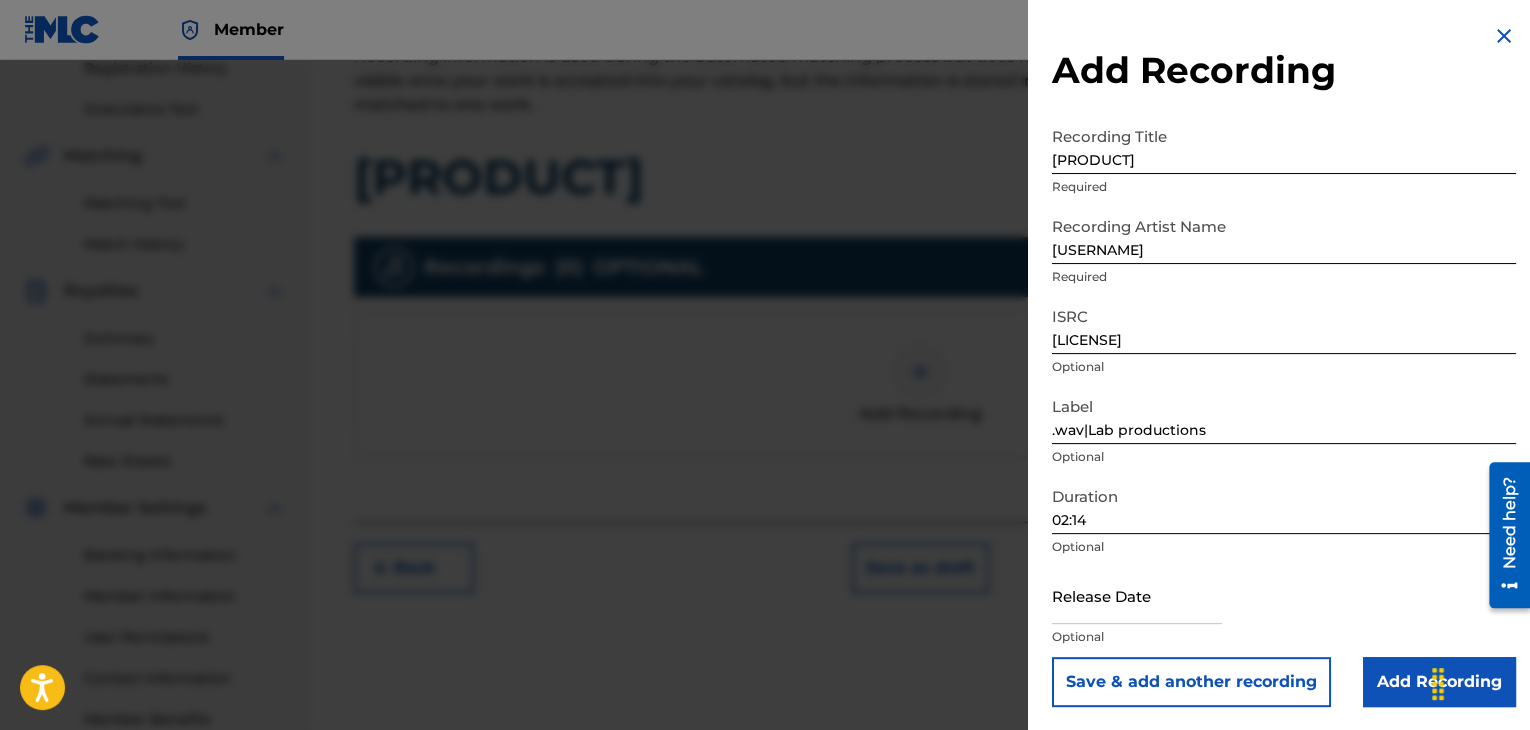 click at bounding box center [1137, 595] 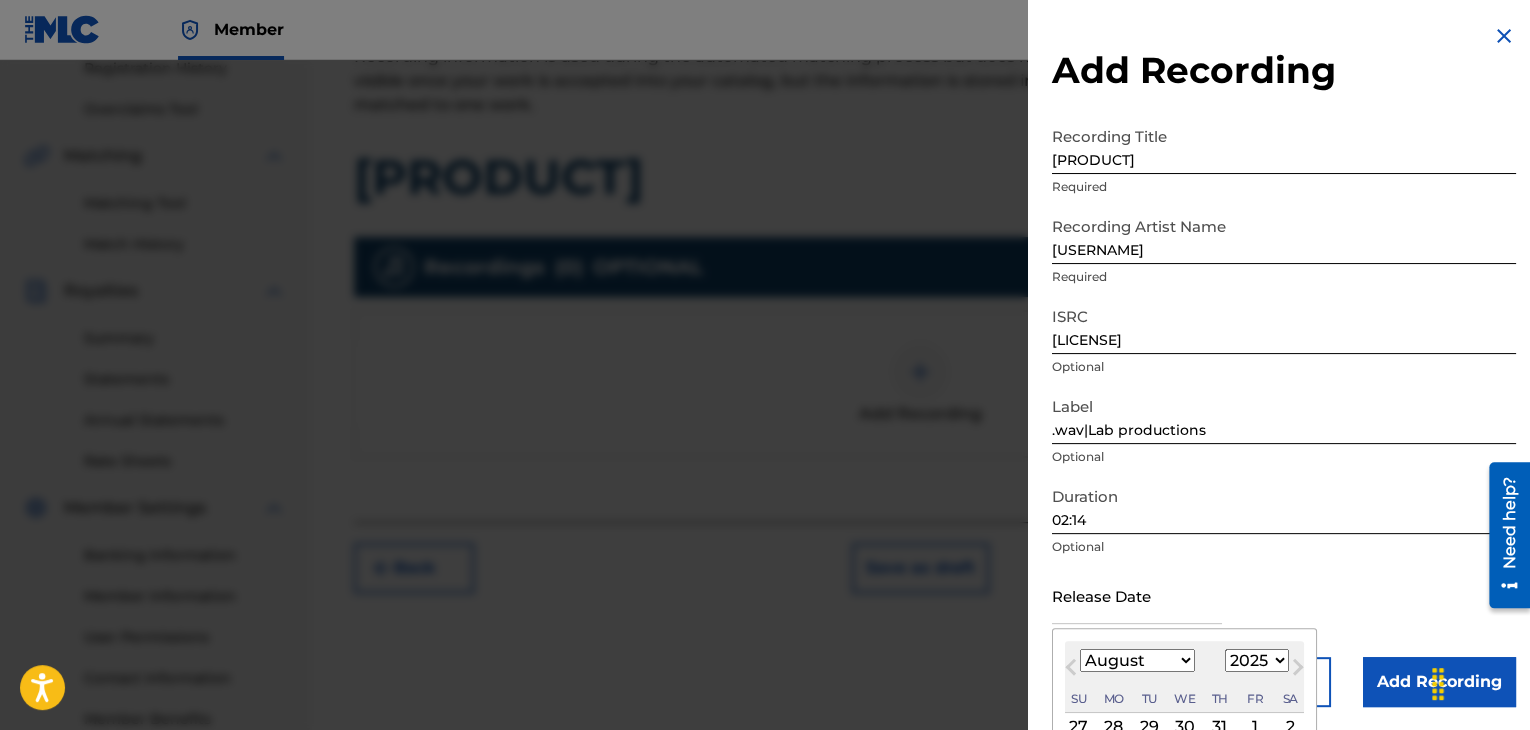 type on "[MONTH] [NUMBER] [YEAR]" 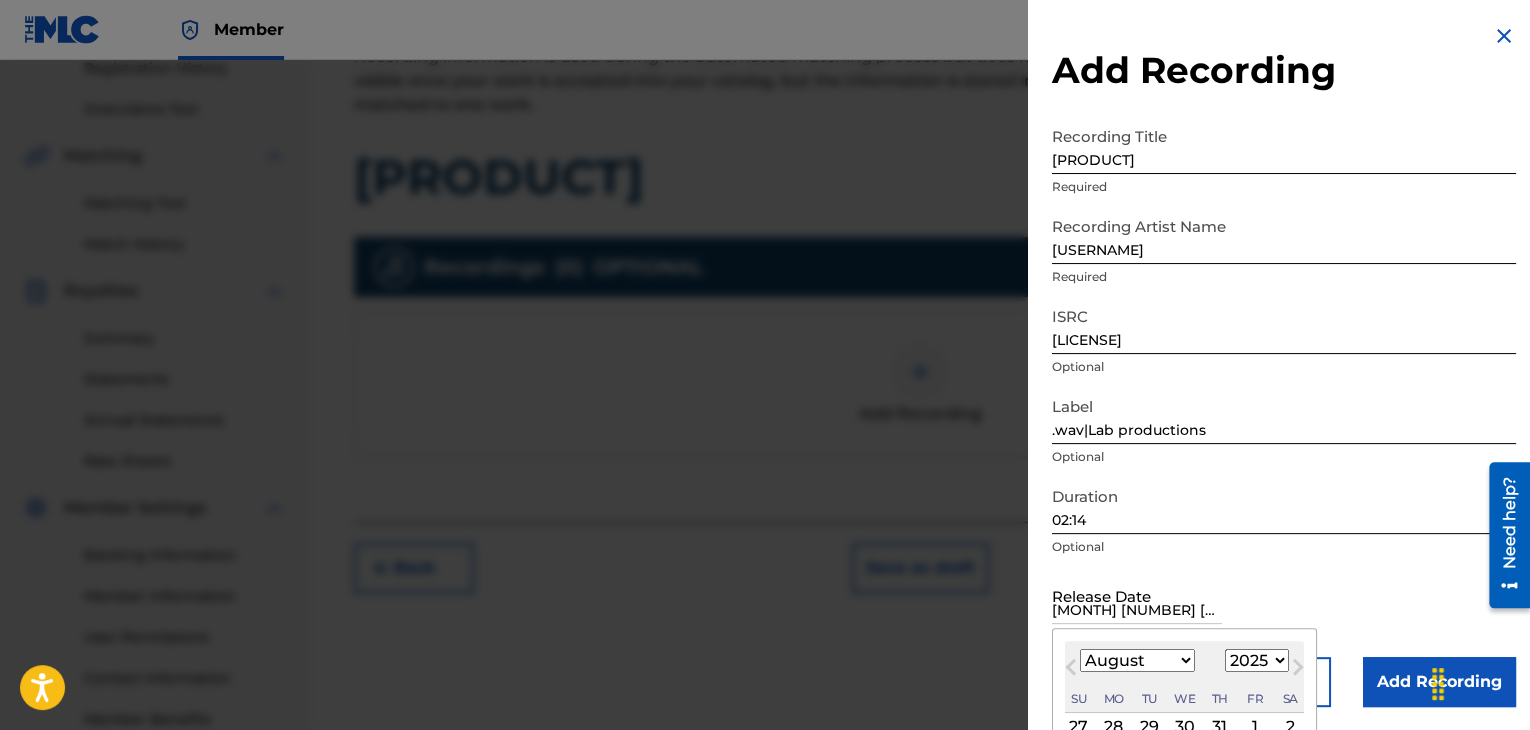 select on "0" 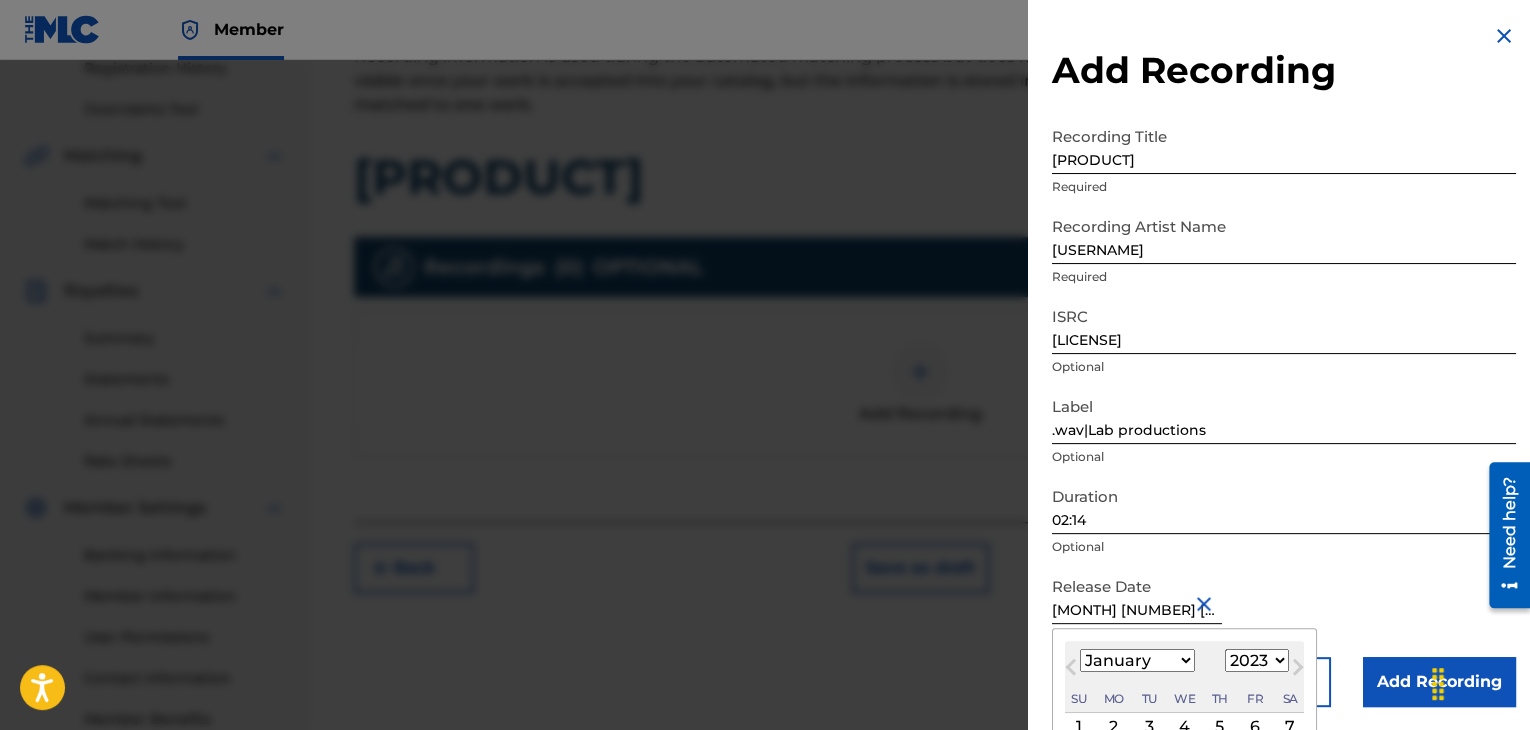 click on "Release Date January 20 2023 January 2023 Previous Month Next Month January 2023 January February March April May June July August September October November December 1899 1900 1901 1902 1903 1904 1905 1906 1907 1908 1909 1910 1911 1912 1913 1914 1915 1916 1917 1918 1919 1920 1921 1922 1923 1924 1925 1926 1927 1928 1929 1930 1931 1932 1933 1934 1935 1936 1937 1938 1939 1940 1941 1942 1943 1944 1945 1946 1947 1948 1949 1950 1951 1952 1953 1954 1955 1956 1957 1958 1959 1960 1961 1962 1963 1964 1965 1966 1967 1968 1969 1970 1971 1972 1973 1974 1975 1976 1977 1978 1979 1980 1981 1982 1983 1984 1985 1986 1987 1988 1989 1990 1991 1992 1993 1994 1995 1996 1997 1998 1999 2000 2001 2002 2003 2004 2005 2006 2007 2008 2009 2010 2011 2012 2013 2014 2015 2016 2017 2018 2019 2020 2021 2022 2023 2024 2025 2026 2027 2028 2029 2030 2031 2032 2033 2034 2035 2036 2037 2038 2039 2040 2041 2042 2043 2044 2045 2046 2047 2048 2049 2050 2051 2052 2053 2054 2055 2056 2057 2058 2059 2060 2061 2062 2063 2064 2065 2066 2067 2068 2069 Su" at bounding box center [1284, 612] 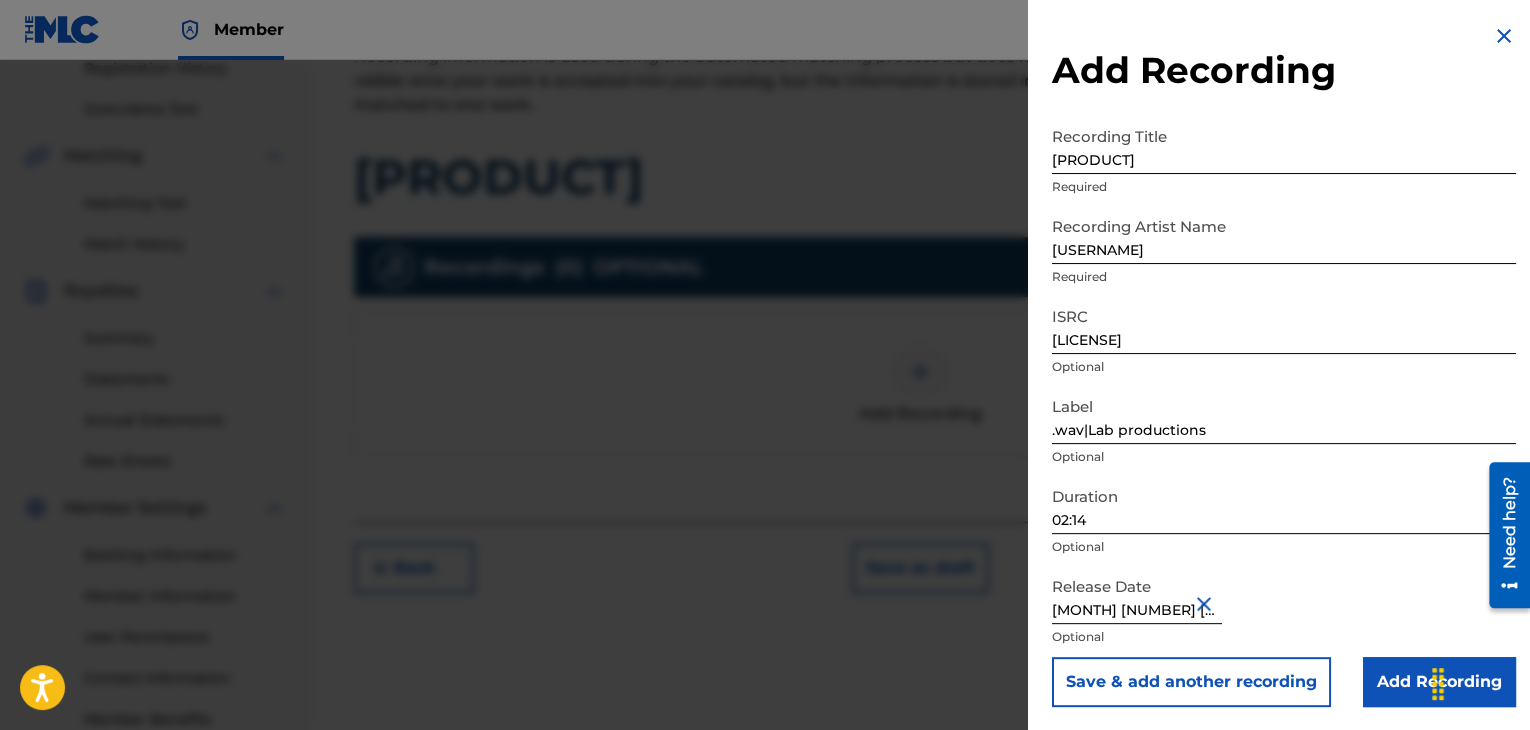 click on "Add Recording" at bounding box center [1439, 682] 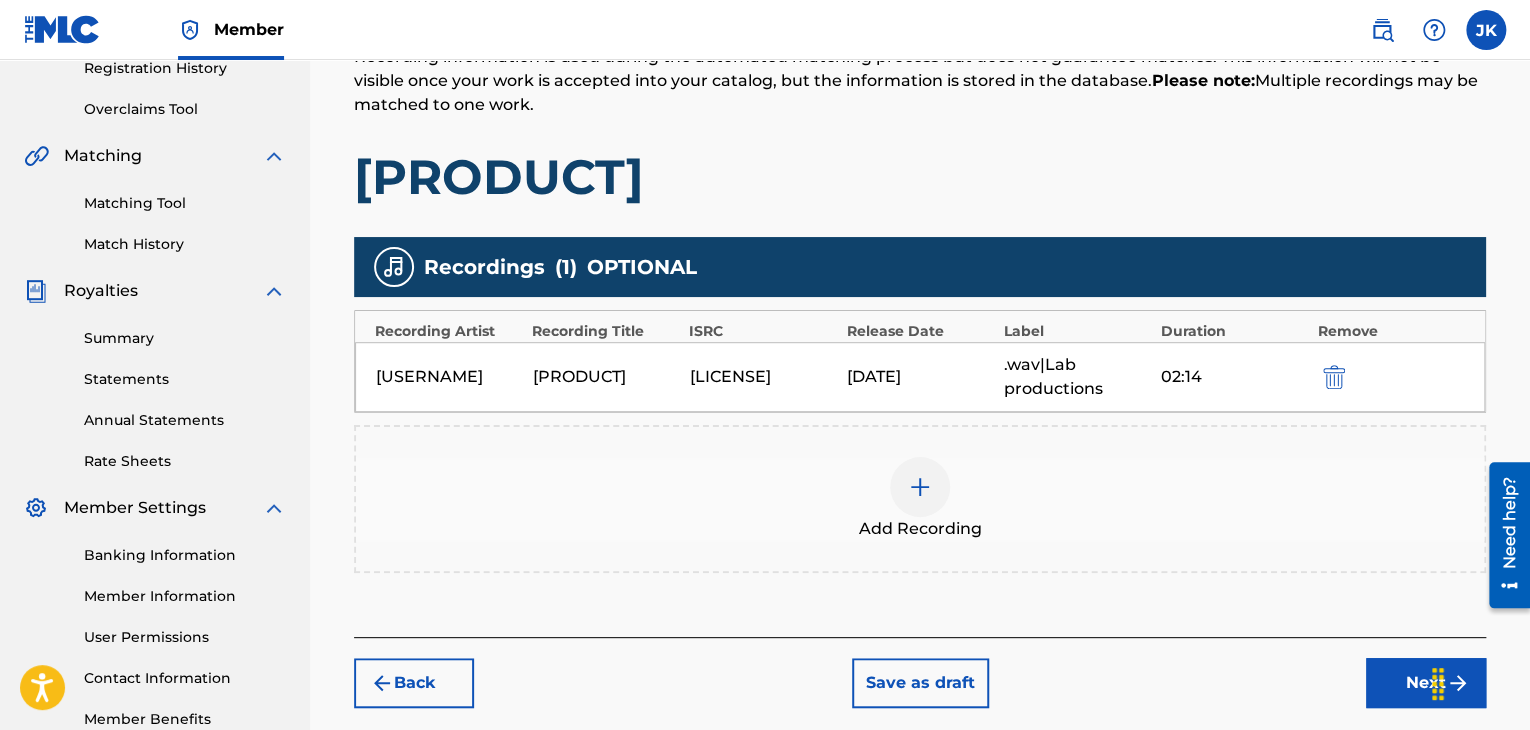 click on "Next" at bounding box center (1426, 683) 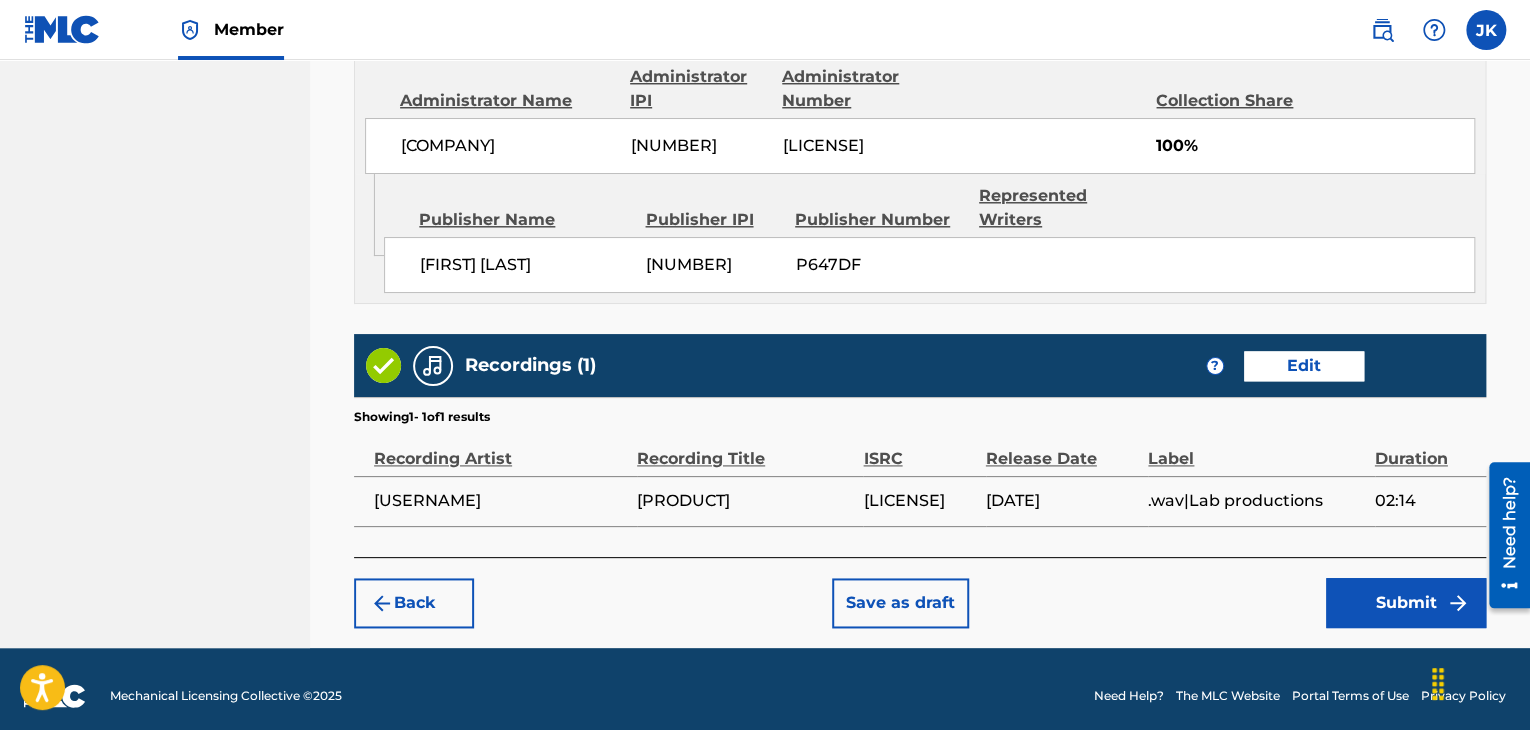 scroll, scrollTop: 1132, scrollLeft: 0, axis: vertical 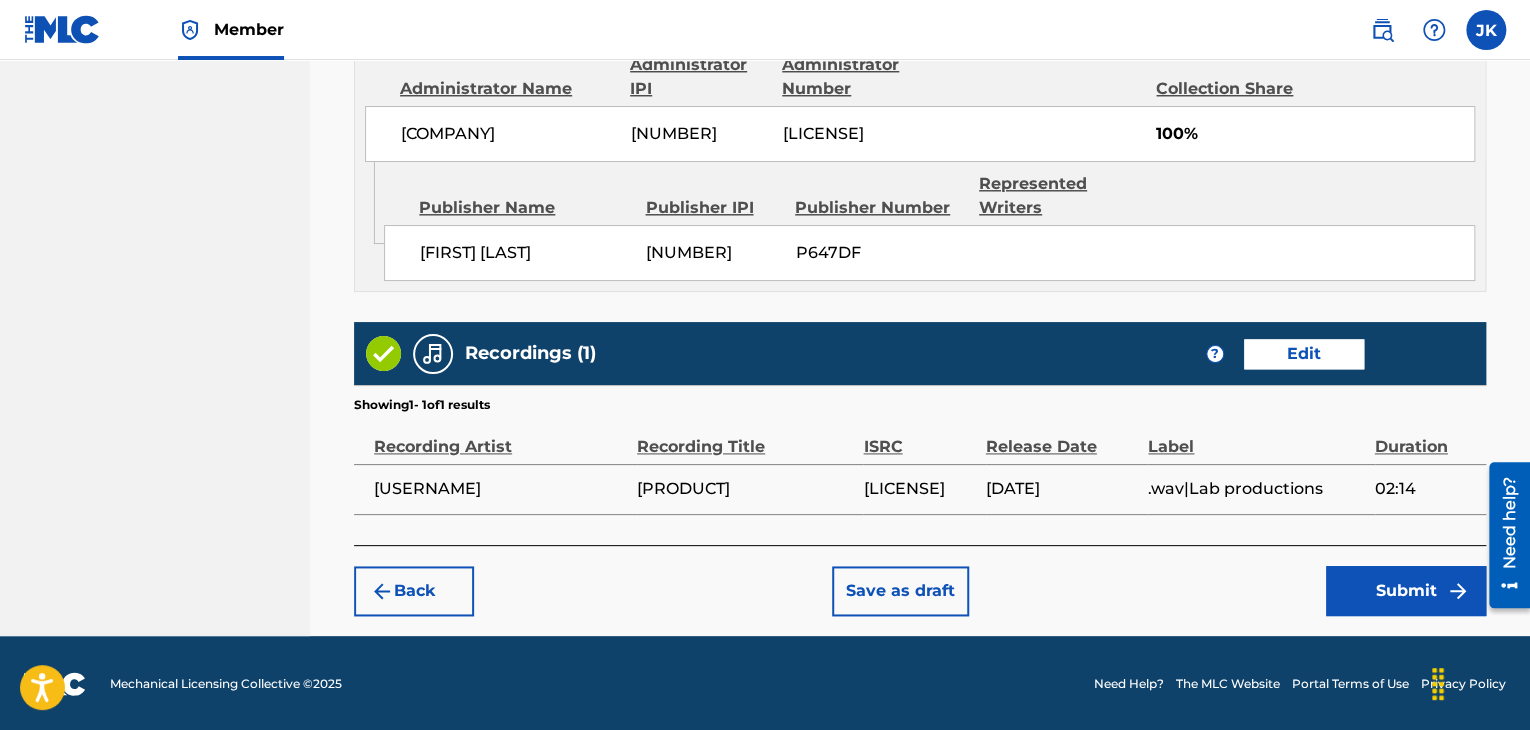 click on "Submit" at bounding box center [1406, 591] 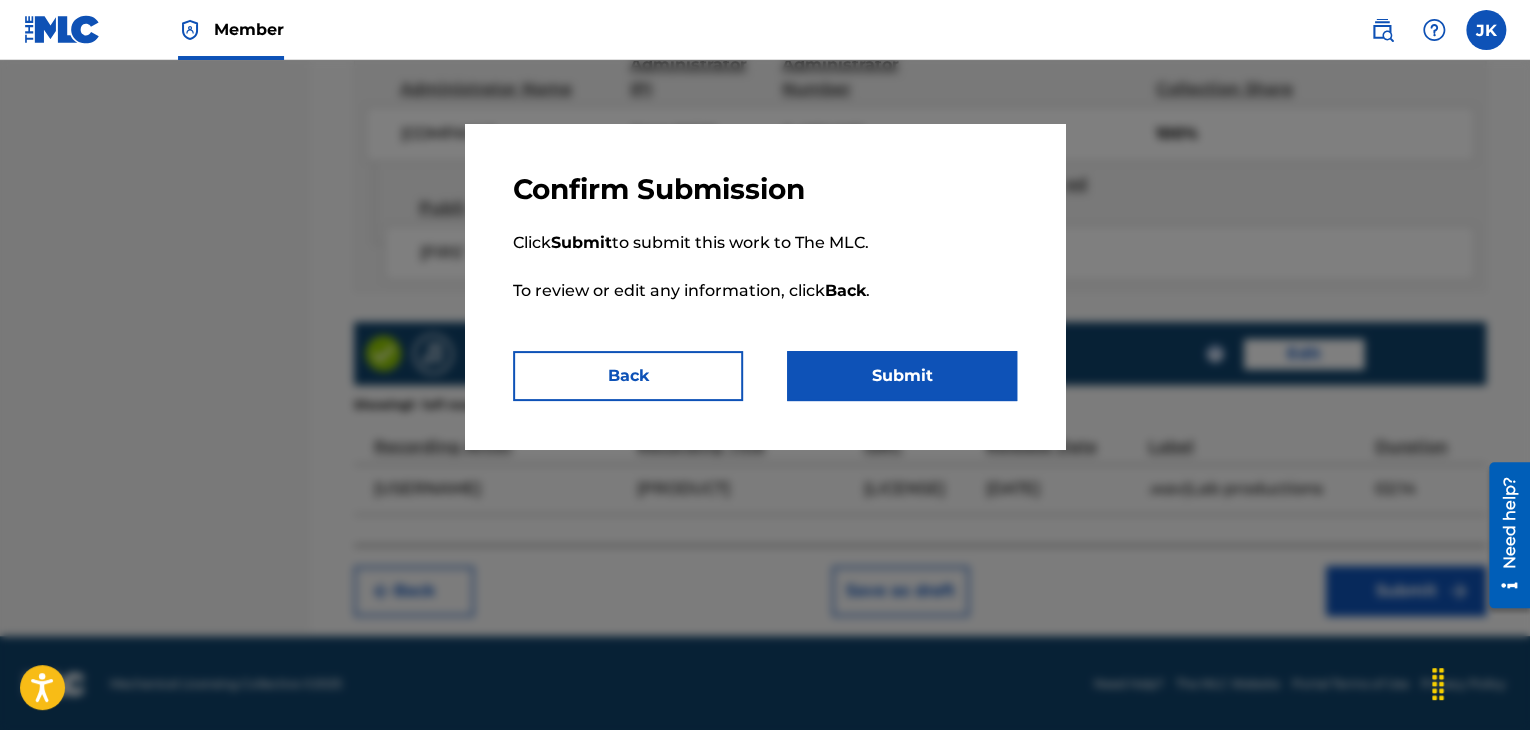 click on "Submit" at bounding box center (902, 376) 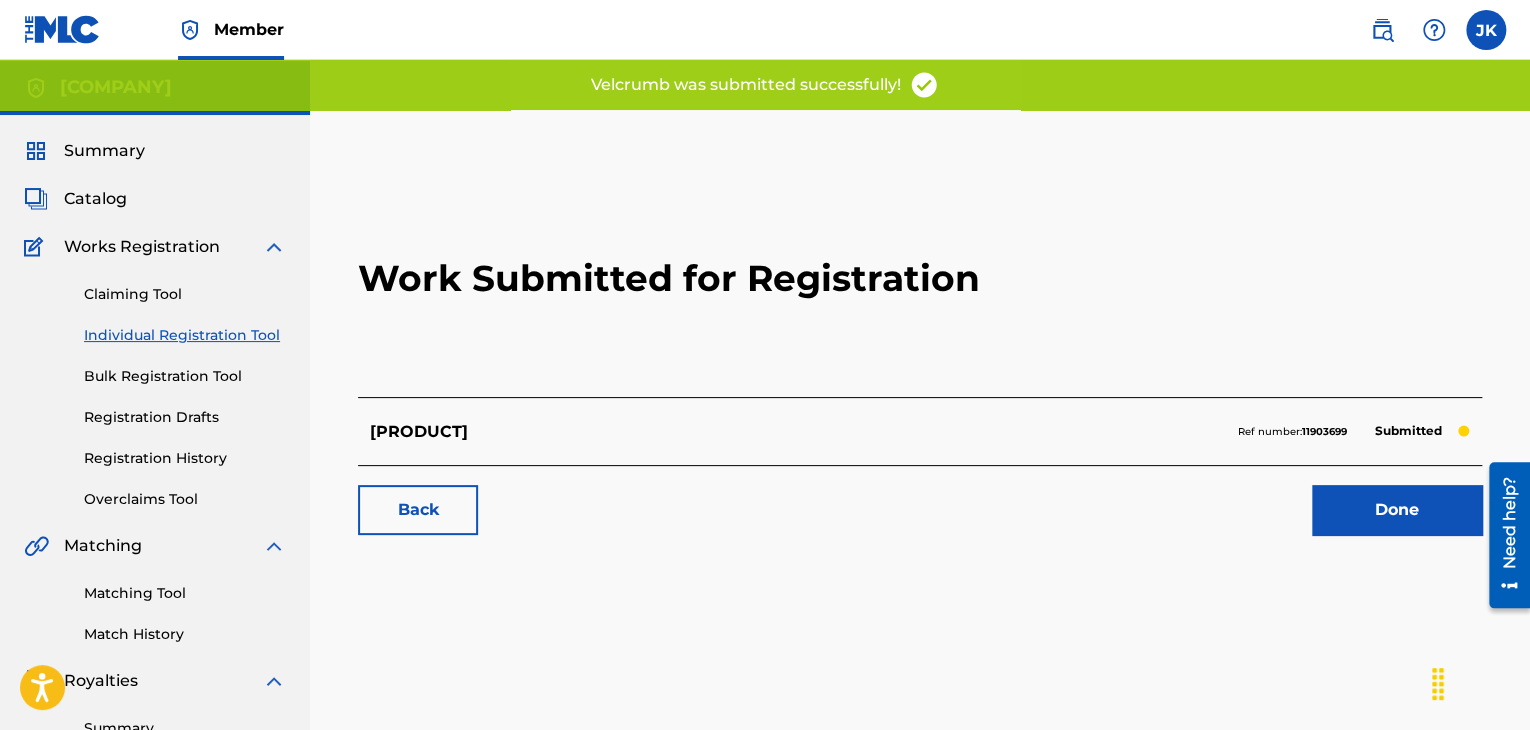 click on "Done" at bounding box center [1397, 510] 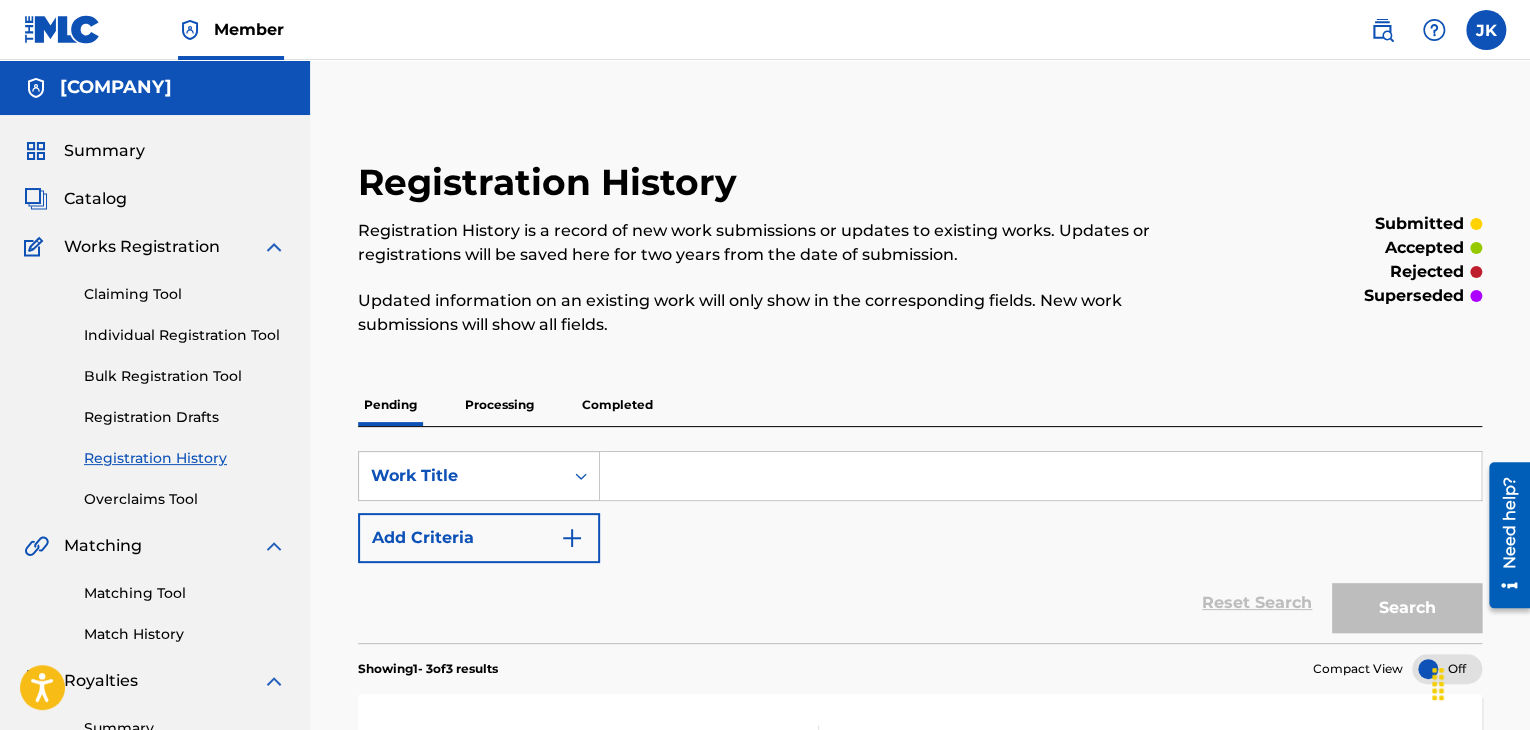 click on "Individual Registration Tool" at bounding box center (185, 335) 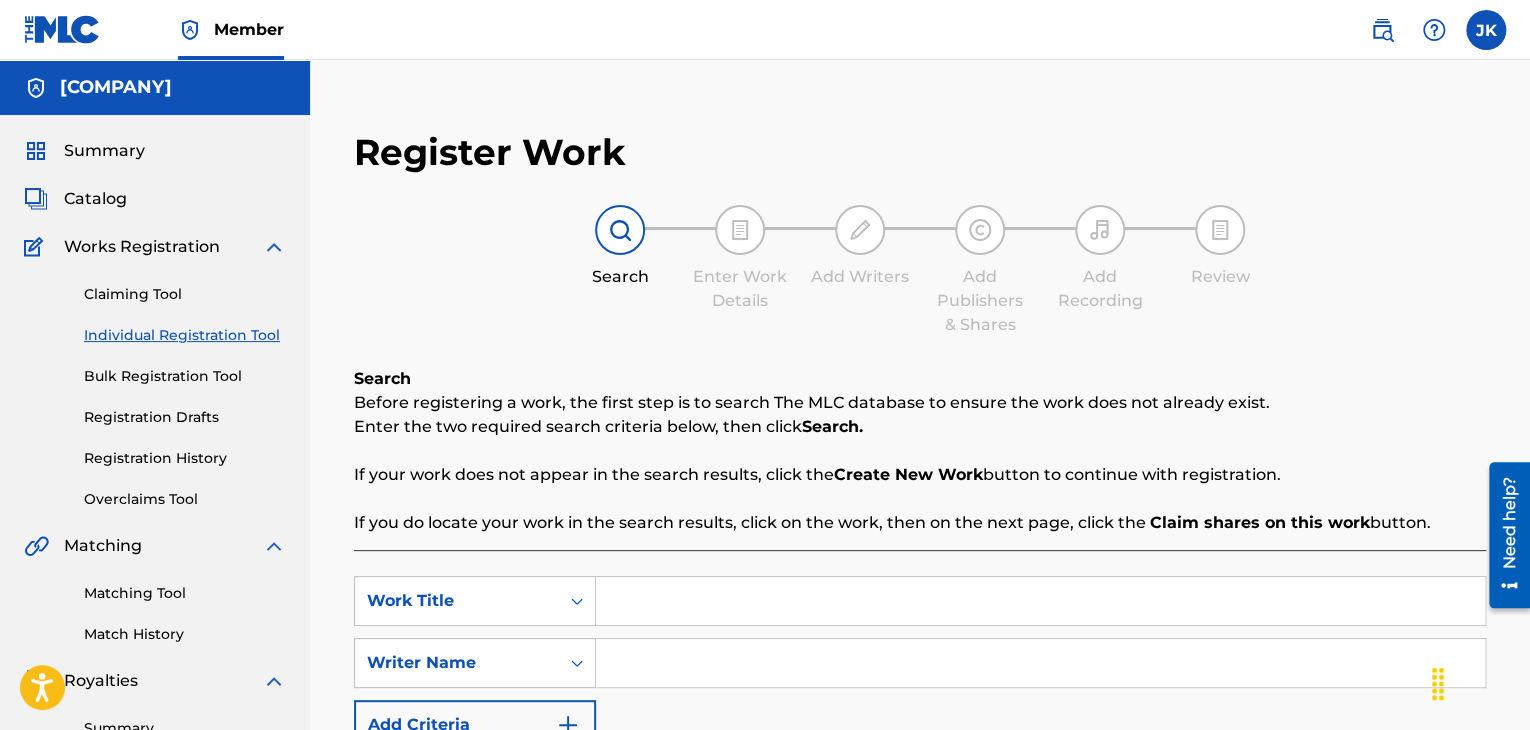 click at bounding box center [1040, 601] 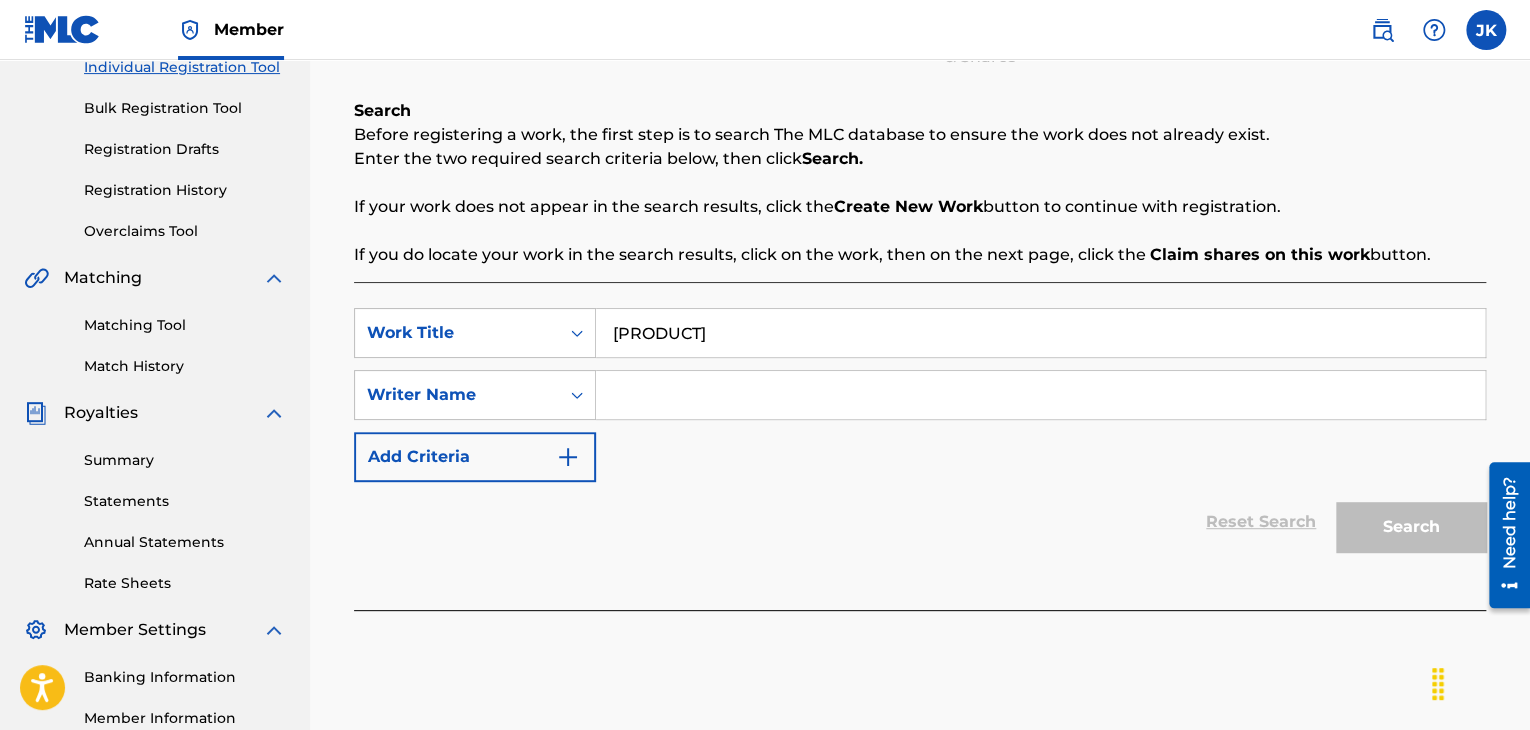 scroll, scrollTop: 300, scrollLeft: 0, axis: vertical 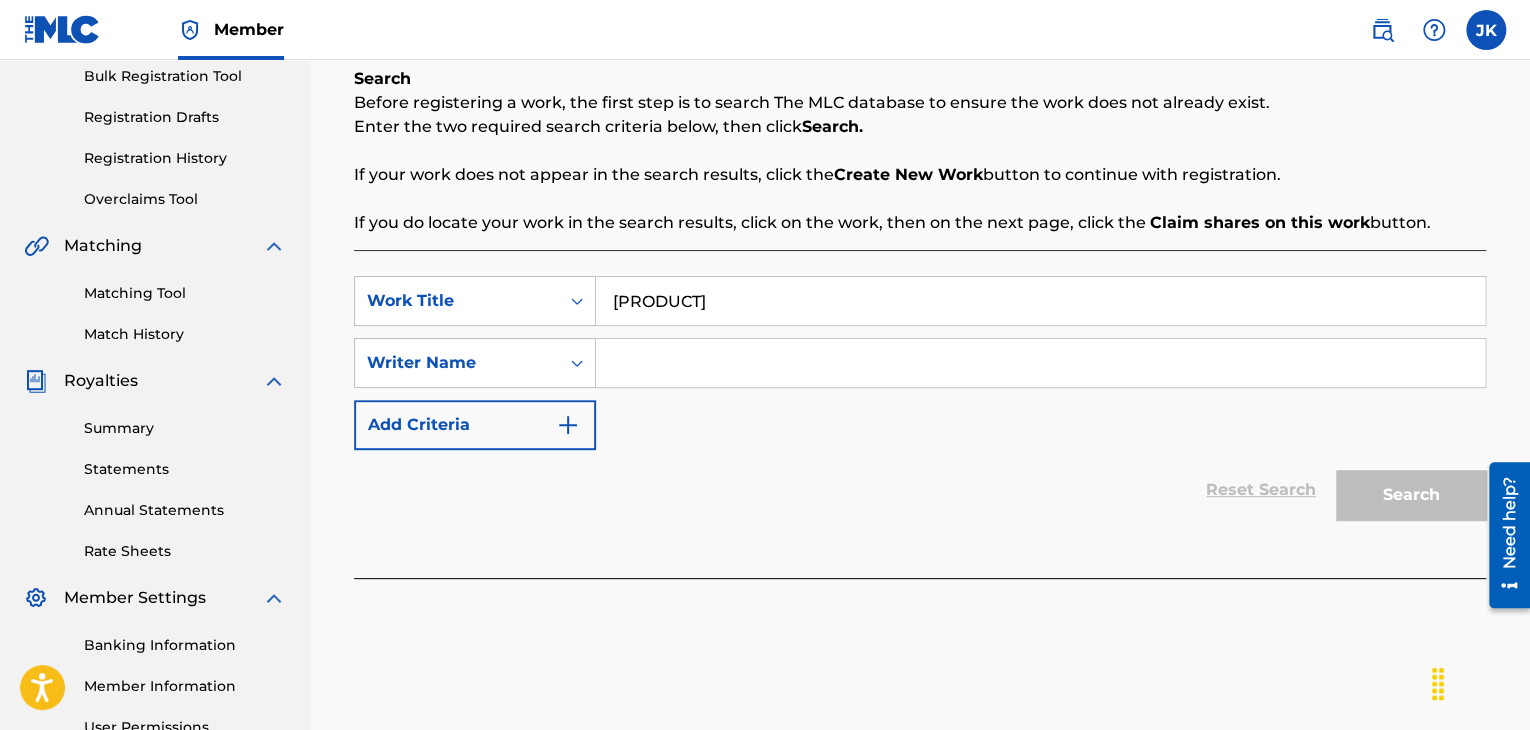 type on "[PRODUCT]" 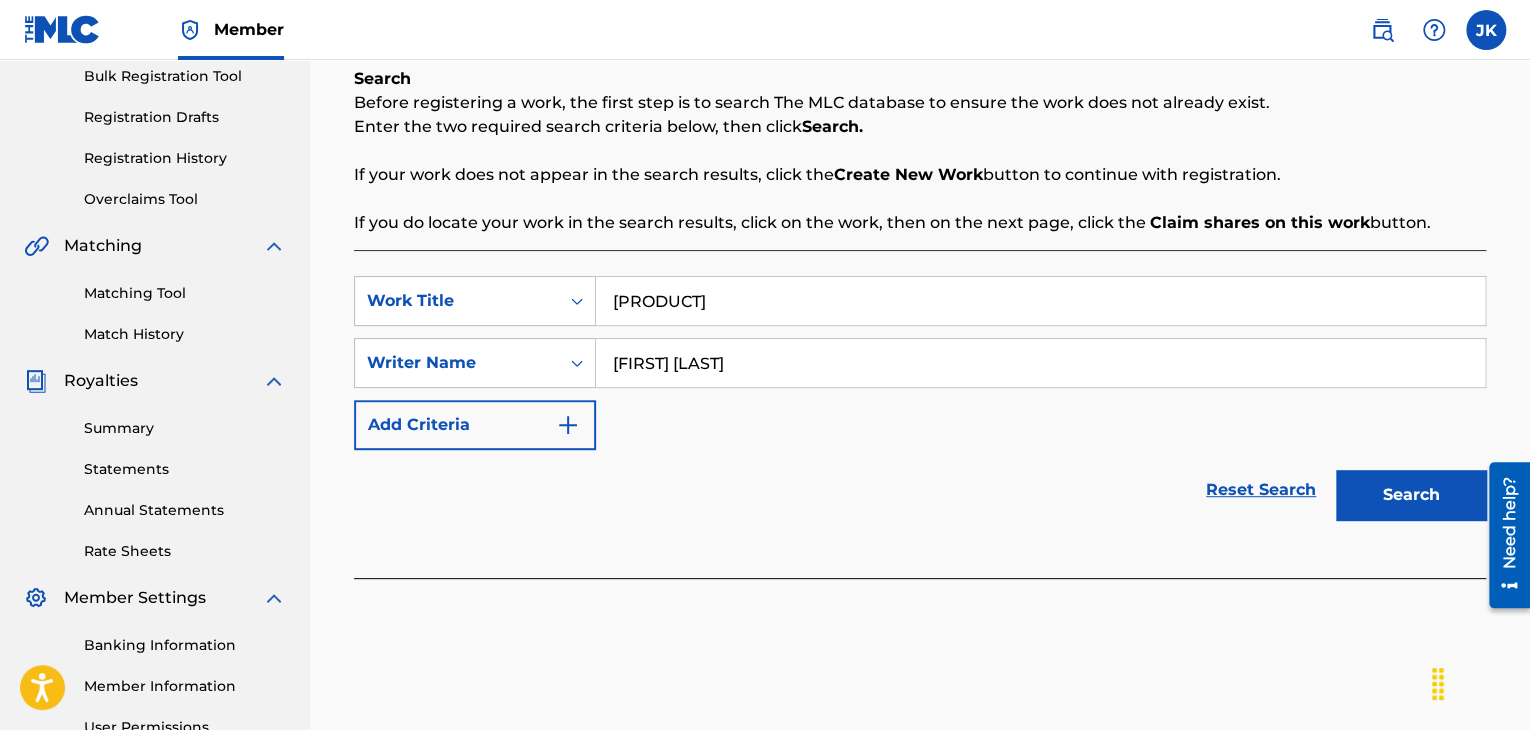 click on "Search" at bounding box center [1411, 495] 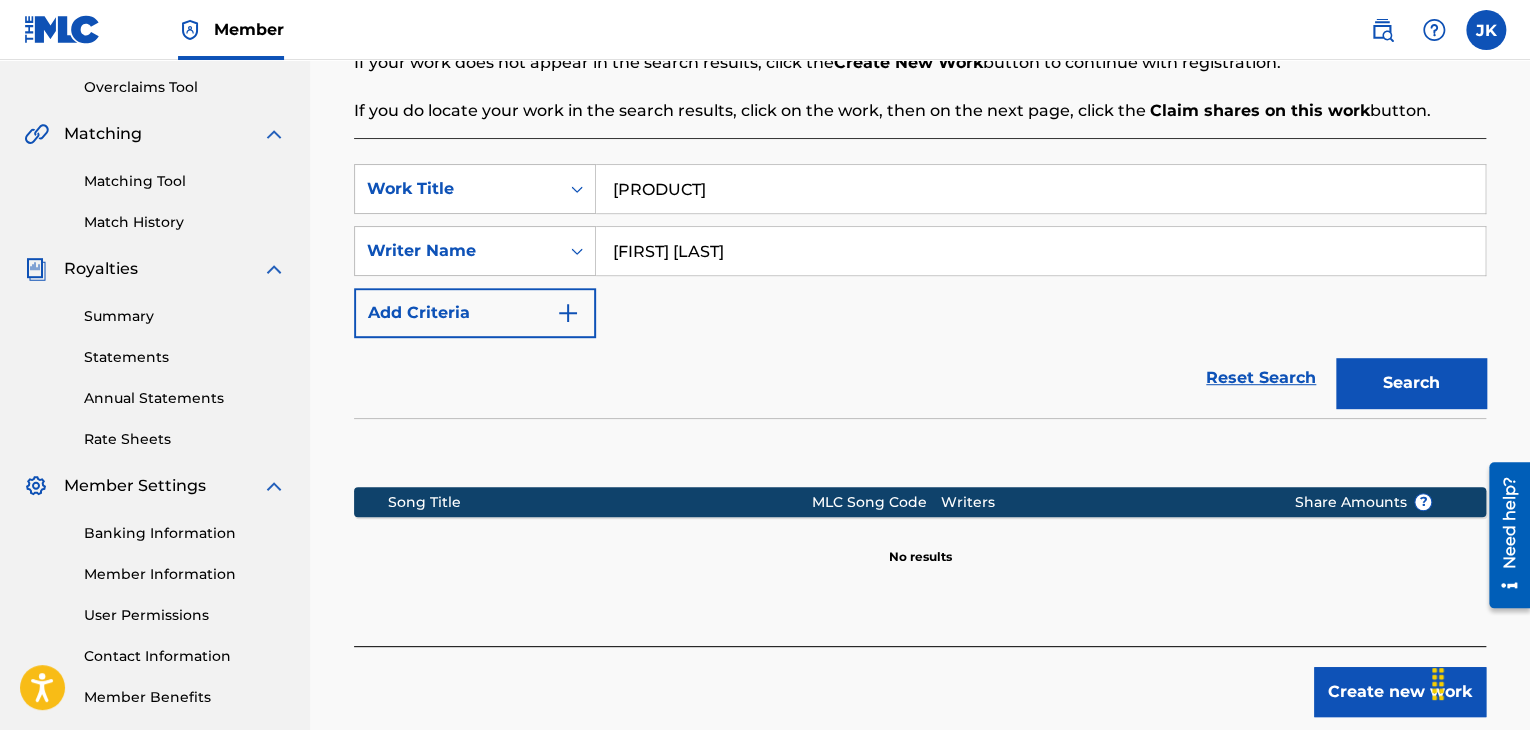 scroll, scrollTop: 500, scrollLeft: 0, axis: vertical 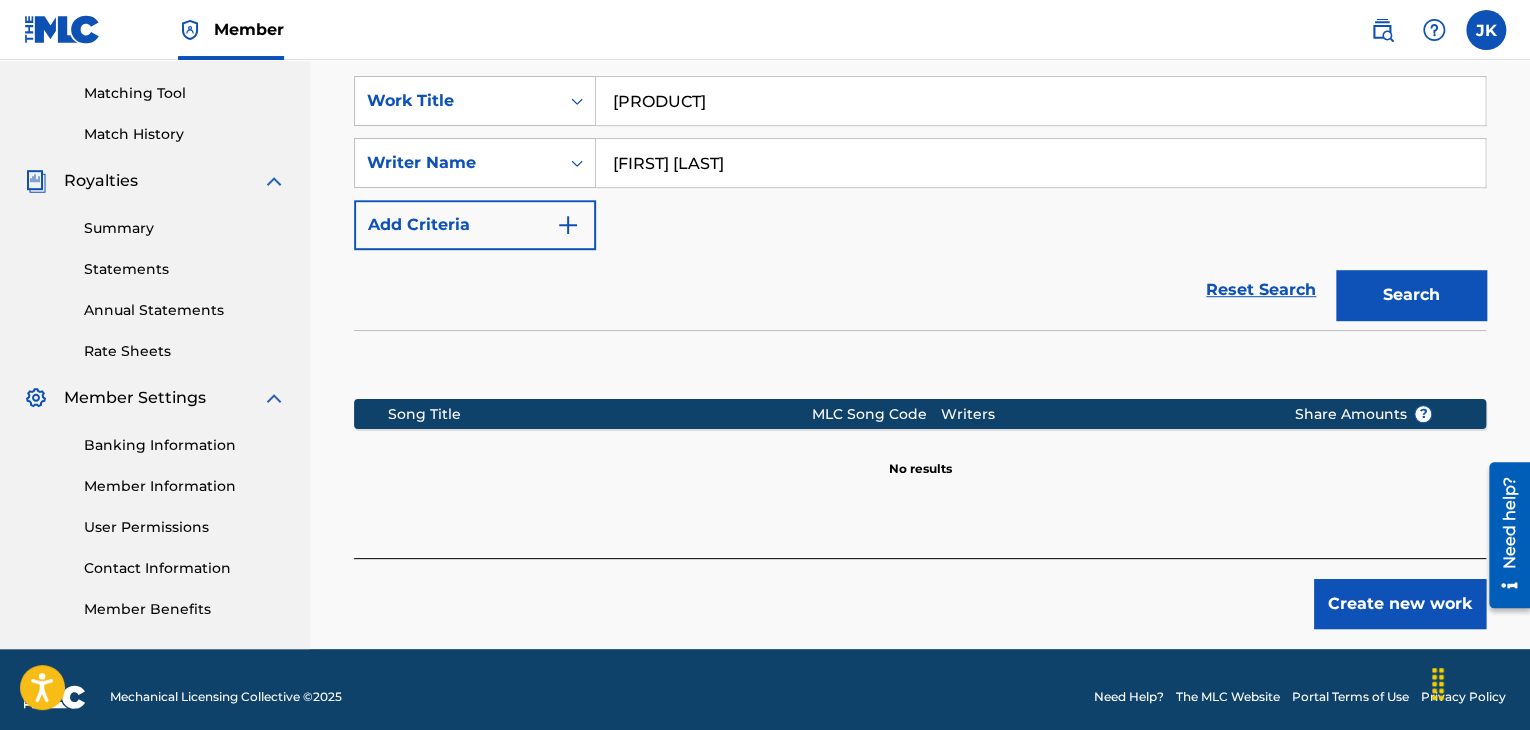 click on "Create new work" at bounding box center [1400, 604] 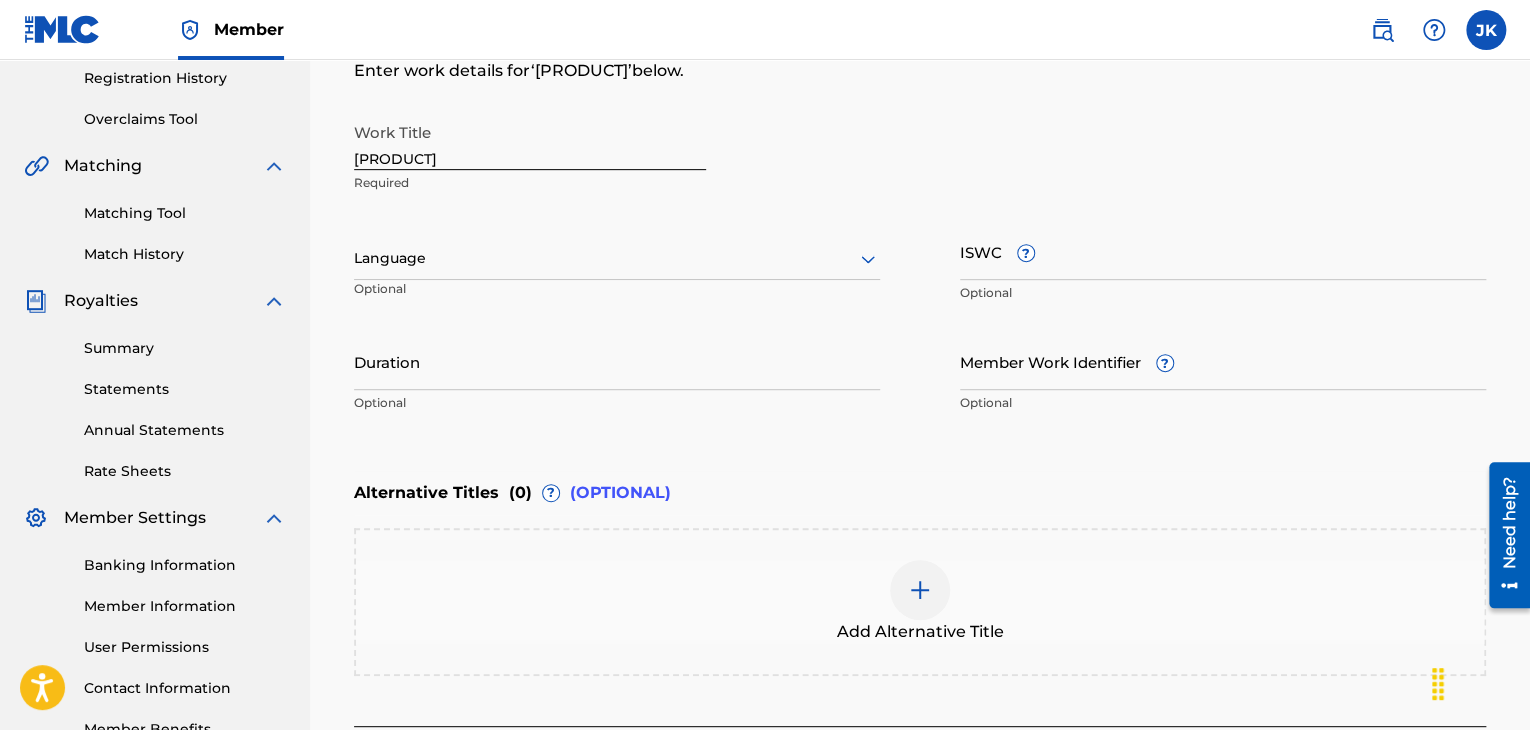 scroll, scrollTop: 300, scrollLeft: 0, axis: vertical 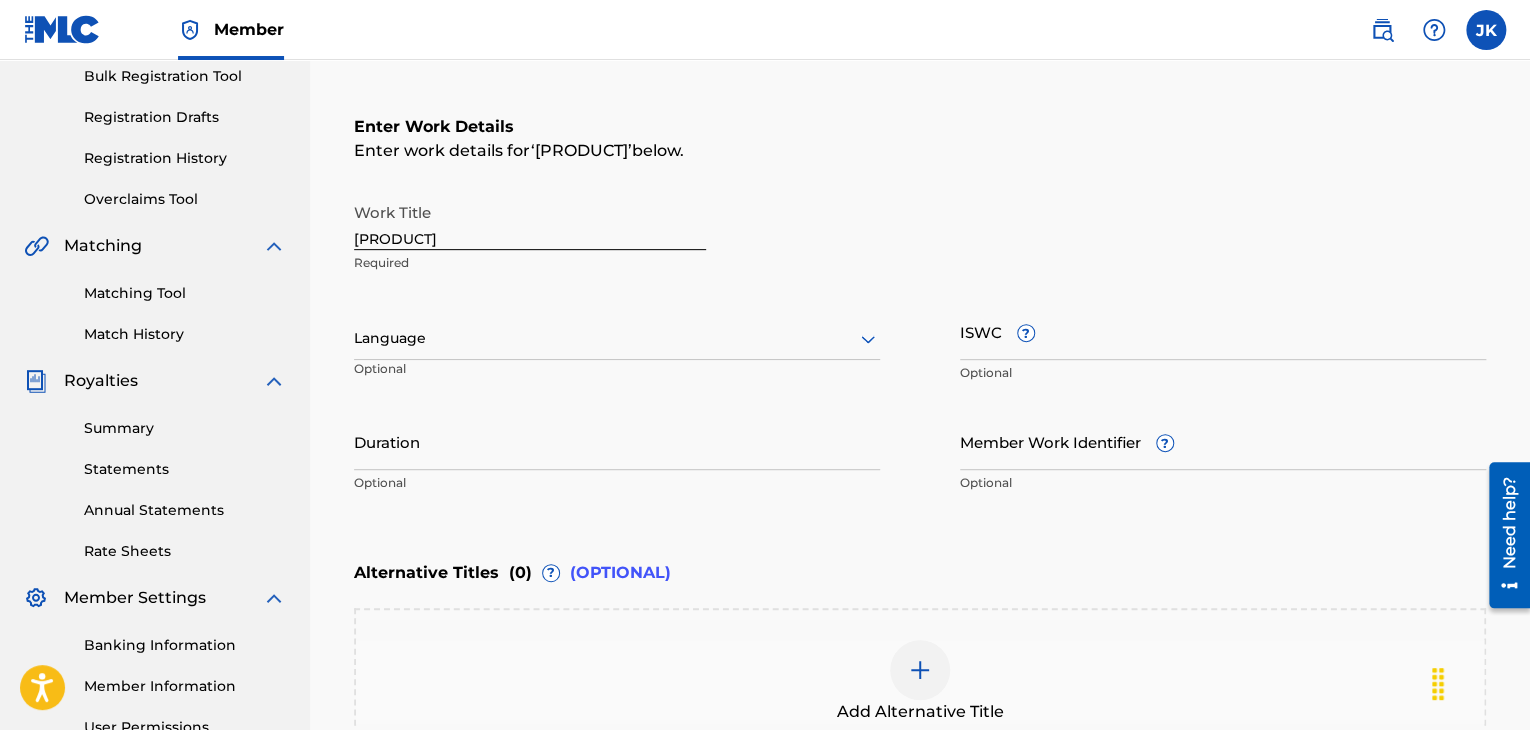 click on "Language" at bounding box center [617, 339] 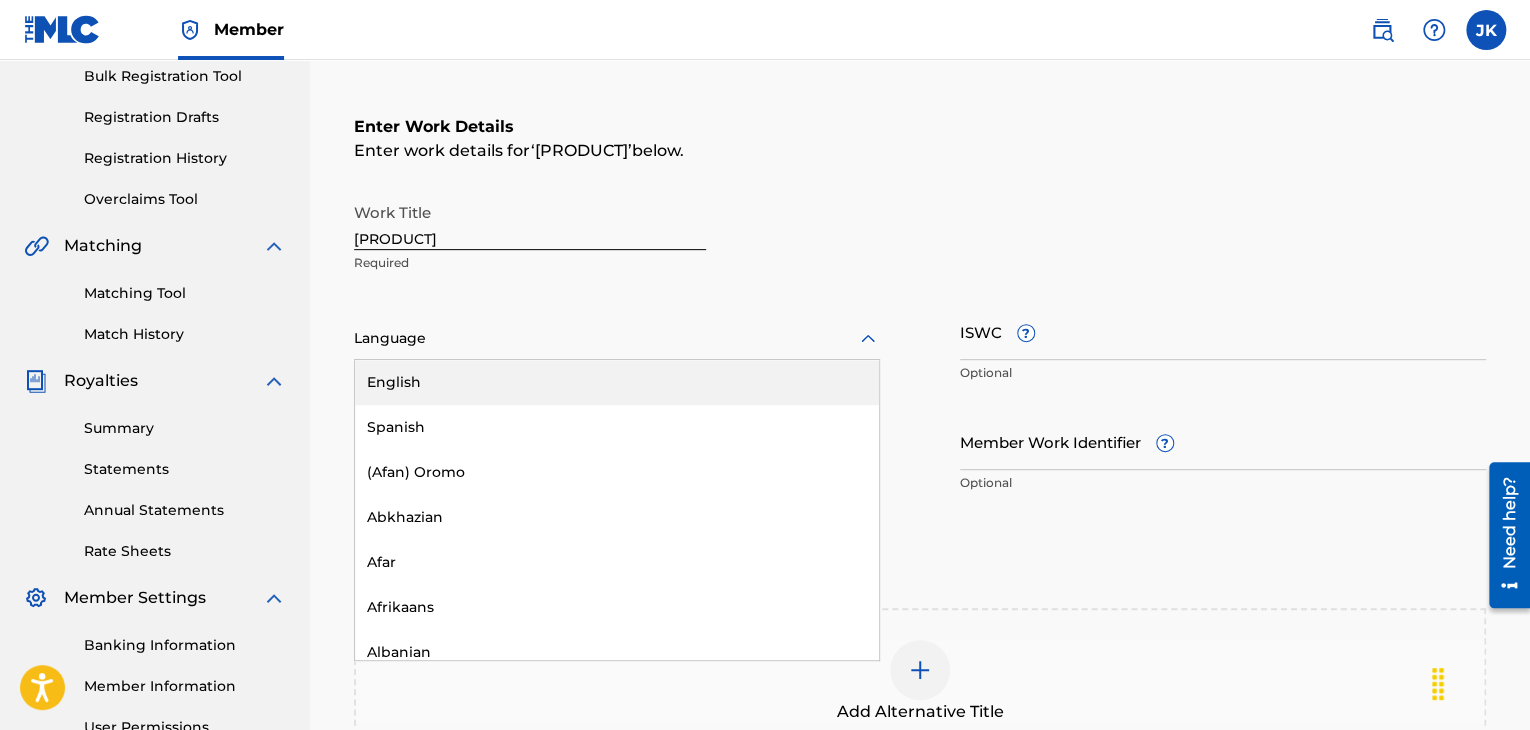 click on "English" at bounding box center (617, 382) 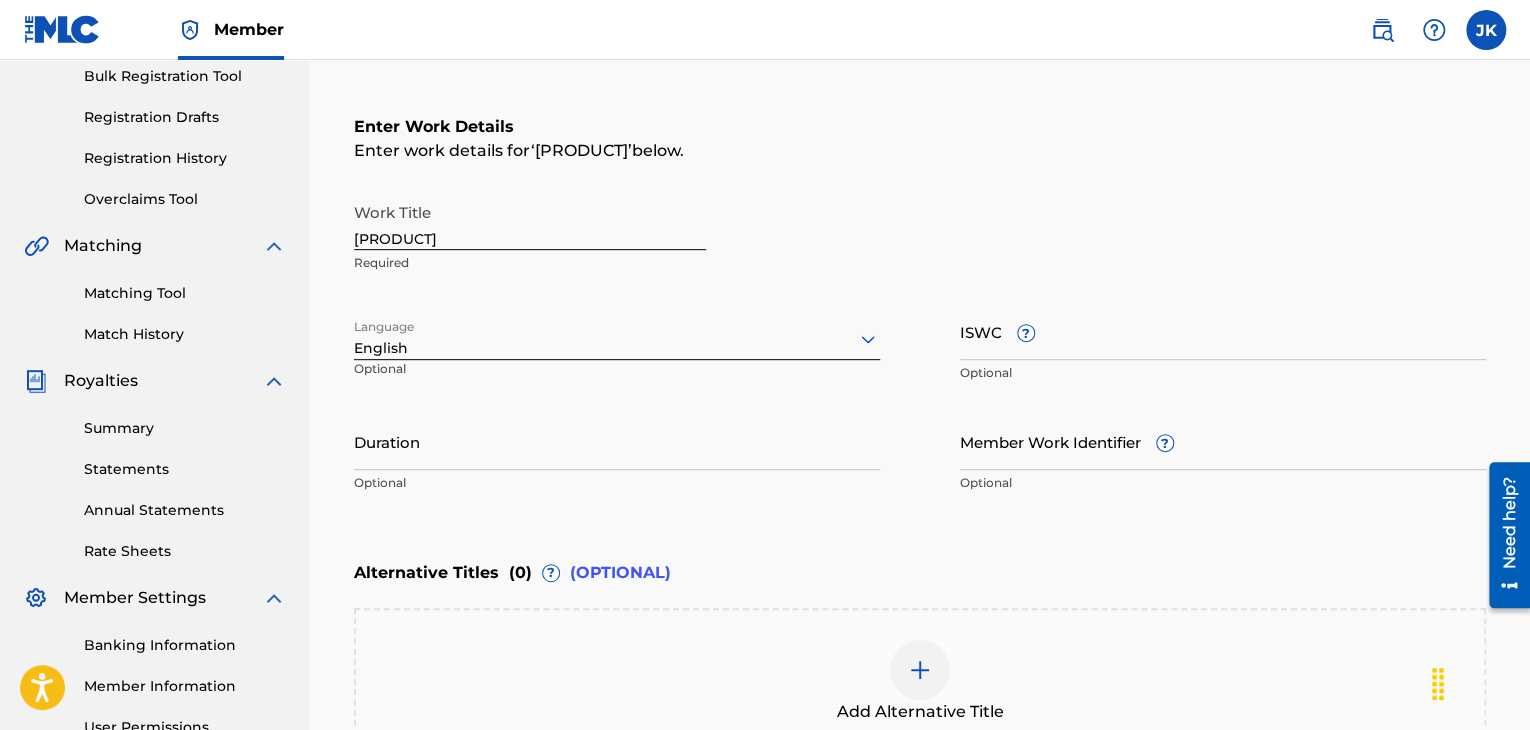 click on "Duration" at bounding box center [617, 441] 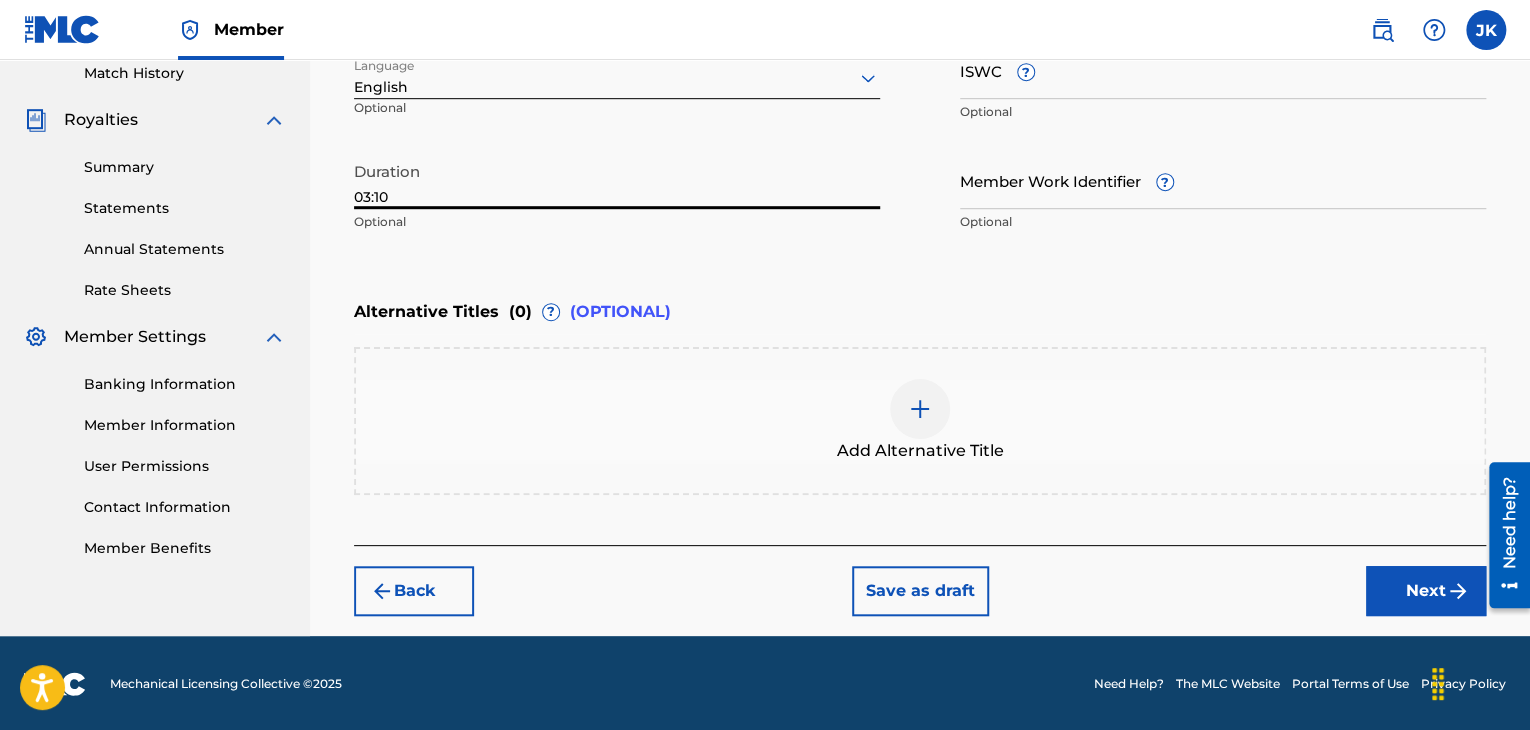 type on "03:10" 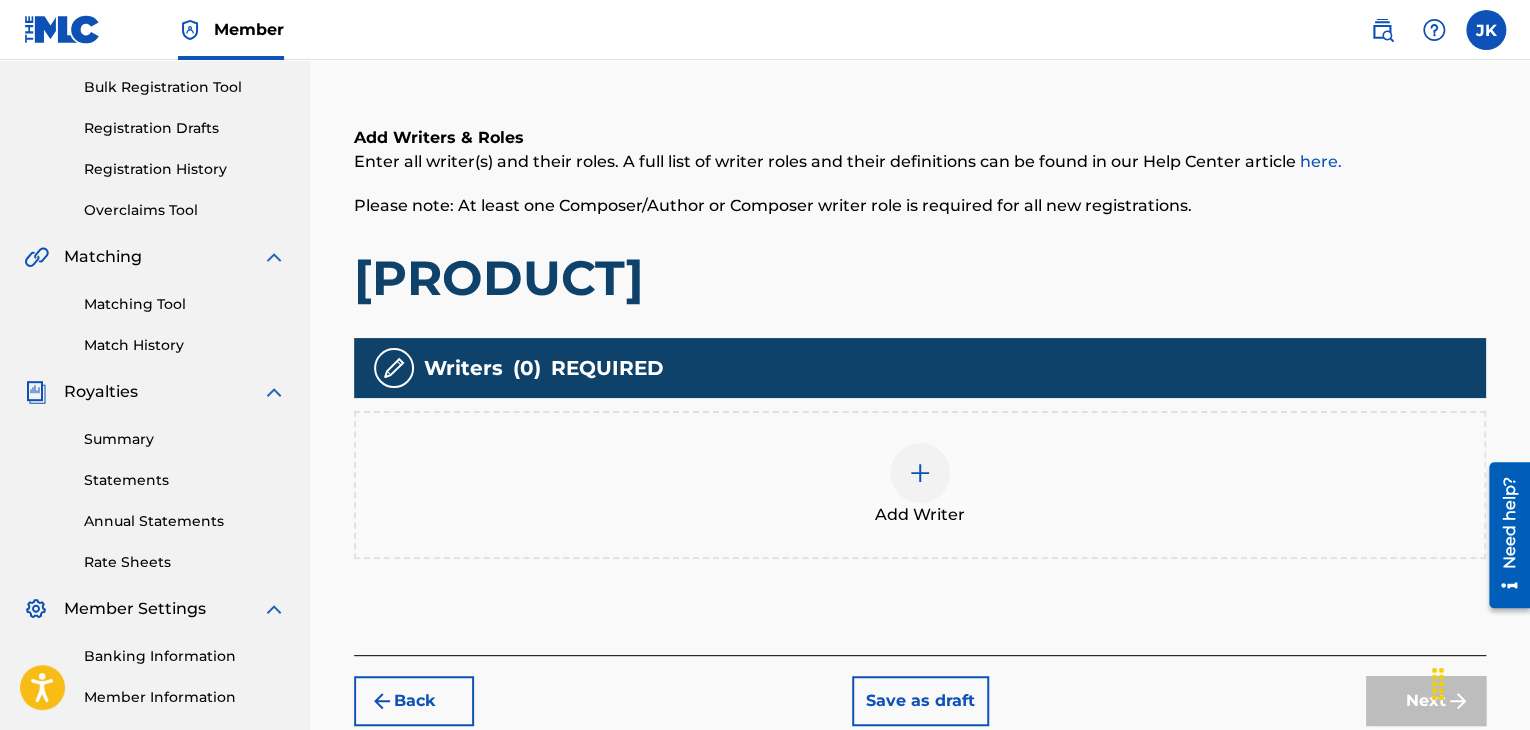 scroll, scrollTop: 290, scrollLeft: 0, axis: vertical 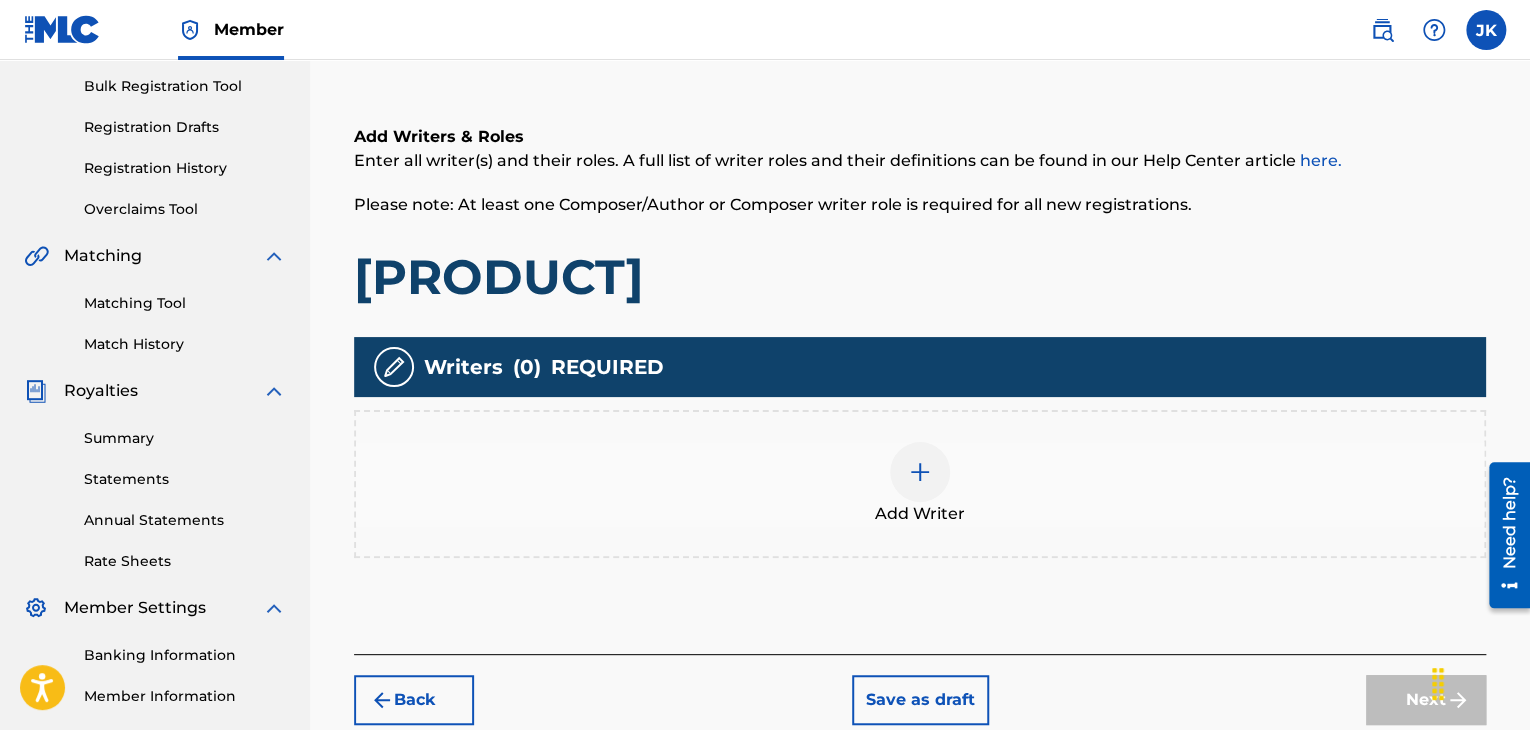 click at bounding box center (920, 472) 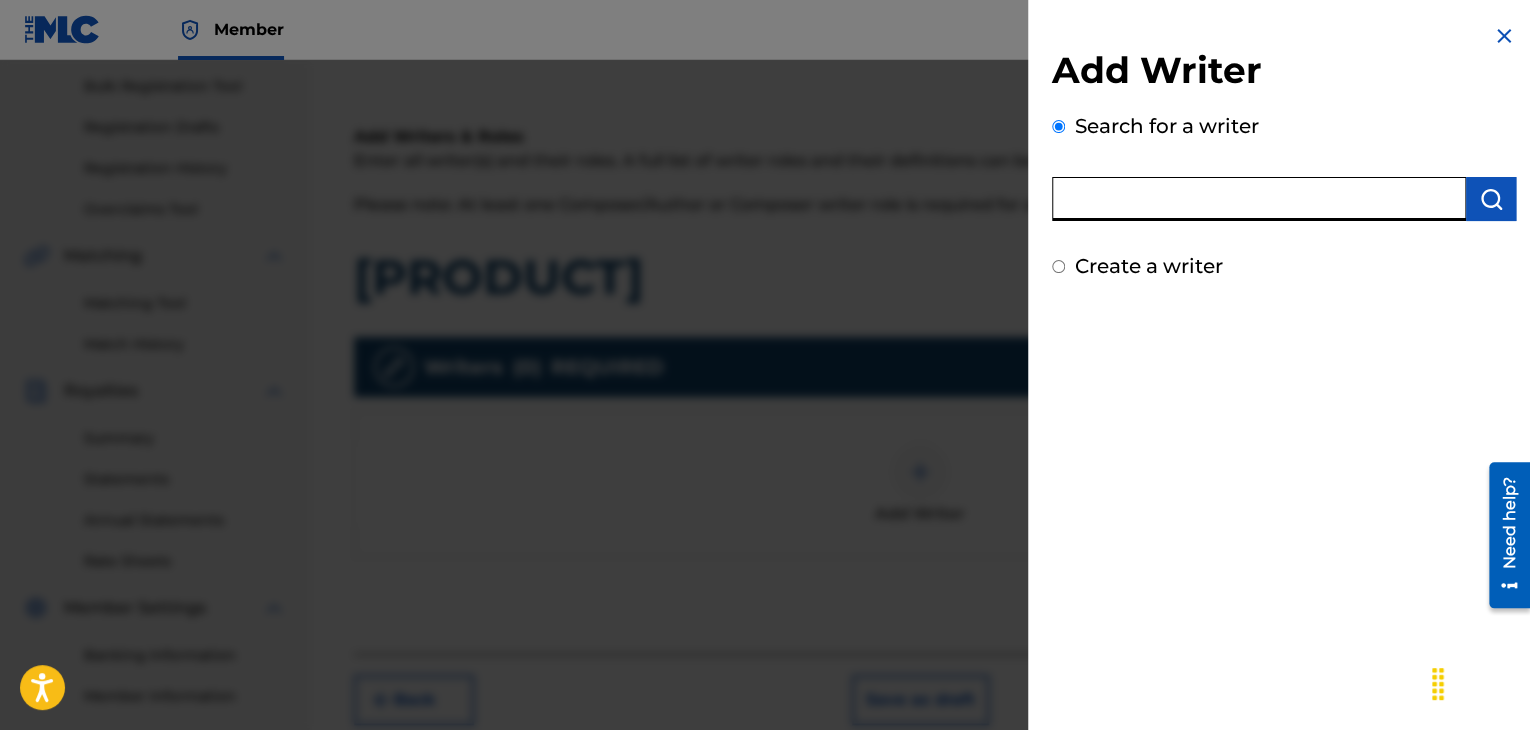 click at bounding box center [1259, 199] 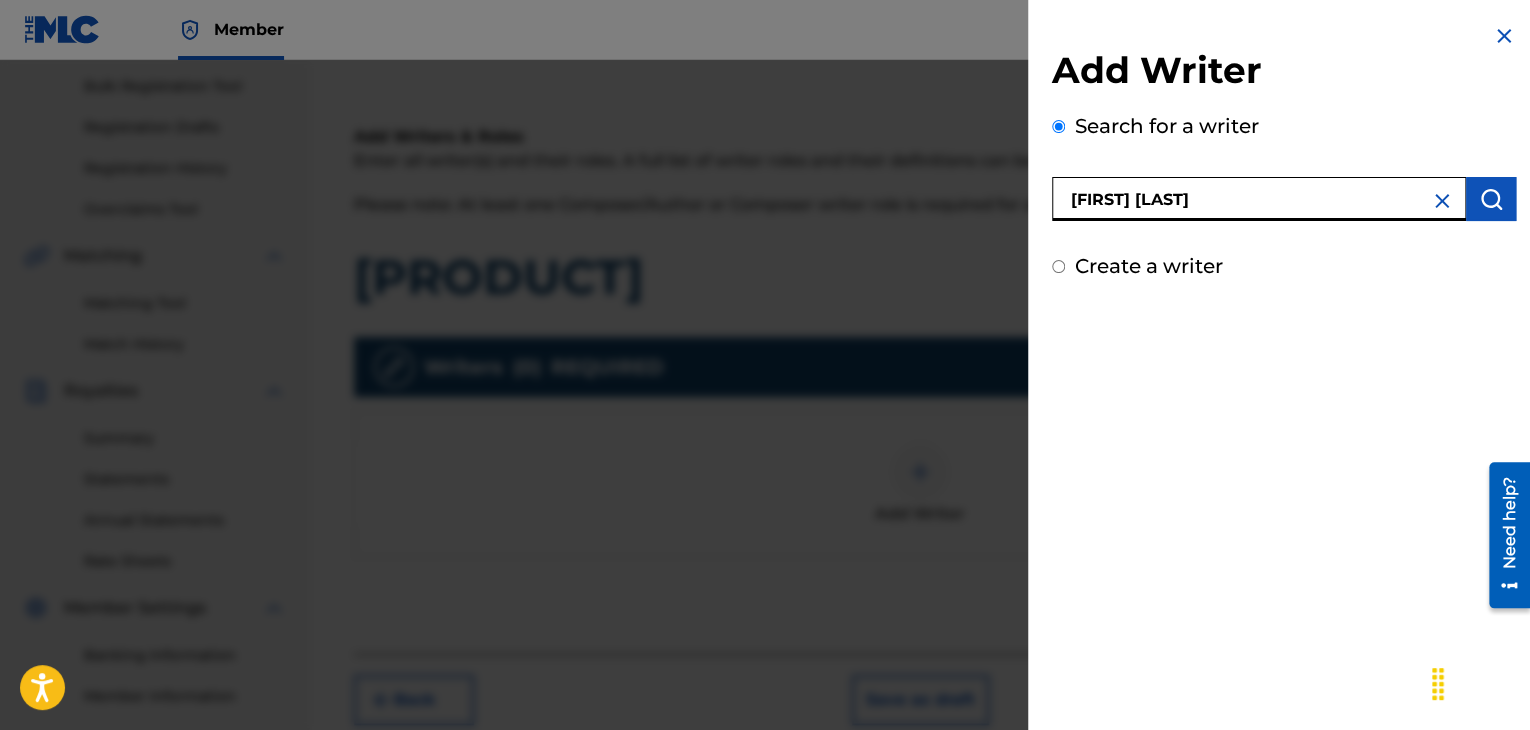 type on "[FIRST] [LAST]" 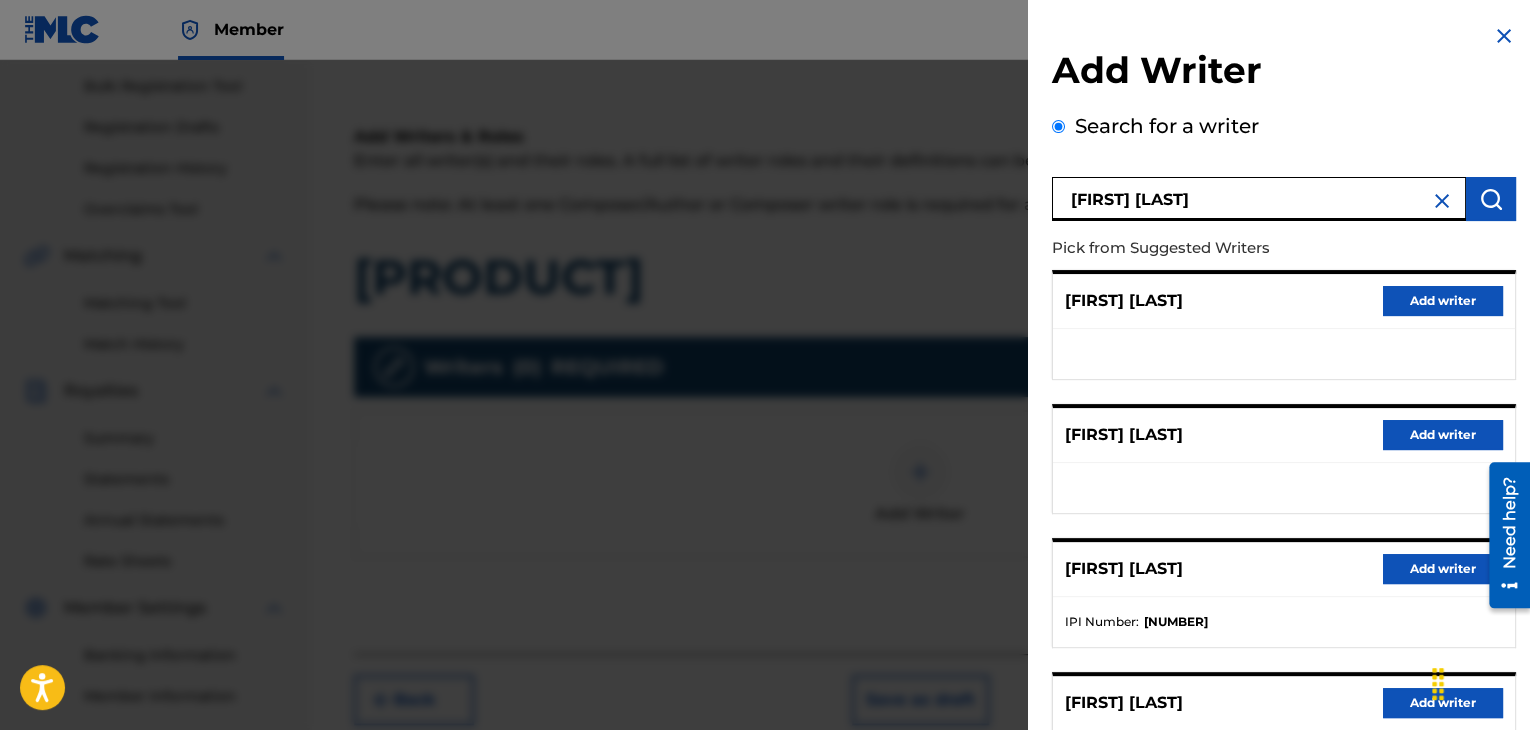 scroll, scrollTop: 300, scrollLeft: 0, axis: vertical 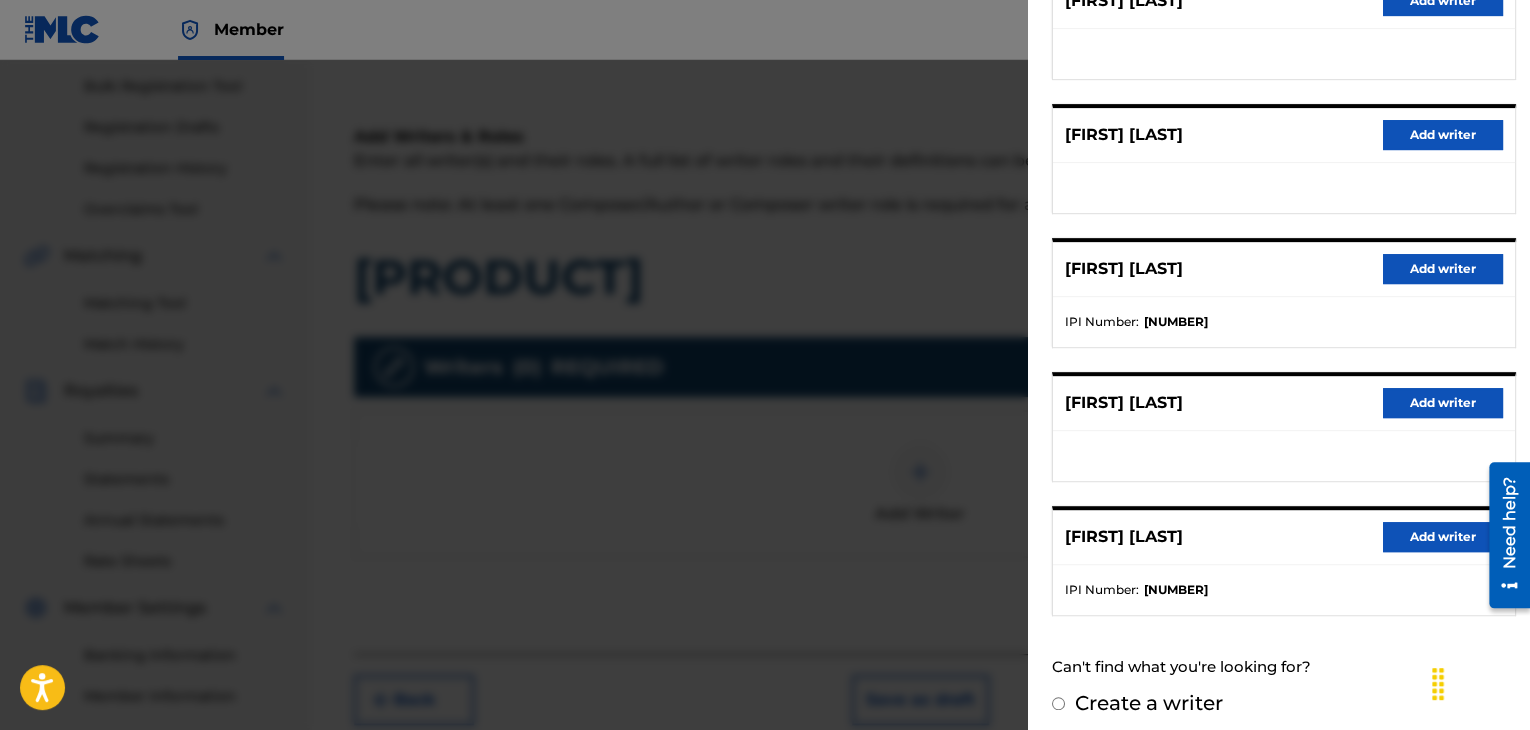 click on "Add writer" at bounding box center (1443, 537) 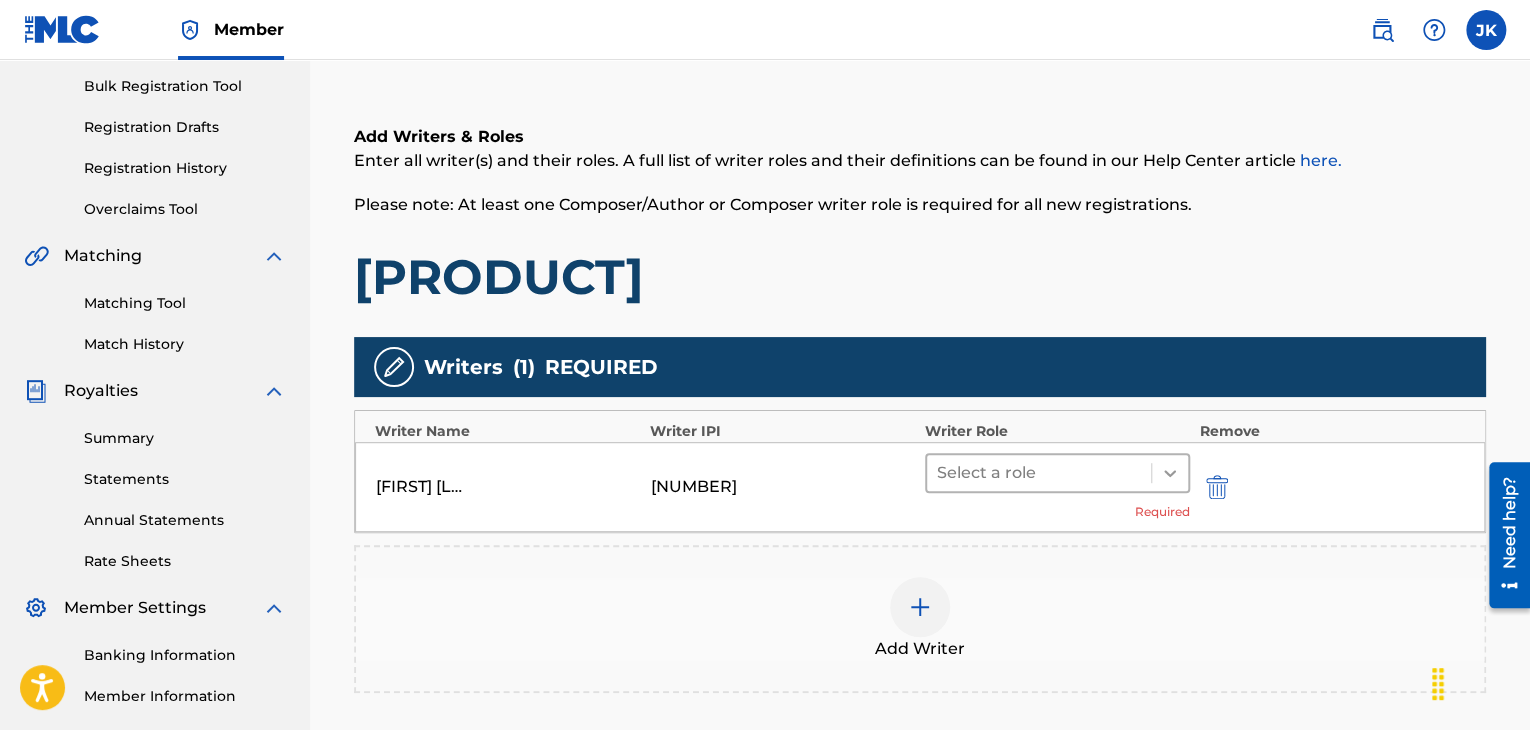 click 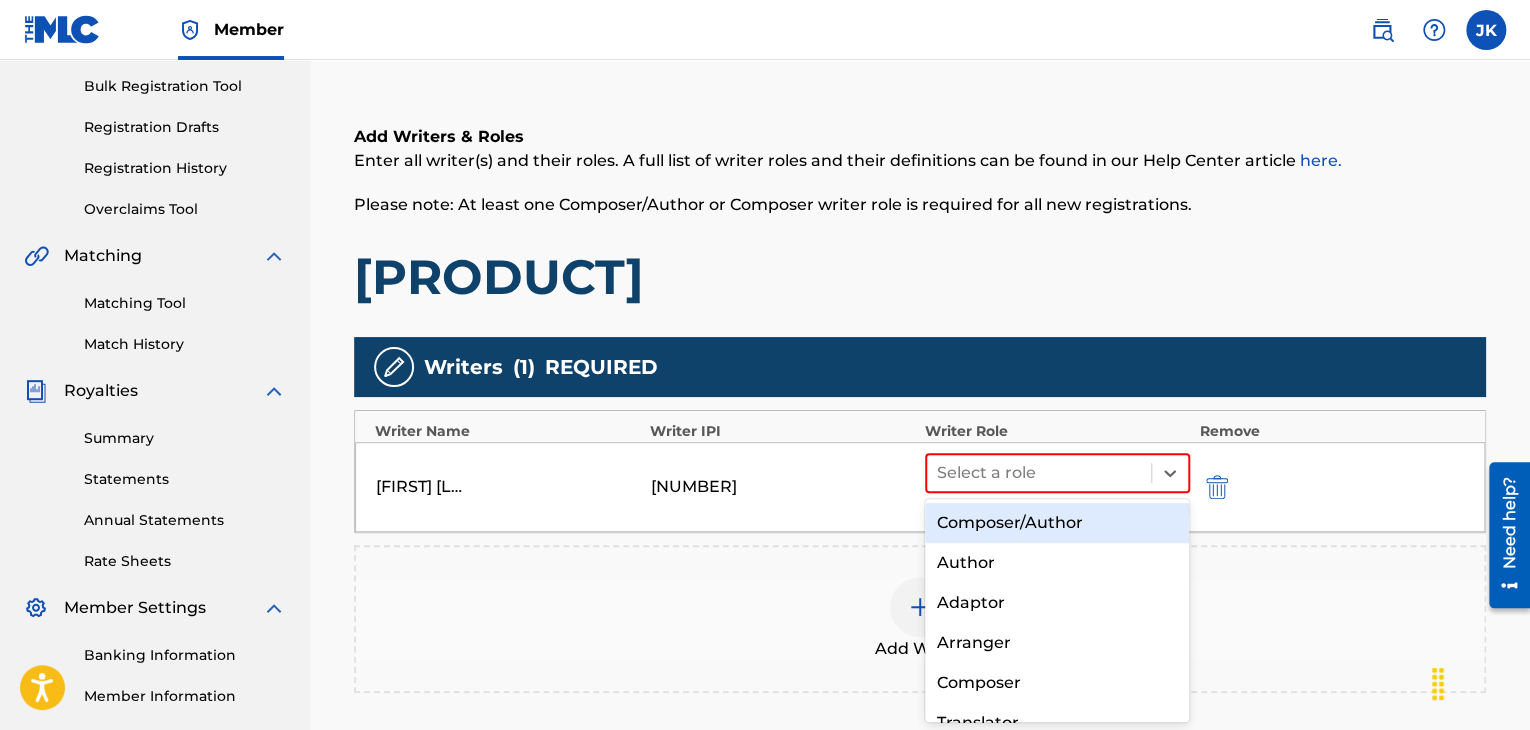 click on "Composer/Author" at bounding box center [1057, 523] 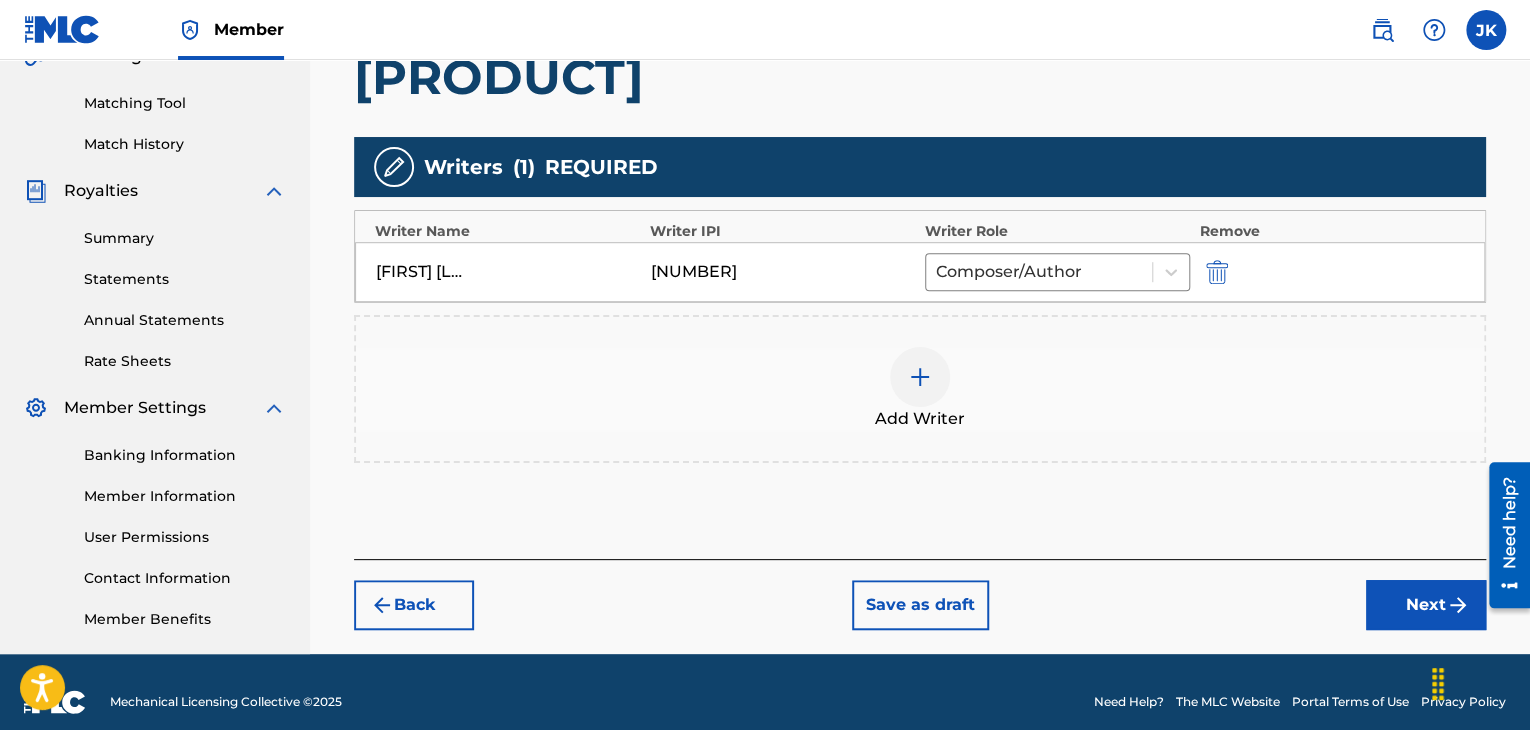 click on "Next" at bounding box center [1426, 605] 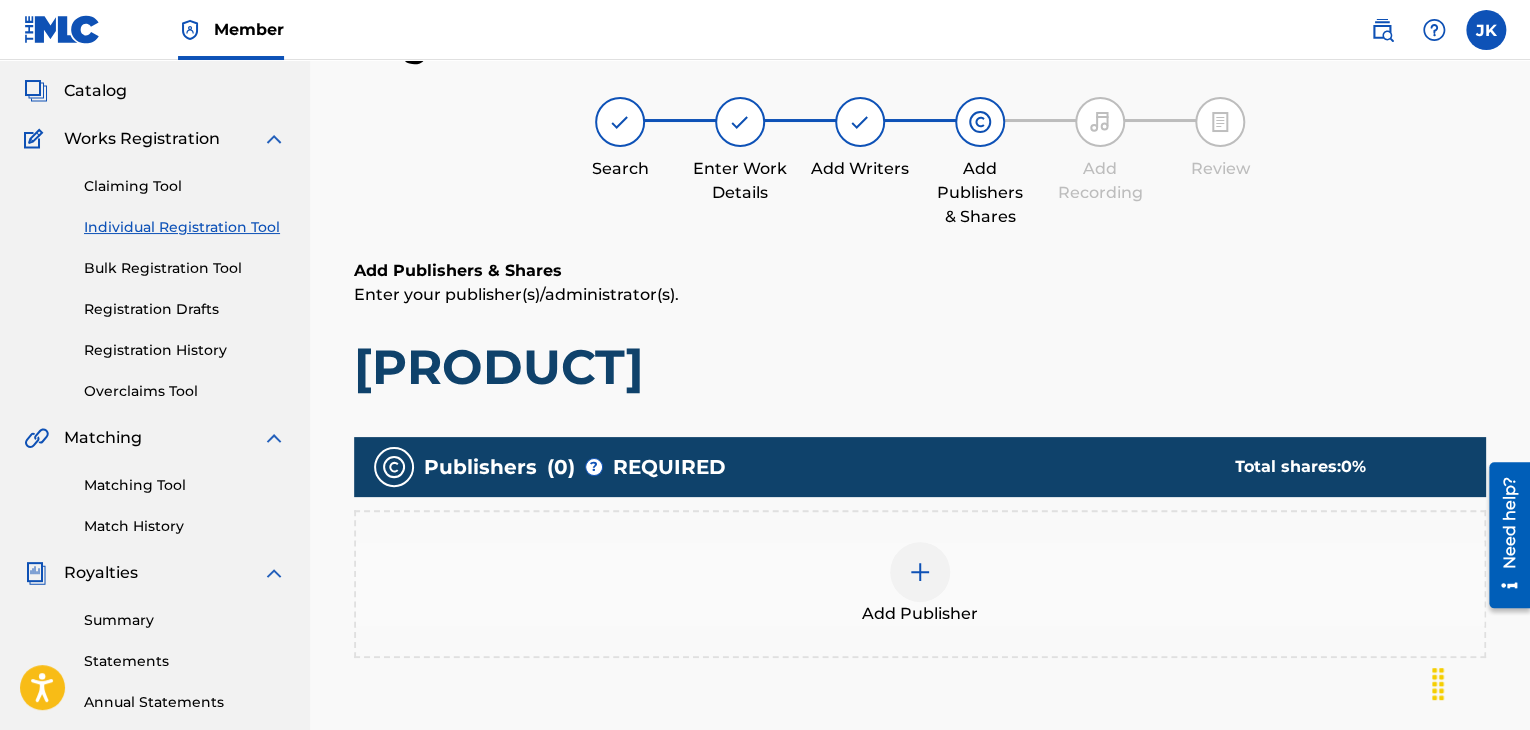 scroll, scrollTop: 90, scrollLeft: 0, axis: vertical 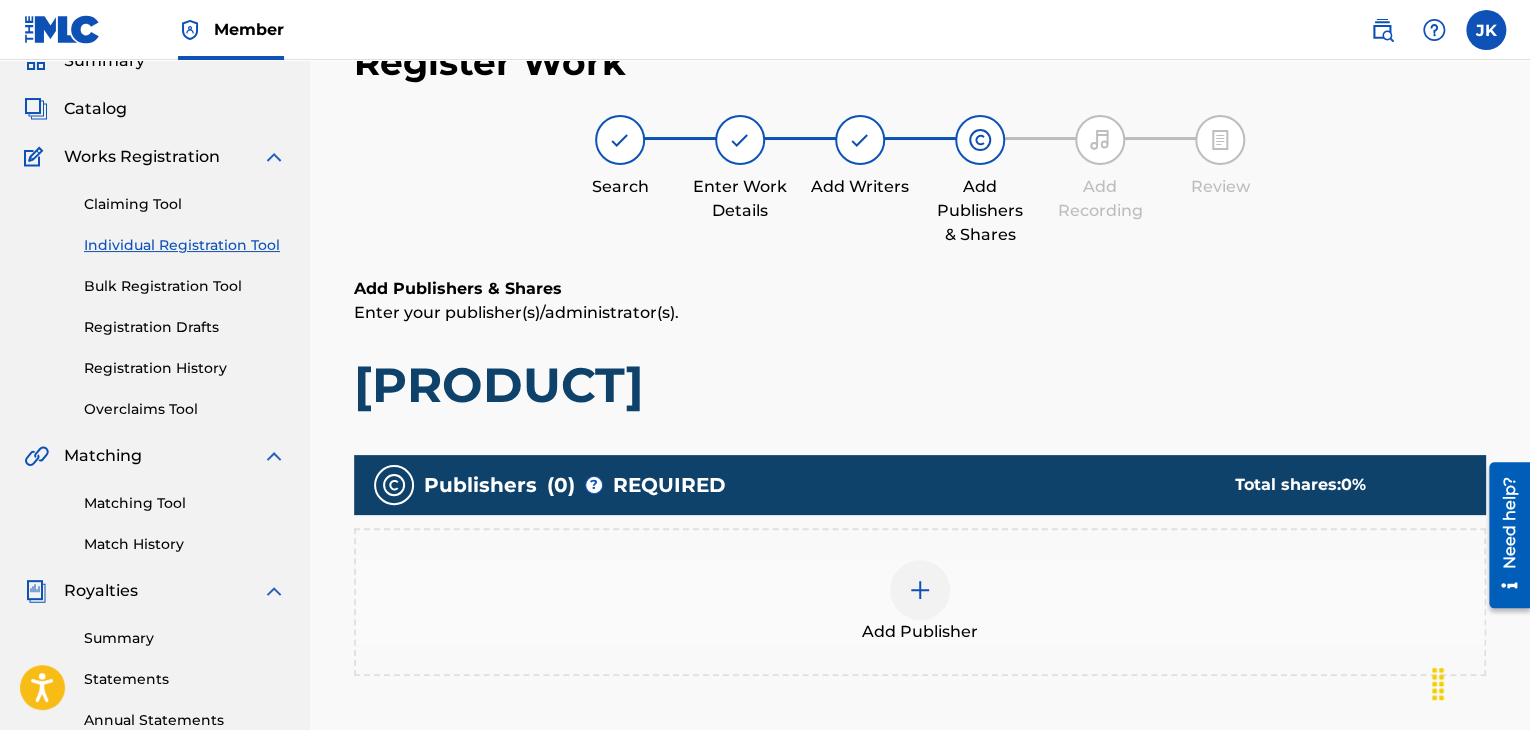 click at bounding box center [920, 590] 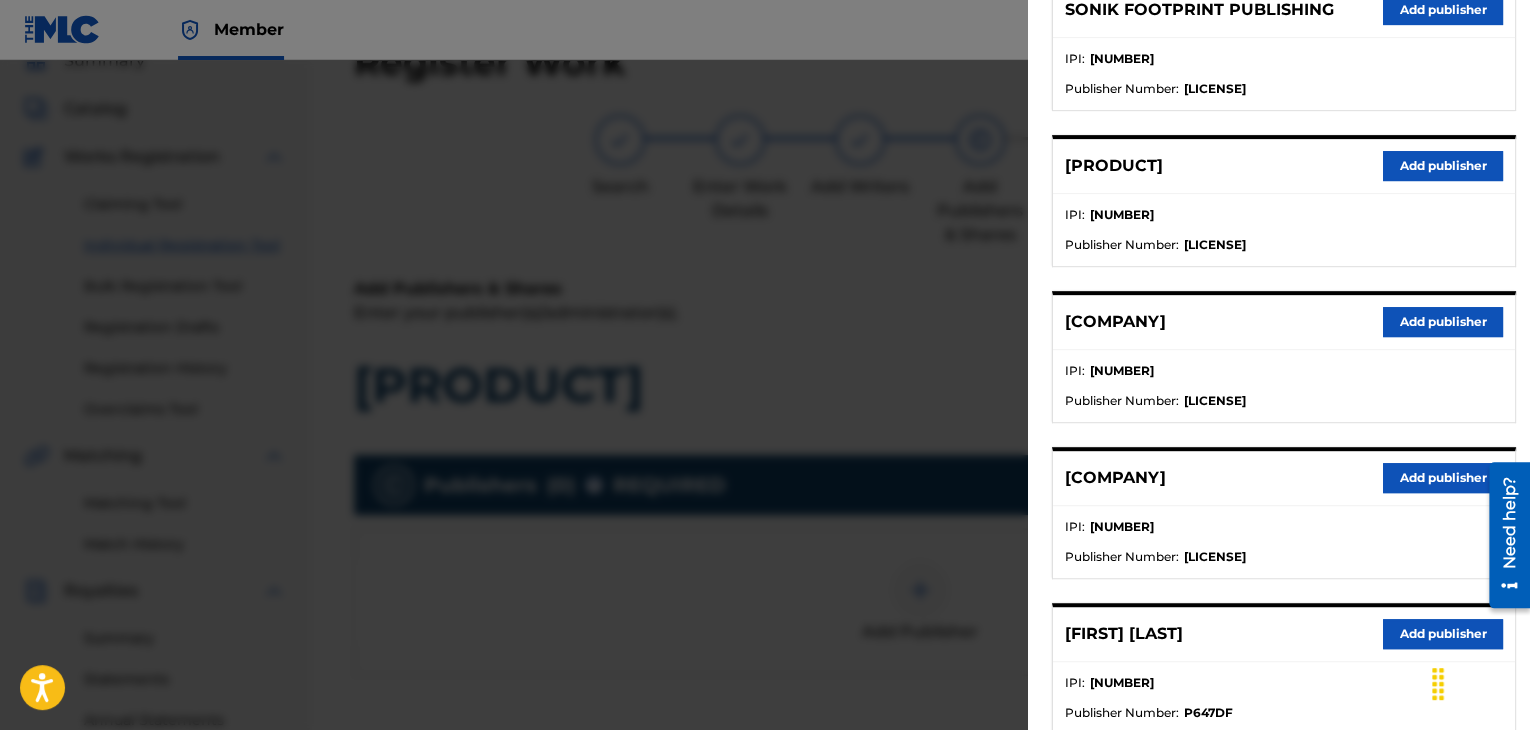 scroll, scrollTop: 600, scrollLeft: 0, axis: vertical 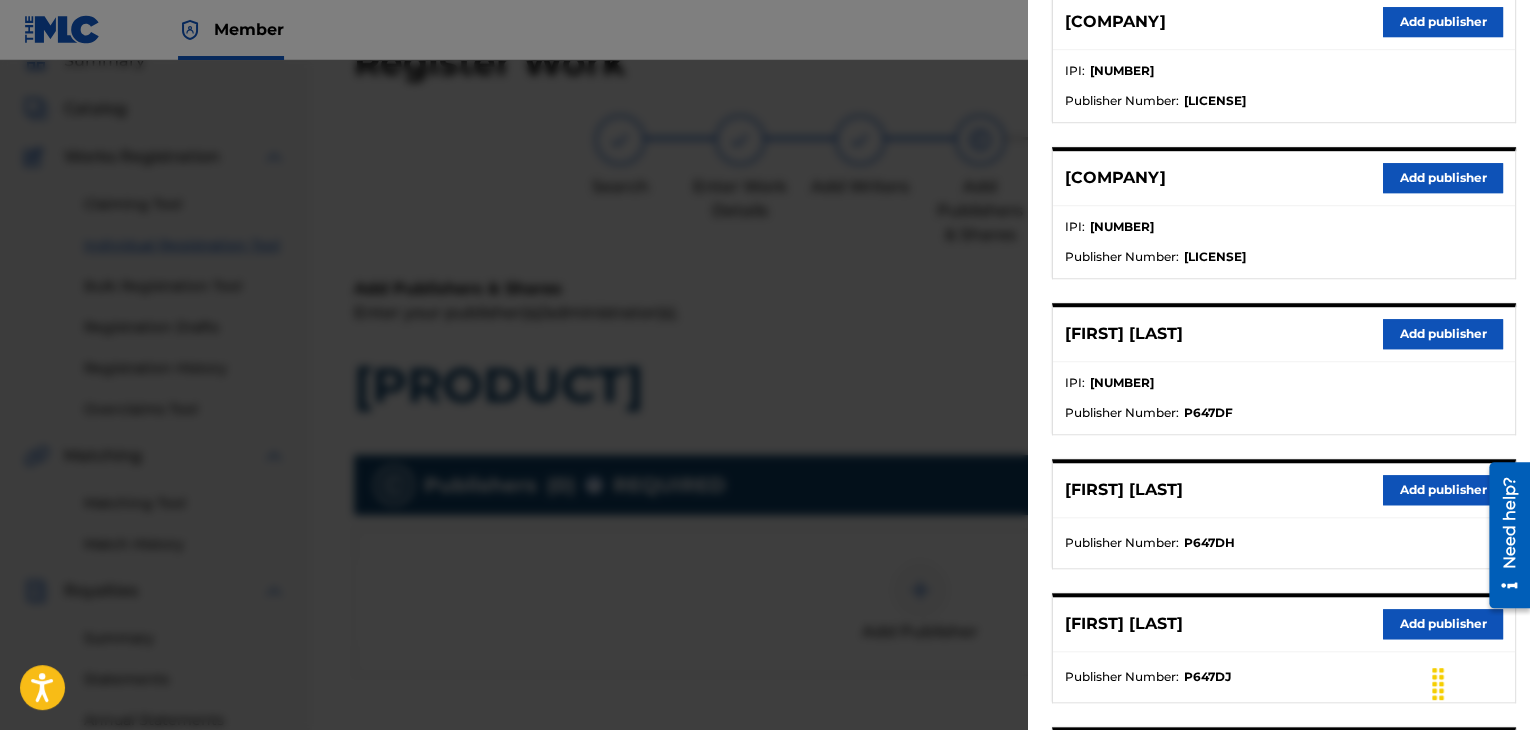 click on "Add publisher" at bounding box center [1443, 334] 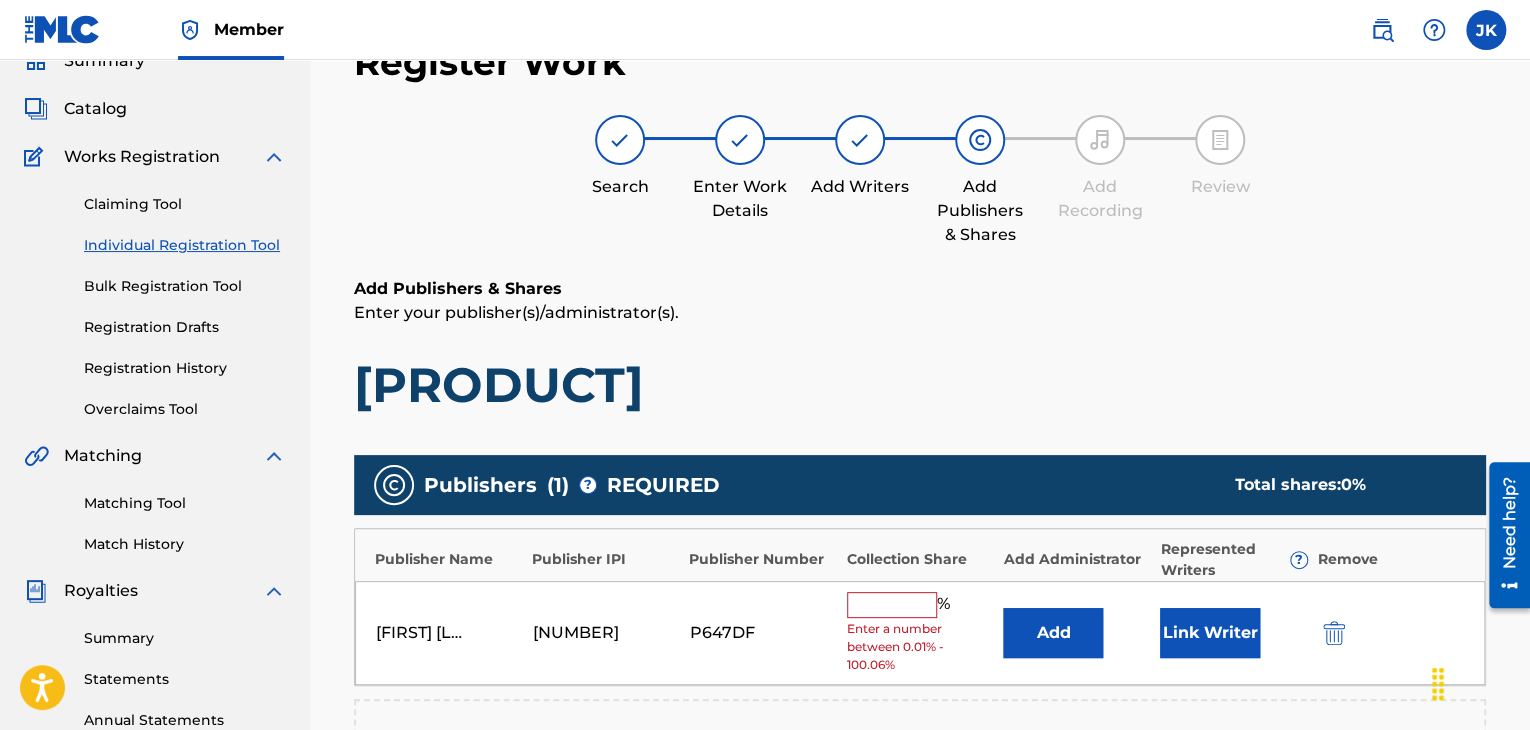 click on "Add" at bounding box center [1053, 633] 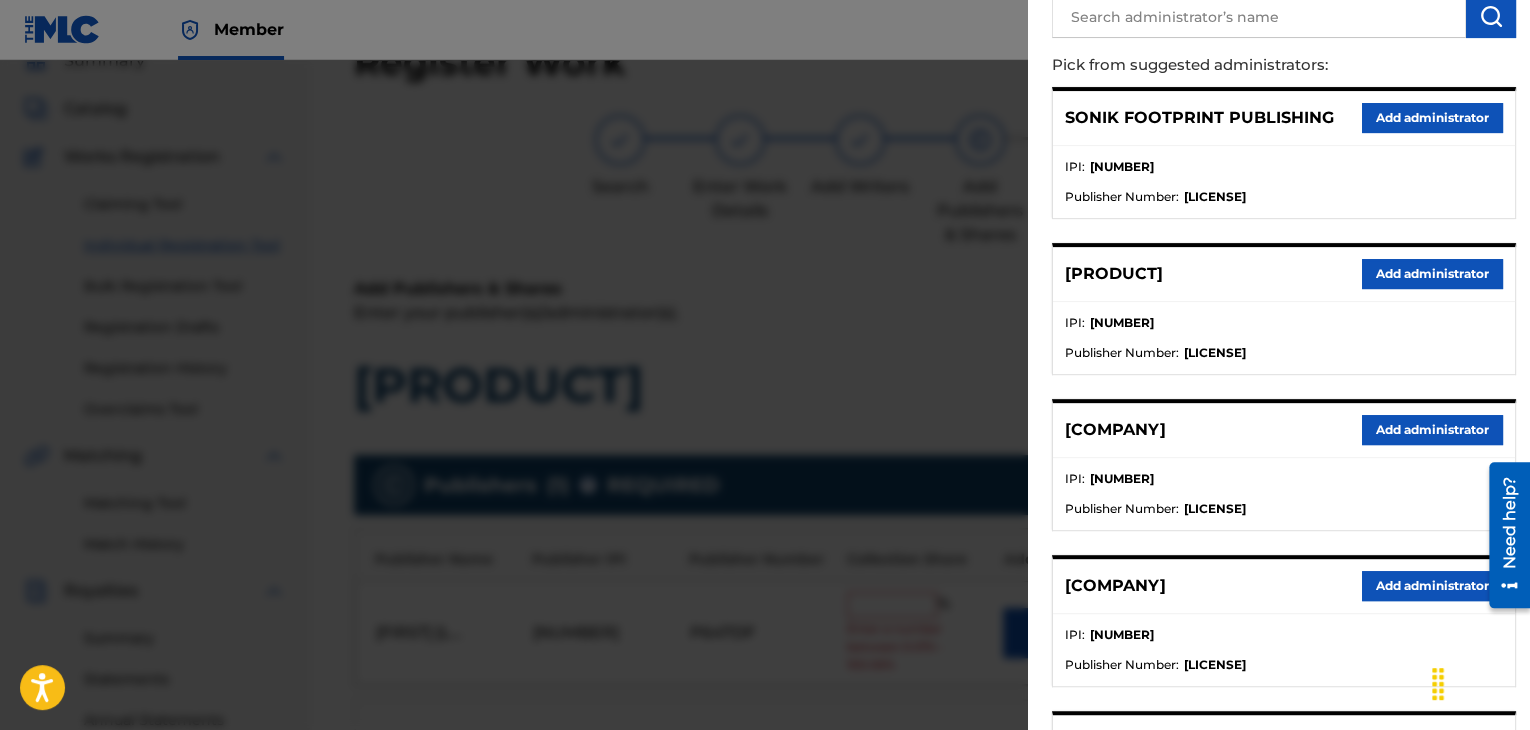 scroll, scrollTop: 200, scrollLeft: 0, axis: vertical 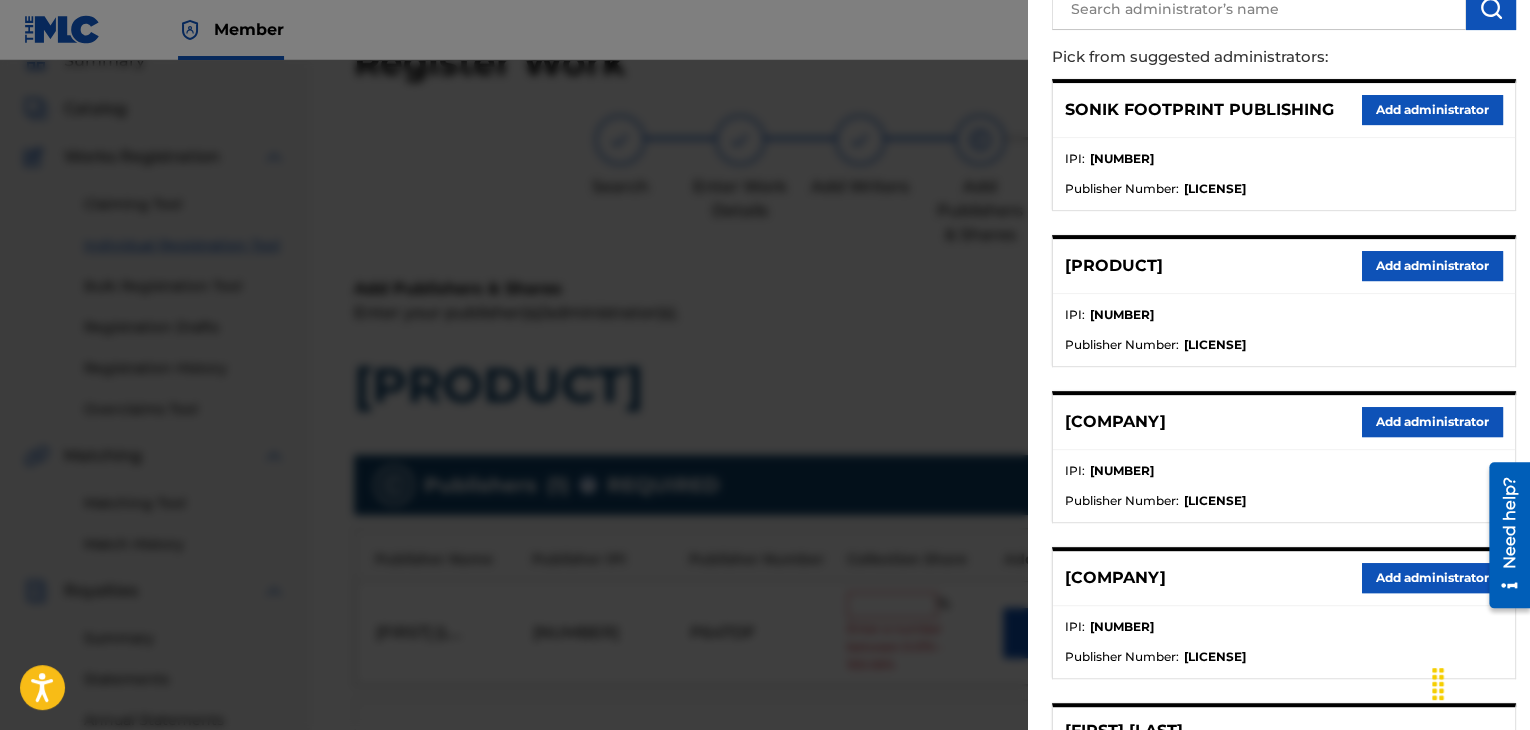 click on "Add administrator" at bounding box center [1432, 422] 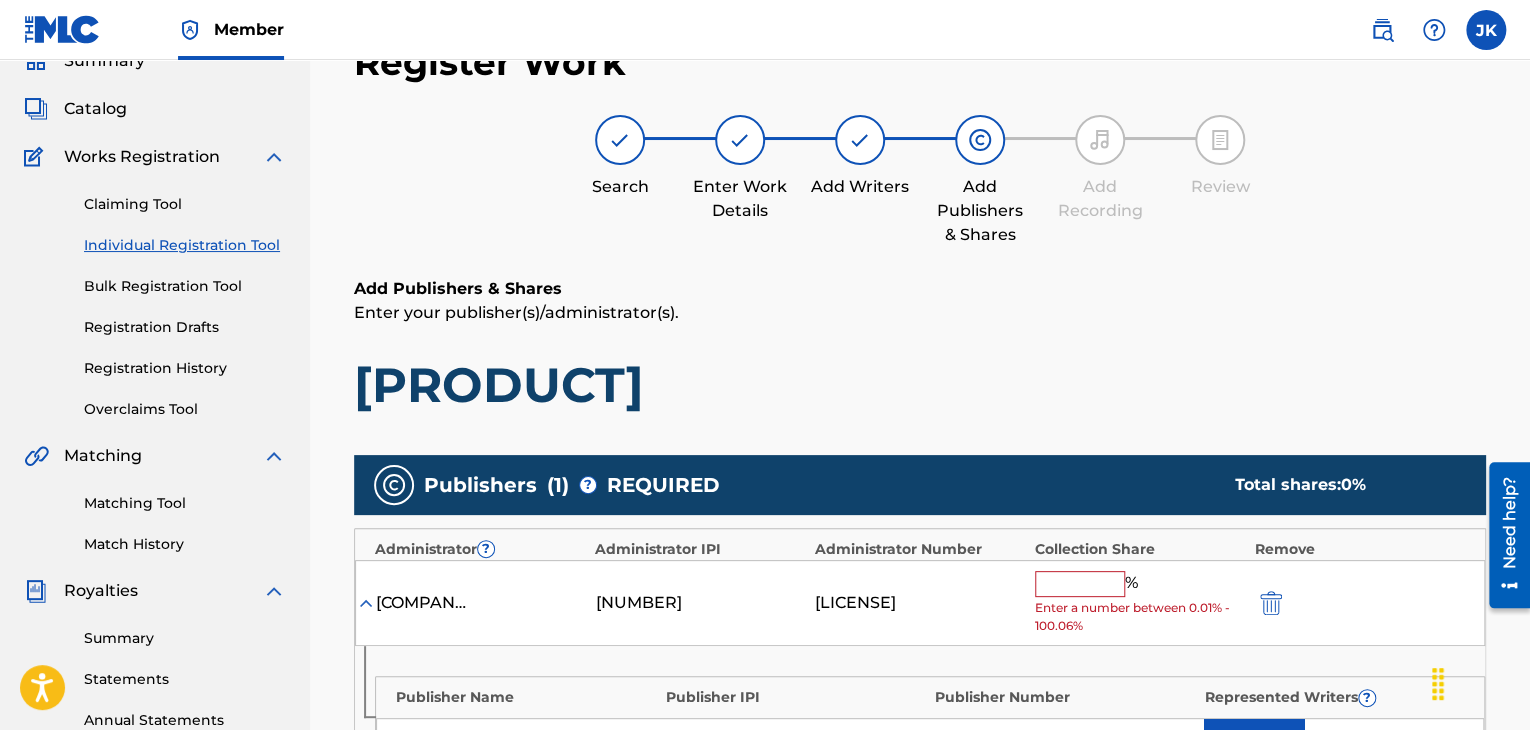 click at bounding box center (1080, 584) 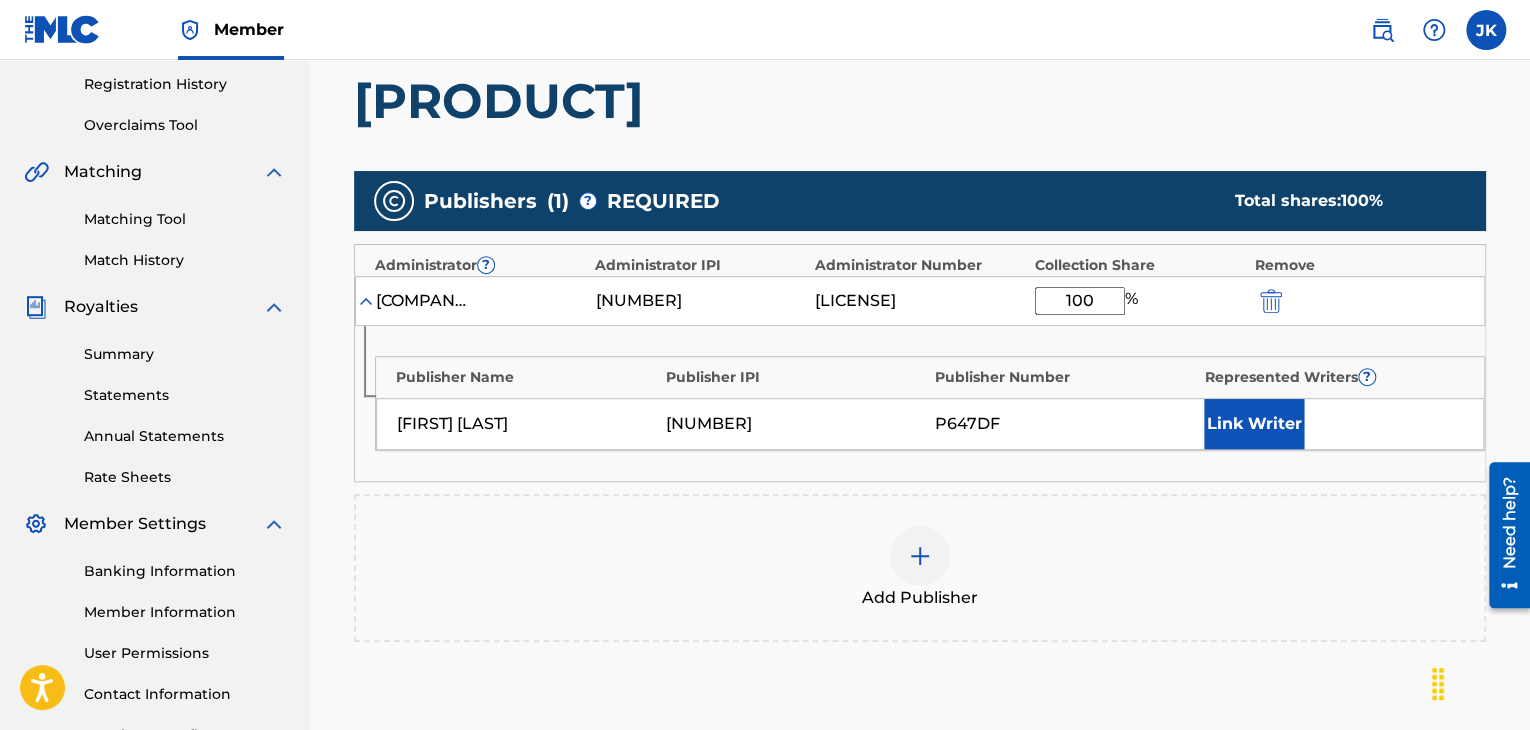 scroll, scrollTop: 490, scrollLeft: 0, axis: vertical 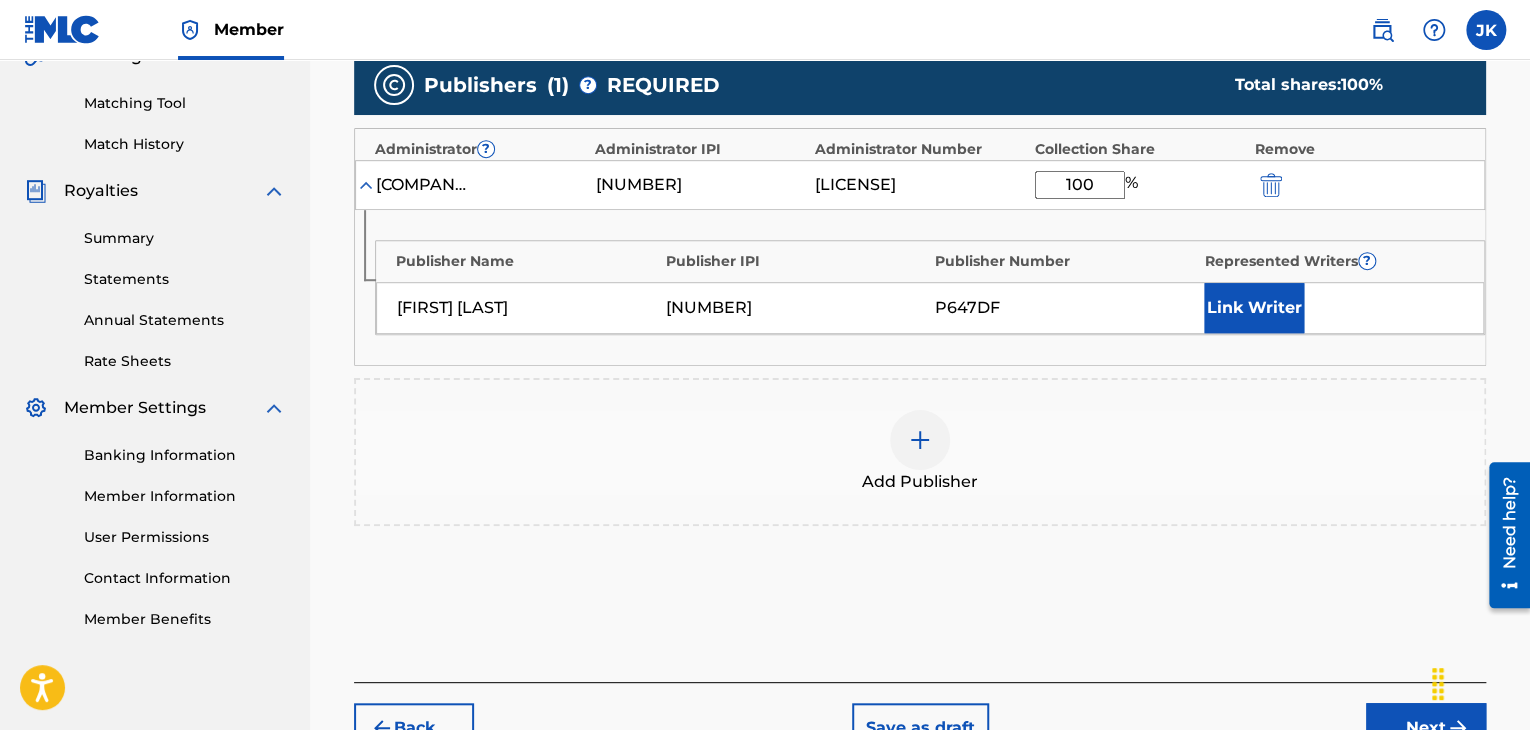 click on "Next" at bounding box center [1426, 728] 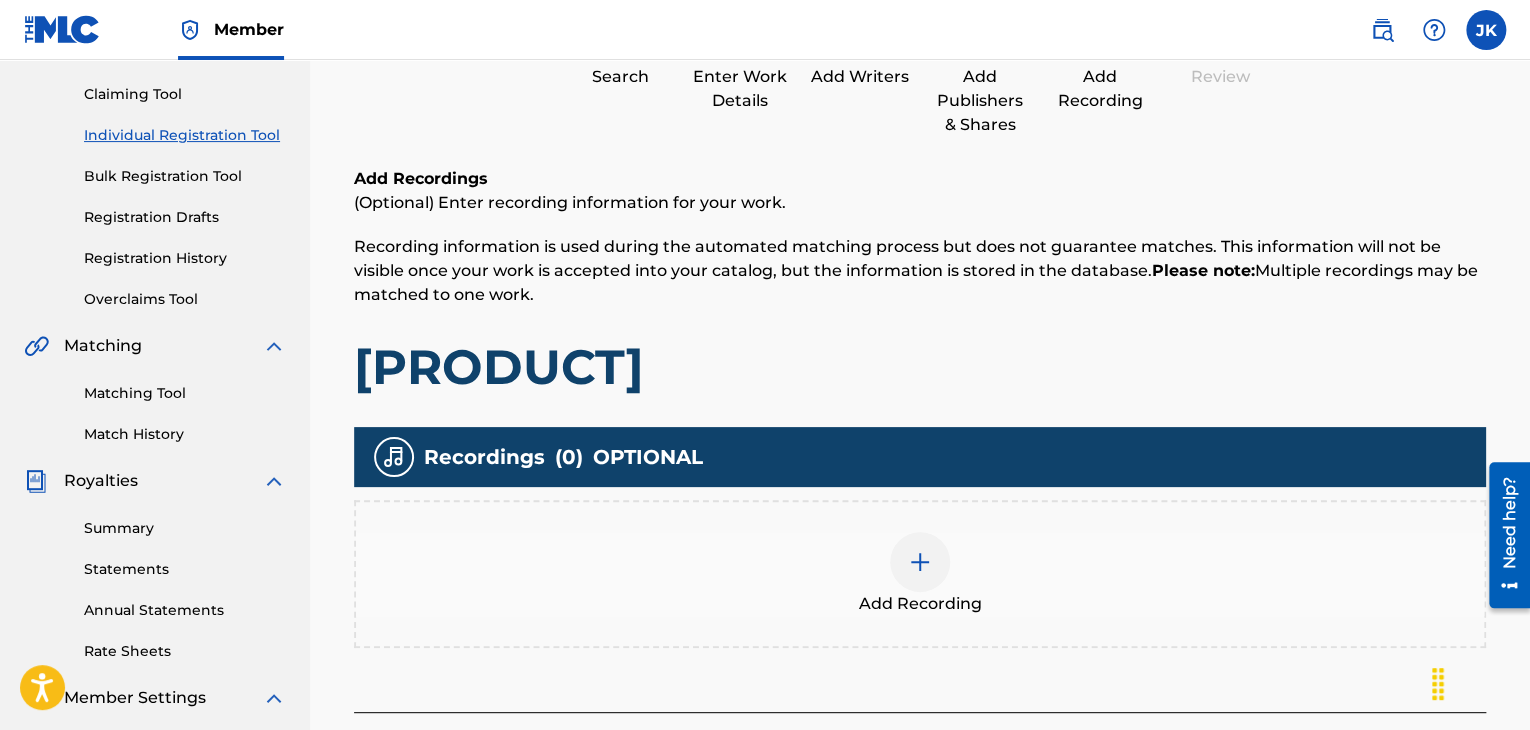 scroll, scrollTop: 290, scrollLeft: 0, axis: vertical 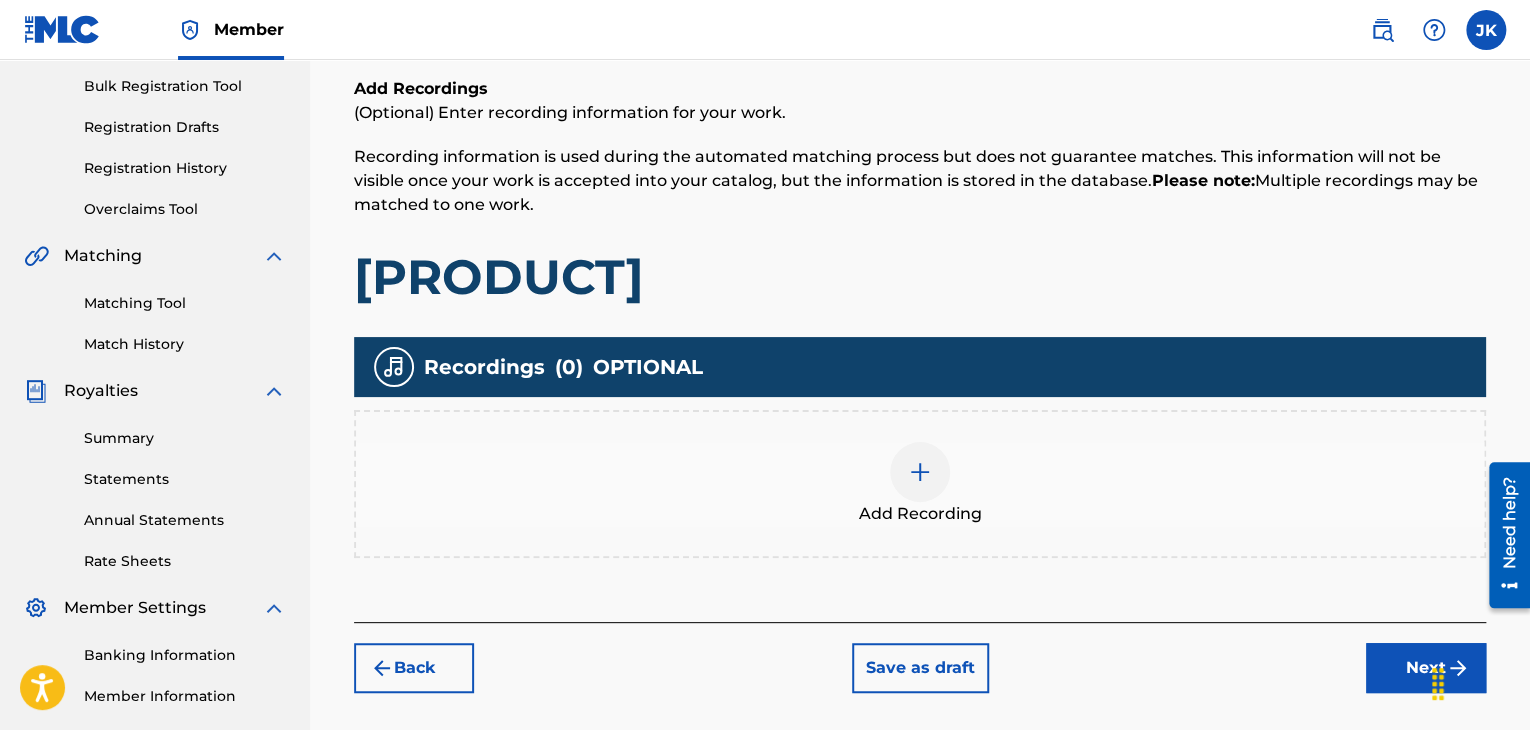 click at bounding box center [920, 472] 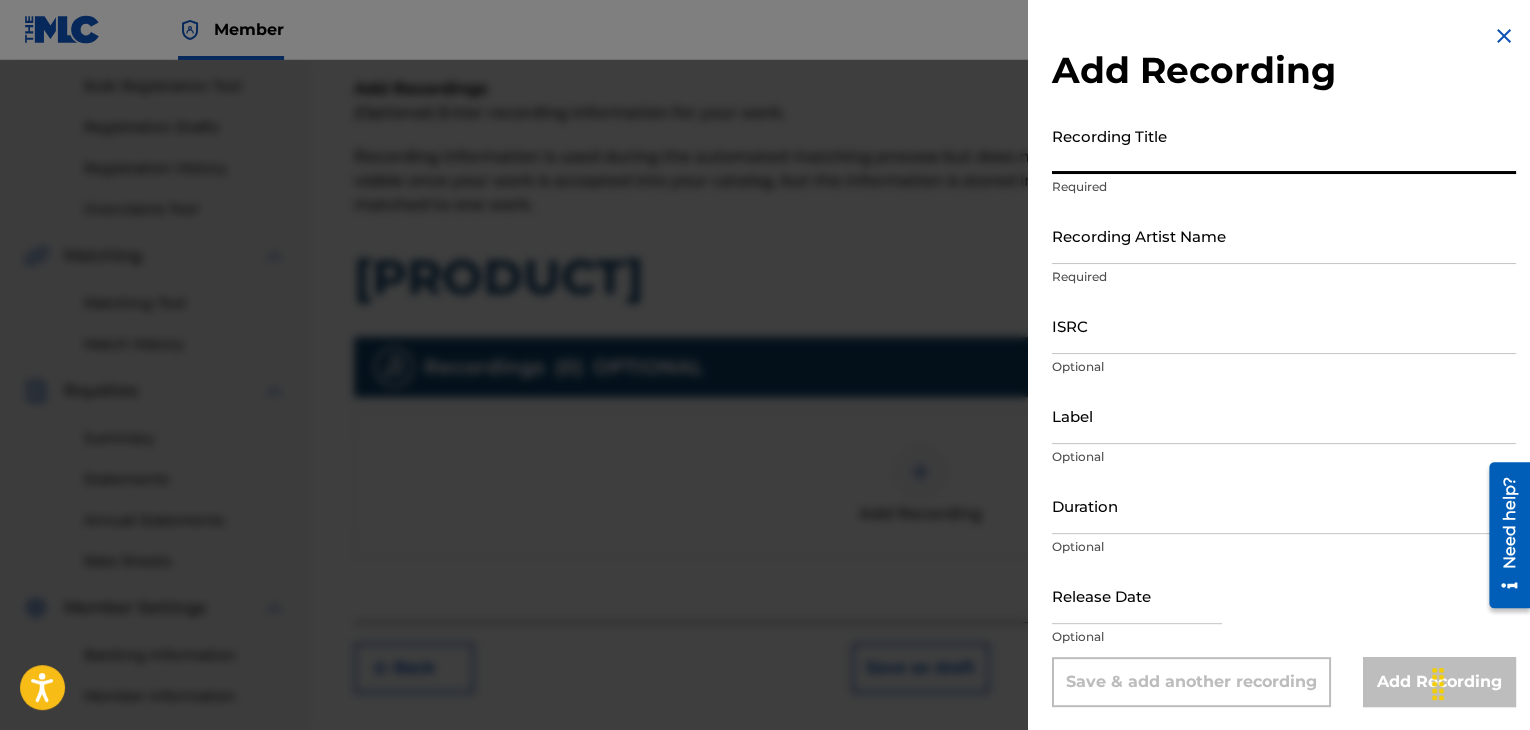 click on "Recording Title" at bounding box center [1284, 145] 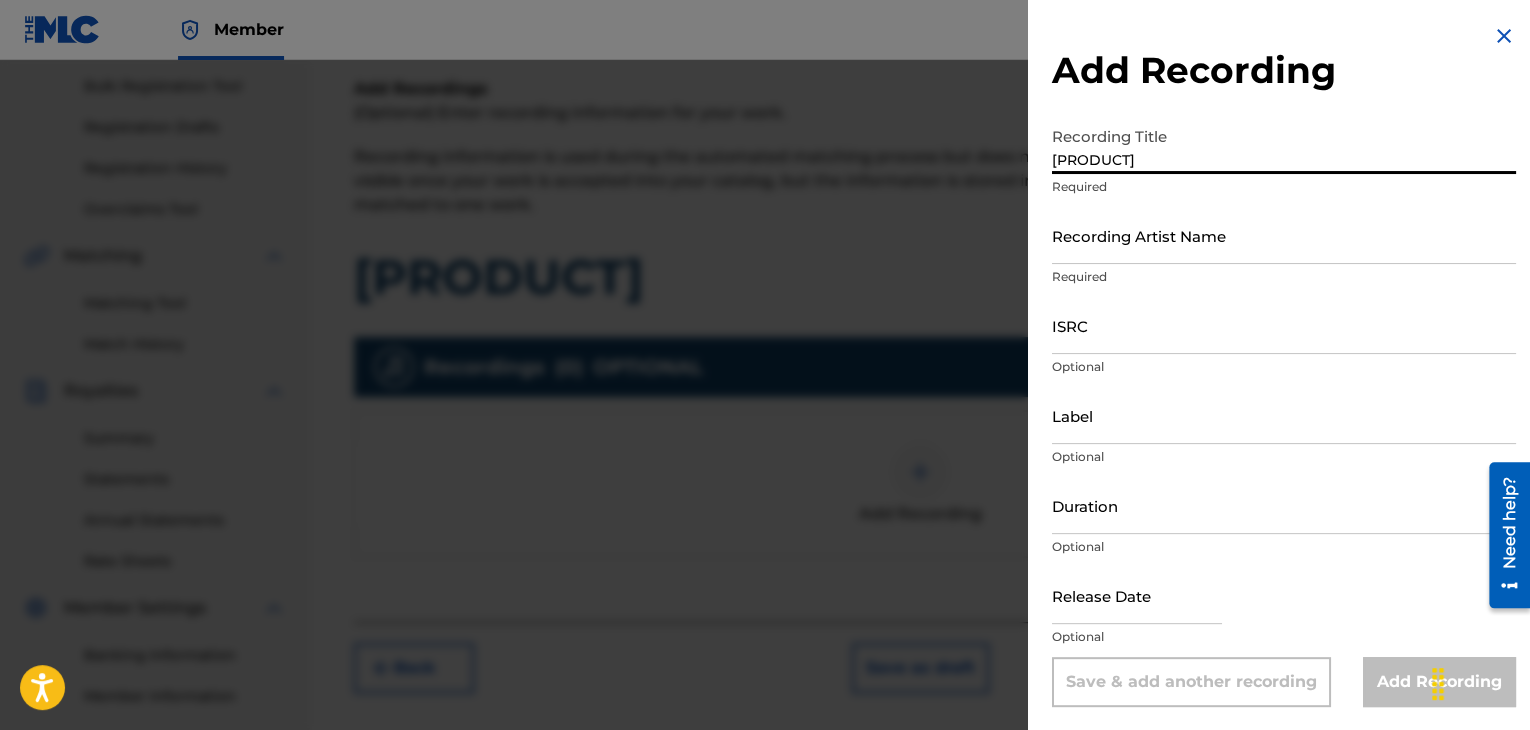 type on "[PRODUCT]" 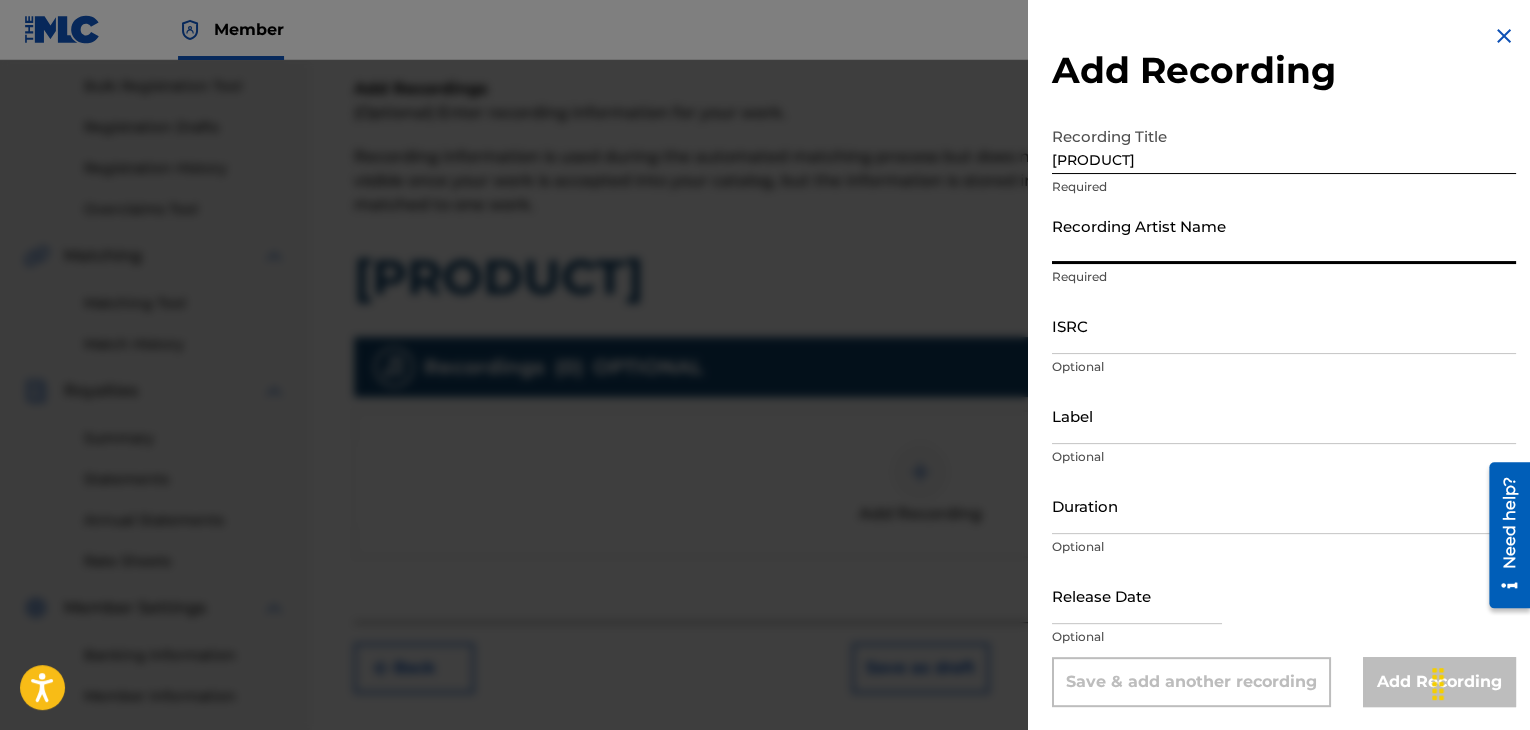 drag, startPoint x: 1097, startPoint y: 250, endPoint x: 1102, endPoint y: 264, distance: 14.866069 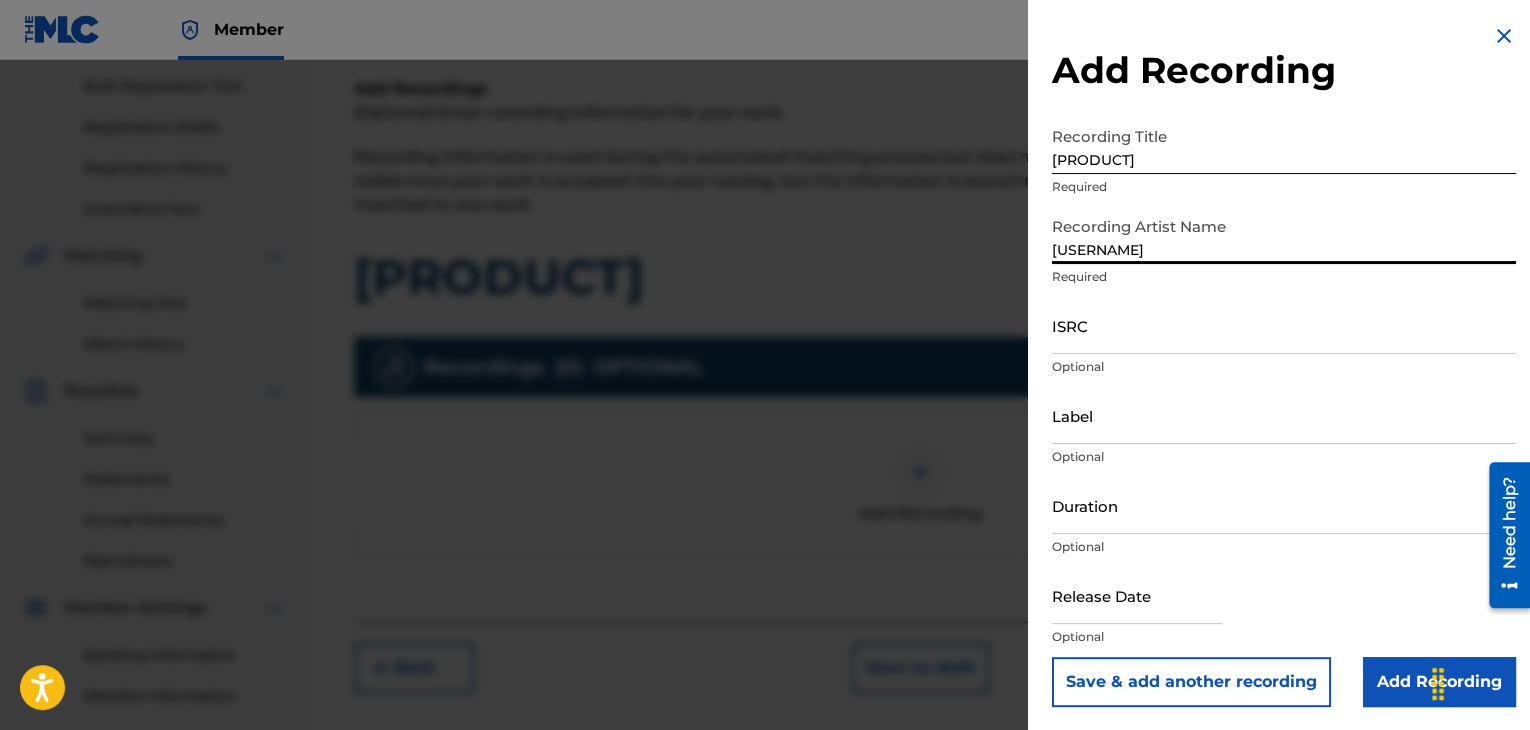 click on "ISRC" at bounding box center [1284, 325] 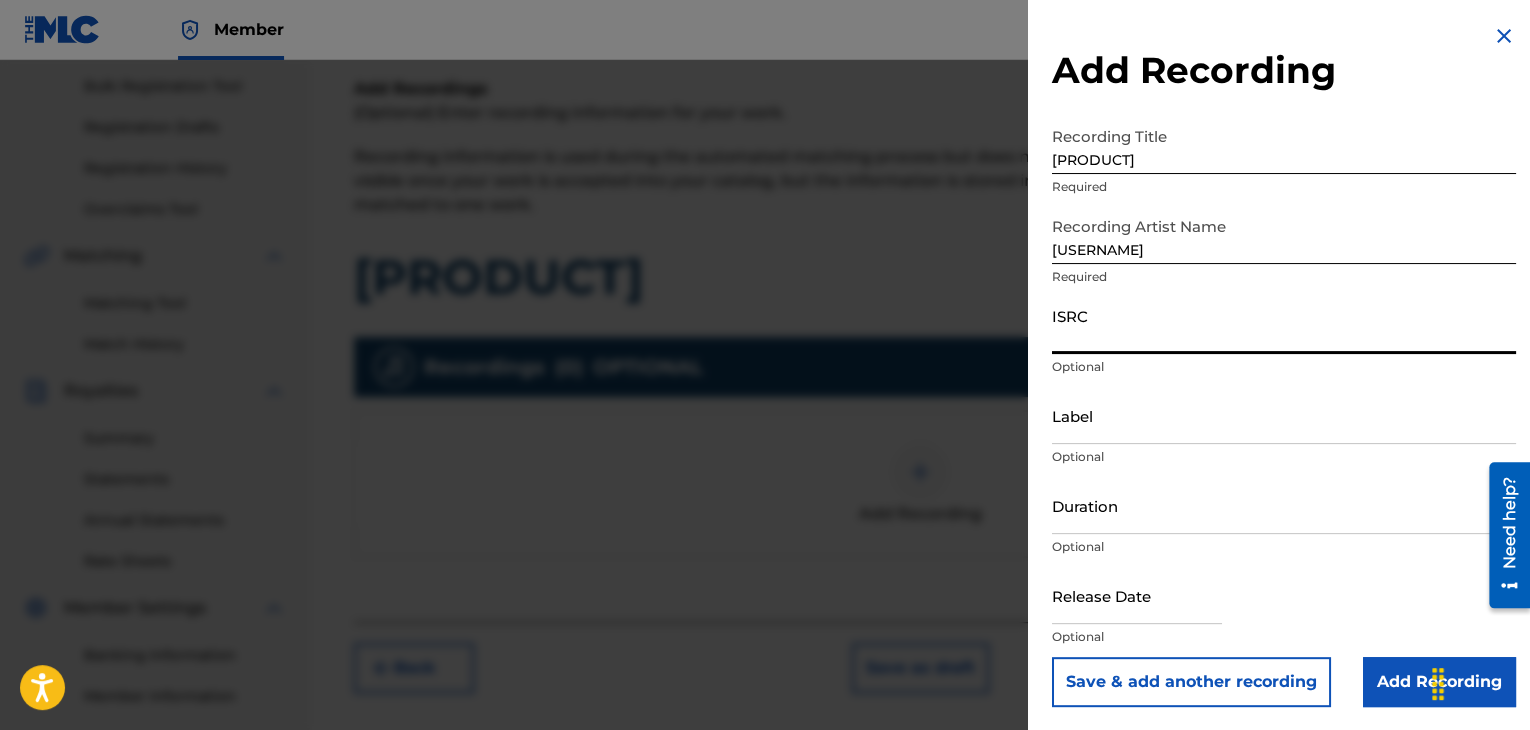 paste on "[LICENSE]" 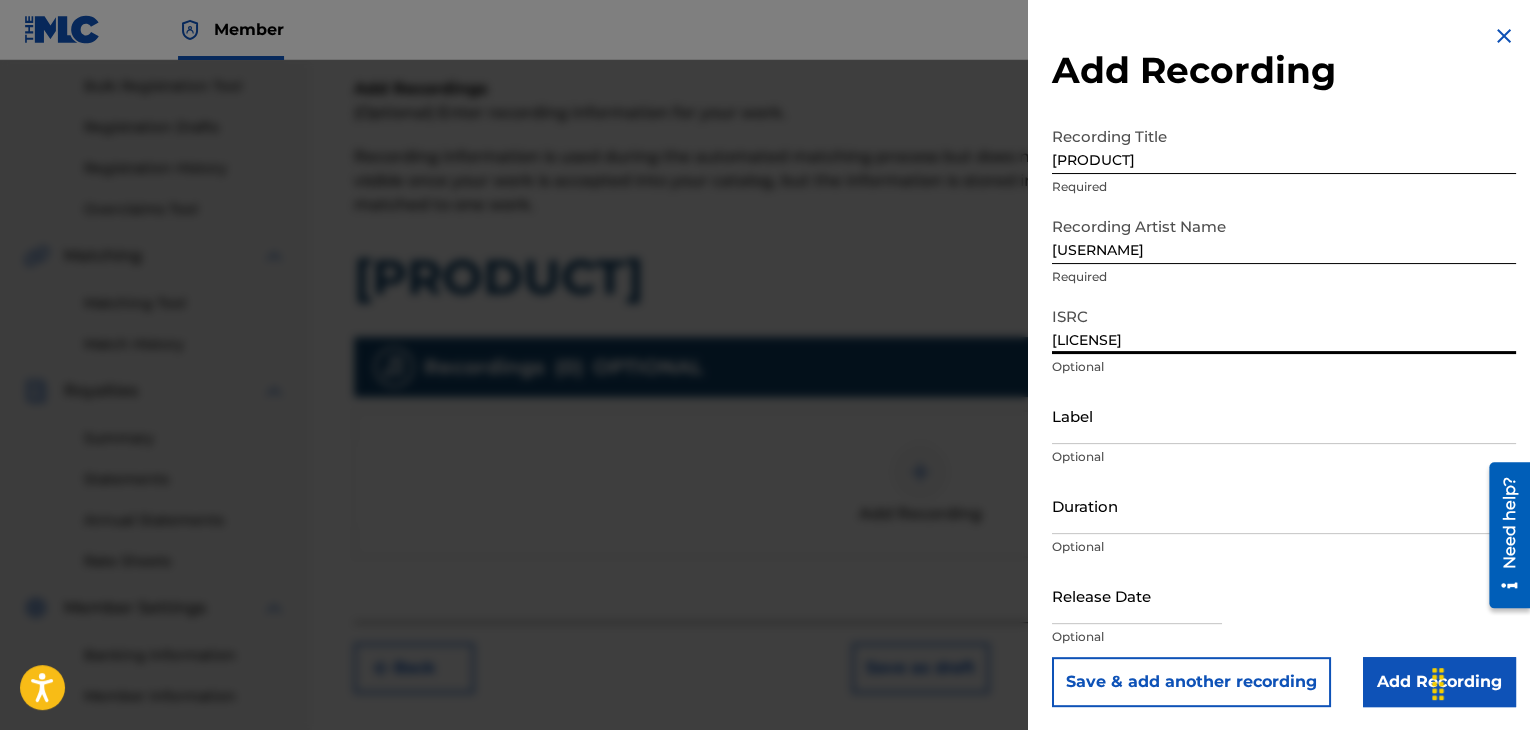 type on "[LICENSE]" 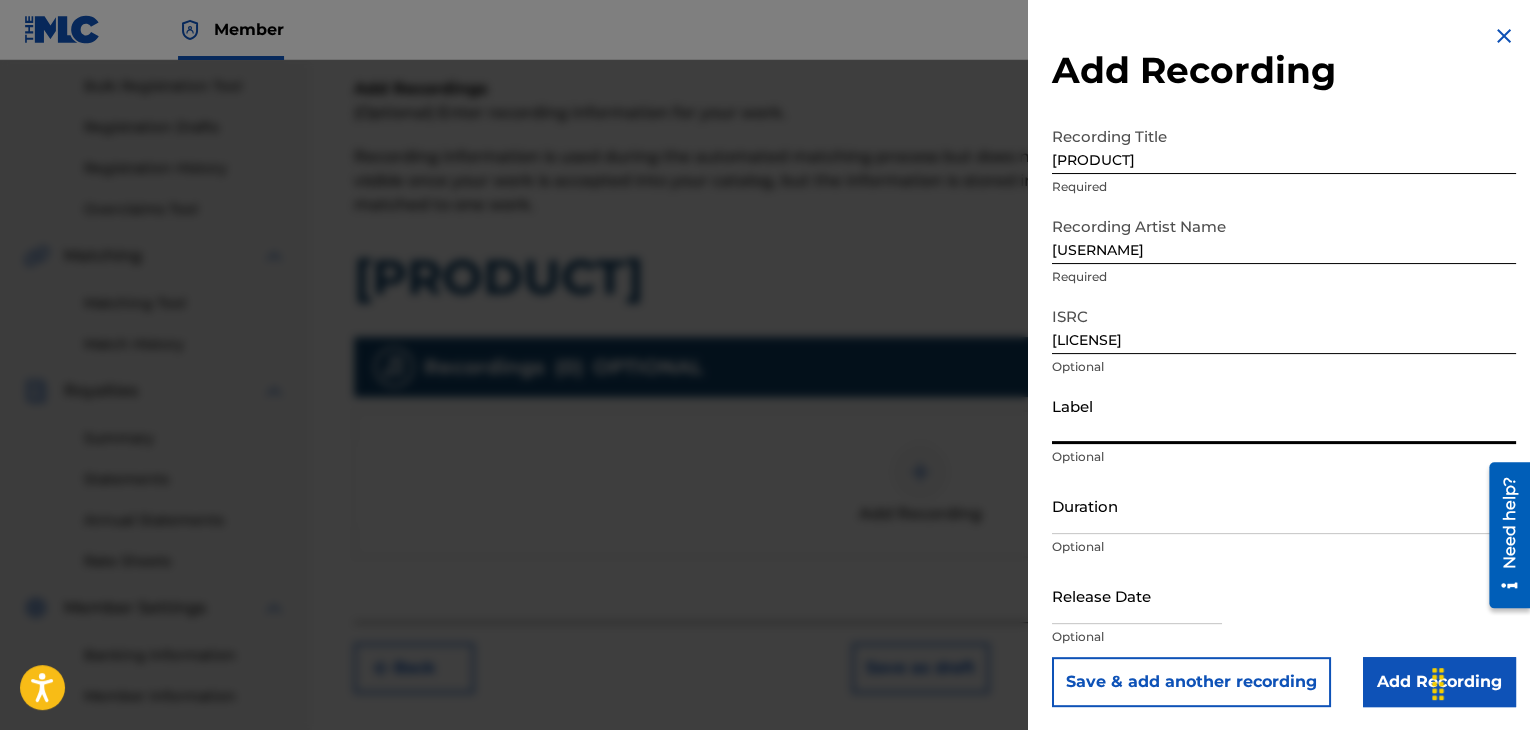 click on "Label" at bounding box center (1284, 415) 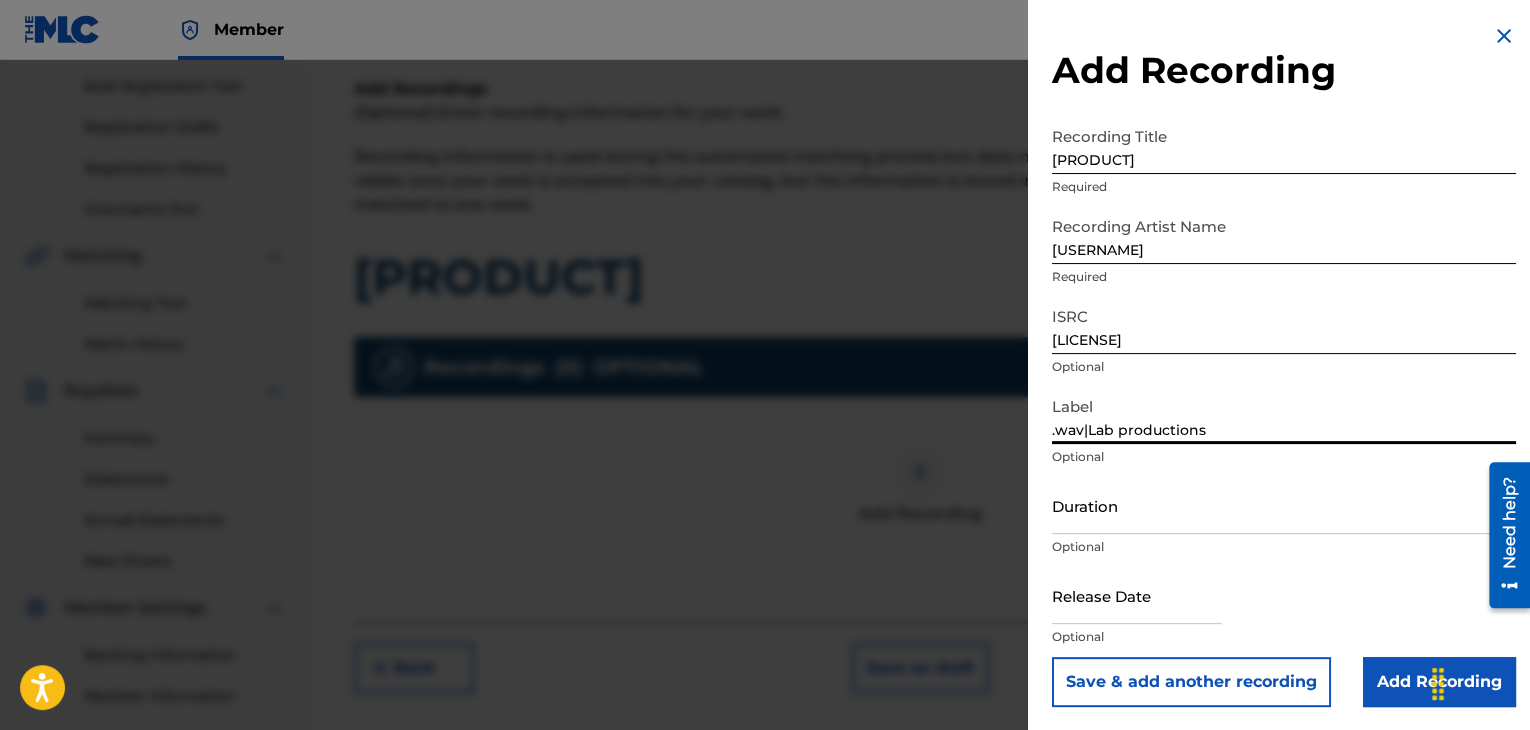 click on "Duration" at bounding box center (1284, 505) 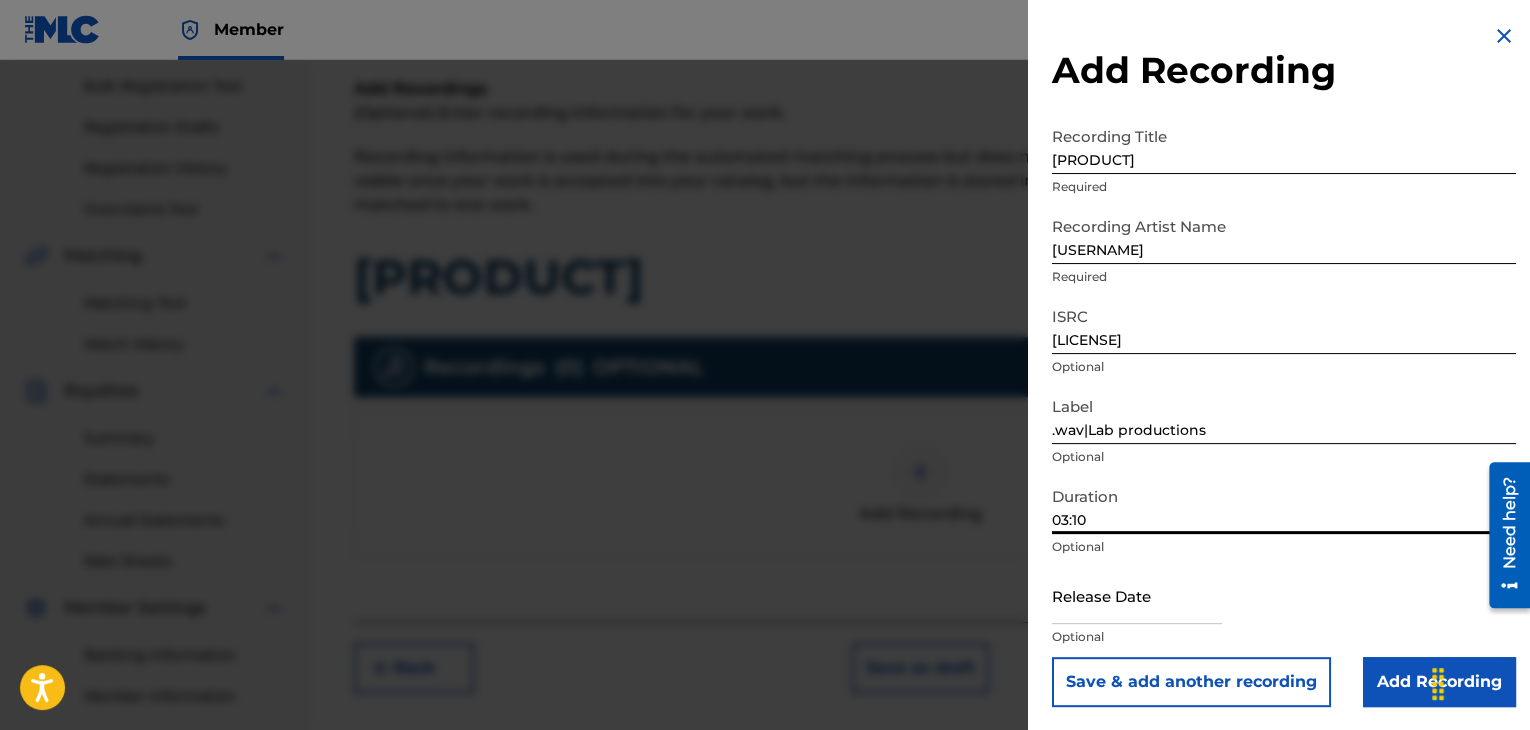 type on "03:10" 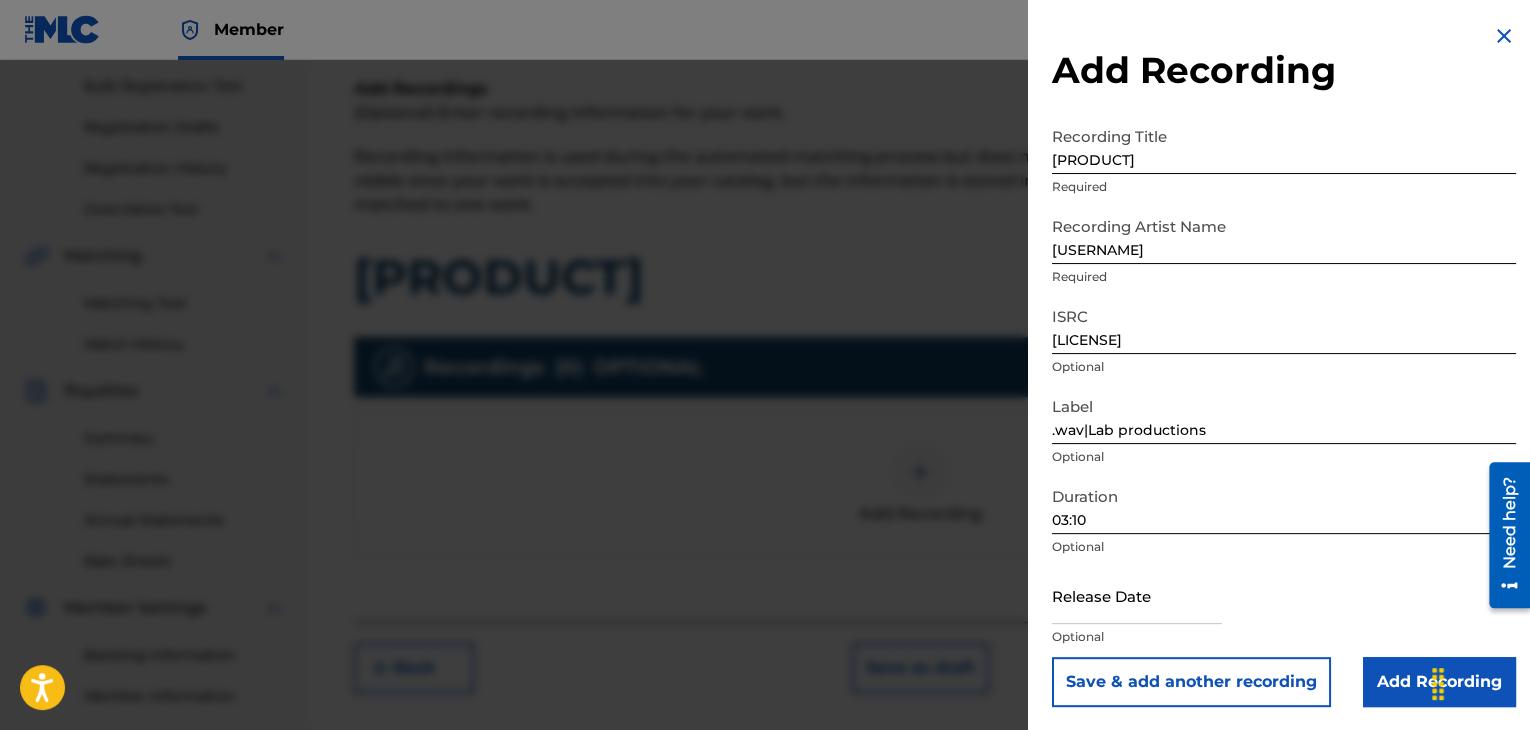 click at bounding box center [1137, 595] 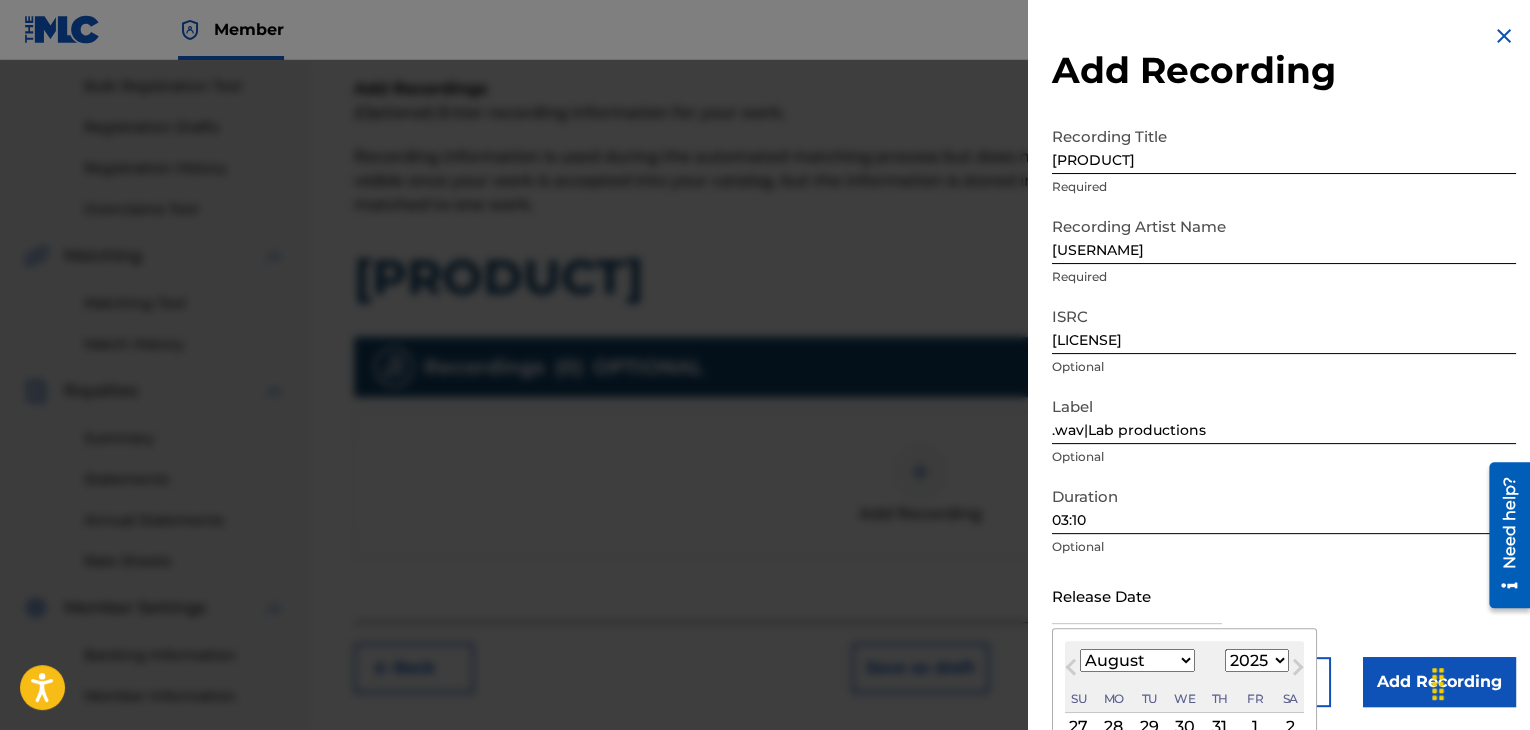type on "[MONTH] [NUMBER] [YEAR]" 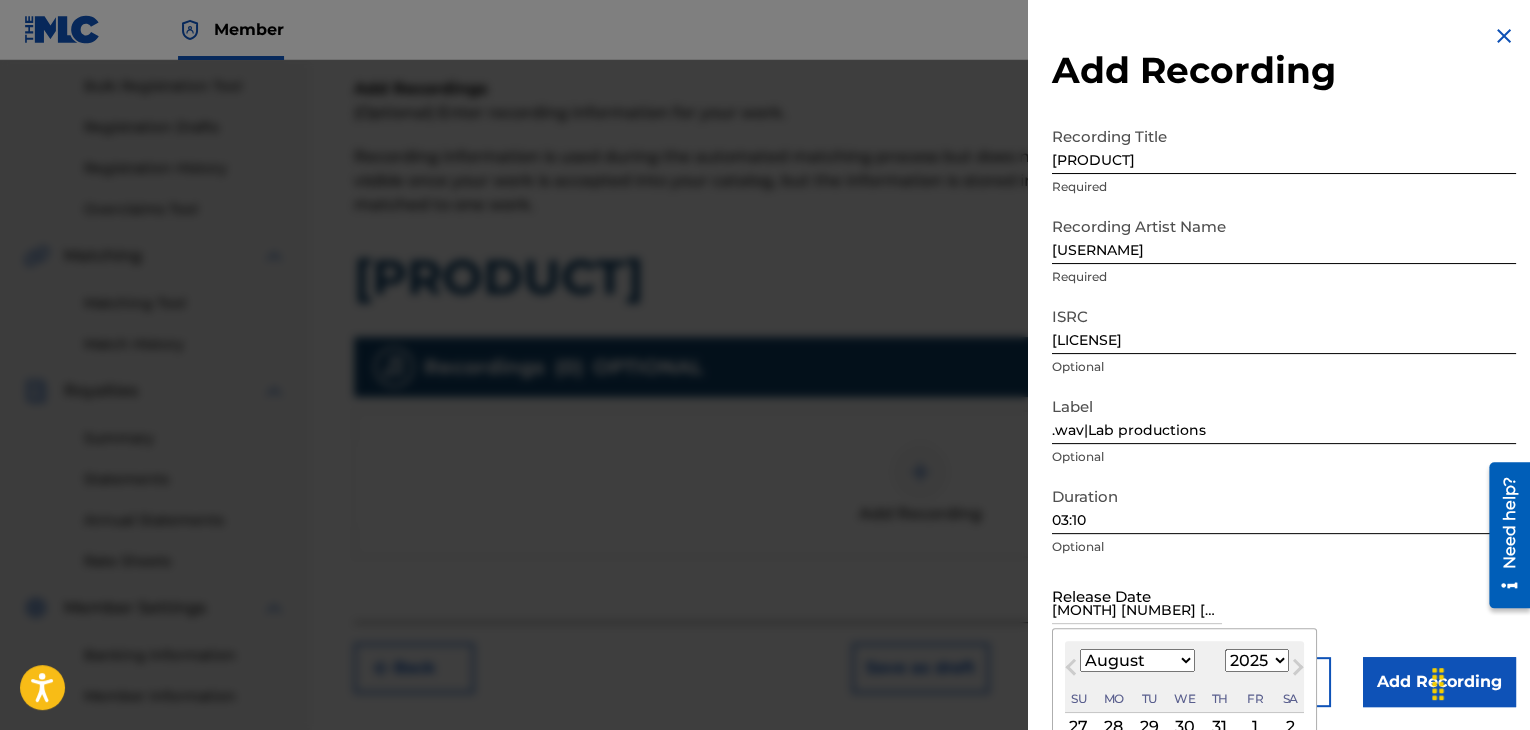 select on "0" 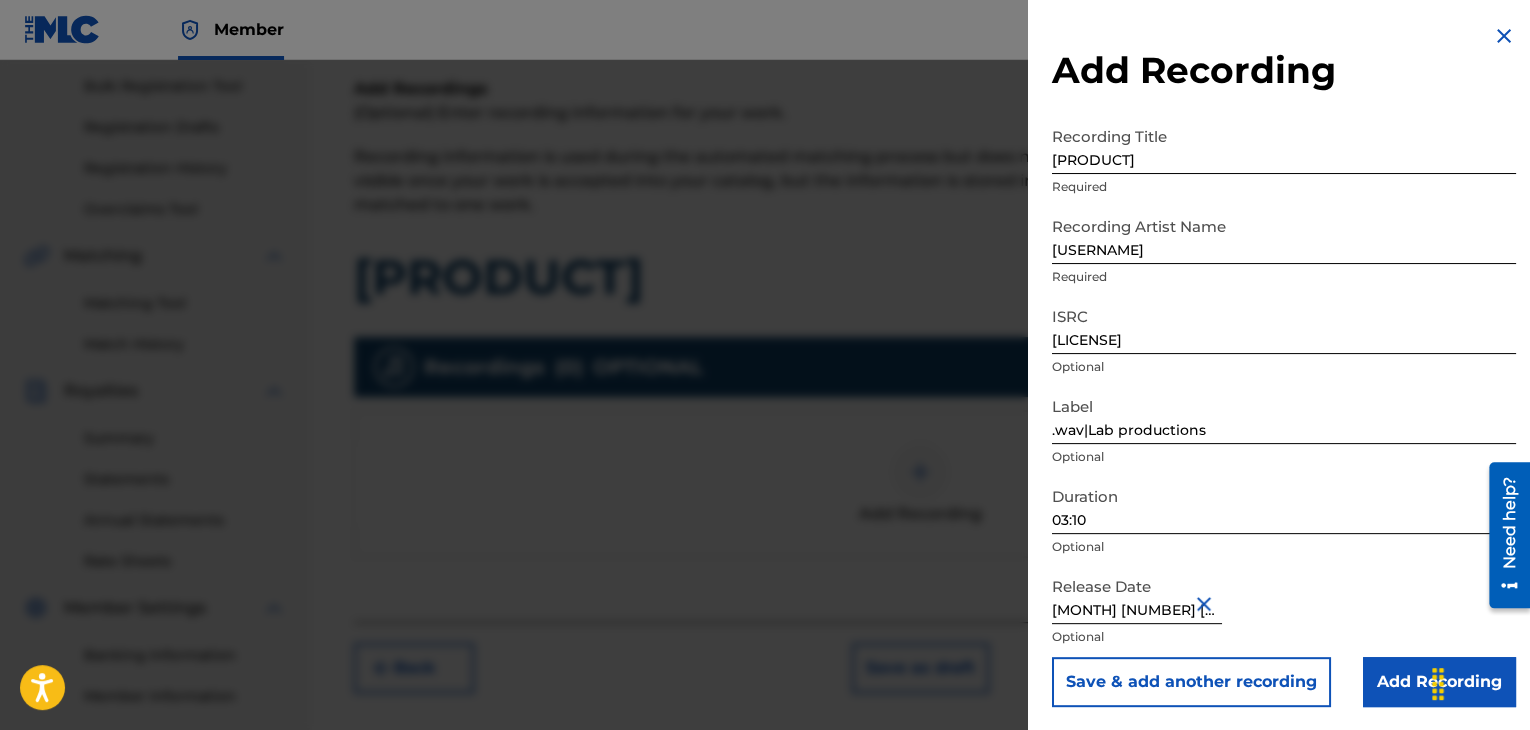 click on "Release Date January 20 2023 Optional" at bounding box center [1284, 612] 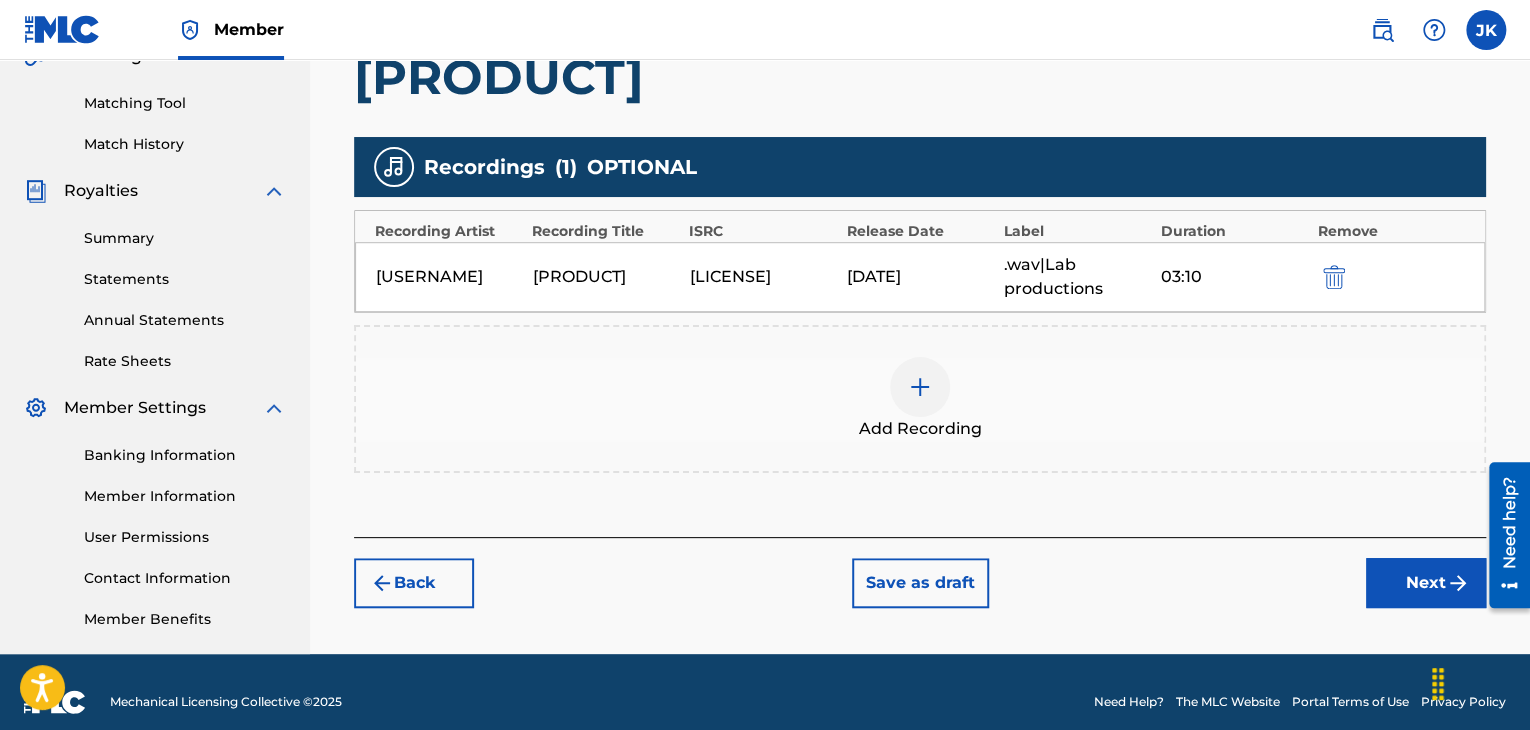 click on "Next" at bounding box center (1426, 583) 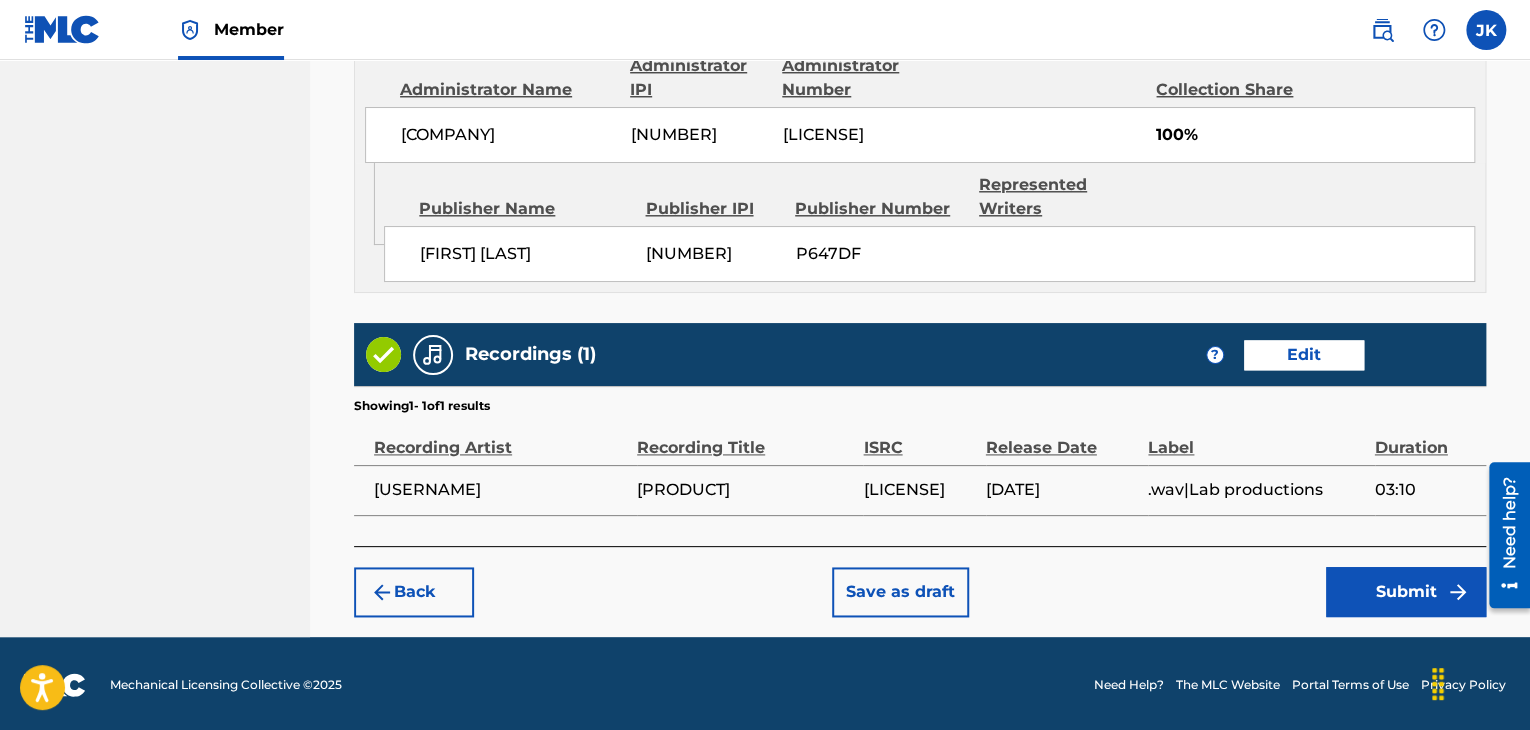 scroll, scrollTop: 1132, scrollLeft: 0, axis: vertical 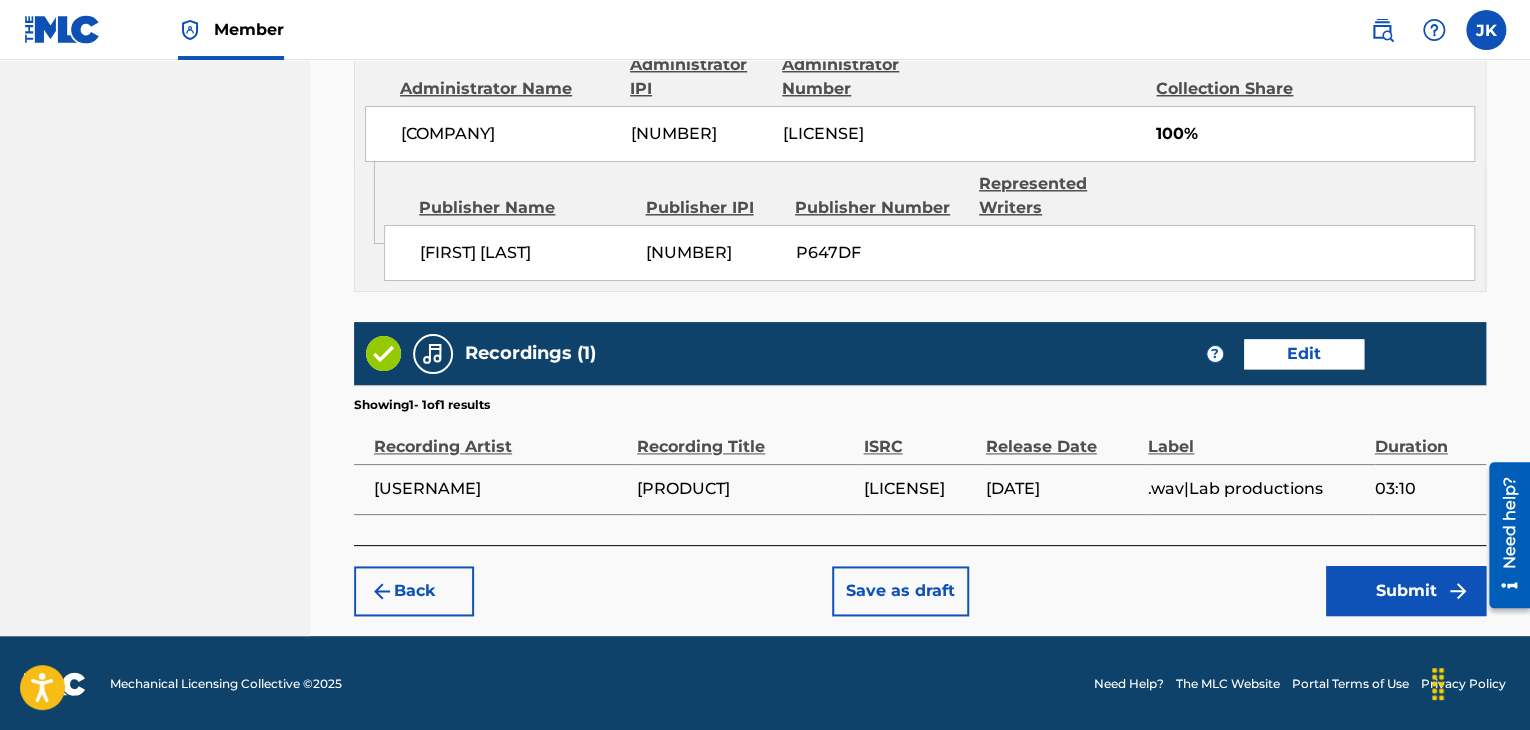 click on "Submit" at bounding box center [1406, 591] 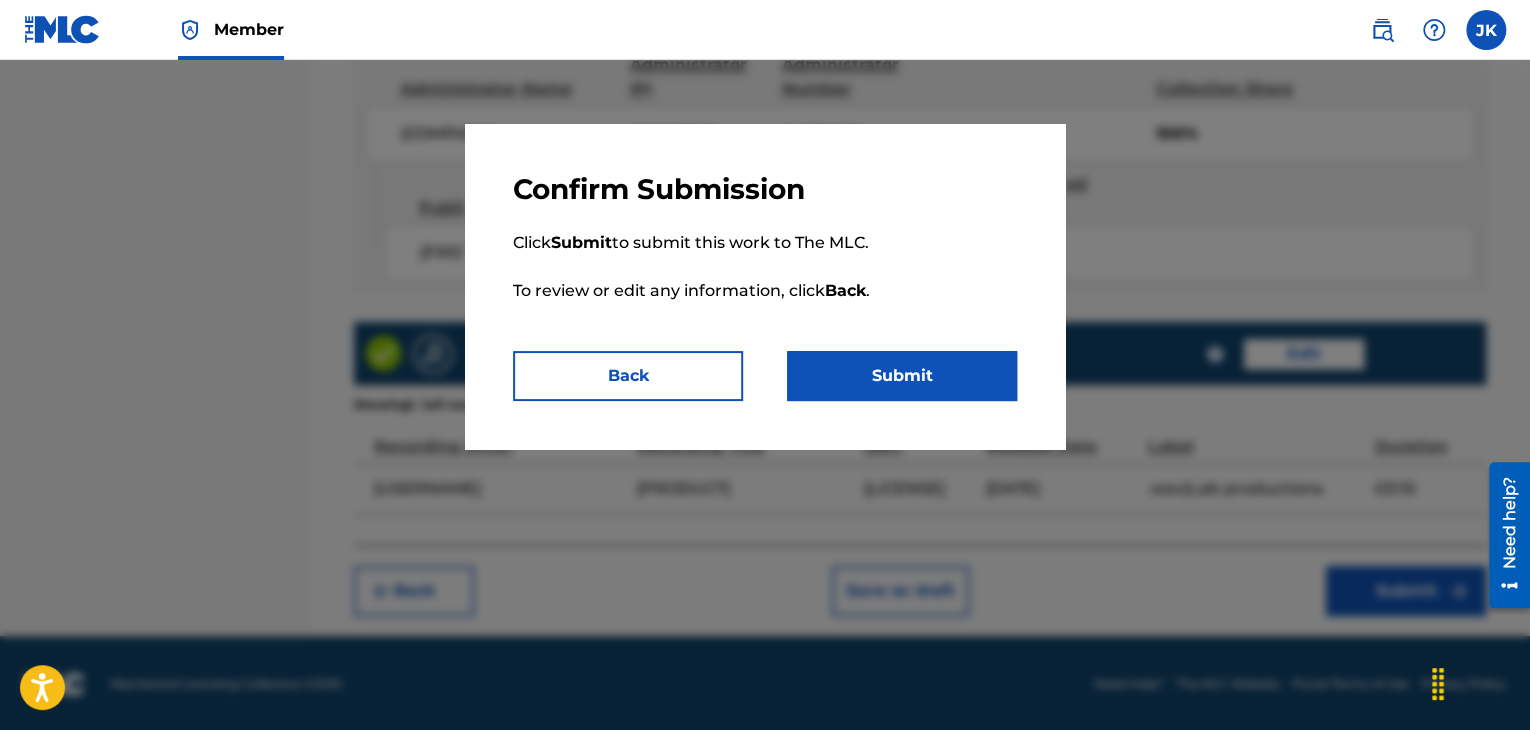 click on "Submit" at bounding box center (902, 376) 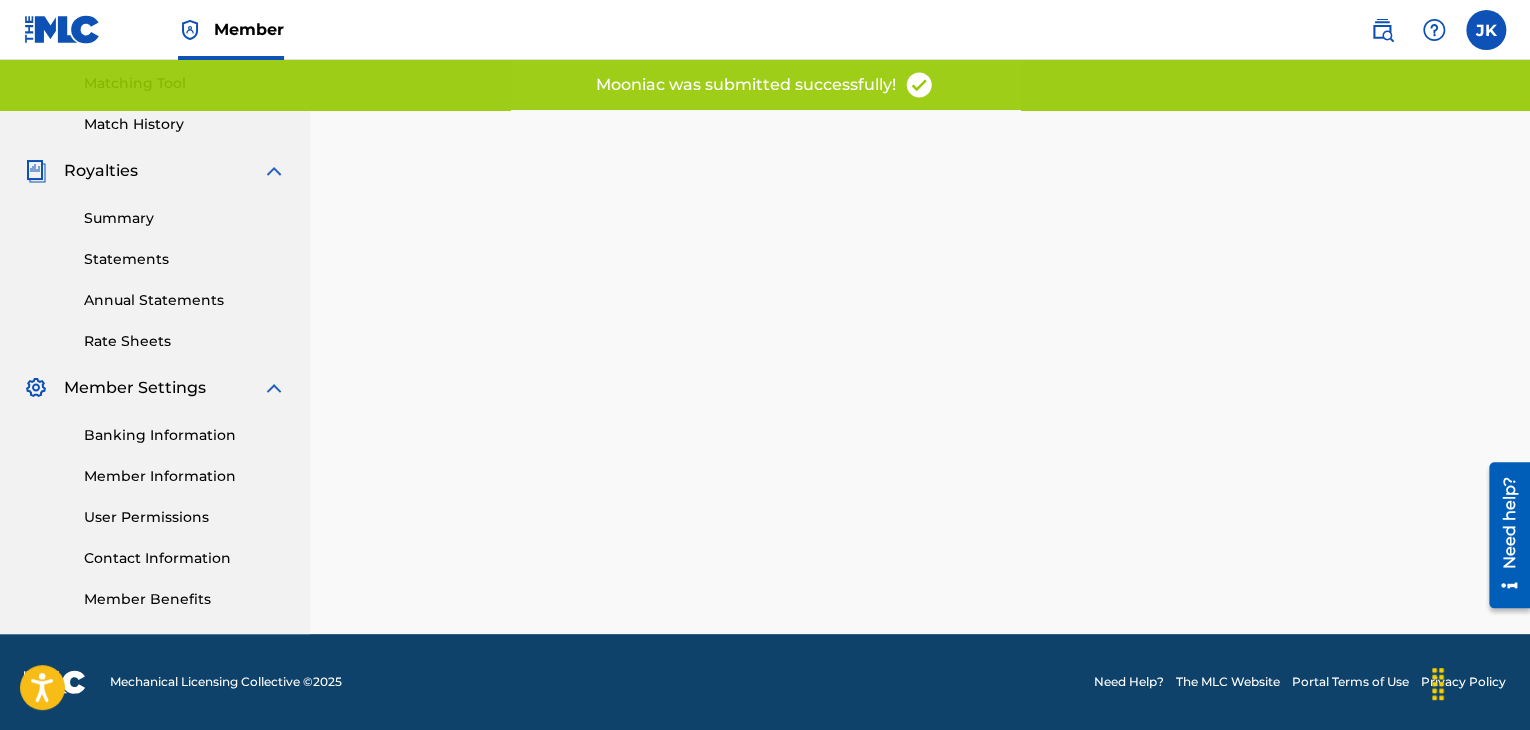 scroll, scrollTop: 0, scrollLeft: 0, axis: both 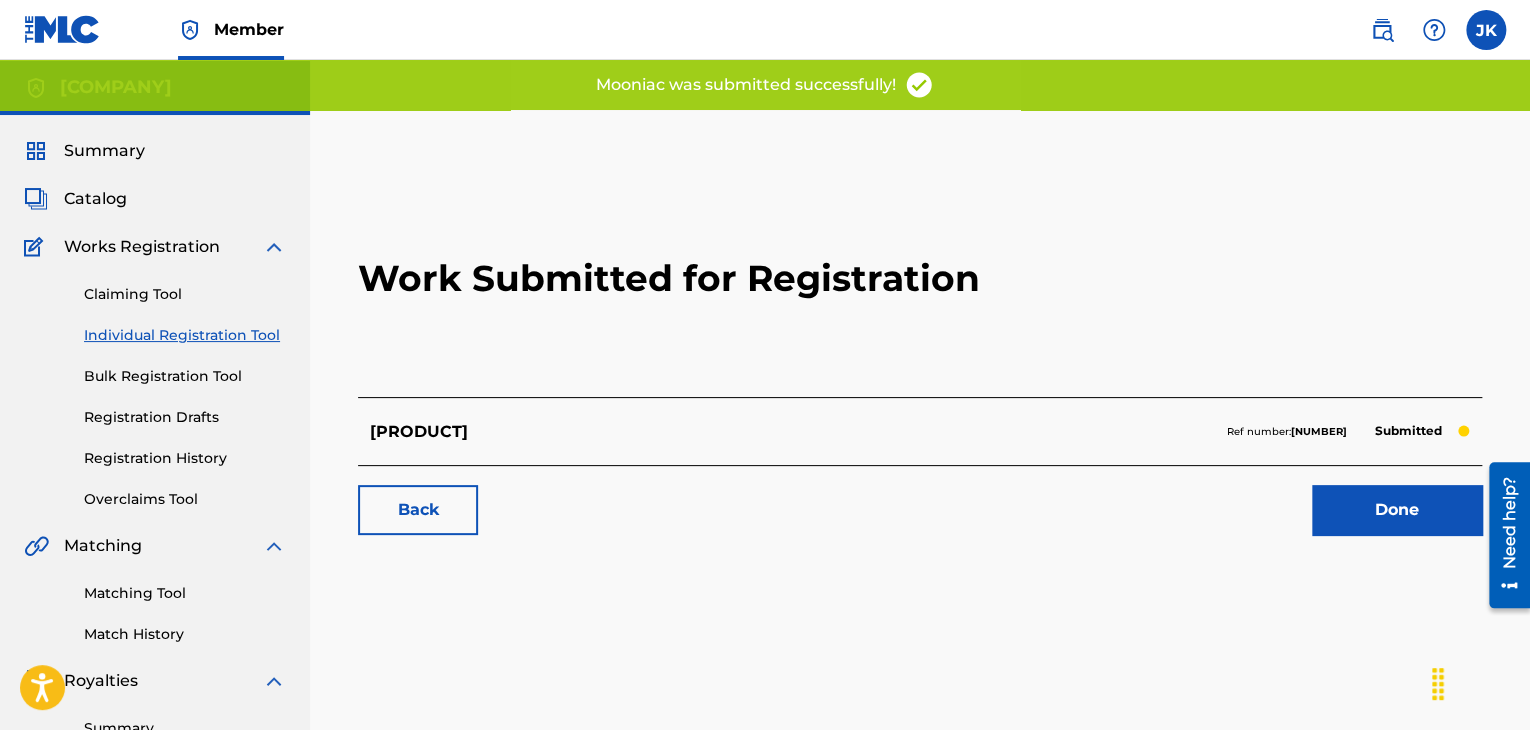 click on "Done" at bounding box center (1397, 510) 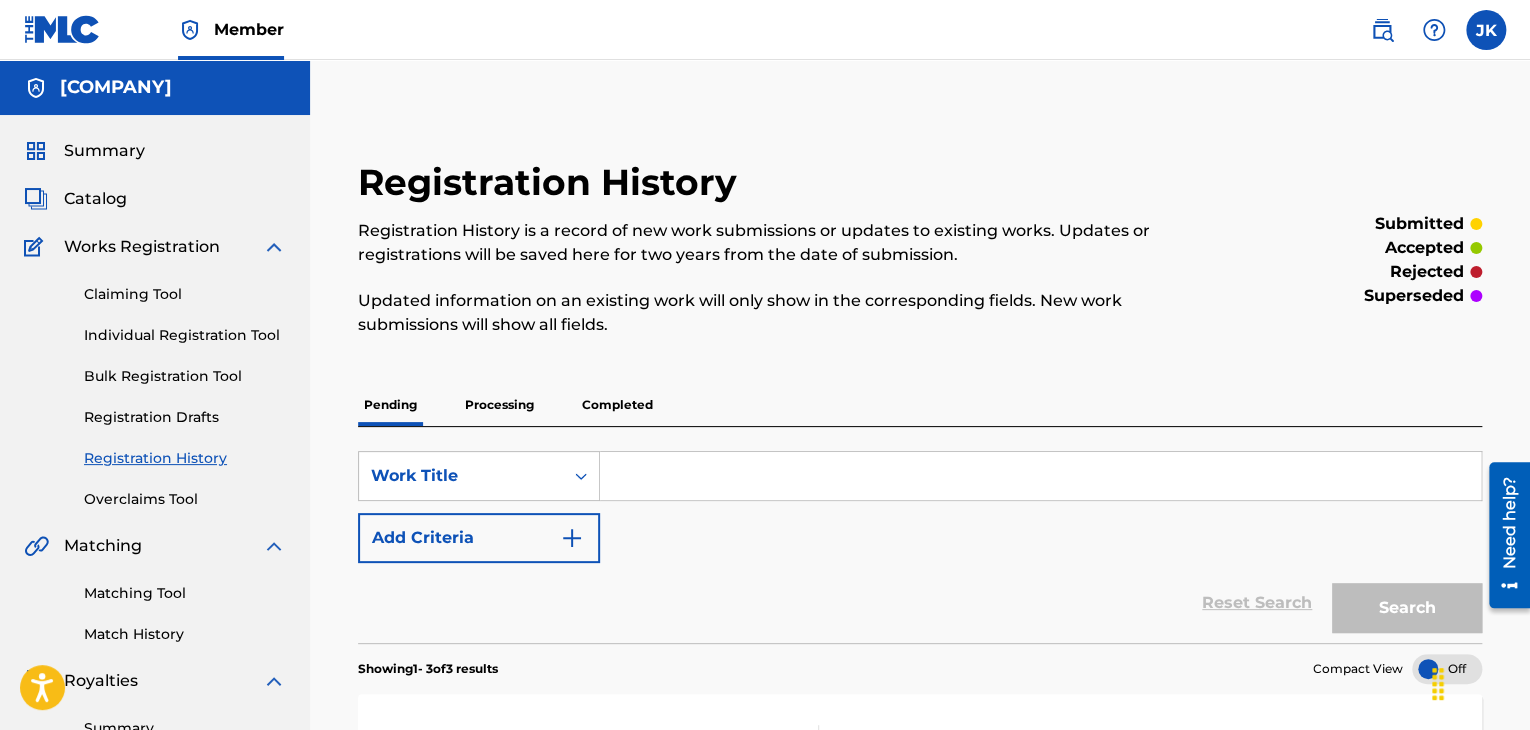 click on "Individual Registration Tool" at bounding box center [185, 335] 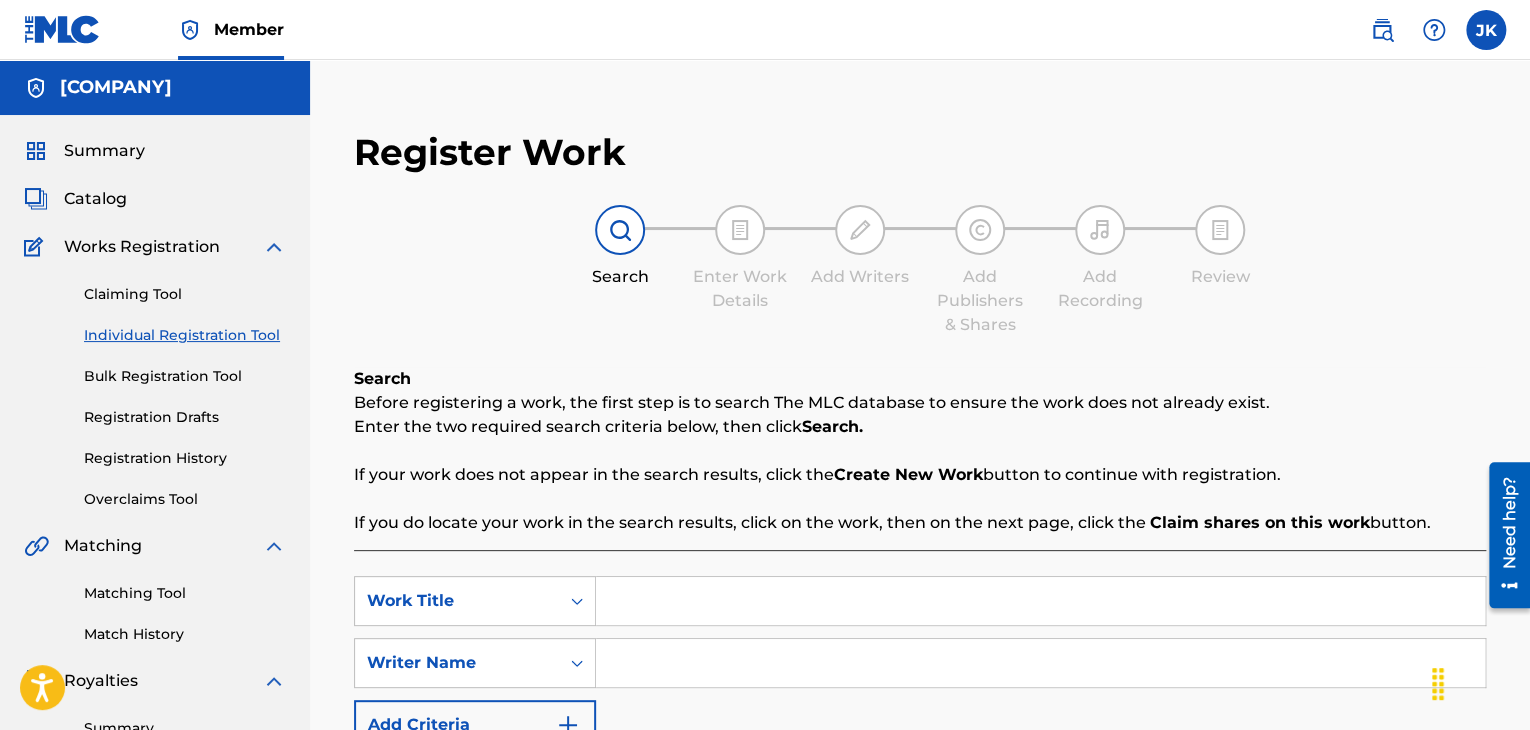 click at bounding box center [1040, 601] 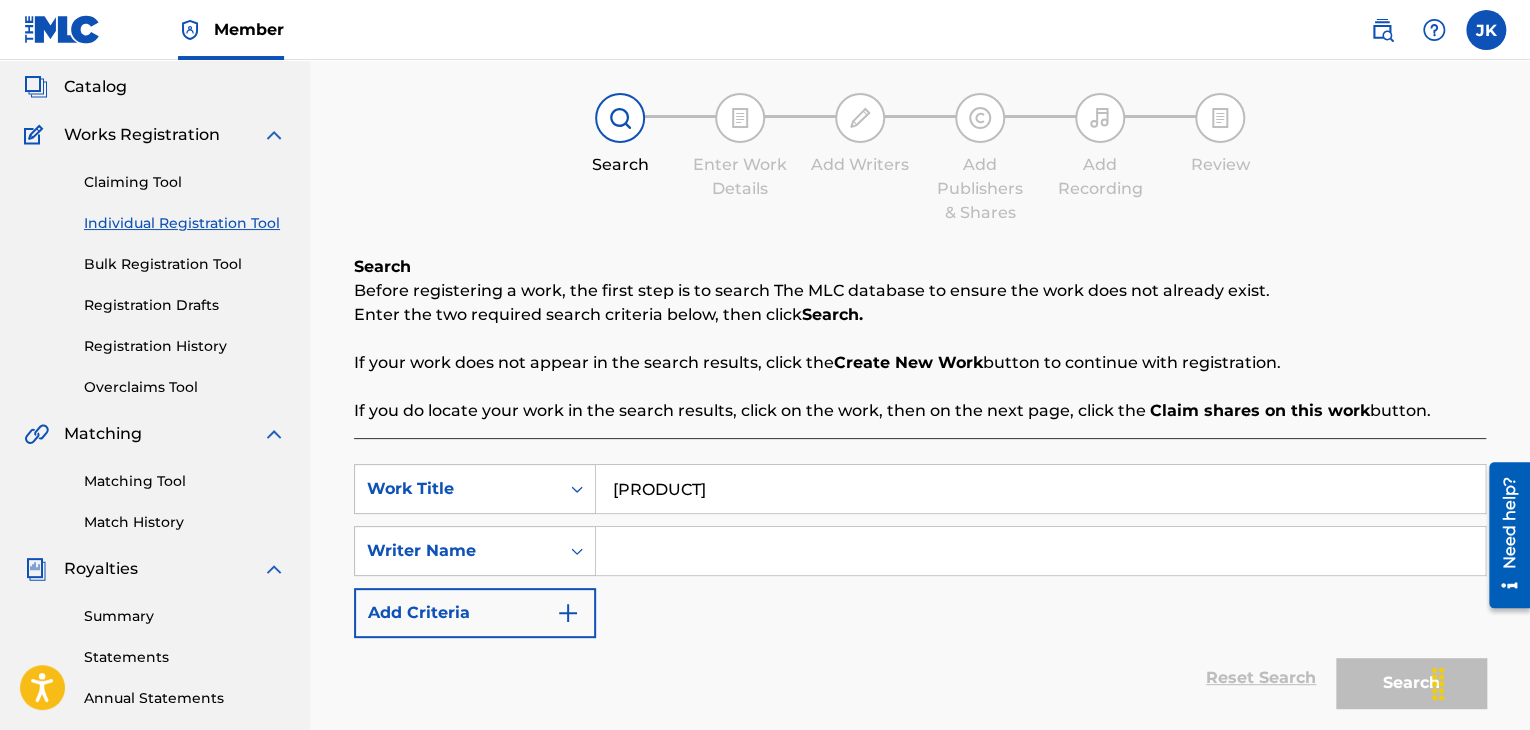 scroll, scrollTop: 300, scrollLeft: 0, axis: vertical 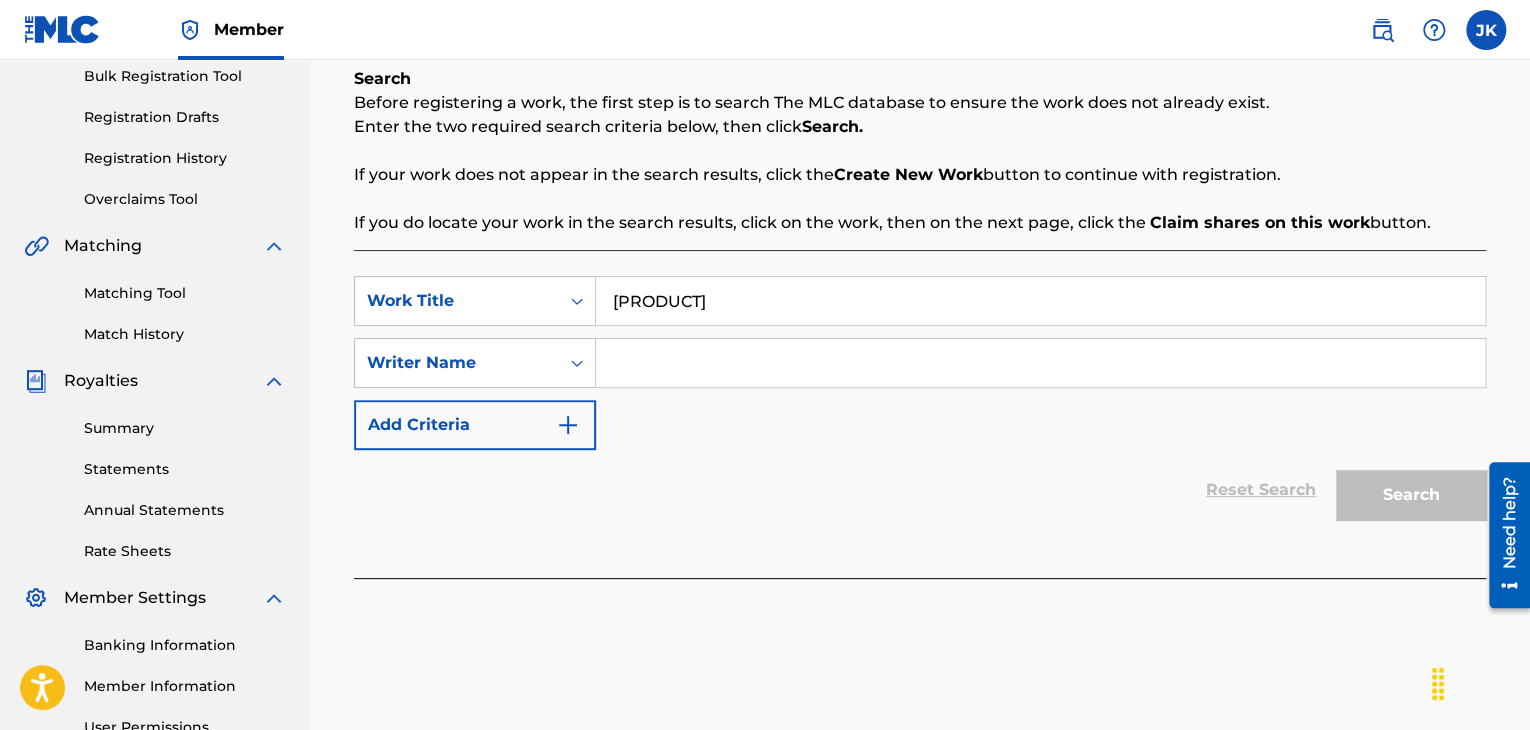 type on "[PRODUCT]" 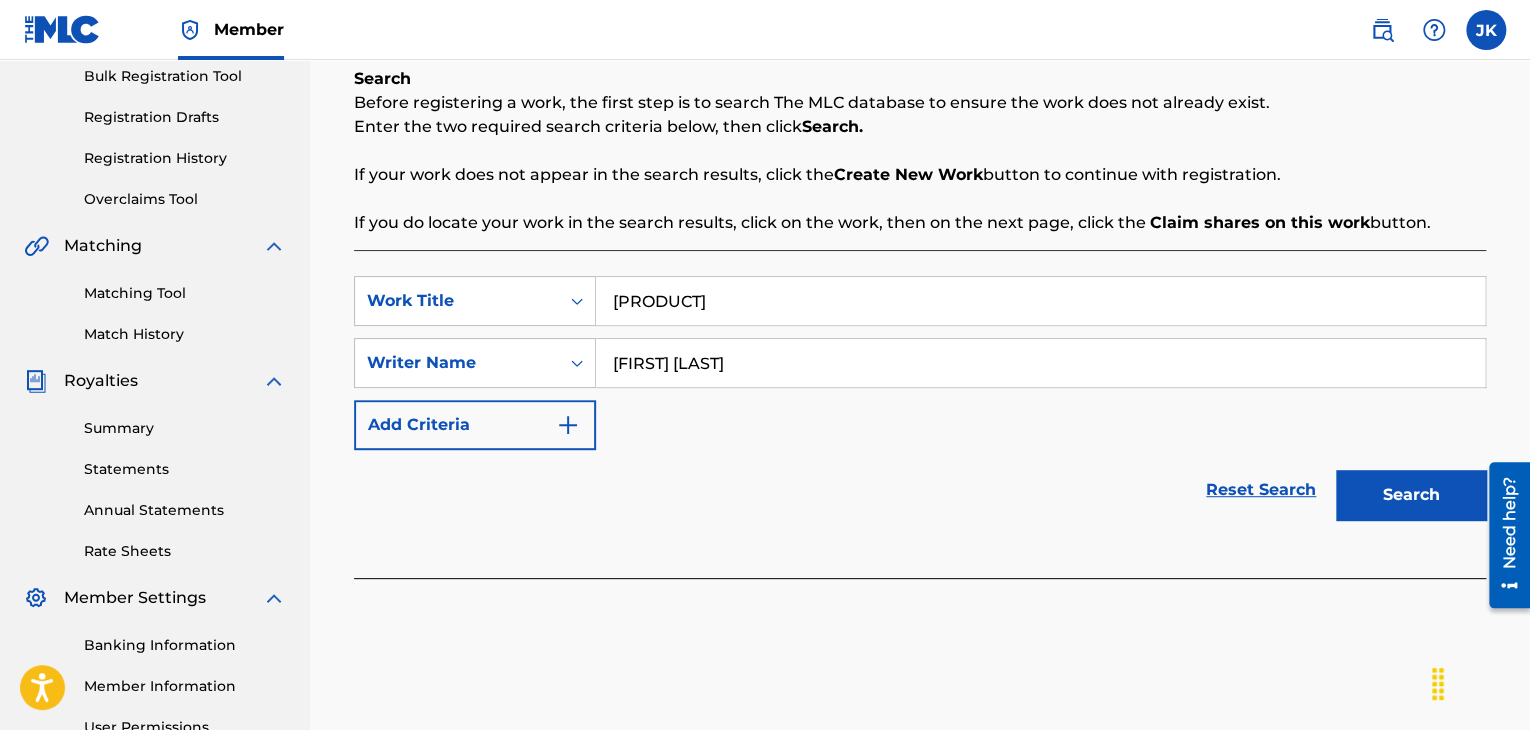 click on "Search" at bounding box center (1411, 495) 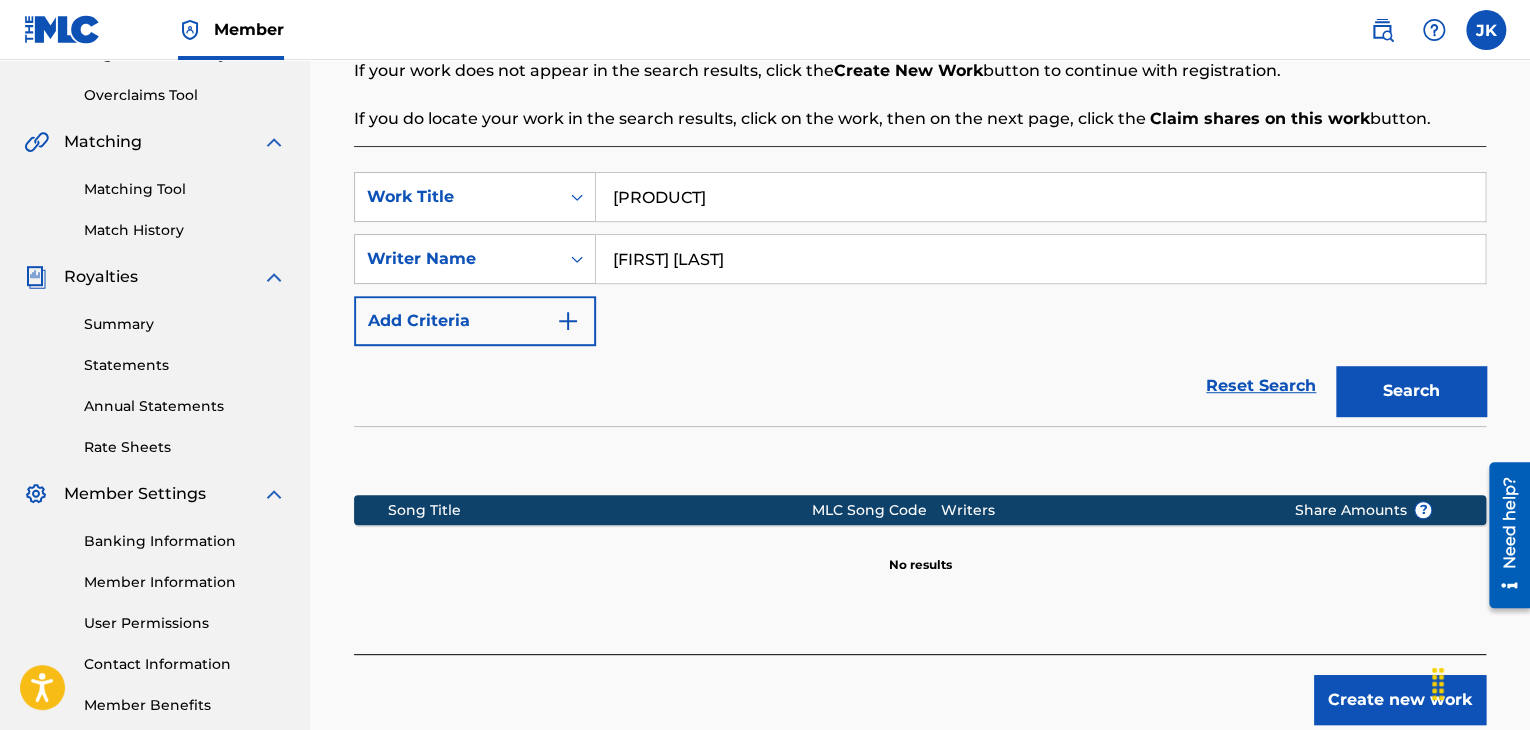 scroll, scrollTop: 500, scrollLeft: 0, axis: vertical 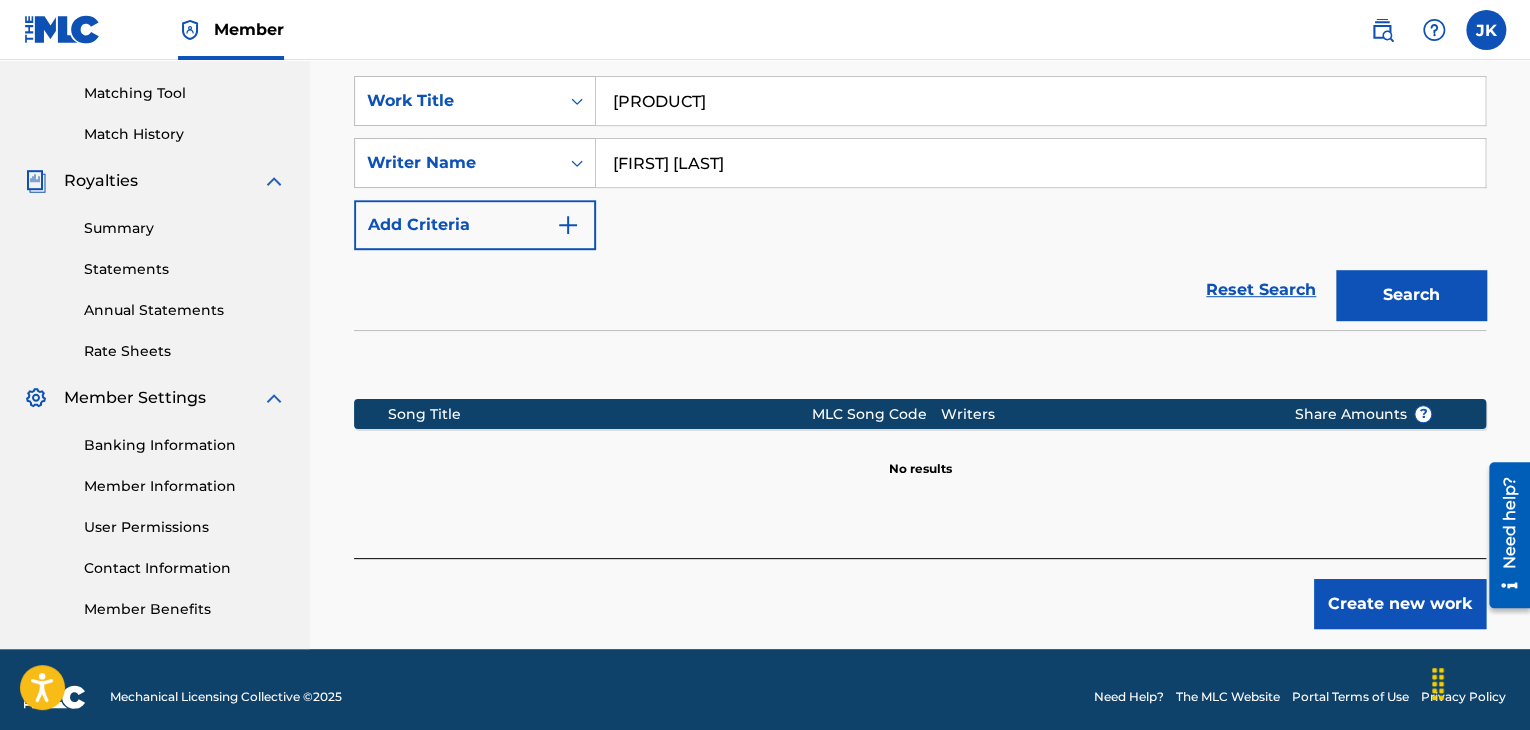 click on "Create new work" at bounding box center [1400, 604] 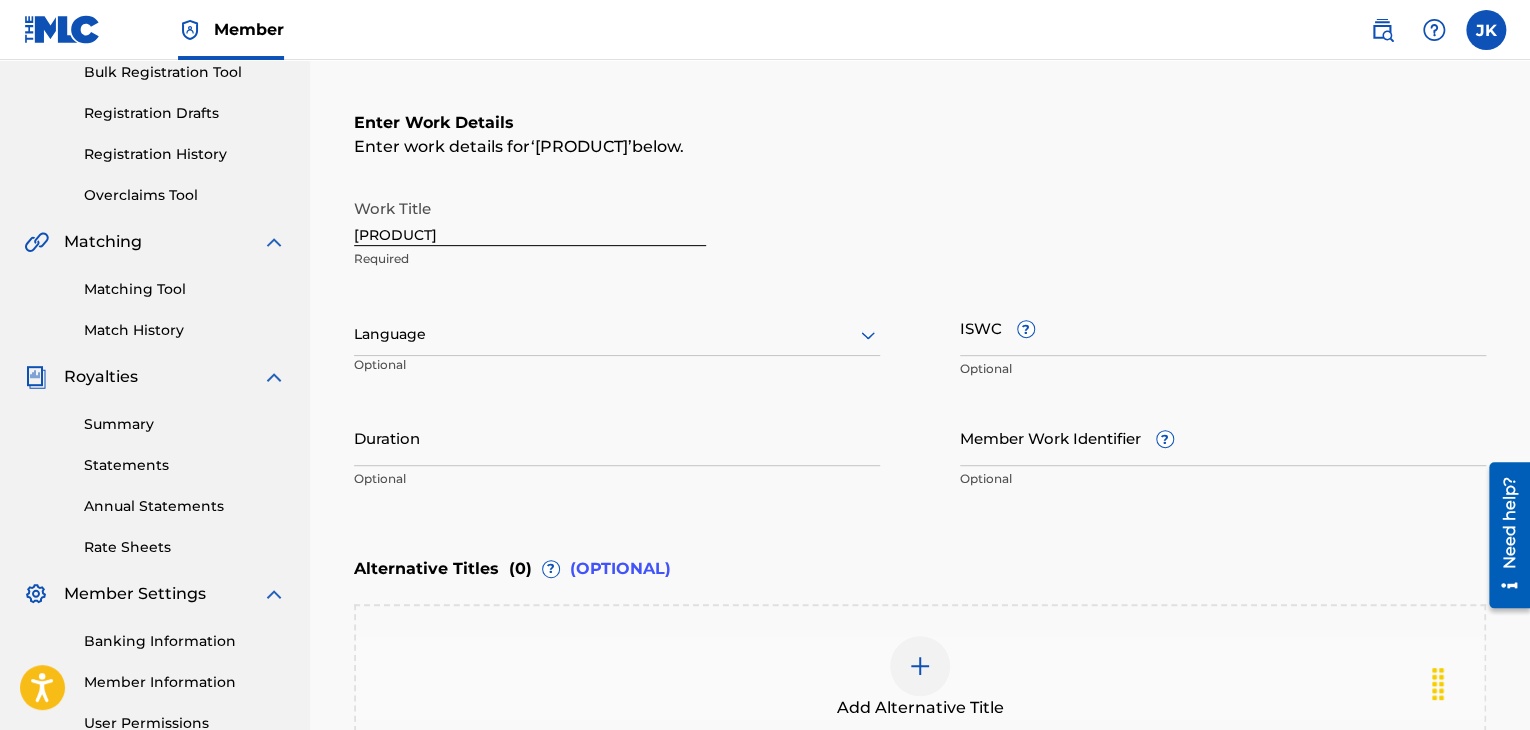 scroll, scrollTop: 300, scrollLeft: 0, axis: vertical 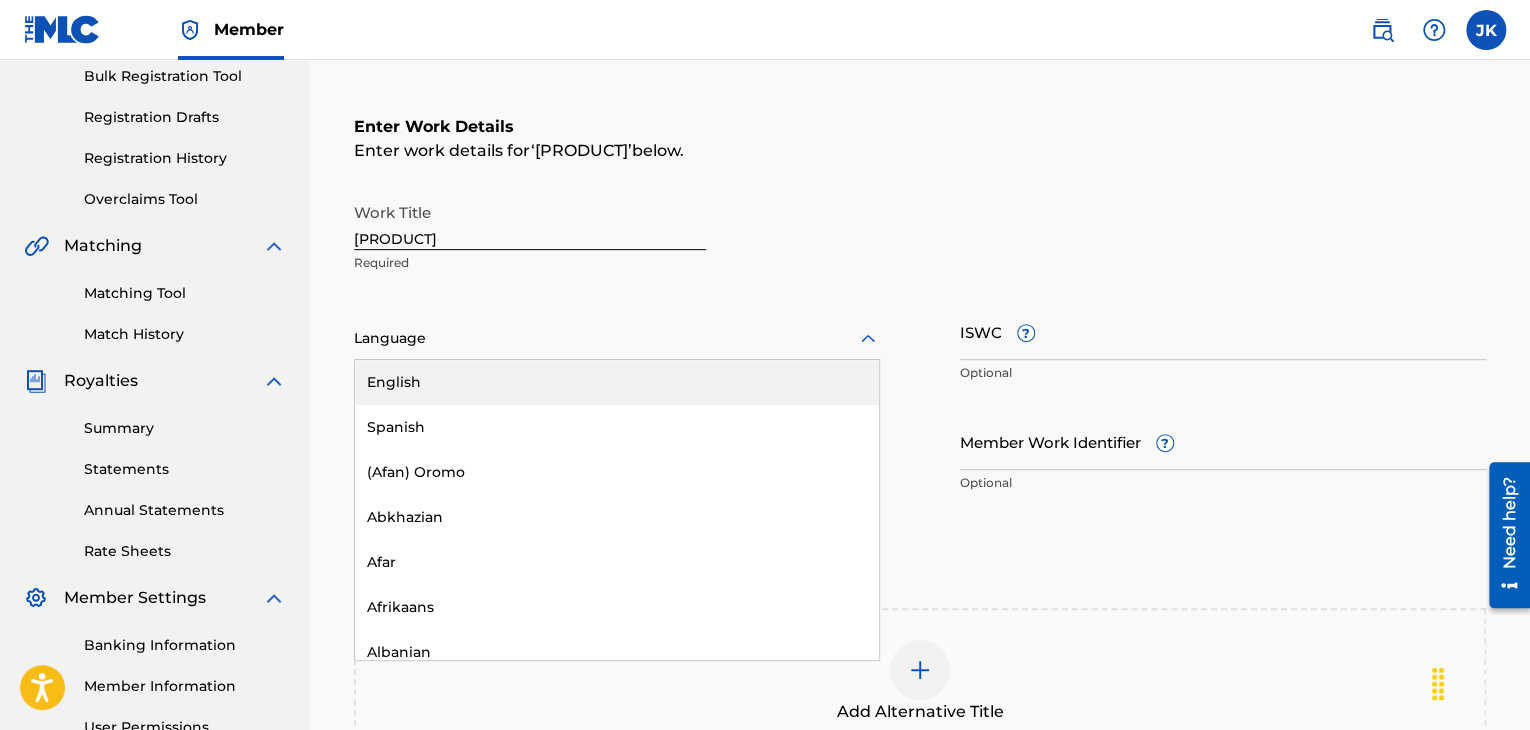 click at bounding box center [617, 338] 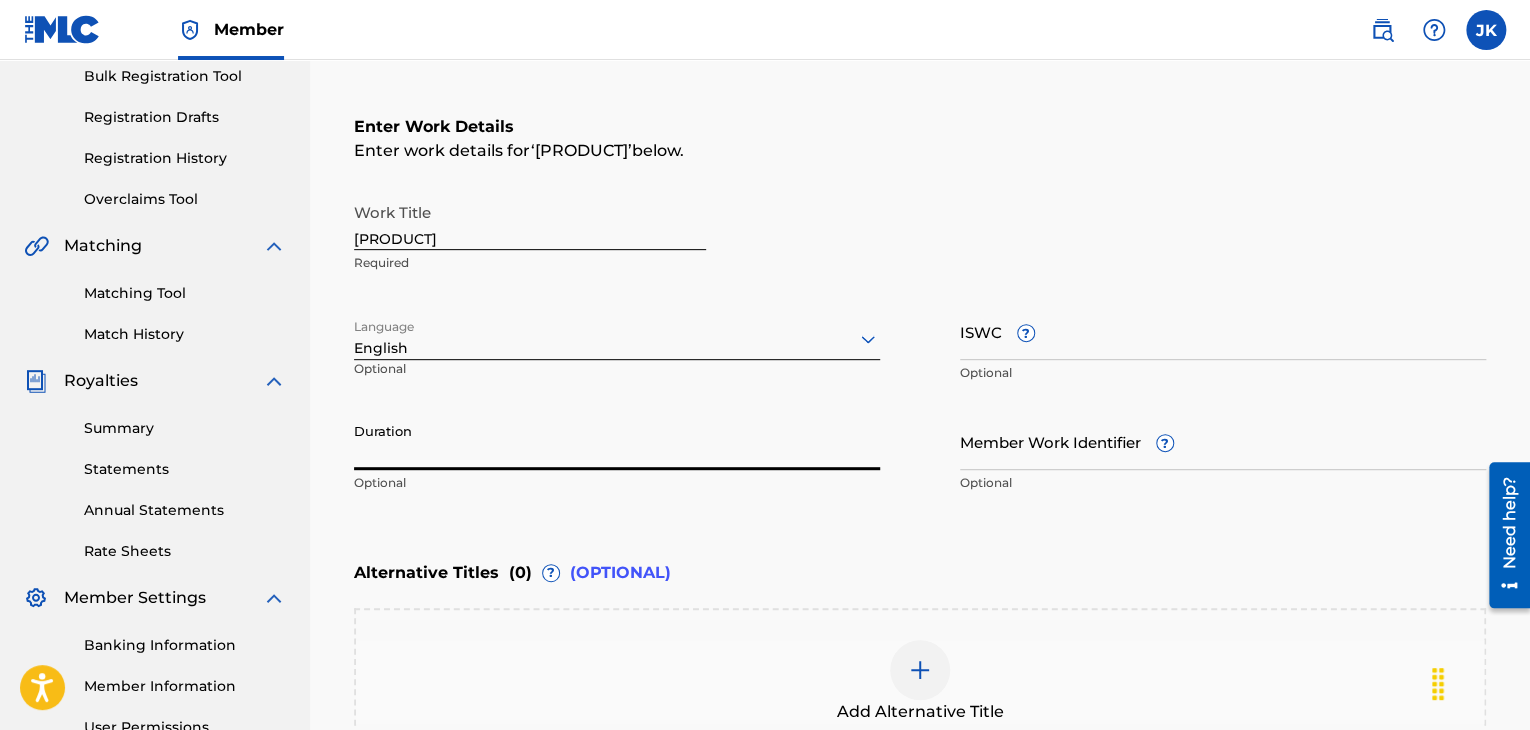 click on "Duration" at bounding box center [617, 441] 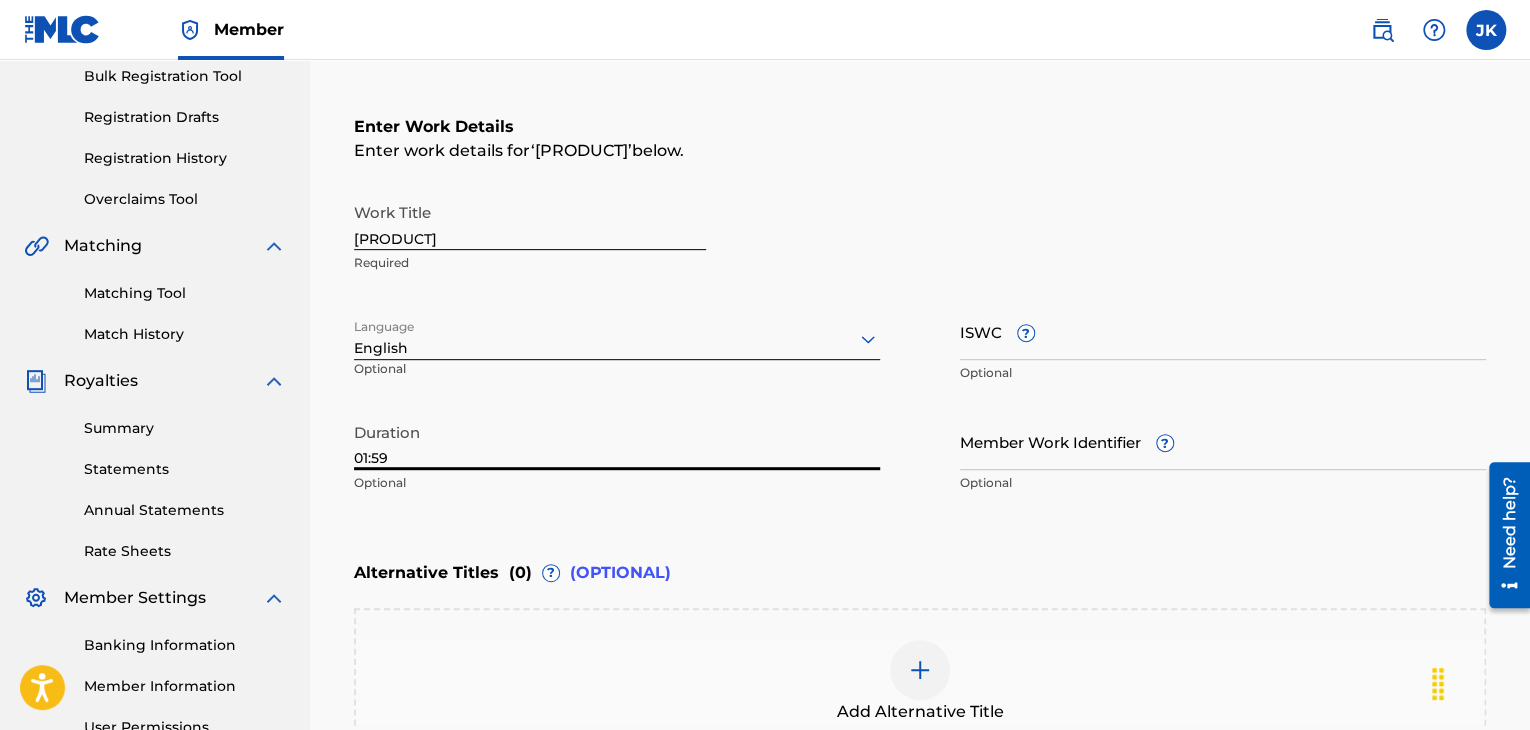type on "01:59" 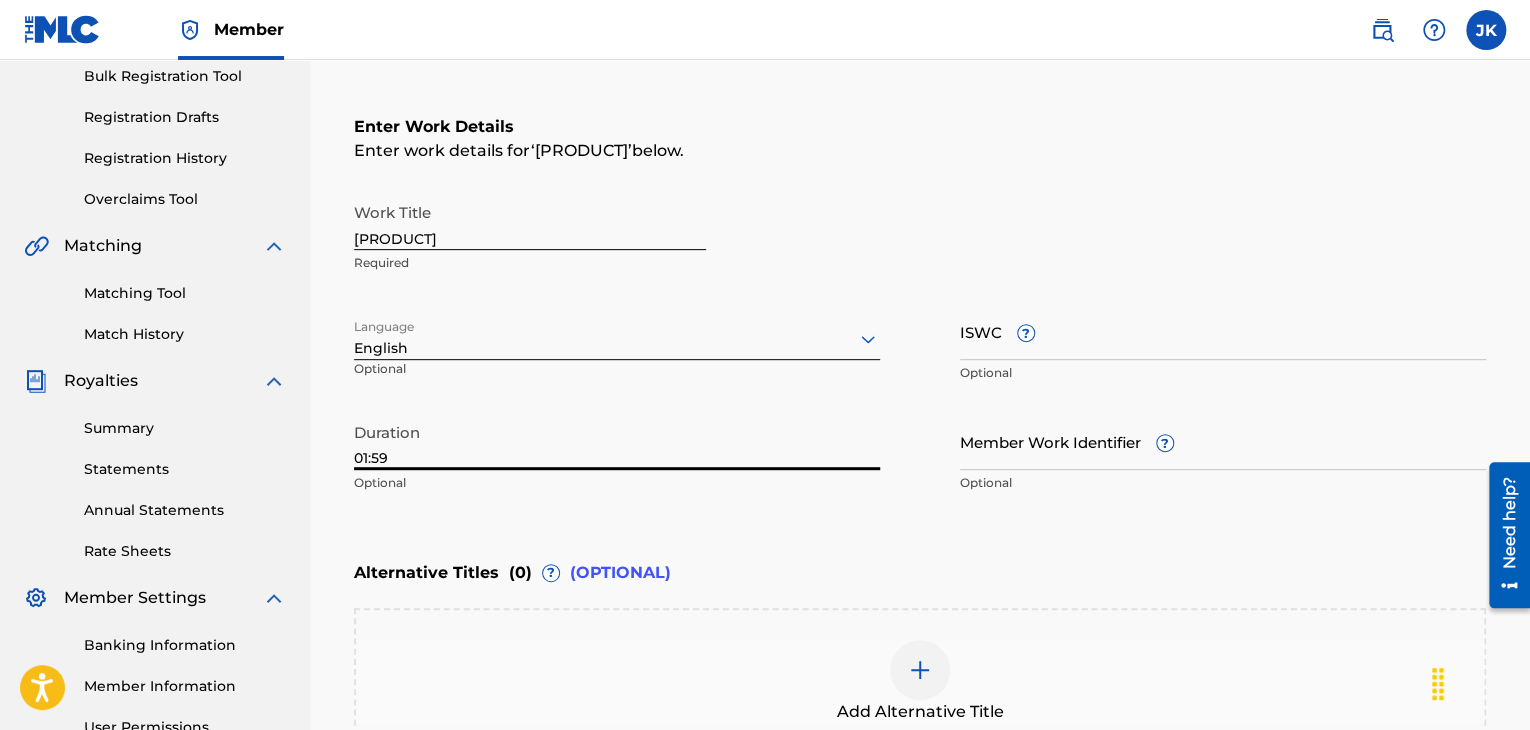 click on "Enter Work Details Enter work details for  ‘ Mensaine ’  below. Work Title   Mensaine Required Language English Optional ISWC   ? Optional Duration   01:59 Optional Member Work Identifier   ? Optional" at bounding box center [920, 309] 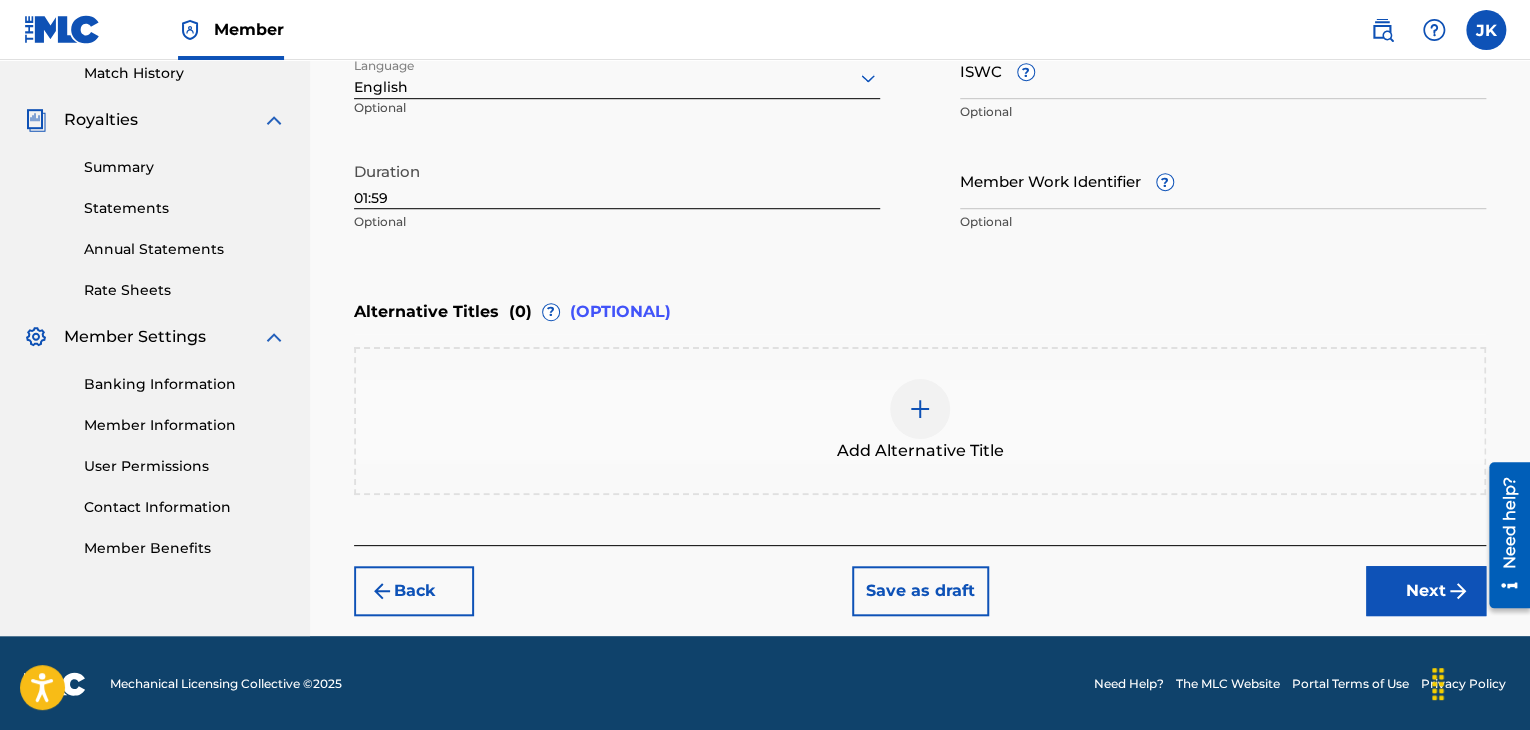 click on "Next" at bounding box center (1426, 591) 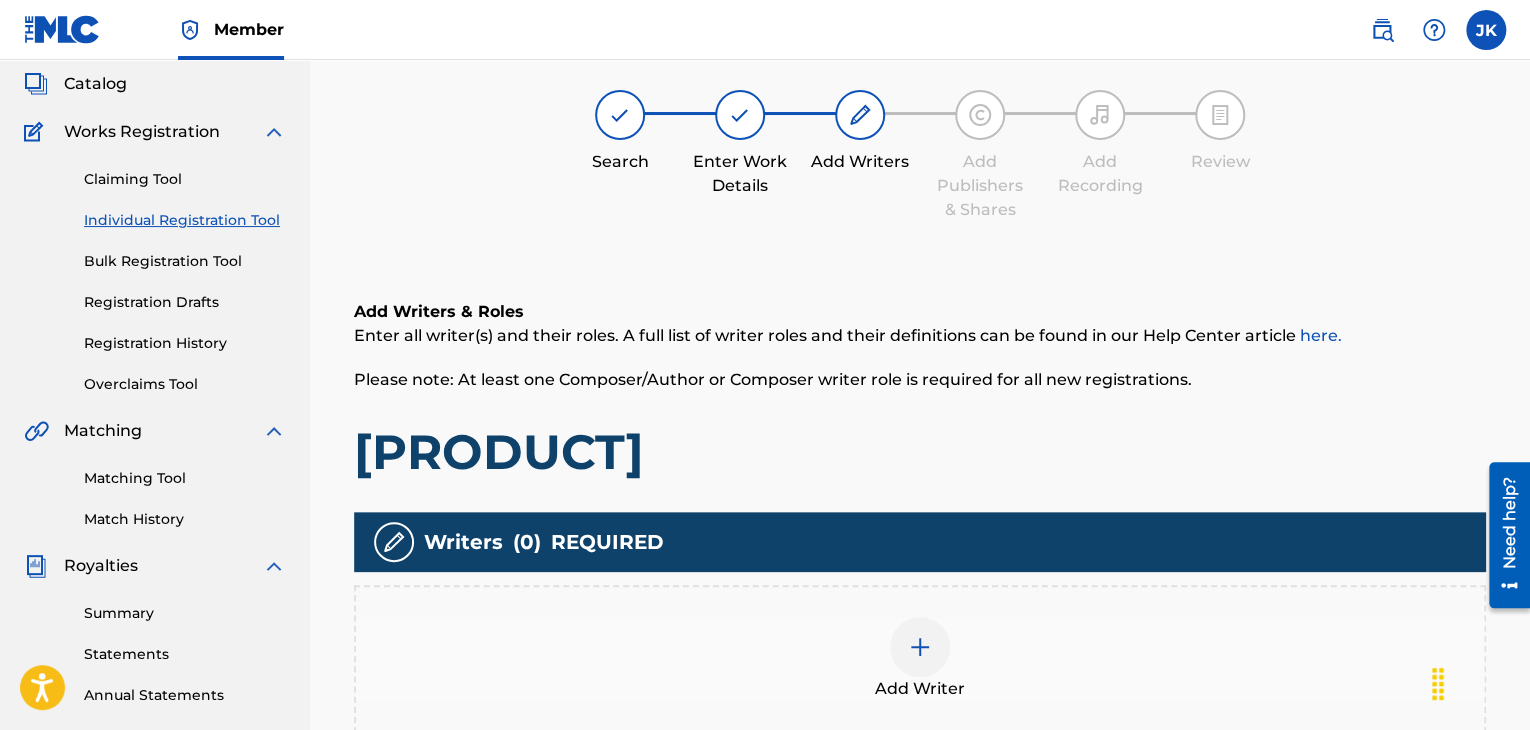 scroll, scrollTop: 90, scrollLeft: 0, axis: vertical 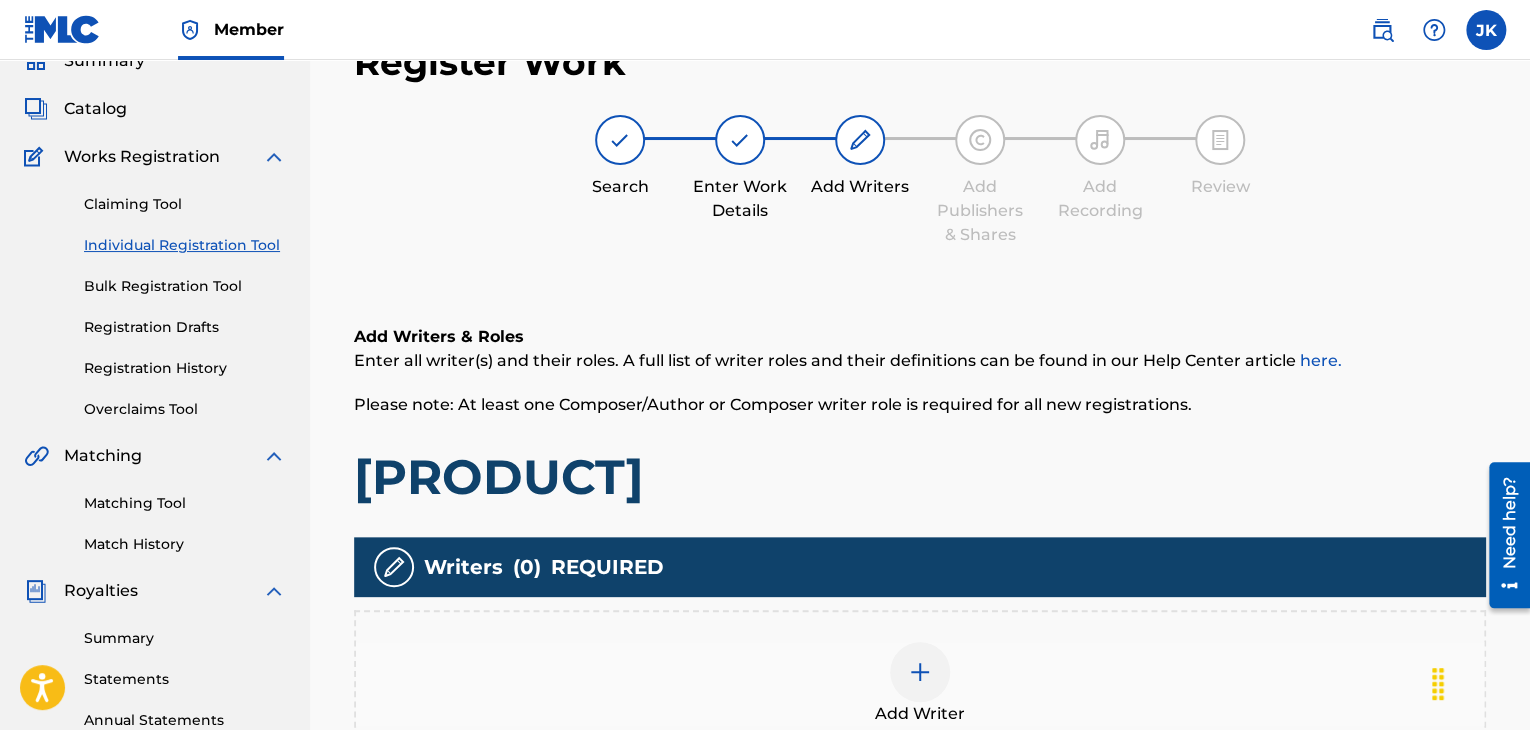 click at bounding box center (920, 672) 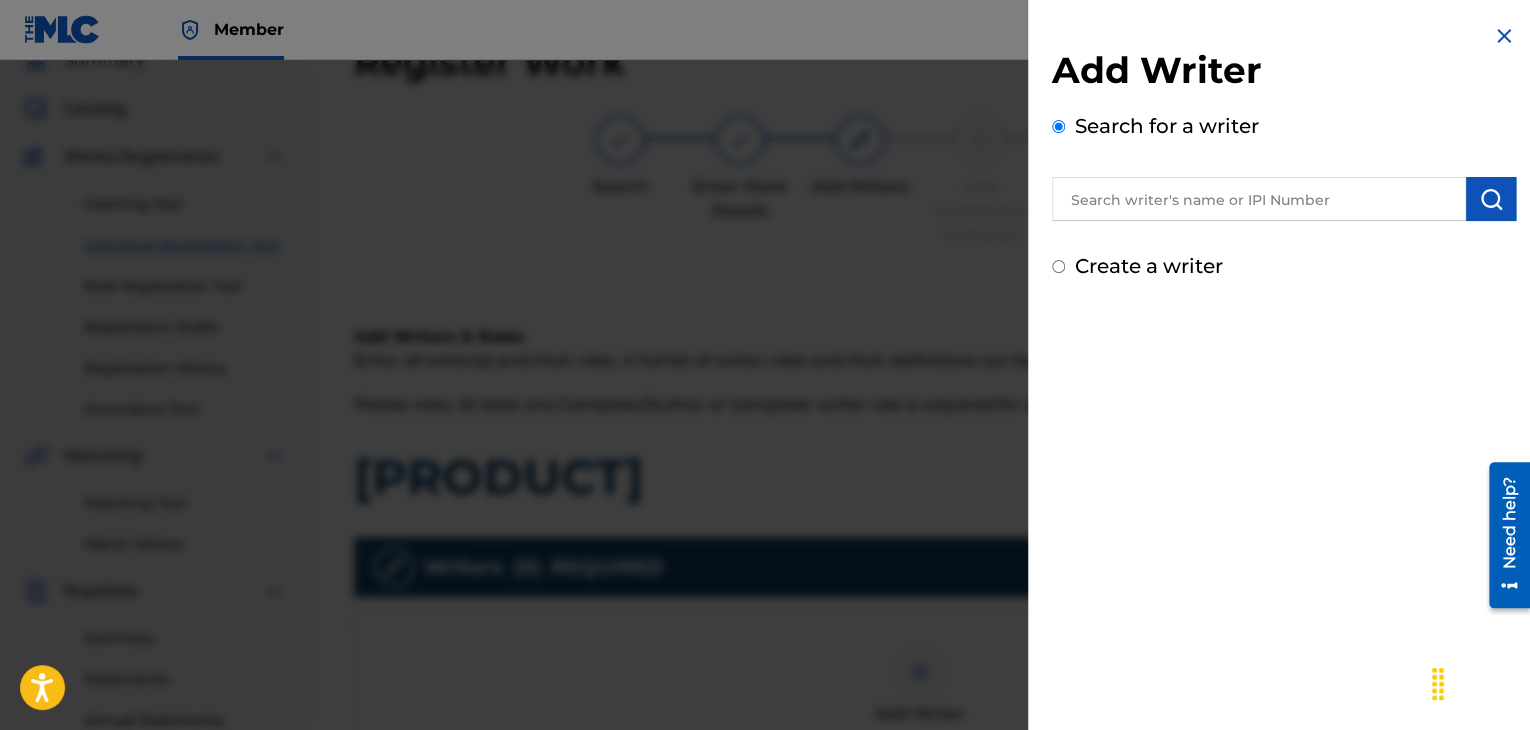 click at bounding box center [1259, 199] 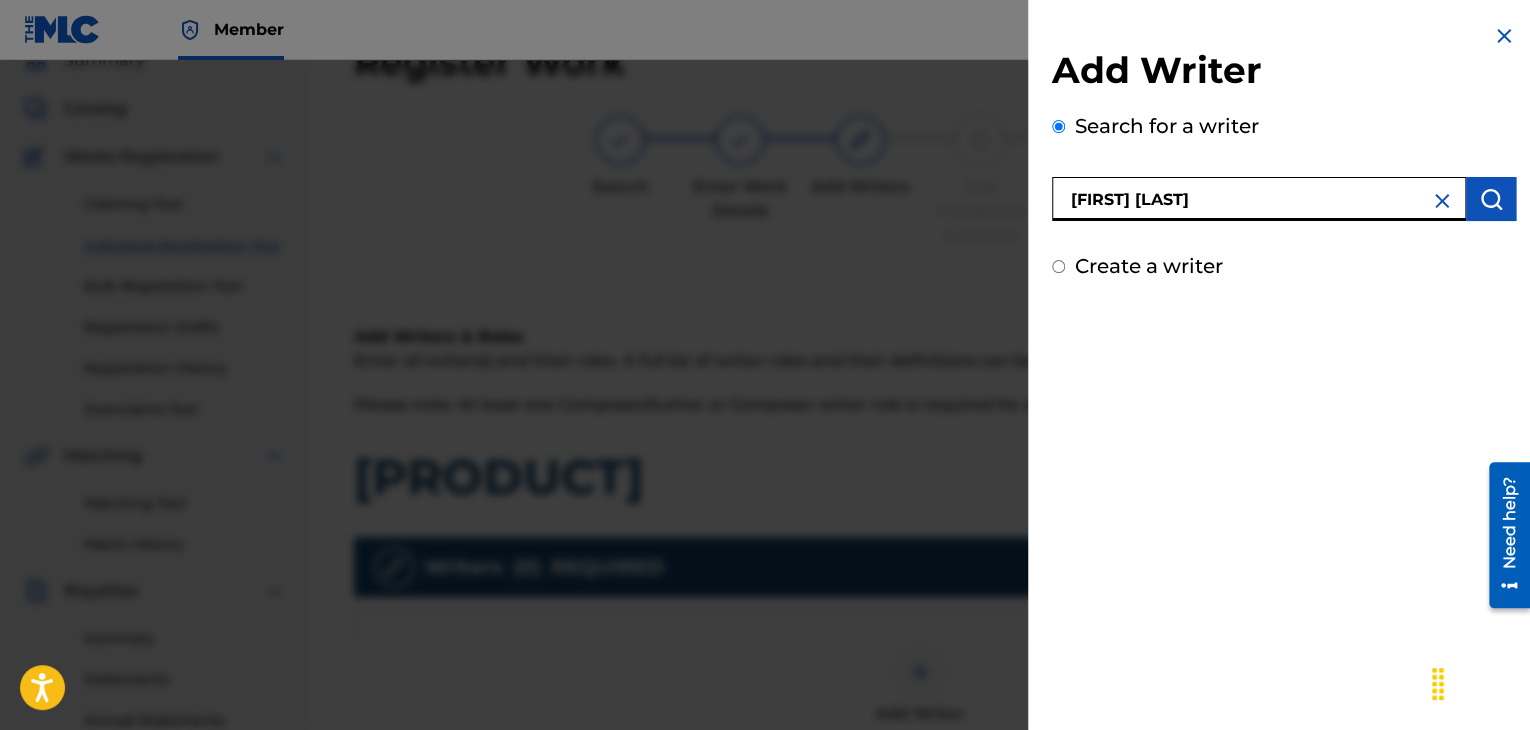 type on "[FIRST] [LAST]" 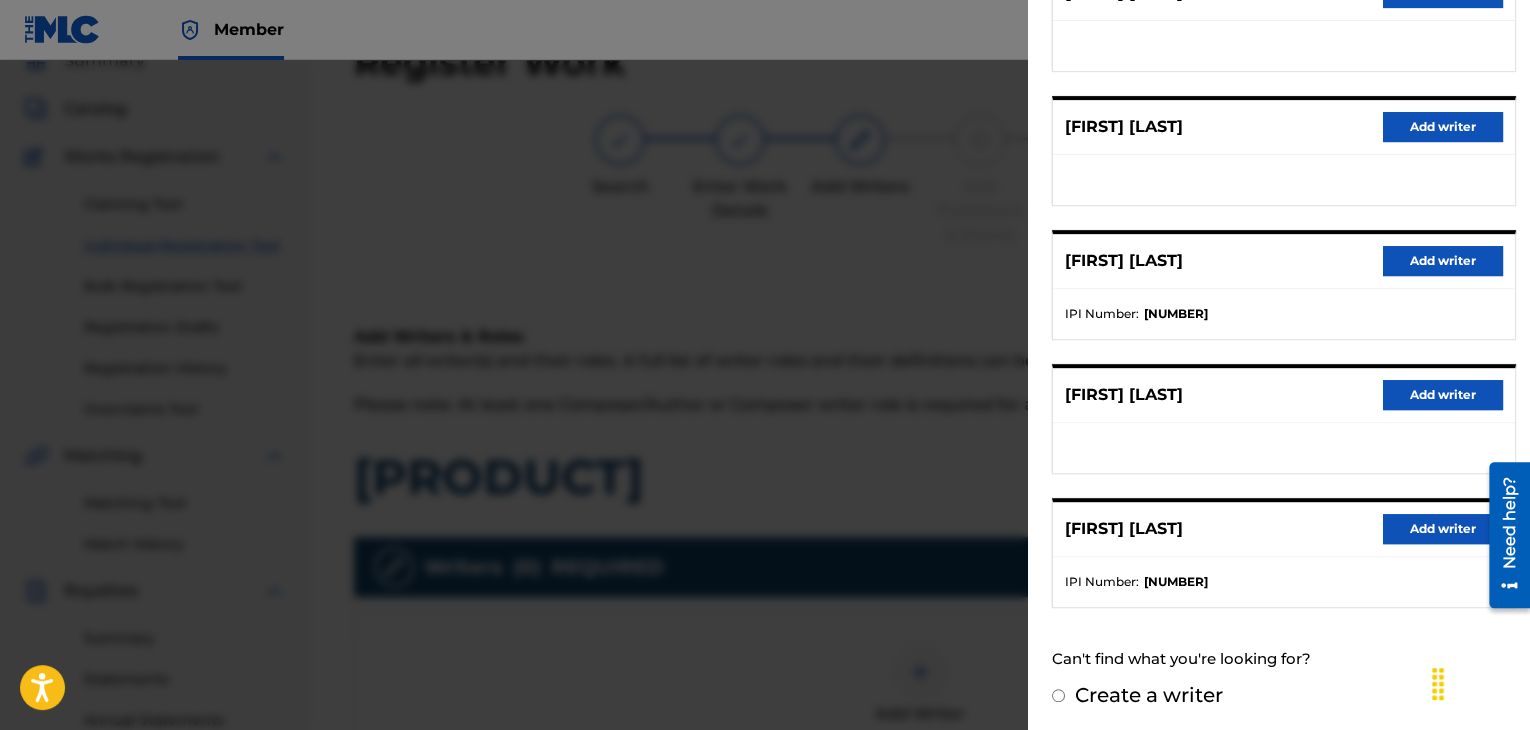 scroll, scrollTop: 310, scrollLeft: 0, axis: vertical 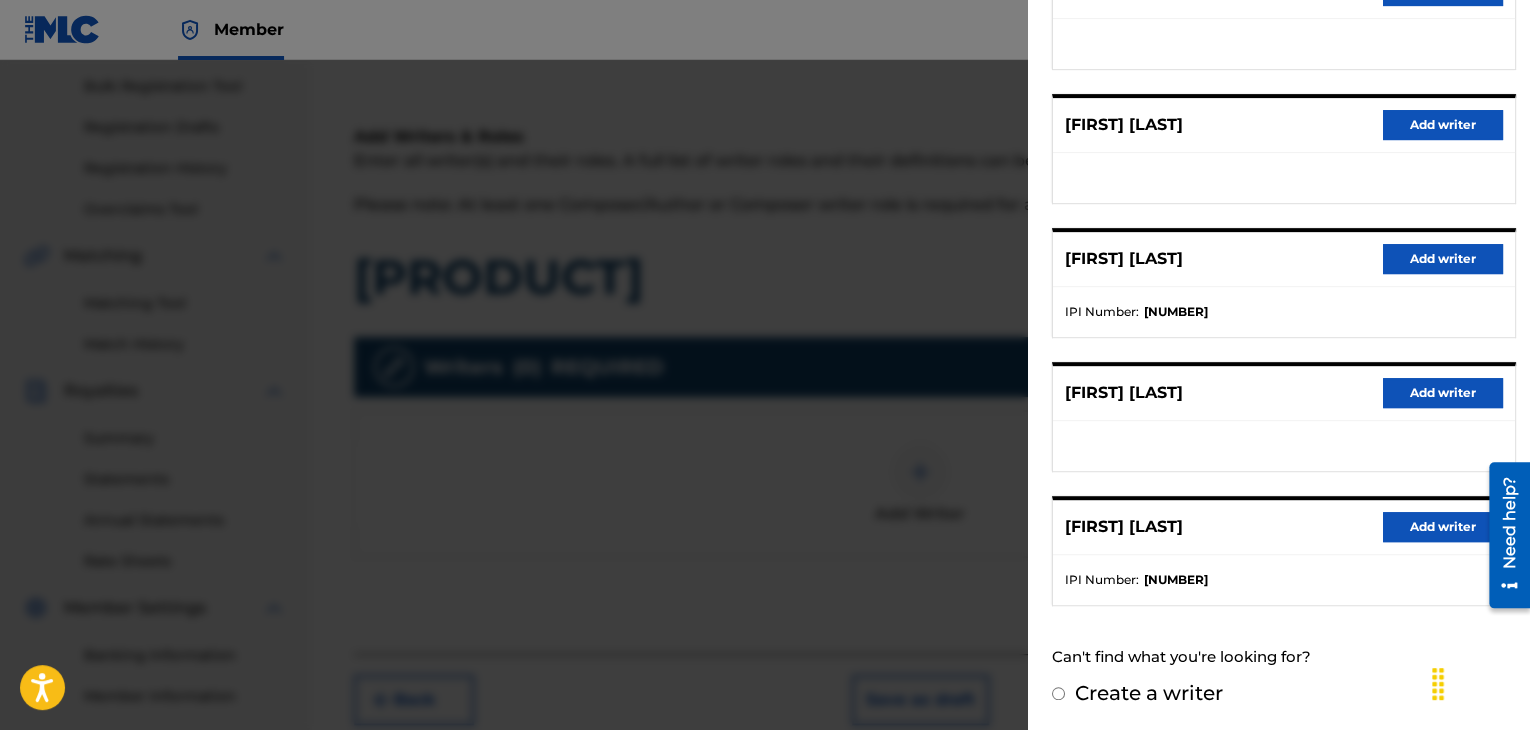 click on "Add writer" at bounding box center (1443, 527) 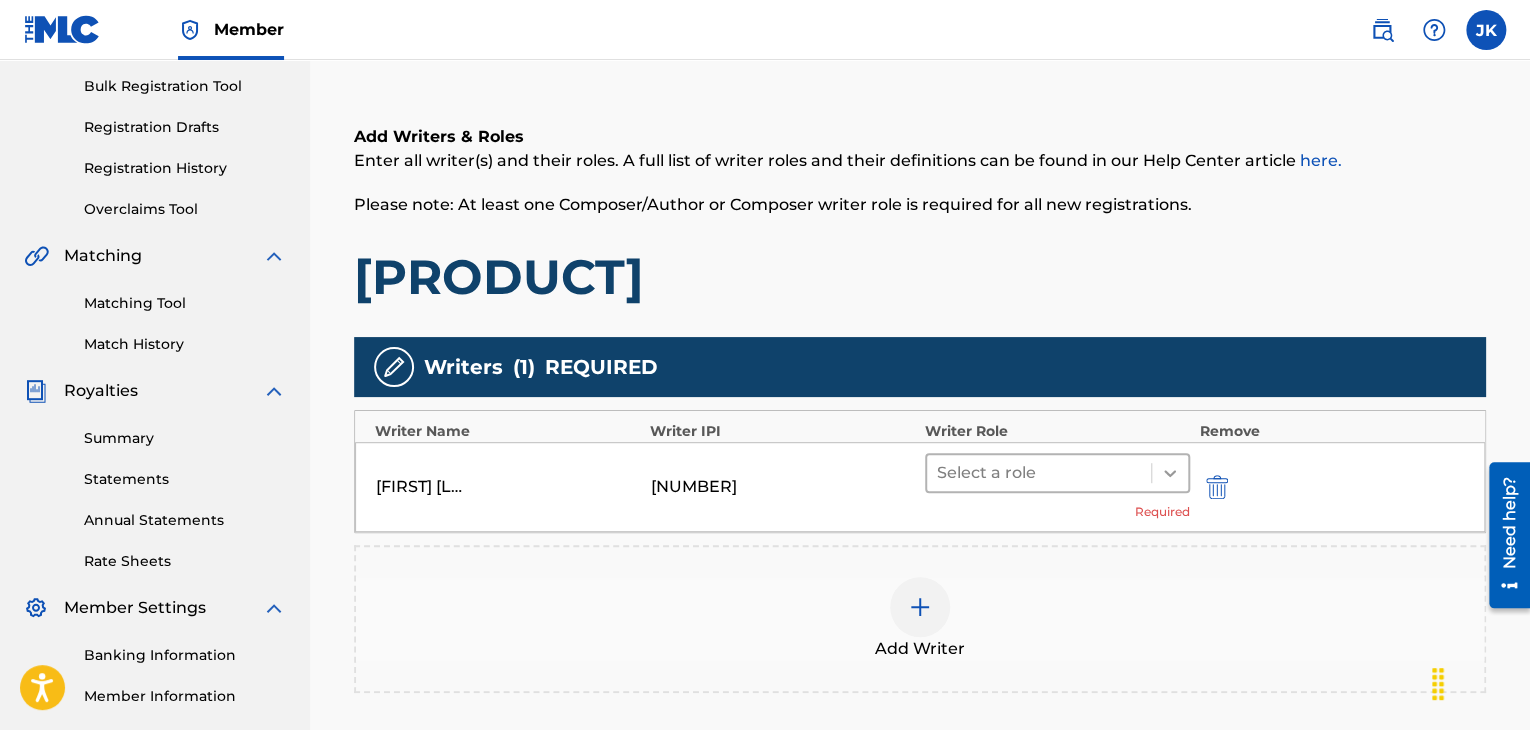 click 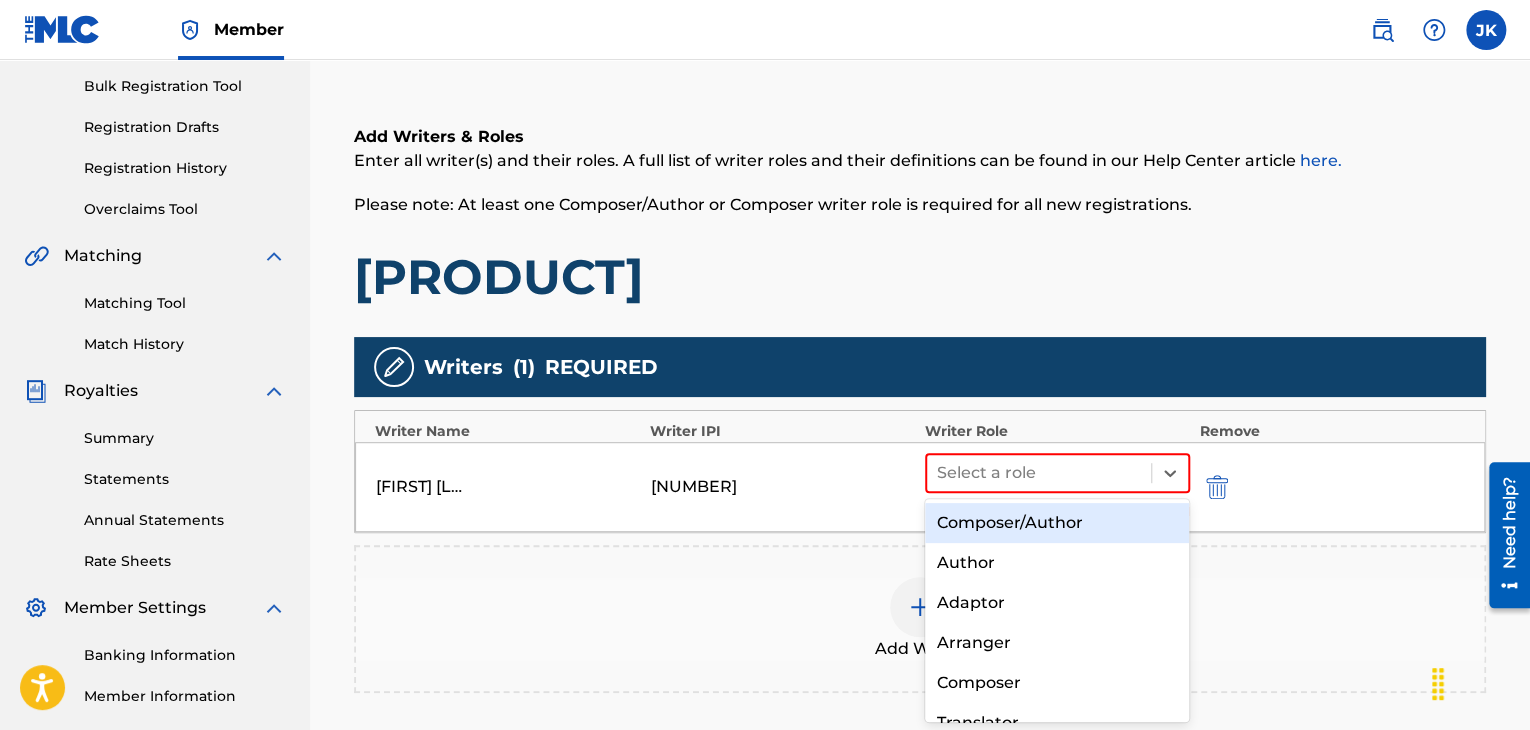 click on "Composer/Author" at bounding box center [1057, 523] 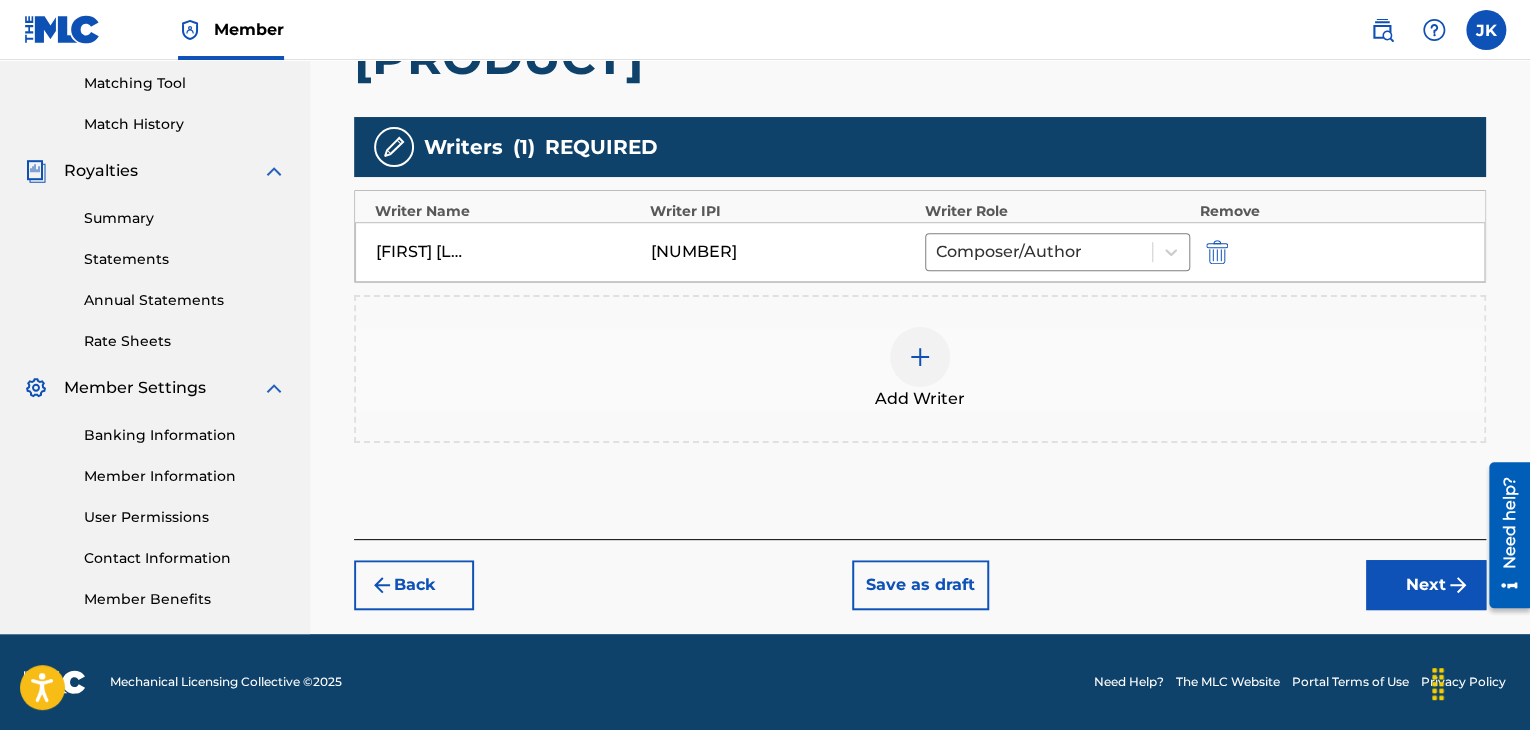 click on "Next" at bounding box center (1426, 585) 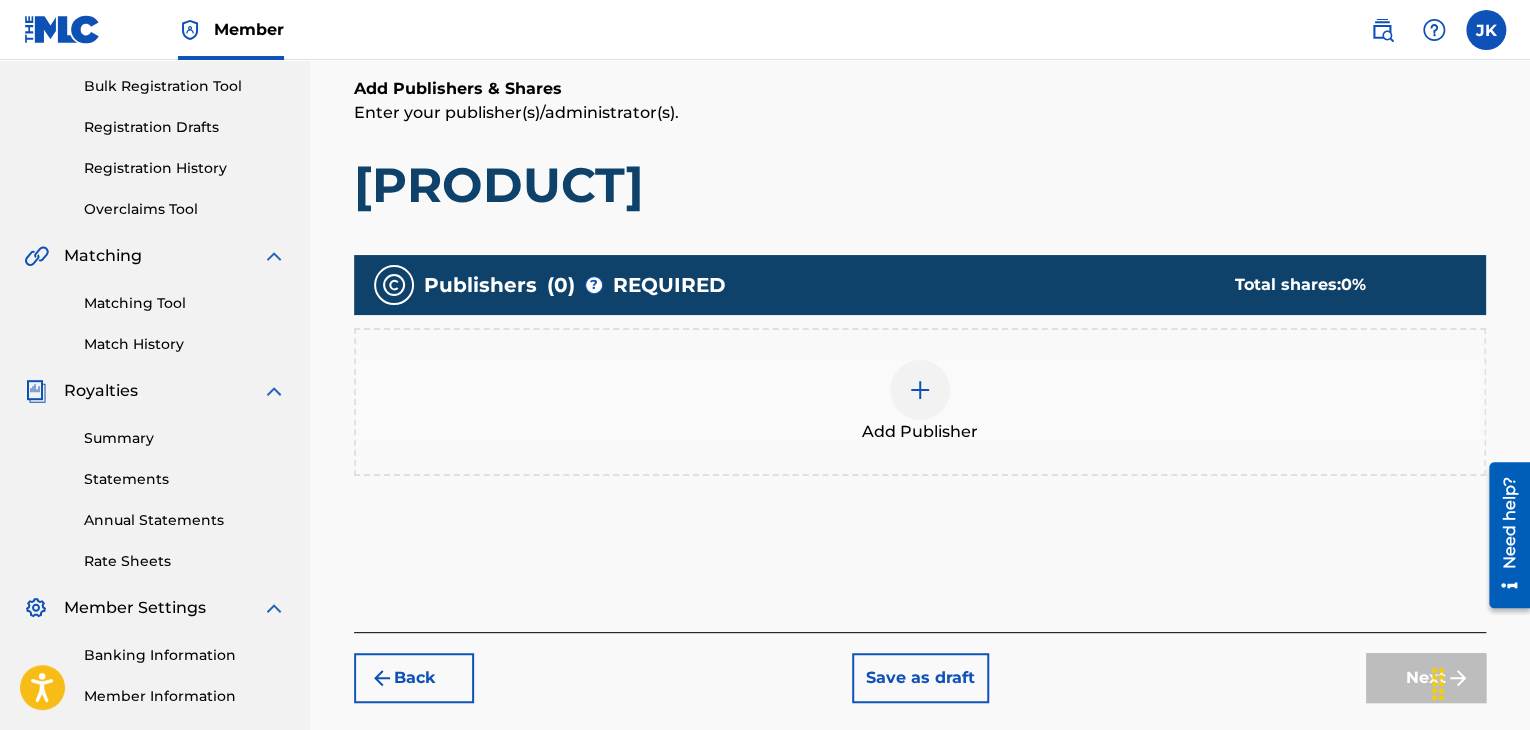 scroll, scrollTop: 390, scrollLeft: 0, axis: vertical 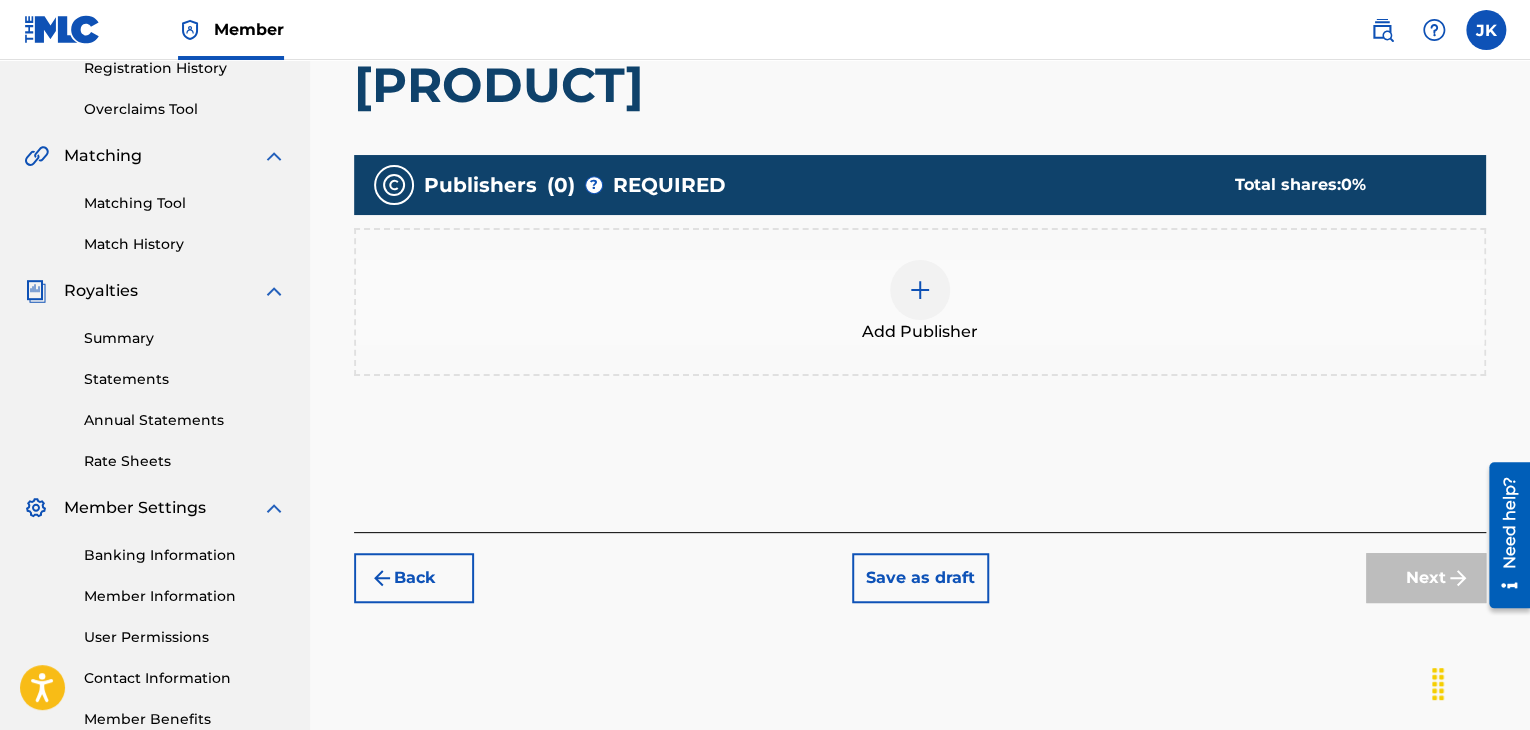 click at bounding box center (920, 290) 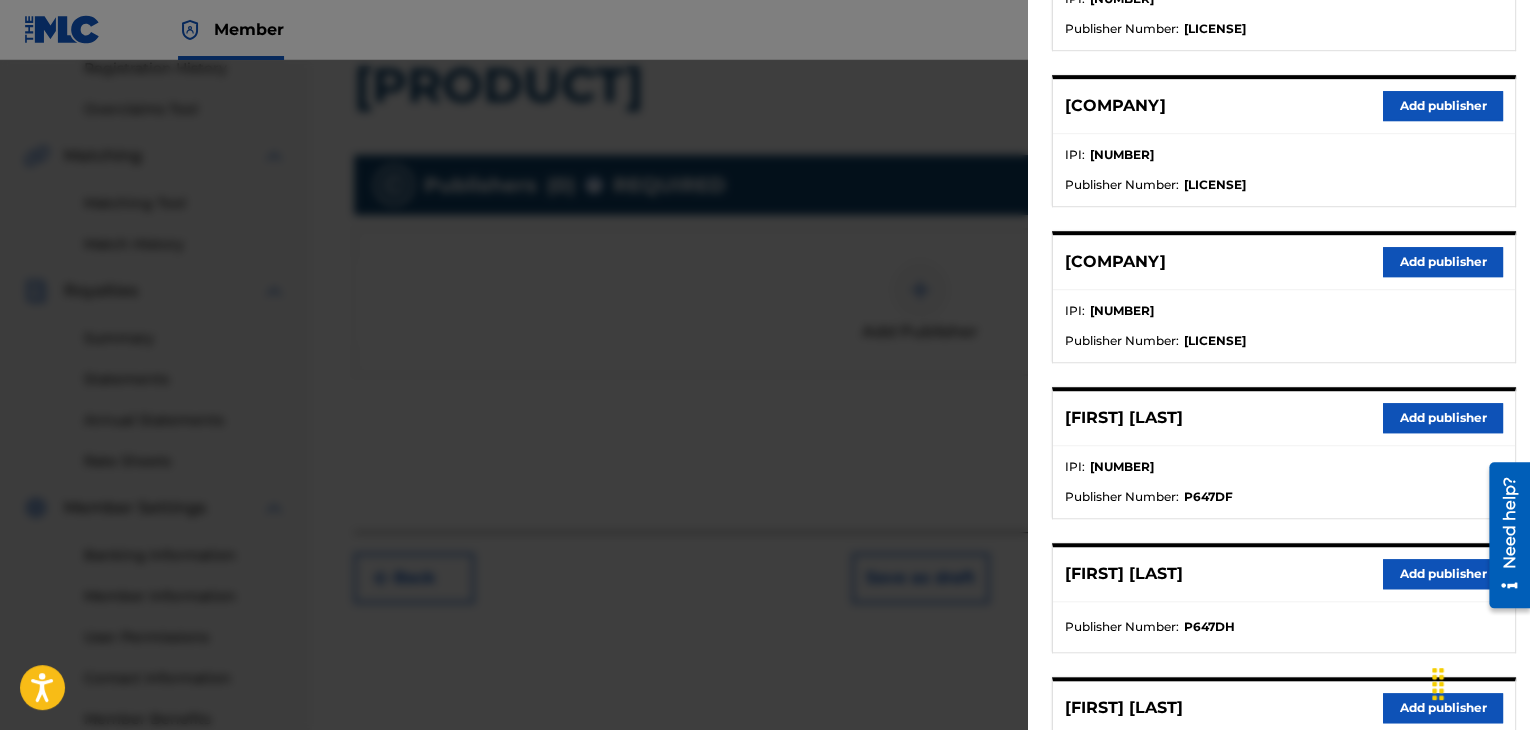 scroll, scrollTop: 600, scrollLeft: 0, axis: vertical 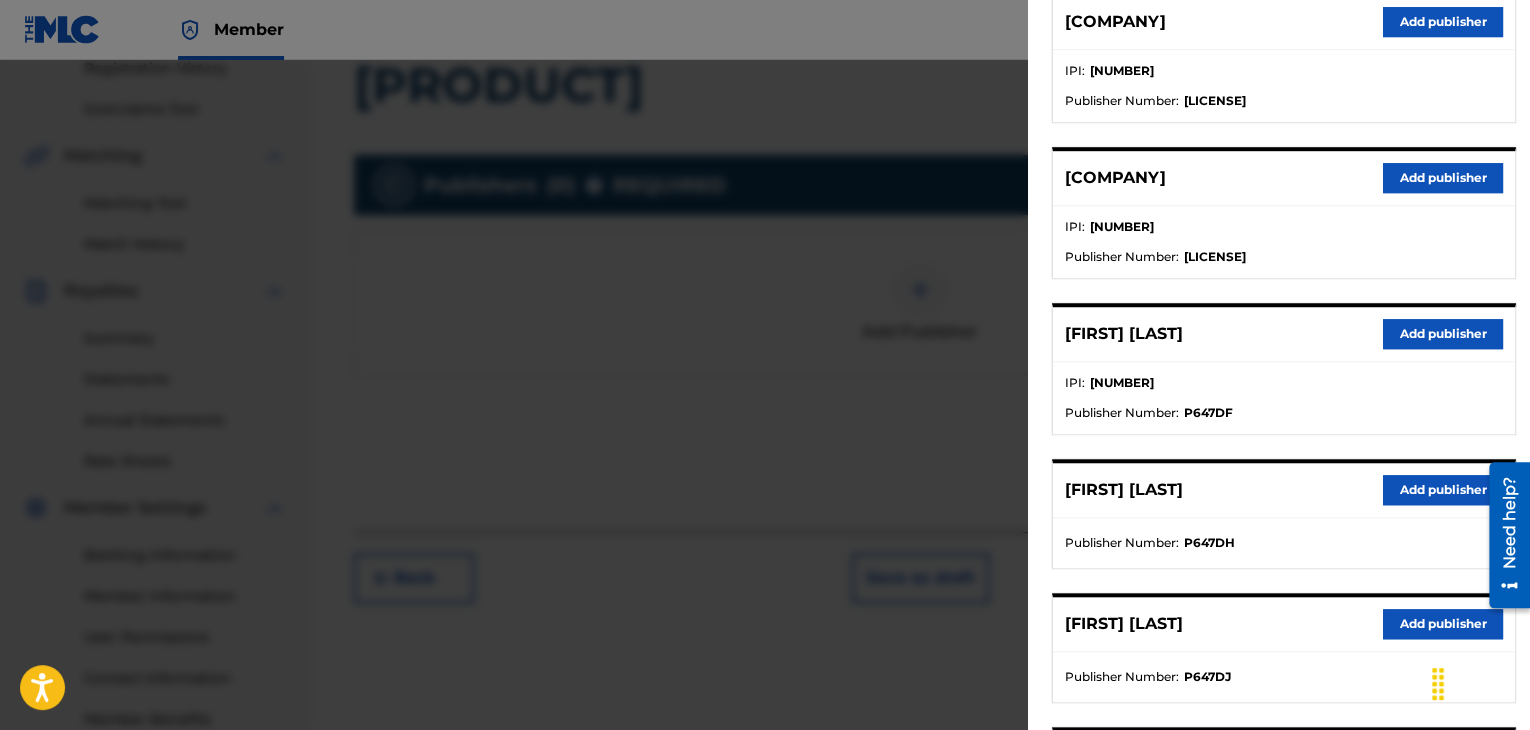 click on "Add publisher" at bounding box center [1443, 334] 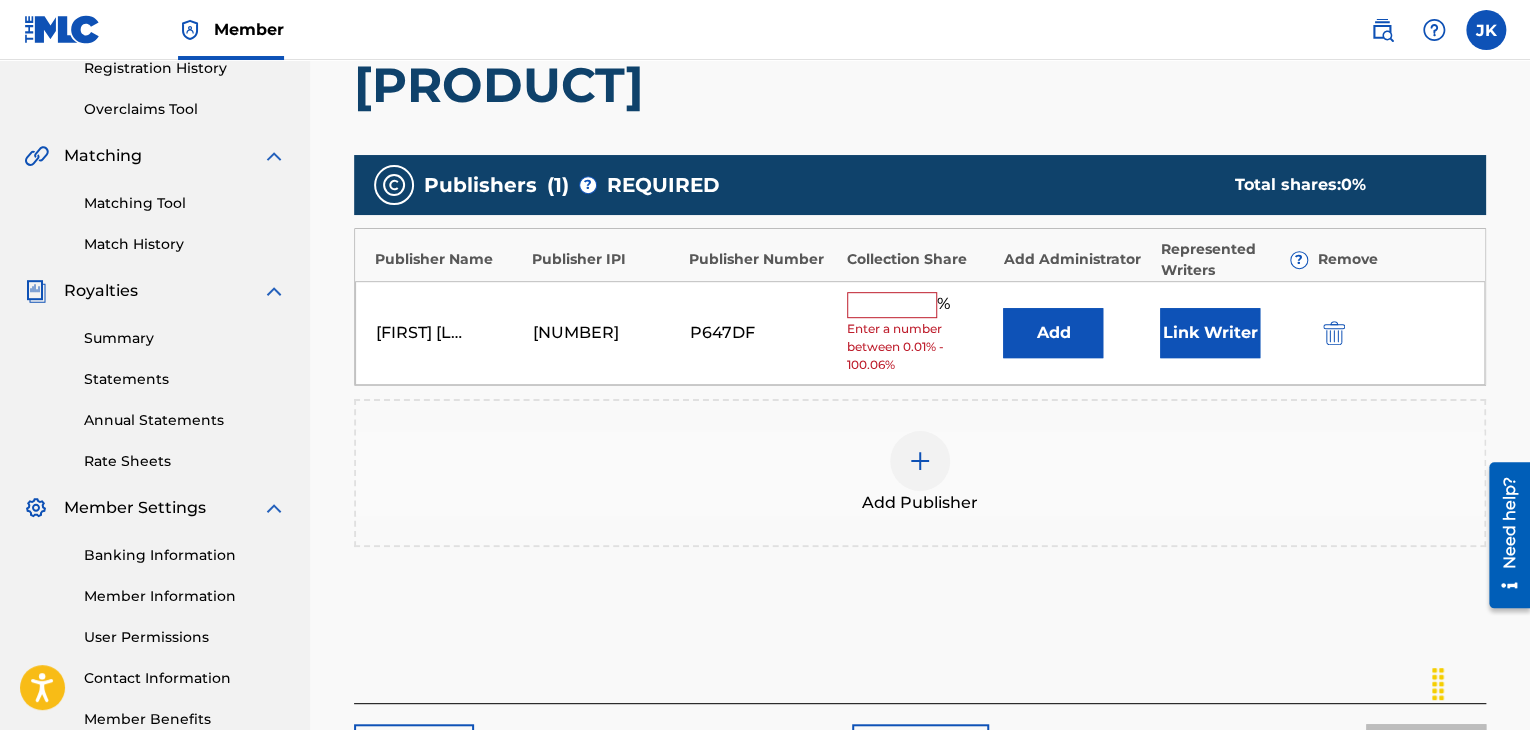click on "Add" at bounding box center [1053, 333] 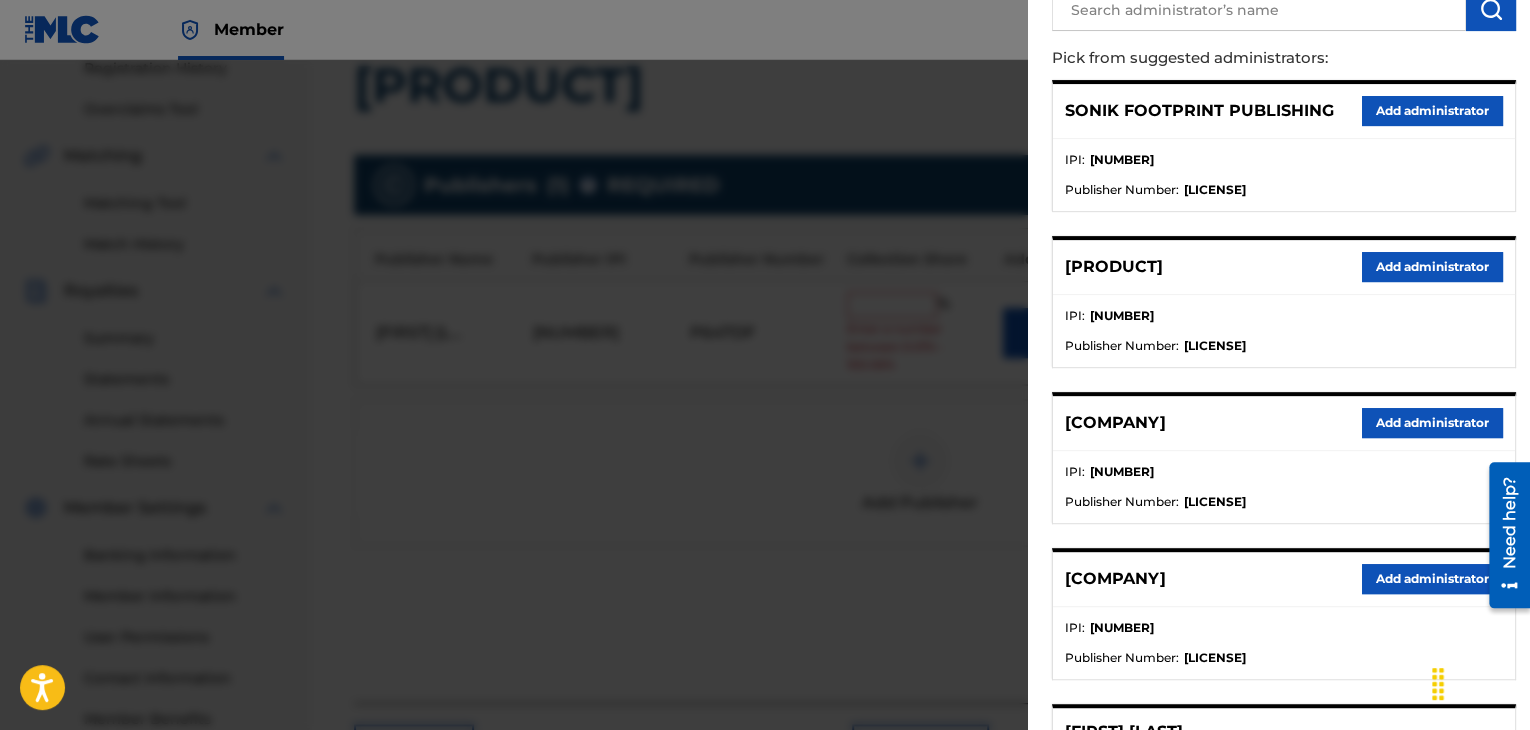 scroll, scrollTop: 200, scrollLeft: 0, axis: vertical 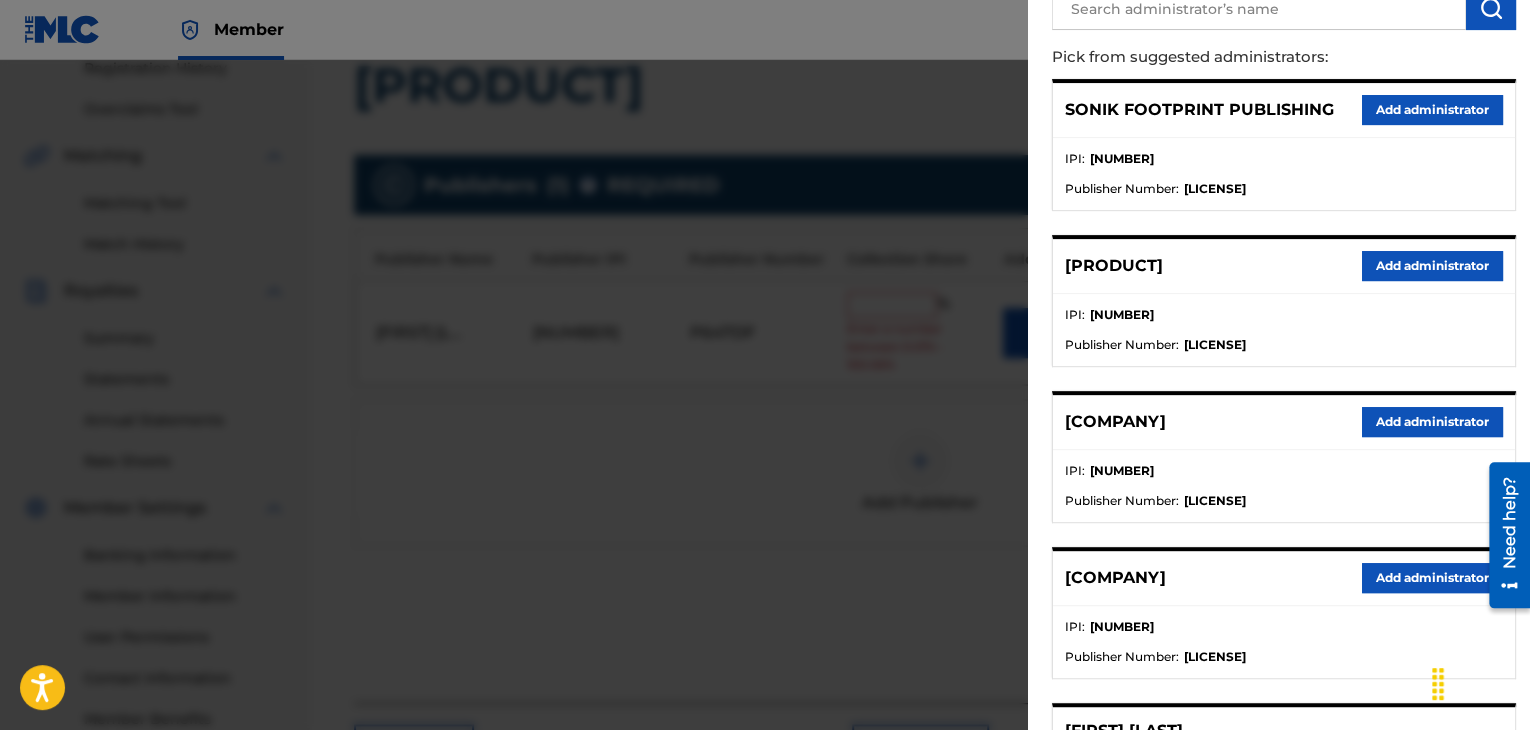 click on "Add administrator" at bounding box center [1432, 422] 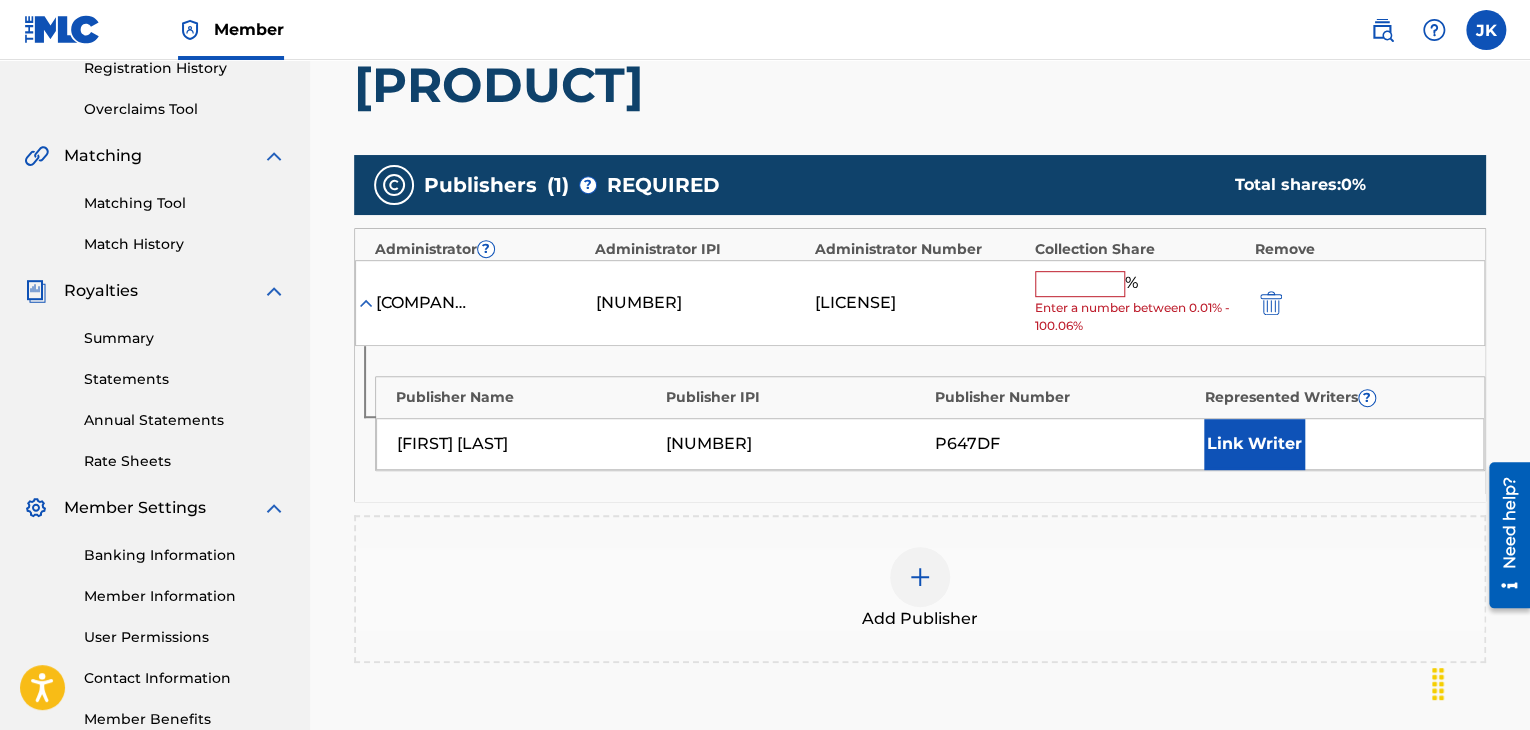 click at bounding box center [1080, 284] 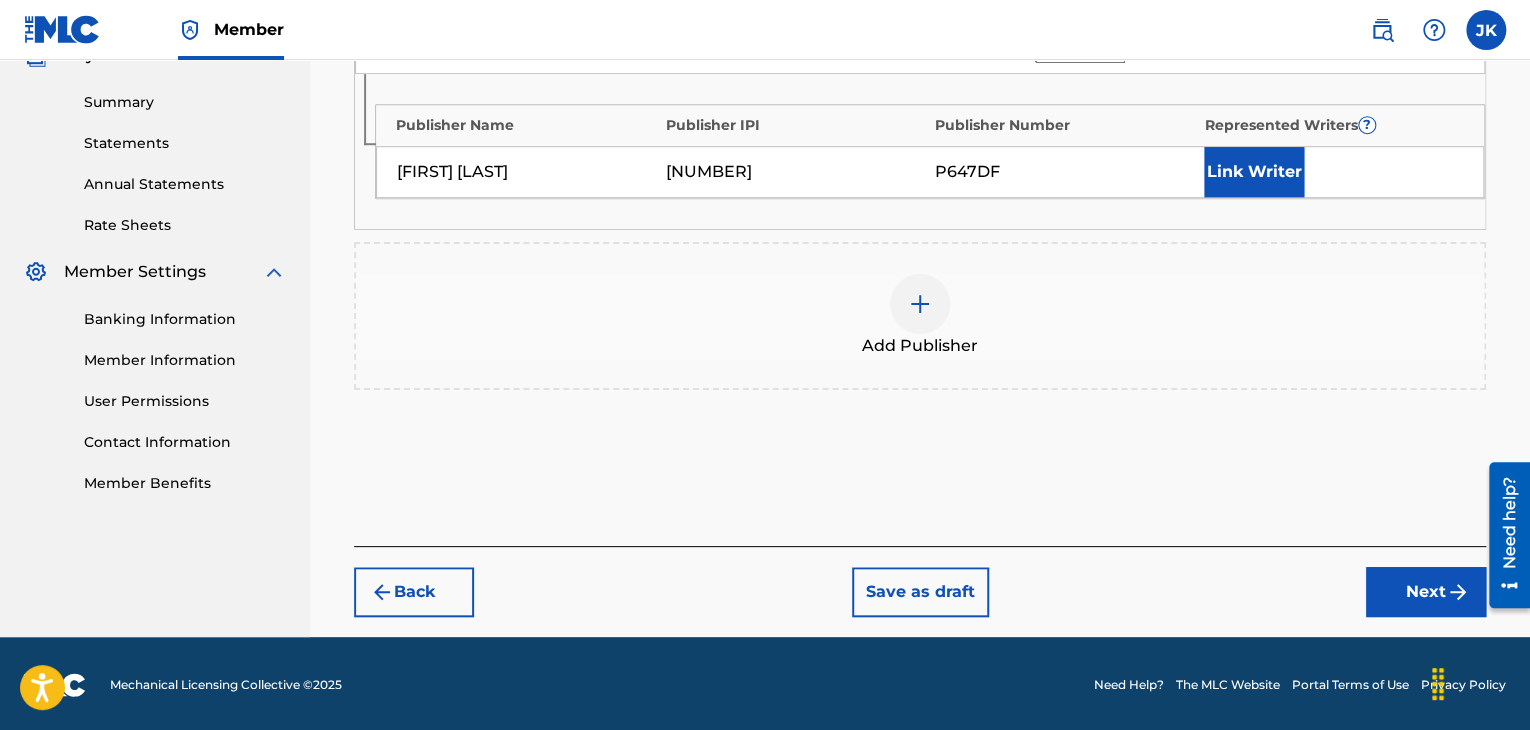 click on "Next" at bounding box center [1426, 592] 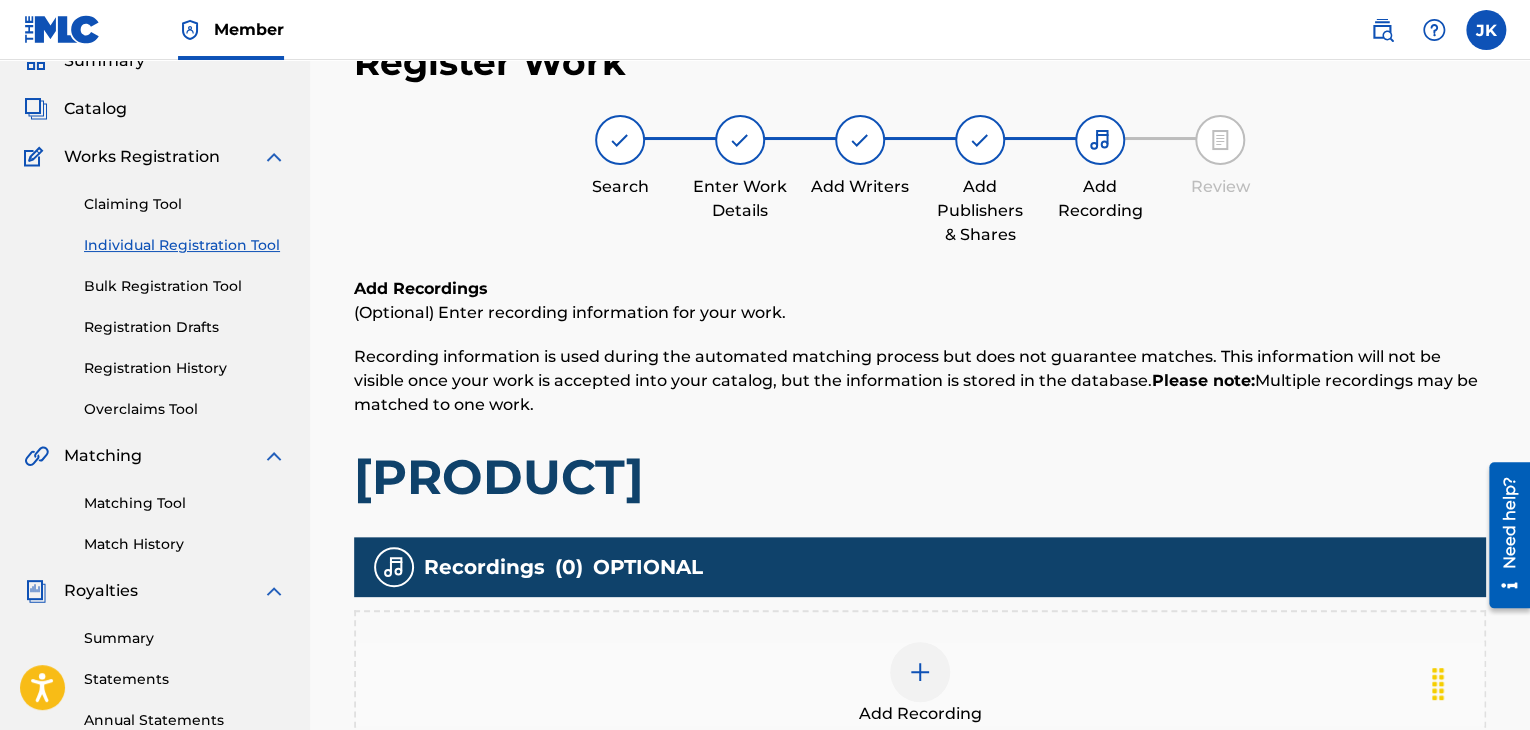 scroll, scrollTop: 290, scrollLeft: 0, axis: vertical 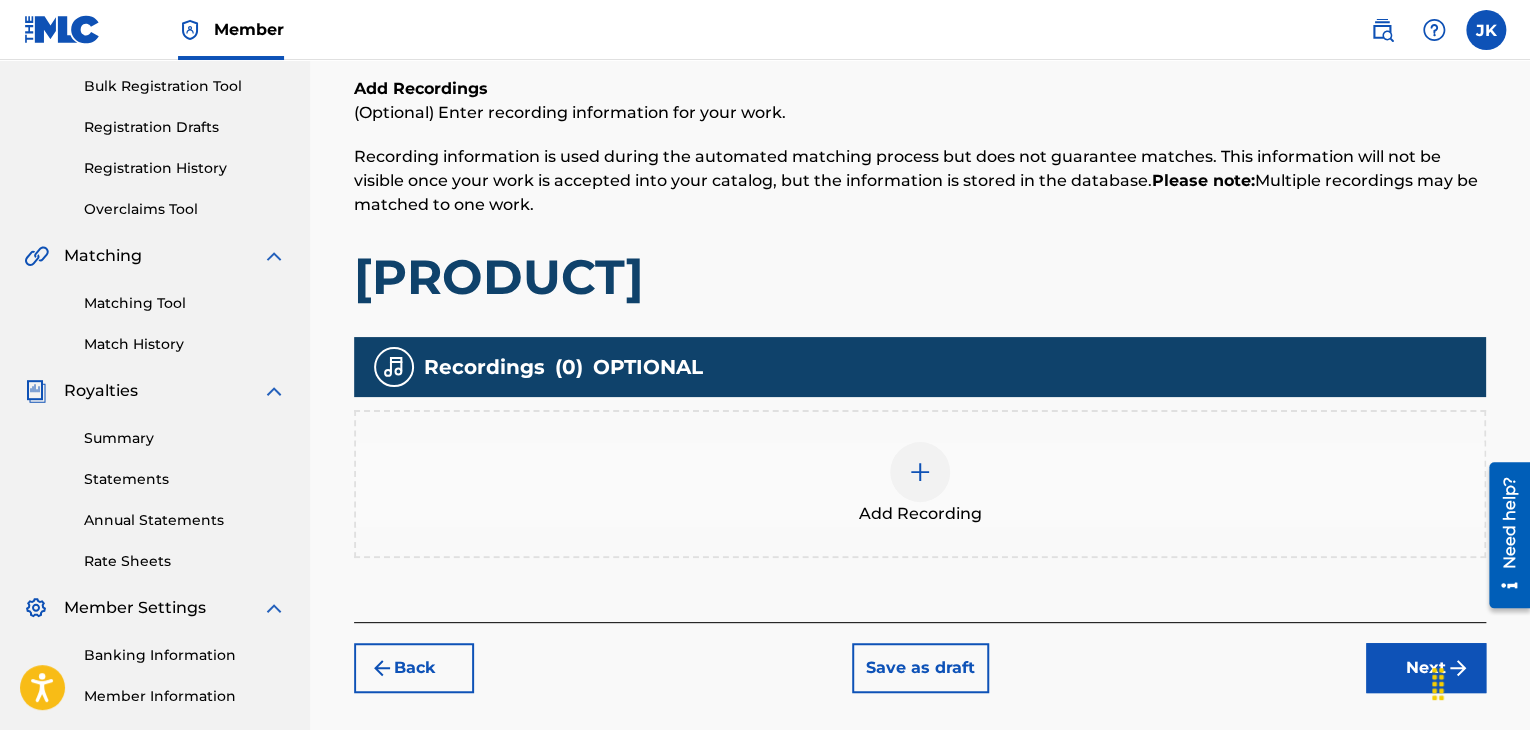 click at bounding box center [920, 472] 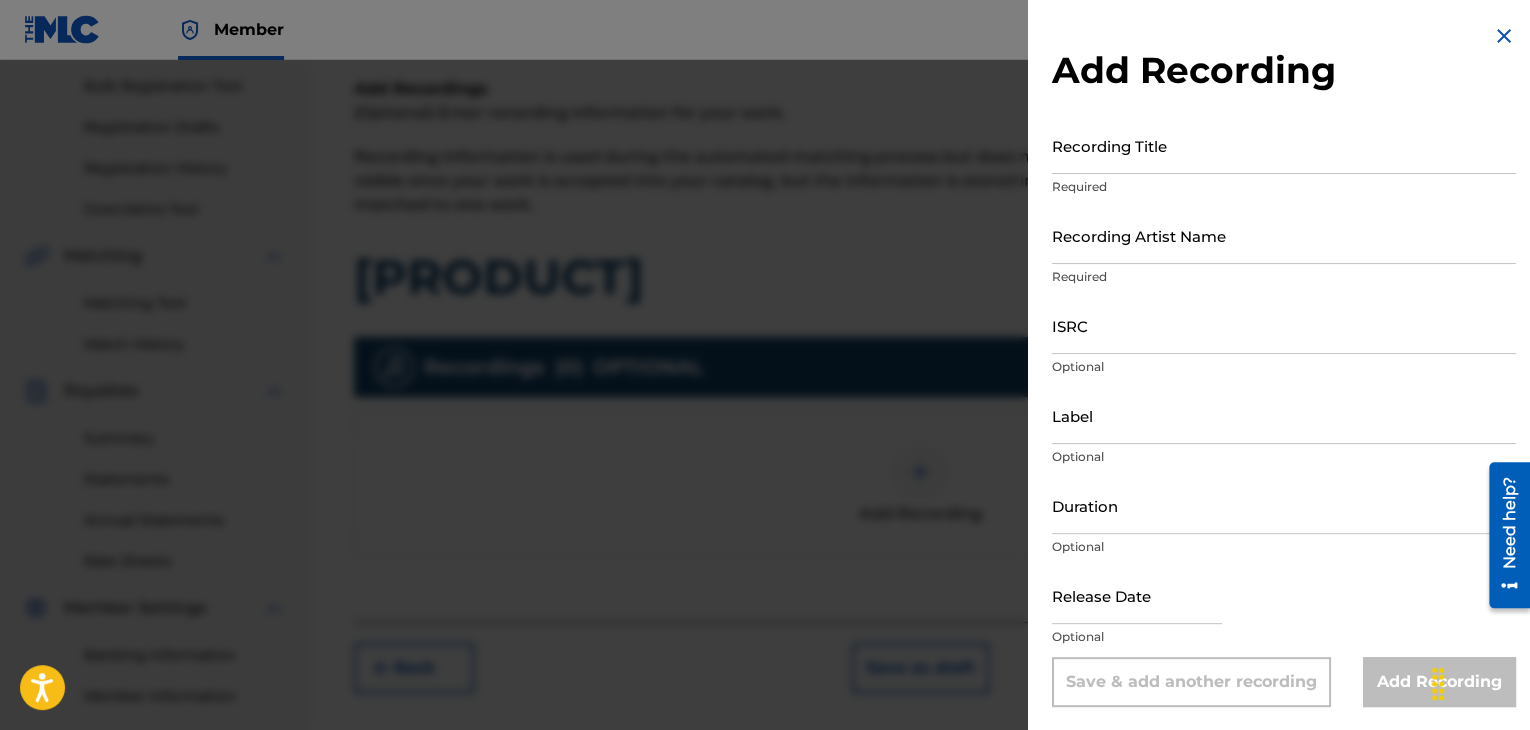 click on "Recording Title" at bounding box center (1284, 145) 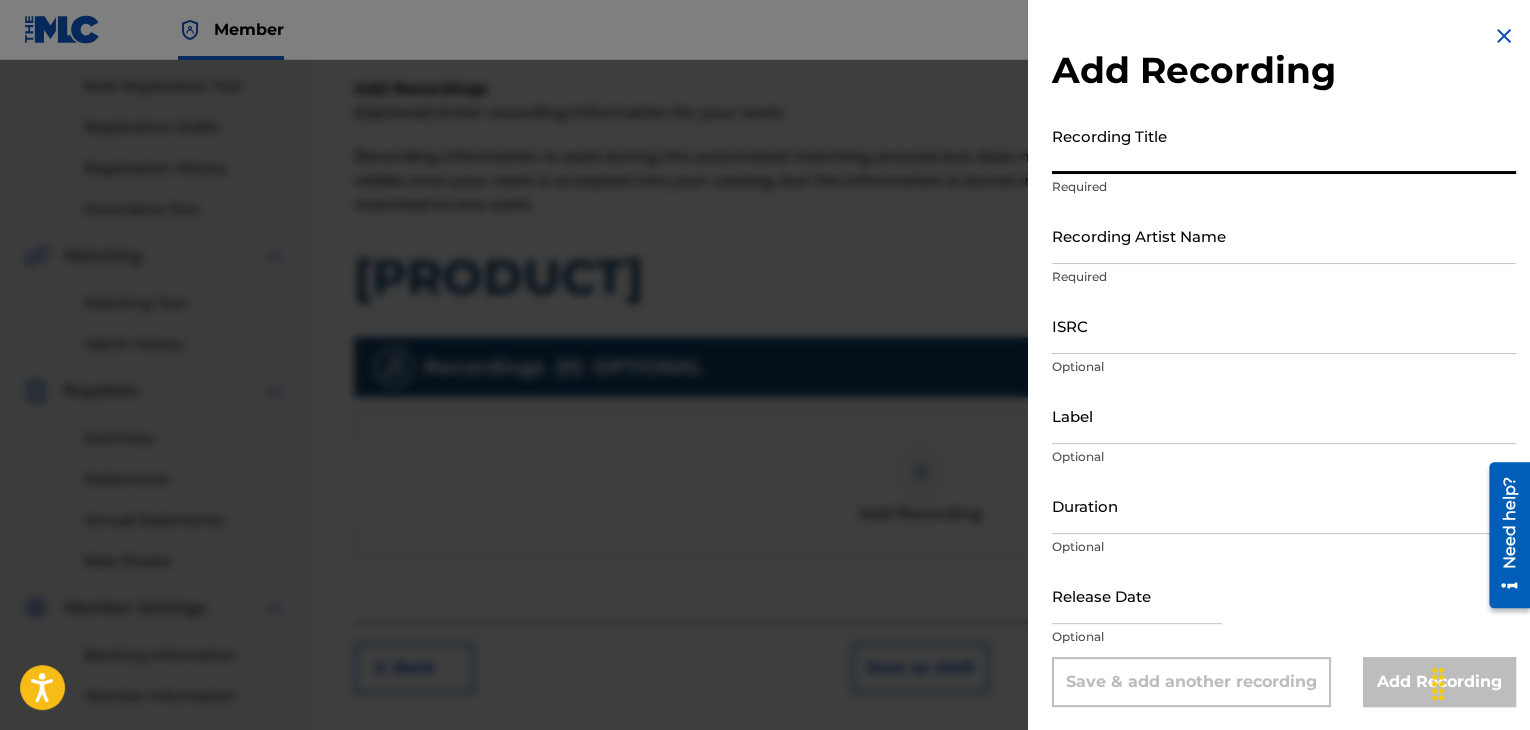 paste on "[PRODUCT]" 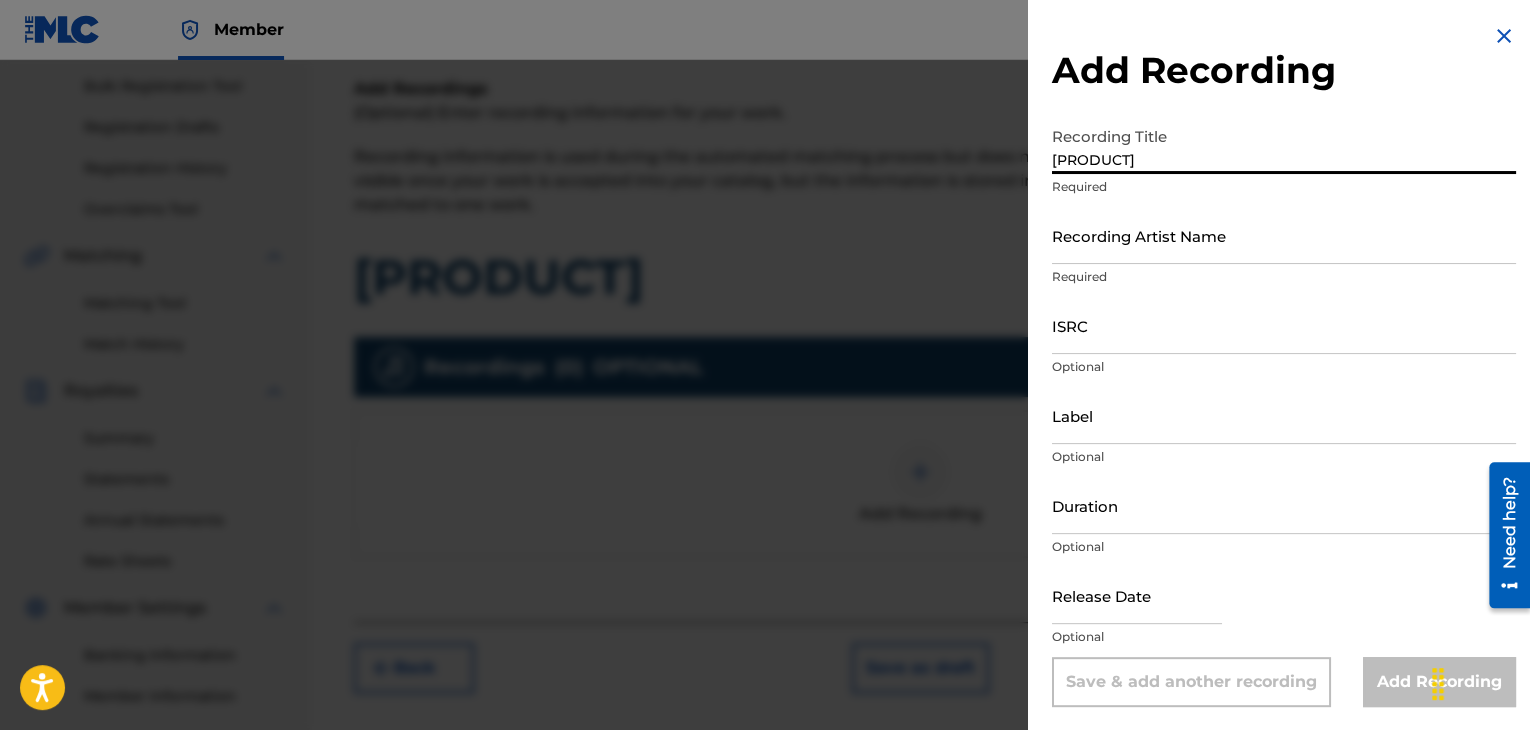 type on "[PRODUCT]" 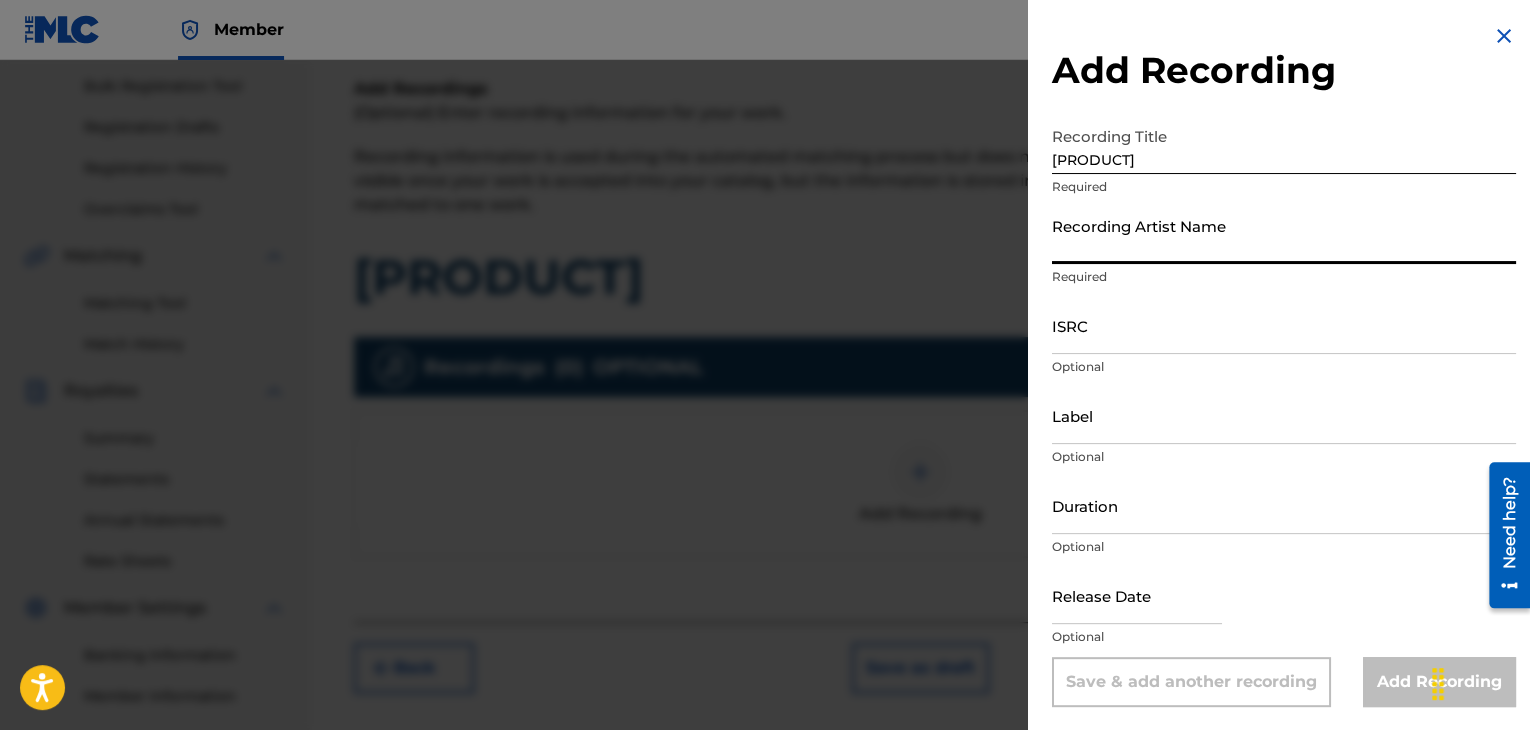 type on "[USERNAME]" 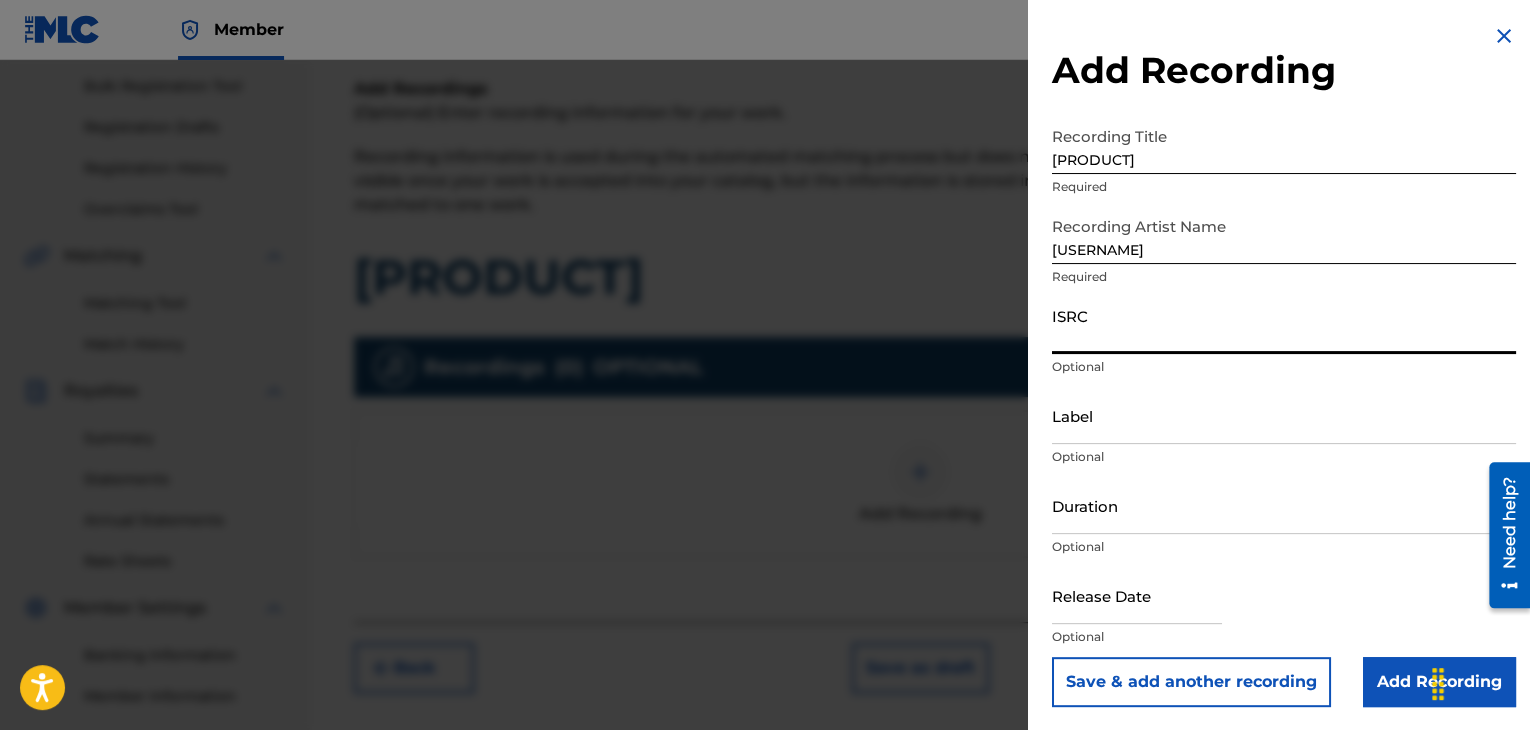 click on "ISRC" at bounding box center (1284, 325) 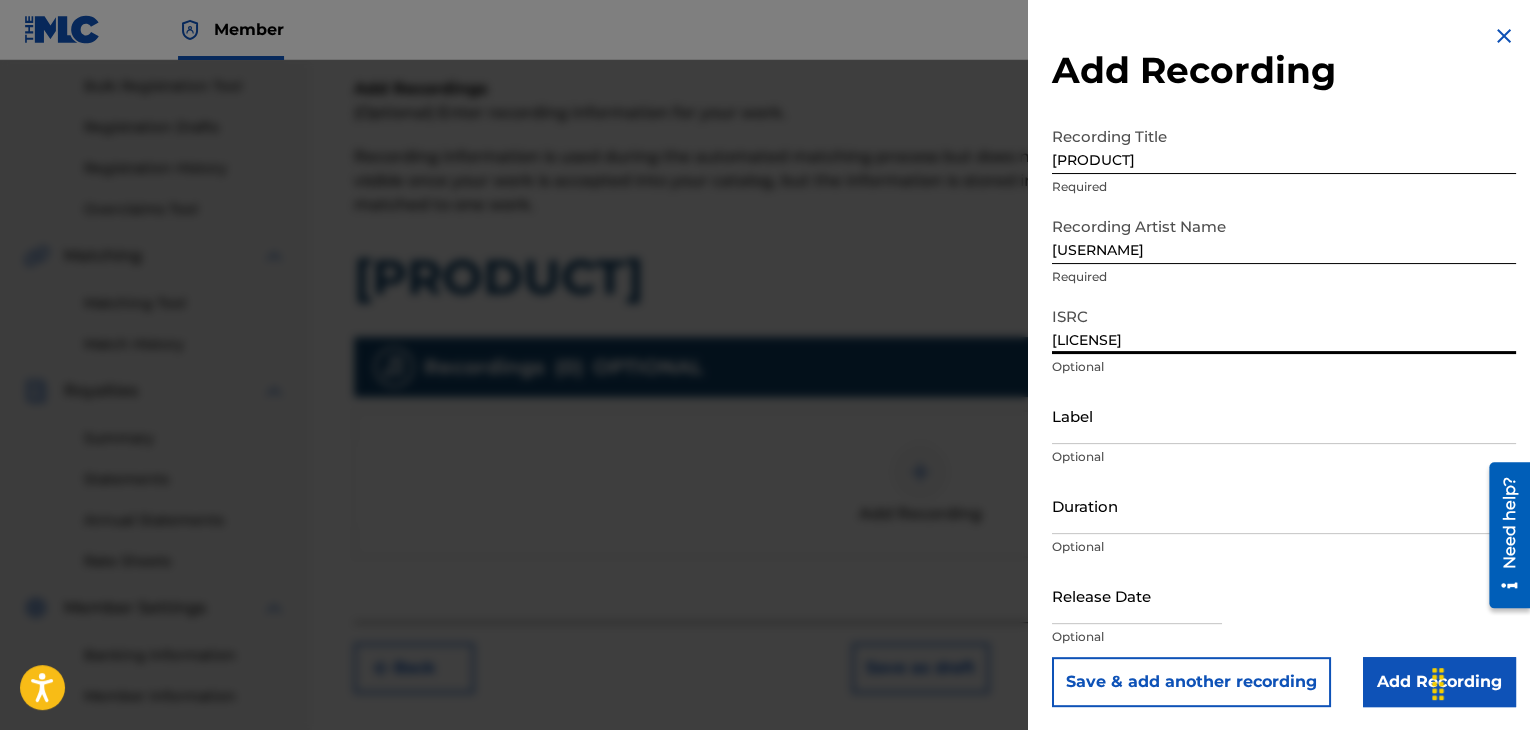 type on "[LICENSE]" 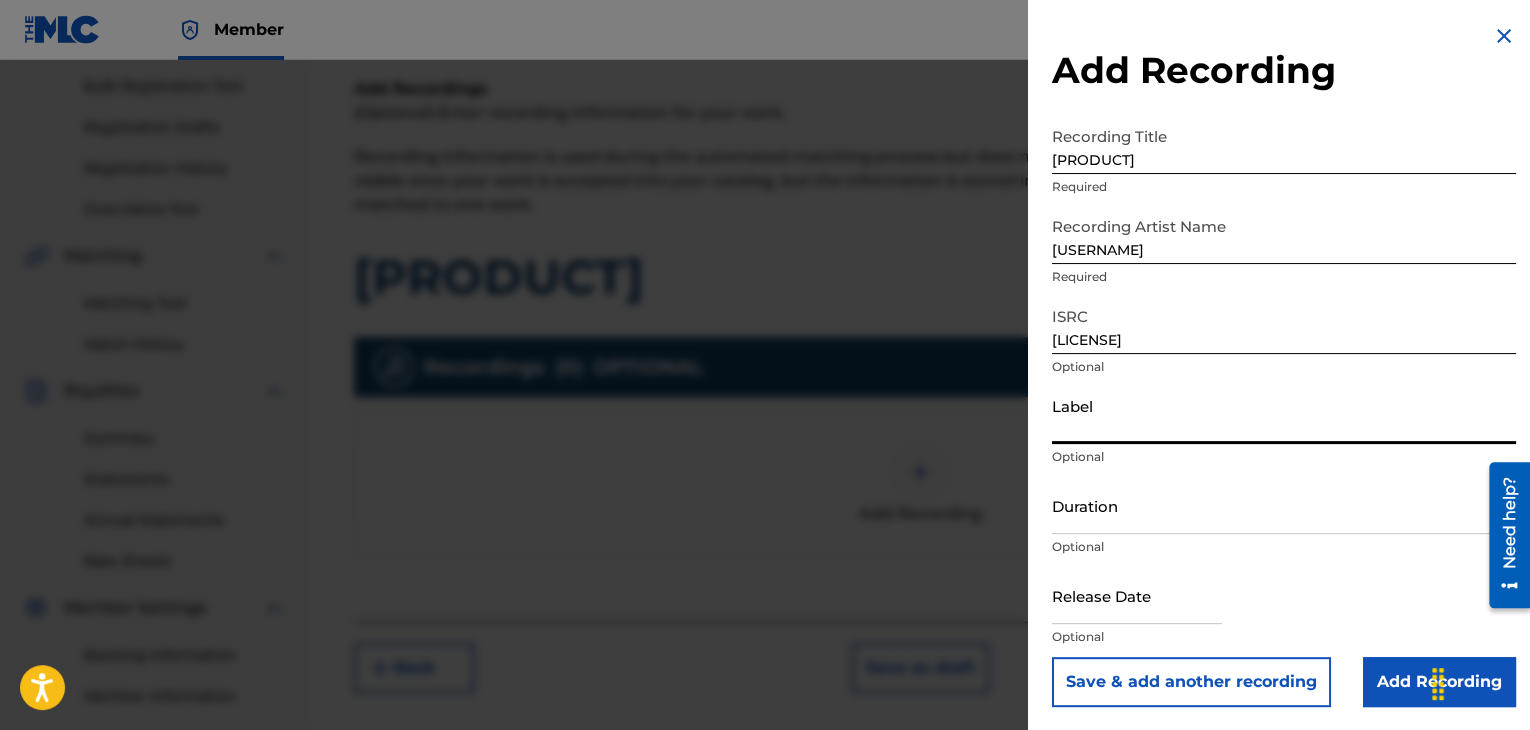 type on ".wav|Lab productions" 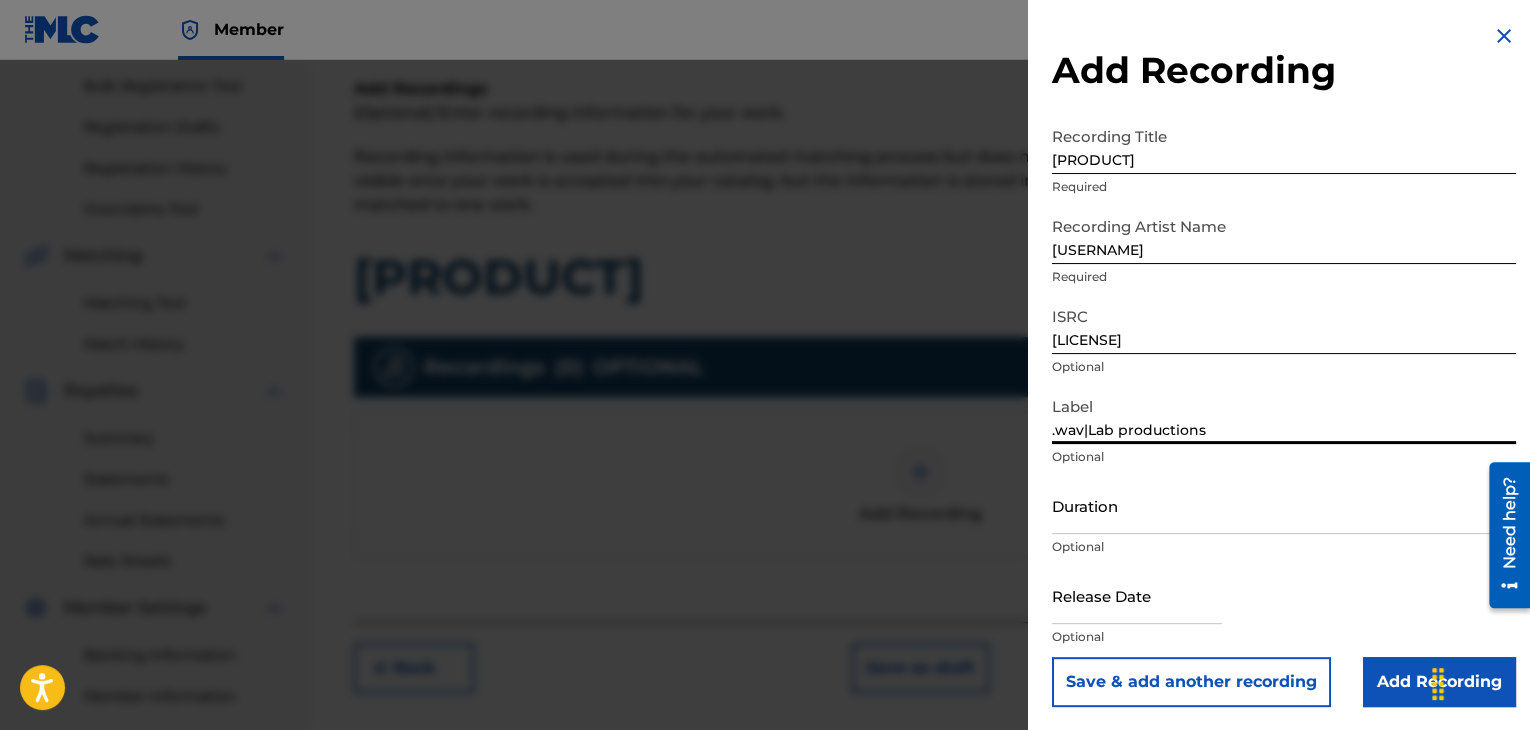 click on "Duration" at bounding box center (1284, 505) 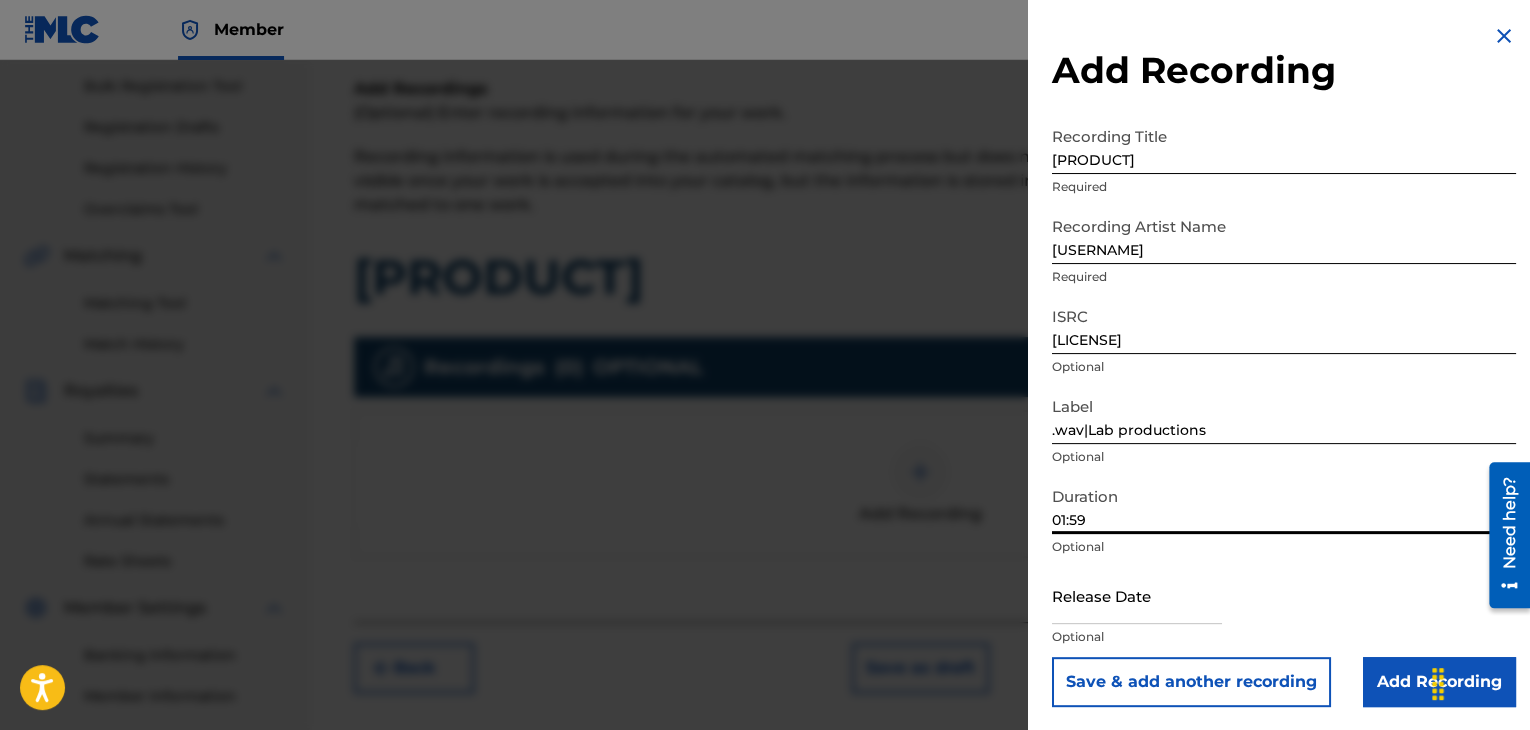 type on "01:59" 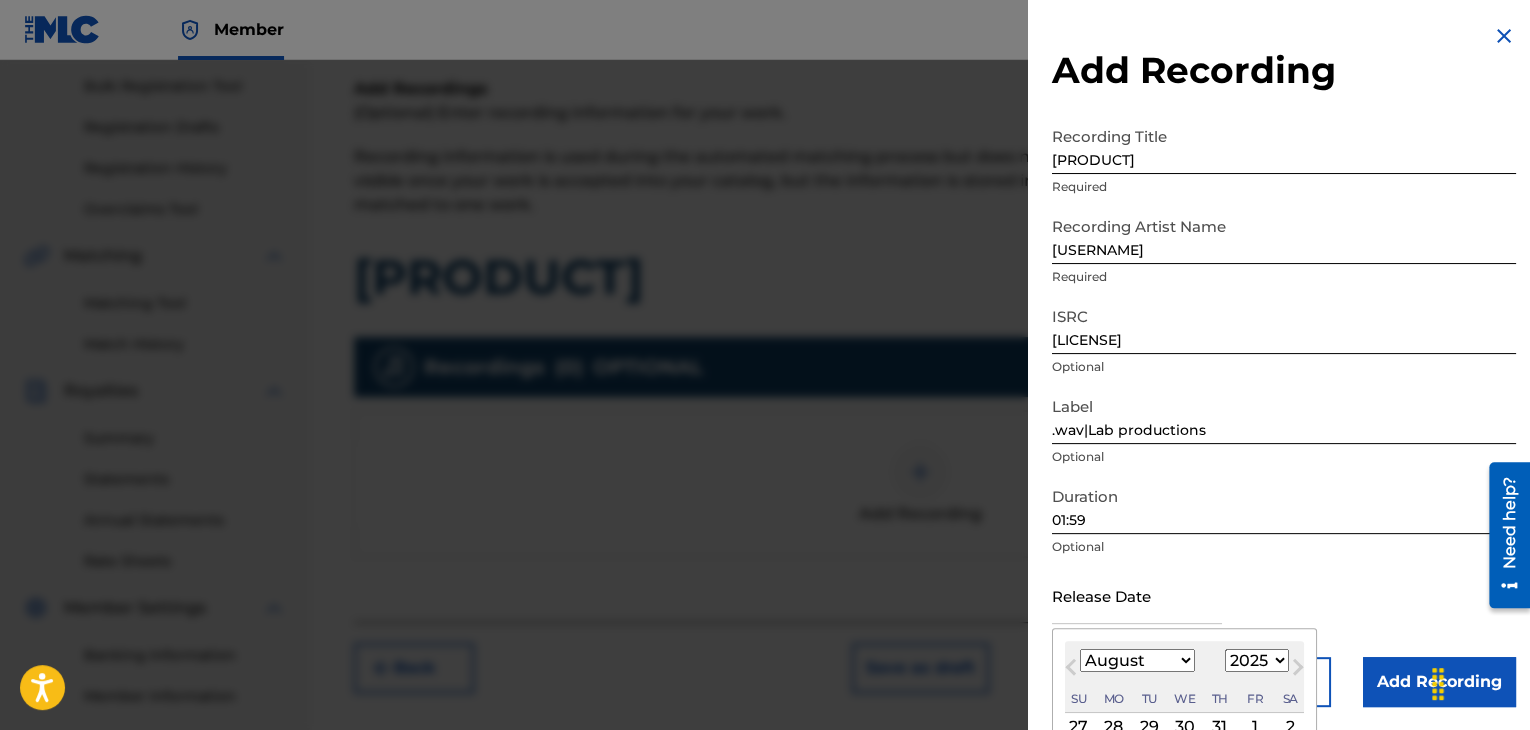 type on "[MONTH] [NUMBER] [YEAR]" 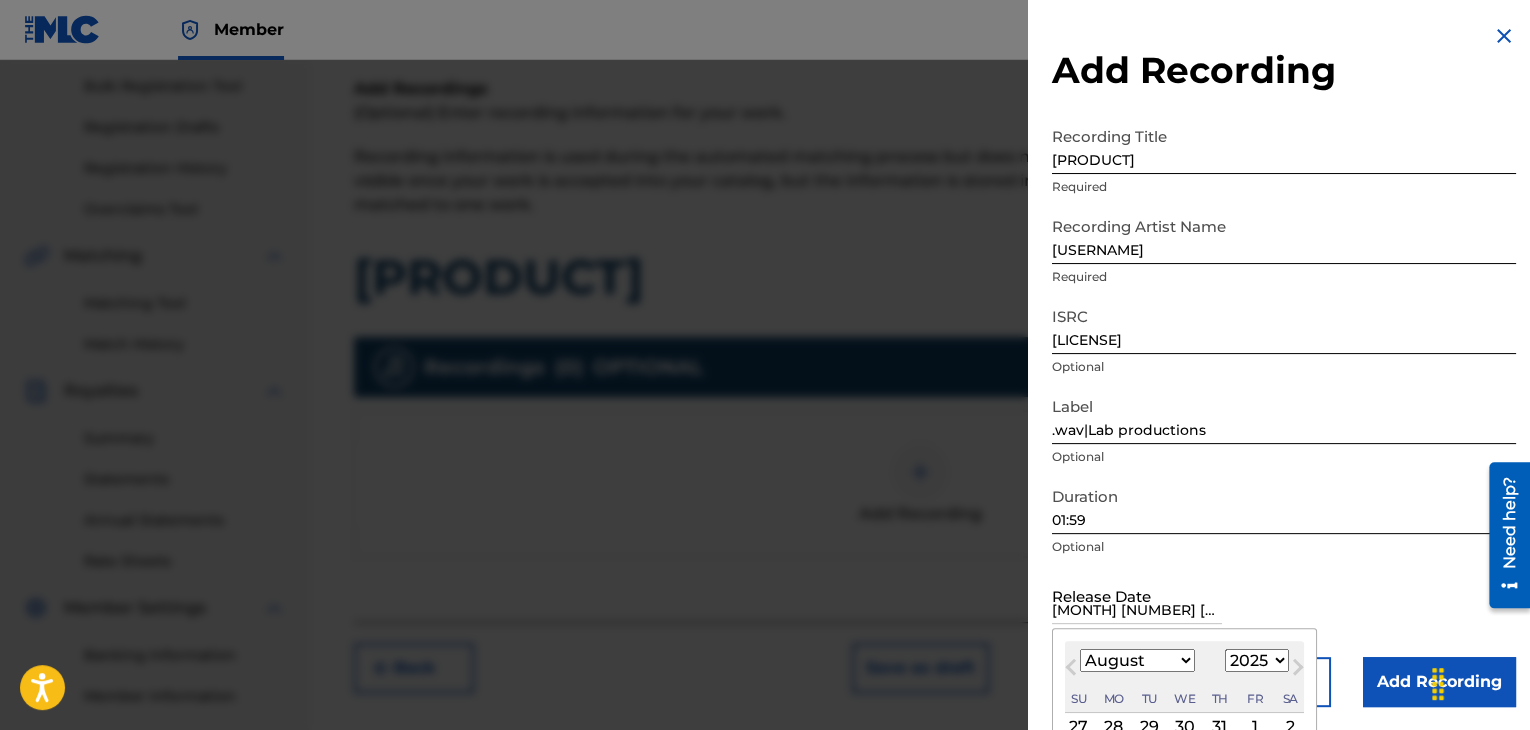 select on "0" 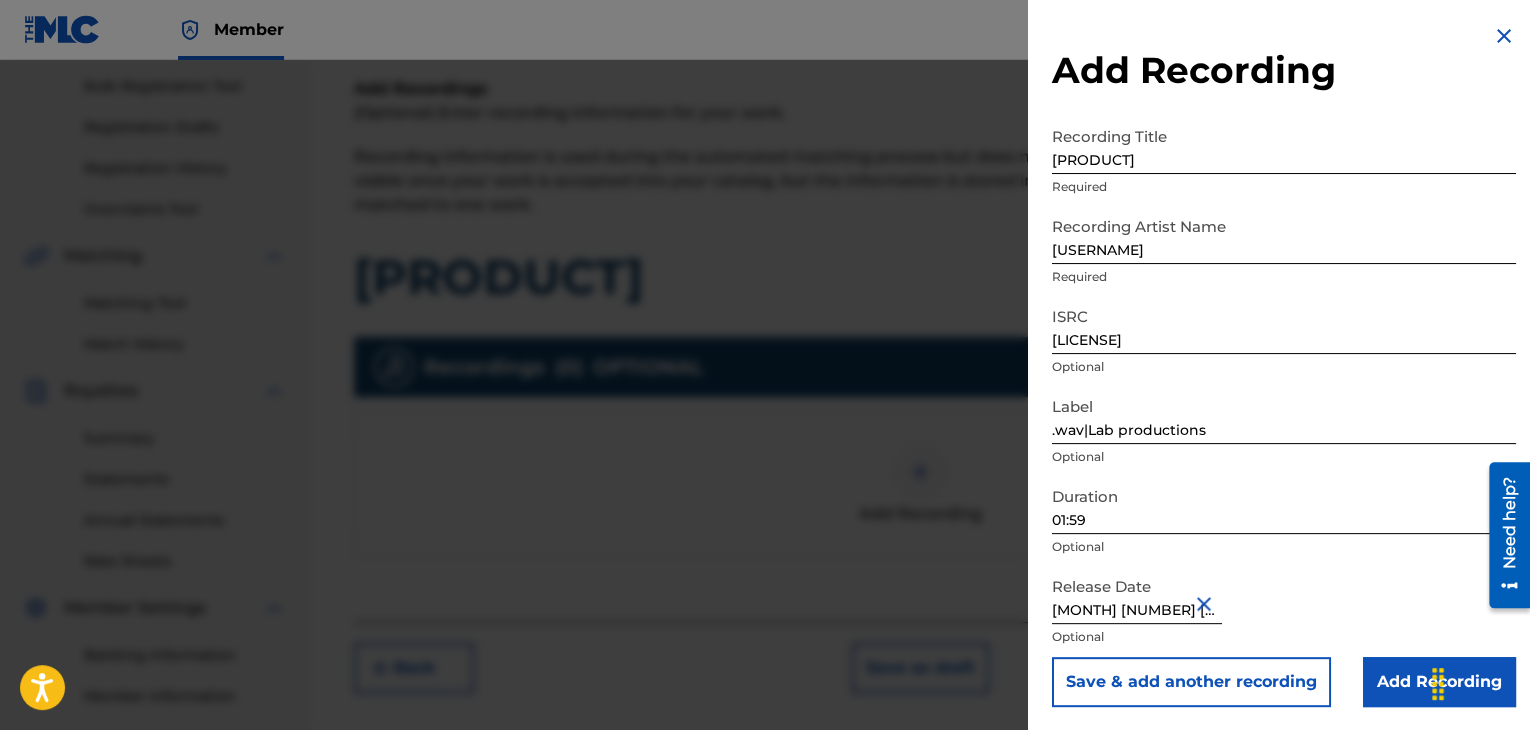 click on "Add Recording" at bounding box center [1439, 682] 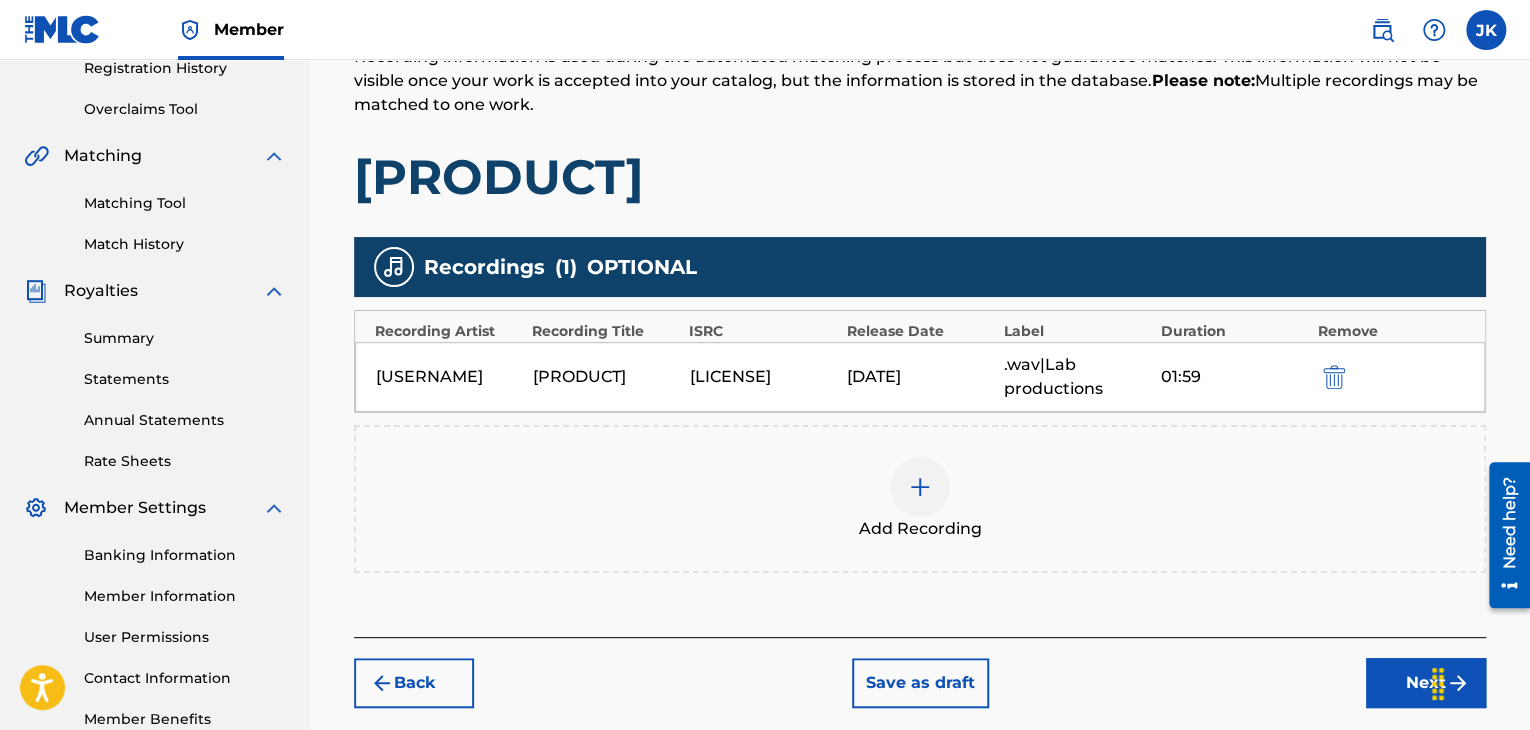 scroll, scrollTop: 490, scrollLeft: 0, axis: vertical 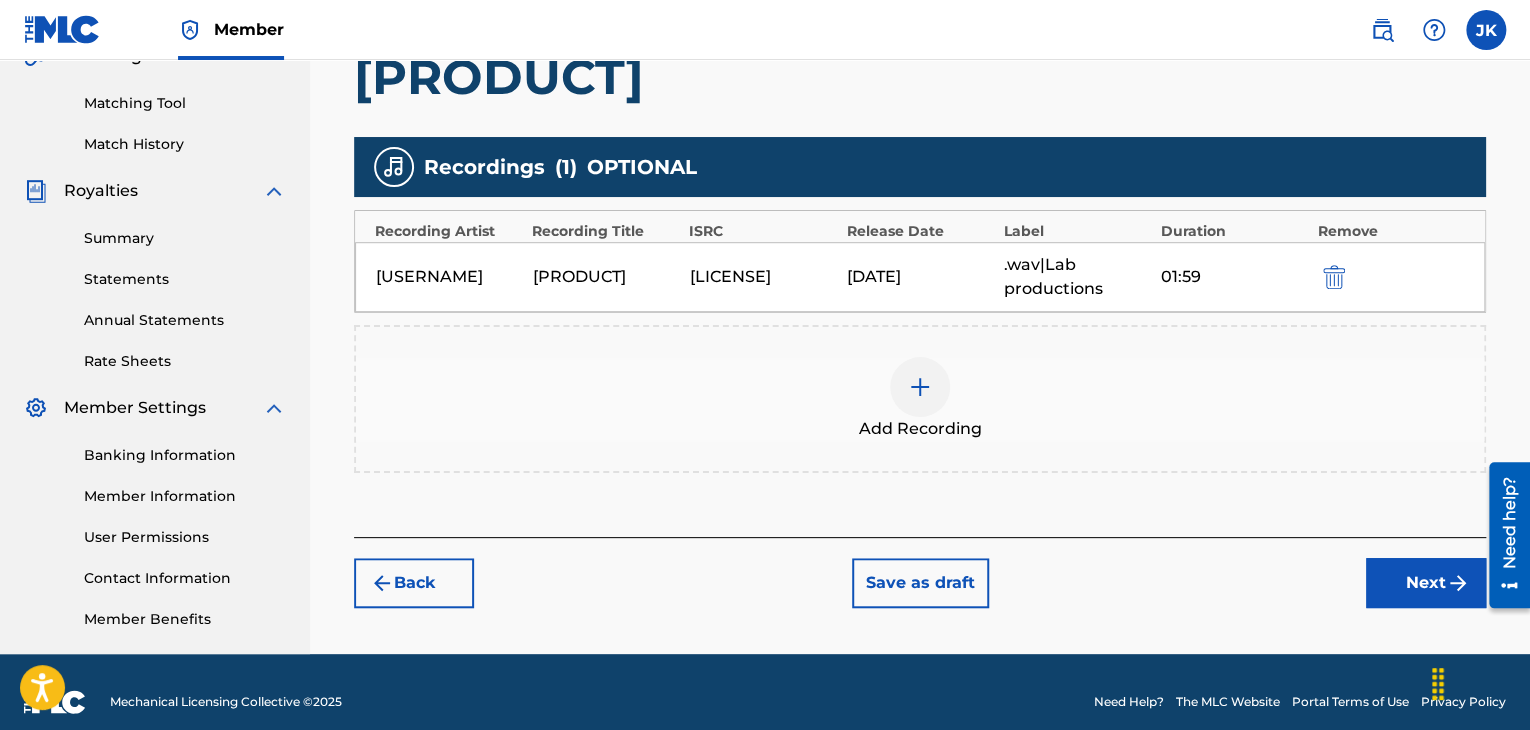click on "Next" at bounding box center (1426, 583) 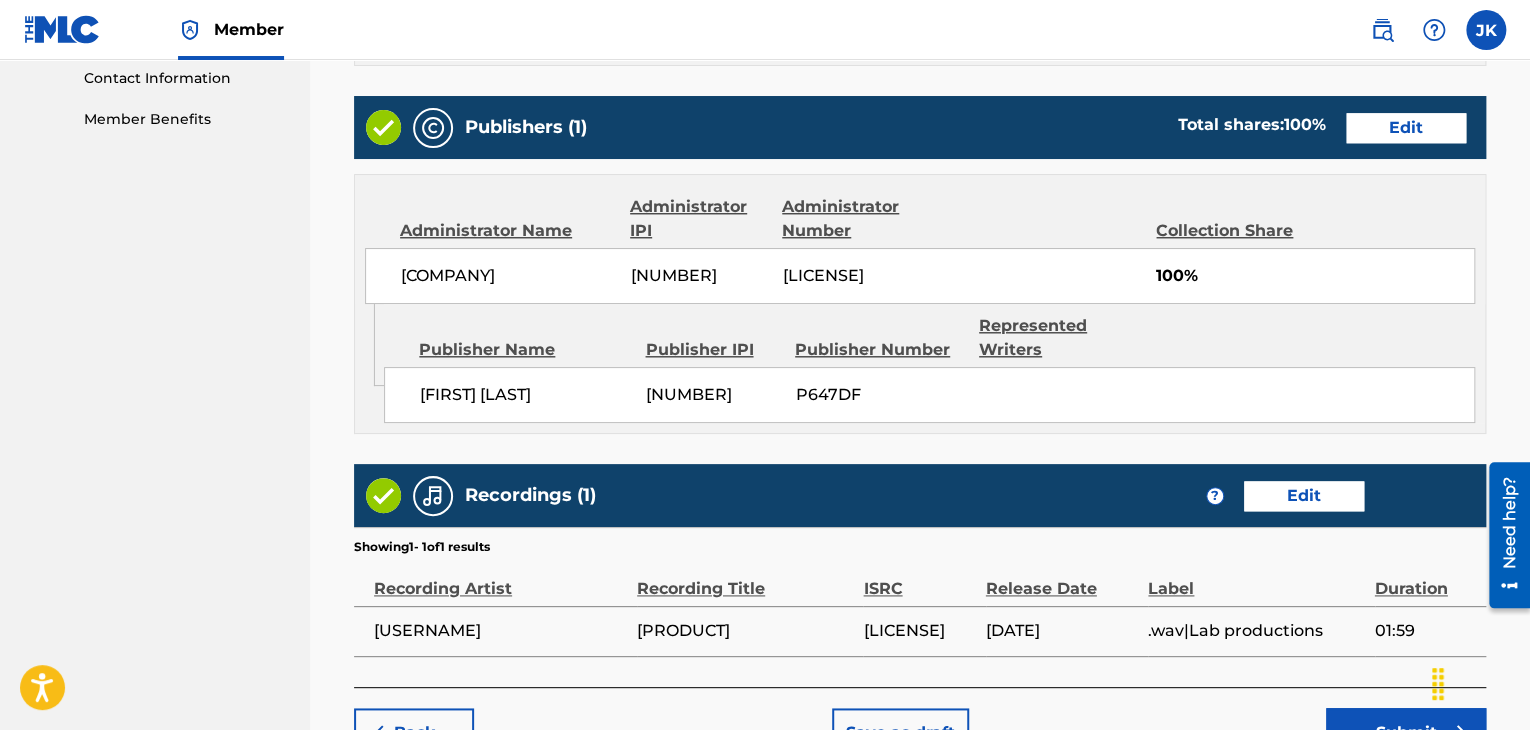 scroll, scrollTop: 1090, scrollLeft: 0, axis: vertical 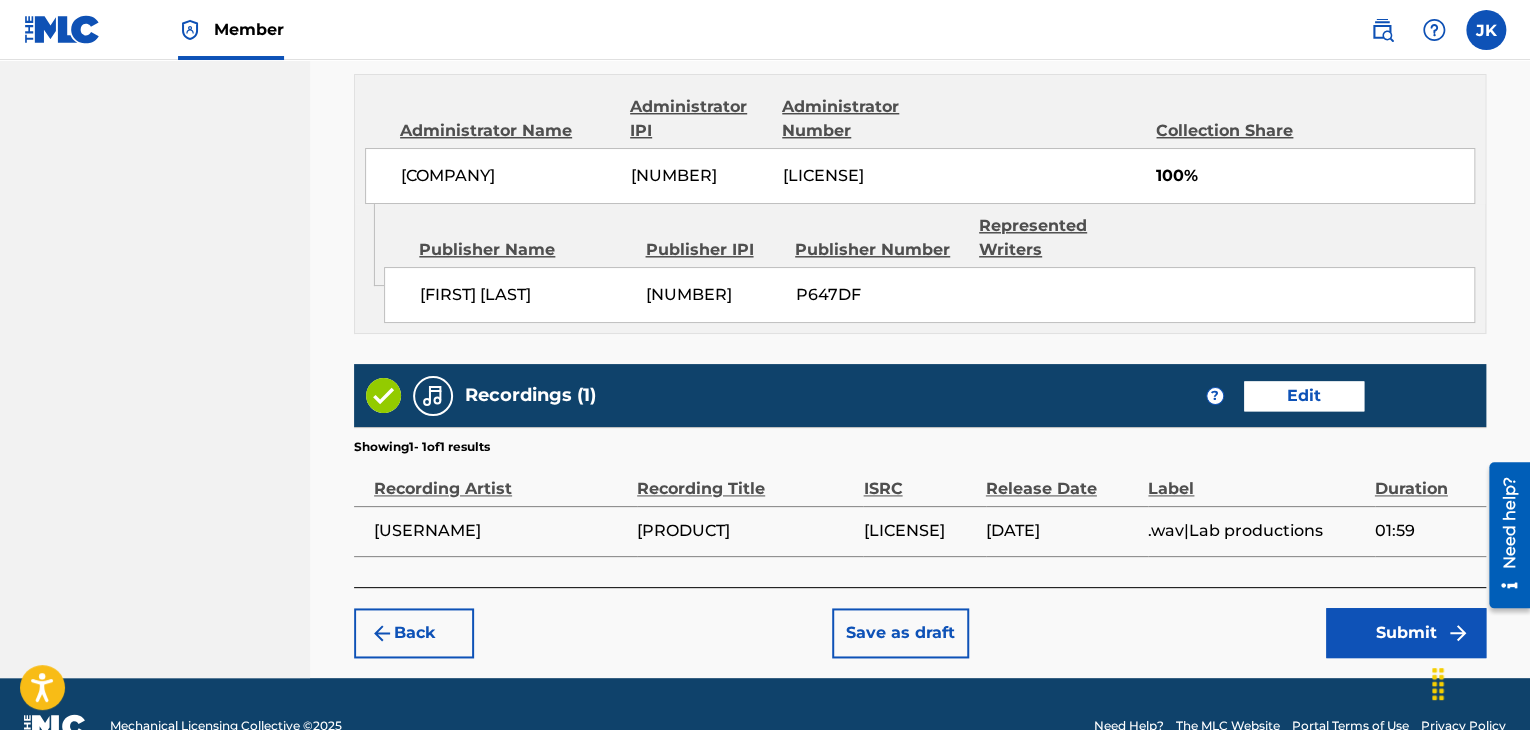 click on "Submit" at bounding box center (1406, 633) 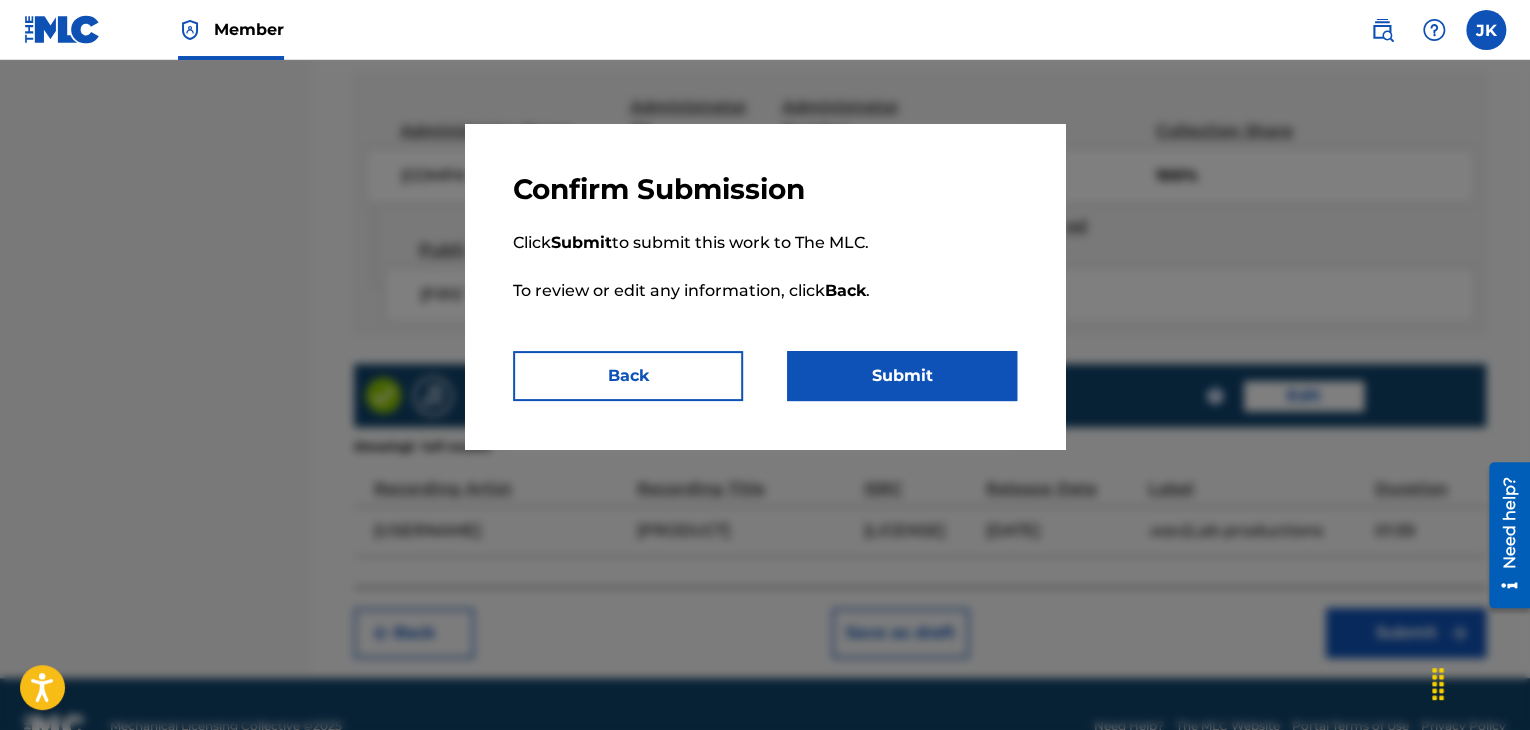 click on "Submit" at bounding box center [902, 376] 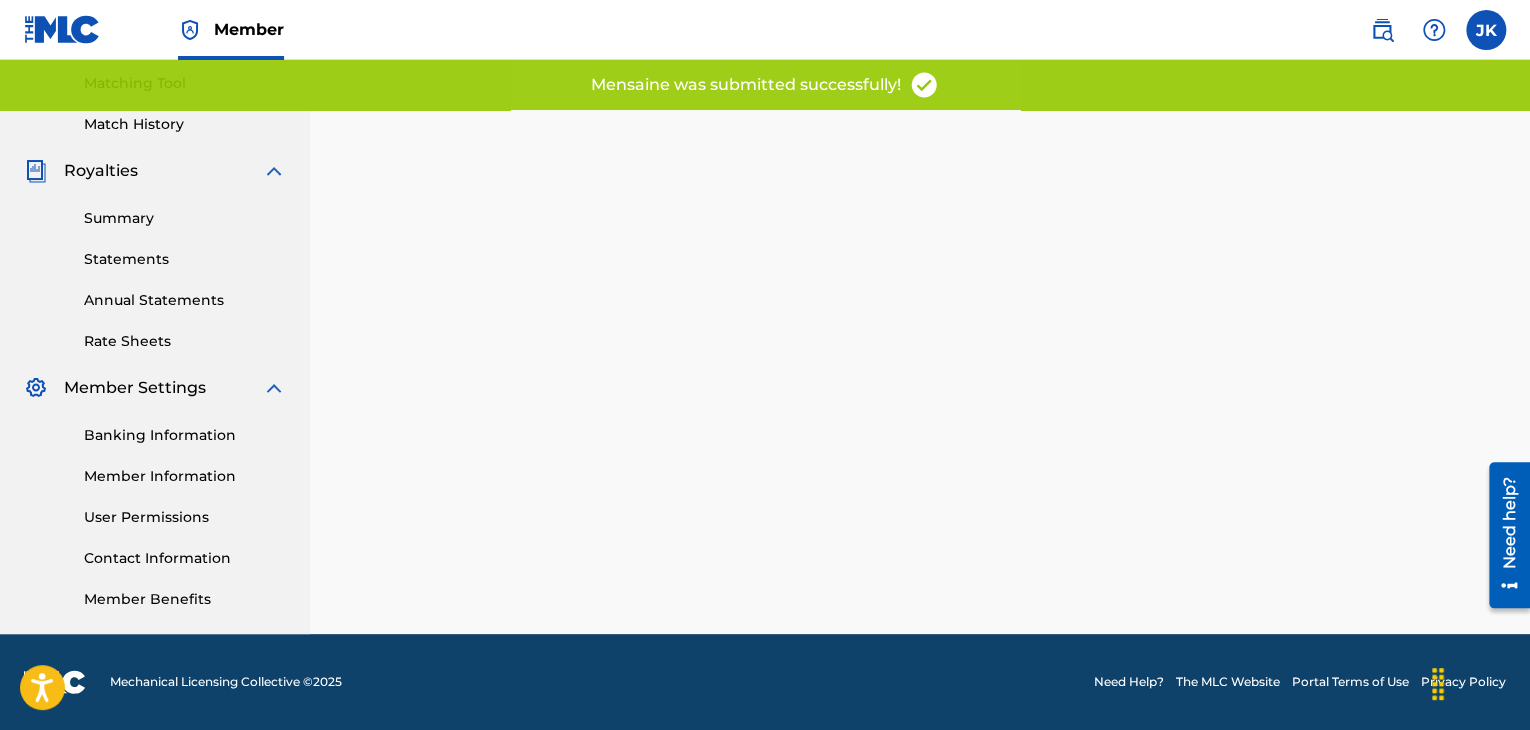 scroll, scrollTop: 0, scrollLeft: 0, axis: both 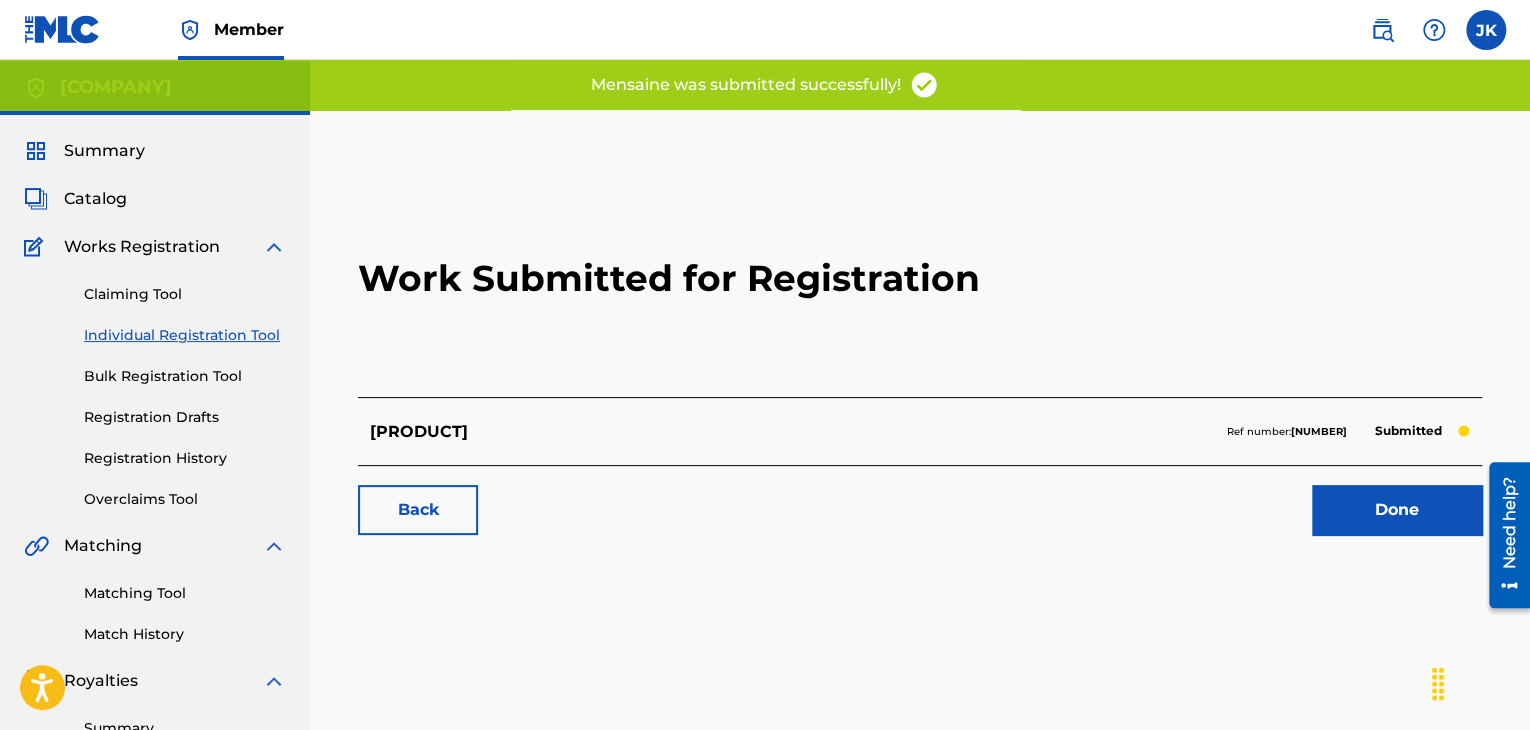 click on "Done" at bounding box center [1397, 510] 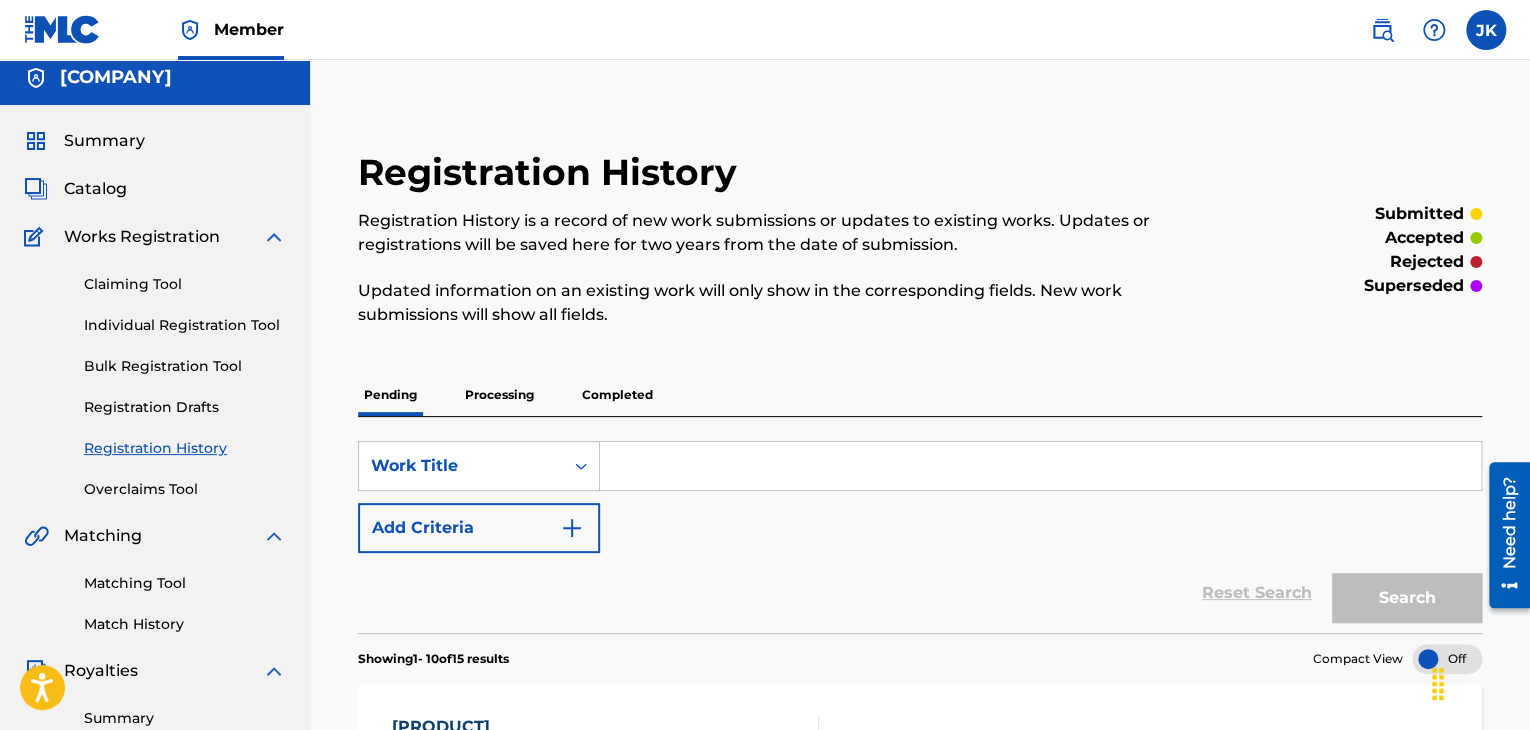 scroll, scrollTop: 8, scrollLeft: 0, axis: vertical 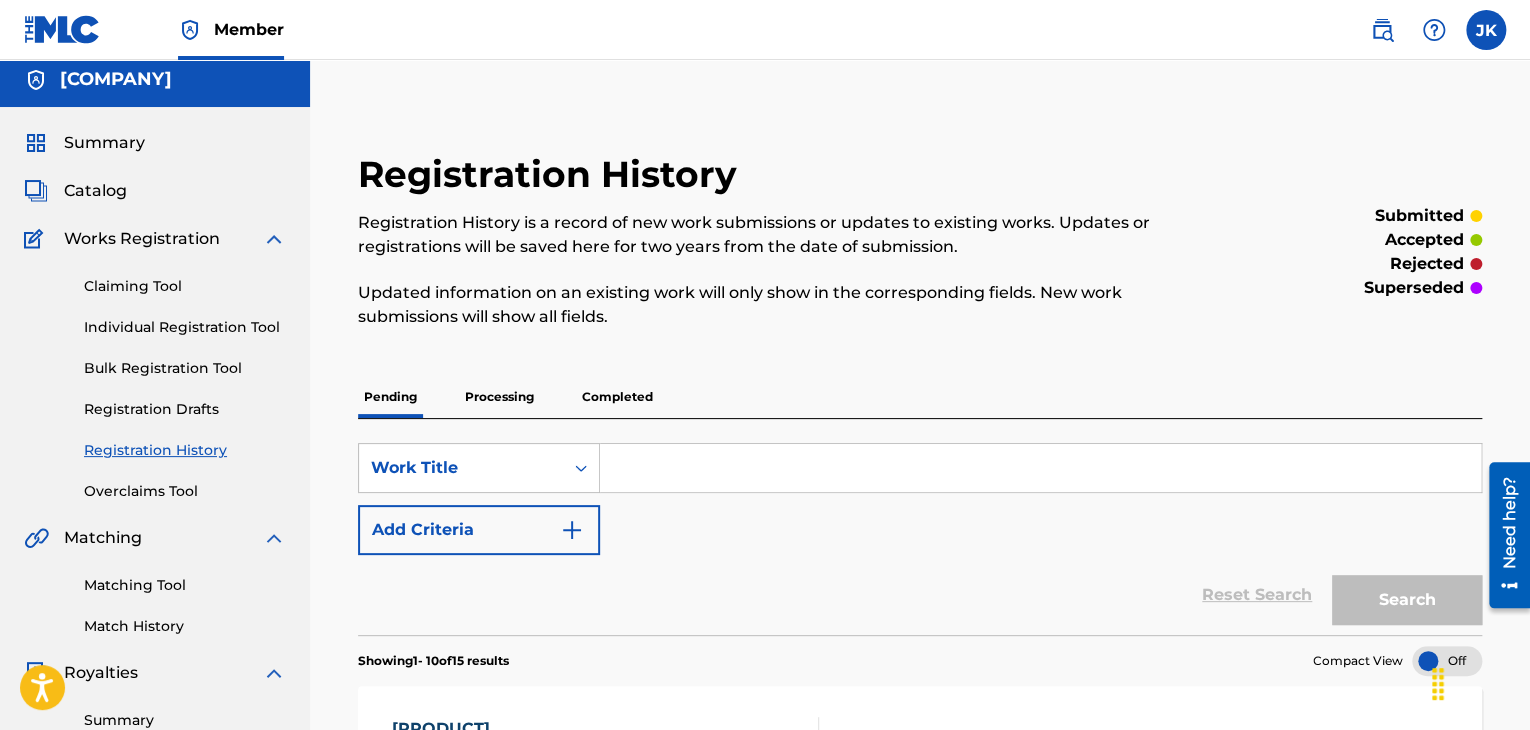click on "Individual Registration Tool" at bounding box center [185, 327] 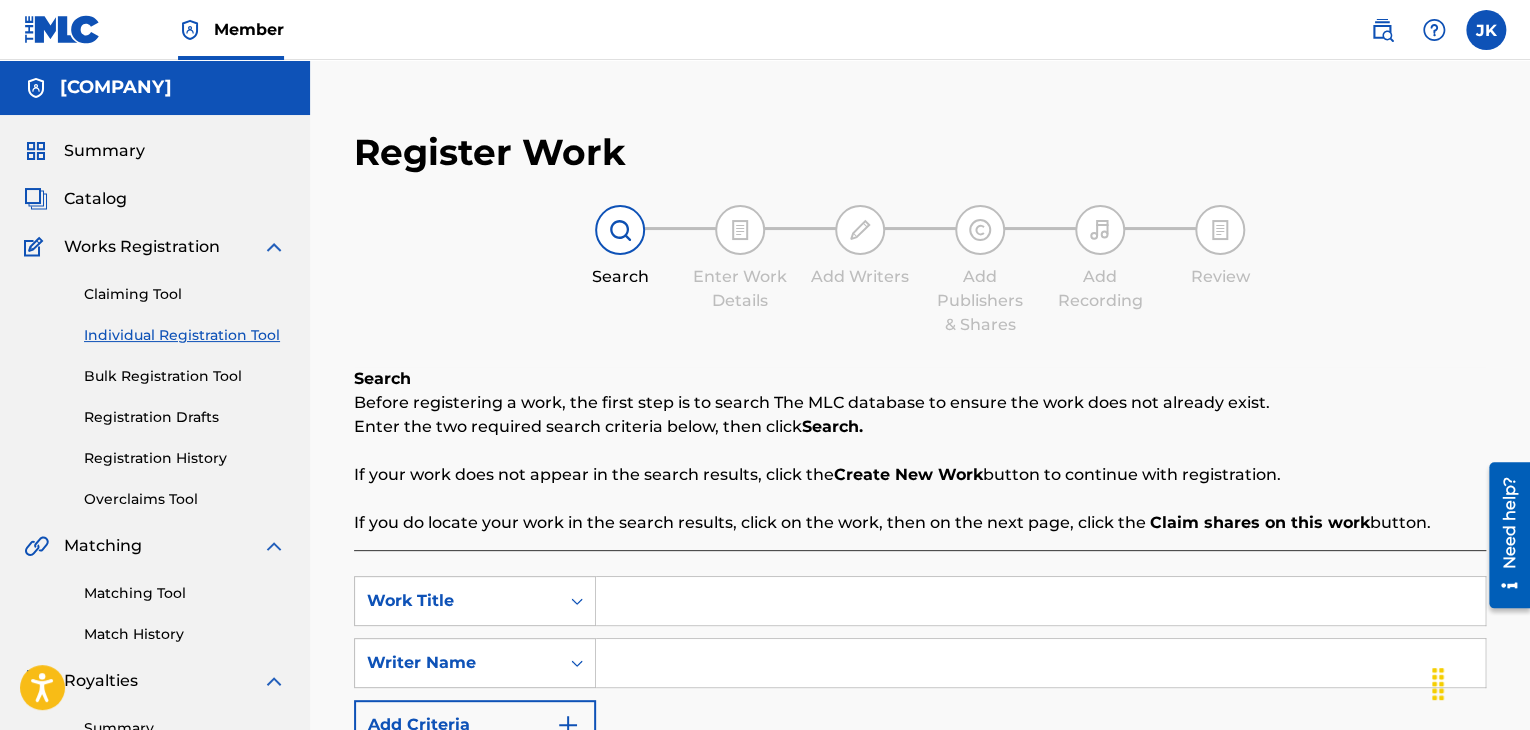 click at bounding box center (1040, 601) 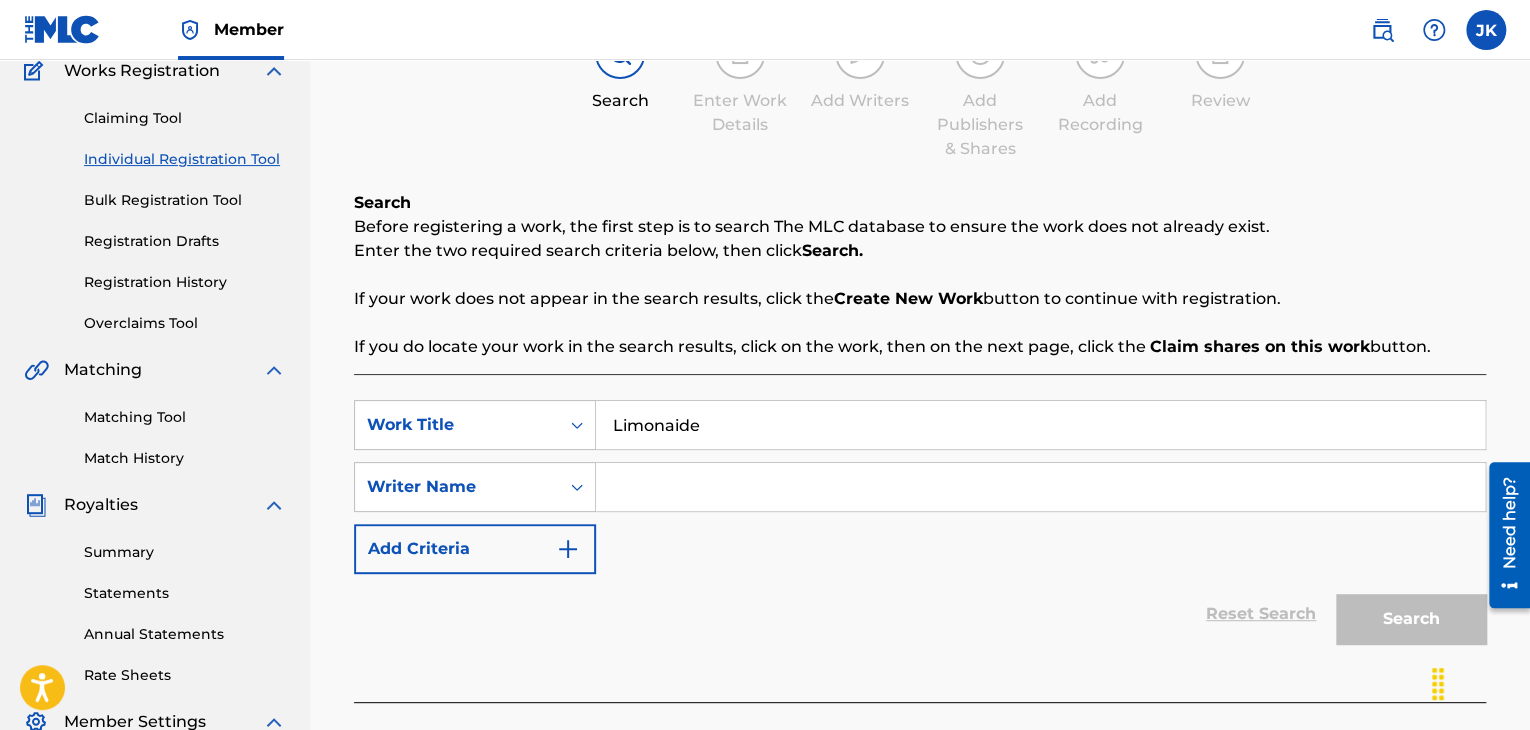 scroll, scrollTop: 200, scrollLeft: 0, axis: vertical 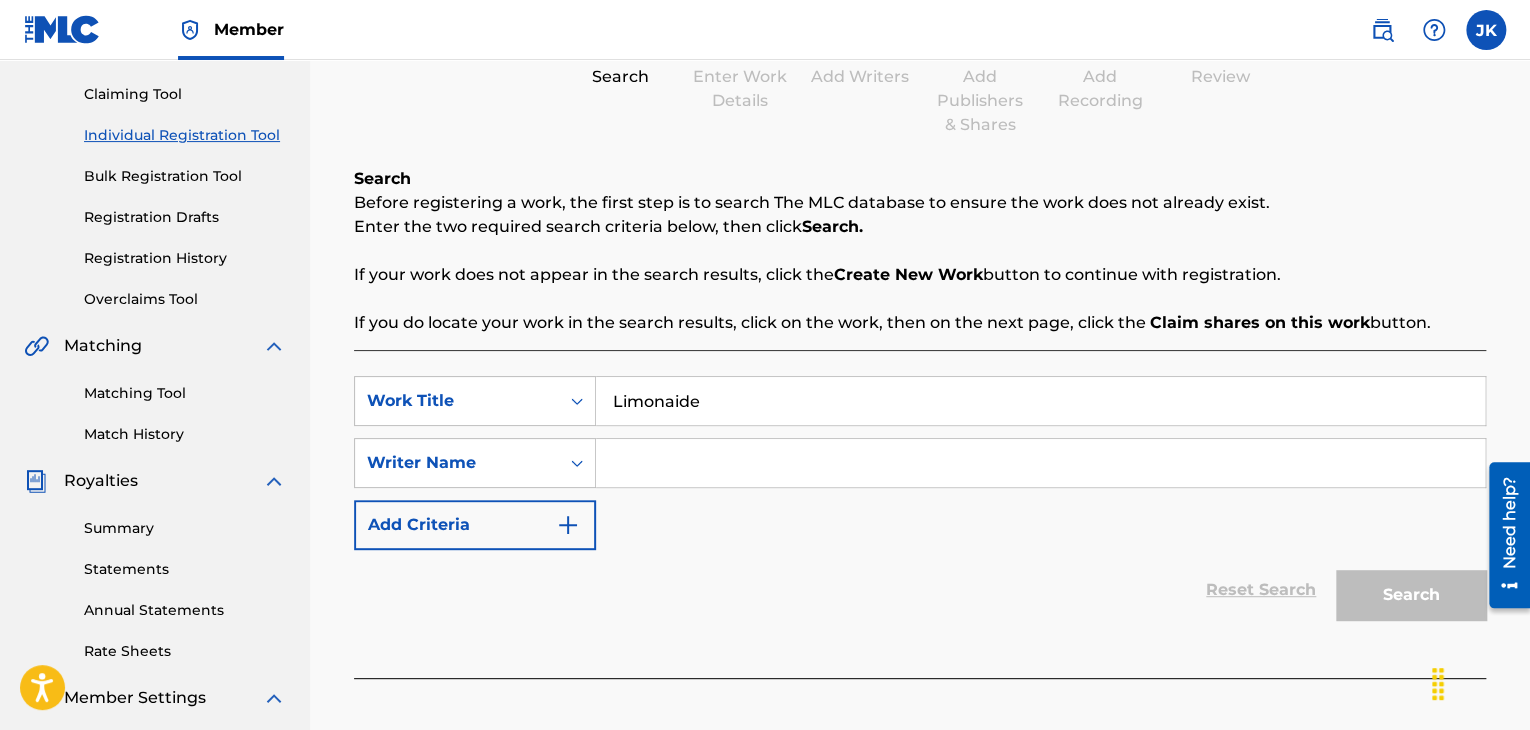 type on "Limonaide" 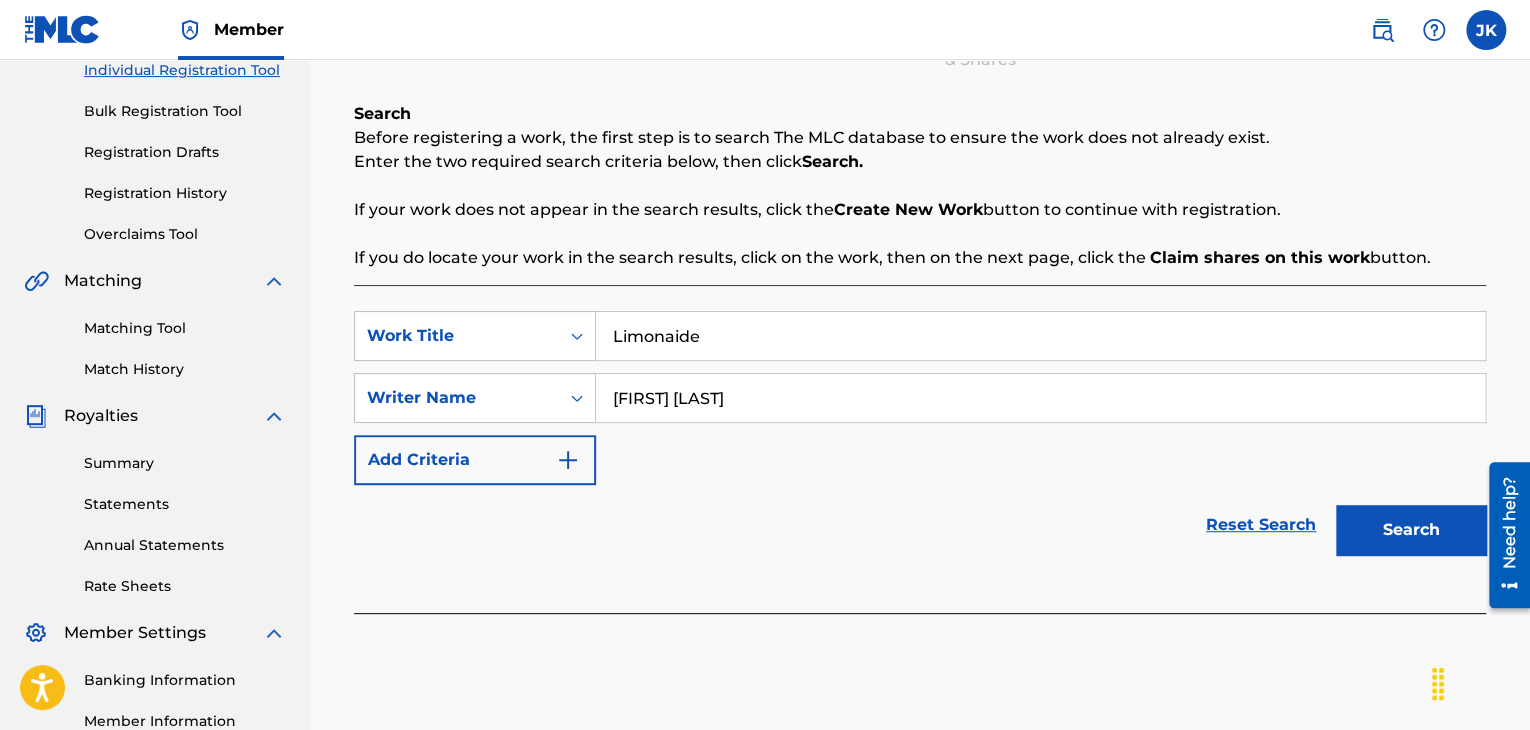 scroll, scrollTop: 300, scrollLeft: 0, axis: vertical 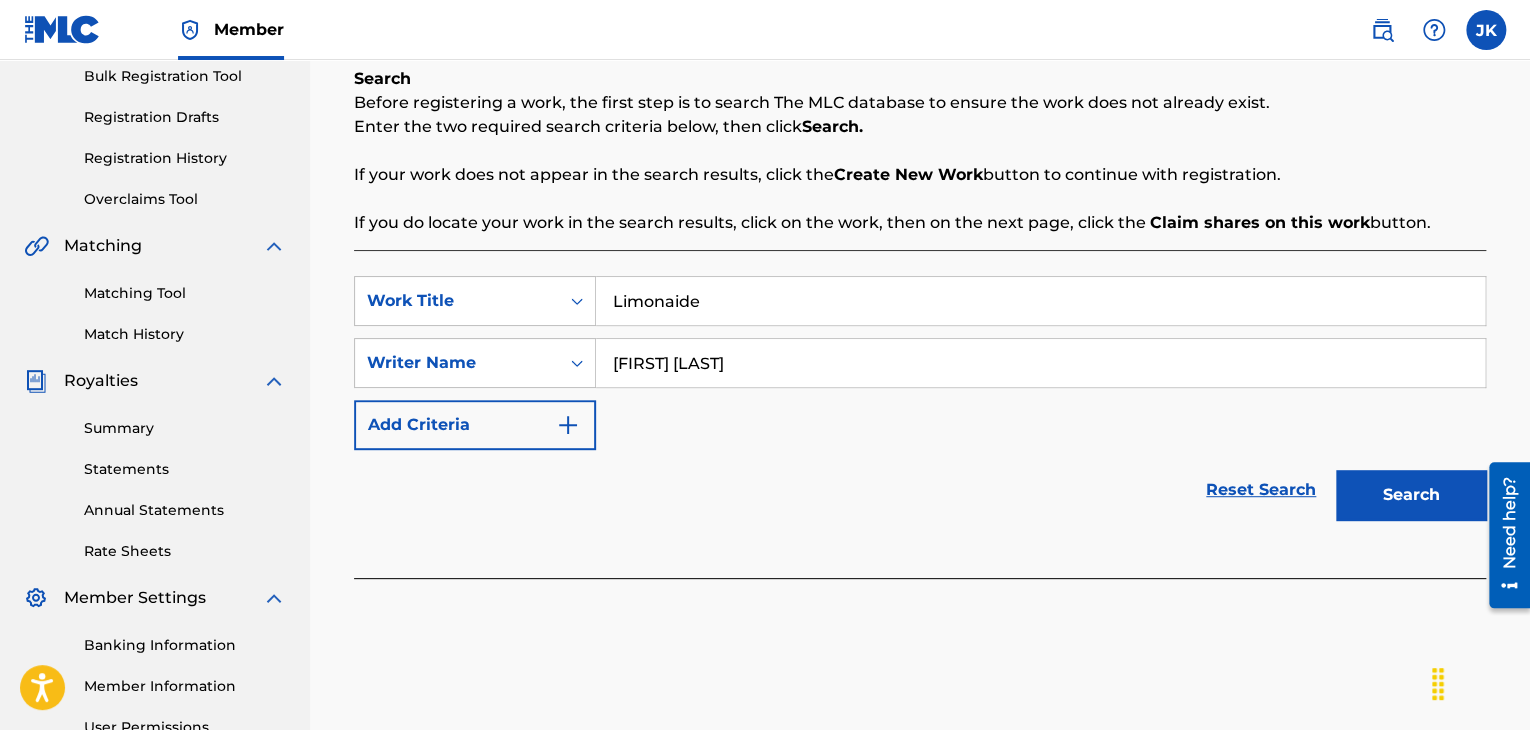 click on "Search" at bounding box center (1411, 495) 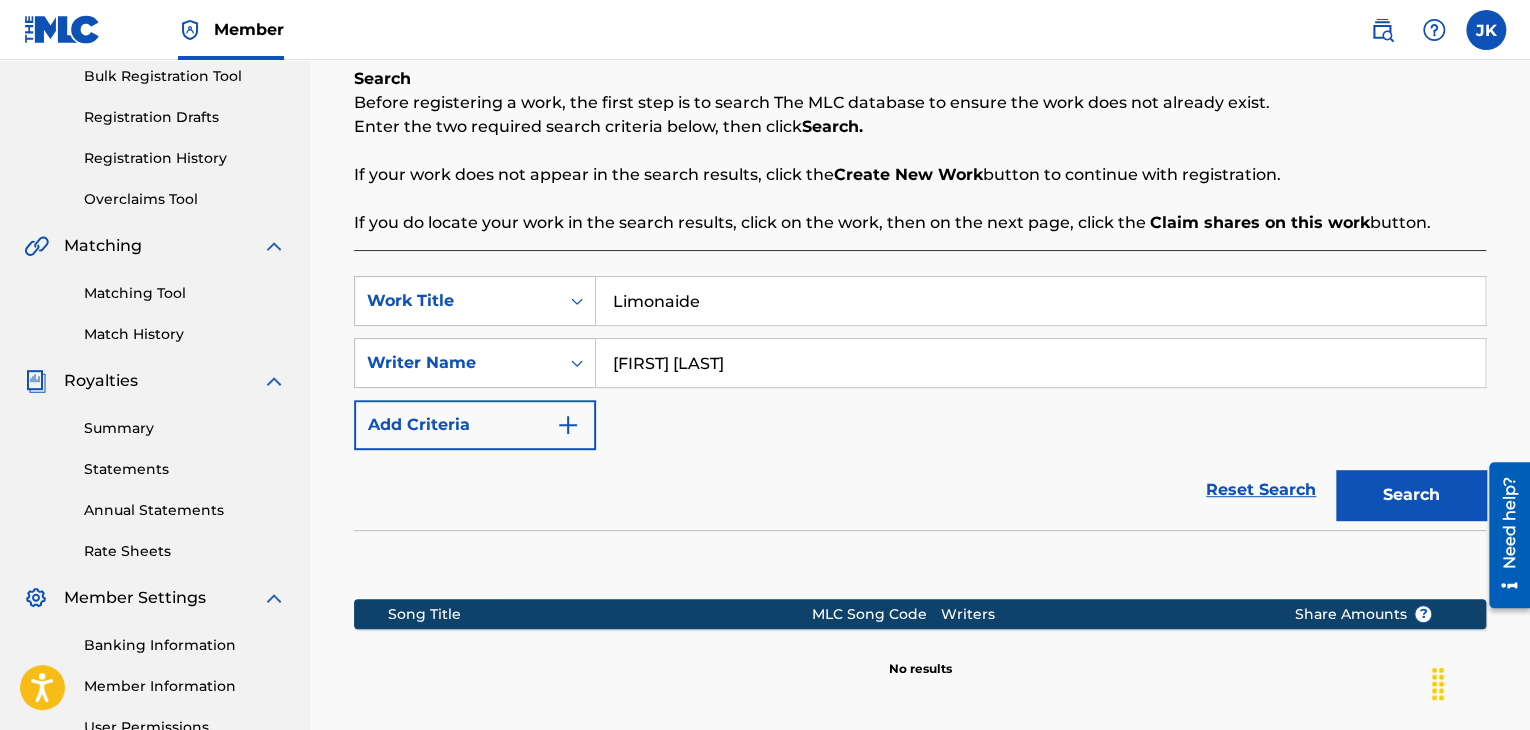 click on "Search" at bounding box center [1411, 495] 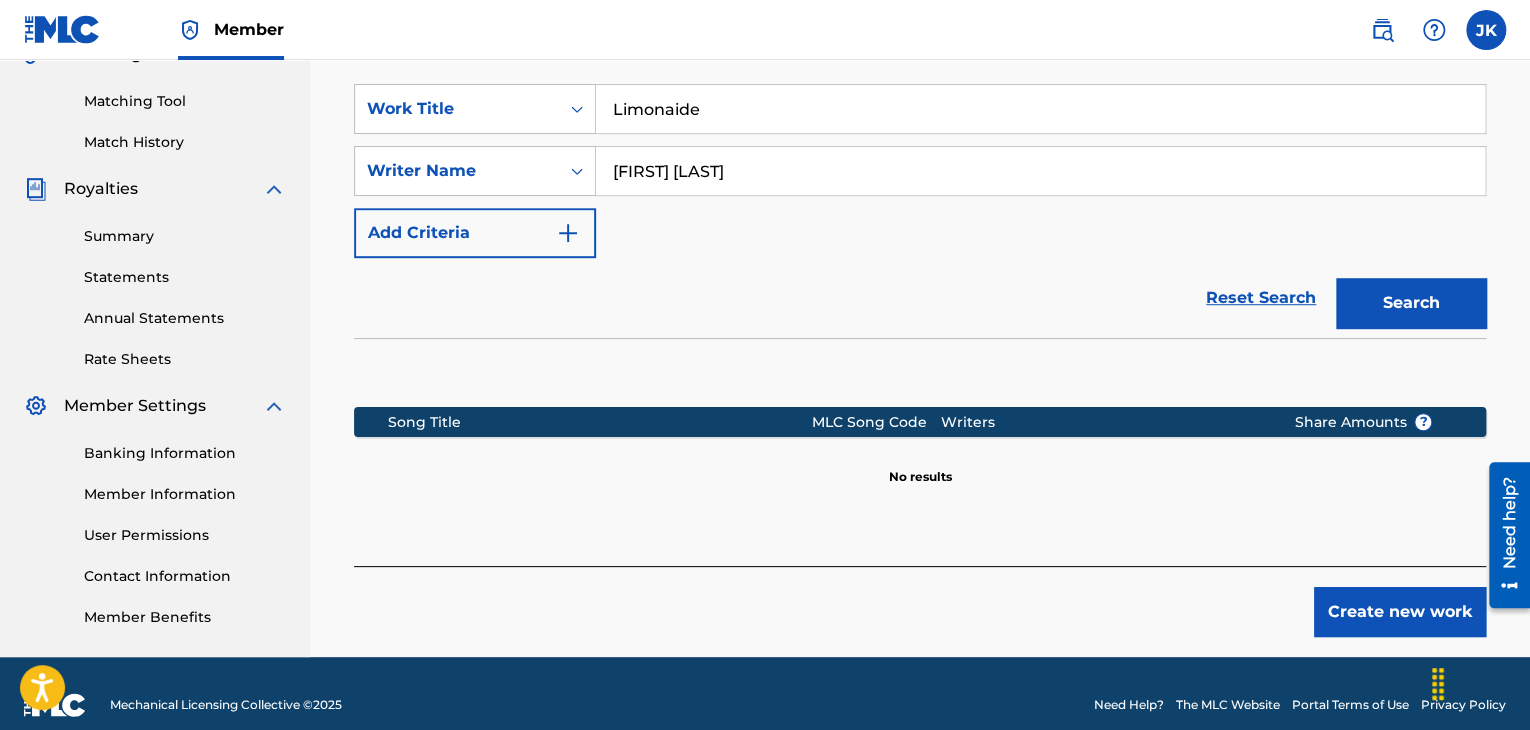 scroll, scrollTop: 515, scrollLeft: 0, axis: vertical 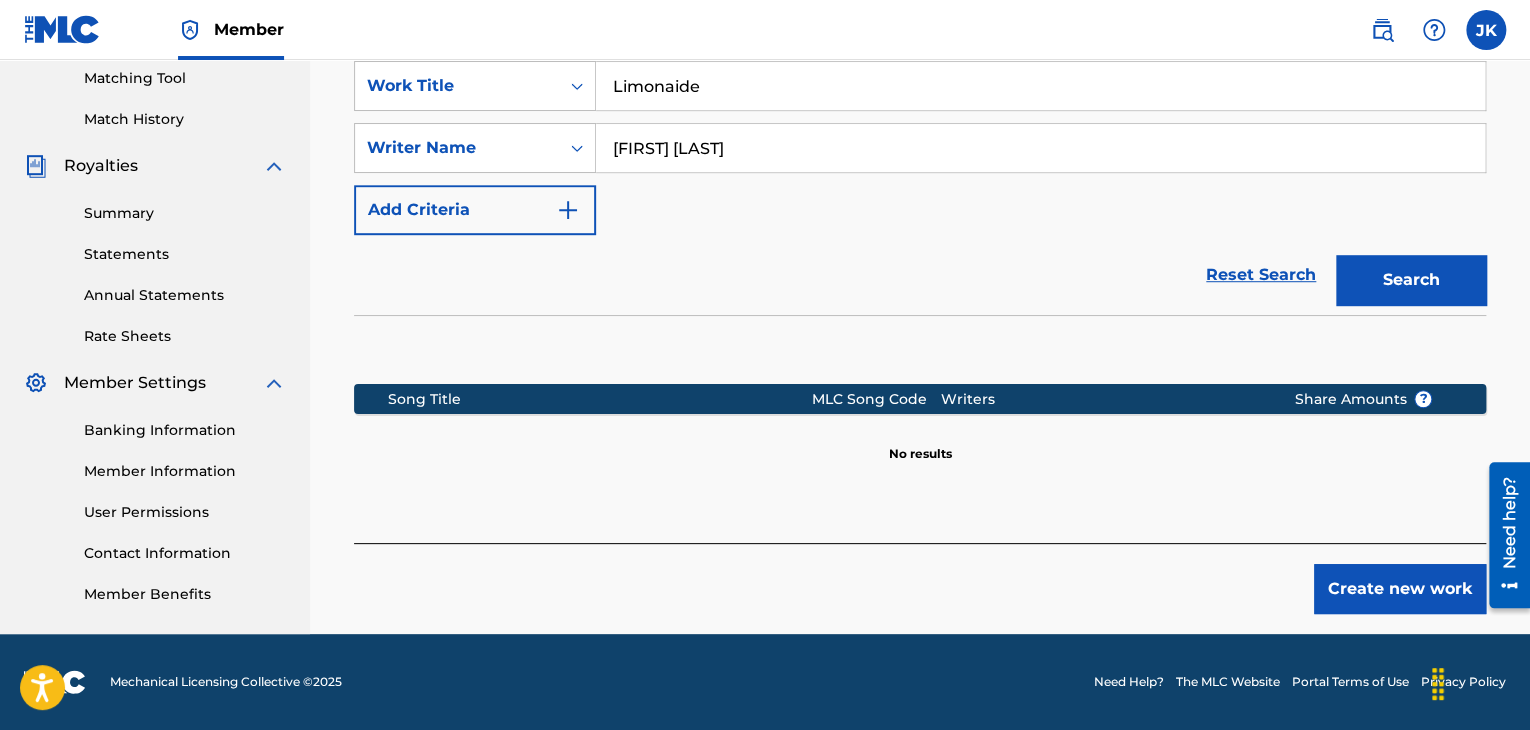 click on "Create new work" at bounding box center (1400, 589) 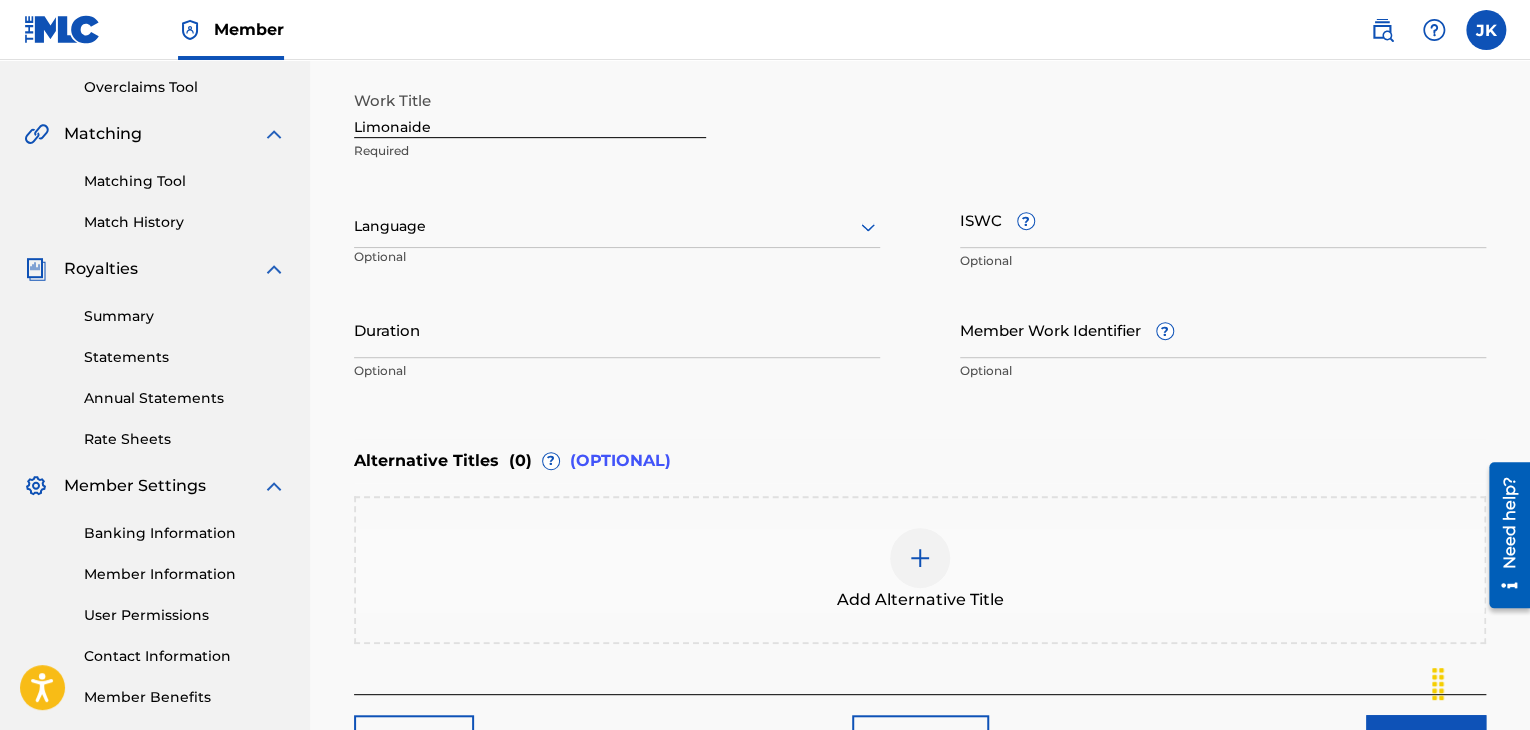 scroll, scrollTop: 215, scrollLeft: 0, axis: vertical 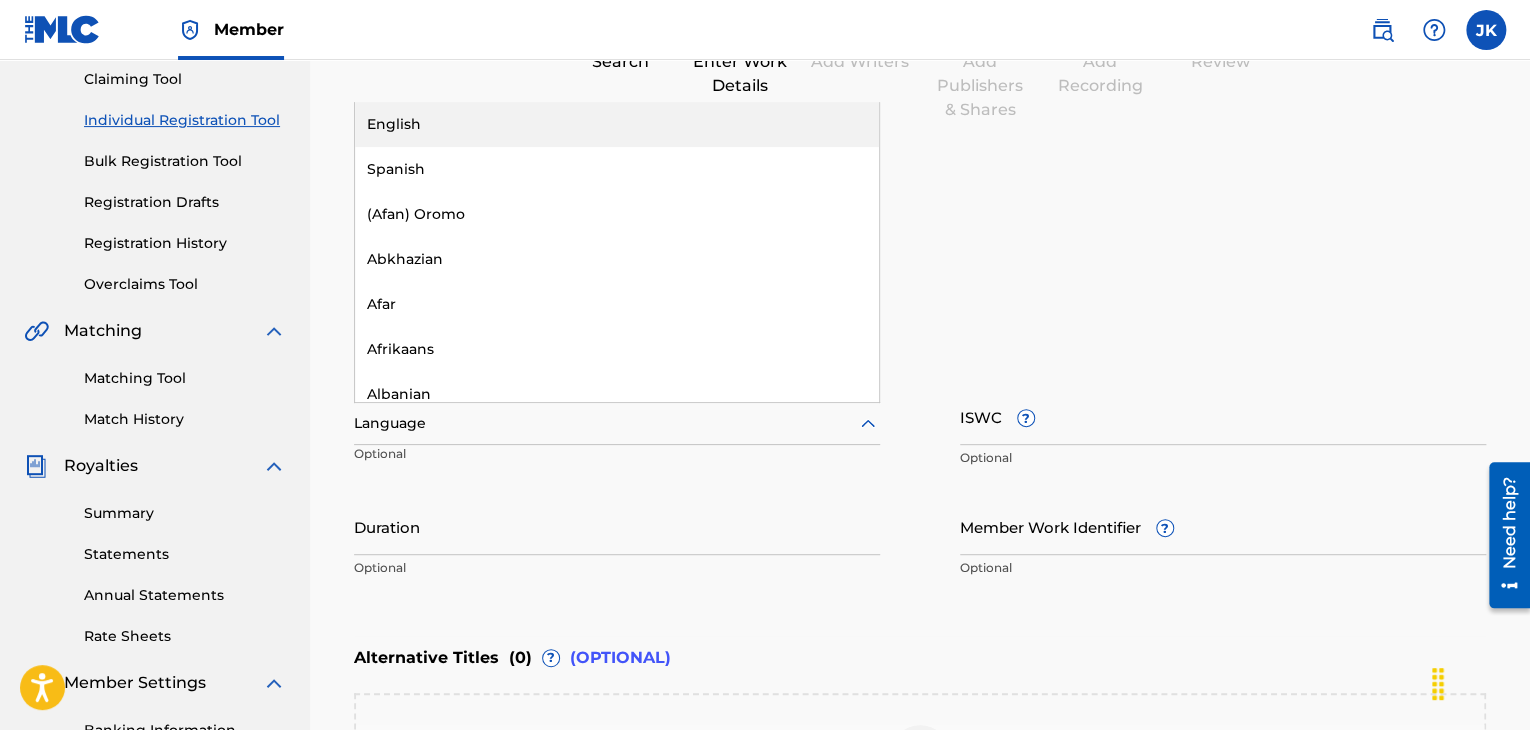 click at bounding box center (617, 423) 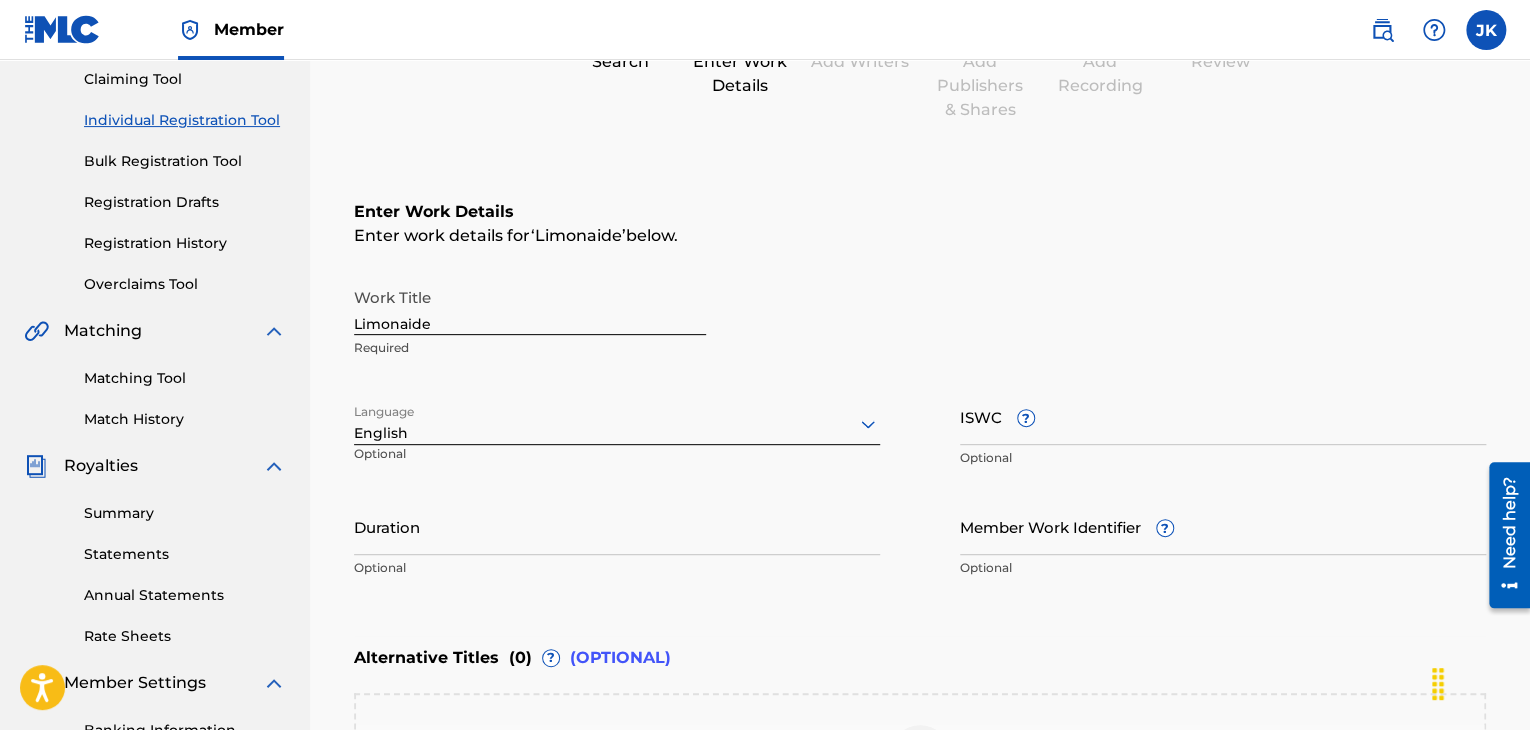 click on "Duration" at bounding box center [617, 526] 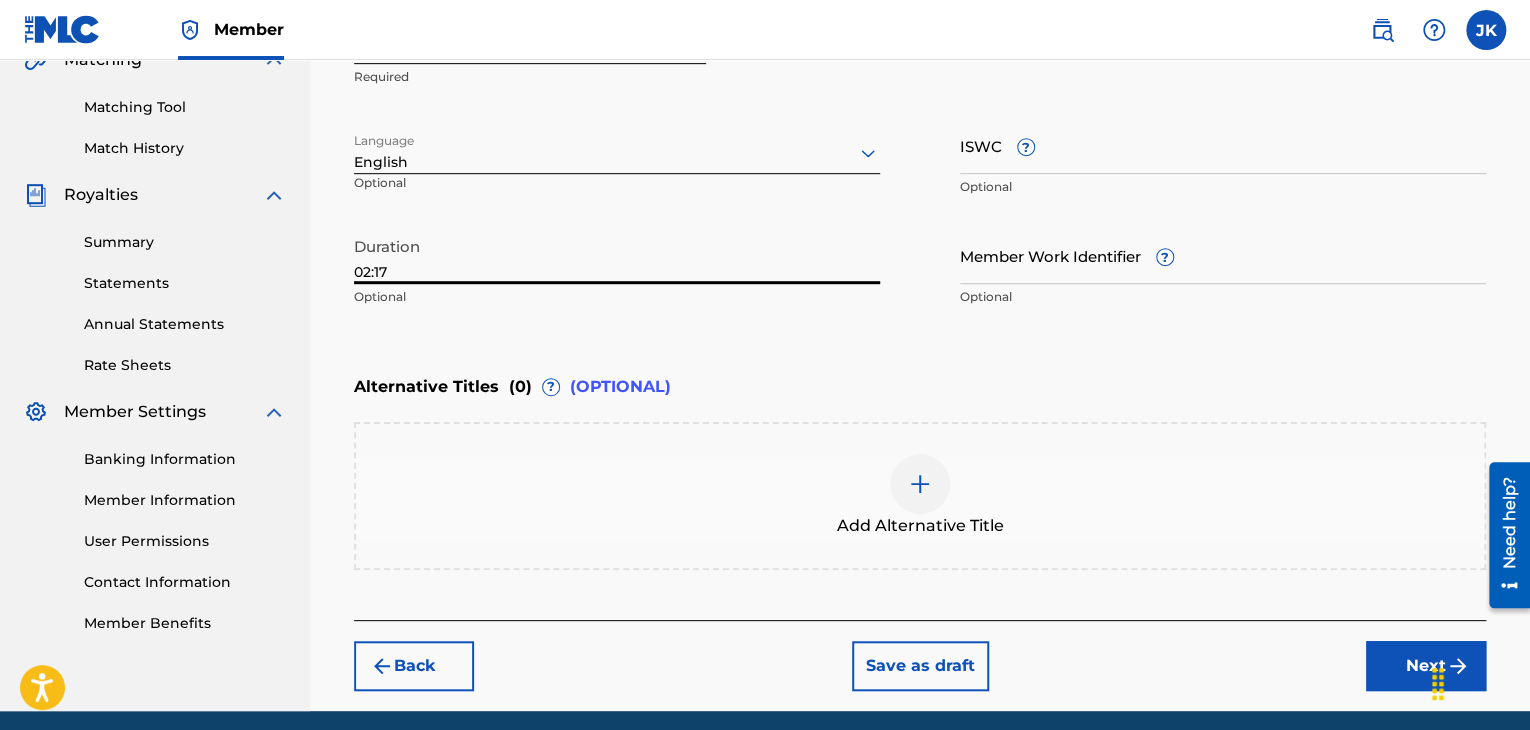 scroll, scrollTop: 515, scrollLeft: 0, axis: vertical 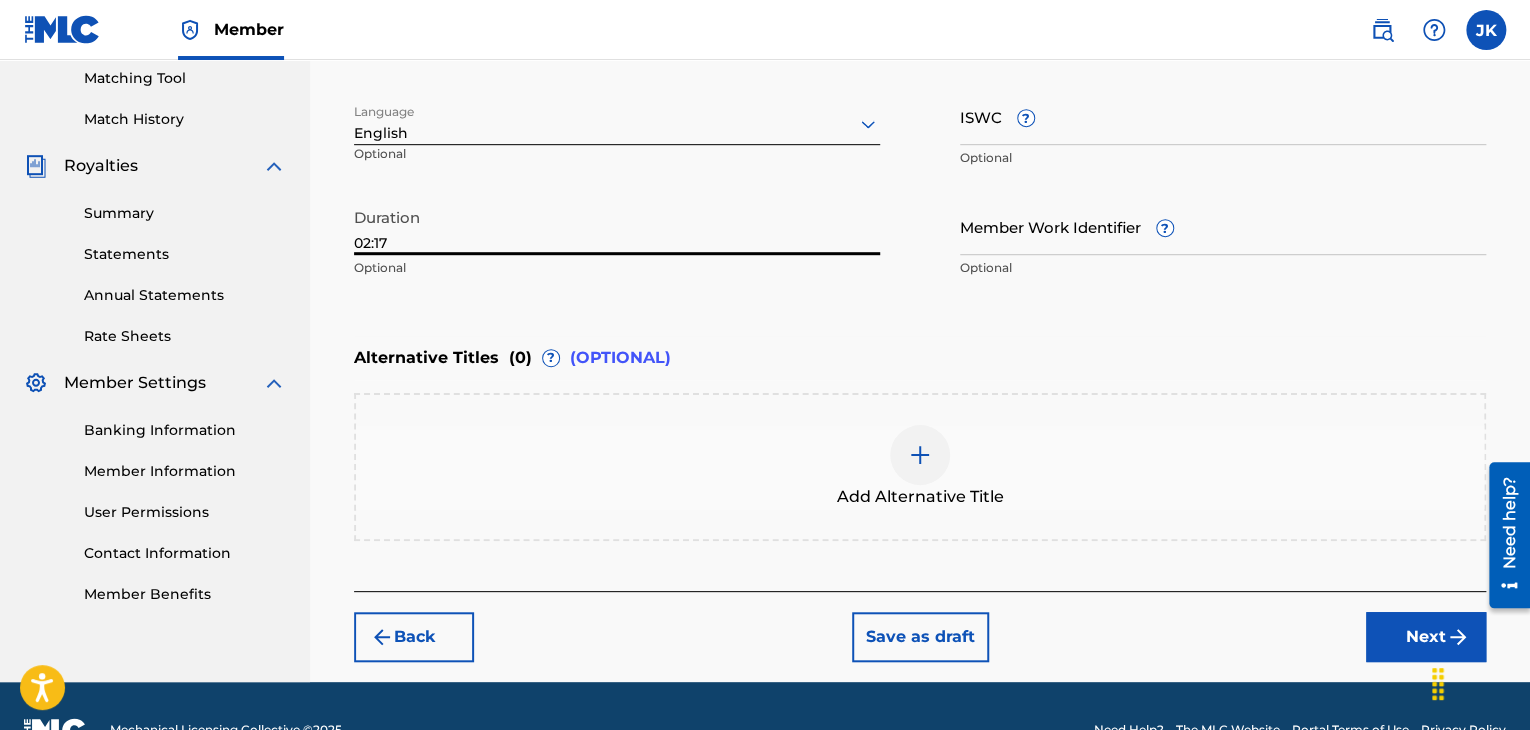 type on "02:17" 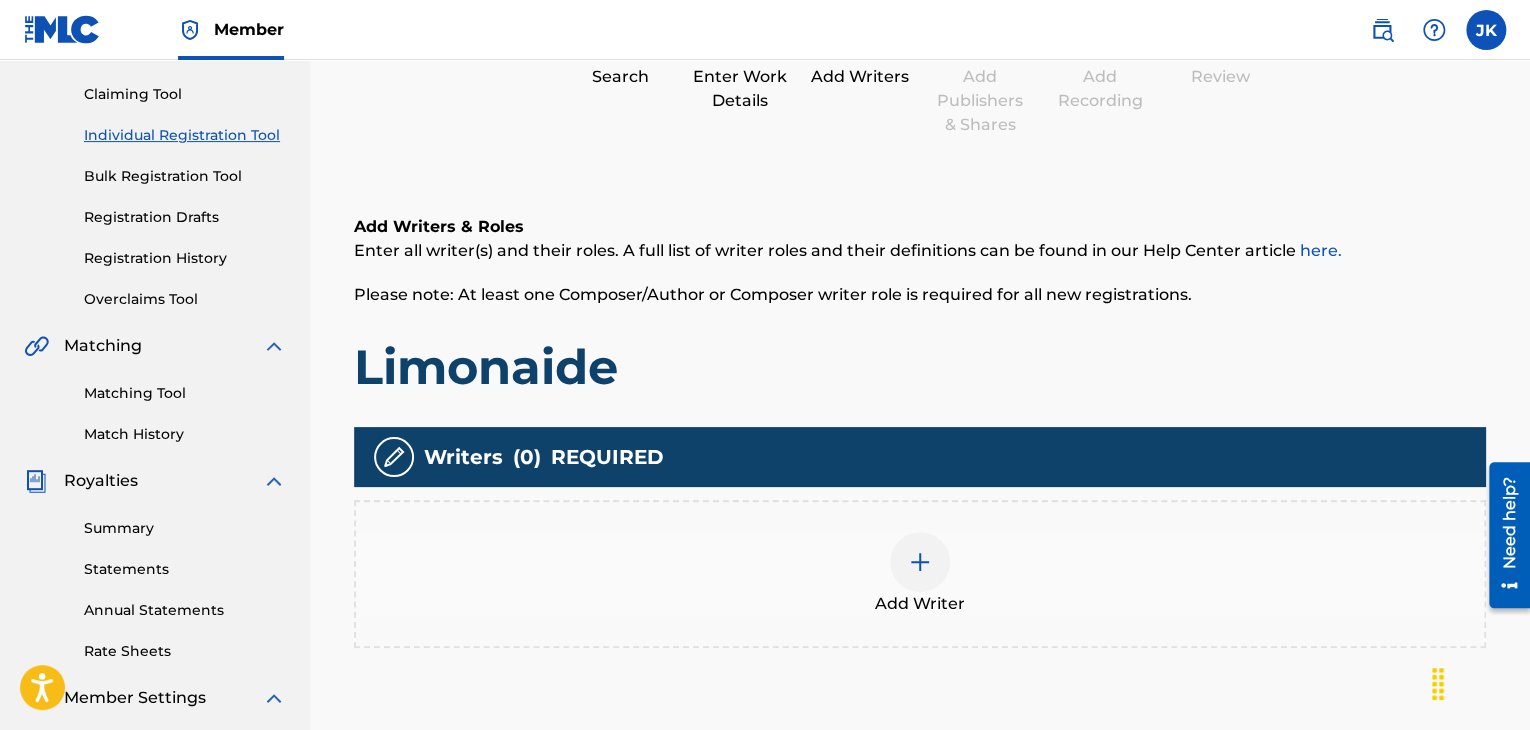 scroll, scrollTop: 290, scrollLeft: 0, axis: vertical 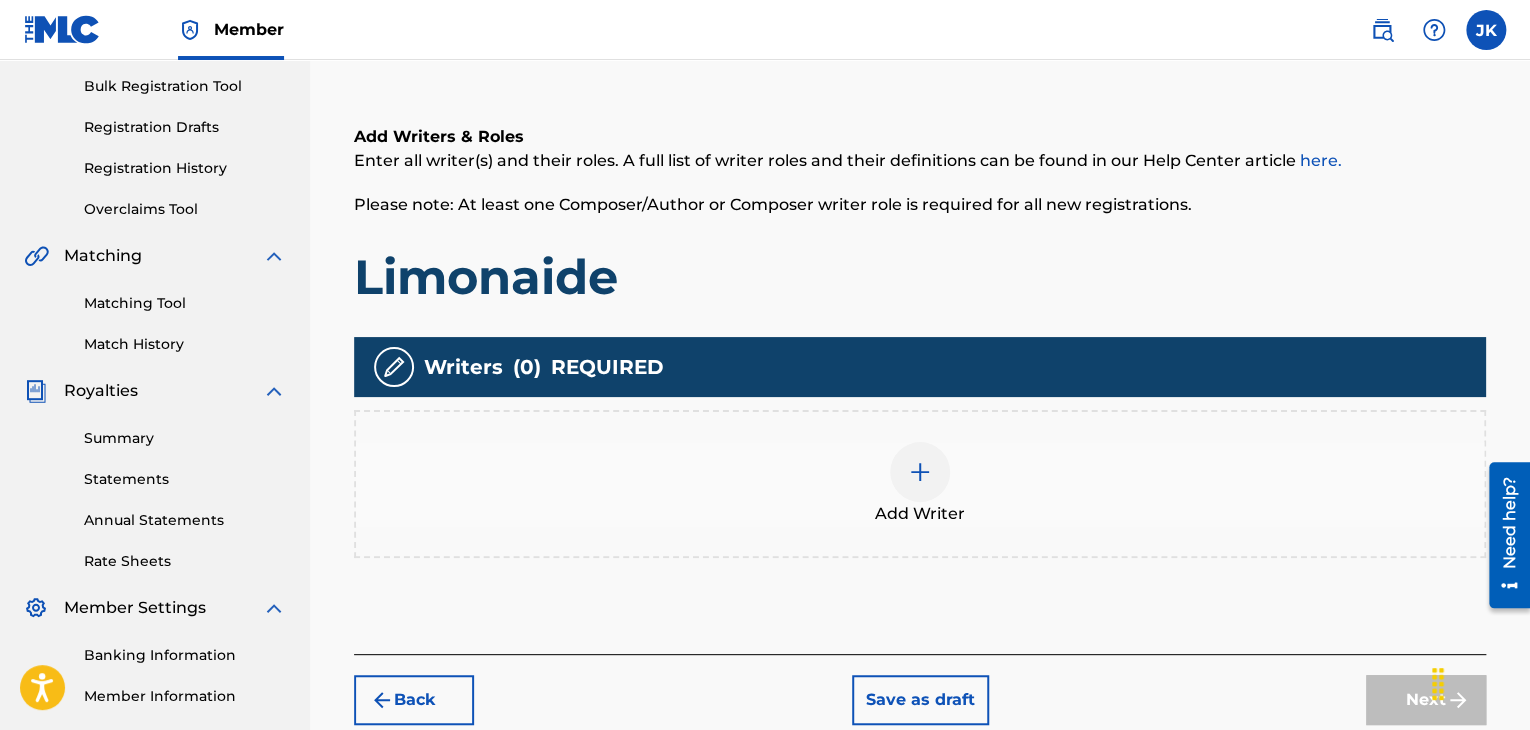 click at bounding box center [920, 472] 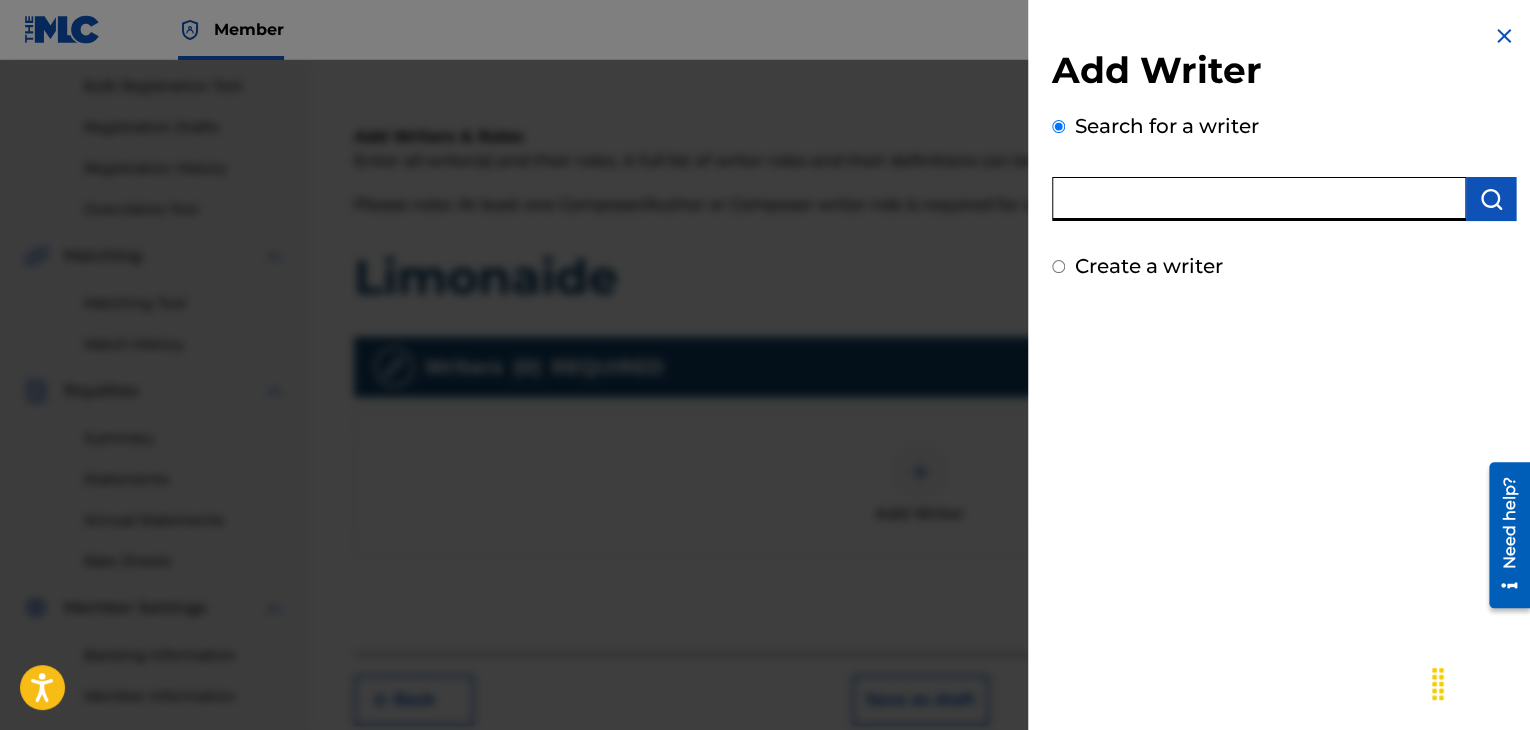 click at bounding box center [1259, 199] 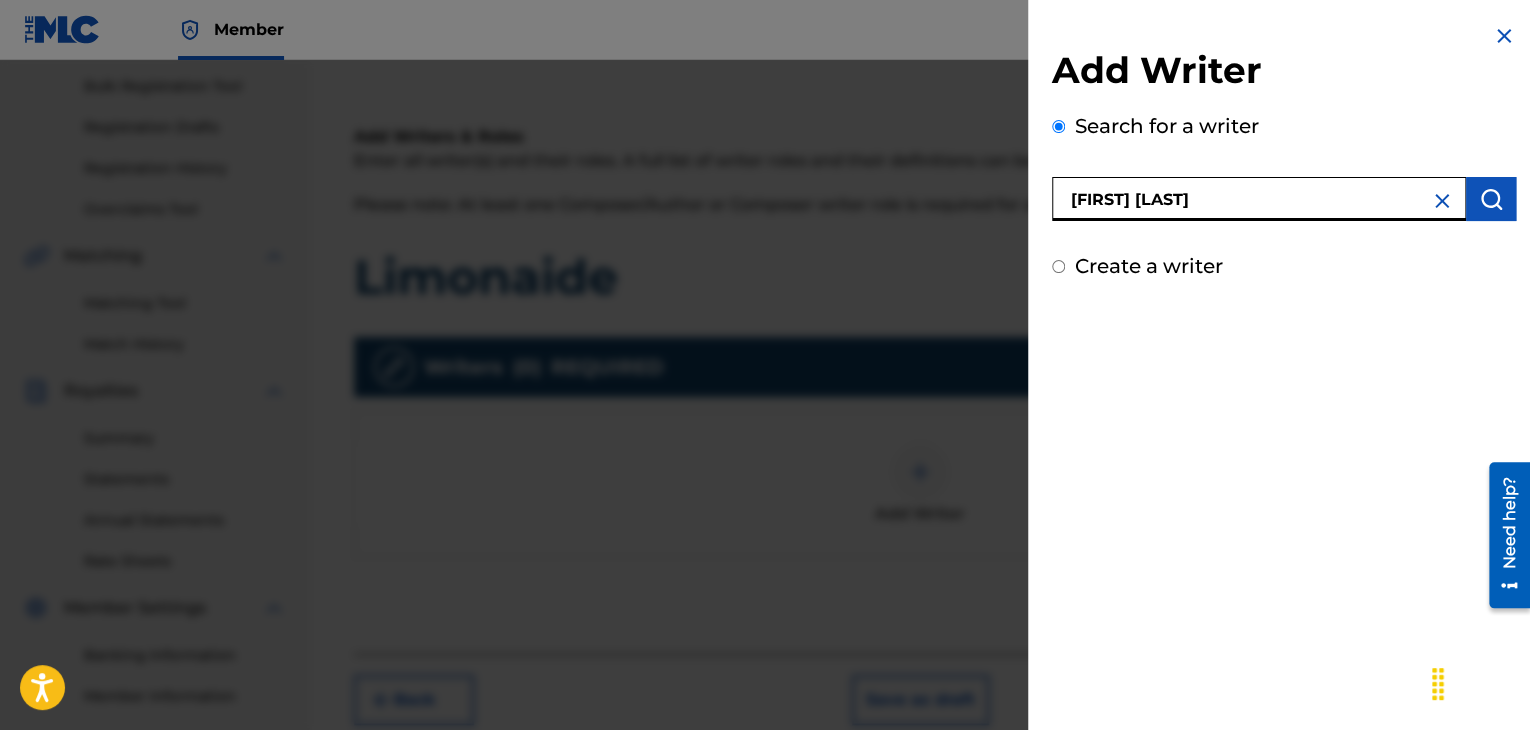 type on "[FIRST] [LAST]" 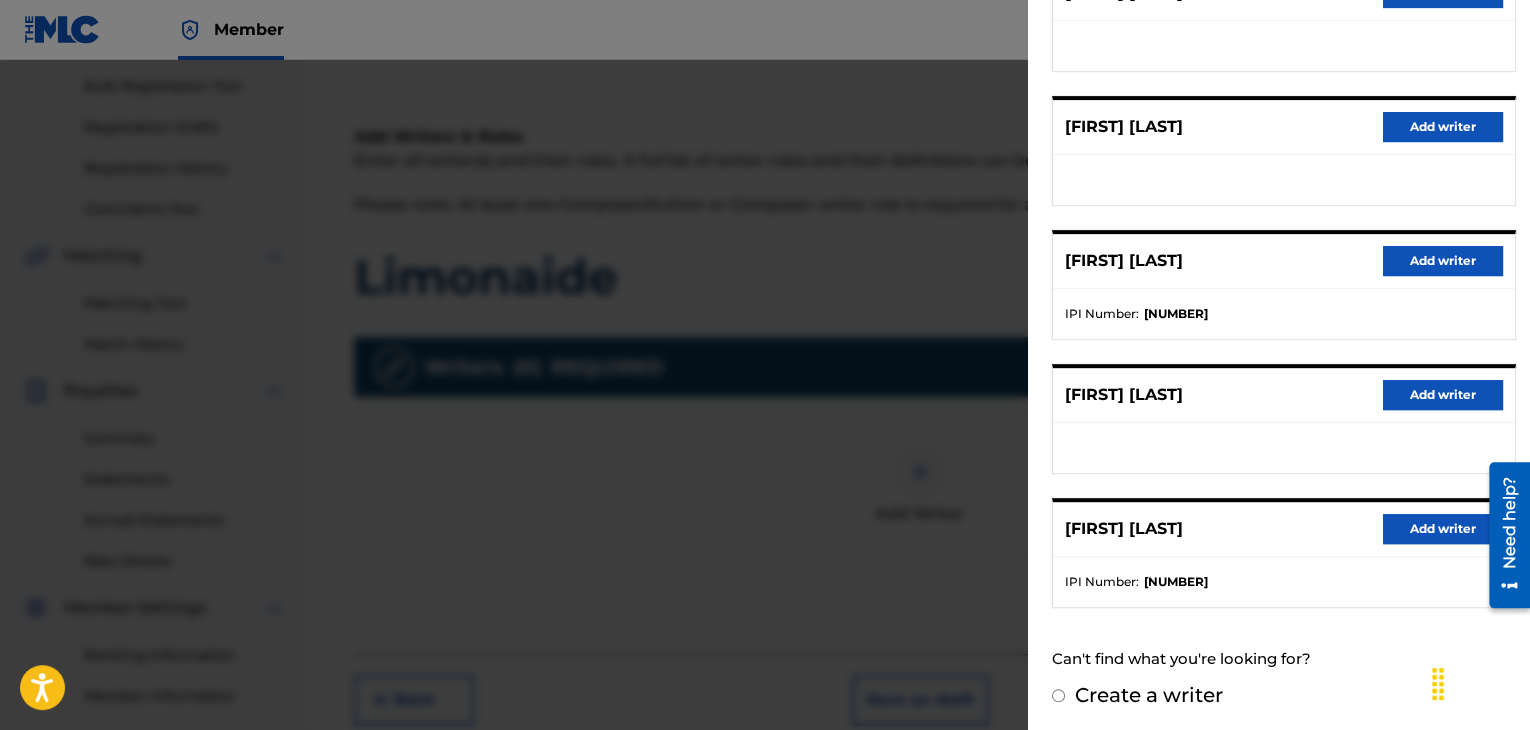 scroll, scrollTop: 310, scrollLeft: 0, axis: vertical 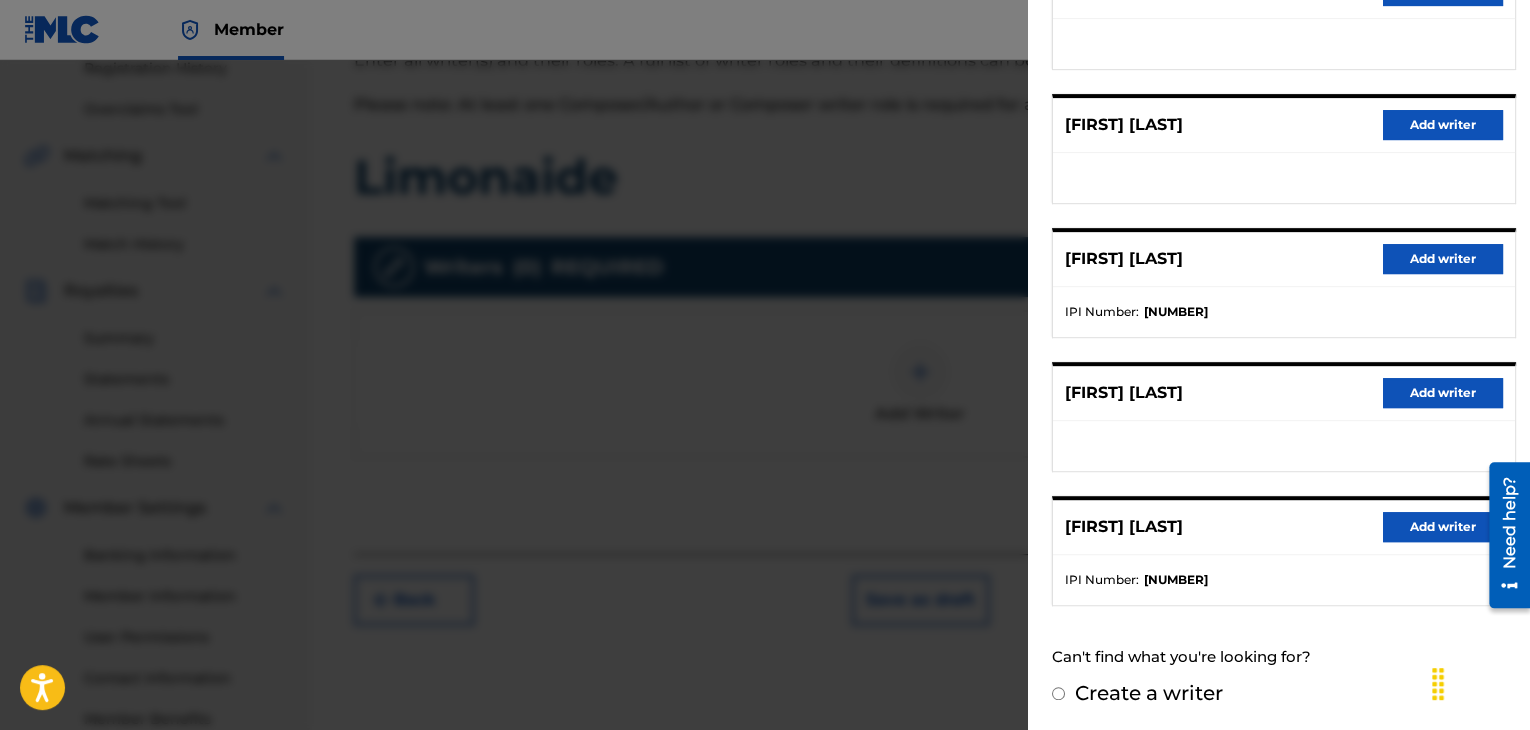 click on "Add writer" at bounding box center (1443, 527) 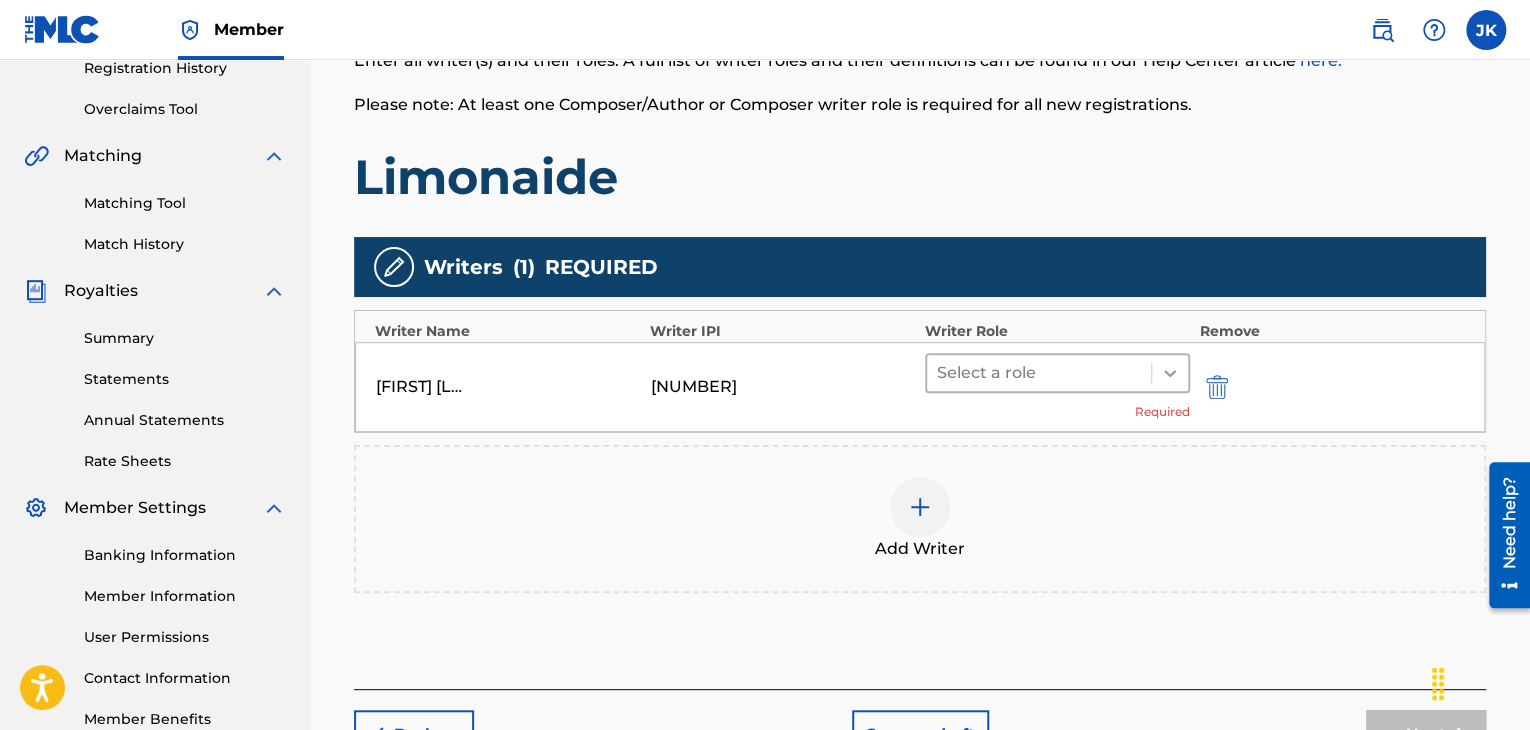 click 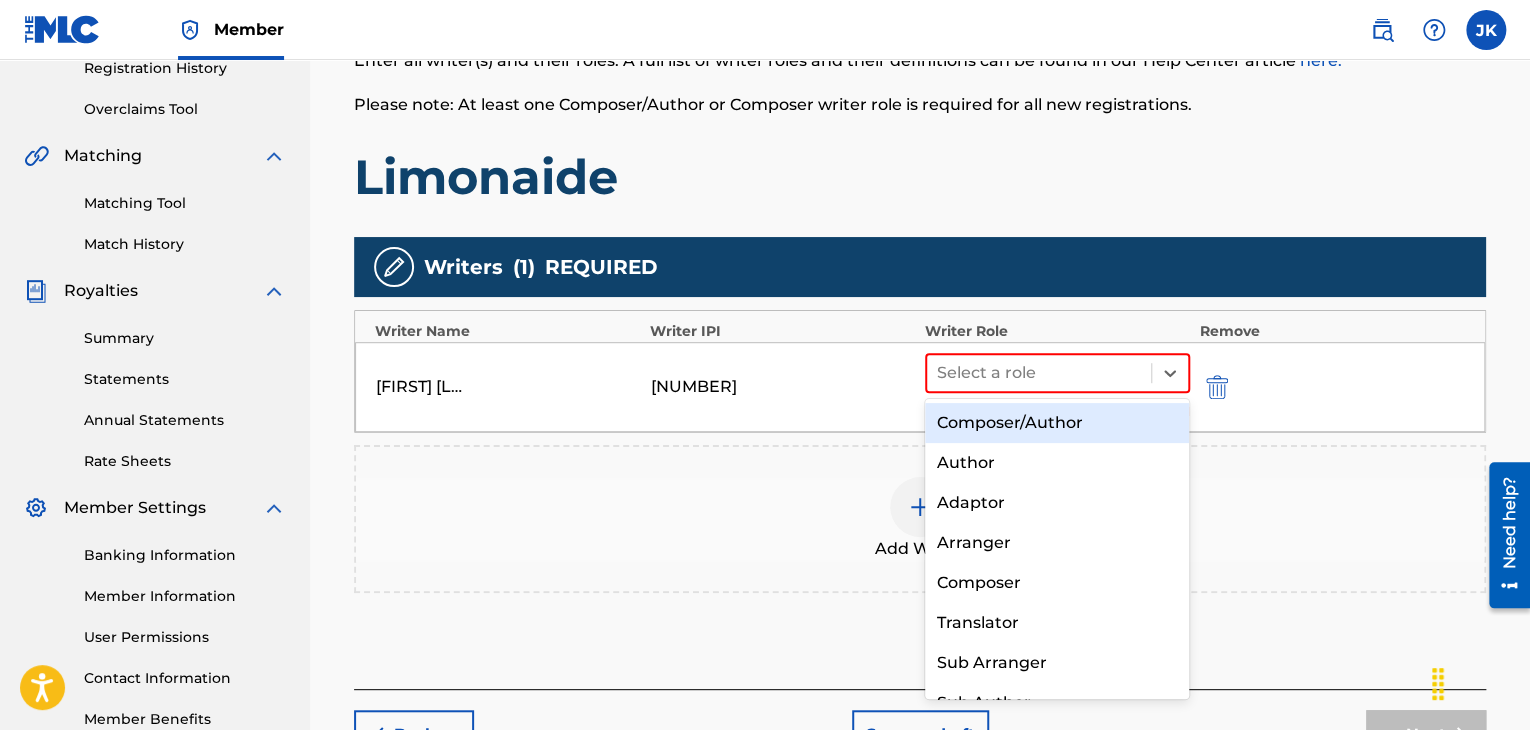 click on "Composer/Author" at bounding box center (1057, 423) 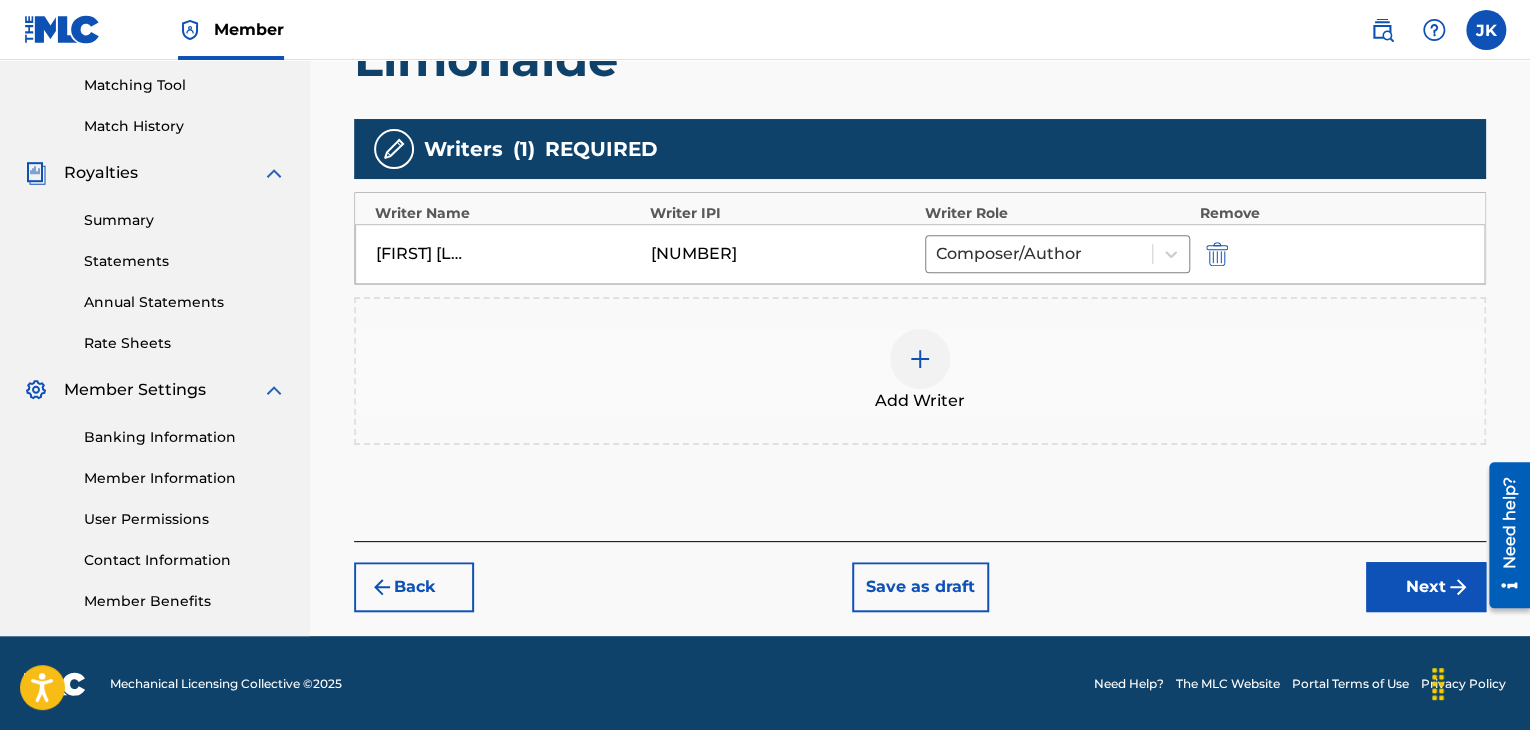 scroll, scrollTop: 510, scrollLeft: 0, axis: vertical 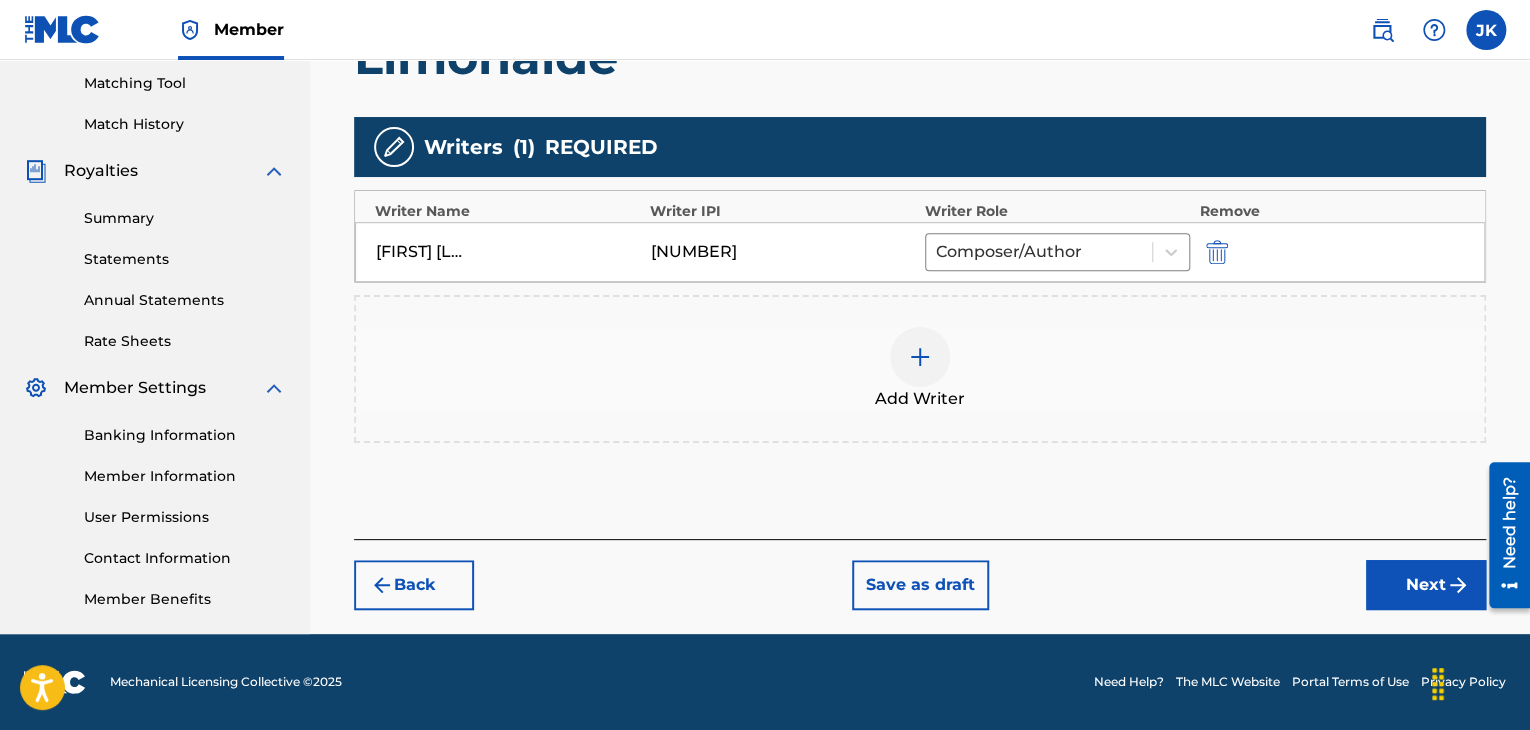 click on "Next" at bounding box center (1426, 585) 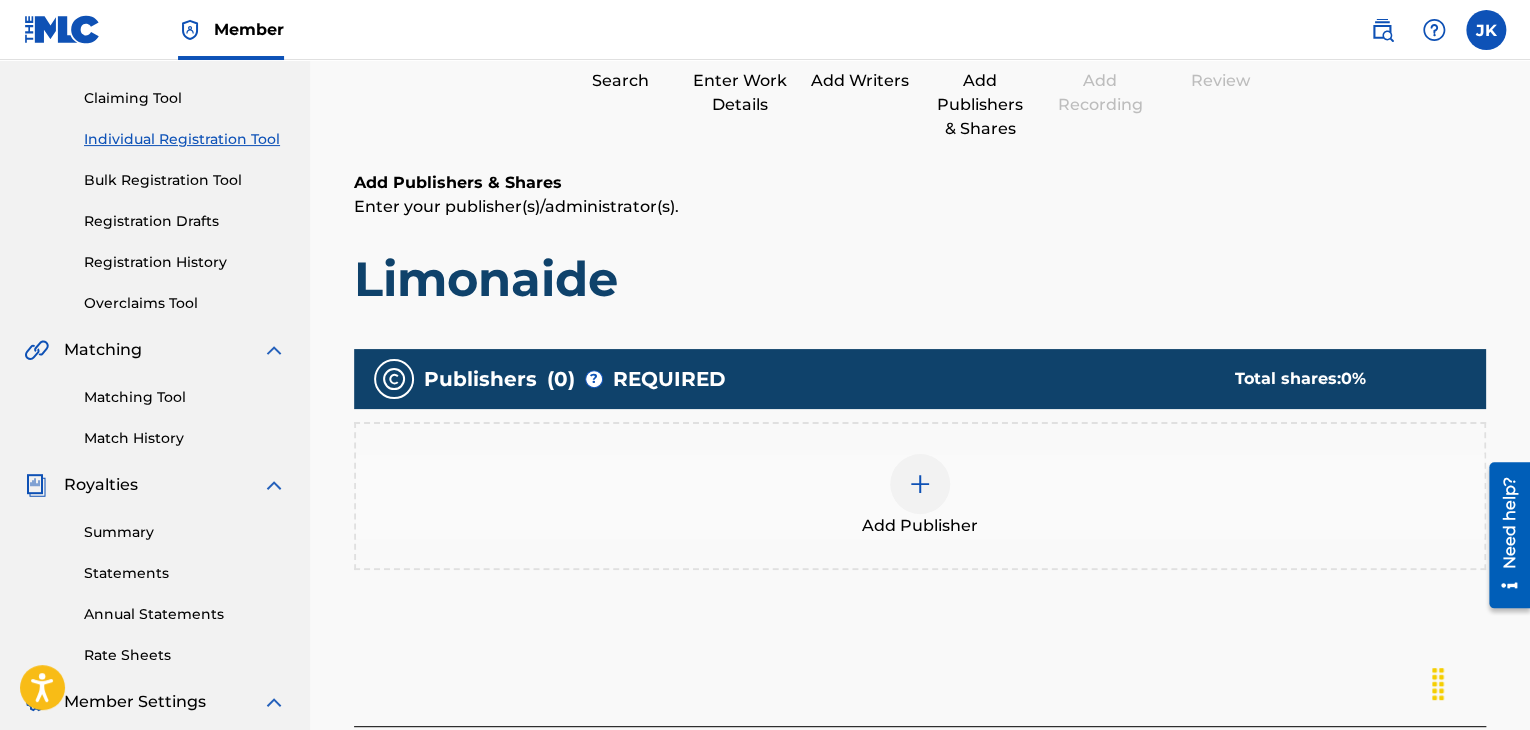 scroll, scrollTop: 290, scrollLeft: 0, axis: vertical 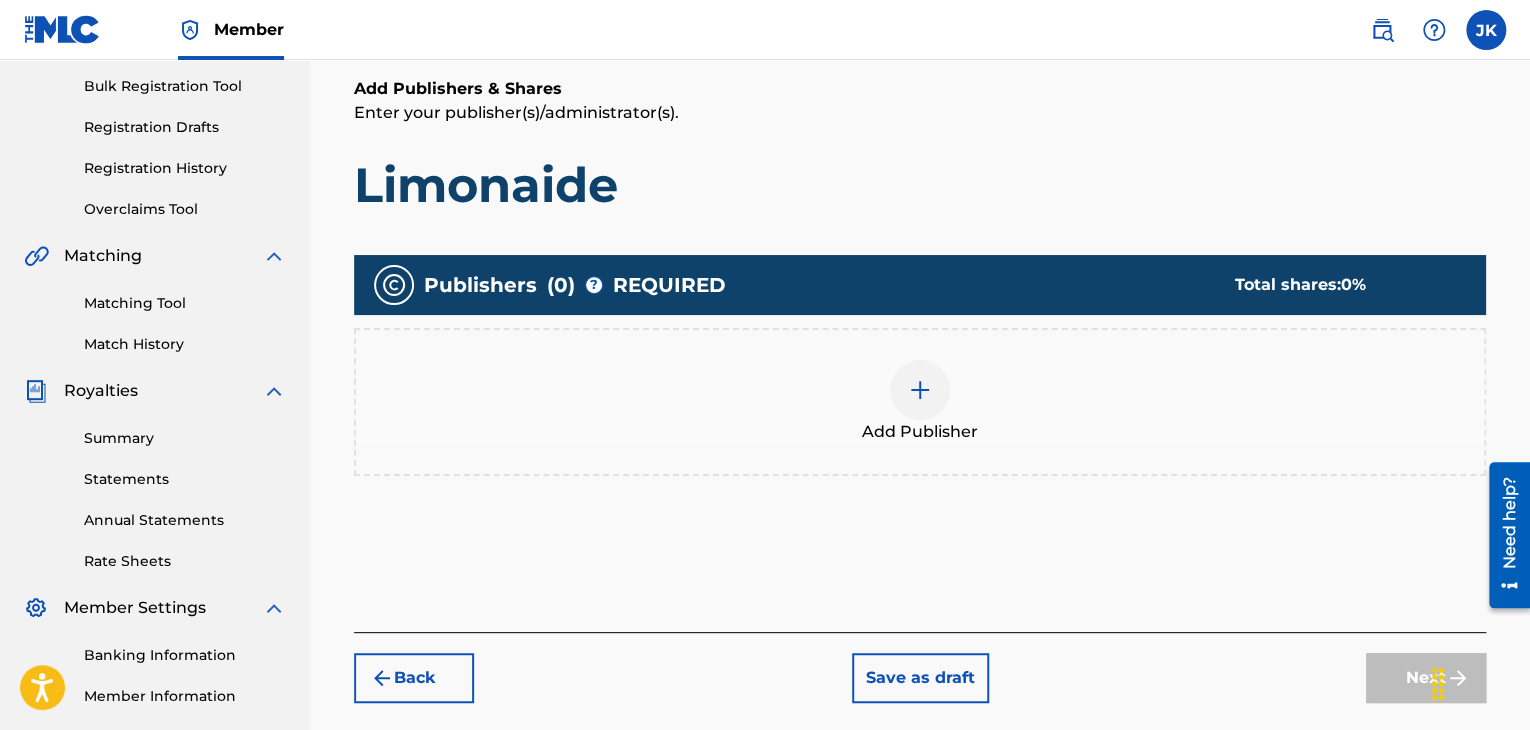 click at bounding box center (920, 390) 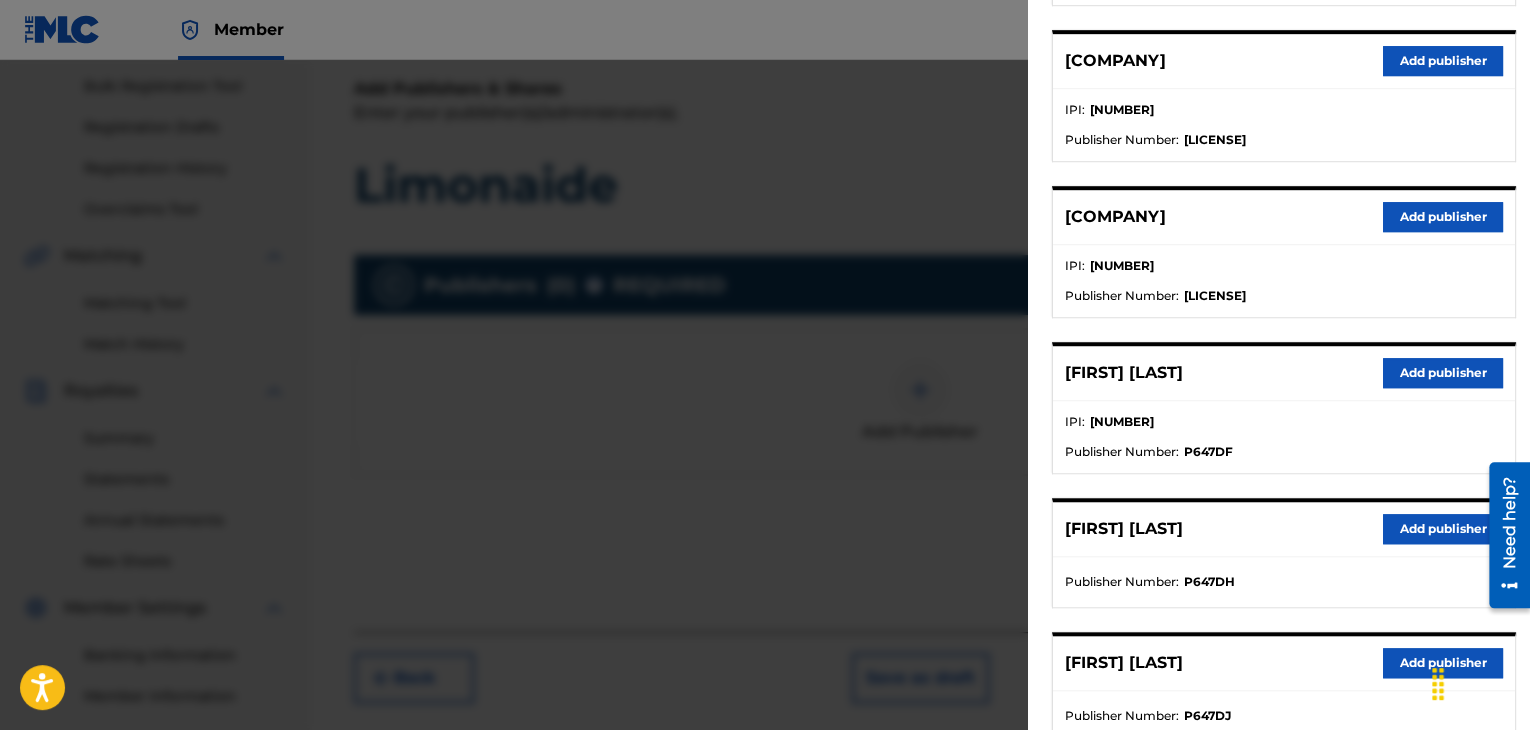 scroll, scrollTop: 600, scrollLeft: 0, axis: vertical 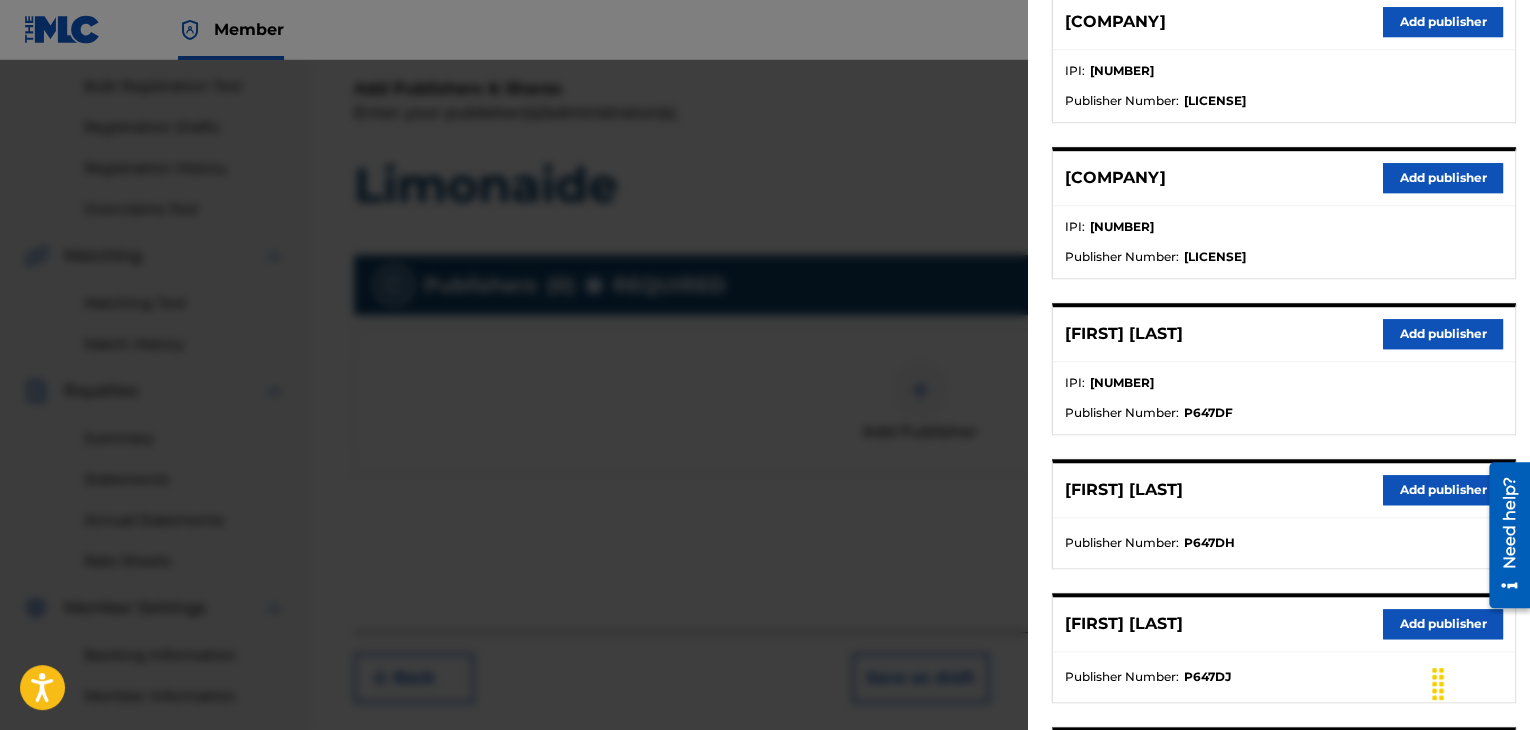 click on "Add publisher" at bounding box center [1443, 334] 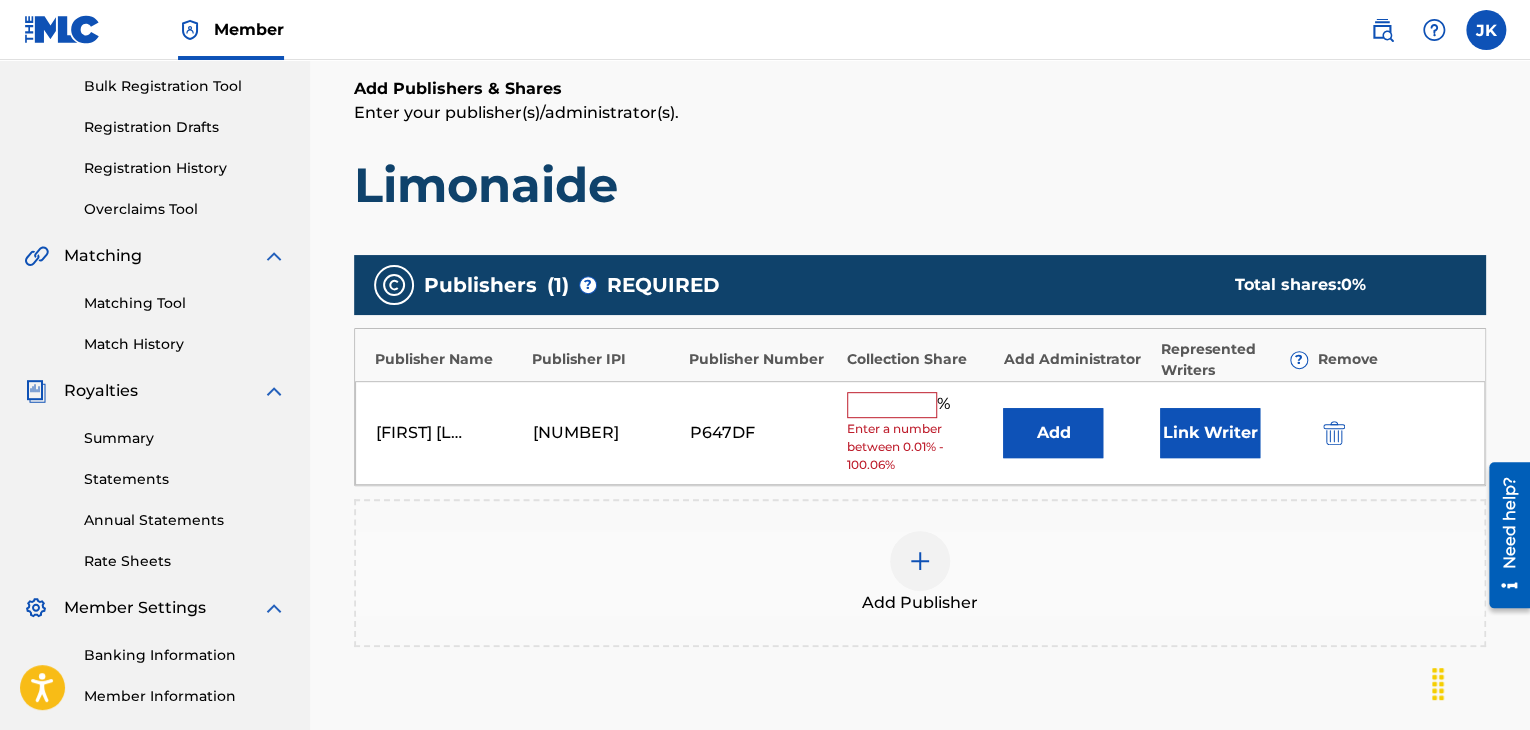 click on "Add" at bounding box center (1053, 433) 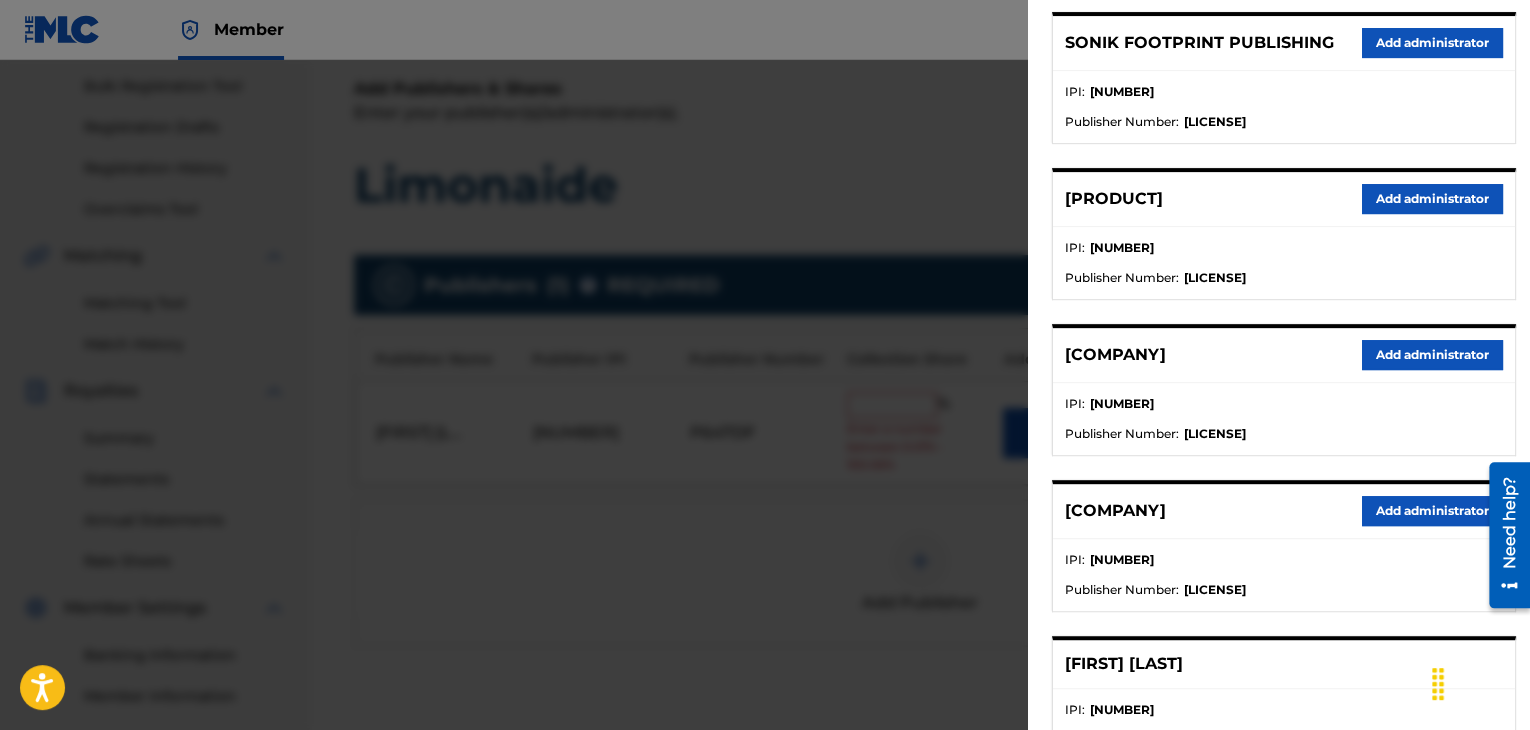 scroll, scrollTop: 300, scrollLeft: 0, axis: vertical 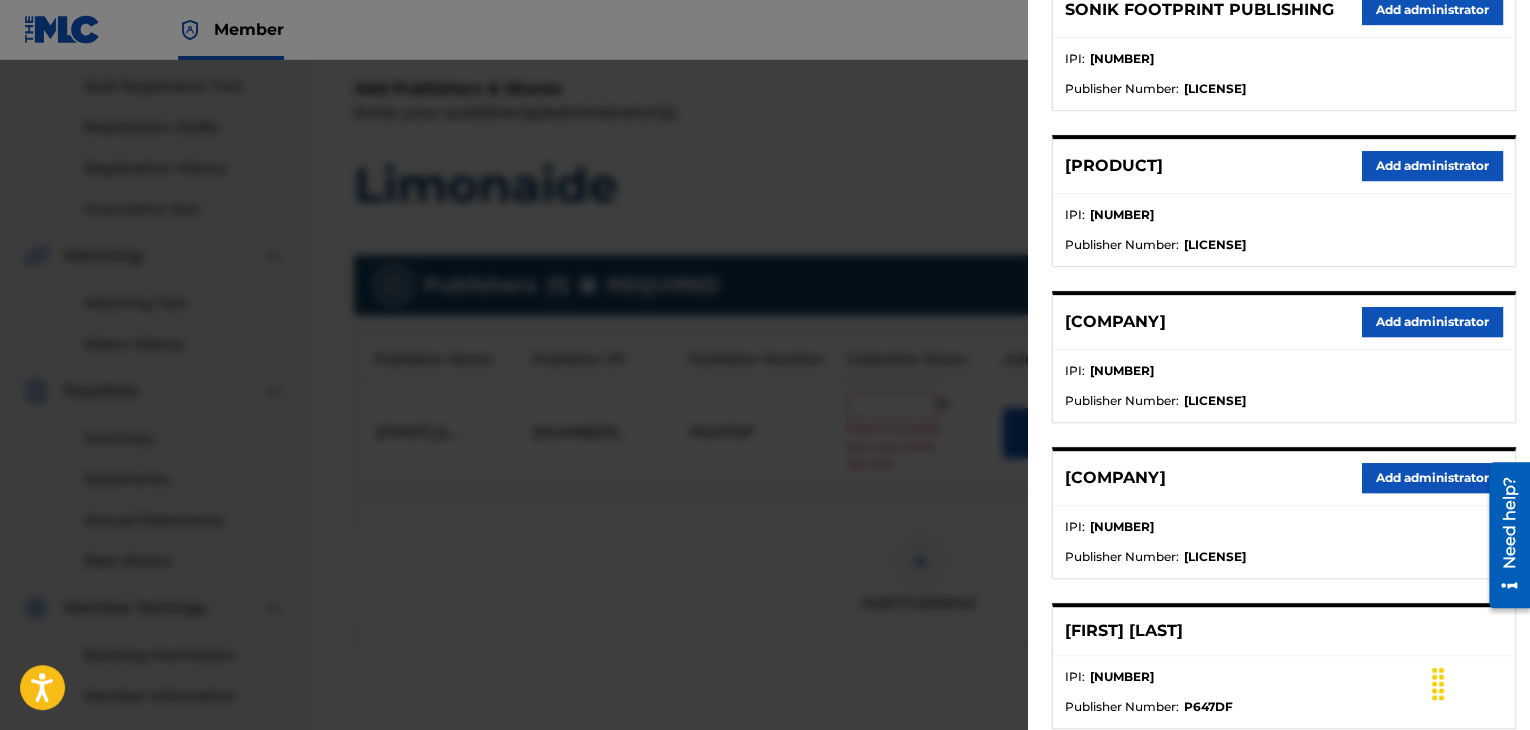 click on "Add administrator" at bounding box center [1432, 322] 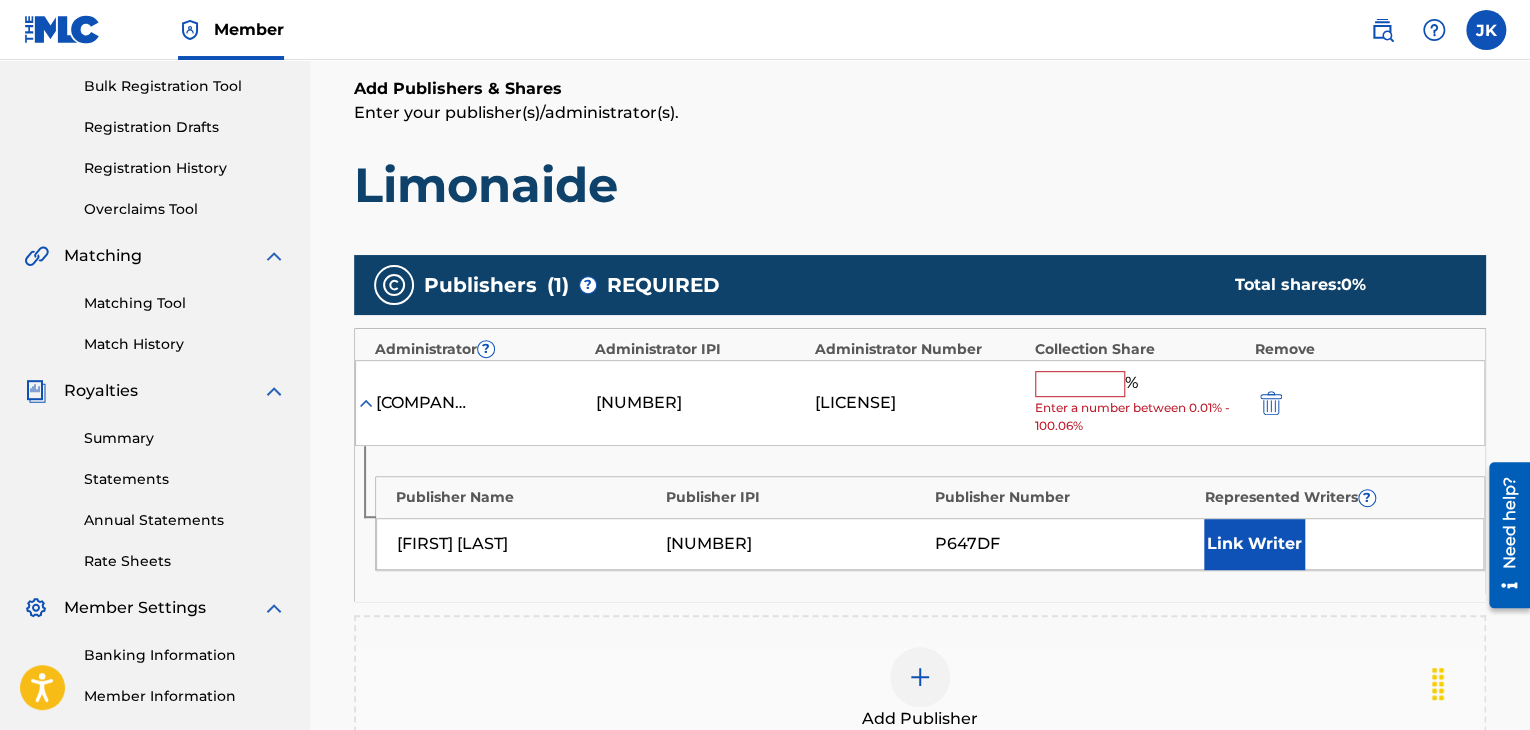 click at bounding box center [1080, 384] 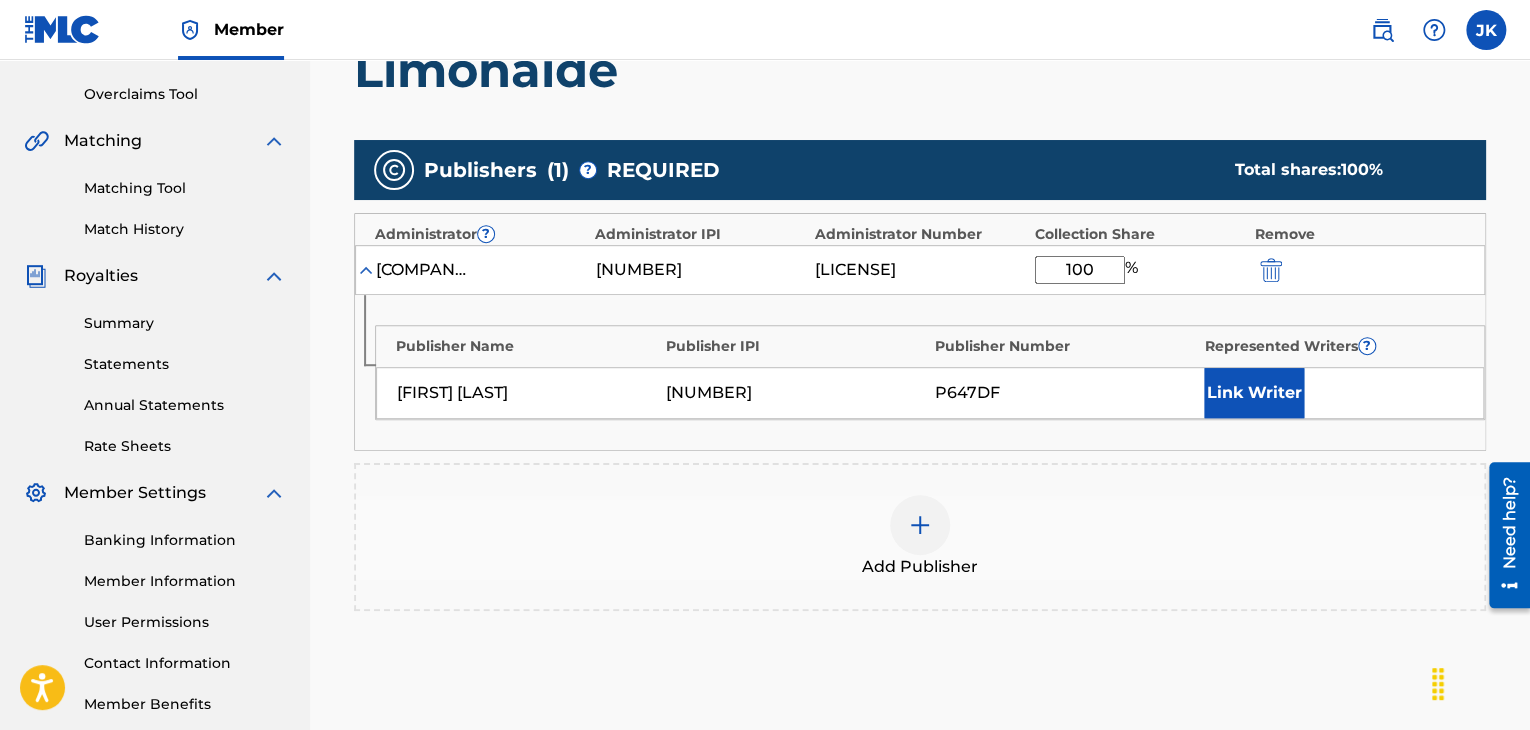 scroll, scrollTop: 490, scrollLeft: 0, axis: vertical 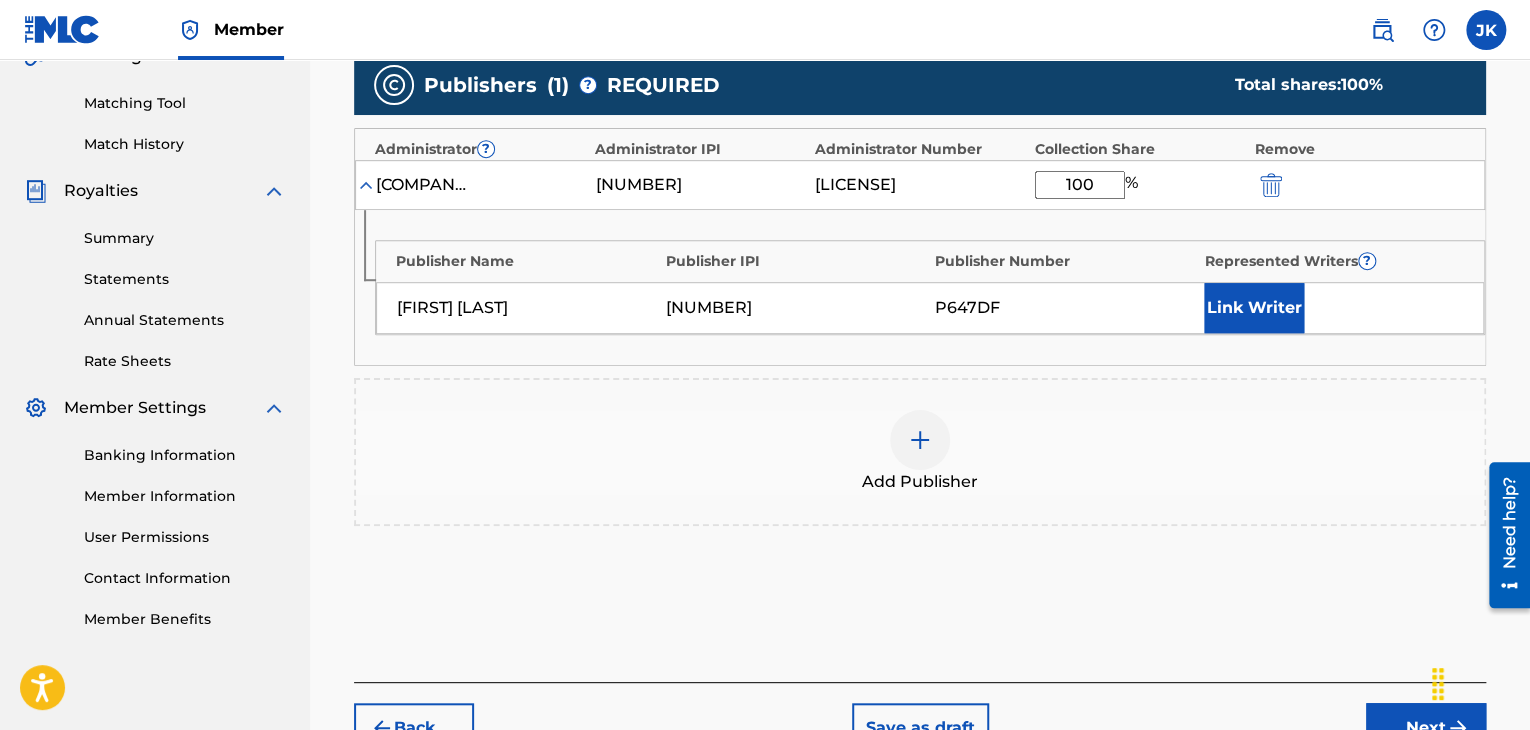 click on "Next" at bounding box center (1426, 728) 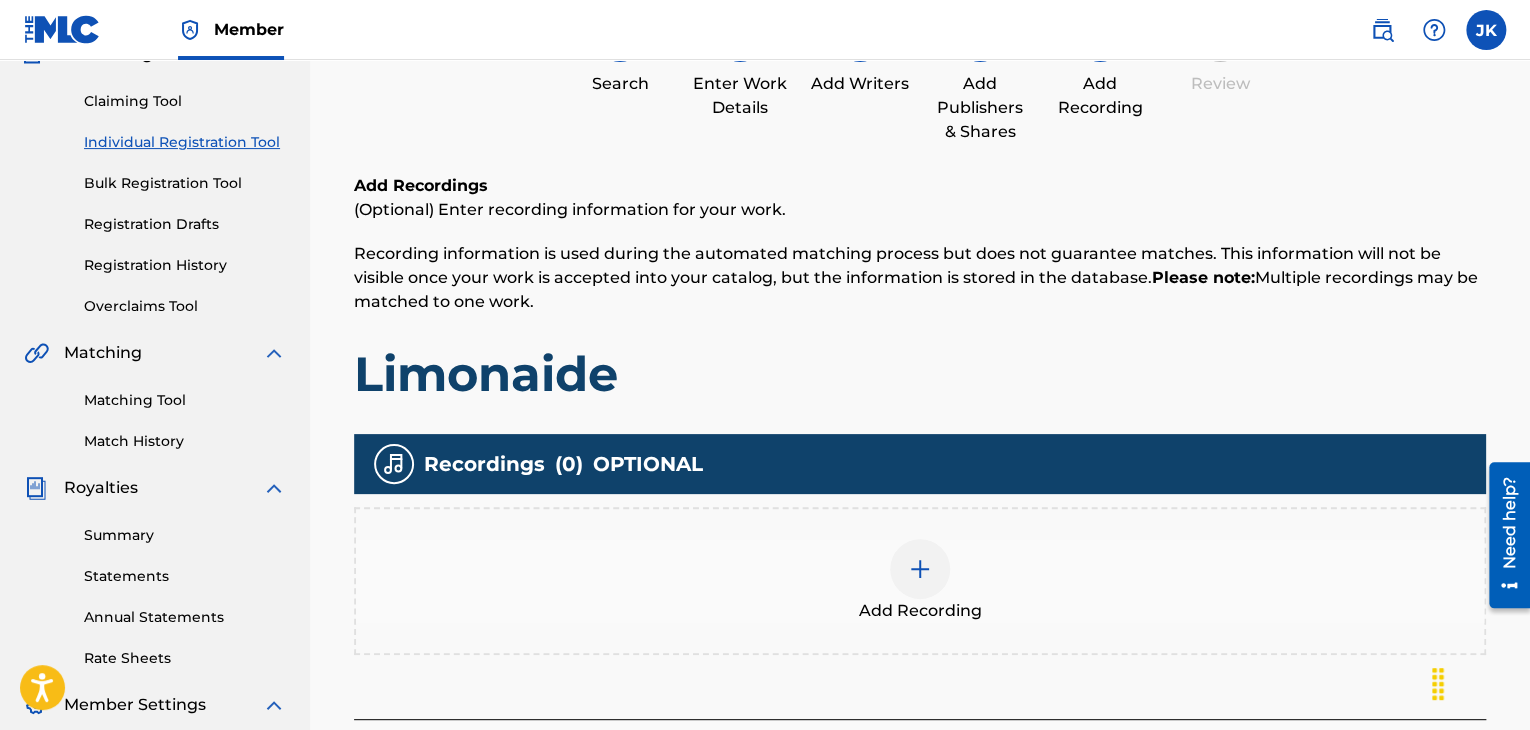 scroll, scrollTop: 290, scrollLeft: 0, axis: vertical 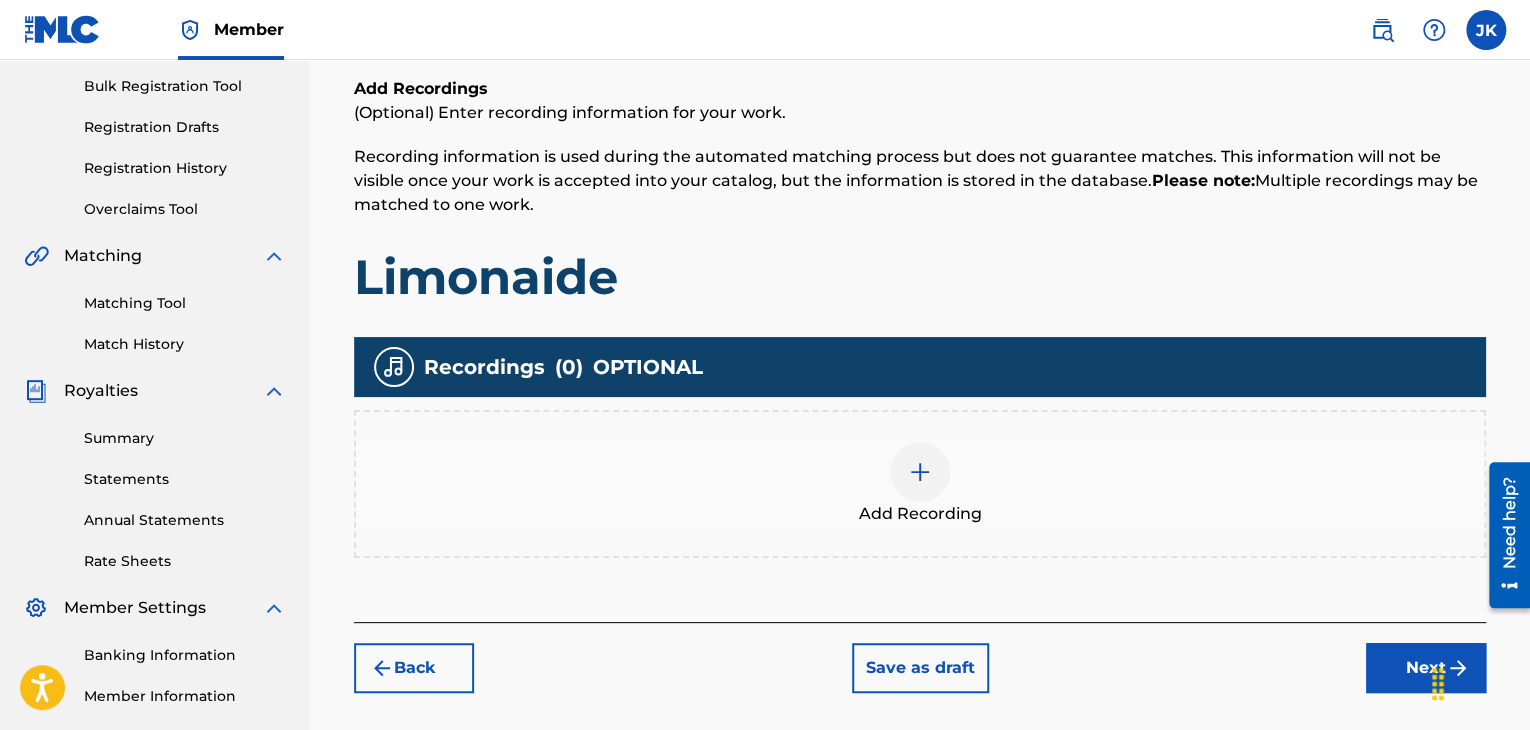 click at bounding box center (920, 472) 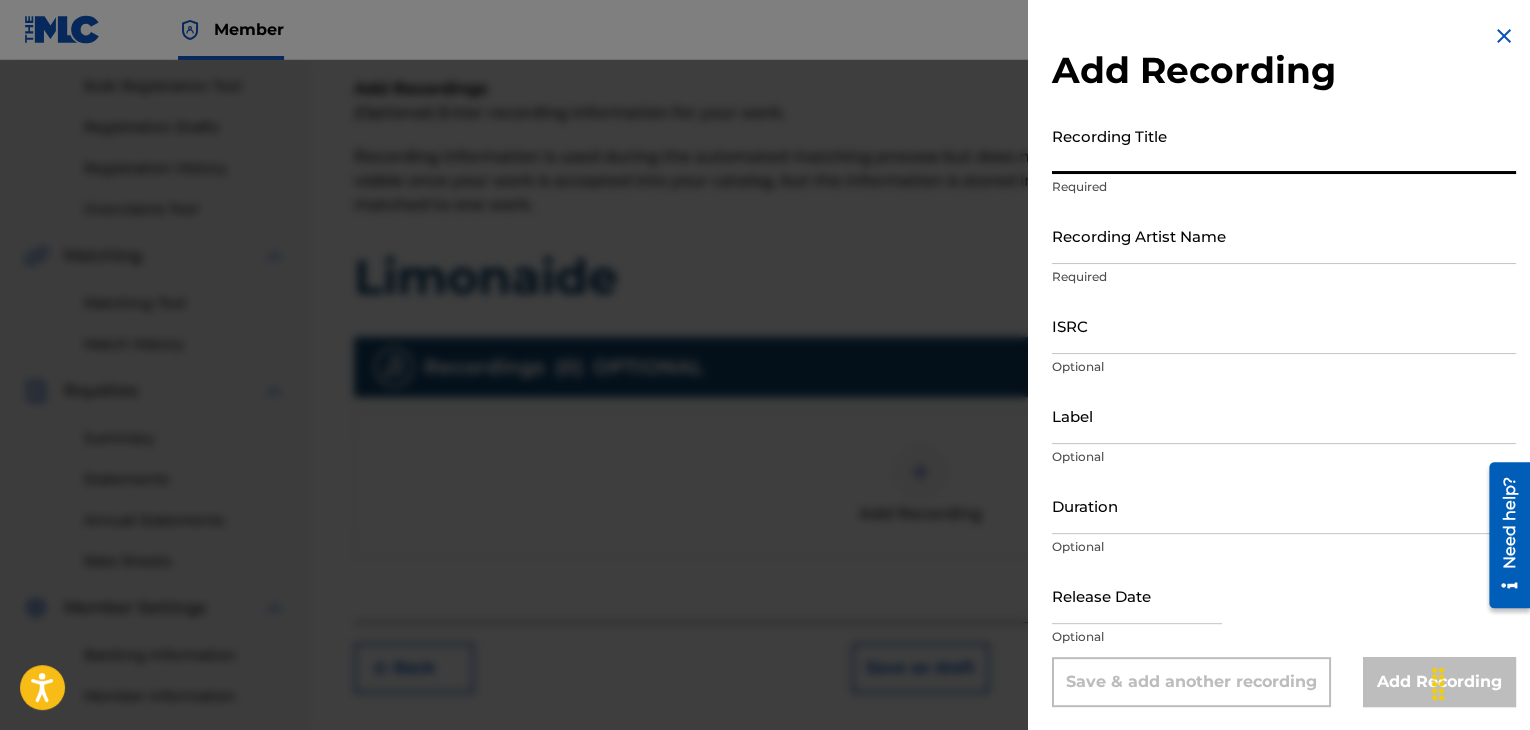click on "Recording Title" at bounding box center [1284, 145] 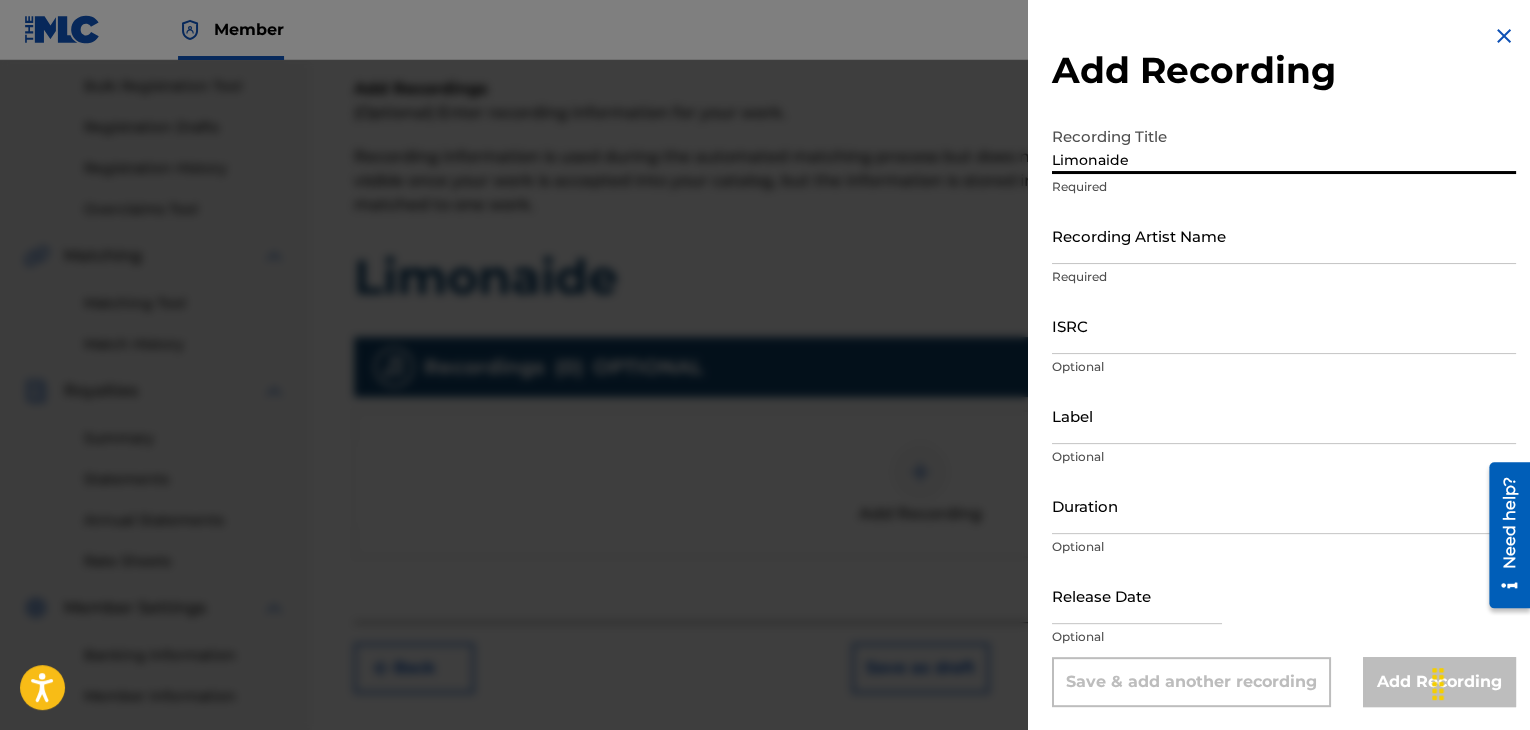 type on "Limonaide" 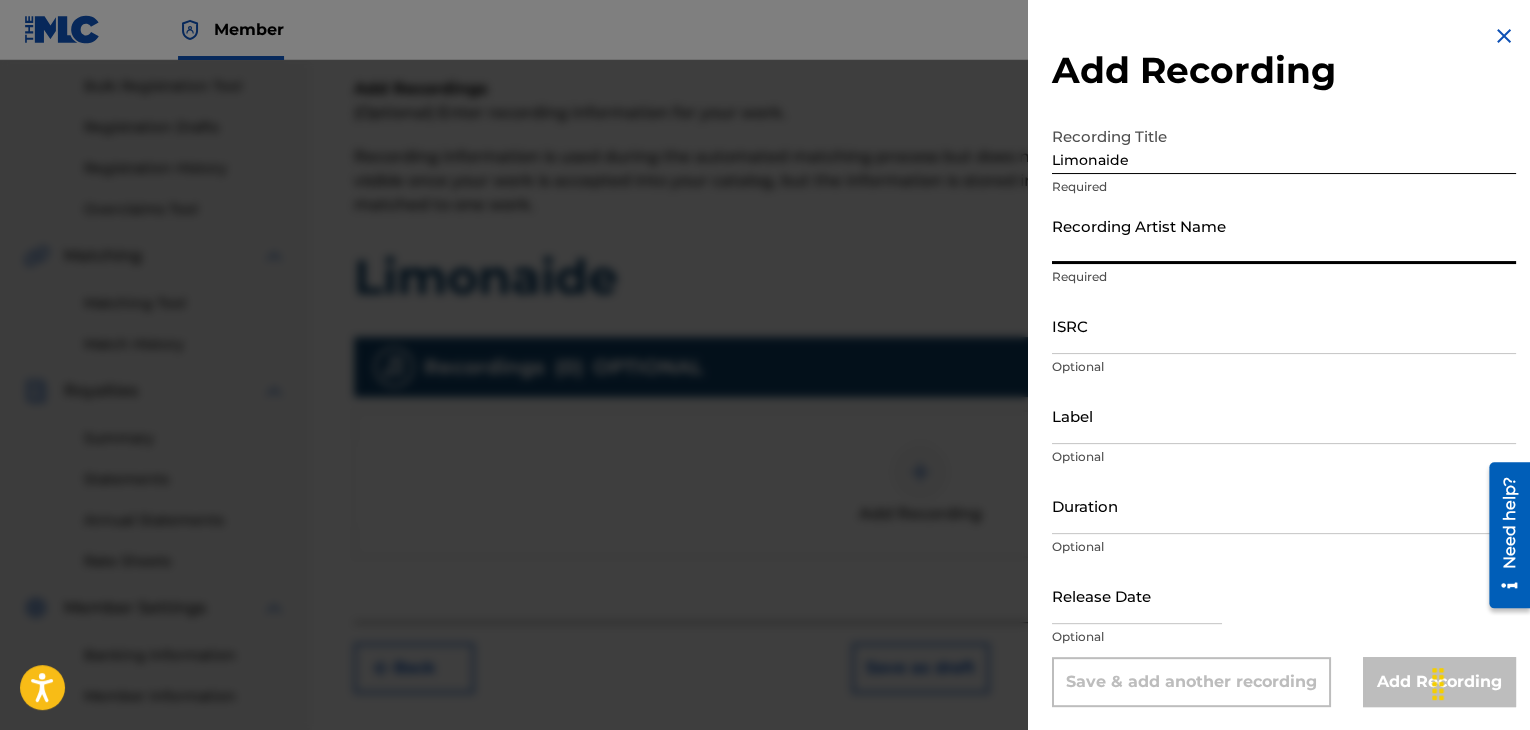 type on "[USERNAME]" 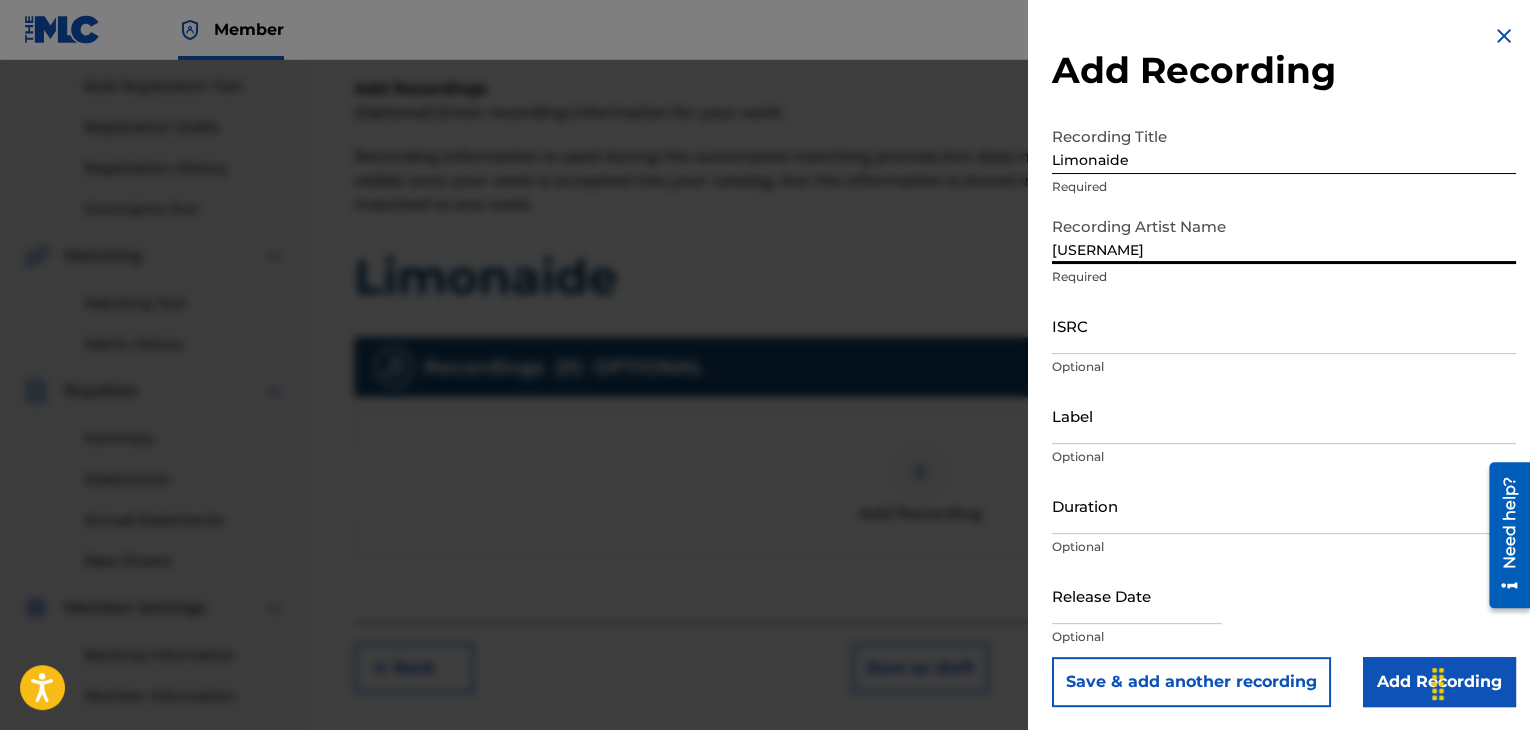 click on "ISRC" at bounding box center [1284, 325] 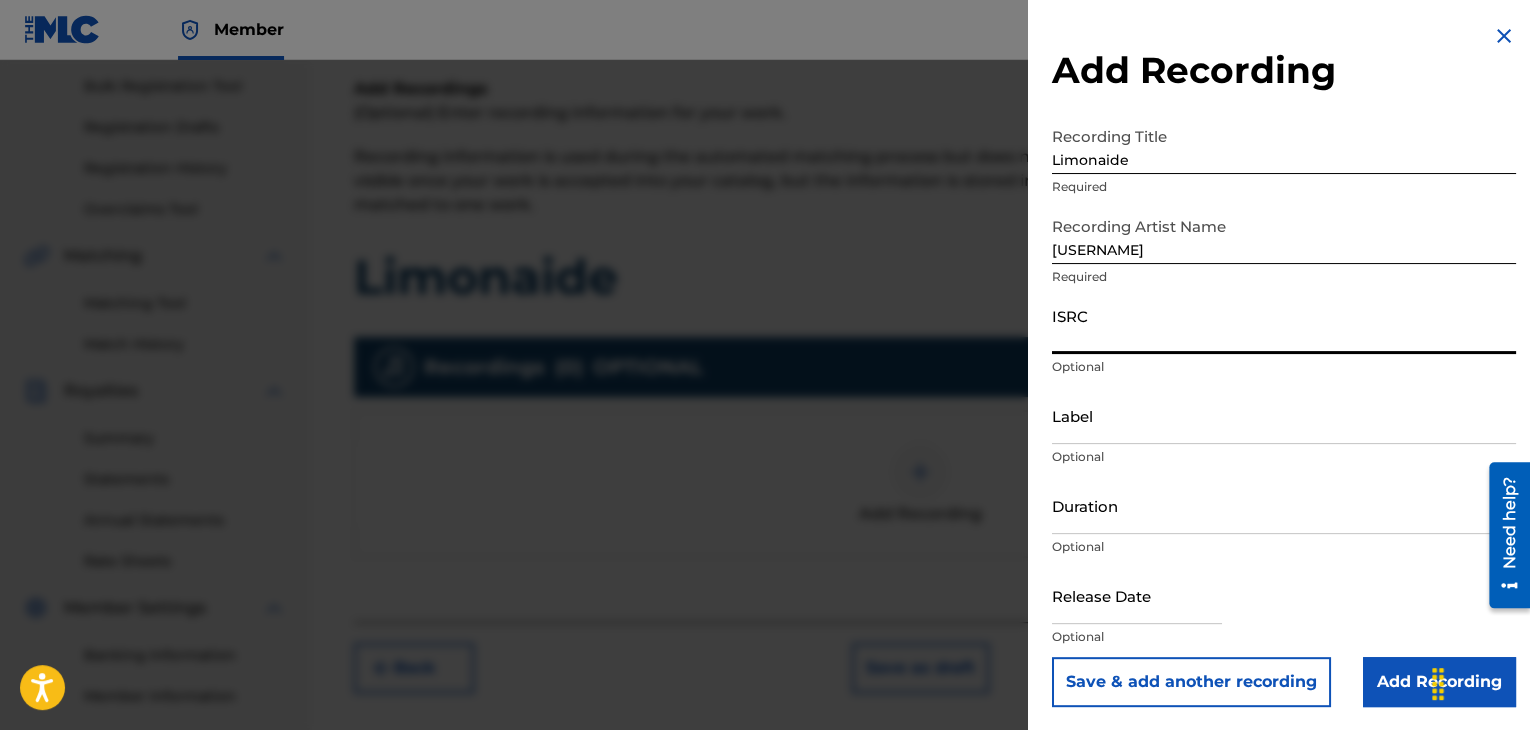 paste on "[LICENSE]" 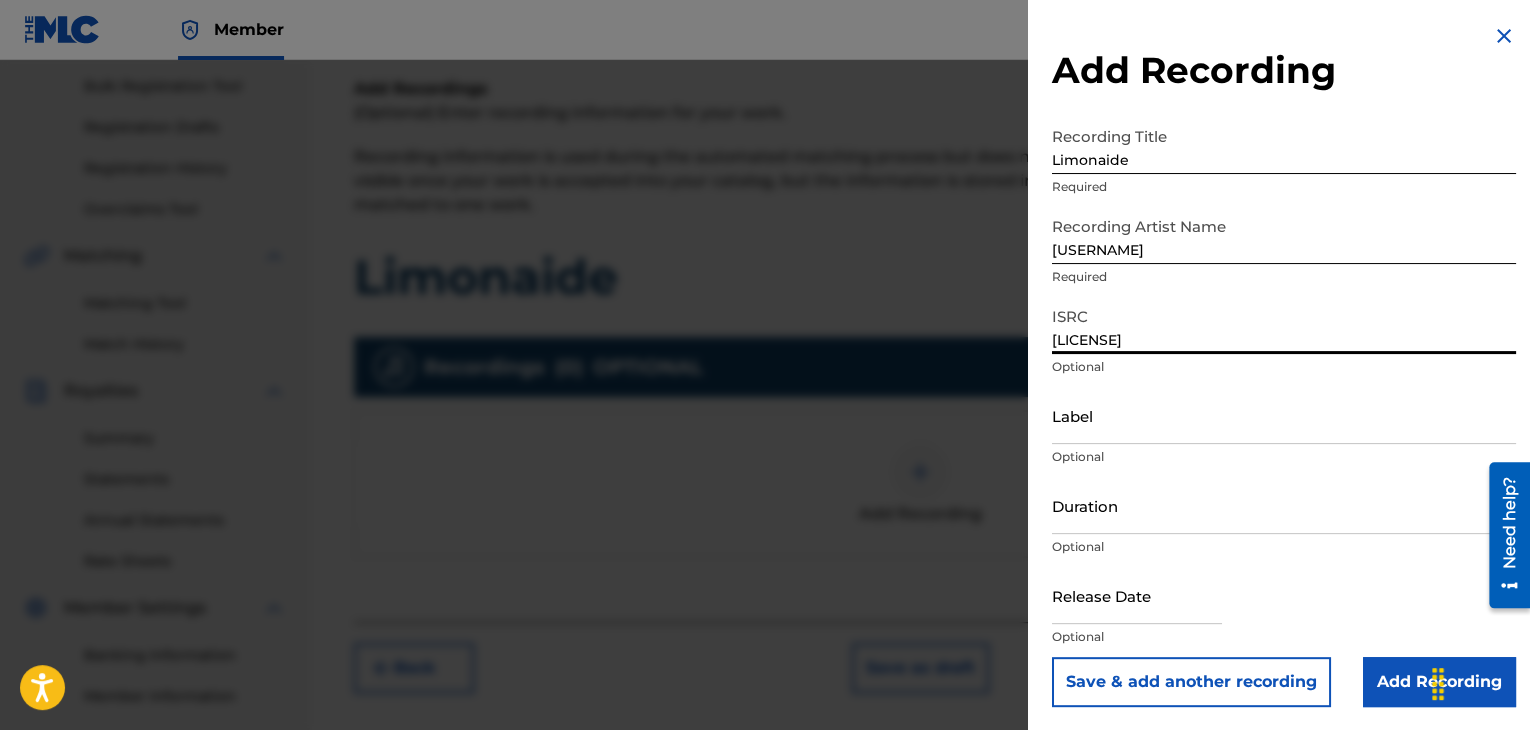 type on "[LICENSE]" 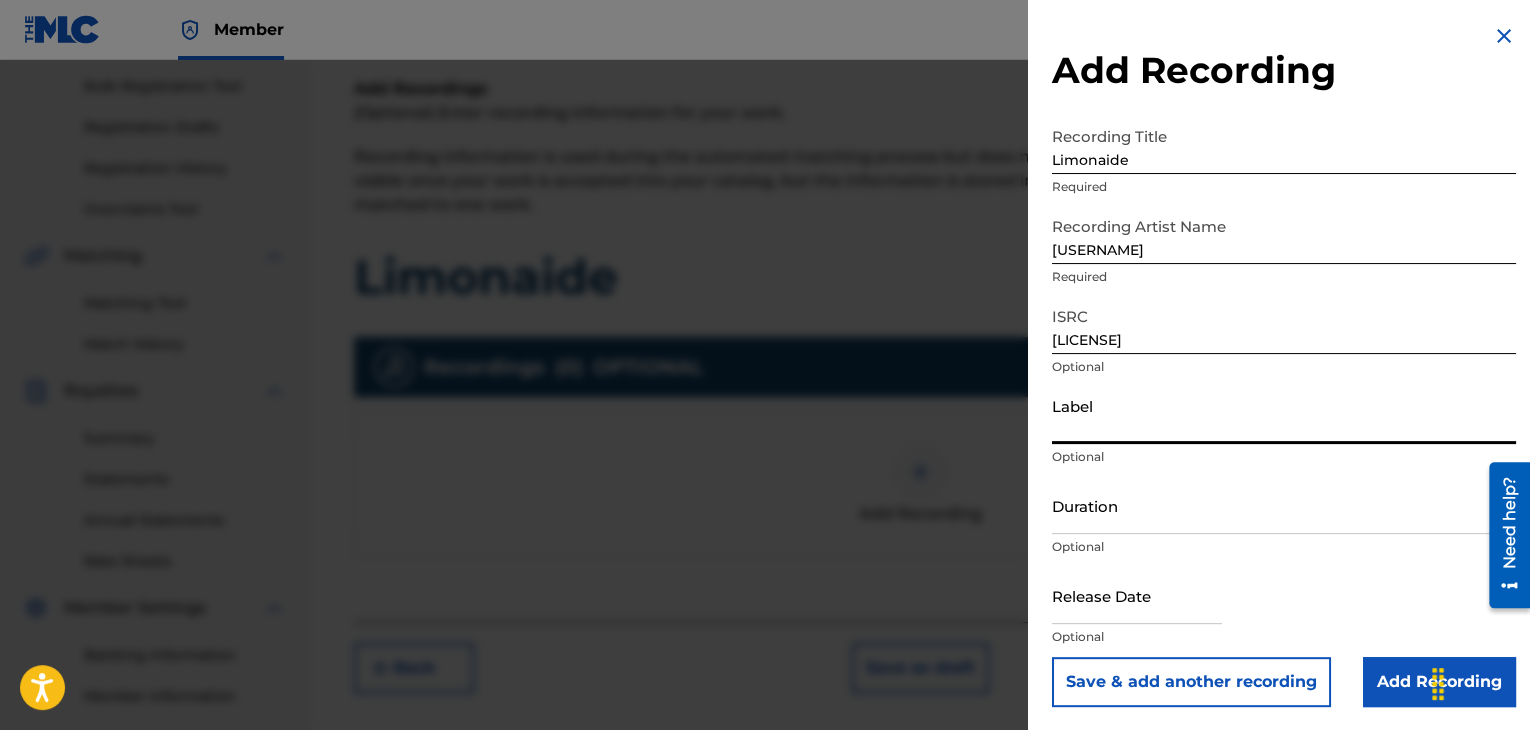 type on ".wav|Lab productions" 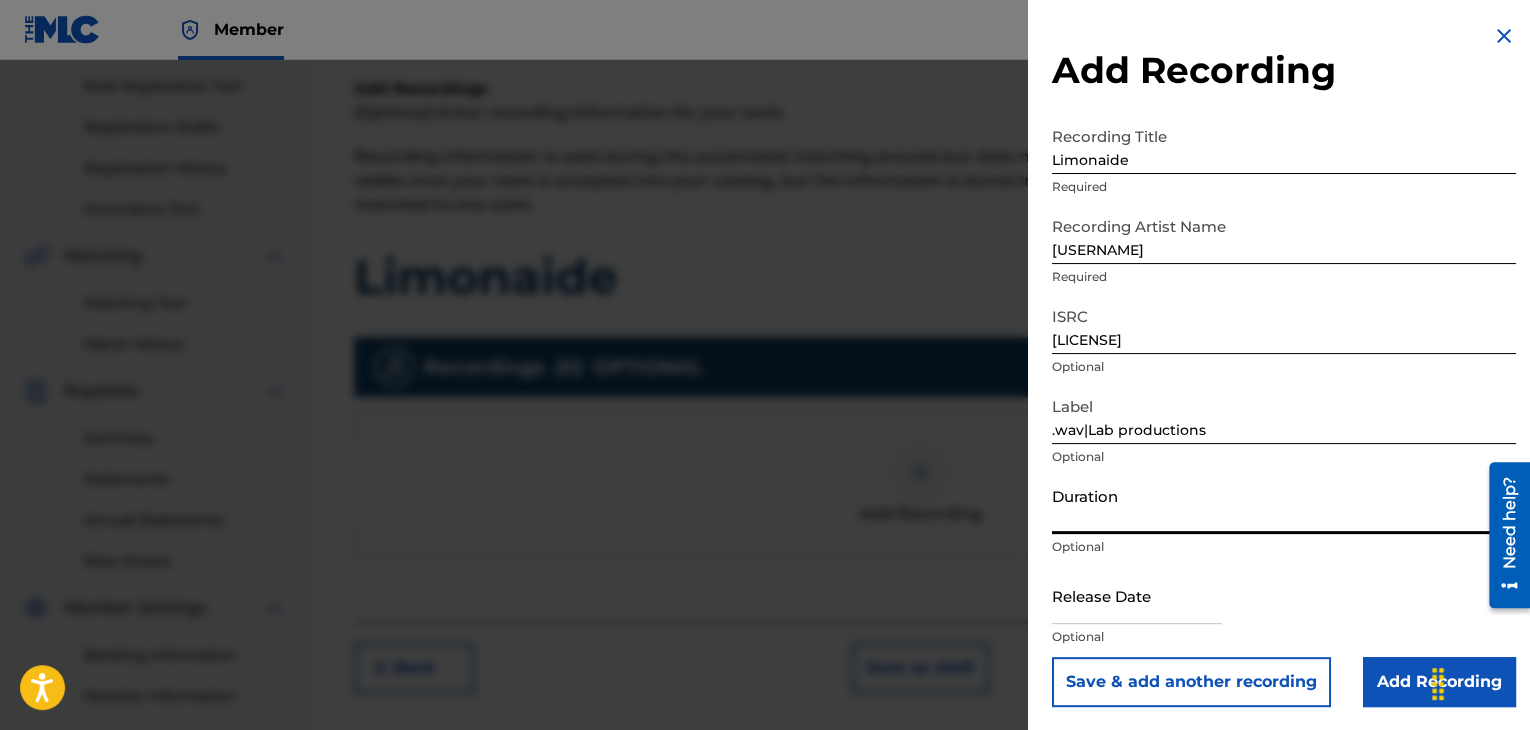 click on "Duration" at bounding box center (1284, 505) 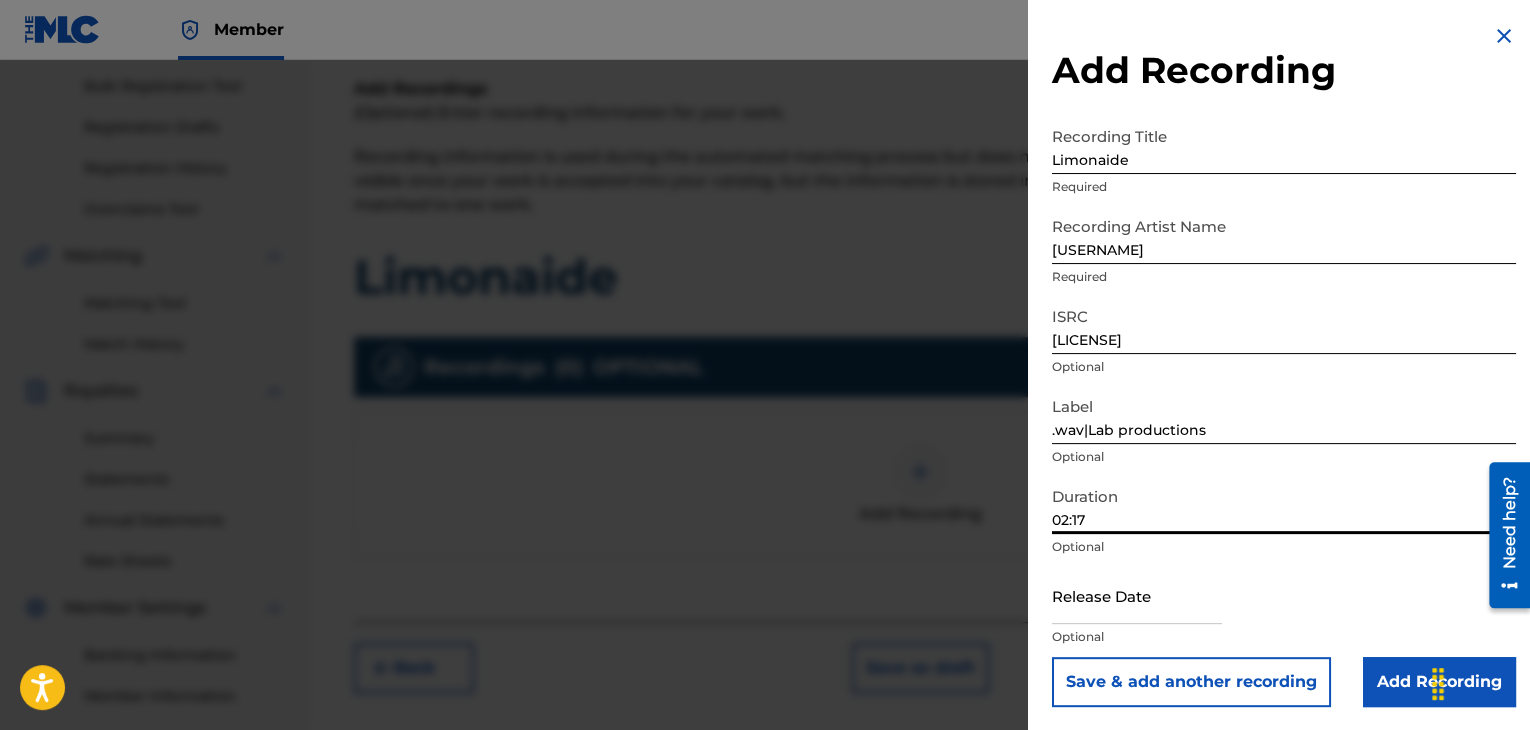 type on "02:17" 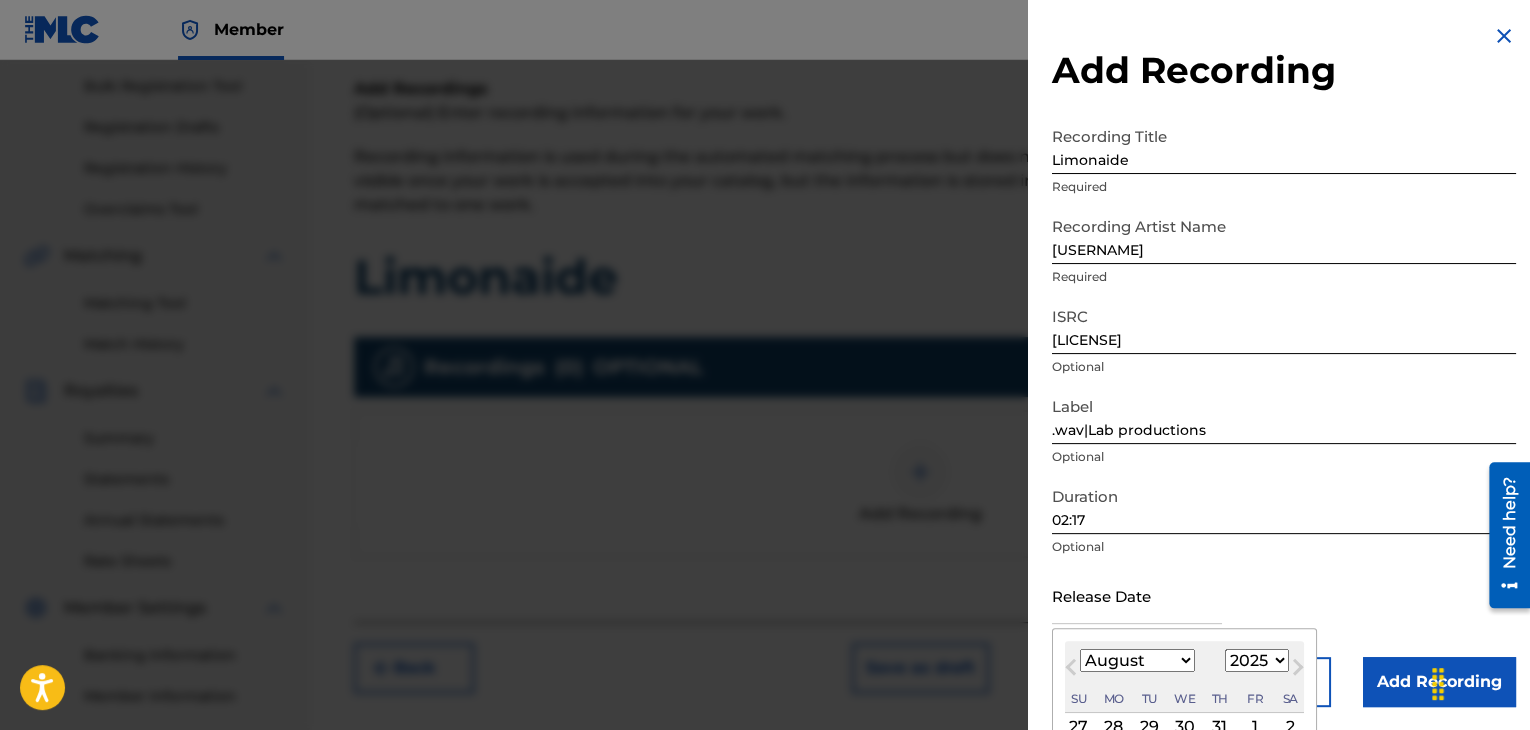 type on "[MONTH] [NUMBER] [YEAR]" 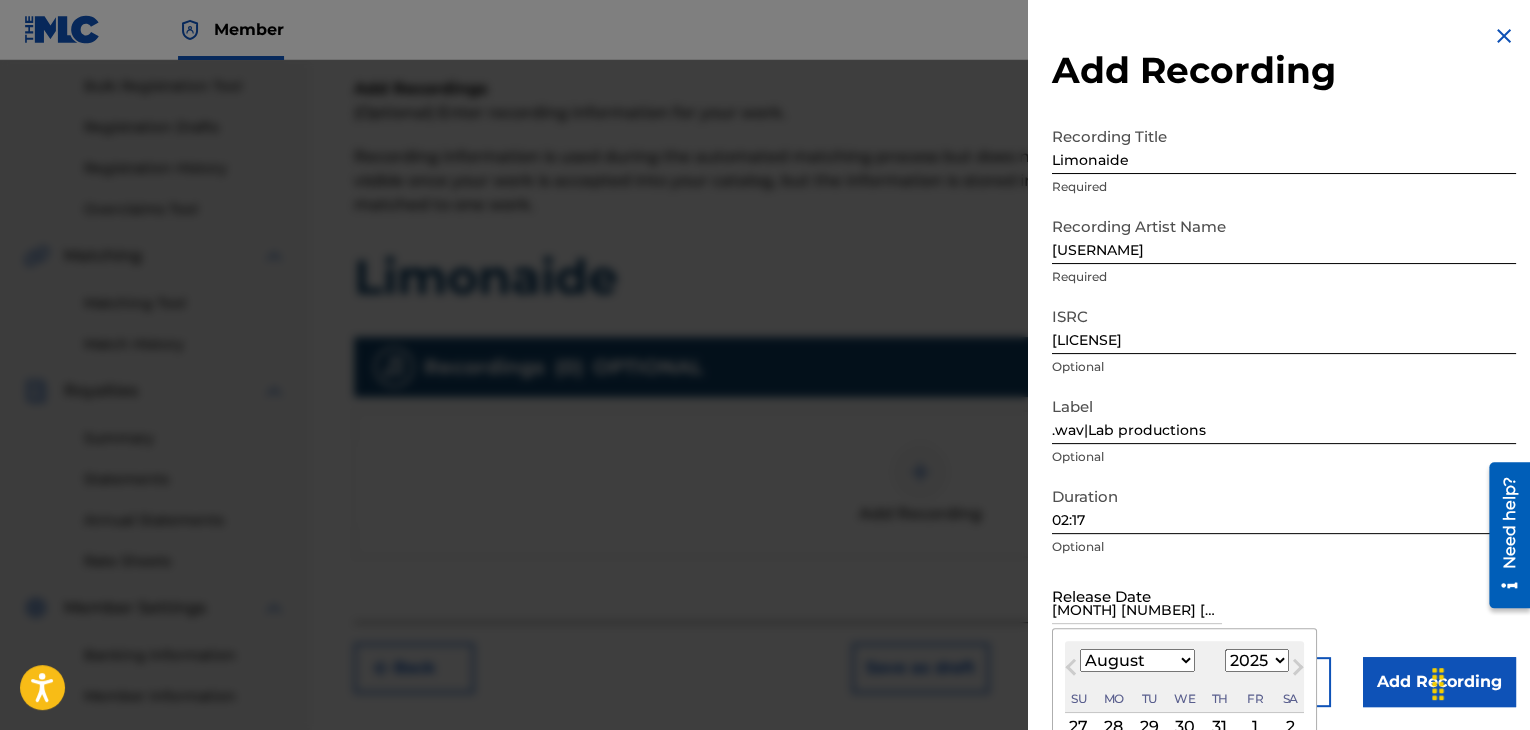 select on "0" 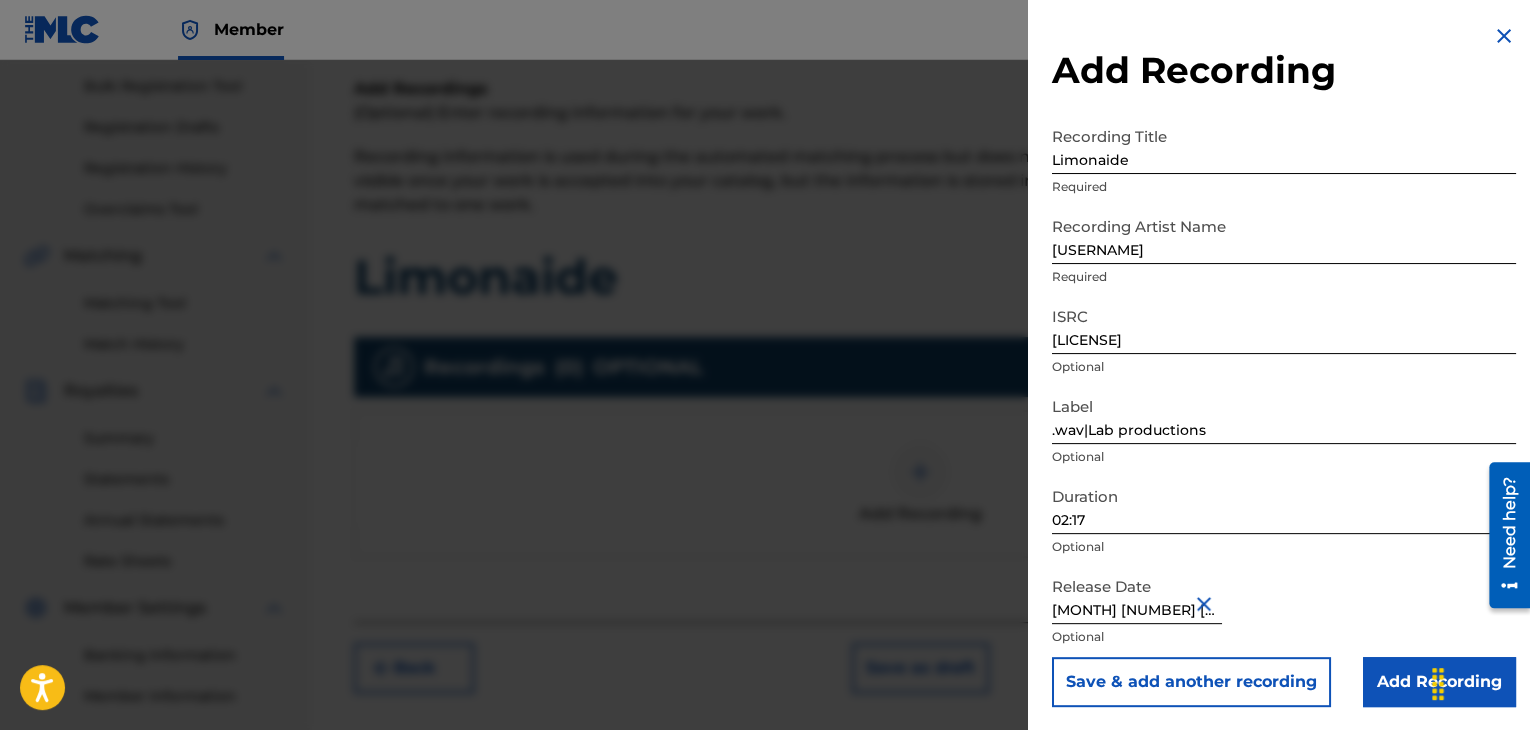 click on "Release Date January 20 2023 Optional" at bounding box center (1284, 612) 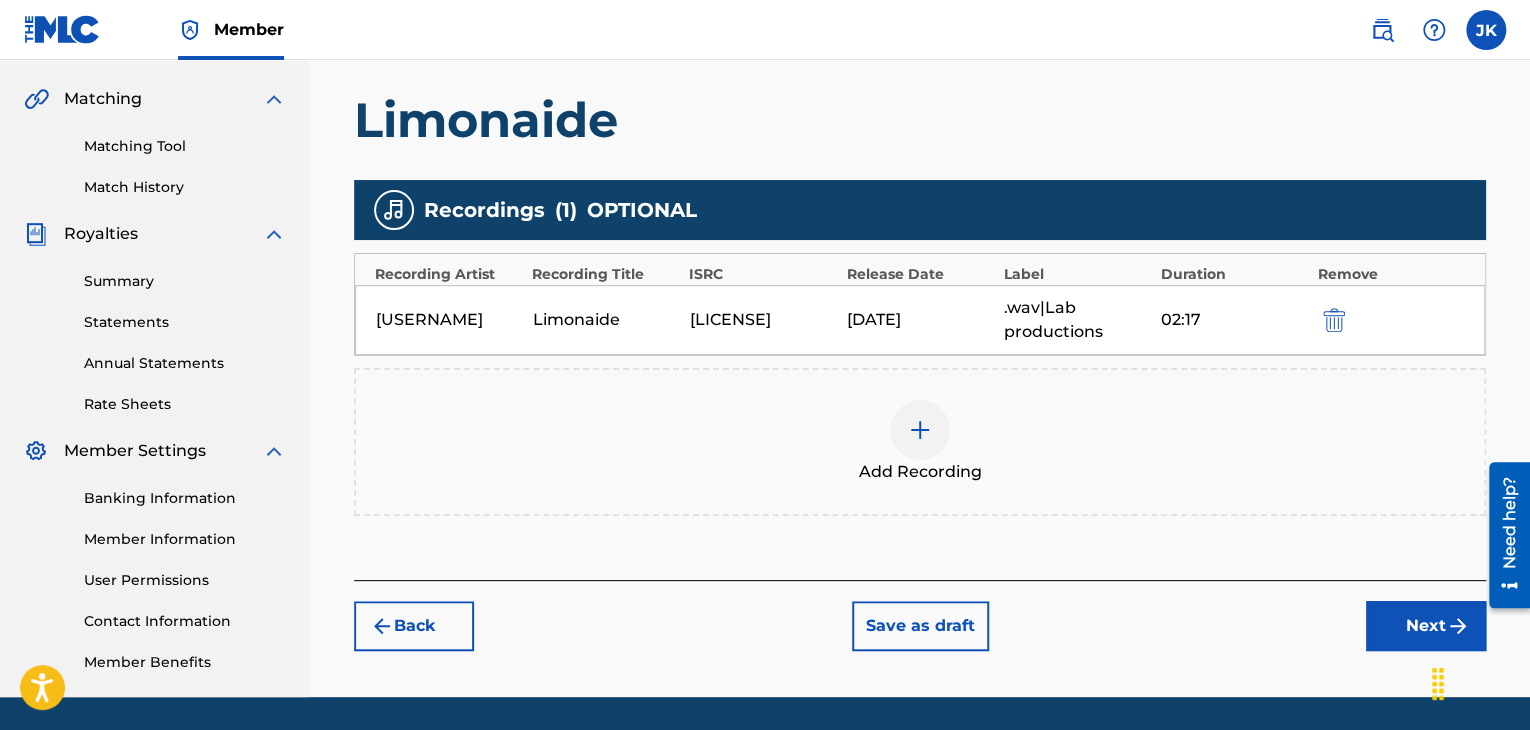 scroll, scrollTop: 490, scrollLeft: 0, axis: vertical 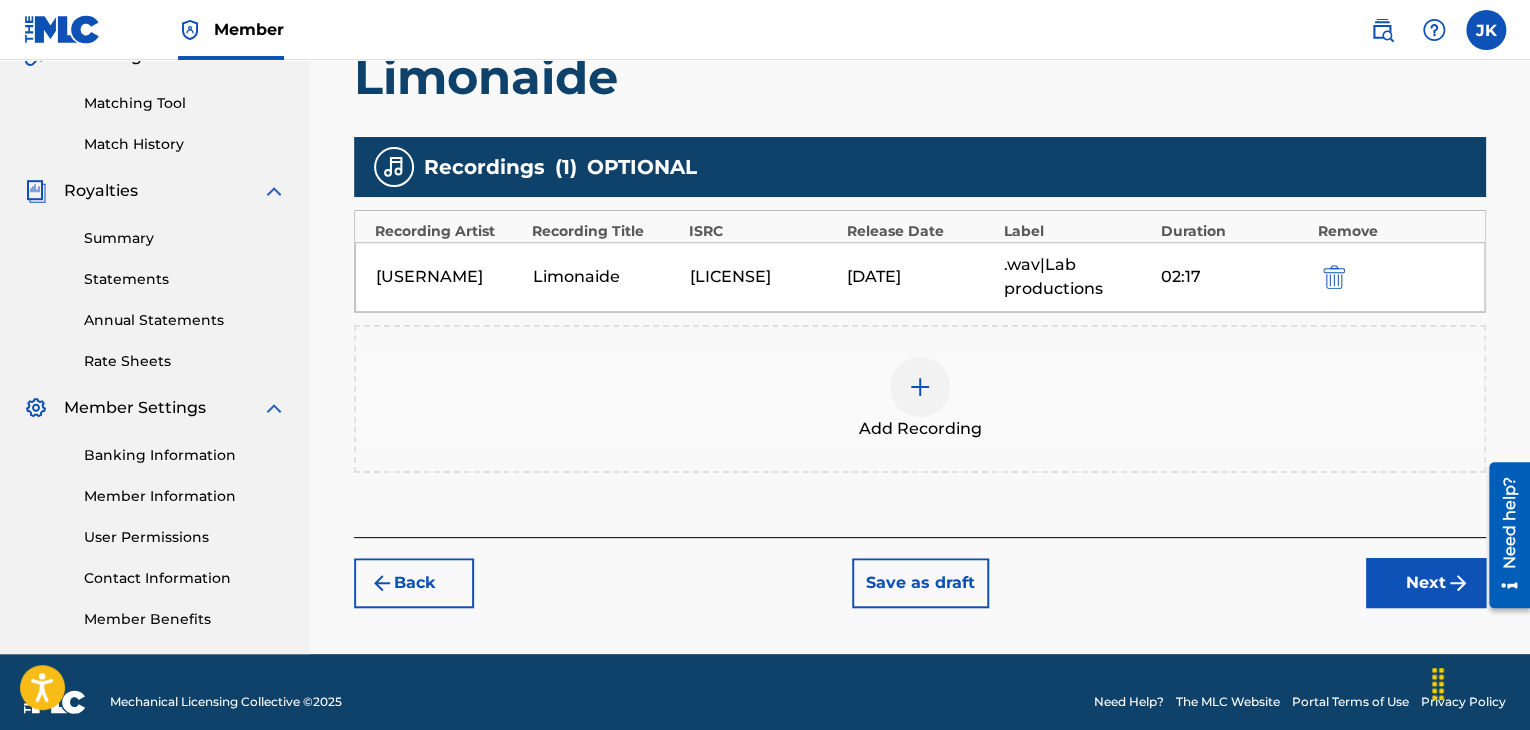 click on "Next" at bounding box center [1426, 583] 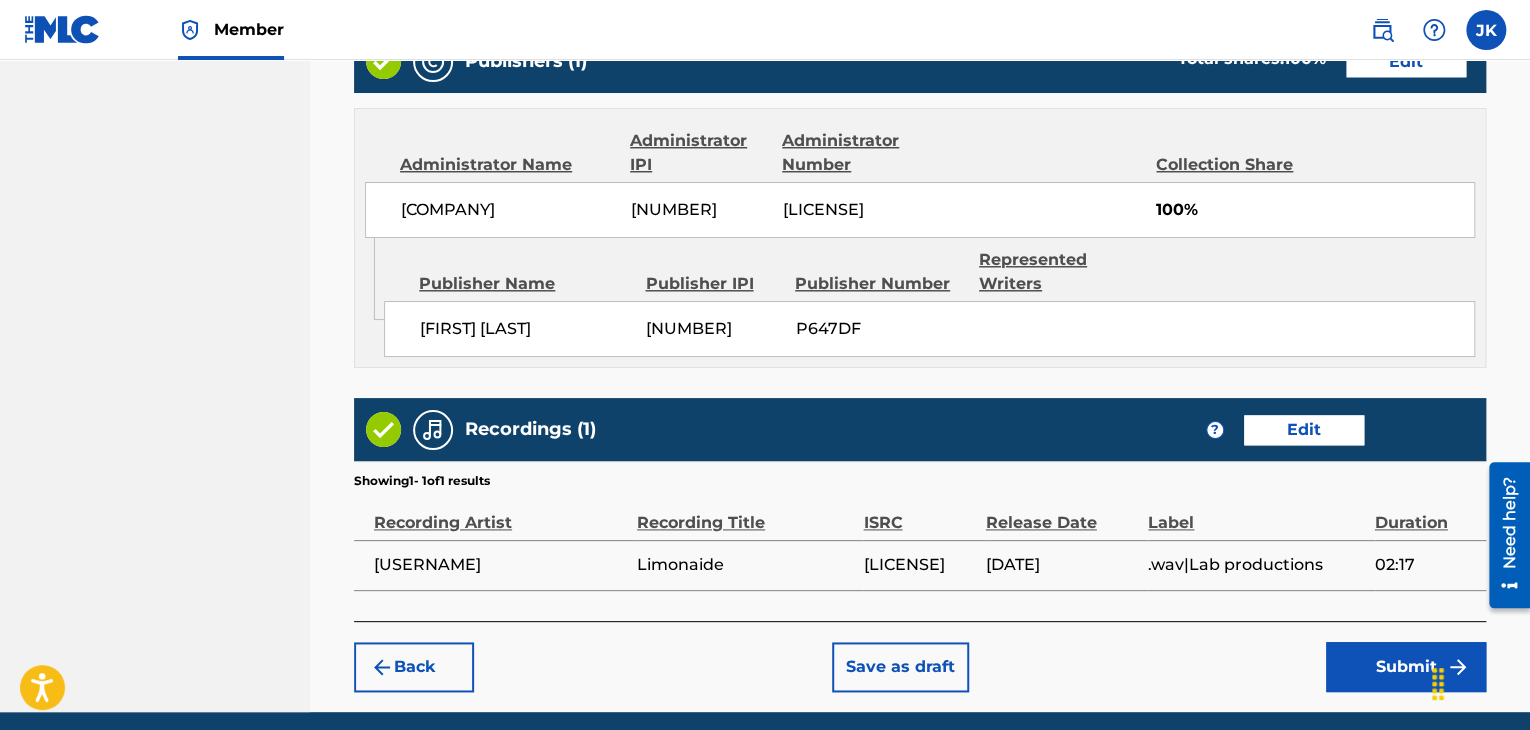 scroll, scrollTop: 1090, scrollLeft: 0, axis: vertical 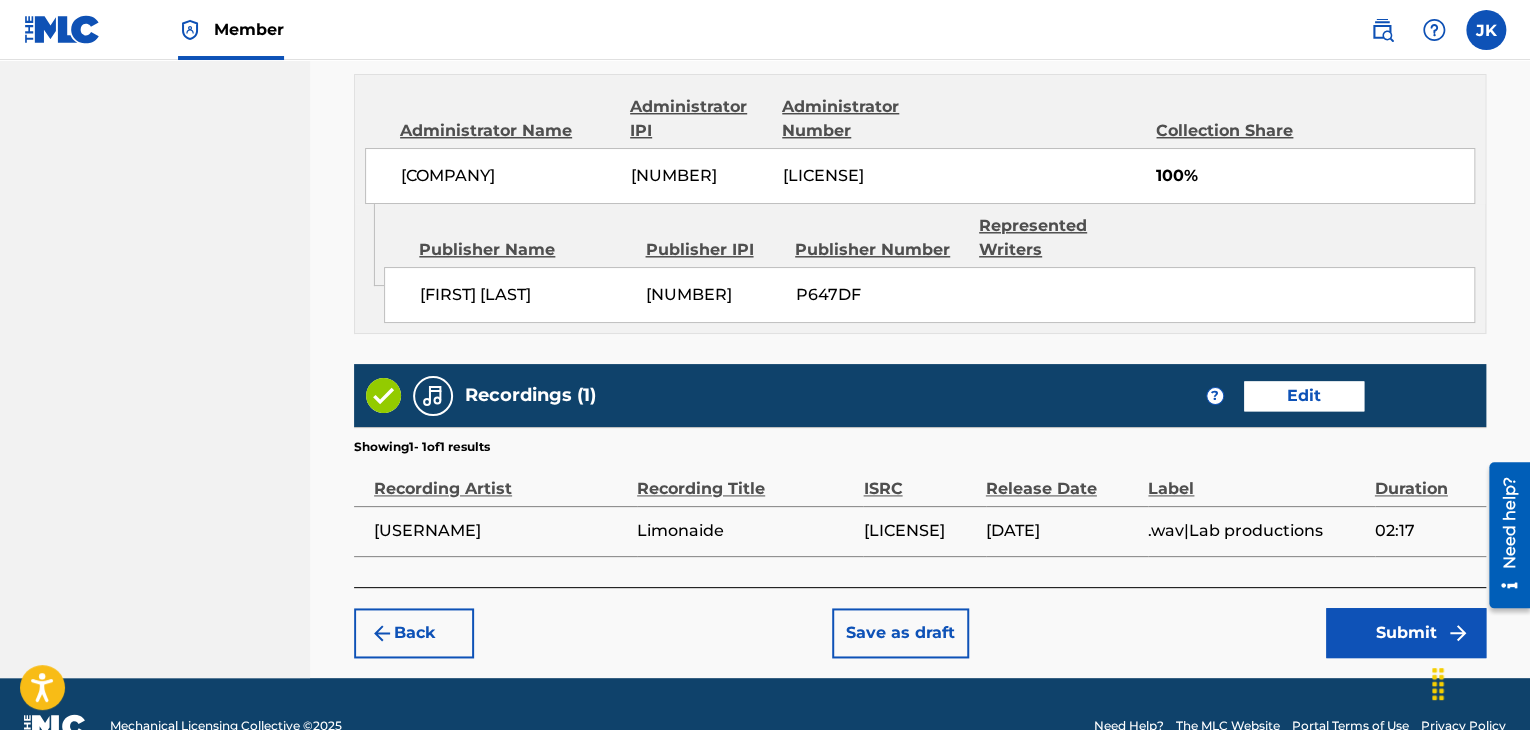 click on "Submit" at bounding box center (1406, 633) 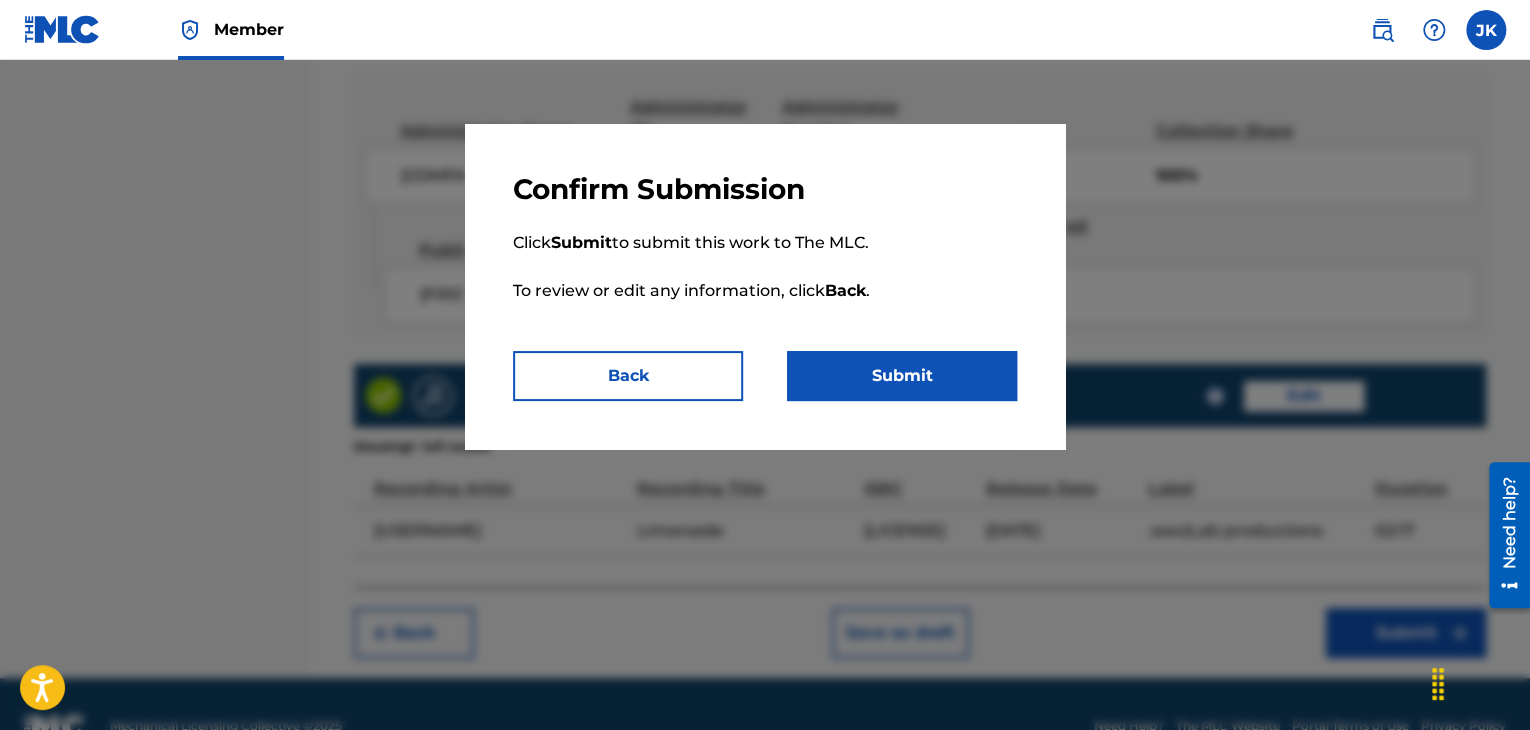 click on "Submit" at bounding box center (902, 376) 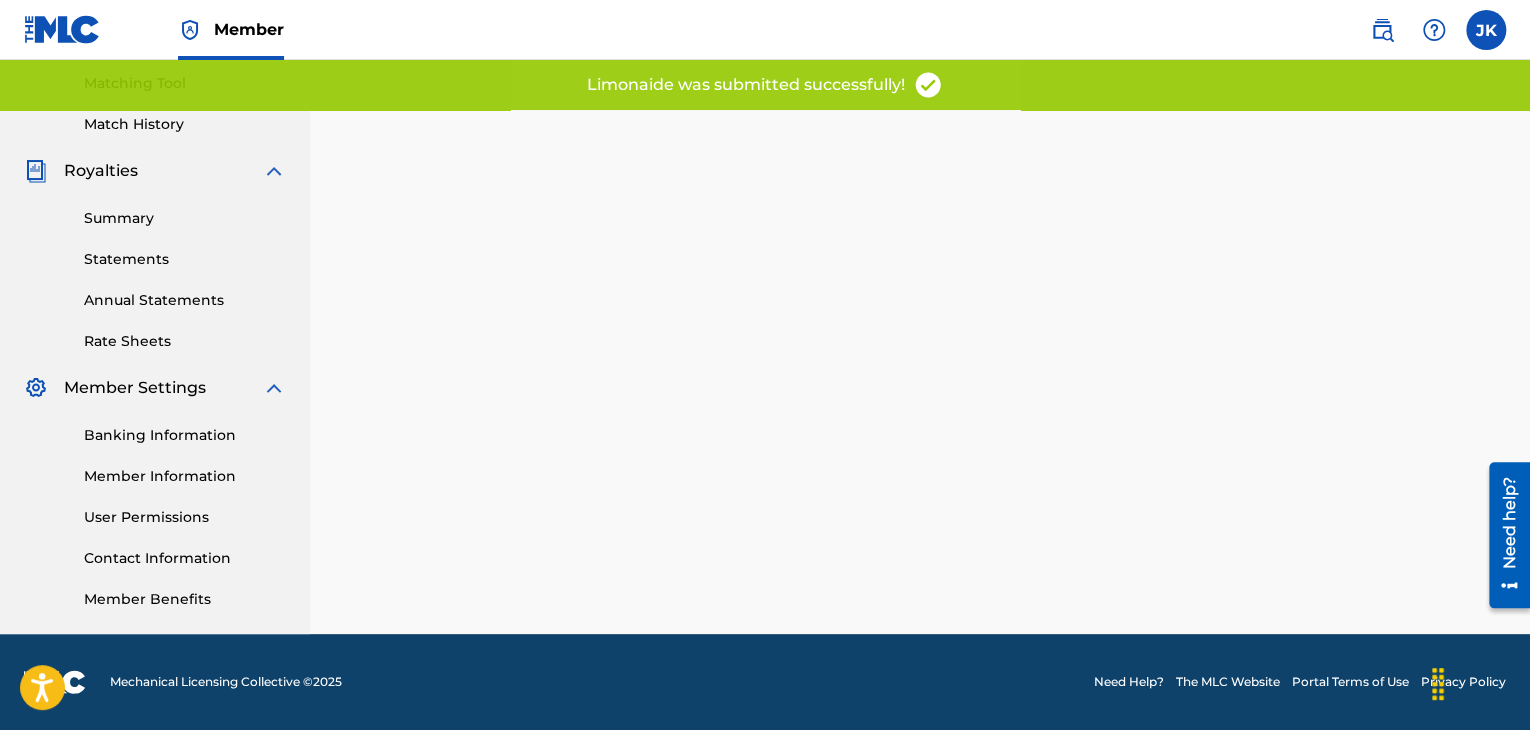 scroll, scrollTop: 0, scrollLeft: 0, axis: both 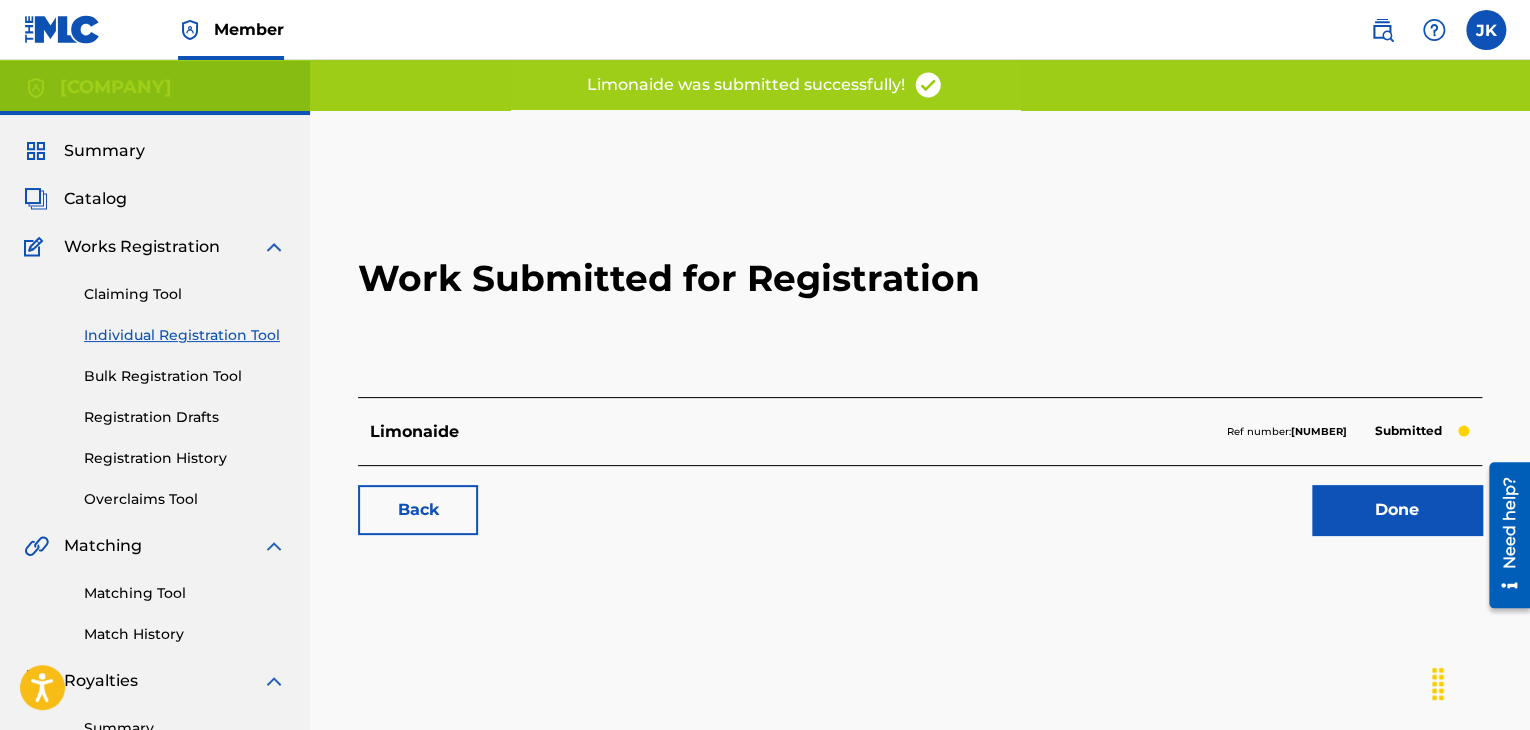click on "Done" at bounding box center (1397, 510) 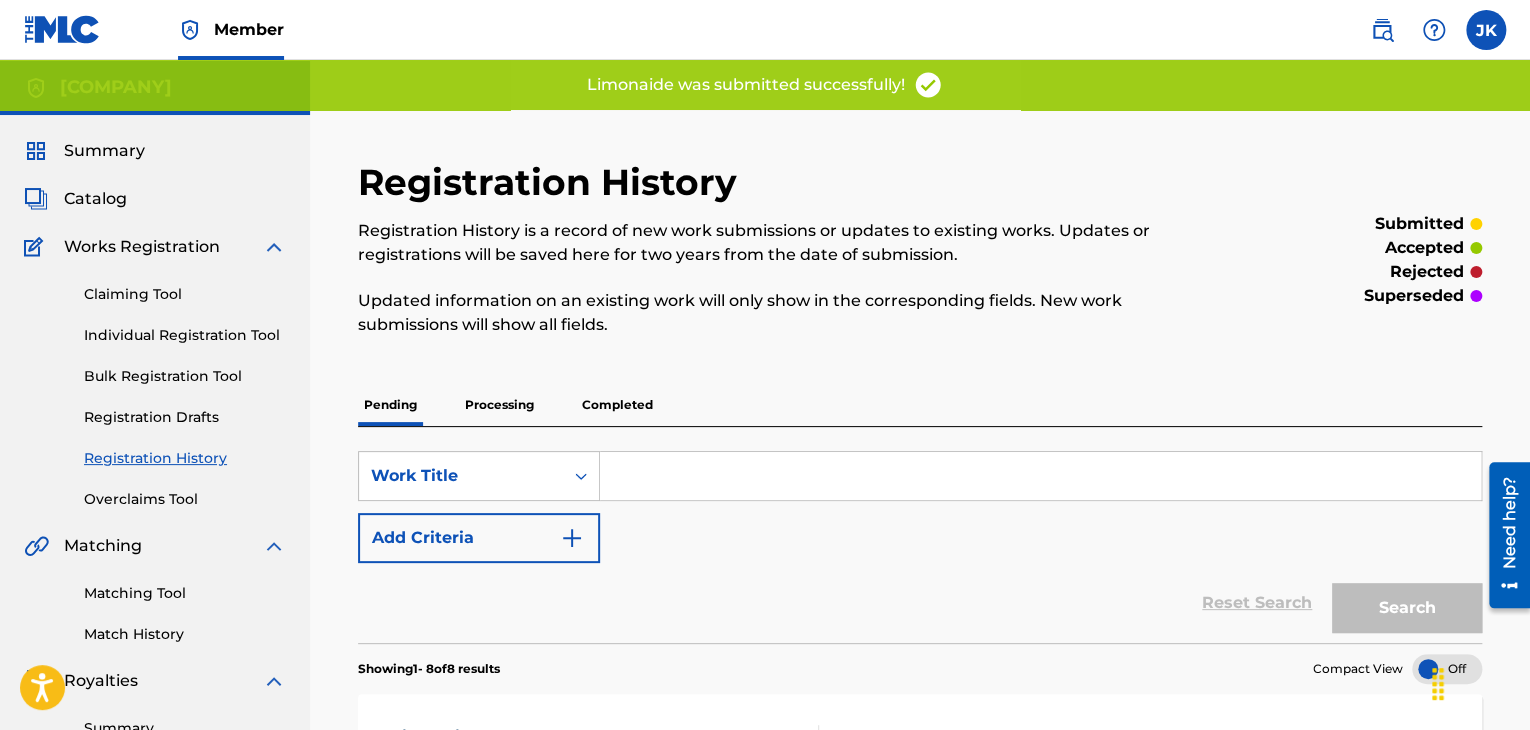 click on "Individual Registration Tool" at bounding box center (185, 335) 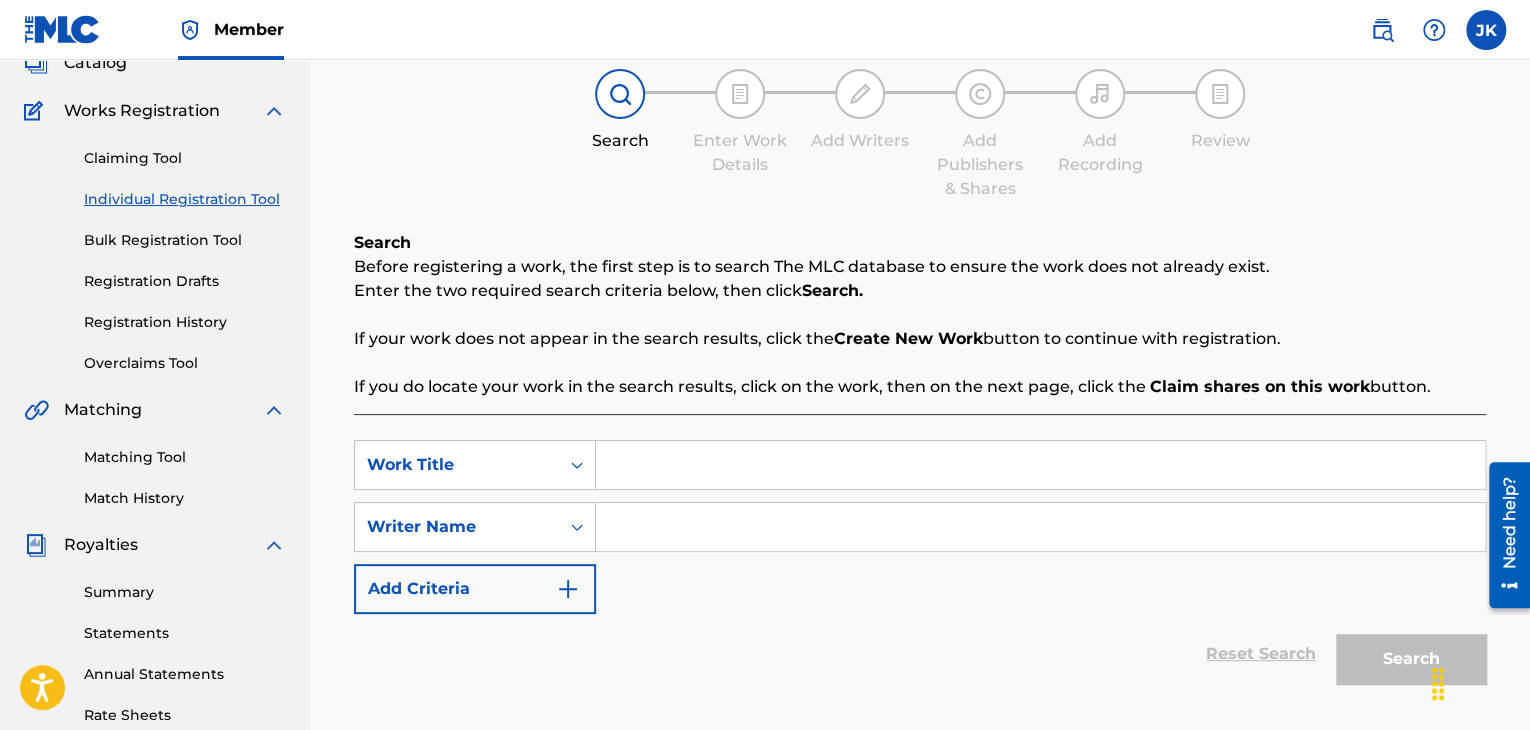 scroll, scrollTop: 200, scrollLeft: 0, axis: vertical 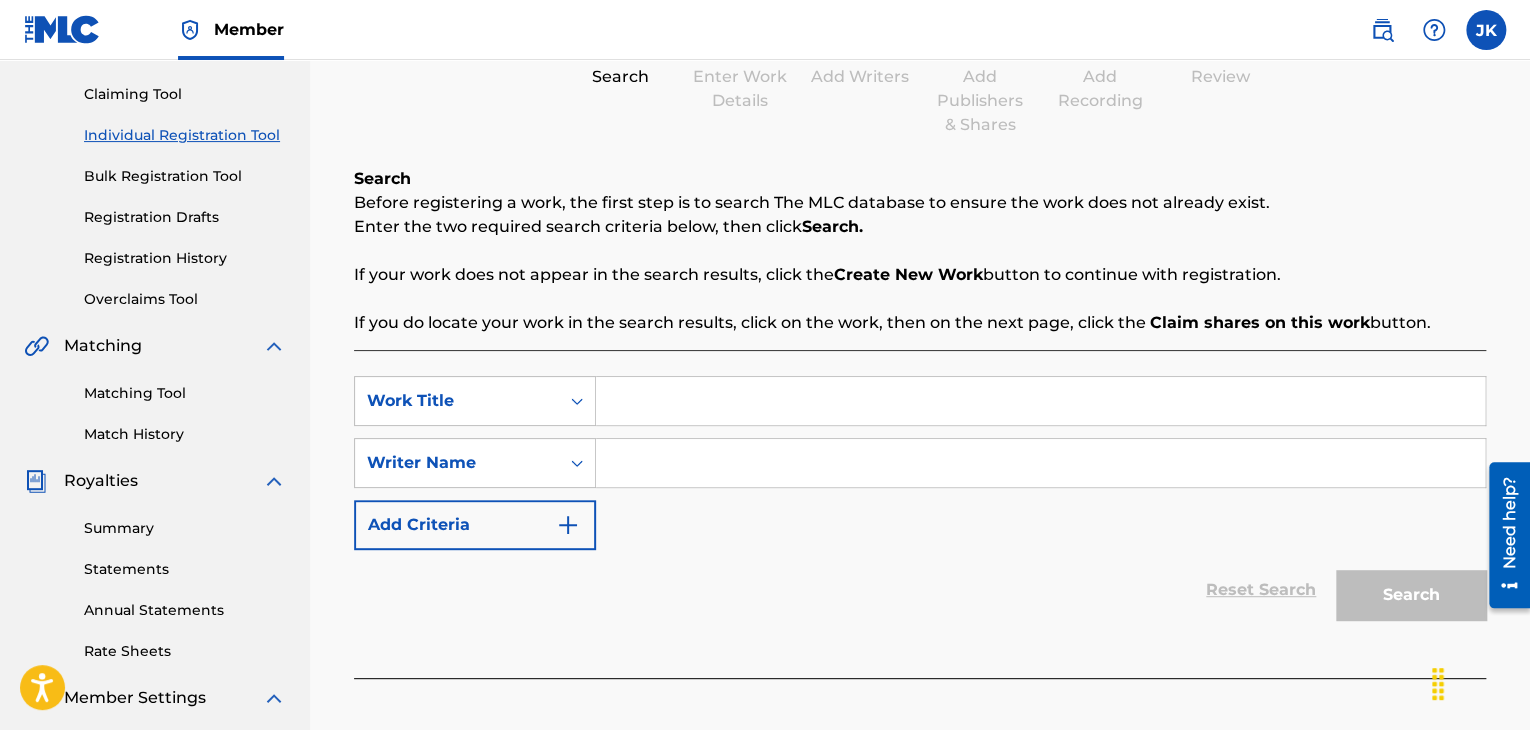 click at bounding box center (1040, 401) 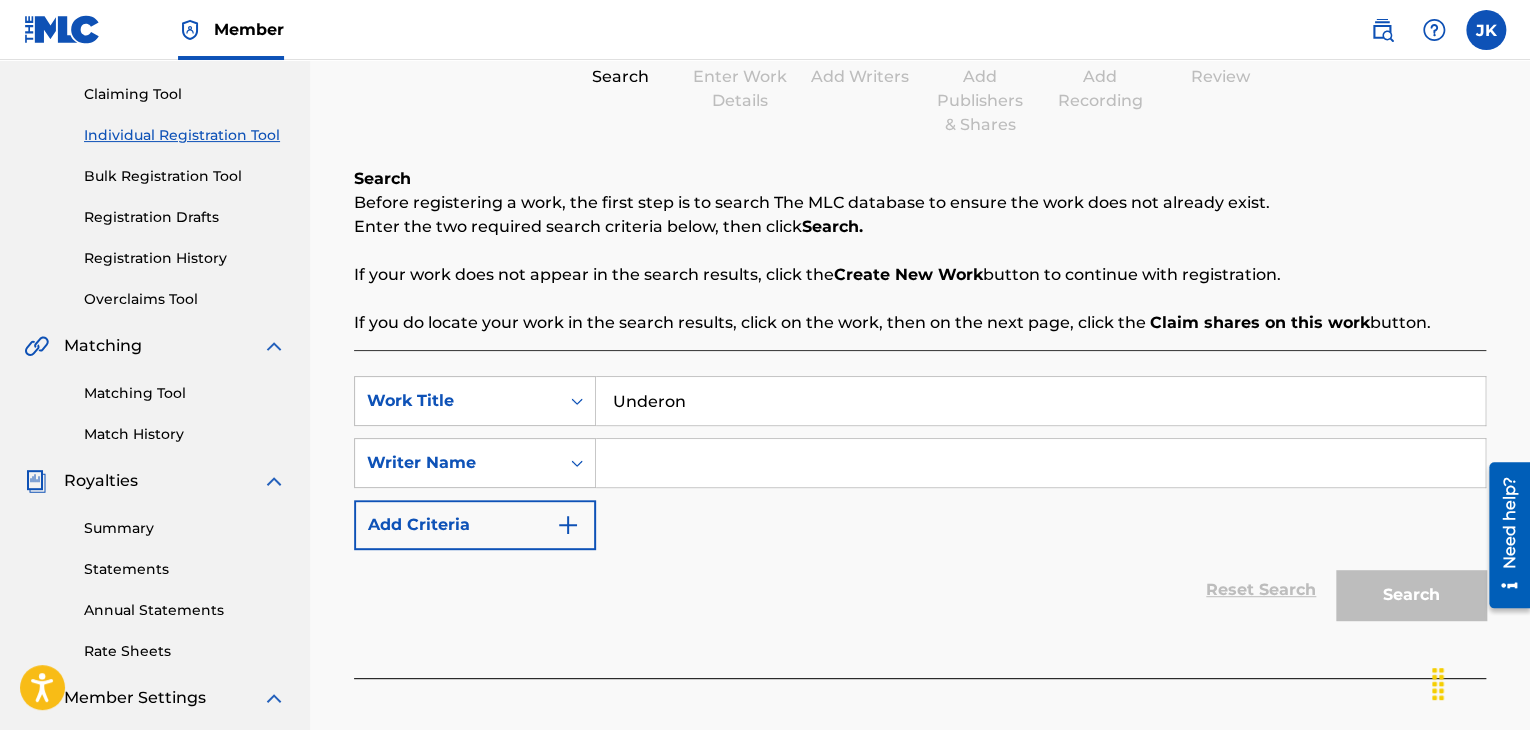 type on "Underon" 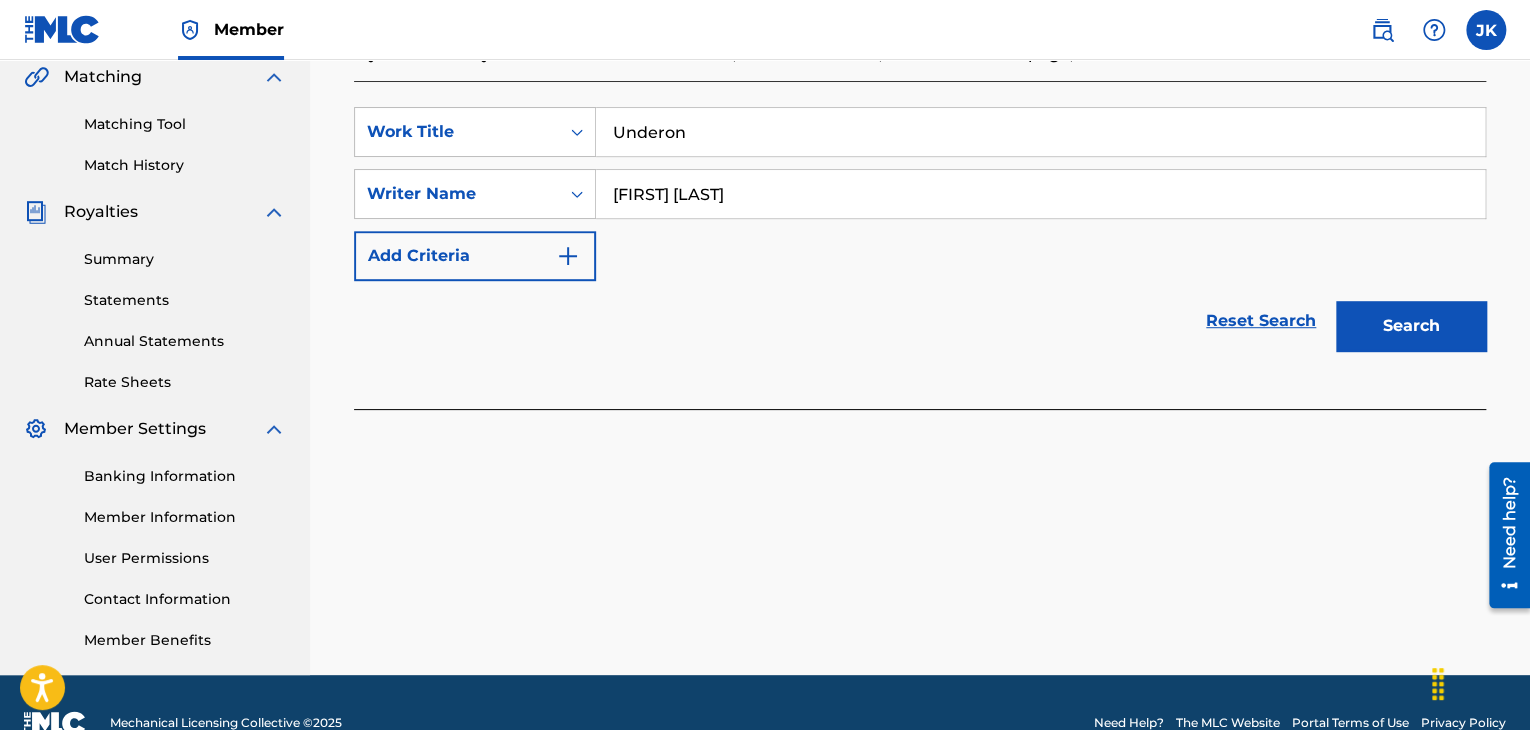 scroll, scrollTop: 500, scrollLeft: 0, axis: vertical 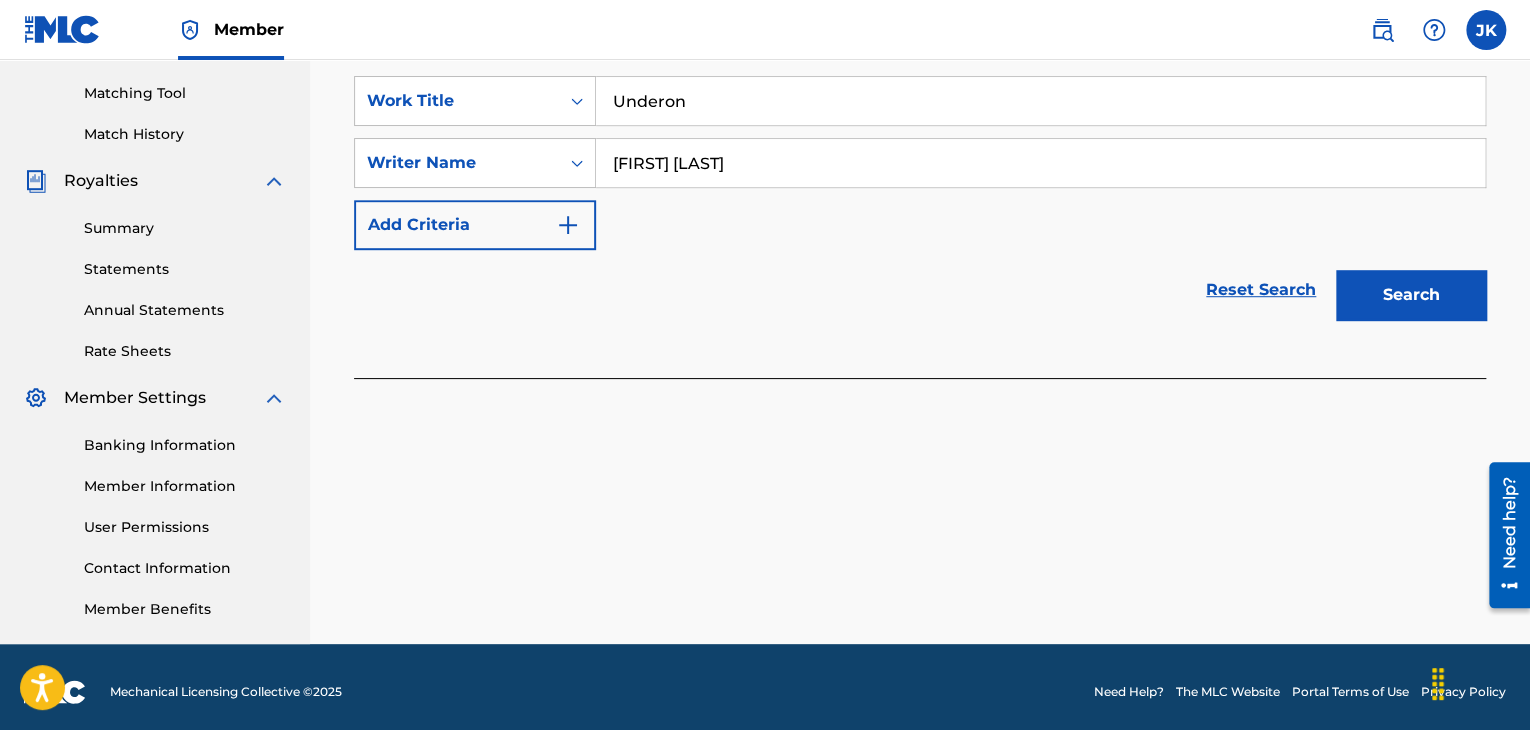 click on "Search" at bounding box center [1411, 295] 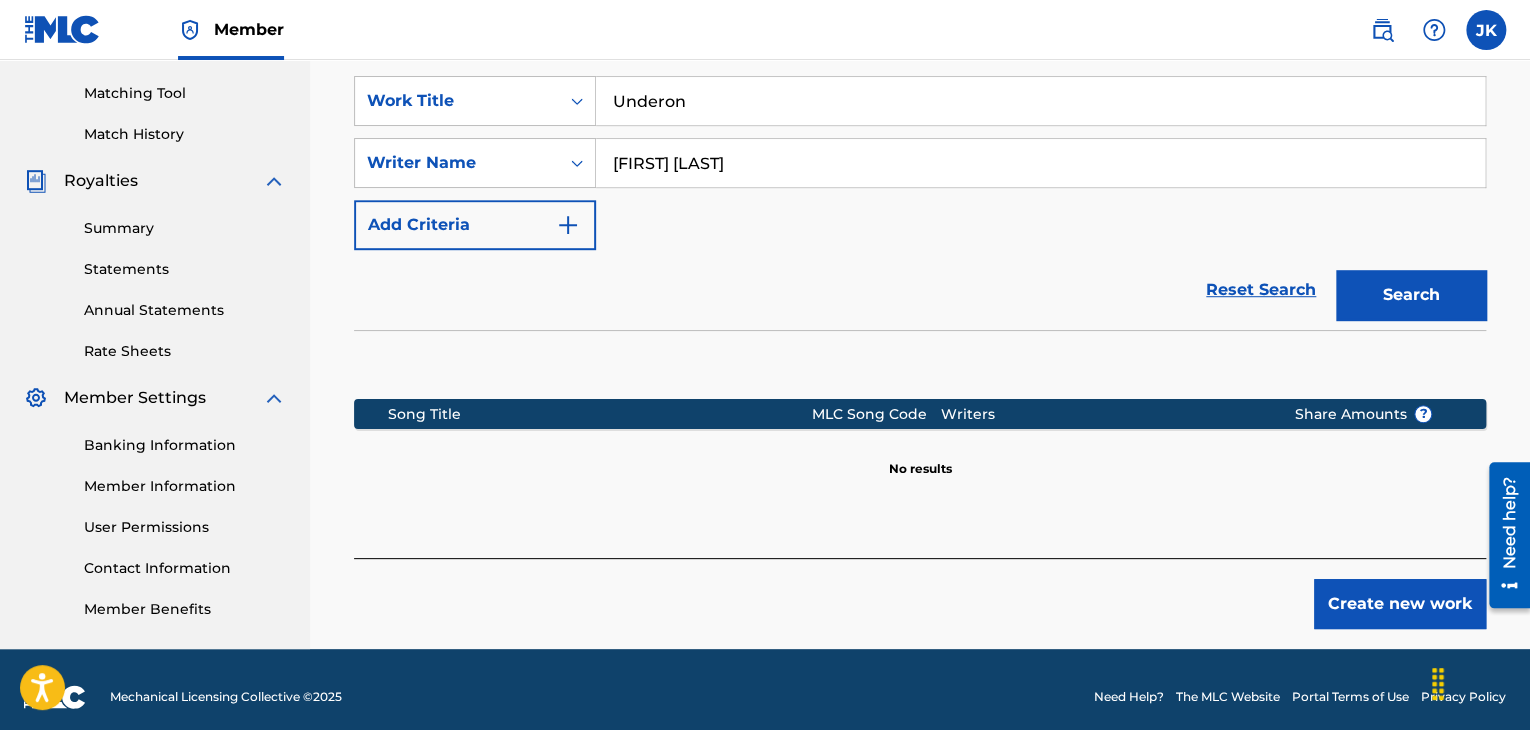 click on "Create new work" at bounding box center [1400, 604] 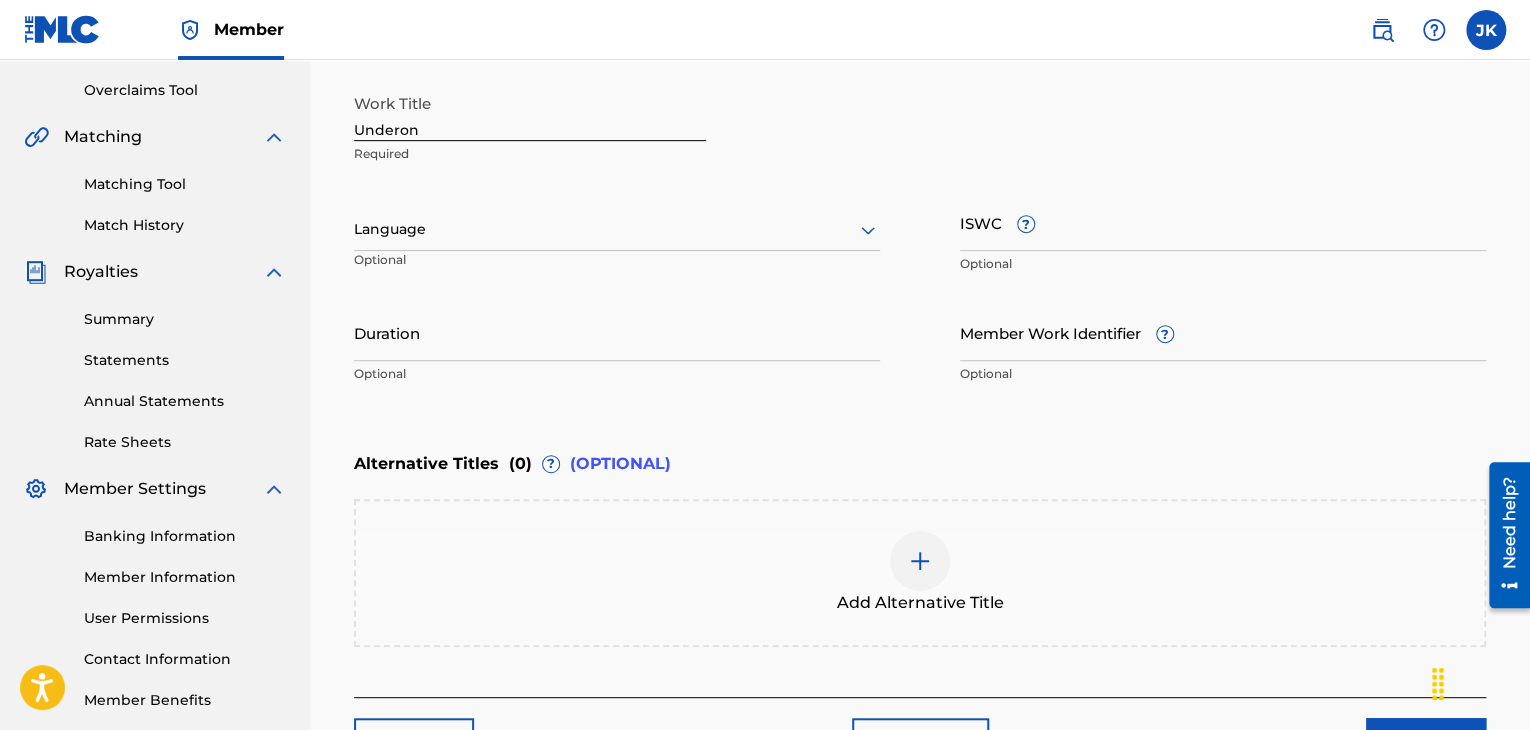 scroll, scrollTop: 300, scrollLeft: 0, axis: vertical 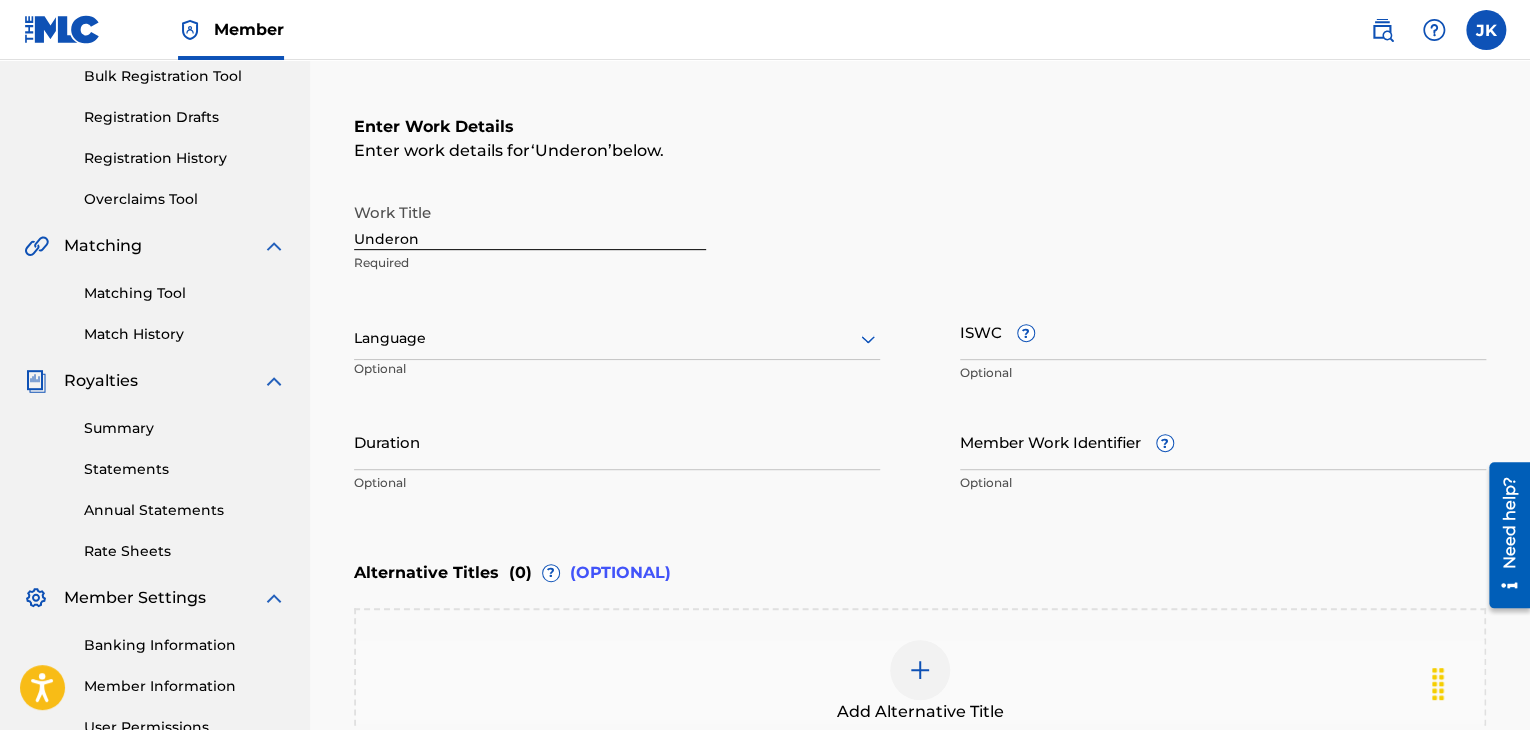click at bounding box center (617, 338) 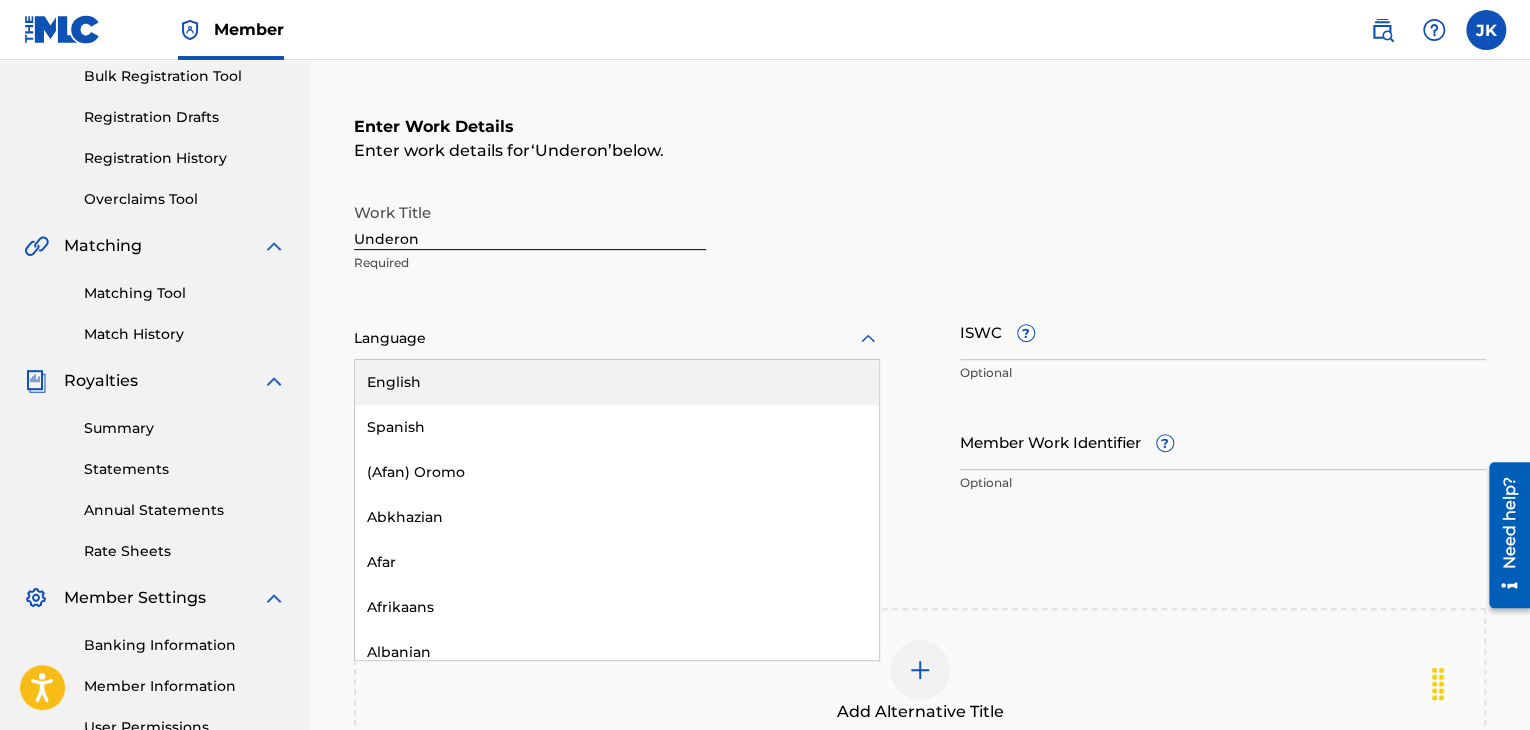 click on "English" at bounding box center [617, 382] 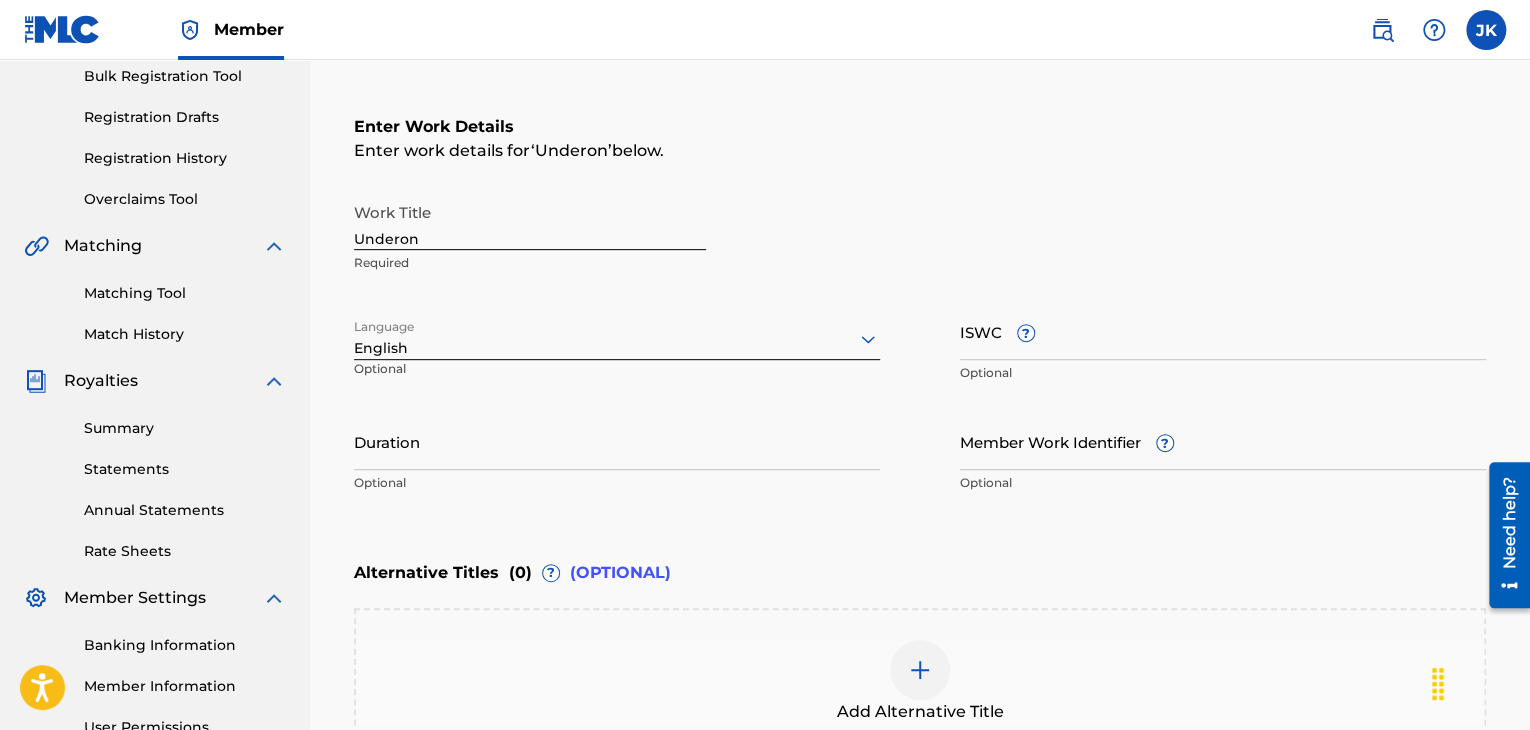 click on "Duration" at bounding box center (617, 441) 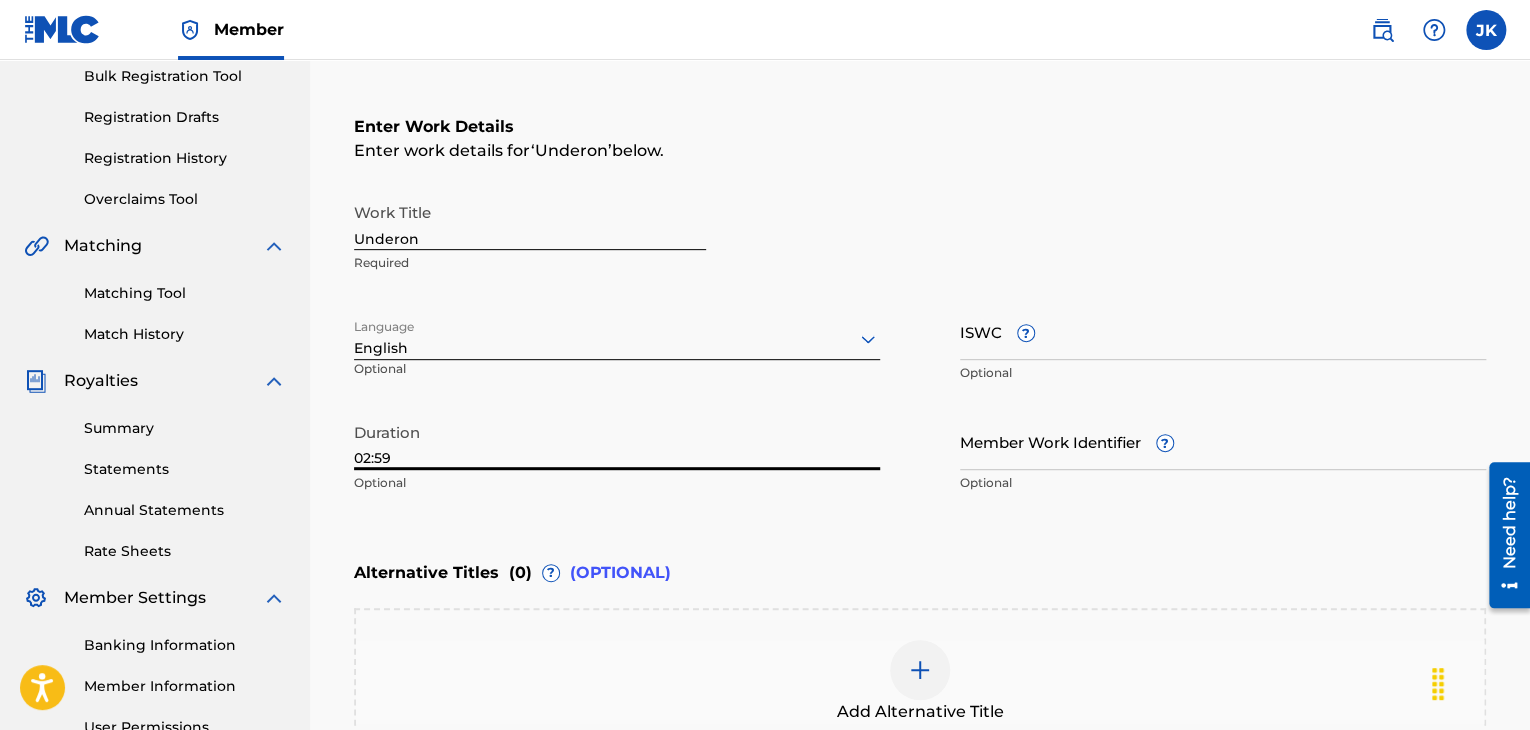 type on "02:59" 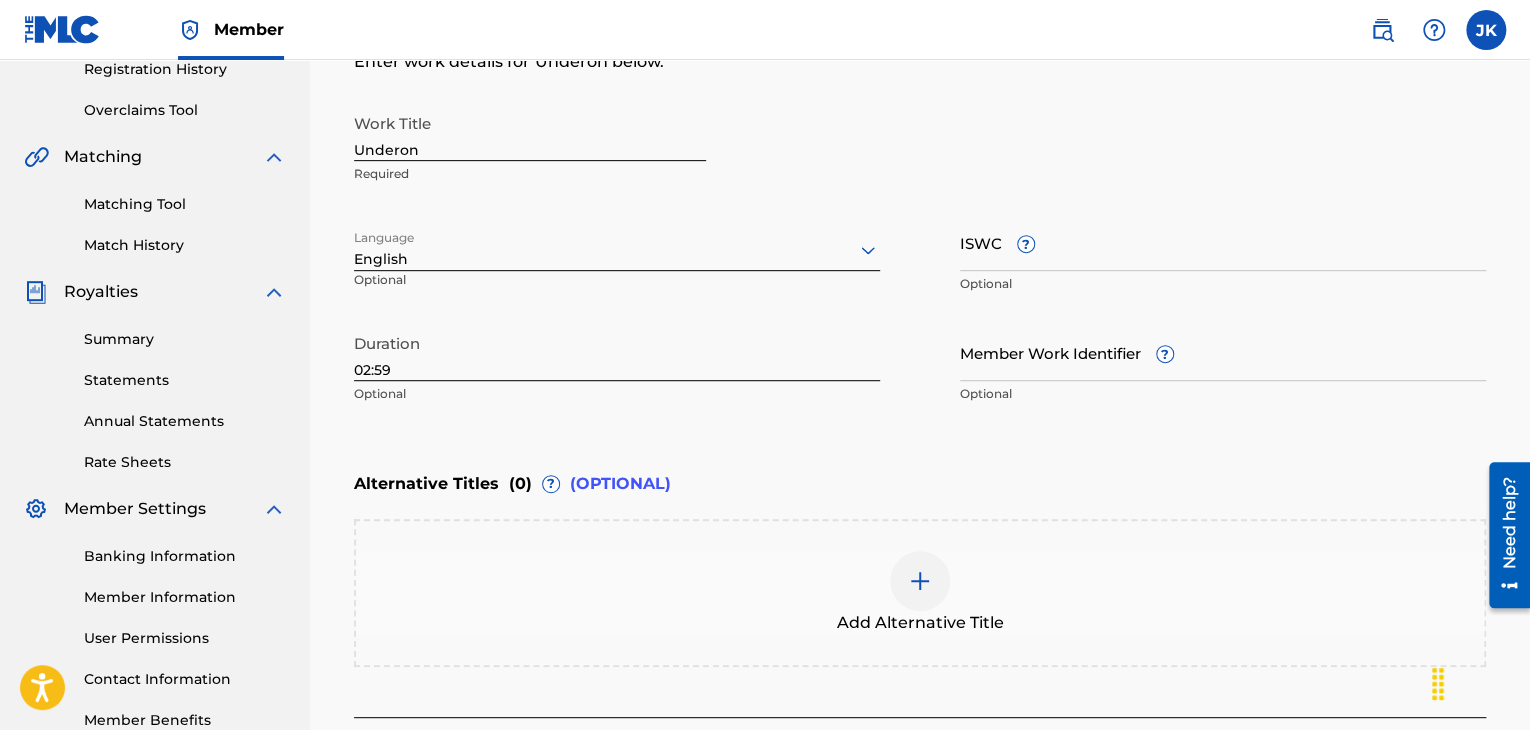 scroll, scrollTop: 500, scrollLeft: 0, axis: vertical 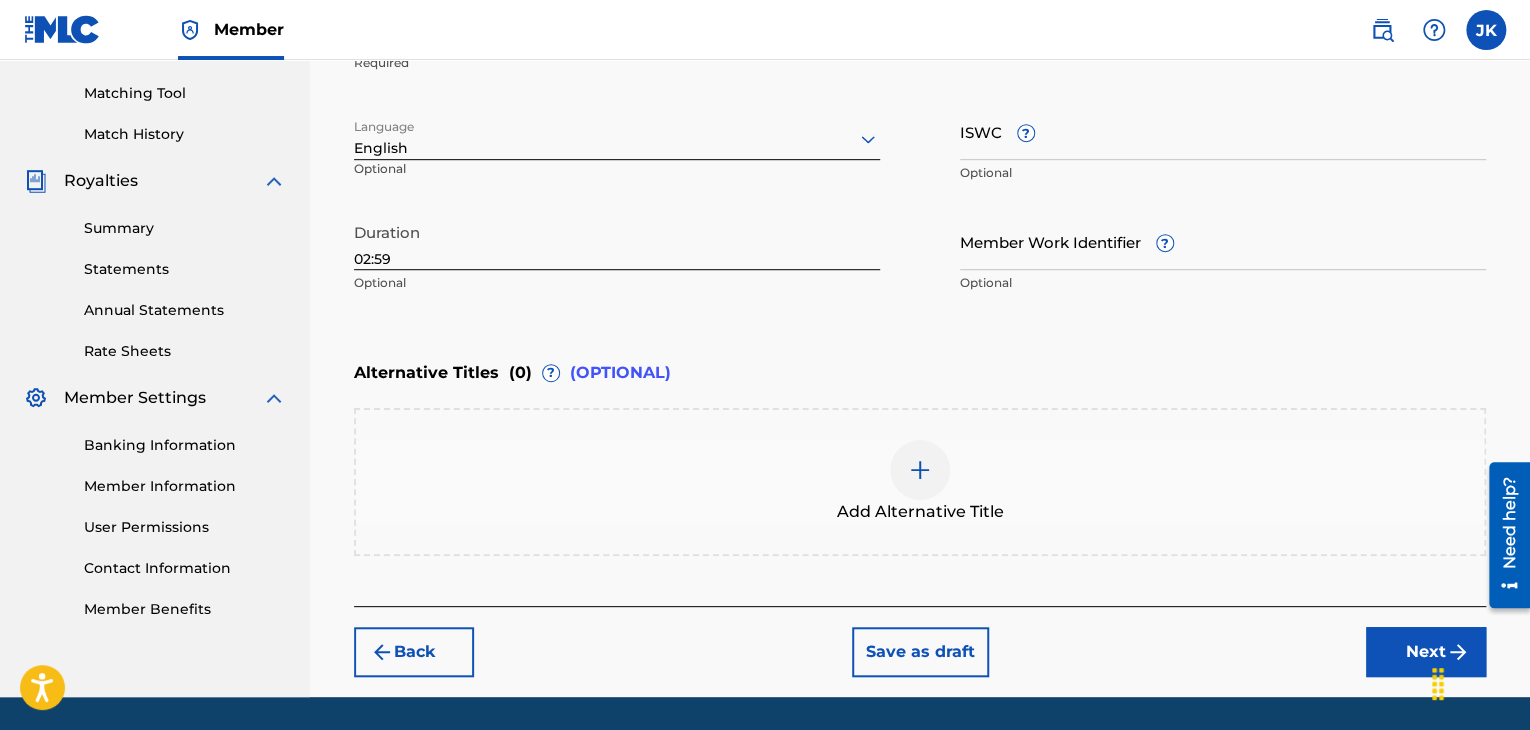 click on "Next" at bounding box center (1426, 652) 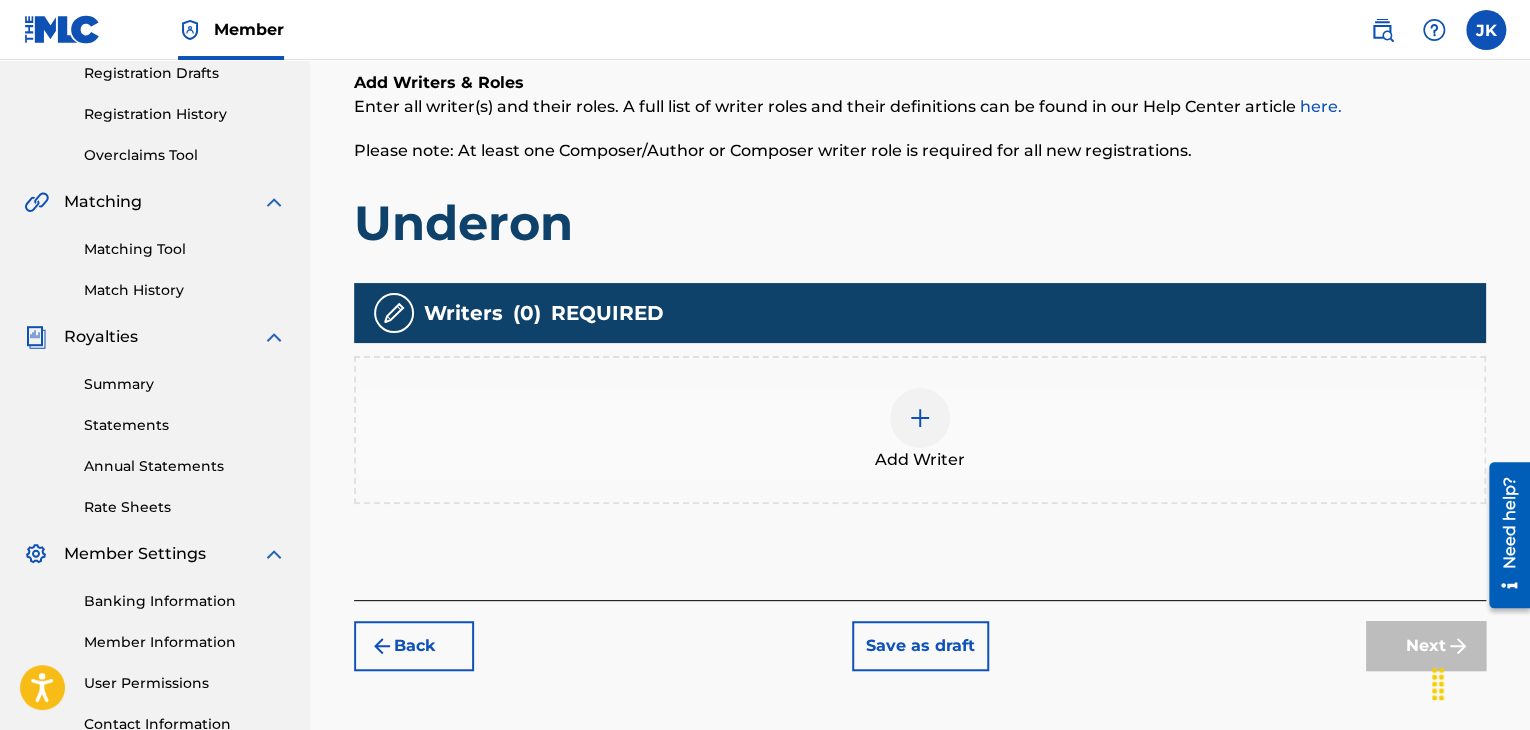 scroll, scrollTop: 390, scrollLeft: 0, axis: vertical 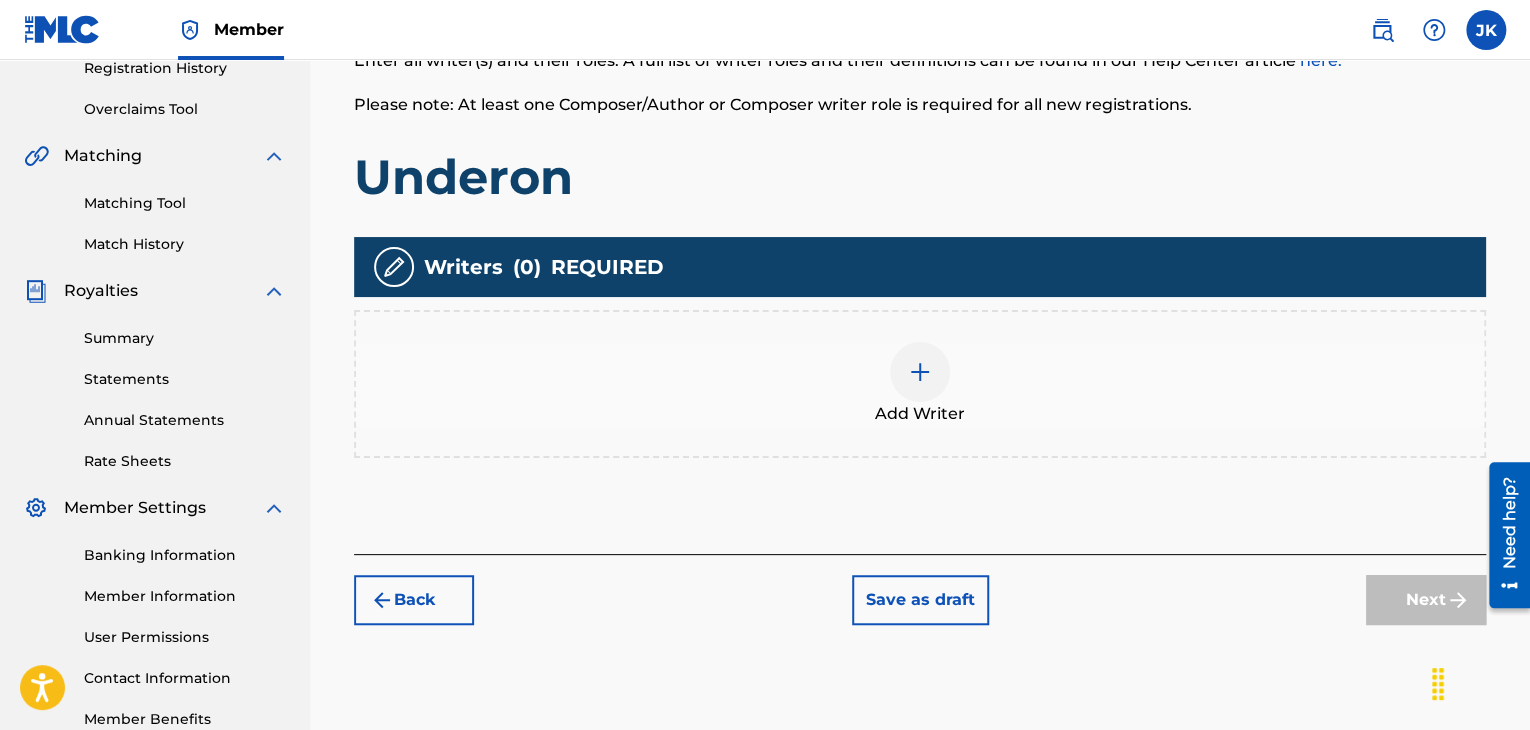 click at bounding box center [920, 372] 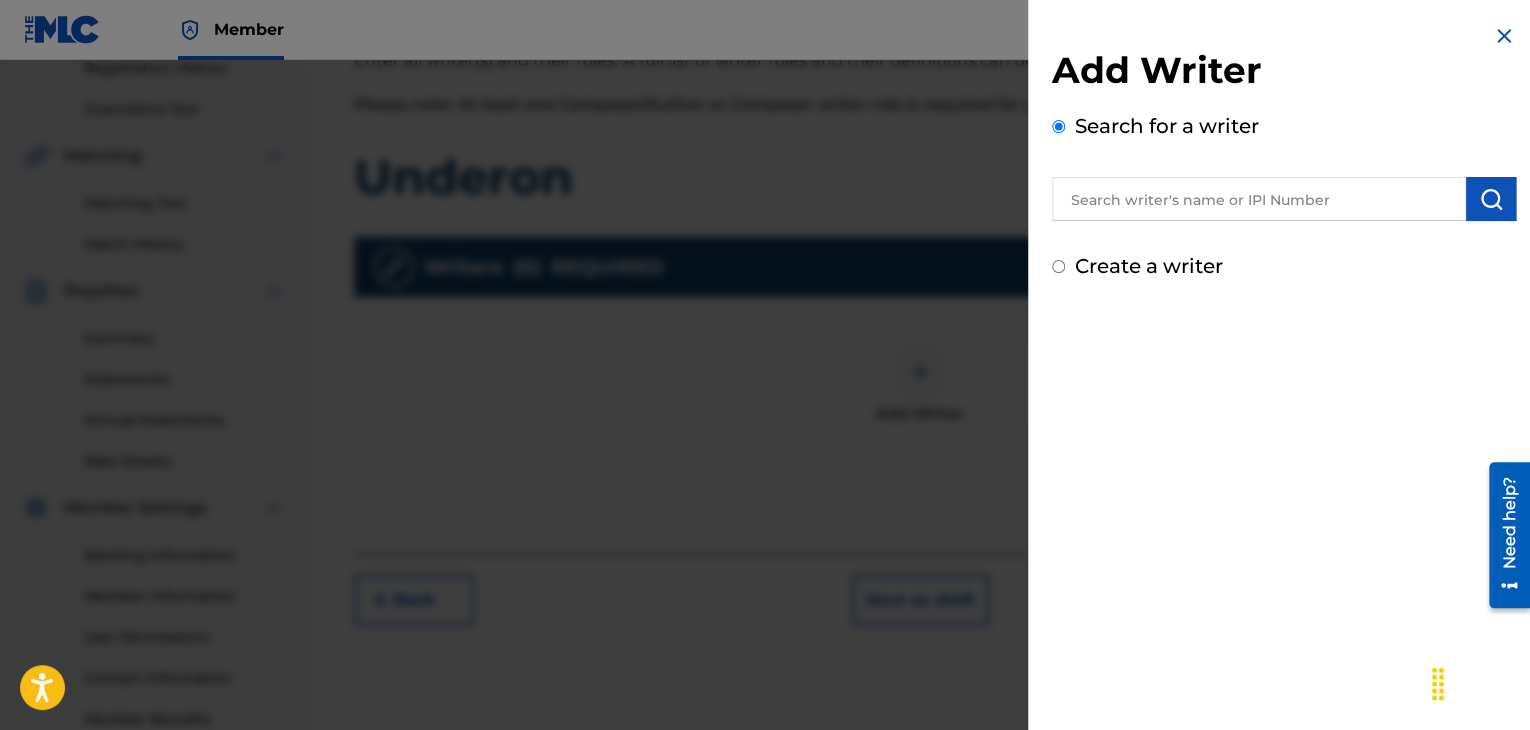click at bounding box center (1259, 199) 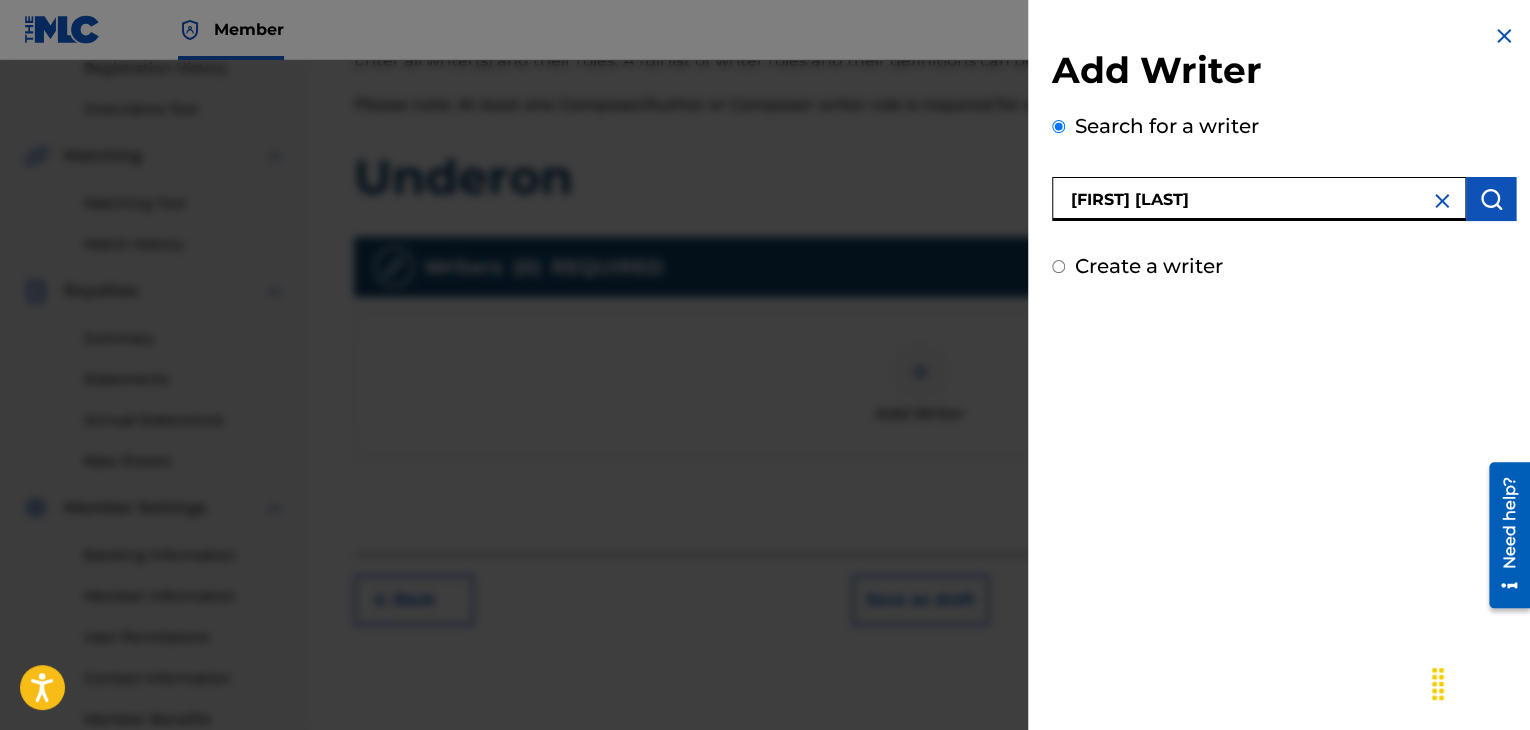 type on "[FIRST] [LAST]" 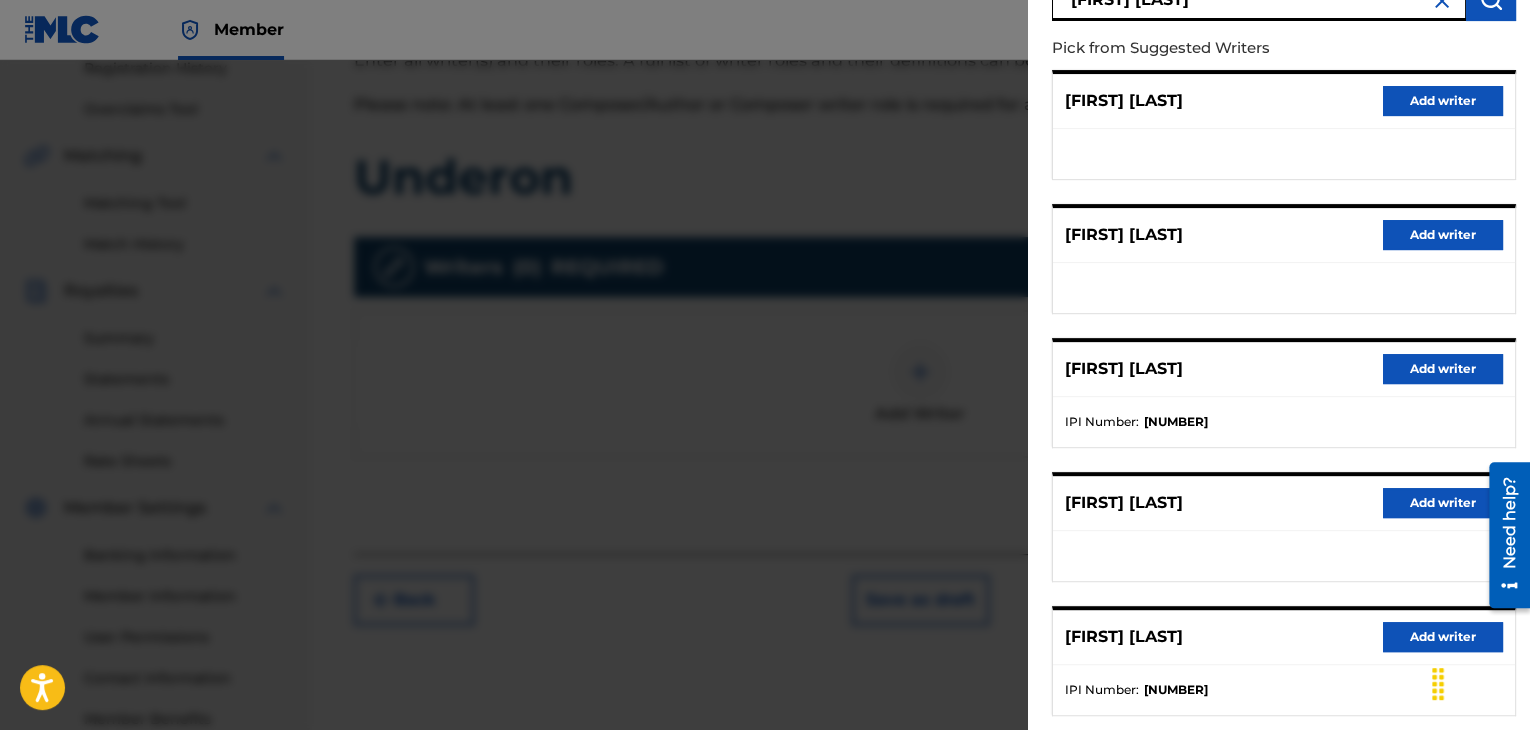 scroll, scrollTop: 310, scrollLeft: 0, axis: vertical 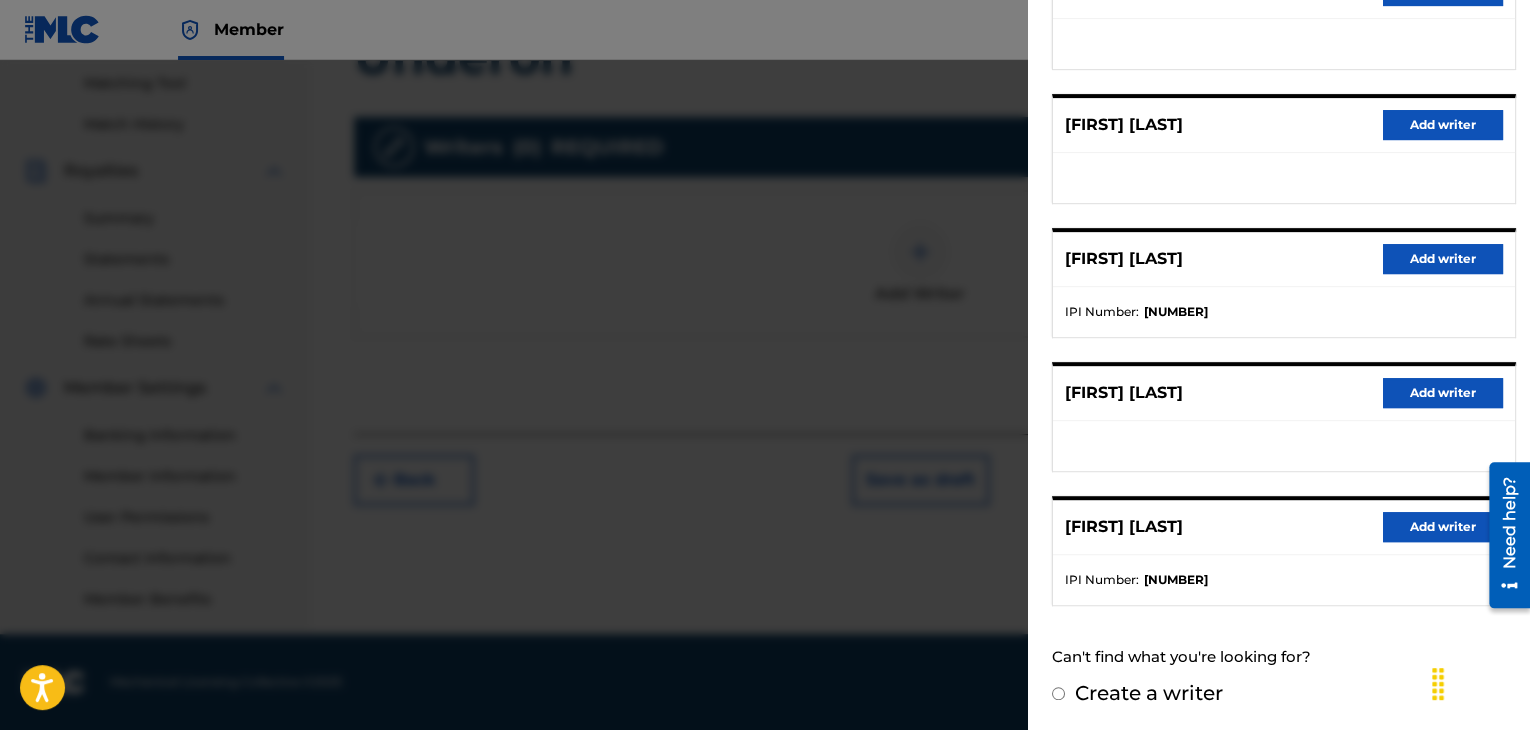 click on "Add writer" at bounding box center (1443, 527) 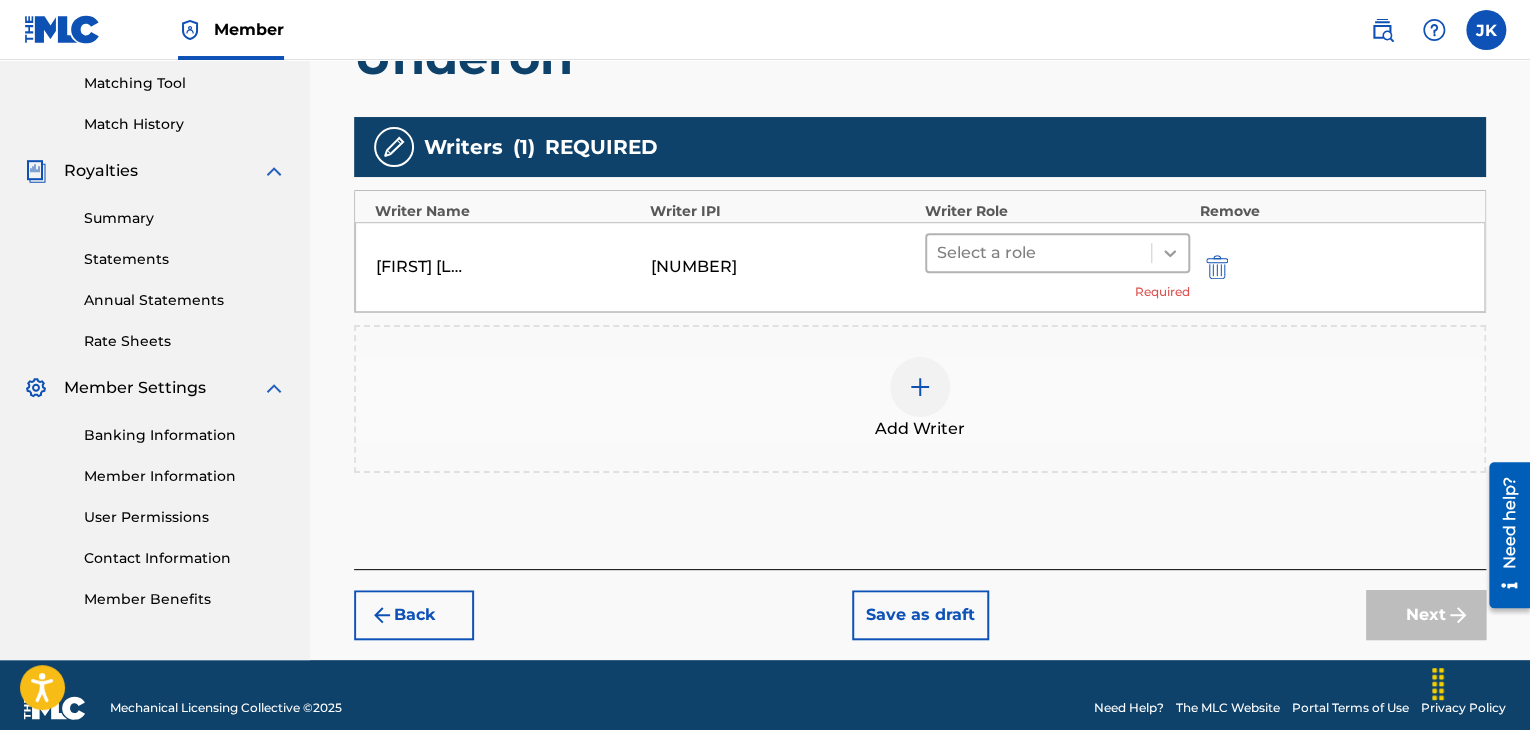 click 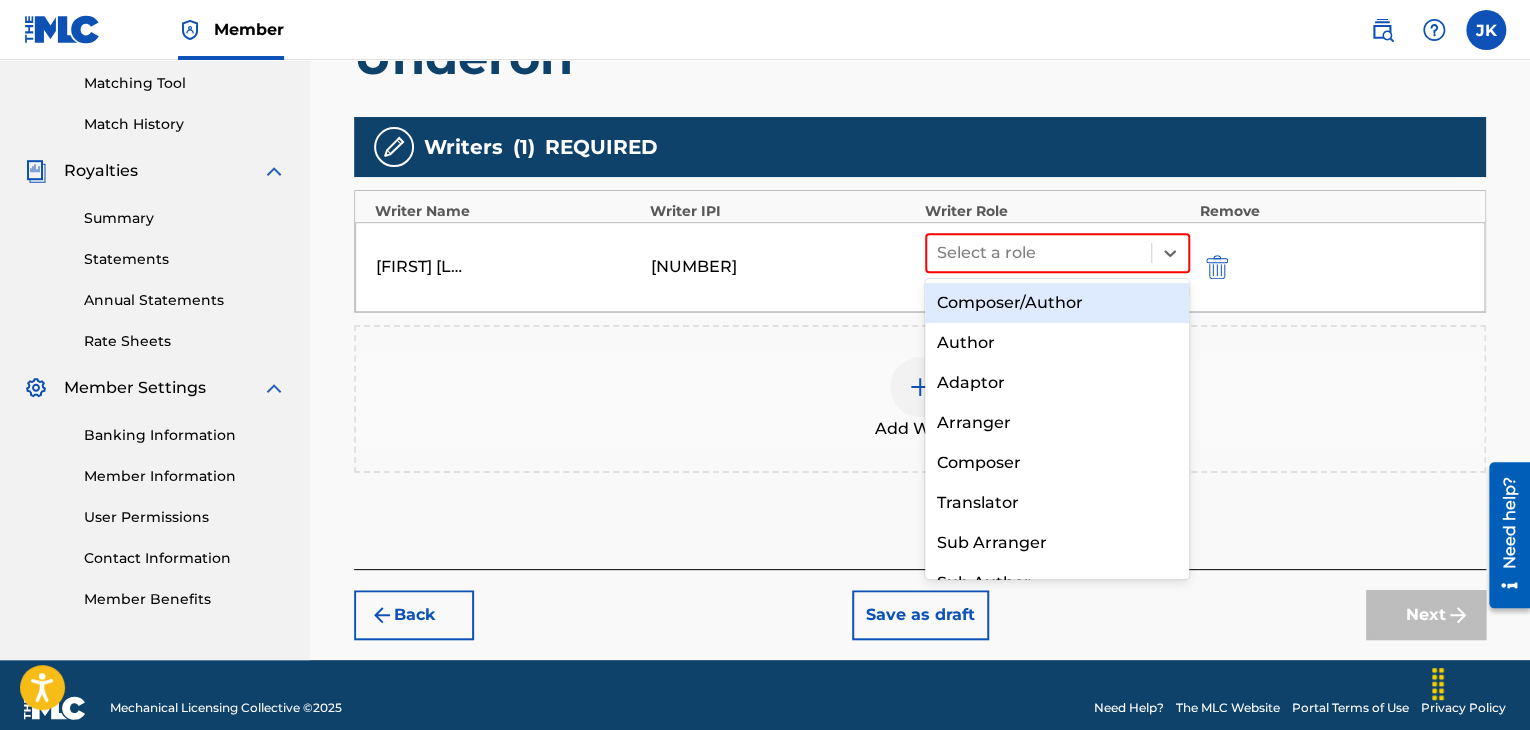 click on "Composer/Author" at bounding box center (1057, 303) 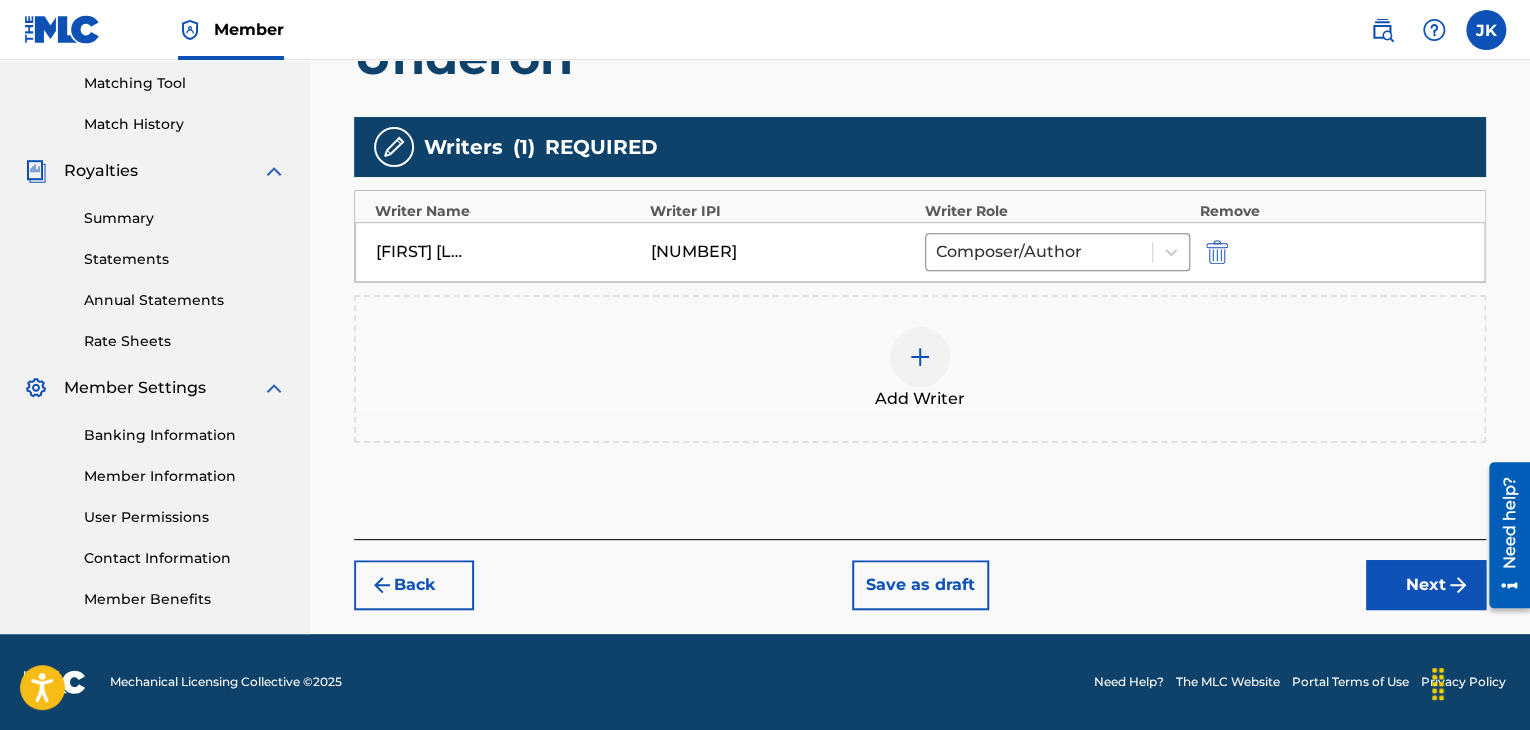 click on "Next" at bounding box center (1426, 585) 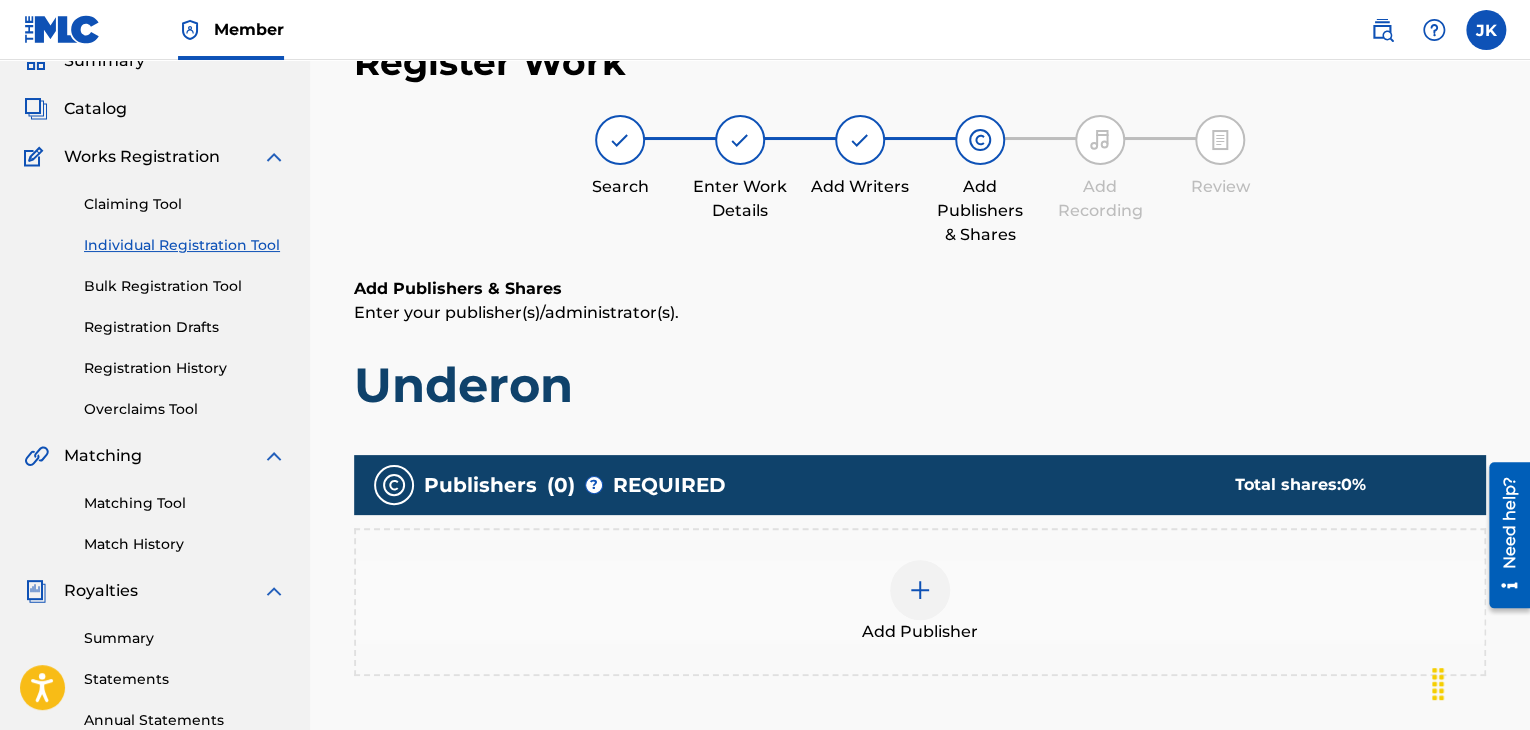 scroll, scrollTop: 190, scrollLeft: 0, axis: vertical 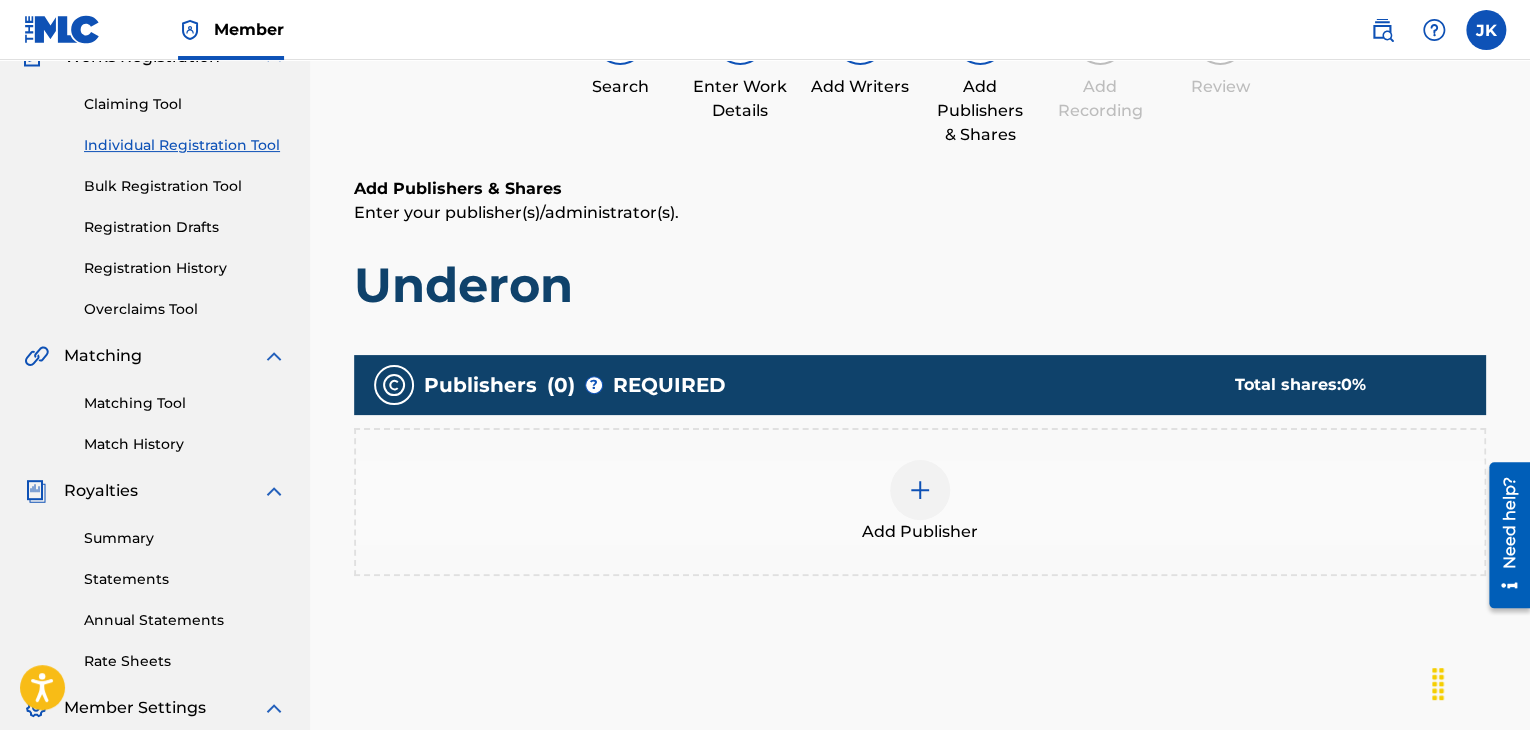 click at bounding box center (920, 490) 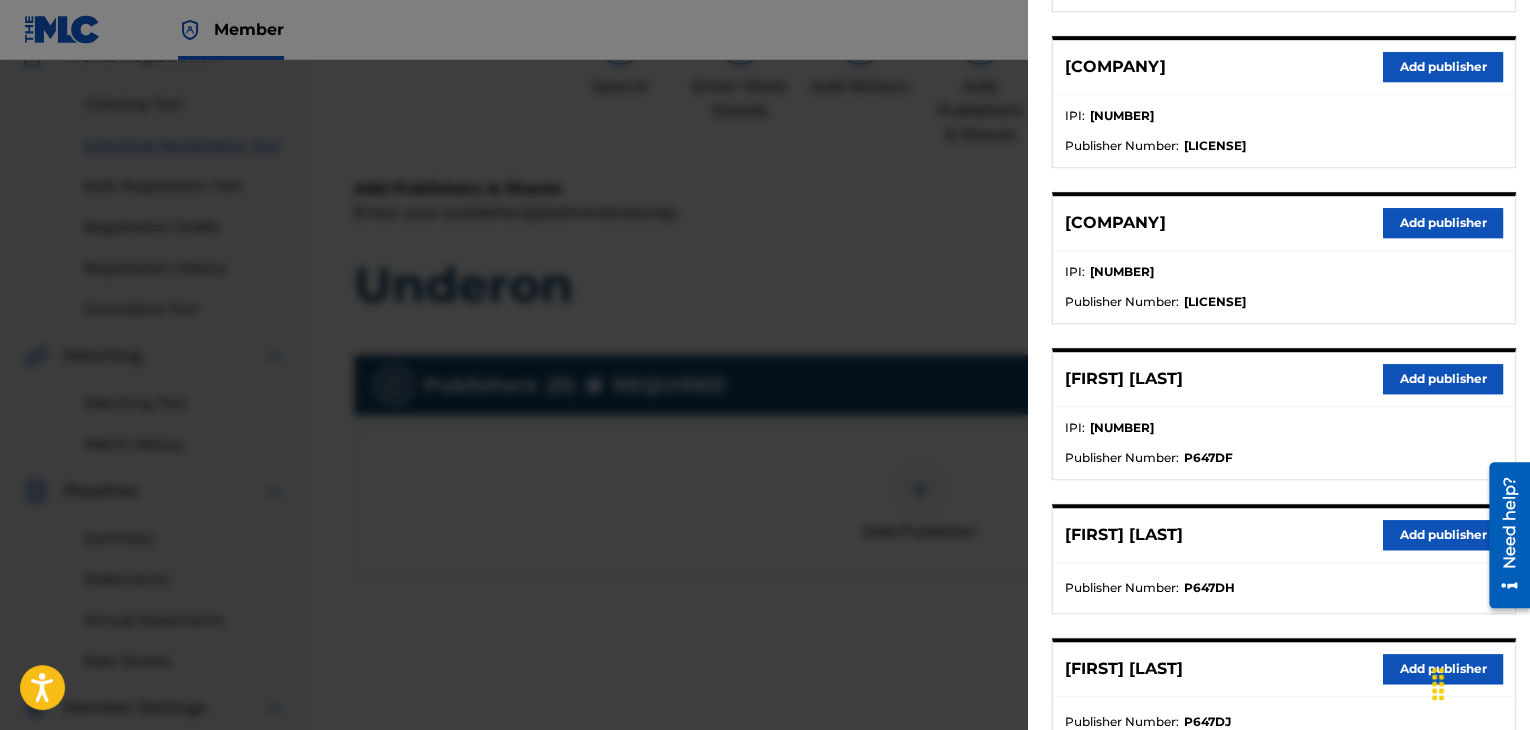 scroll, scrollTop: 600, scrollLeft: 0, axis: vertical 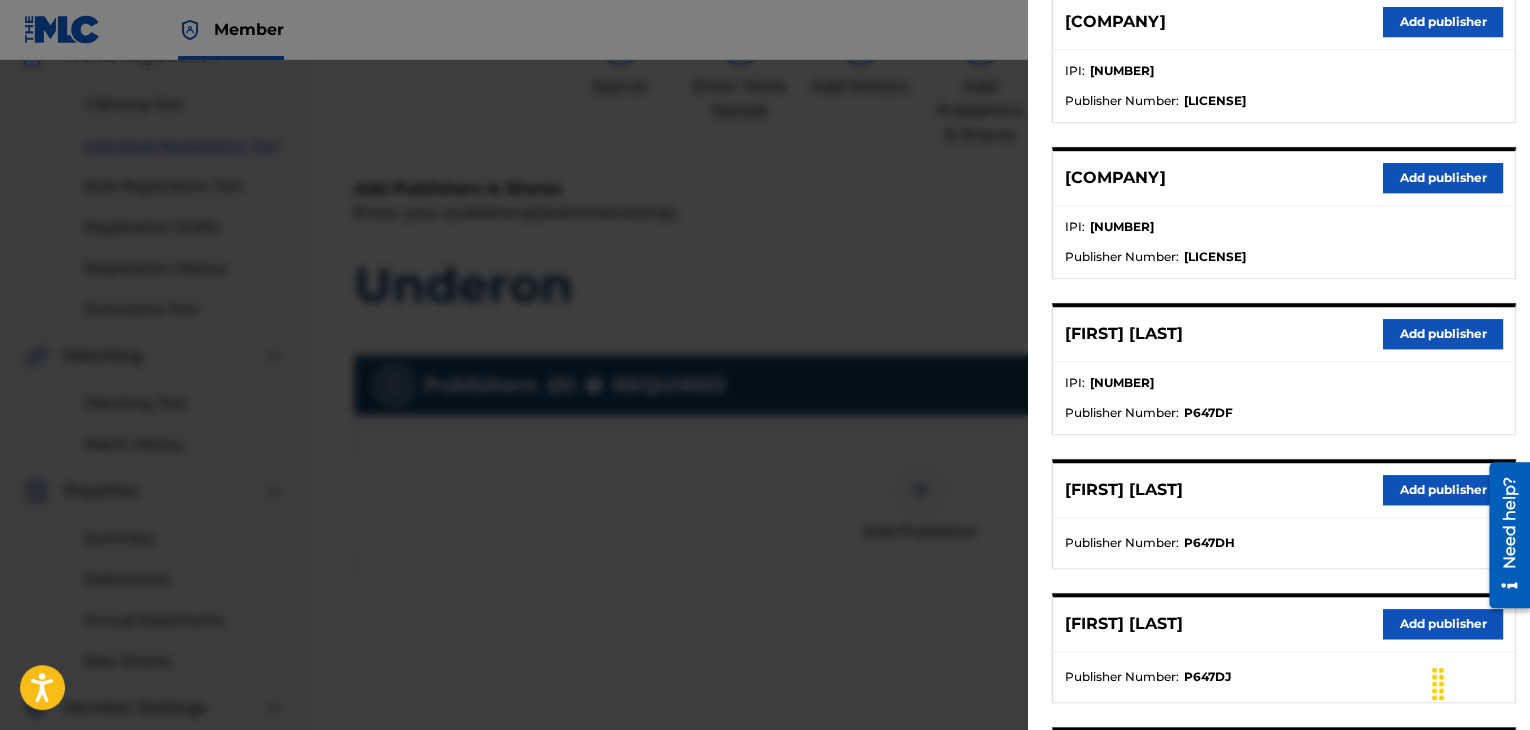 click on "Add publisher" at bounding box center (1443, 334) 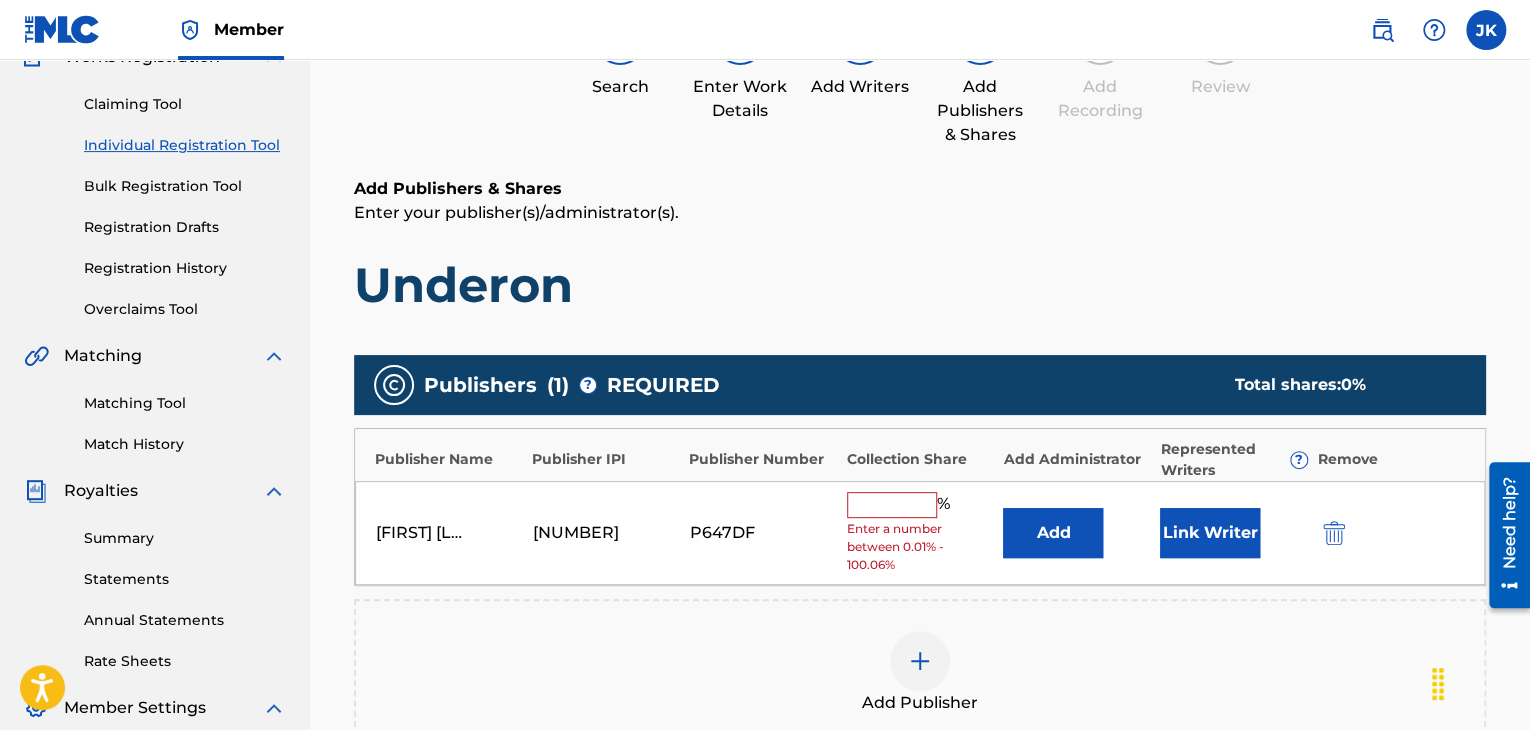 click on "Add" at bounding box center (1053, 533) 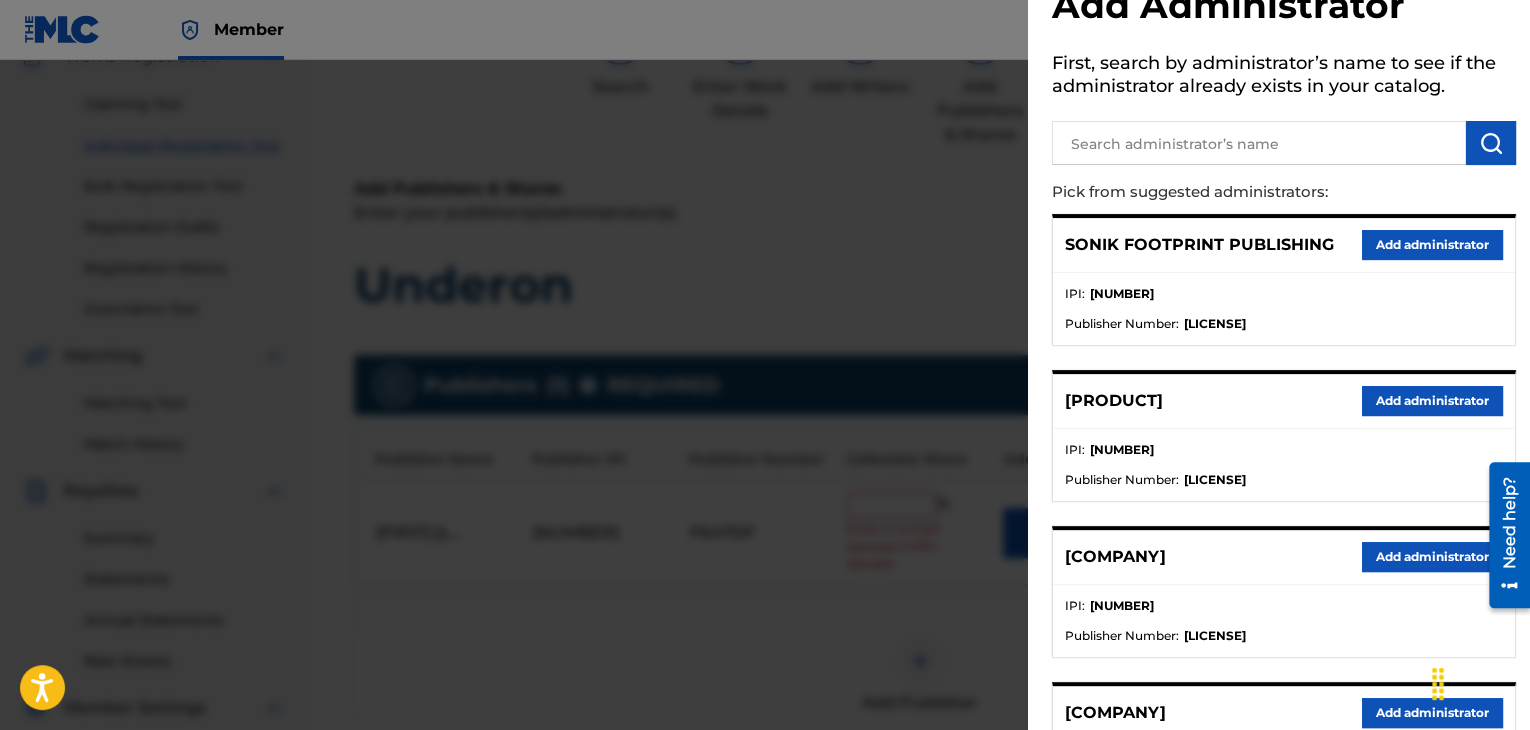 scroll, scrollTop: 100, scrollLeft: 0, axis: vertical 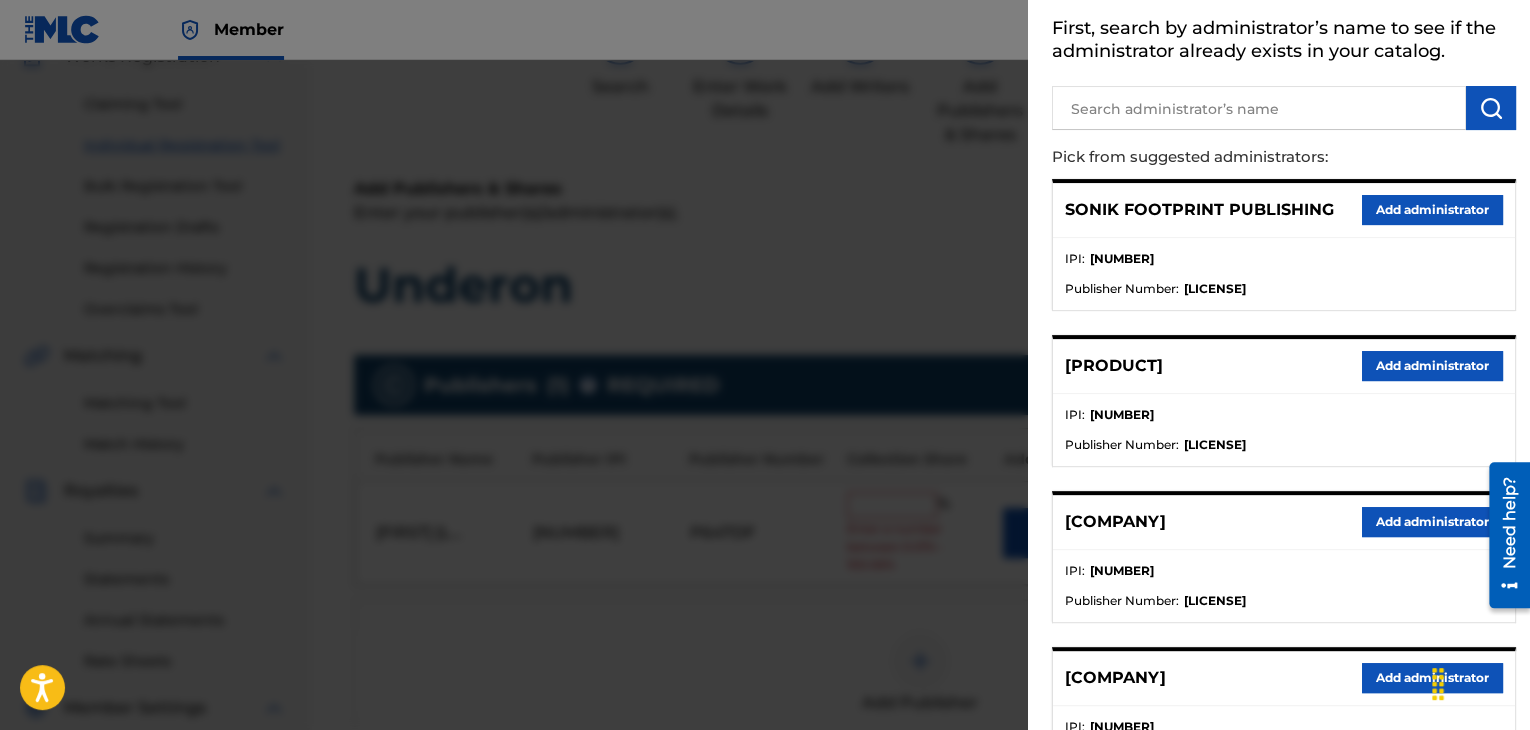 click on "Add administrator" at bounding box center [1432, 522] 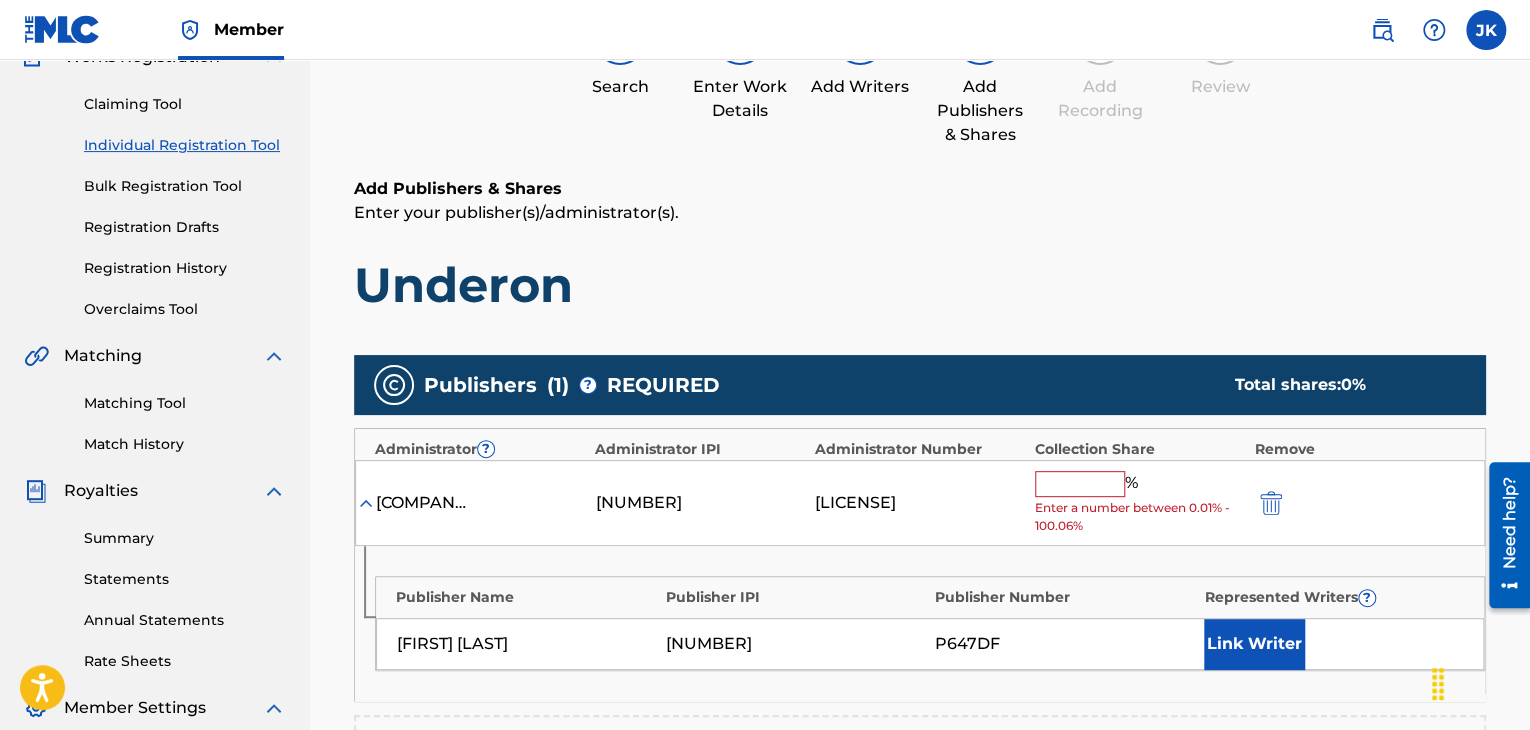click at bounding box center (1080, 484) 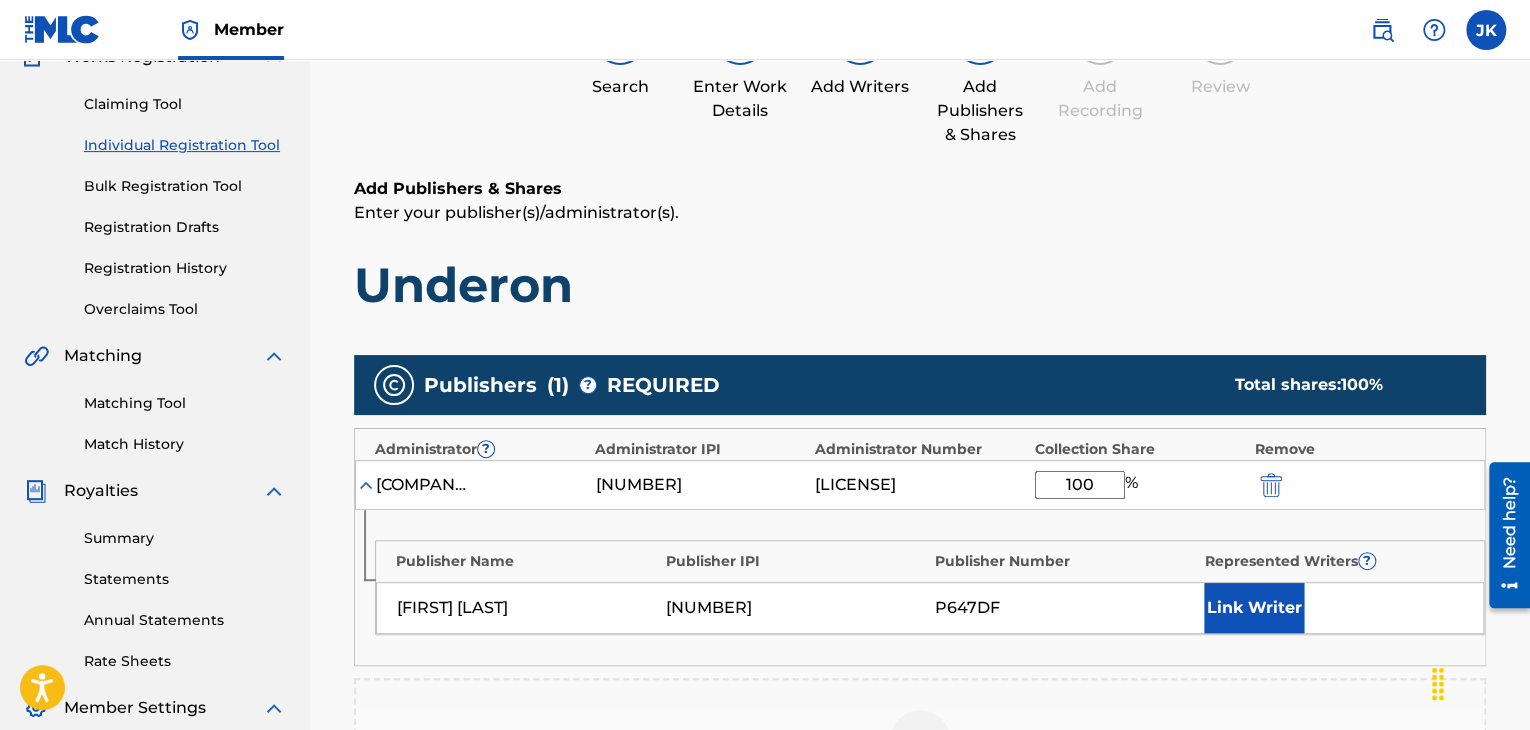 click on "Add Publishers & Shares Enter your publisher(s)/administrator(s). Underon" at bounding box center (920, 246) 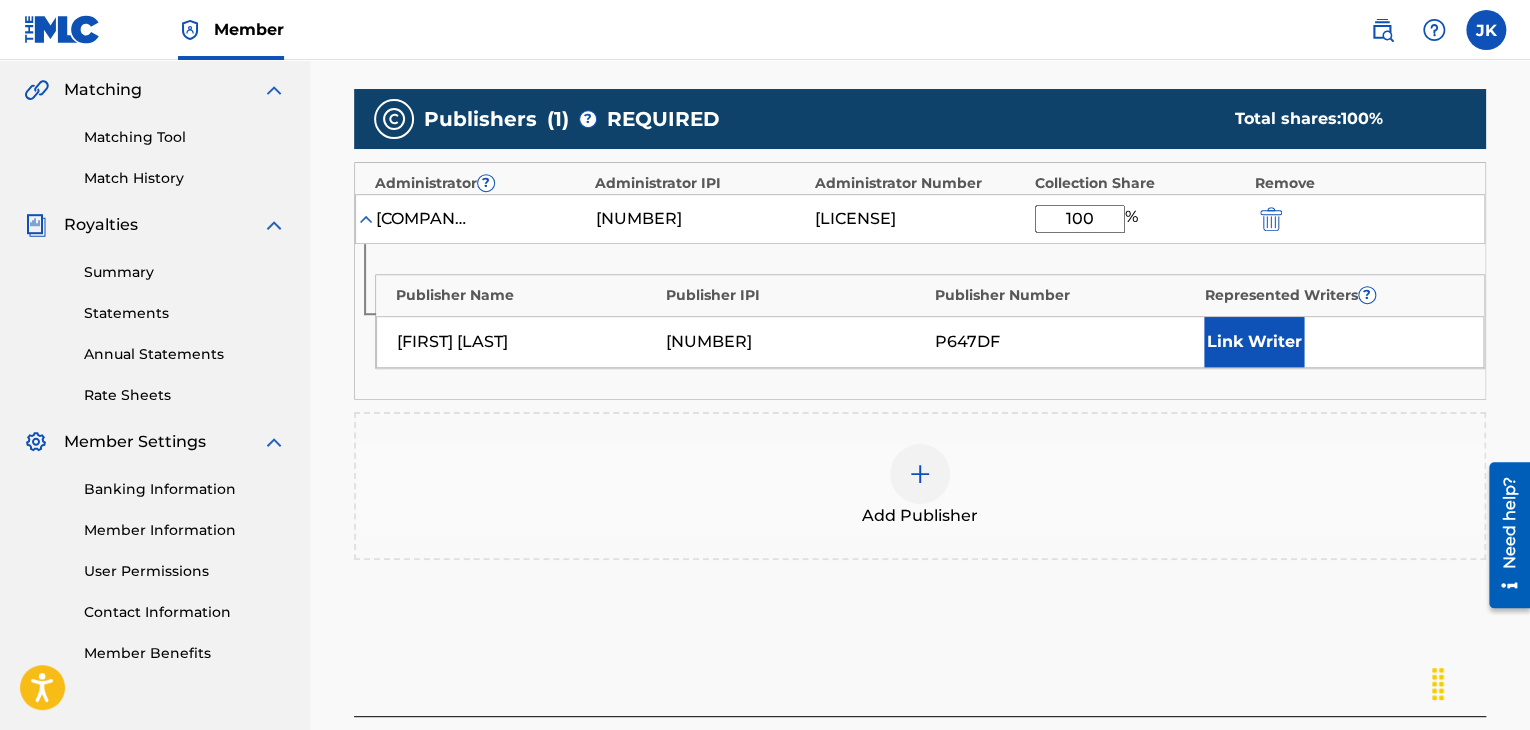 scroll, scrollTop: 490, scrollLeft: 0, axis: vertical 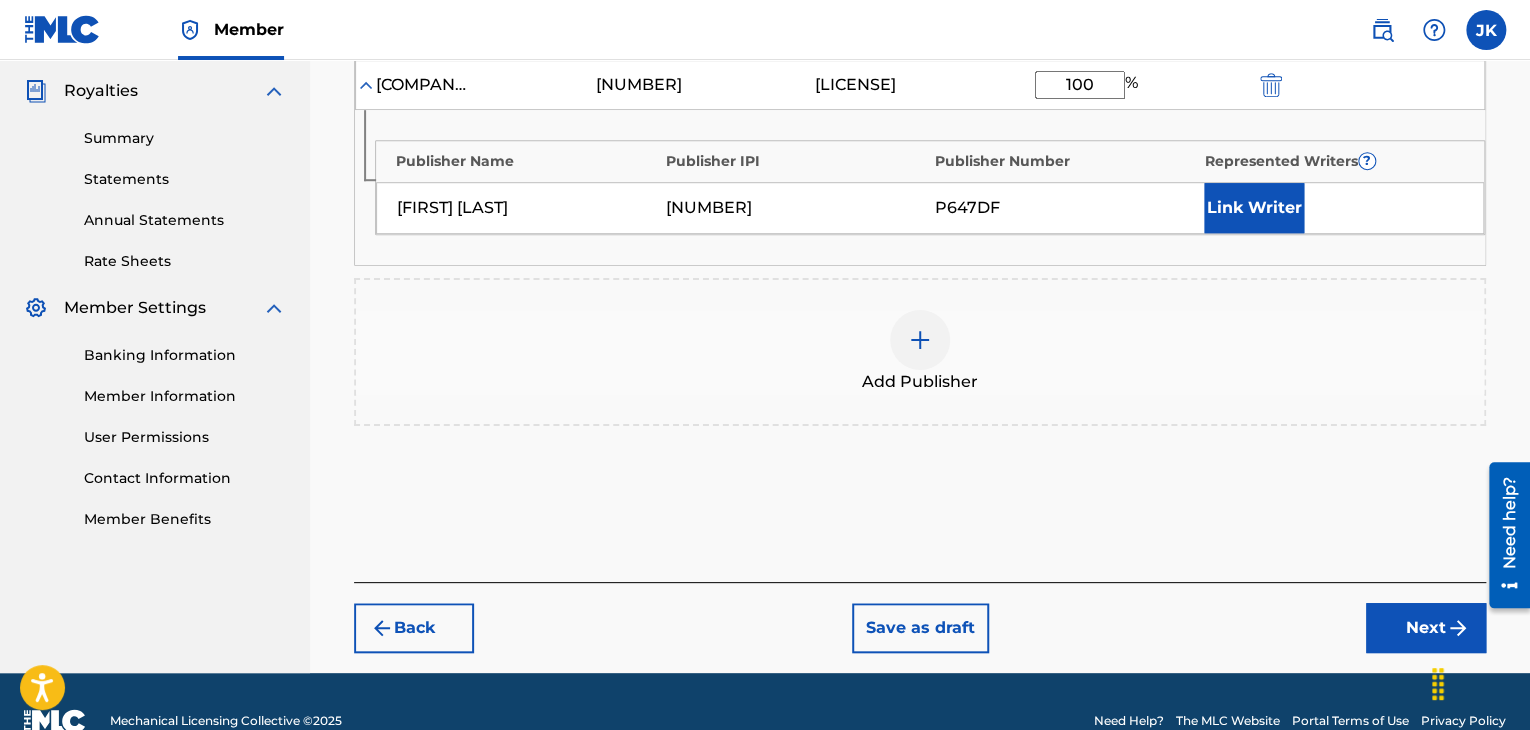 click on "Next" at bounding box center [1426, 628] 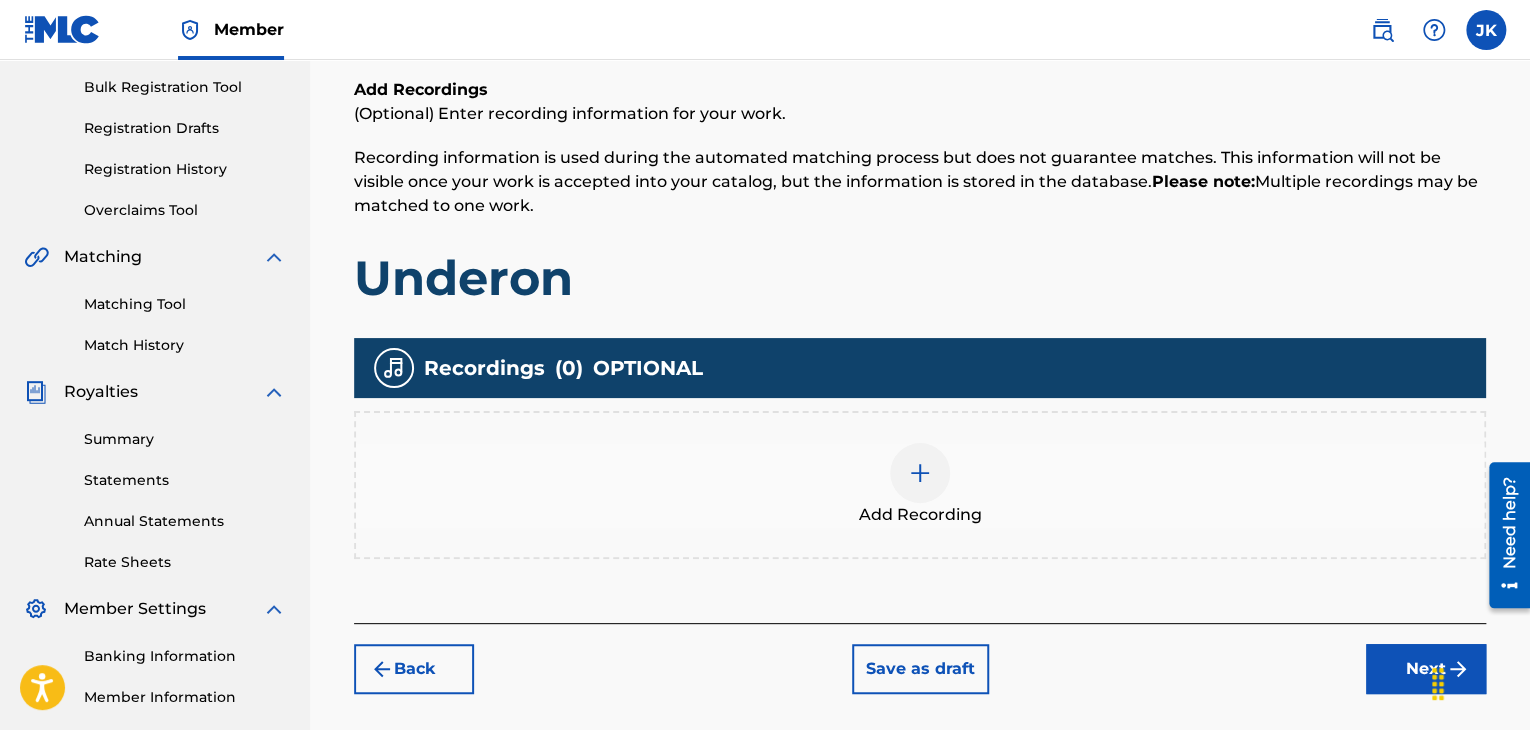scroll, scrollTop: 290, scrollLeft: 0, axis: vertical 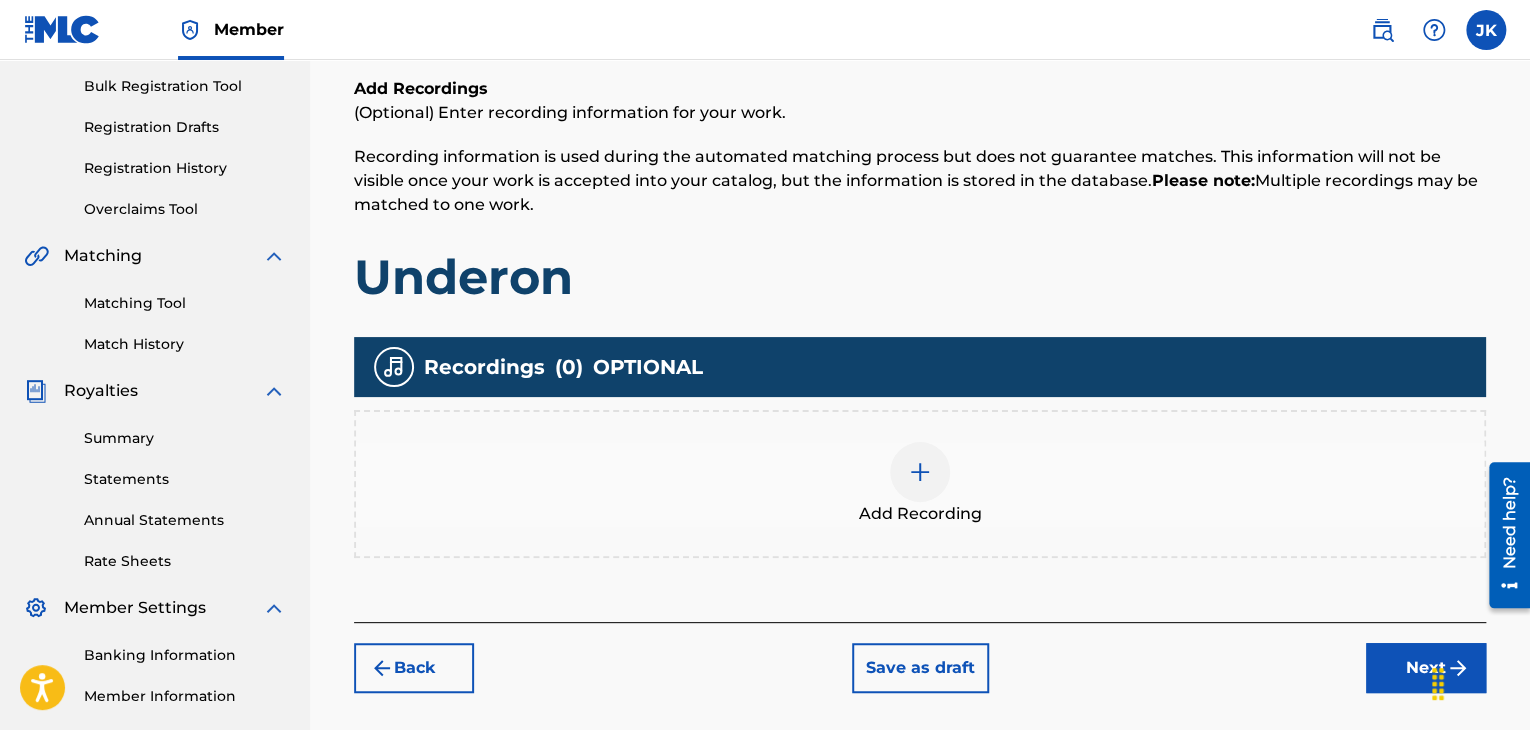 click at bounding box center [920, 472] 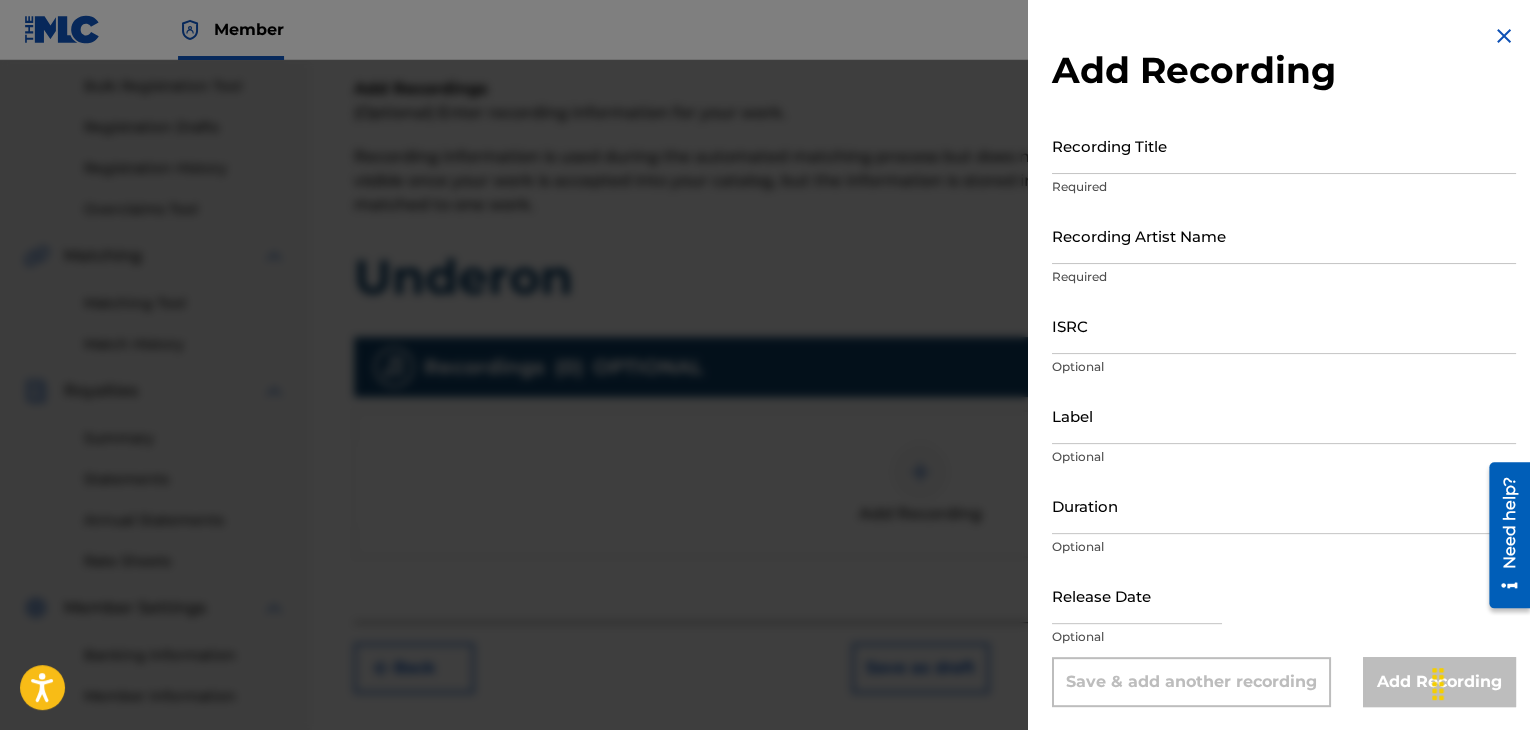 click on "Recording Title" at bounding box center [1284, 145] 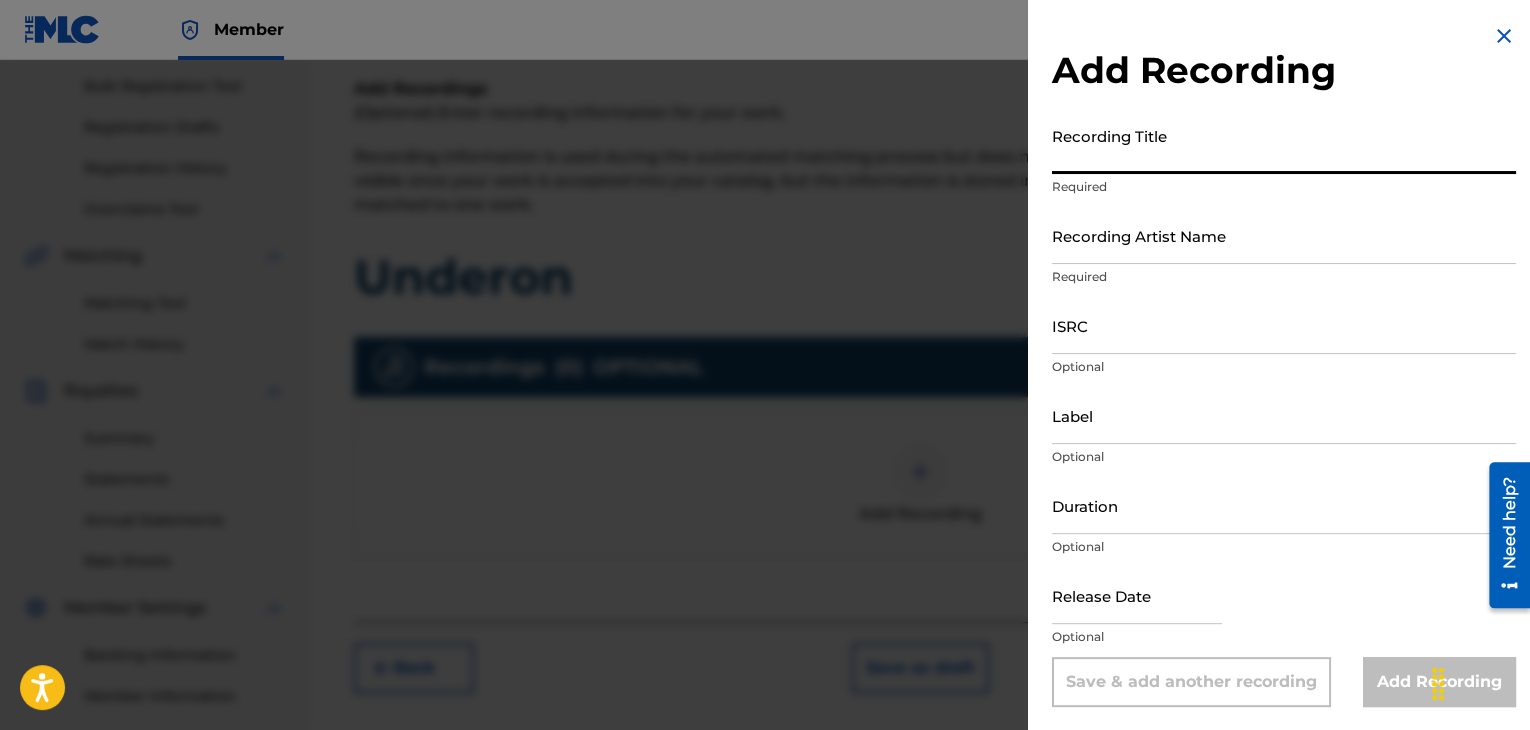 paste on "Underon" 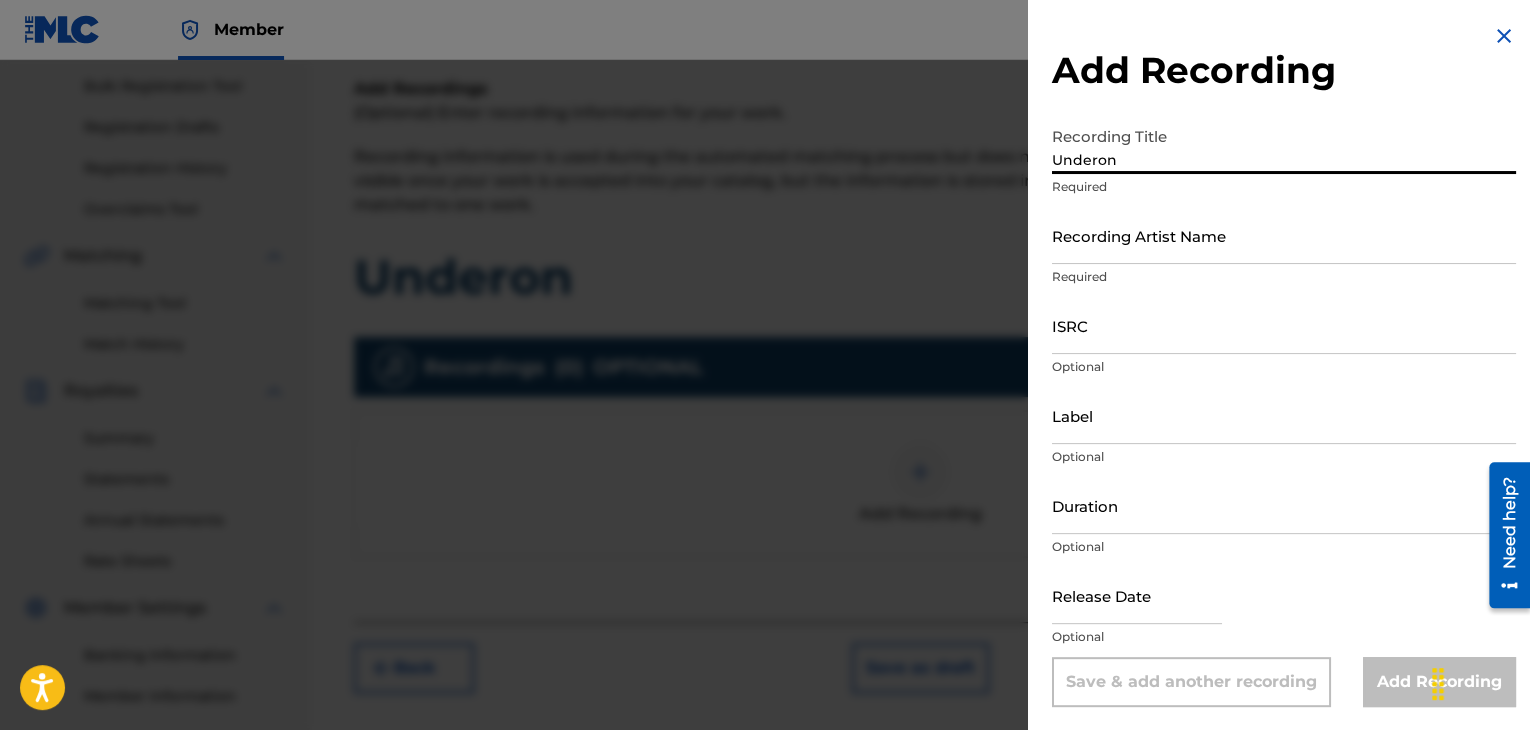 type on "Underon" 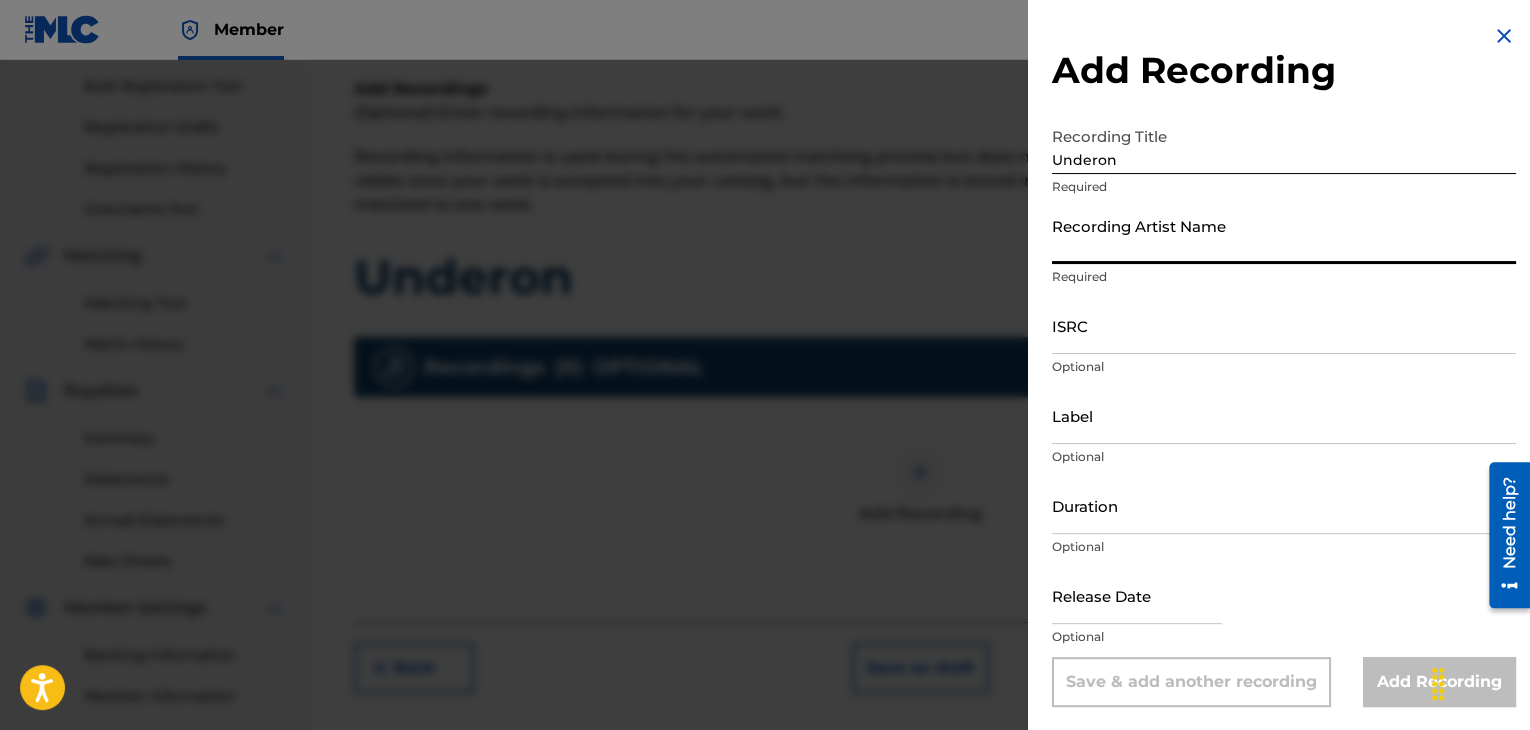 click on "Recording Artist Name" at bounding box center [1284, 235] 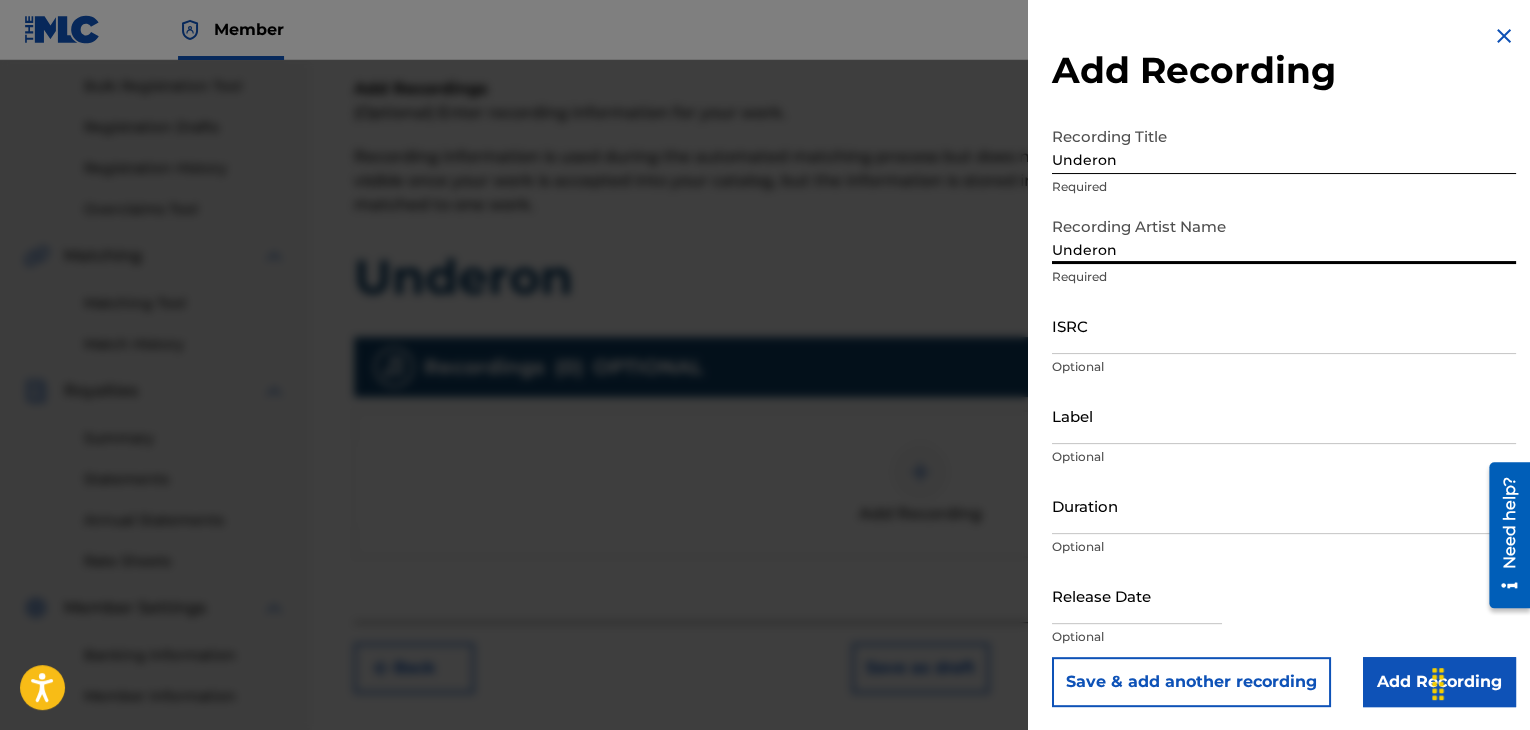 drag, startPoint x: 1128, startPoint y: 250, endPoint x: 1056, endPoint y: 257, distance: 72.33948 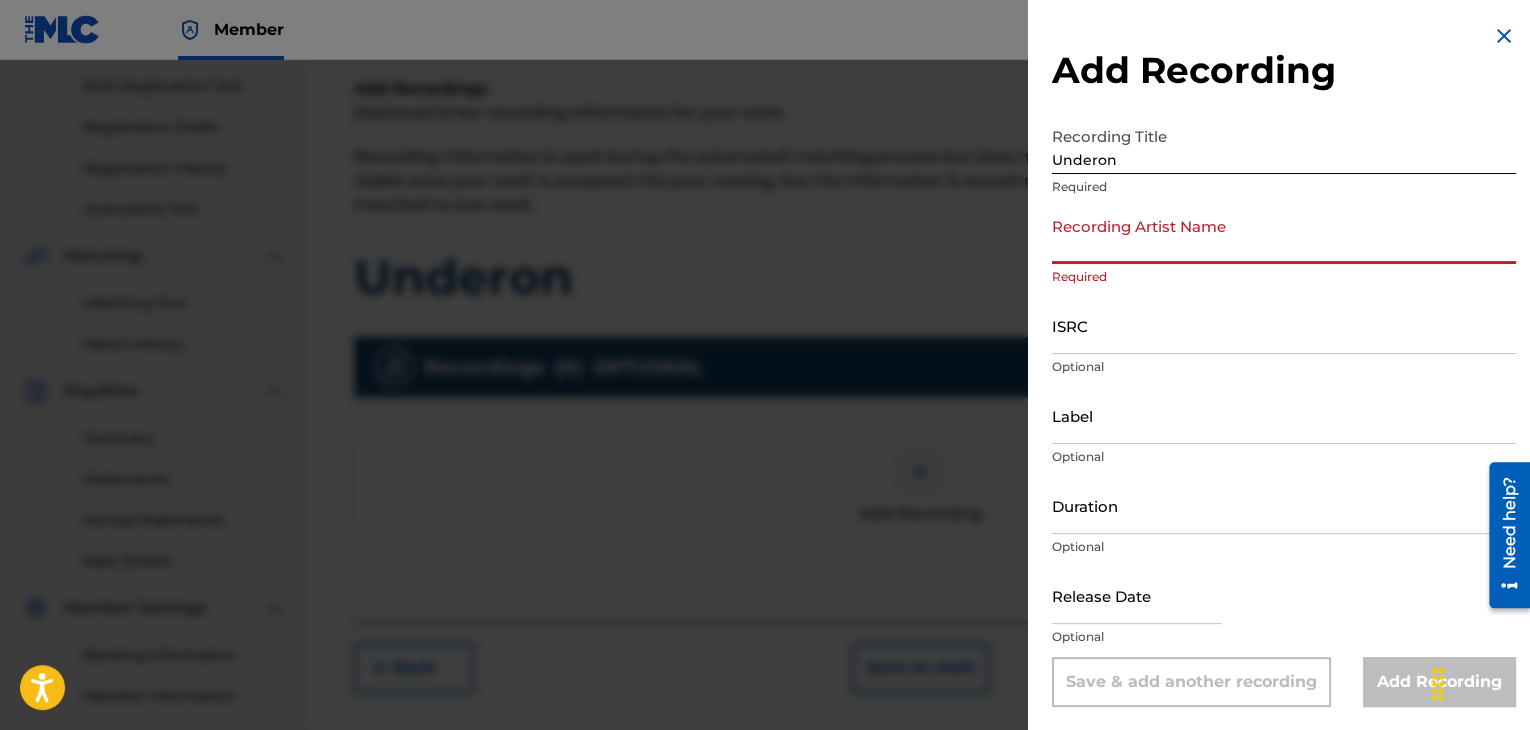 click on "Recording Artist Name" at bounding box center [1284, 235] 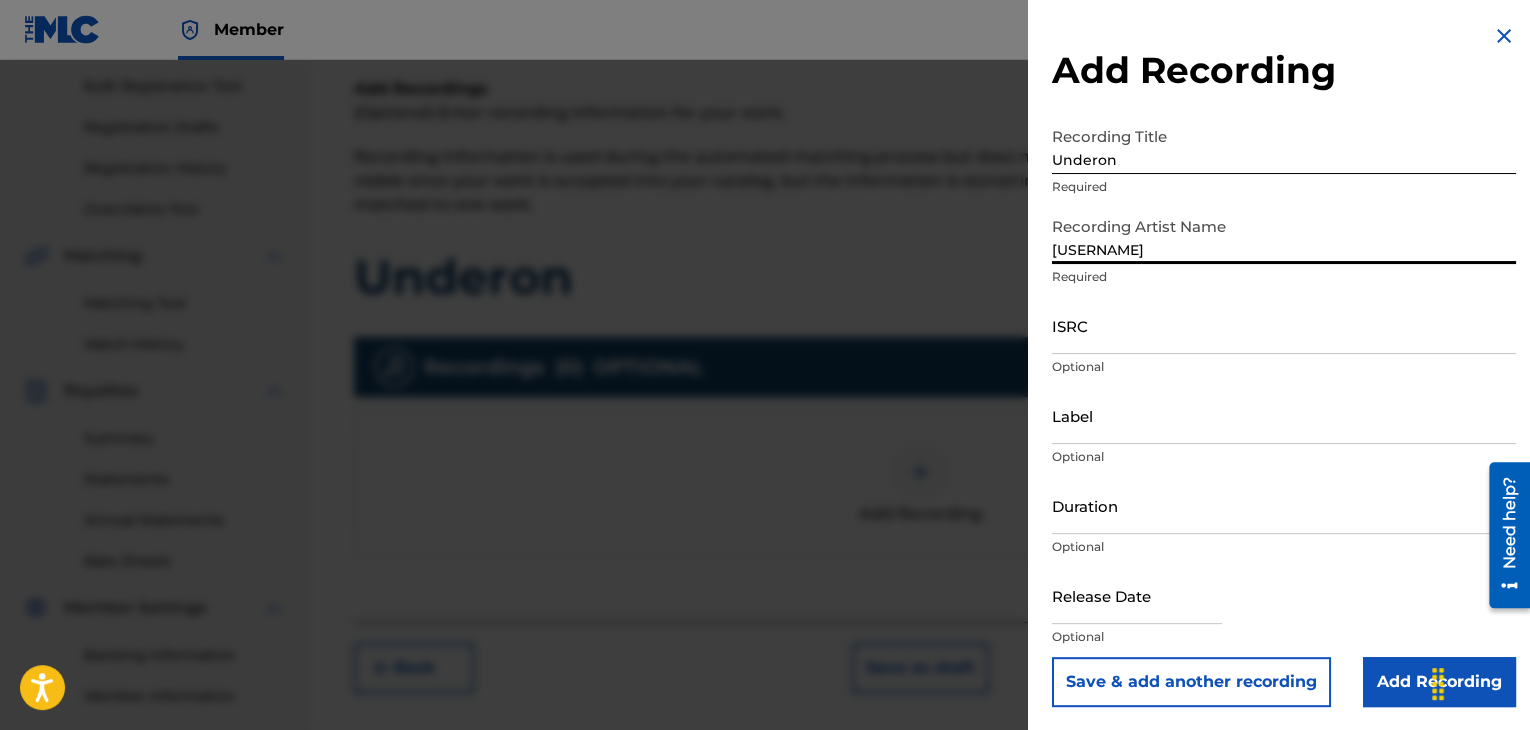 click on "ISRC" at bounding box center [1284, 325] 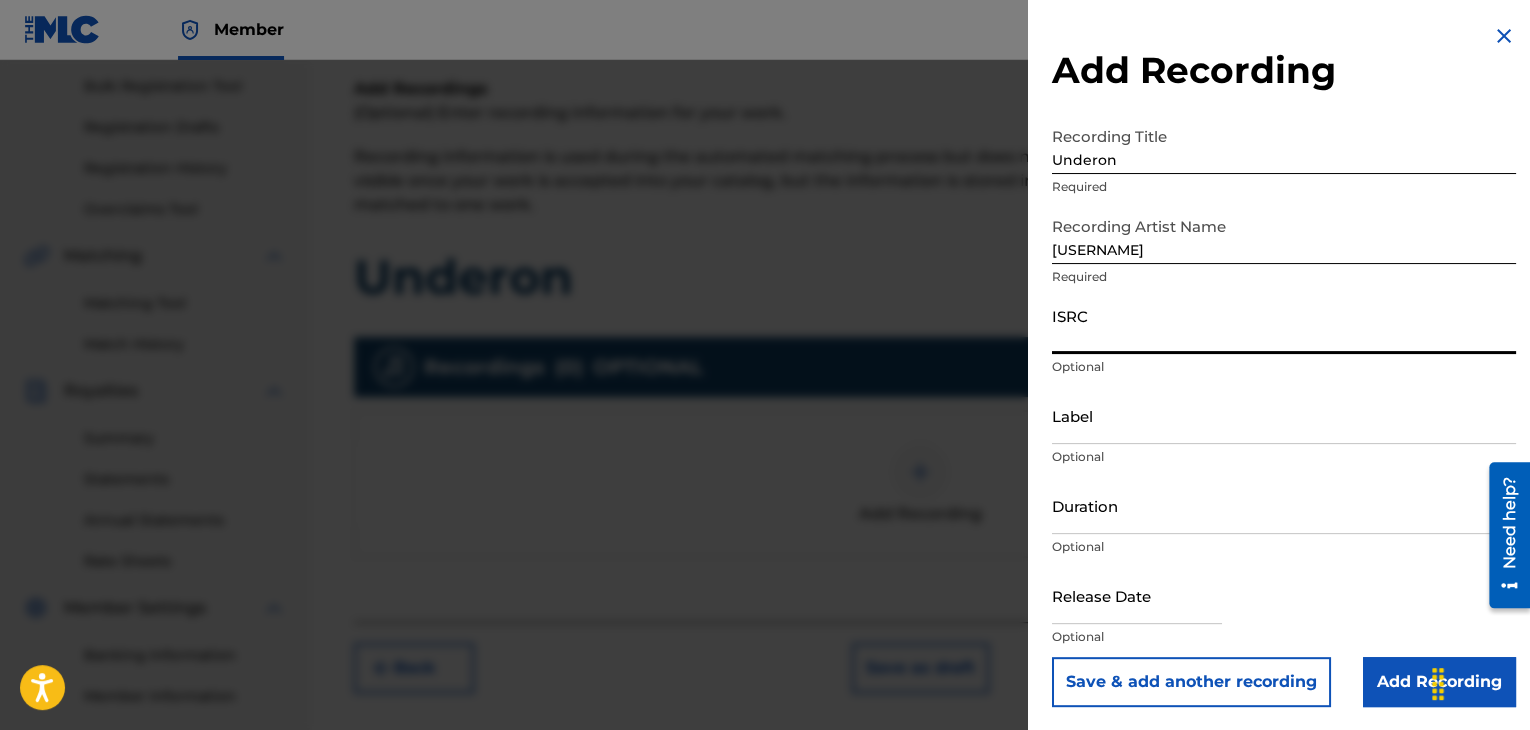 paste on "[LICENSE]" 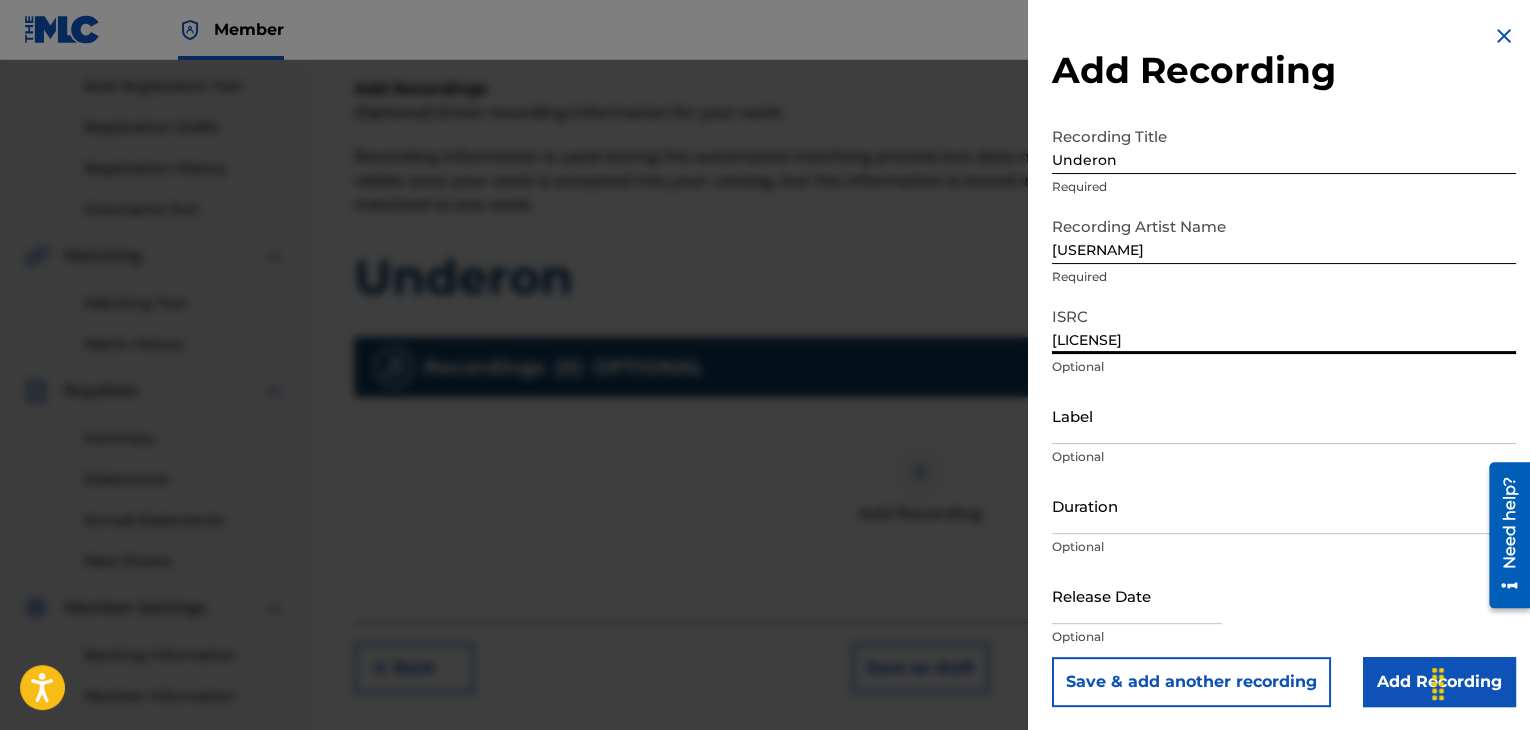 type on "[LICENSE]" 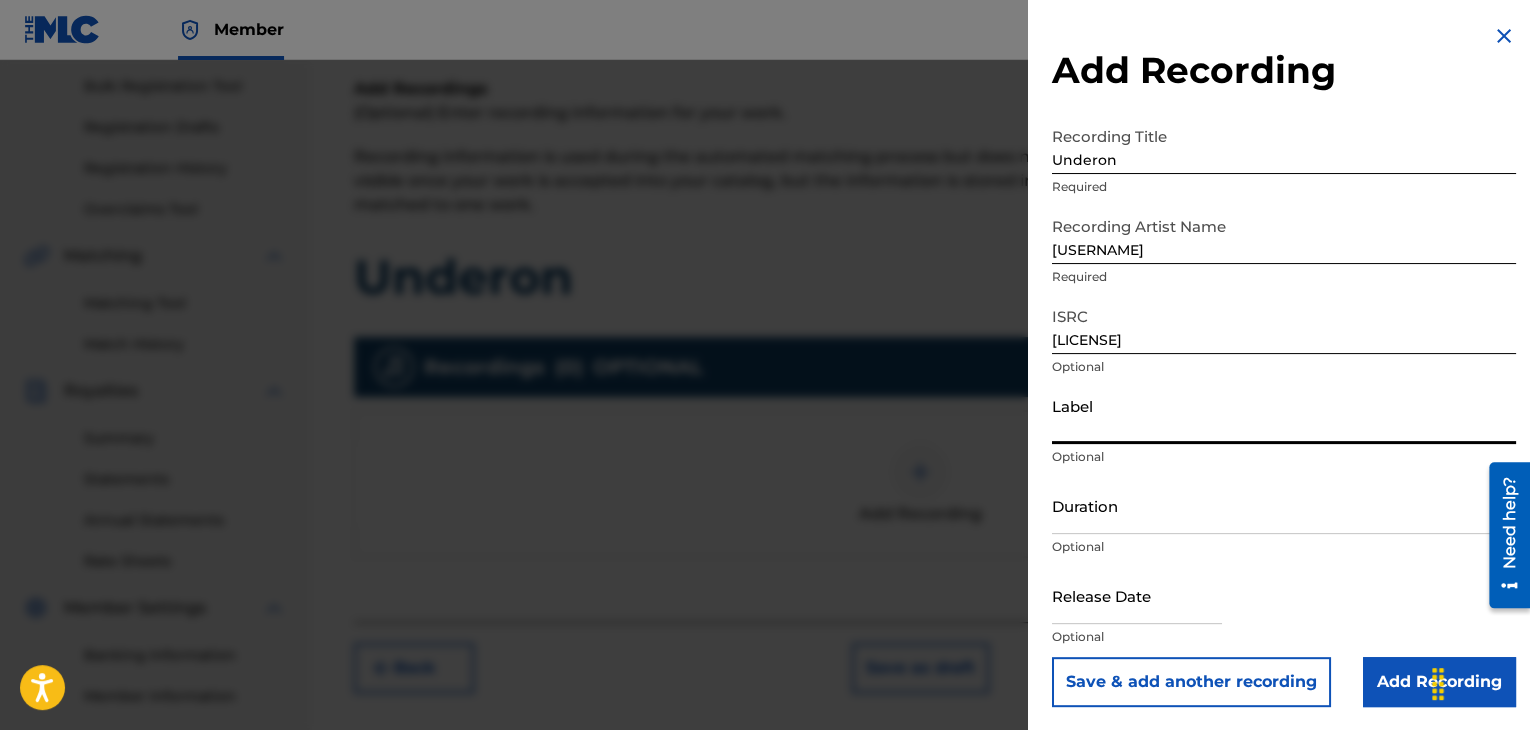 paste on "[LICENSE]" 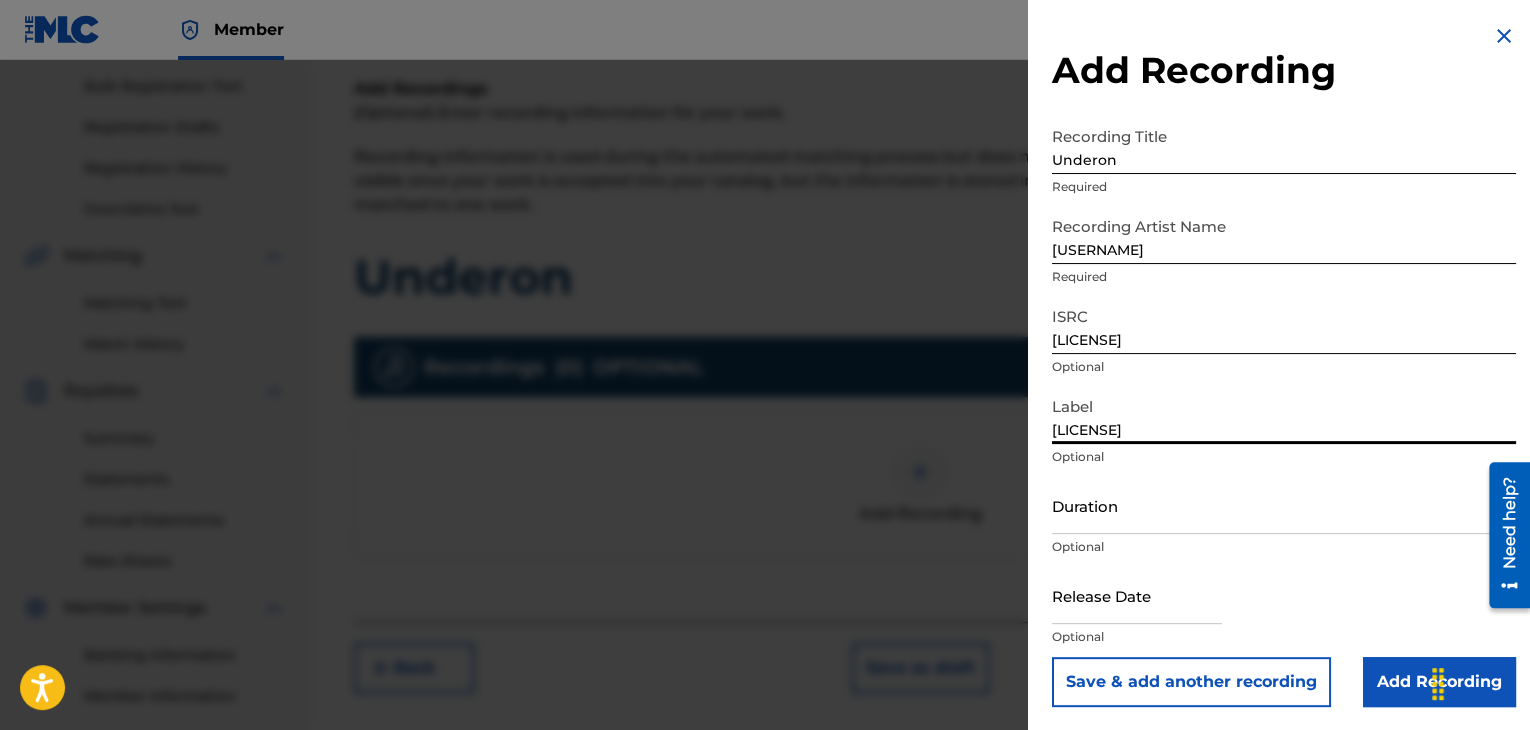 drag, startPoint x: 1188, startPoint y: 422, endPoint x: 1053, endPoint y: 452, distance: 138.29317 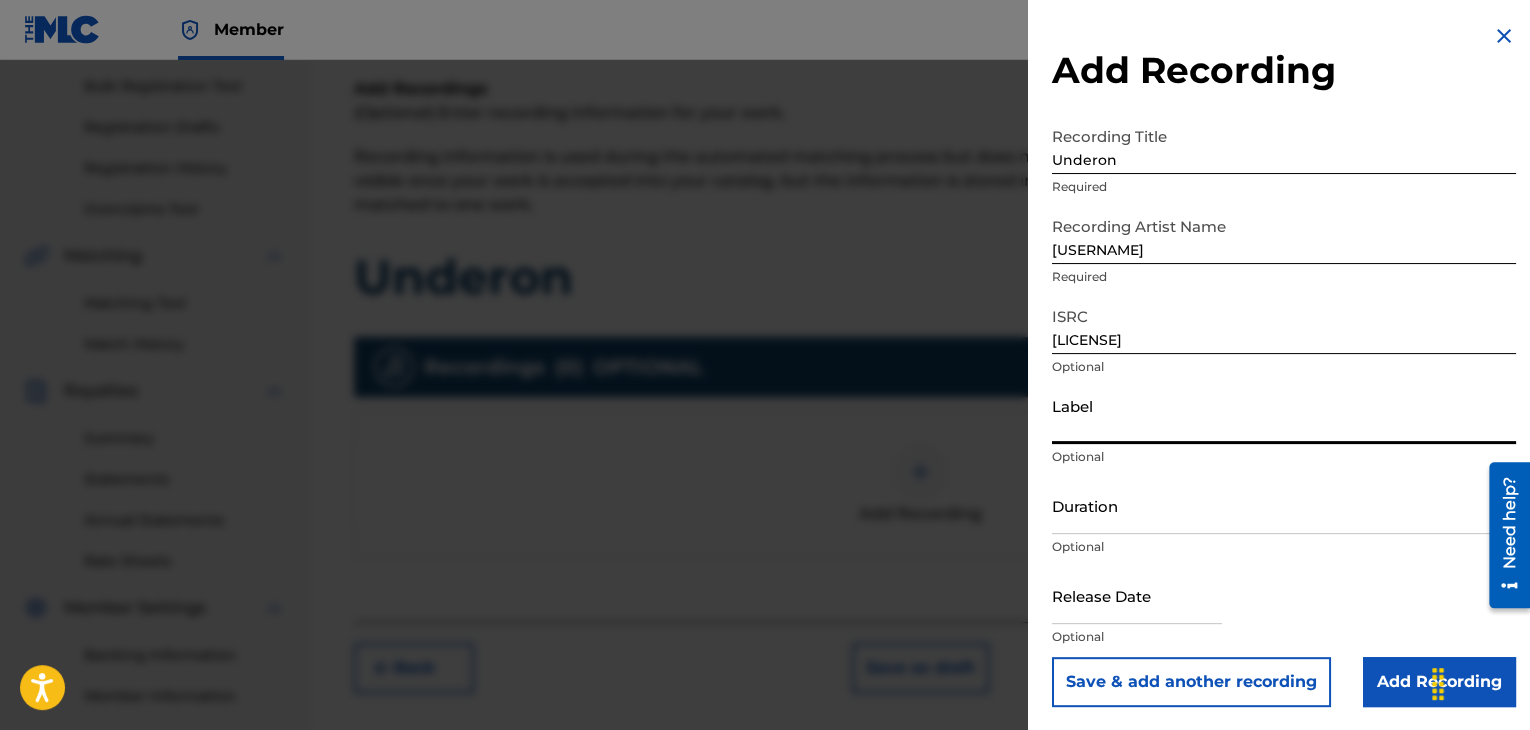 click on "Label" at bounding box center (1284, 415) 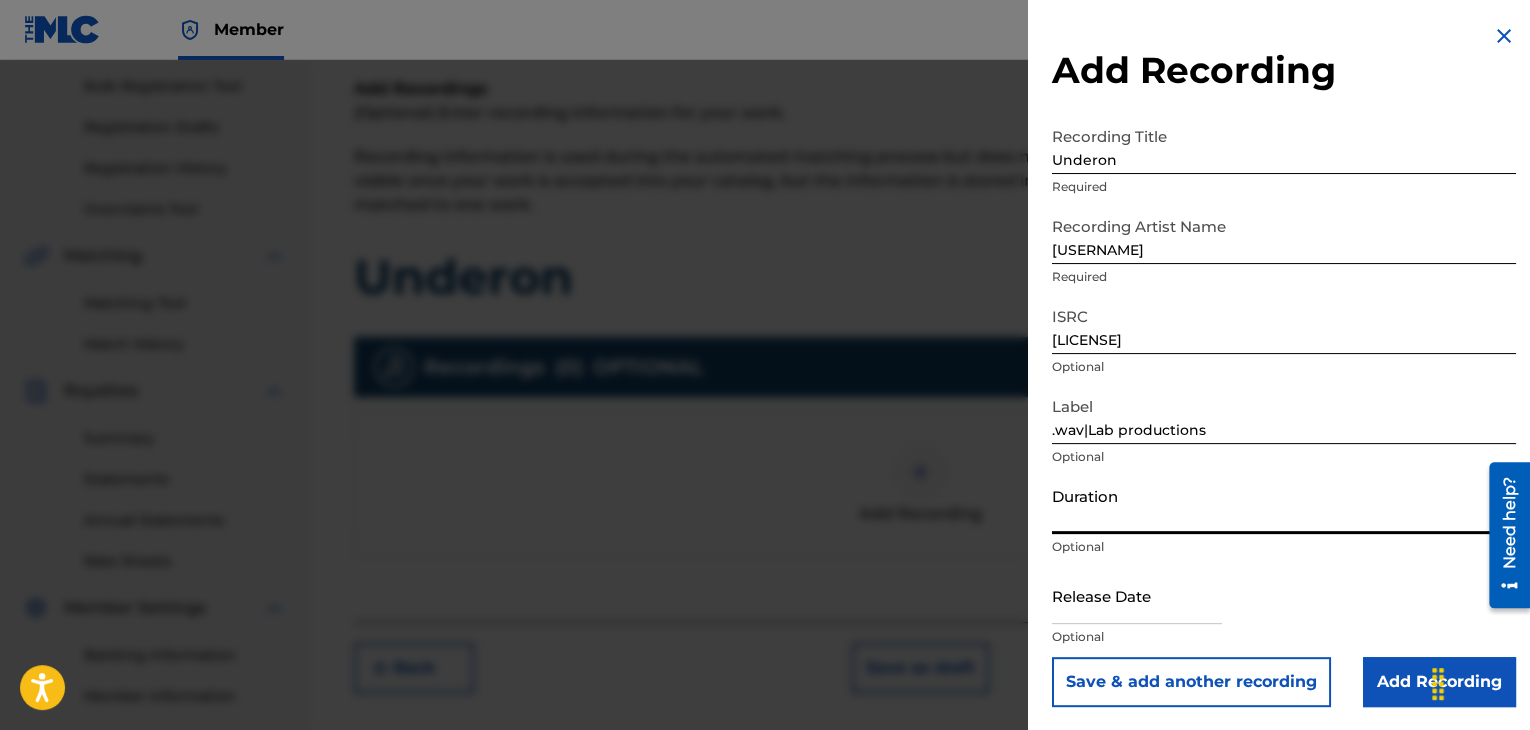click on "Duration" at bounding box center (1284, 505) 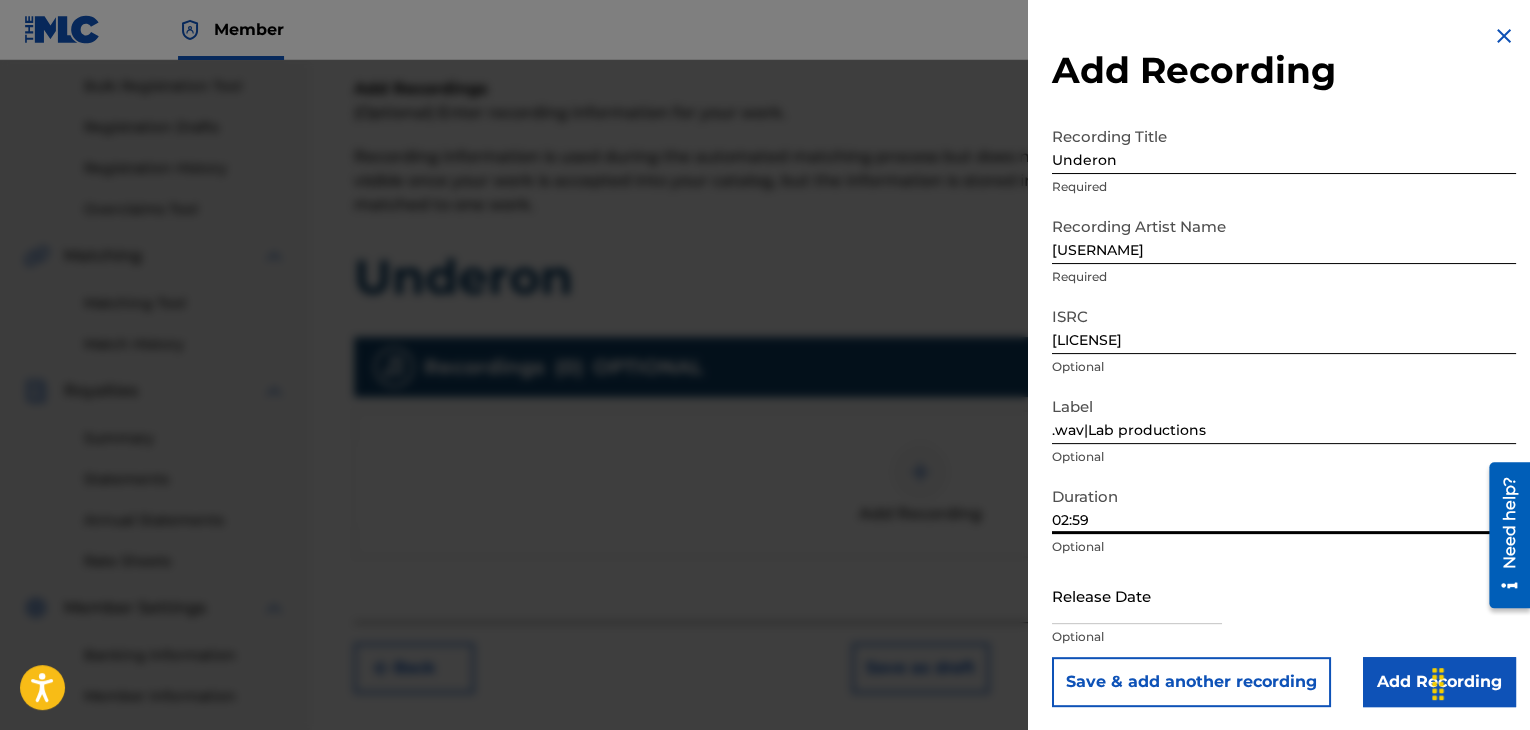 type on "02:59" 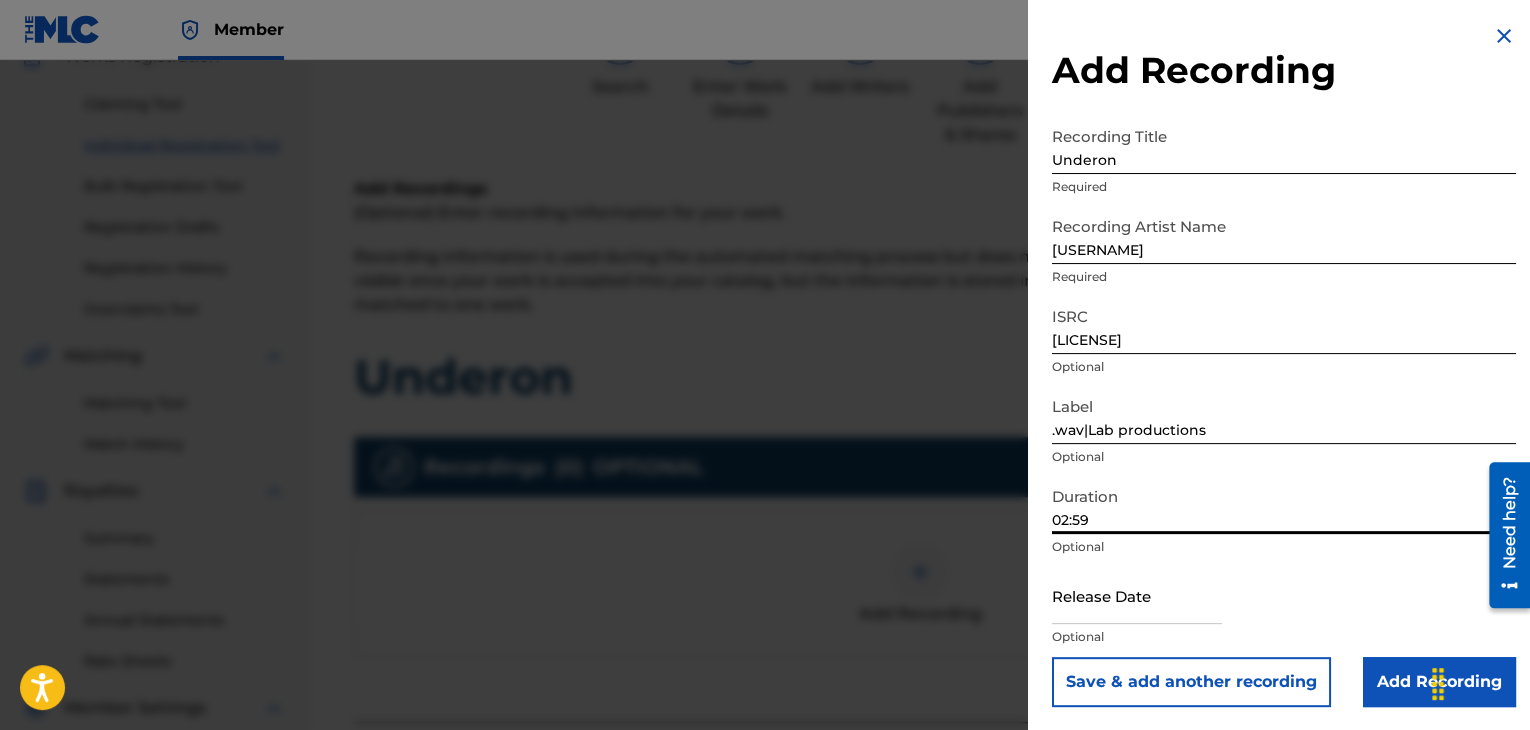 scroll, scrollTop: 1, scrollLeft: 0, axis: vertical 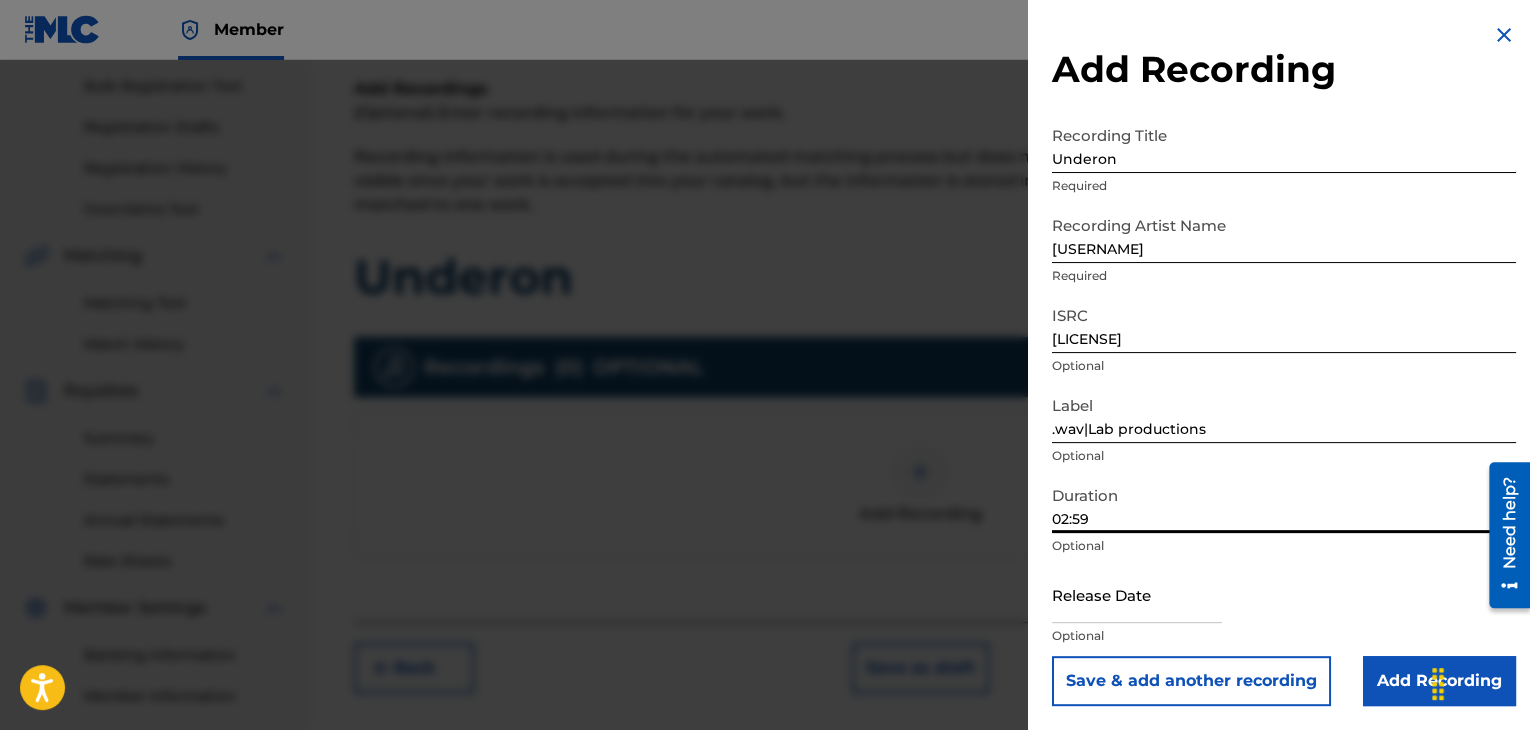 click at bounding box center [1137, 594] 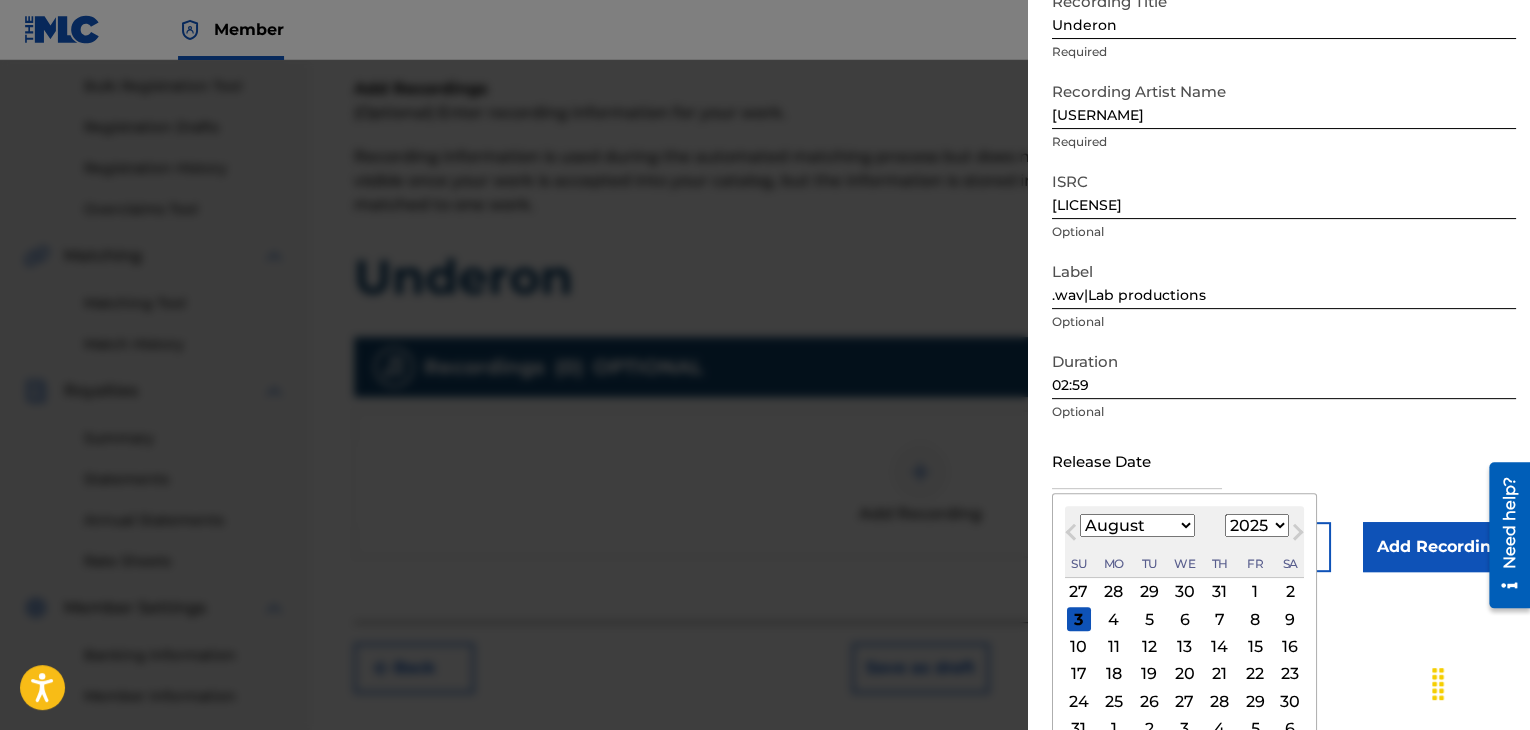 scroll, scrollTop: 187, scrollLeft: 0, axis: vertical 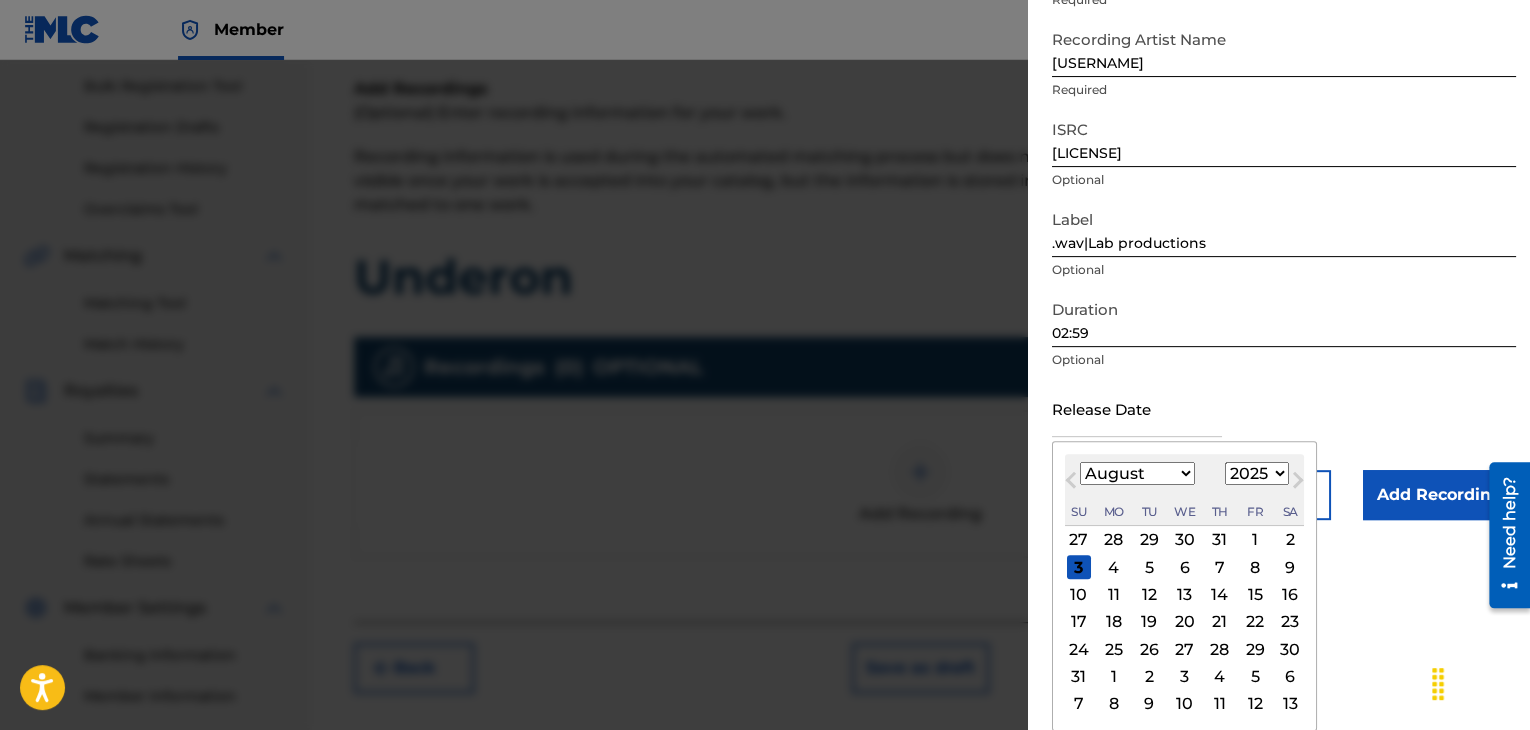 click on "January February March April May June July August September October November December" at bounding box center (1137, 473) 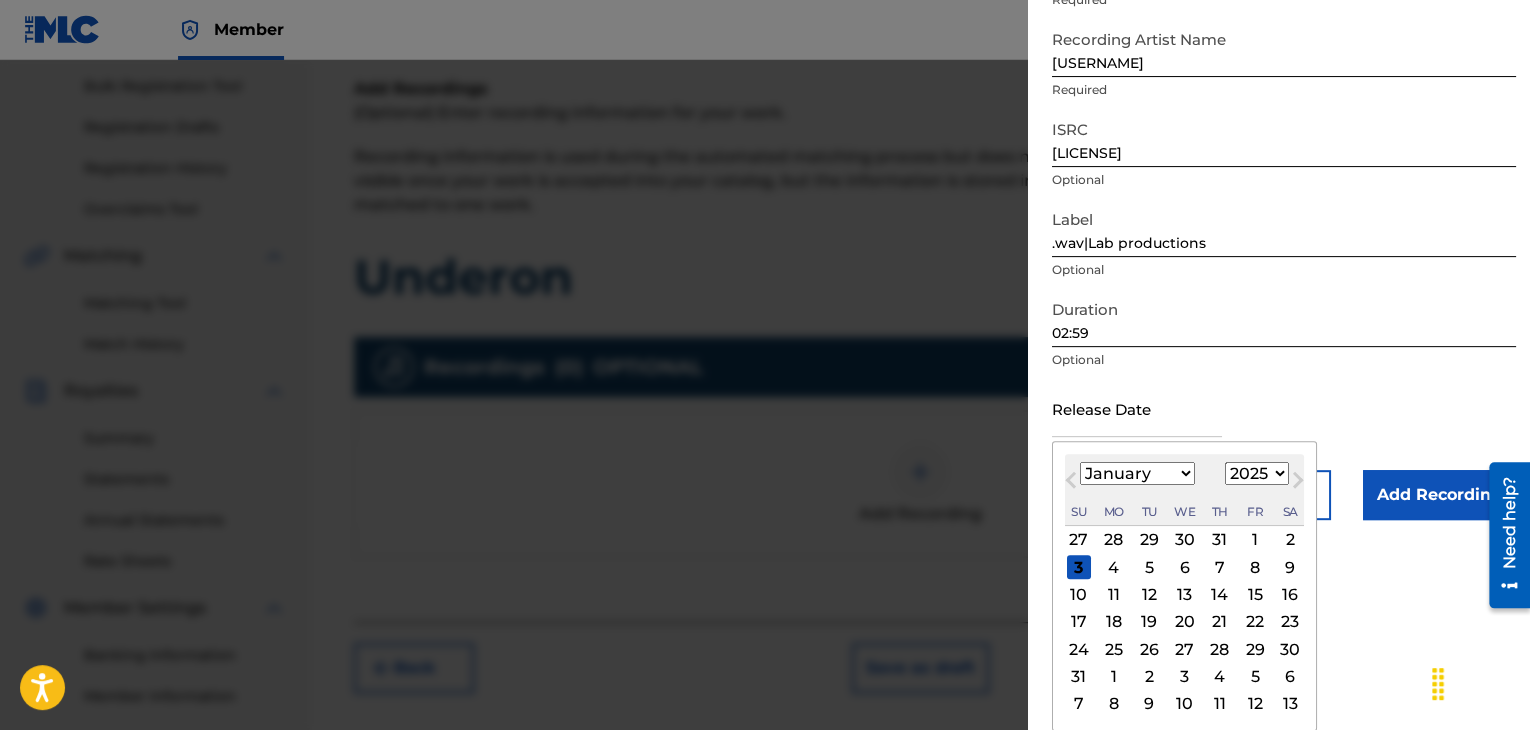 click on "January February March April May June July August September October November December" at bounding box center [1137, 473] 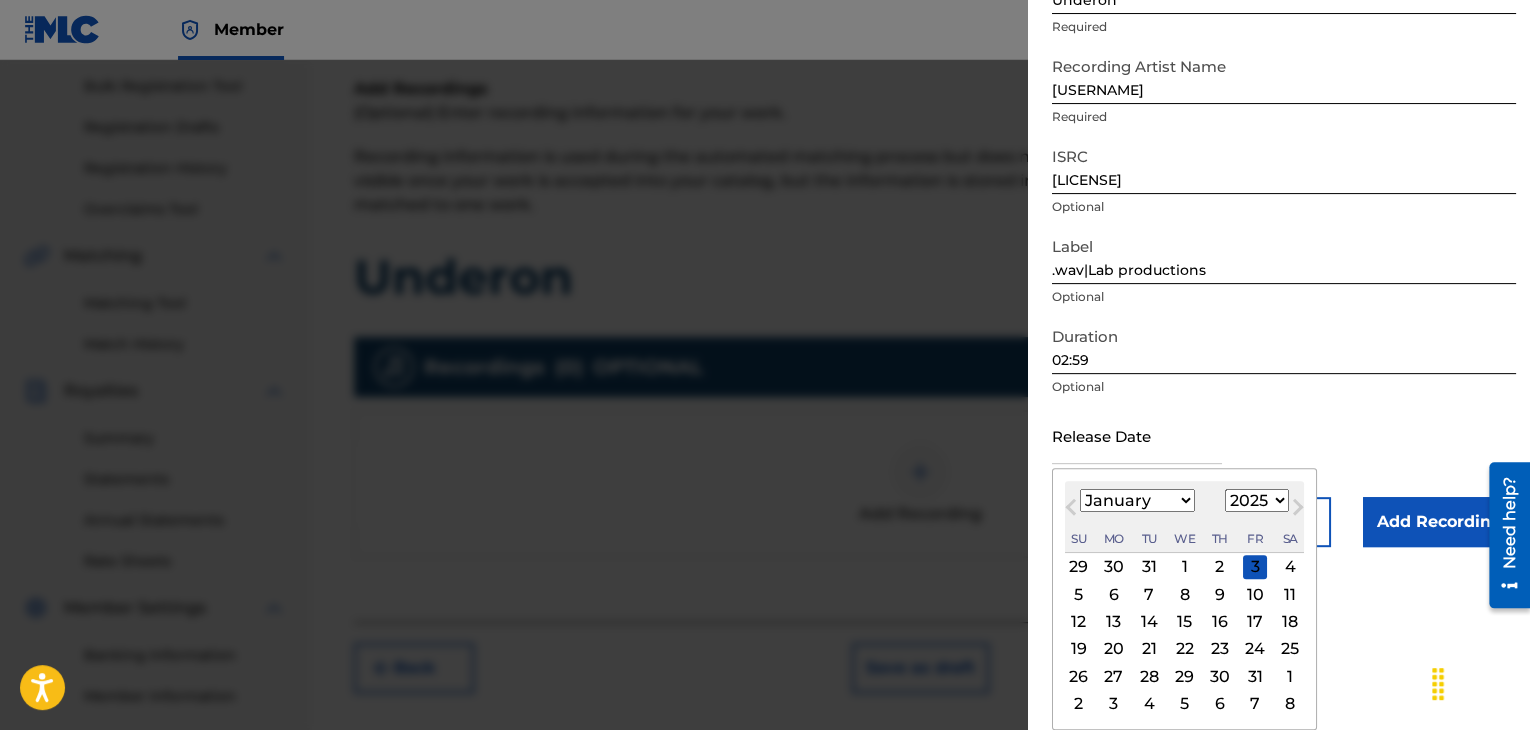 scroll, scrollTop: 160, scrollLeft: 0, axis: vertical 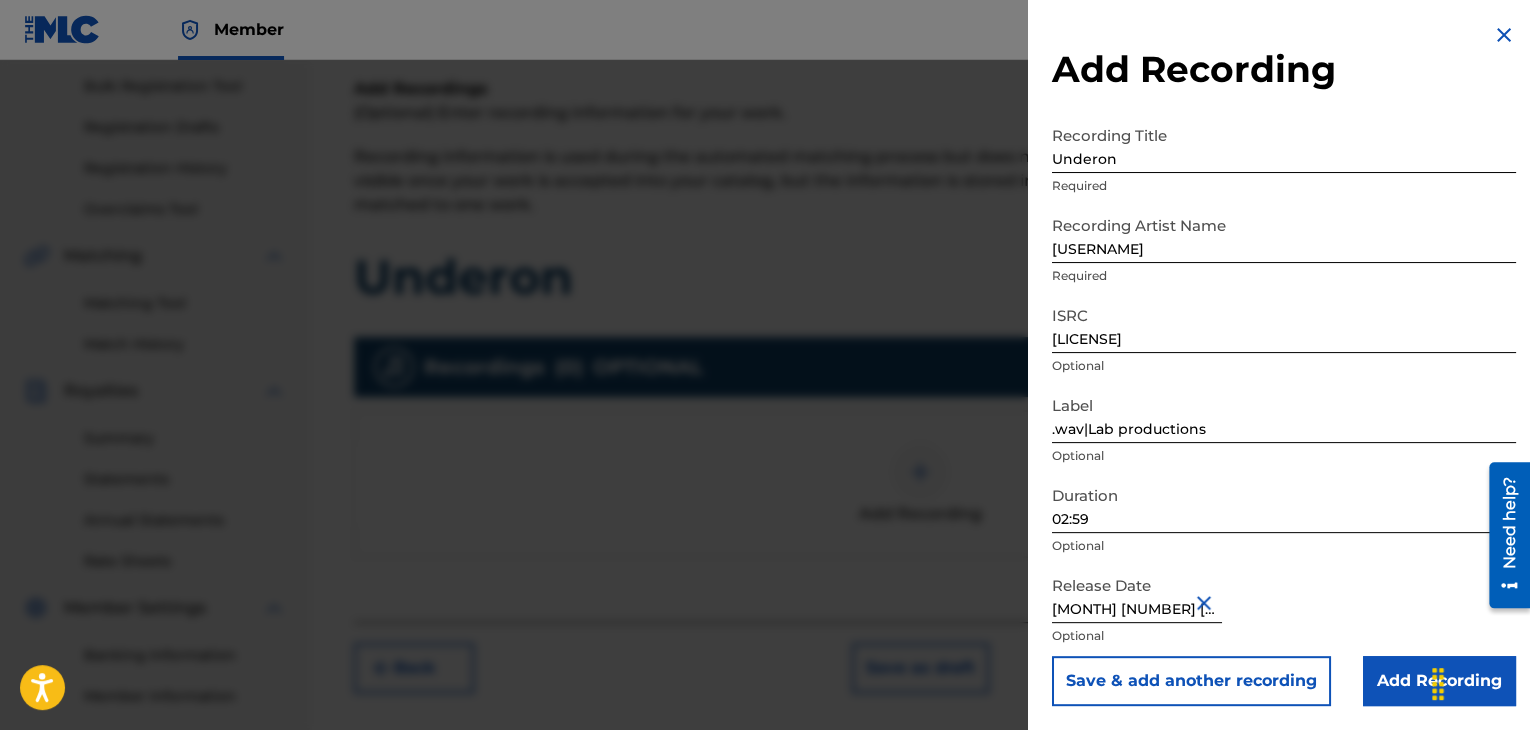 type on "[MONTH] [NUMBER] [YEAR]" 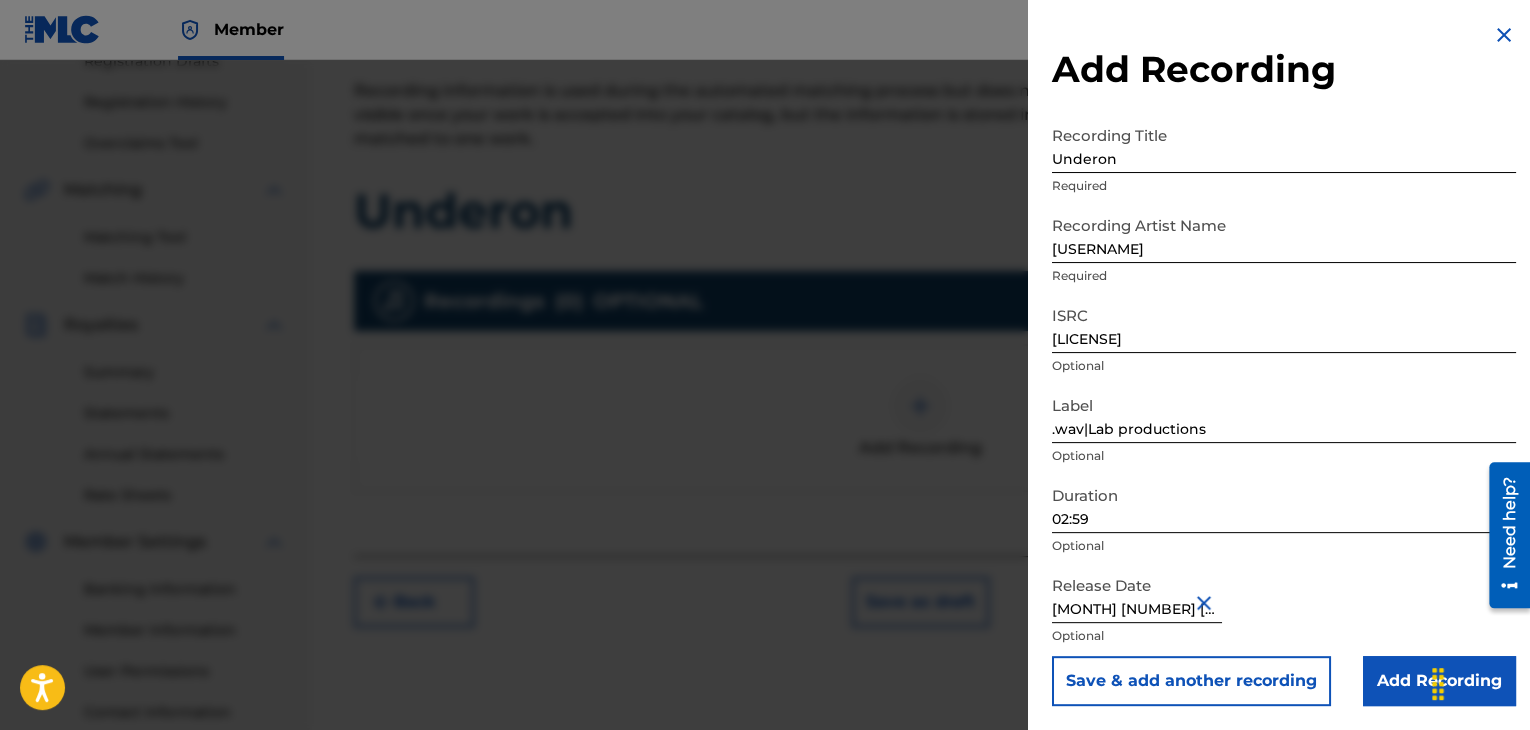 scroll, scrollTop: 390, scrollLeft: 0, axis: vertical 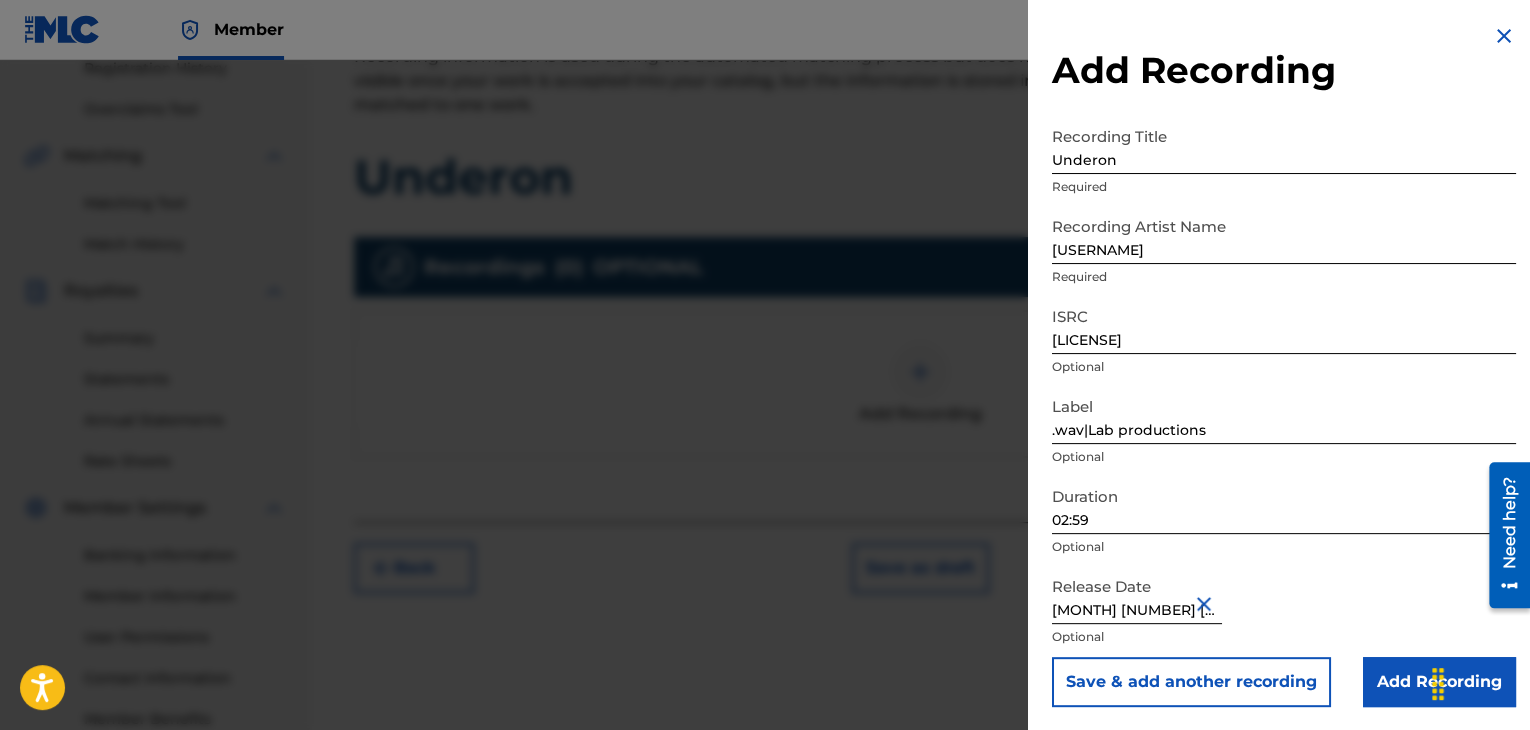 click on "Add Recording" at bounding box center [1439, 682] 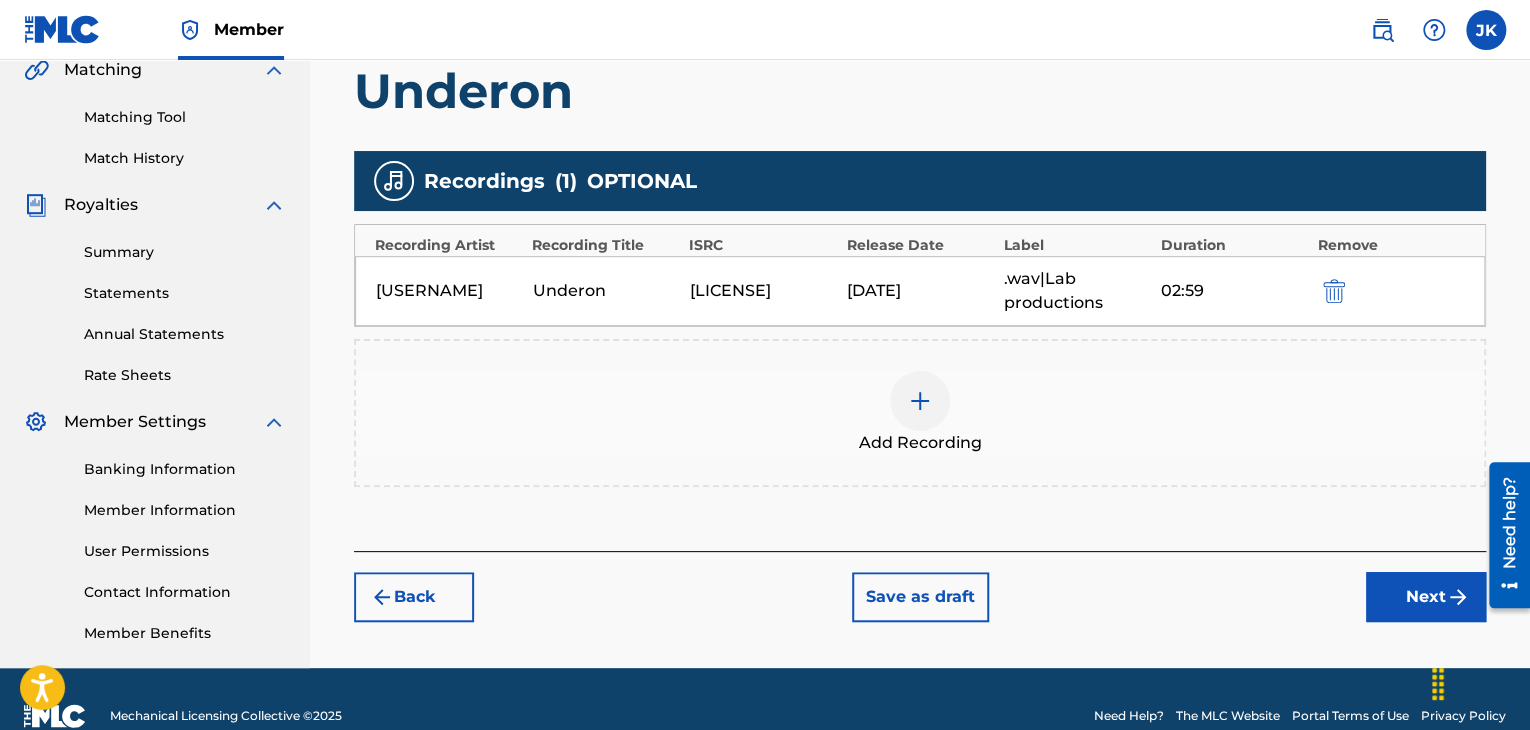 scroll, scrollTop: 510, scrollLeft: 0, axis: vertical 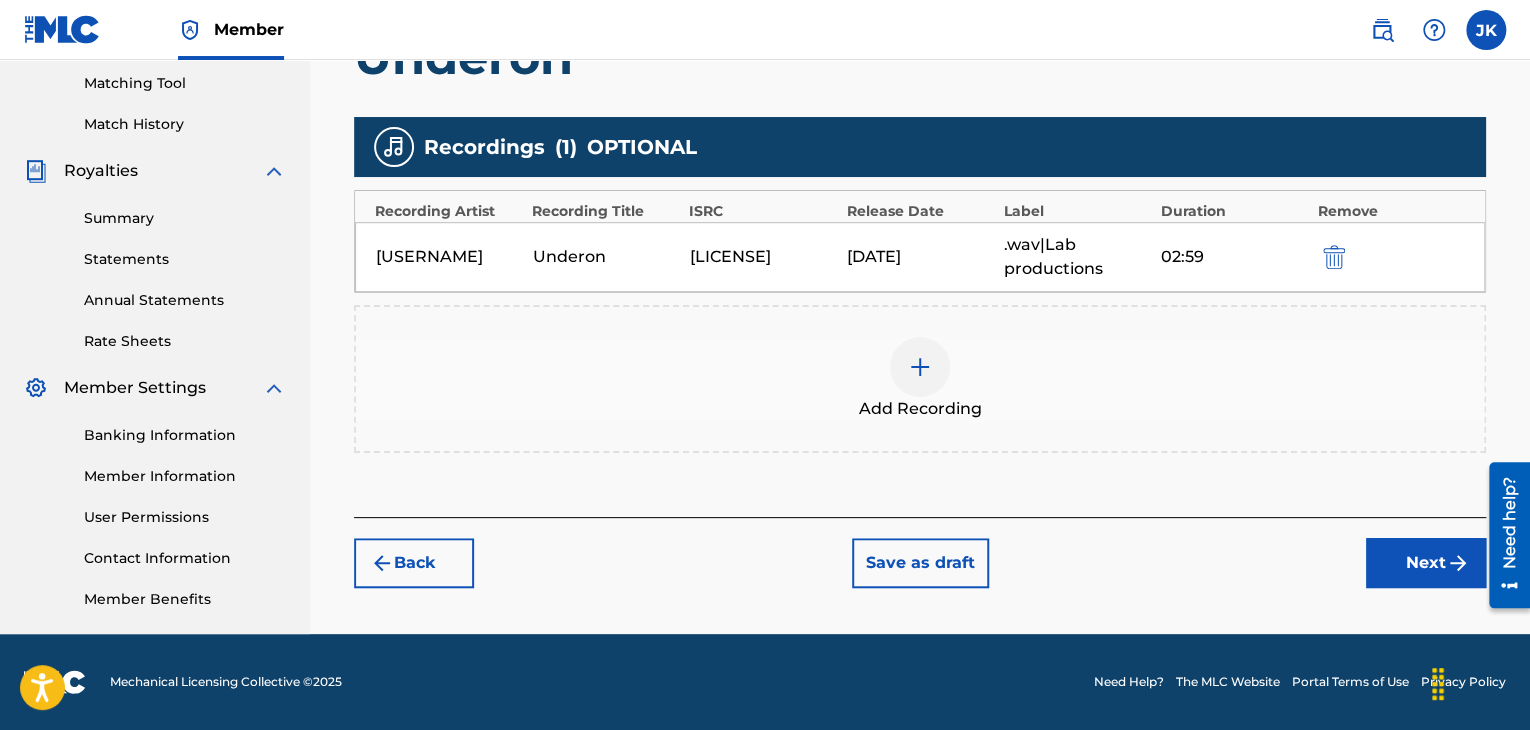 click on "Next" at bounding box center [1426, 563] 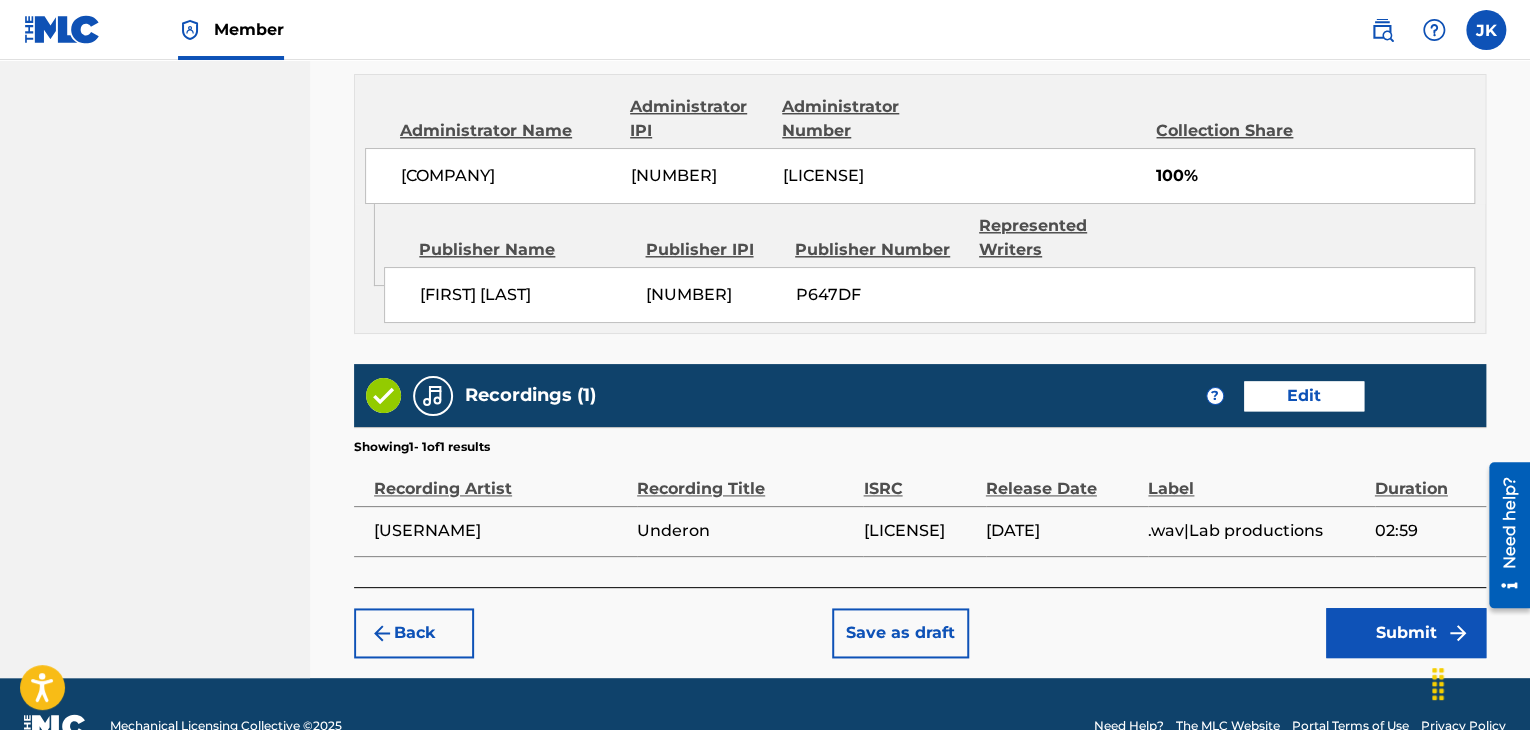 scroll, scrollTop: 1132, scrollLeft: 0, axis: vertical 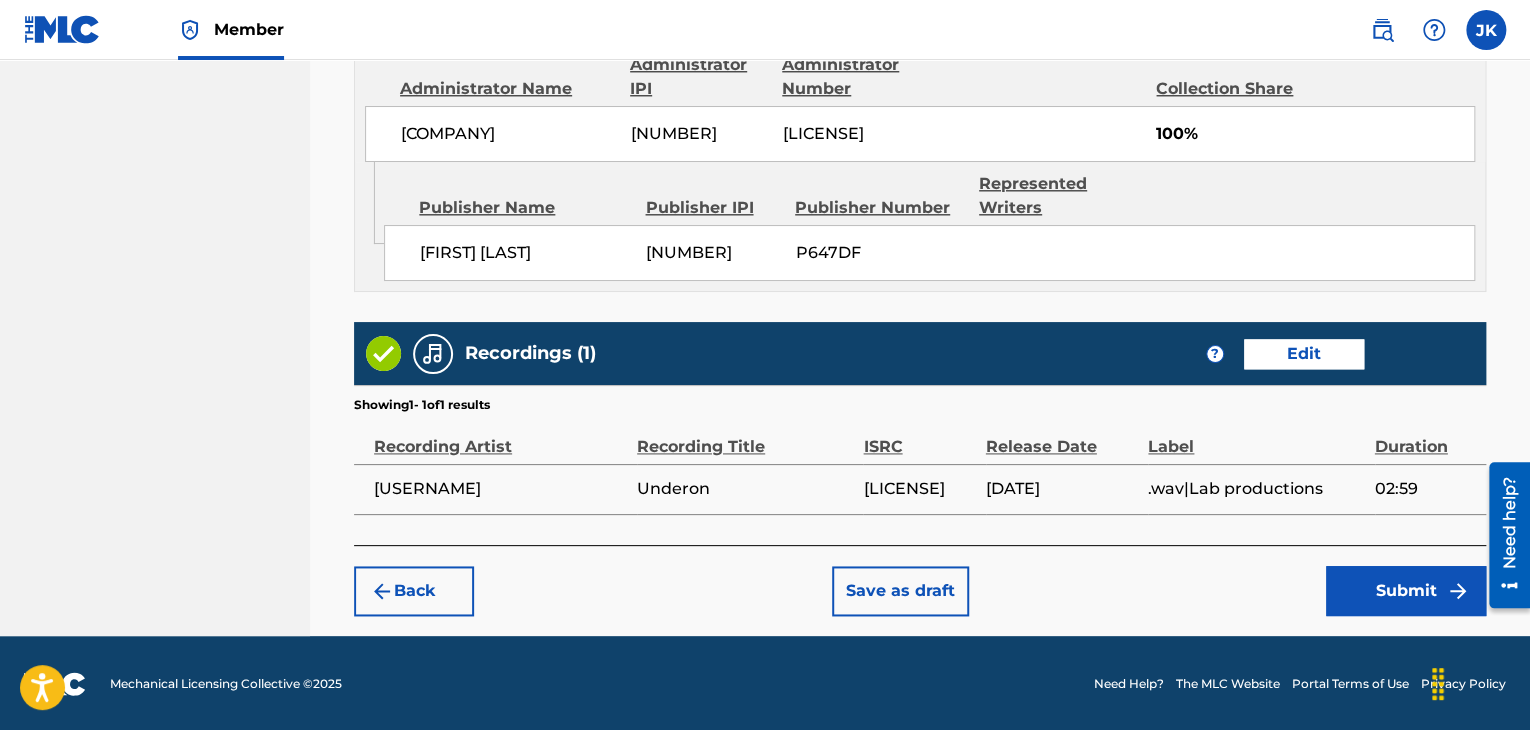 click on "Submit" at bounding box center (1406, 591) 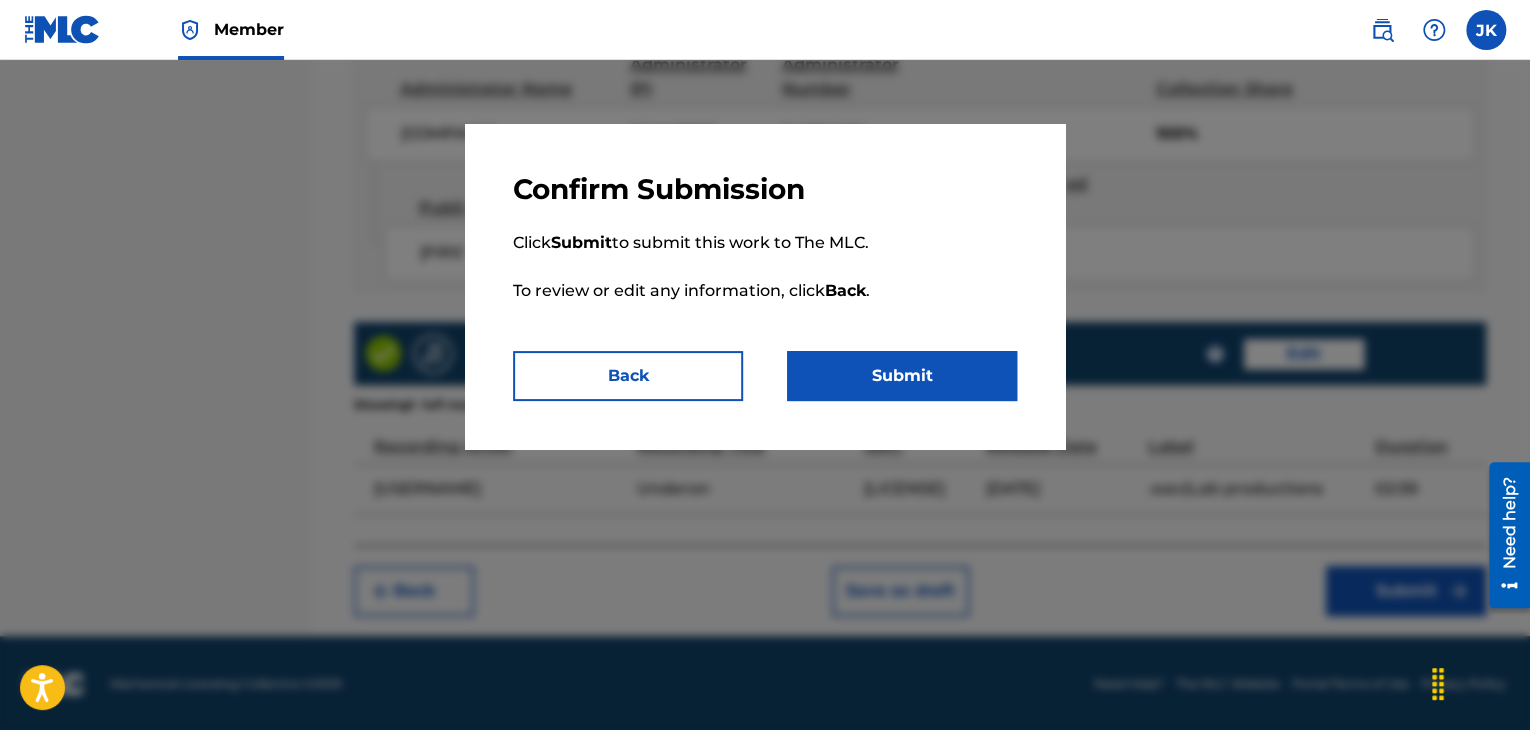 click on "Submit" at bounding box center (902, 376) 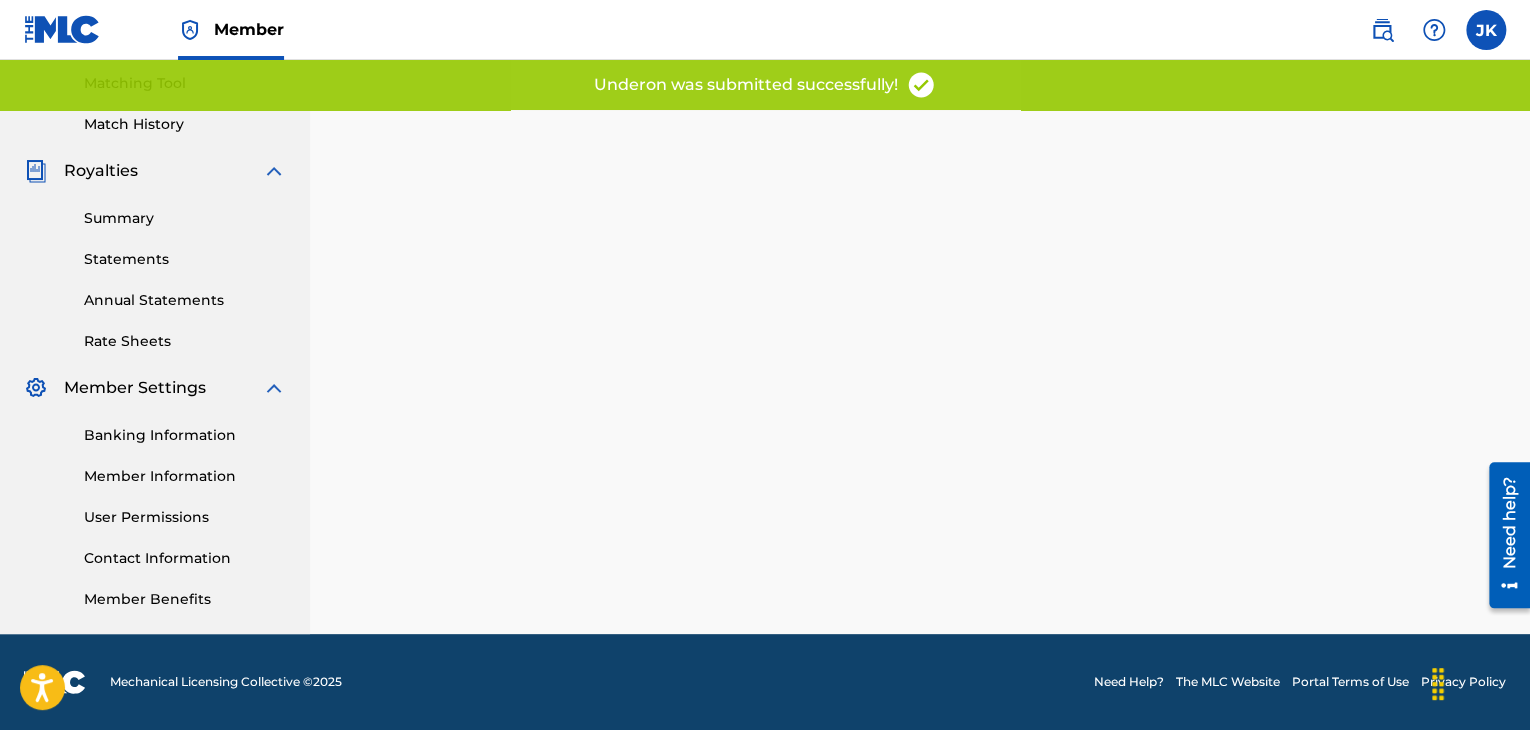 scroll, scrollTop: 0, scrollLeft: 0, axis: both 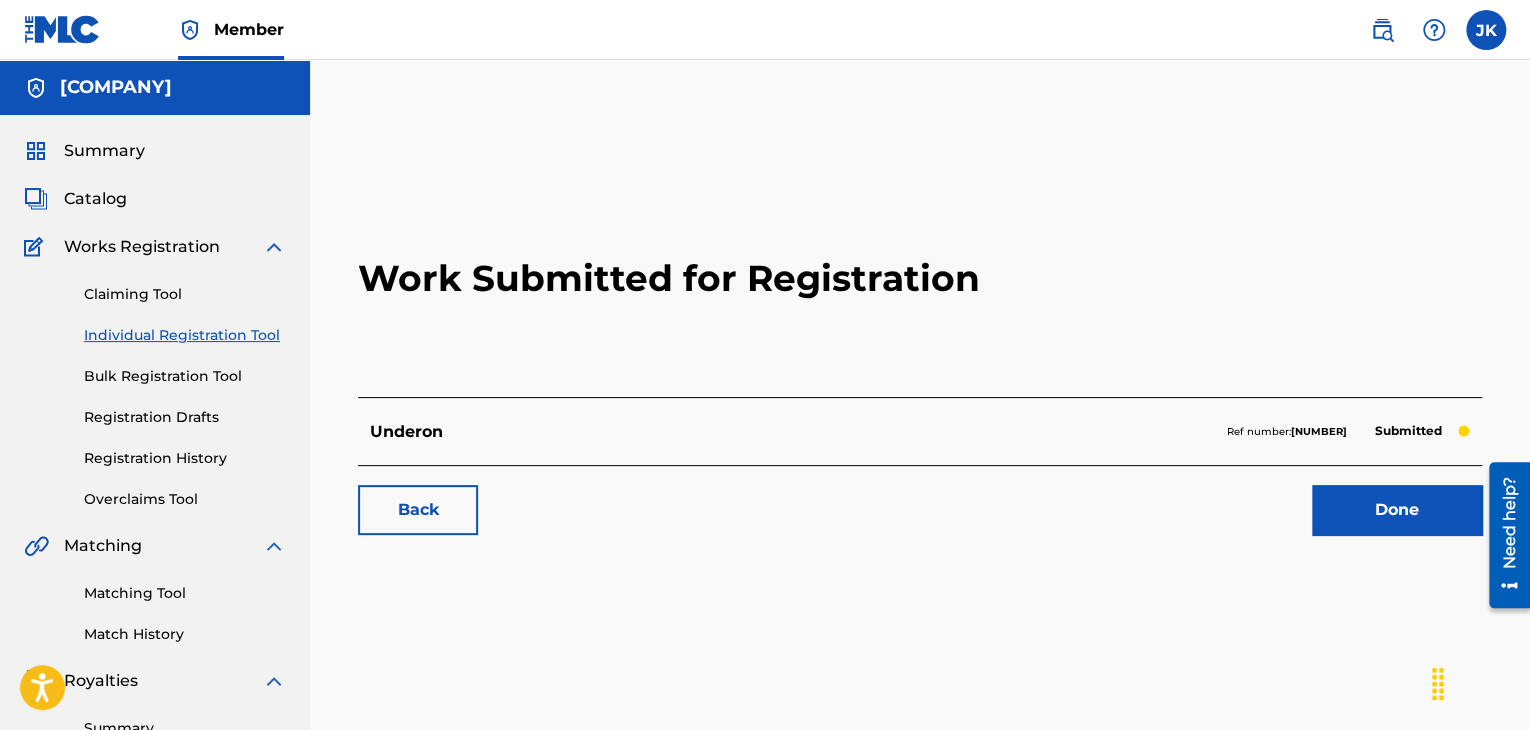 click on "Done" at bounding box center [1397, 510] 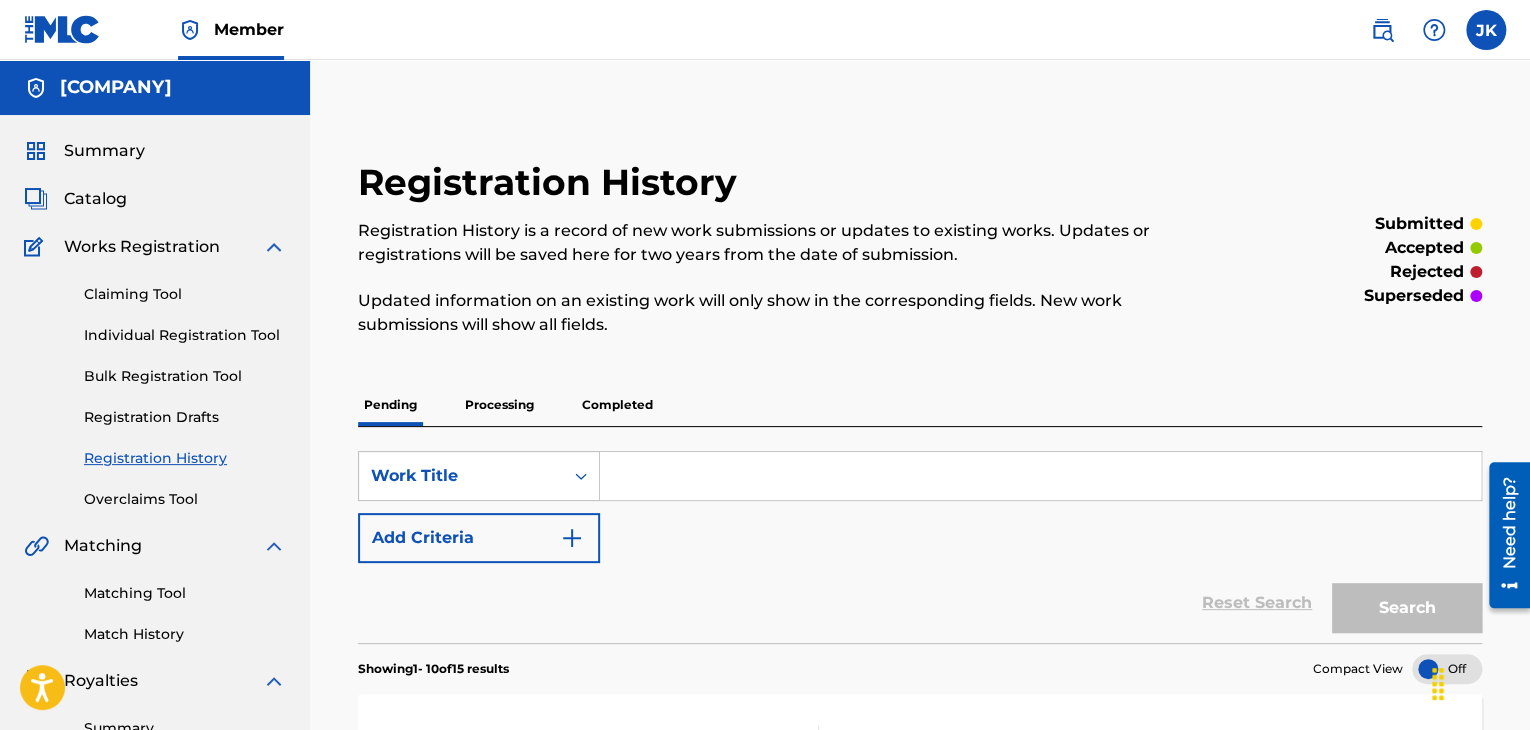 click on "Individual Registration Tool" at bounding box center [185, 335] 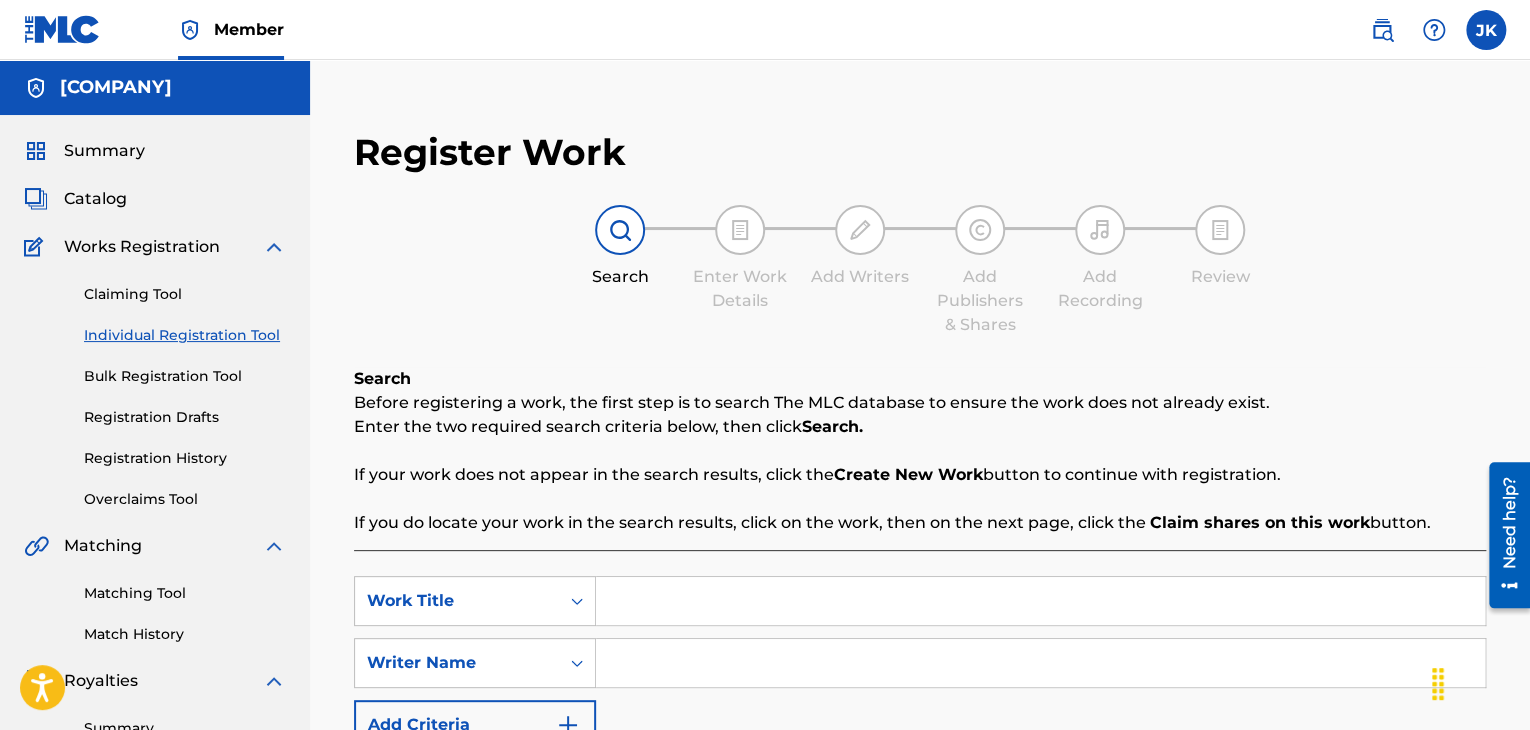click at bounding box center [1040, 601] 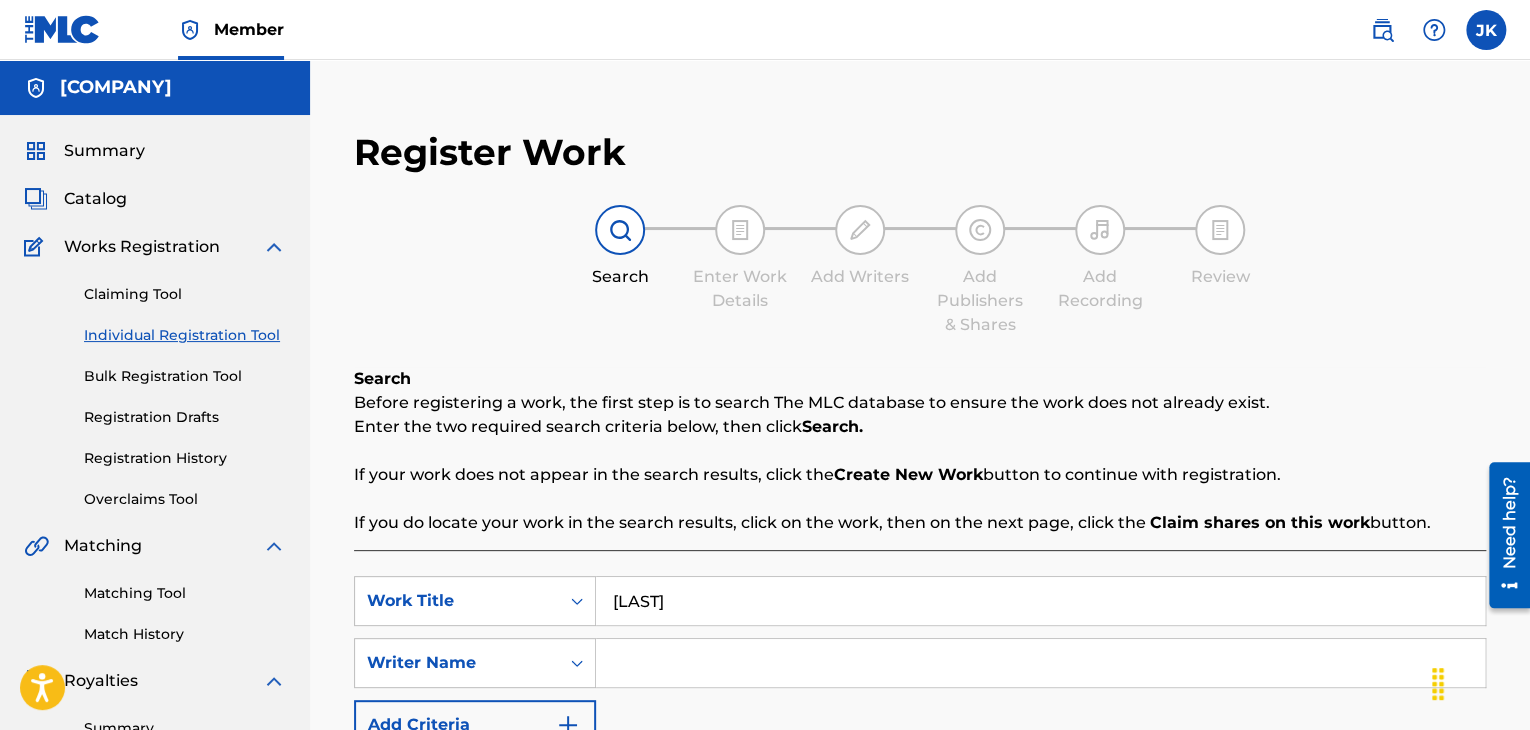 type on "[LAST]" 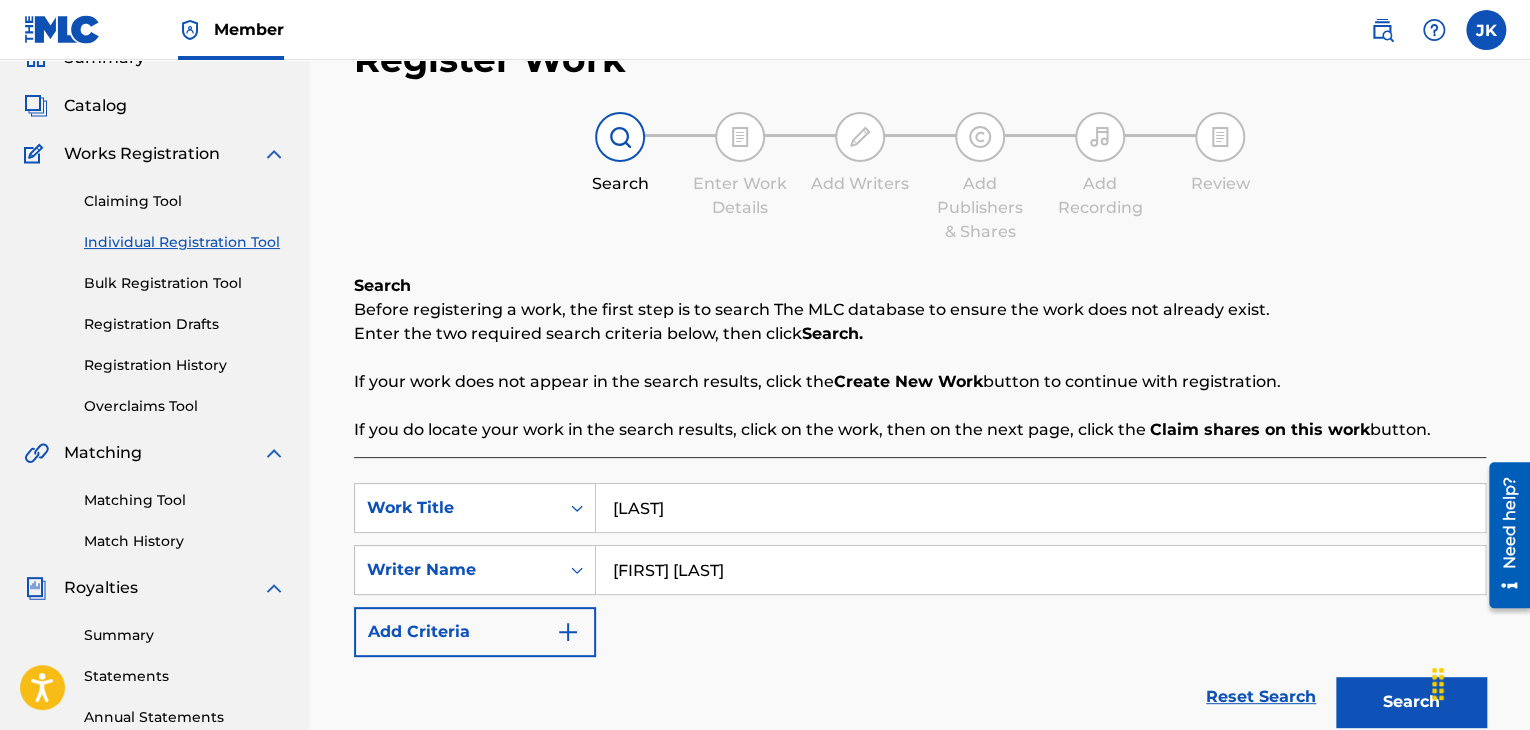 scroll, scrollTop: 300, scrollLeft: 0, axis: vertical 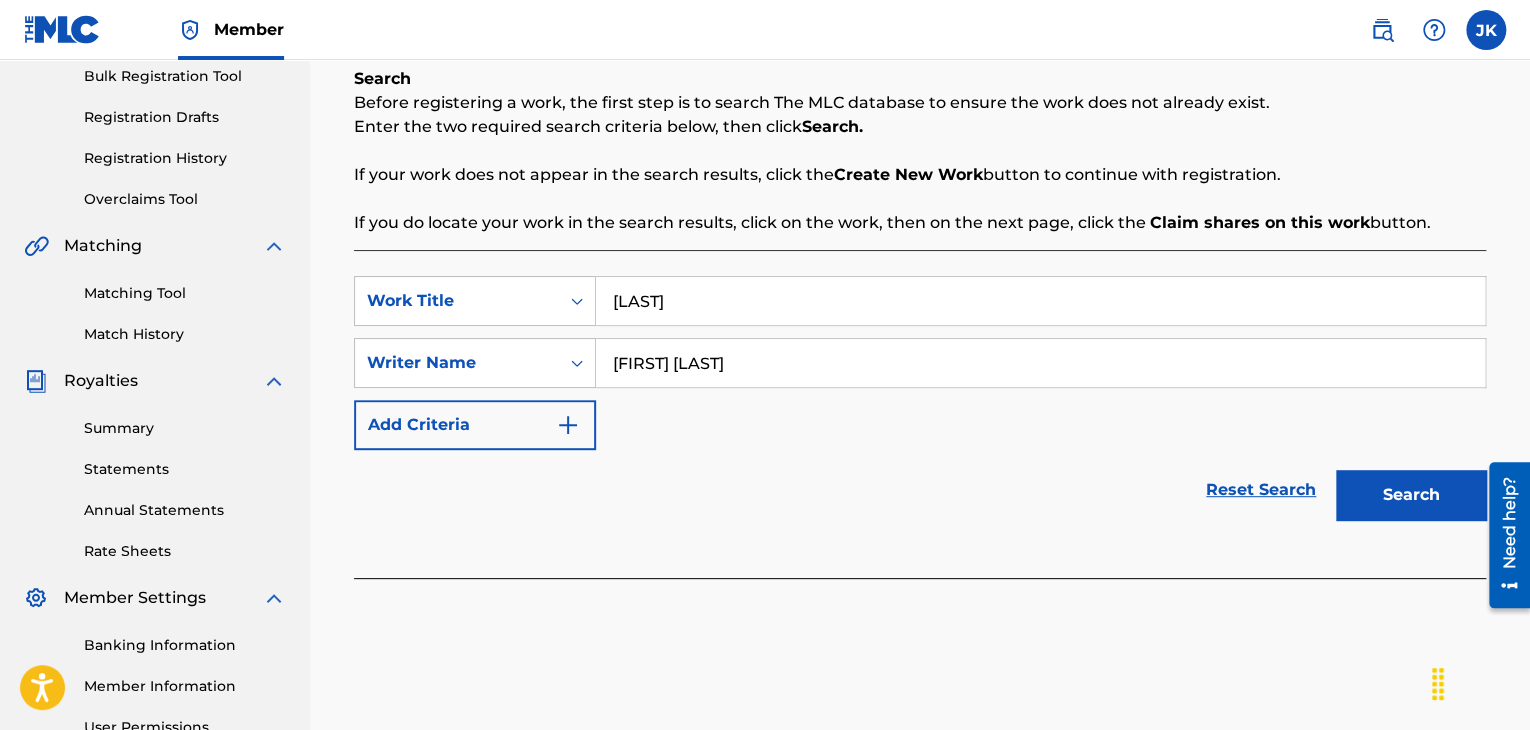 click on "Search" at bounding box center [1411, 495] 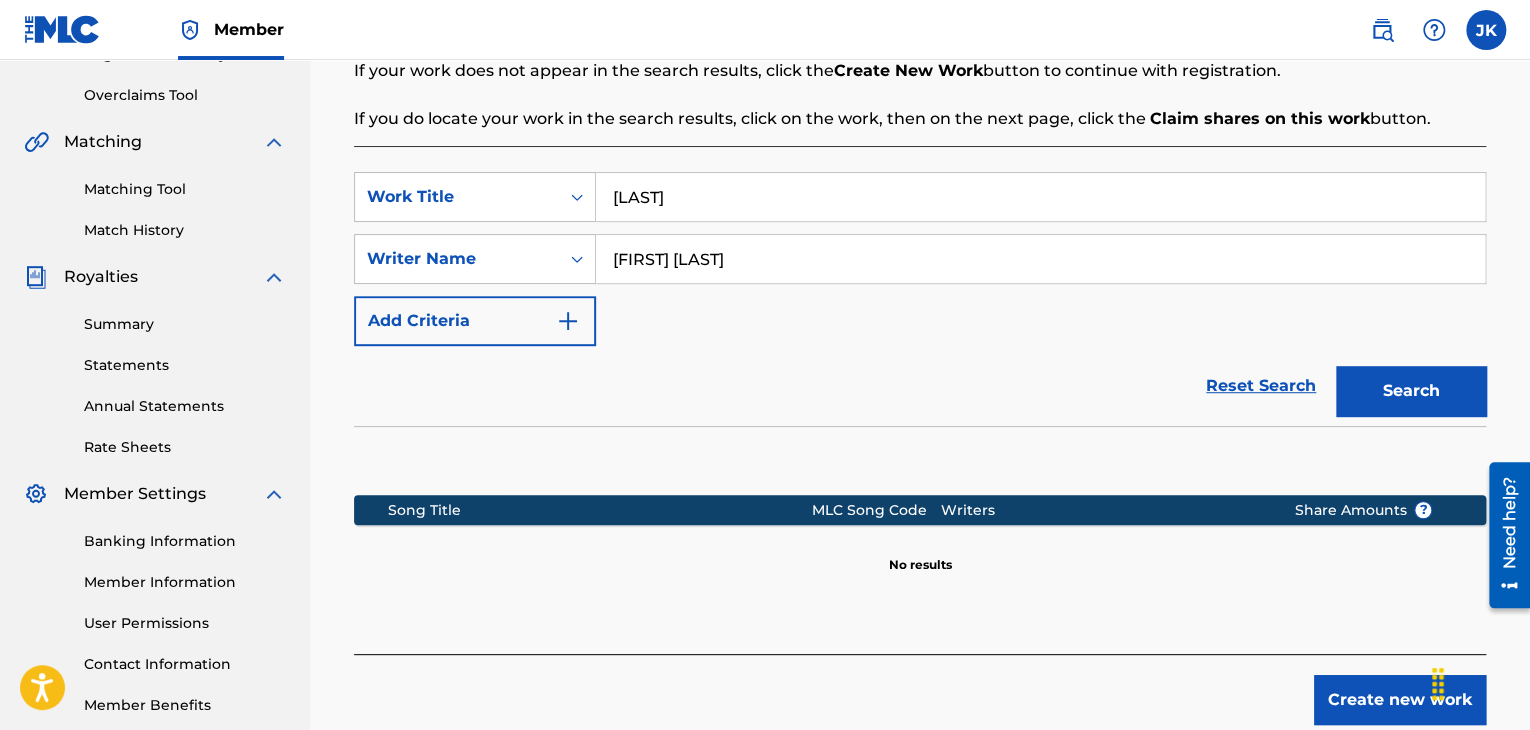 scroll, scrollTop: 515, scrollLeft: 0, axis: vertical 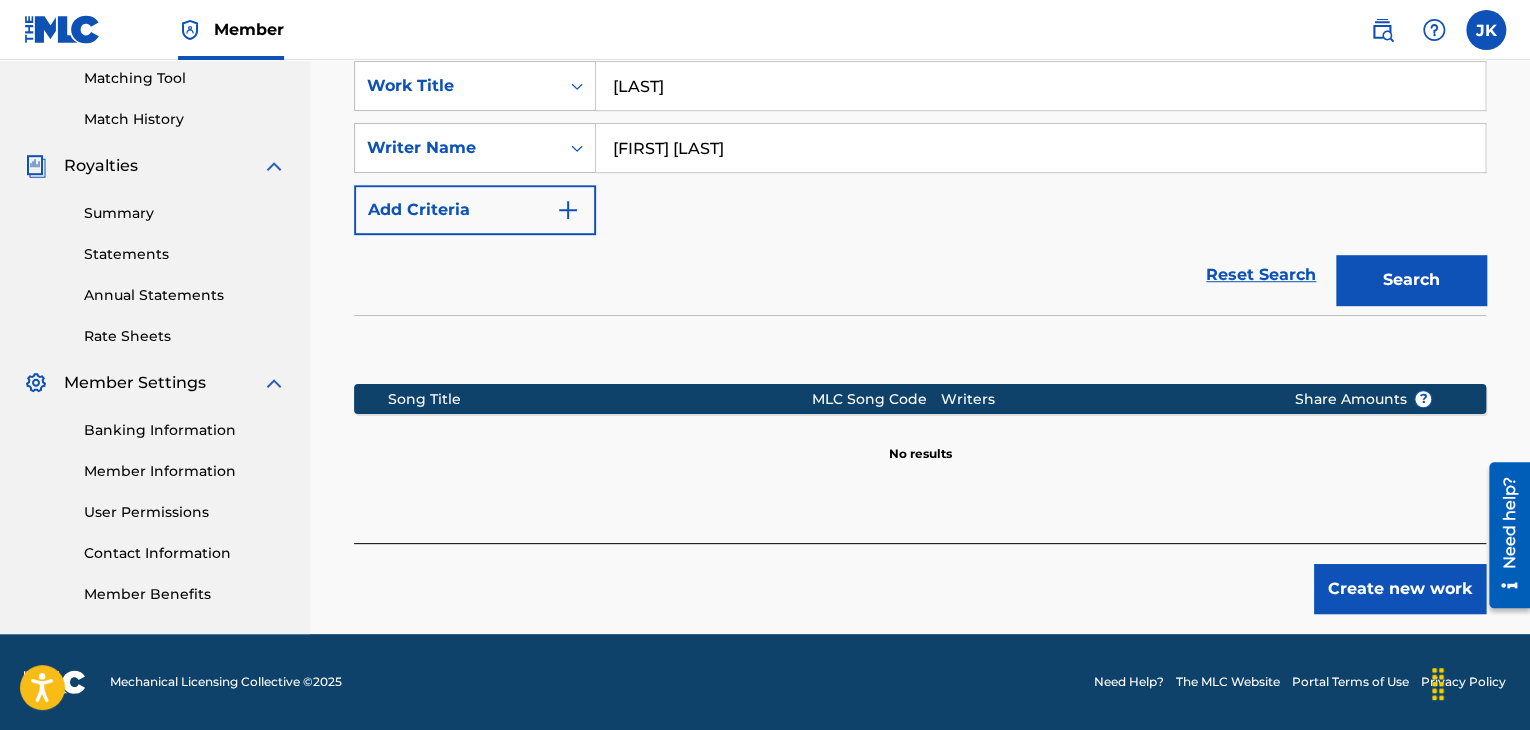 click on "Create new work" at bounding box center (1400, 589) 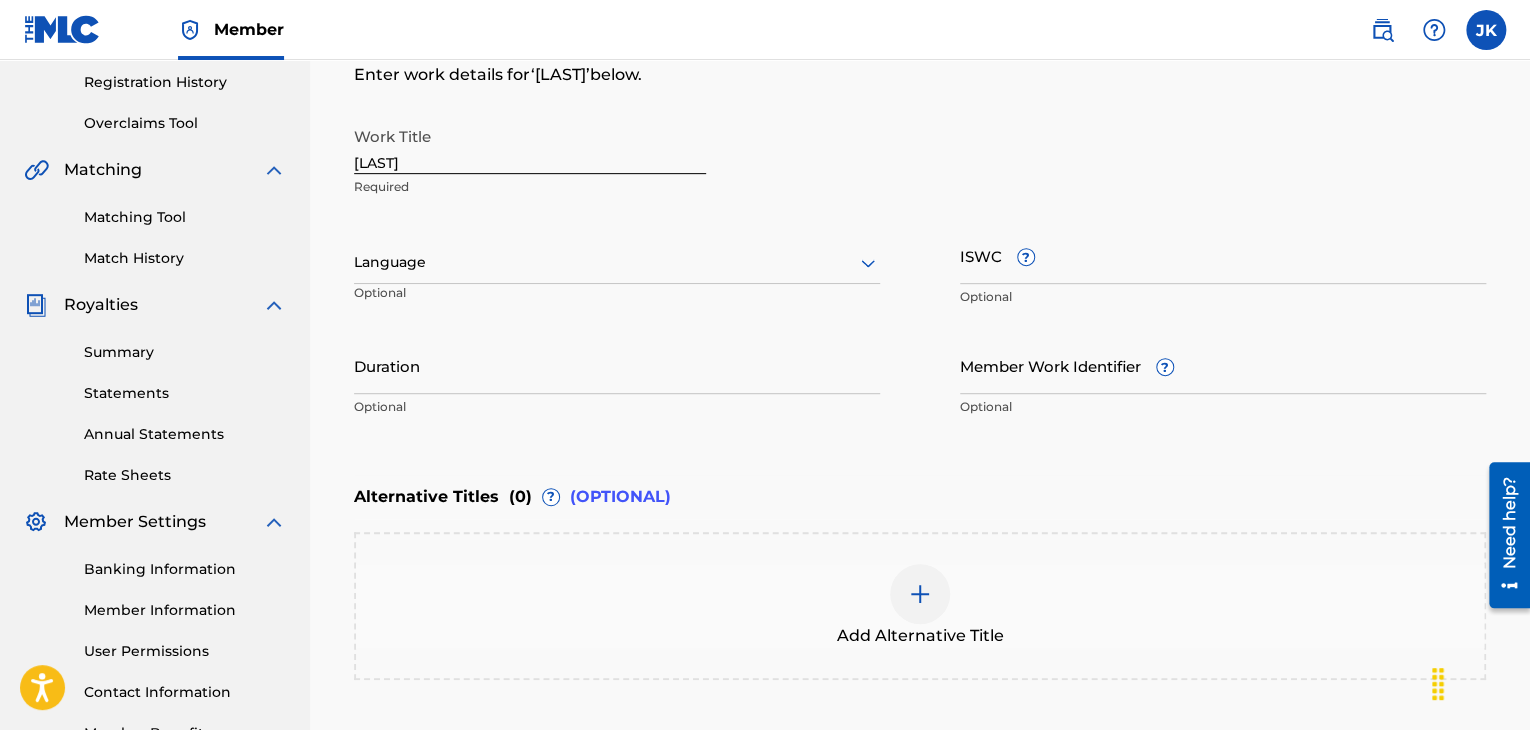 scroll, scrollTop: 215, scrollLeft: 0, axis: vertical 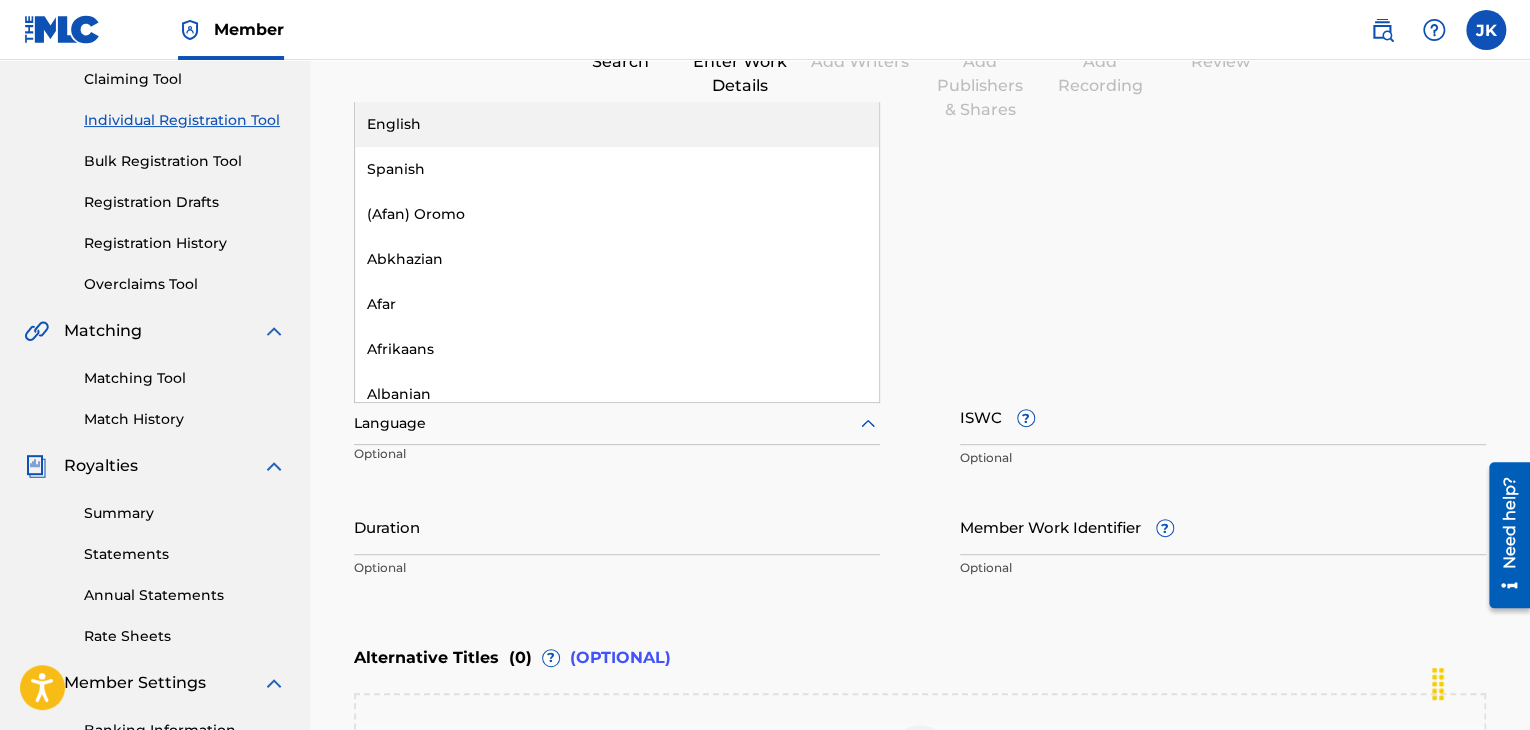 click at bounding box center [617, 423] 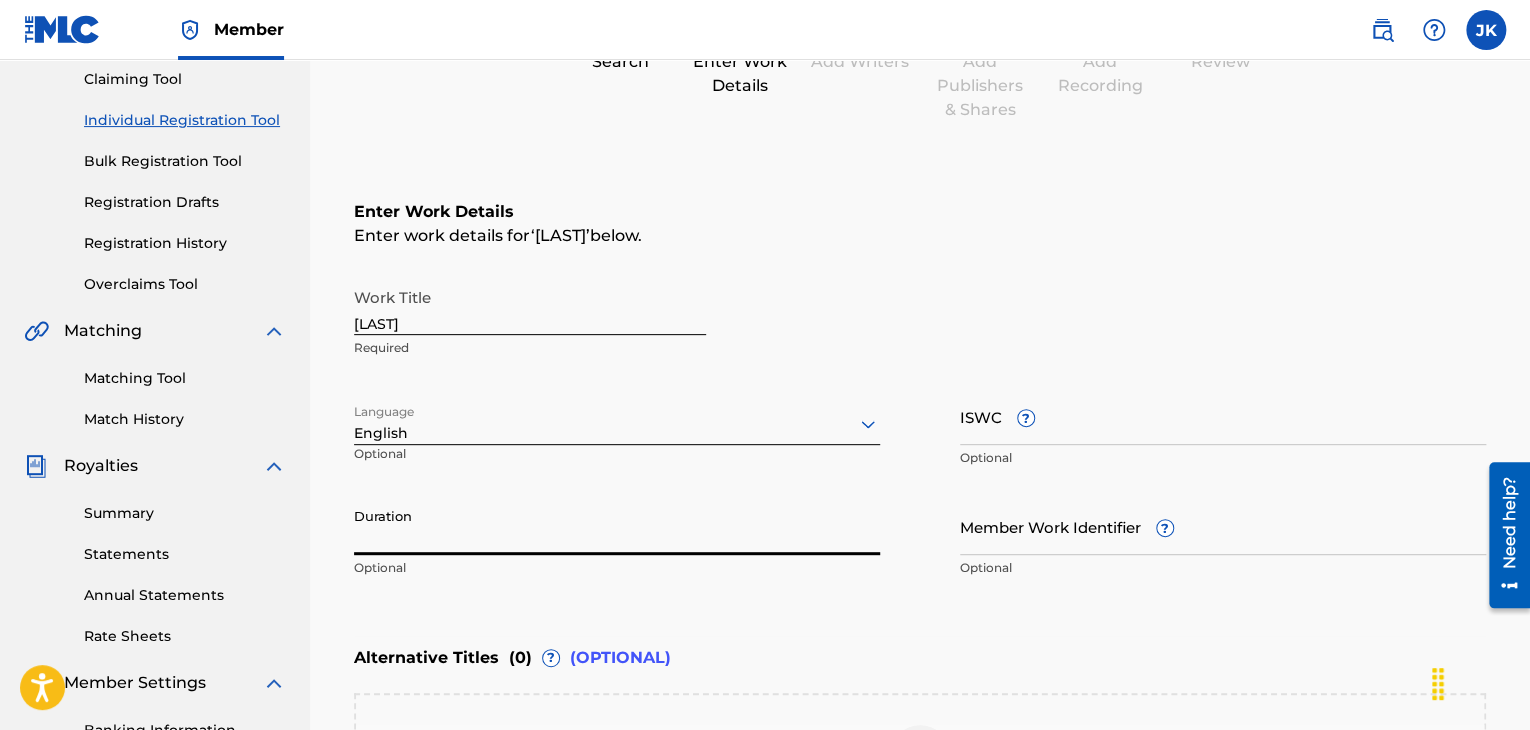 click on "Duration" at bounding box center [617, 526] 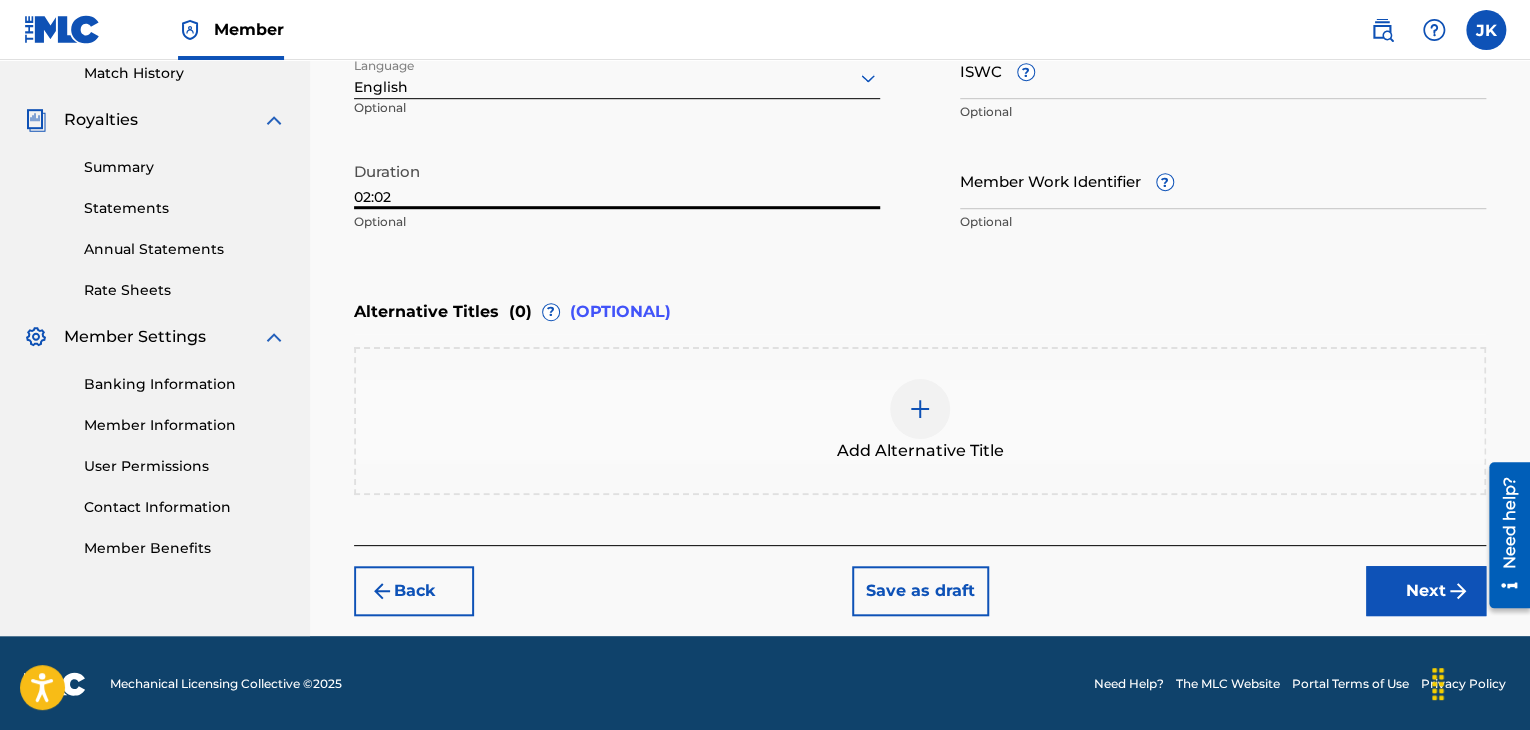type on "02:02" 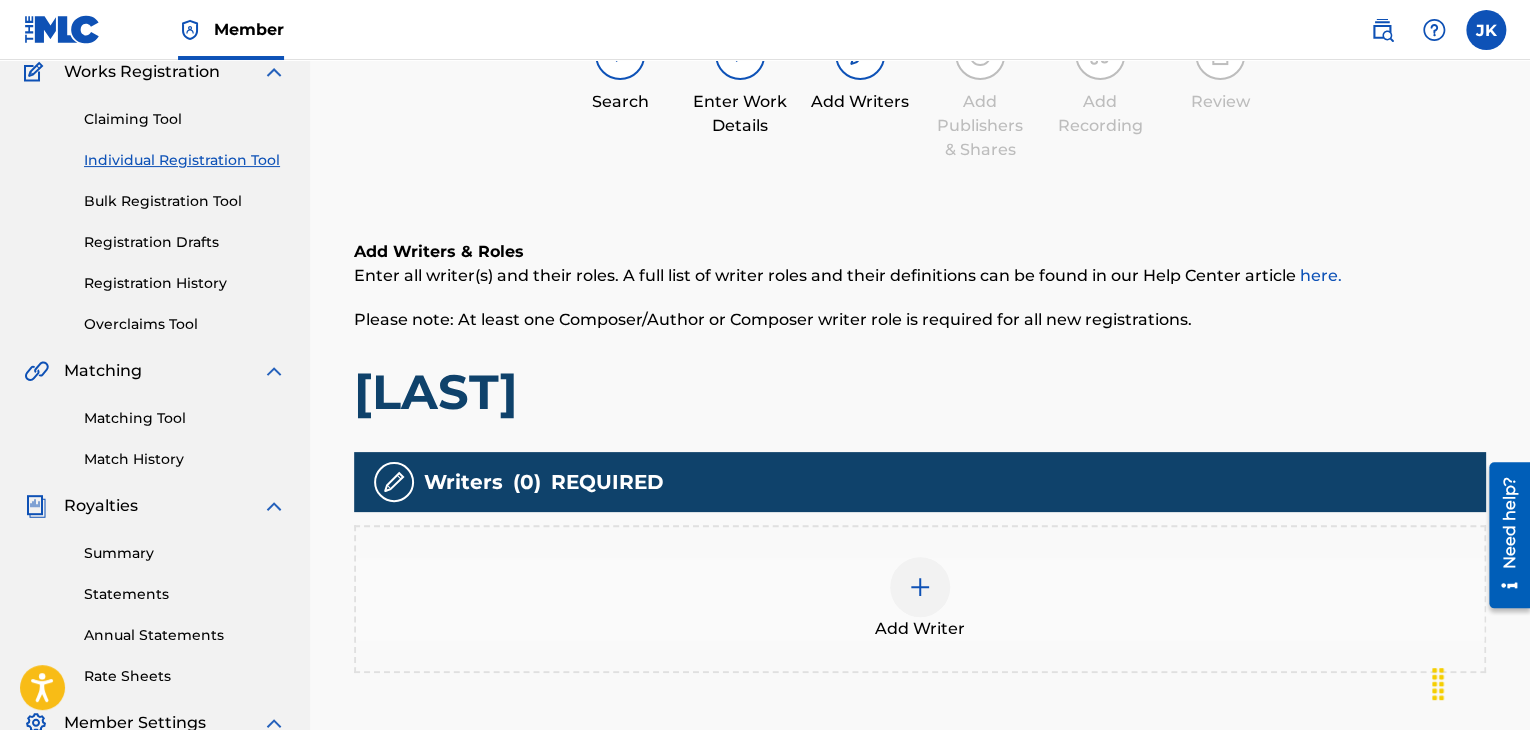 scroll, scrollTop: 290, scrollLeft: 0, axis: vertical 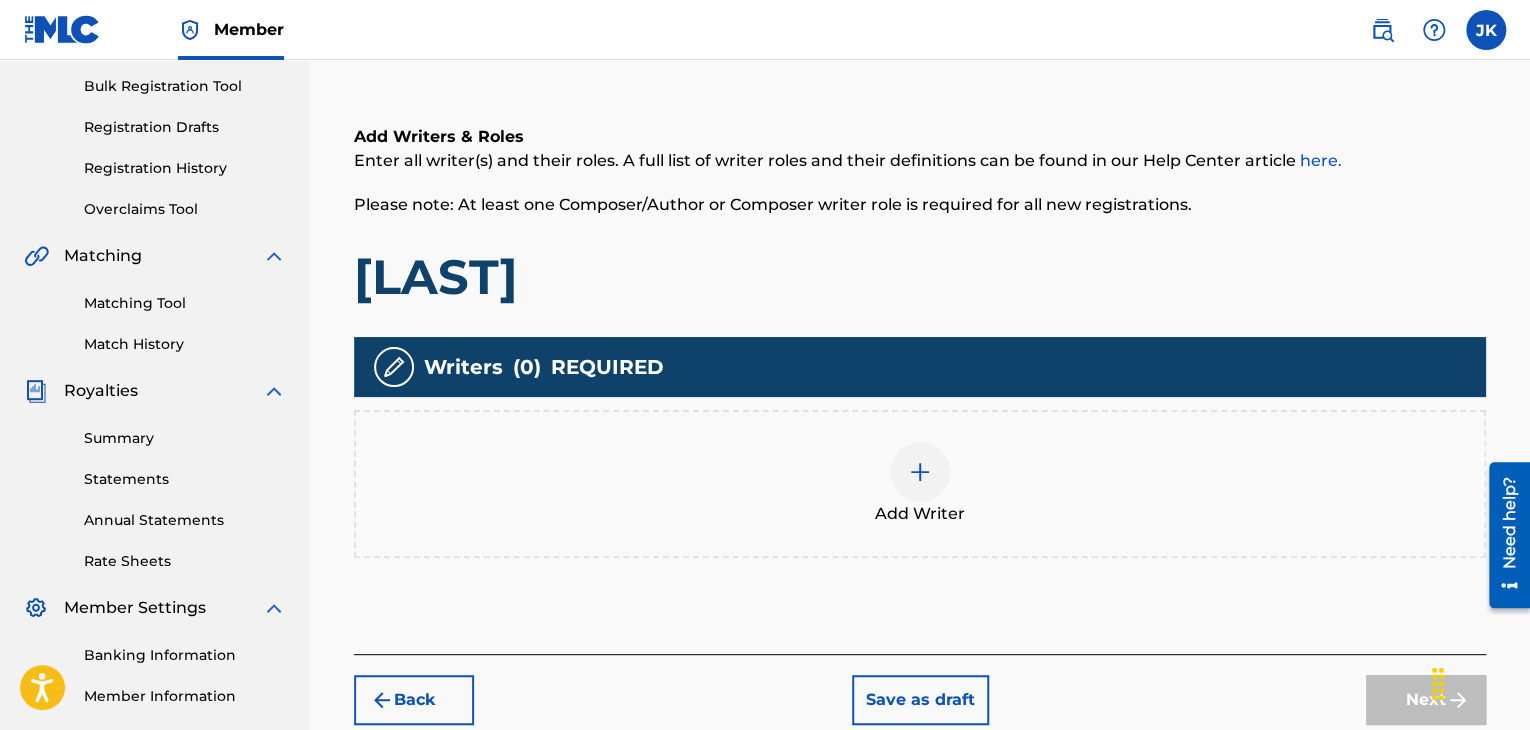 click at bounding box center [920, 472] 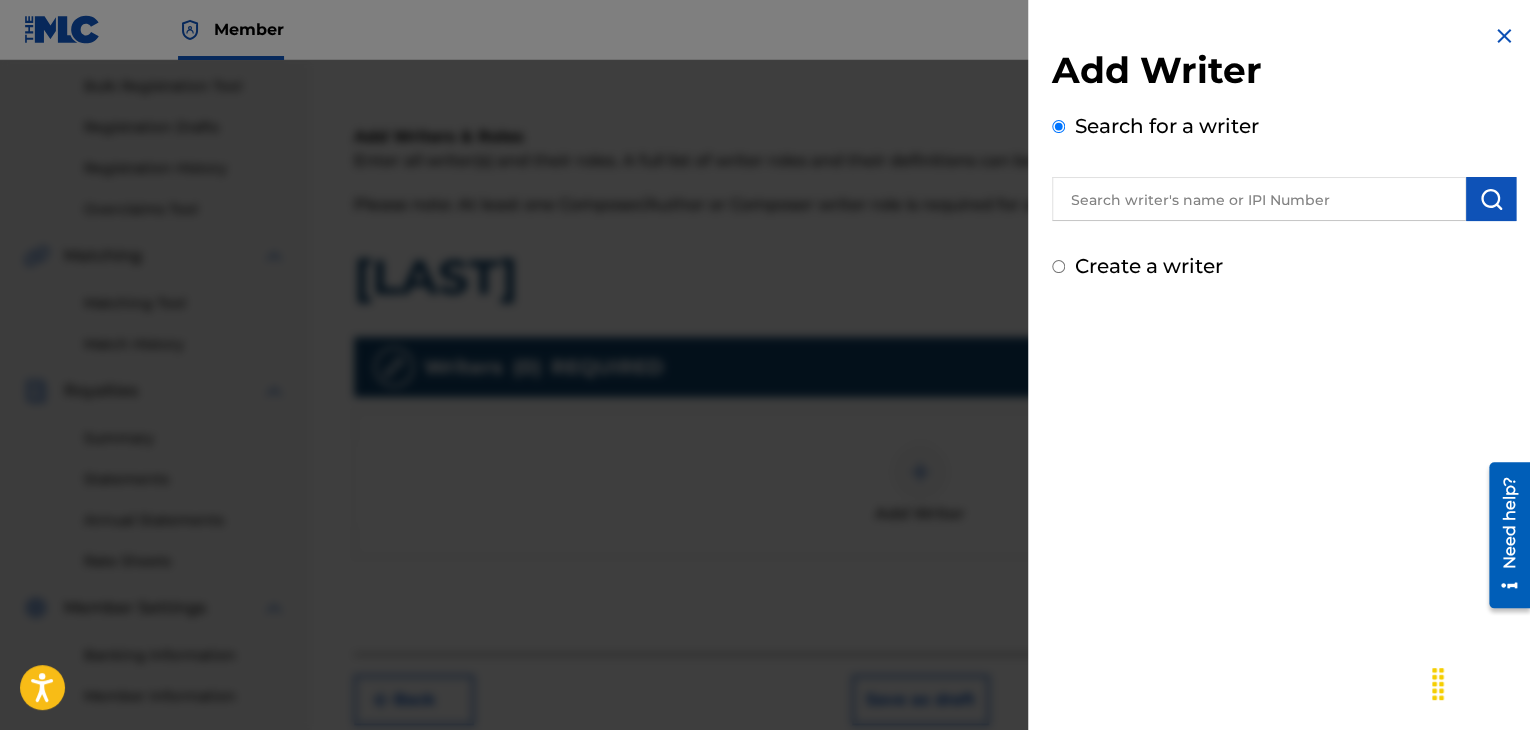 click at bounding box center (1259, 199) 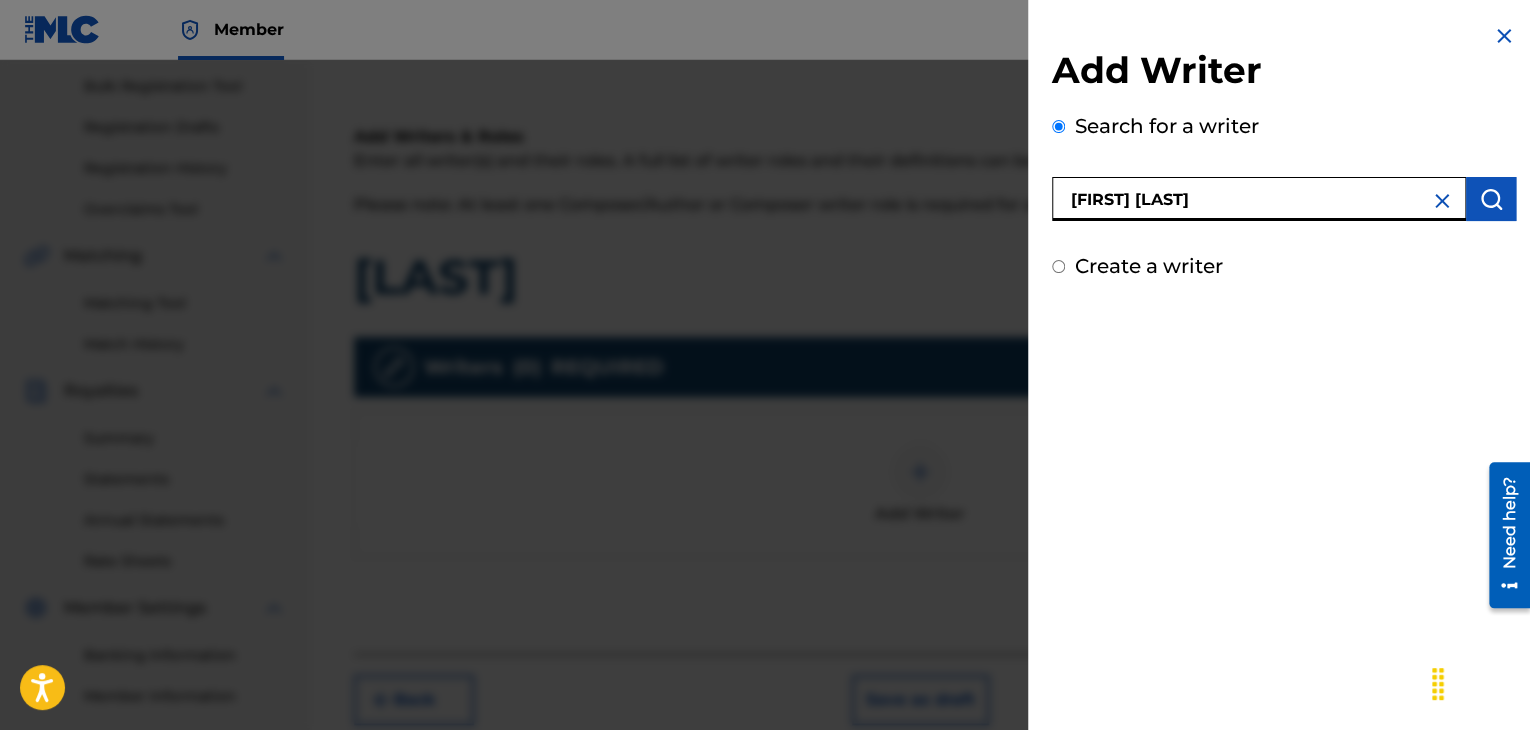 type on "[FIRST] [LAST]" 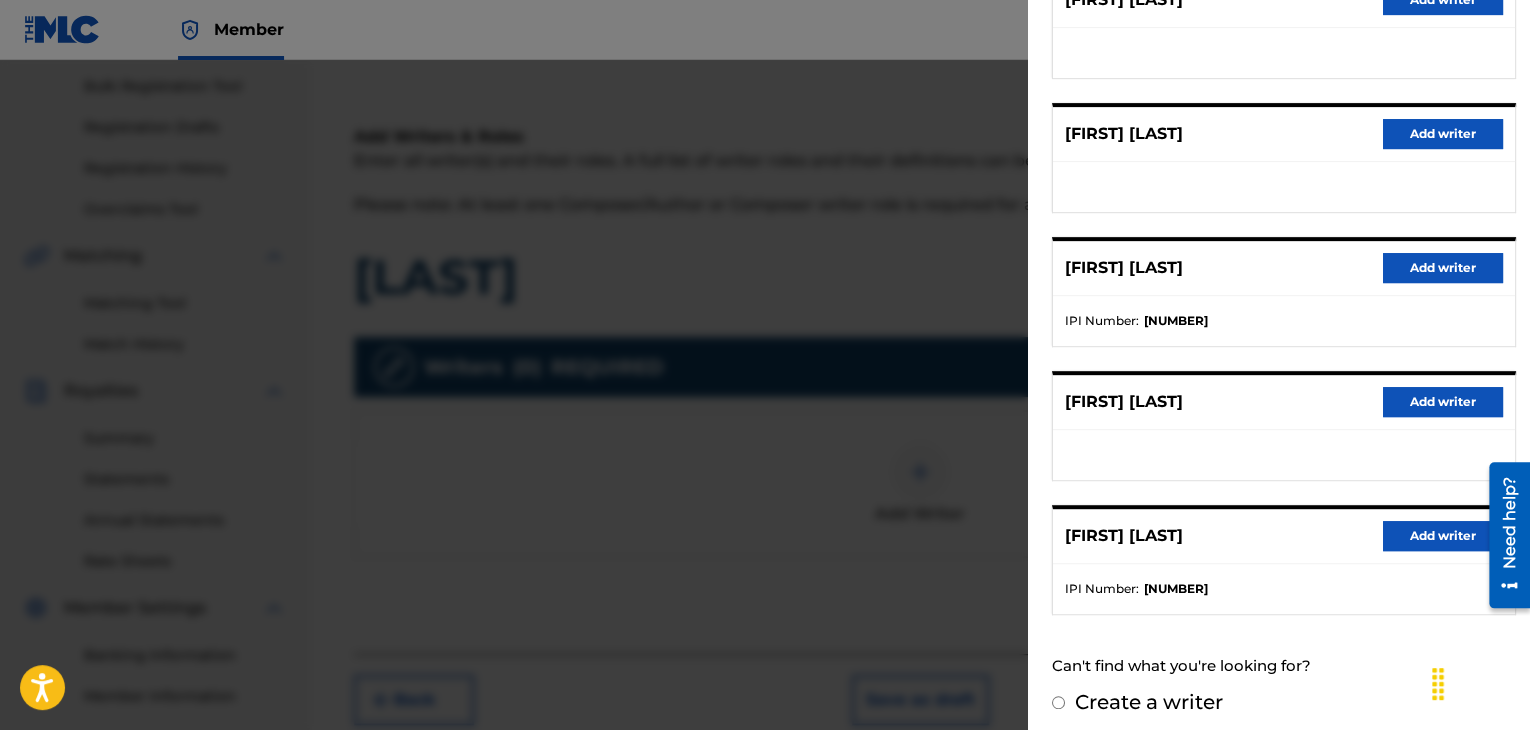 scroll, scrollTop: 310, scrollLeft: 0, axis: vertical 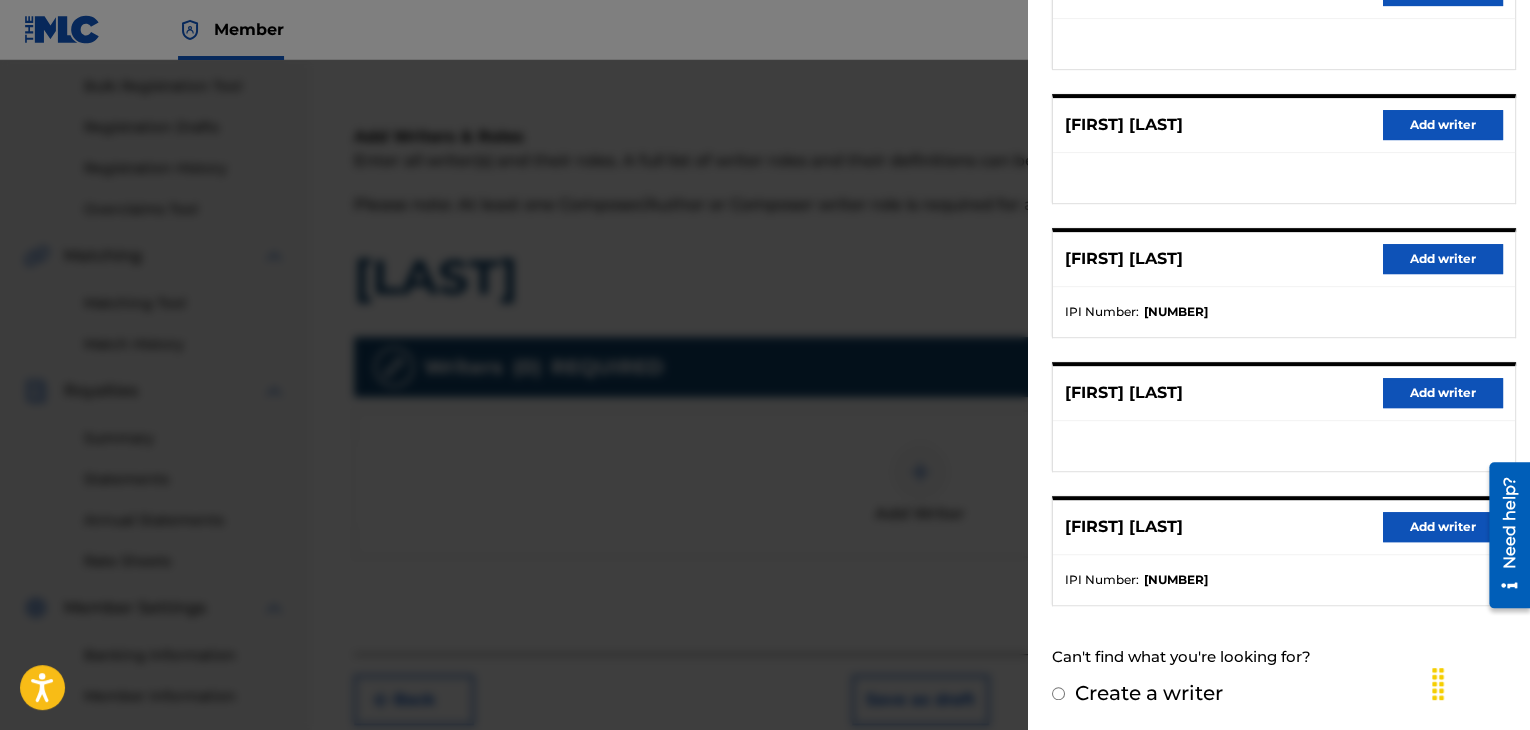 click on "Add writer" at bounding box center (1443, 527) 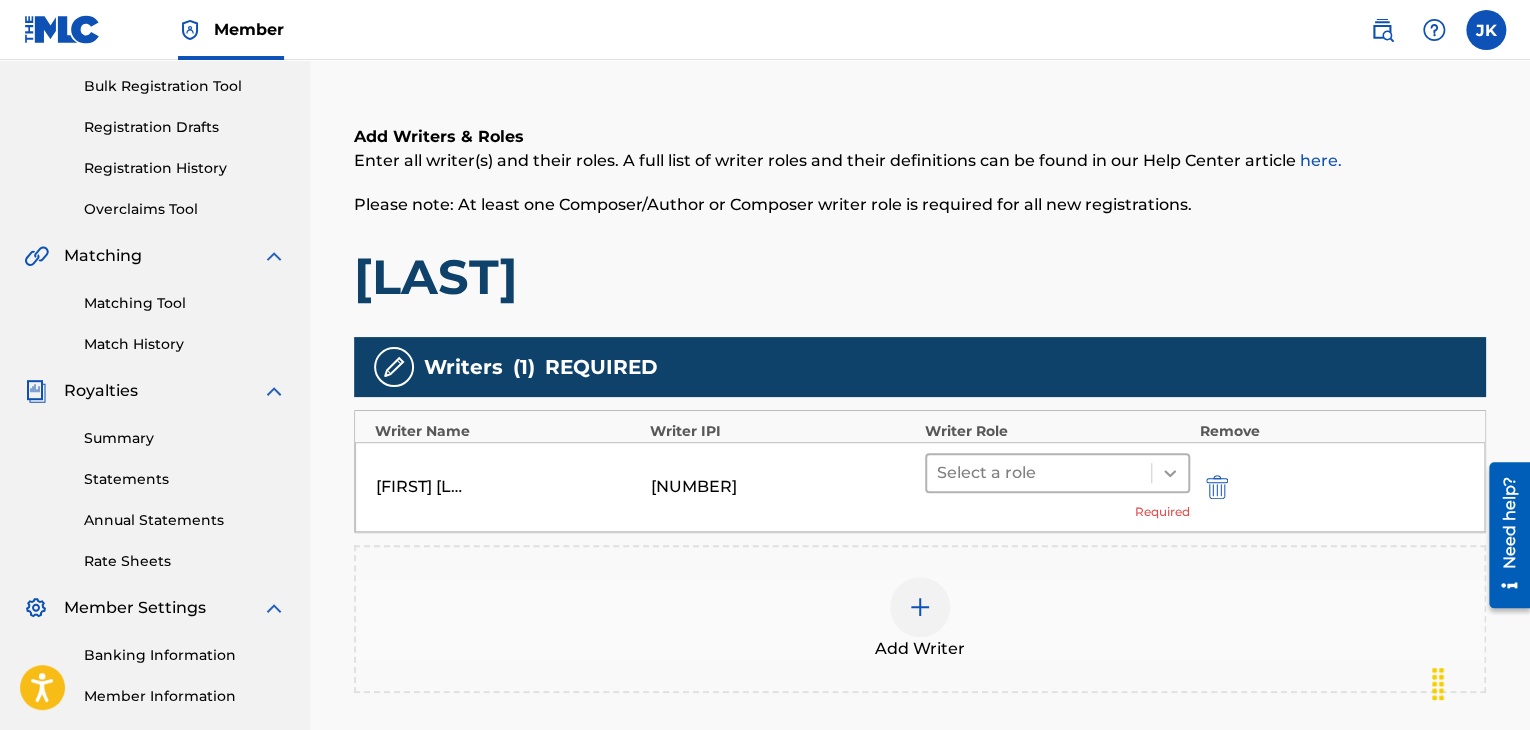 click 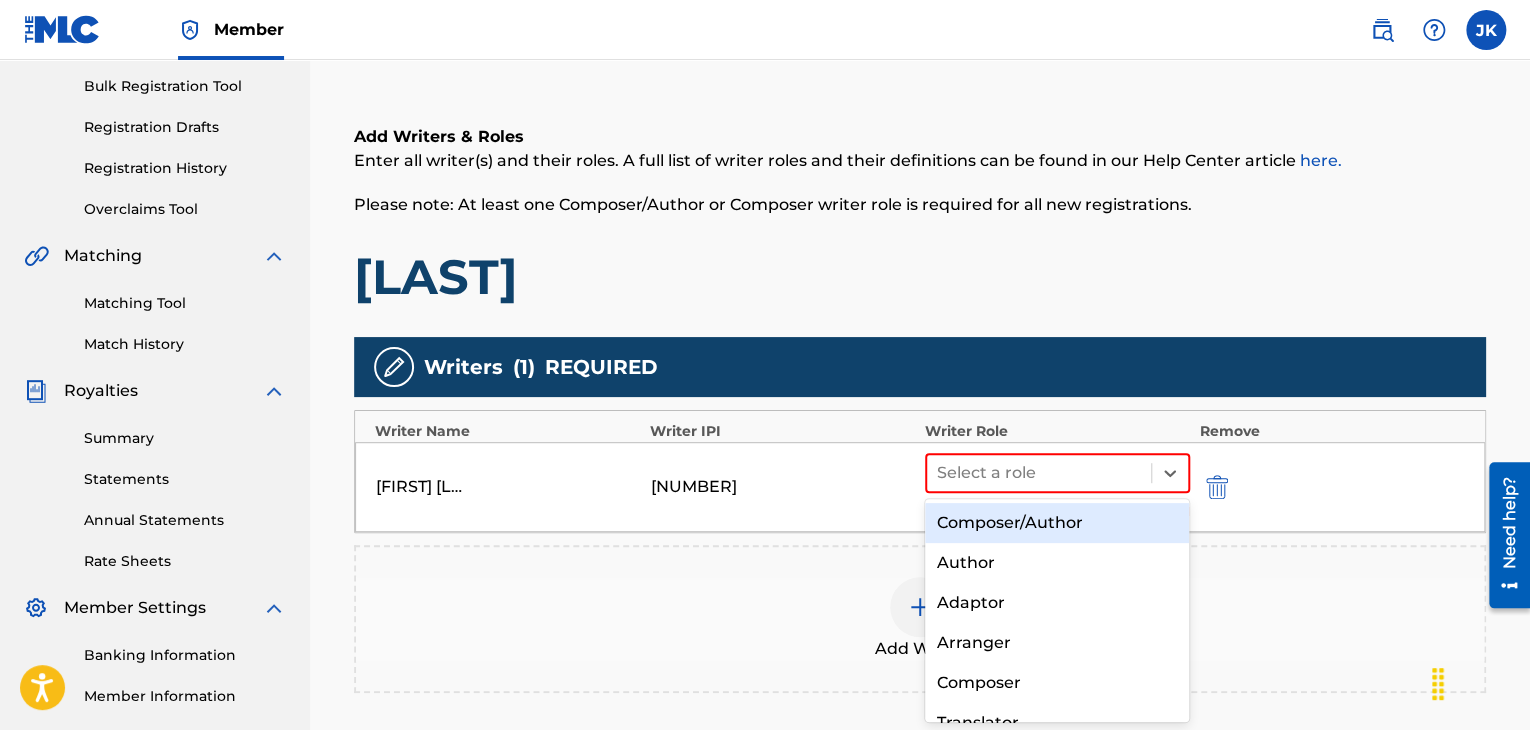 click on "Composer/Author" at bounding box center (1057, 523) 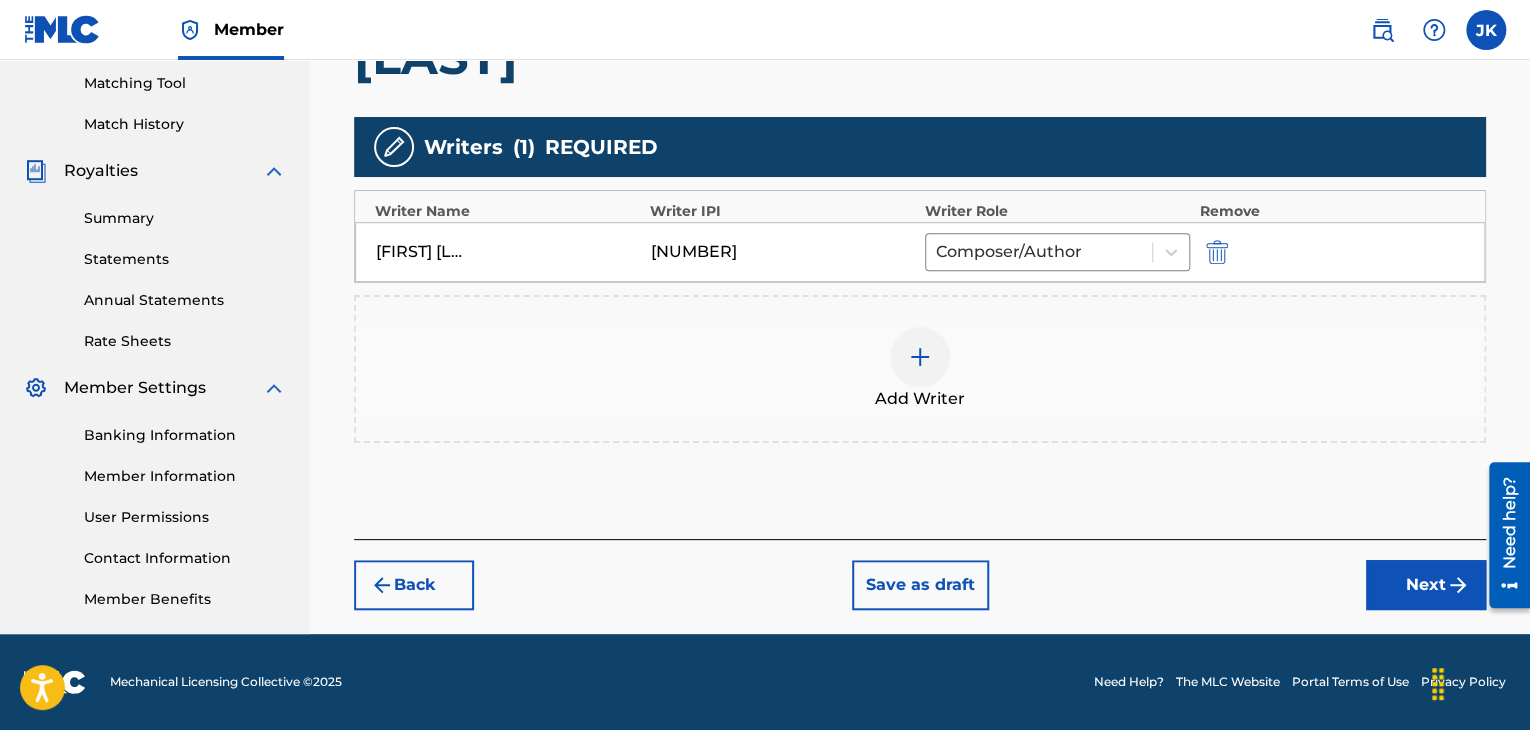 click on "Next" at bounding box center (1426, 585) 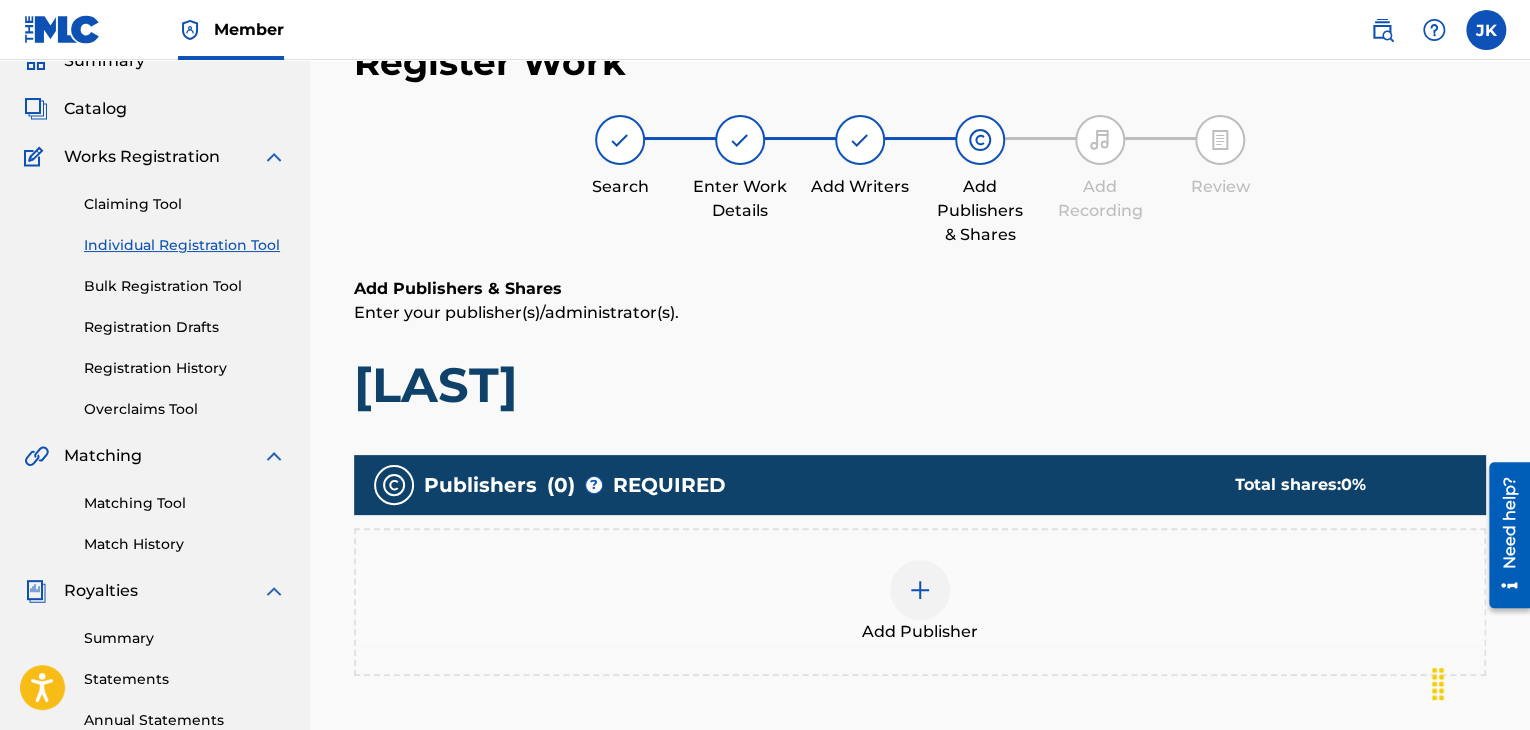 scroll, scrollTop: 390, scrollLeft: 0, axis: vertical 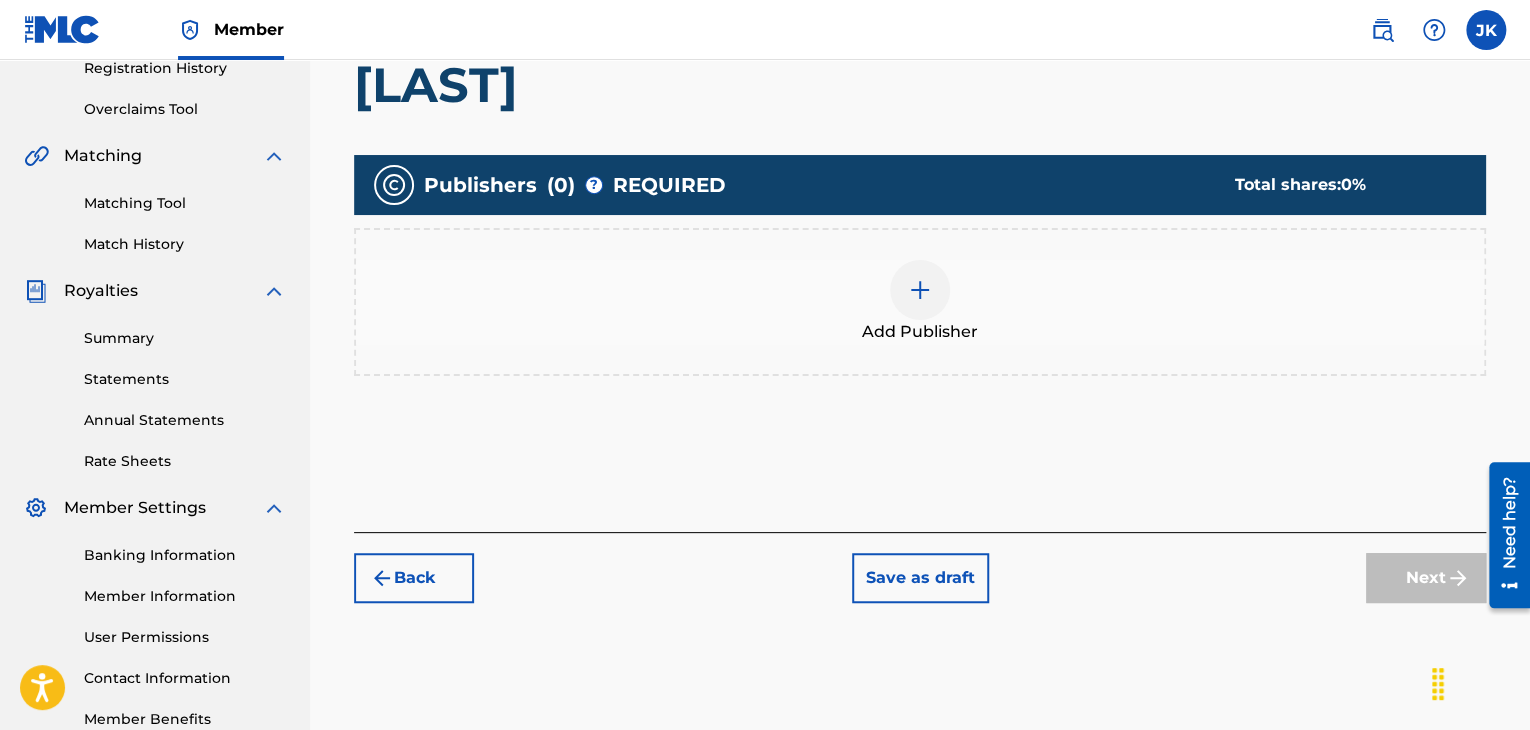 click at bounding box center (920, 290) 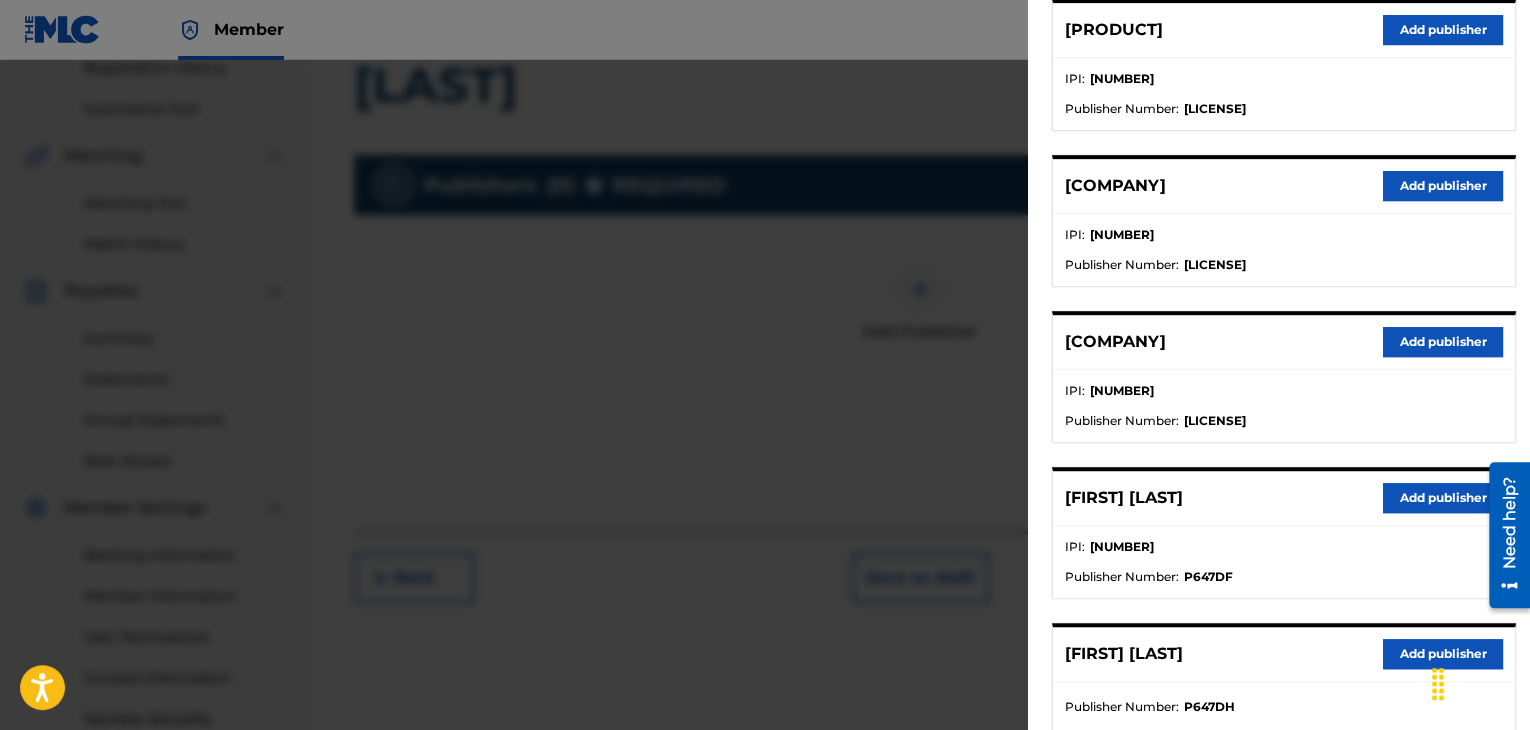 scroll, scrollTop: 500, scrollLeft: 0, axis: vertical 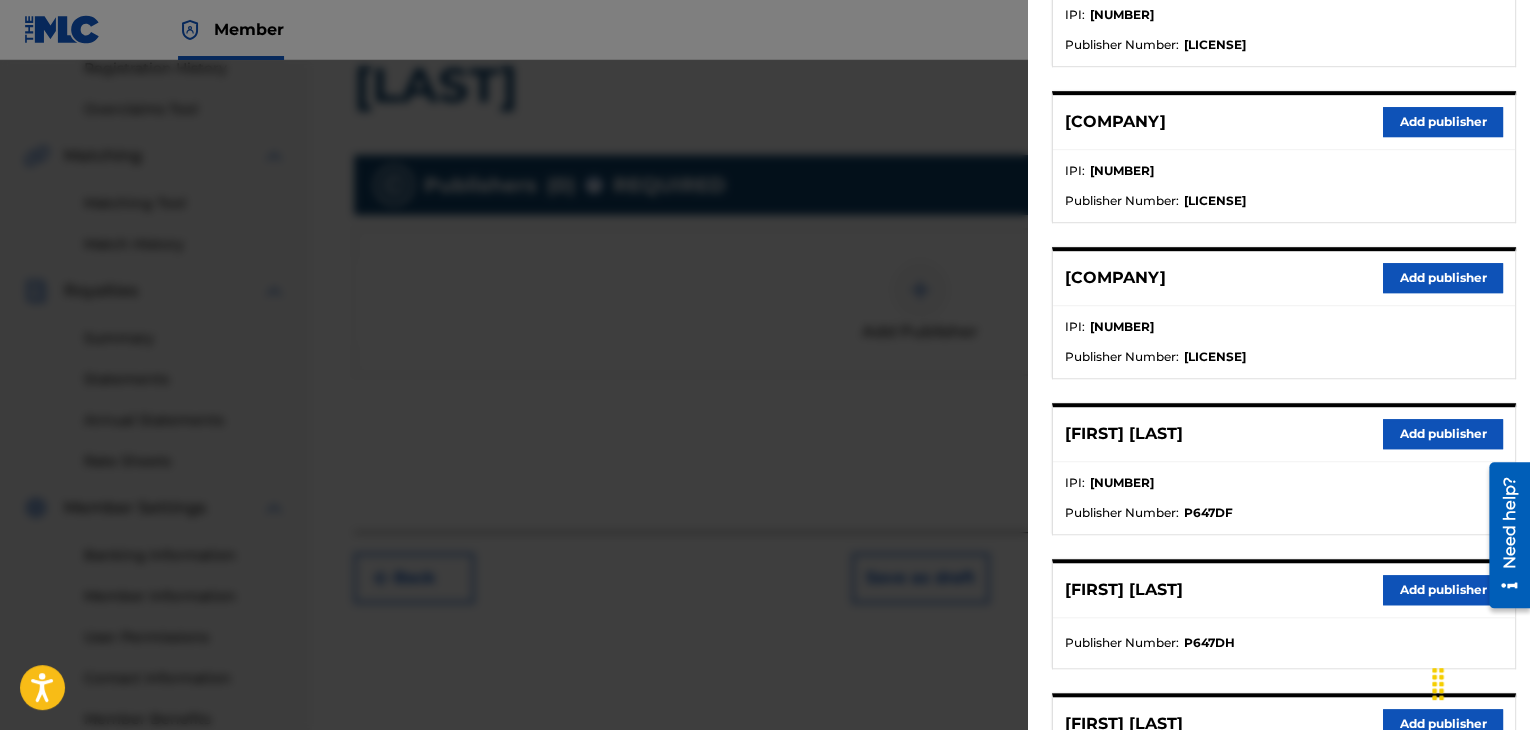 click on "Add publisher" at bounding box center [1443, 434] 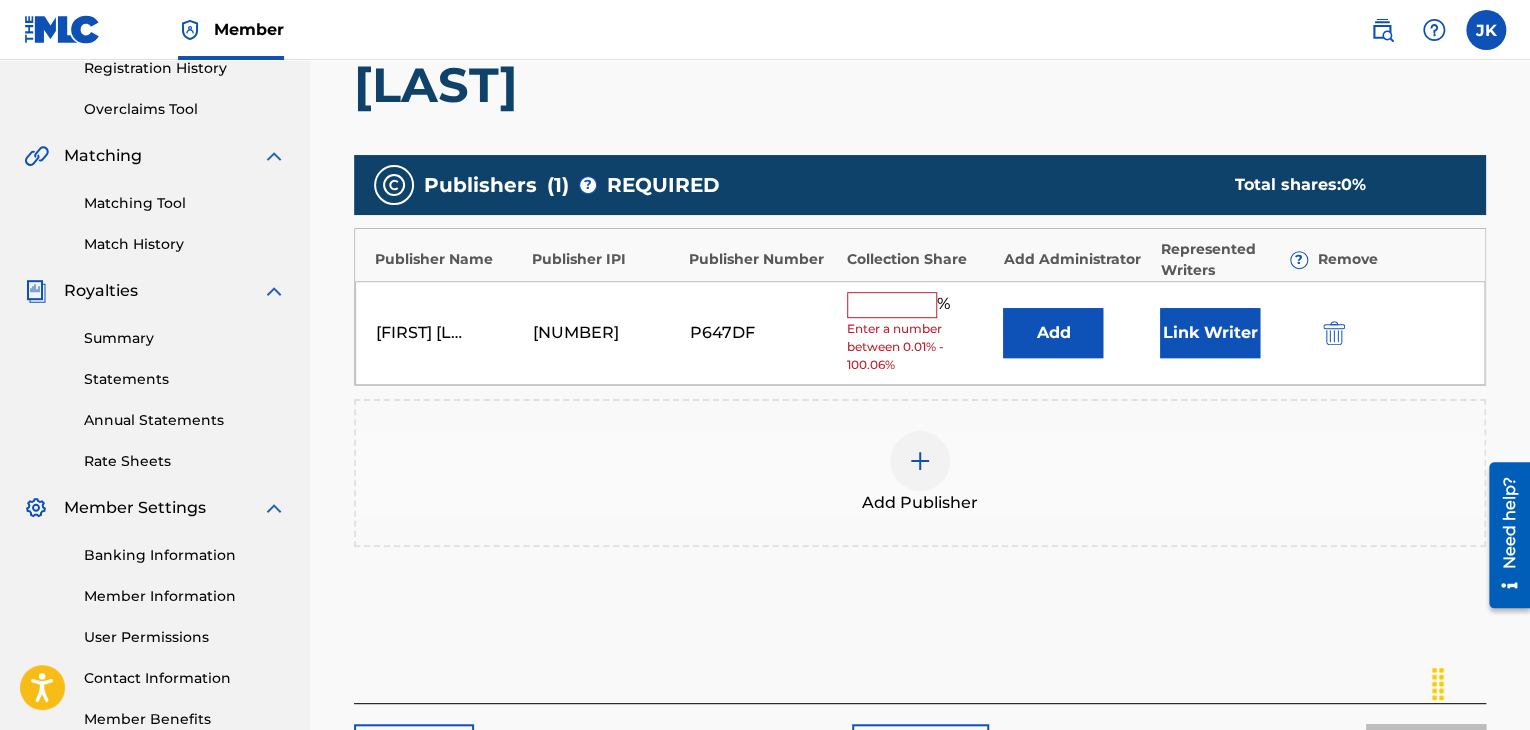 click on "Add" at bounding box center [1053, 333] 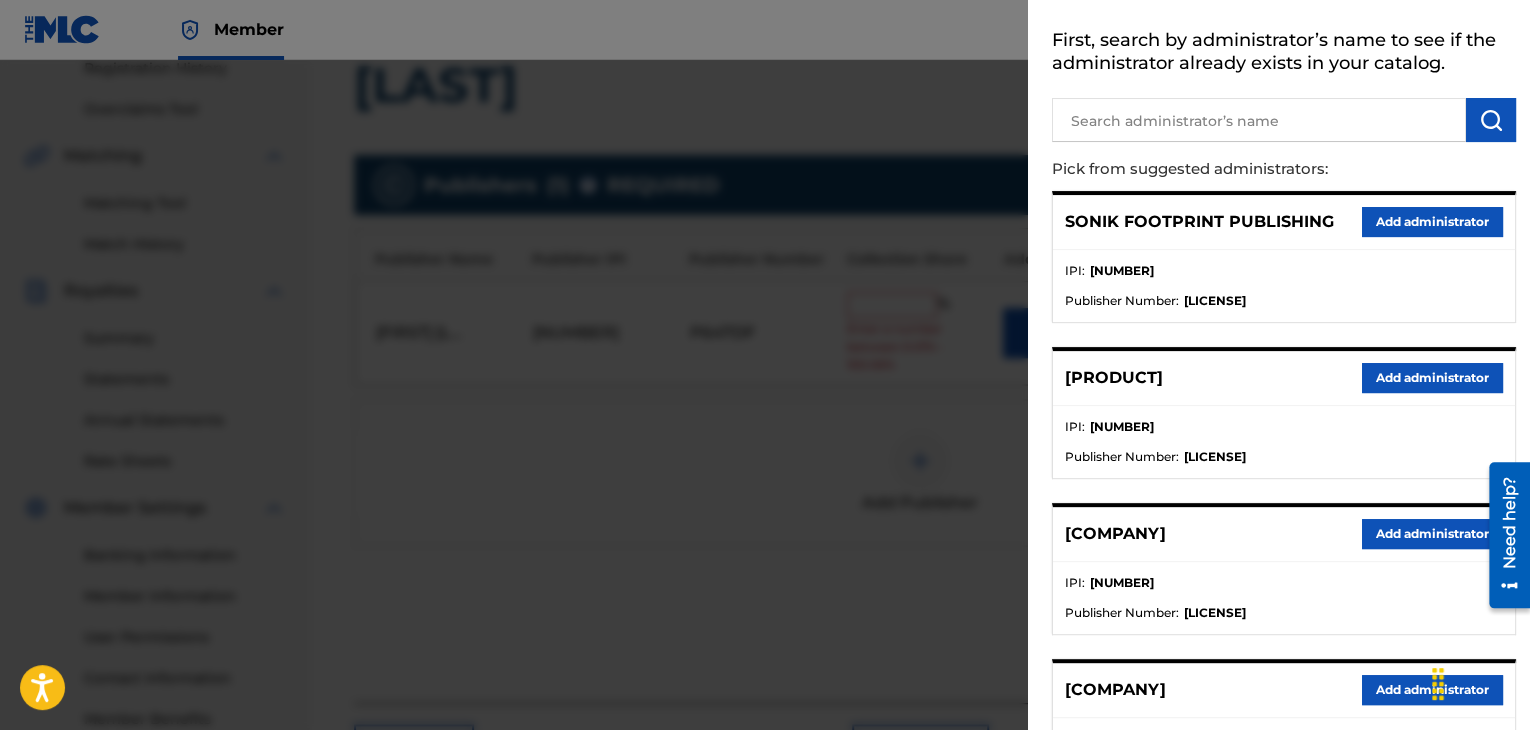 scroll, scrollTop: 200, scrollLeft: 0, axis: vertical 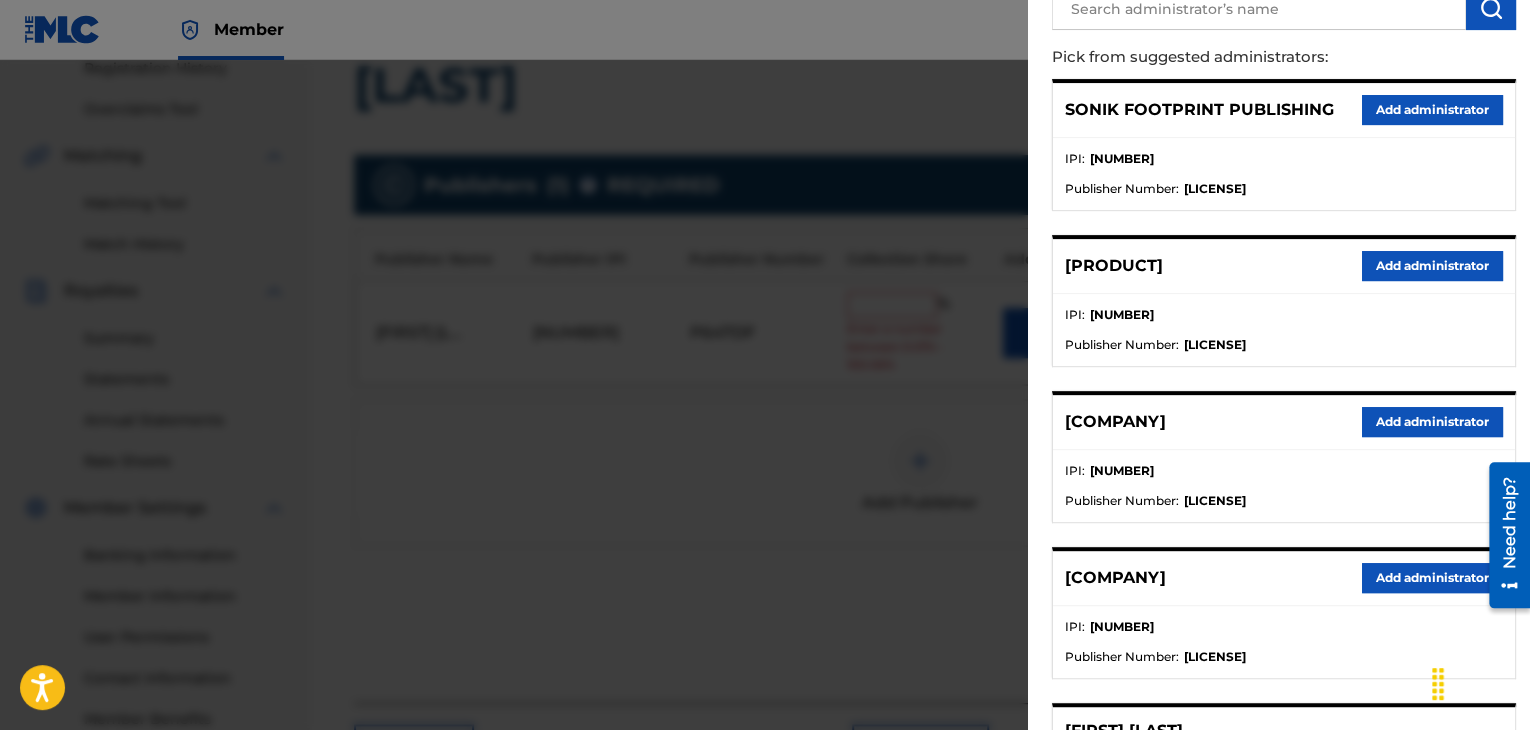 click on "Add administrator" at bounding box center (1432, 422) 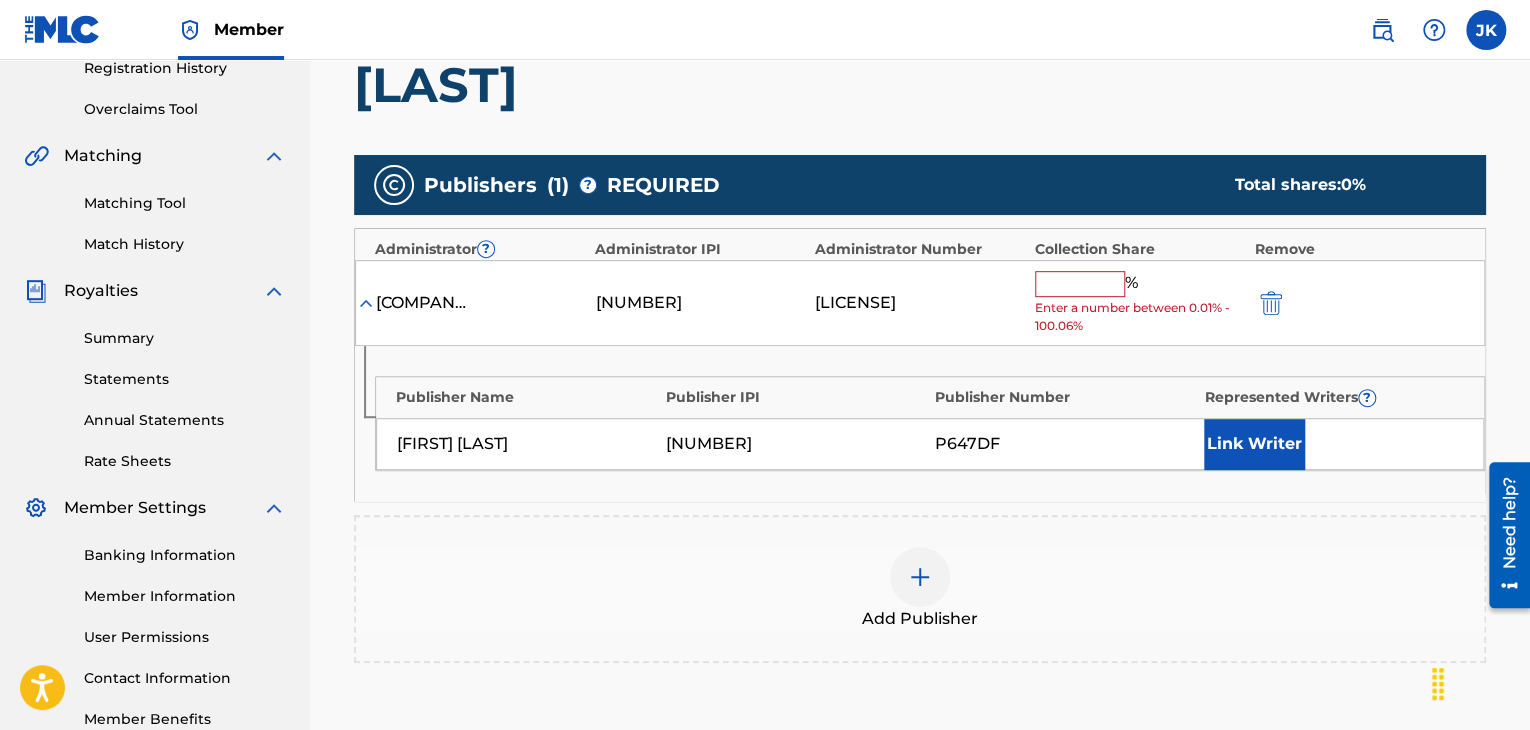 click at bounding box center (1080, 284) 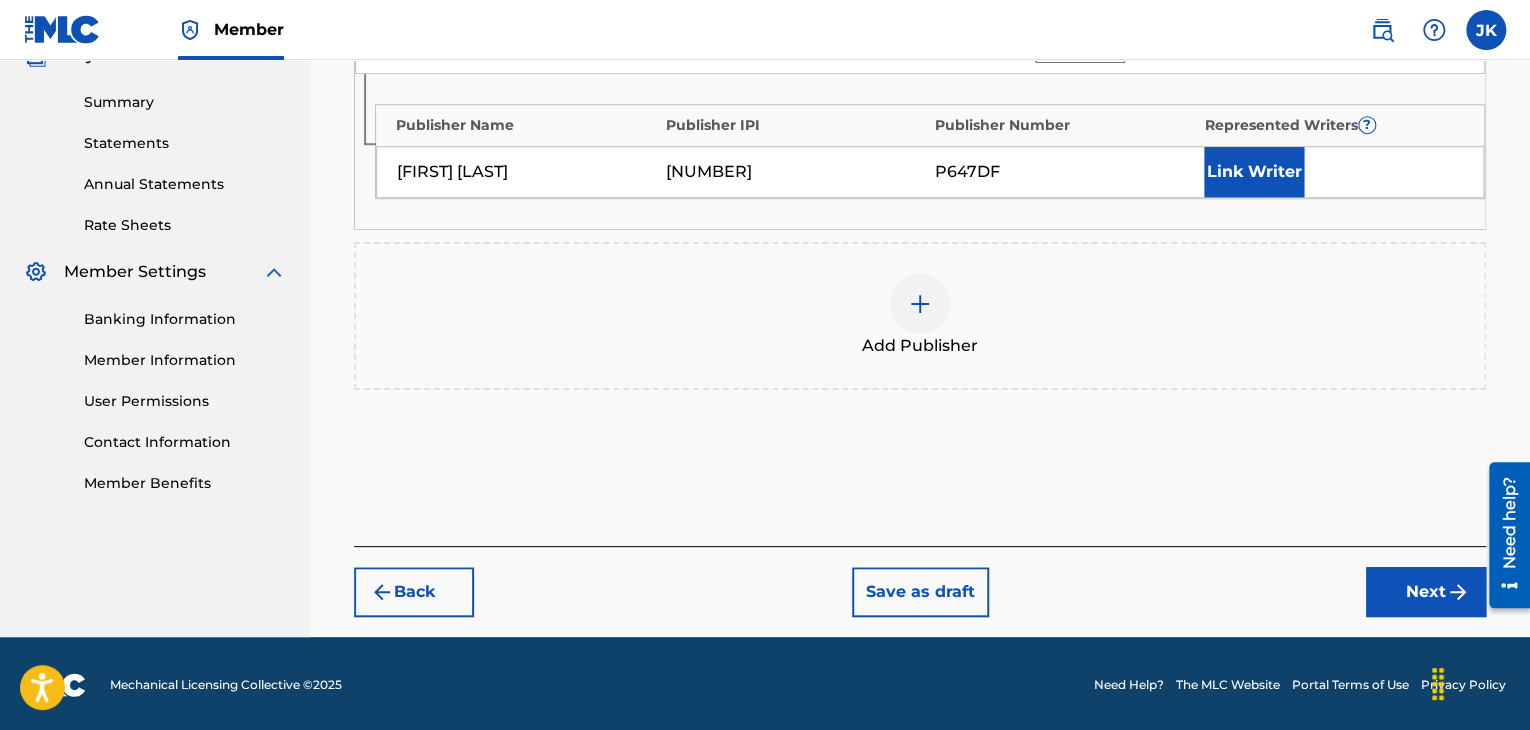 click on "Next" at bounding box center [1426, 592] 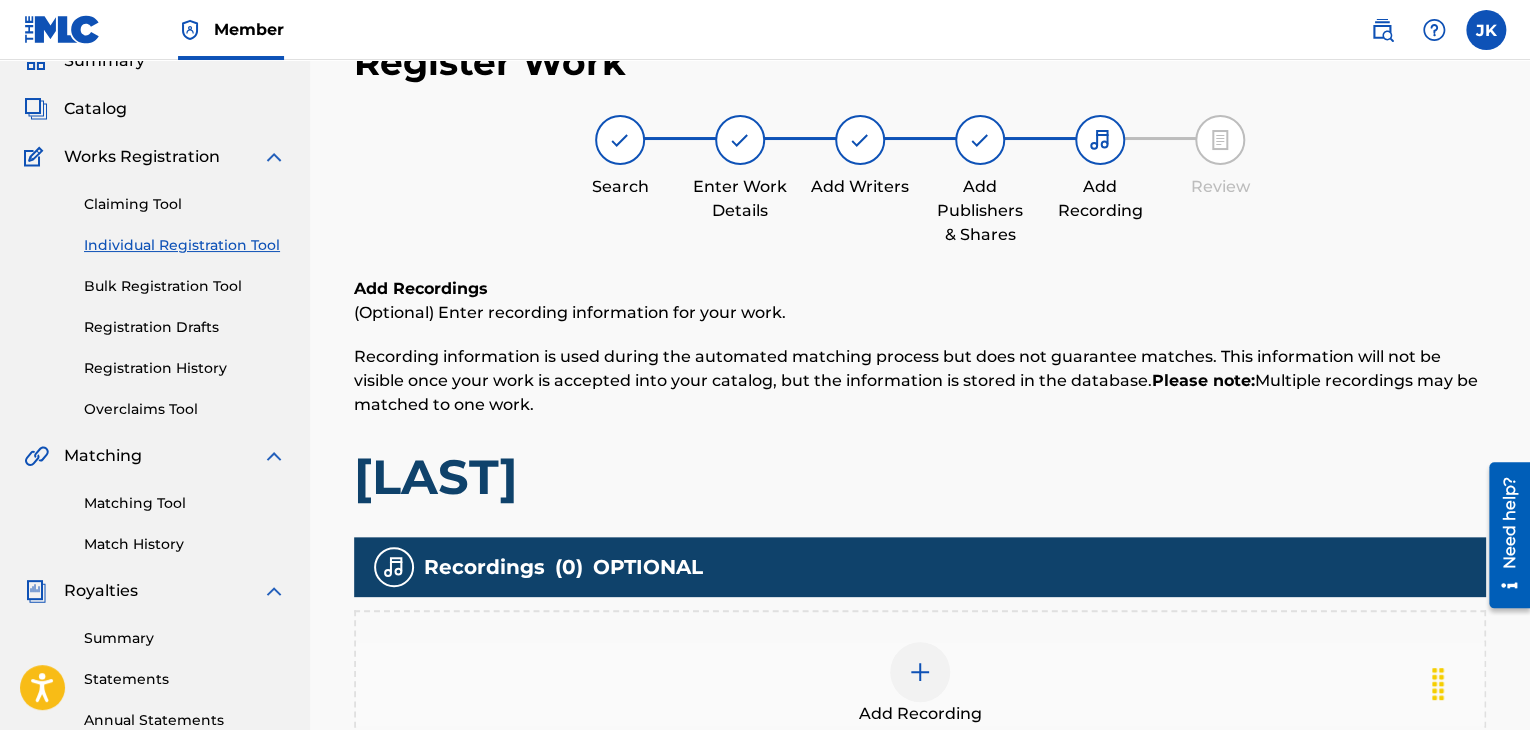 scroll, scrollTop: 290, scrollLeft: 0, axis: vertical 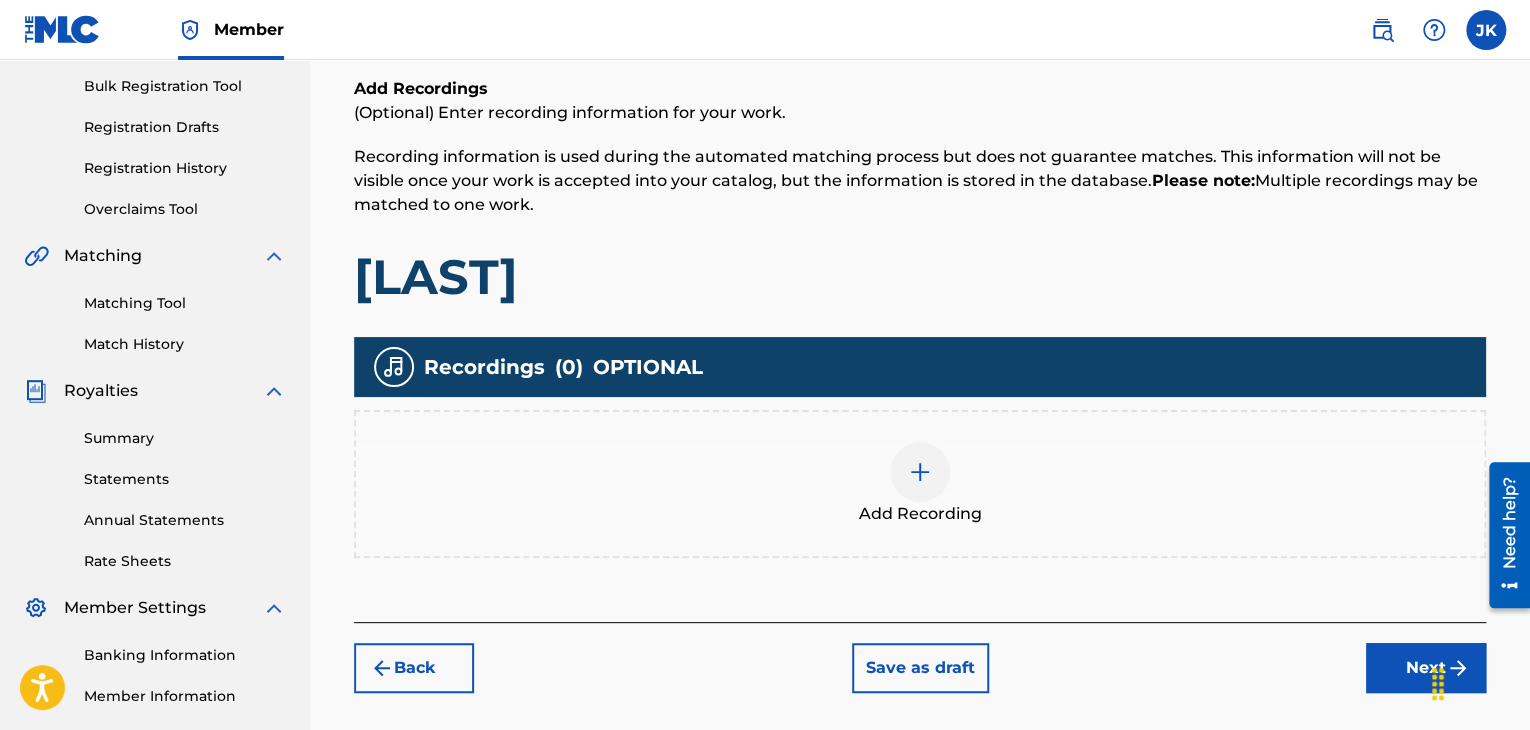 click at bounding box center (920, 472) 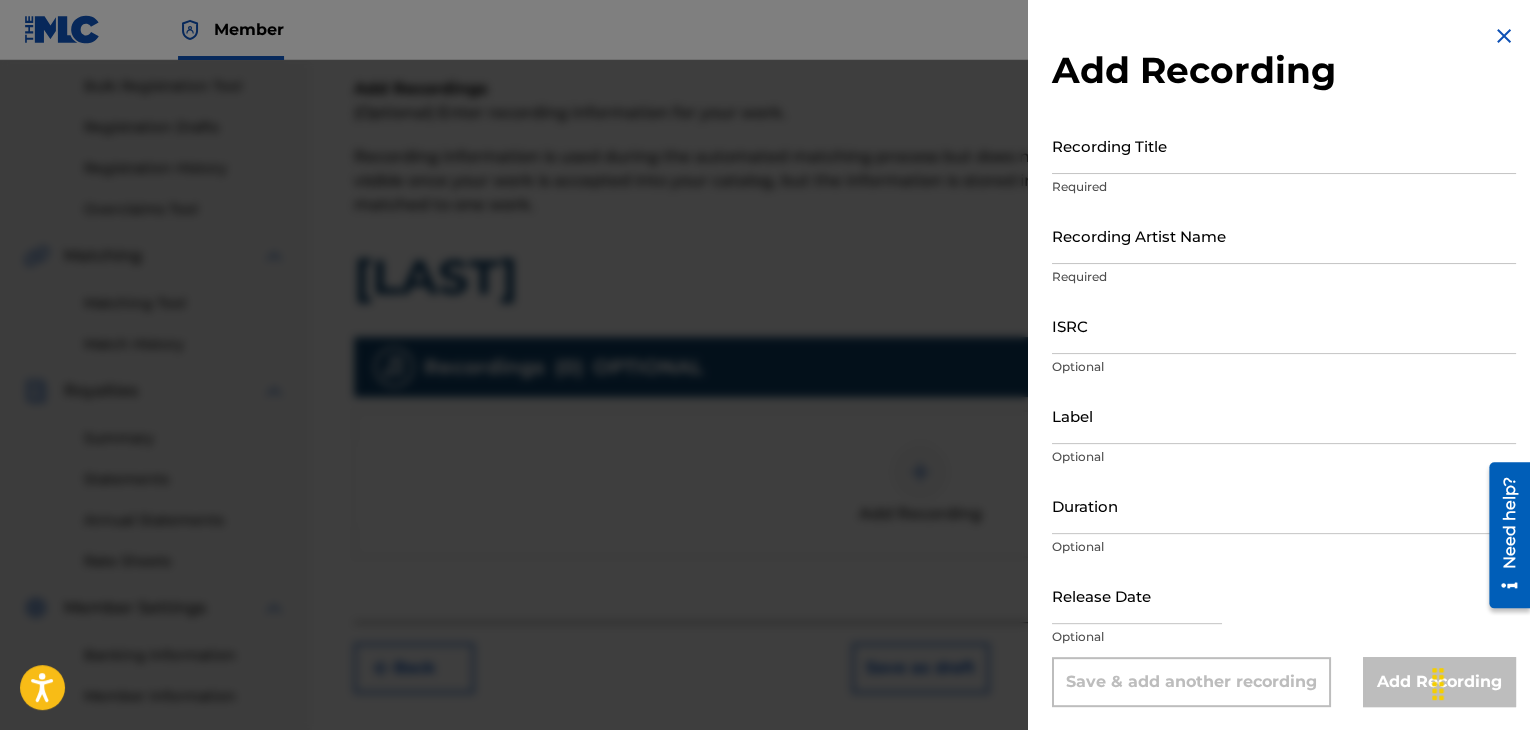 click on "Recording Title" at bounding box center (1284, 145) 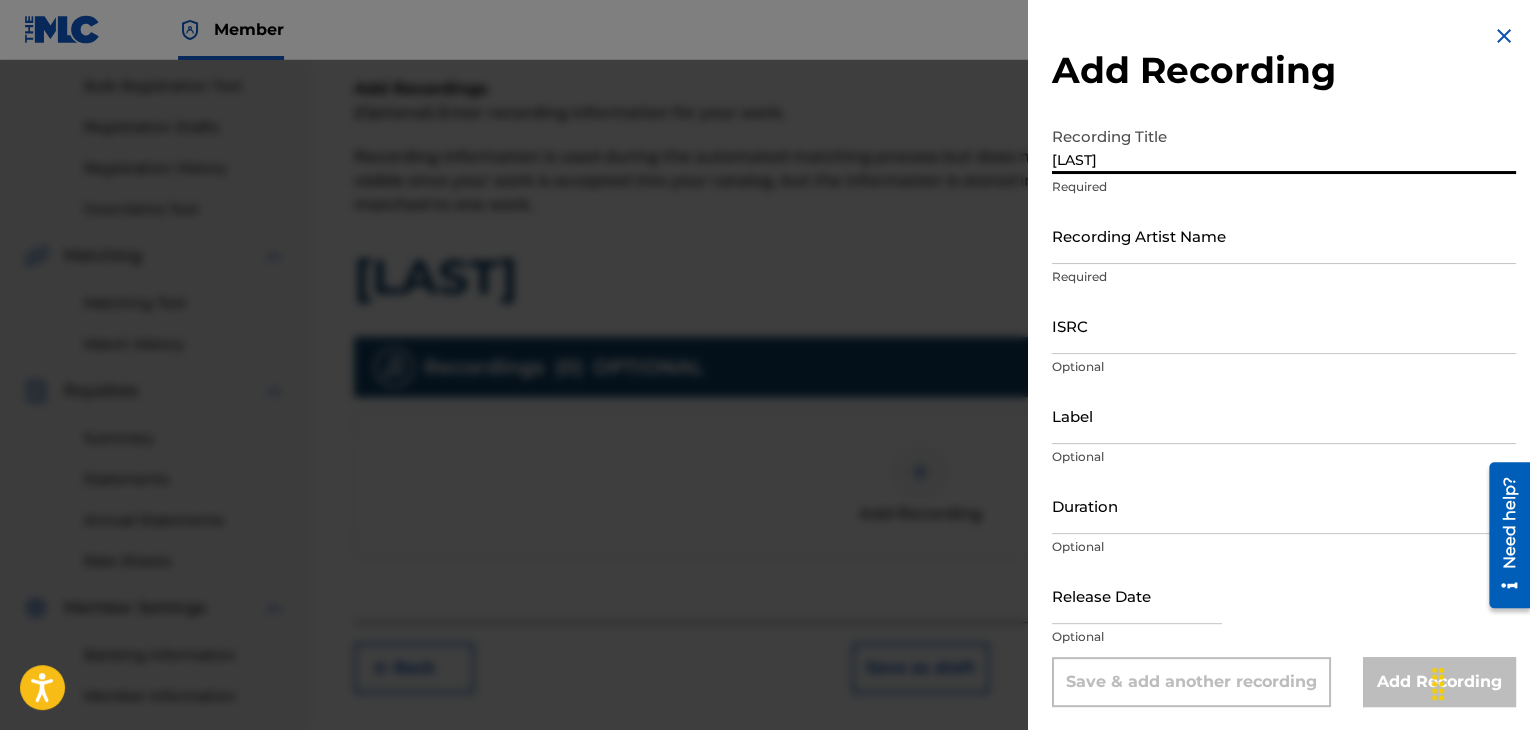 type on "[LAST]" 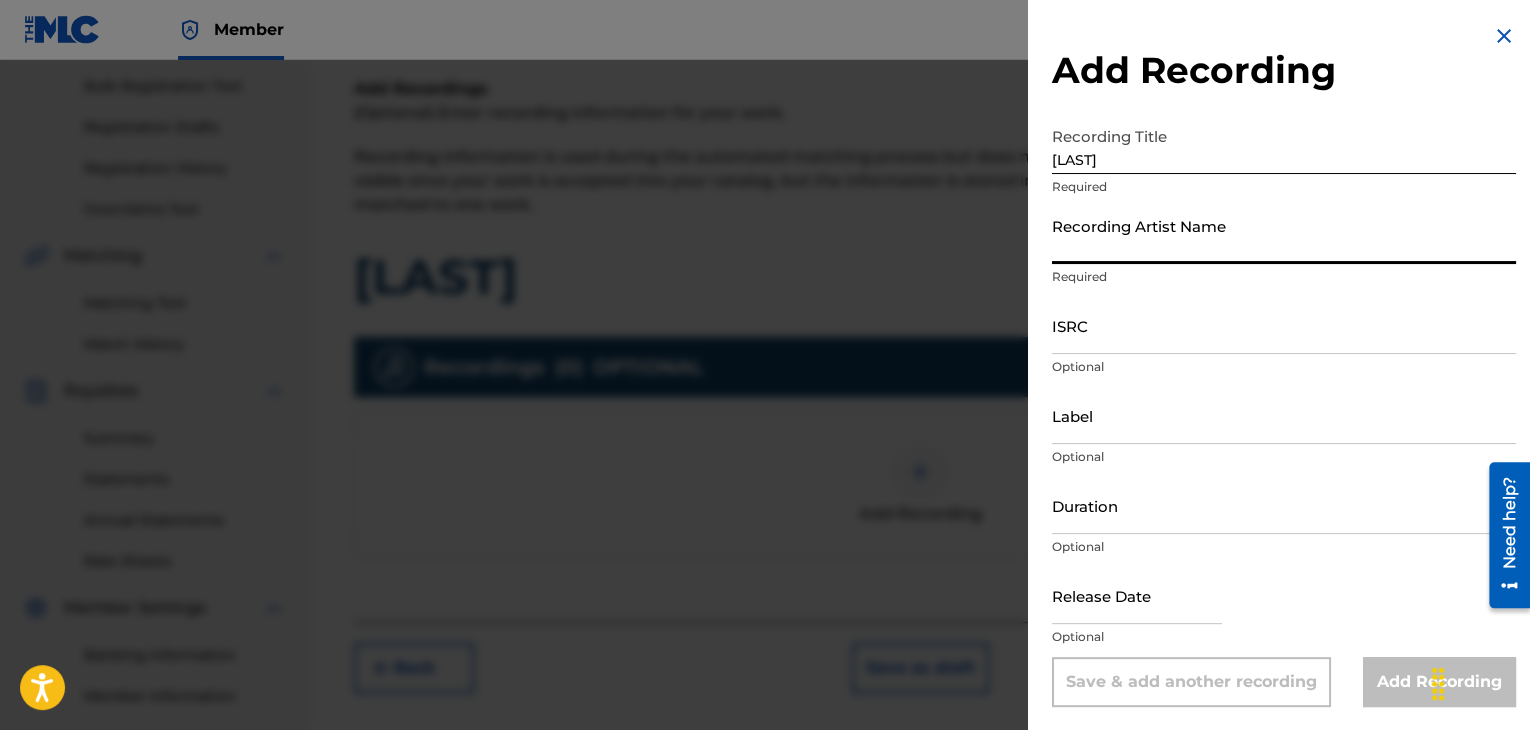 click on "Recording Artist Name" at bounding box center [1284, 235] 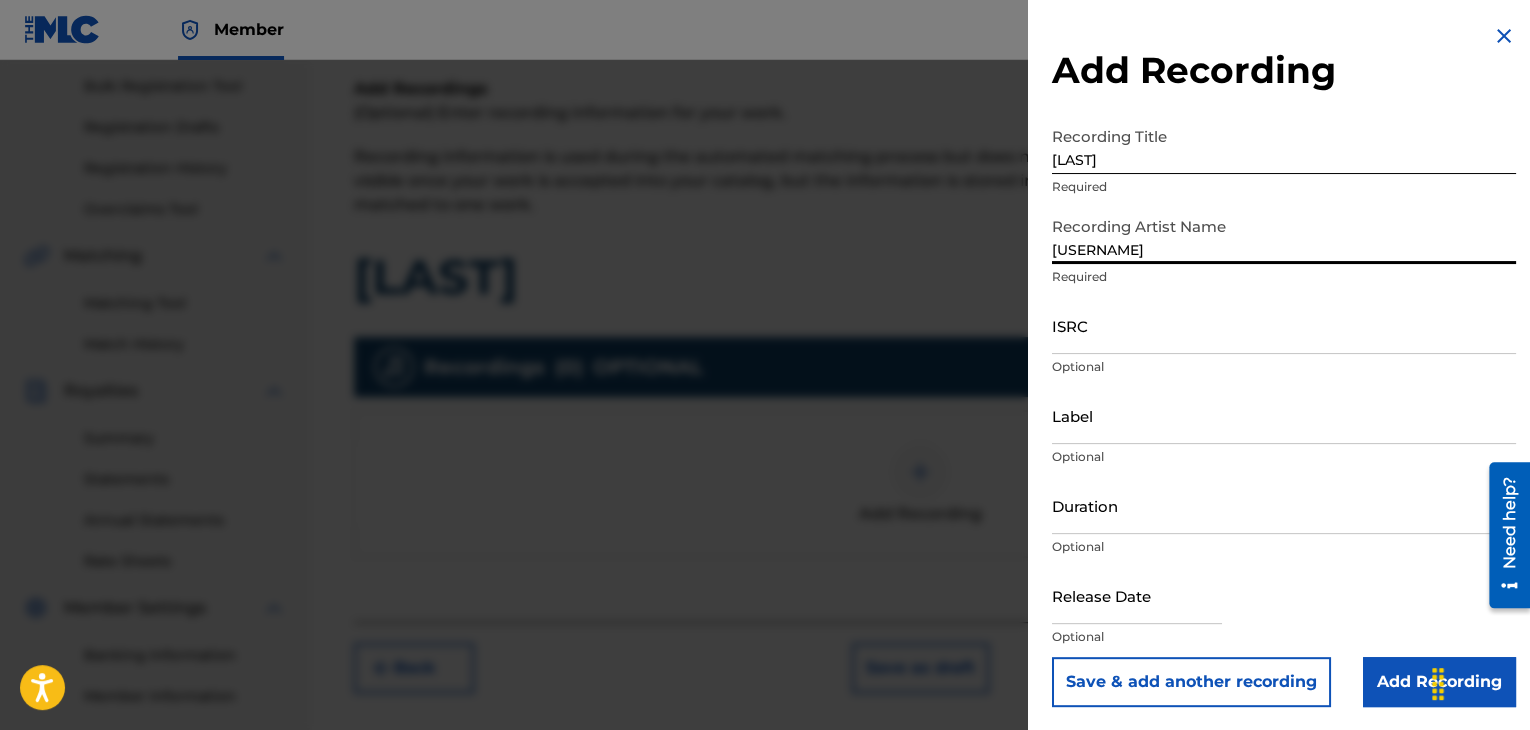 click on "ISRC" at bounding box center (1284, 325) 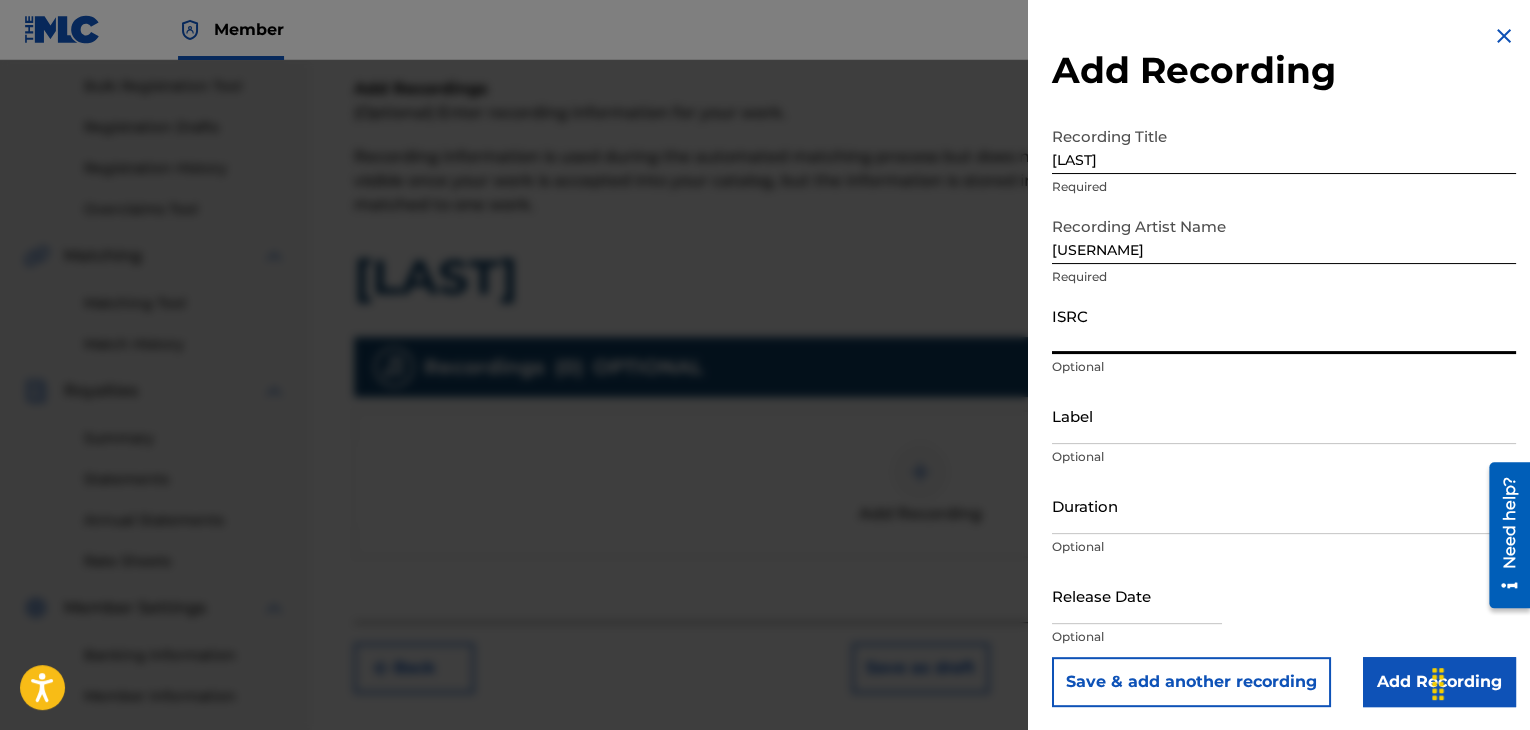 paste on "[LICENSE]" 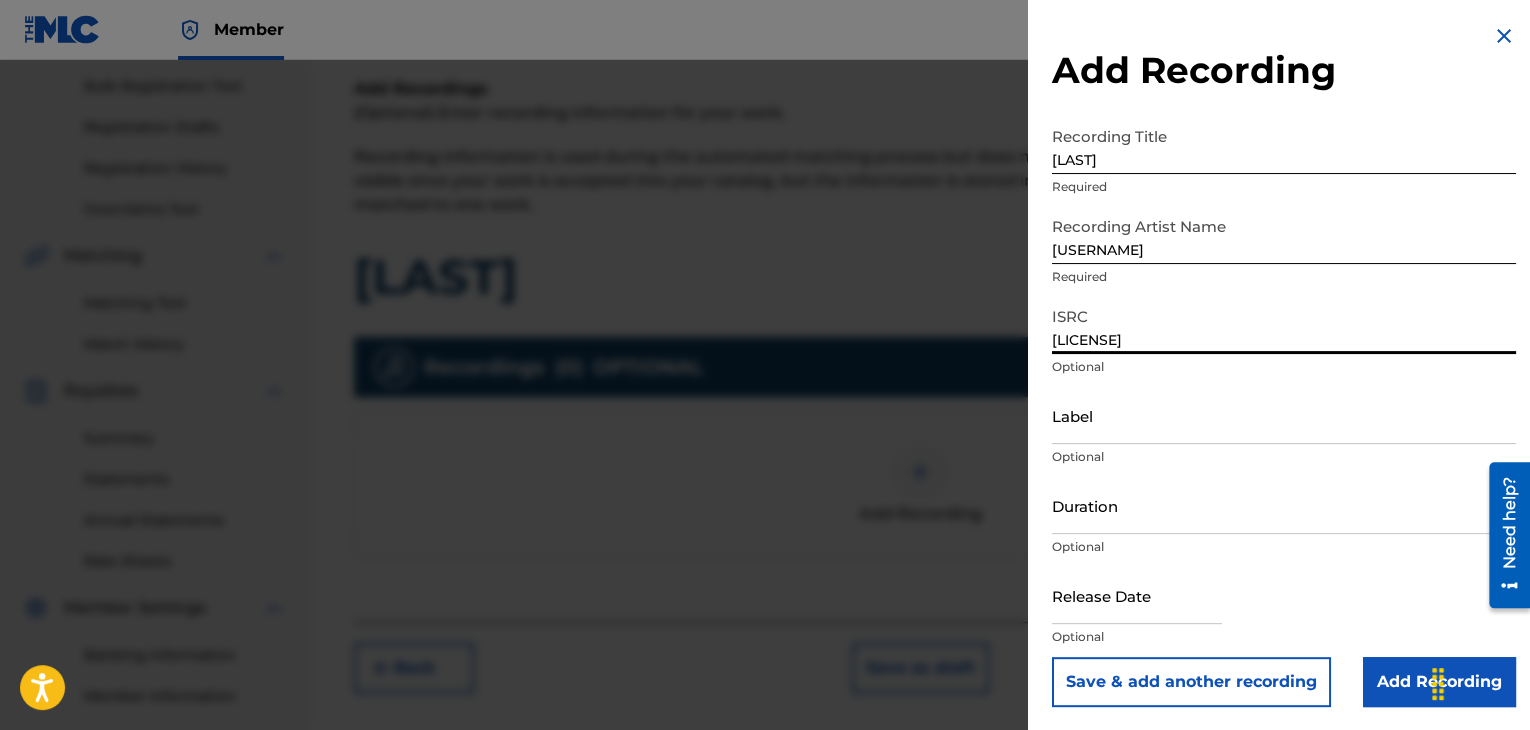 type on "[LICENSE]" 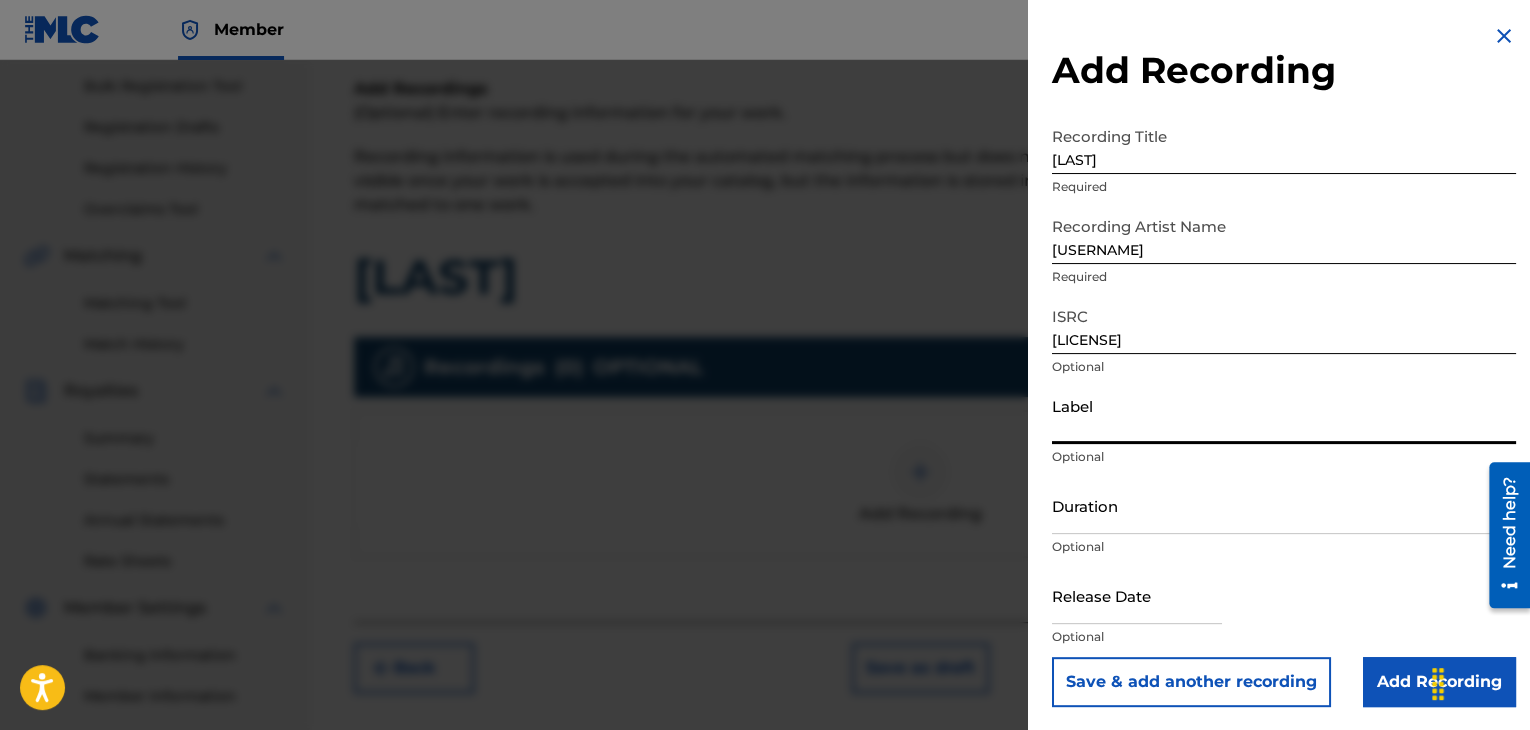 type on ".wav|Lab productions" 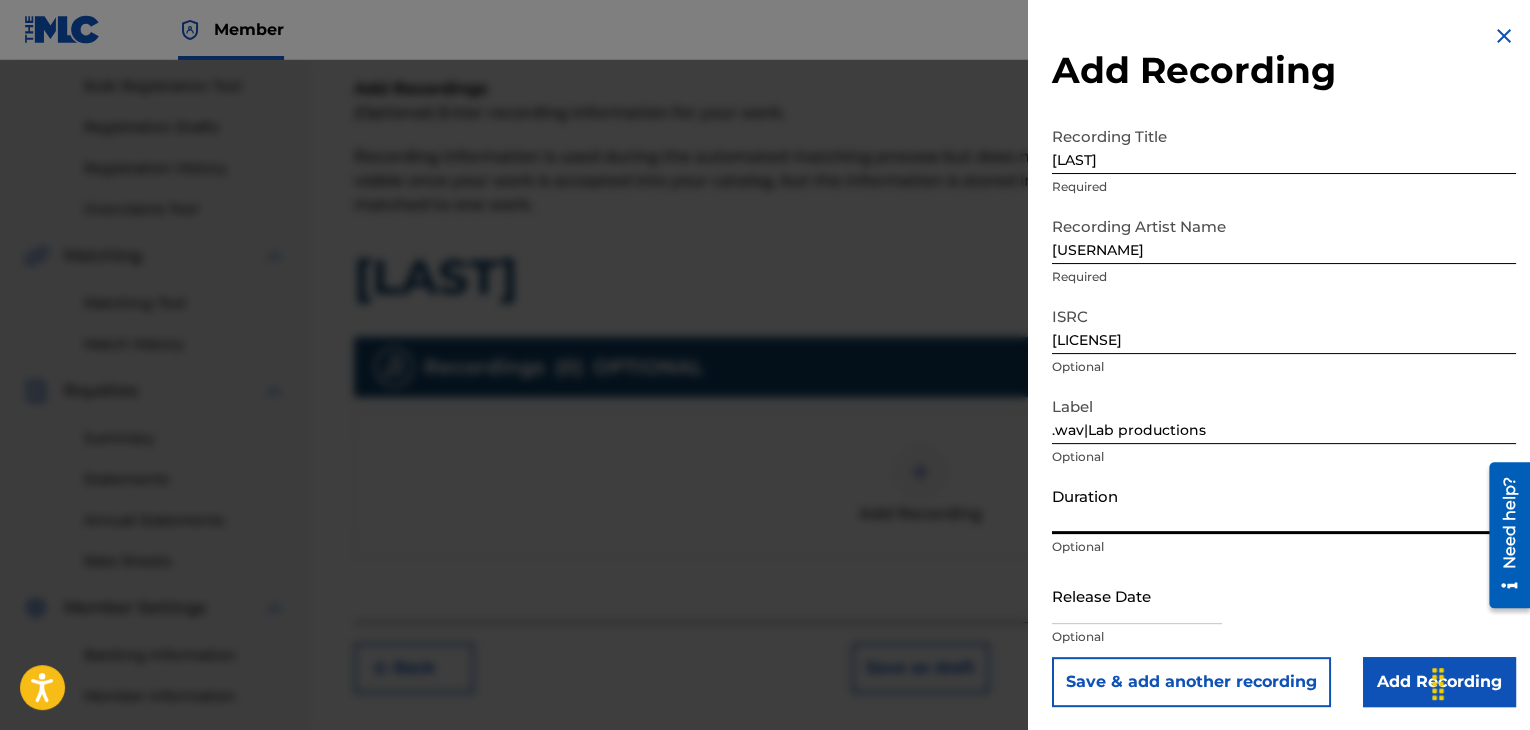 click on "Duration" at bounding box center [1284, 505] 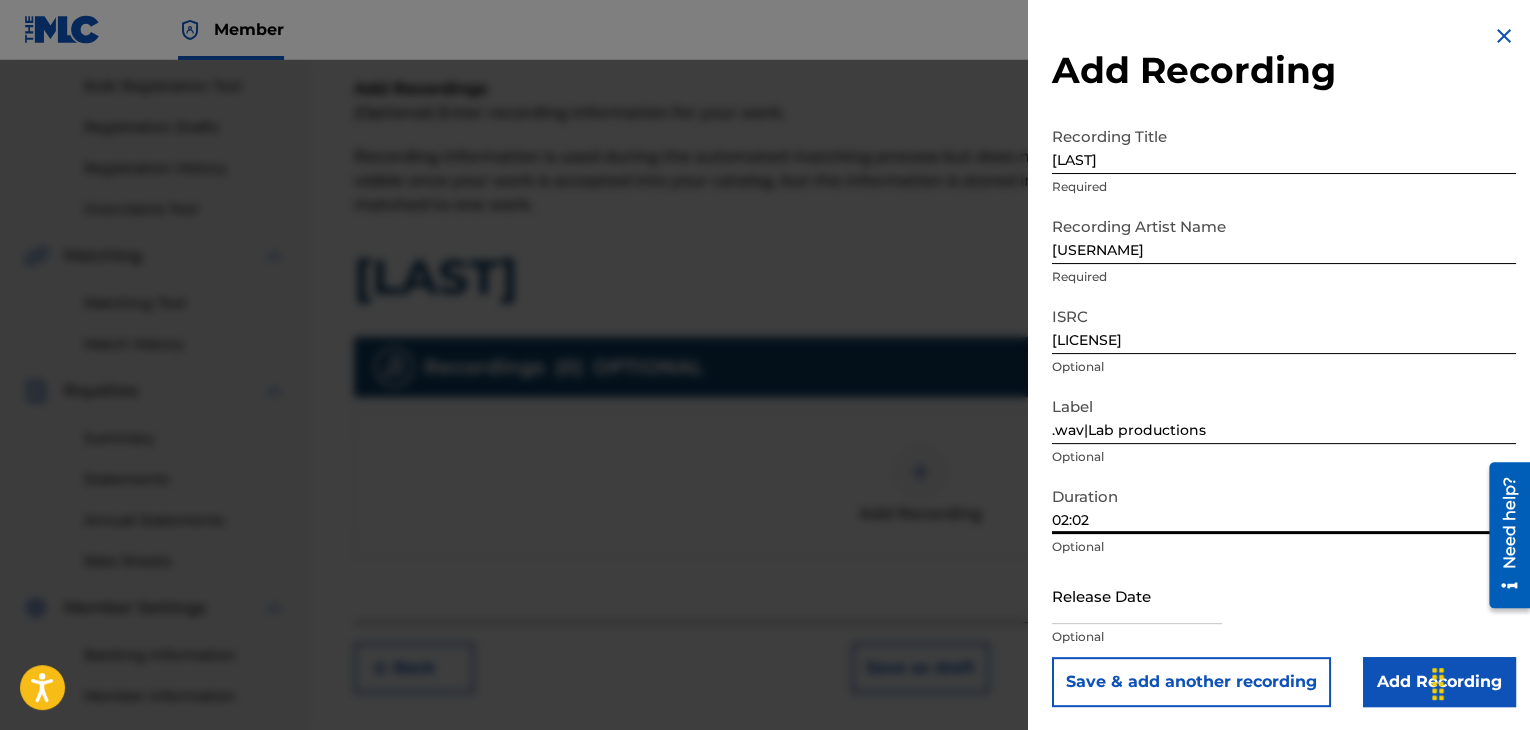 type on "02:02" 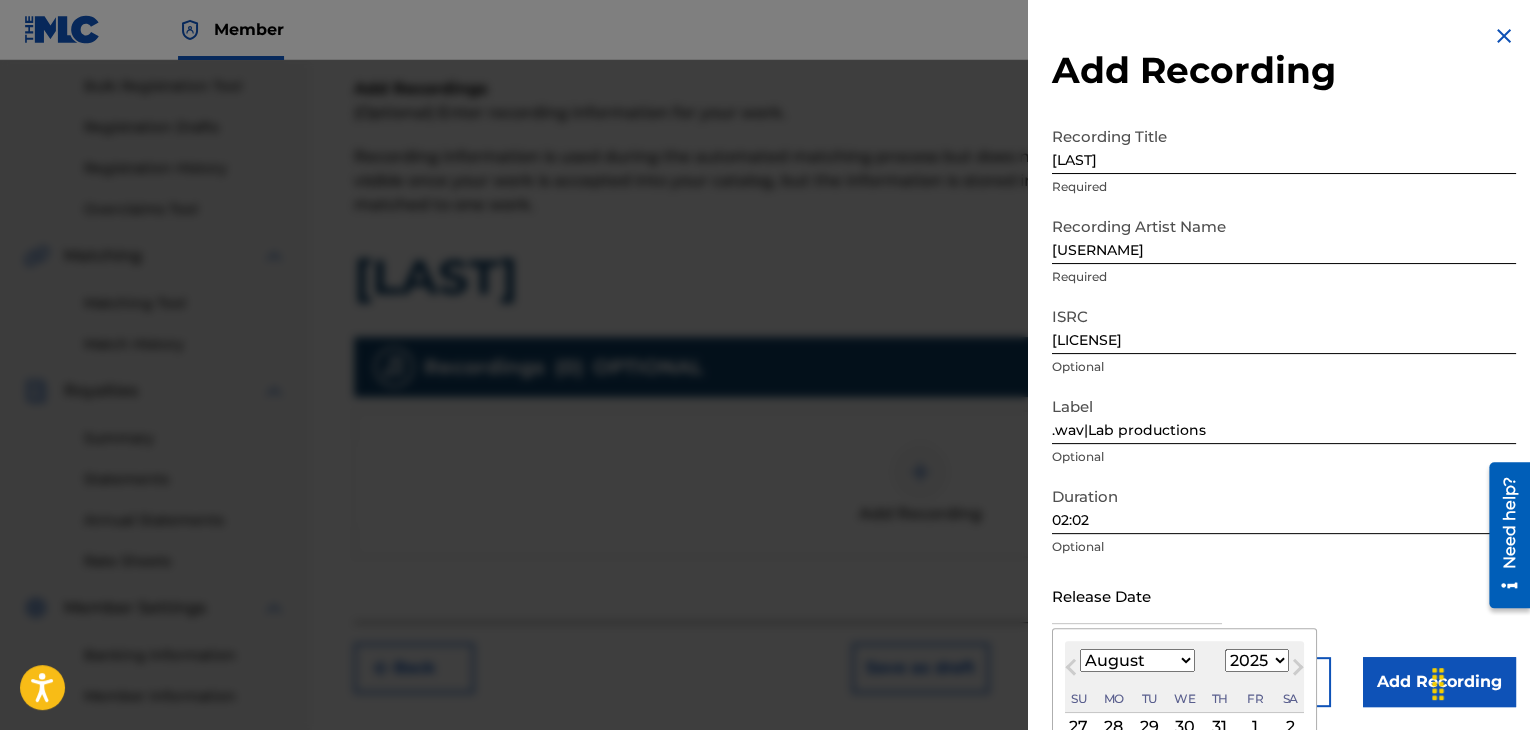 type on "[MONTH] [NUMBER] [YEAR]" 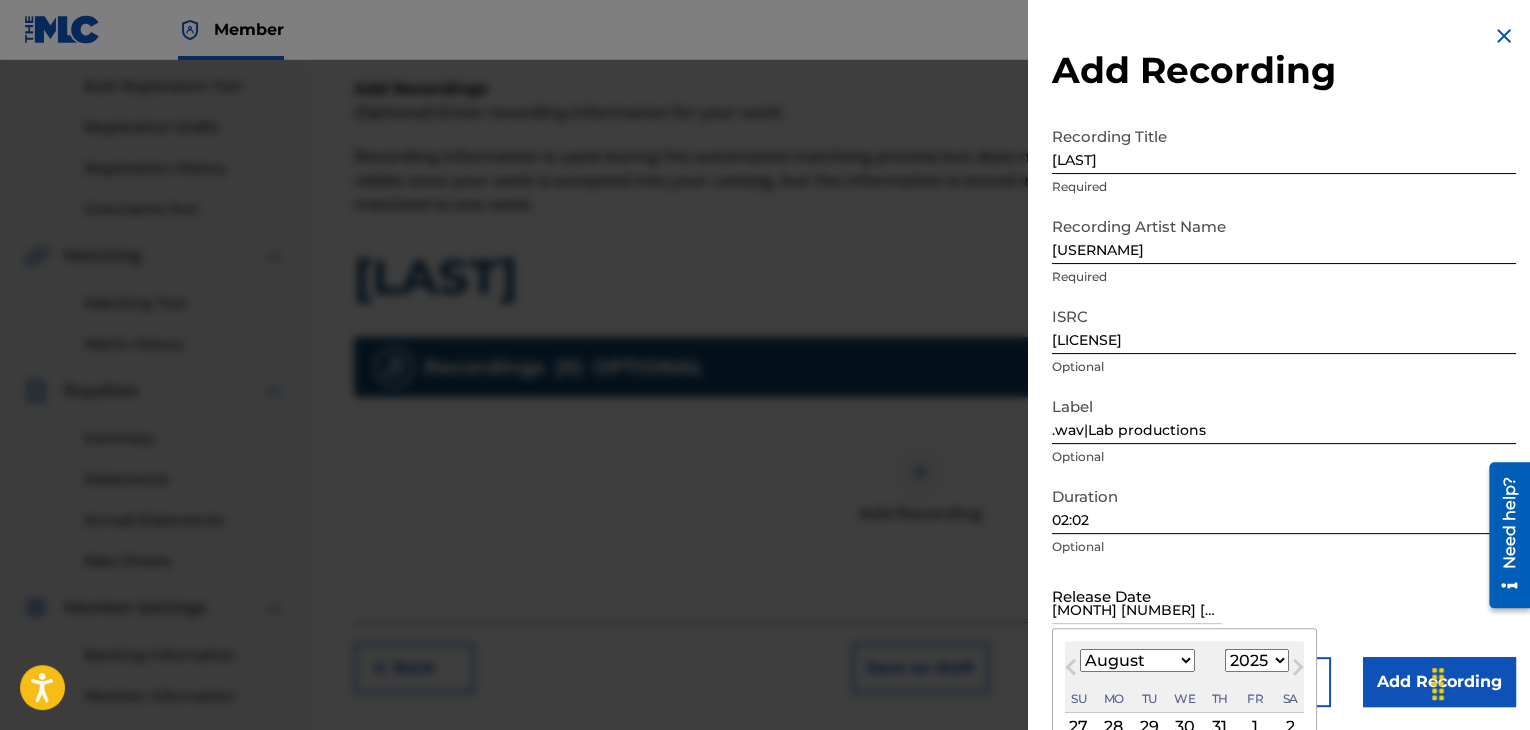 select on "0" 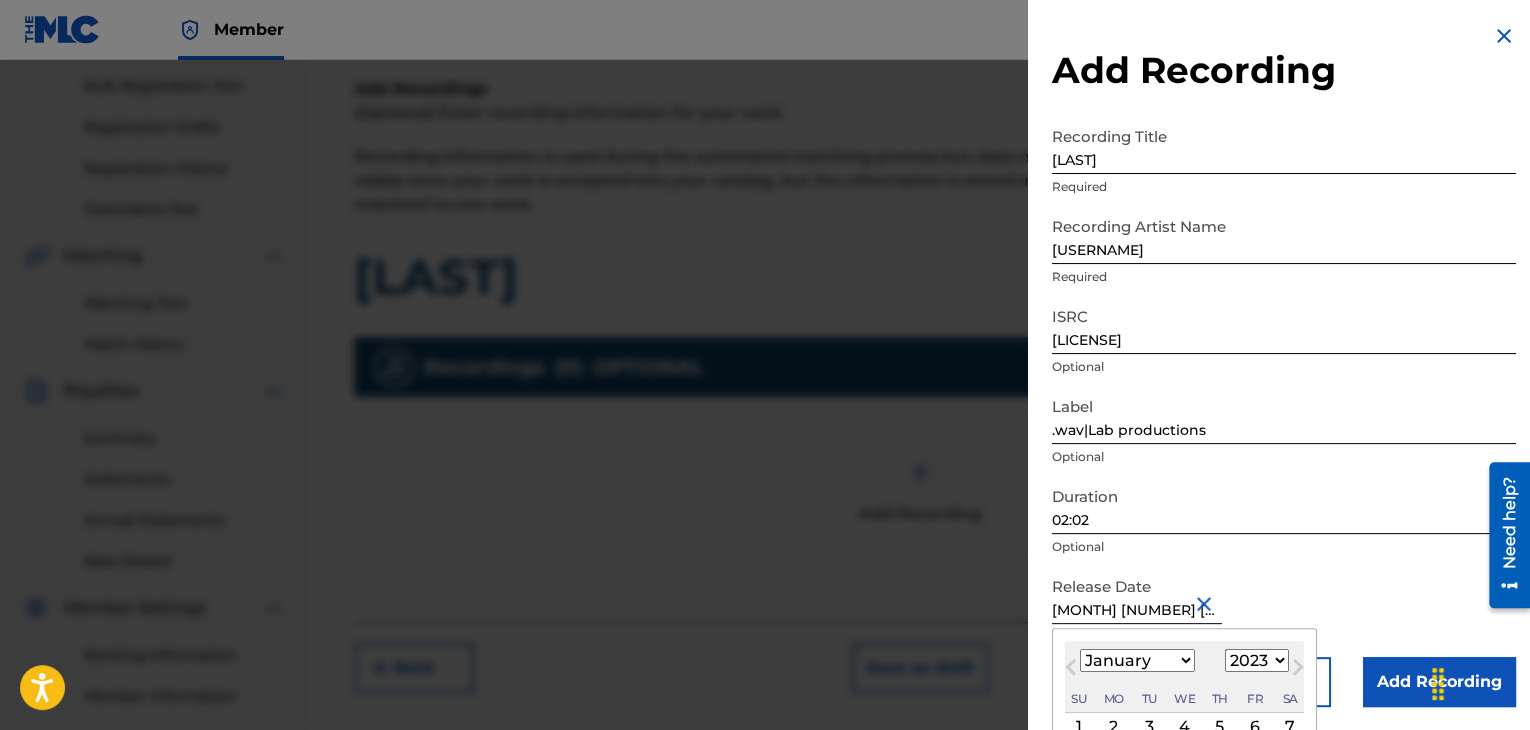 click on "Release Date January 20 2023 January 2023 Previous Month Next Month January 2023 January February March April May June July August September October November December 1899 1900 1901 1902 1903 1904 1905 1906 1907 1908 1909 1910 1911 1912 1913 1914 1915 1916 1917 1918 1919 1920 1921 1922 1923 1924 1925 1926 1927 1928 1929 1930 1931 1932 1933 1934 1935 1936 1937 1938 1939 1940 1941 1942 1943 1944 1945 1946 1947 1948 1949 1950 1951 1952 1953 1954 1955 1956 1957 1958 1959 1960 1961 1962 1963 1964 1965 1966 1967 1968 1969 1970 1971 1972 1973 1974 1975 1976 1977 1978 1979 1980 1981 1982 1983 1984 1985 1986 1987 1988 1989 1990 1991 1992 1993 1994 1995 1996 1997 1998 1999 2000 2001 2002 2003 2004 2005 2006 2007 2008 2009 2010 2011 2012 2013 2014 2015 2016 2017 2018 2019 2020 2021 2022 2023 2024 2025 2026 2027 2028 2029 2030 2031 2032 2033 2034 2035 2036 2037 2038 2039 2040 2041 2042 2043 2044 2045 2046 2047 2048 2049 2050 2051 2052 2053 2054 2055 2056 2057 2058 2059 2060 2061 2062 2063 2064 2065 2066 2067 2068 2069 Su" at bounding box center (1284, 612) 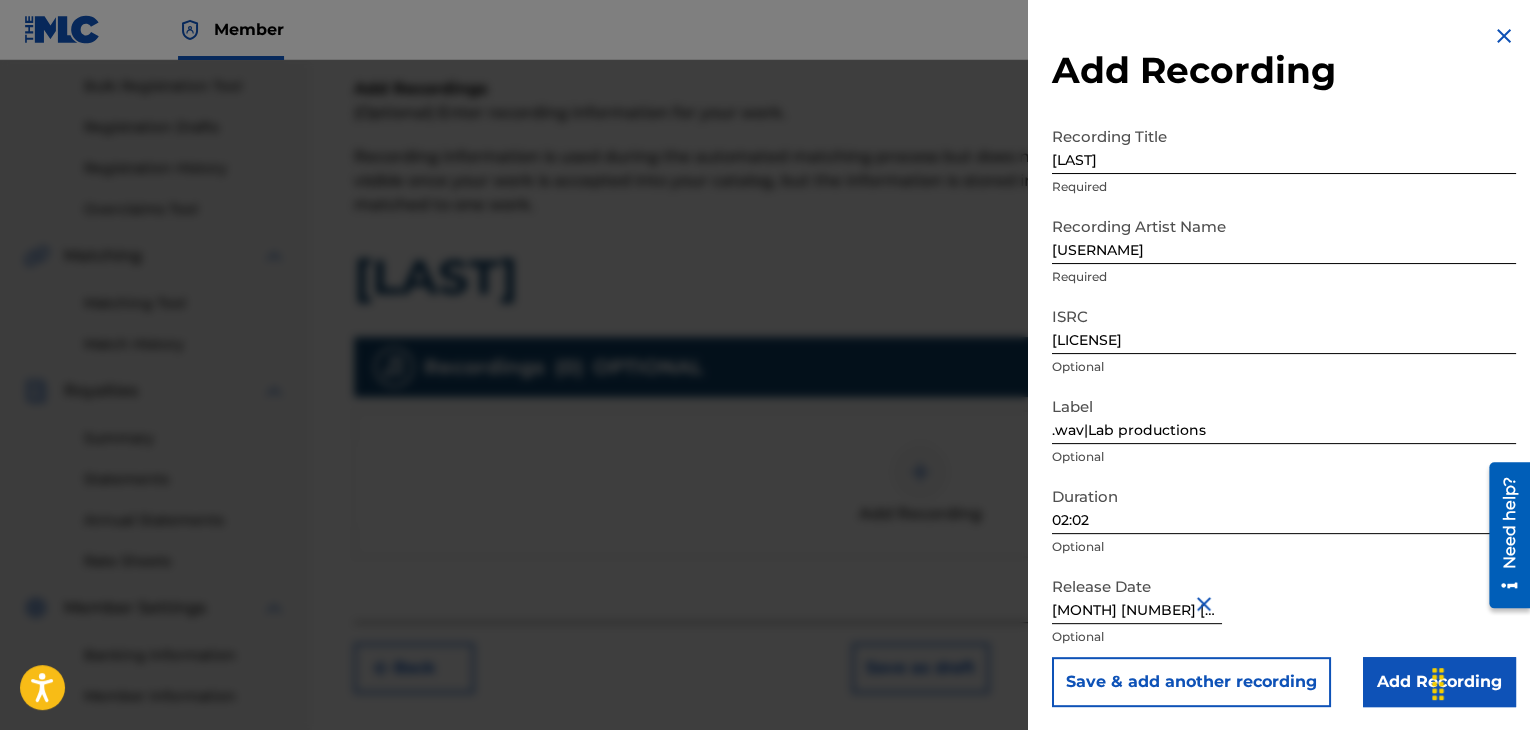 click on "Add Recording" at bounding box center (1439, 682) 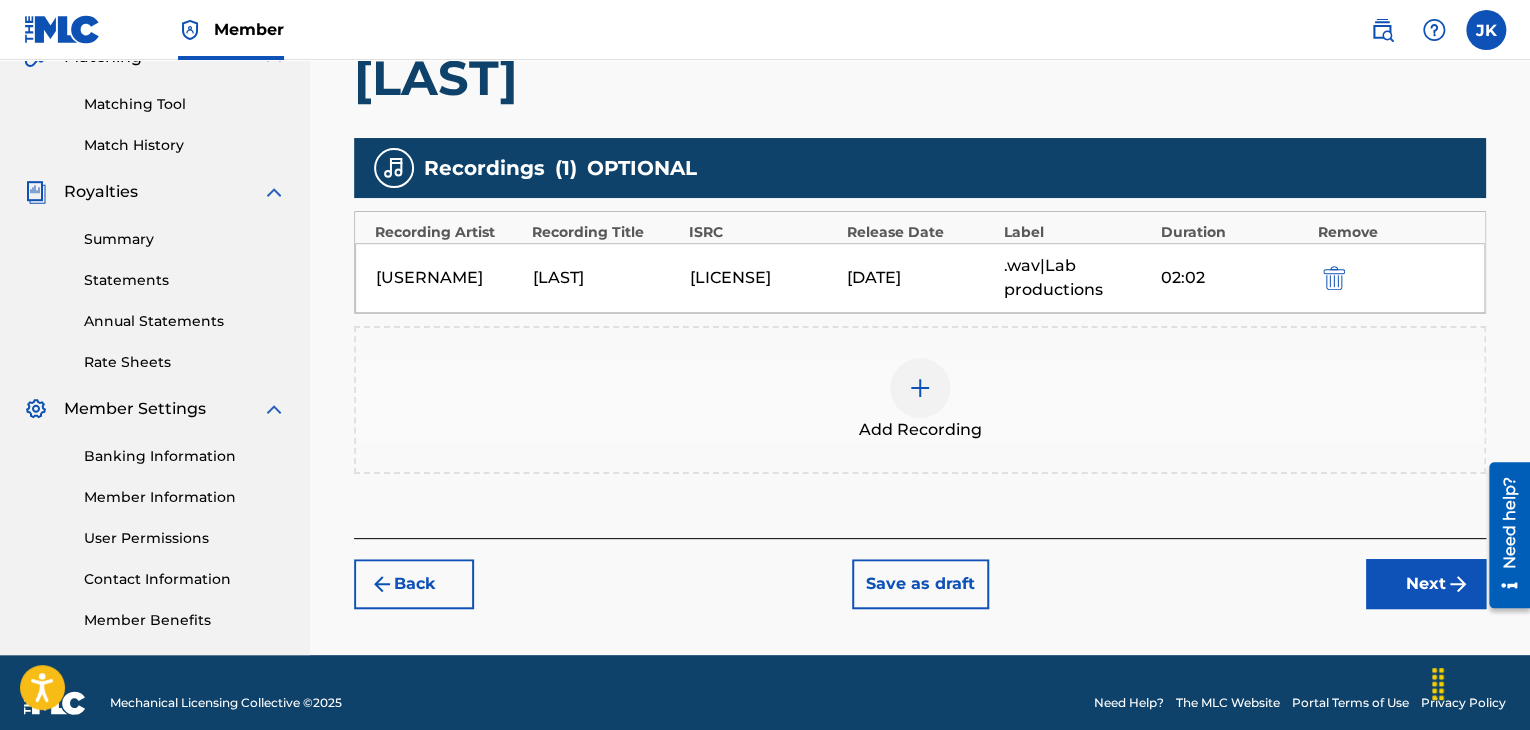 scroll, scrollTop: 510, scrollLeft: 0, axis: vertical 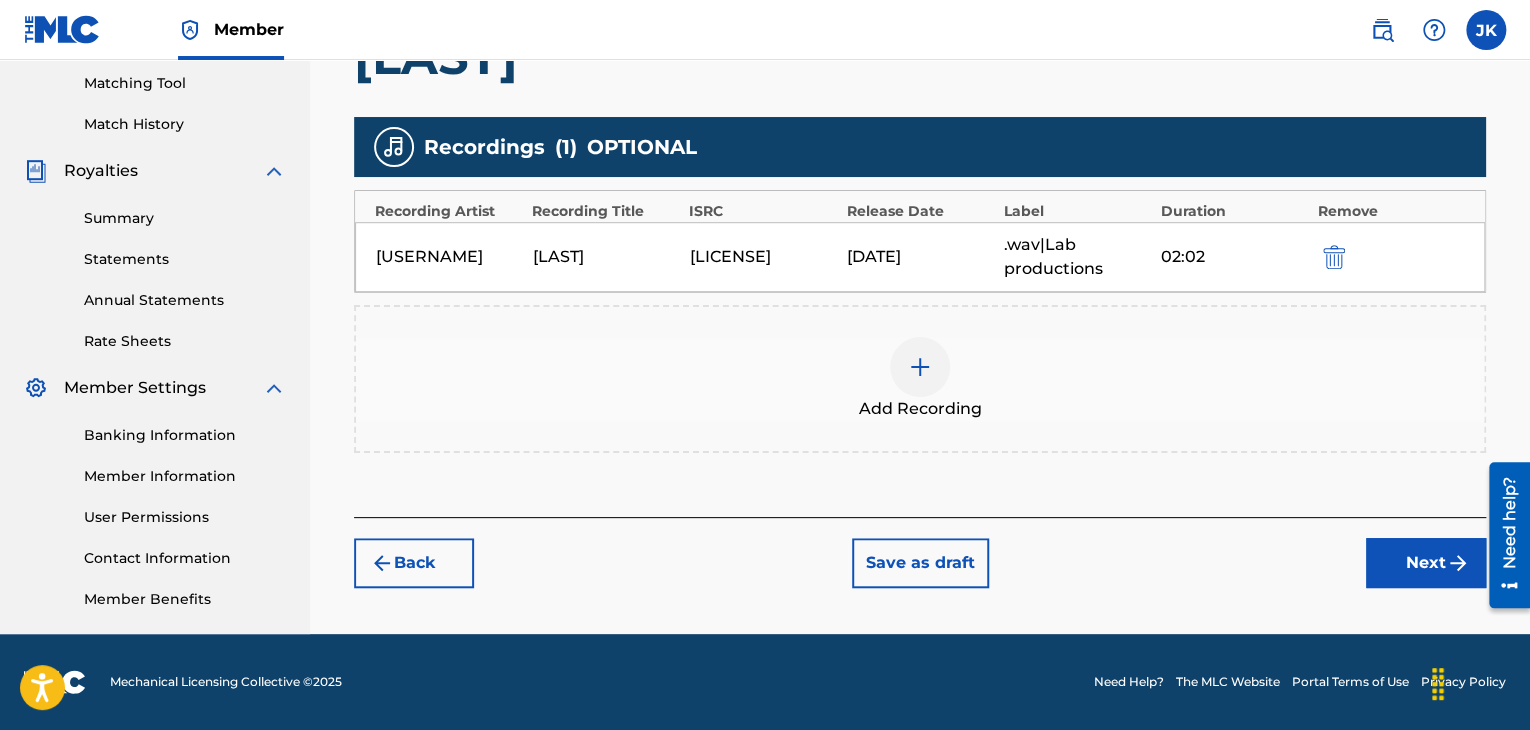 click on "Next" at bounding box center [1426, 563] 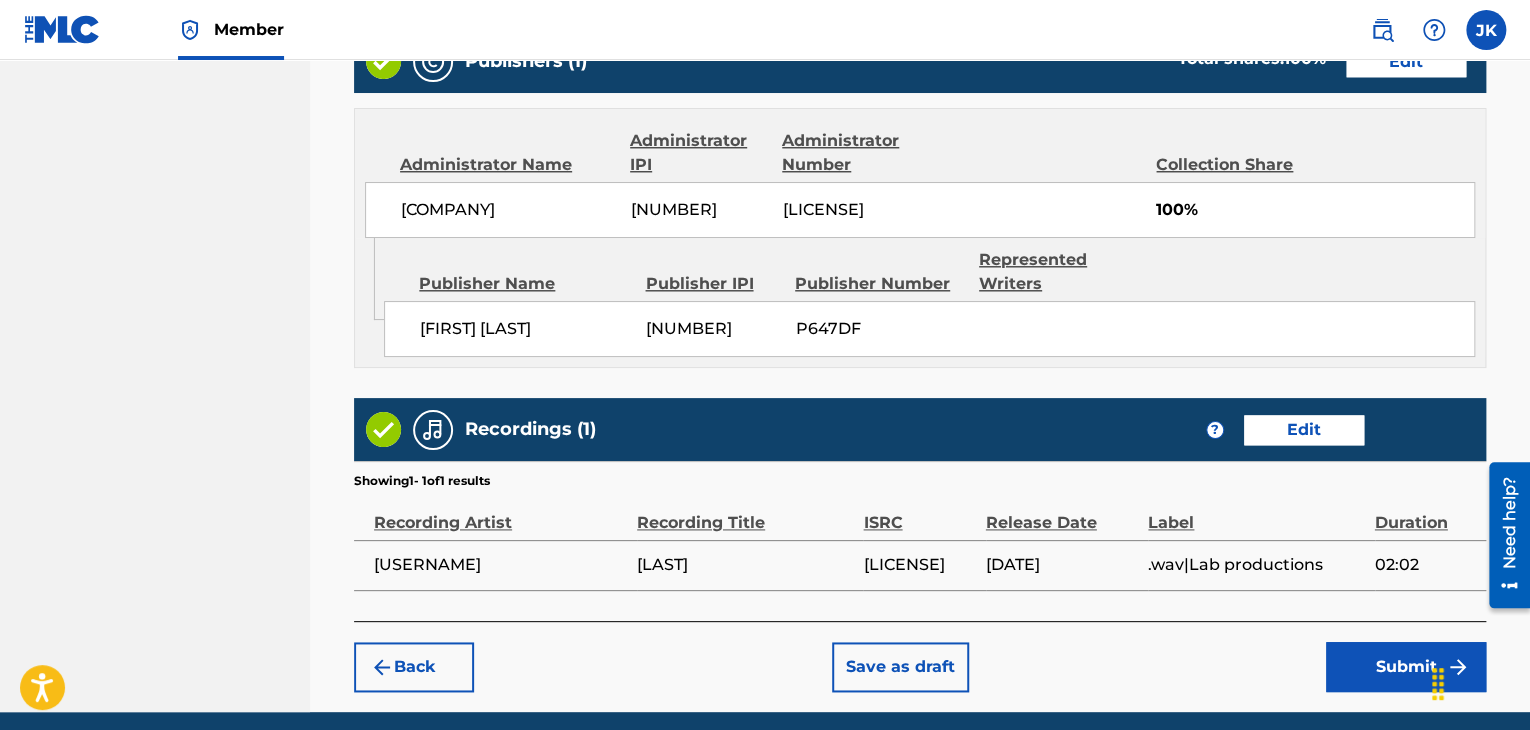 scroll, scrollTop: 1132, scrollLeft: 0, axis: vertical 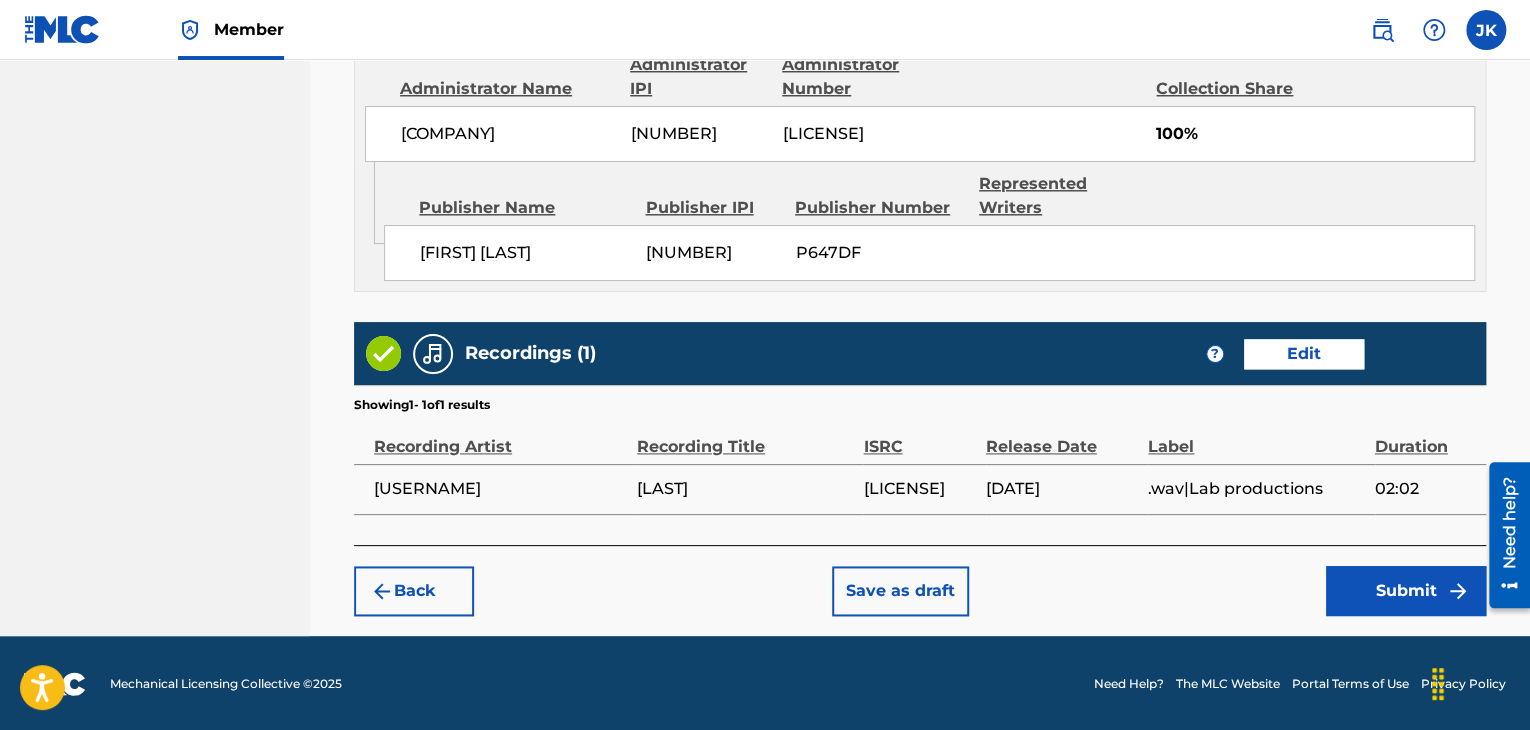 click on "Submit" at bounding box center (1406, 591) 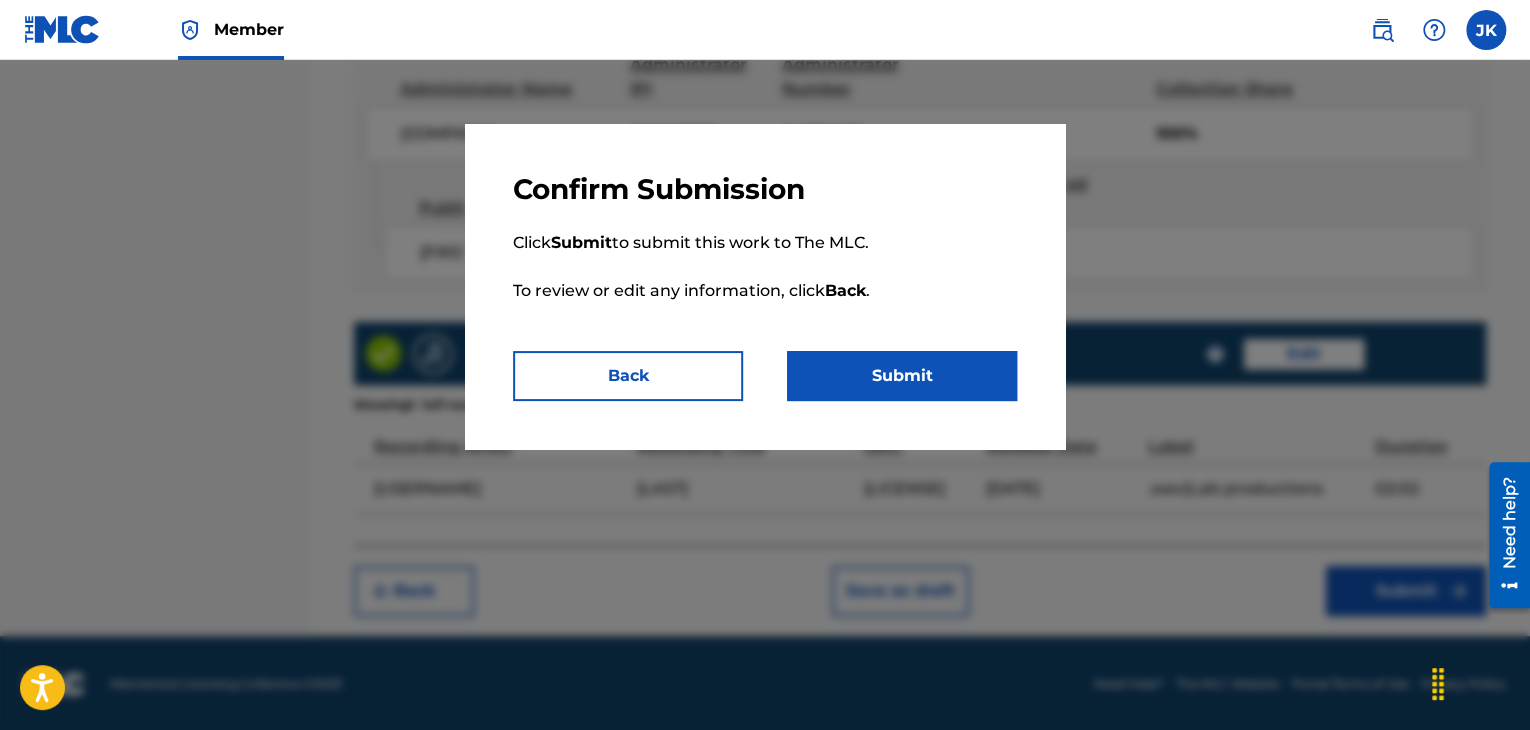 click on "Submit" at bounding box center [902, 376] 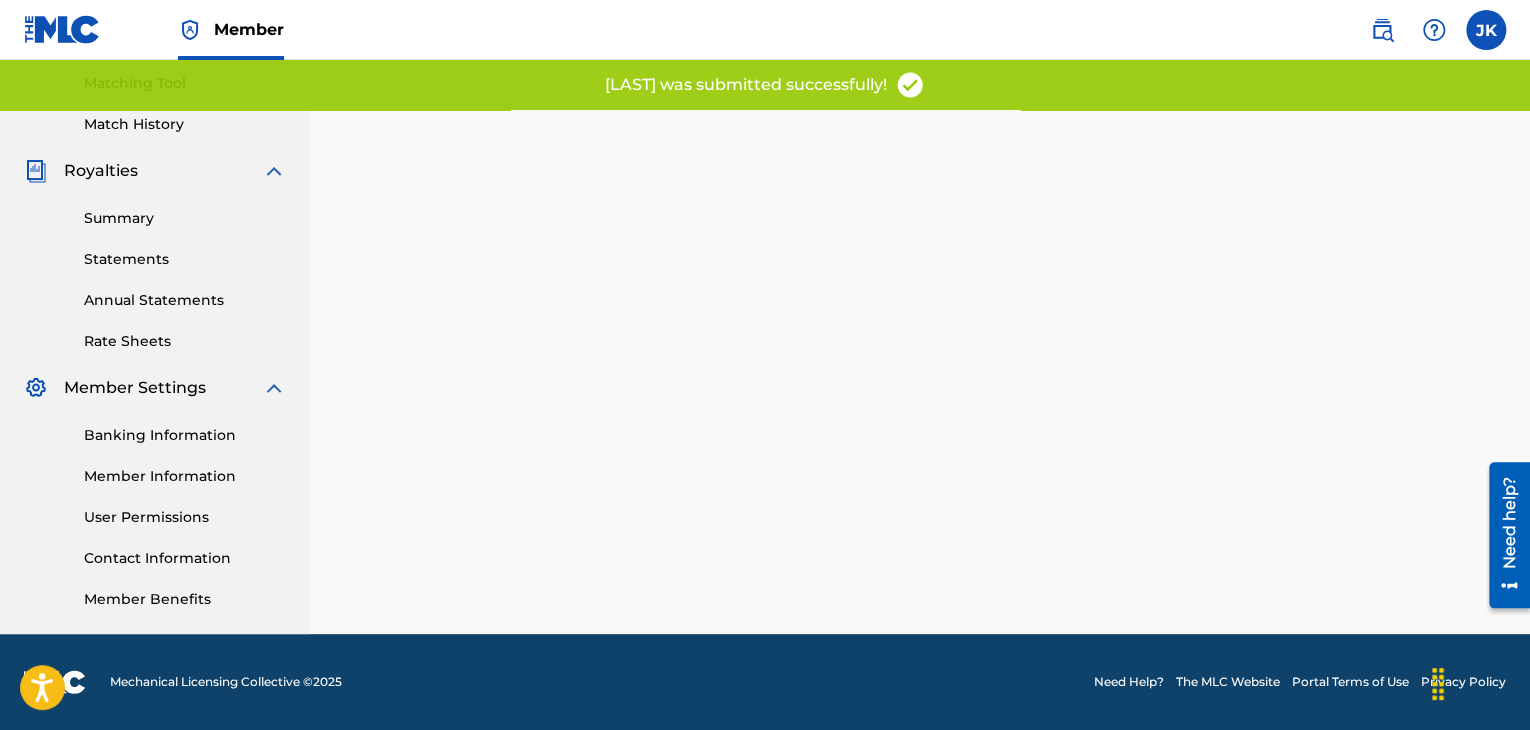 scroll, scrollTop: 0, scrollLeft: 0, axis: both 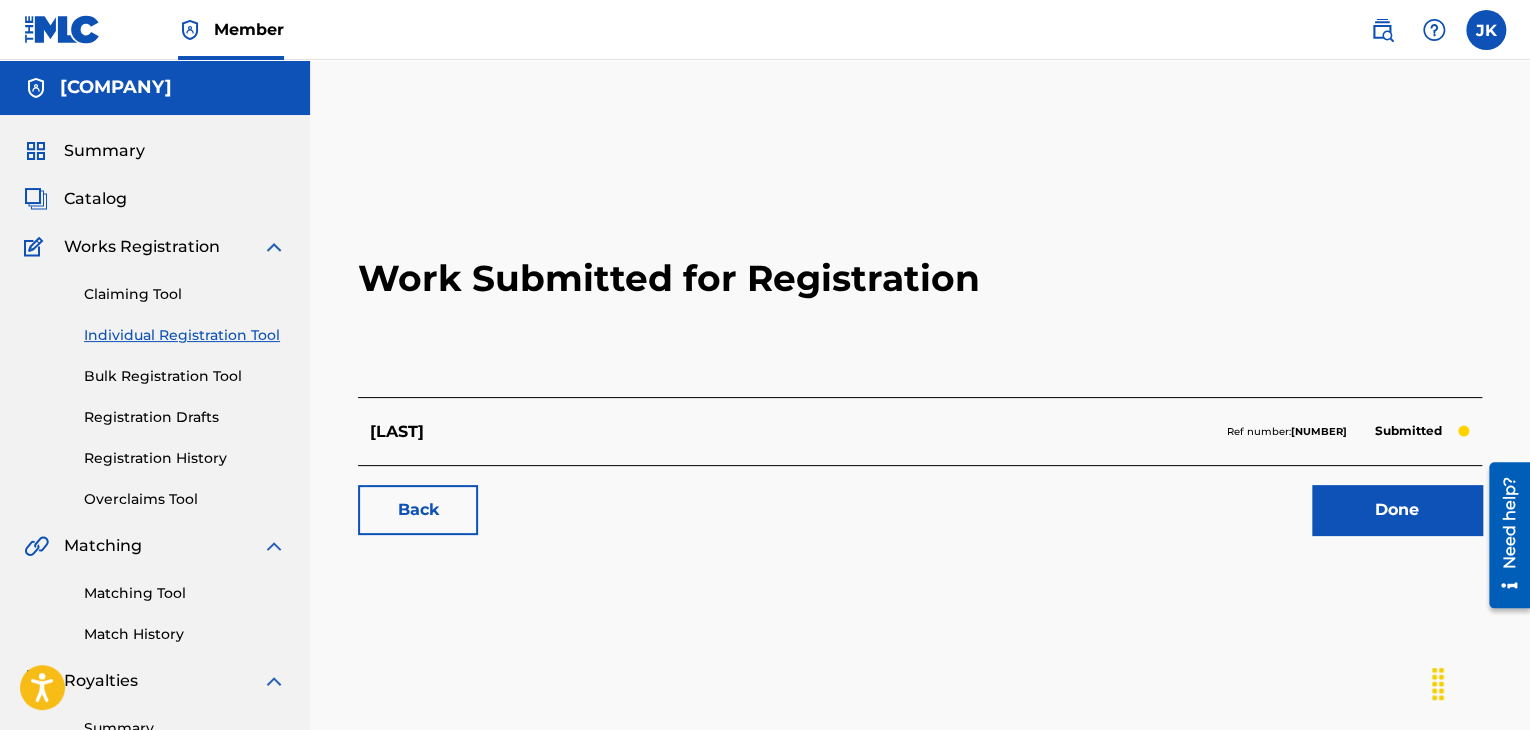 click on "Done" at bounding box center (1397, 510) 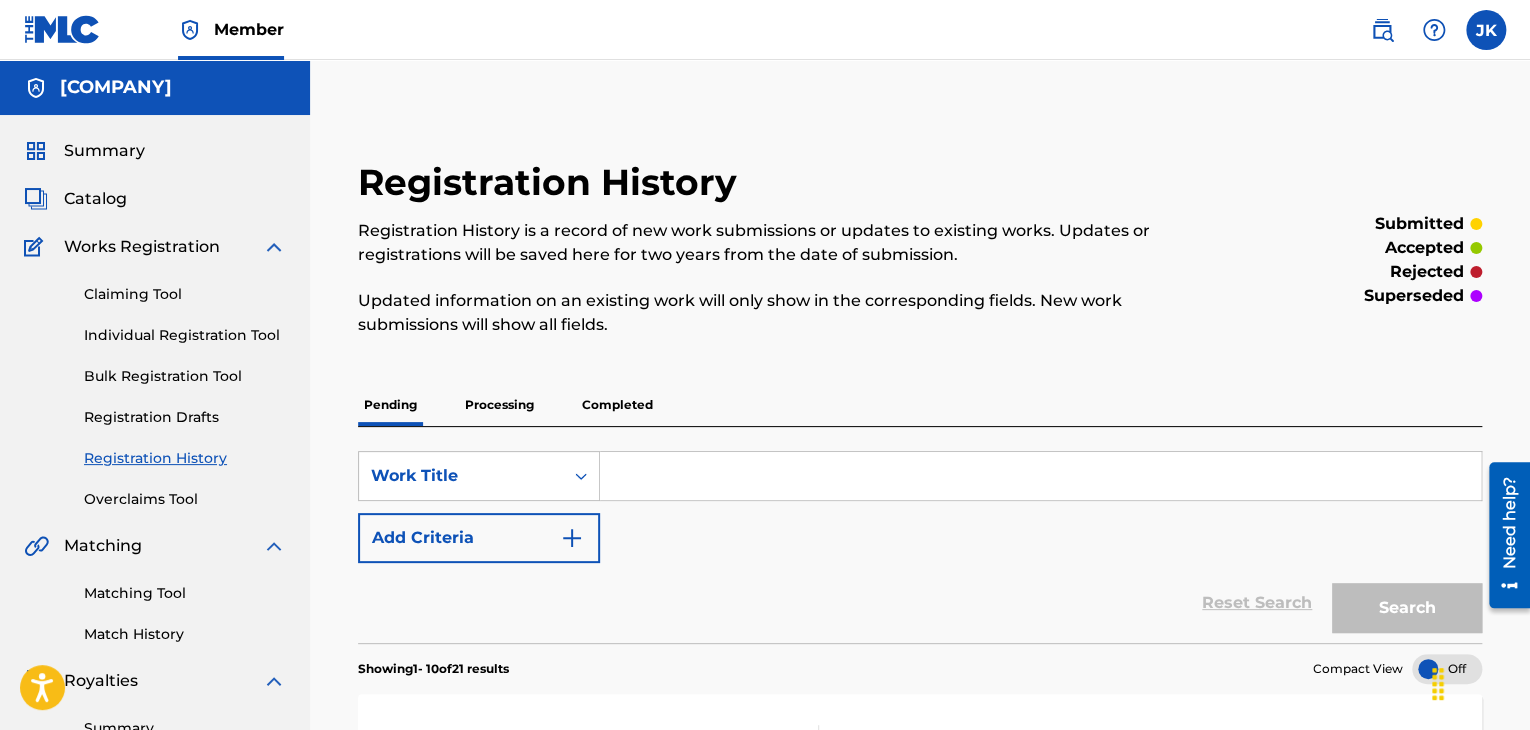 click on "Updated information on an existing work will only show in the corresponding fields. New work submissions will show all fields." at bounding box center (790, 313) 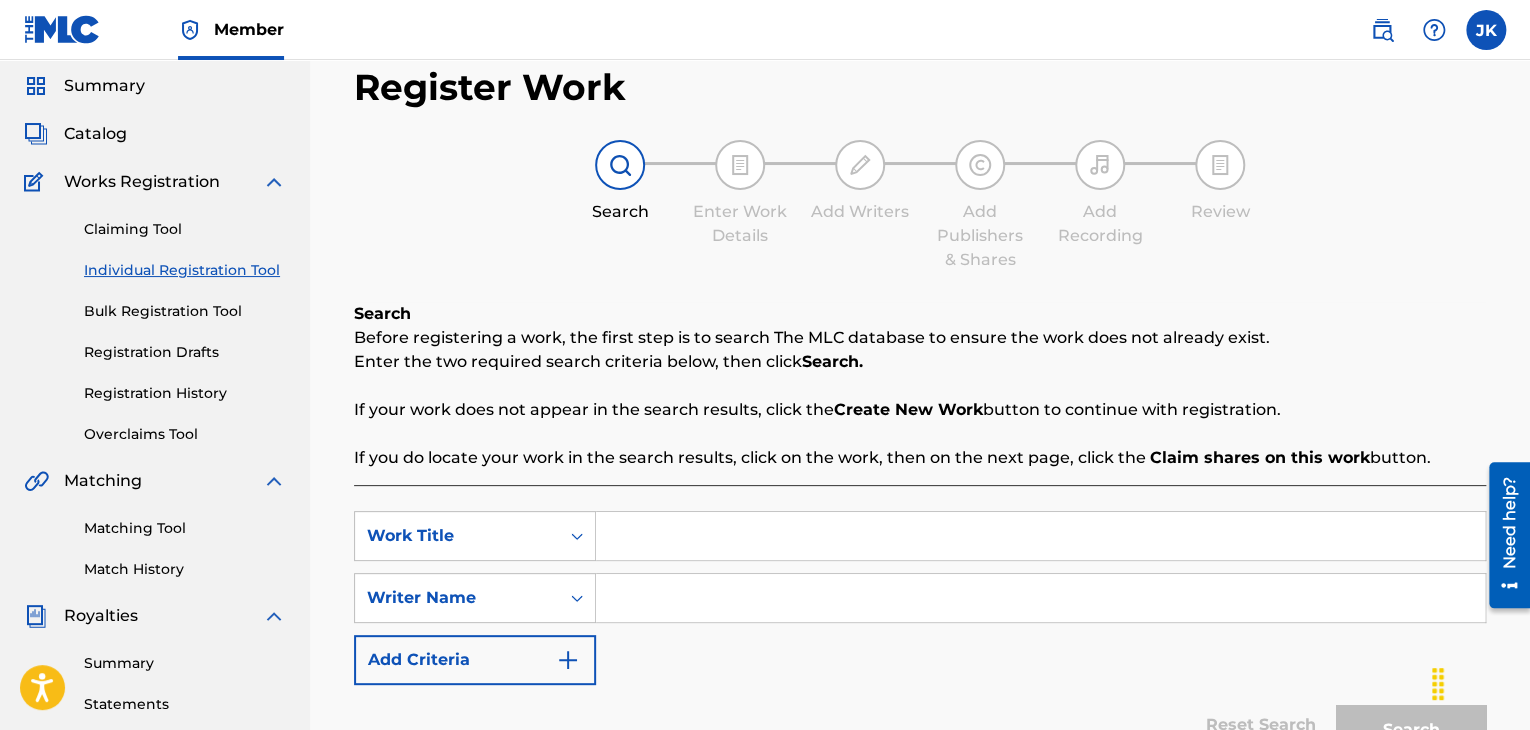 scroll, scrollTop: 100, scrollLeft: 0, axis: vertical 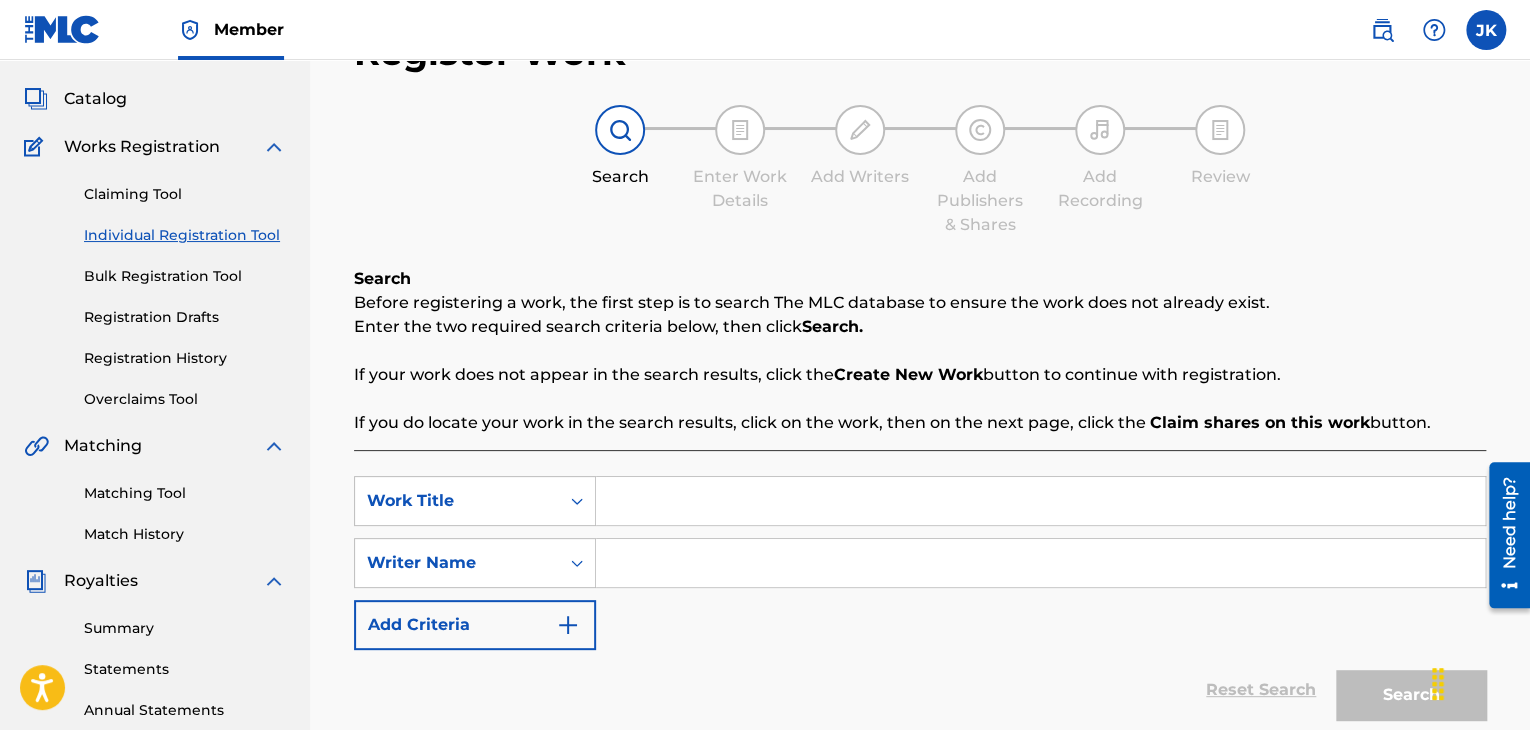 click on "Registration History" at bounding box center [185, 358] 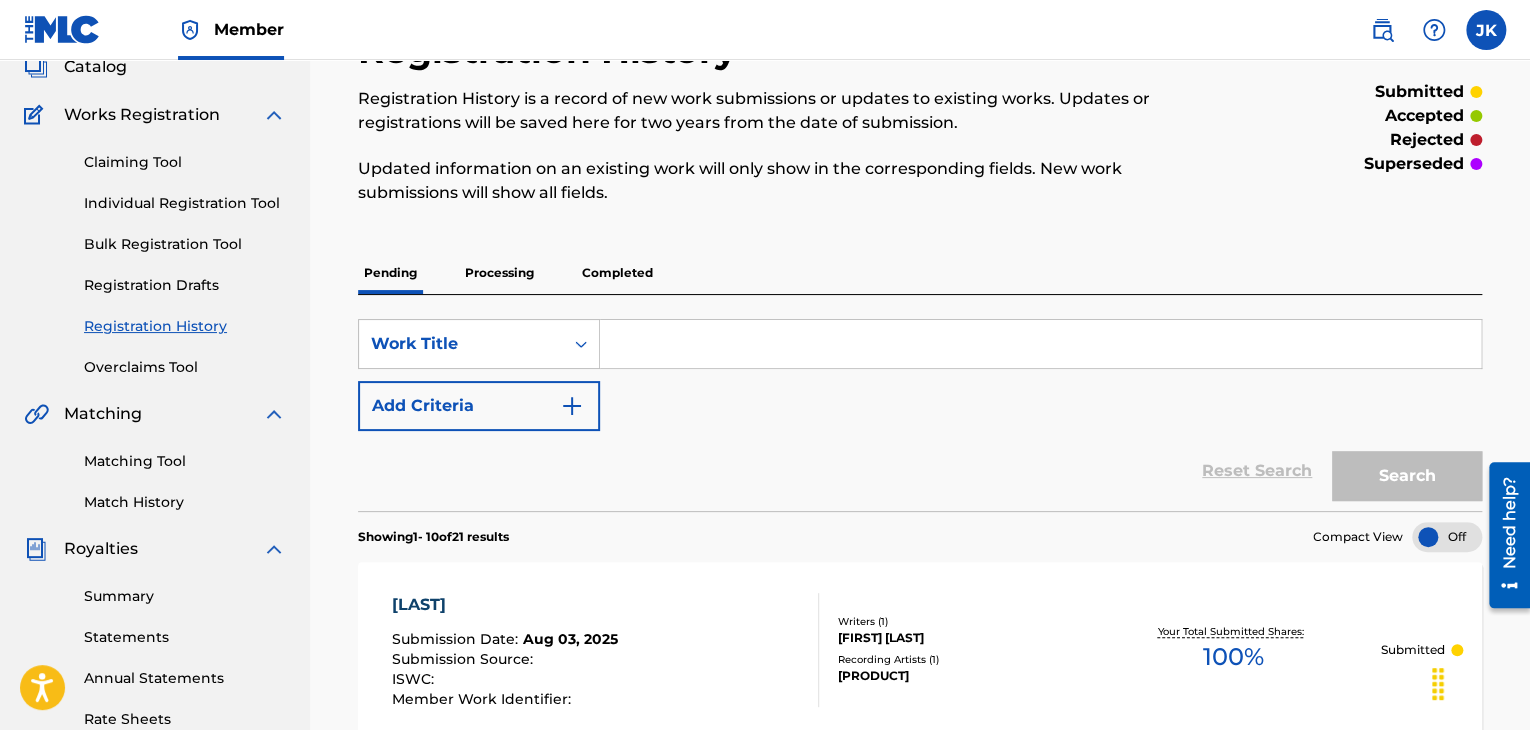 scroll, scrollTop: 0, scrollLeft: 0, axis: both 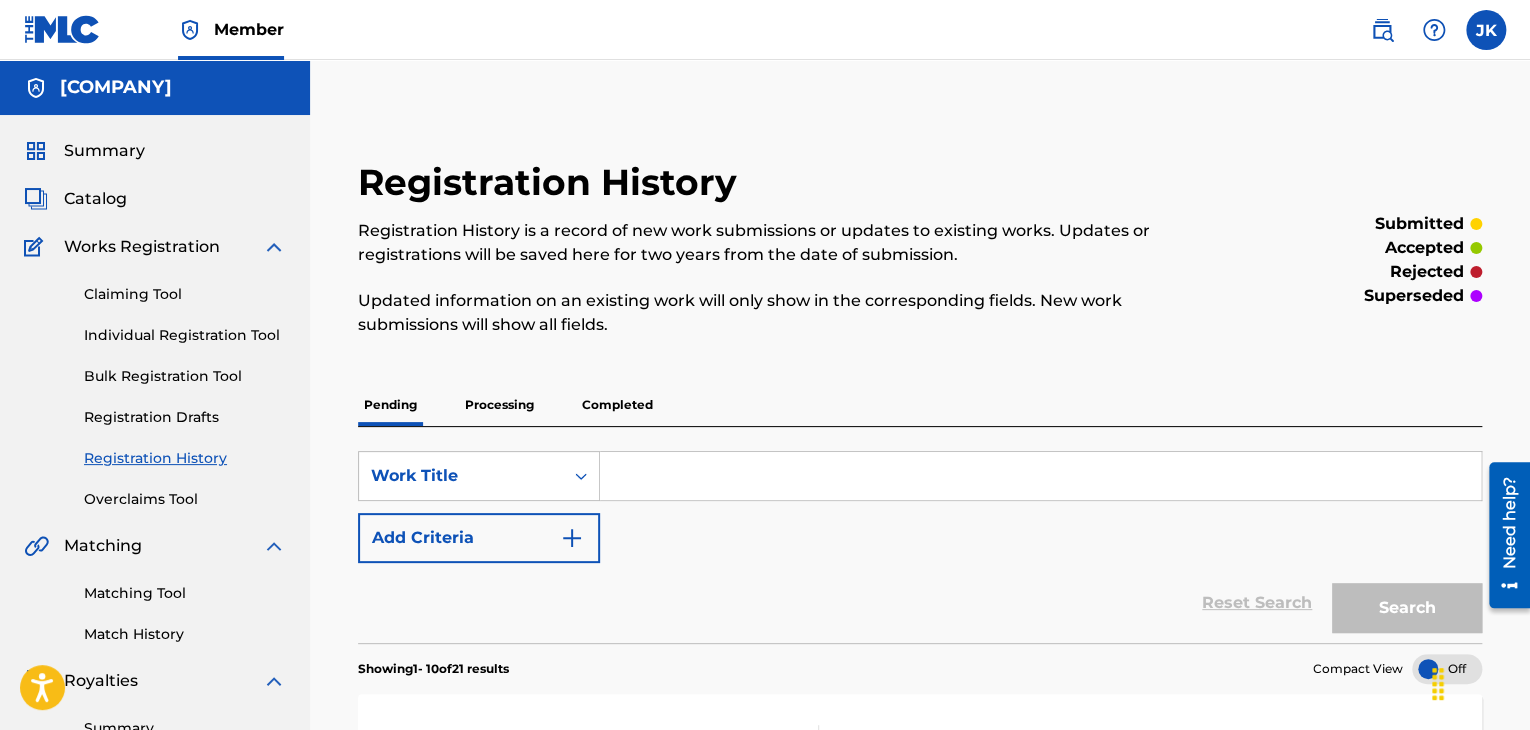 click on "Individual Registration Tool" at bounding box center (185, 335) 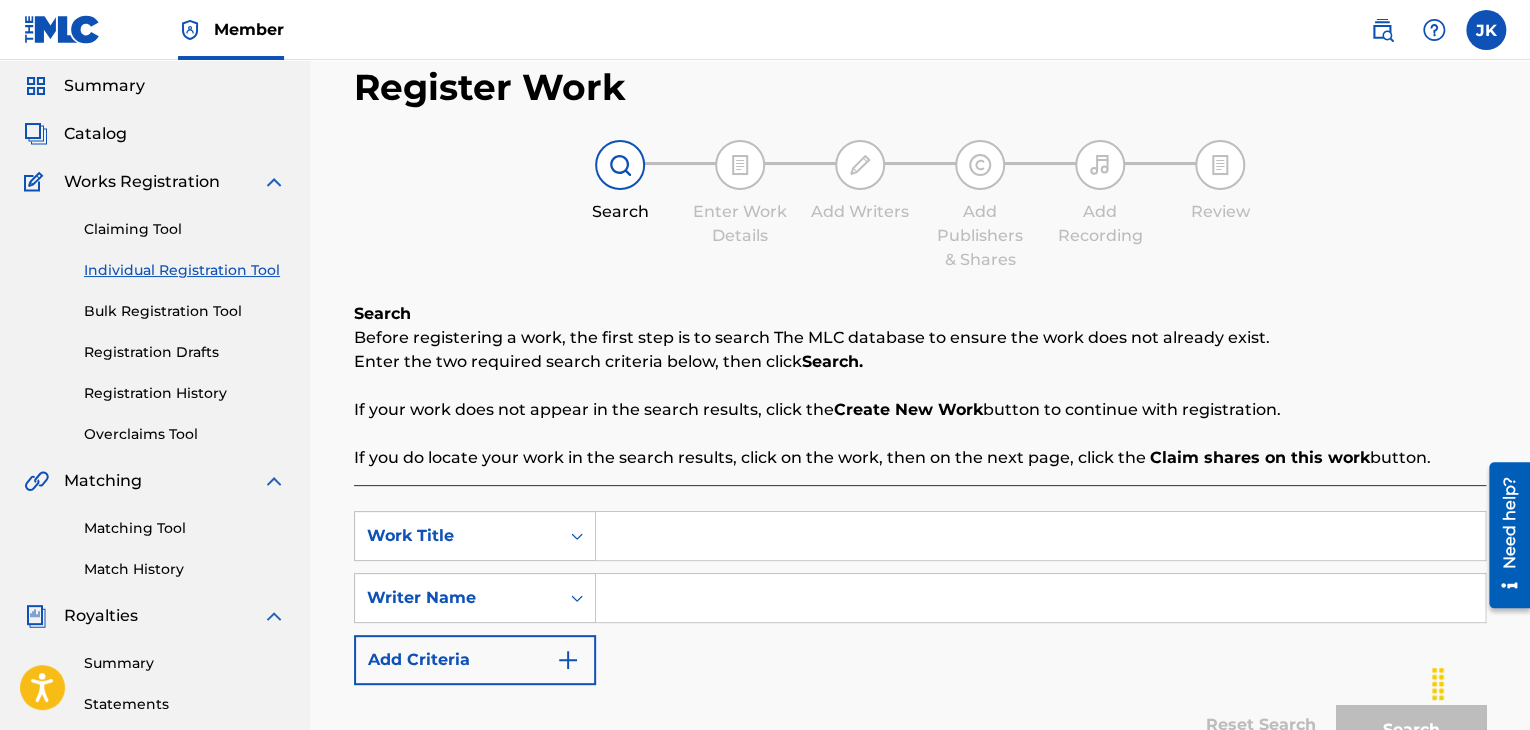 scroll, scrollTop: 100, scrollLeft: 0, axis: vertical 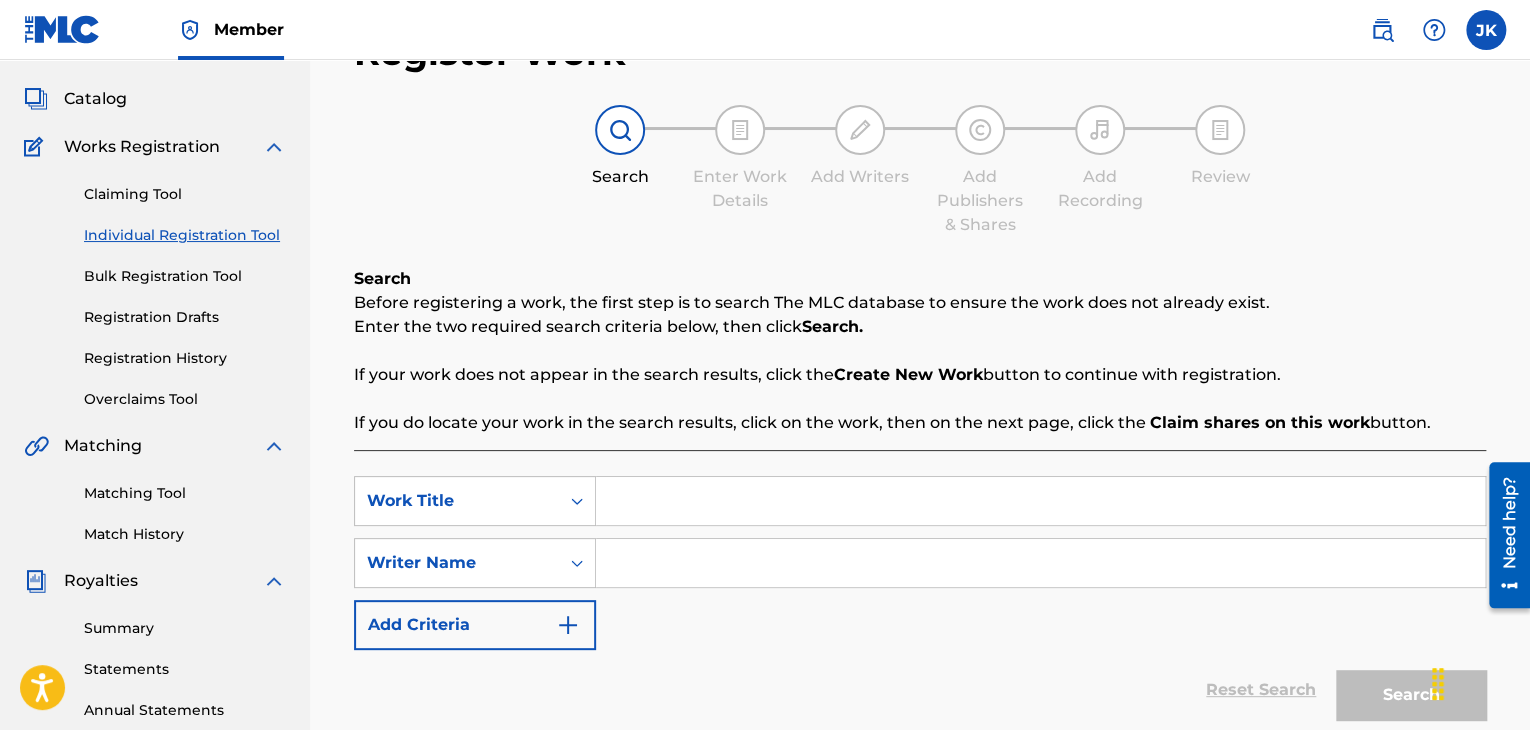 click at bounding box center (1040, 501) 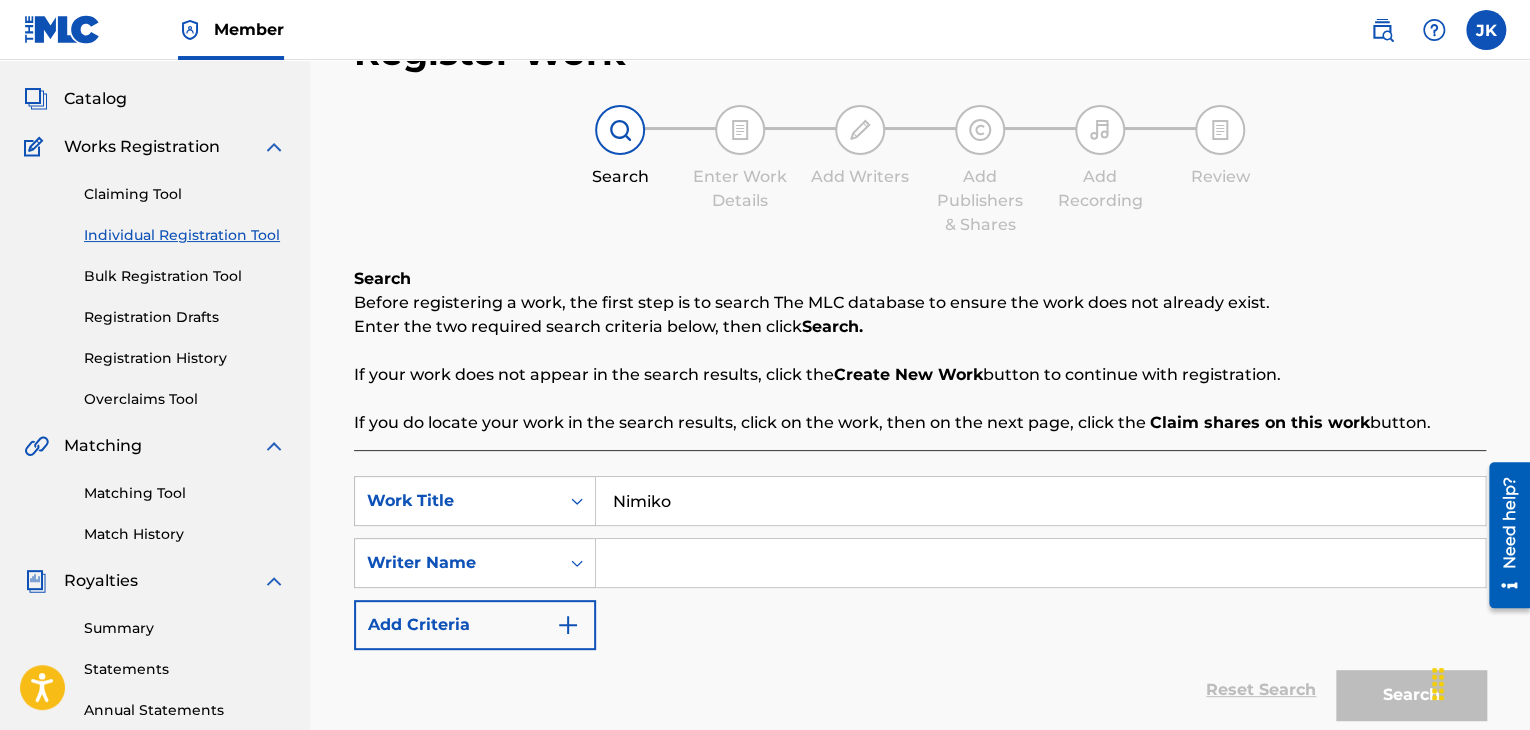 type on "Nimiko" 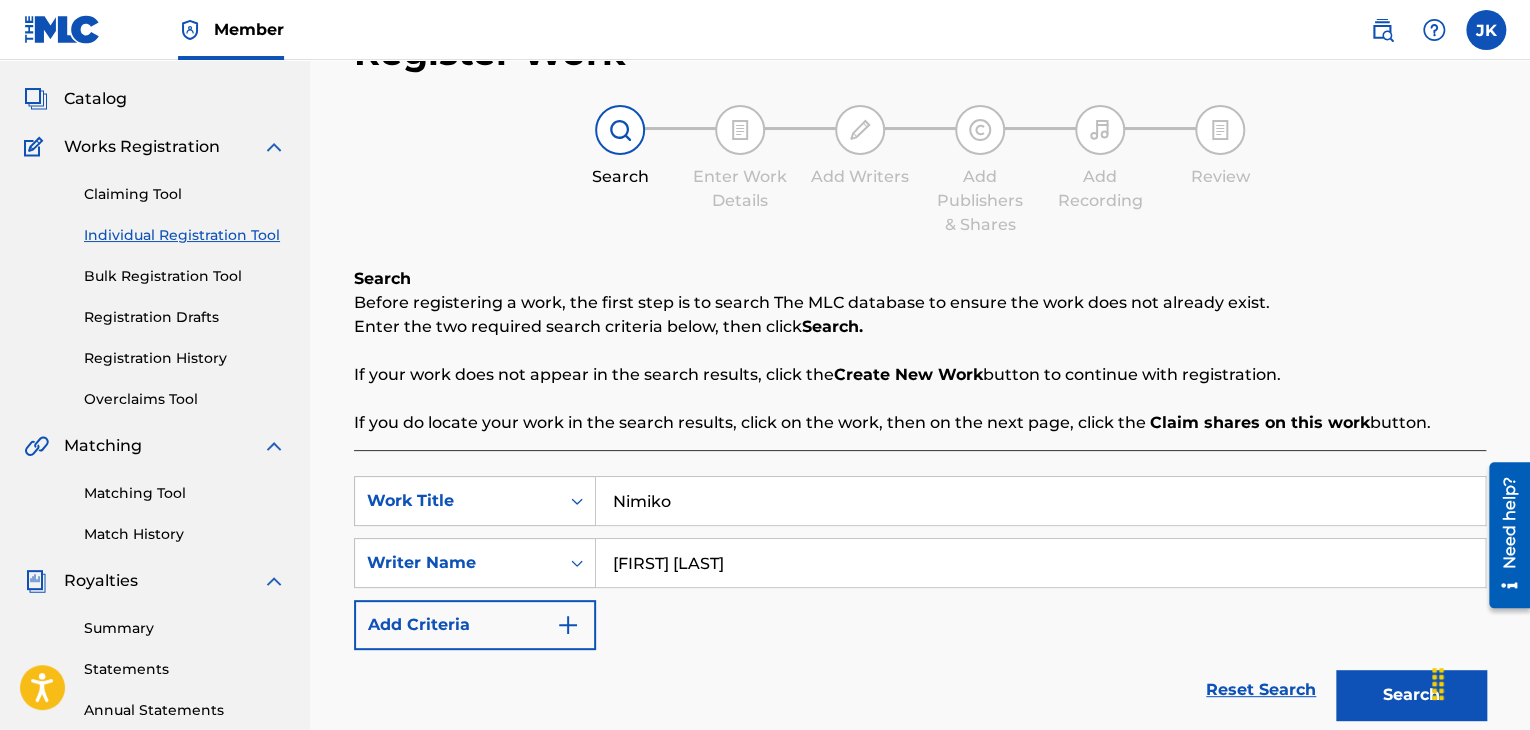 drag, startPoint x: 1016, startPoint y: 662, endPoint x: 1034, endPoint y: 617, distance: 48.466484 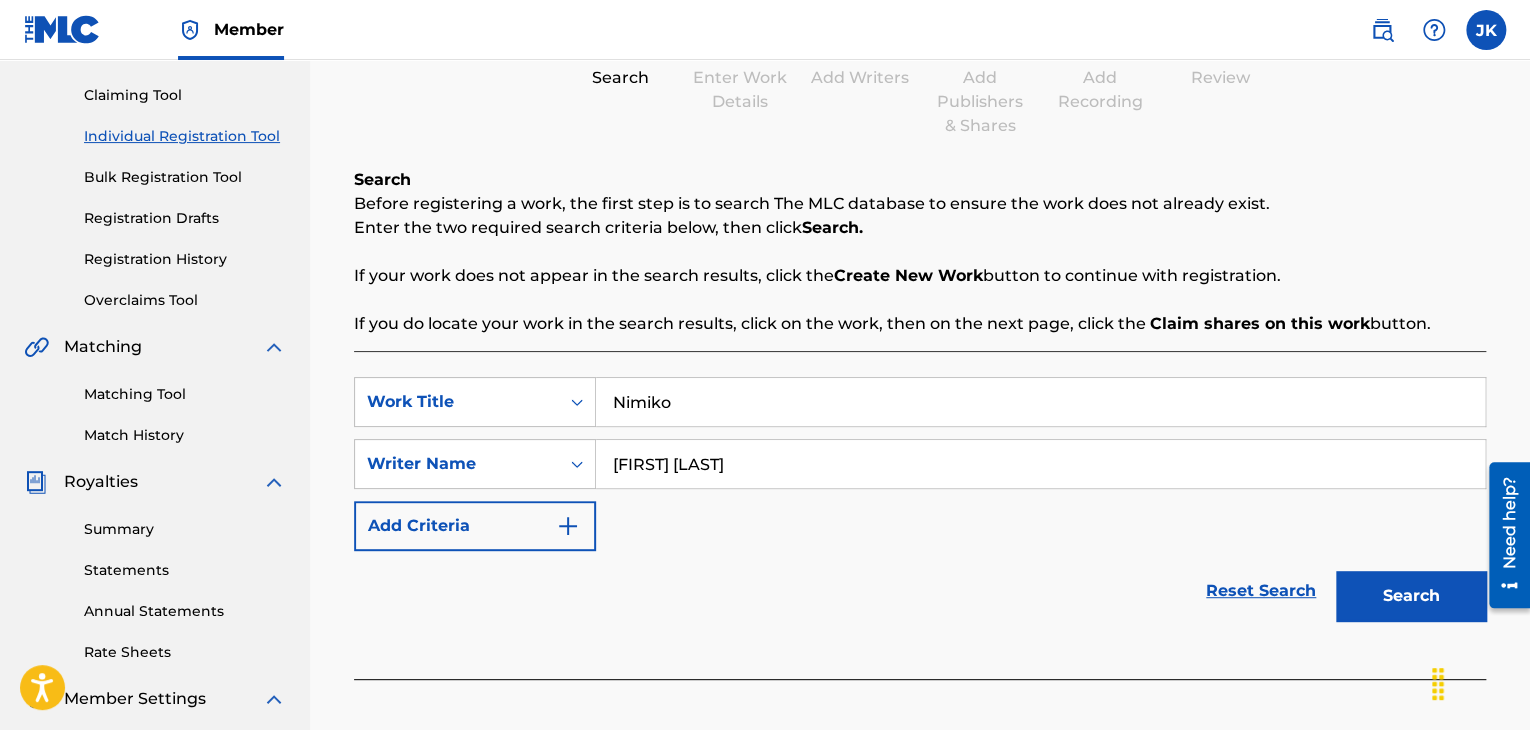 scroll, scrollTop: 300, scrollLeft: 0, axis: vertical 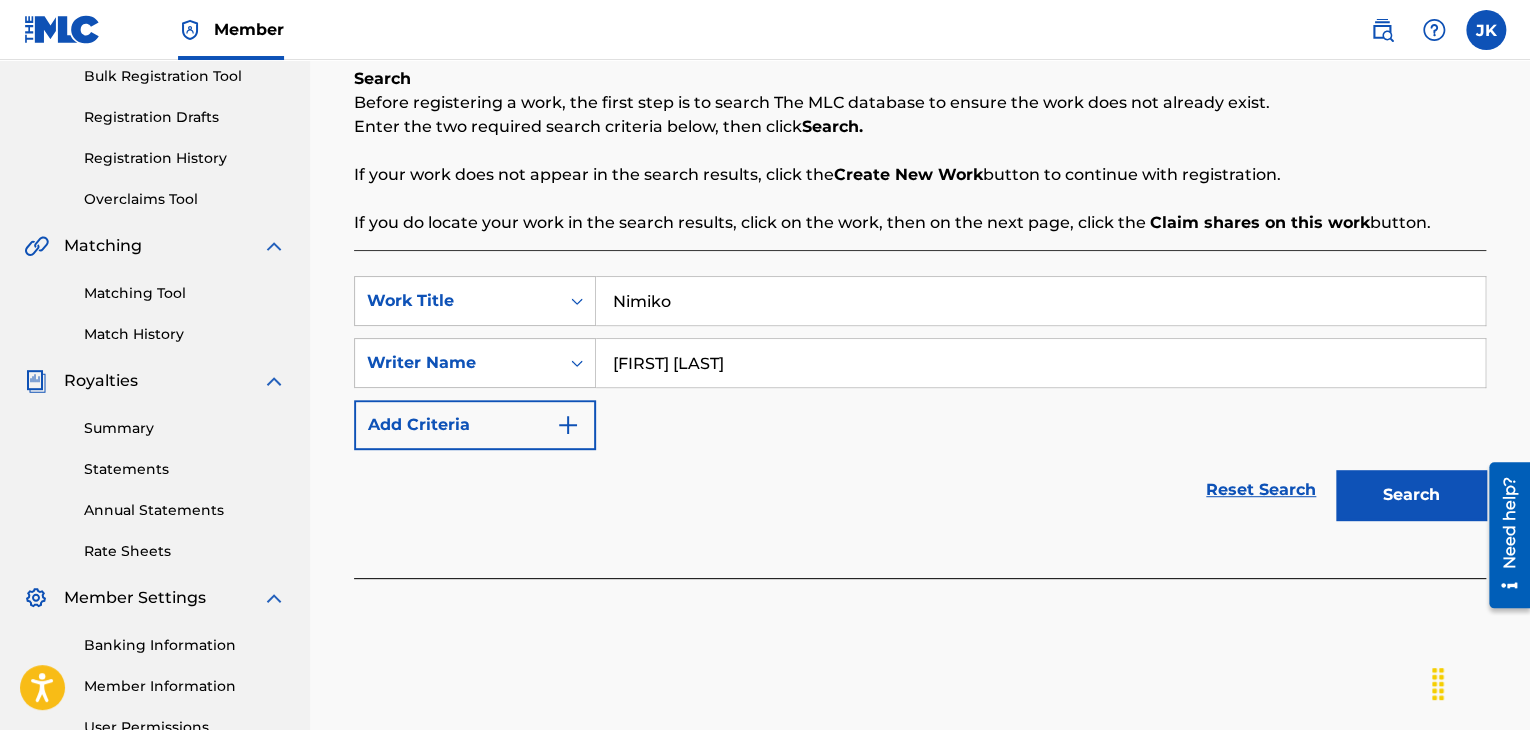 click on "Search" at bounding box center [1411, 495] 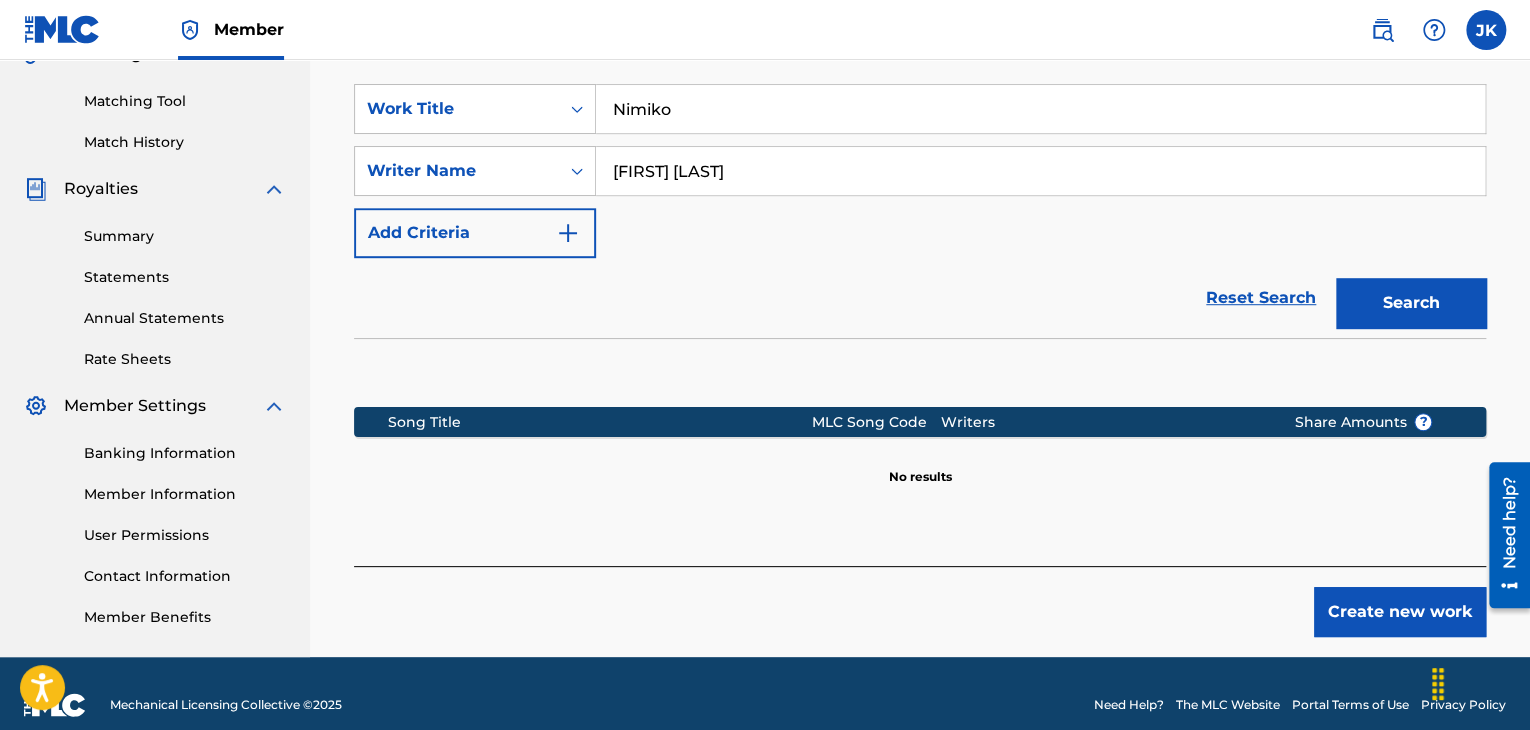 scroll, scrollTop: 515, scrollLeft: 0, axis: vertical 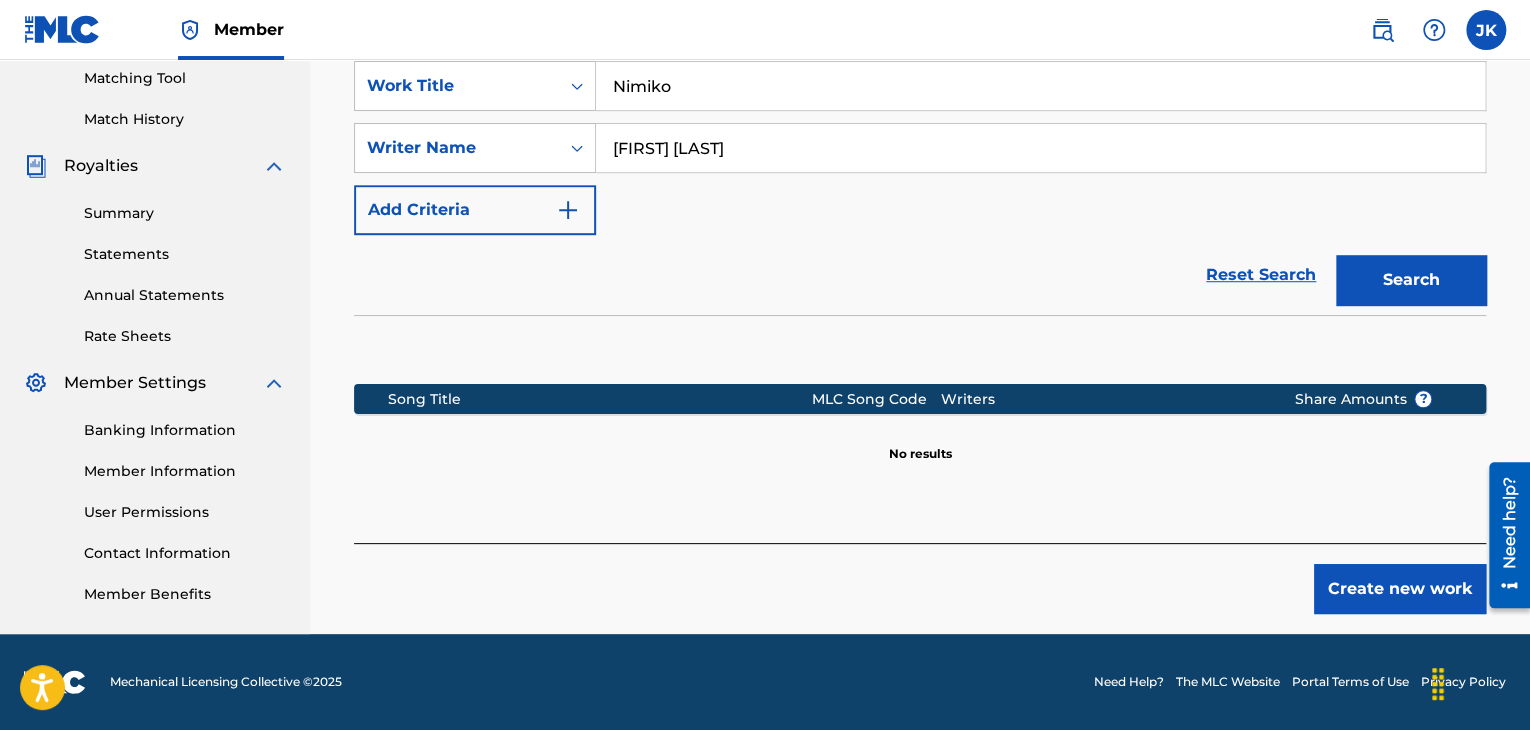 click on "Create new work" at bounding box center (1400, 589) 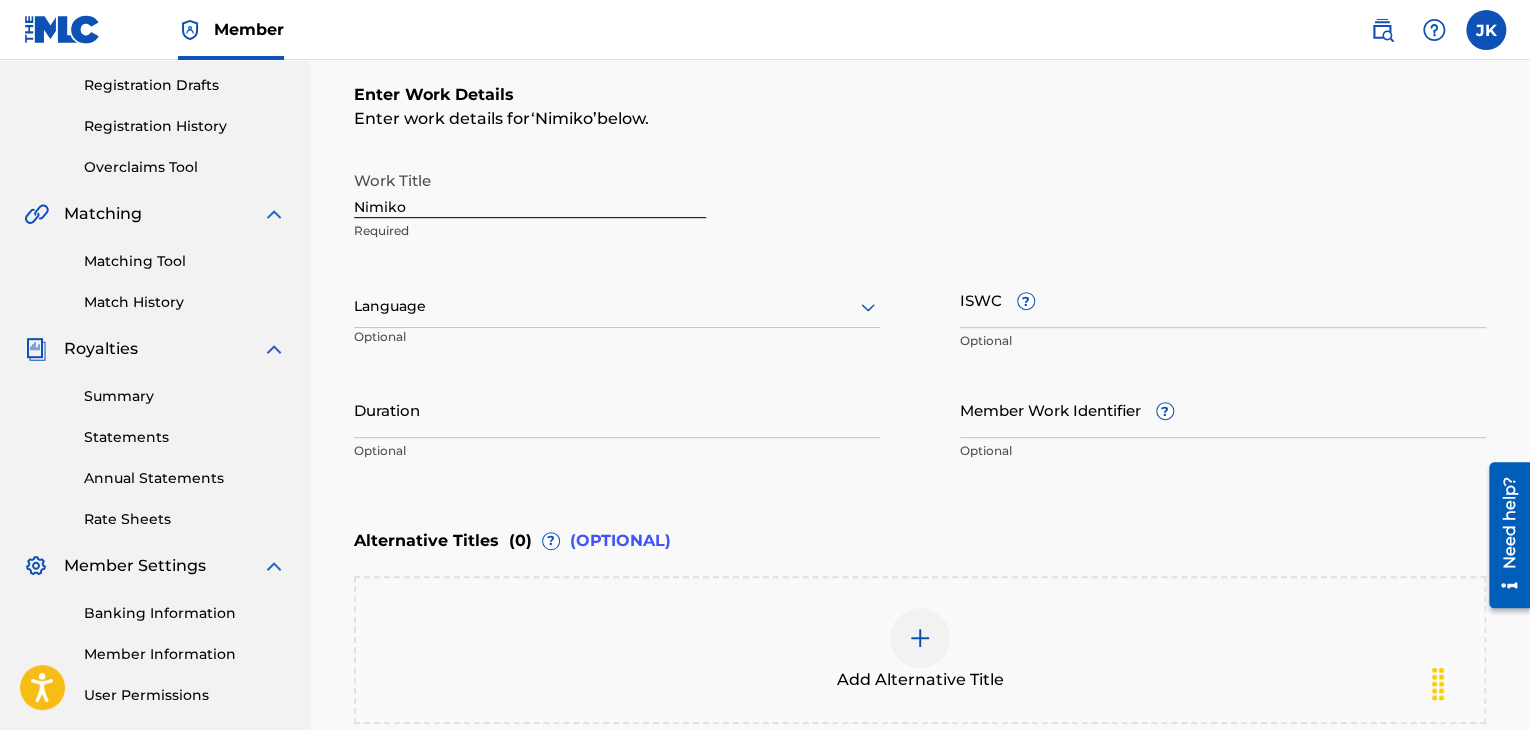 scroll, scrollTop: 315, scrollLeft: 0, axis: vertical 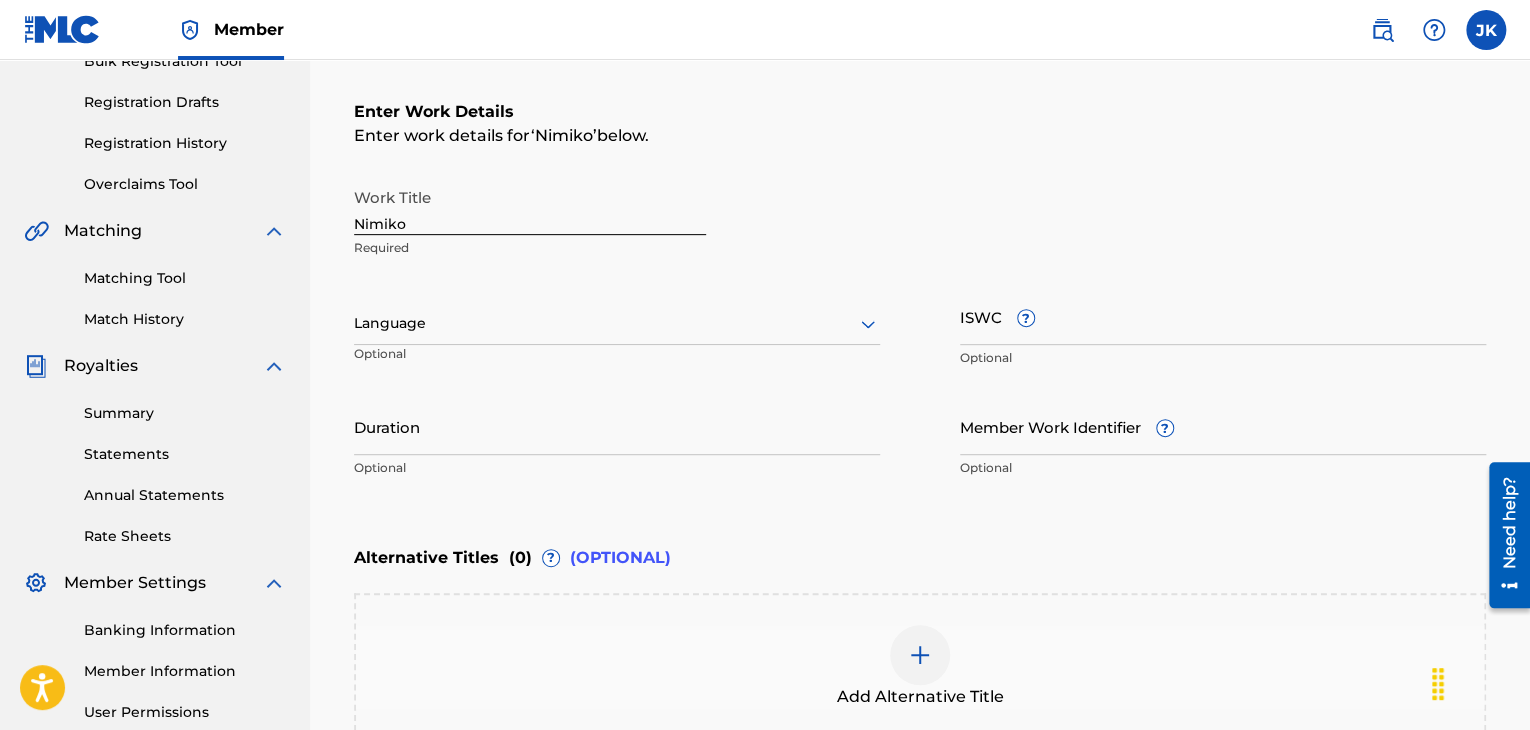 click at bounding box center [617, 323] 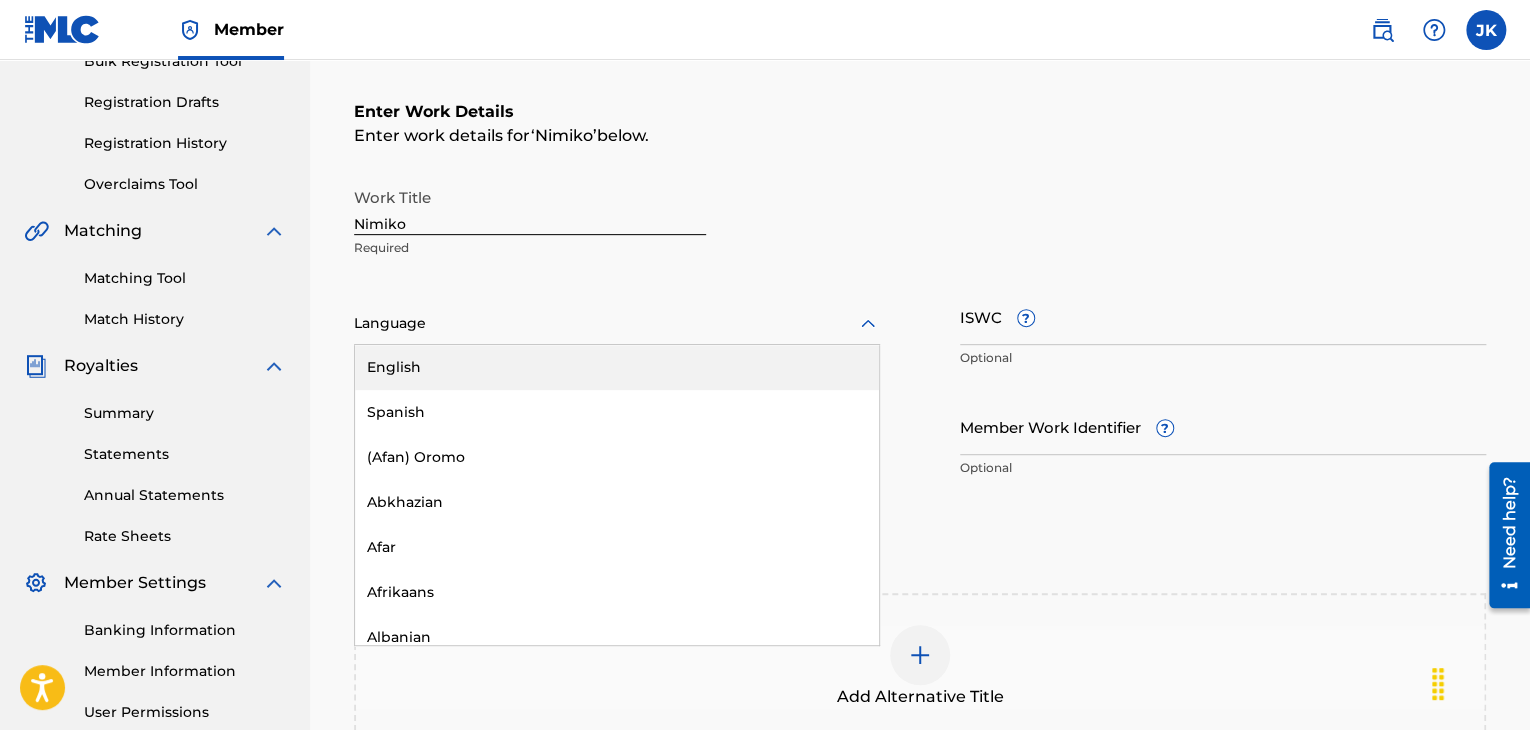 click on "English" at bounding box center [617, 367] 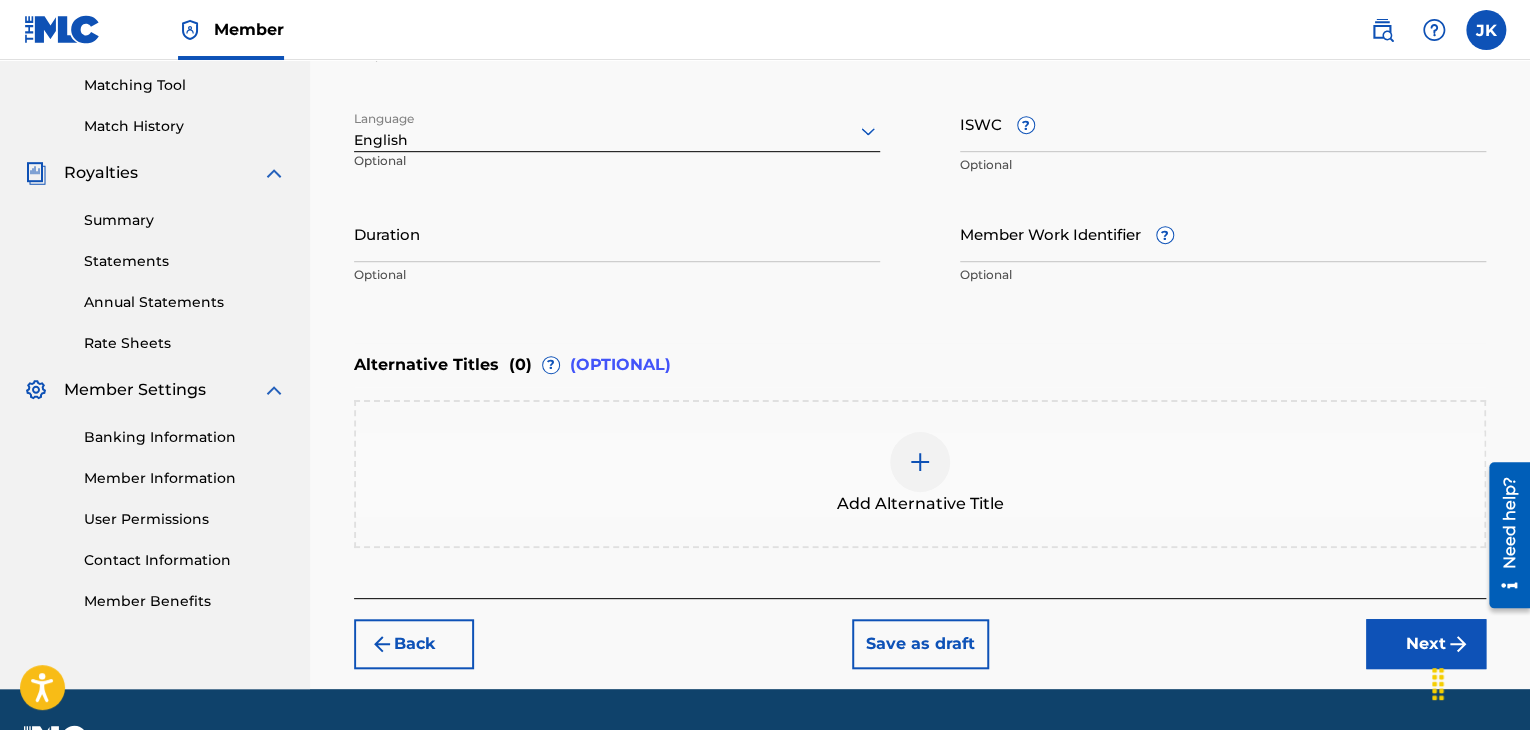 scroll, scrollTop: 515, scrollLeft: 0, axis: vertical 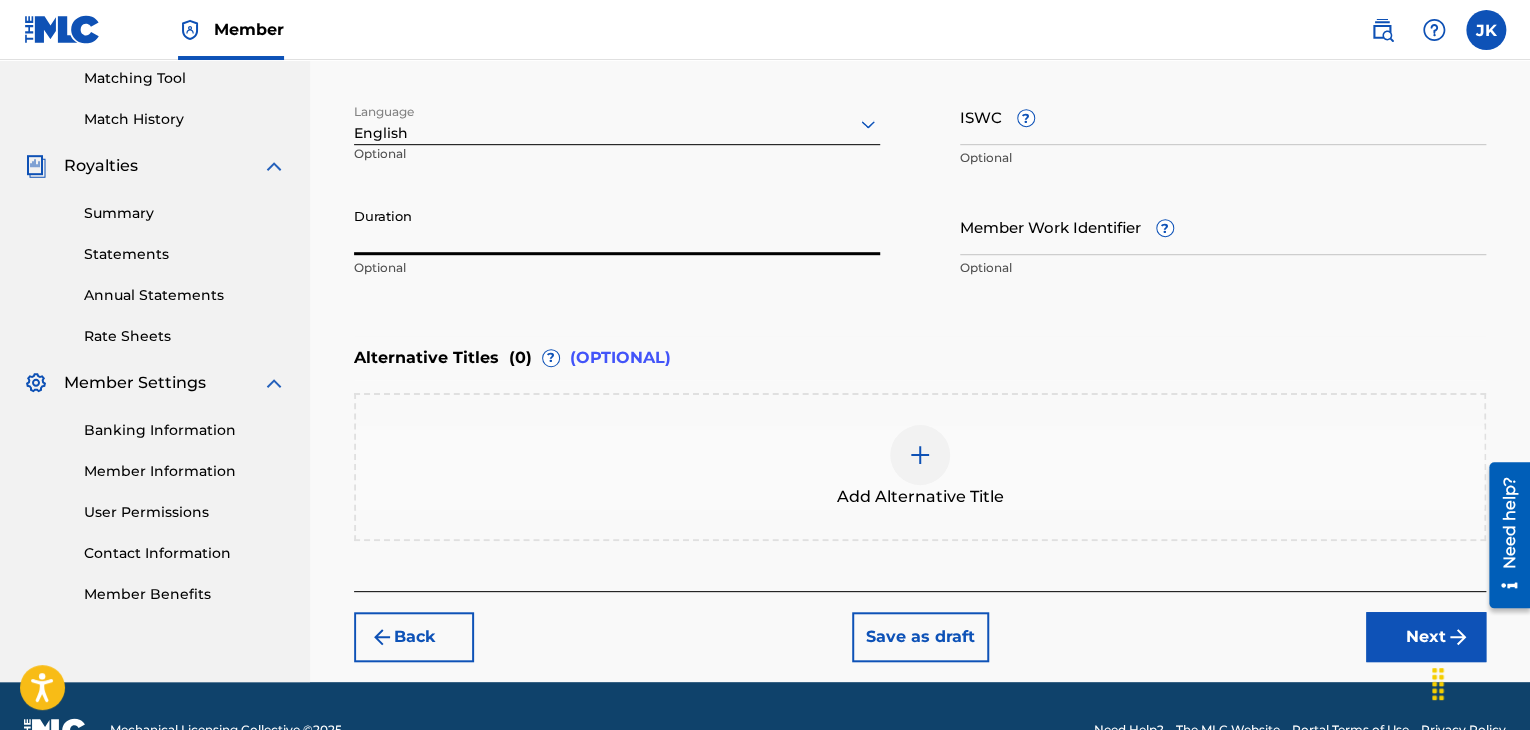 click on "Duration" at bounding box center [617, 226] 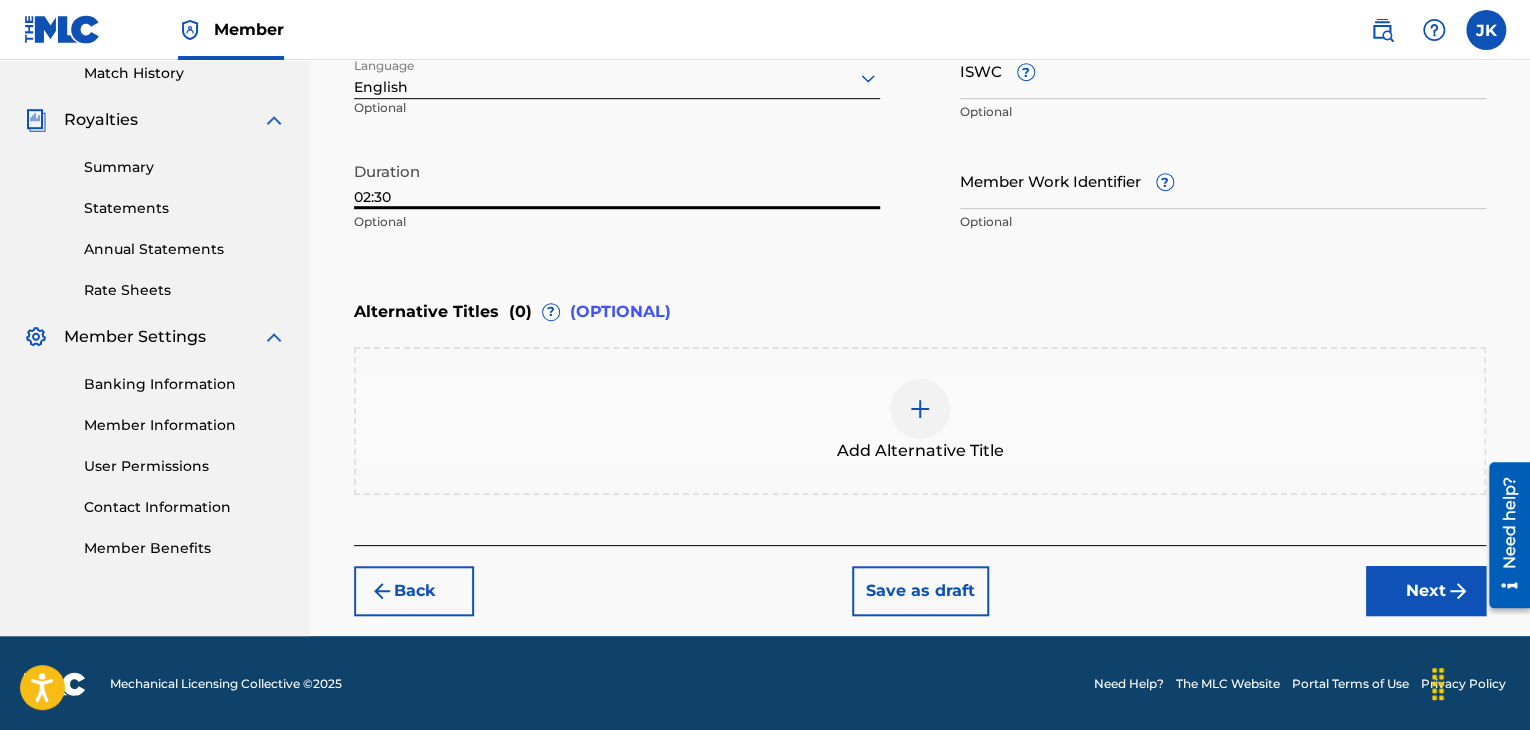 type on "02:30" 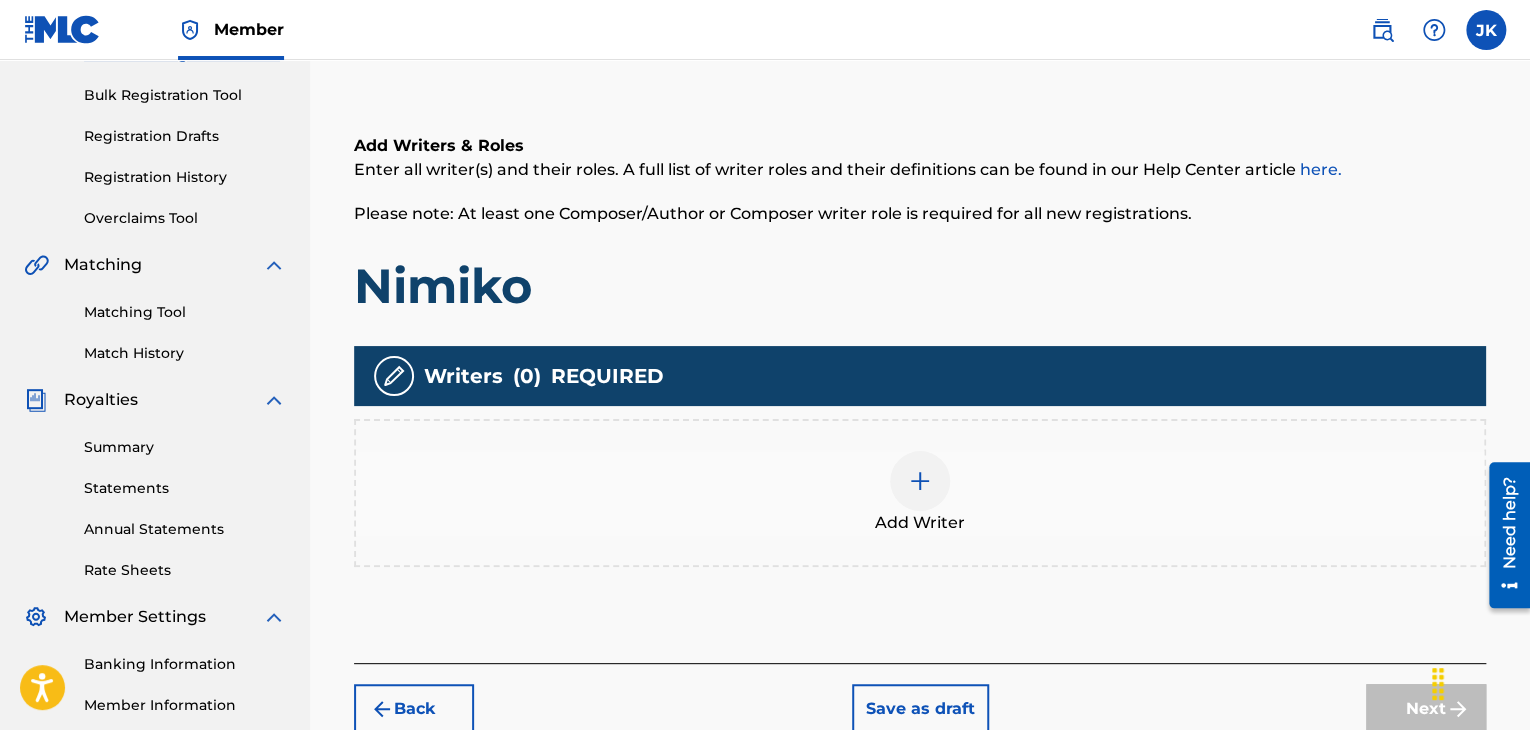 scroll, scrollTop: 290, scrollLeft: 0, axis: vertical 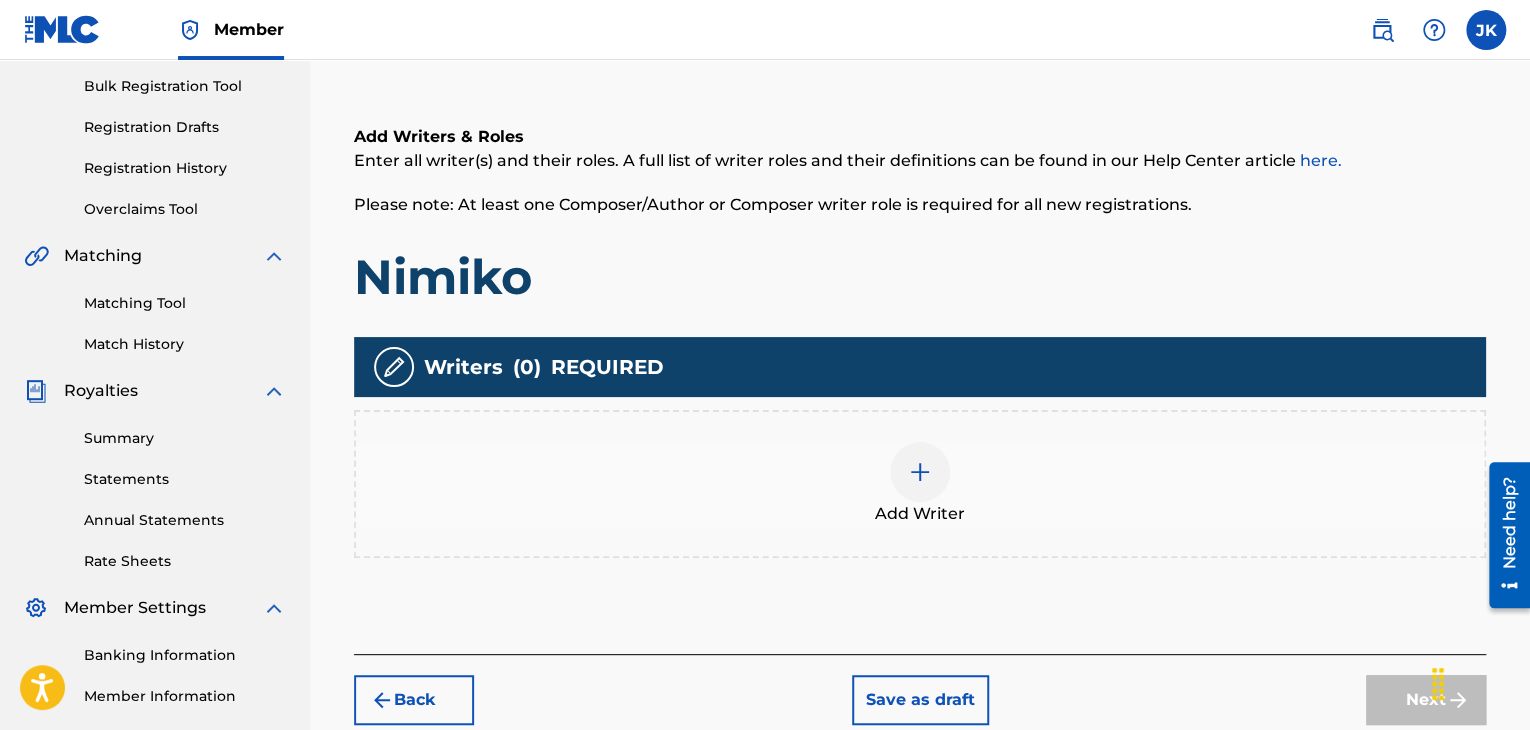click at bounding box center [920, 472] 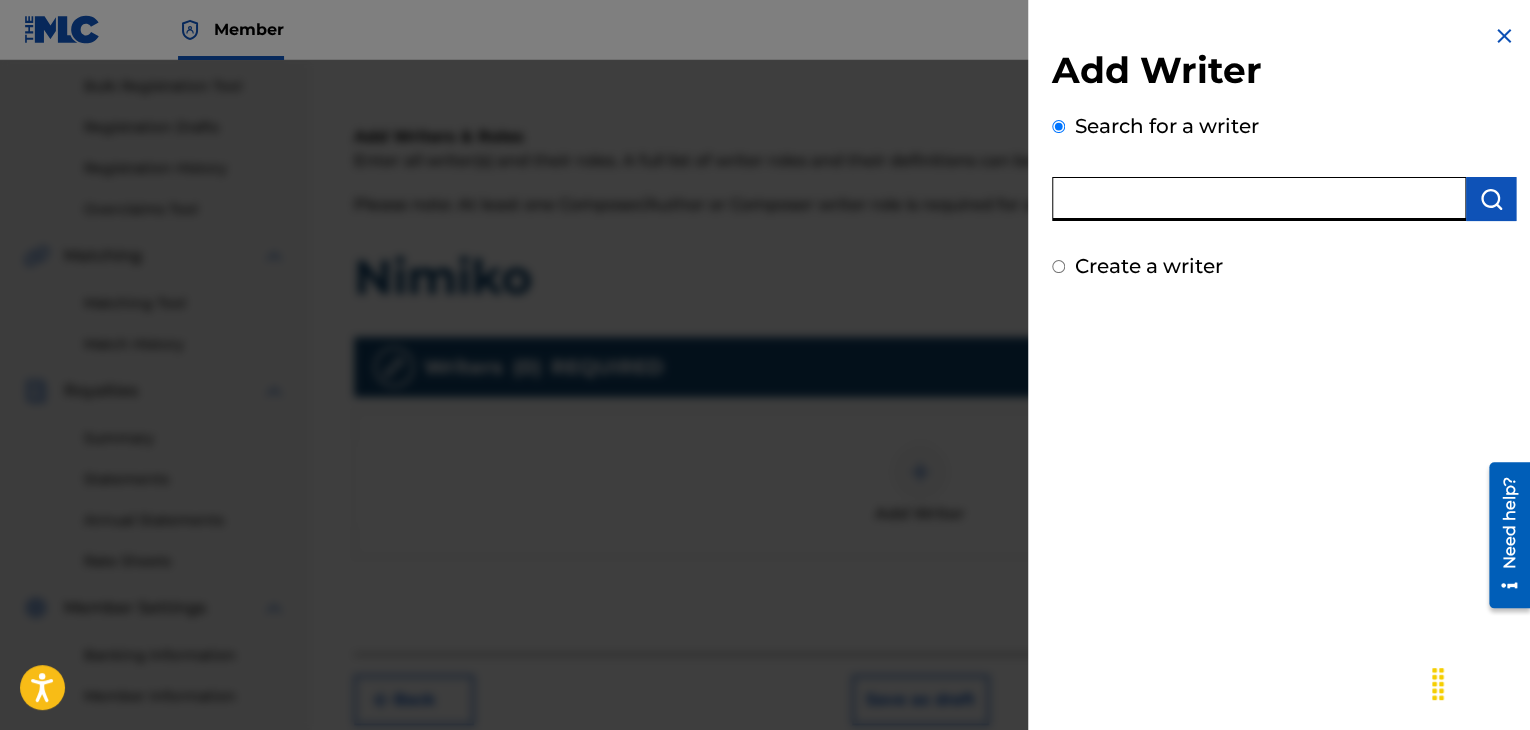 click at bounding box center [1259, 199] 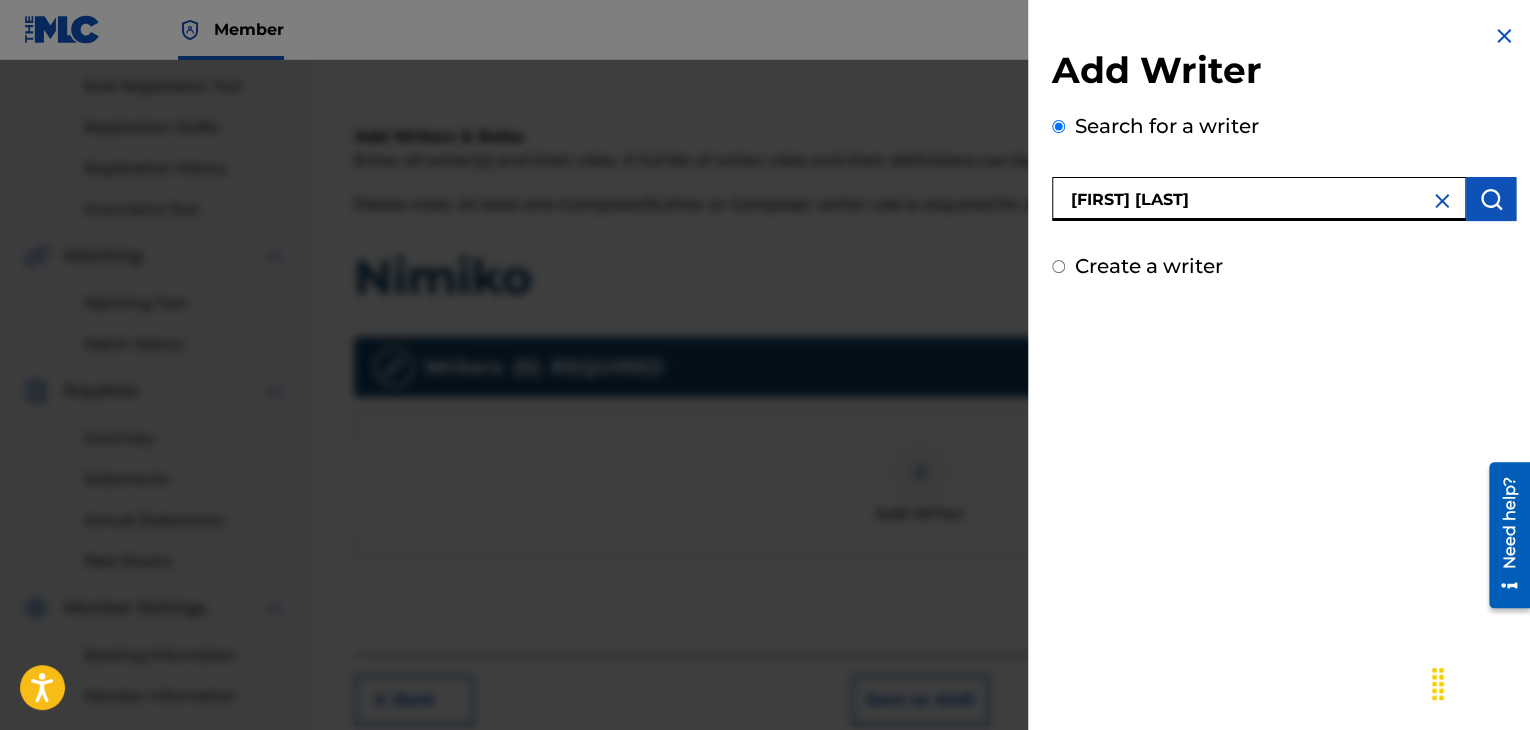 type on "[FIRST] [LAST]" 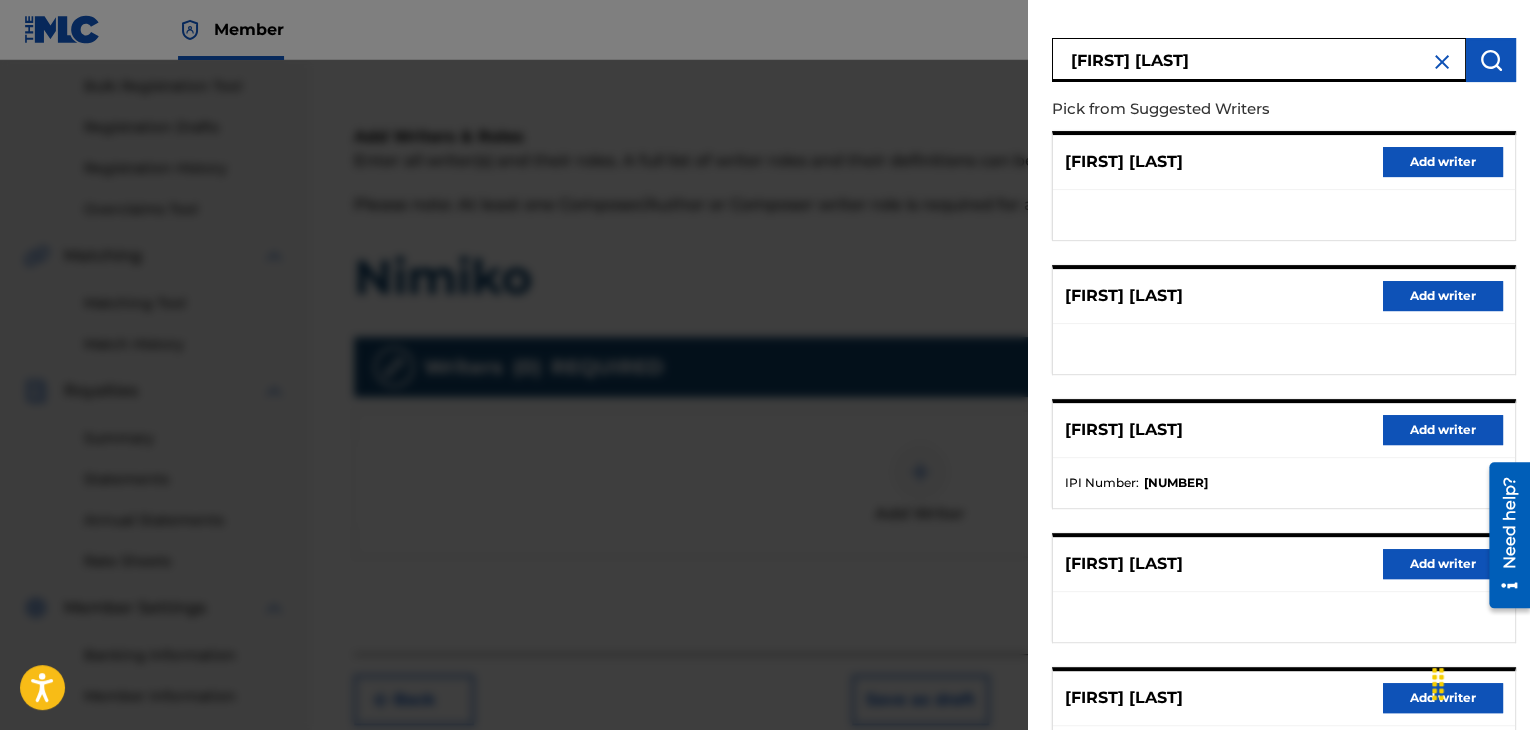 scroll, scrollTop: 300, scrollLeft: 0, axis: vertical 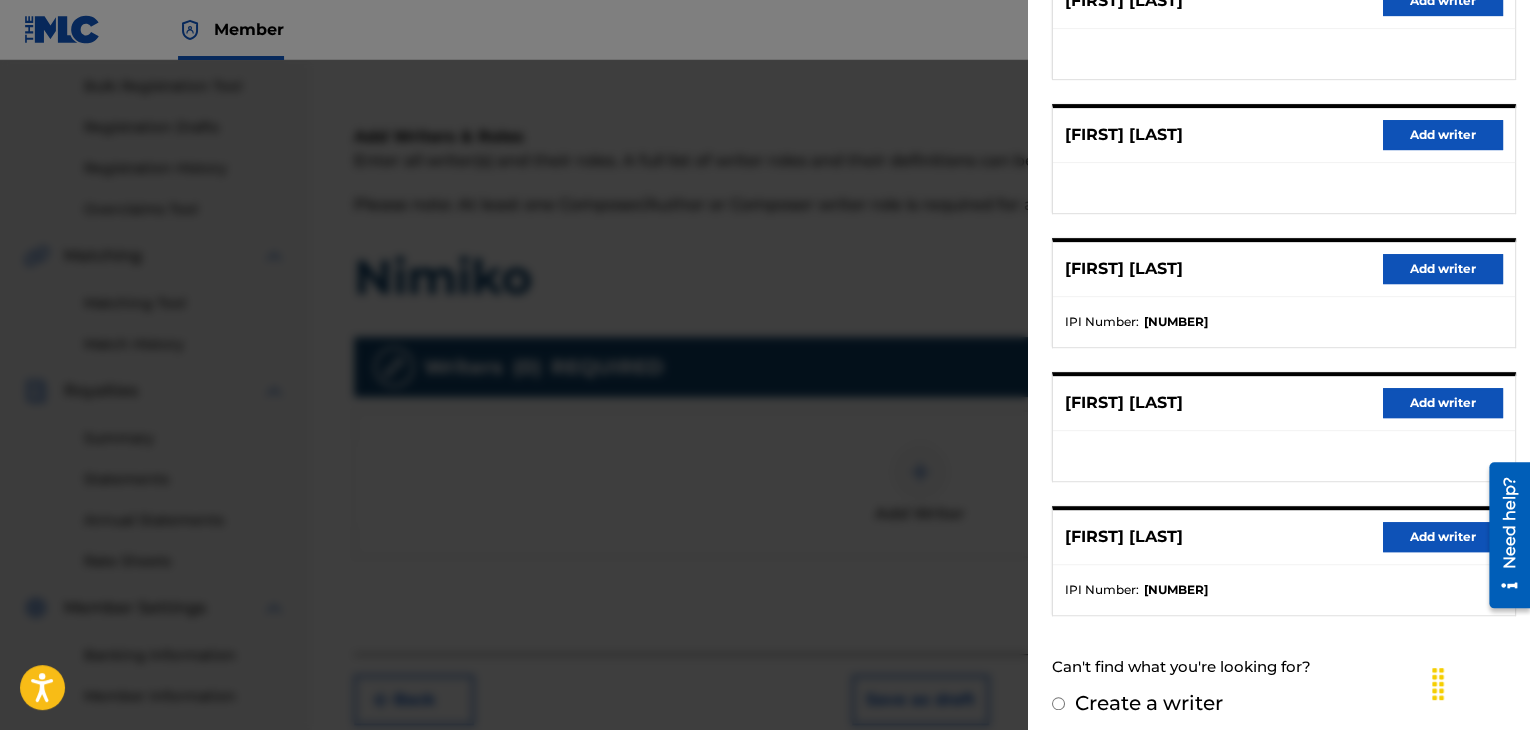 click on "Add writer" at bounding box center [1443, 537] 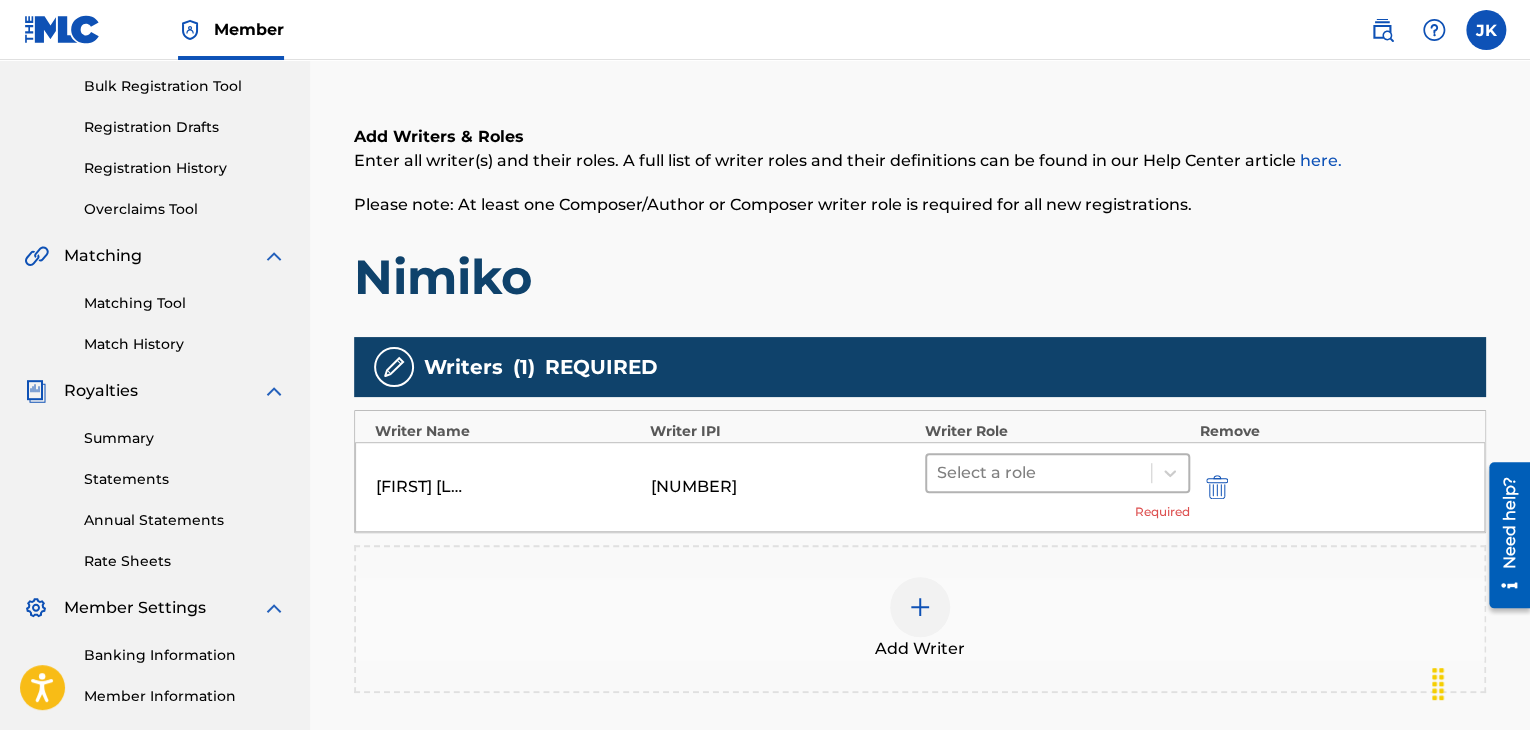 click at bounding box center [1039, 473] 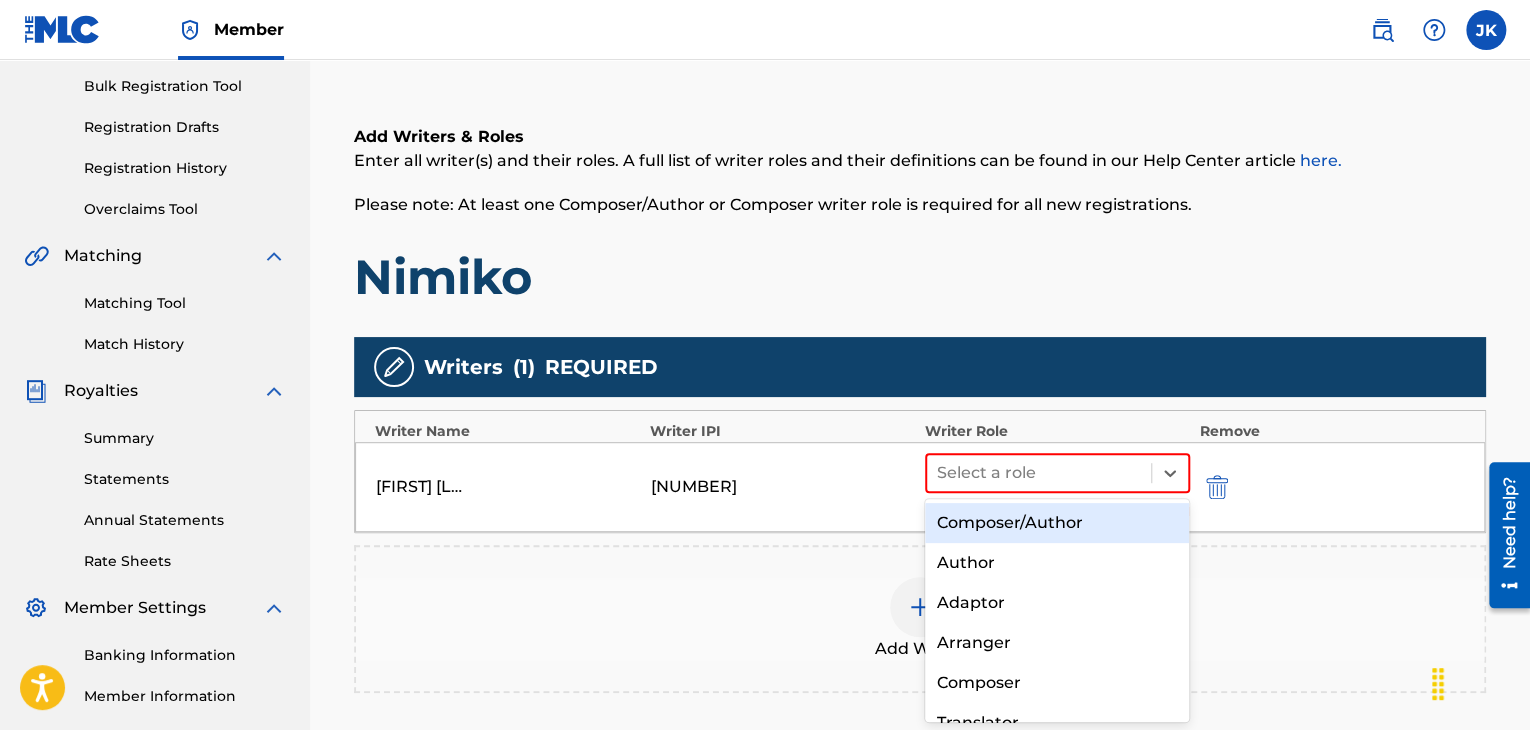 click on "Composer/Author" at bounding box center [1057, 523] 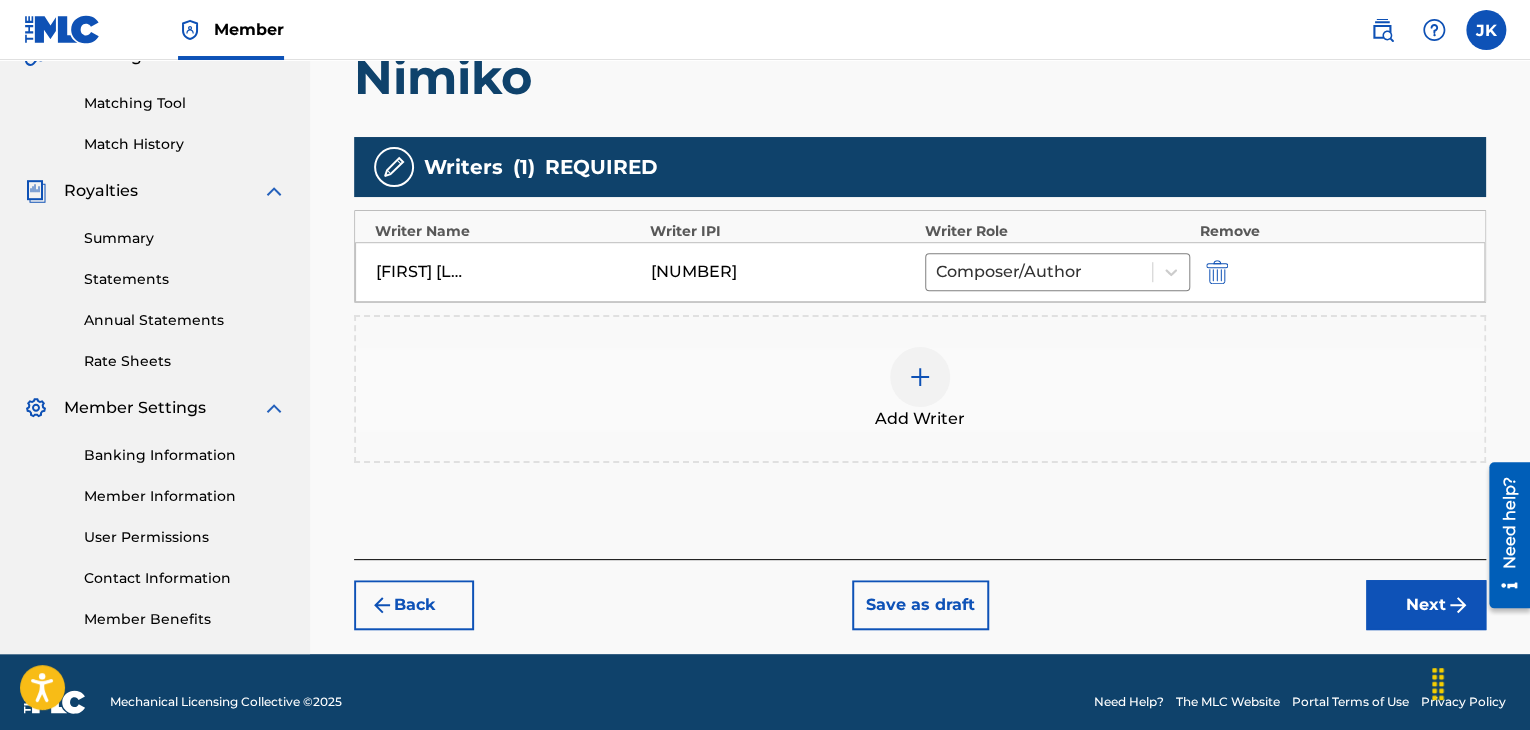 click on "Next" at bounding box center (1426, 605) 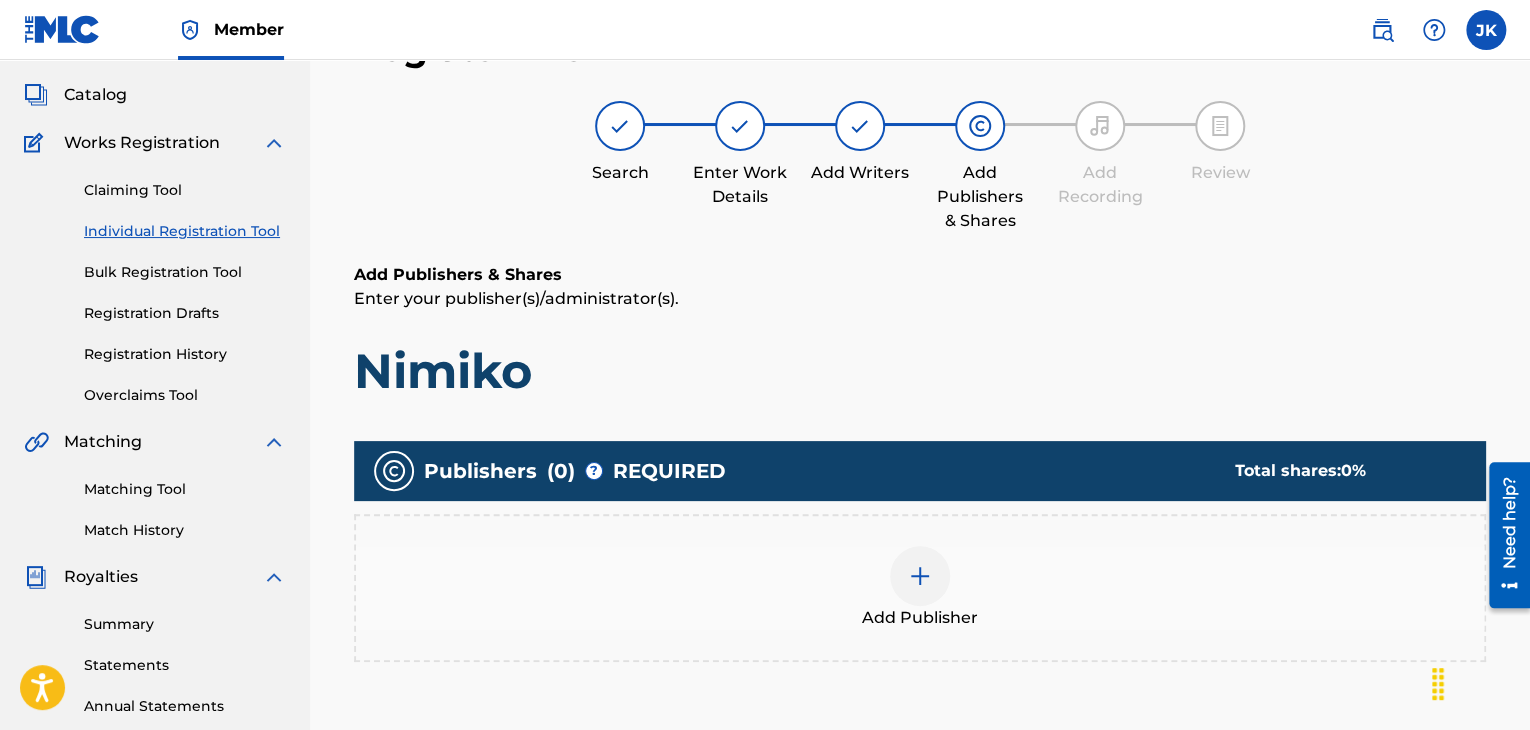 scroll, scrollTop: 290, scrollLeft: 0, axis: vertical 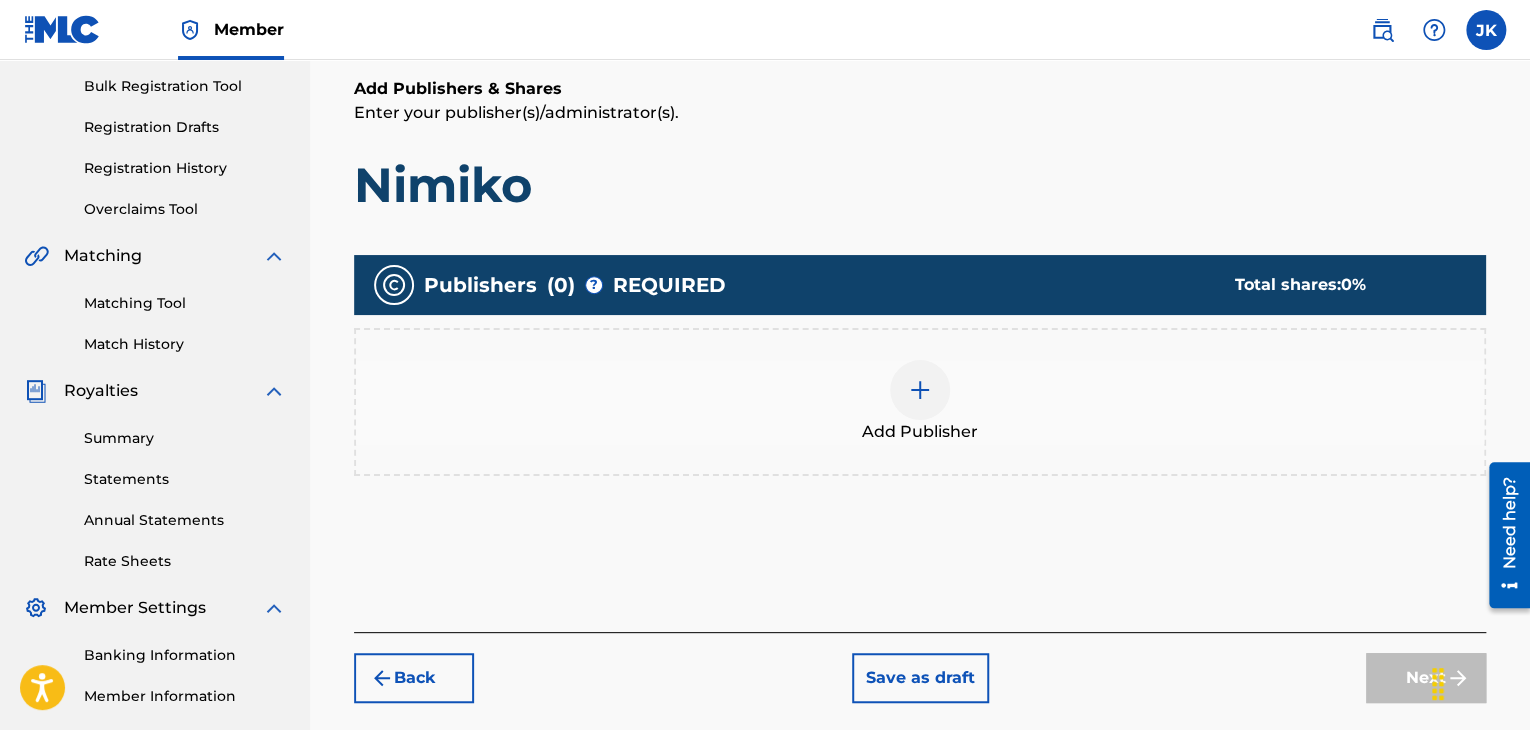 click at bounding box center [920, 390] 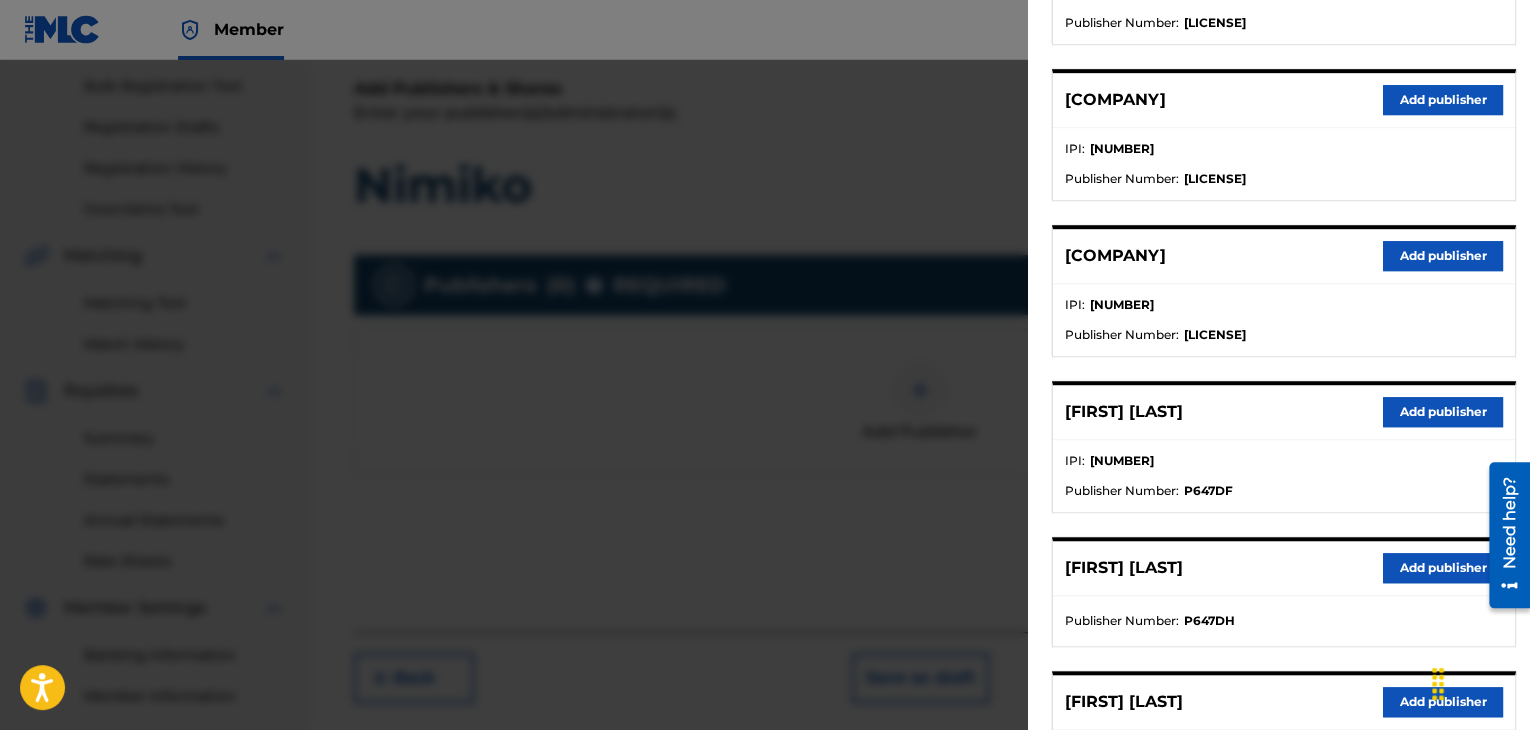 scroll, scrollTop: 600, scrollLeft: 0, axis: vertical 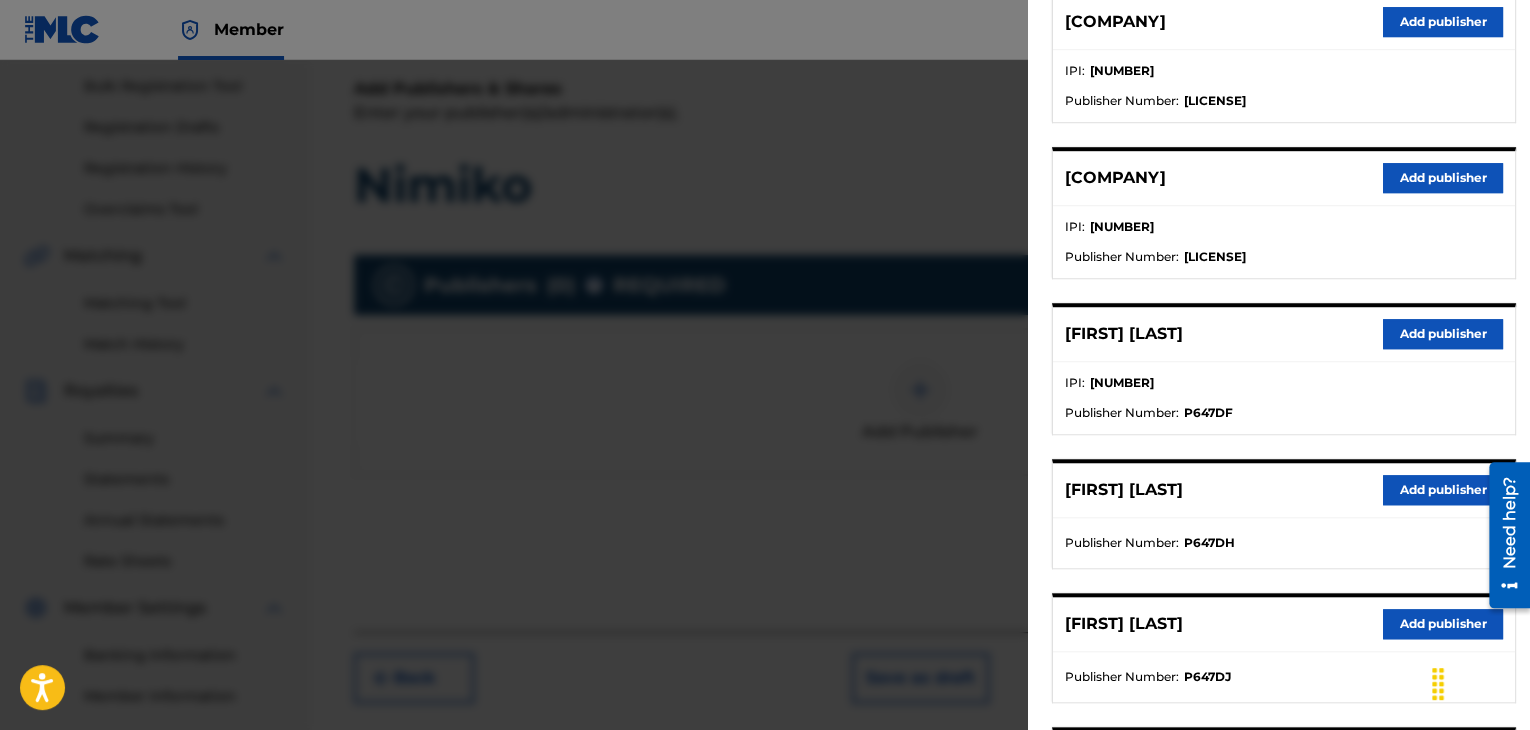 click on "Add publisher" at bounding box center [1443, 334] 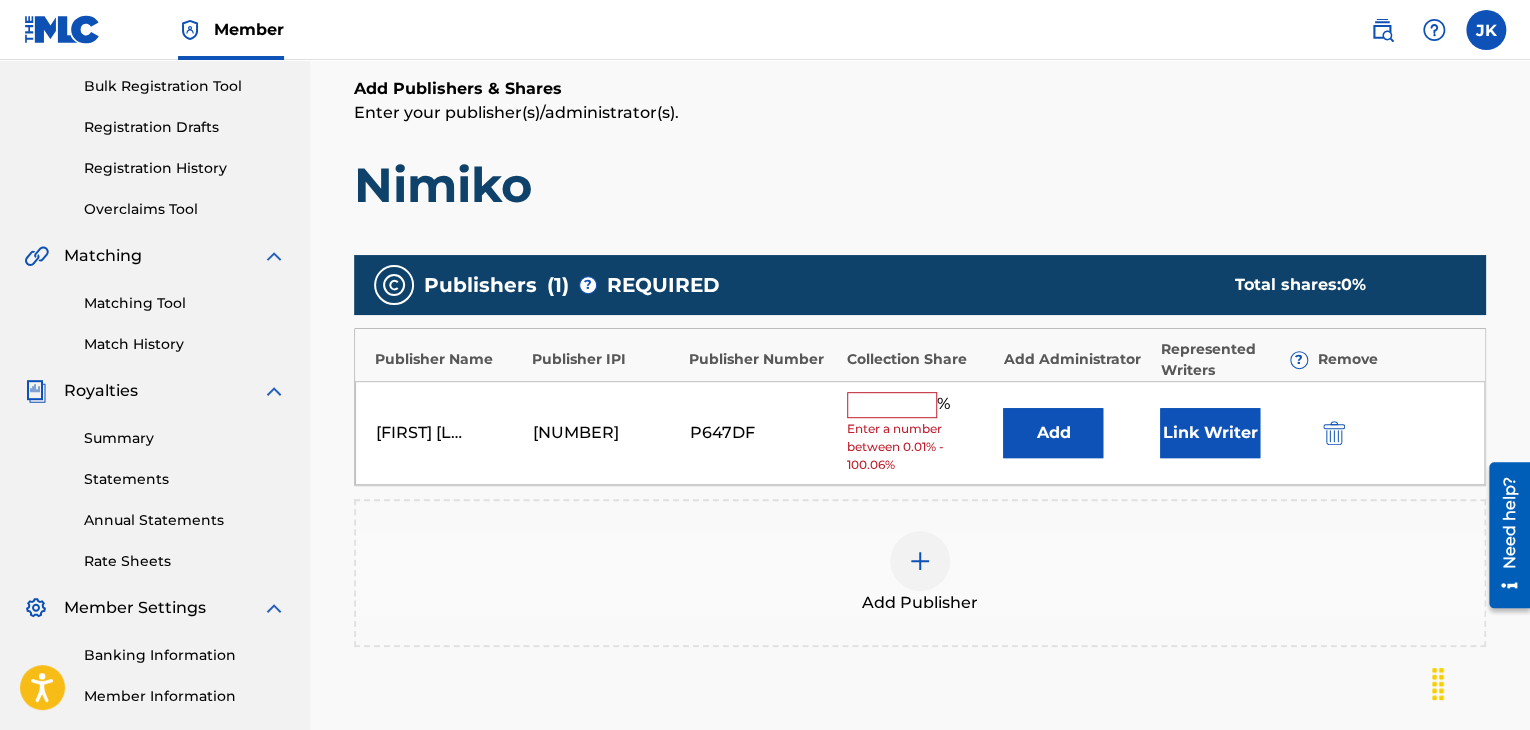 click on "Add" at bounding box center (1053, 433) 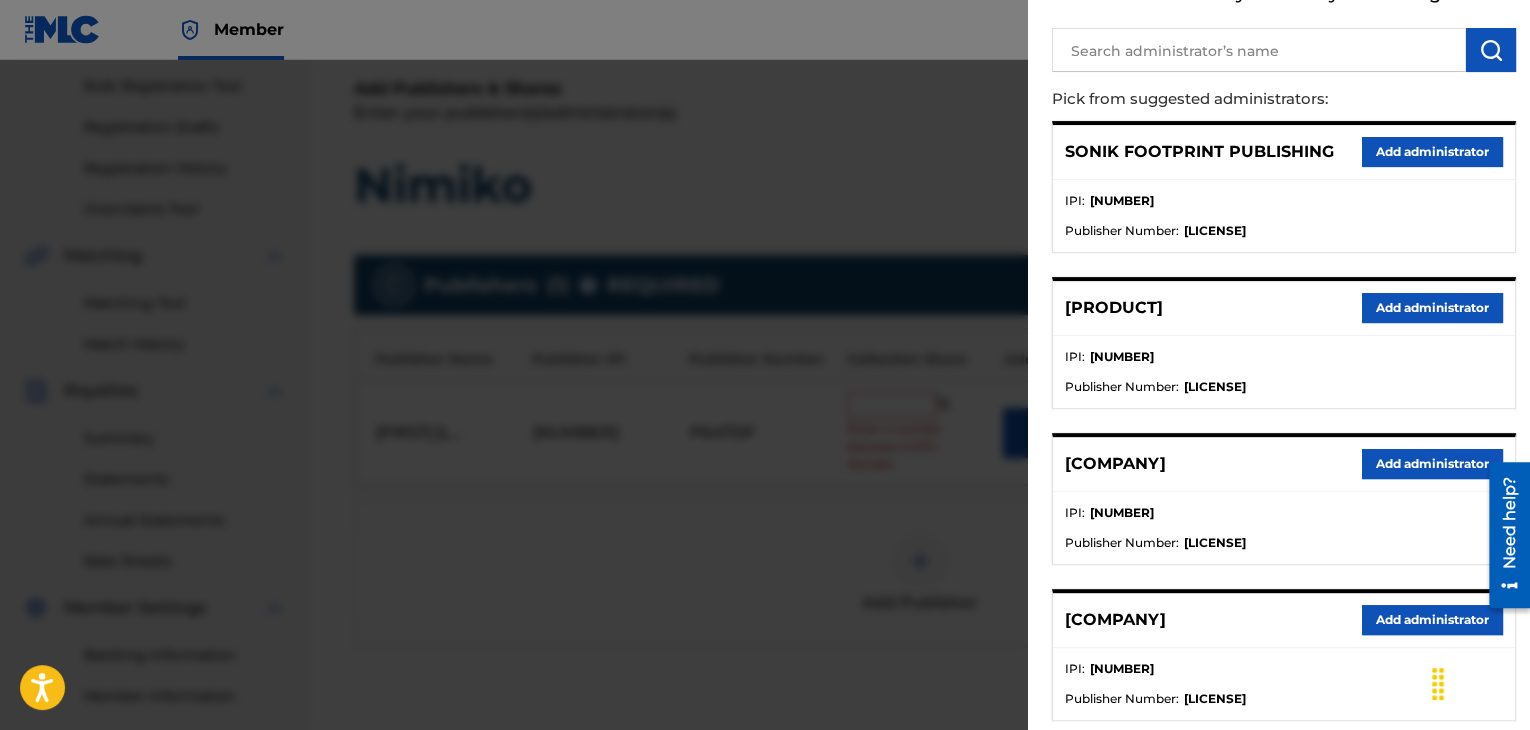 scroll, scrollTop: 200, scrollLeft: 0, axis: vertical 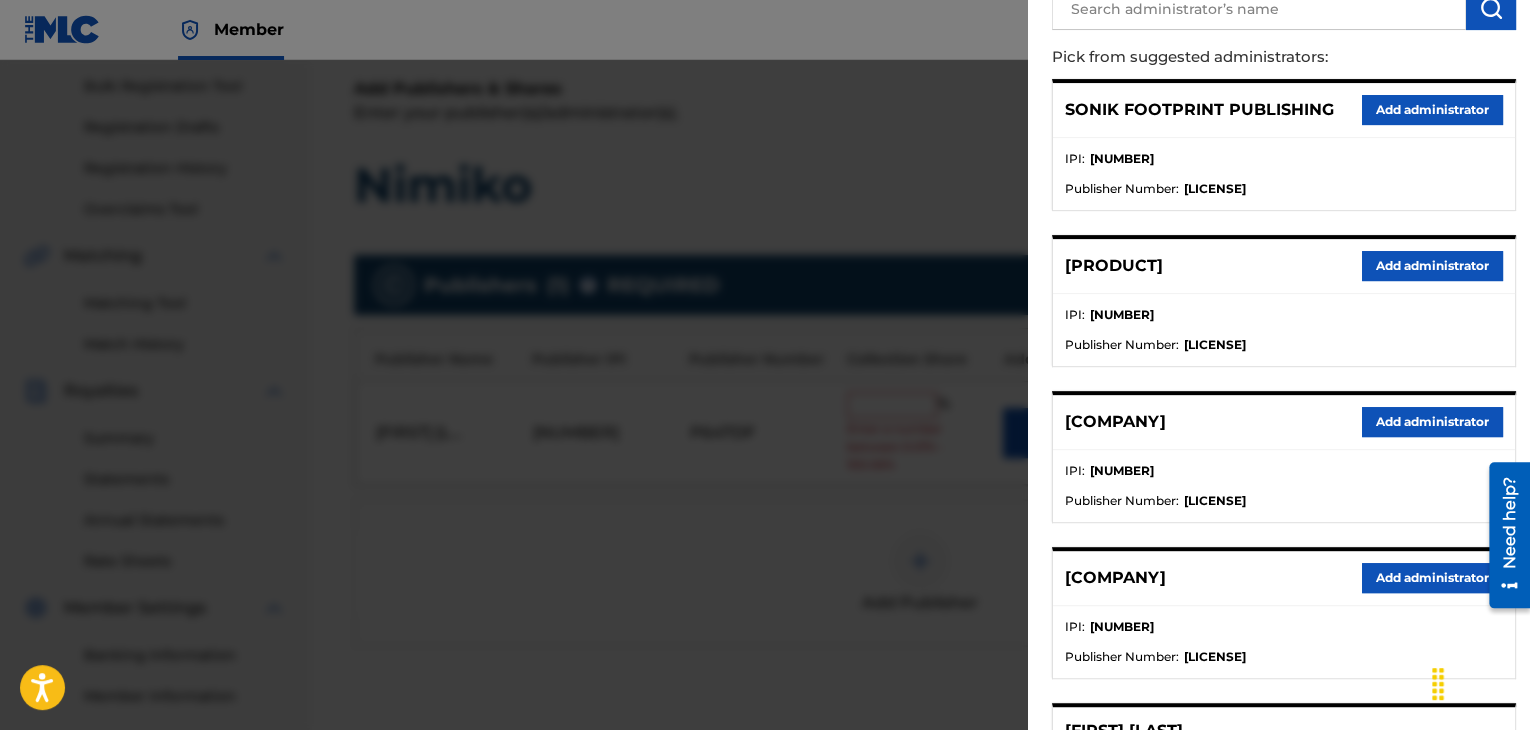 click on "Add administrator" at bounding box center (1432, 422) 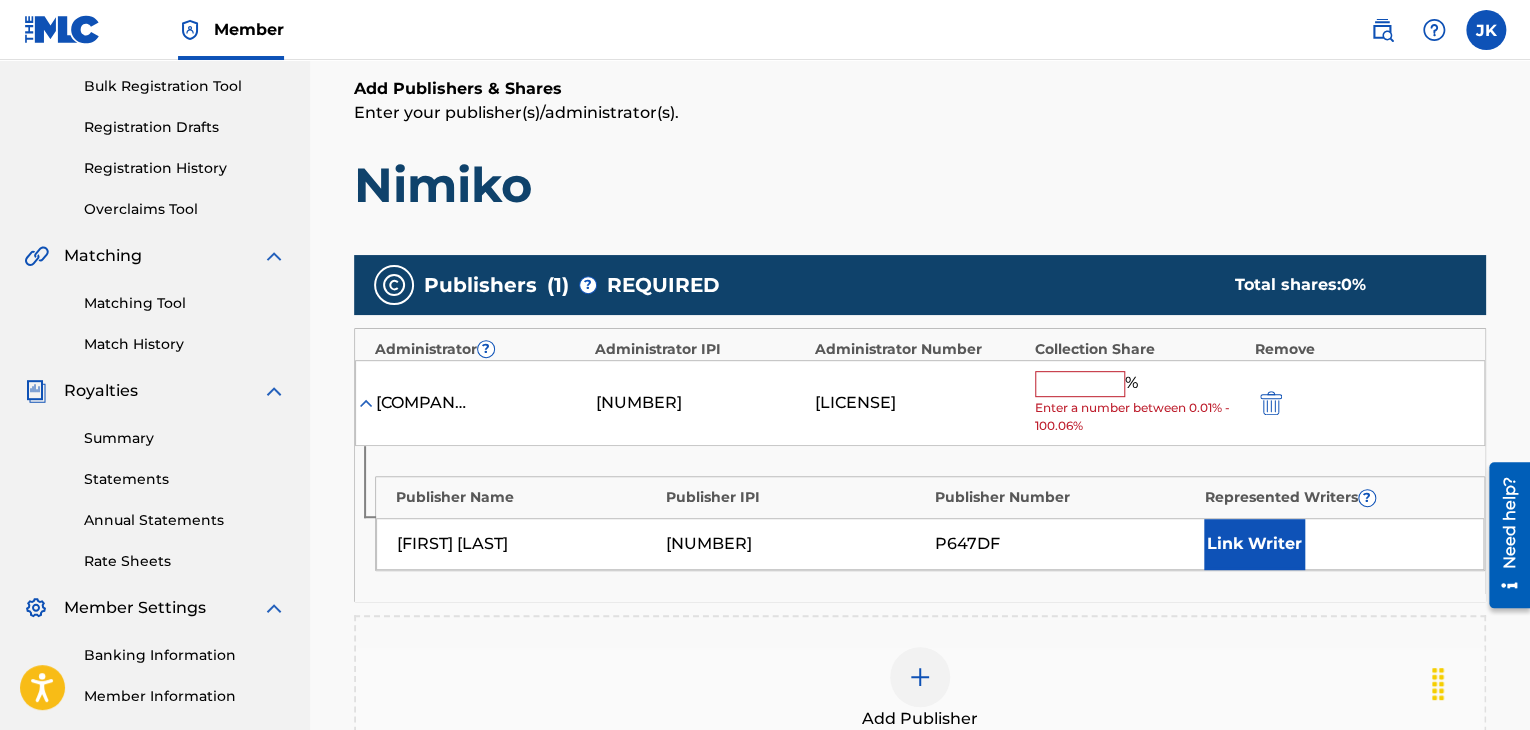 click at bounding box center [1080, 384] 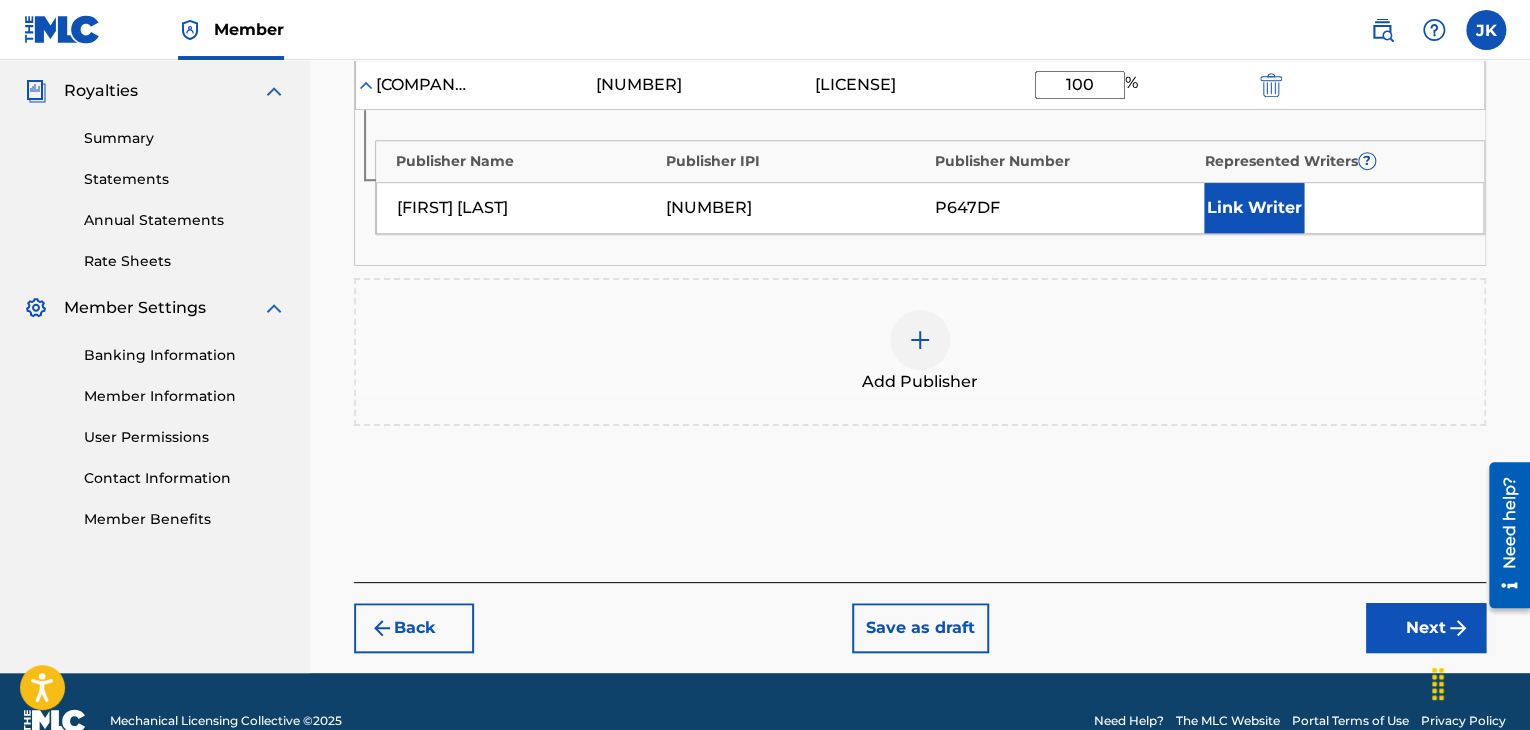 click on "Next" at bounding box center (1426, 628) 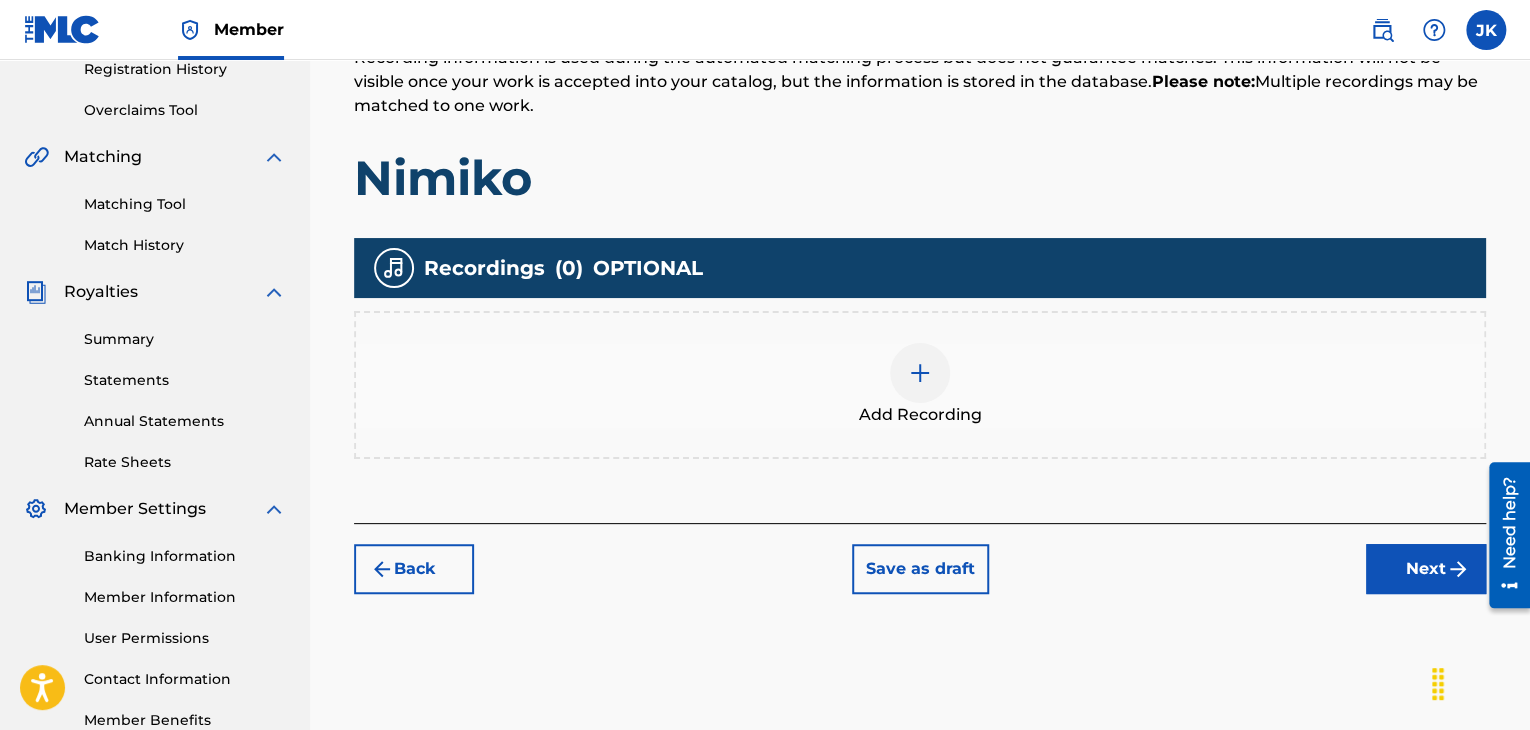 scroll, scrollTop: 390, scrollLeft: 0, axis: vertical 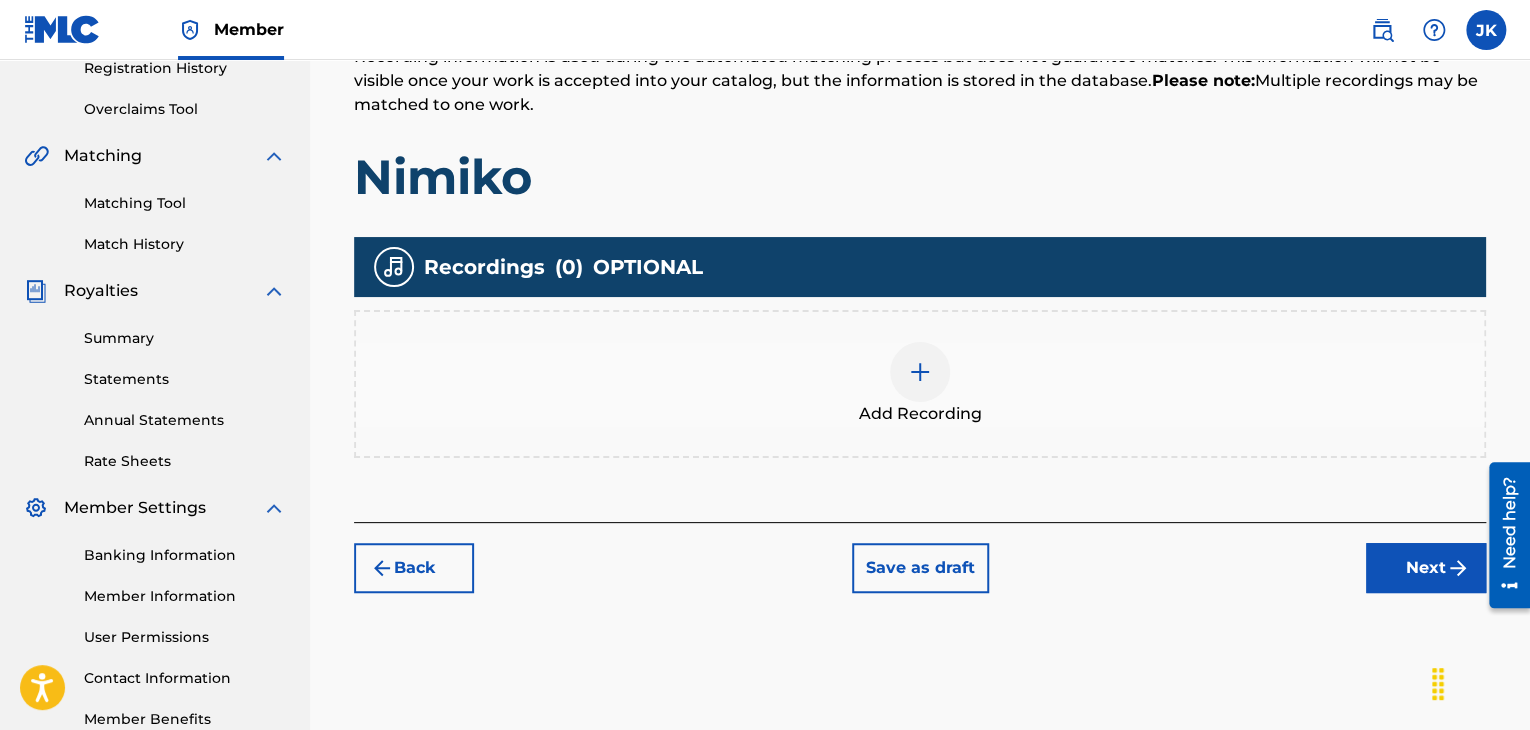 click at bounding box center (920, 372) 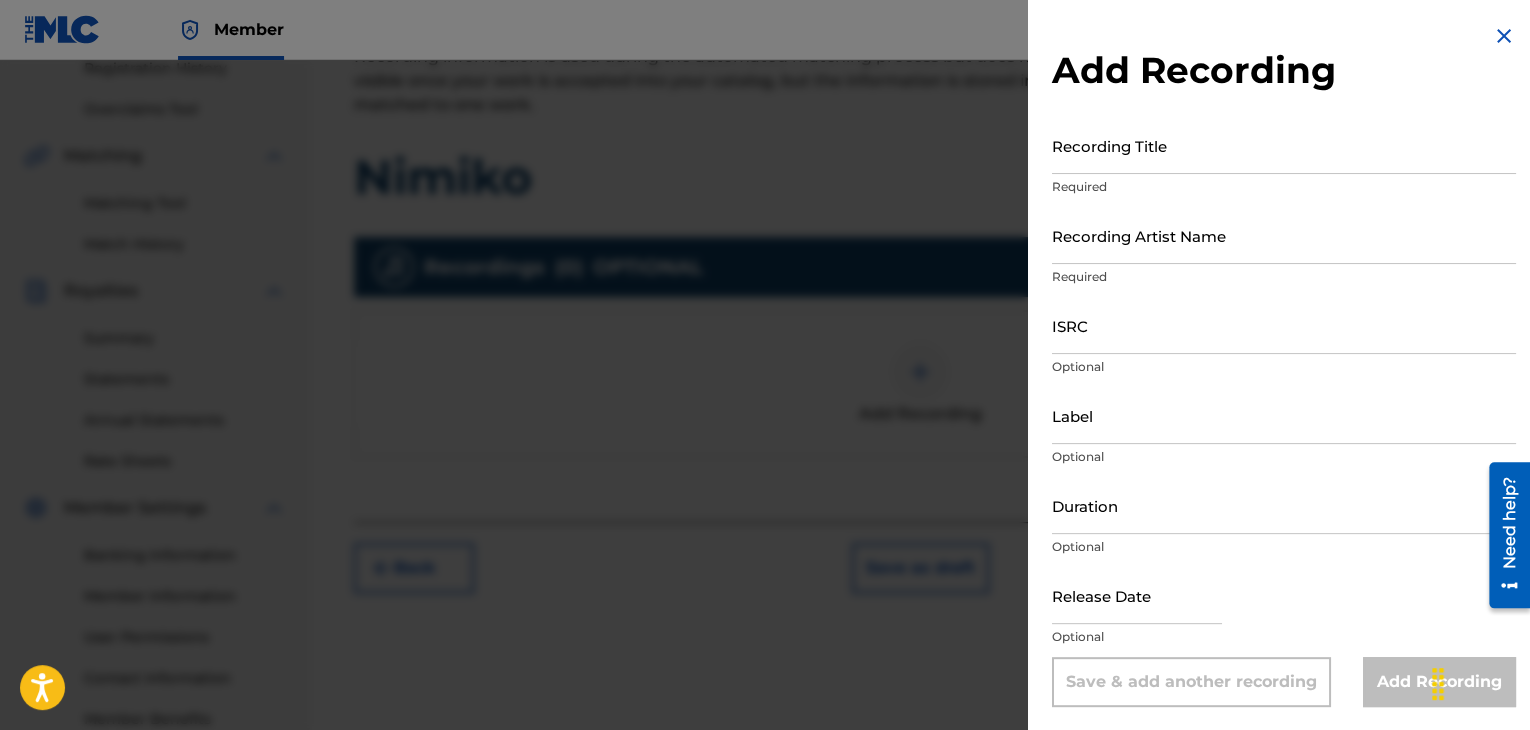 click on "Recording Title" at bounding box center [1284, 145] 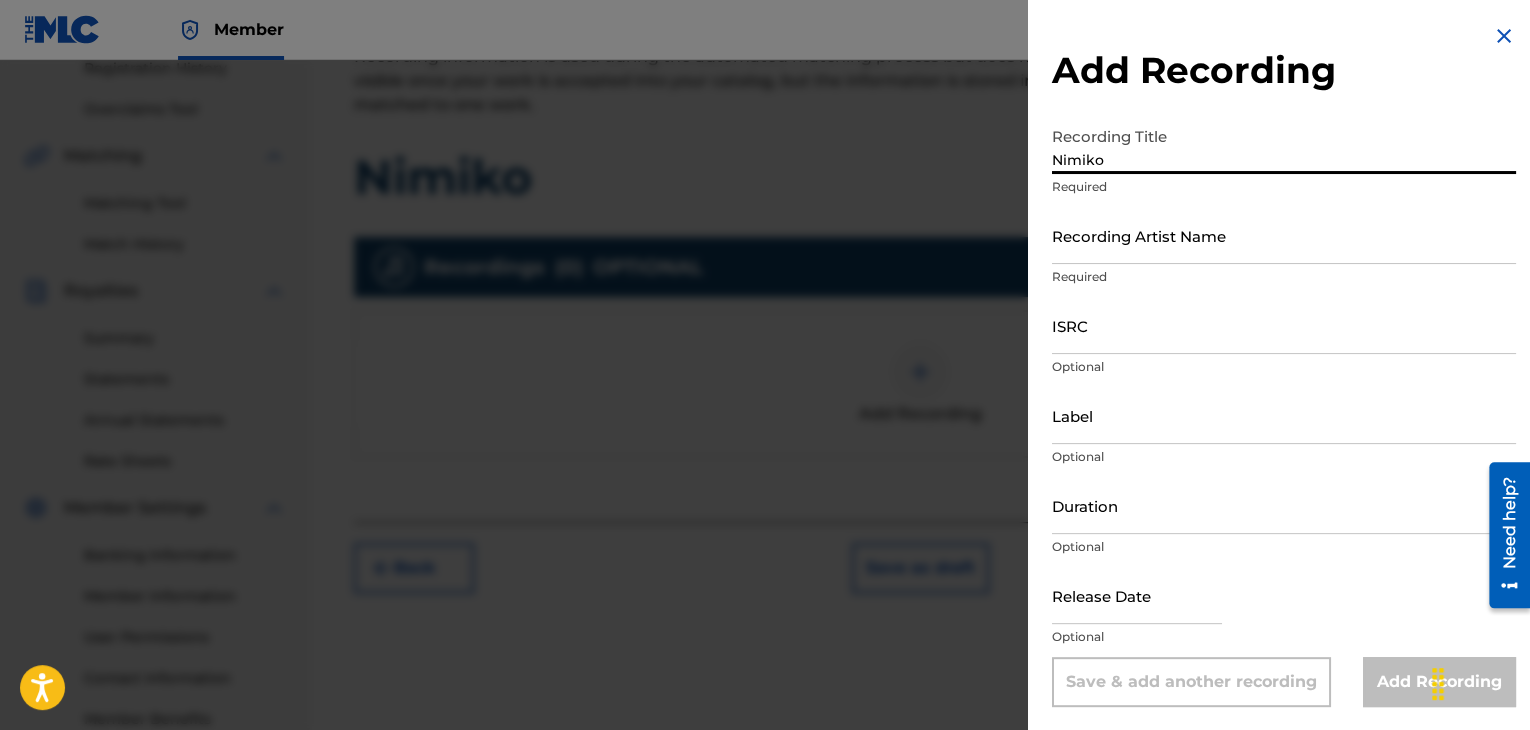 type on "Nimiko" 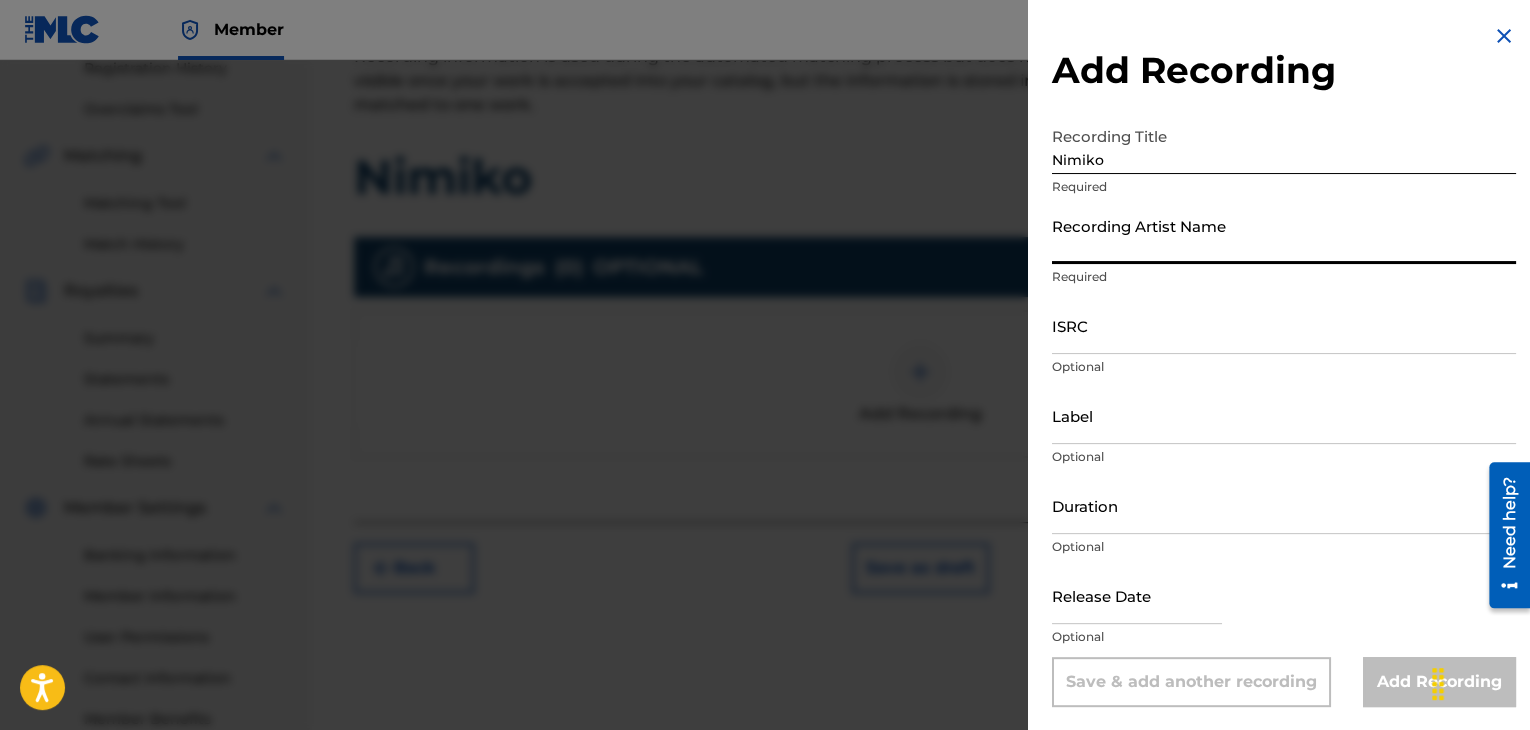 type on "[USERNAME]" 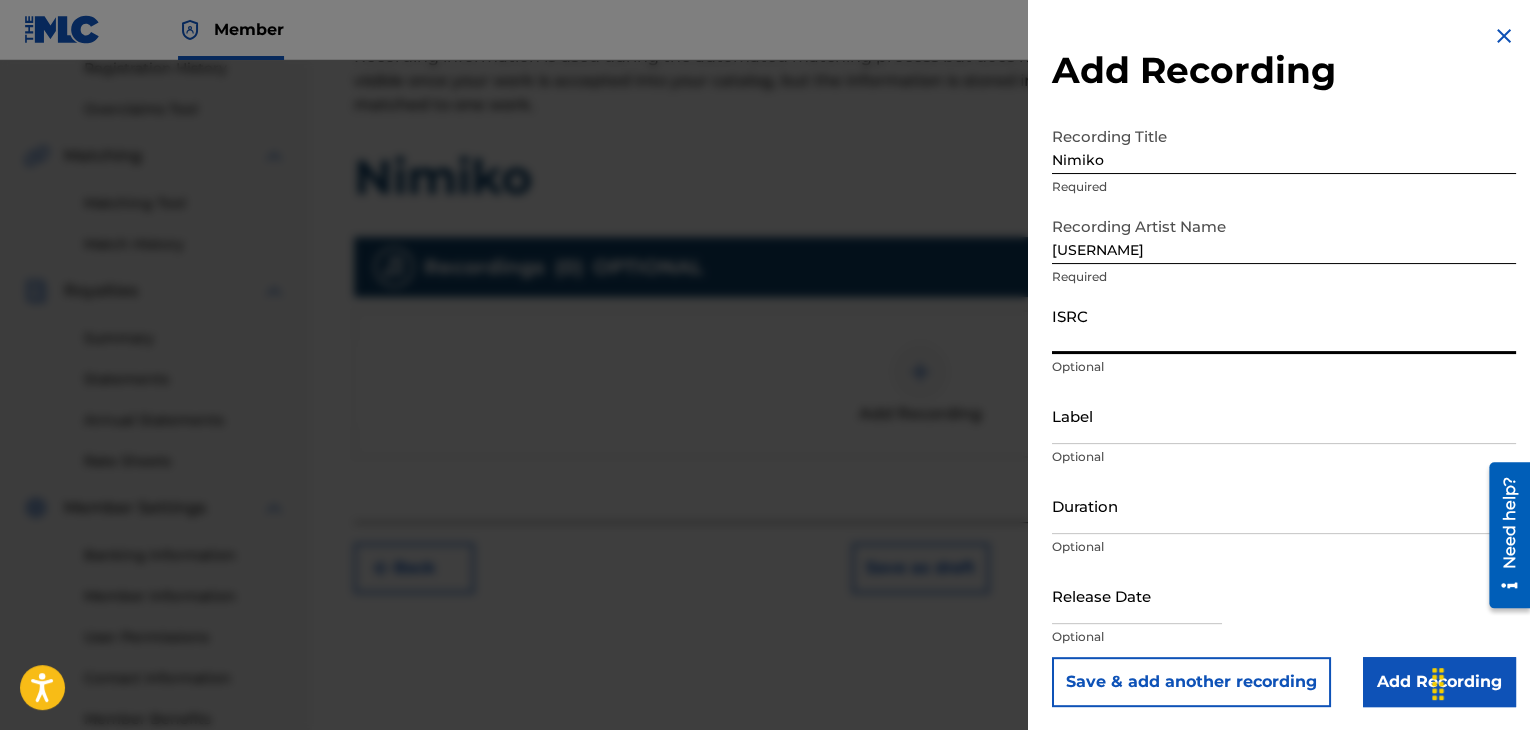 click on "ISRC" at bounding box center [1284, 325] 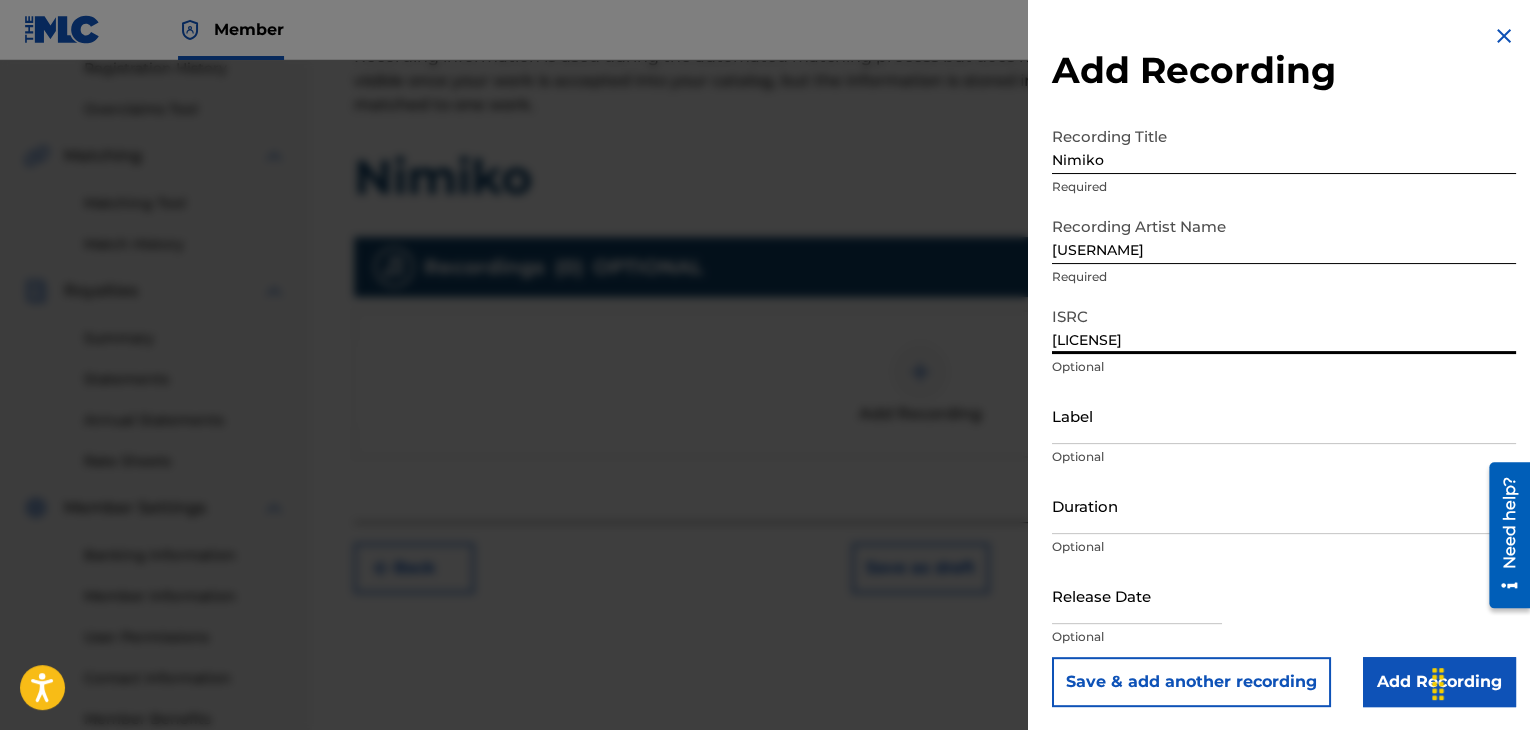 type on "[LICENSE]" 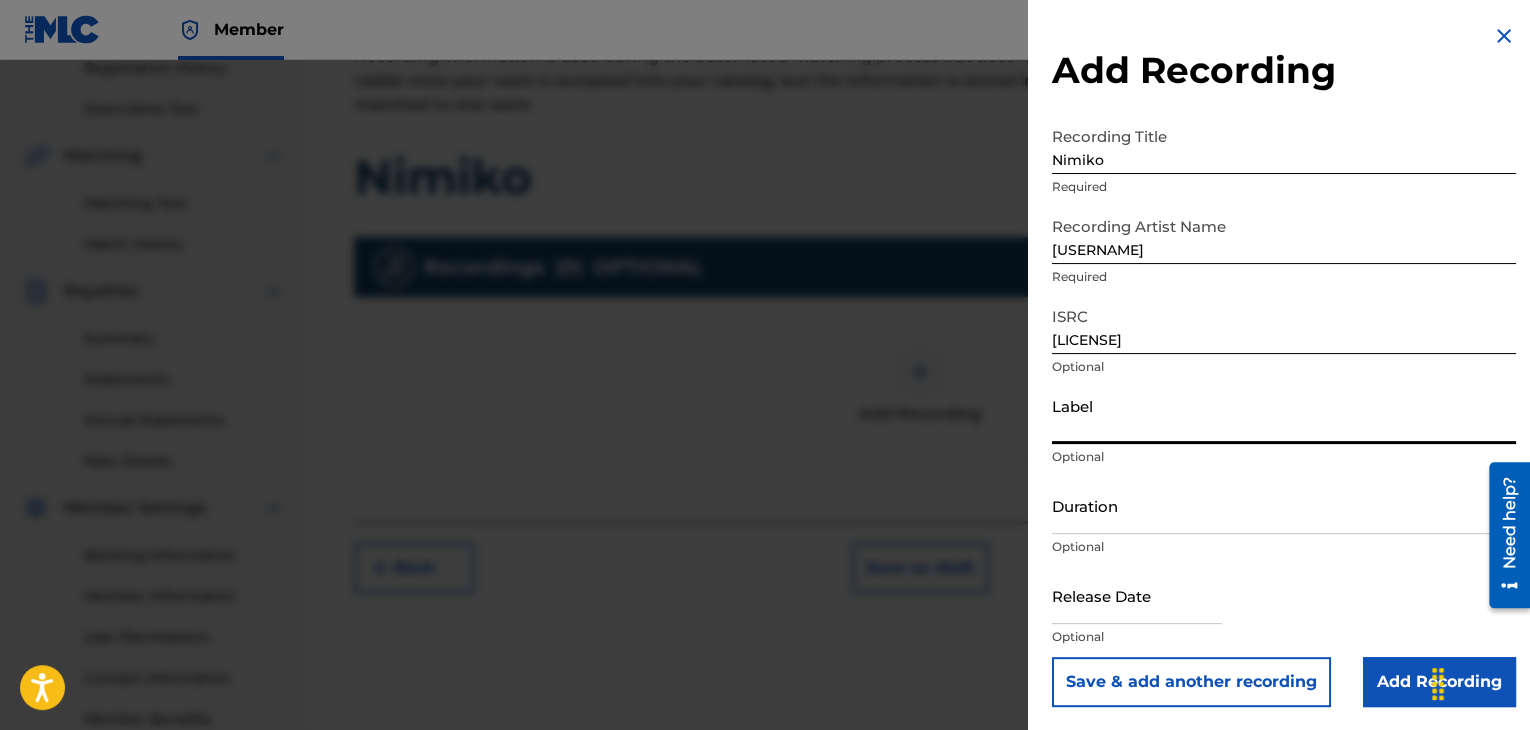 click on "Label" at bounding box center [1284, 415] 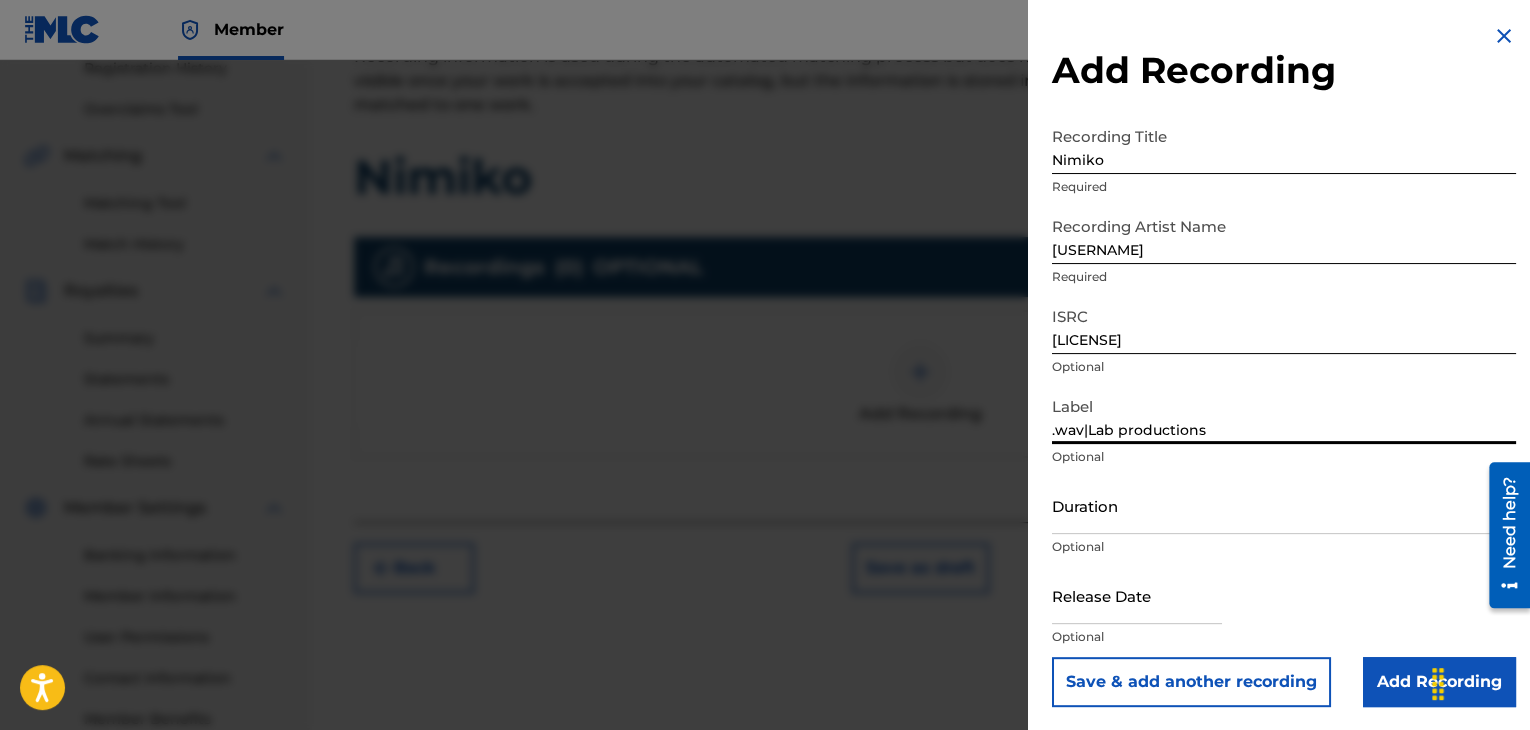 click on "Duration" at bounding box center [1284, 505] 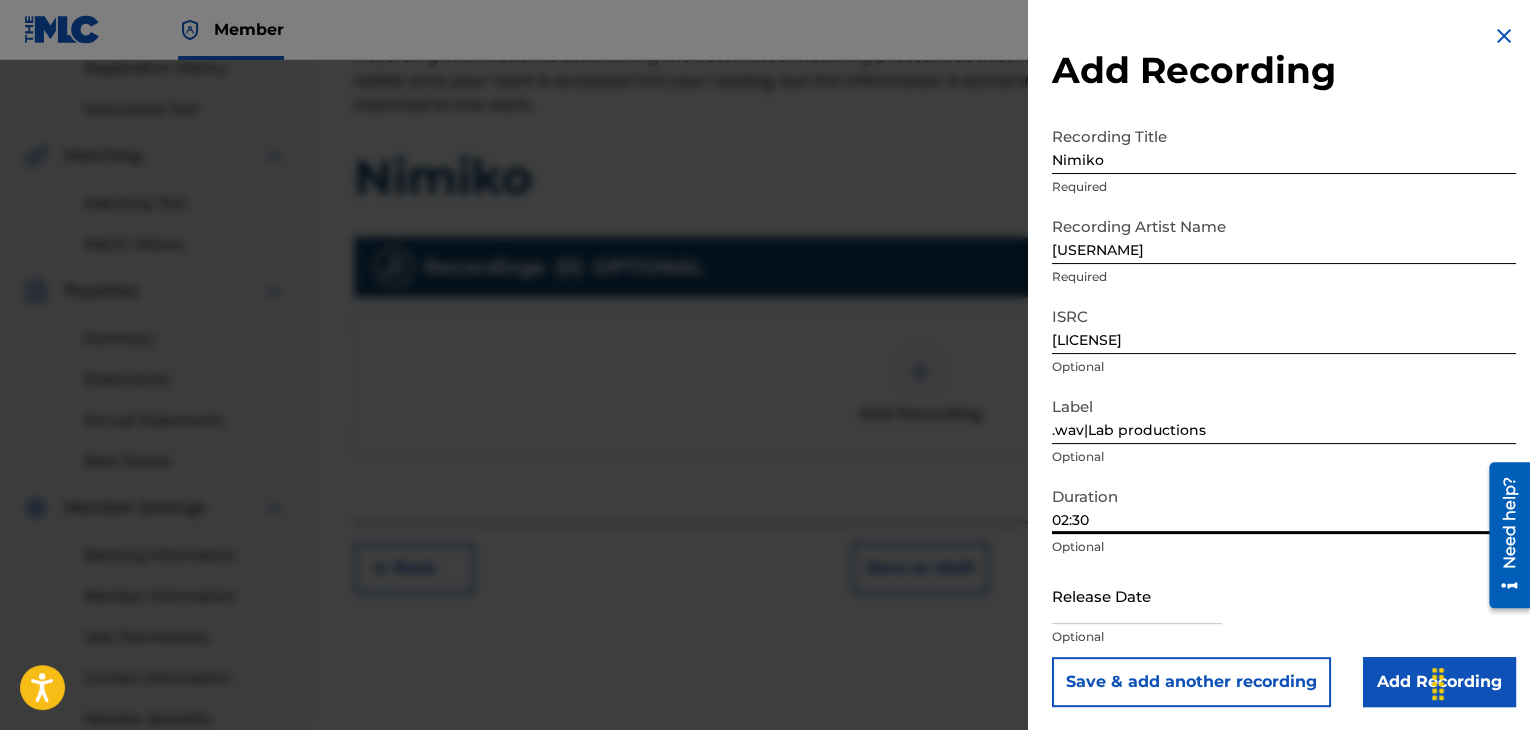 type on "02:30" 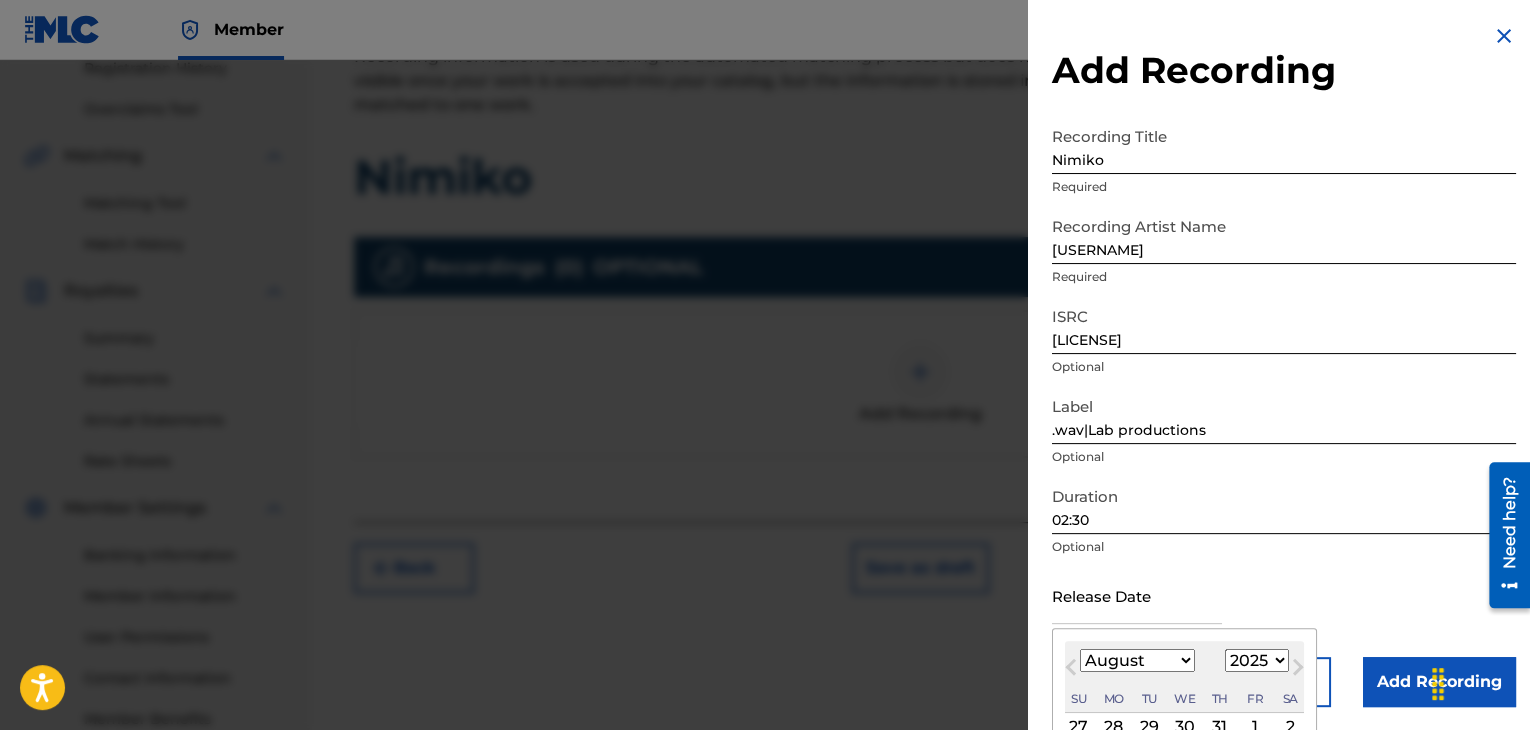 type on "[MONTH] [NUMBER] [YEAR]" 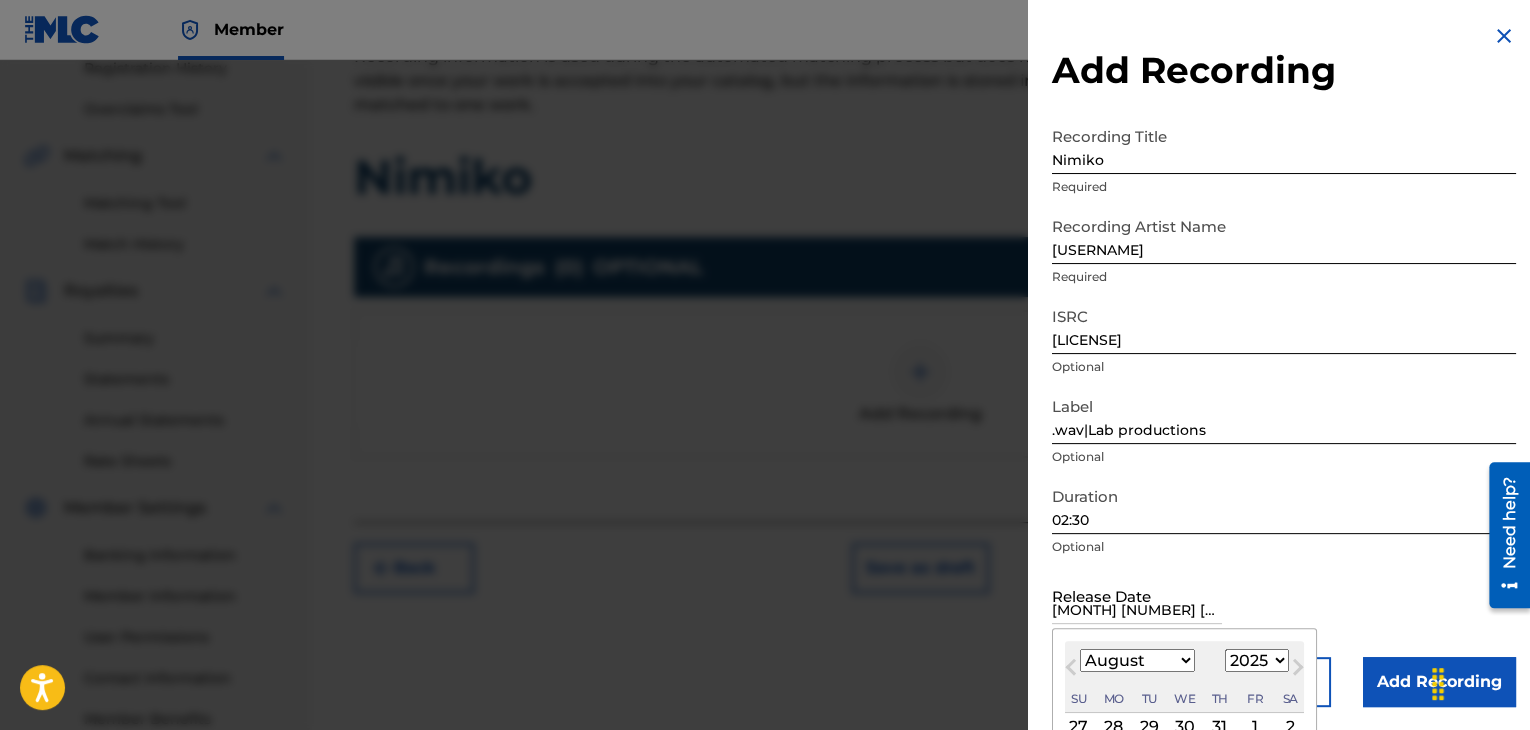 select on "0" 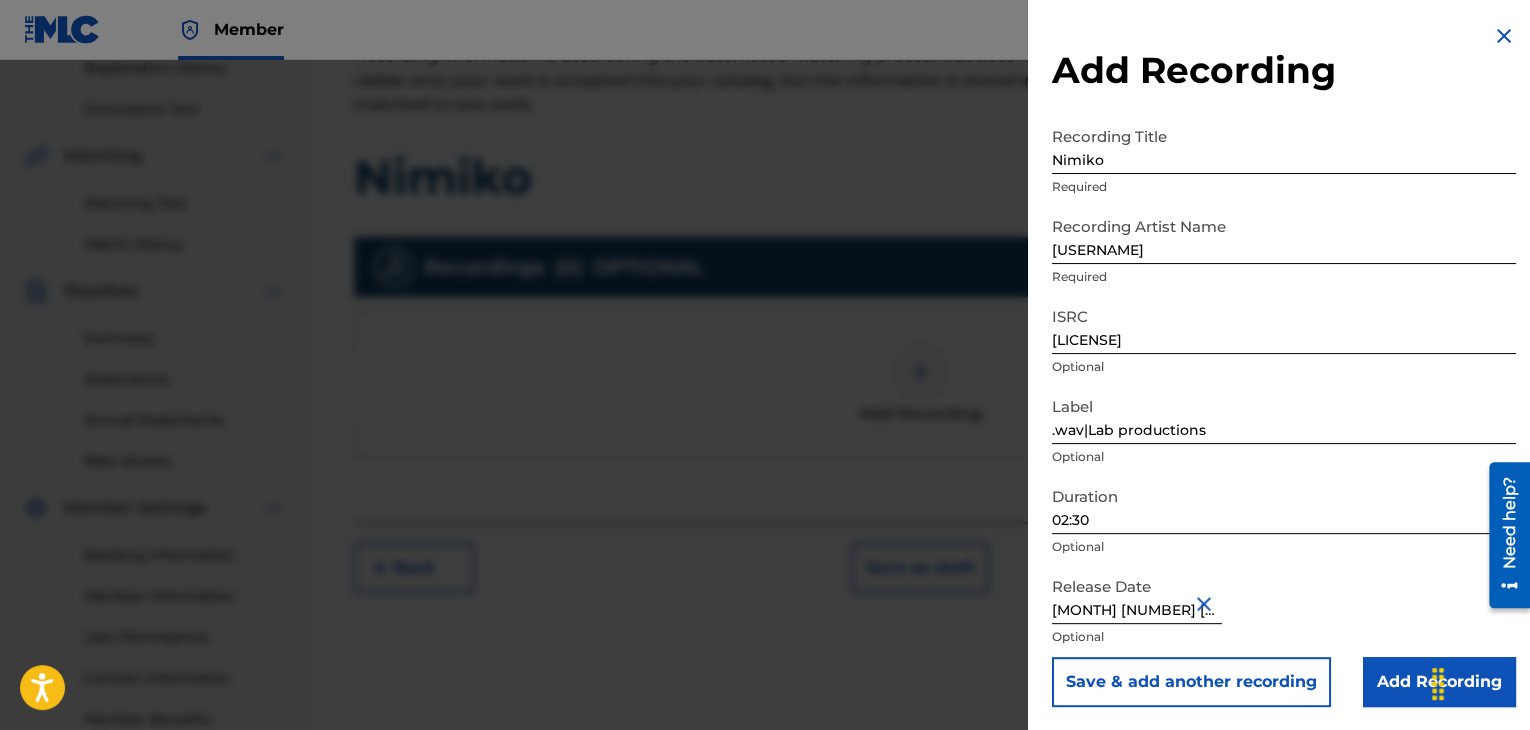 click on "Release Date January 20 2023 Optional" at bounding box center [1284, 612] 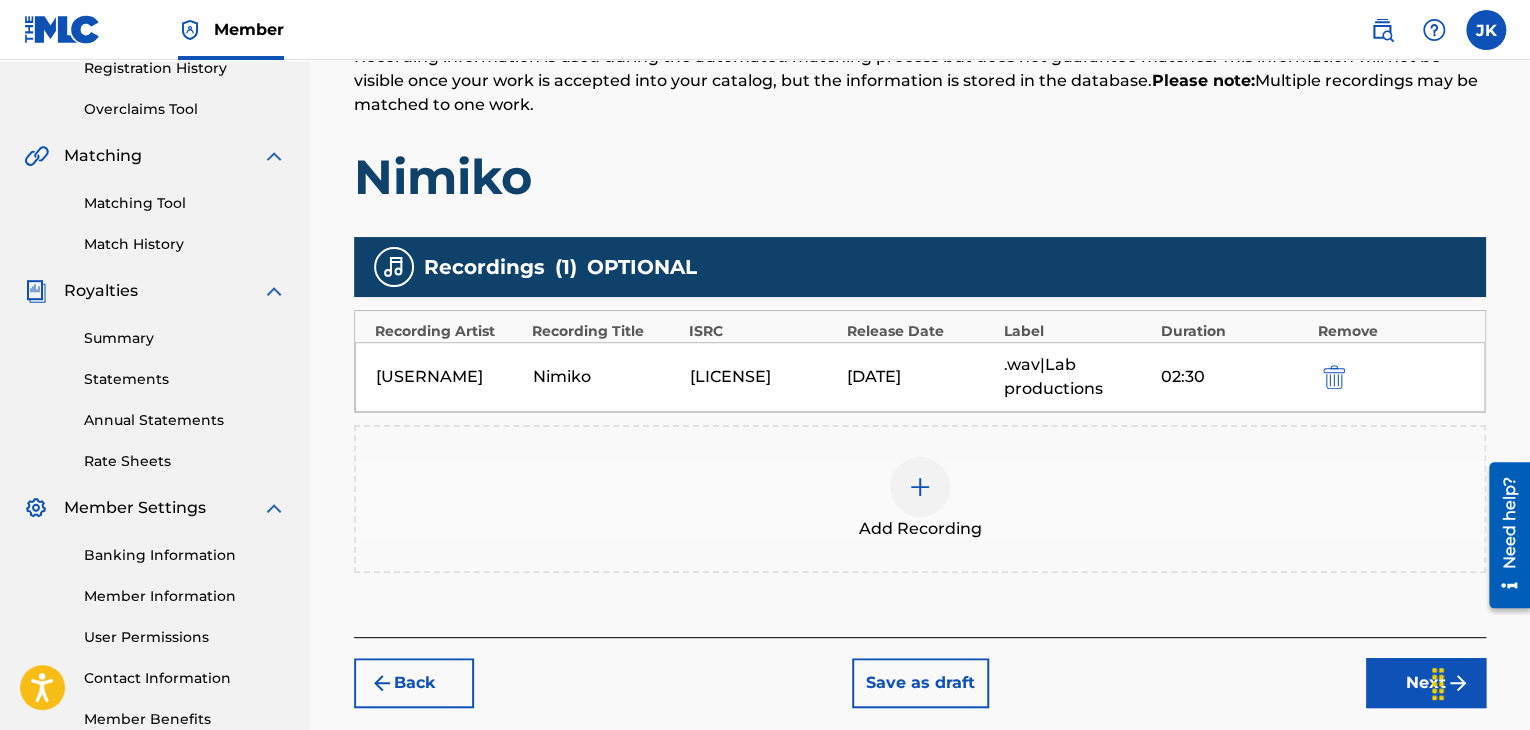click on "Next" at bounding box center (1426, 683) 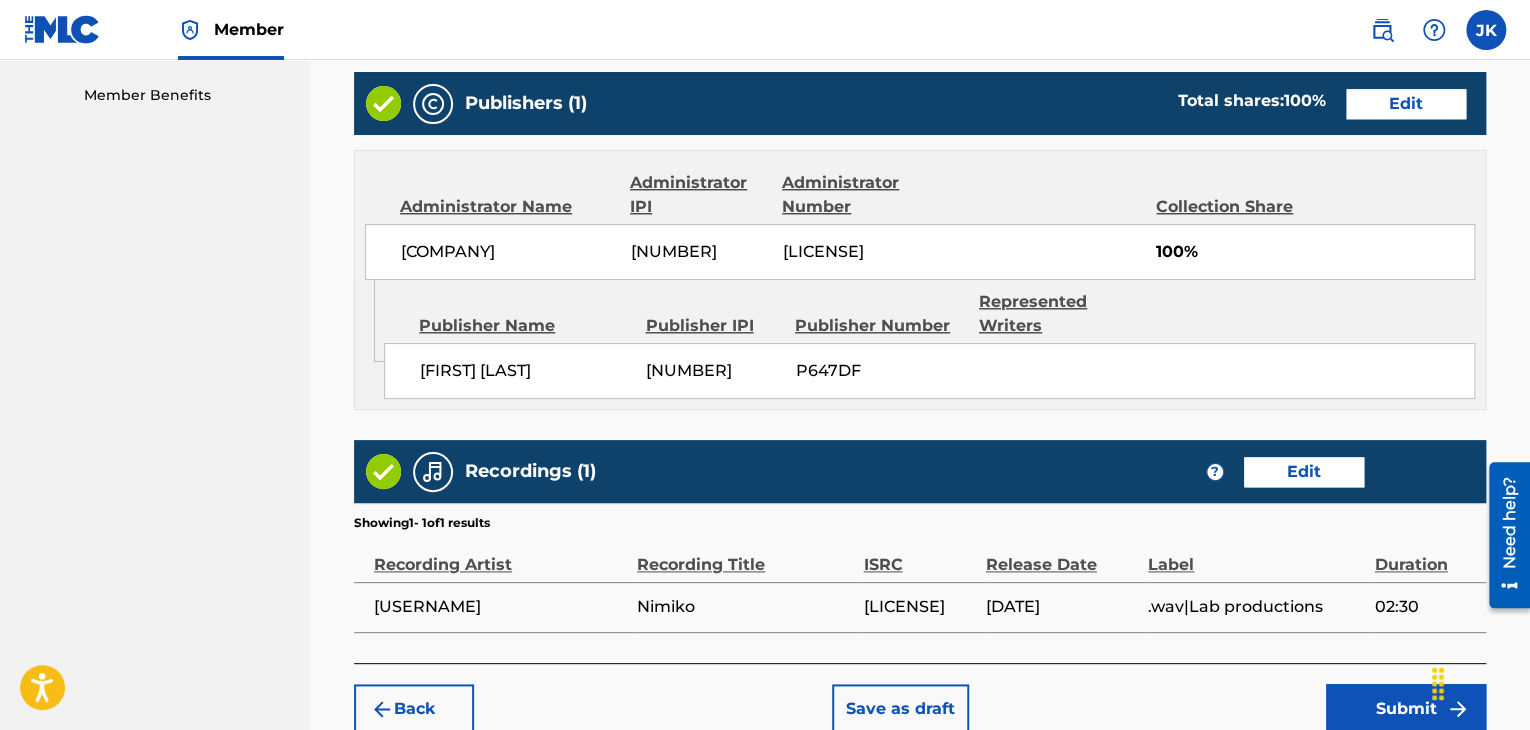 scroll, scrollTop: 1132, scrollLeft: 0, axis: vertical 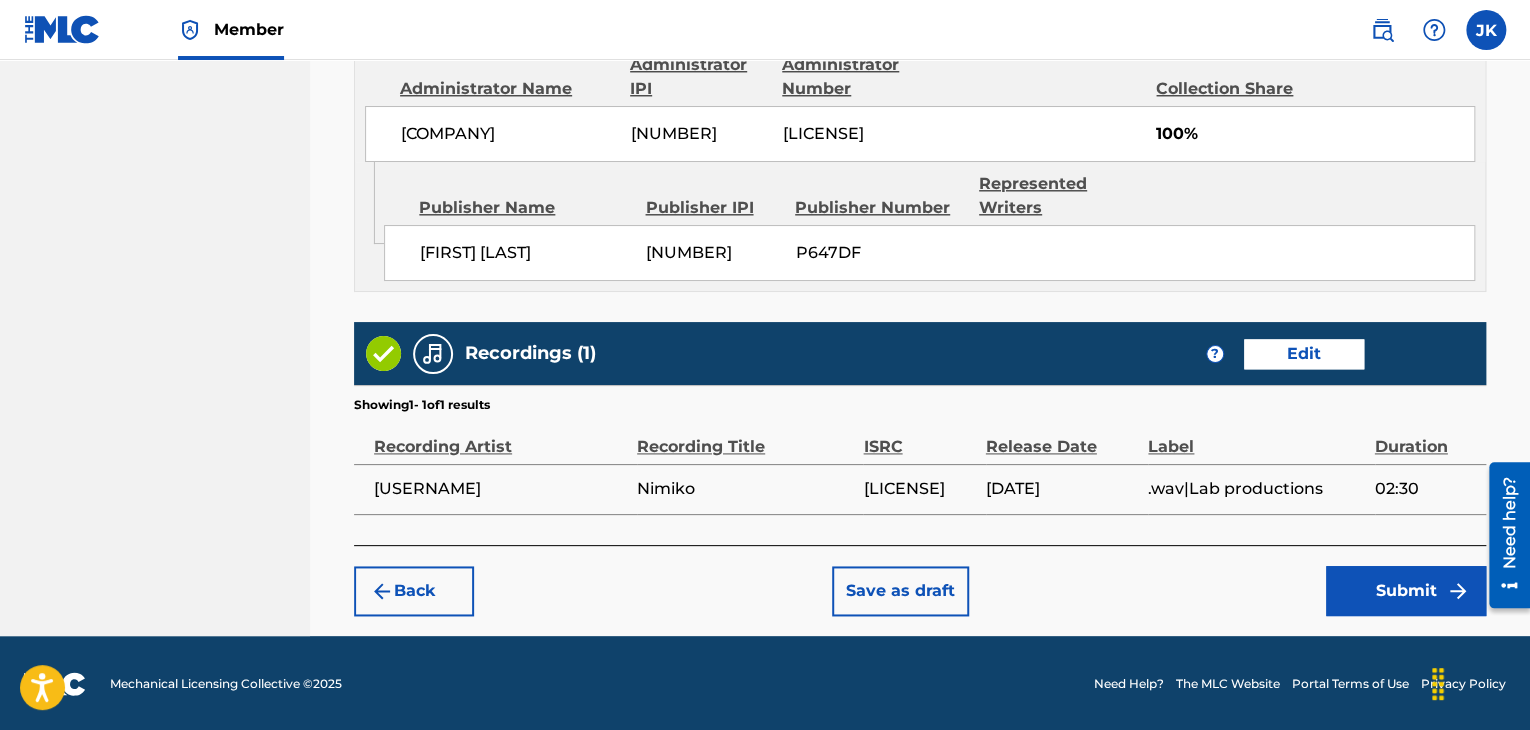 click on "Submit" at bounding box center (1406, 591) 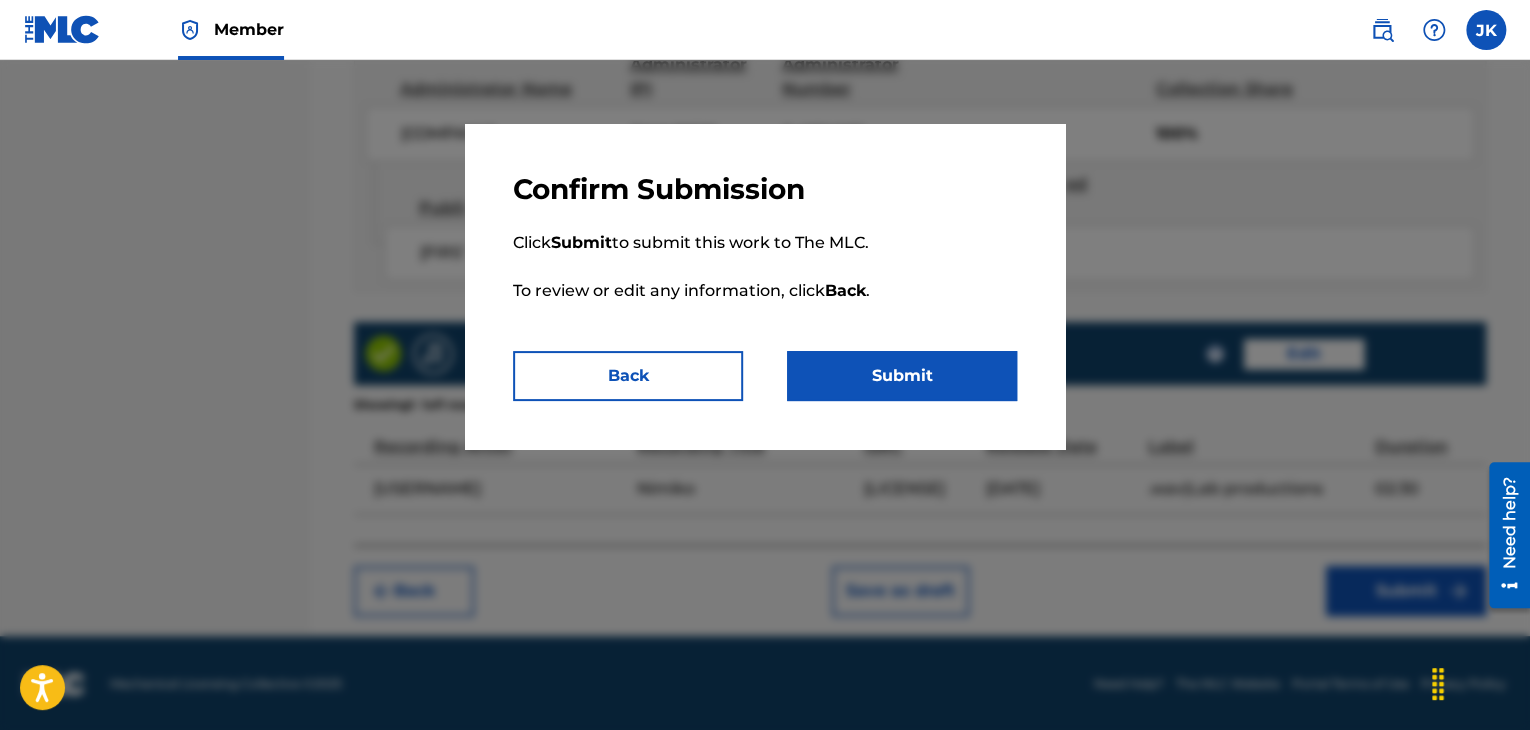 click on "Submit" at bounding box center [902, 376] 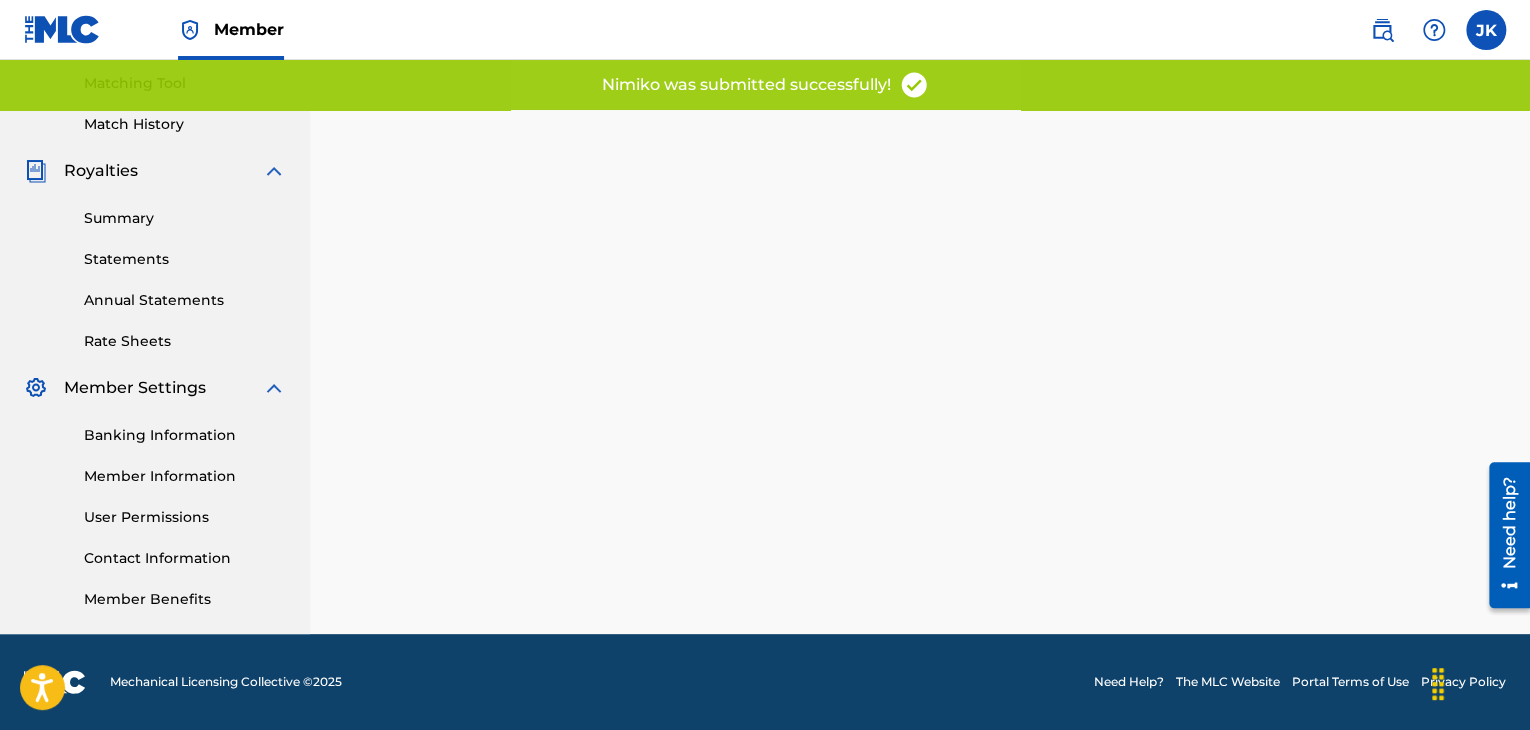 scroll, scrollTop: 0, scrollLeft: 0, axis: both 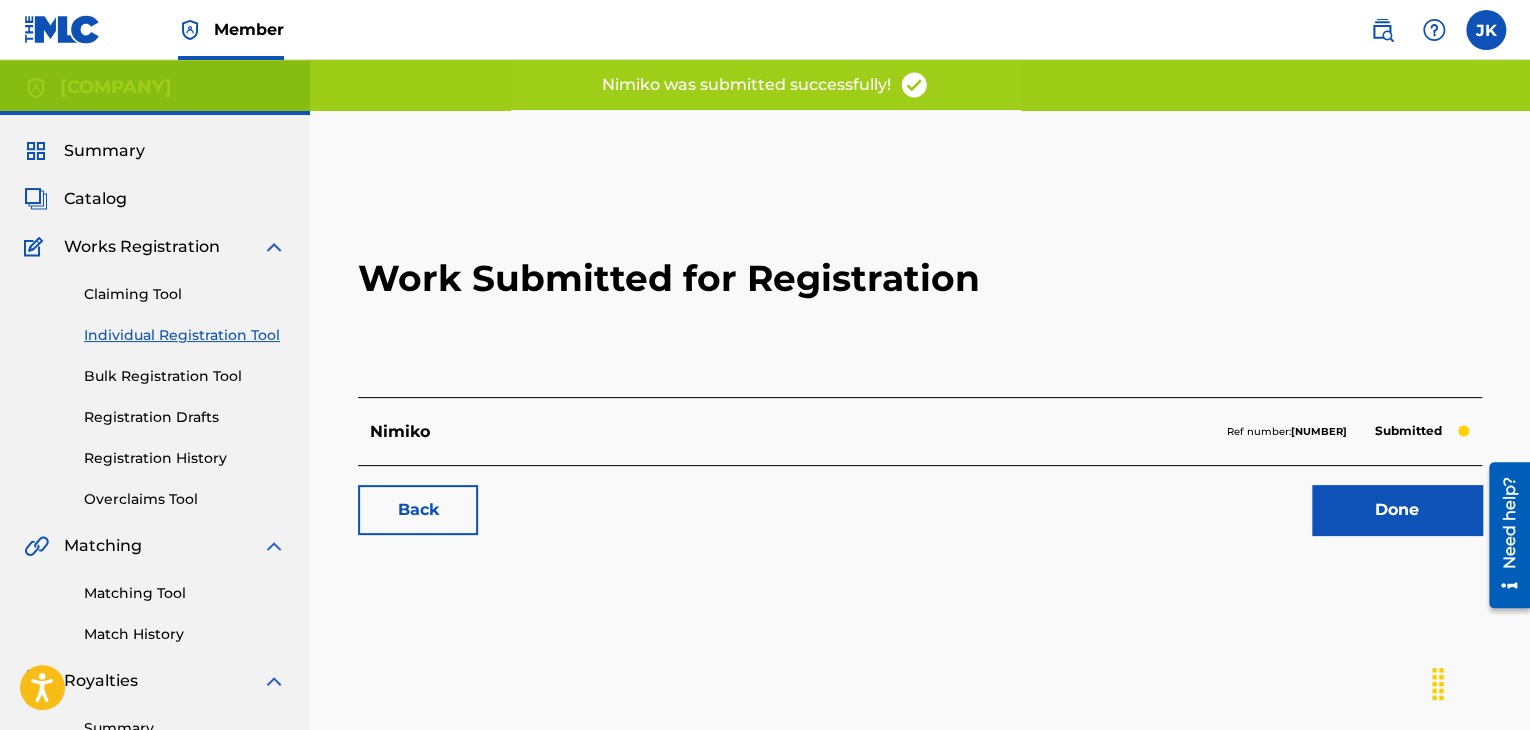 click on "Done" at bounding box center (1397, 510) 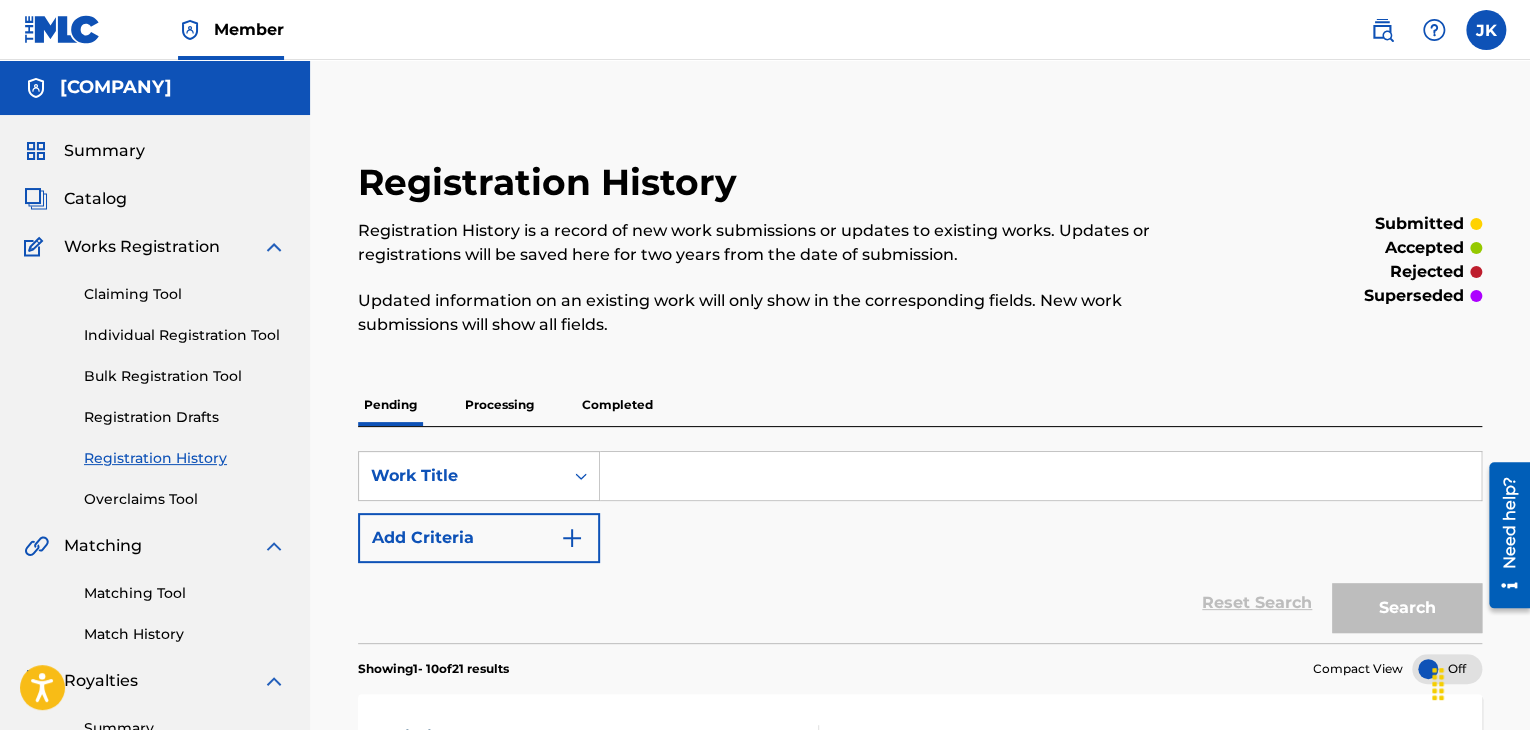 click on "Individual Registration Tool" at bounding box center [185, 335] 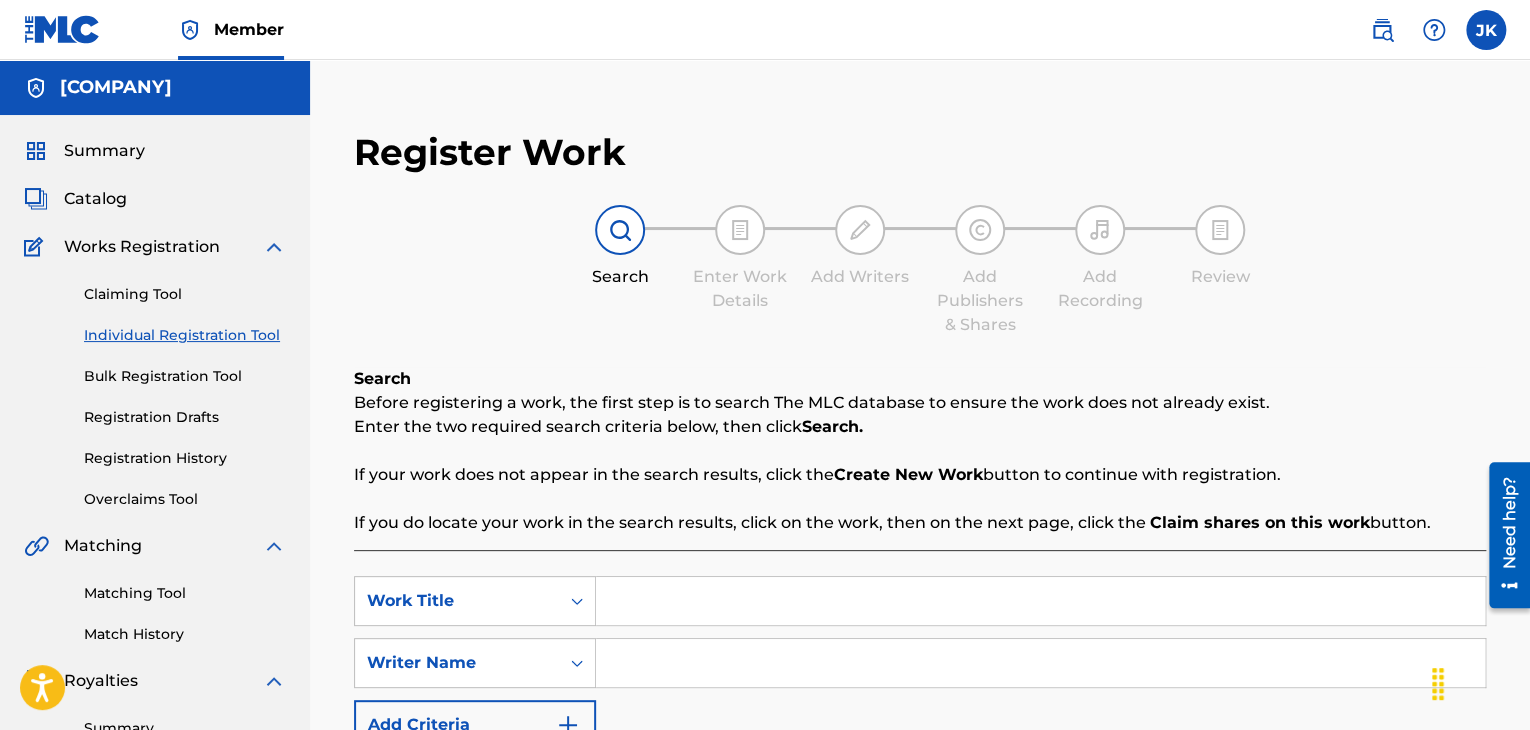 click at bounding box center [1040, 601] 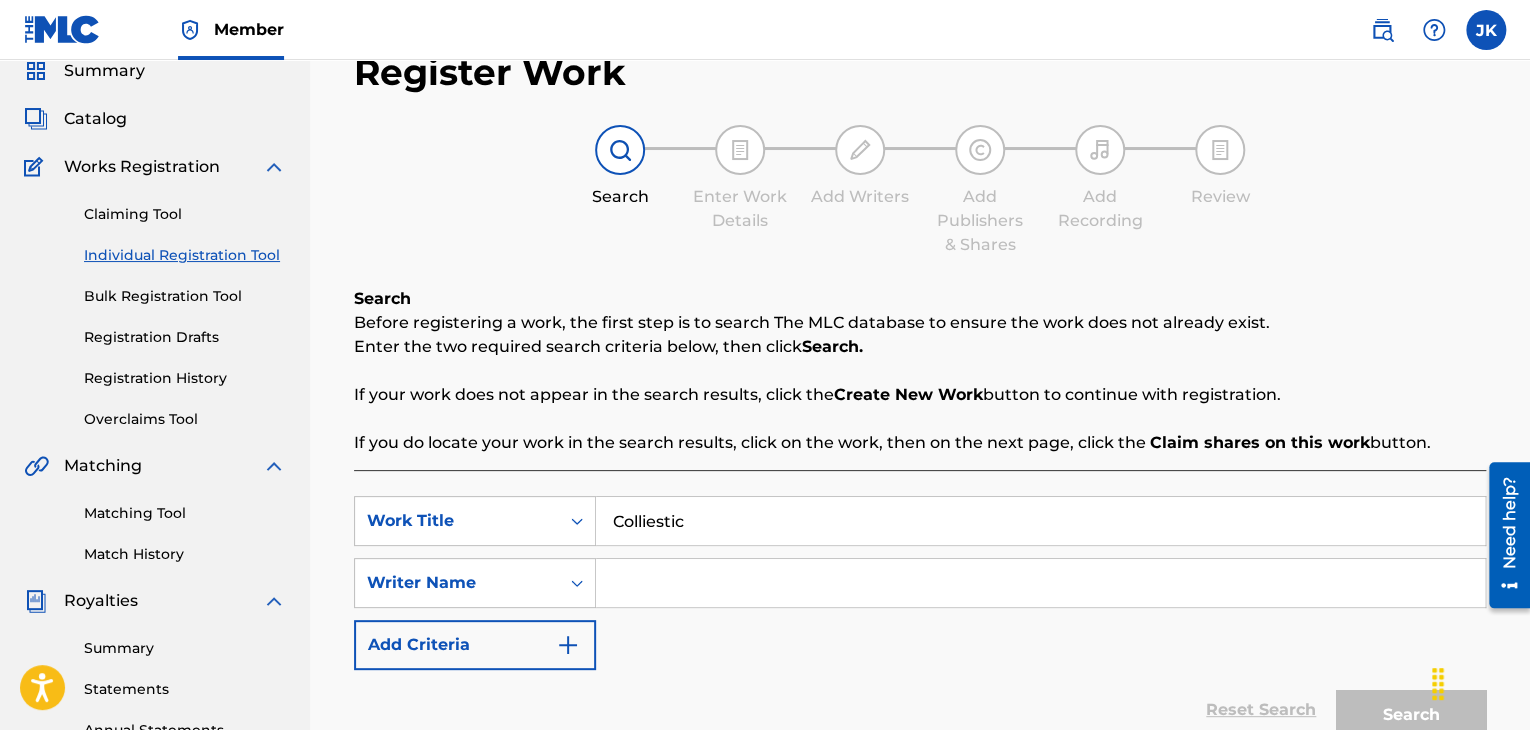 scroll, scrollTop: 200, scrollLeft: 0, axis: vertical 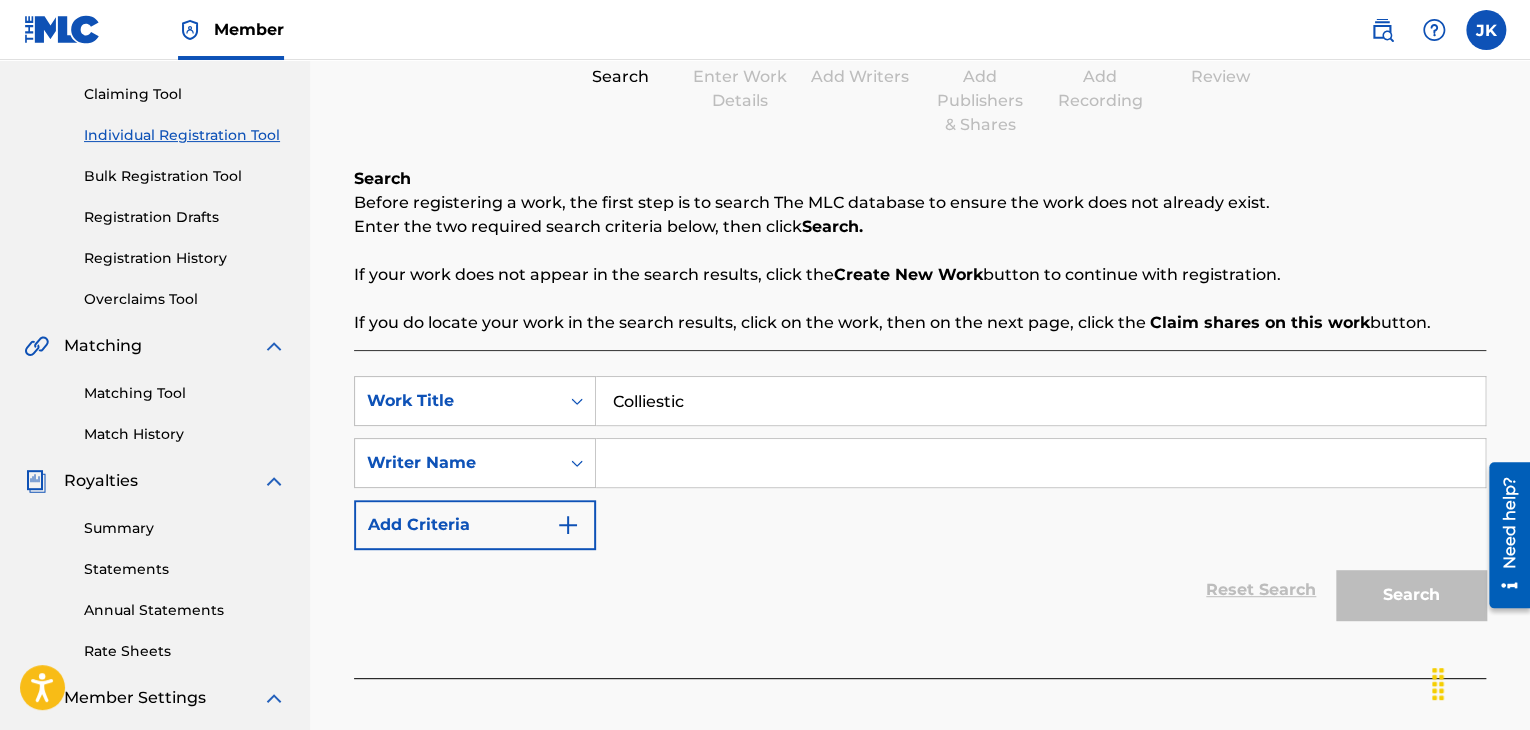 type on "Colliestic" 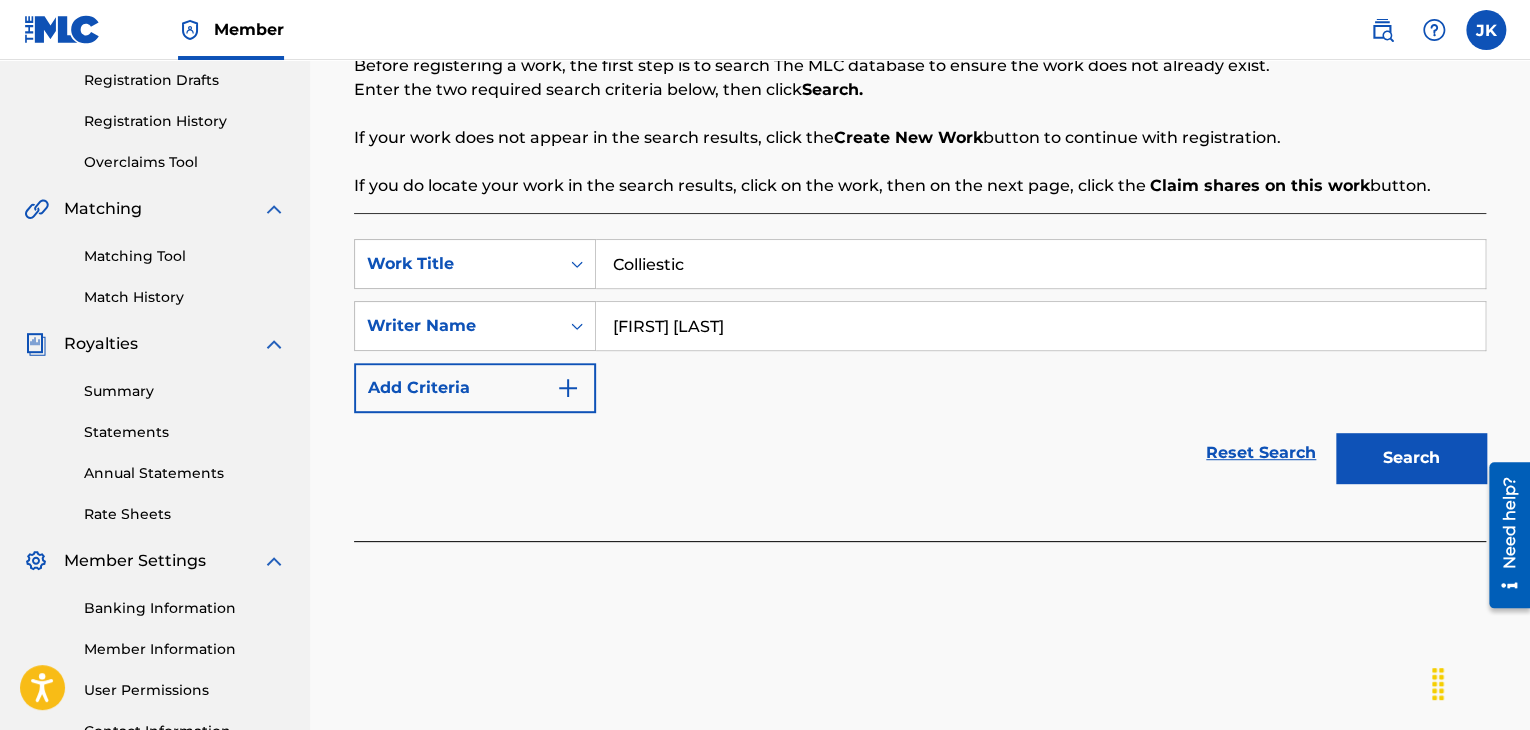 scroll, scrollTop: 500, scrollLeft: 0, axis: vertical 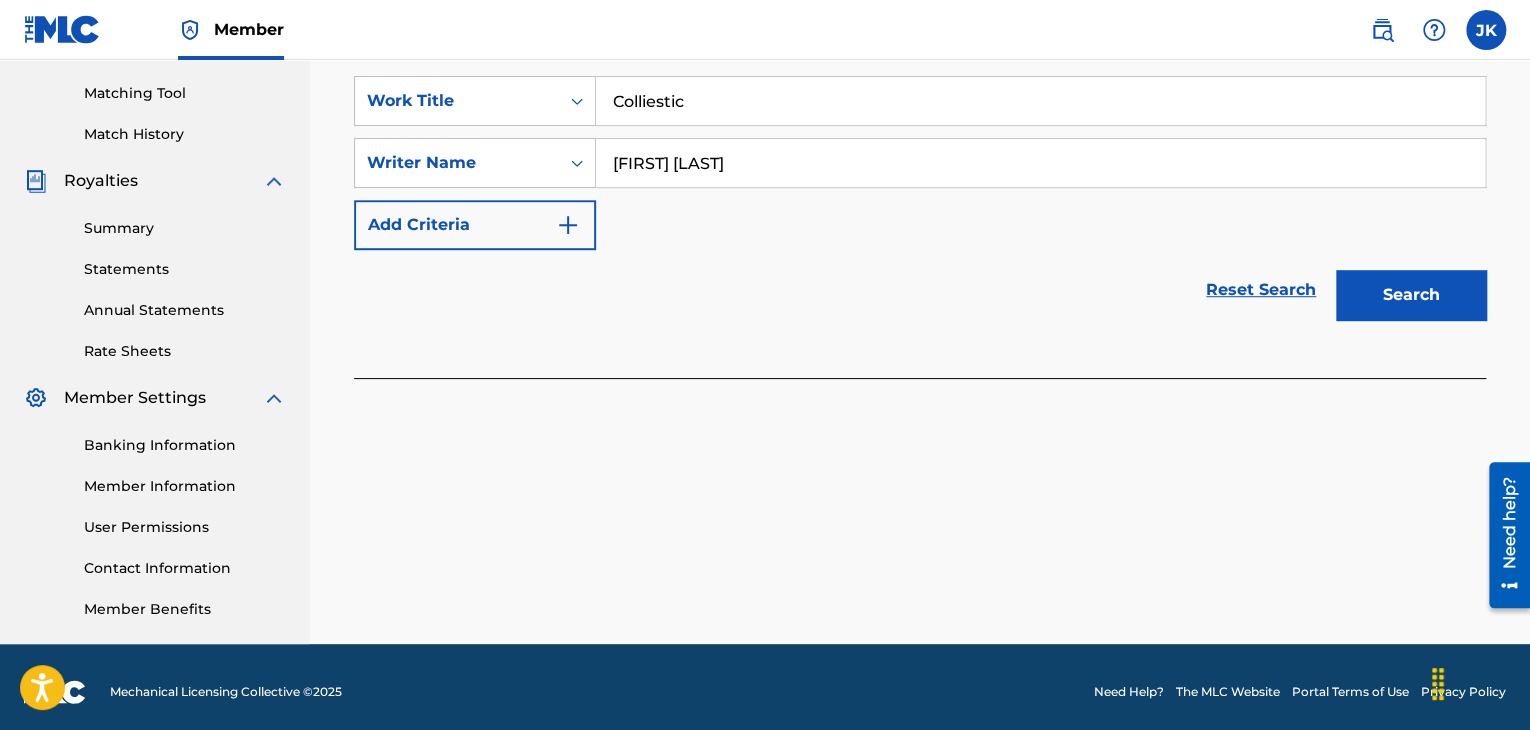 click on "Search" at bounding box center [1411, 295] 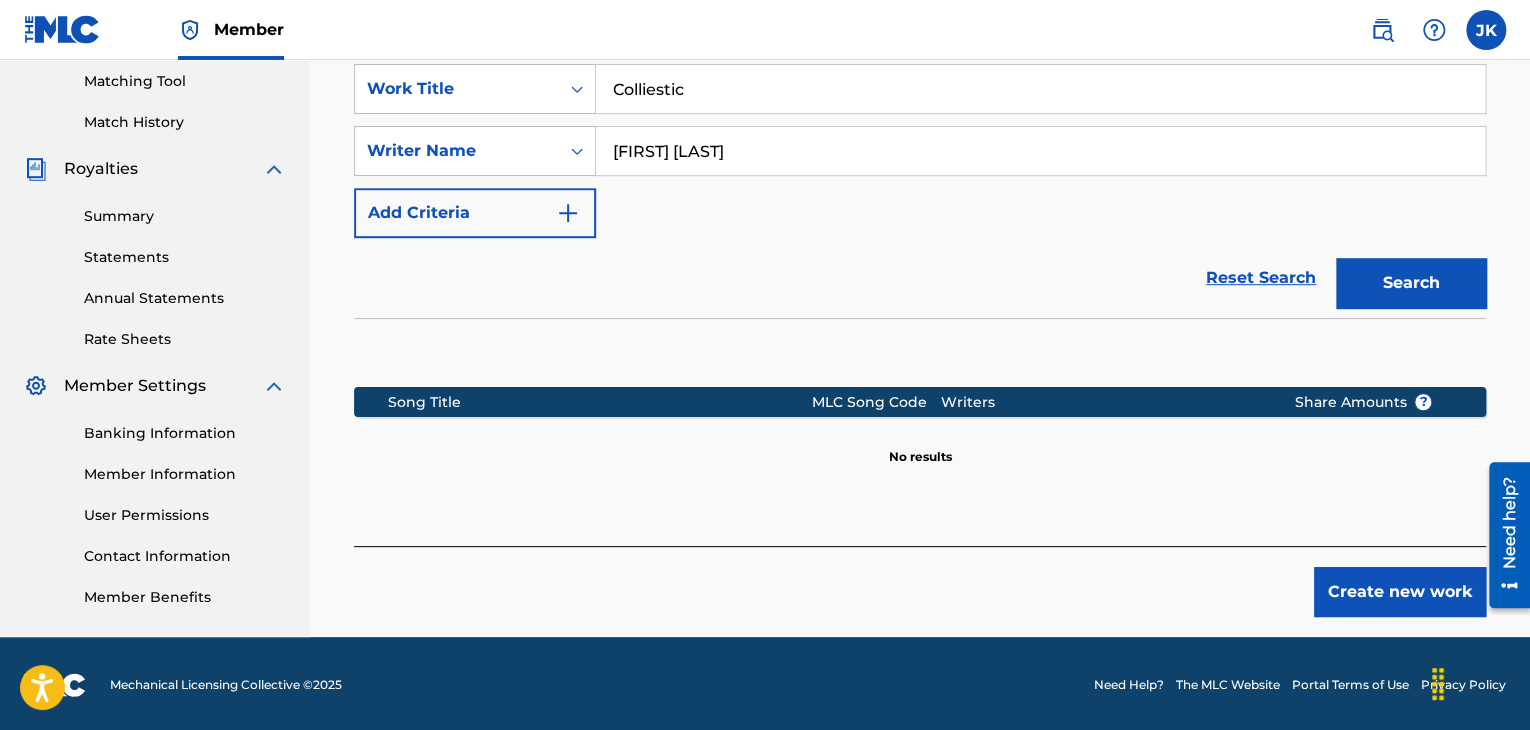 scroll, scrollTop: 515, scrollLeft: 0, axis: vertical 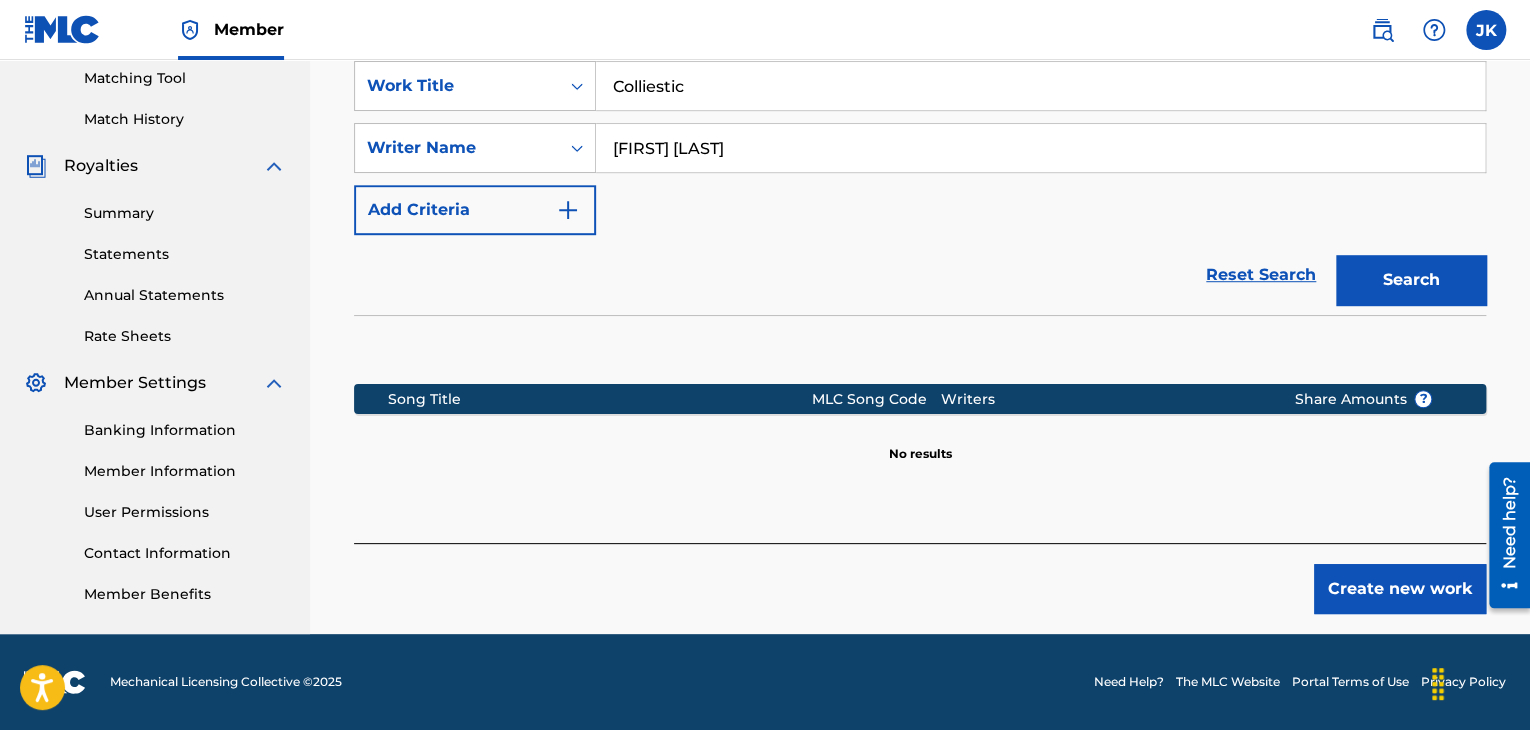 click on "Create new work" at bounding box center (1400, 589) 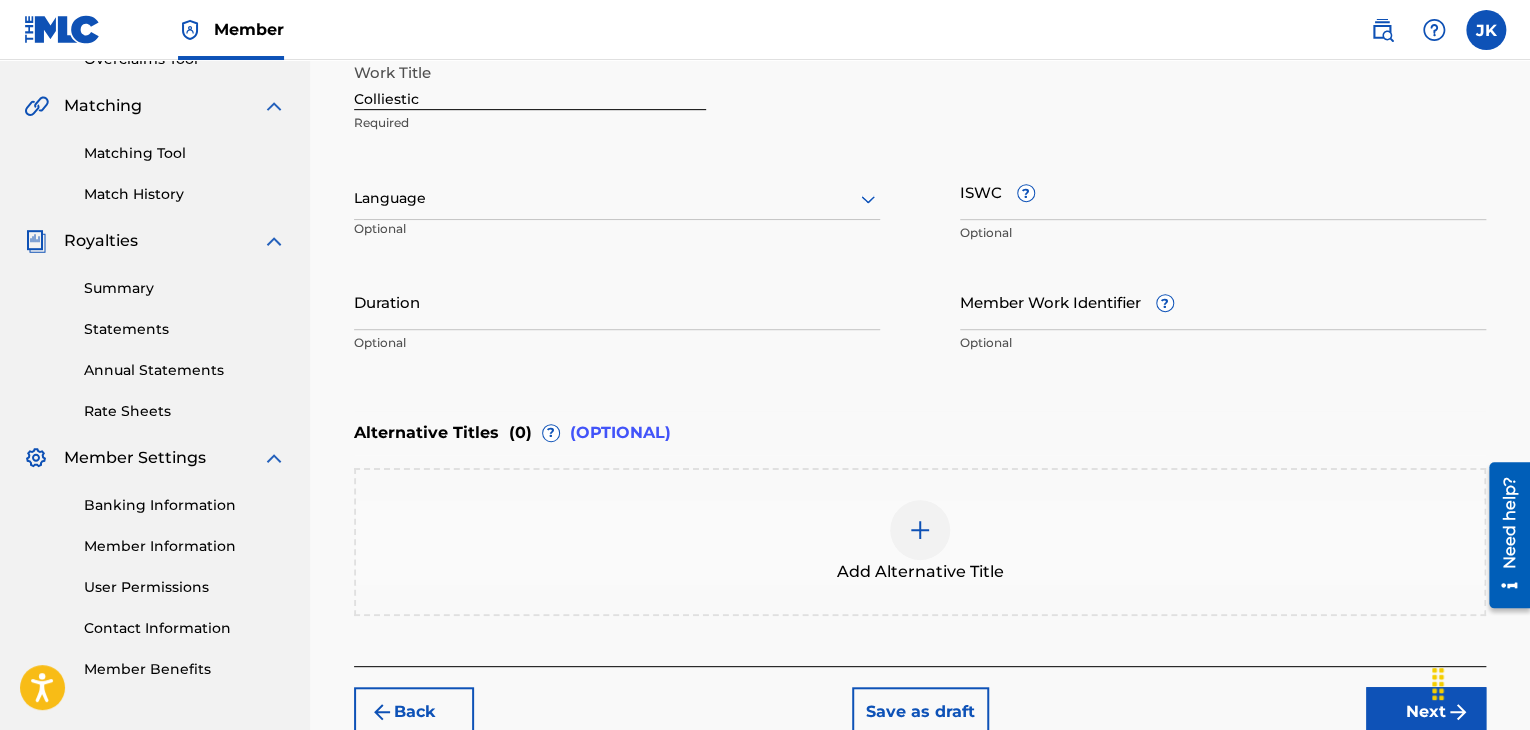 scroll, scrollTop: 261, scrollLeft: 0, axis: vertical 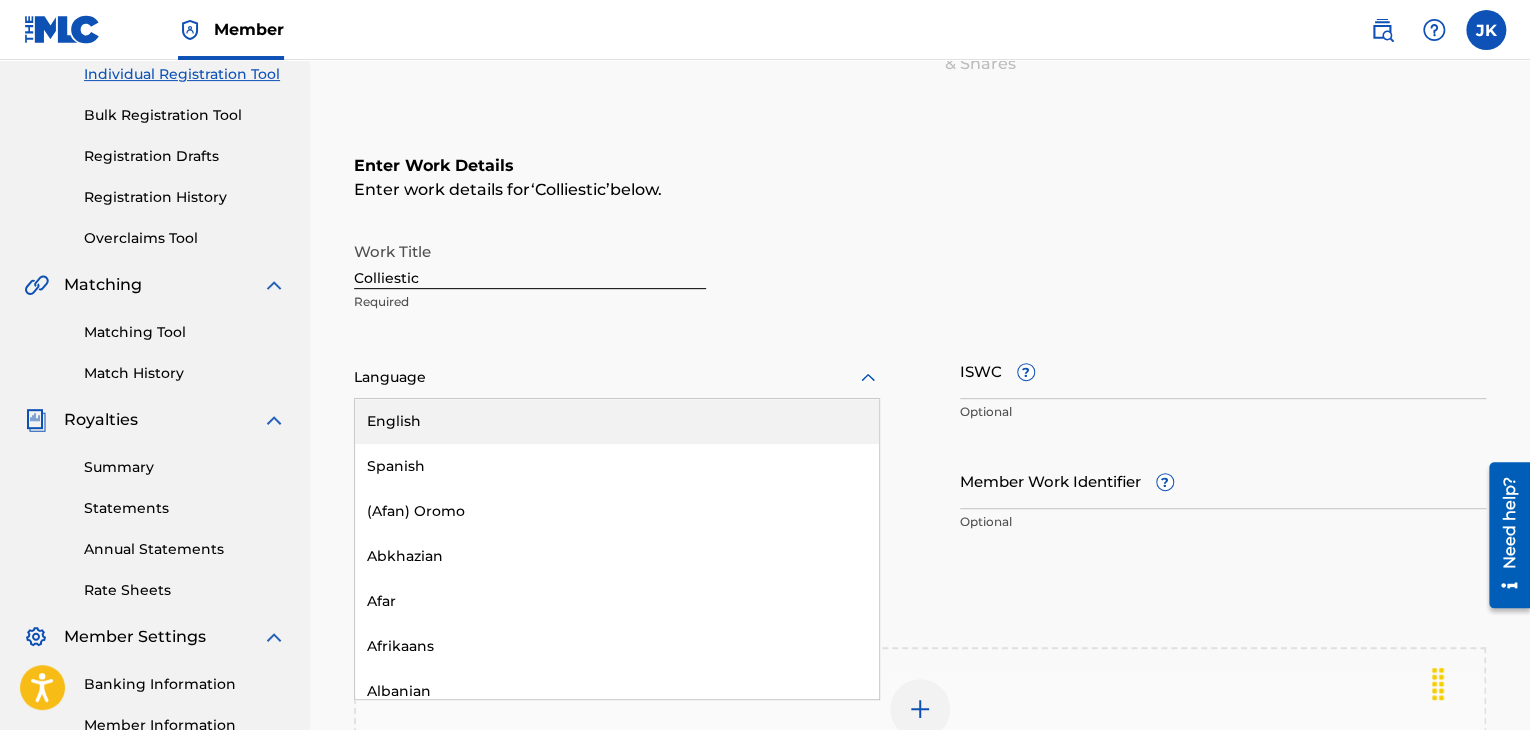 click at bounding box center [617, 377] 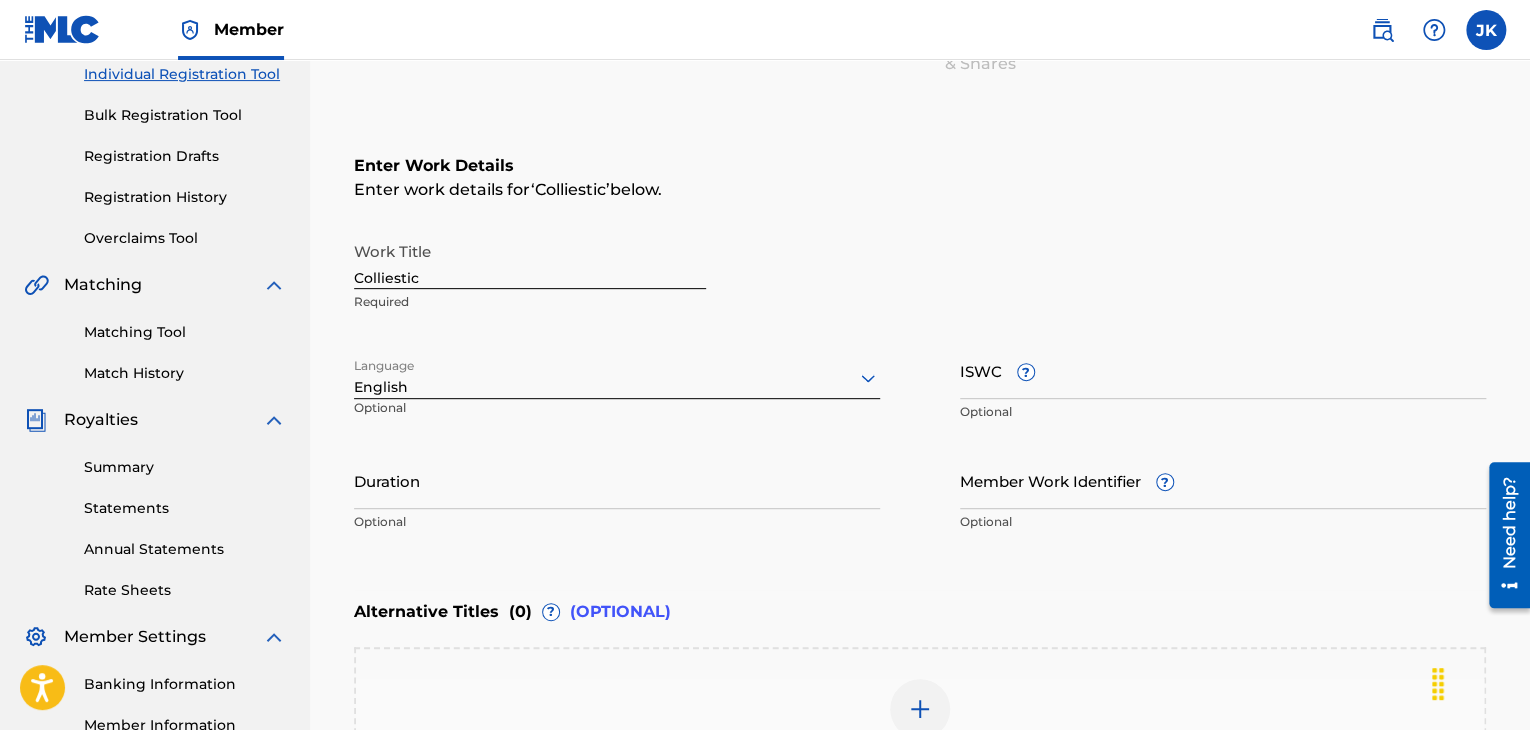 scroll, scrollTop: 361, scrollLeft: 0, axis: vertical 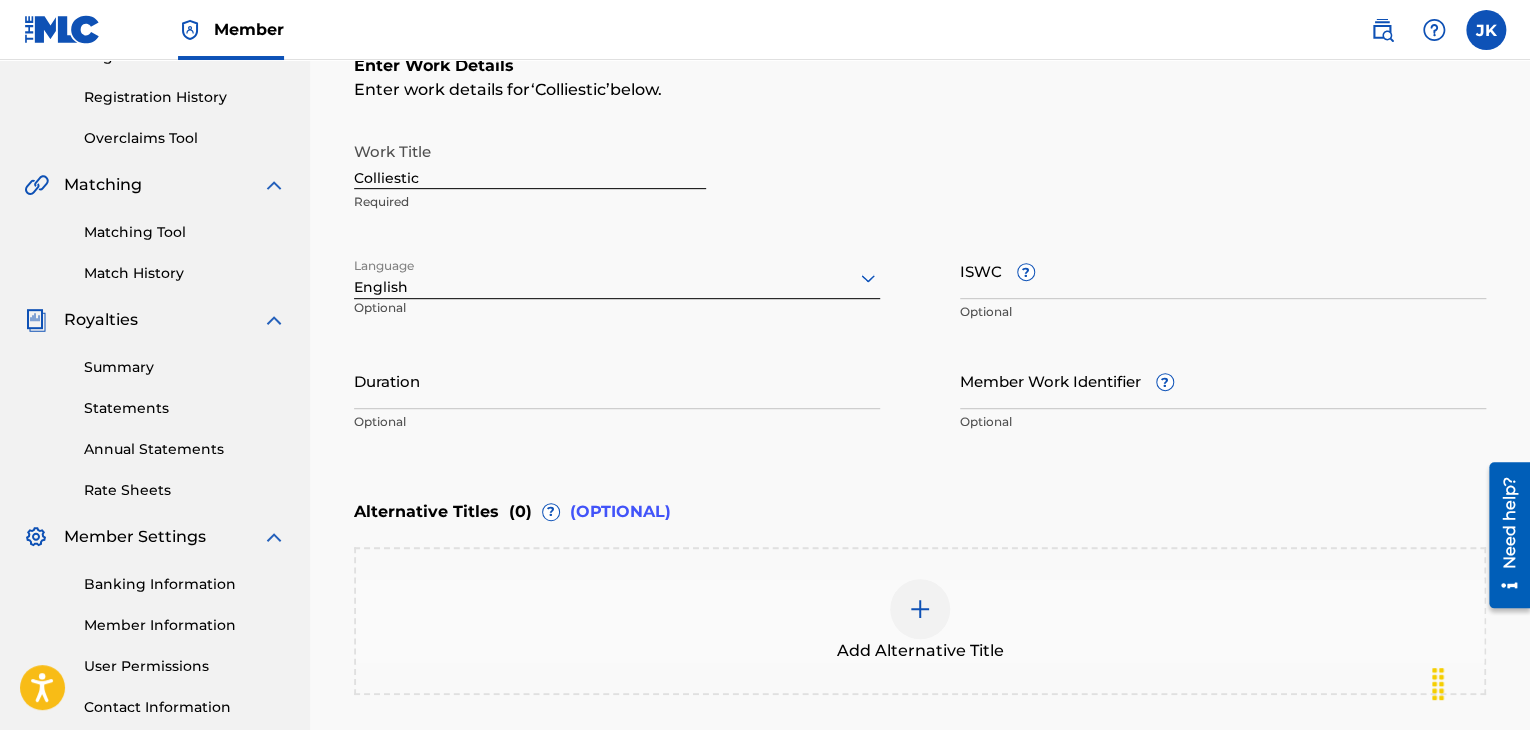 click on "Duration" at bounding box center [617, 380] 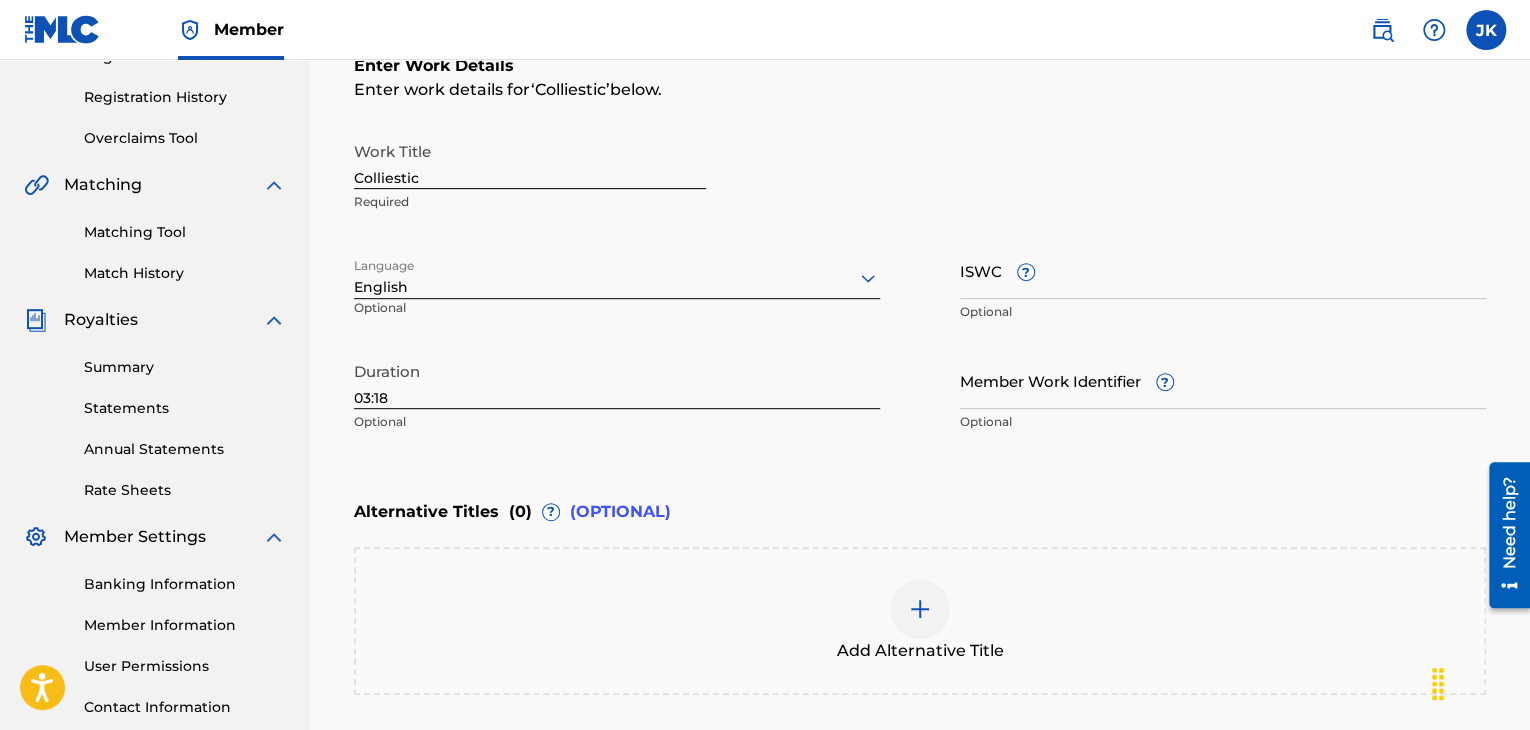 click on "Enter Work Details Enter work details for  ‘ Colliestic ’  below. Work Title   Colliestic Required Language English Optional ISWC   ? Optional Duration   03:18 Optional Member Work Identifier   ? Optional" at bounding box center [920, 248] 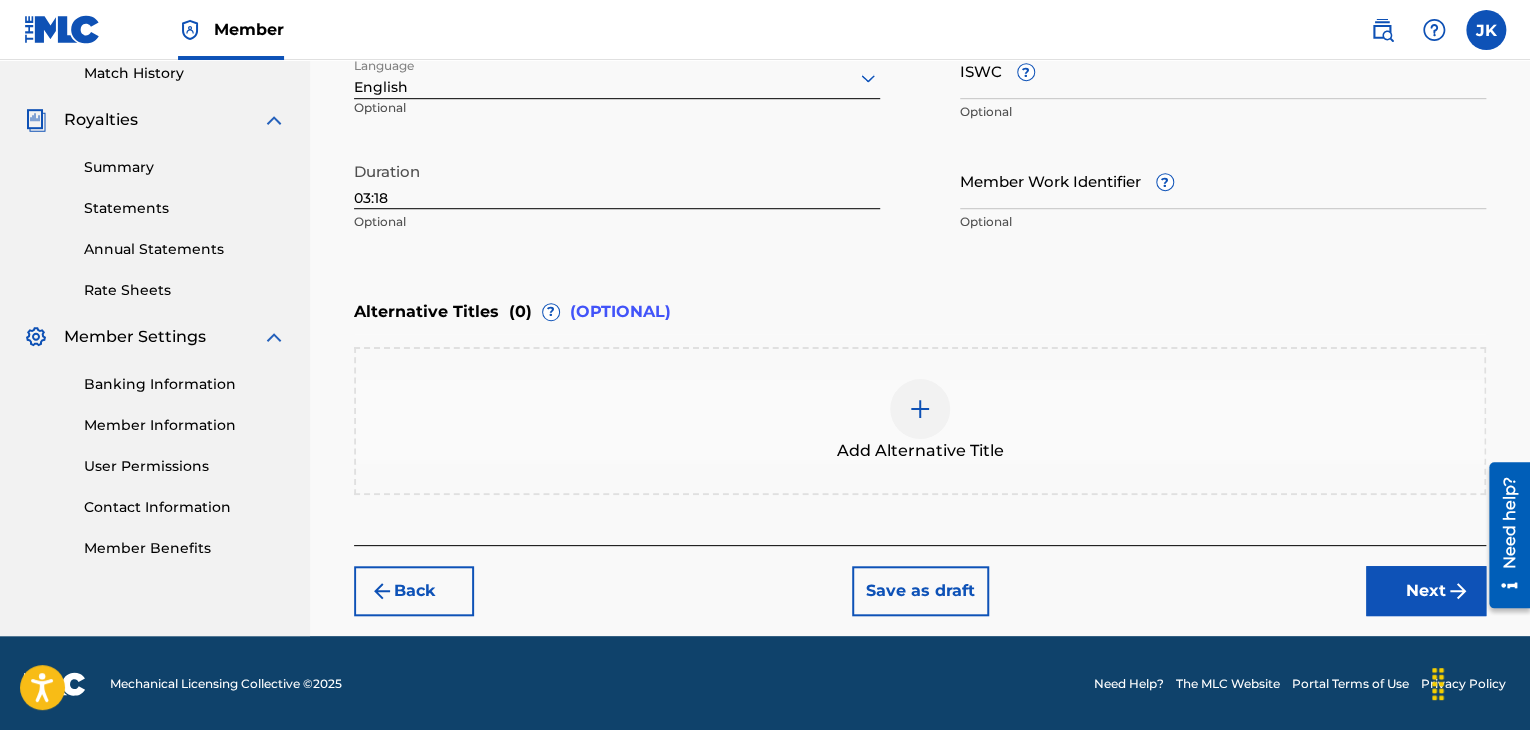 click on "Next" at bounding box center [1426, 591] 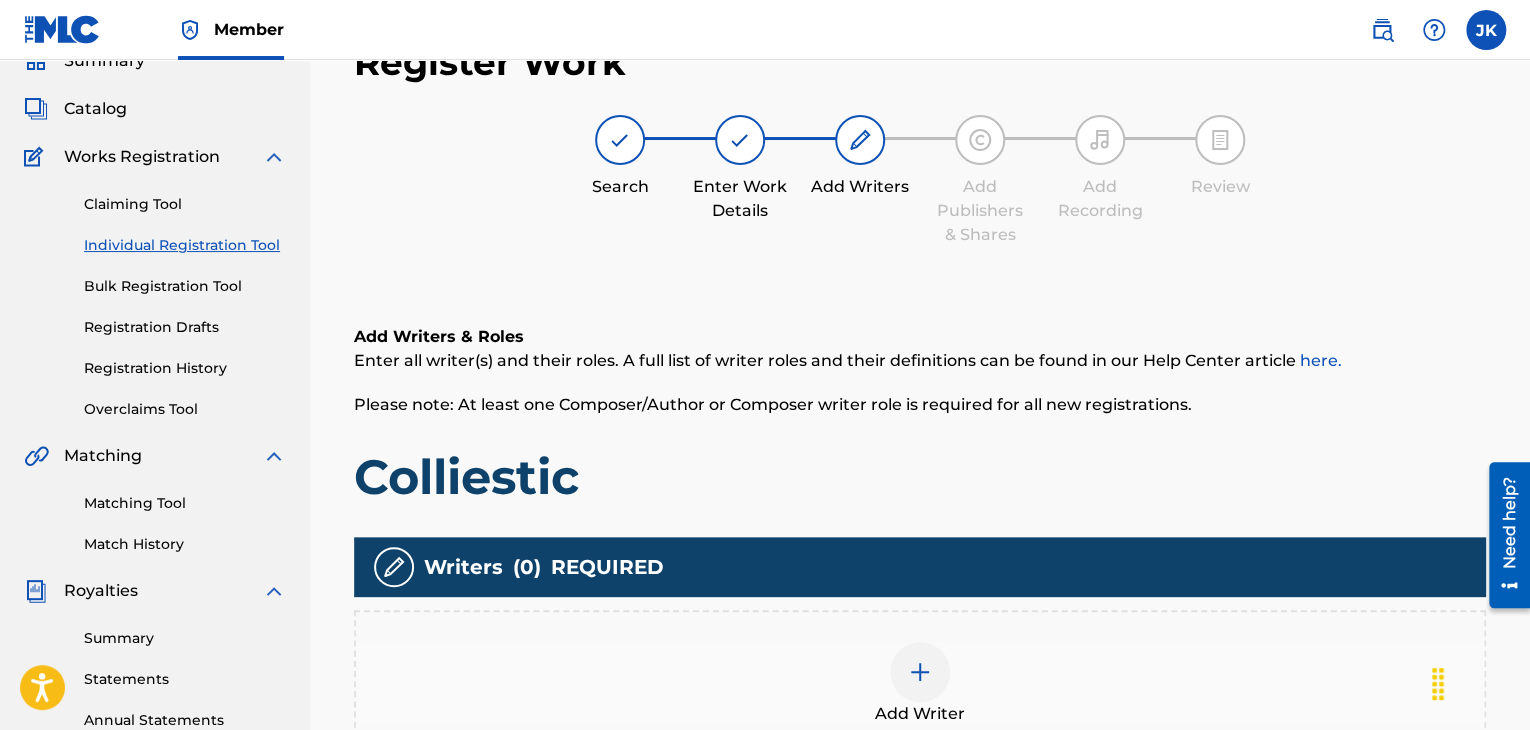 scroll, scrollTop: 190, scrollLeft: 0, axis: vertical 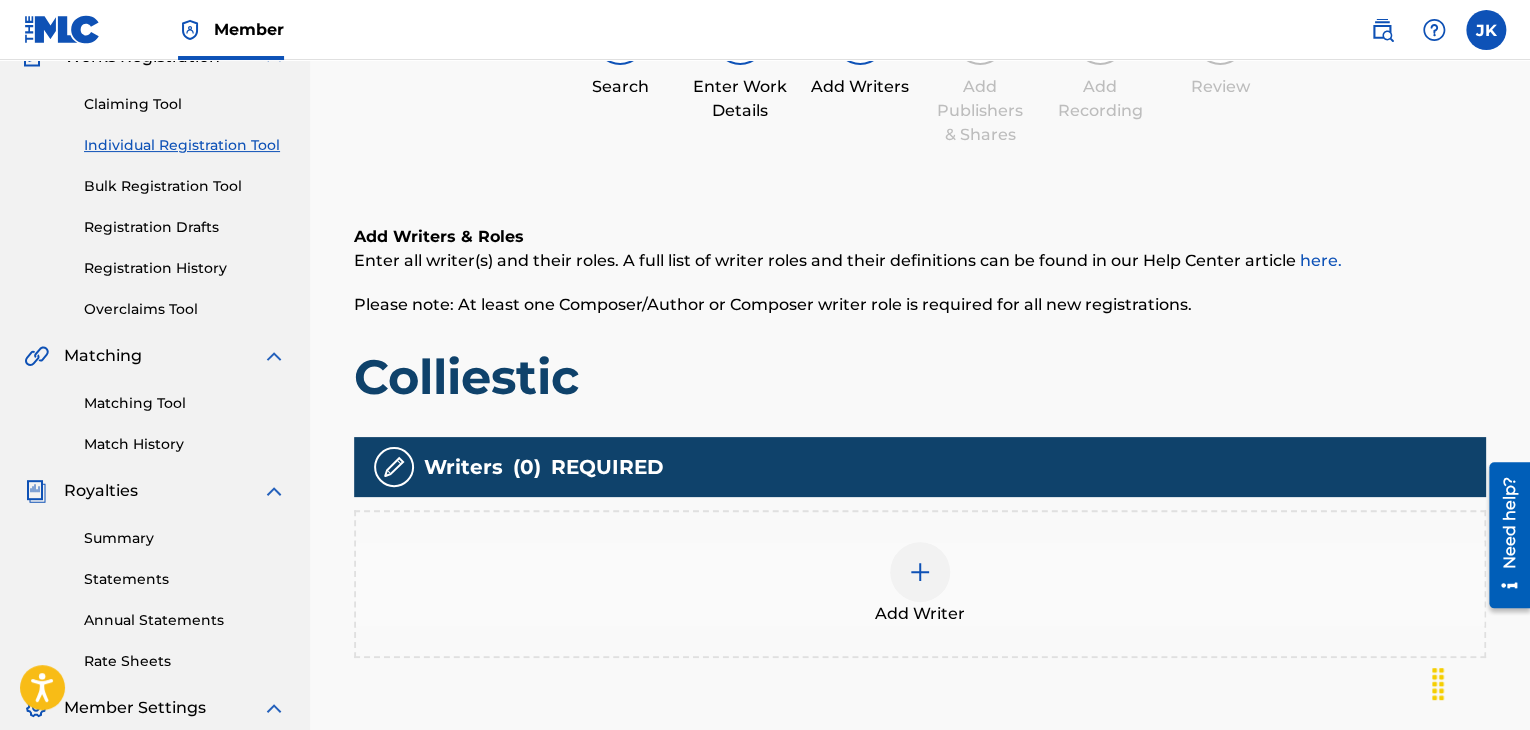 click at bounding box center (920, 572) 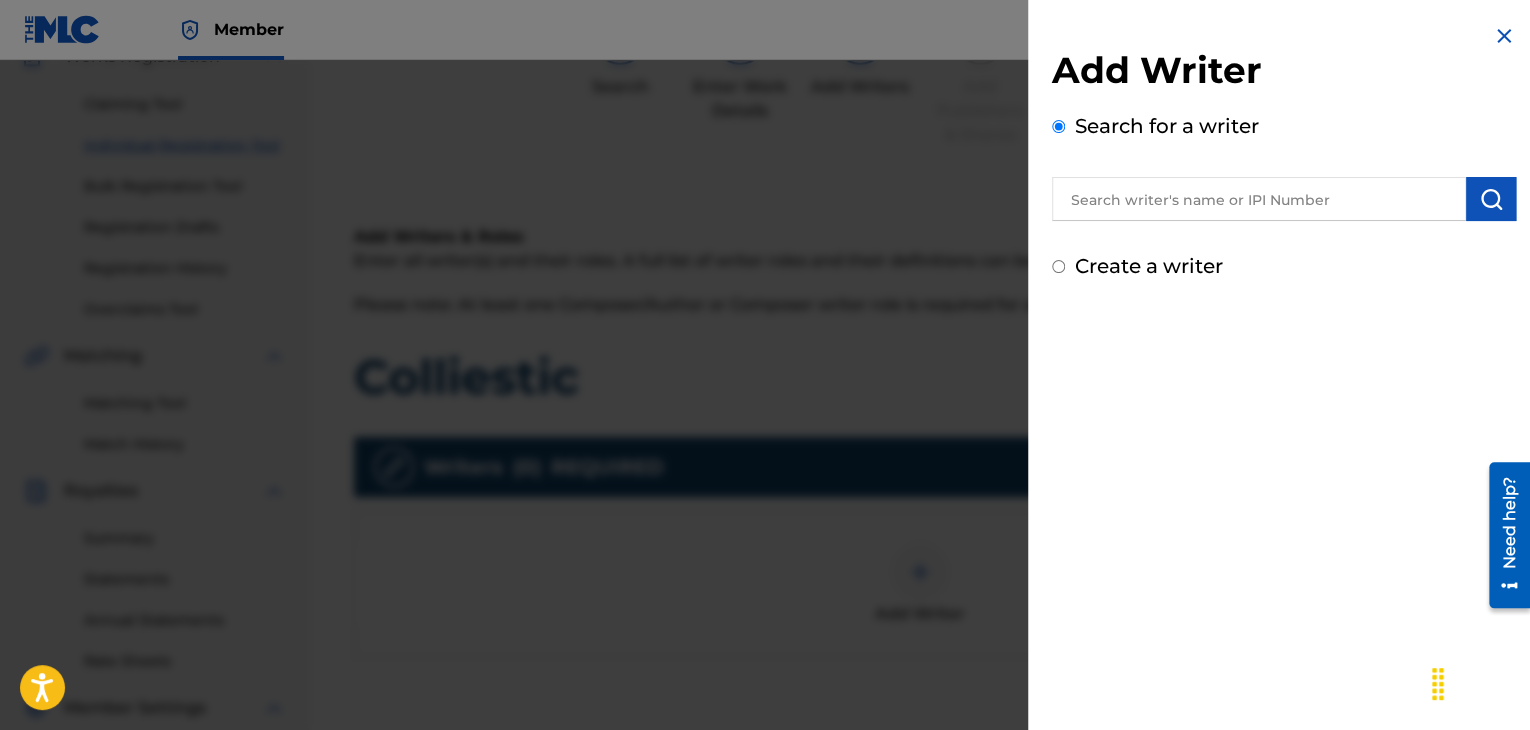 click at bounding box center (1259, 199) 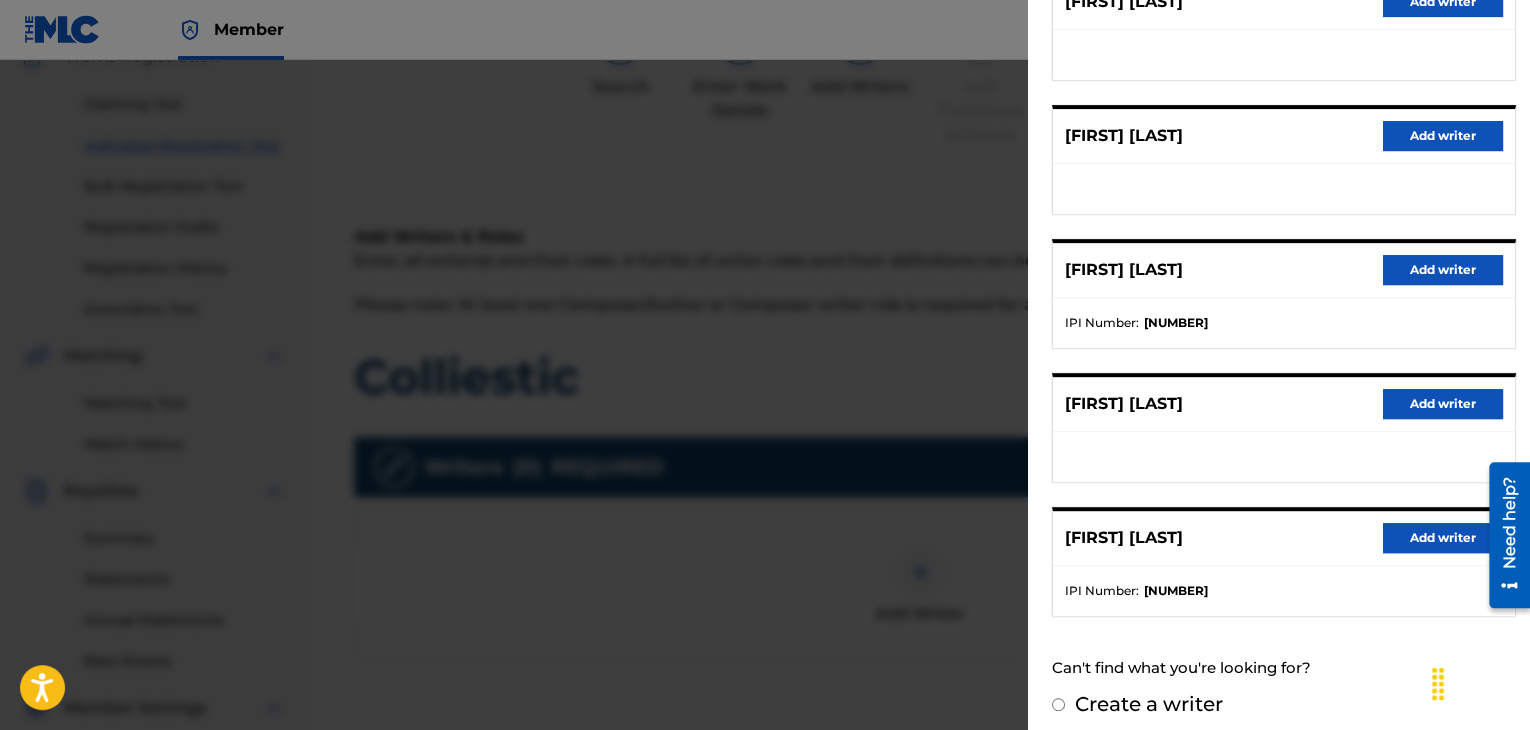 scroll, scrollTop: 300, scrollLeft: 0, axis: vertical 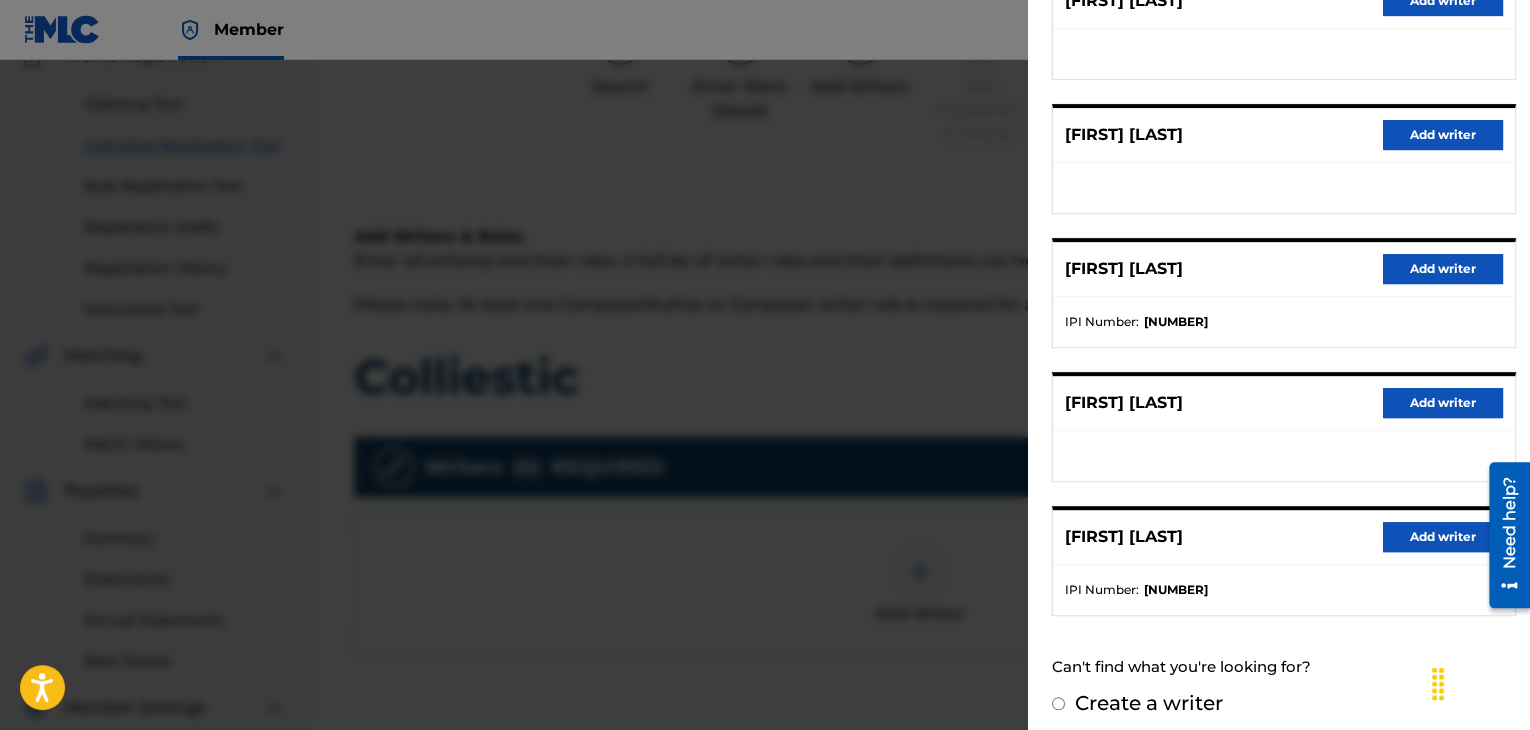 click on "Add writer" at bounding box center (1443, 537) 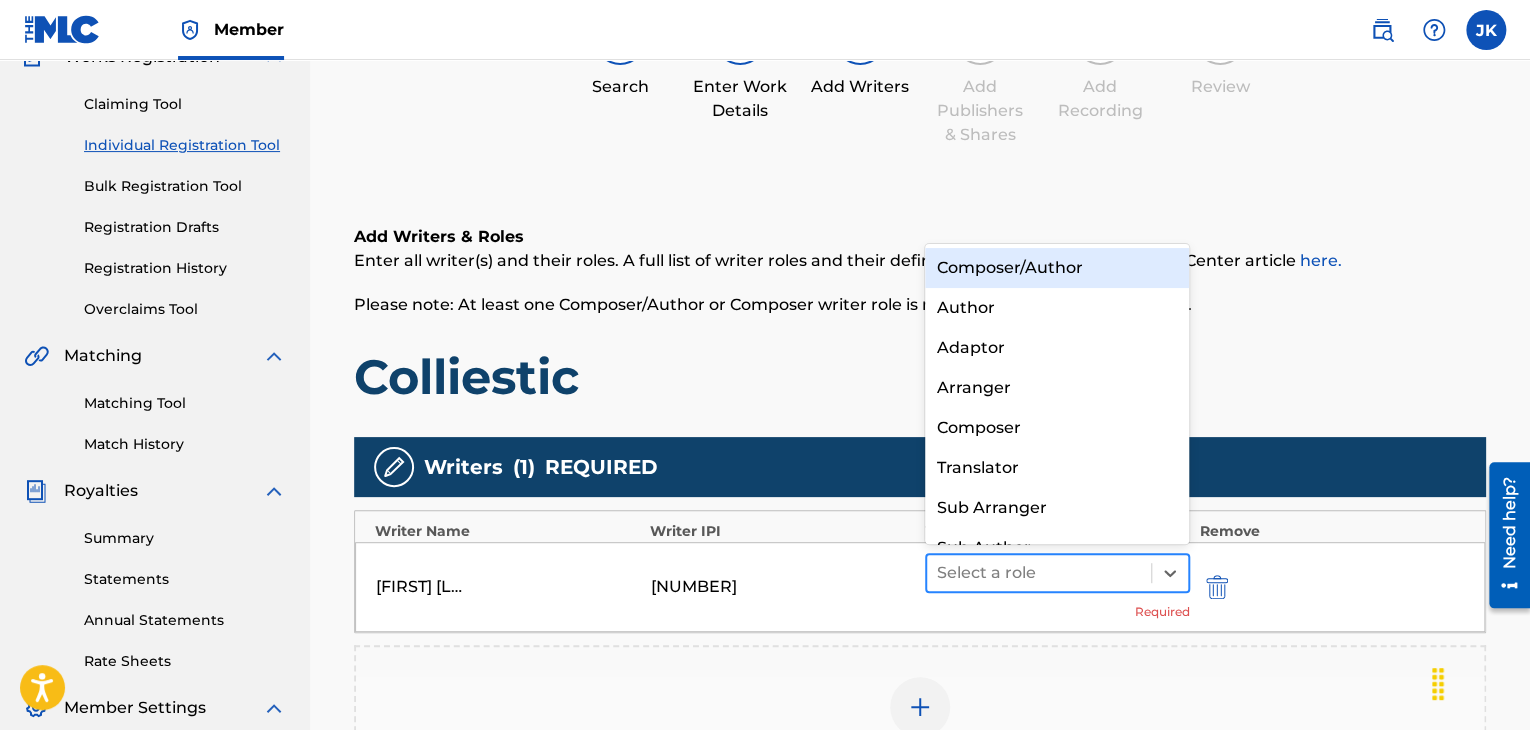 click at bounding box center [1039, 573] 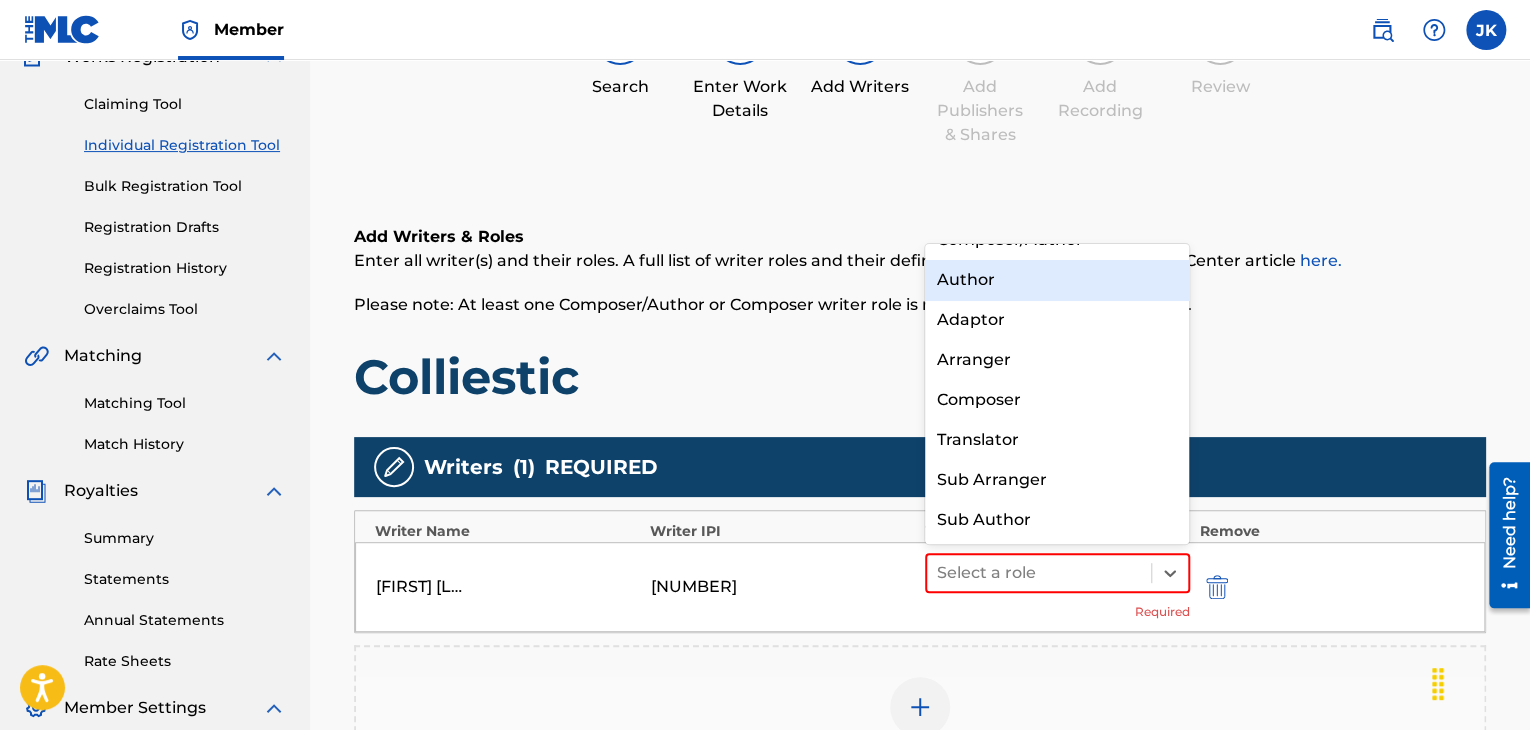 scroll, scrollTop: 0, scrollLeft: 0, axis: both 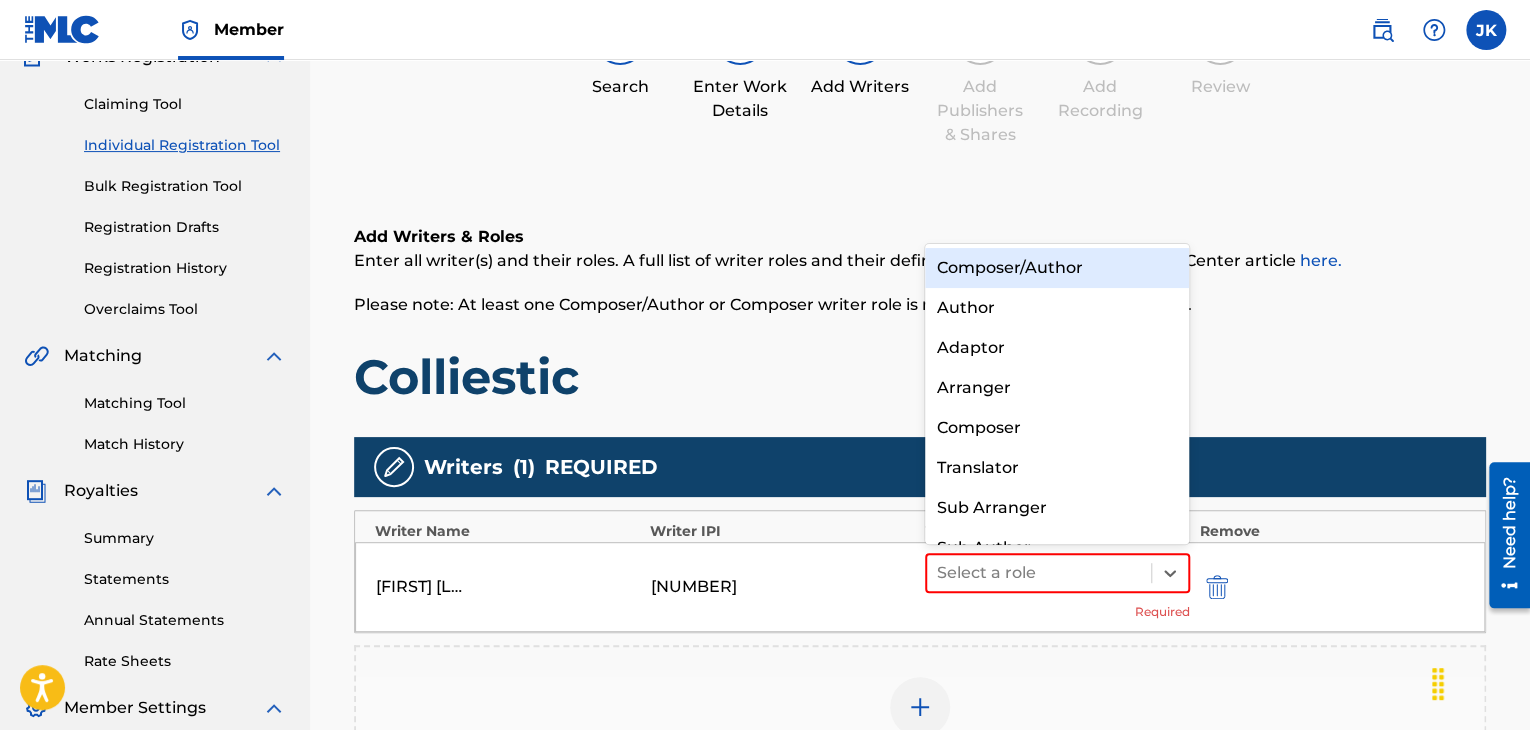click on "Composer/Author" at bounding box center (1057, 268) 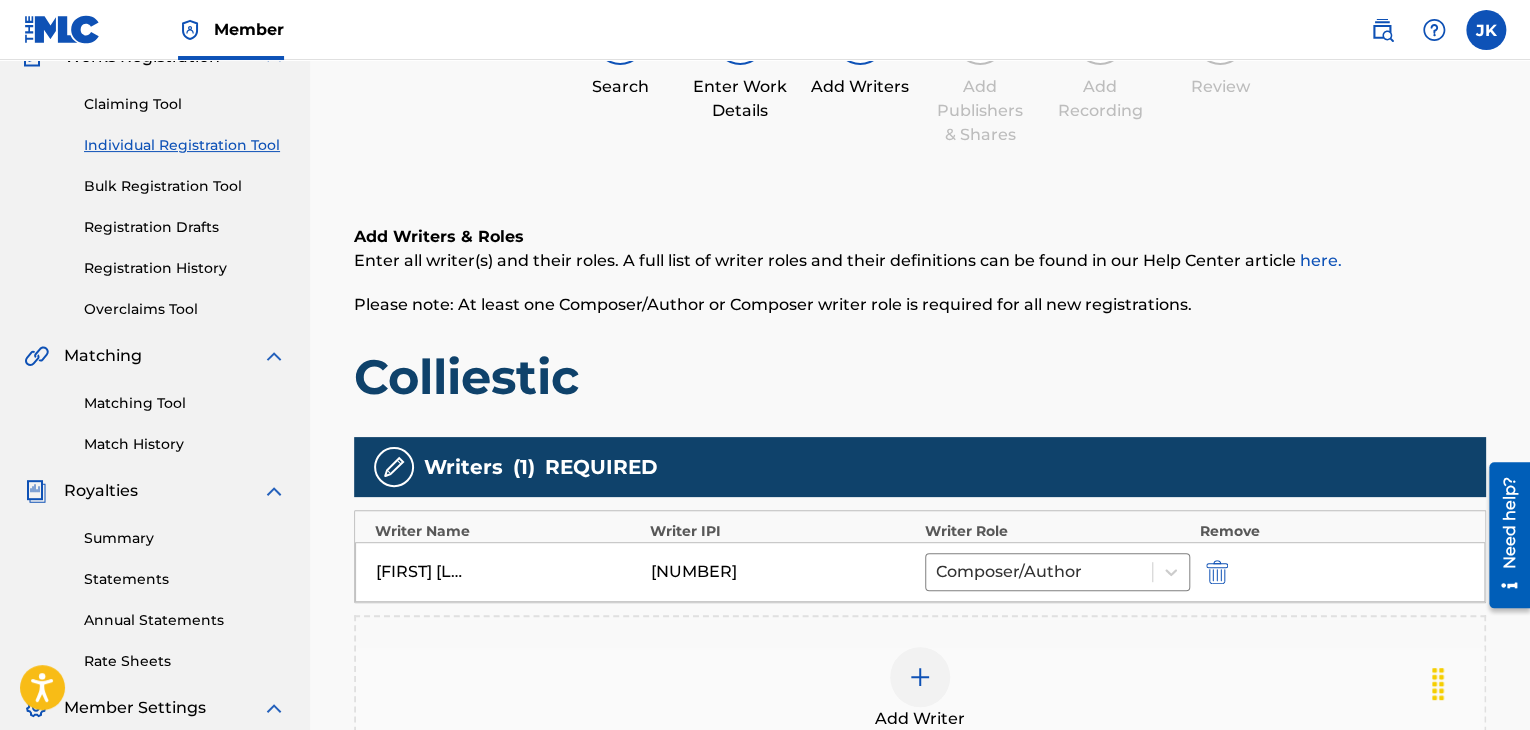 click on "Colliestic" at bounding box center [920, 377] 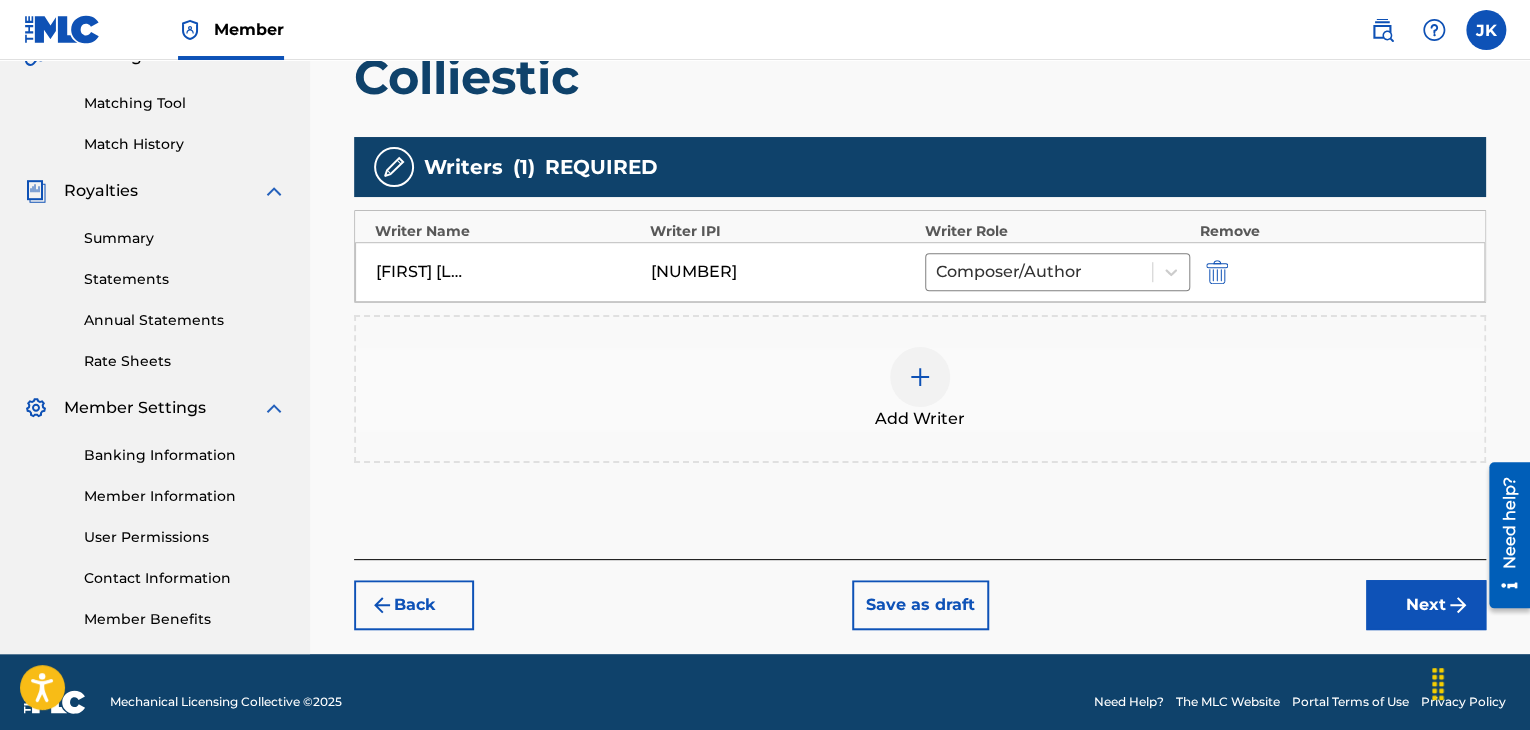 click on "Next" at bounding box center (1426, 605) 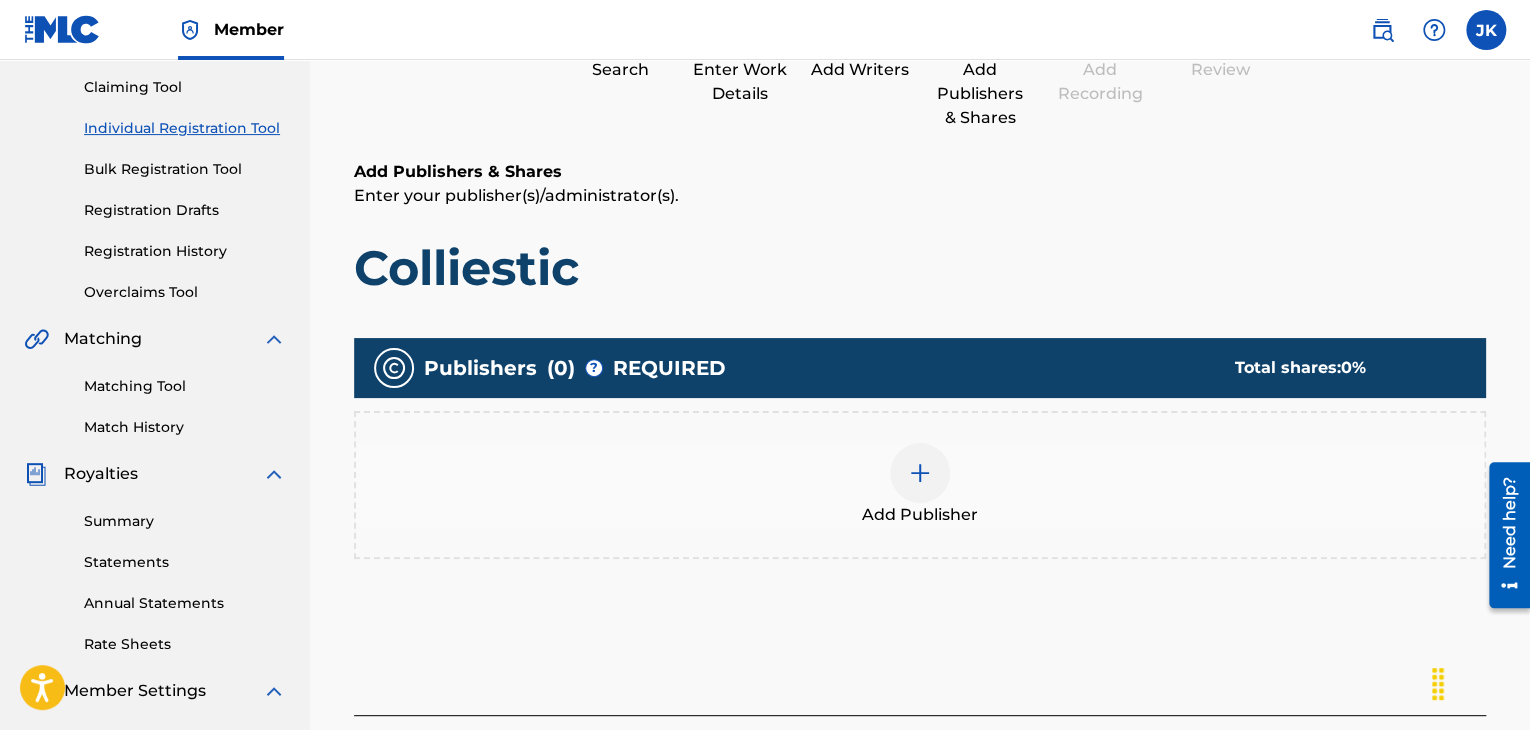 scroll, scrollTop: 290, scrollLeft: 0, axis: vertical 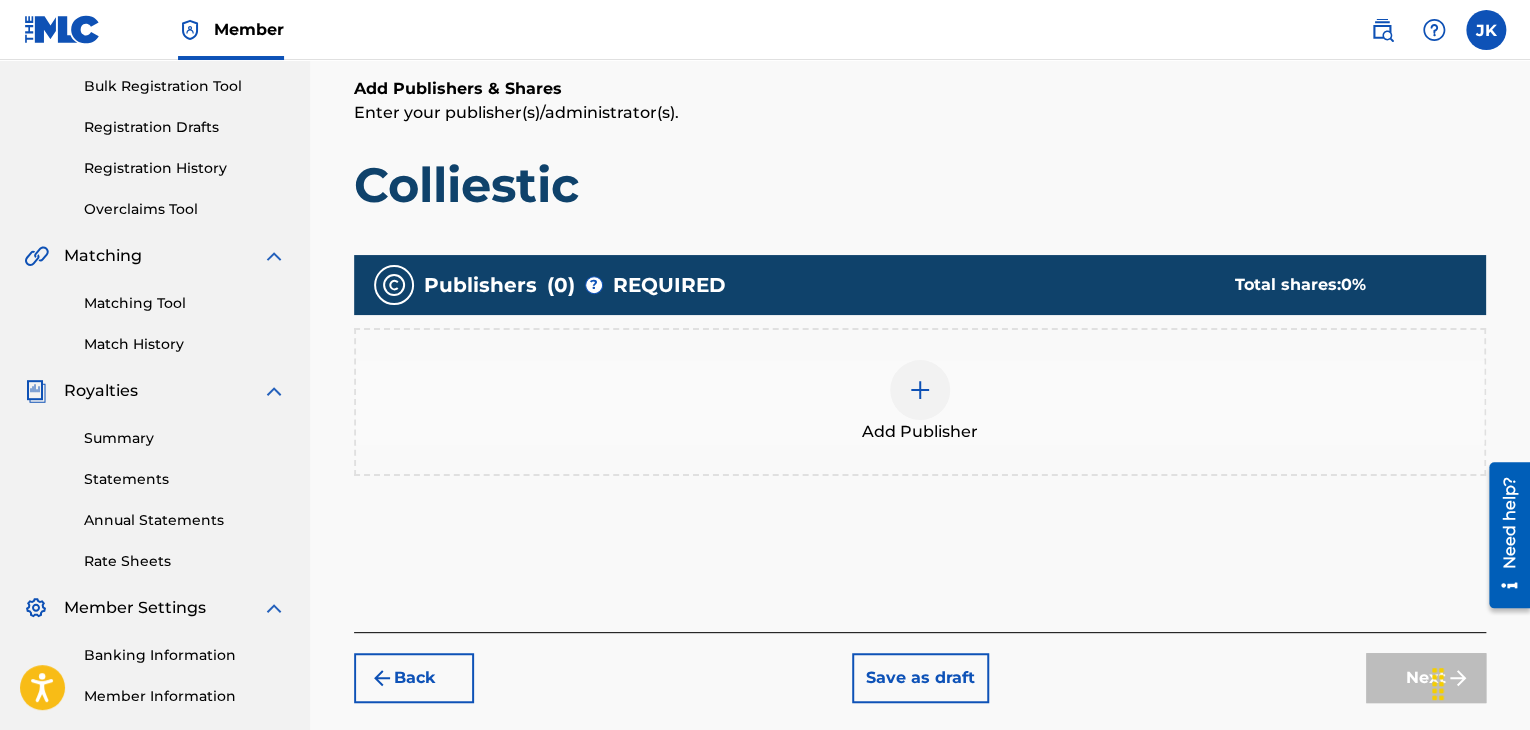 click at bounding box center (920, 390) 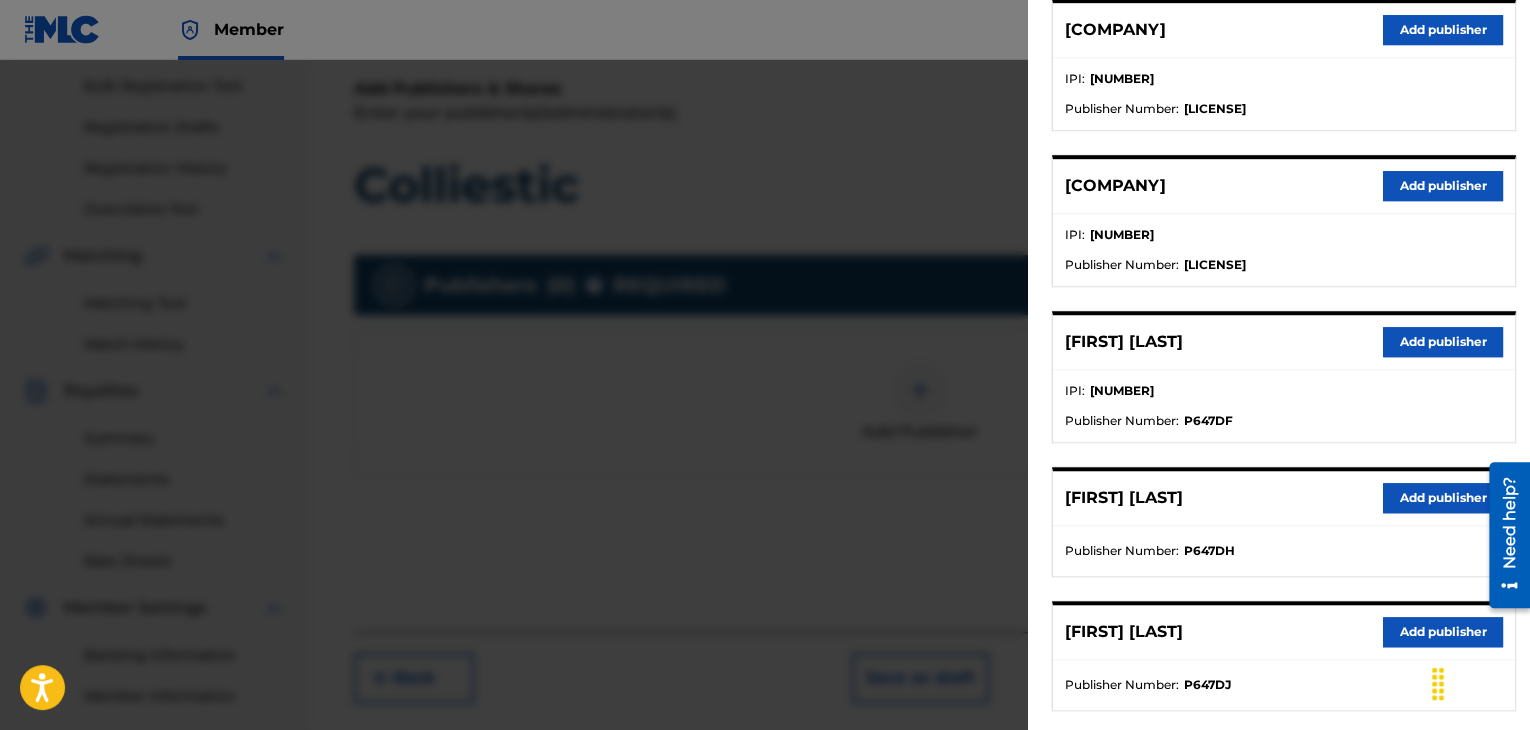 scroll, scrollTop: 600, scrollLeft: 0, axis: vertical 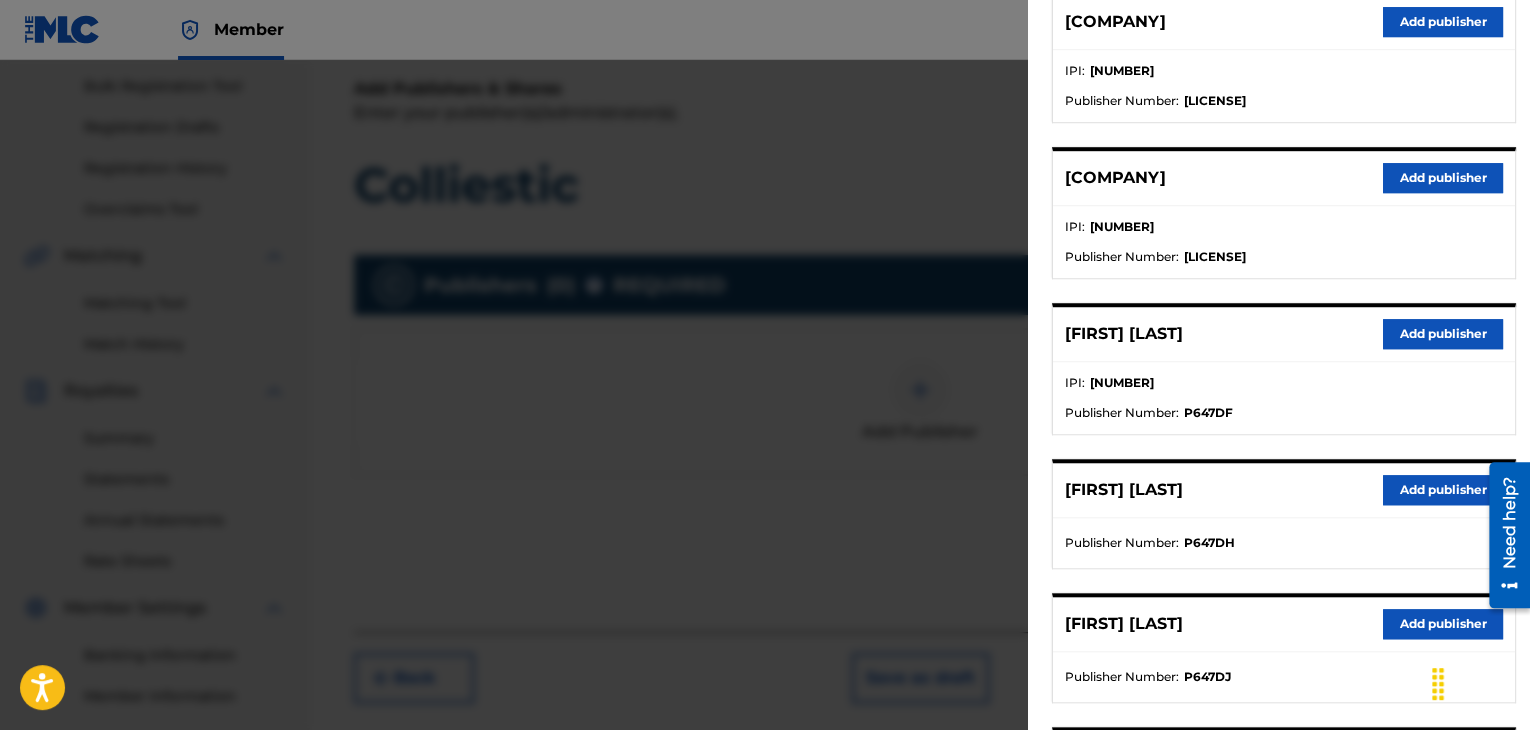 click on "Add publisher" at bounding box center (1443, 334) 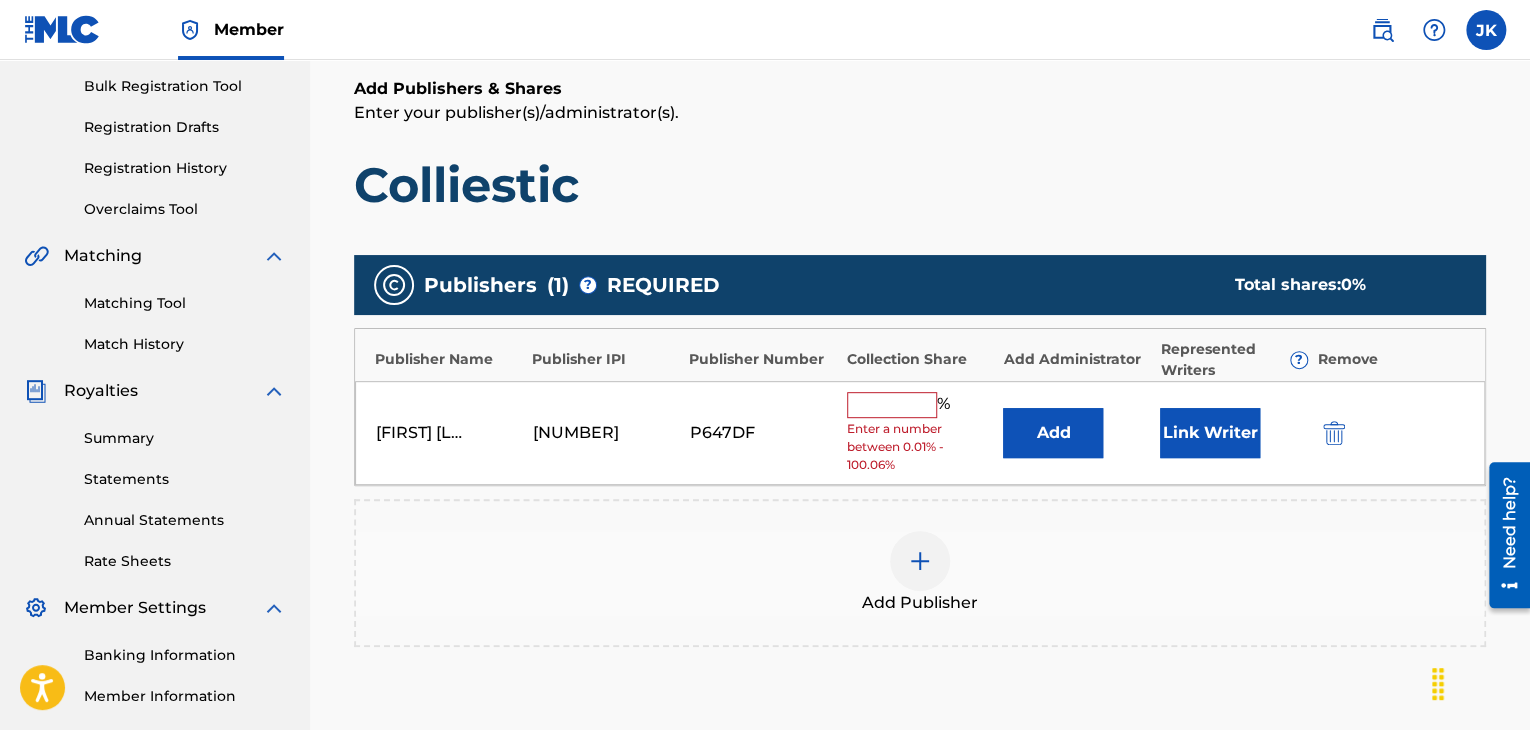 click on "Add" at bounding box center (1053, 433) 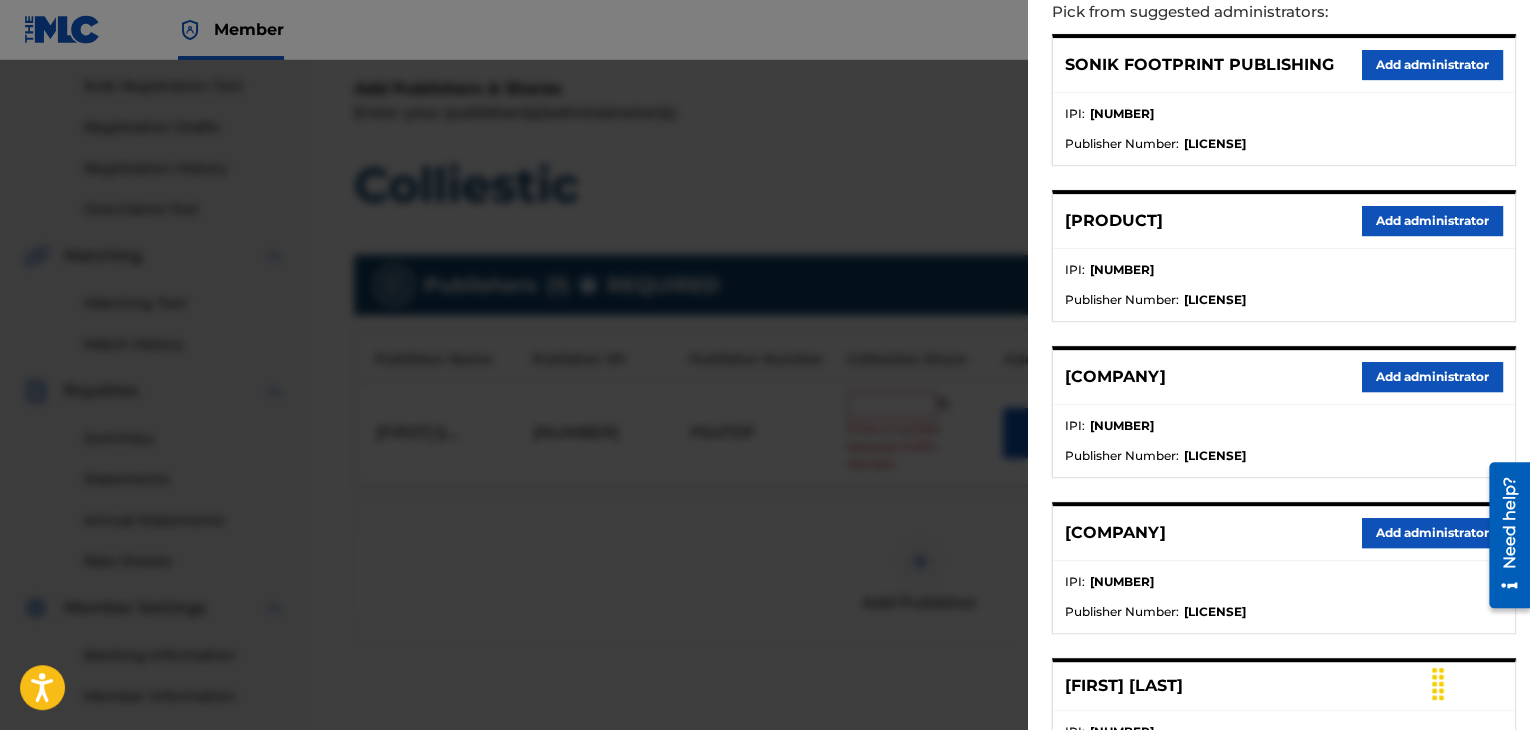 scroll, scrollTop: 300, scrollLeft: 0, axis: vertical 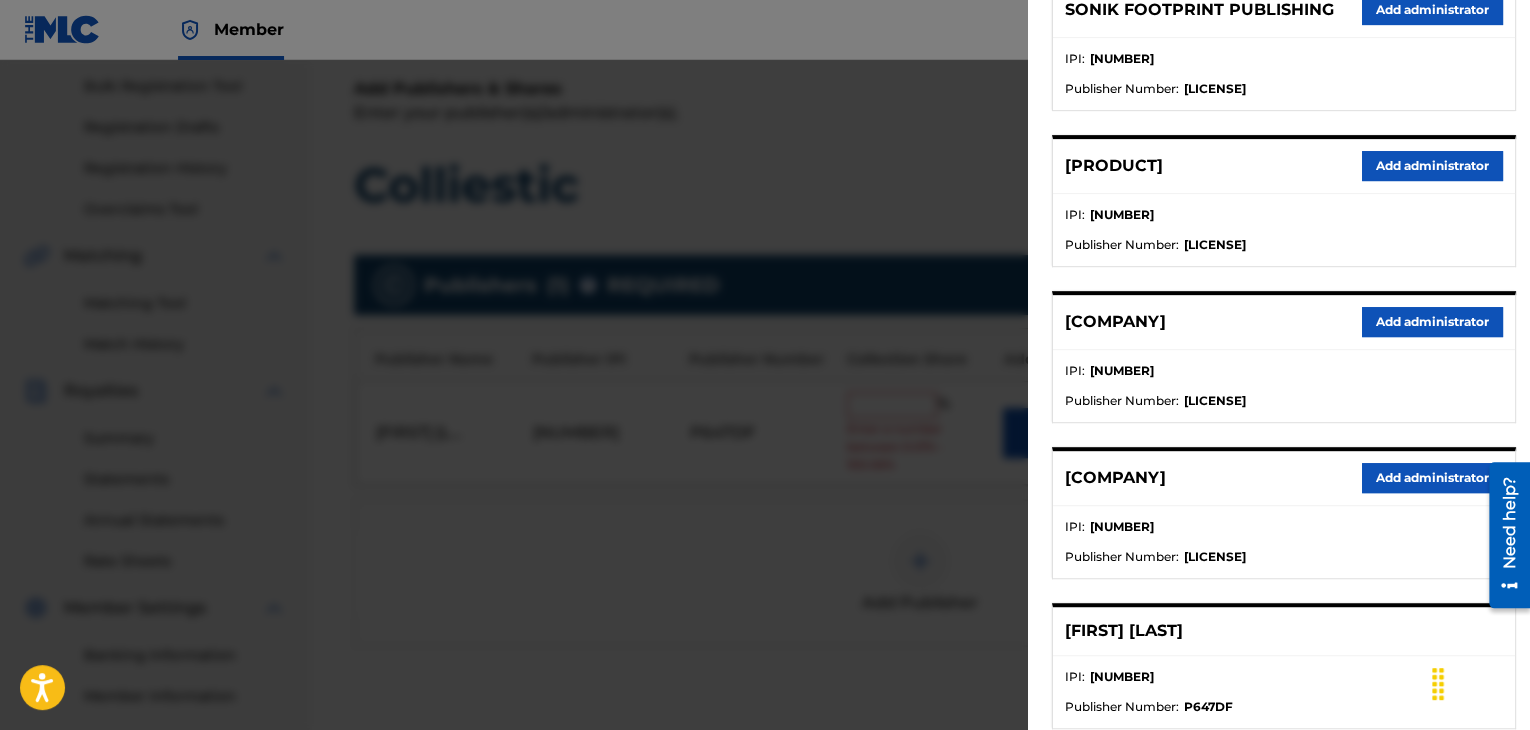click on "Add administrator" at bounding box center [1432, 322] 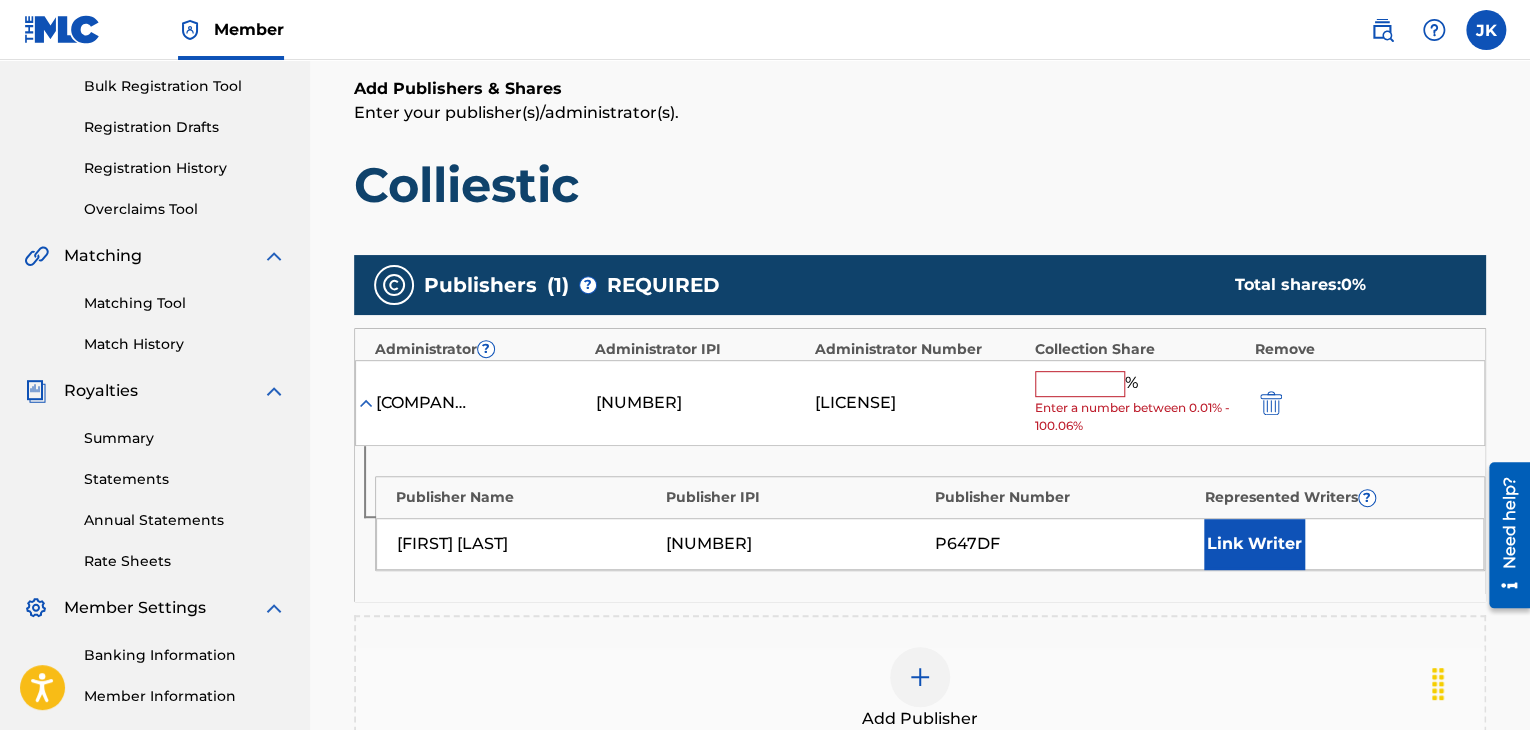 click at bounding box center [1080, 384] 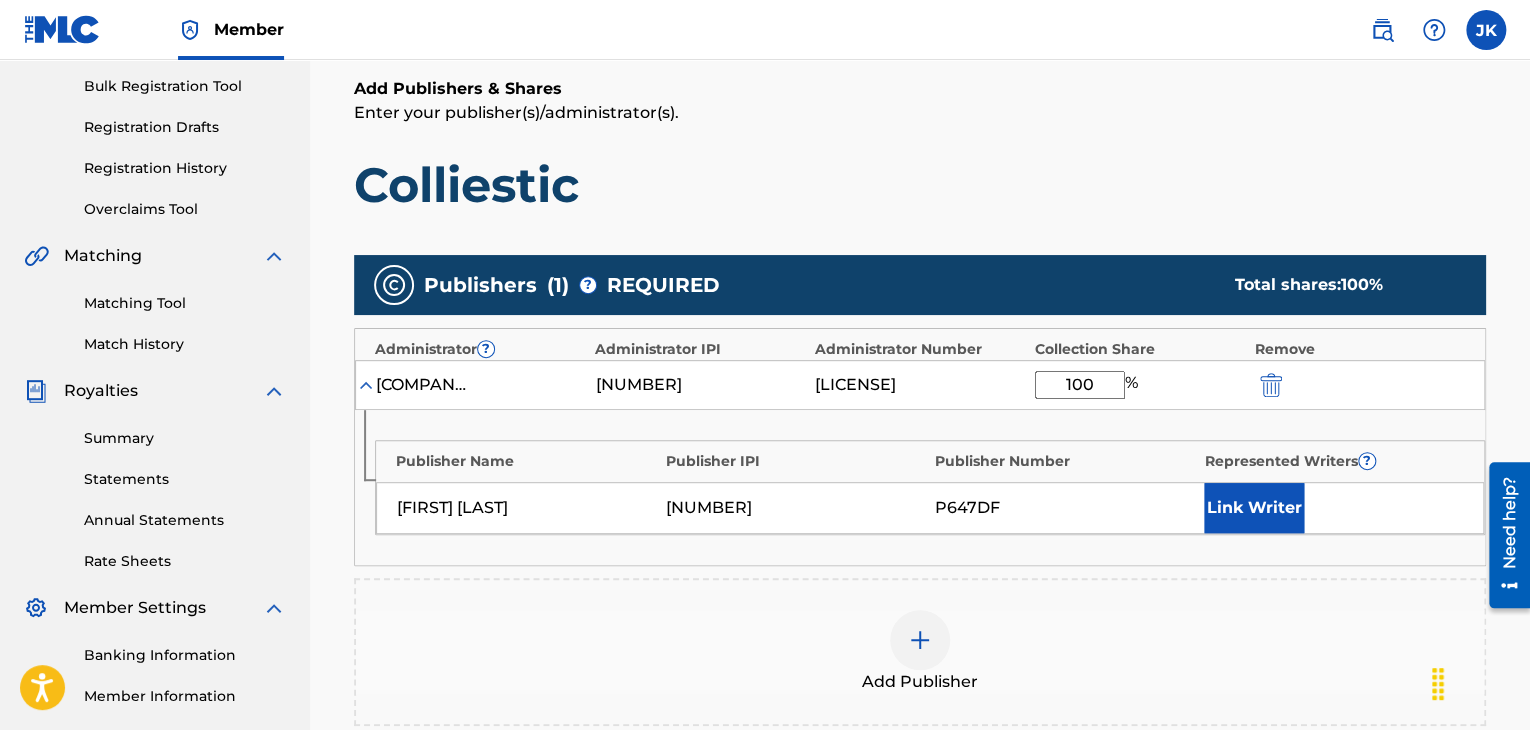 scroll, scrollTop: 590, scrollLeft: 0, axis: vertical 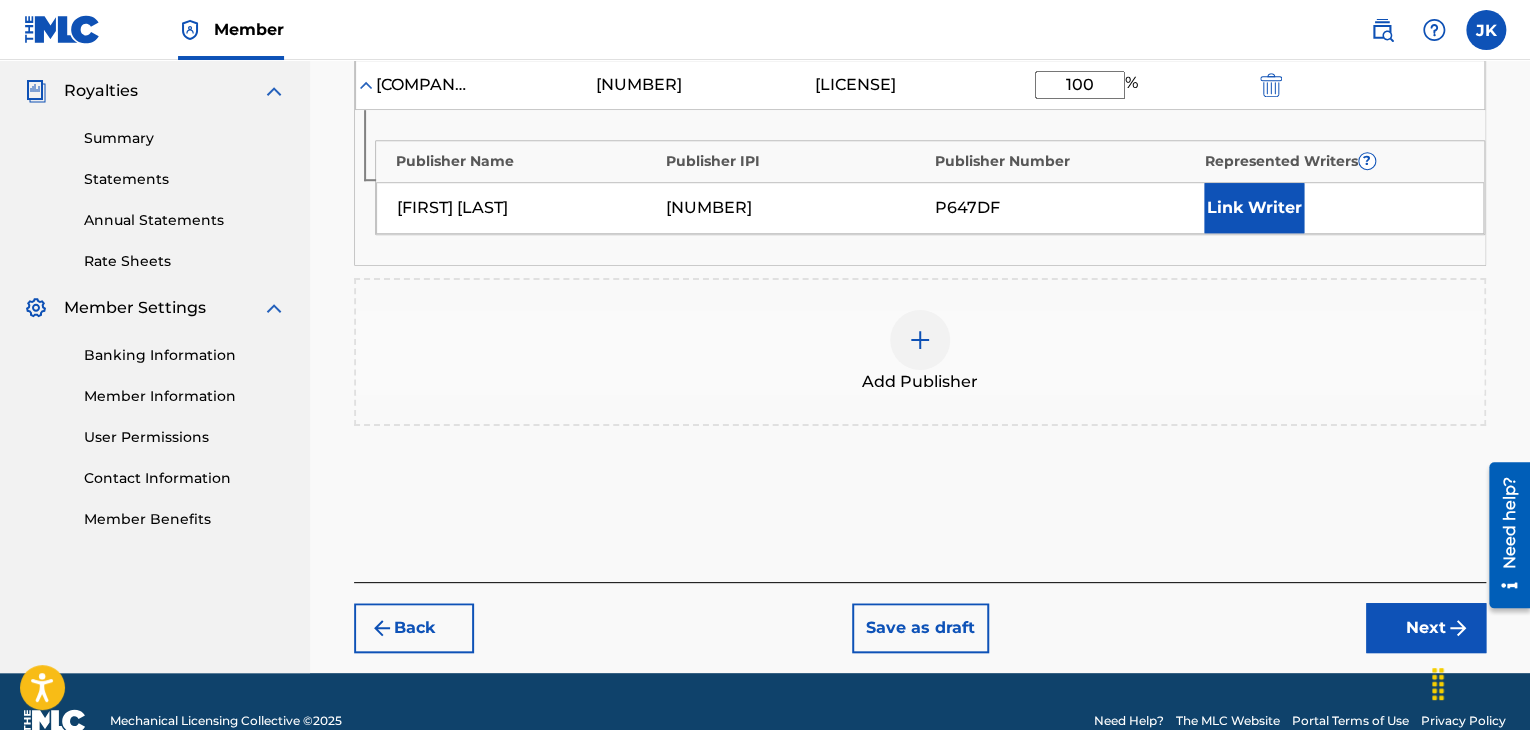 click on "Next" at bounding box center [1426, 628] 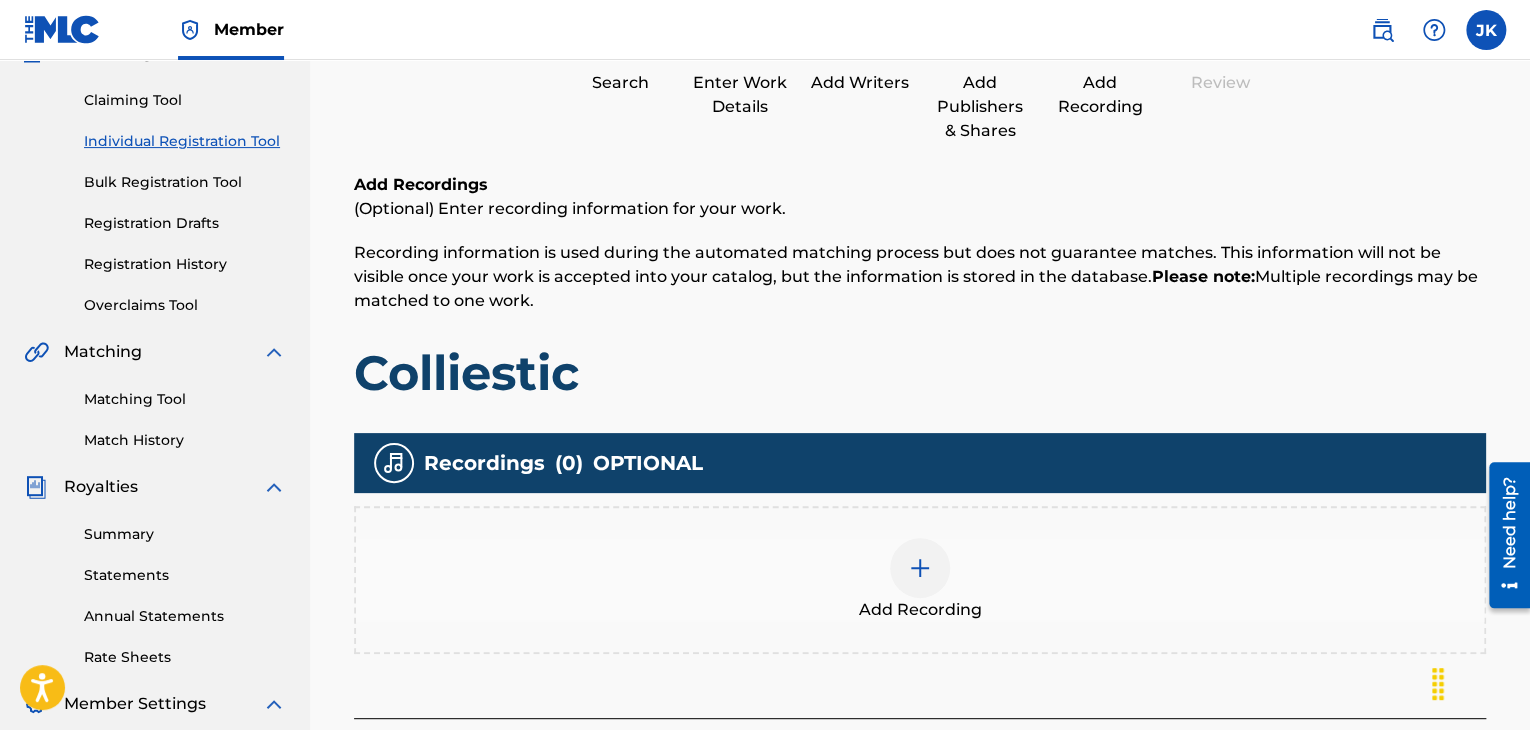 scroll, scrollTop: 290, scrollLeft: 0, axis: vertical 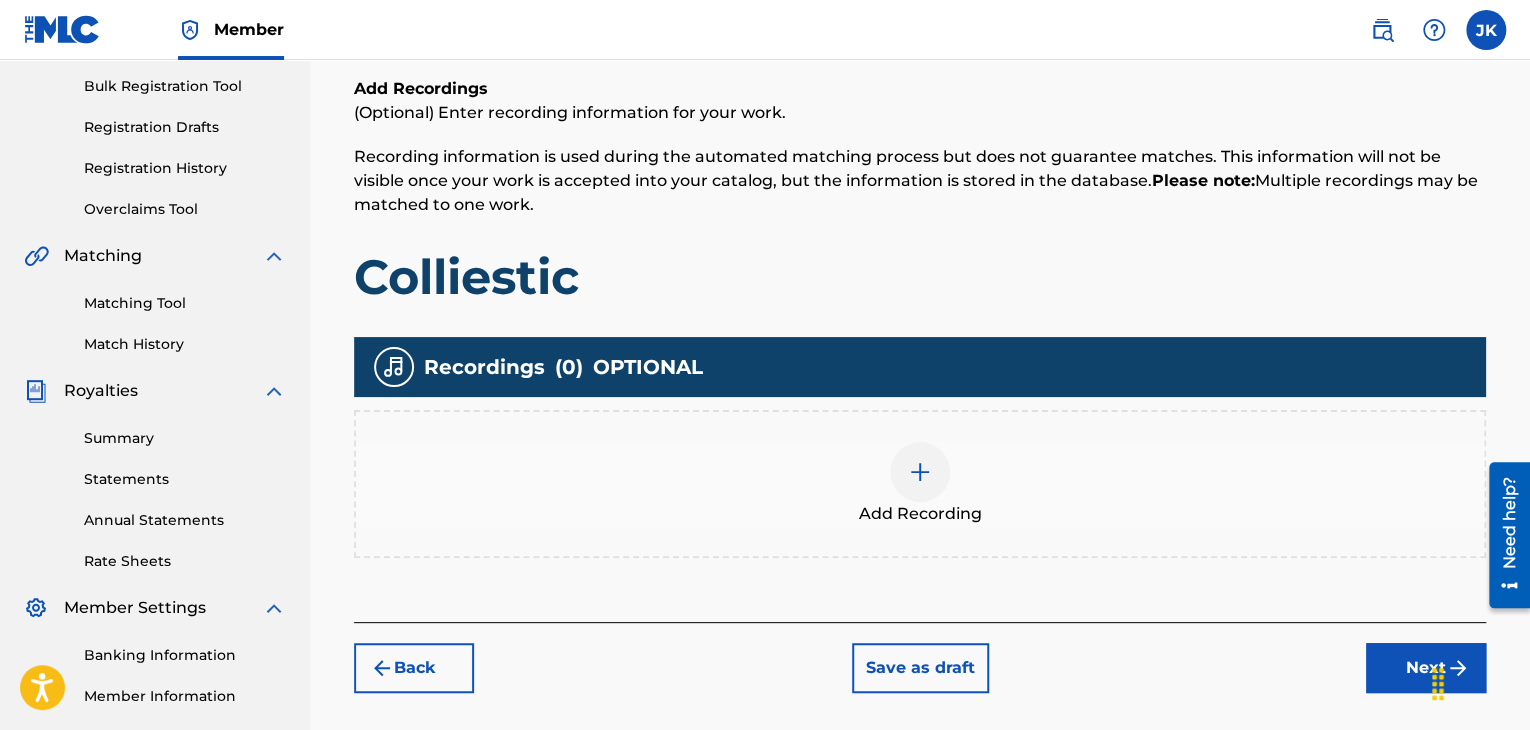 click at bounding box center [920, 472] 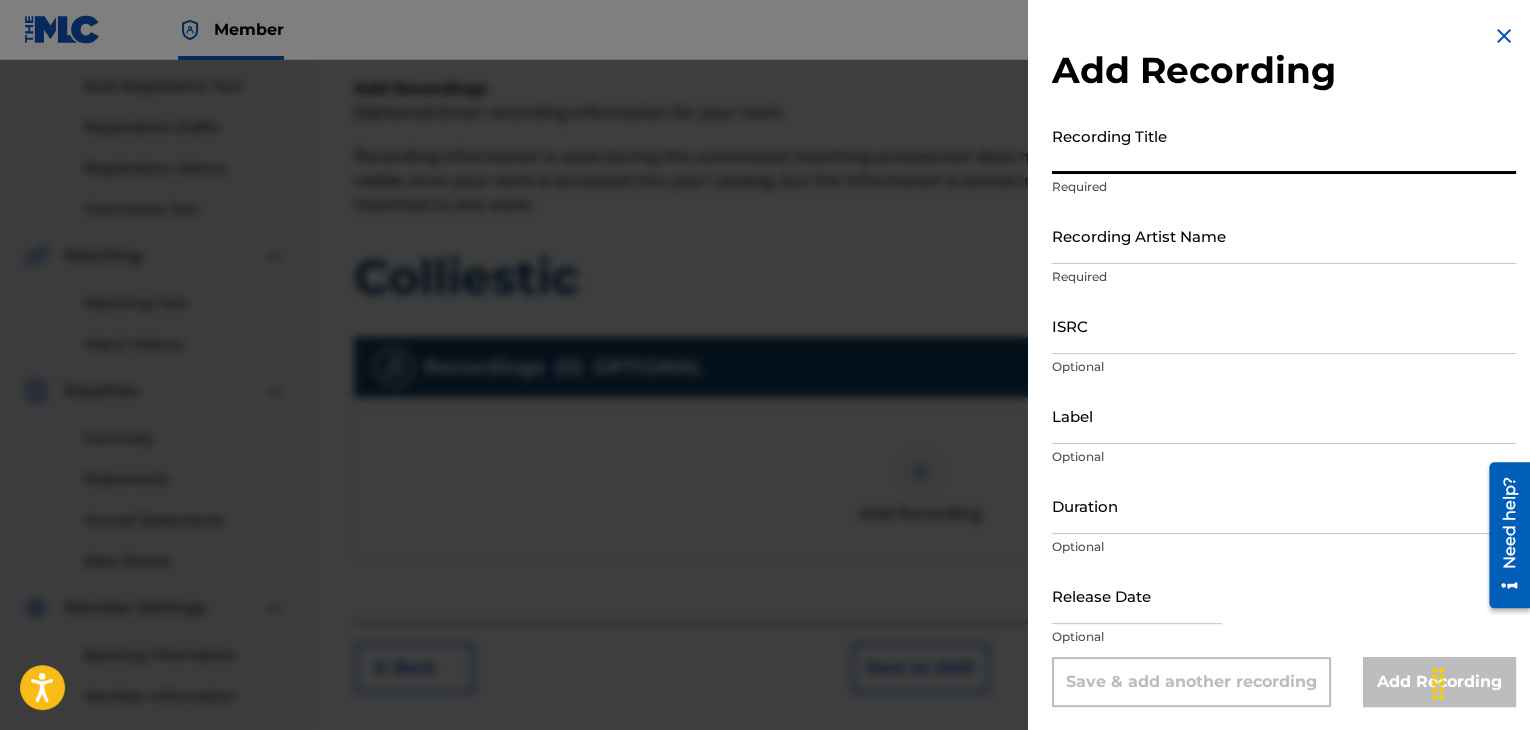 click on "Recording Title" at bounding box center [1284, 145] 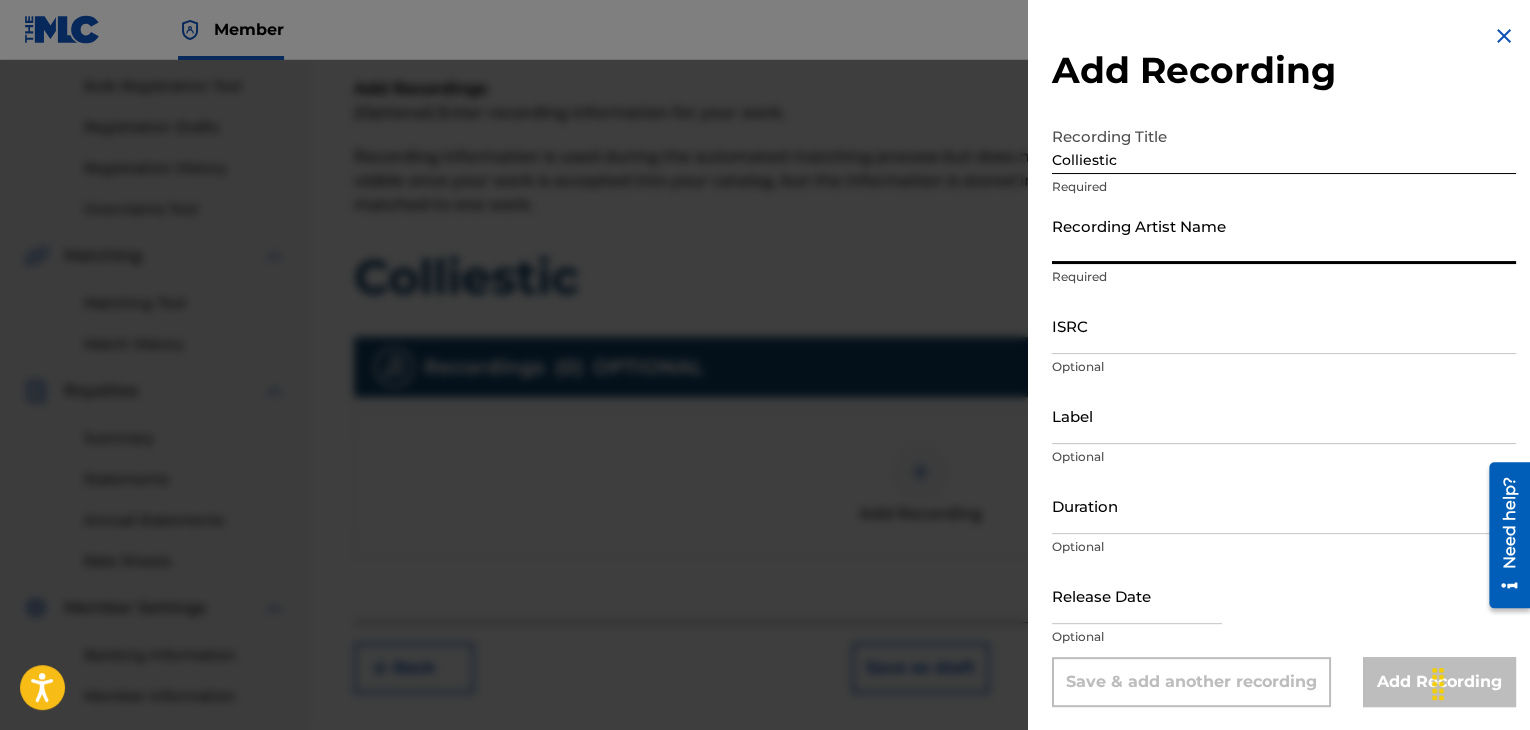 click on "Recording Artist Name" at bounding box center [1284, 235] 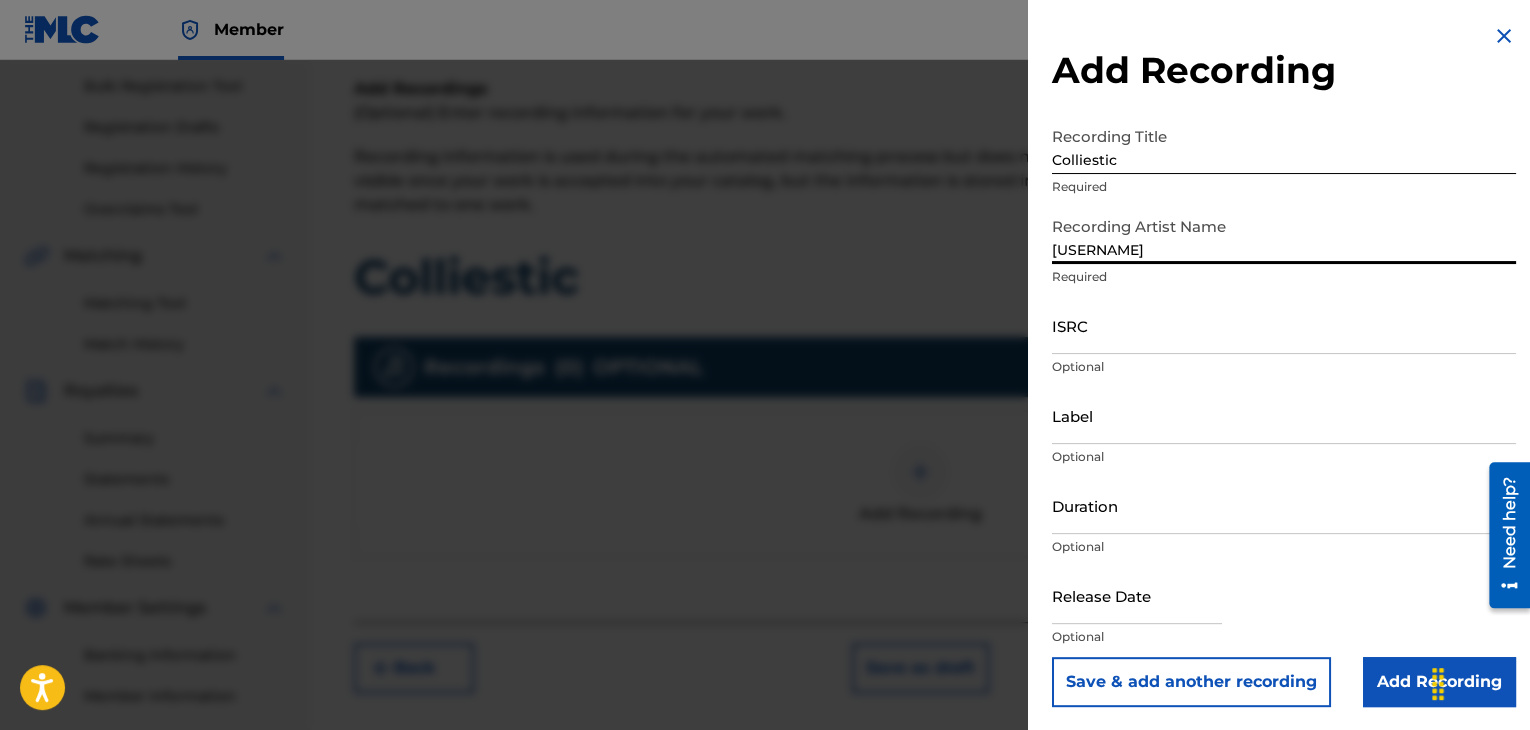 click on "ISRC" at bounding box center (1284, 325) 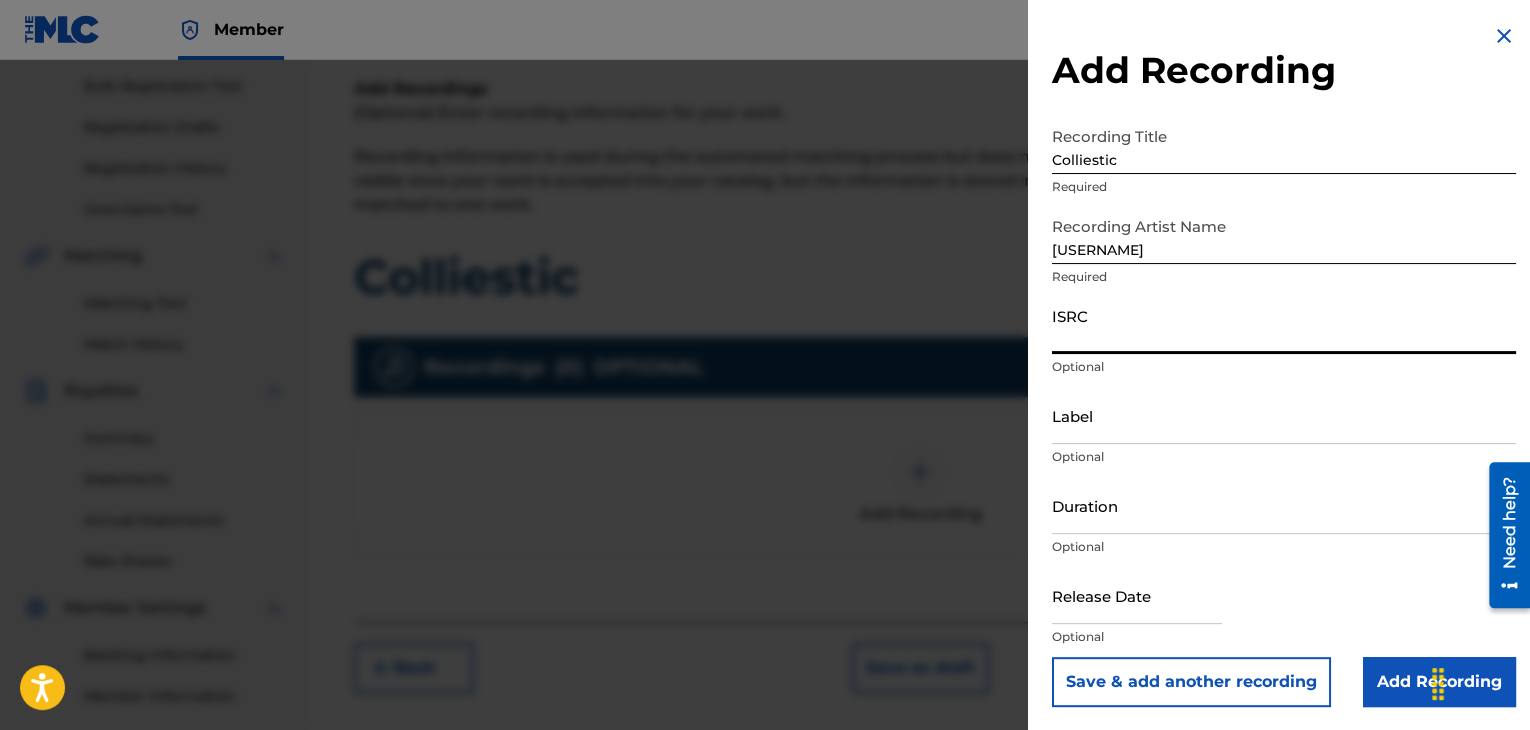 paste on "[LICENSE]" 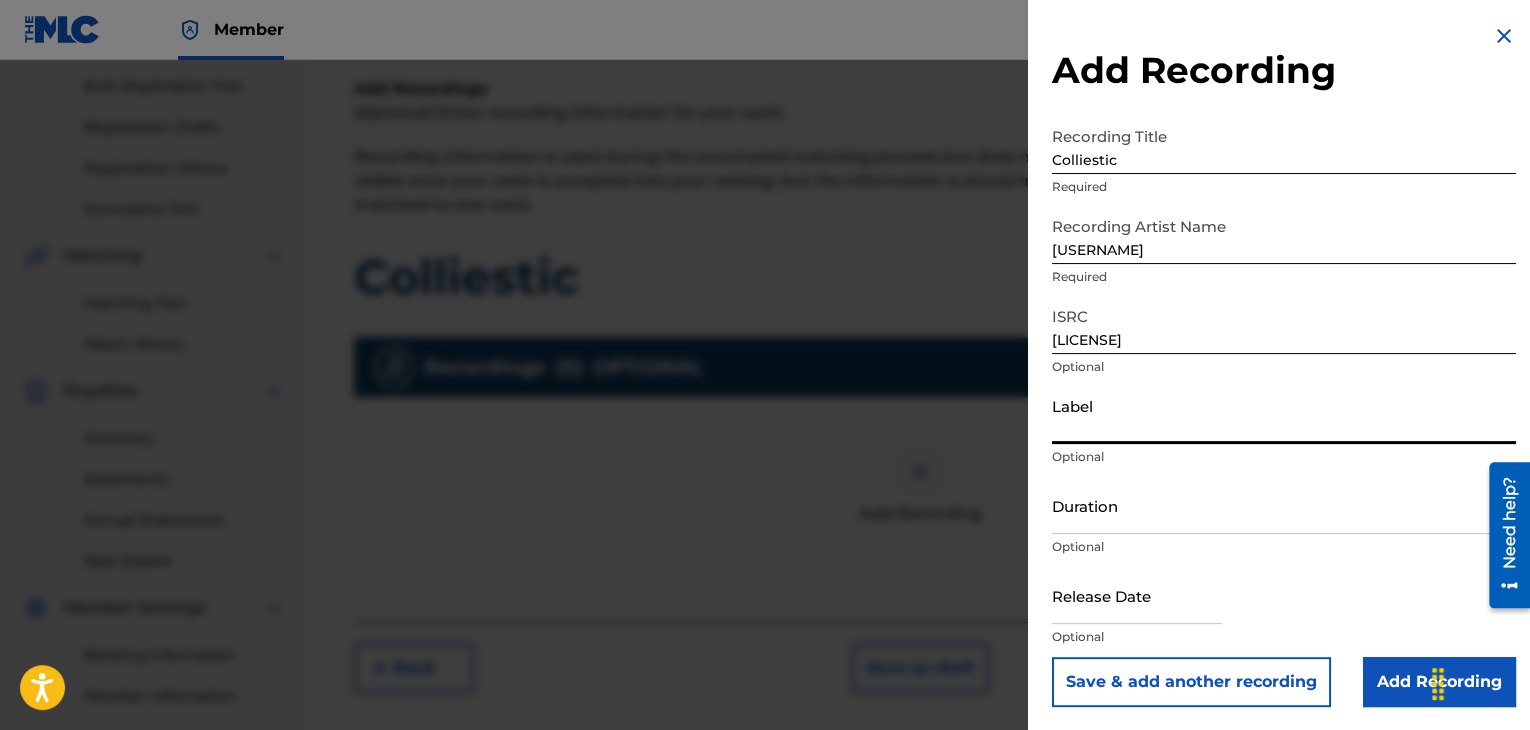 drag, startPoint x: 1096, startPoint y: 434, endPoint x: 1107, endPoint y: 426, distance: 13.601471 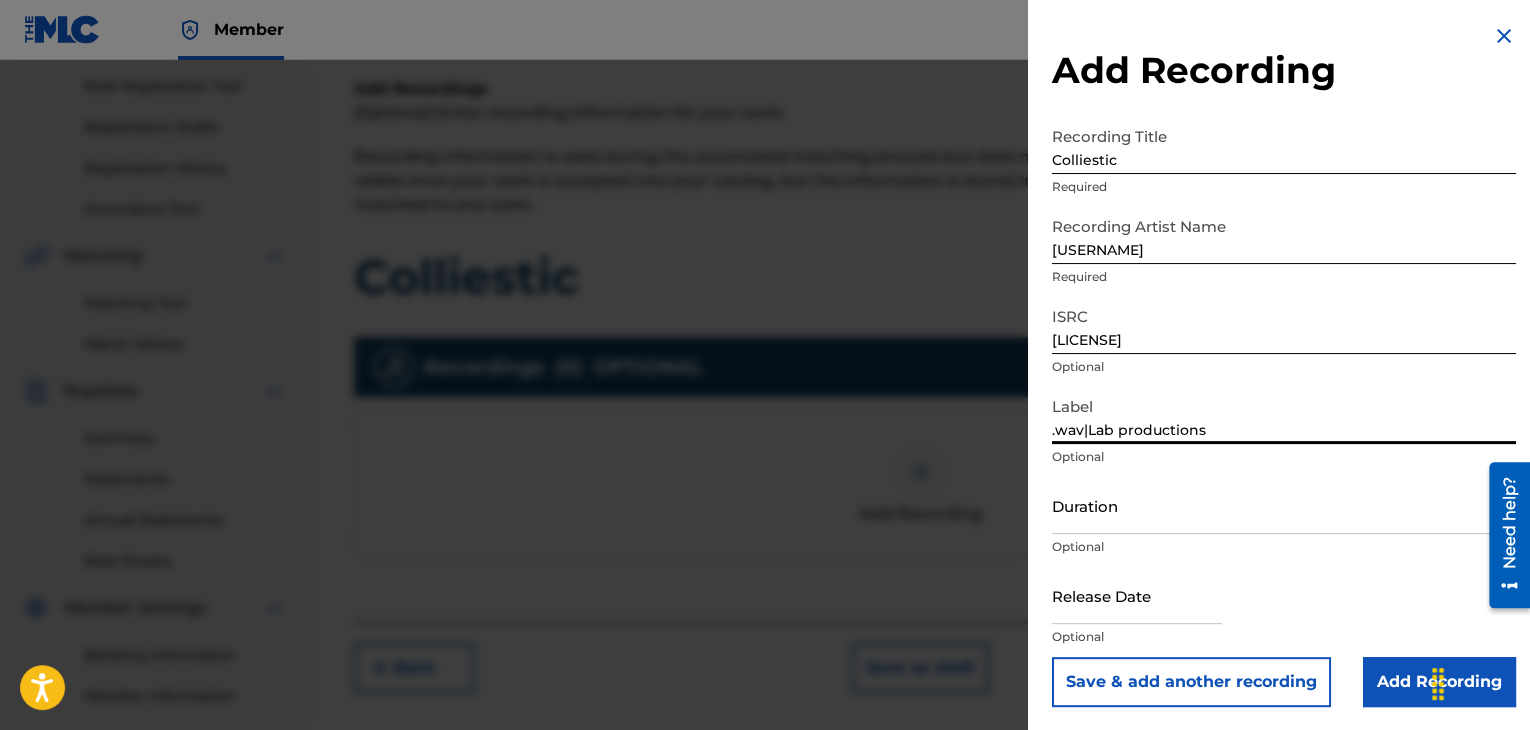 click on "Duration" at bounding box center [1284, 505] 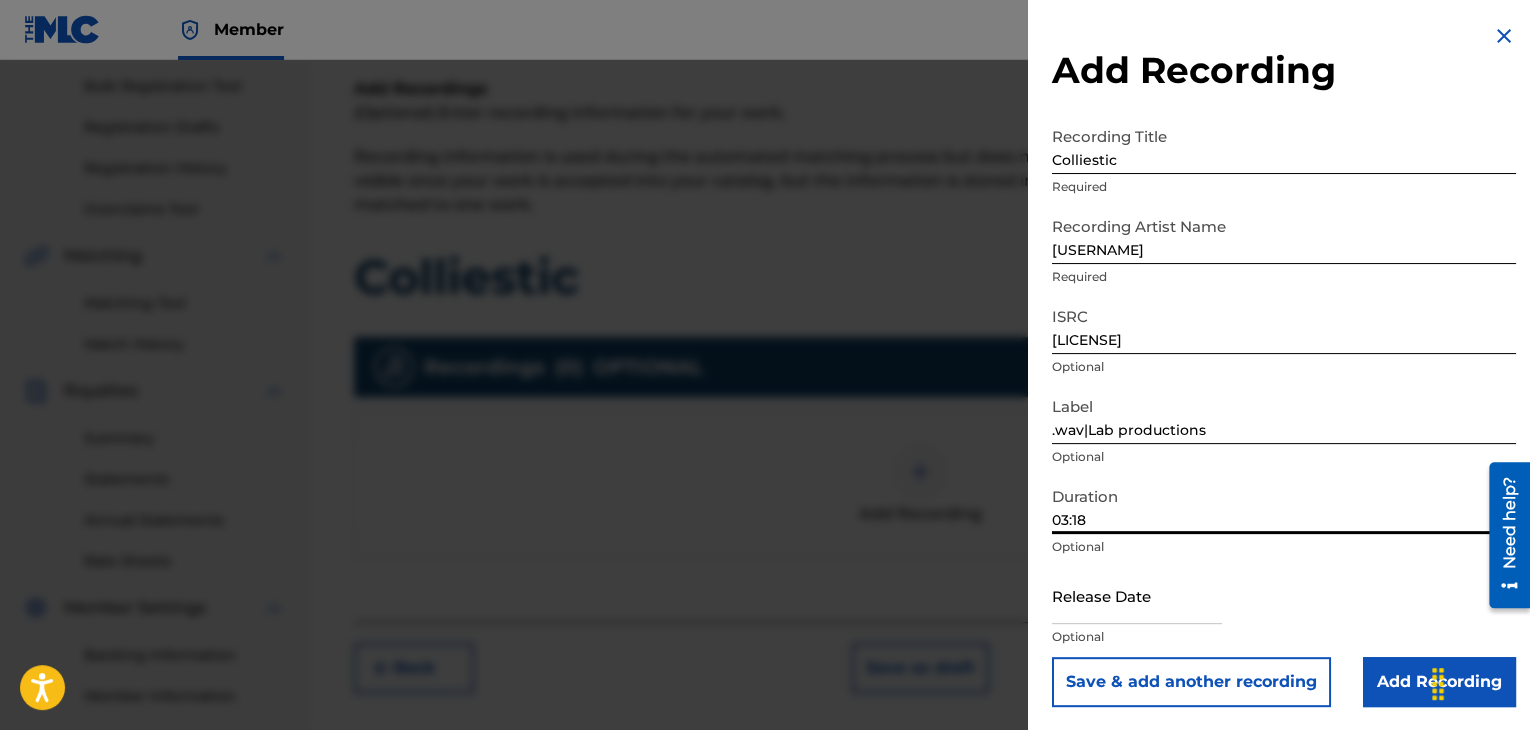 click at bounding box center (1137, 595) 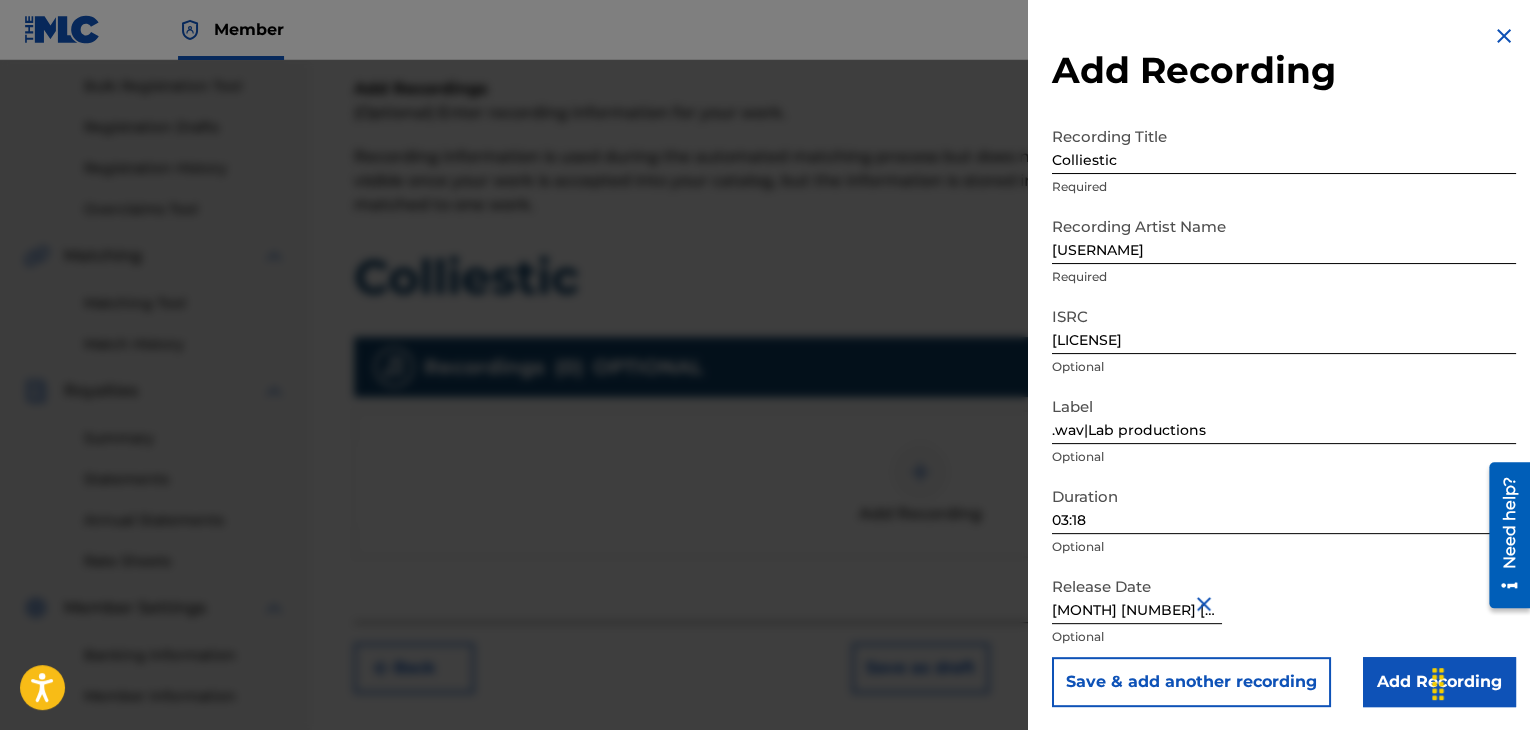 click on "Release Date January 20 2023 Optional" at bounding box center [1284, 612] 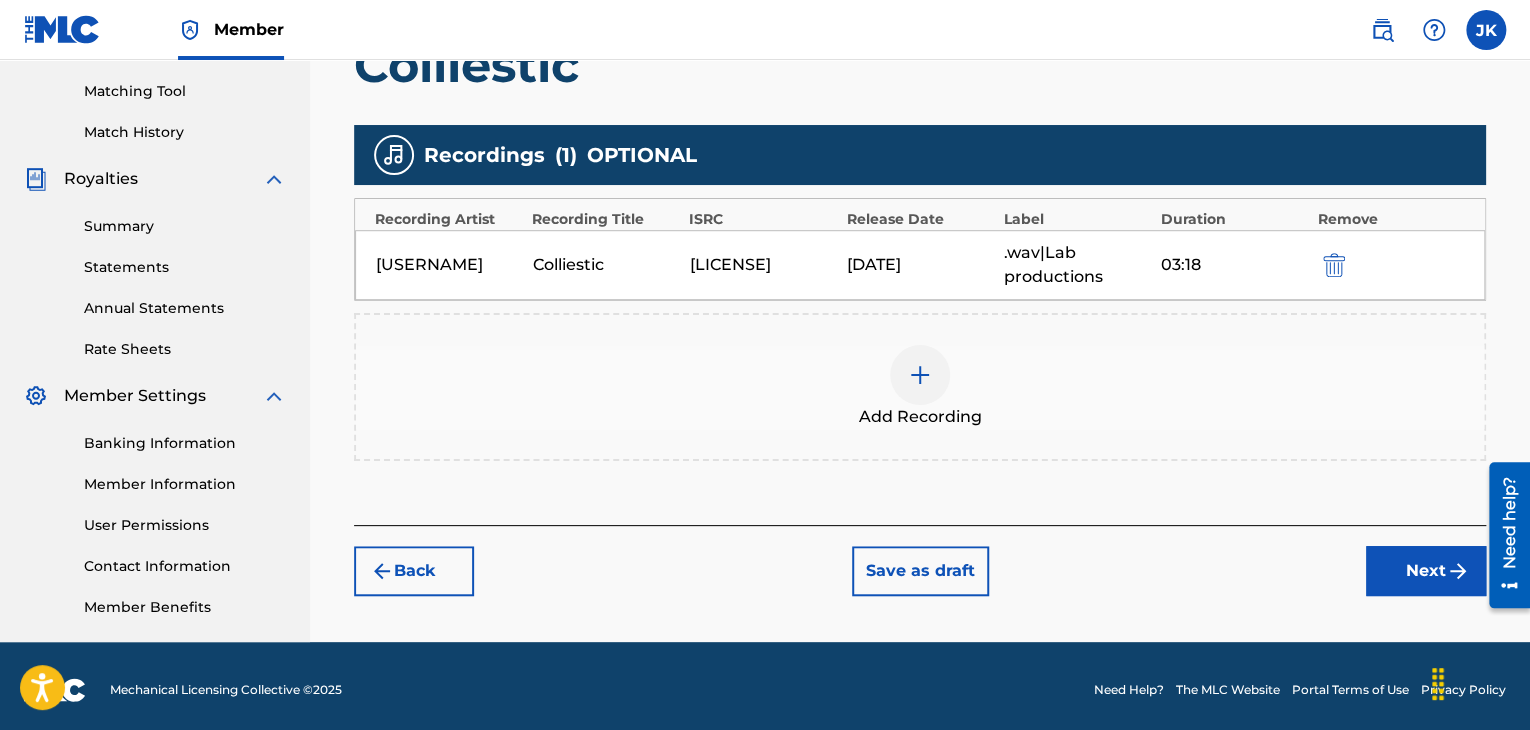 scroll, scrollTop: 510, scrollLeft: 0, axis: vertical 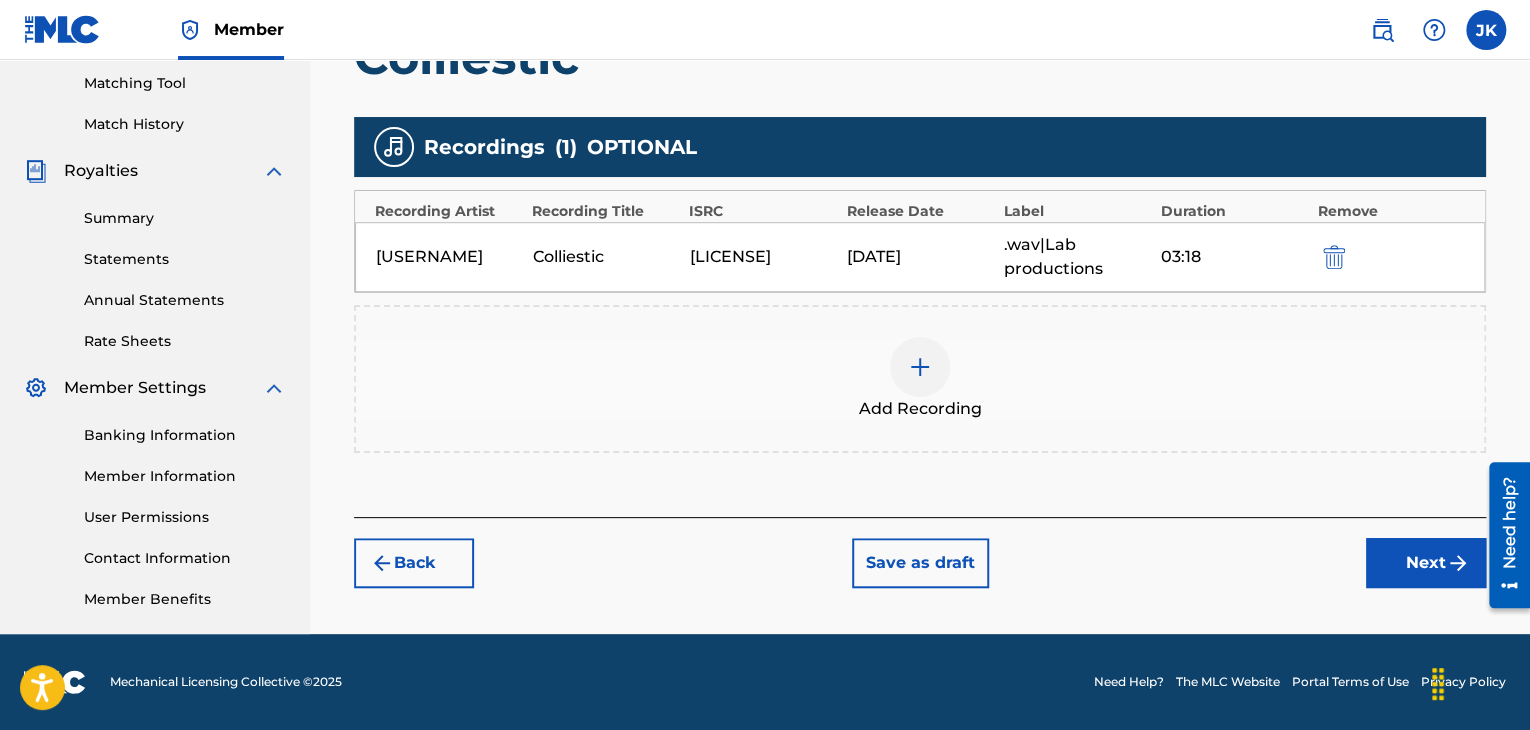 click on "Next" at bounding box center [1426, 563] 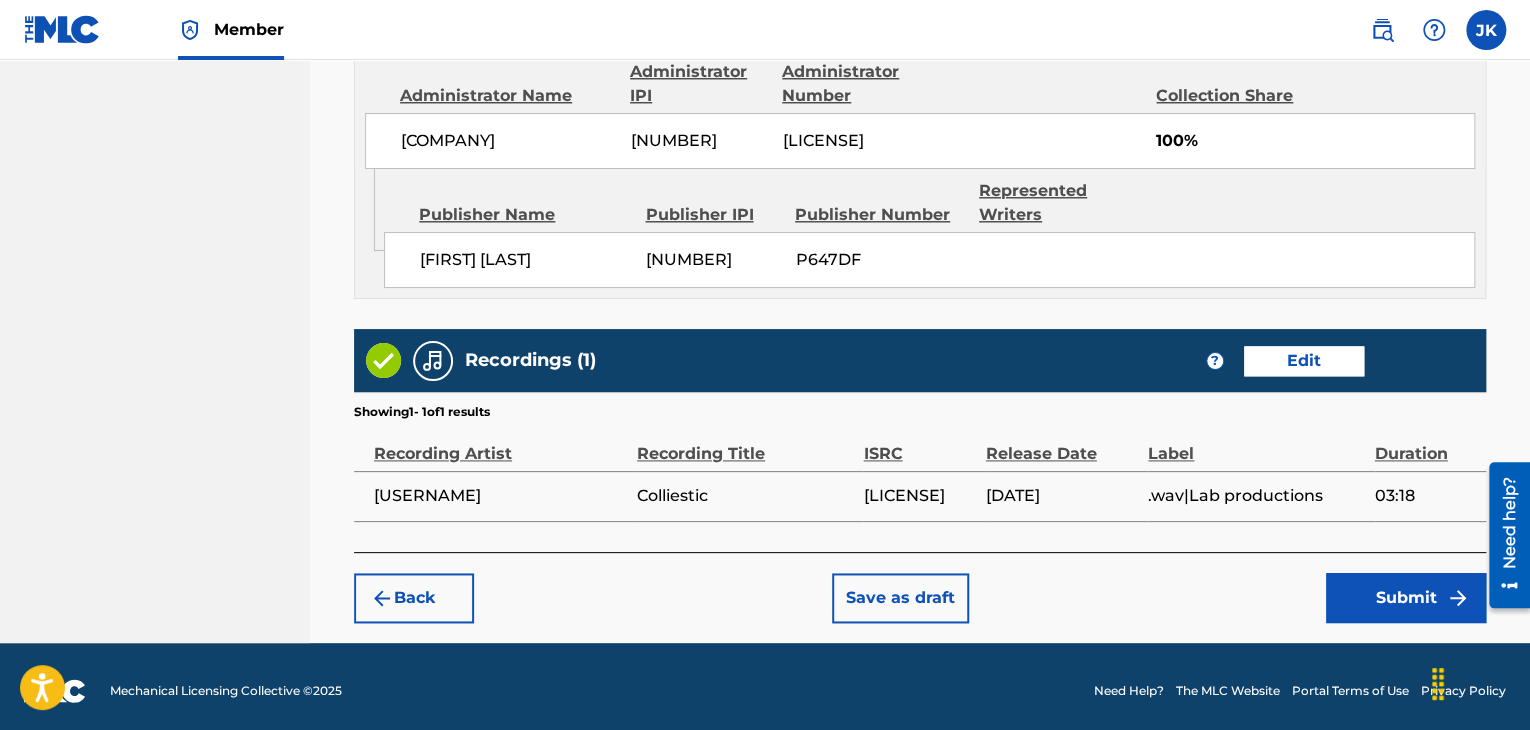 scroll, scrollTop: 1132, scrollLeft: 0, axis: vertical 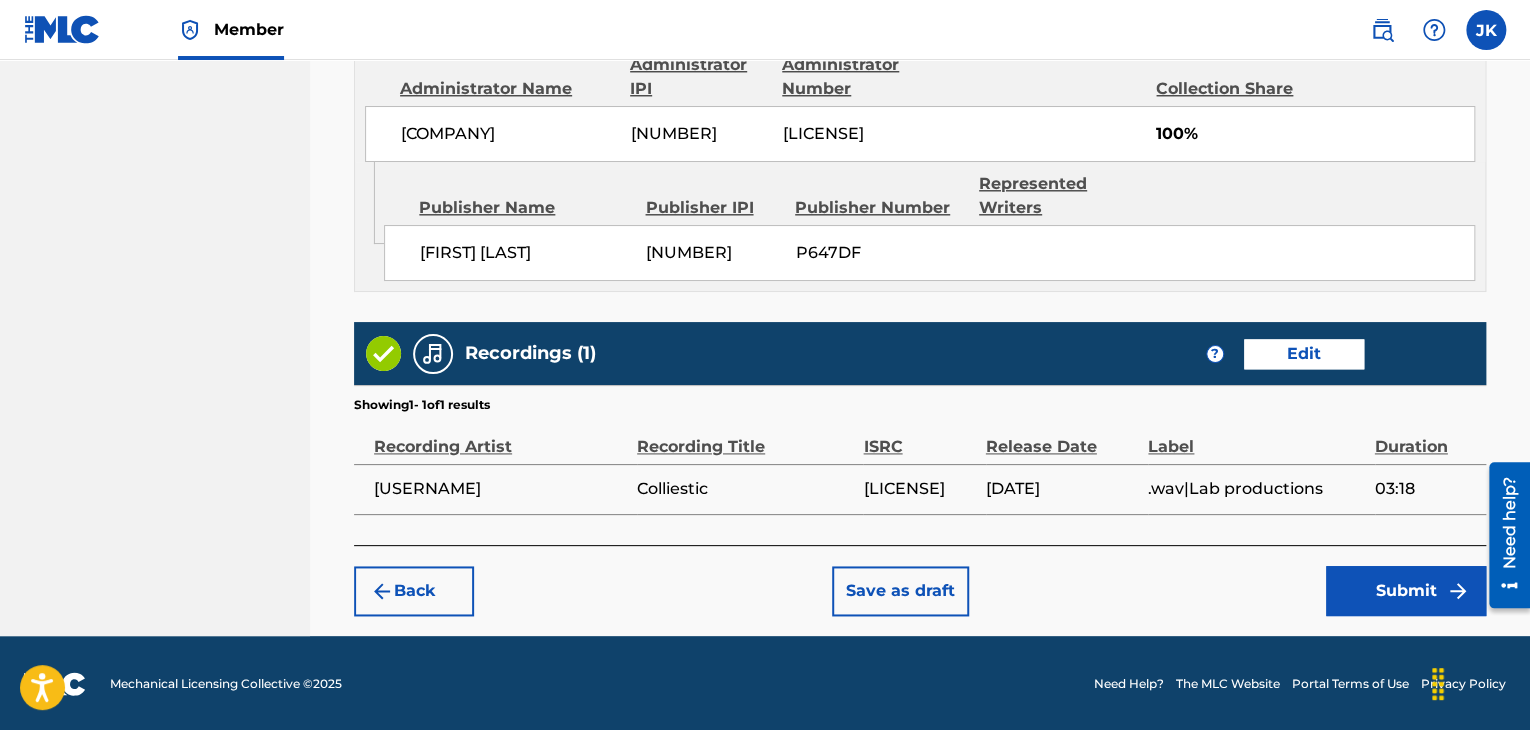 click on "Submit" at bounding box center [1406, 591] 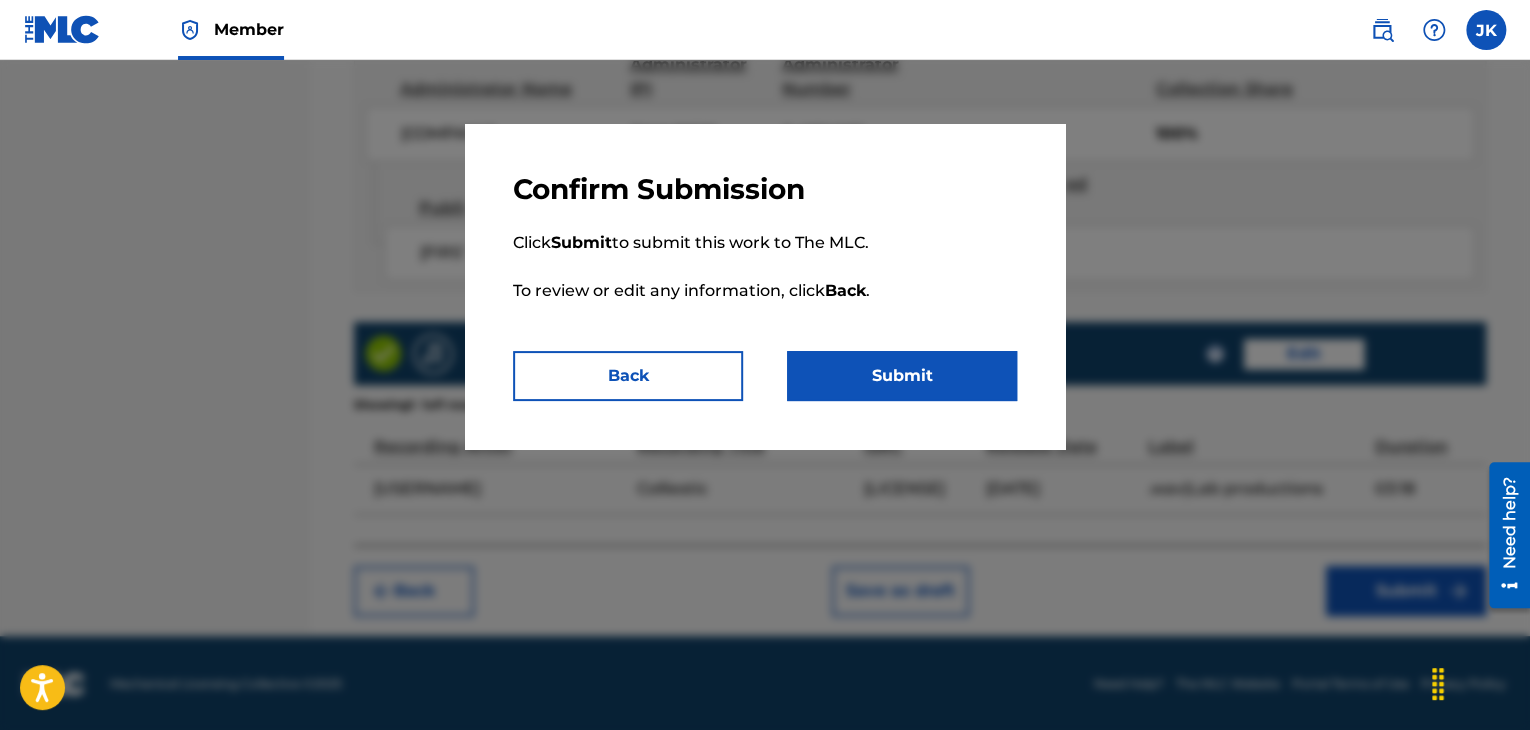 click on "Submit" at bounding box center [902, 376] 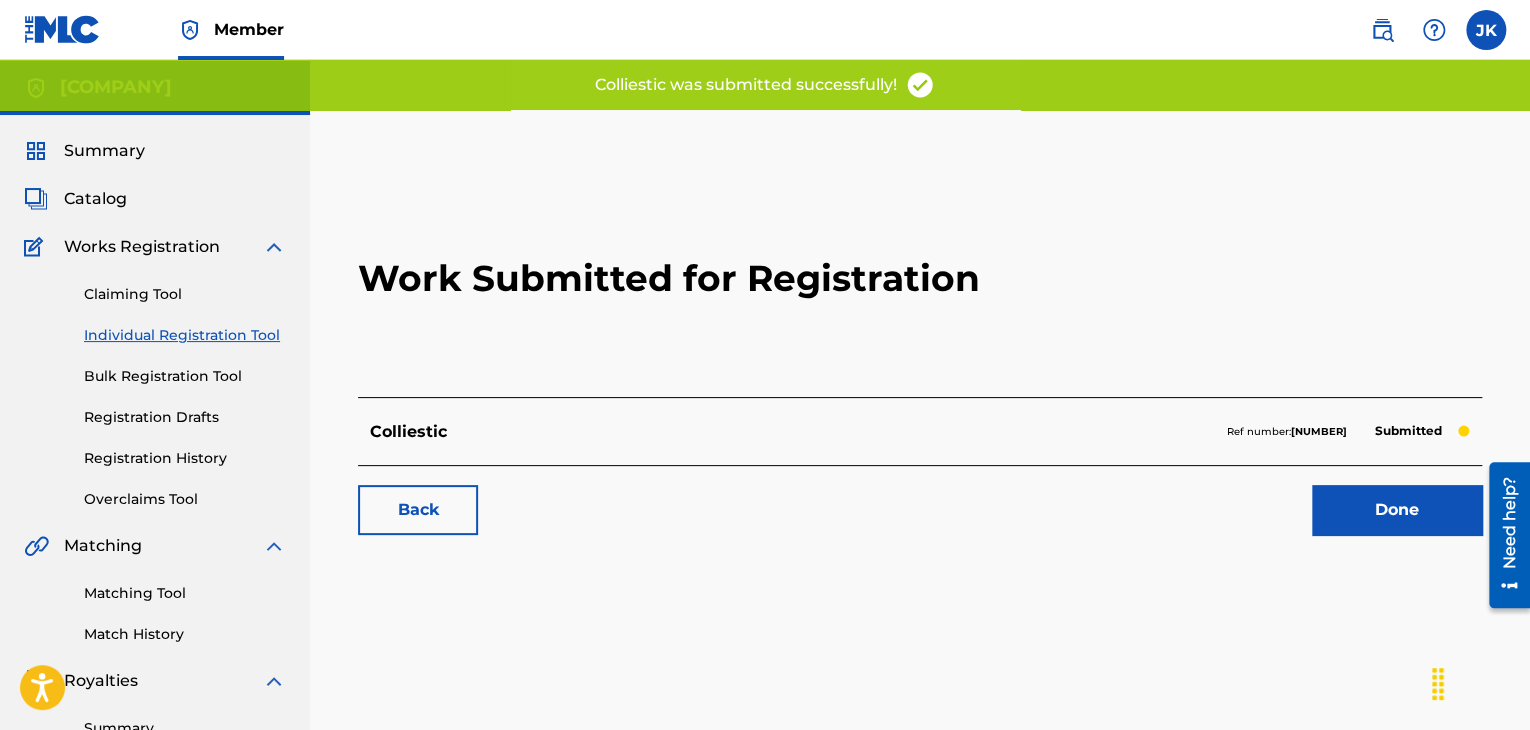 click on "Done" at bounding box center [1397, 510] 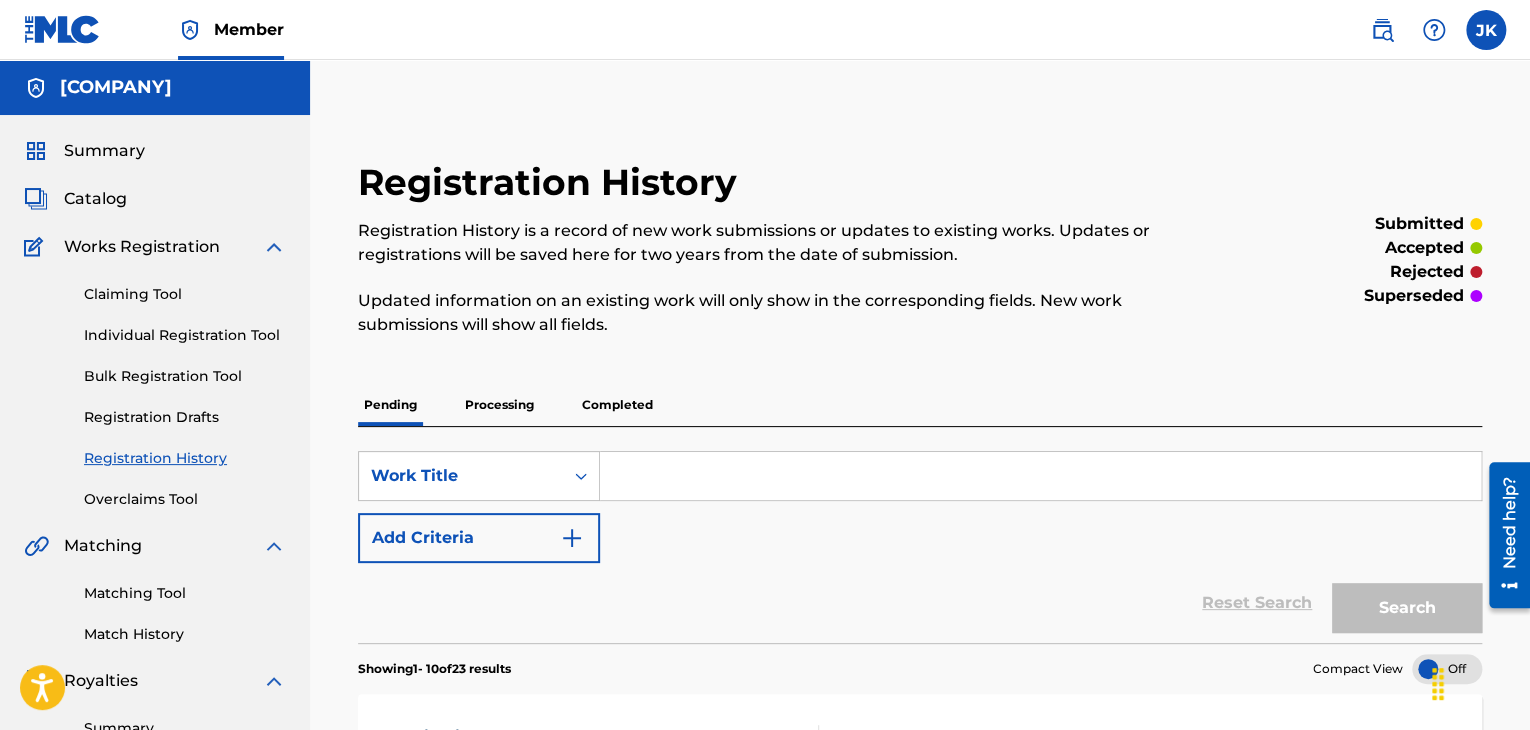 click on "Individual Registration Tool" at bounding box center (185, 335) 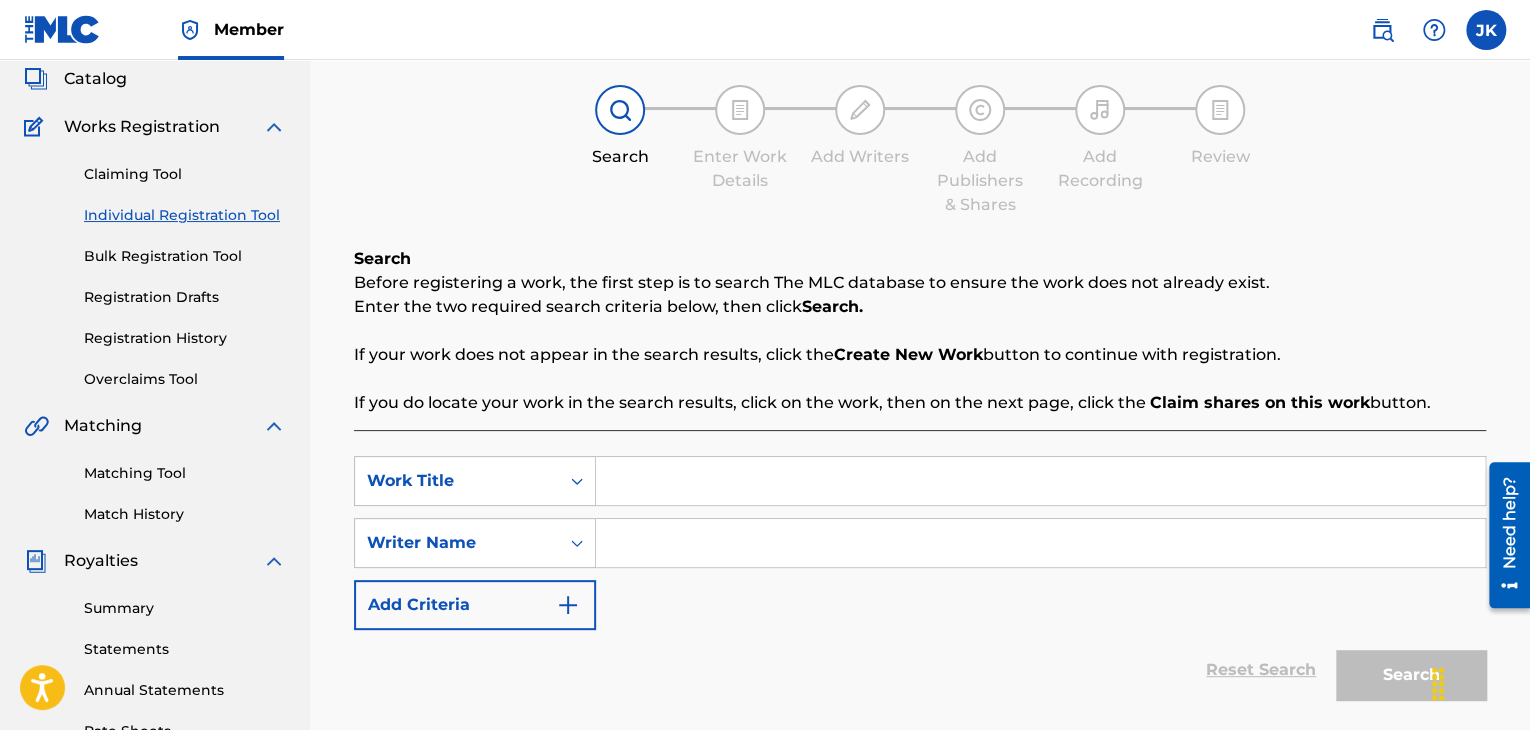 scroll, scrollTop: 200, scrollLeft: 0, axis: vertical 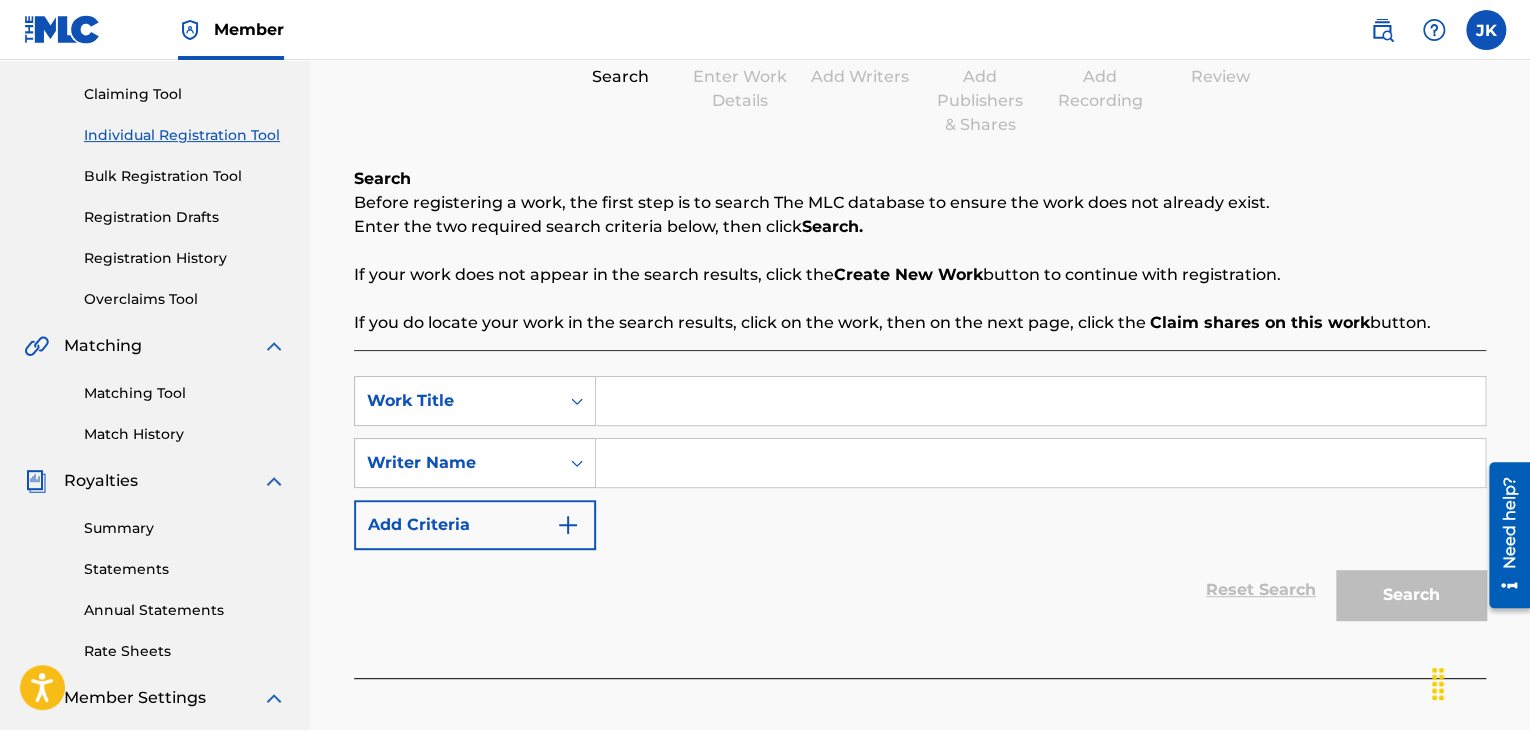 click at bounding box center (1040, 401) 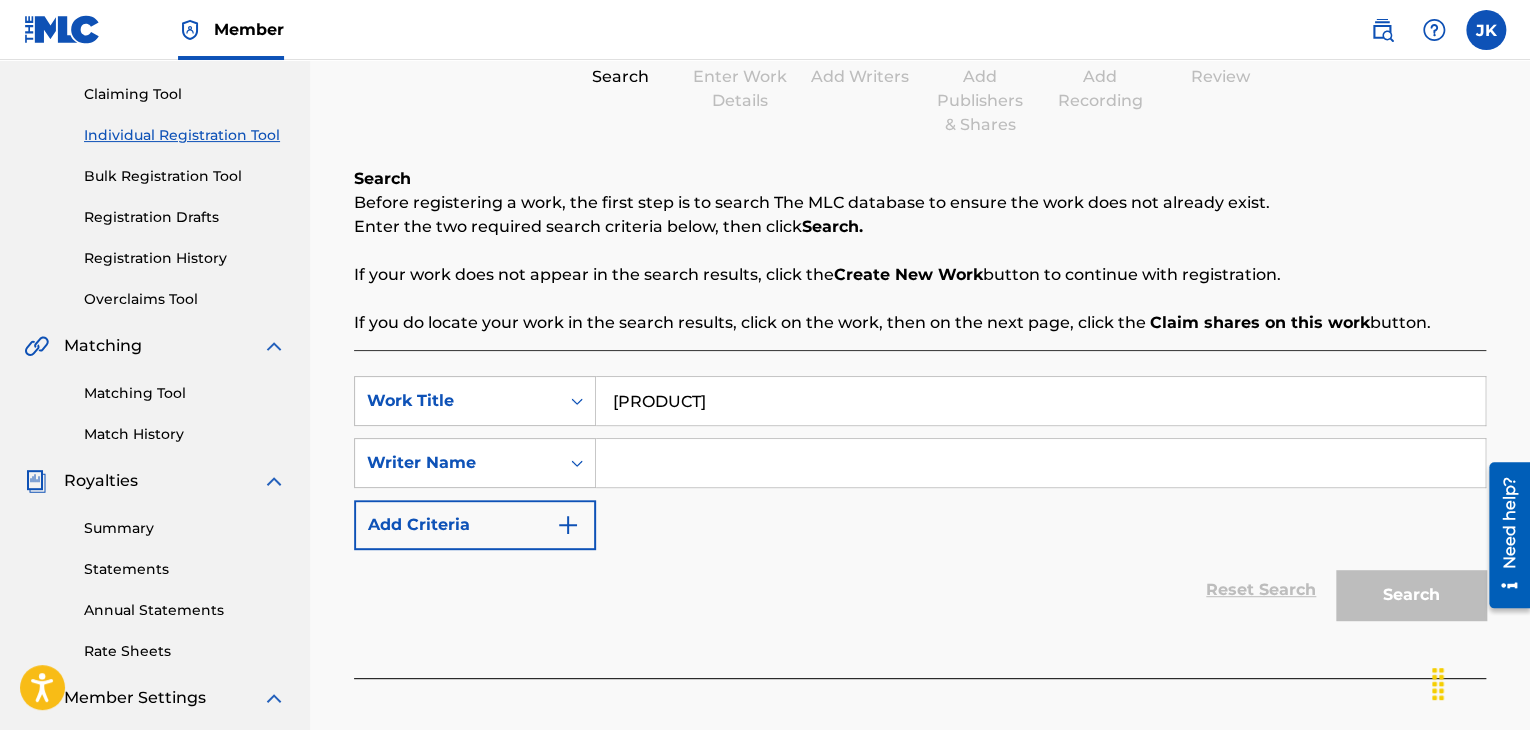 drag, startPoint x: 668, startPoint y: 457, endPoint x: 751, endPoint y: 469, distance: 83.86298 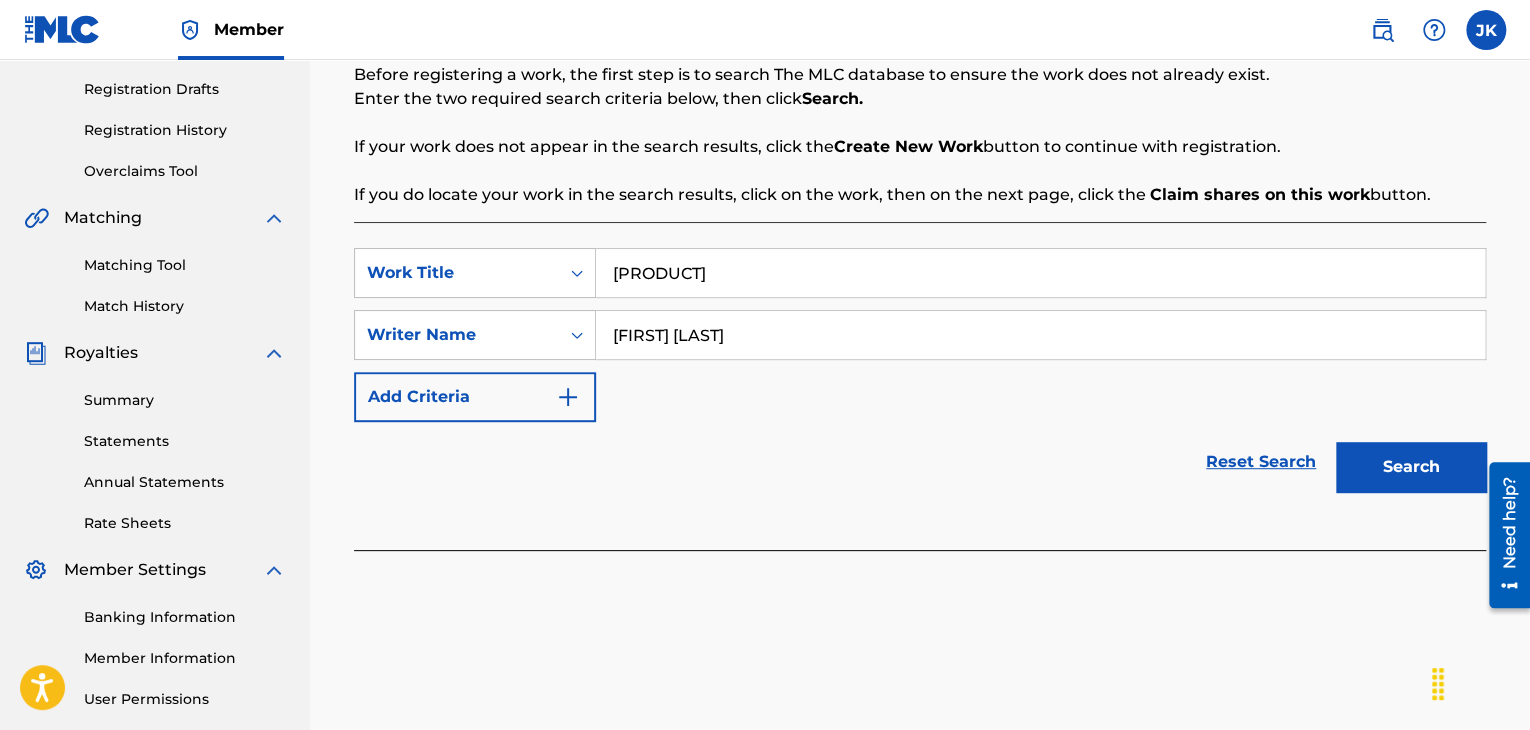 scroll, scrollTop: 400, scrollLeft: 0, axis: vertical 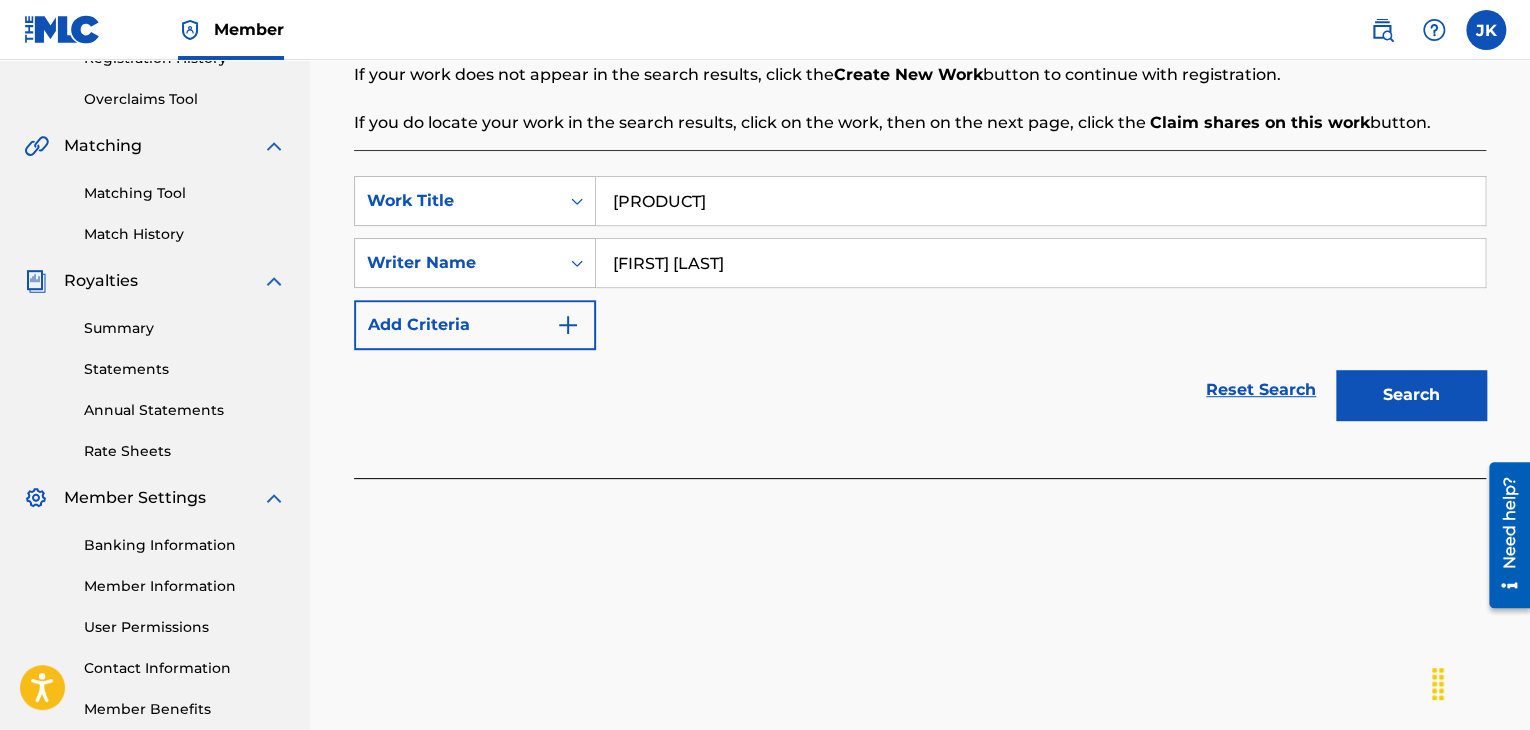 click on "Search" at bounding box center [1411, 395] 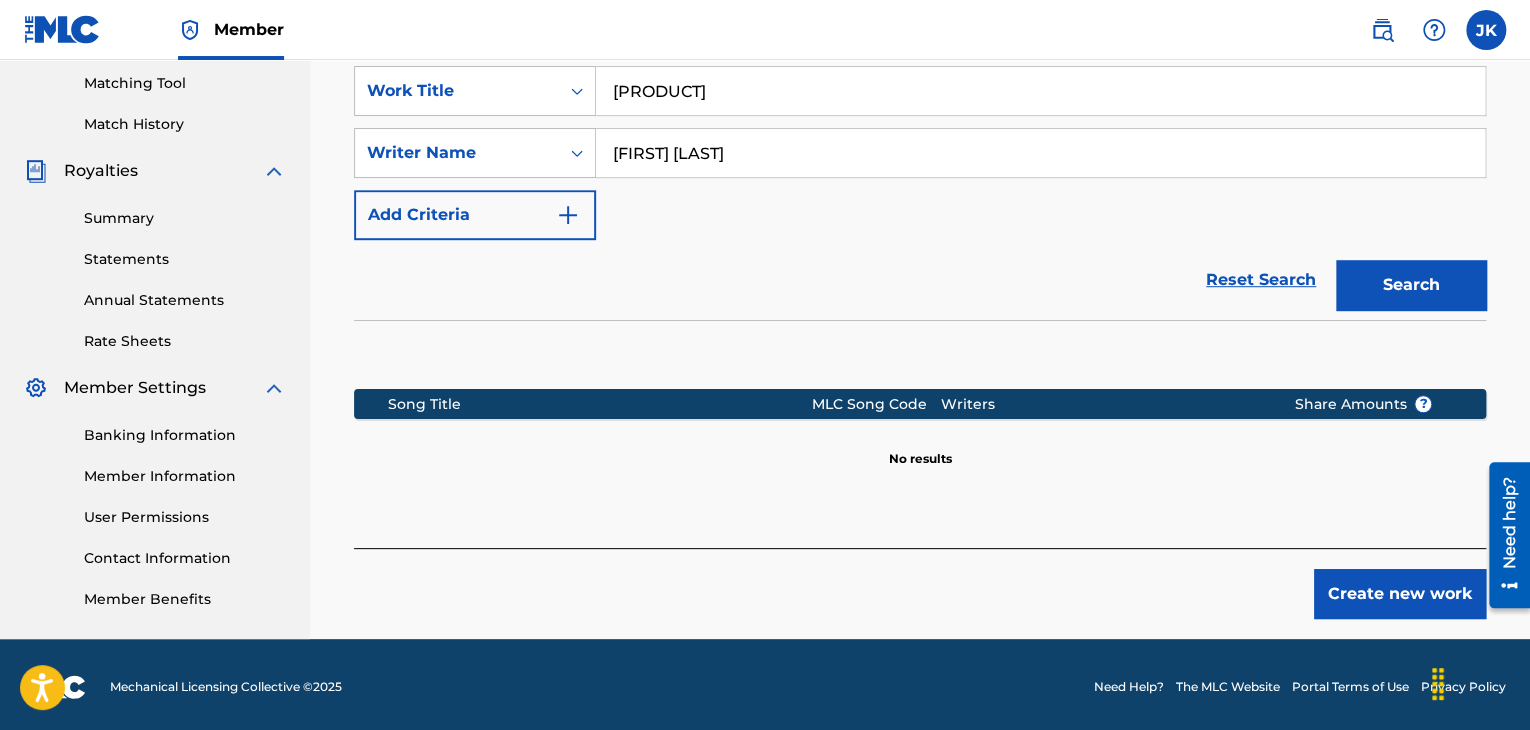 scroll, scrollTop: 515, scrollLeft: 0, axis: vertical 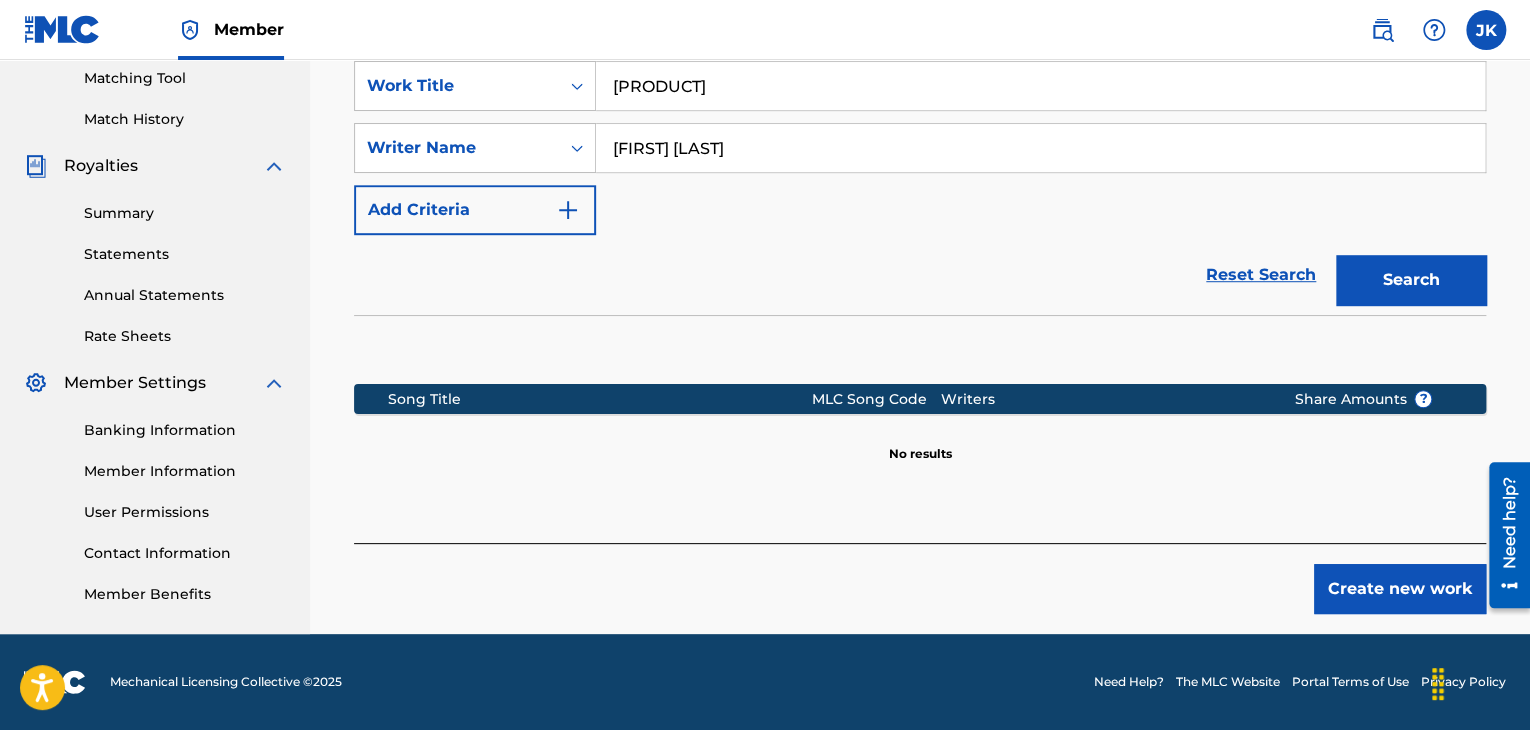 click on "Create new work" at bounding box center [1400, 589] 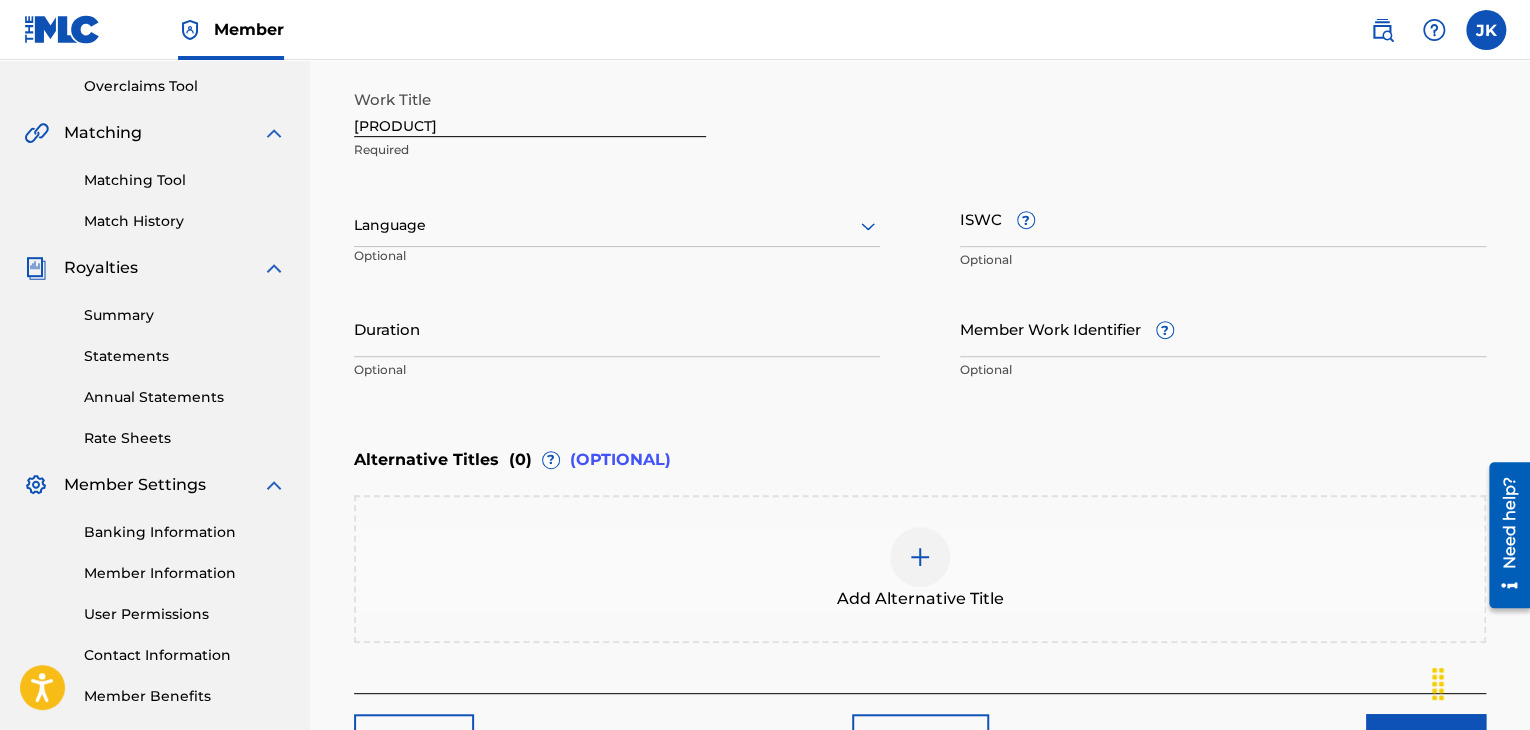 scroll, scrollTop: 315, scrollLeft: 0, axis: vertical 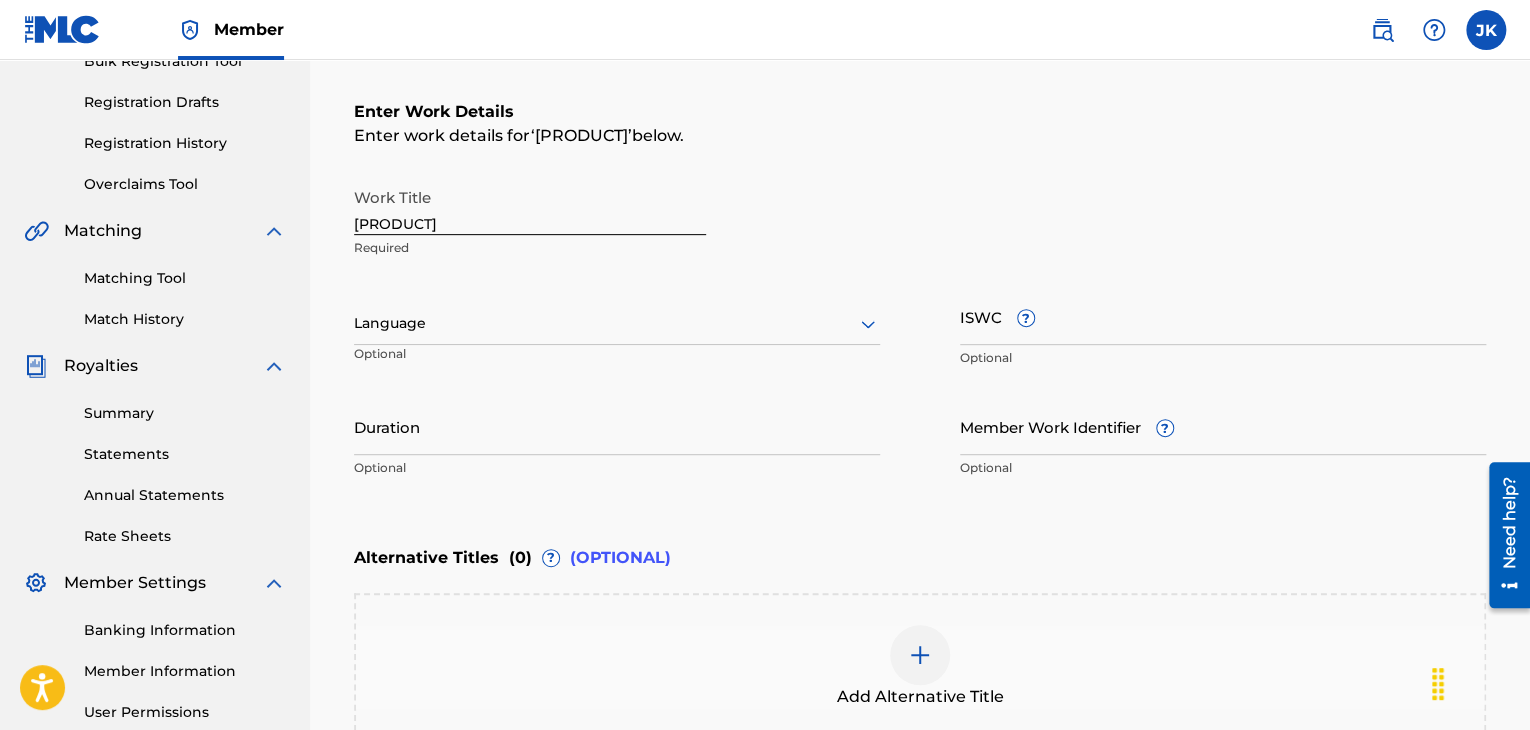 drag, startPoint x: 717, startPoint y: 330, endPoint x: 628, endPoint y: 337, distance: 89.27486 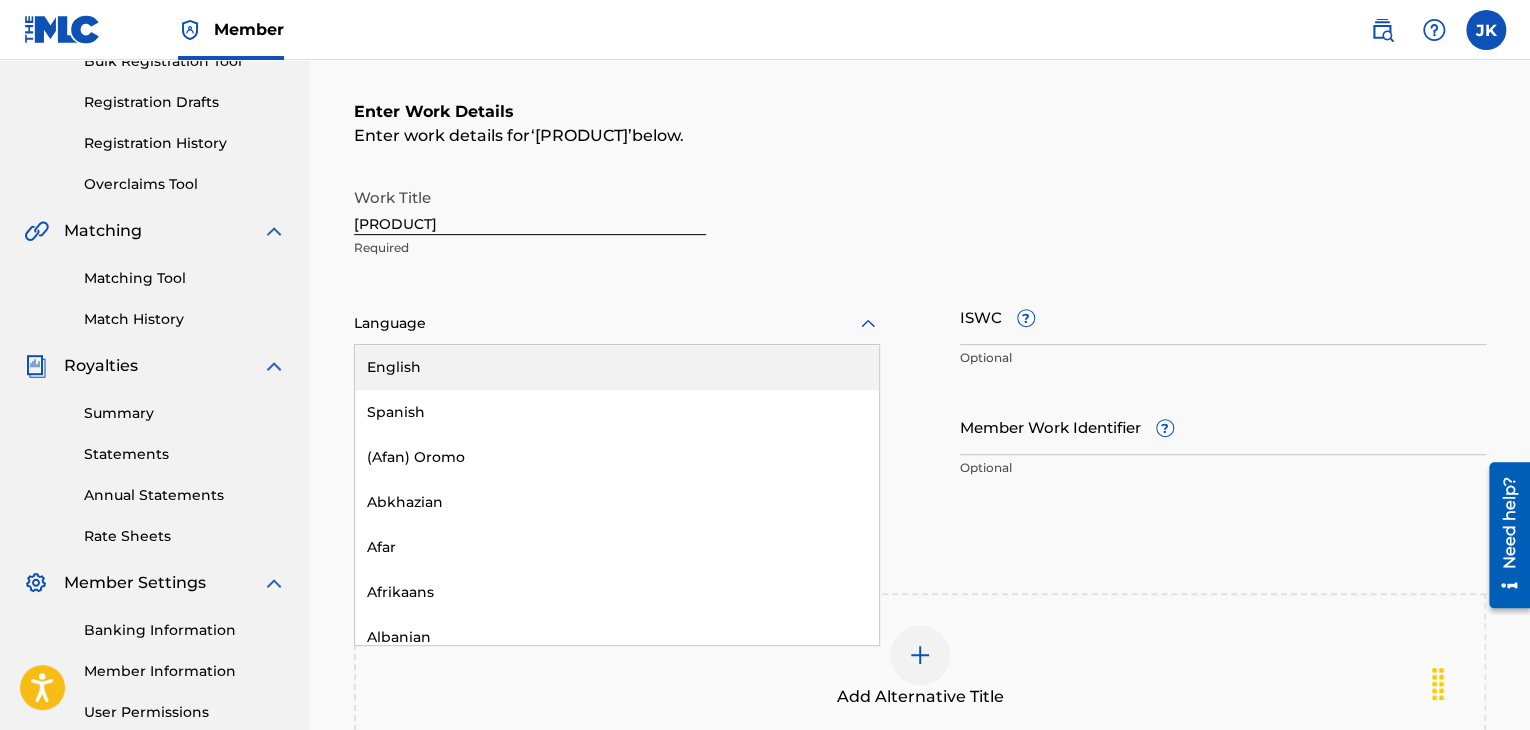 click on "English" at bounding box center [617, 367] 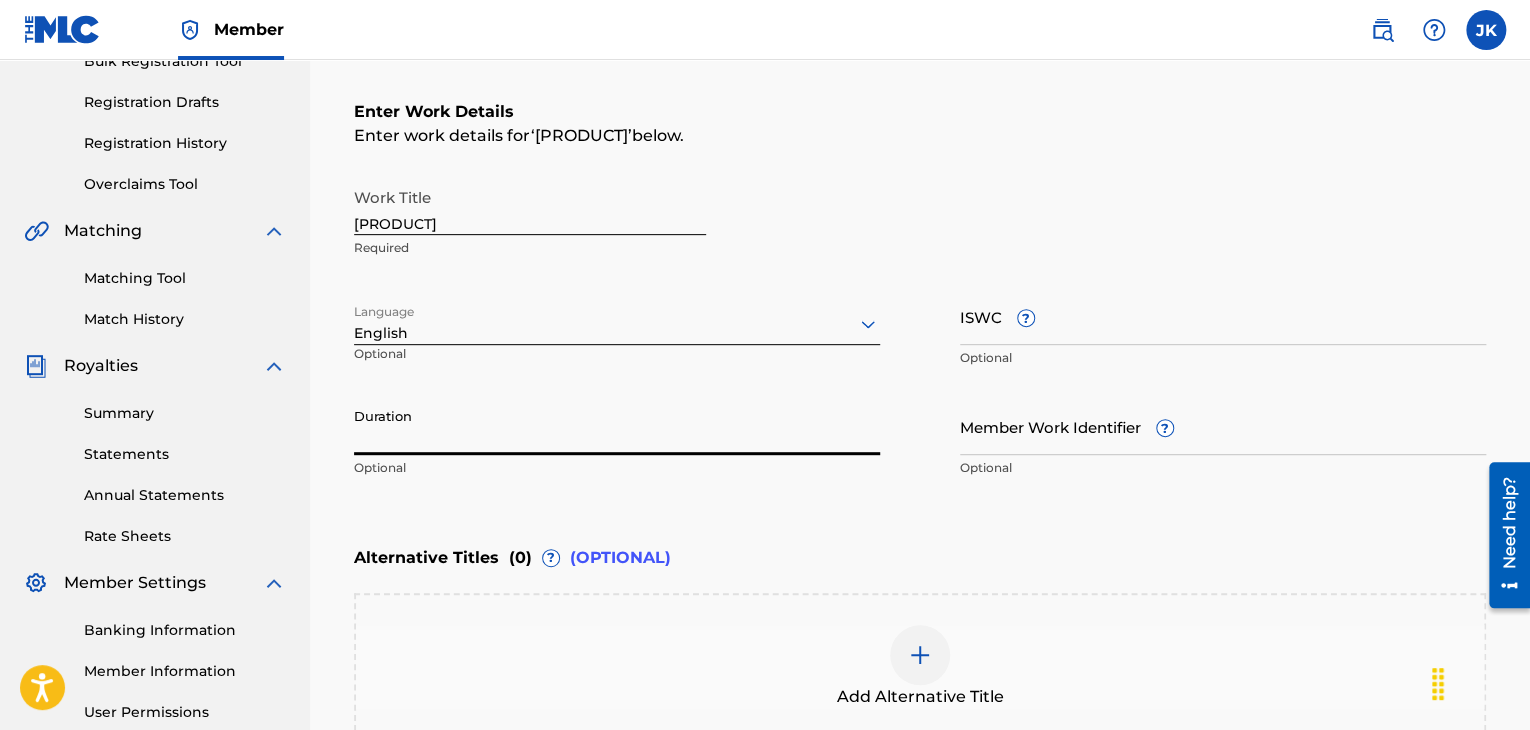 click on "Duration" at bounding box center [617, 426] 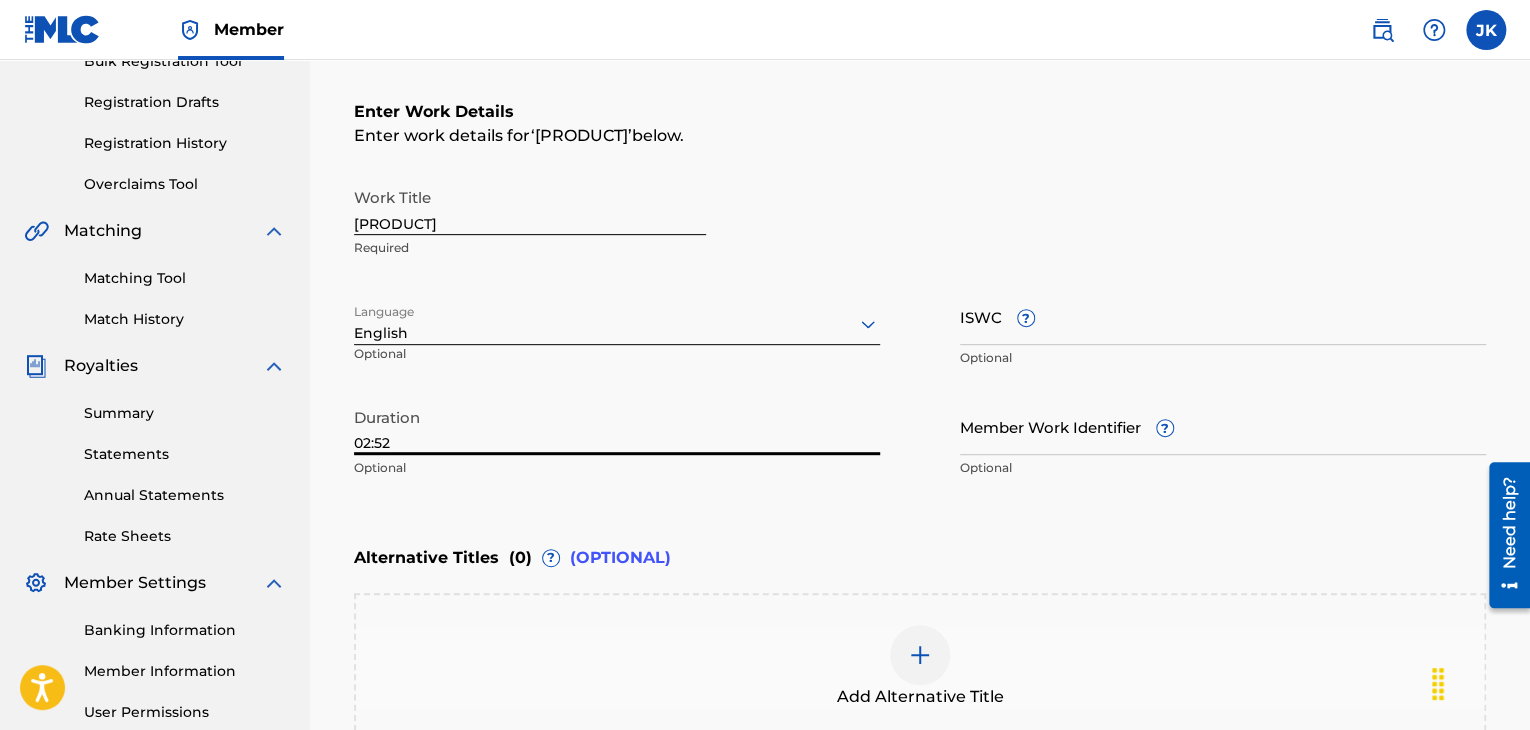 click on "Enter Work Details Enter work details for  ‘ Theta Waves II ’  below. Work Title   Theta Waves II Required Language English Optional ISWC   ? Optional Duration   02:52 Optional Member Work Identifier   ? Optional" at bounding box center (920, 294) 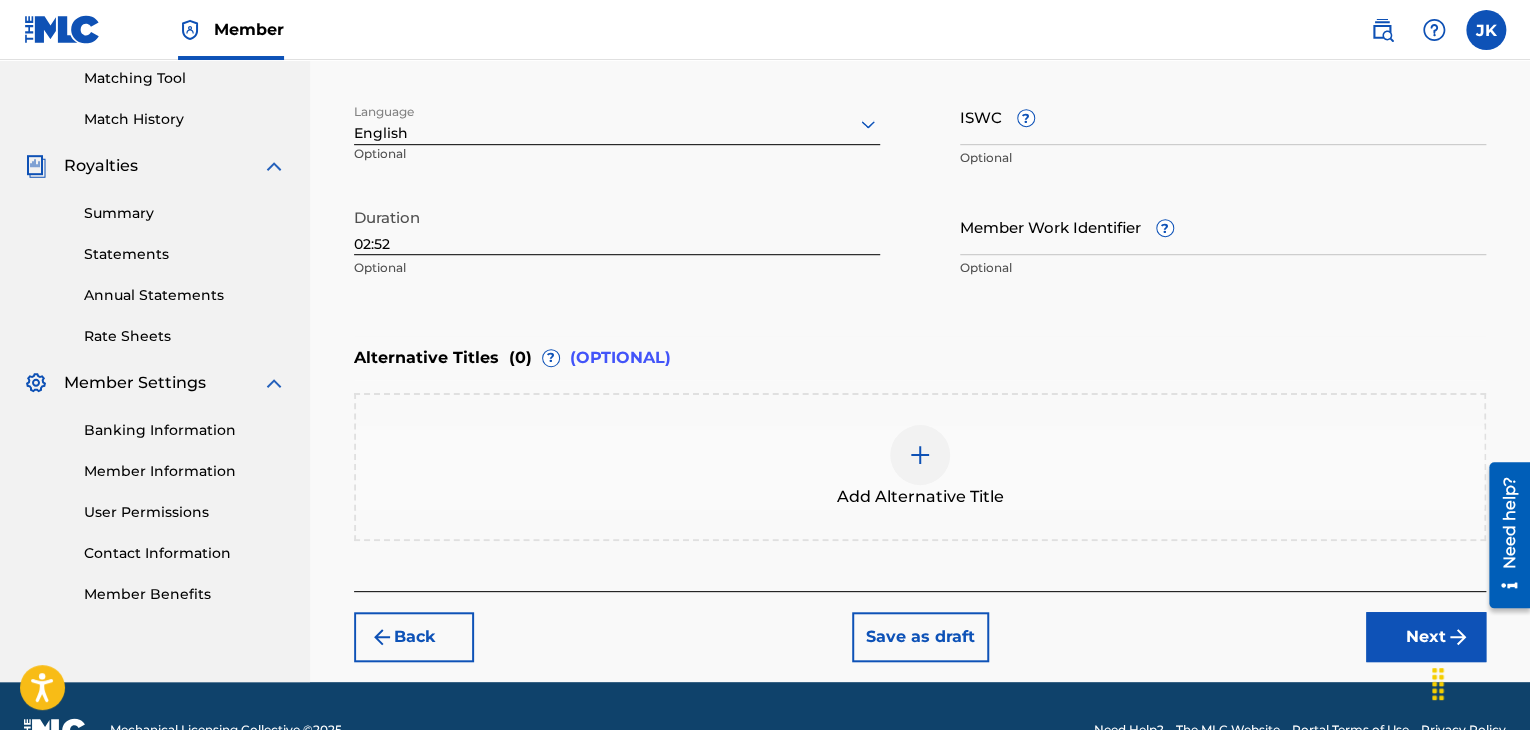 click on "Next" at bounding box center (1426, 637) 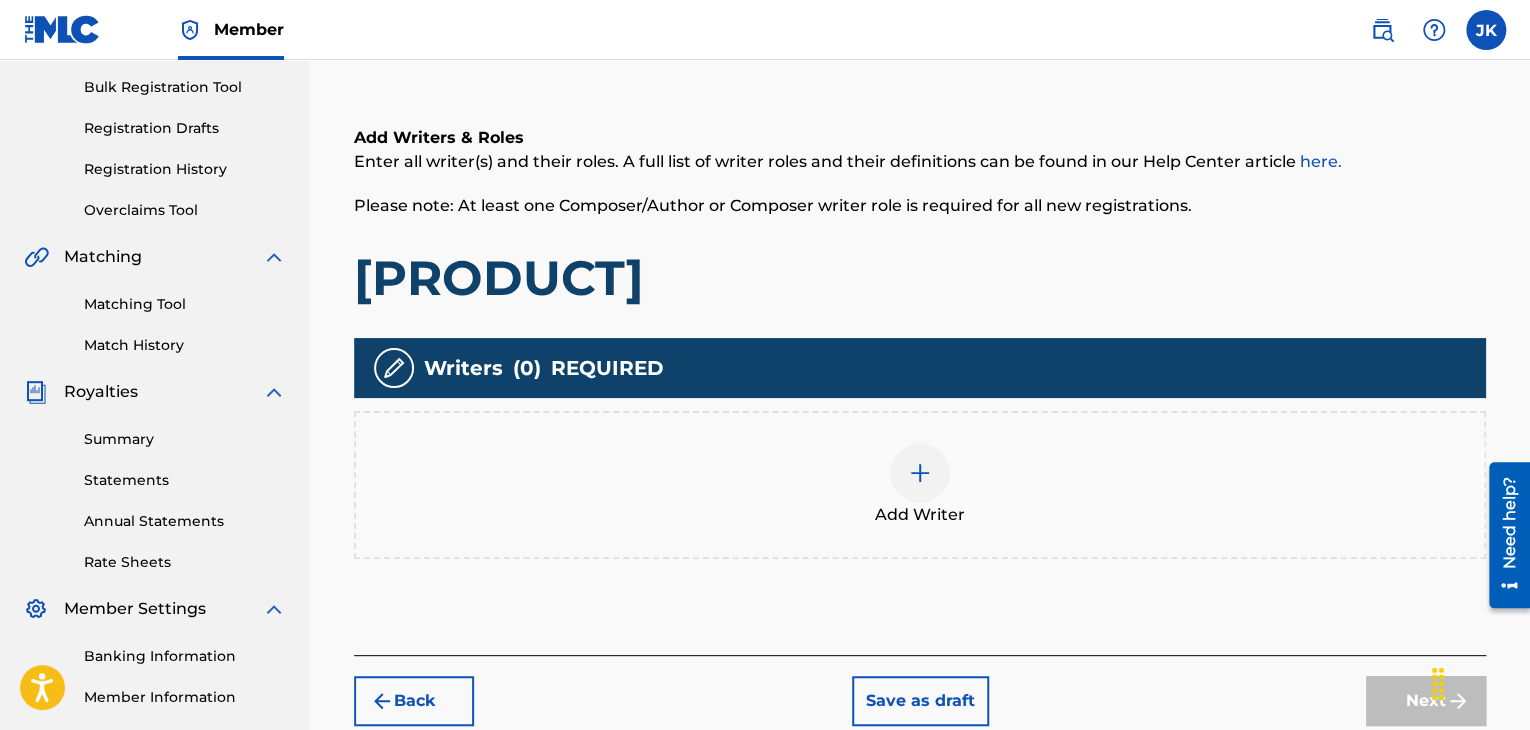 scroll, scrollTop: 290, scrollLeft: 0, axis: vertical 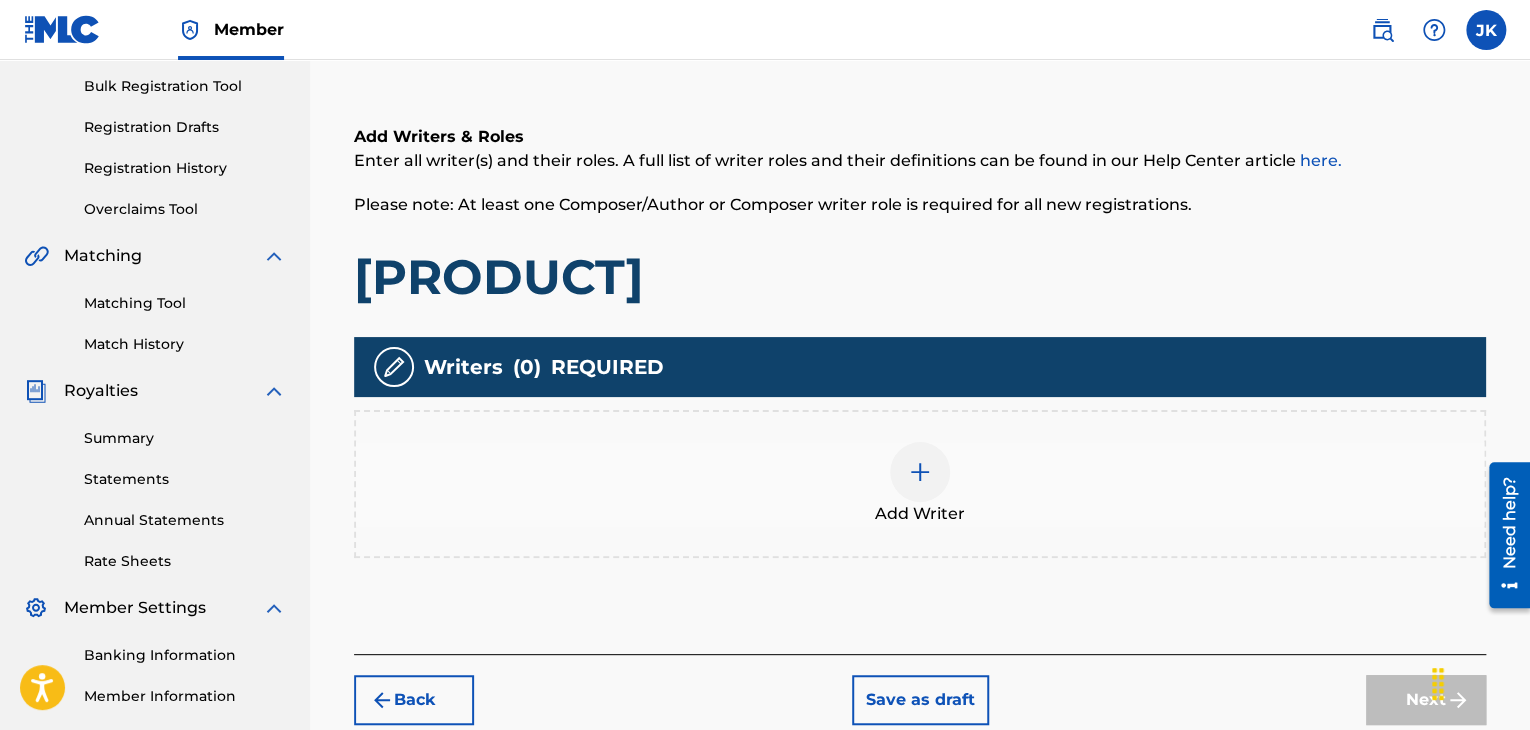 click at bounding box center (920, 472) 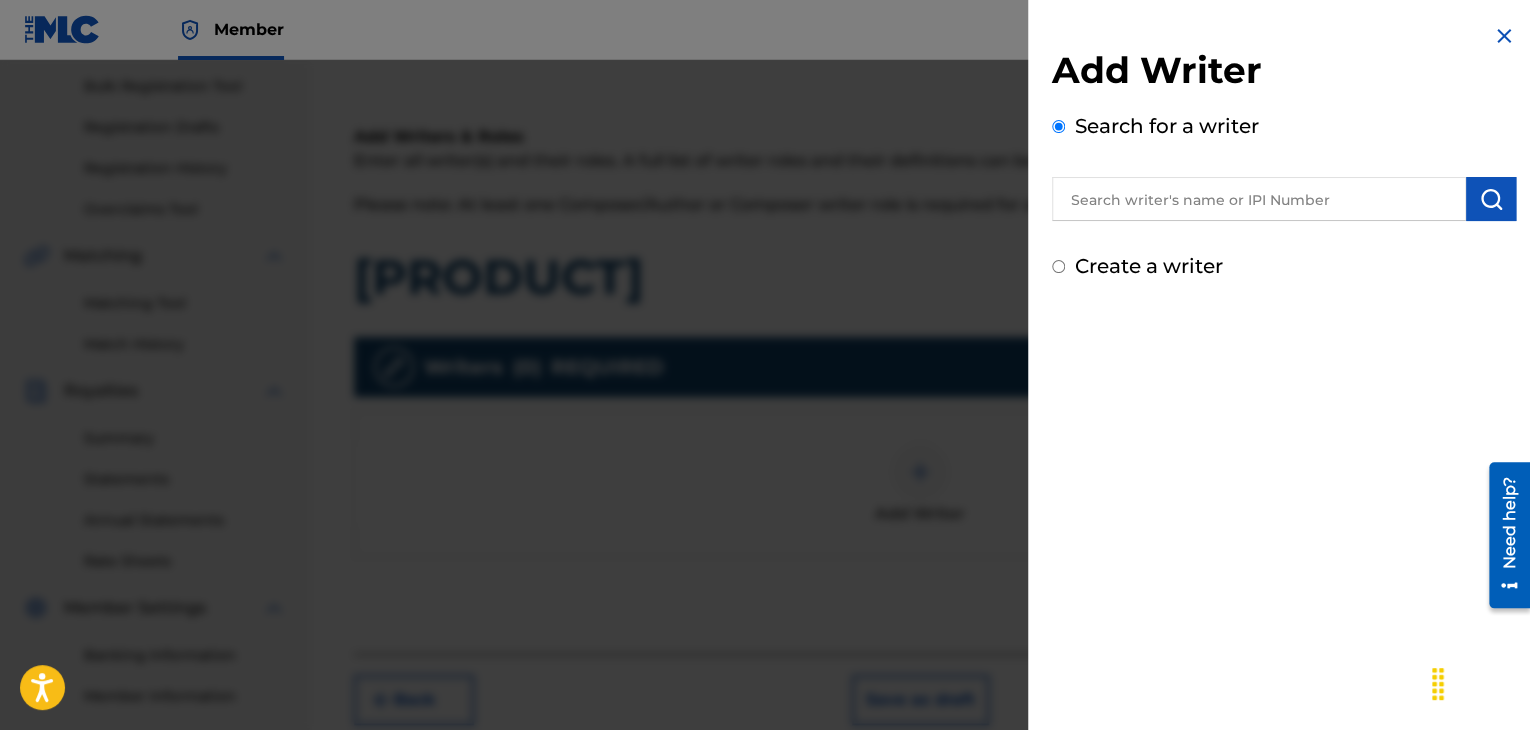 click at bounding box center (1259, 199) 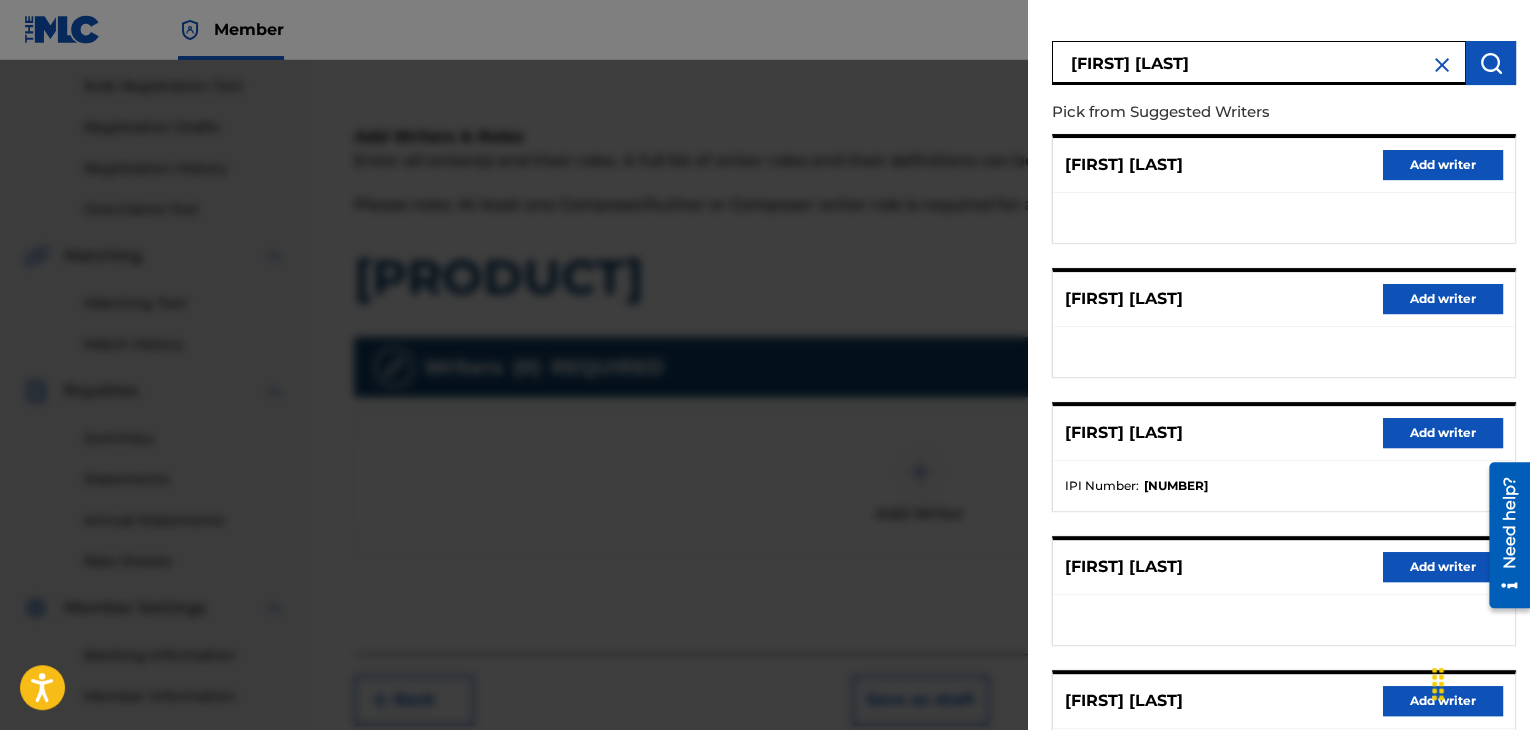 scroll, scrollTop: 300, scrollLeft: 0, axis: vertical 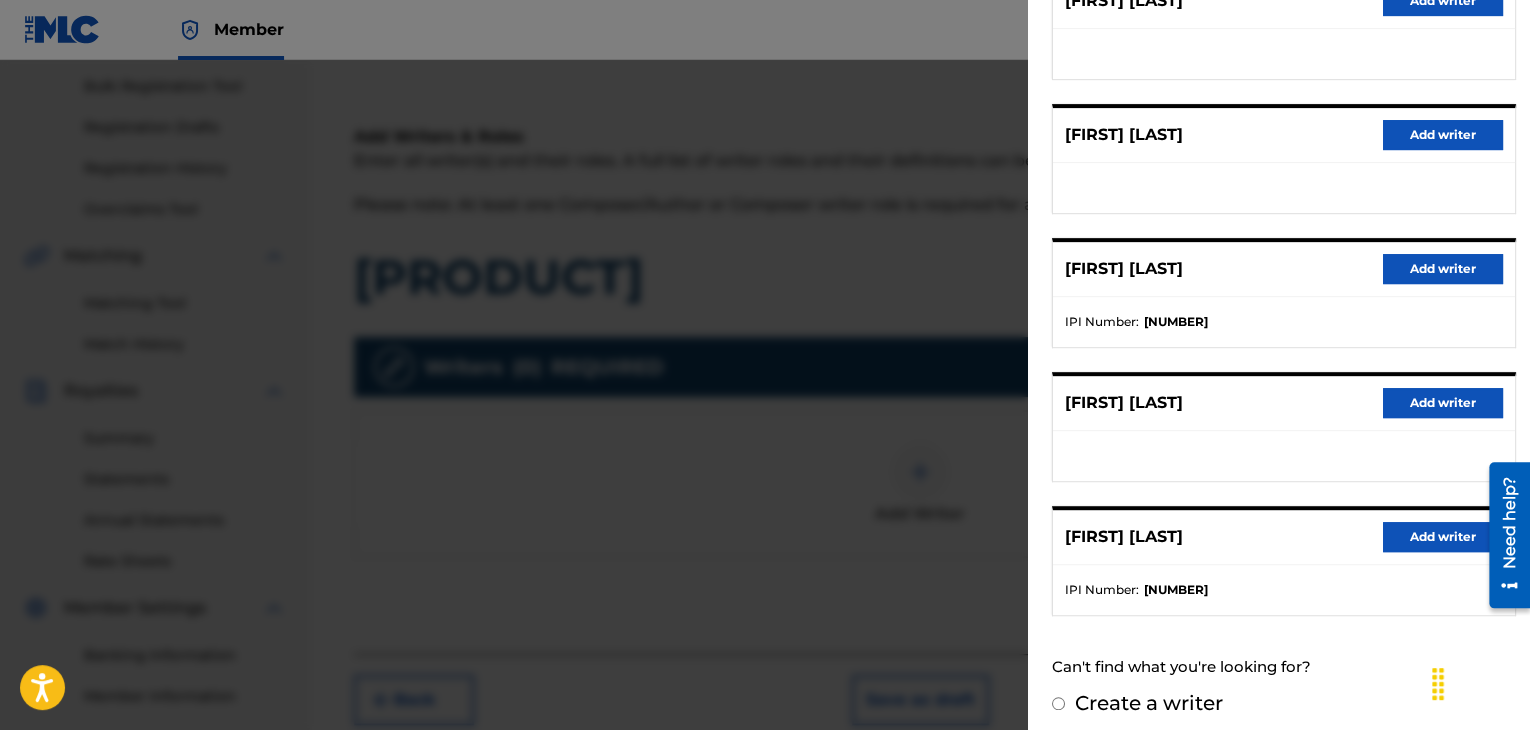 click on "Add writer" at bounding box center (1443, 537) 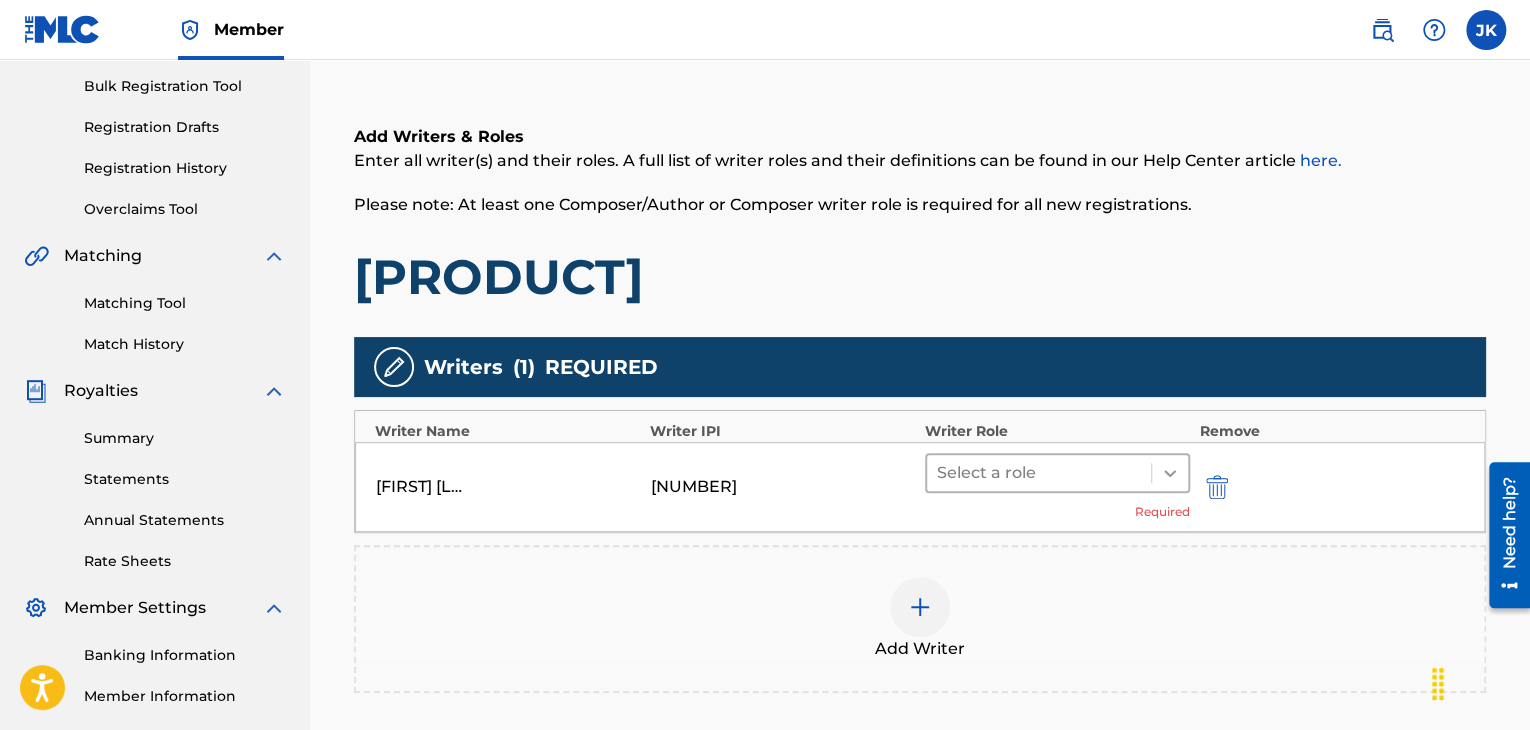 click 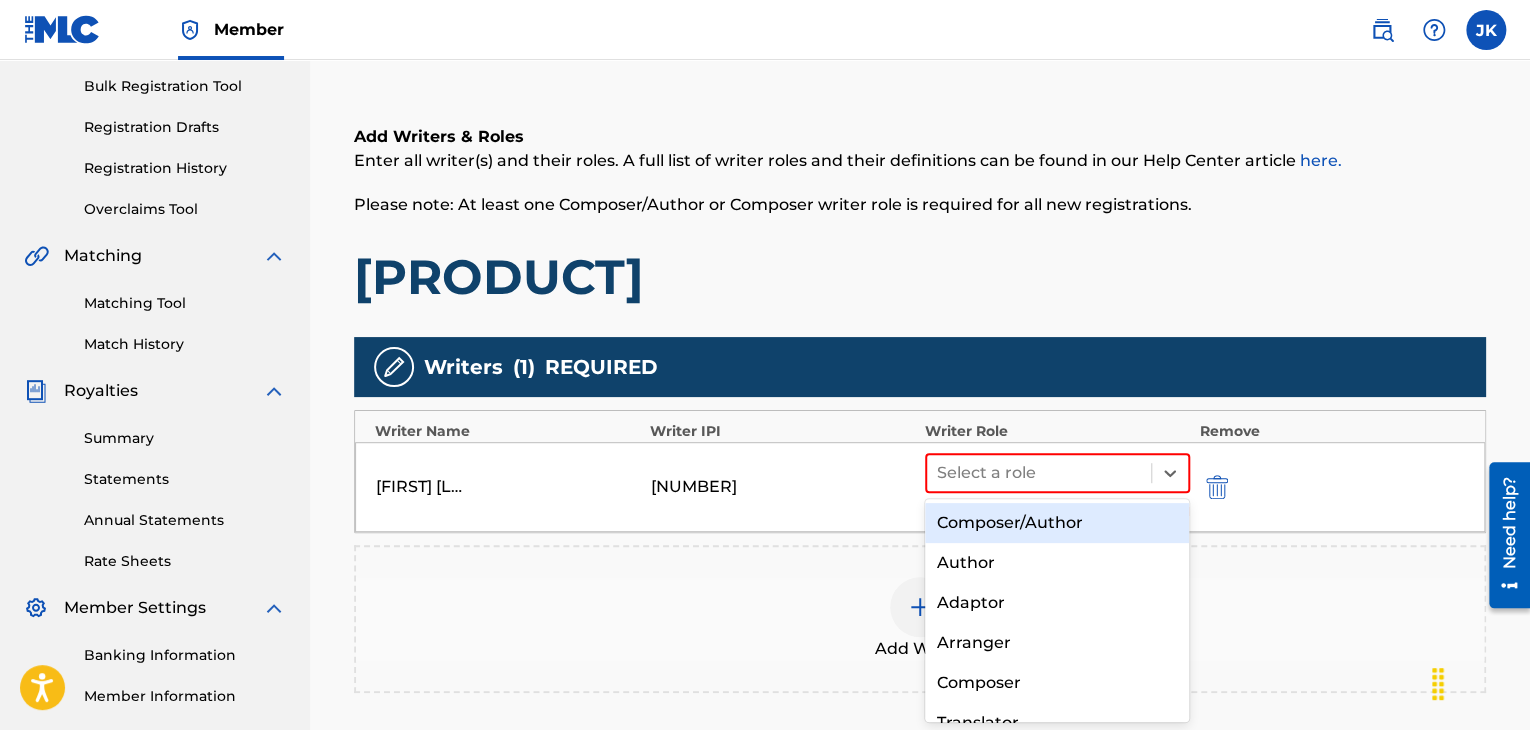 click on "Composer/Author" at bounding box center [1057, 523] 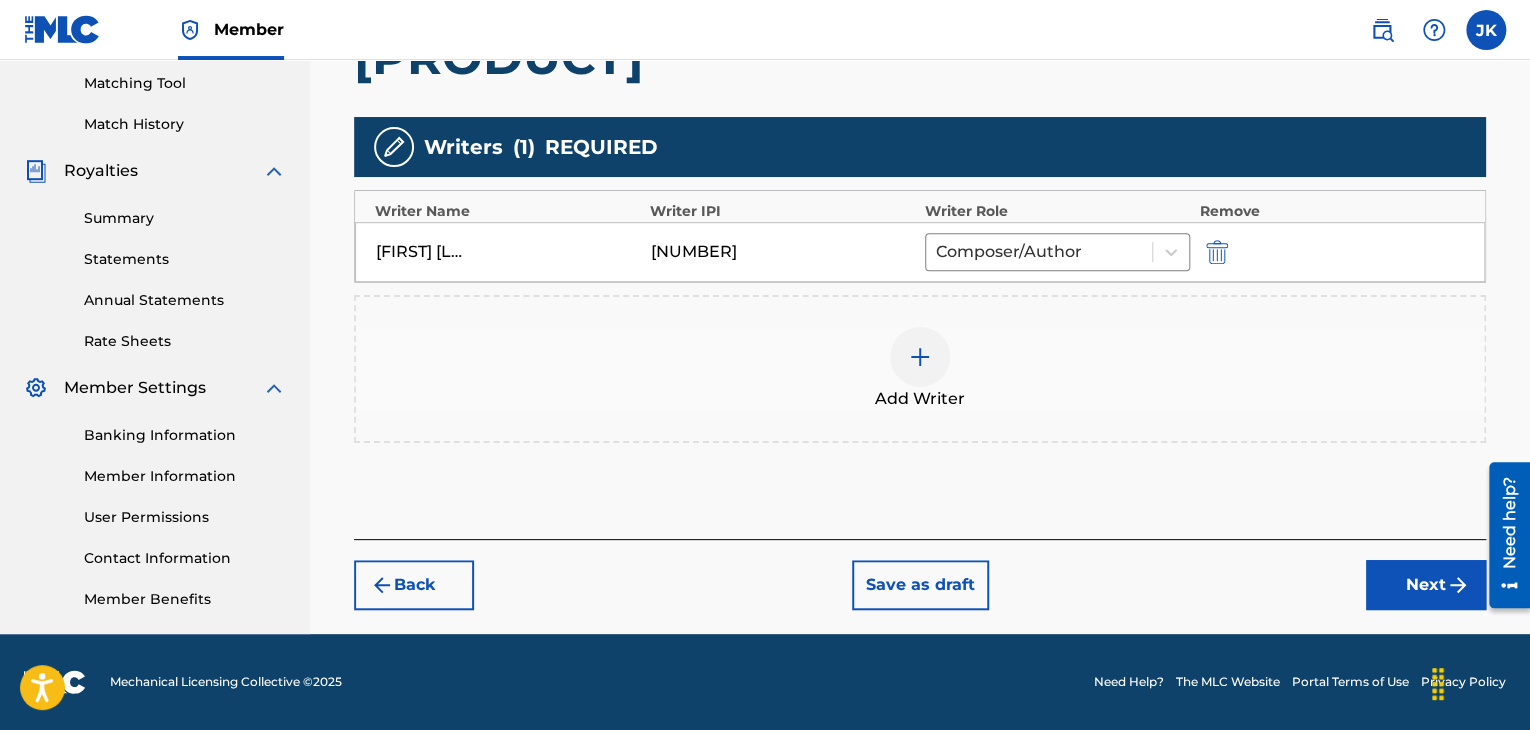 click on "Next" at bounding box center [1426, 585] 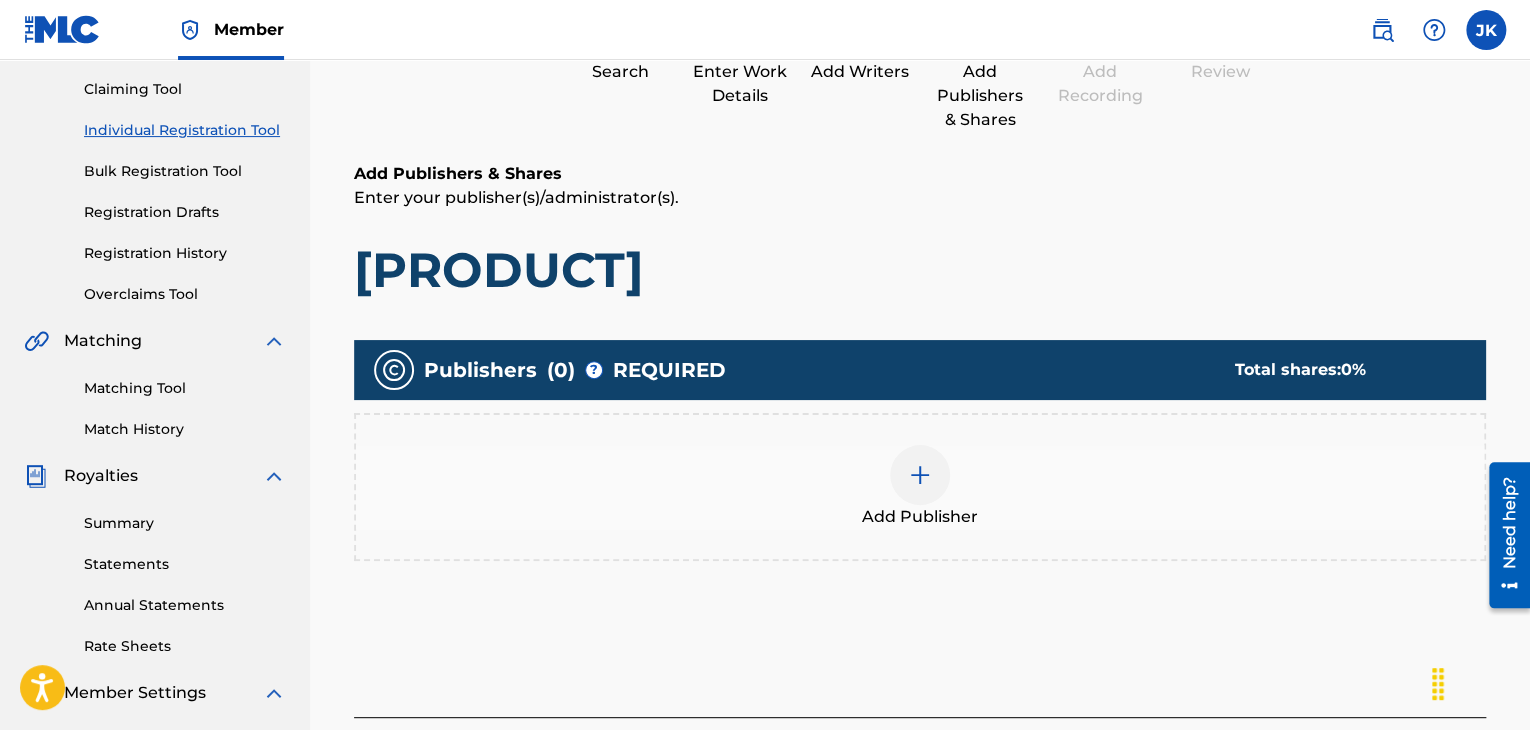 scroll, scrollTop: 290, scrollLeft: 0, axis: vertical 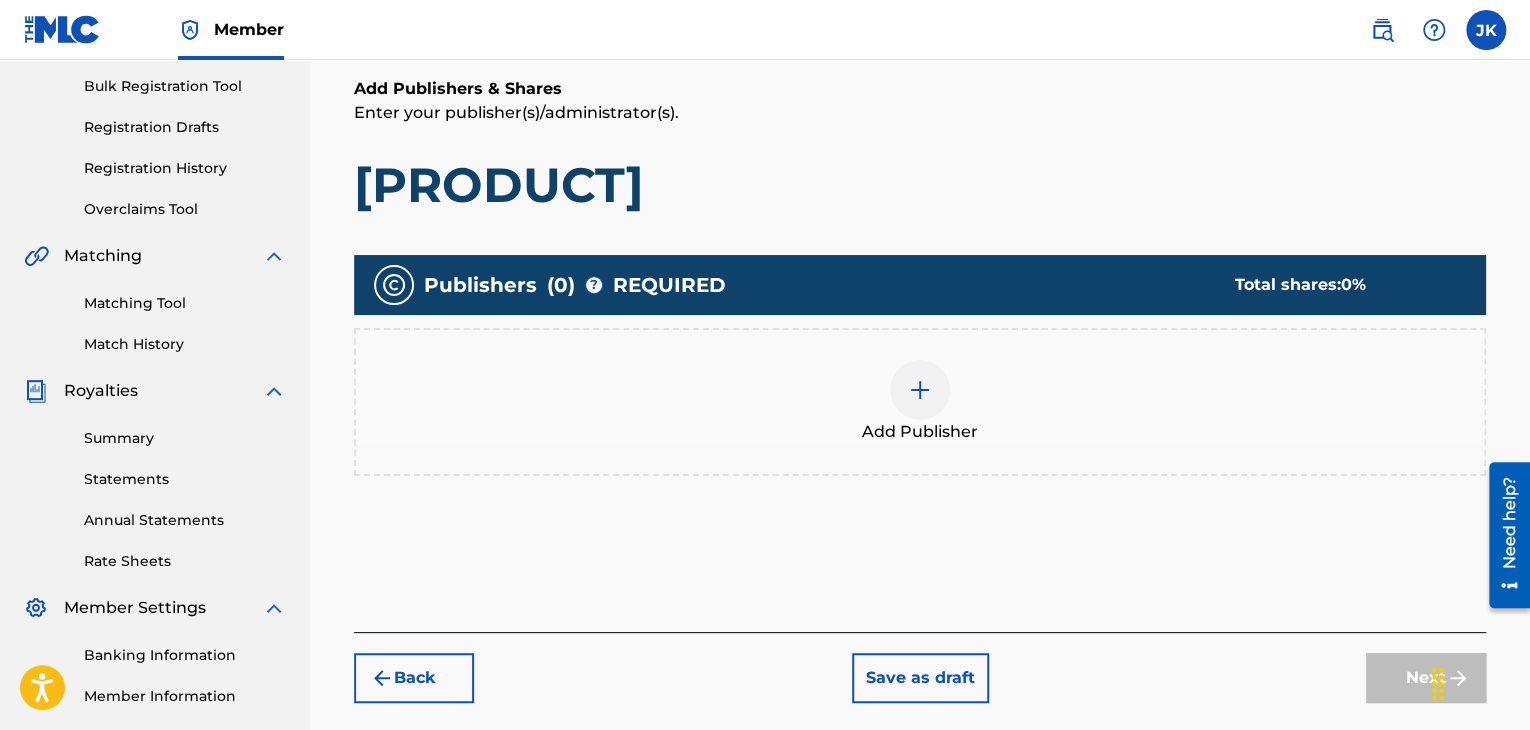 click at bounding box center (920, 390) 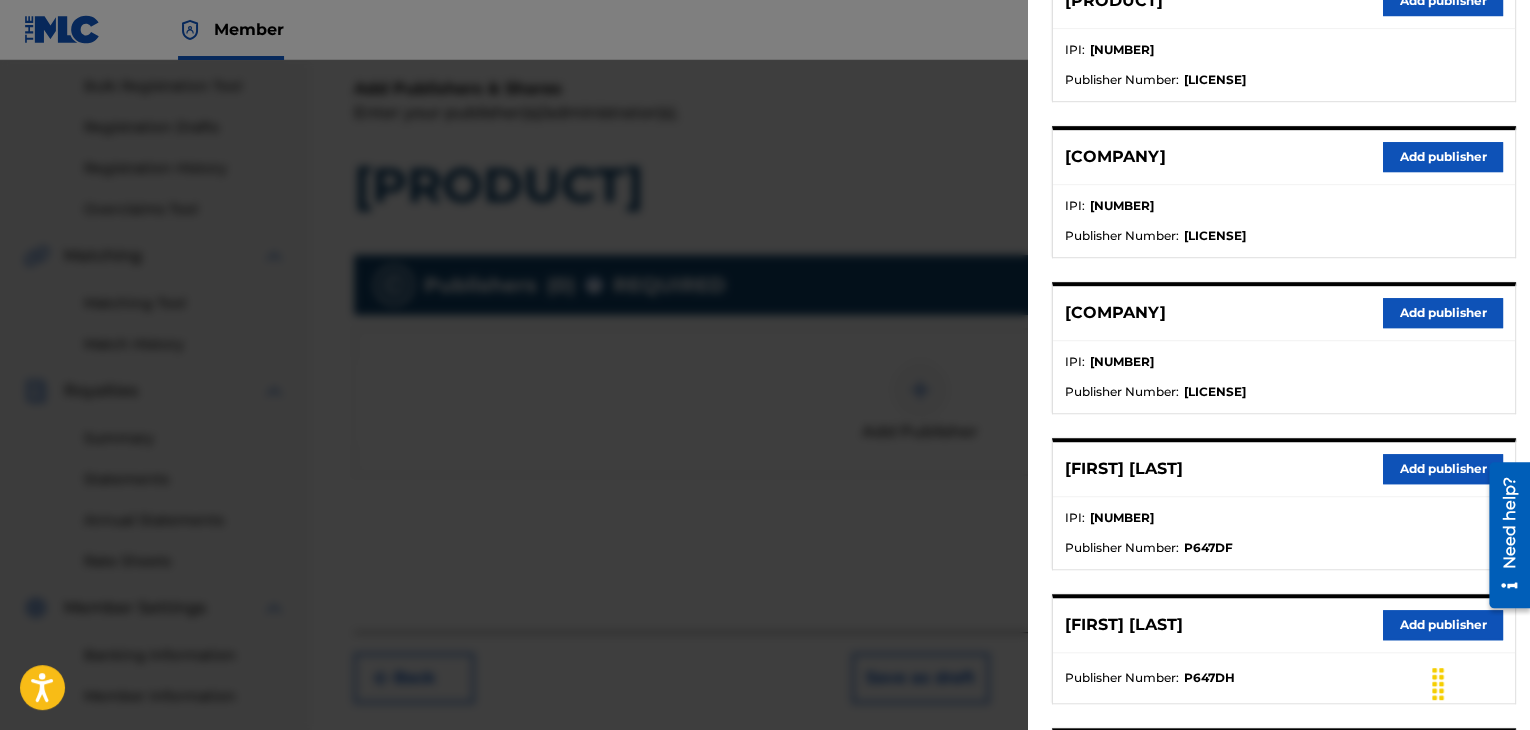 scroll, scrollTop: 500, scrollLeft: 0, axis: vertical 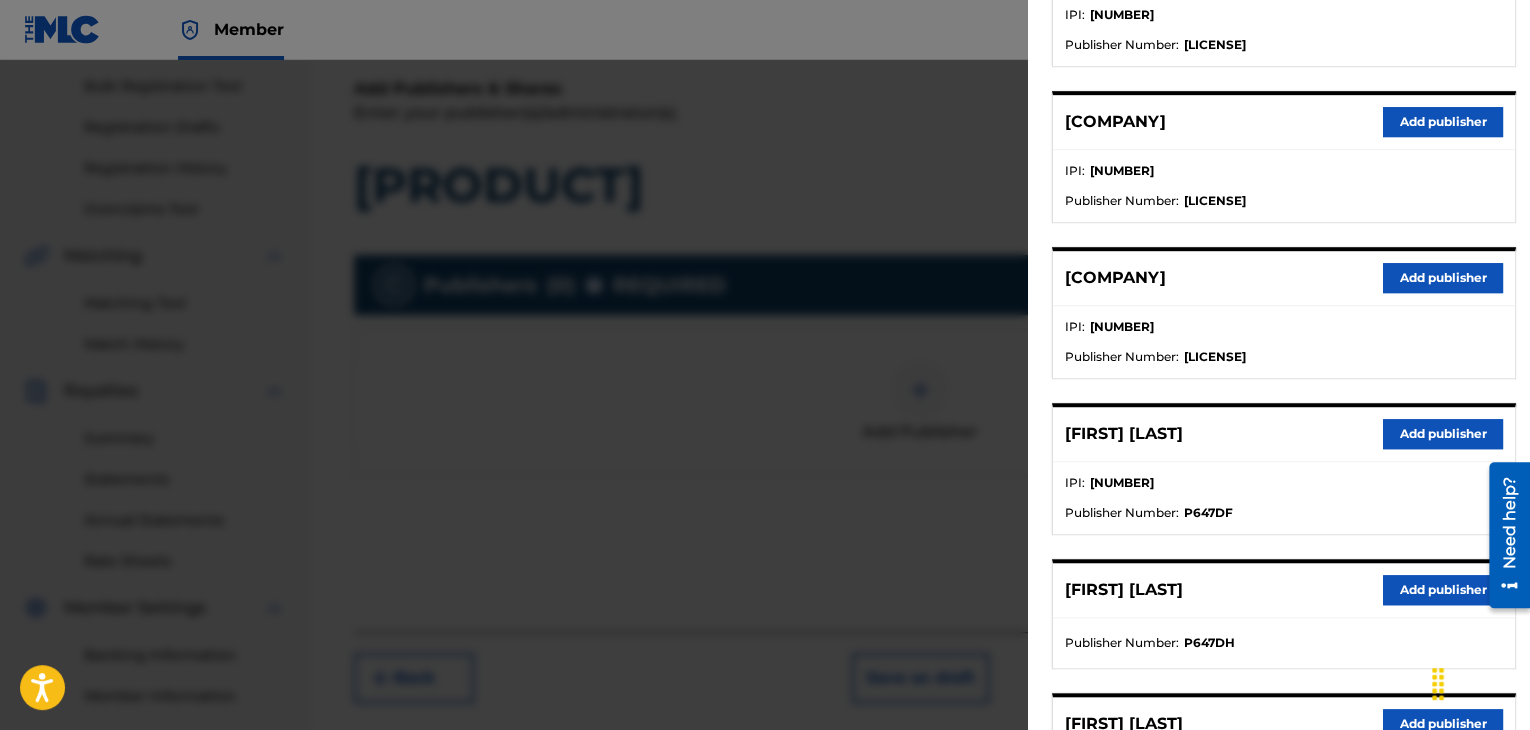 click on "Add publisher" at bounding box center (1443, 434) 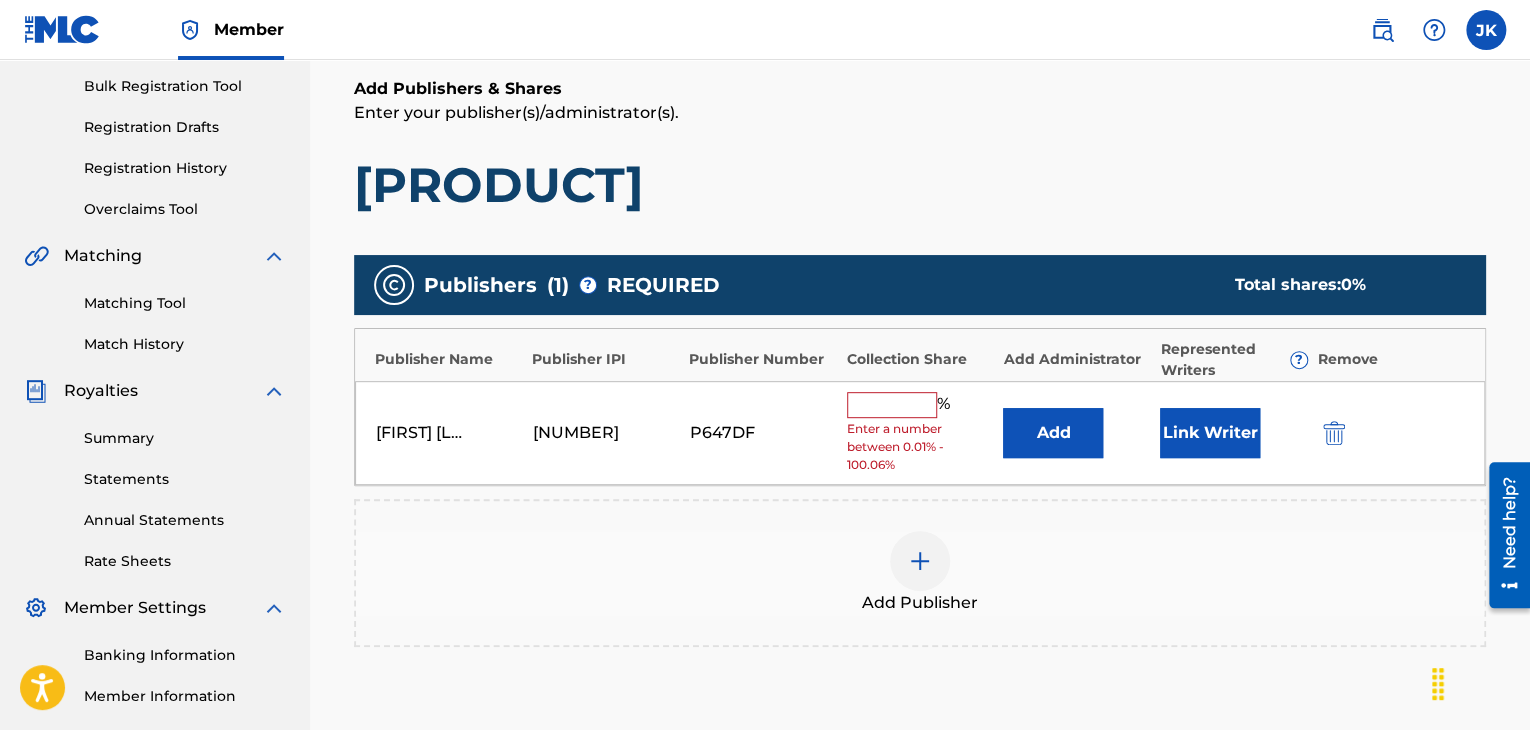 click on "Add" at bounding box center (1053, 433) 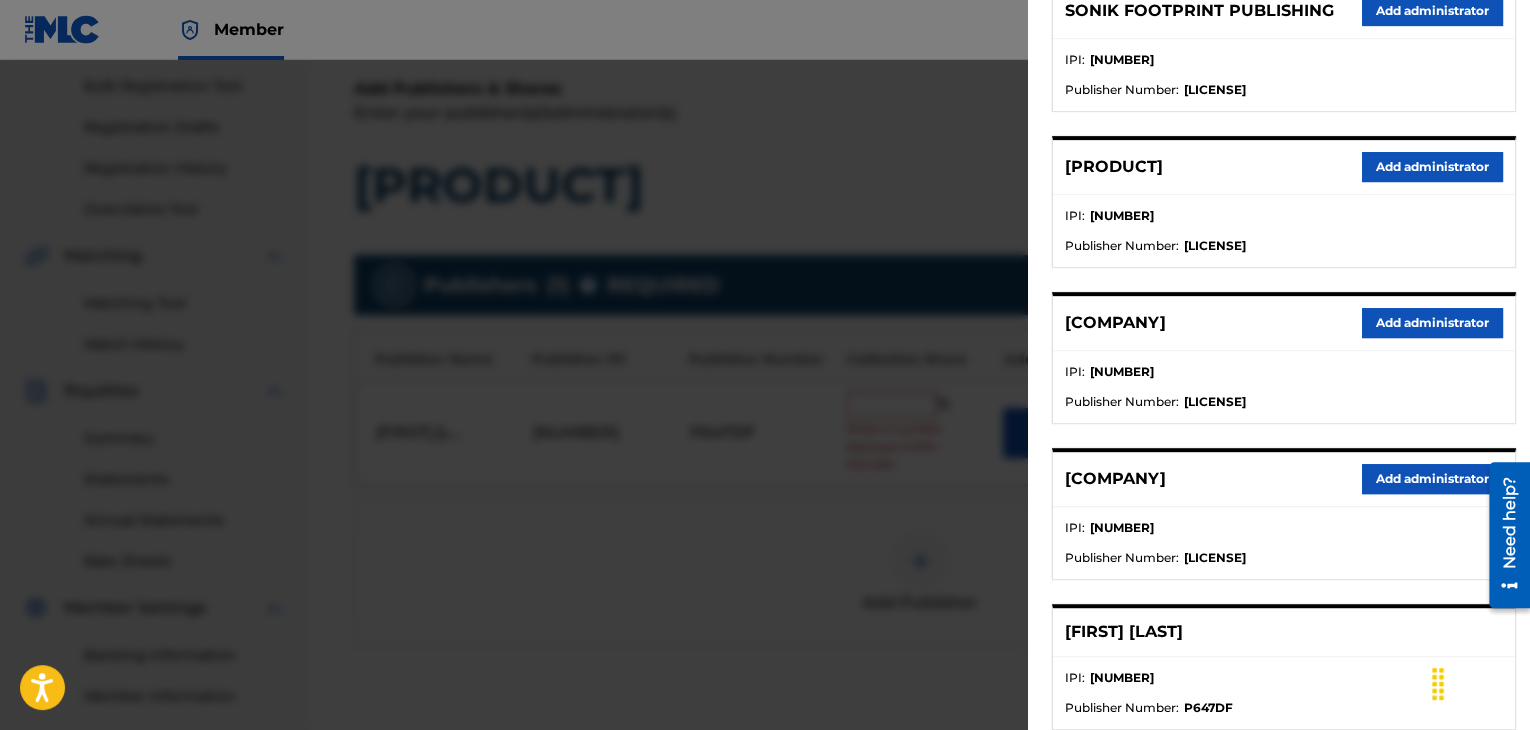 scroll, scrollTop: 300, scrollLeft: 0, axis: vertical 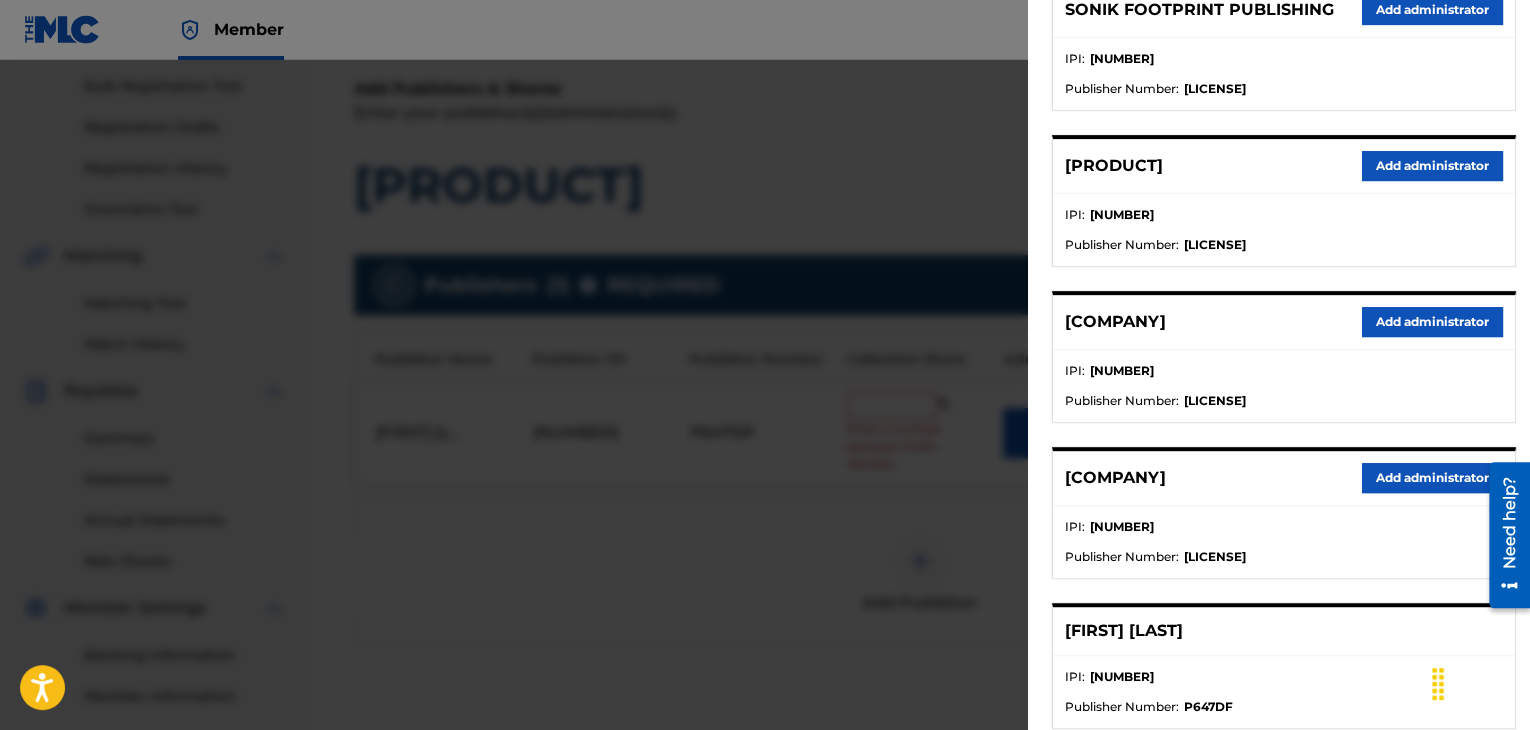 click on "Add administrator" at bounding box center (1432, 322) 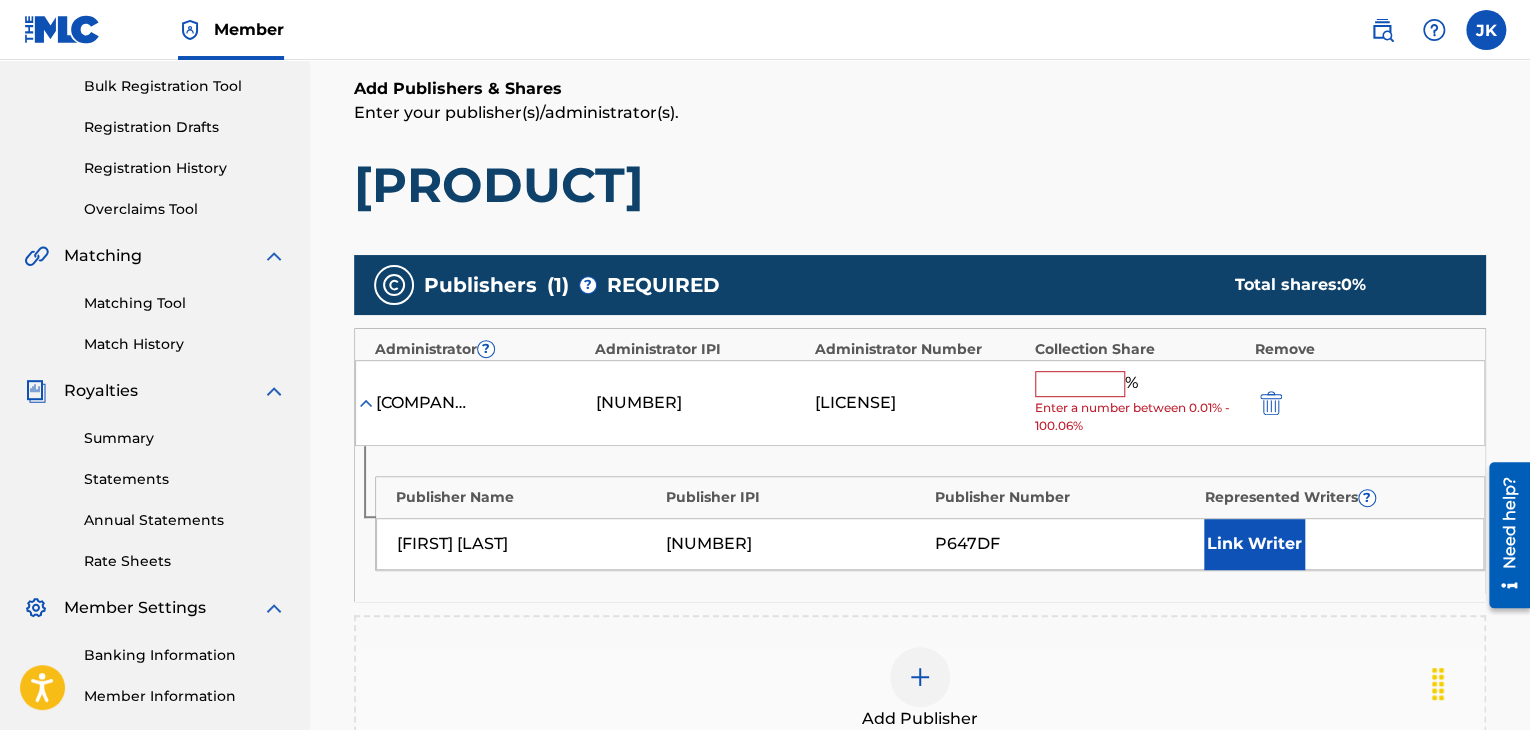 drag, startPoint x: 1081, startPoint y: 383, endPoint x: 1086, endPoint y: 395, distance: 13 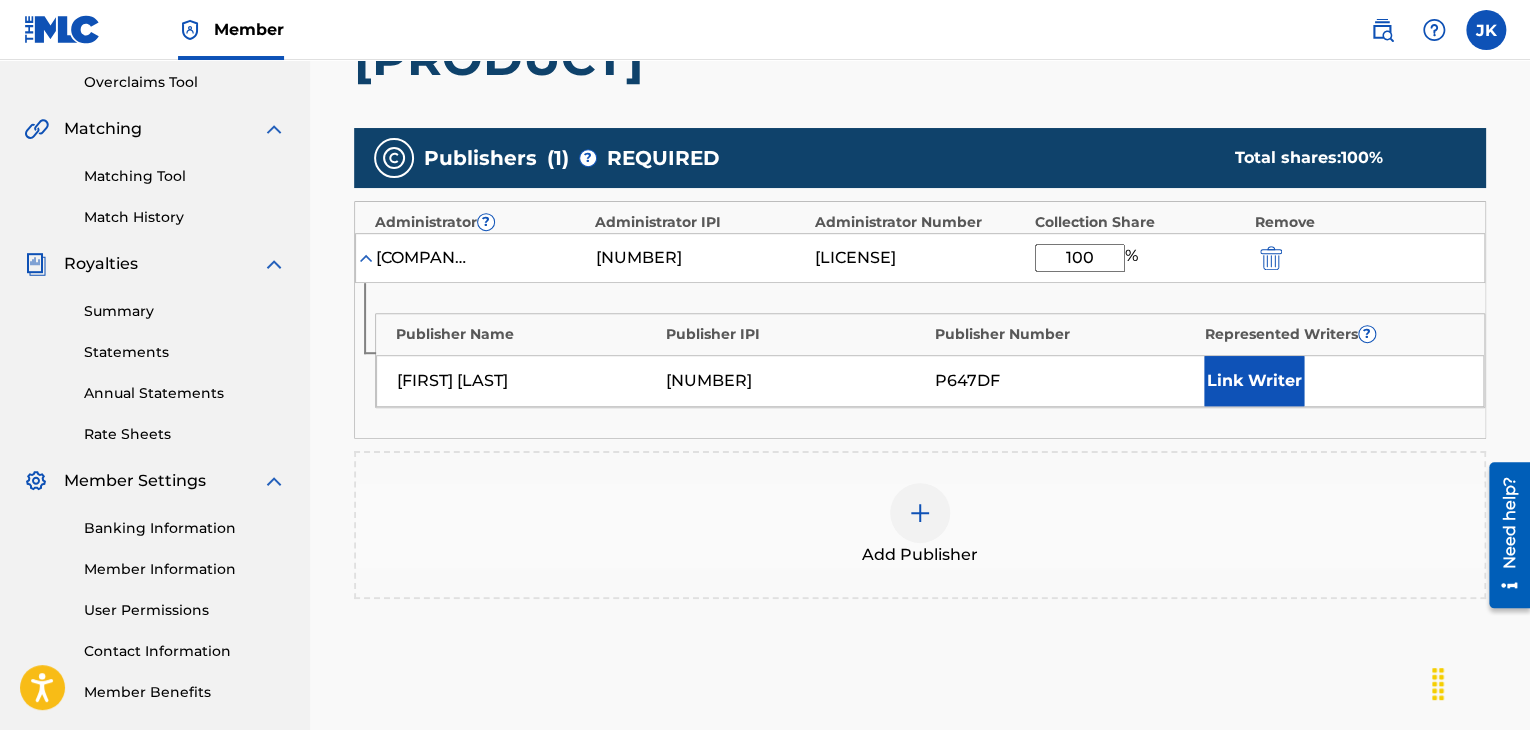 scroll, scrollTop: 626, scrollLeft: 0, axis: vertical 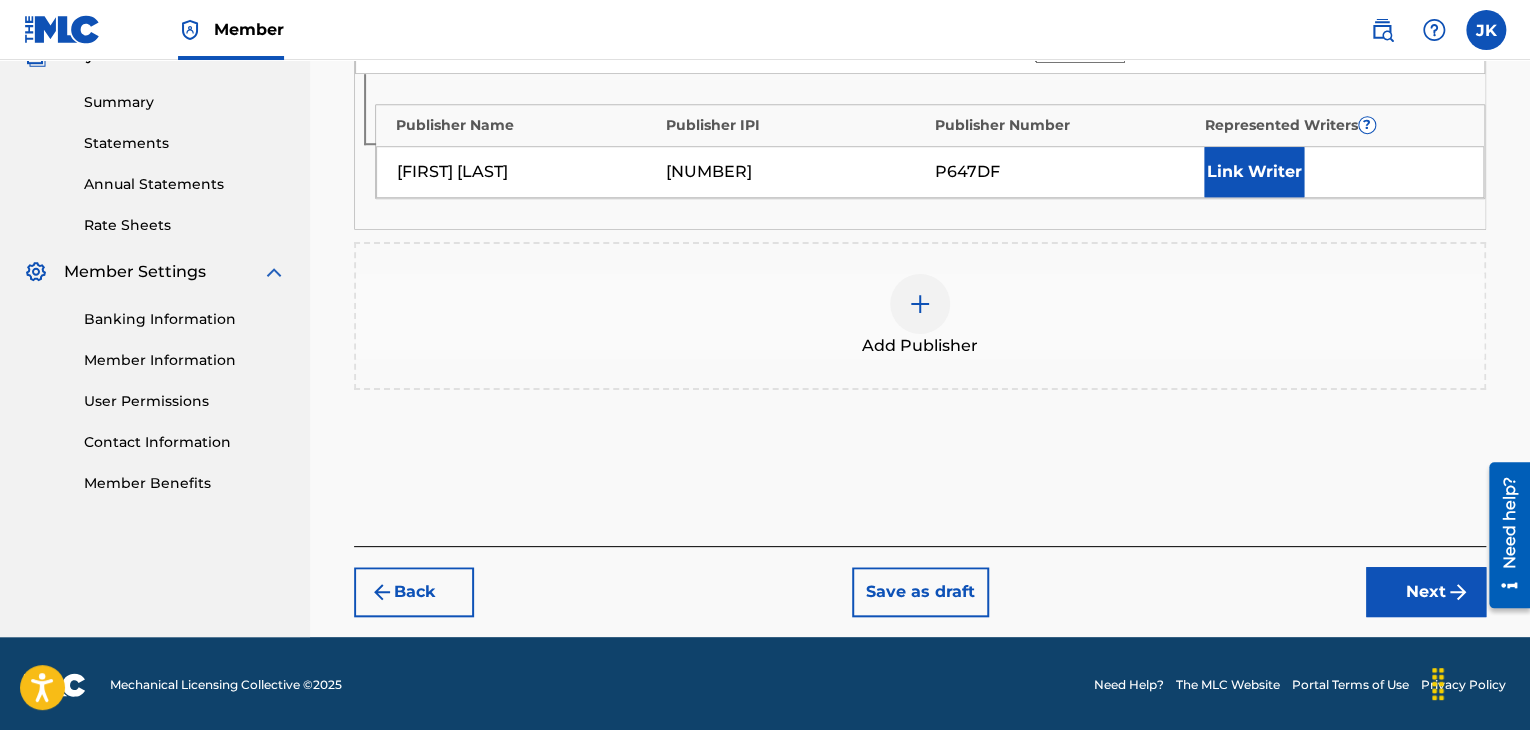 click on "Next" at bounding box center (1426, 592) 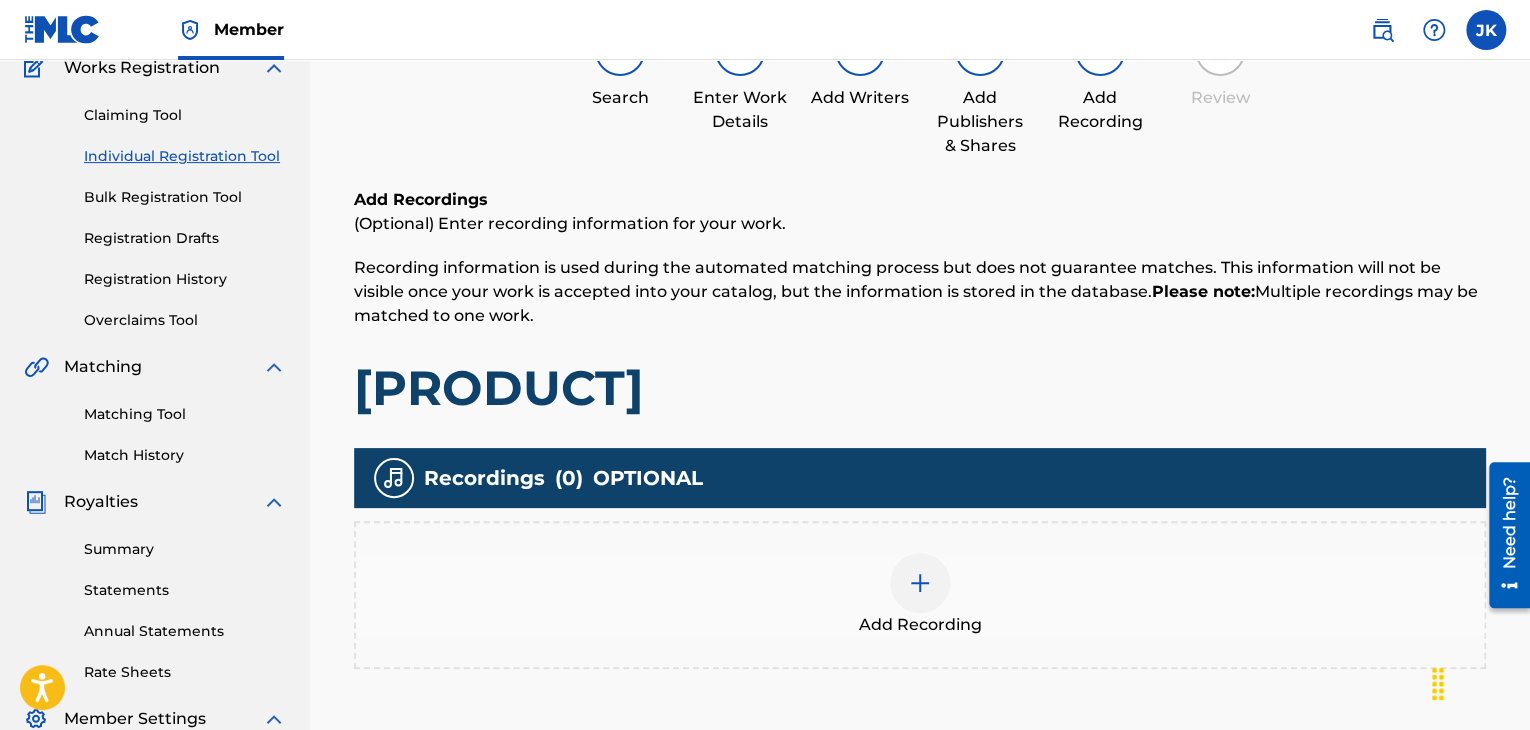 scroll, scrollTop: 290, scrollLeft: 0, axis: vertical 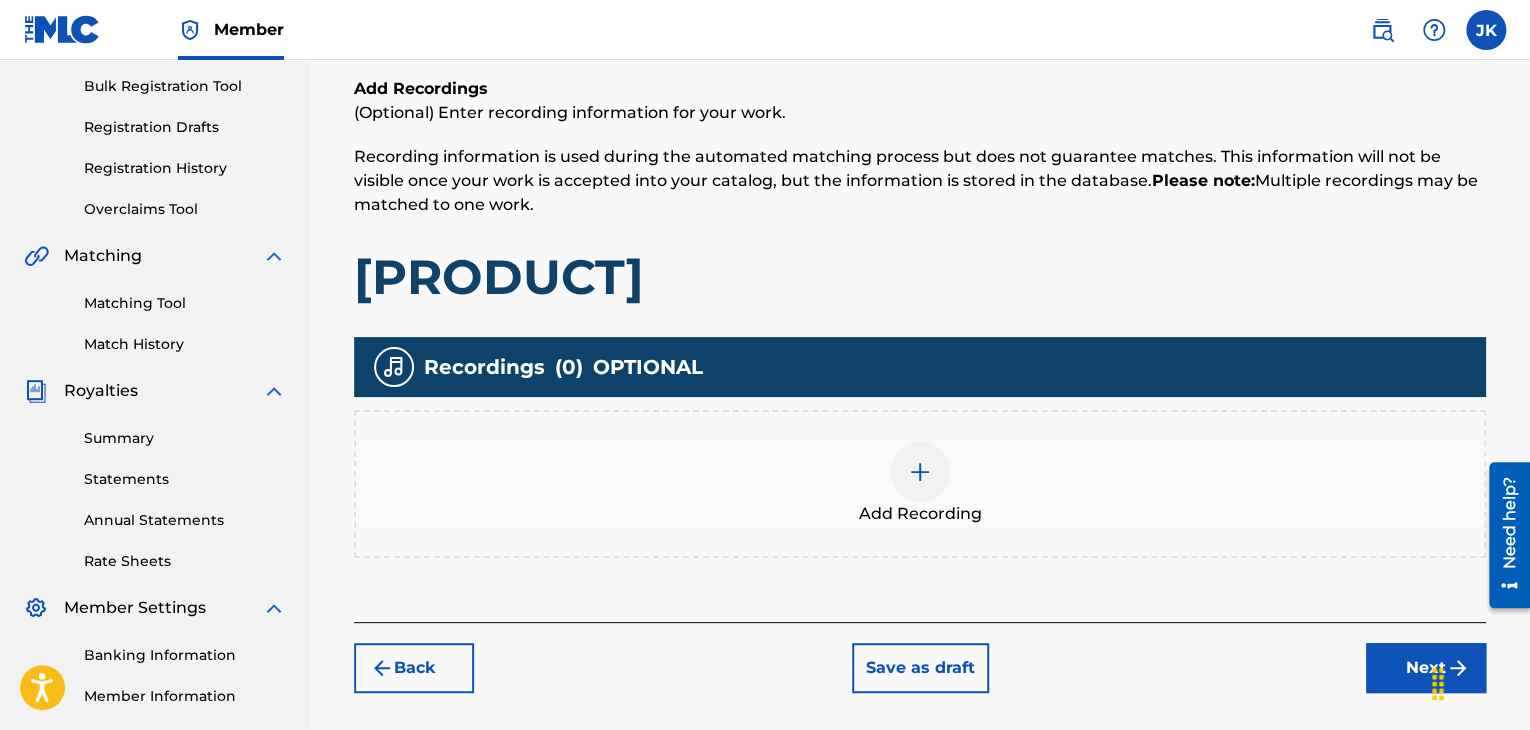 click at bounding box center (920, 472) 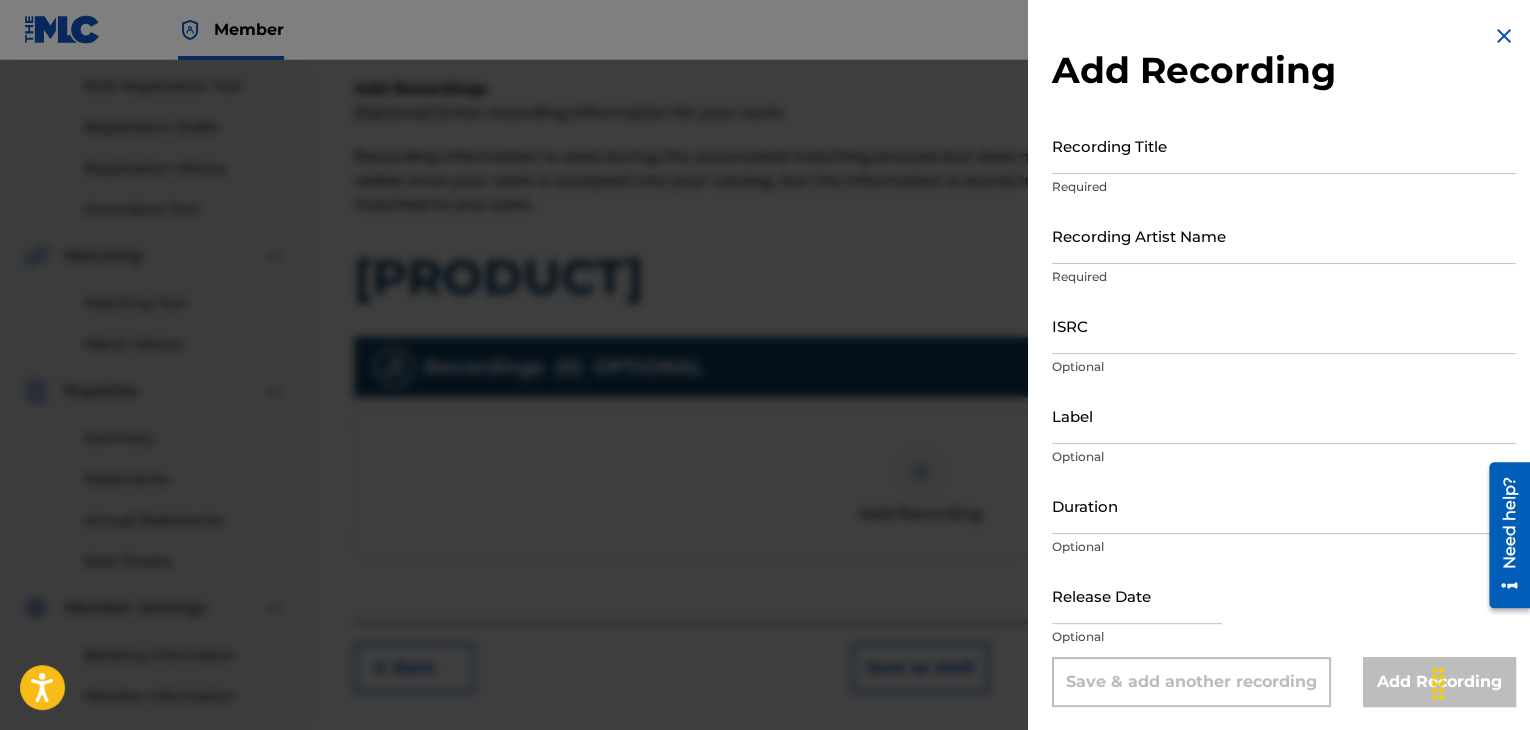 click on "Recording Title" at bounding box center (1284, 145) 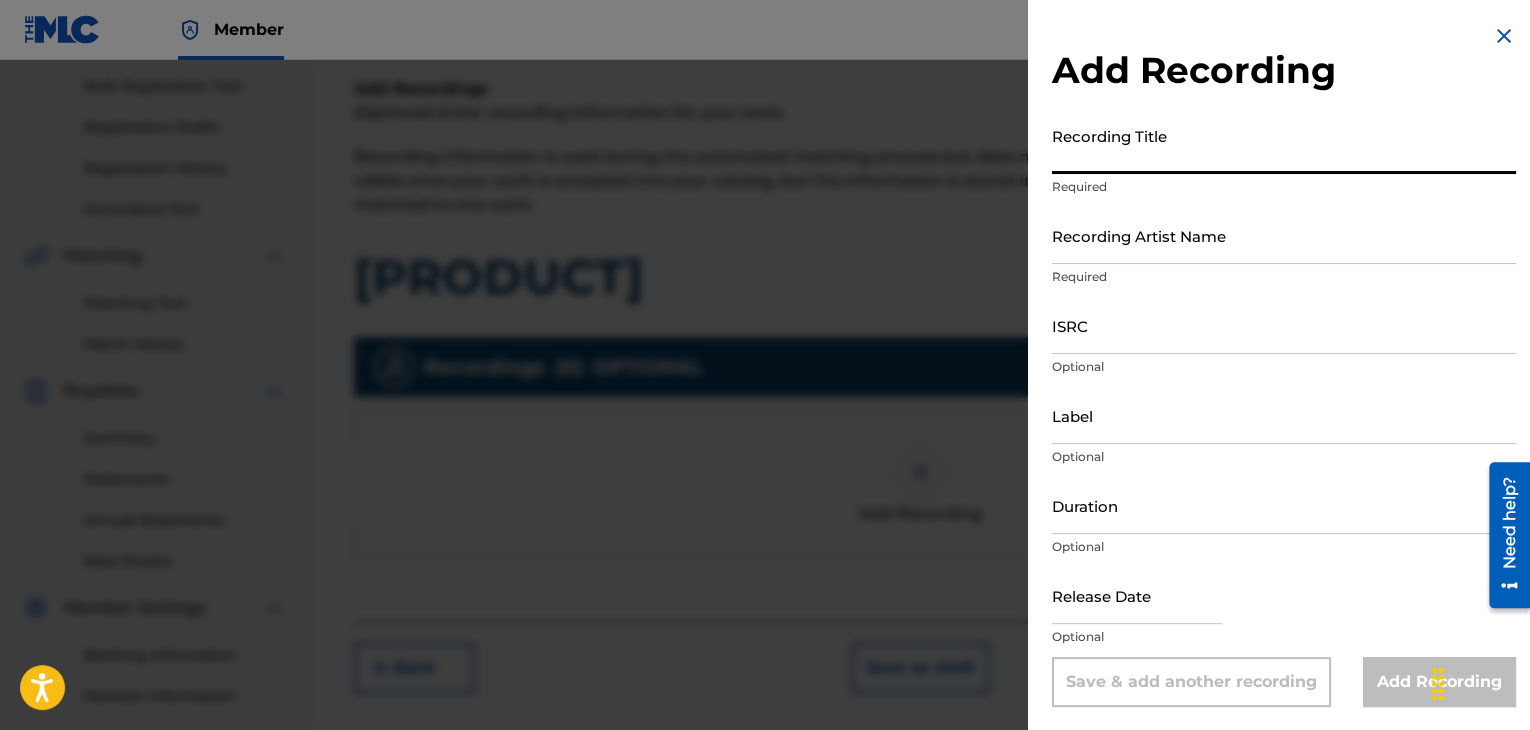 paste on "[PRODUCT]" 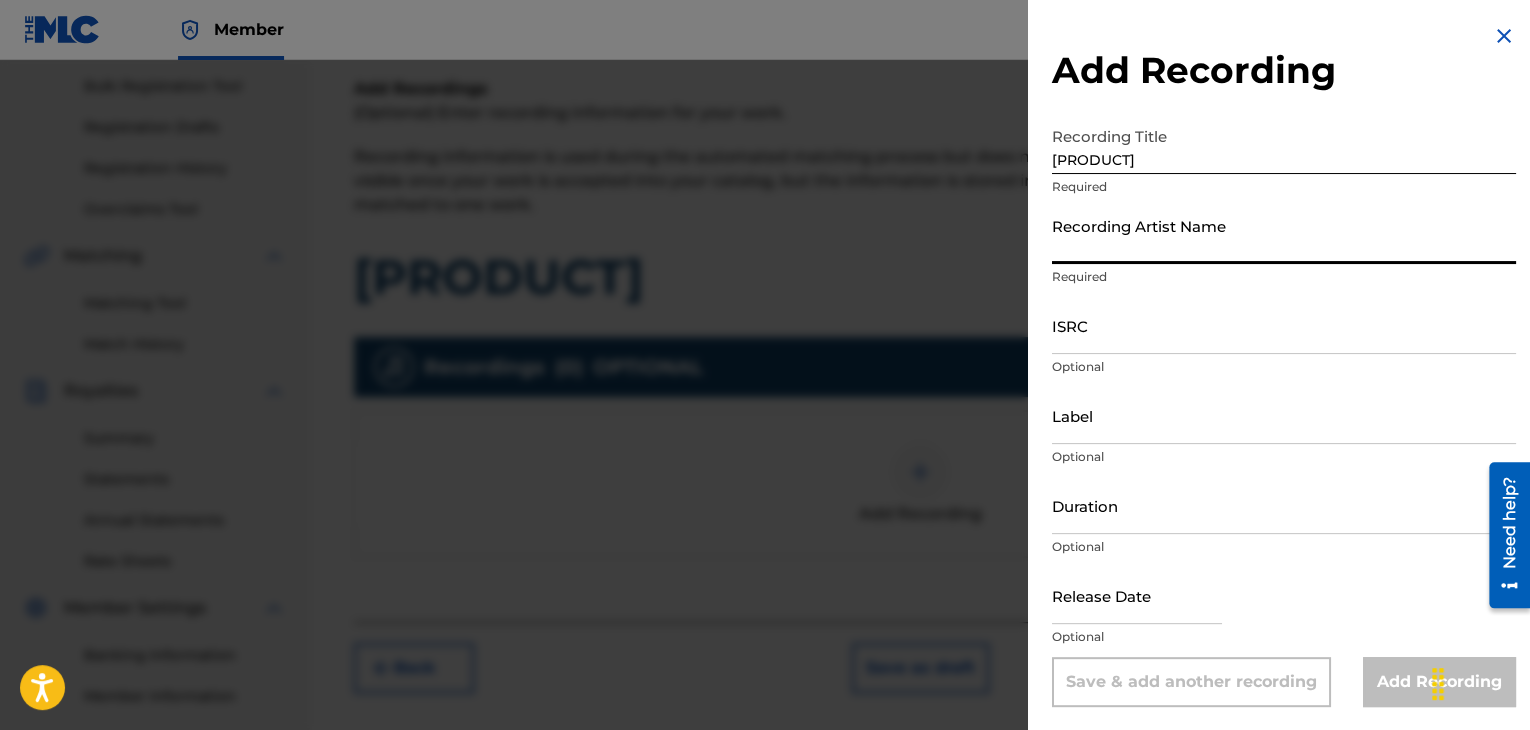 click on "Recording Artist Name" at bounding box center [1284, 235] 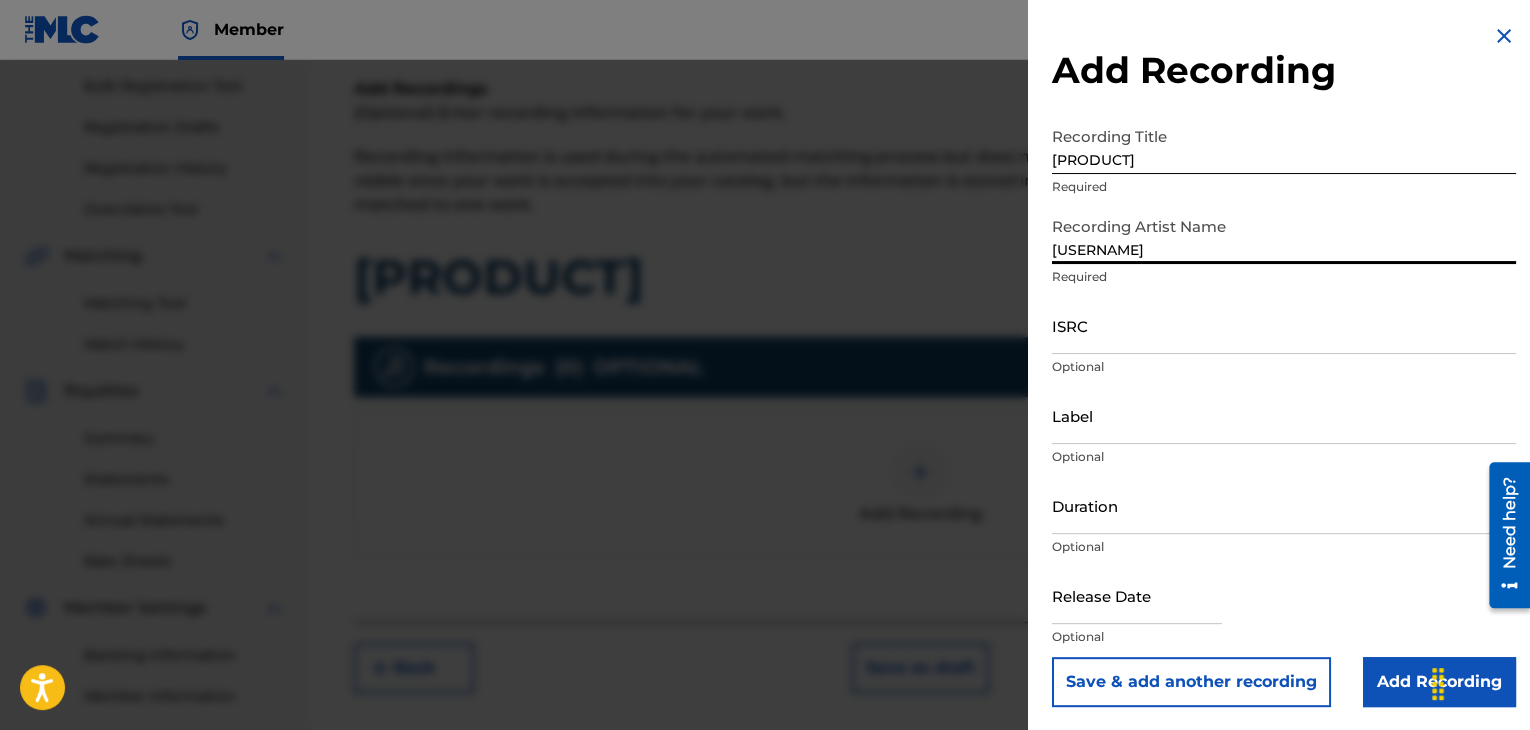click on "ISRC" at bounding box center (1284, 325) 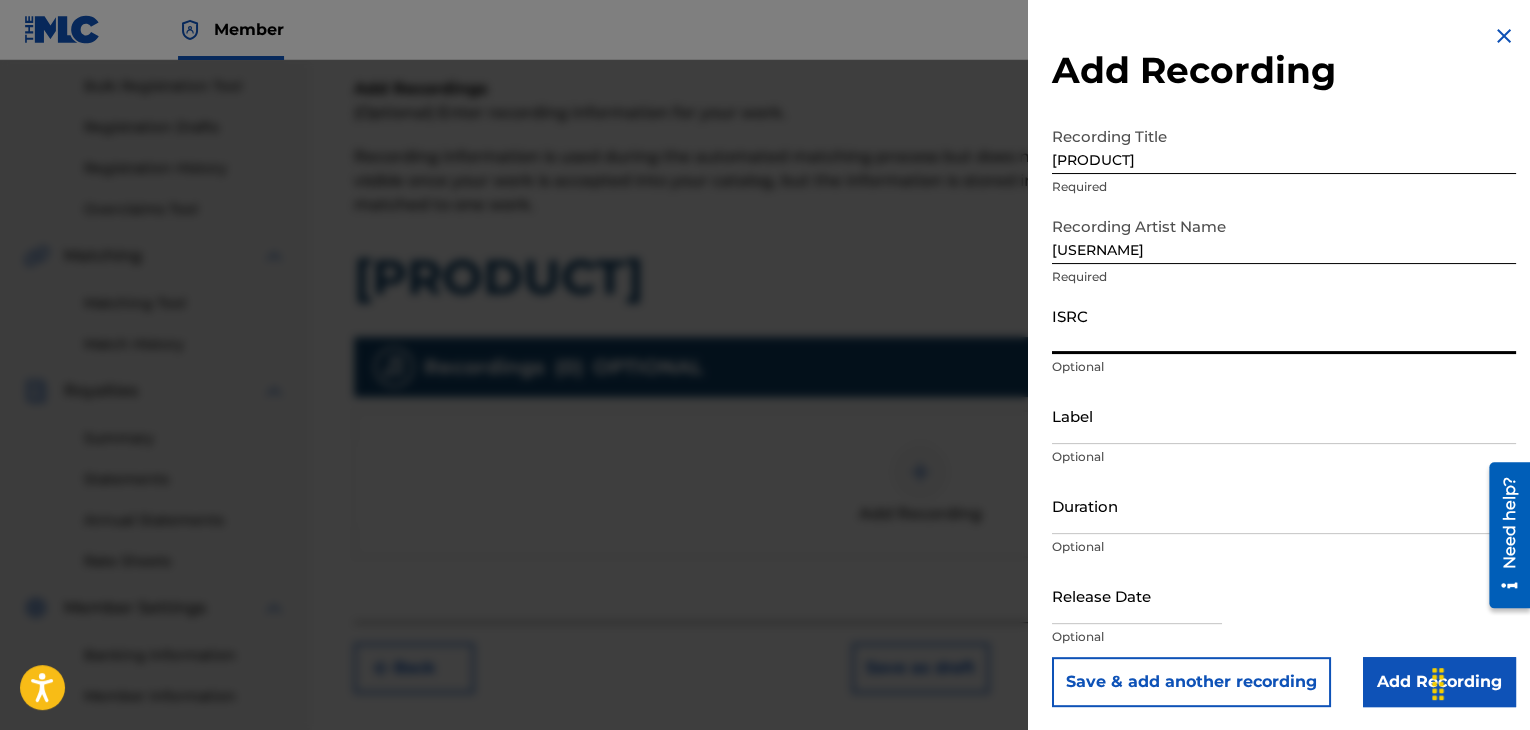 paste on "[LICENSE]" 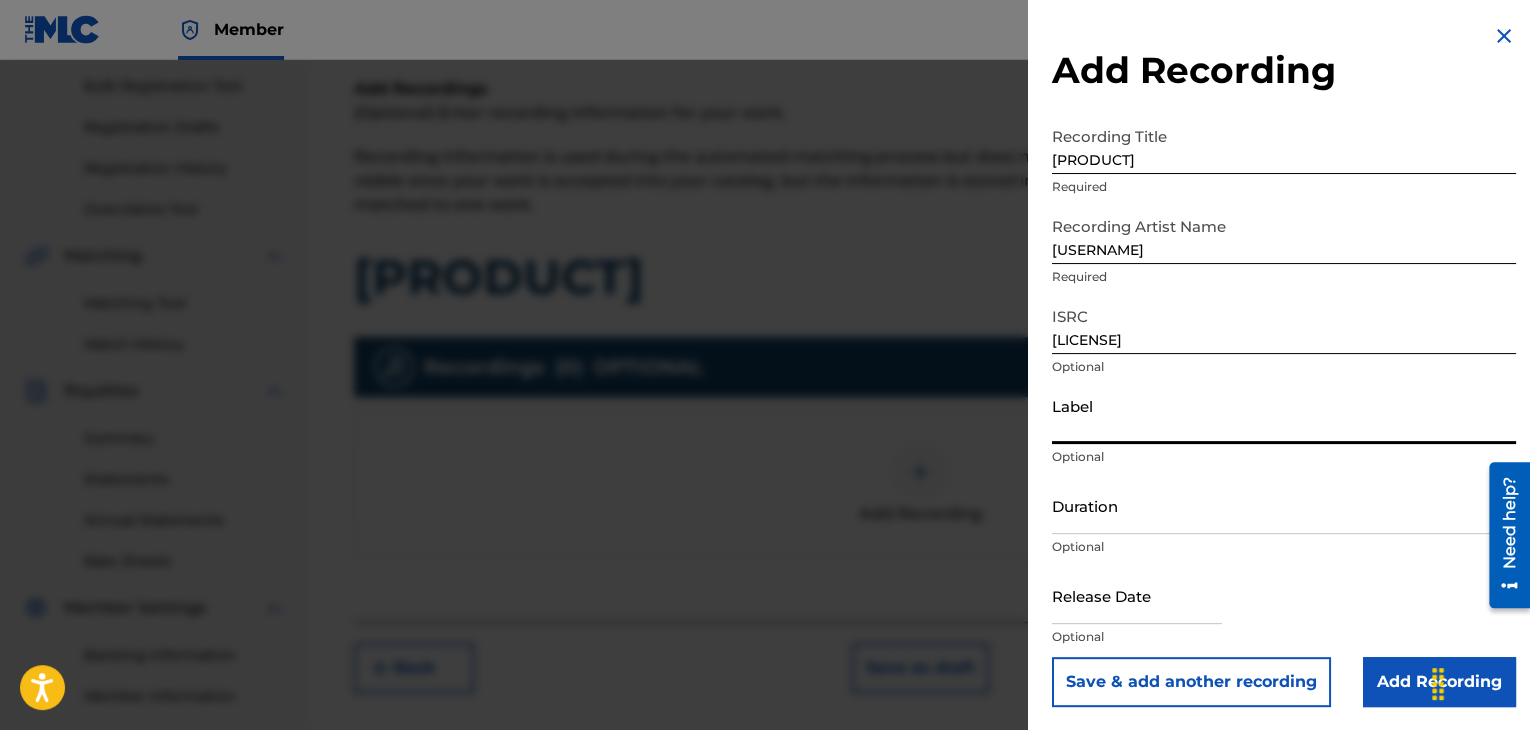 click on "Label" at bounding box center (1284, 415) 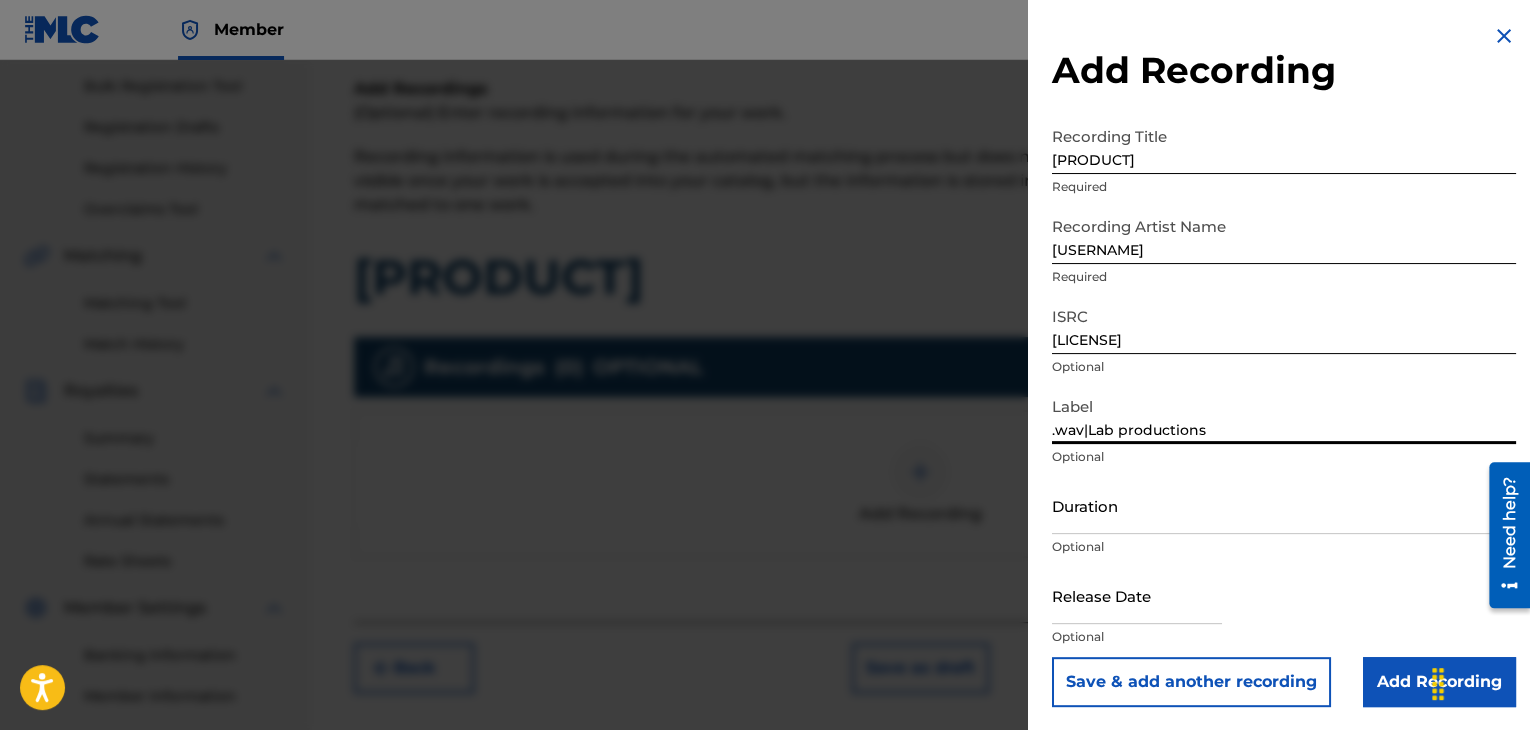 click on "Duration" at bounding box center [1284, 505] 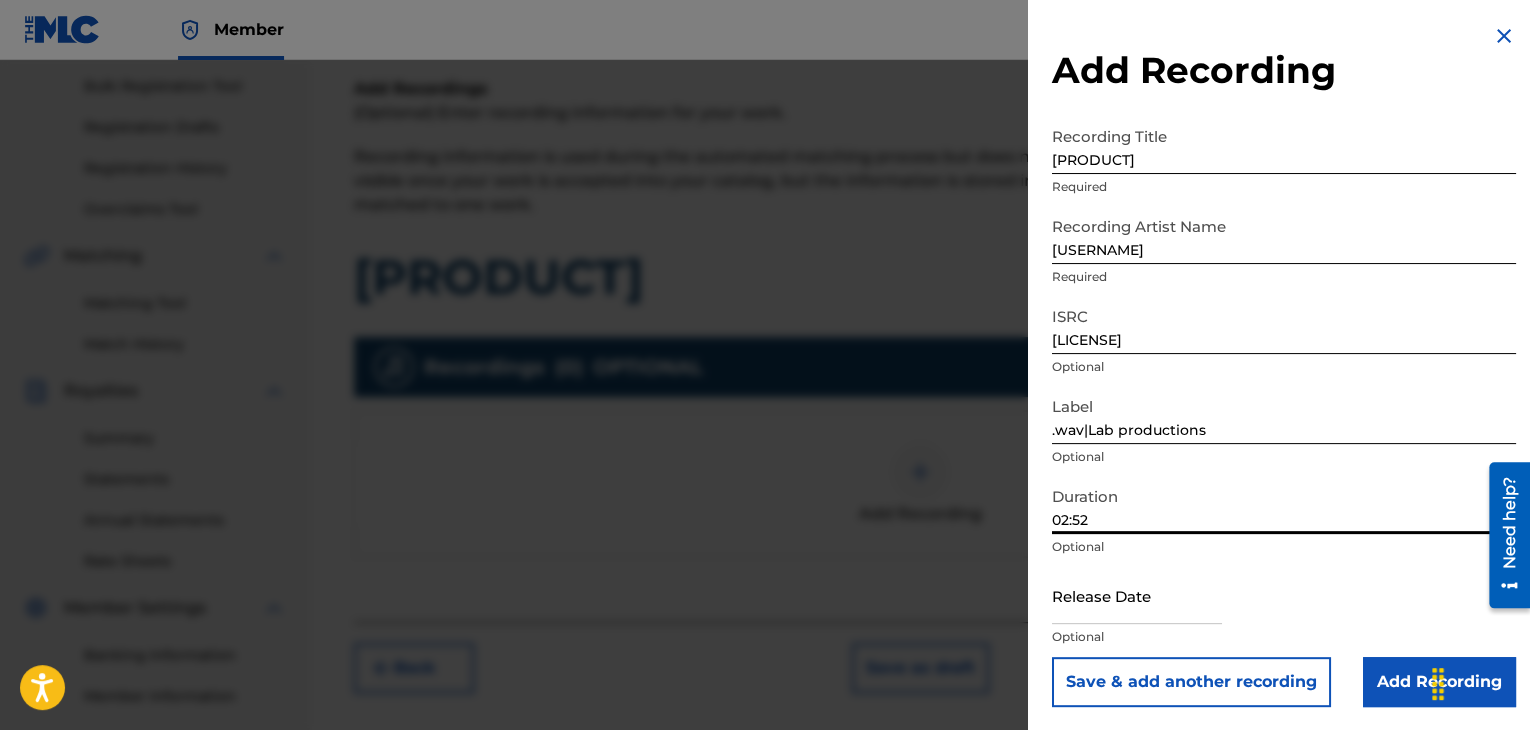 click at bounding box center (1137, 595) 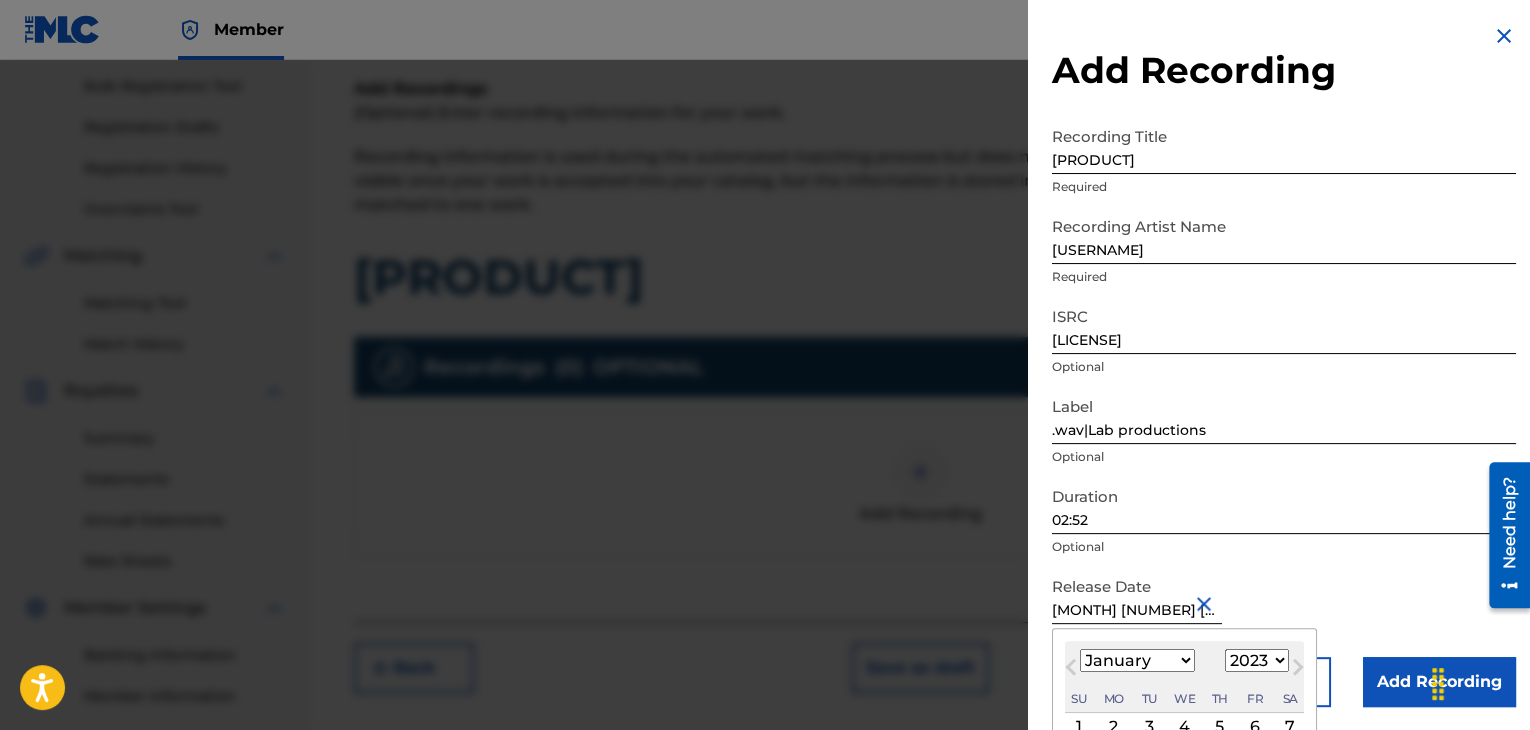 click on "Optional" at bounding box center (1284, 547) 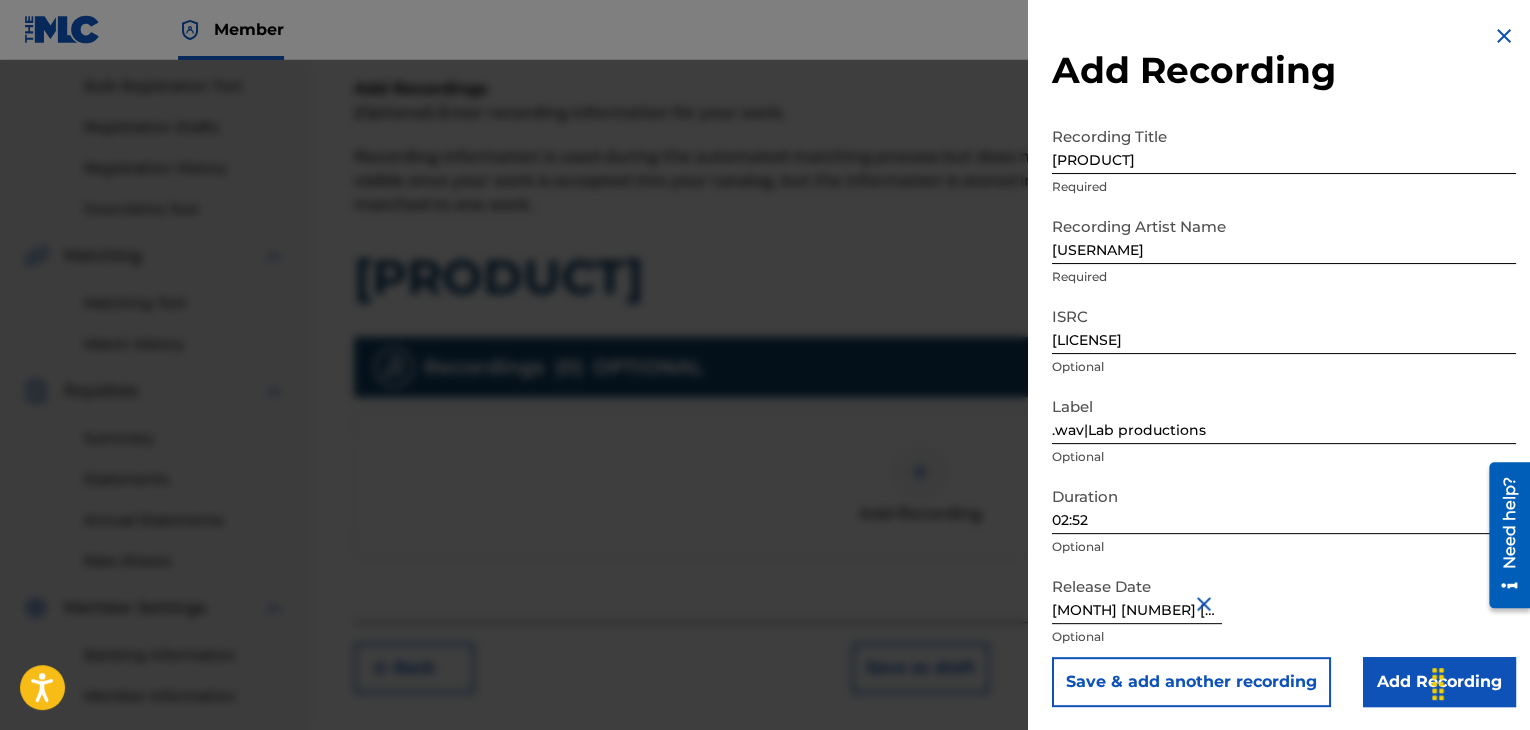 click on "Add Recording" at bounding box center (1439, 682) 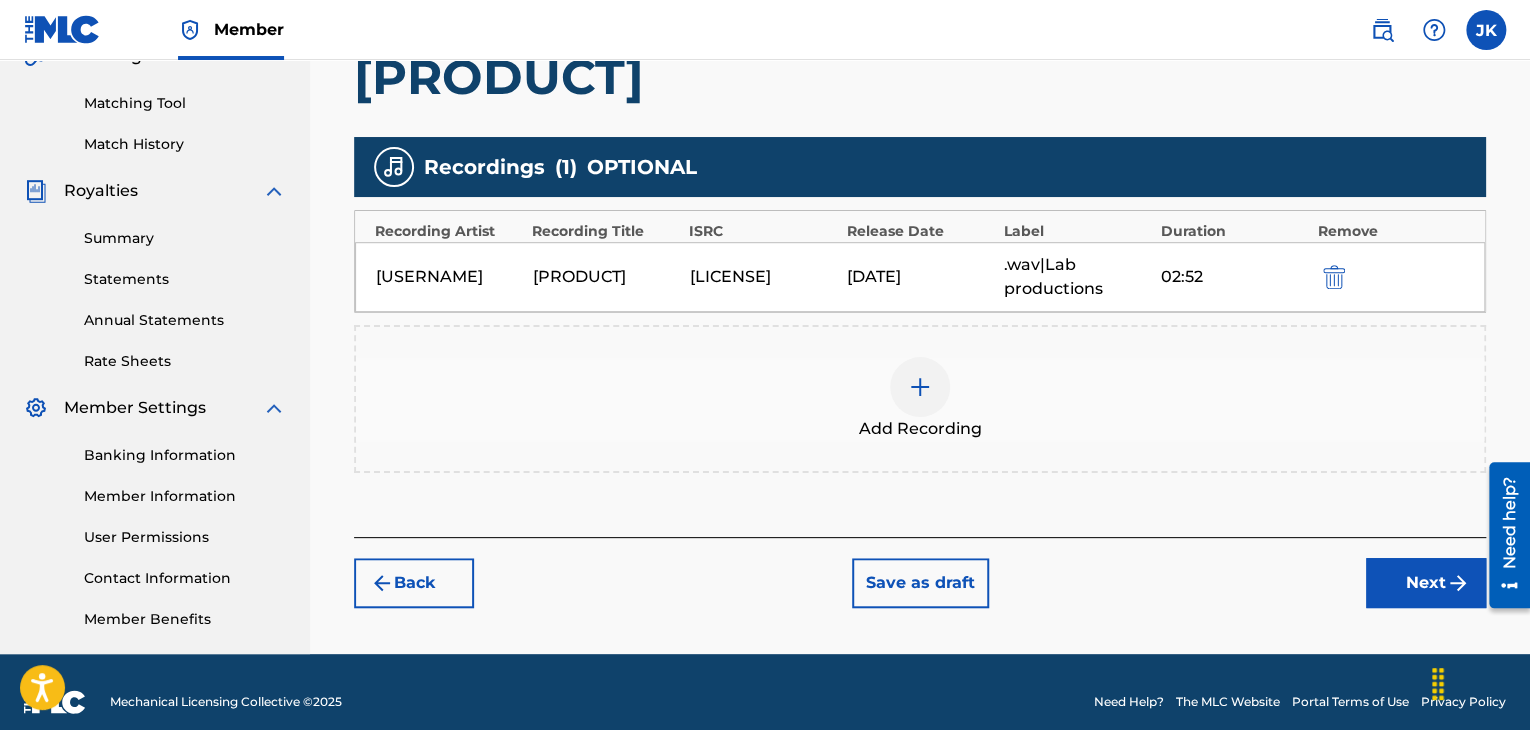 click on "Next" at bounding box center (1426, 583) 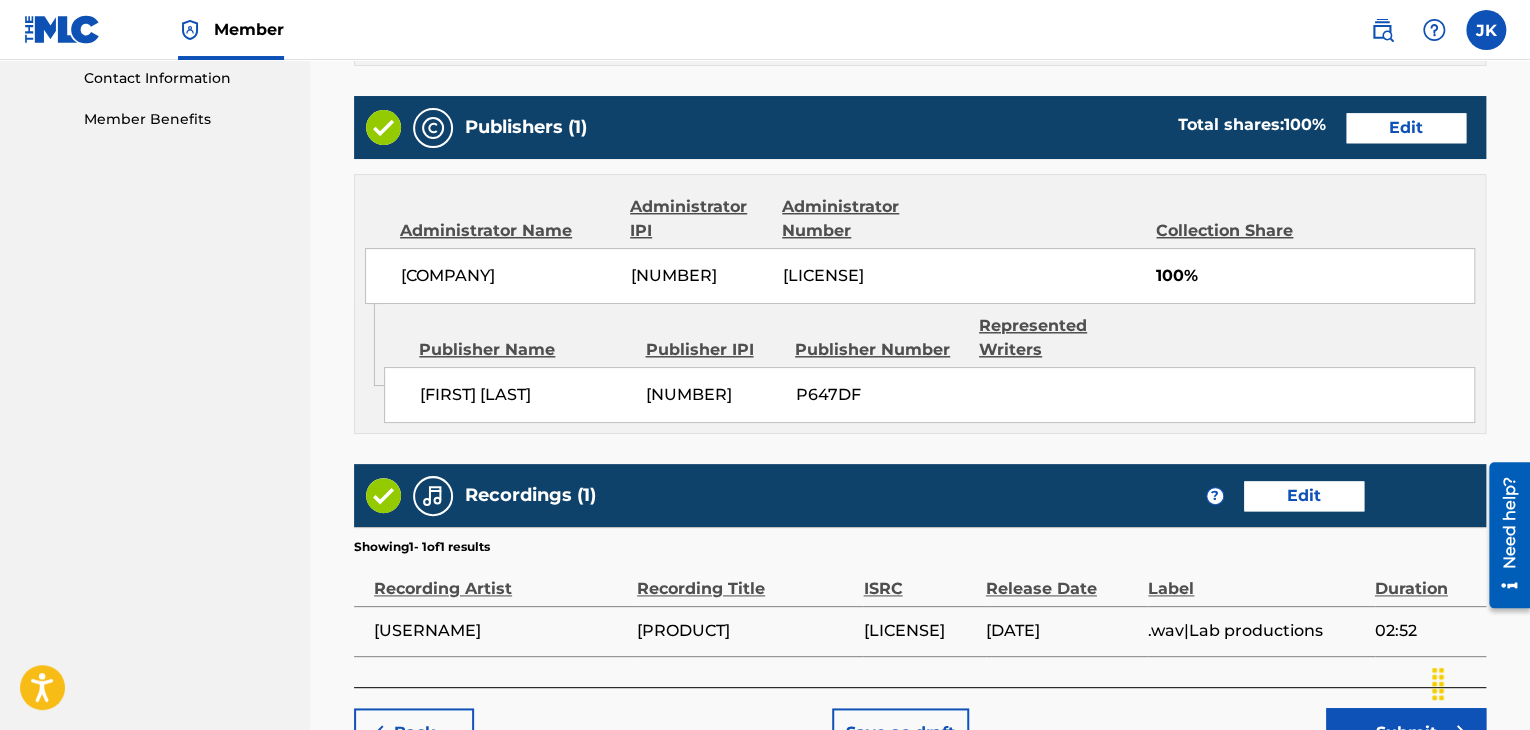 scroll, scrollTop: 1090, scrollLeft: 0, axis: vertical 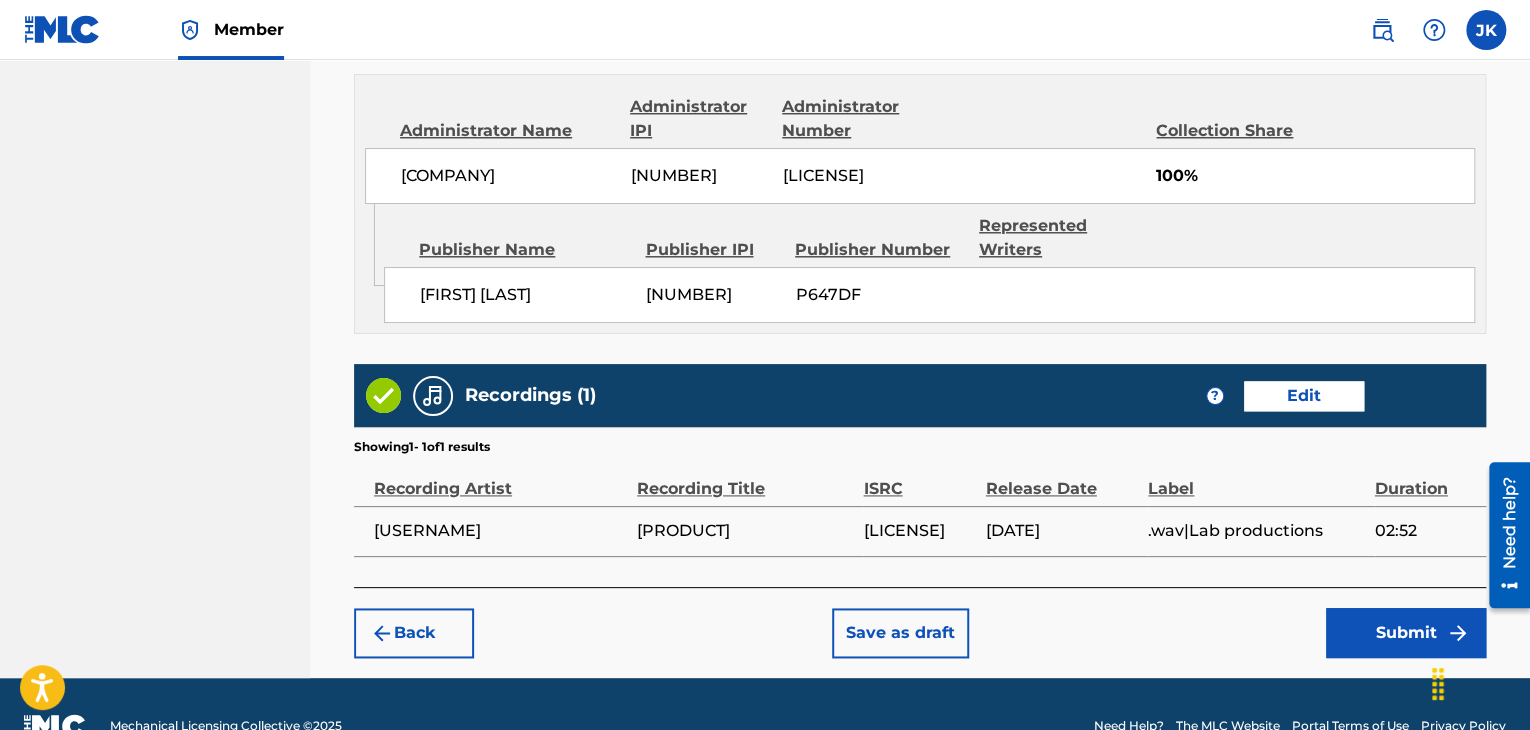 click on "Submit" at bounding box center [1406, 633] 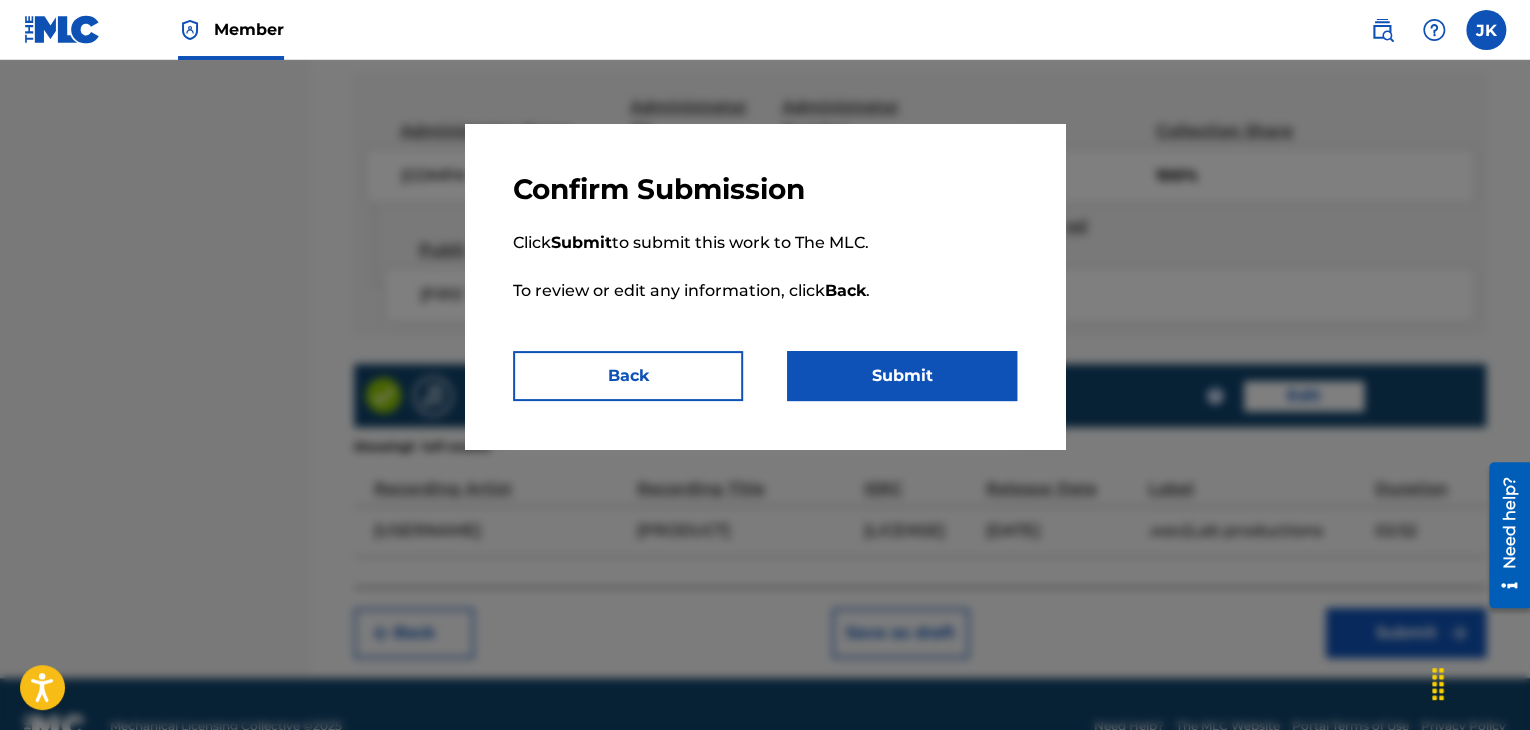 click on "Submit" at bounding box center (902, 376) 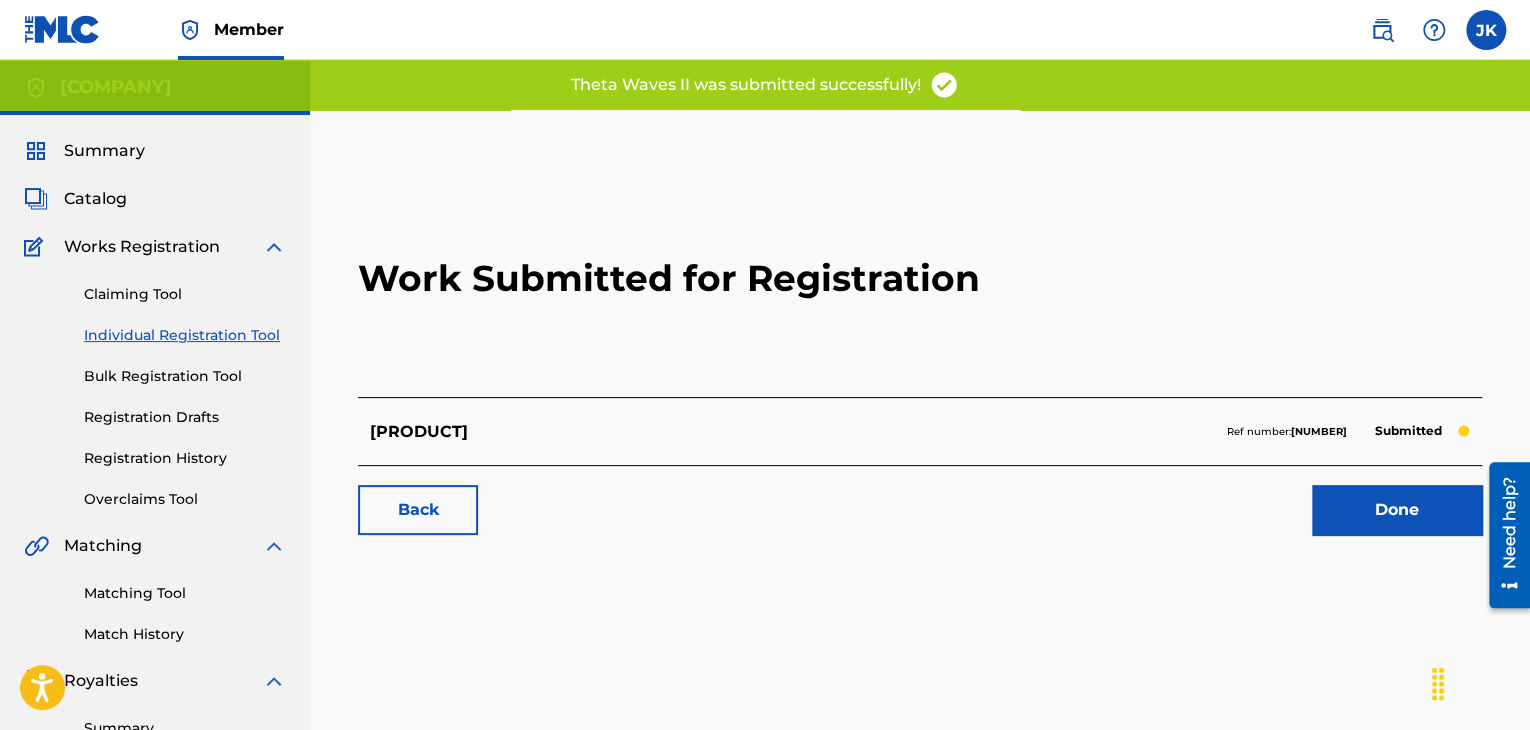 click on "Done" at bounding box center [1397, 510] 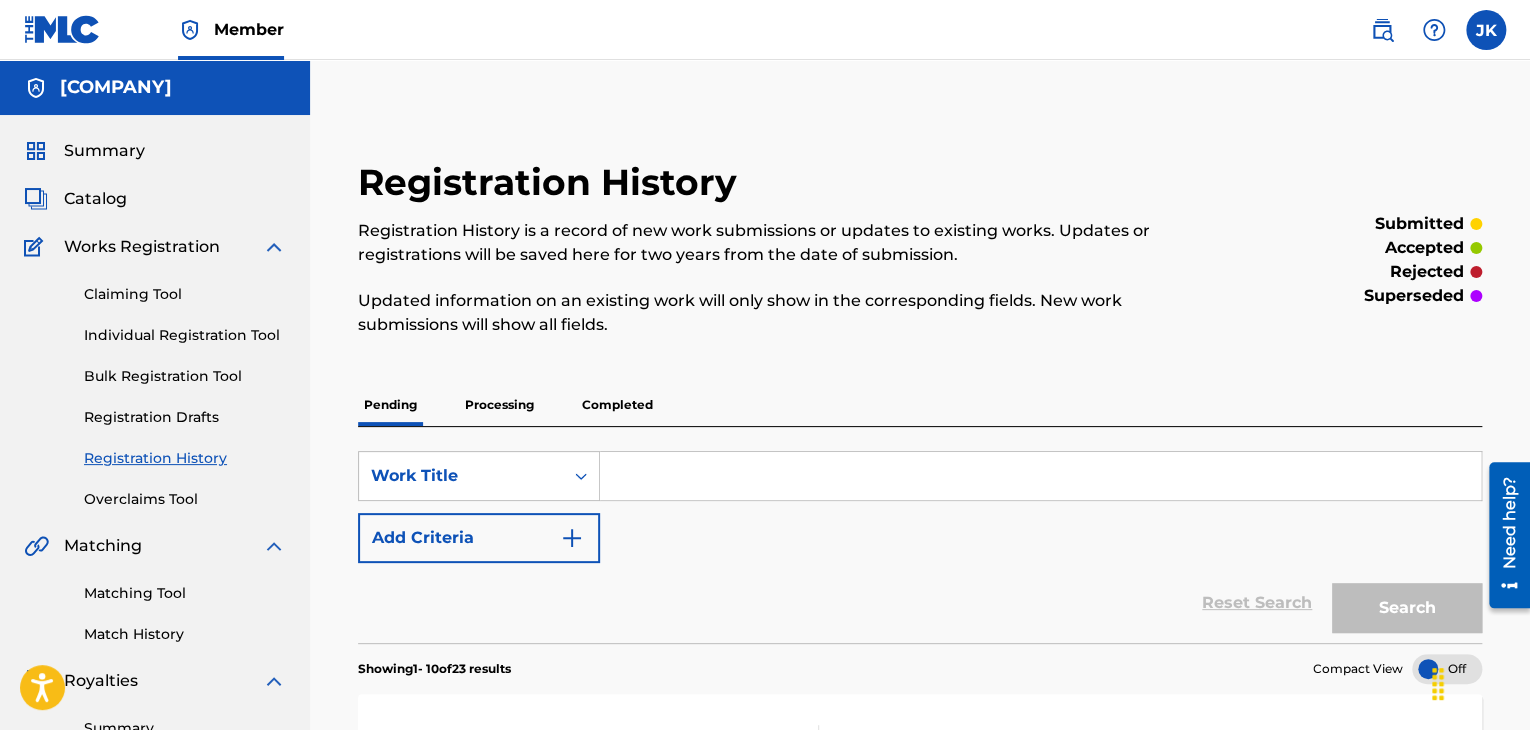 click on "Individual Registration Tool" at bounding box center [185, 335] 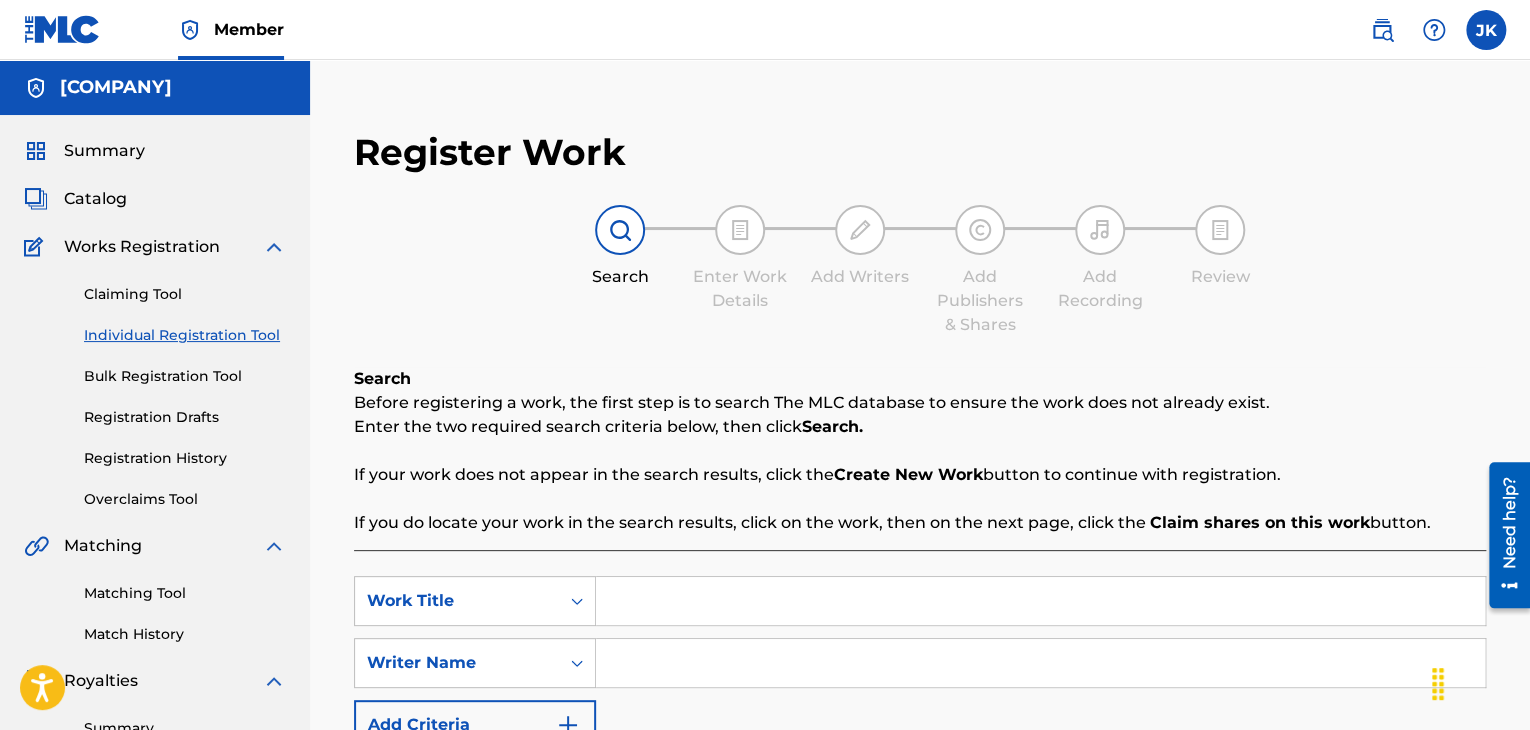 click at bounding box center [1040, 601] 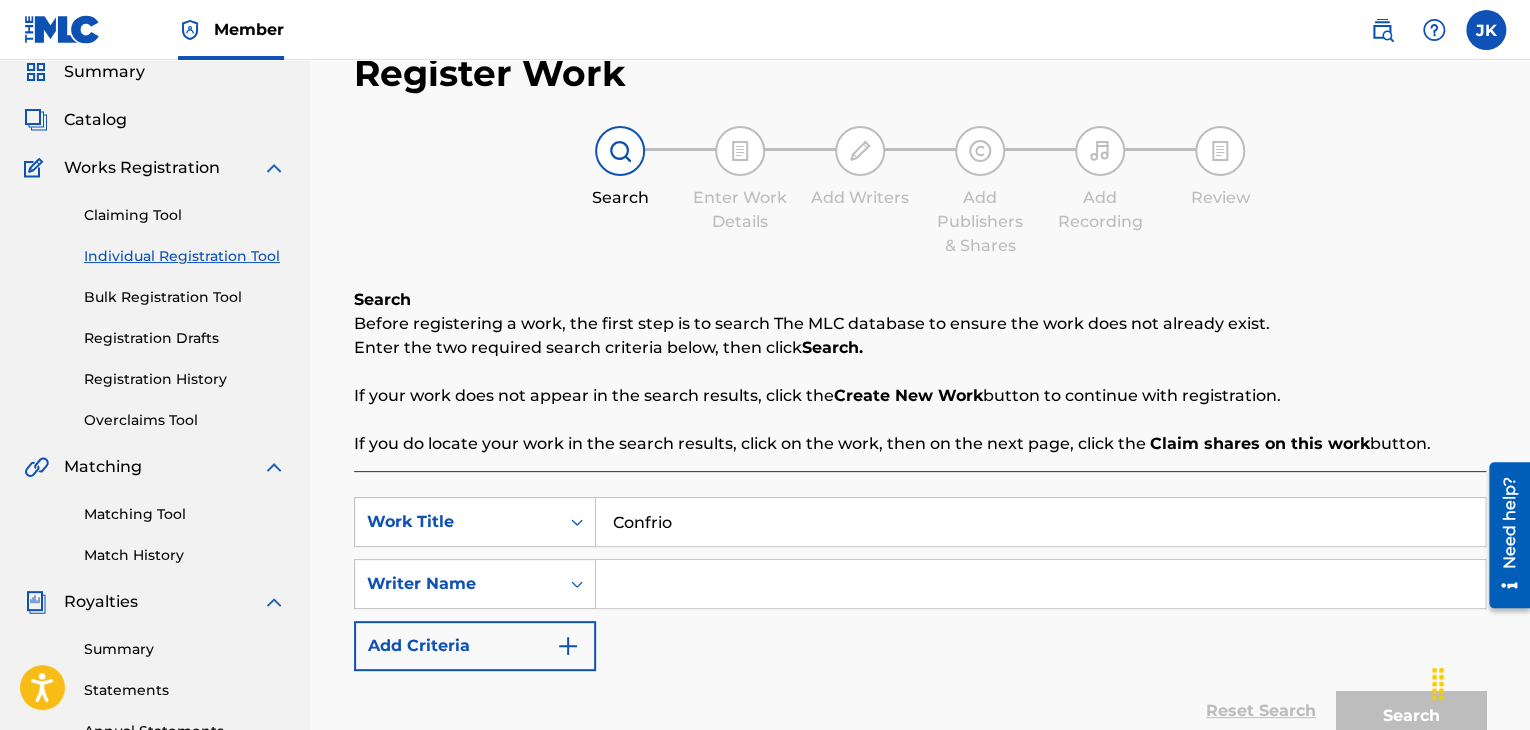 scroll, scrollTop: 200, scrollLeft: 0, axis: vertical 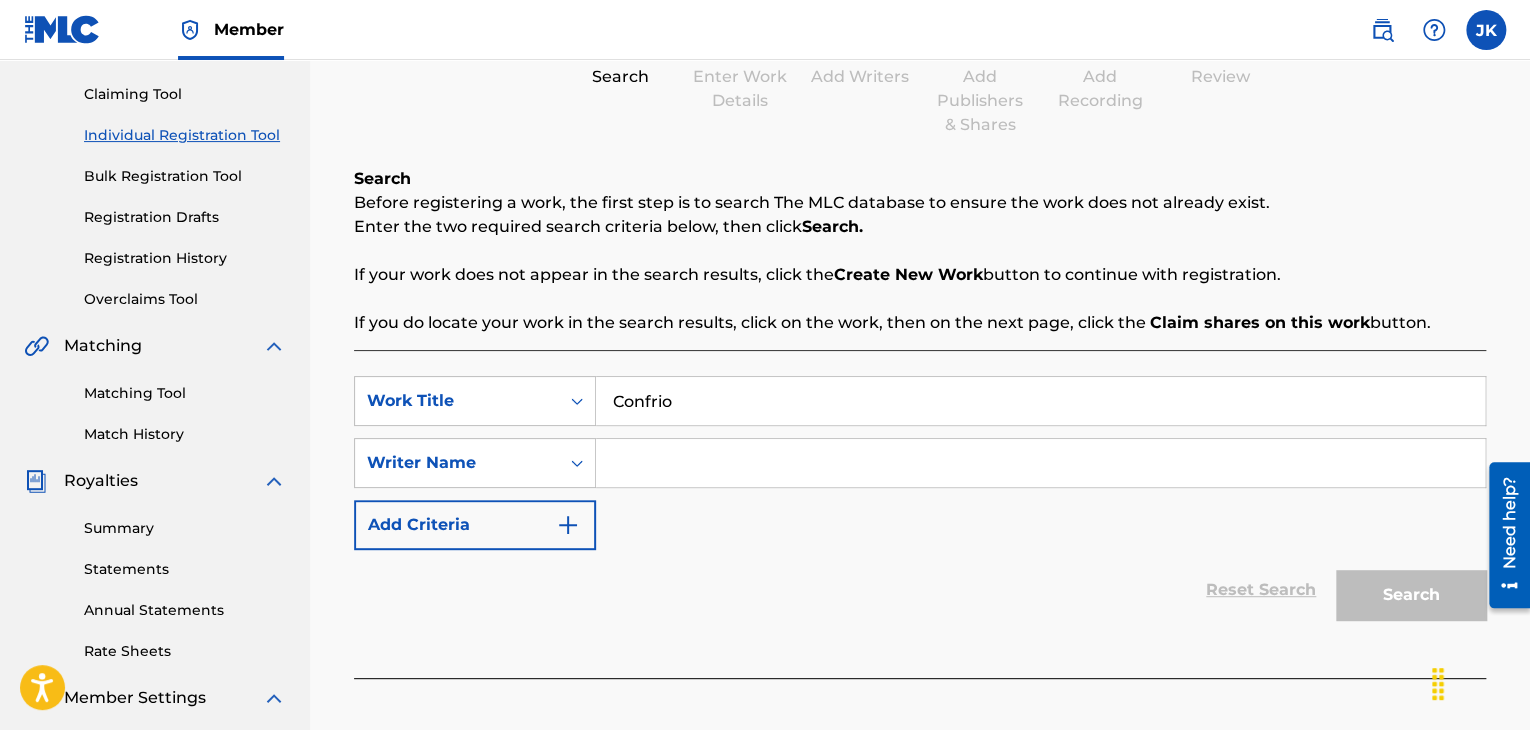 click at bounding box center (1040, 463) 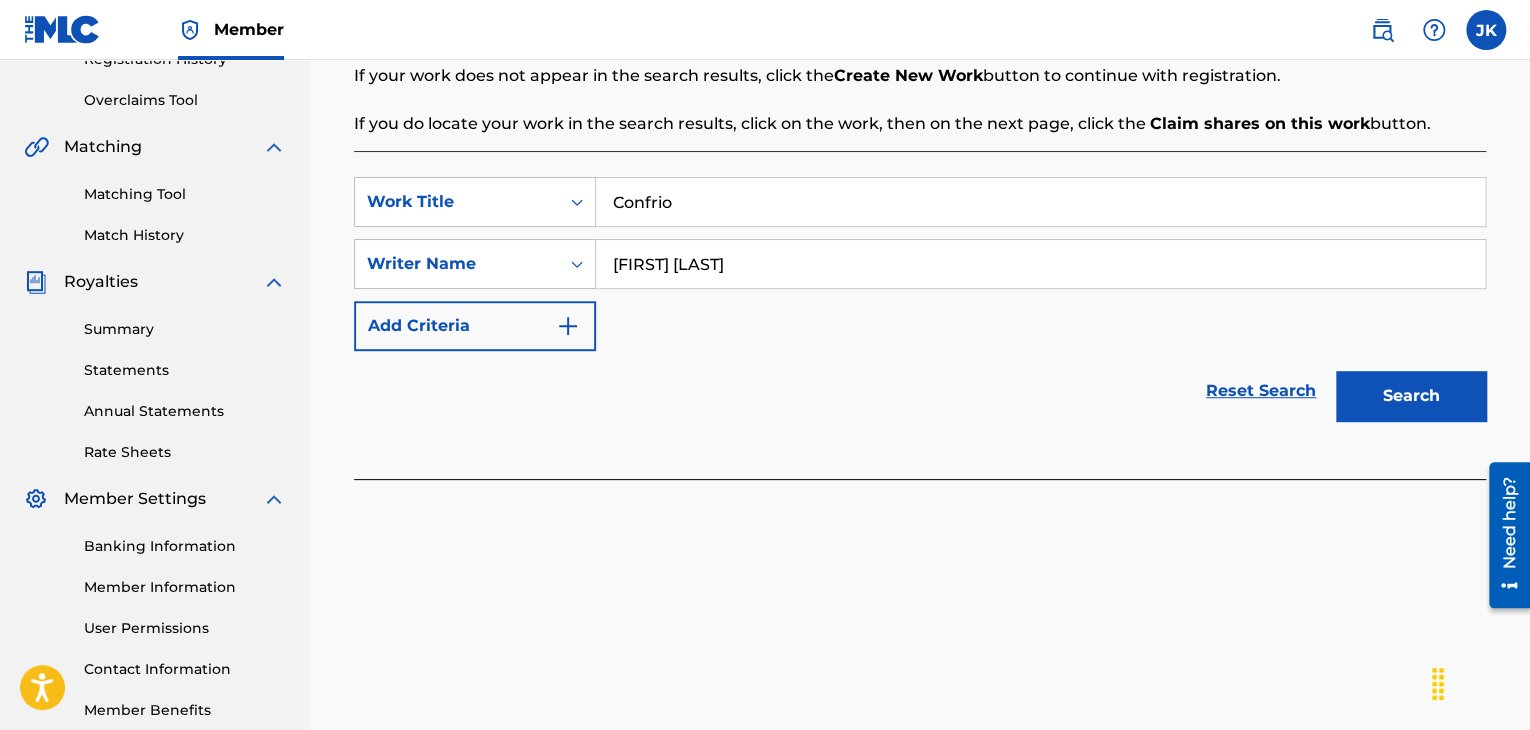 scroll, scrollTop: 400, scrollLeft: 0, axis: vertical 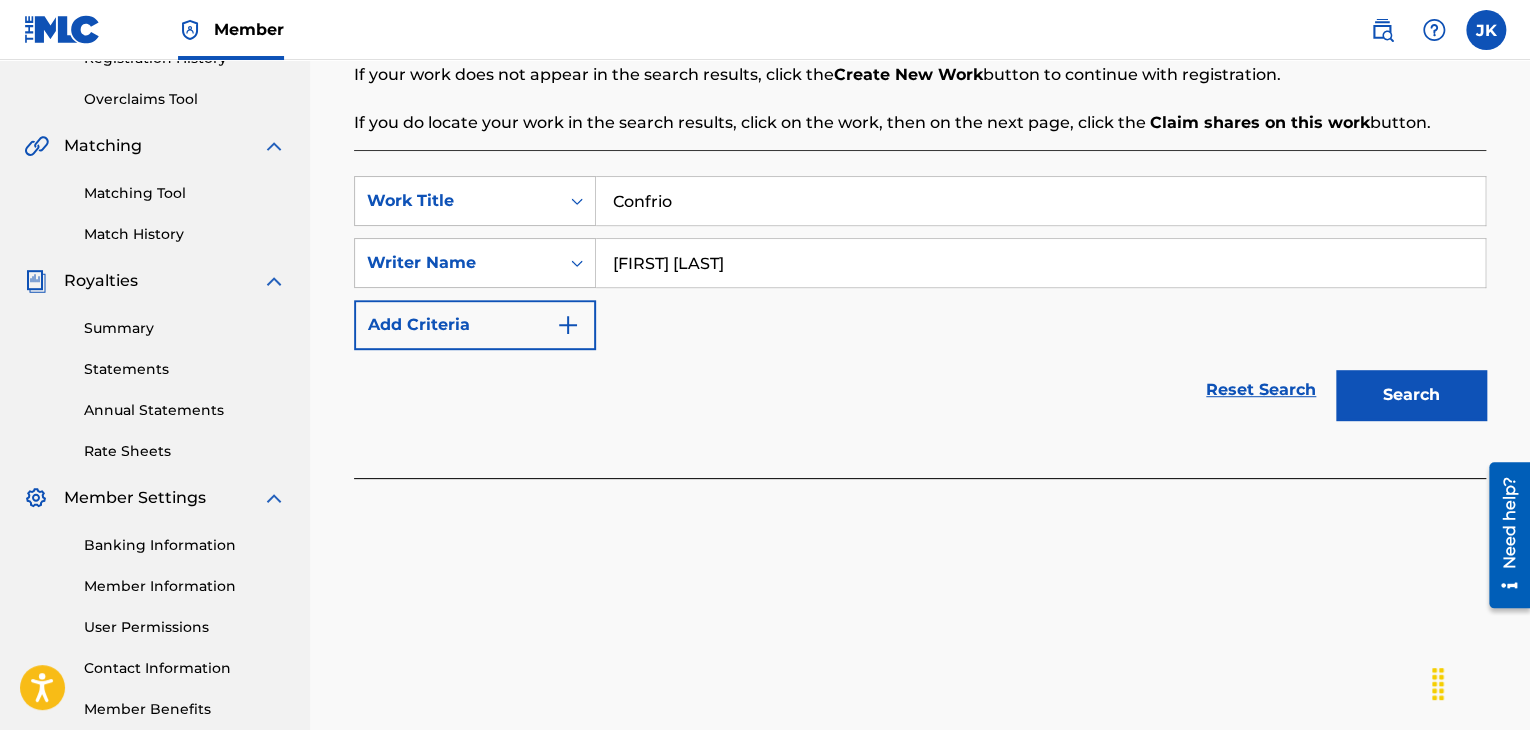 click on "Search" at bounding box center [1411, 395] 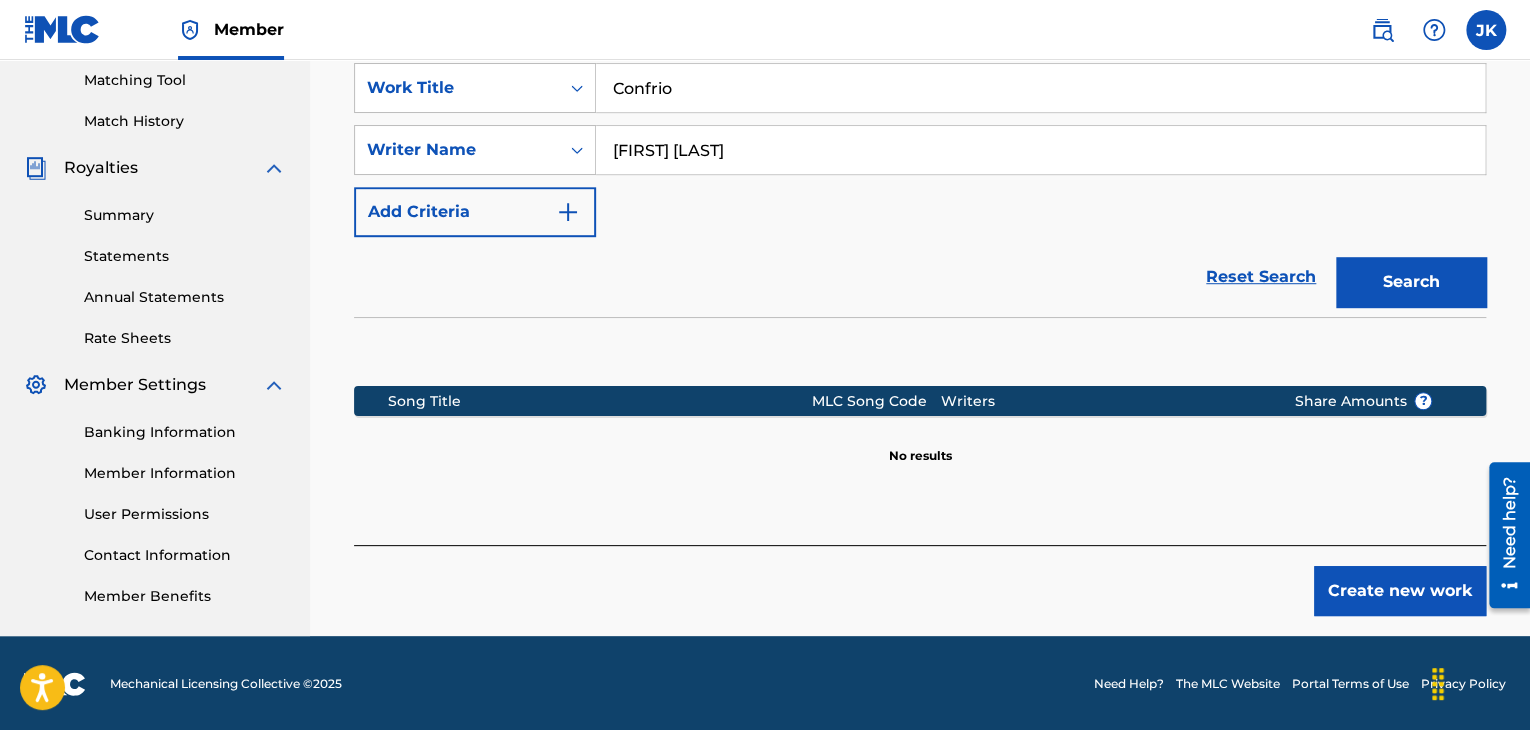 scroll, scrollTop: 515, scrollLeft: 0, axis: vertical 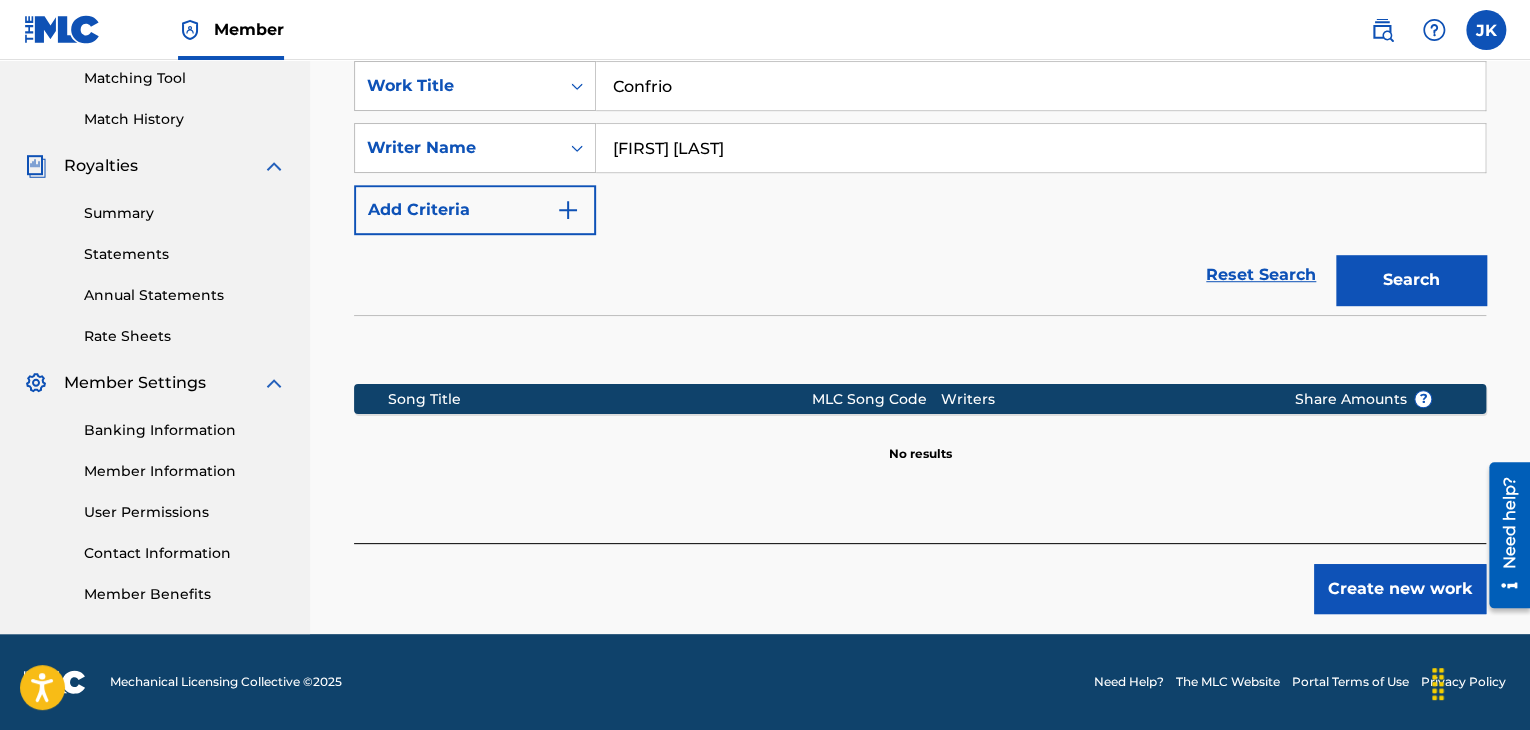click on "Create new work" at bounding box center (1400, 589) 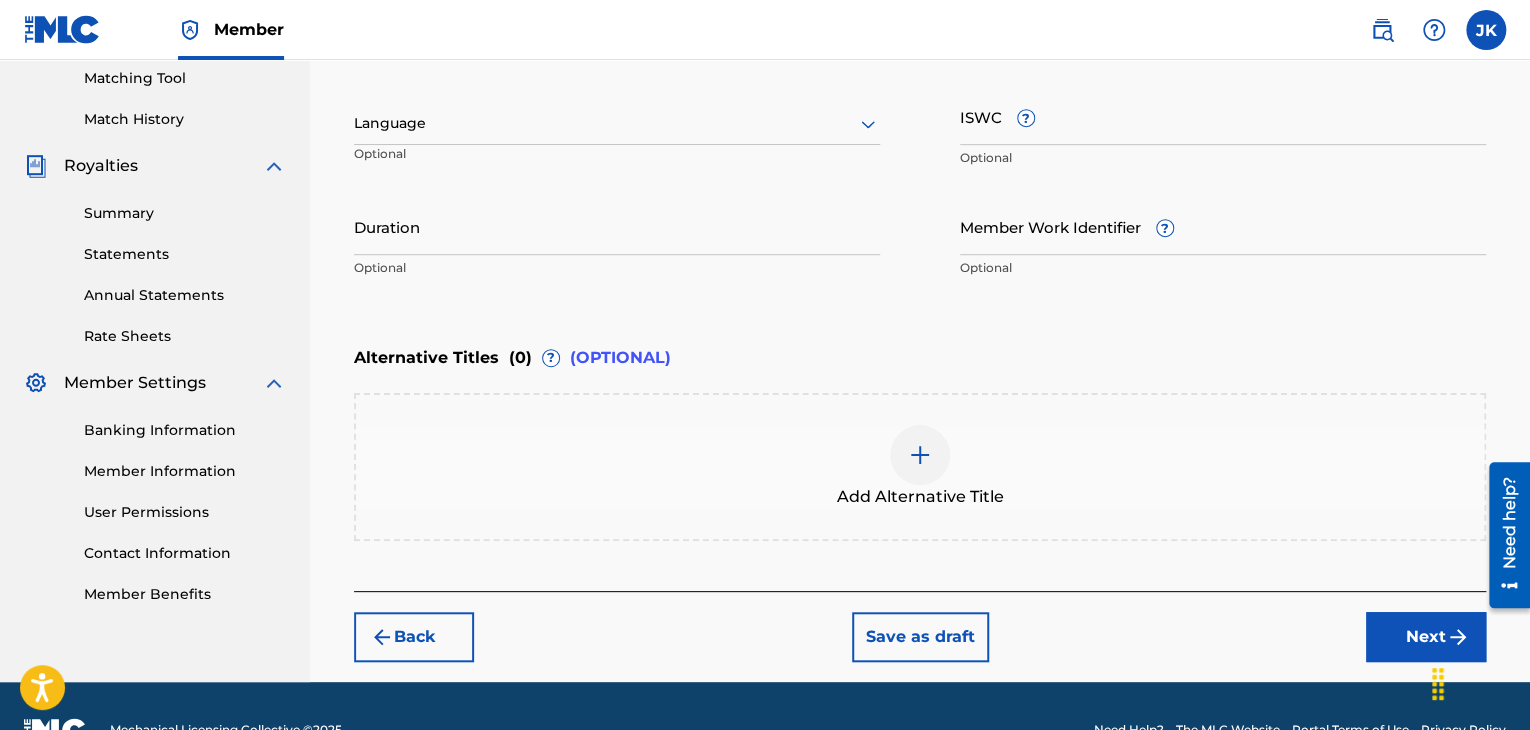 scroll, scrollTop: 215, scrollLeft: 0, axis: vertical 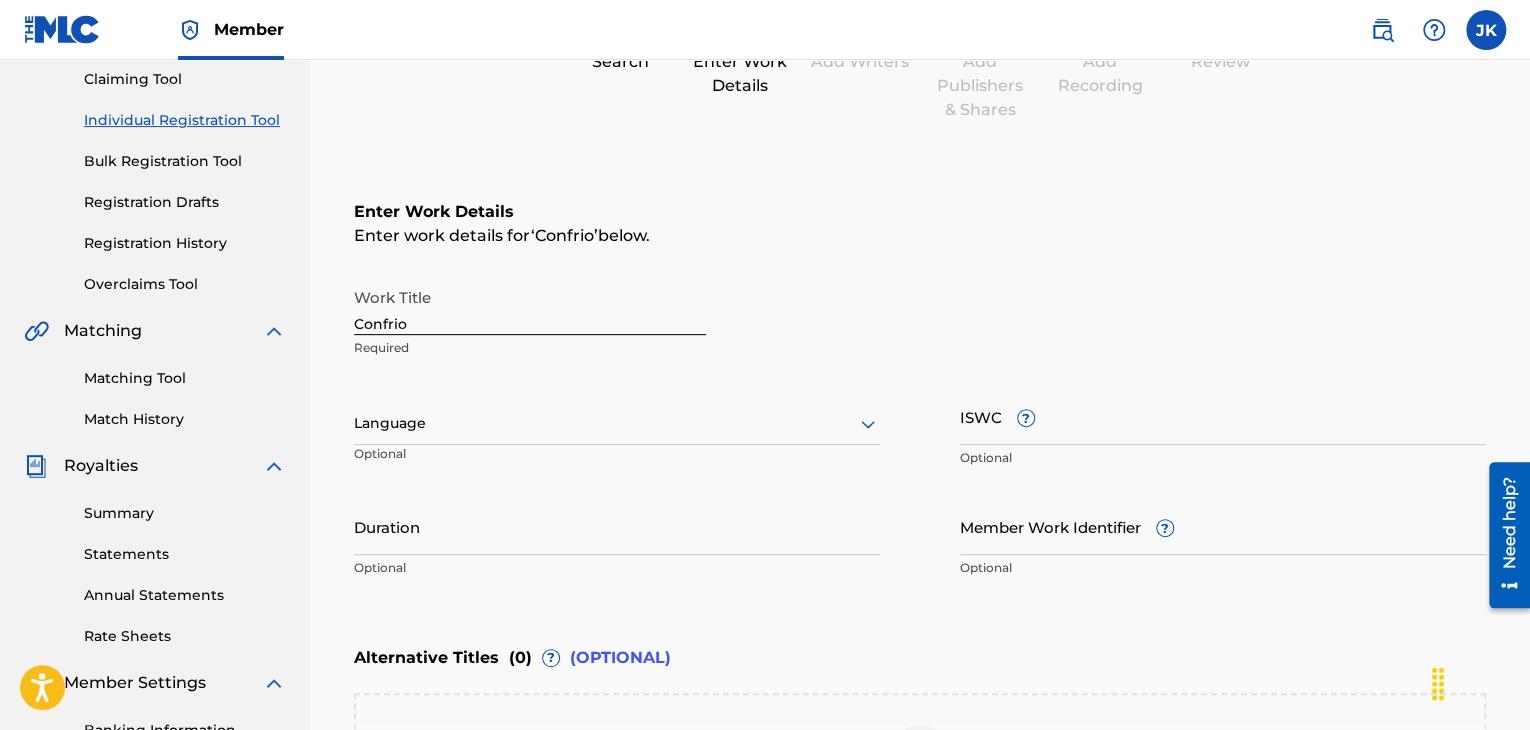 click on "Language" at bounding box center [617, 424] 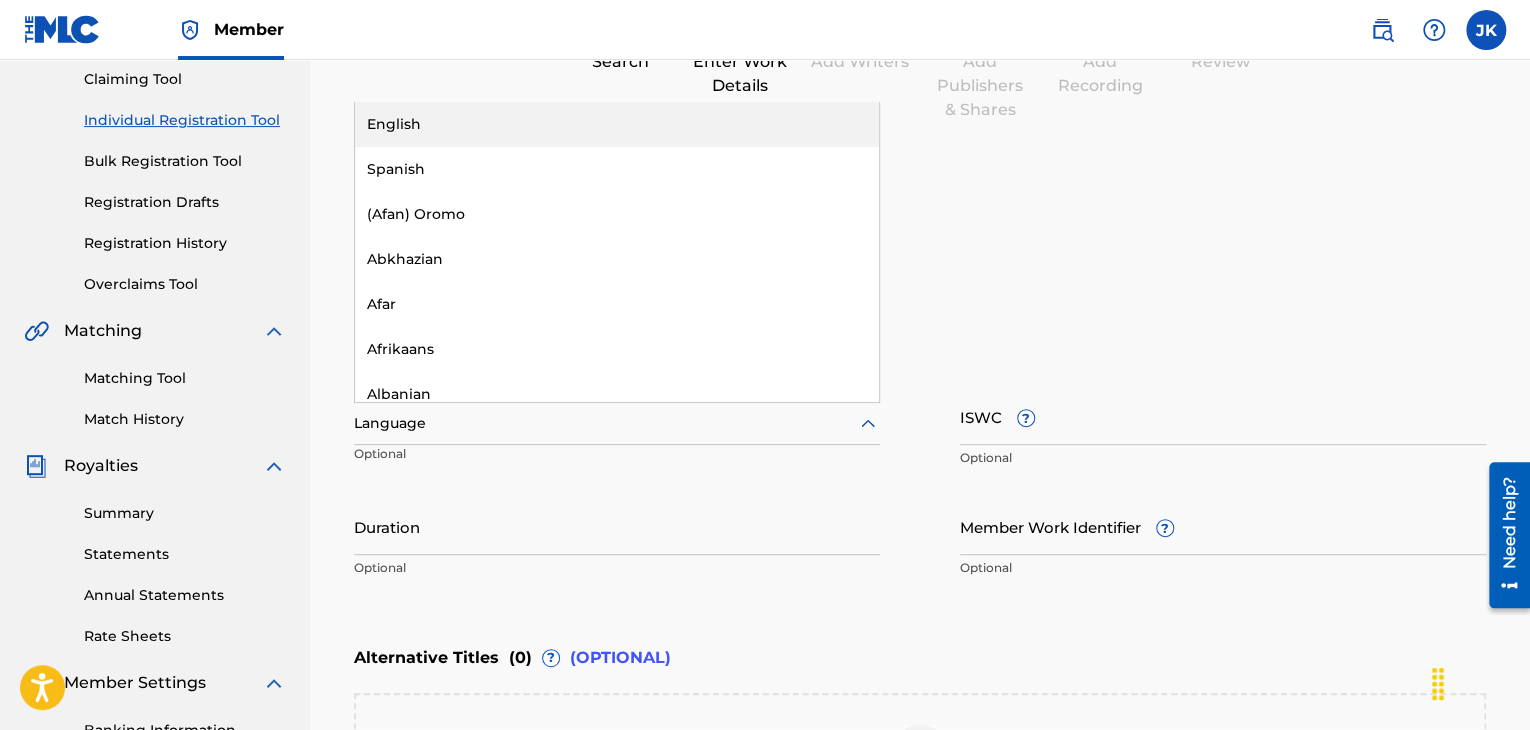 click on "English" at bounding box center (617, 124) 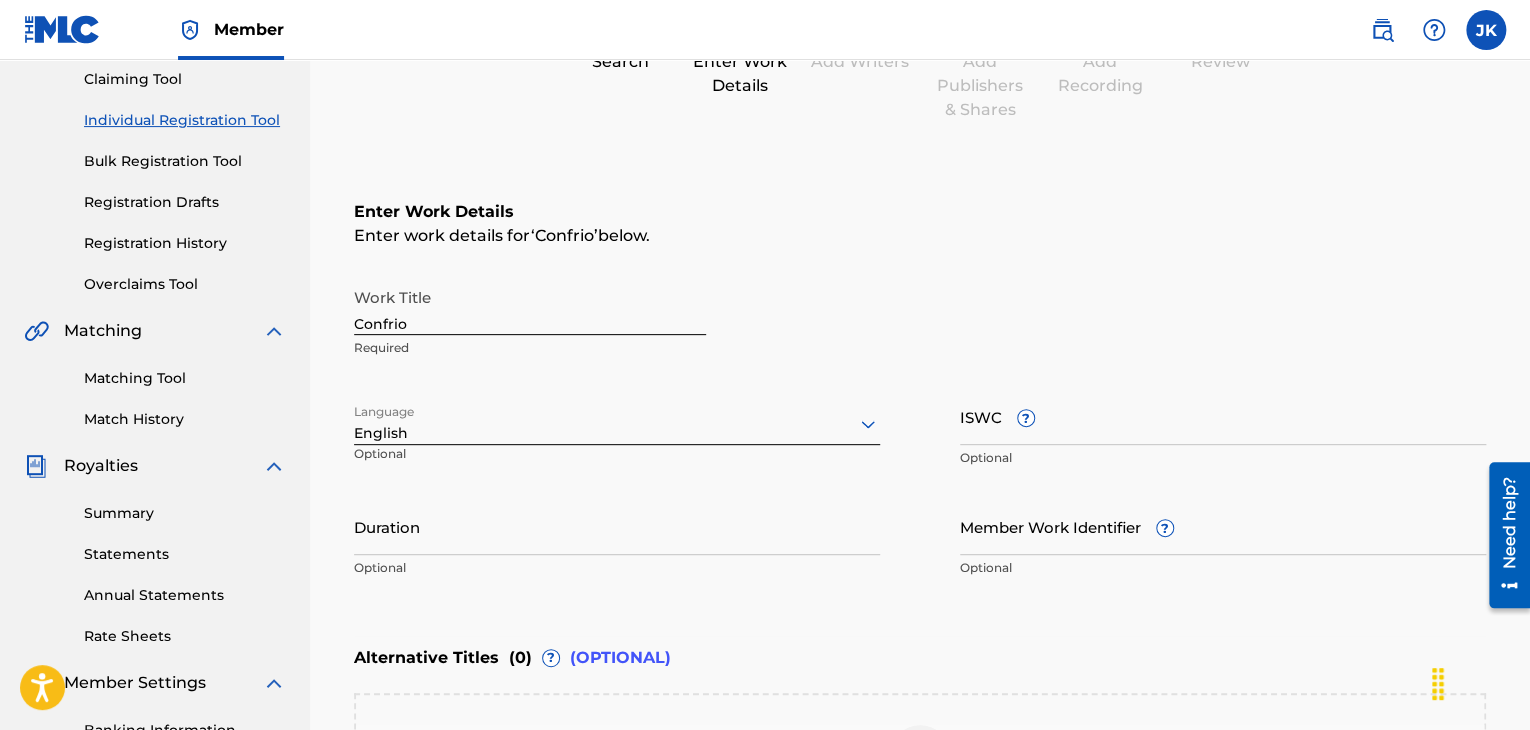 click on "Duration" at bounding box center (617, 526) 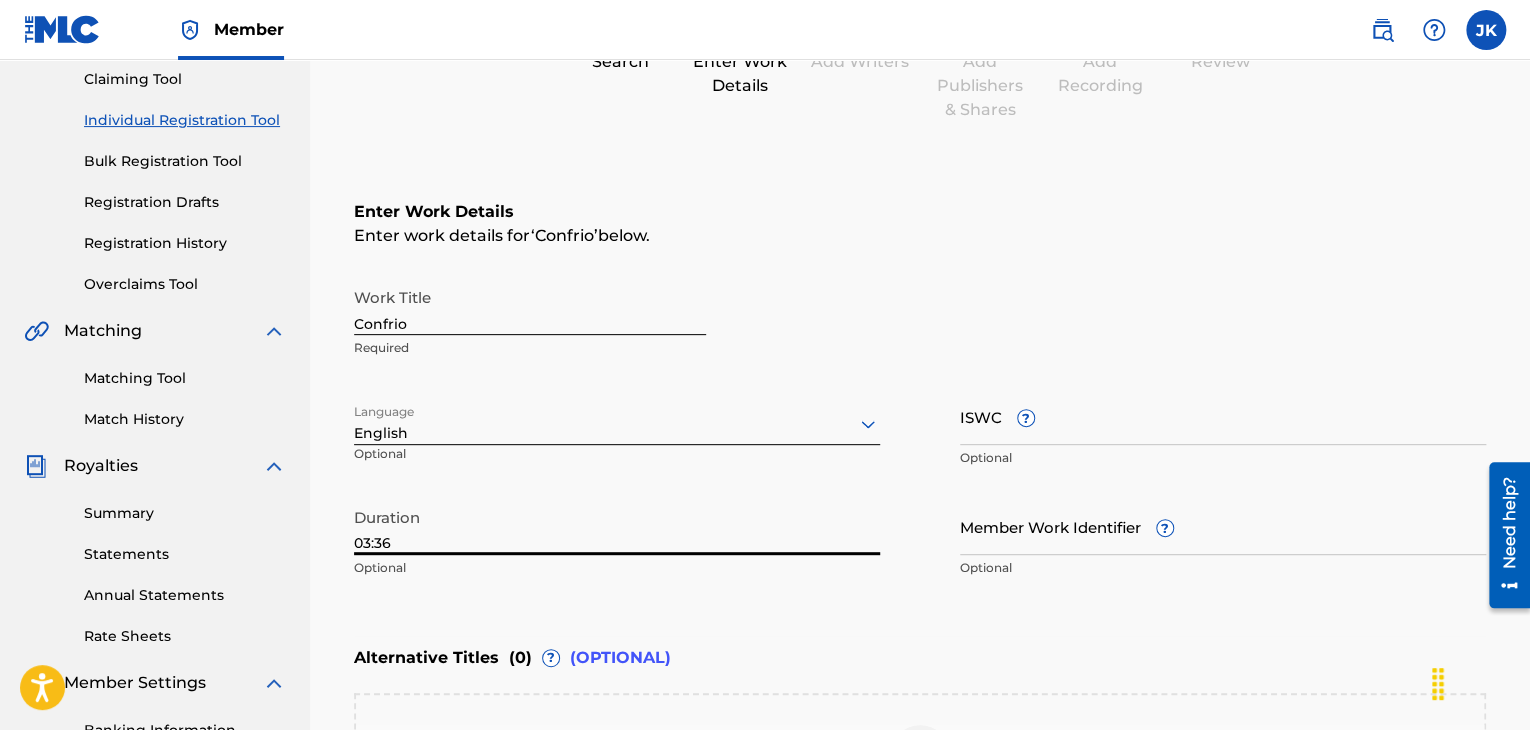 scroll, scrollTop: 415, scrollLeft: 0, axis: vertical 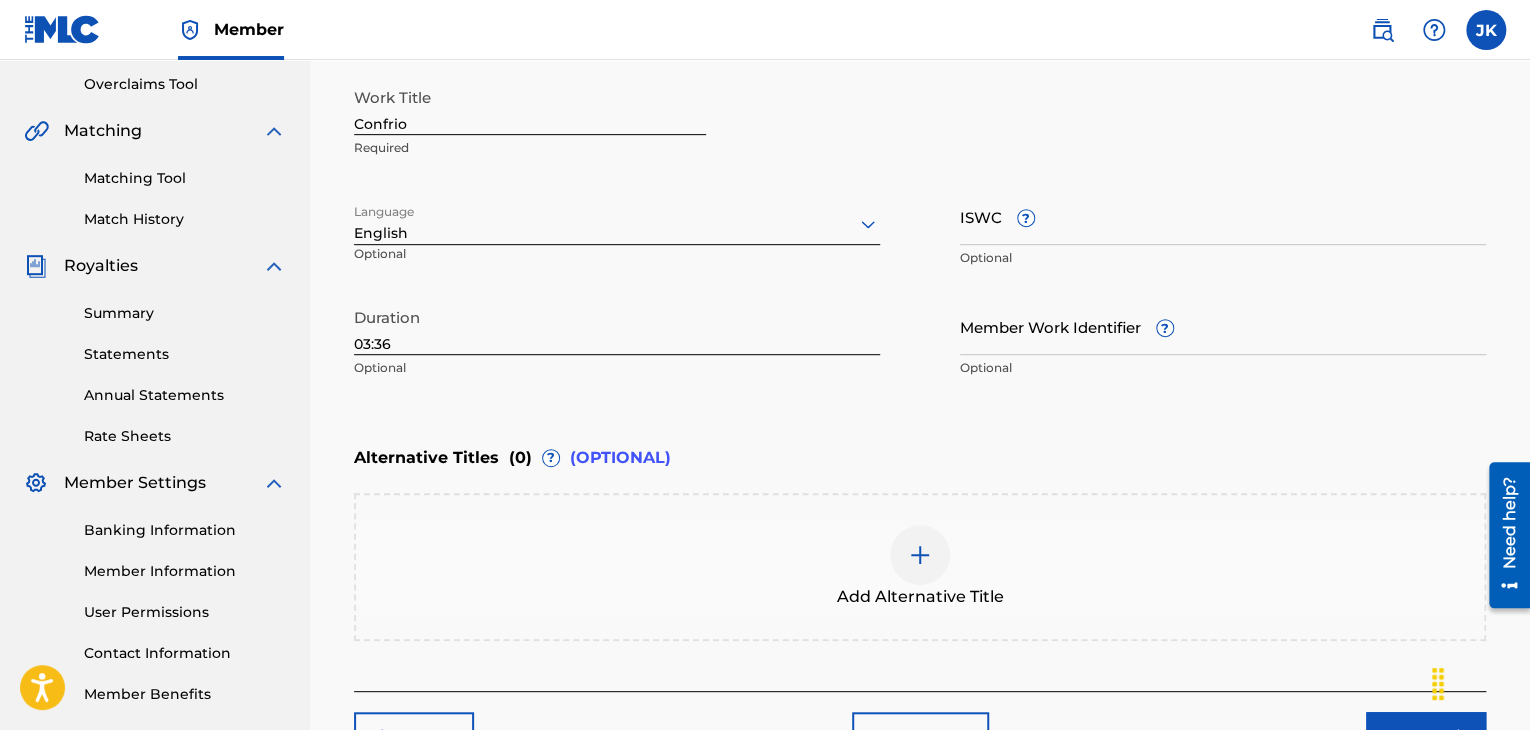 click on "Alternative Titles ( 0 ) ? (OPTIONAL)" at bounding box center [920, 458] 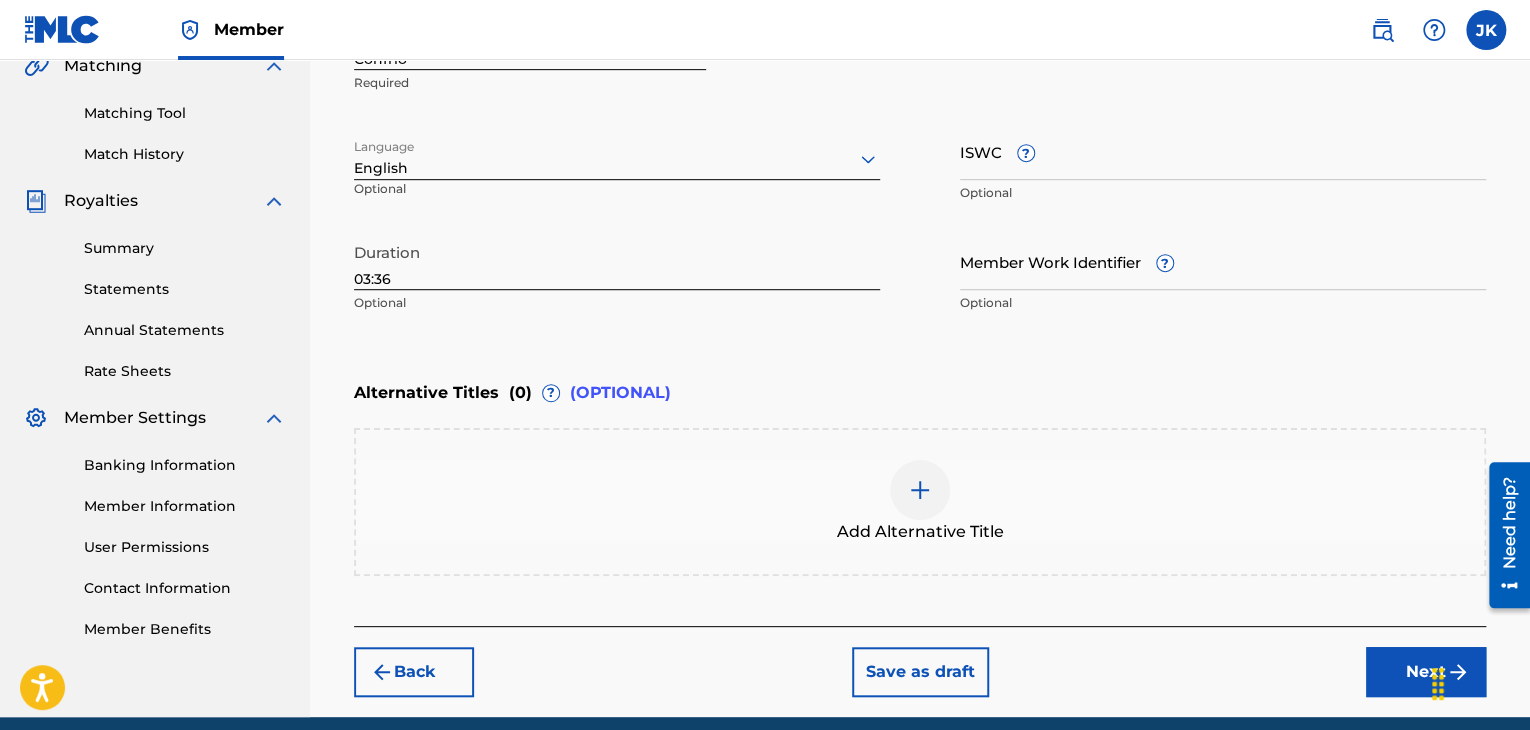 scroll, scrollTop: 515, scrollLeft: 0, axis: vertical 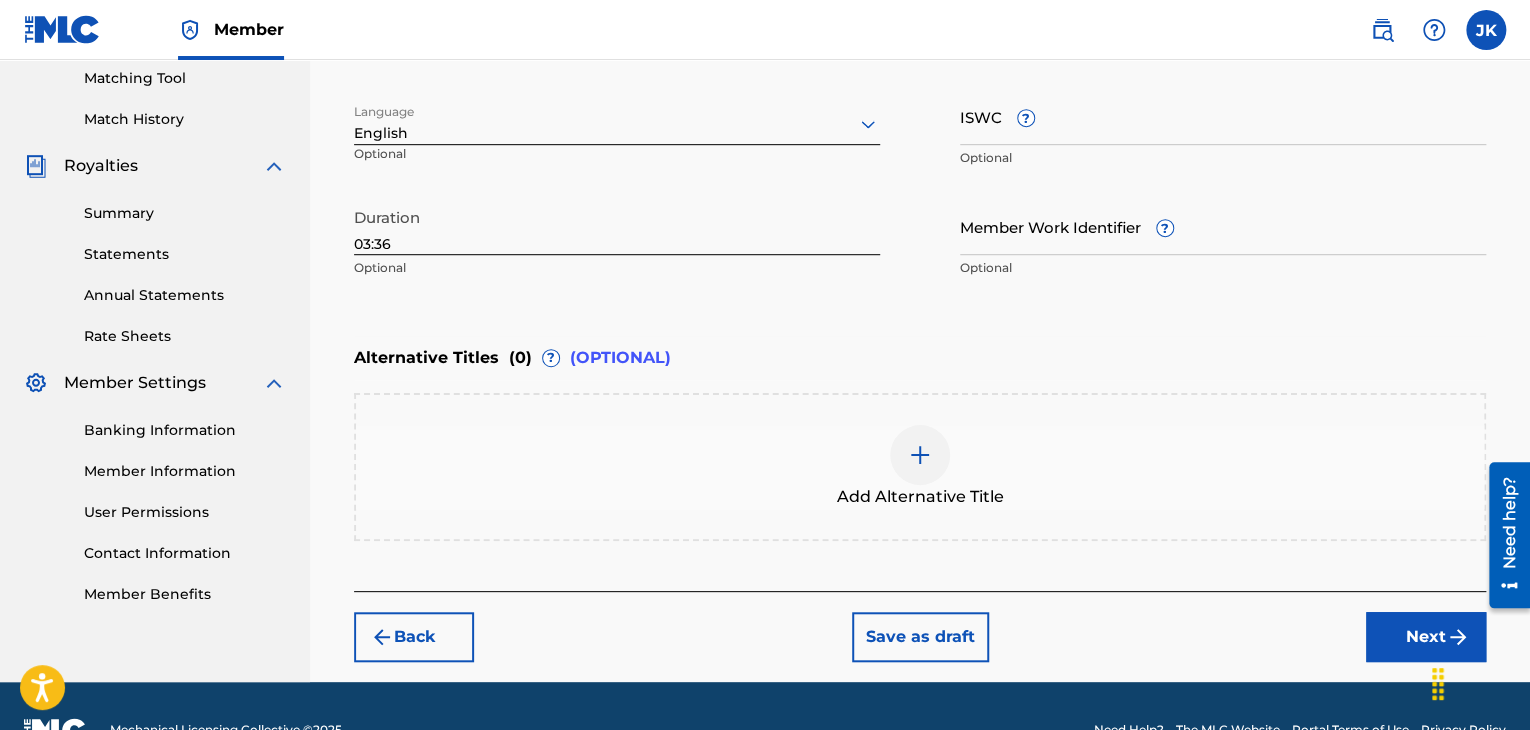click on "Next" at bounding box center (1426, 637) 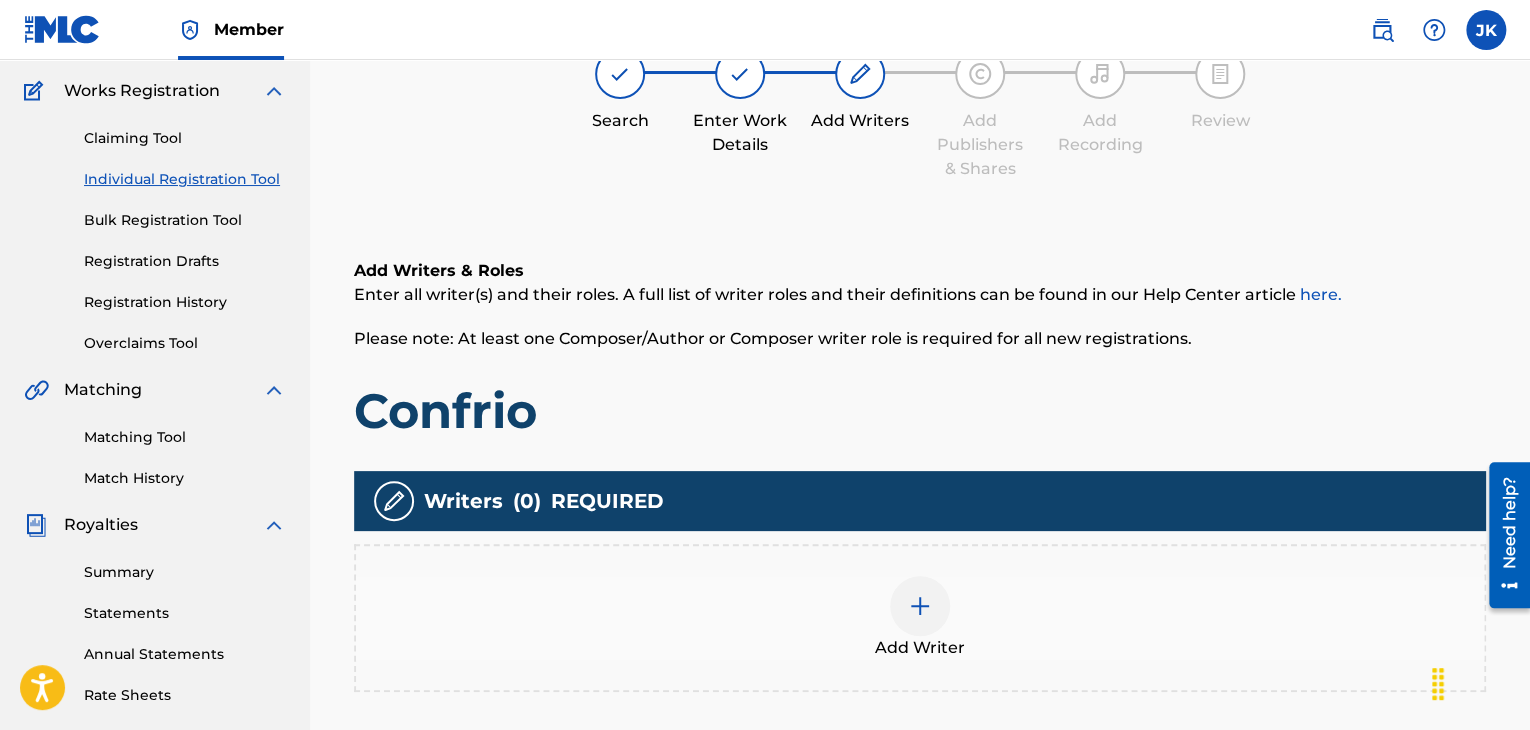 scroll, scrollTop: 190, scrollLeft: 0, axis: vertical 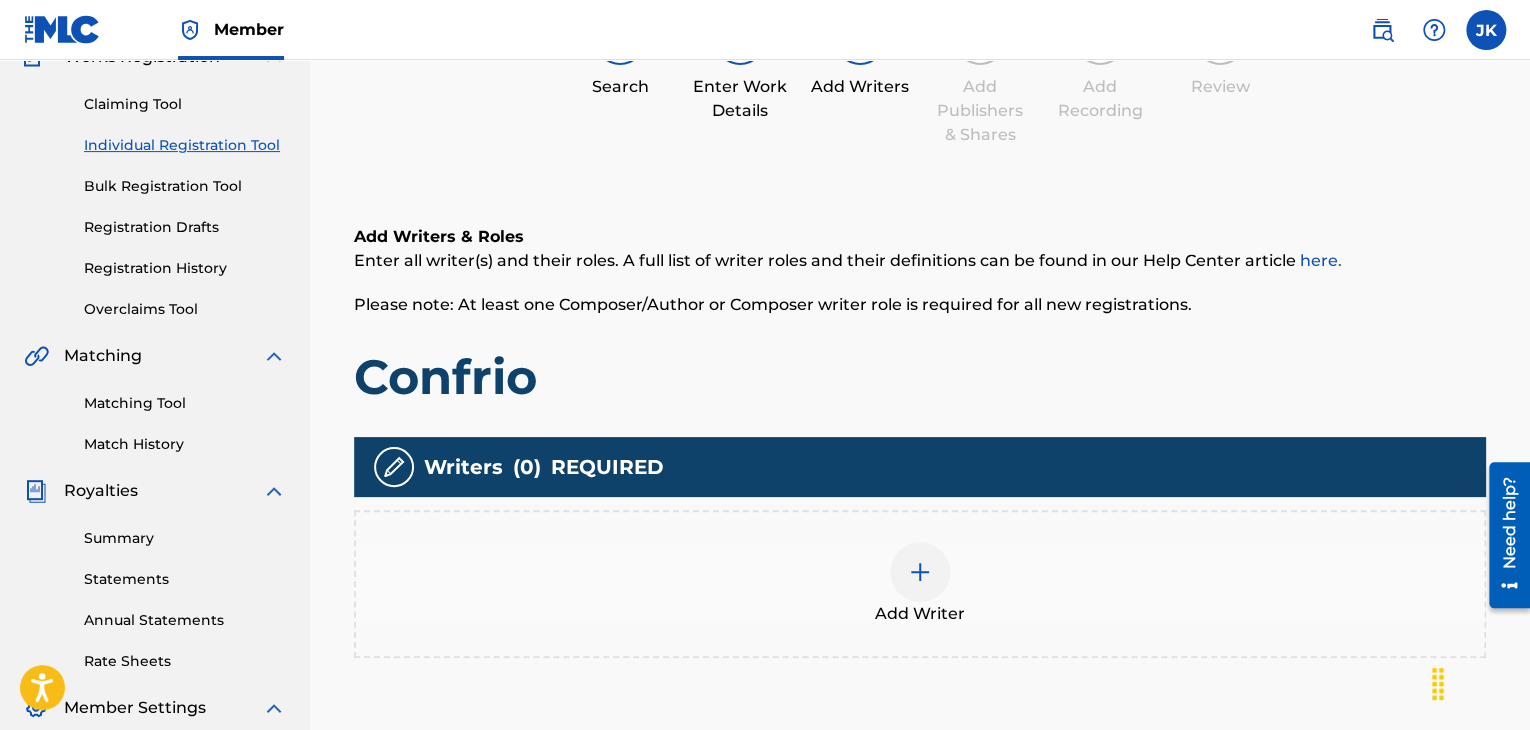 click at bounding box center [920, 572] 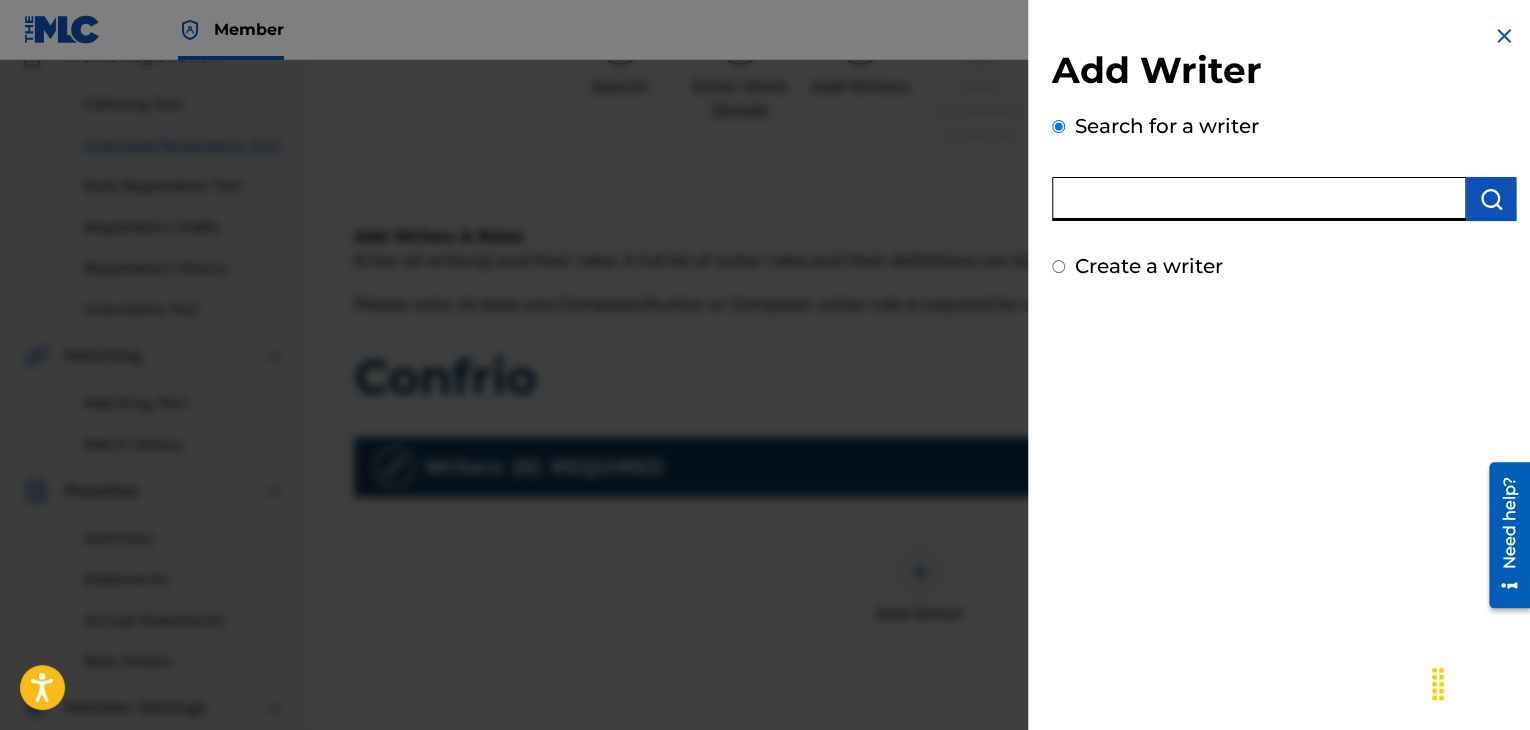 click at bounding box center [1259, 199] 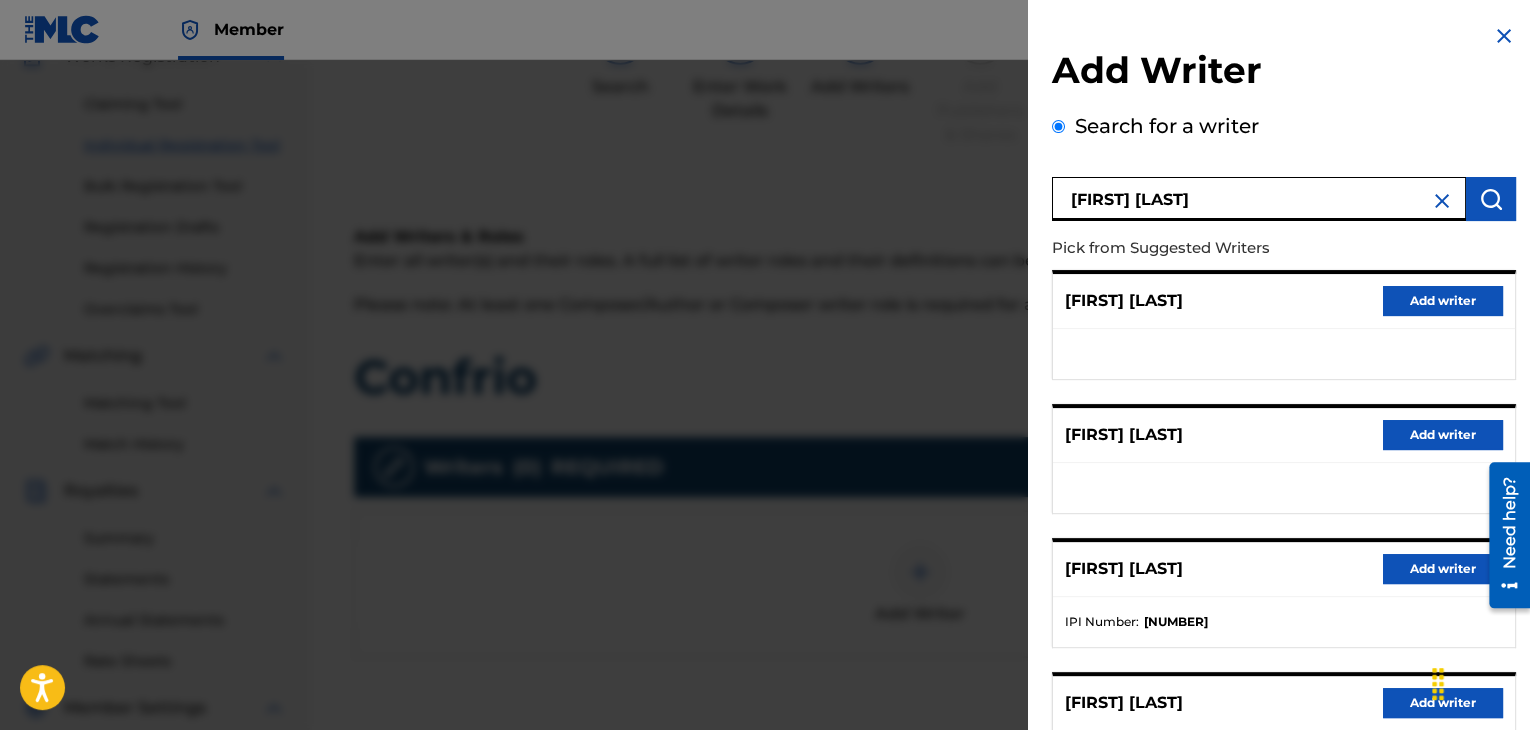 scroll, scrollTop: 300, scrollLeft: 0, axis: vertical 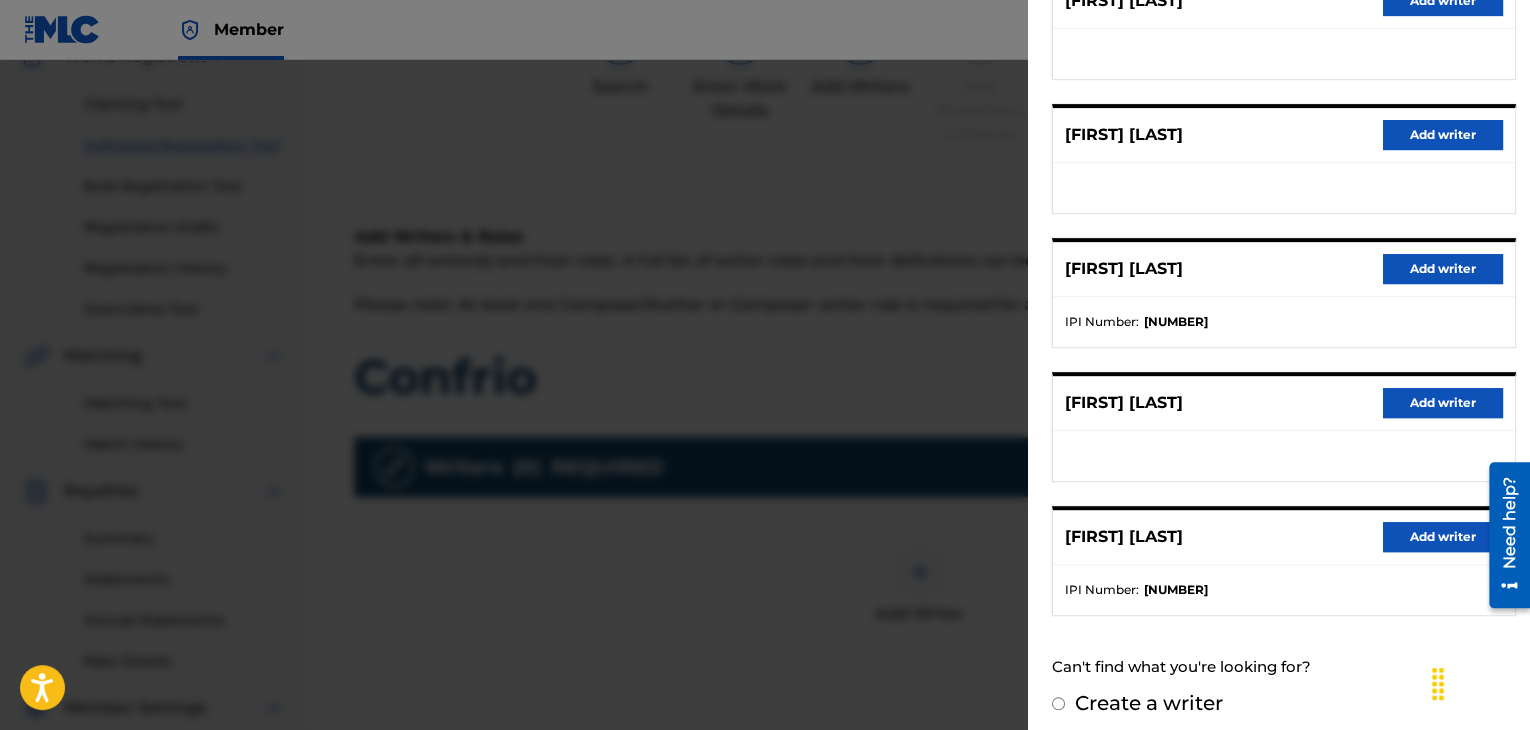 click on "Add writer" at bounding box center [1443, 537] 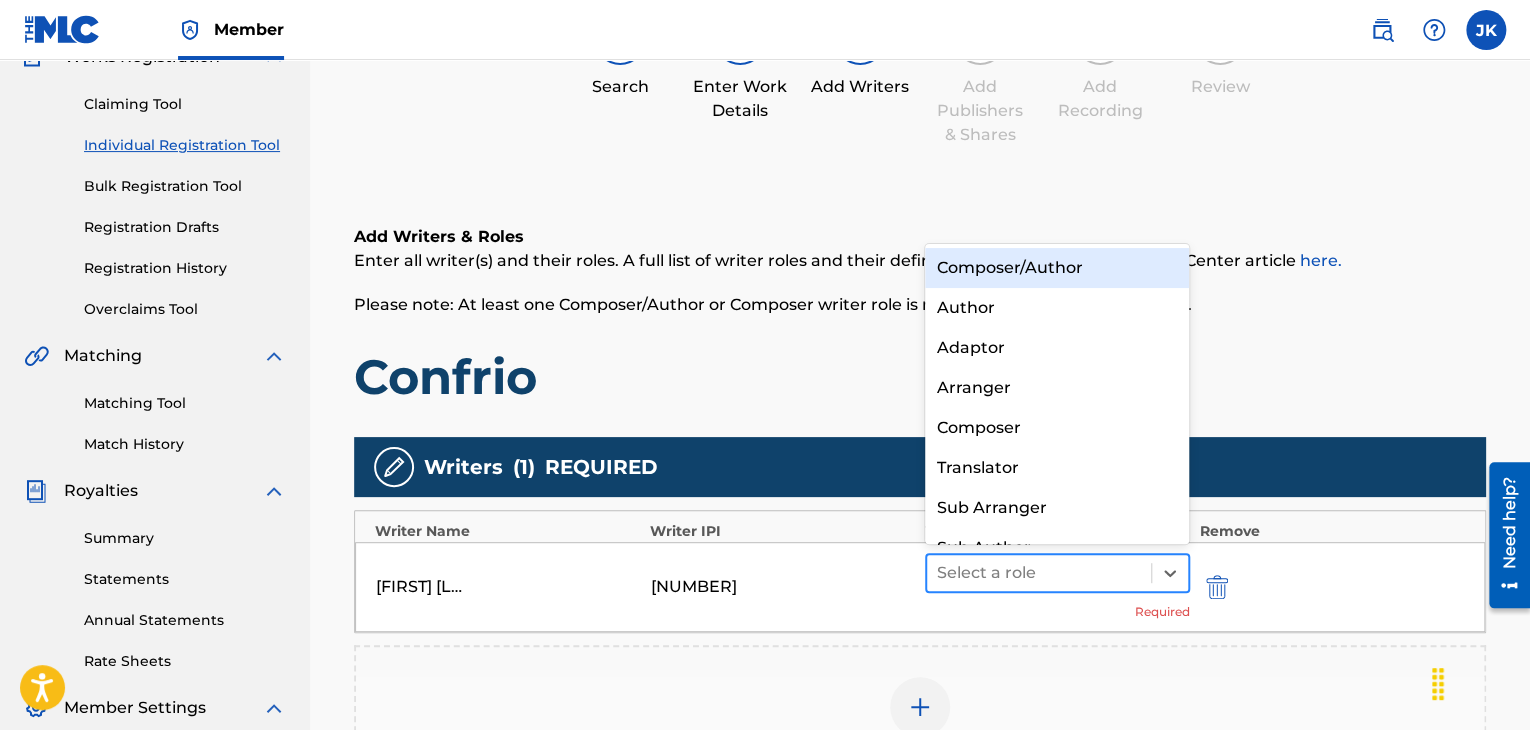 click at bounding box center (1039, 573) 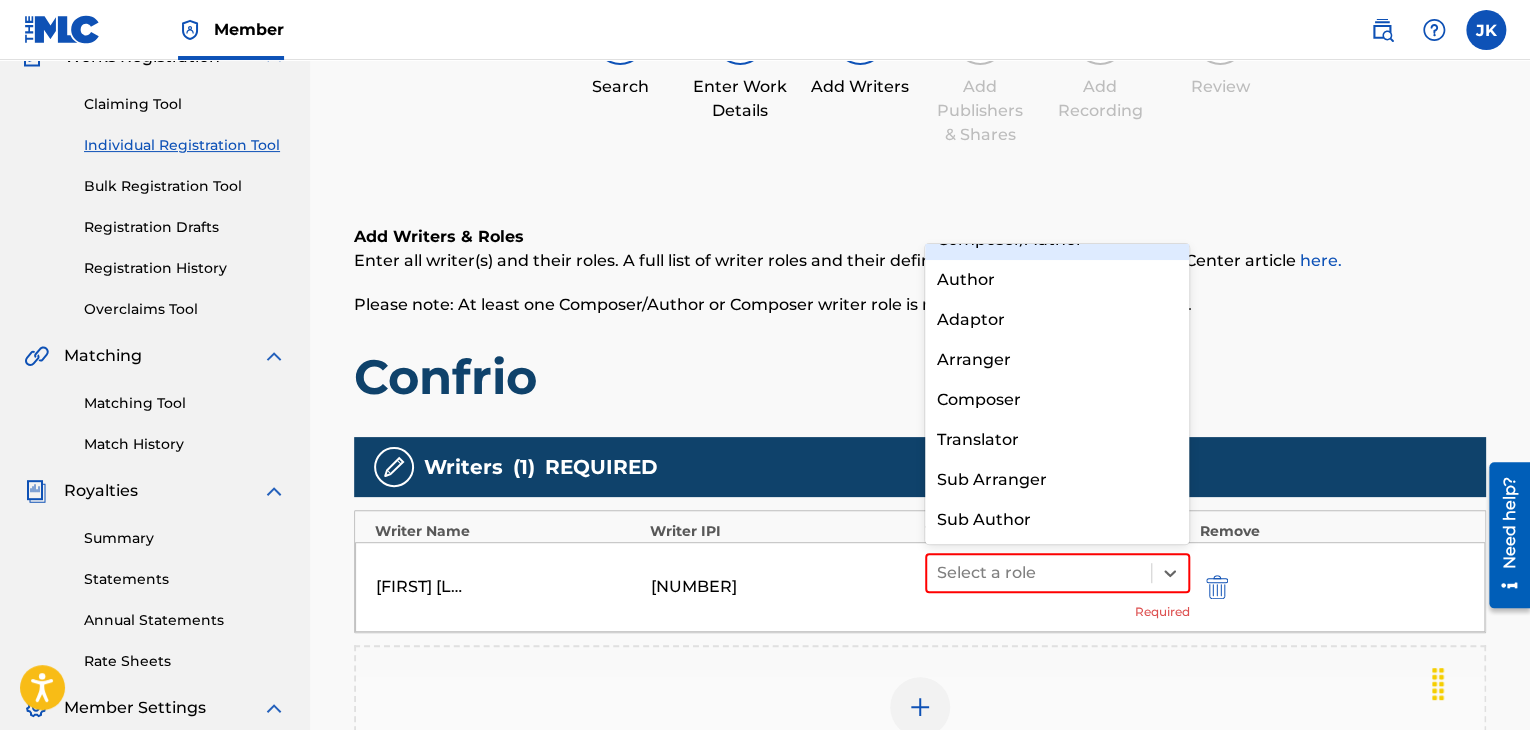 scroll, scrollTop: 0, scrollLeft: 0, axis: both 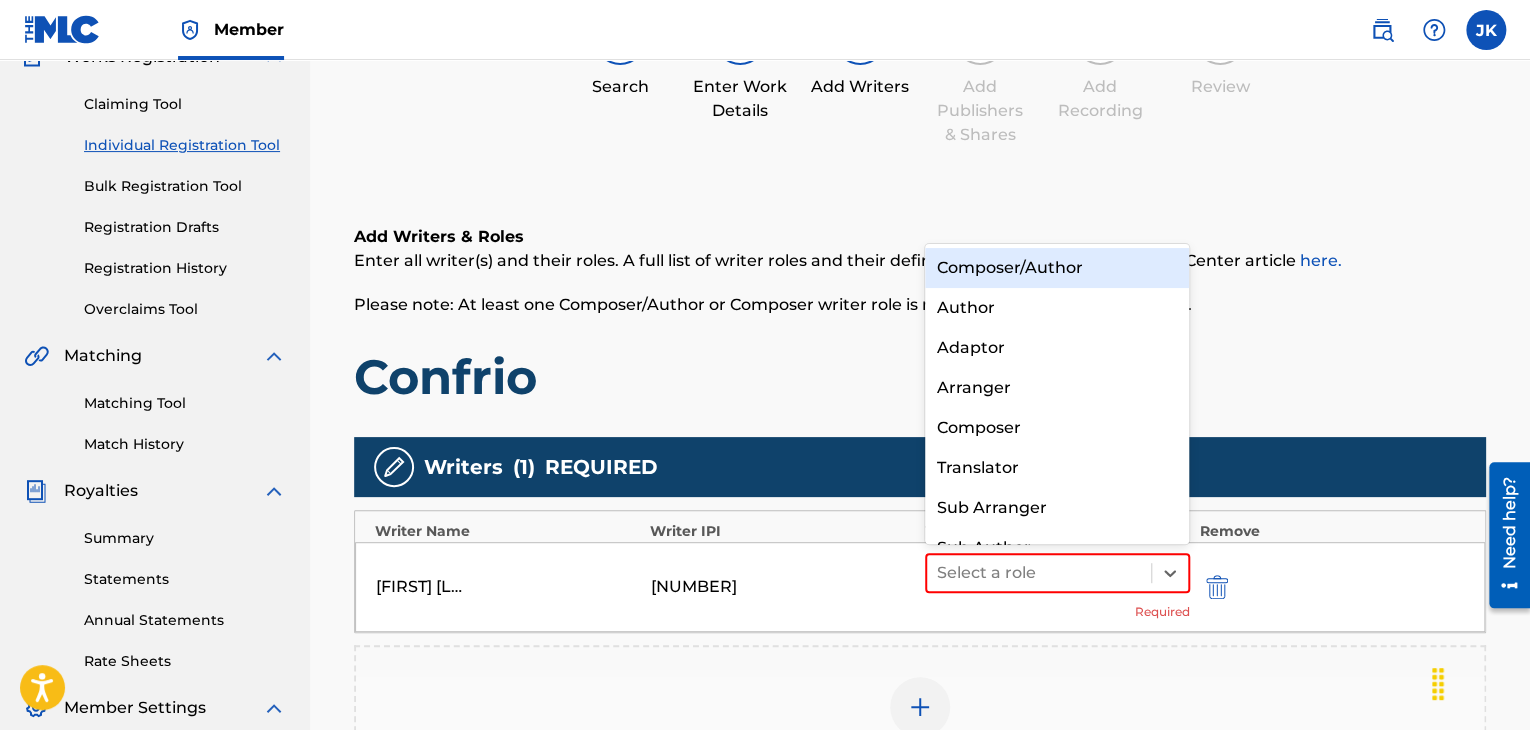 click on "Composer/Author" at bounding box center (1057, 268) 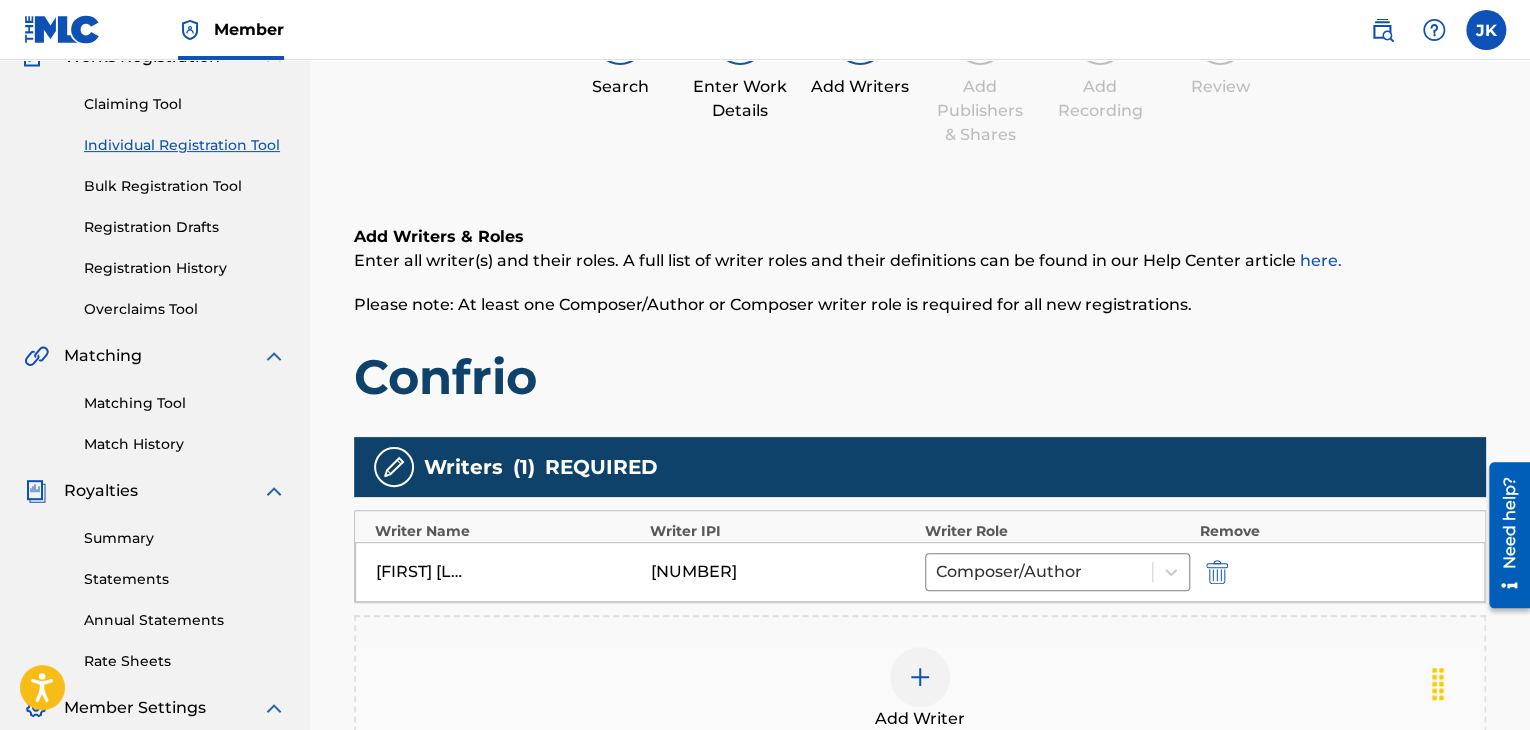 click on "Confrio" at bounding box center (920, 377) 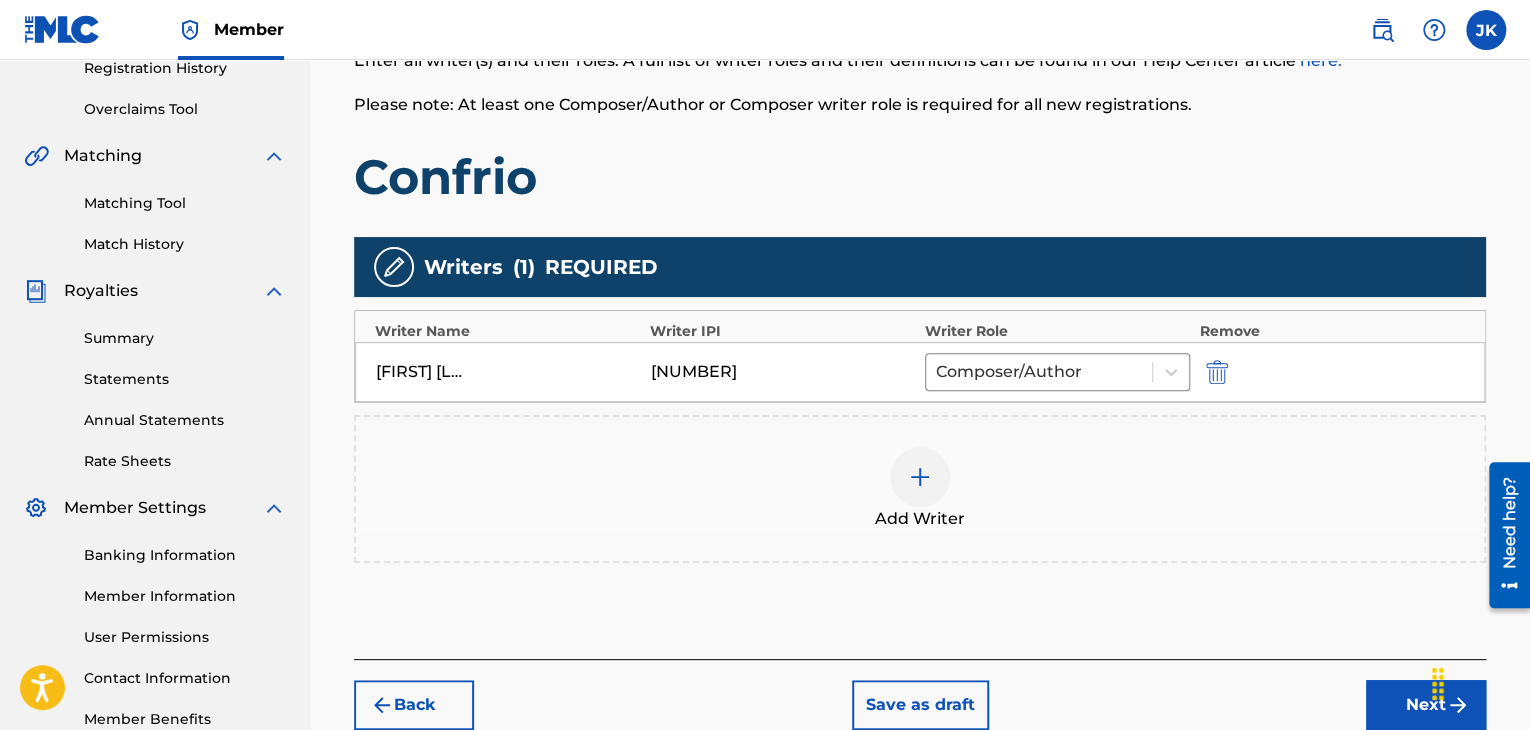 click on "Next" at bounding box center (1426, 705) 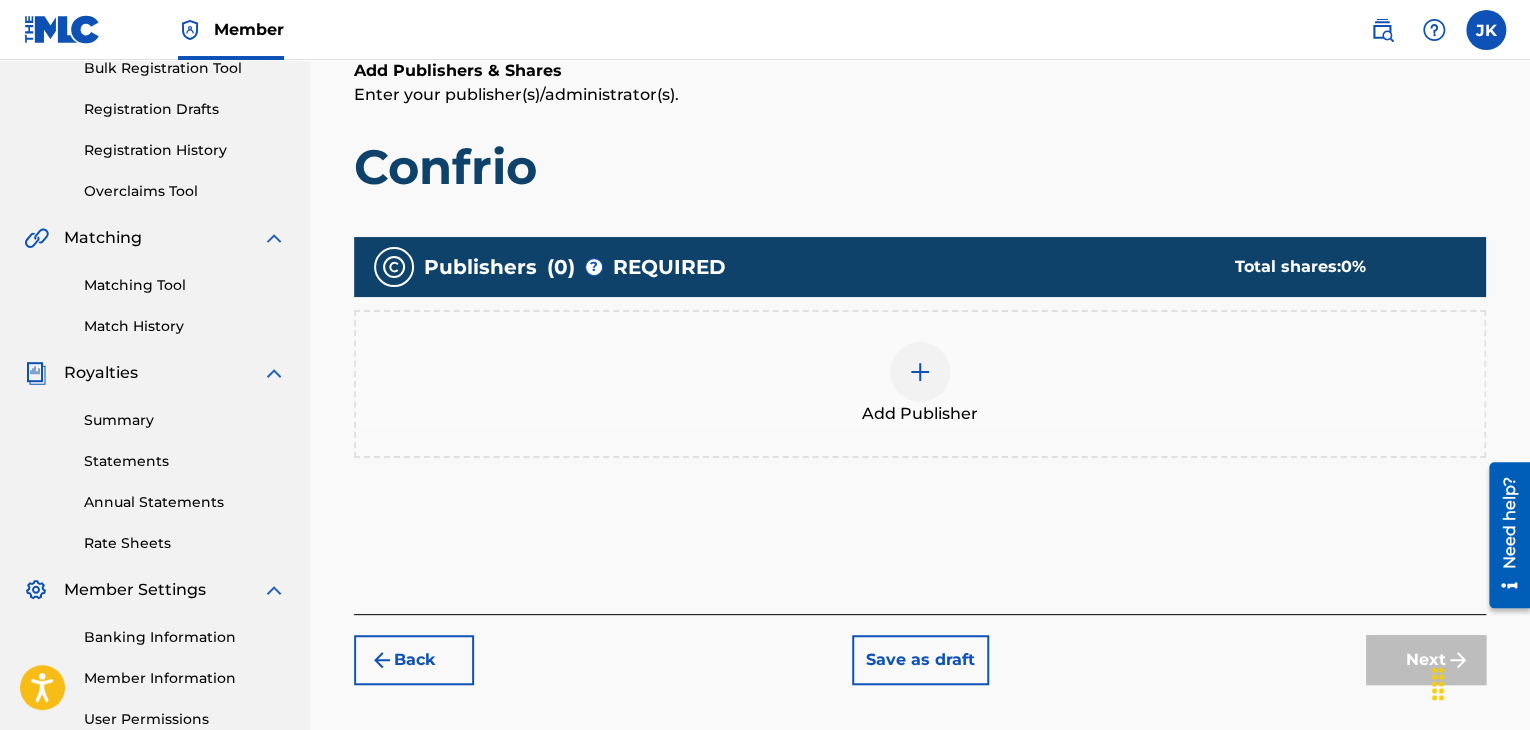 scroll, scrollTop: 90, scrollLeft: 0, axis: vertical 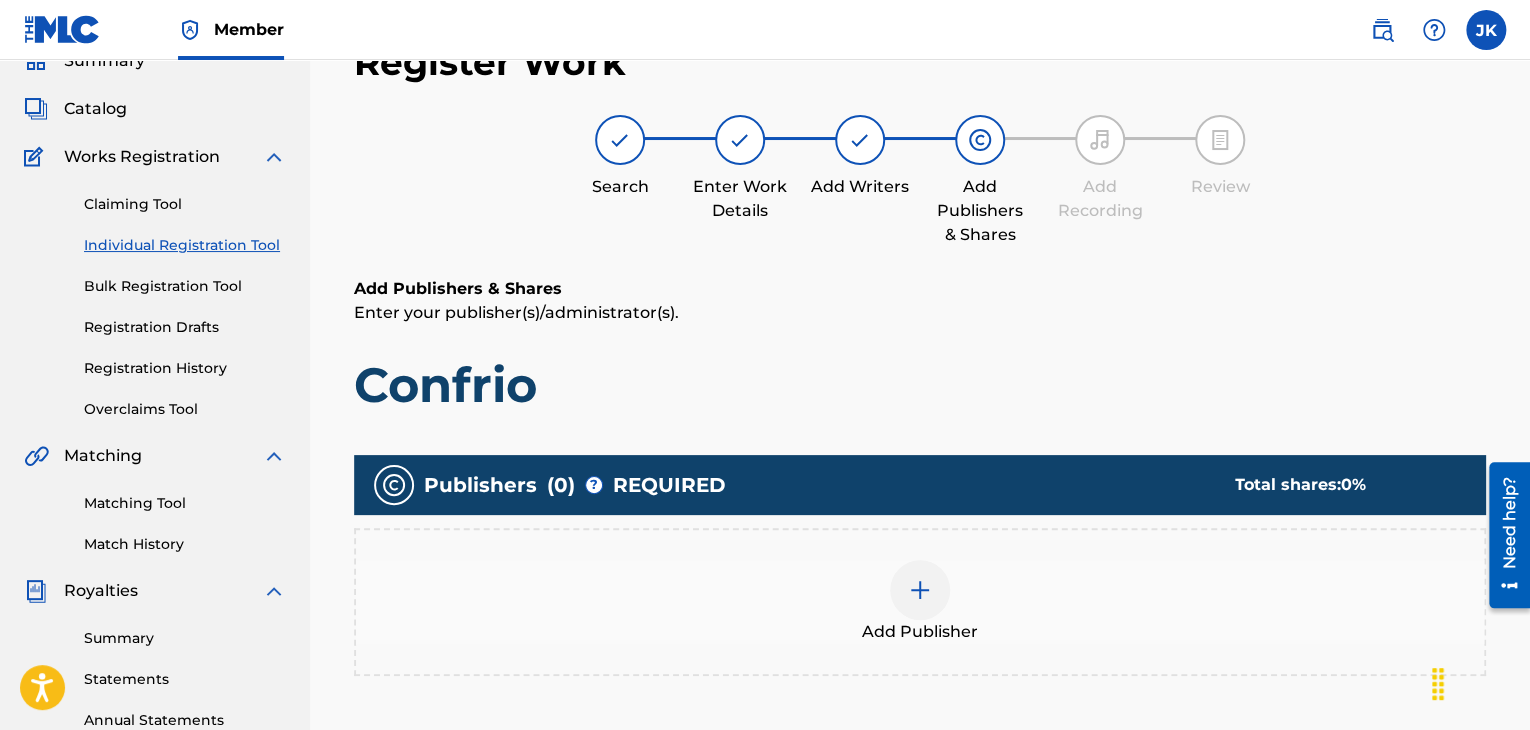 click at bounding box center (920, 590) 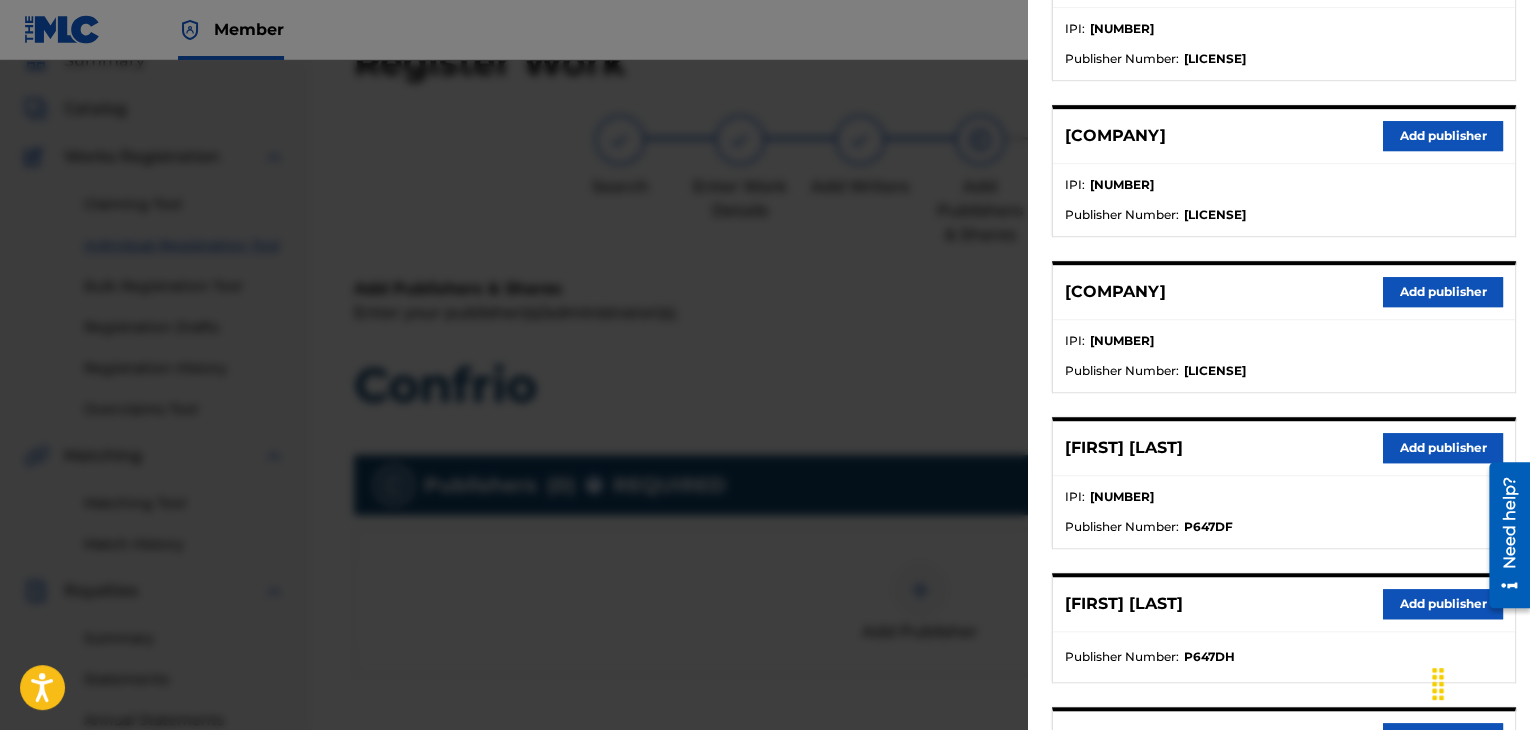 scroll, scrollTop: 600, scrollLeft: 0, axis: vertical 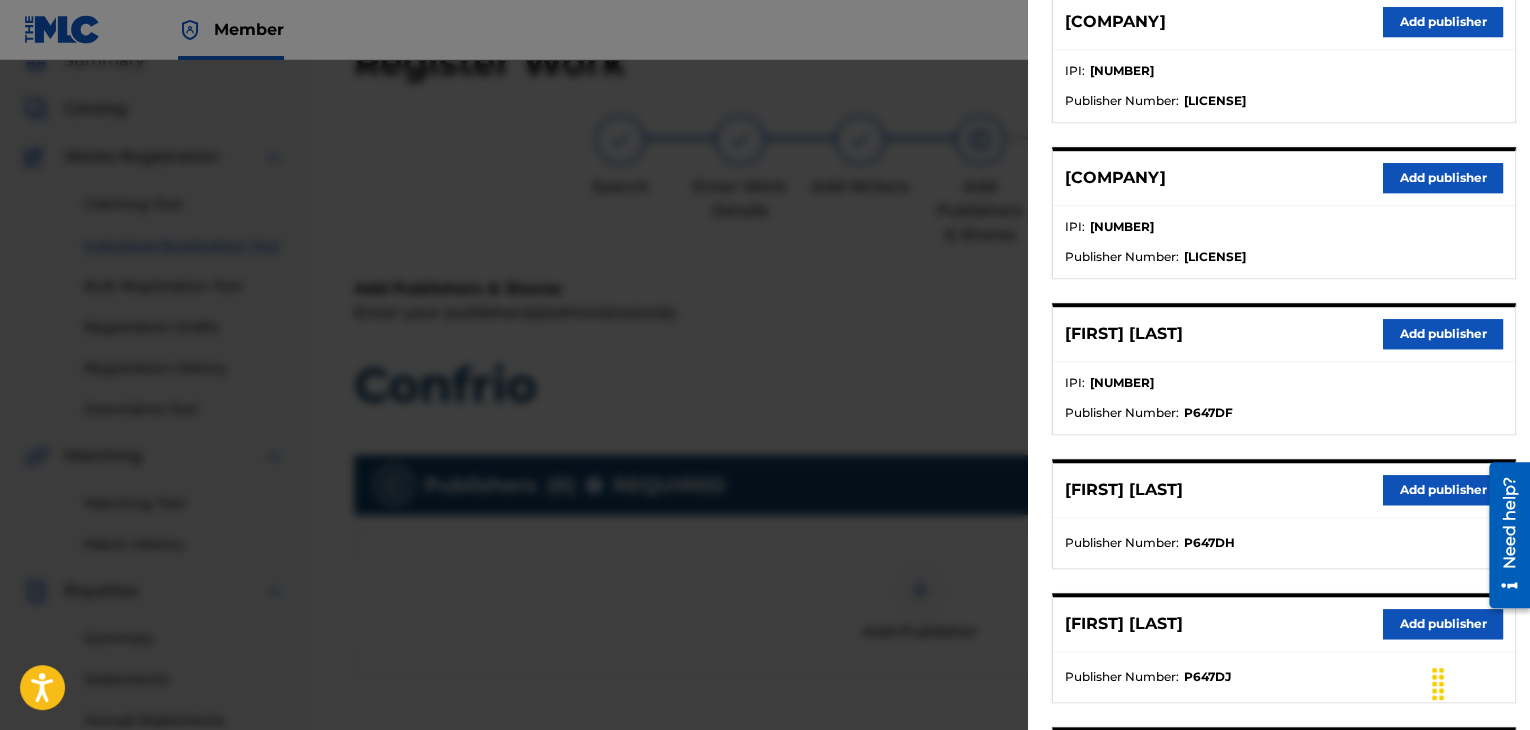 click on "Add publisher" at bounding box center (1443, 334) 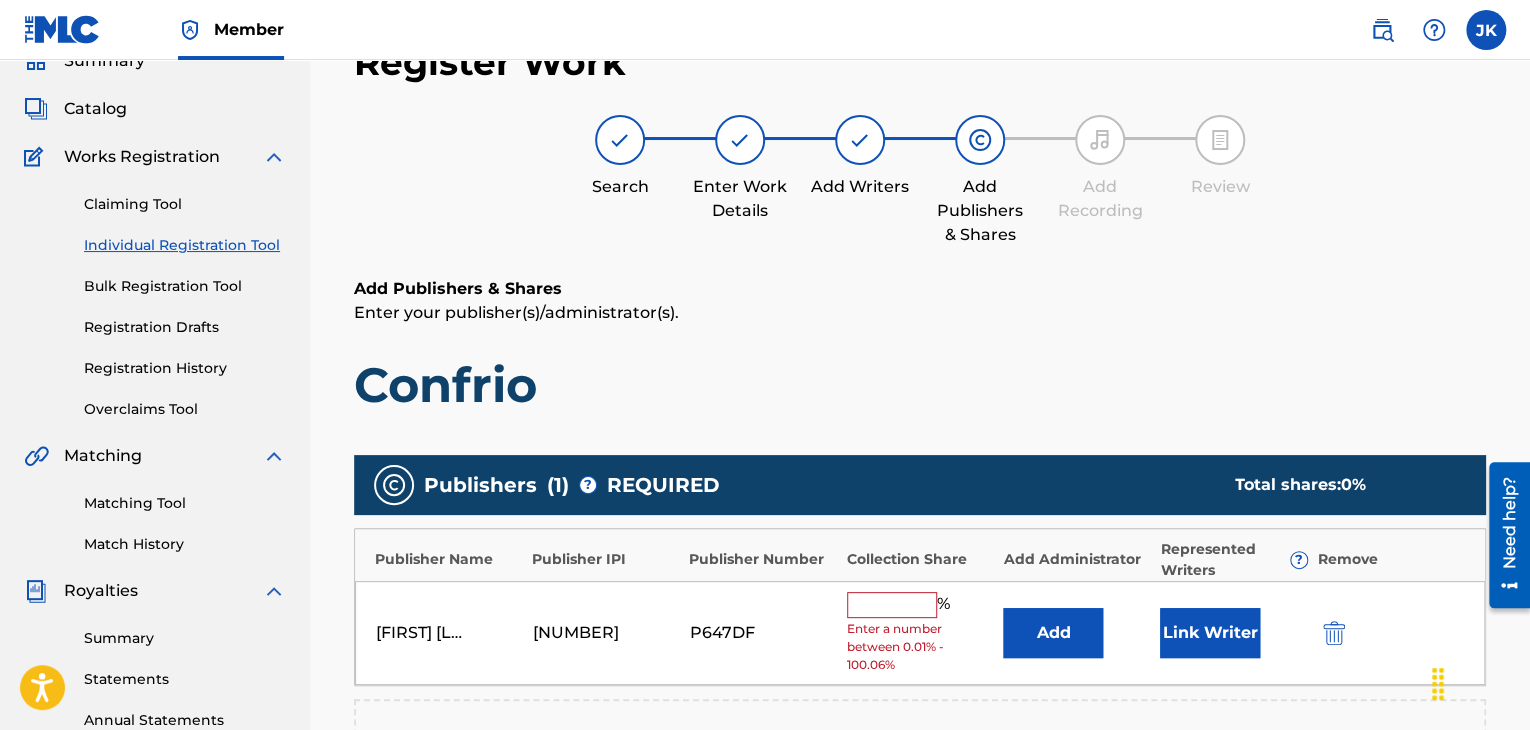click on "Add" at bounding box center (1053, 633) 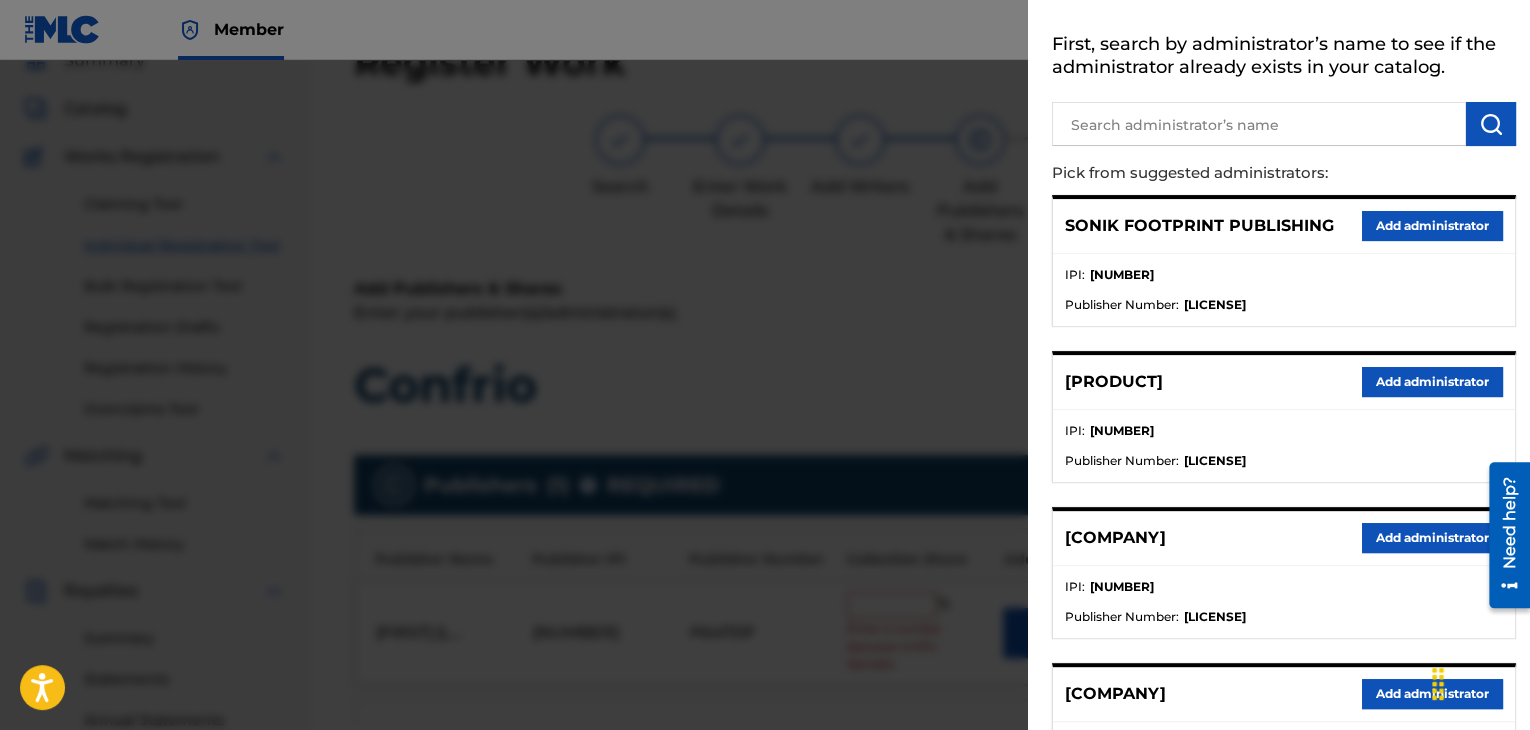 scroll, scrollTop: 200, scrollLeft: 0, axis: vertical 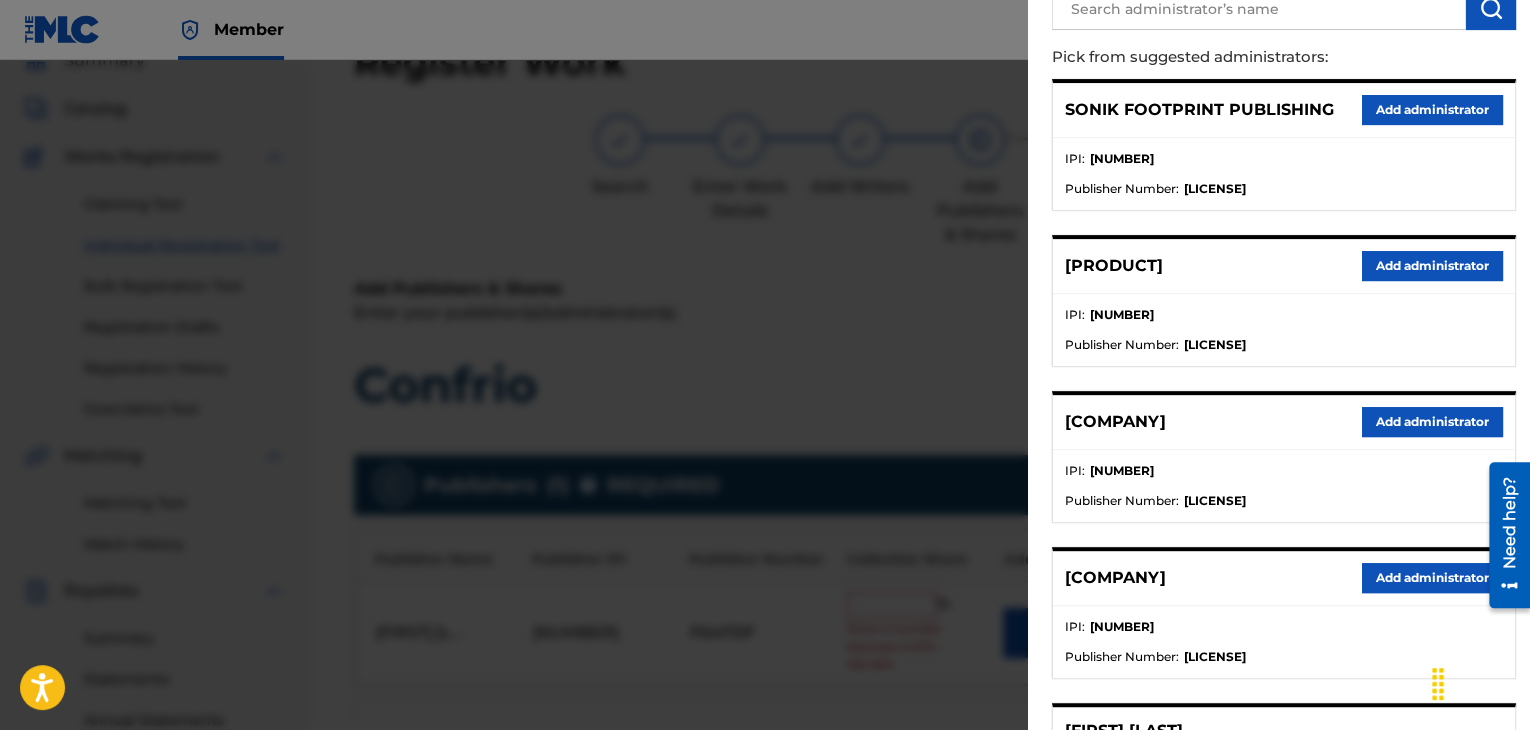 click on "Add administrator" at bounding box center [1432, 422] 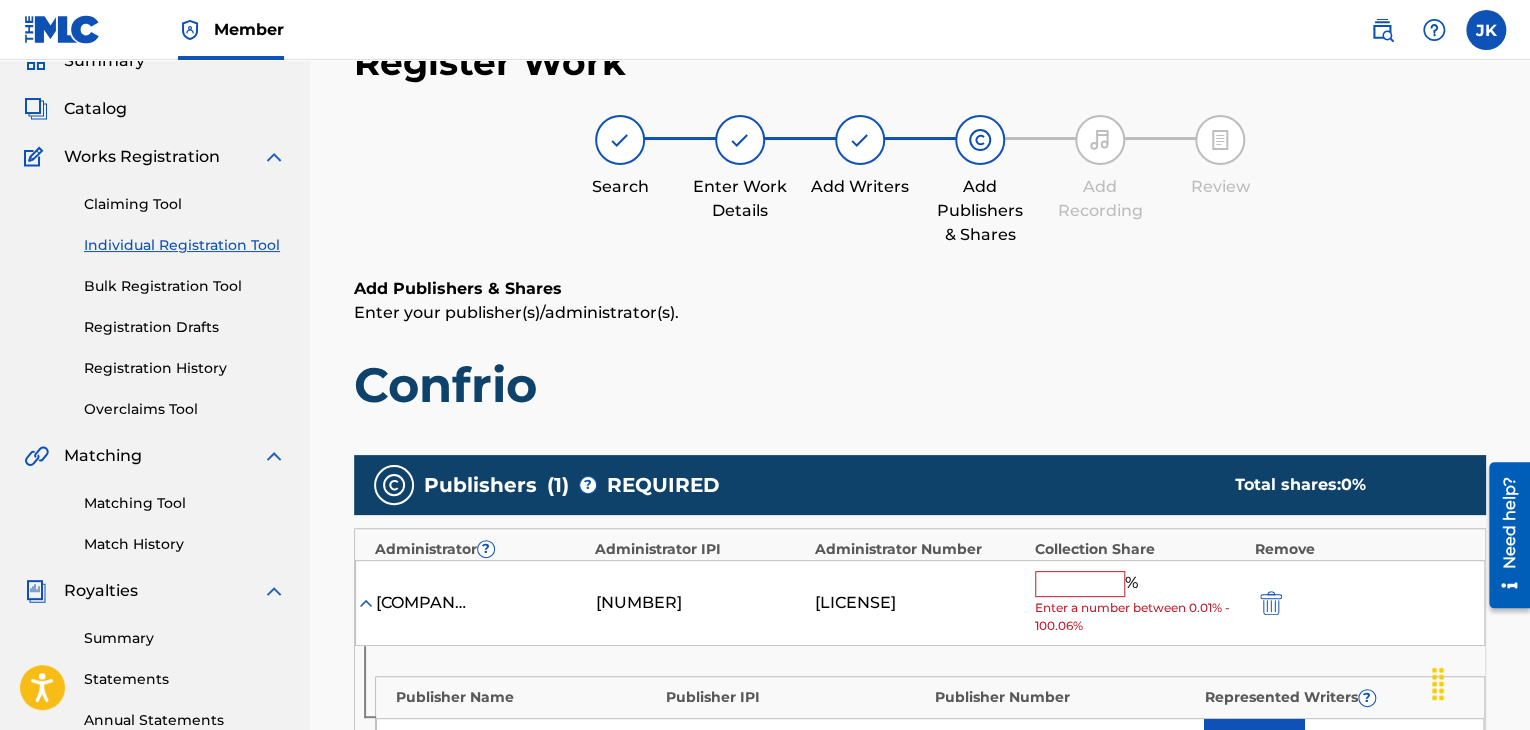click at bounding box center [1080, 584] 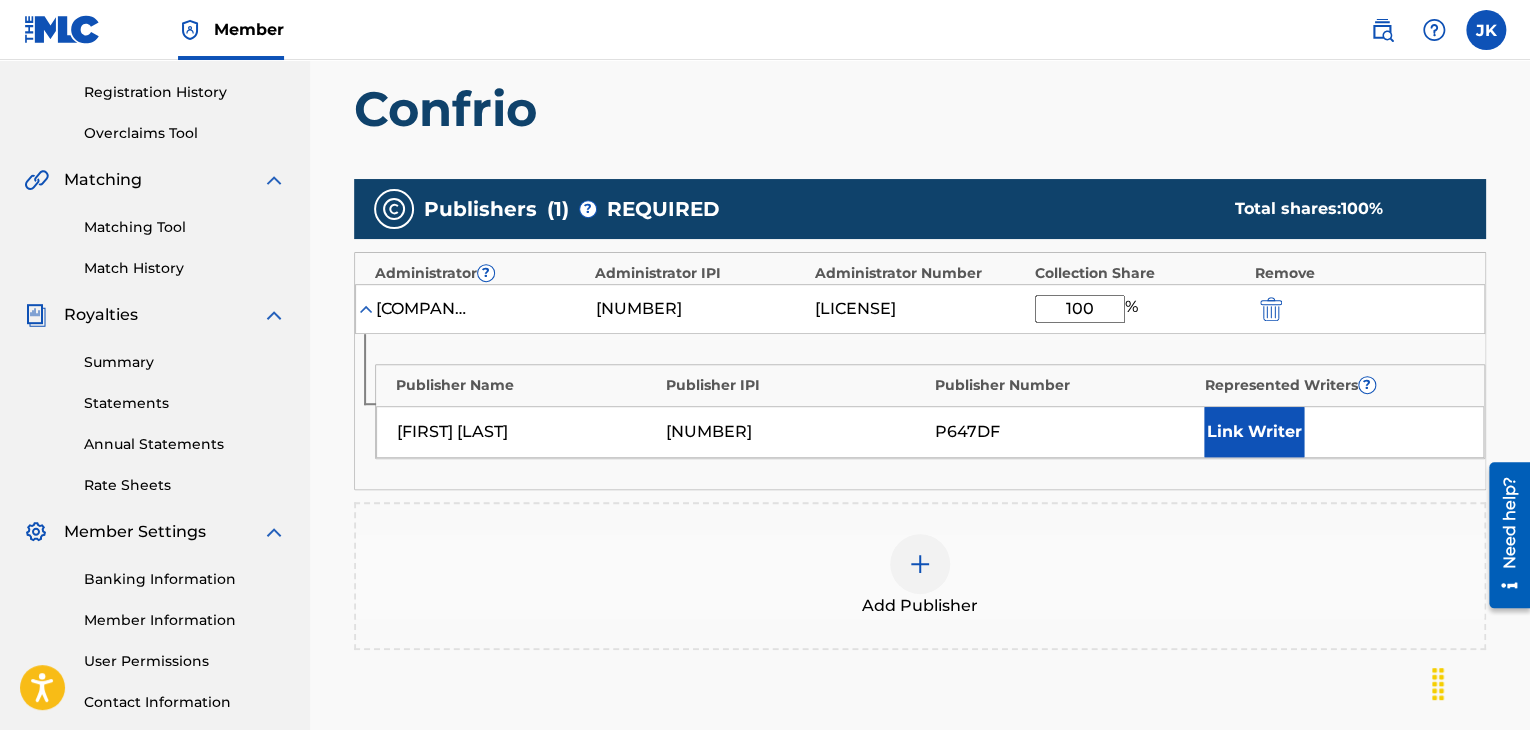 scroll, scrollTop: 490, scrollLeft: 0, axis: vertical 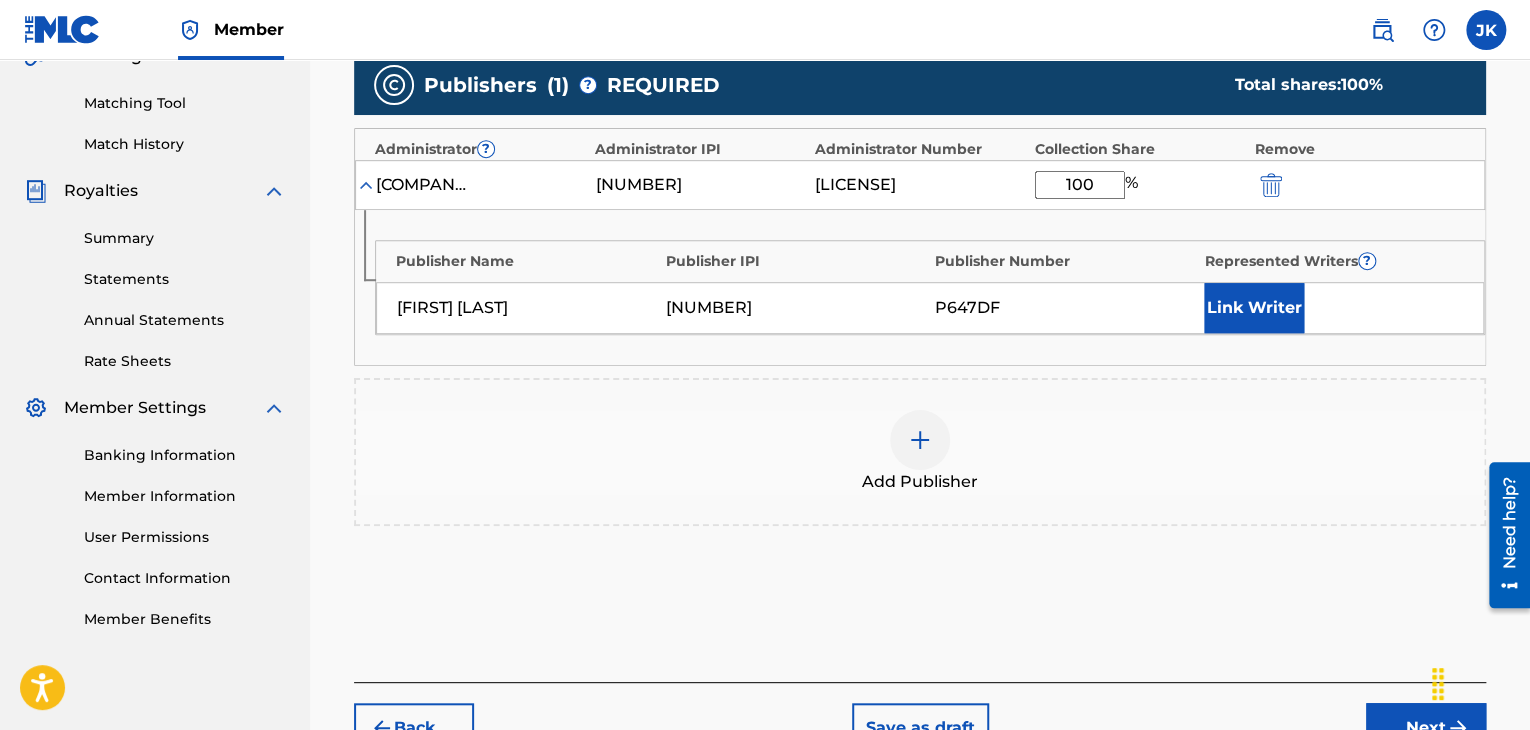 click on "Next" at bounding box center [1426, 728] 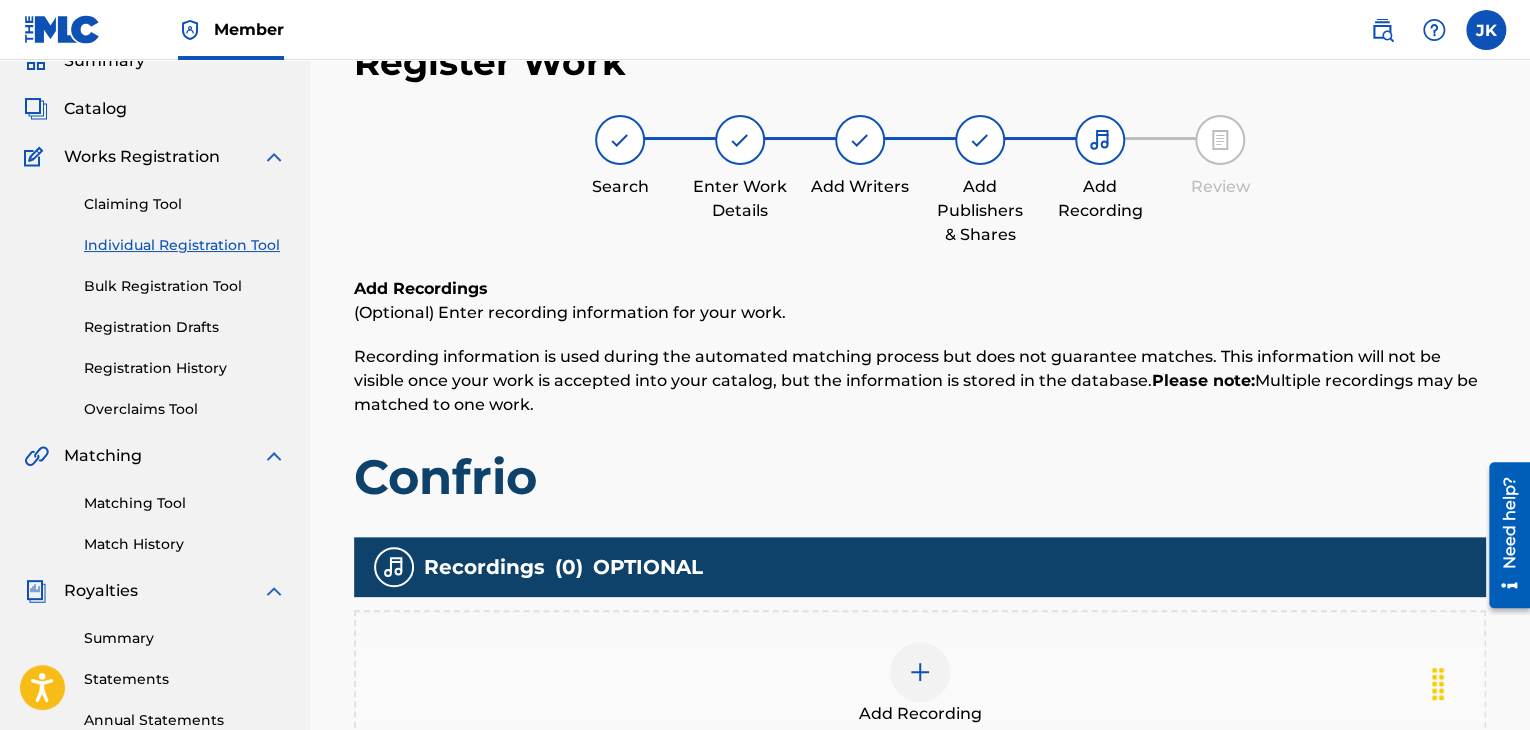 scroll, scrollTop: 390, scrollLeft: 0, axis: vertical 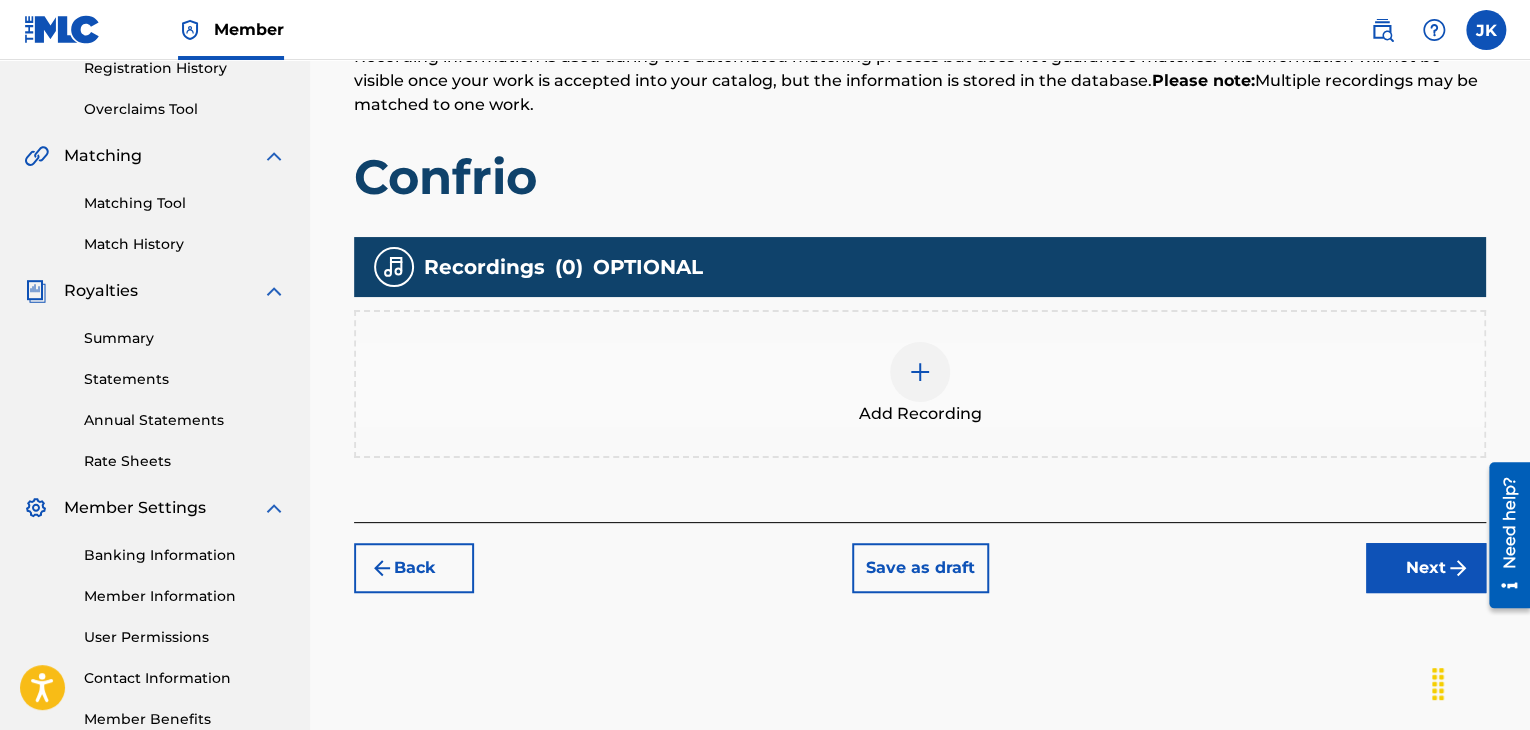 click at bounding box center [920, 372] 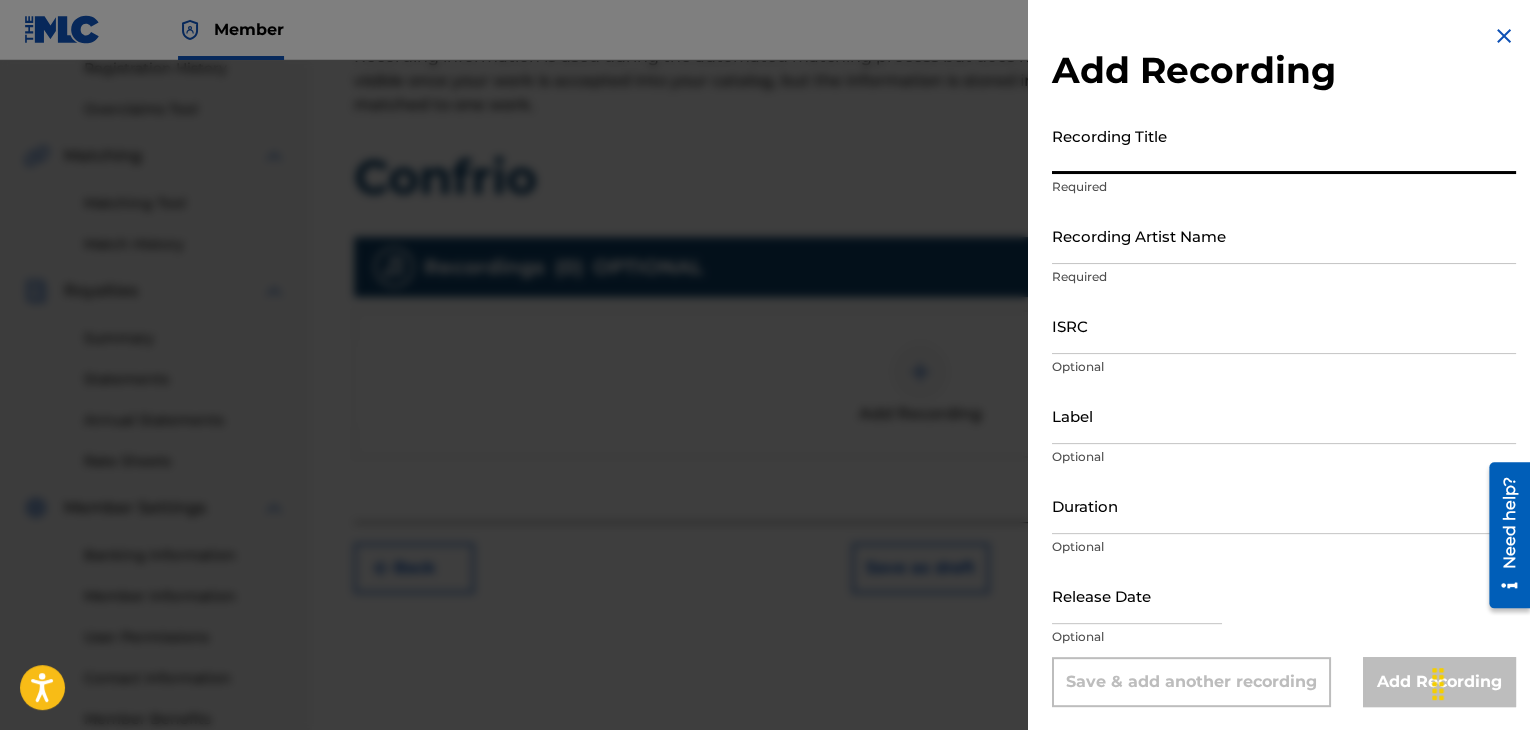 click on "Recording Title" at bounding box center [1284, 145] 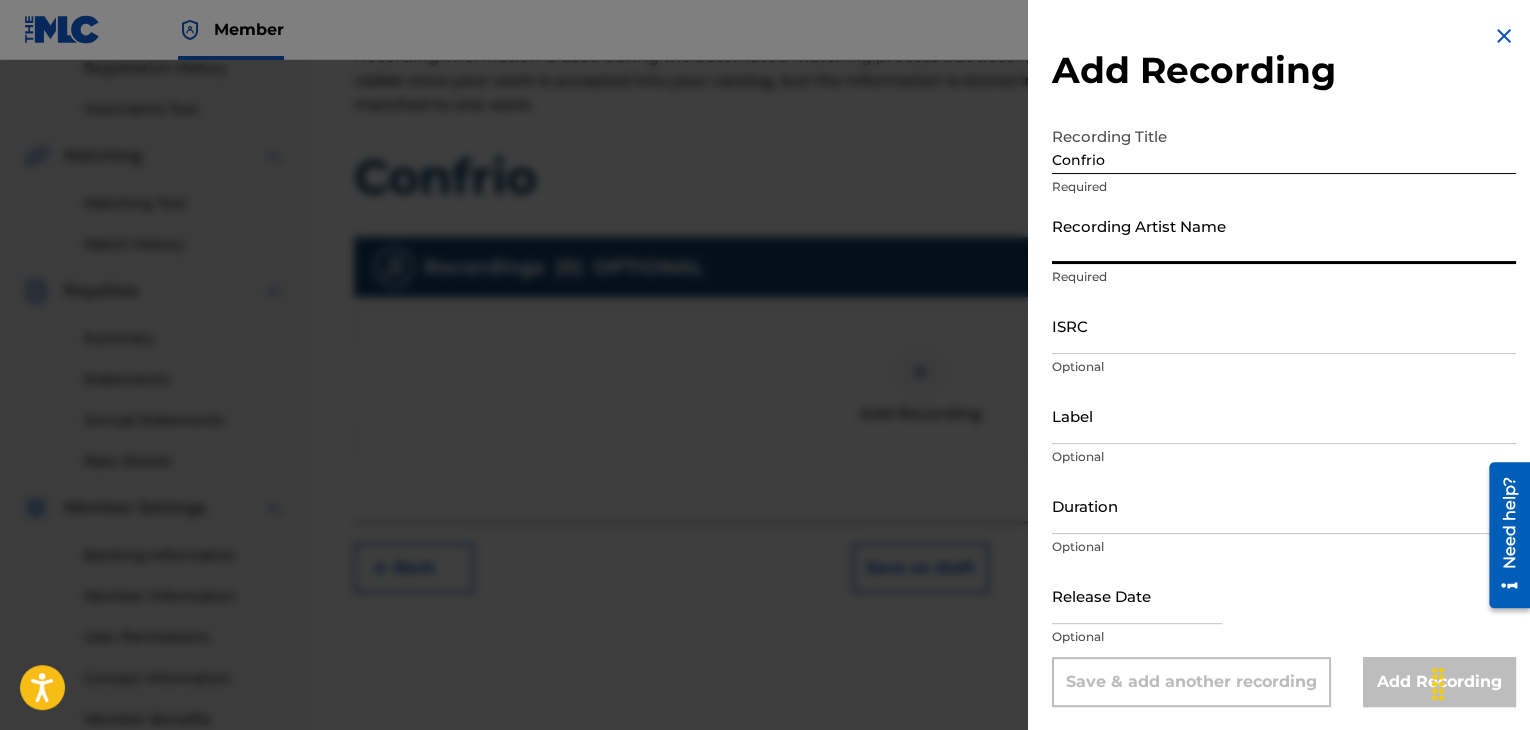click on "Recording Artist Name" at bounding box center (1284, 235) 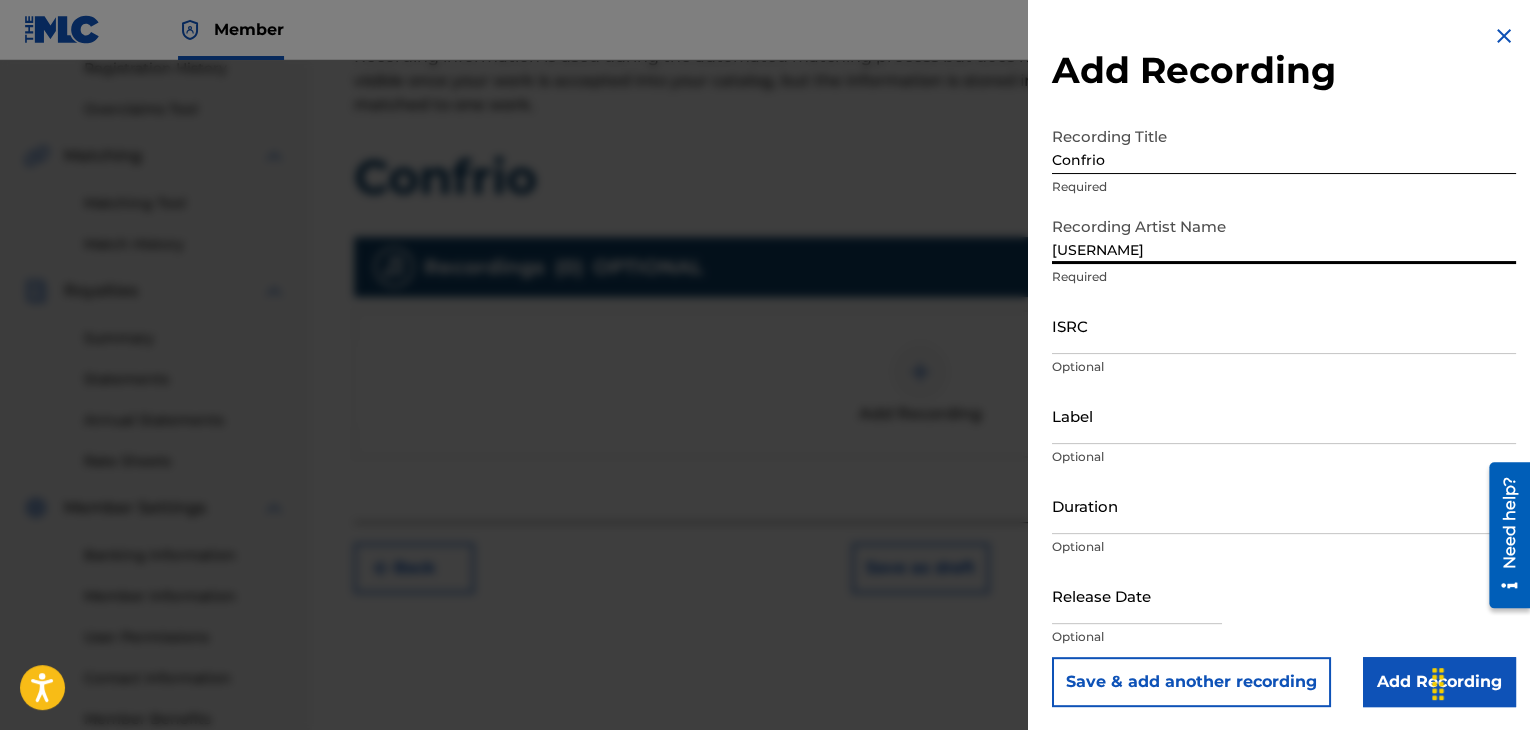 click on "ISRC" at bounding box center [1284, 325] 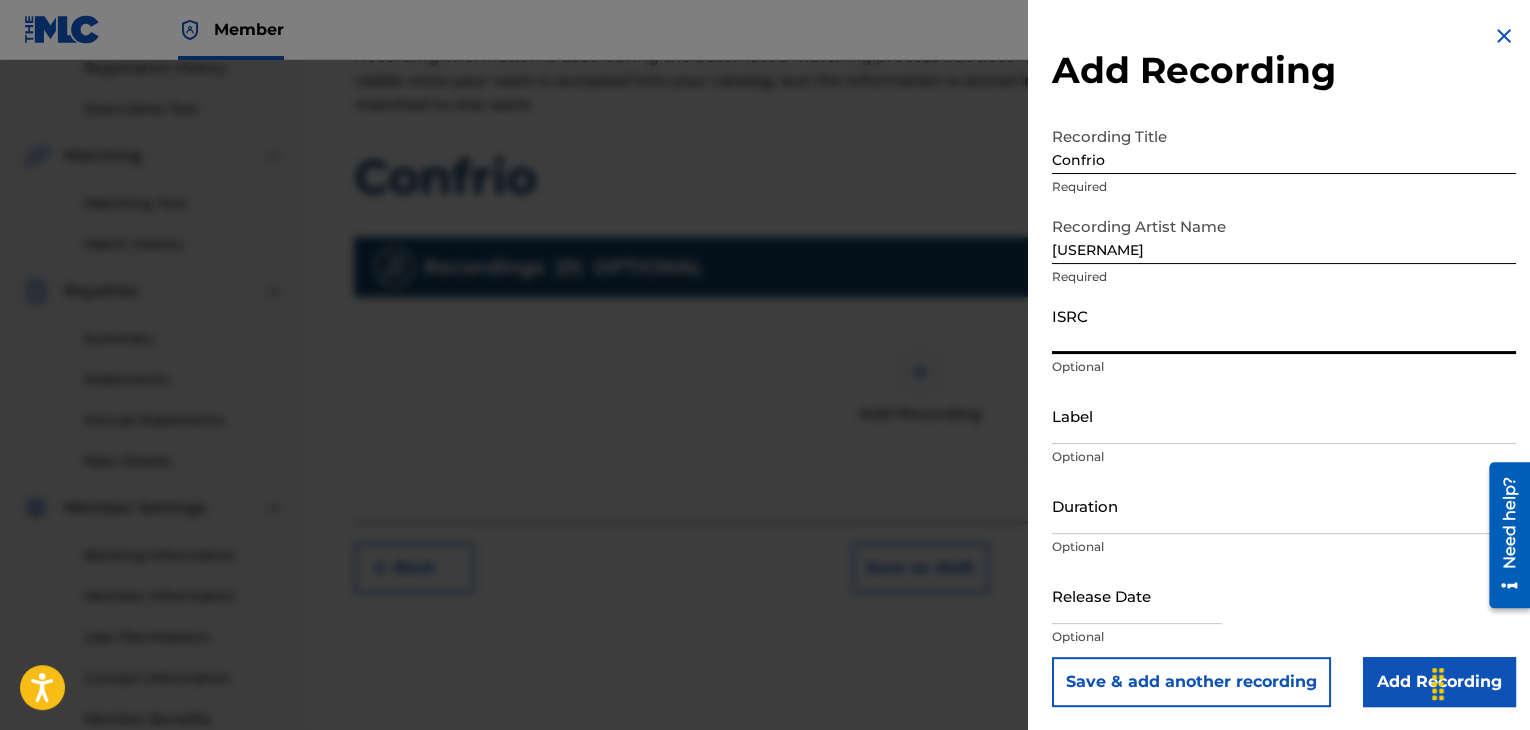 paste on "[LICENSE]" 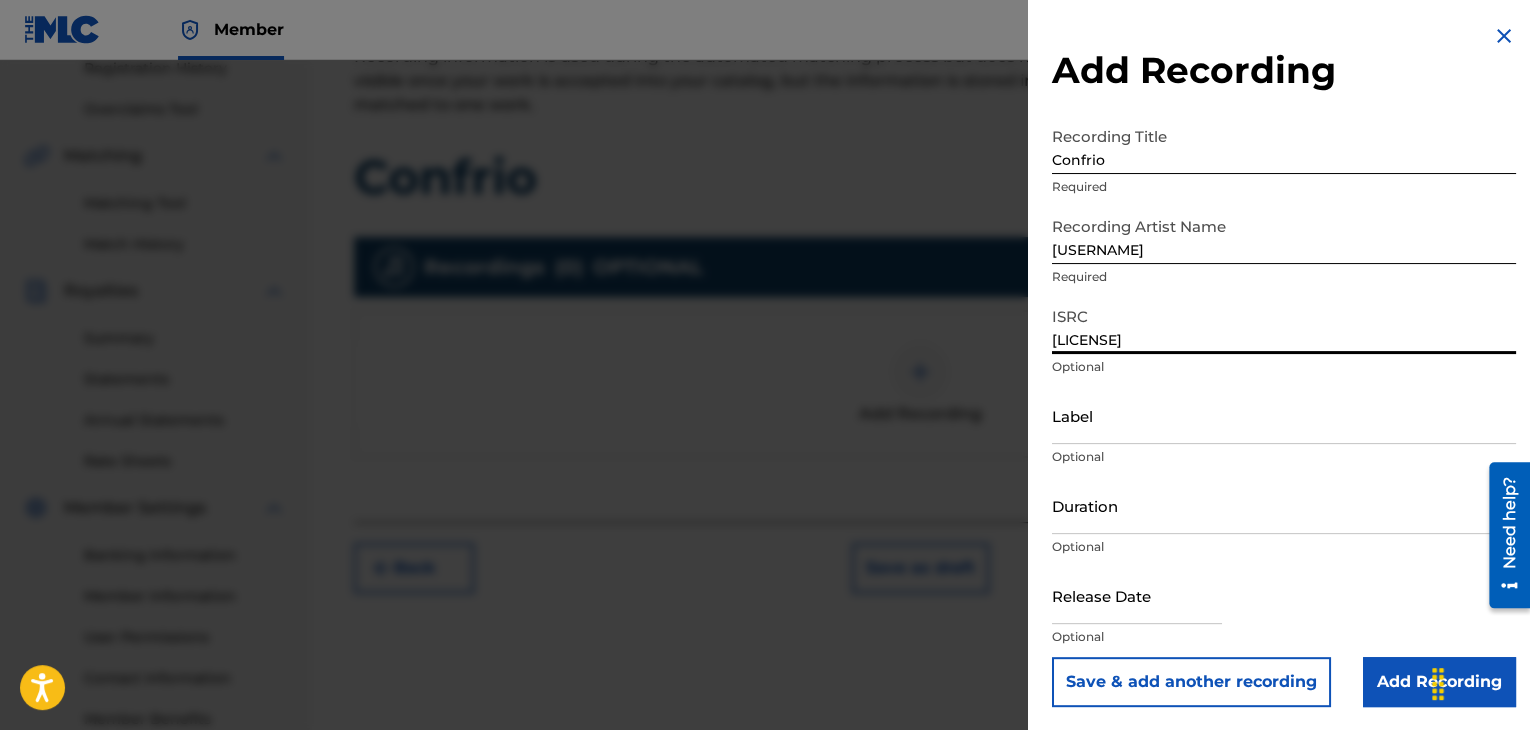 click on "Label" at bounding box center [1284, 415] 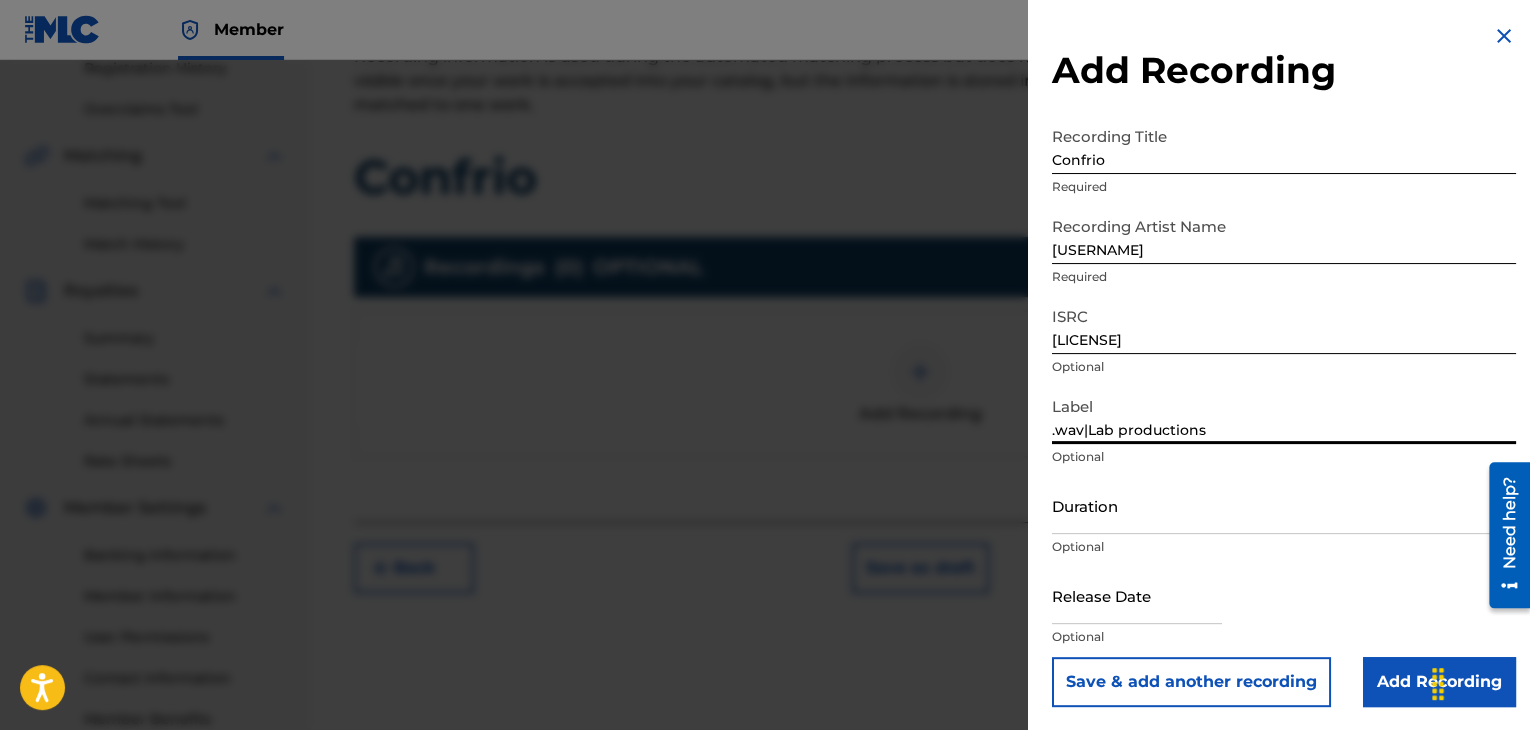 click on "Duration" at bounding box center [1284, 505] 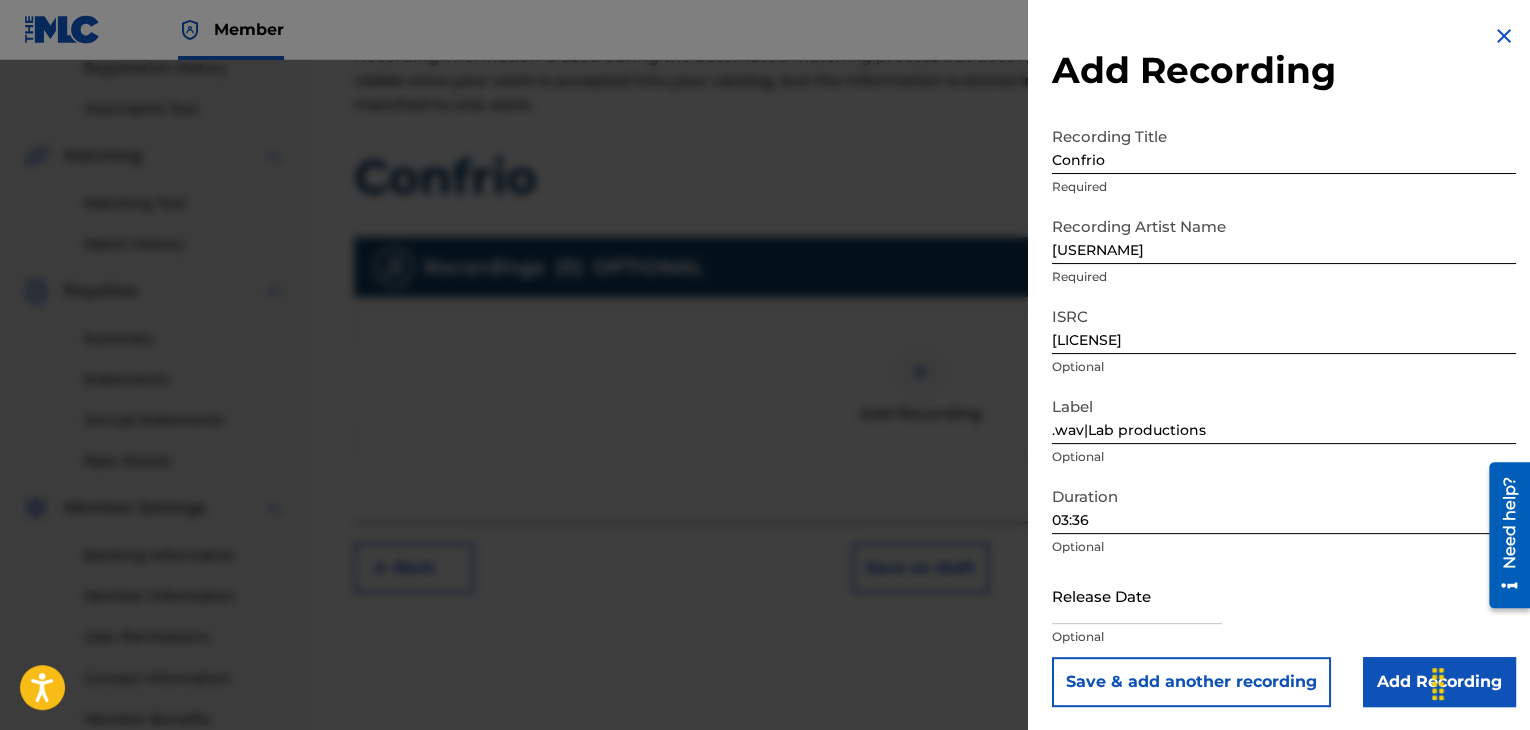 click at bounding box center (1137, 595) 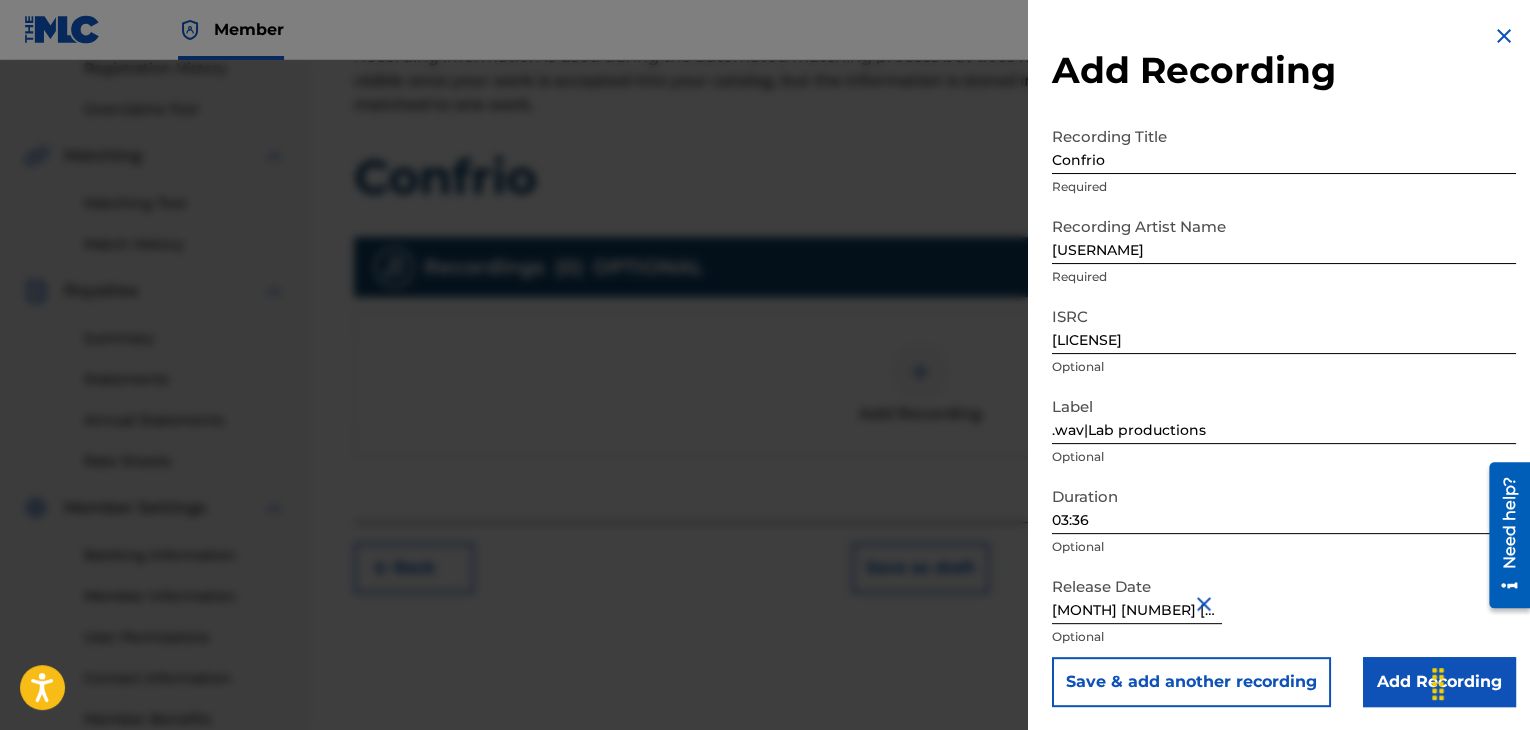 drag, startPoint x: 1372, startPoint y: 547, endPoint x: 1376, endPoint y: 619, distance: 72.11102 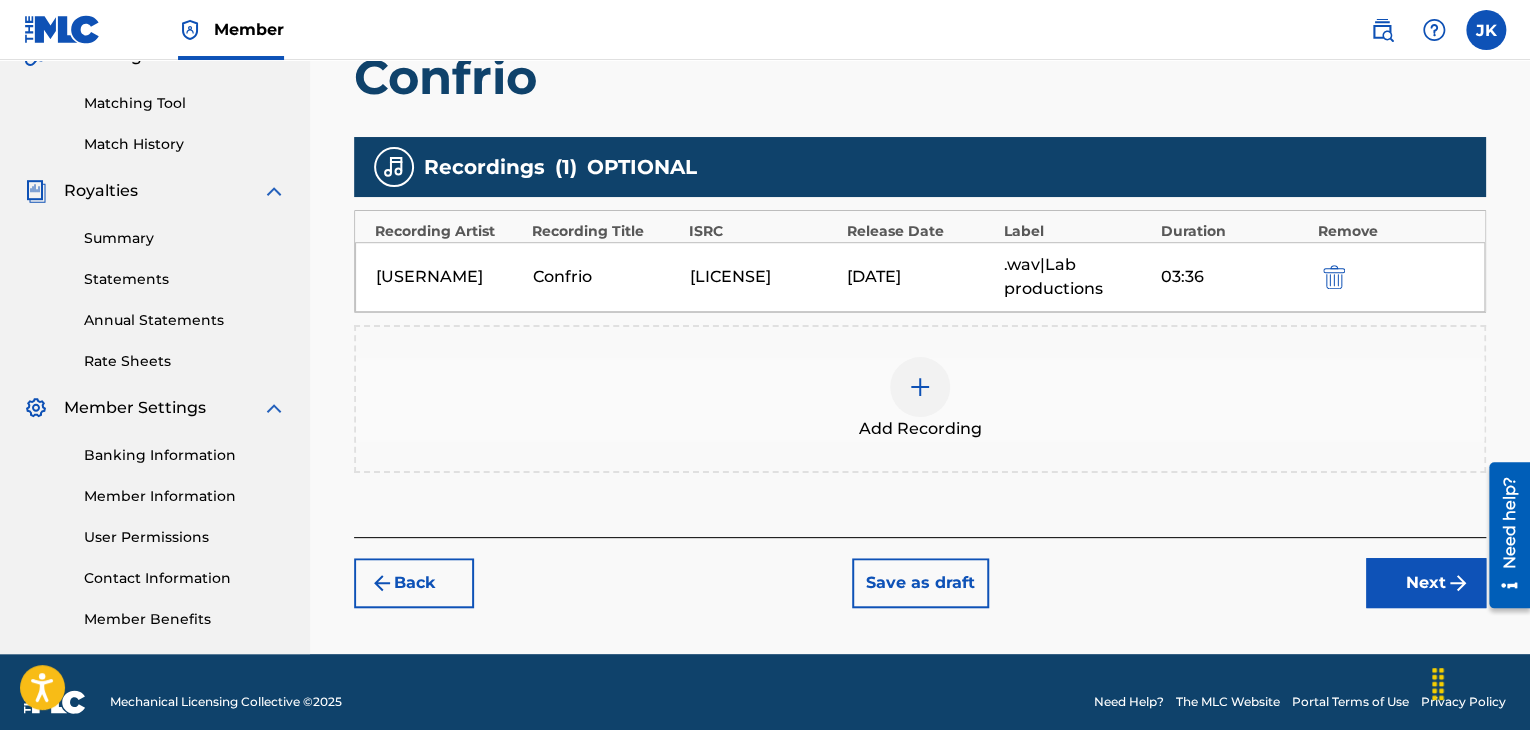 click on "Next" at bounding box center (1426, 583) 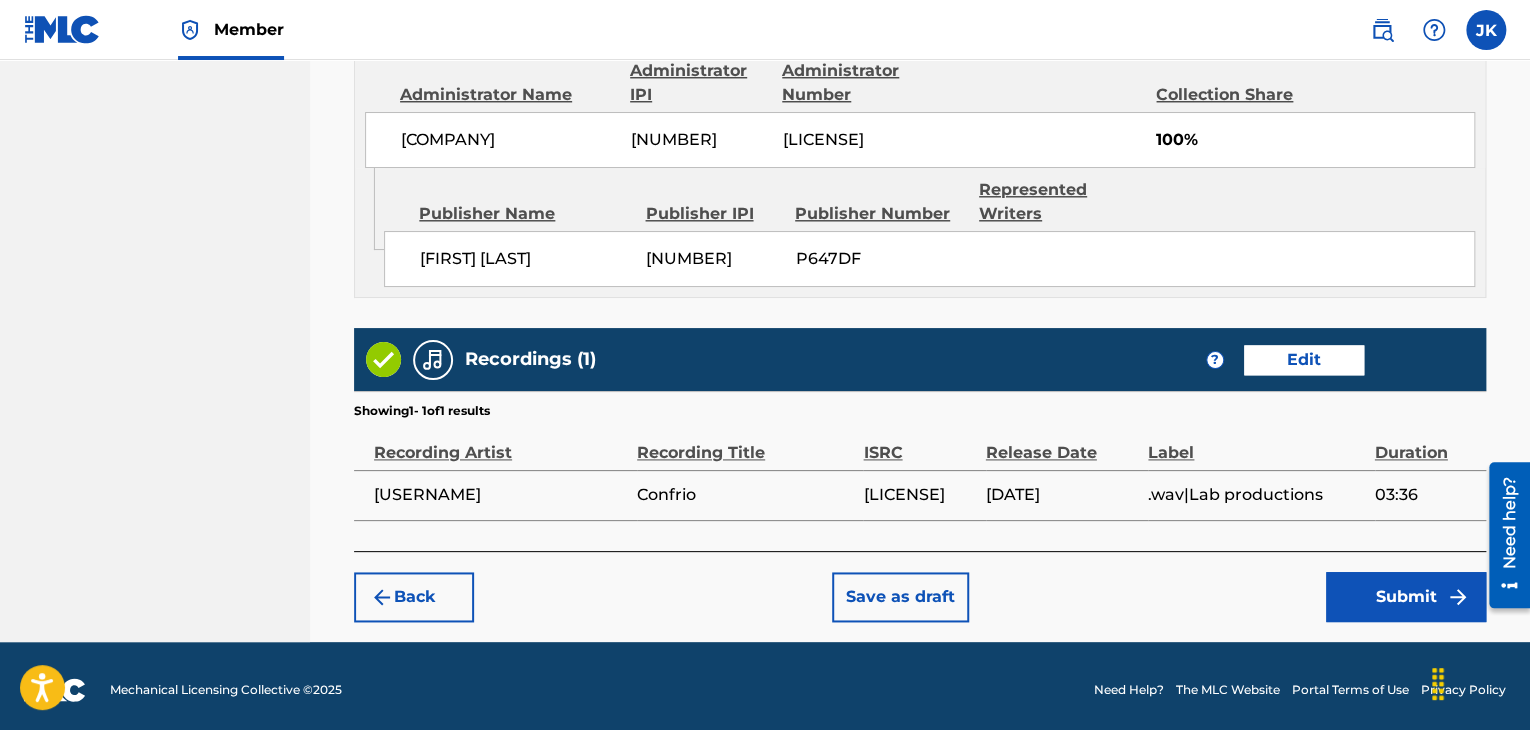 scroll, scrollTop: 1132, scrollLeft: 0, axis: vertical 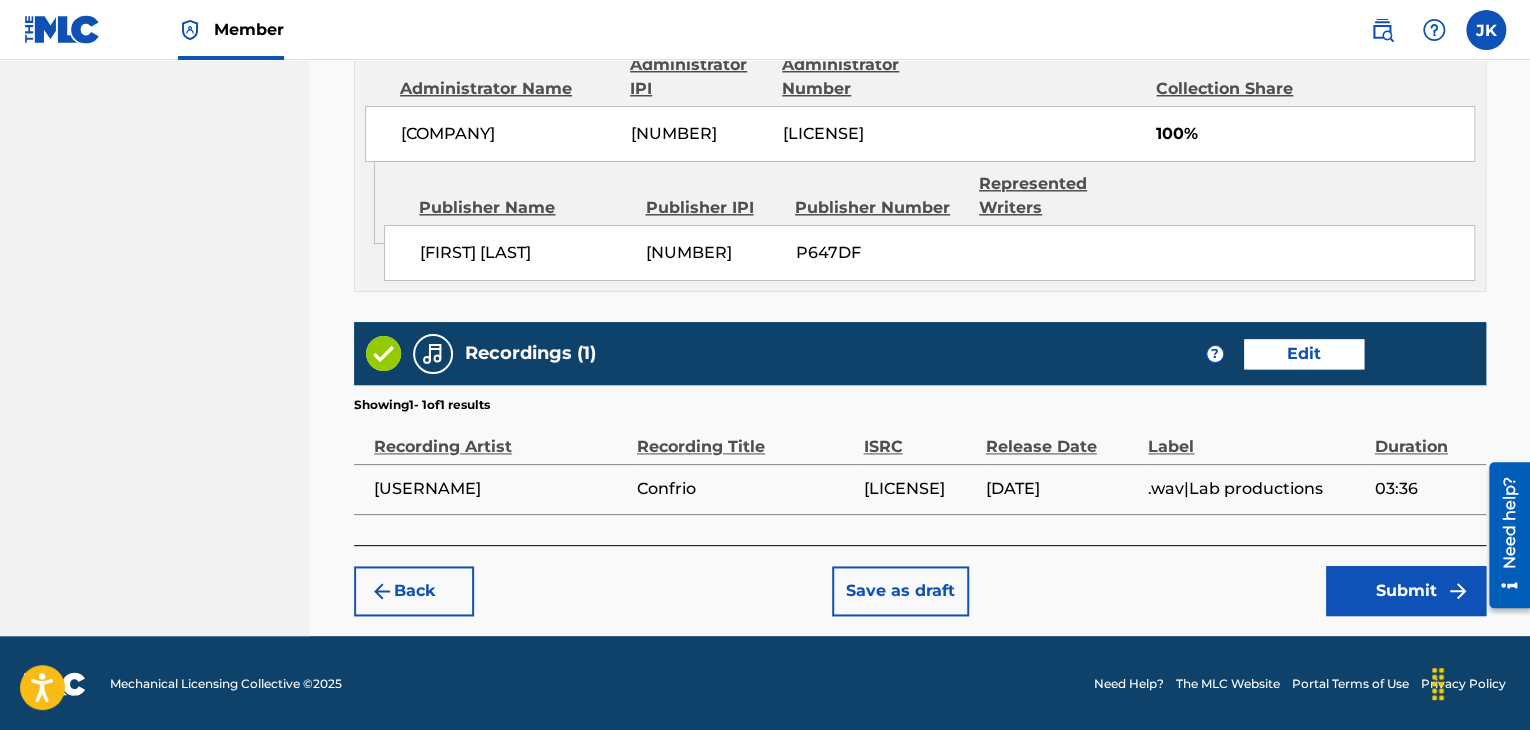 click on "Submit" at bounding box center [1406, 591] 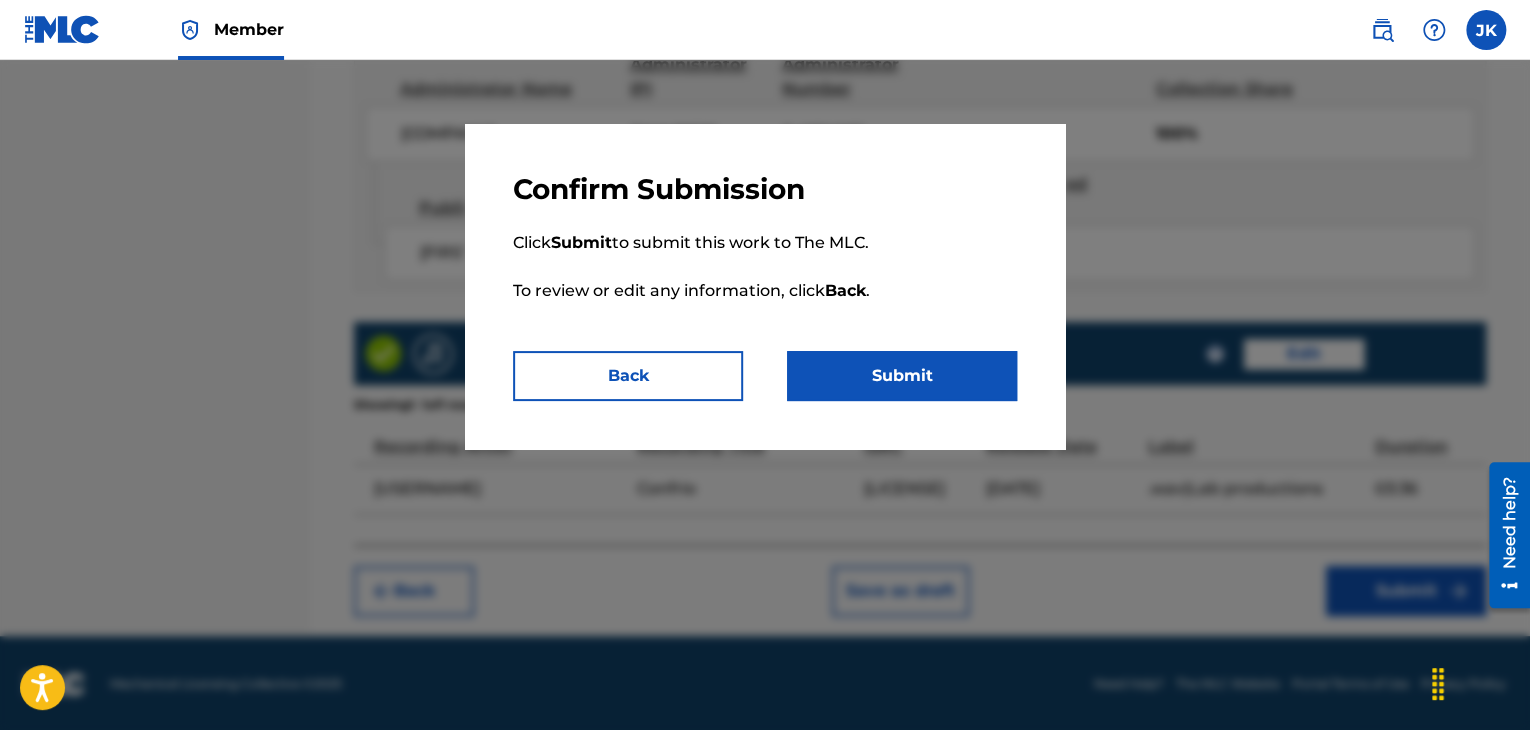 click on "Submit" at bounding box center (902, 376) 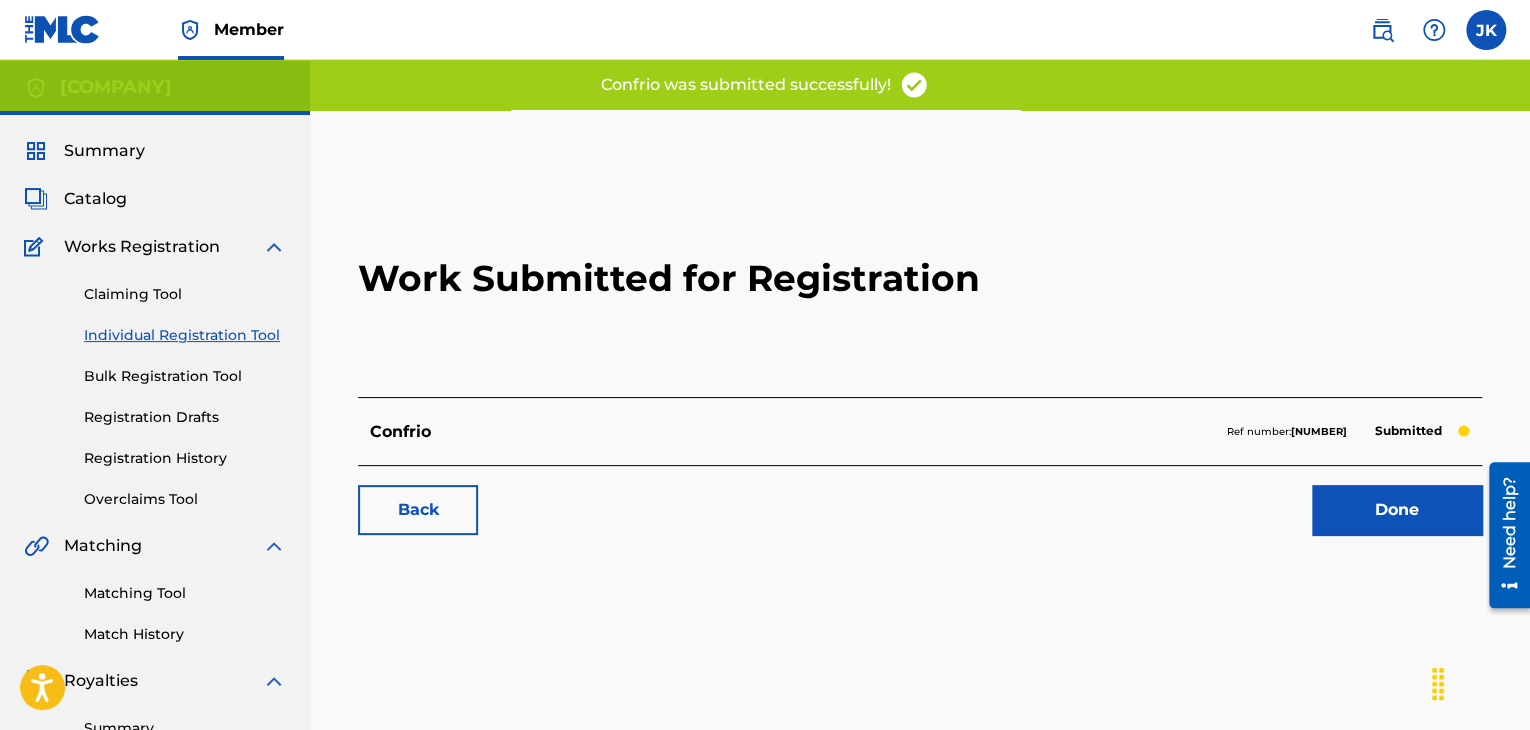 click on "Done" at bounding box center (1397, 510) 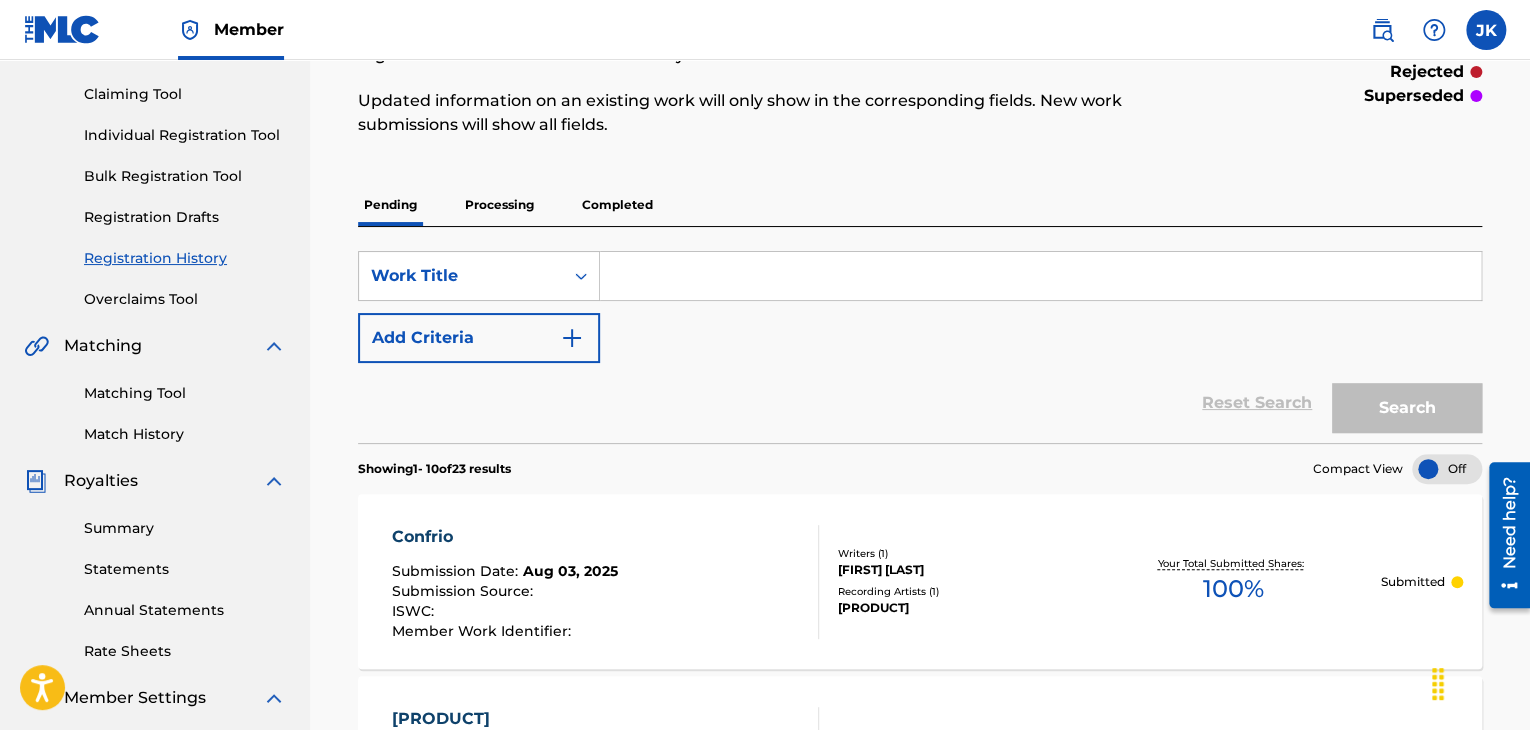 scroll, scrollTop: 0, scrollLeft: 0, axis: both 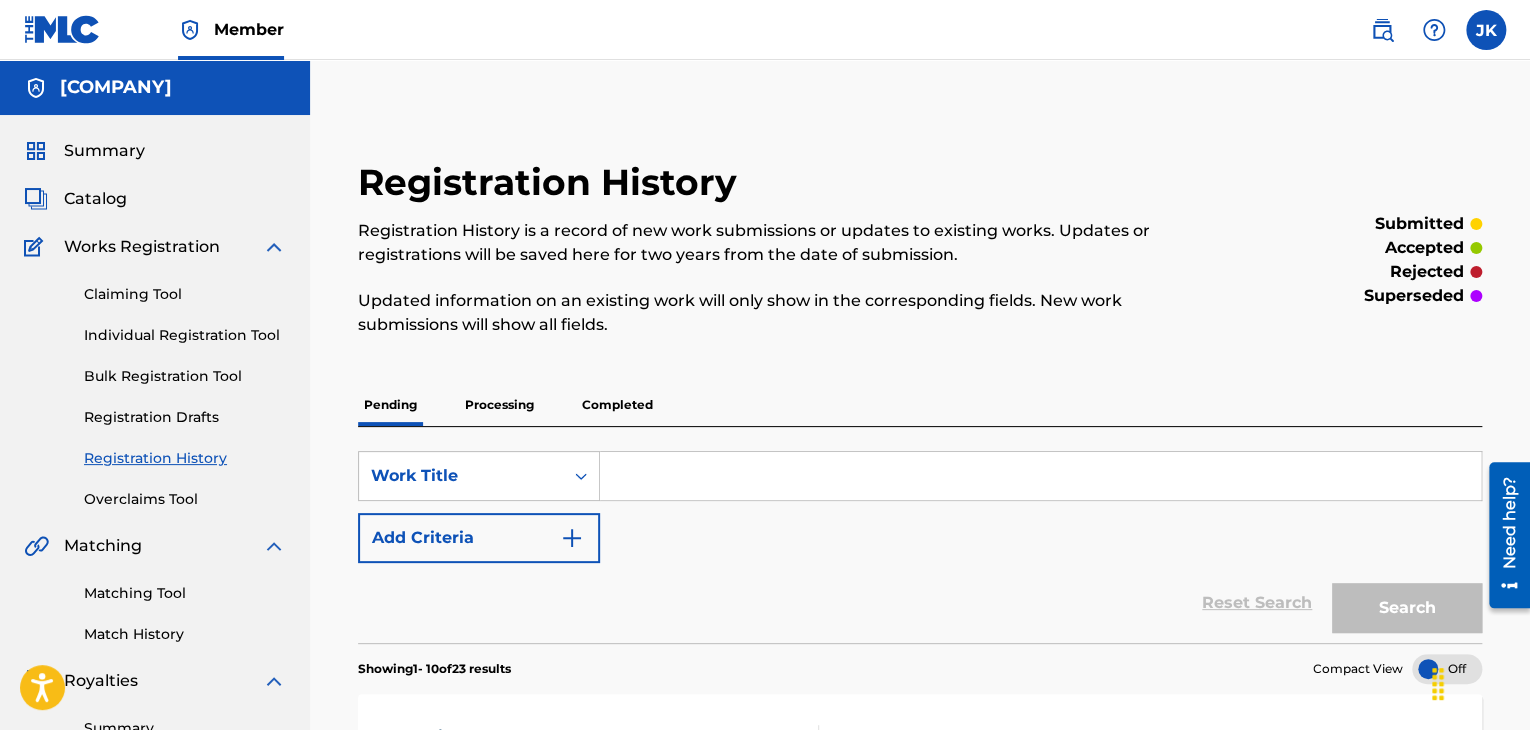 click on "Individual Registration Tool" at bounding box center (185, 335) 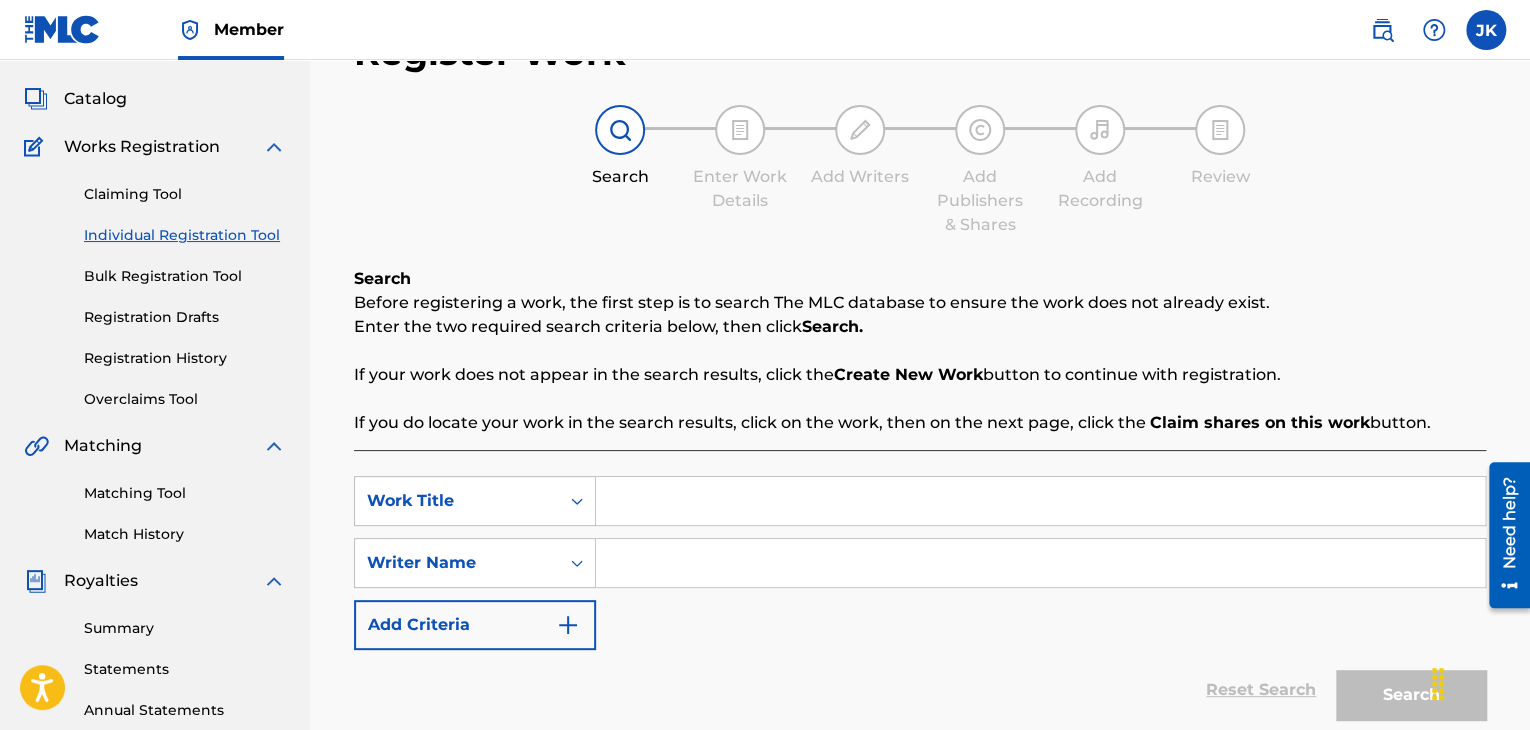 scroll, scrollTop: 200, scrollLeft: 0, axis: vertical 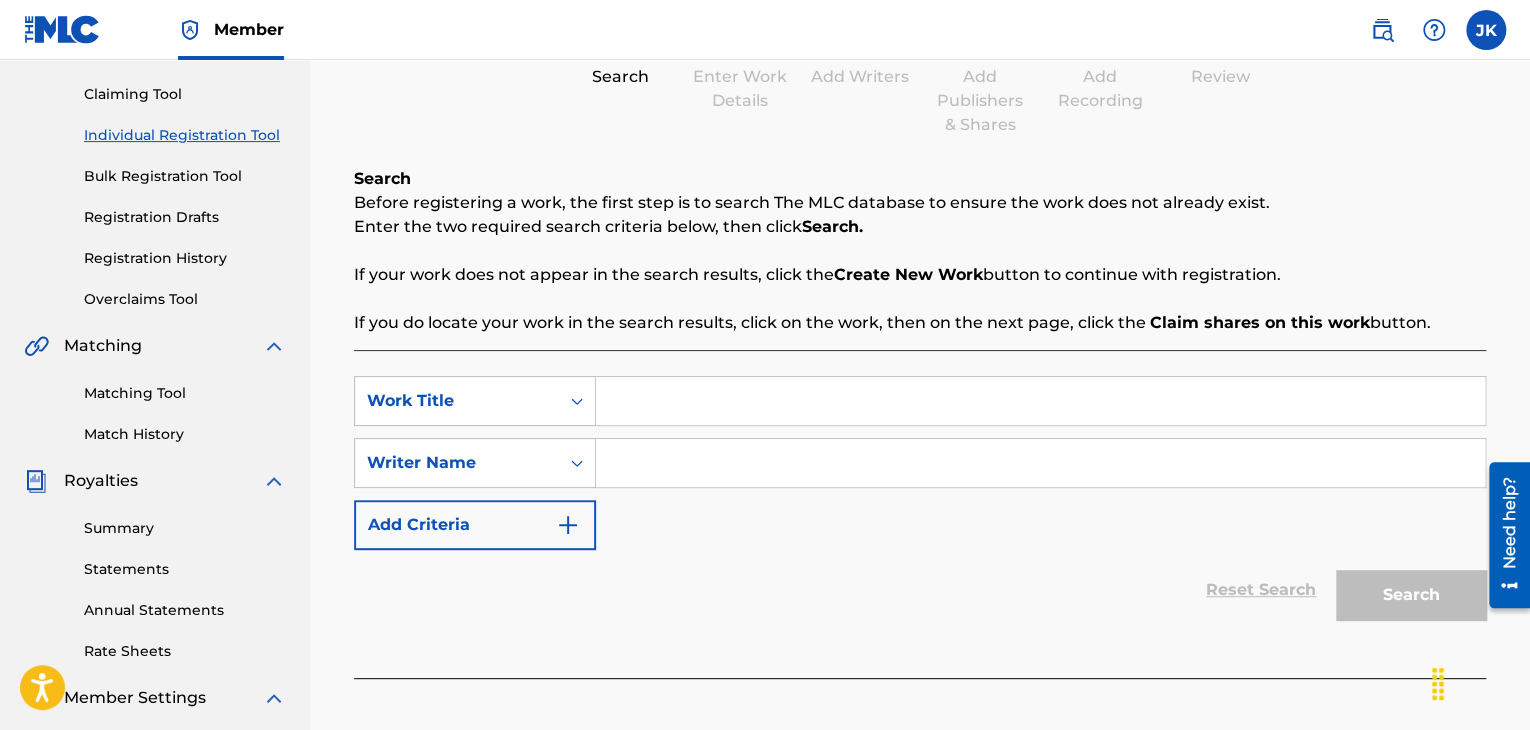 click at bounding box center (1040, 401) 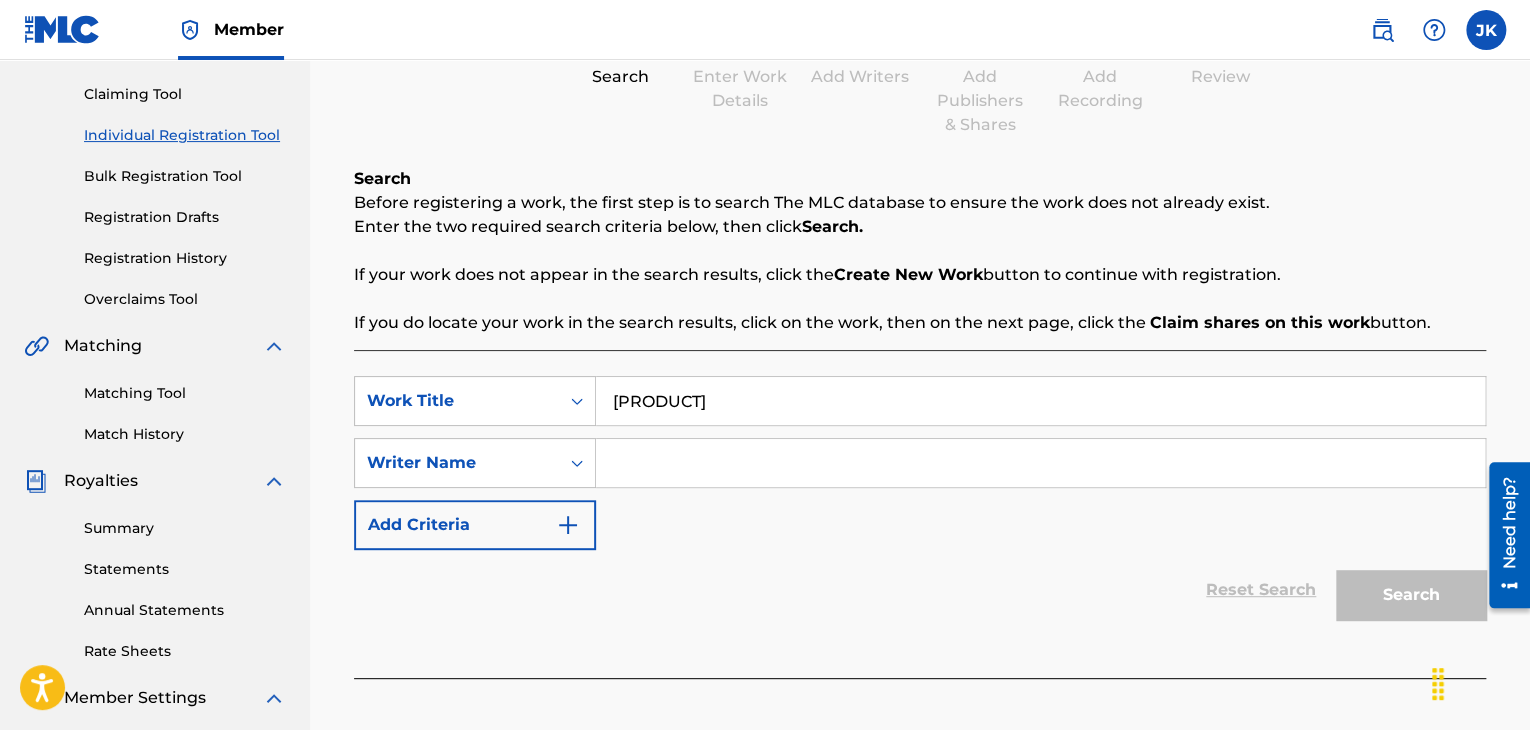 click at bounding box center [1040, 463] 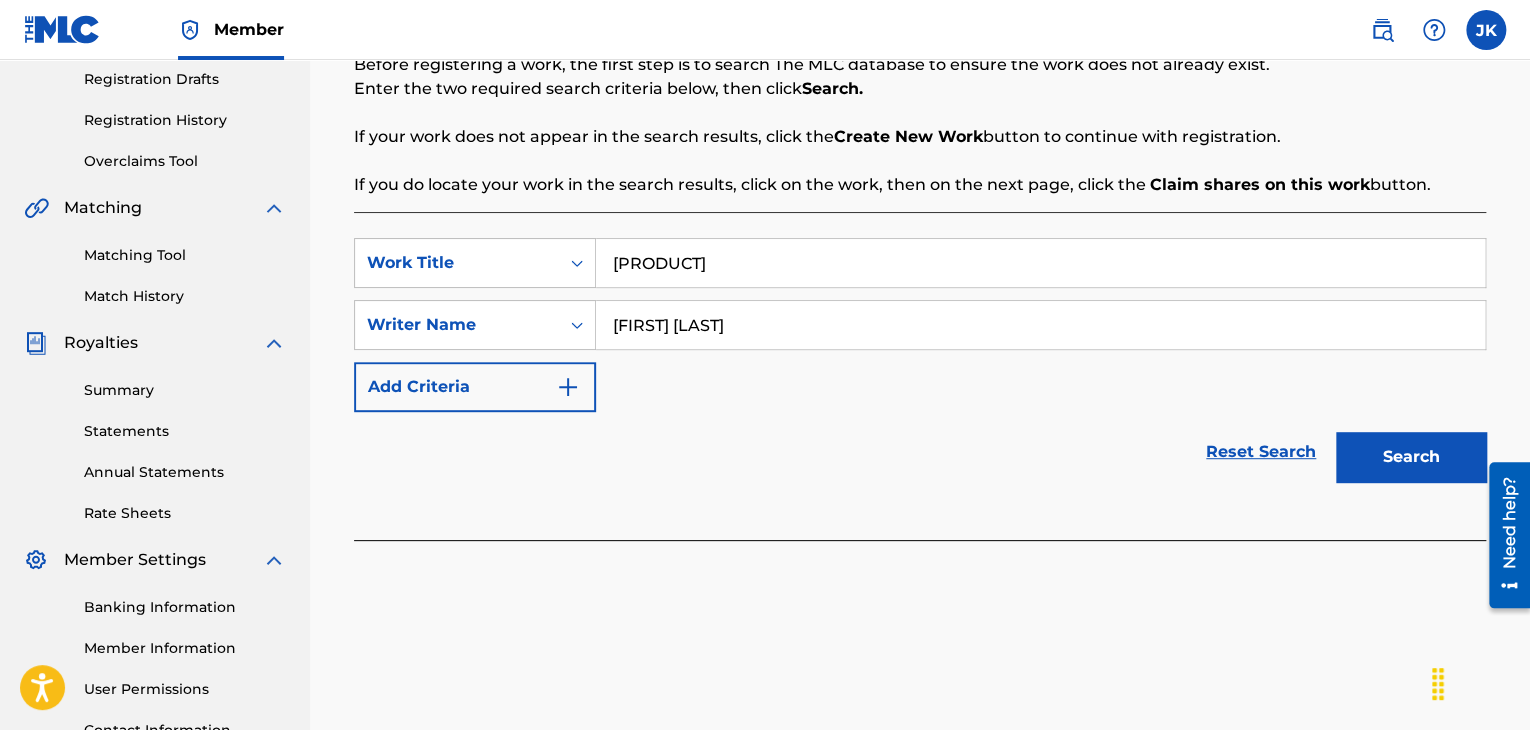 scroll, scrollTop: 500, scrollLeft: 0, axis: vertical 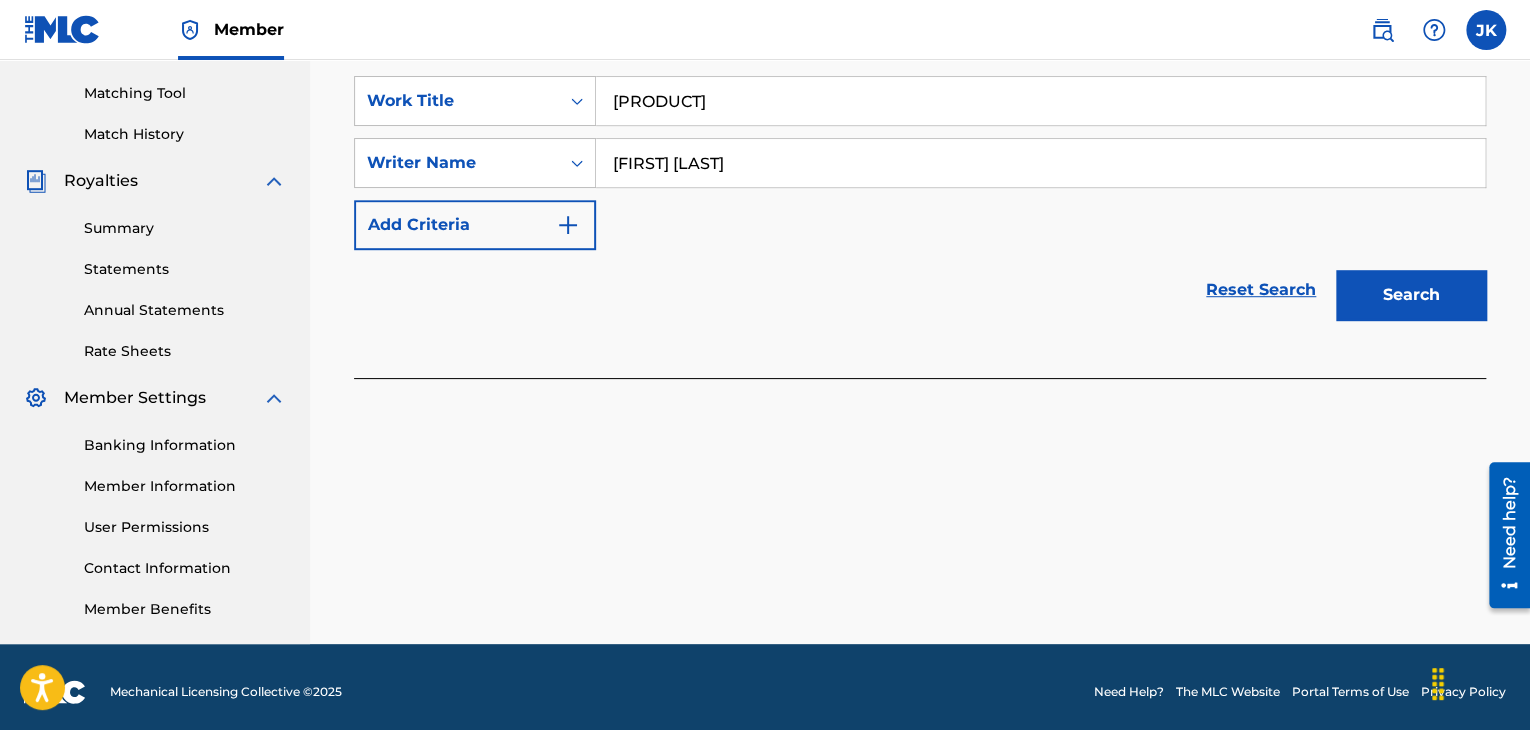 click on "Search" at bounding box center [1411, 295] 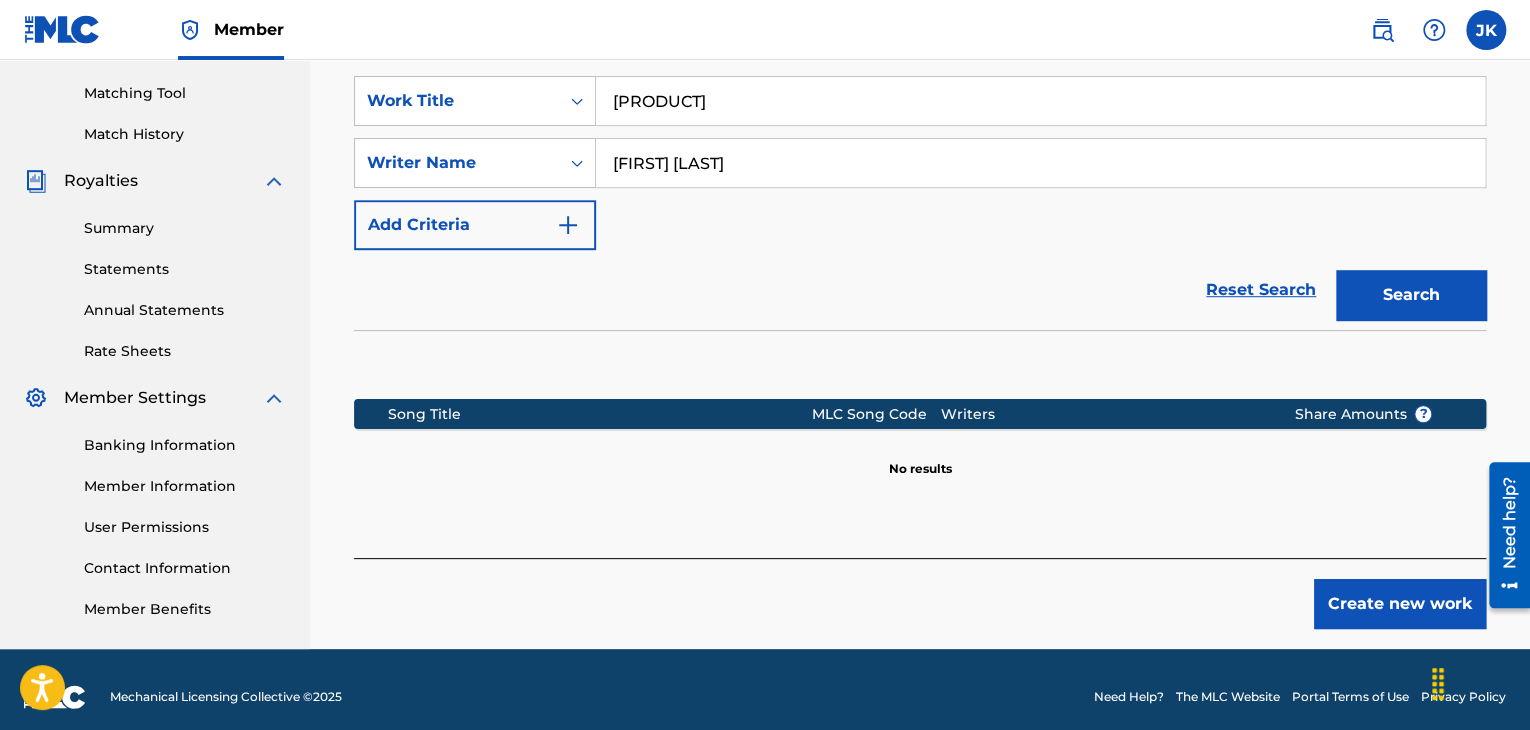 click on "Create new work" at bounding box center [1400, 604] 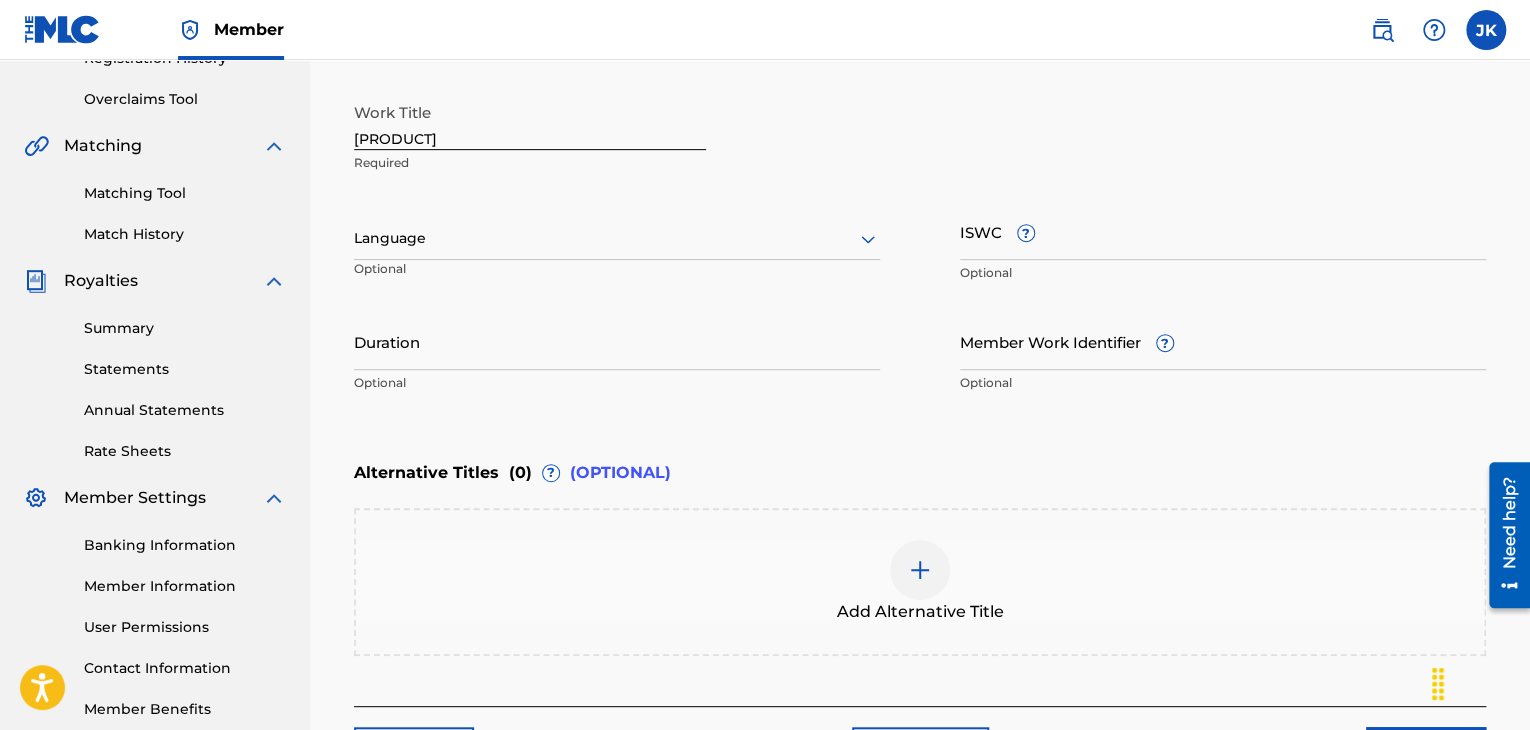 scroll, scrollTop: 300, scrollLeft: 0, axis: vertical 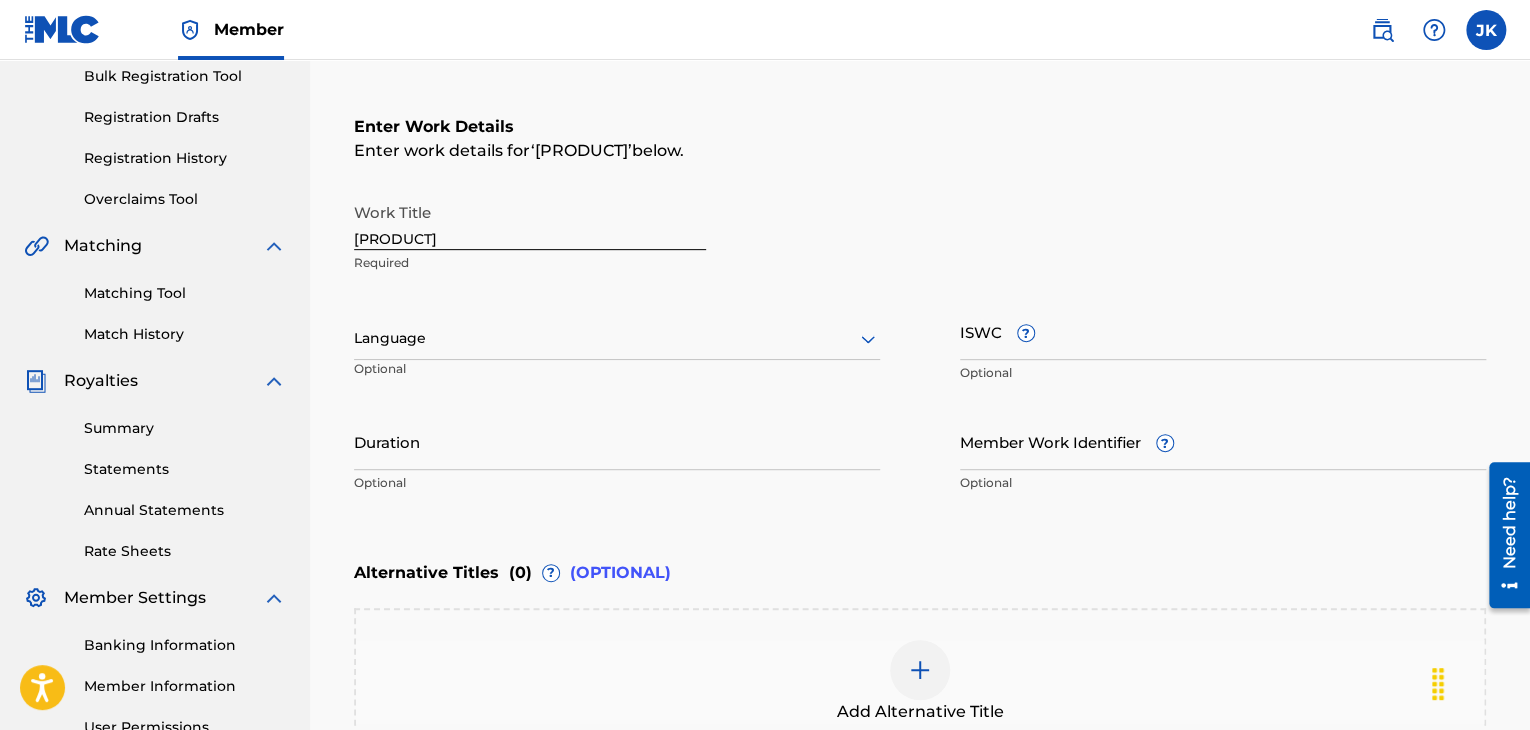 click at bounding box center [617, 338] 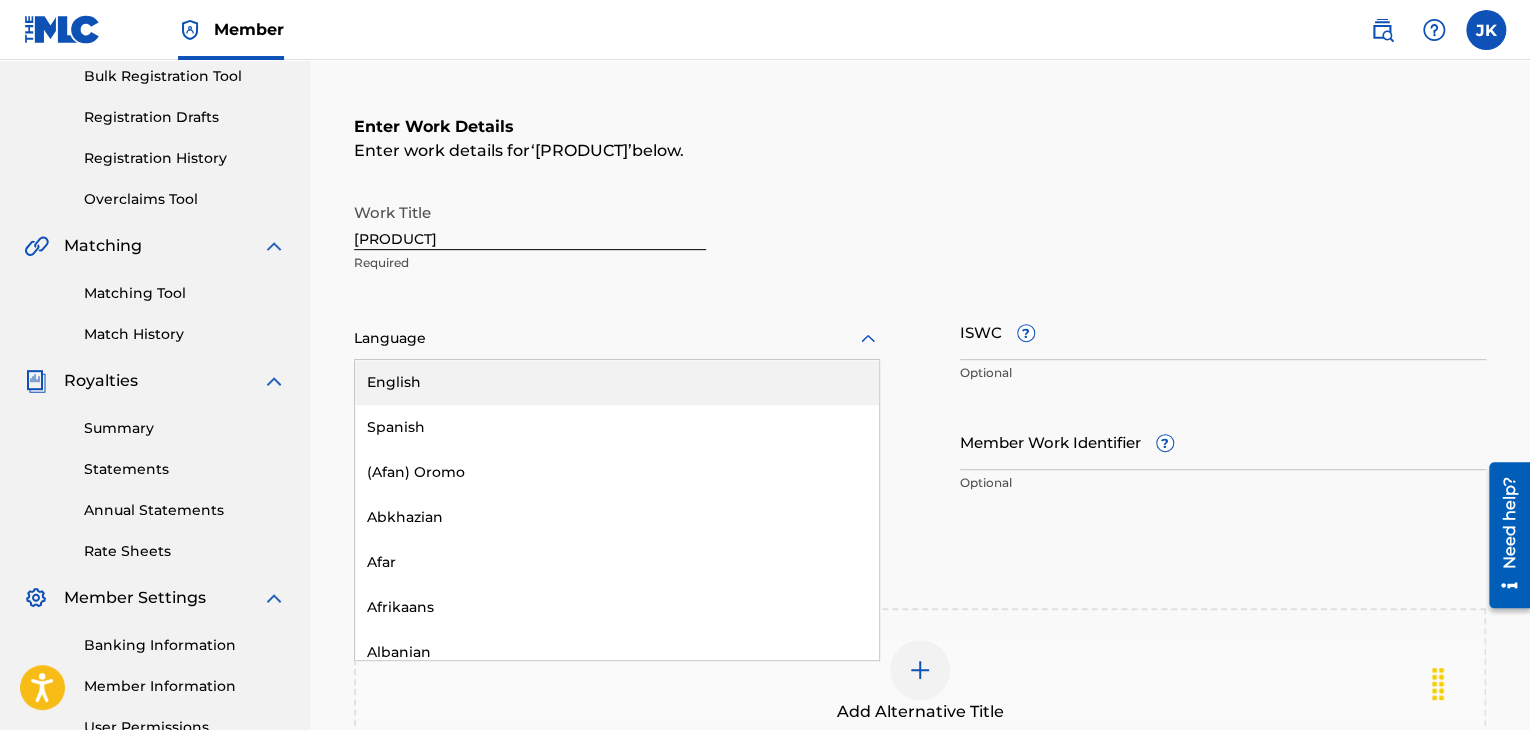 click on "English" at bounding box center (617, 382) 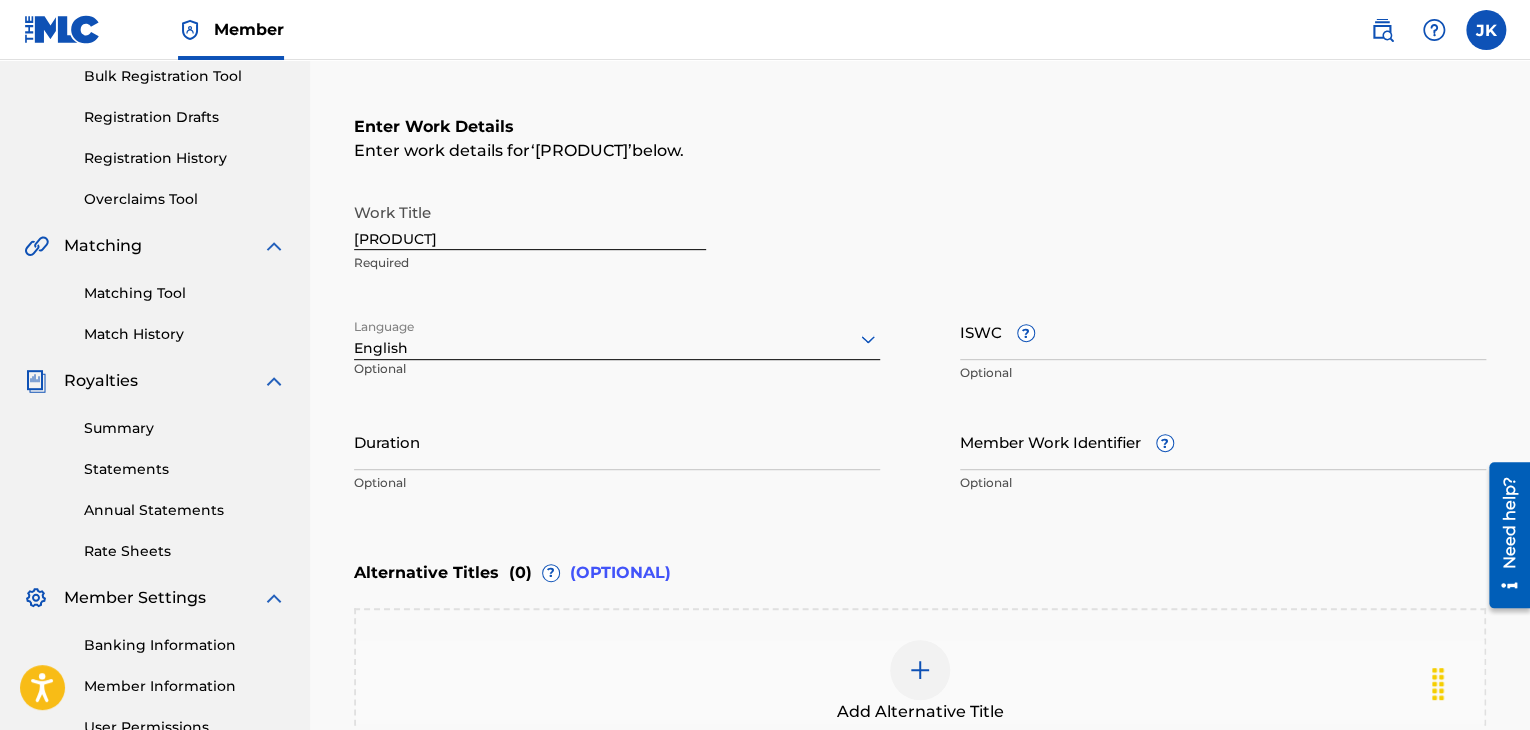 click on "Duration" at bounding box center (617, 441) 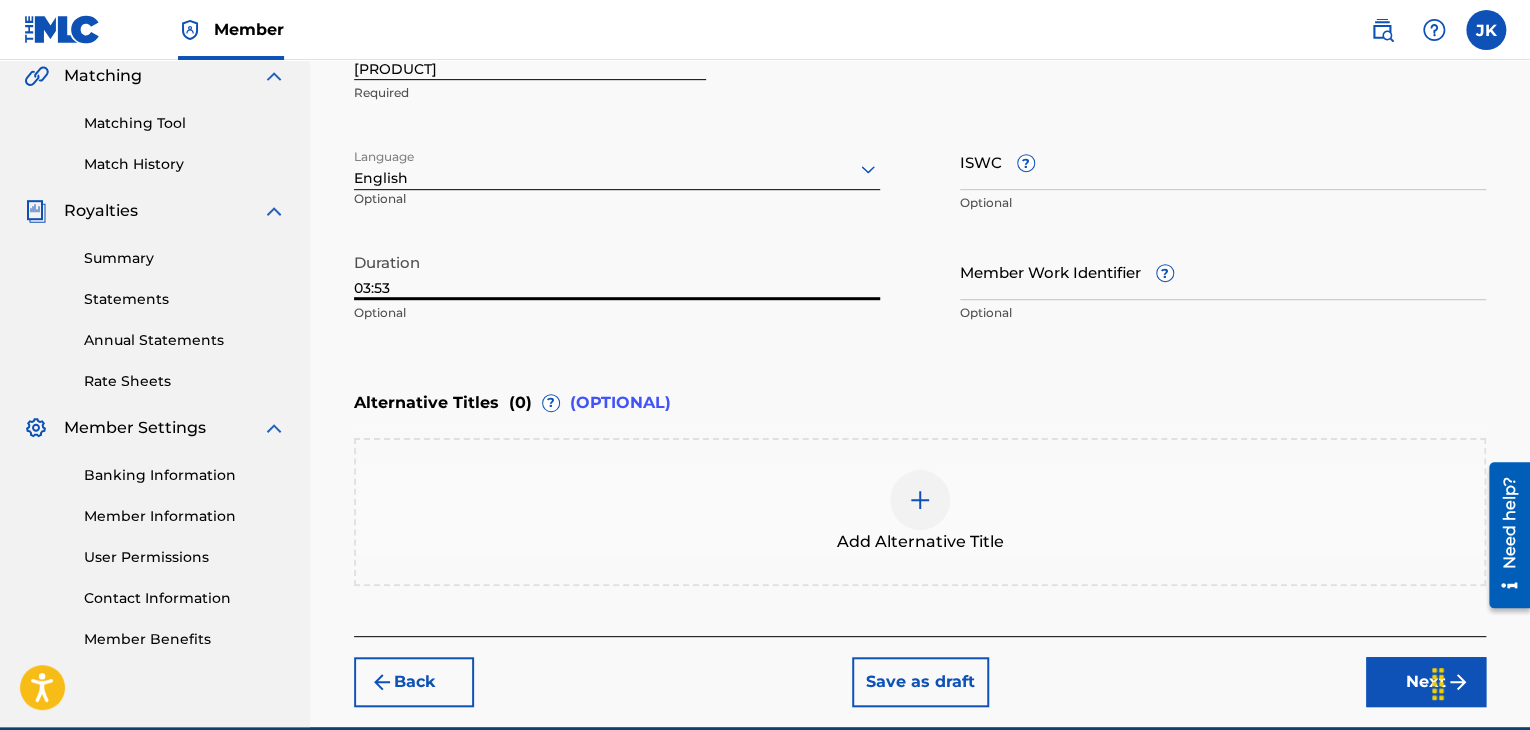 scroll, scrollTop: 561, scrollLeft: 0, axis: vertical 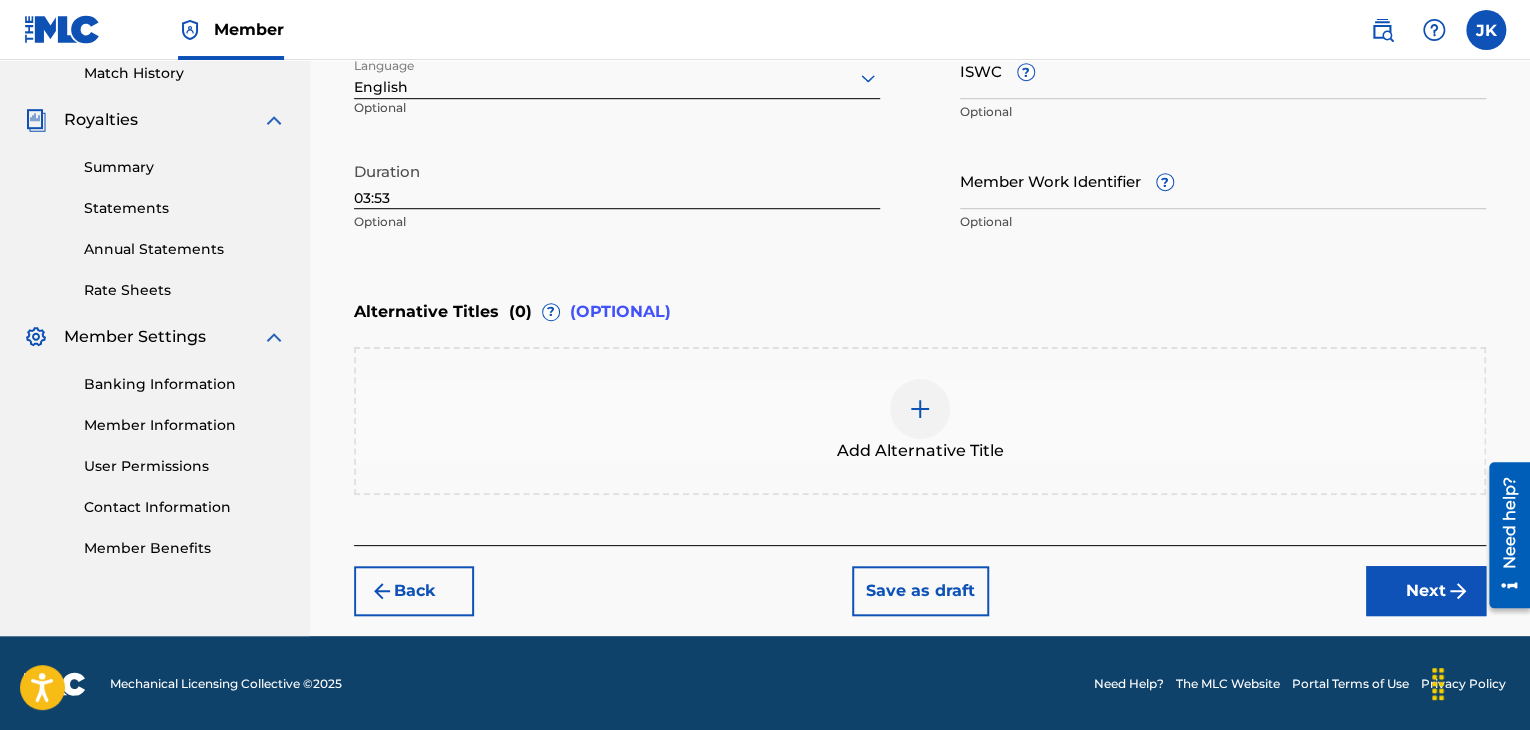 click on "Next" at bounding box center [1426, 591] 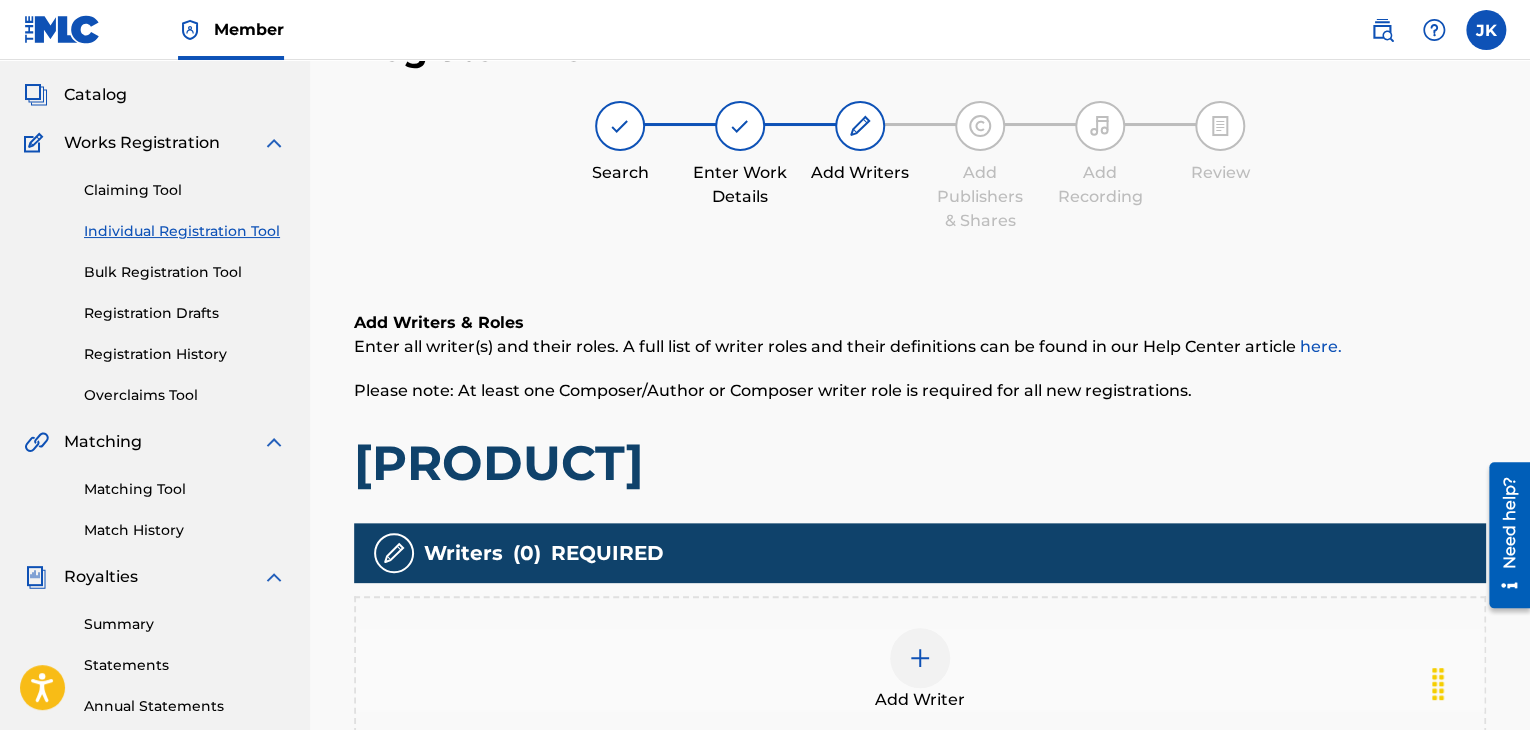 scroll, scrollTop: 90, scrollLeft: 0, axis: vertical 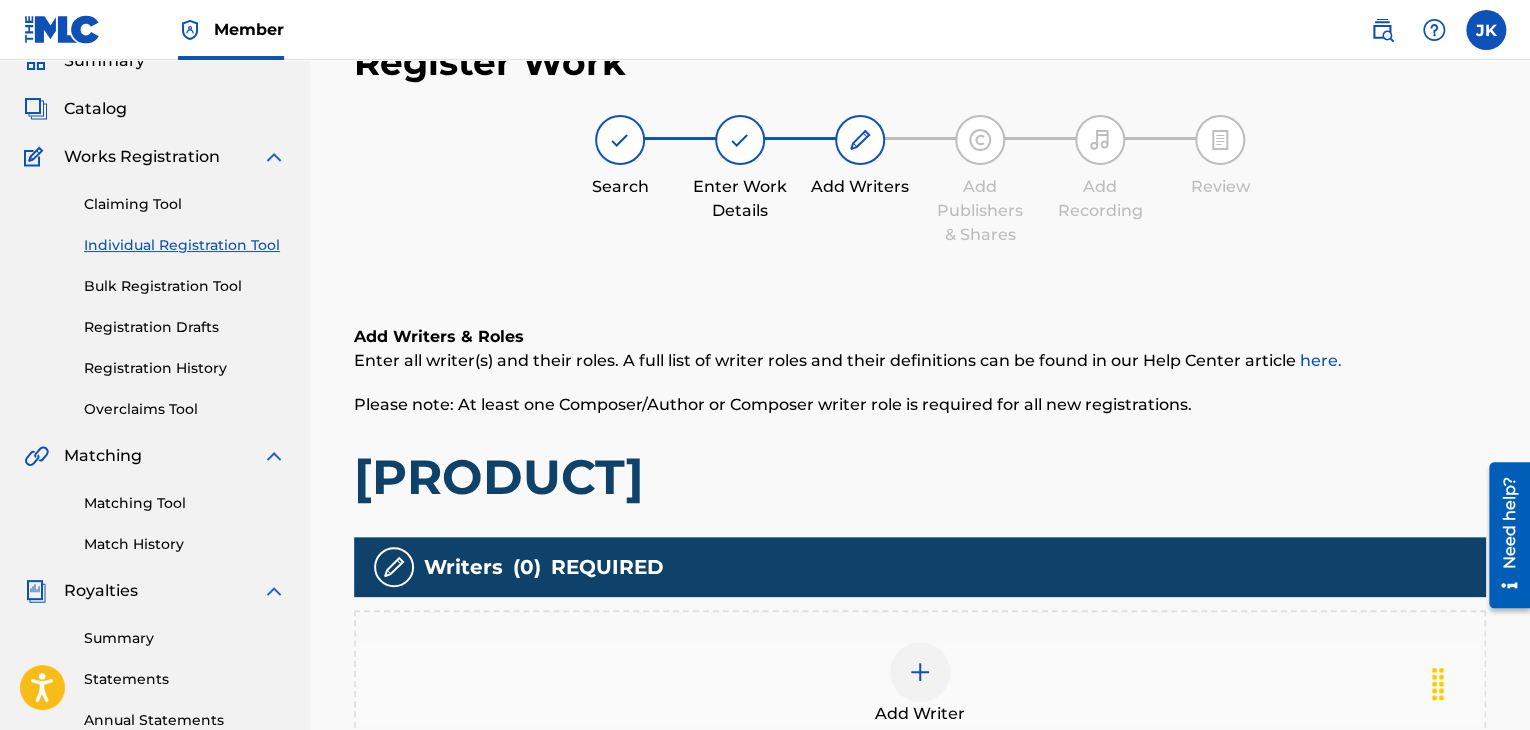 click at bounding box center (920, 672) 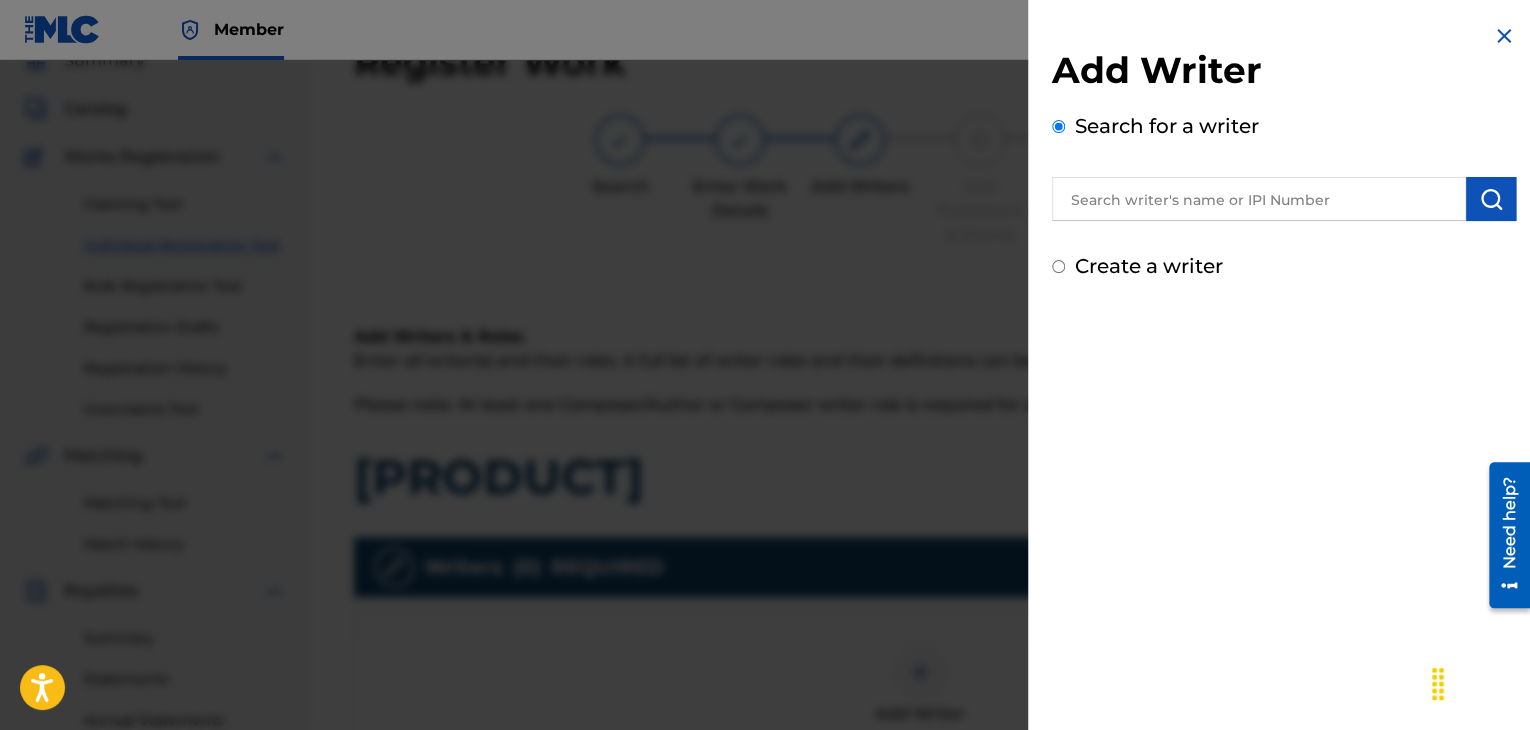 click at bounding box center (1259, 199) 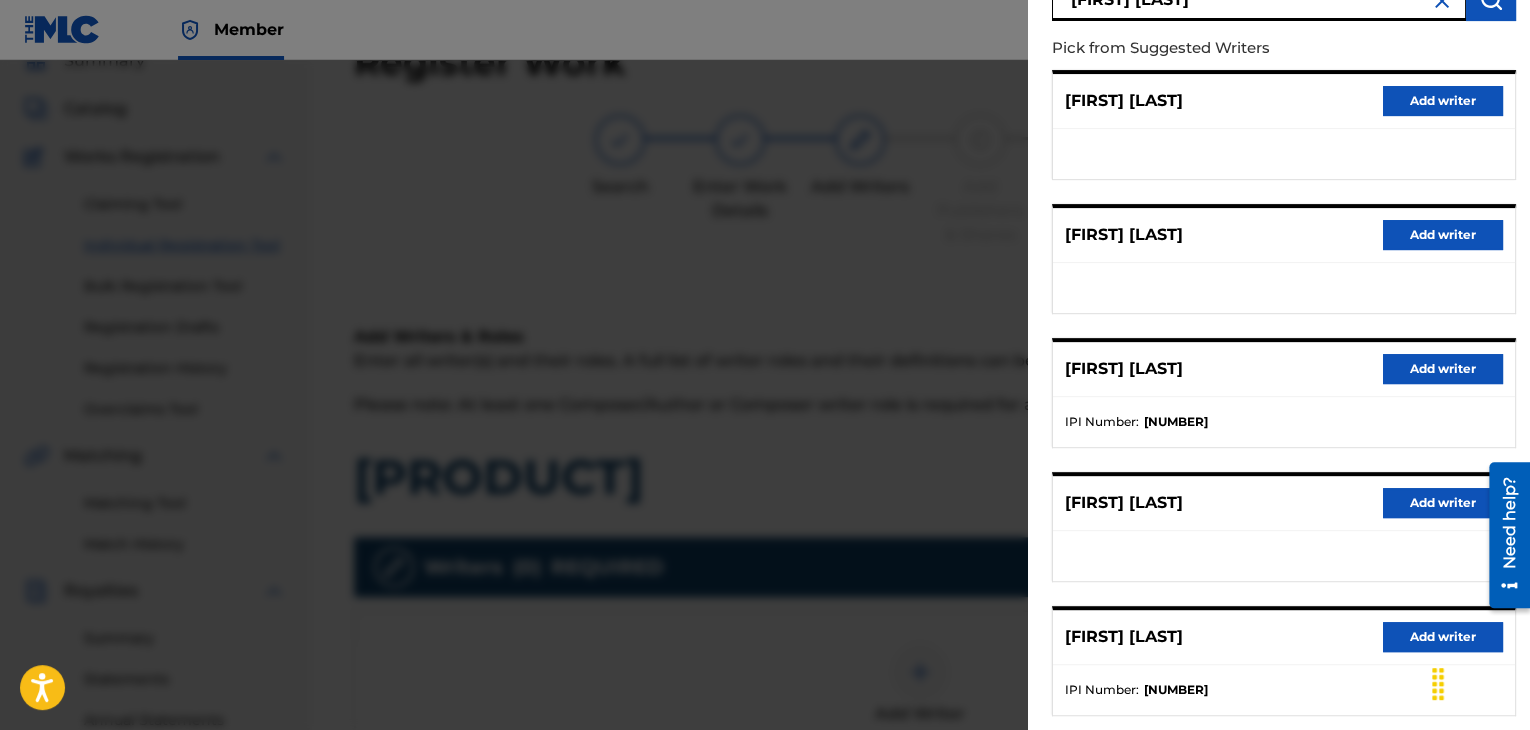 scroll, scrollTop: 310, scrollLeft: 0, axis: vertical 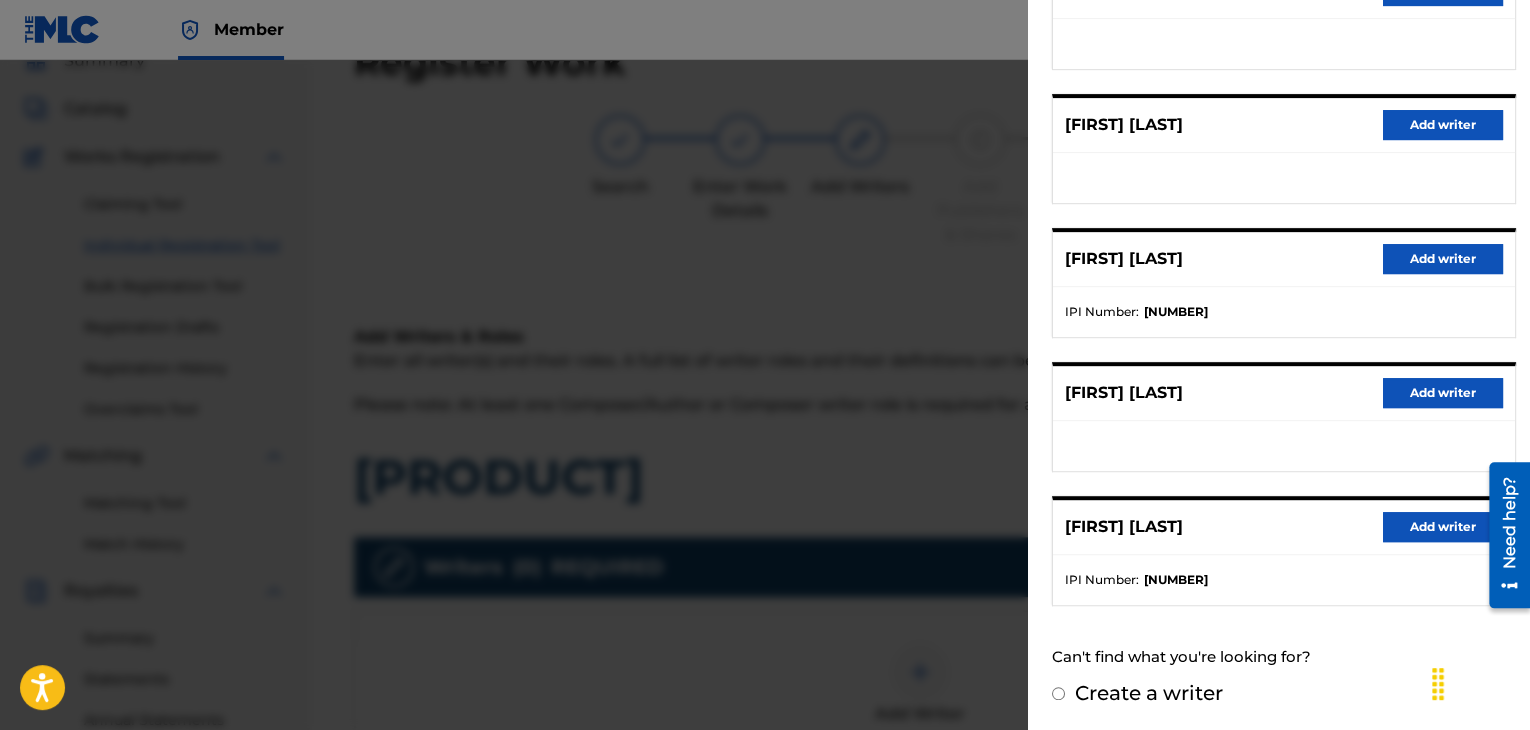 click on "Add writer" at bounding box center [1443, 527] 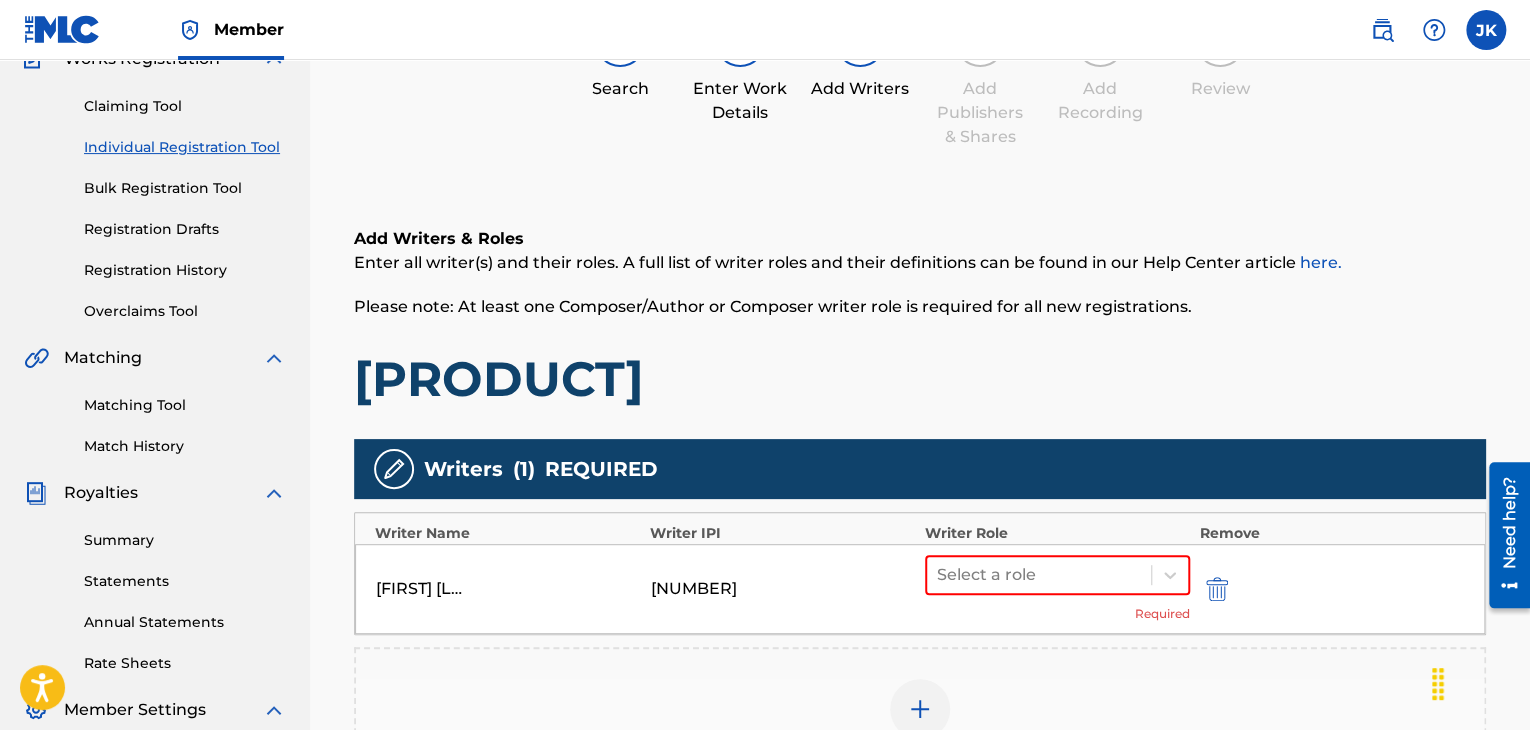 scroll, scrollTop: 290, scrollLeft: 0, axis: vertical 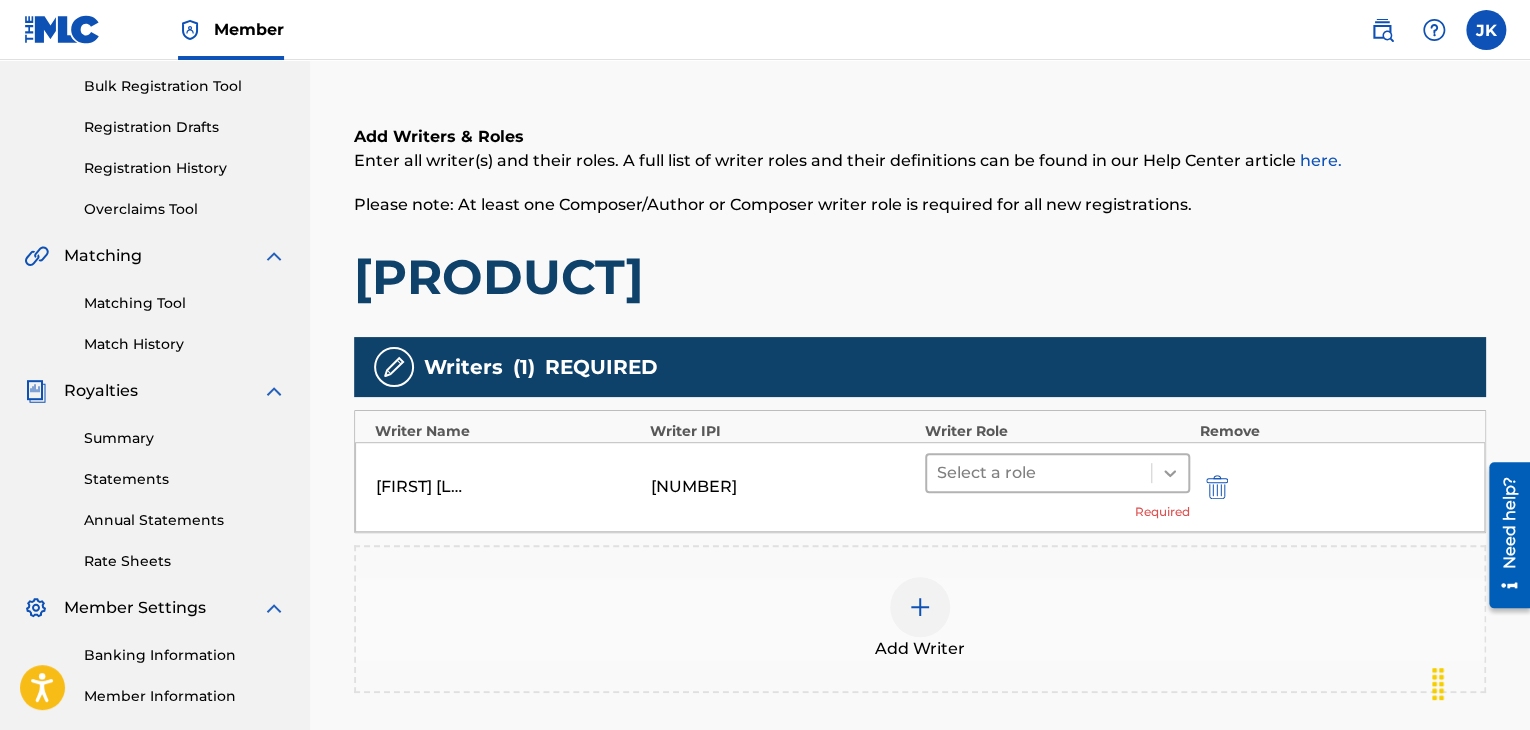 click 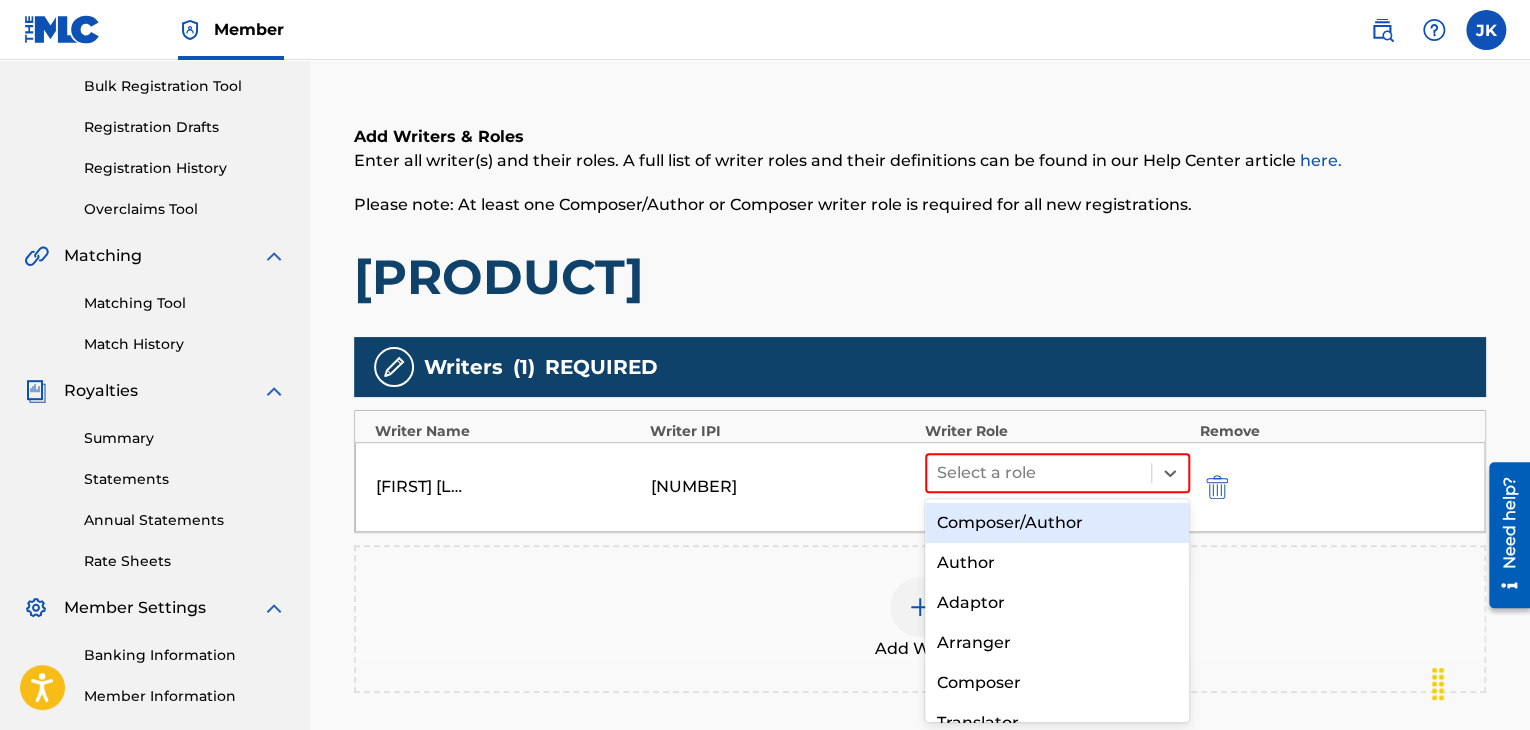 click on "Composer/Author" at bounding box center [1057, 523] 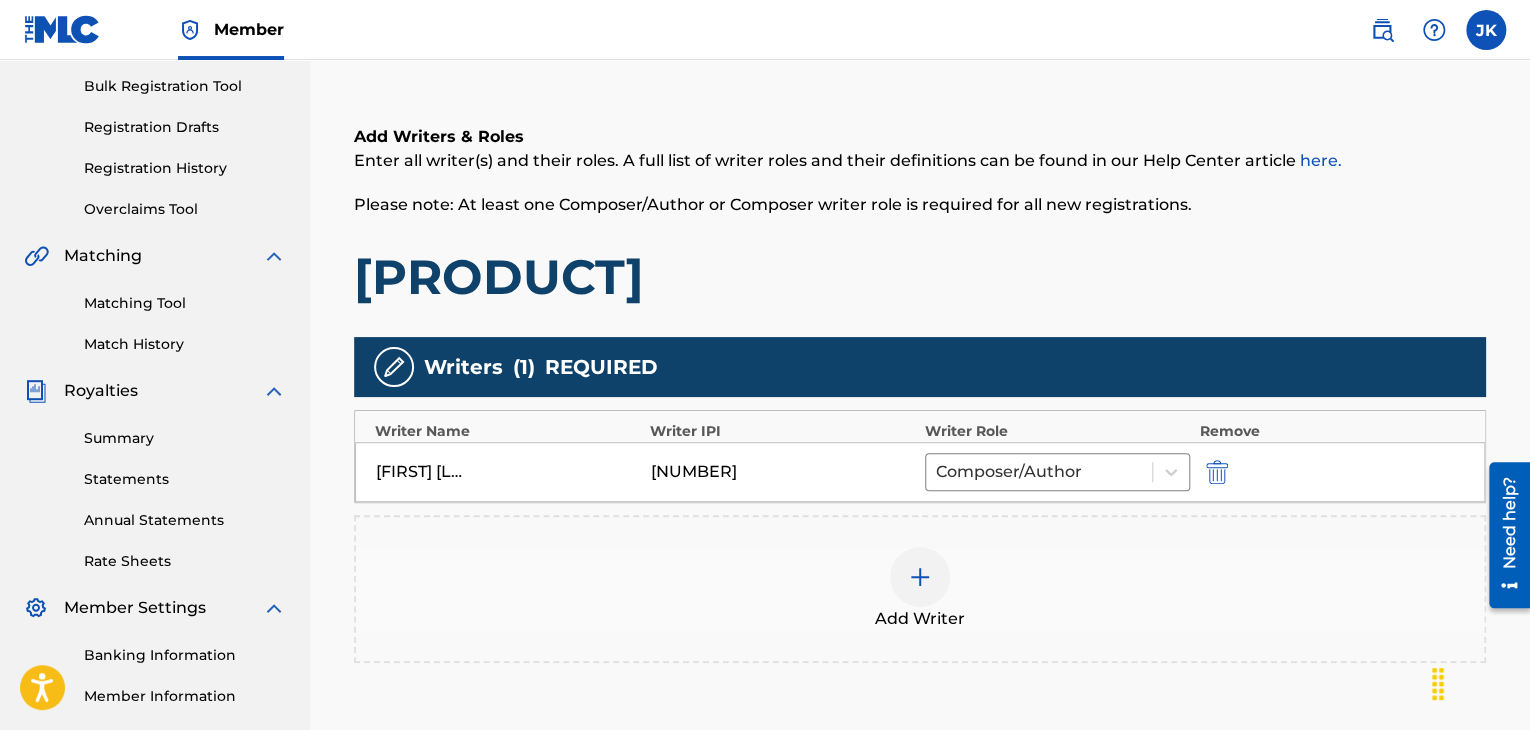 click on "[PRODUCT]" at bounding box center (920, 277) 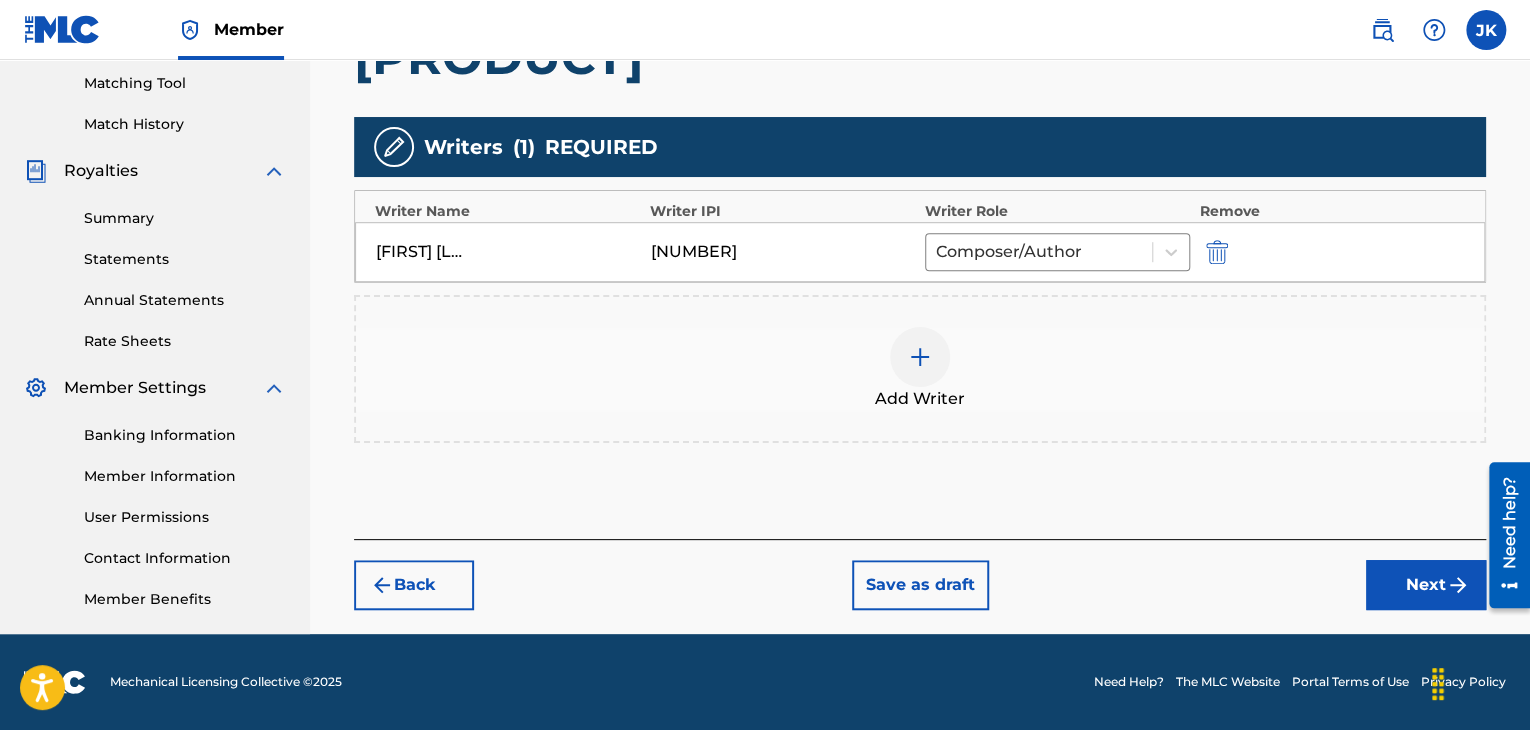 click on "Next" at bounding box center [1426, 585] 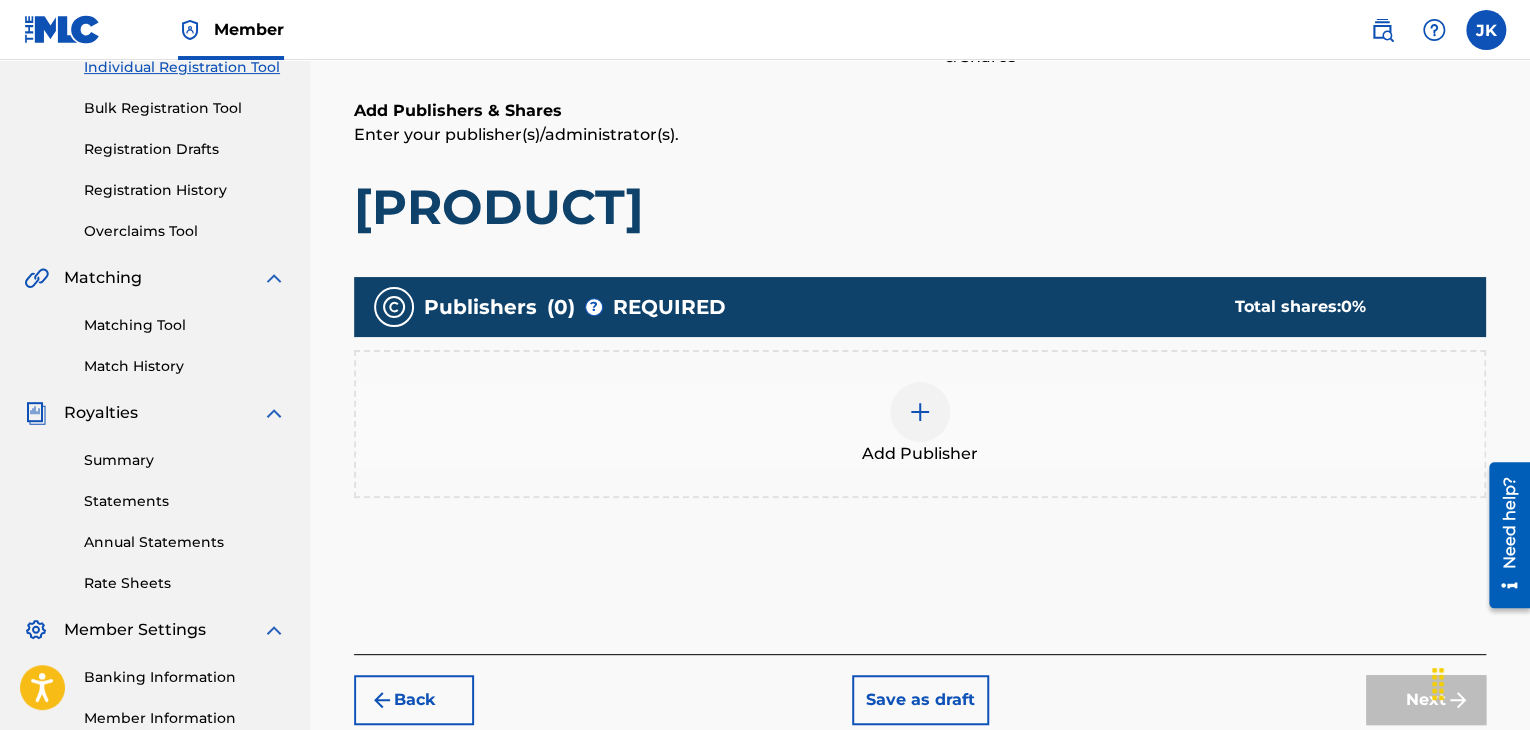 scroll, scrollTop: 490, scrollLeft: 0, axis: vertical 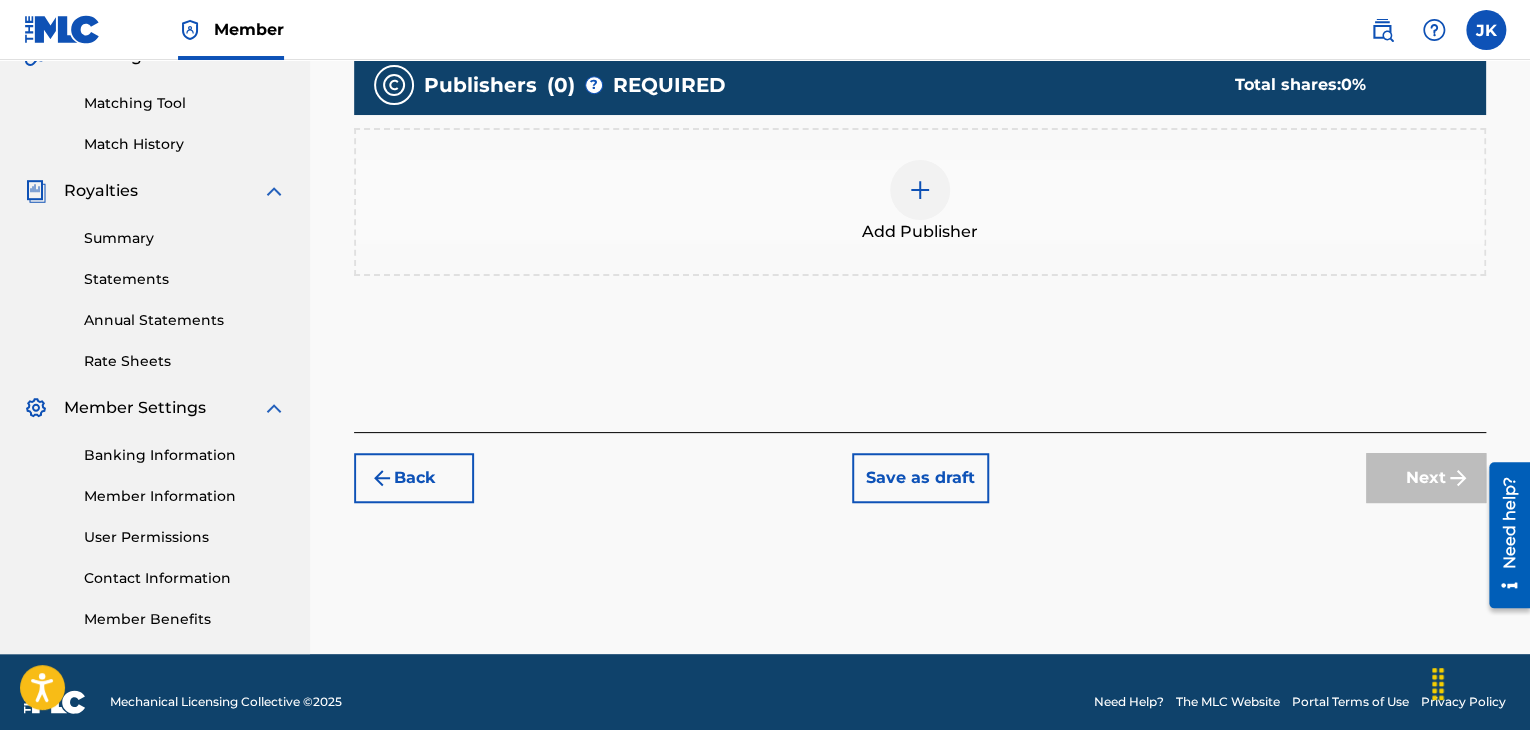 click at bounding box center [920, 190] 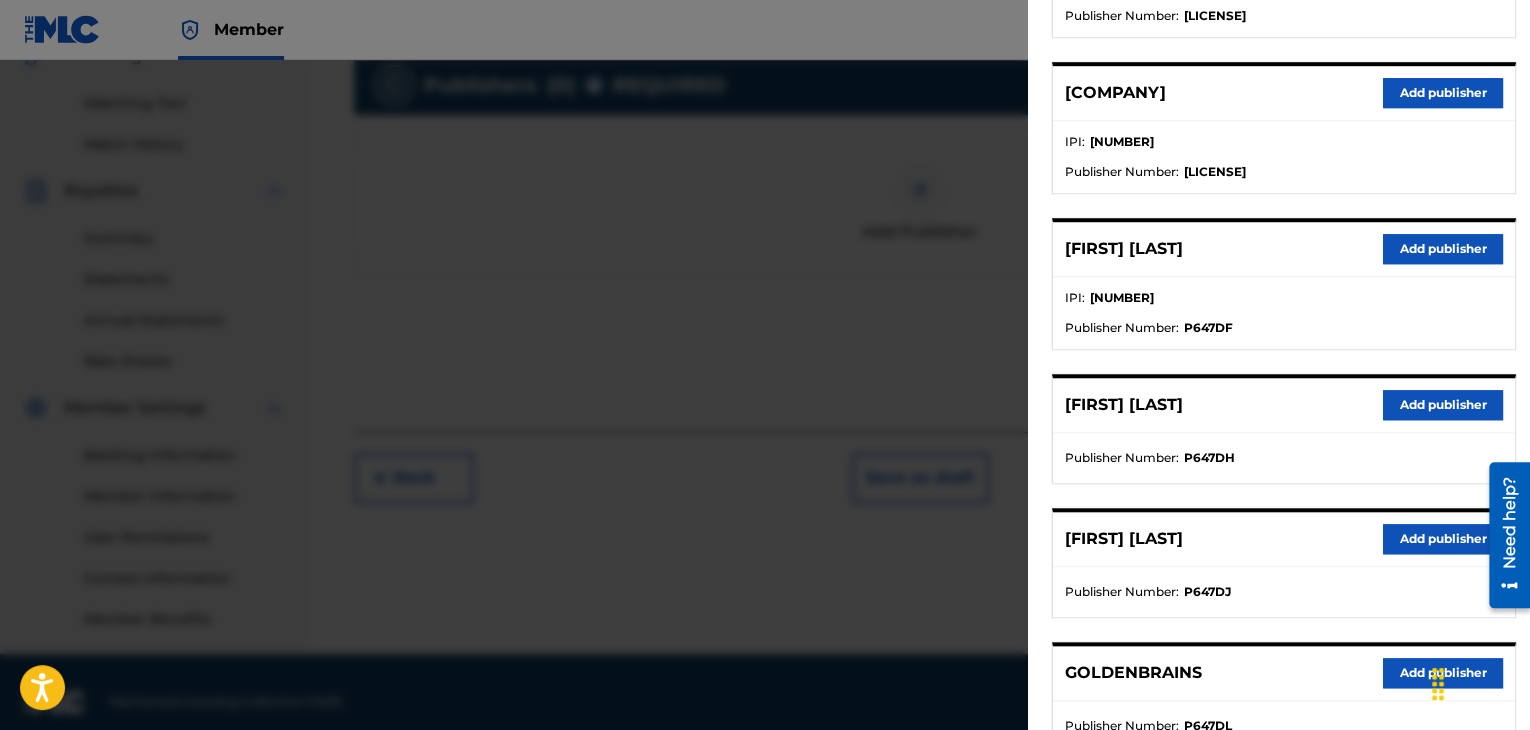 scroll, scrollTop: 700, scrollLeft: 0, axis: vertical 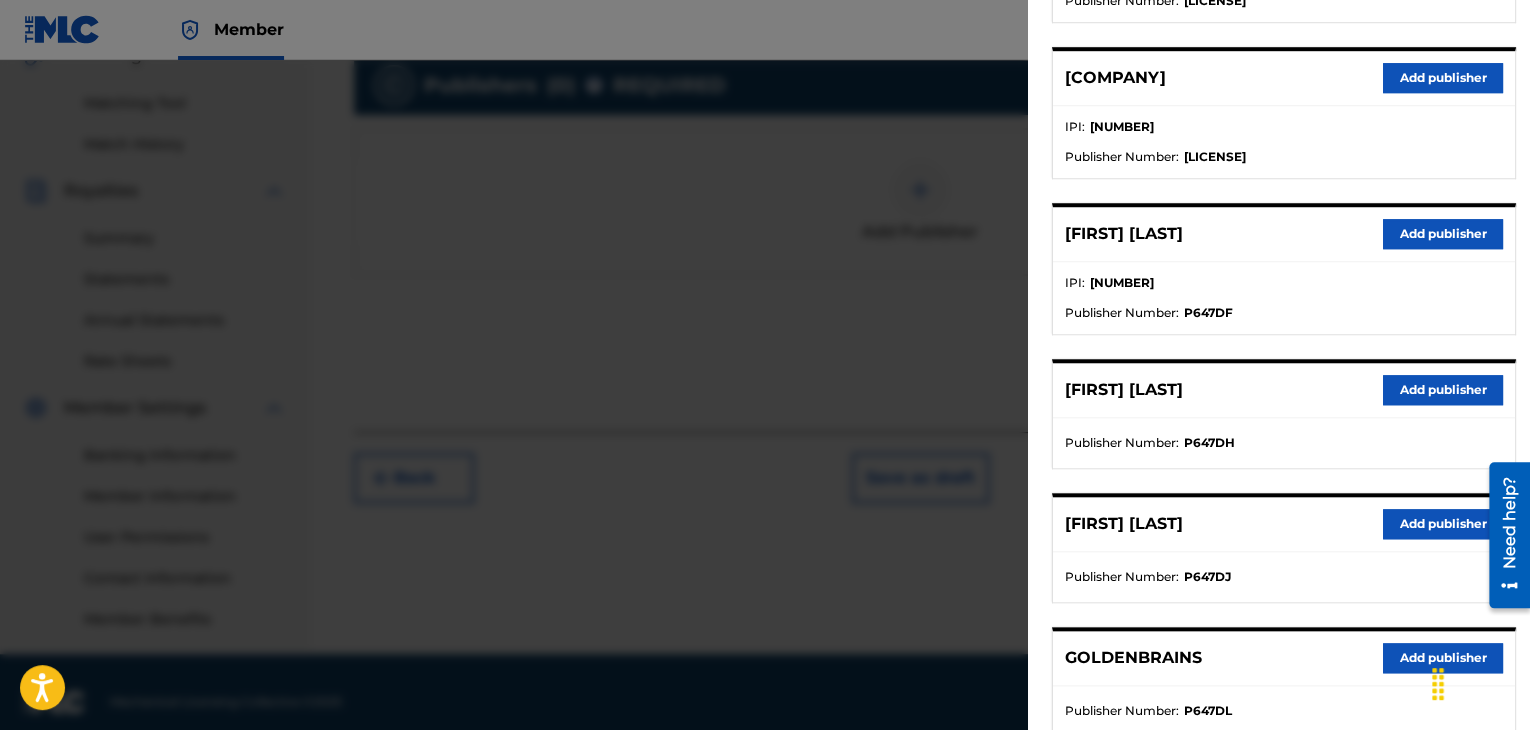 click on "Add publisher" at bounding box center (1443, 234) 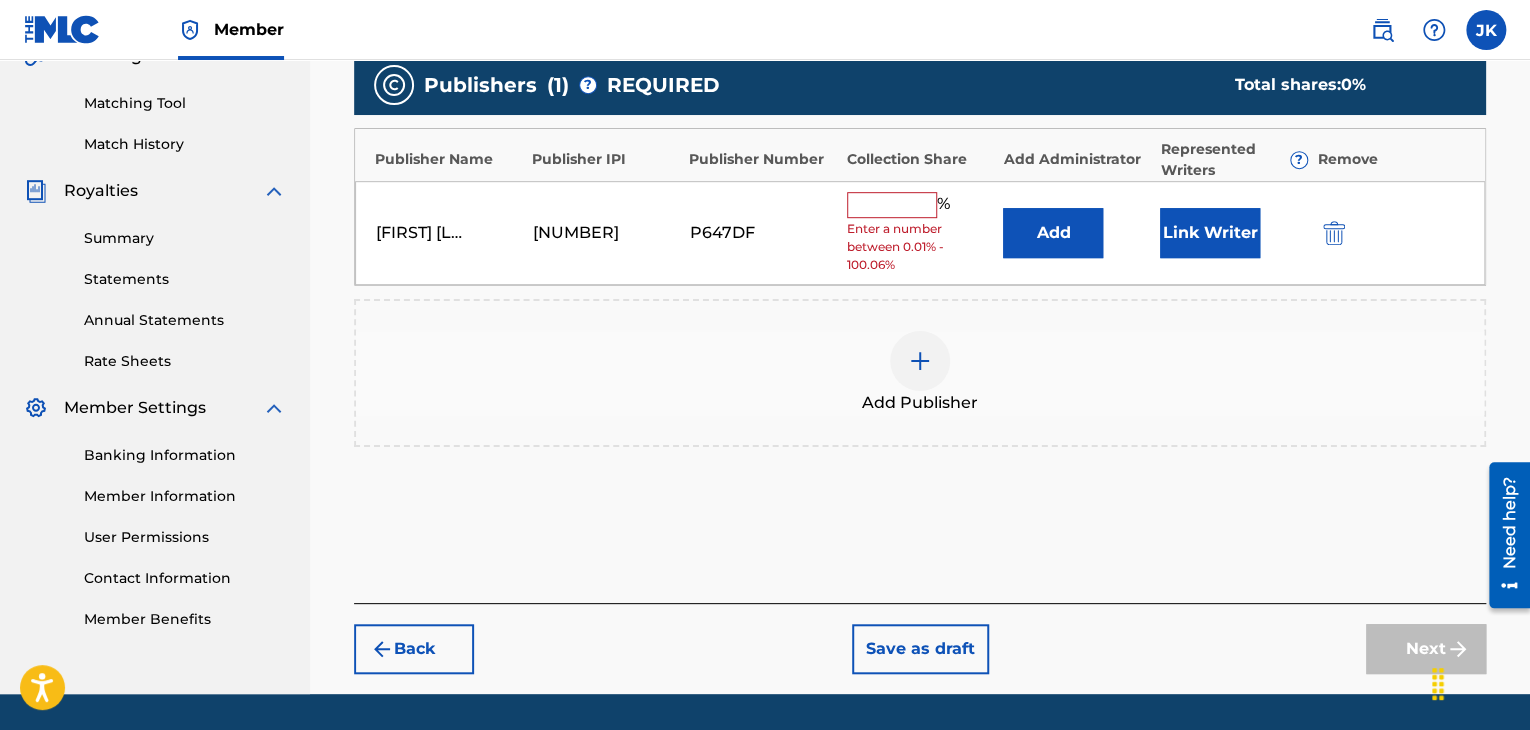 click on "Add" at bounding box center [1053, 233] 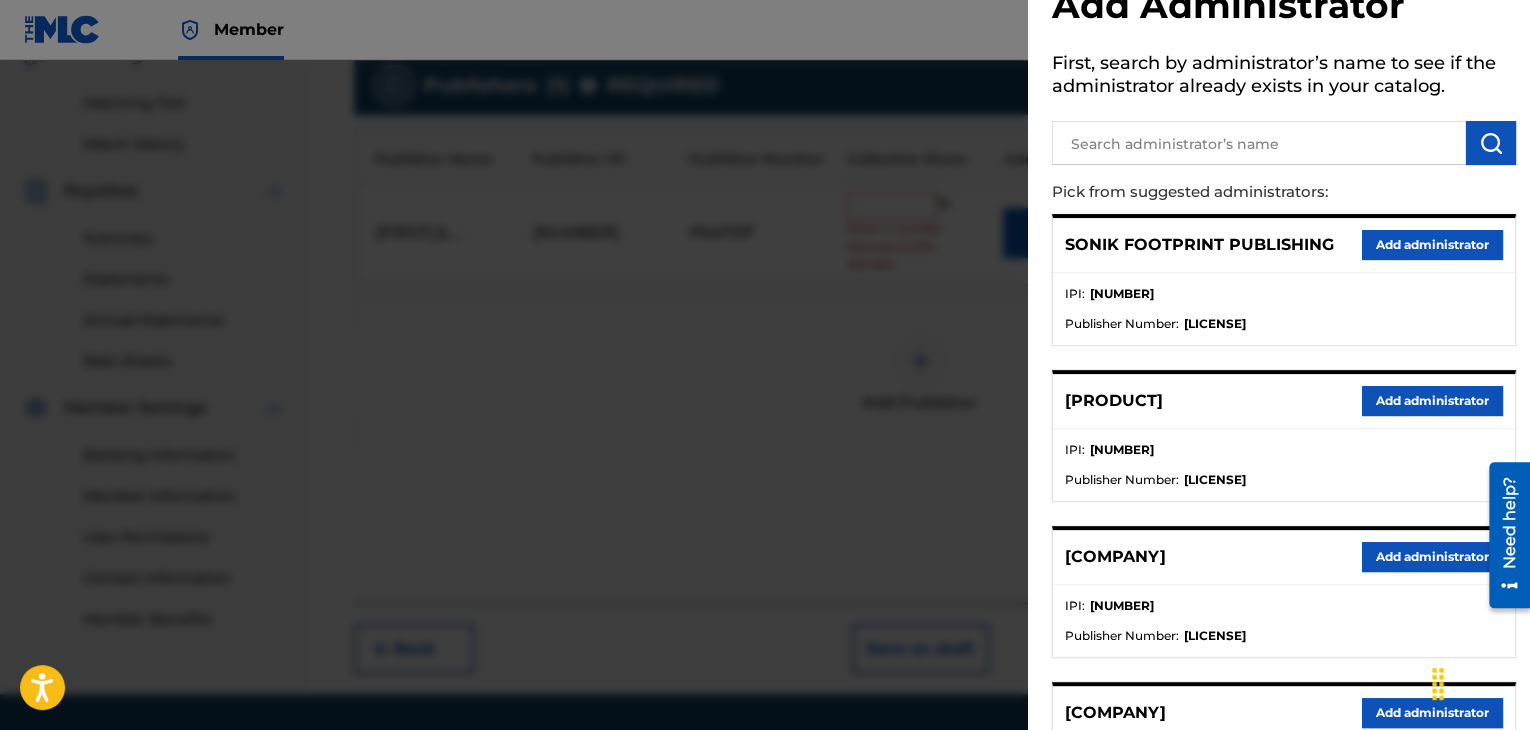 scroll, scrollTop: 100, scrollLeft: 0, axis: vertical 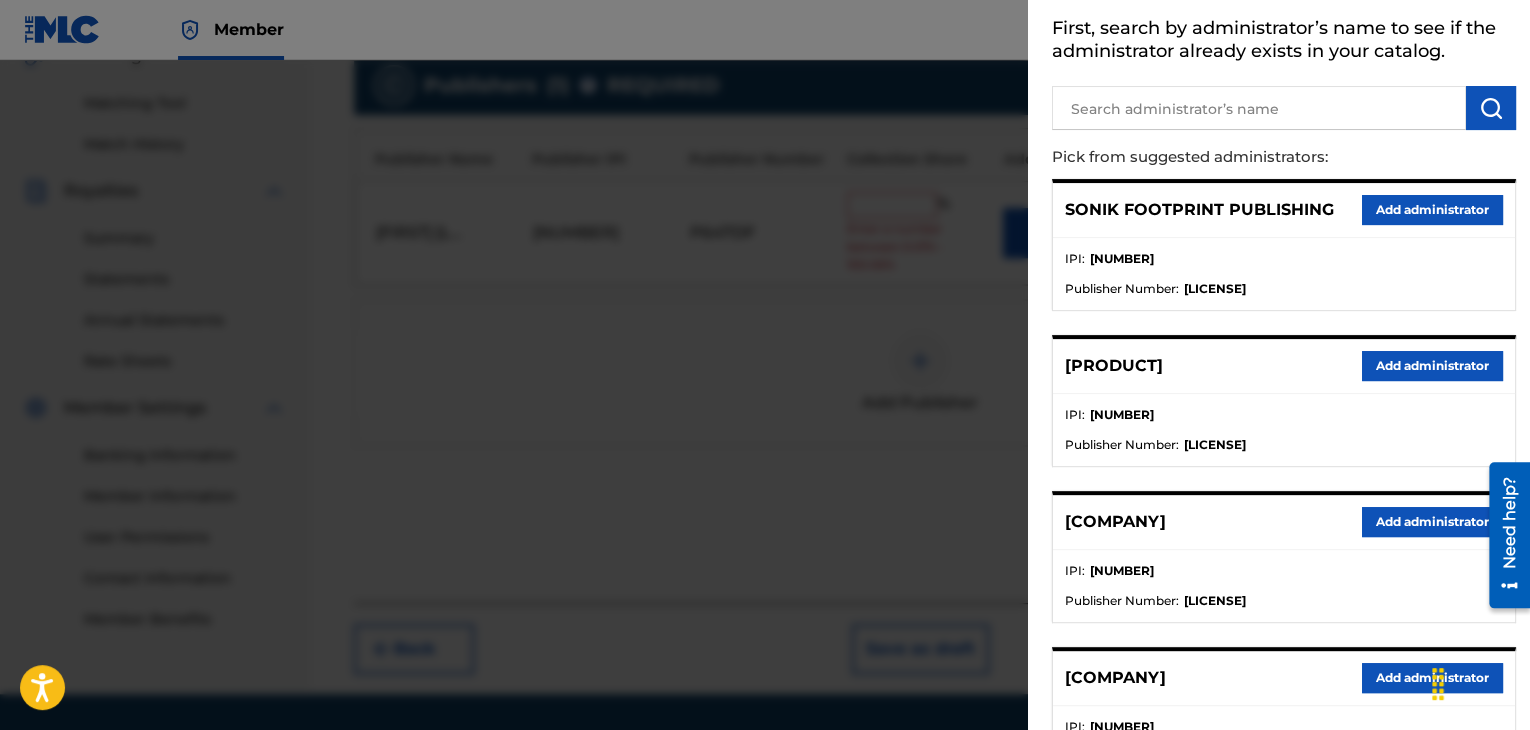 click on "Add administrator" at bounding box center [1432, 522] 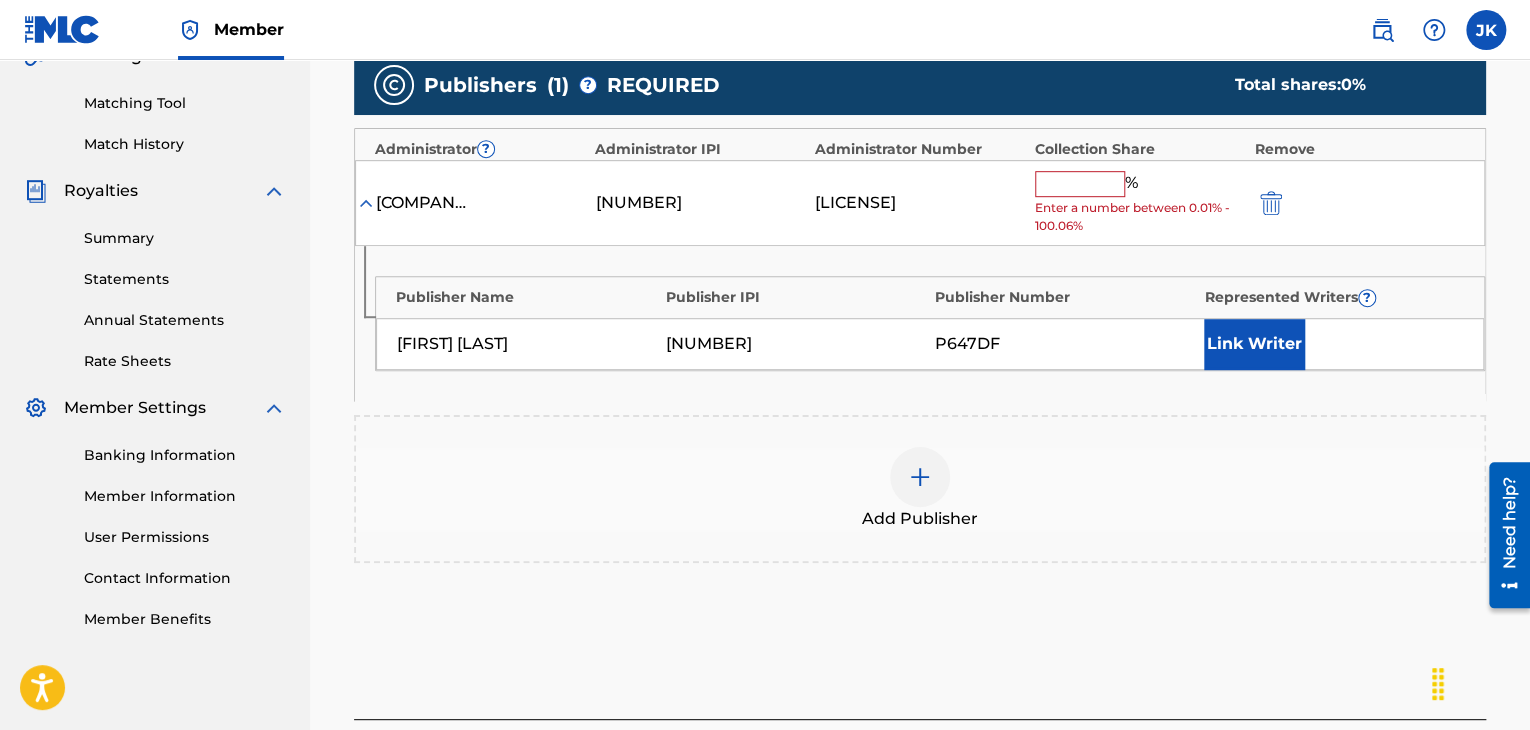 click at bounding box center [1080, 184] 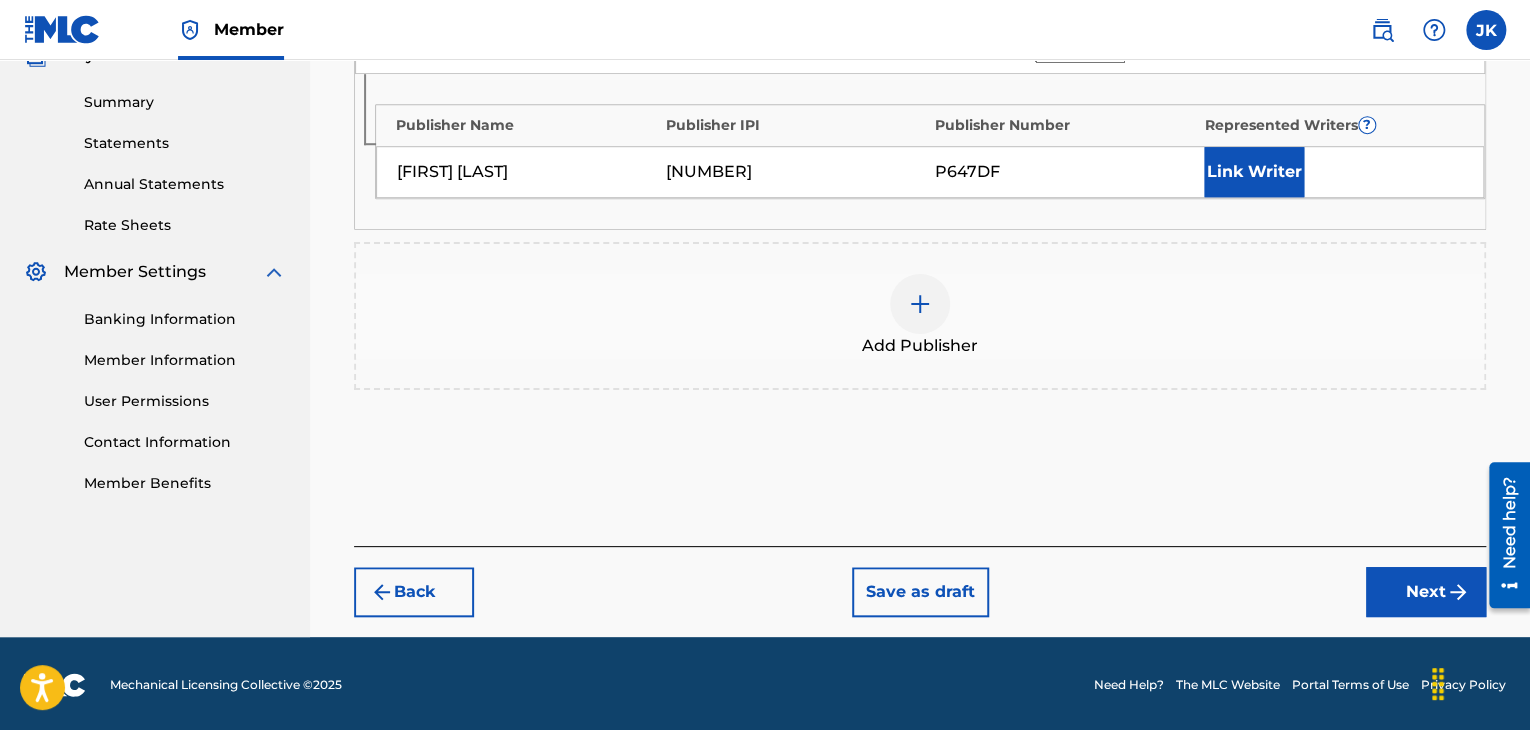 click on "Next" at bounding box center (1426, 592) 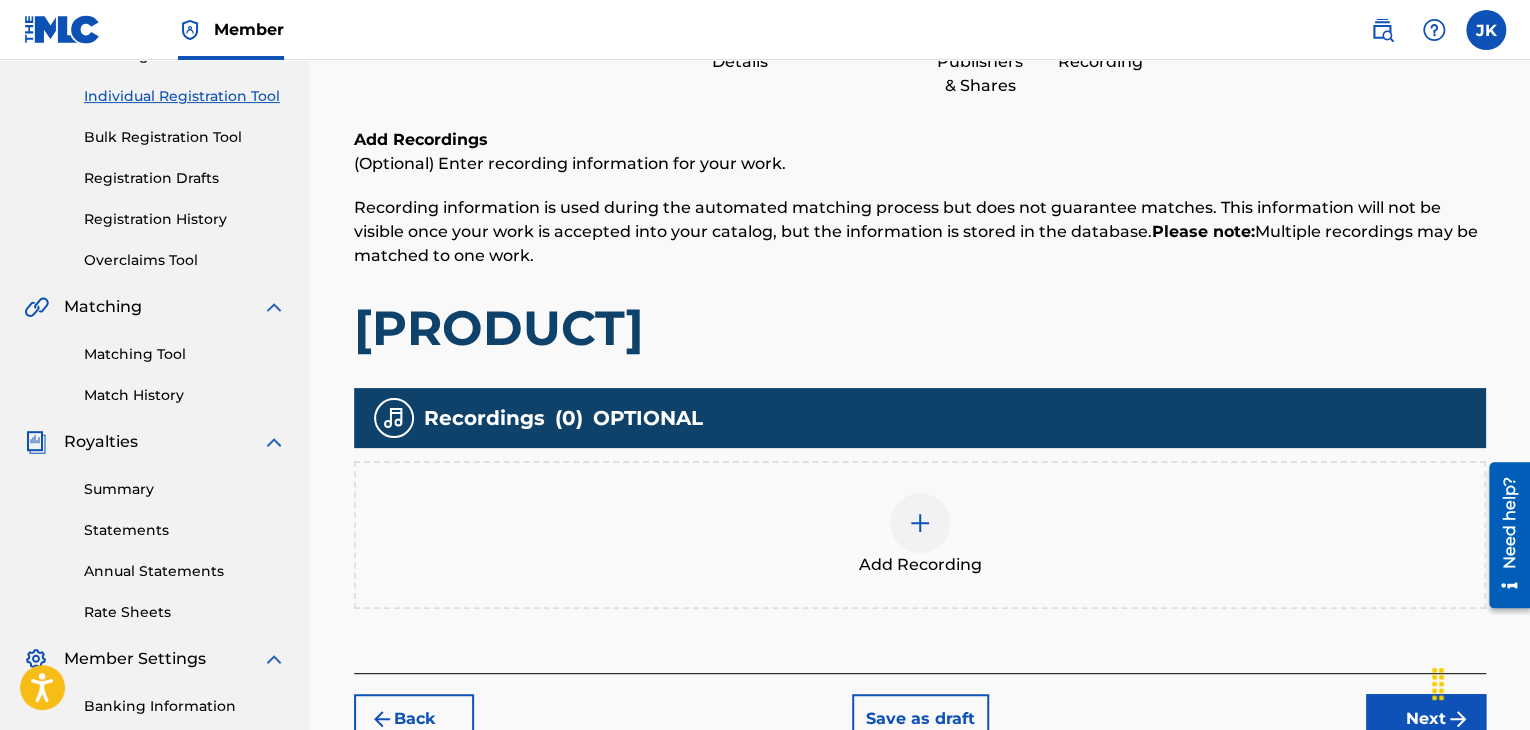 scroll, scrollTop: 290, scrollLeft: 0, axis: vertical 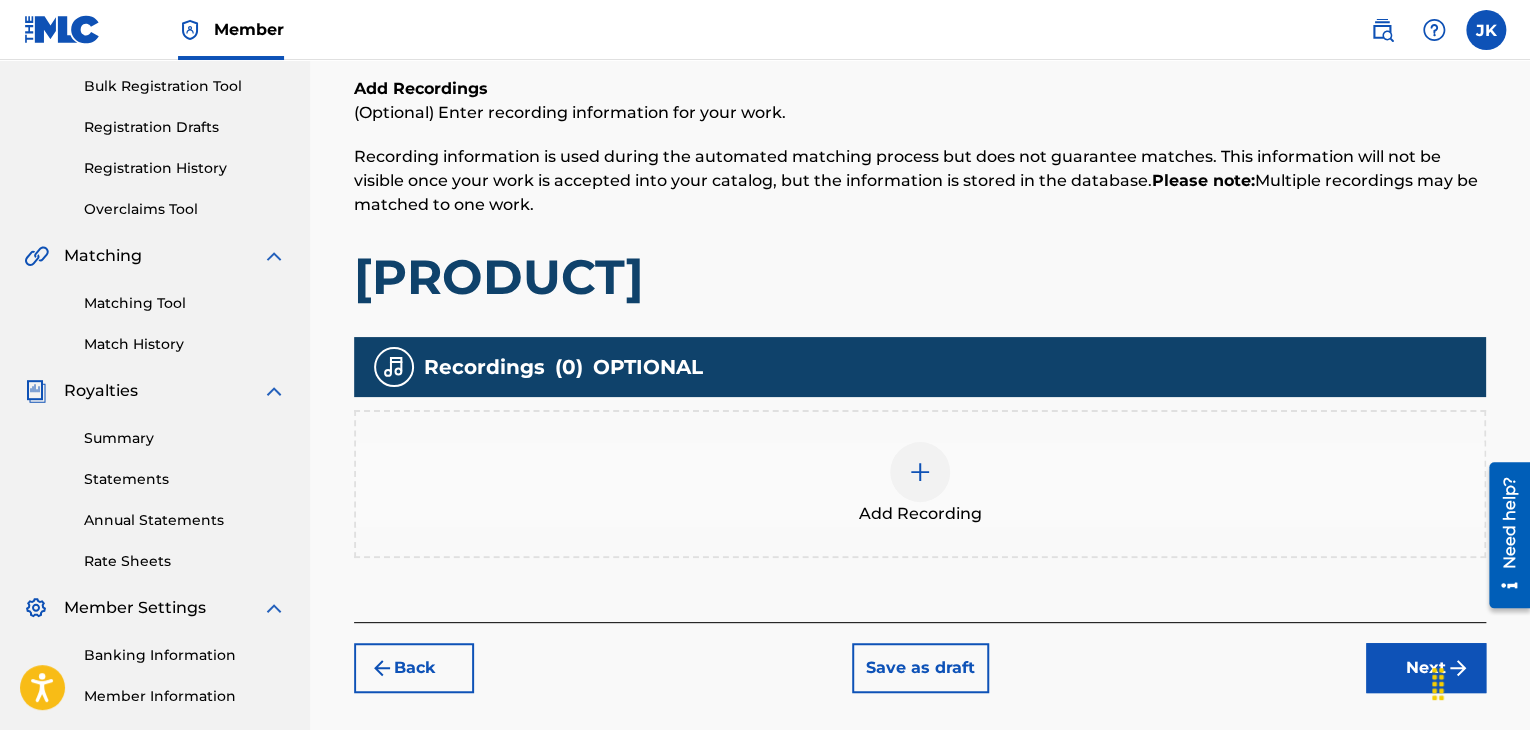 click at bounding box center [920, 472] 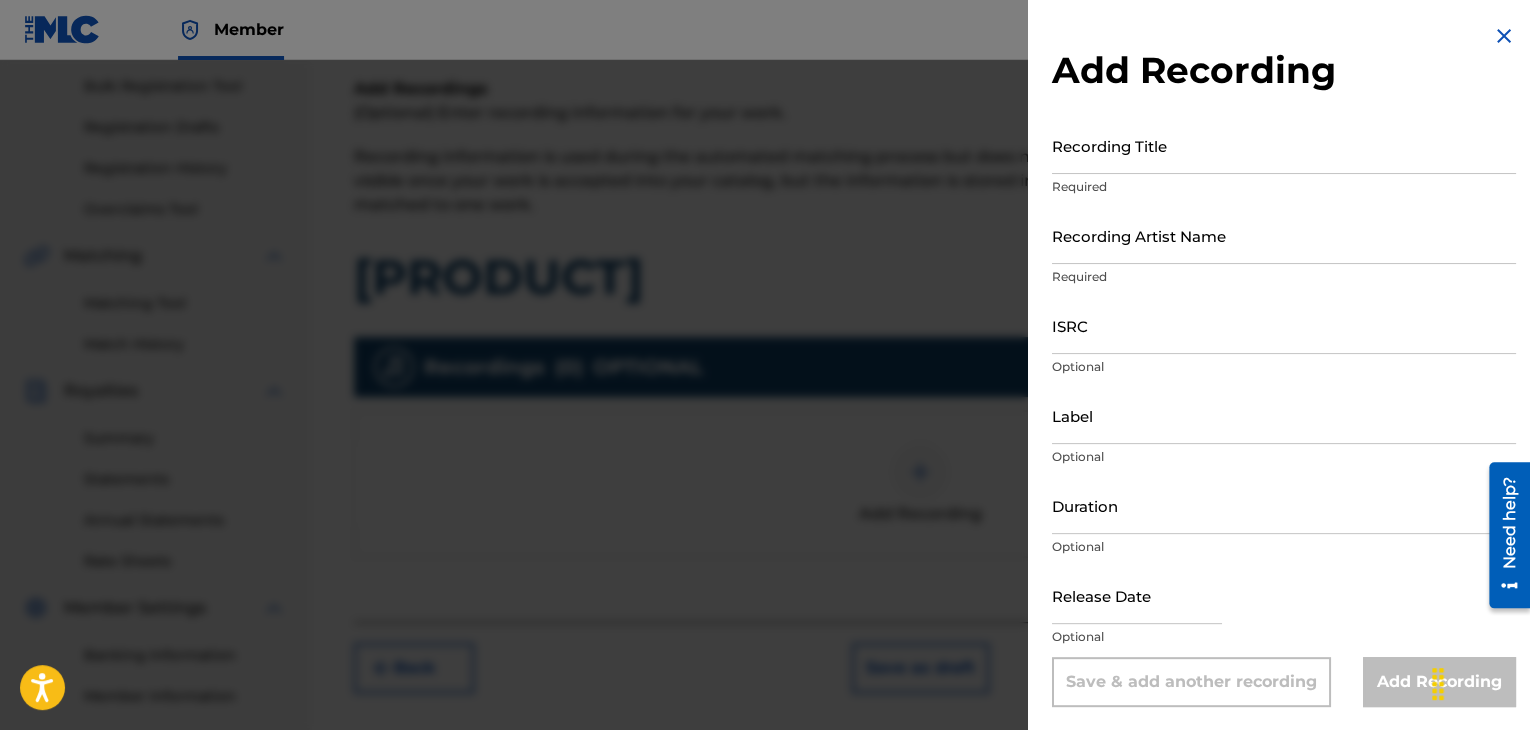 click on "Recording Title" at bounding box center [1284, 145] 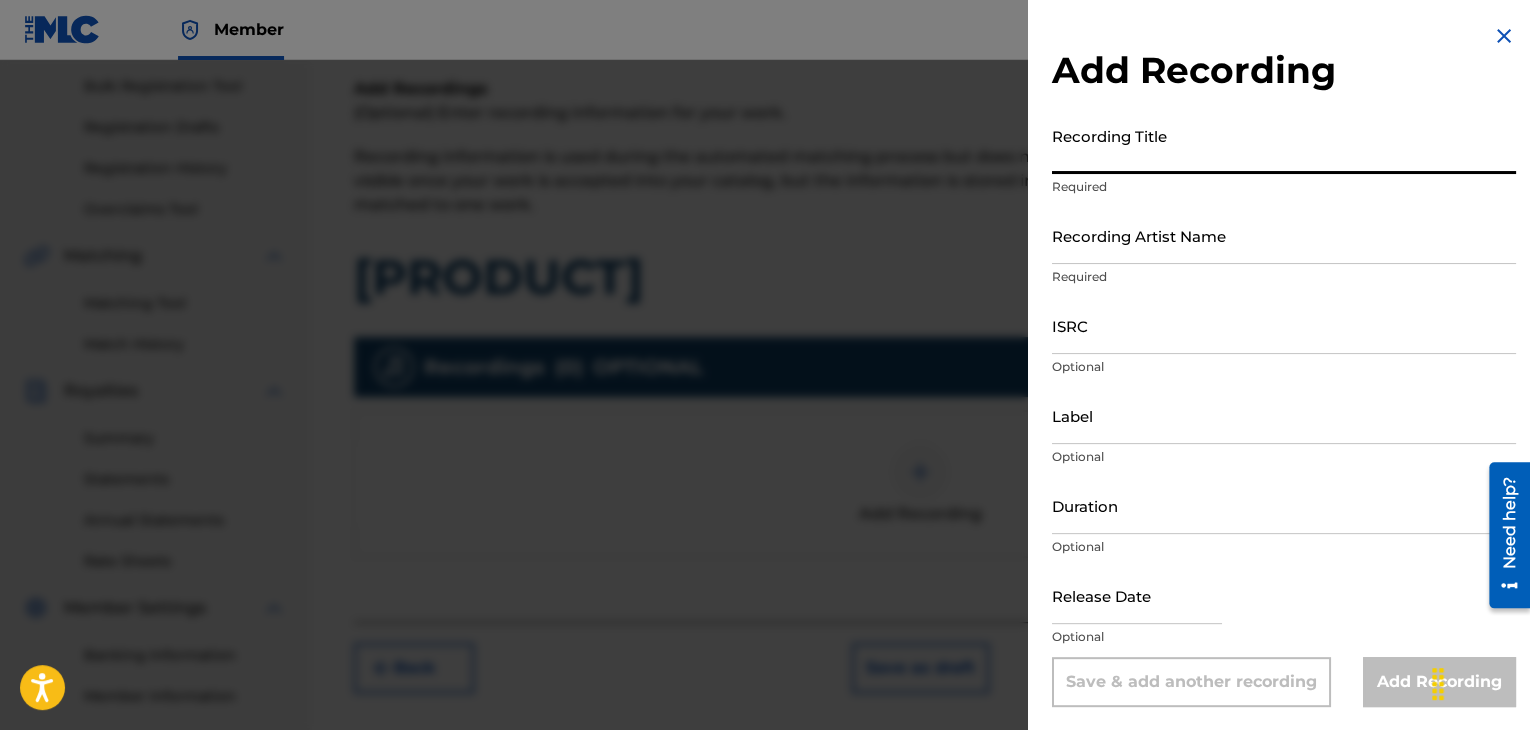 paste on "[PRODUCT]" 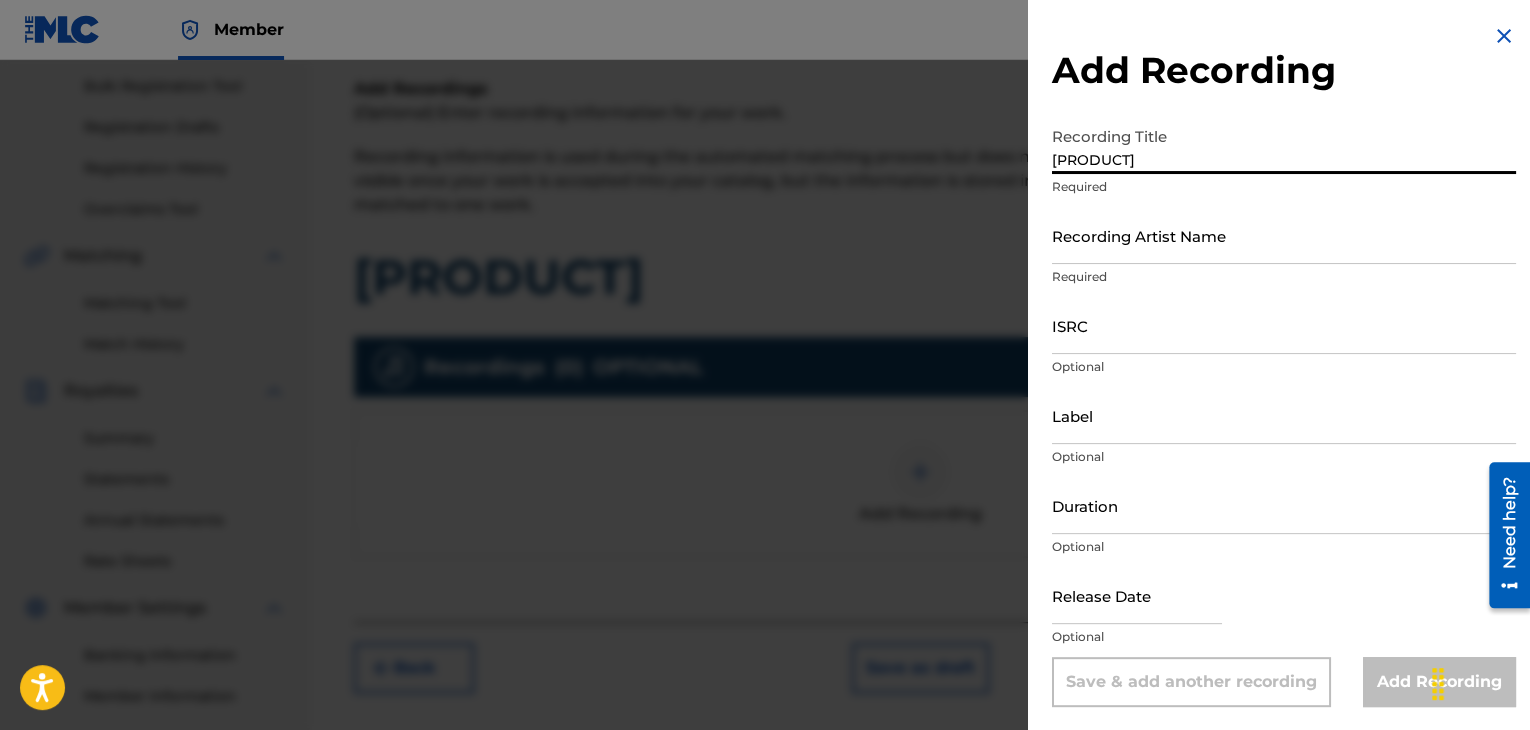 click on "Recording Artist Name" at bounding box center [1284, 235] 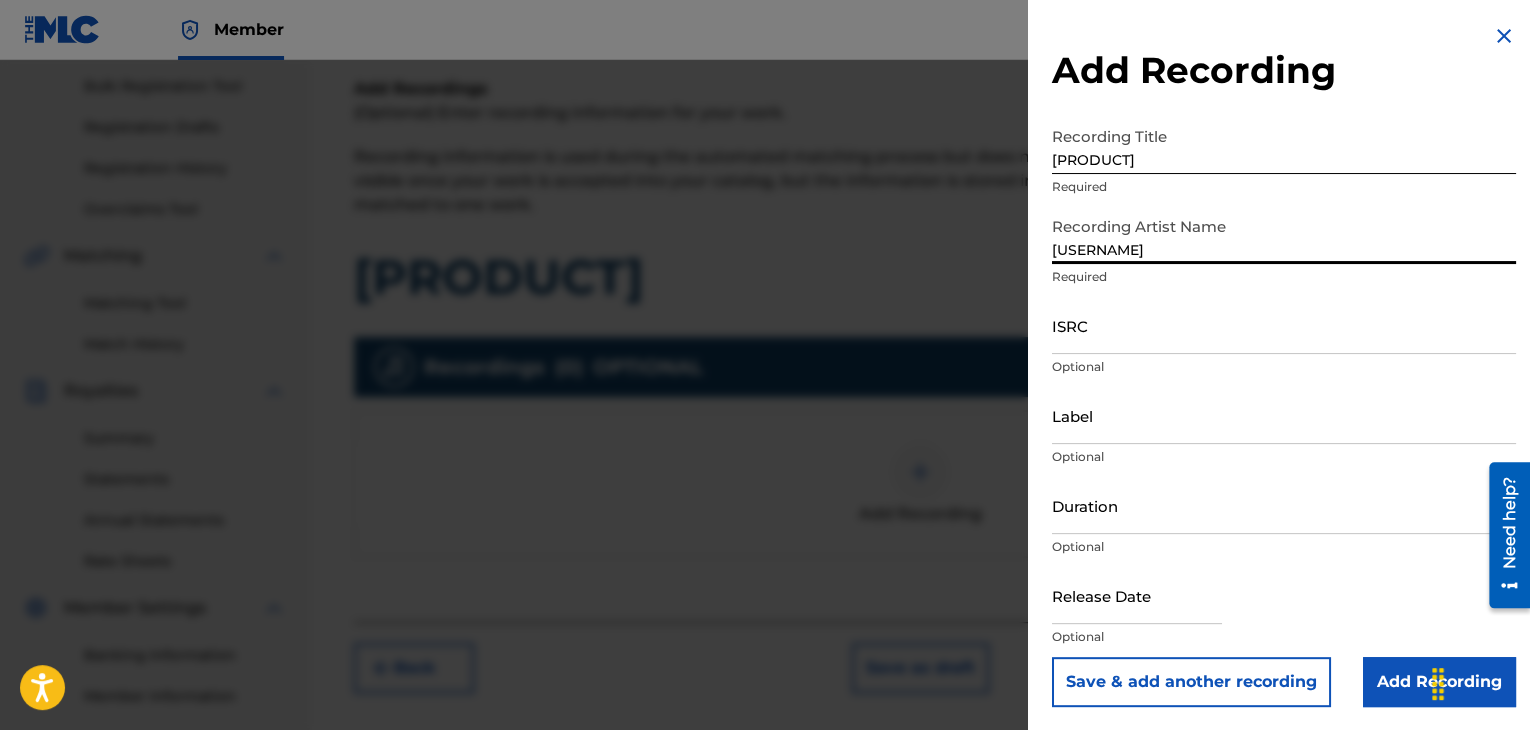 click on "ISRC" at bounding box center [1284, 325] 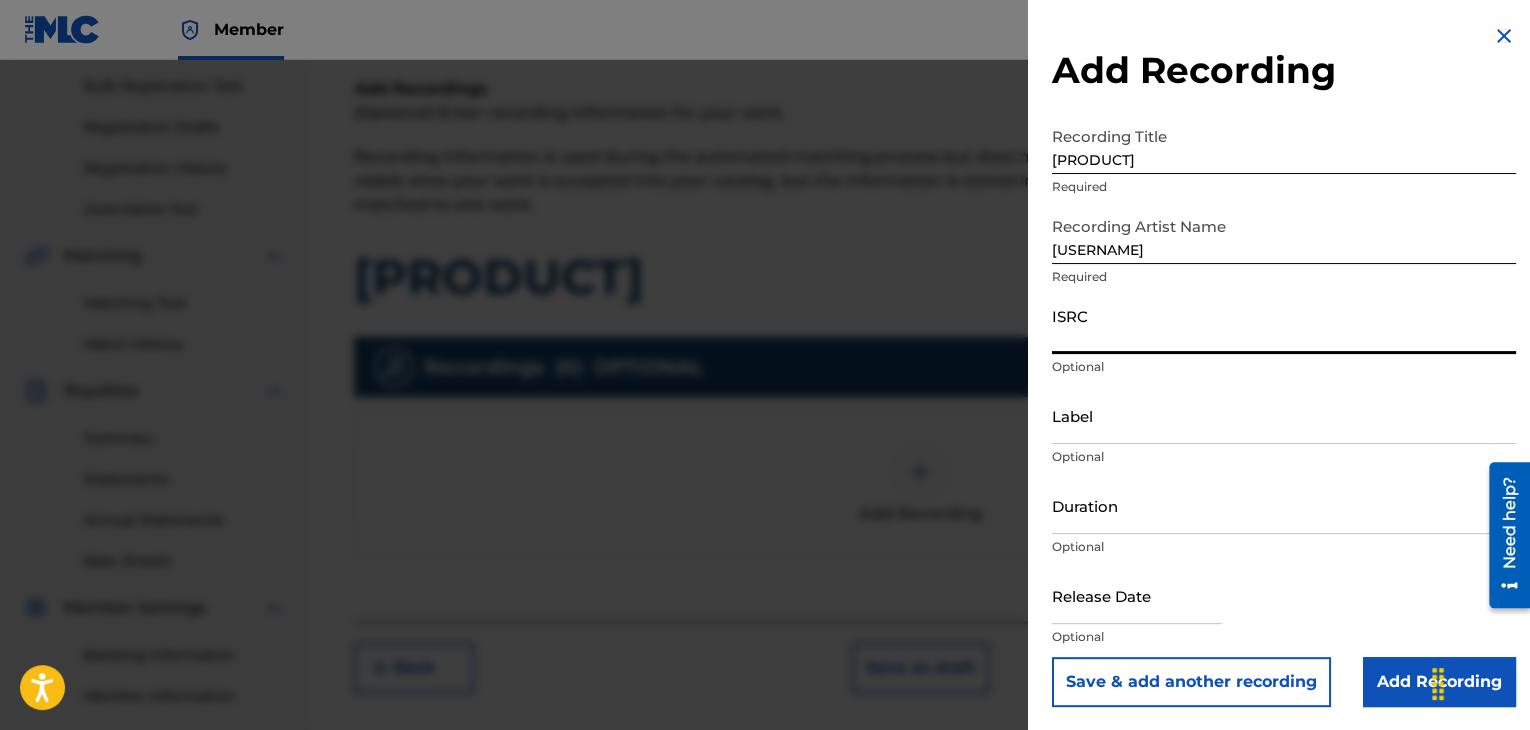paste on "[LICENSE]" 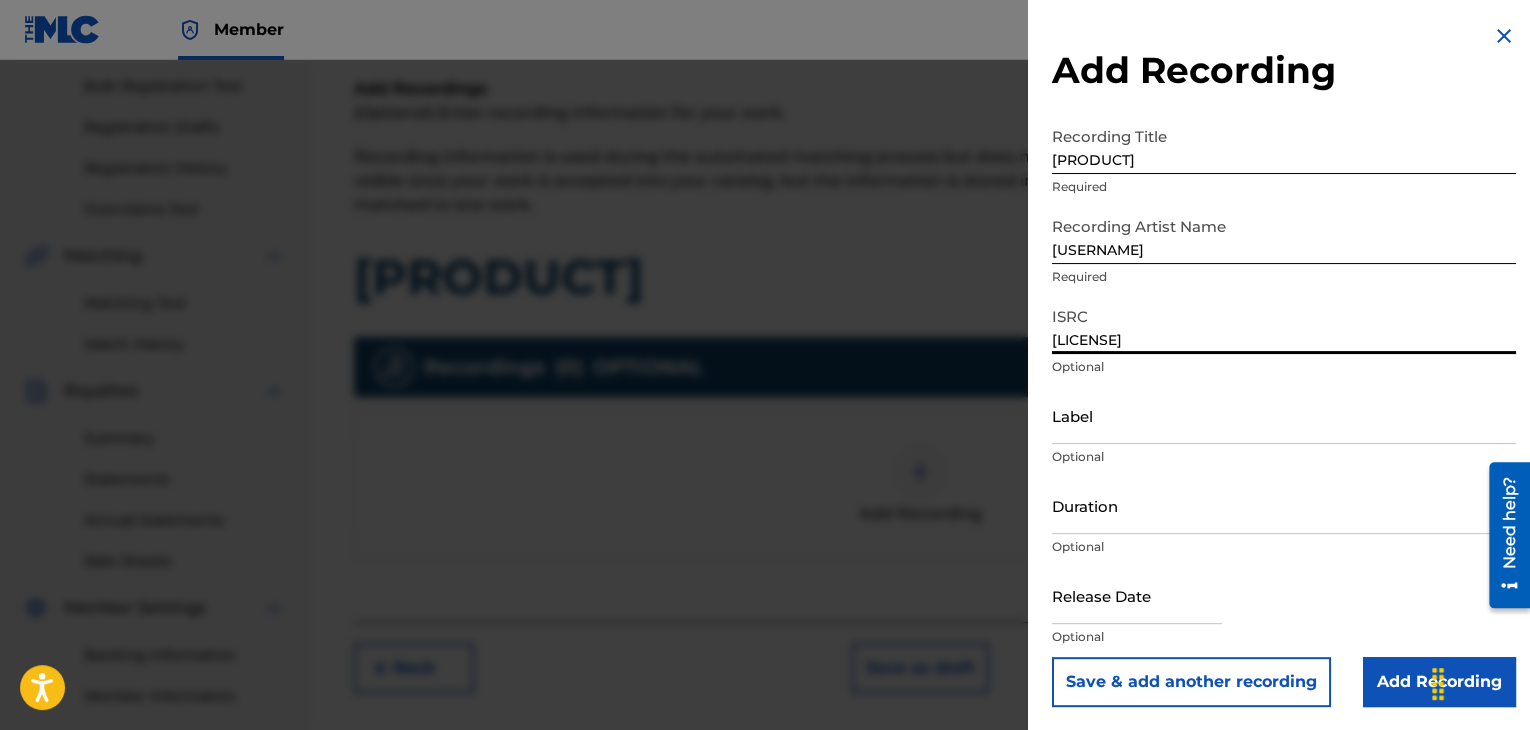 click on "Label" at bounding box center [1284, 415] 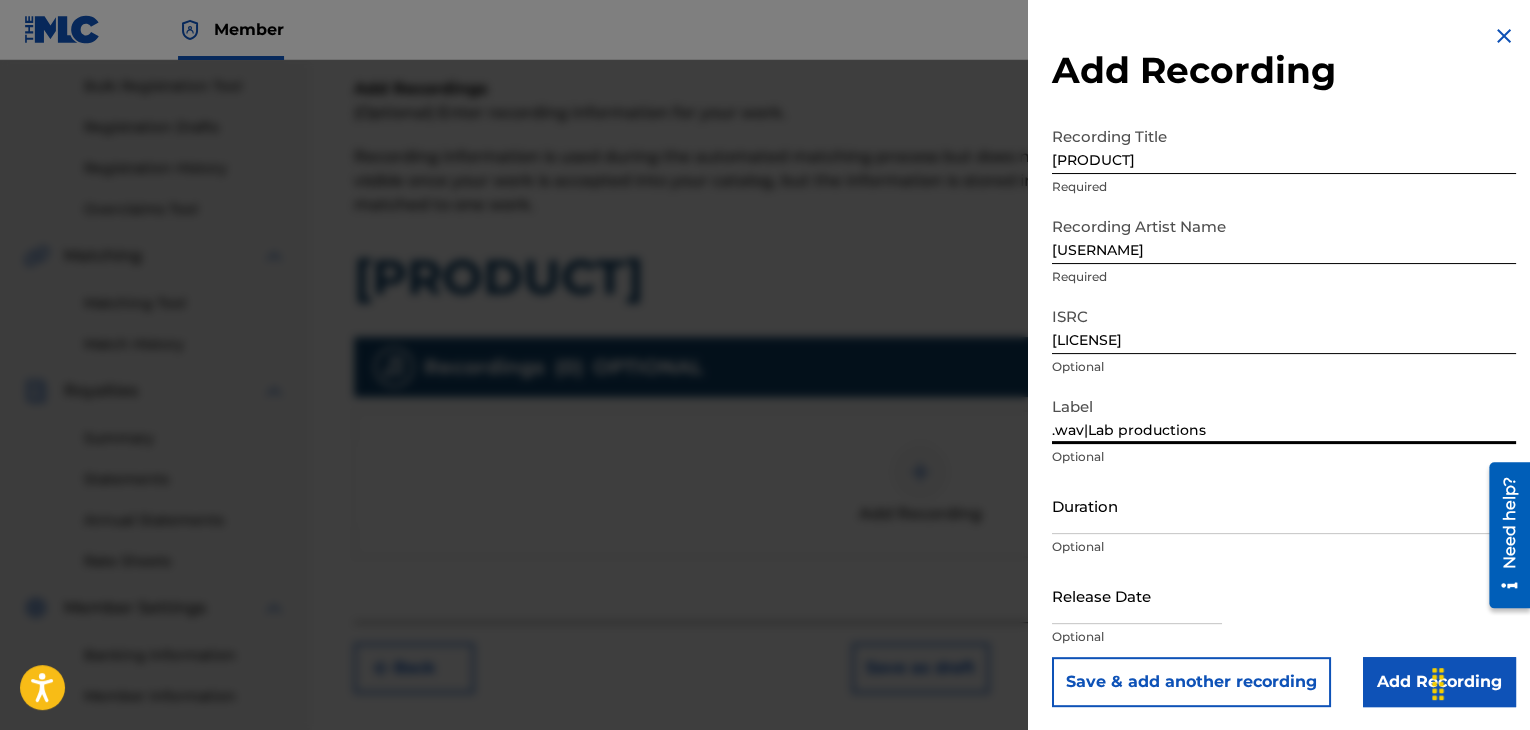 click on "Duration" at bounding box center (1284, 505) 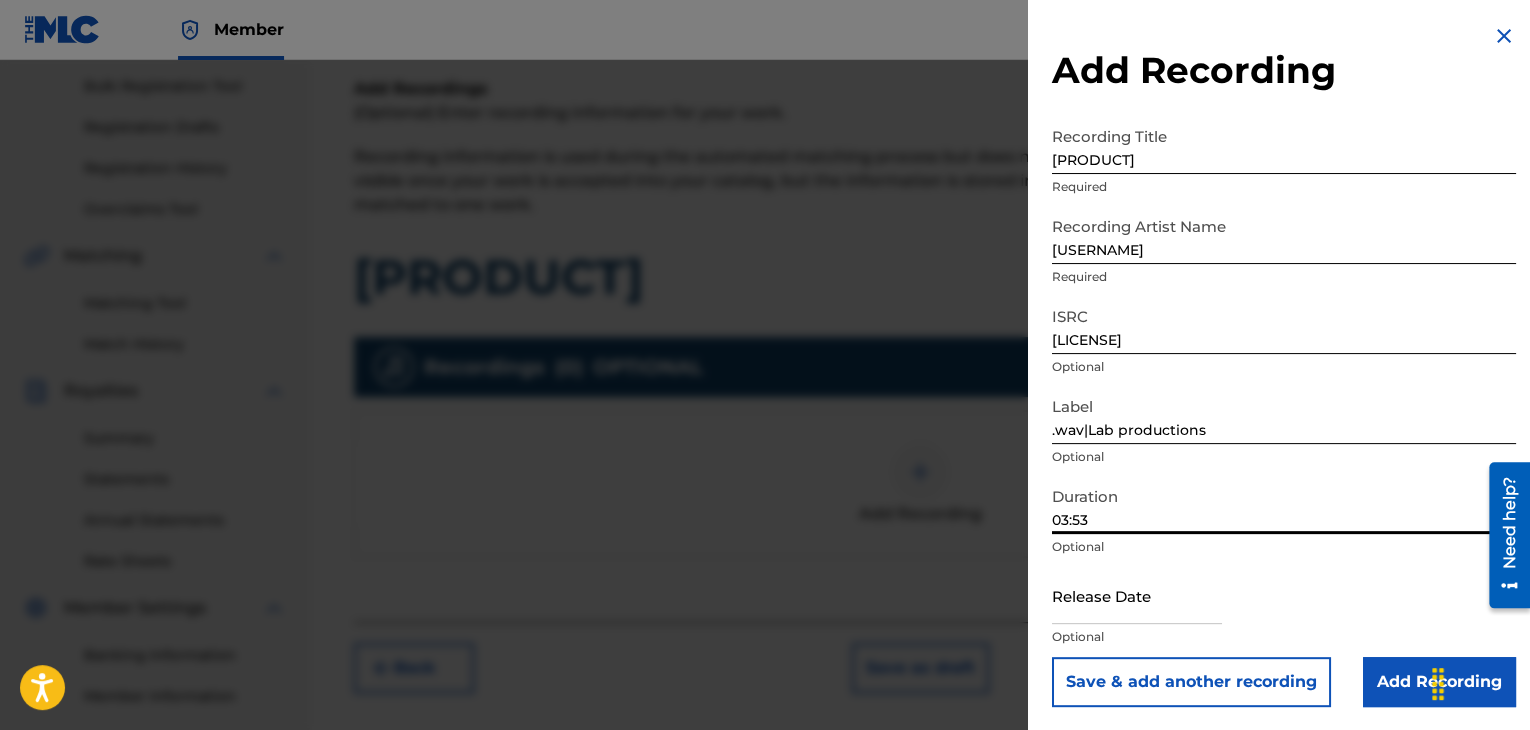 click at bounding box center [1137, 595] 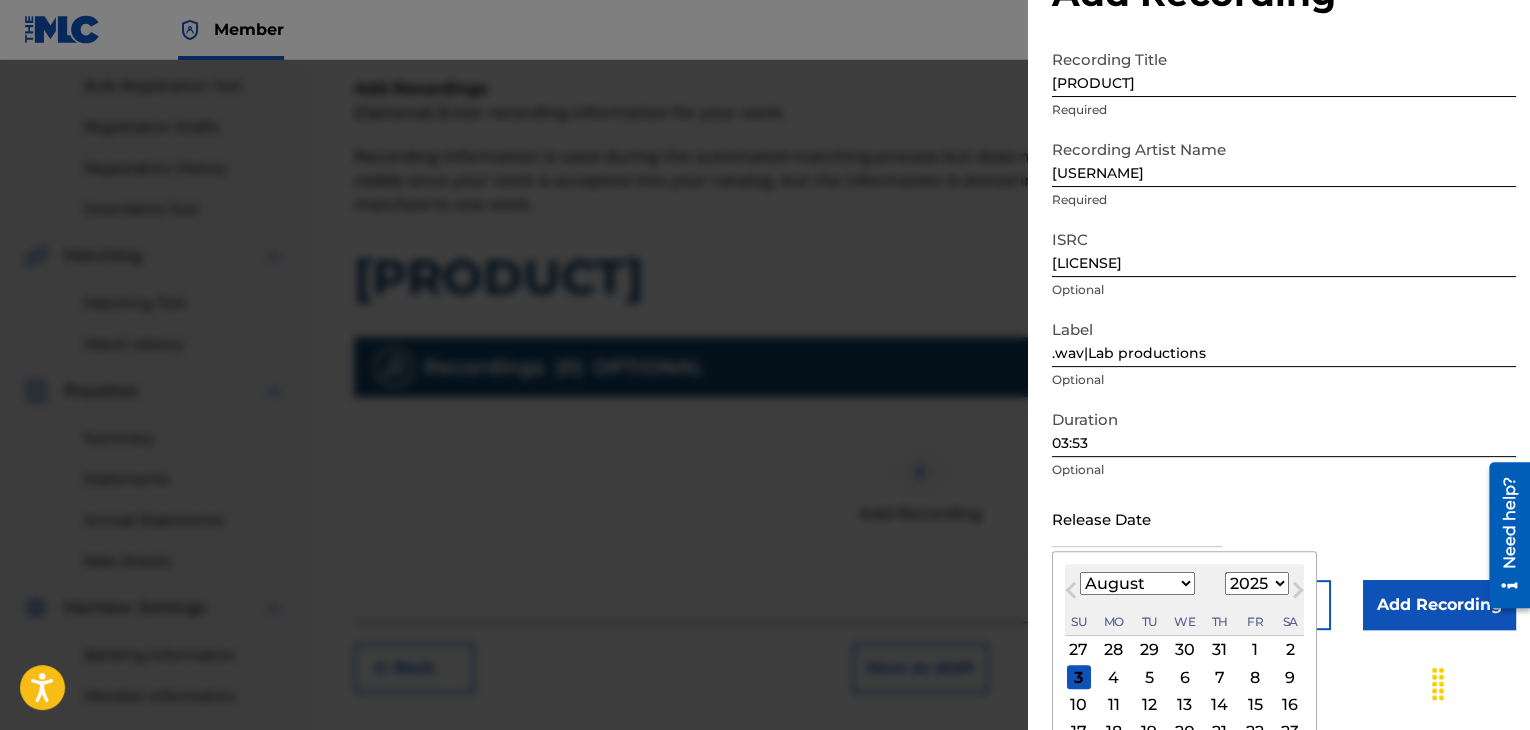scroll, scrollTop: 187, scrollLeft: 0, axis: vertical 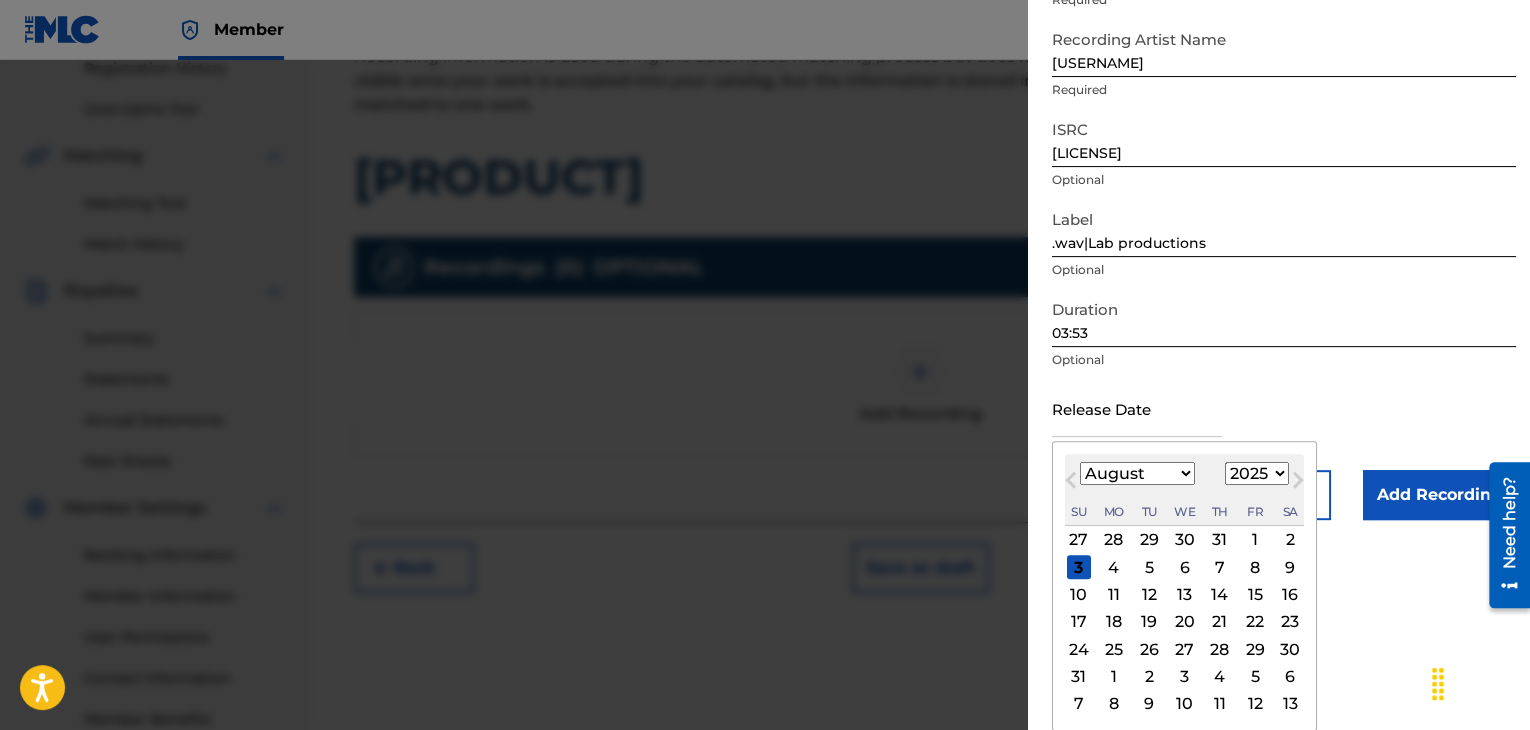 click on "January February March April May June July August September October November December" at bounding box center [1137, 473] 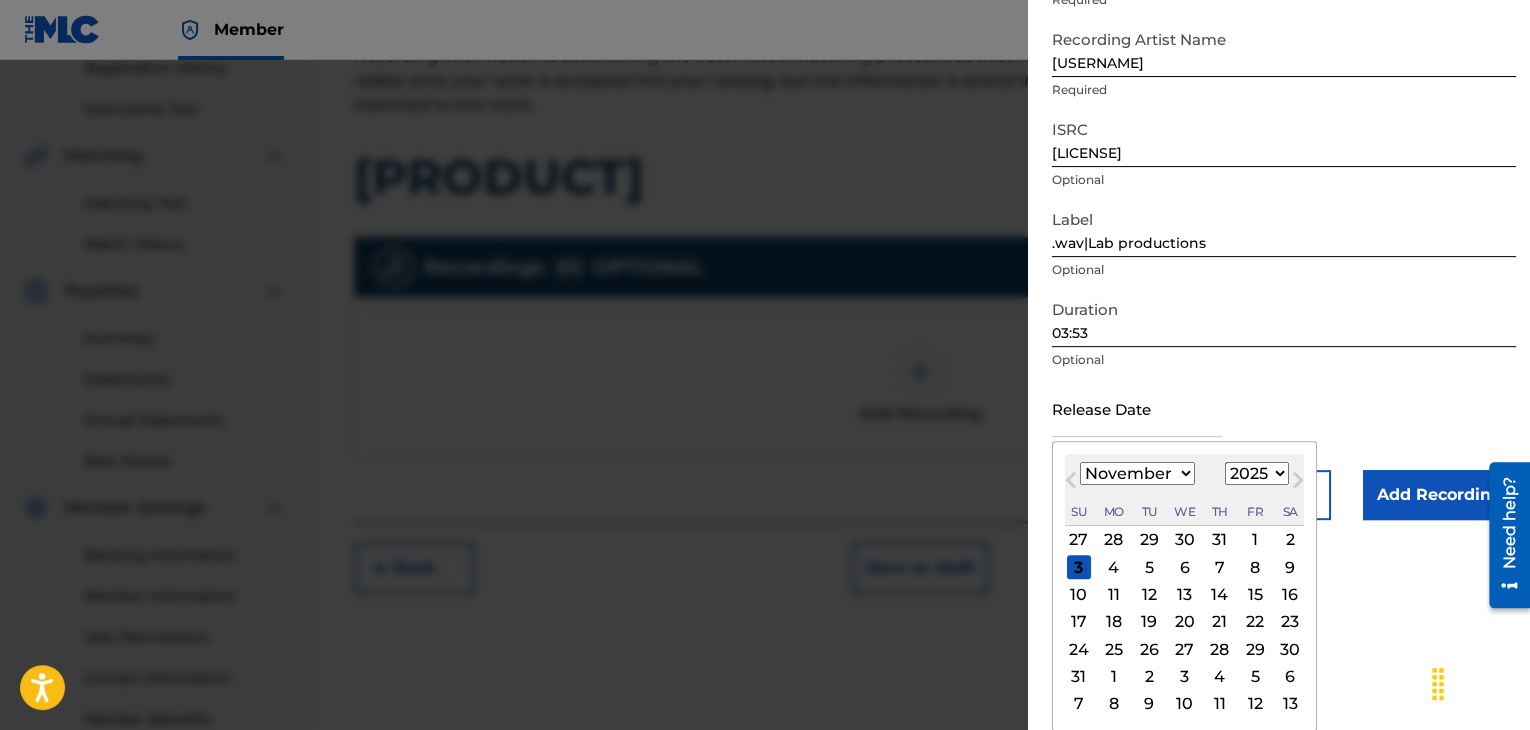 click on "January February March April May June July August September October November December" at bounding box center [1137, 473] 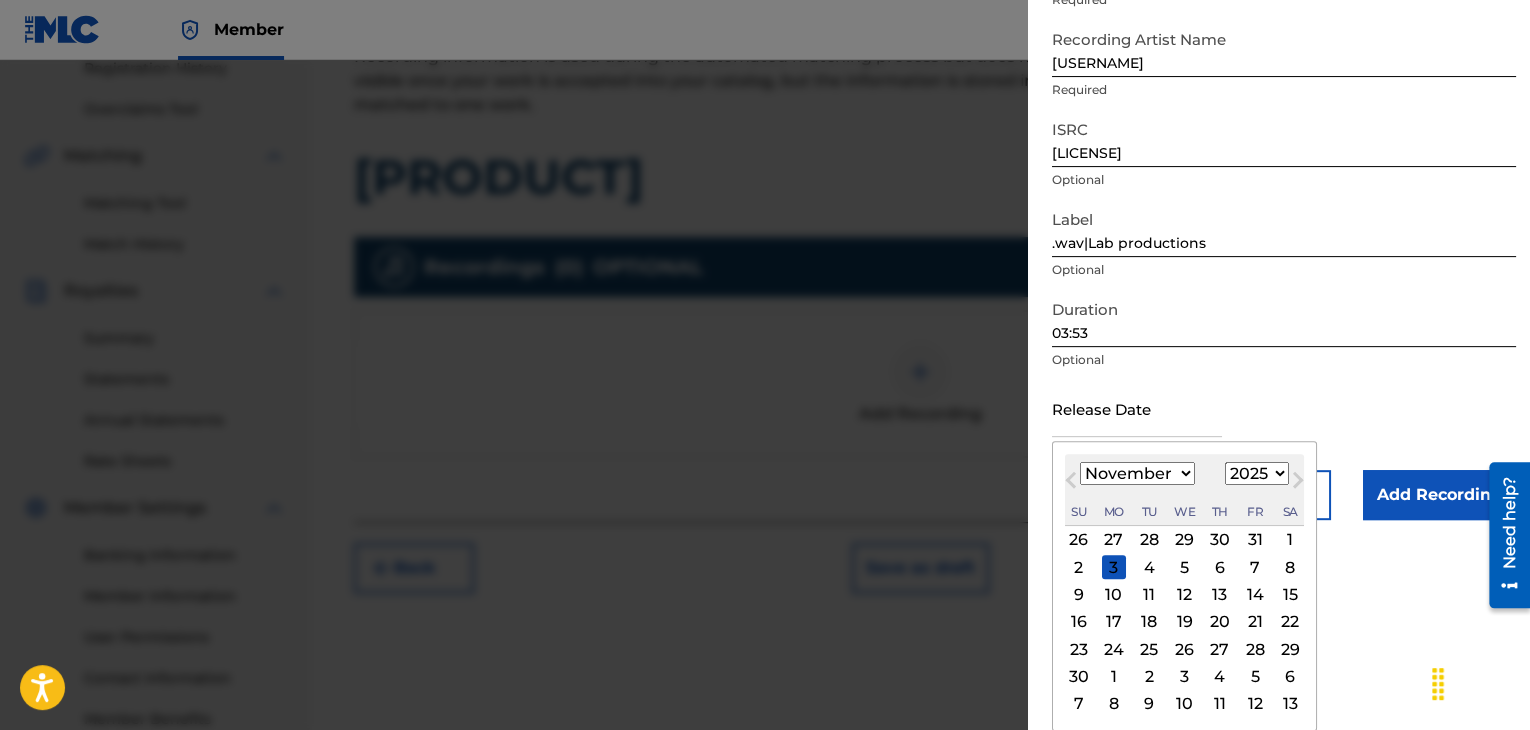 click on "4" at bounding box center (1149, 567) 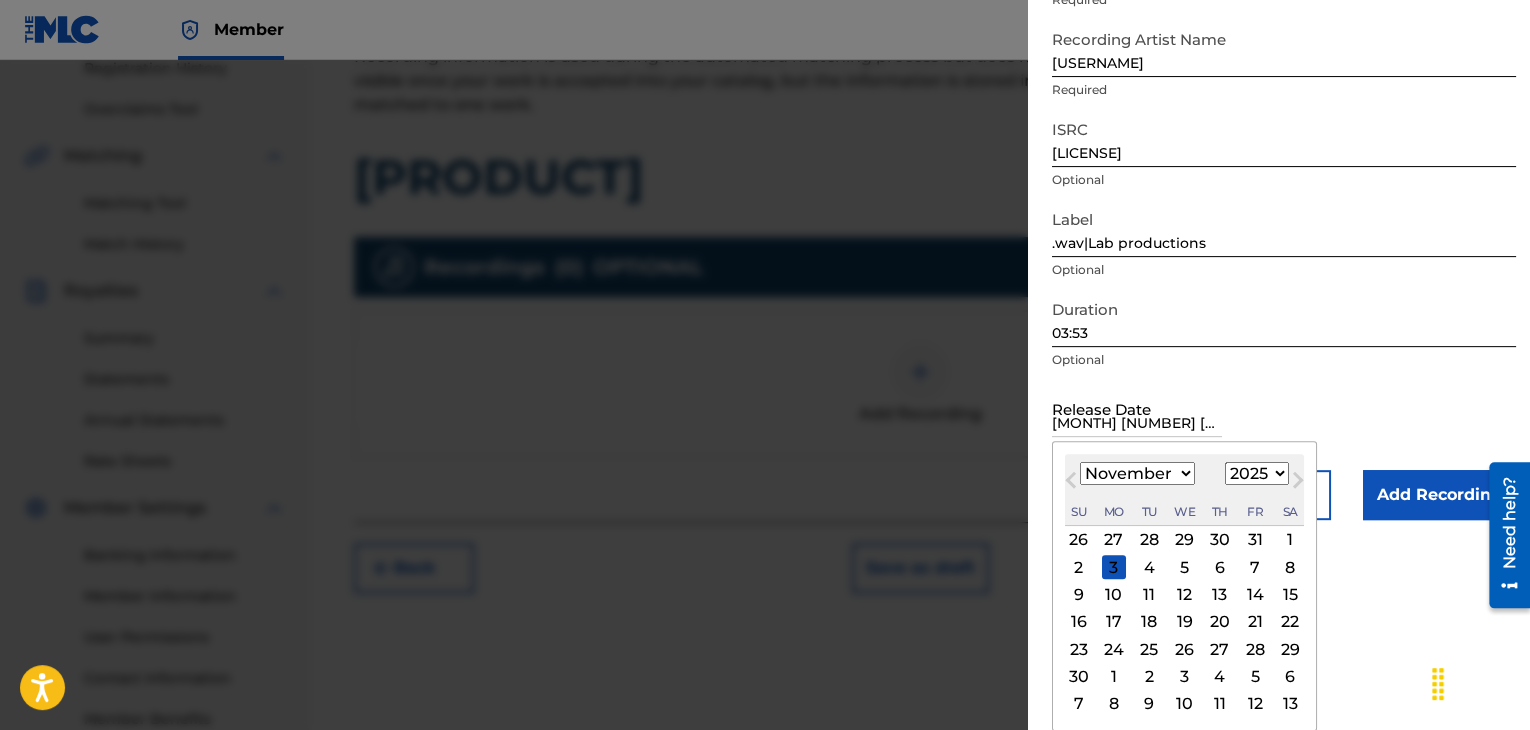 scroll, scrollTop: 1, scrollLeft: 0, axis: vertical 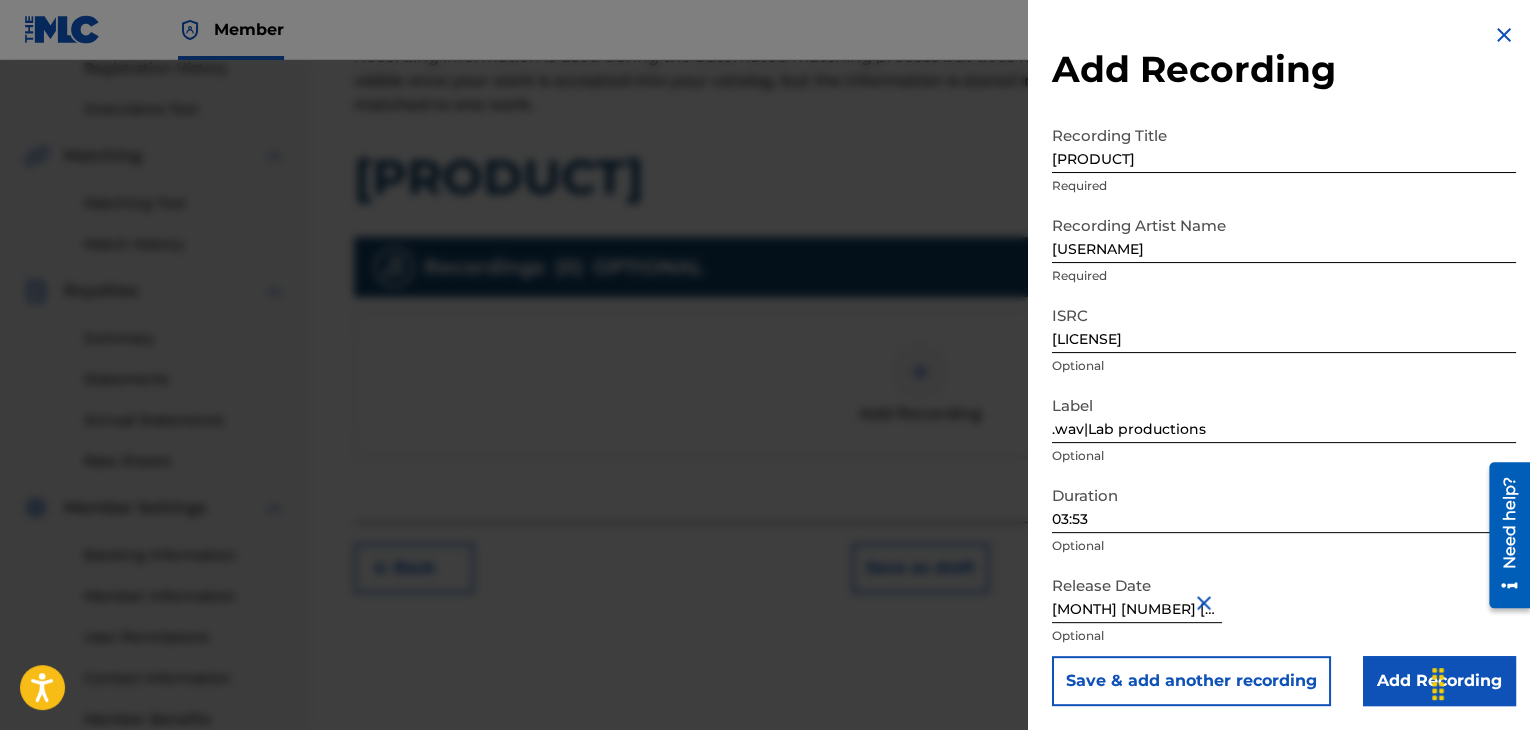 click on "Duration 03:53 Optional" at bounding box center (1284, 521) 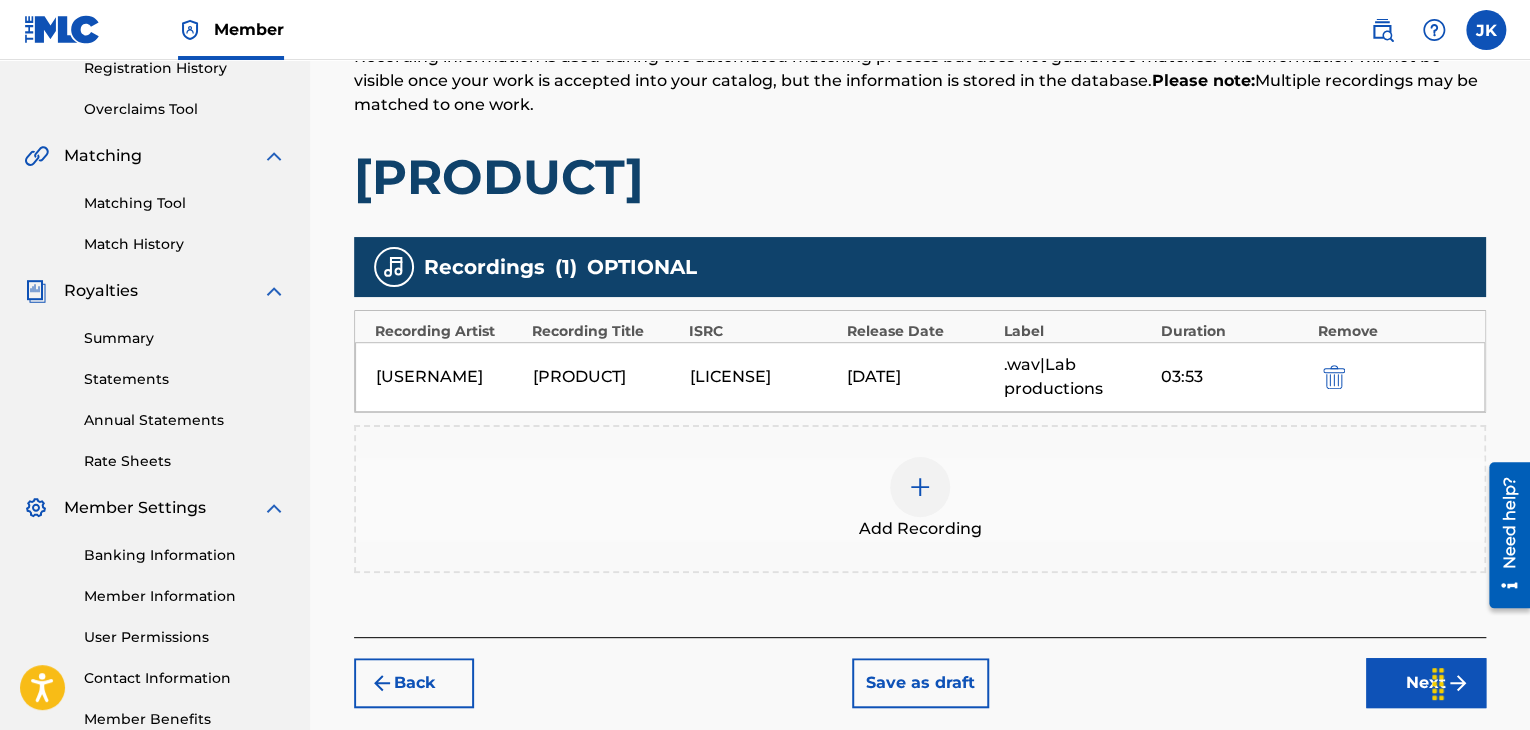 click on "Next" at bounding box center (1426, 683) 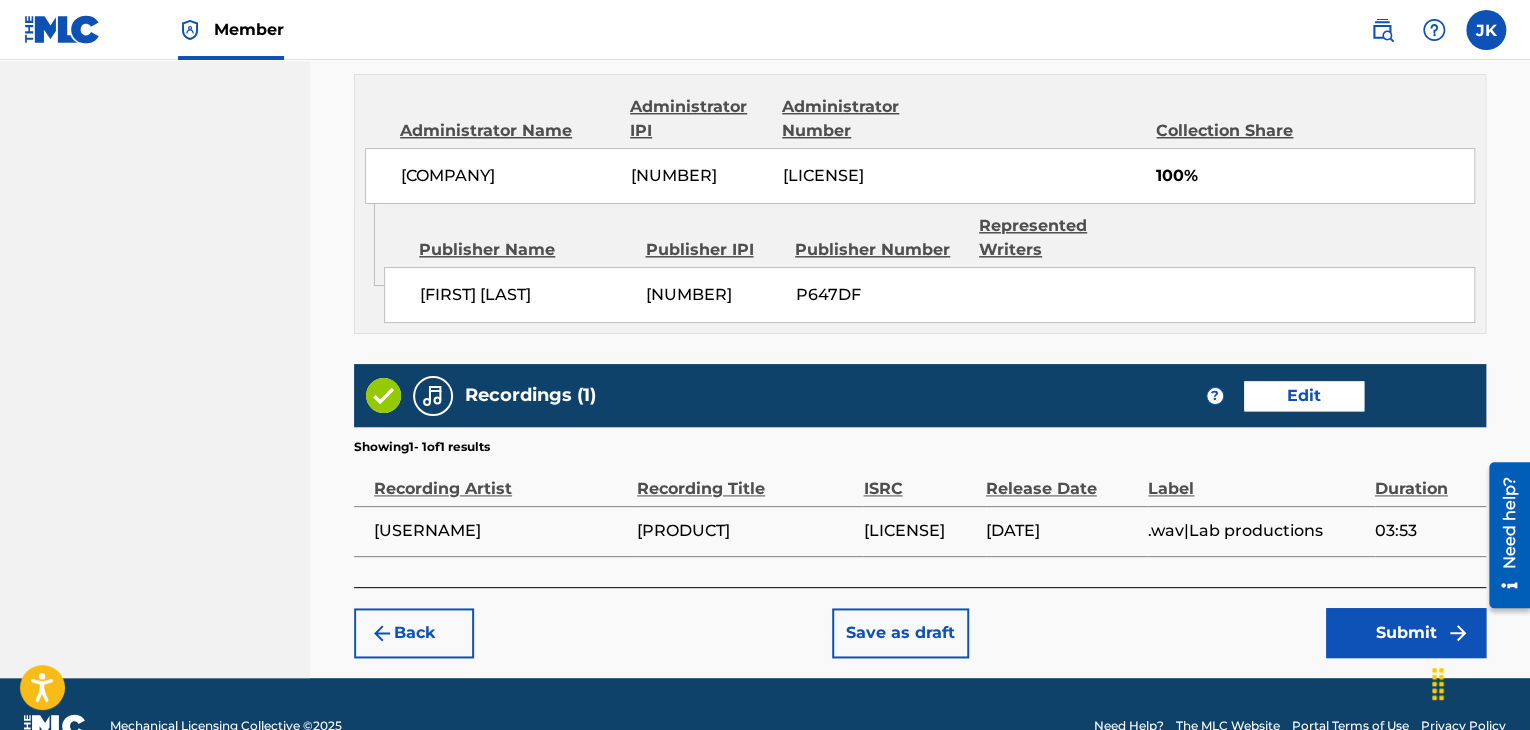 scroll, scrollTop: 1132, scrollLeft: 0, axis: vertical 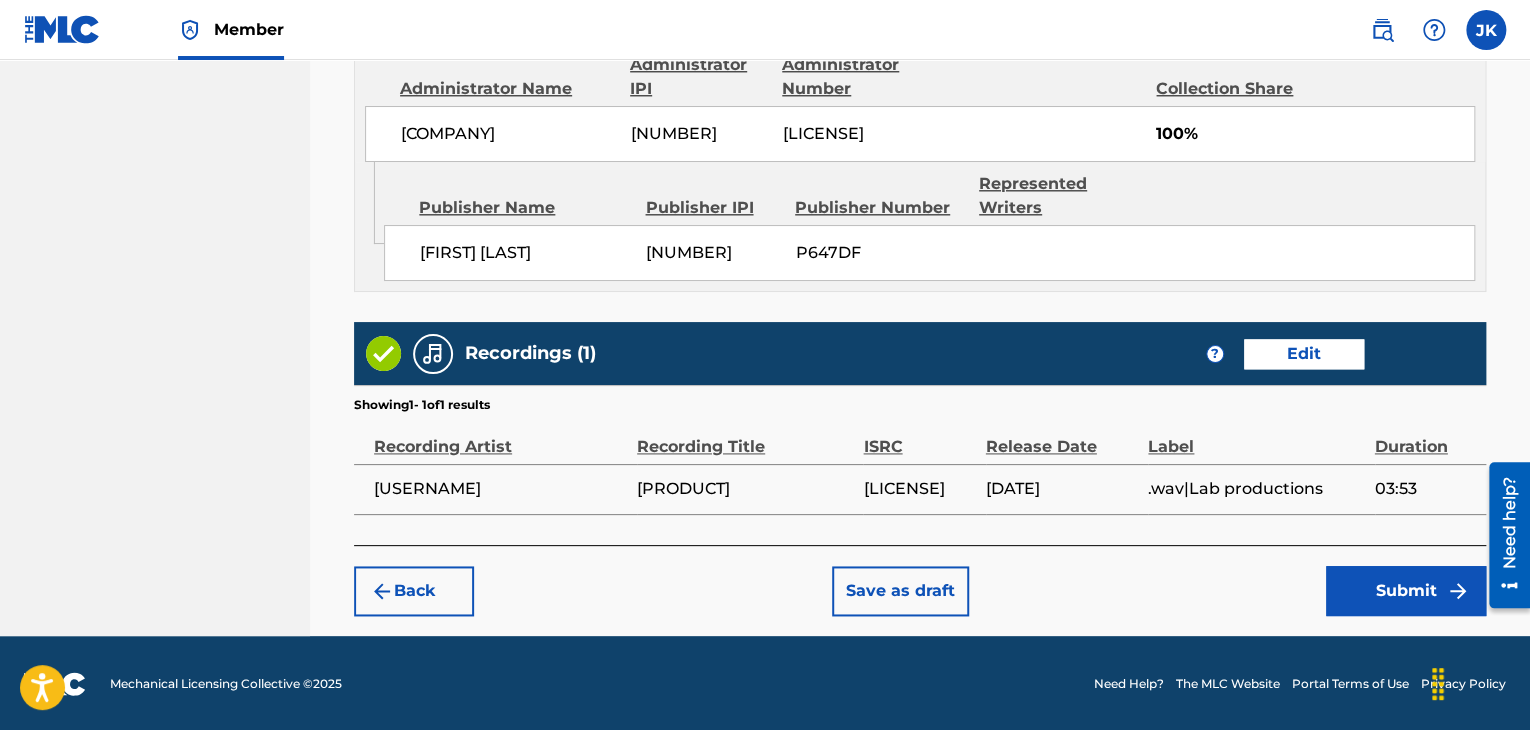 click on "Submit" at bounding box center (1406, 591) 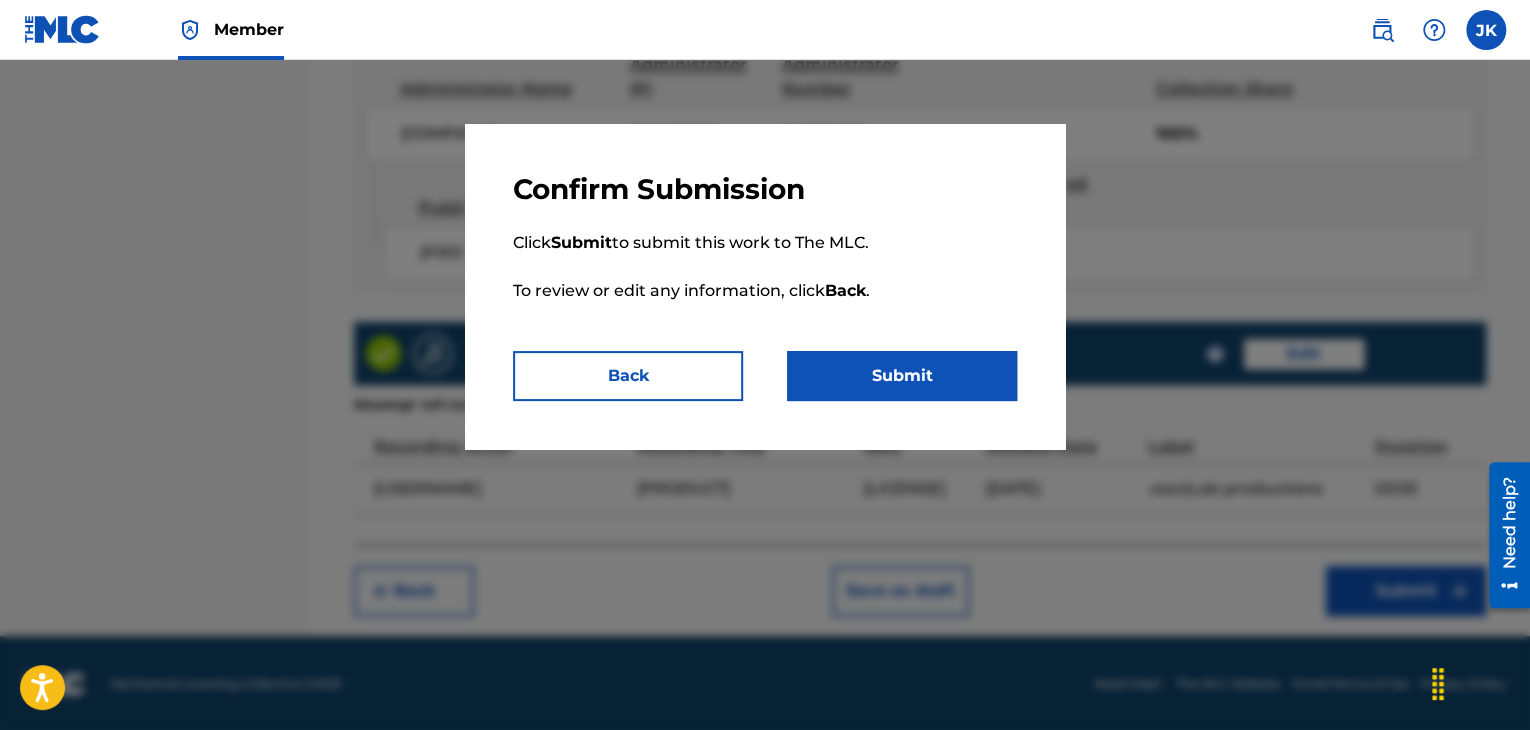 click on "Submit" at bounding box center (902, 376) 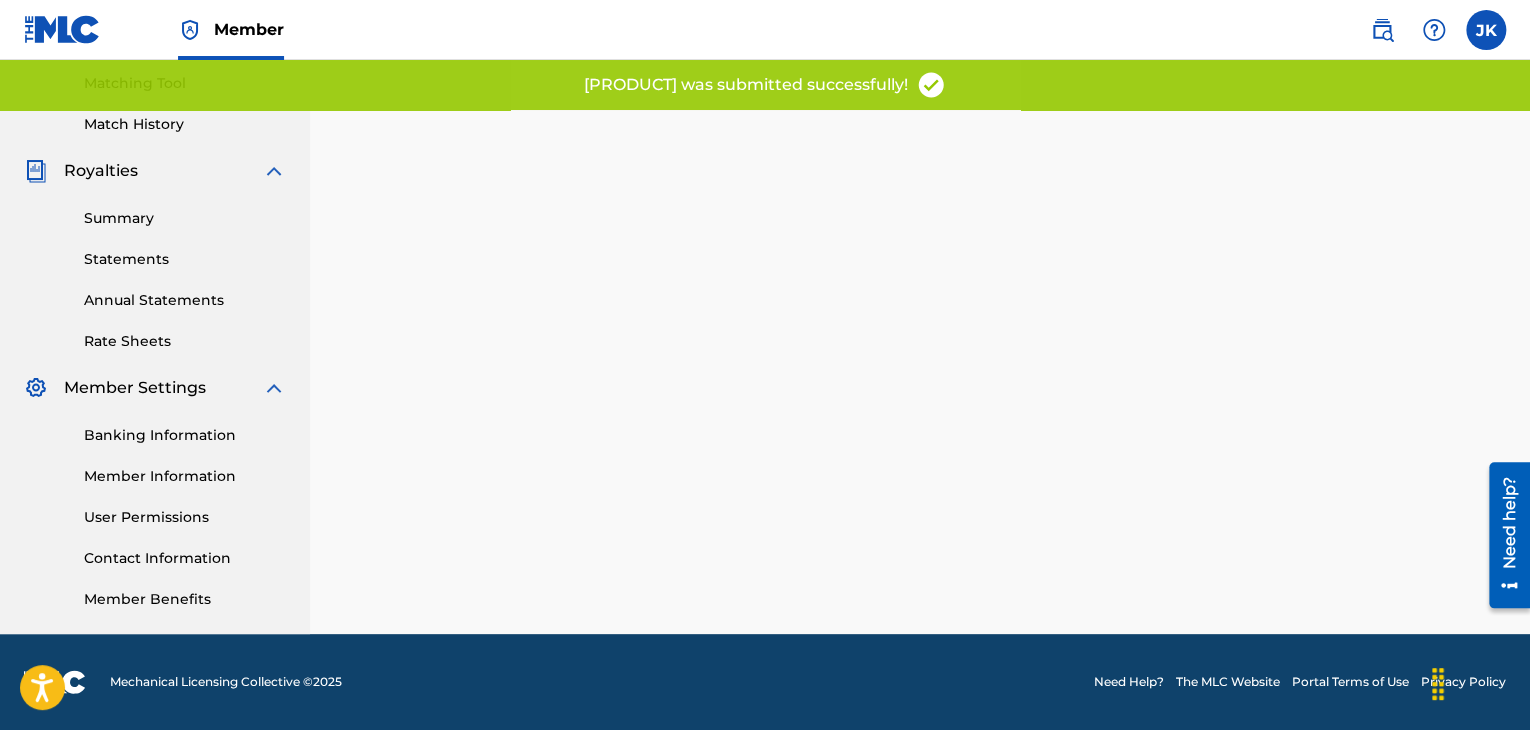 scroll, scrollTop: 0, scrollLeft: 0, axis: both 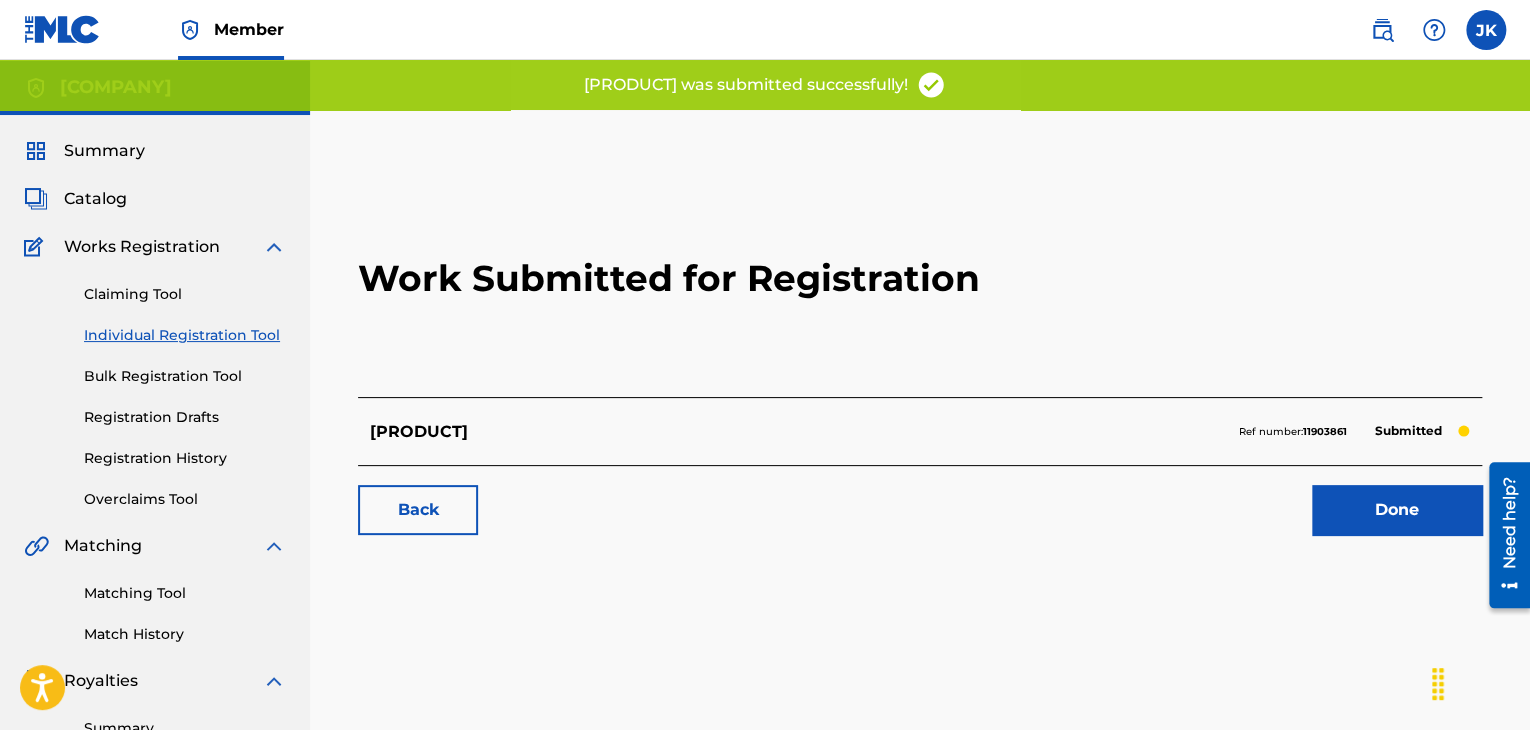 click on "Done" at bounding box center [1397, 510] 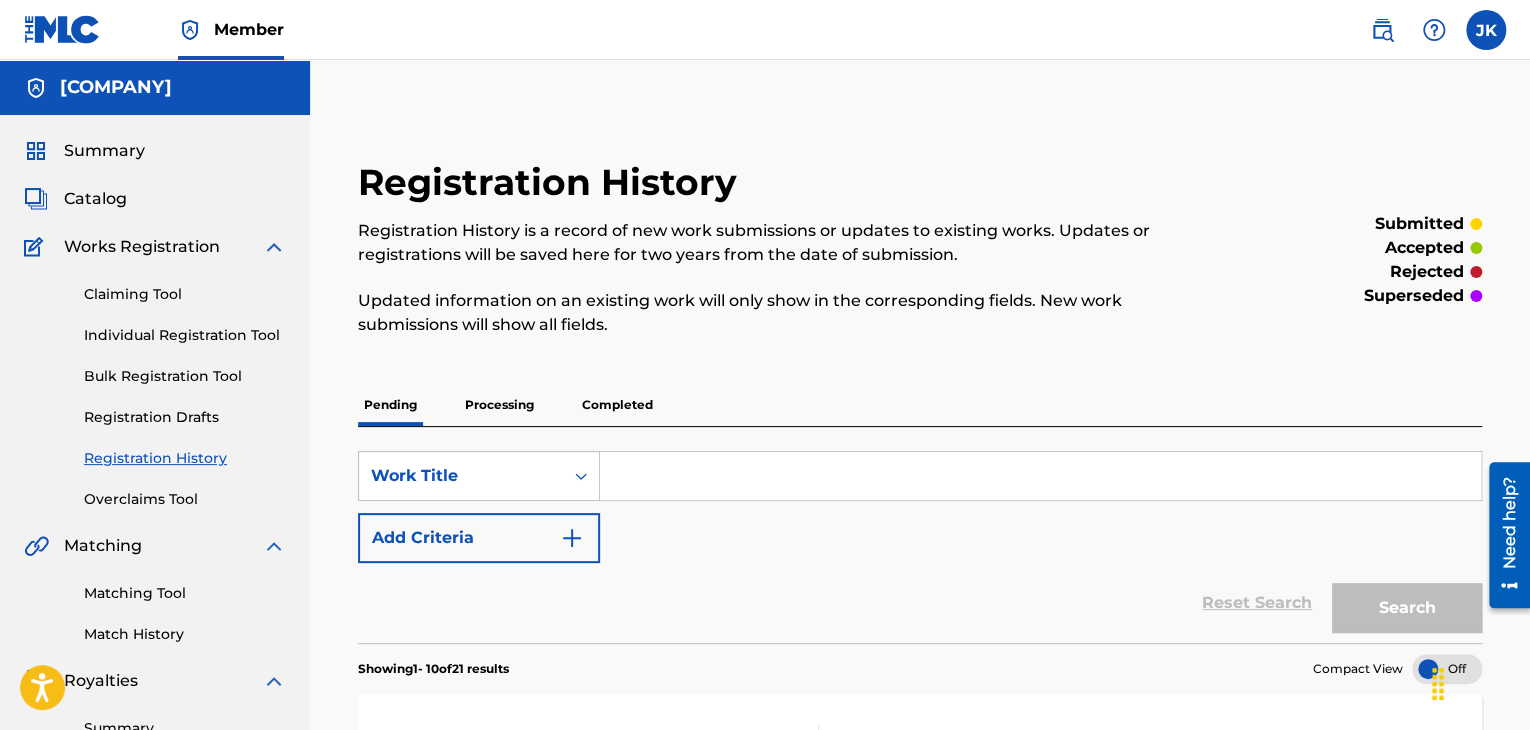 click on "Individual Registration Tool" at bounding box center [185, 335] 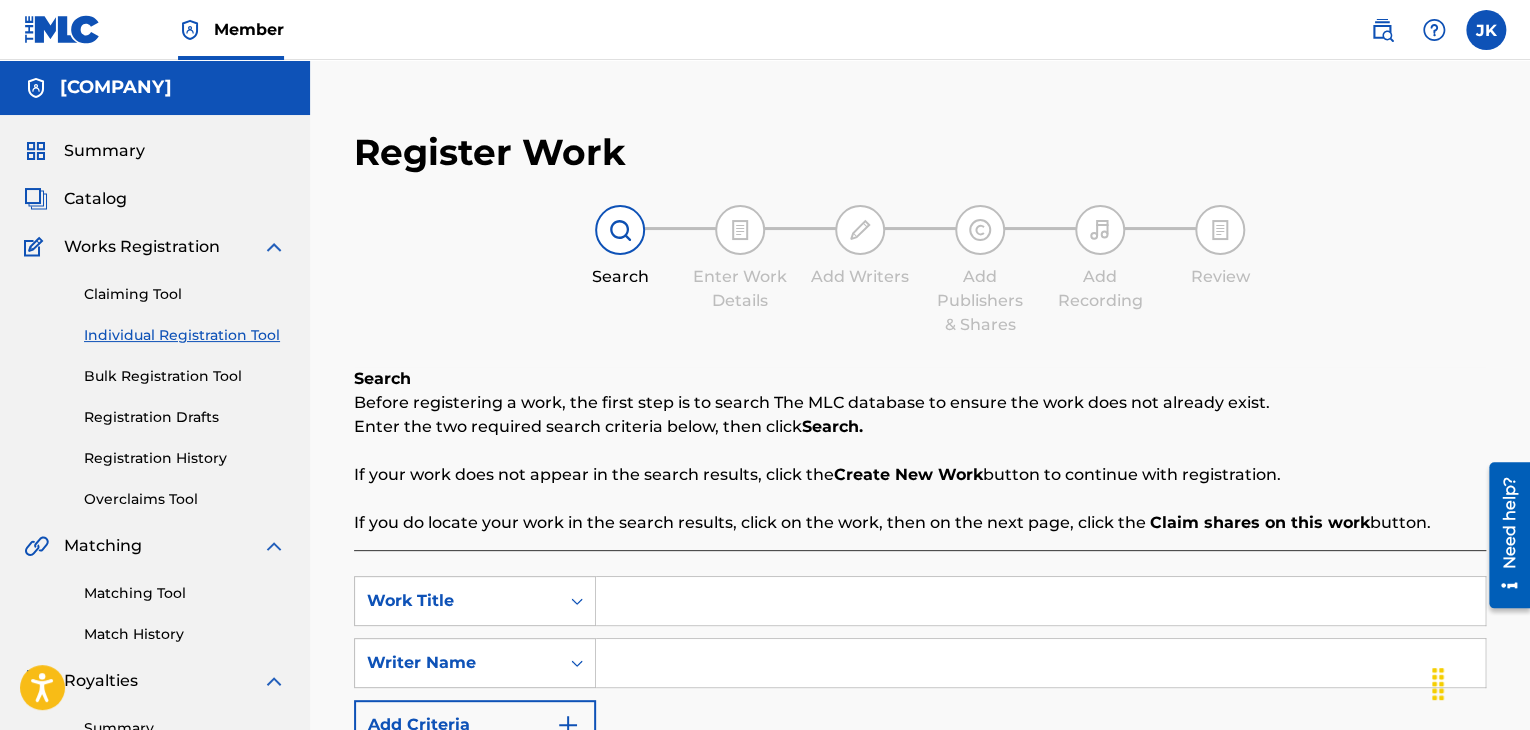 click at bounding box center [1040, 601] 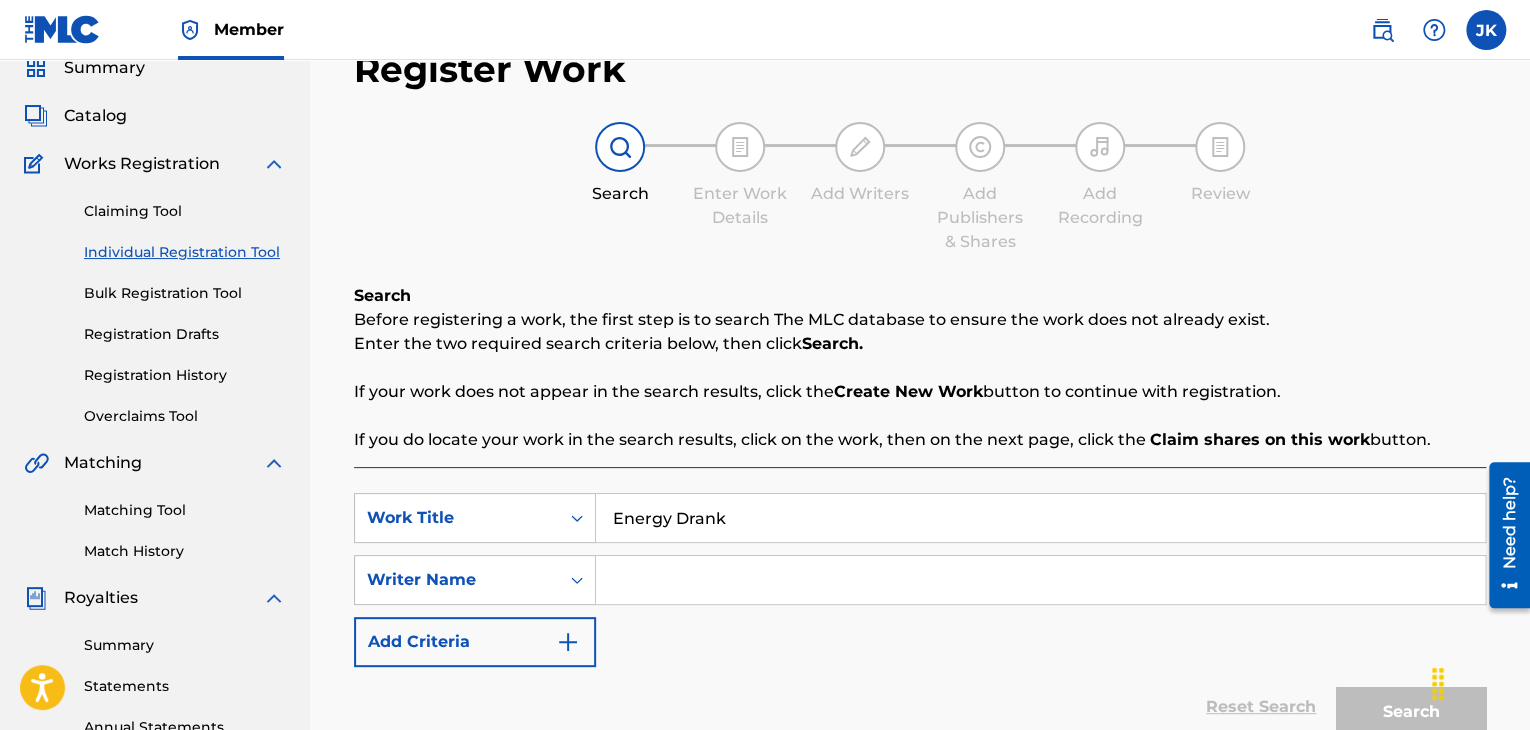 scroll, scrollTop: 200, scrollLeft: 0, axis: vertical 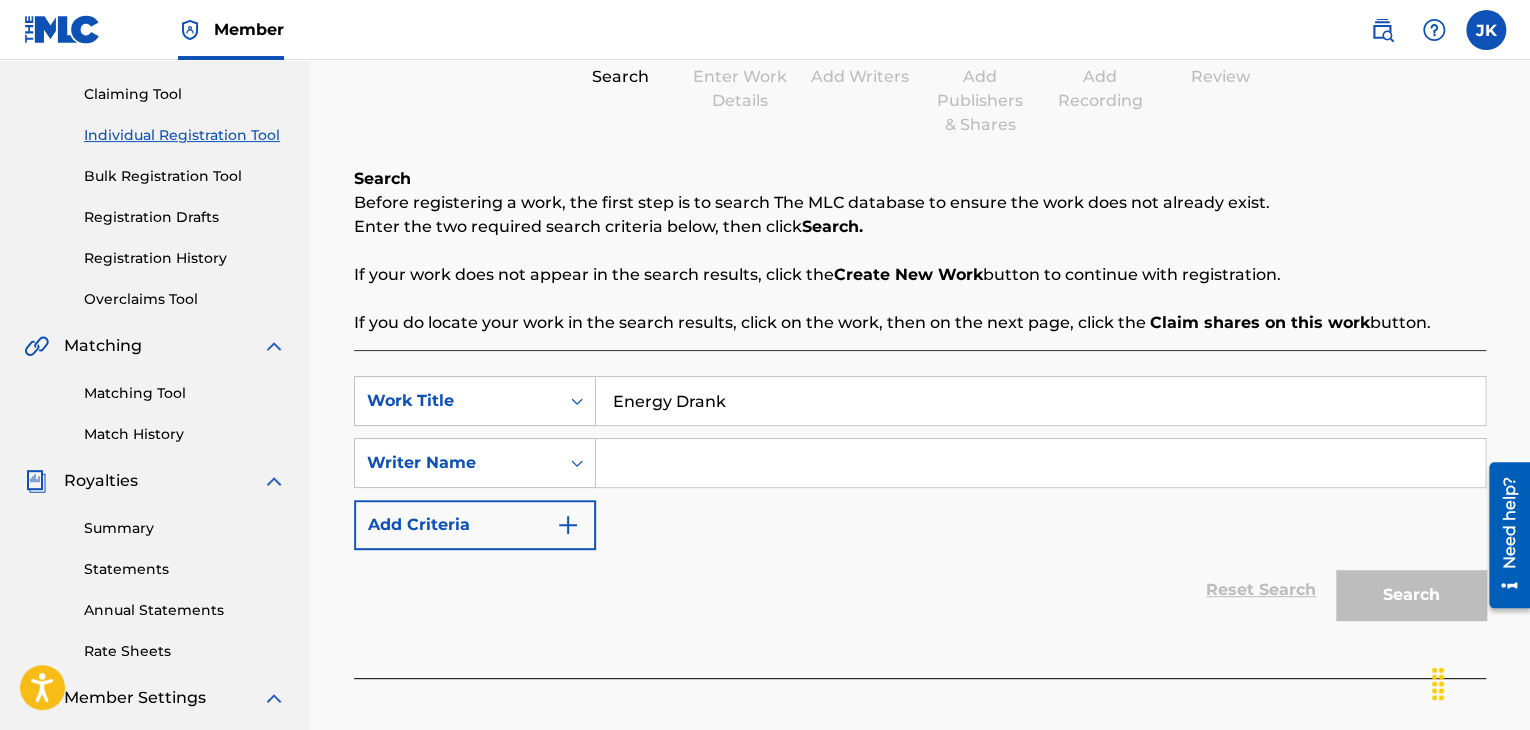click at bounding box center [1040, 463] 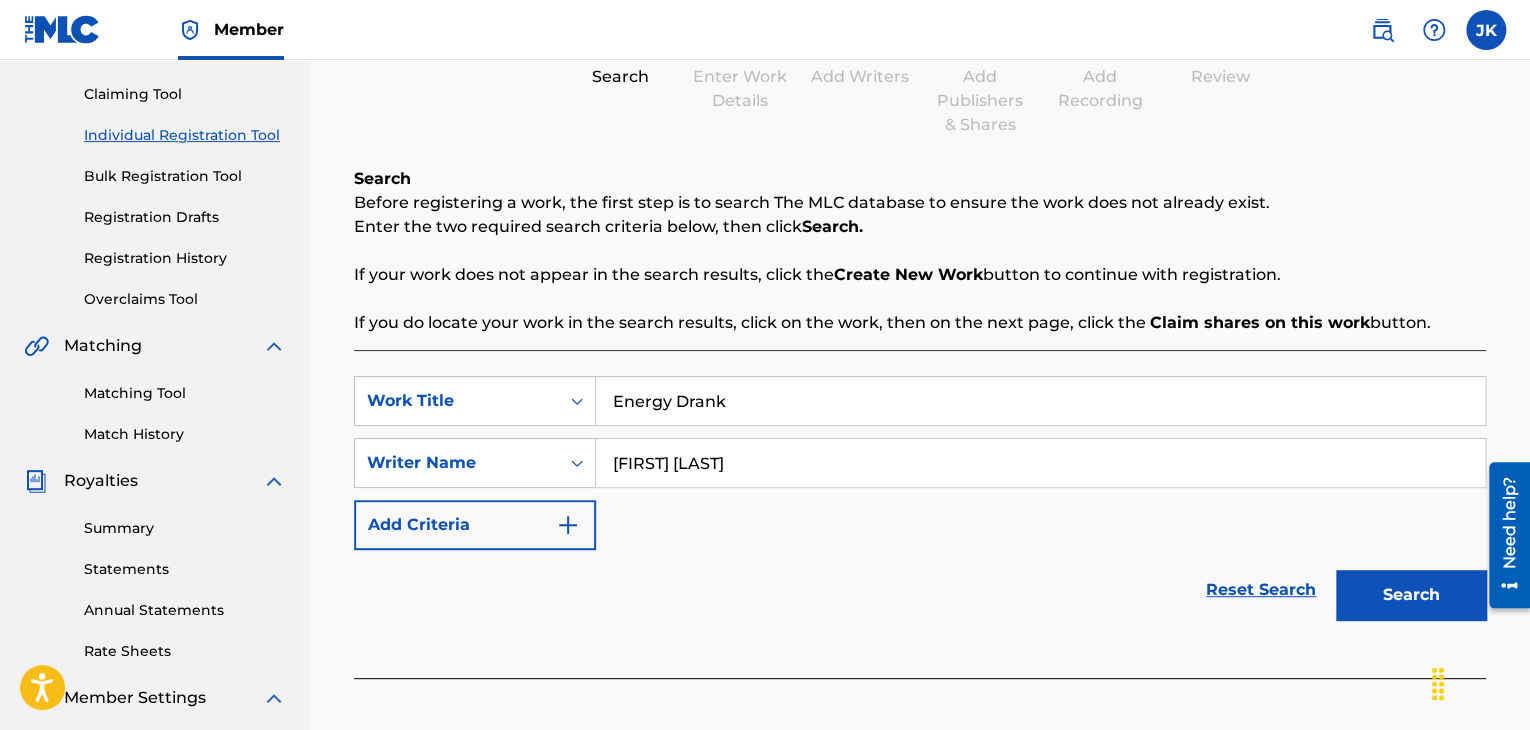 click on "Search" at bounding box center [1411, 595] 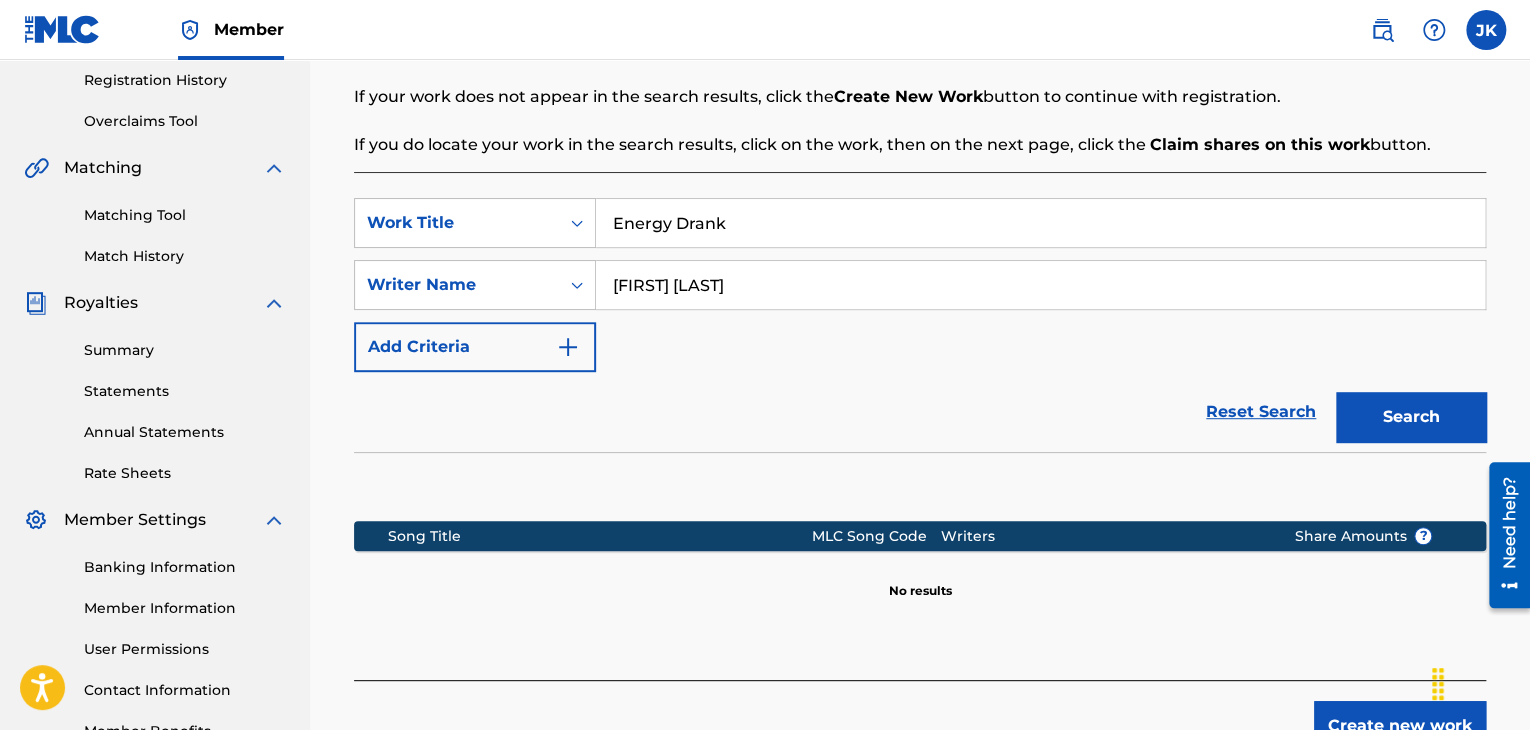 scroll, scrollTop: 500, scrollLeft: 0, axis: vertical 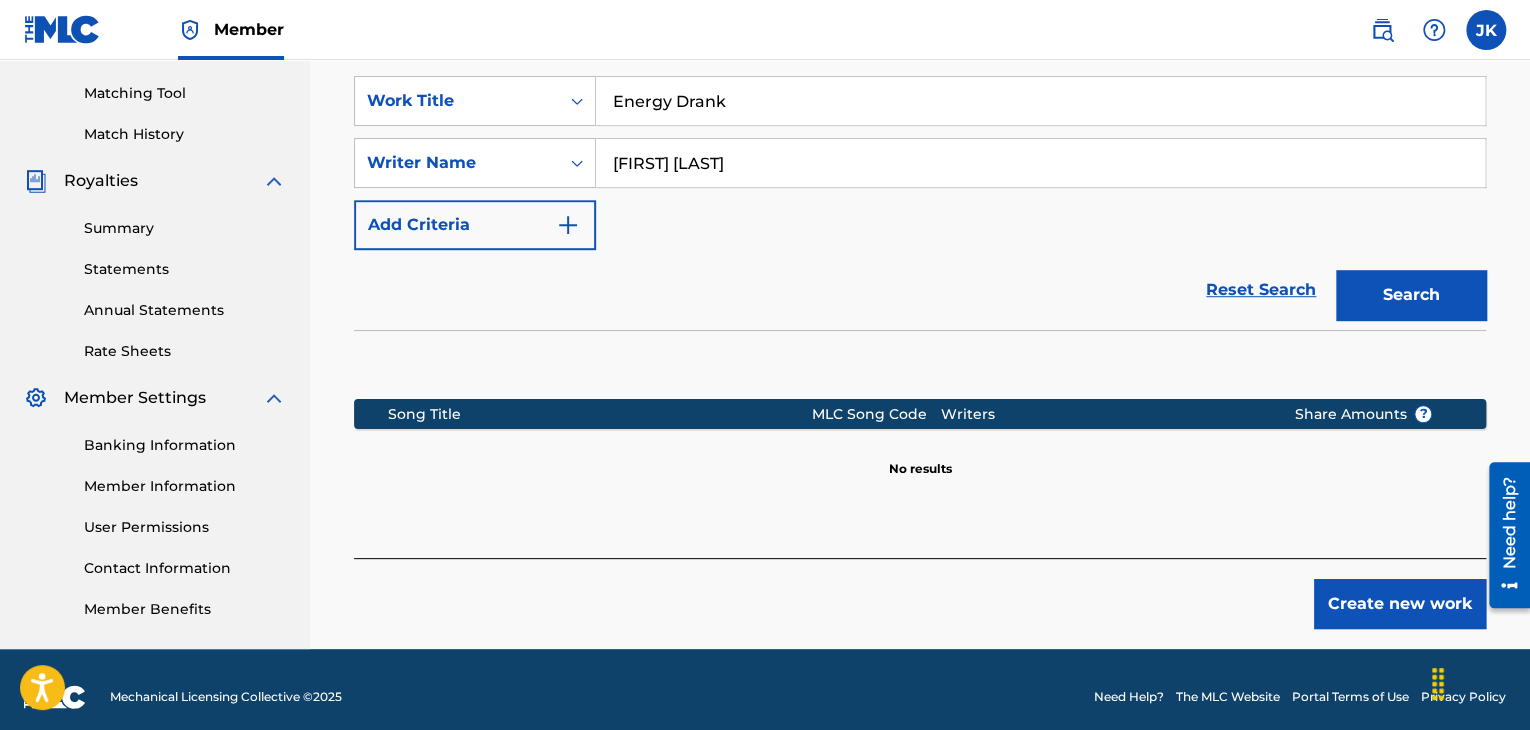 click on "Create new work" at bounding box center (1400, 604) 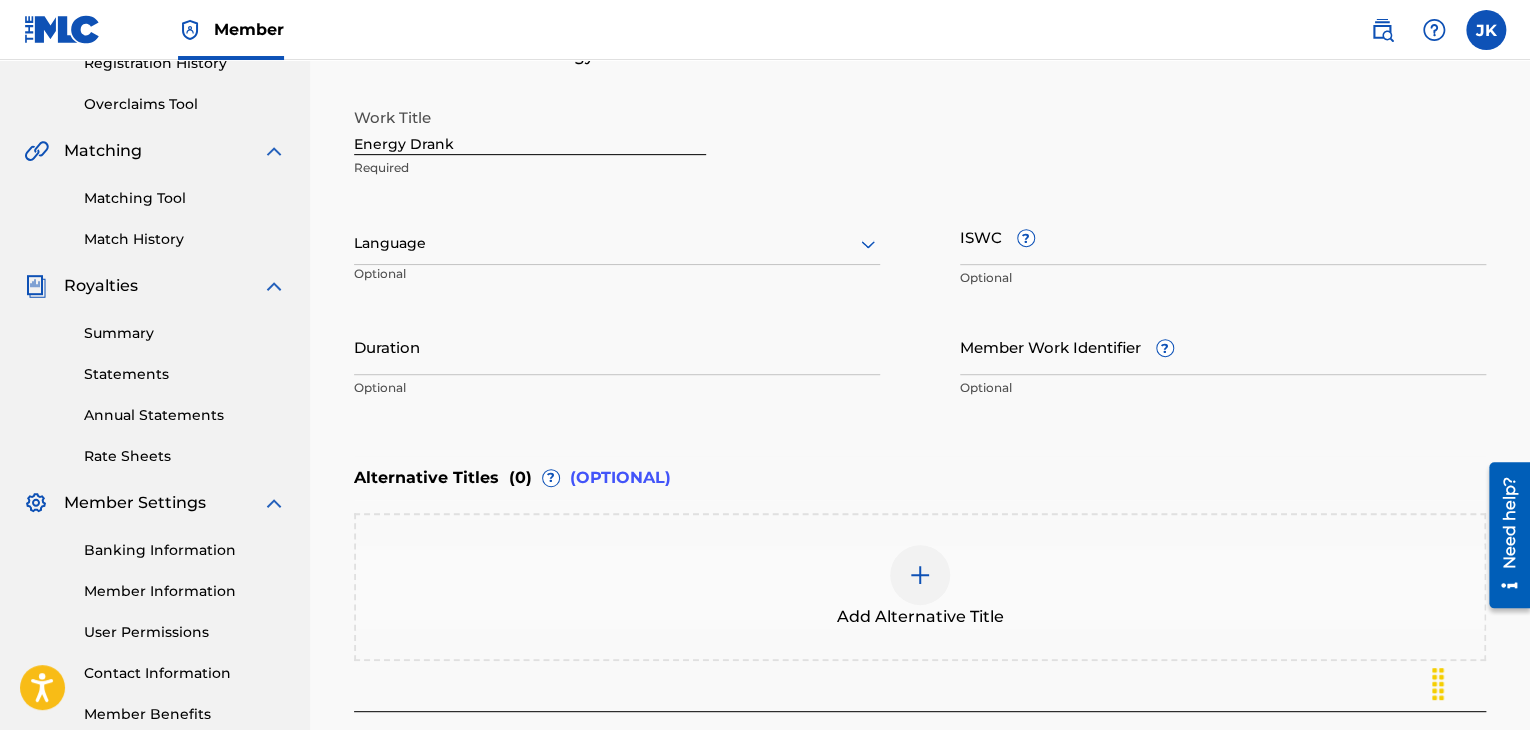 scroll, scrollTop: 300, scrollLeft: 0, axis: vertical 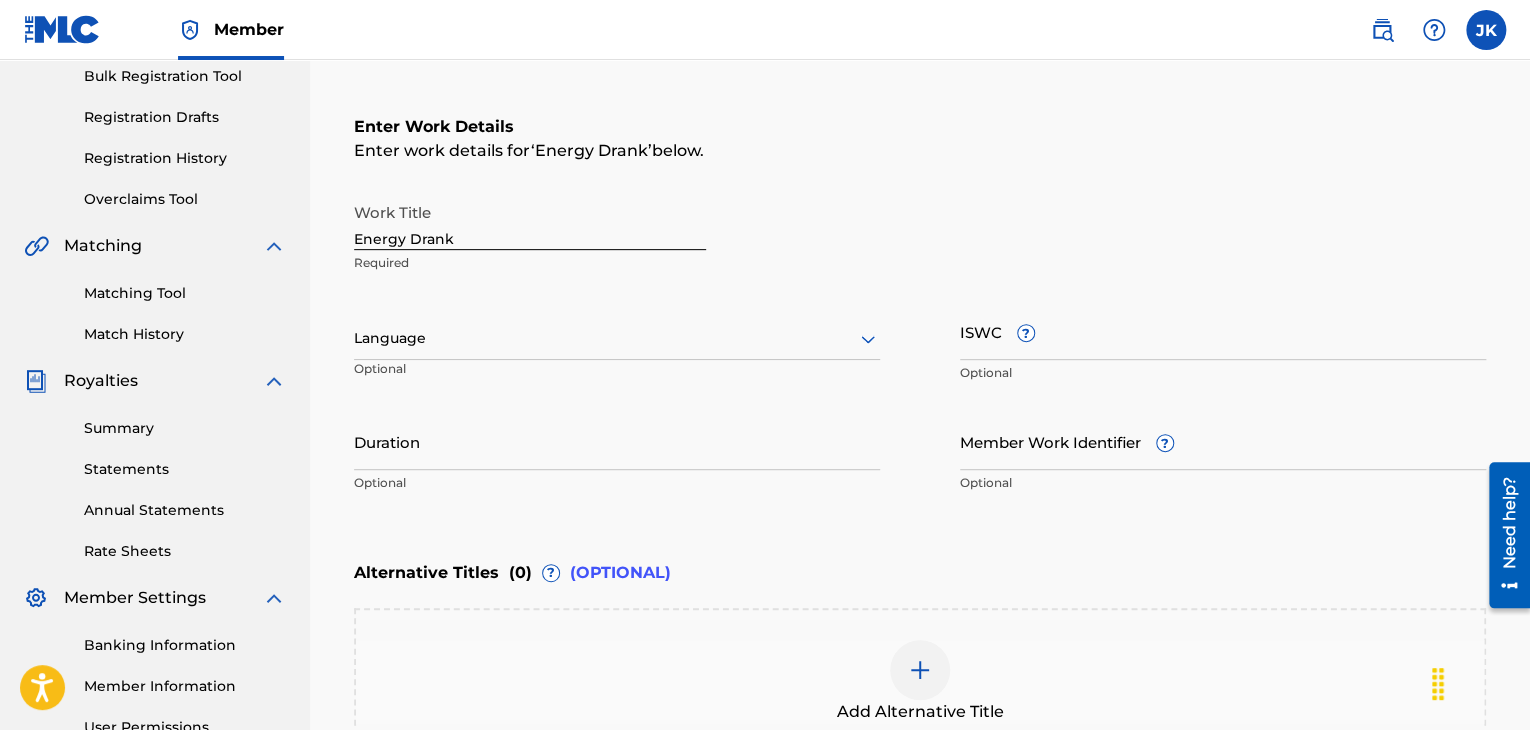 click at bounding box center [617, 338] 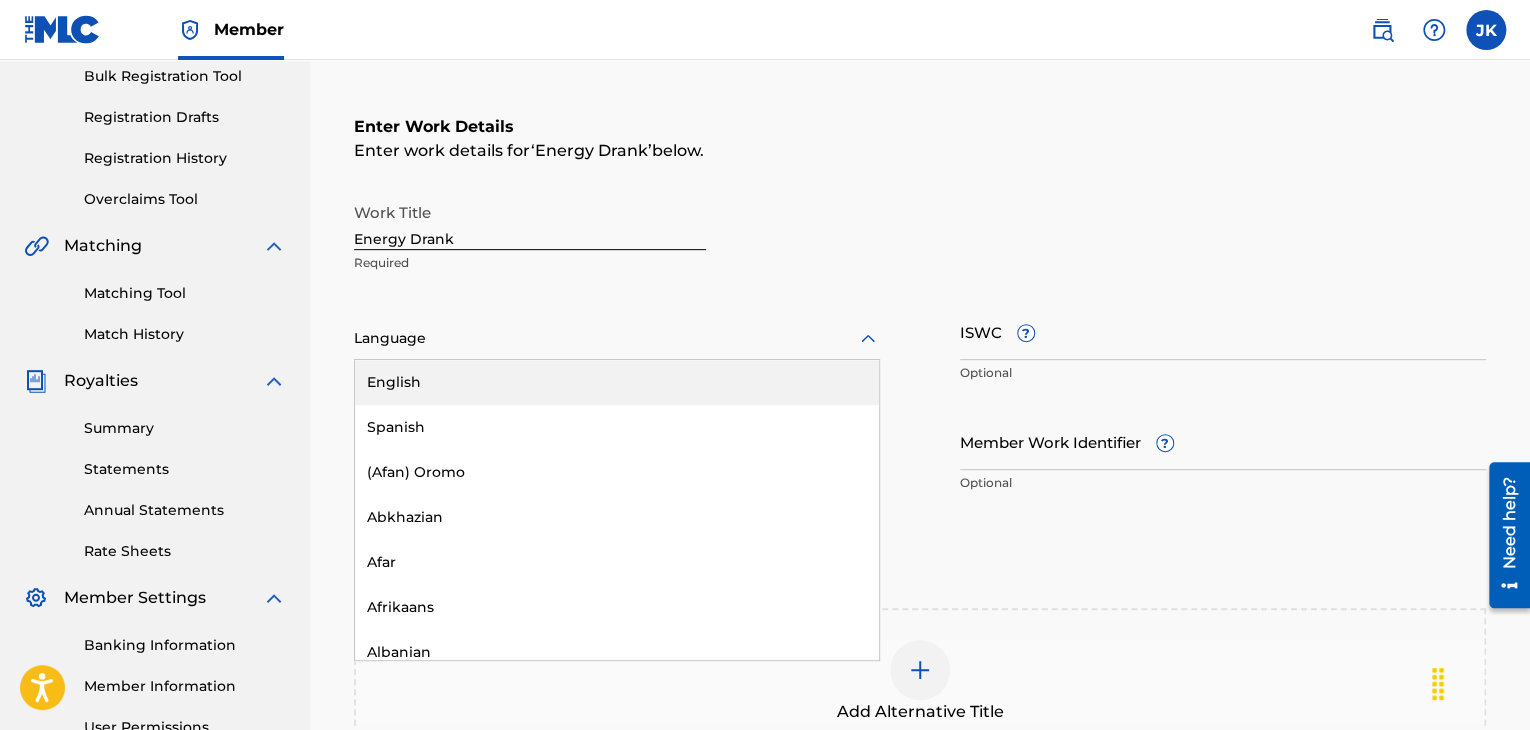 click on "English" at bounding box center [617, 382] 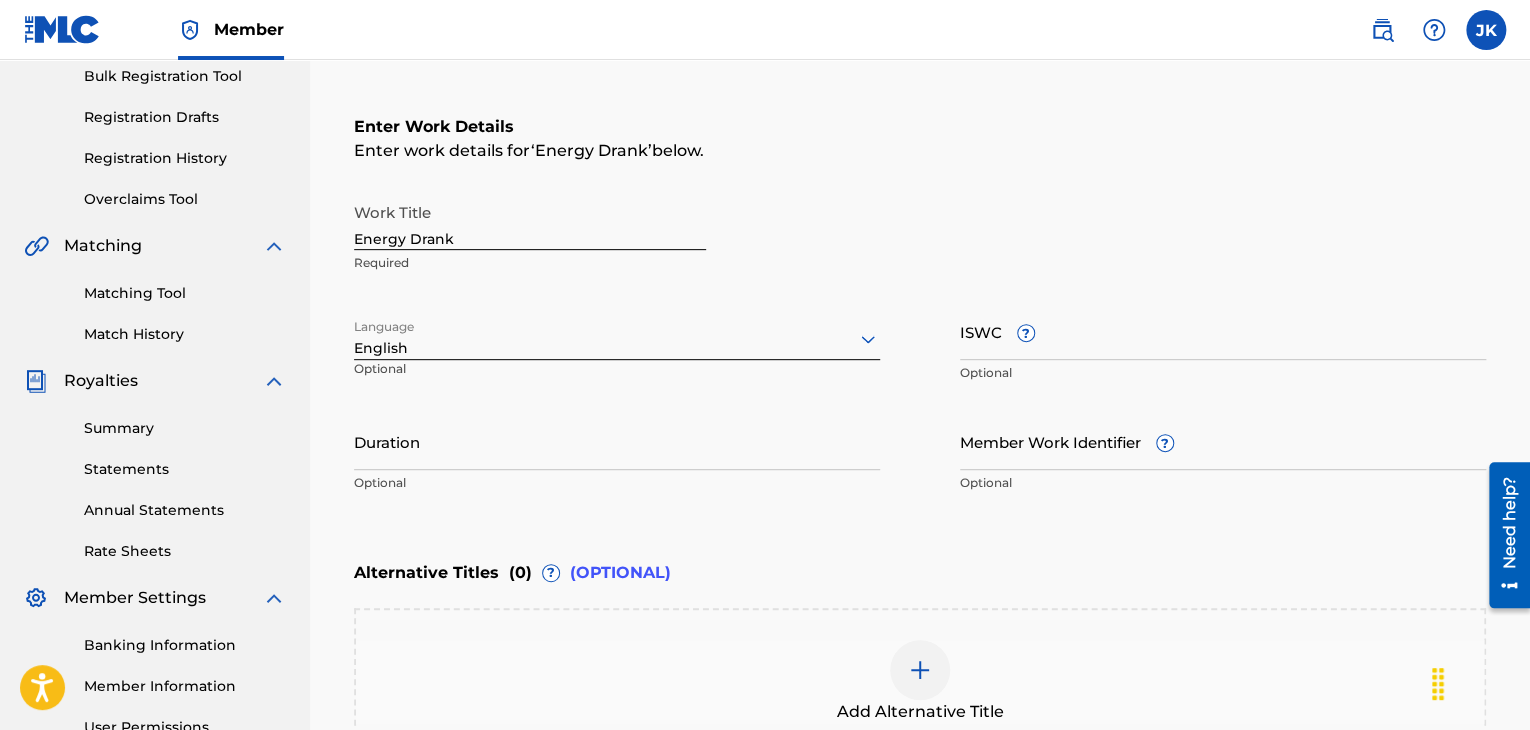click on "Duration" at bounding box center [617, 441] 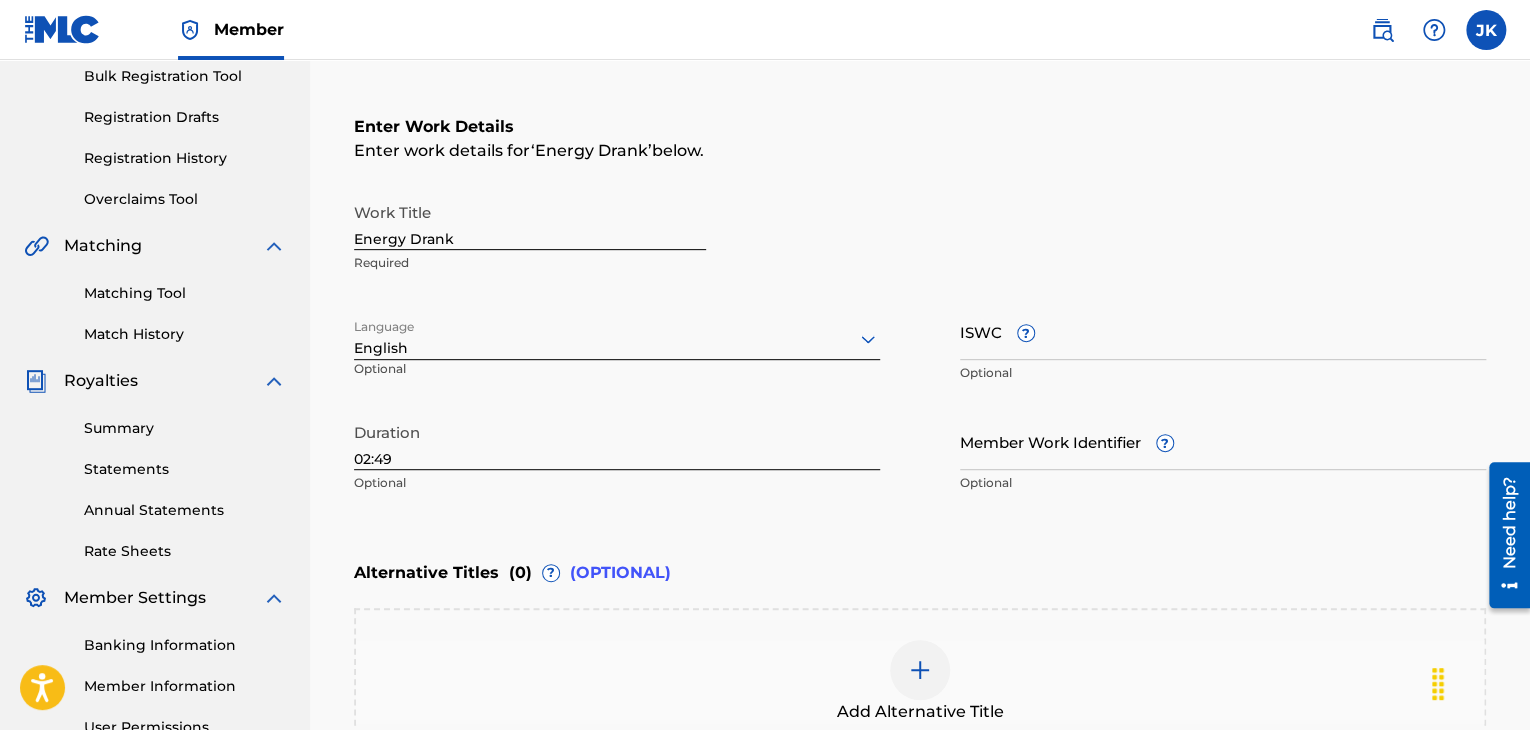 click on "Duration   02:49 Optional" at bounding box center (617, 458) 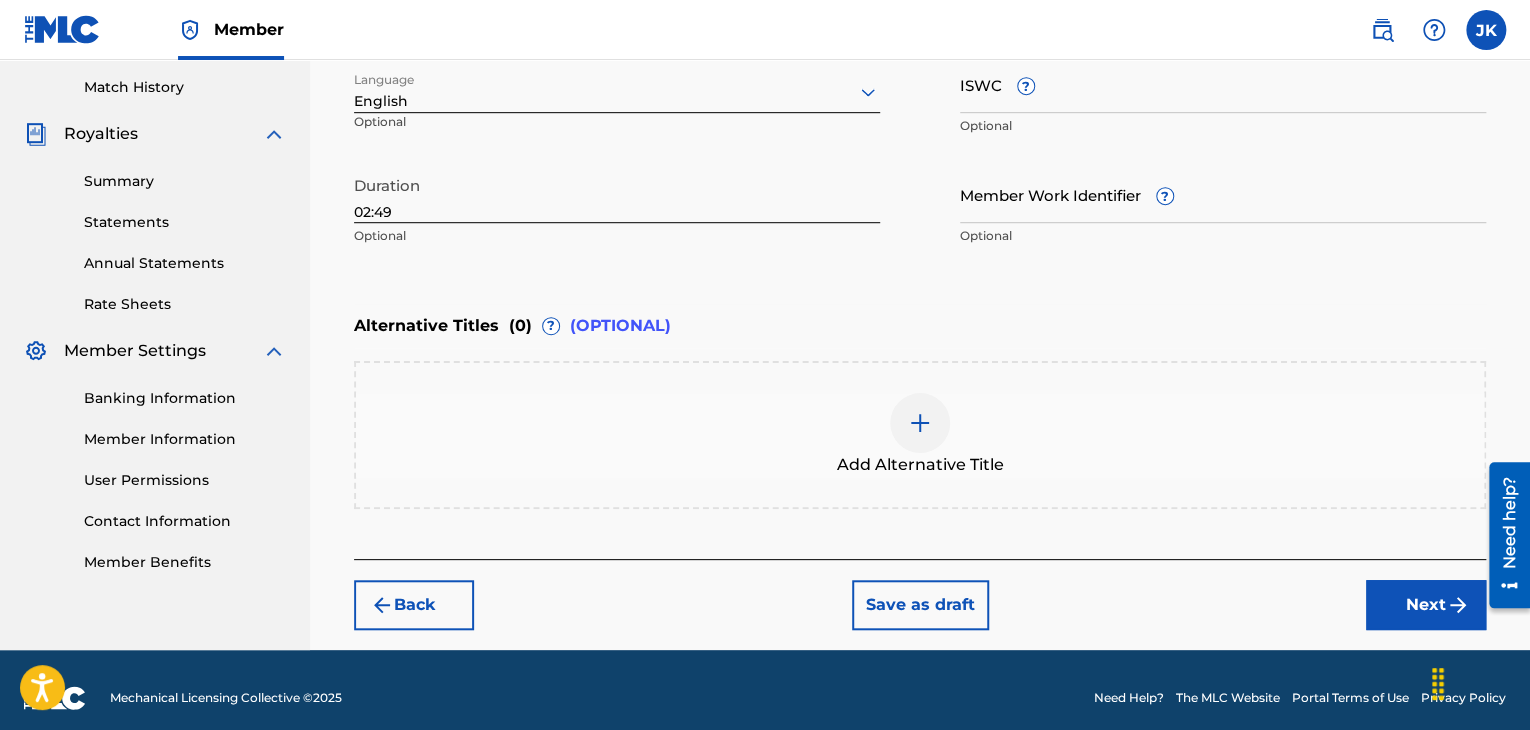 scroll, scrollTop: 561, scrollLeft: 0, axis: vertical 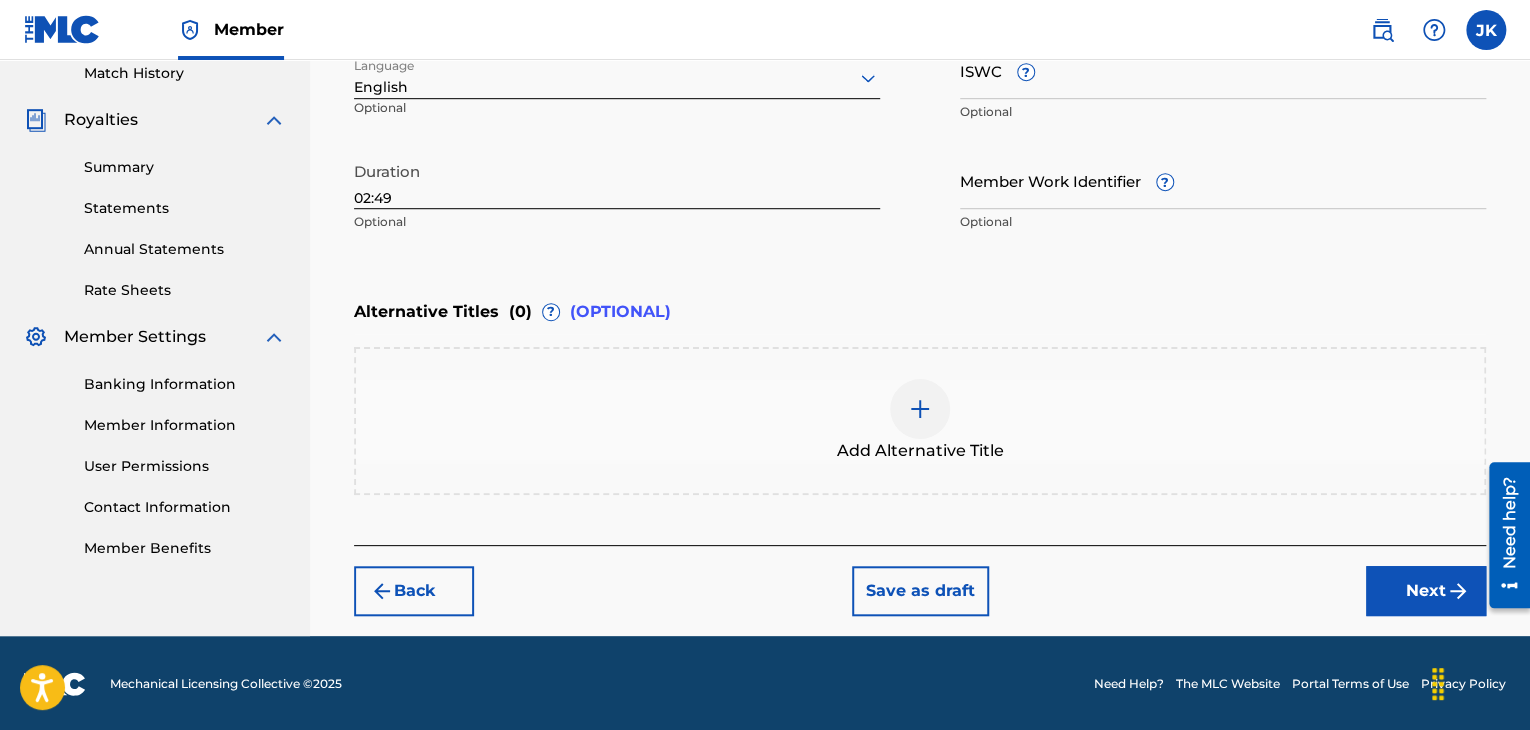 click on "Next" at bounding box center (1426, 591) 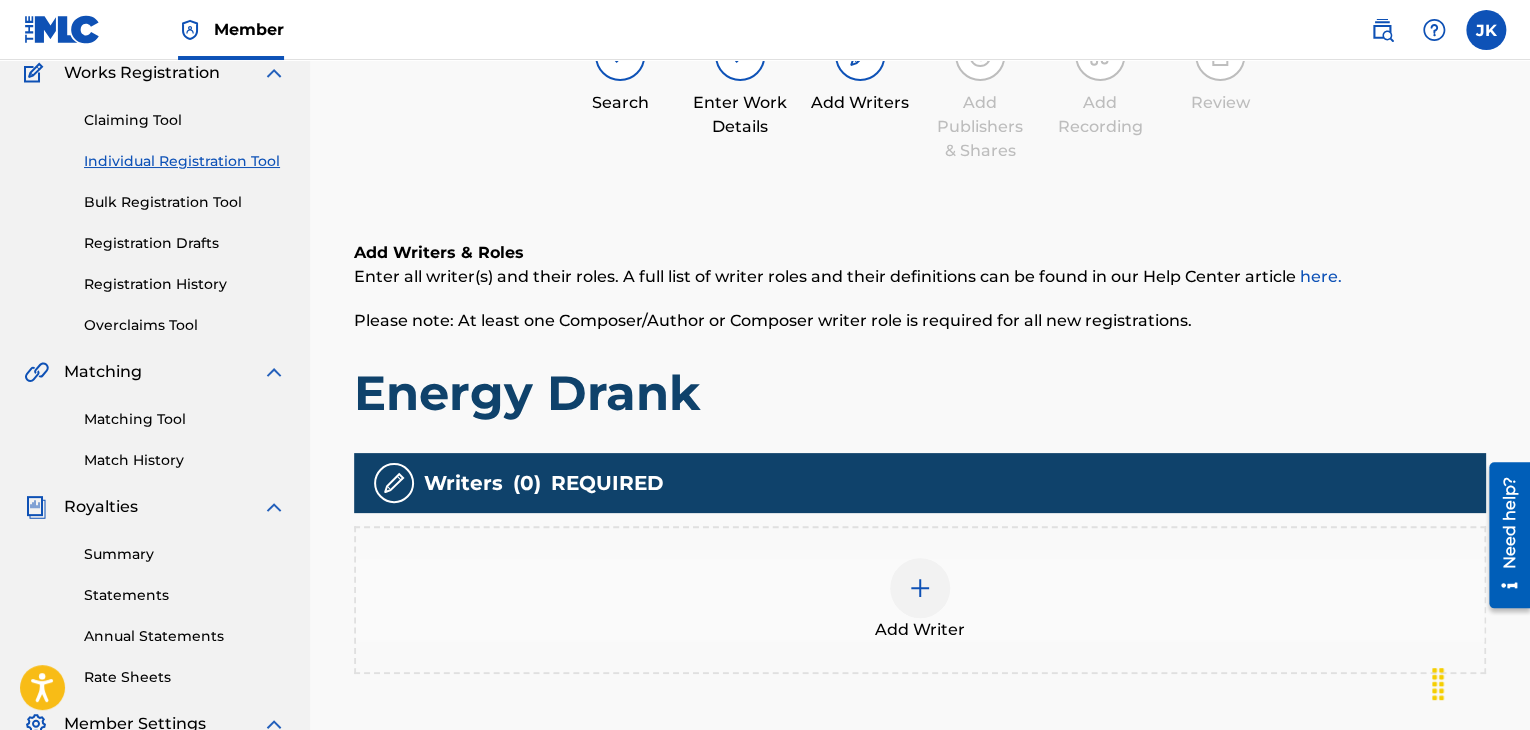 scroll, scrollTop: 290, scrollLeft: 0, axis: vertical 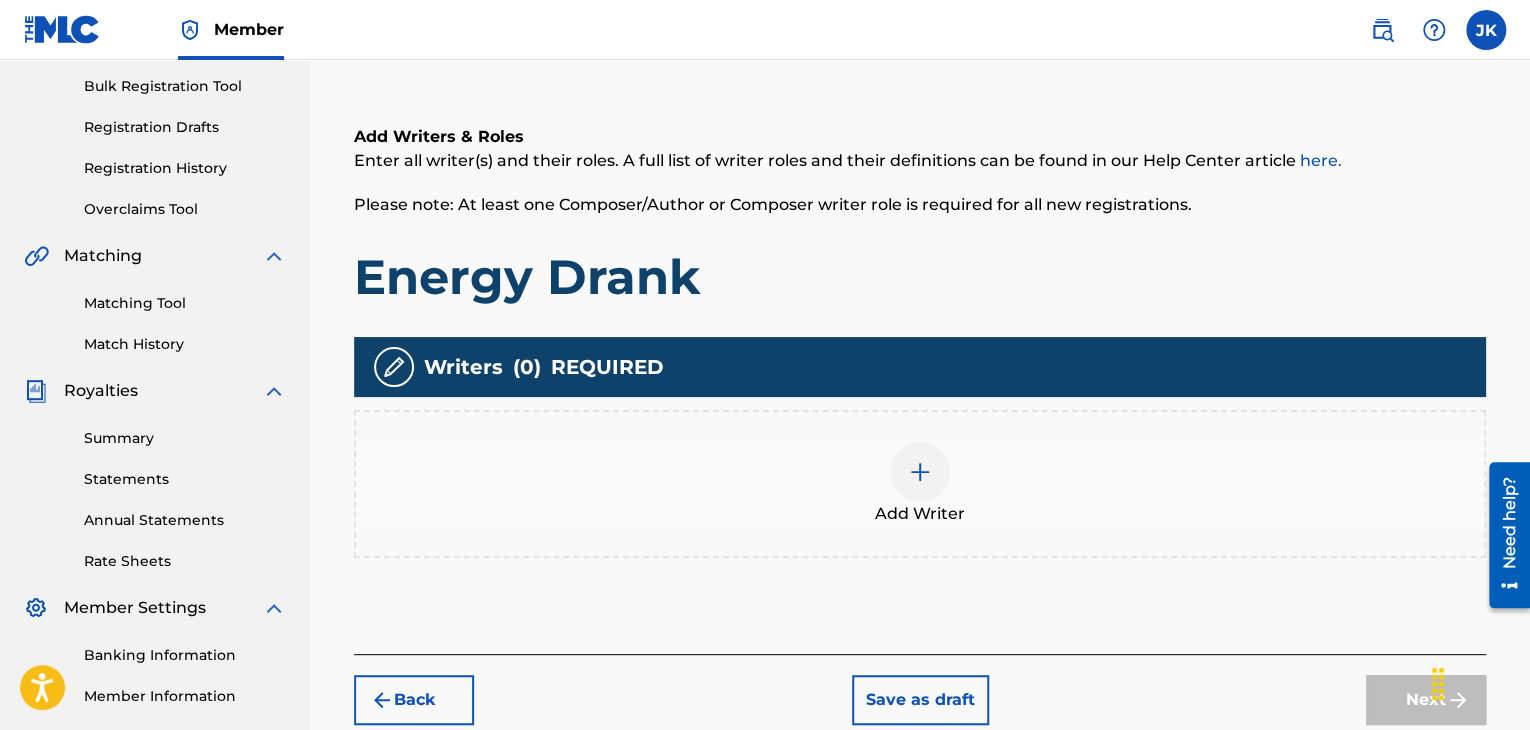click at bounding box center (920, 472) 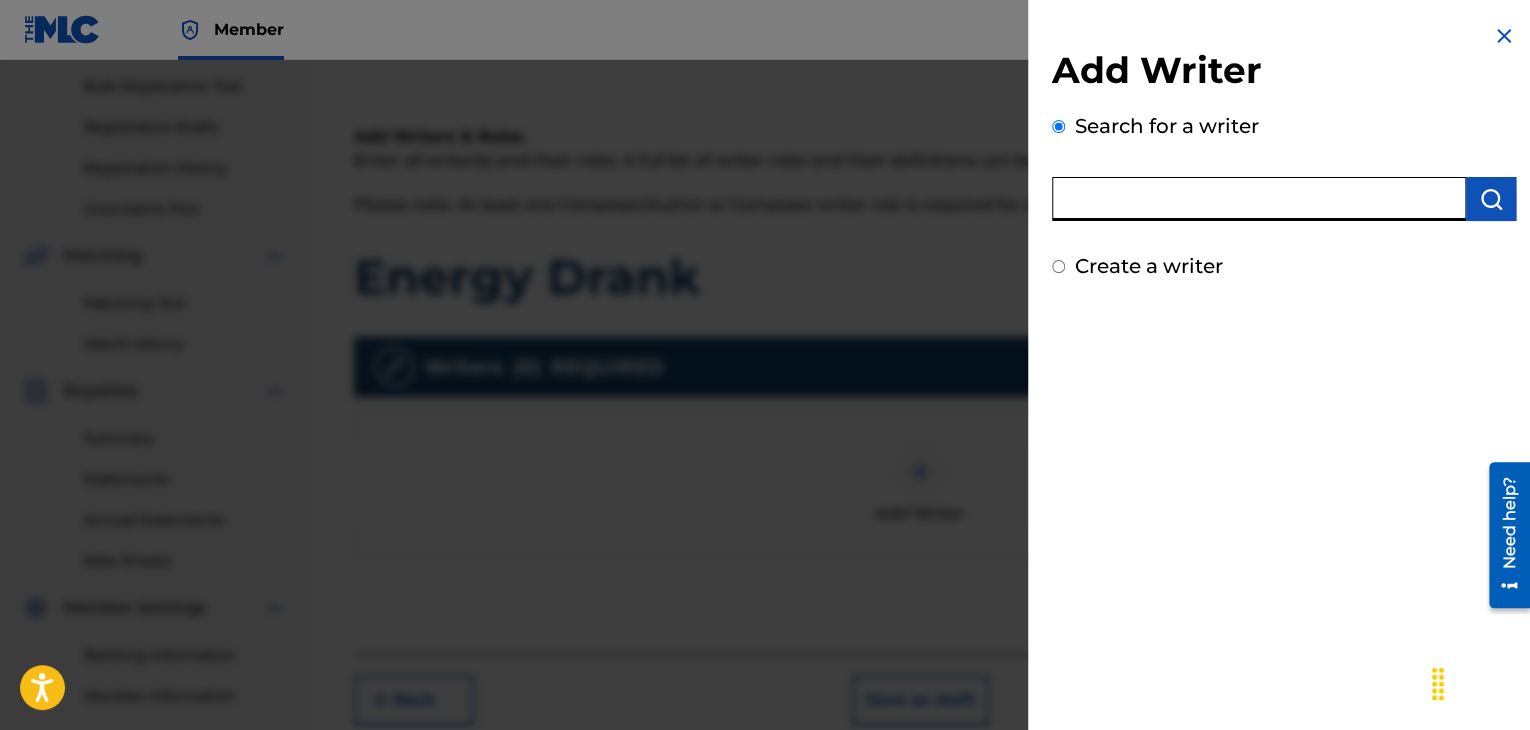 click at bounding box center [1259, 199] 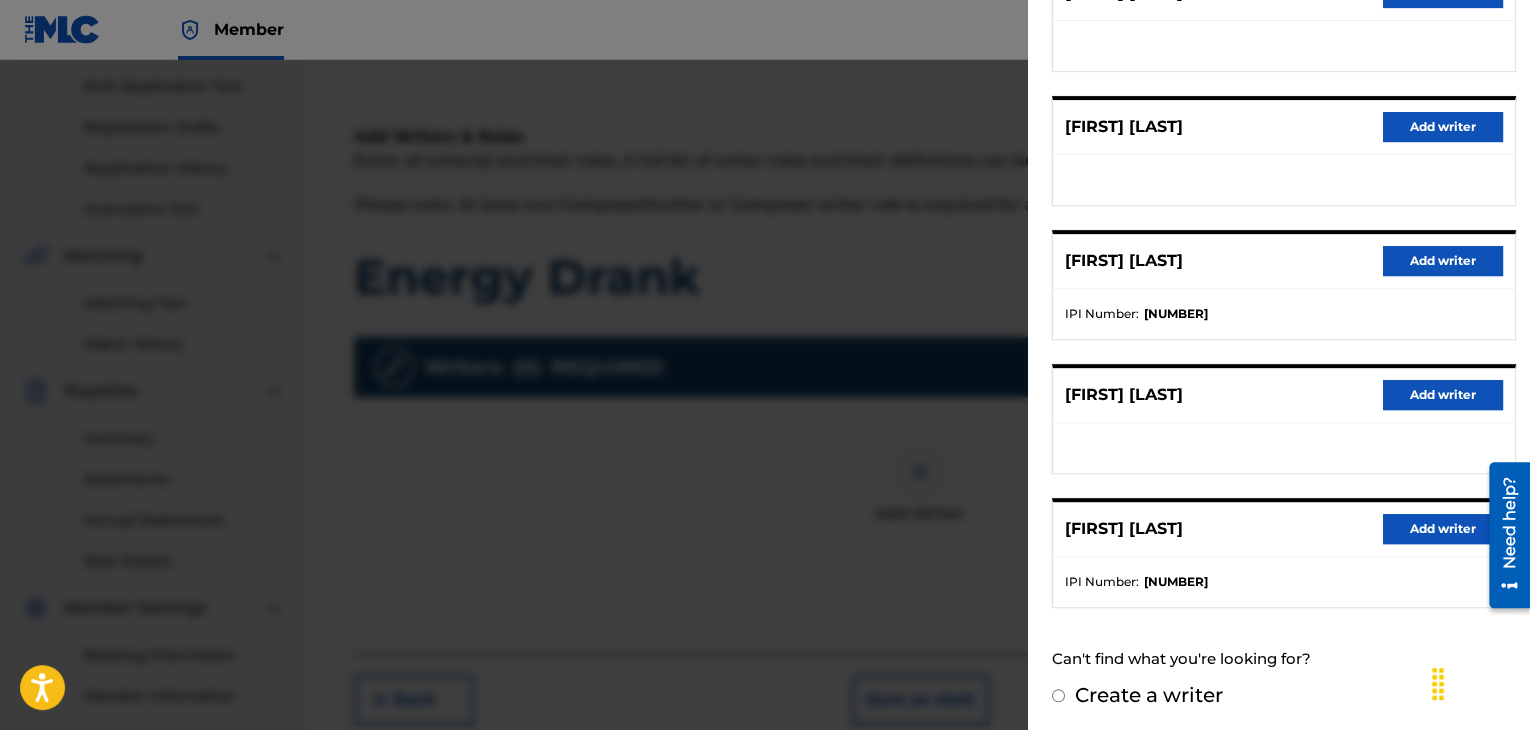 scroll, scrollTop: 310, scrollLeft: 0, axis: vertical 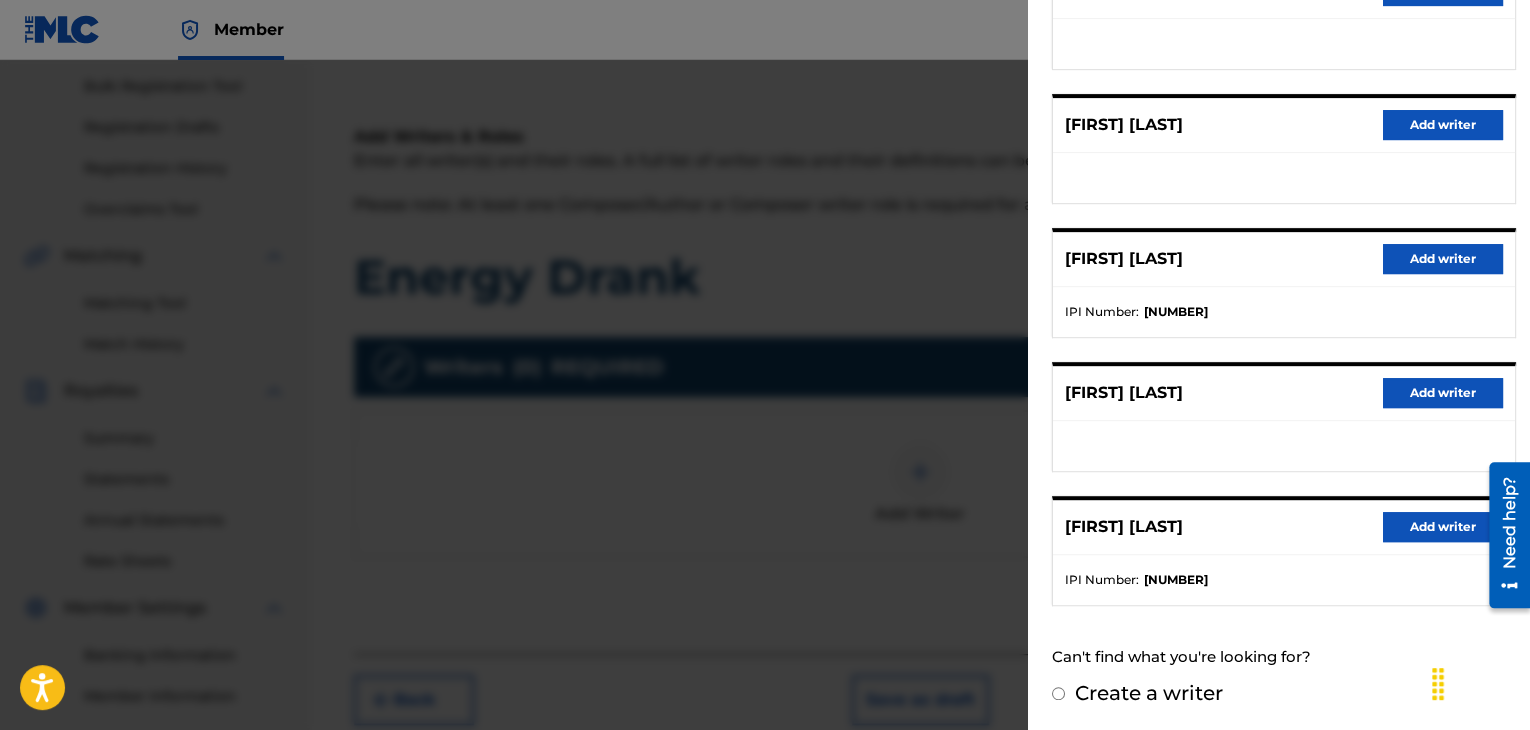 click on "Add writer" at bounding box center (1443, 527) 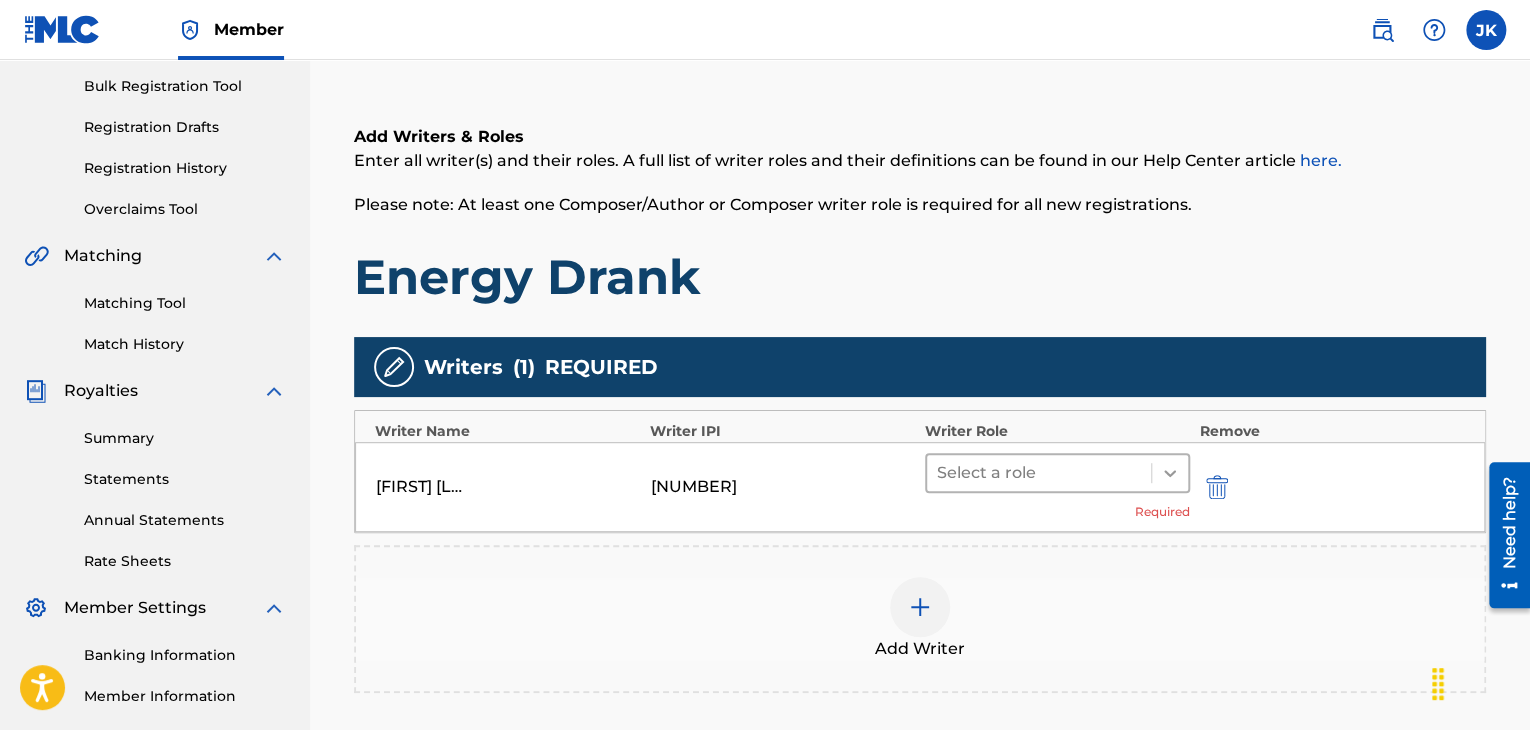 click 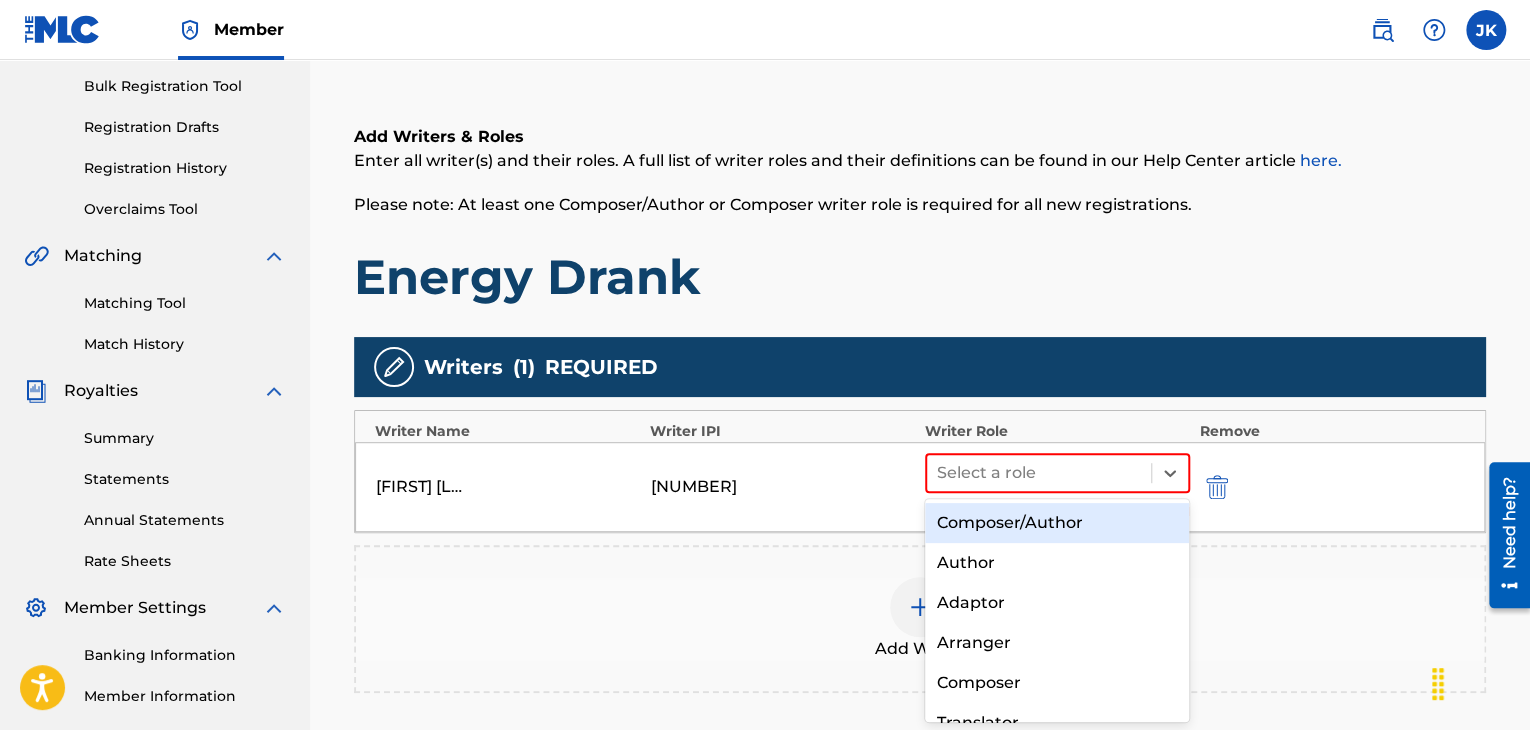click on "Composer/Author" at bounding box center (1057, 523) 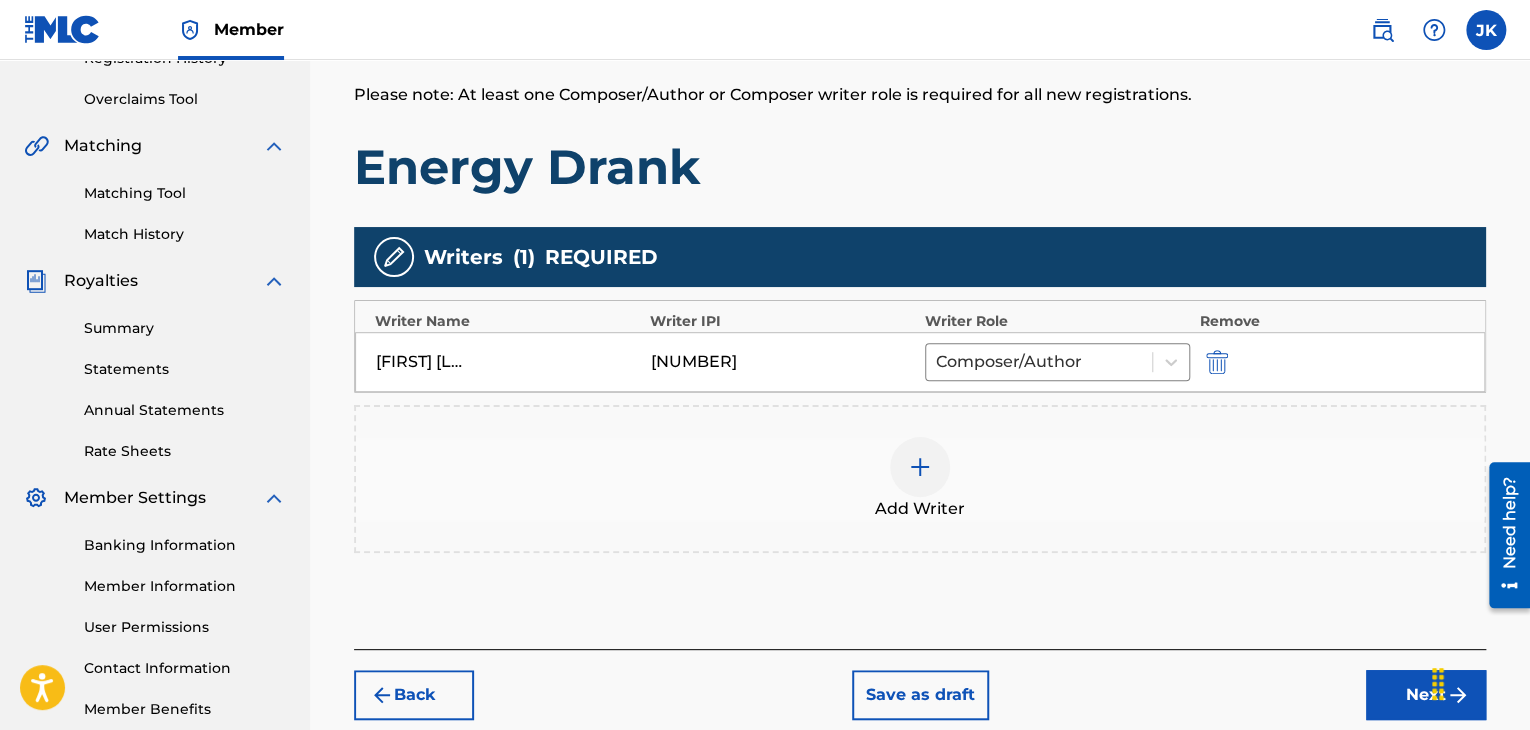 scroll, scrollTop: 510, scrollLeft: 0, axis: vertical 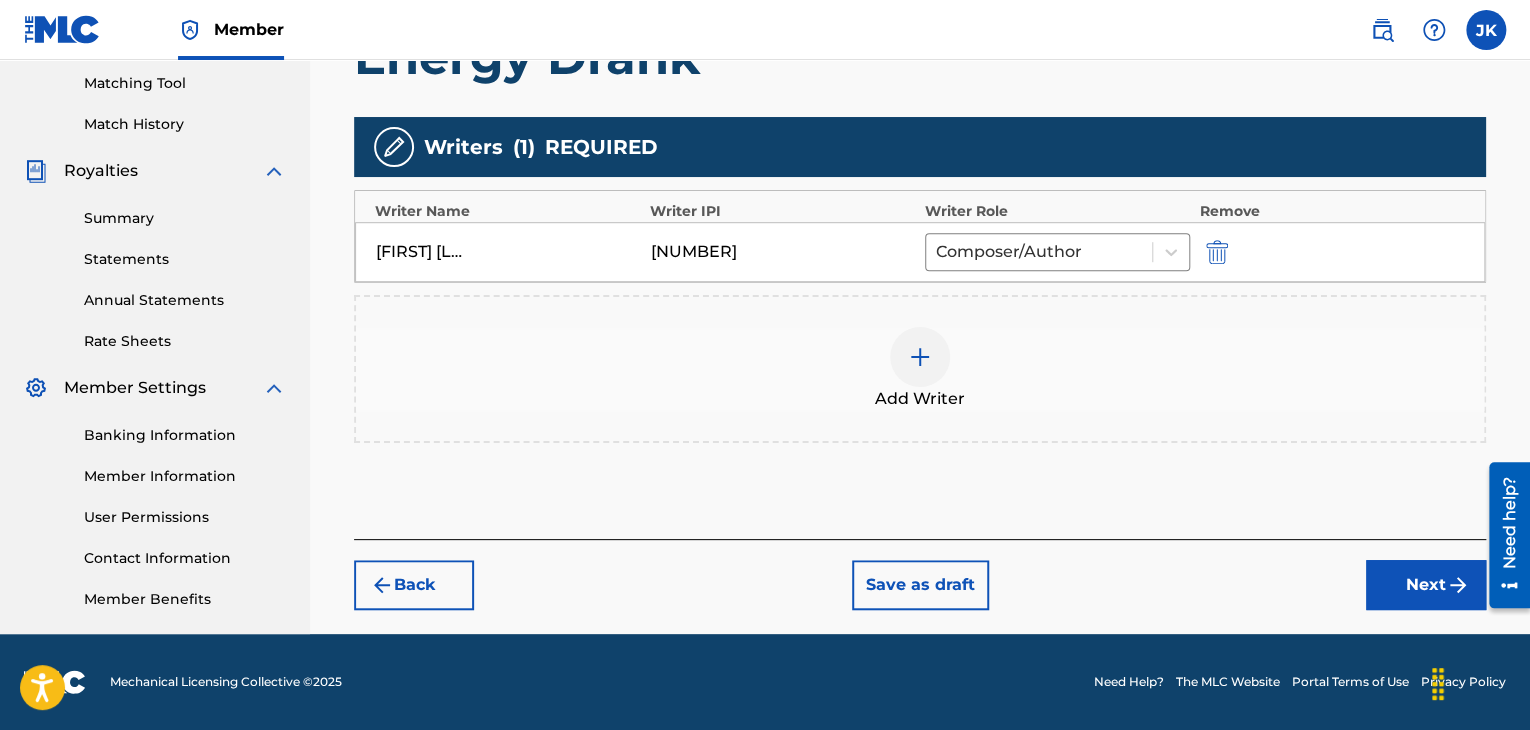 click on "Next" at bounding box center [1426, 585] 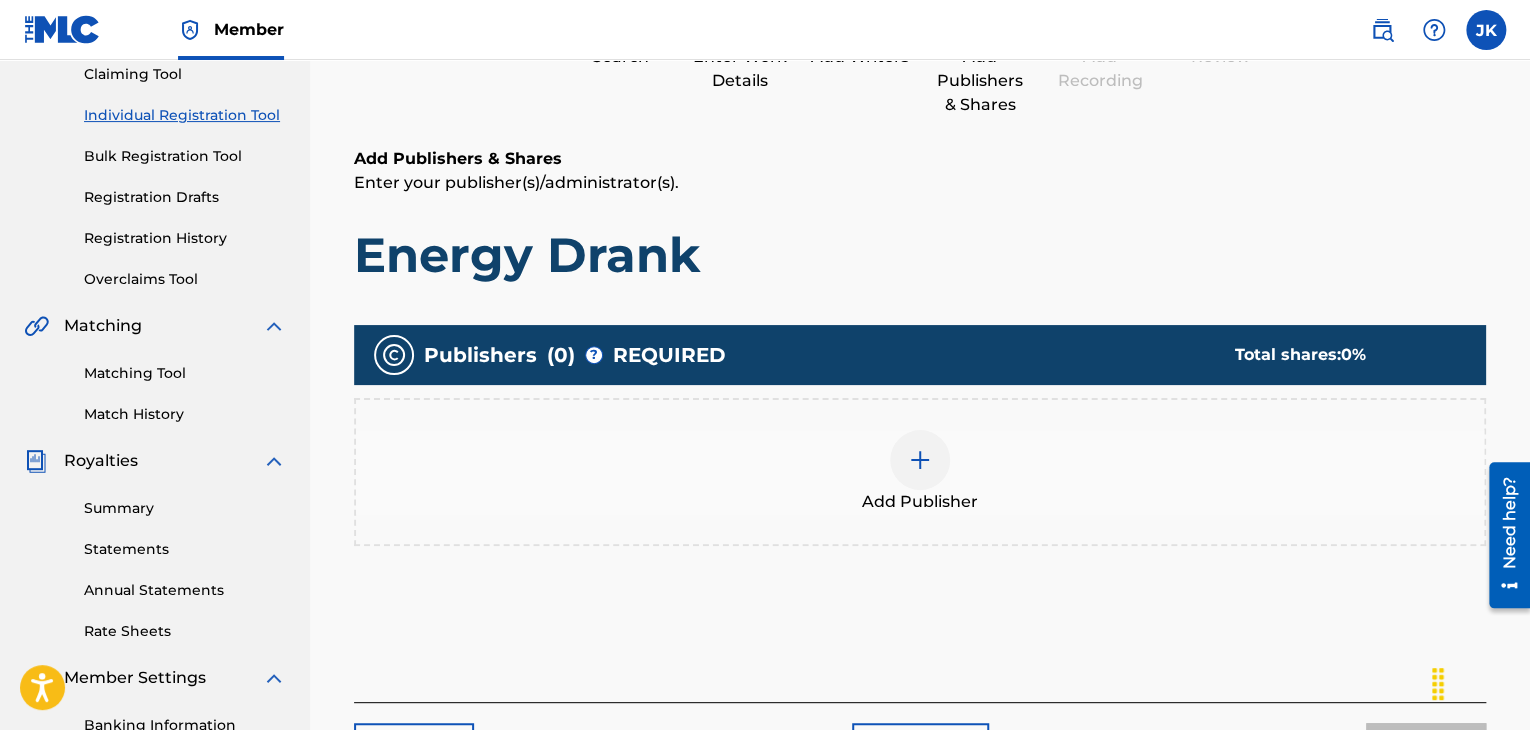 scroll, scrollTop: 290, scrollLeft: 0, axis: vertical 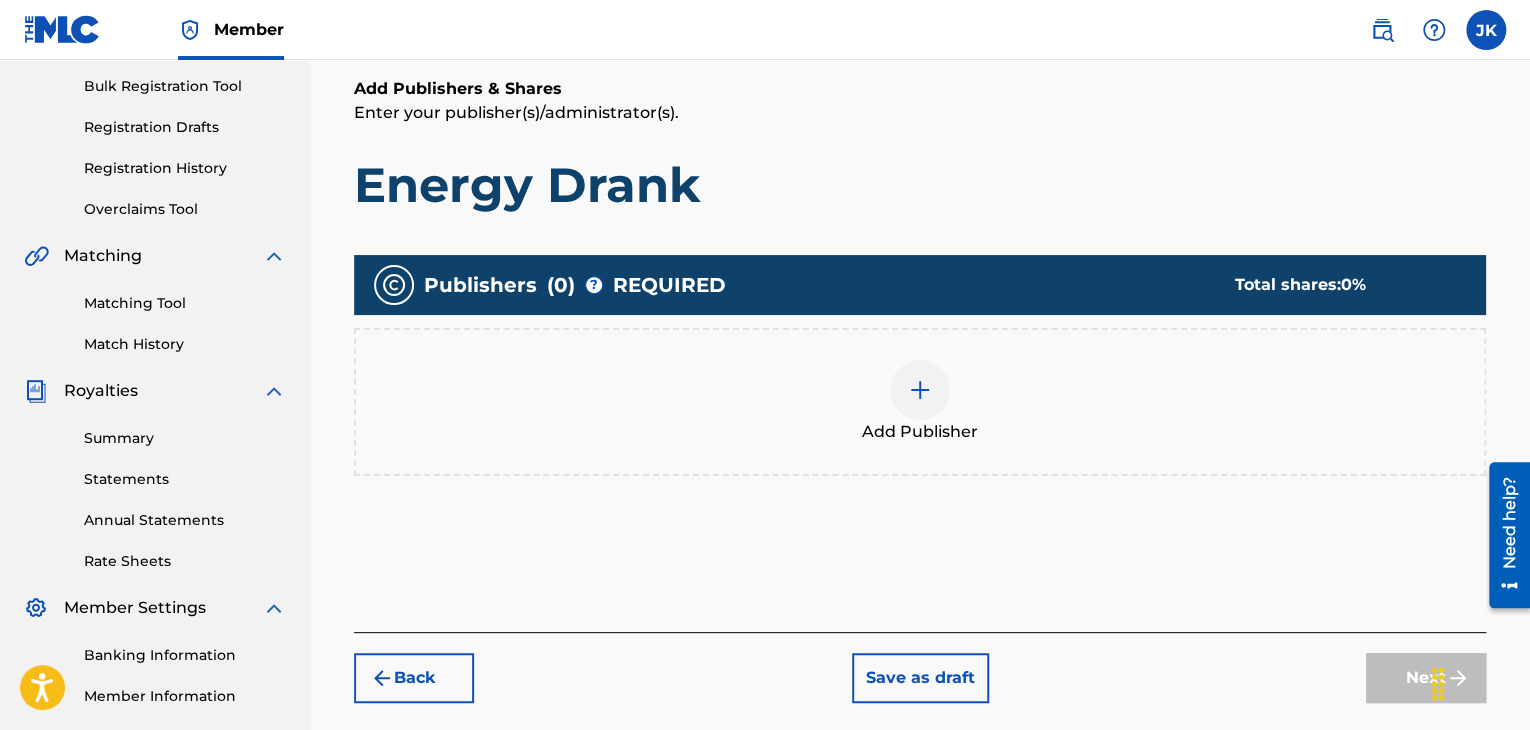 click at bounding box center [920, 390] 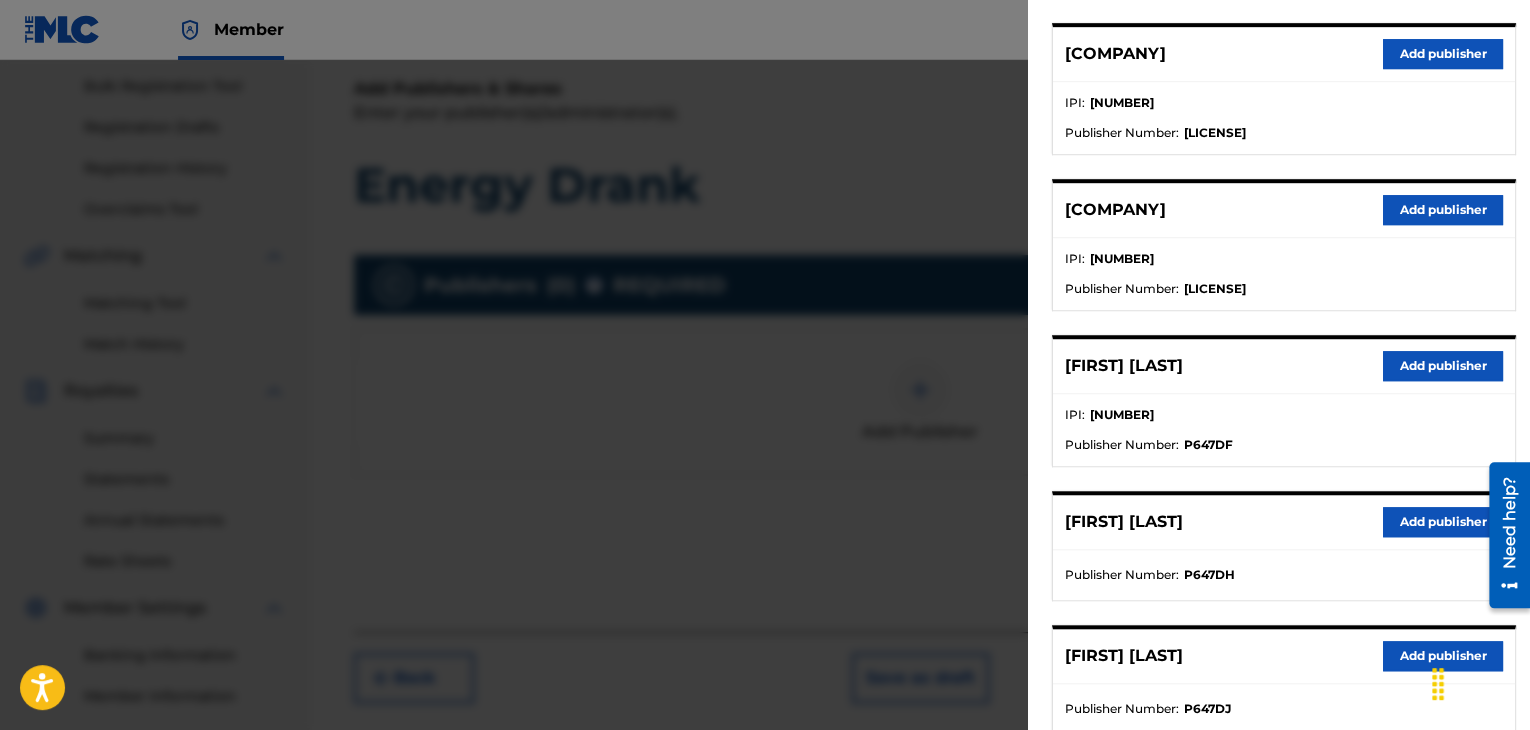 scroll, scrollTop: 600, scrollLeft: 0, axis: vertical 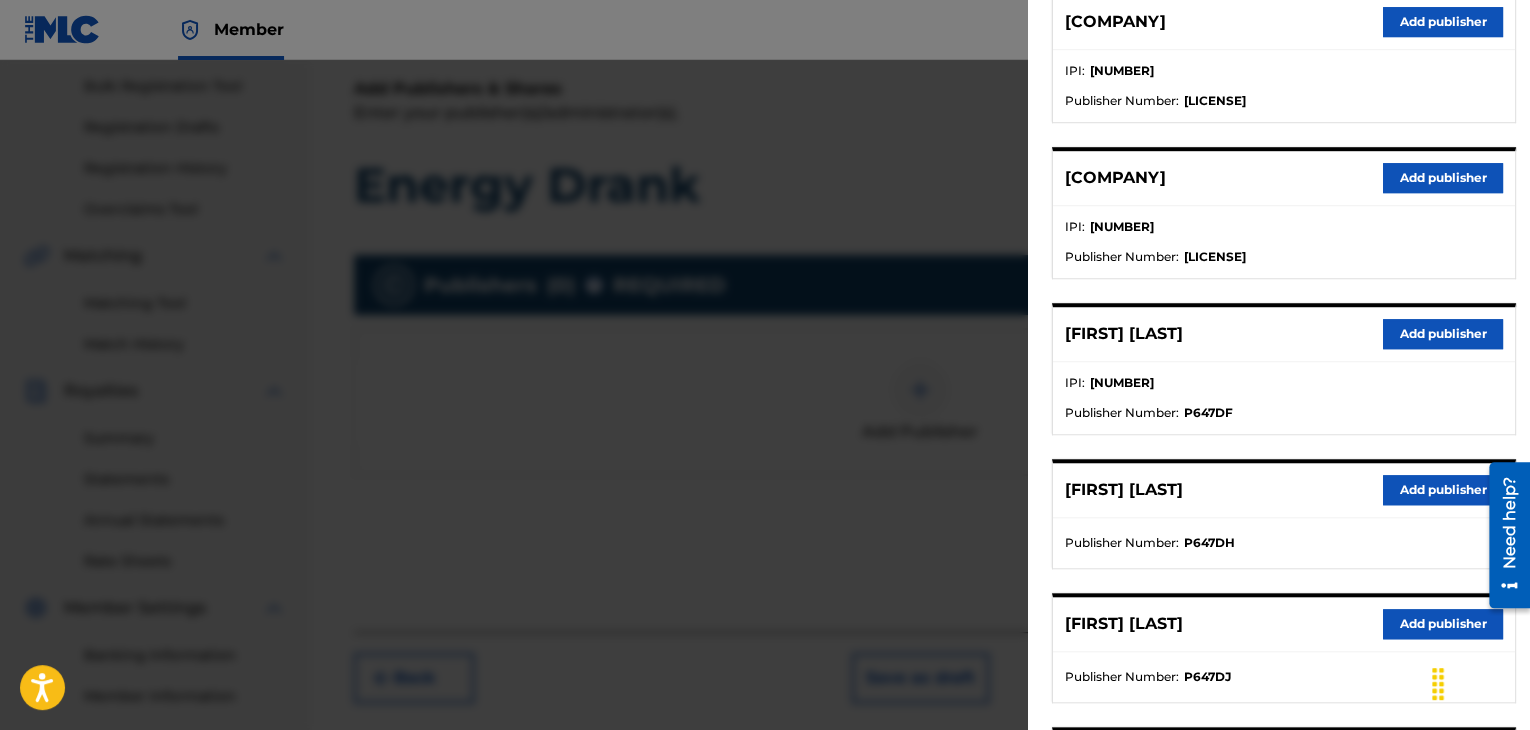 click on "Add publisher" at bounding box center [1443, 334] 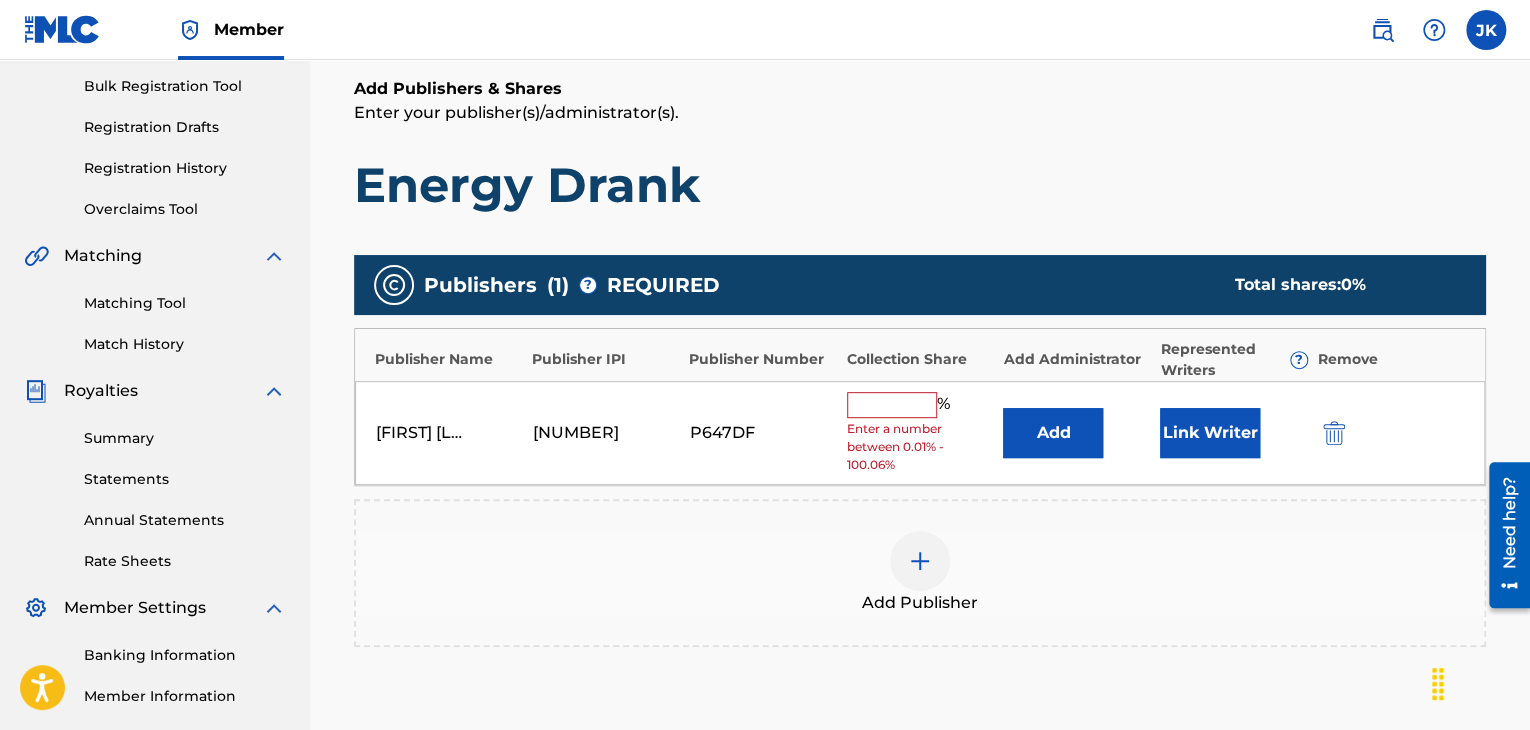 click on "Add" at bounding box center (1053, 433) 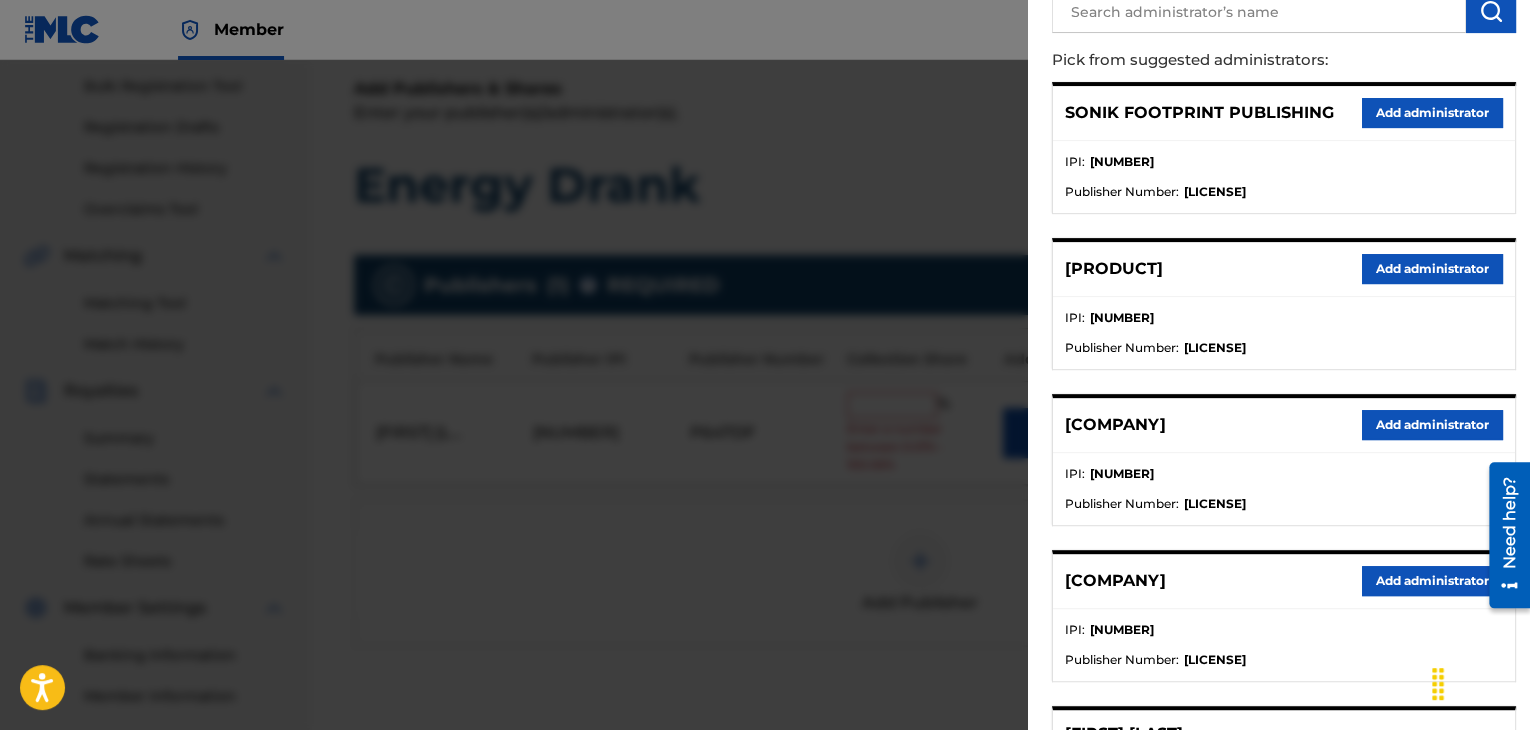 scroll, scrollTop: 200, scrollLeft: 0, axis: vertical 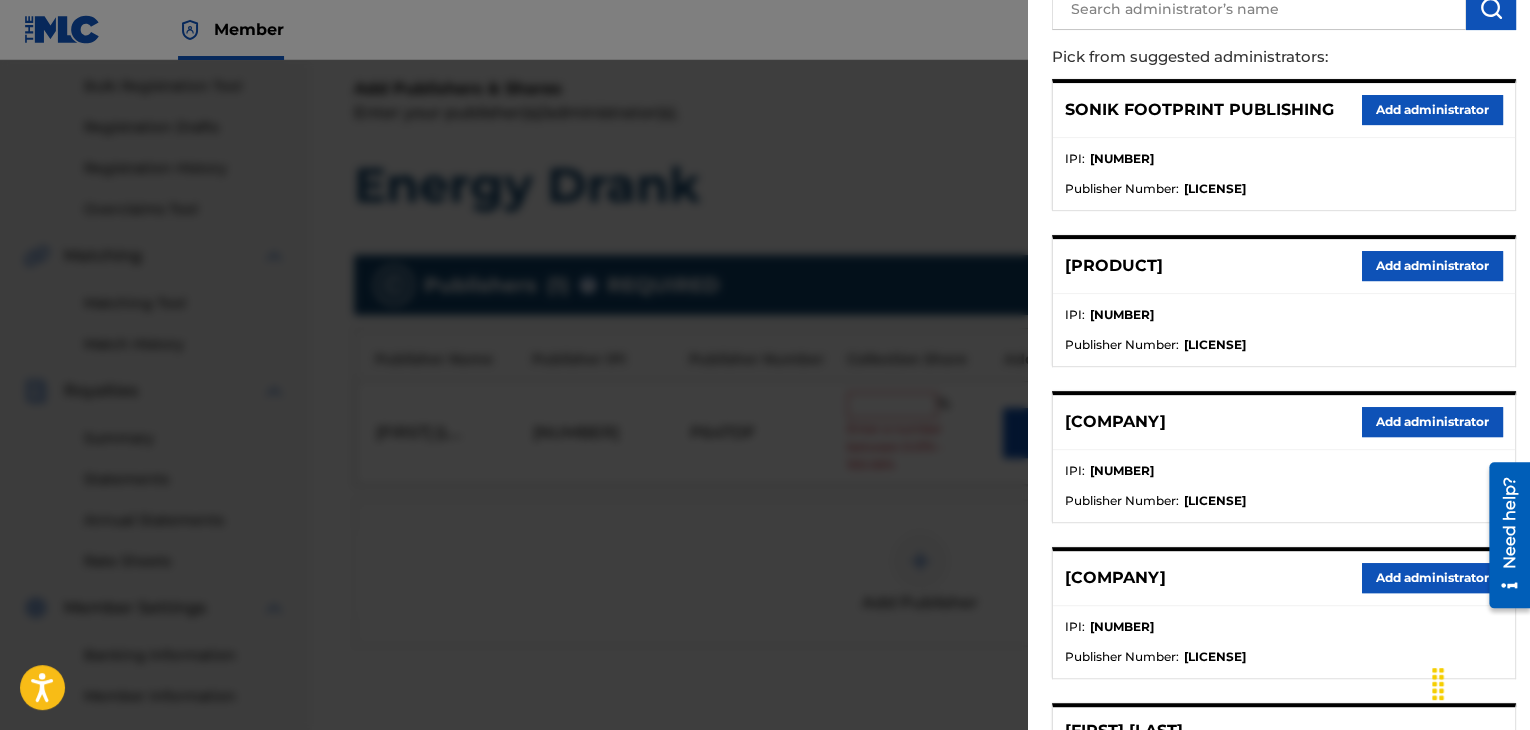 click on "Add administrator" at bounding box center (1432, 422) 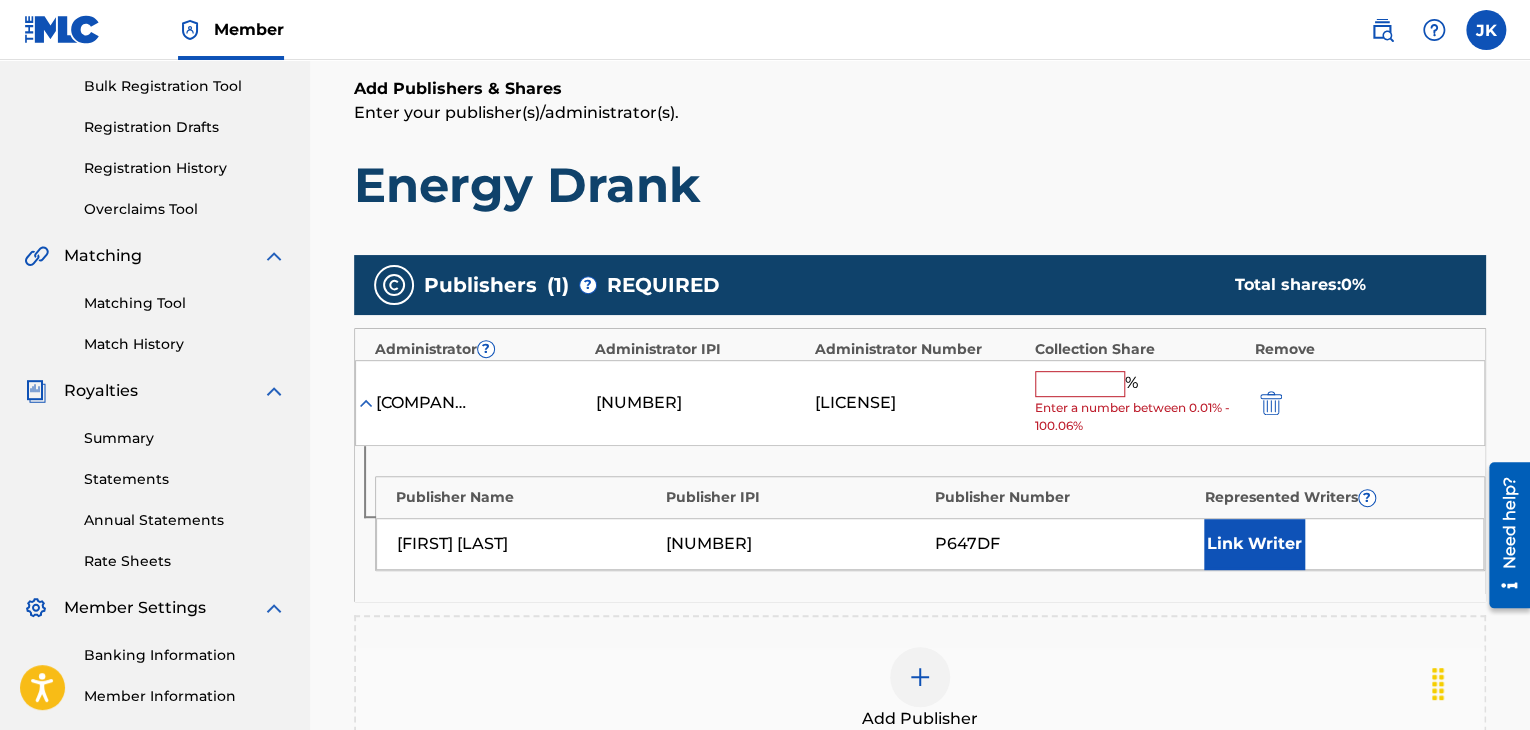 click at bounding box center [1080, 384] 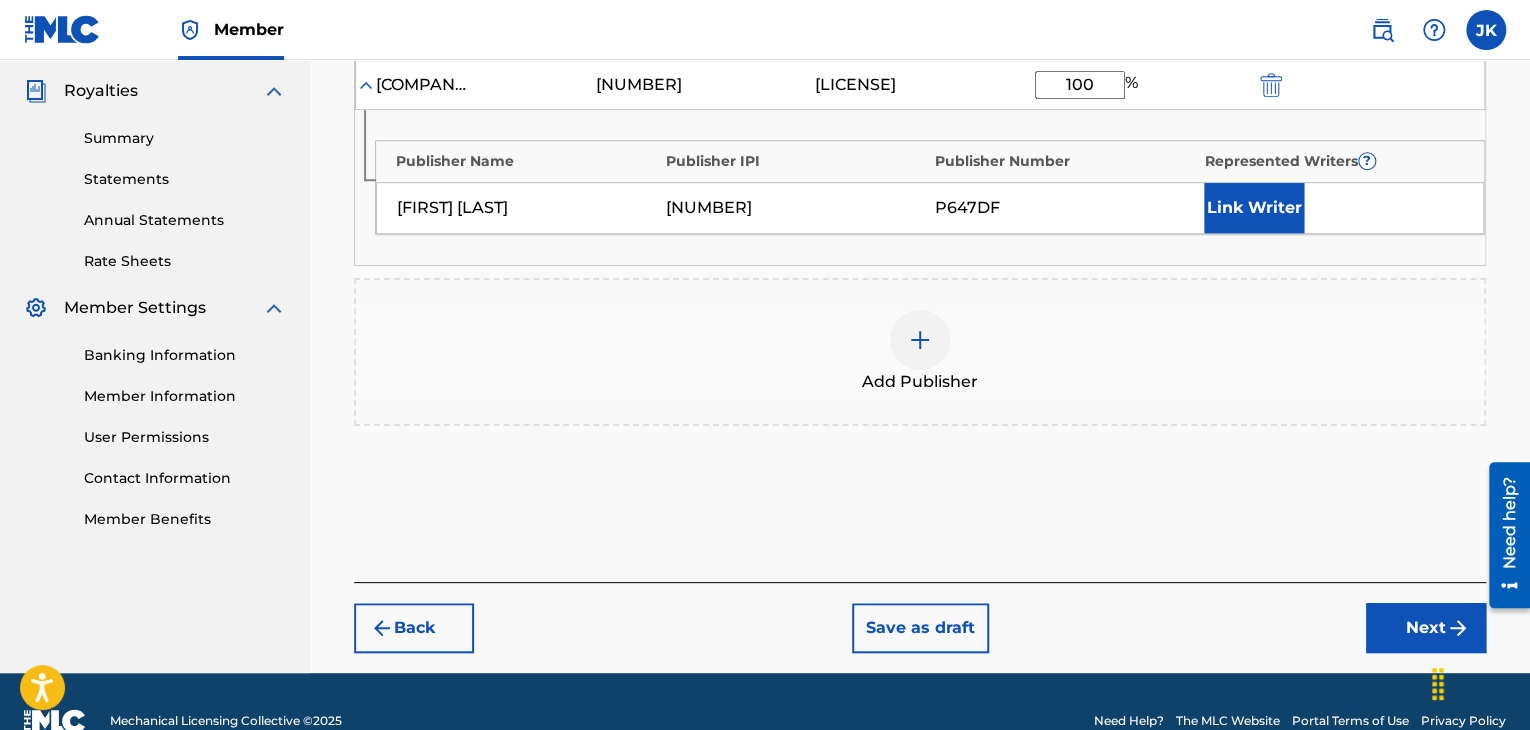 click on "Next" at bounding box center (1426, 628) 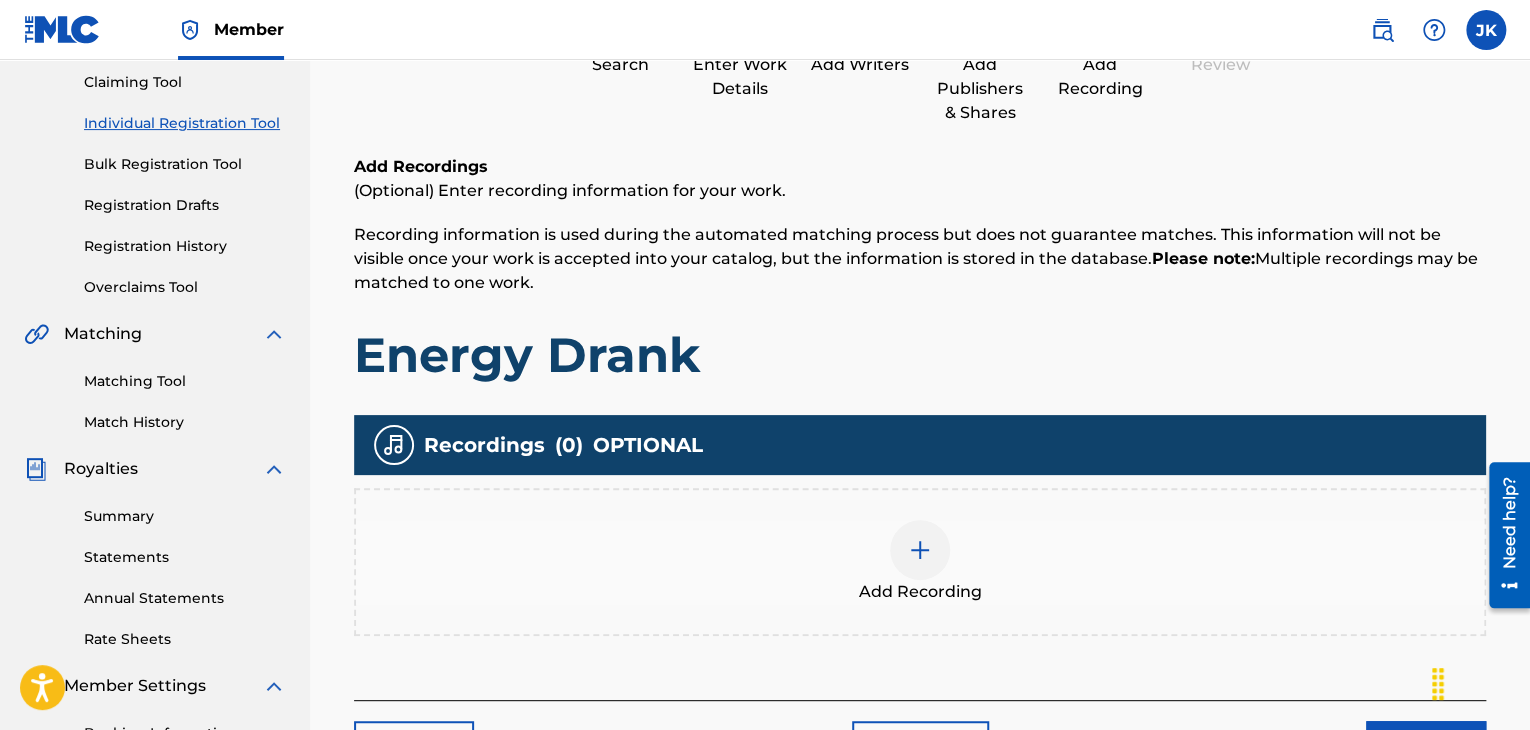 scroll, scrollTop: 390, scrollLeft: 0, axis: vertical 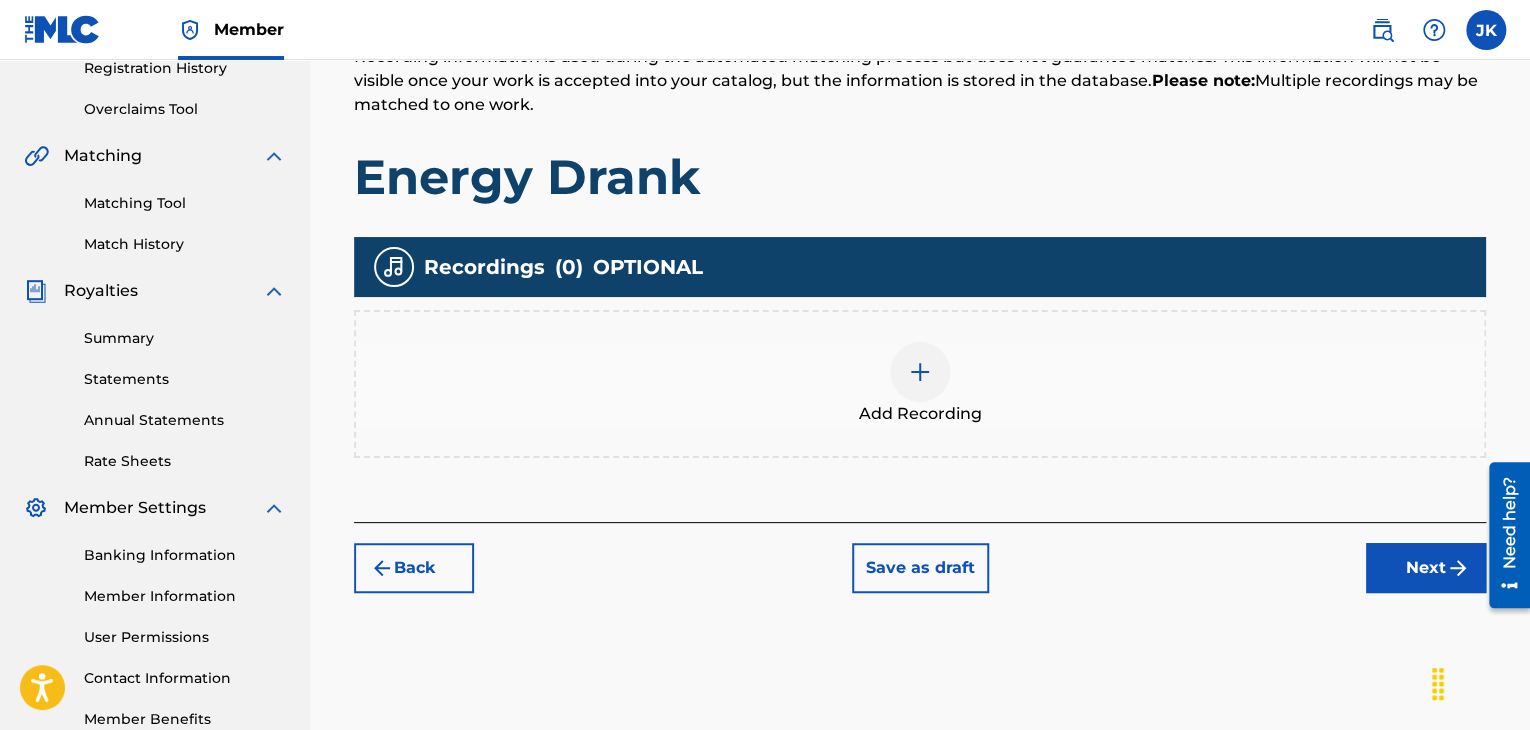 click at bounding box center [920, 372] 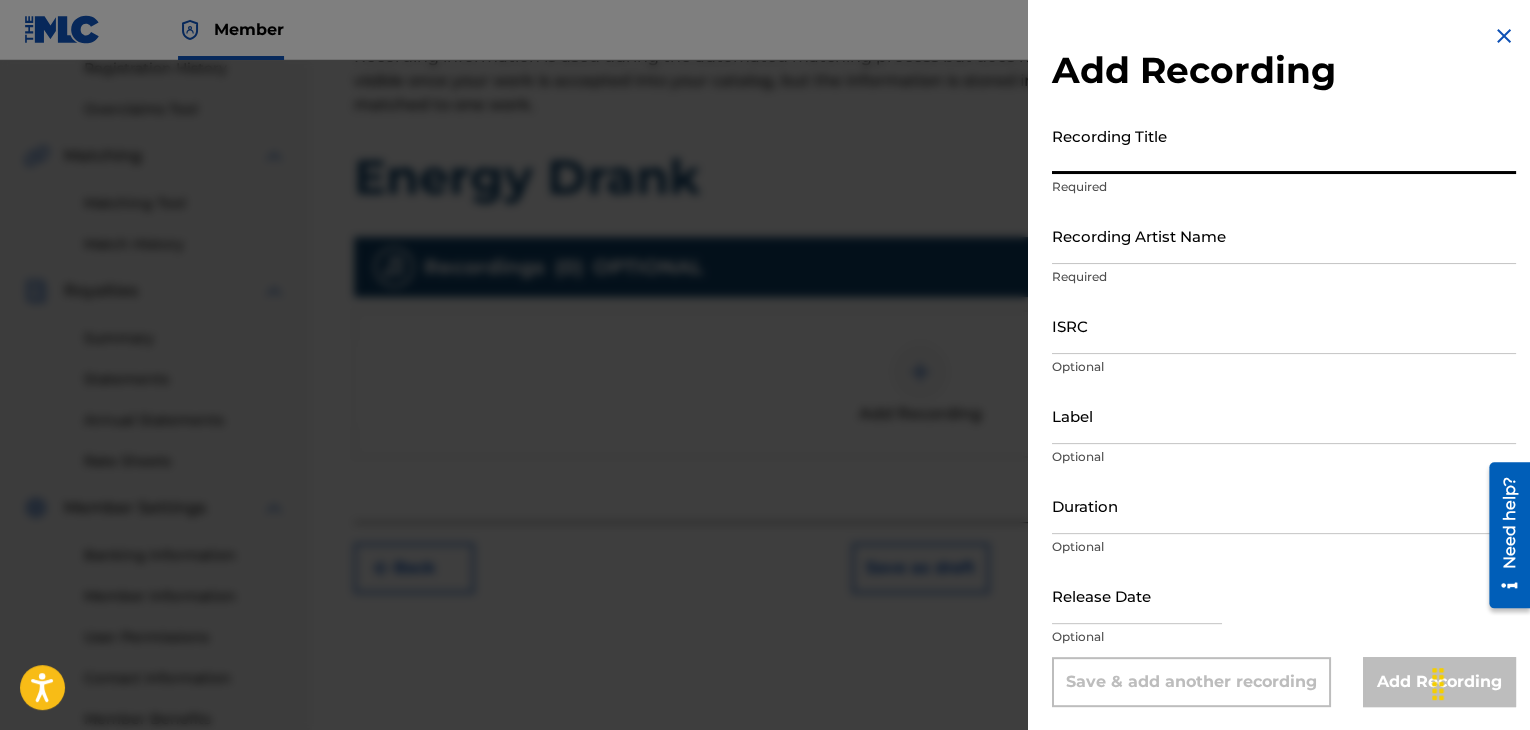 click on "Recording Title" at bounding box center (1284, 145) 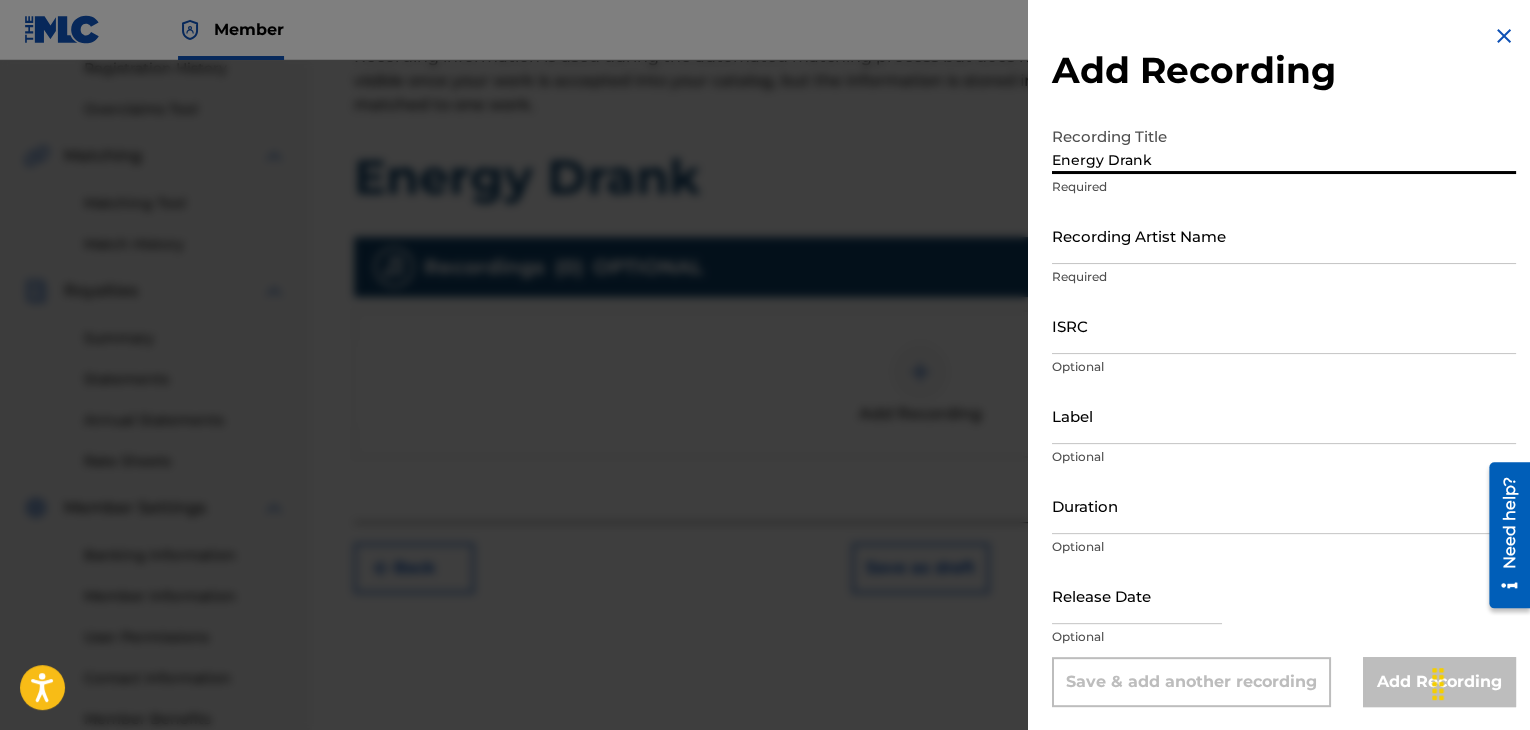 click on "Recording Artist Name" at bounding box center [1284, 235] 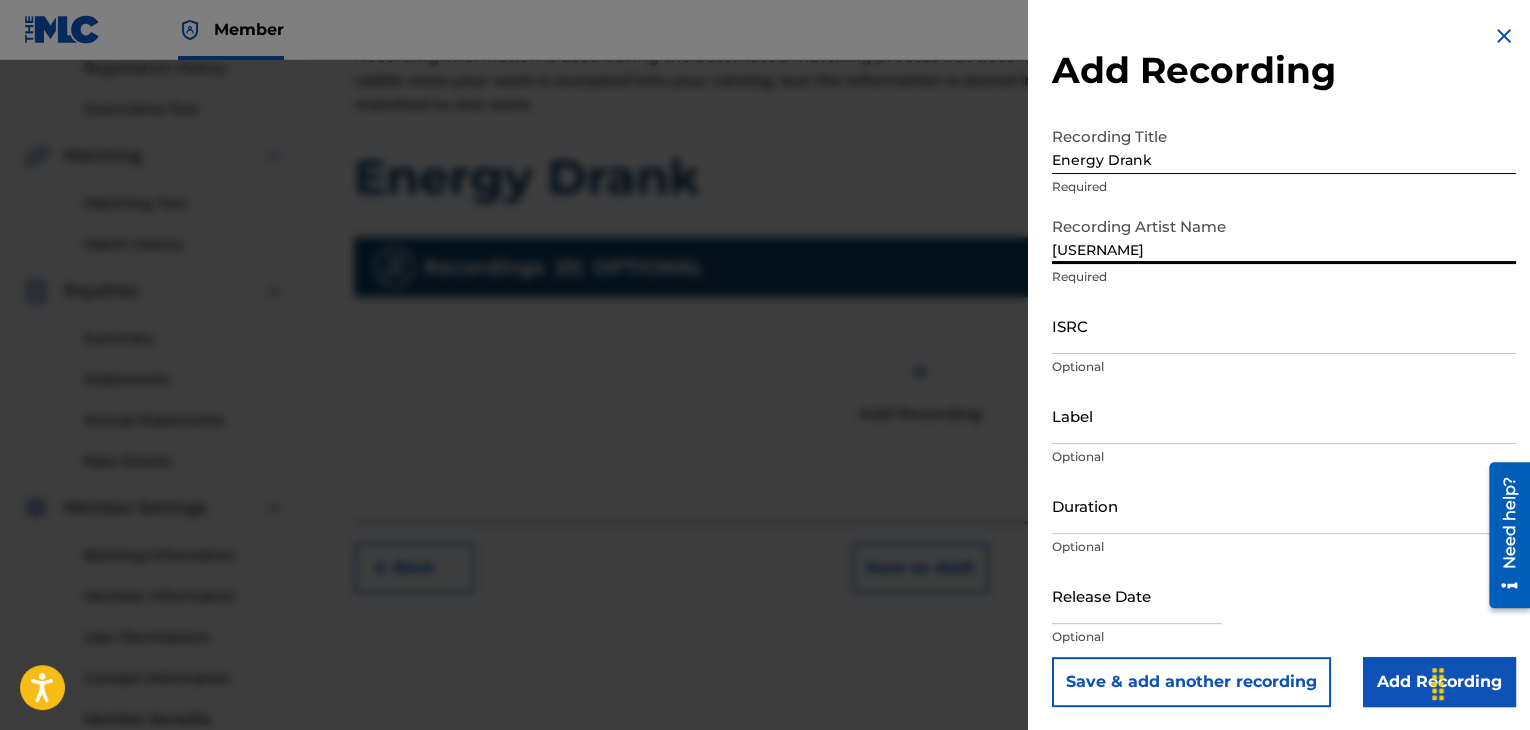 click on "ISRC" at bounding box center (1284, 325) 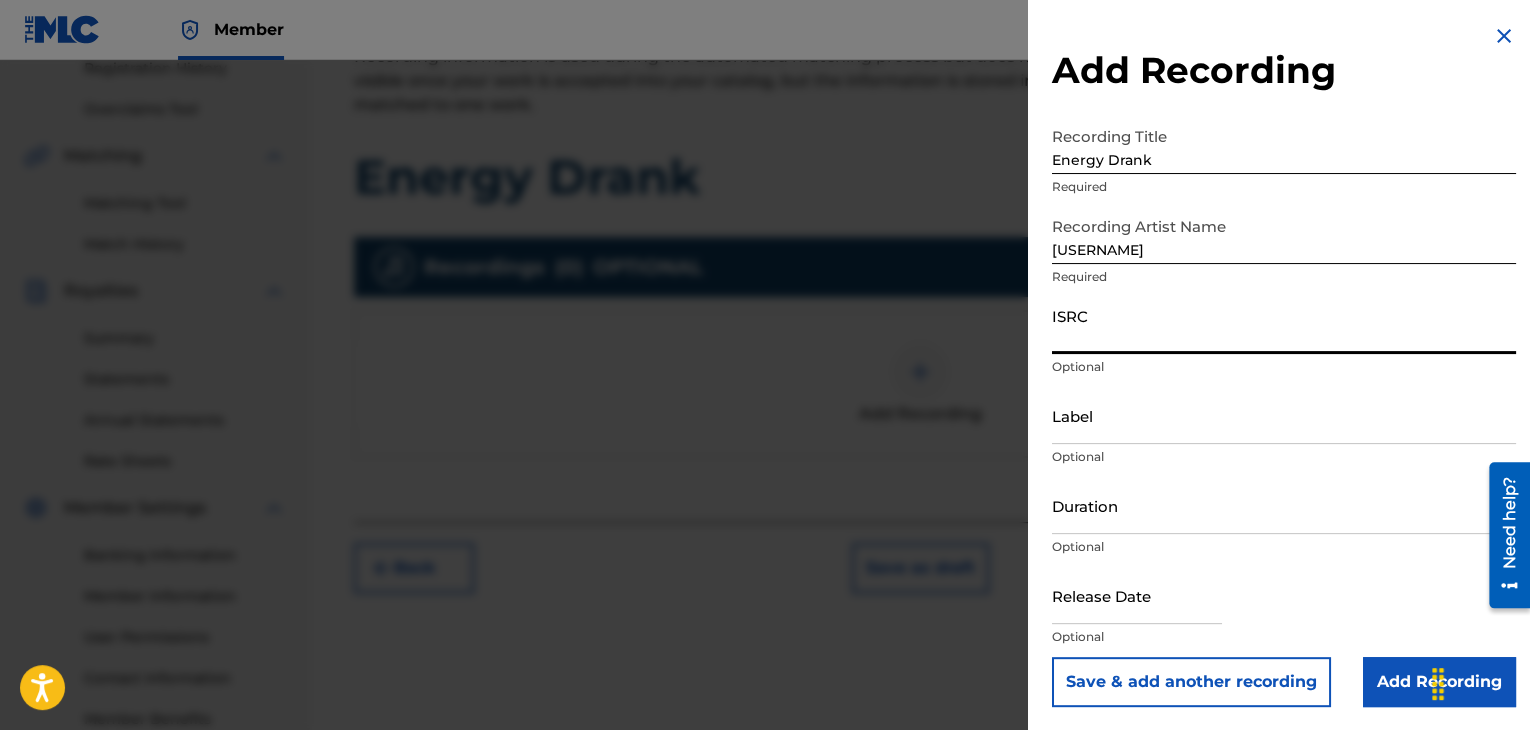 paste on "[LICENSE]" 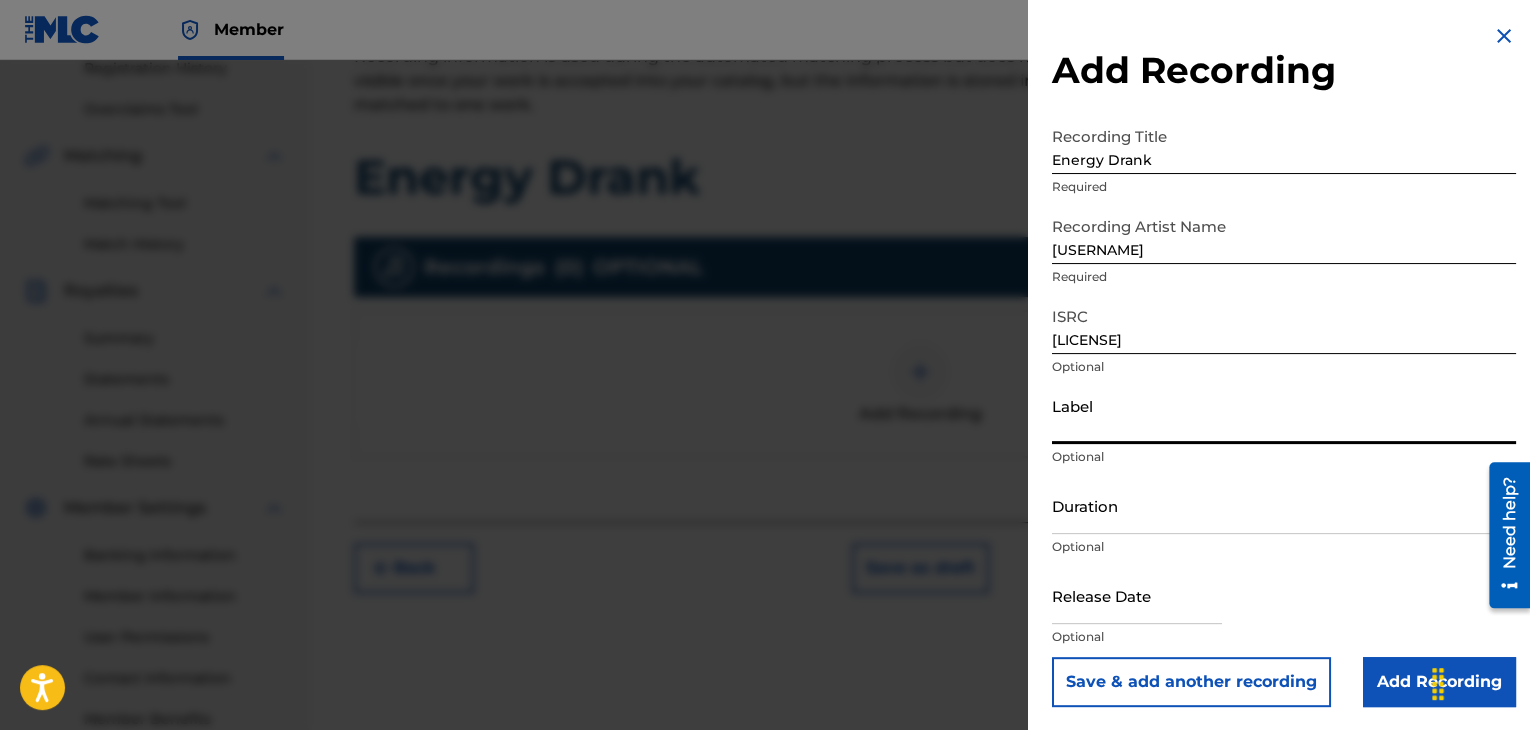 click on "Label" at bounding box center (1284, 415) 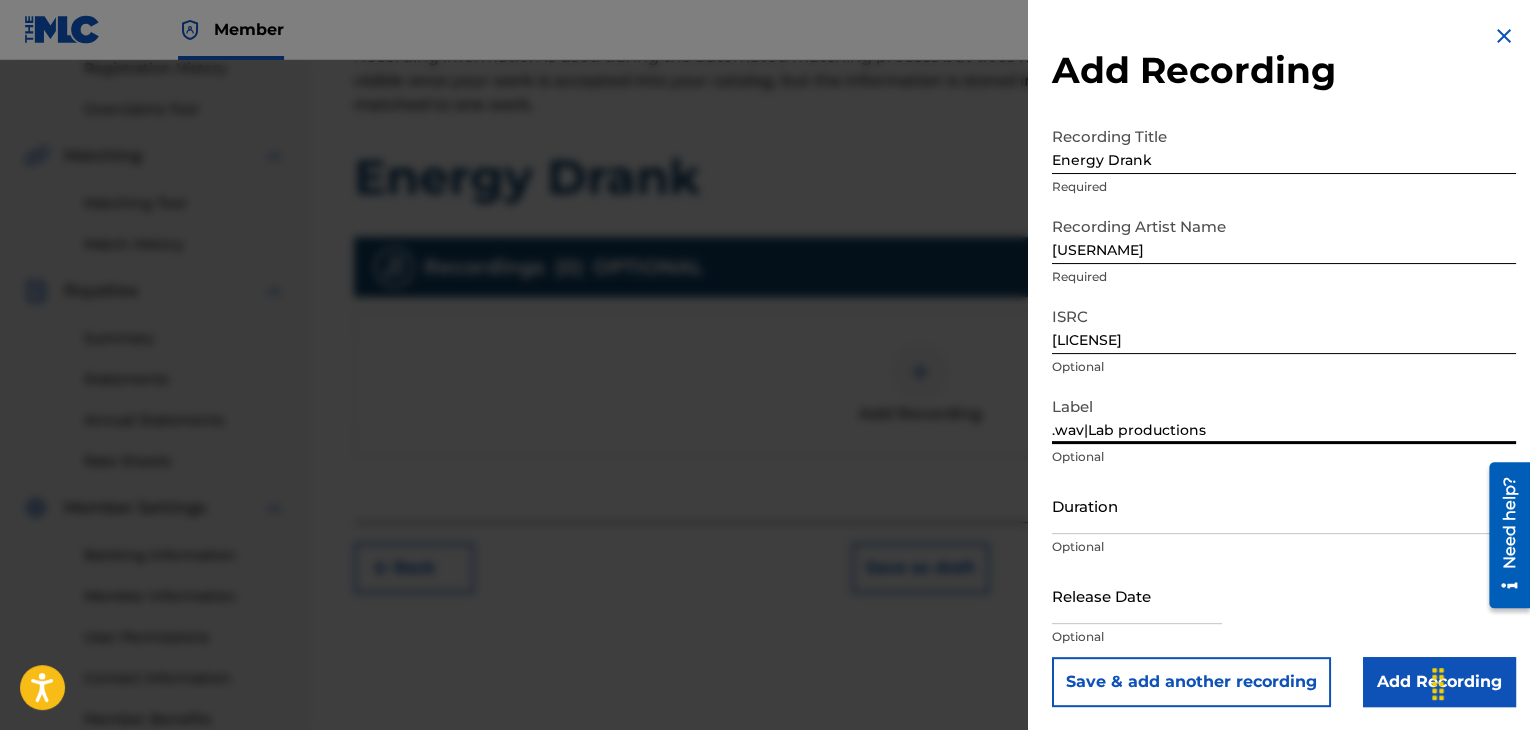 click on "Duration" at bounding box center (1284, 505) 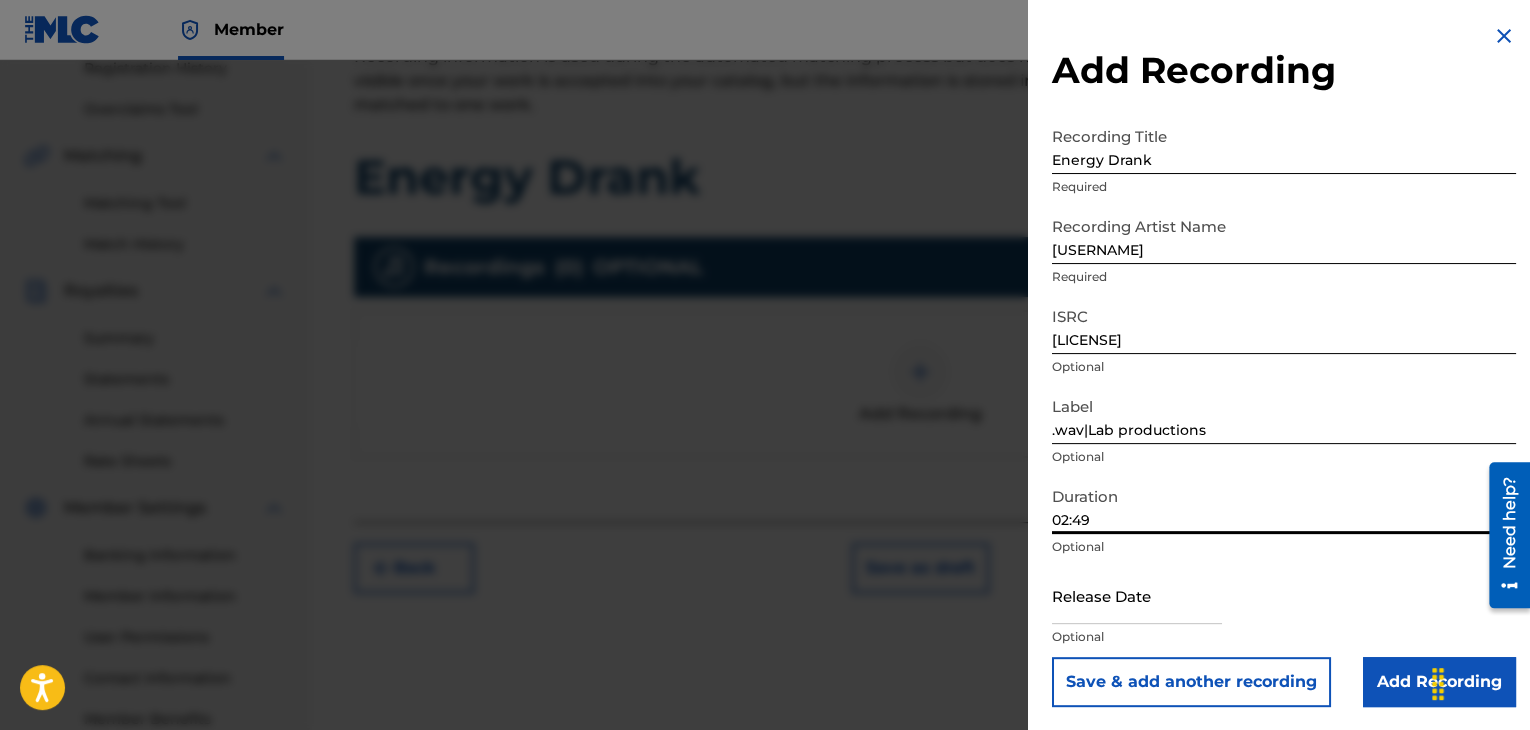 click at bounding box center [1137, 595] 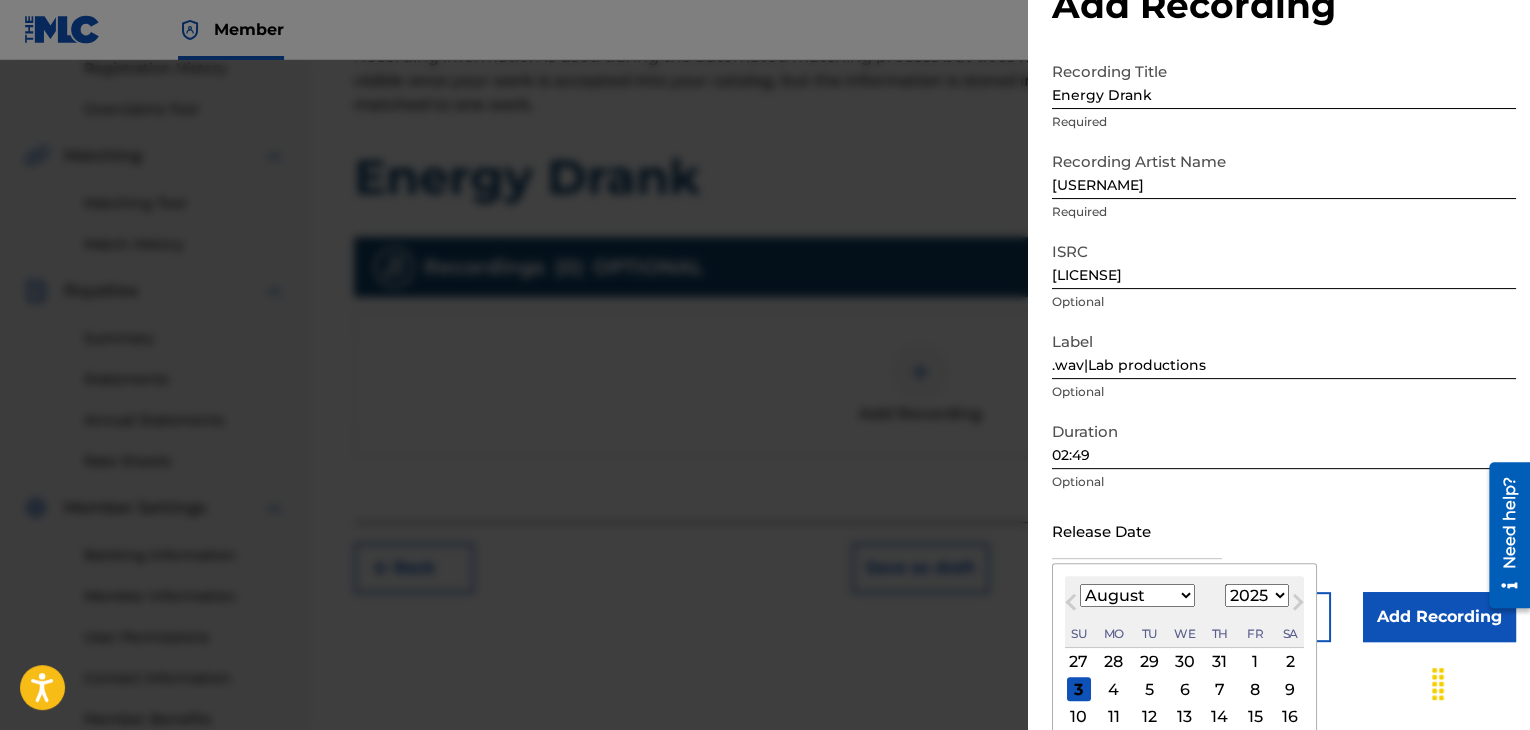 scroll, scrollTop: 100, scrollLeft: 0, axis: vertical 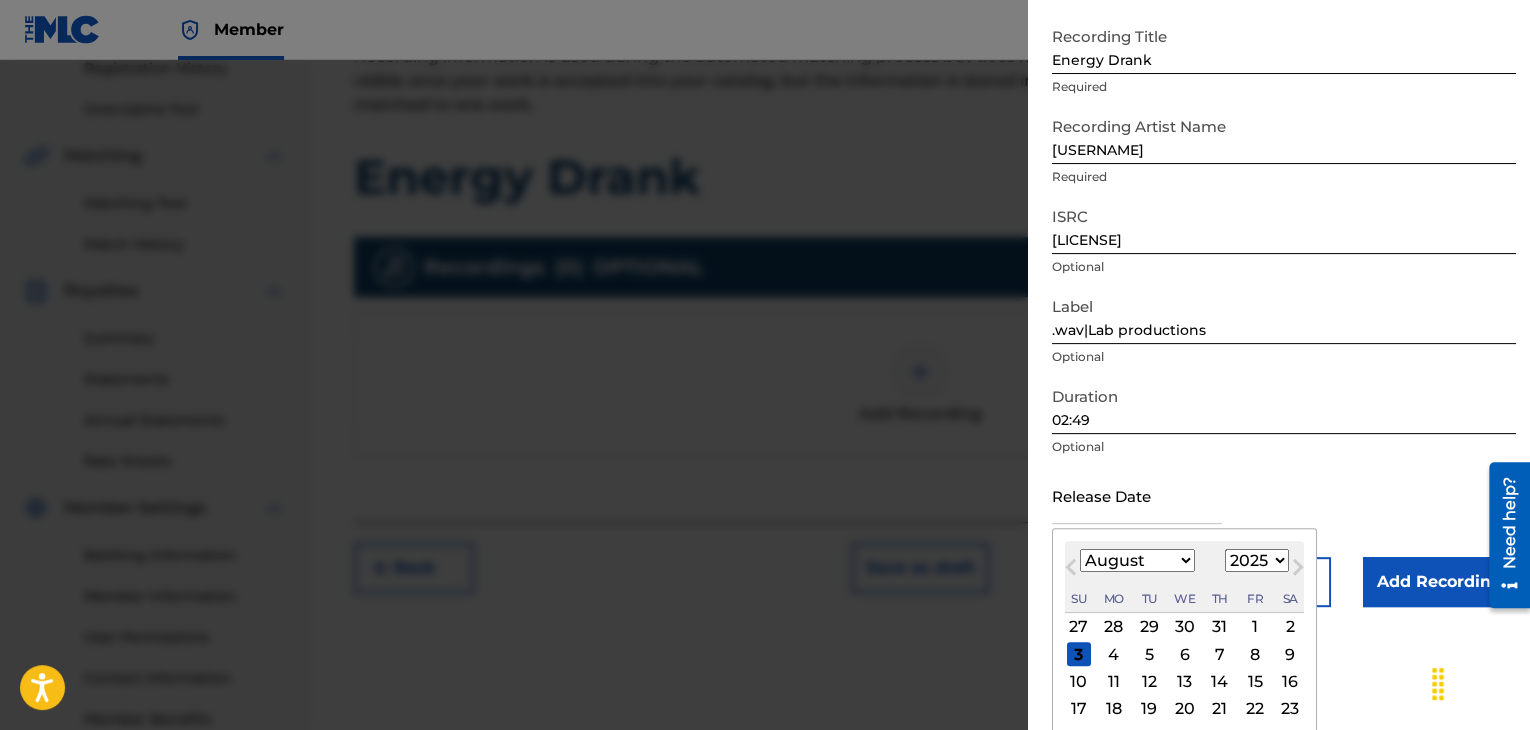 click on "January February March April May June July August September October November December" at bounding box center (1137, 560) 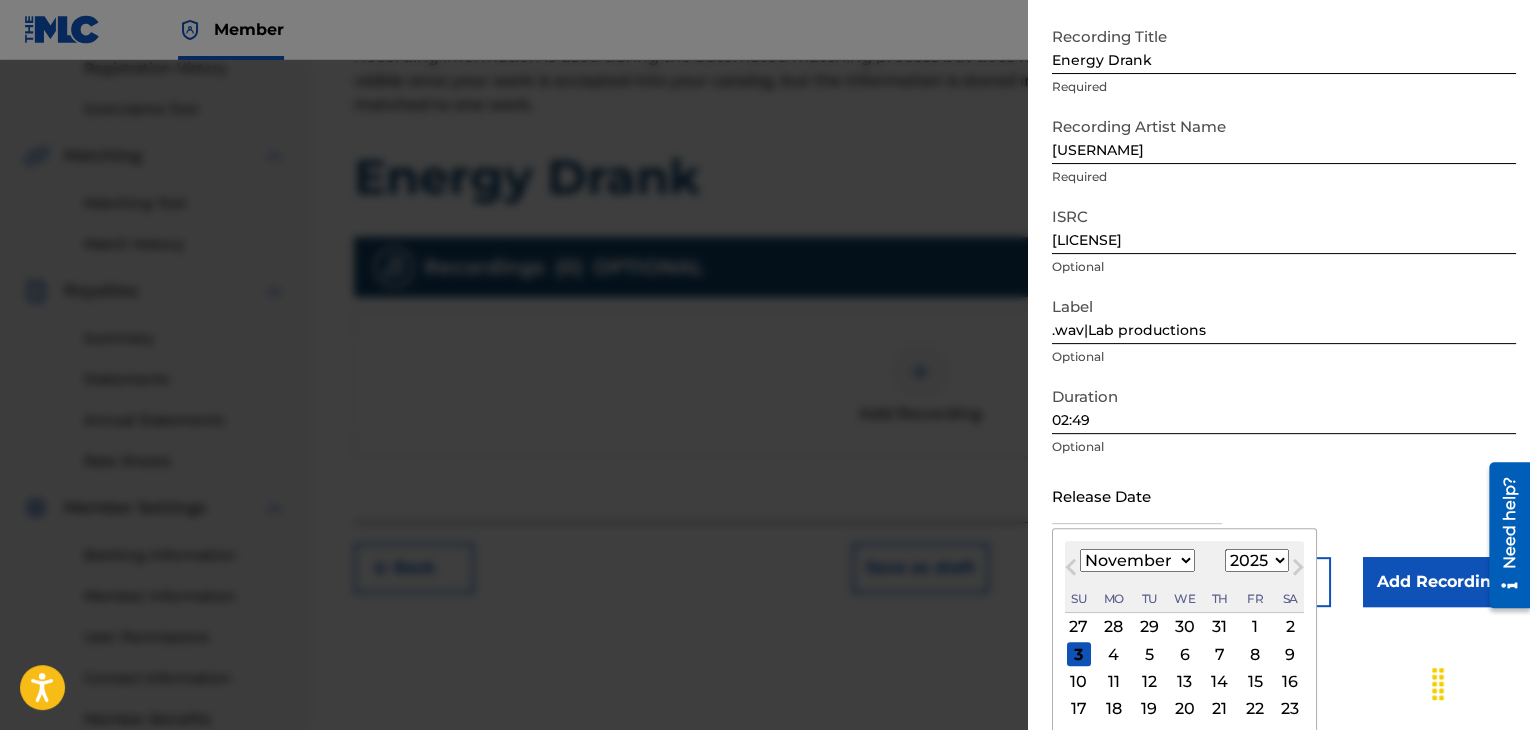 click on "January February March April May June July August September October November December" at bounding box center (1137, 560) 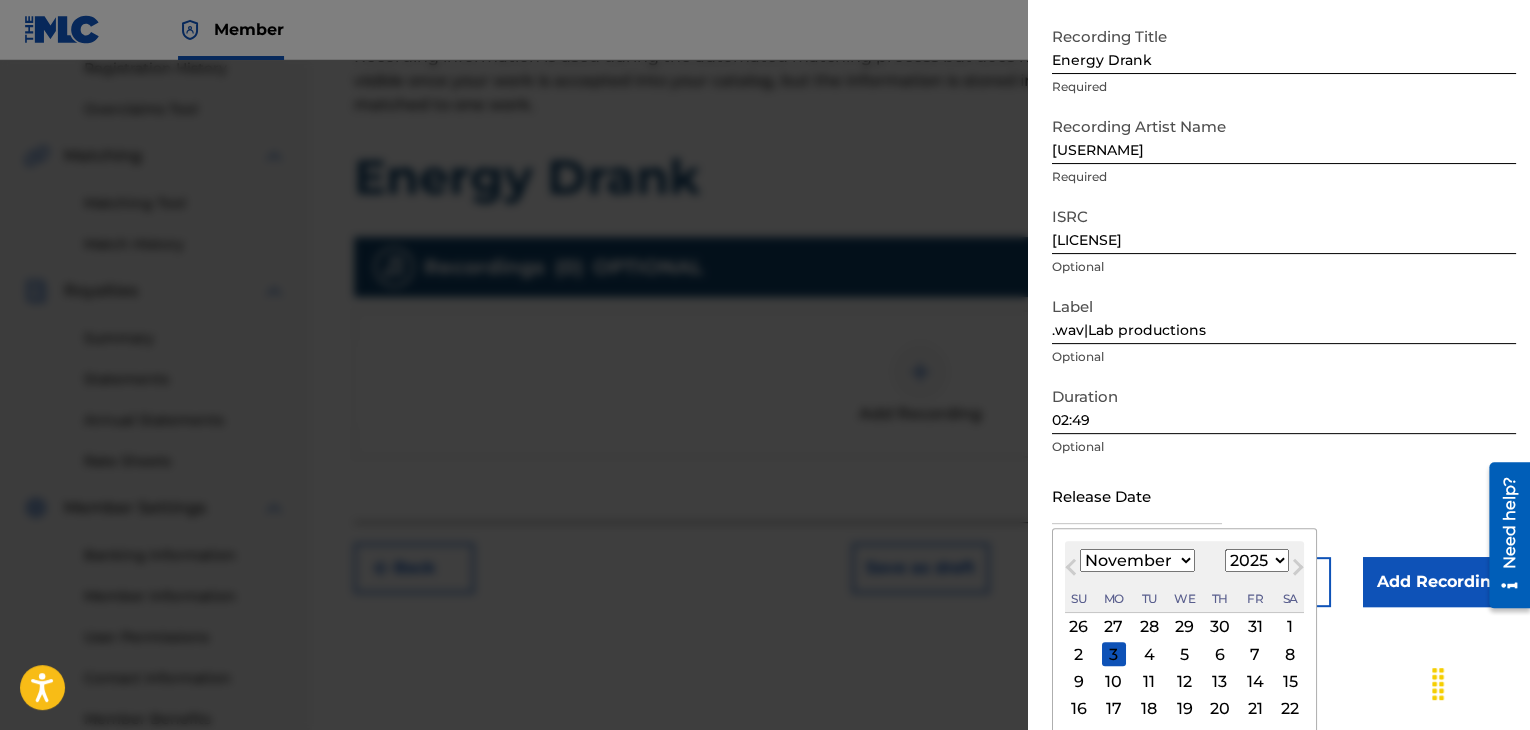click on "4" at bounding box center (1149, 654) 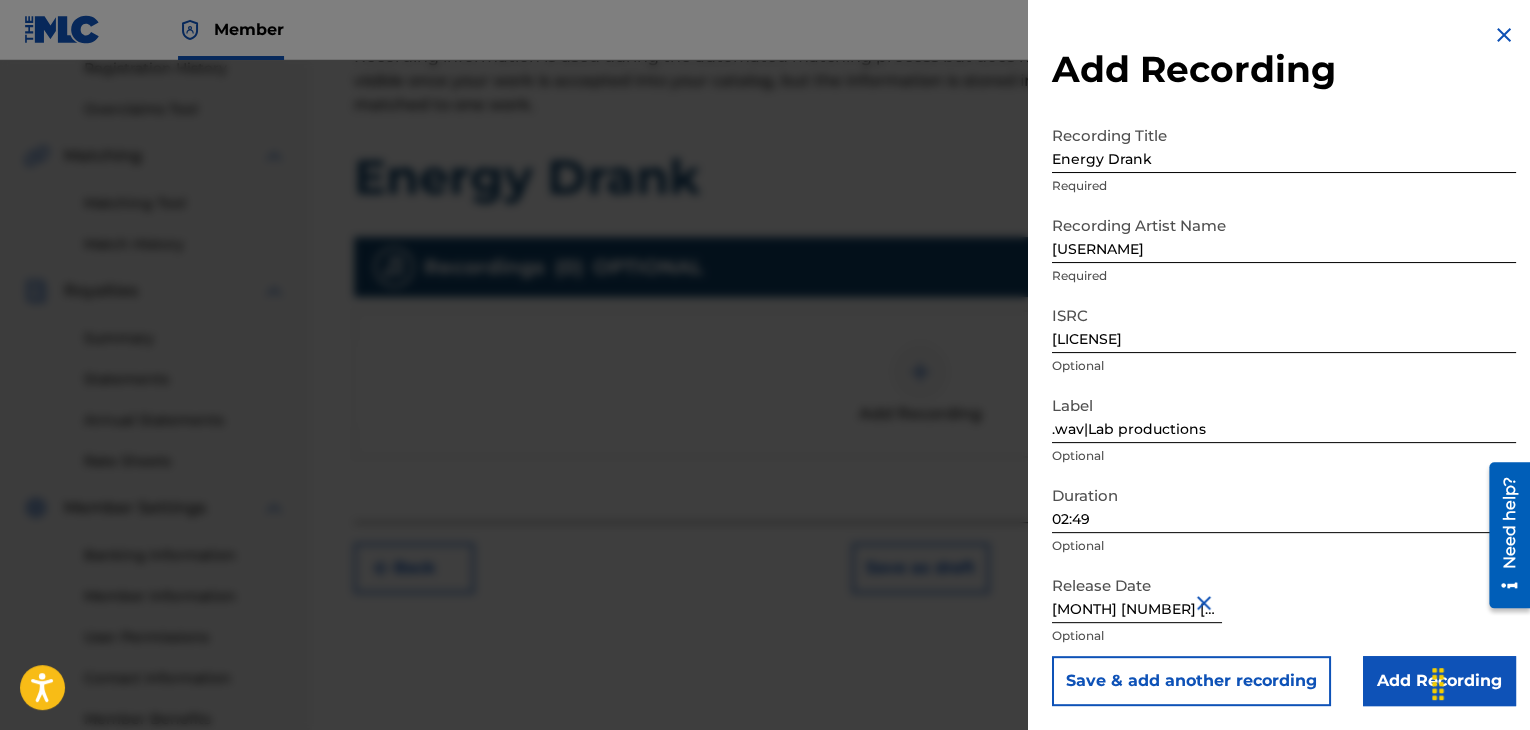 scroll, scrollTop: 1, scrollLeft: 0, axis: vertical 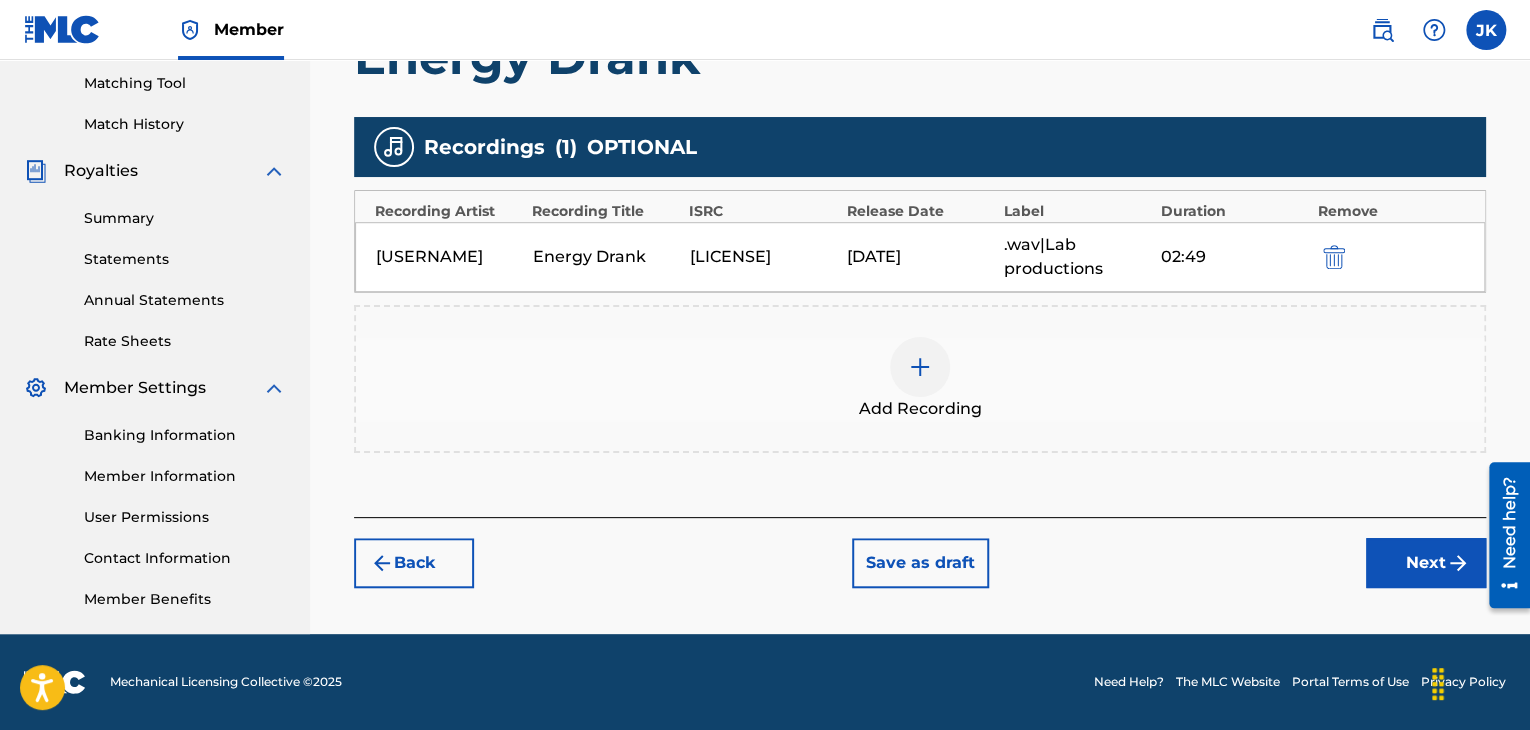 click on "Next" at bounding box center [1426, 563] 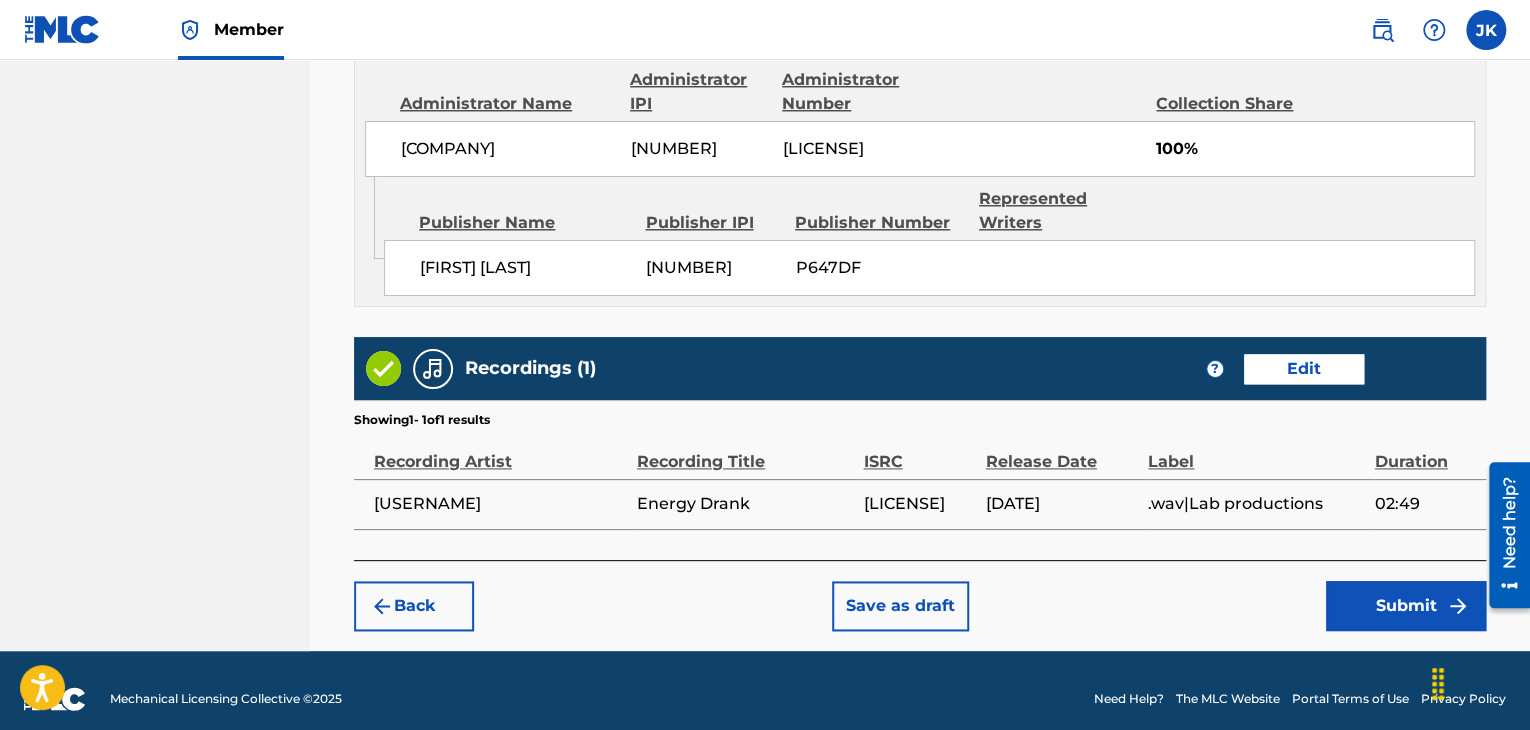 scroll, scrollTop: 1132, scrollLeft: 0, axis: vertical 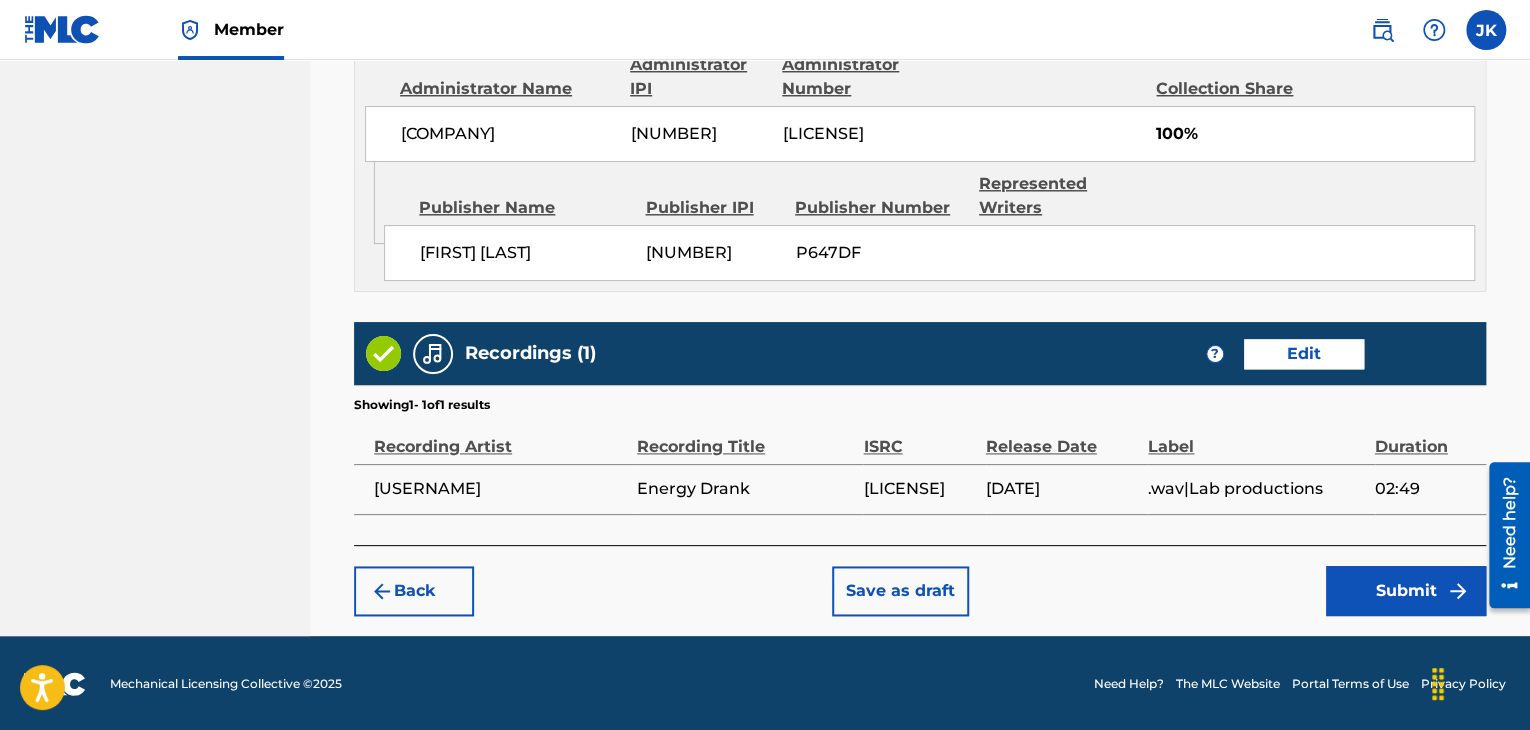 click on "Submit" at bounding box center (1406, 591) 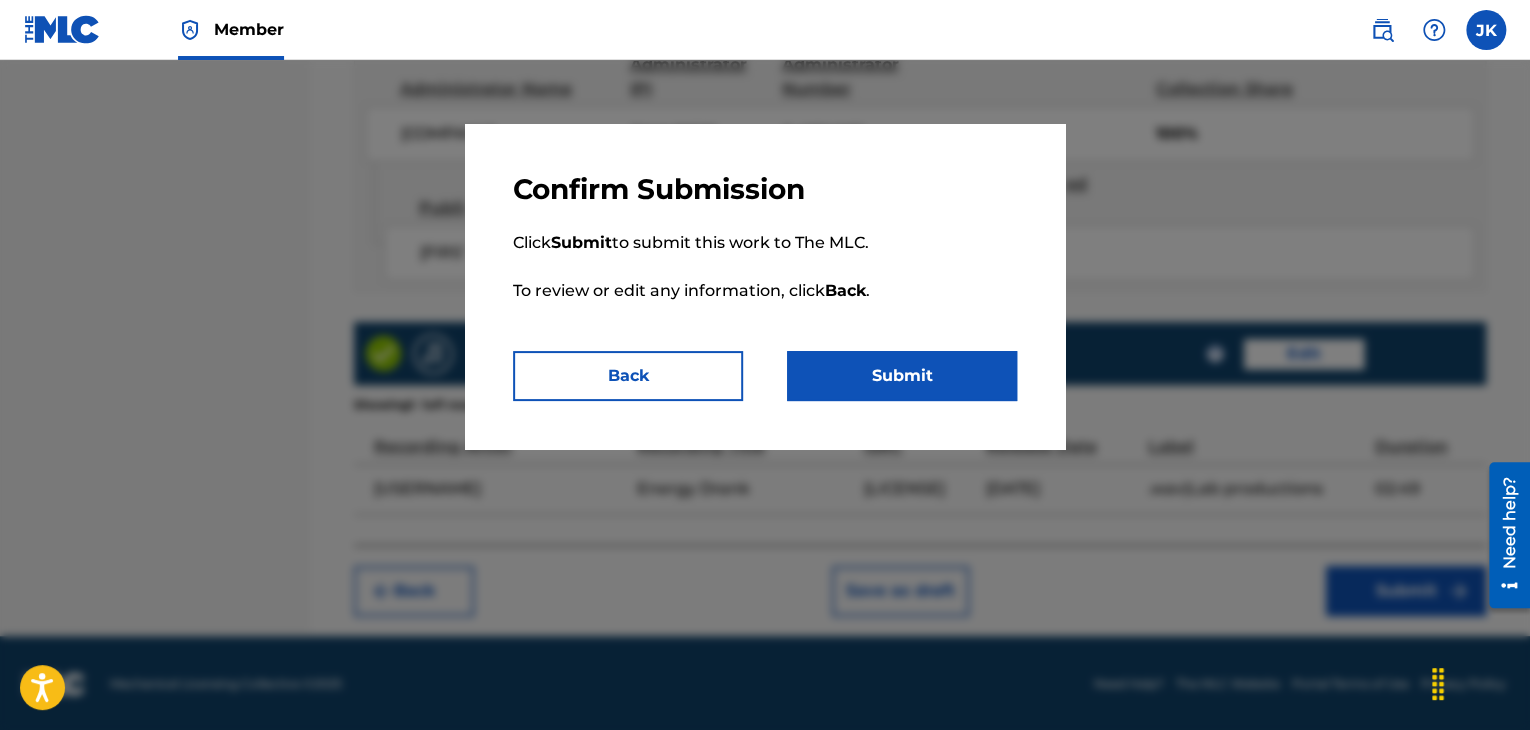 click on "Submit" at bounding box center [902, 376] 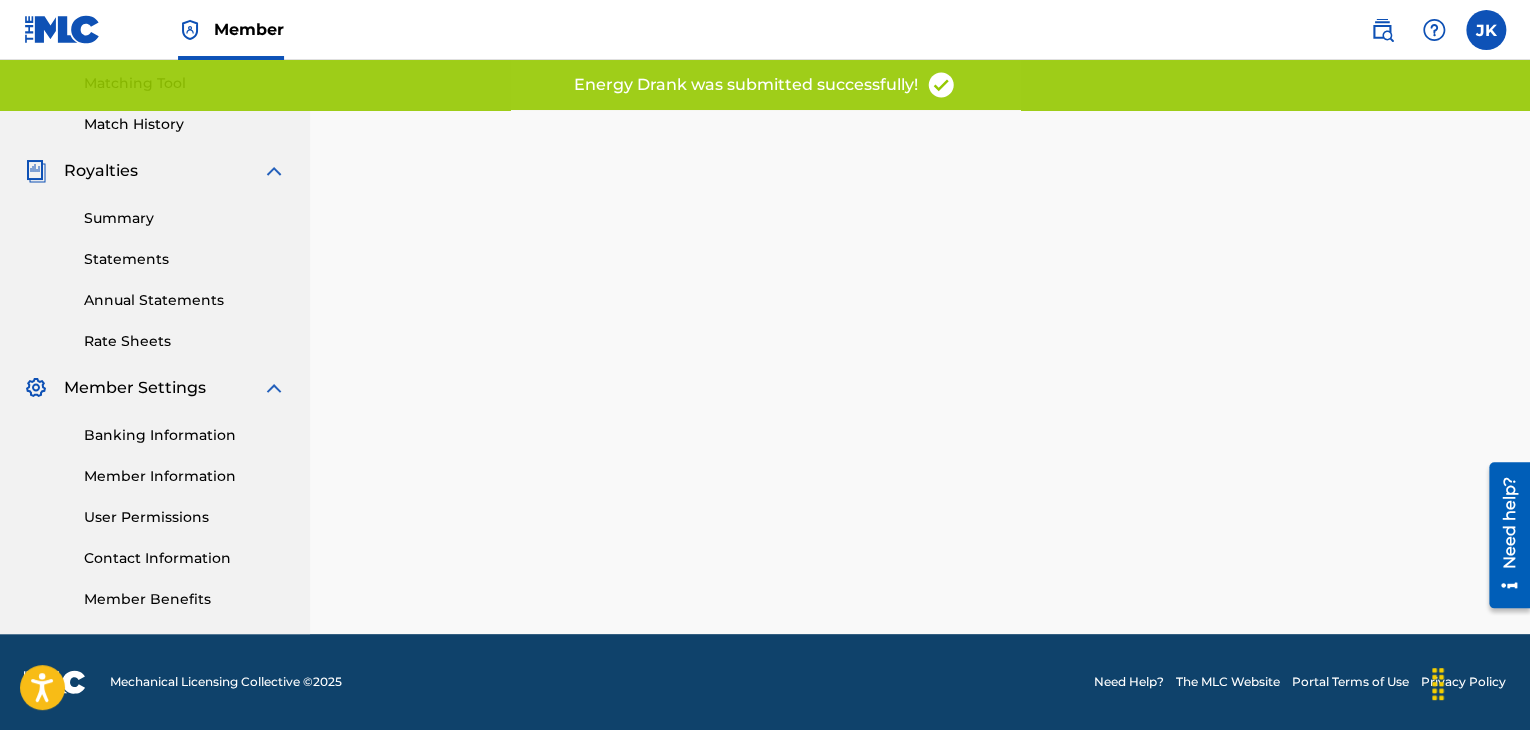 scroll, scrollTop: 0, scrollLeft: 0, axis: both 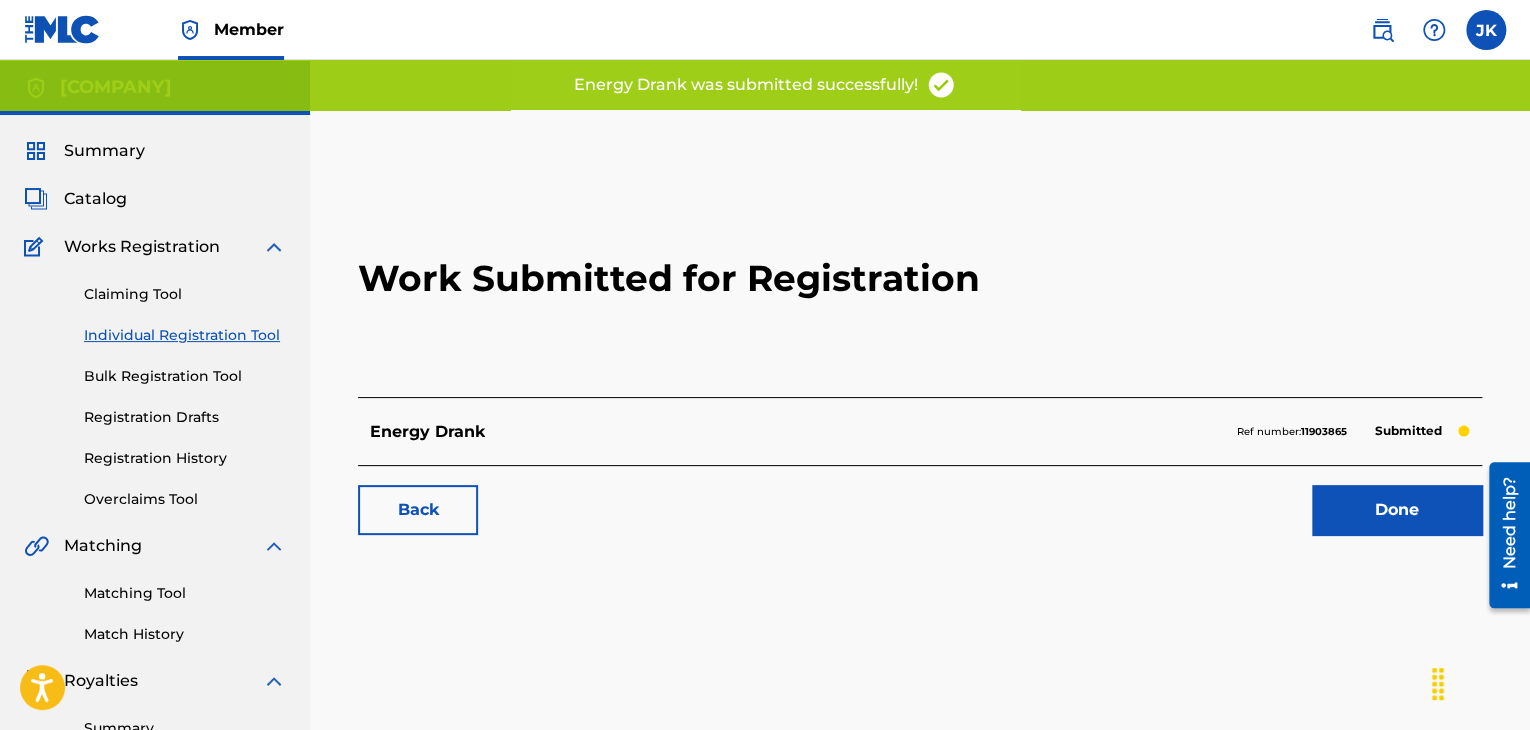 click on "Done" at bounding box center [1397, 510] 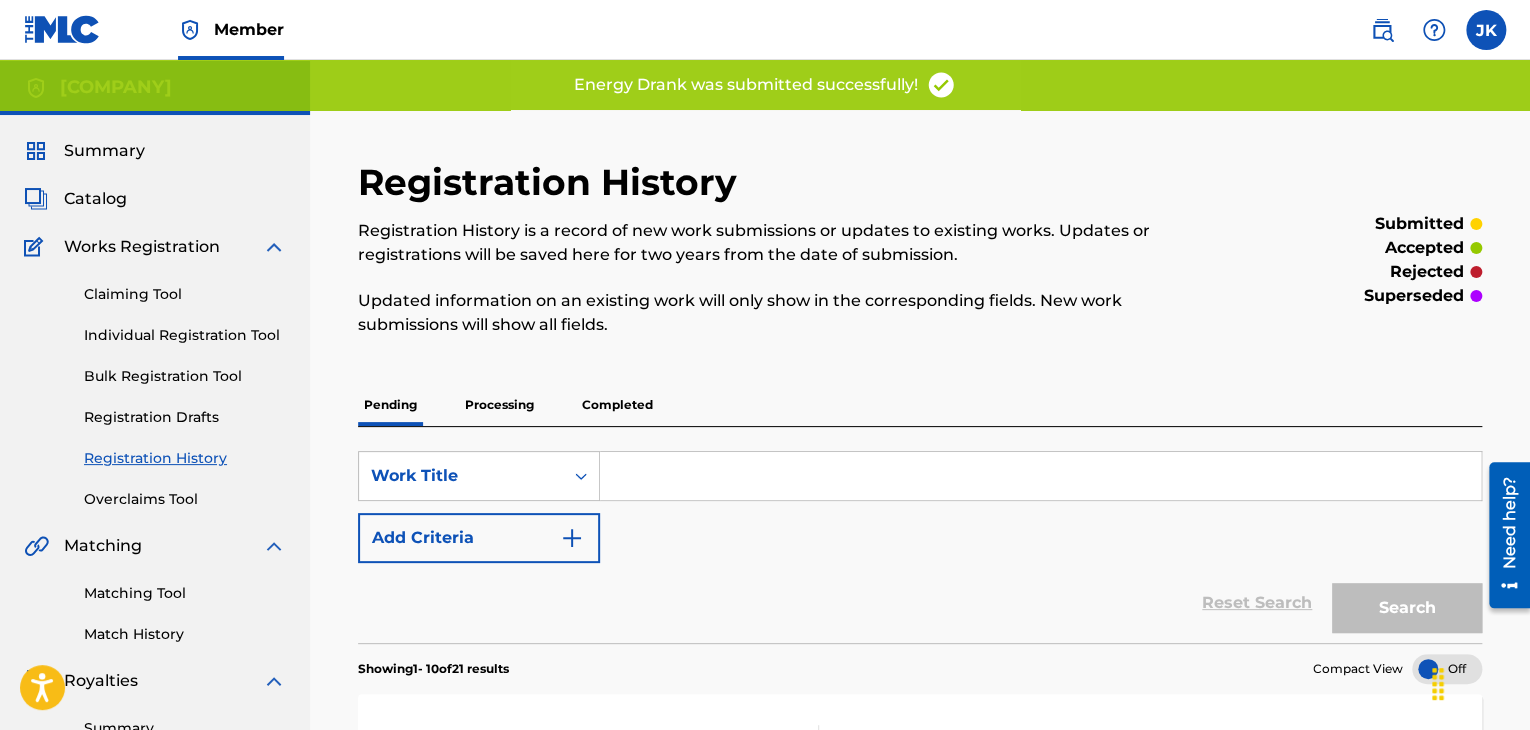click on "Individual Registration Tool" at bounding box center [185, 335] 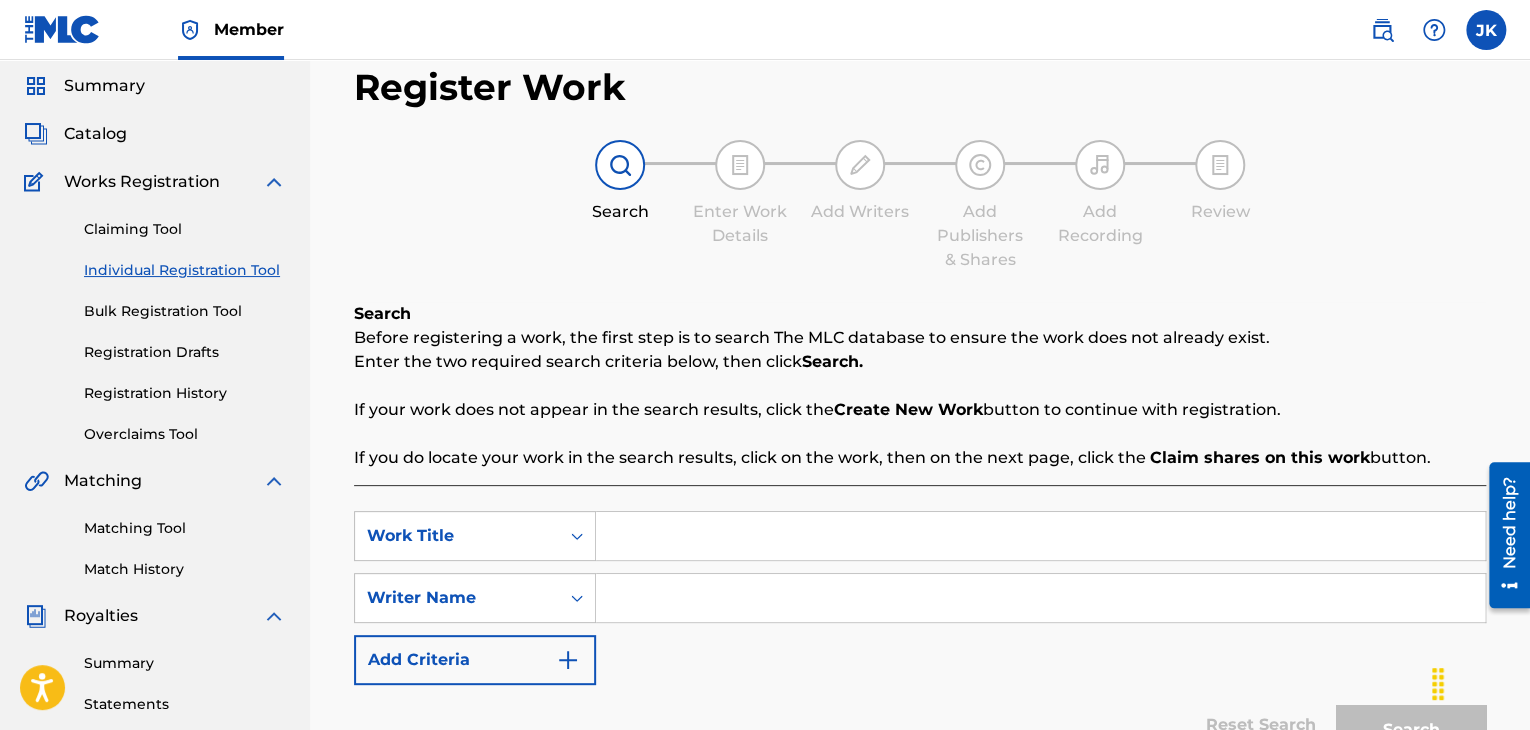 scroll, scrollTop: 100, scrollLeft: 0, axis: vertical 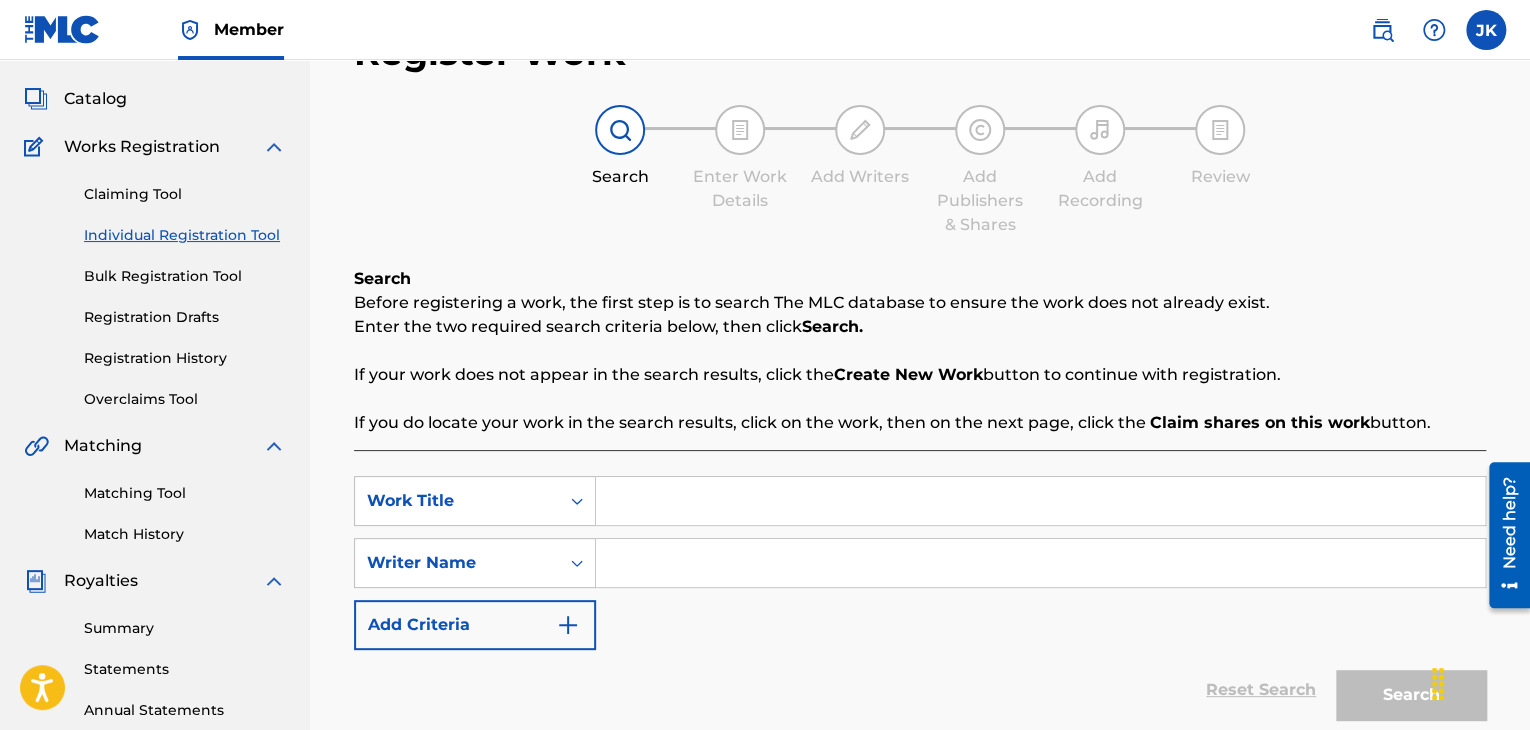 click at bounding box center (1040, 501) 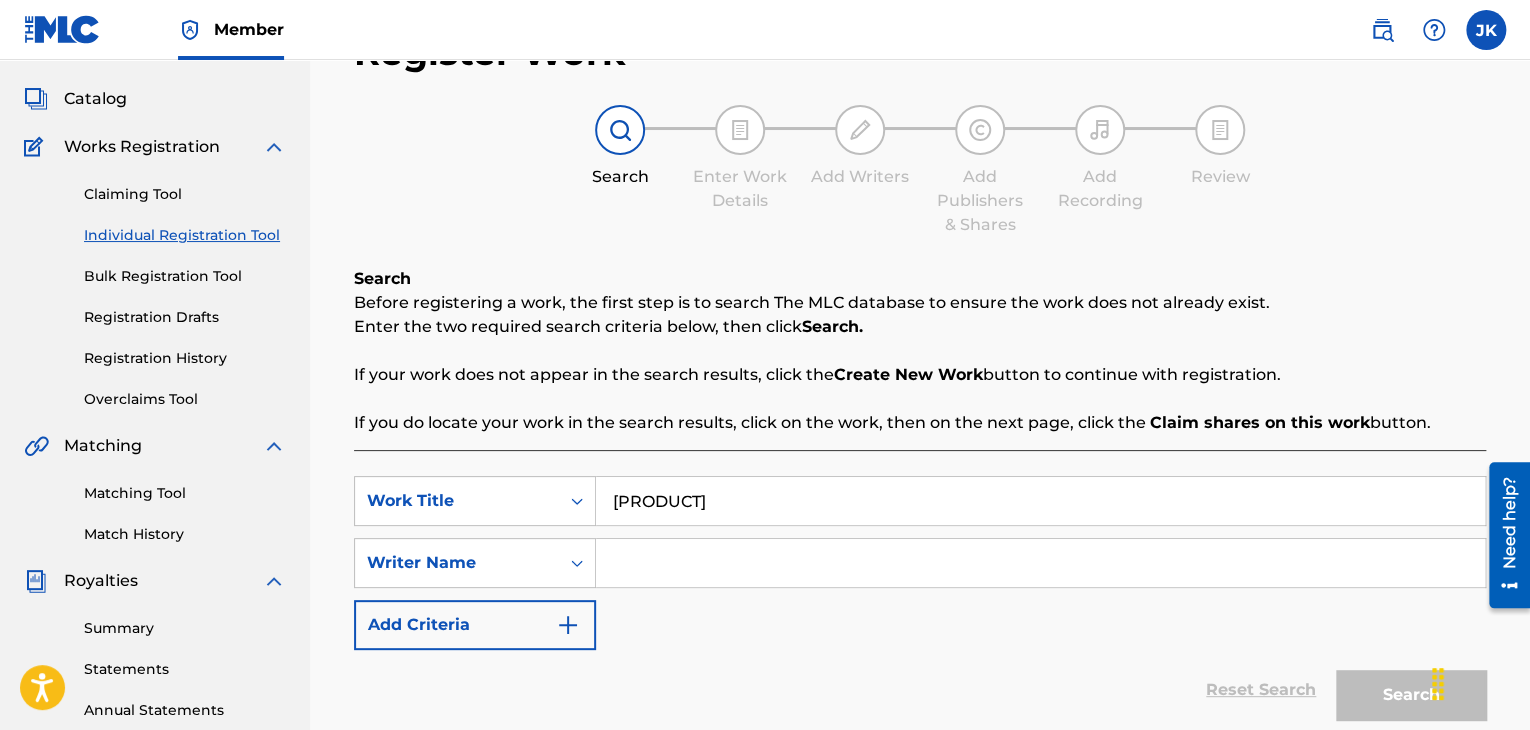 click at bounding box center [1040, 563] 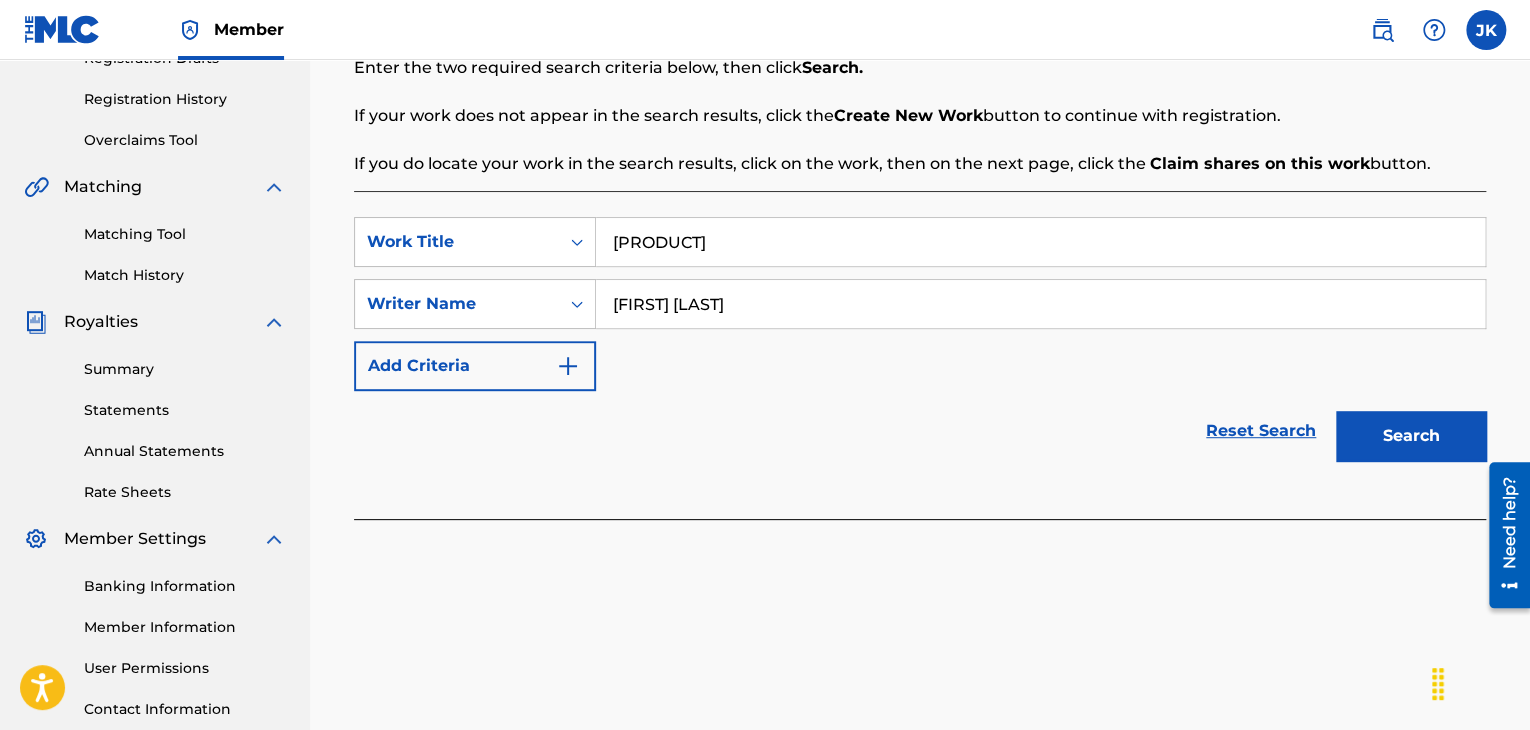 scroll, scrollTop: 400, scrollLeft: 0, axis: vertical 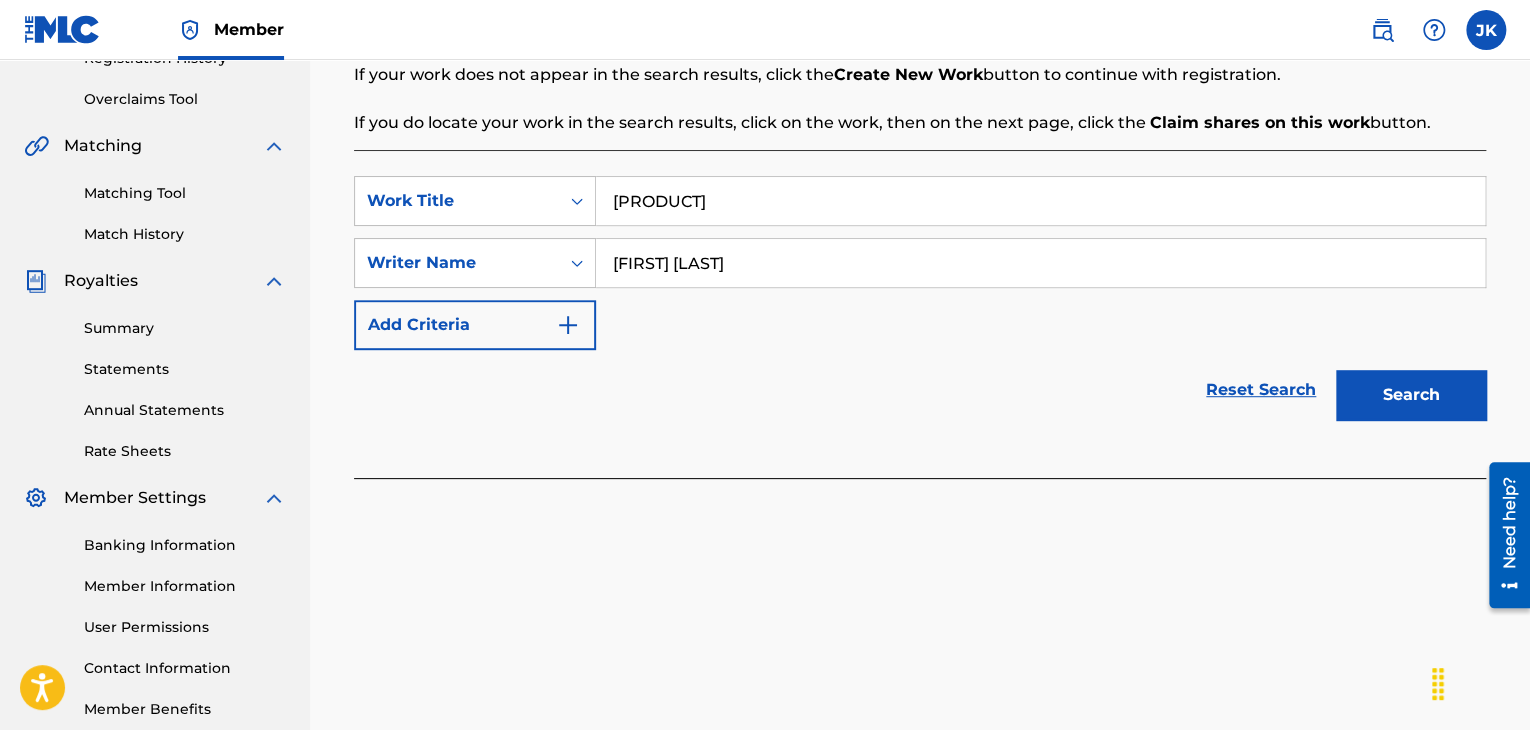 click on "Search" at bounding box center (1411, 395) 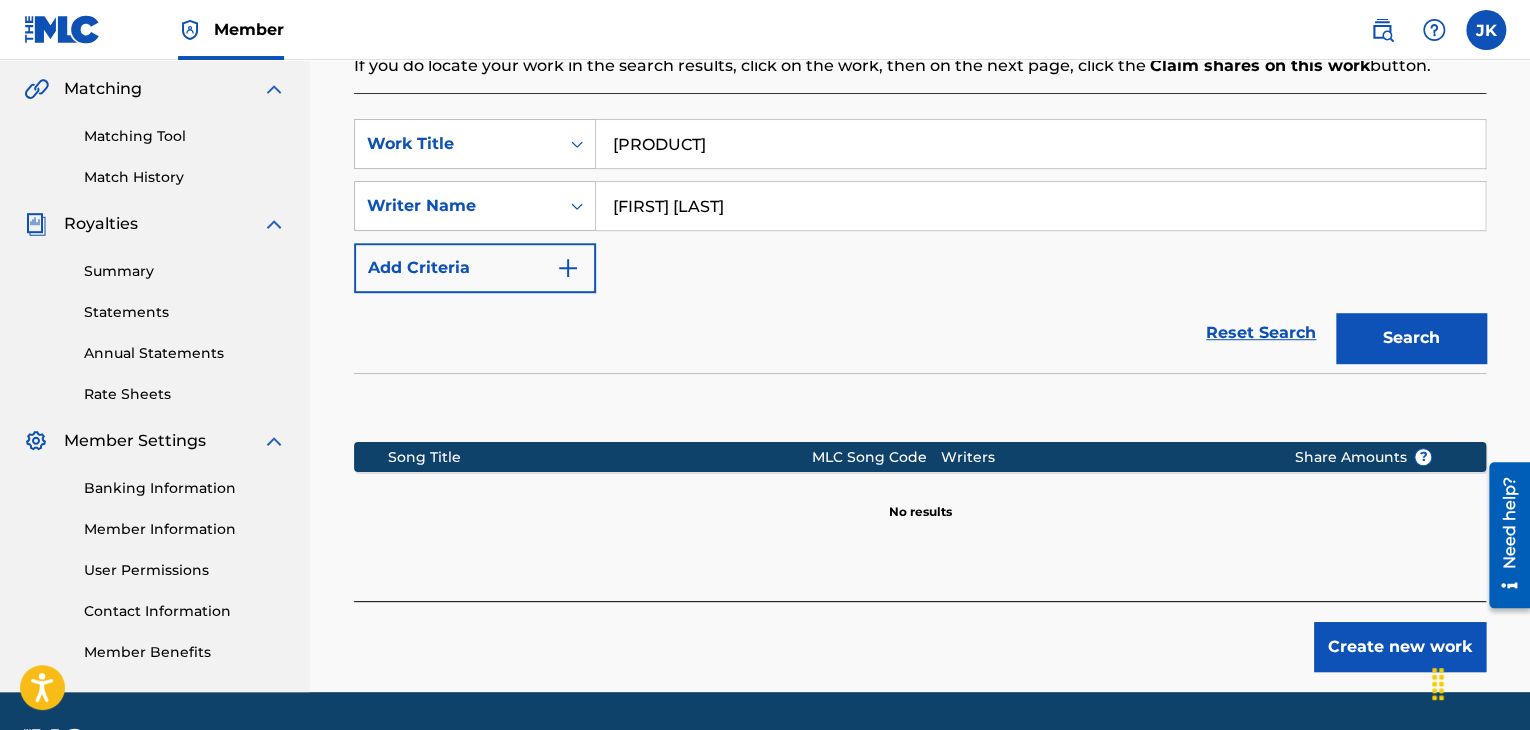 scroll, scrollTop: 515, scrollLeft: 0, axis: vertical 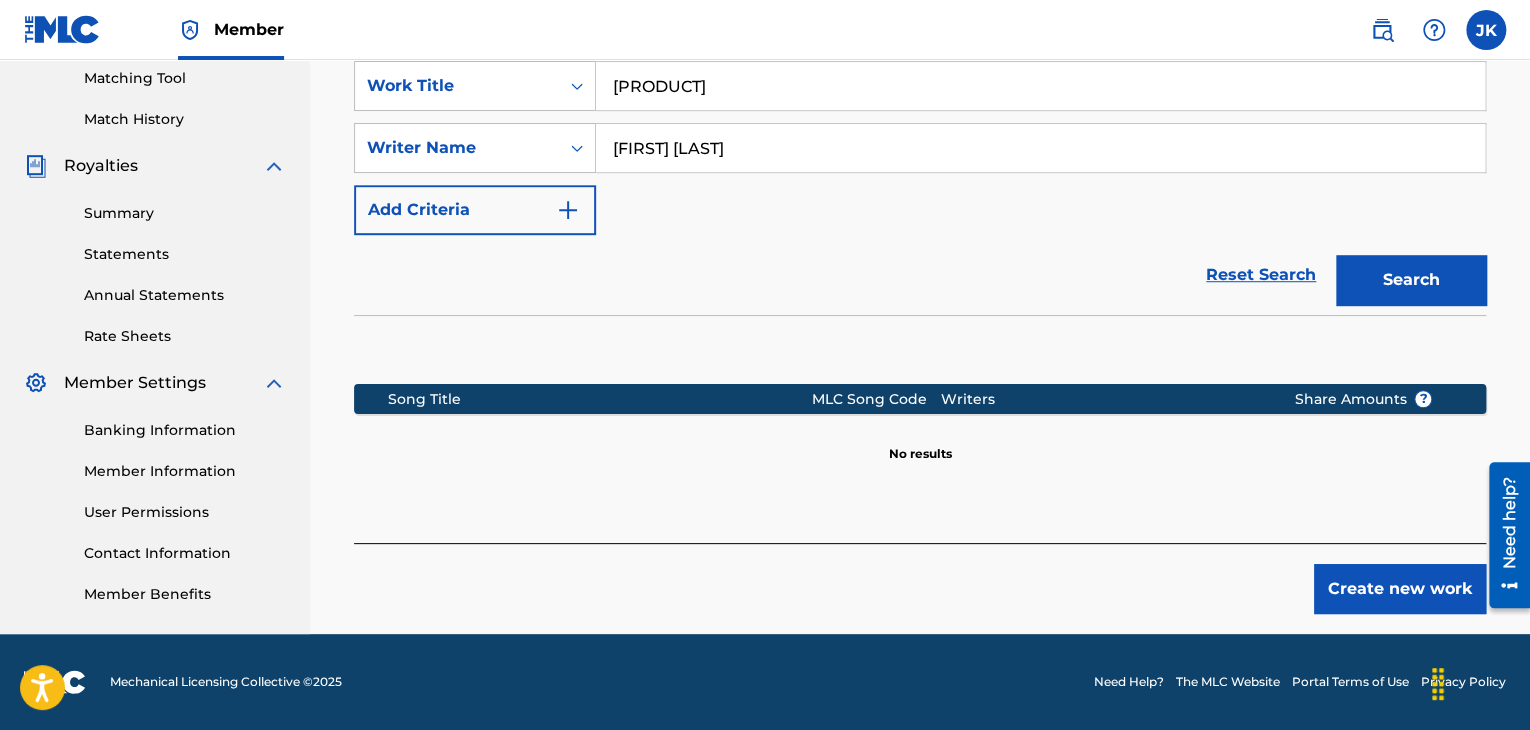 click on "Create new work" at bounding box center (1400, 589) 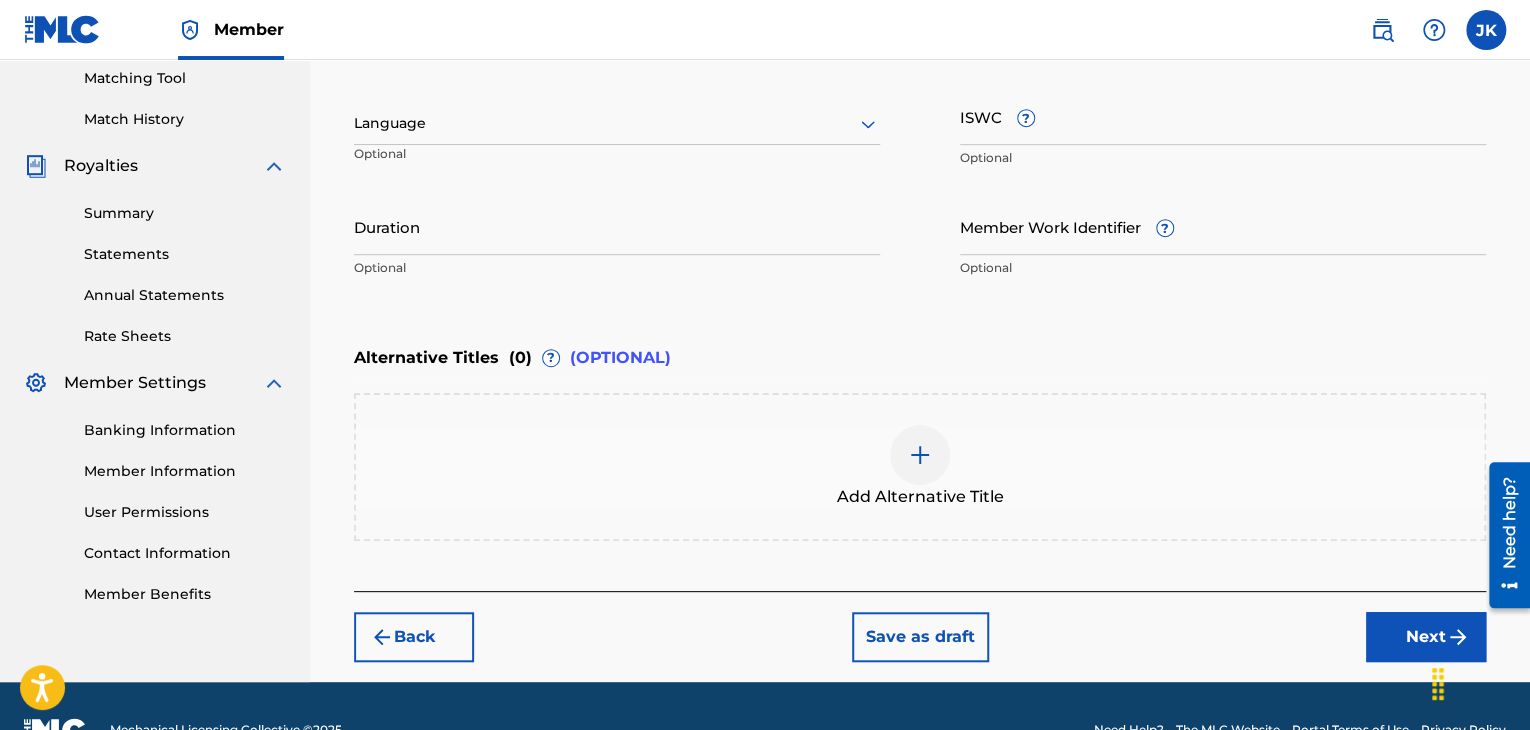 click at bounding box center (617, 123) 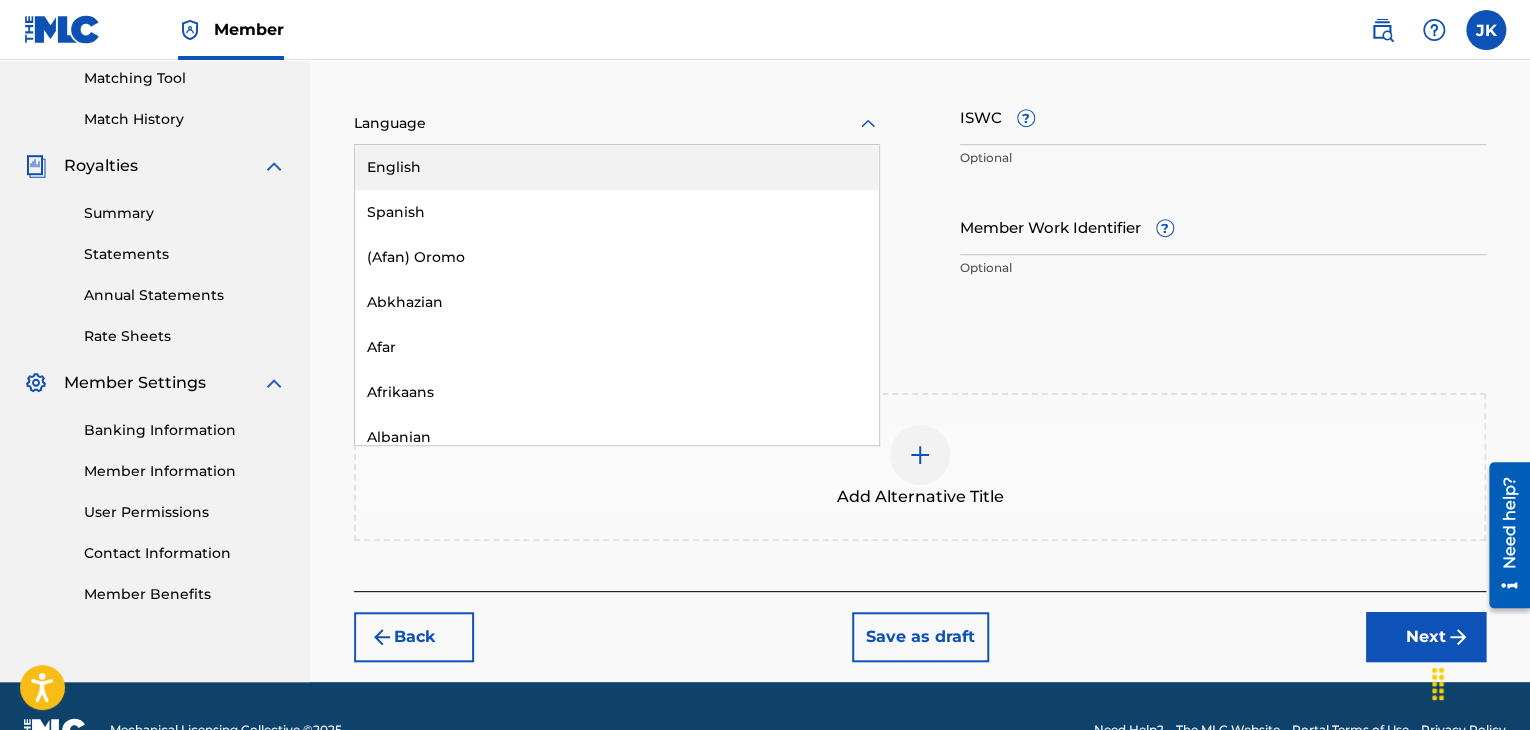 click on "English" at bounding box center (617, 167) 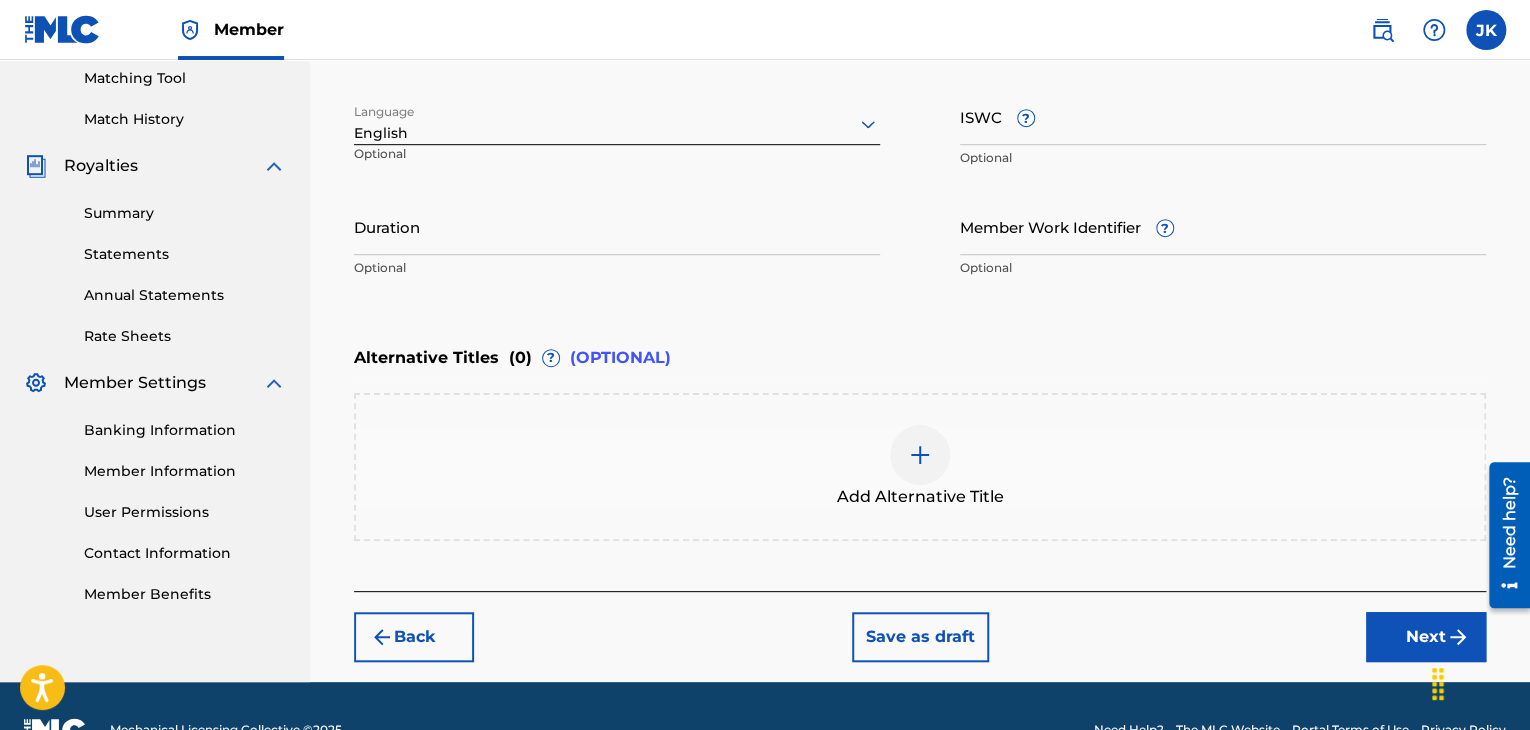 click on "Duration" at bounding box center (617, 226) 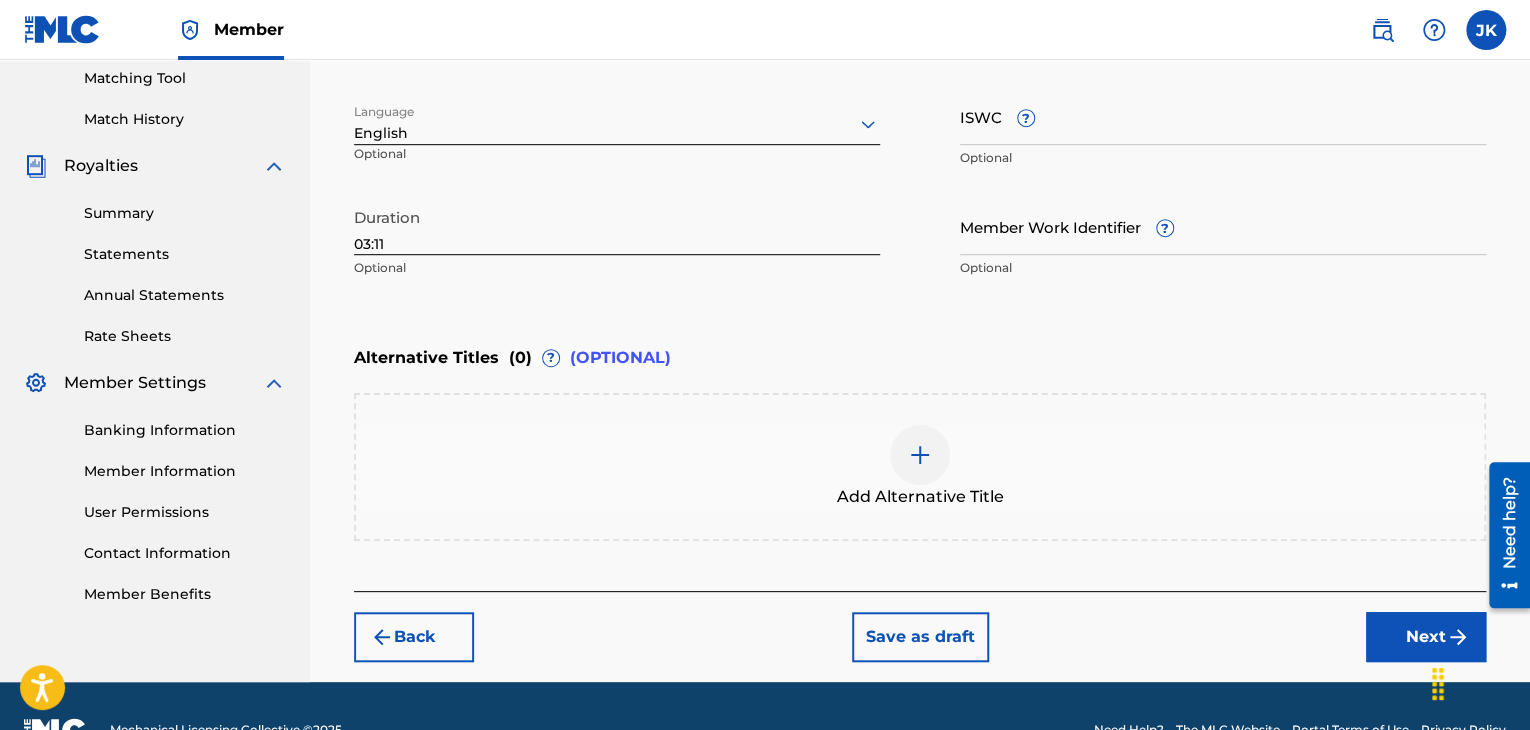 click on "Next" at bounding box center [1426, 637] 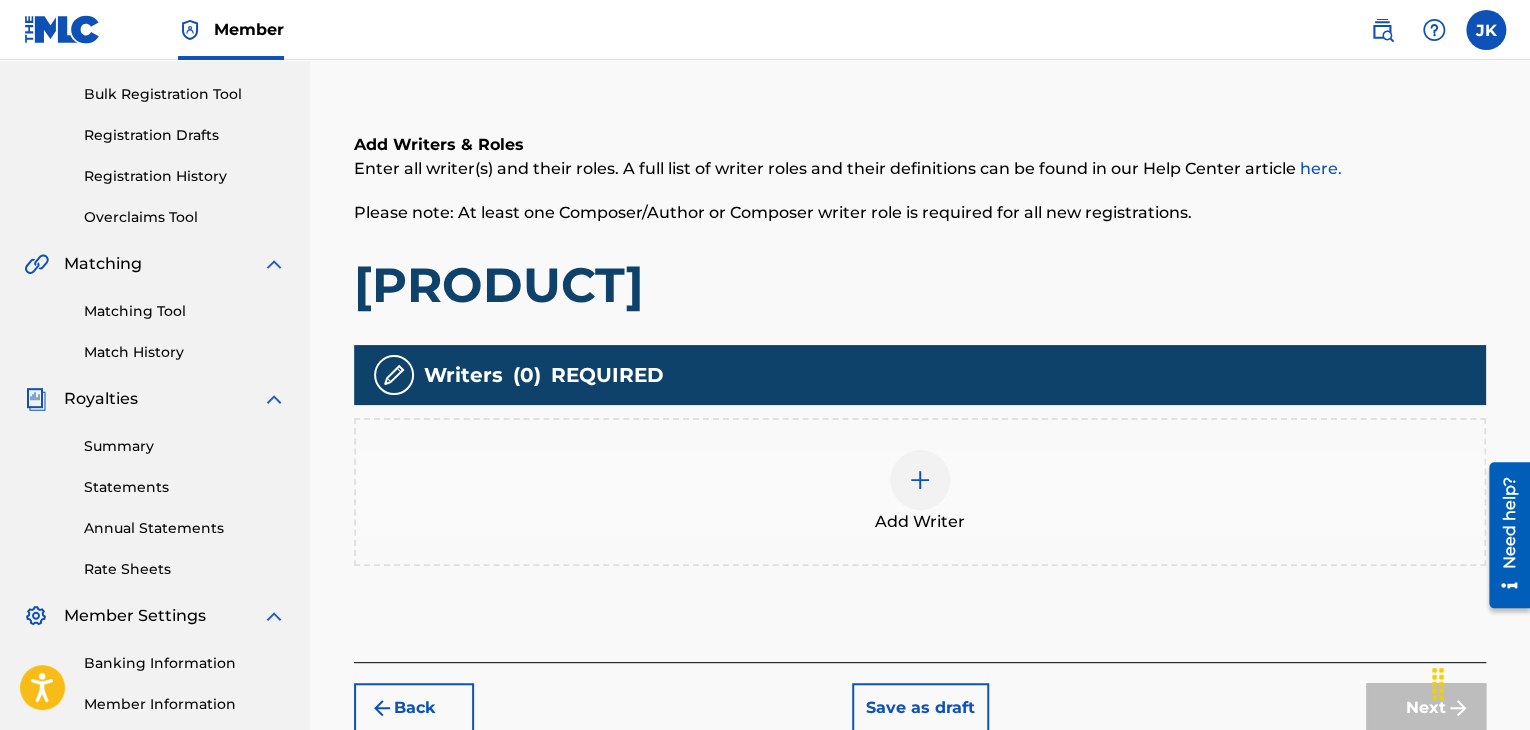 scroll, scrollTop: 290, scrollLeft: 0, axis: vertical 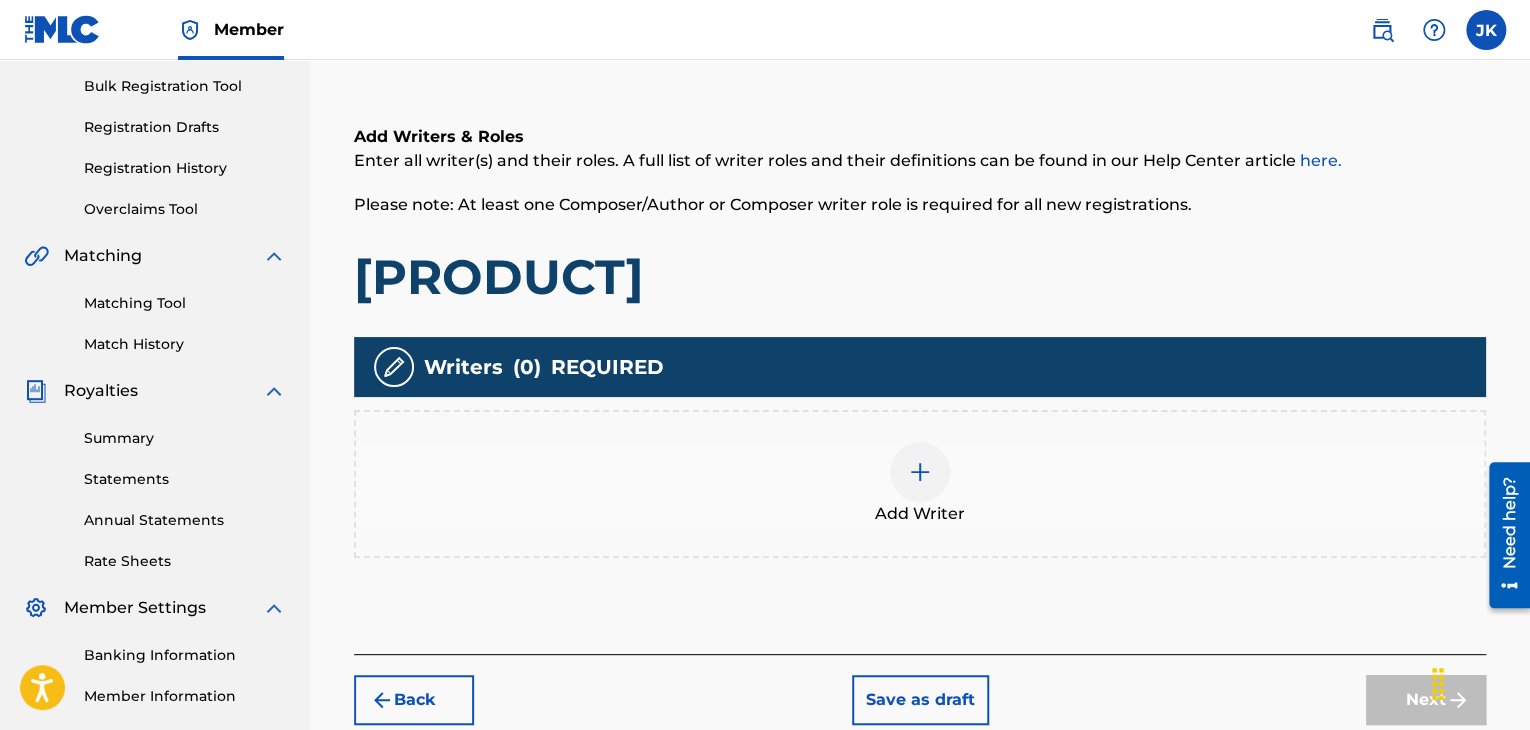 click at bounding box center (920, 472) 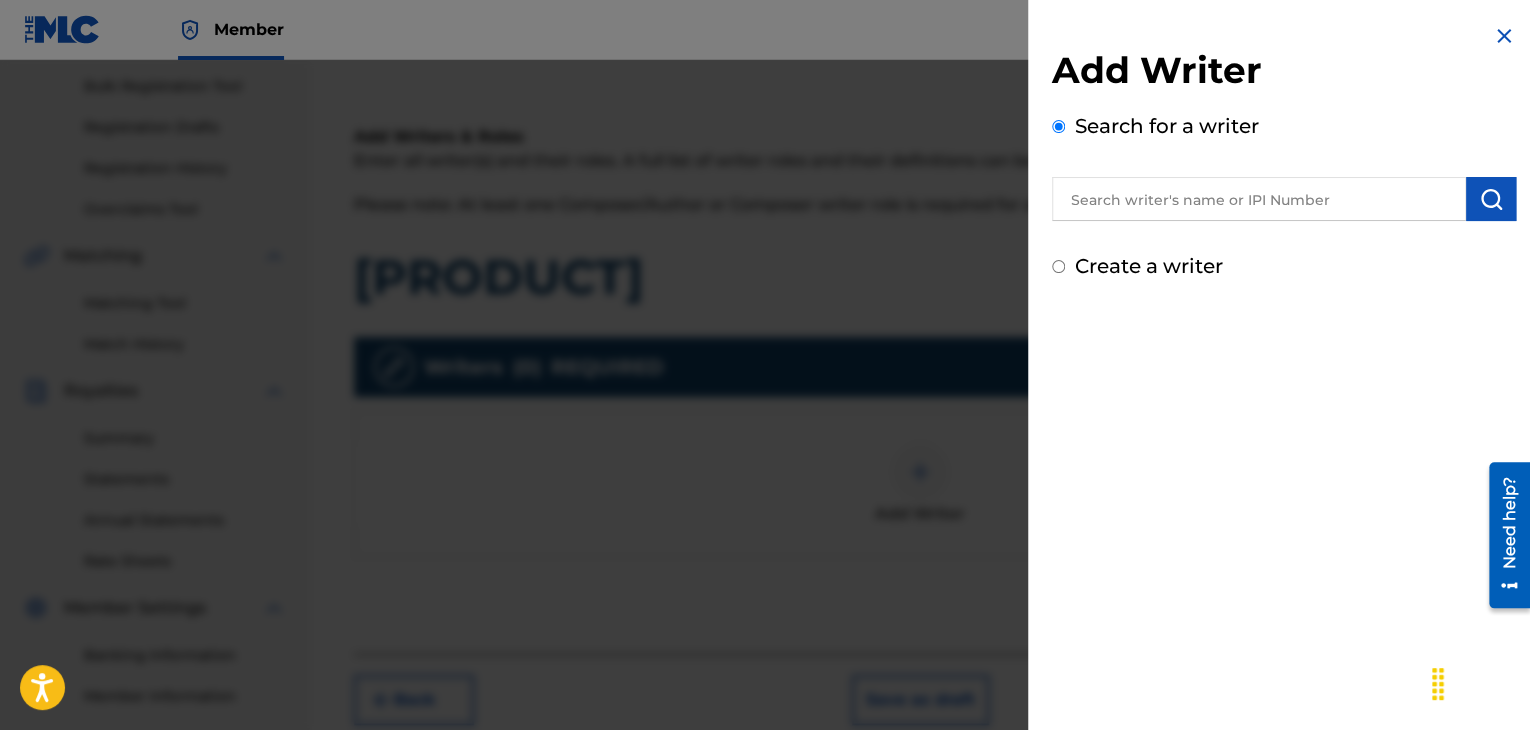 click at bounding box center [1259, 199] 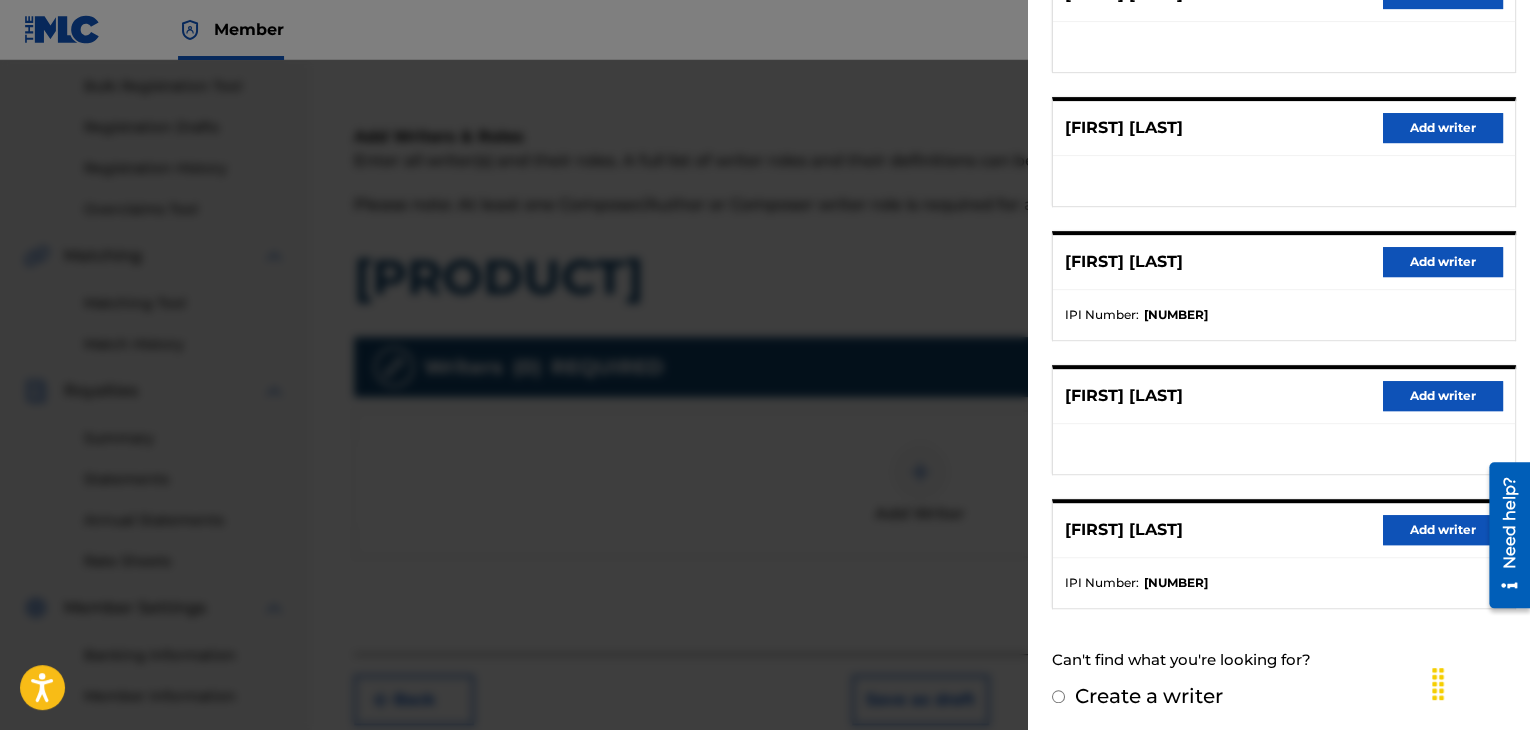 scroll, scrollTop: 310, scrollLeft: 0, axis: vertical 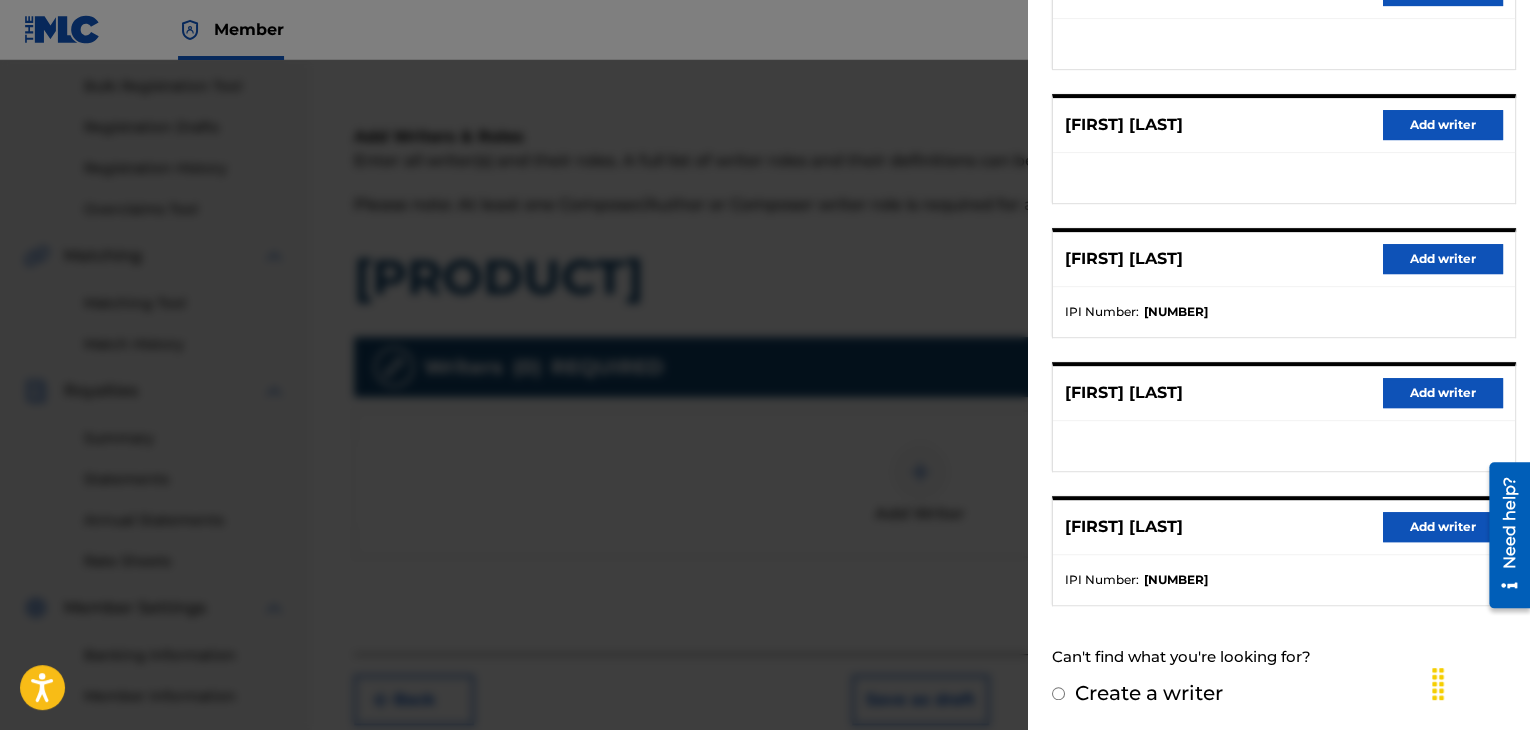 click on "Add writer" at bounding box center [1443, 527] 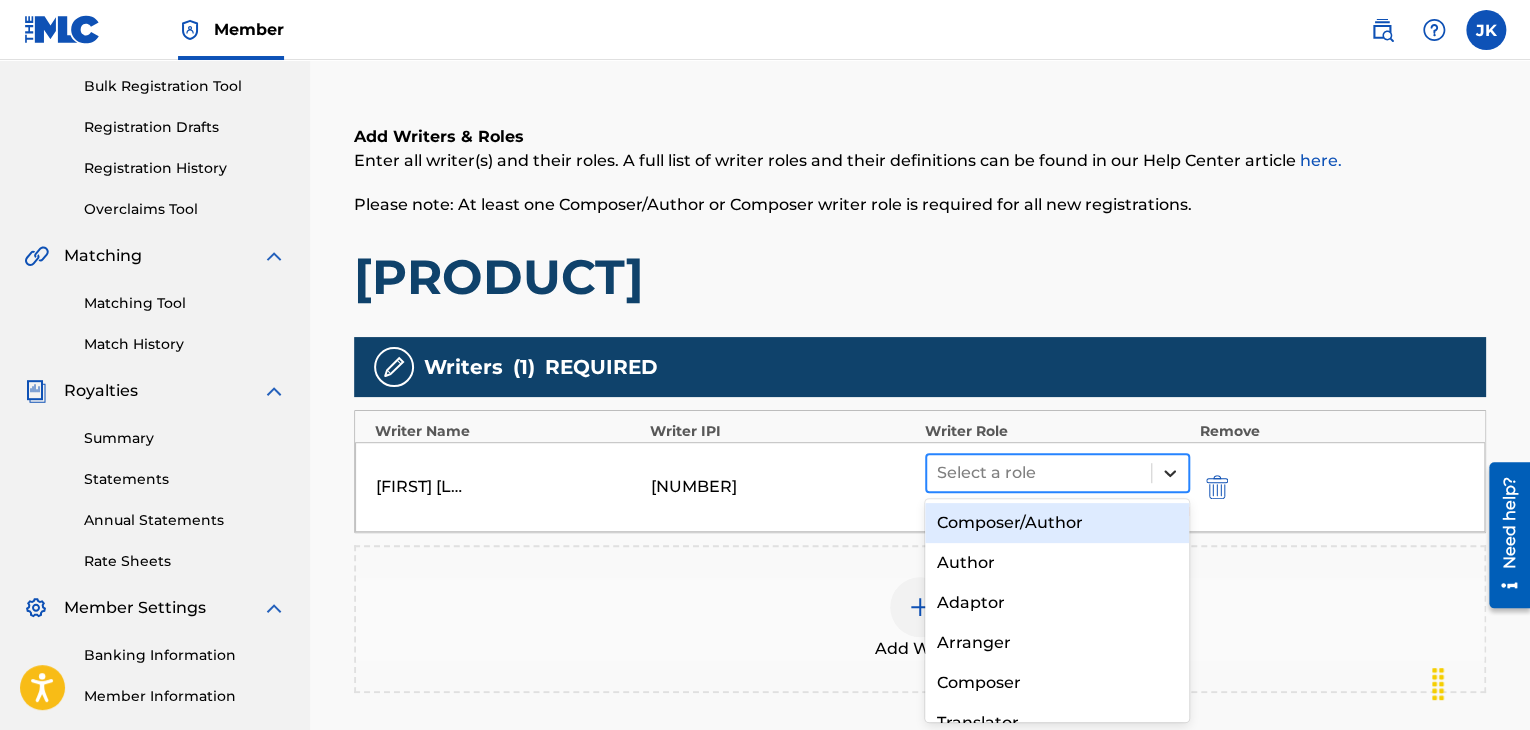 click 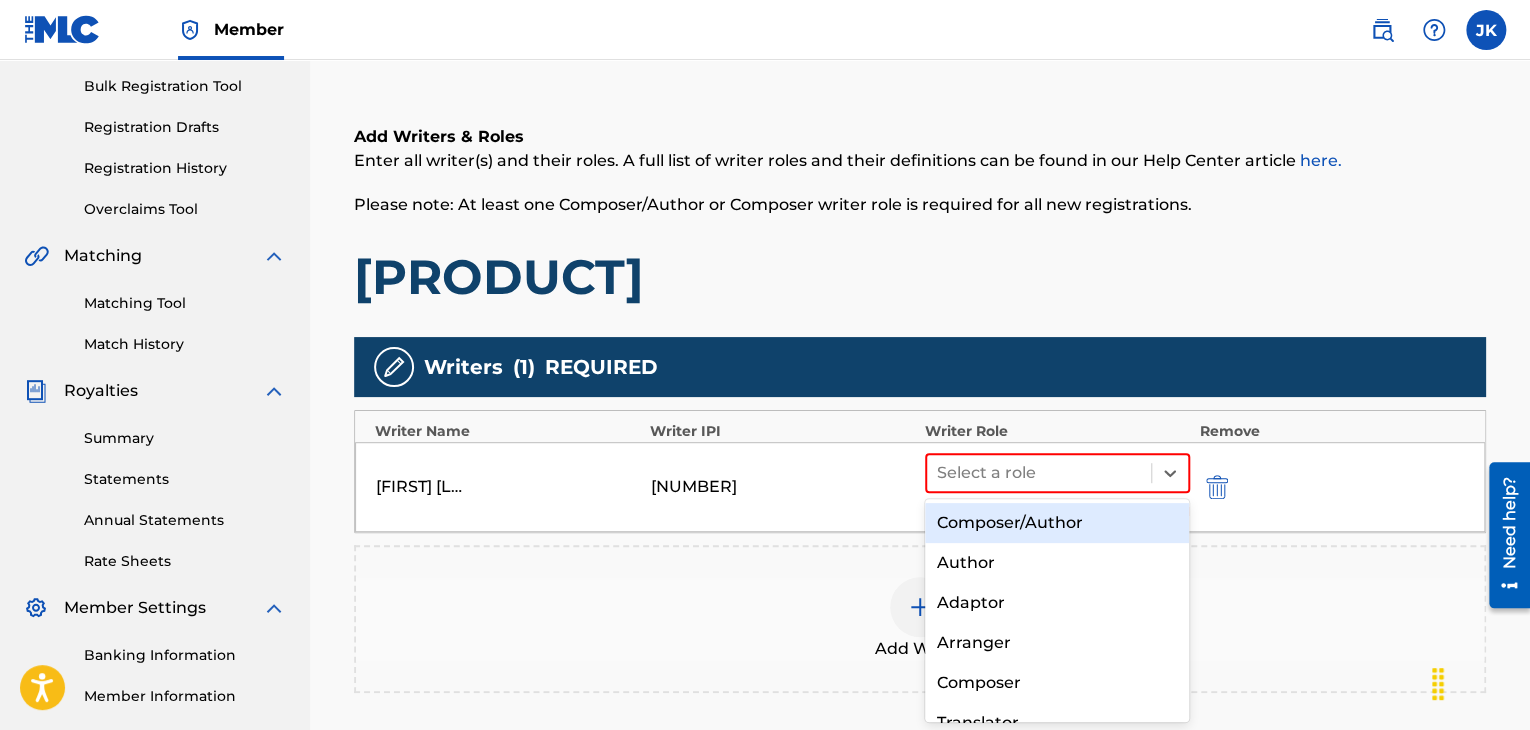 click on "Composer/Author" at bounding box center [1057, 523] 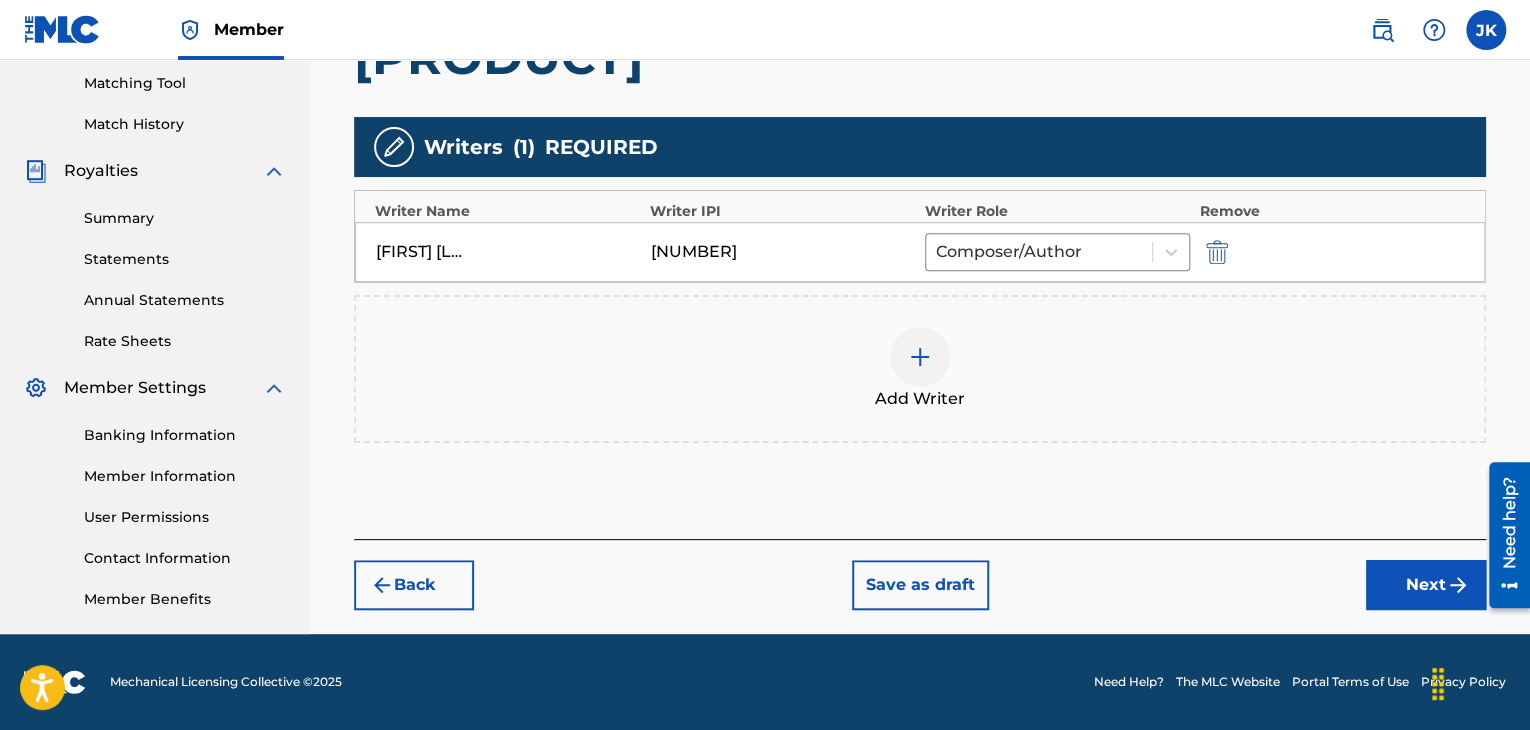 click on "Next" at bounding box center (1426, 585) 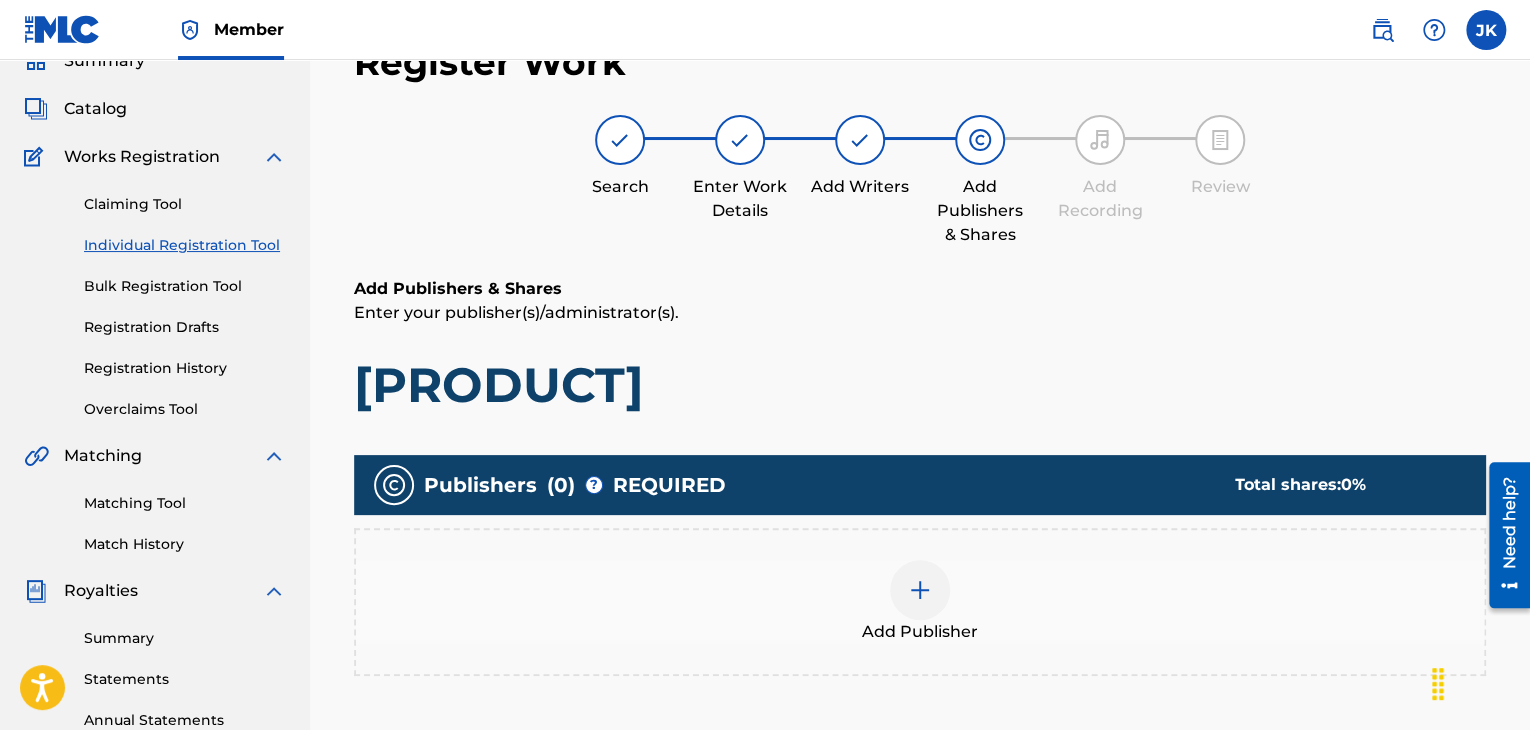 scroll, scrollTop: 290, scrollLeft: 0, axis: vertical 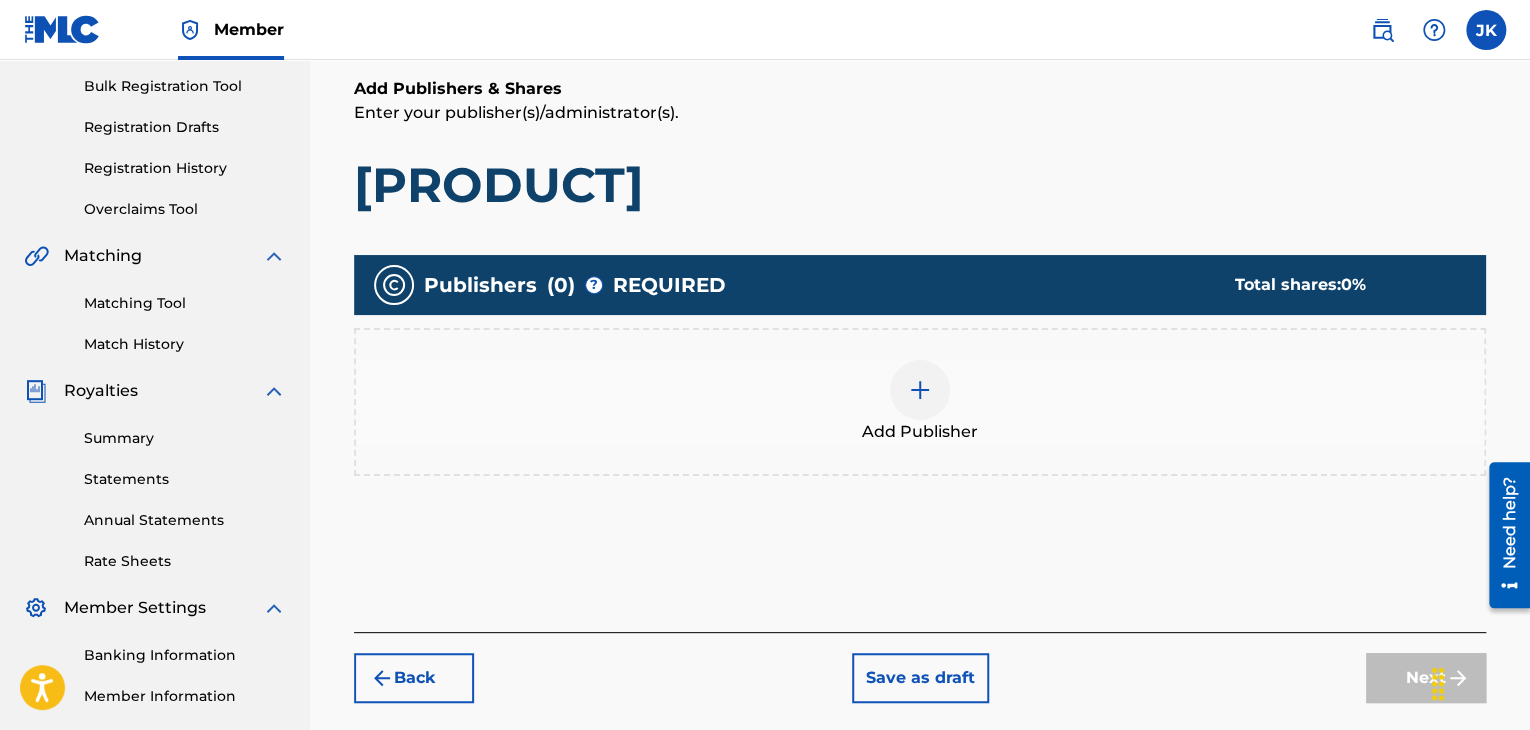 click at bounding box center [920, 390] 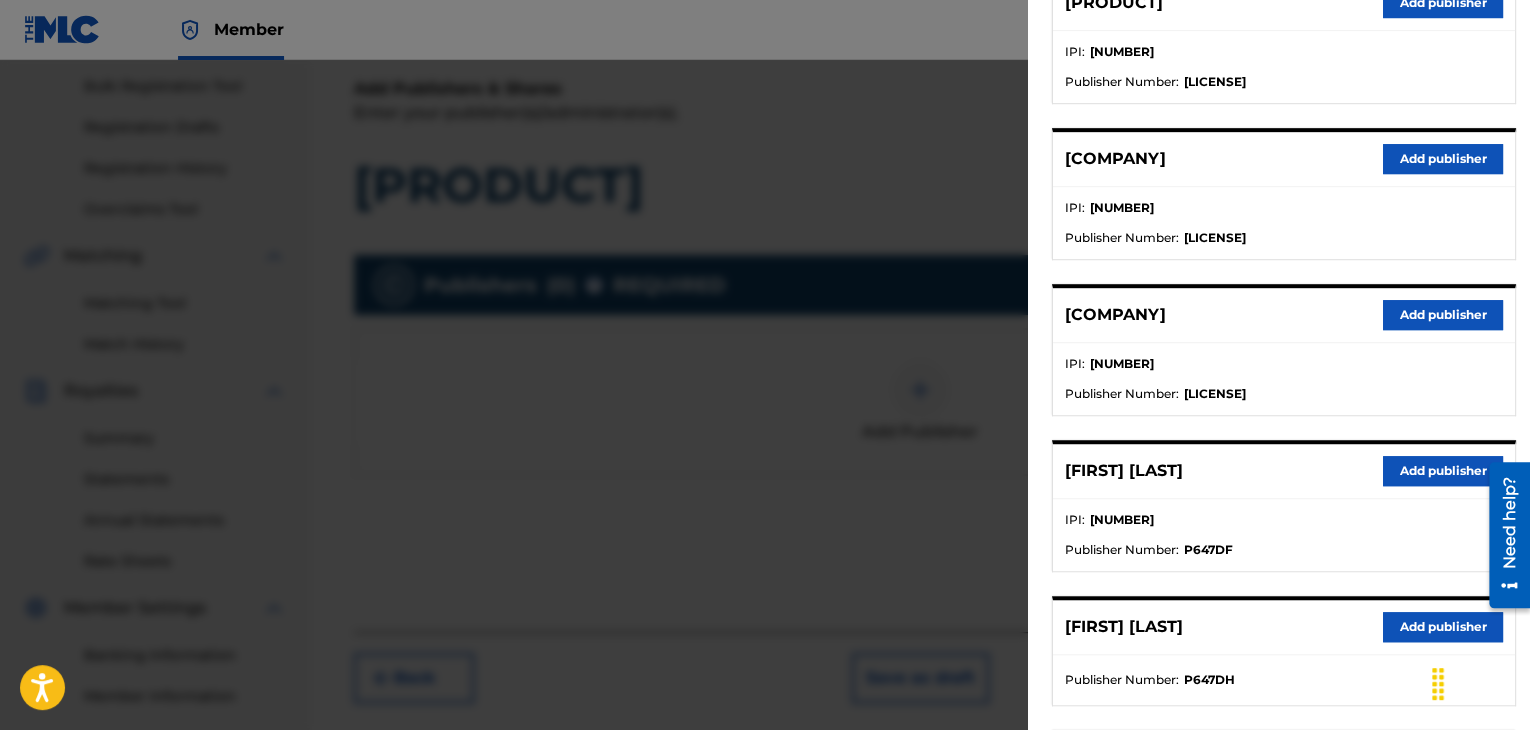 scroll, scrollTop: 600, scrollLeft: 0, axis: vertical 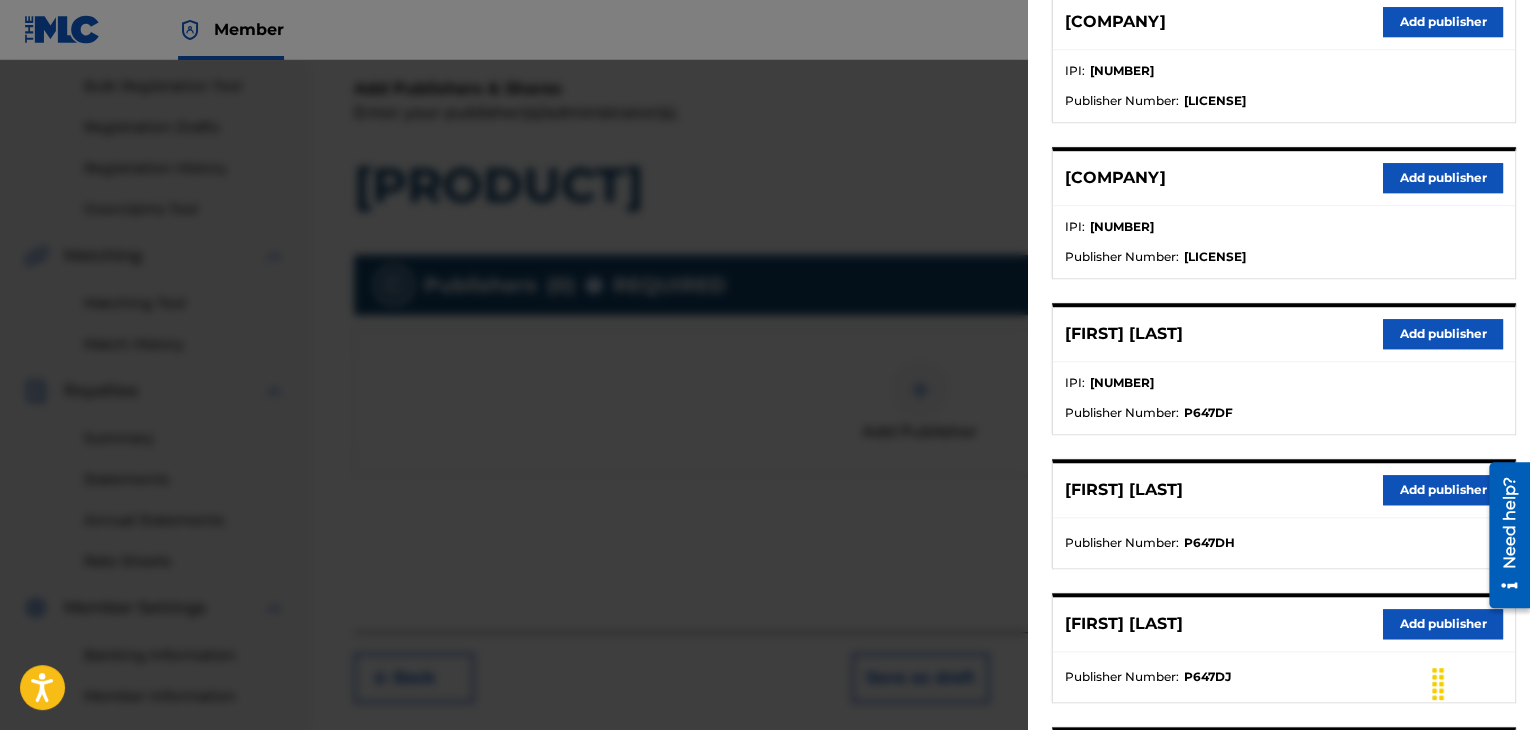 click on "Add publisher" at bounding box center [1443, 334] 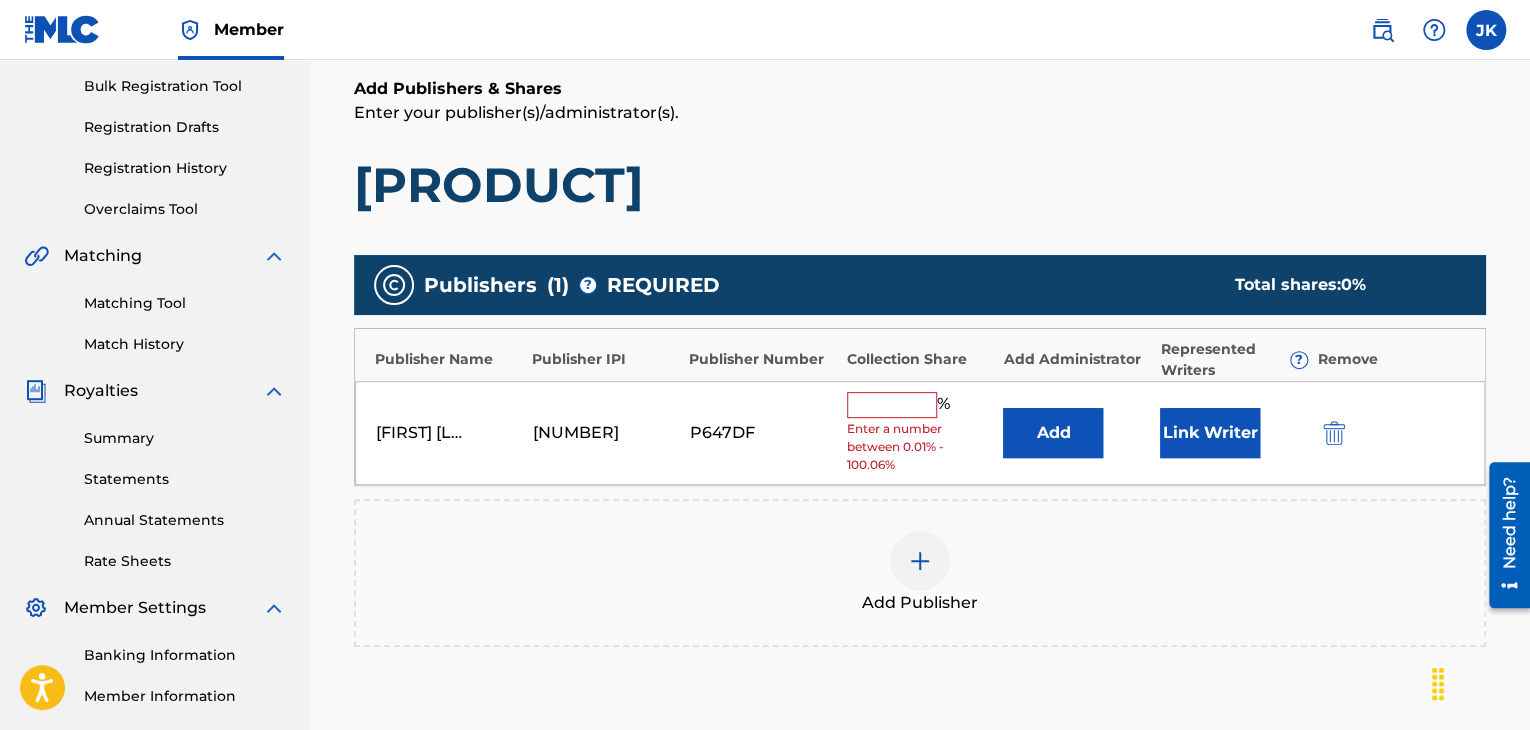 click on "Add" at bounding box center [1053, 433] 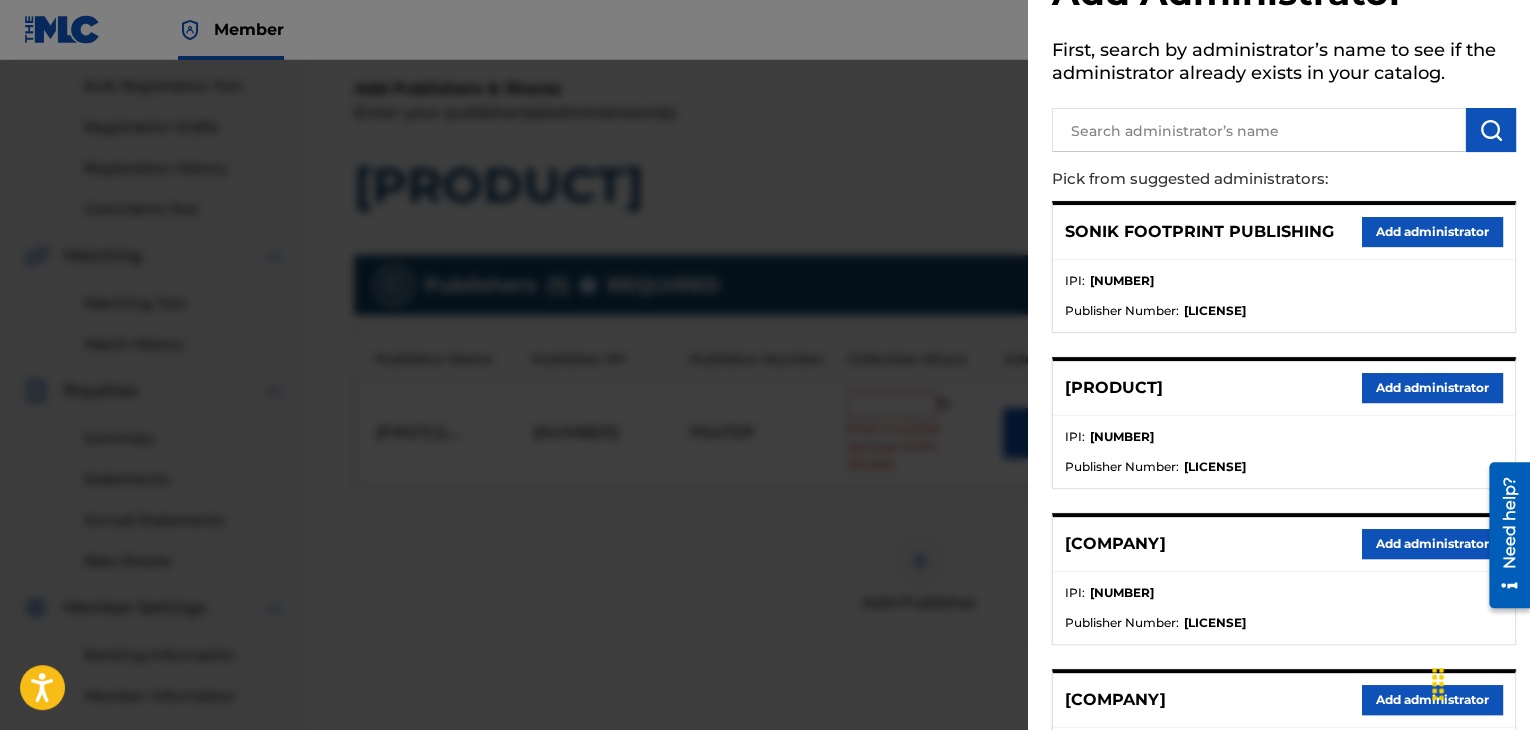 scroll, scrollTop: 200, scrollLeft: 0, axis: vertical 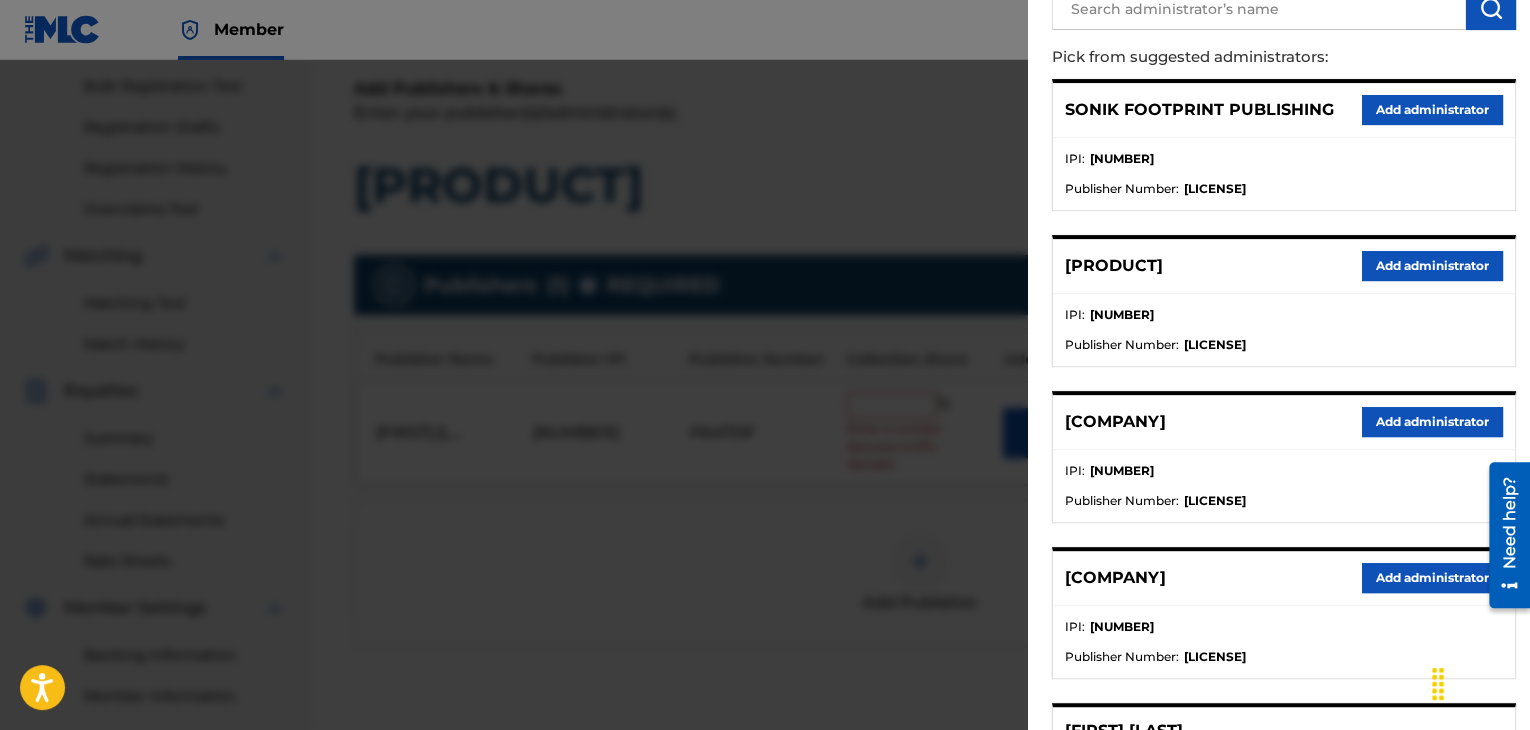 click on "Add administrator" at bounding box center [1432, 422] 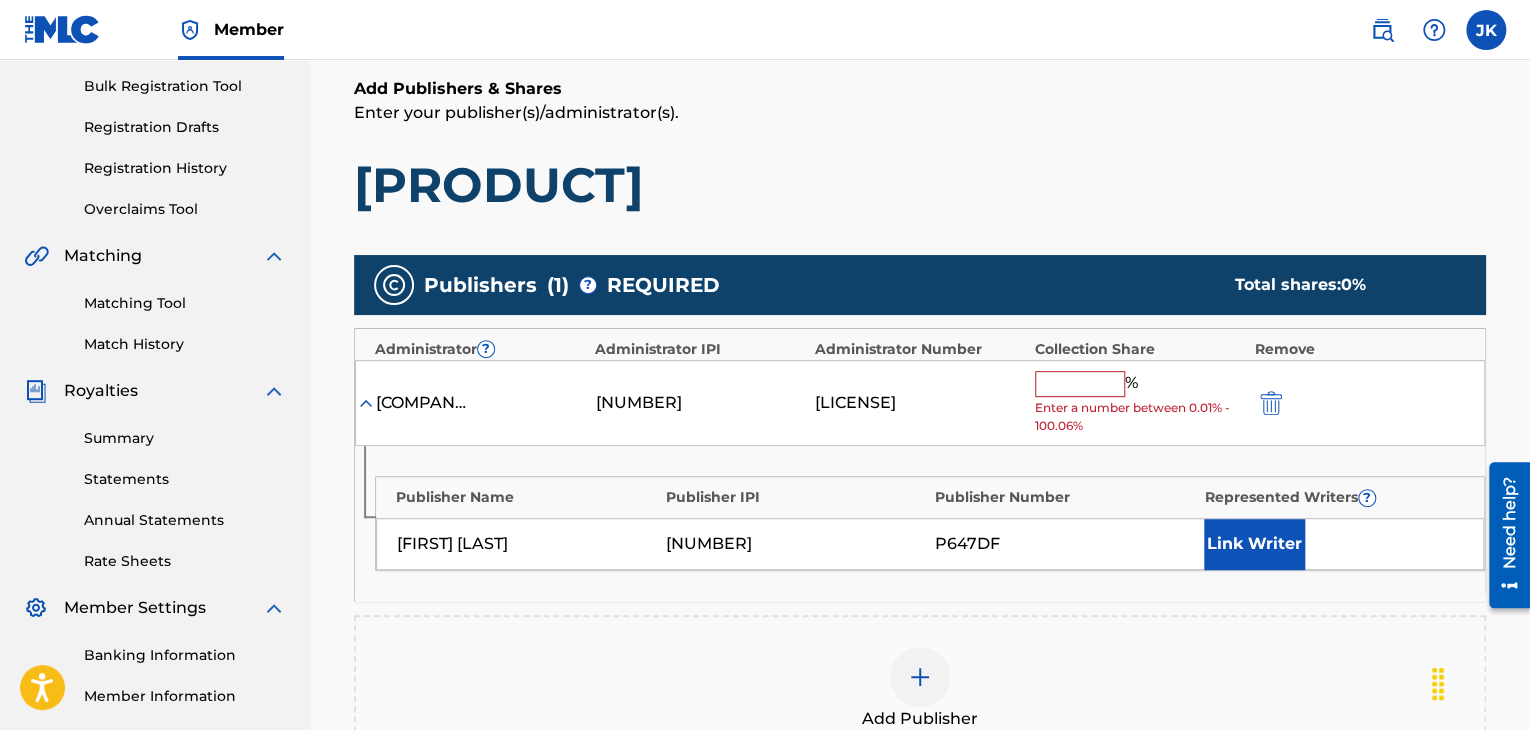 click at bounding box center (1080, 384) 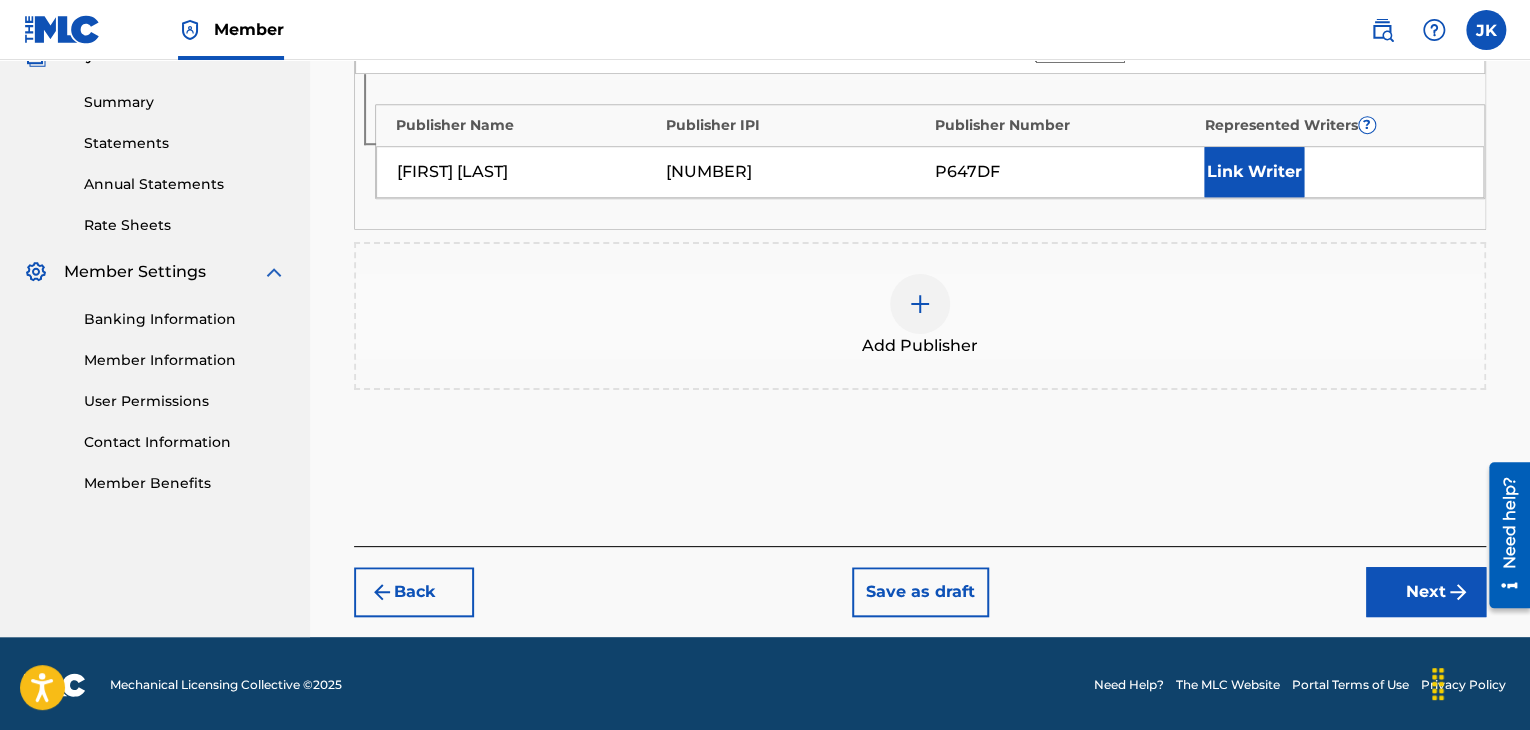 click on "Next" at bounding box center [1426, 592] 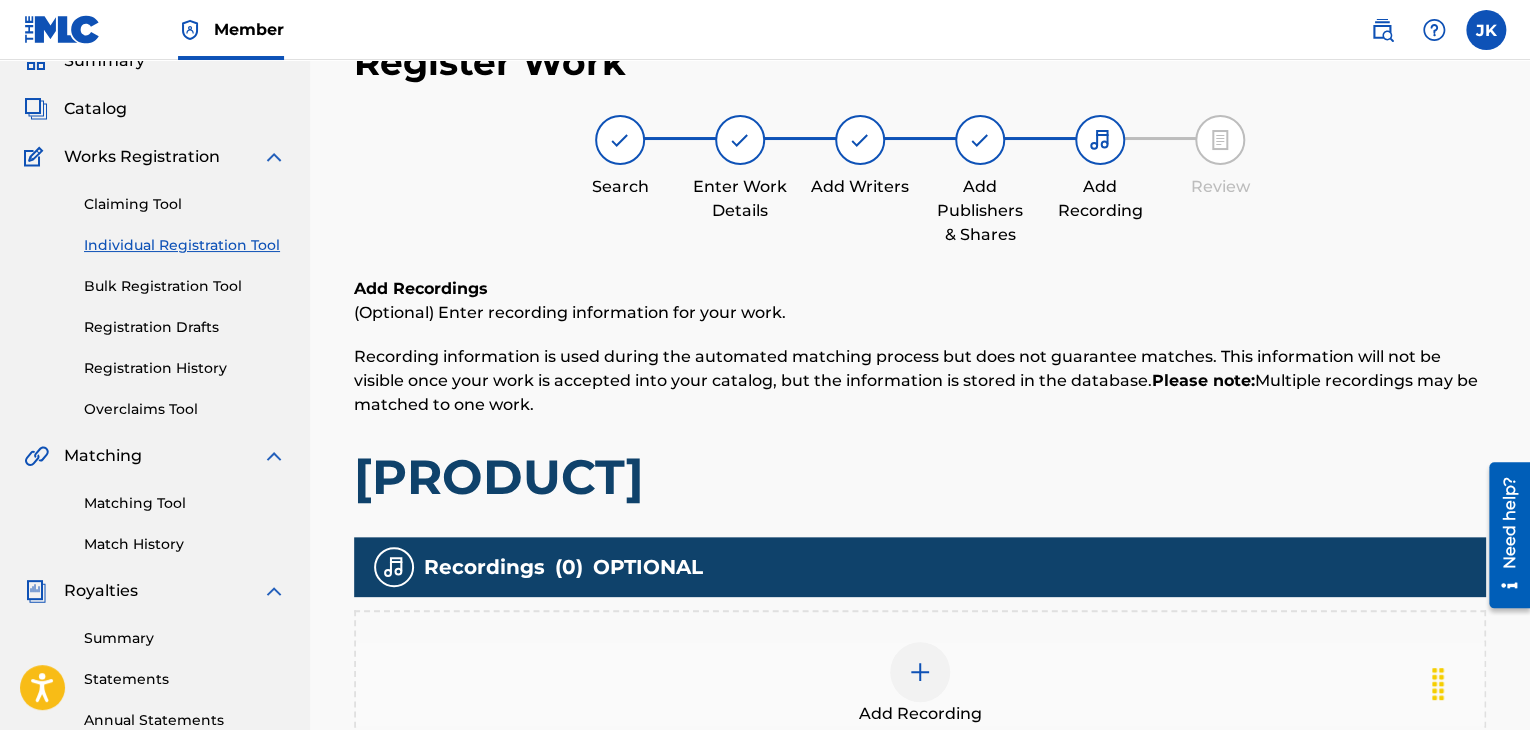 scroll, scrollTop: 290, scrollLeft: 0, axis: vertical 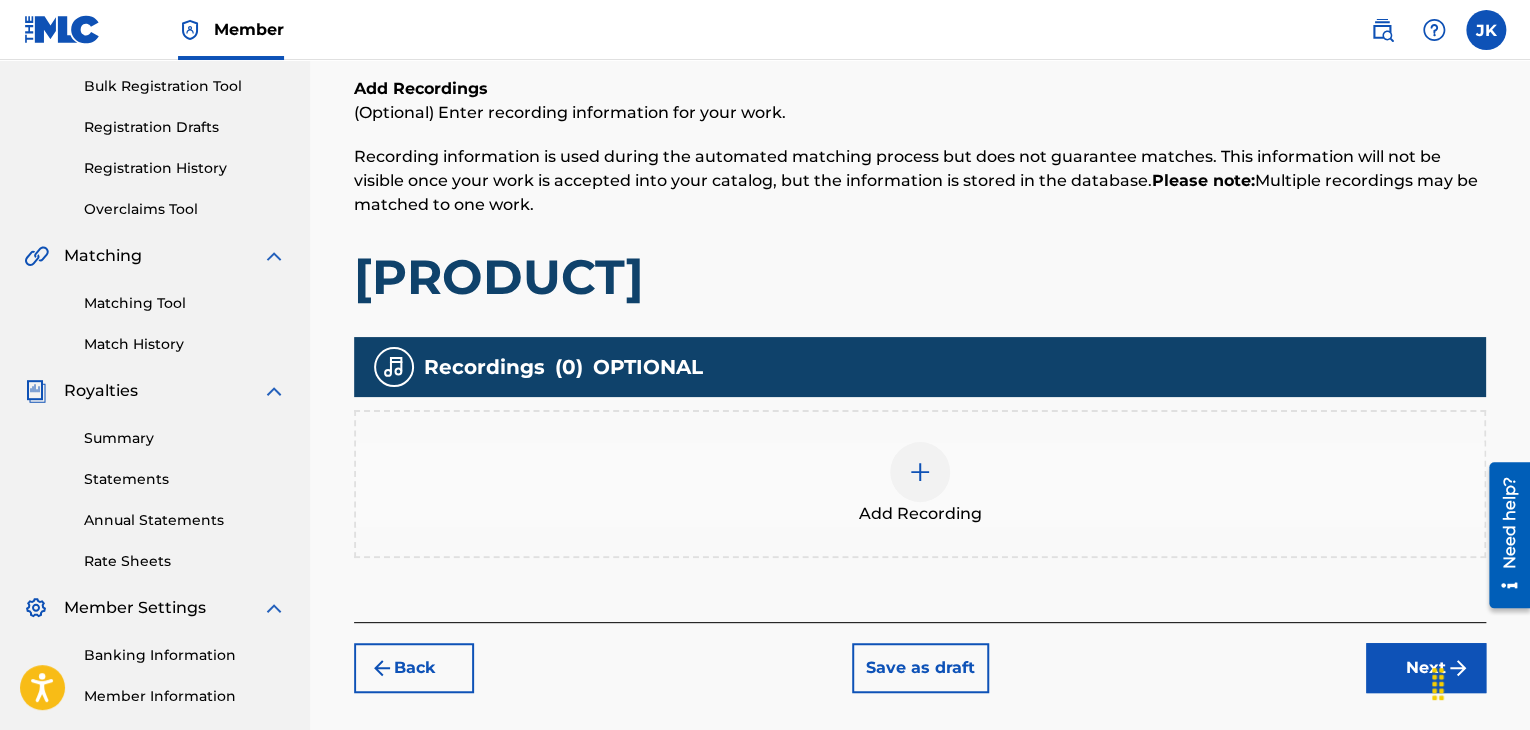 click at bounding box center [920, 472] 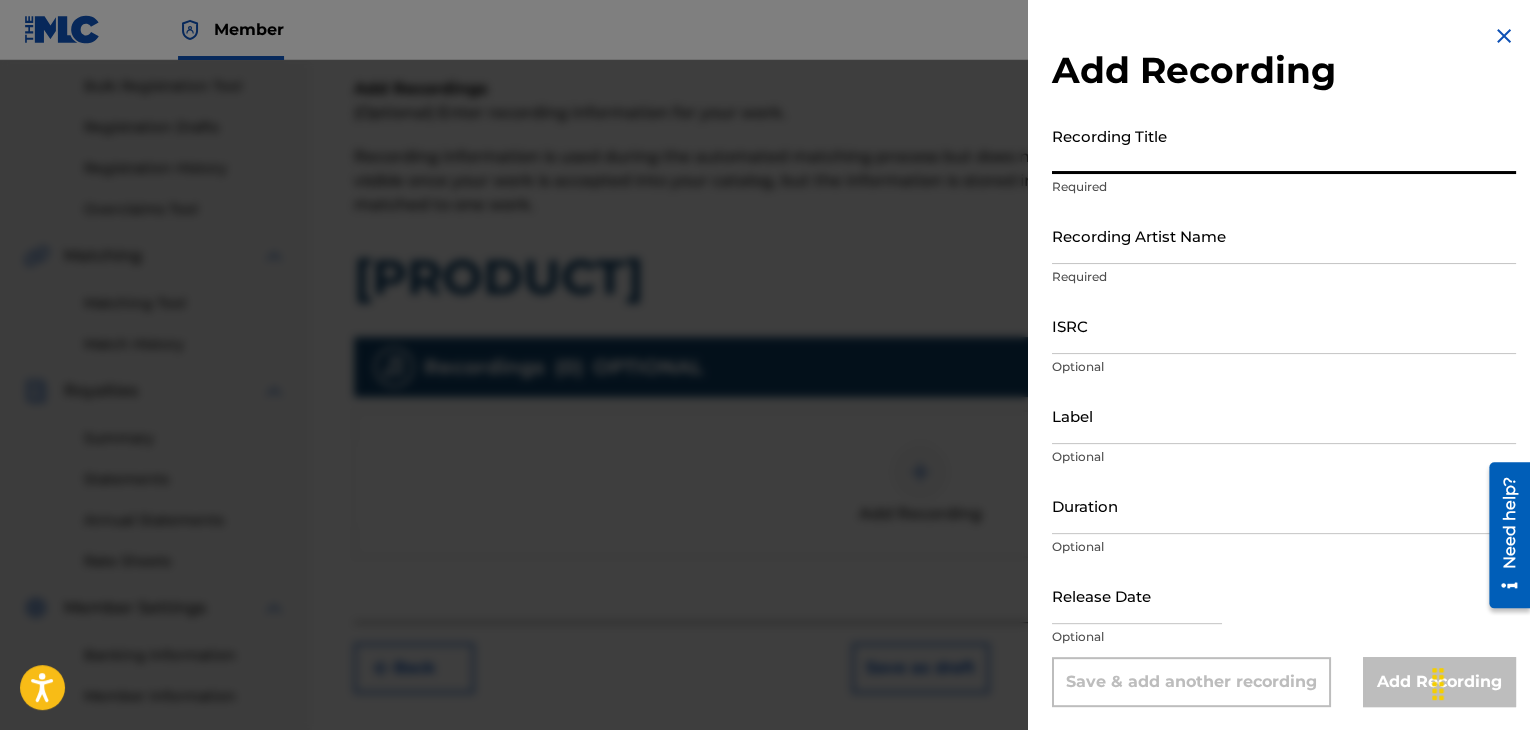 click on "Recording Title" at bounding box center (1284, 145) 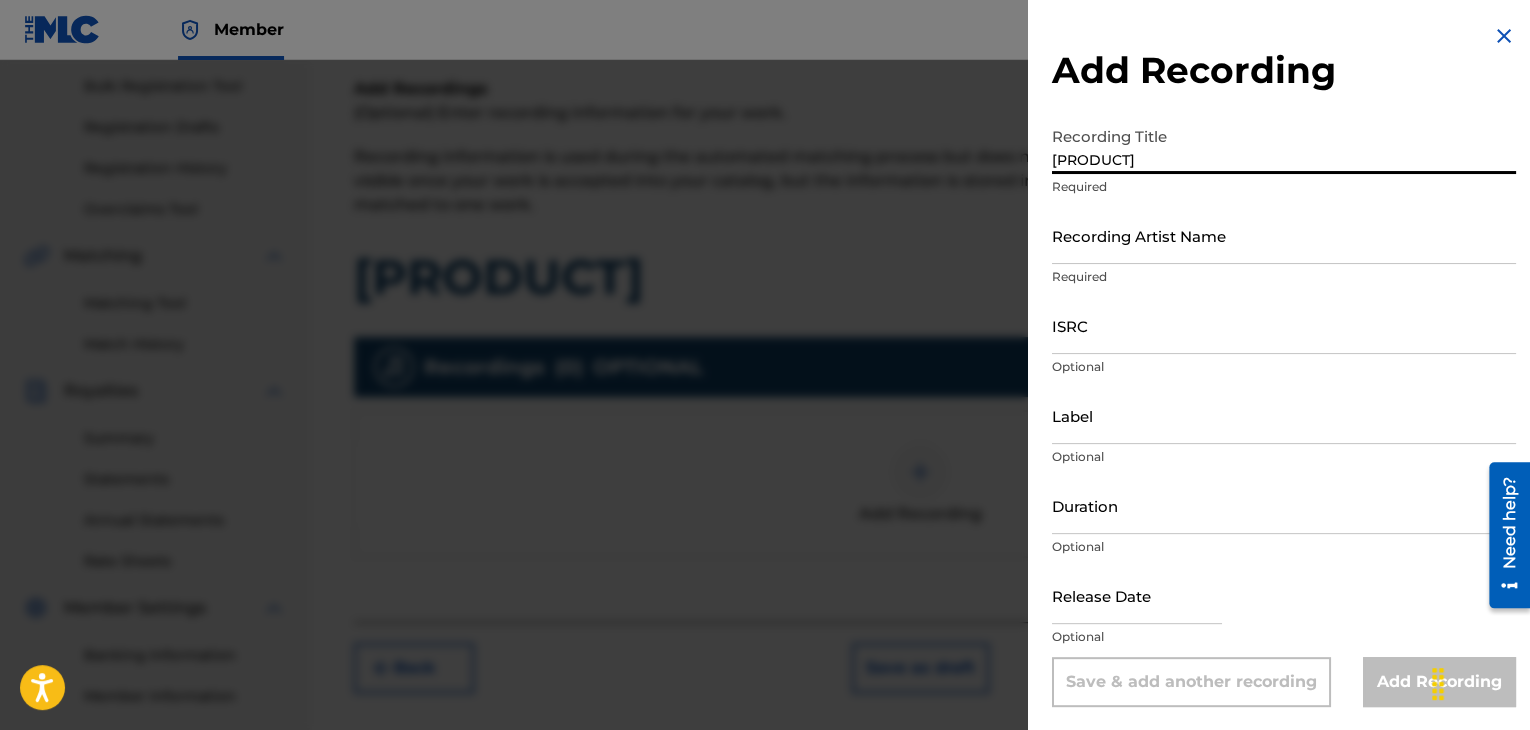 click on "Recording Artist Name" at bounding box center (1284, 235) 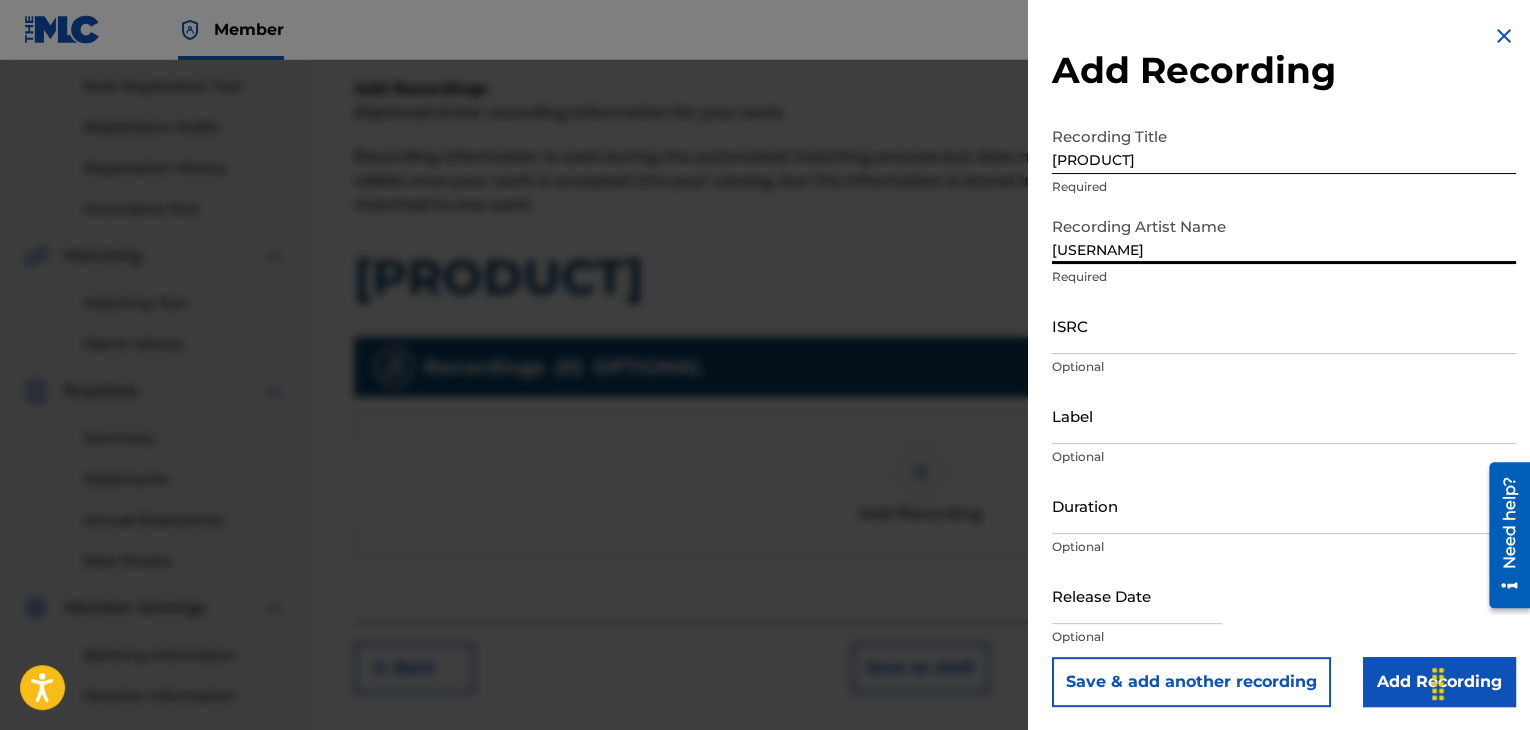 click on "ISRC" at bounding box center [1284, 325] 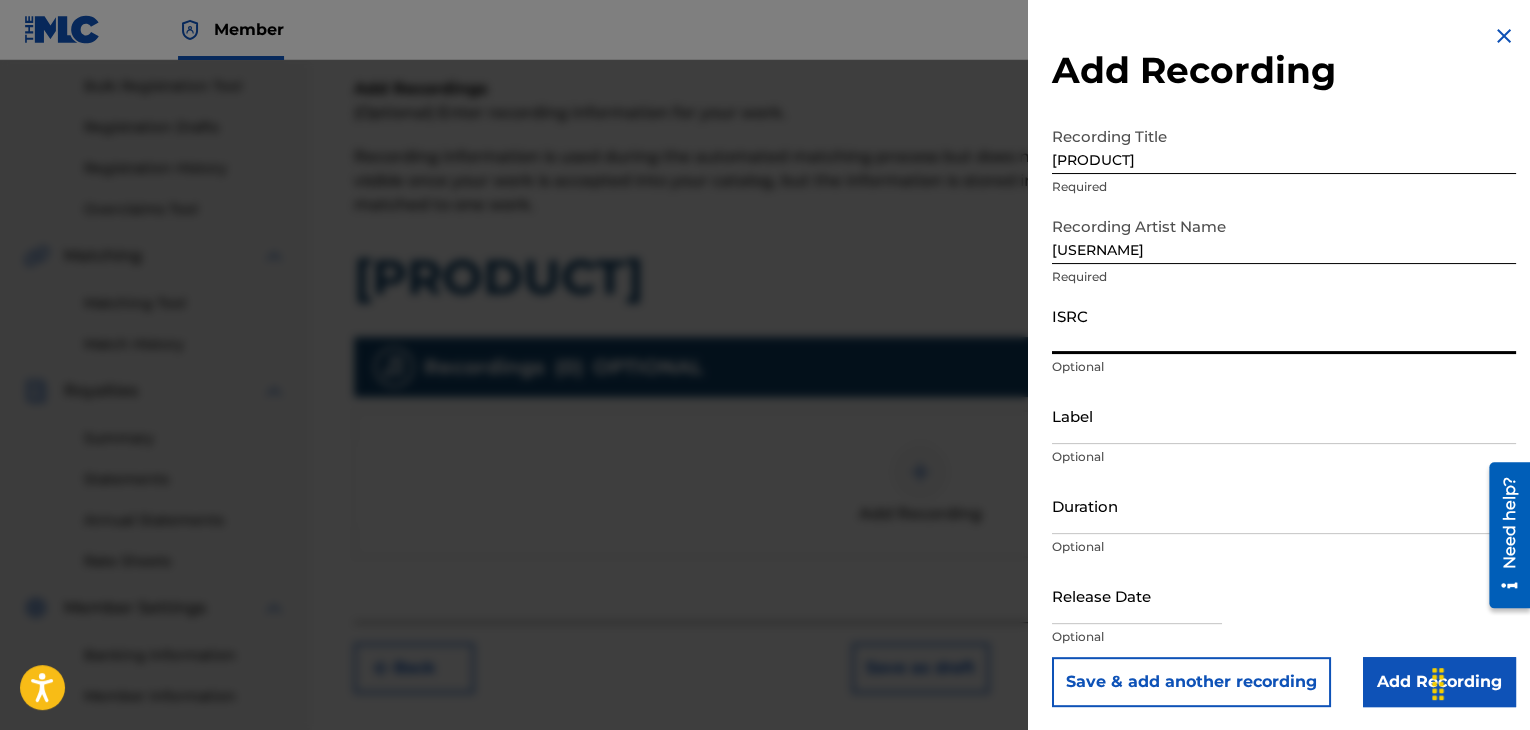 paste on "[LICENSE]" 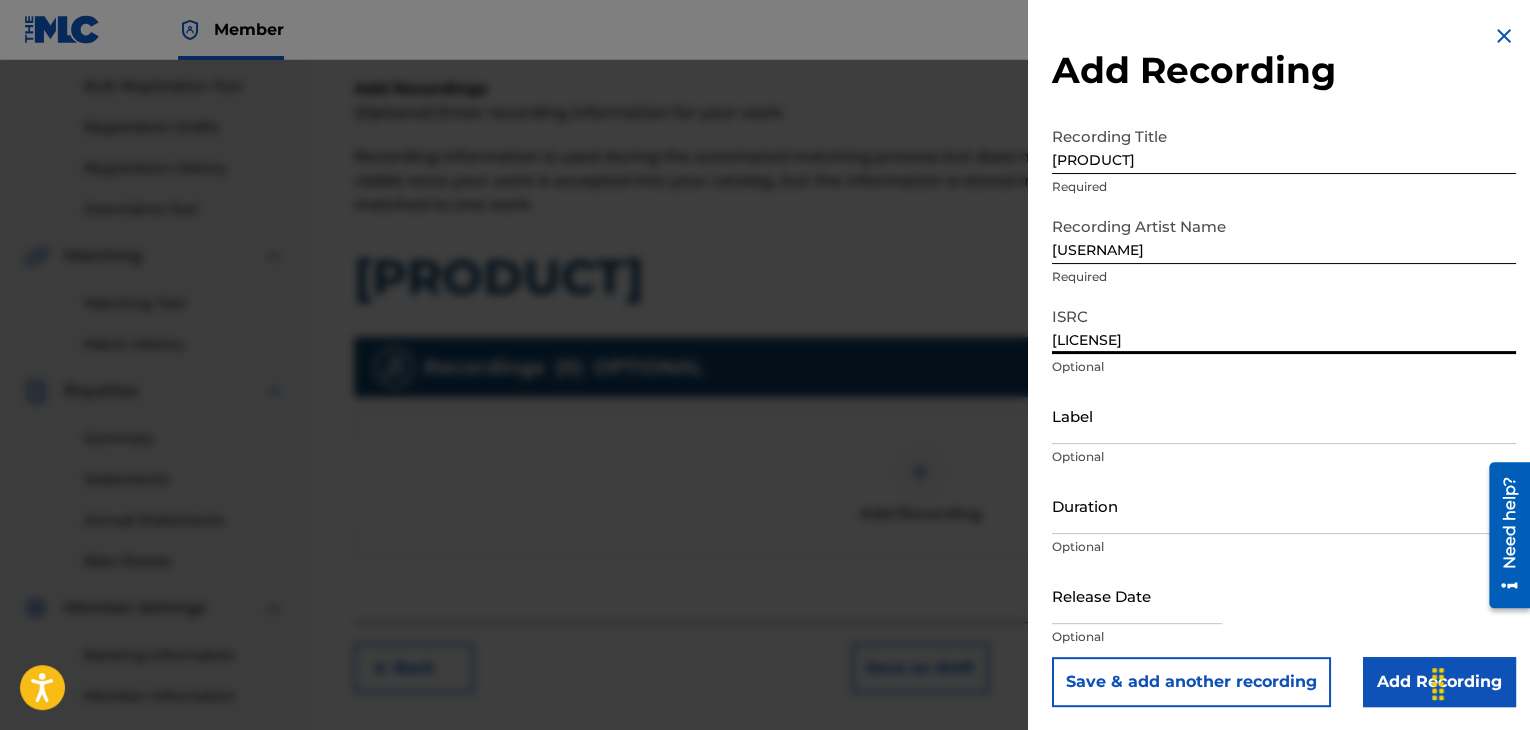 click on "Label" at bounding box center (1284, 415) 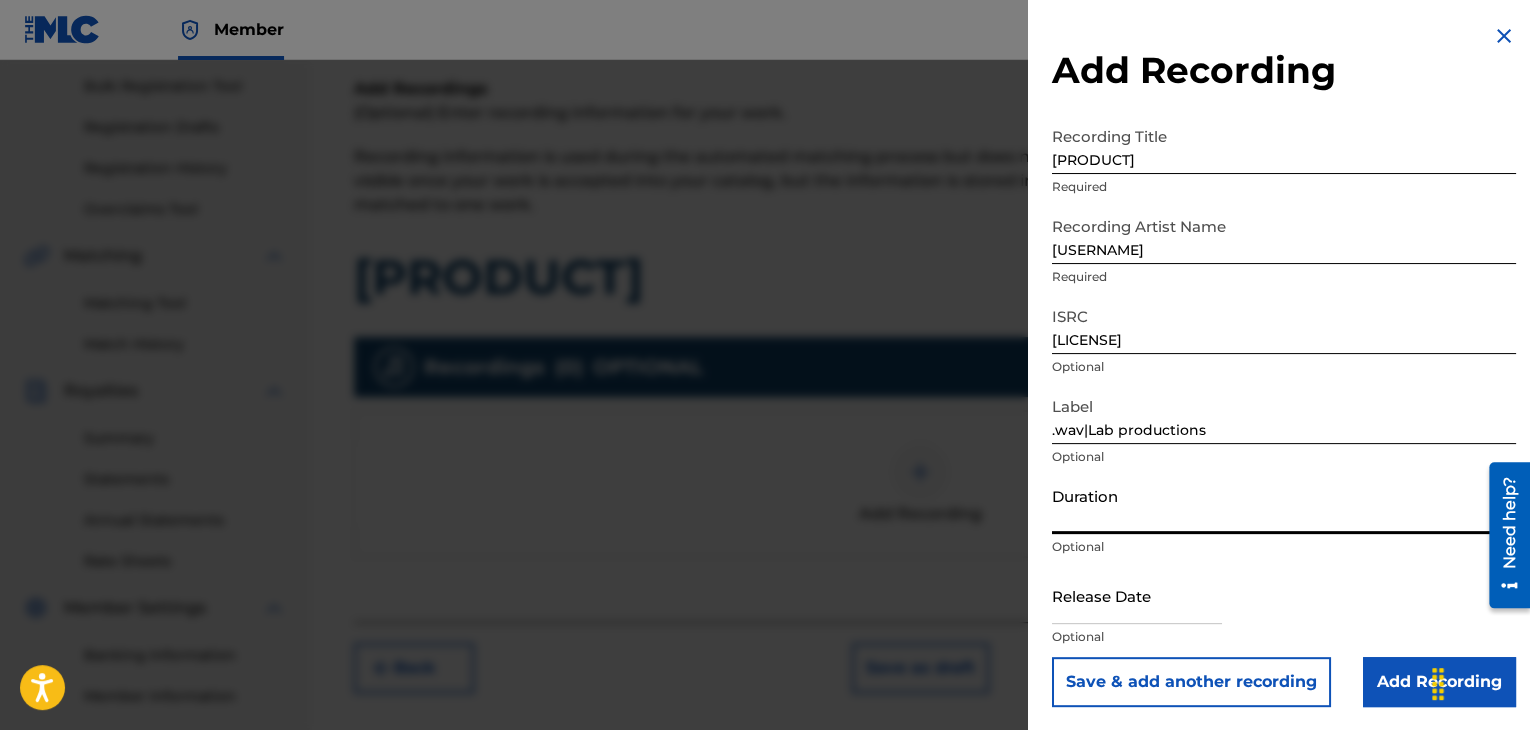 click on "Duration" at bounding box center [1284, 505] 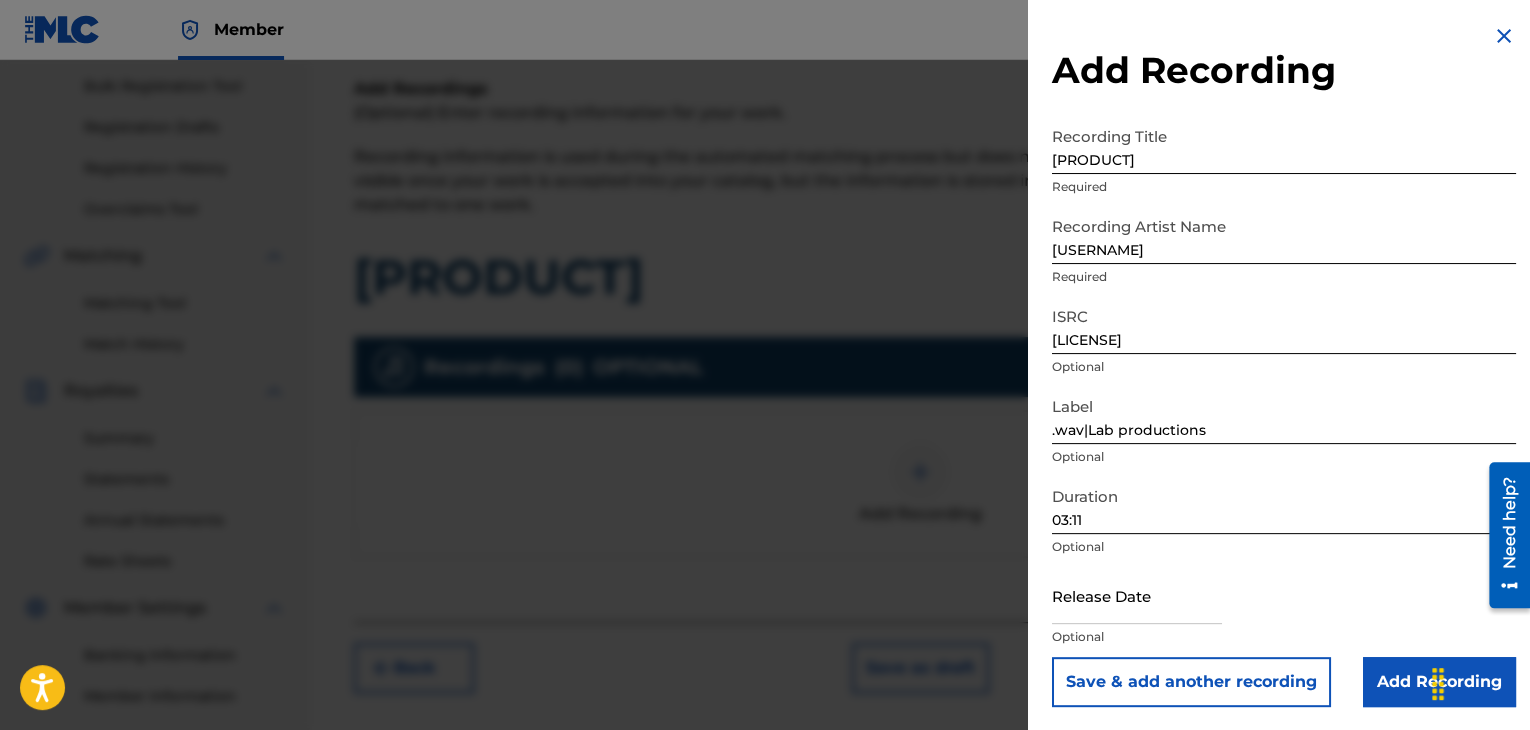 click at bounding box center [1137, 595] 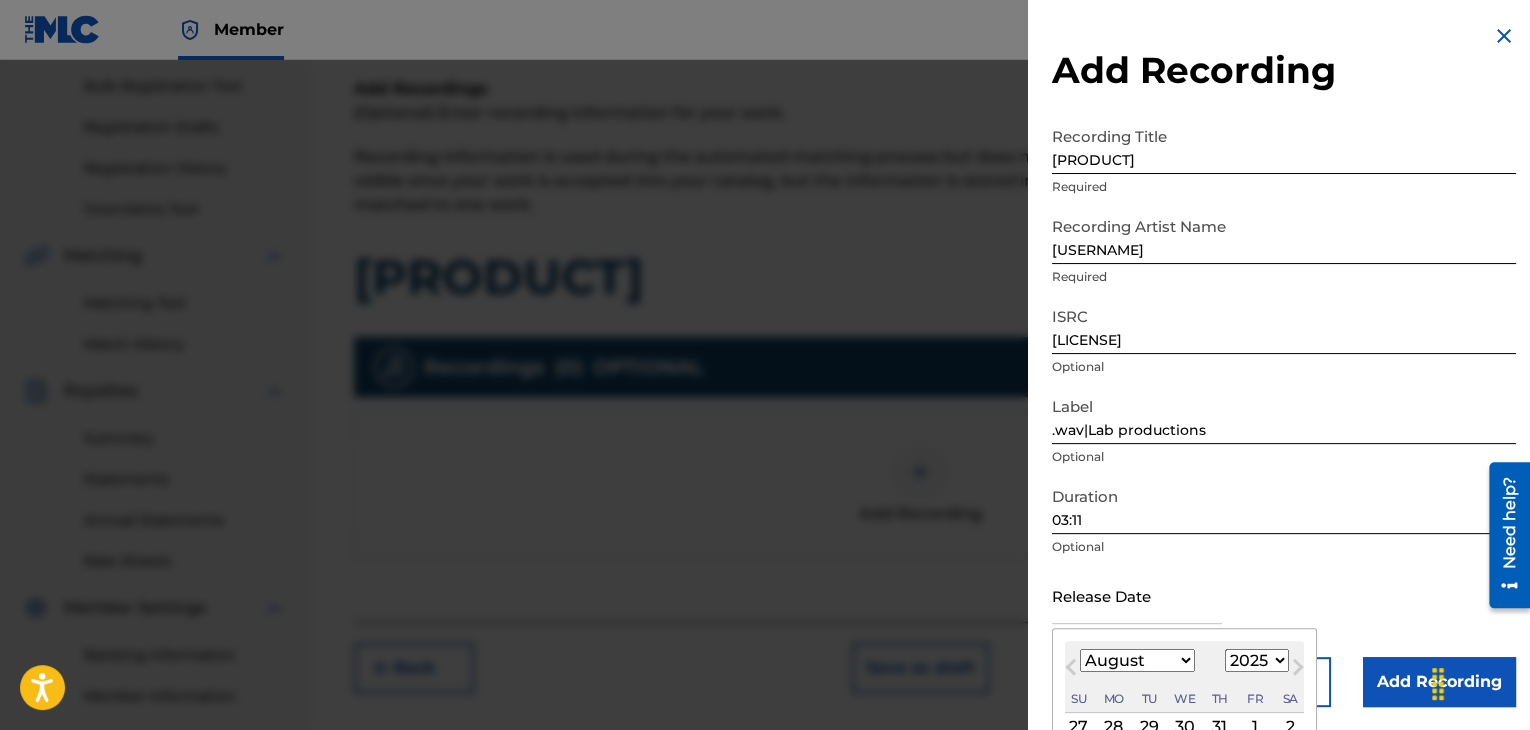 click on "January February March April May June July August September October November December" at bounding box center [1137, 660] 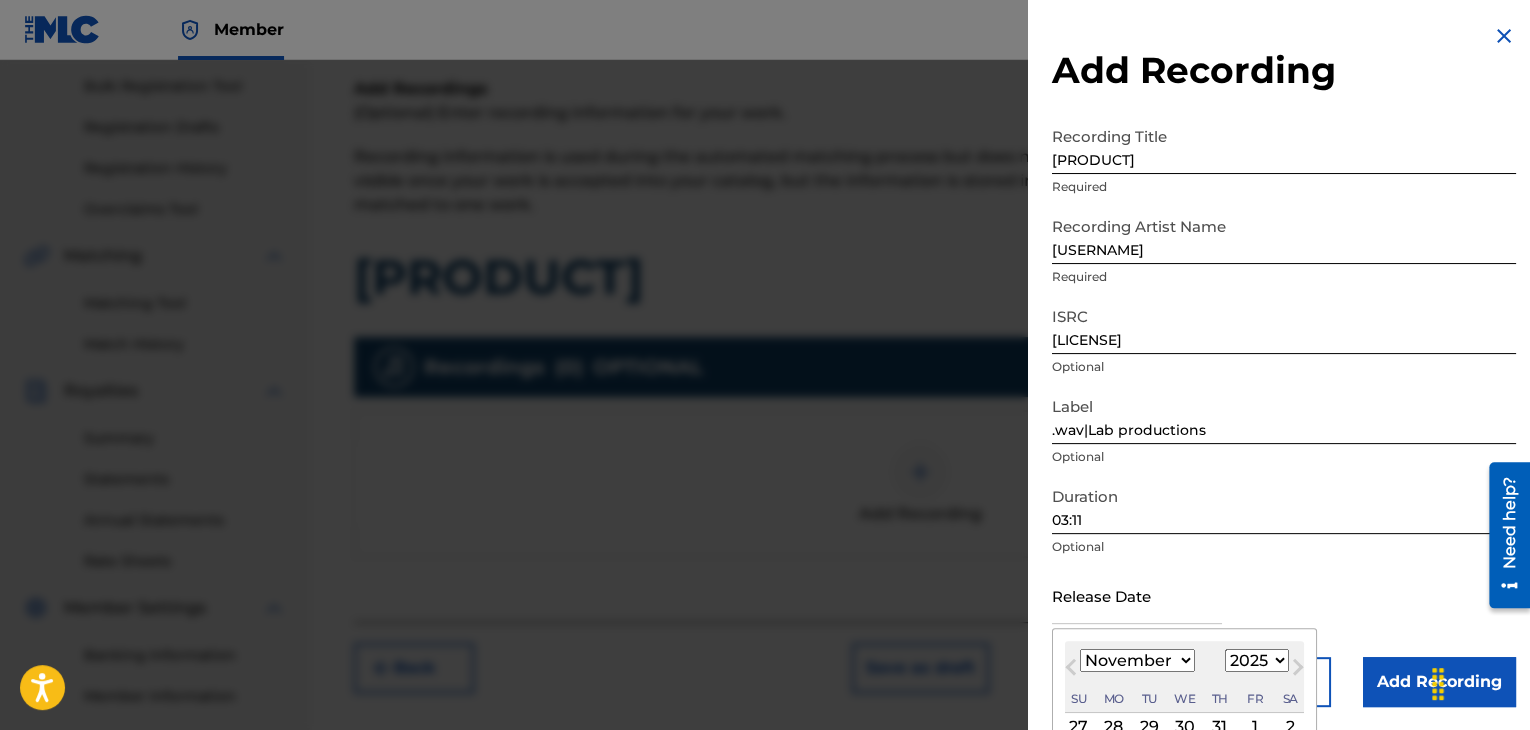 click on "January February March April May June July August September October November December" at bounding box center [1137, 660] 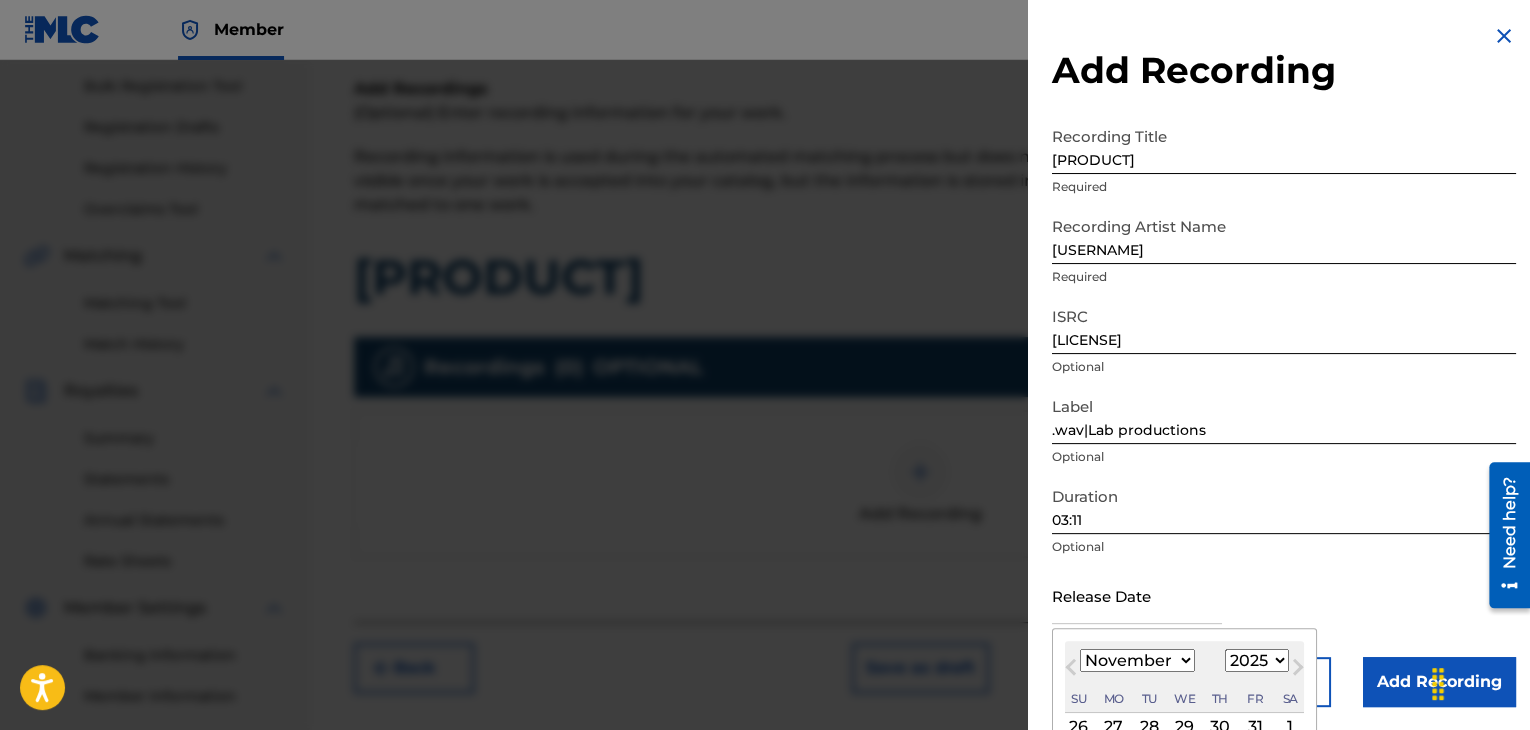 scroll, scrollTop: 100, scrollLeft: 0, axis: vertical 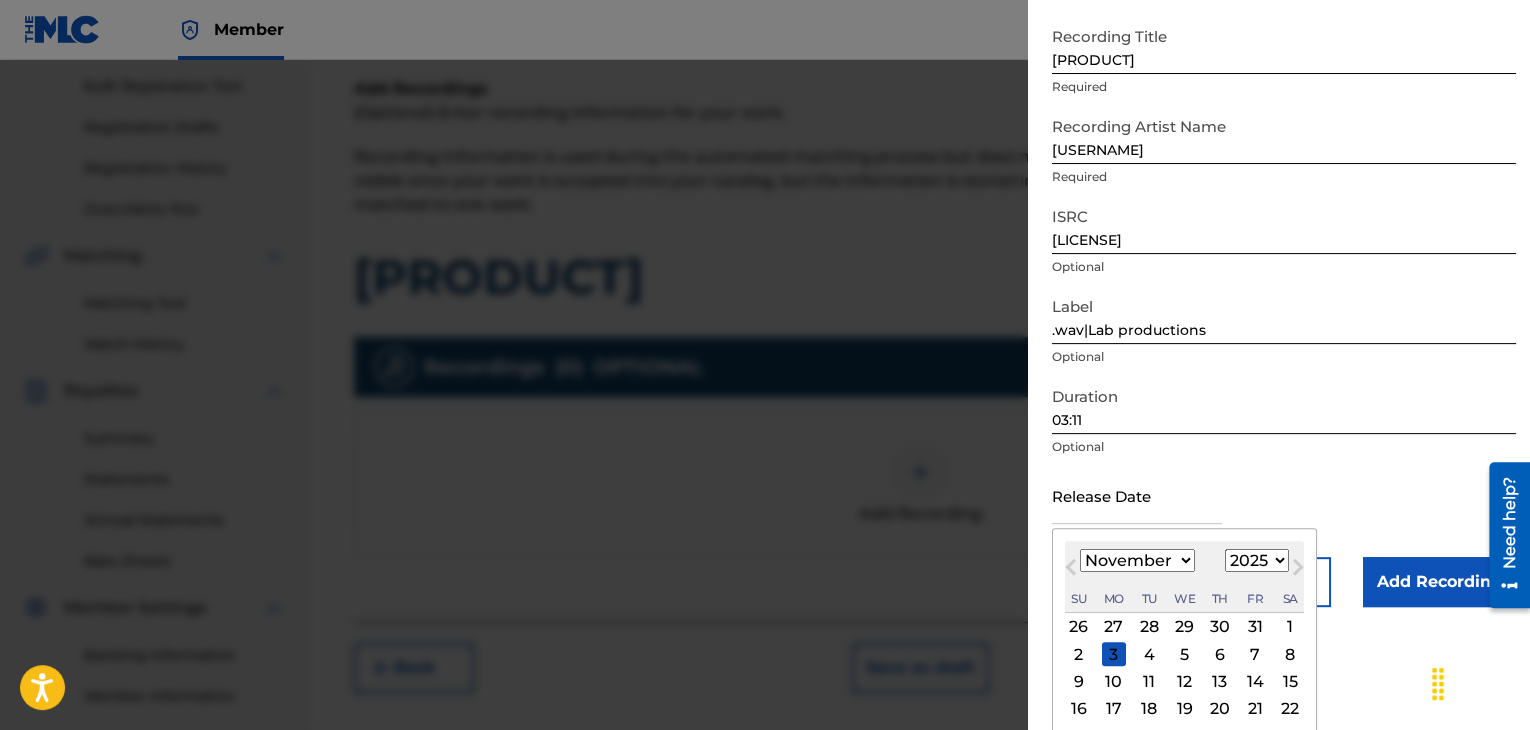 click on "4" at bounding box center (1149, 654) 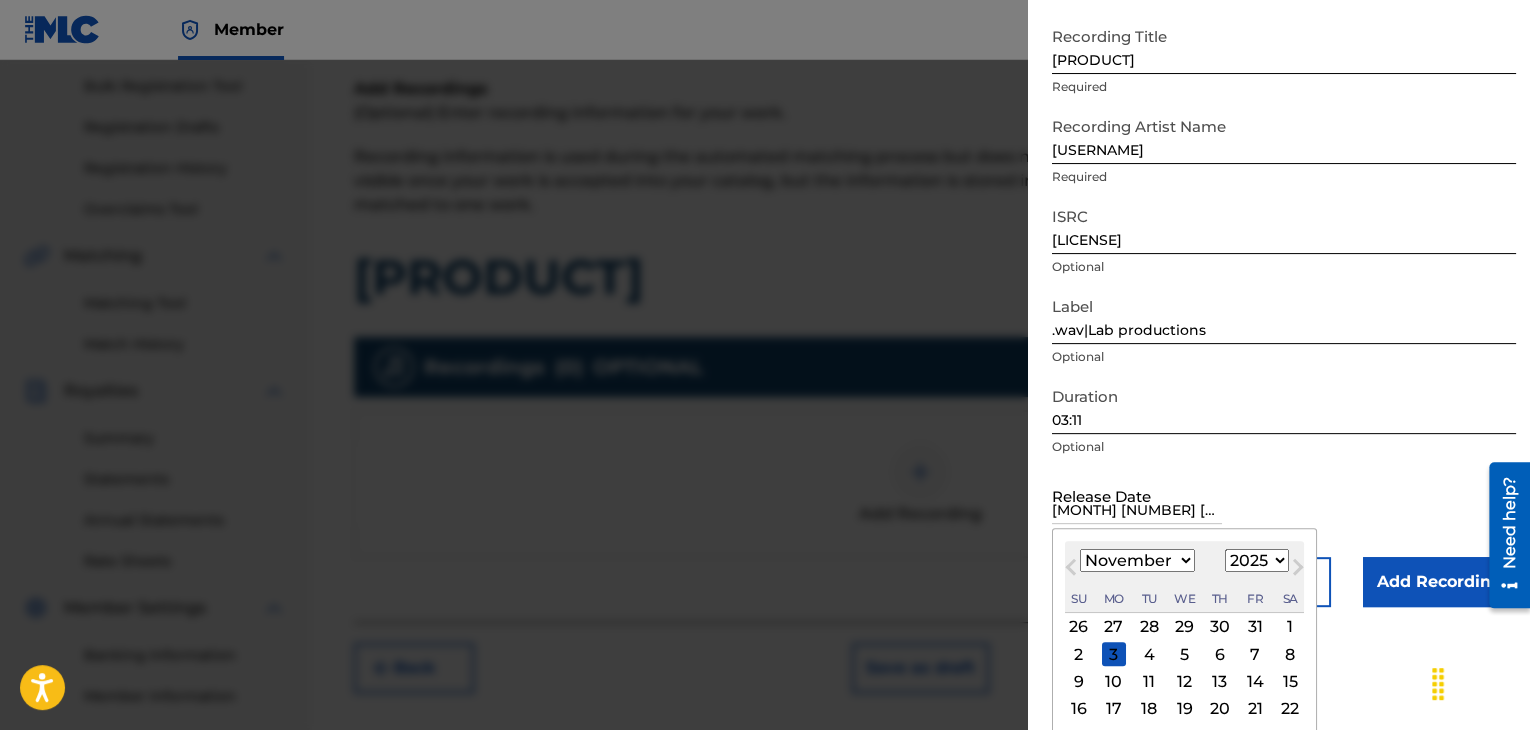 scroll, scrollTop: 1, scrollLeft: 0, axis: vertical 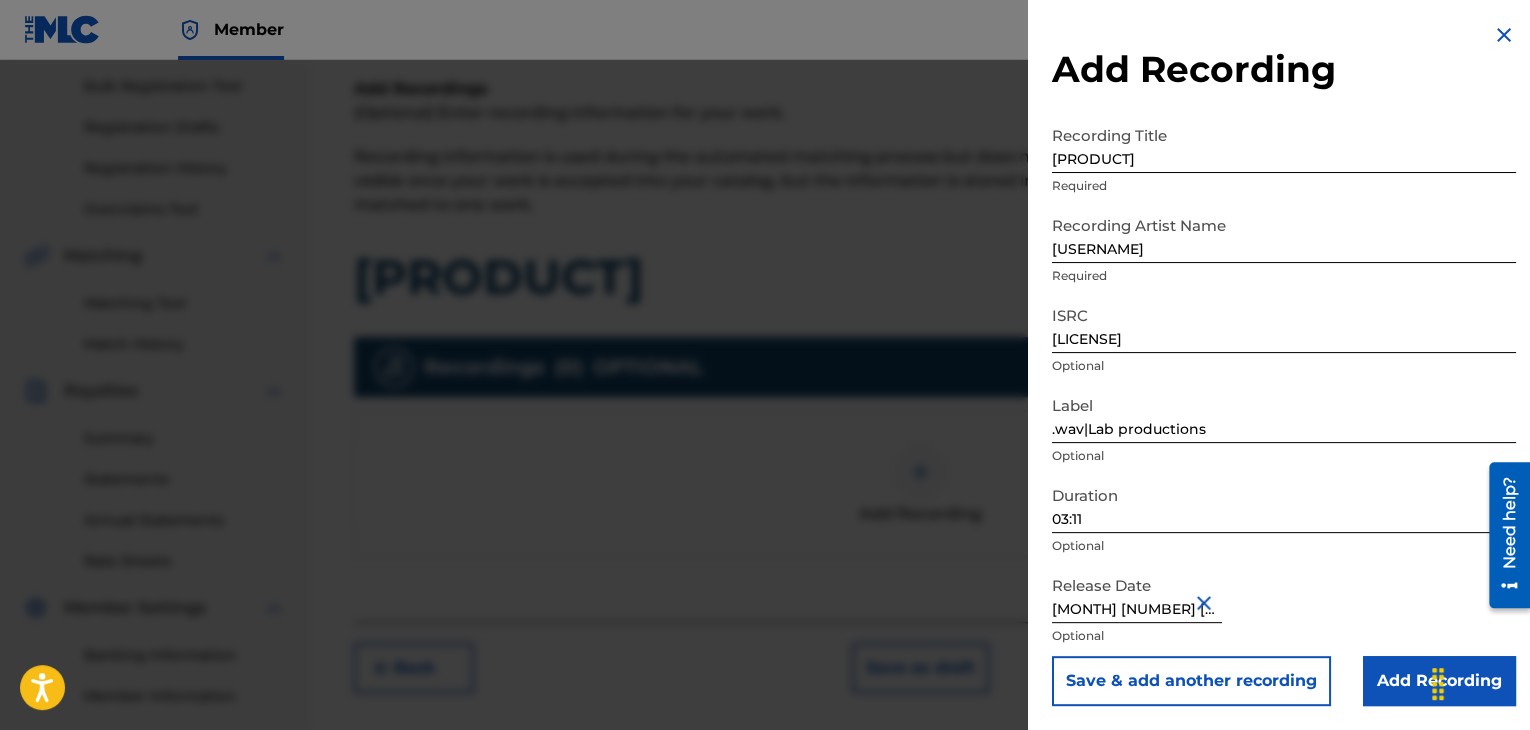 click on "Add Recording" at bounding box center [1439, 681] 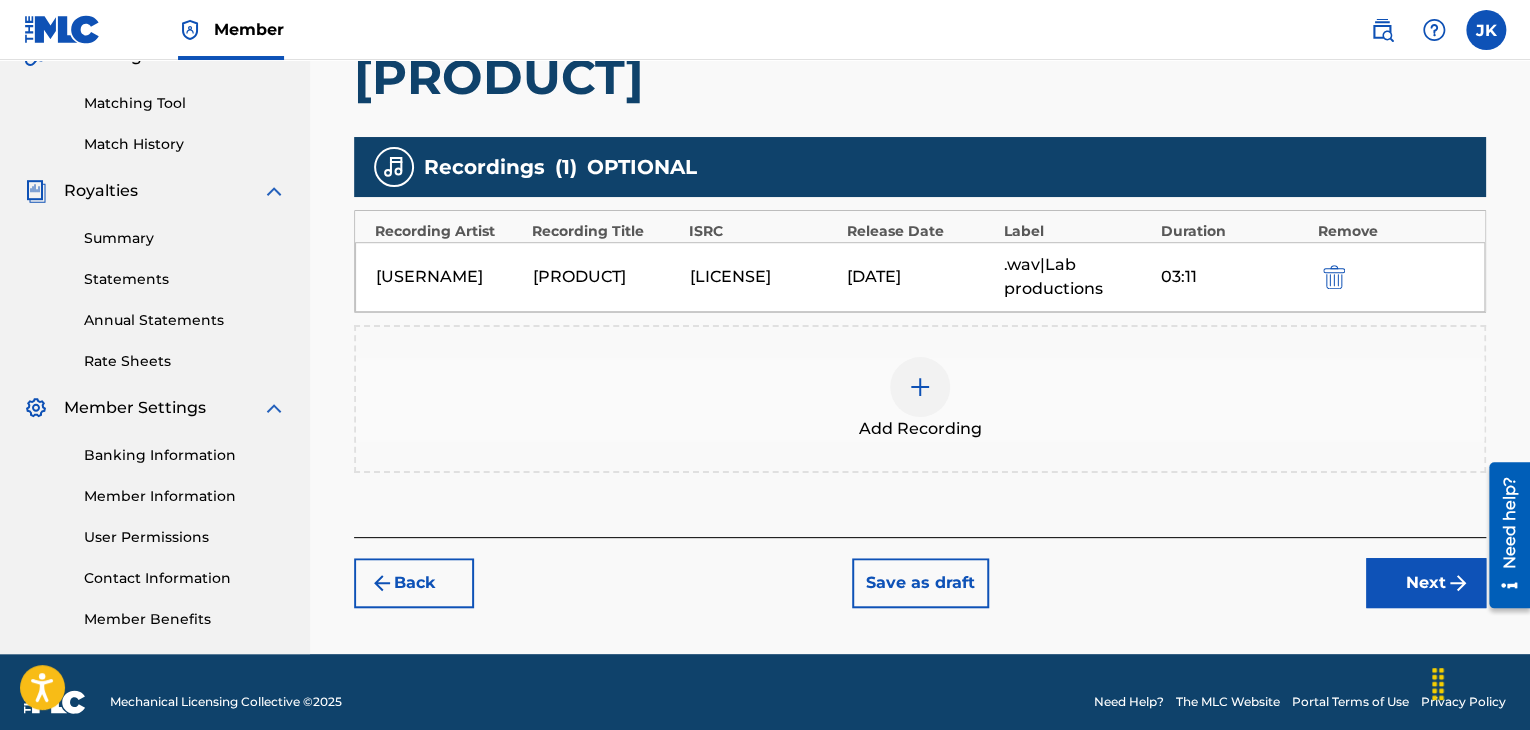 click on "Next" at bounding box center [1426, 583] 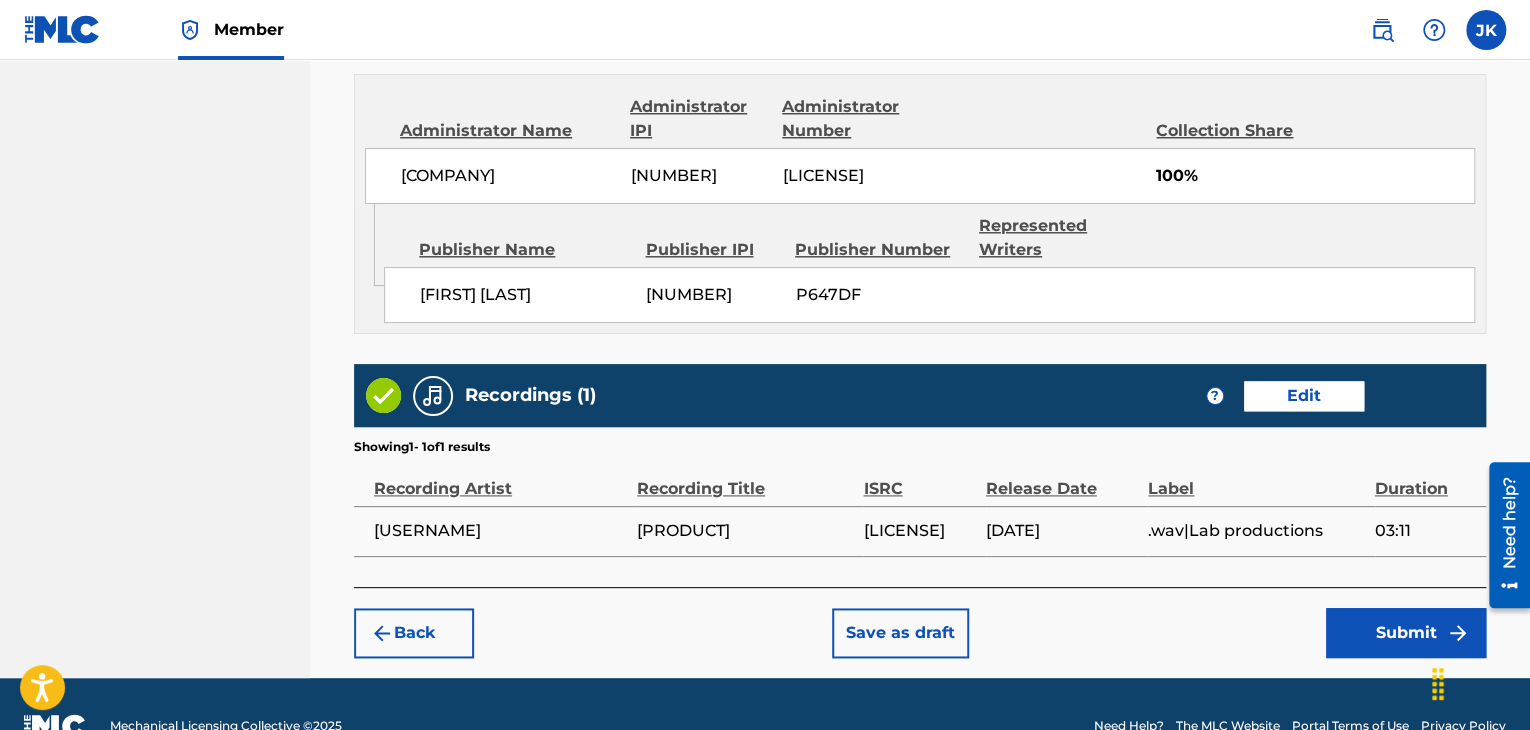 scroll, scrollTop: 1132, scrollLeft: 0, axis: vertical 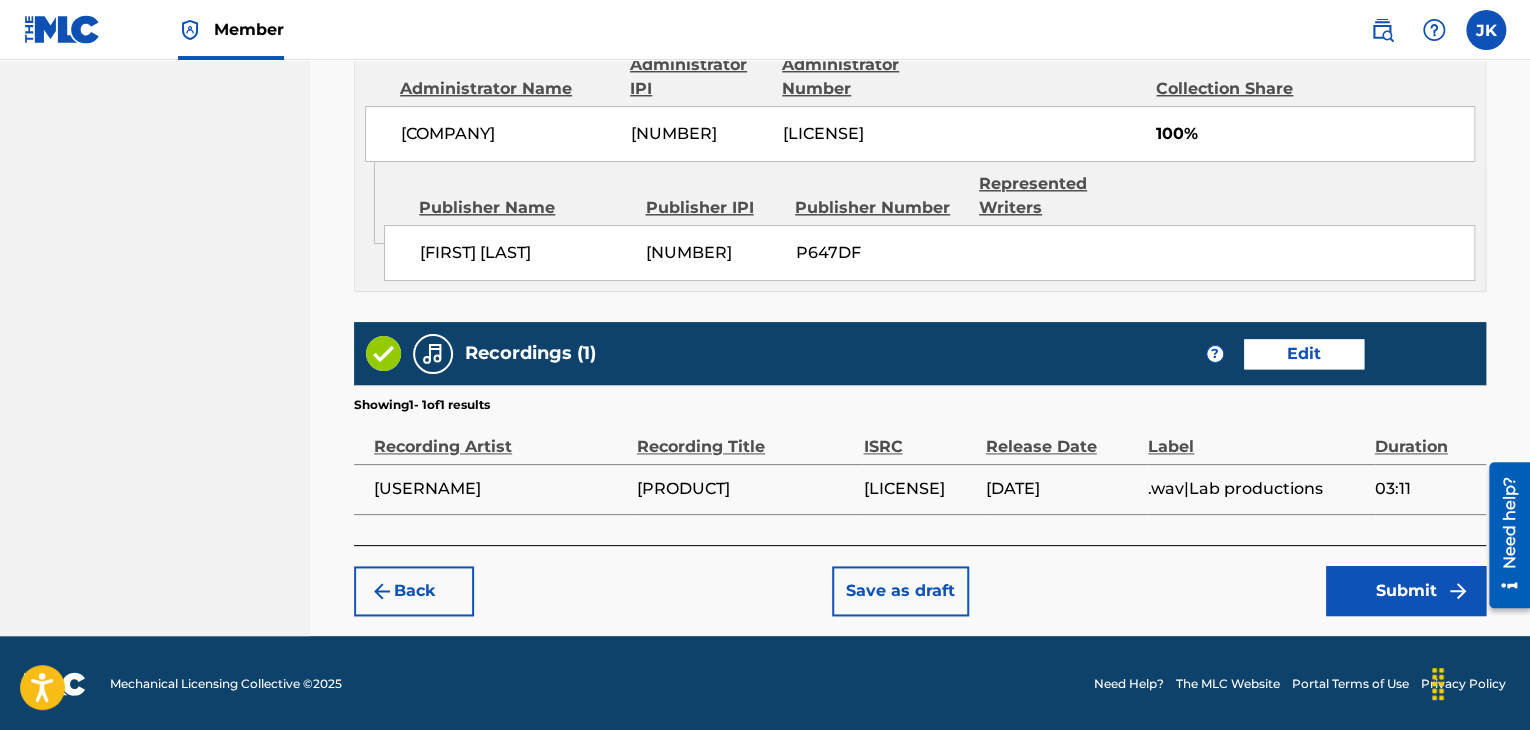 click on "Submit" at bounding box center [1406, 591] 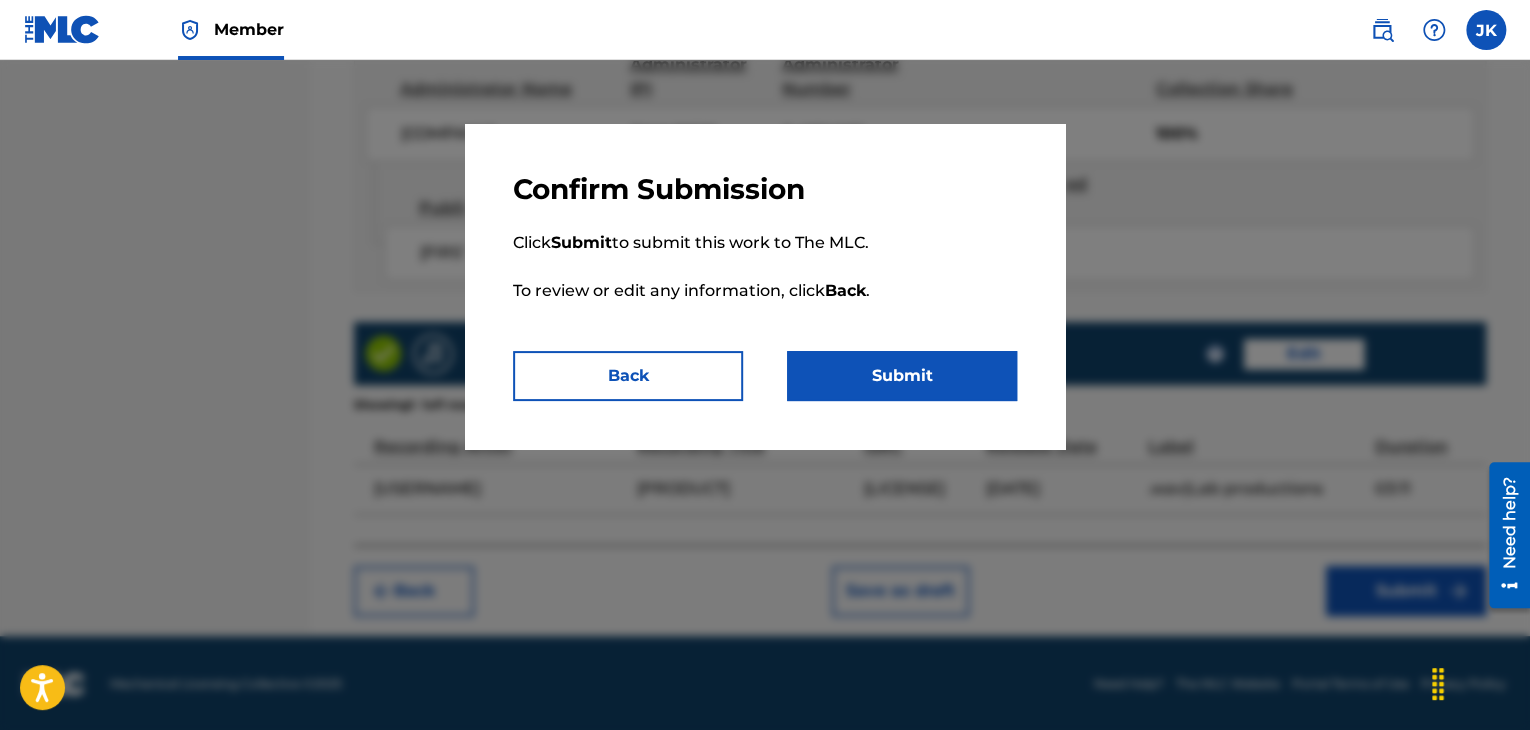 click on "Submit" at bounding box center [902, 376] 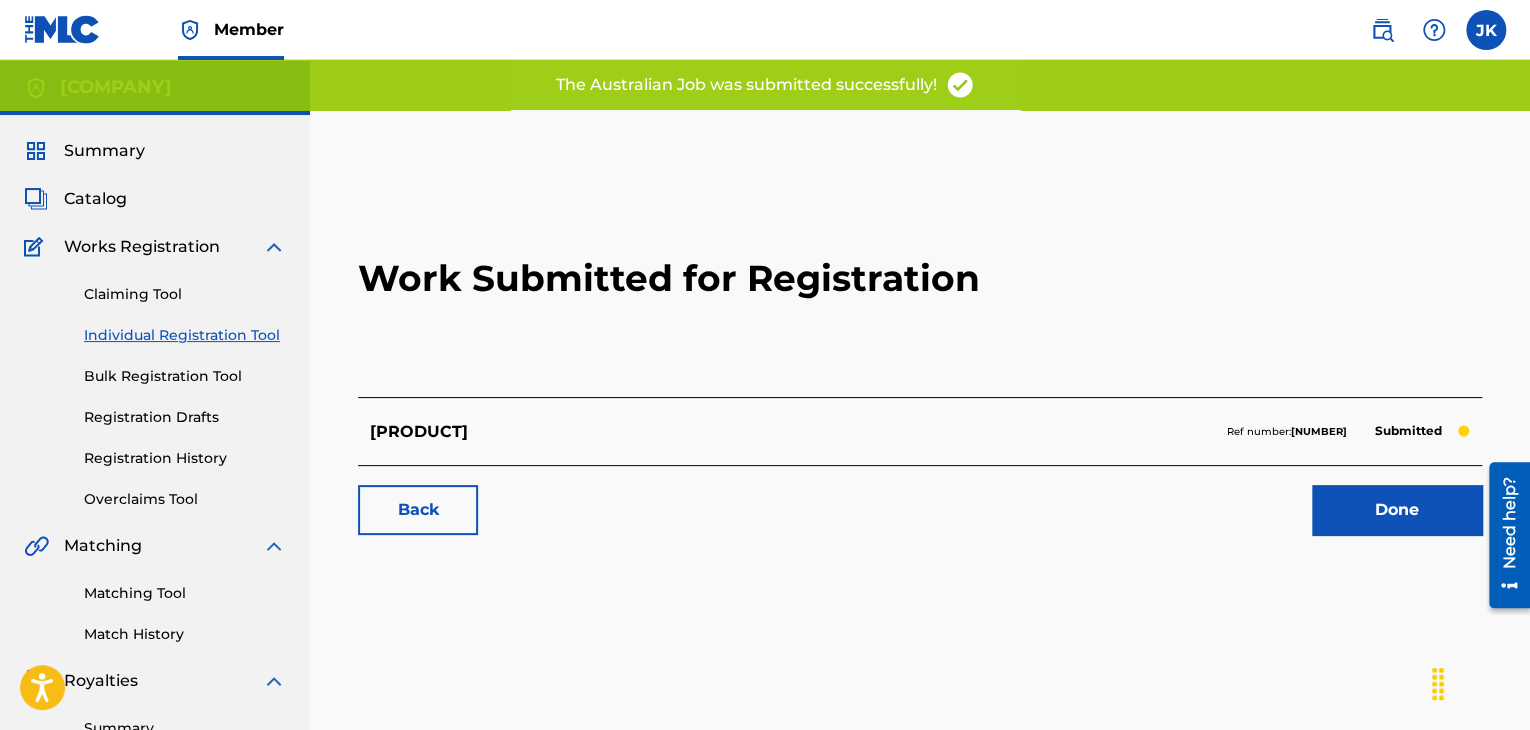 click on "Done" at bounding box center (1397, 510) 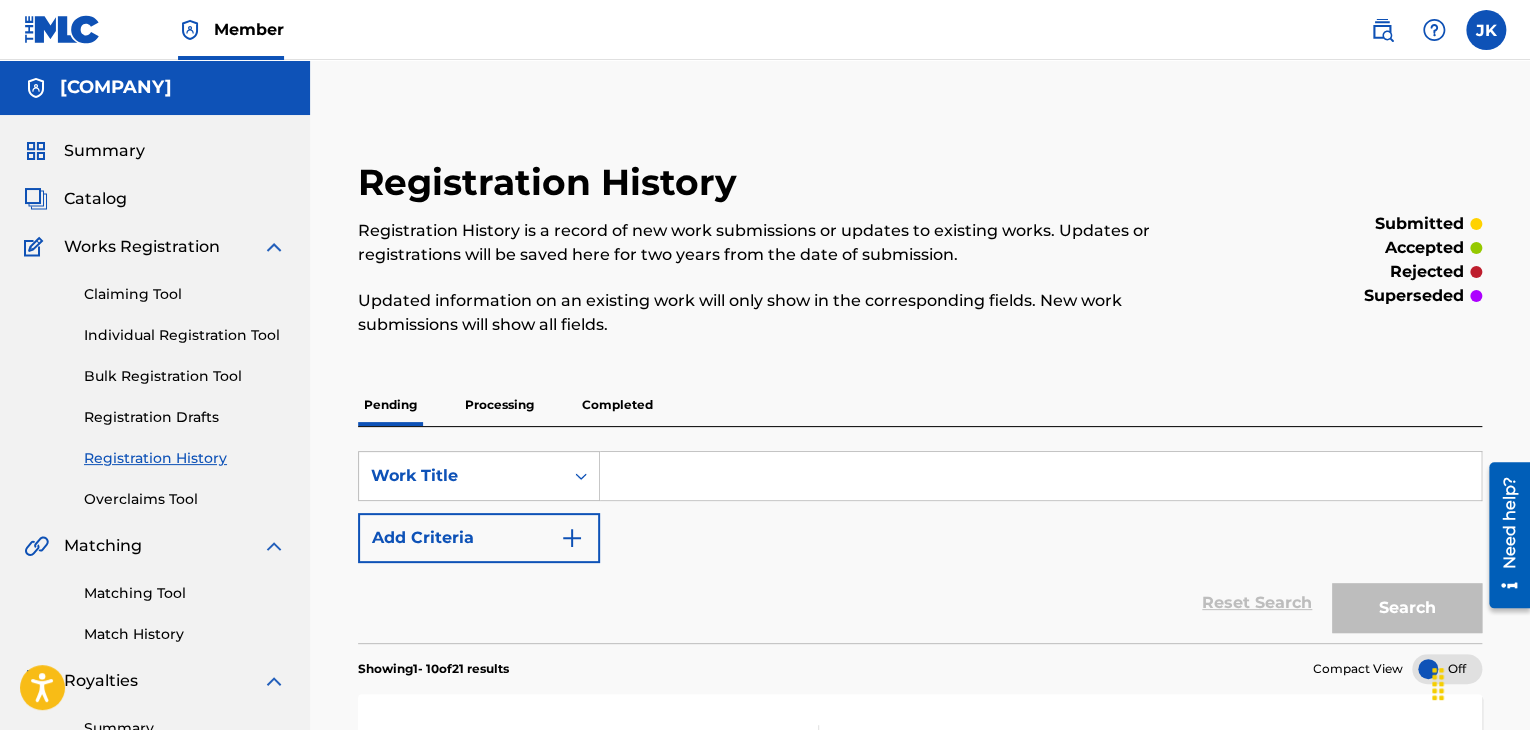 click on "Individual Registration Tool" at bounding box center (185, 335) 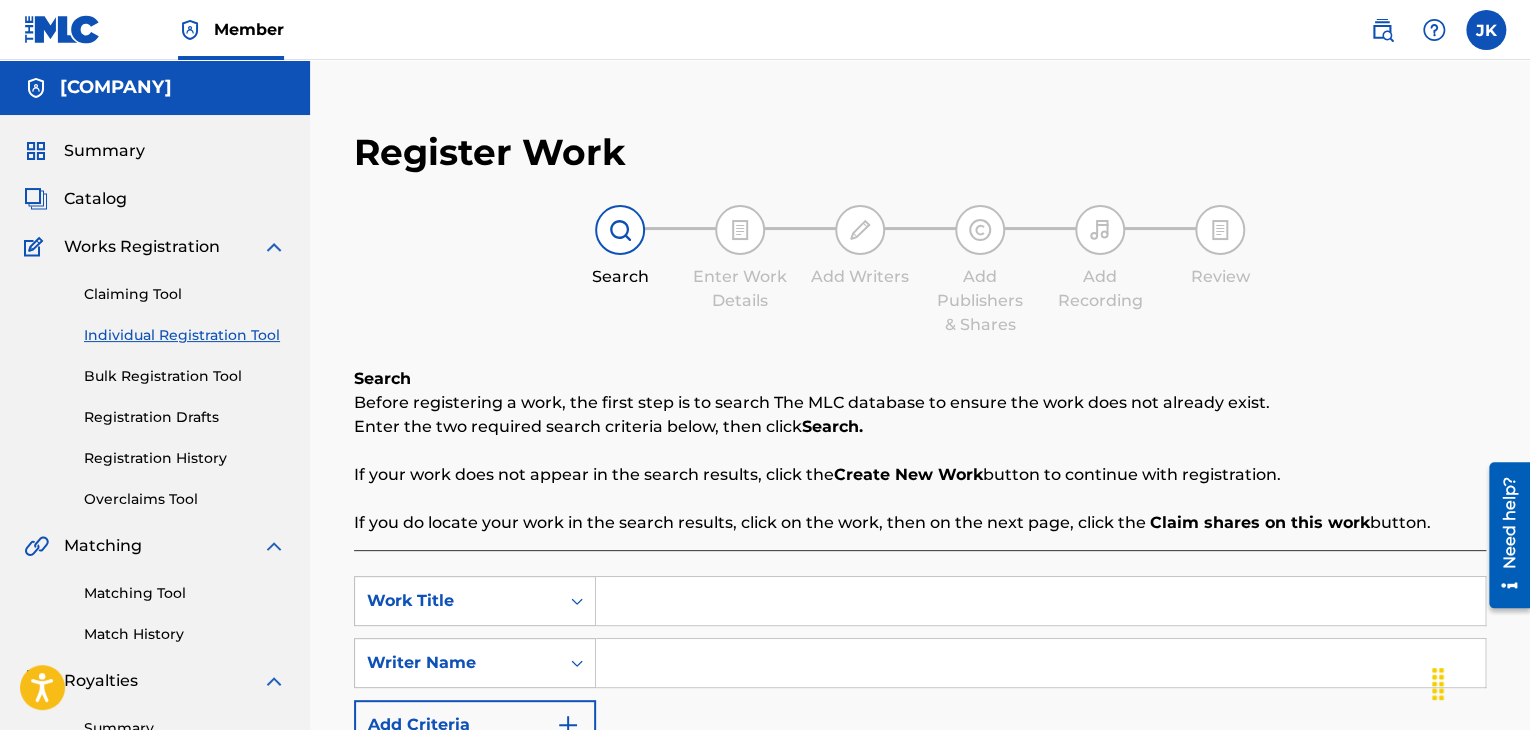 click at bounding box center (1040, 601) 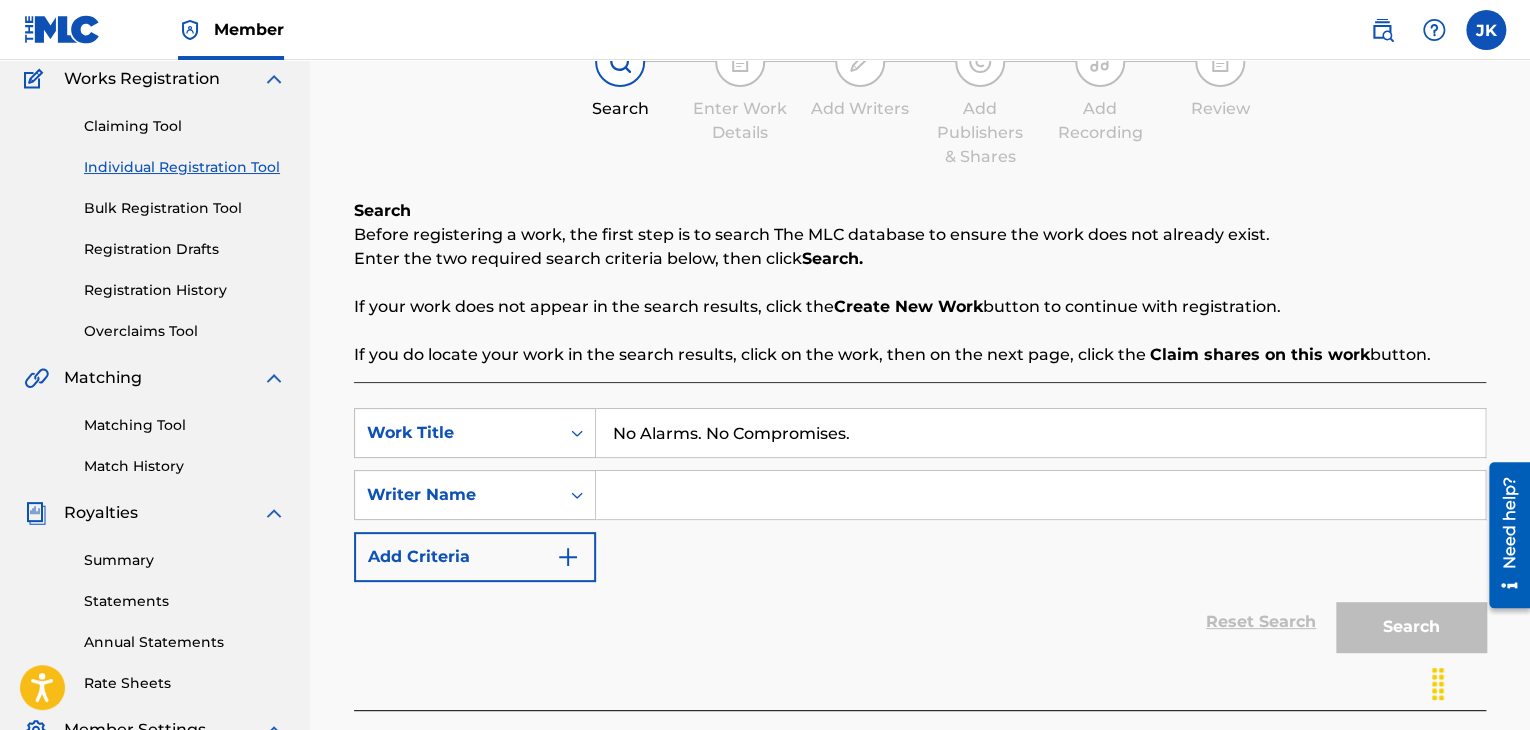 scroll, scrollTop: 200, scrollLeft: 0, axis: vertical 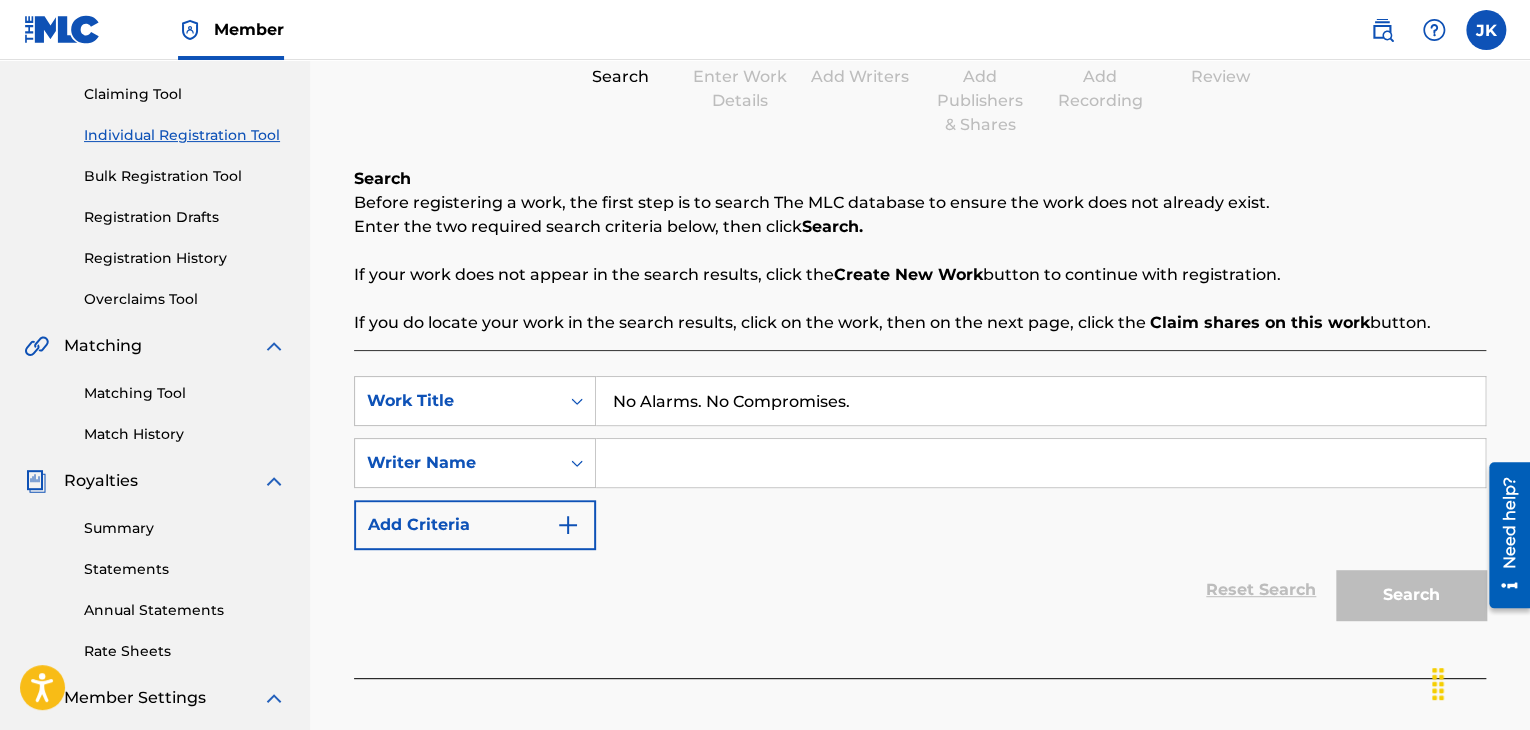 click at bounding box center (1040, 463) 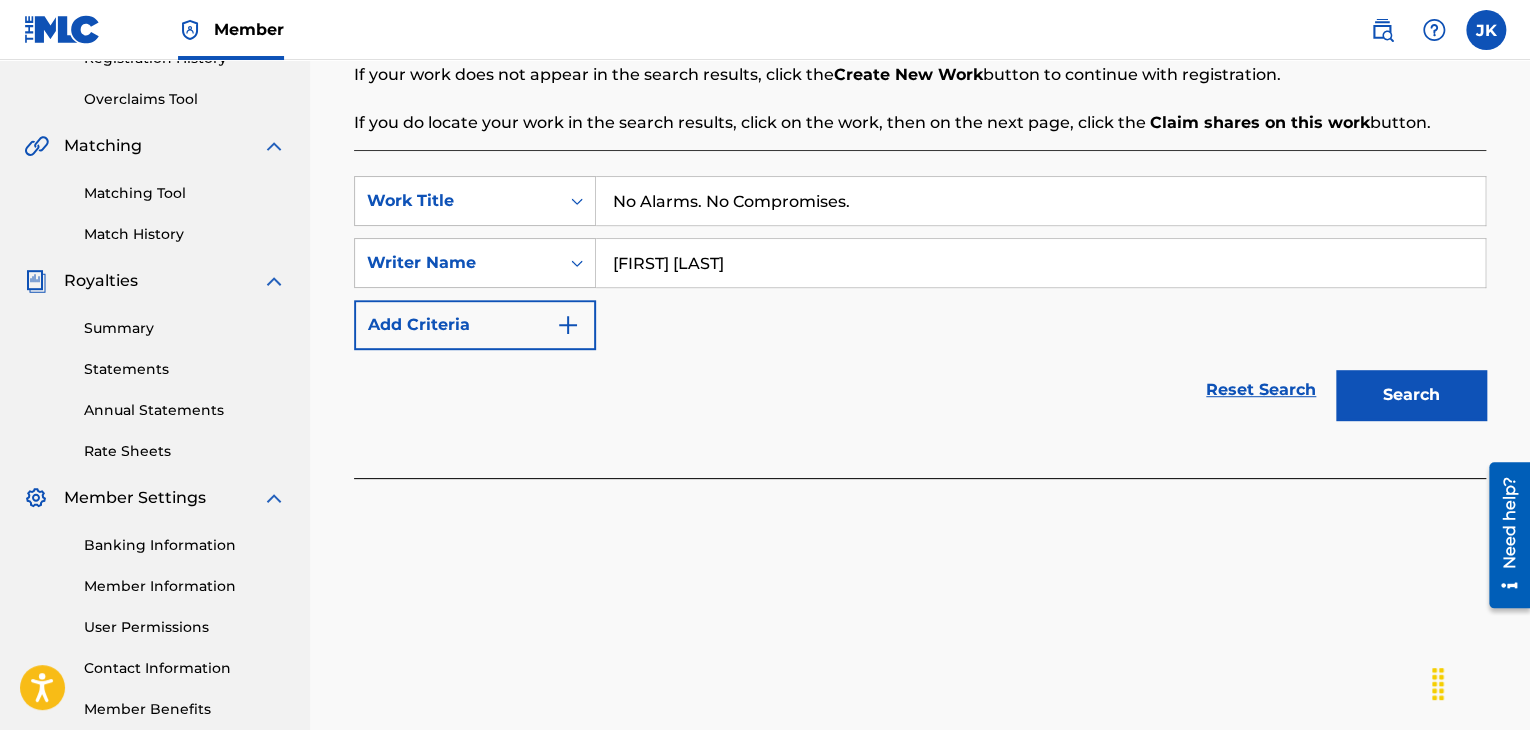 click on "Search" at bounding box center (1411, 395) 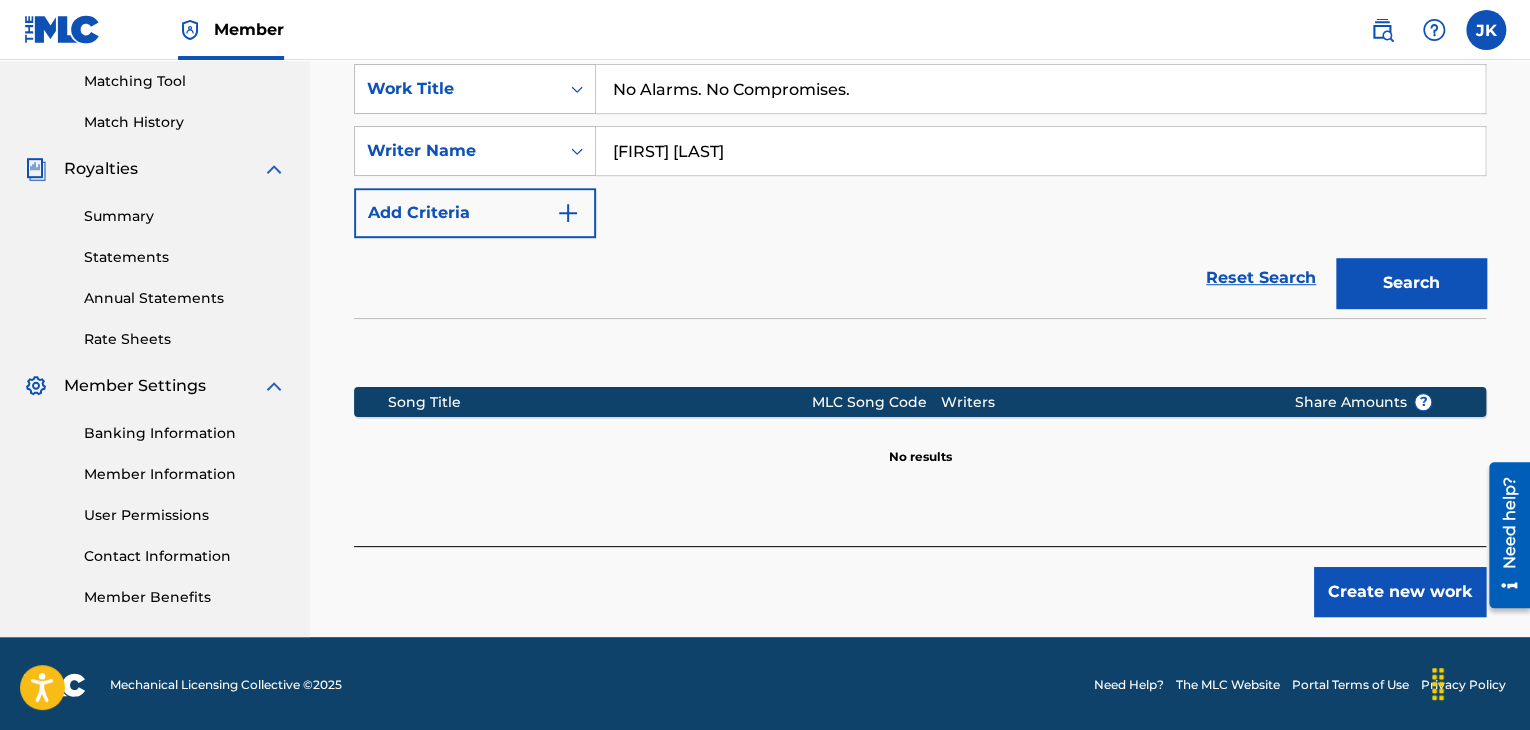 scroll, scrollTop: 515, scrollLeft: 0, axis: vertical 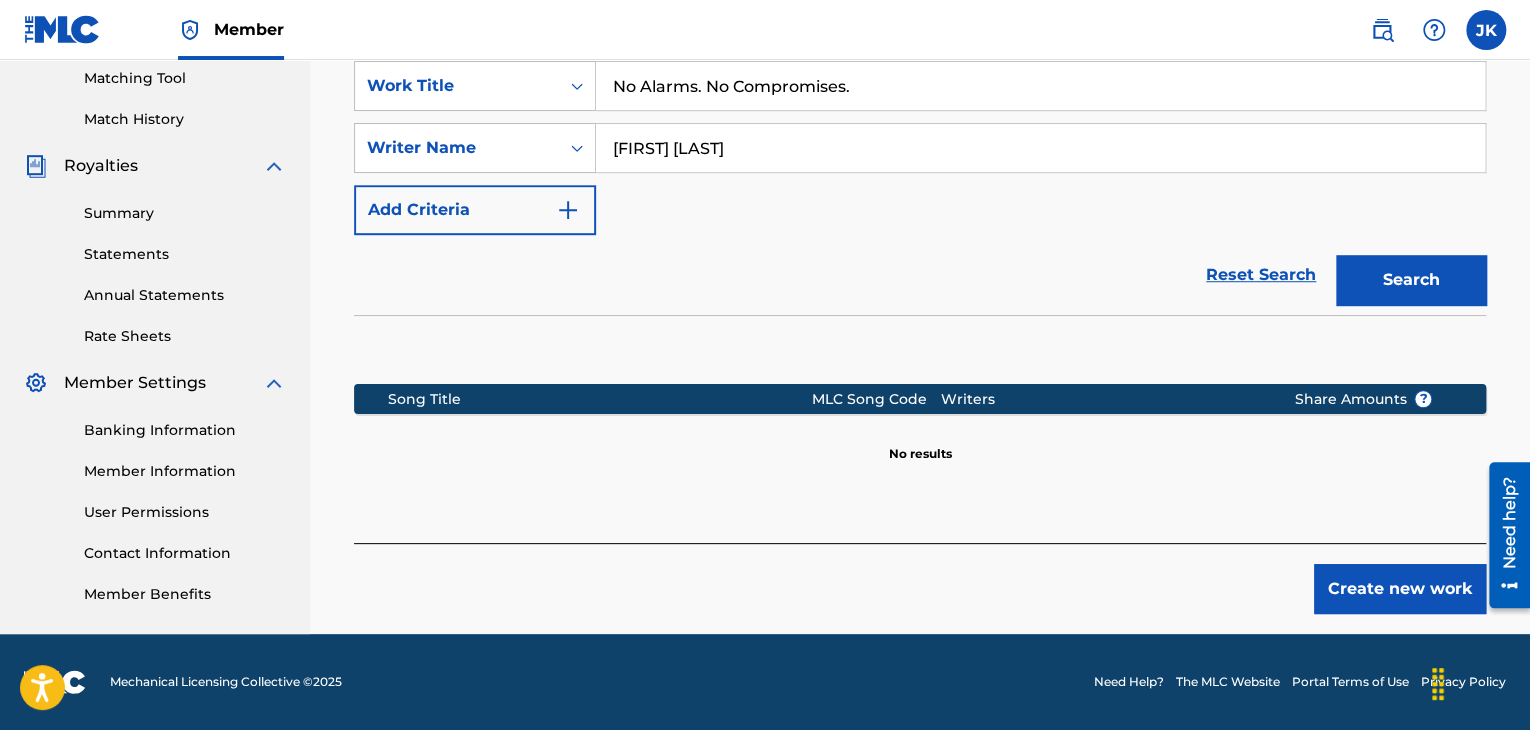 click on "Create new work" at bounding box center [1400, 589] 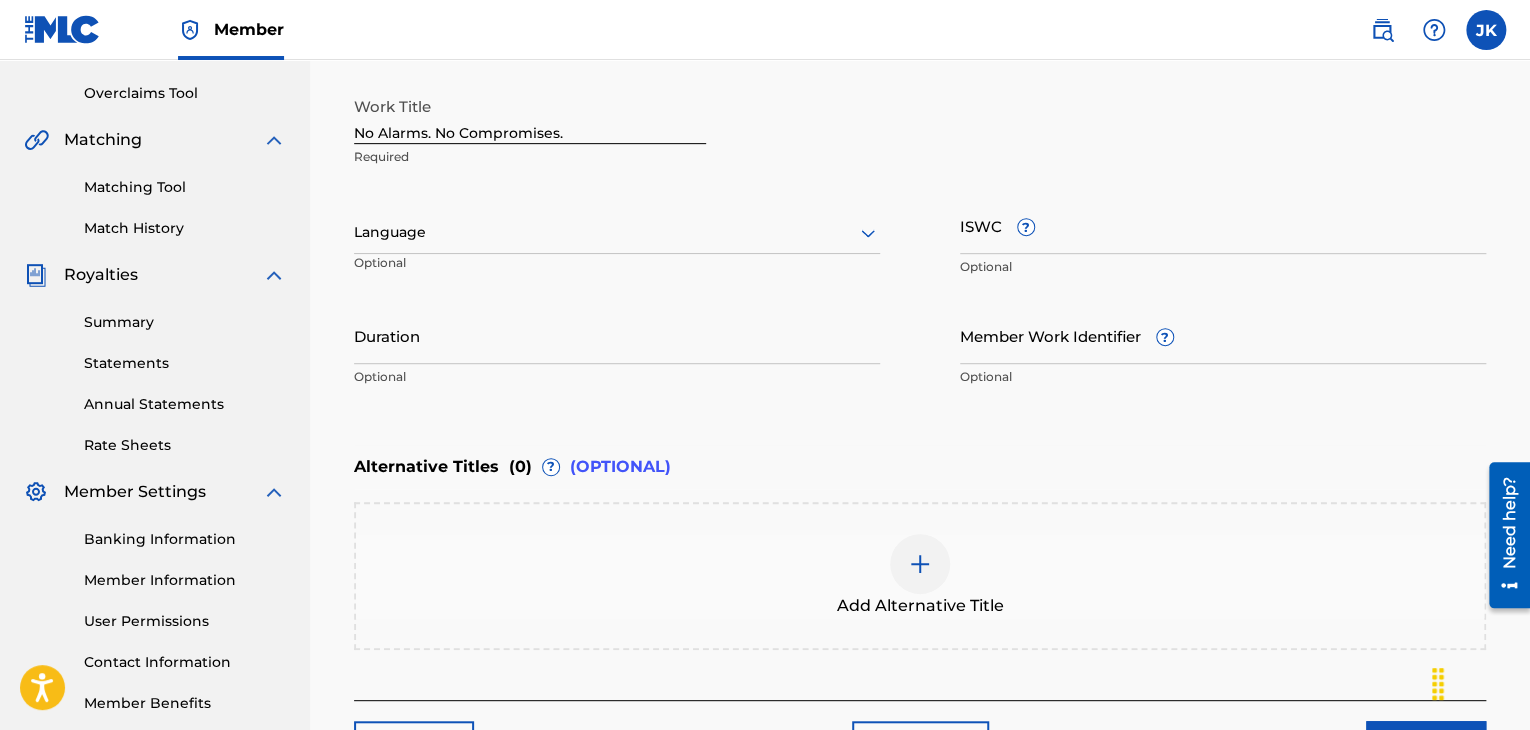 scroll, scrollTop: 315, scrollLeft: 0, axis: vertical 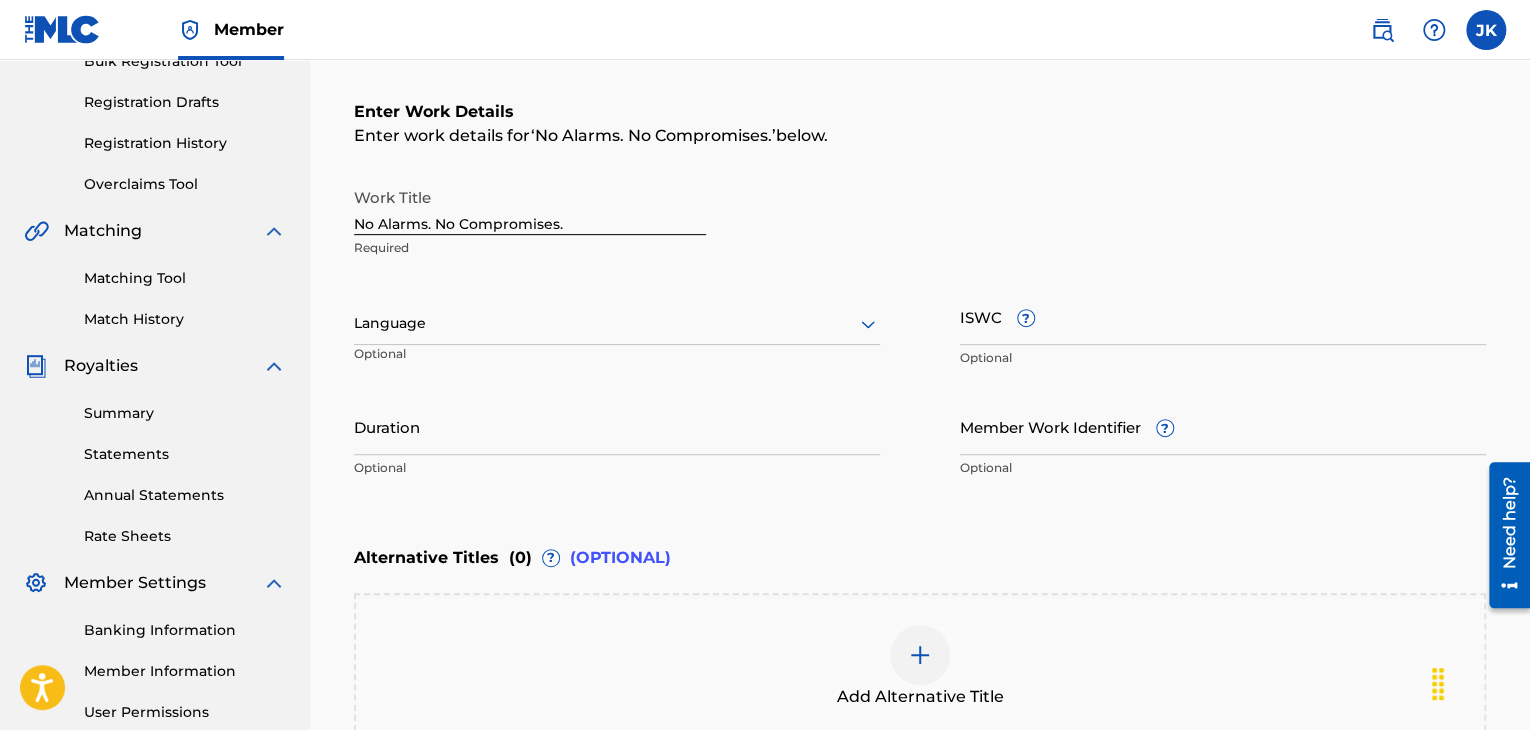 click on "Language" at bounding box center [617, 324] 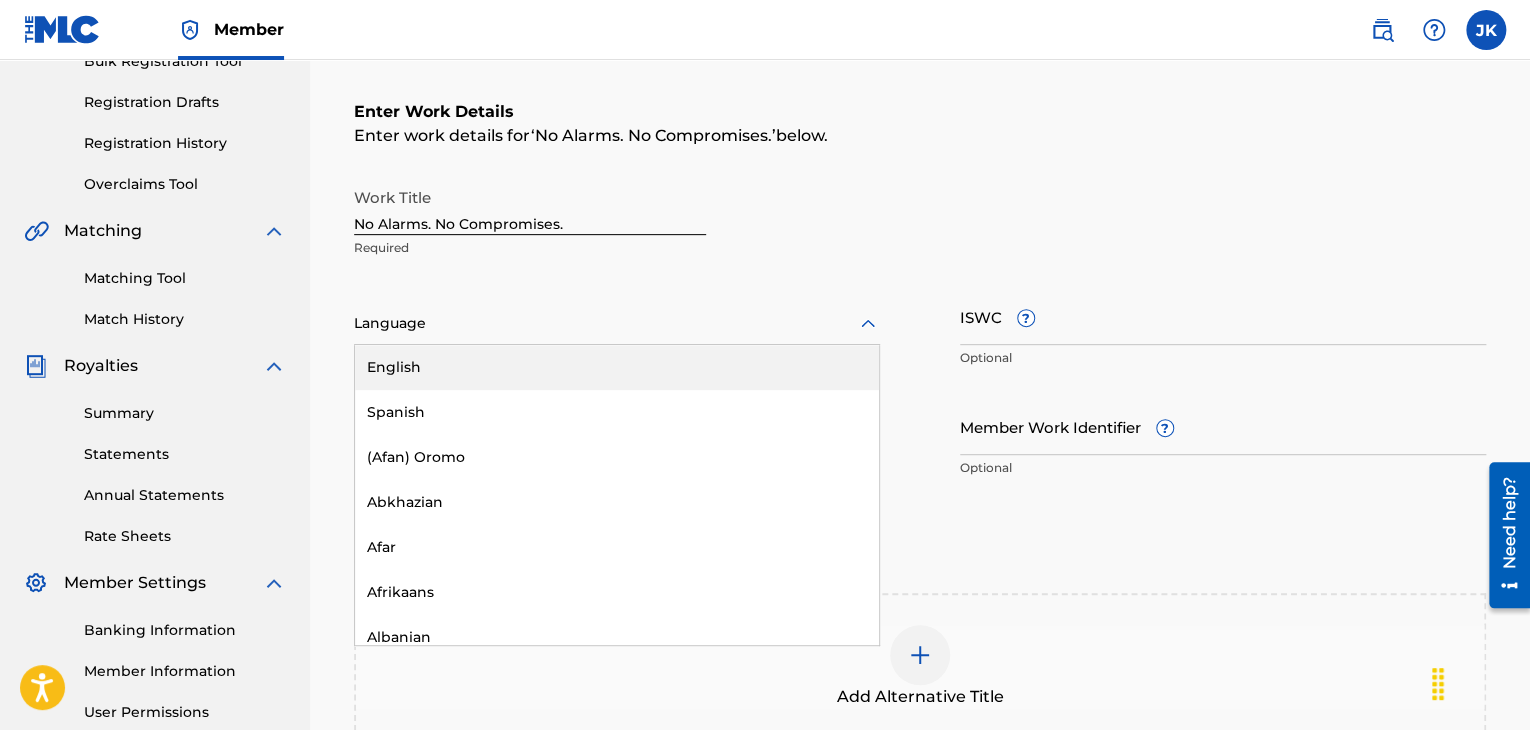 drag, startPoint x: 421, startPoint y: 357, endPoint x: 426, endPoint y: 367, distance: 11.18034 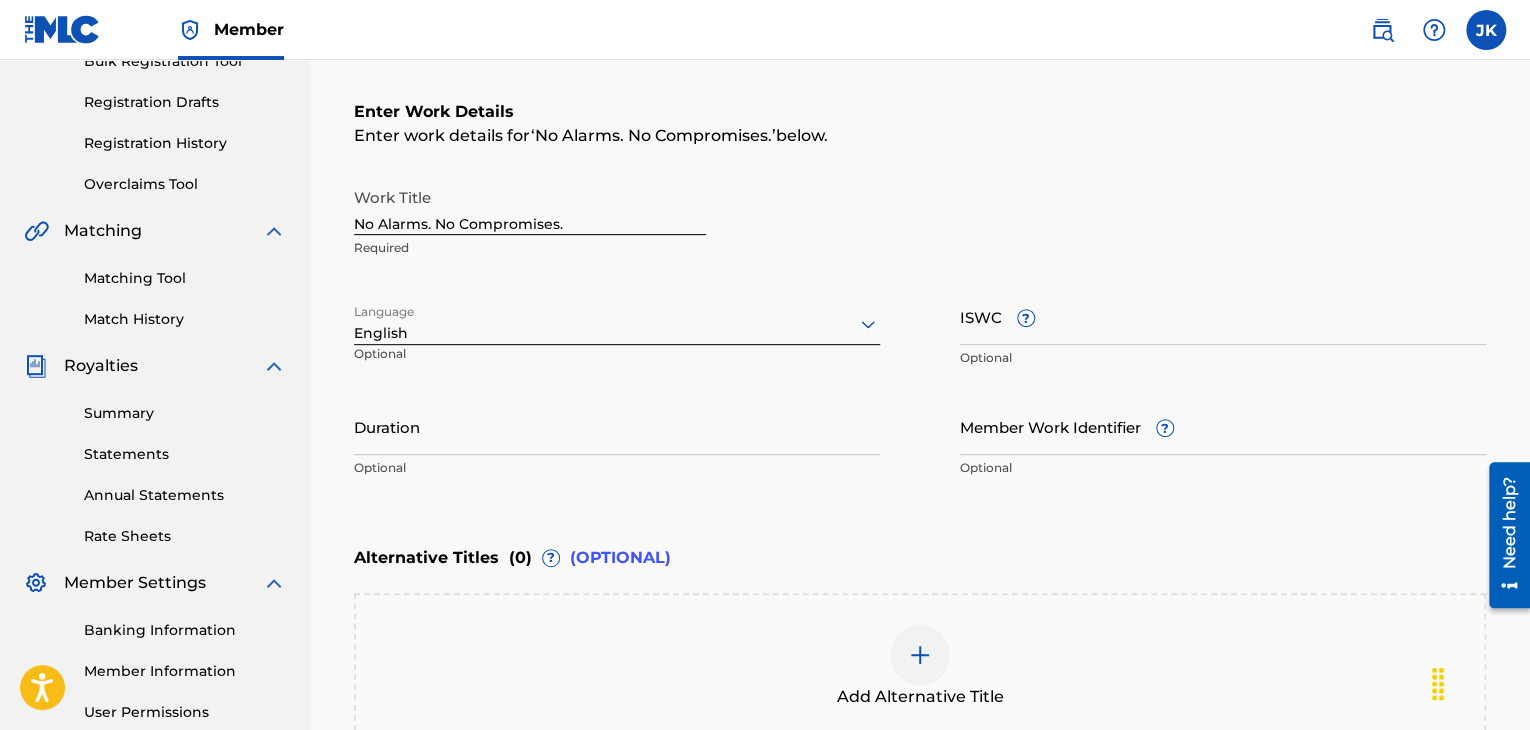 click on "Duration" at bounding box center (617, 426) 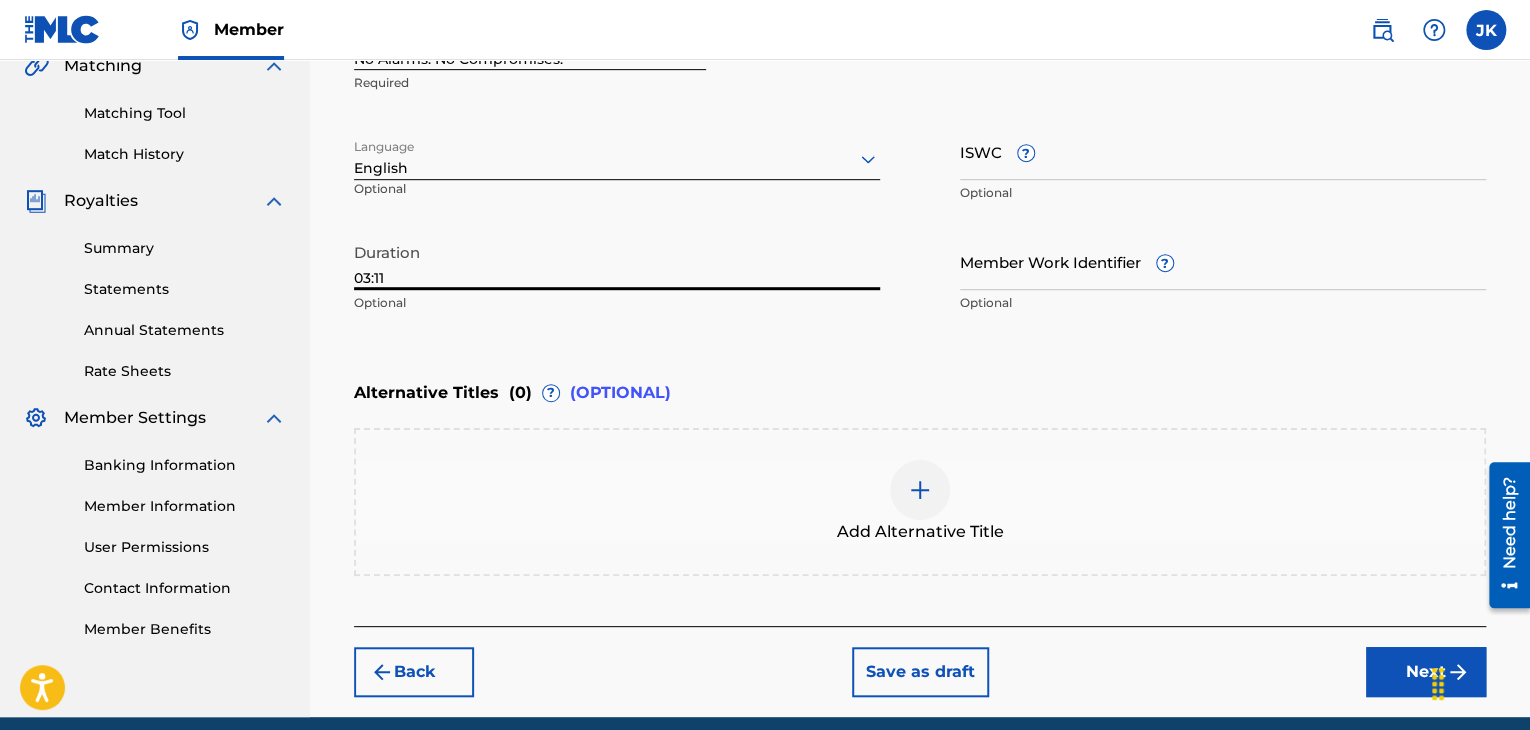 scroll, scrollTop: 515, scrollLeft: 0, axis: vertical 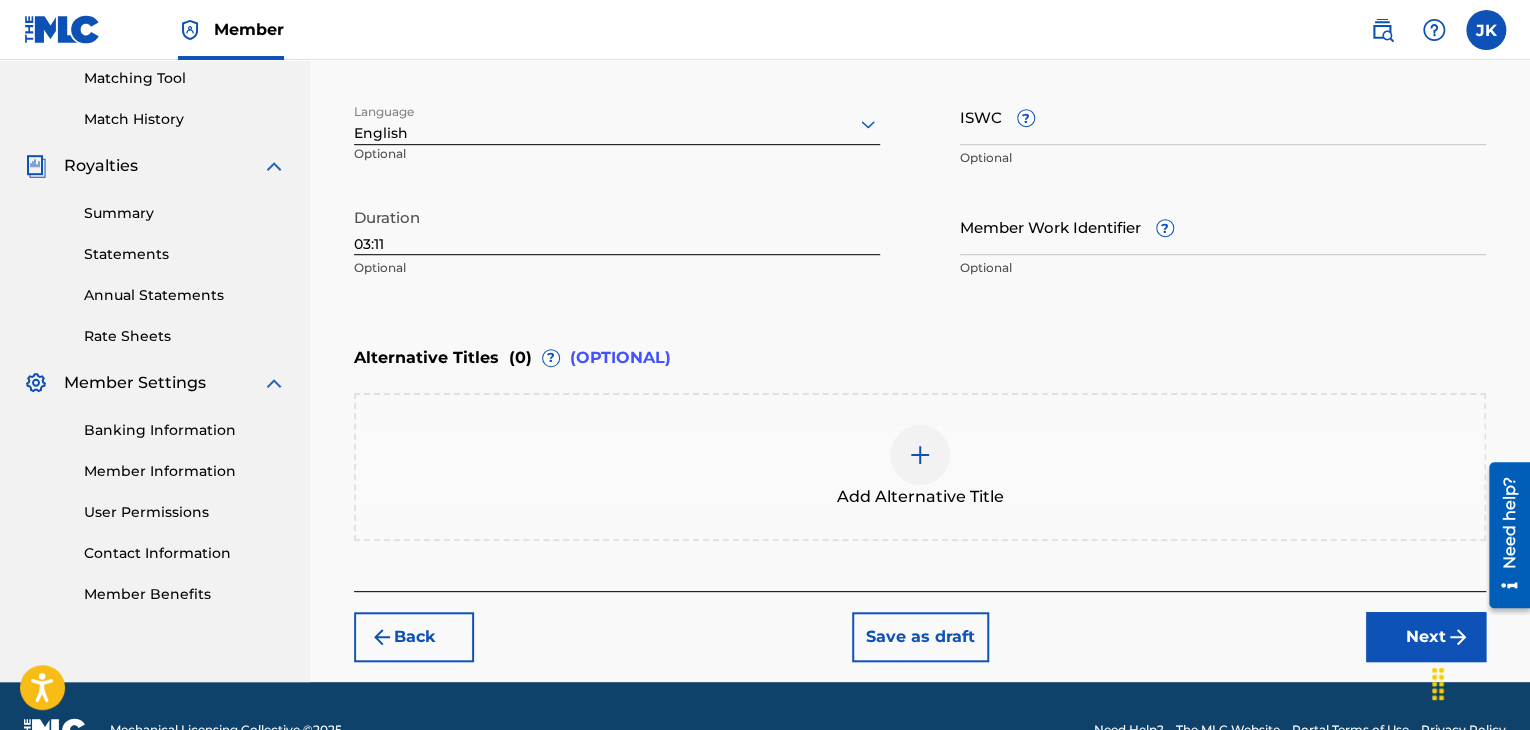 click on "Next" at bounding box center (1426, 637) 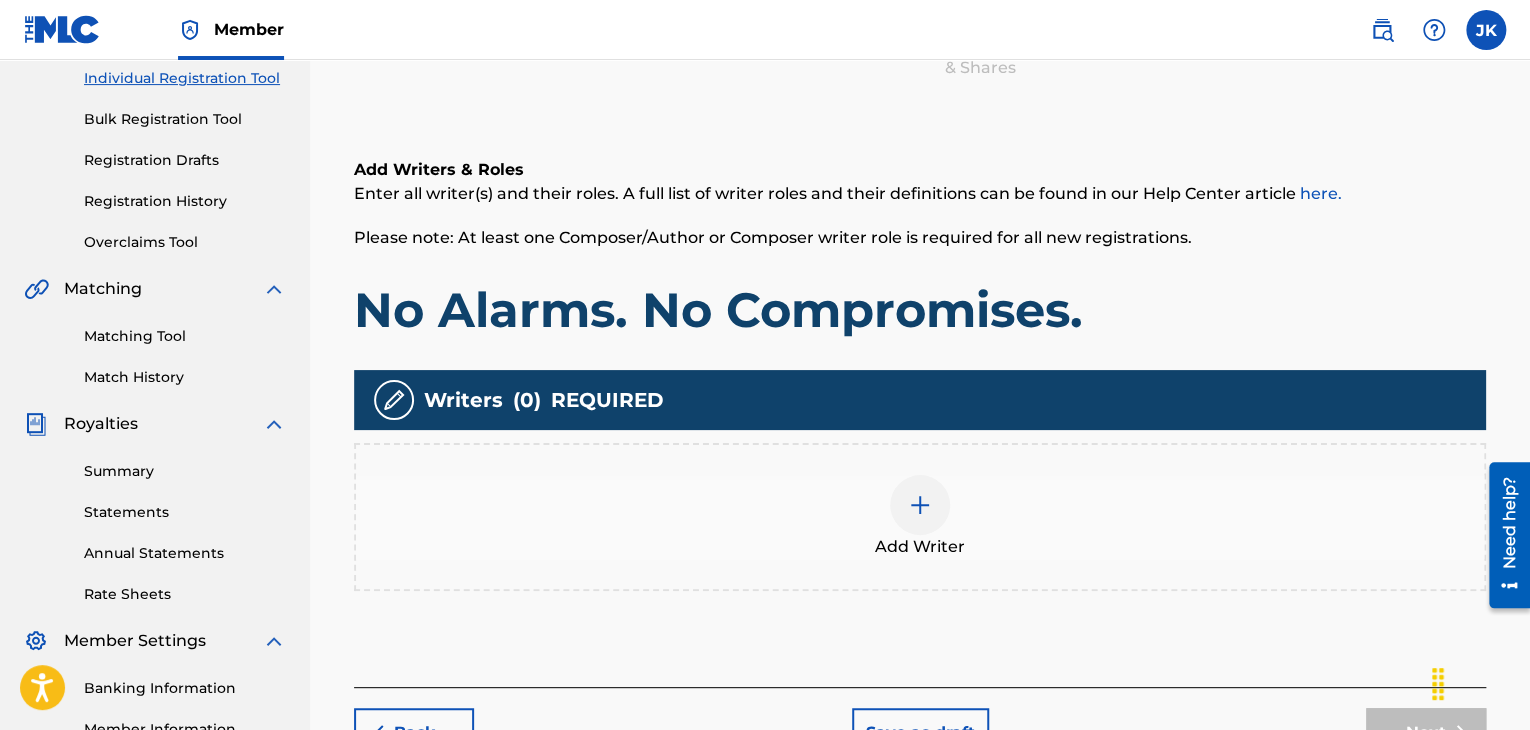 scroll, scrollTop: 290, scrollLeft: 0, axis: vertical 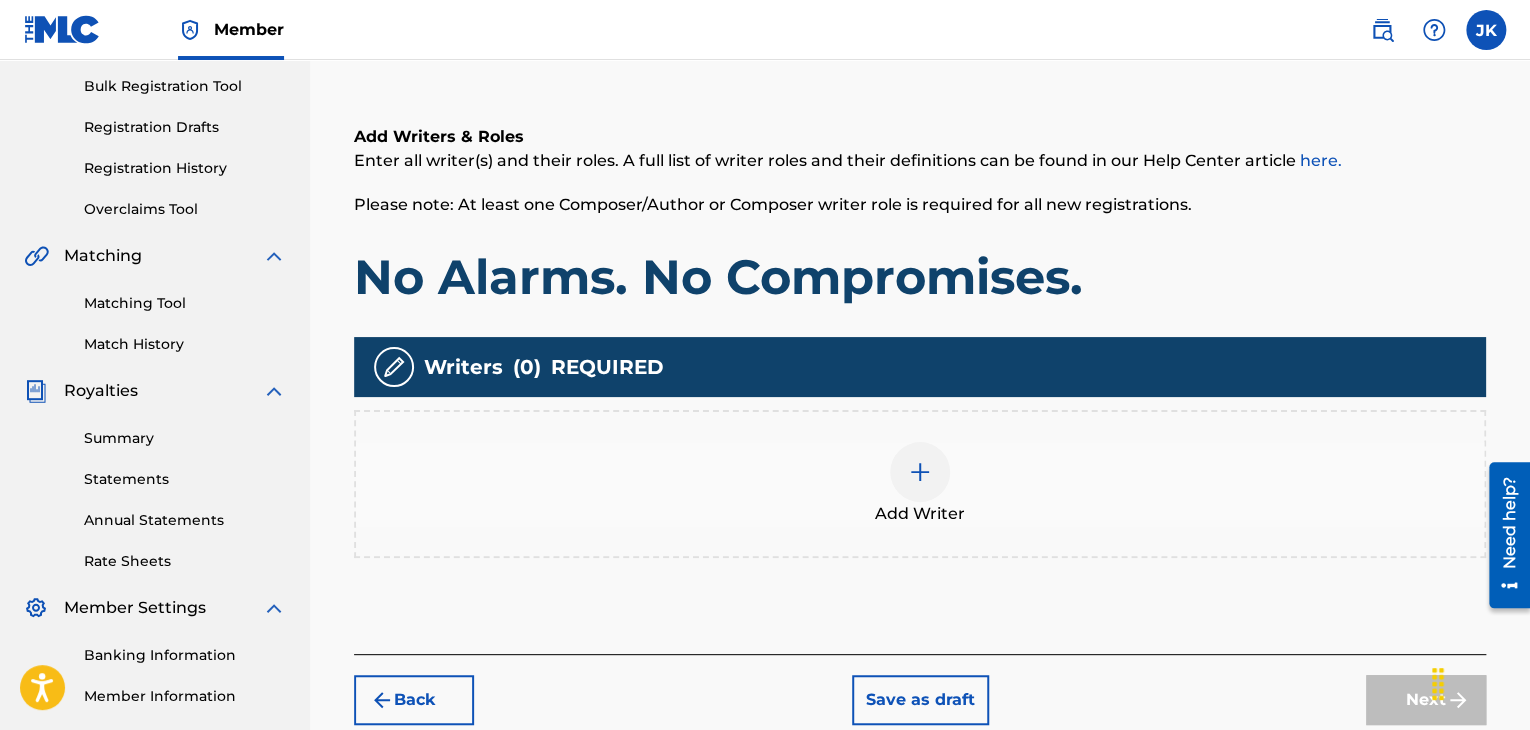 click at bounding box center (920, 472) 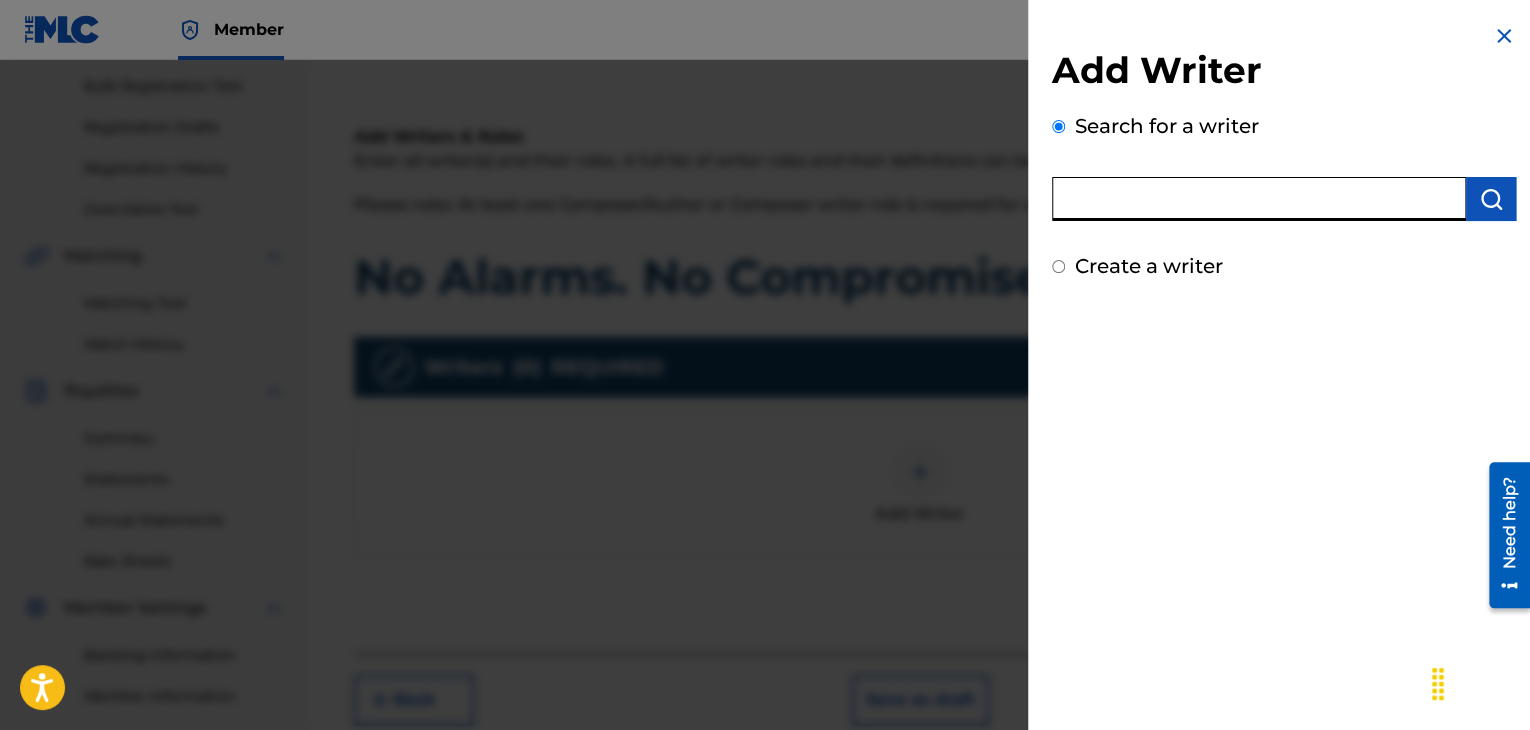 click at bounding box center [1259, 199] 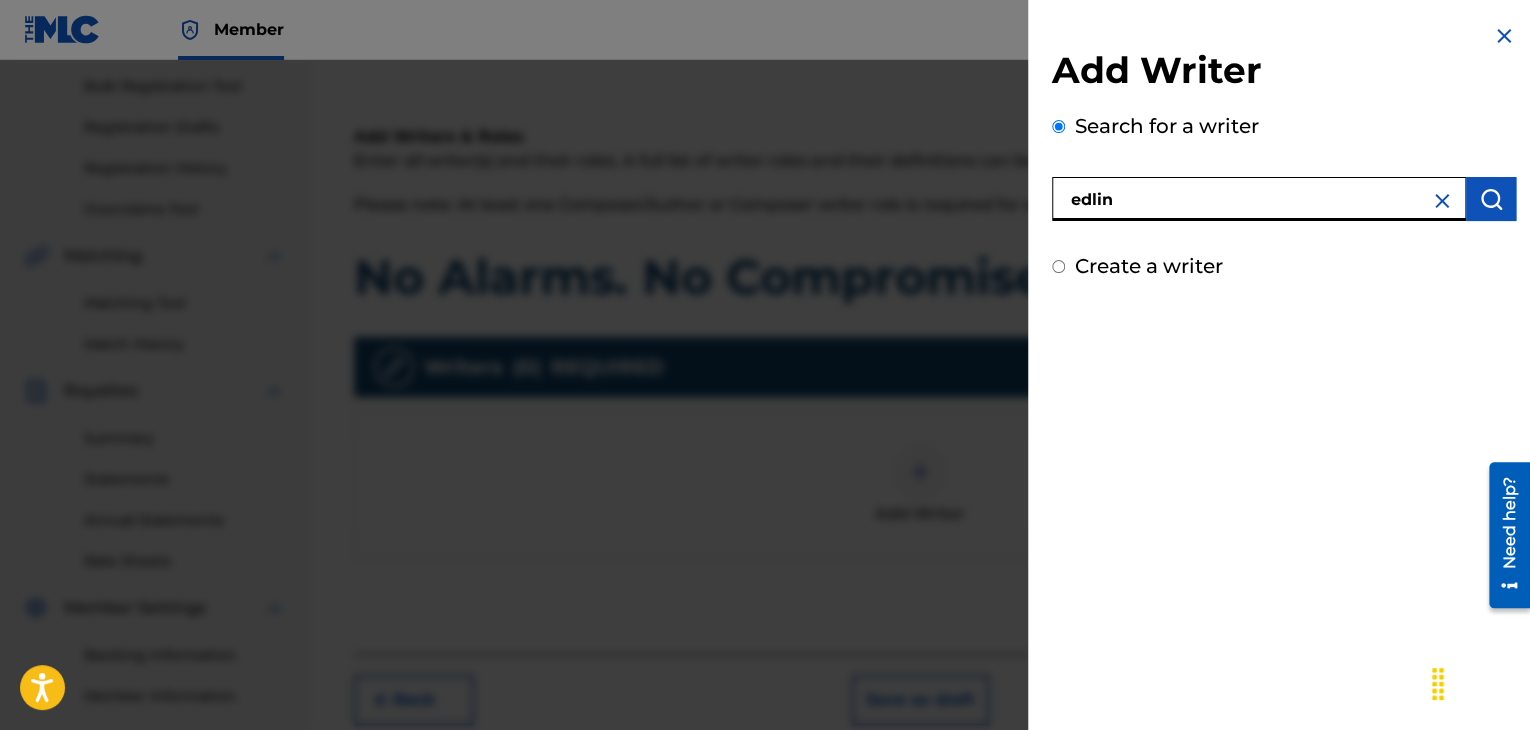 click at bounding box center [1491, 199] 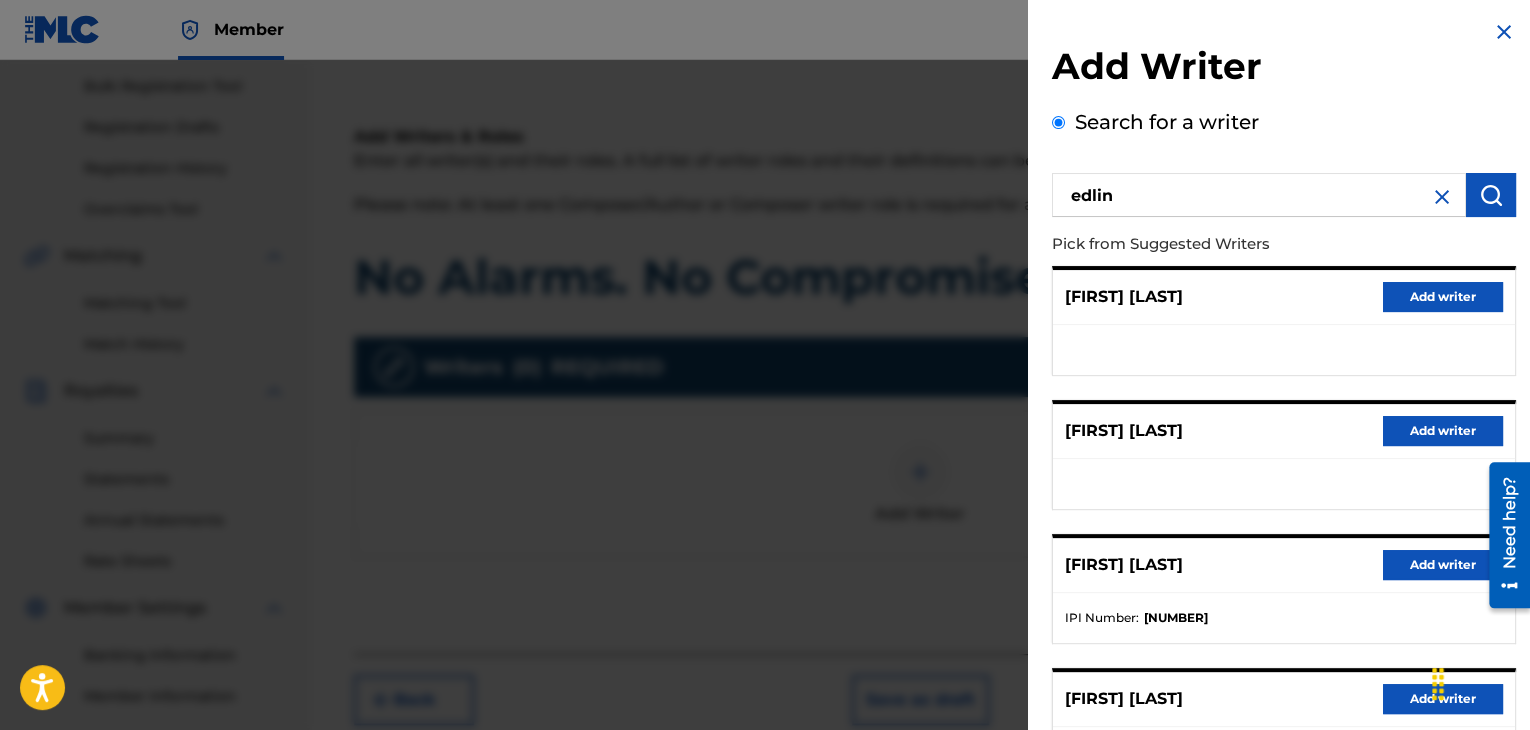 scroll, scrollTop: 0, scrollLeft: 0, axis: both 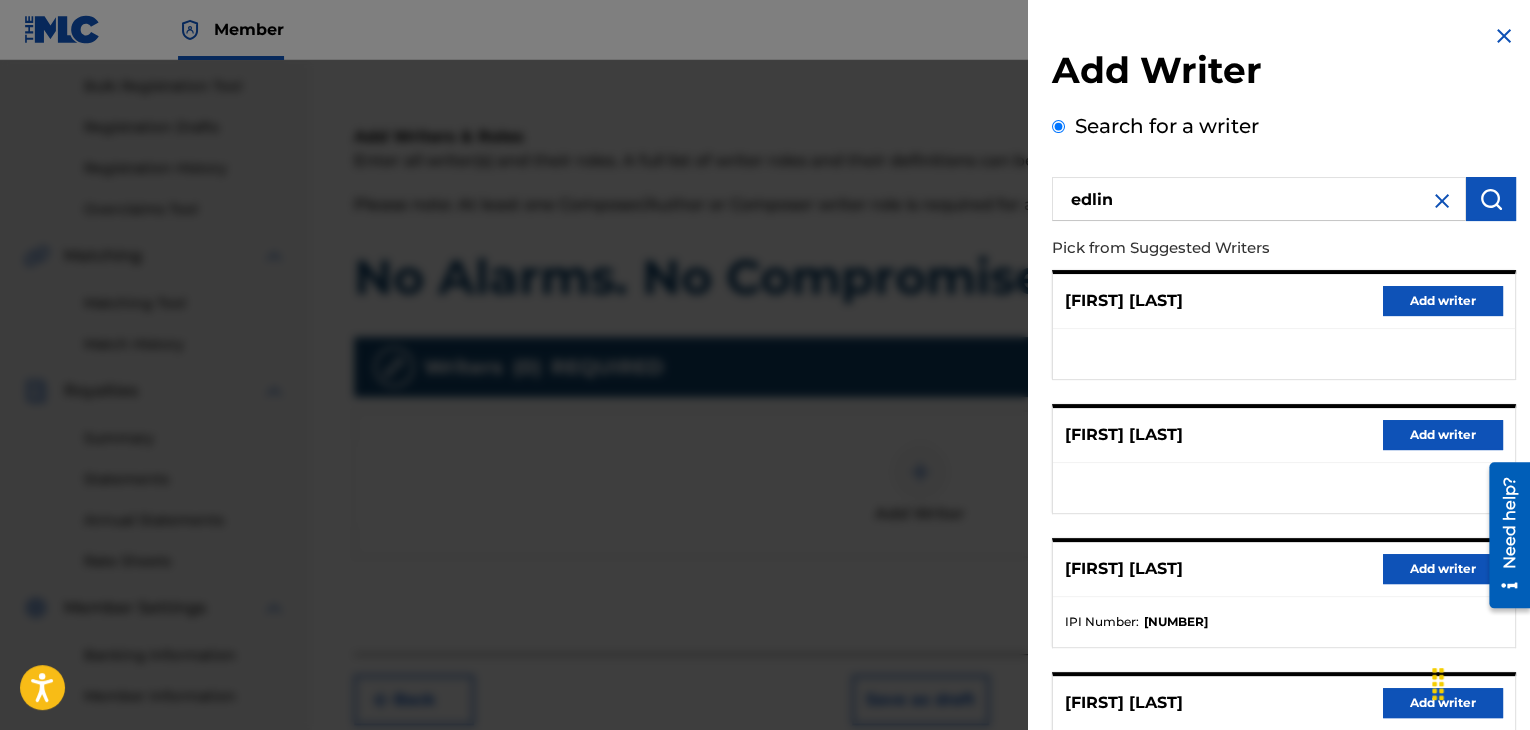 click on "edlin" at bounding box center (1259, 199) 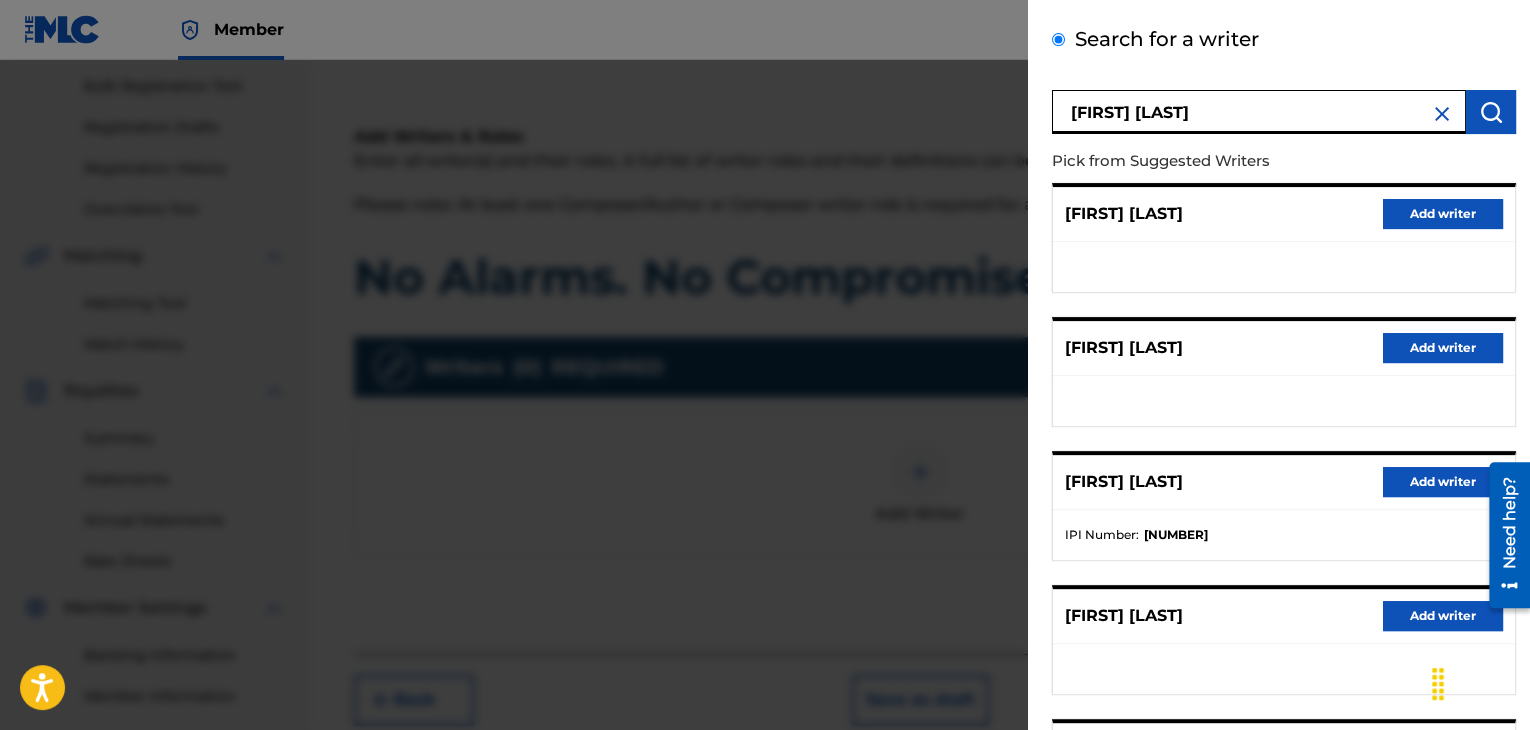 scroll, scrollTop: 300, scrollLeft: 0, axis: vertical 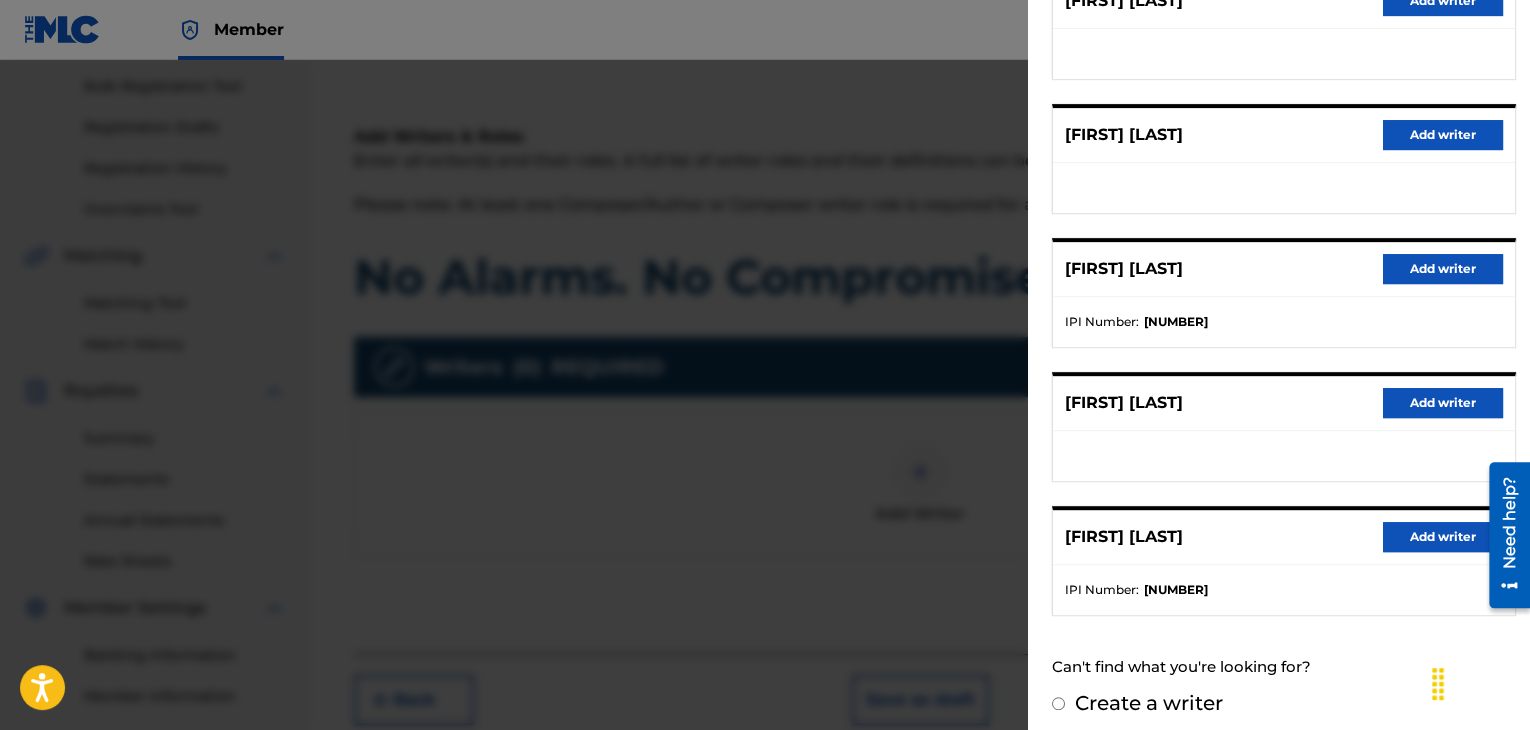 click on "Add writer" at bounding box center (1443, 537) 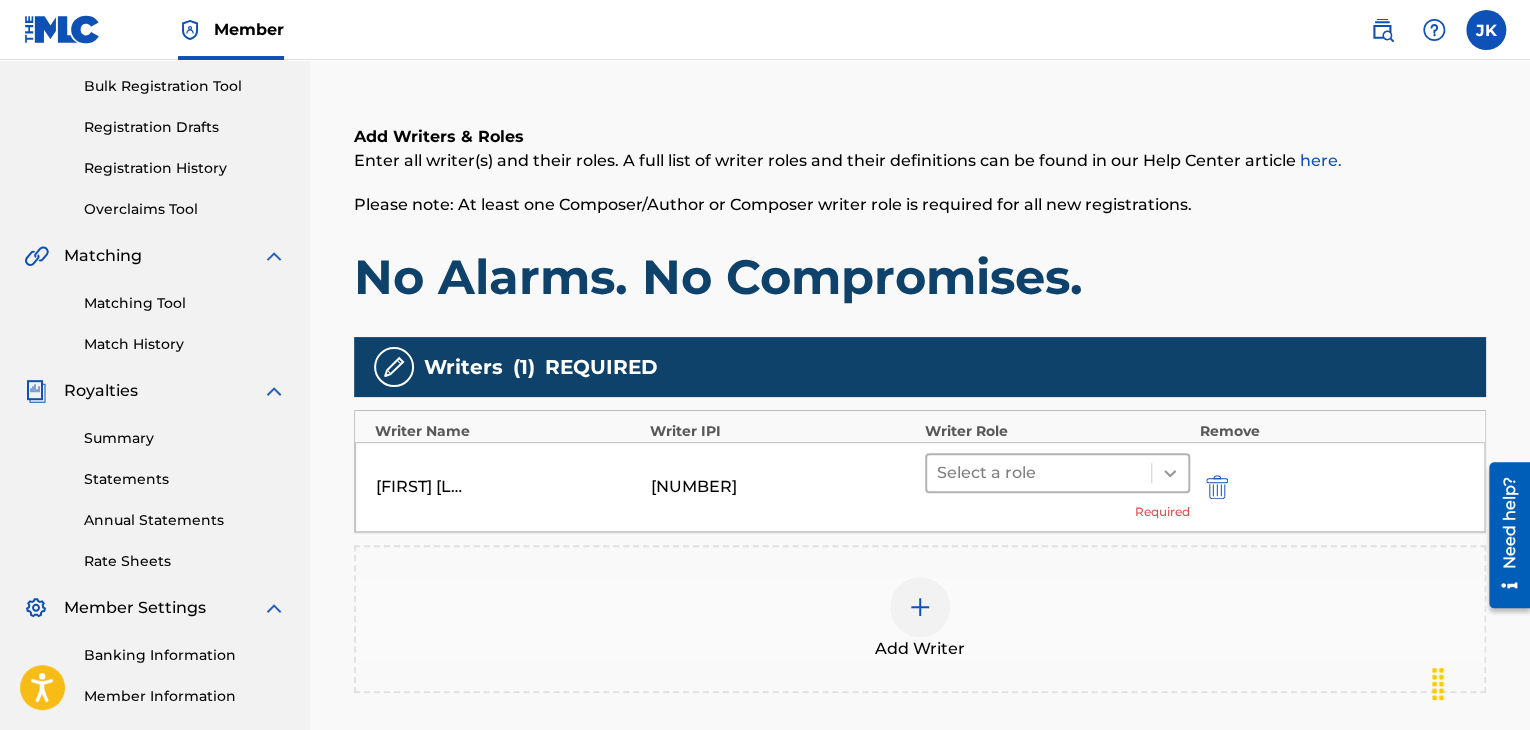 click 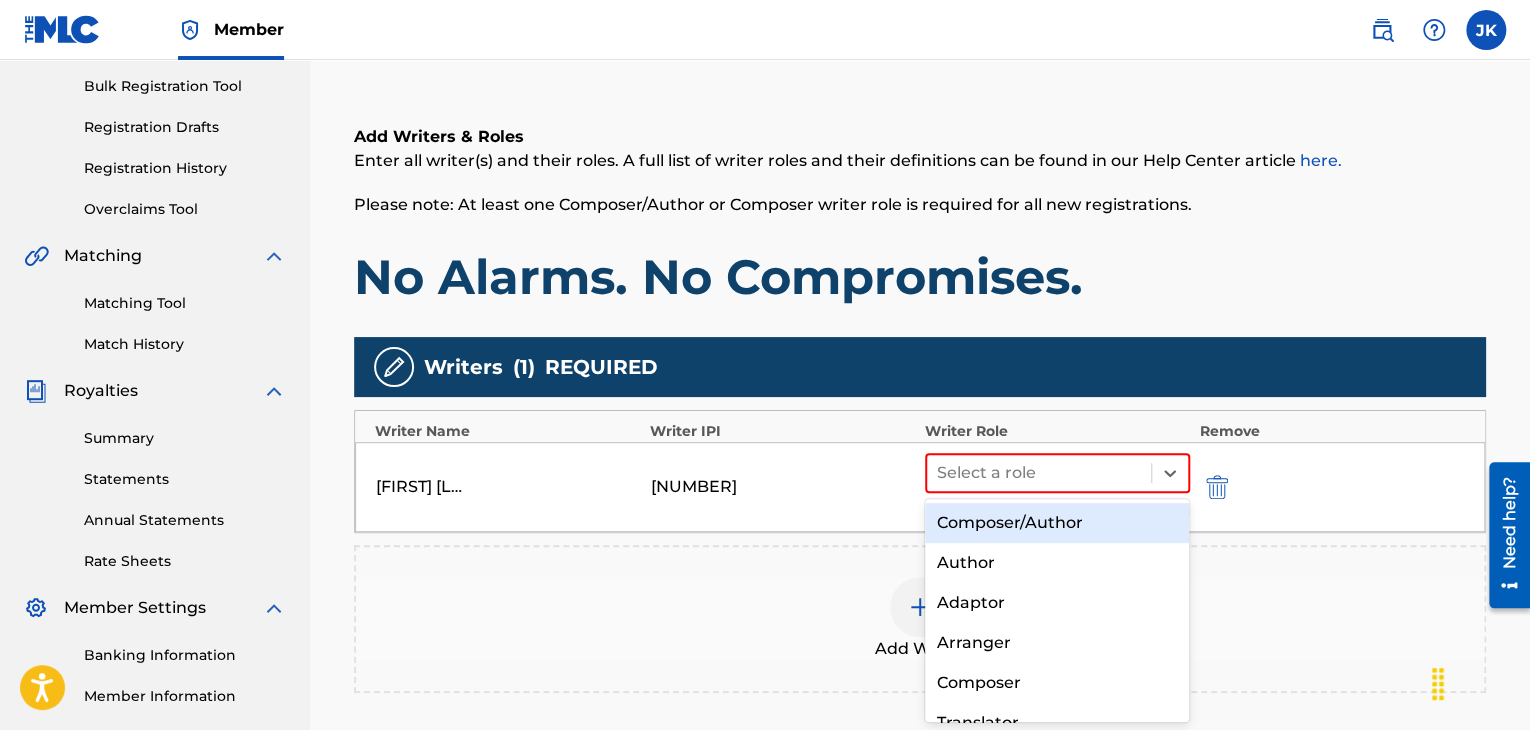 click on "Composer/Author" at bounding box center (1057, 523) 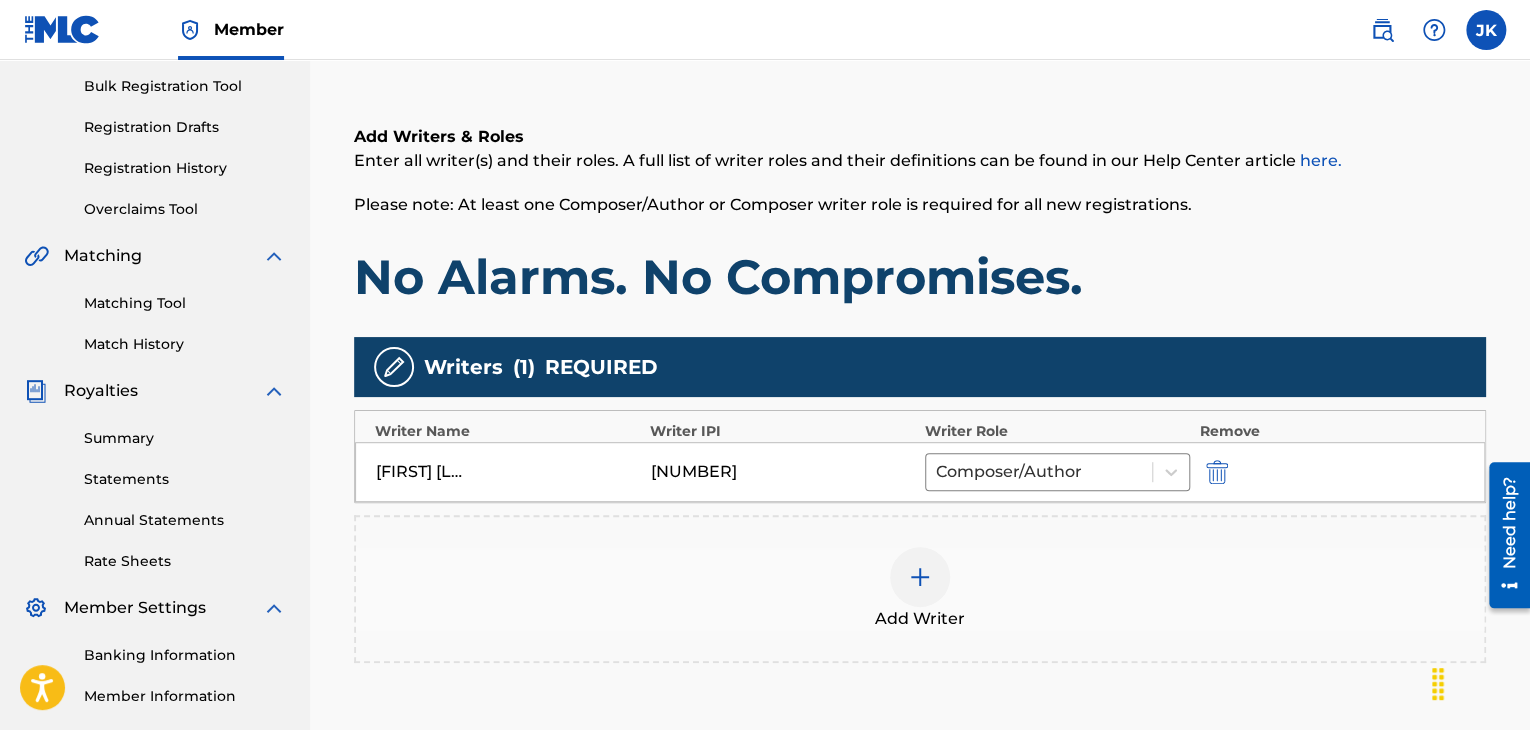 click on "No Alarms. No Compromises." at bounding box center (920, 277) 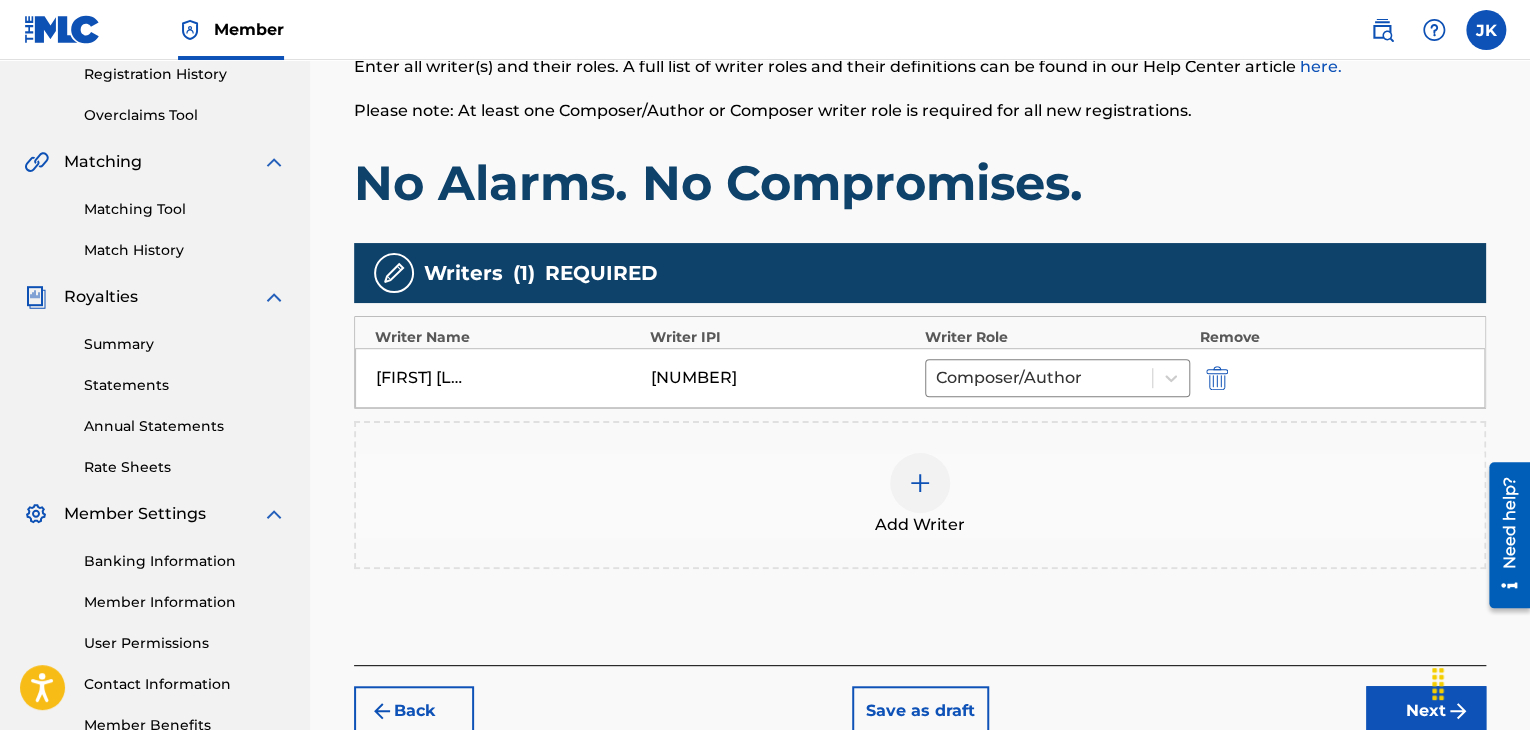 scroll, scrollTop: 510, scrollLeft: 0, axis: vertical 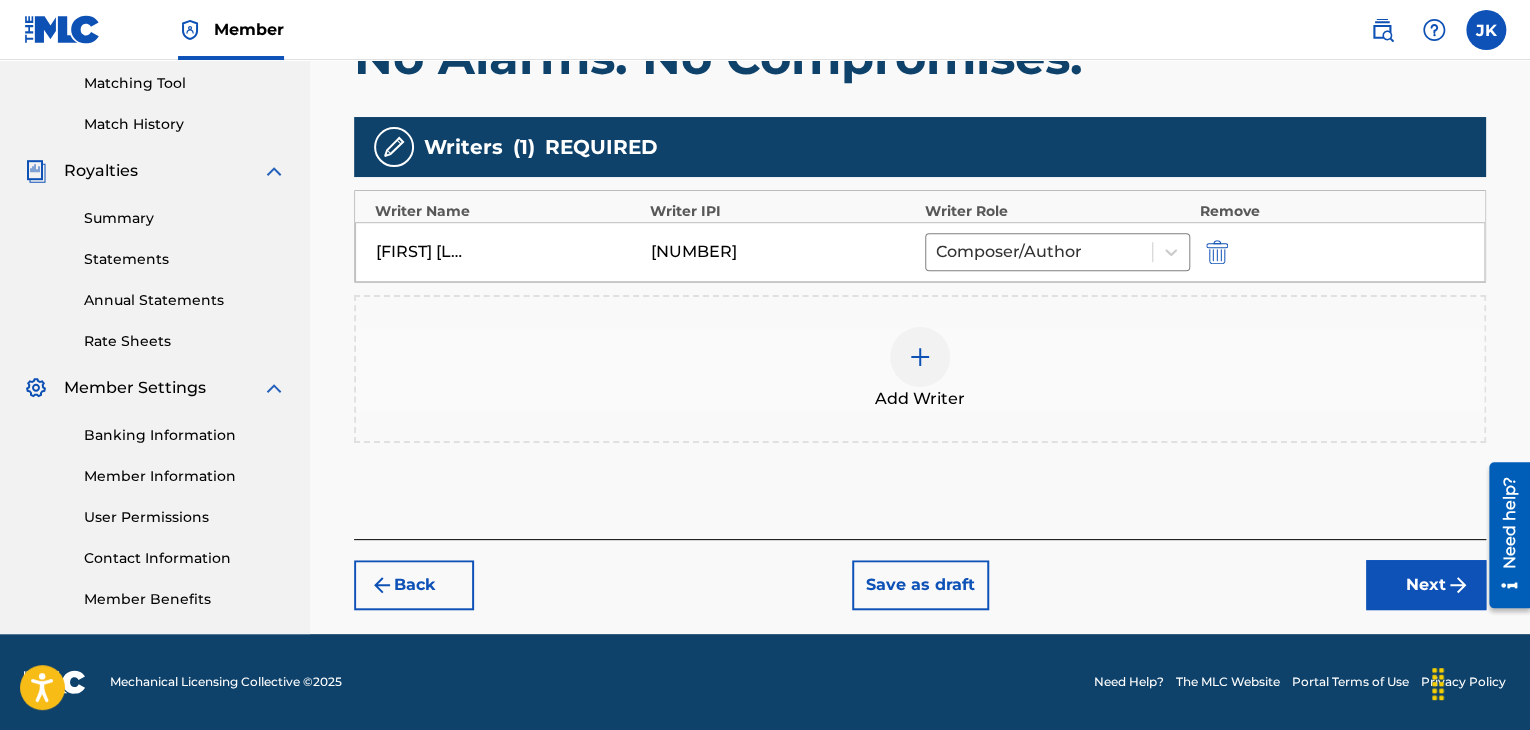 click on "Next" at bounding box center [1426, 585] 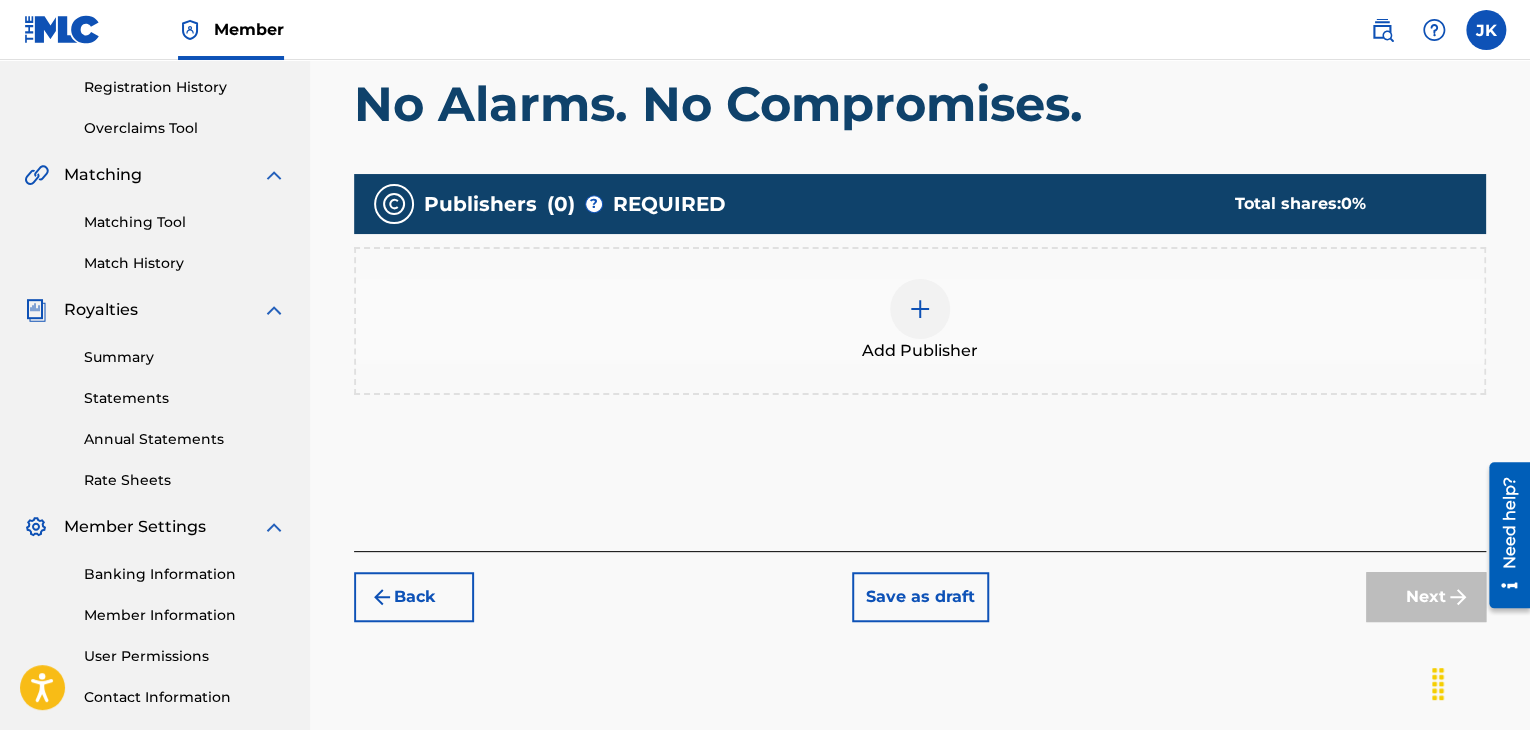 scroll, scrollTop: 390, scrollLeft: 0, axis: vertical 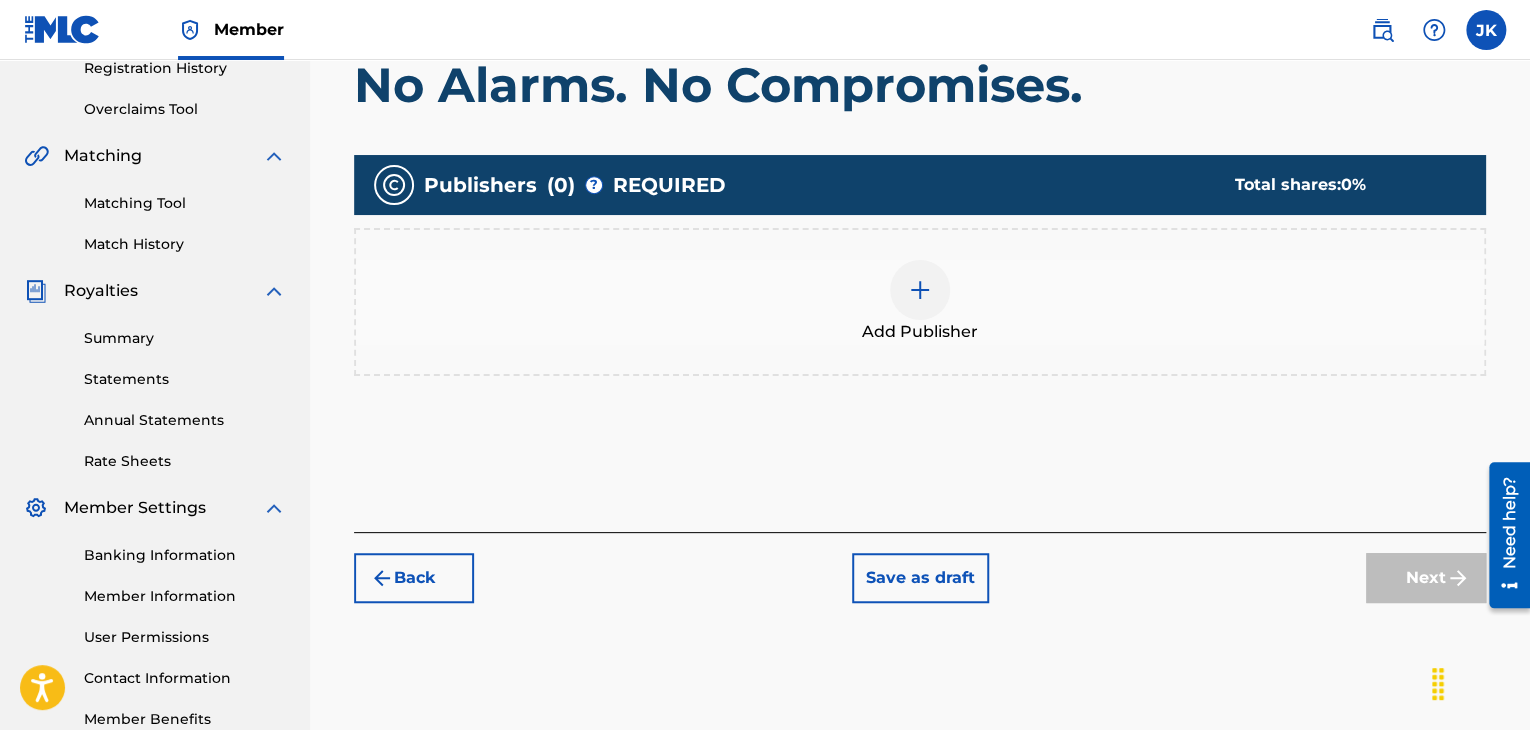click at bounding box center (920, 290) 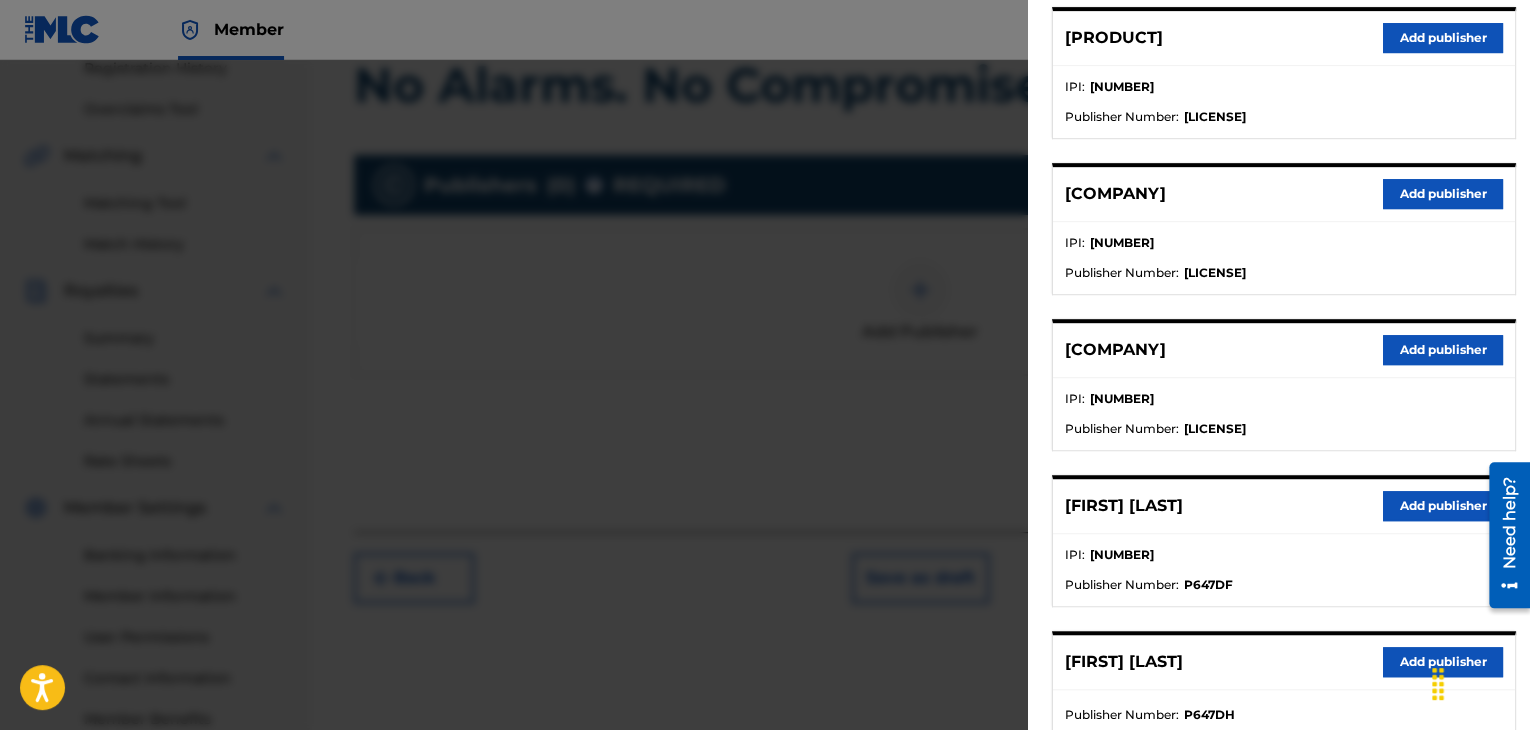 scroll, scrollTop: 600, scrollLeft: 0, axis: vertical 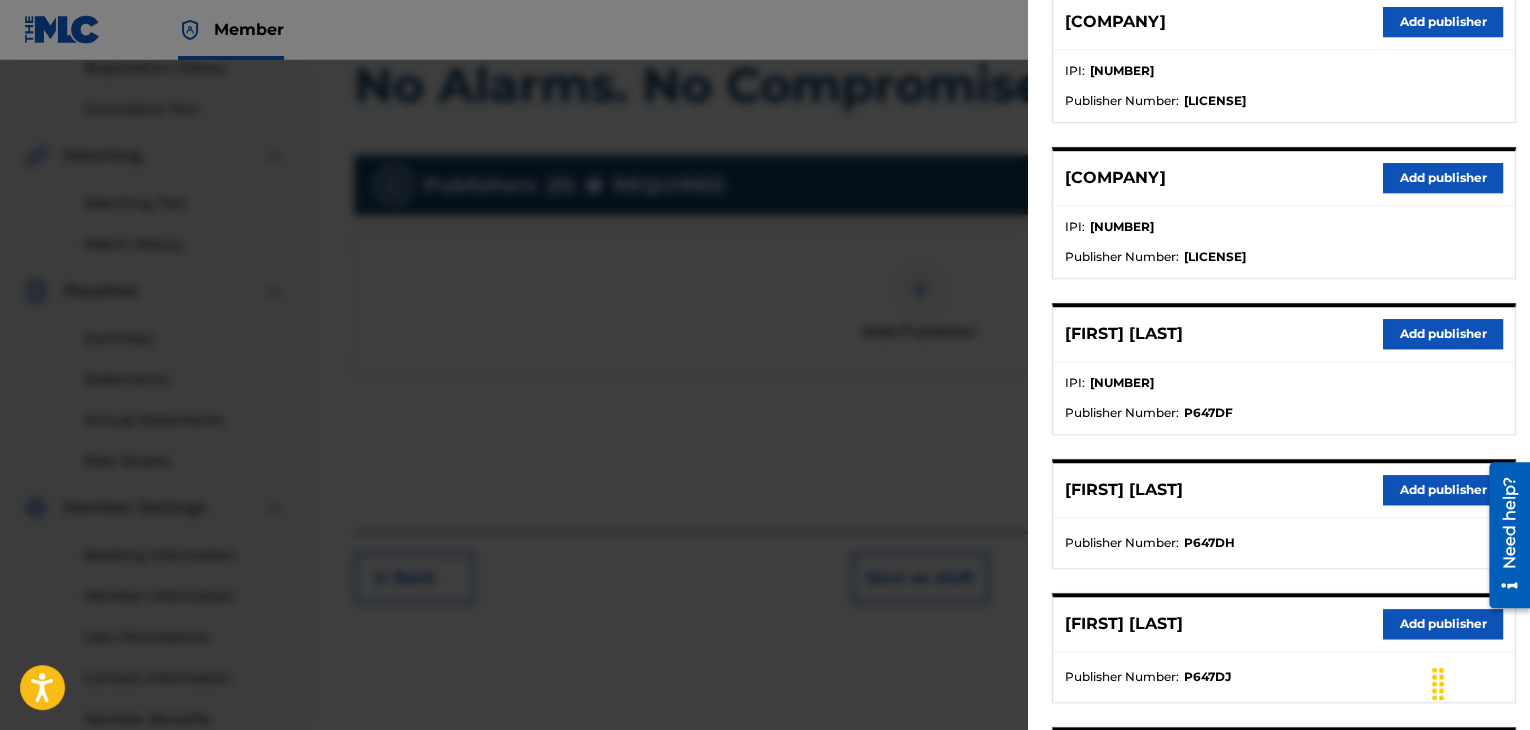 click on "Add publisher" at bounding box center (1443, 334) 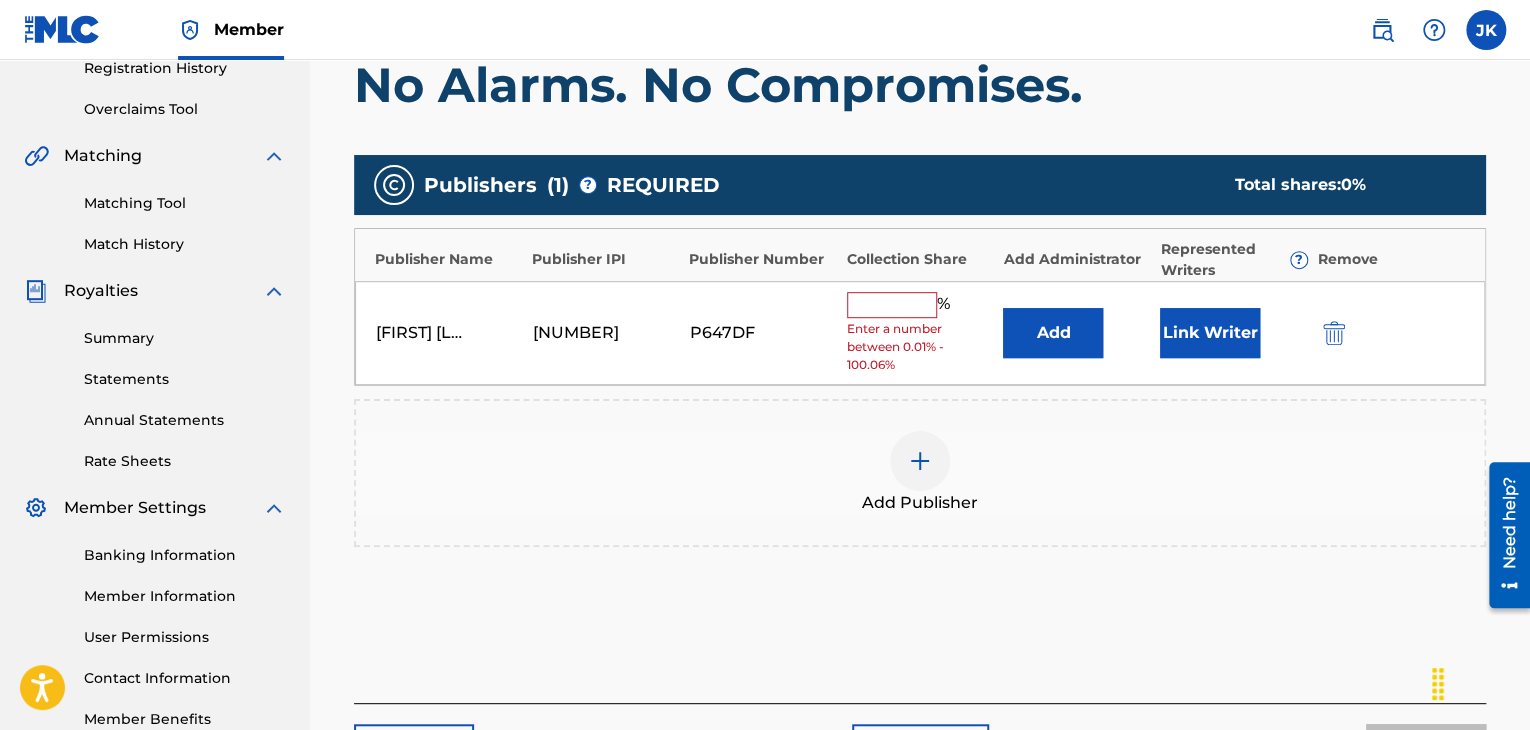 click on "Add" at bounding box center (1053, 333) 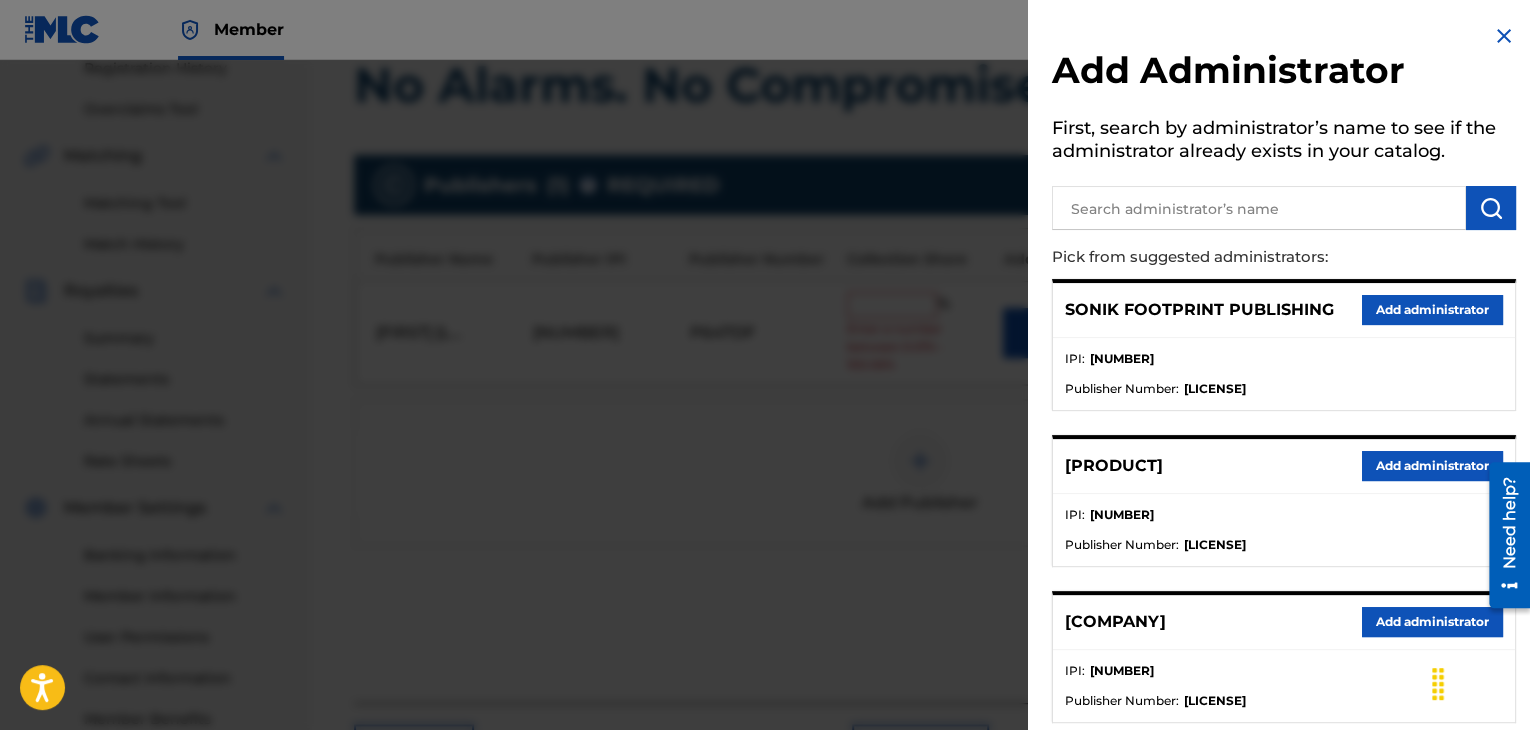 click on "Add administrator" at bounding box center [1432, 622] 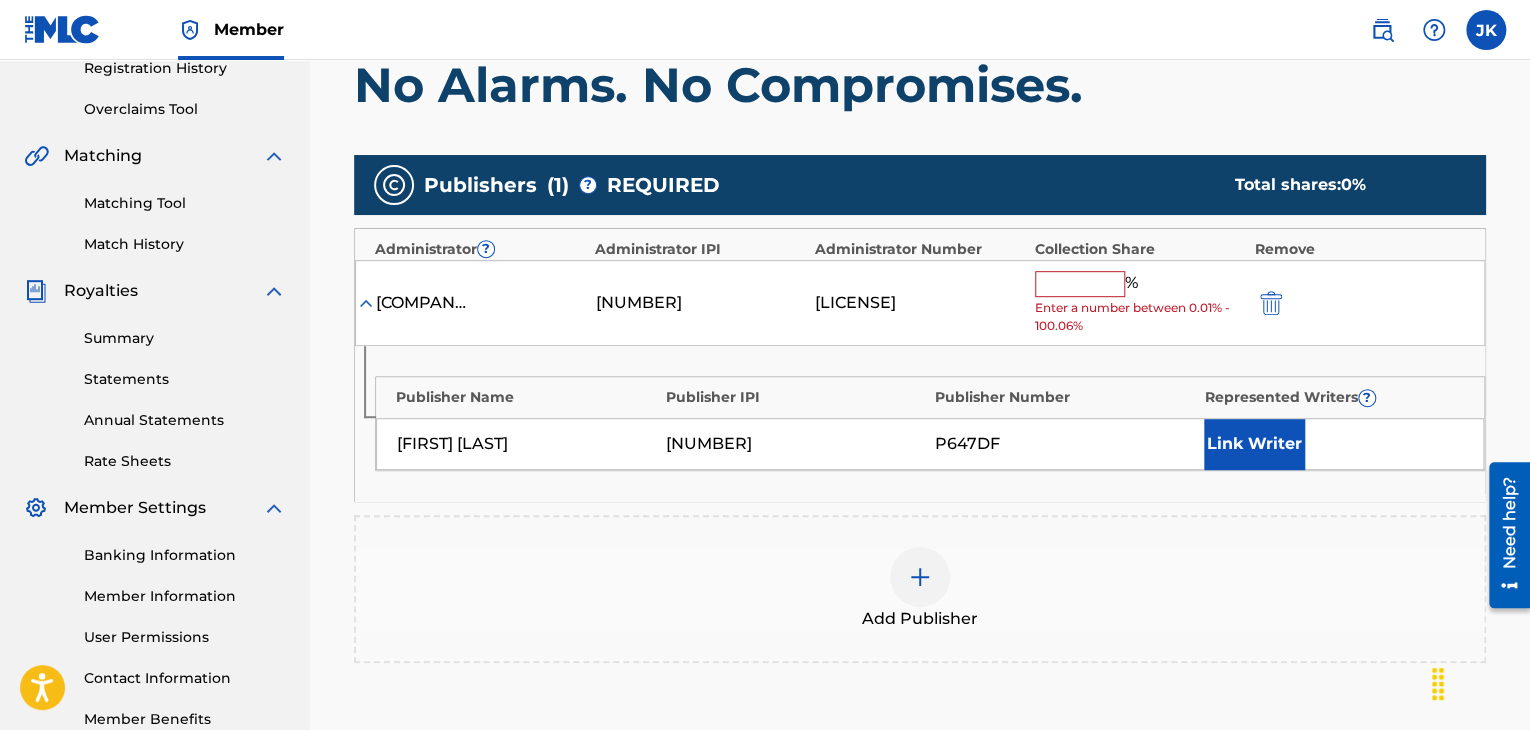 click at bounding box center [1080, 284] 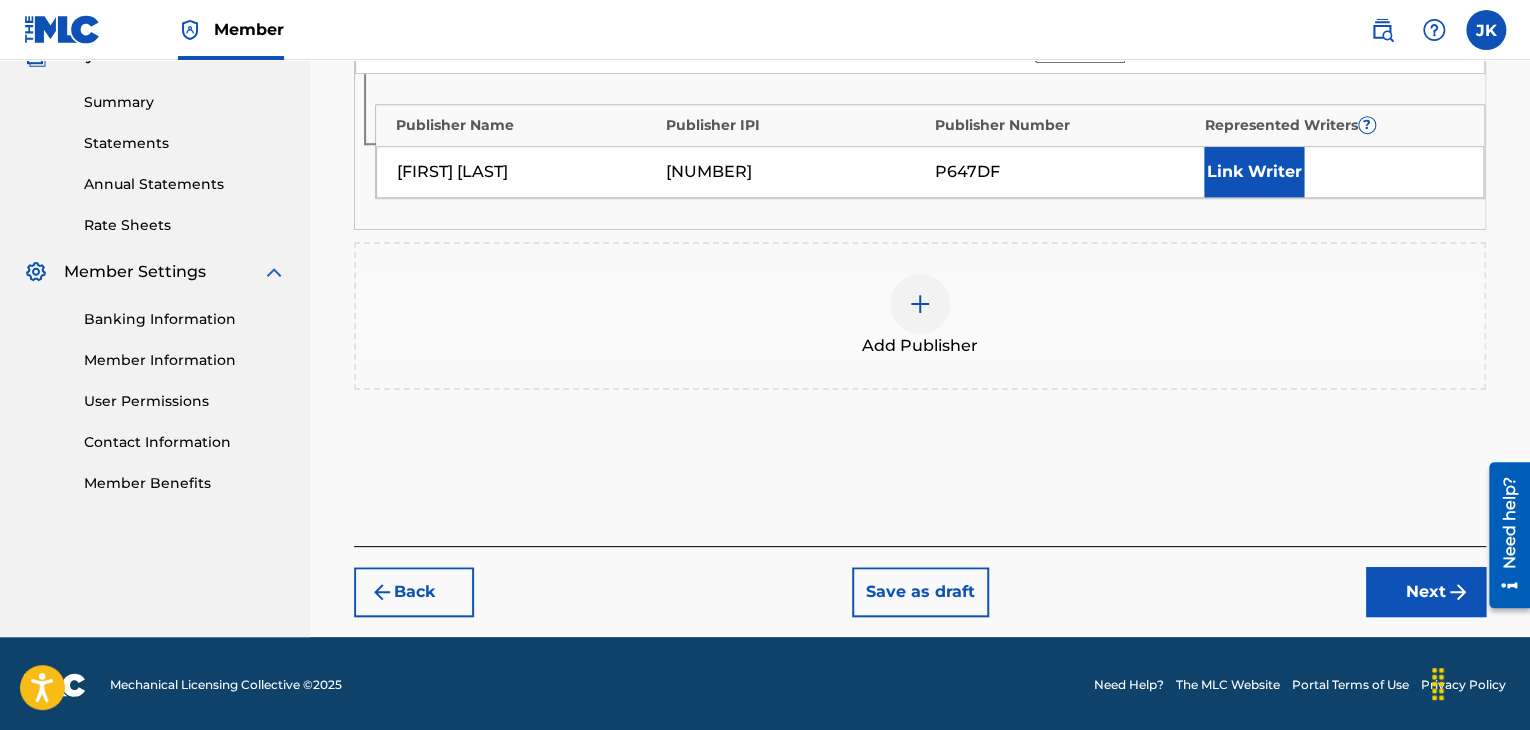 click on "Next" at bounding box center [1426, 592] 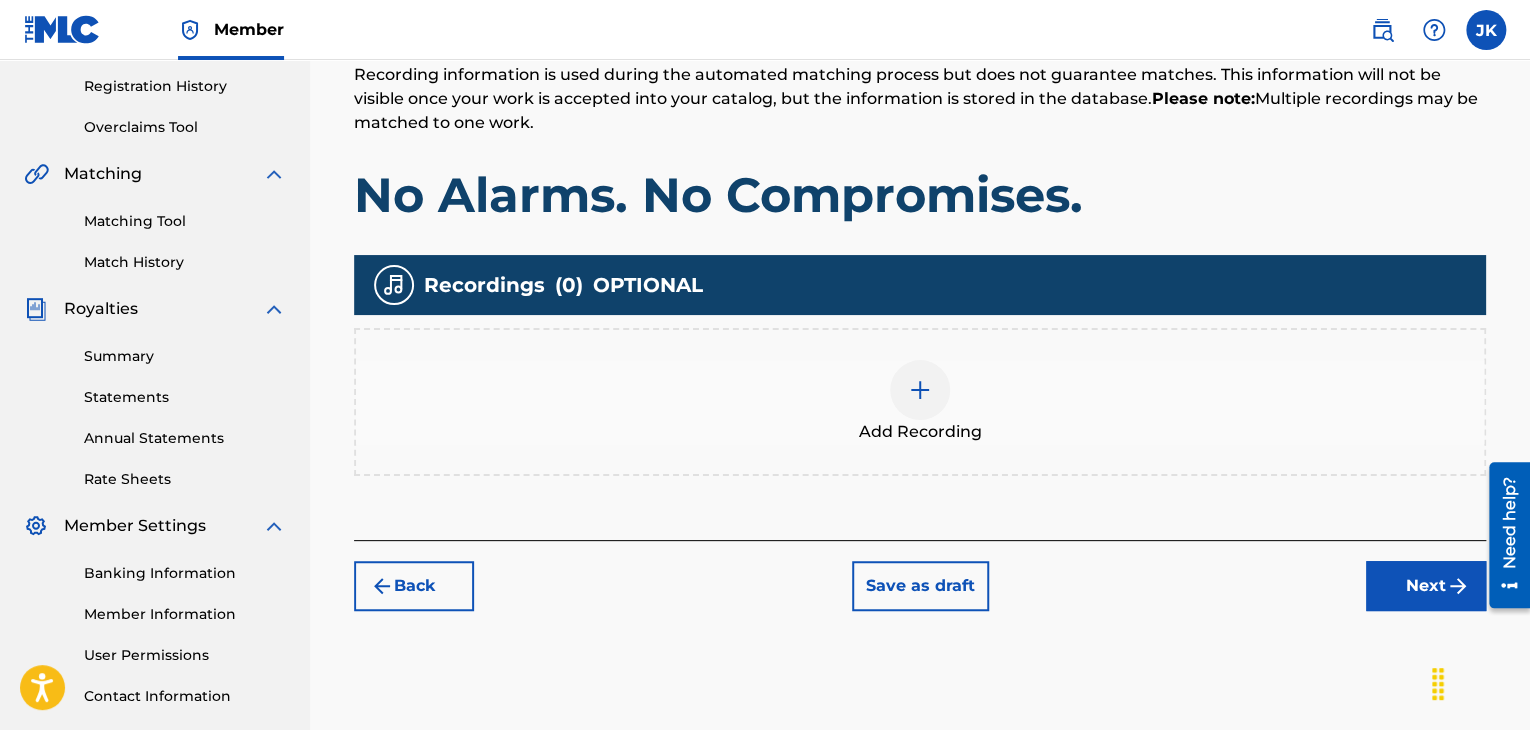 scroll, scrollTop: 390, scrollLeft: 0, axis: vertical 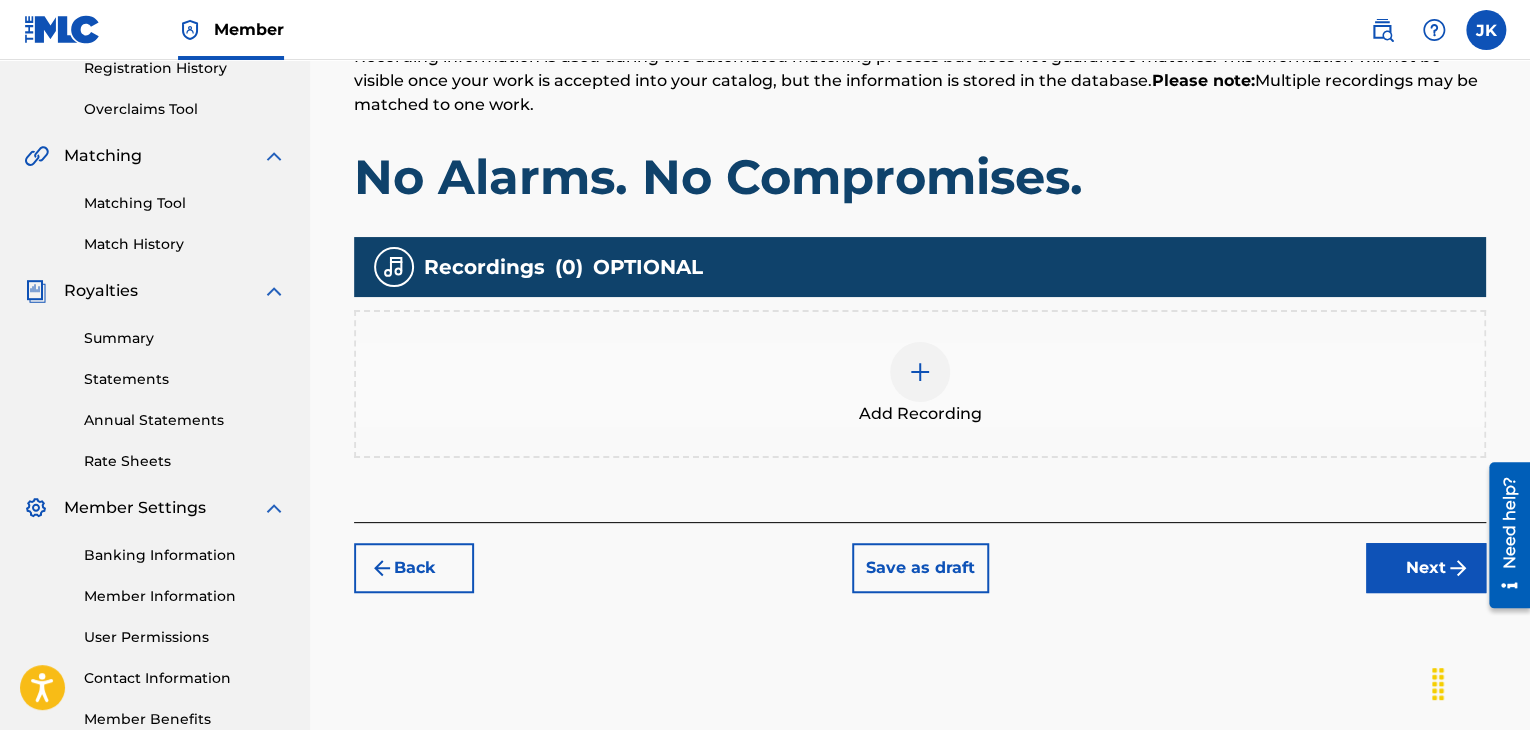 click at bounding box center (920, 372) 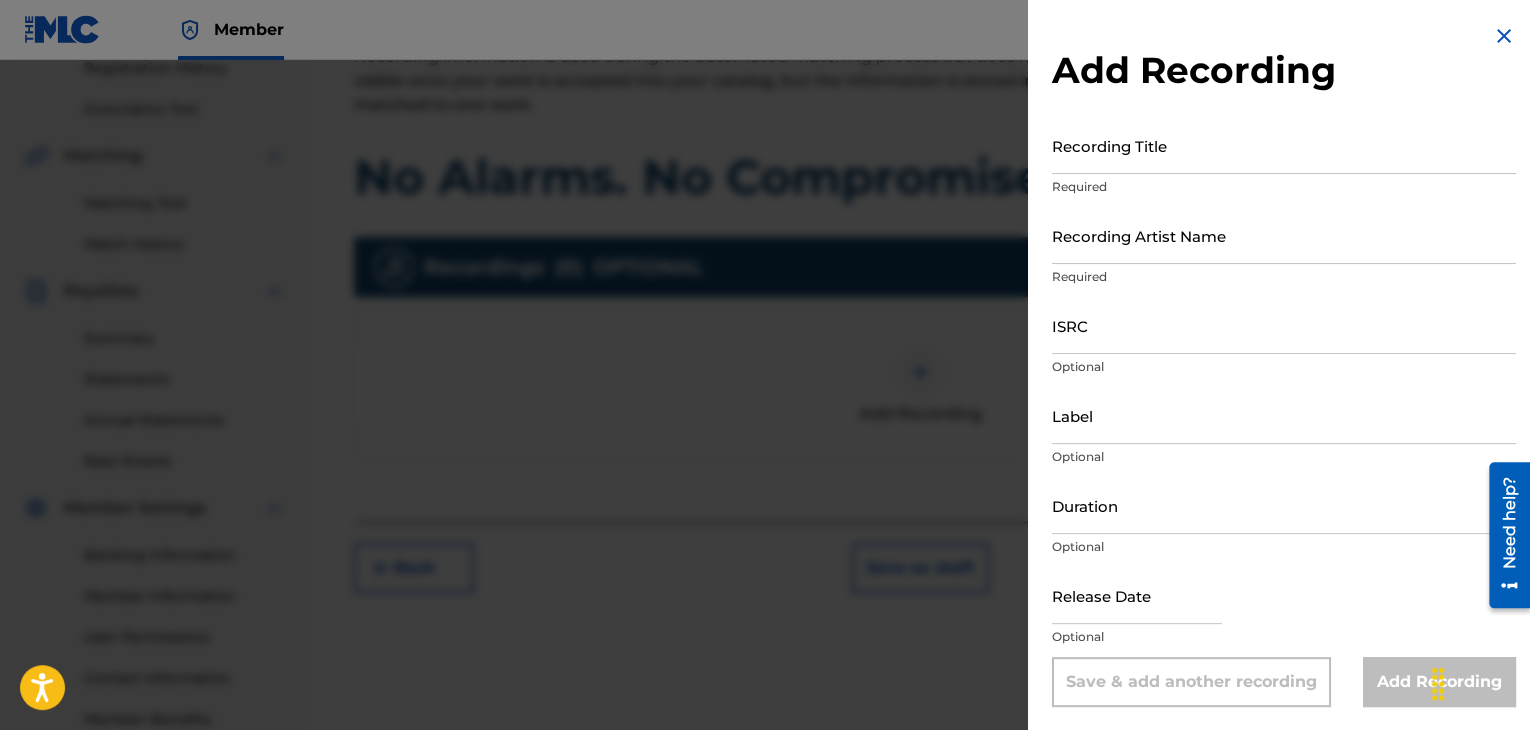 click on "Recording Title" at bounding box center [1284, 145] 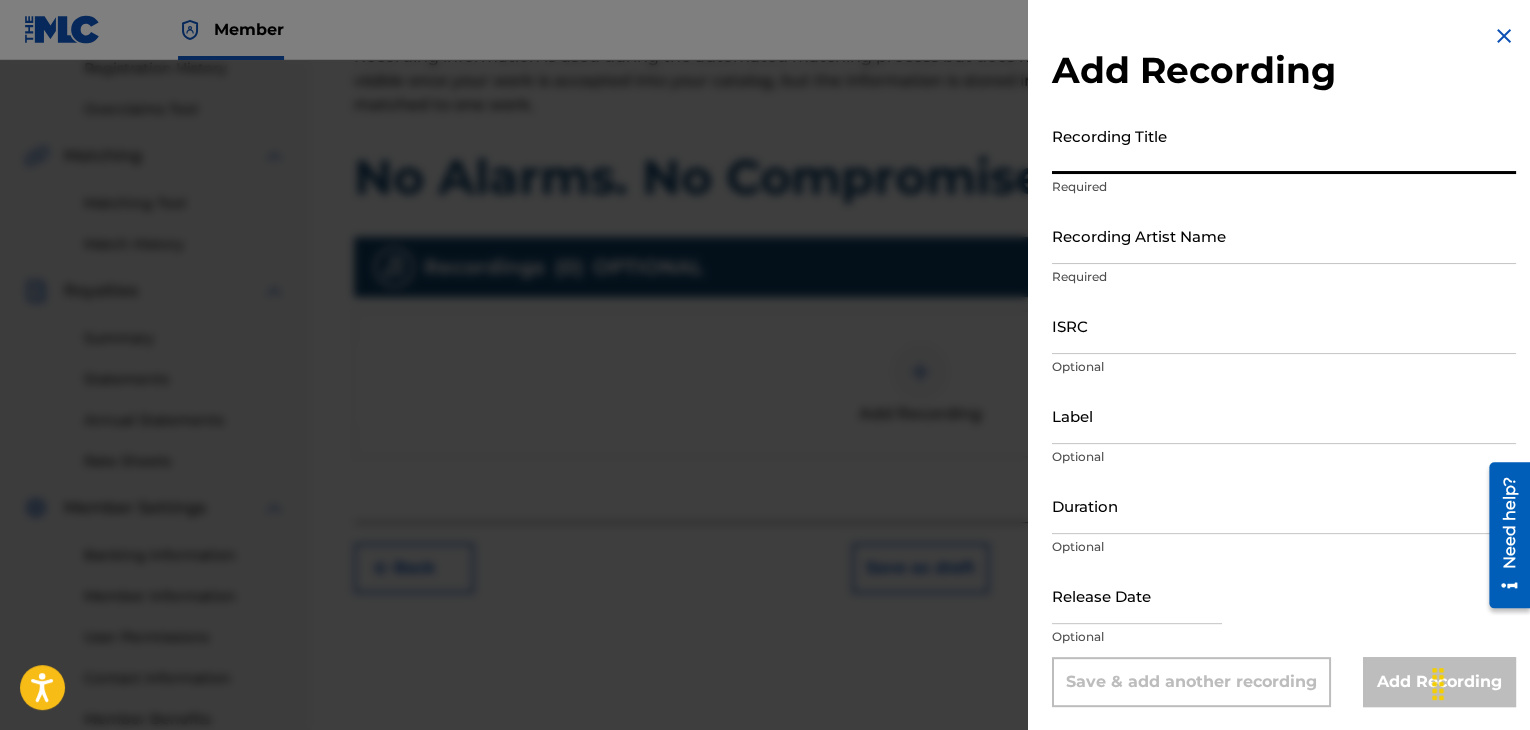 paste on "No Alarms. No Compromises." 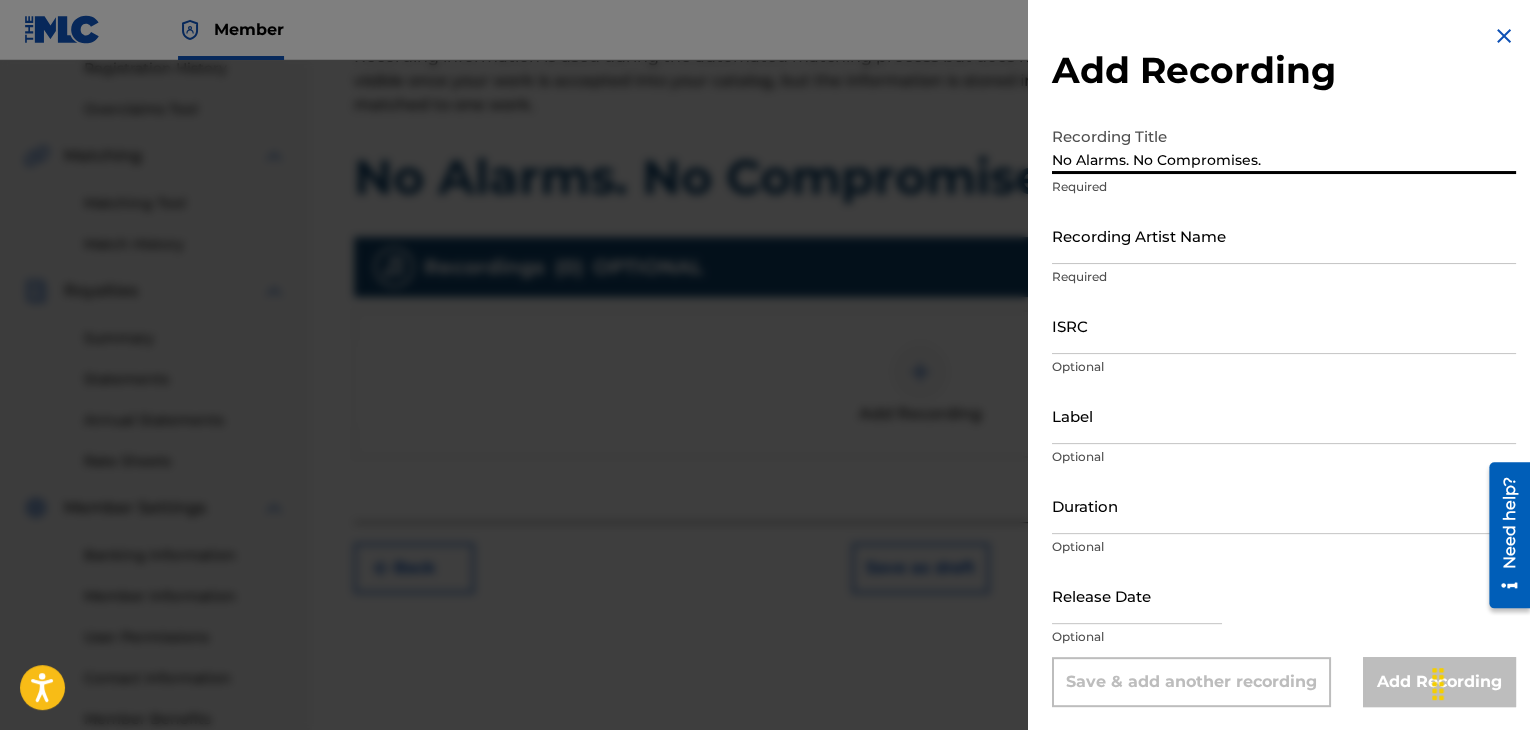 click on "Recording Artist Name" at bounding box center [1284, 235] 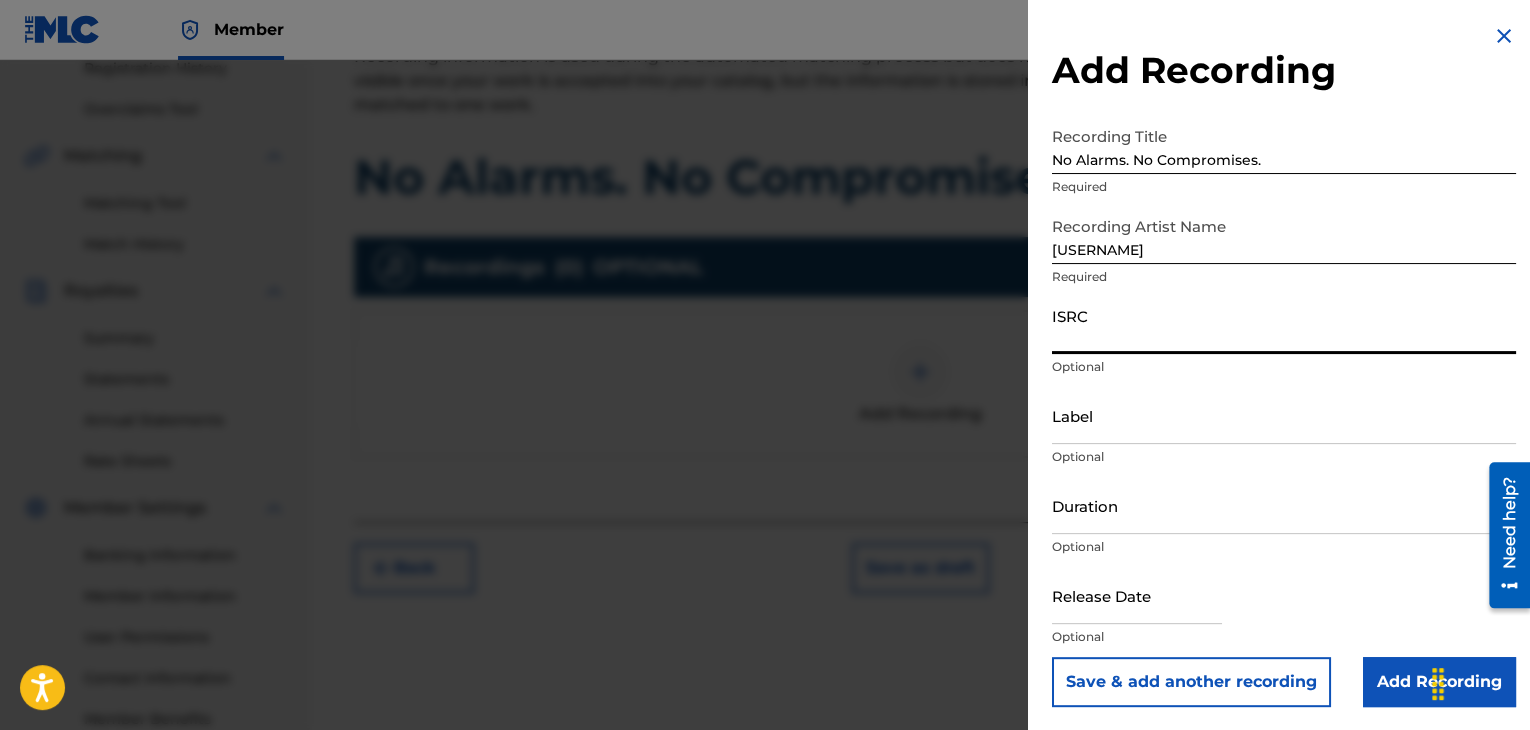 click on "ISRC" at bounding box center [1284, 325] 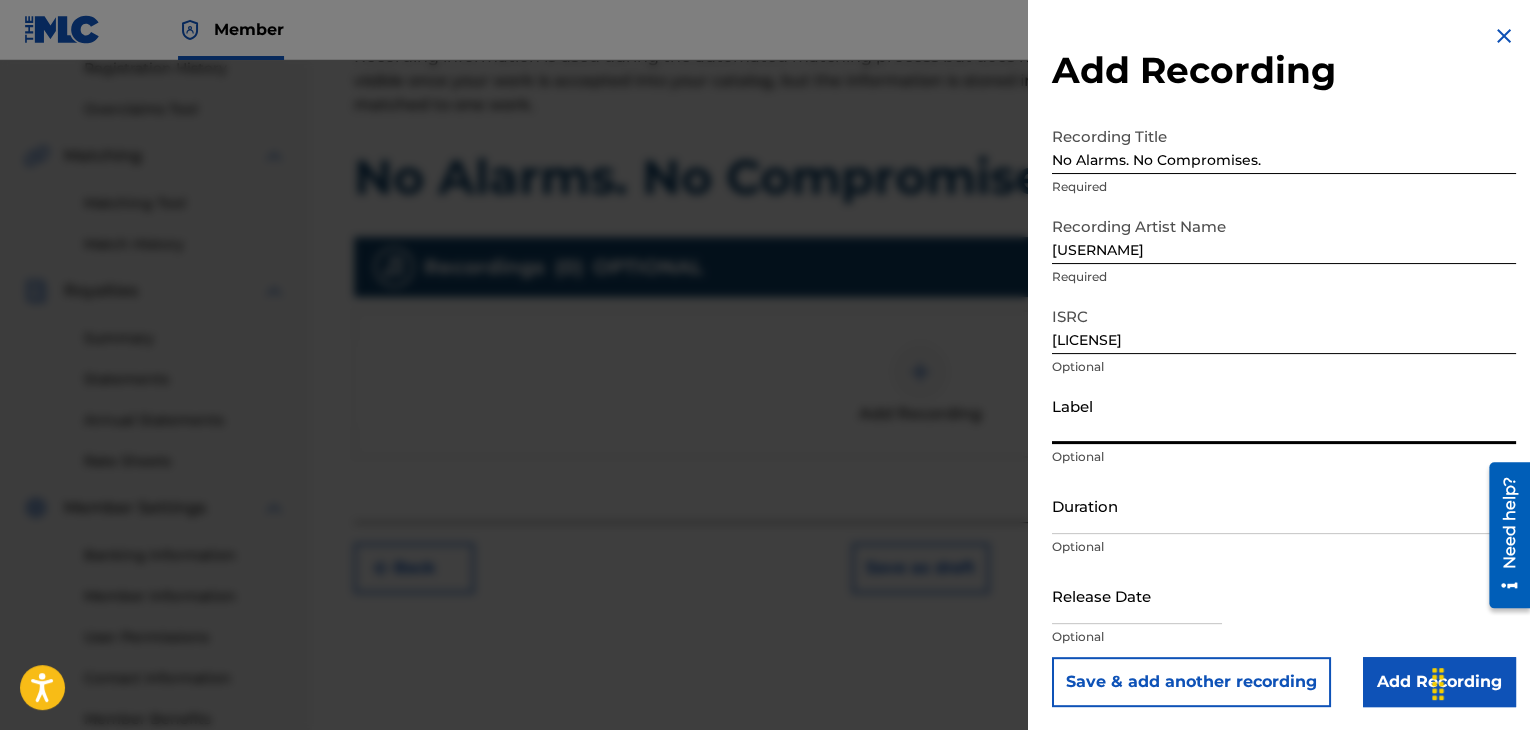 click on "Label" at bounding box center (1284, 415) 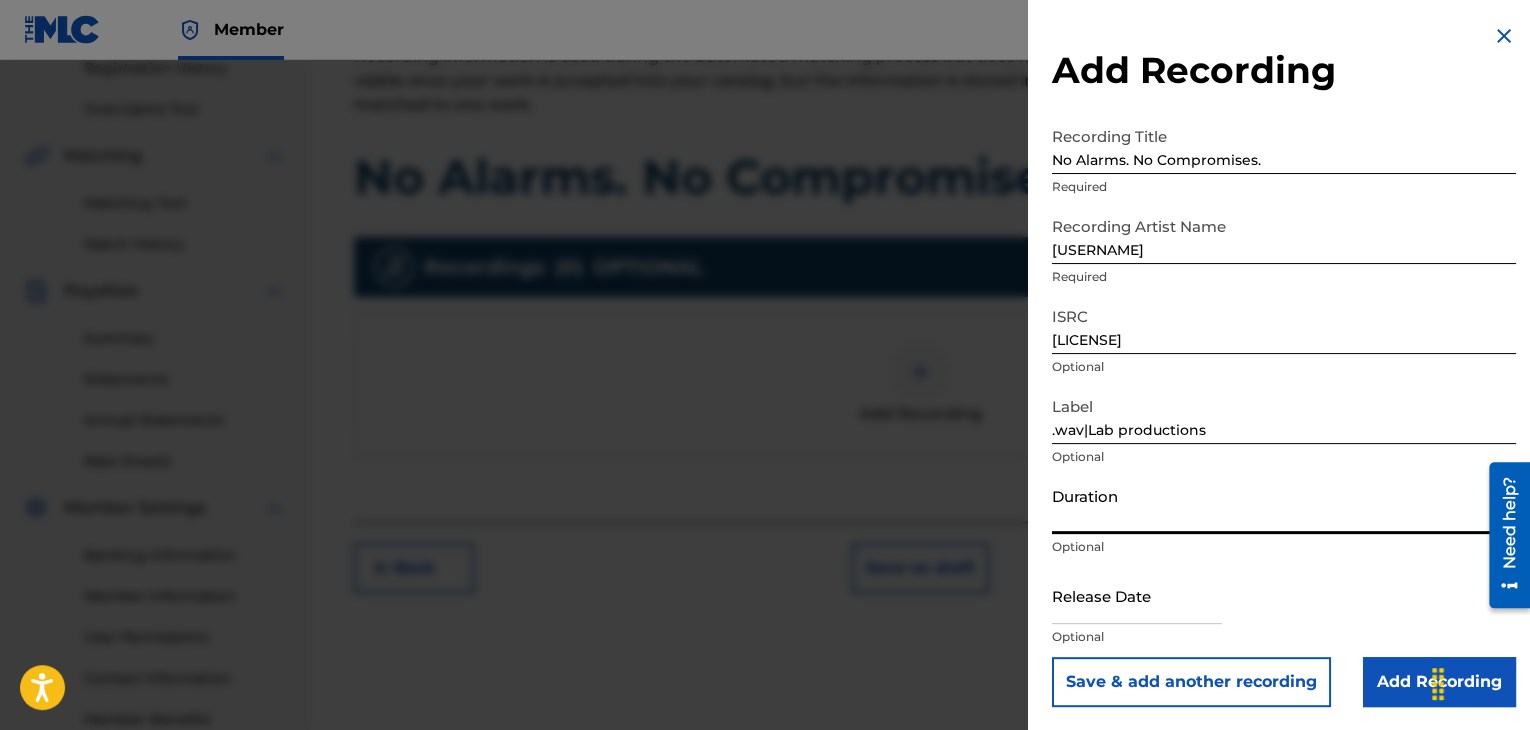 click on "Duration" at bounding box center [1284, 505] 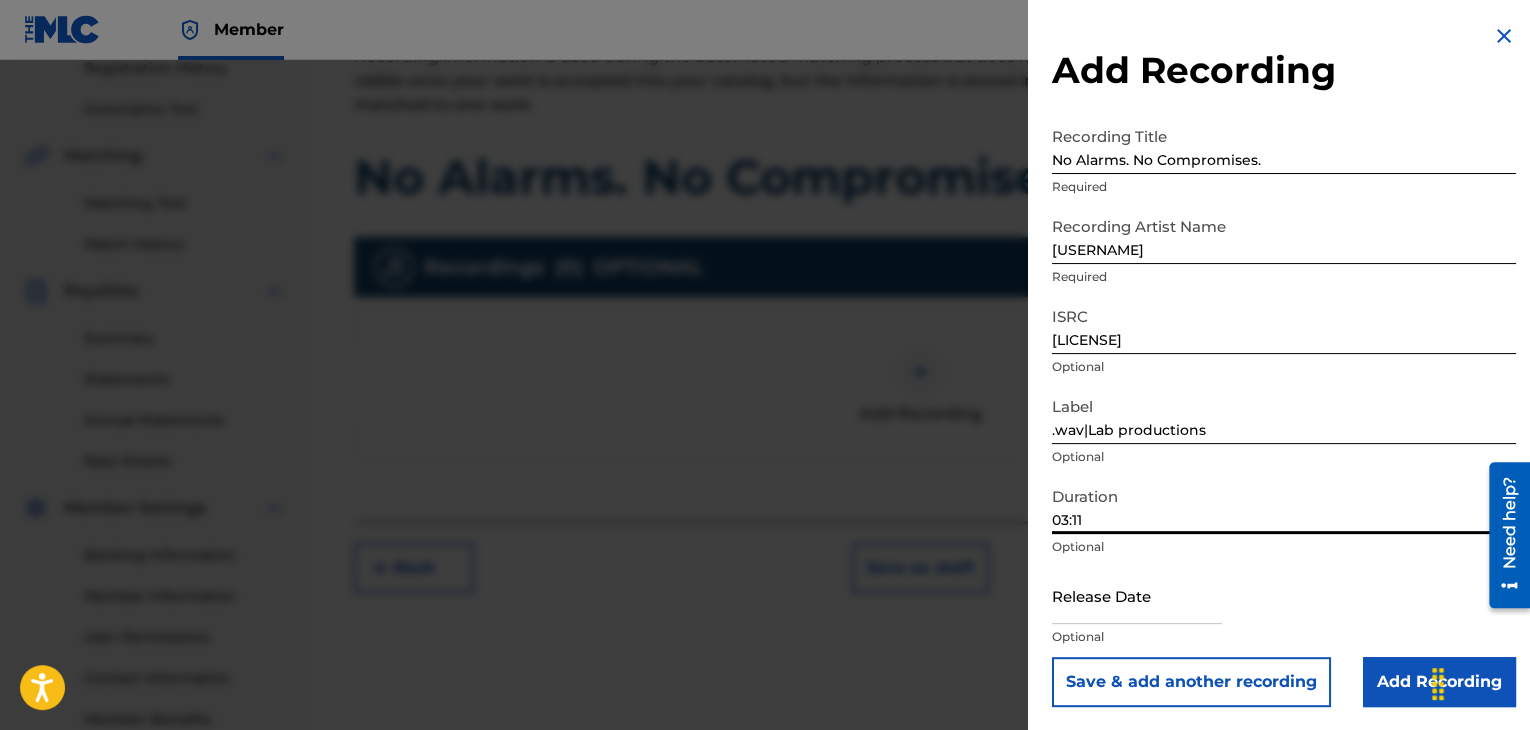 click at bounding box center [1137, 595] 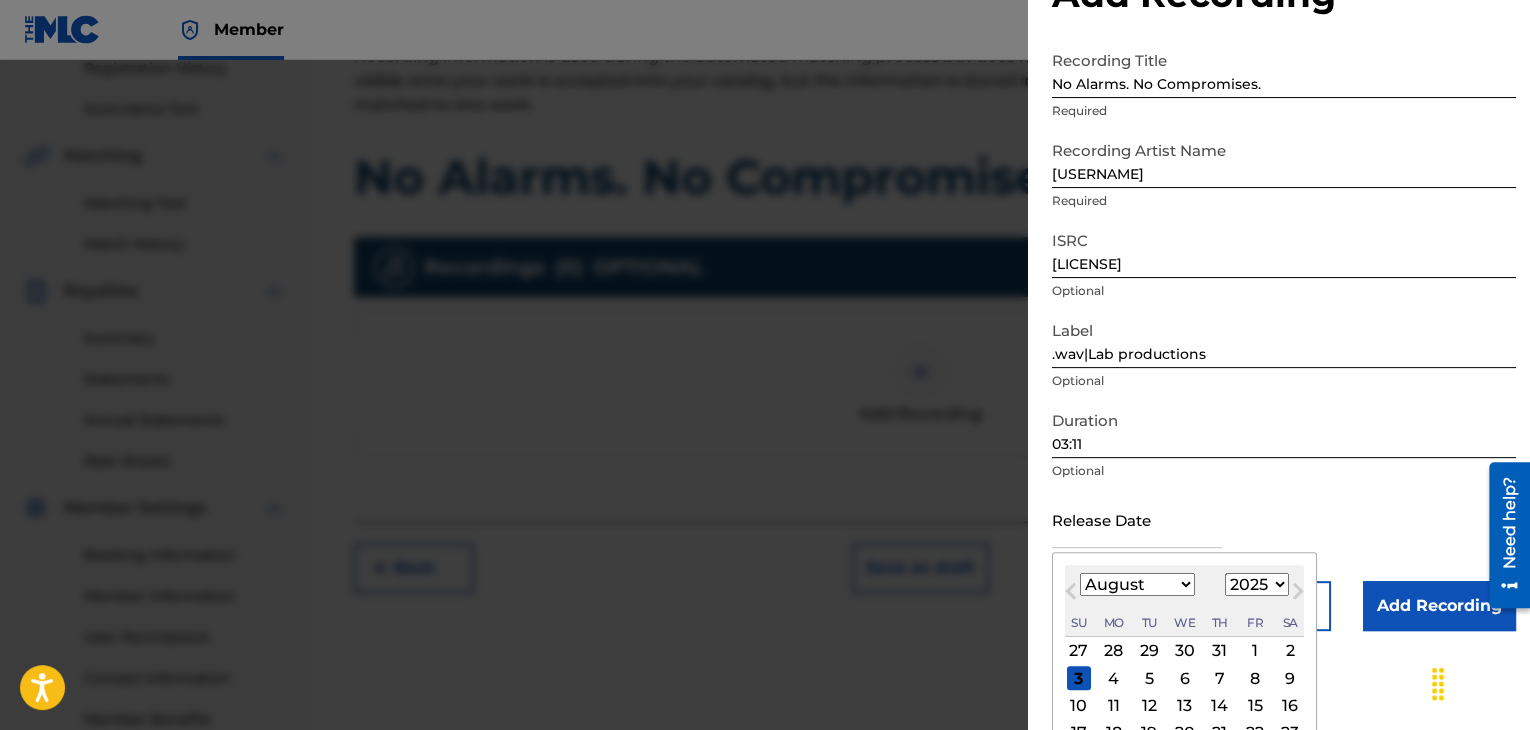 scroll, scrollTop: 187, scrollLeft: 0, axis: vertical 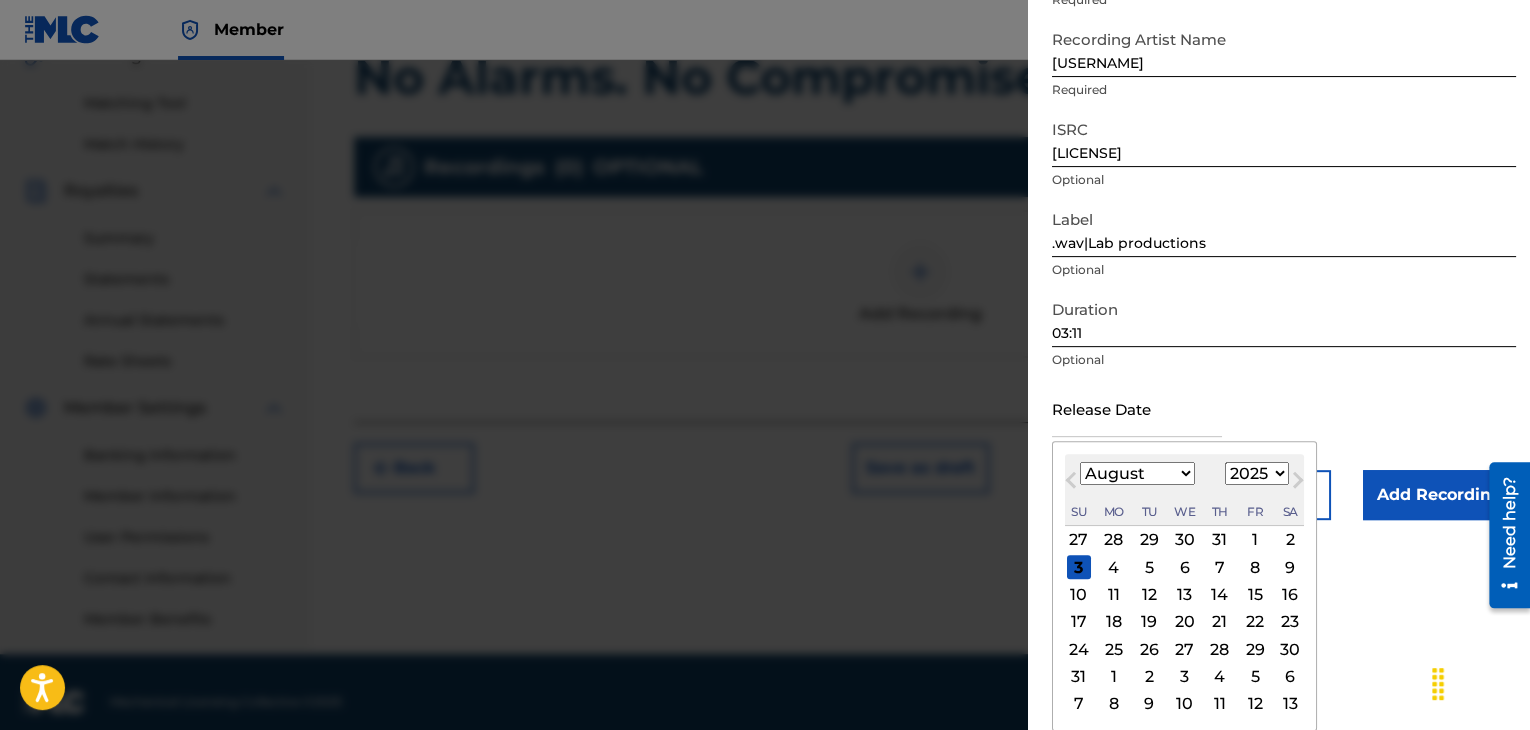 click on "January February March April May June July August September October November December" at bounding box center [1137, 473] 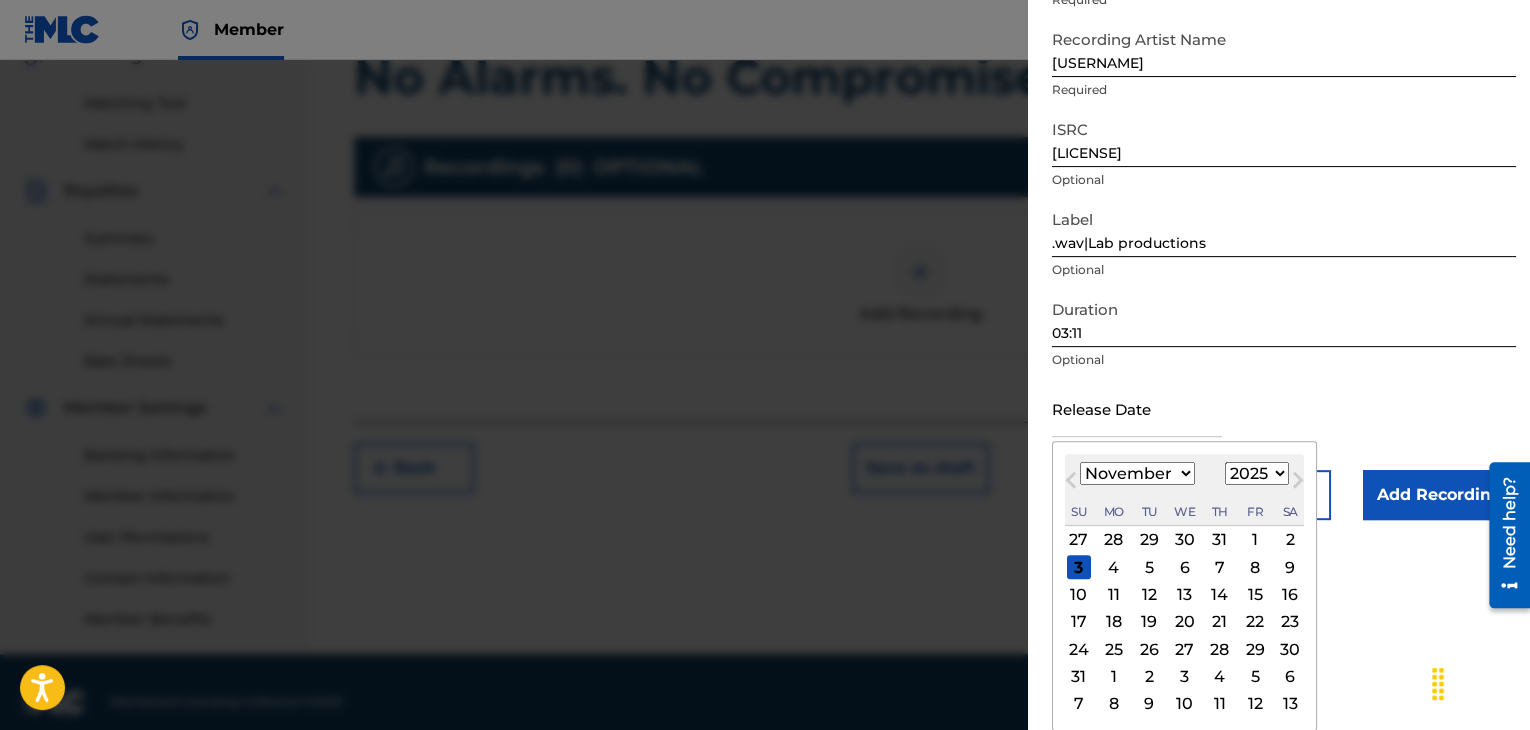 click on "January February March April May June July August September October November December" at bounding box center [1137, 473] 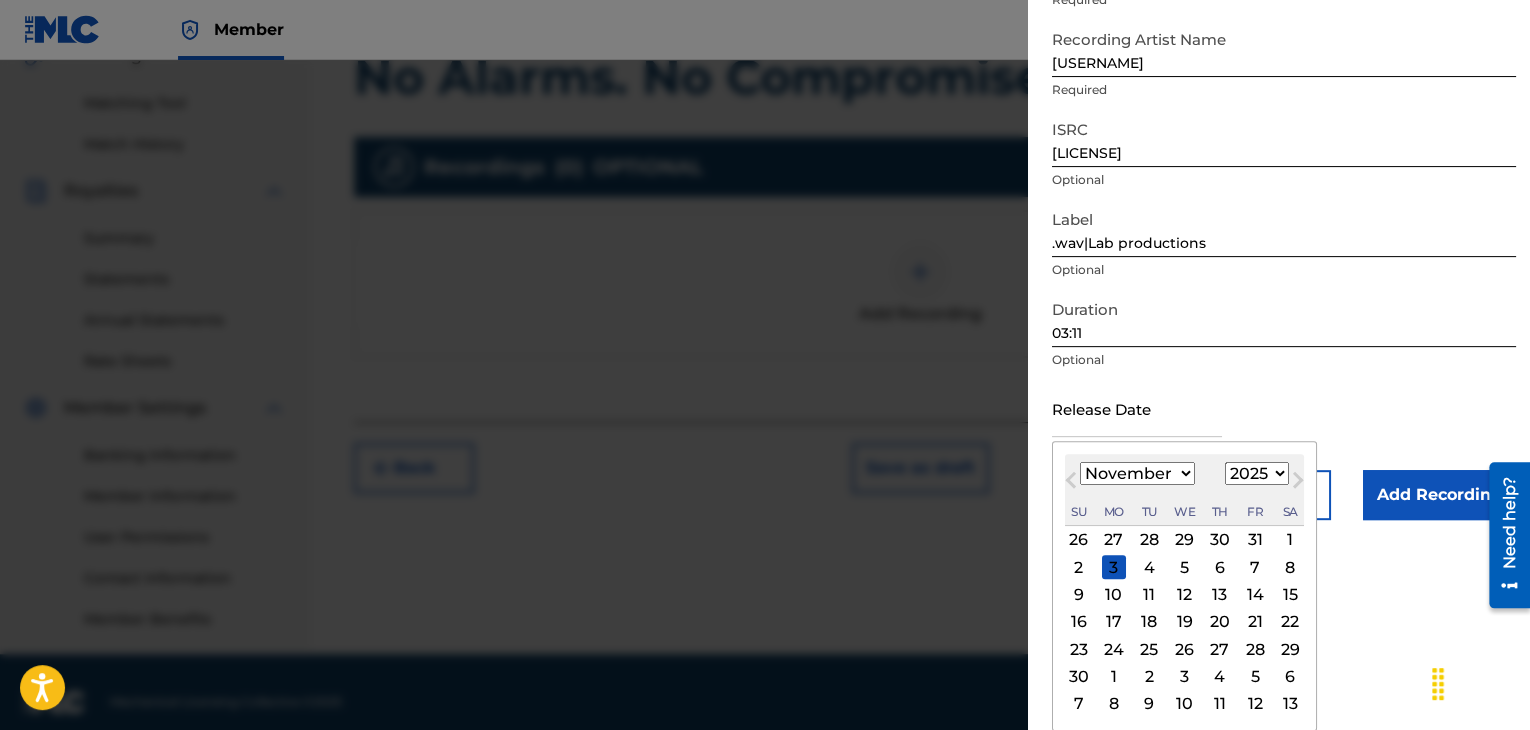 click on "4" at bounding box center [1149, 567] 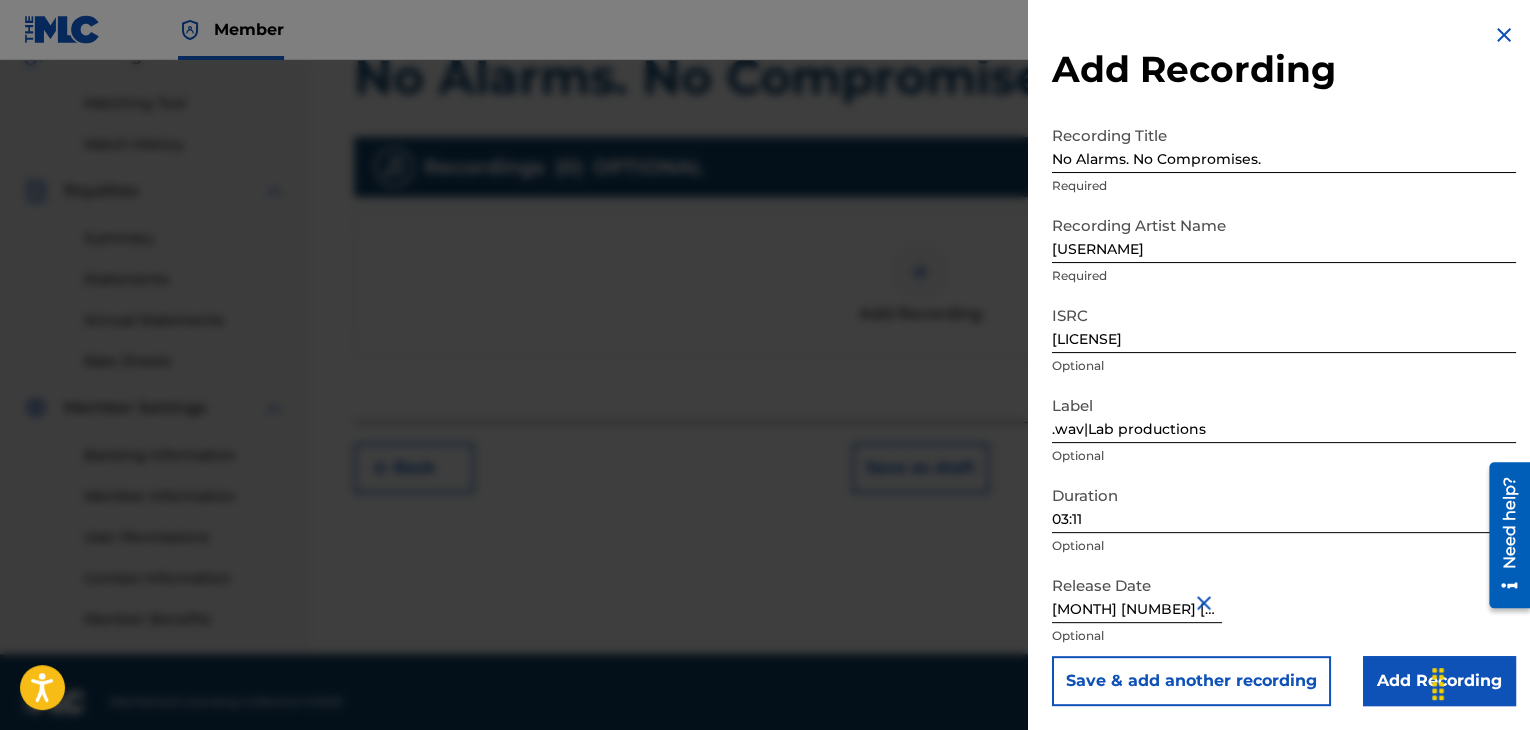 scroll, scrollTop: 1, scrollLeft: 0, axis: vertical 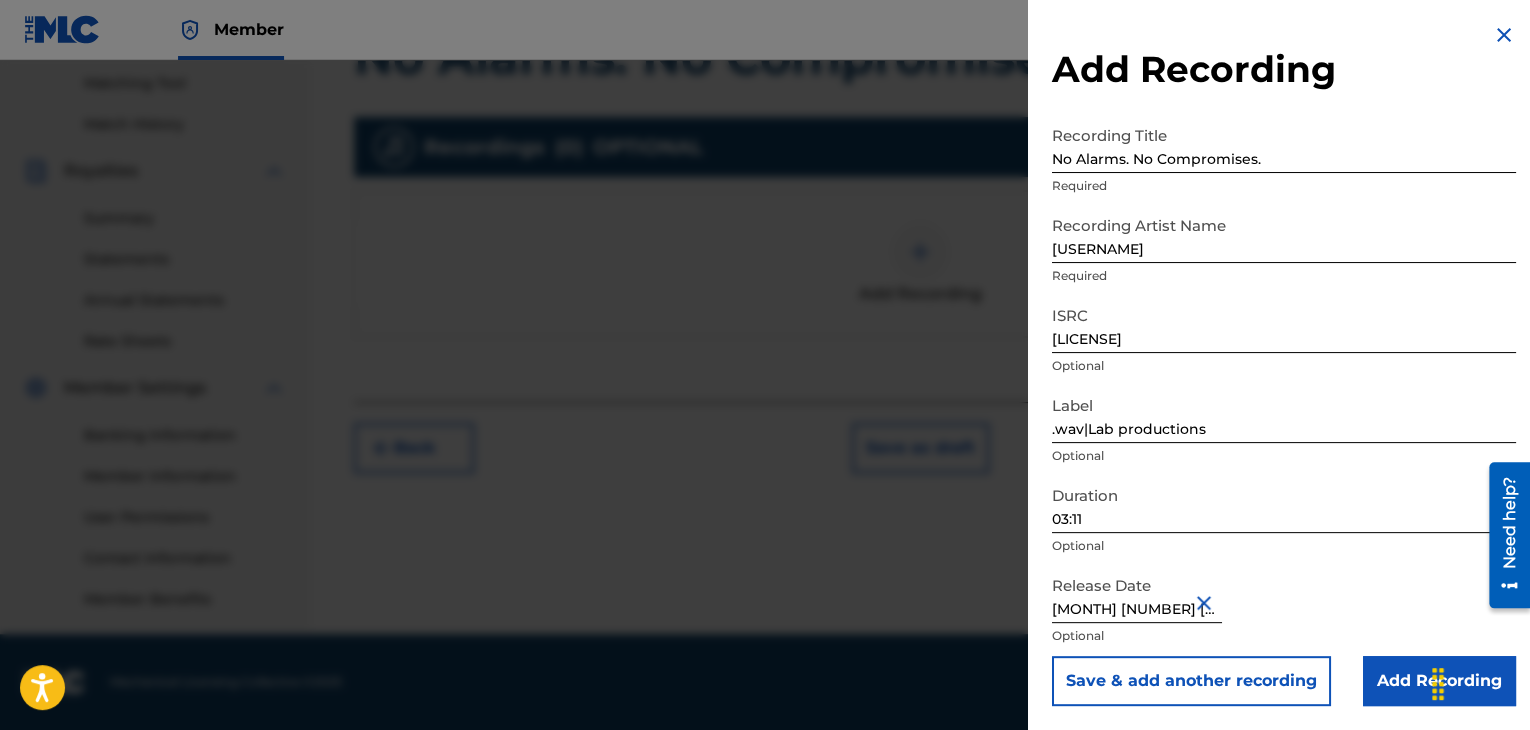 click on "Release Date November 4 2020 Optional" at bounding box center [1284, 611] 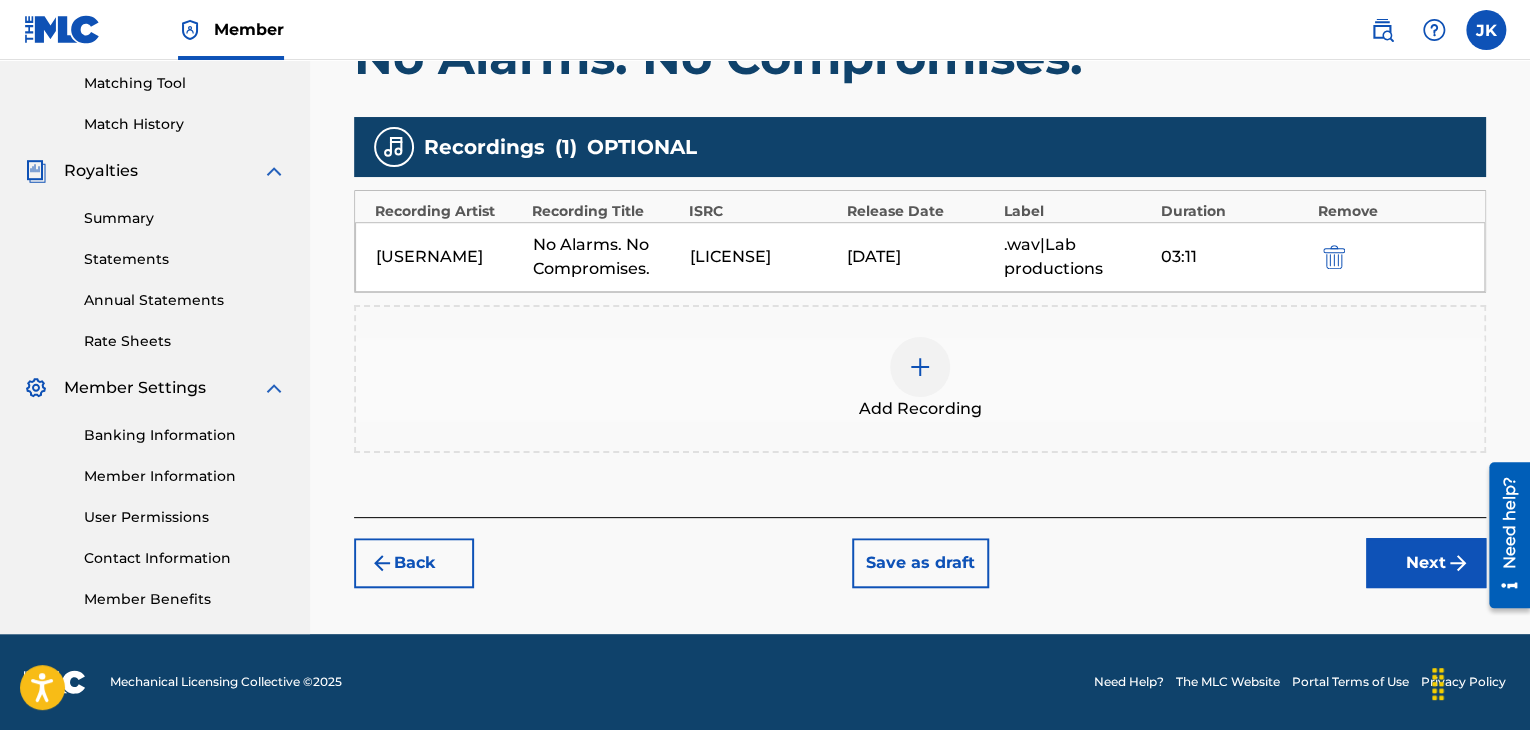 click on "Next" at bounding box center [1426, 563] 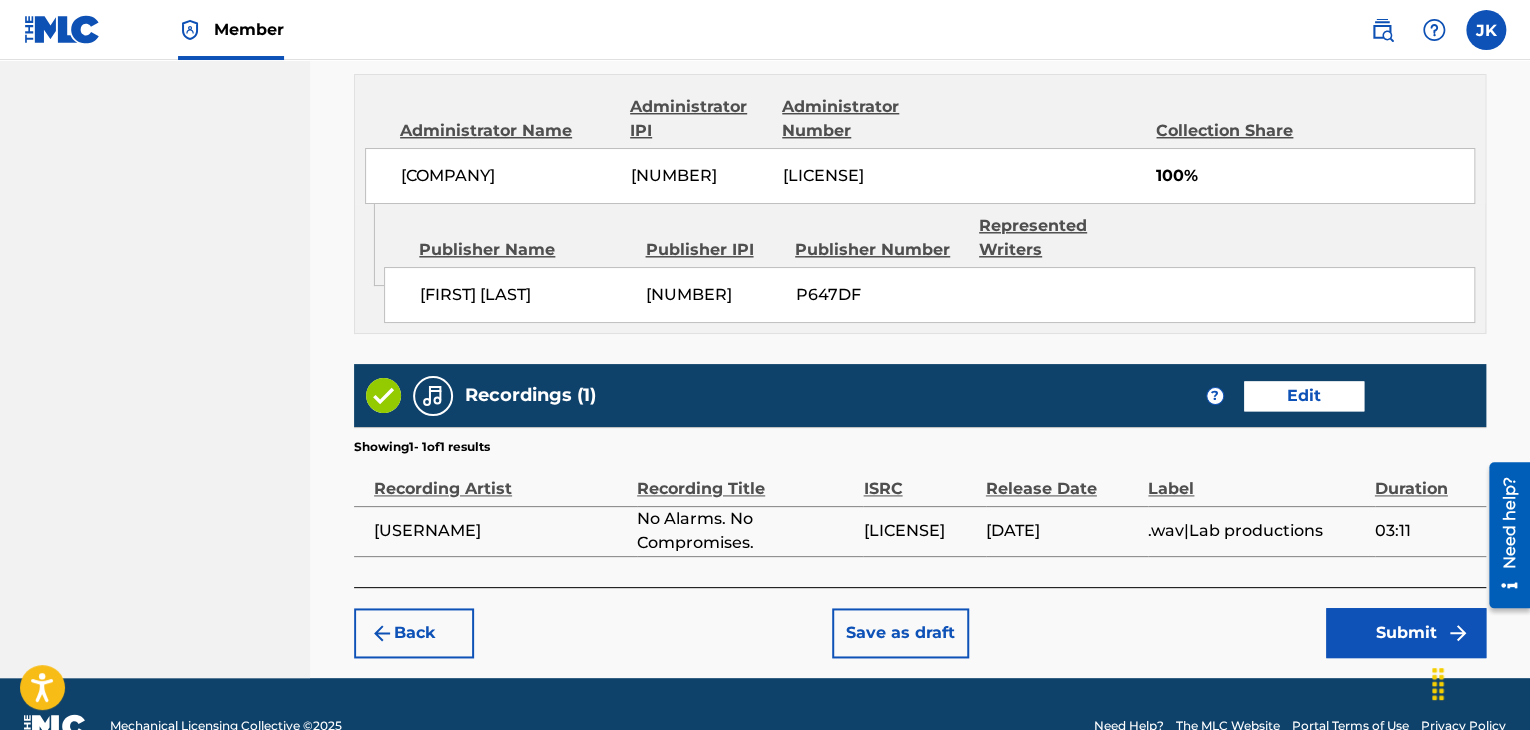 scroll, scrollTop: 1132, scrollLeft: 0, axis: vertical 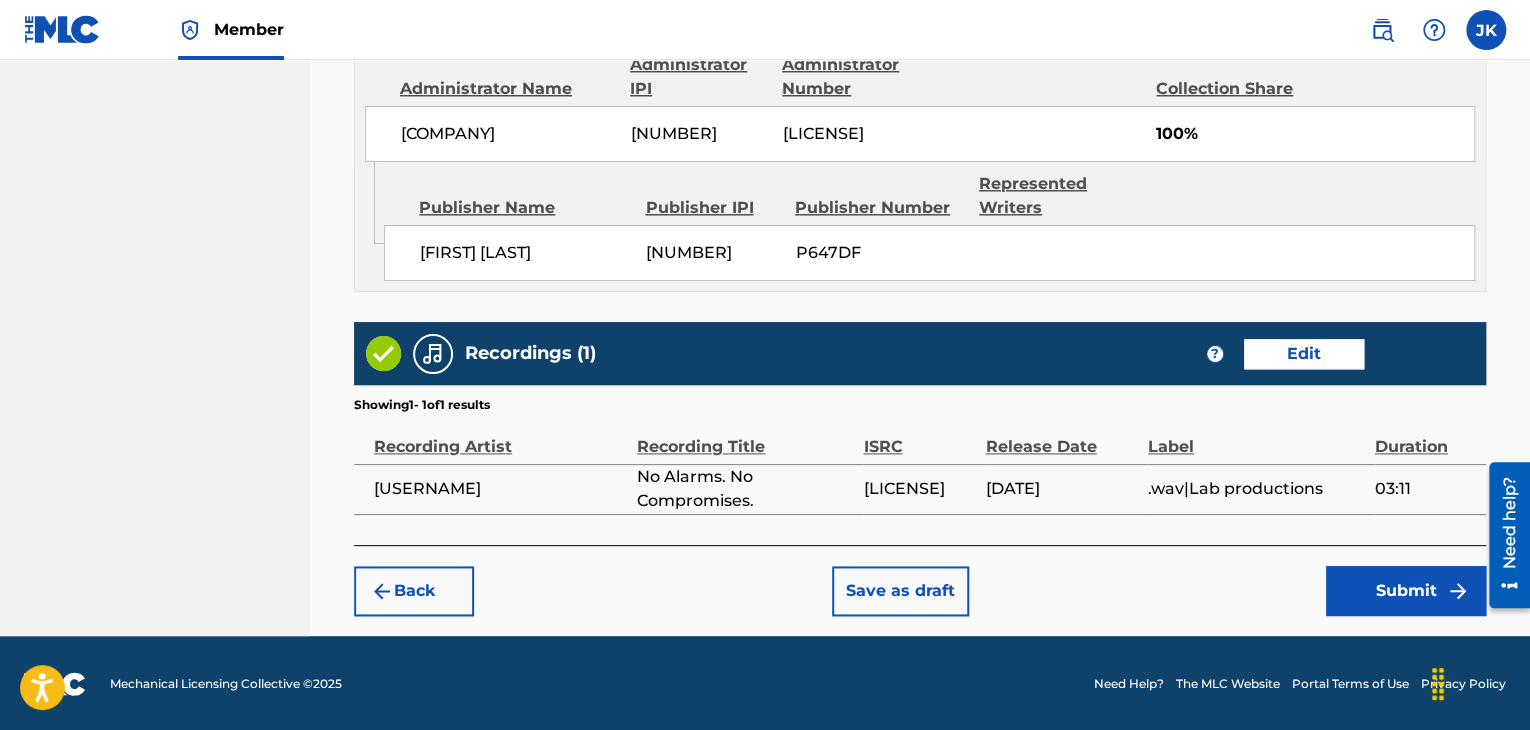 click on "Submit" at bounding box center [1406, 591] 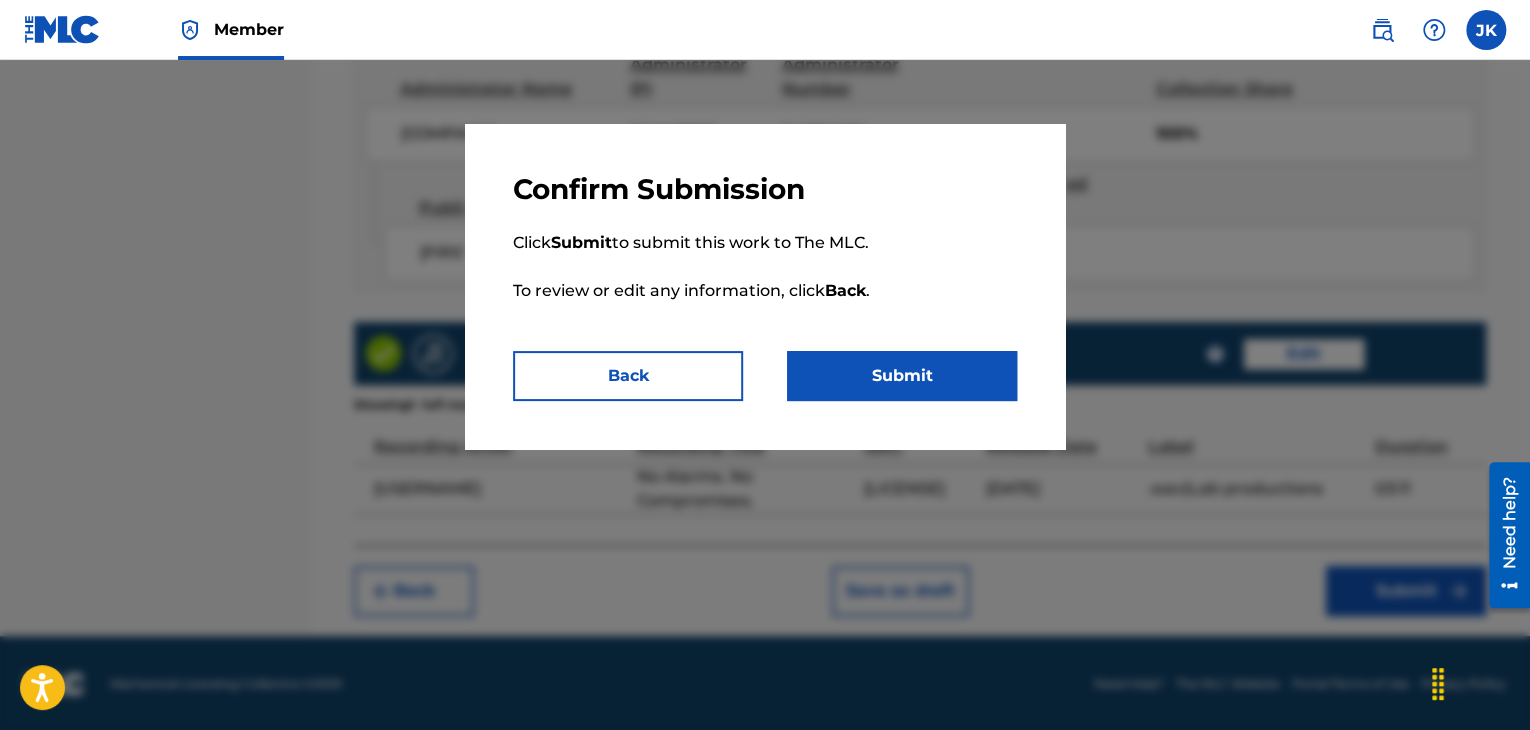 click on "Submit" at bounding box center (902, 376) 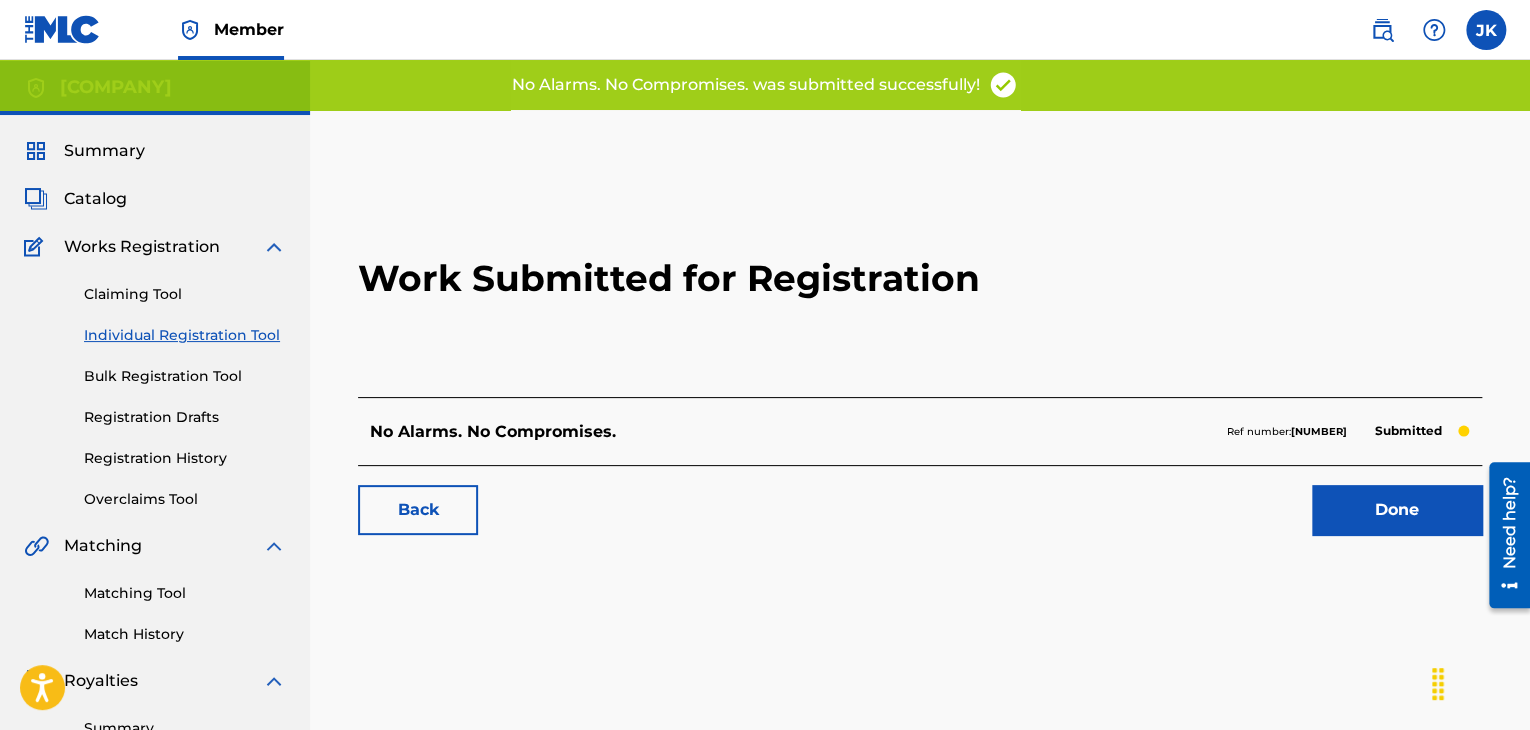 click on "Done" at bounding box center (1397, 510) 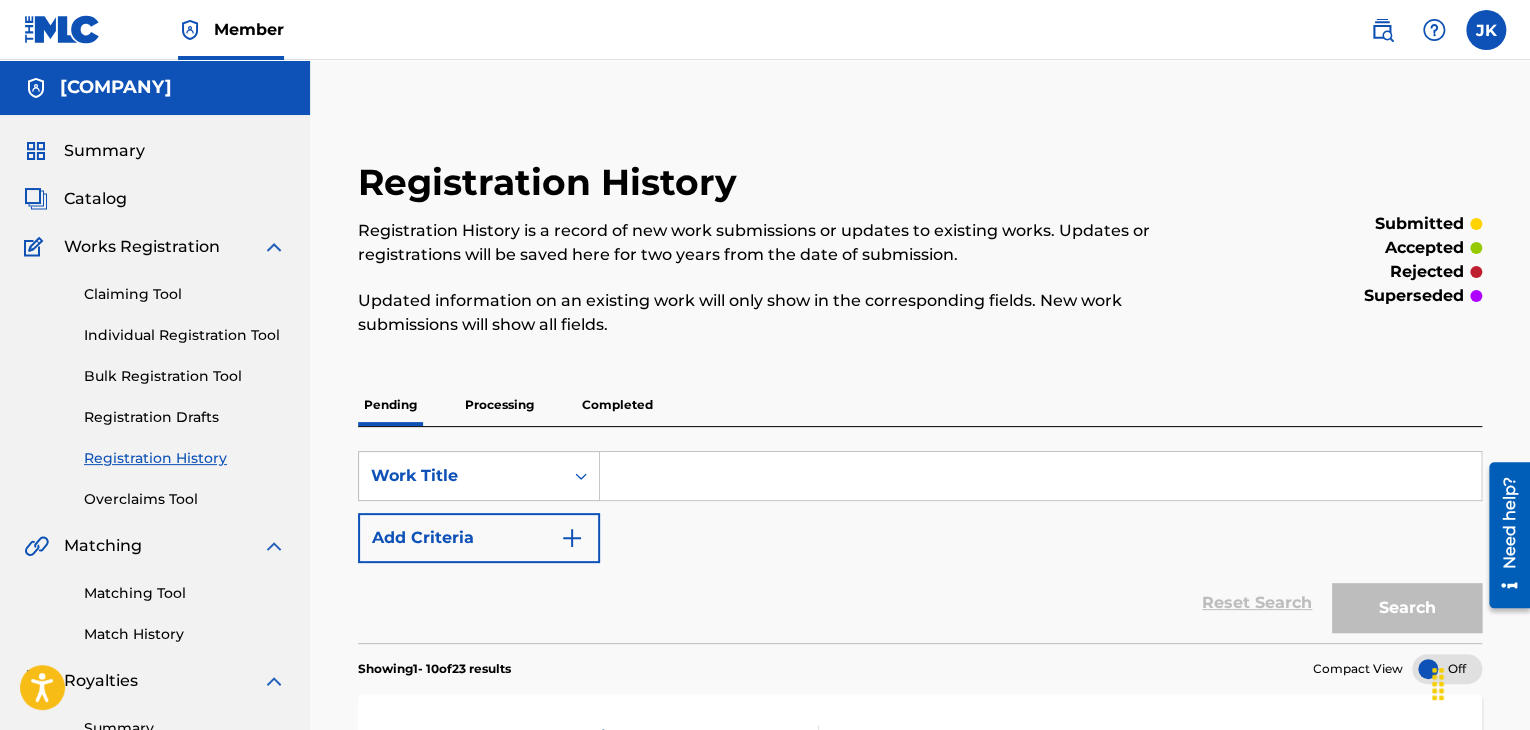 click on "Individual Registration Tool" at bounding box center (185, 335) 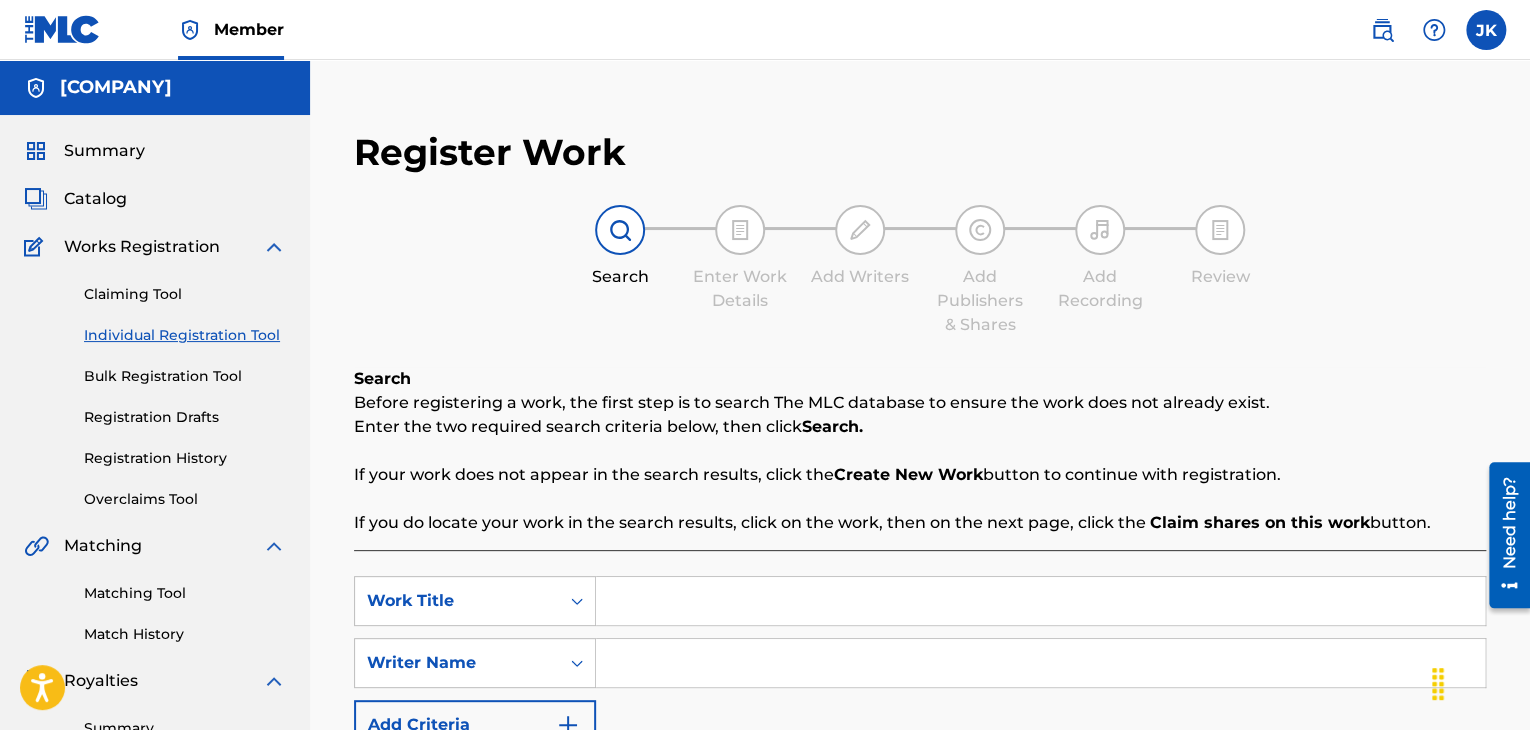 click at bounding box center [1040, 601] 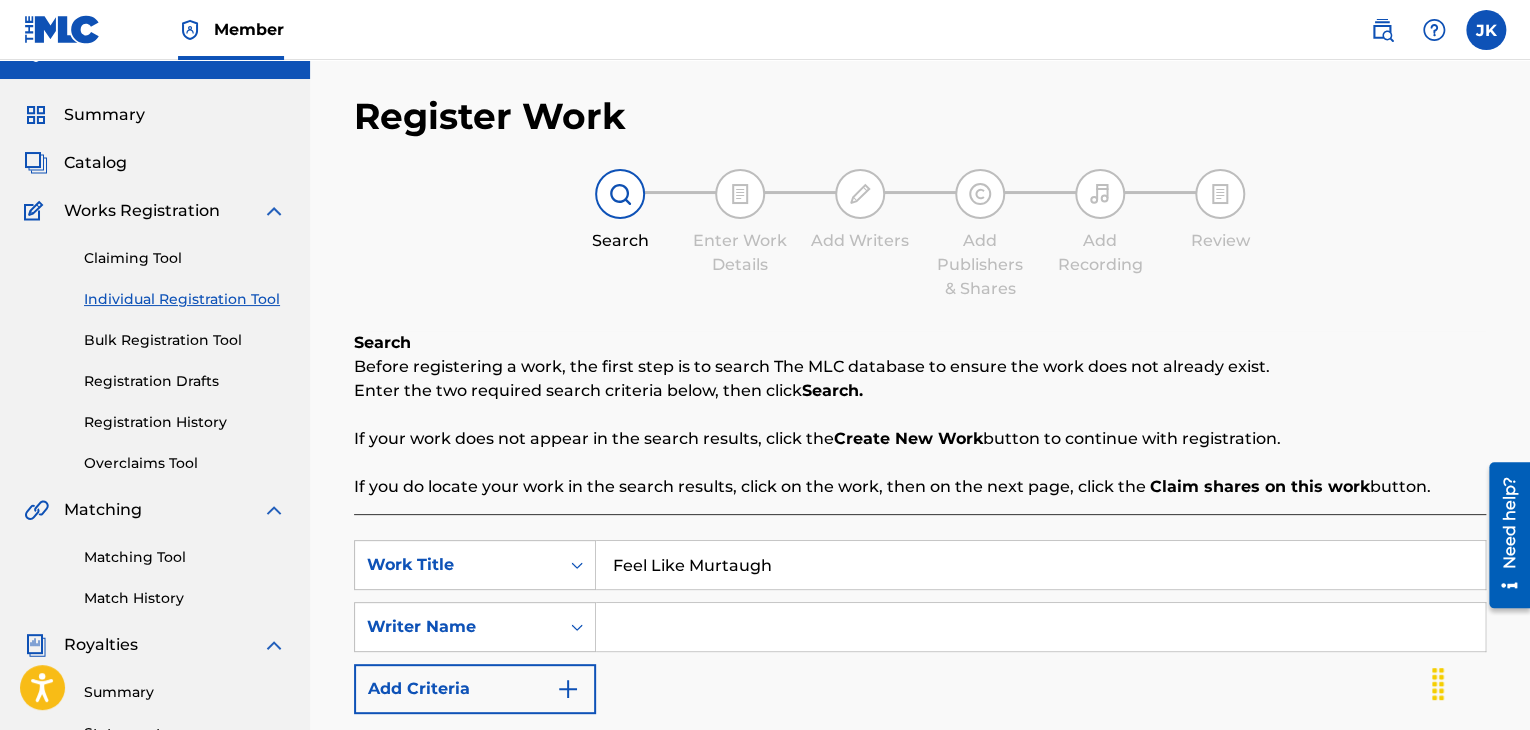 scroll, scrollTop: 100, scrollLeft: 0, axis: vertical 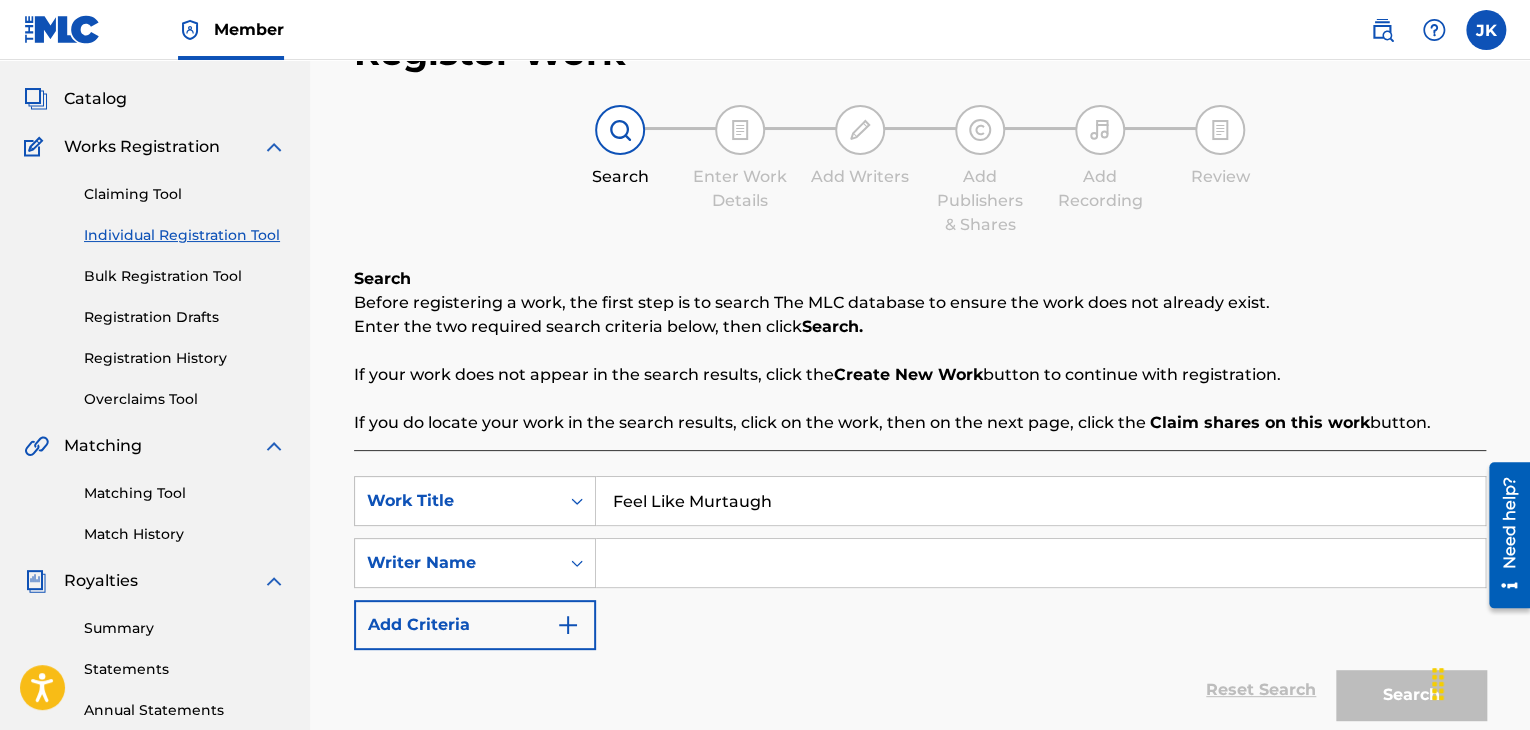 click at bounding box center [1040, 563] 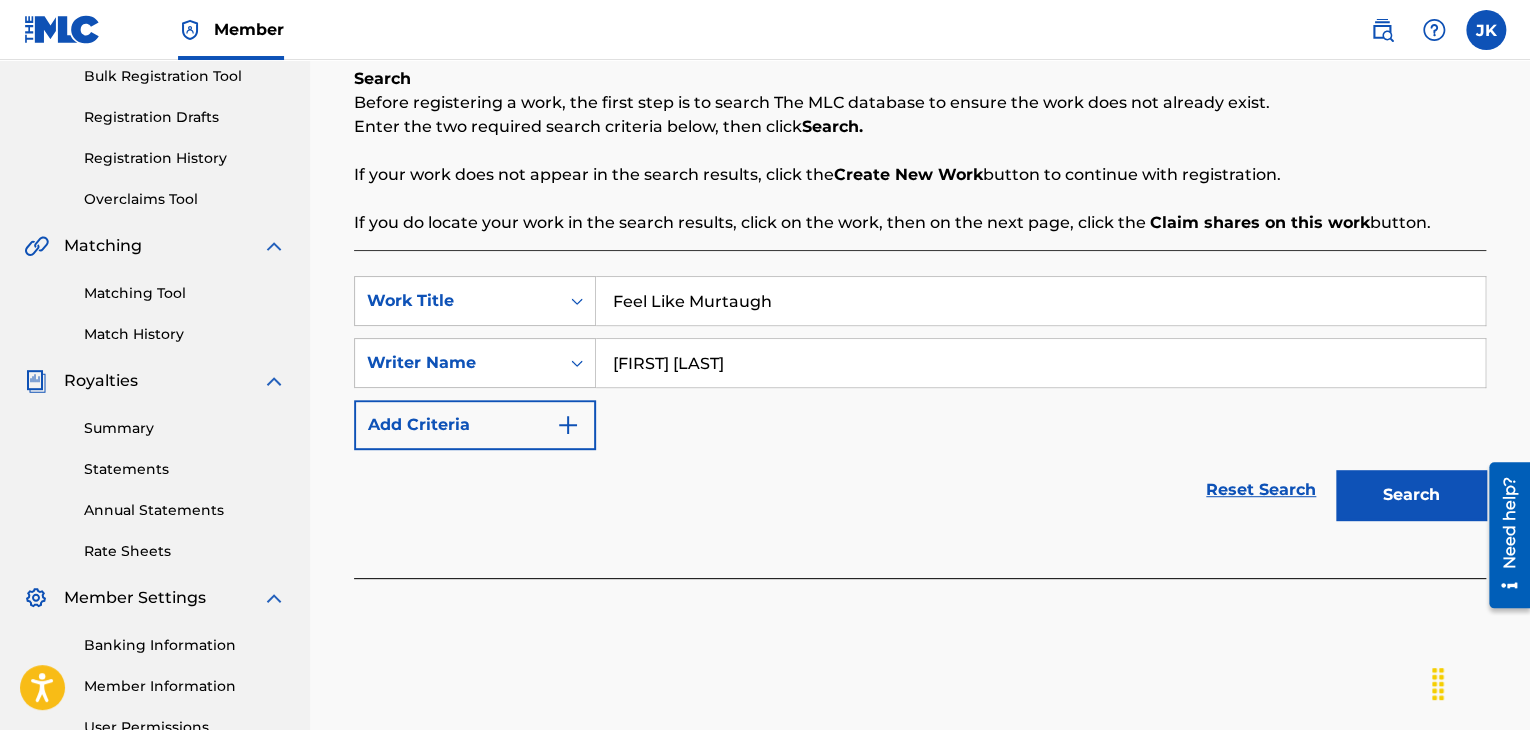 click on "Search" at bounding box center (1411, 495) 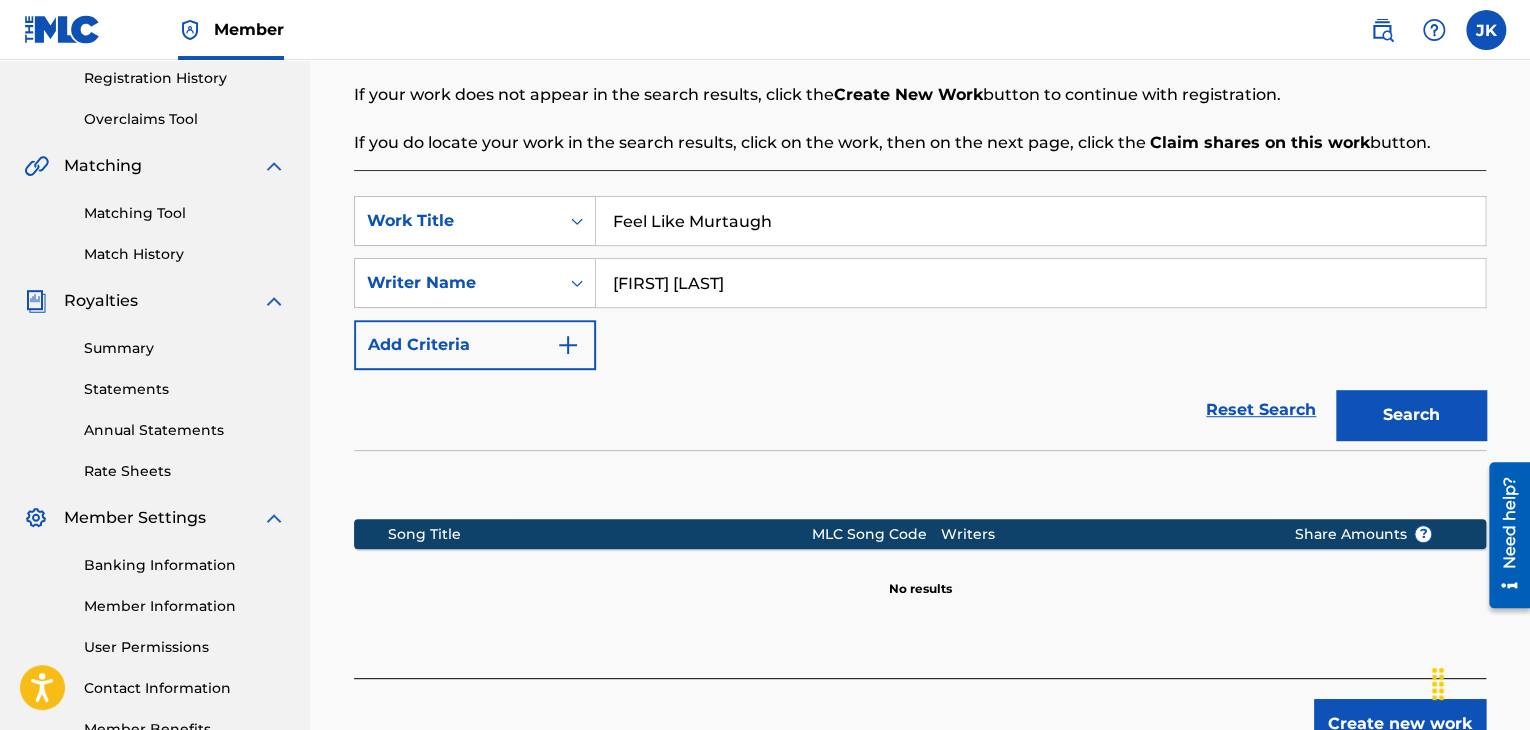 scroll, scrollTop: 500, scrollLeft: 0, axis: vertical 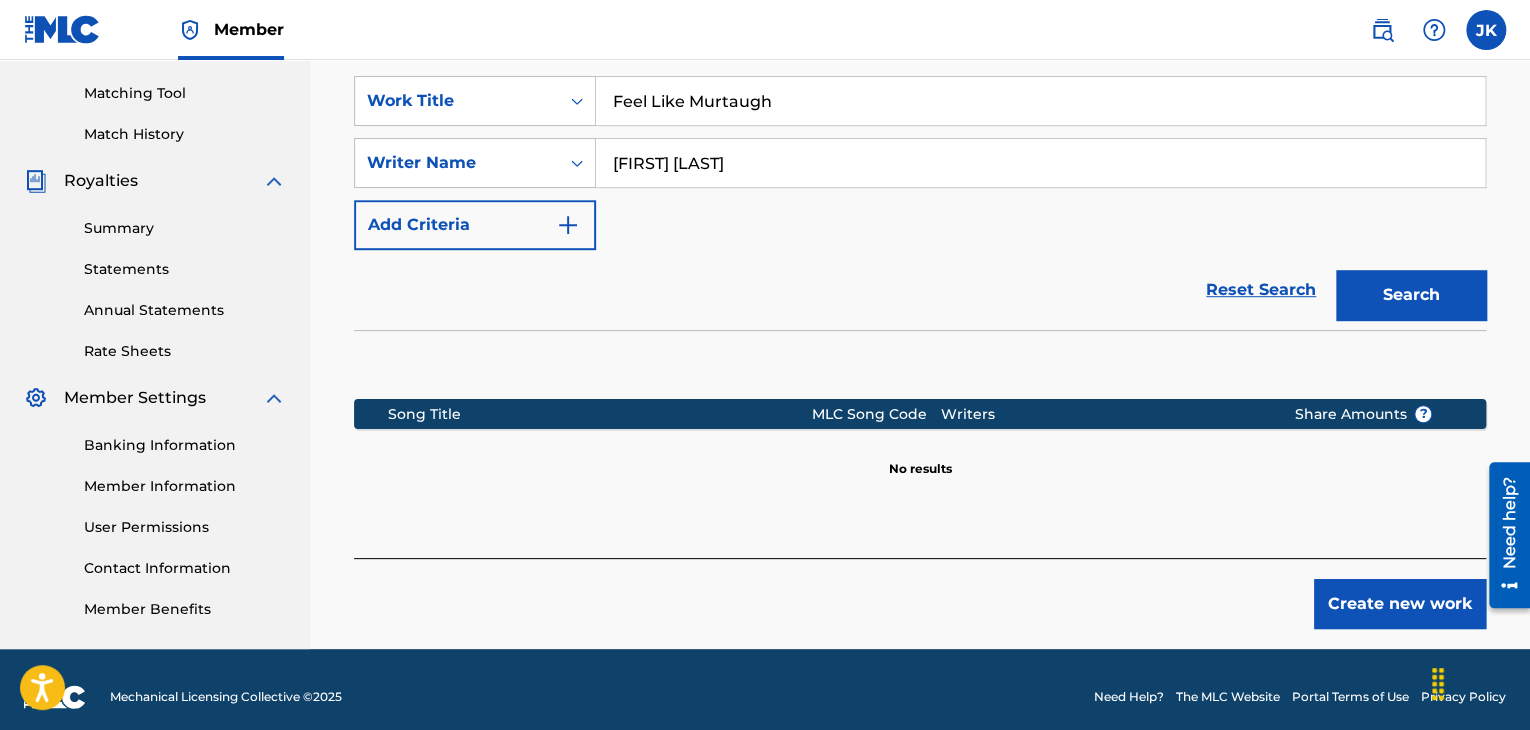 click on "Create new work" at bounding box center [1400, 604] 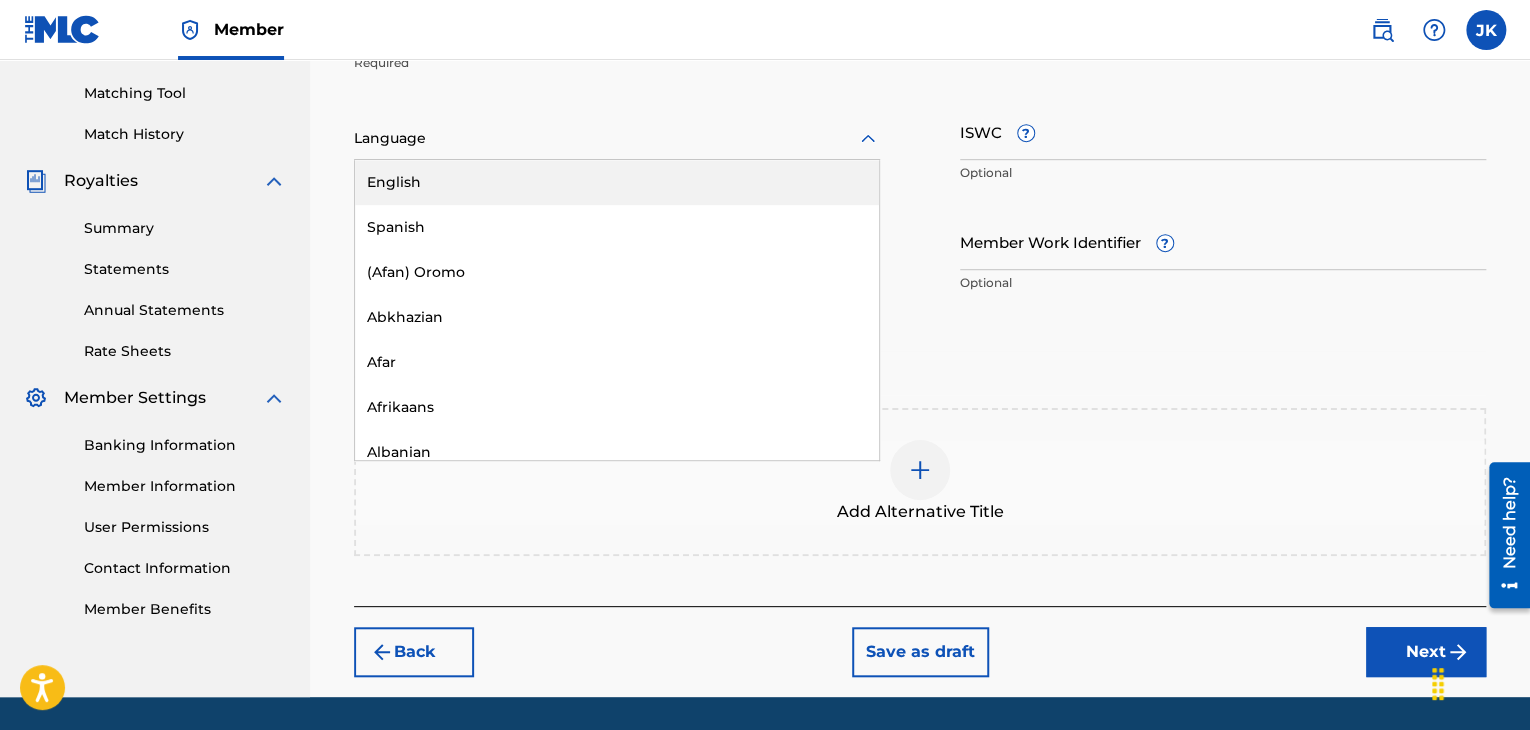 click on "Language" at bounding box center (617, 139) 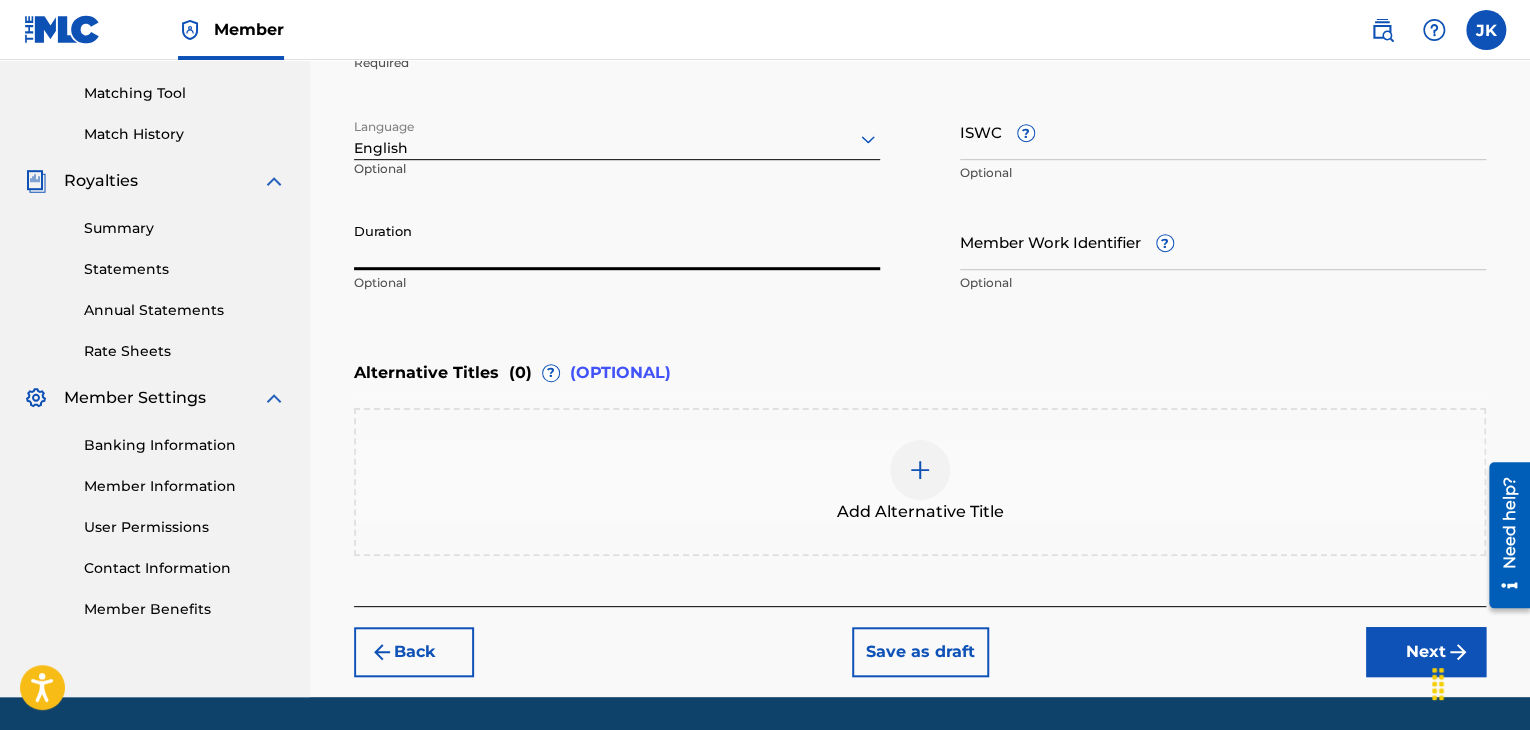 click on "Duration" at bounding box center (617, 241) 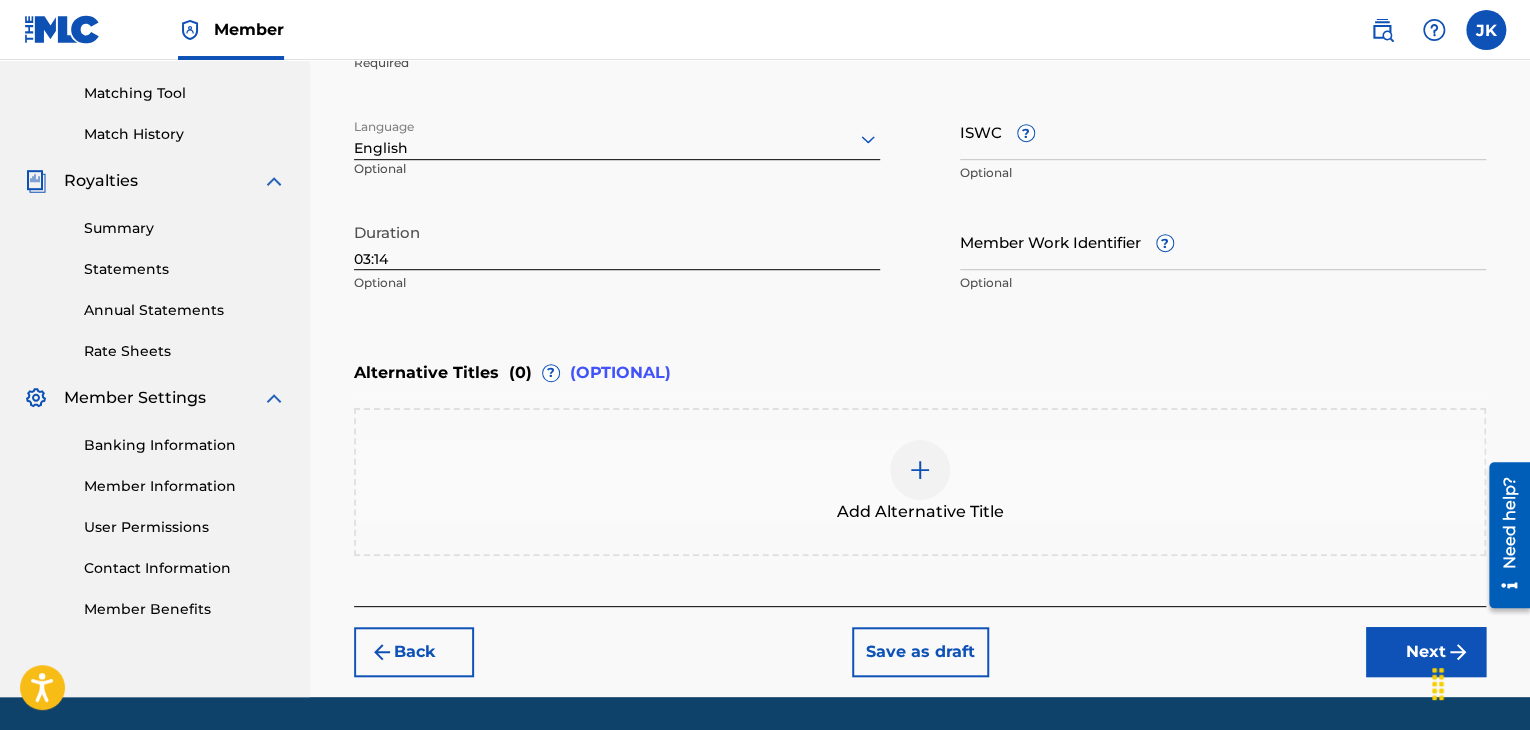 click on "Next" at bounding box center (1426, 652) 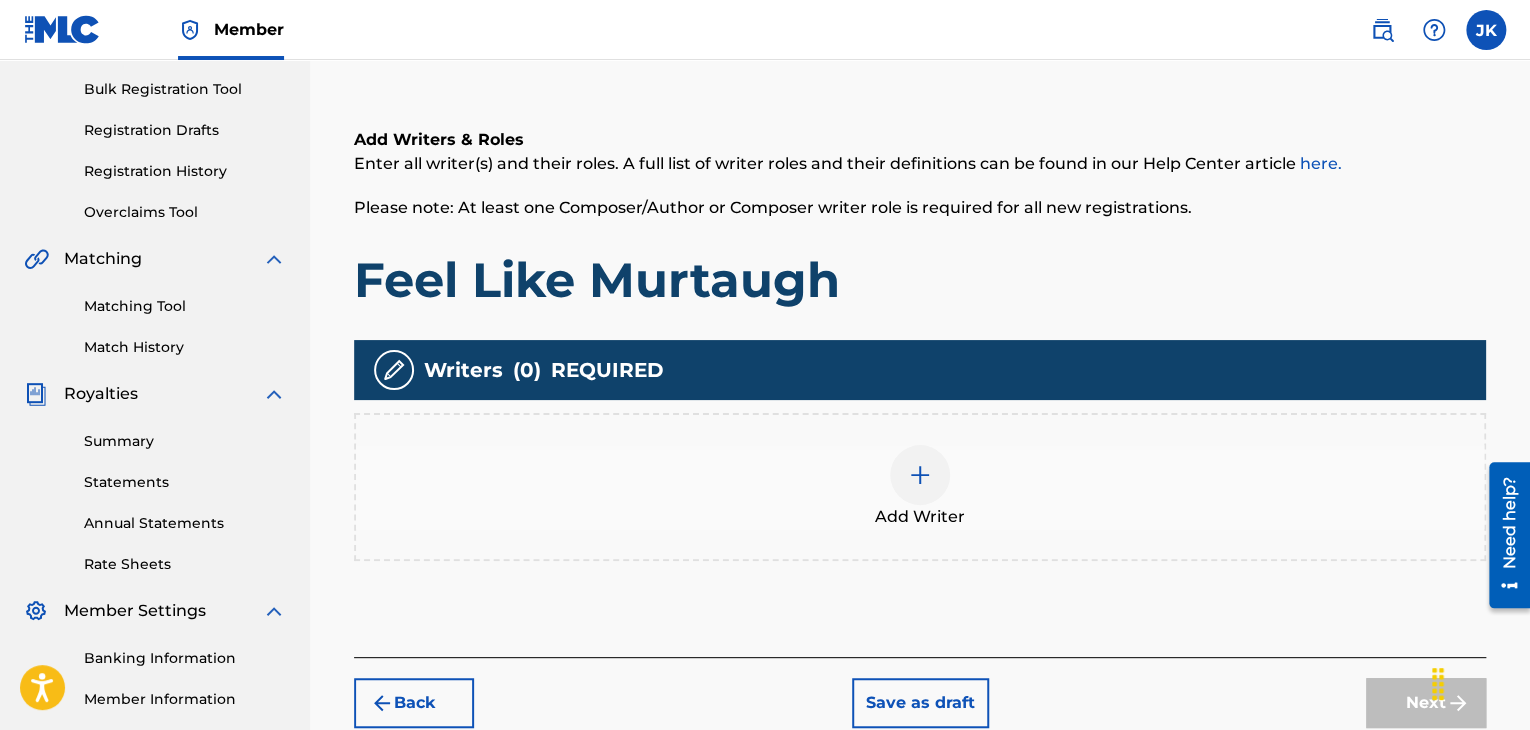 scroll, scrollTop: 290, scrollLeft: 0, axis: vertical 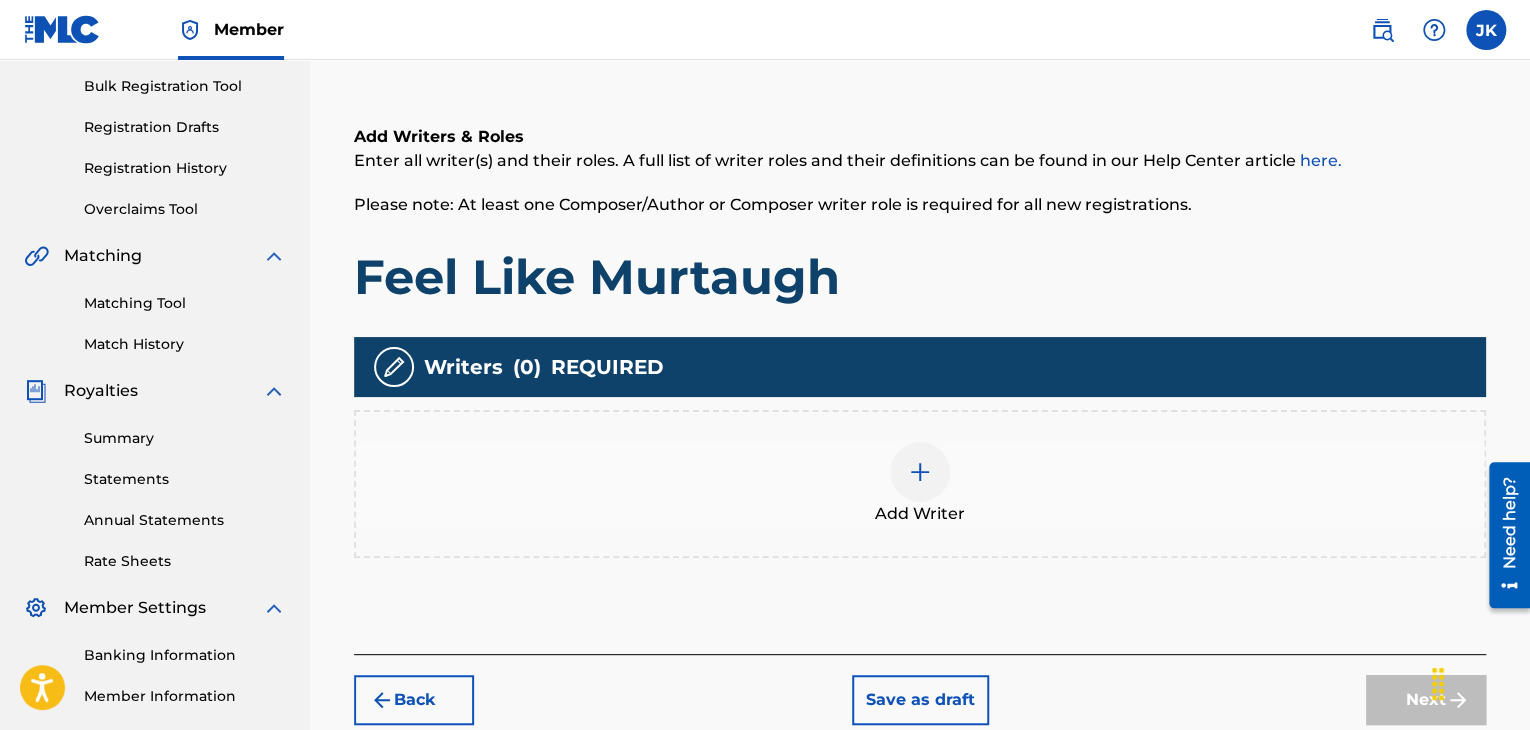 click at bounding box center [920, 472] 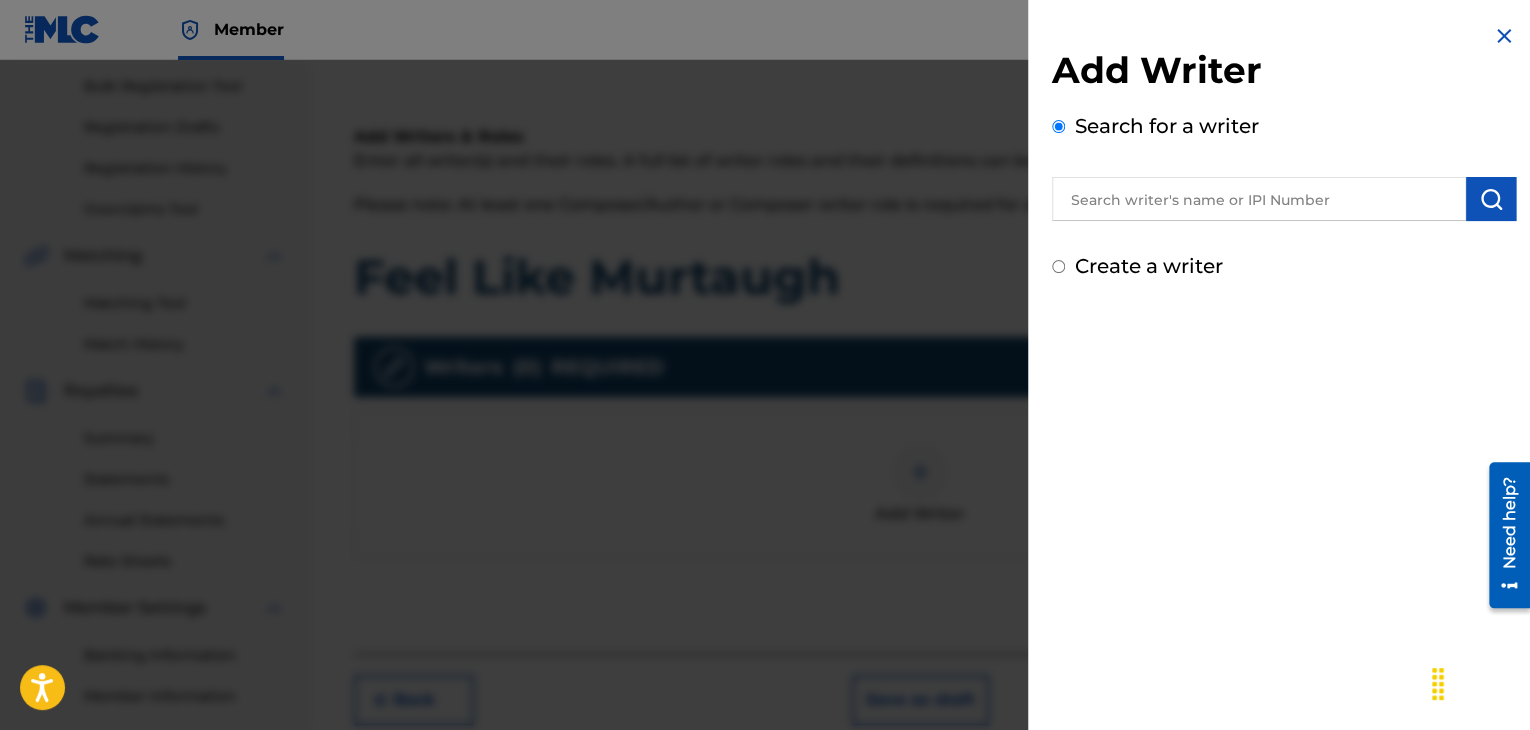 click at bounding box center [1259, 199] 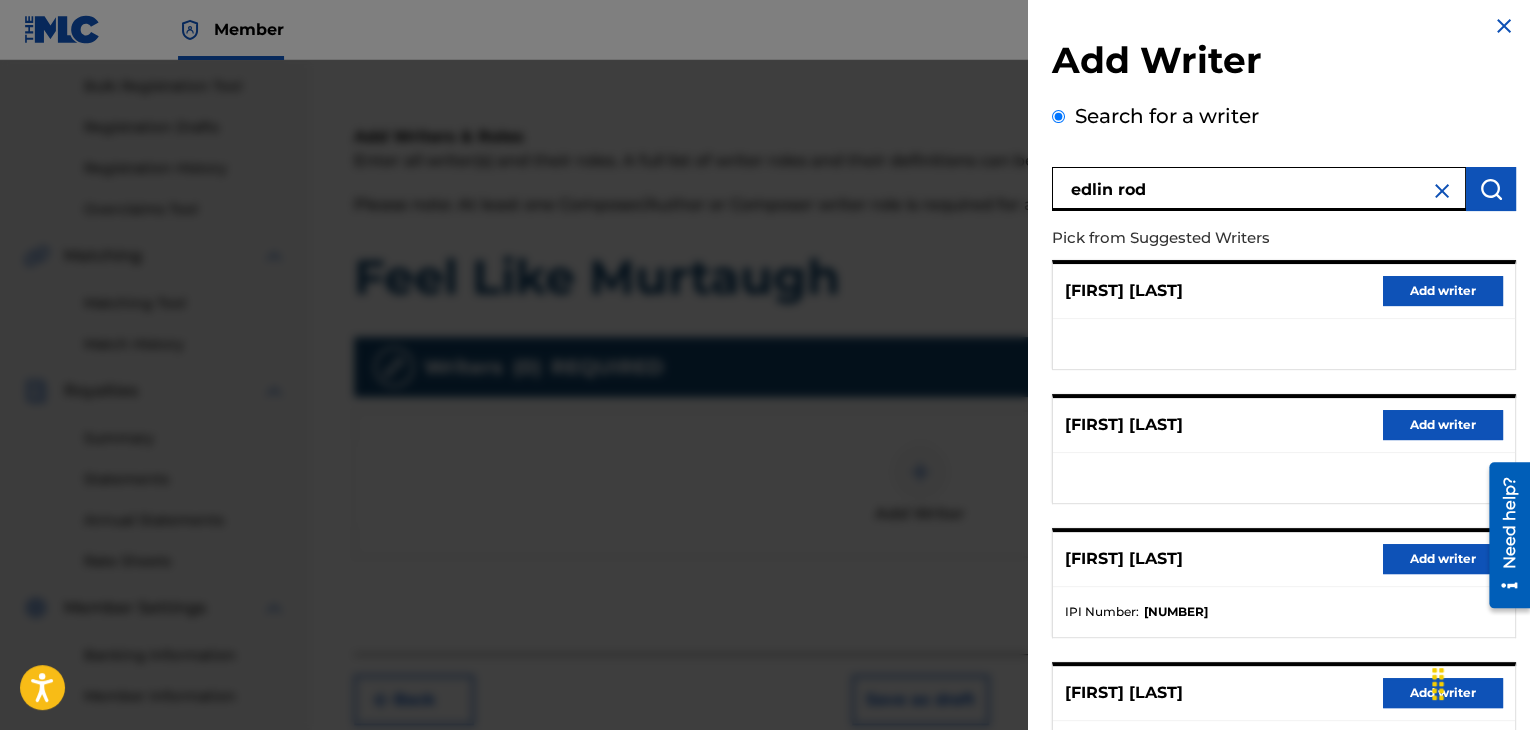scroll, scrollTop: 0, scrollLeft: 0, axis: both 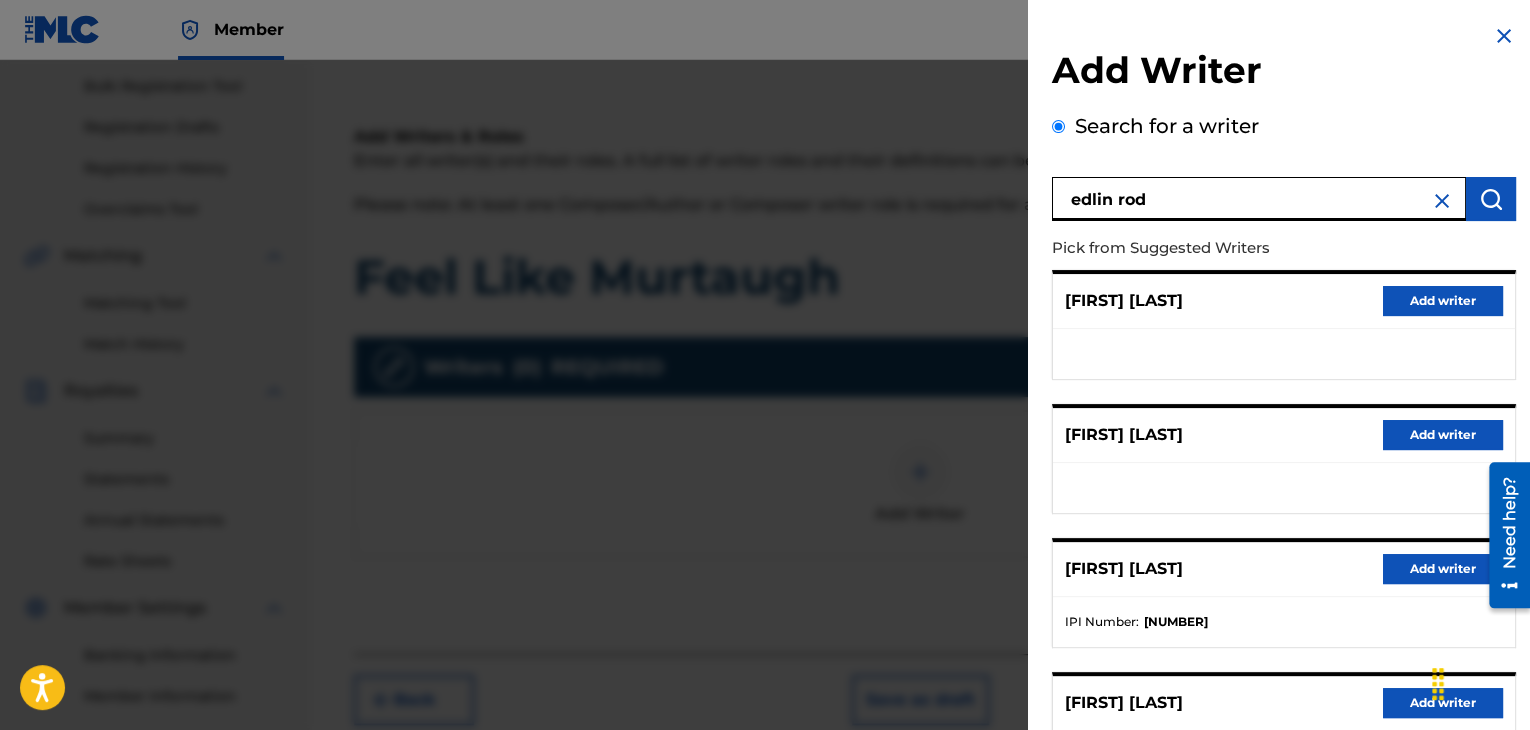 click on "edlin rod" at bounding box center (1259, 199) 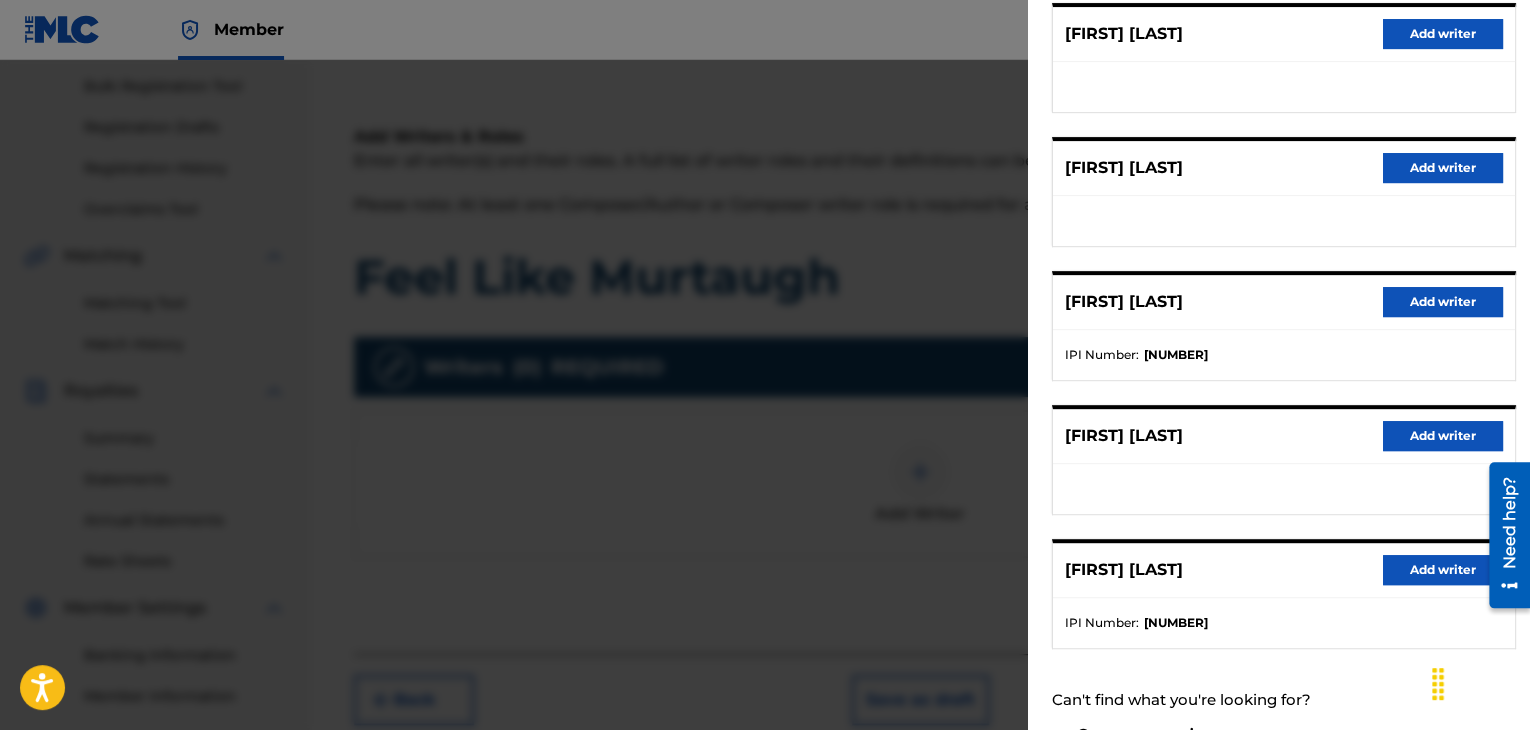scroll, scrollTop: 310, scrollLeft: 0, axis: vertical 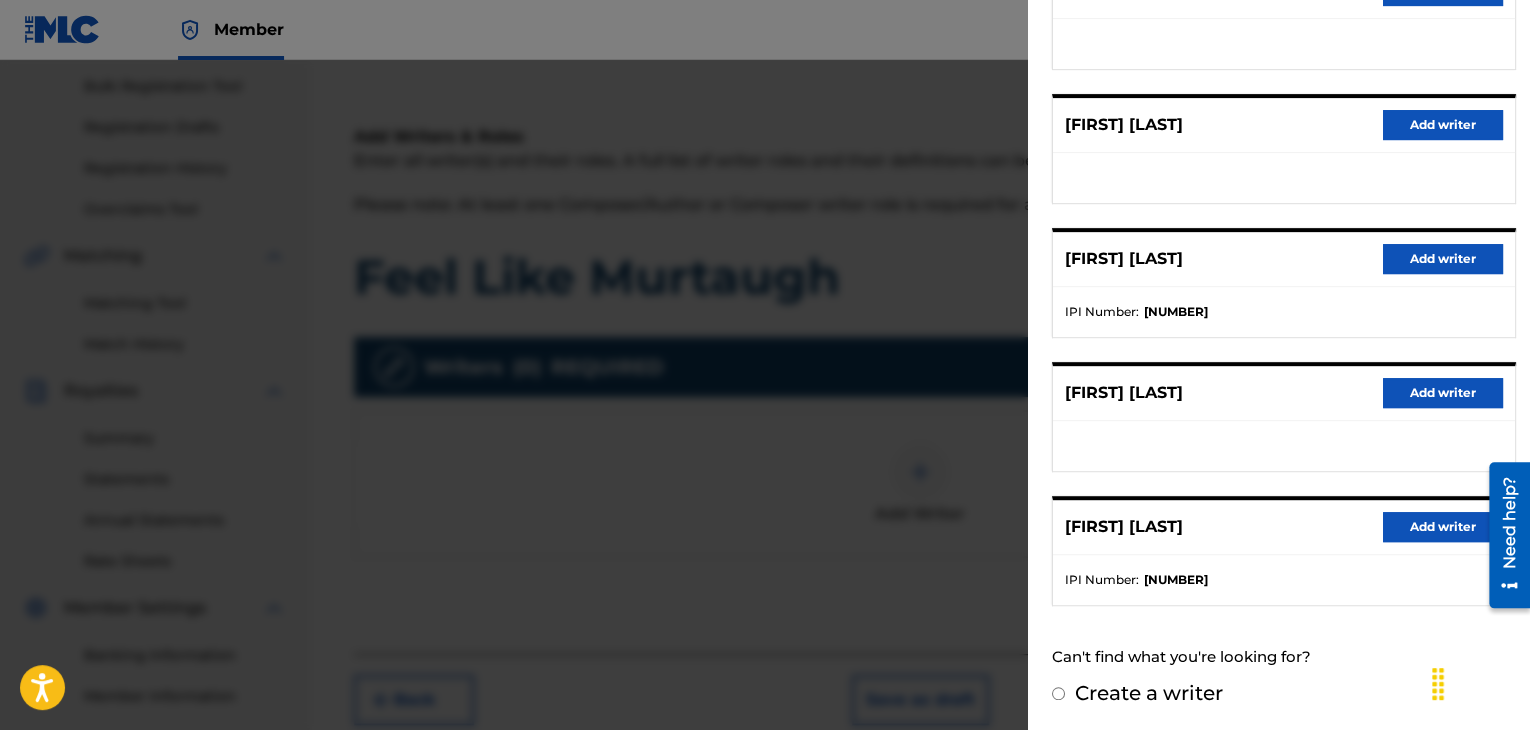 click on "Add writer" at bounding box center (1443, 527) 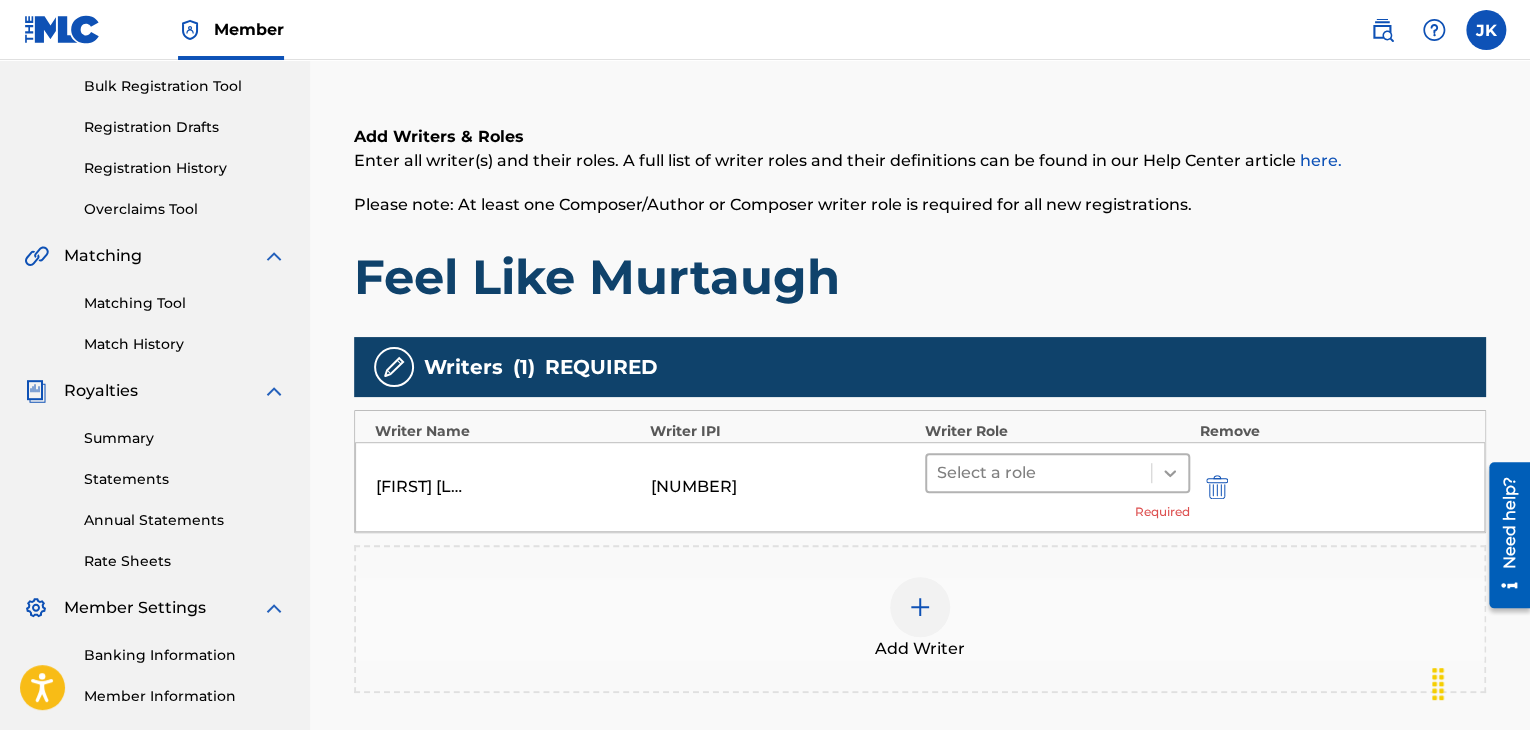 click 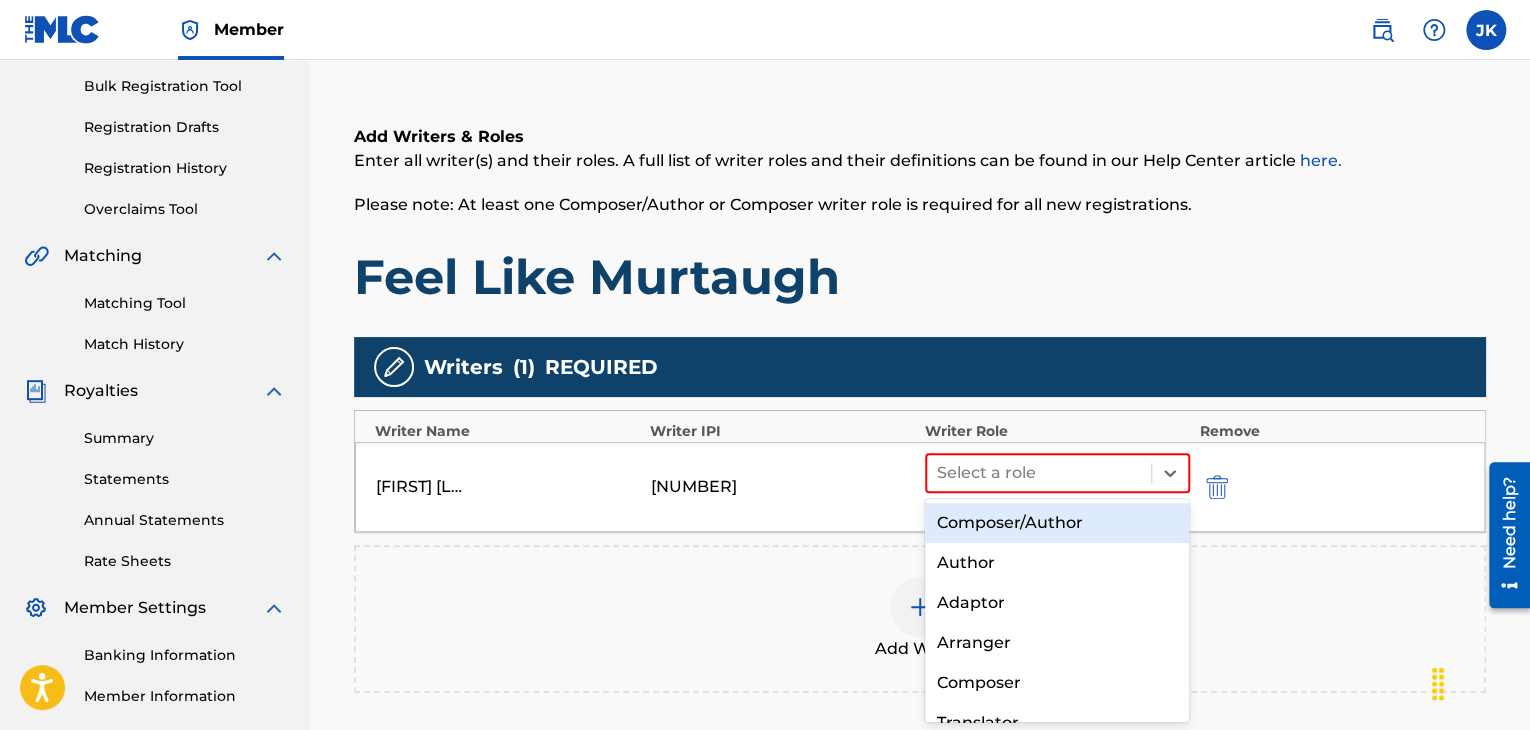 click on "Composer/Author" at bounding box center [1057, 523] 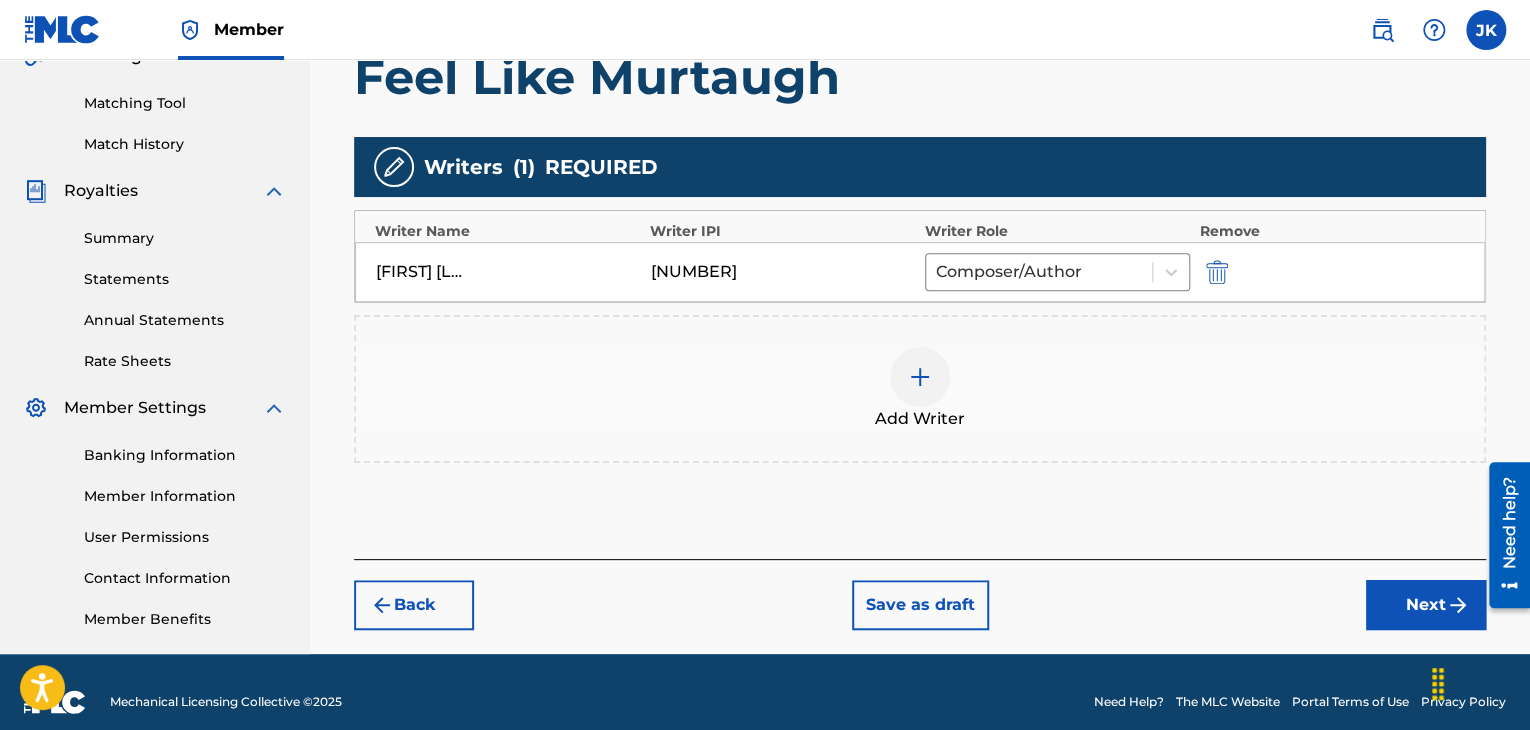 click on "Next" at bounding box center [1426, 605] 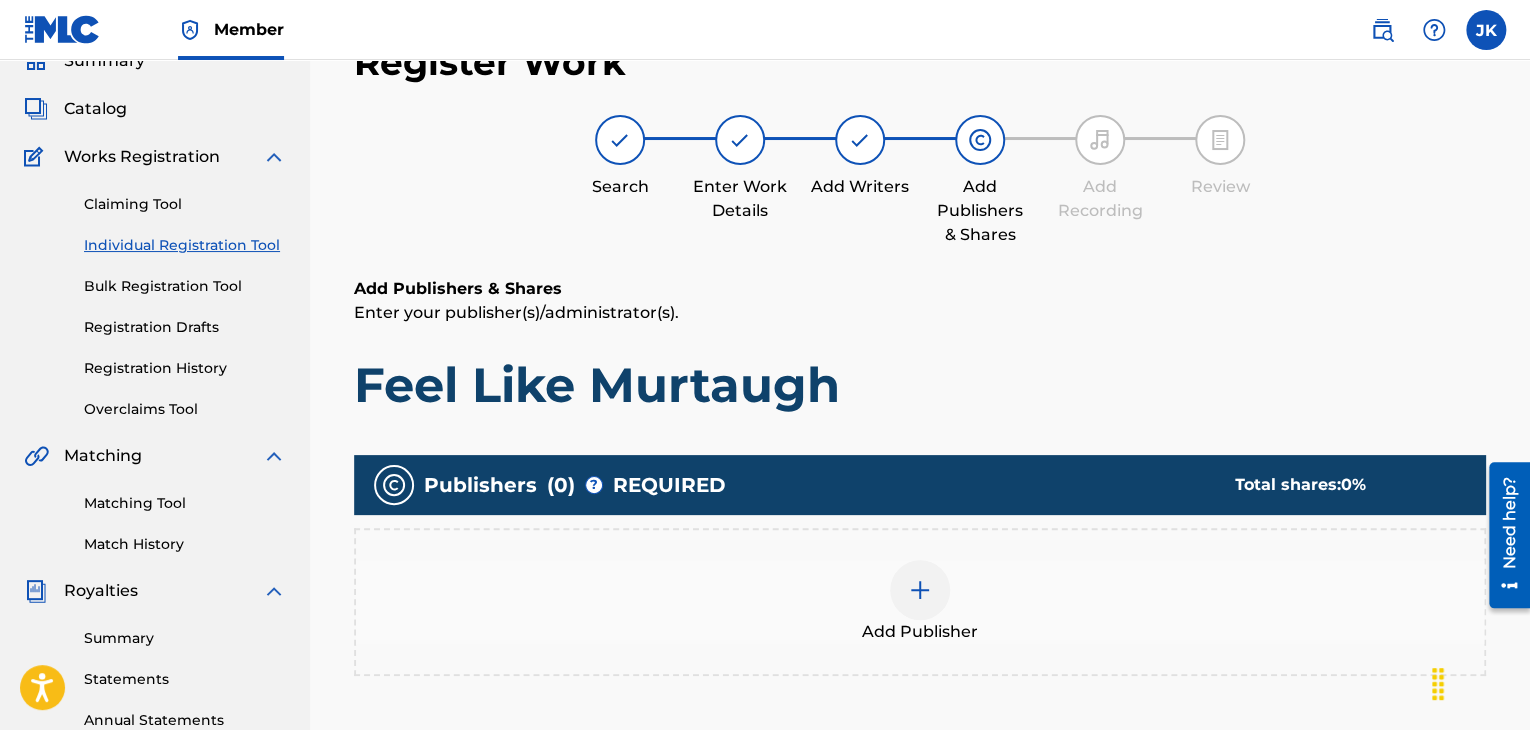 scroll, scrollTop: 190, scrollLeft: 0, axis: vertical 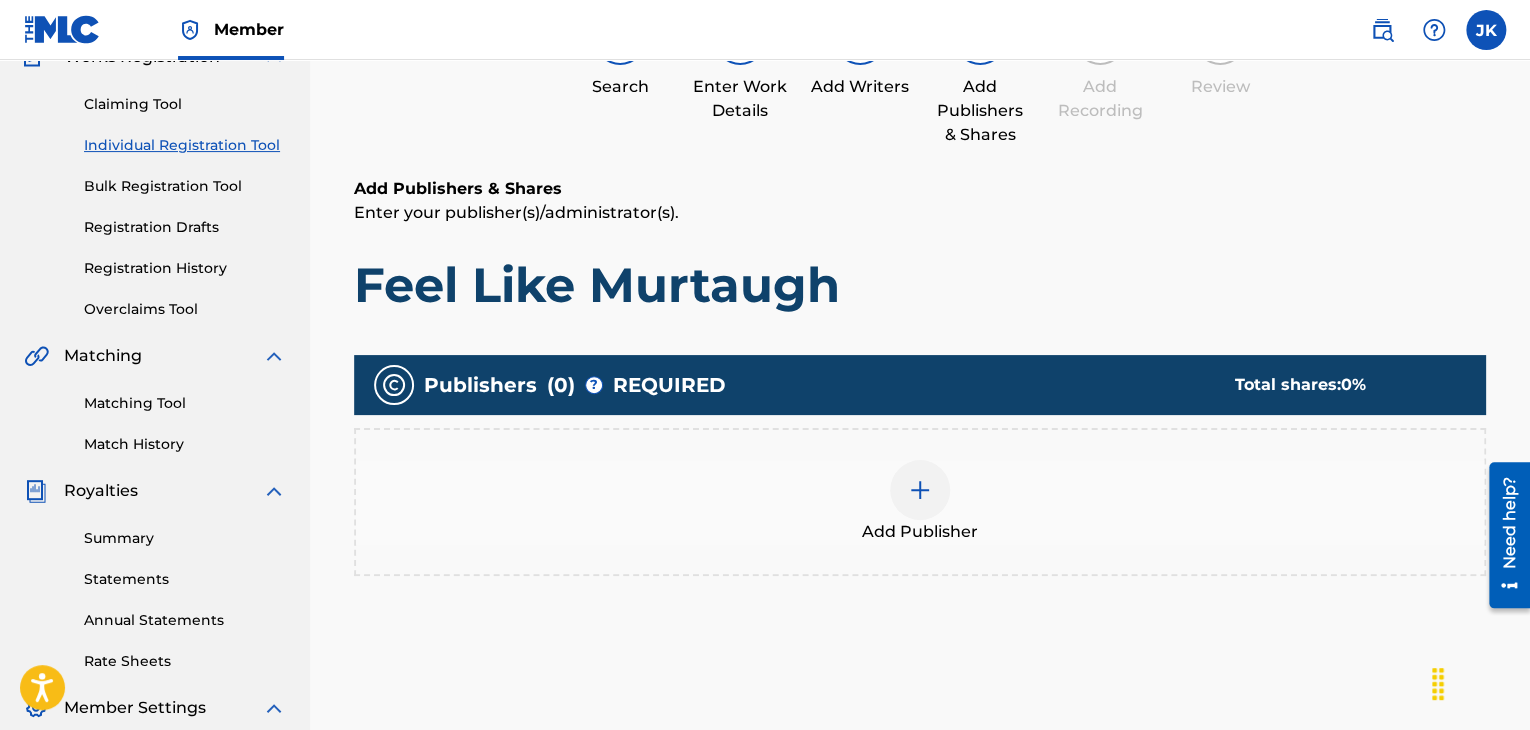 click at bounding box center (920, 490) 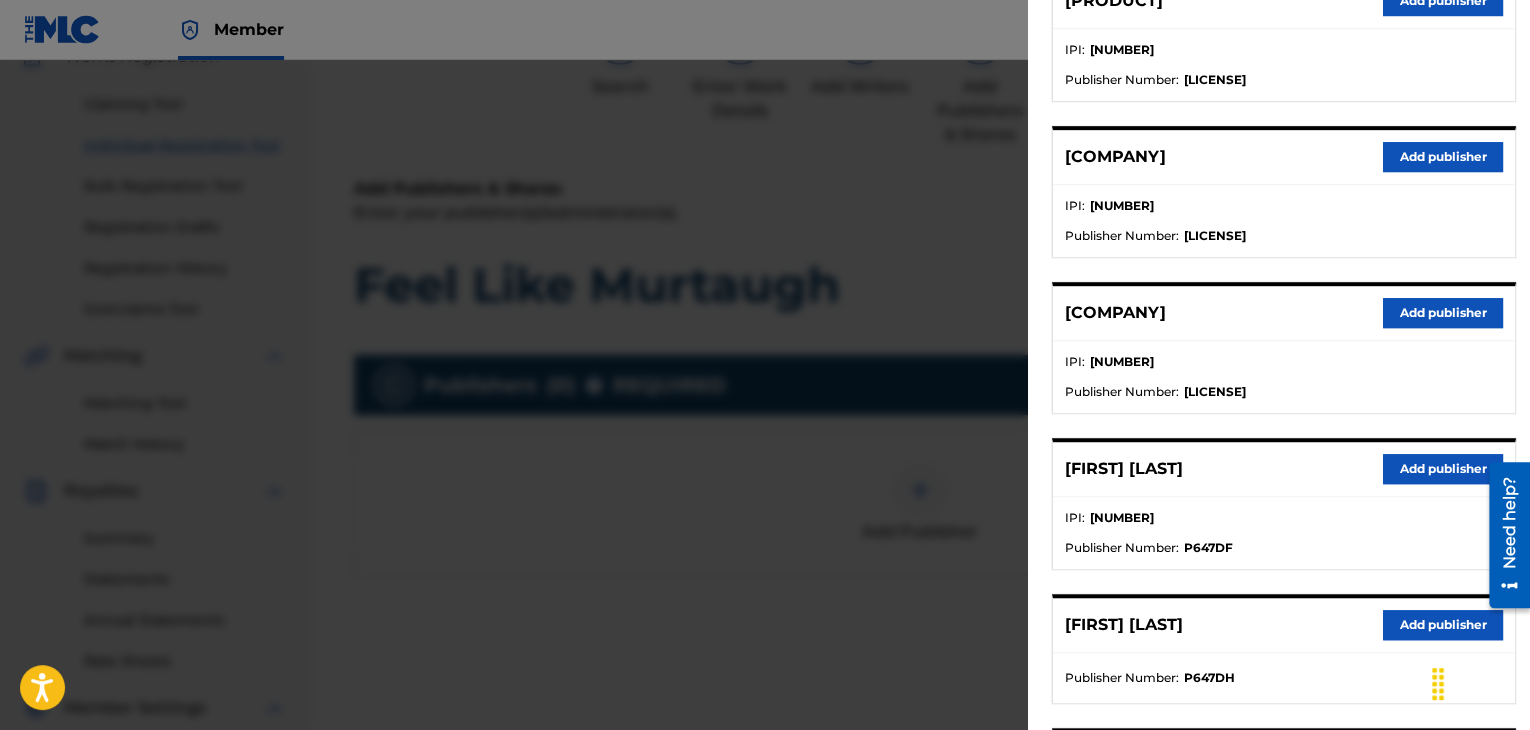 scroll, scrollTop: 500, scrollLeft: 0, axis: vertical 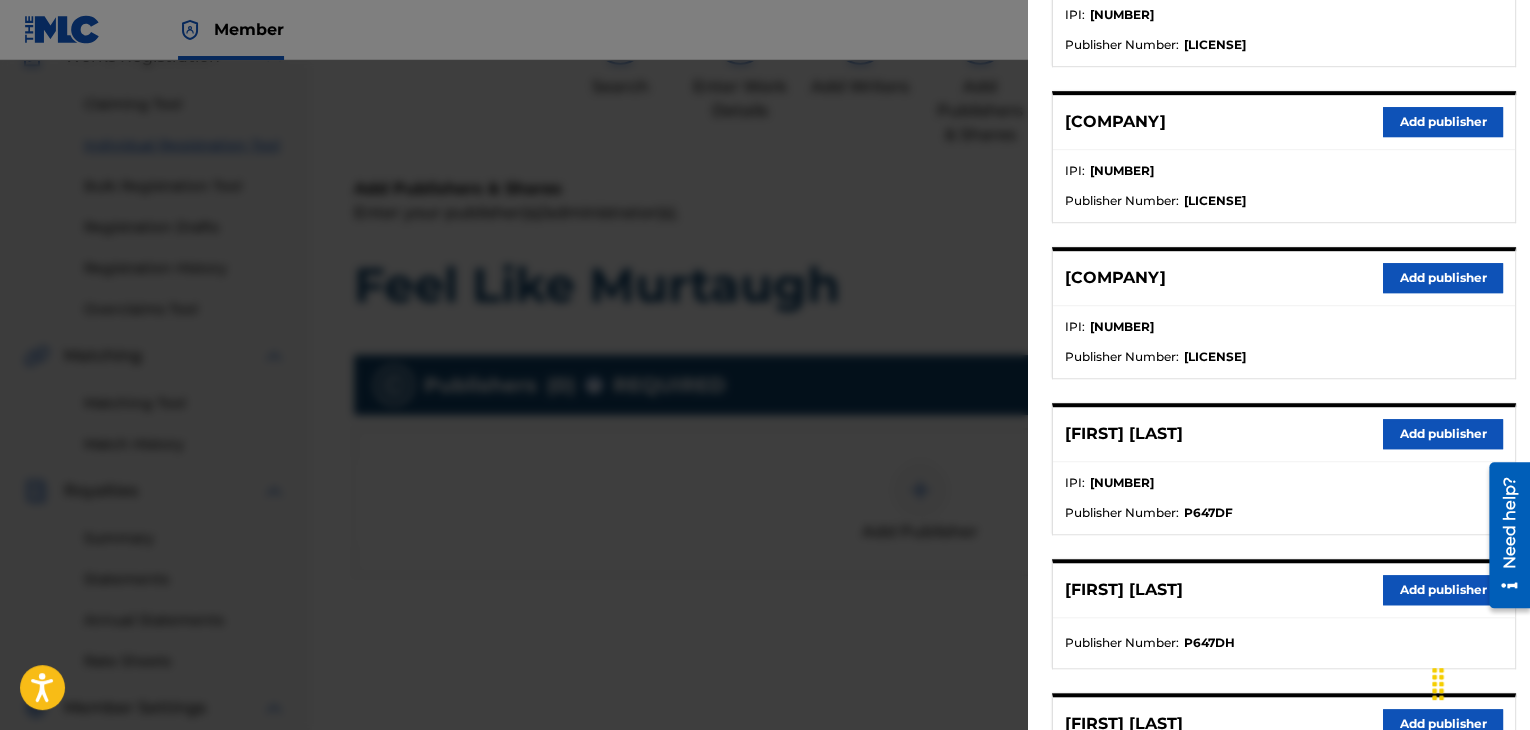 click on "Add publisher" at bounding box center (1443, 434) 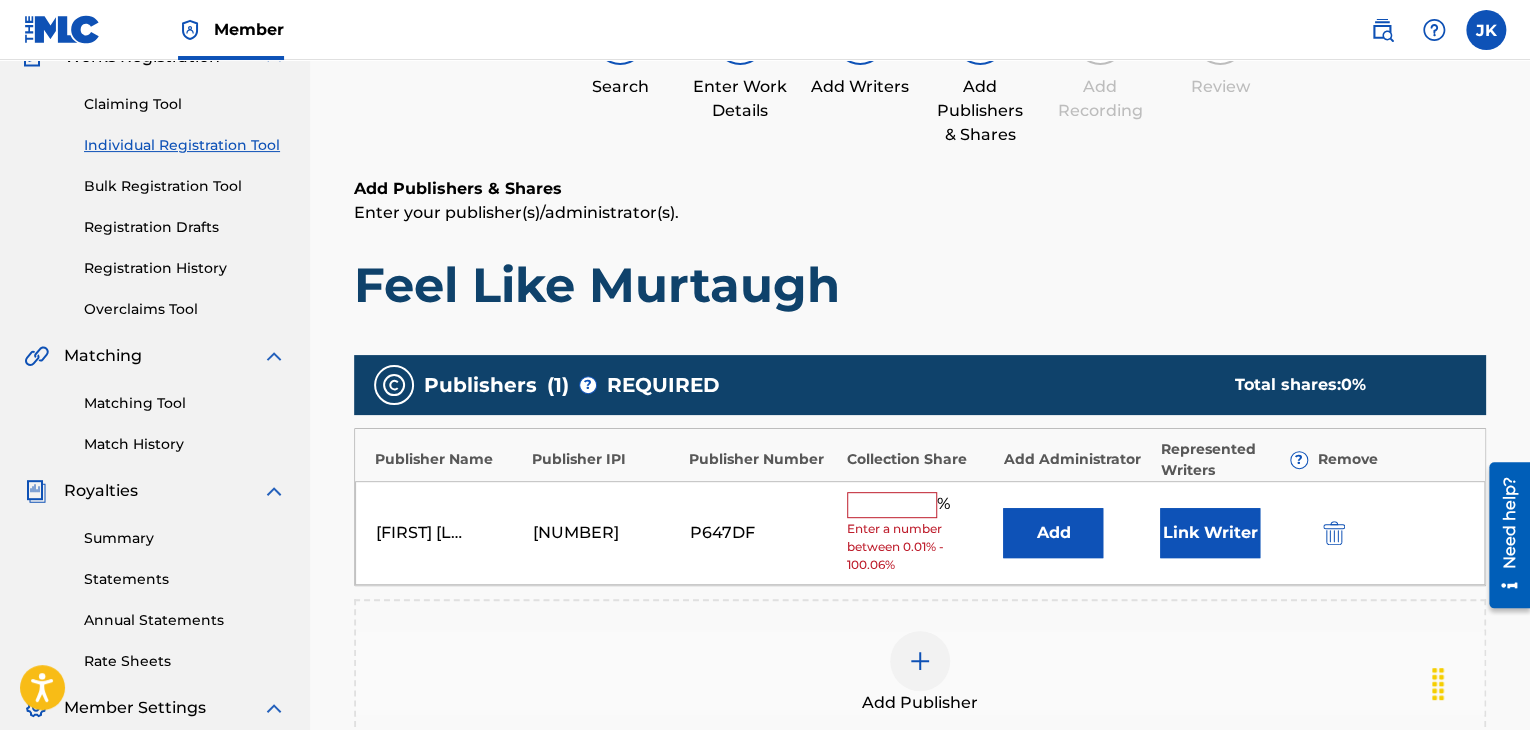 click on "Add" at bounding box center [1053, 533] 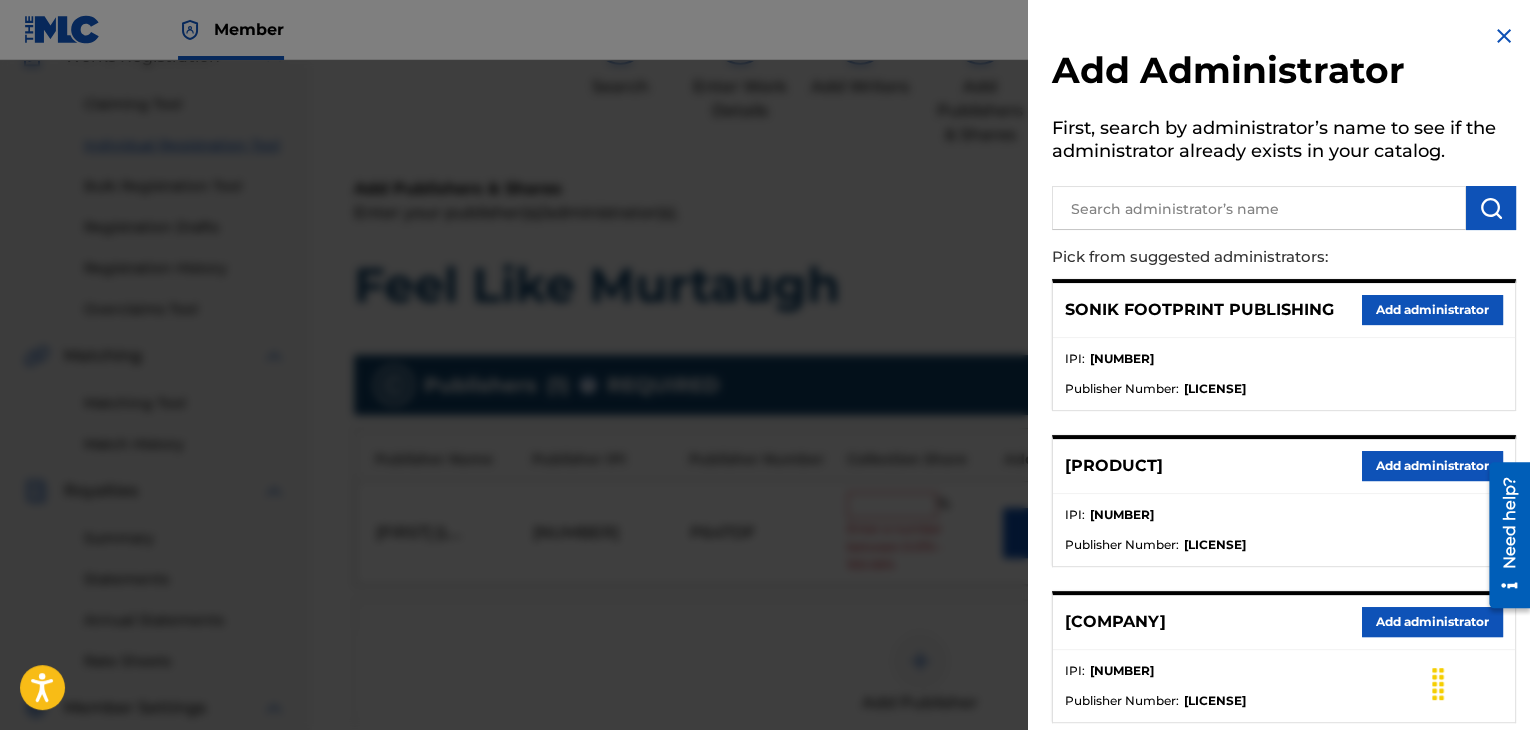 scroll, scrollTop: 200, scrollLeft: 0, axis: vertical 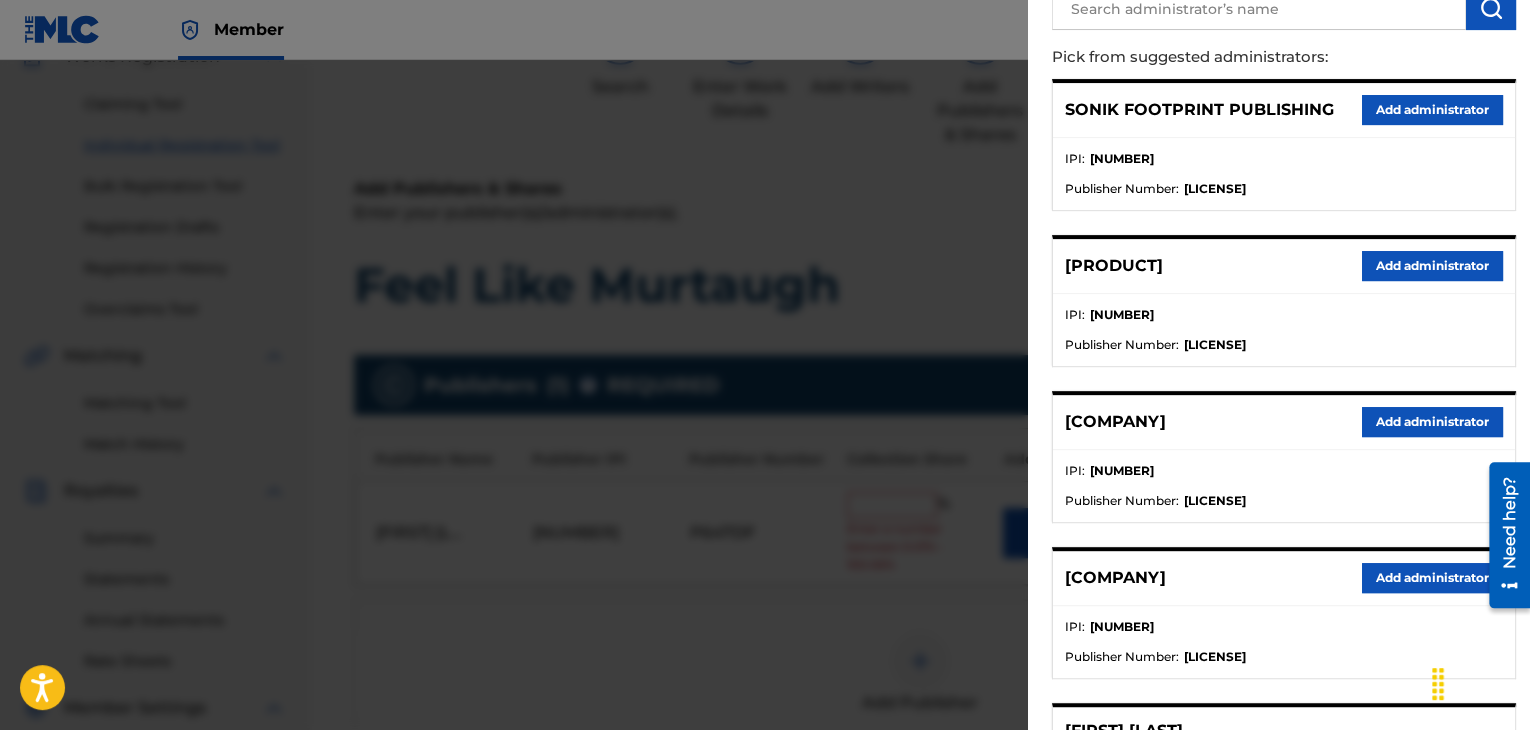 click on "Add administrator" at bounding box center [1432, 422] 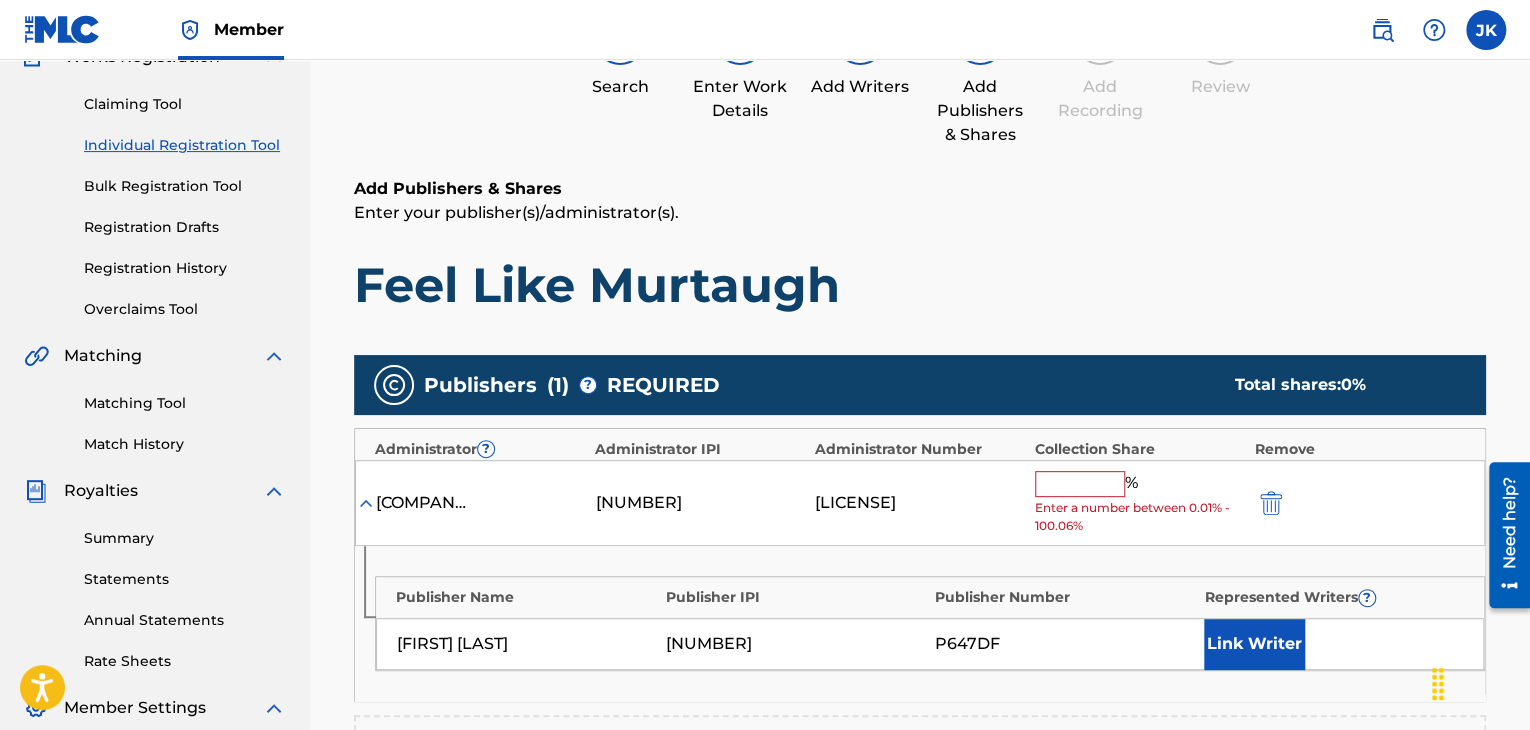 click at bounding box center (1080, 484) 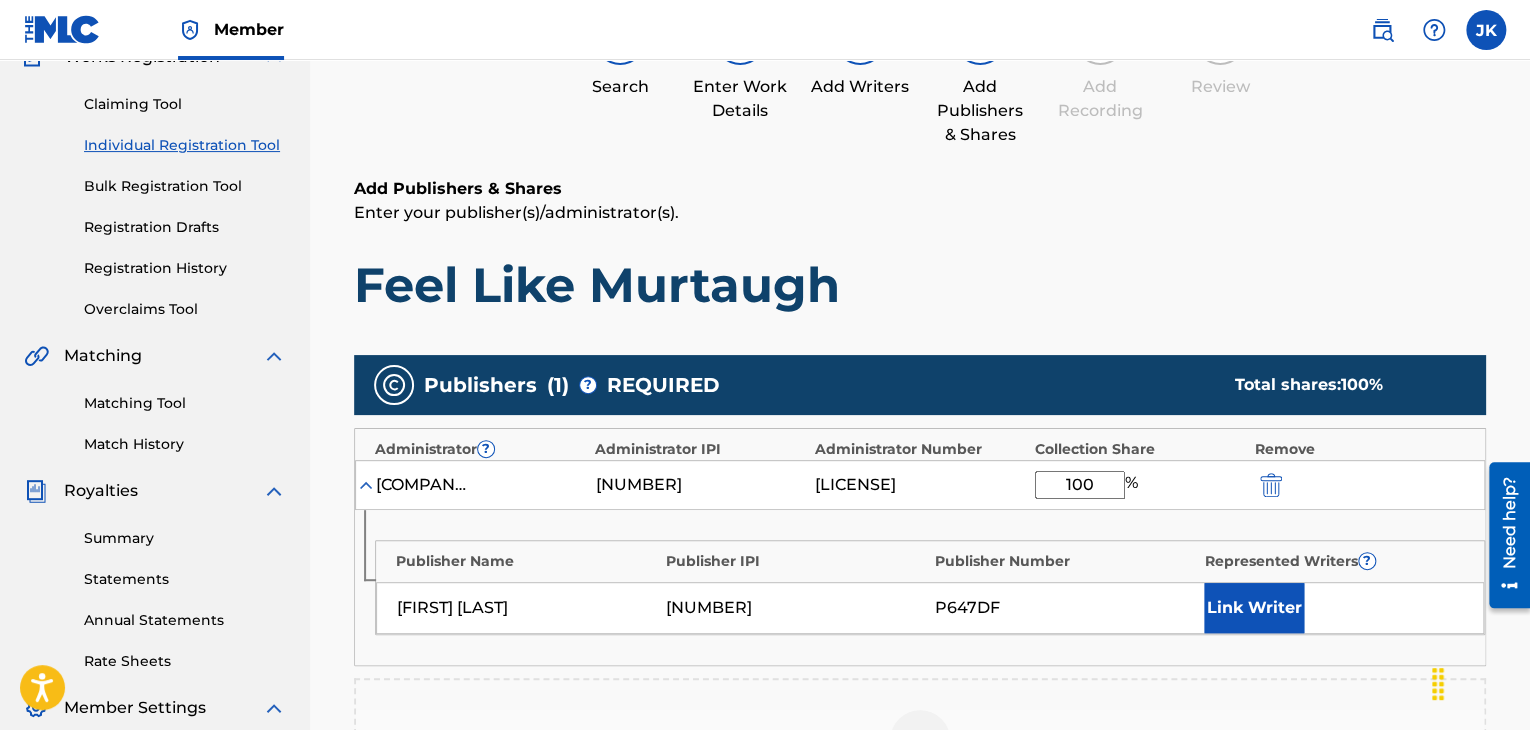 scroll, scrollTop: 490, scrollLeft: 0, axis: vertical 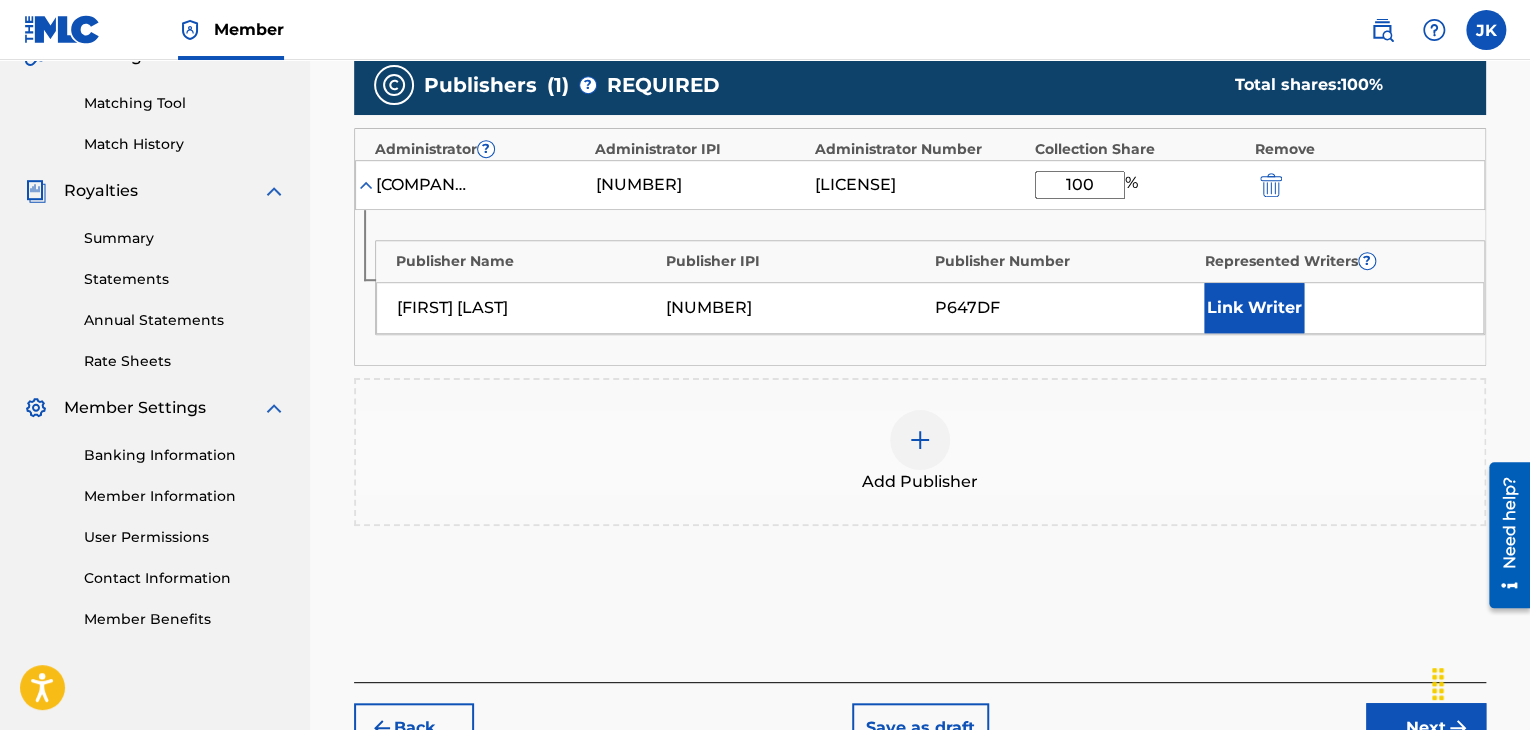 click on "Next" at bounding box center [1426, 728] 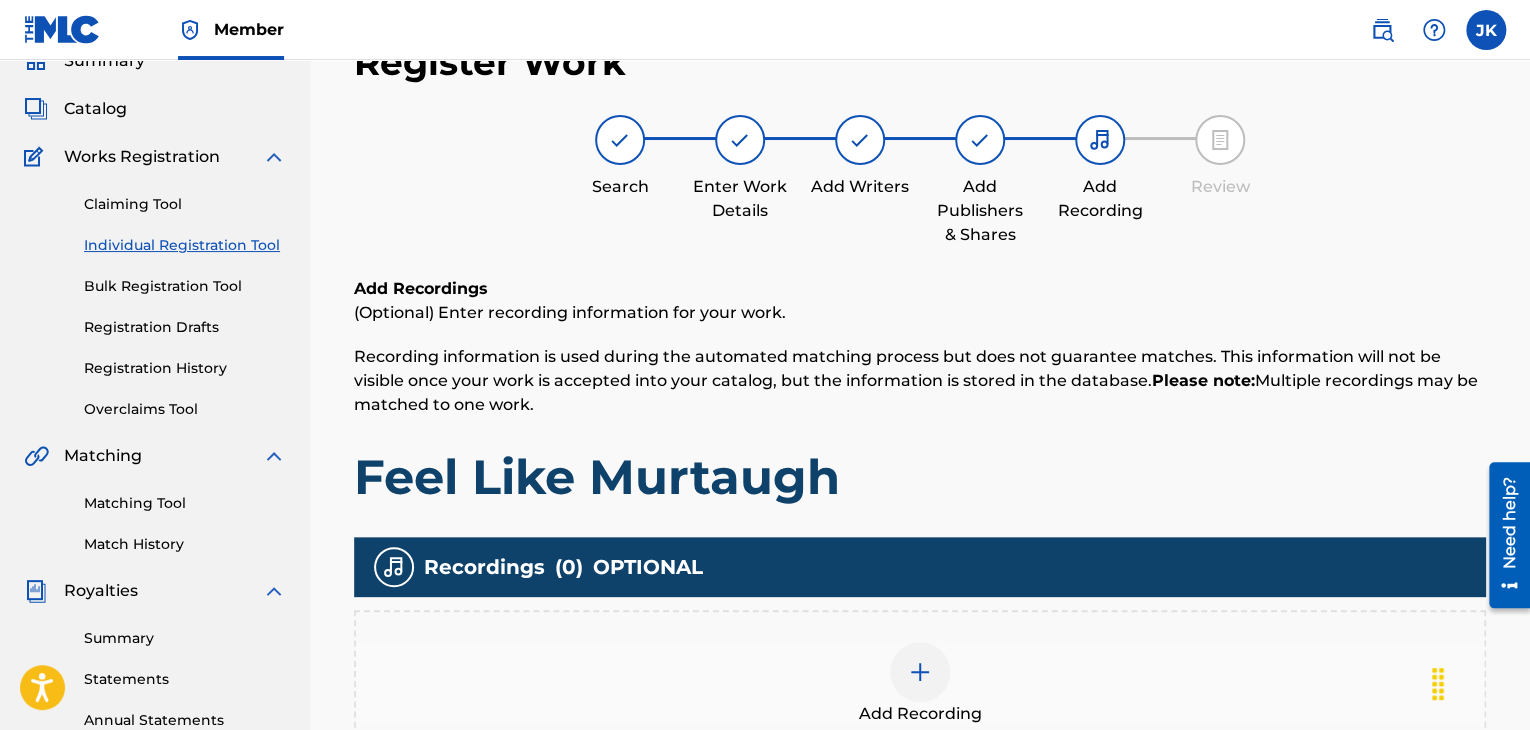 scroll, scrollTop: 290, scrollLeft: 0, axis: vertical 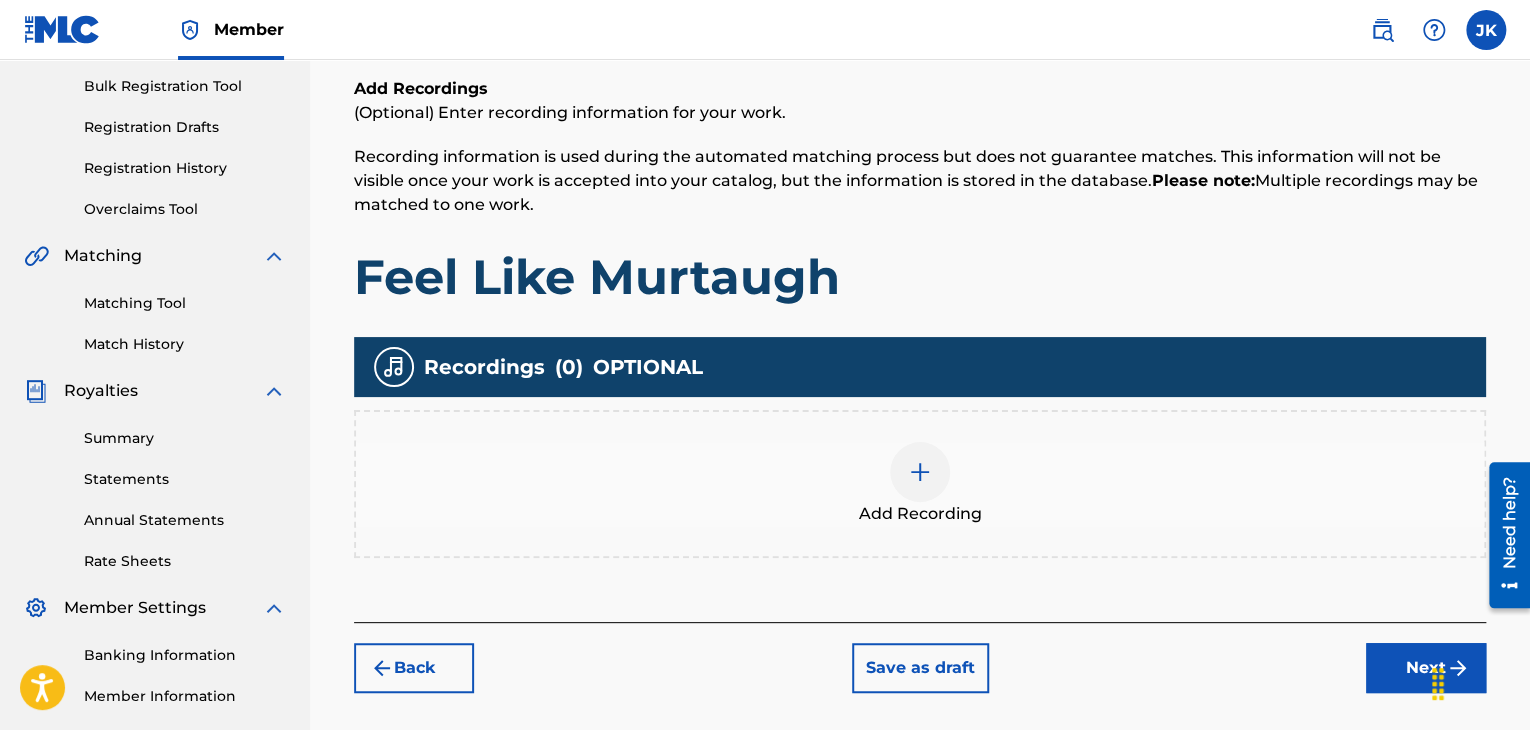 click at bounding box center (920, 472) 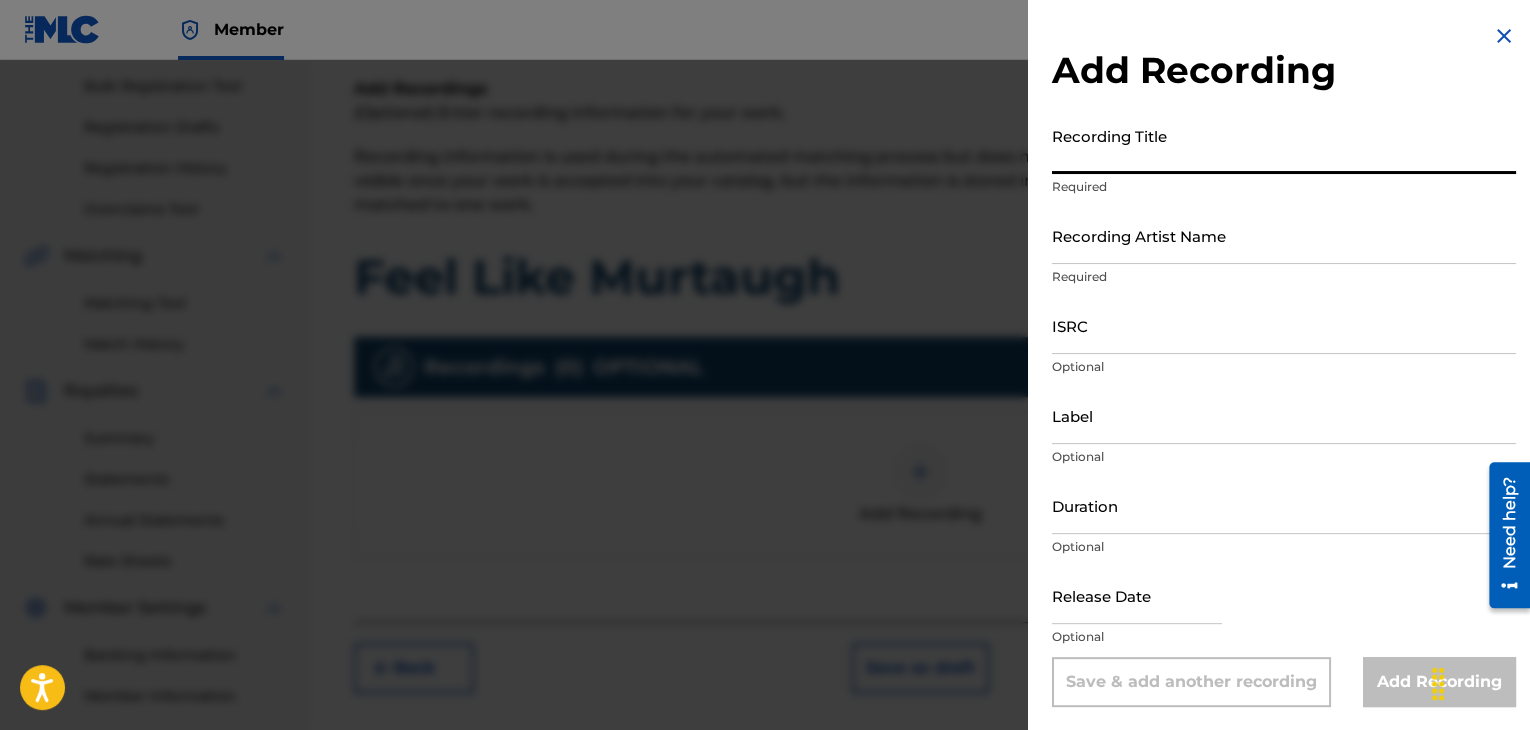 click on "Recording Title" at bounding box center (1284, 145) 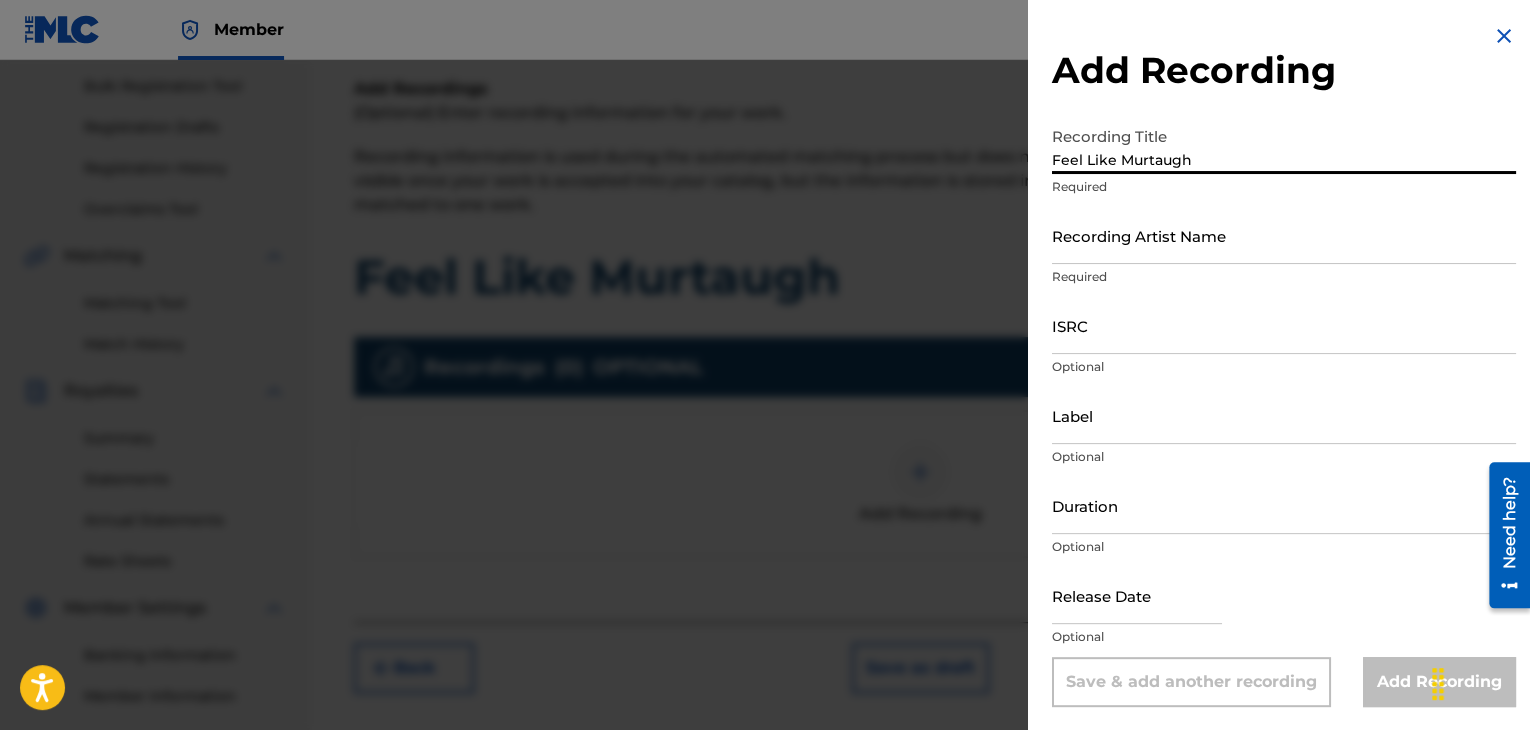 click on "Recording Artist Name" at bounding box center (1284, 235) 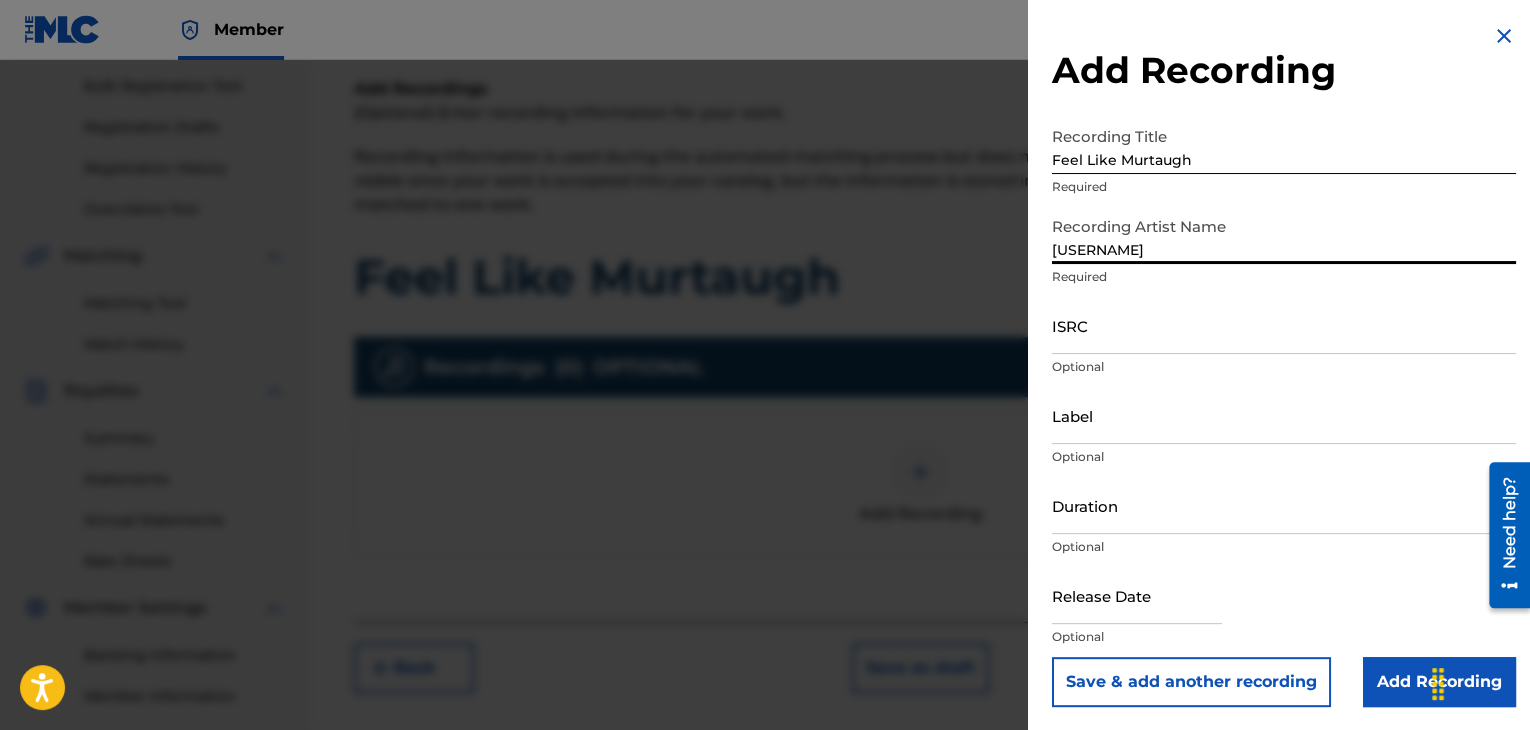 click on "ISRC" at bounding box center (1284, 325) 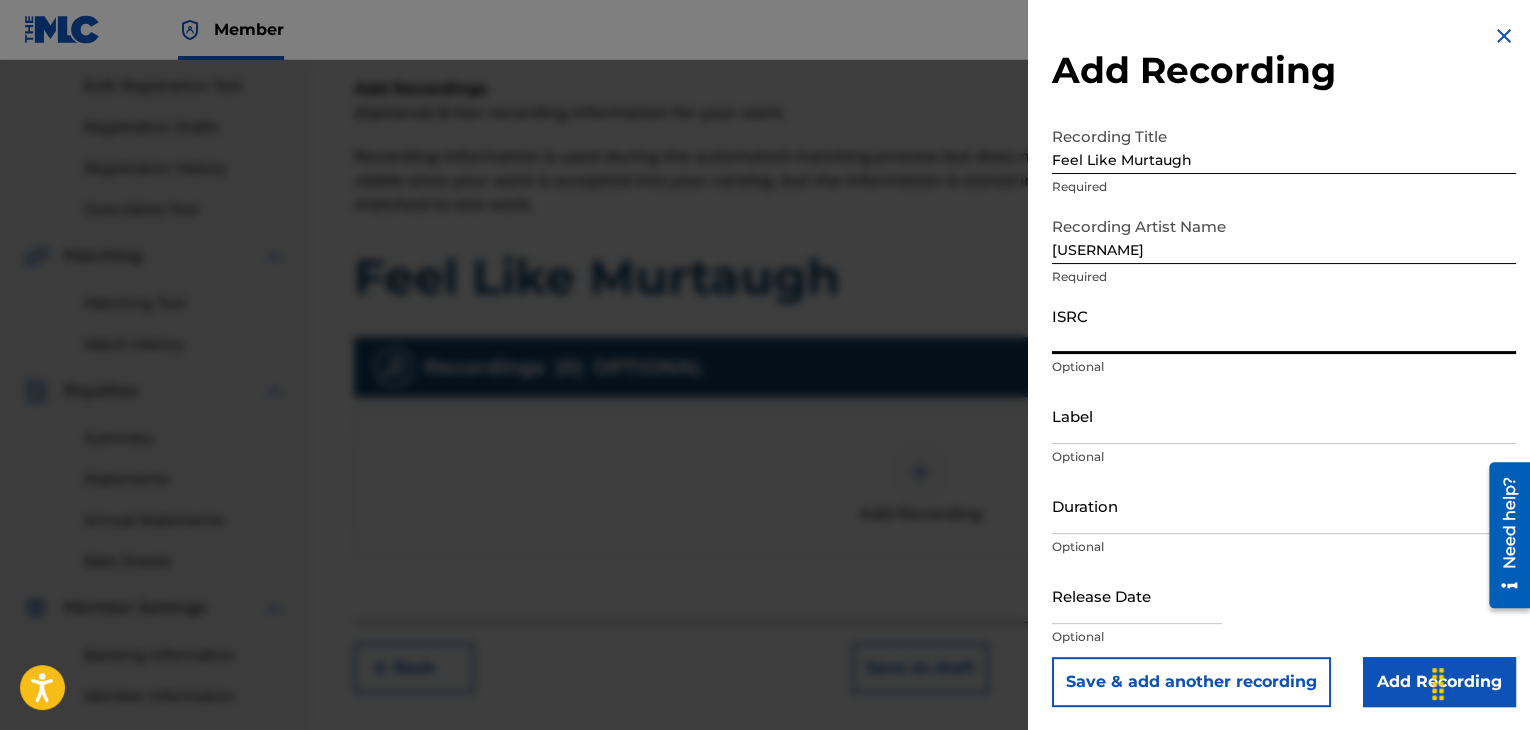paste on "[LICENSE]" 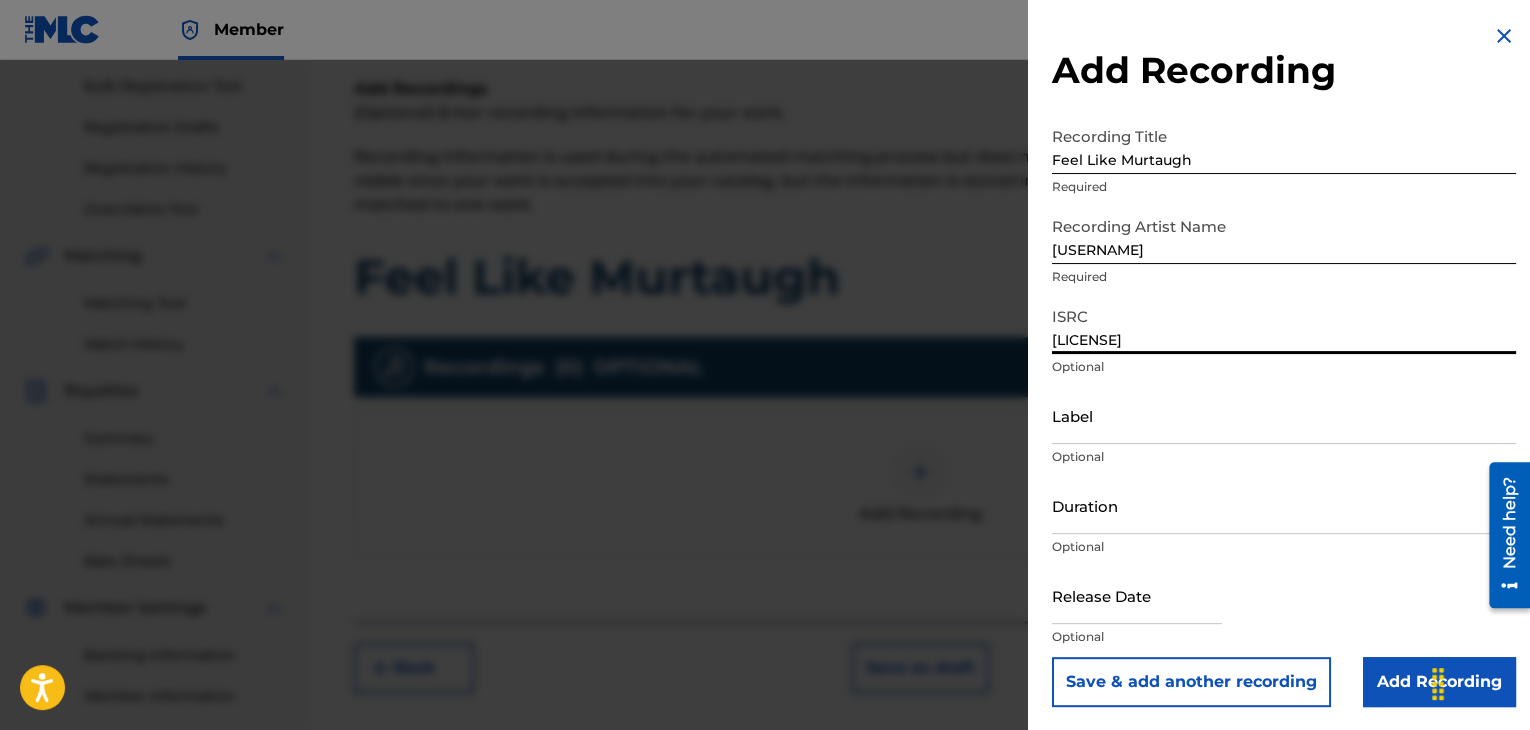 click on "Label" at bounding box center [1284, 415] 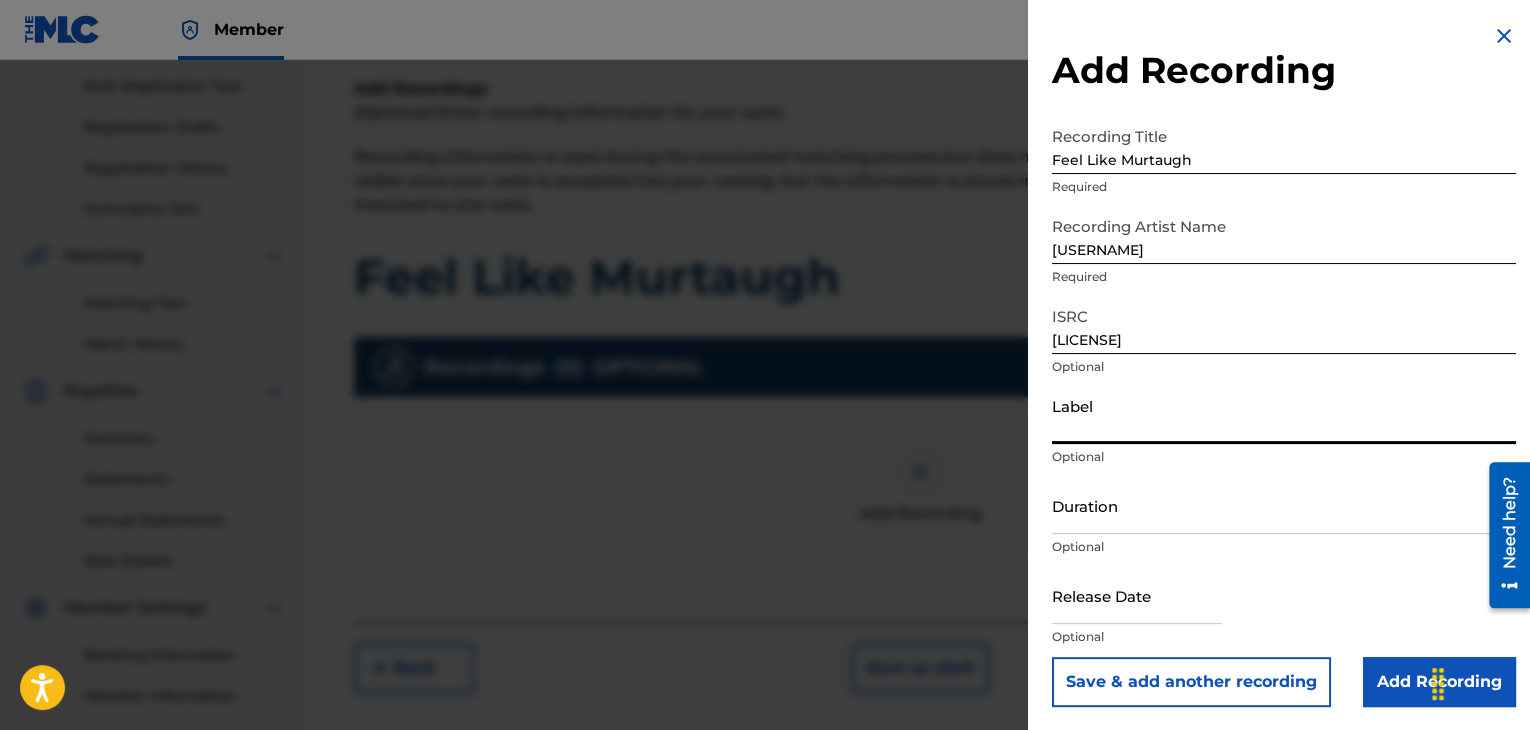 click on "Label" at bounding box center (1284, 415) 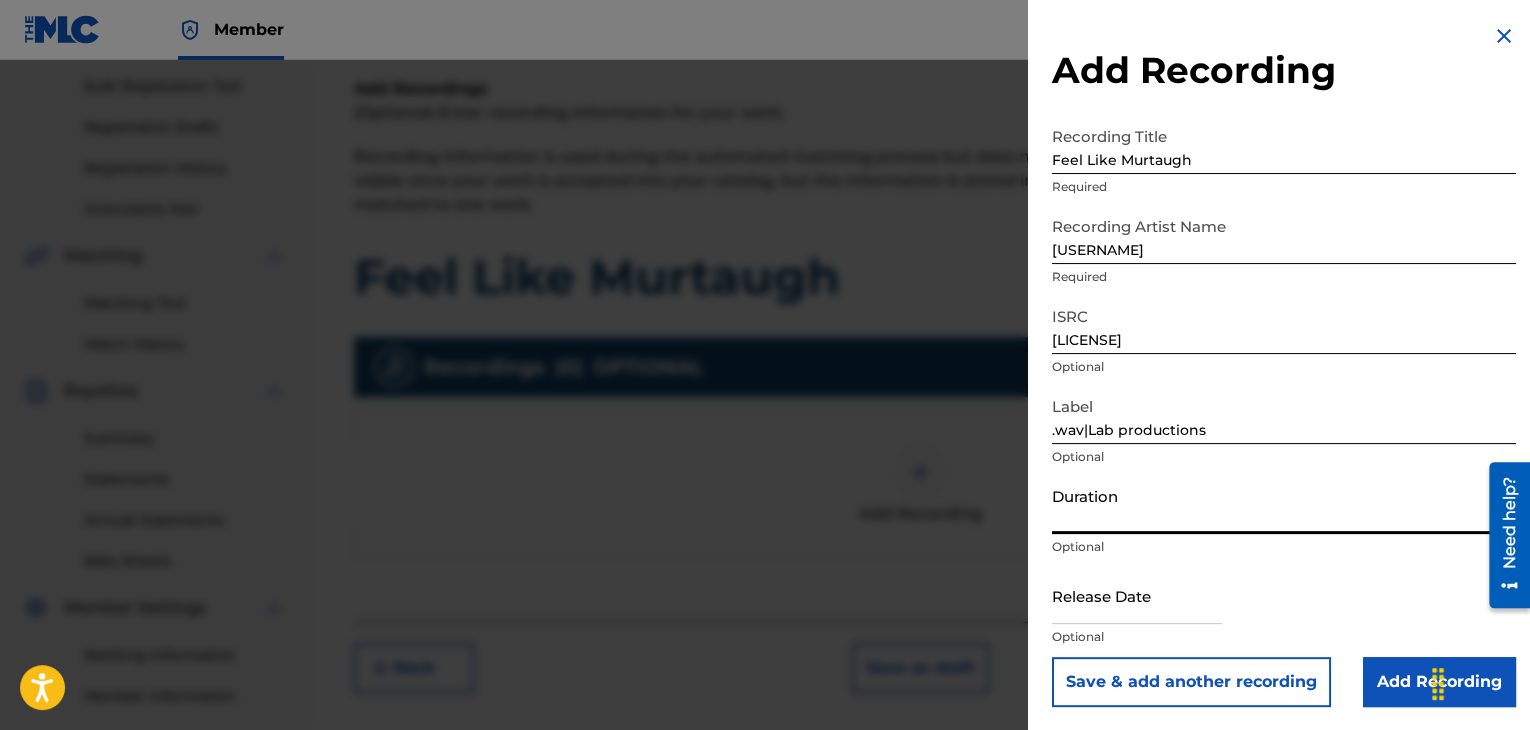 click on "Duration" at bounding box center [1284, 505] 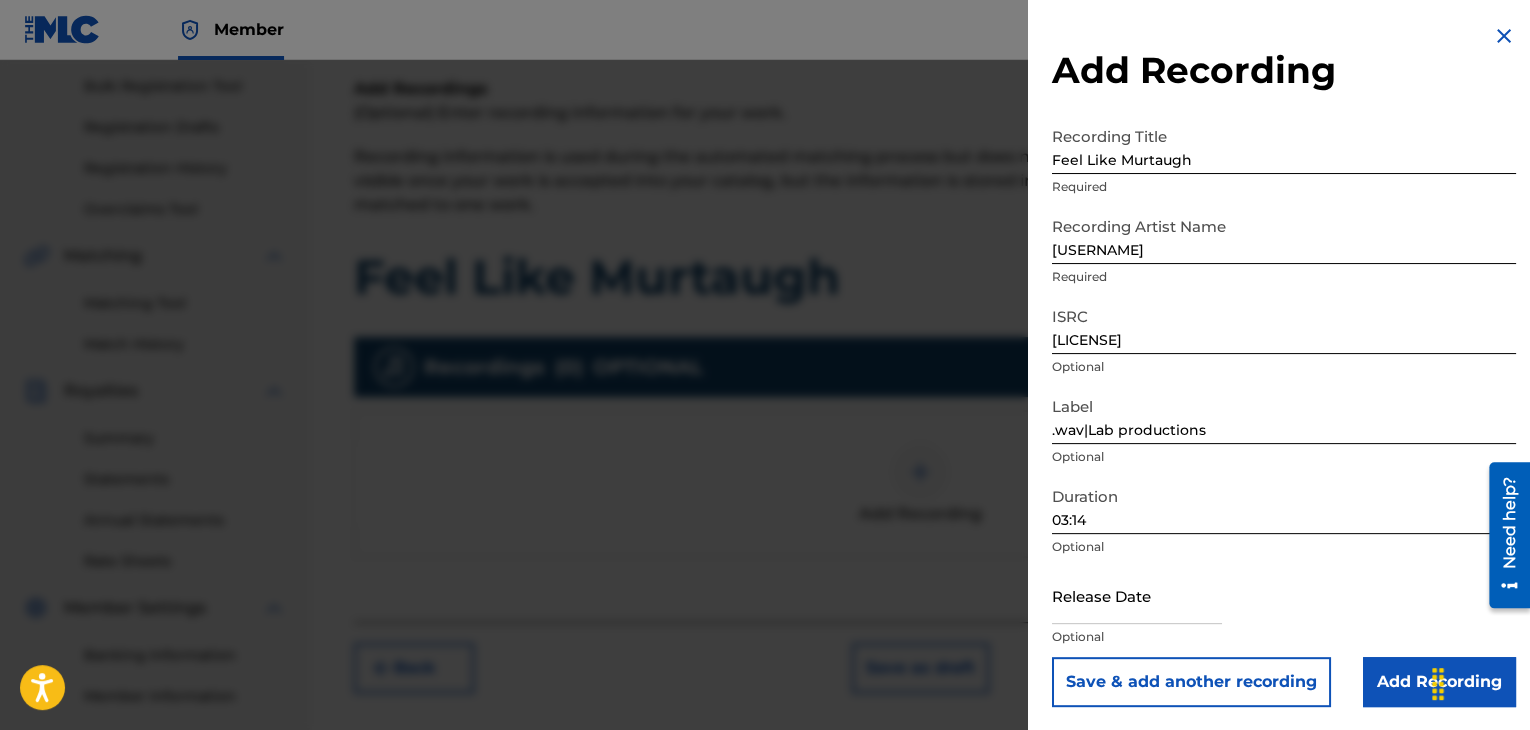 click at bounding box center [1137, 595] 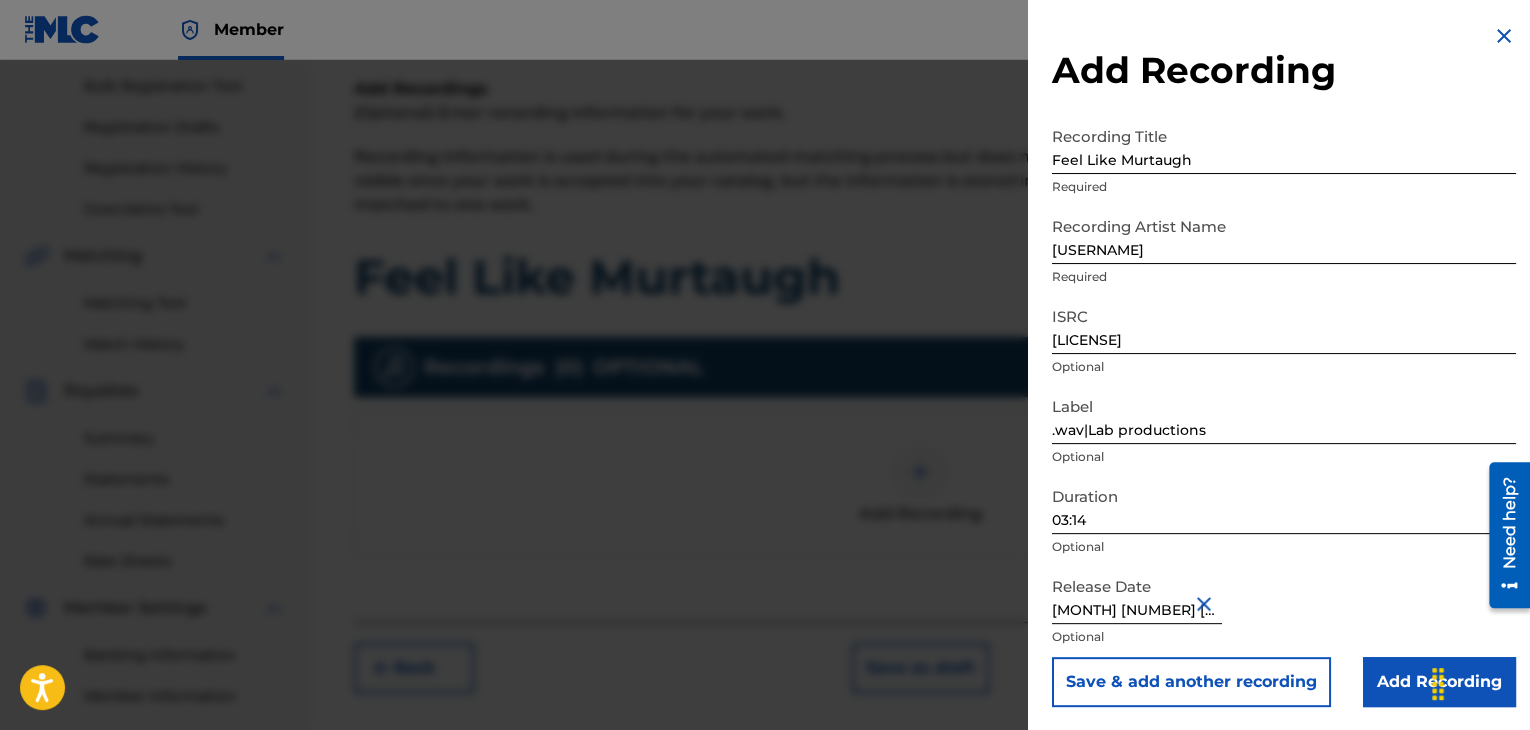 click on "Release Date November 4 2020 Optional" at bounding box center (1284, 612) 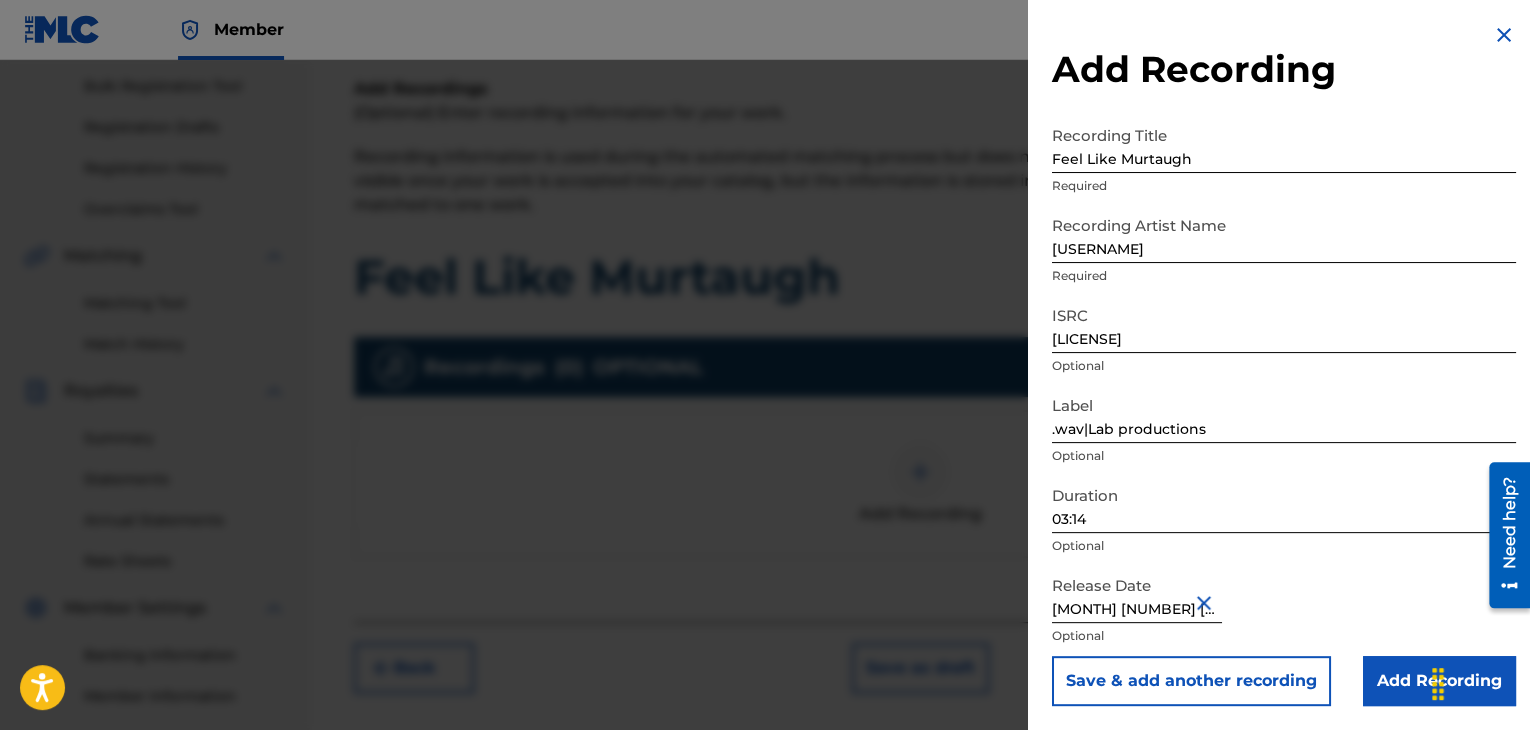 click on "Add Recording" at bounding box center (1439, 681) 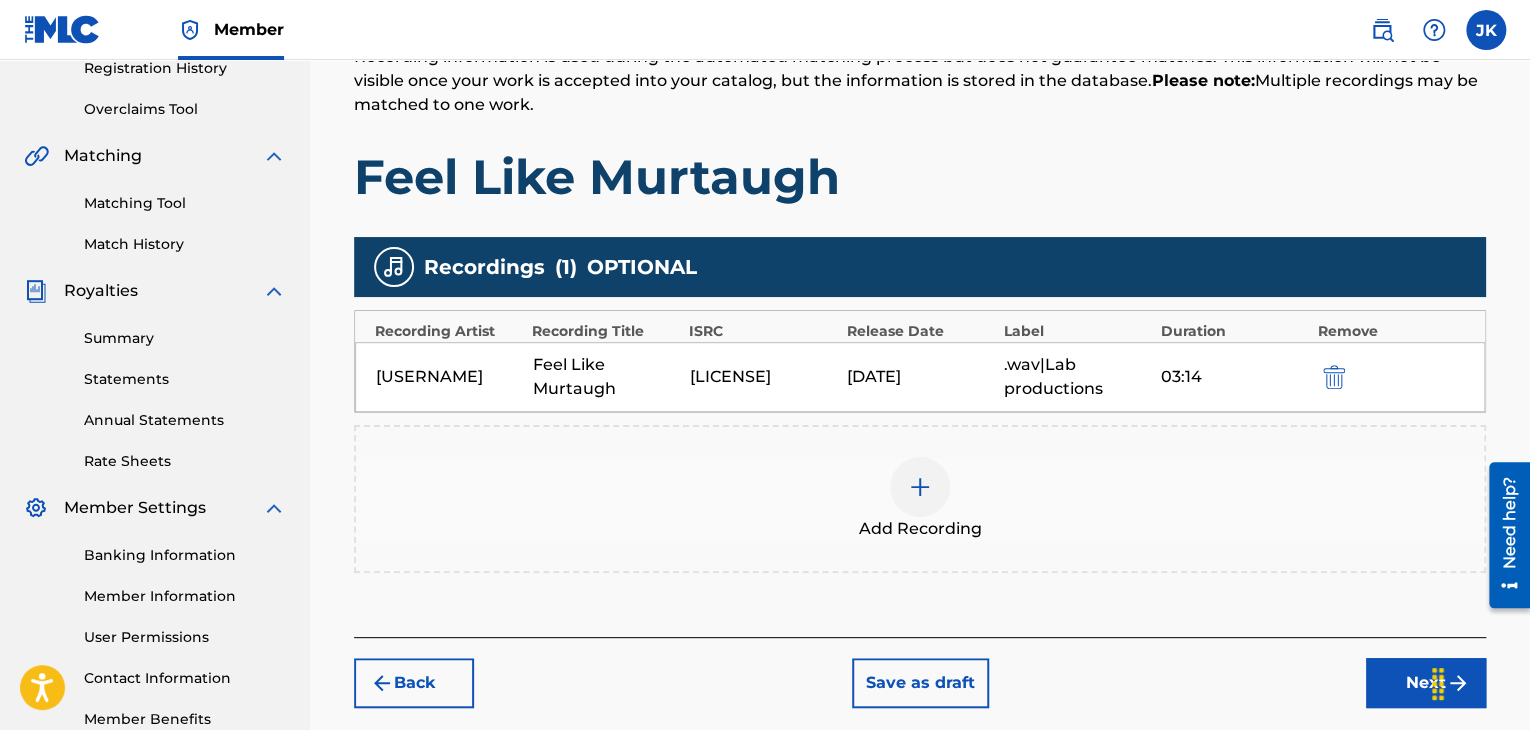 click on "Next" at bounding box center (1426, 683) 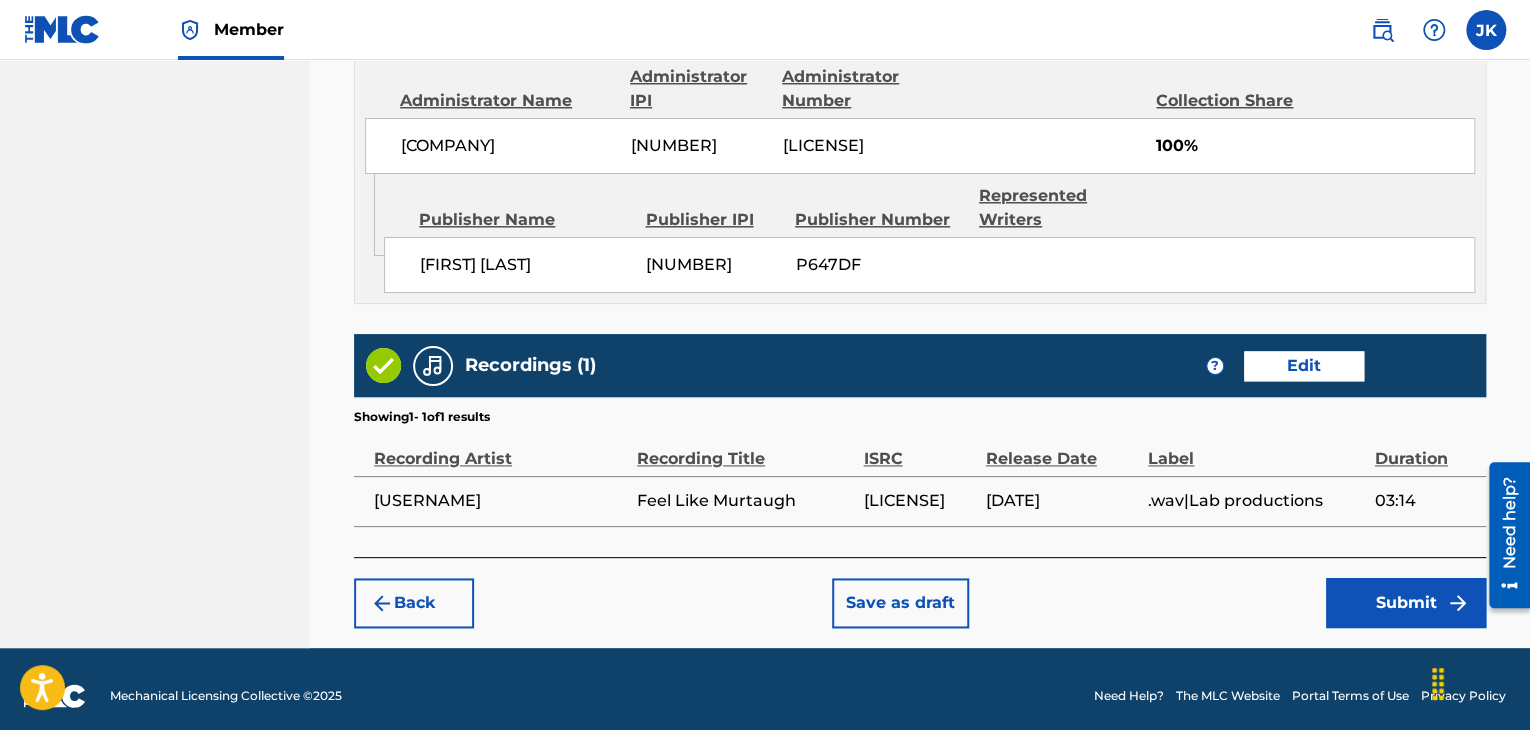 scroll, scrollTop: 1132, scrollLeft: 0, axis: vertical 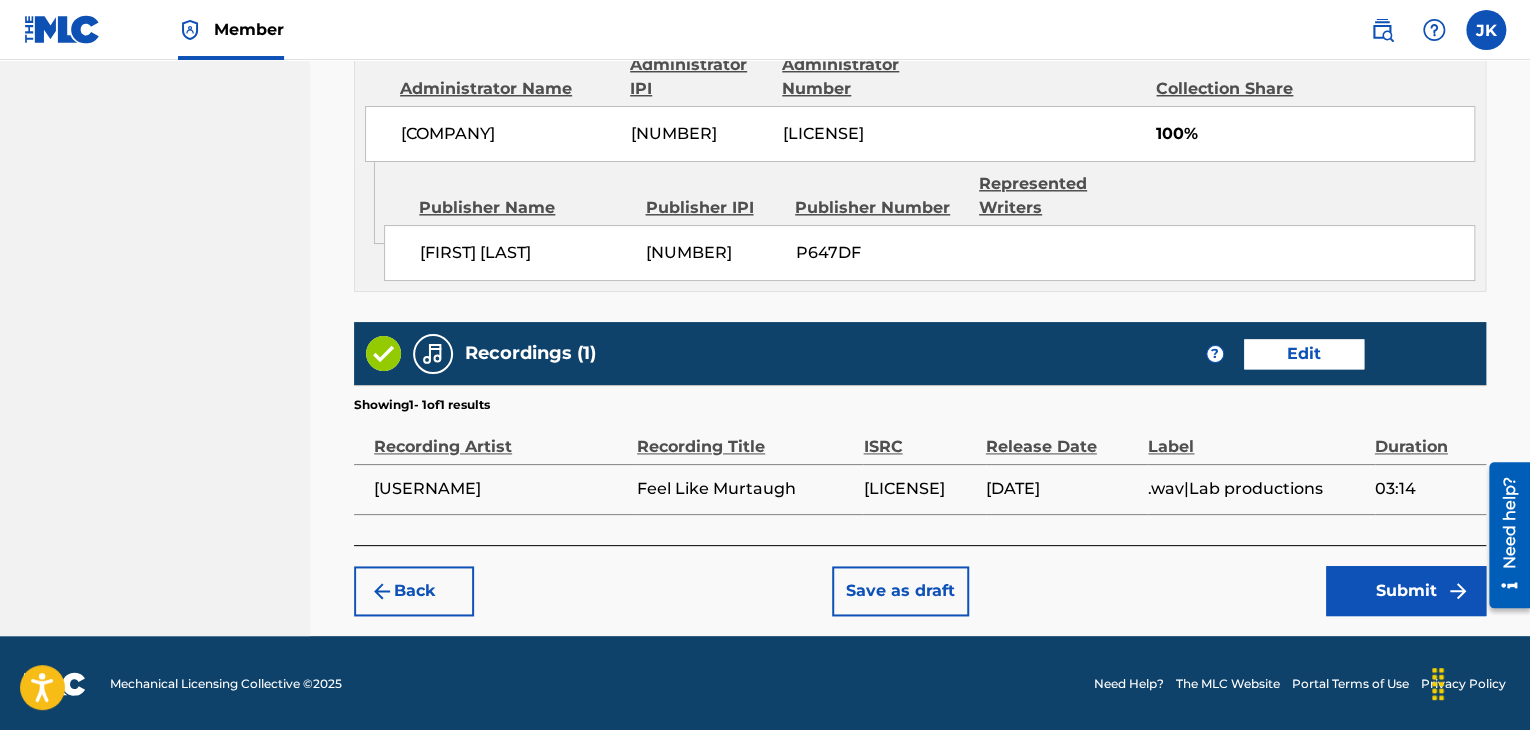 click on "Submit" at bounding box center (1406, 591) 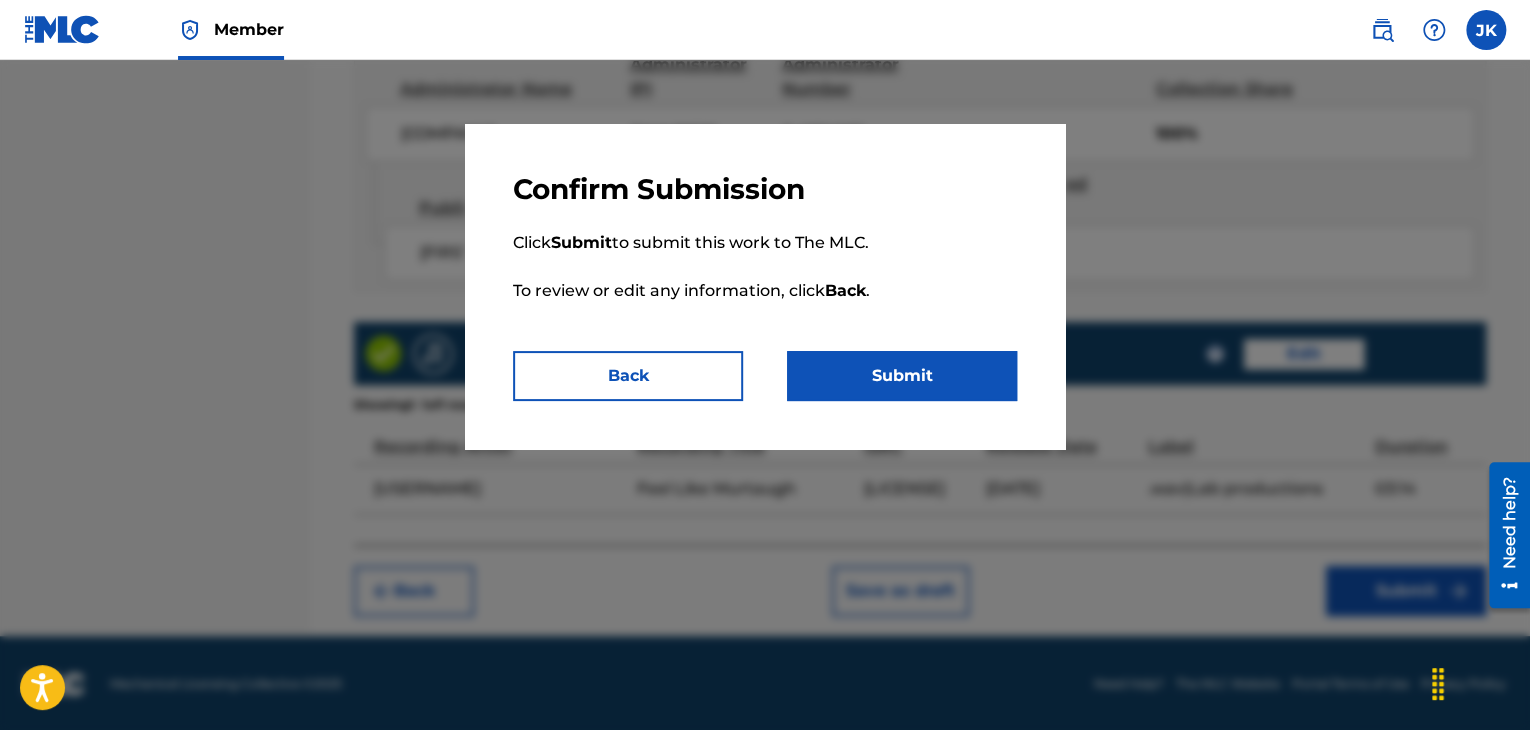 click on "Submit" at bounding box center (902, 376) 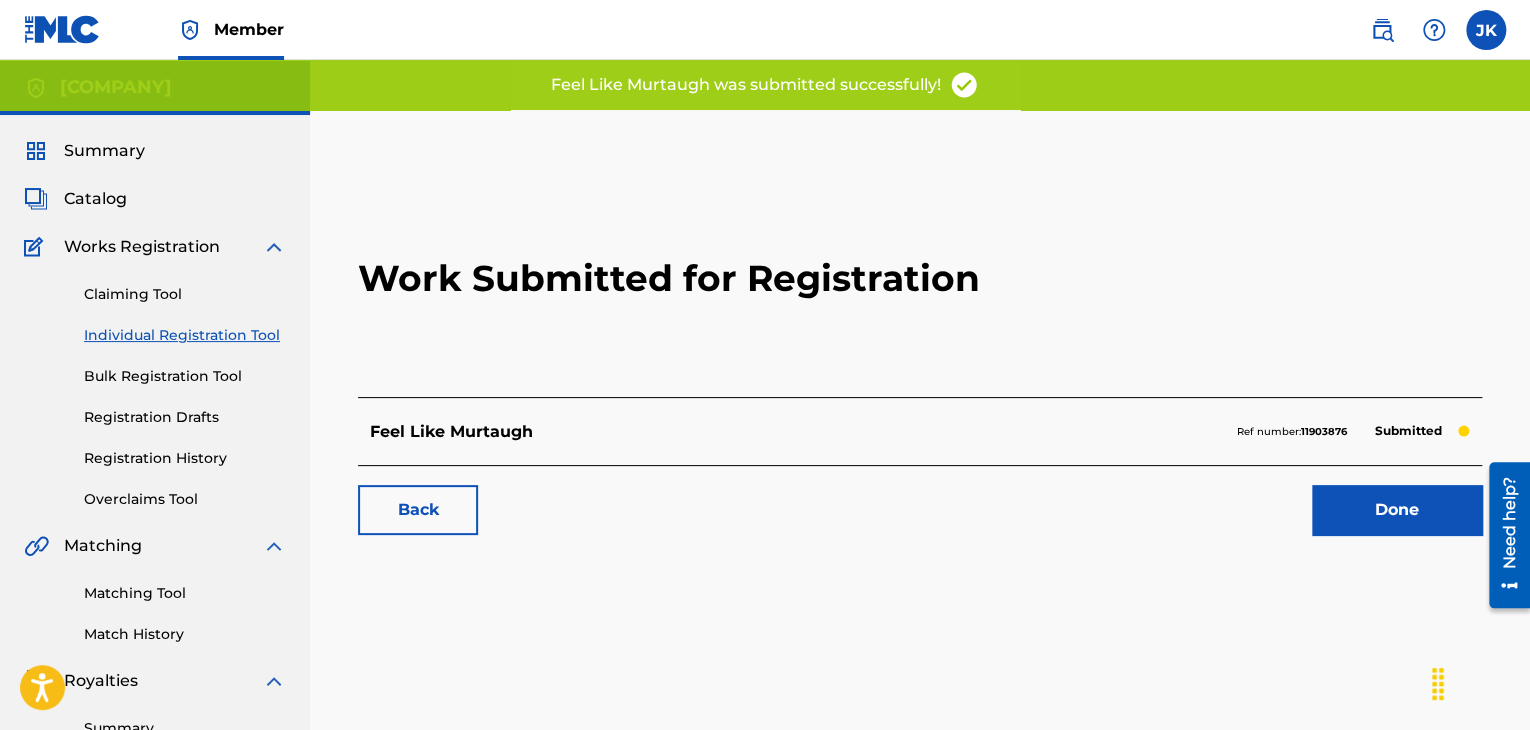 click on "Done" at bounding box center (1397, 510) 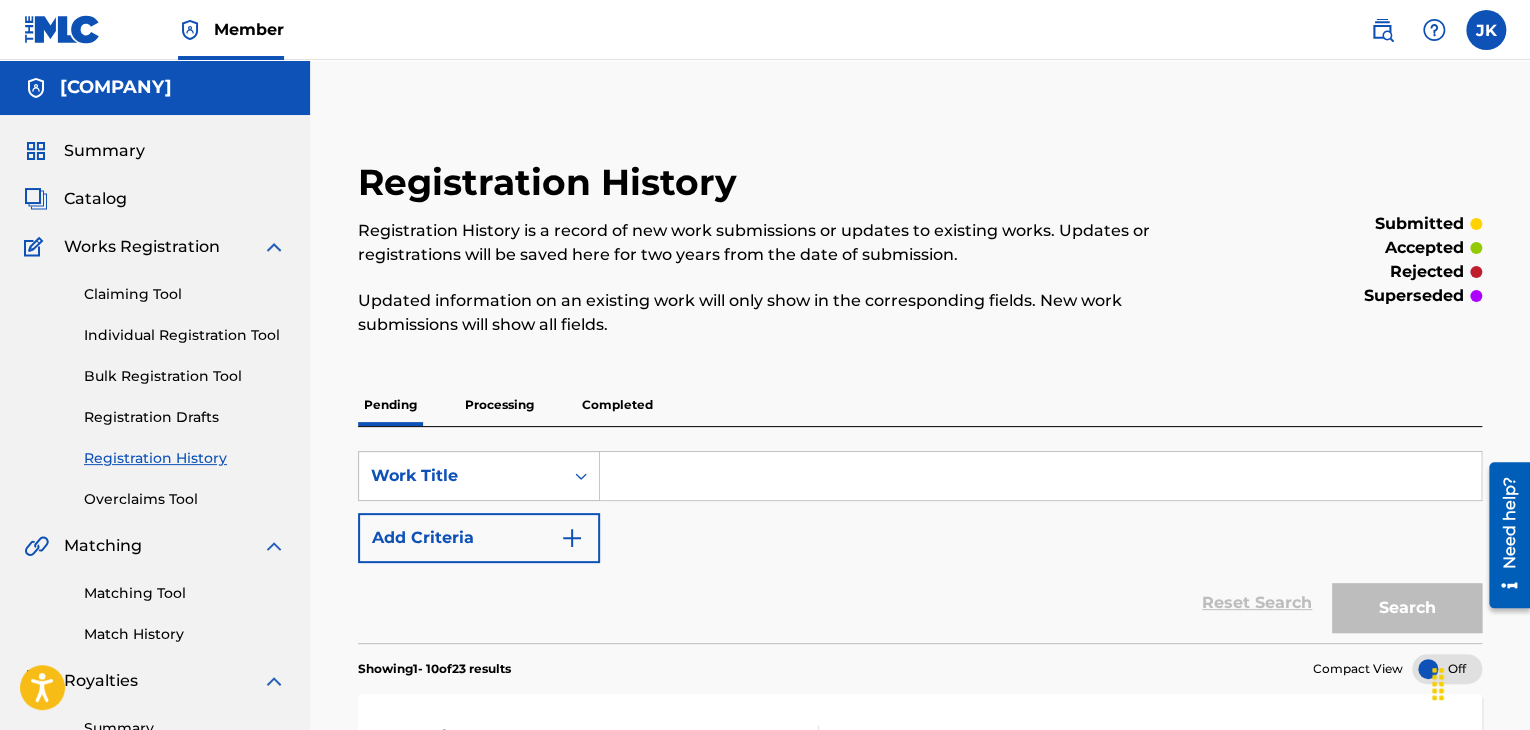 click on "Individual Registration Tool" at bounding box center (185, 335) 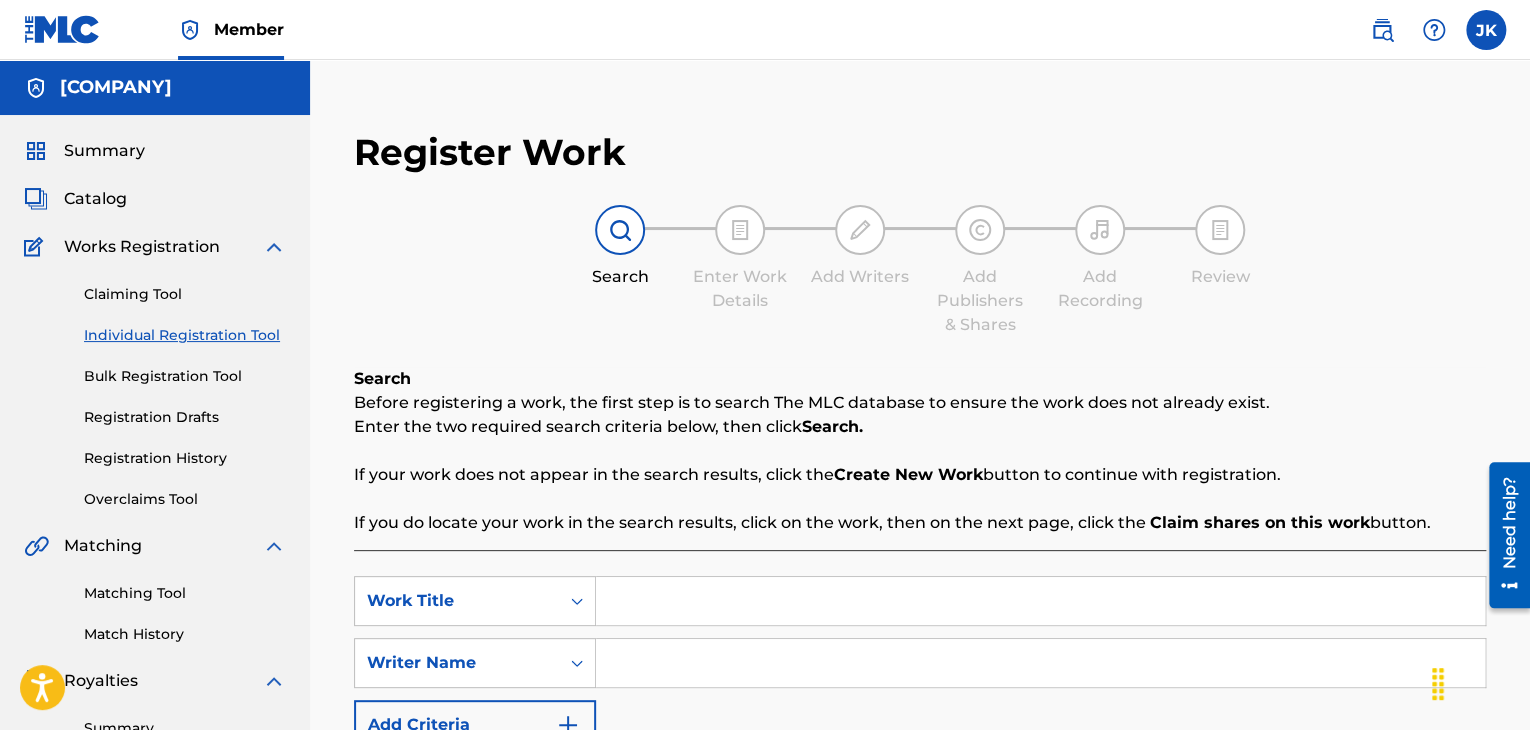 click at bounding box center [1040, 601] 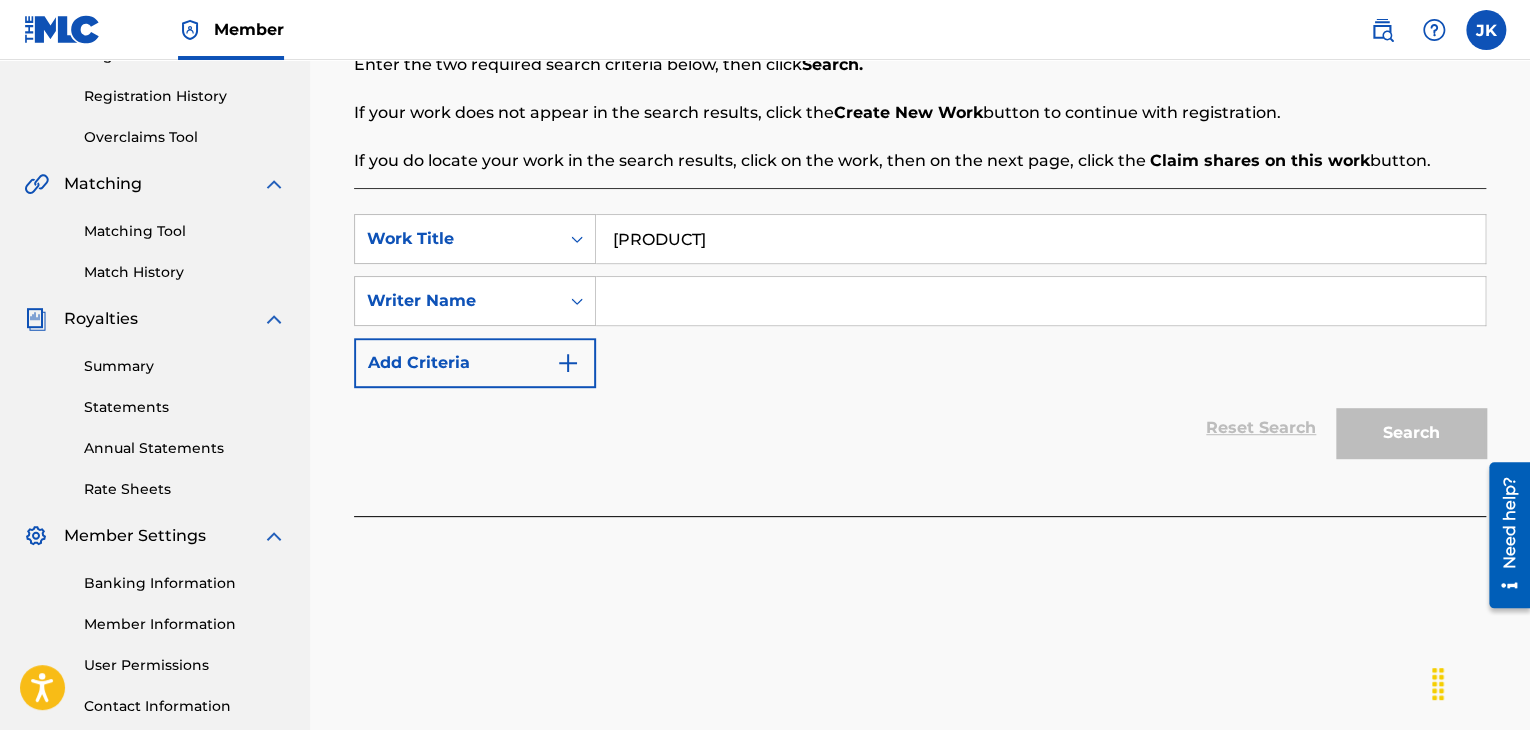 scroll, scrollTop: 400, scrollLeft: 0, axis: vertical 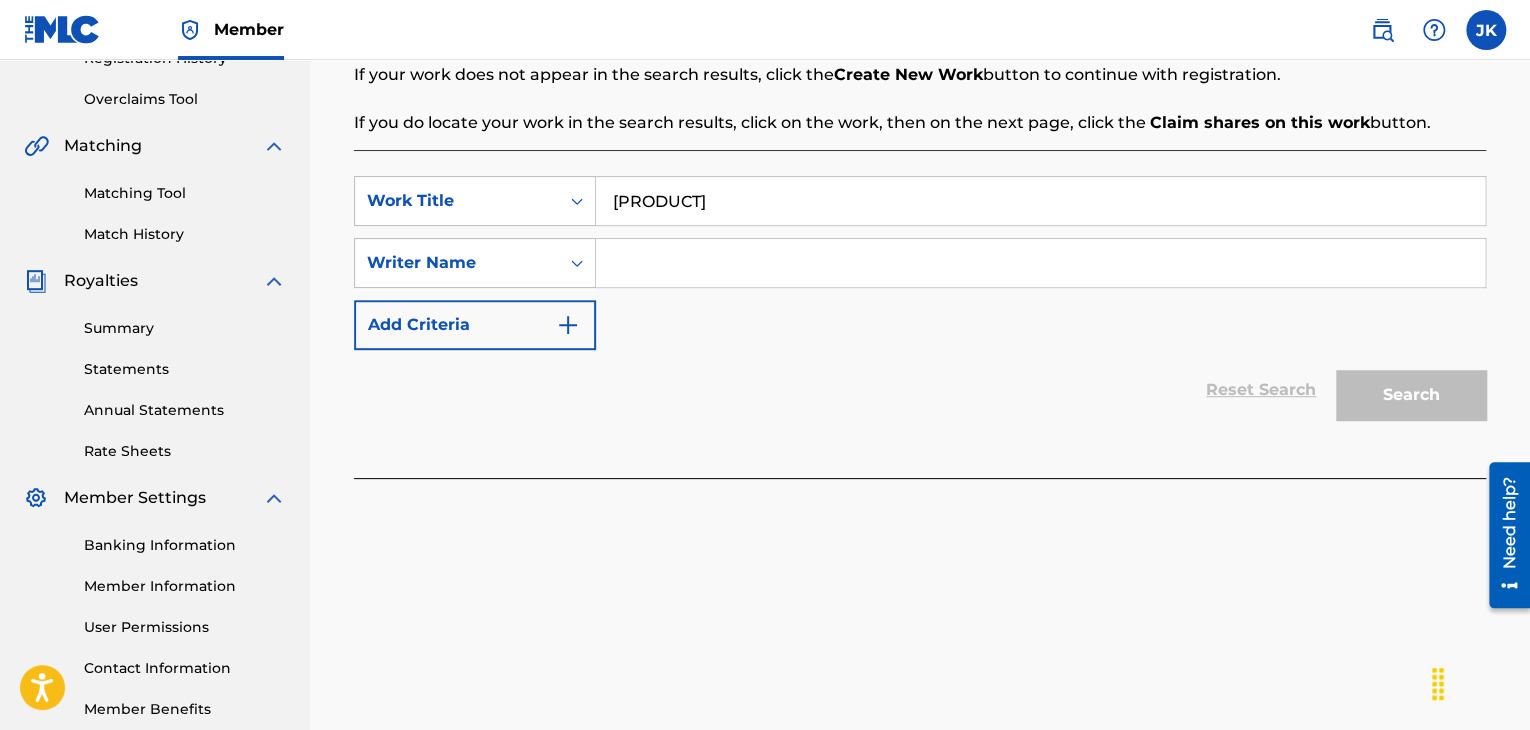 drag, startPoint x: 664, startPoint y: 272, endPoint x: 668, endPoint y: 284, distance: 12.649111 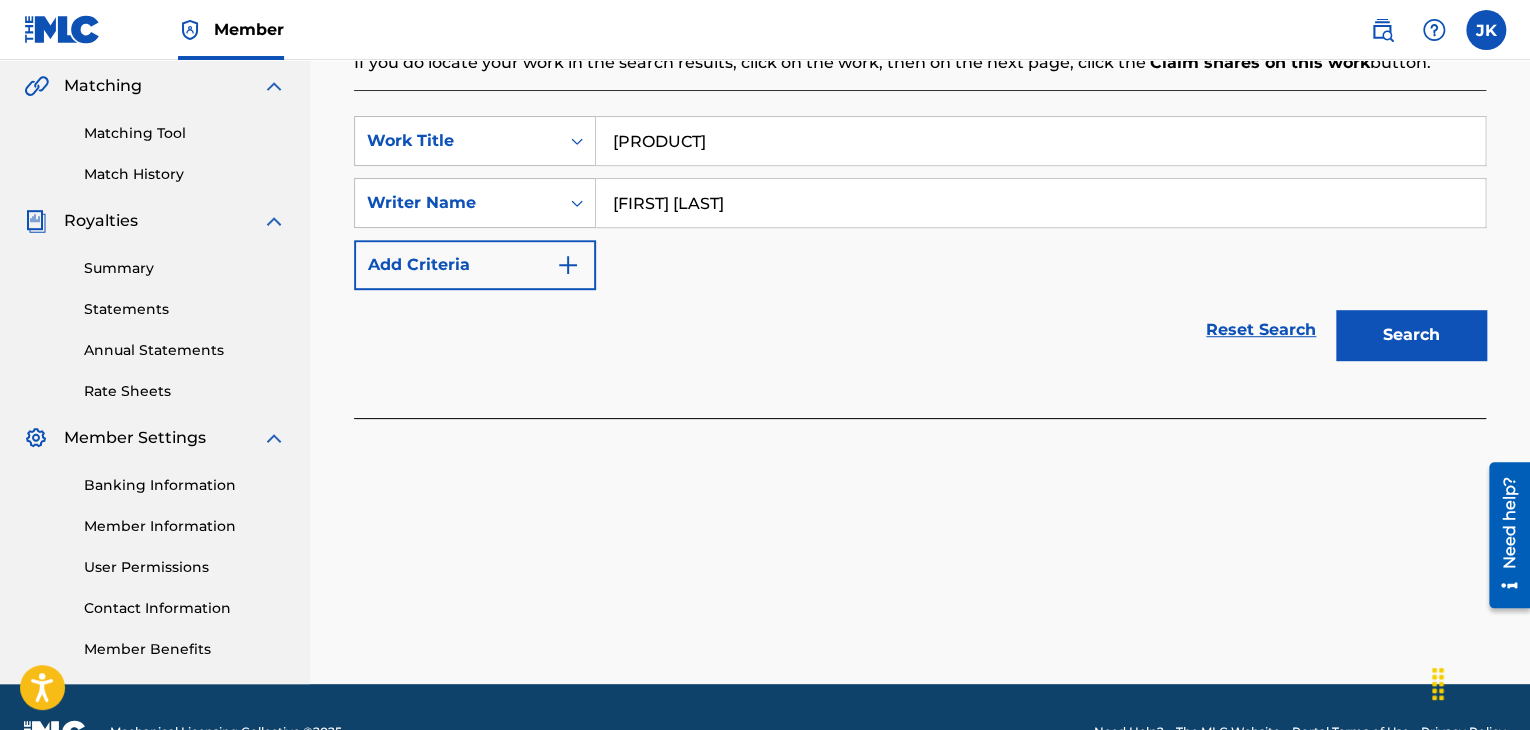 scroll, scrollTop: 510, scrollLeft: 0, axis: vertical 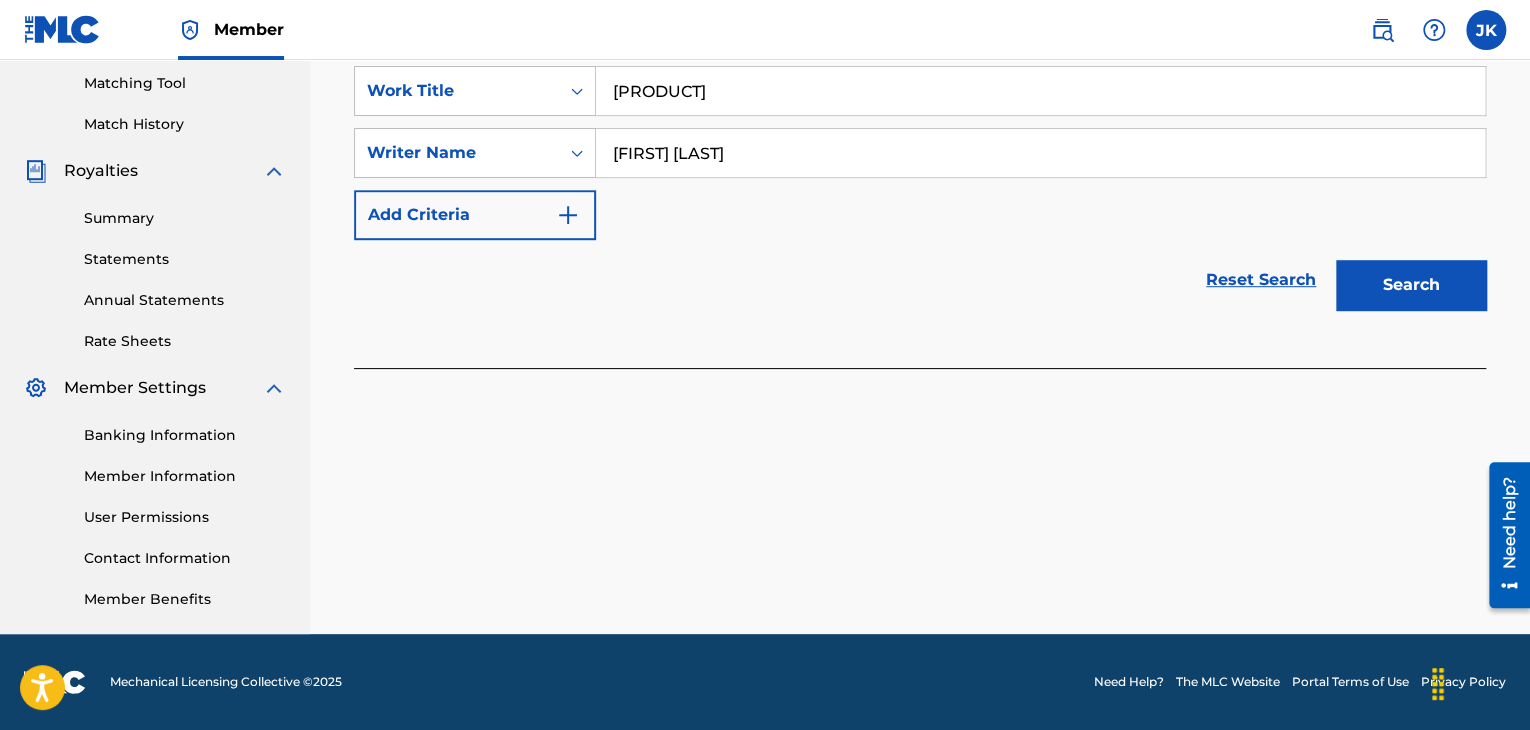 click on "Search" at bounding box center (1411, 285) 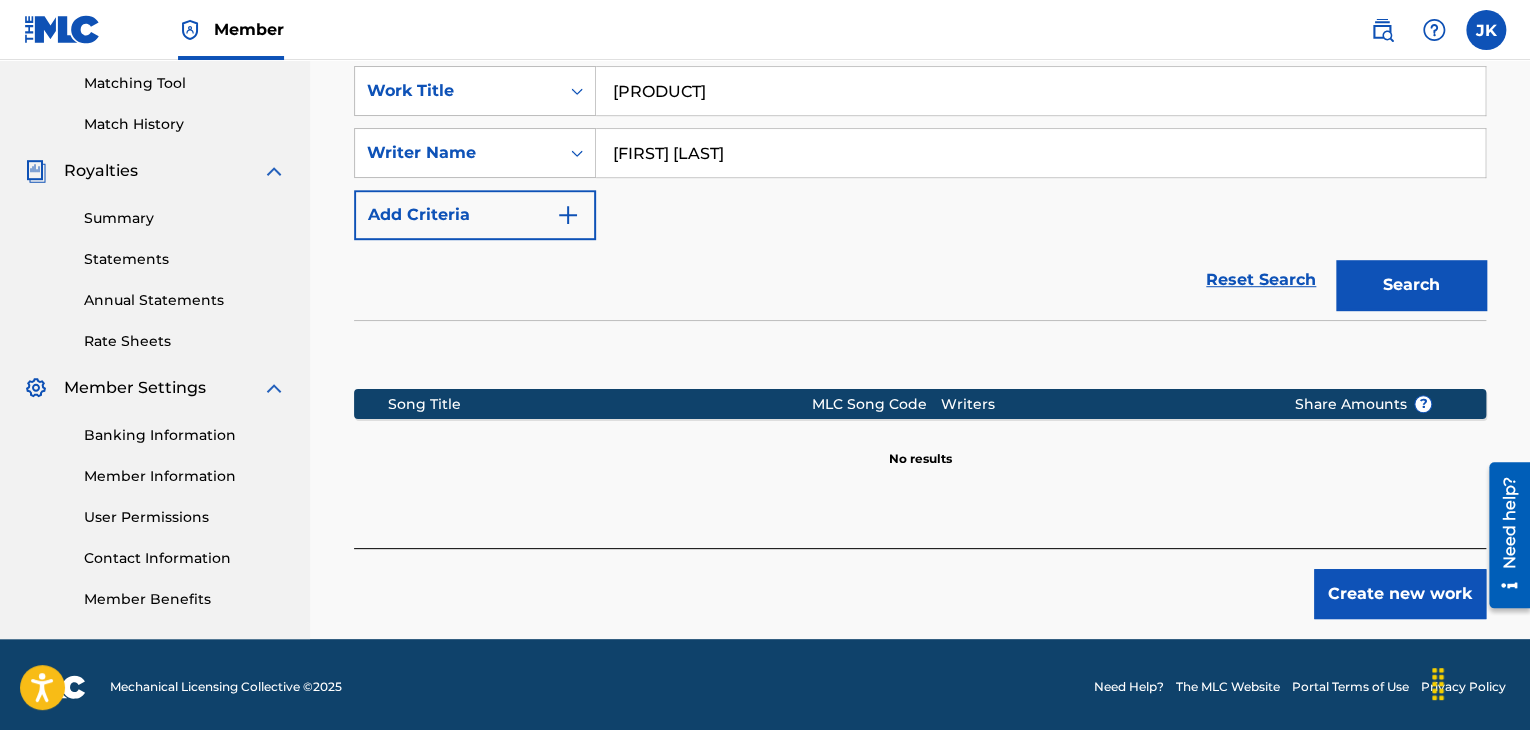 click on "Create new work" at bounding box center [1400, 594] 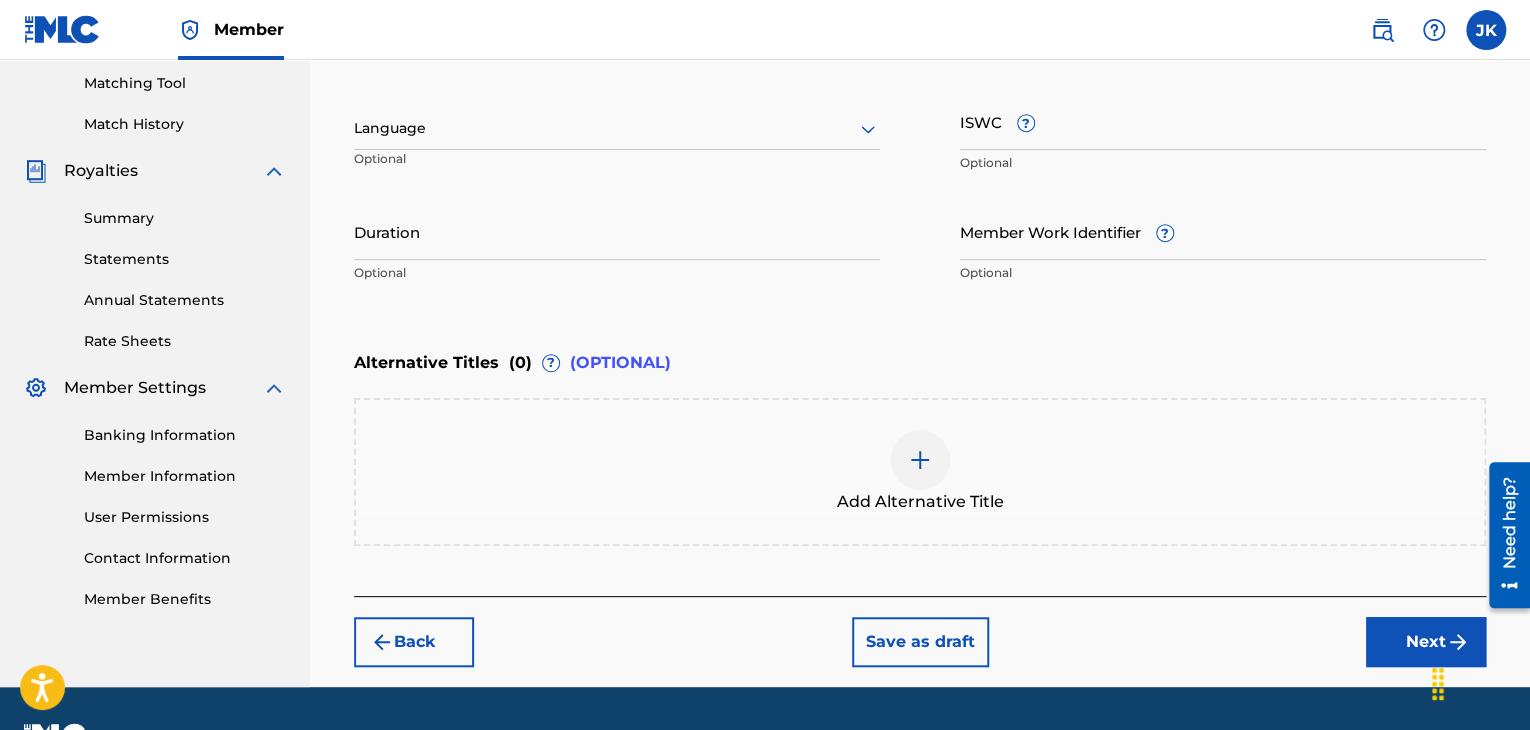 scroll, scrollTop: 310, scrollLeft: 0, axis: vertical 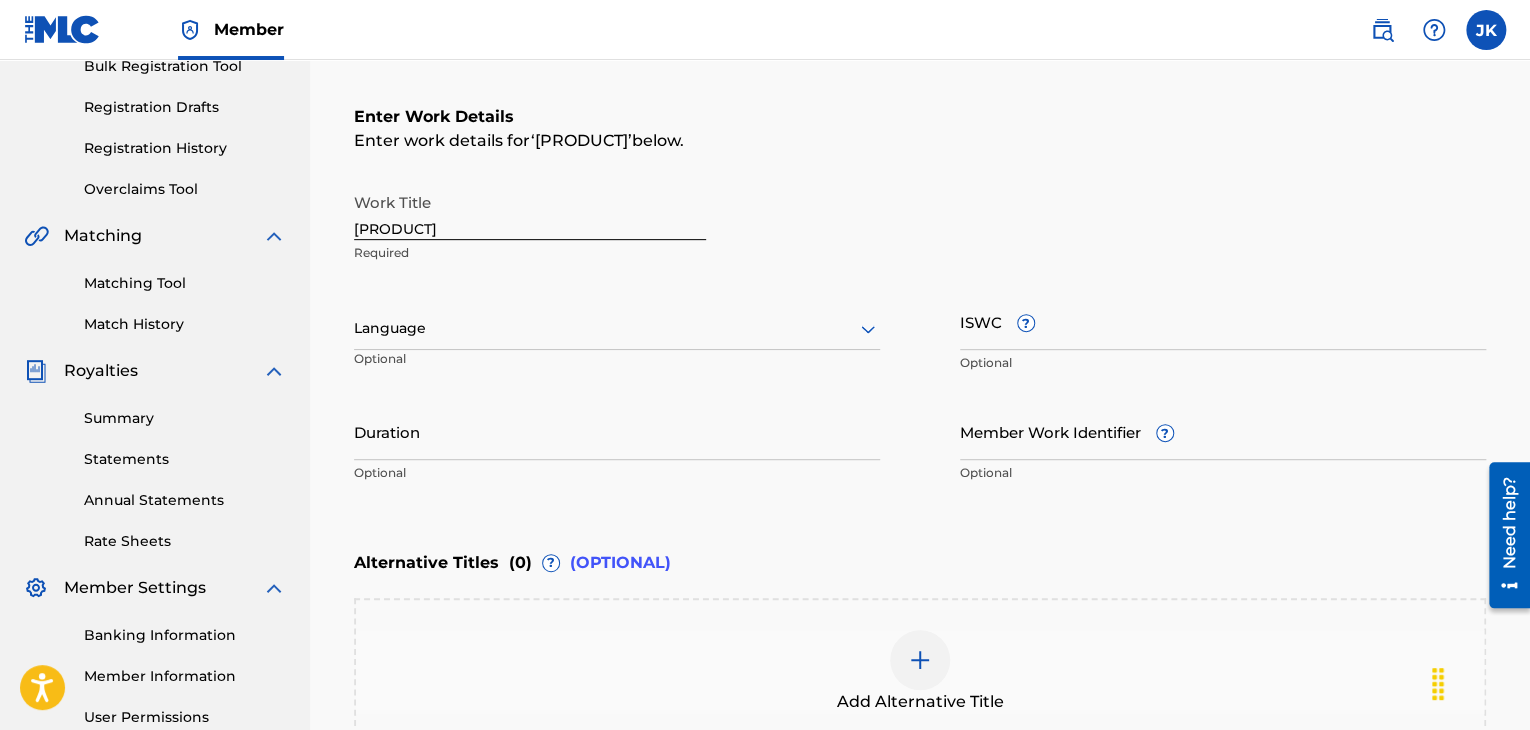 click at bounding box center [617, 328] 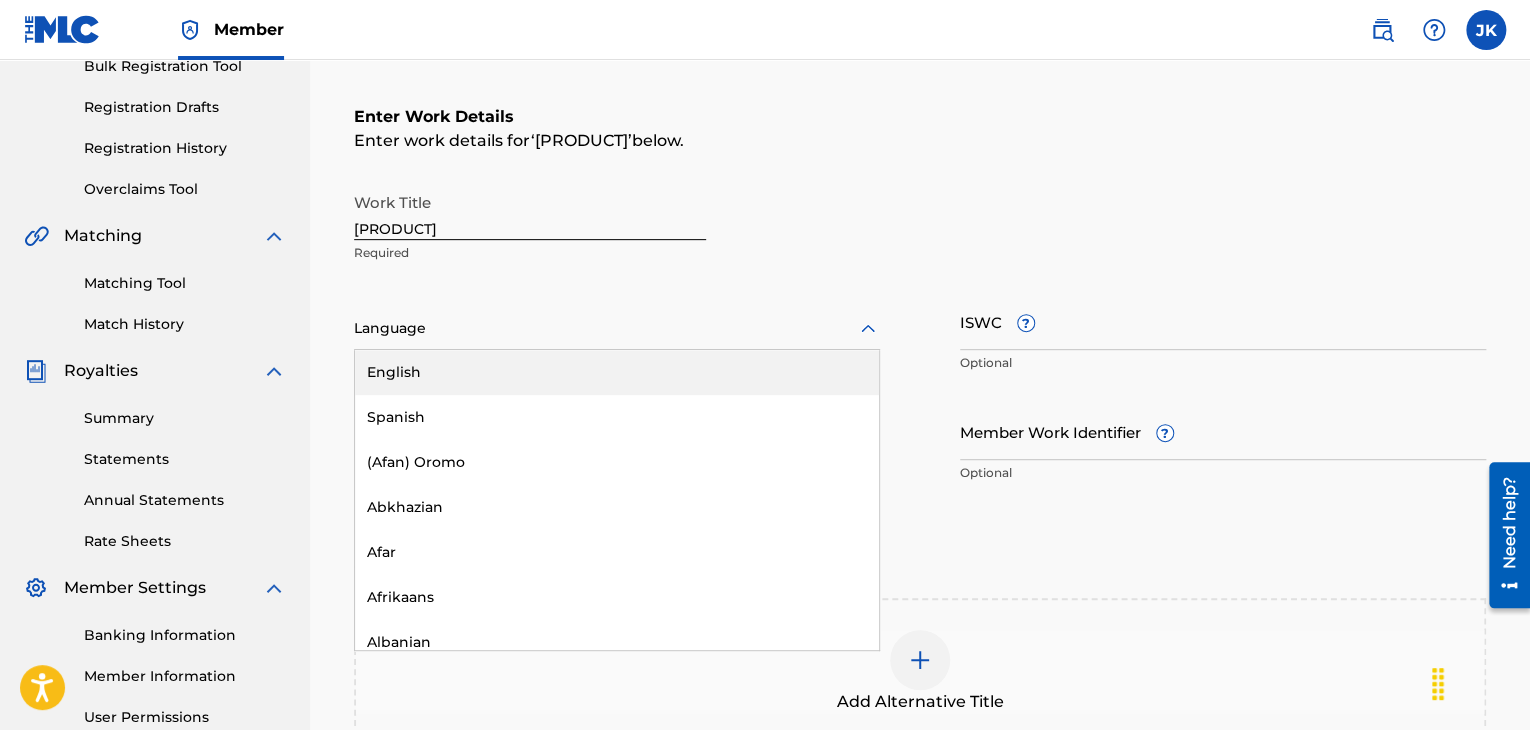 click on "English" at bounding box center [617, 372] 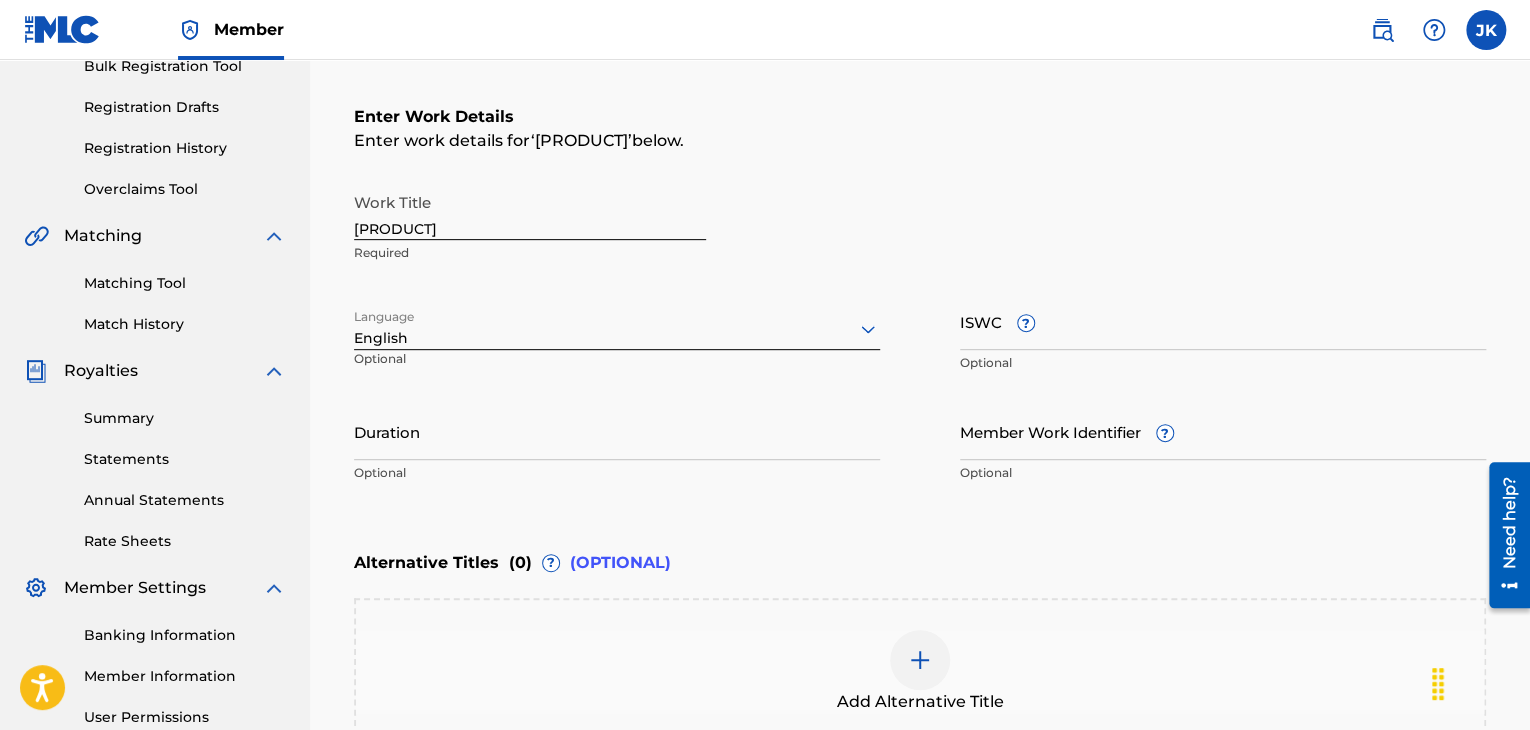 click on "Duration" at bounding box center (617, 431) 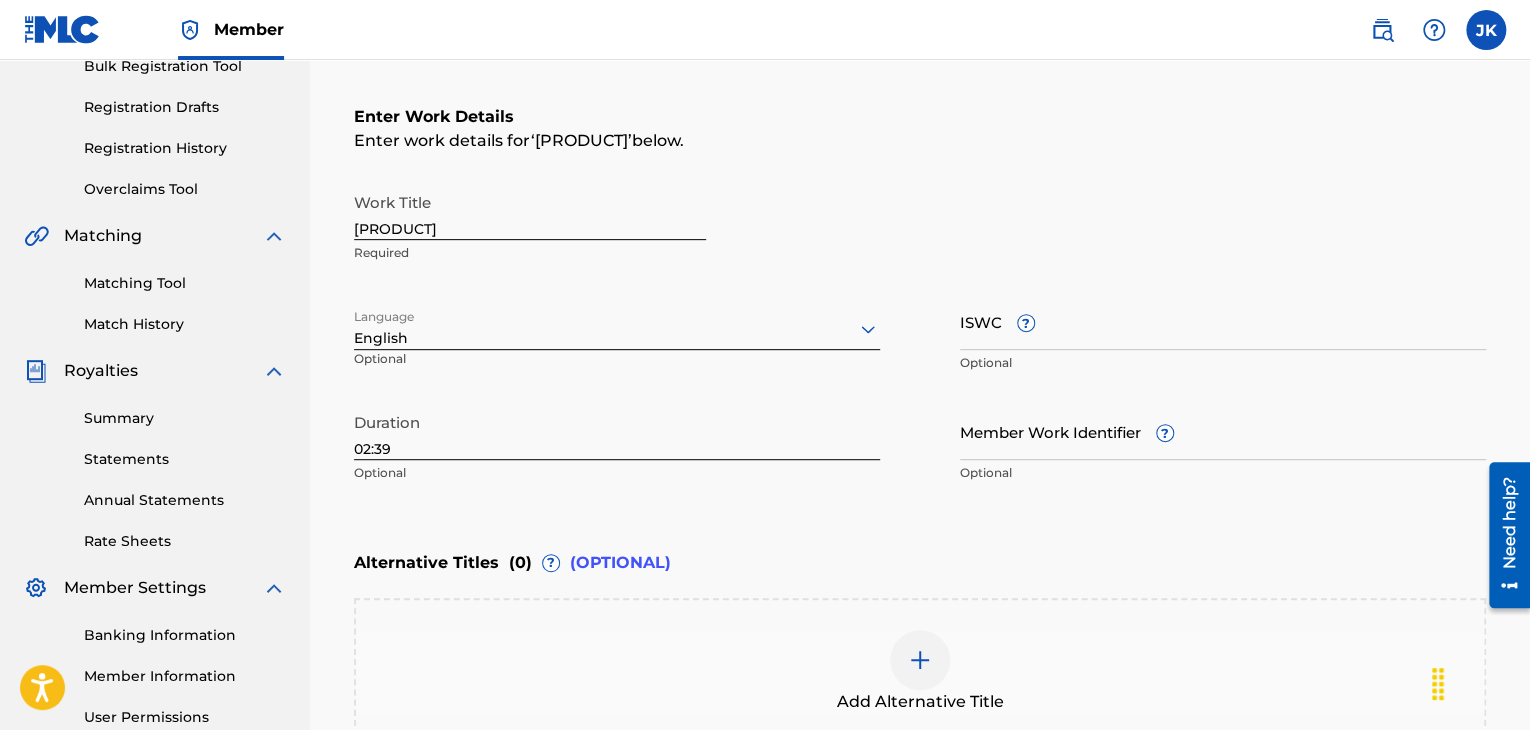 click on "Enter Work Details Enter work details for  ‘ Sinner G ’  below. Work Title   Sinner G Required Language English Optional ISWC   ? Optional Duration   02:39 Optional Member Work Identifier   ? Optional" at bounding box center (920, 299) 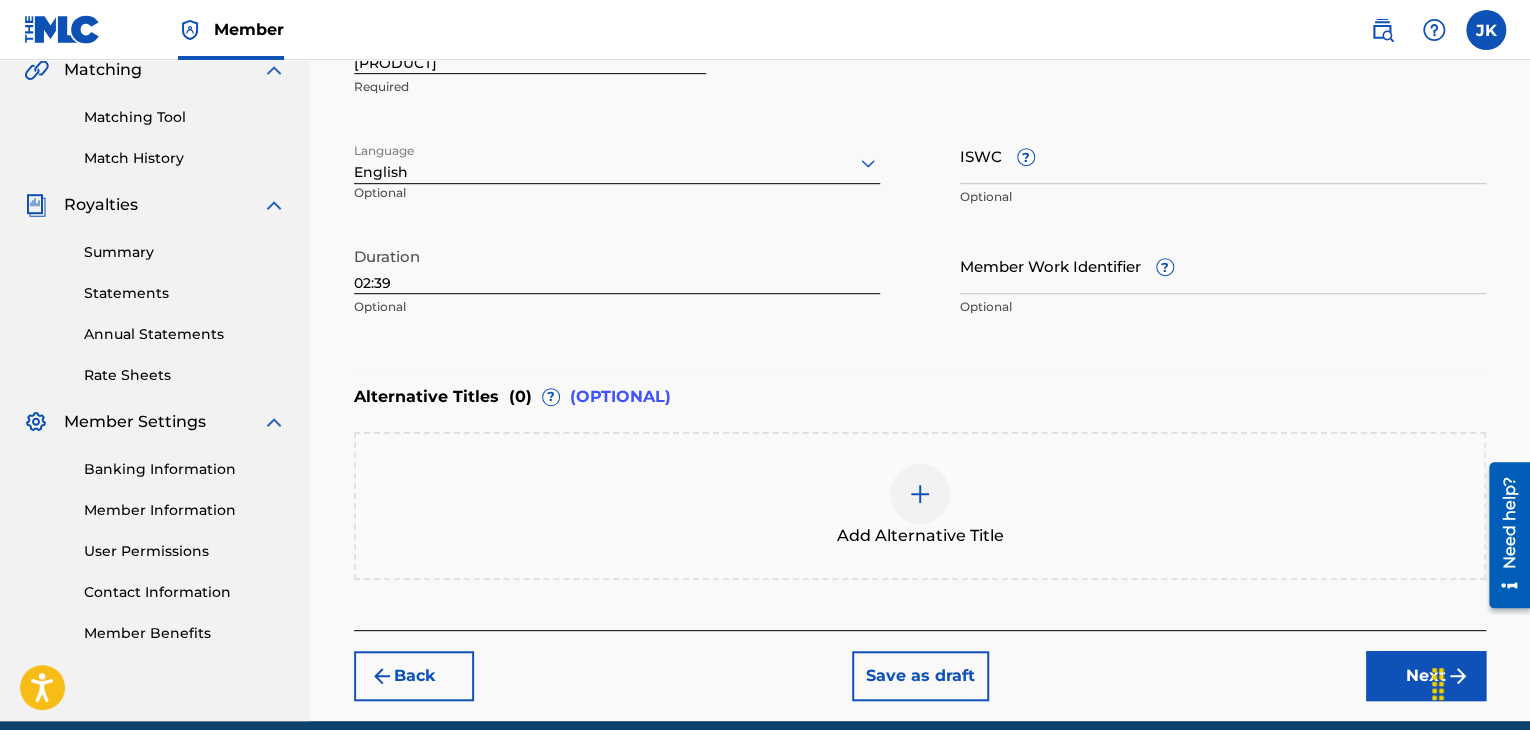 scroll, scrollTop: 510, scrollLeft: 0, axis: vertical 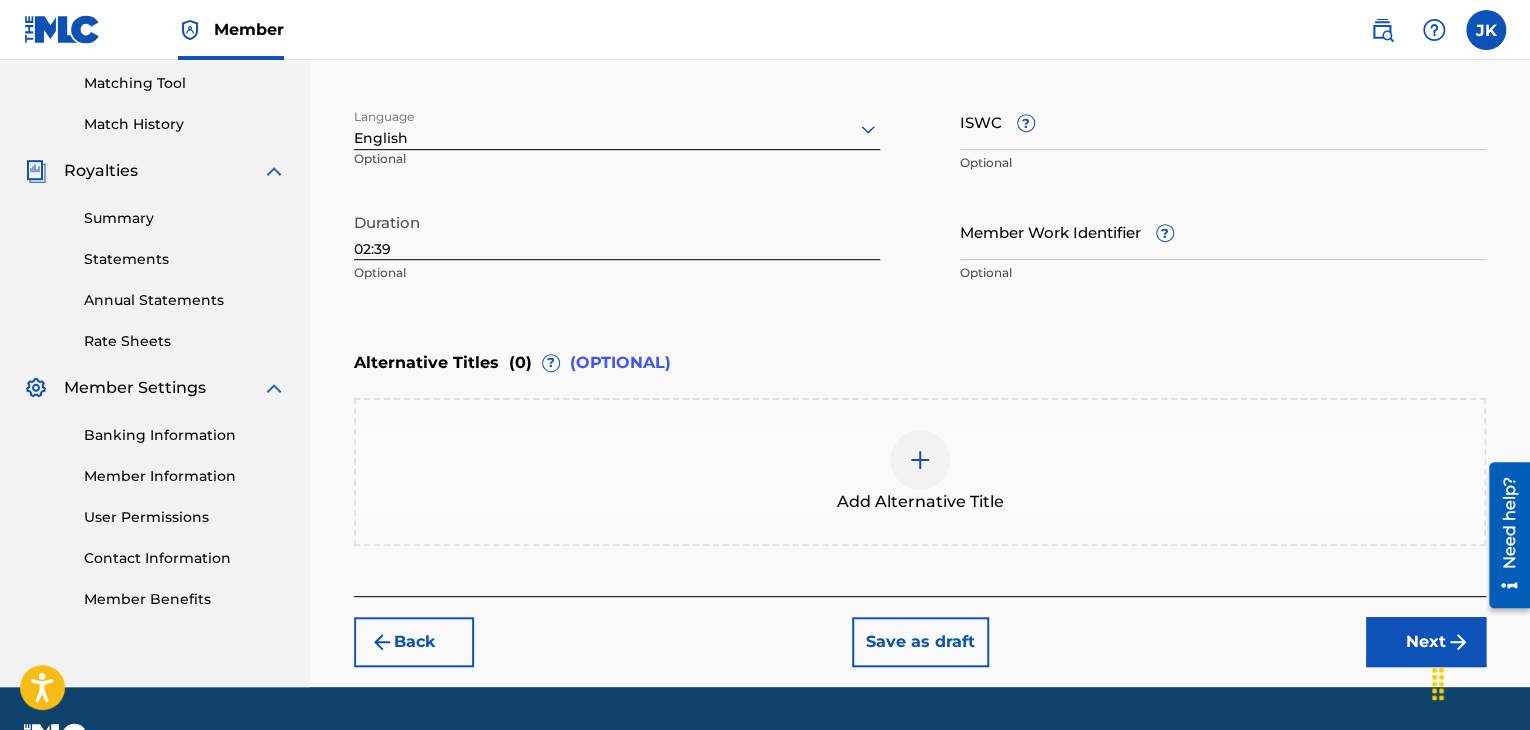 click on "Next" at bounding box center [1426, 642] 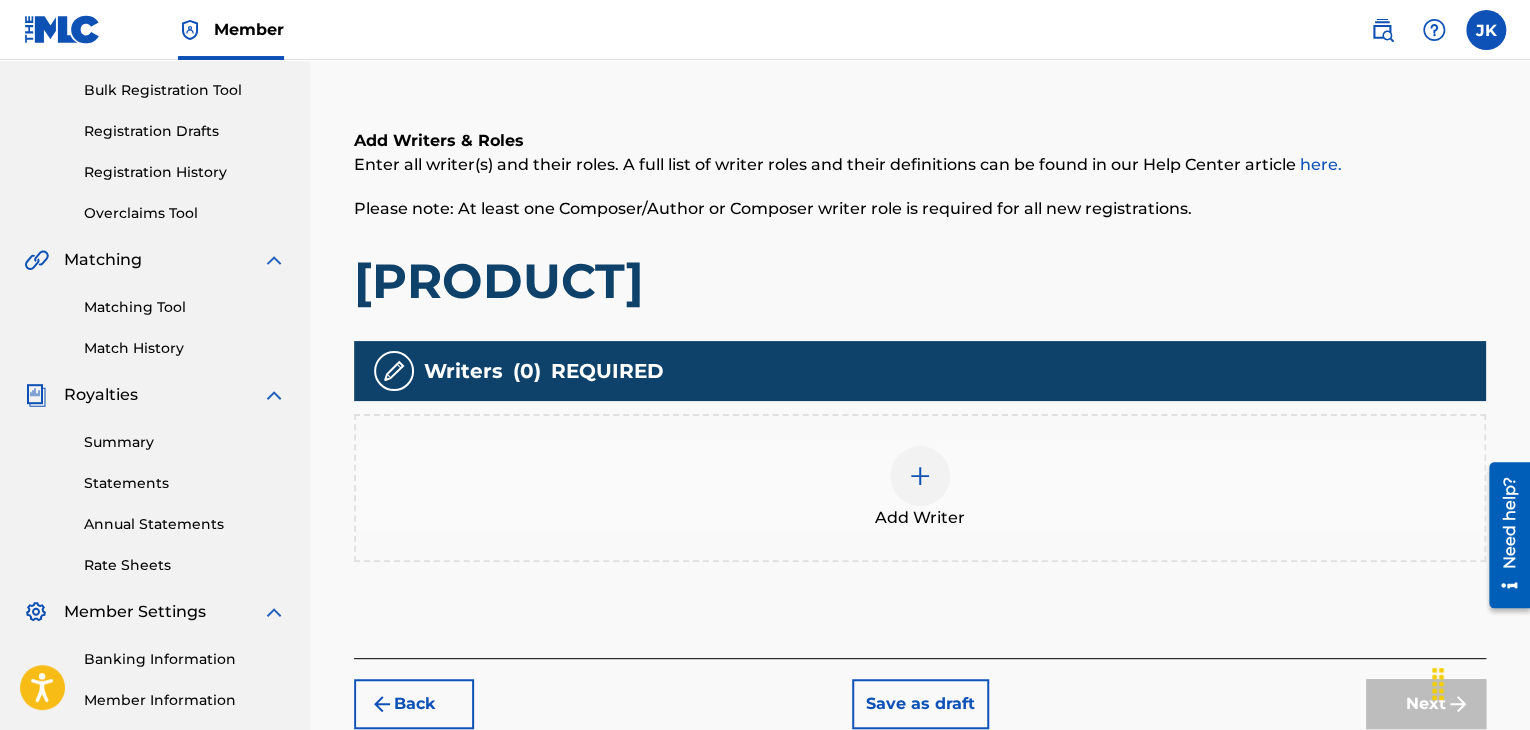 scroll, scrollTop: 290, scrollLeft: 0, axis: vertical 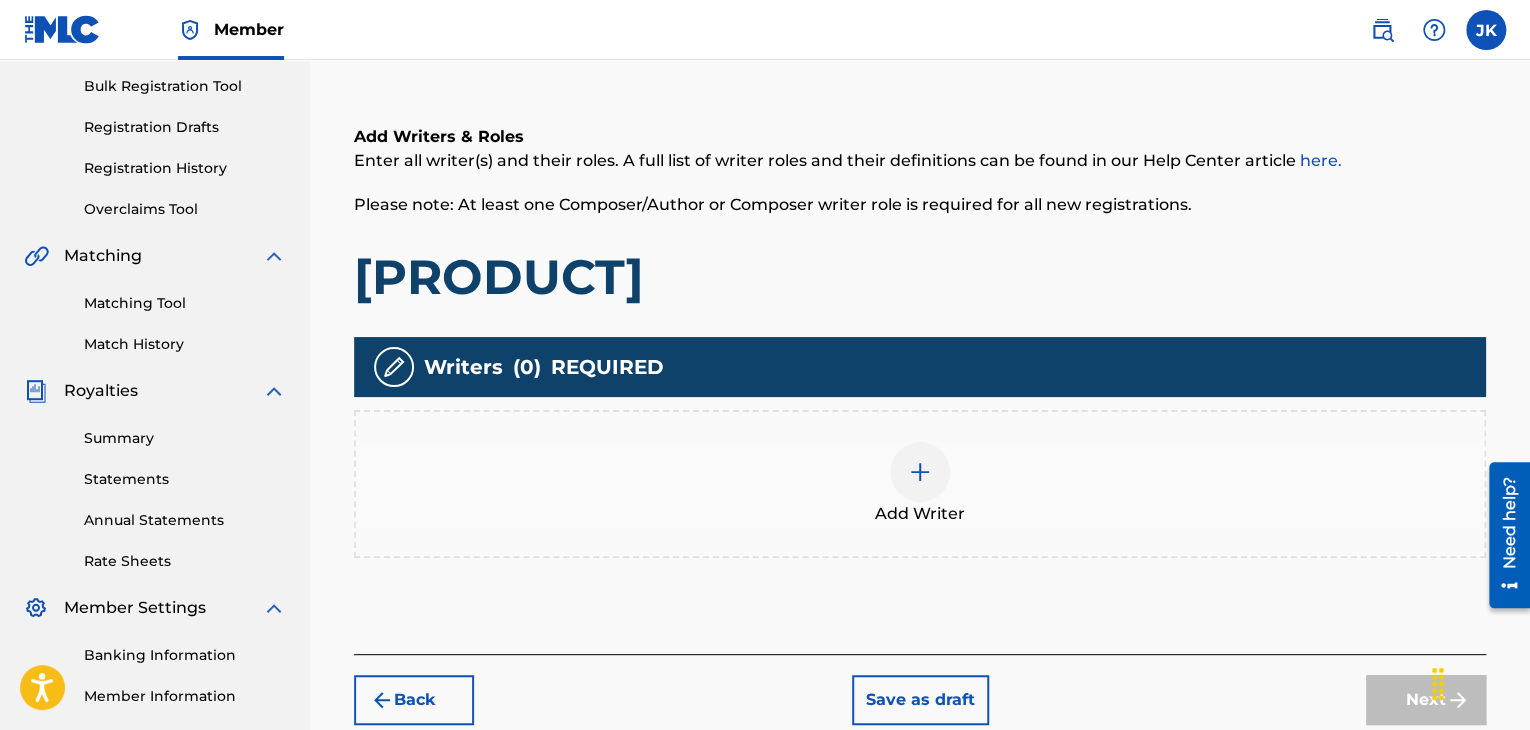 click at bounding box center [920, 472] 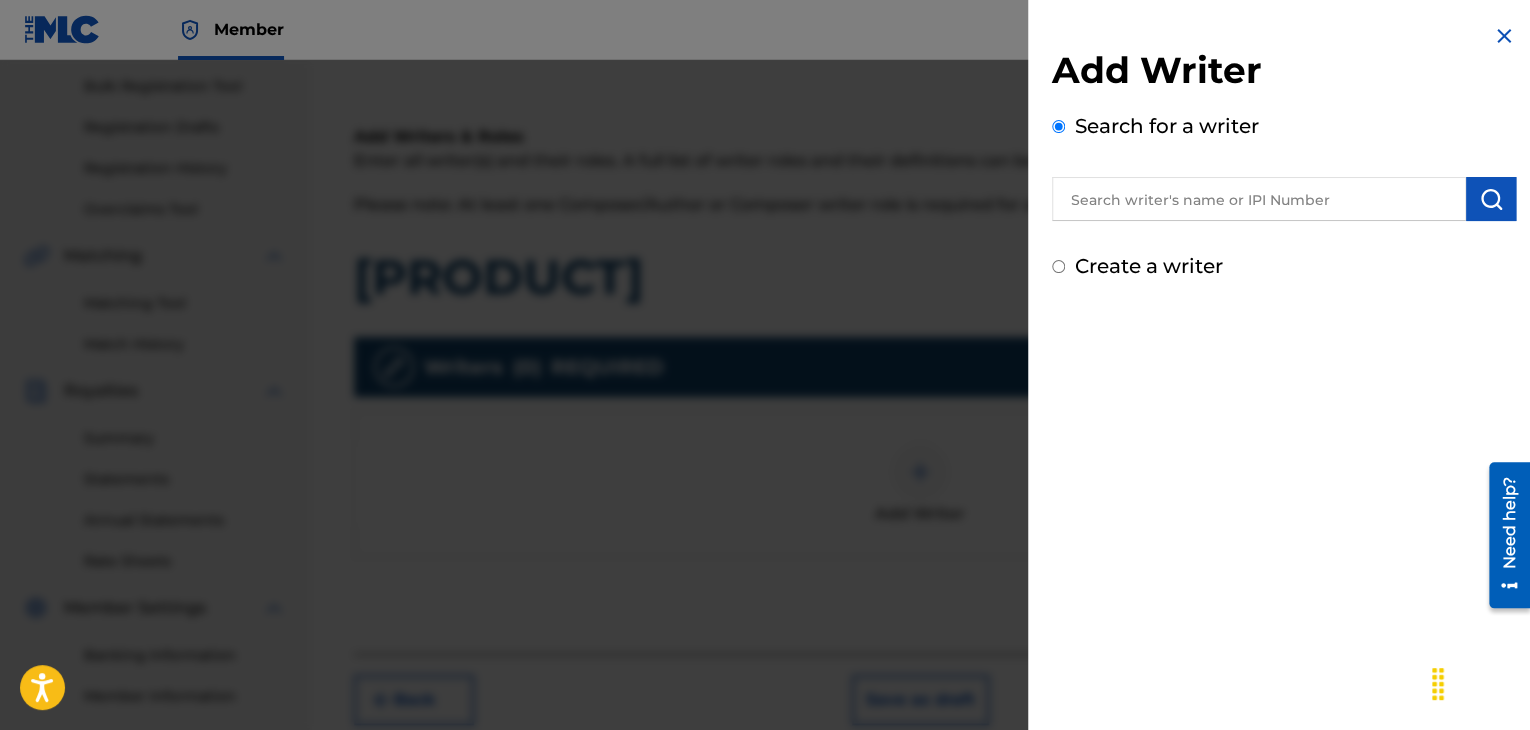 click at bounding box center [1259, 199] 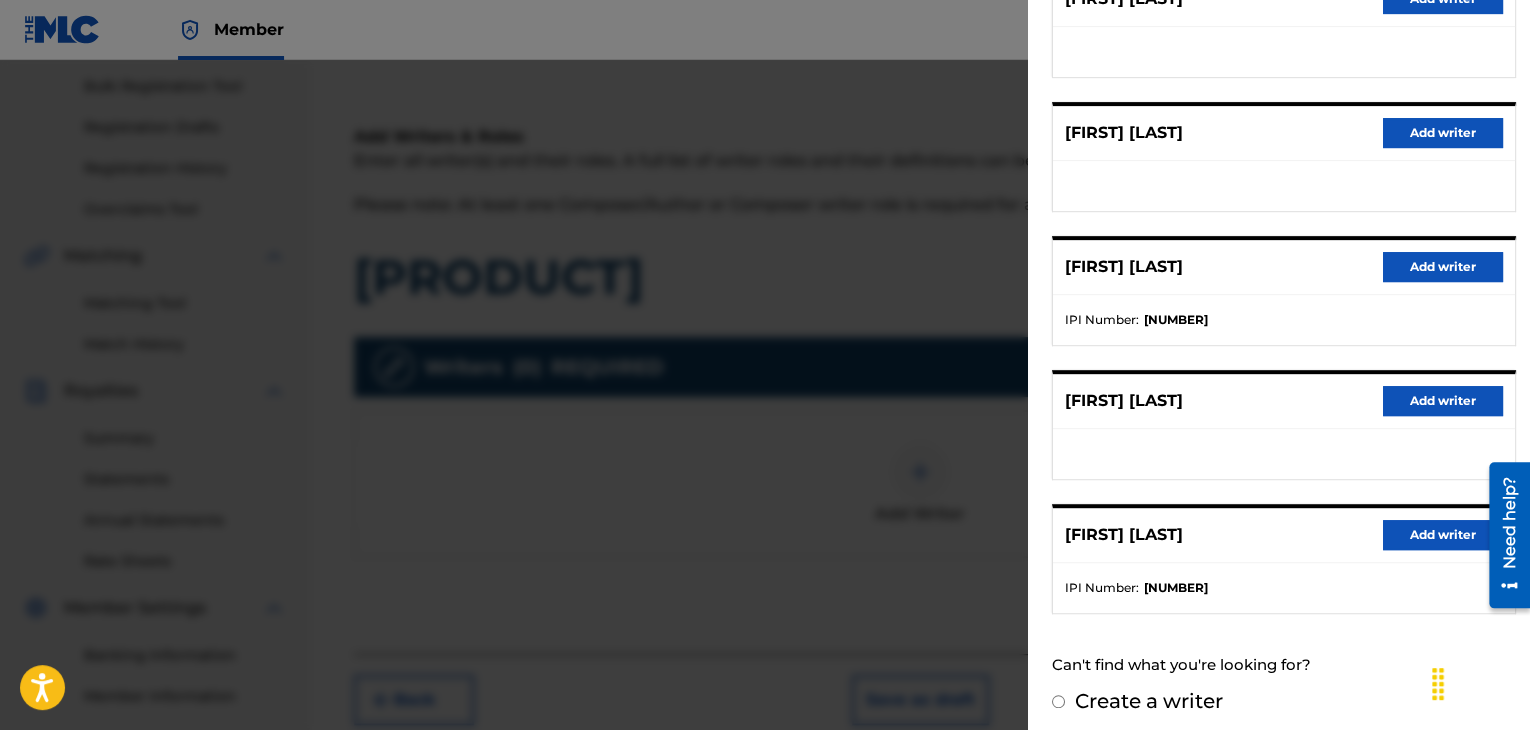 scroll, scrollTop: 310, scrollLeft: 0, axis: vertical 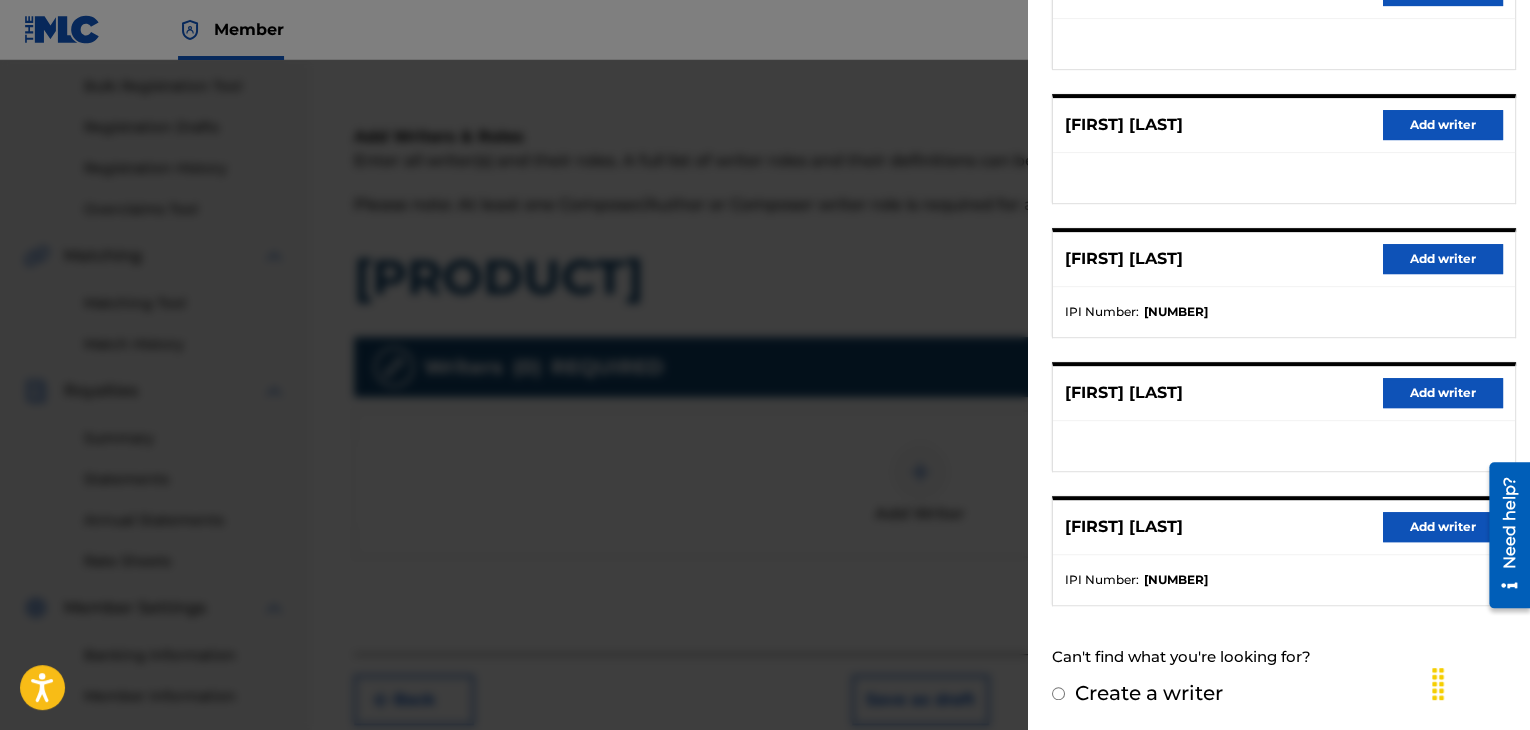 click on "Add writer" at bounding box center (1443, 527) 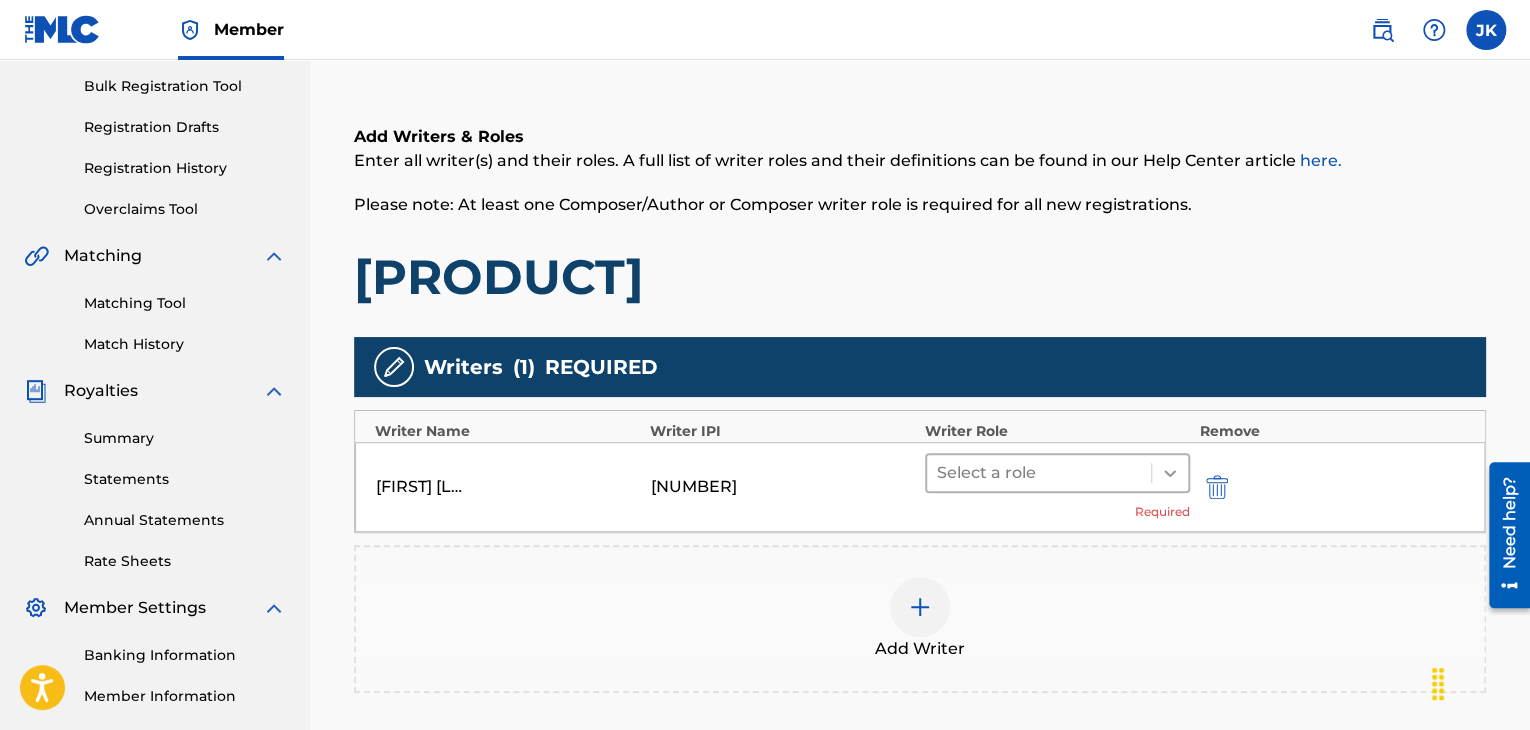 drag, startPoint x: 1164, startPoint y: 468, endPoint x: 1152, endPoint y: 477, distance: 15 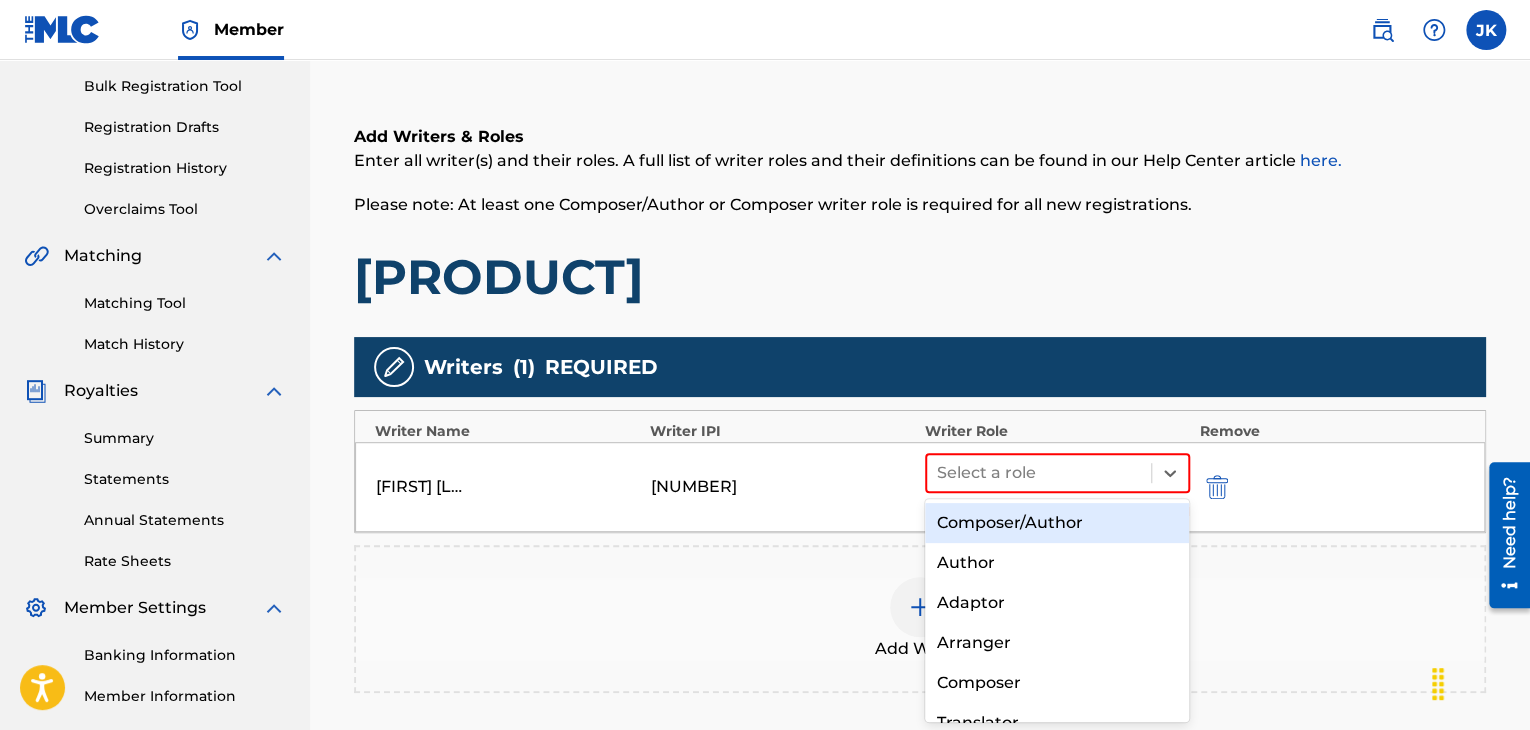 drag, startPoint x: 1100, startPoint y: 519, endPoint x: 1130, endPoint y: 462, distance: 64.412735 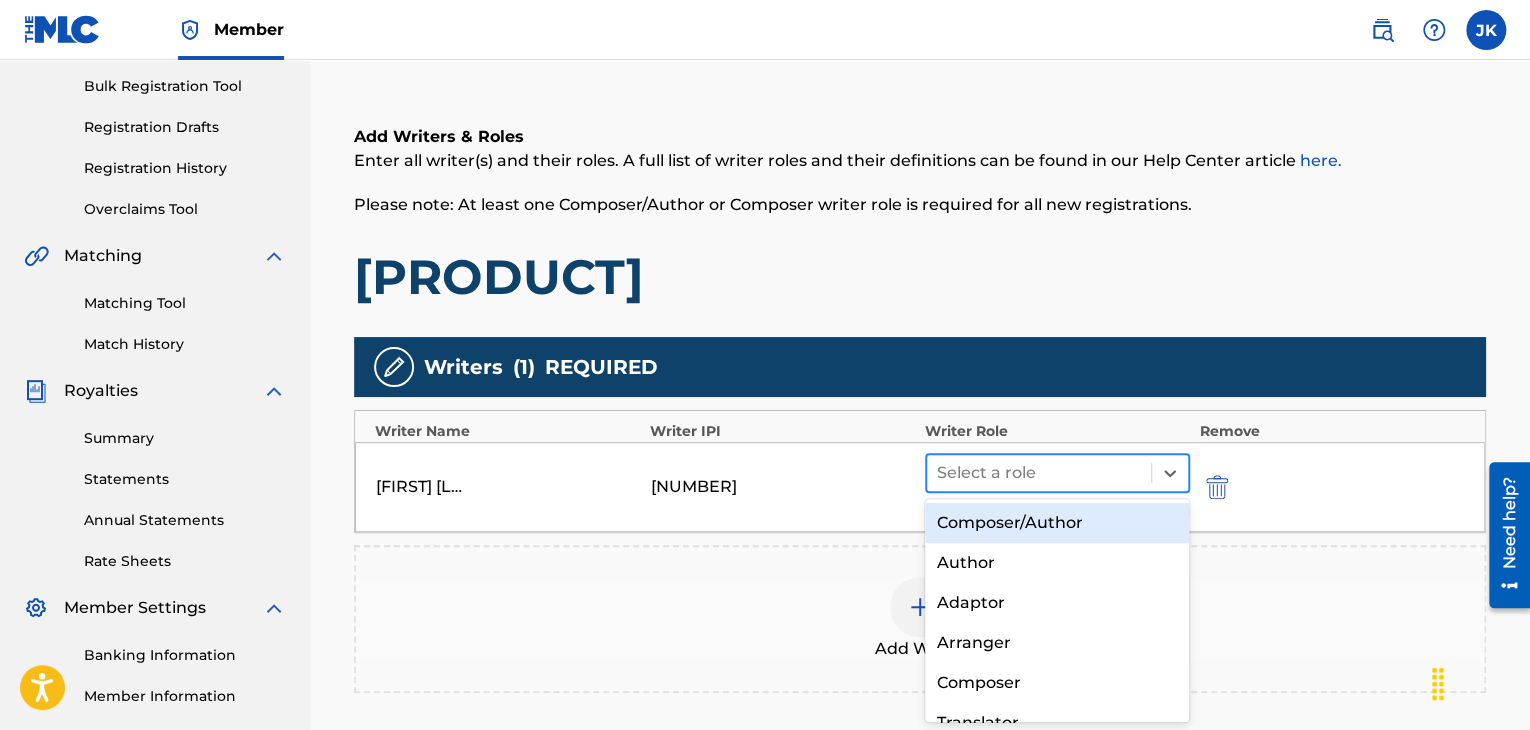 click on "Composer/Author" at bounding box center (1057, 523) 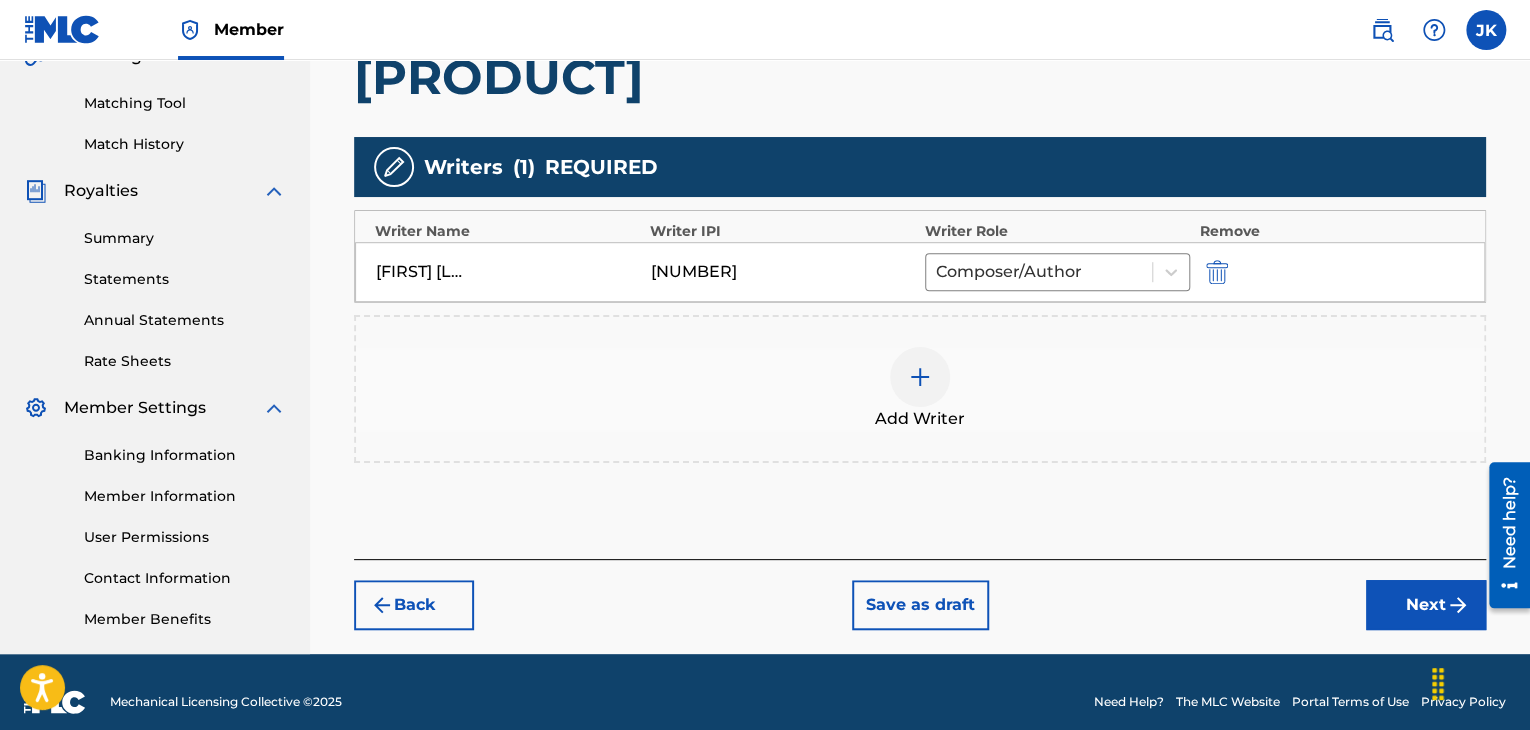 click on "Next" at bounding box center [1426, 605] 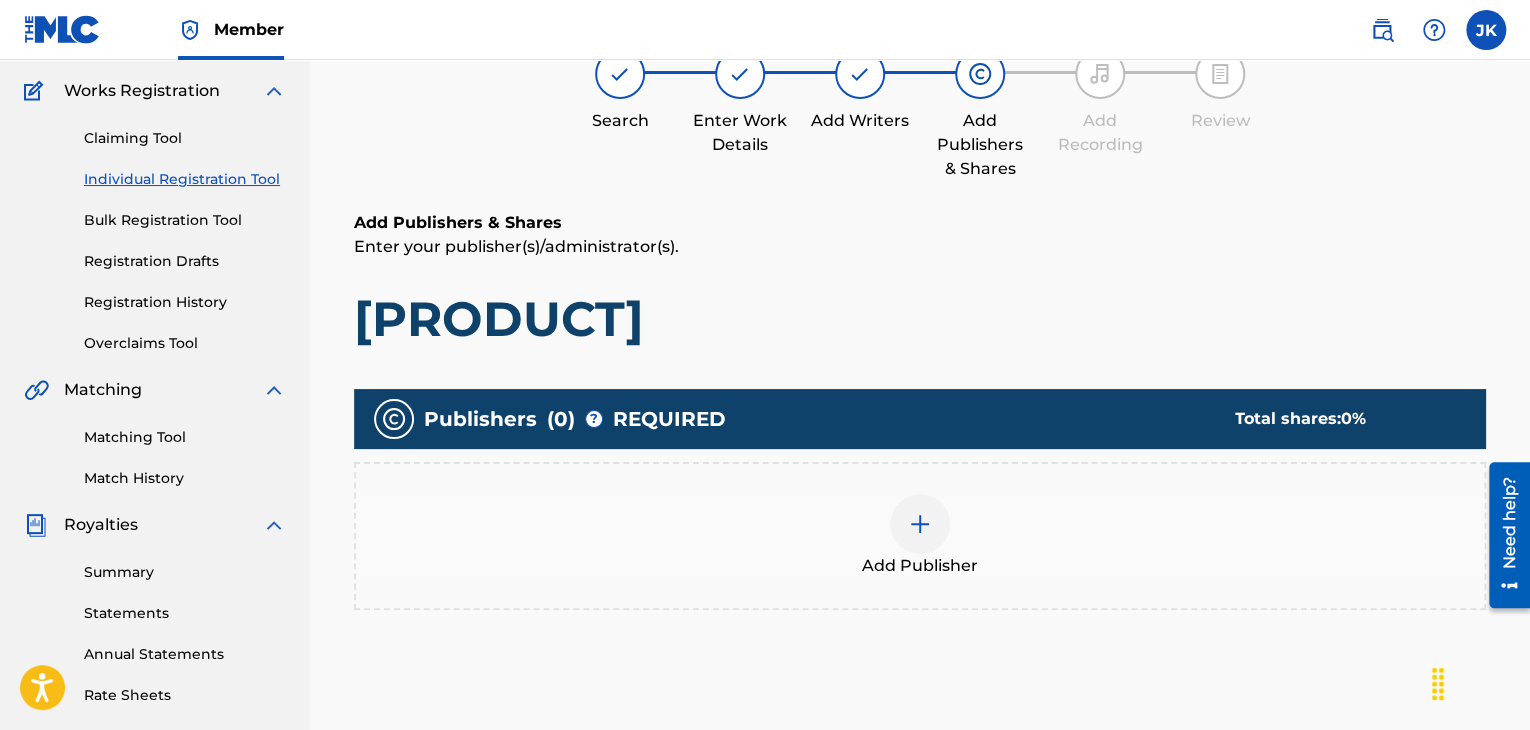 scroll, scrollTop: 190, scrollLeft: 0, axis: vertical 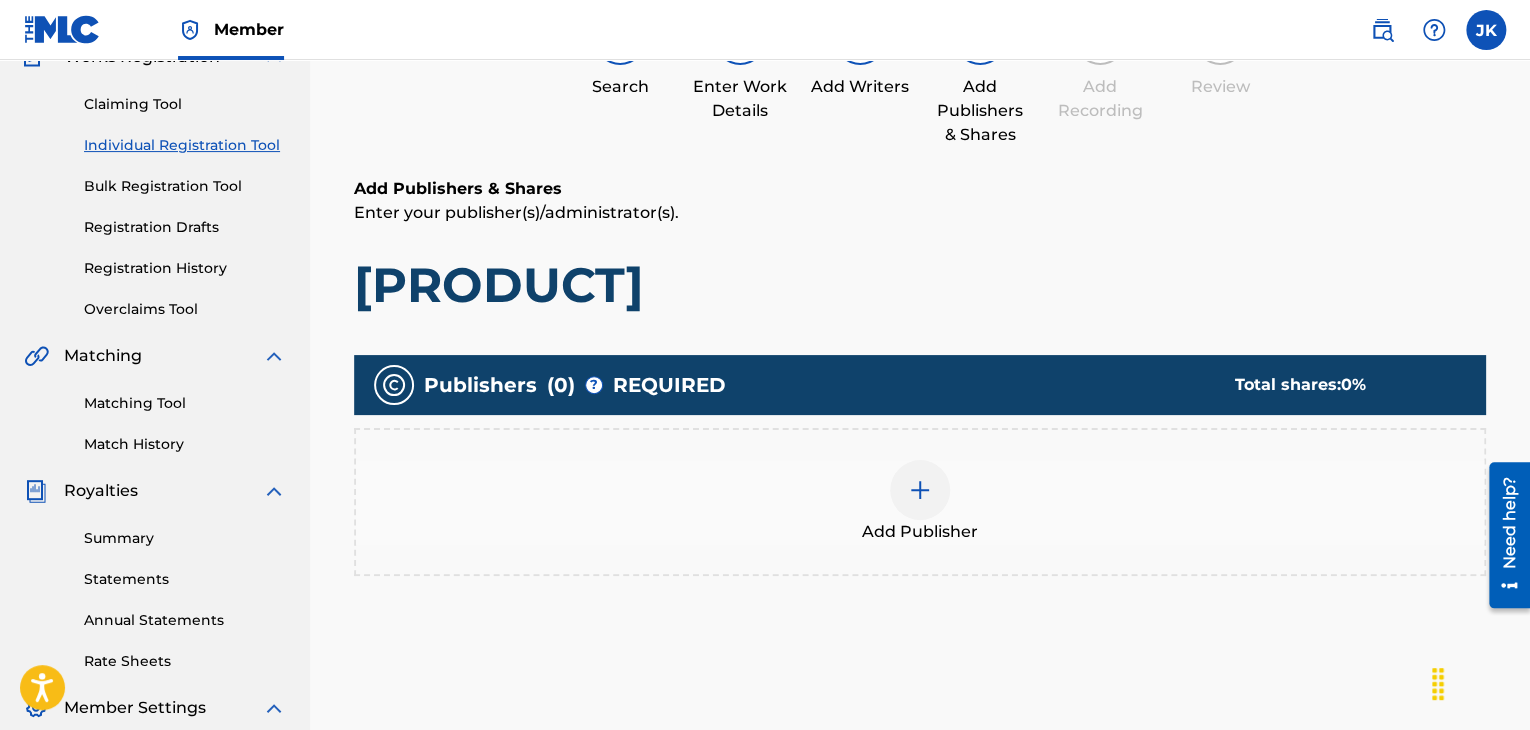 click at bounding box center (920, 490) 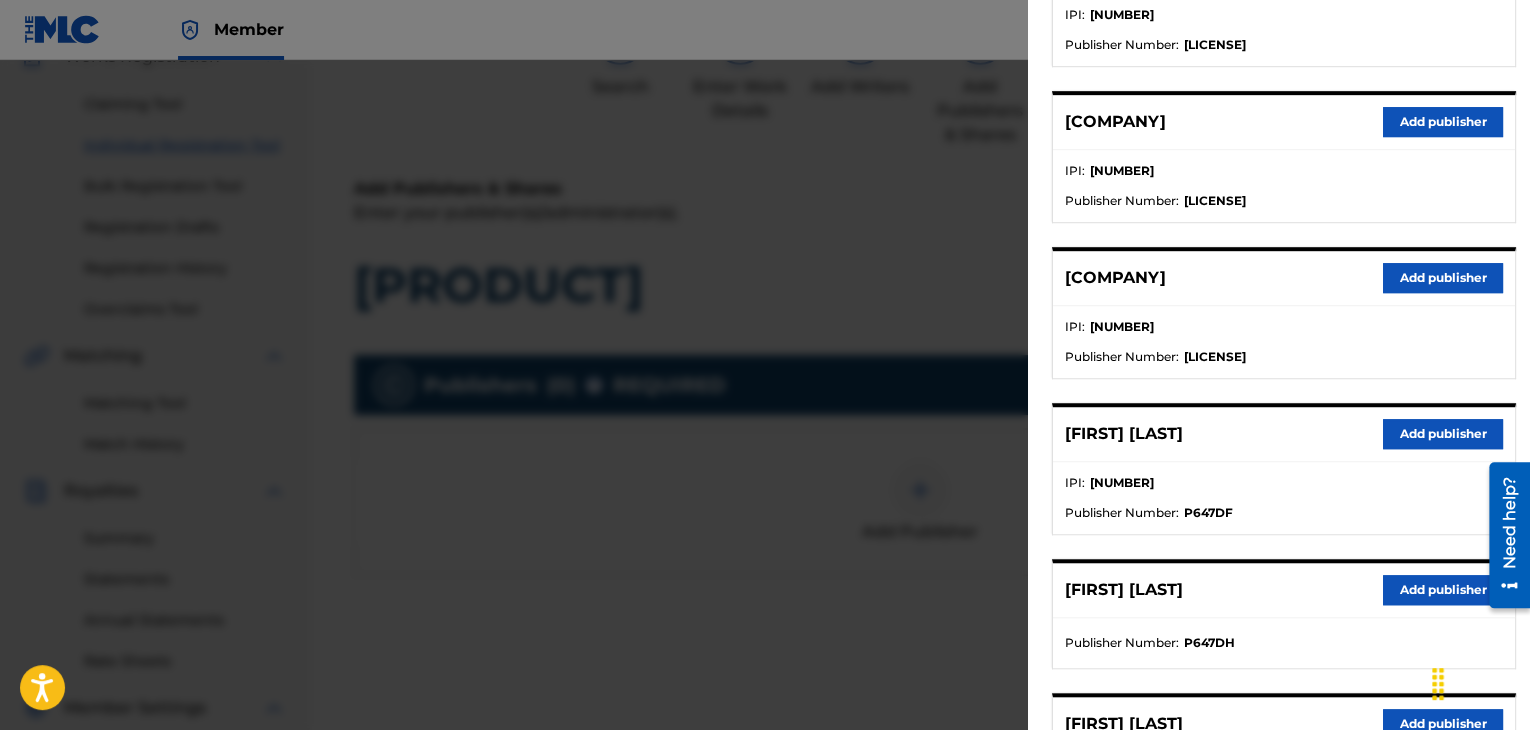 scroll, scrollTop: 600, scrollLeft: 0, axis: vertical 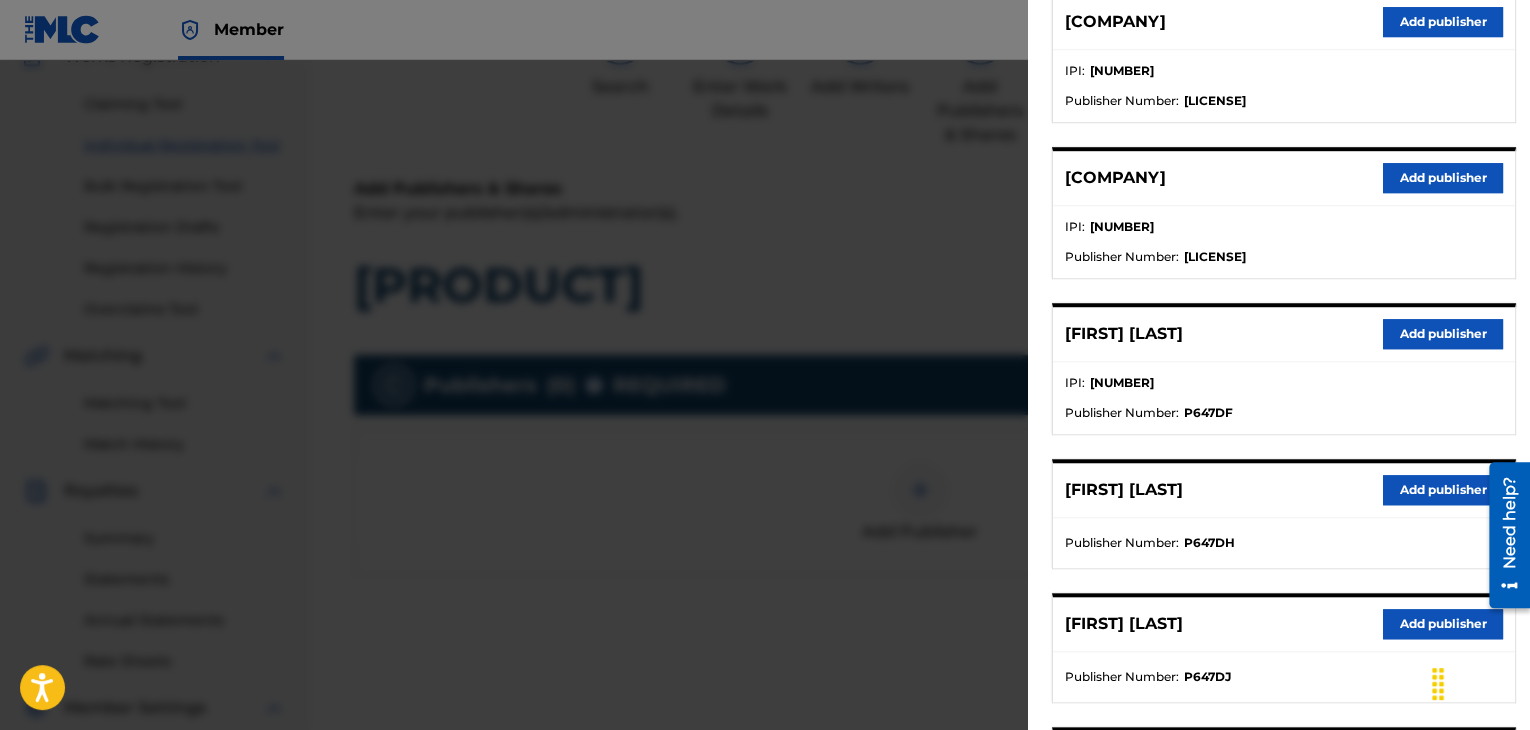 click on "Add publisher" at bounding box center [1443, 334] 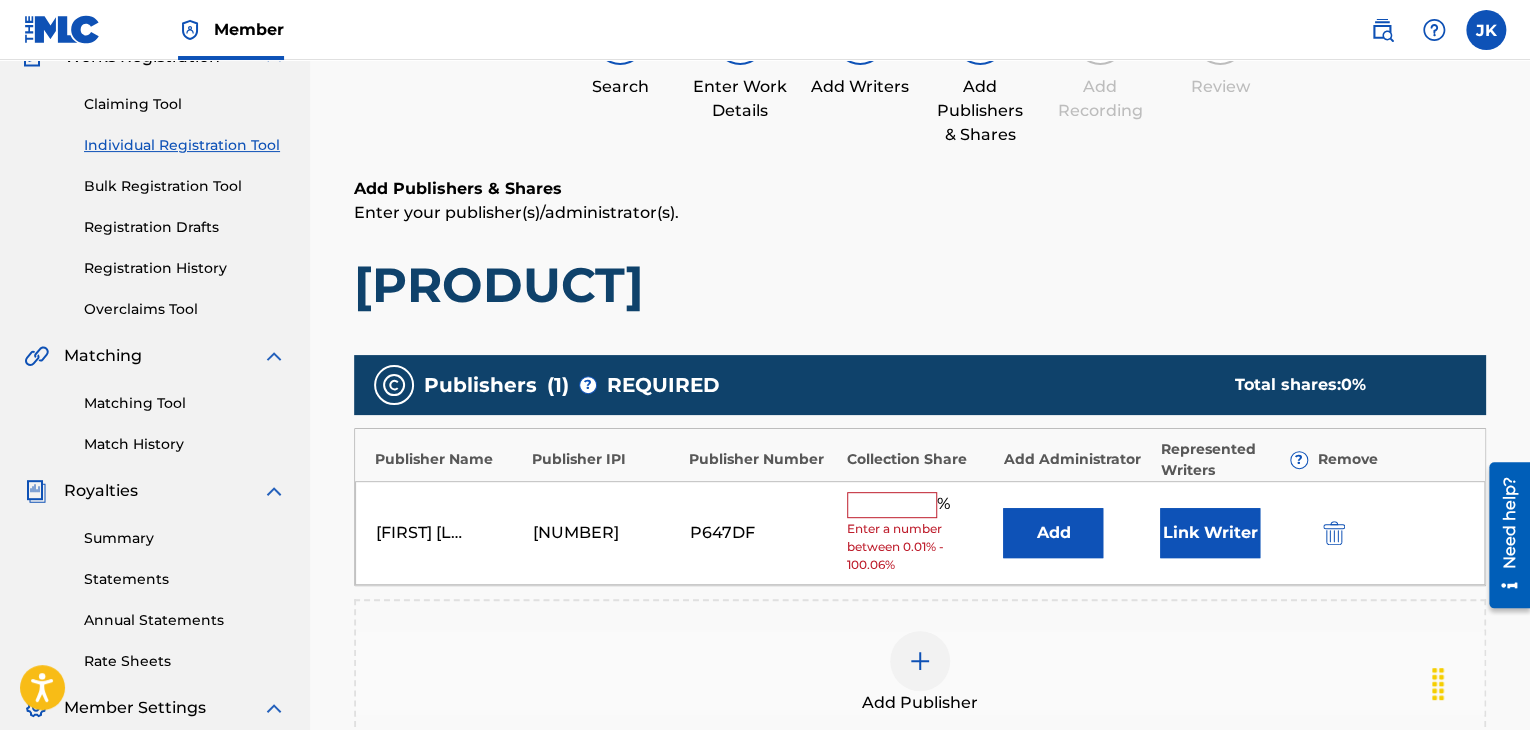click on "Add" at bounding box center (1053, 533) 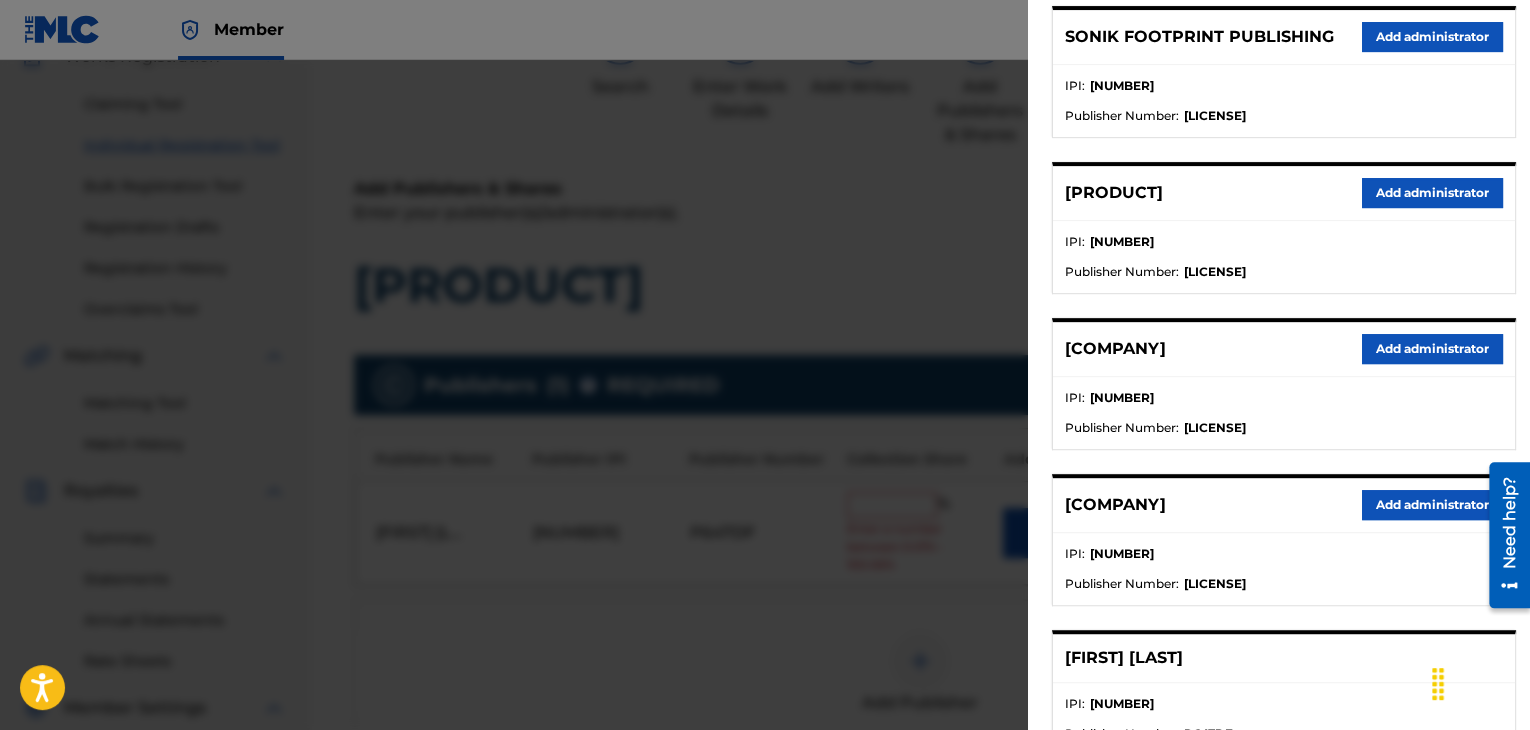 scroll, scrollTop: 300, scrollLeft: 0, axis: vertical 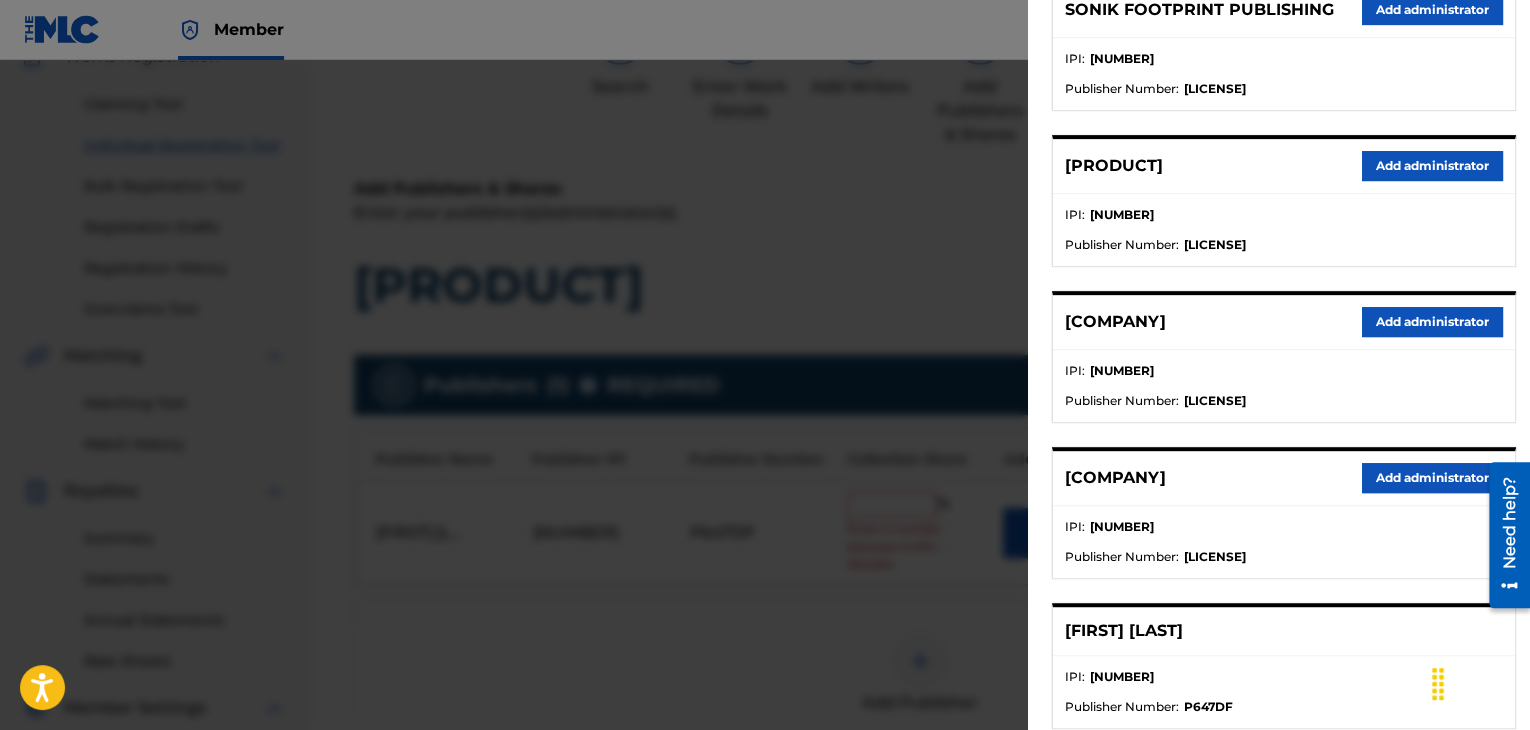 click on "Add administrator" at bounding box center (1432, 322) 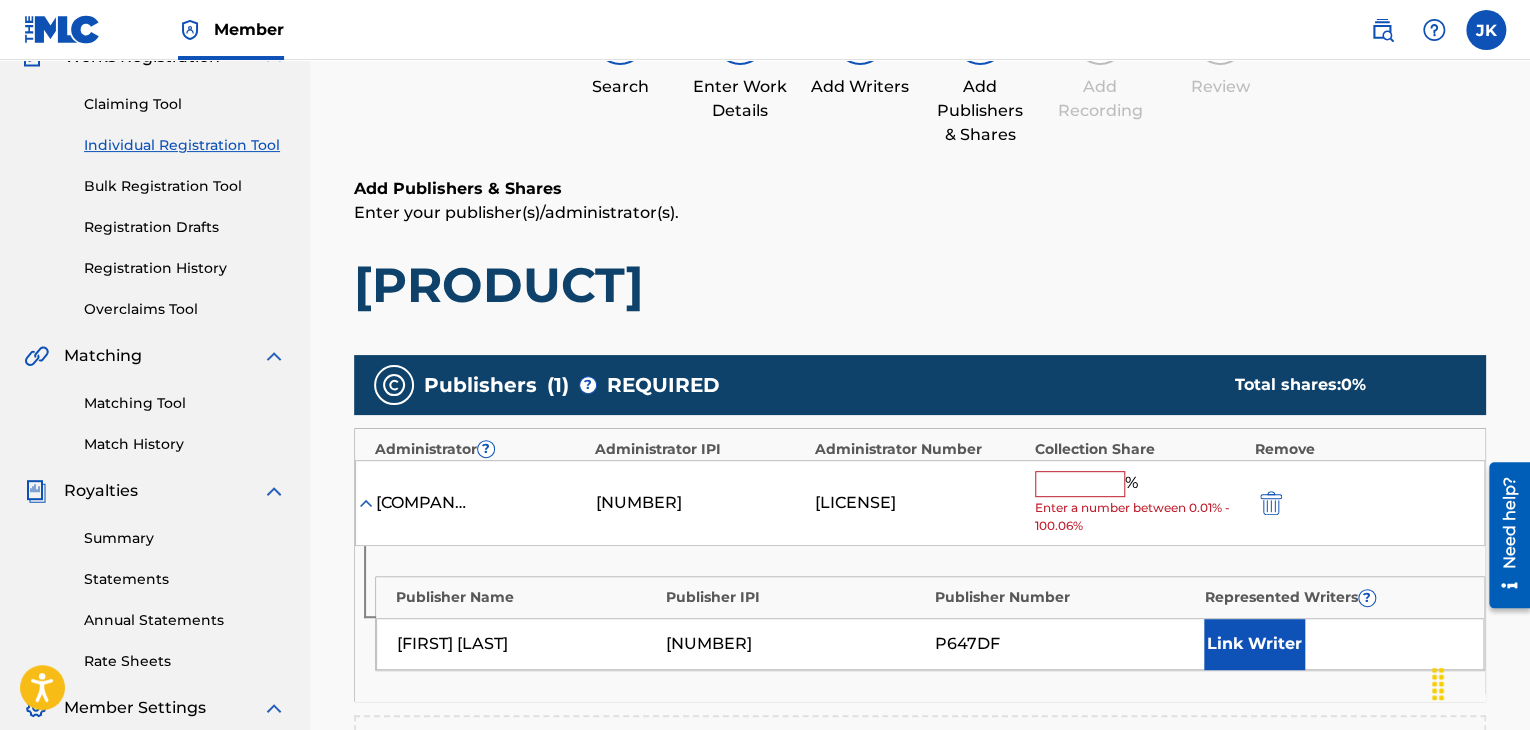 click at bounding box center [1080, 484] 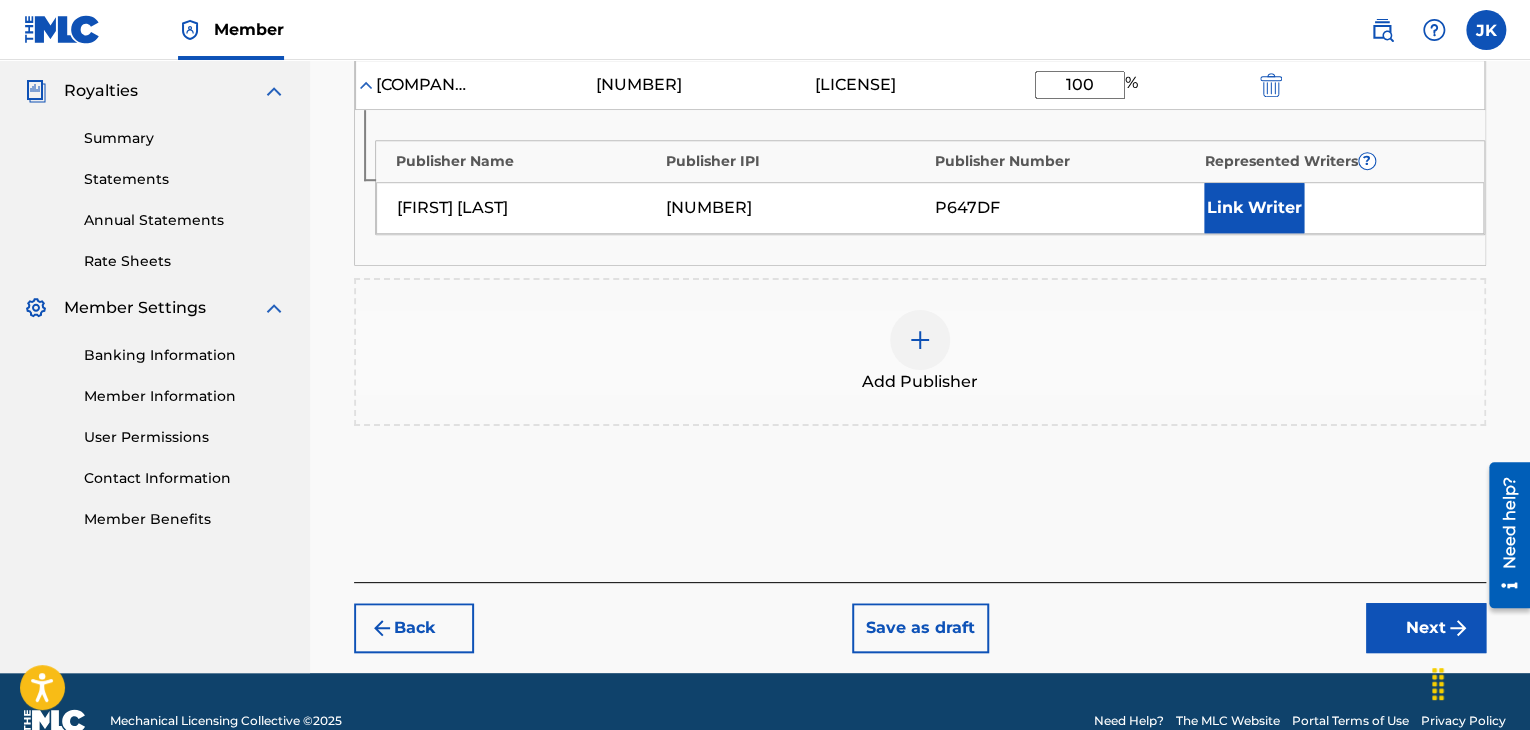 click on "Next" at bounding box center (1426, 628) 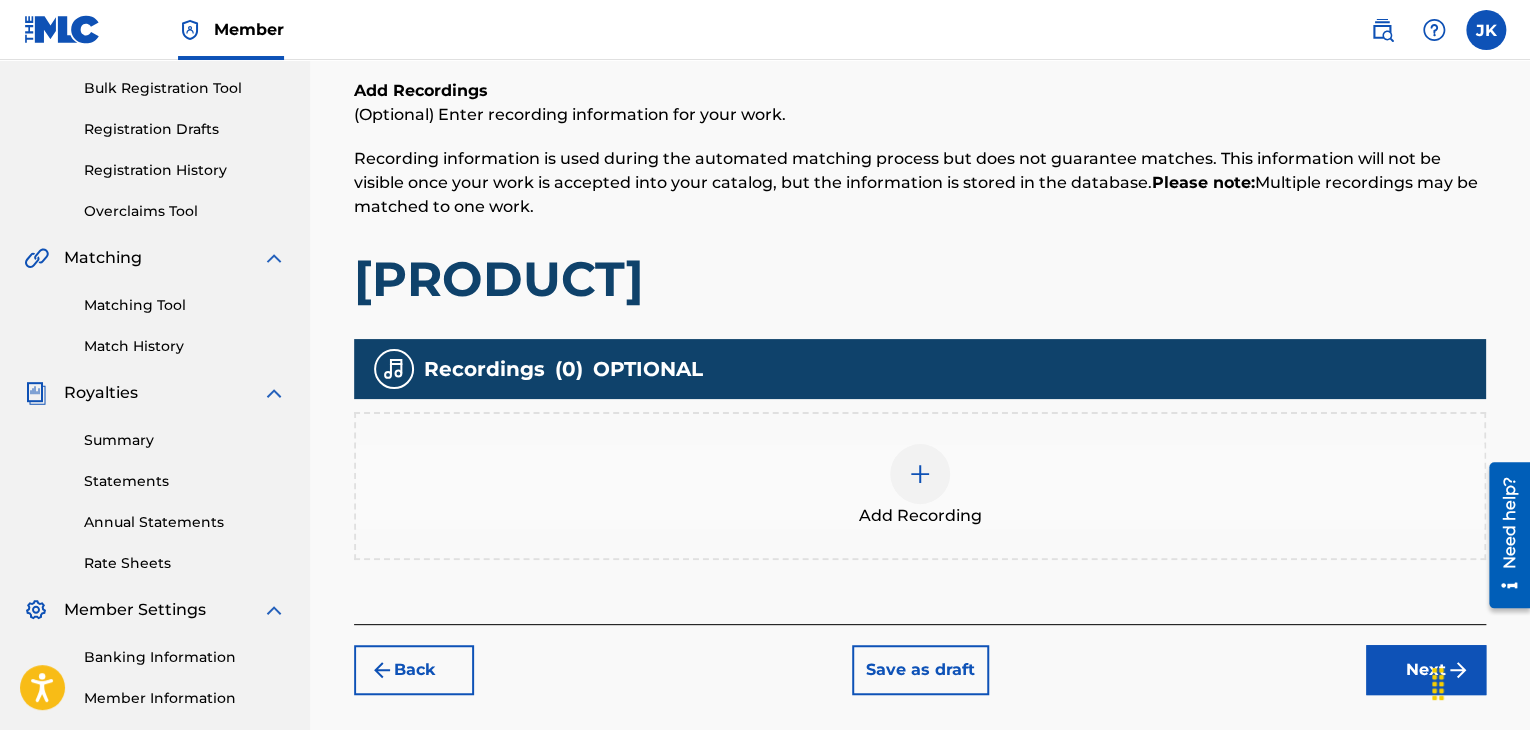 scroll, scrollTop: 290, scrollLeft: 0, axis: vertical 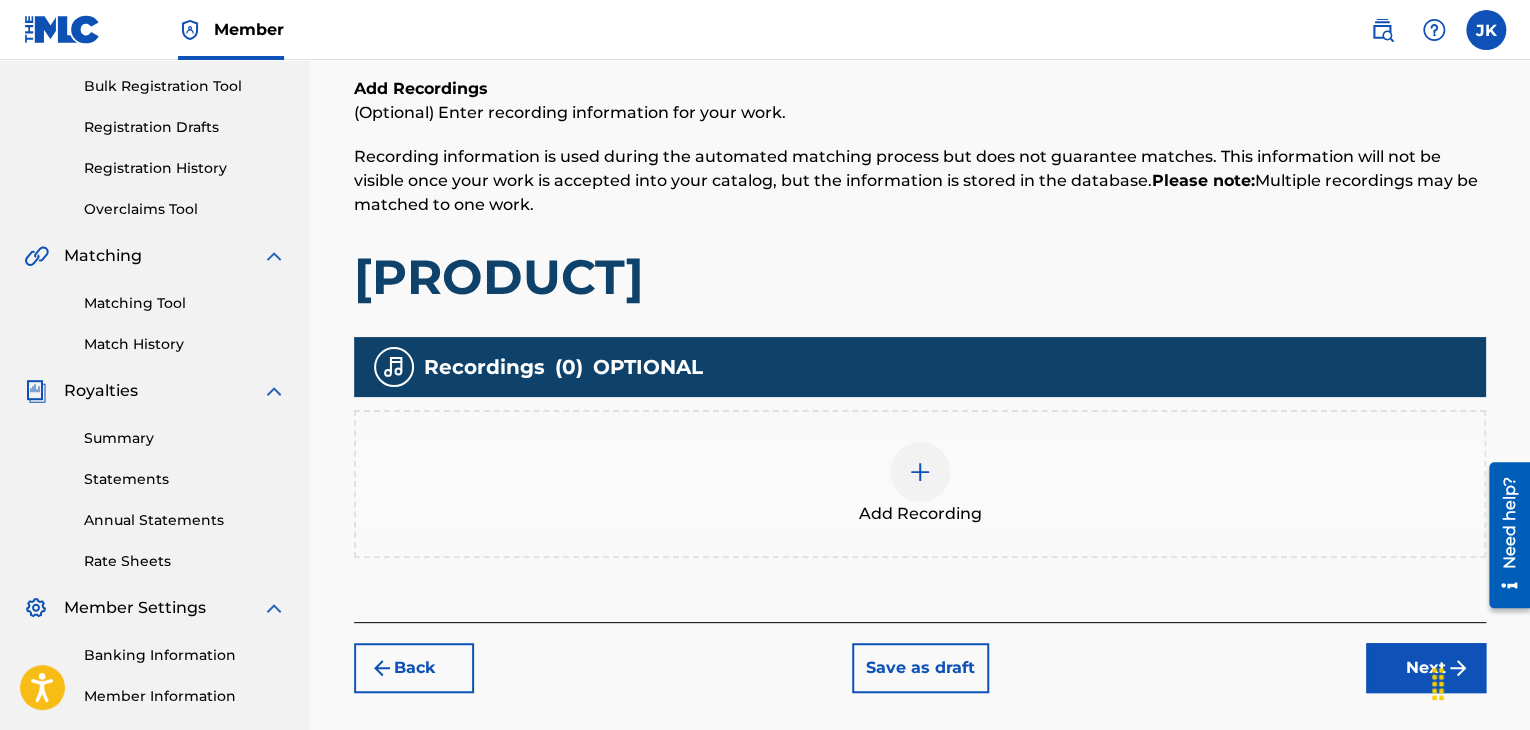click at bounding box center [920, 472] 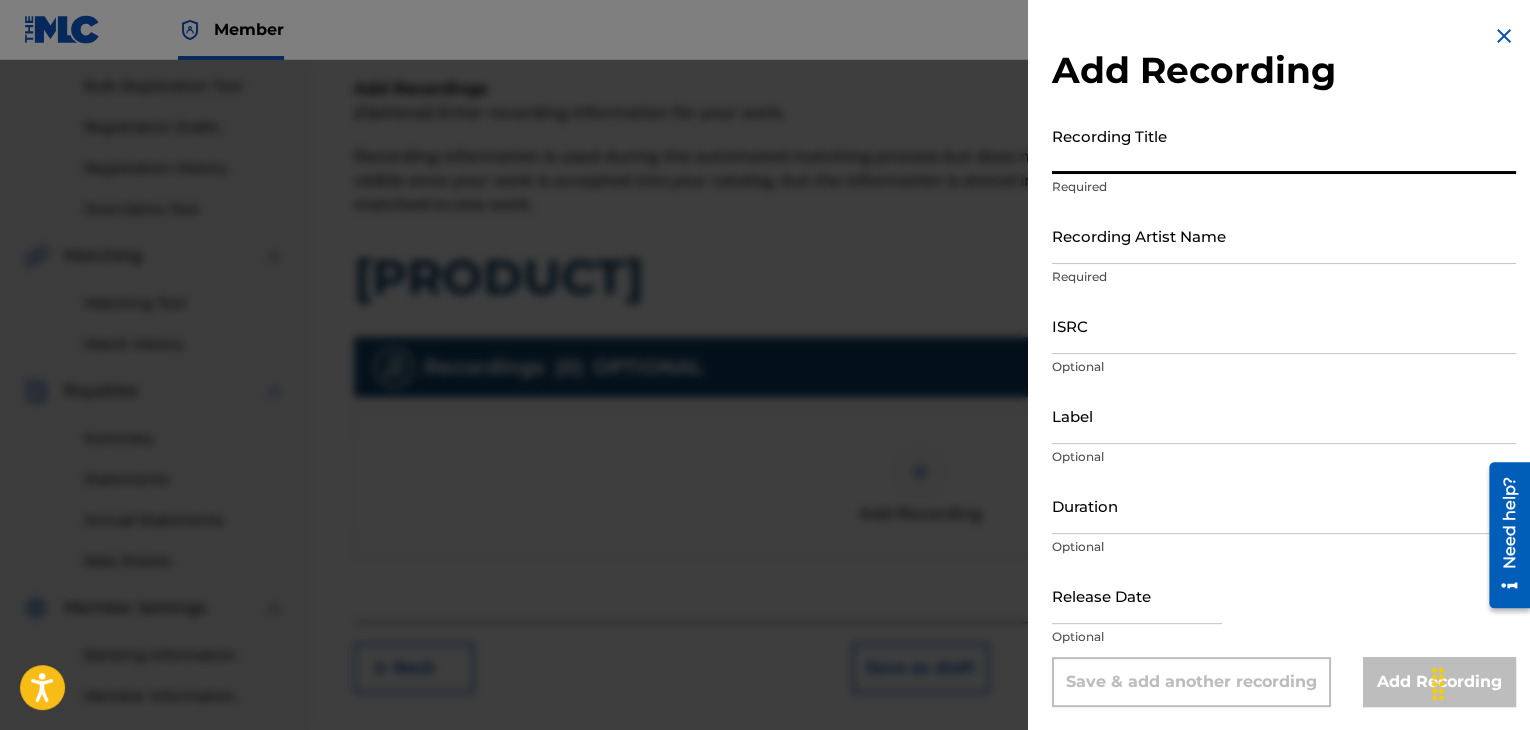 click on "Recording Title" at bounding box center (1284, 145) 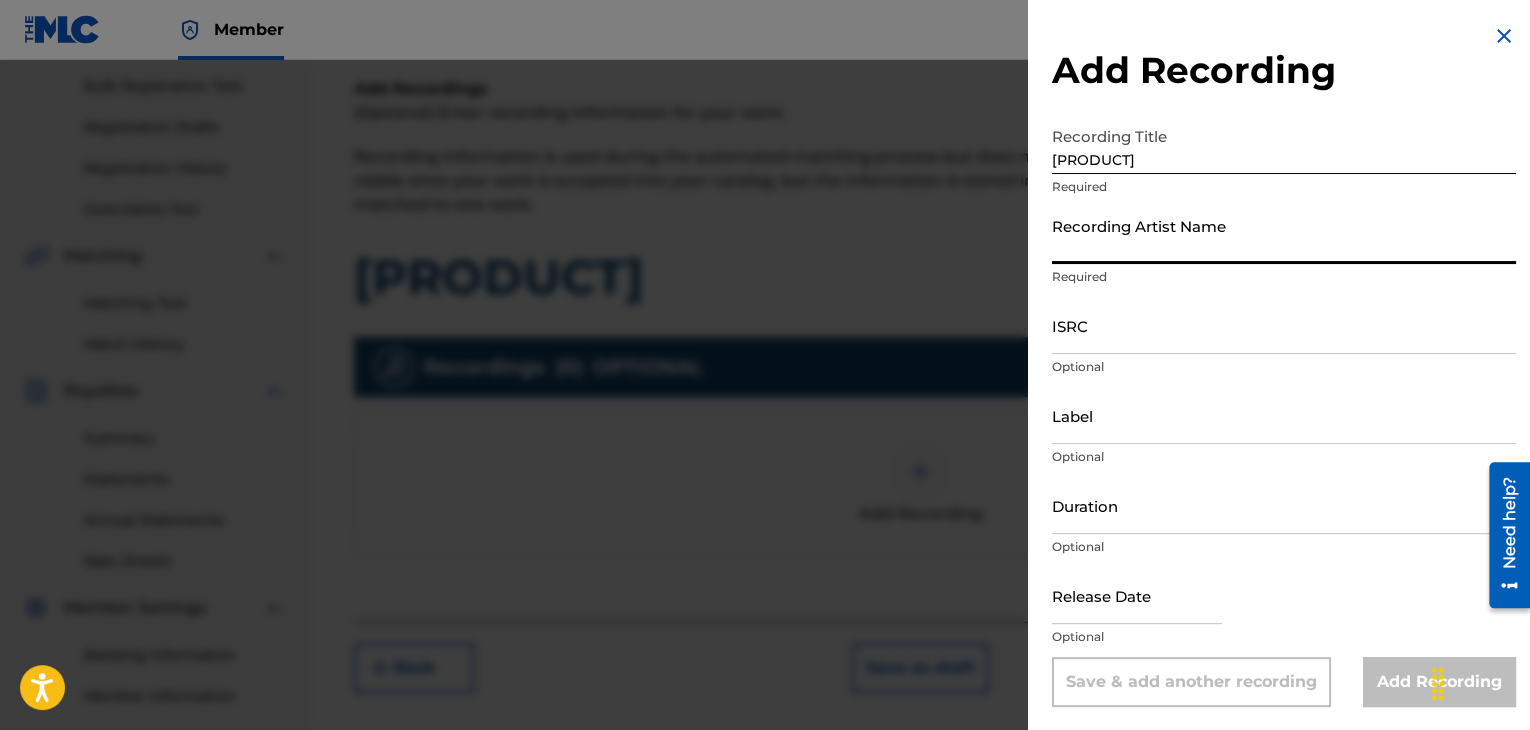 click on "Recording Artist Name" at bounding box center (1284, 235) 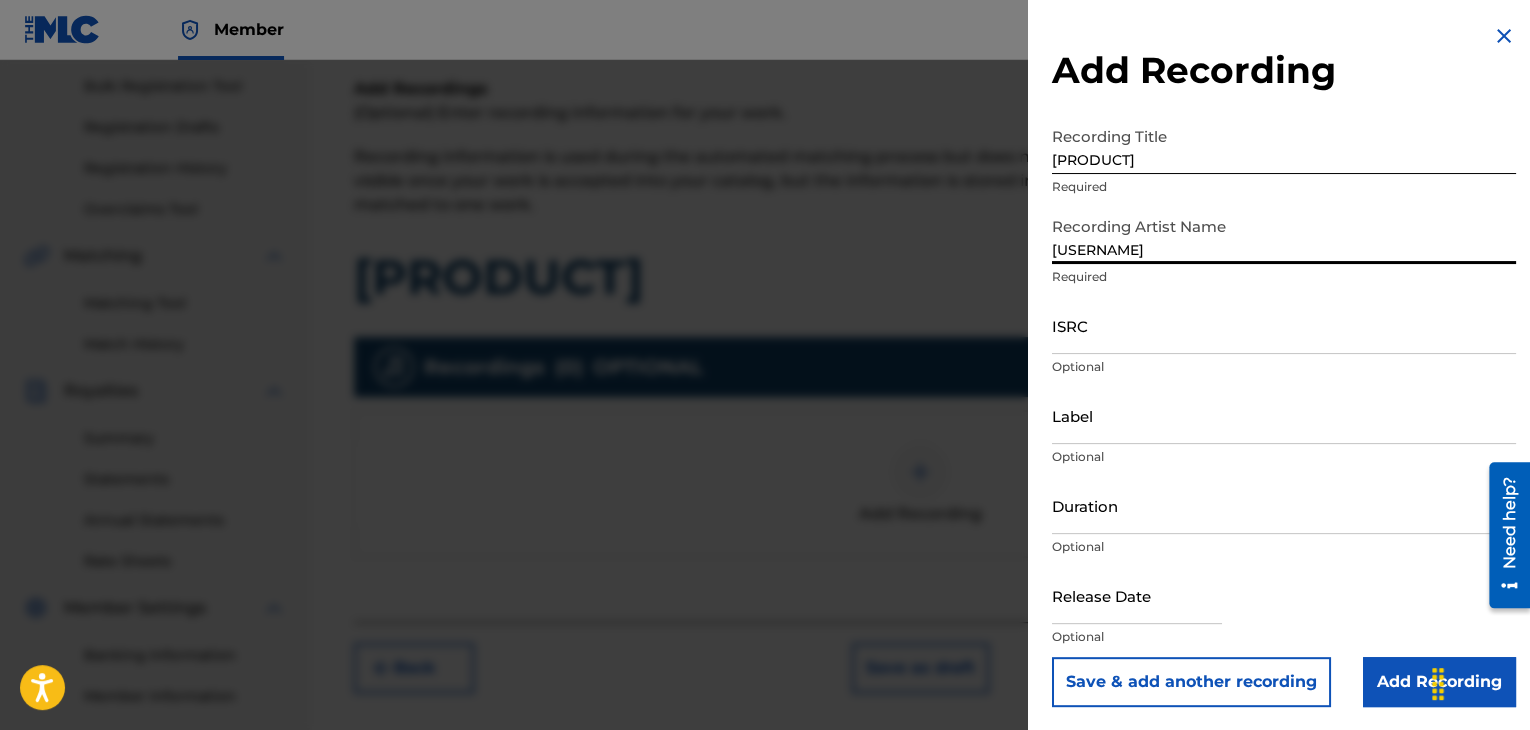 click on "ISRC" at bounding box center (1284, 325) 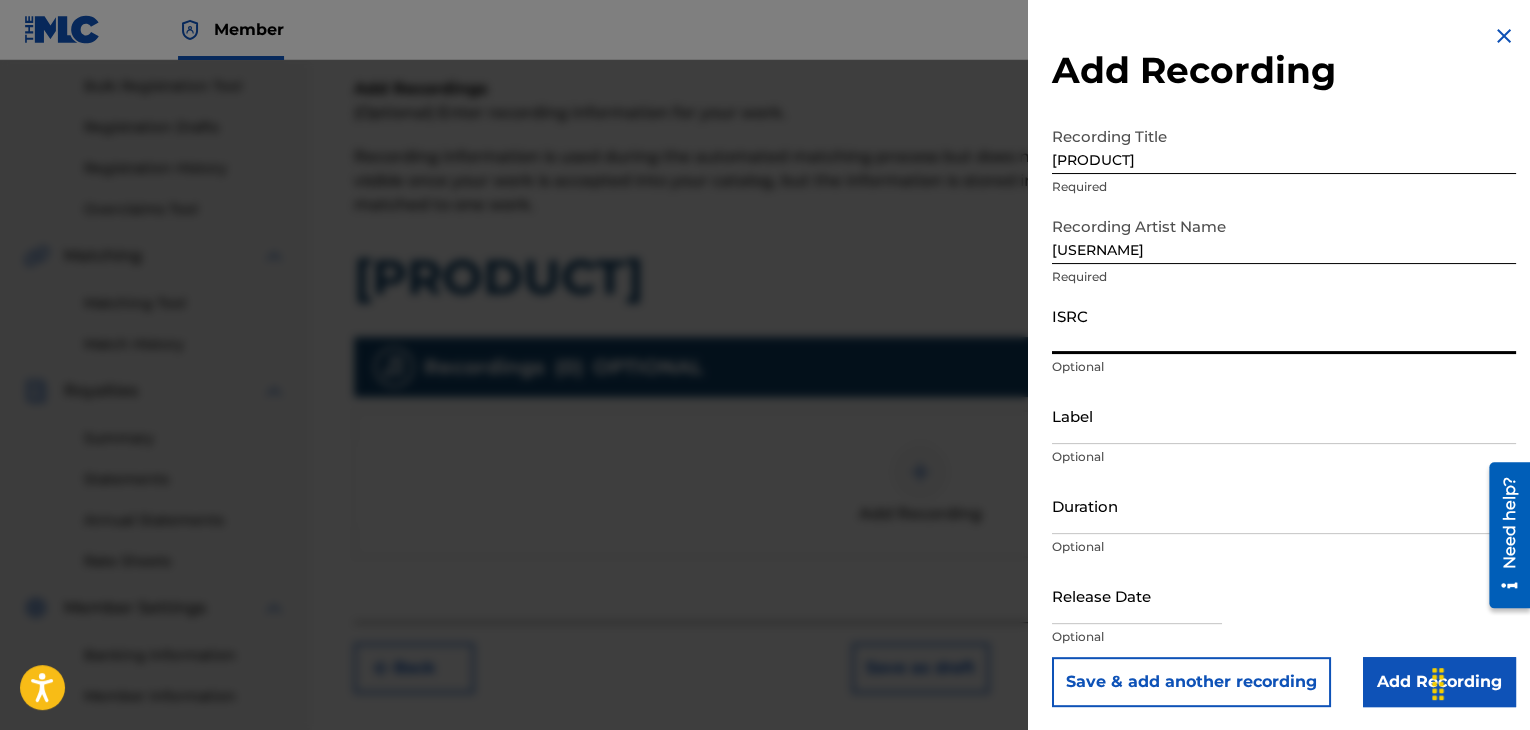 paste on "[LICENSE]" 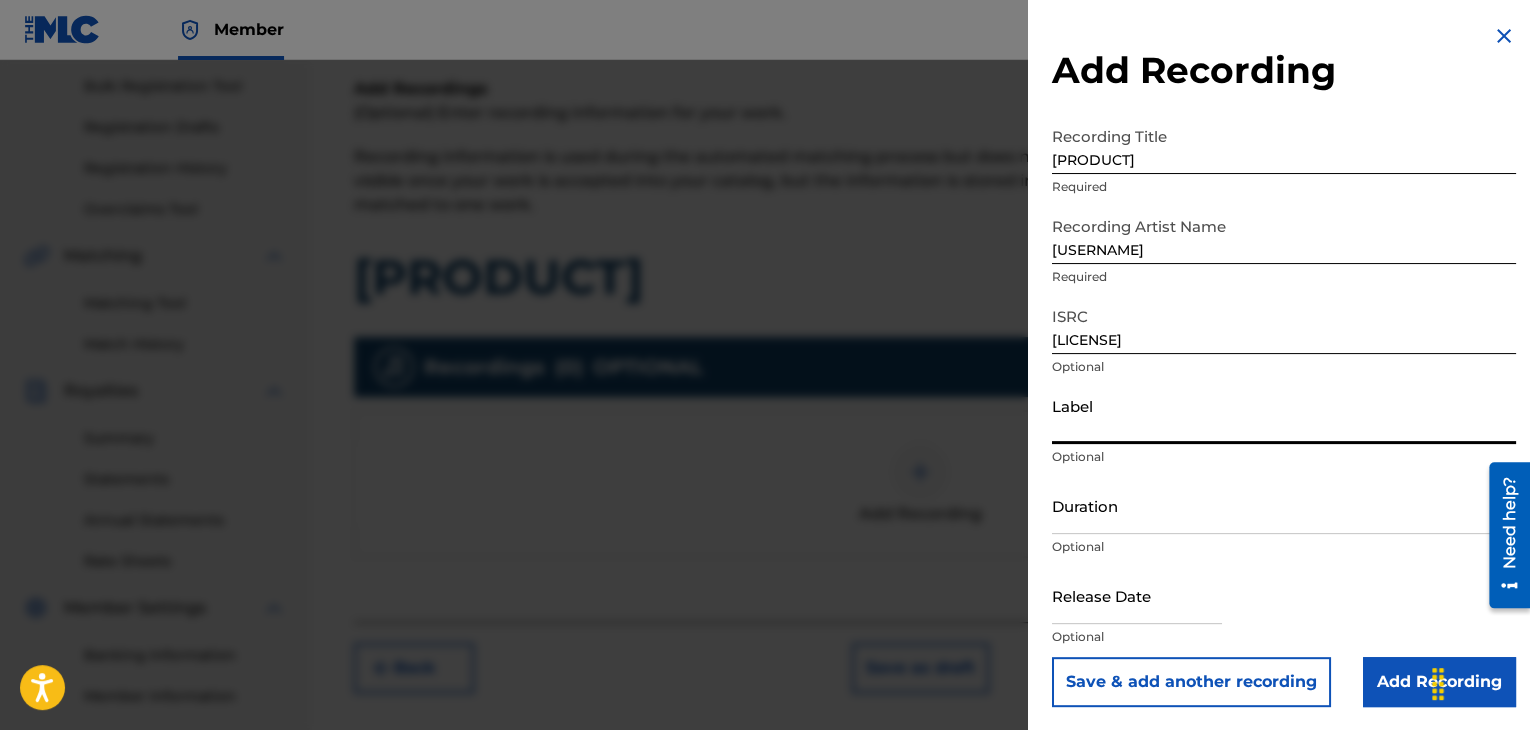 click on "Label" at bounding box center (1284, 415) 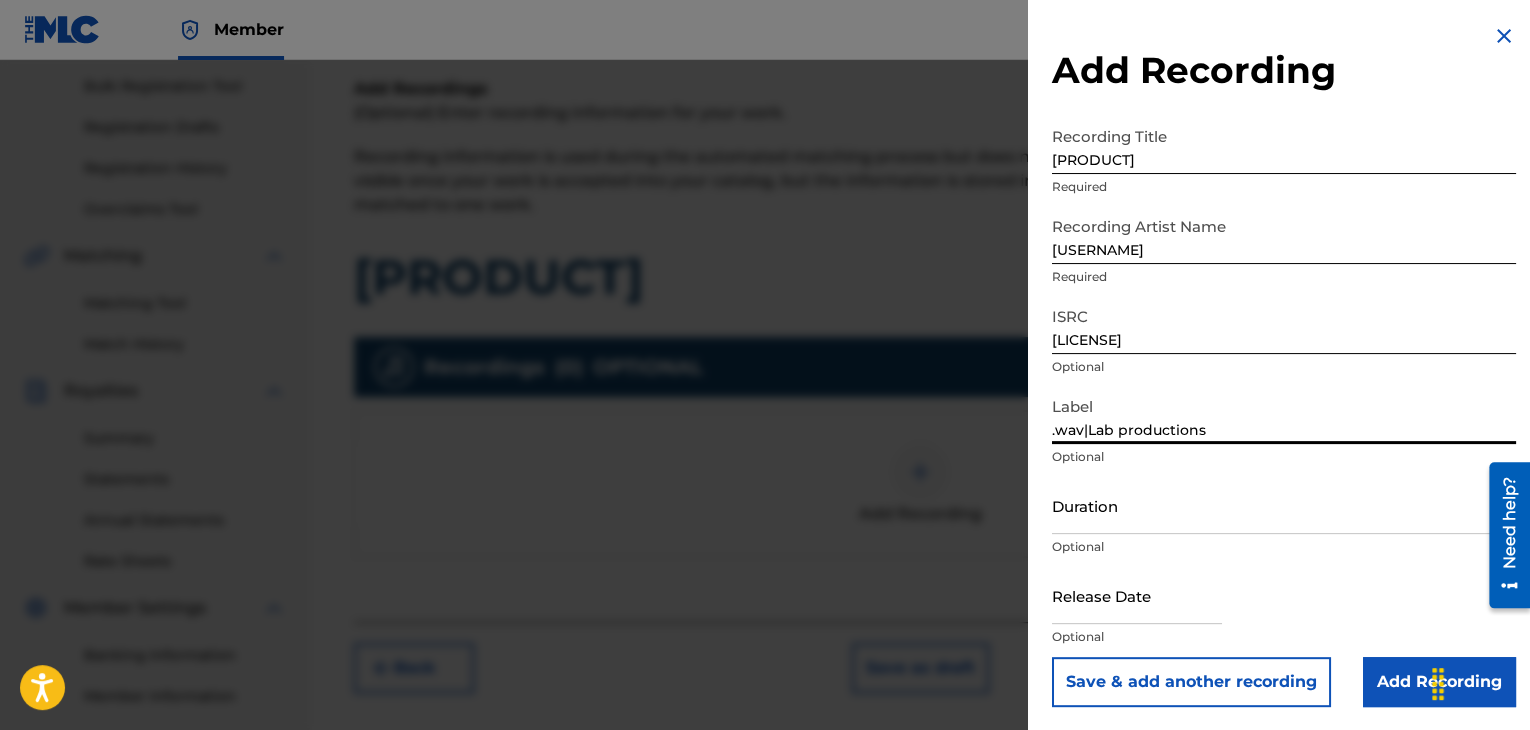 click on "Duration" at bounding box center (1284, 505) 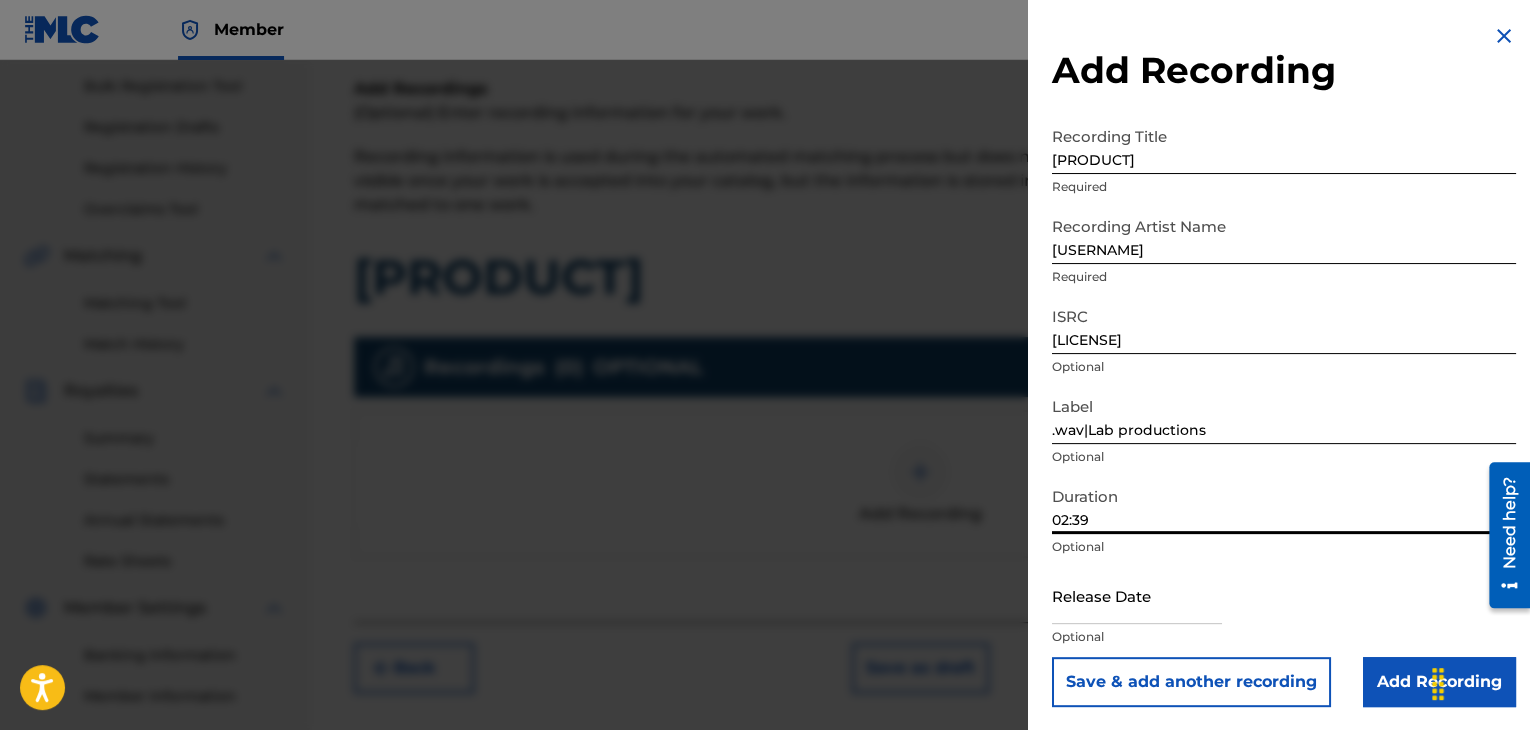 scroll, scrollTop: 1, scrollLeft: 0, axis: vertical 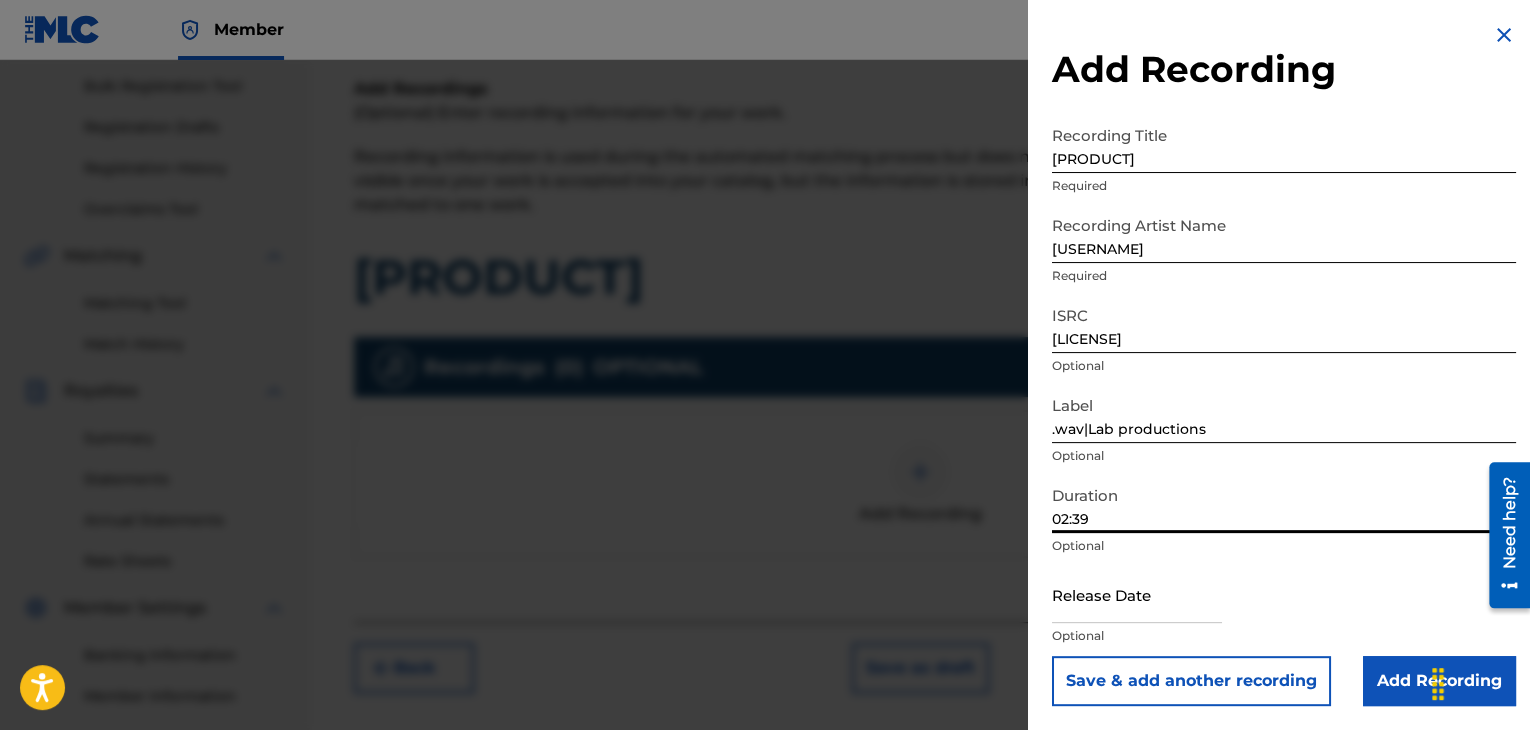 click at bounding box center [1137, 594] 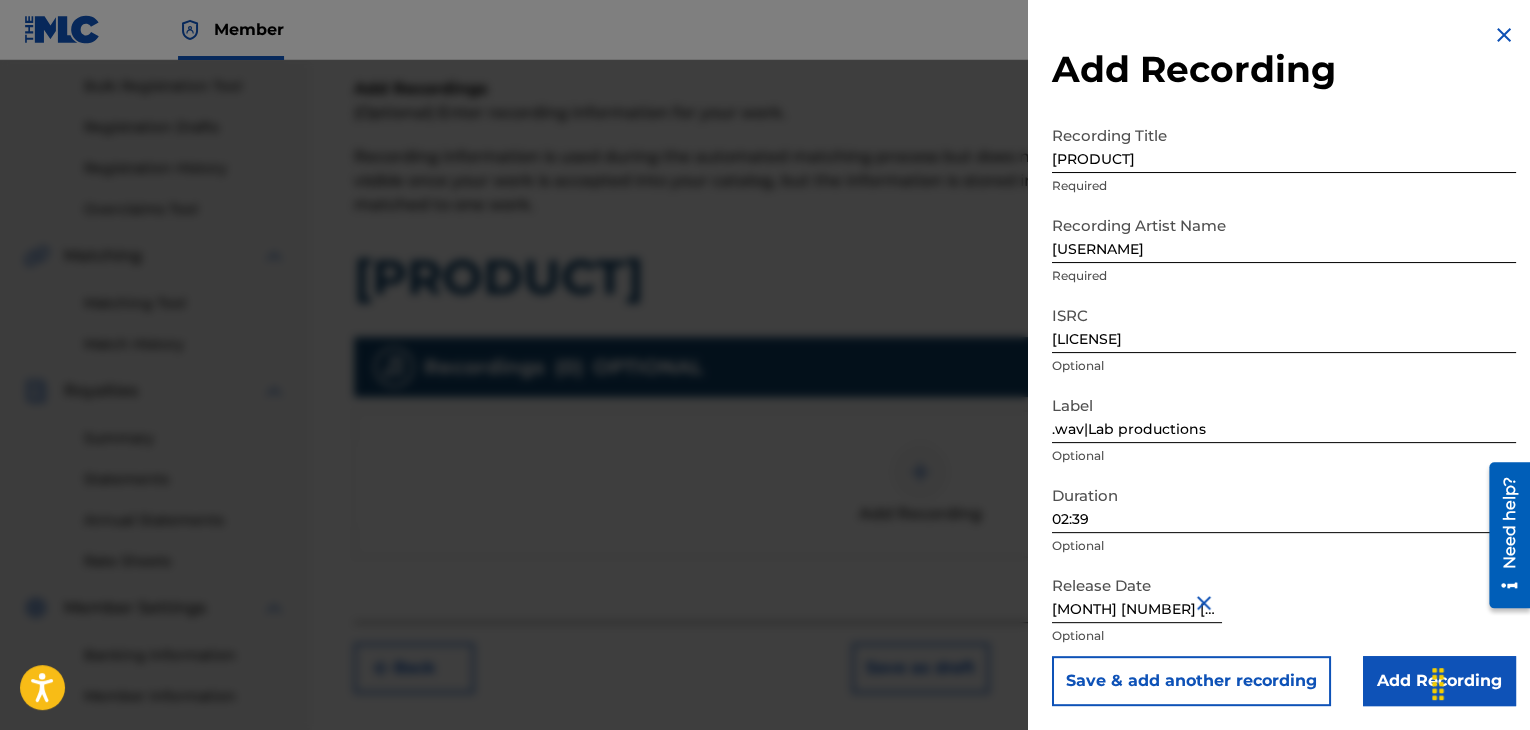 click on "Release Date November 4 2020 Optional" at bounding box center (1284, 611) 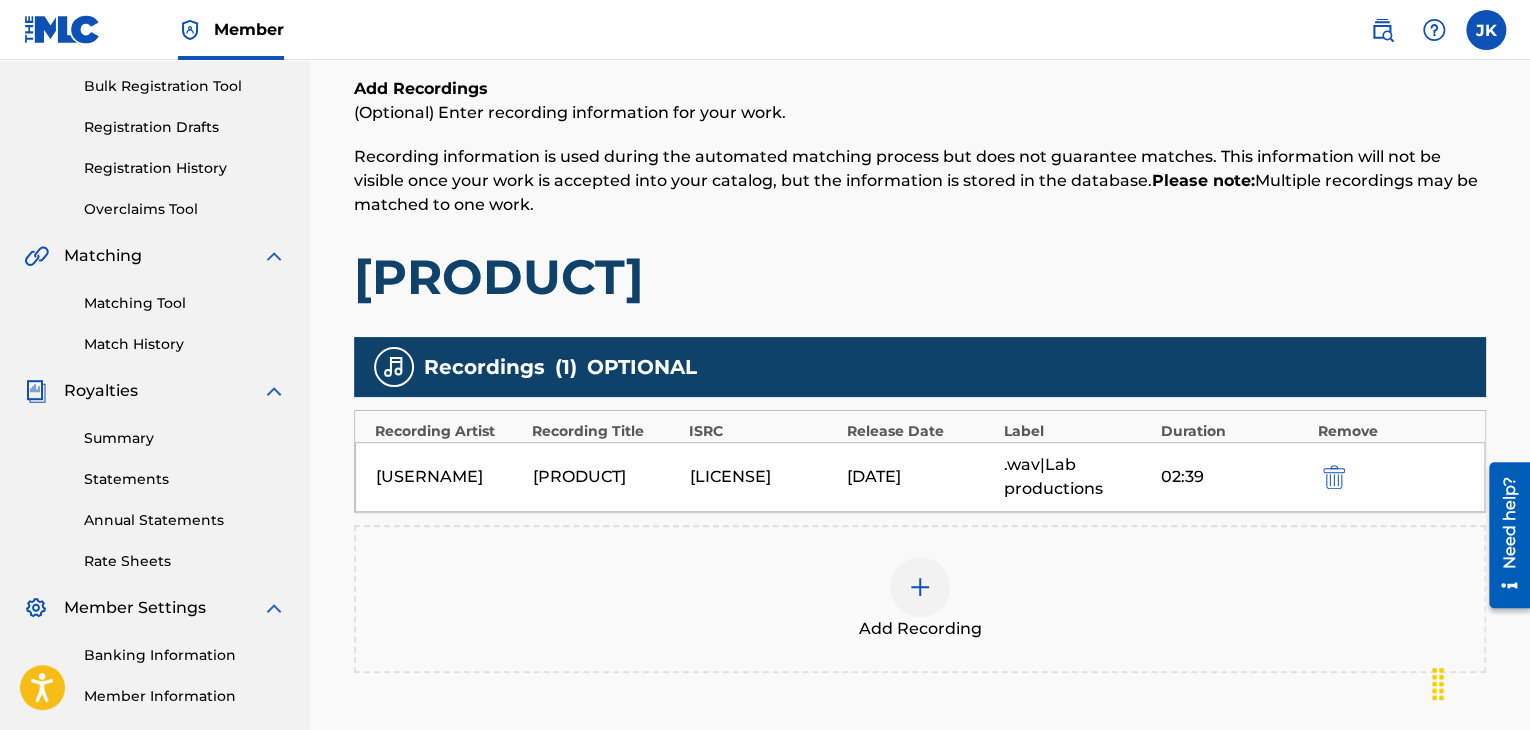 scroll, scrollTop: 390, scrollLeft: 0, axis: vertical 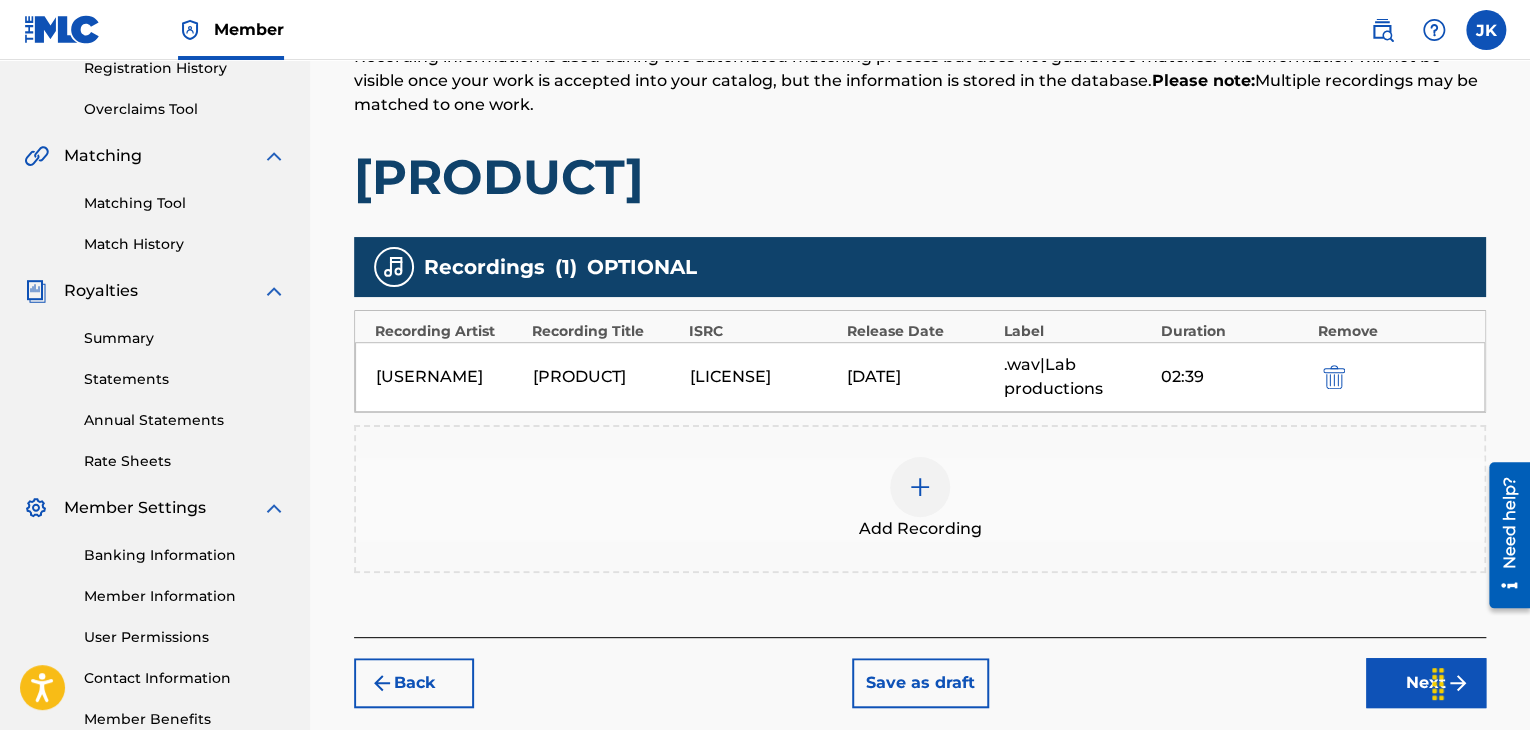 click on "Next" at bounding box center [1426, 683] 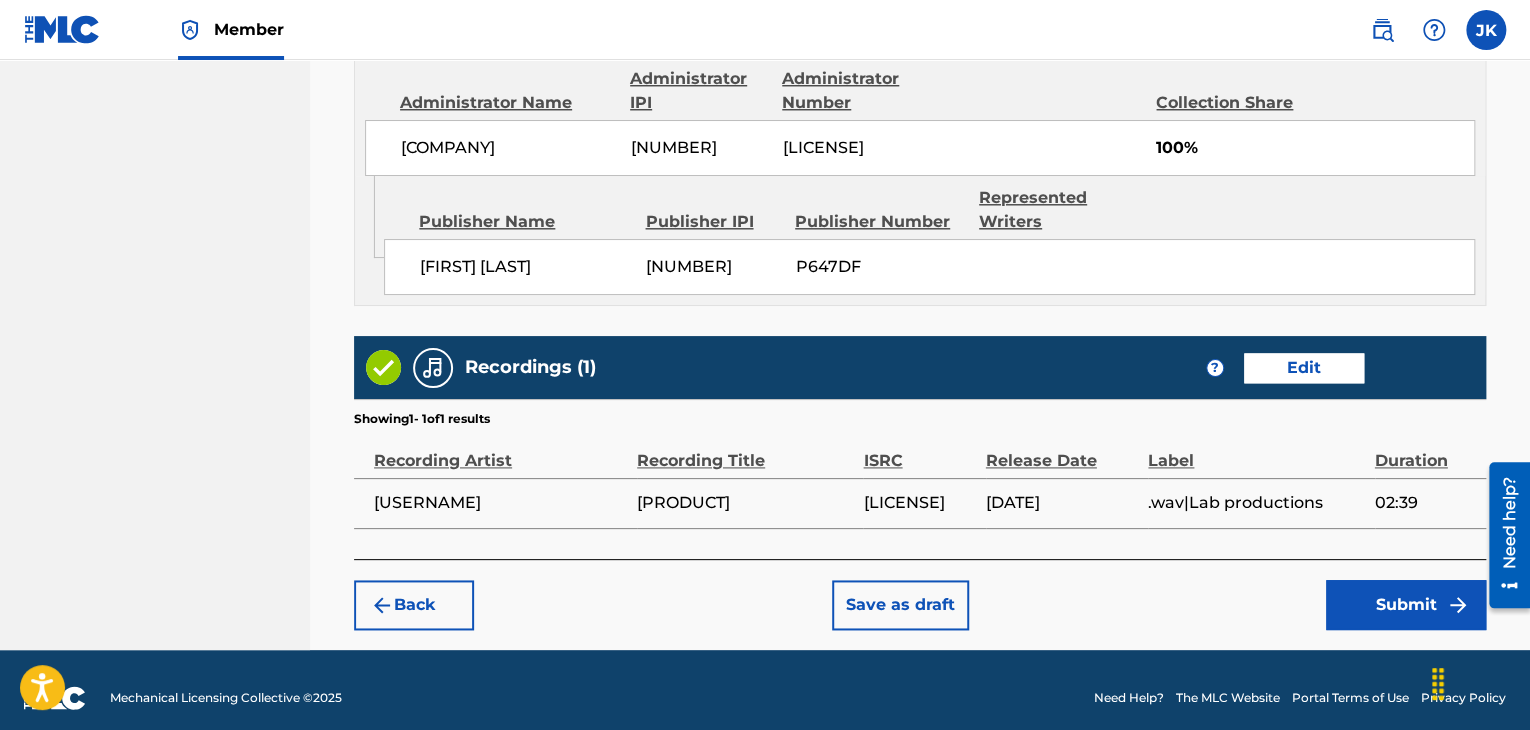 scroll, scrollTop: 1132, scrollLeft: 0, axis: vertical 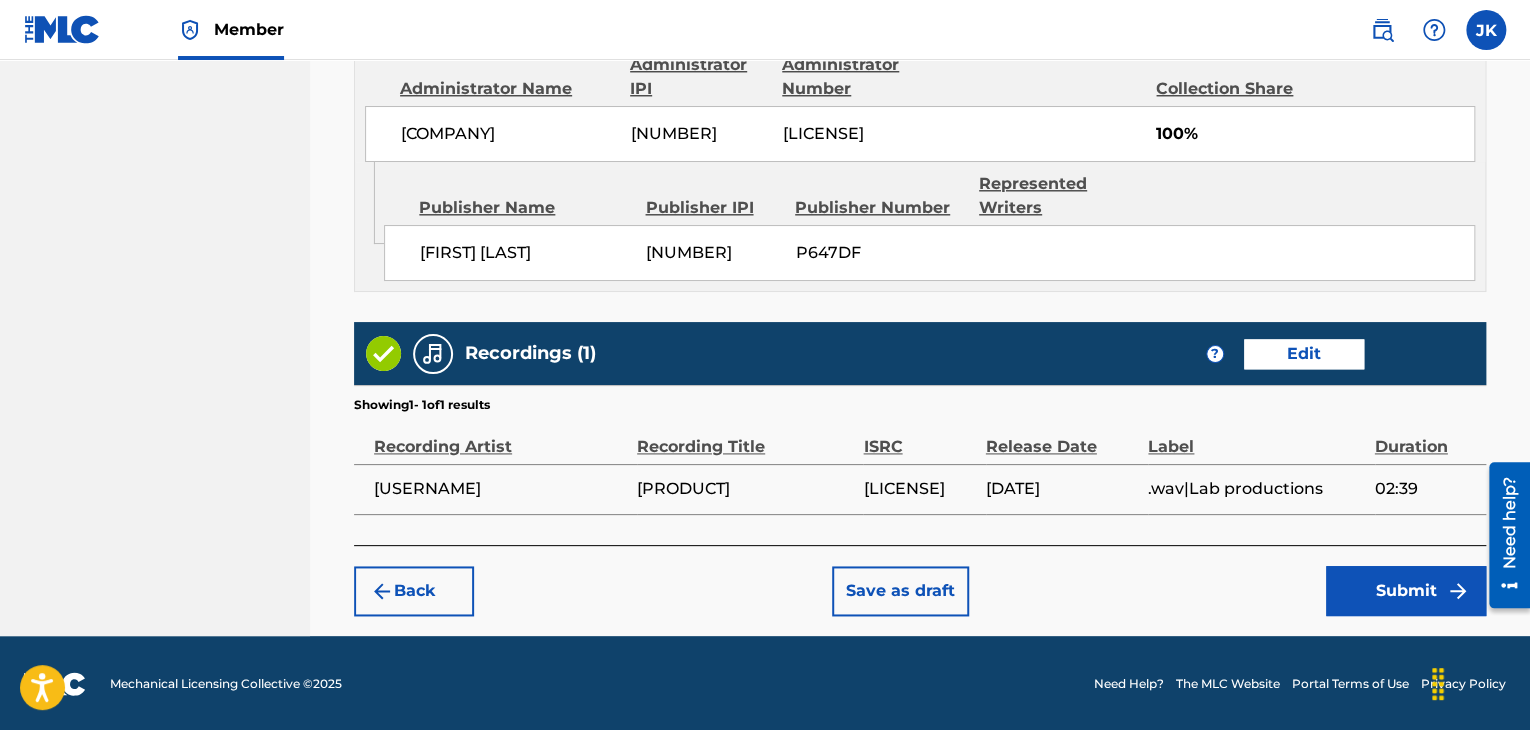 click on "Submit" at bounding box center [1406, 591] 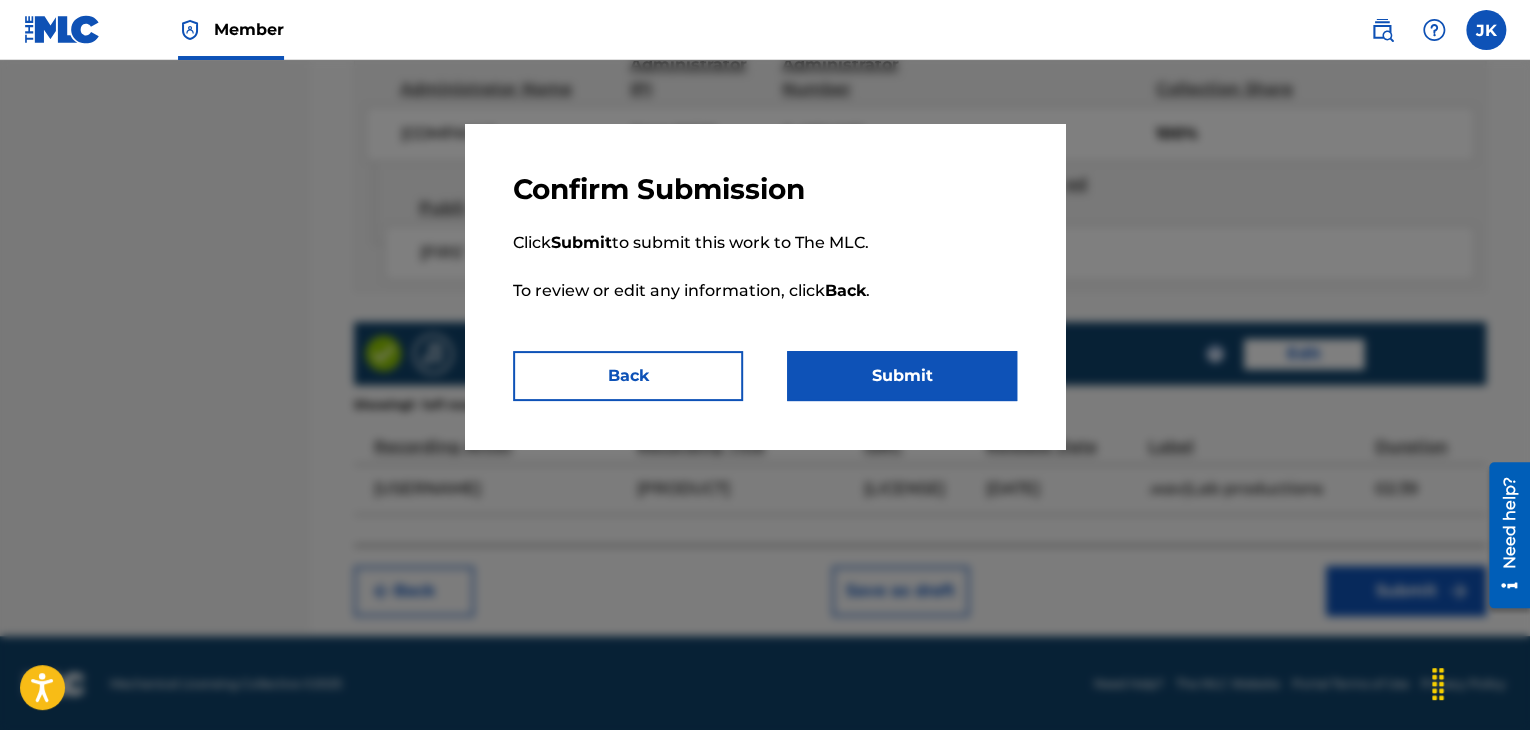 click on "Submit" at bounding box center [902, 376] 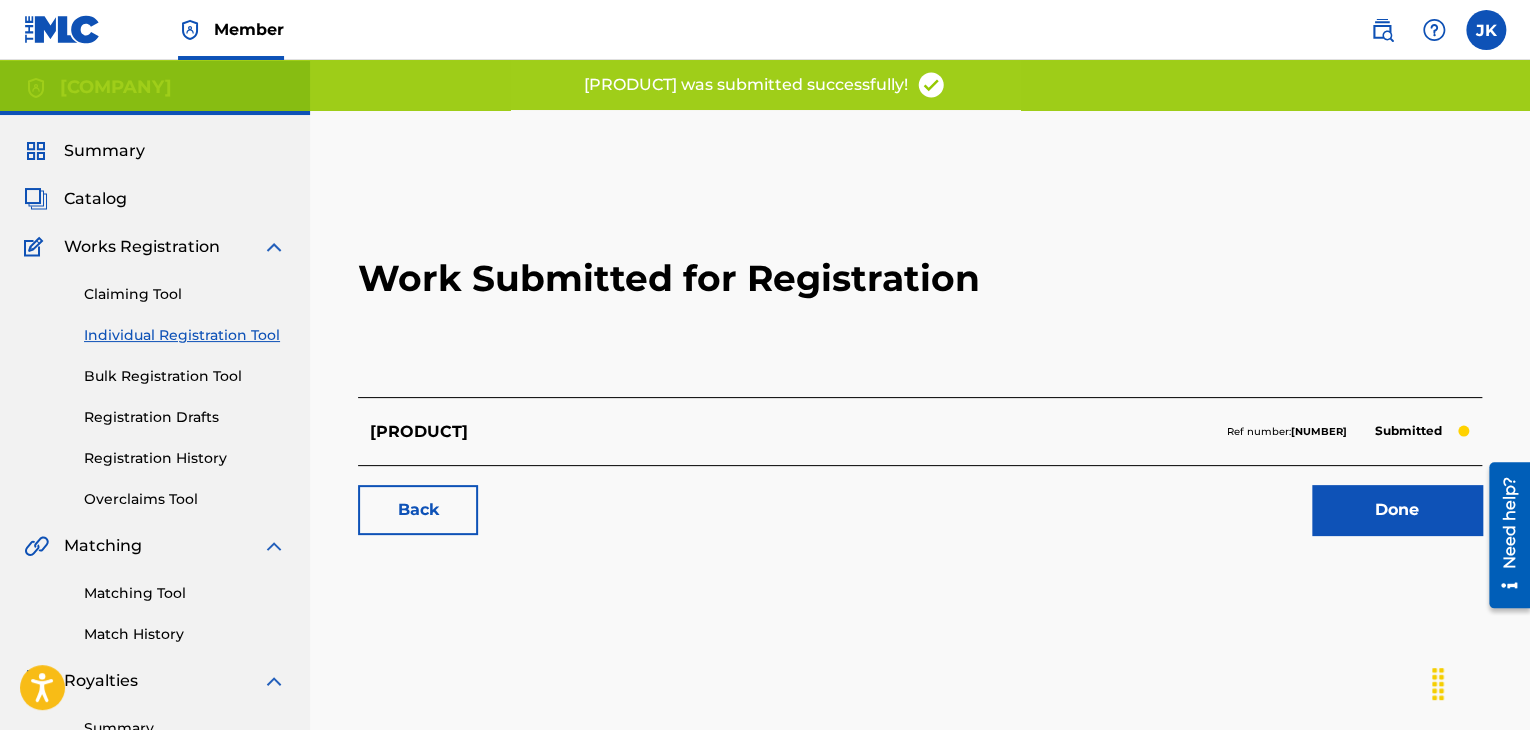 click on "Done" at bounding box center (1397, 510) 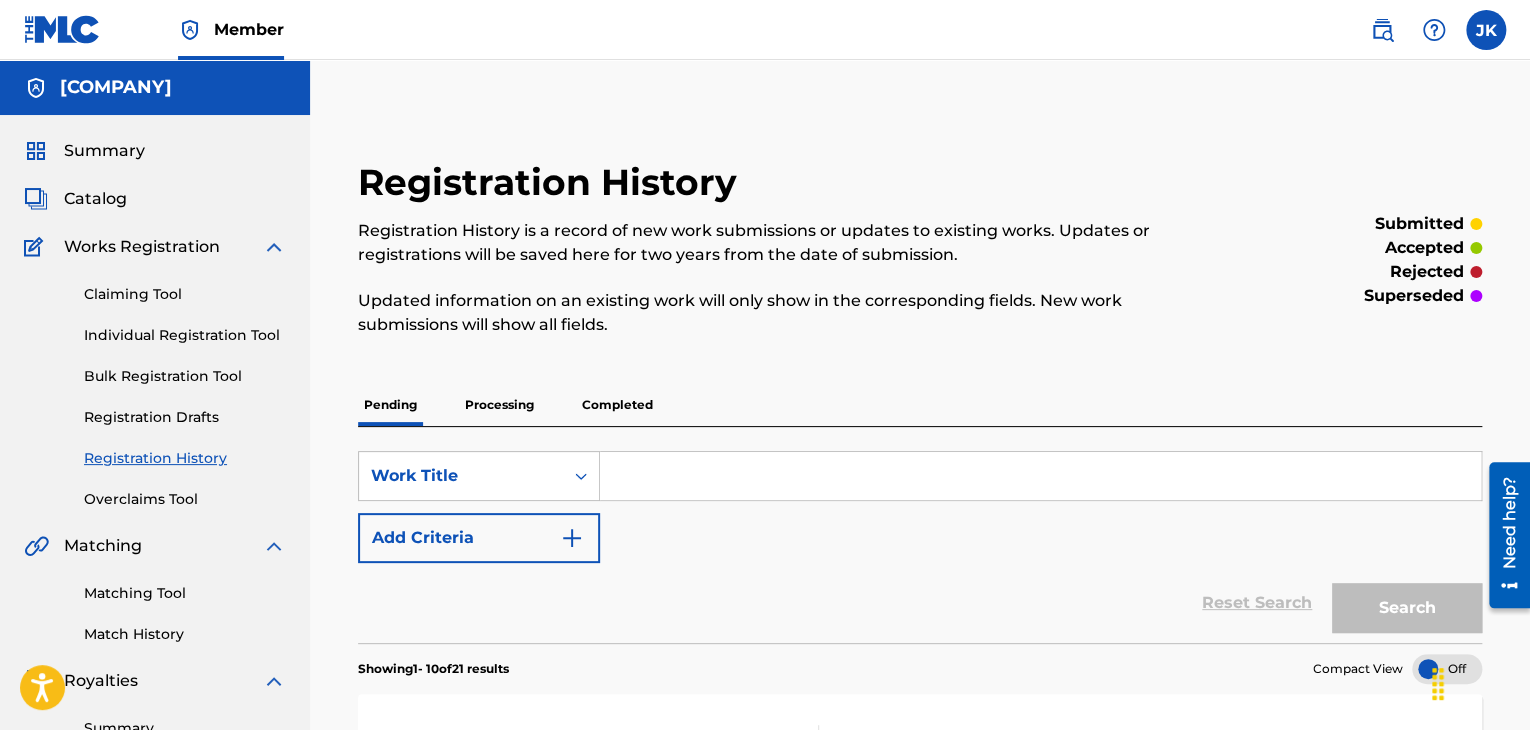 click on "Individual Registration Tool" at bounding box center [185, 335] 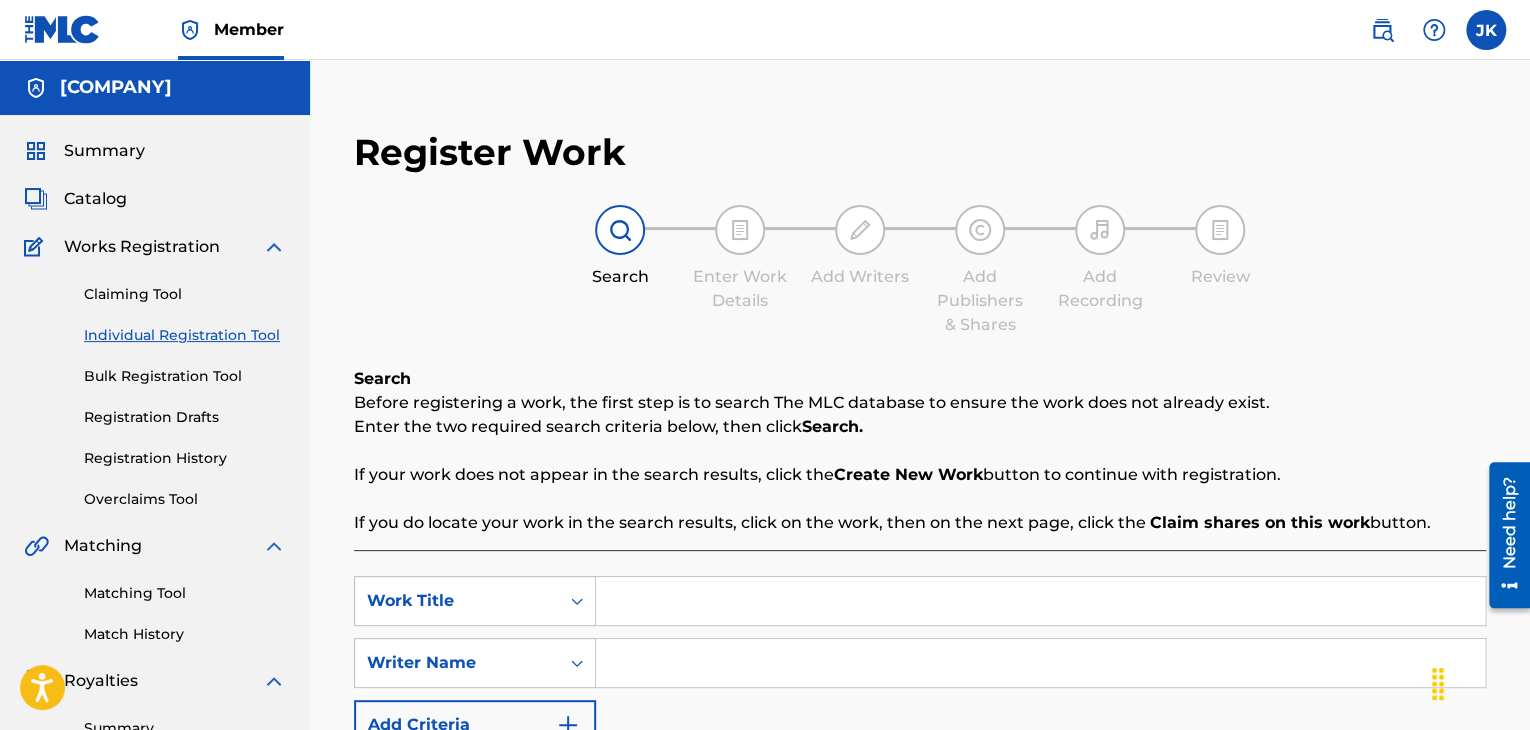 drag, startPoint x: 679, startPoint y: 597, endPoint x: 683, endPoint y: 569, distance: 28.284271 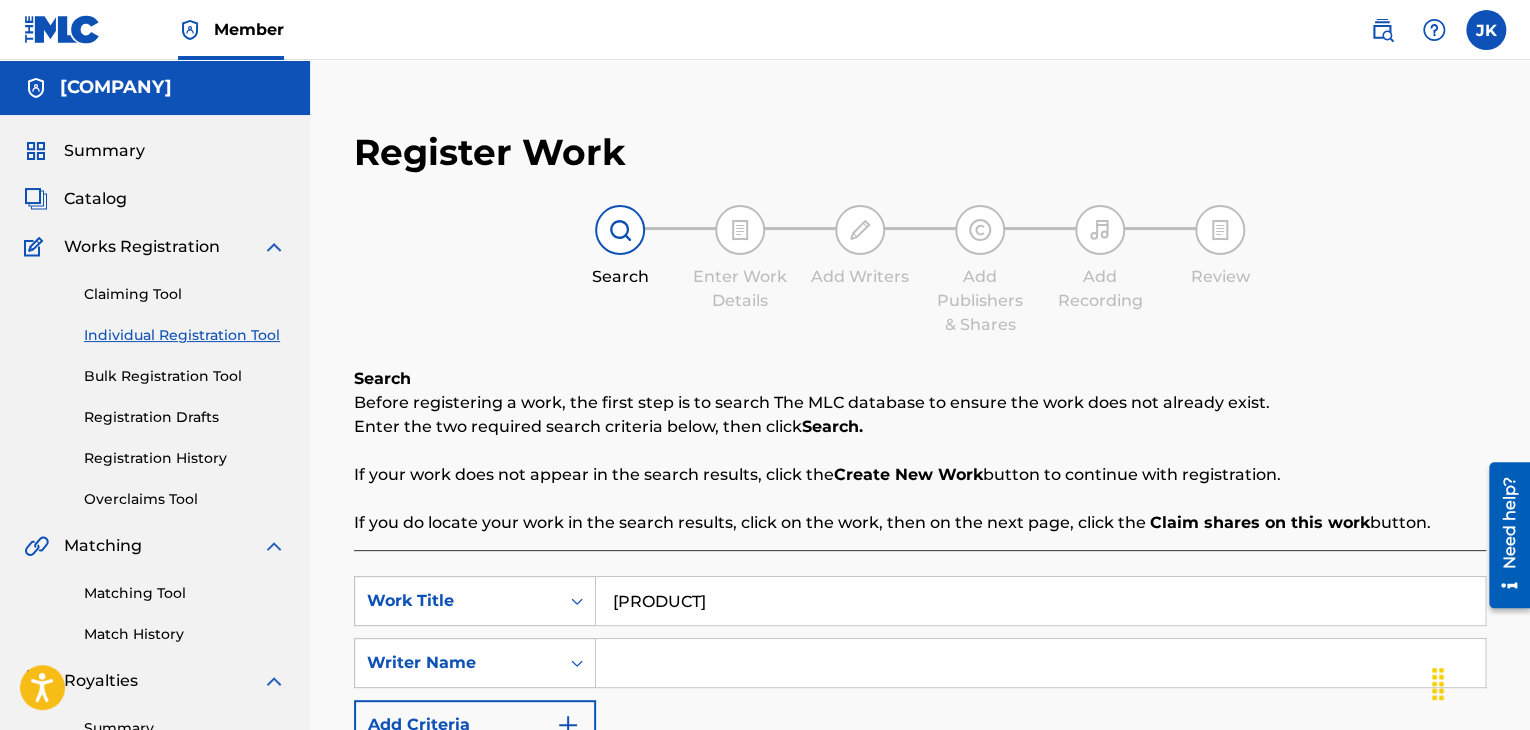 scroll, scrollTop: 400, scrollLeft: 0, axis: vertical 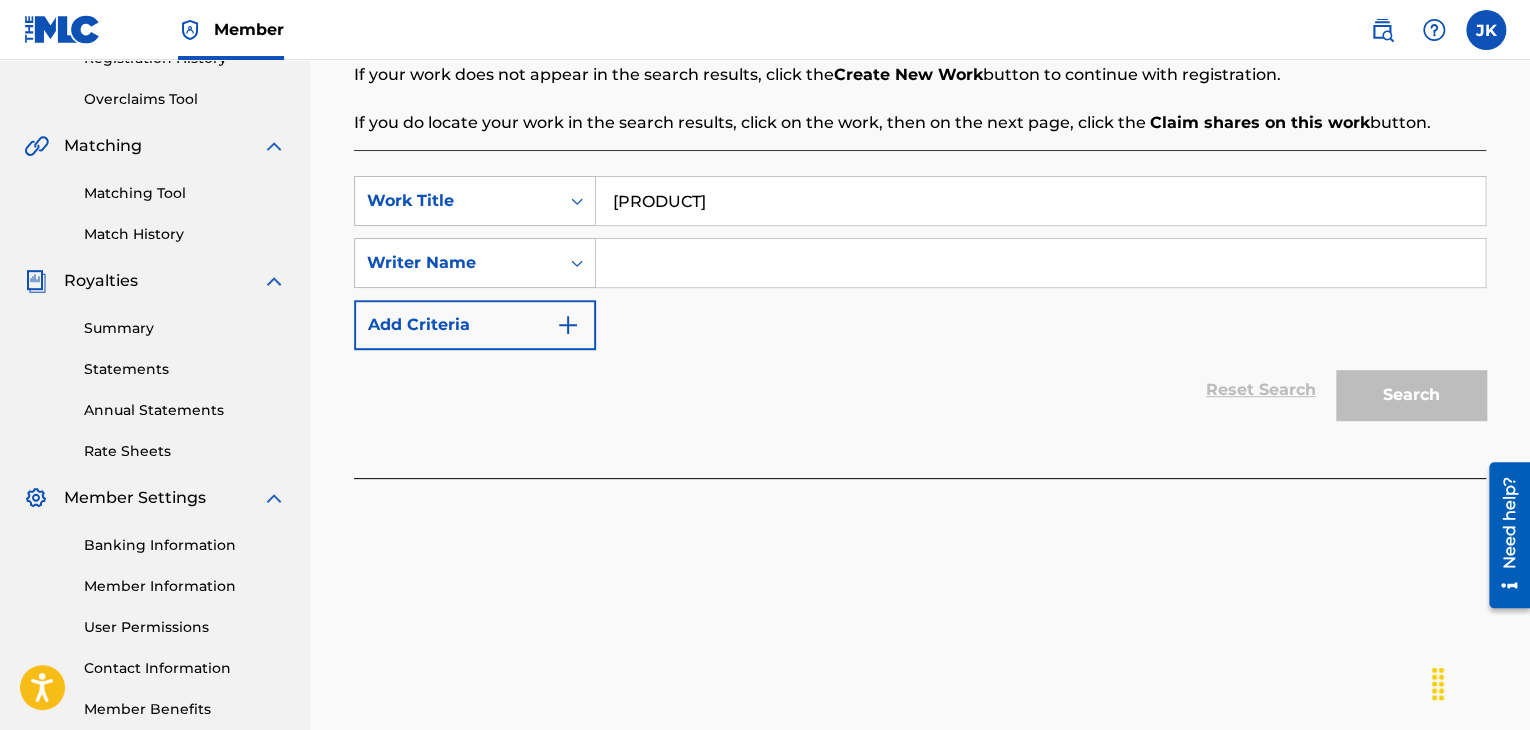 click at bounding box center [1040, 263] 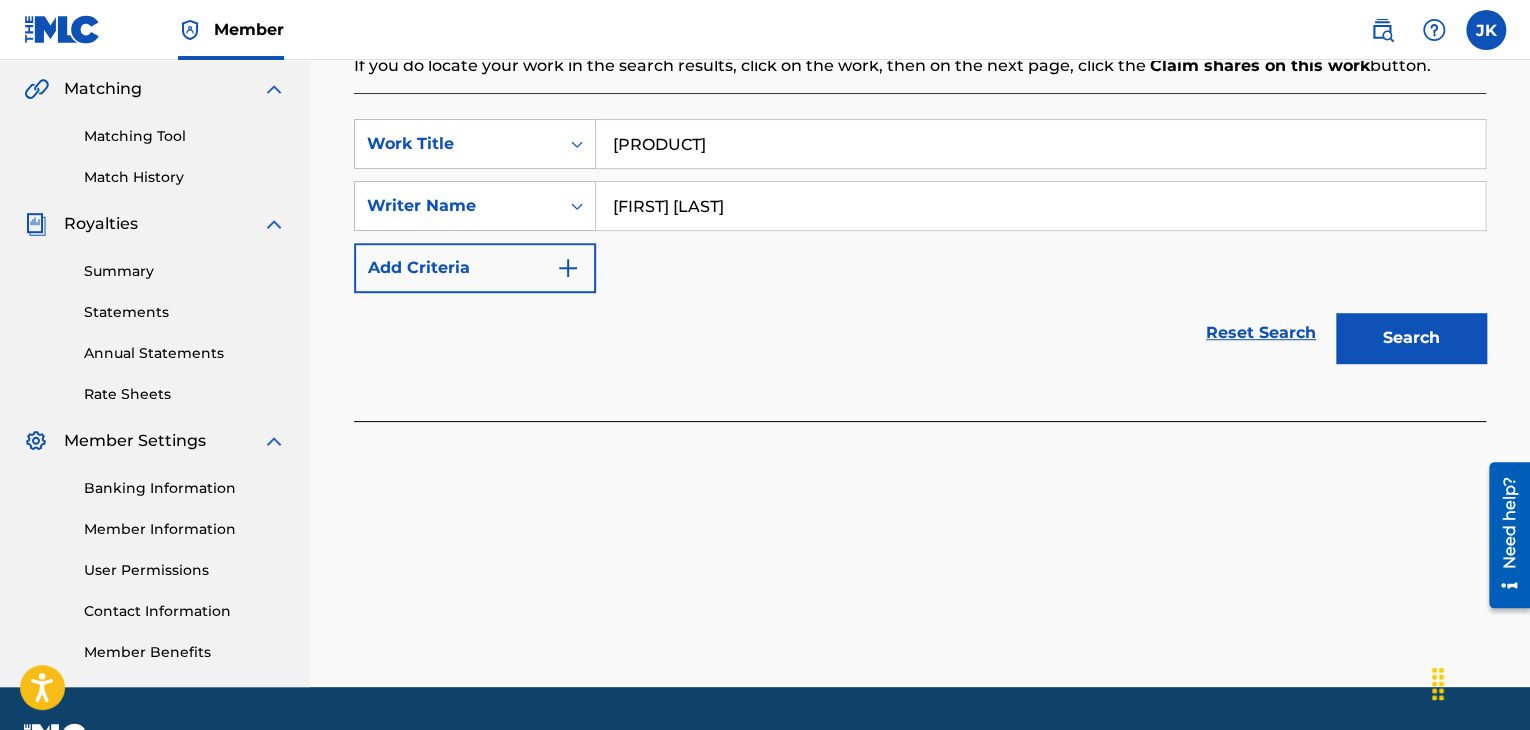 scroll, scrollTop: 510, scrollLeft: 0, axis: vertical 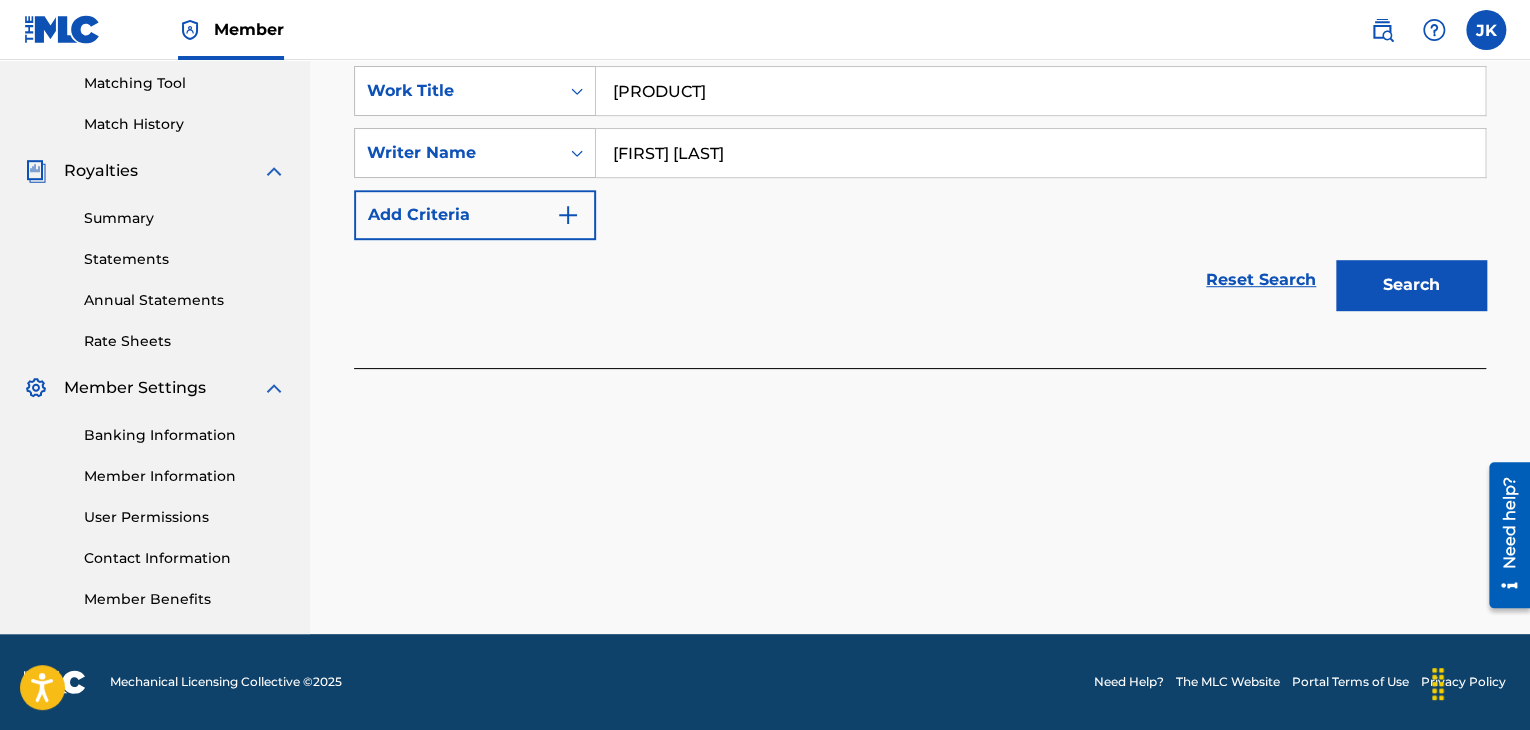 click on "Search" at bounding box center (1411, 285) 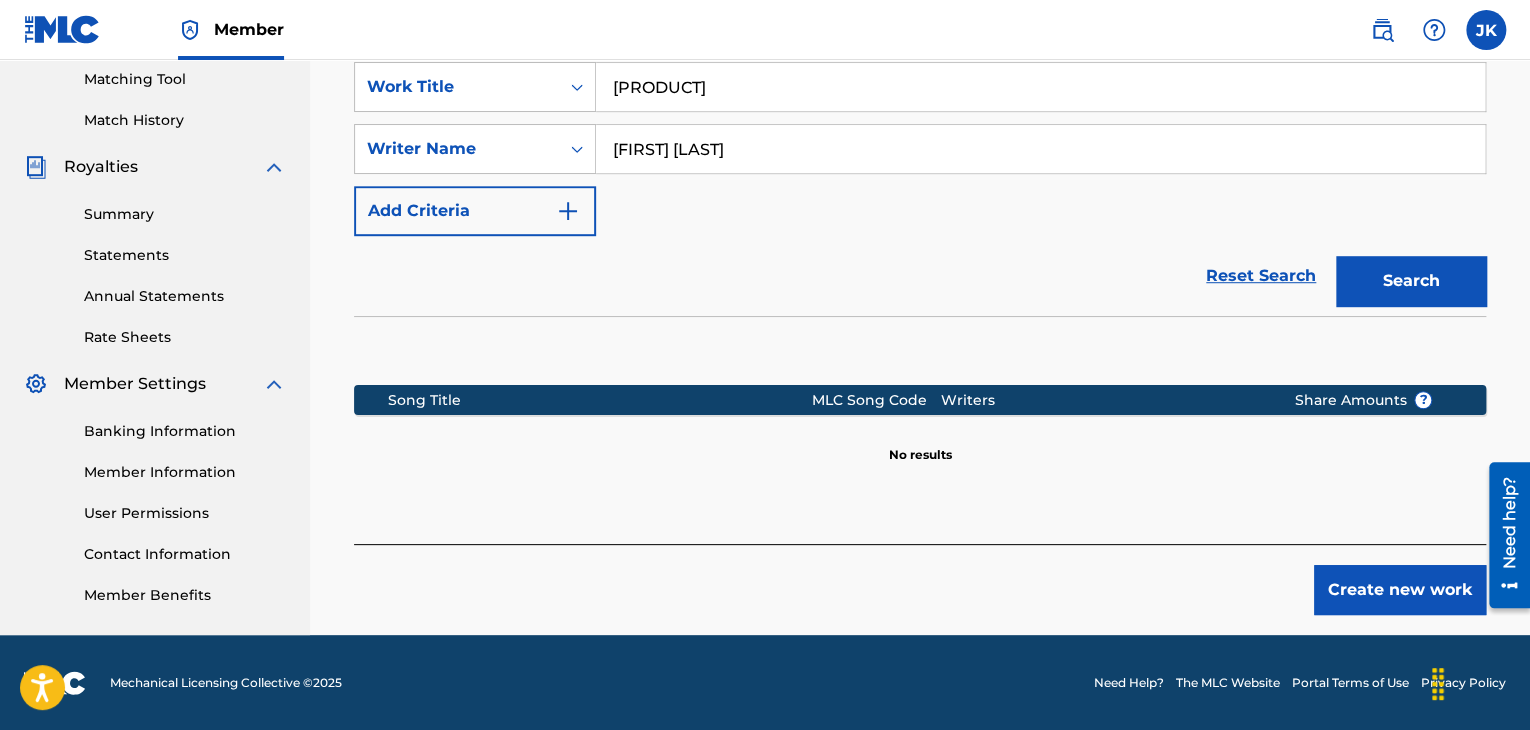 scroll, scrollTop: 515, scrollLeft: 0, axis: vertical 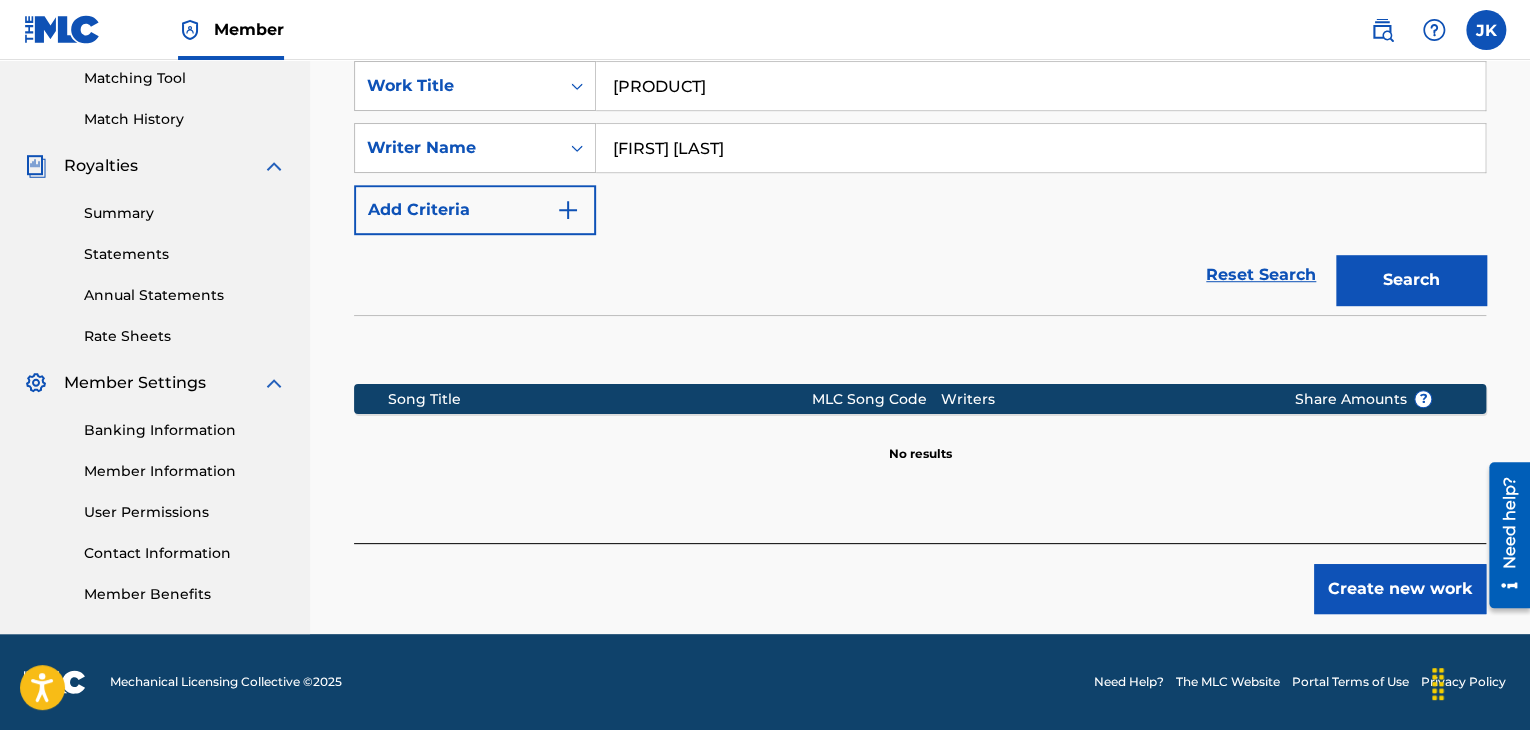click on "Create new work" at bounding box center (1400, 589) 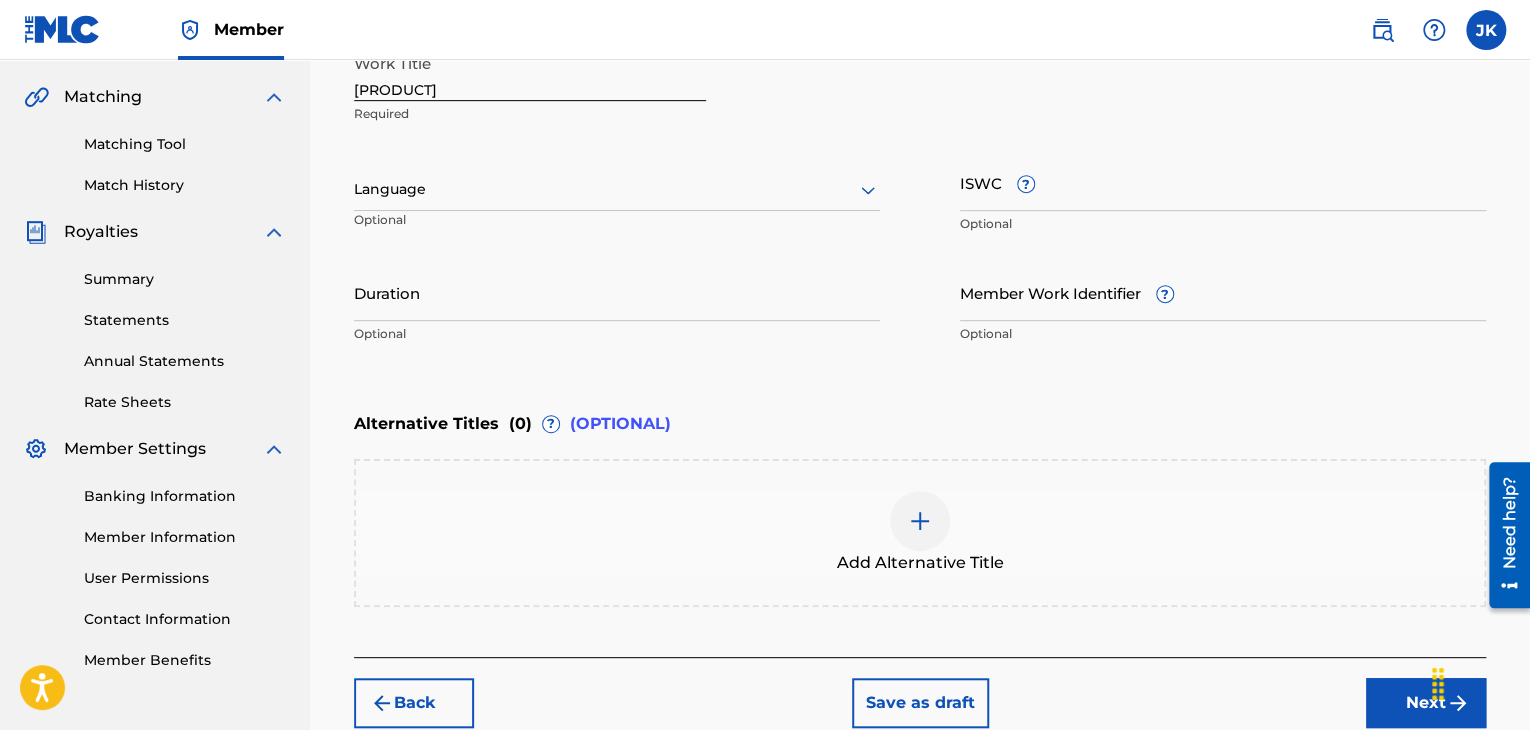 scroll, scrollTop: 415, scrollLeft: 0, axis: vertical 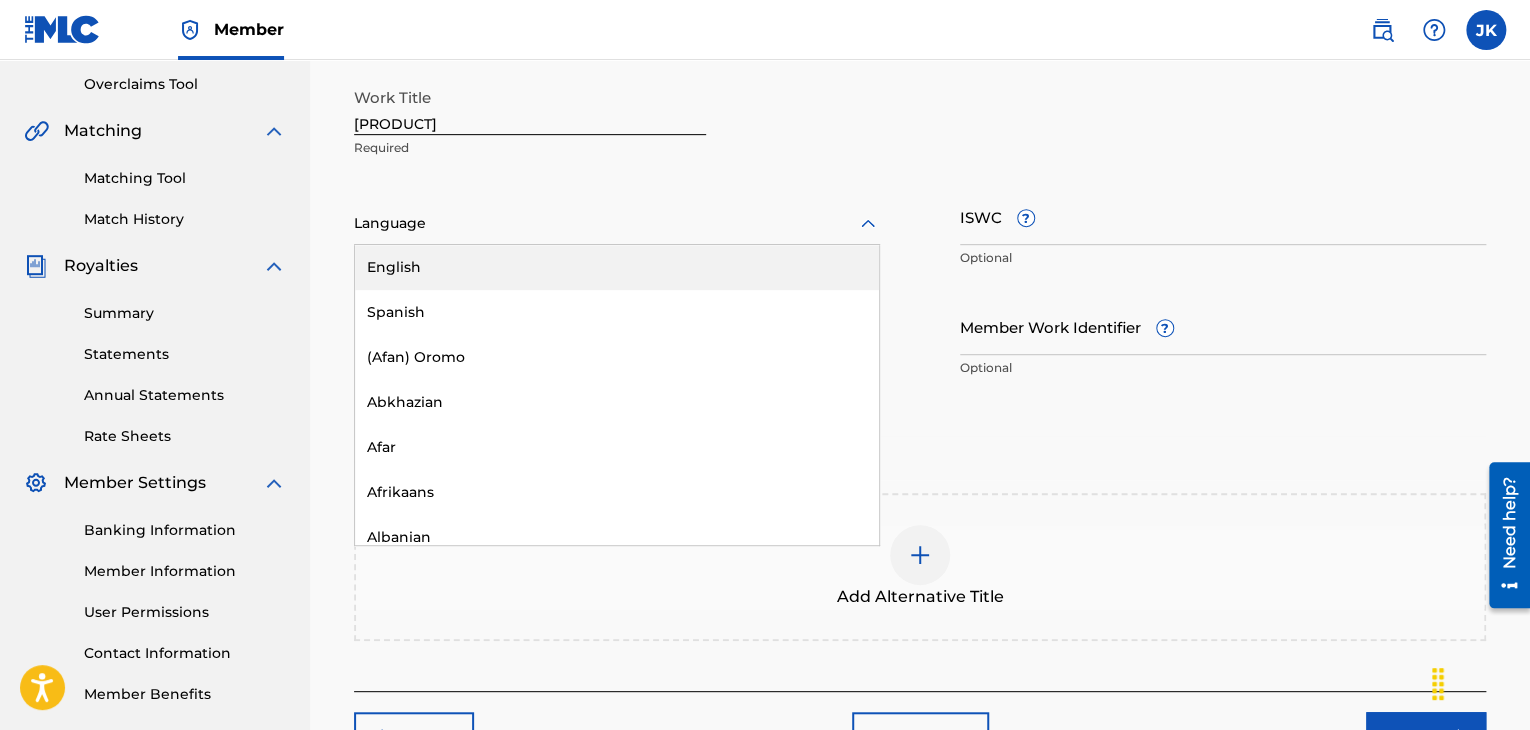 click at bounding box center [617, 223] 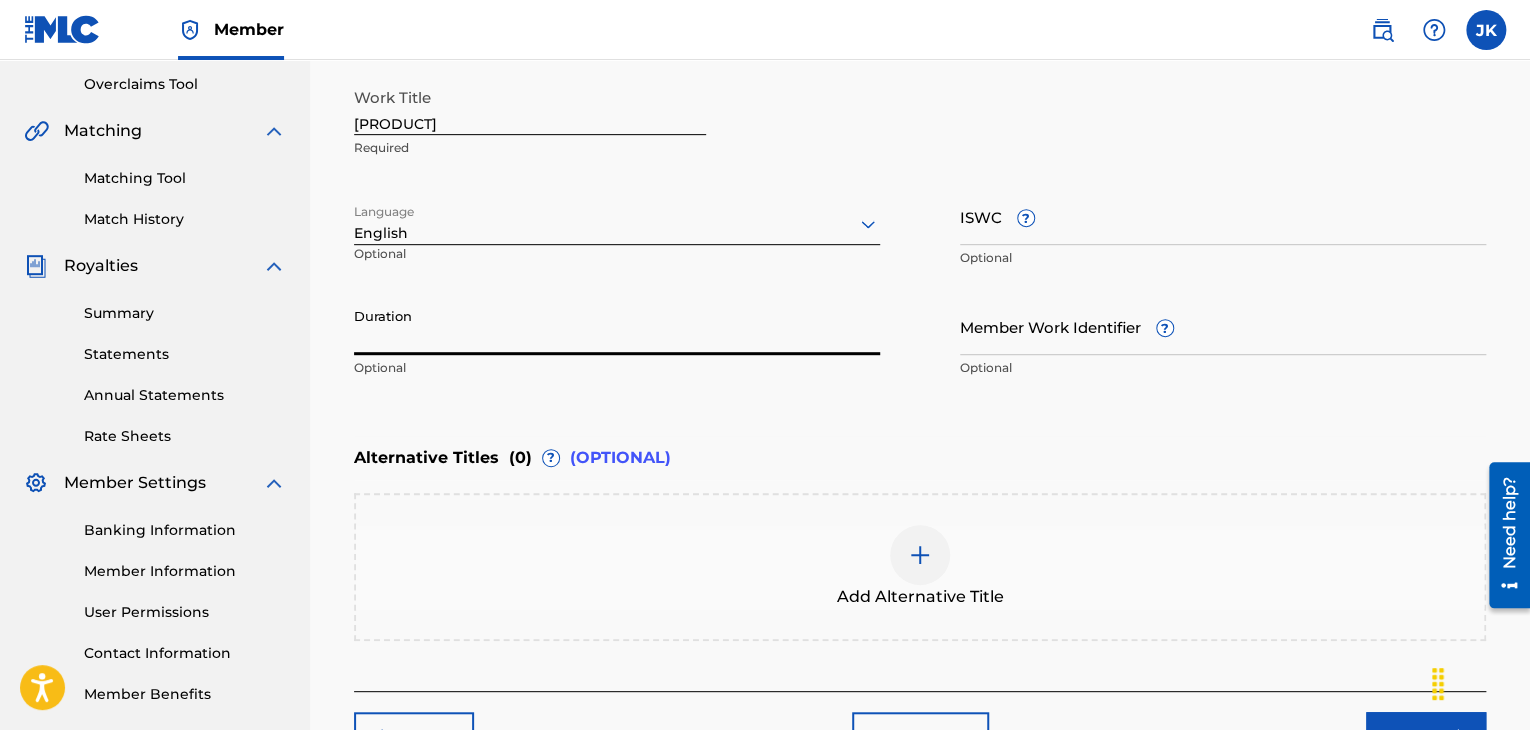 click on "Duration" at bounding box center (617, 326) 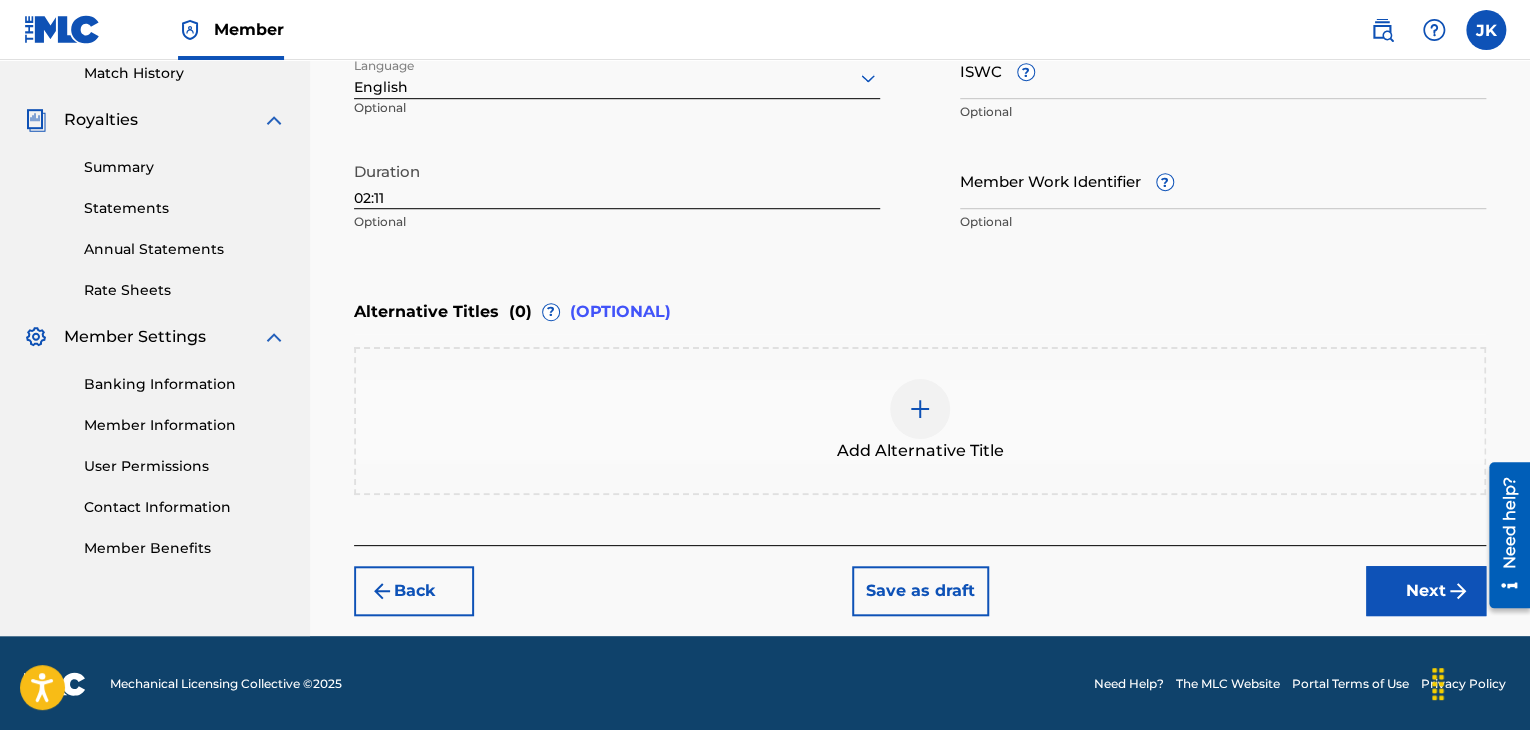 click on "Next" at bounding box center [1426, 591] 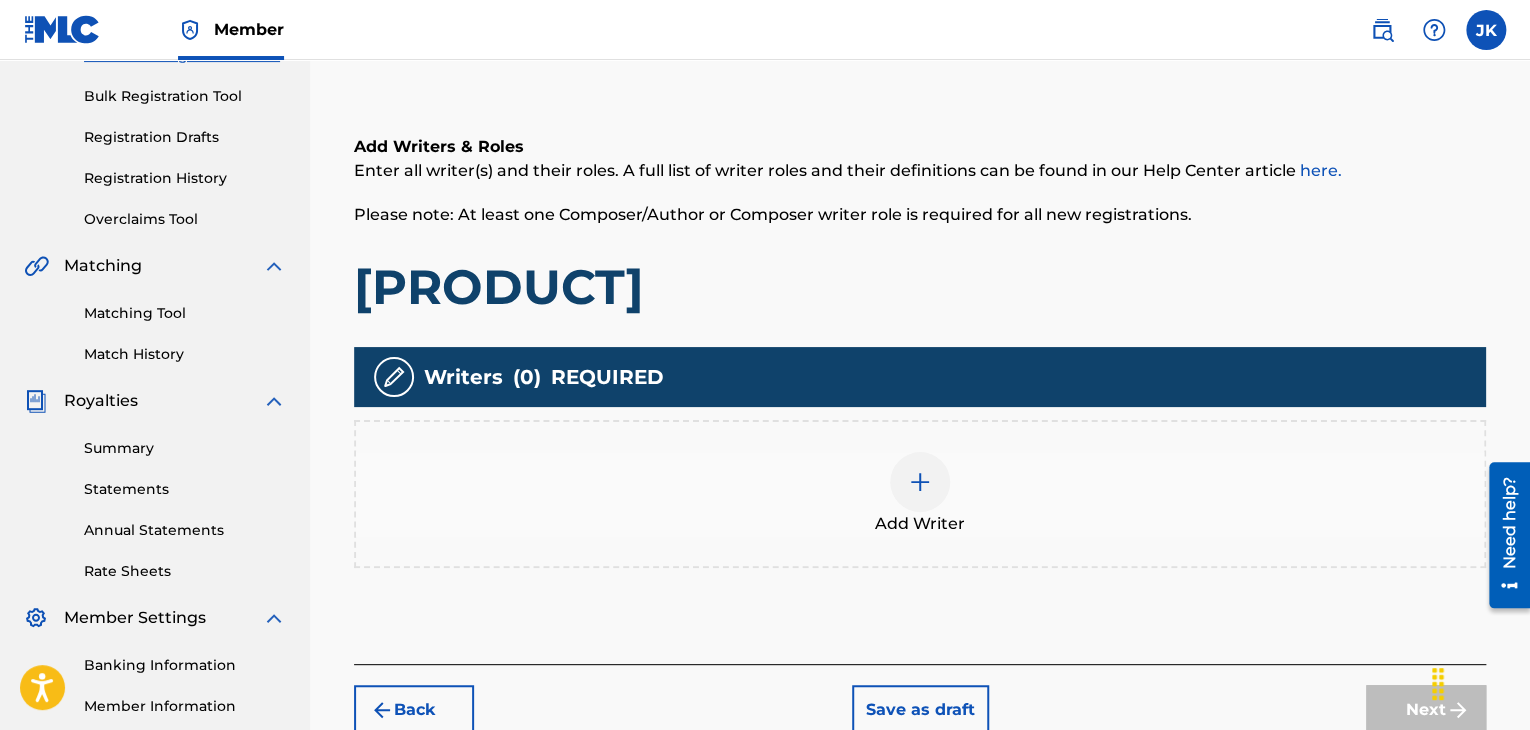 scroll, scrollTop: 290, scrollLeft: 0, axis: vertical 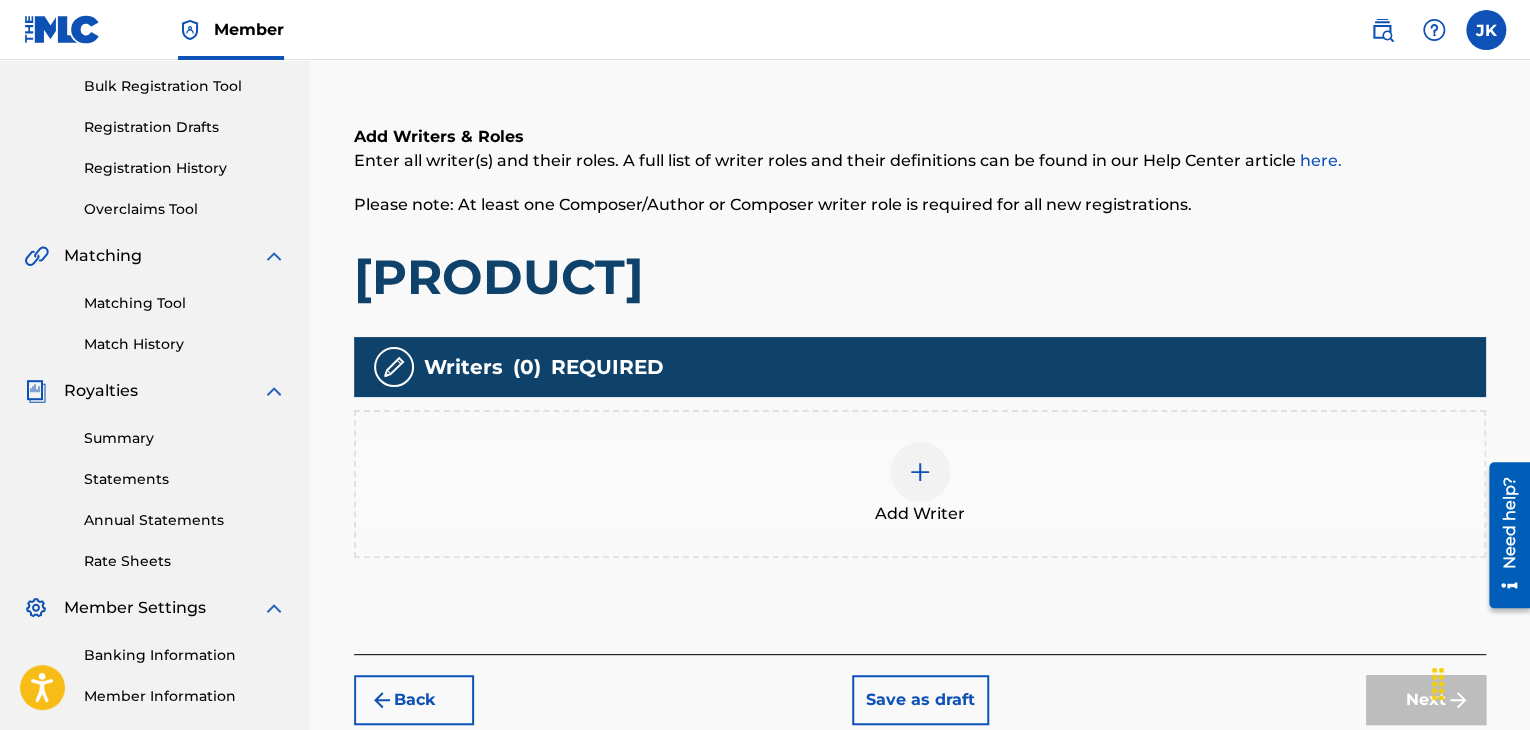 click at bounding box center [920, 472] 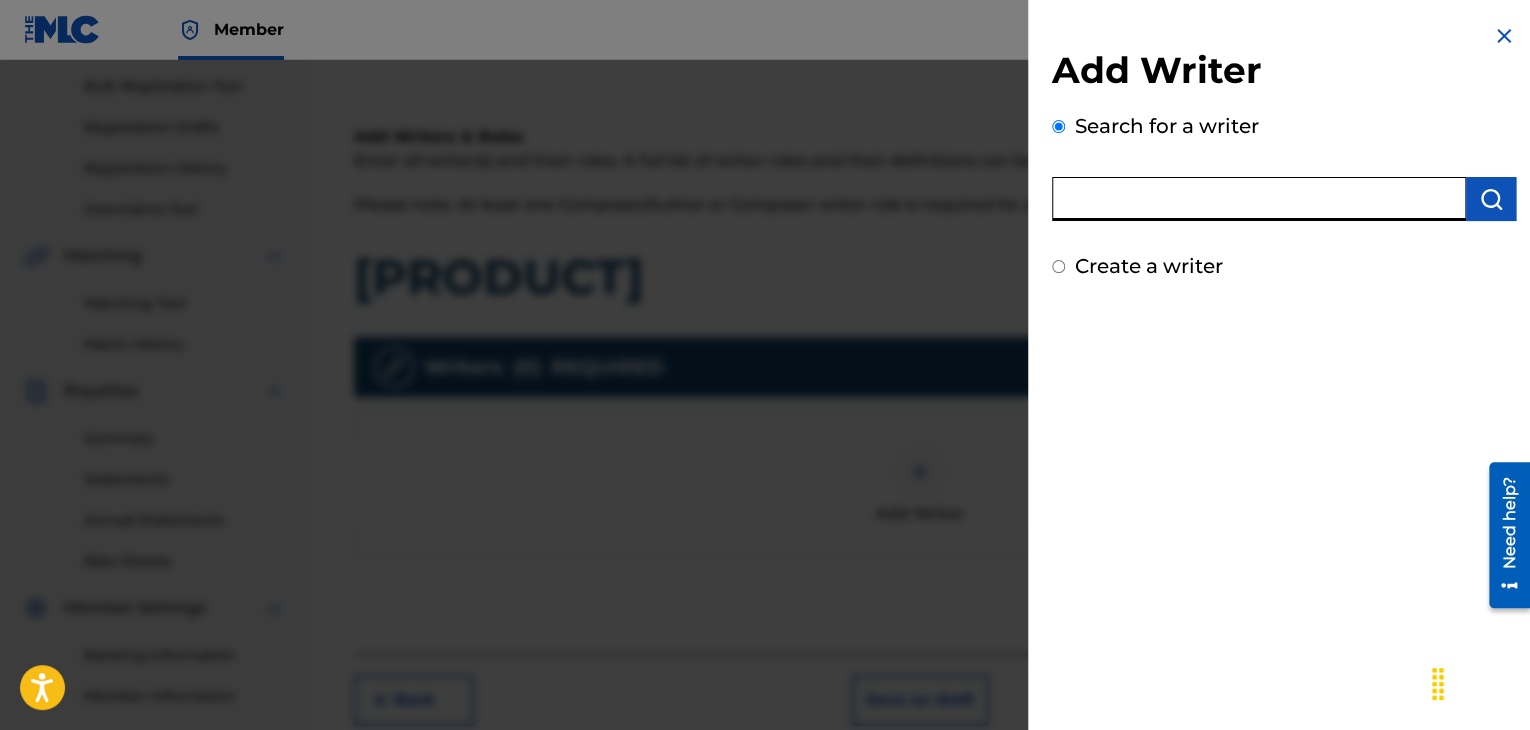 click at bounding box center (1259, 199) 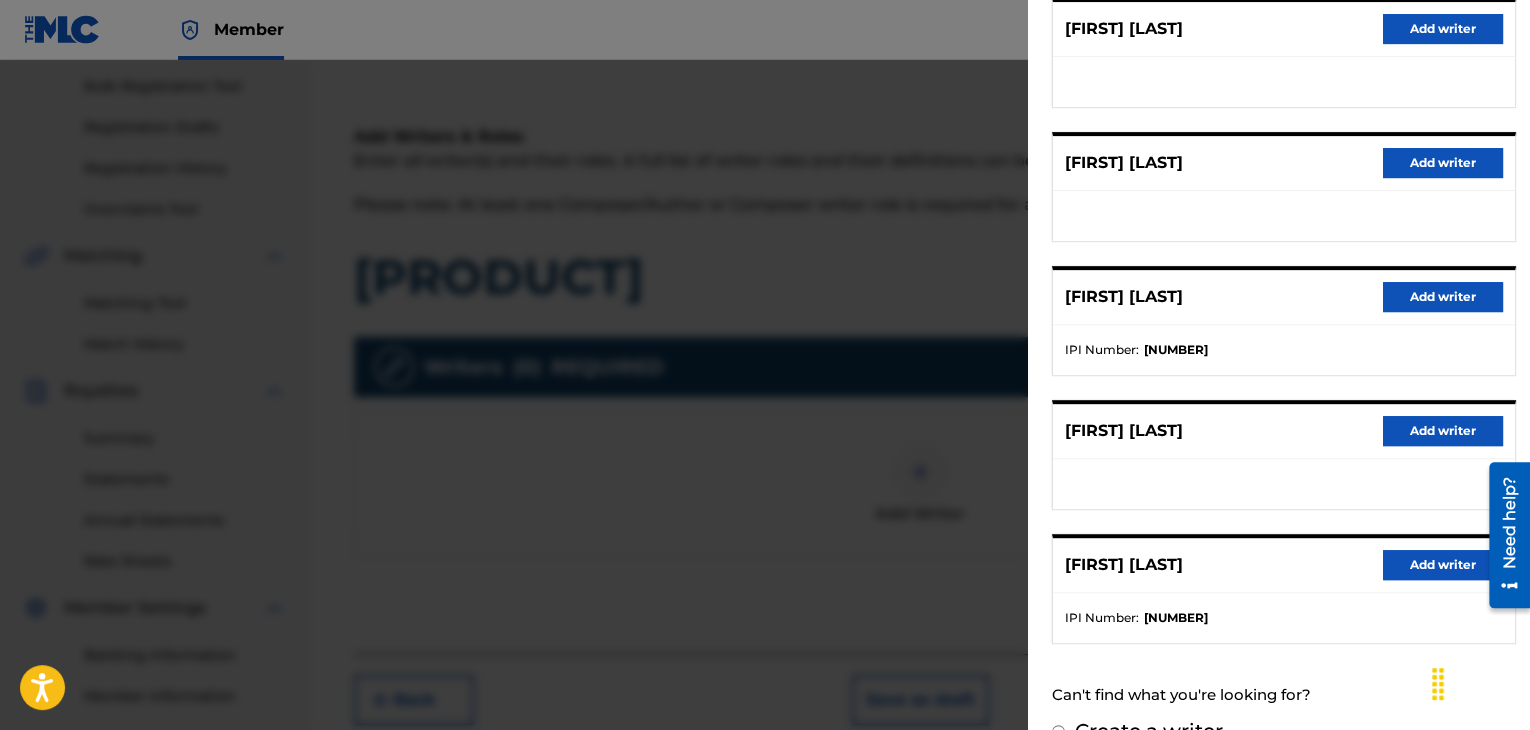 scroll, scrollTop: 310, scrollLeft: 0, axis: vertical 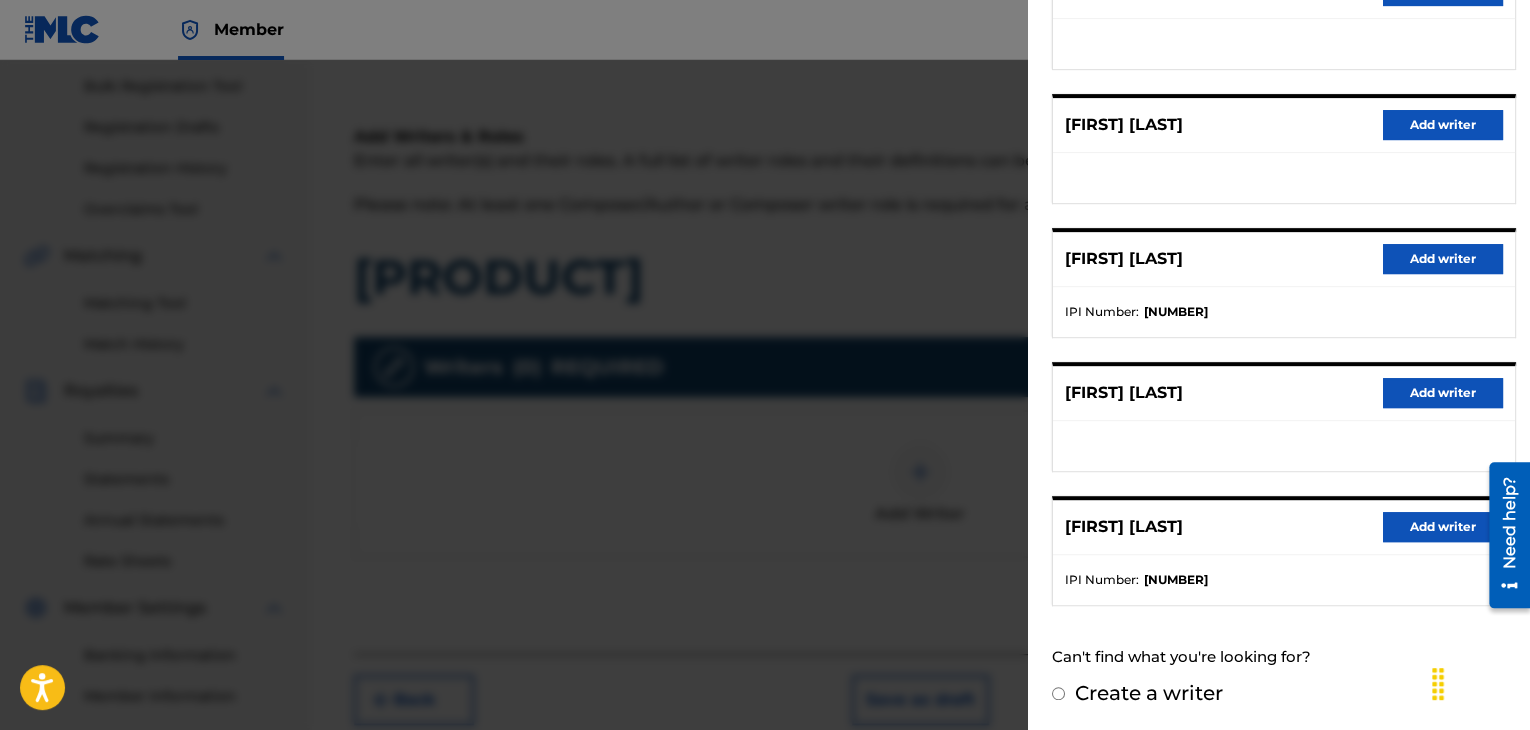 click on "Add writer" at bounding box center [1443, 527] 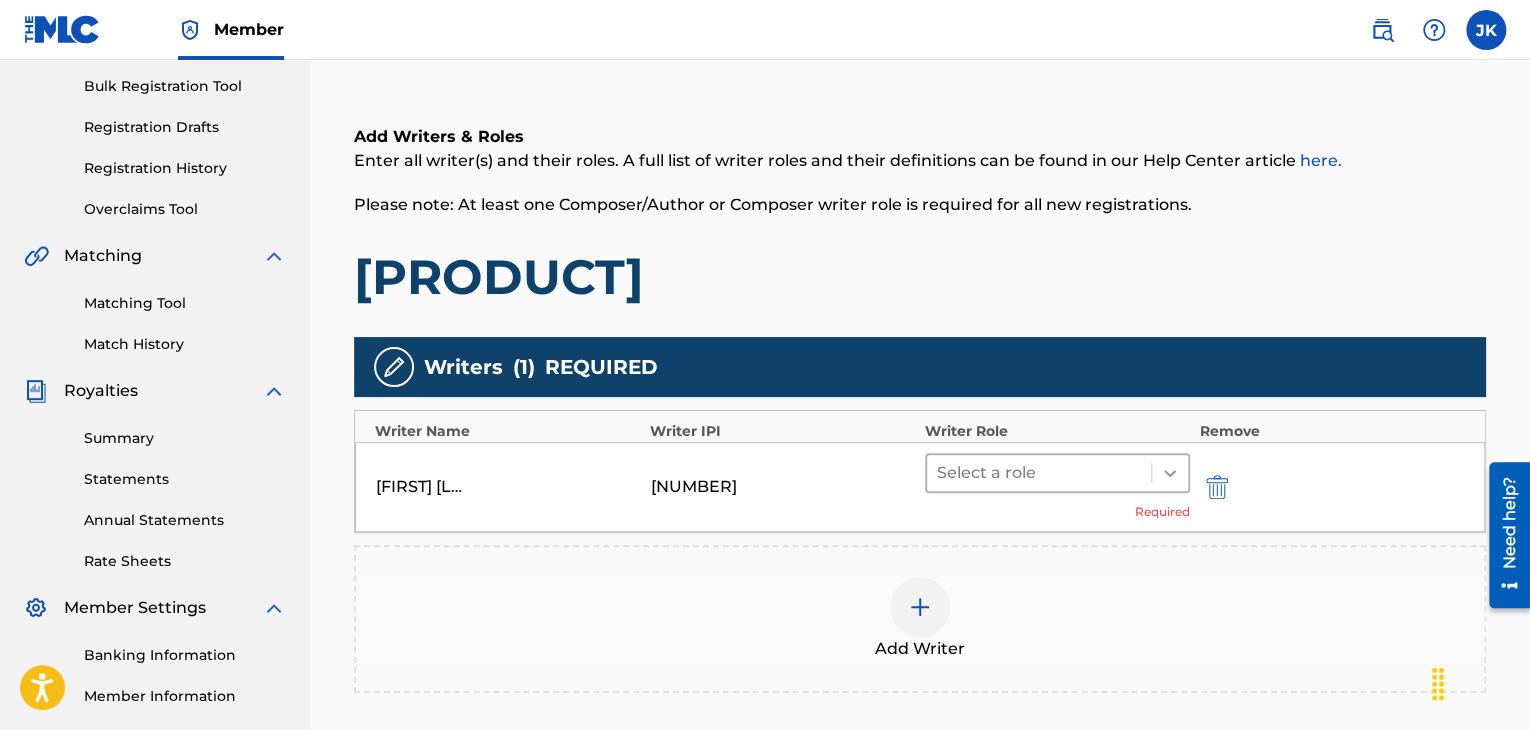 click 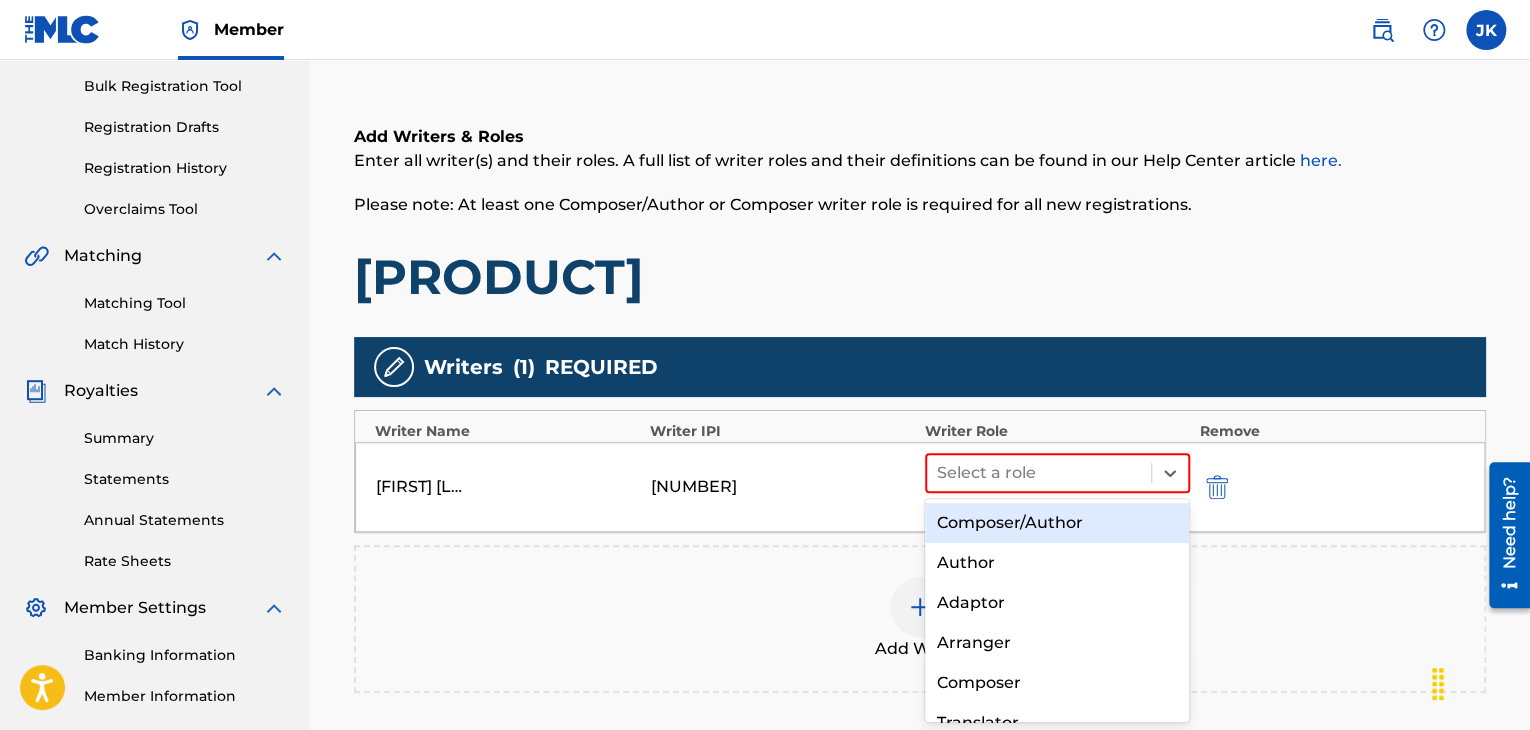 click on "Composer/Author" at bounding box center (1057, 523) 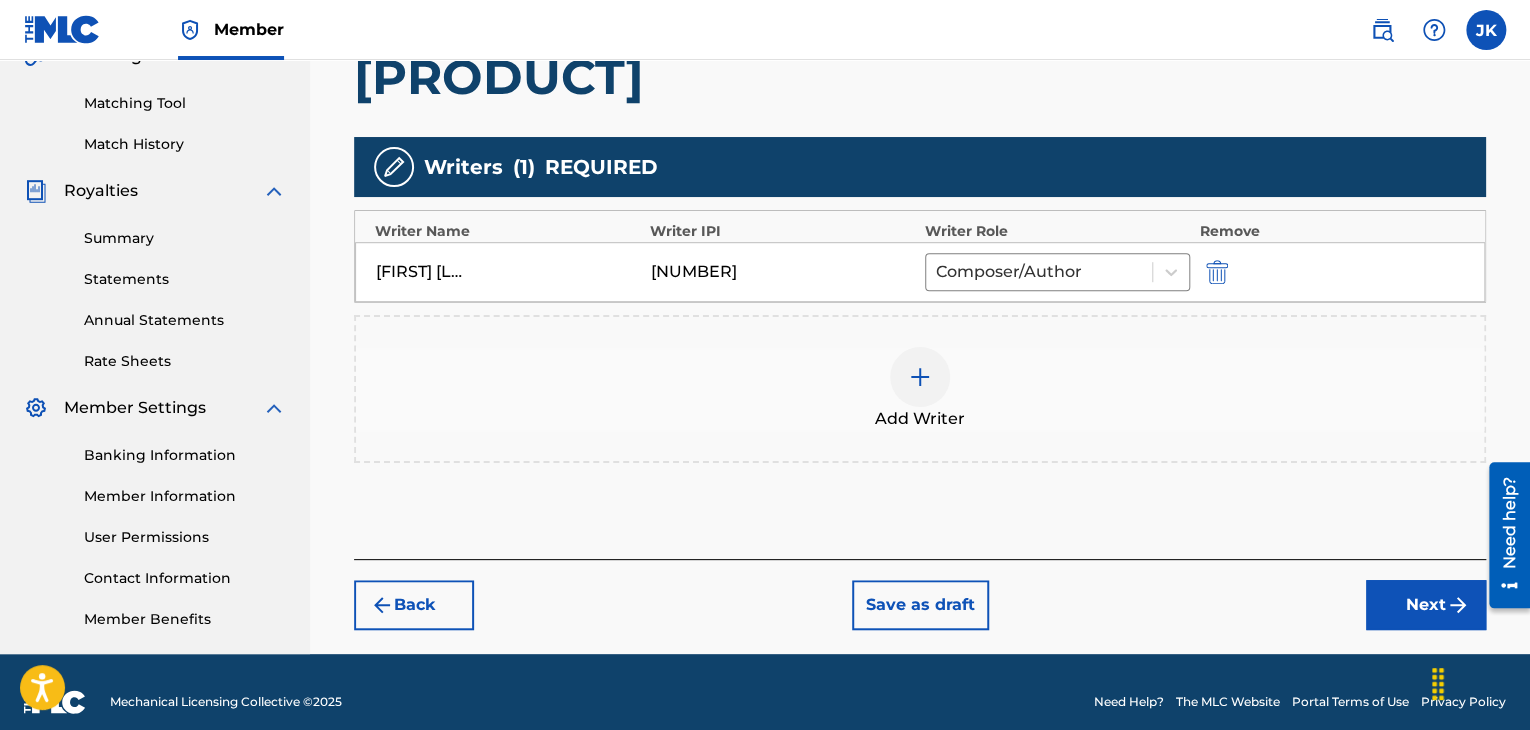 click on "Next" at bounding box center (1426, 605) 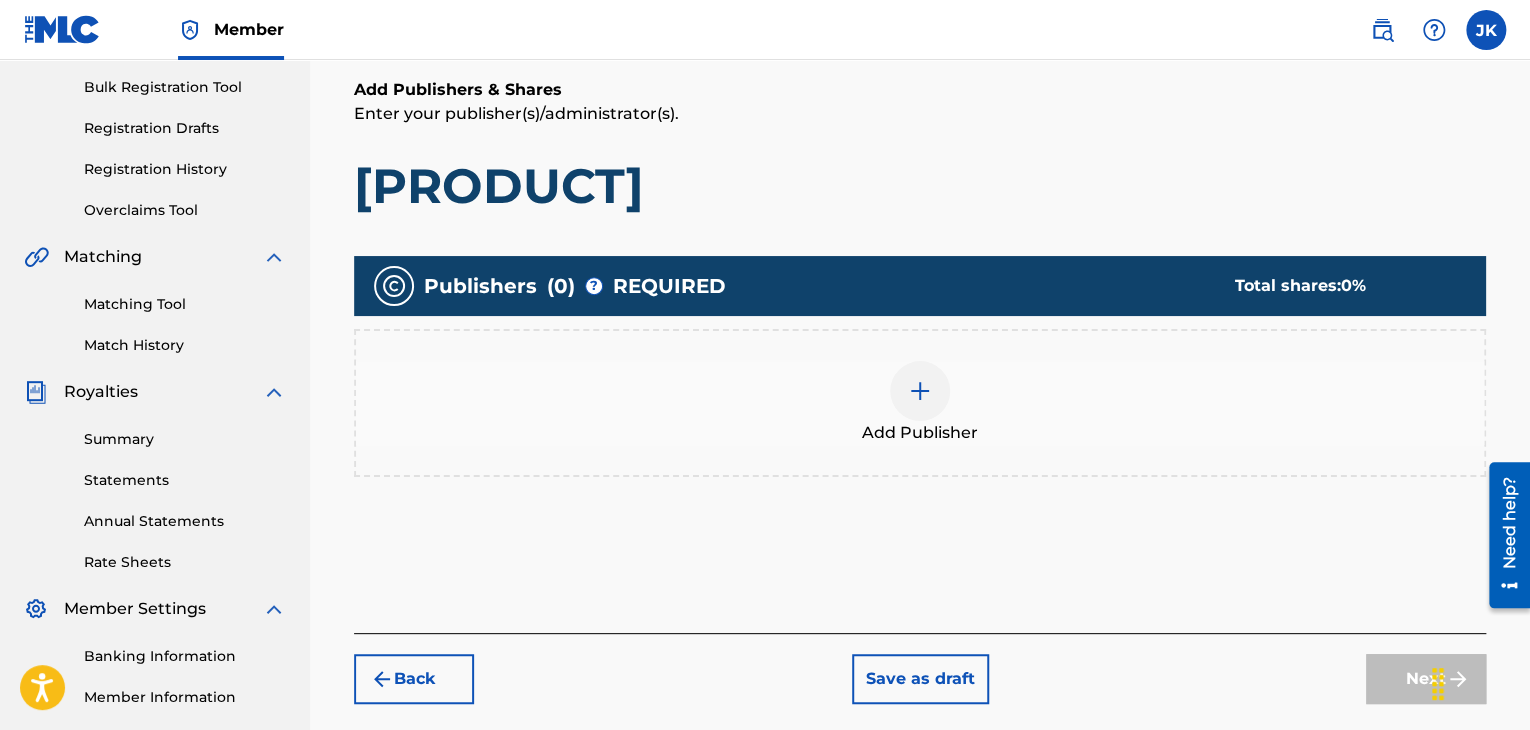 scroll, scrollTop: 290, scrollLeft: 0, axis: vertical 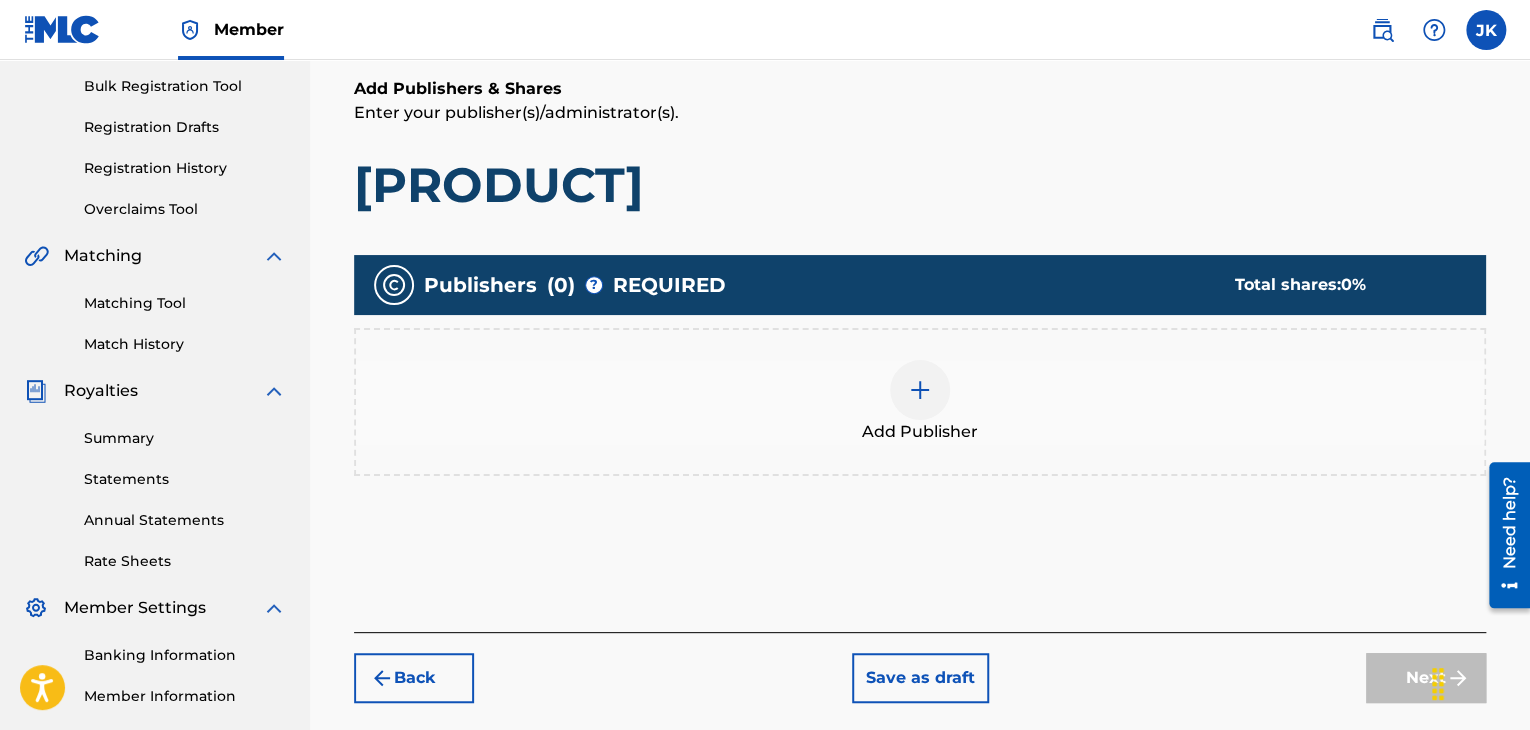 click at bounding box center [920, 390] 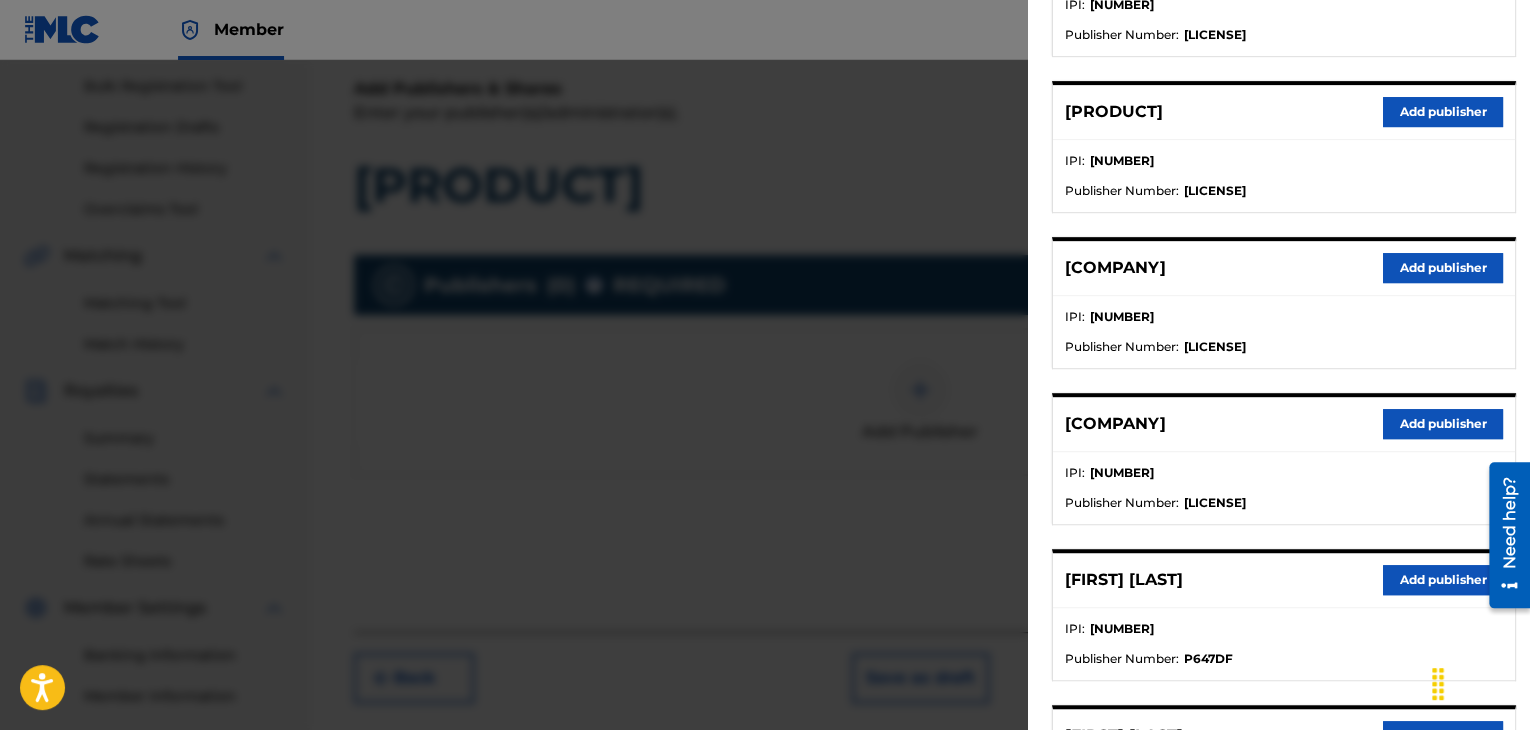scroll, scrollTop: 400, scrollLeft: 0, axis: vertical 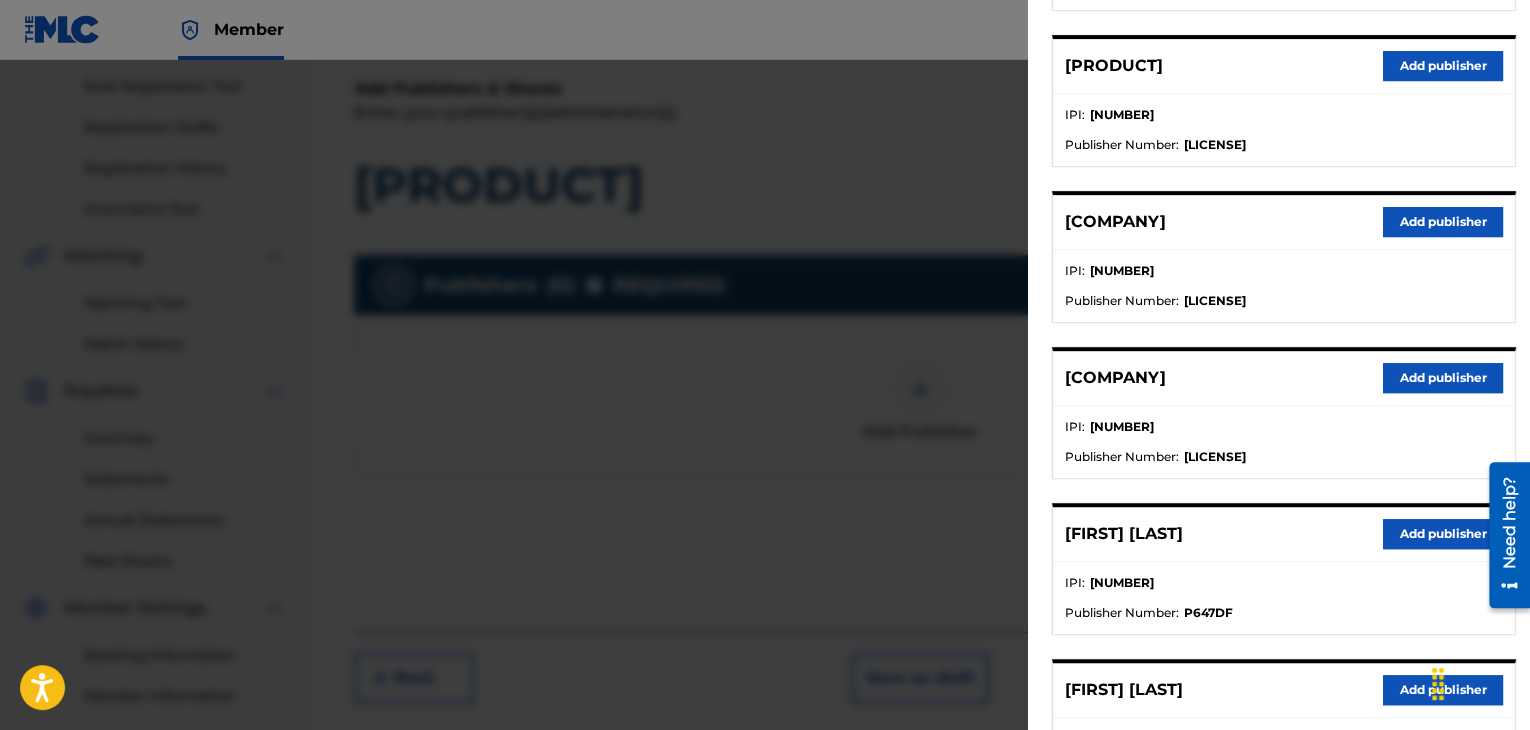 click on "Add publisher" at bounding box center (1443, 534) 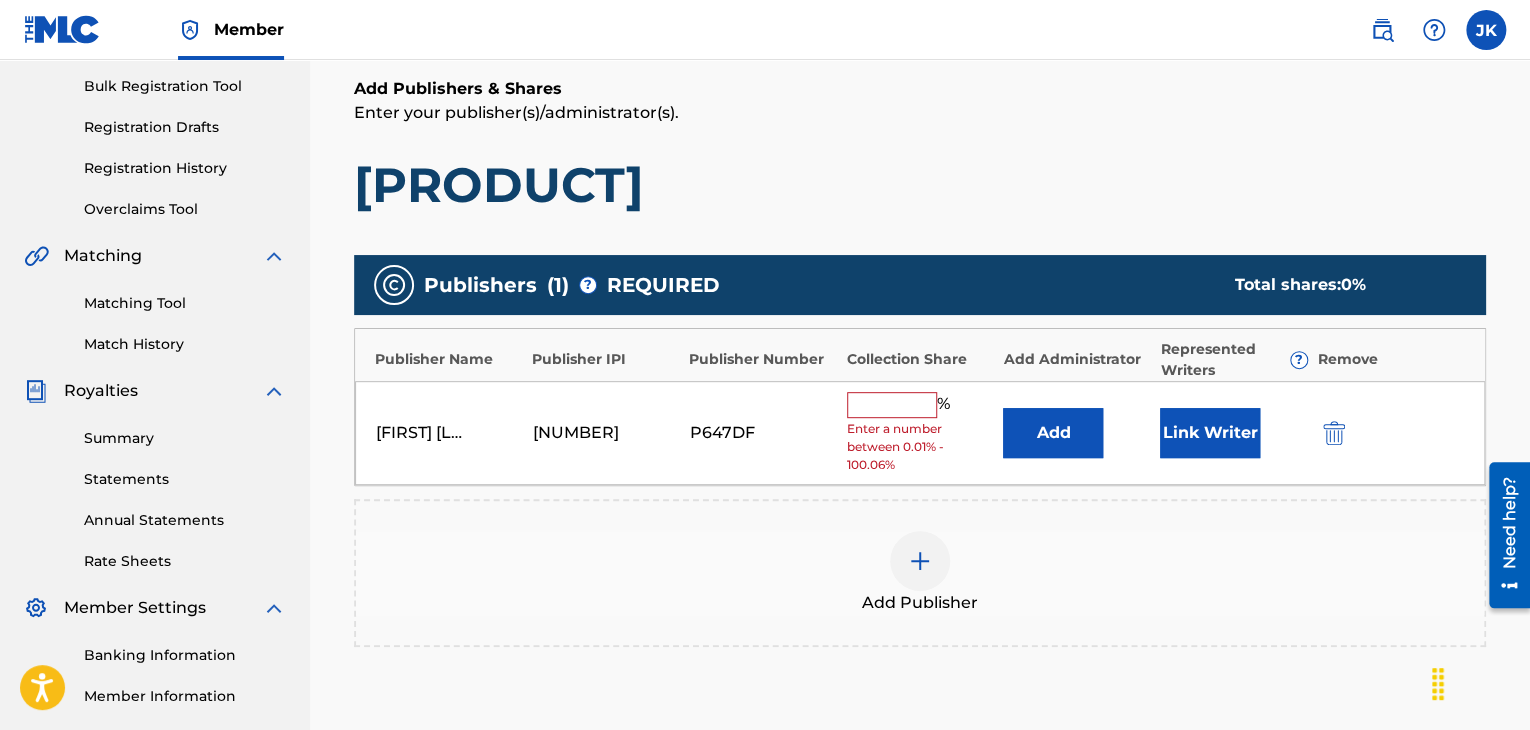 click on "Add" at bounding box center [1053, 433] 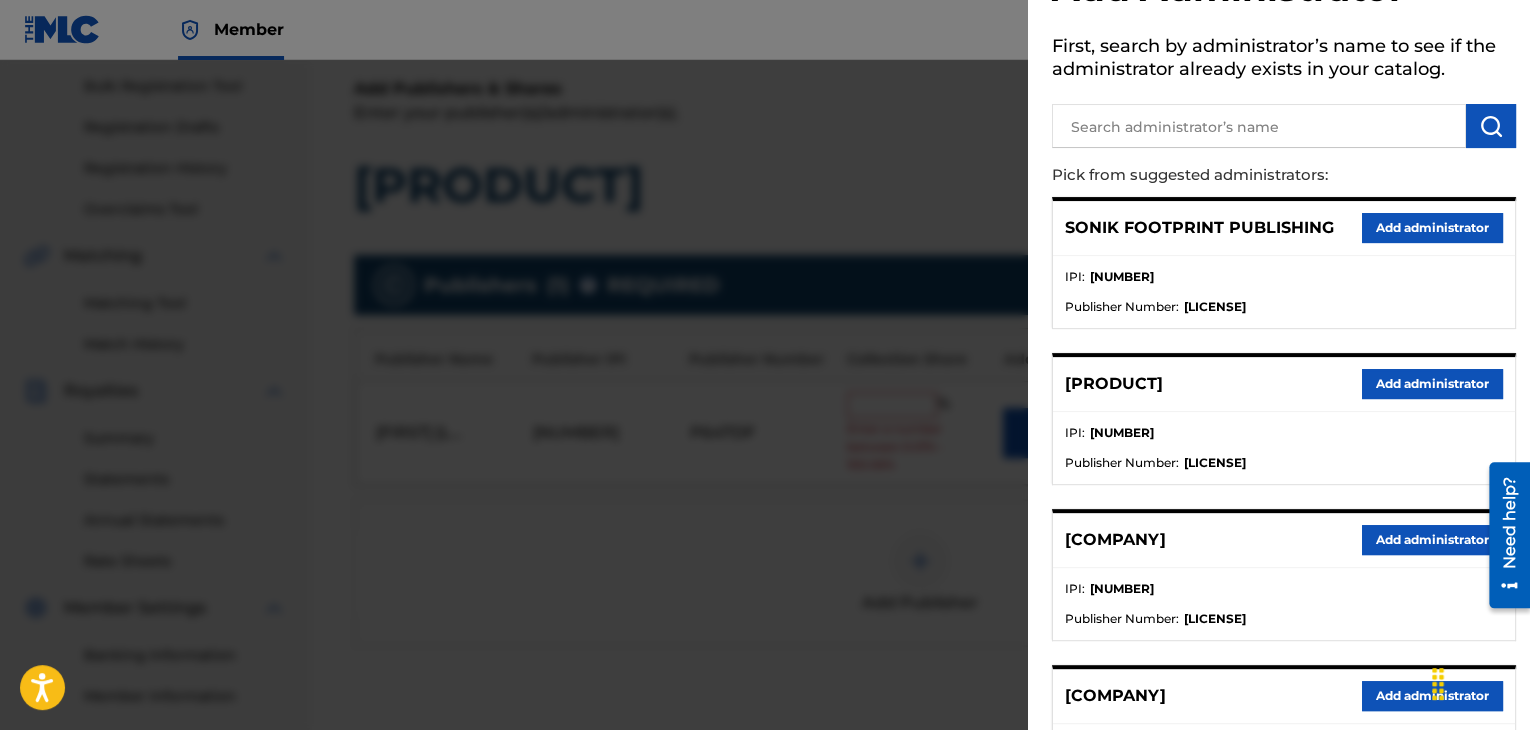 scroll, scrollTop: 200, scrollLeft: 0, axis: vertical 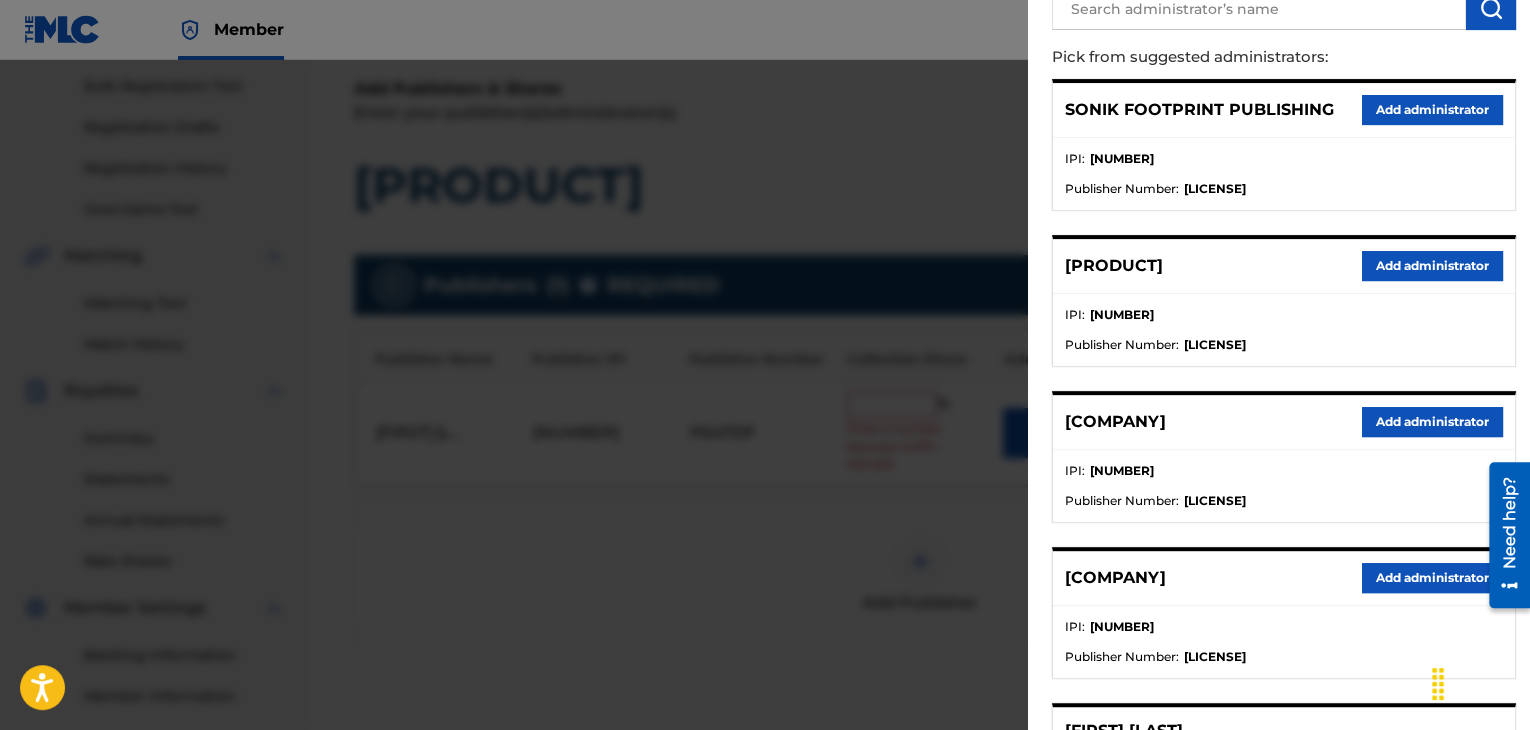 click on "Add administrator" at bounding box center (1432, 422) 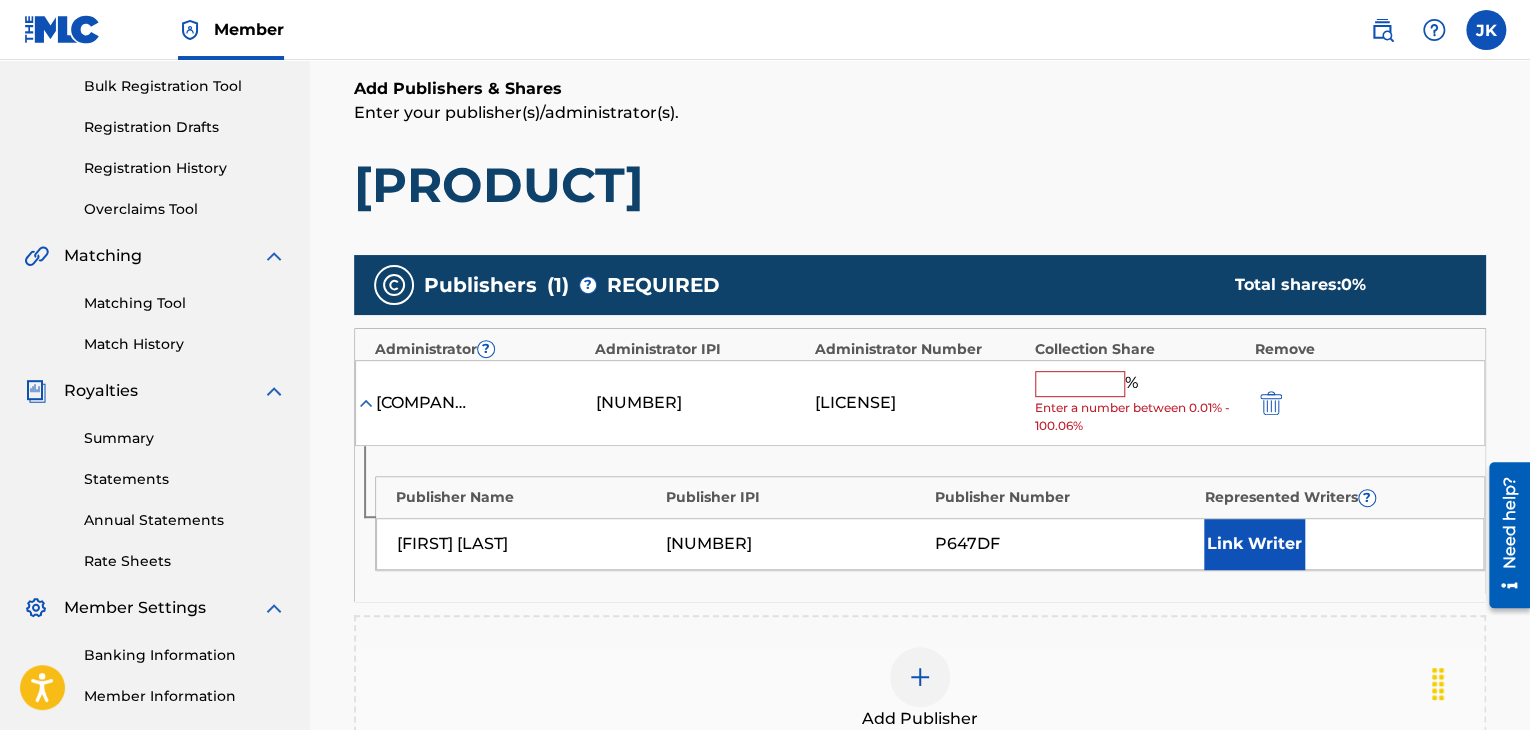 click at bounding box center [1080, 384] 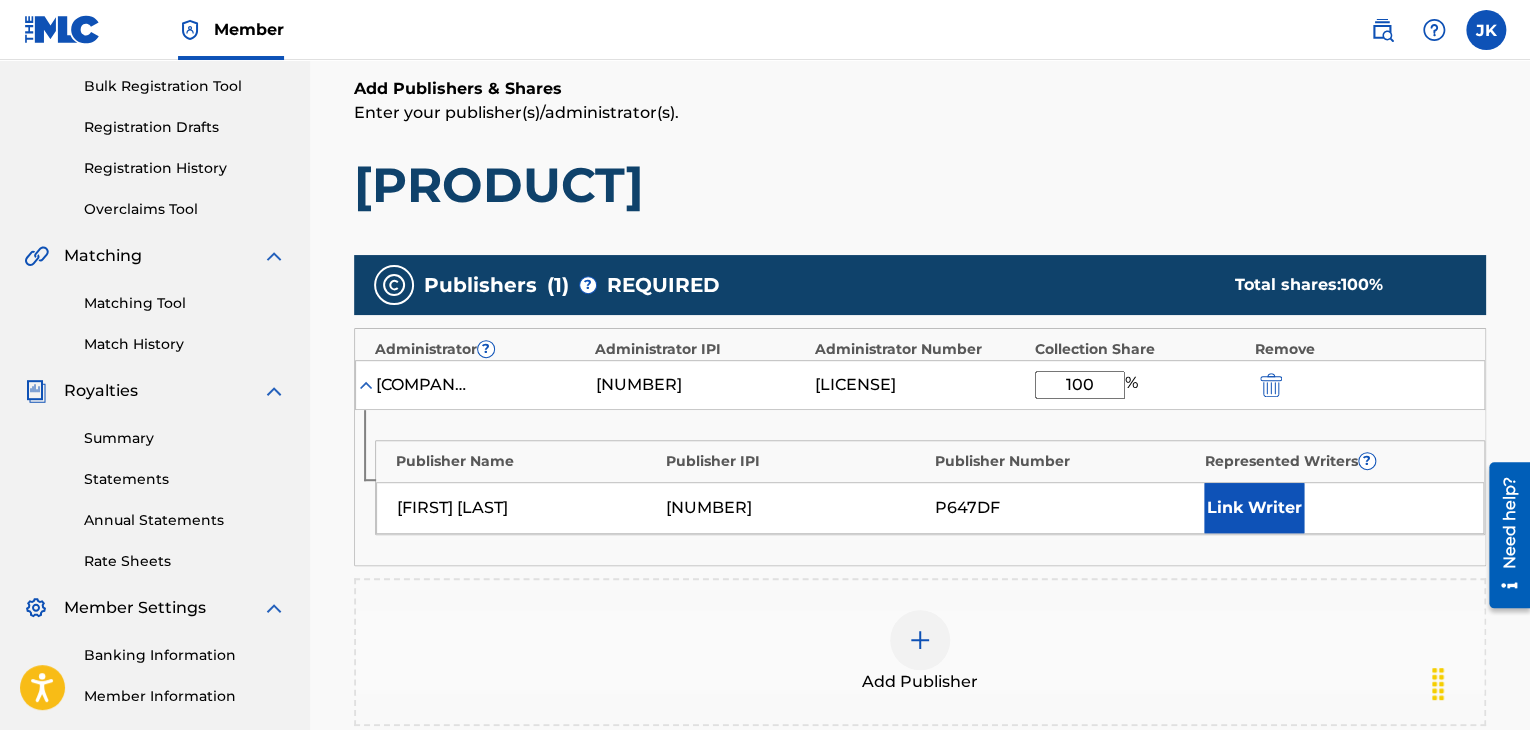 scroll, scrollTop: 490, scrollLeft: 0, axis: vertical 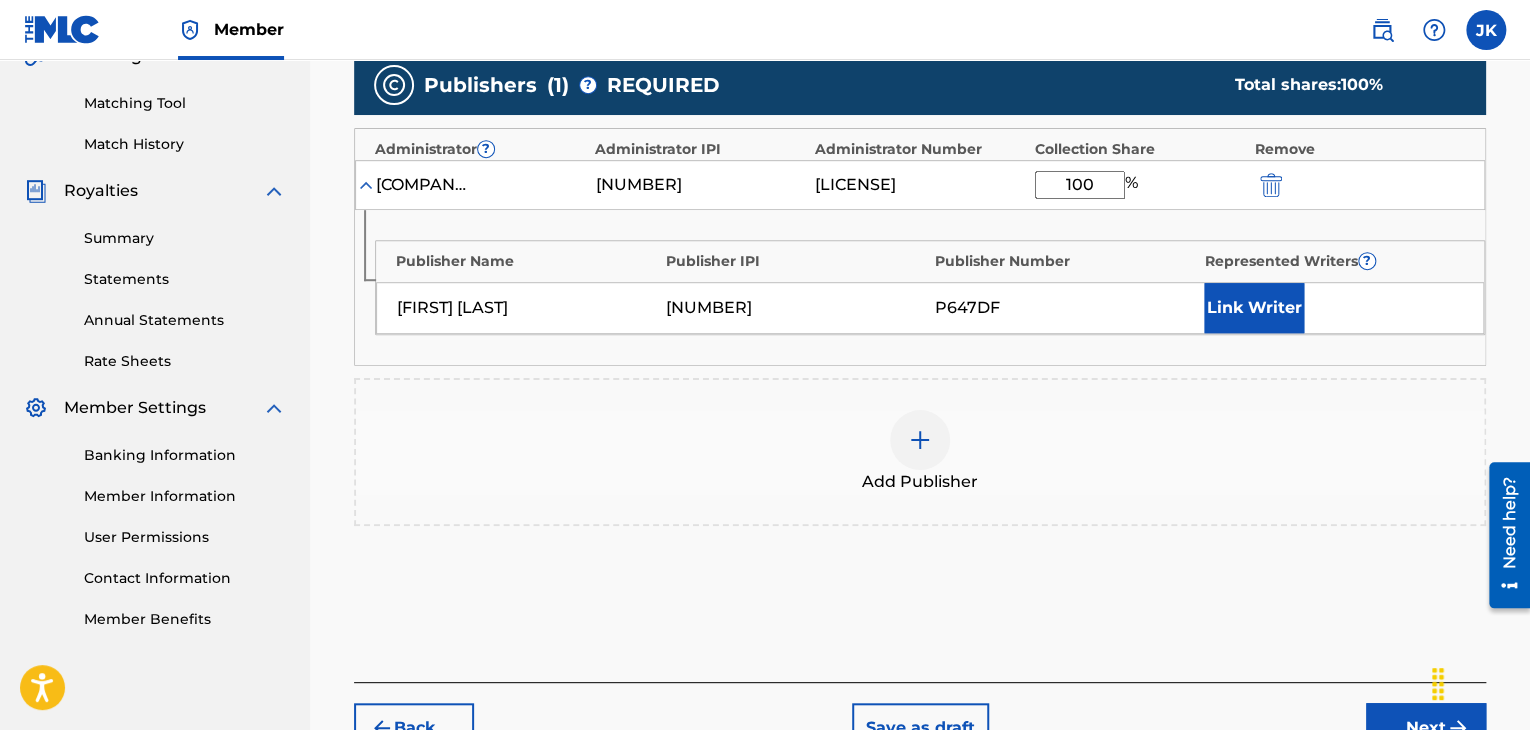 click on "Next" at bounding box center (1426, 728) 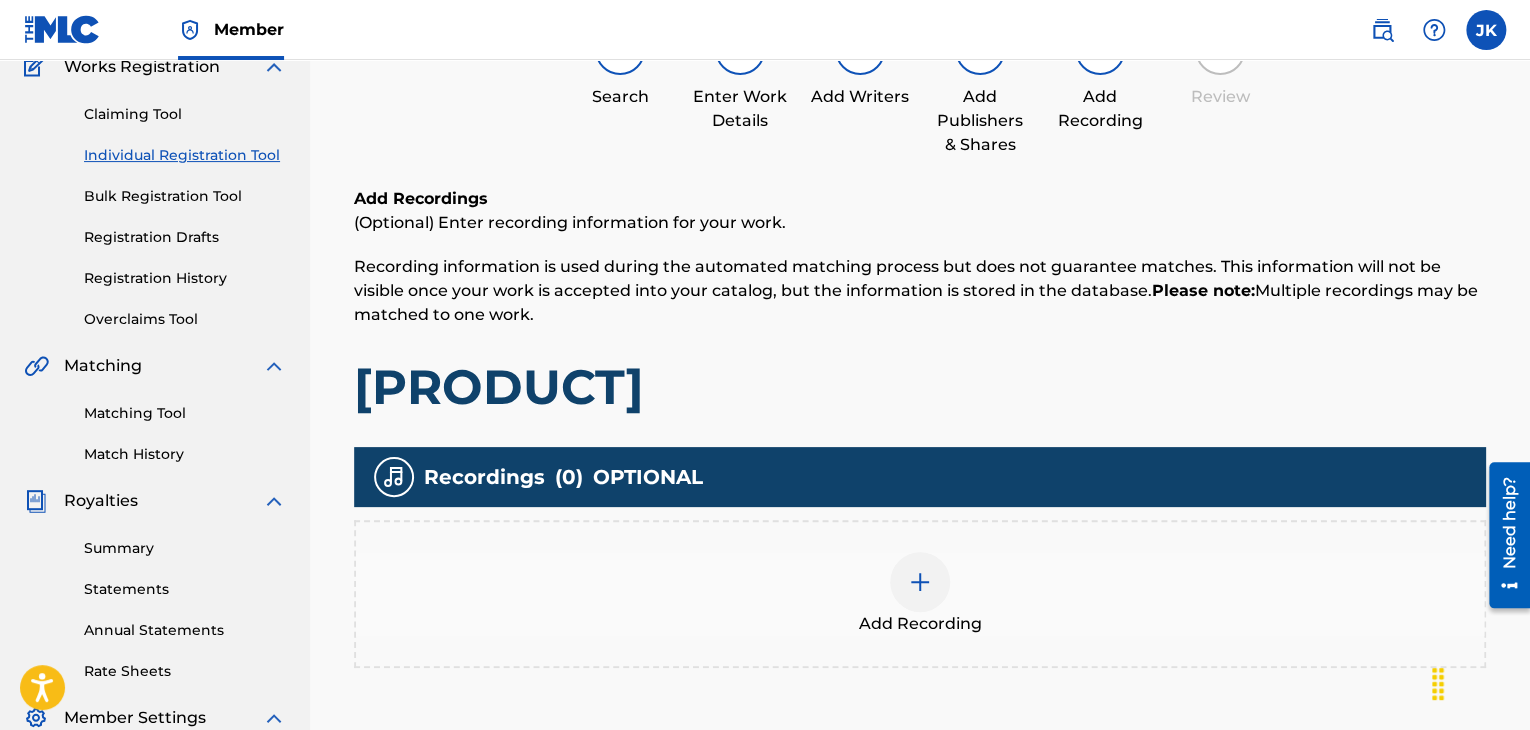scroll, scrollTop: 90, scrollLeft: 0, axis: vertical 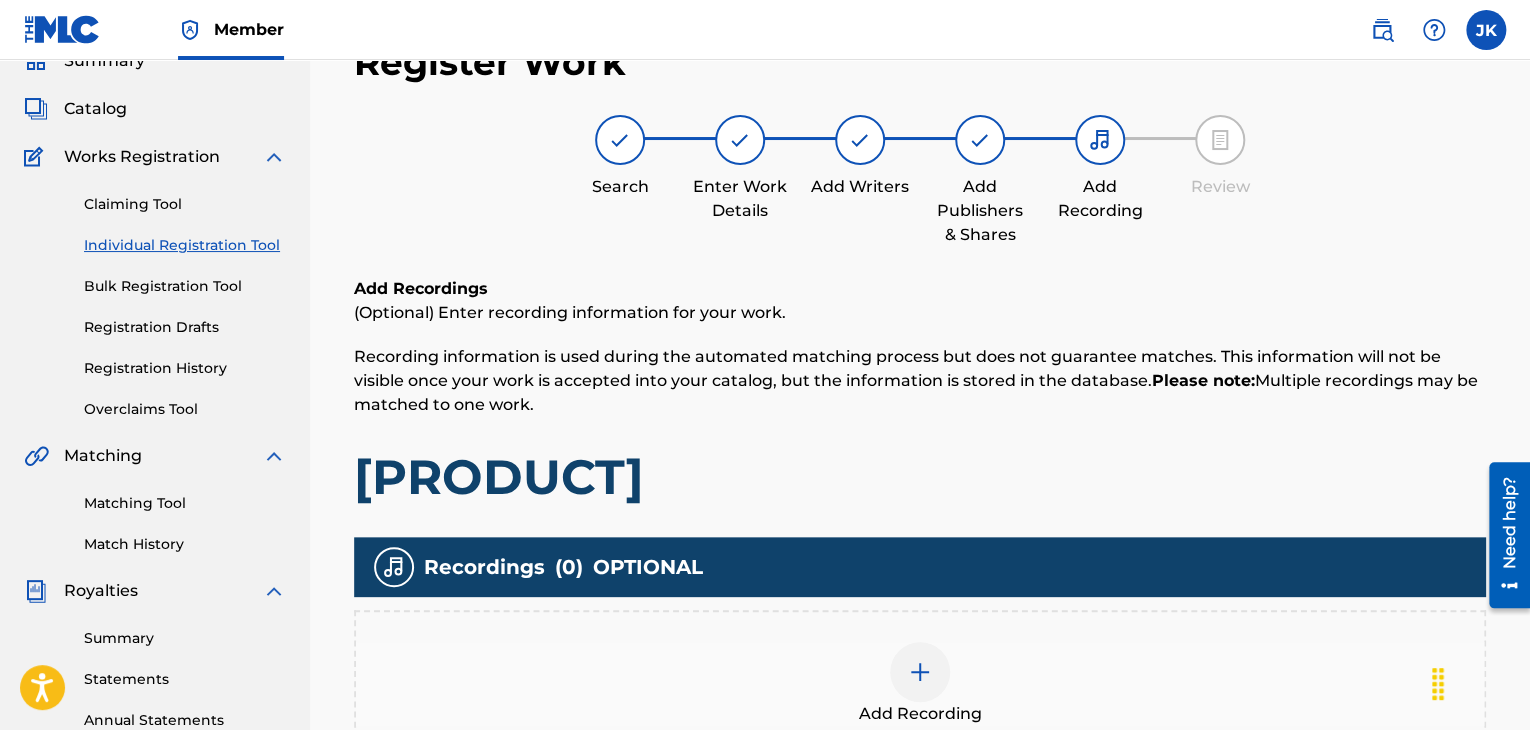 click at bounding box center [920, 672] 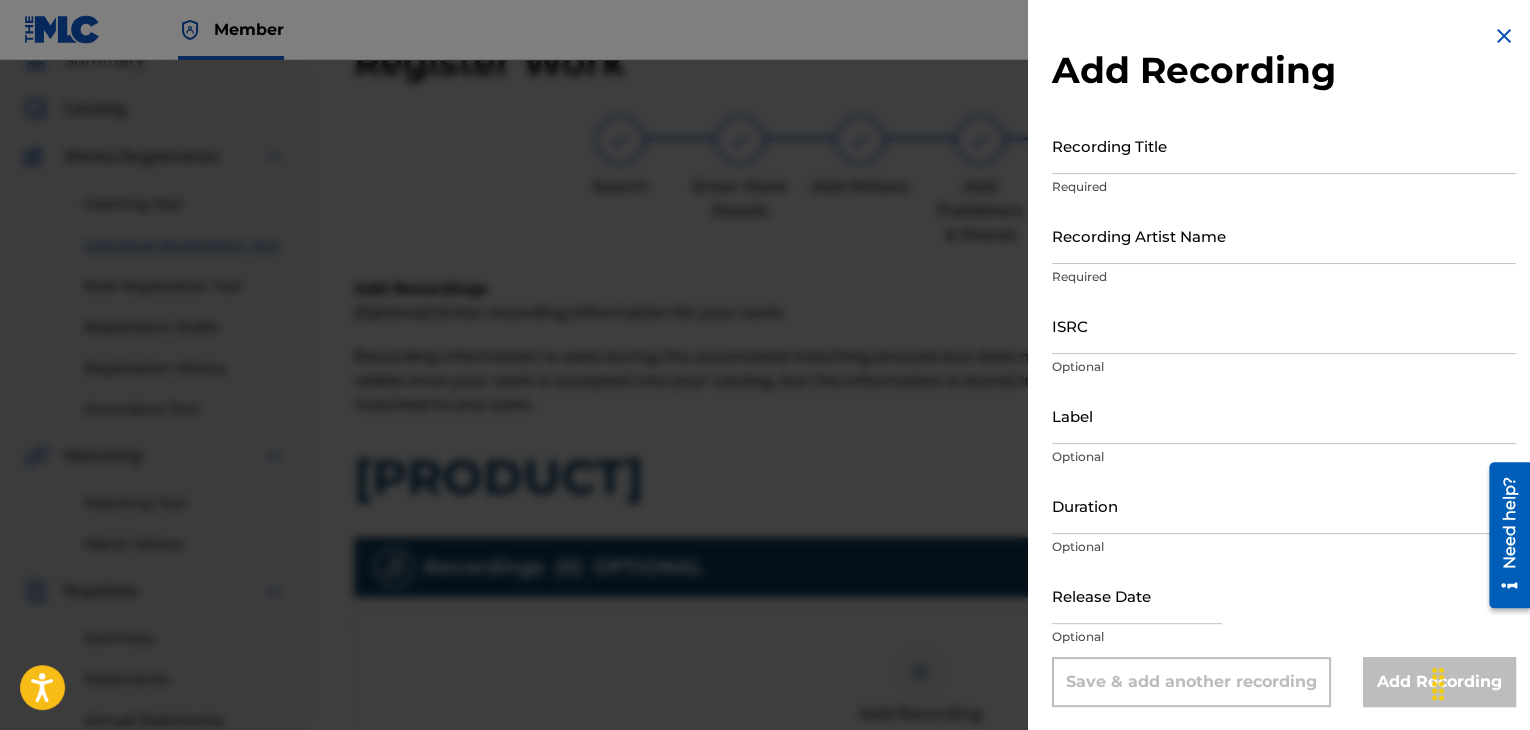 click on "Recording Title" at bounding box center [1284, 145] 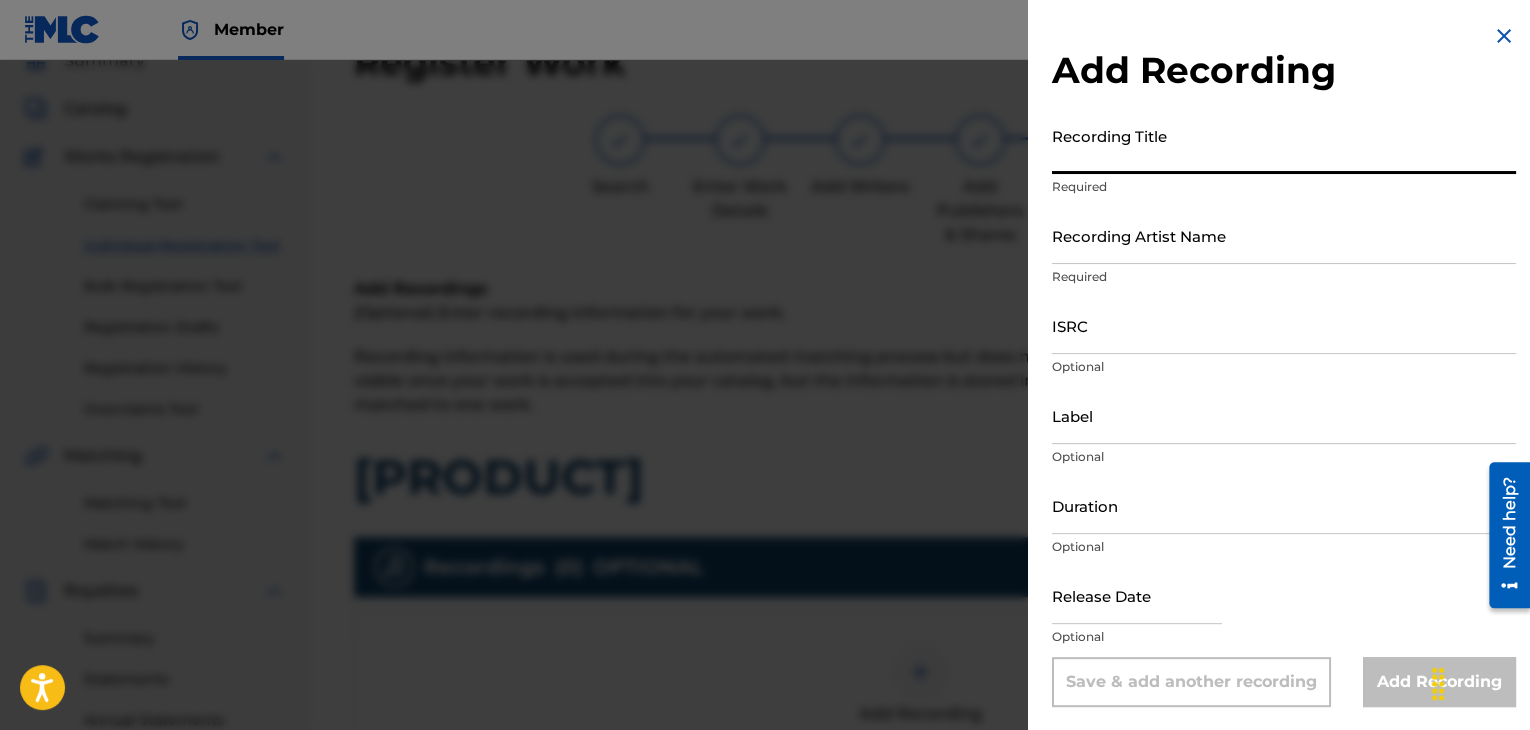 paste on "[PRODUCT]" 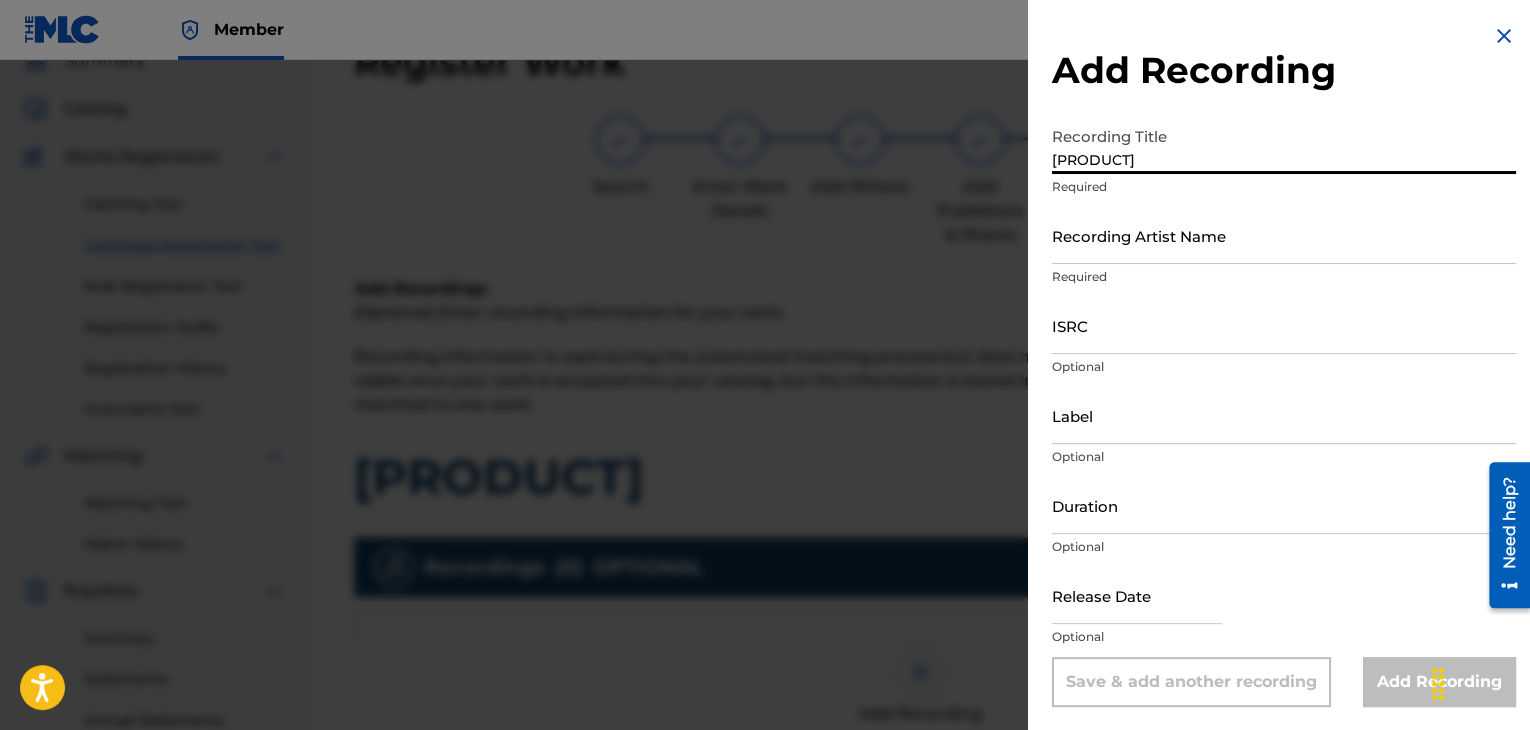 click on "Recording Artist Name" at bounding box center [1284, 235] 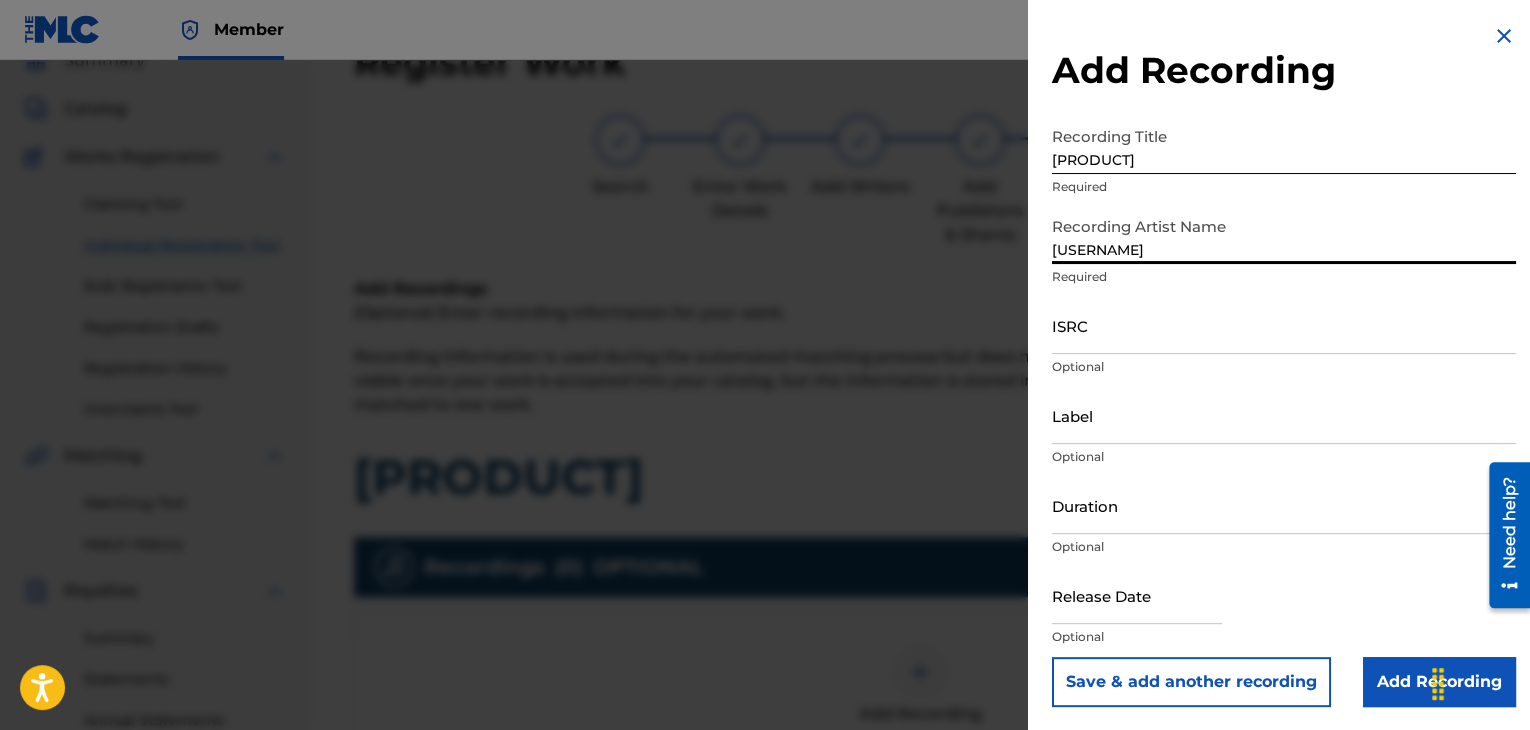 click on "ISRC" at bounding box center [1284, 325] 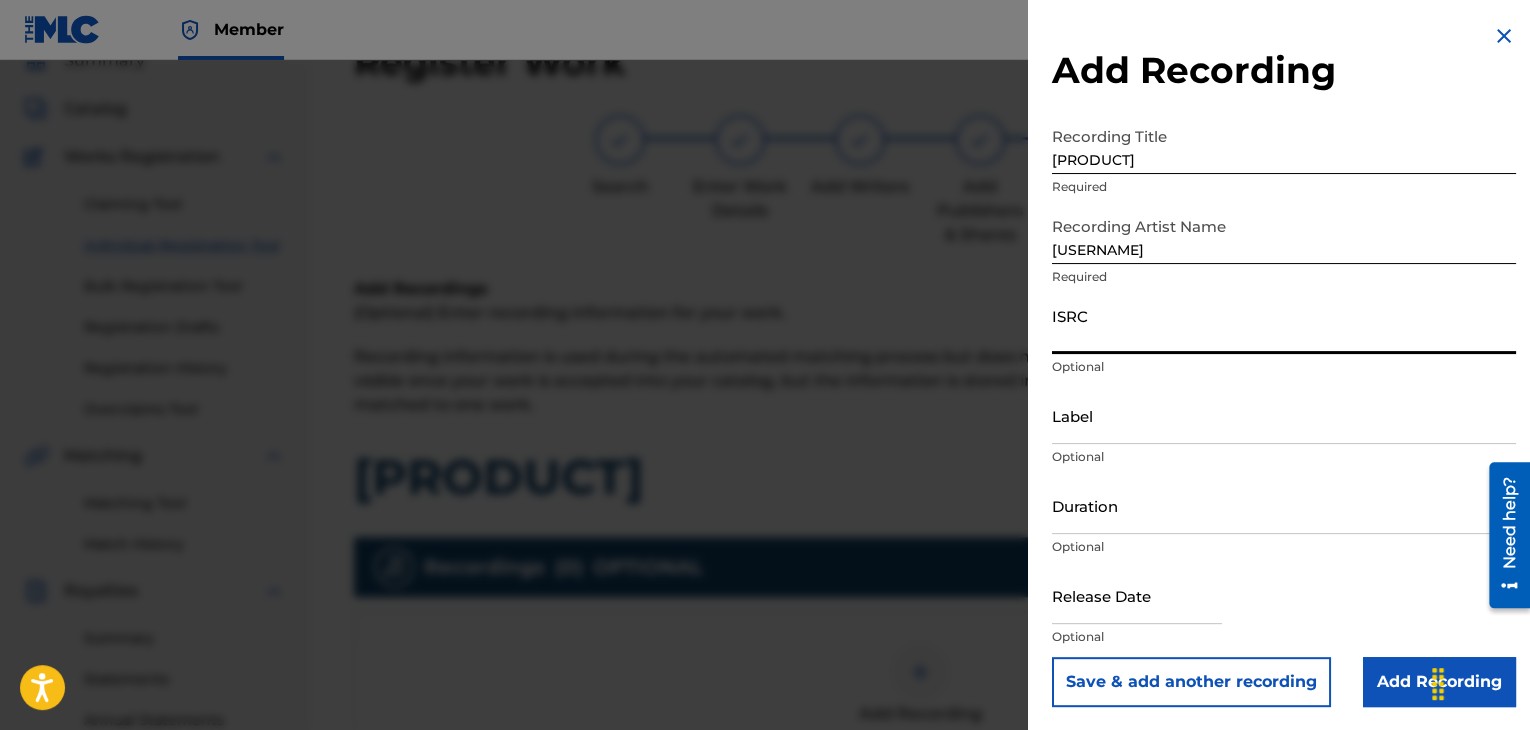 paste on "[LICENSE]" 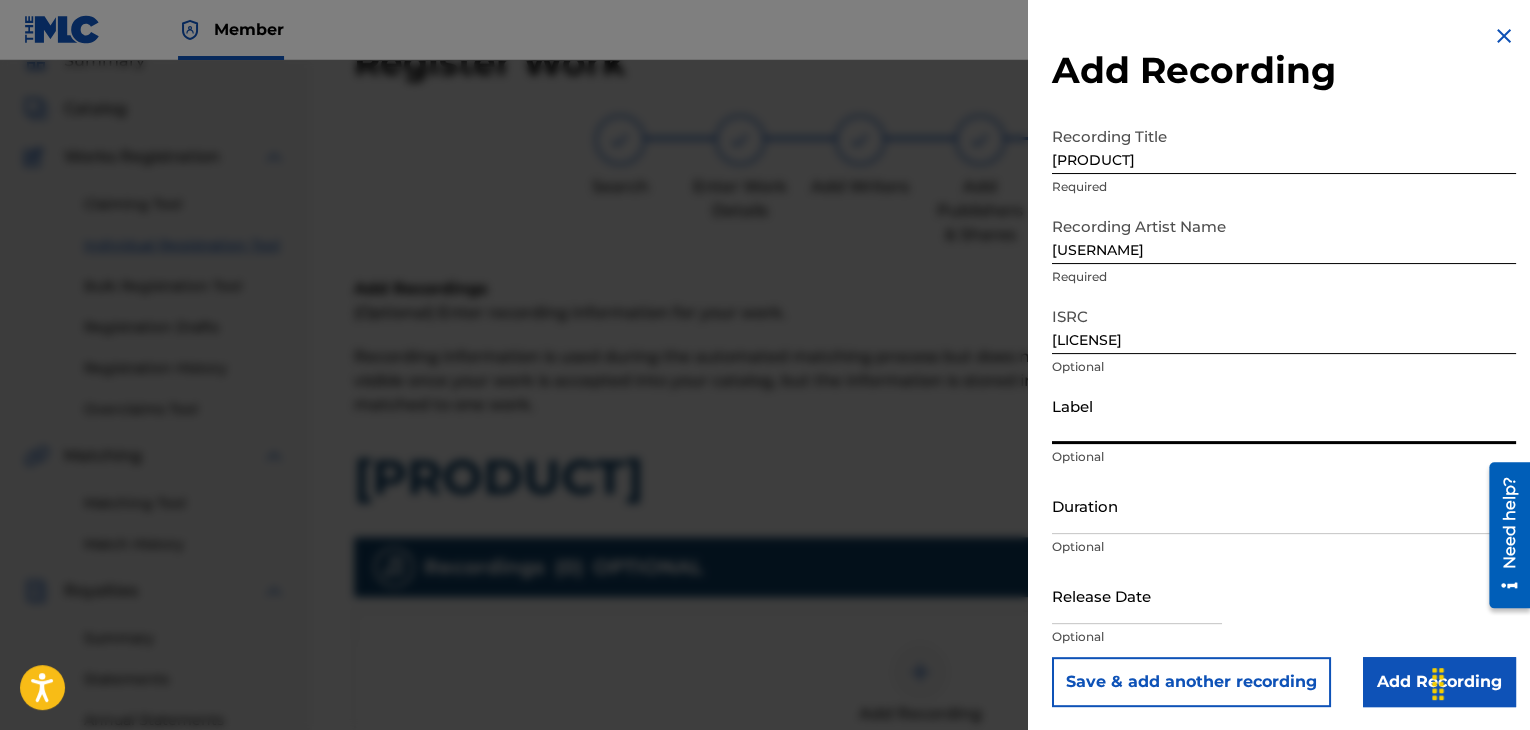 click on "Label" at bounding box center (1284, 415) 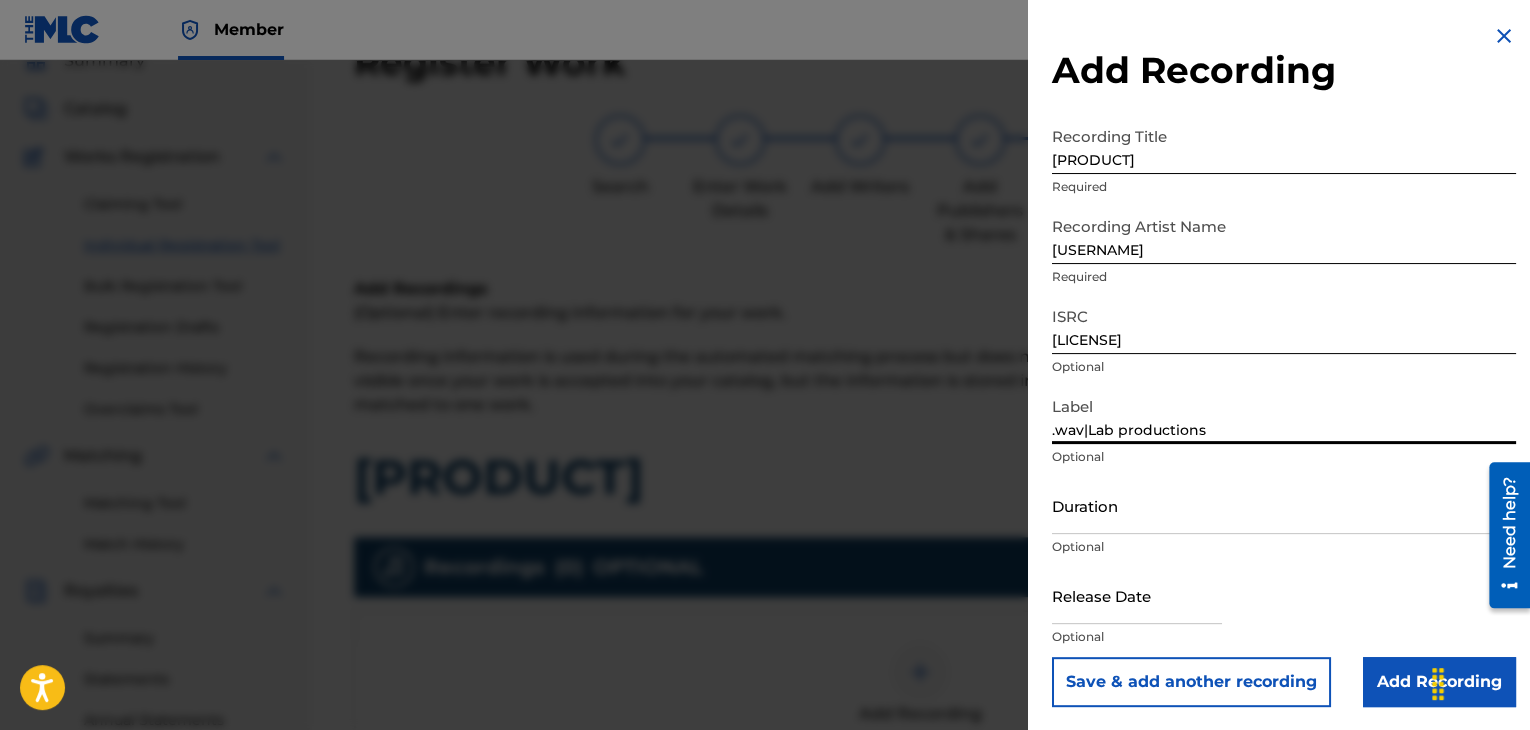 click on "Duration" at bounding box center (1284, 505) 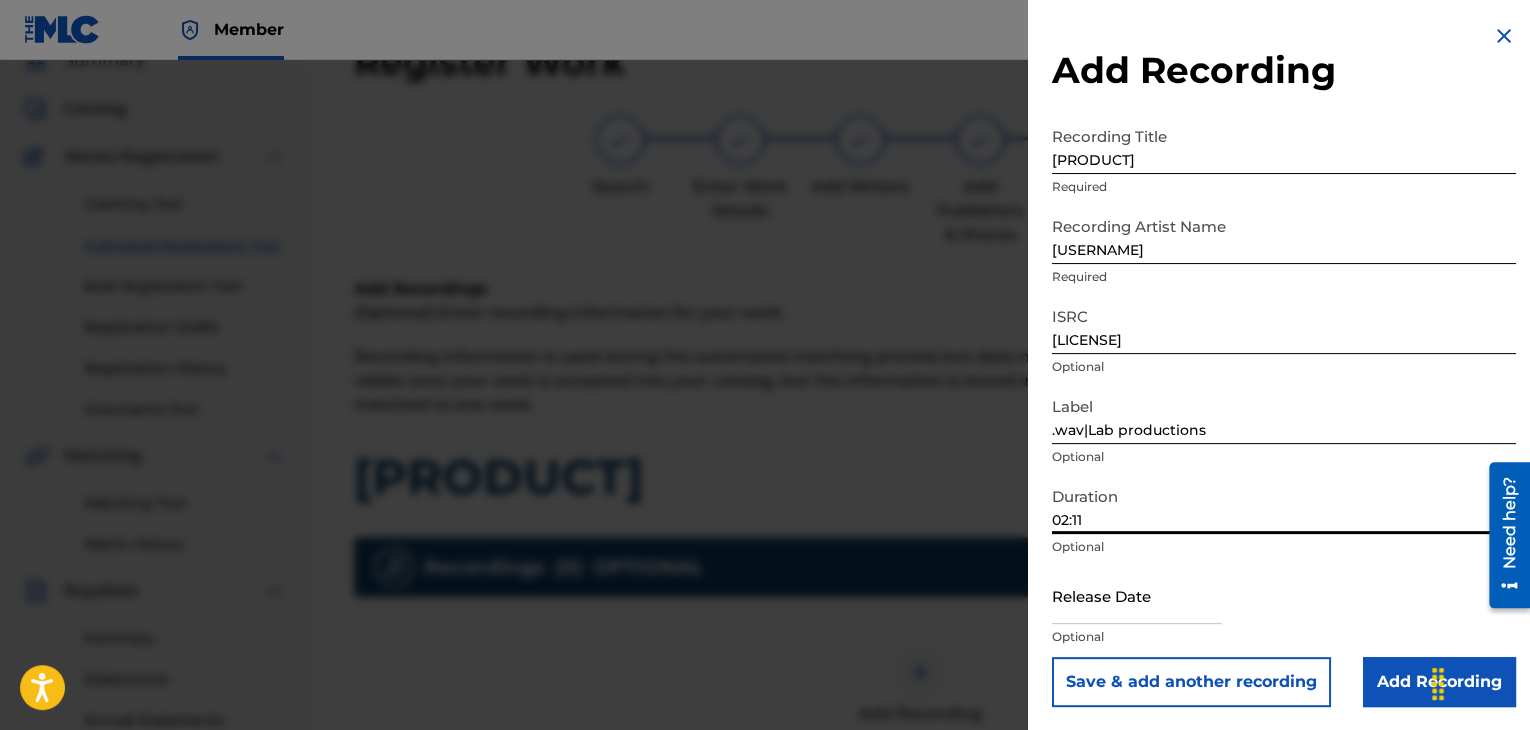click at bounding box center [1137, 595] 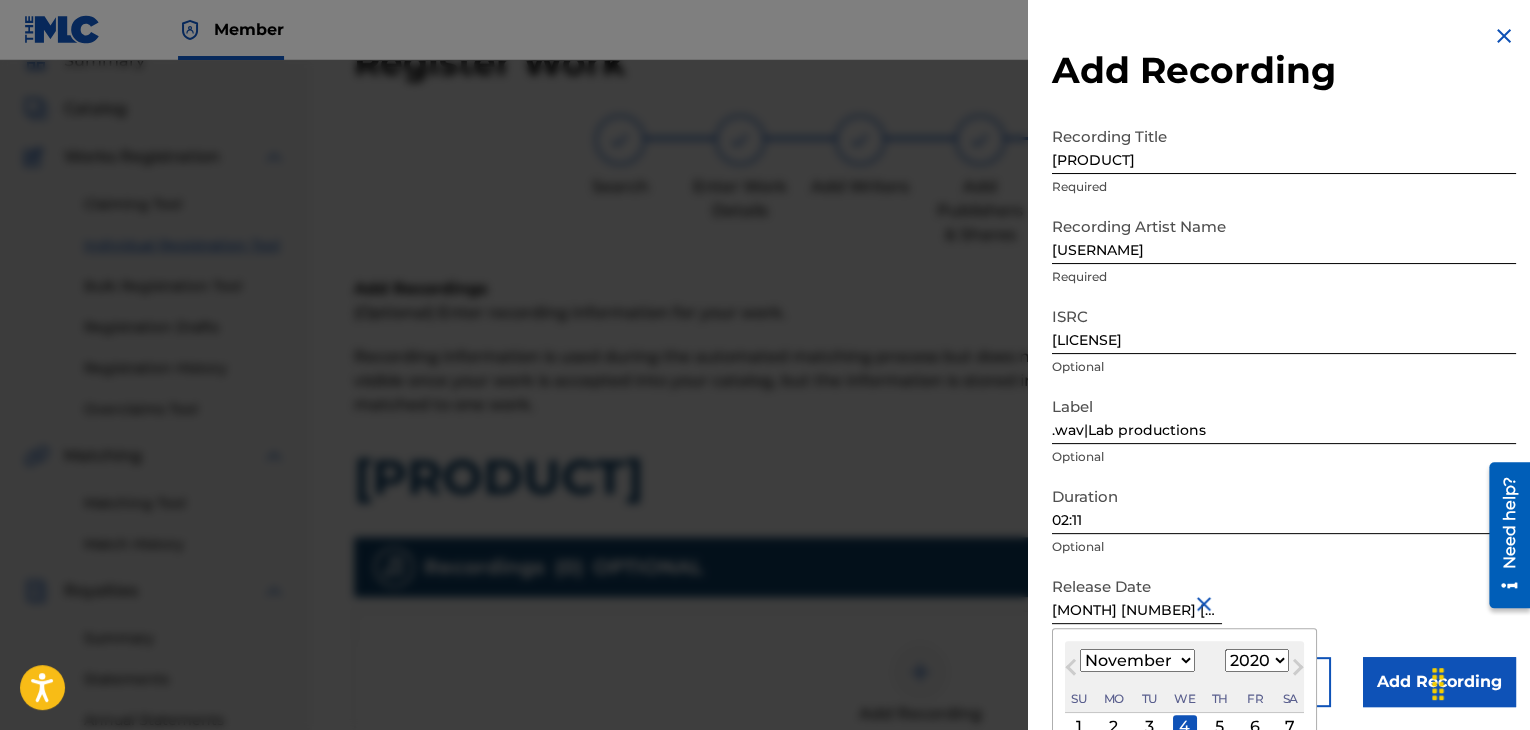 click on "Release Date November 4 2020 November 2020 Previous Month Next Month November 2020 January February March April May June July August September October November December 1899 1900 1901 1902 1903 1904 1905 1906 1907 1908 1909 1910 1911 1912 1913 1914 1915 1916 1917 1918 1919 1920 1921 1922 1923 1924 1925 1926 1927 1928 1929 1930 1931 1932 1933 1934 1935 1936 1937 1938 1939 1940 1941 1942 1943 1944 1945 1946 1947 1948 1949 1950 1951 1952 1953 1954 1955 1956 1957 1958 1959 1960 1961 1962 1963 1964 1965 1966 1967 1968 1969 1970 1971 1972 1973 1974 1975 1976 1977 1978 1979 1980 1981 1982 1983 1984 1985 1986 1987 1988 1989 1990 1991 1992 1993 1994 1995 1996 1997 1998 1999 2000 2001 2002 2003 2004 2005 2006 2007 2008 2009 2010 2011 2012 2013 2014 2015 2016 2017 2018 2019 2020 2021 2022 2023 2024 2025 2026 2027 2028 2029 2030 2031 2032 2033 2034 2035 2036 2037 2038 2039 2040 2041 2042 2043 2044 2045 2046 2047 2048 2049 2050 2051 2052 2053 2054 2055 2056 2057 2058 2059 2060 2061 2062 2063 2064 2065 2066 2067 2068 2069" at bounding box center [1284, 612] 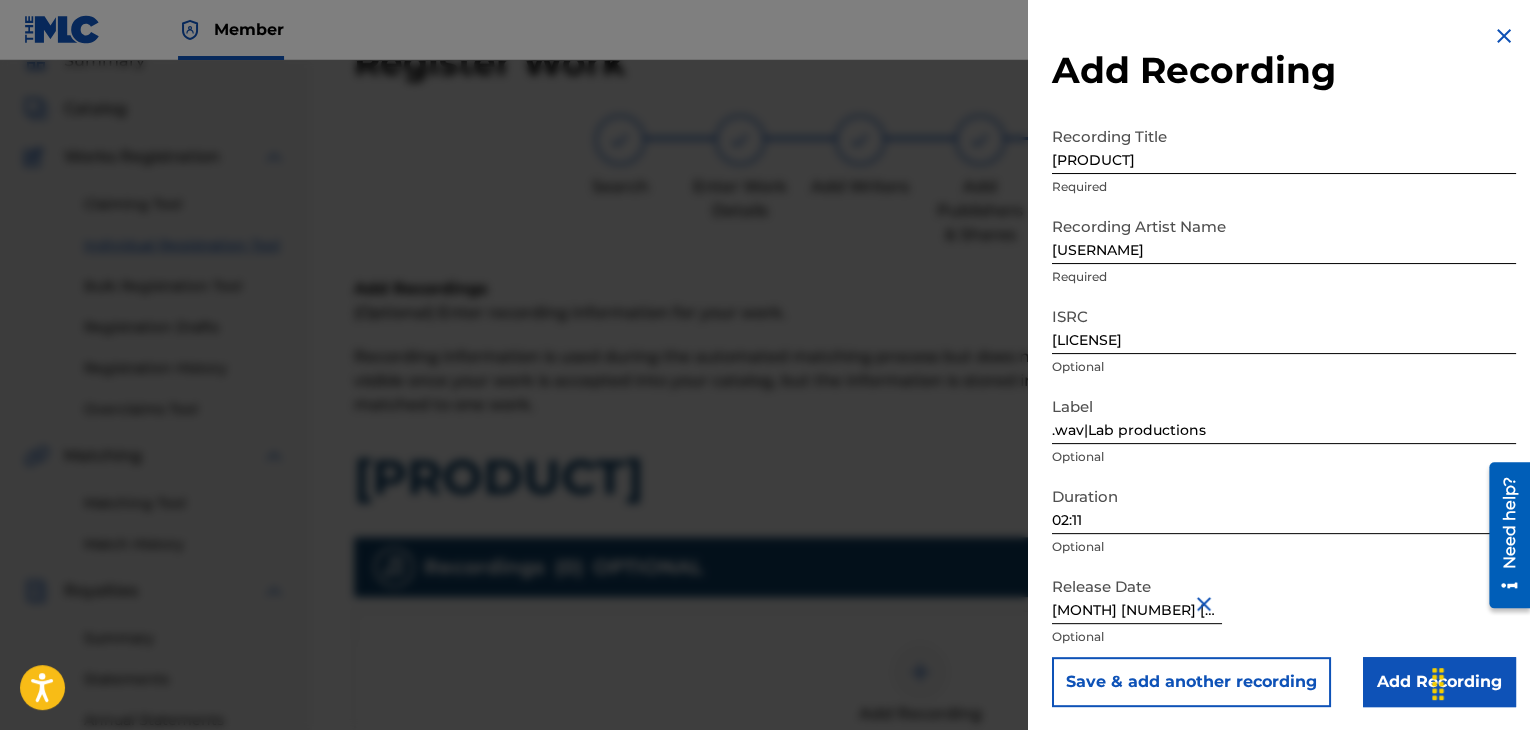 click on "Add Recording" at bounding box center (1439, 682) 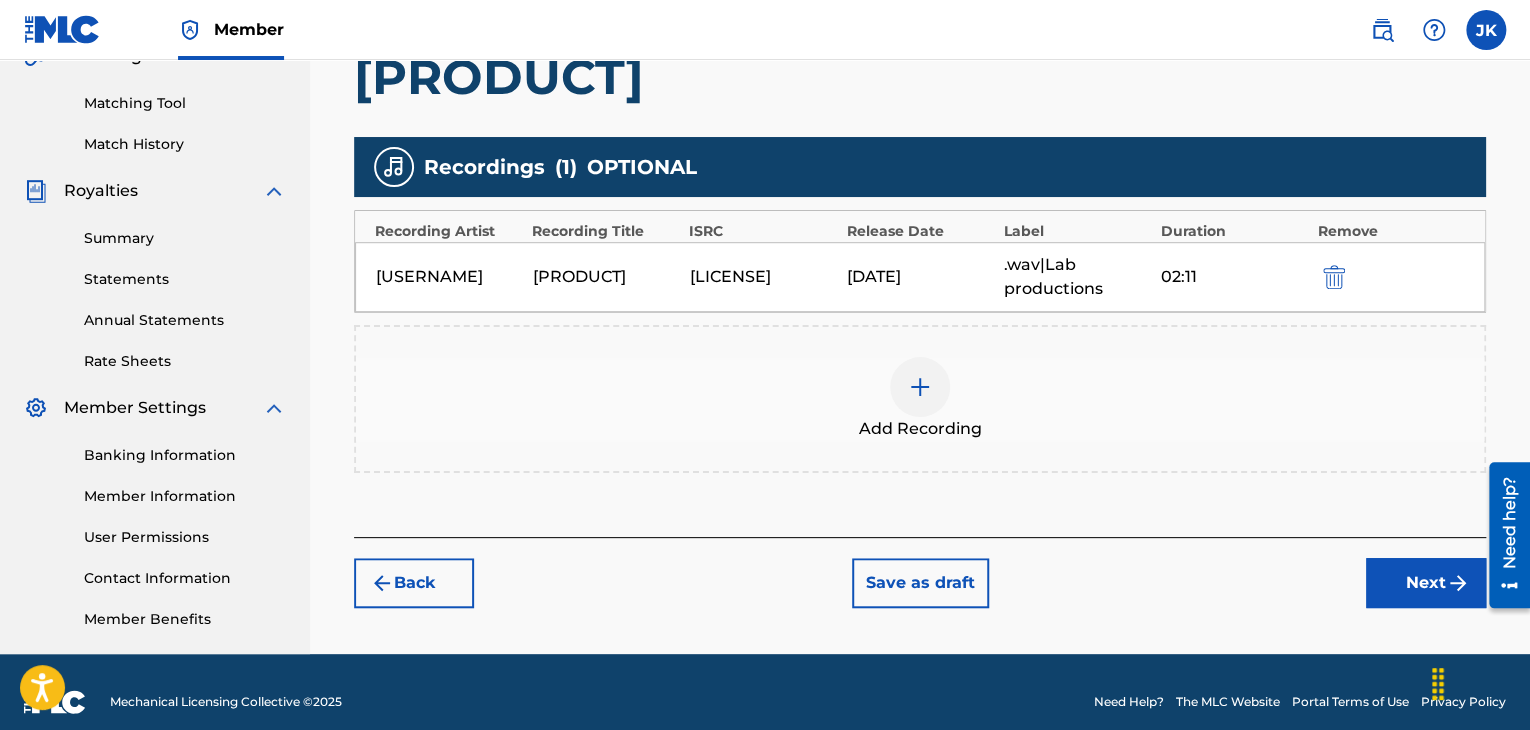 click on "Next" at bounding box center [1426, 583] 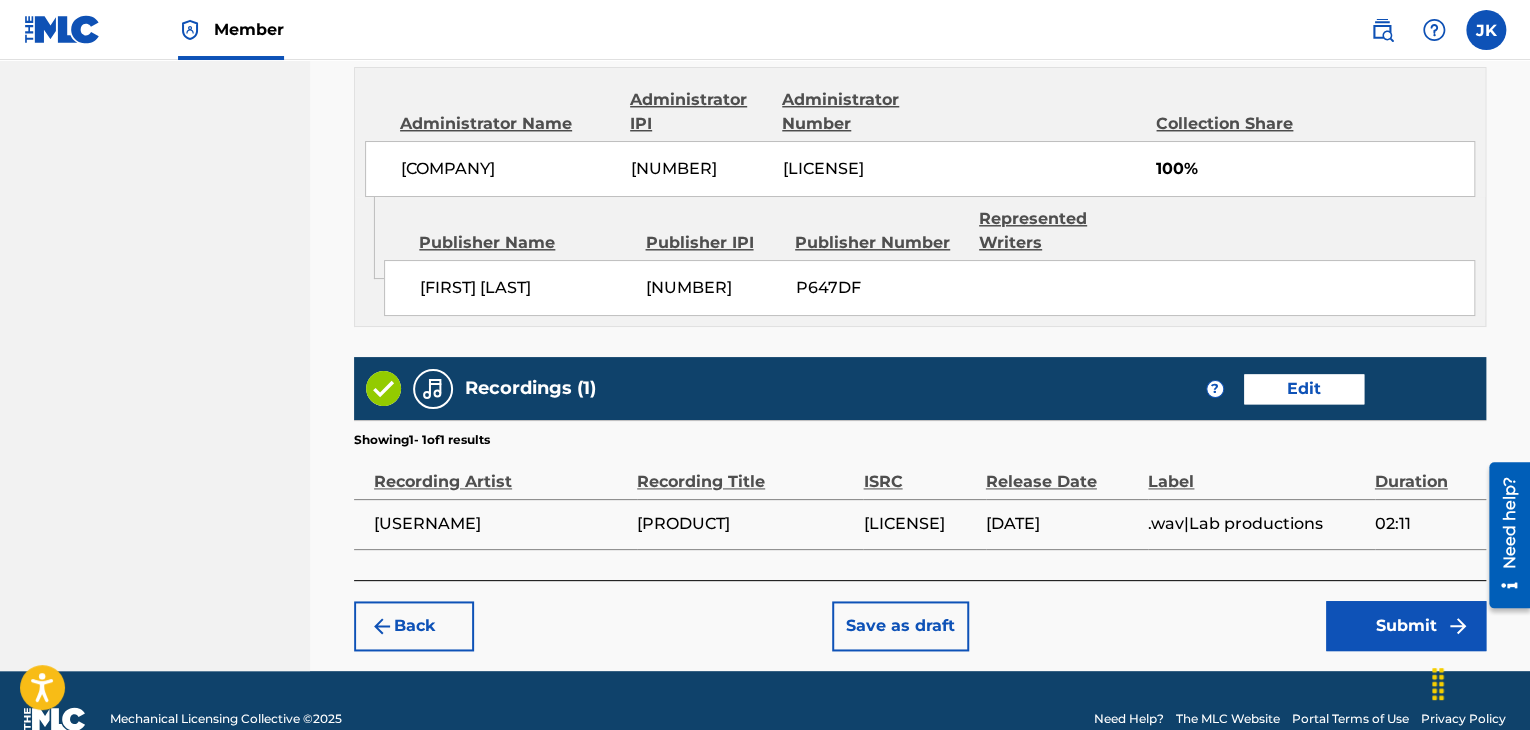 scroll, scrollTop: 1132, scrollLeft: 0, axis: vertical 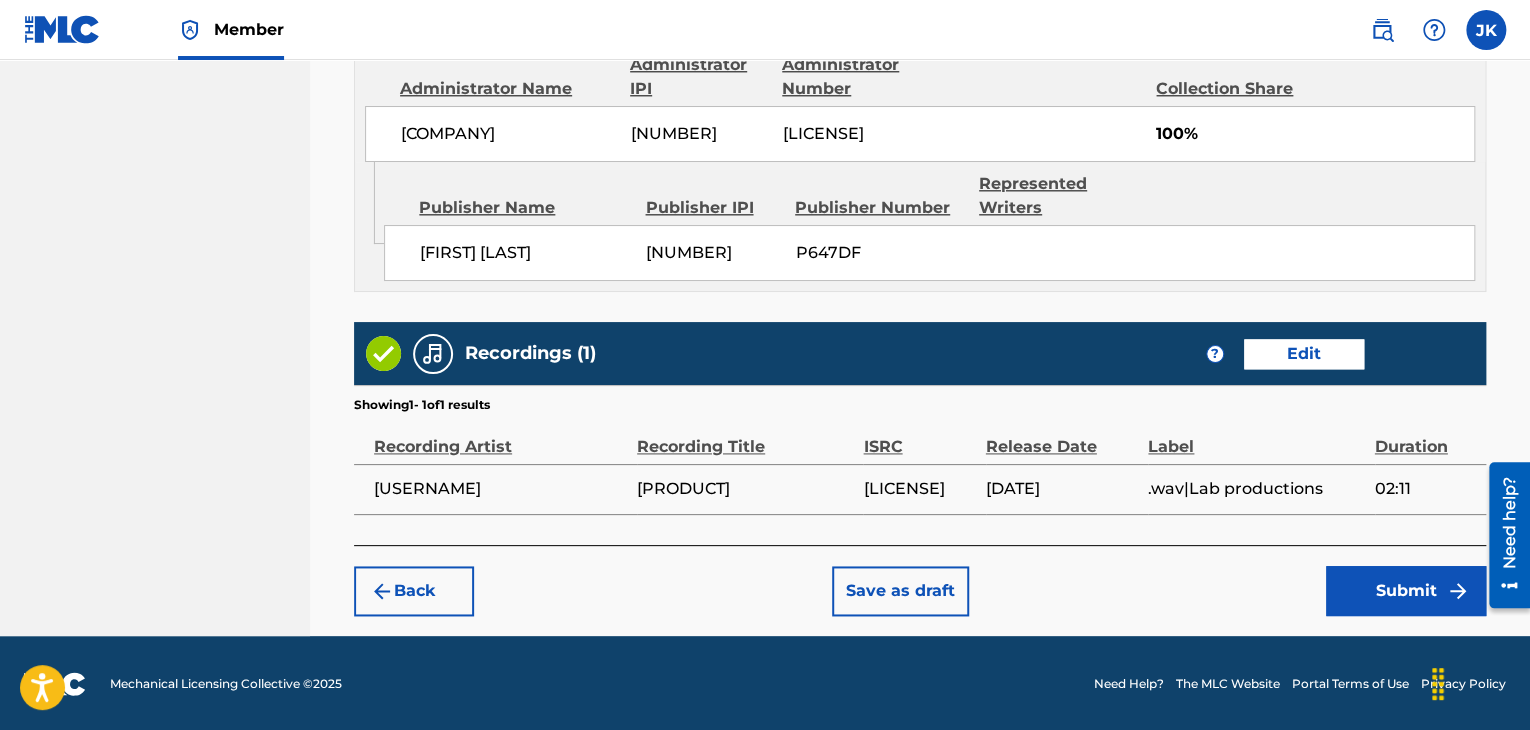 click on "Submit" at bounding box center (1406, 591) 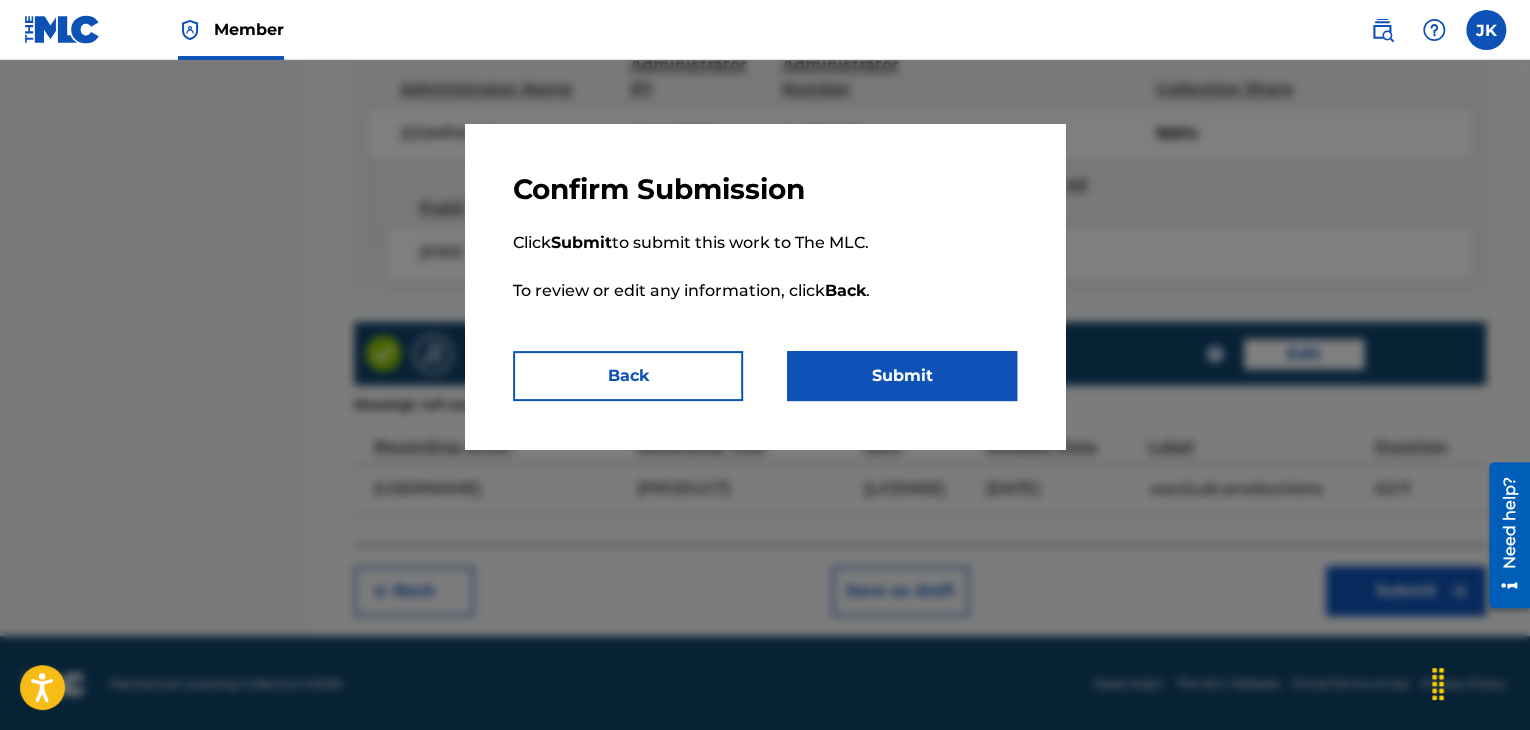 click on "Submit" at bounding box center (902, 376) 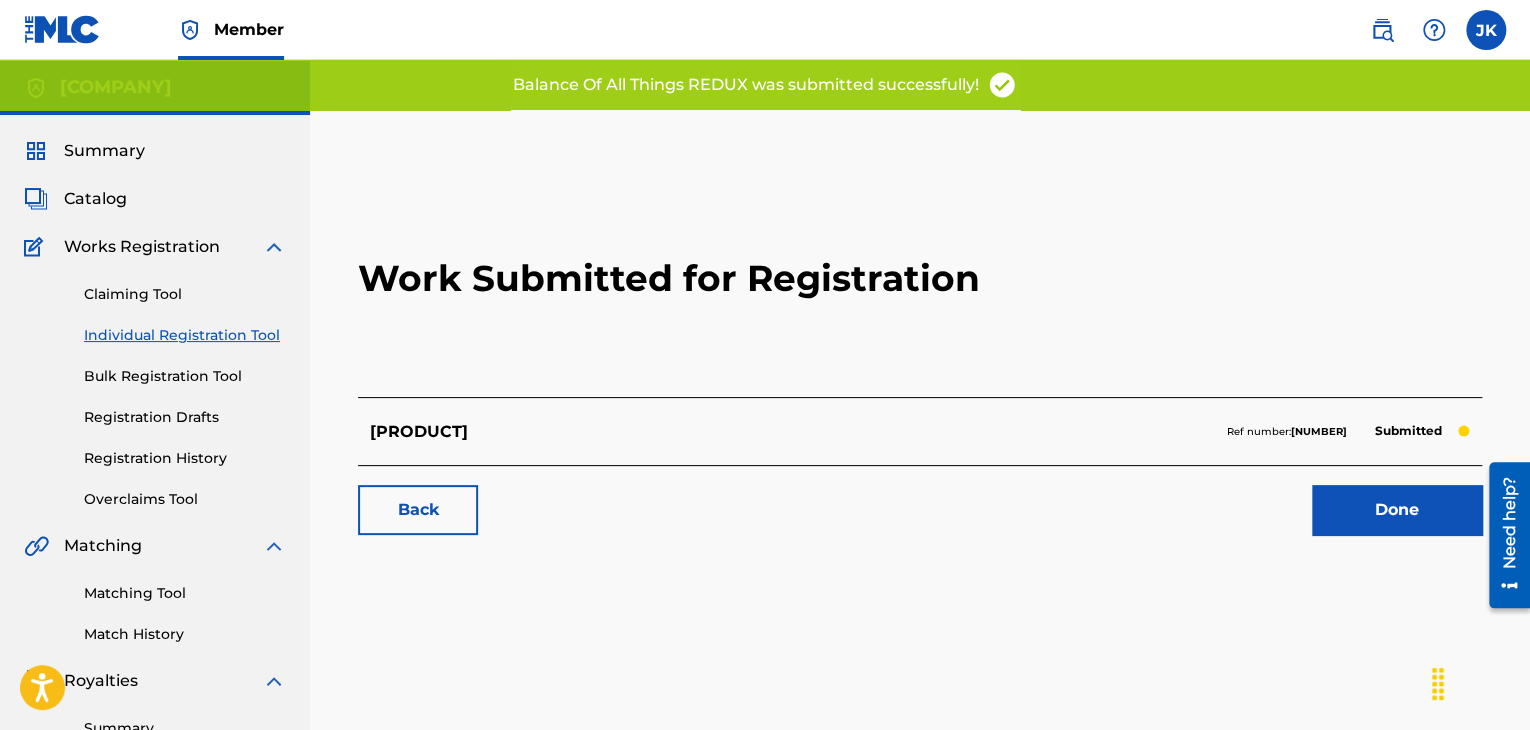 click on "Done" at bounding box center (1397, 510) 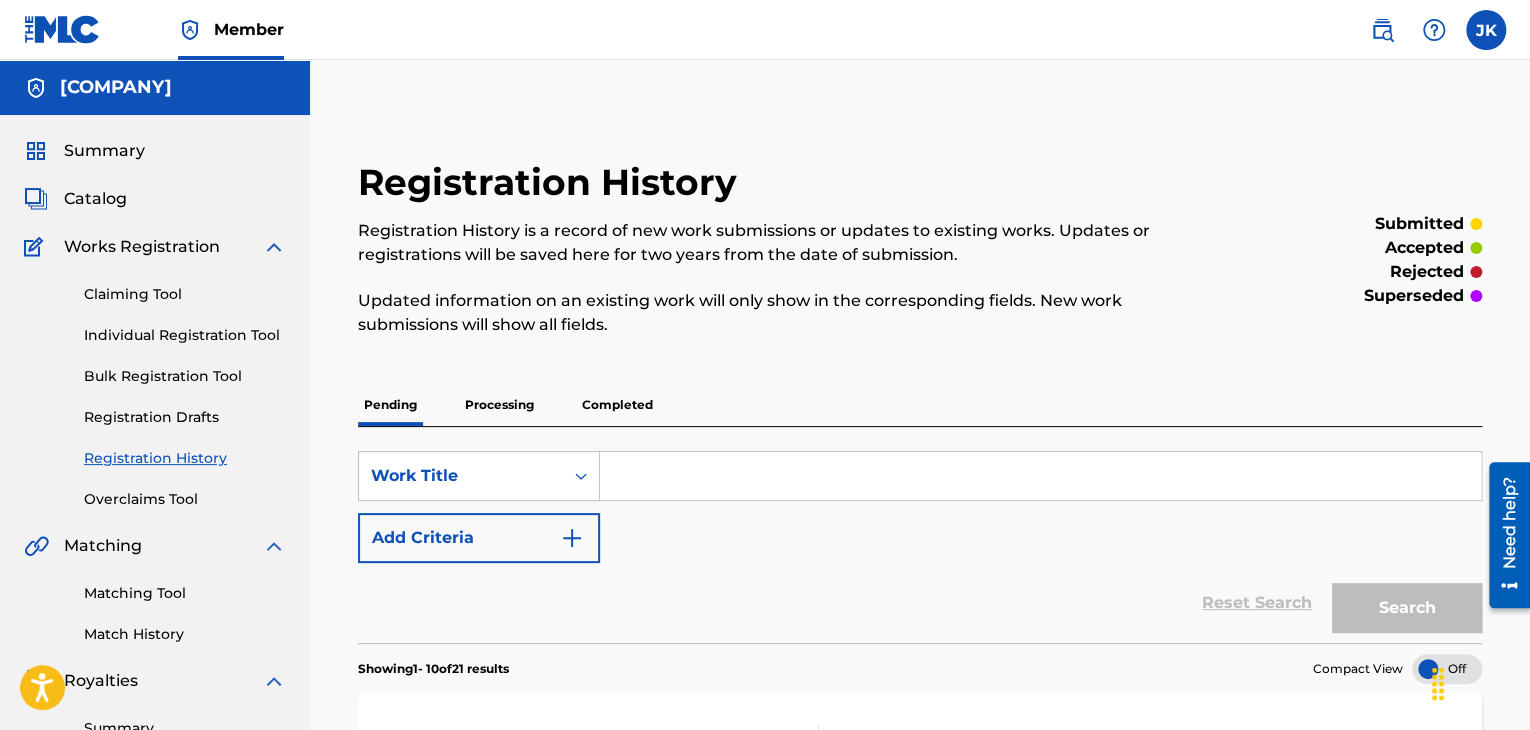 drag, startPoint x: 221, startPoint y: 329, endPoint x: 232, endPoint y: 331, distance: 11.18034 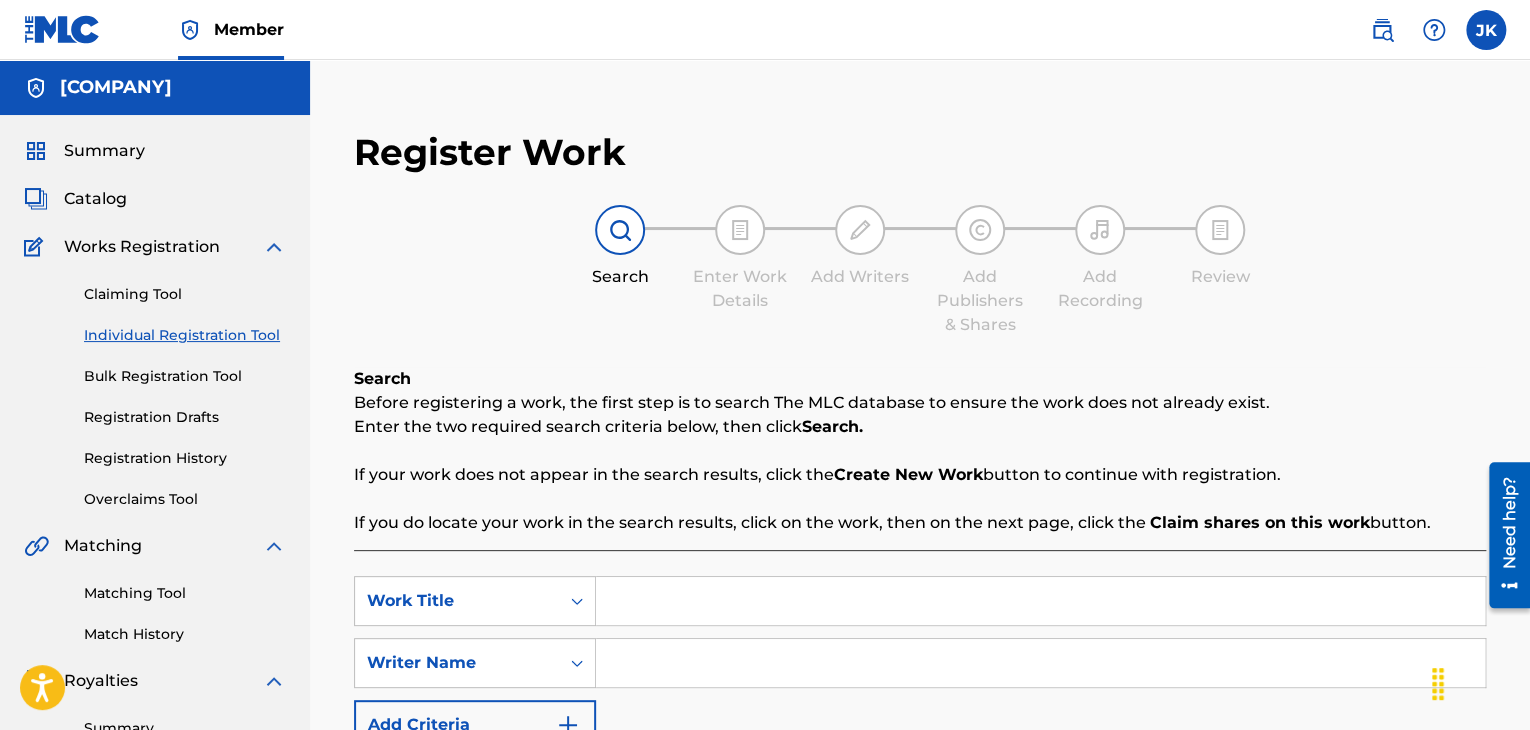 click at bounding box center [1040, 601] 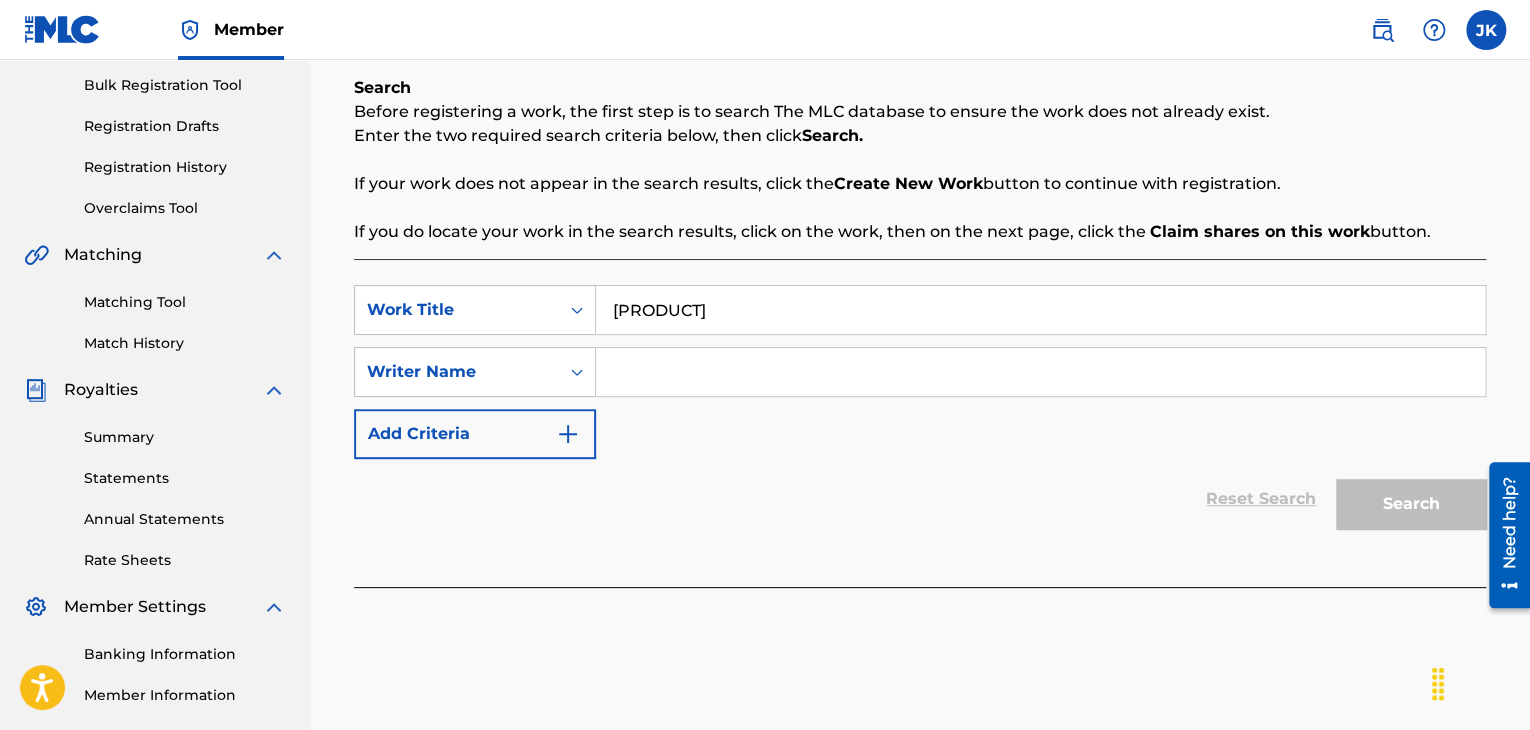 scroll, scrollTop: 300, scrollLeft: 0, axis: vertical 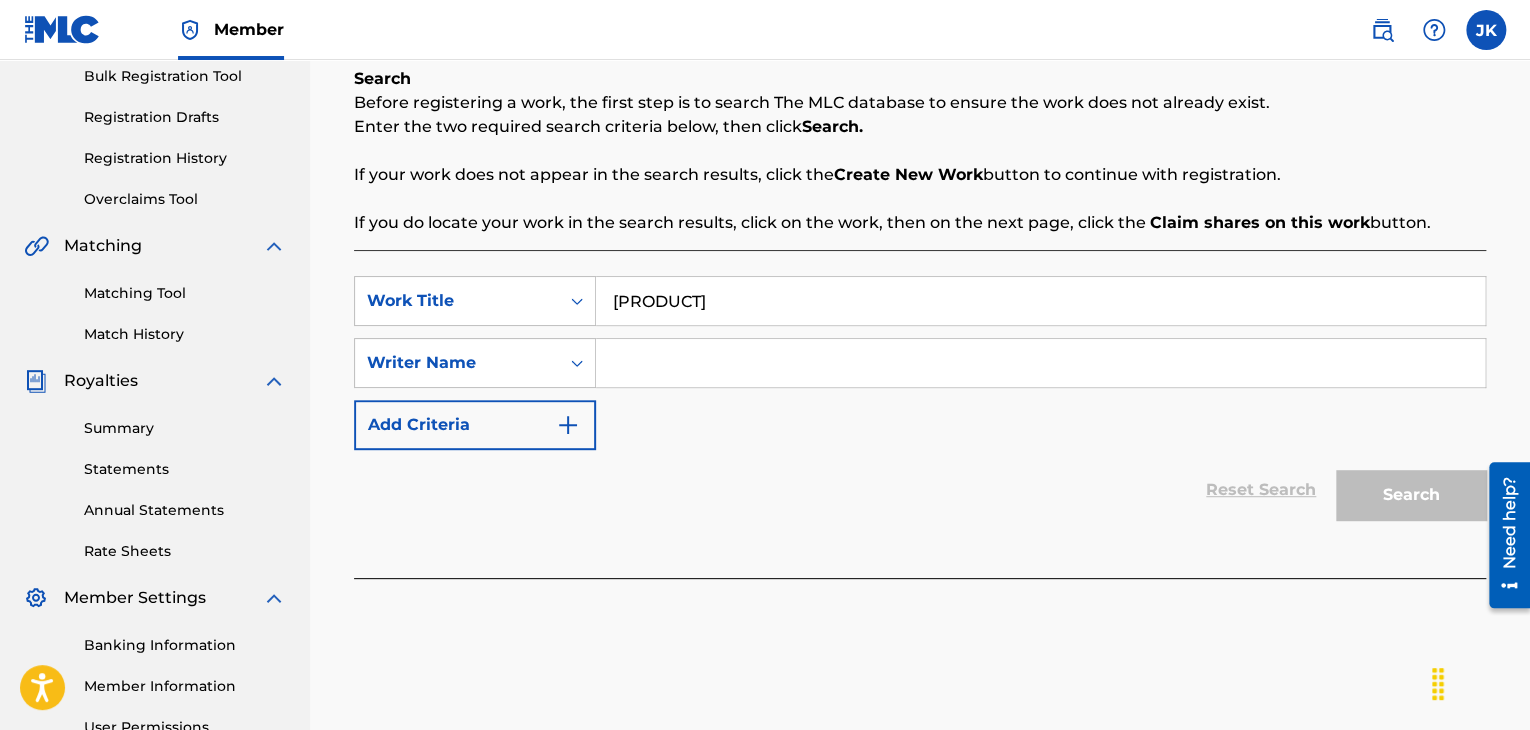 drag, startPoint x: 657, startPoint y: 357, endPoint x: 671, endPoint y: 361, distance: 14.56022 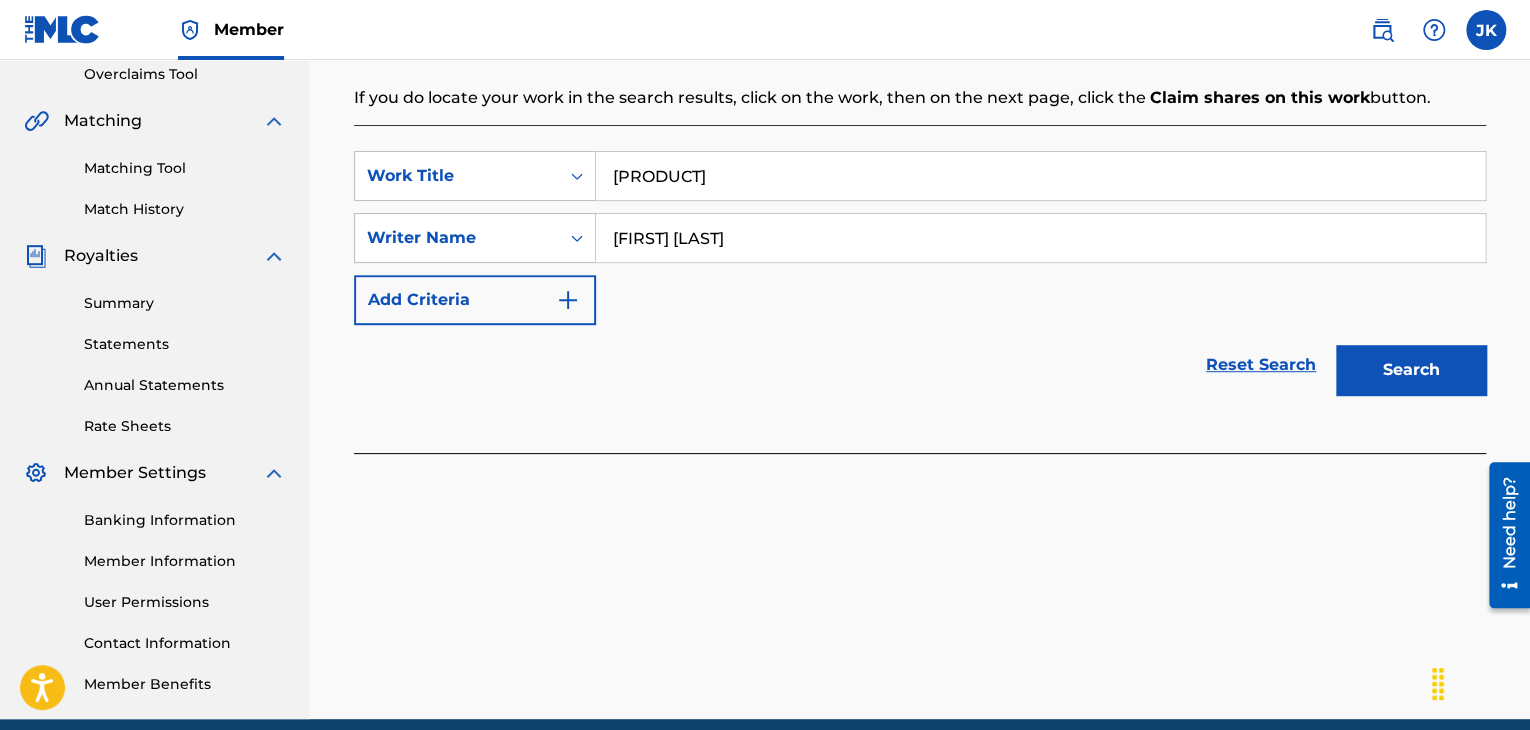 scroll, scrollTop: 500, scrollLeft: 0, axis: vertical 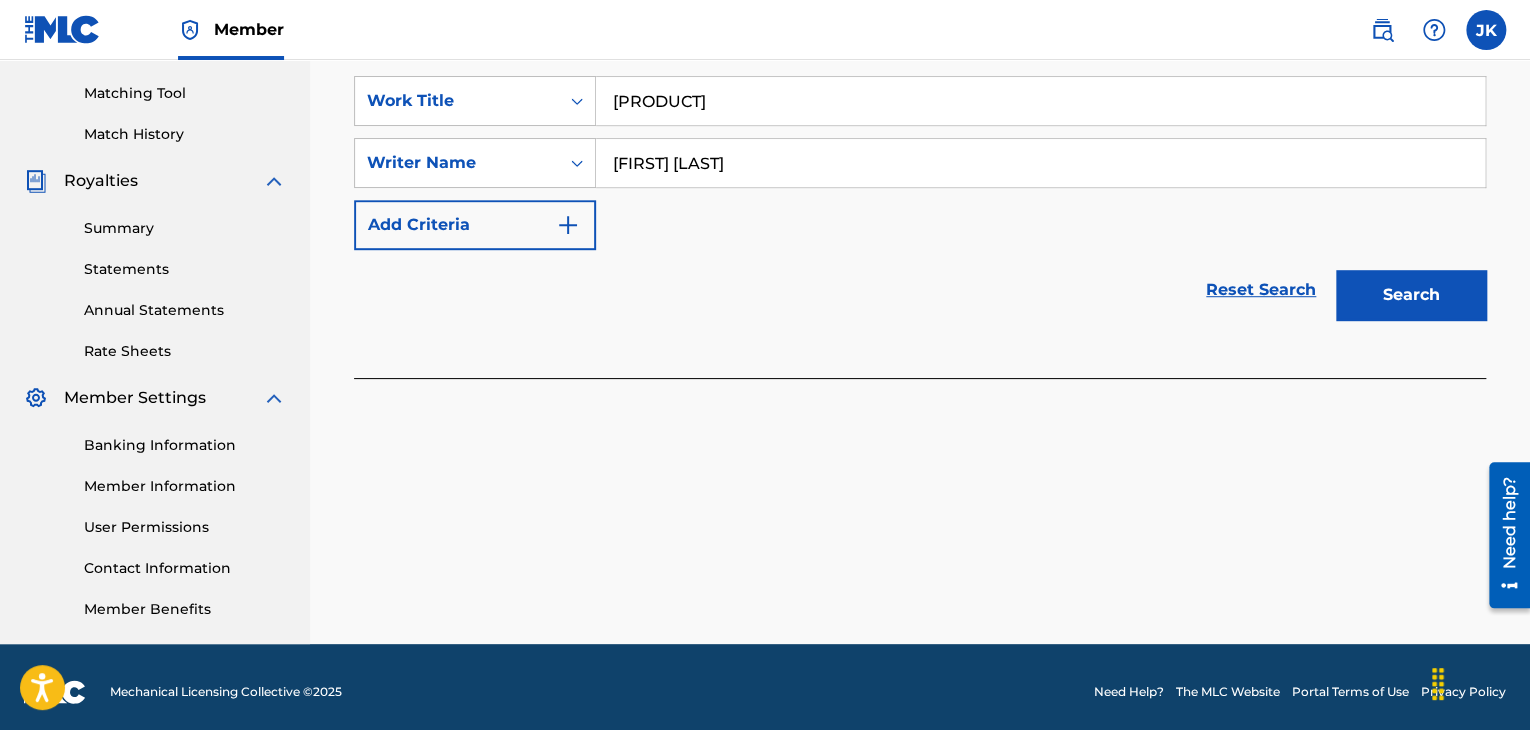 click on "Search" at bounding box center [1411, 295] 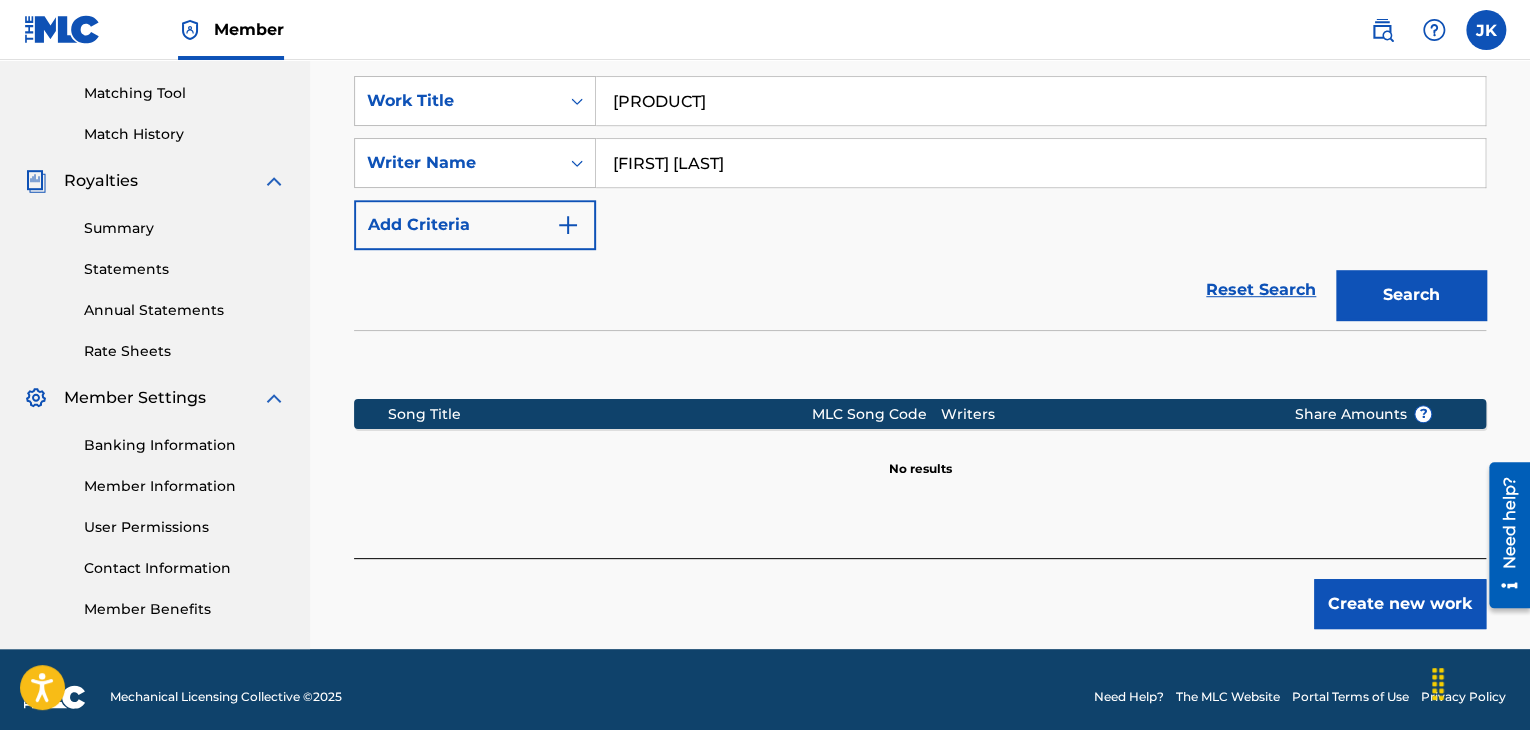 scroll, scrollTop: 515, scrollLeft: 0, axis: vertical 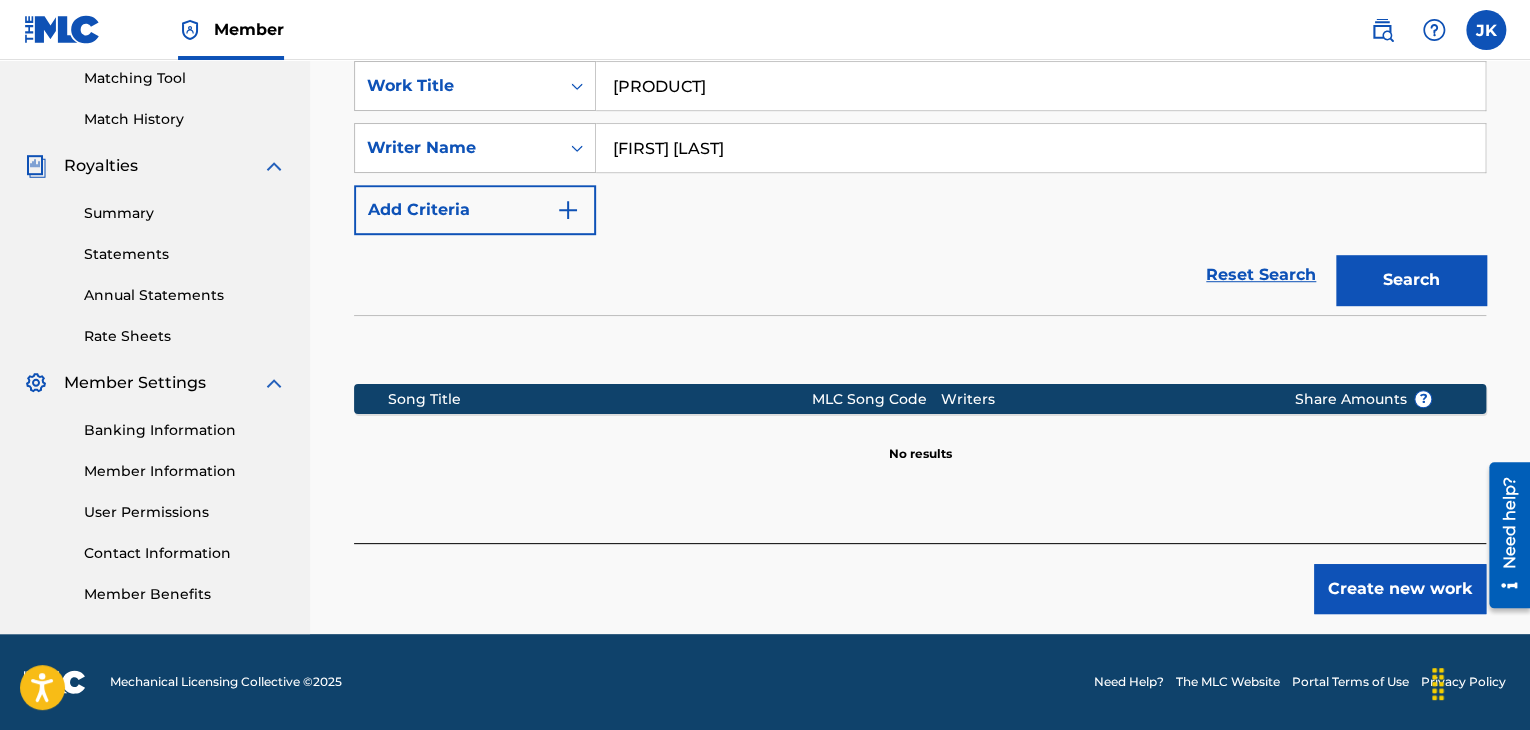 click on "Create new work" at bounding box center (1400, 589) 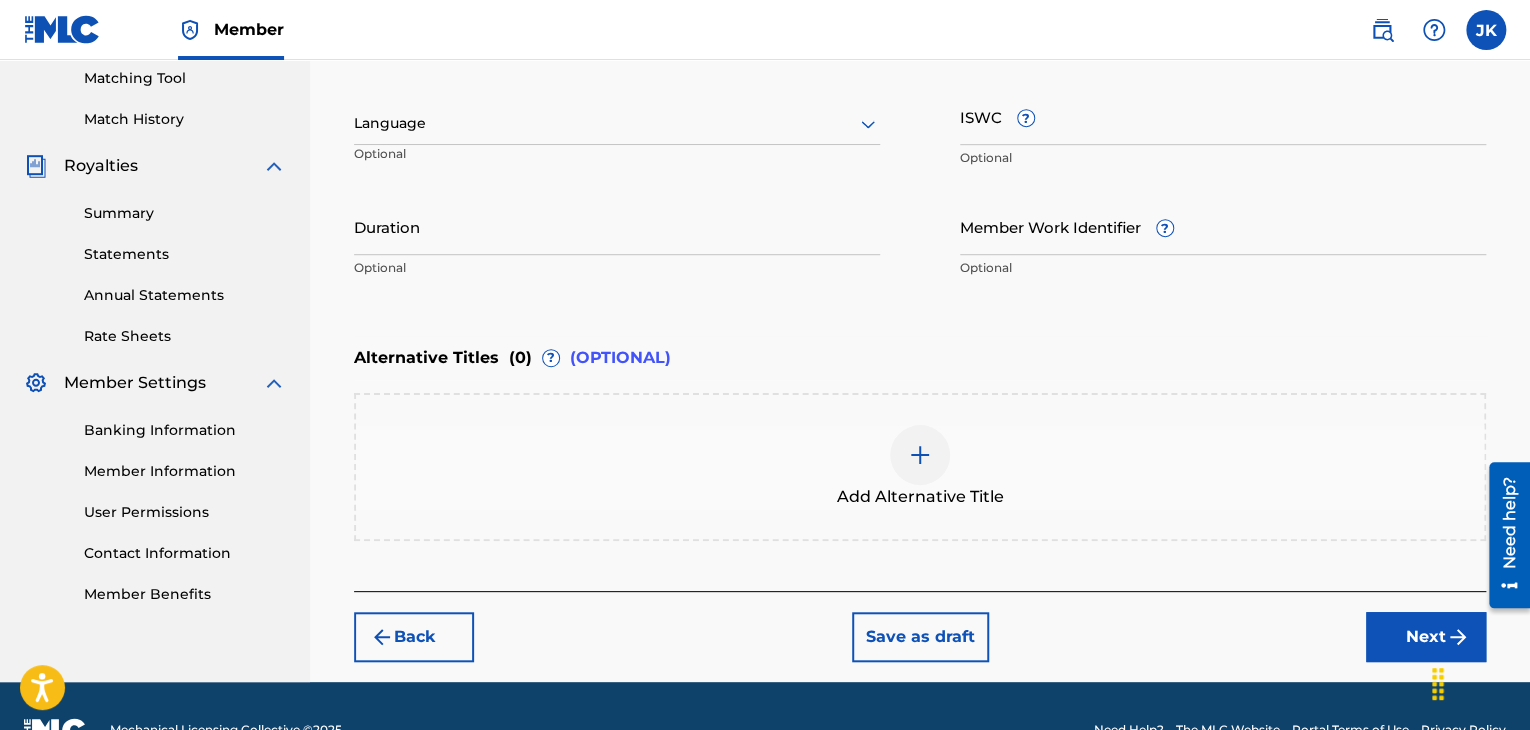 scroll, scrollTop: 415, scrollLeft: 0, axis: vertical 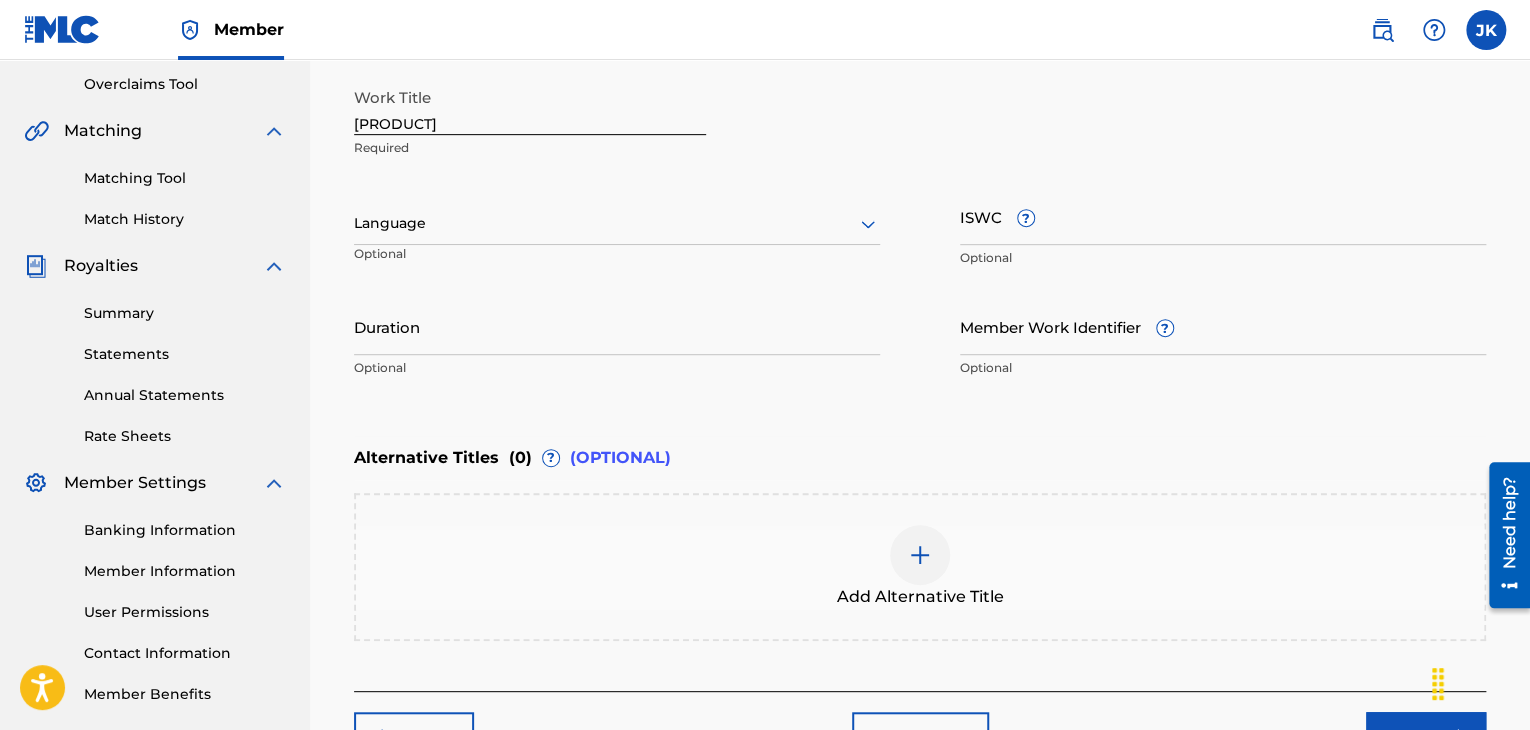 click on "Language" at bounding box center [617, 224] 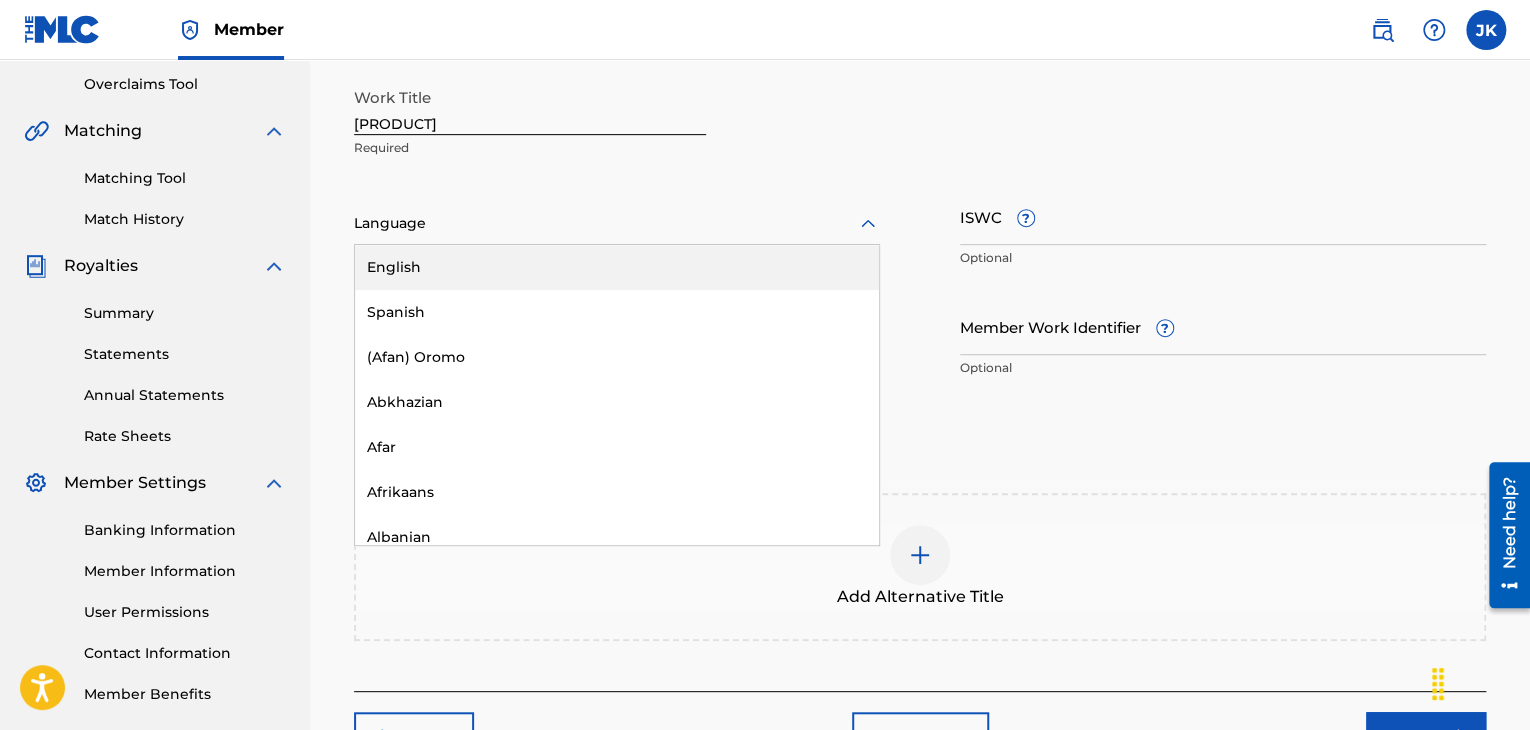 click on "English" at bounding box center [617, 267] 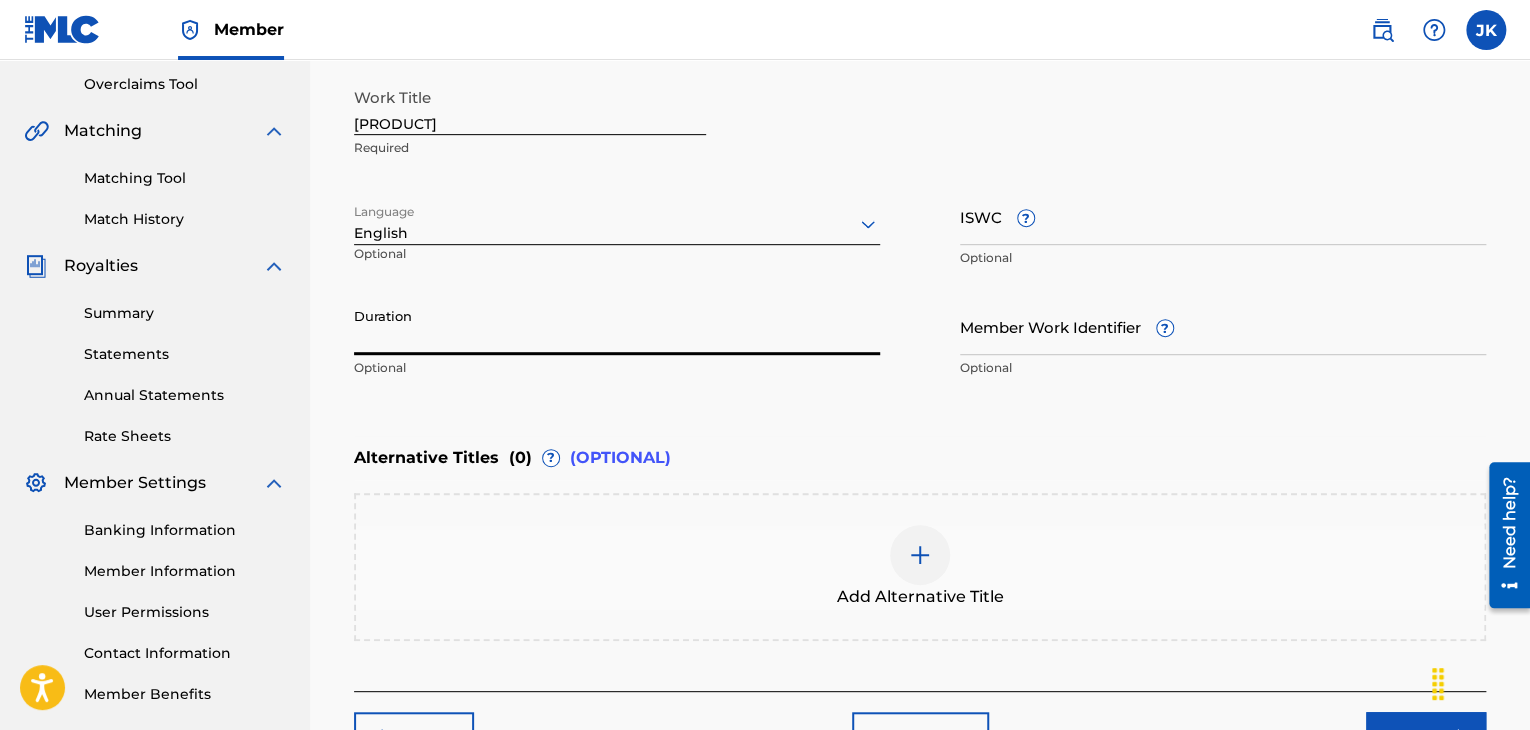 click on "Duration" at bounding box center [617, 326] 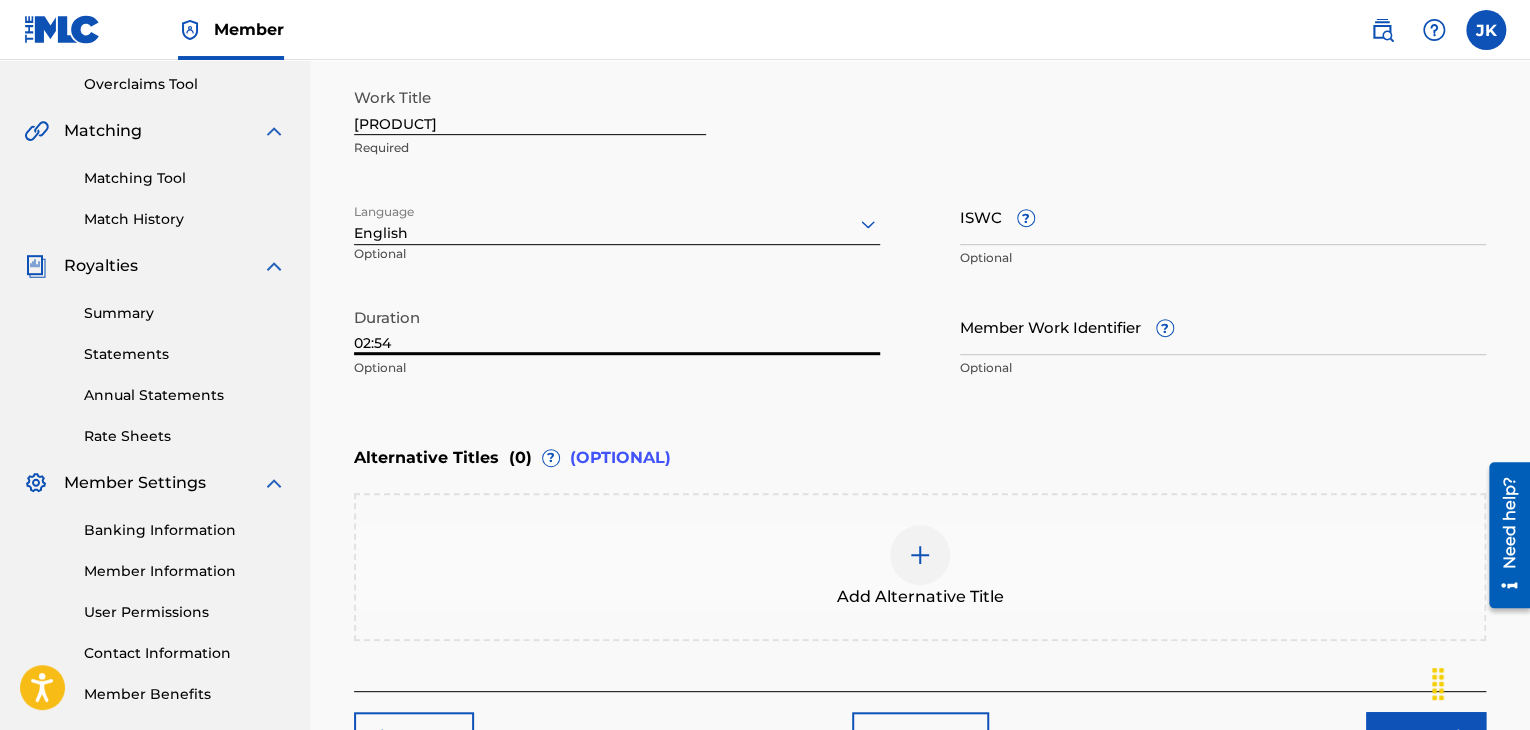 scroll, scrollTop: 515, scrollLeft: 0, axis: vertical 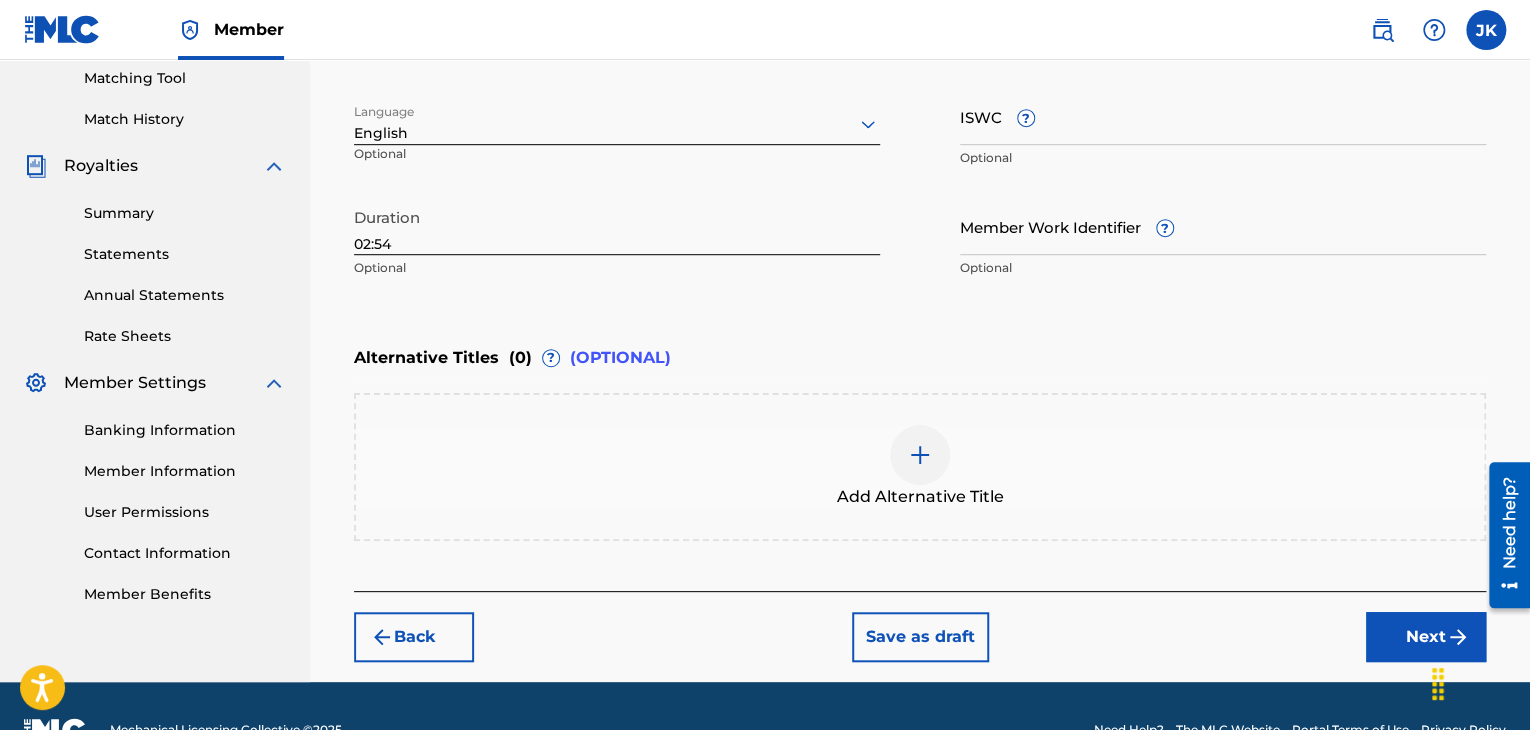 click on "Next" at bounding box center (1426, 637) 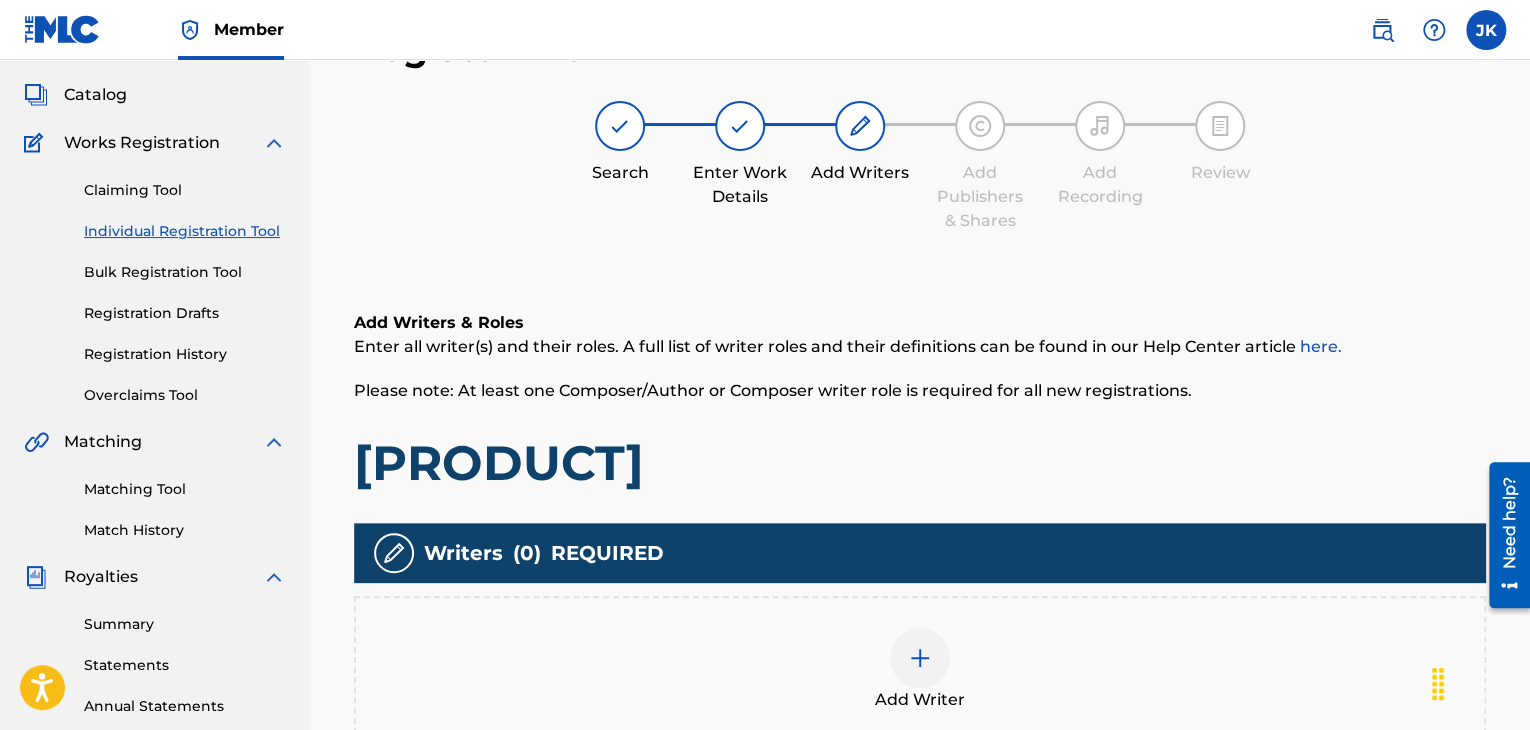 scroll, scrollTop: 90, scrollLeft: 0, axis: vertical 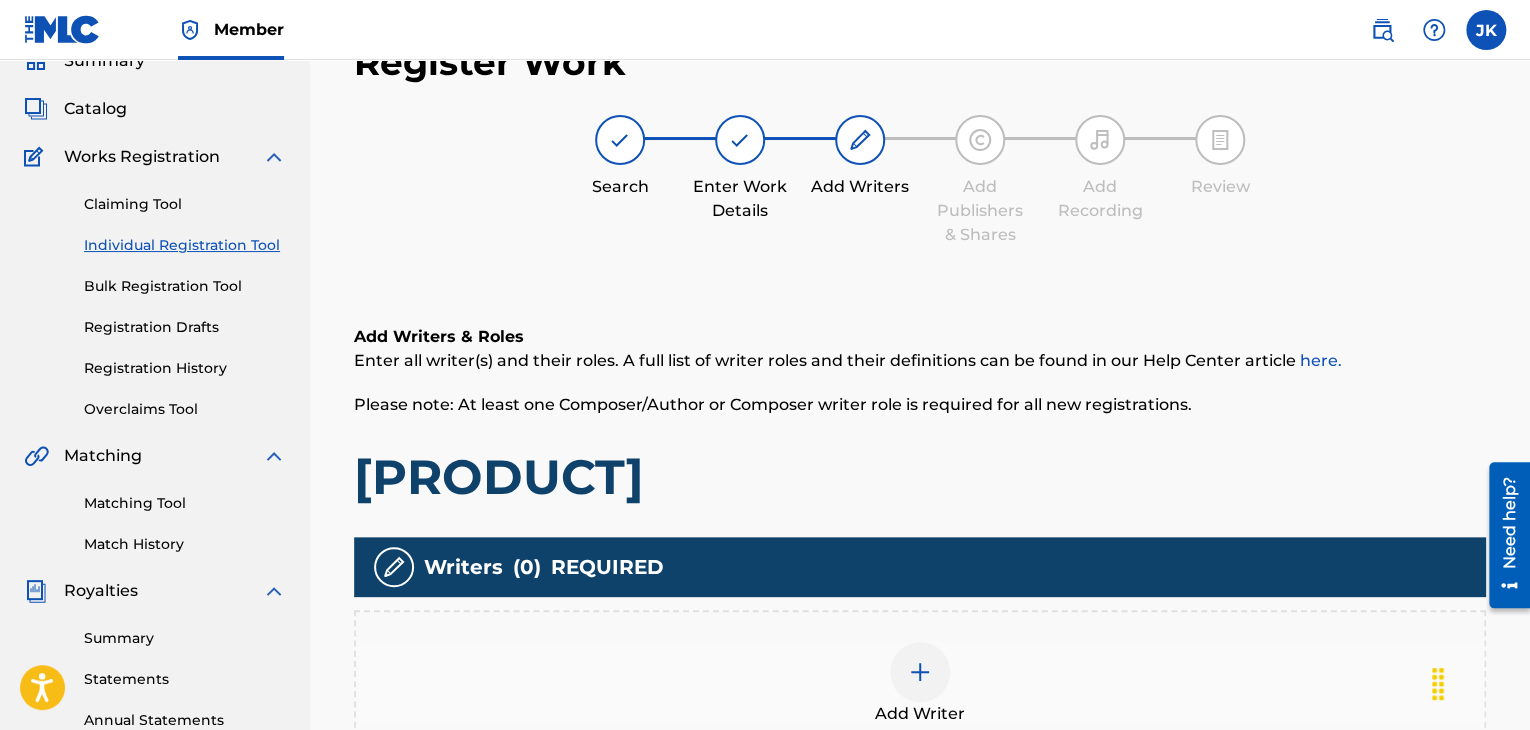 click at bounding box center (920, 672) 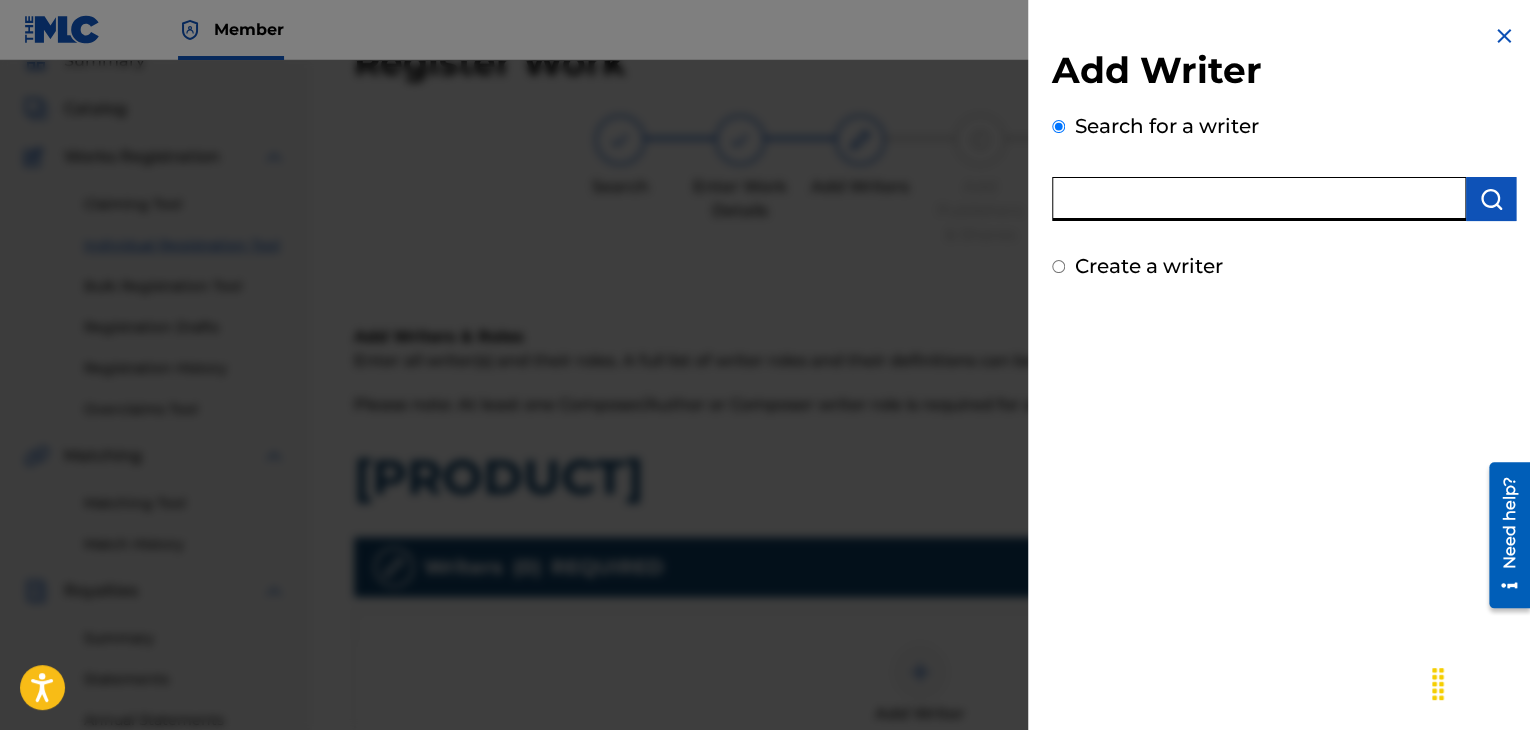 click at bounding box center [1259, 199] 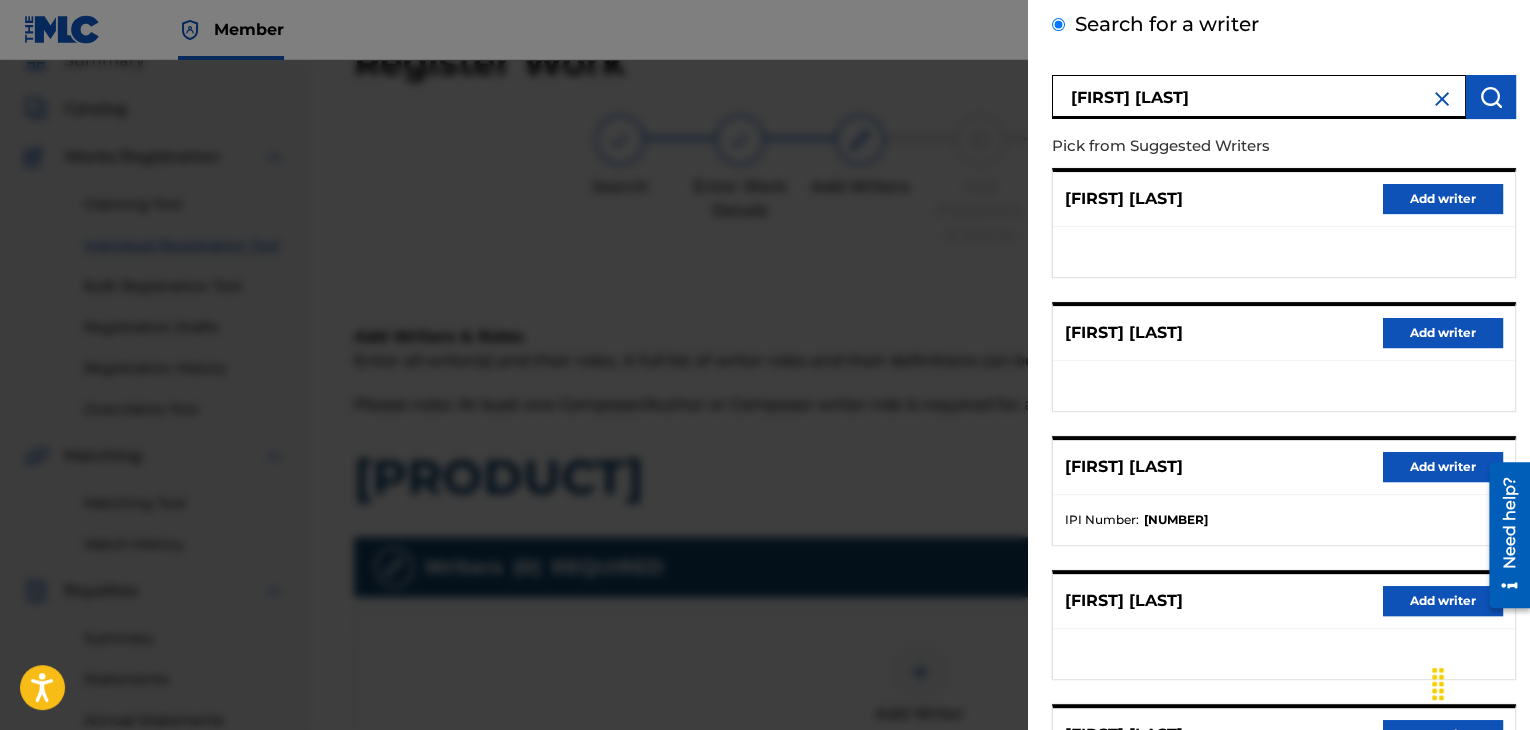 scroll, scrollTop: 300, scrollLeft: 0, axis: vertical 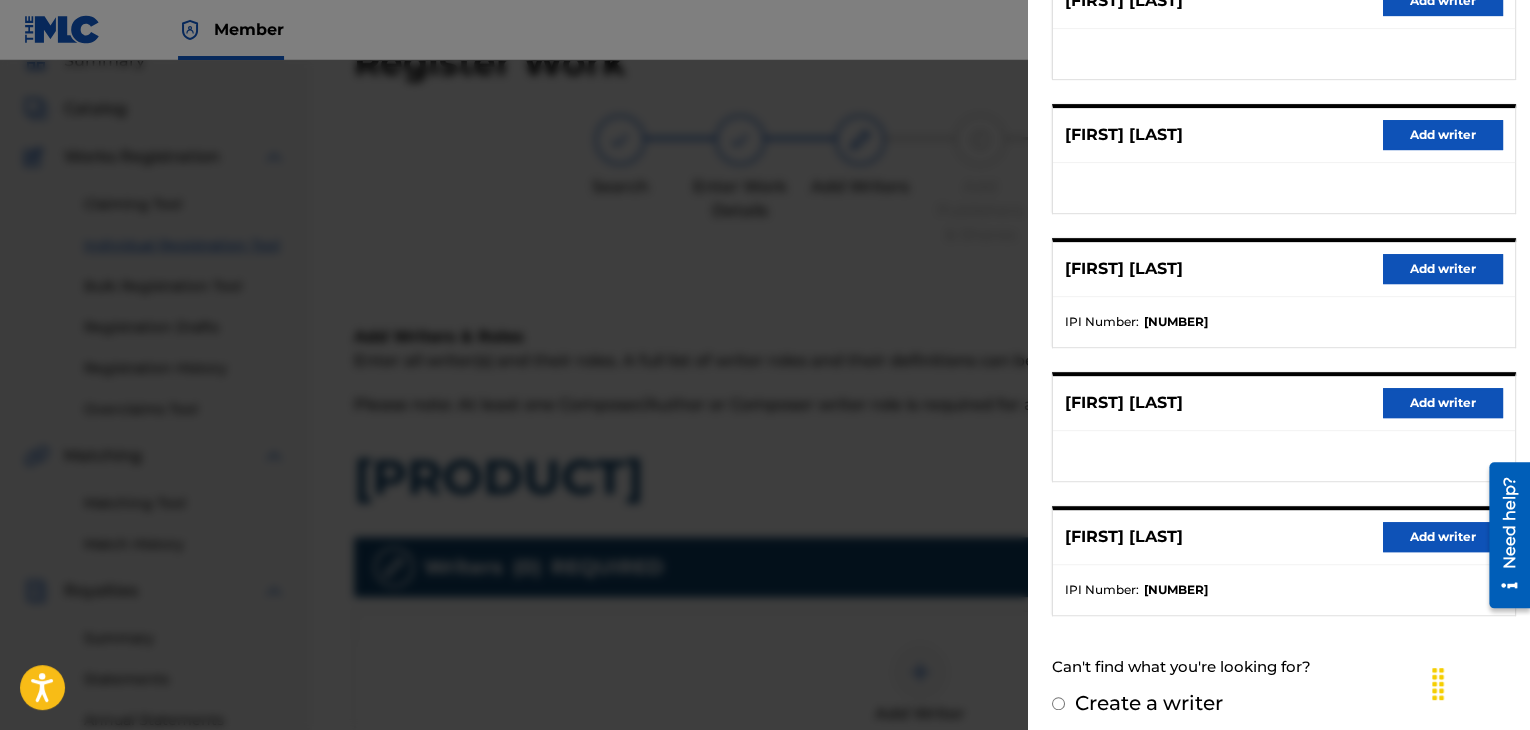 click on "Add writer" at bounding box center (1443, 537) 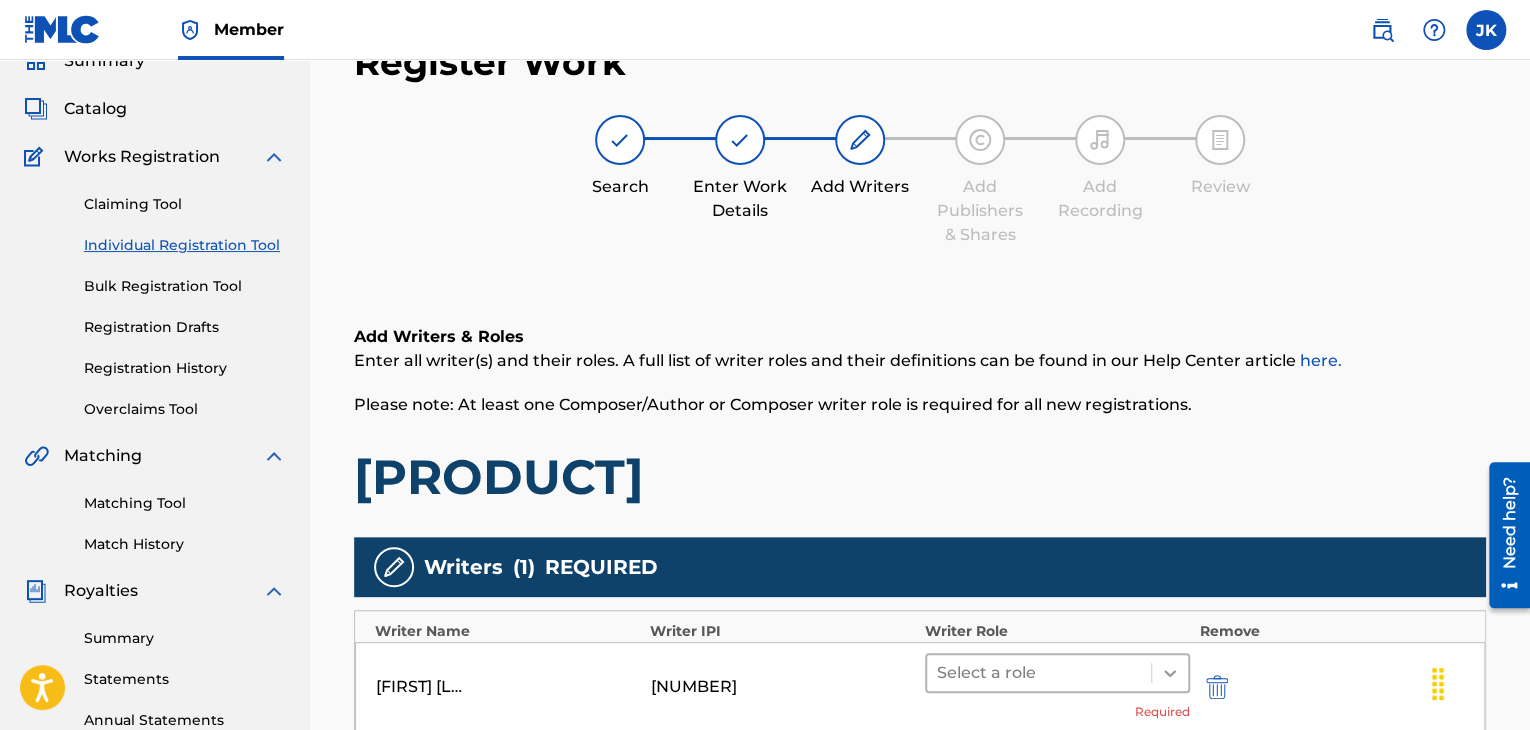 click 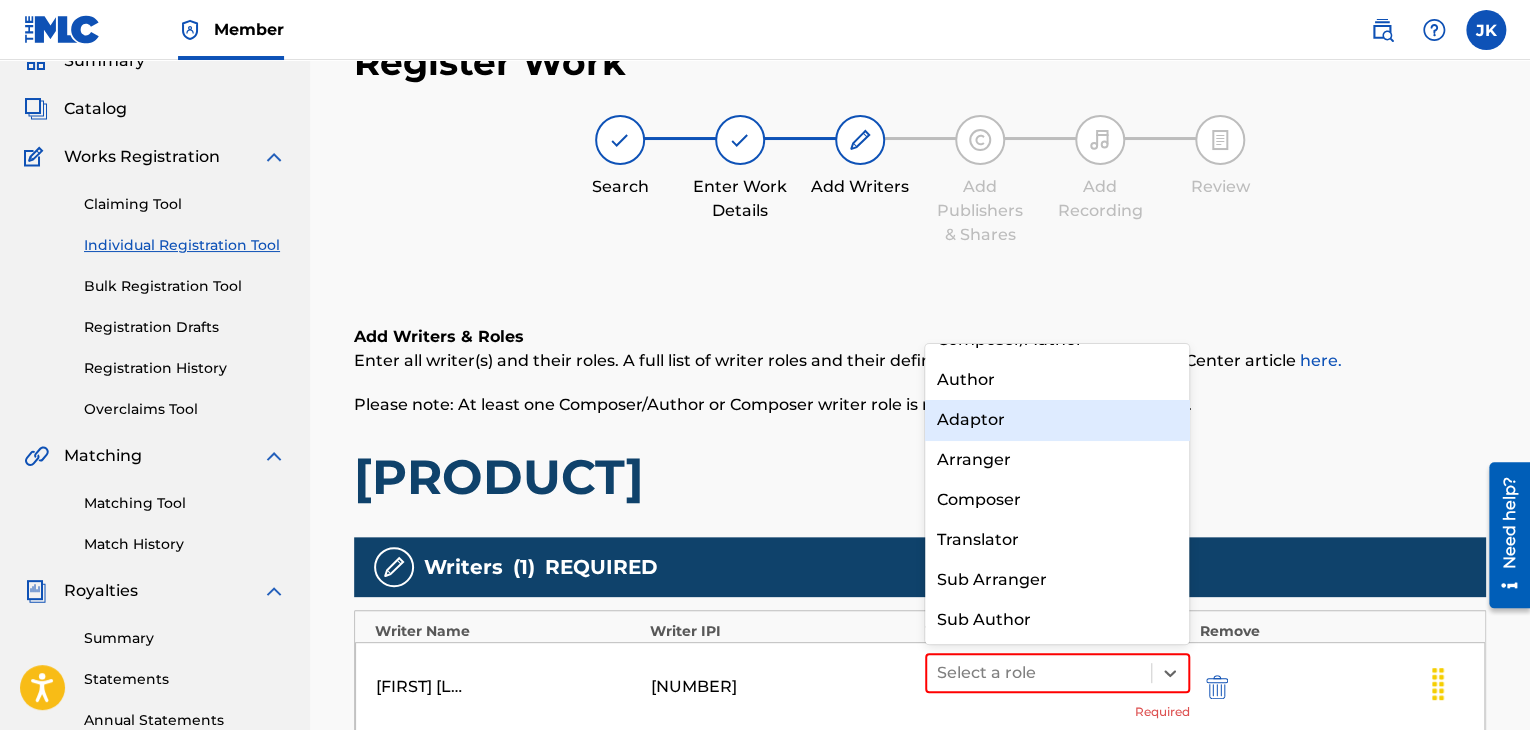 scroll, scrollTop: 0, scrollLeft: 0, axis: both 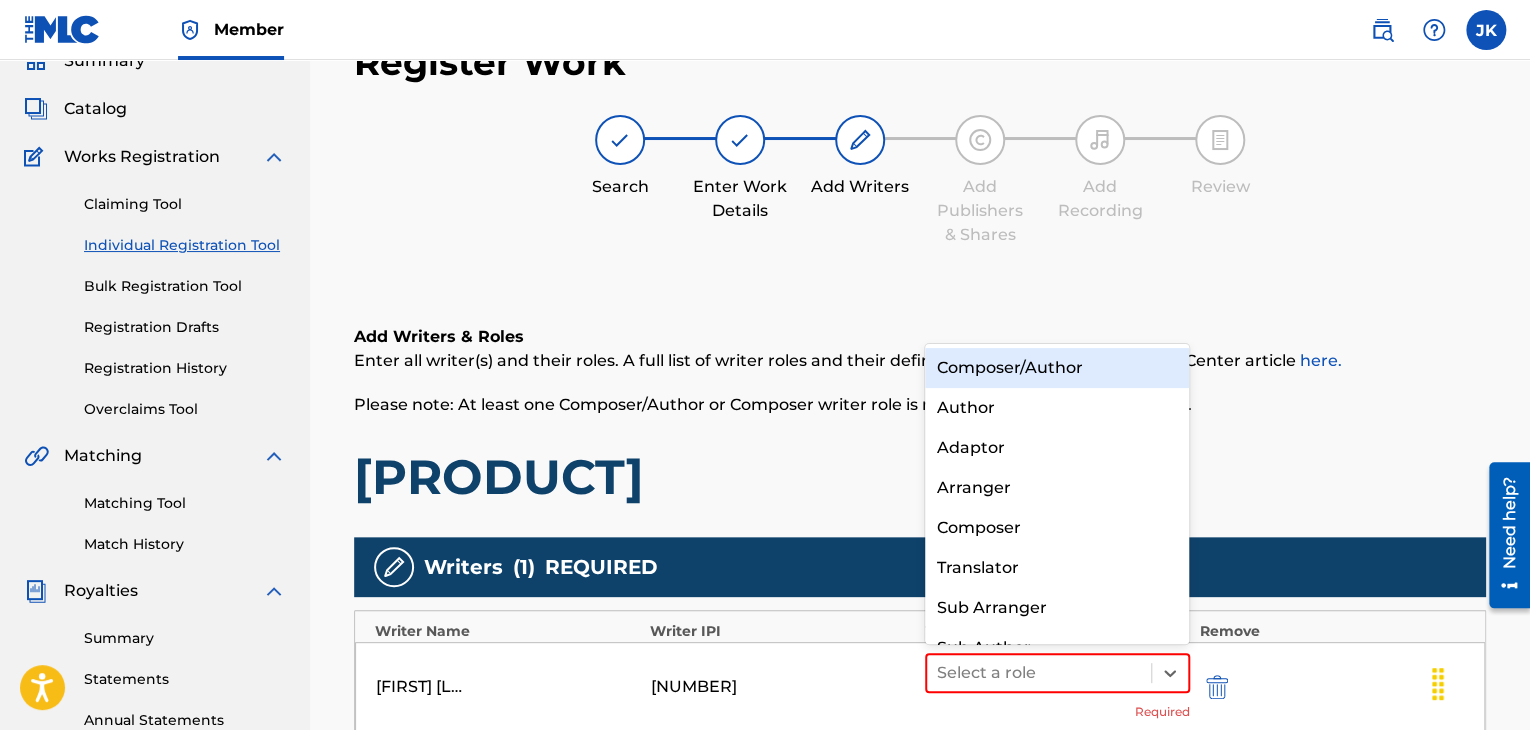 click on "Composer/Author" at bounding box center [1057, 368] 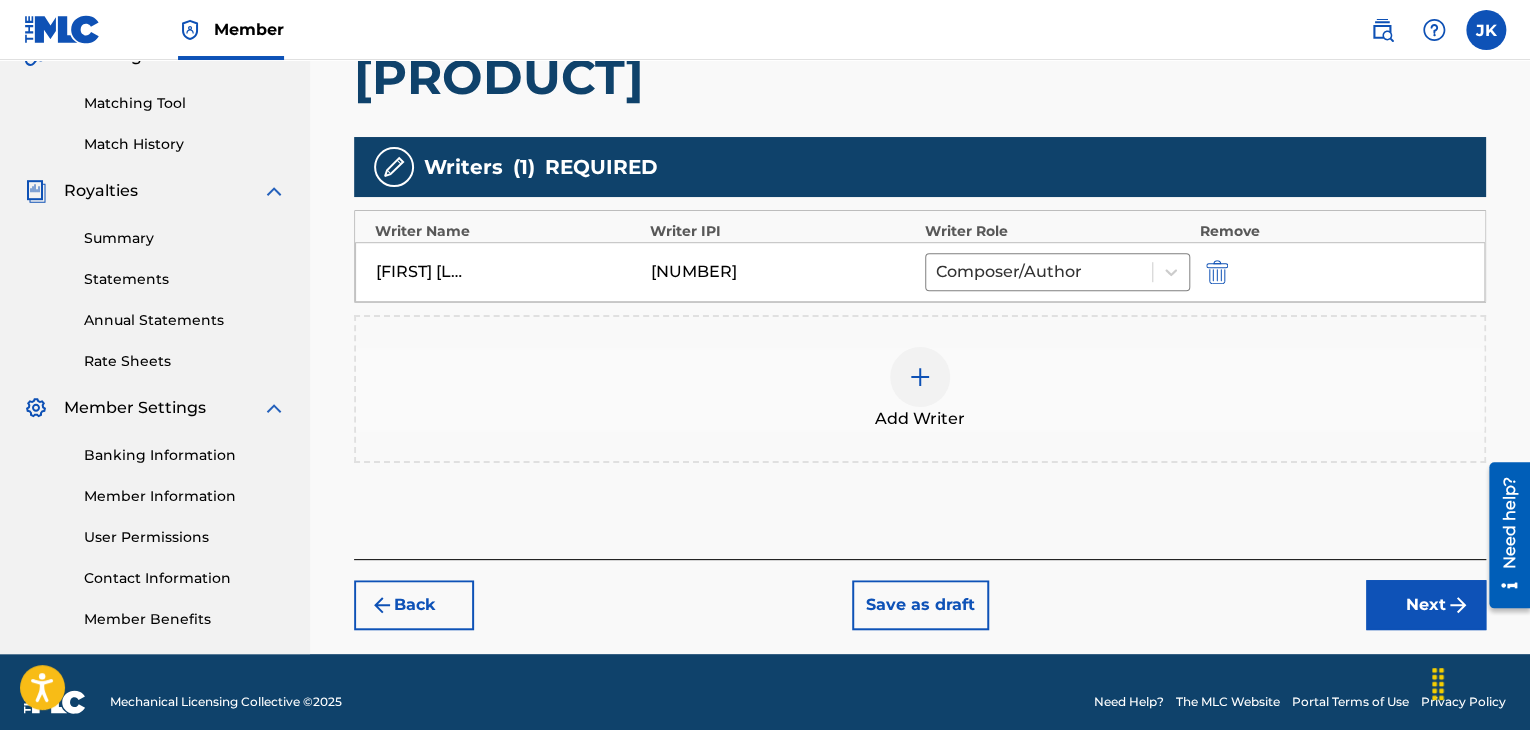 click on "Next" at bounding box center [1426, 605] 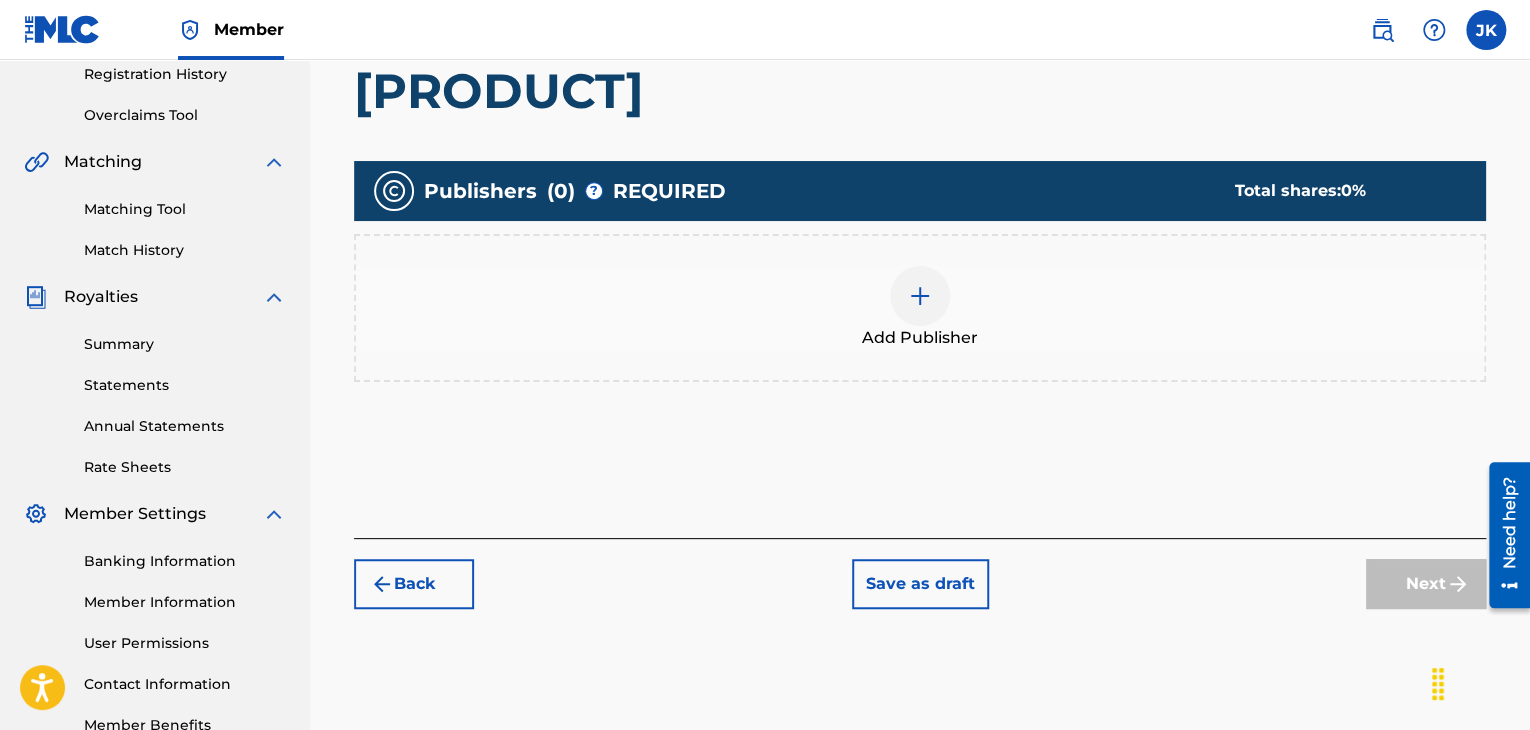 scroll, scrollTop: 90, scrollLeft: 0, axis: vertical 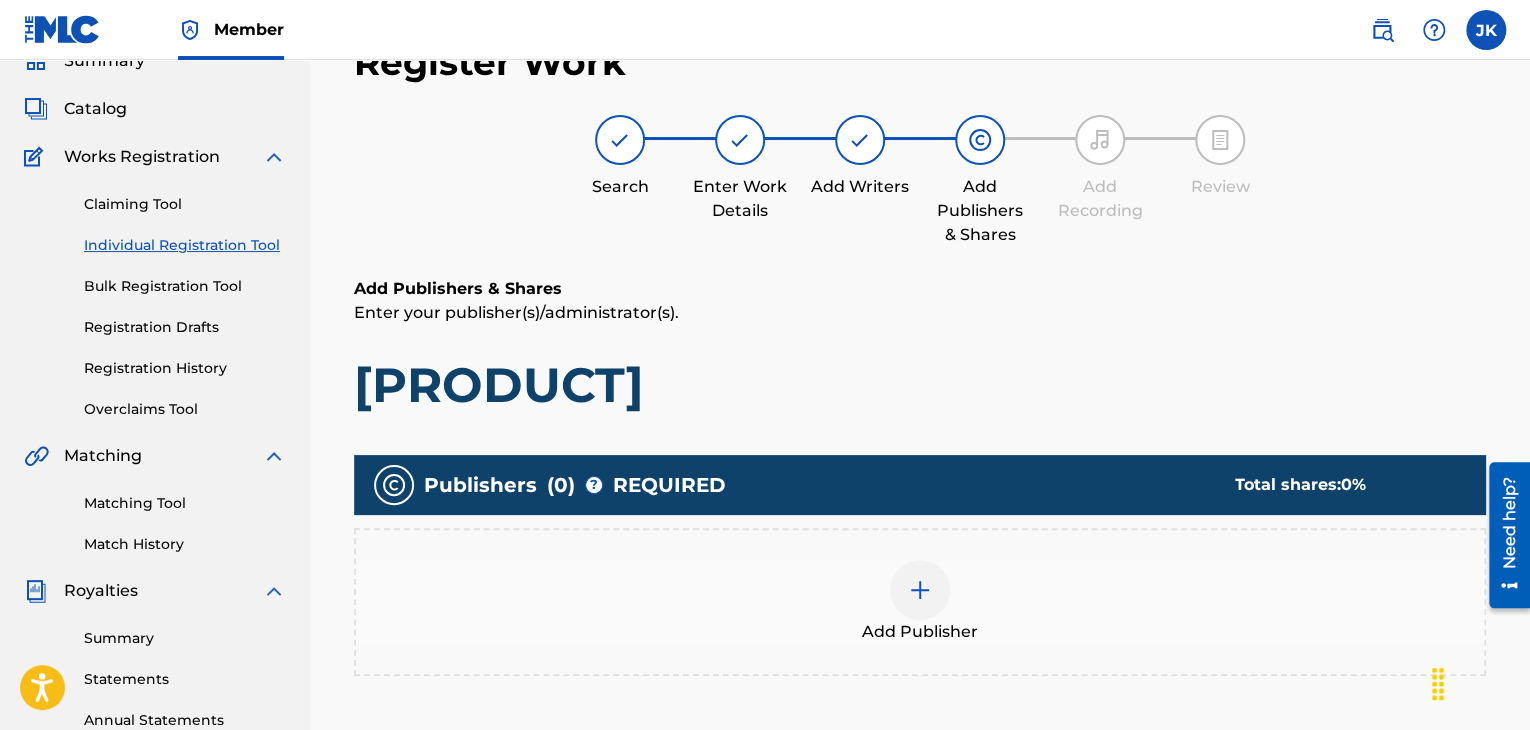 click at bounding box center (920, 590) 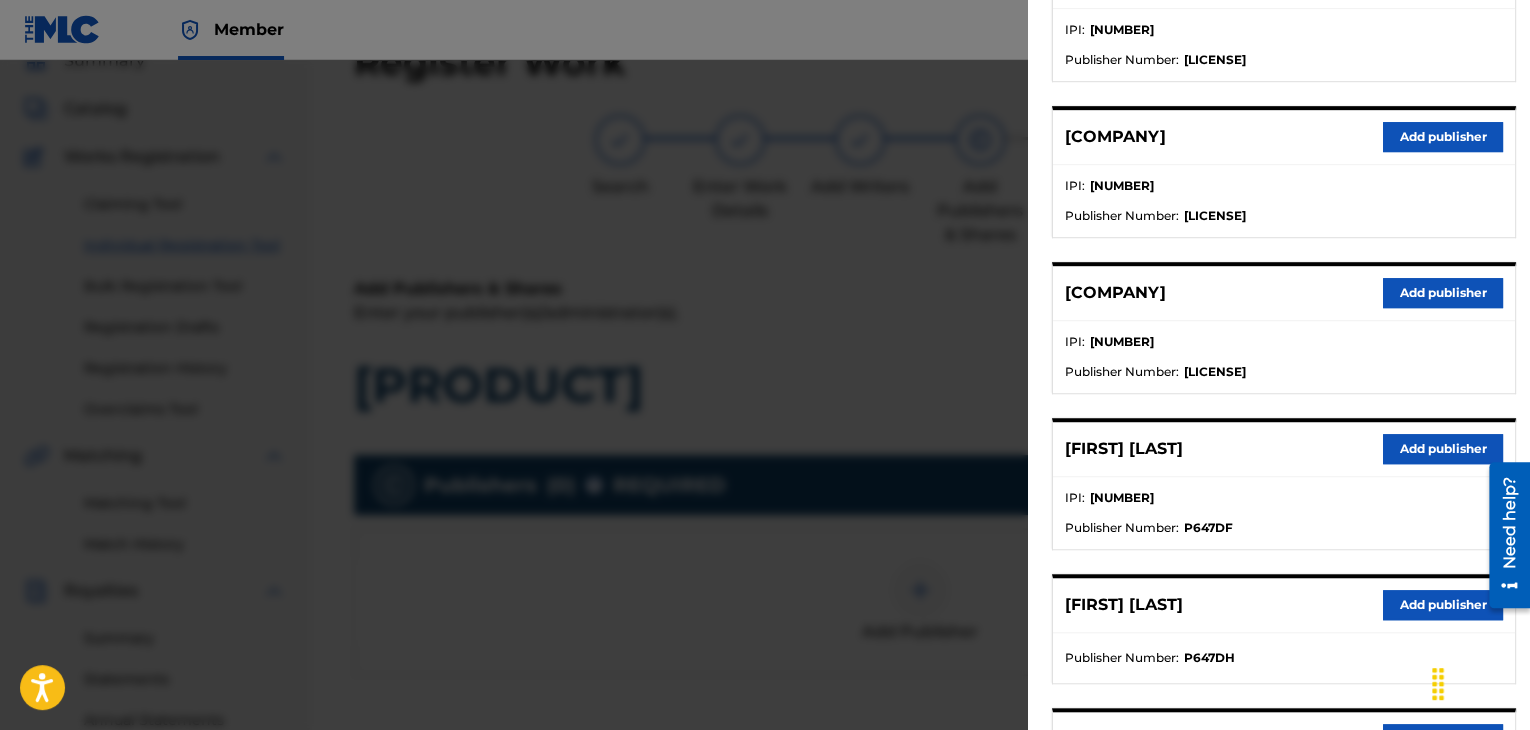 scroll, scrollTop: 500, scrollLeft: 0, axis: vertical 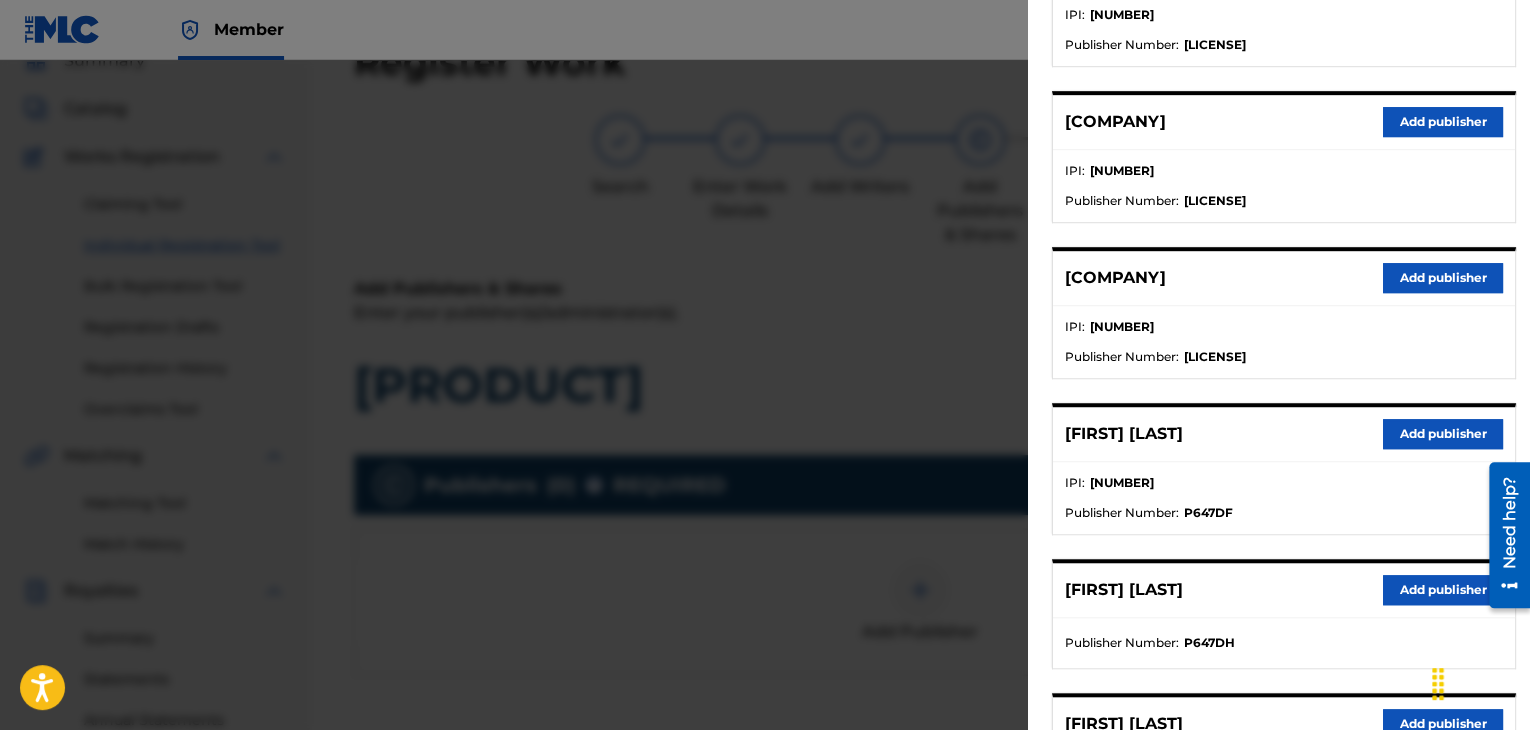 click on "Add publisher" at bounding box center [1443, 434] 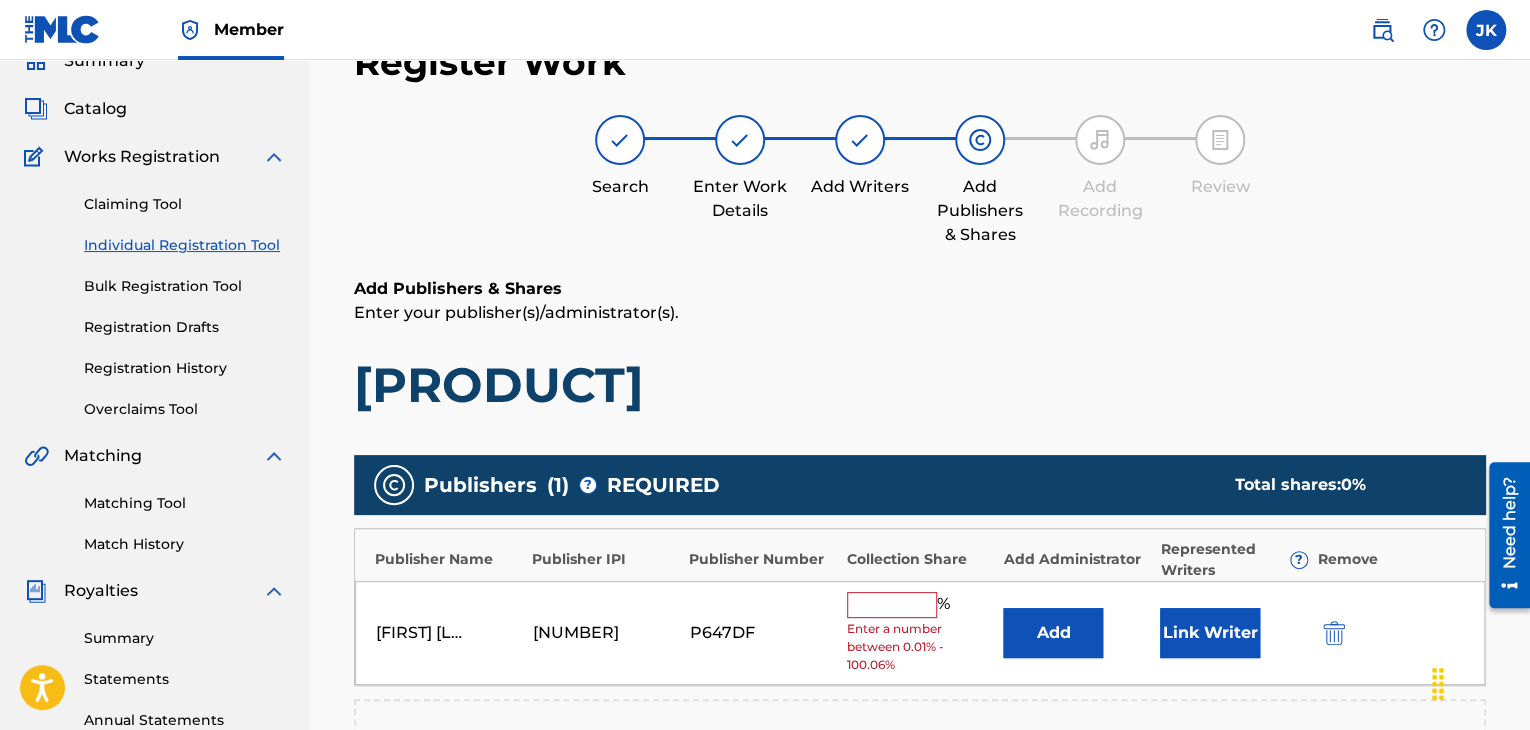 click on "Add" at bounding box center [1053, 633] 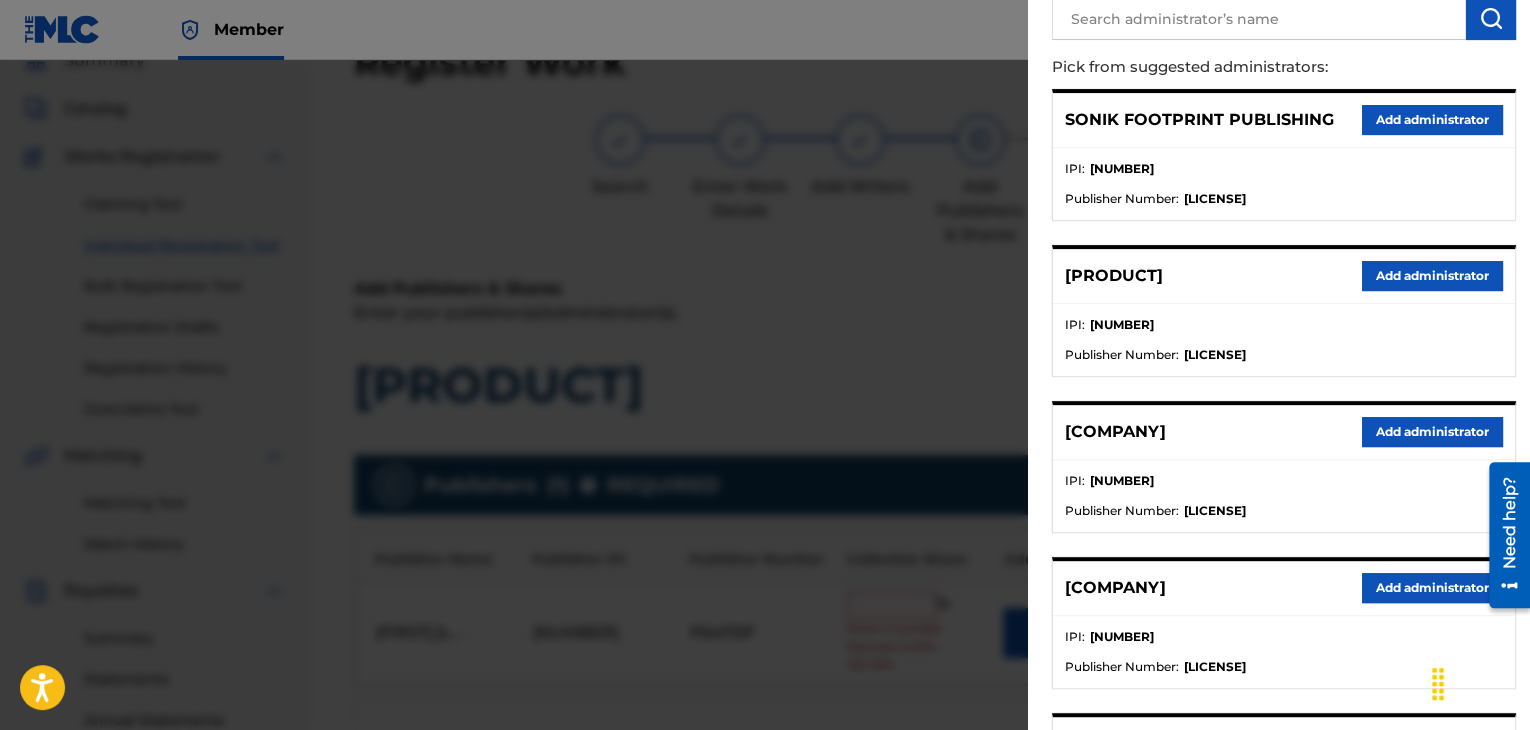 scroll, scrollTop: 200, scrollLeft: 0, axis: vertical 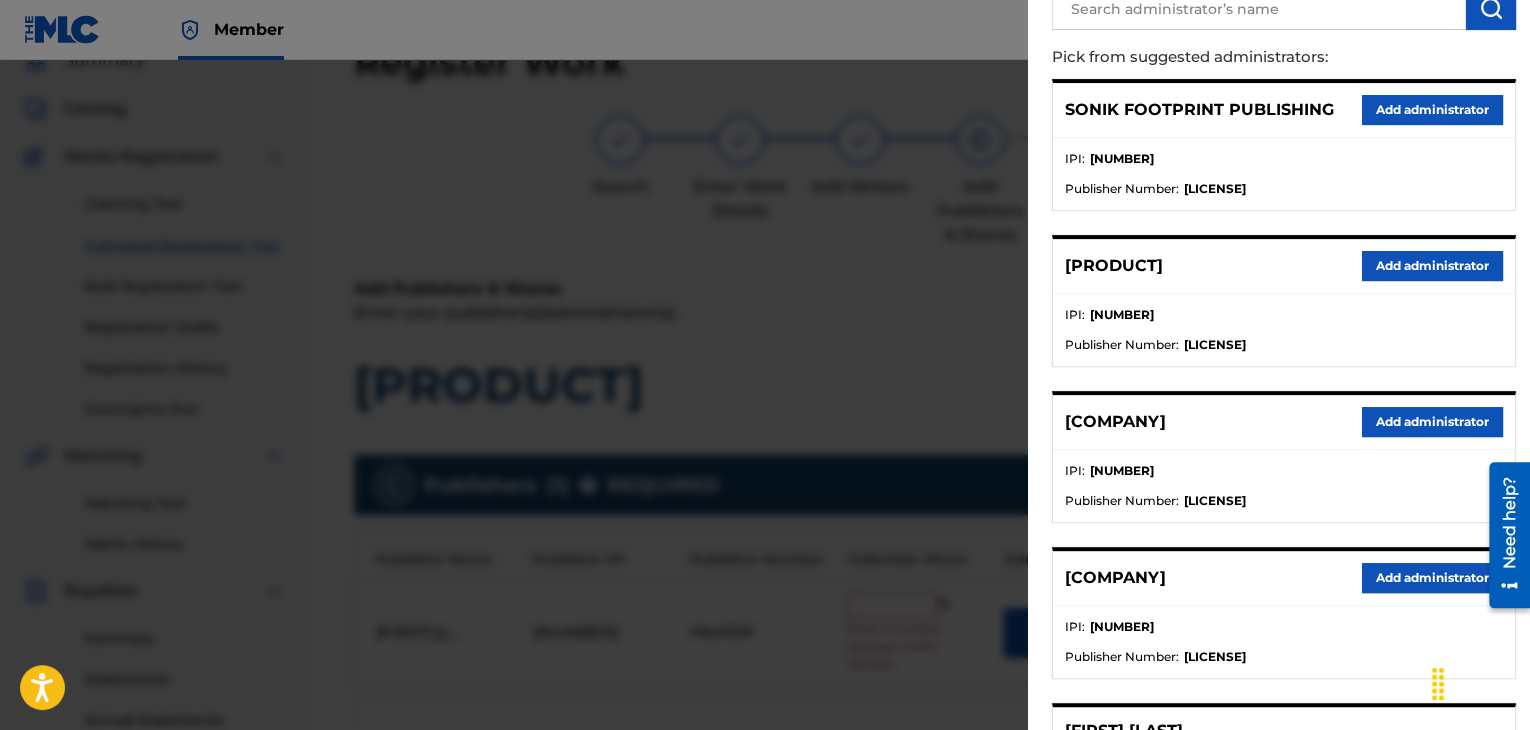 click on "Add administrator" at bounding box center (1432, 422) 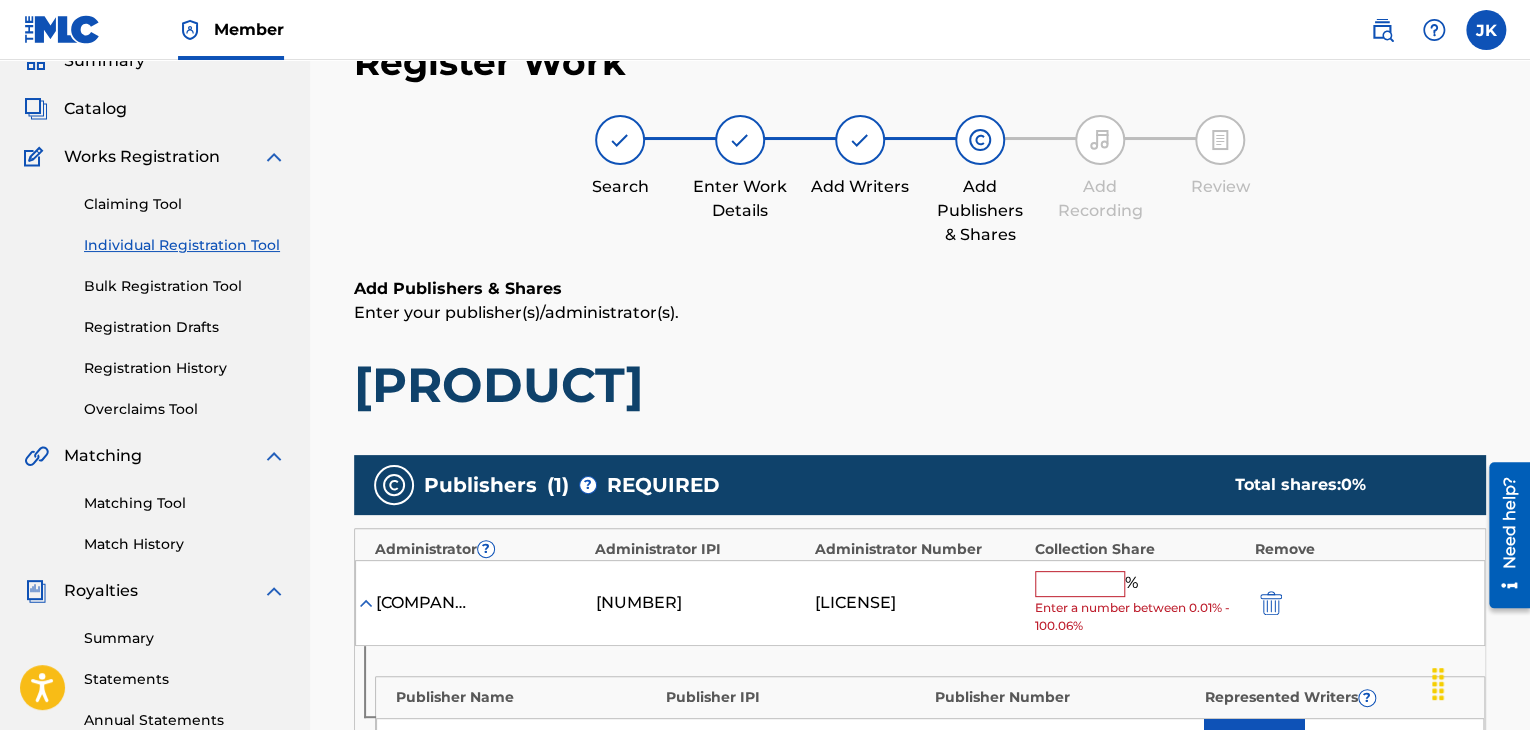 click at bounding box center [1080, 584] 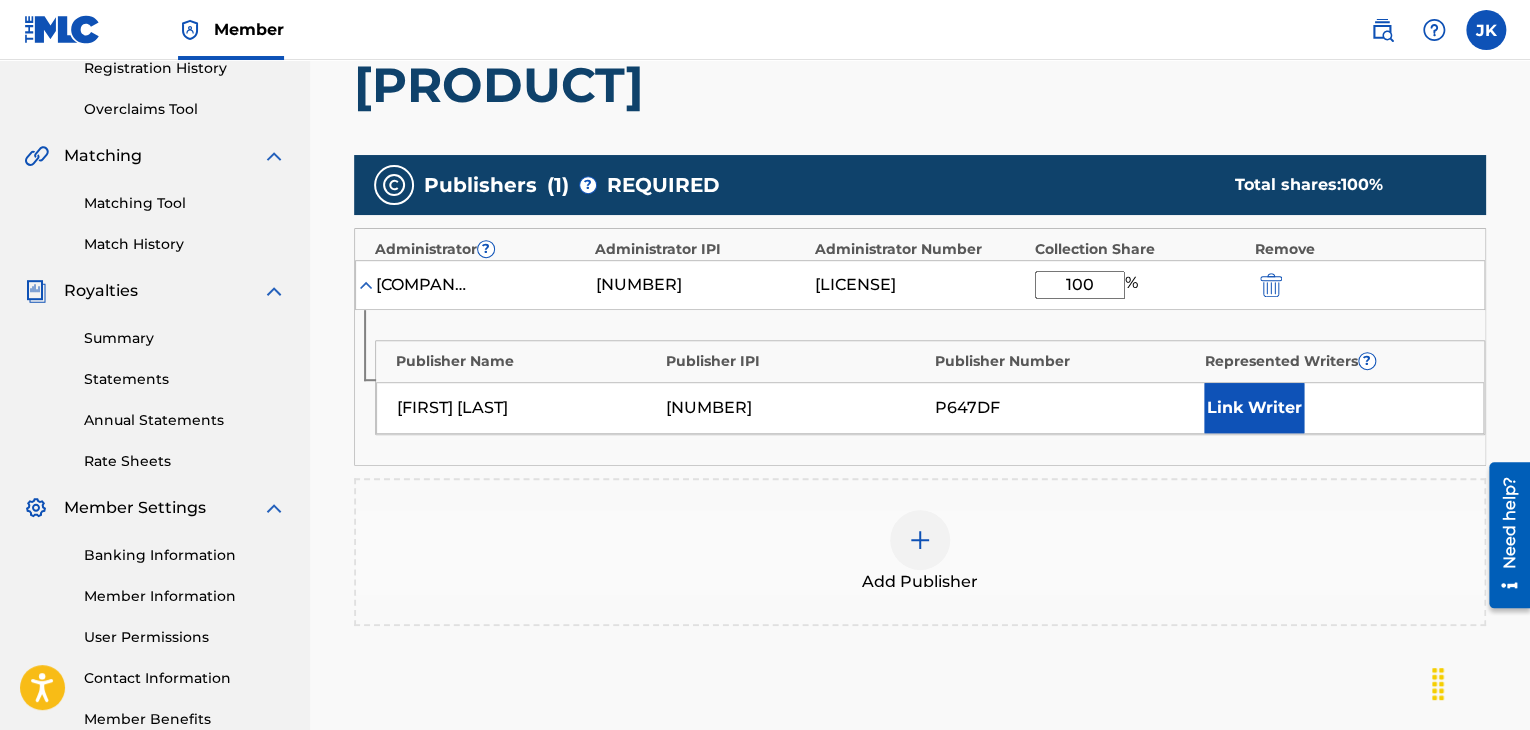 scroll, scrollTop: 490, scrollLeft: 0, axis: vertical 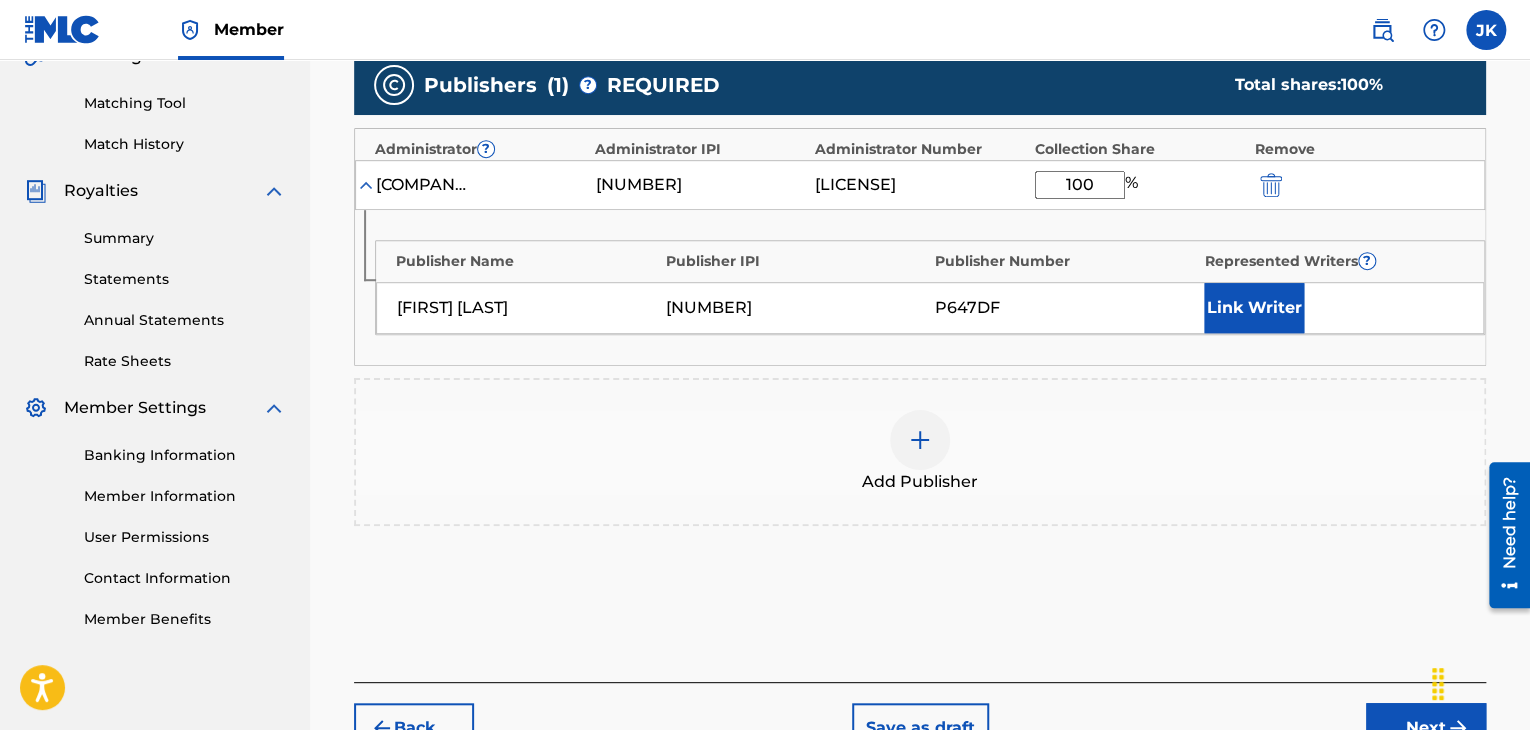 click on "Next" at bounding box center [1426, 728] 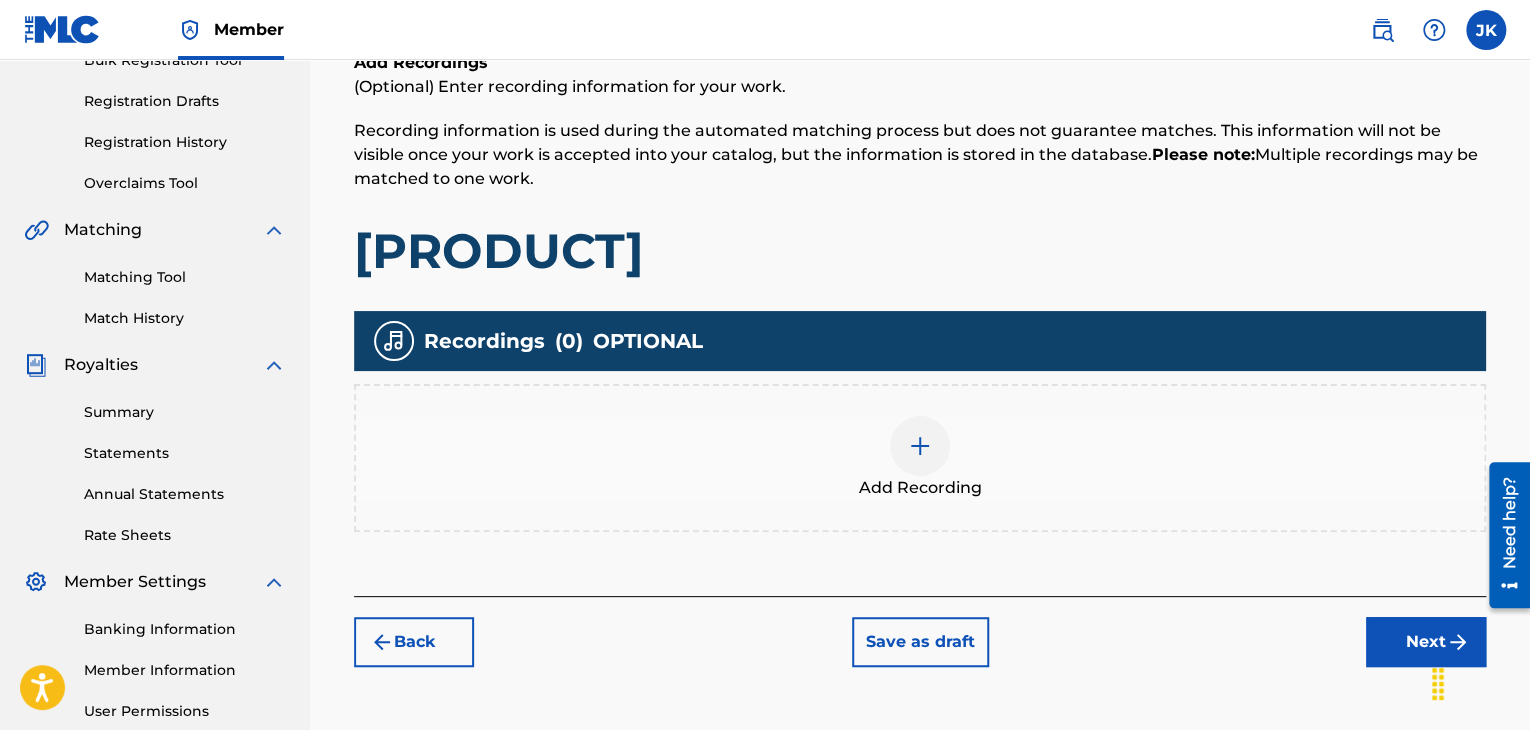 scroll, scrollTop: 390, scrollLeft: 0, axis: vertical 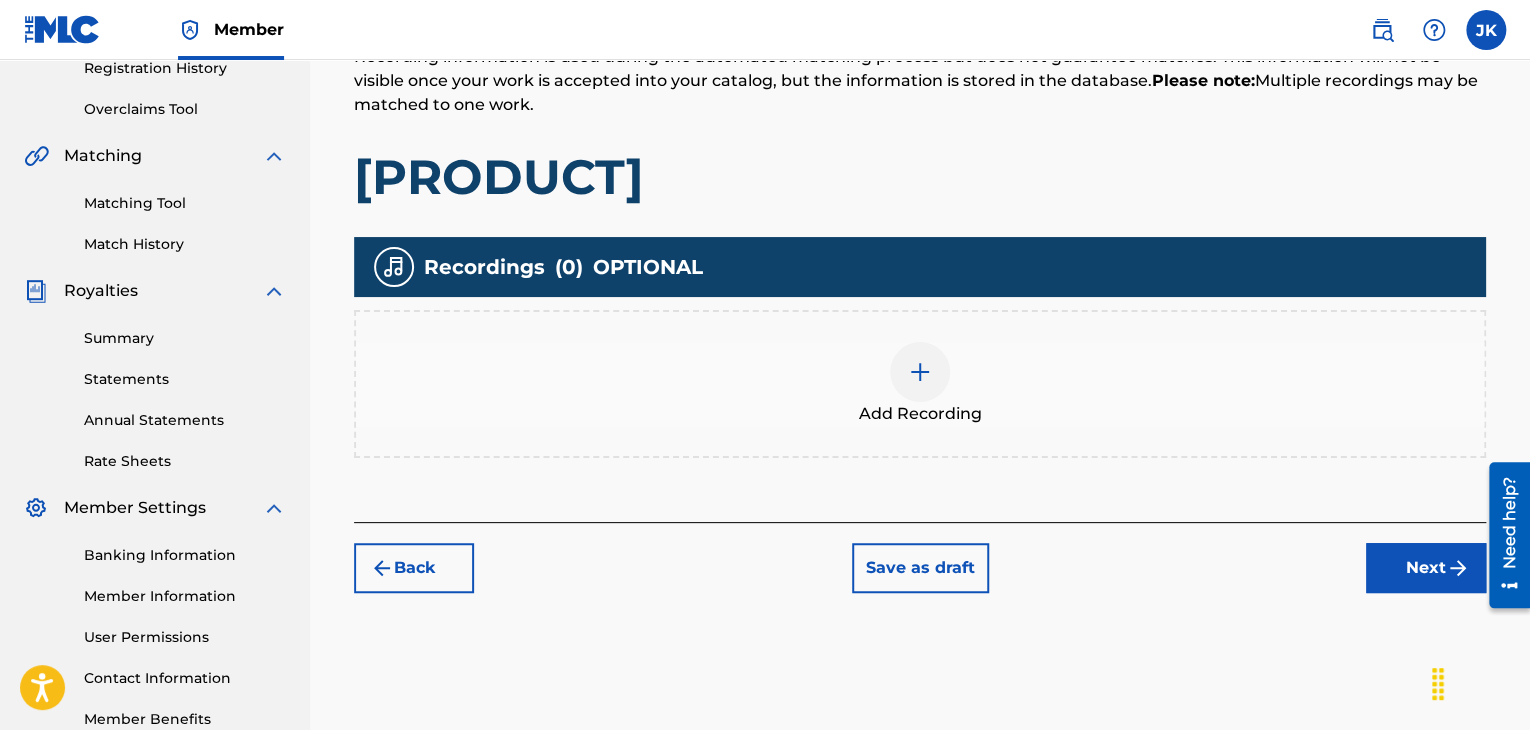 click at bounding box center [920, 372] 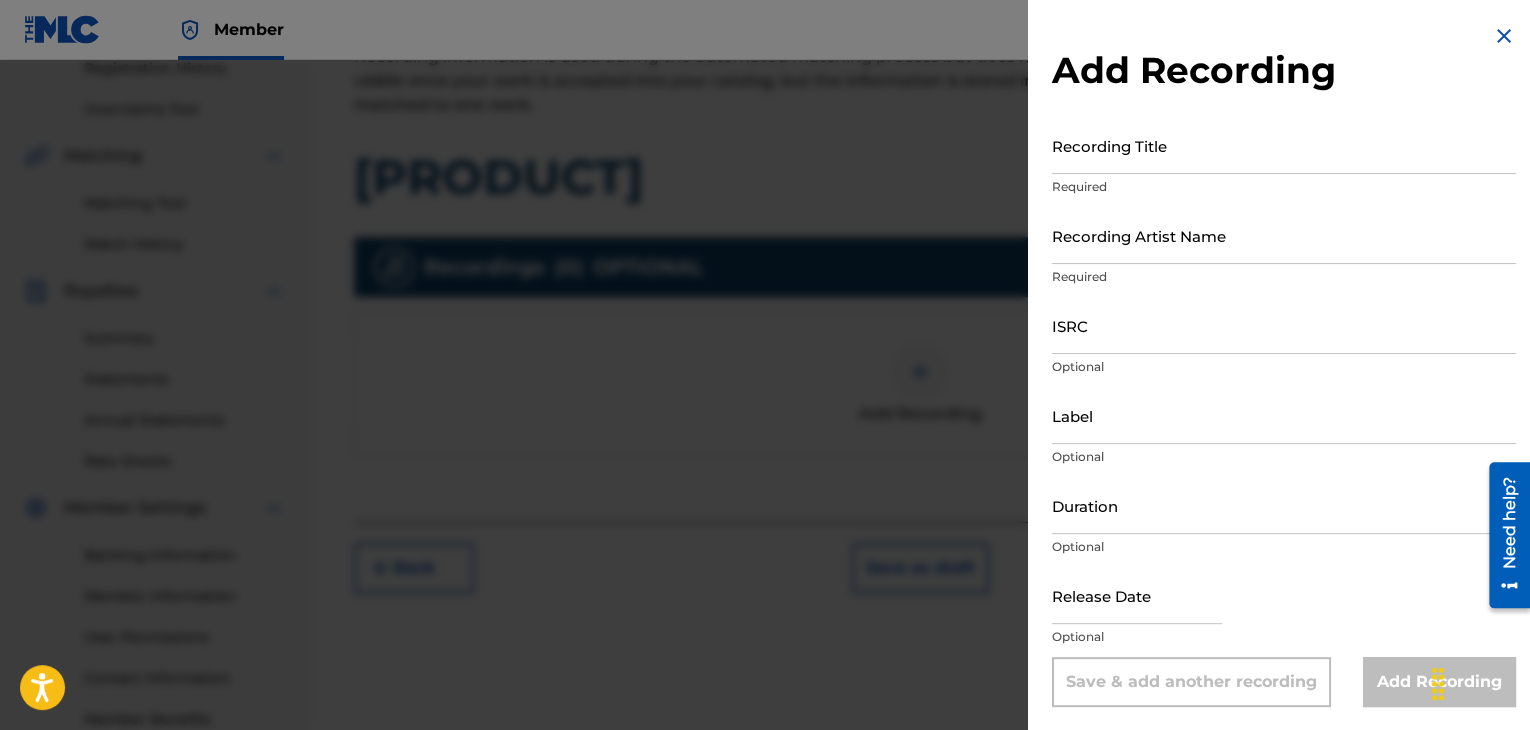 click on "Recording Title" at bounding box center (1284, 145) 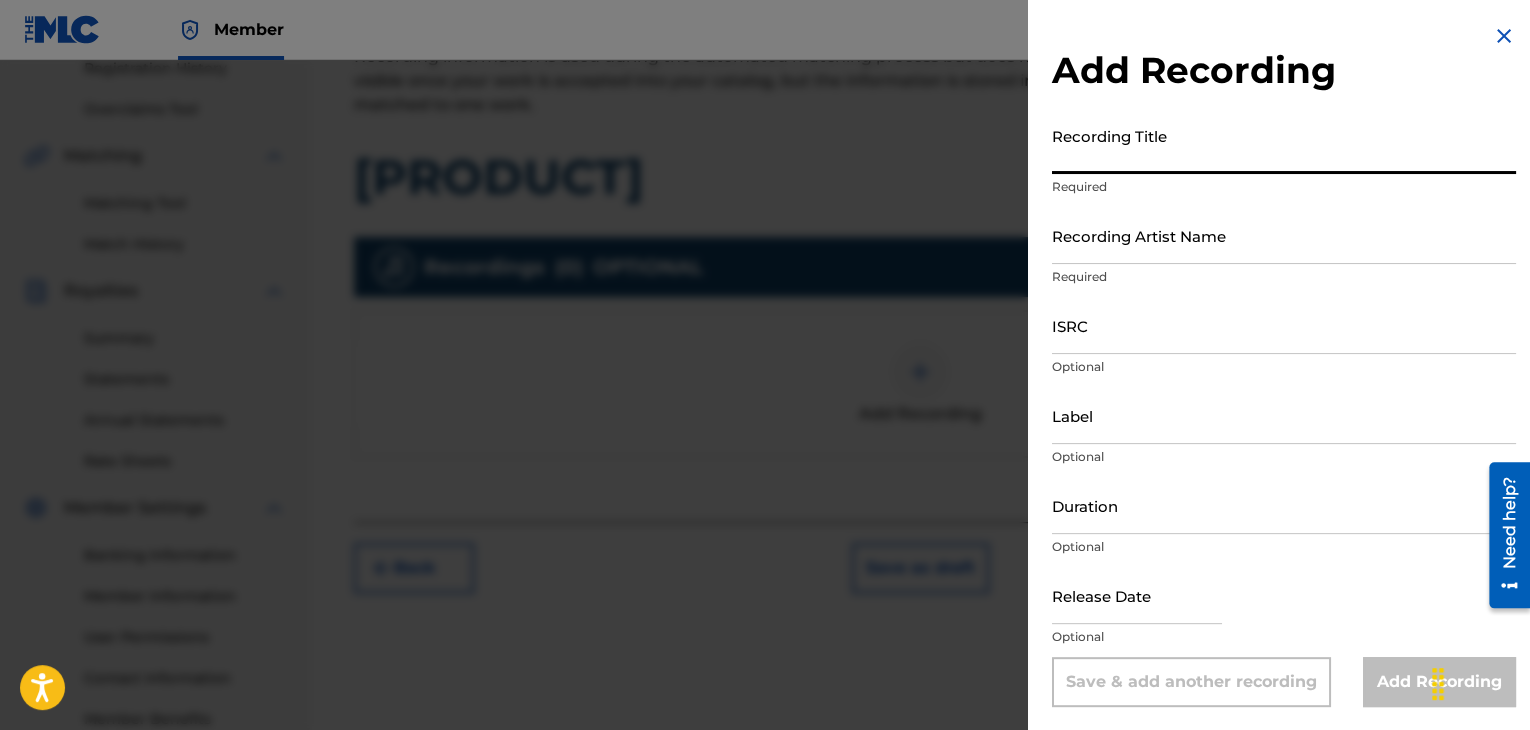 paste on "[PRODUCT]" 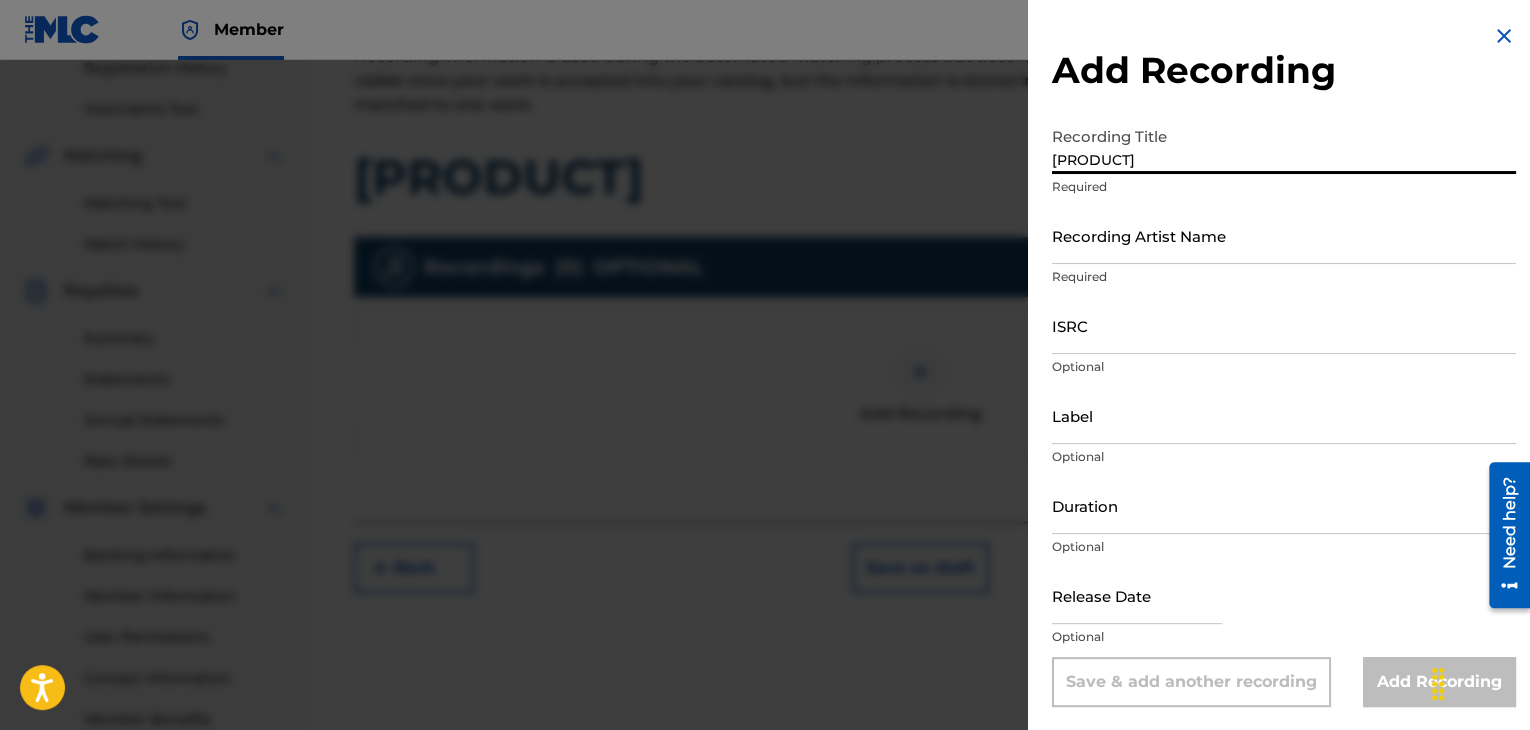 click on "Recording Artist Name" at bounding box center [1284, 235] 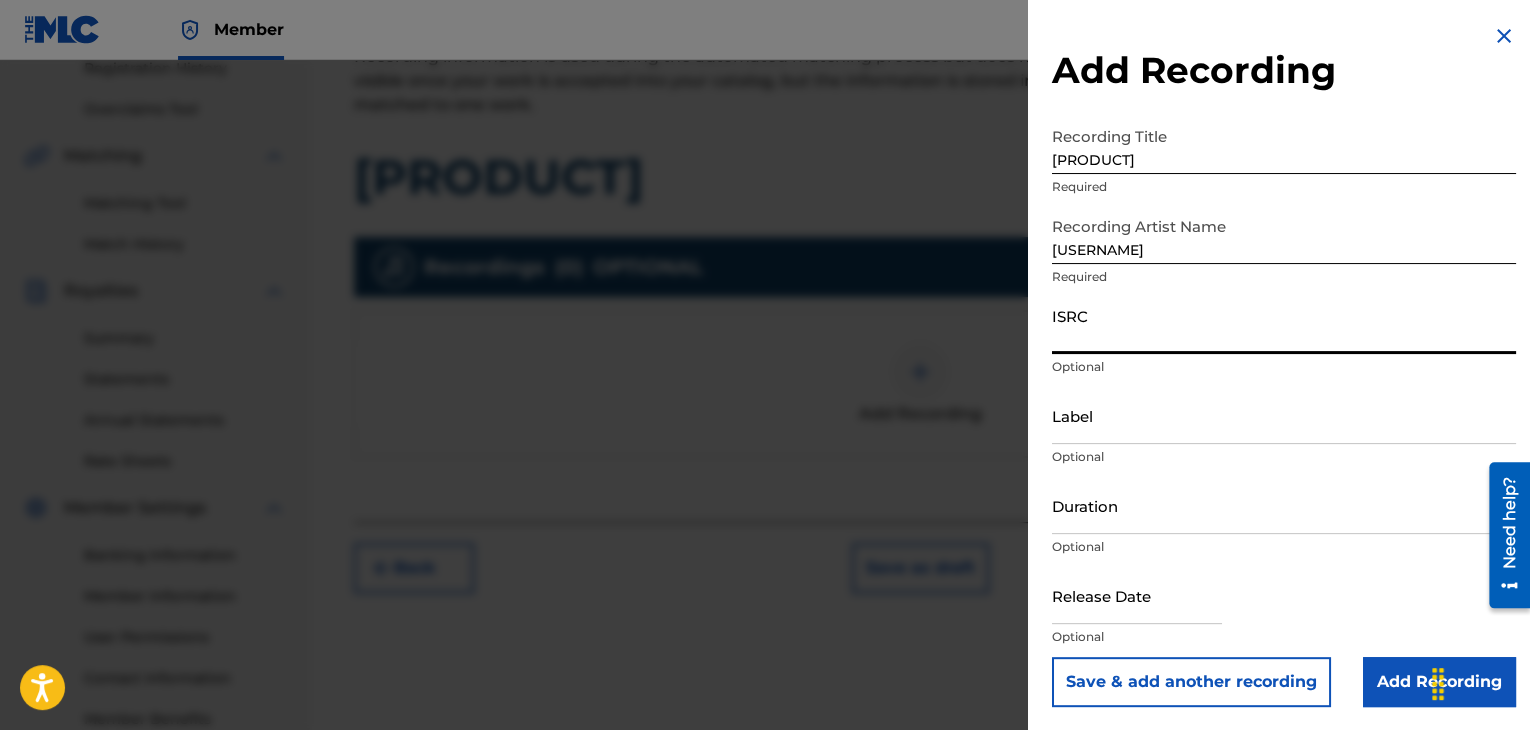 click on "ISRC" at bounding box center (1284, 325) 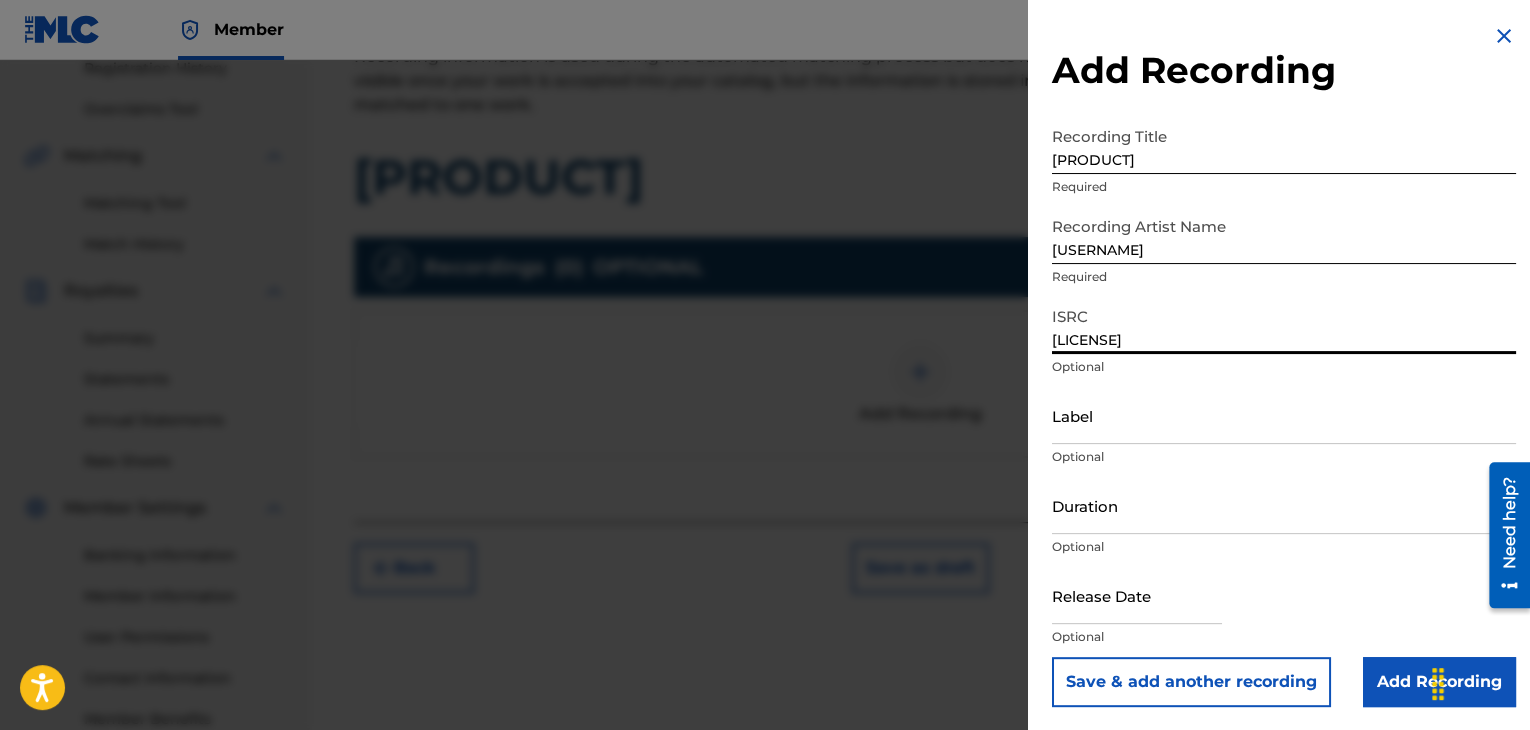 click on "Label" at bounding box center [1284, 415] 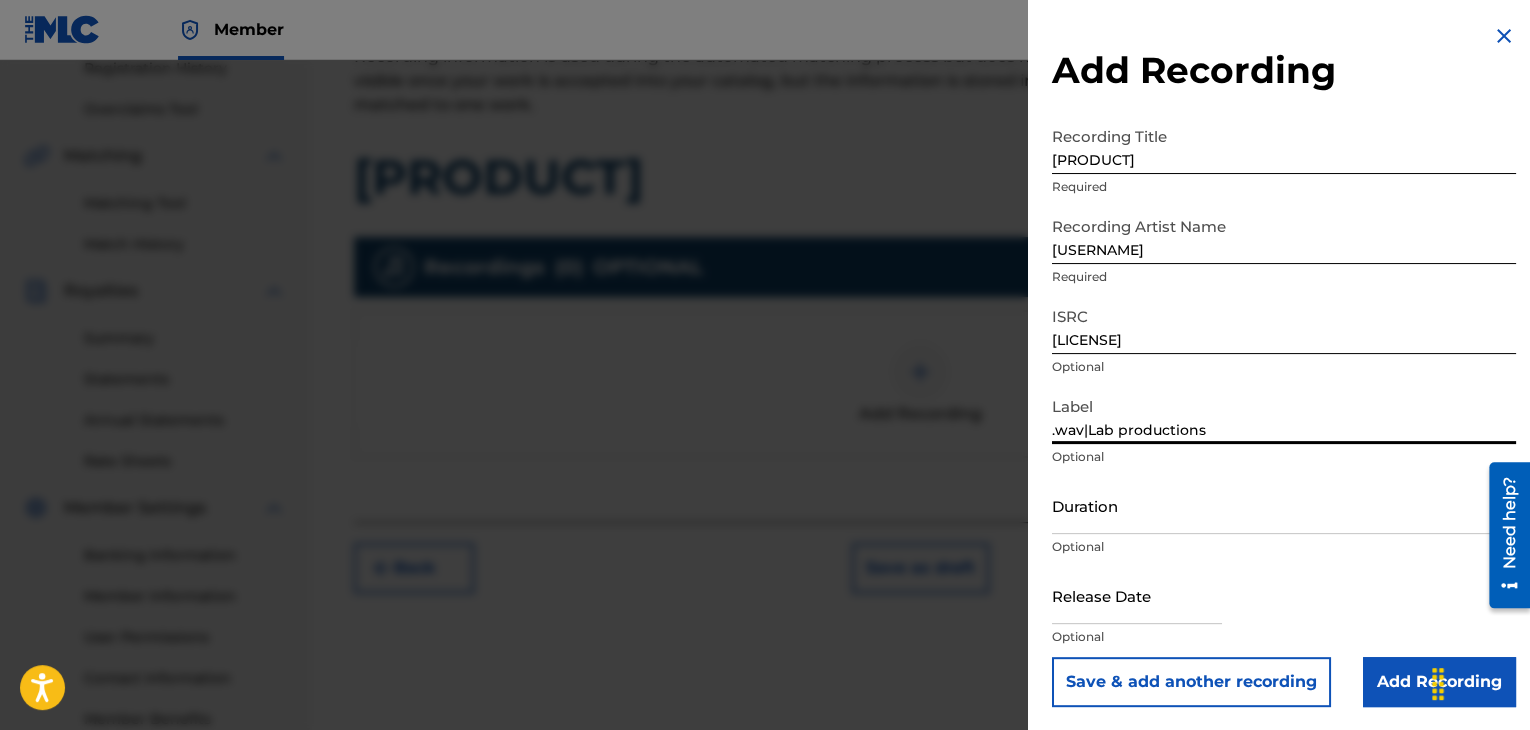 click on "Duration" at bounding box center [1284, 505] 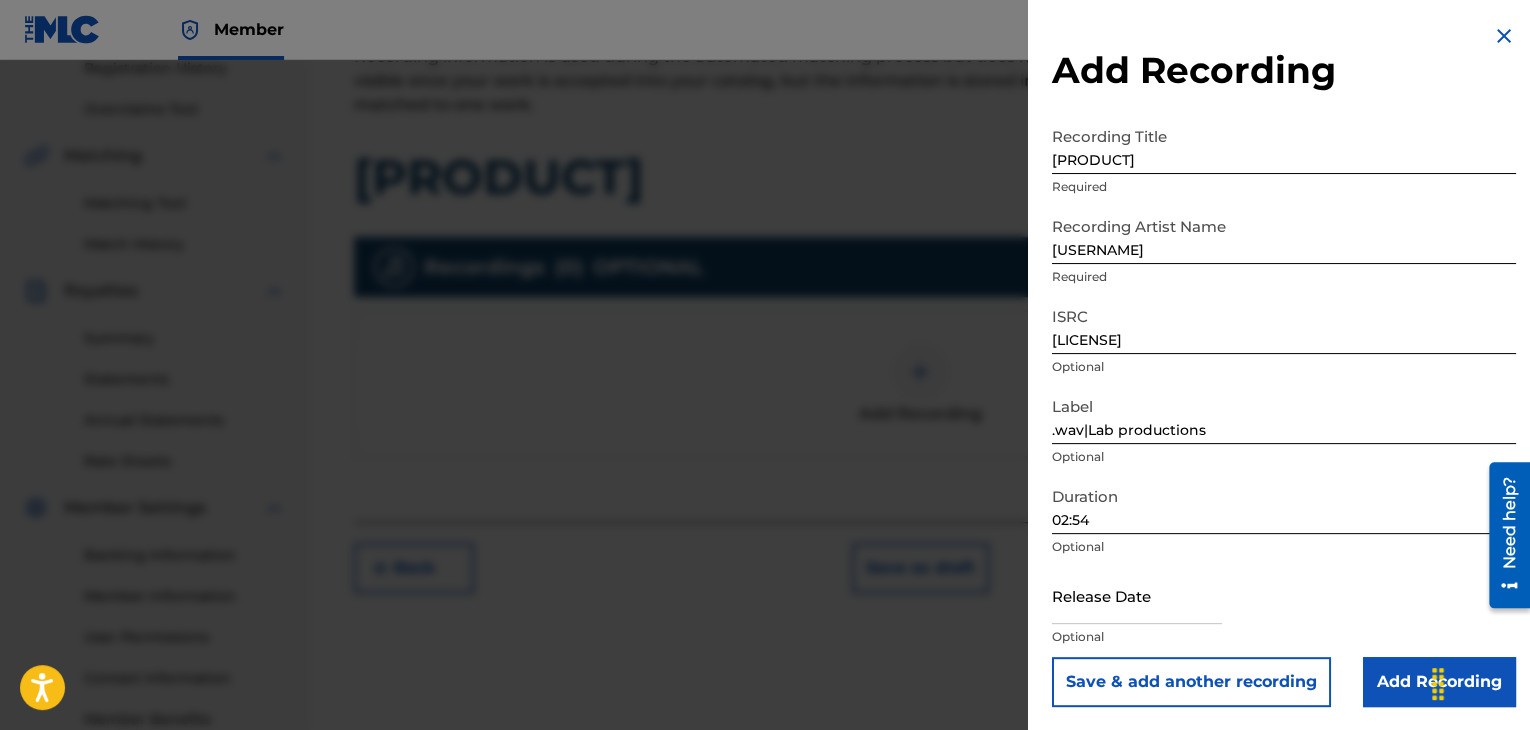 click at bounding box center (1137, 595) 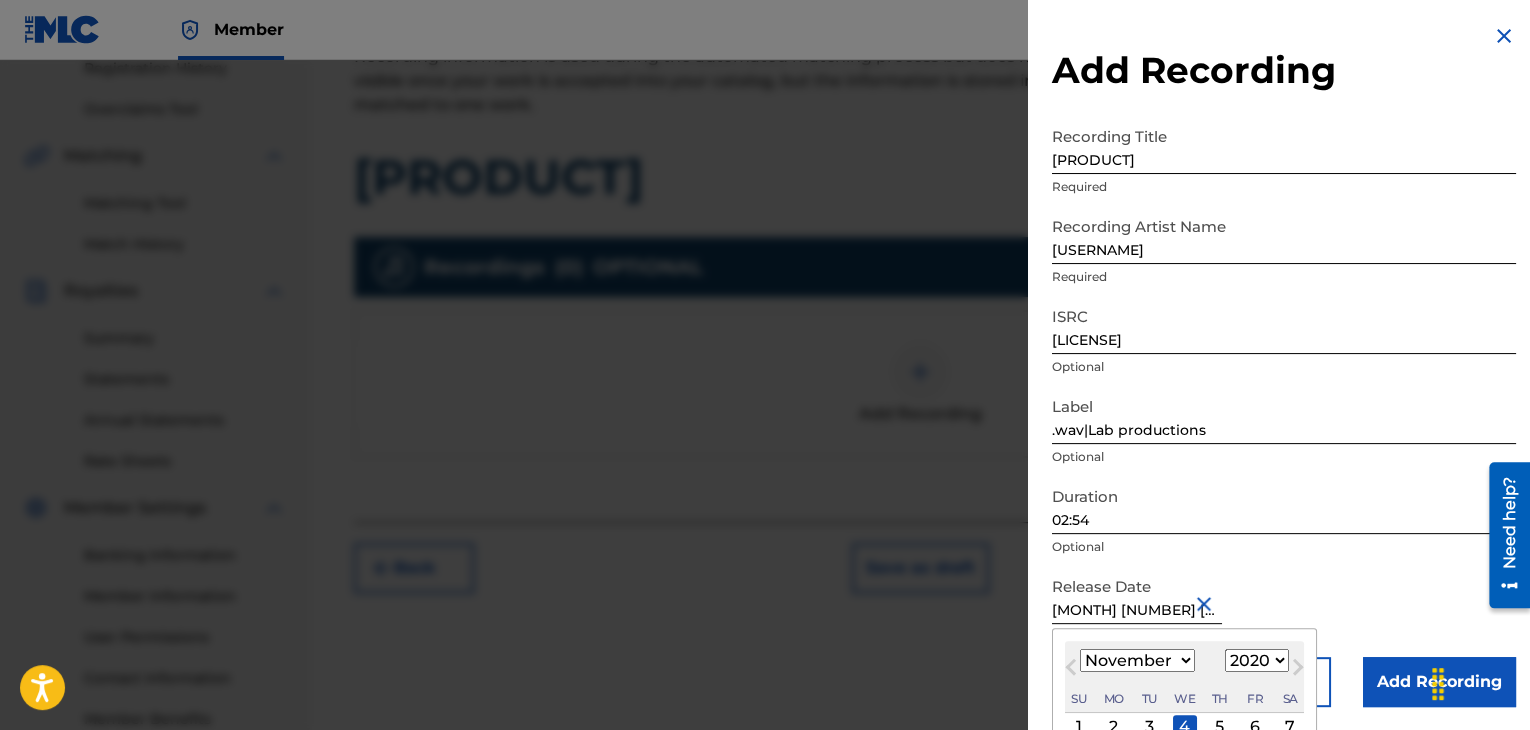 click on "Release Date November 4 2020 November 2020 Previous Month Next Month November 2020 January February March April May June July August September October November December 1899 1900 1901 1902 1903 1904 1905 1906 1907 1908 1909 1910 1911 1912 1913 1914 1915 1916 1917 1918 1919 1920 1921 1922 1923 1924 1925 1926 1927 1928 1929 1930 1931 1932 1933 1934 1935 1936 1937 1938 1939 1940 1941 1942 1943 1944 1945 1946 1947 1948 1949 1950 1951 1952 1953 1954 1955 1956 1957 1958 1959 1960 1961 1962 1963 1964 1965 1966 1967 1968 1969 1970 1971 1972 1973 1974 1975 1976 1977 1978 1979 1980 1981 1982 1983 1984 1985 1986 1987 1988 1989 1990 1991 1992 1993 1994 1995 1996 1997 1998 1999 2000 2001 2002 2003 2004 2005 2006 2007 2008 2009 2010 2011 2012 2013 2014 2015 2016 2017 2018 2019 2020 2021 2022 2023 2024 2025 2026 2027 2028 2029 2030 2031 2032 2033 2034 2035 2036 2037 2038 2039 2040 2041 2042 2043 2044 2045 2046 2047 2048 2049 2050 2051 2052 2053 2054 2055 2056 2057 2058 2059 2060 2061 2062 2063 2064 2065 2066 2067 2068 2069" at bounding box center [1284, 612] 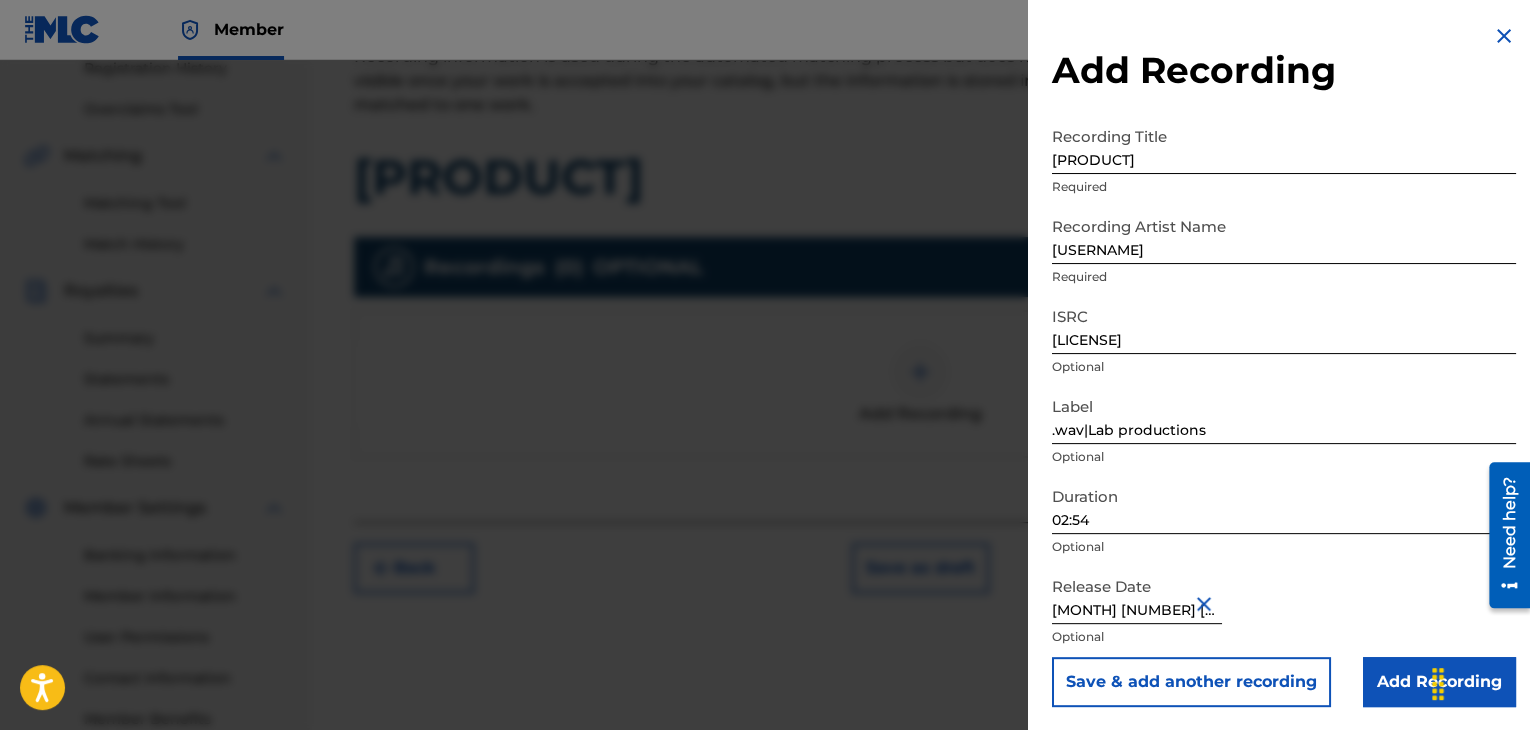 click on "Add Recording" at bounding box center [1439, 682] 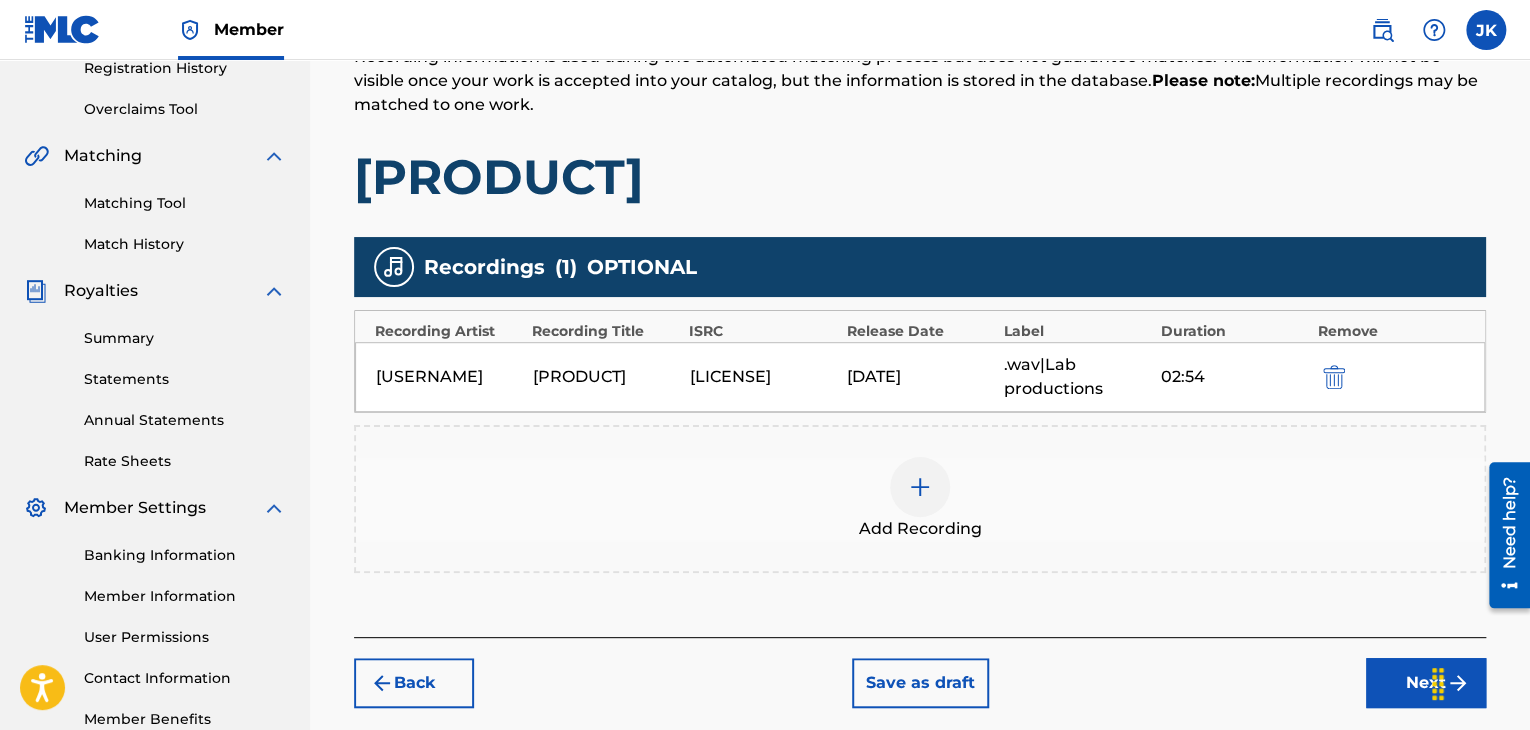 click on "Next" at bounding box center (1426, 683) 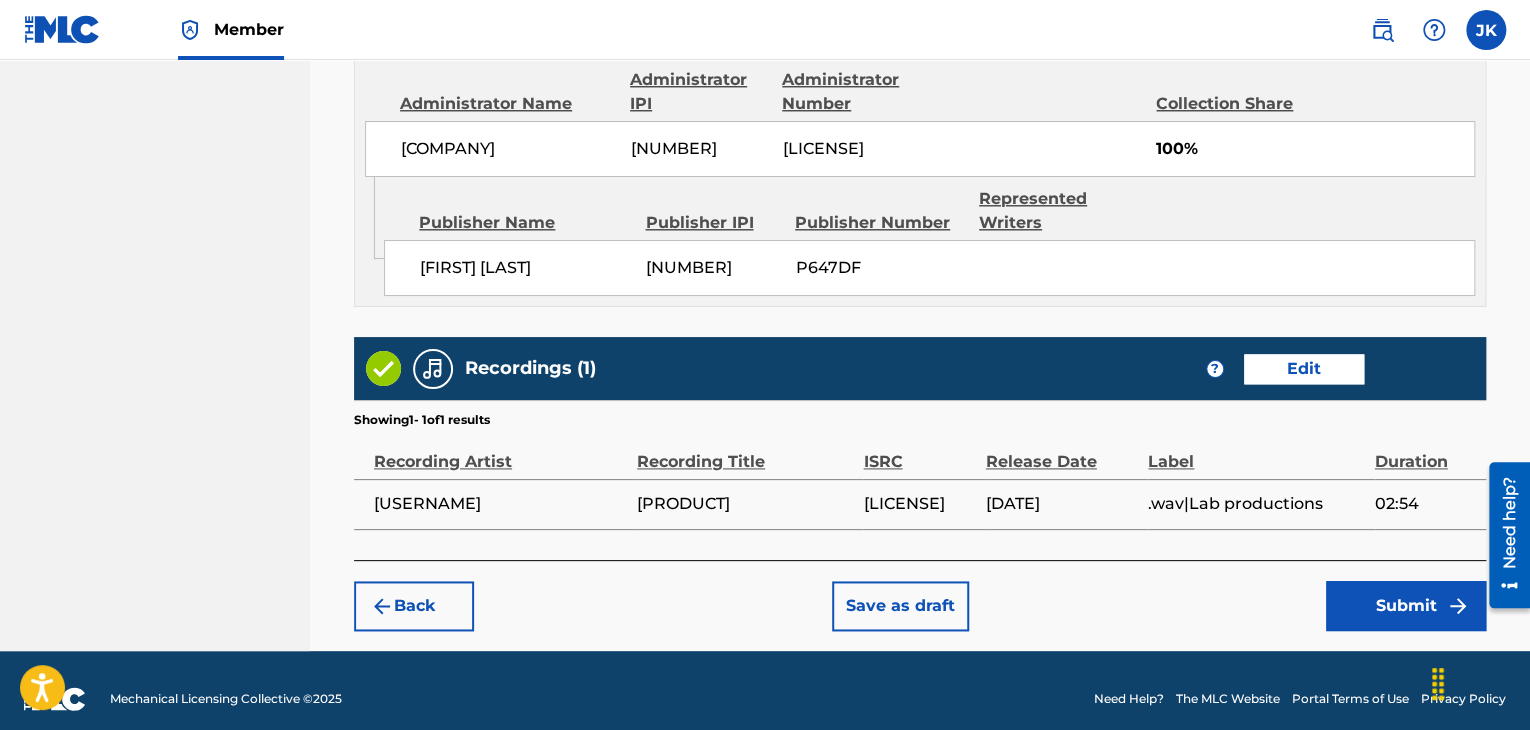 scroll, scrollTop: 1132, scrollLeft: 0, axis: vertical 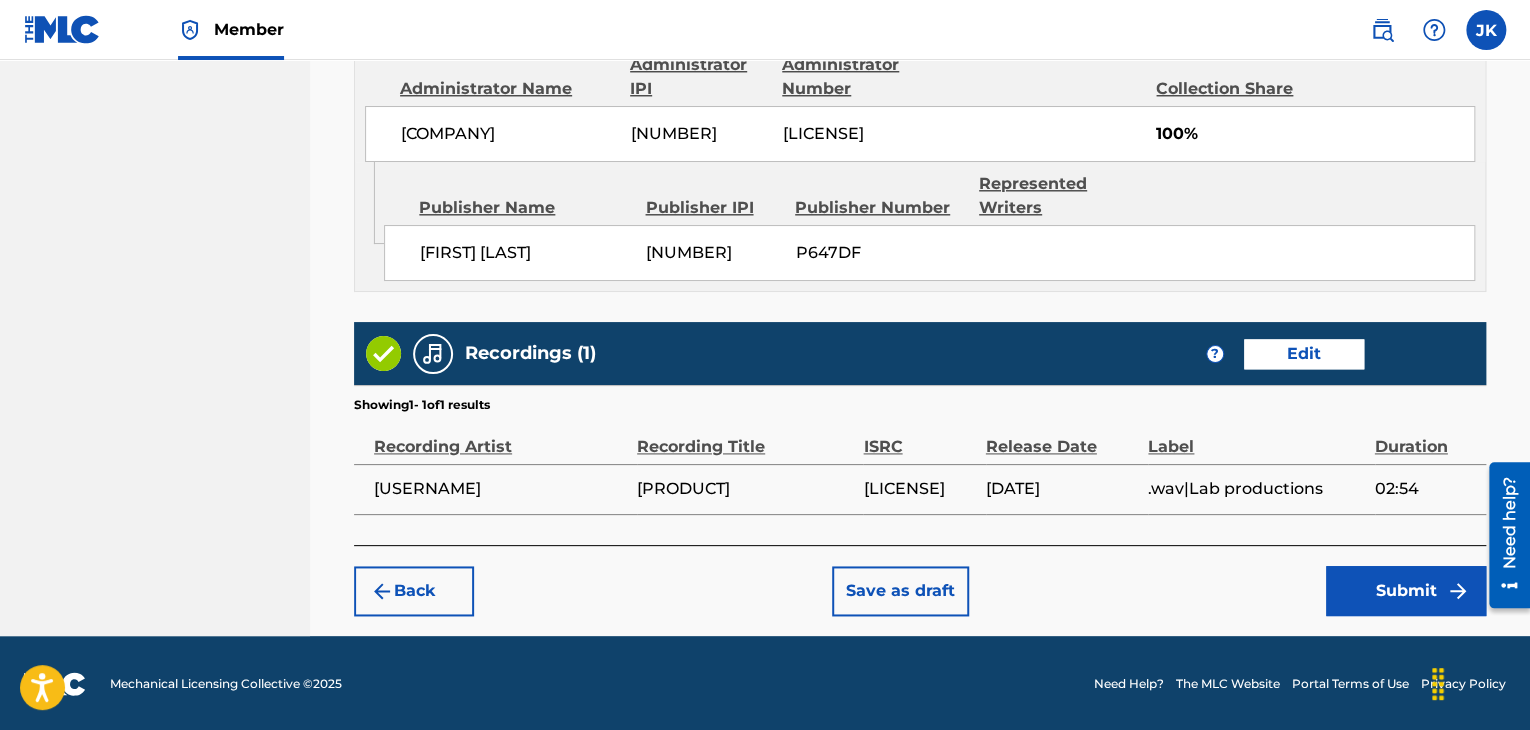 click on "Submit" at bounding box center [1406, 591] 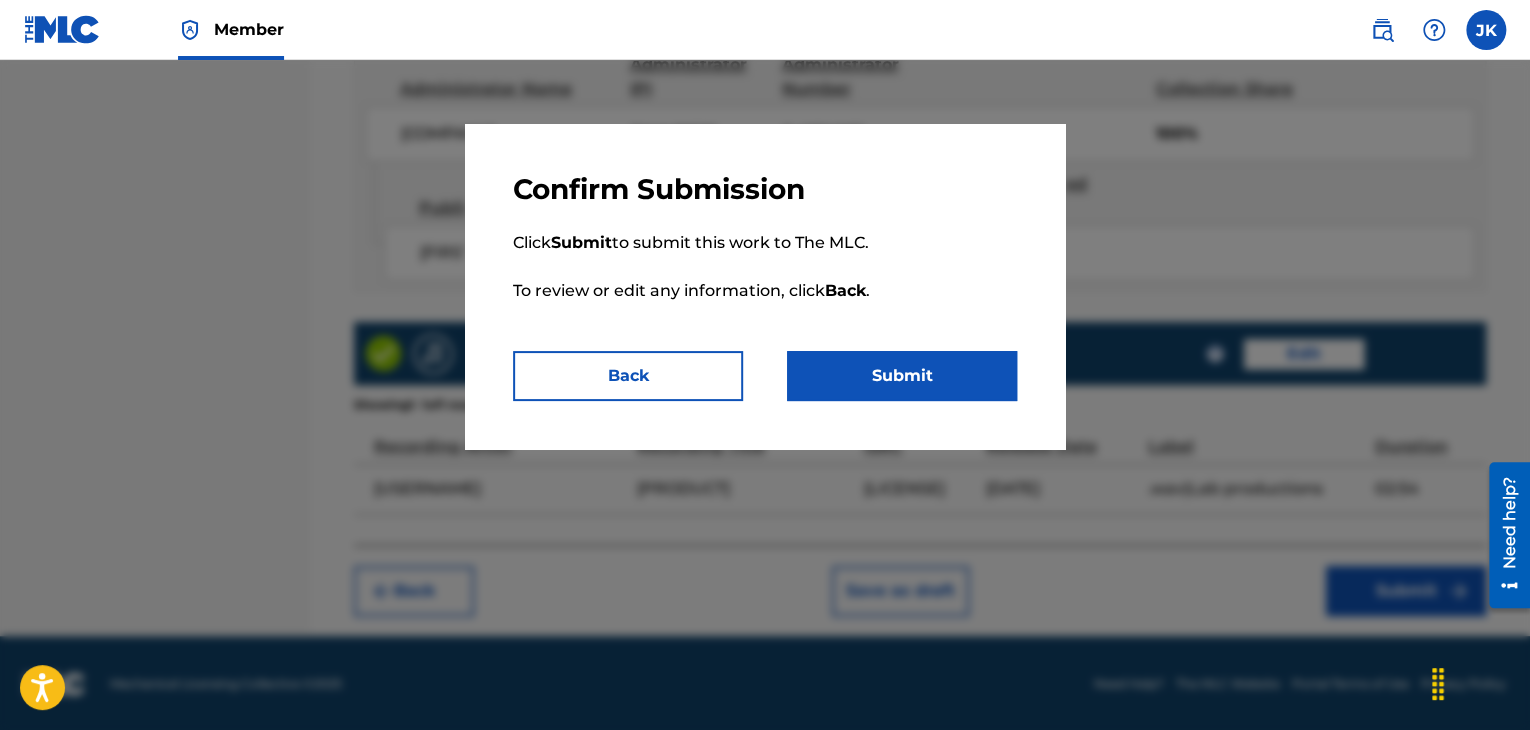 click on "Submit" at bounding box center (902, 376) 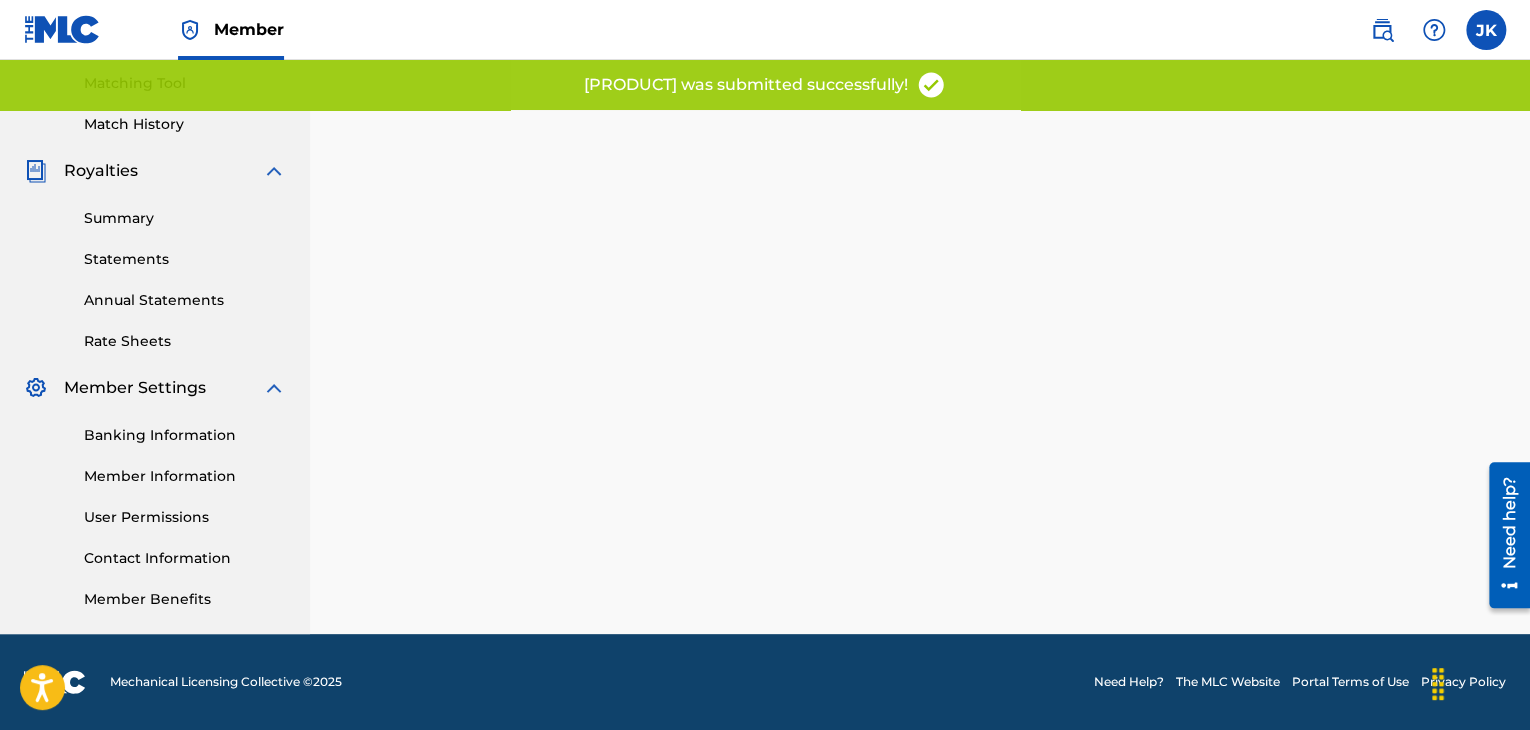 scroll, scrollTop: 0, scrollLeft: 0, axis: both 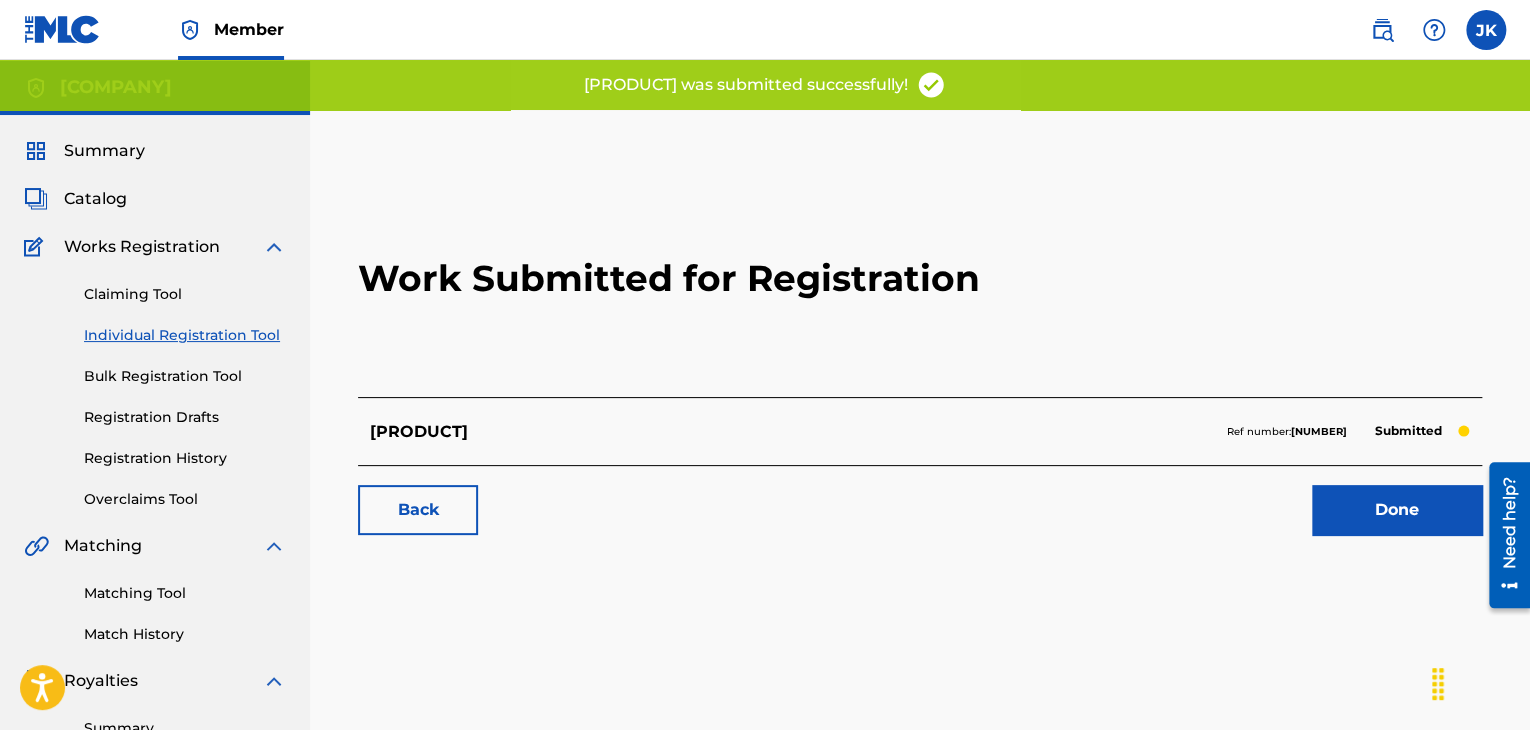 click on "Done" at bounding box center (1397, 510) 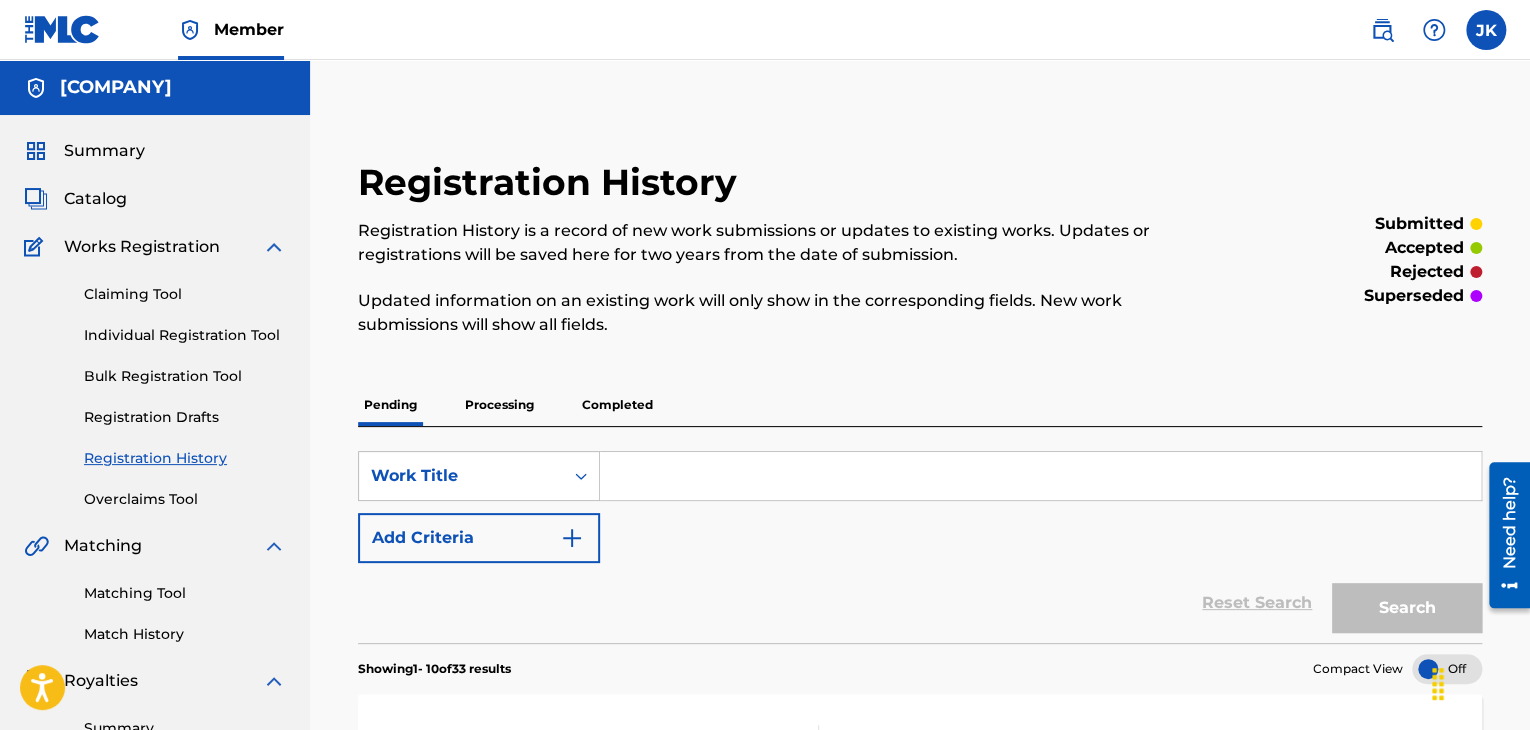 click on "Individual Registration Tool" at bounding box center (185, 335) 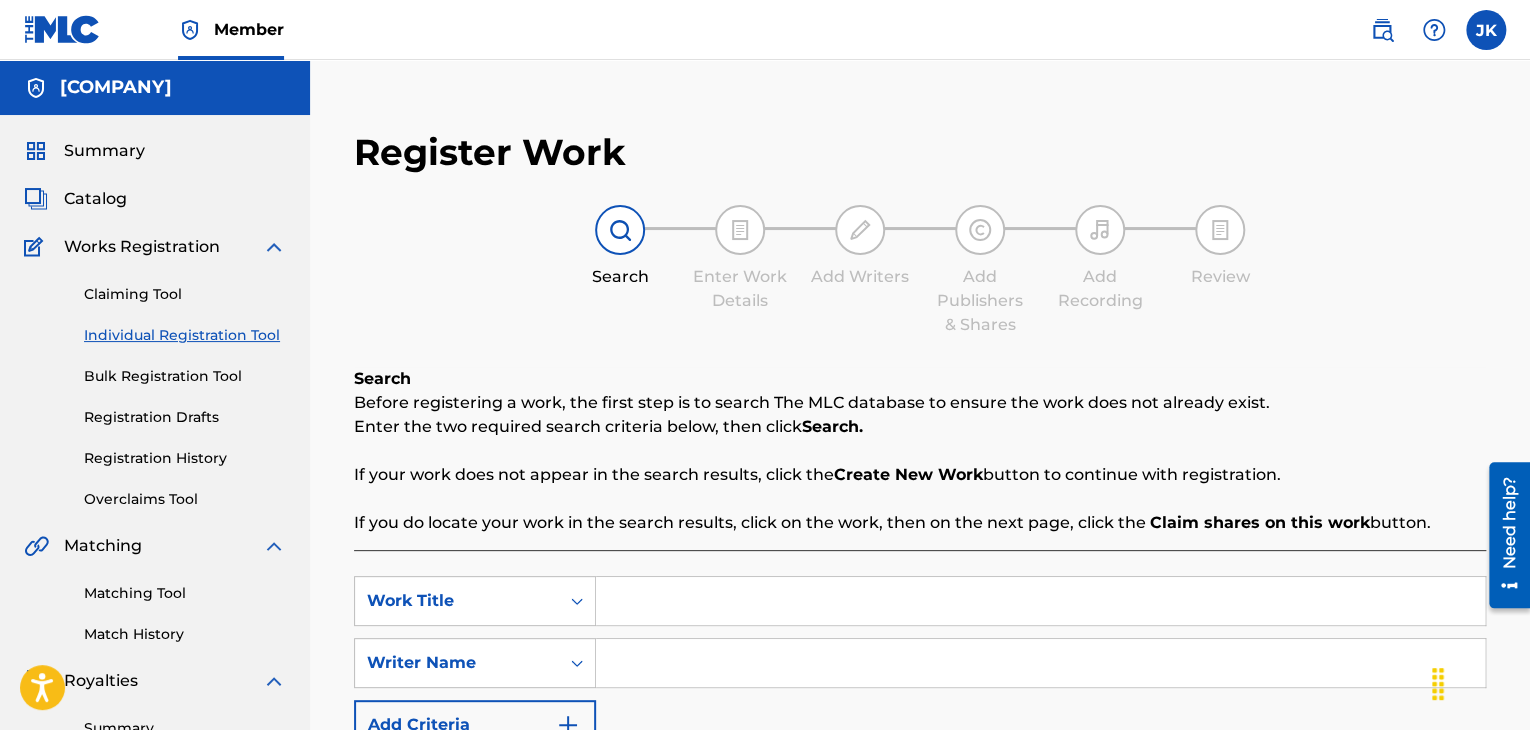 click at bounding box center [1040, 601] 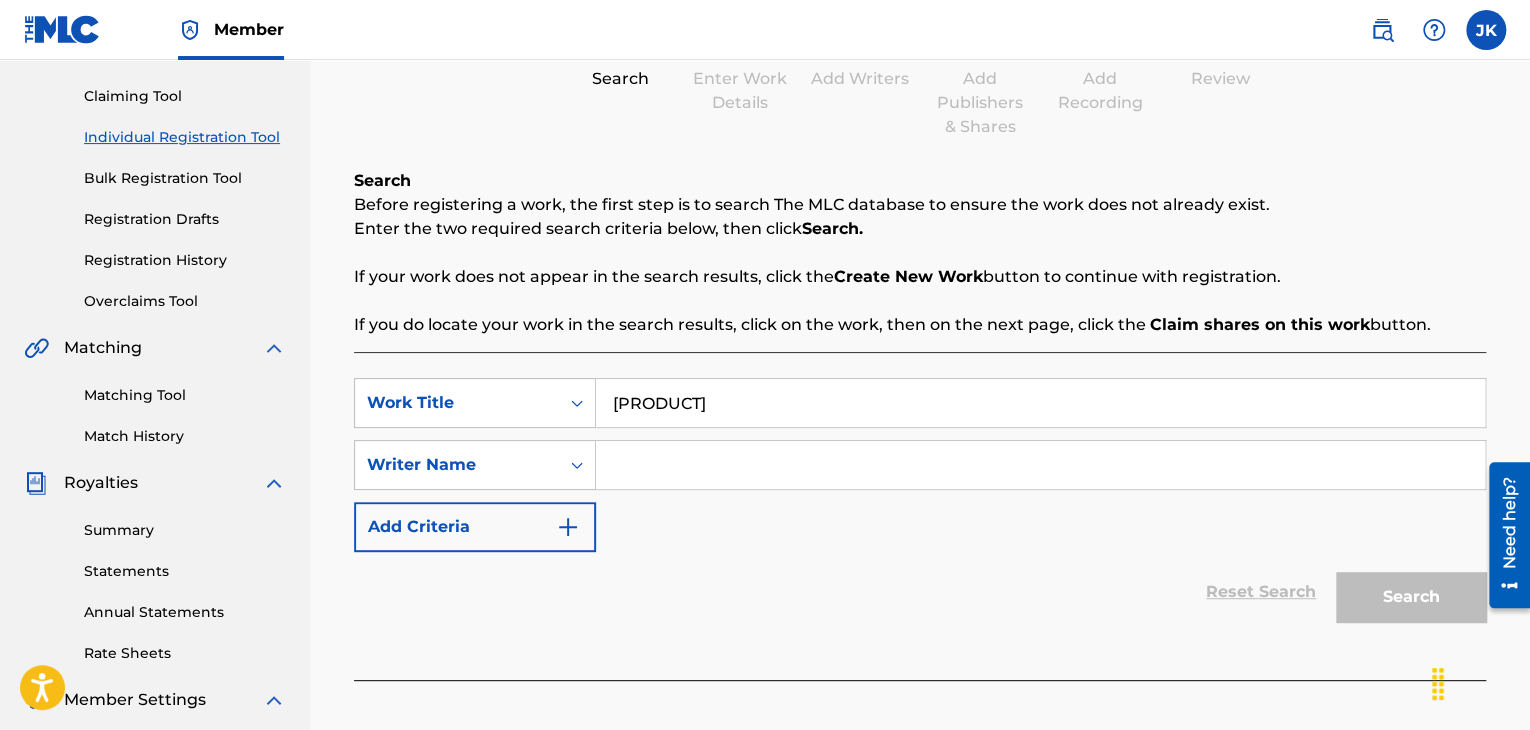 scroll, scrollTop: 200, scrollLeft: 0, axis: vertical 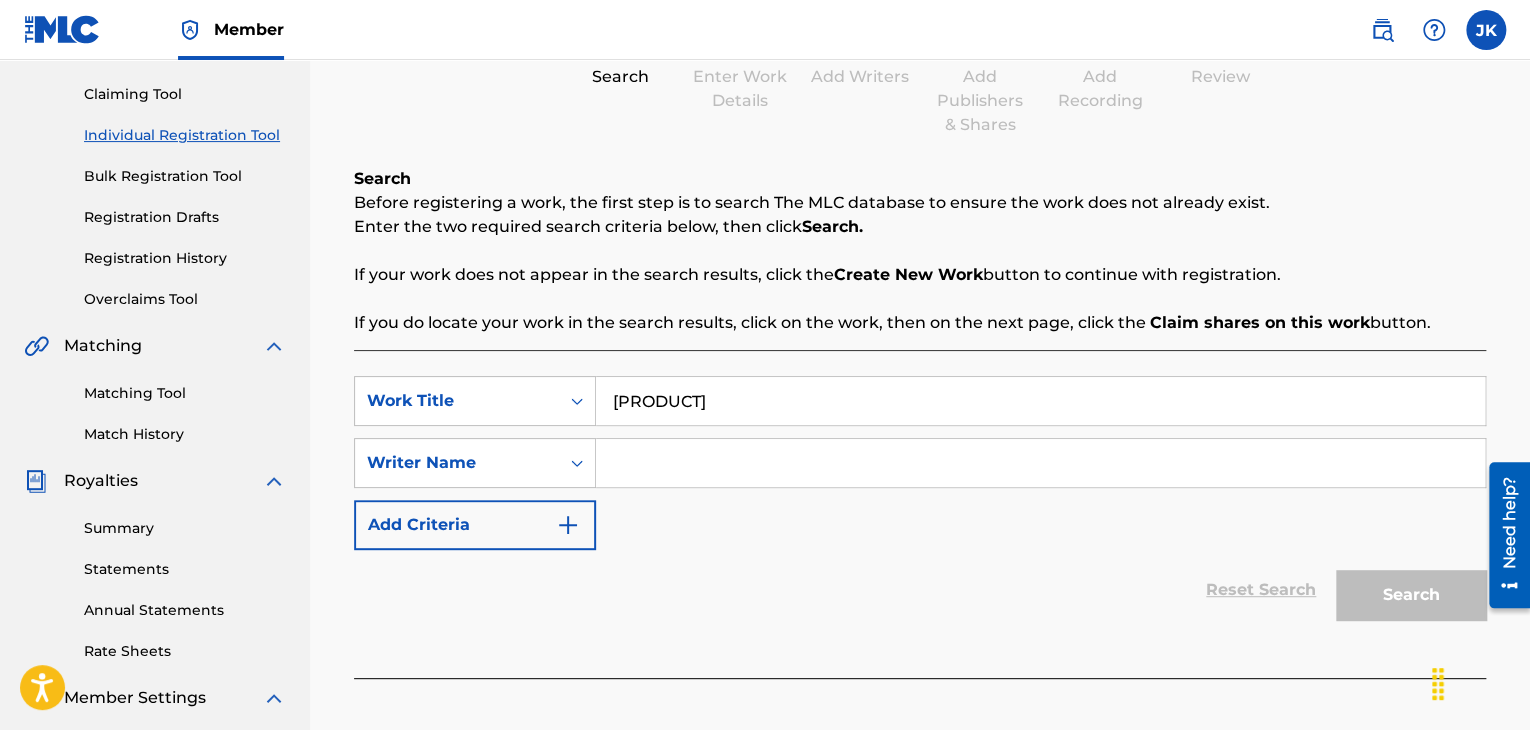 click at bounding box center (1040, 463) 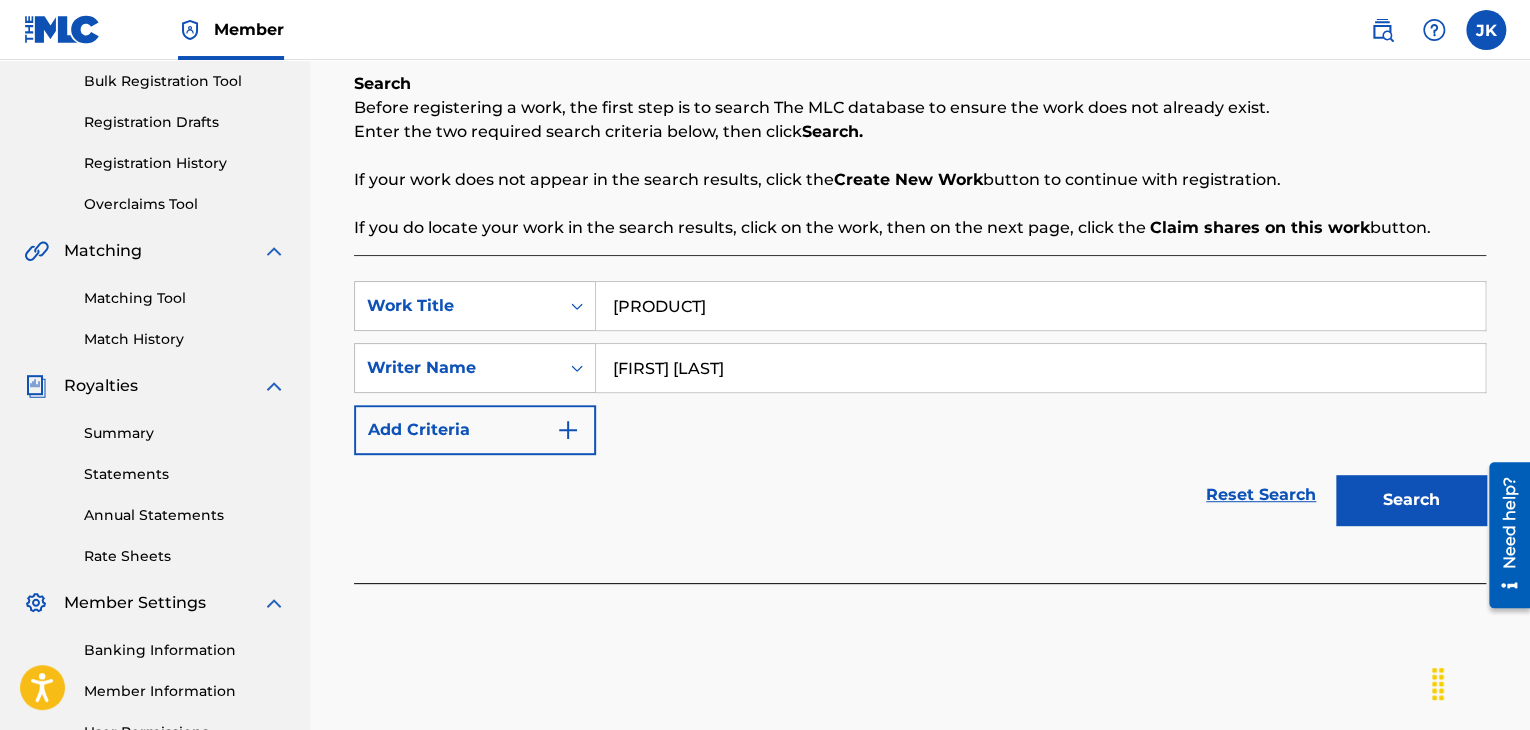 scroll, scrollTop: 500, scrollLeft: 0, axis: vertical 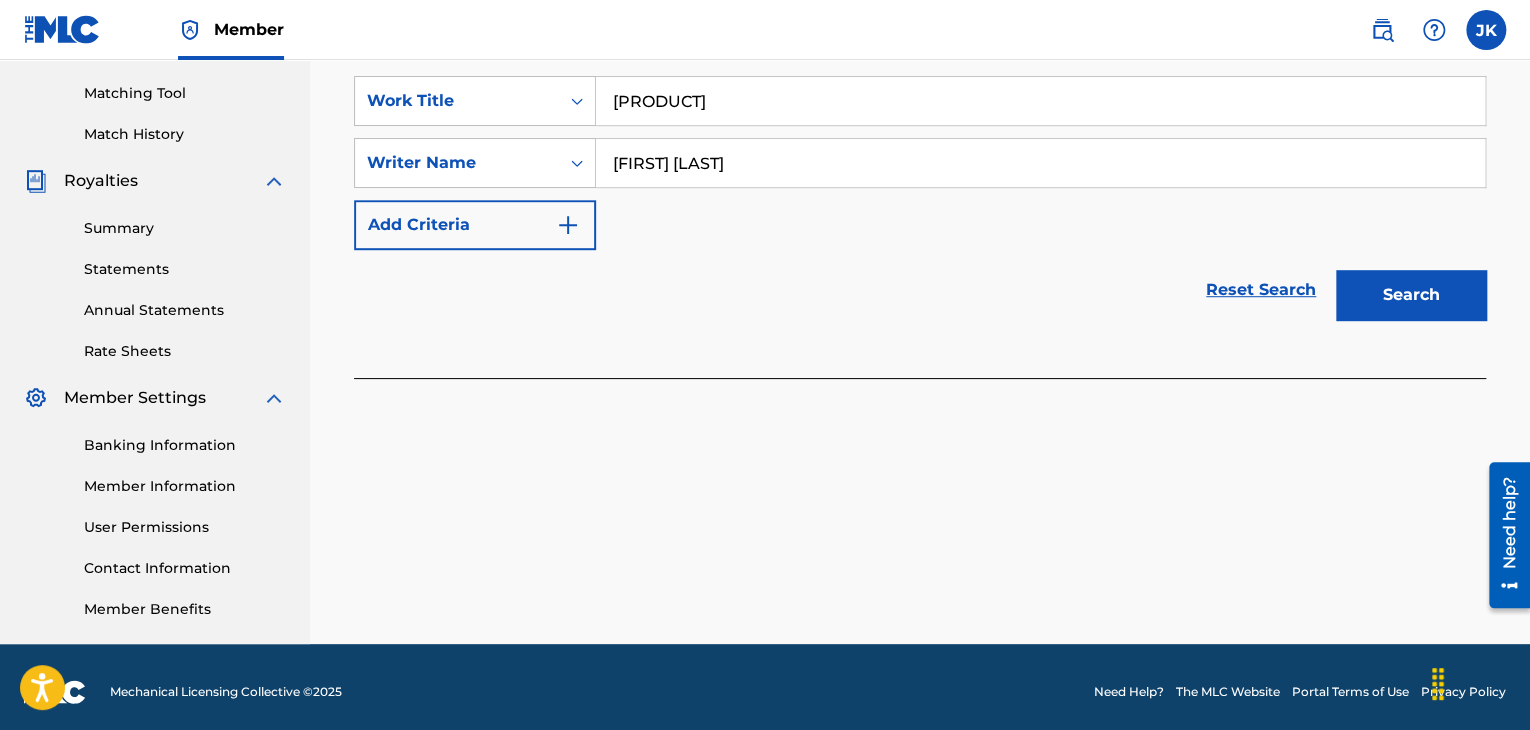 click on "Search" at bounding box center [1411, 295] 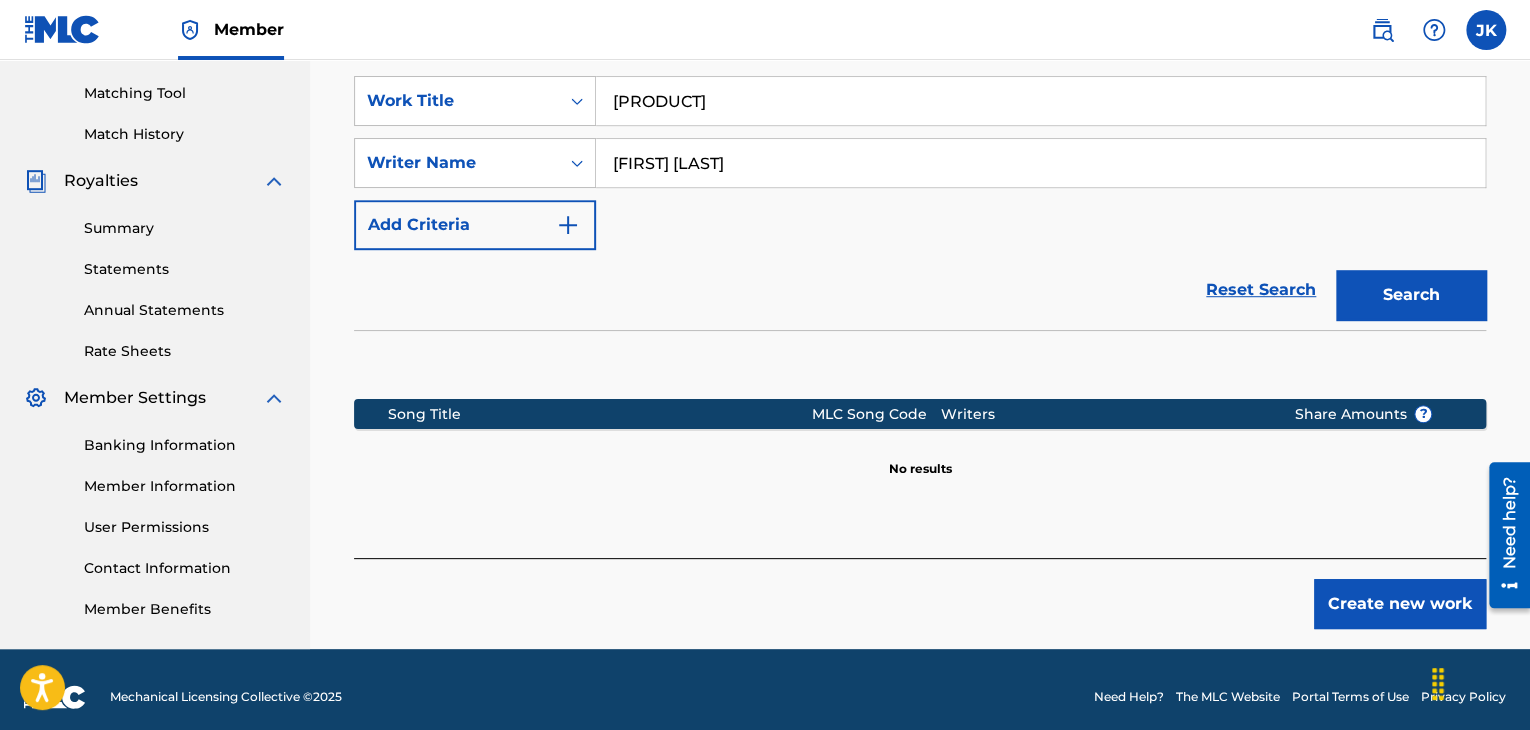 click on "Create new work" at bounding box center [1400, 604] 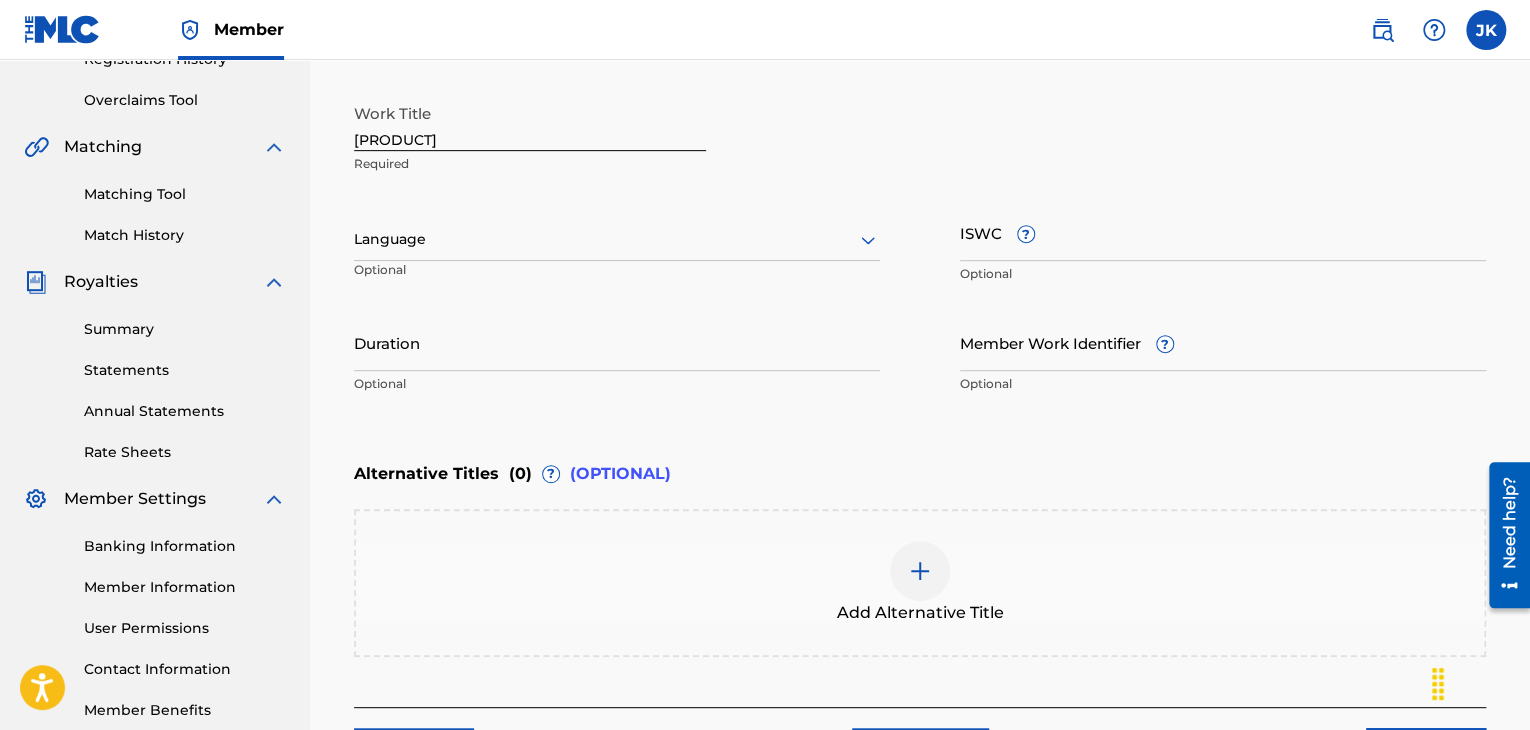 scroll, scrollTop: 300, scrollLeft: 0, axis: vertical 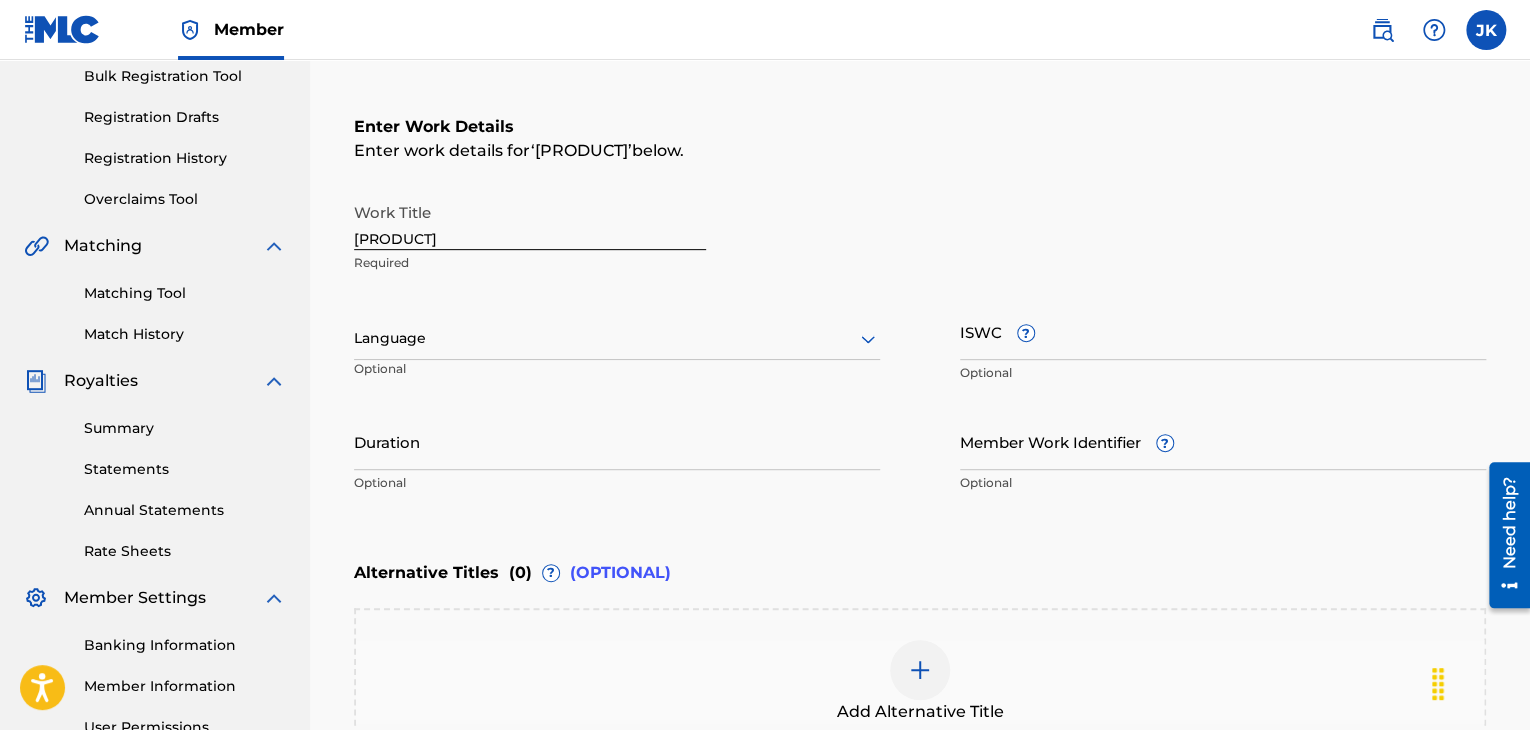 click at bounding box center [617, 338] 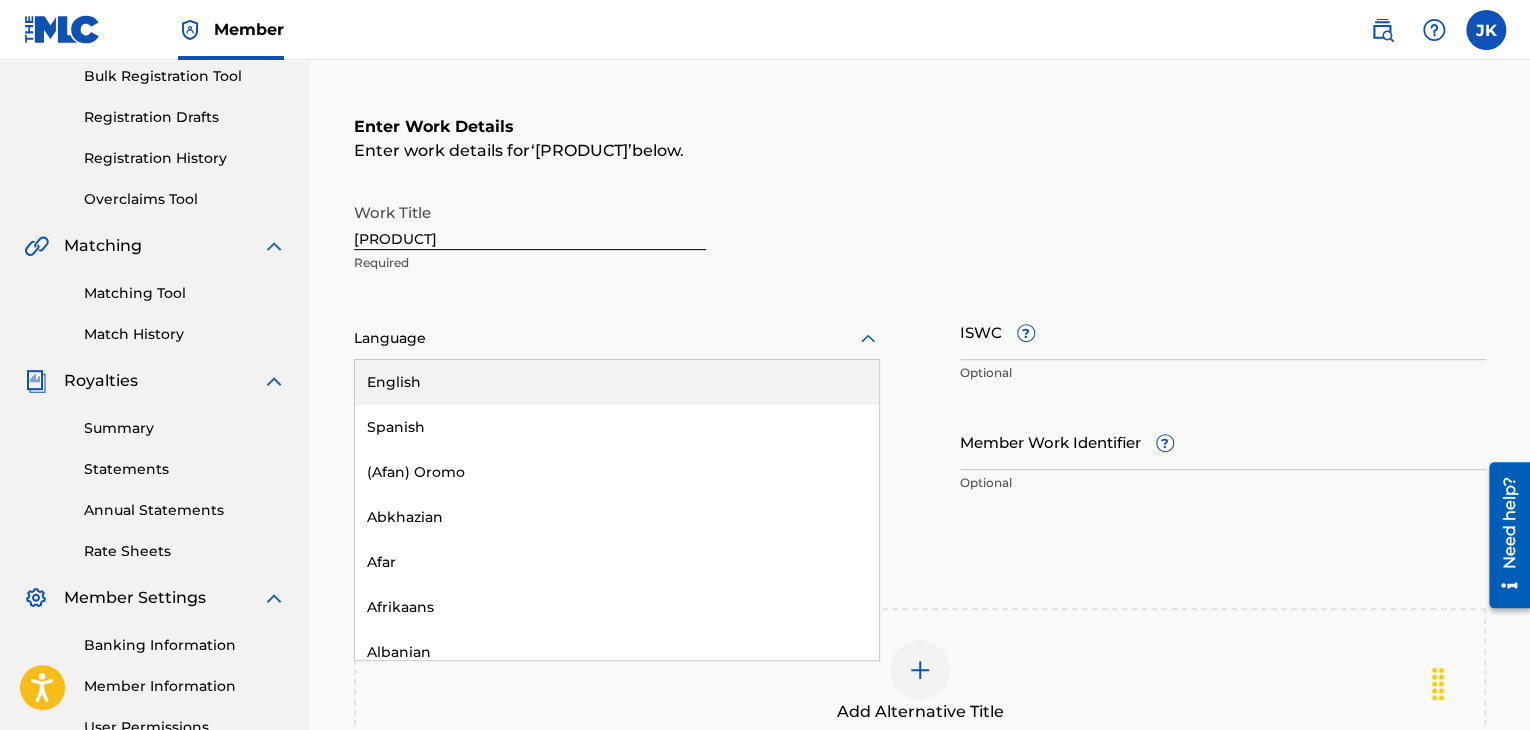 click on "English" at bounding box center (617, 382) 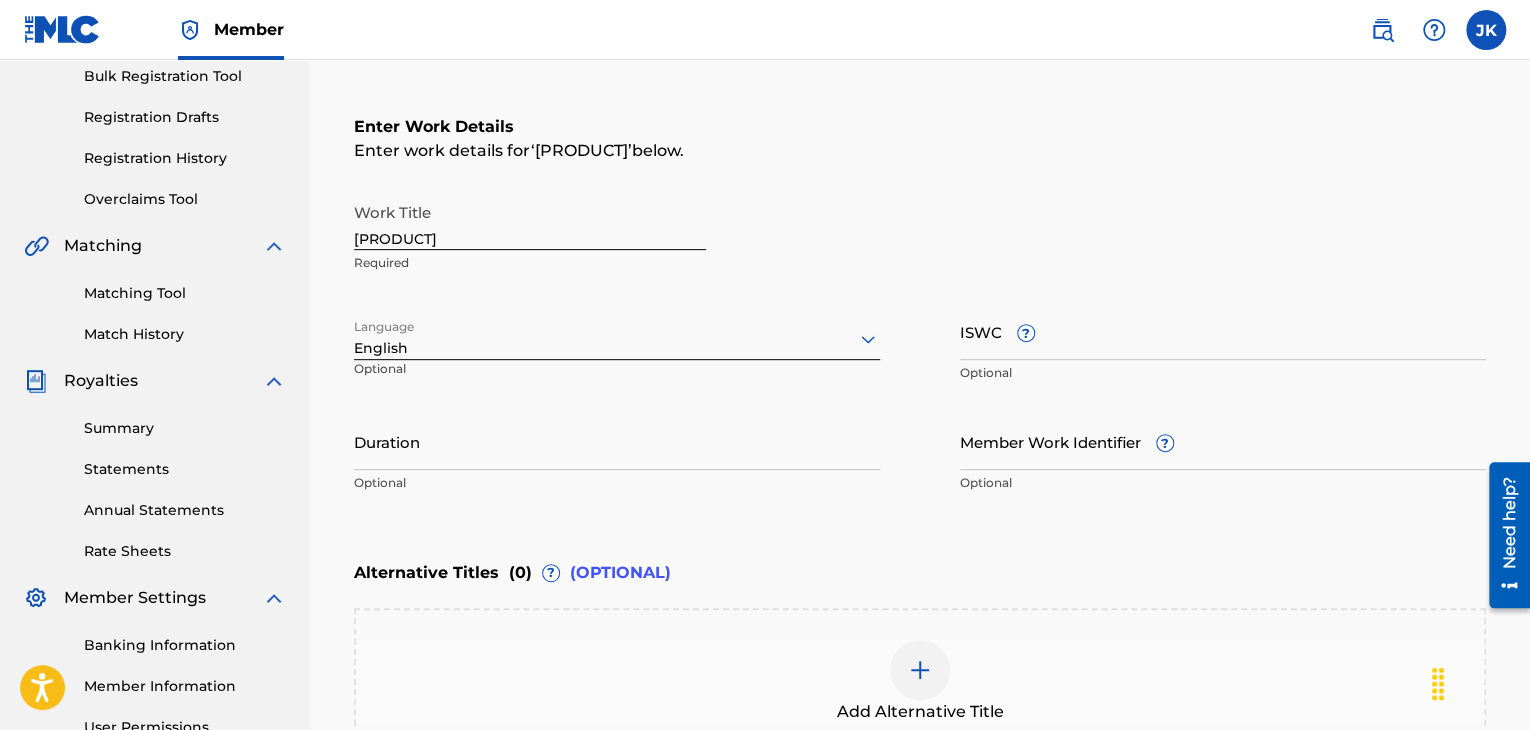 click on "Duration" at bounding box center [617, 441] 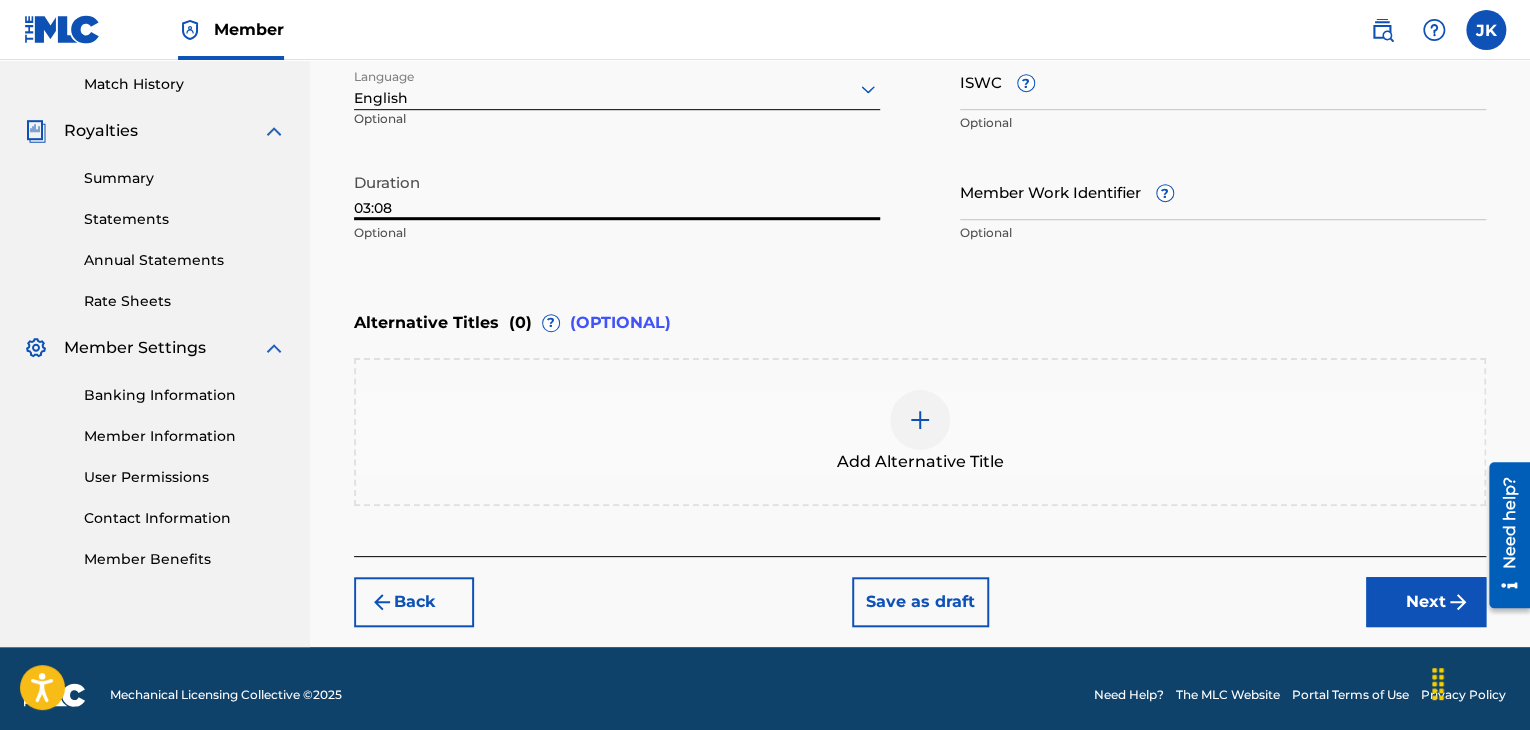 scroll, scrollTop: 561, scrollLeft: 0, axis: vertical 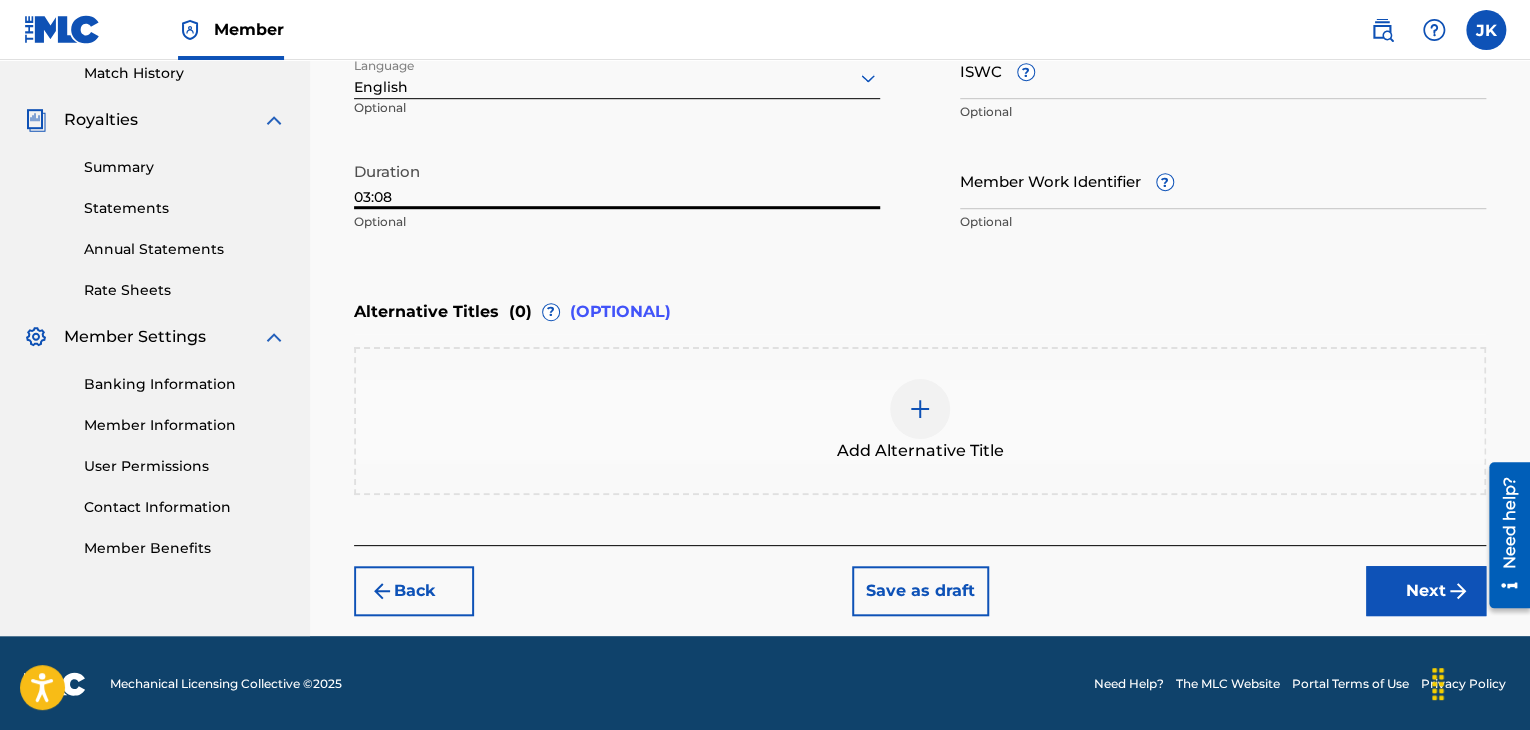 click on "Next" at bounding box center (1426, 591) 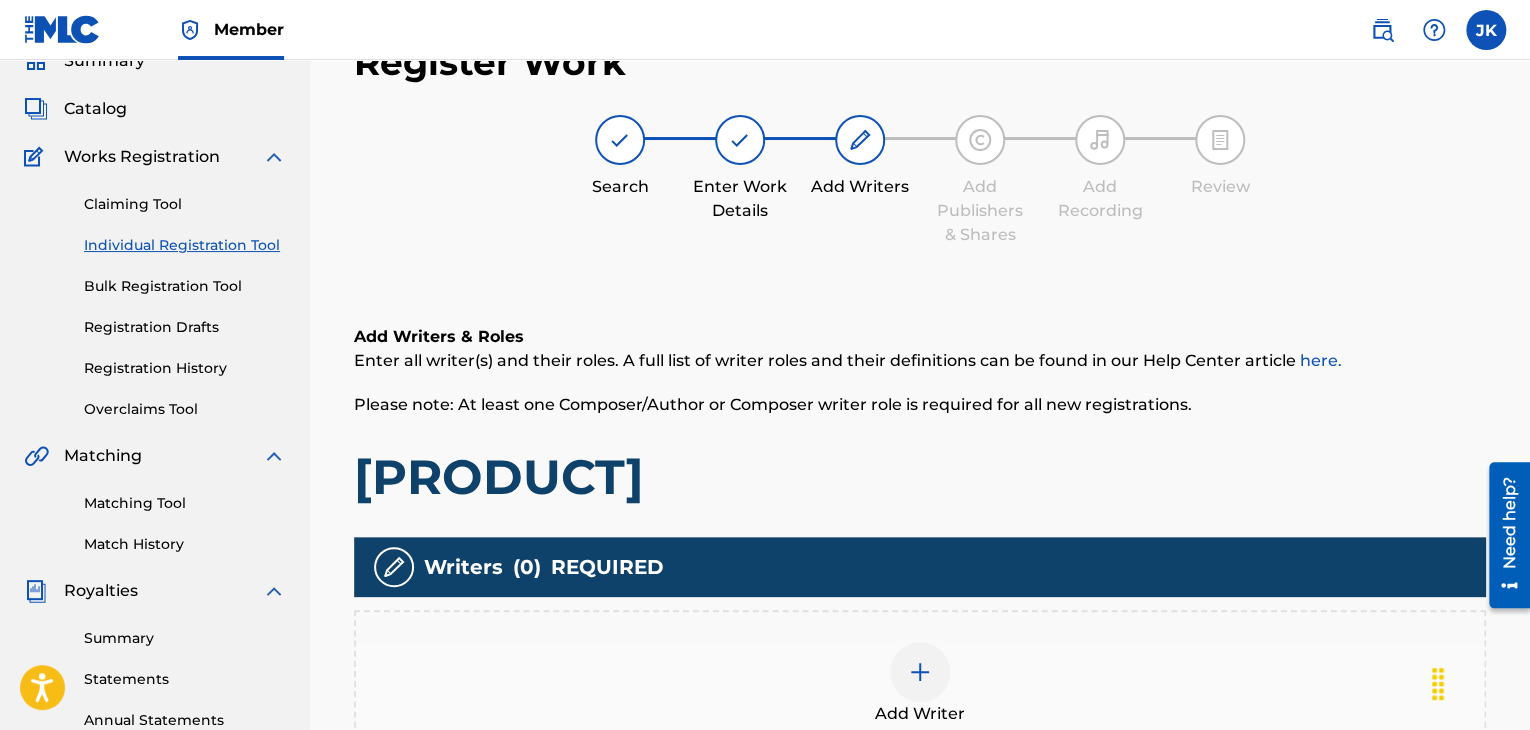 scroll, scrollTop: 290, scrollLeft: 0, axis: vertical 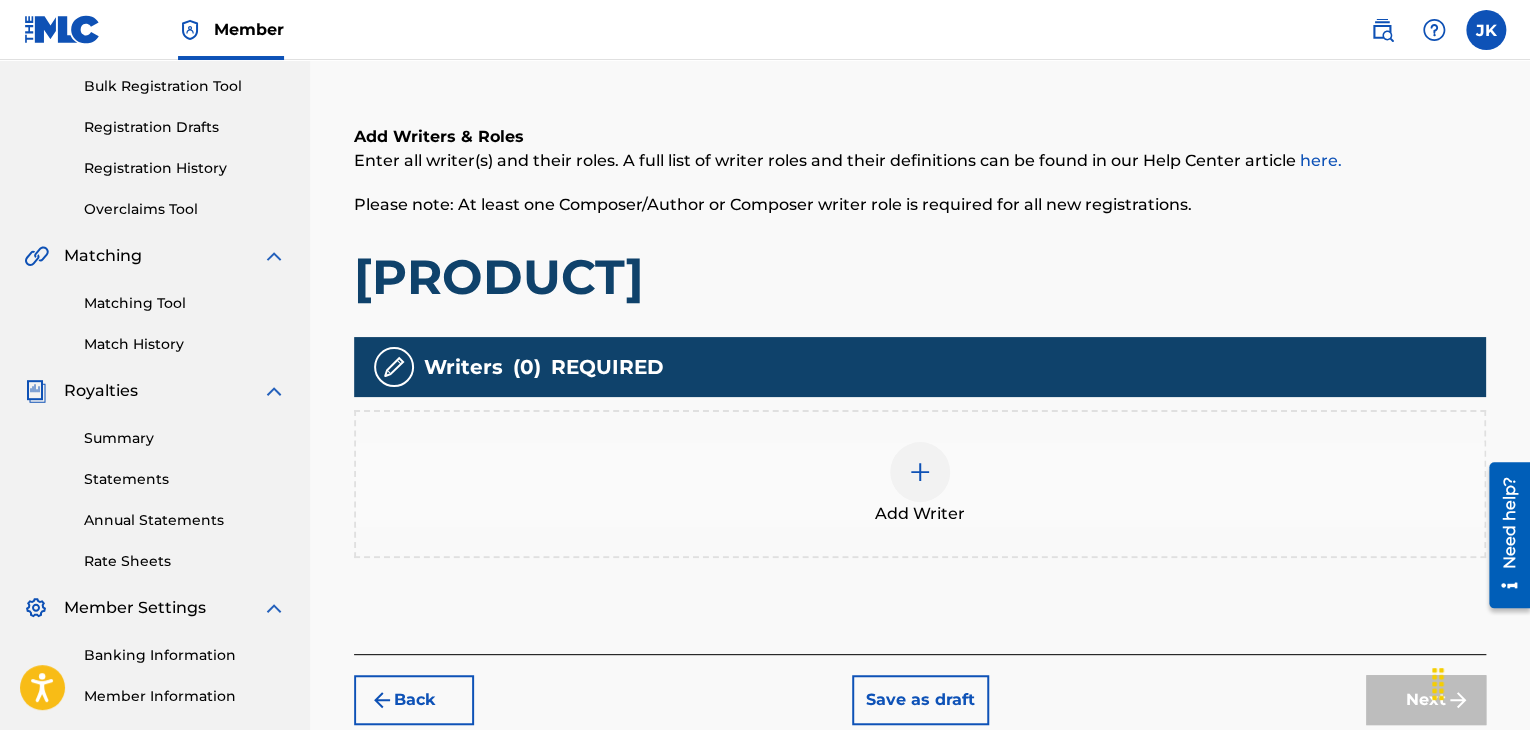 click at bounding box center [920, 472] 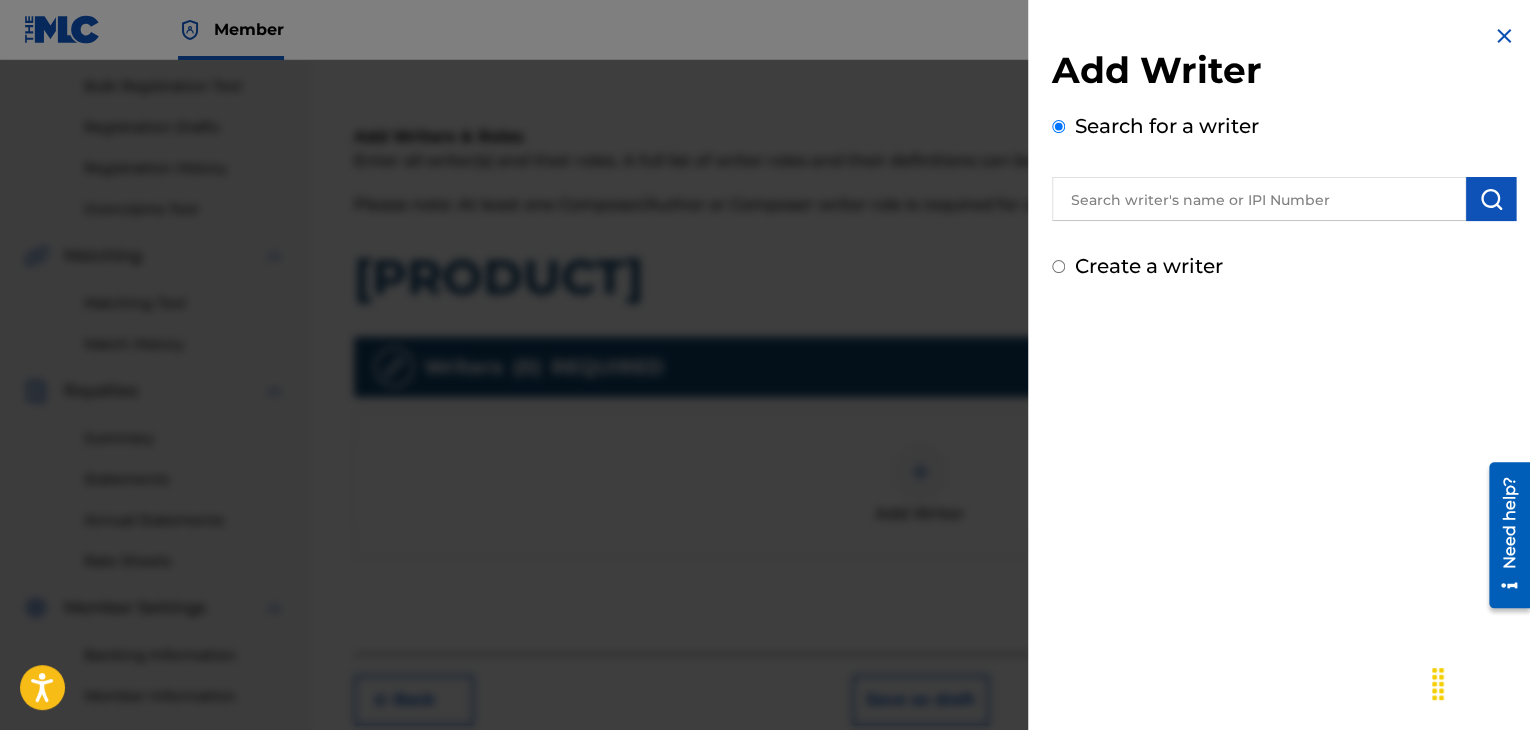 click at bounding box center (1259, 199) 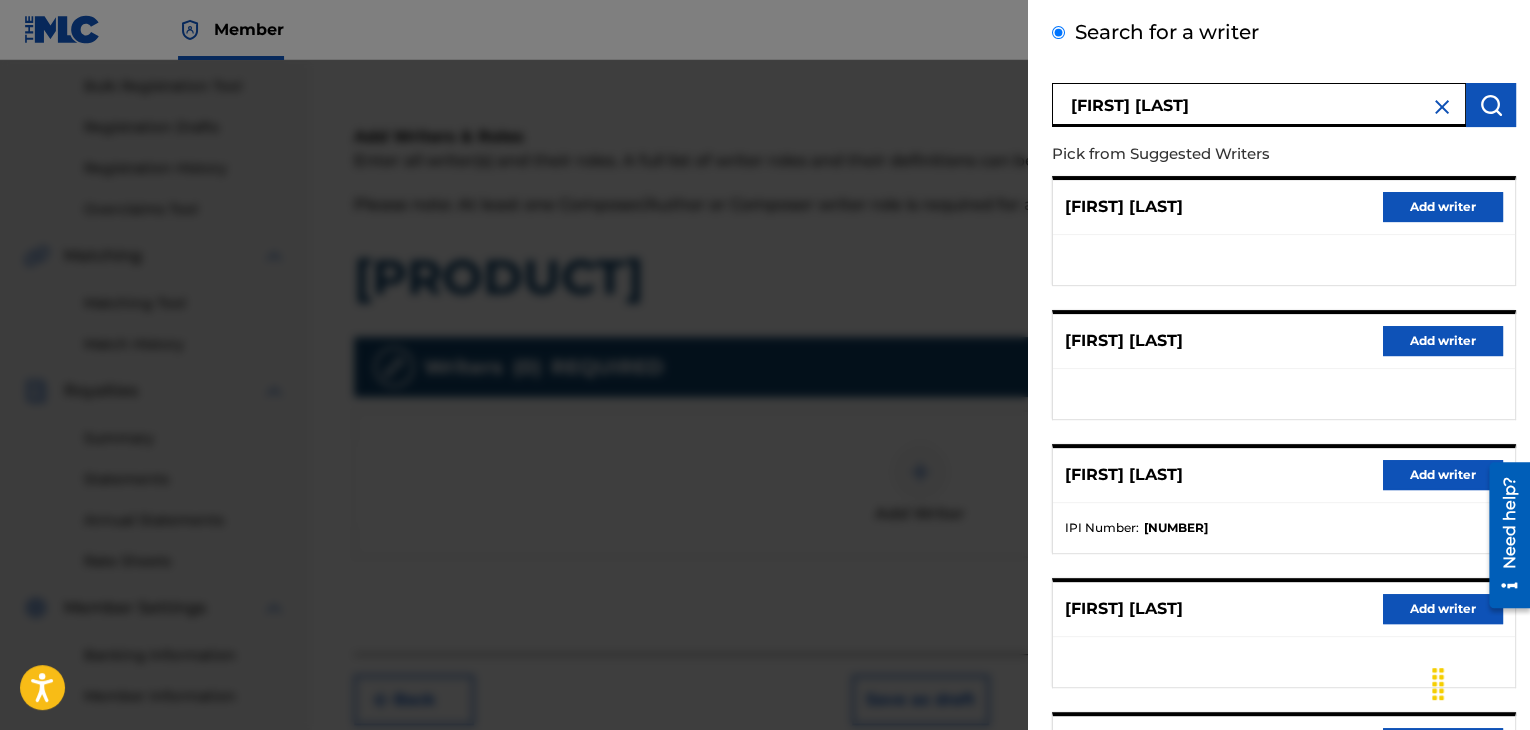 scroll, scrollTop: 310, scrollLeft: 0, axis: vertical 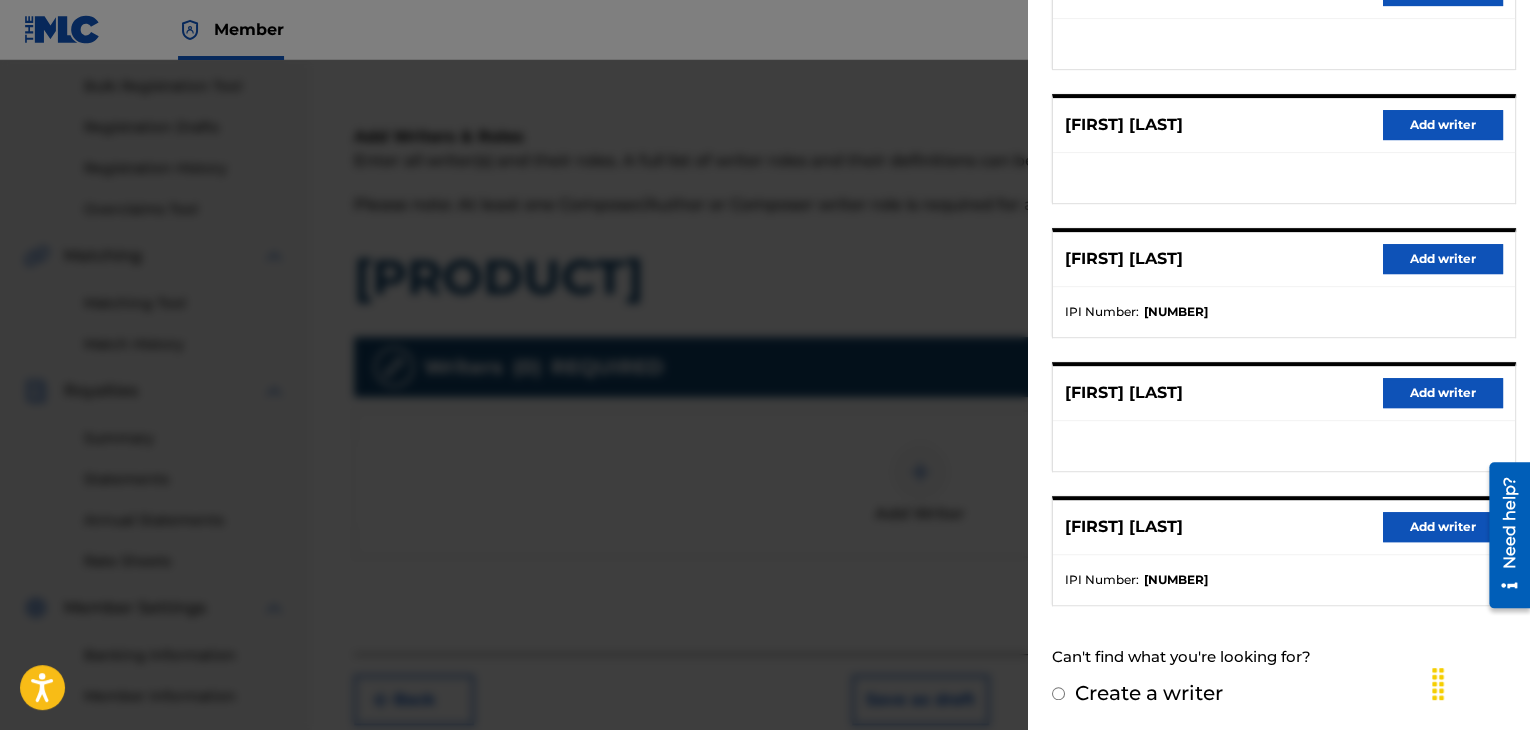 click on "Add writer" at bounding box center (1443, 527) 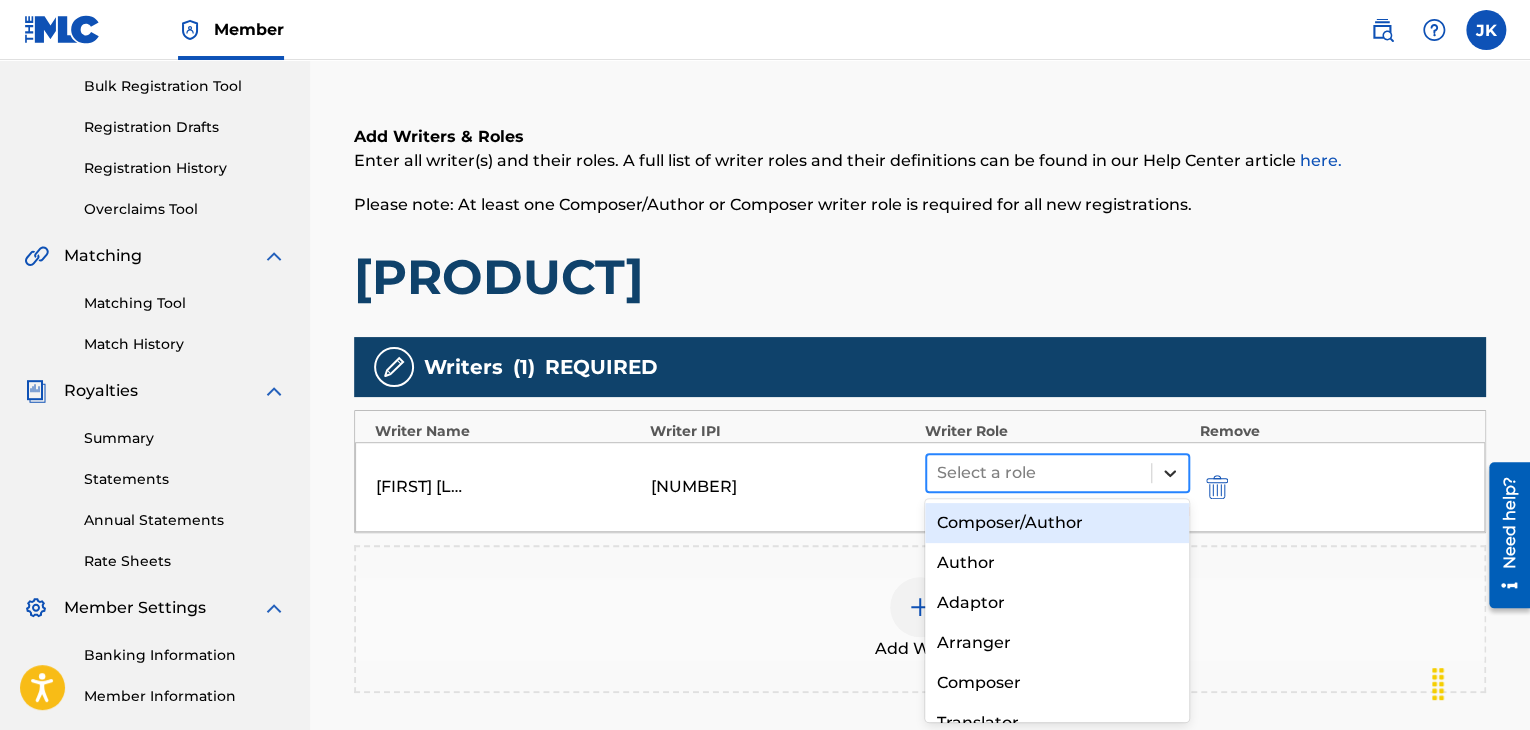 click 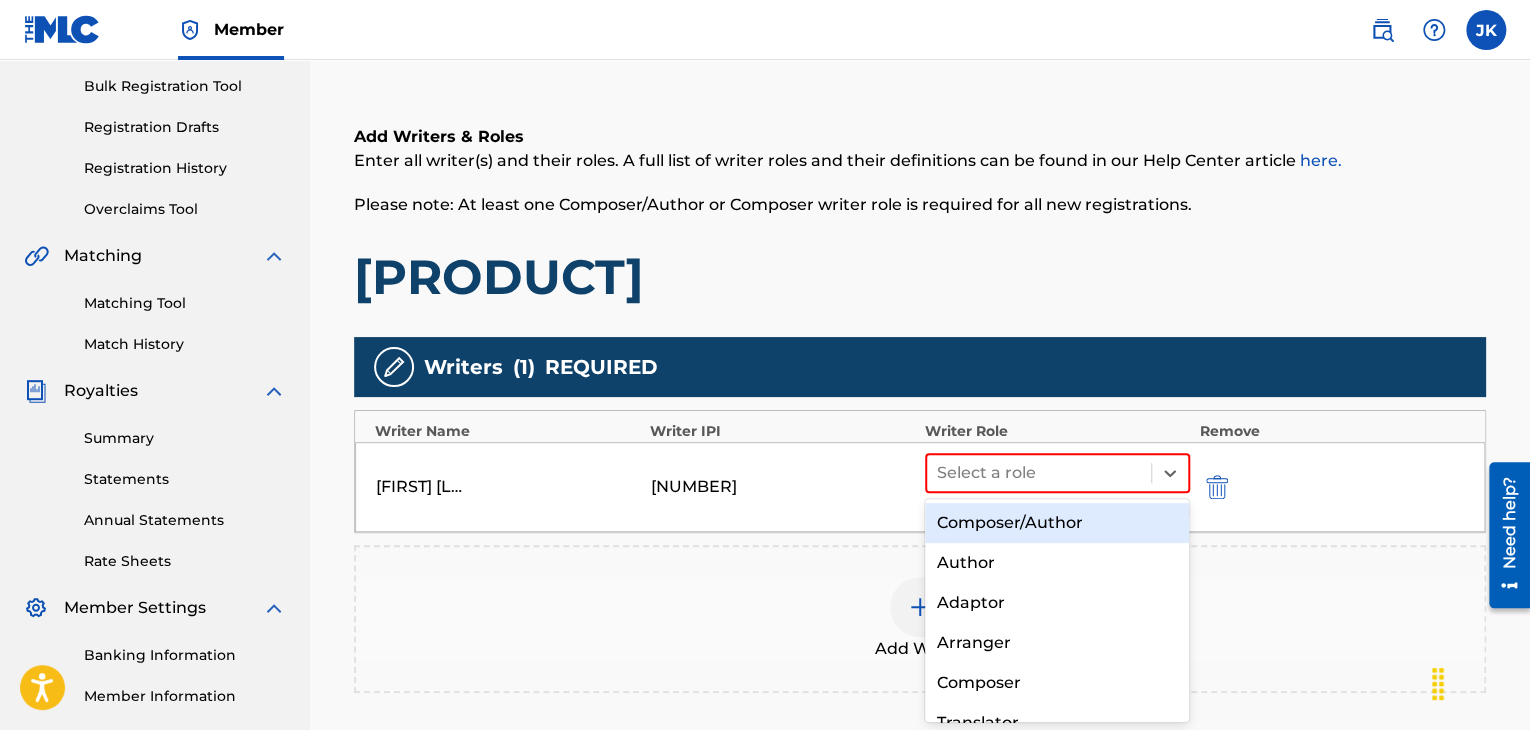 click on "Composer/Author" at bounding box center [1057, 523] 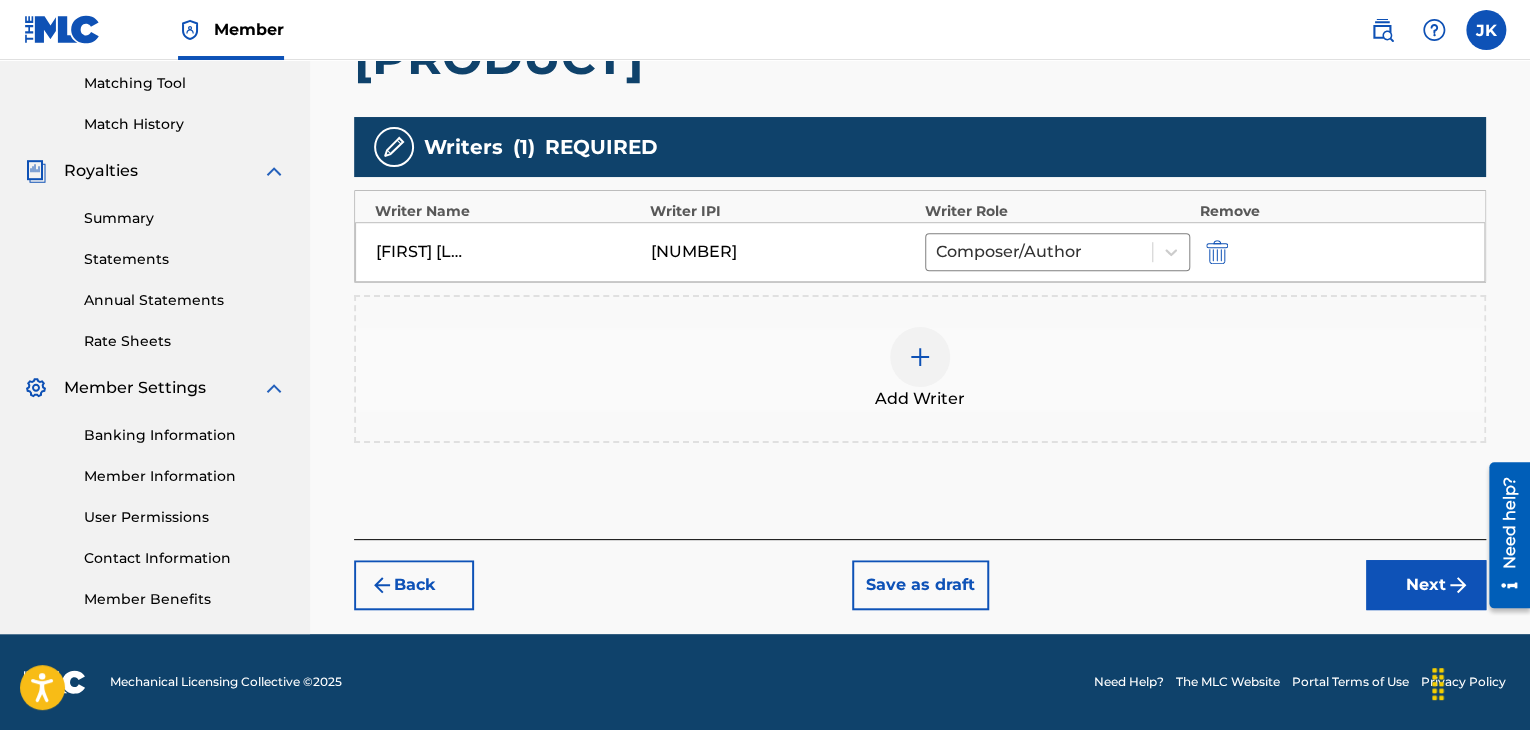 click on "Next" at bounding box center [1426, 585] 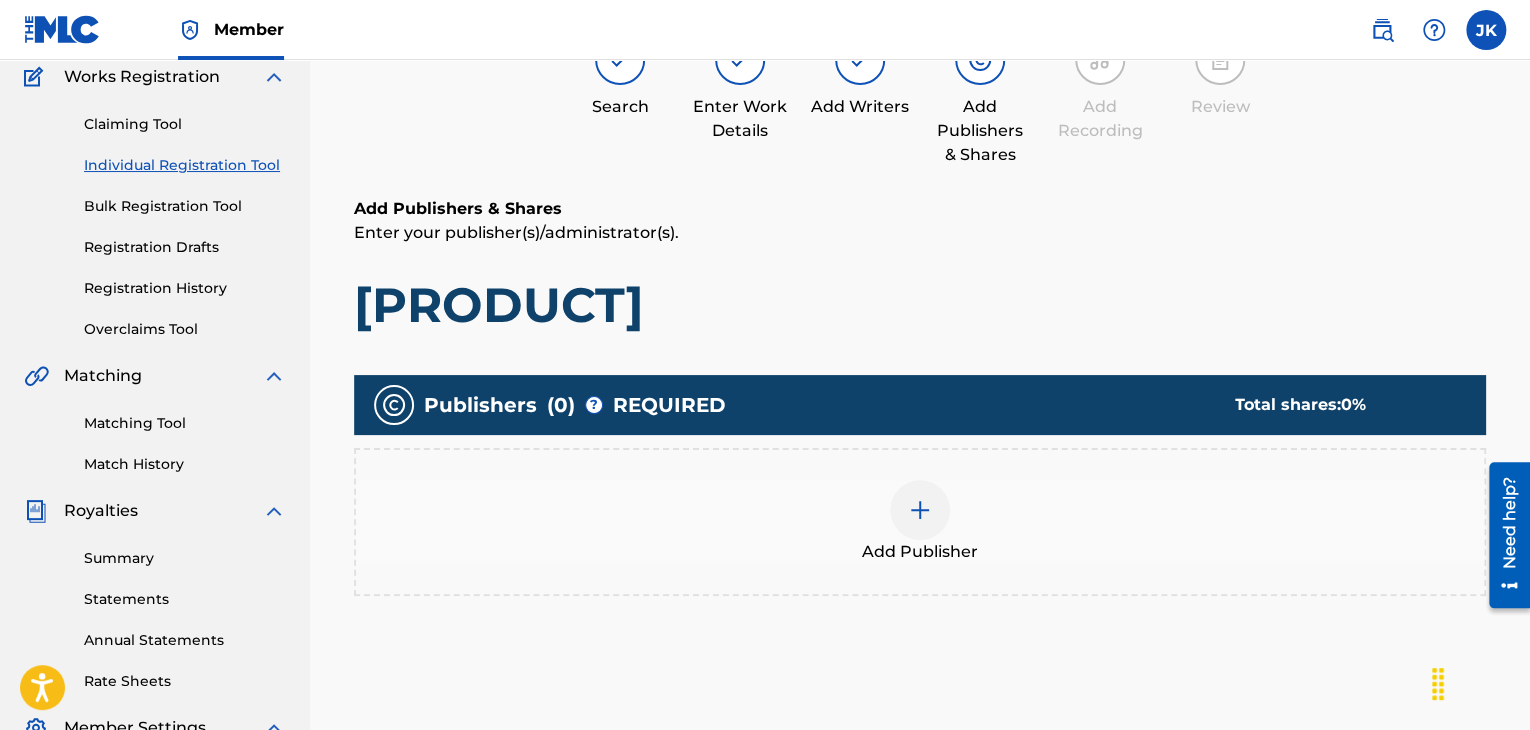 scroll, scrollTop: 90, scrollLeft: 0, axis: vertical 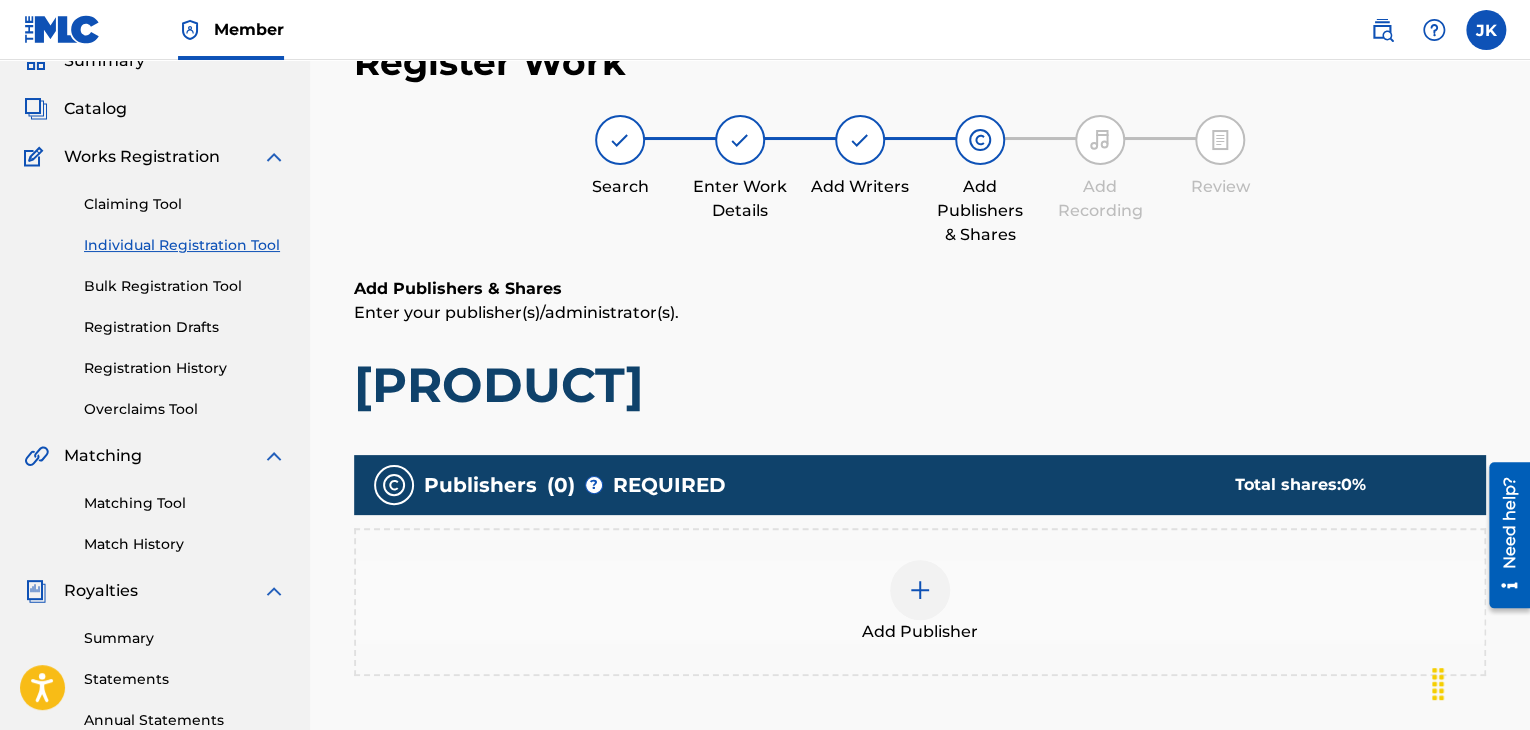 click at bounding box center [920, 590] 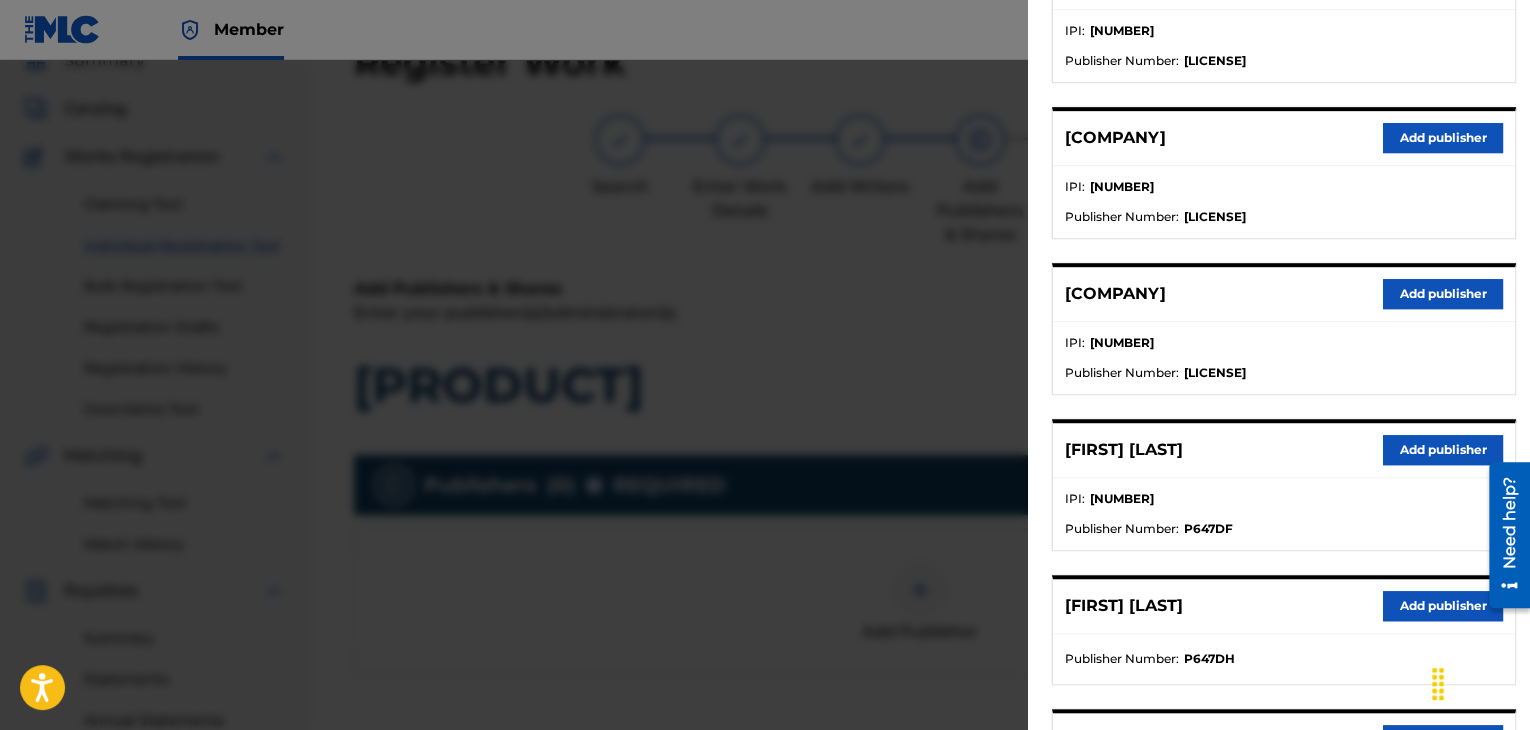 scroll, scrollTop: 500, scrollLeft: 0, axis: vertical 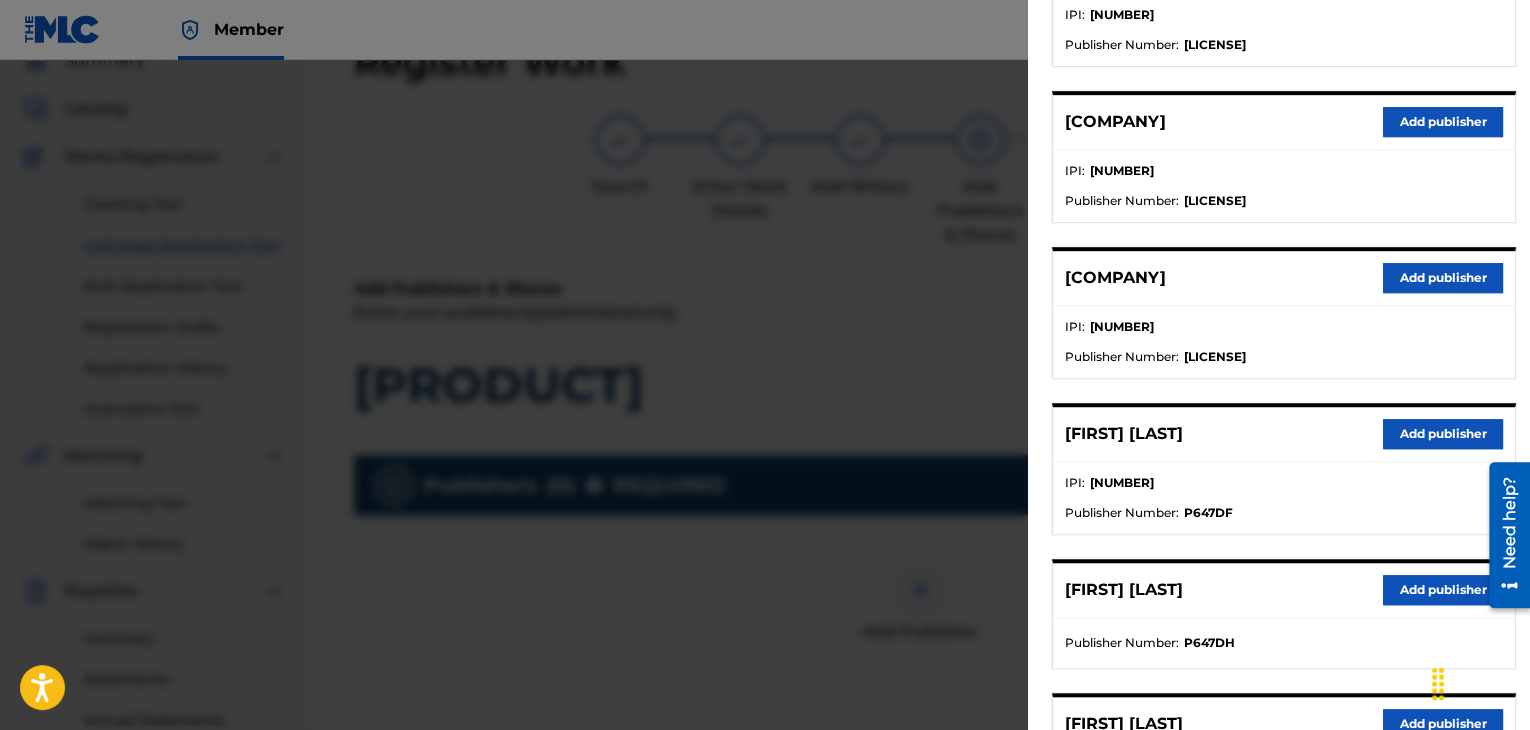 click on "Add publisher" at bounding box center (1443, 434) 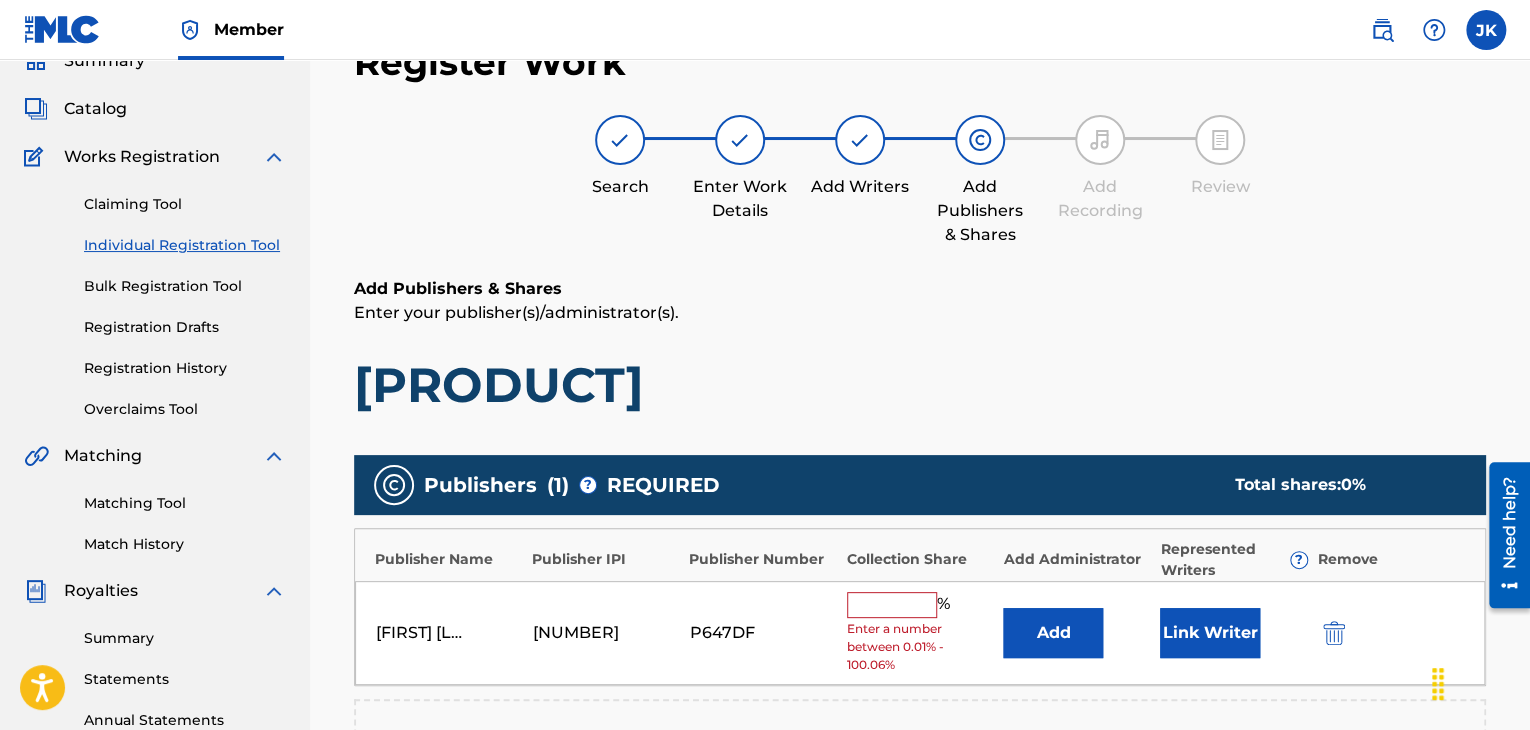 click on "Add" at bounding box center [1053, 633] 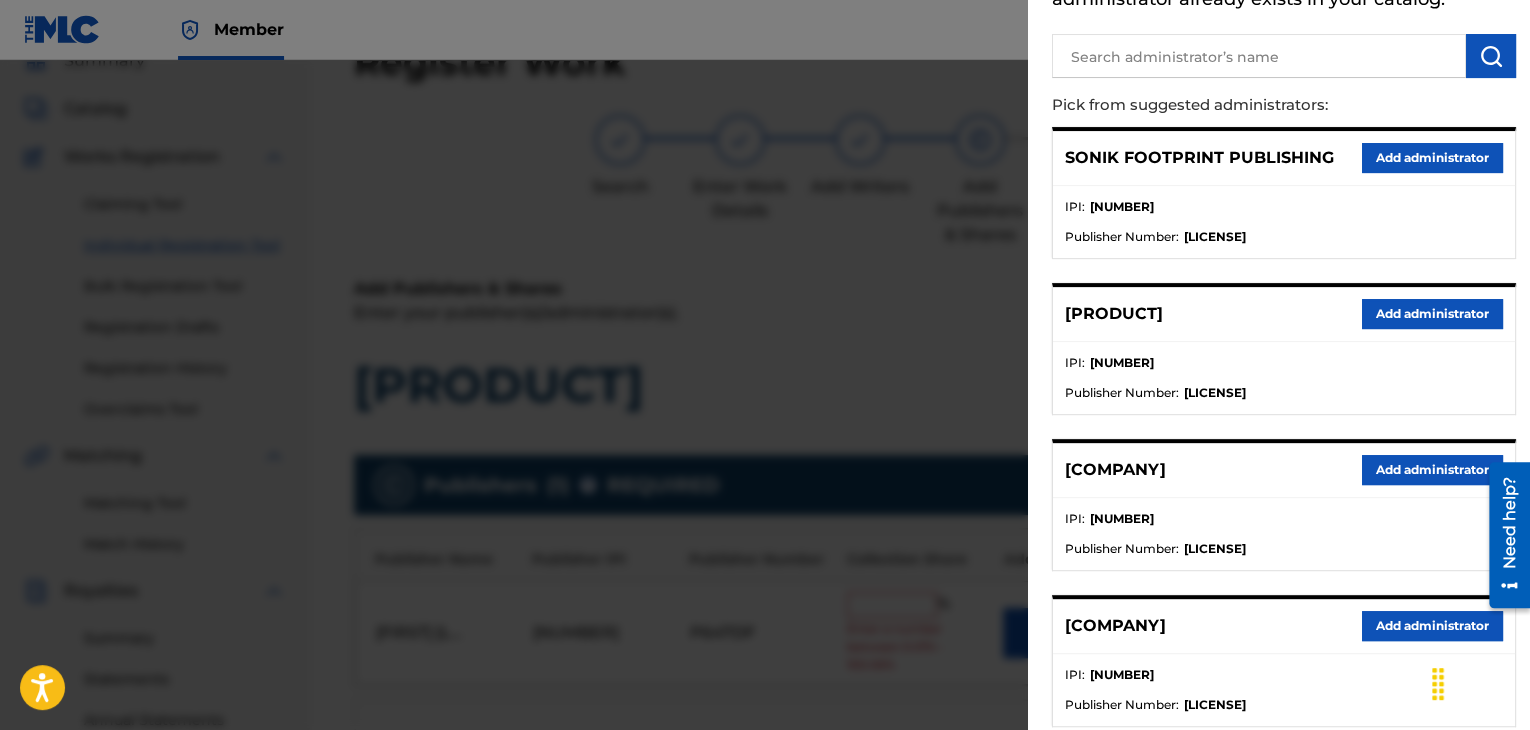 scroll, scrollTop: 200, scrollLeft: 0, axis: vertical 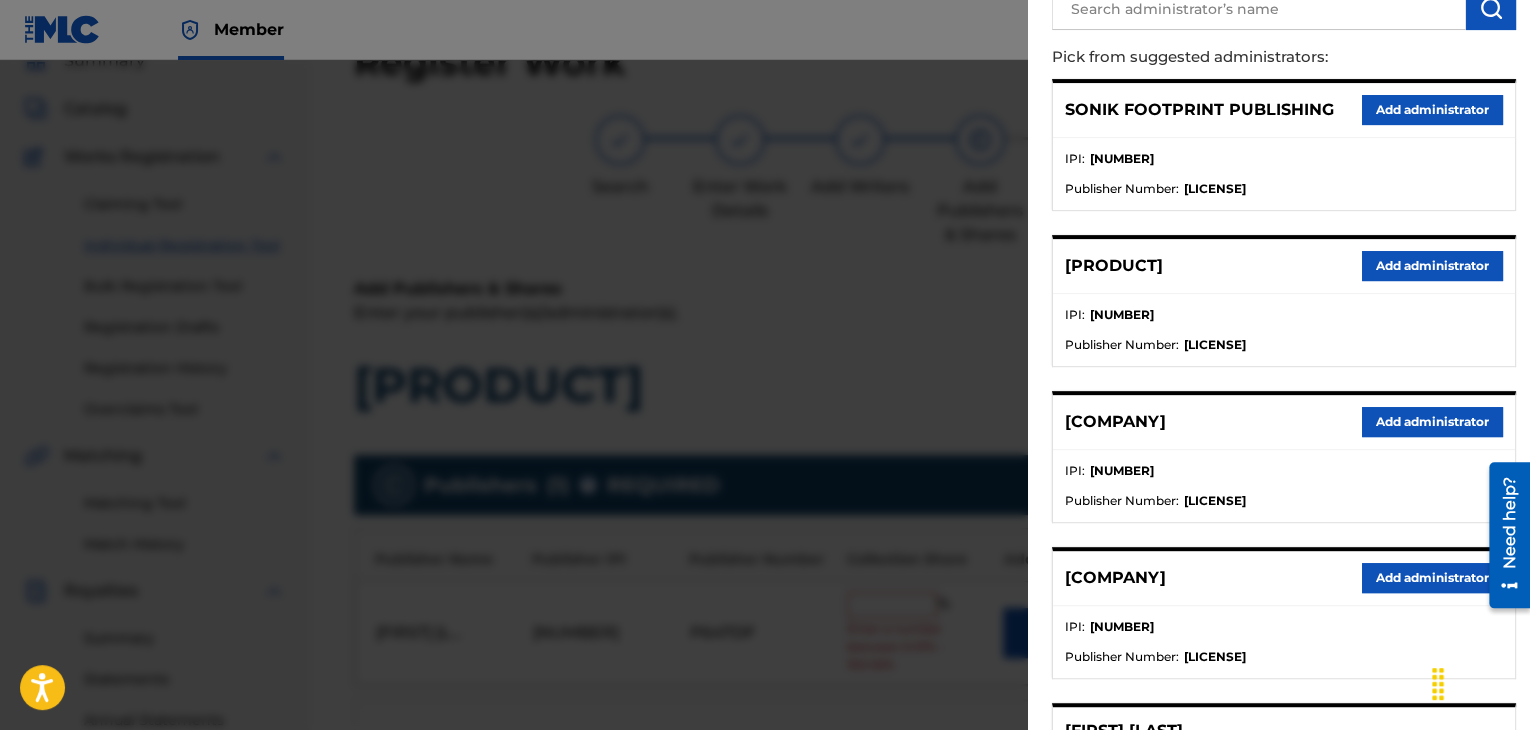 click on "Add administrator" at bounding box center [1432, 422] 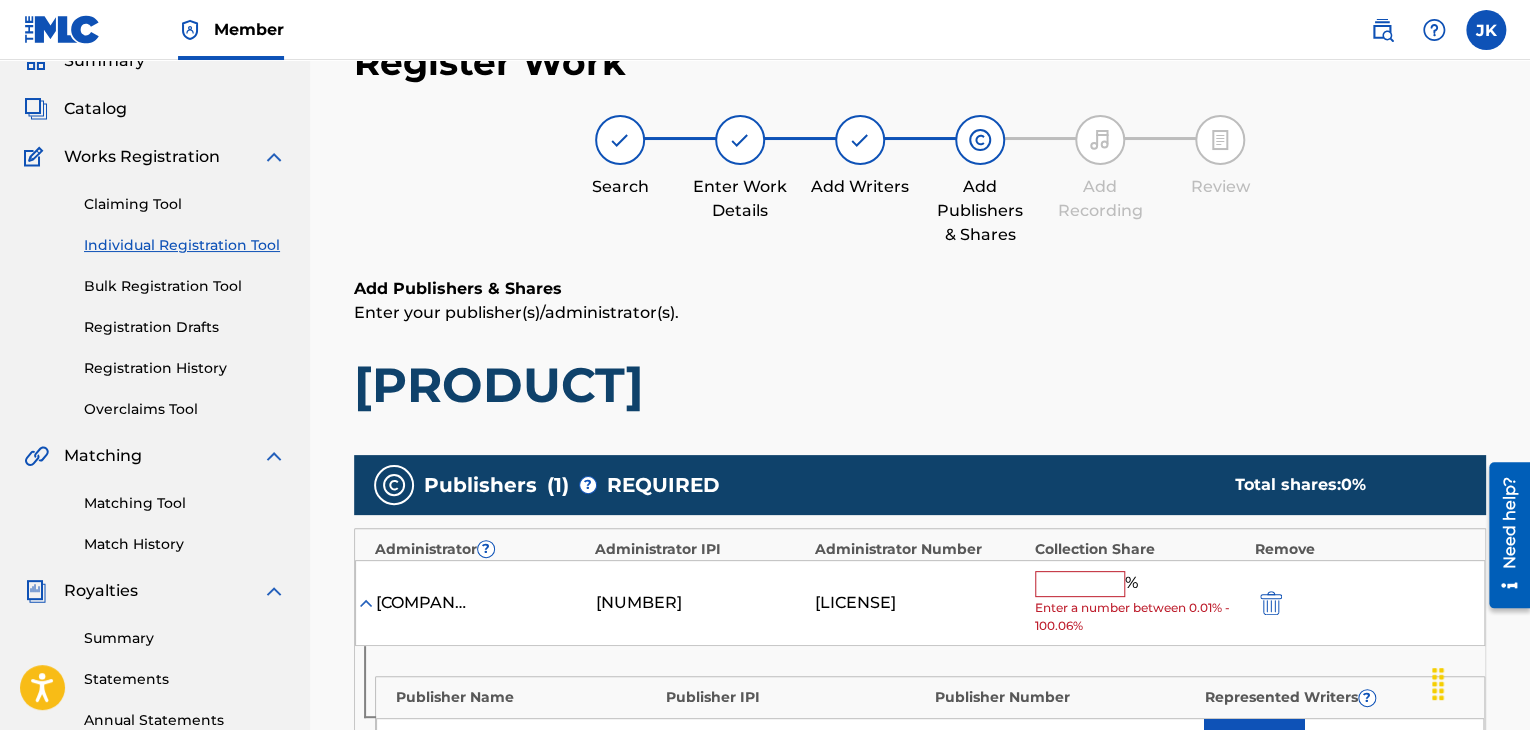 click at bounding box center [1080, 584] 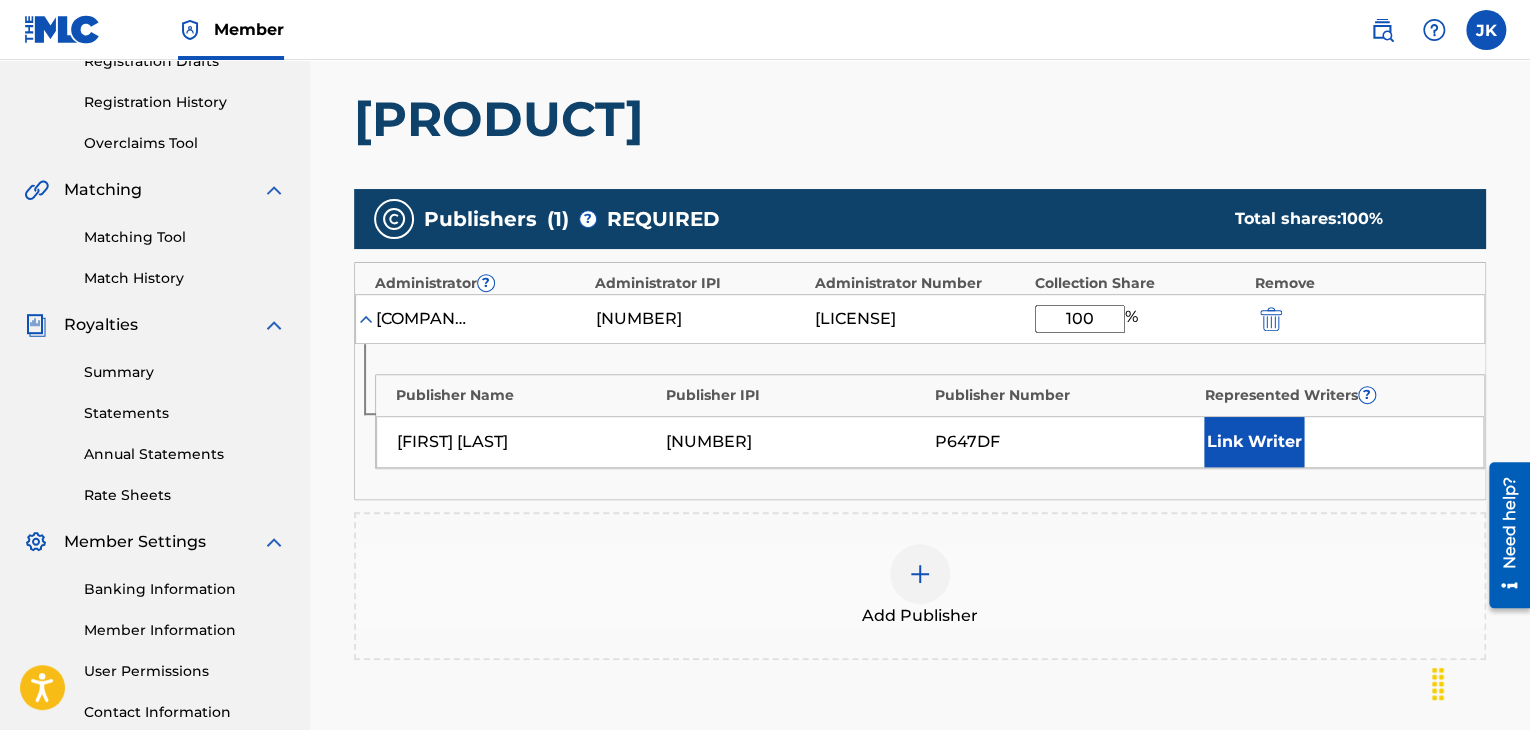 scroll, scrollTop: 490, scrollLeft: 0, axis: vertical 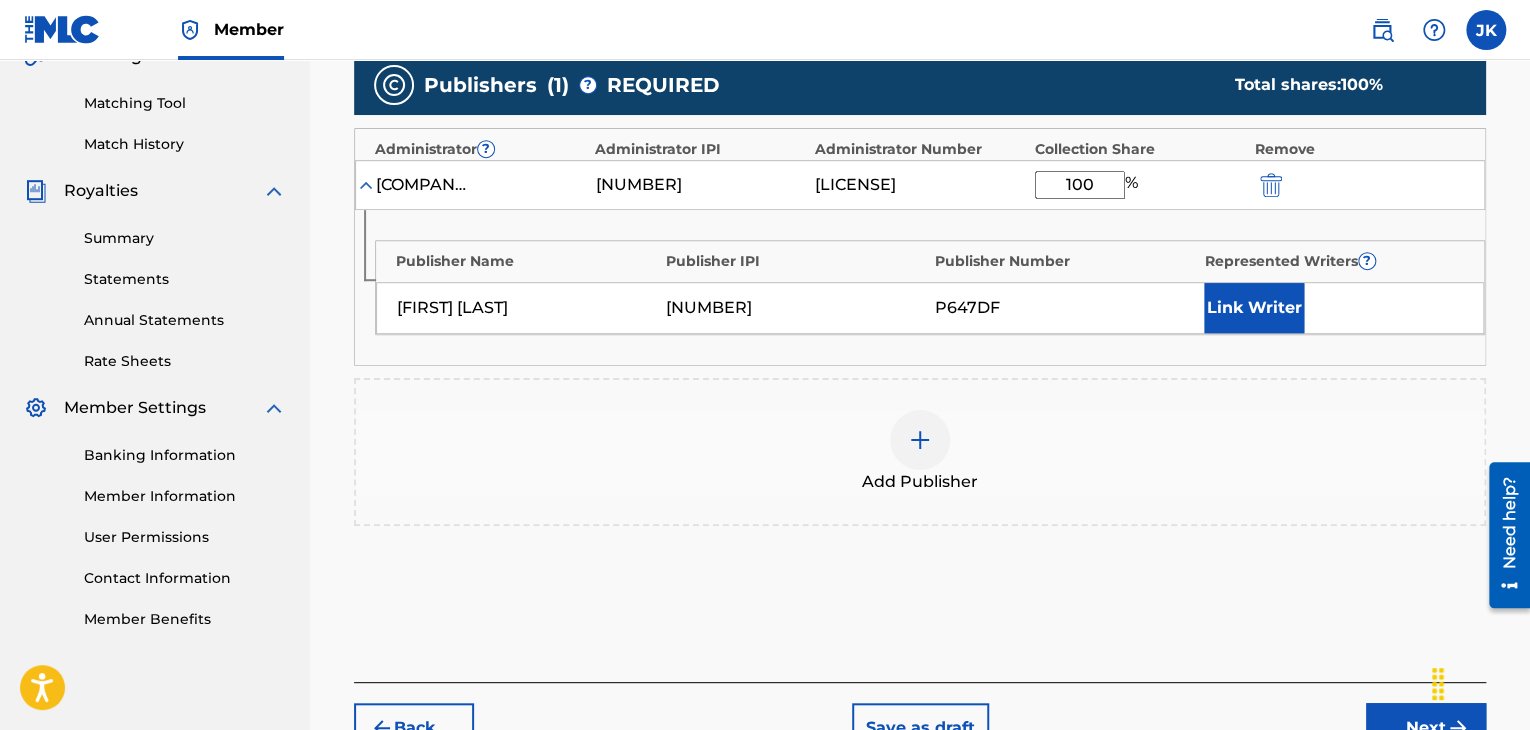 click on "Next" at bounding box center (1426, 728) 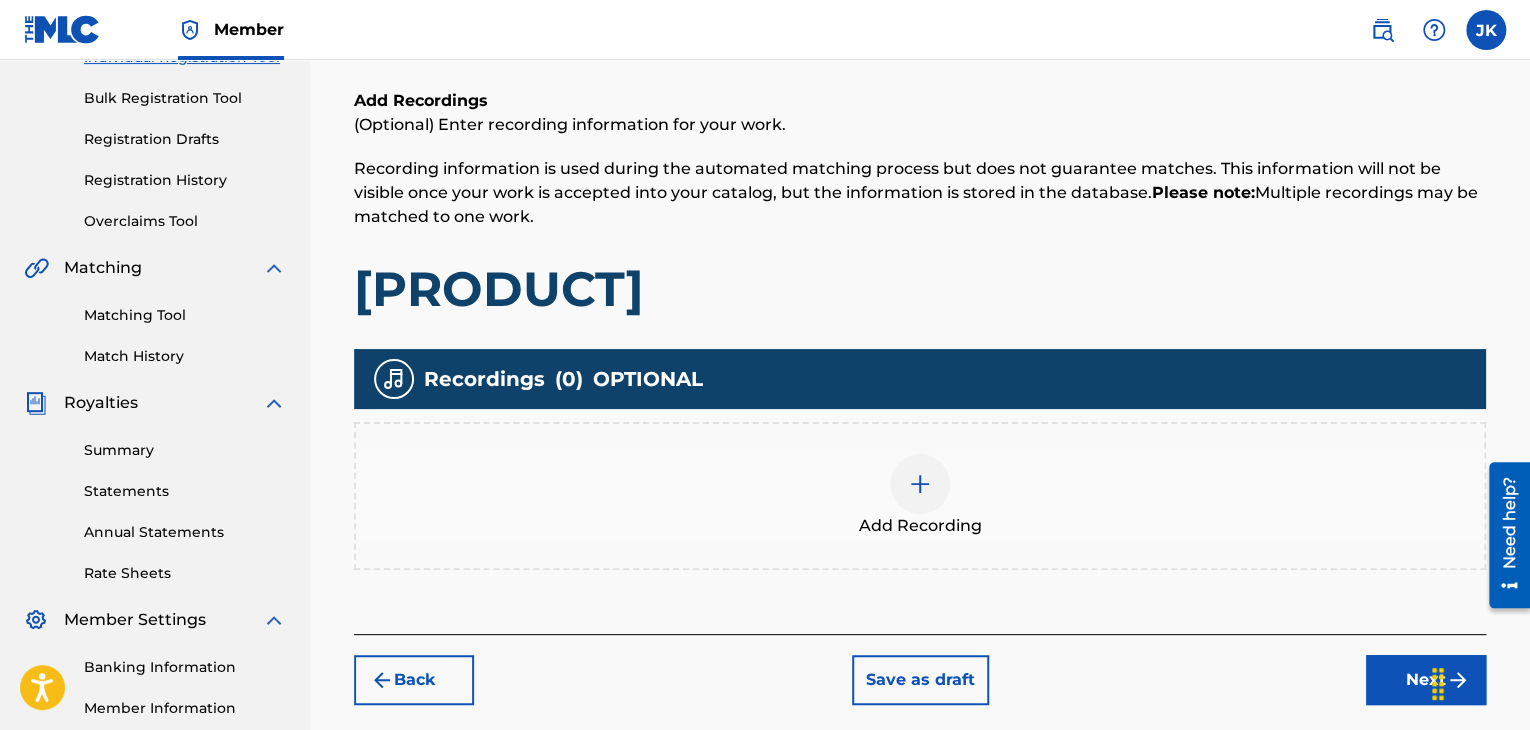 scroll, scrollTop: 300, scrollLeft: 0, axis: vertical 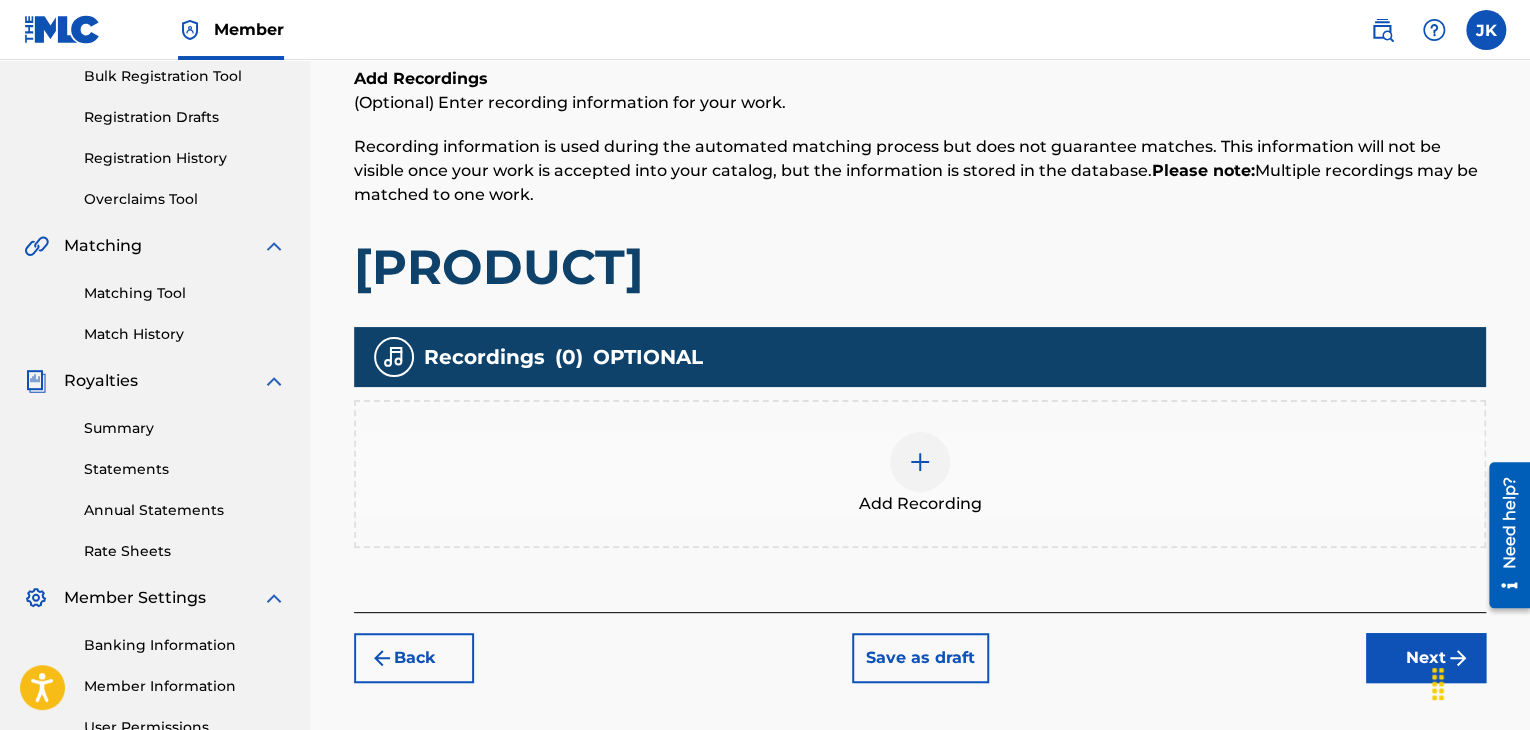 click at bounding box center (920, 462) 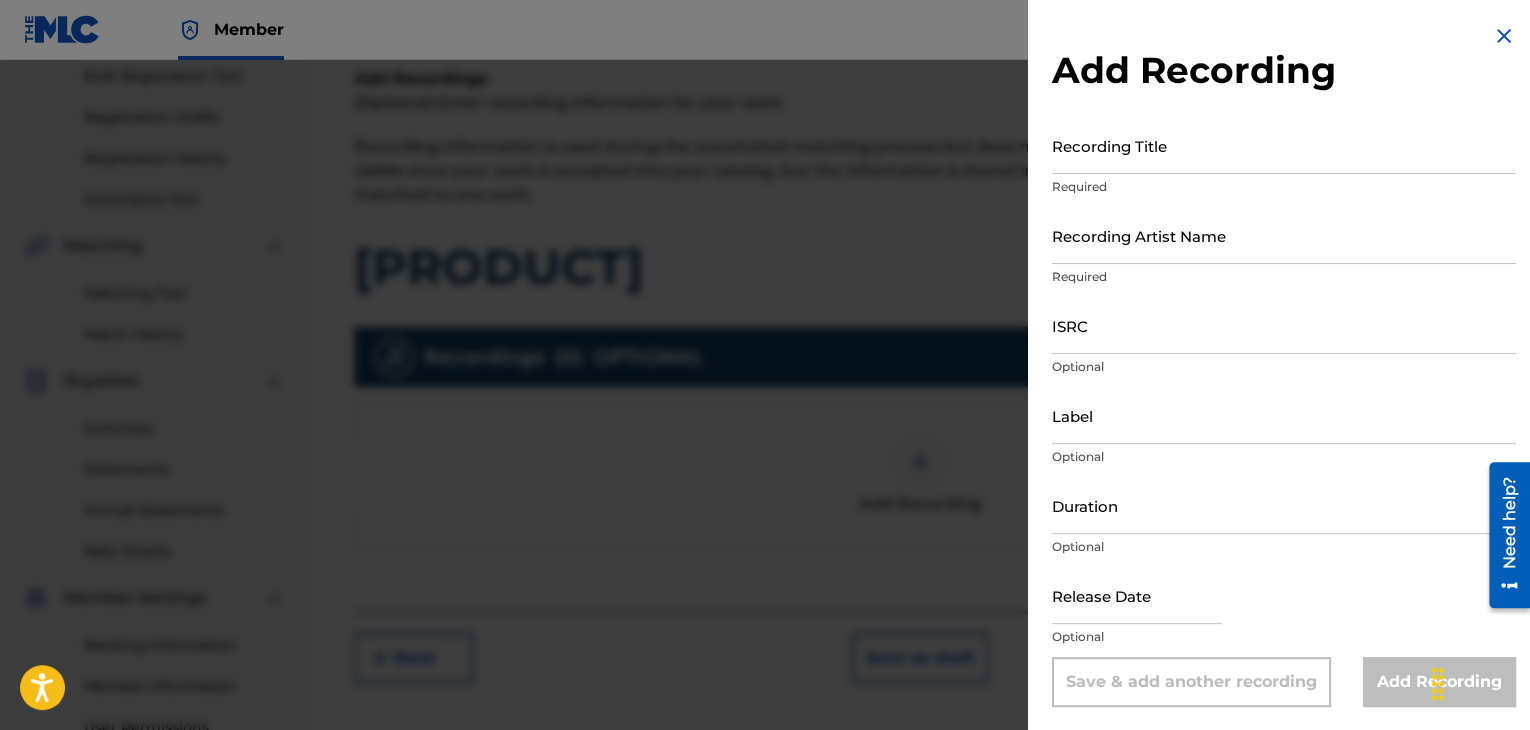 click on "Recording Title" at bounding box center [1284, 145] 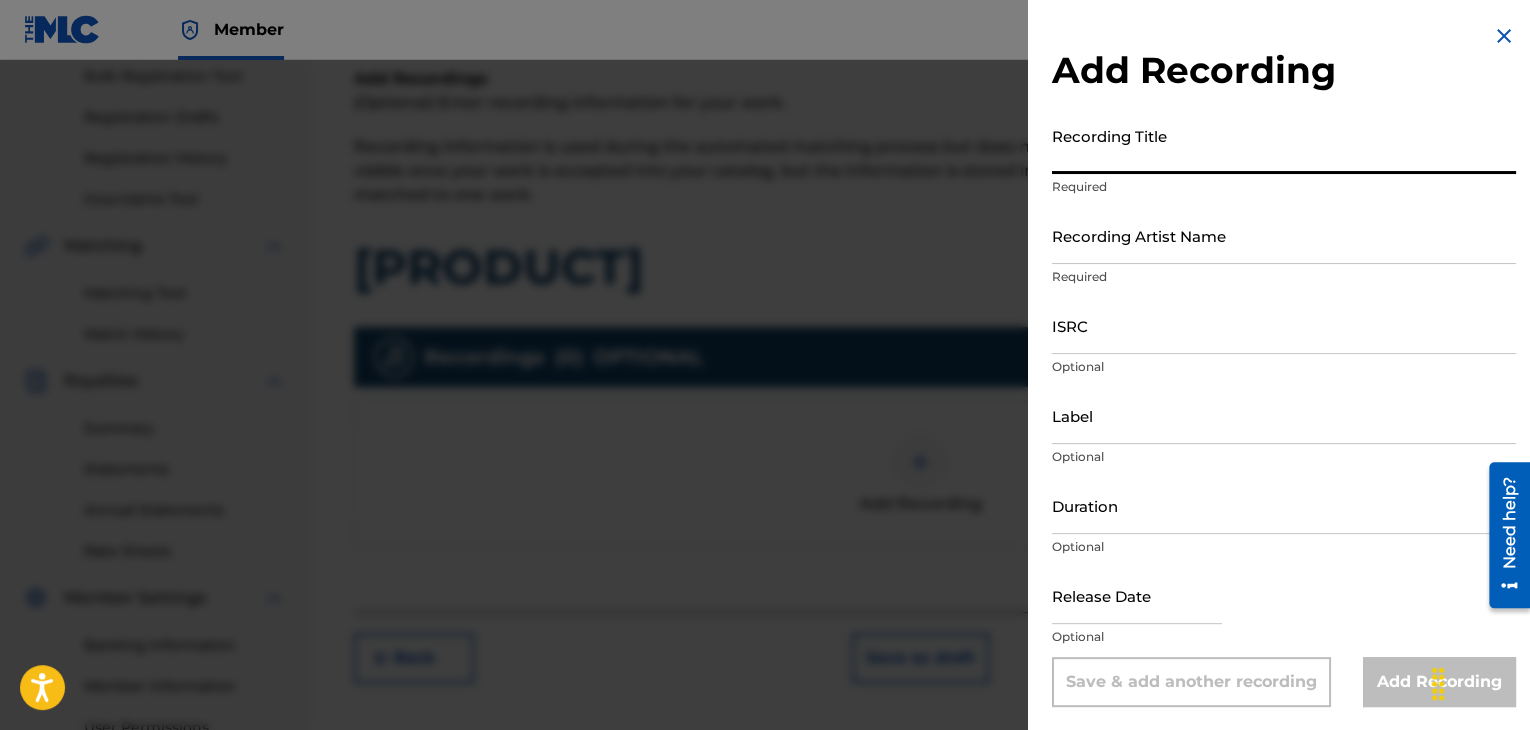 paste on "[PRODUCT]" 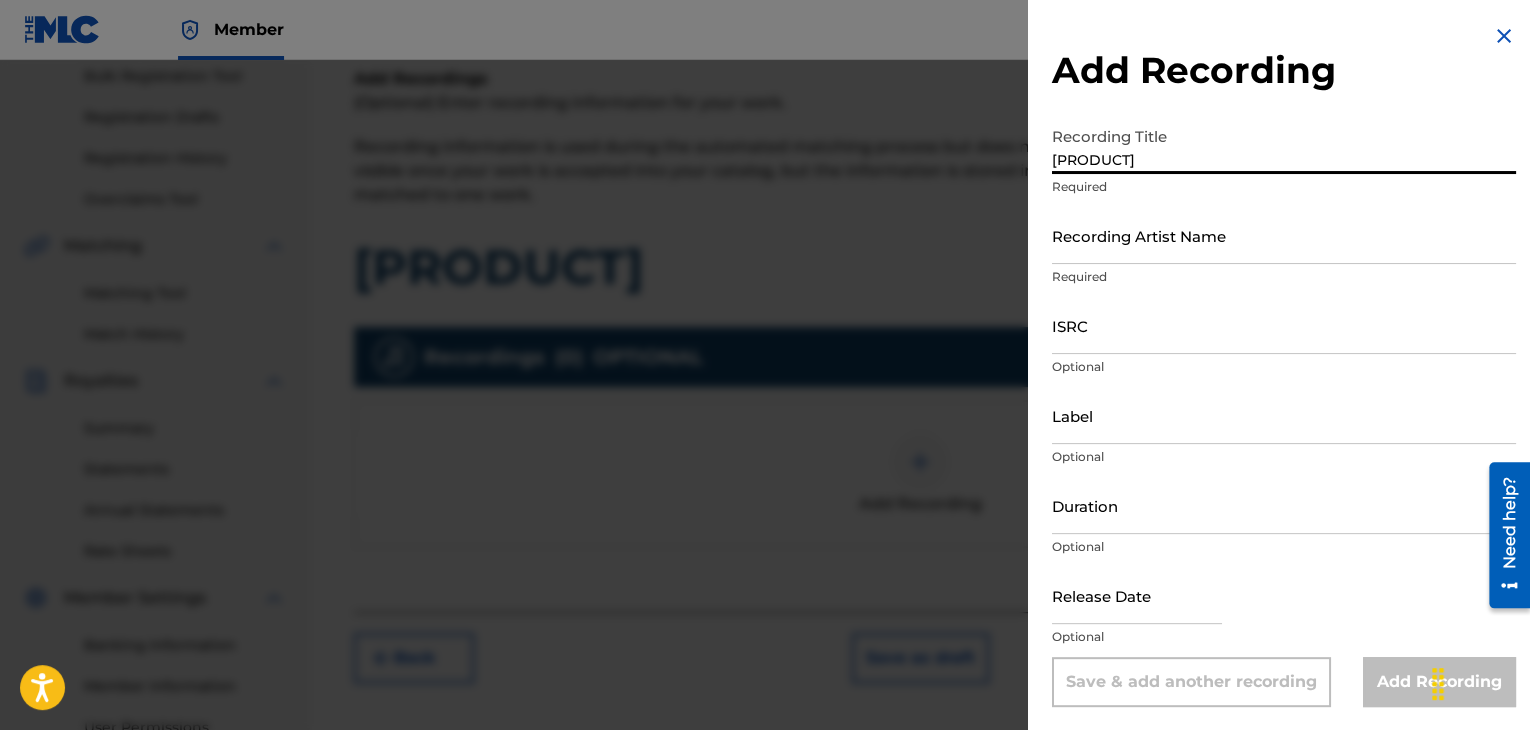 click on "Recording Artist Name" at bounding box center [1284, 235] 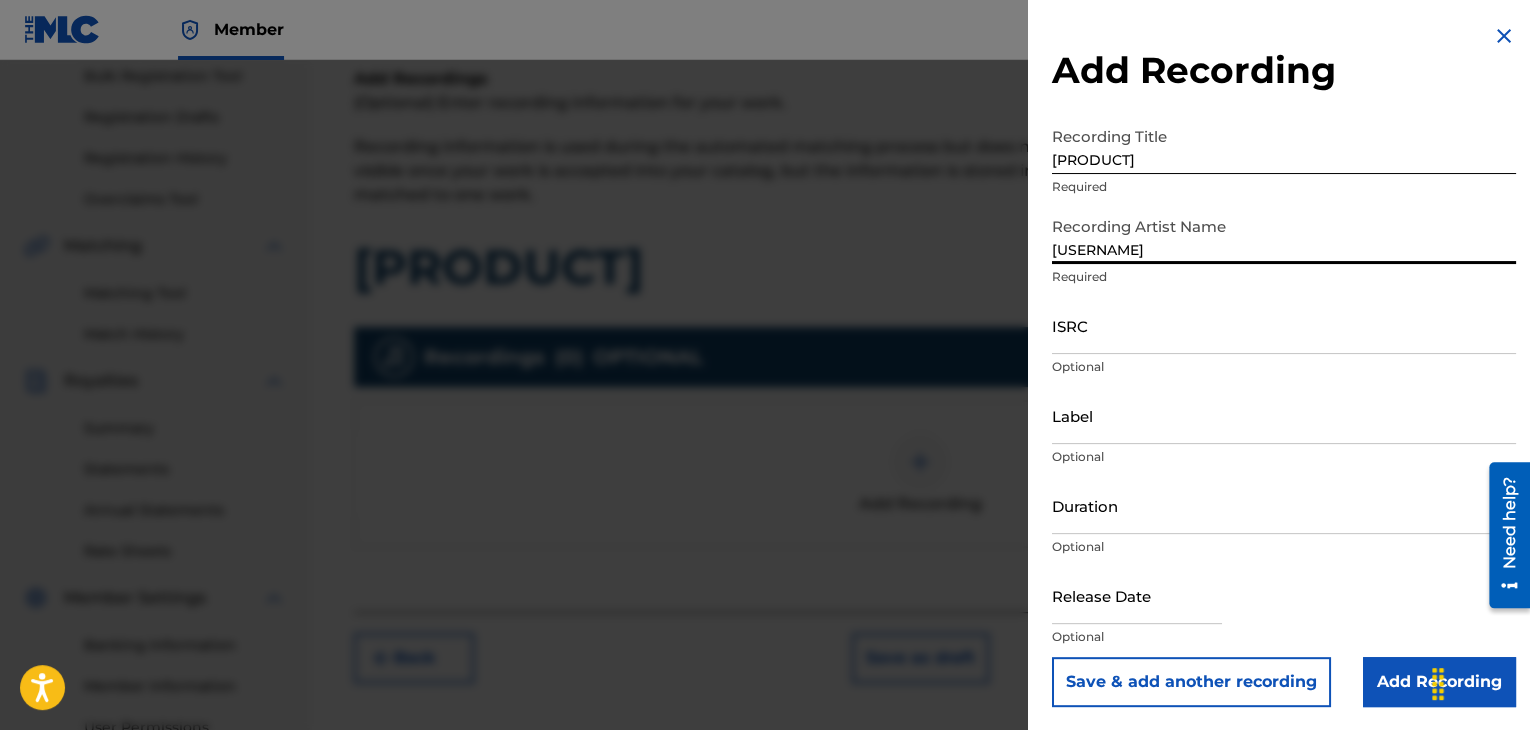 click on "ISRC" at bounding box center (1284, 325) 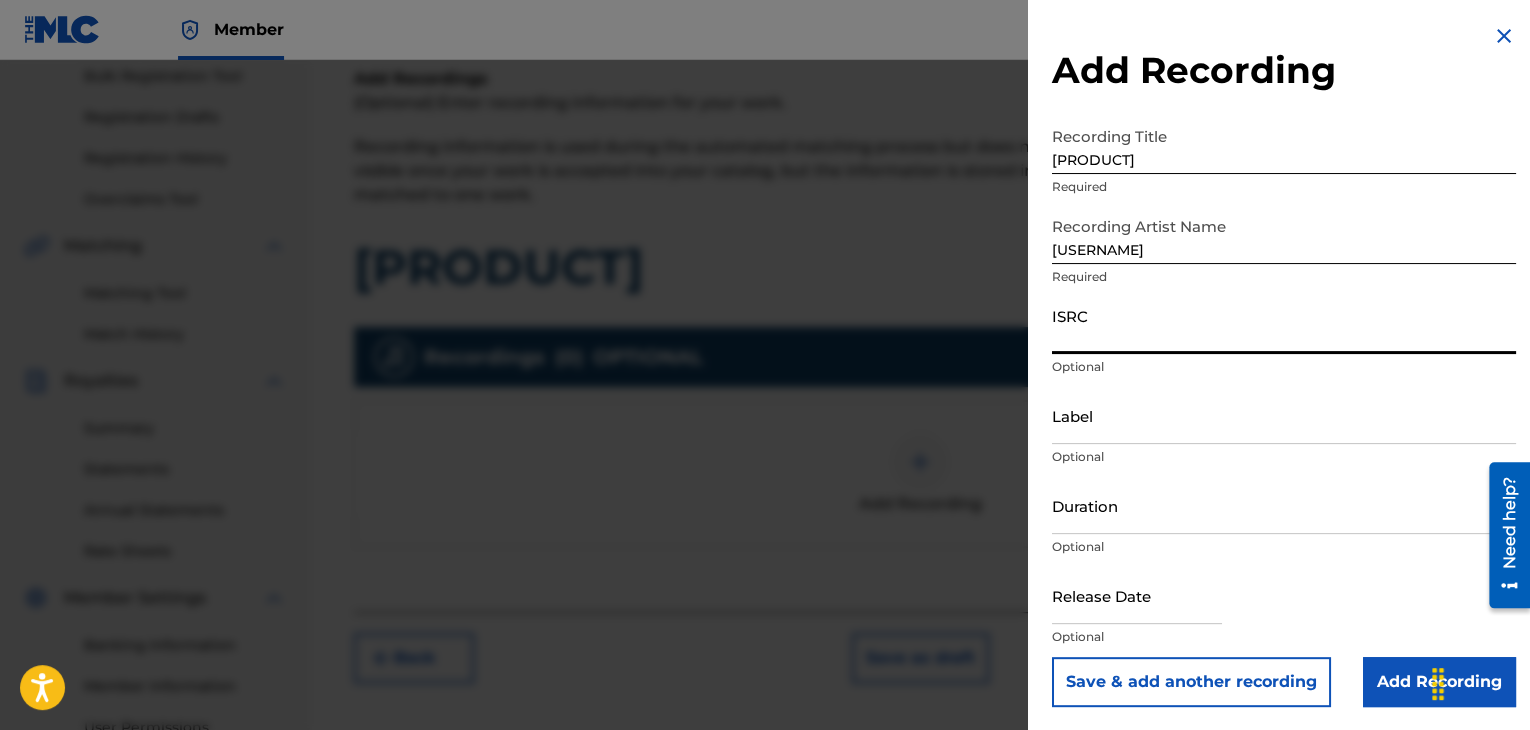 paste on "[LICENSE]" 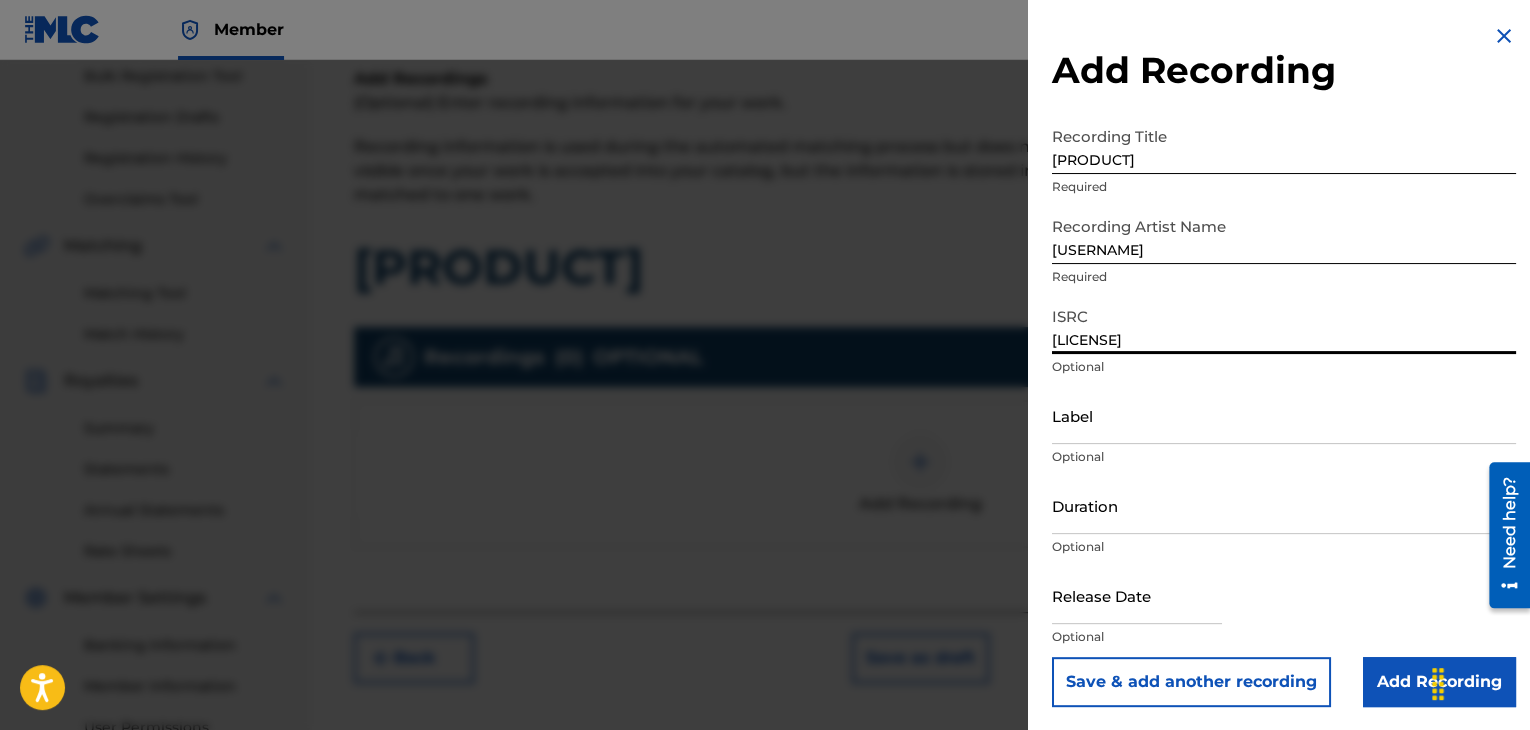 click on "Label" at bounding box center [1284, 415] 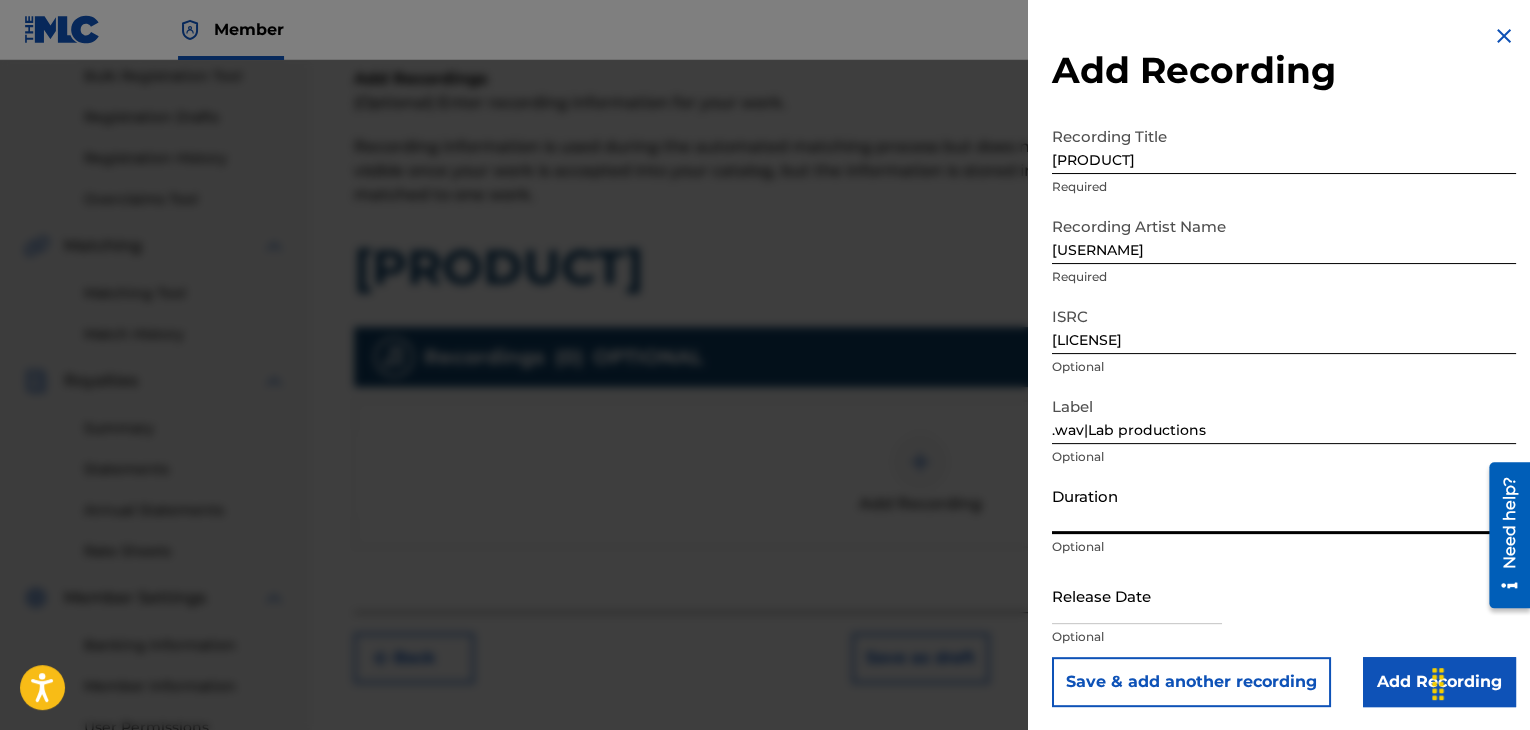 click on "Duration" at bounding box center (1284, 505) 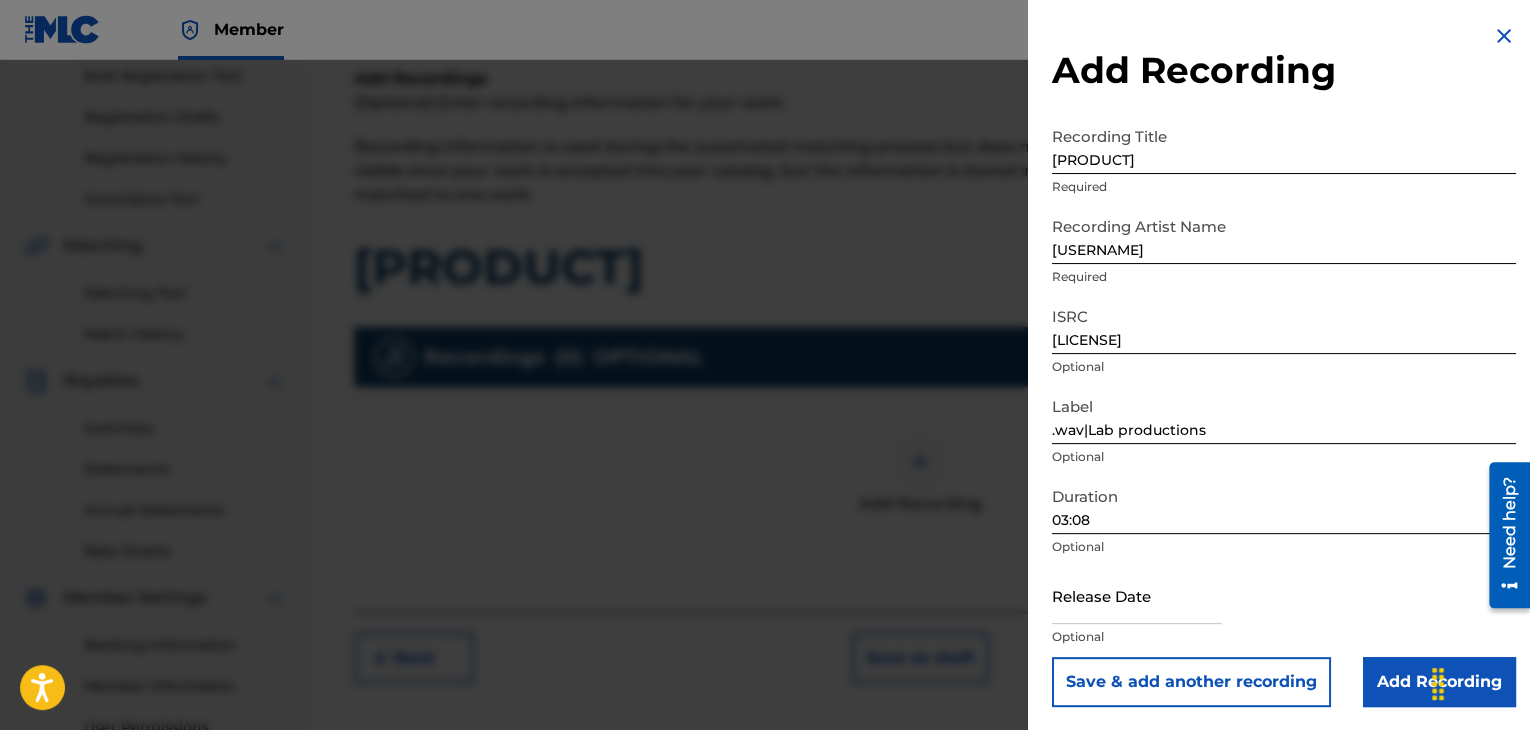 click at bounding box center [1137, 595] 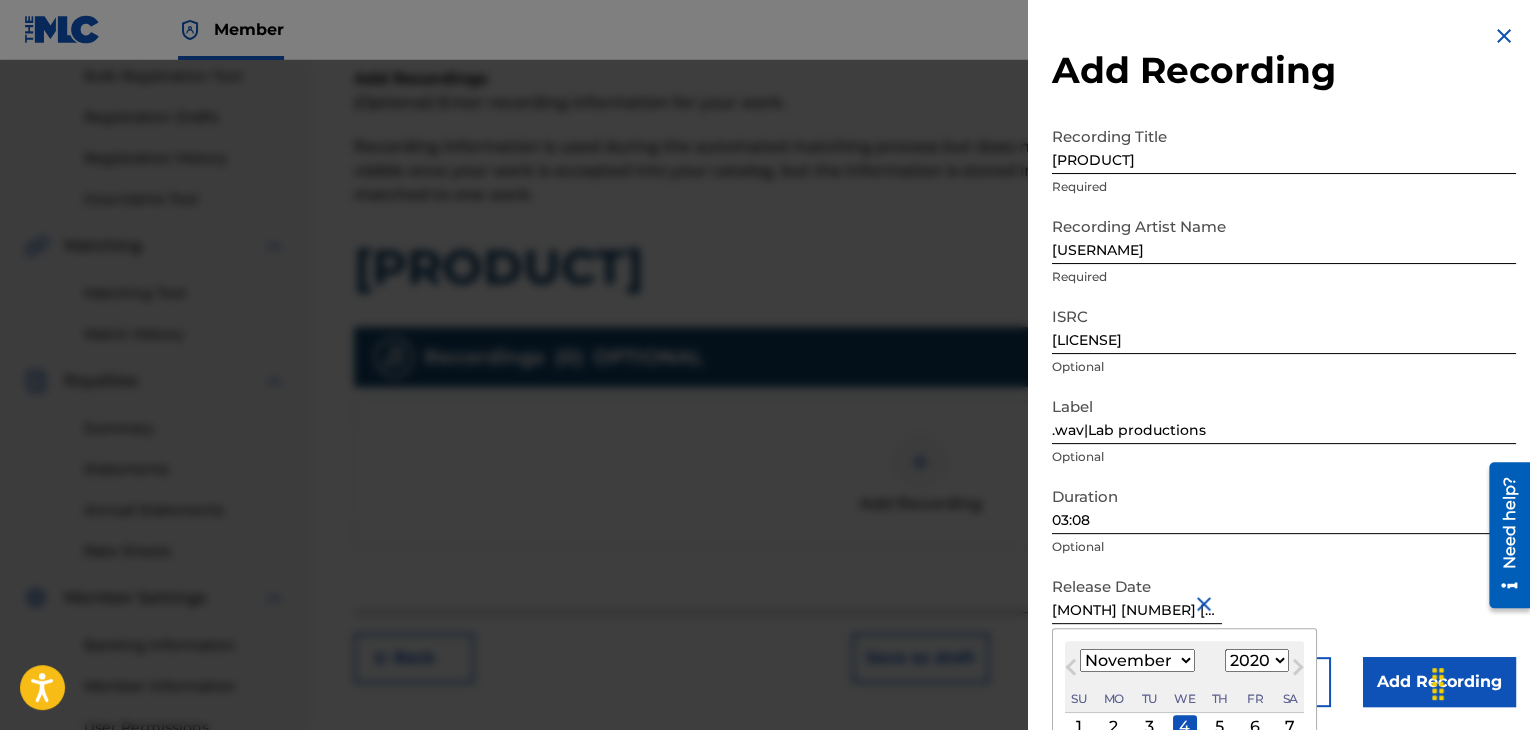 click on "Release Date November 4 2020 November 2020 Previous Month Next Month November 2020 January February March April May June July August September October November December 1899 1900 1901 1902 1903 1904 1905 1906 1907 1908 1909 1910 1911 1912 1913 1914 1915 1916 1917 1918 1919 1920 1921 1922 1923 1924 1925 1926 1927 1928 1929 1930 1931 1932 1933 1934 1935 1936 1937 1938 1939 1940 1941 1942 1943 1944 1945 1946 1947 1948 1949 1950 1951 1952 1953 1954 1955 1956 1957 1958 1959 1960 1961 1962 1963 1964 1965 1966 1967 1968 1969 1970 1971 1972 1973 1974 1975 1976 1977 1978 1979 1980 1981 1982 1983 1984 1985 1986 1987 1988 1989 1990 1991 1992 1993 1994 1995 1996 1997 1998 1999 2000 2001 2002 2003 2004 2005 2006 2007 2008 2009 2010 2011 2012 2013 2014 2015 2016 2017 2018 2019 2020 2021 2022 2023 2024 2025 2026 2027 2028 2029 2030 2031 2032 2033 2034 2035 2036 2037 2038 2039 2040 2041 2042 2043 2044 2045 2046 2047 2048 2049 2050 2051 2052 2053 2054 2055 2056 2057 2058 2059 2060 2061 2062 2063 2064 2065 2066 2067 2068 2069" at bounding box center [1284, 612] 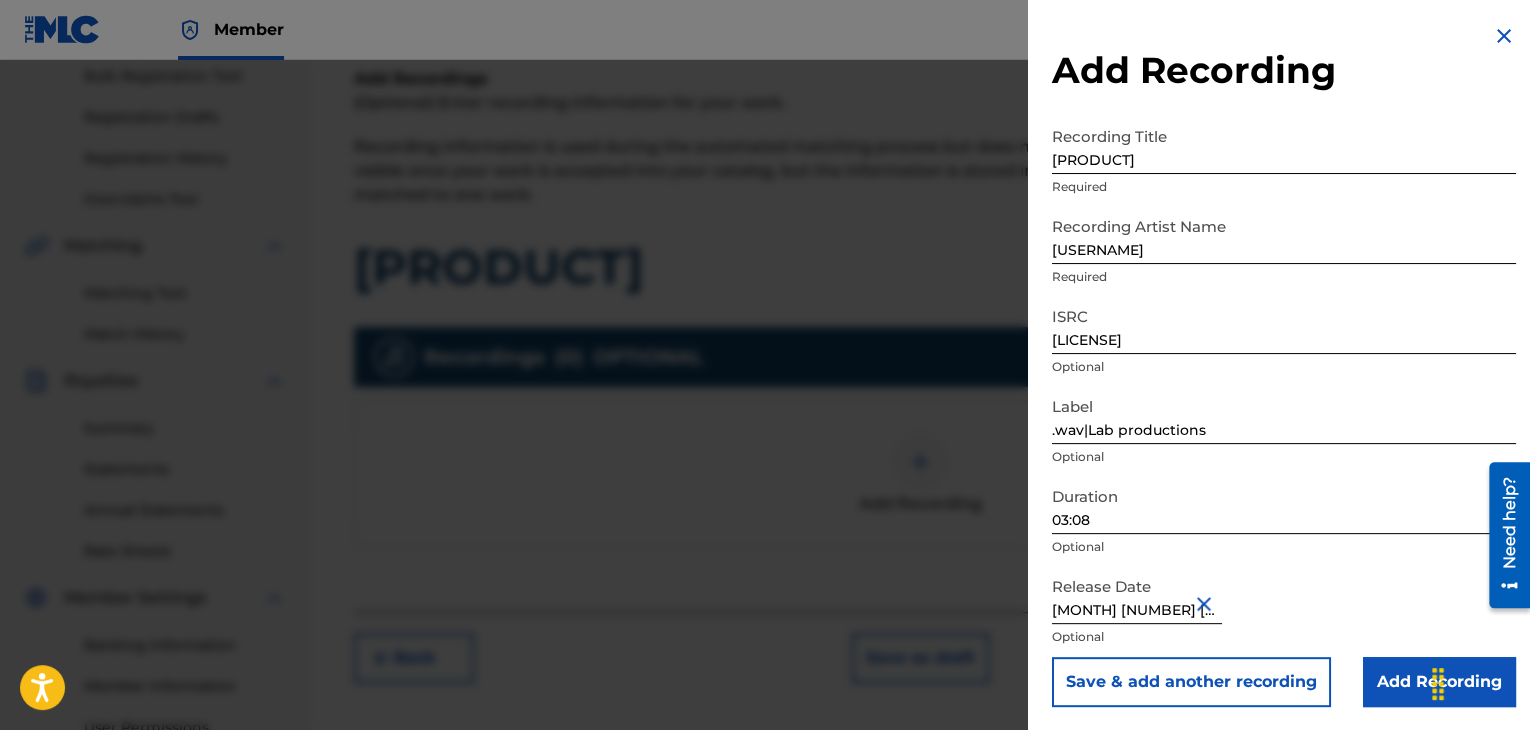 click on "Add Recording" at bounding box center (1439, 682) 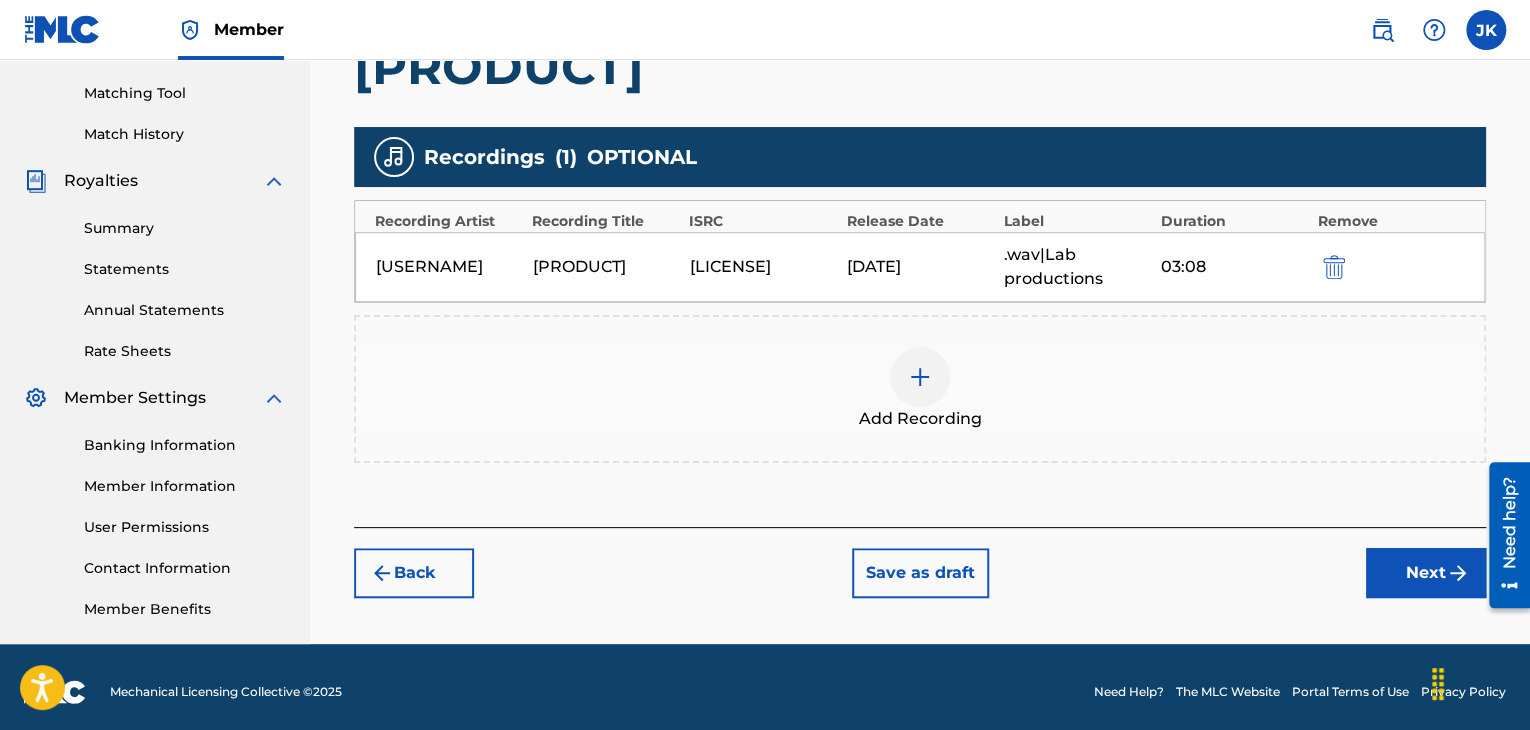 click on "Next" at bounding box center [1426, 573] 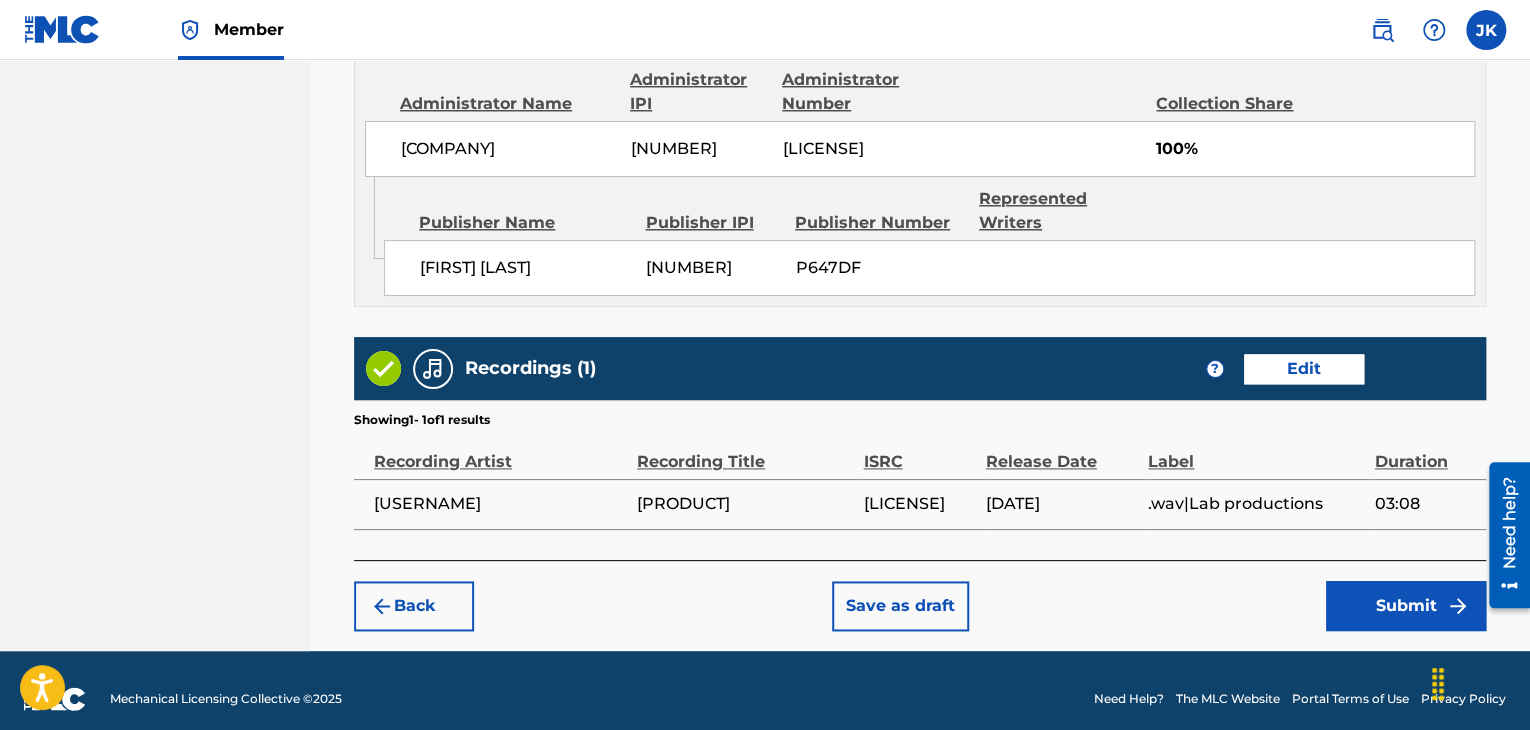 scroll, scrollTop: 1132, scrollLeft: 0, axis: vertical 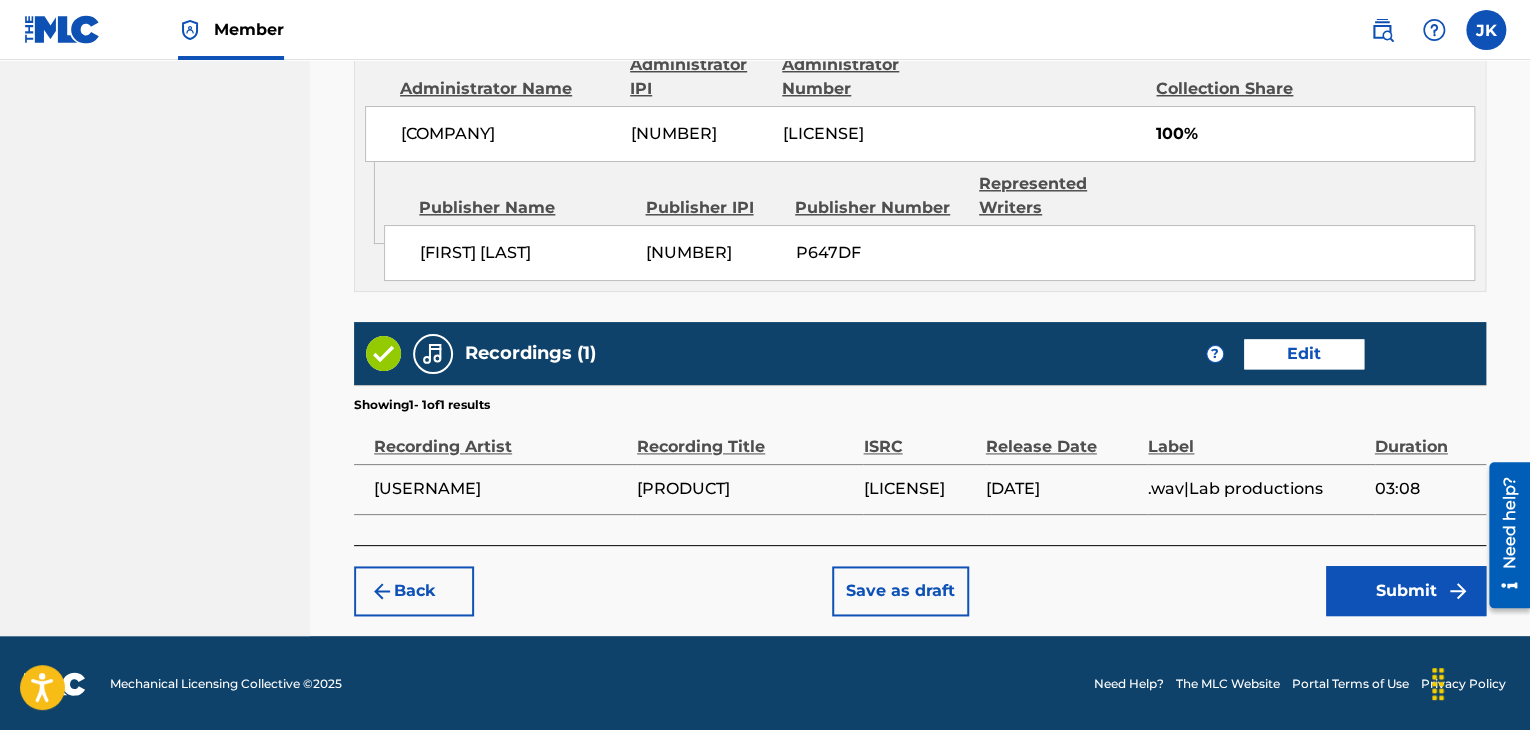click on "Submit" at bounding box center [1406, 591] 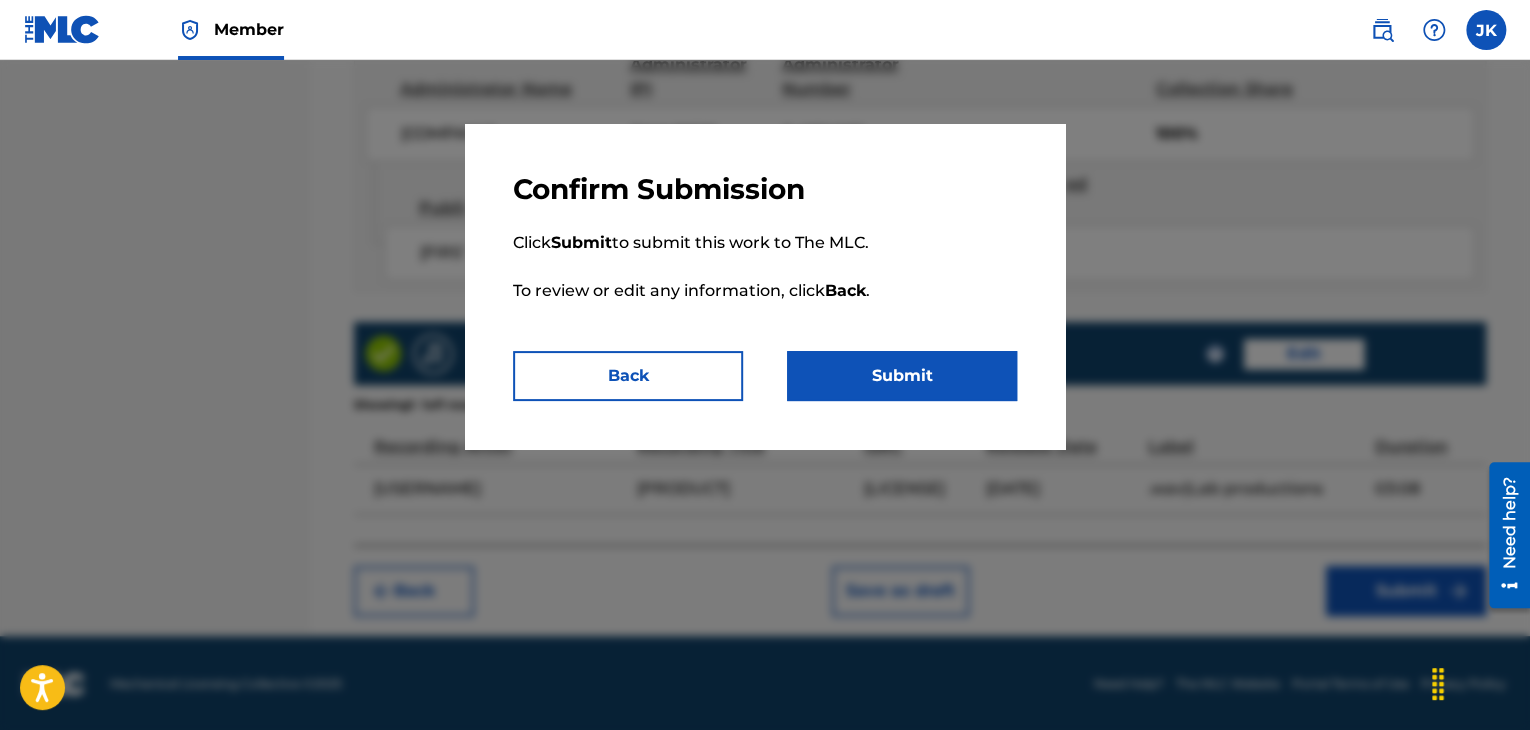 click on "Submit" at bounding box center [902, 376] 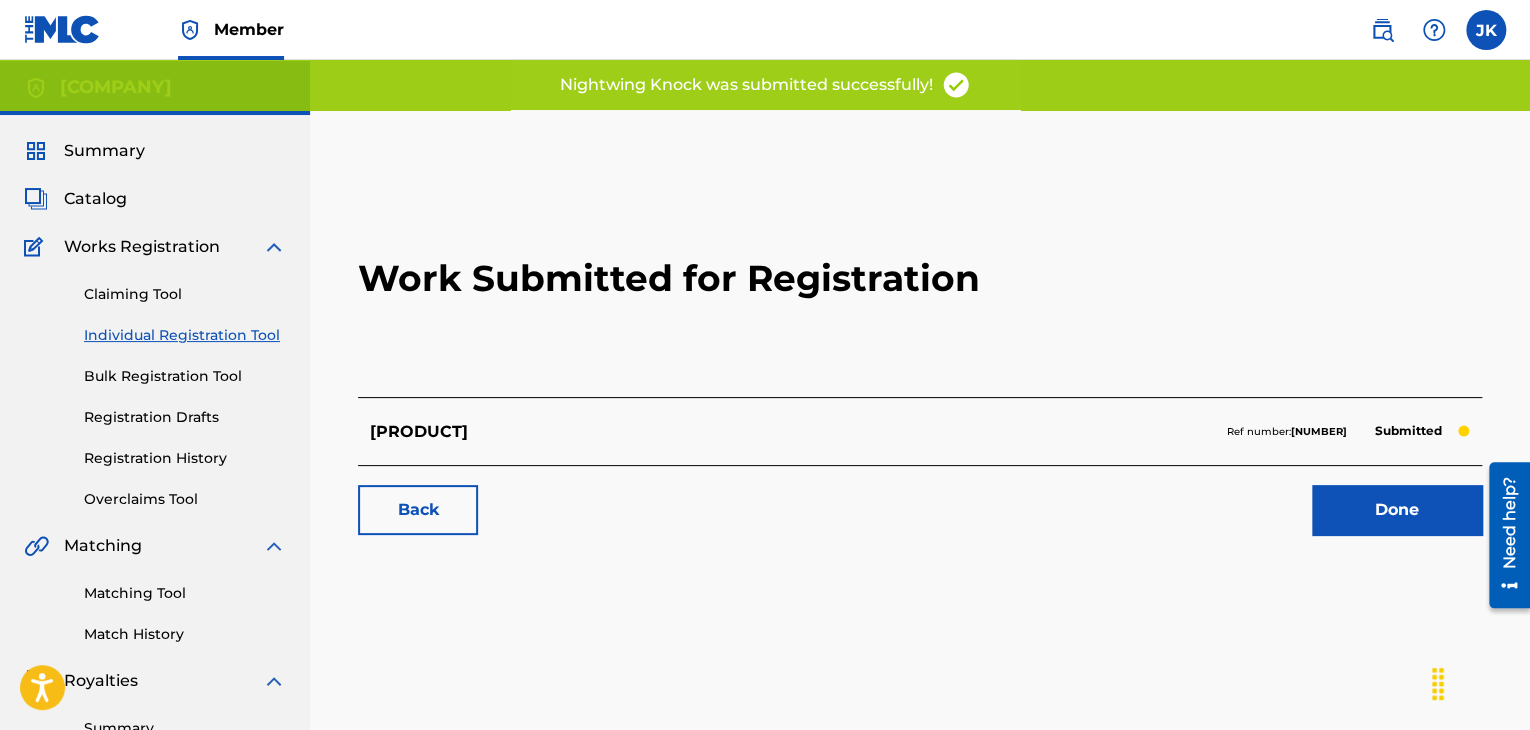 click on "Done" at bounding box center [1397, 510] 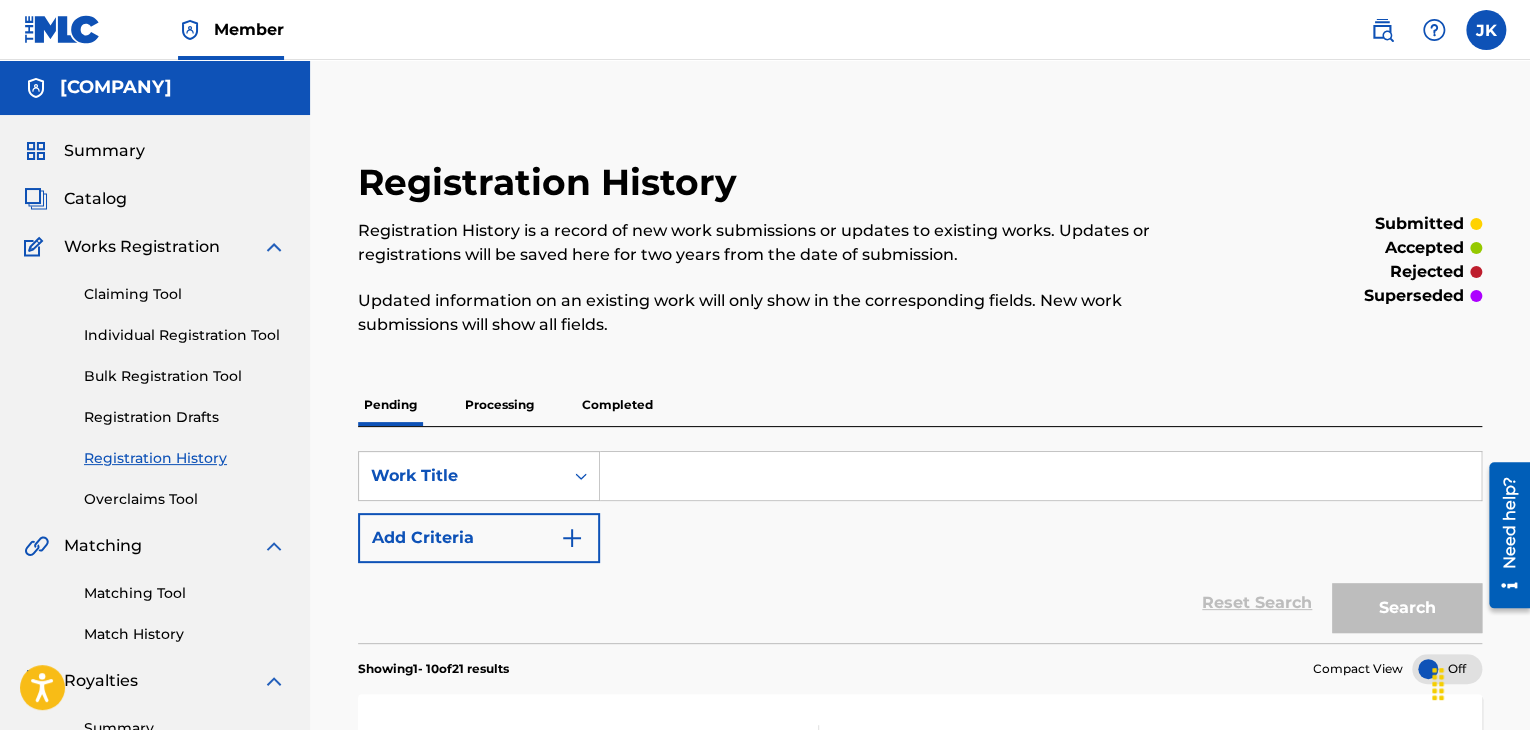 click on "Individual Registration Tool" at bounding box center [185, 335] 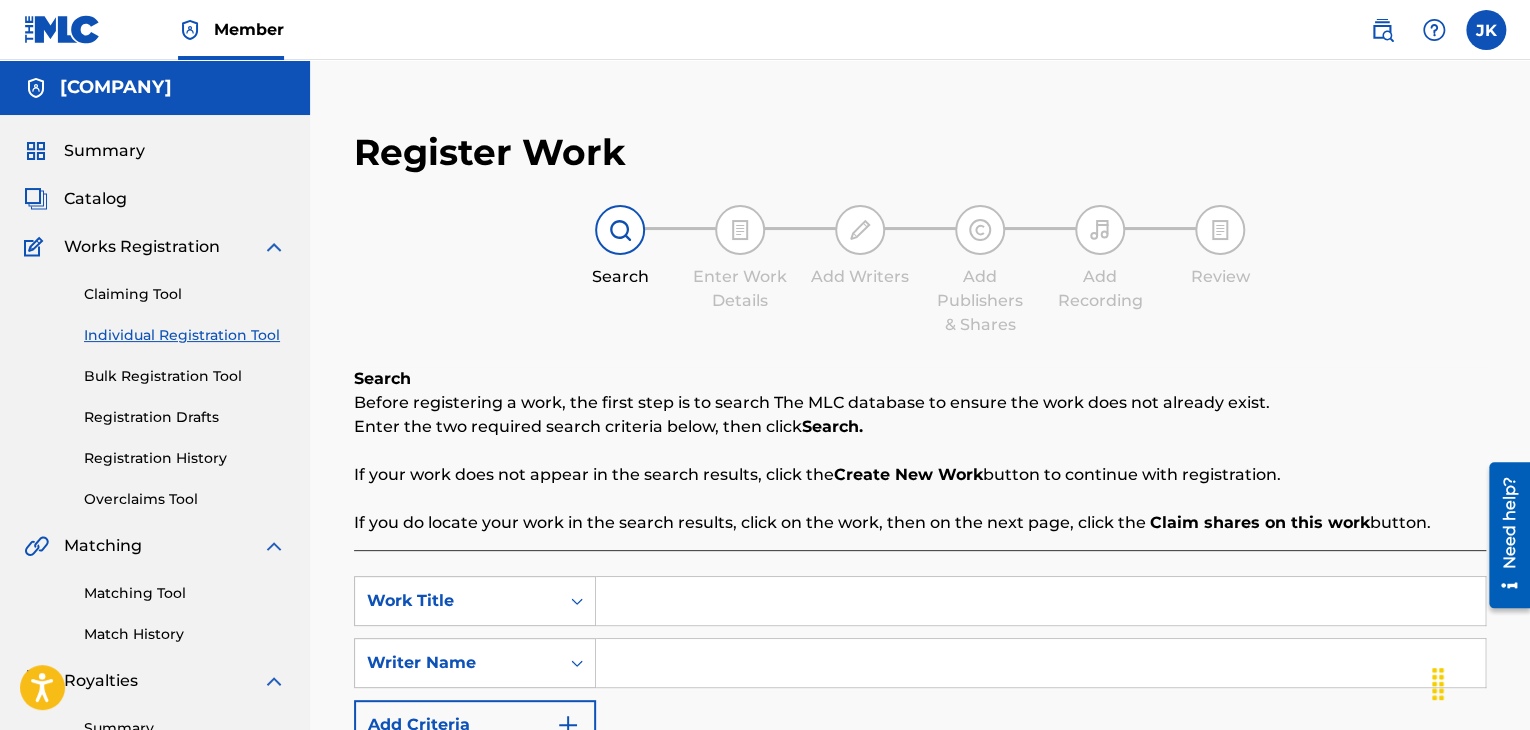 click at bounding box center [1040, 601] 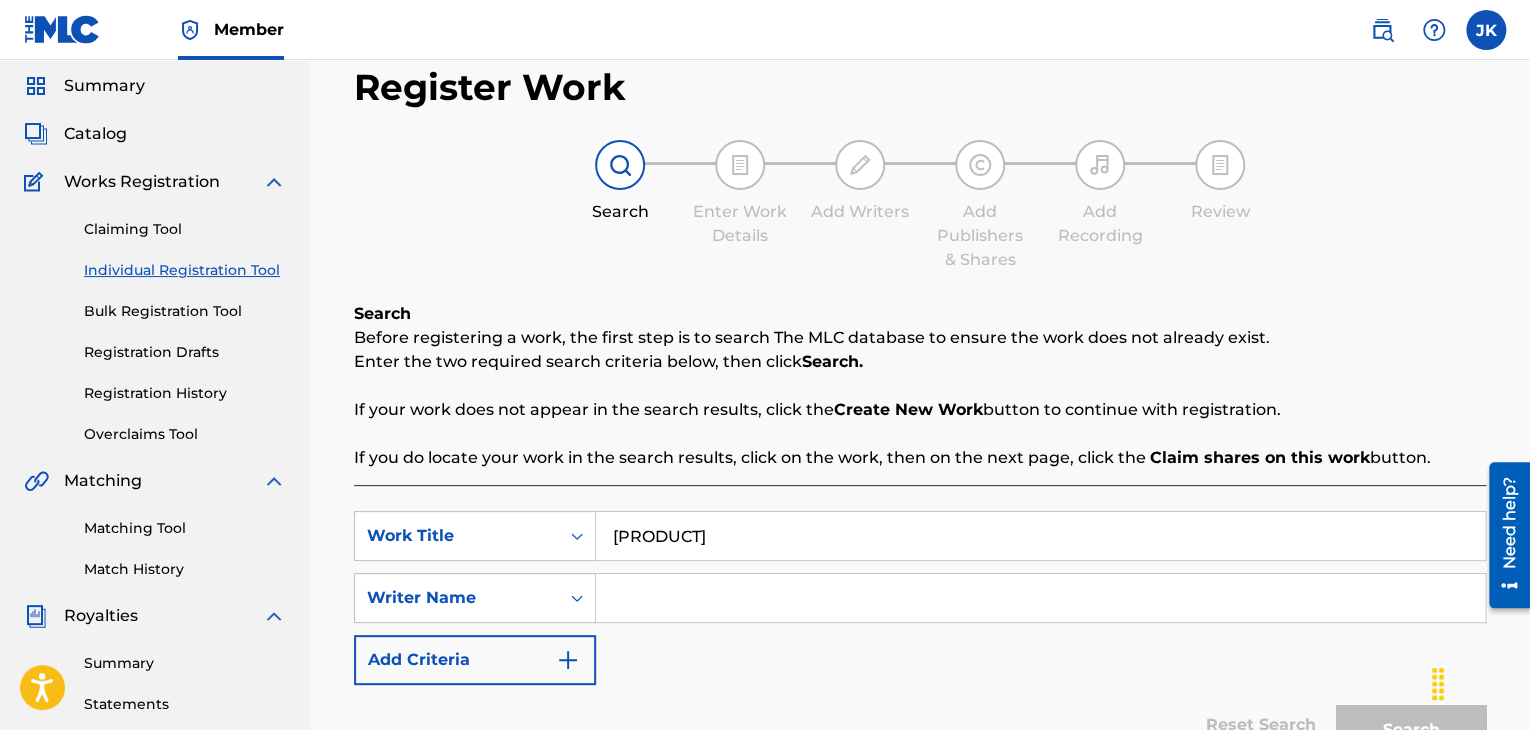 scroll, scrollTop: 100, scrollLeft: 0, axis: vertical 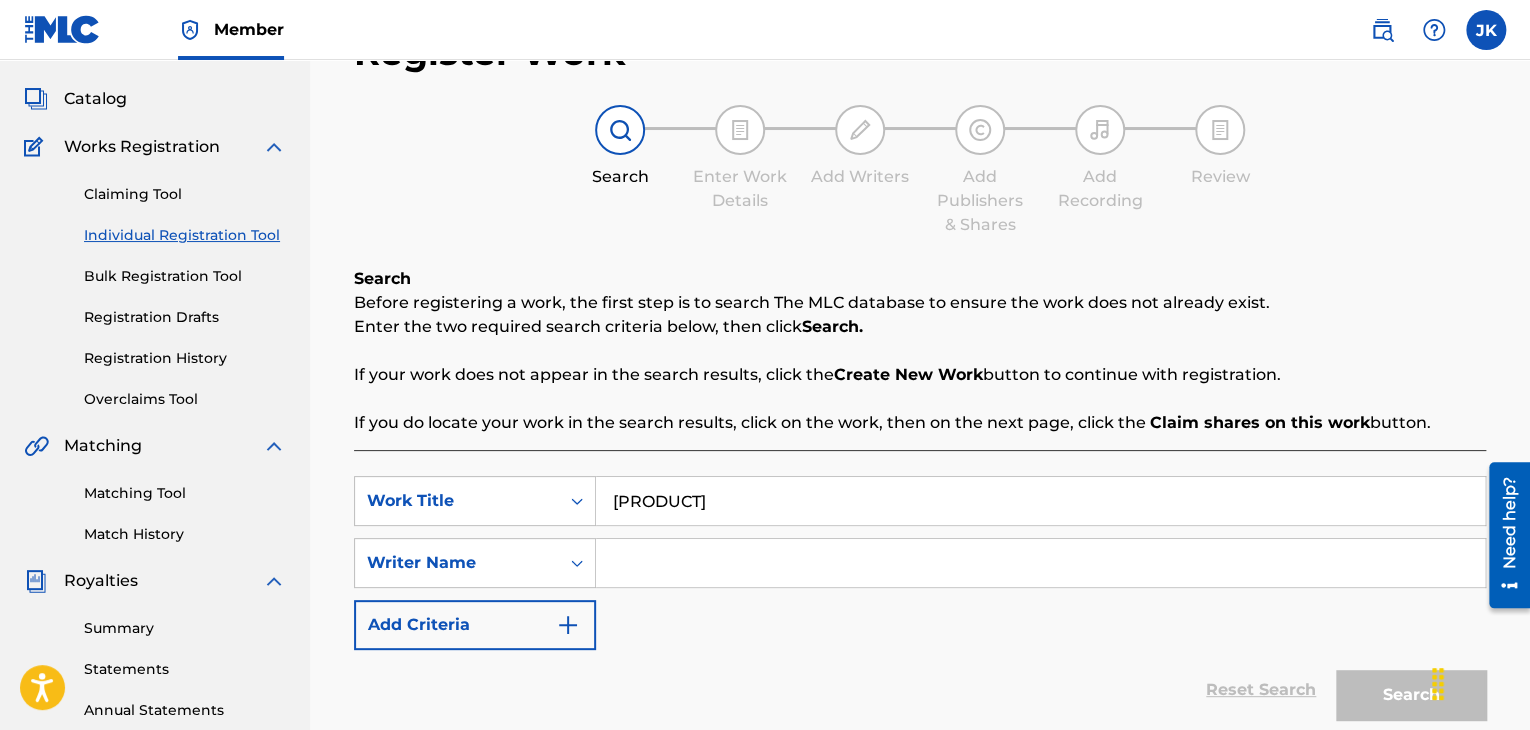 click at bounding box center [1040, 563] 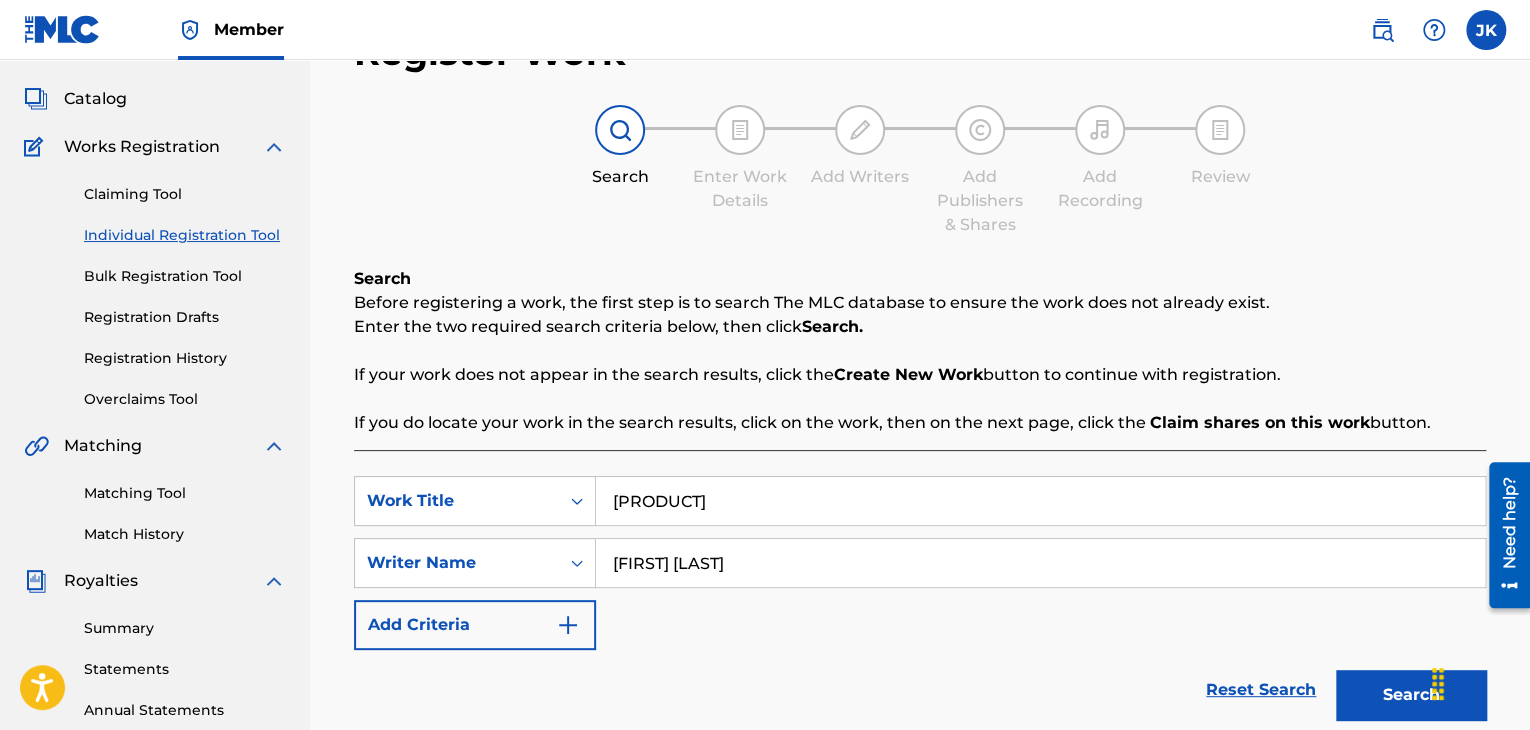 click on "Search" at bounding box center (1411, 695) 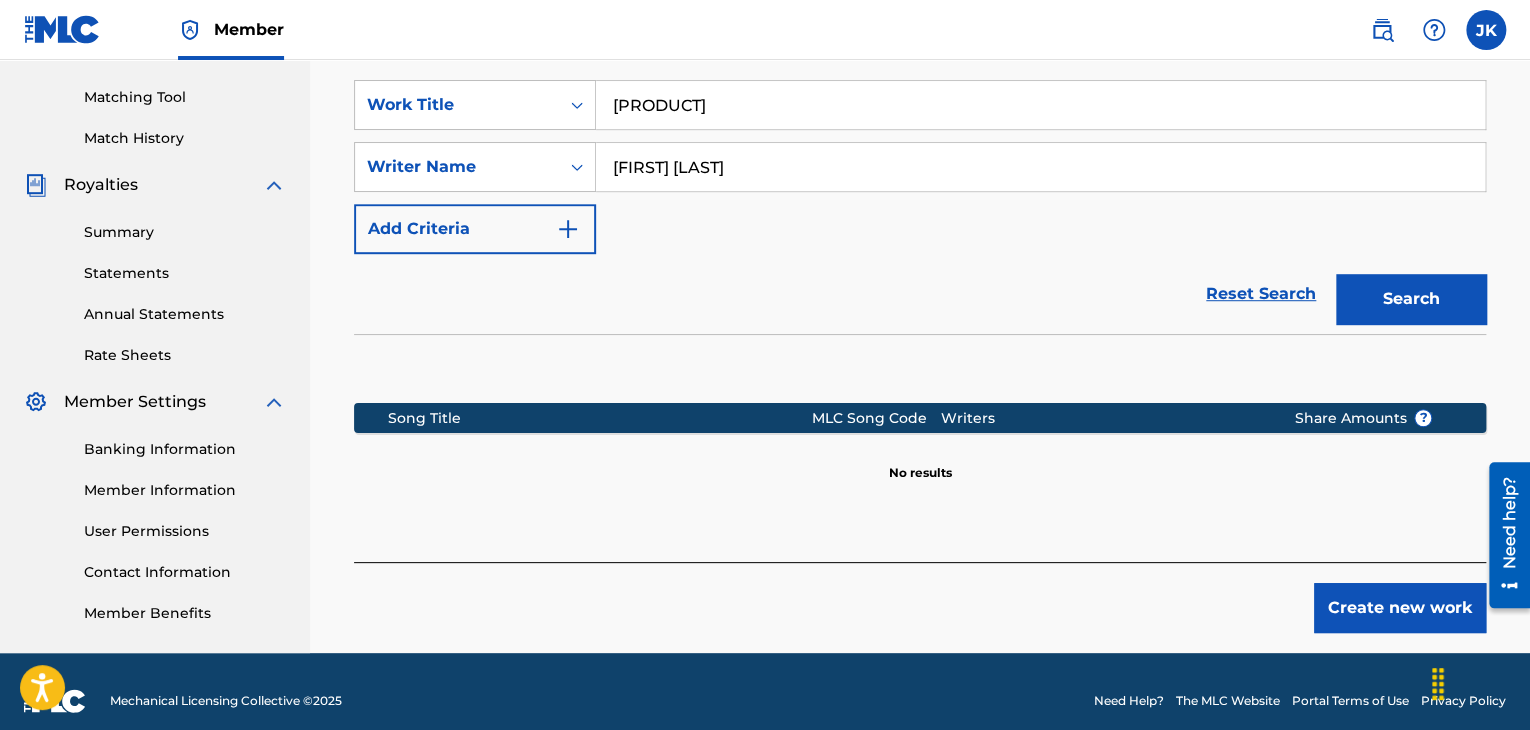 scroll, scrollTop: 500, scrollLeft: 0, axis: vertical 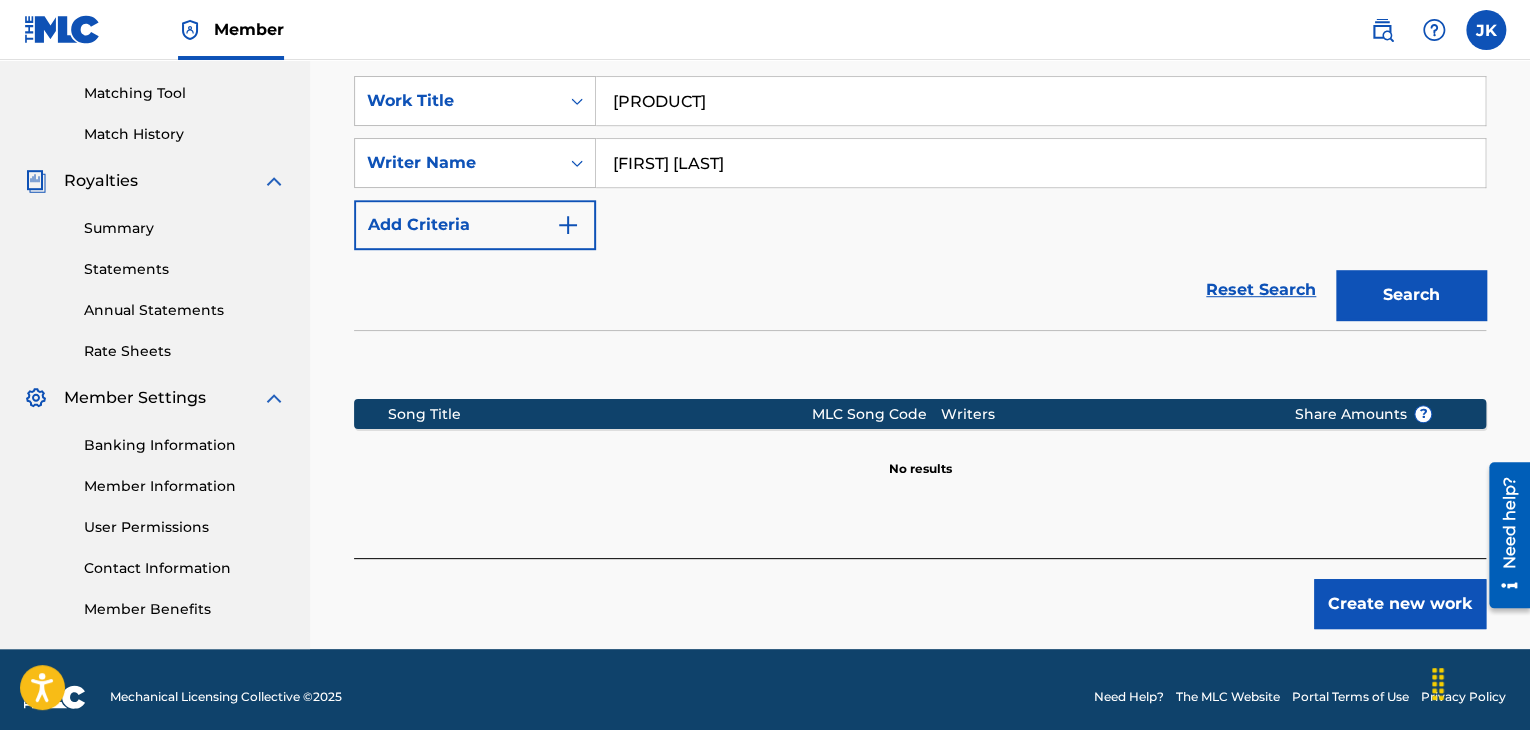 click on "Create new work" at bounding box center (1400, 604) 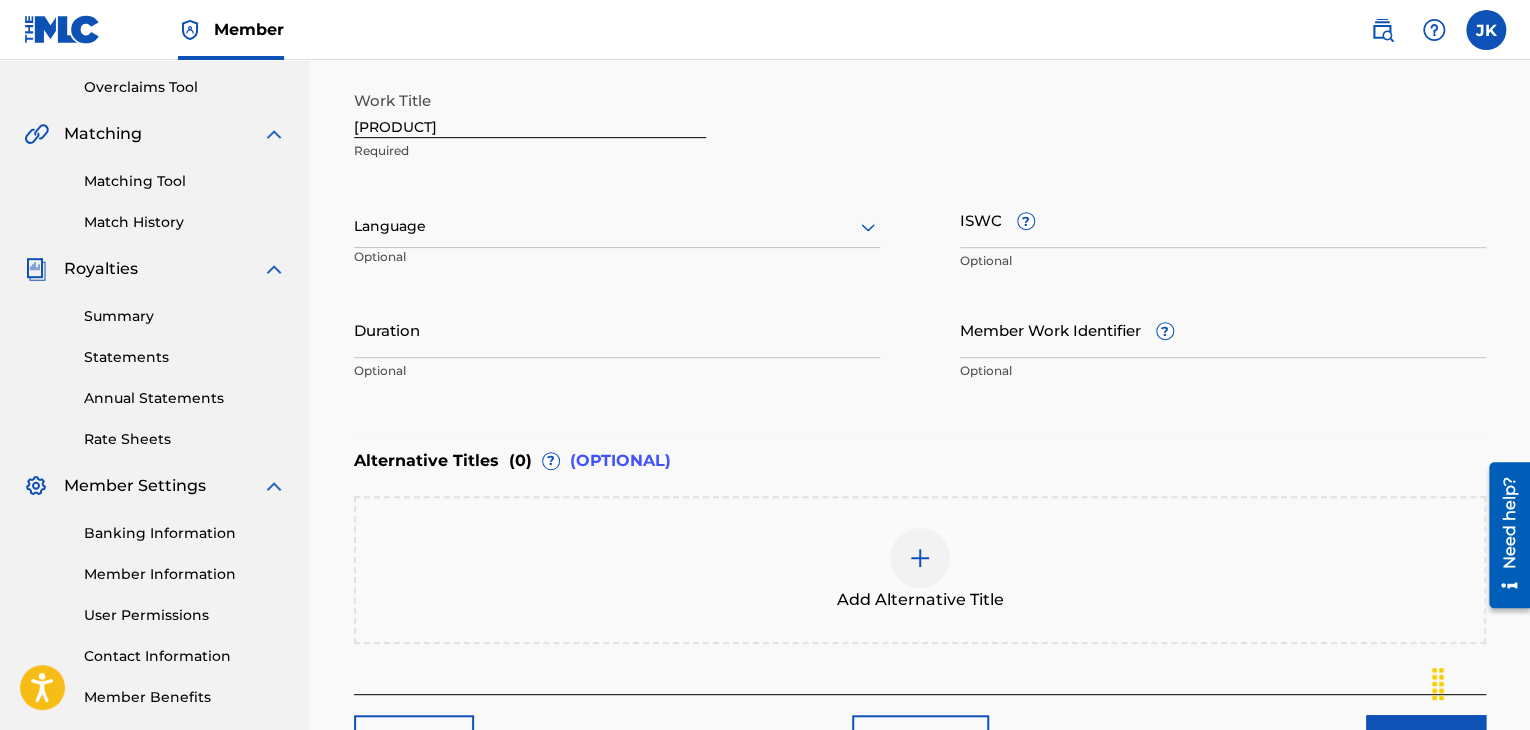 scroll, scrollTop: 300, scrollLeft: 0, axis: vertical 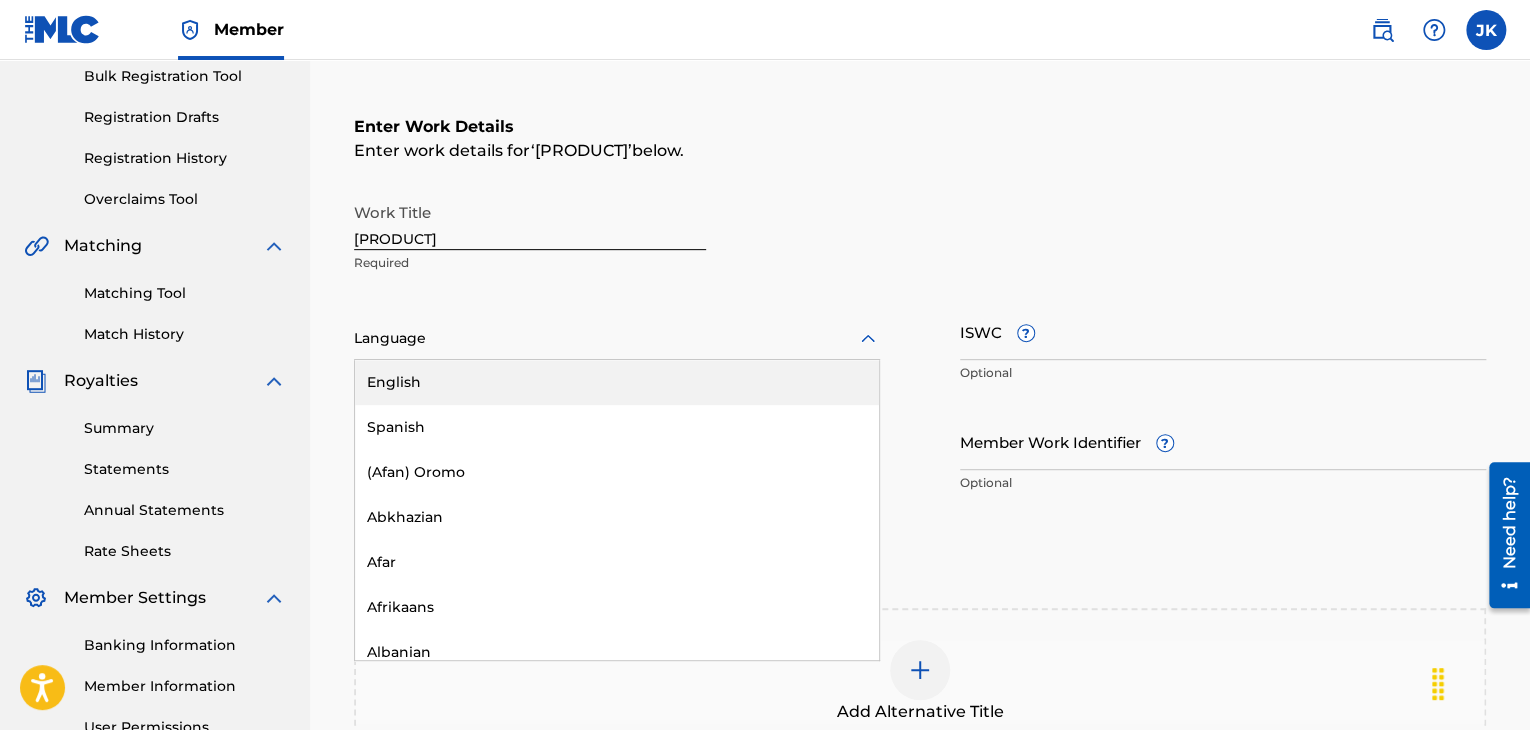 click at bounding box center [617, 338] 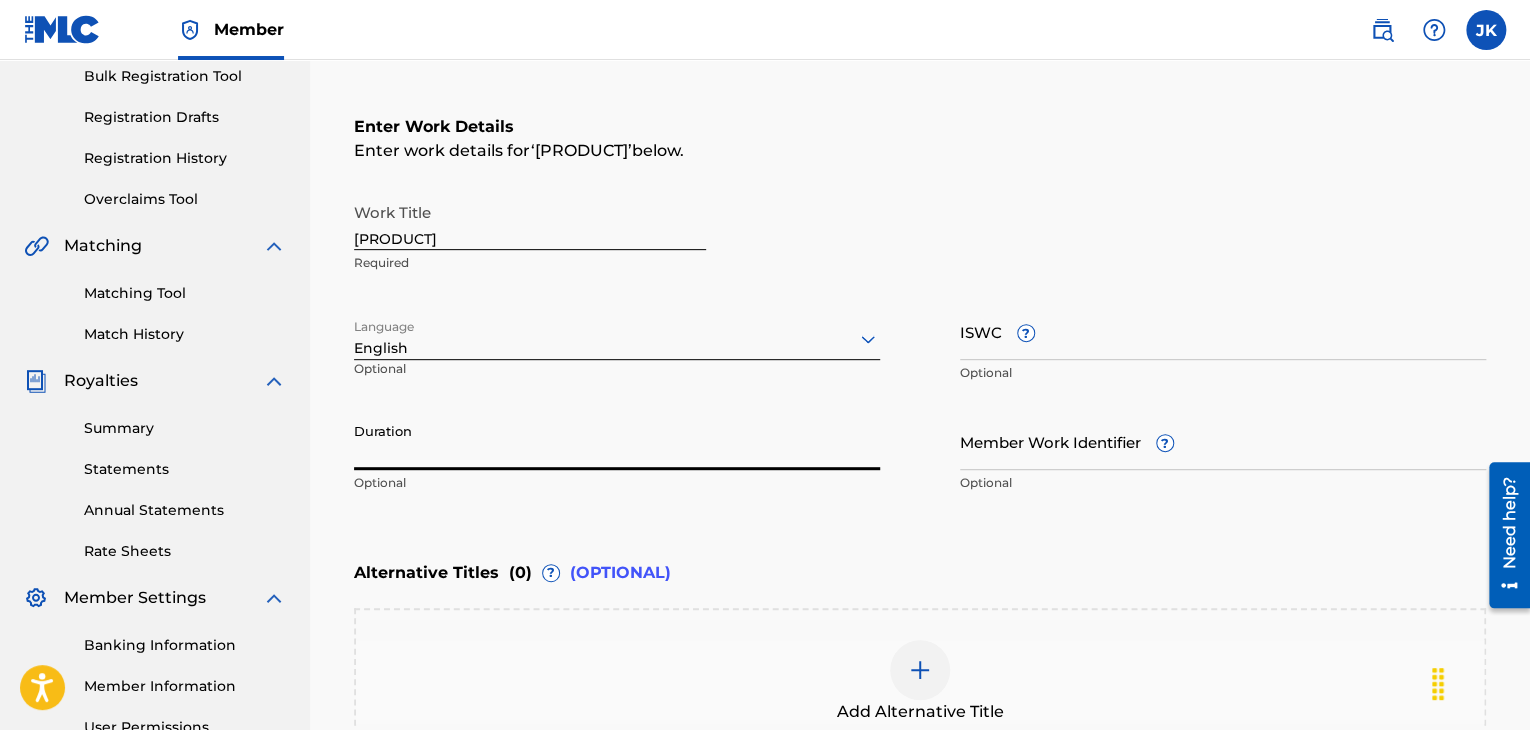 click on "Duration" at bounding box center (617, 441) 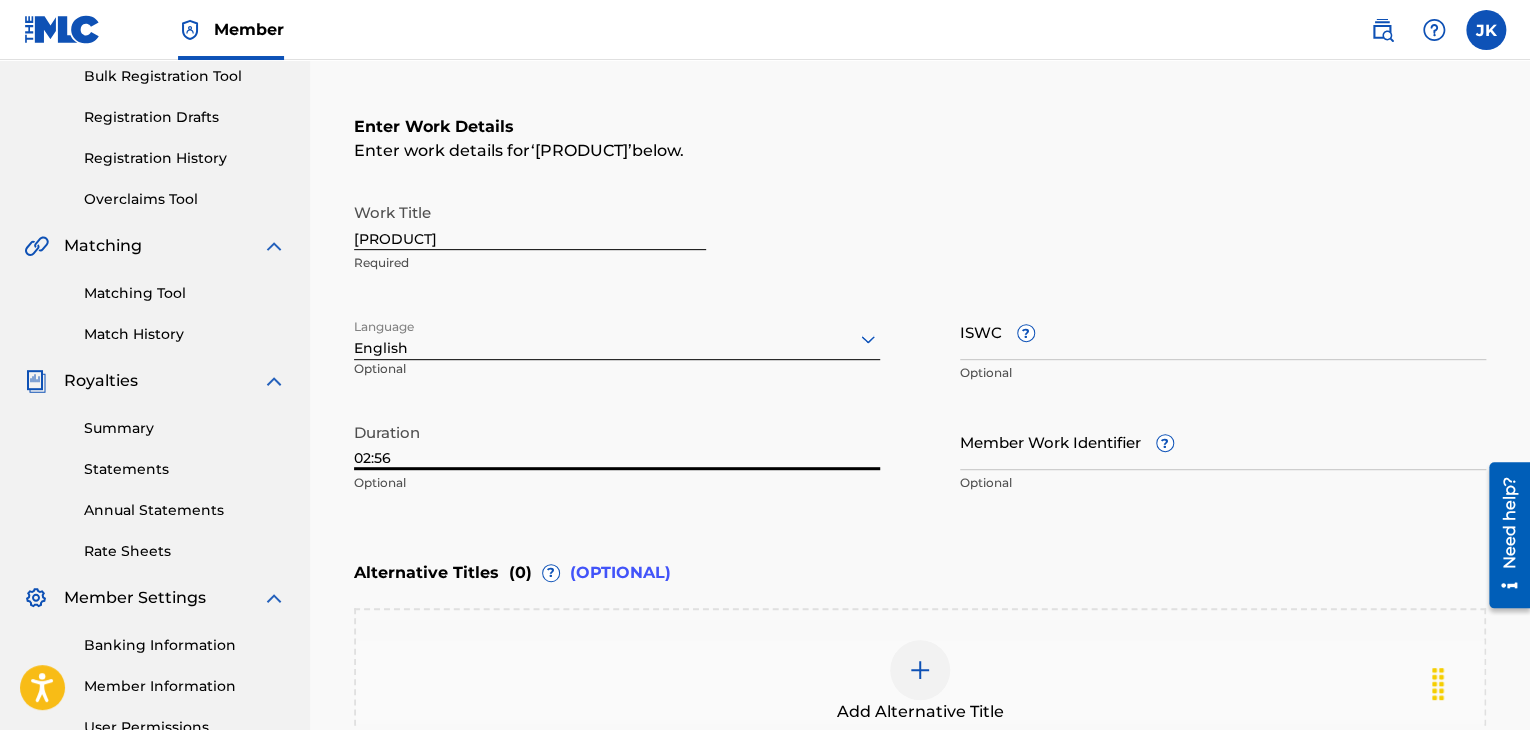 click on "Enter Work Details Enter work details for  ‘ TIFSIMulajazz'd ’  below. Work Title   TIFSIMulajazz'd Required Language English Optional ISWC   ? Optional Duration   02:56 Optional Member Work Identifier   ? Optional" at bounding box center [920, 309] 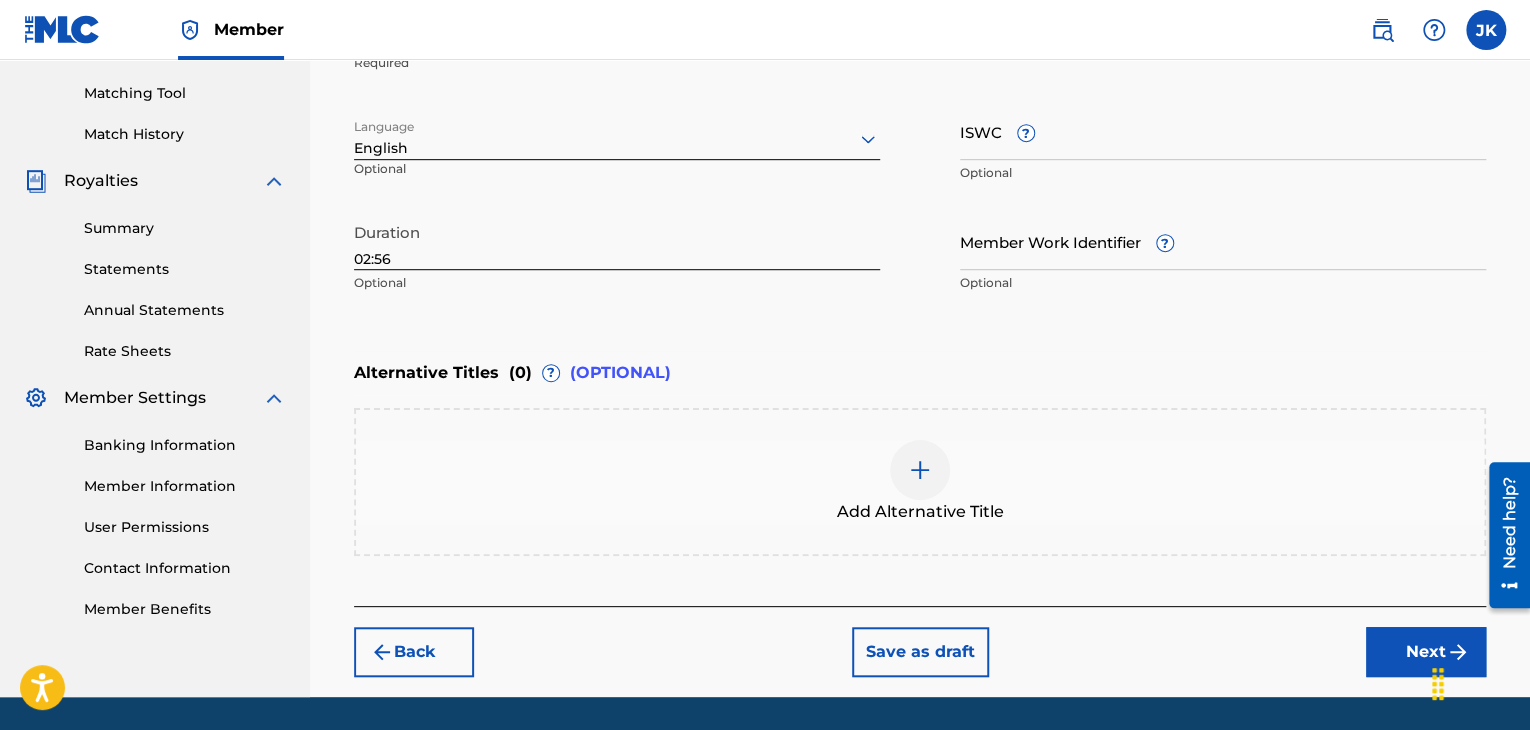 click on "Next" at bounding box center (1426, 652) 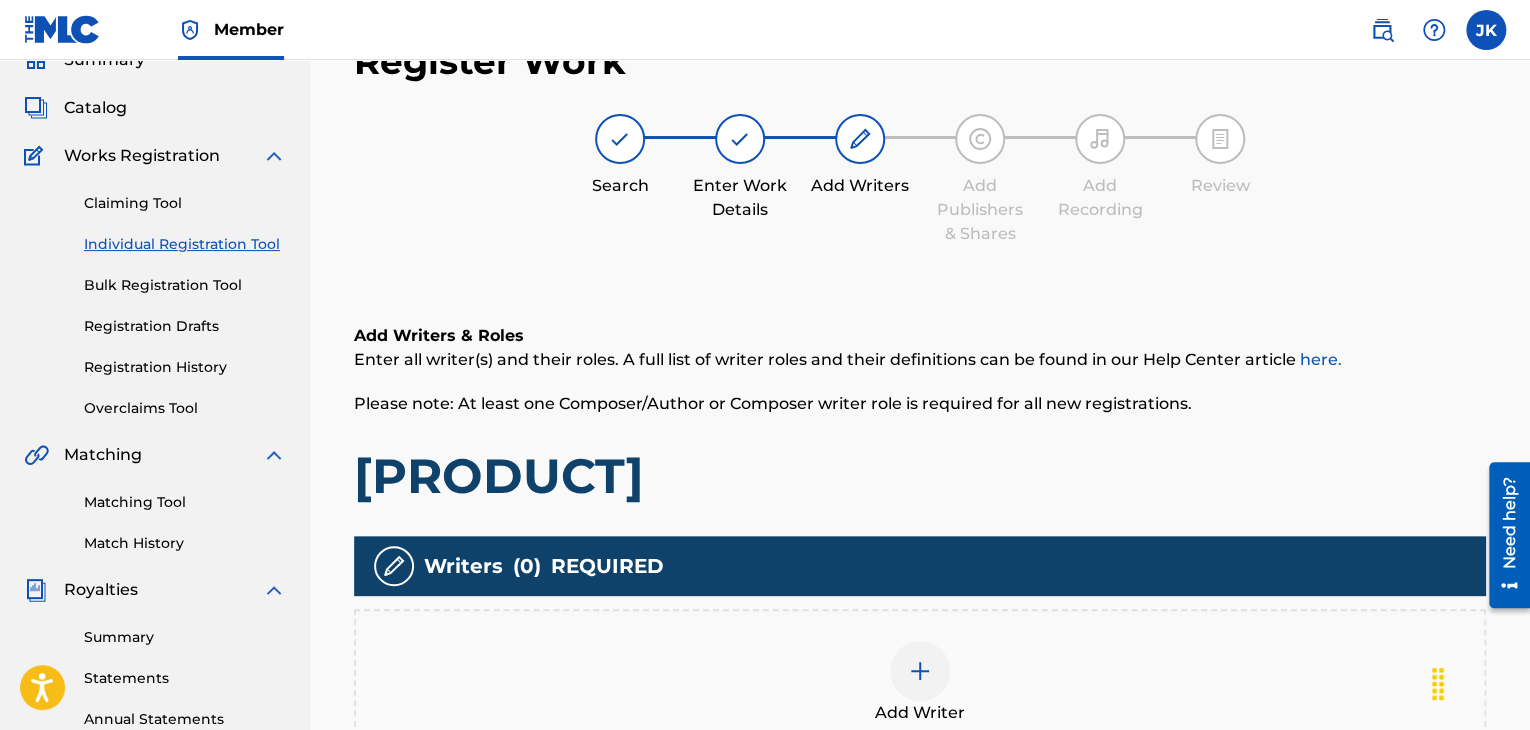 scroll, scrollTop: 90, scrollLeft: 0, axis: vertical 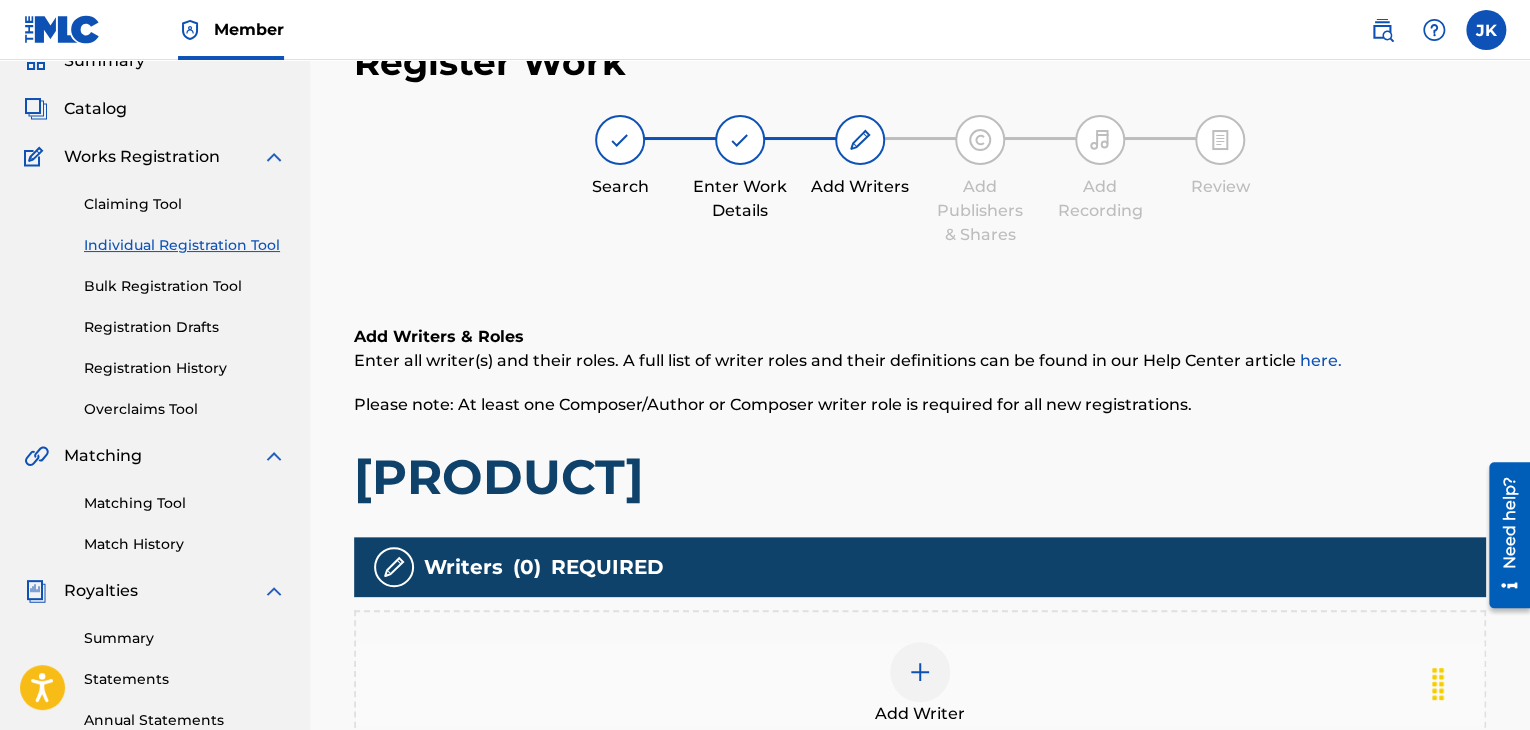 click at bounding box center (920, 672) 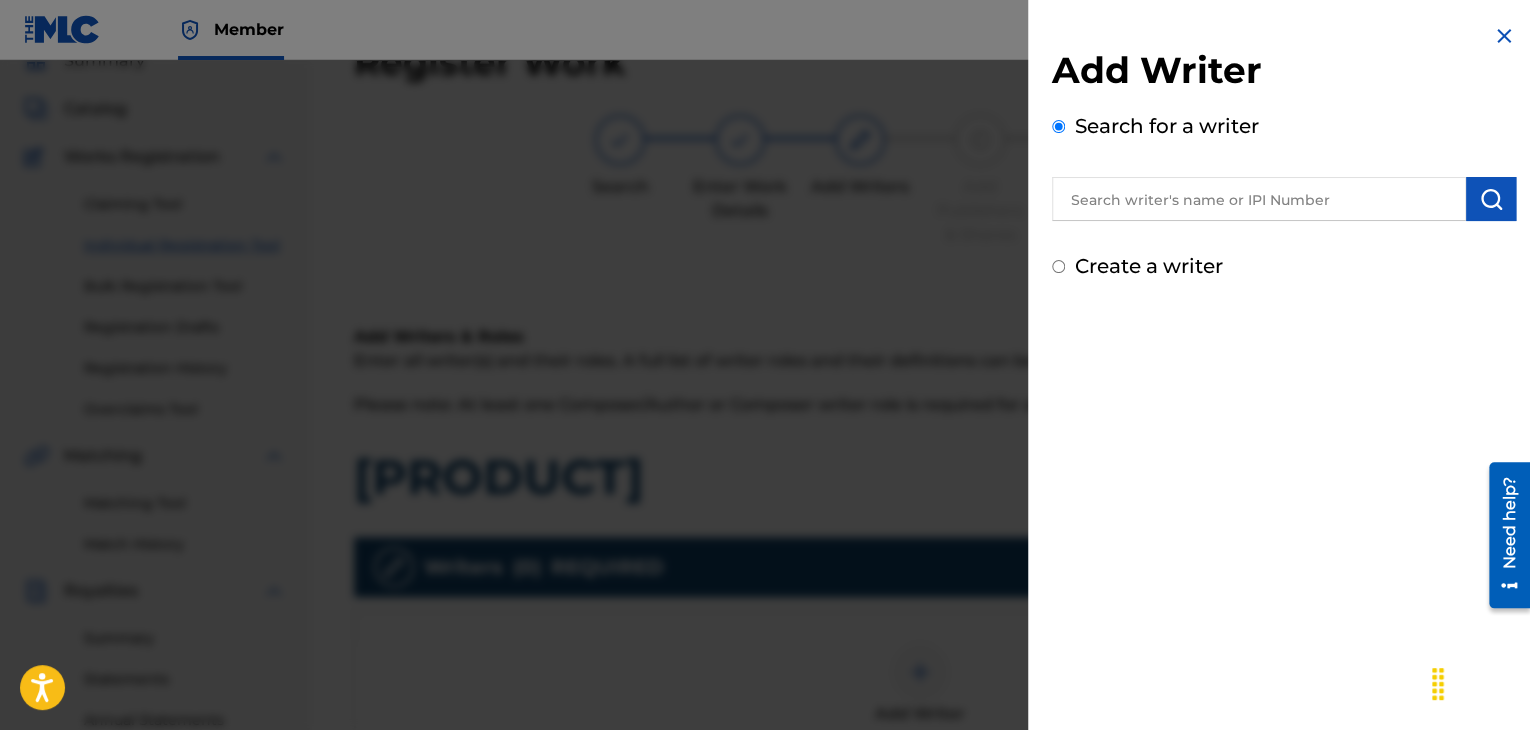 click at bounding box center (1259, 199) 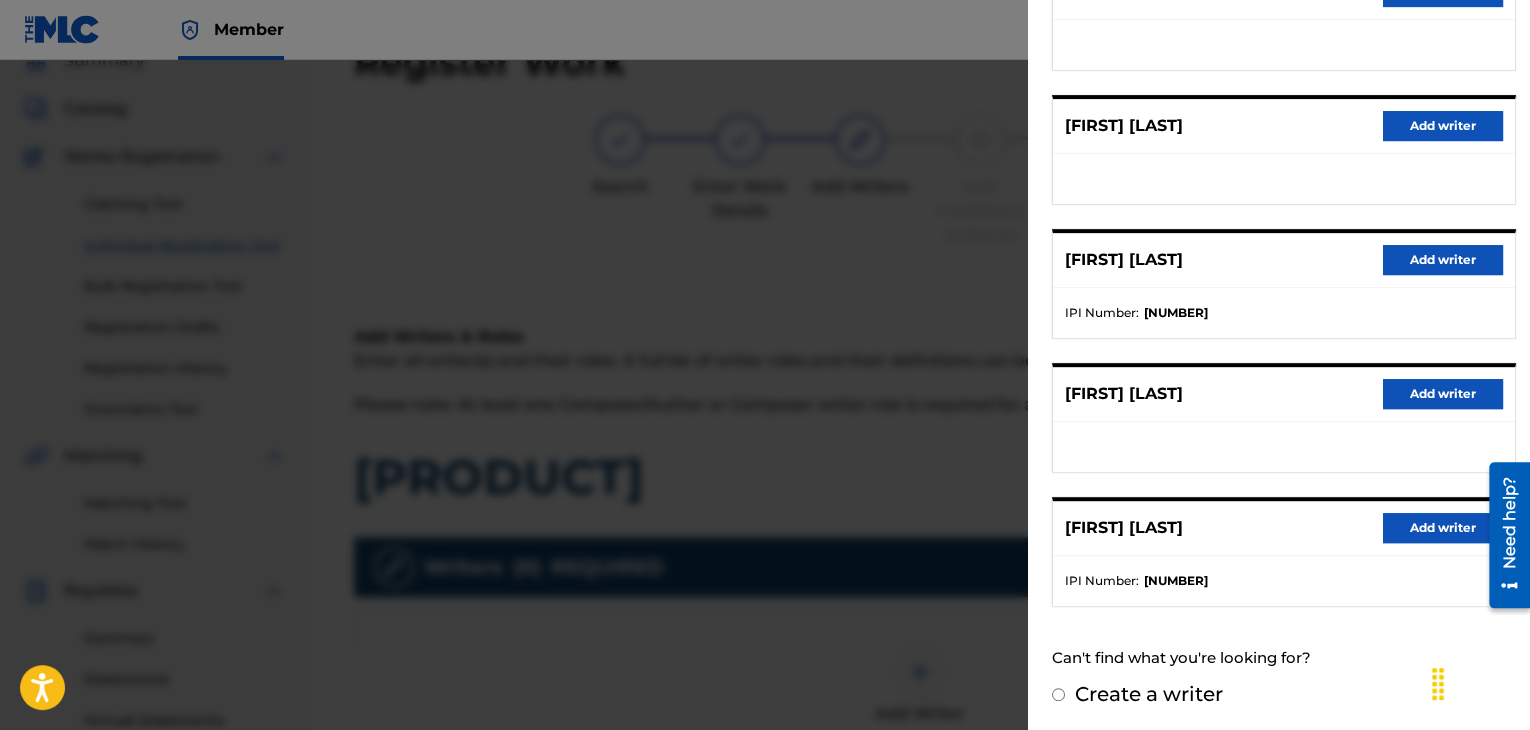 scroll, scrollTop: 310, scrollLeft: 0, axis: vertical 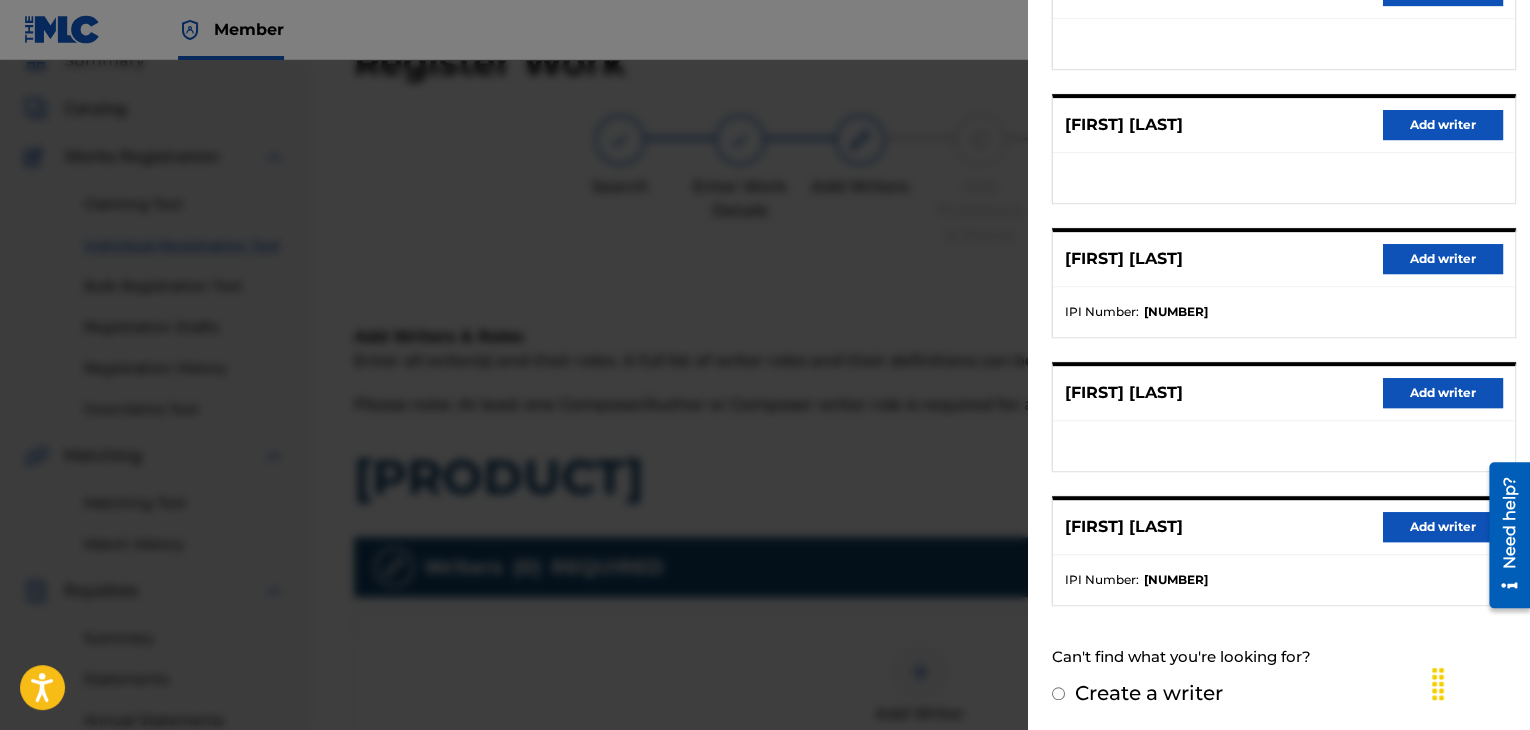 click on "Add writer" at bounding box center (1443, 527) 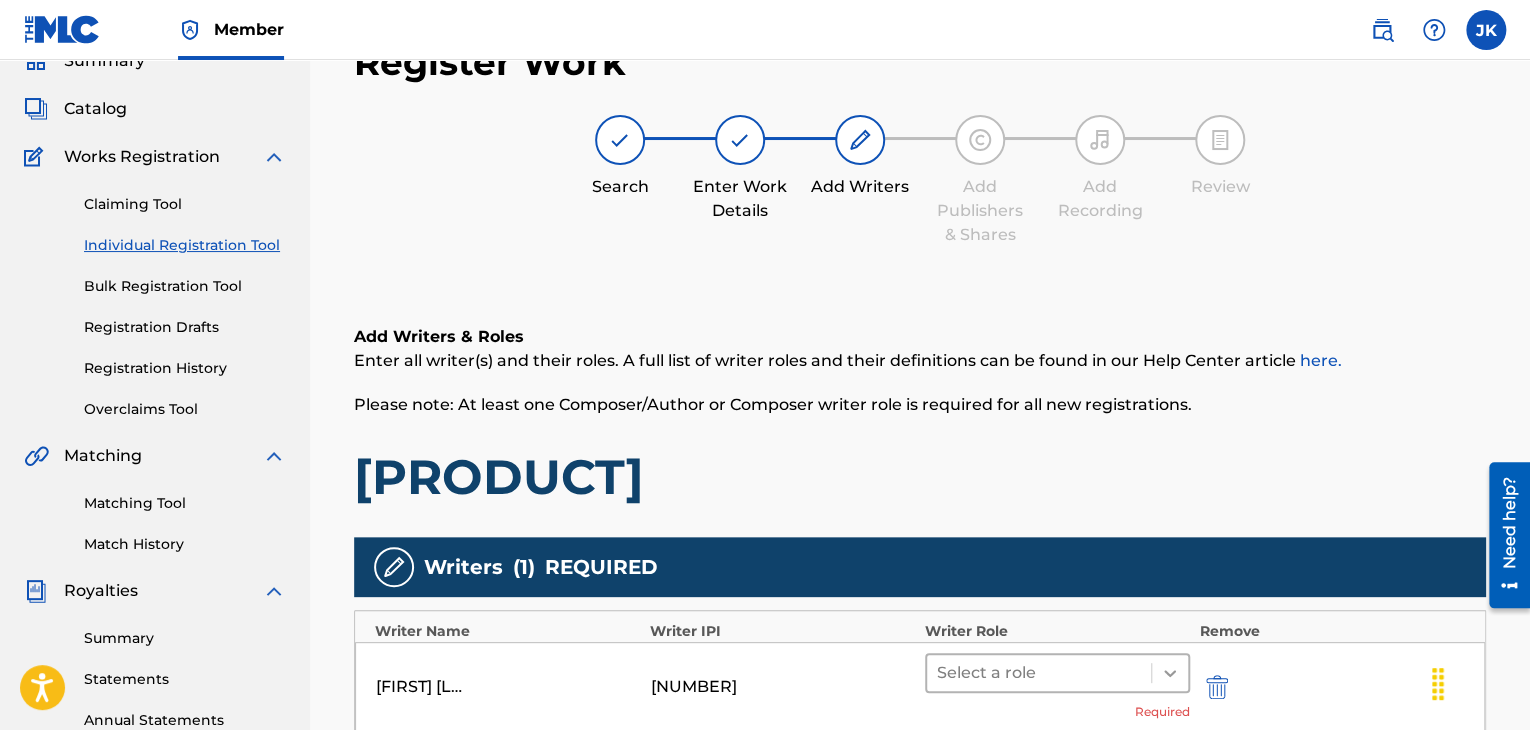 click 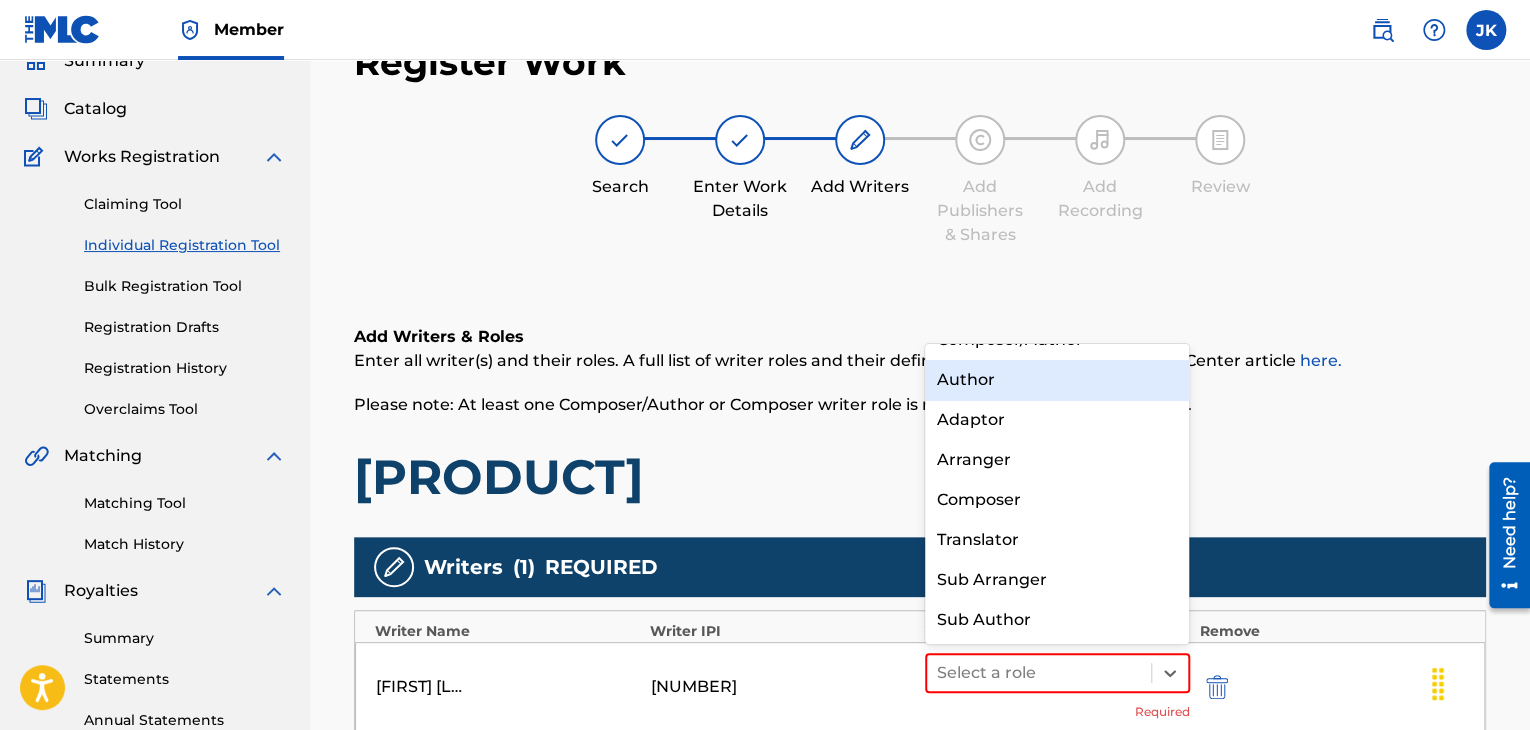 scroll, scrollTop: 0, scrollLeft: 0, axis: both 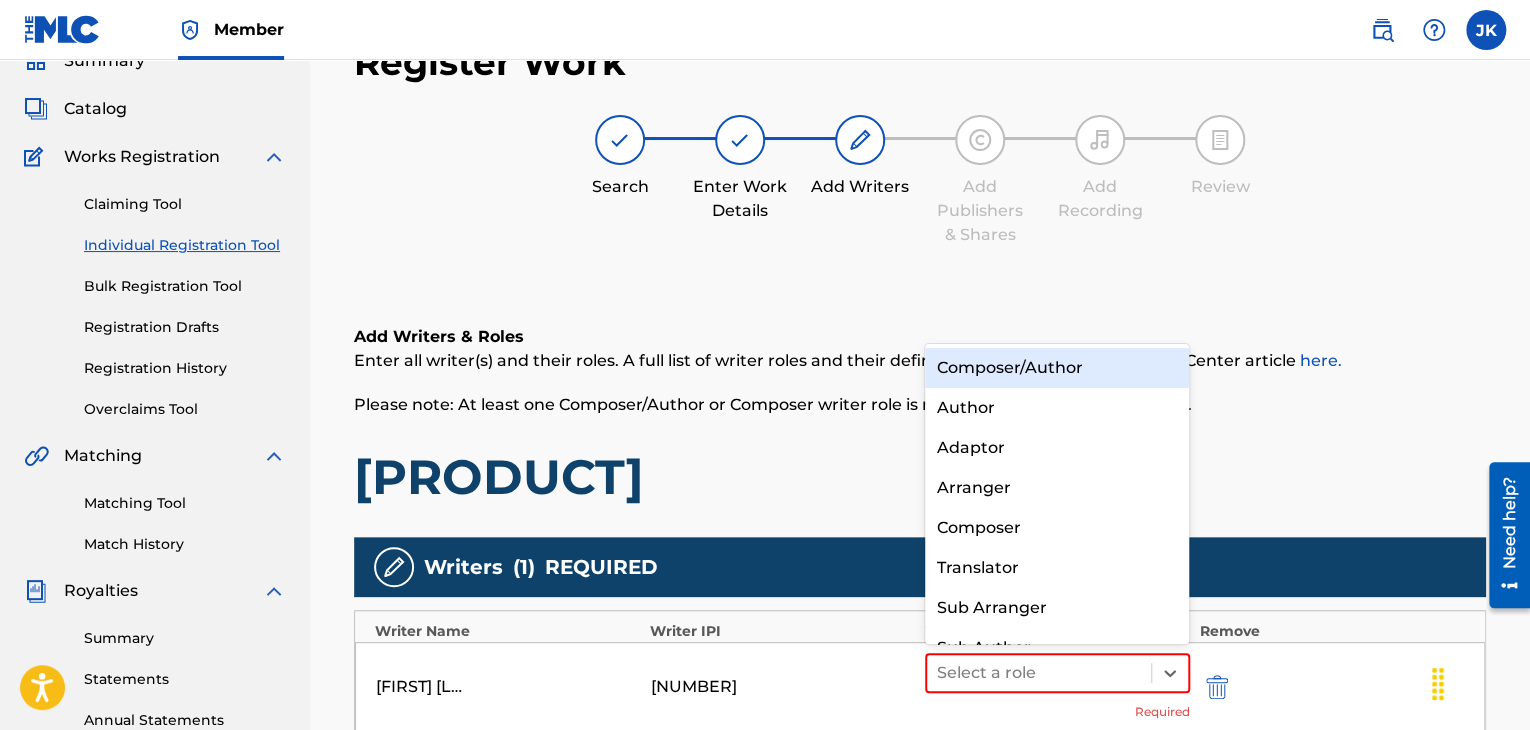 drag, startPoint x: 1007, startPoint y: 375, endPoint x: 1022, endPoint y: 362, distance: 19.849434 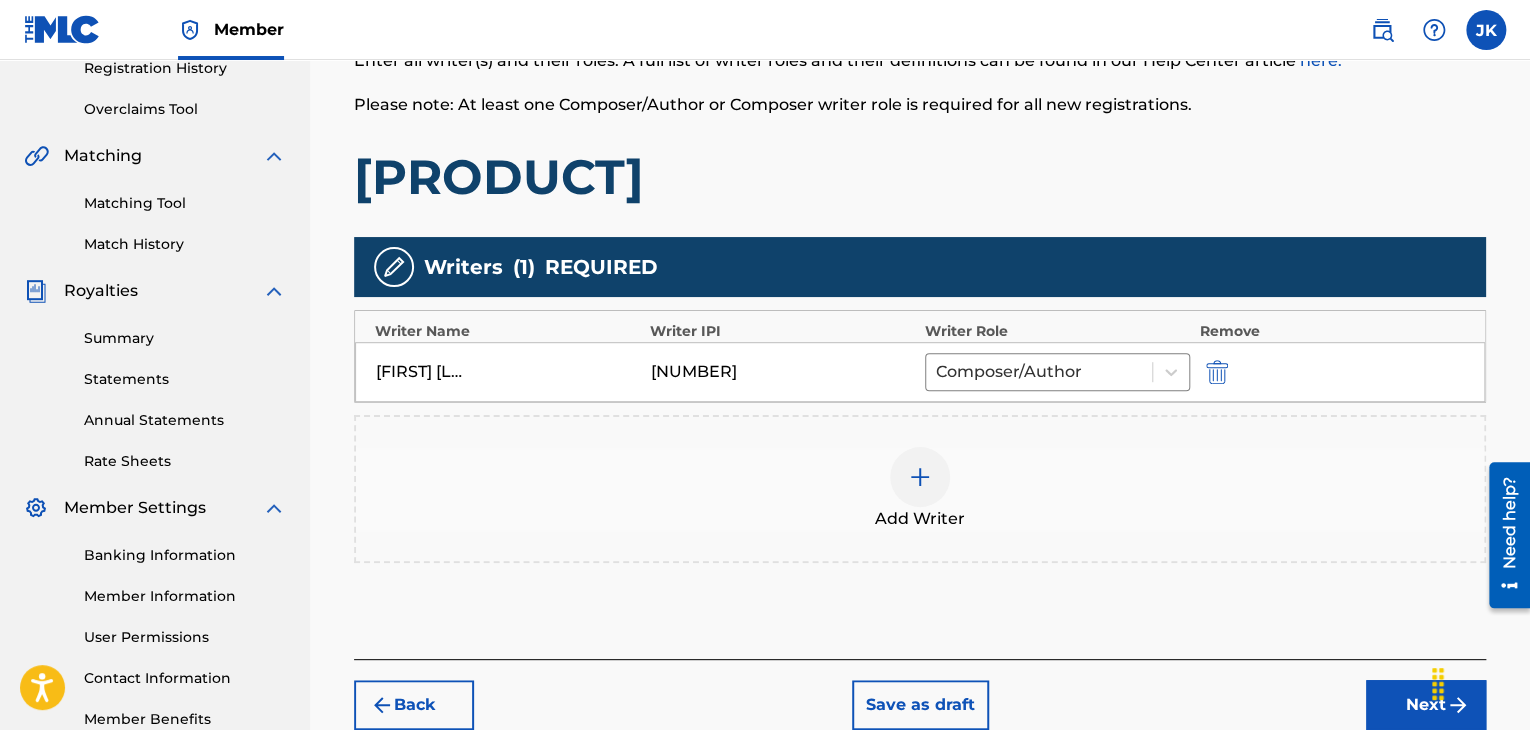 click on "Next" at bounding box center [1426, 705] 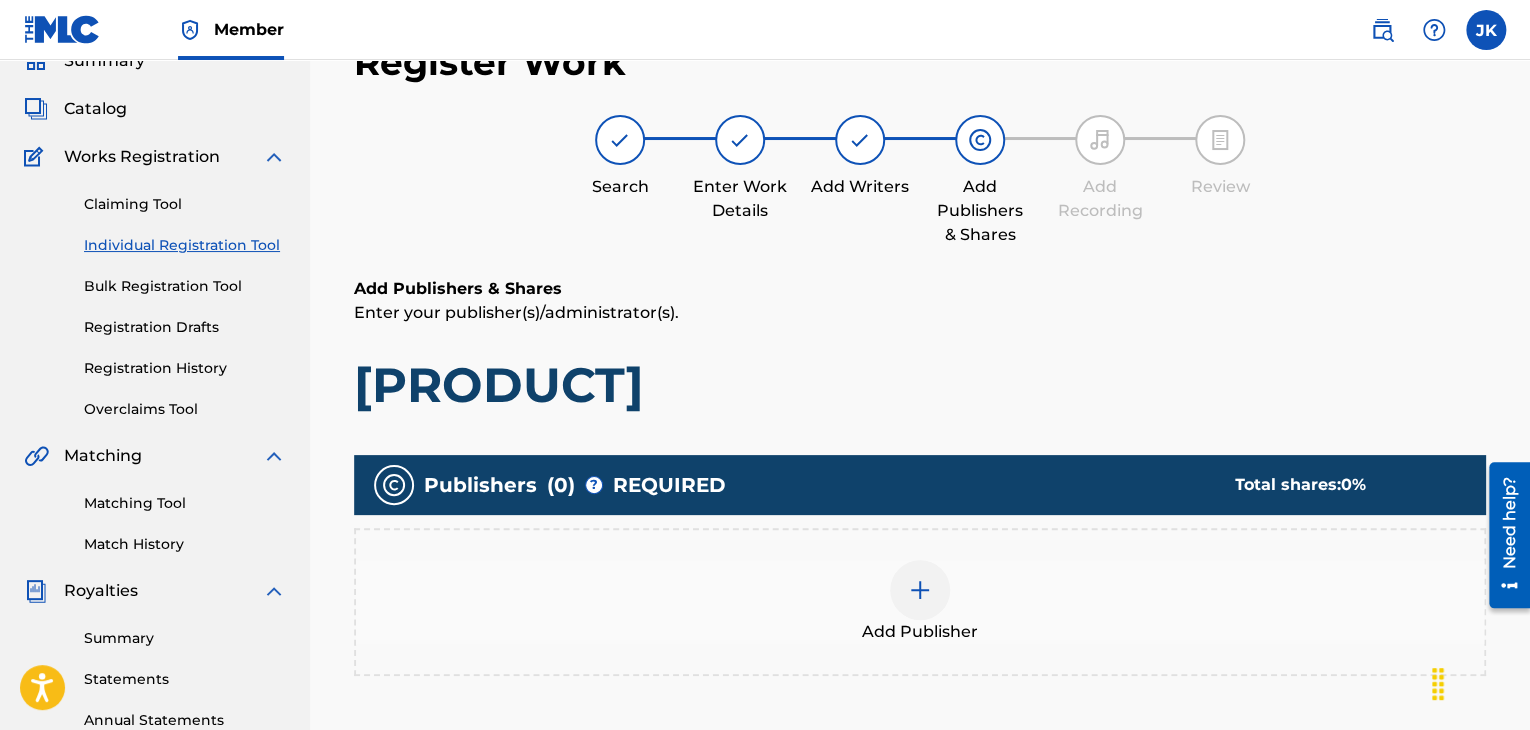 scroll, scrollTop: 290, scrollLeft: 0, axis: vertical 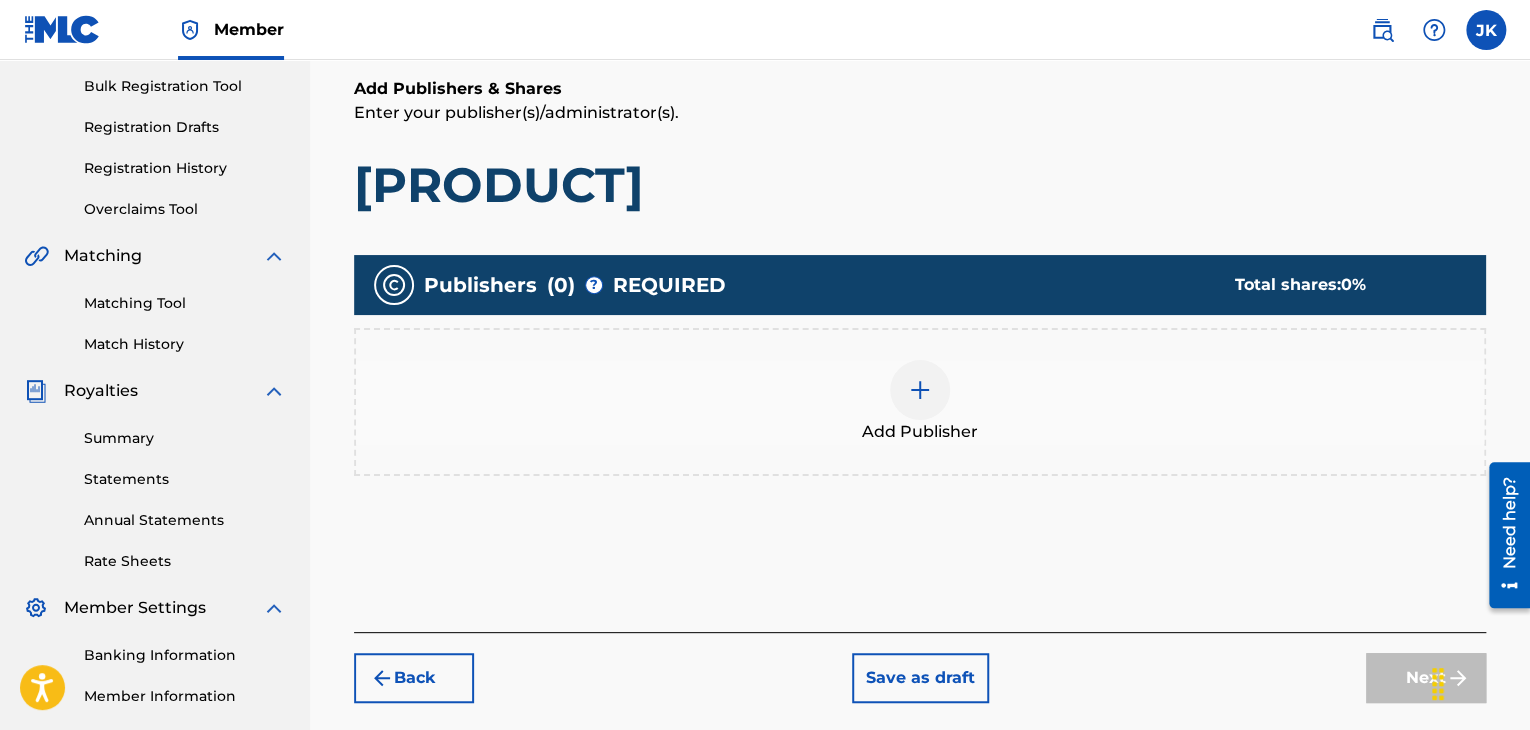 click at bounding box center [920, 390] 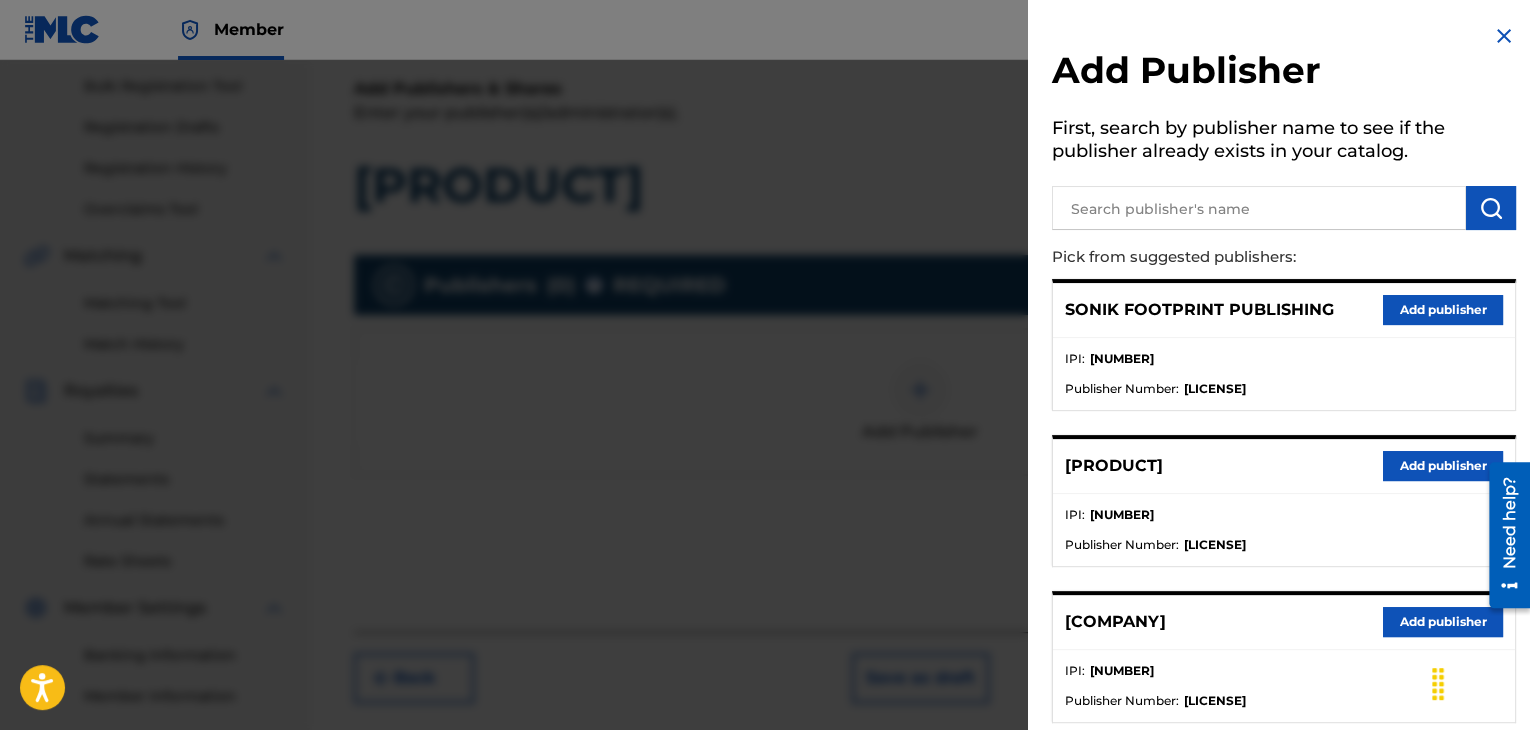 scroll, scrollTop: 400, scrollLeft: 0, axis: vertical 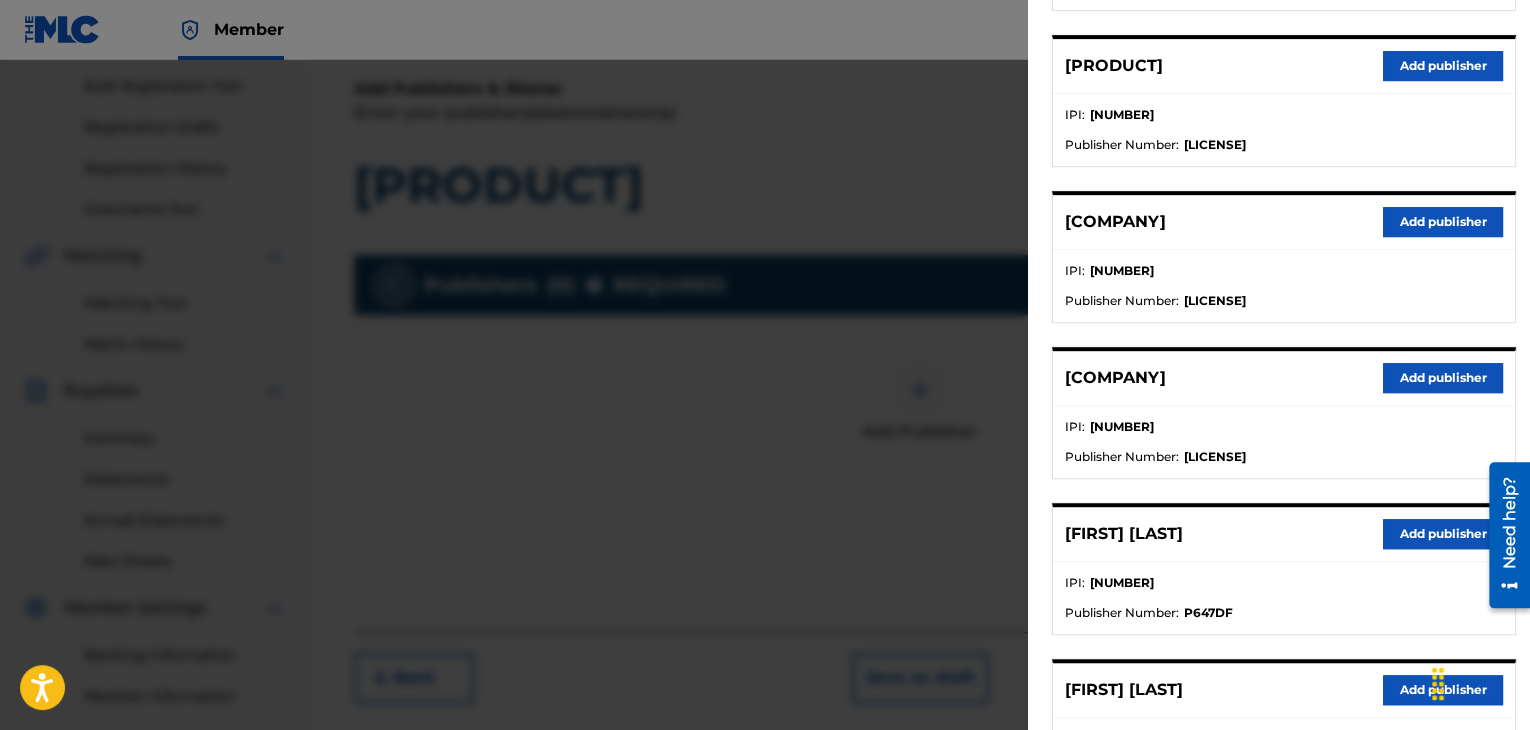 click on "Add publisher" at bounding box center [1443, 534] 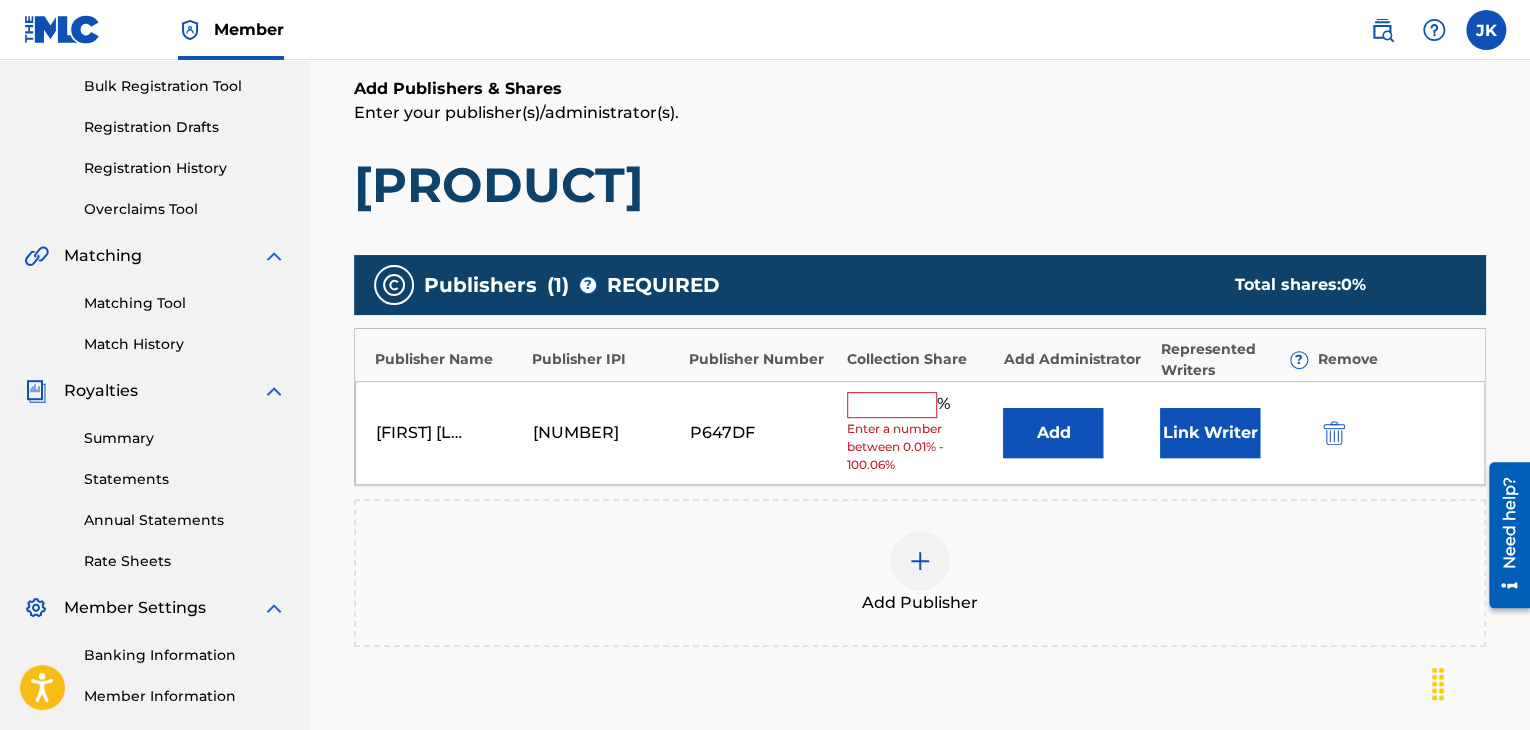 click on "Add" at bounding box center [1053, 433] 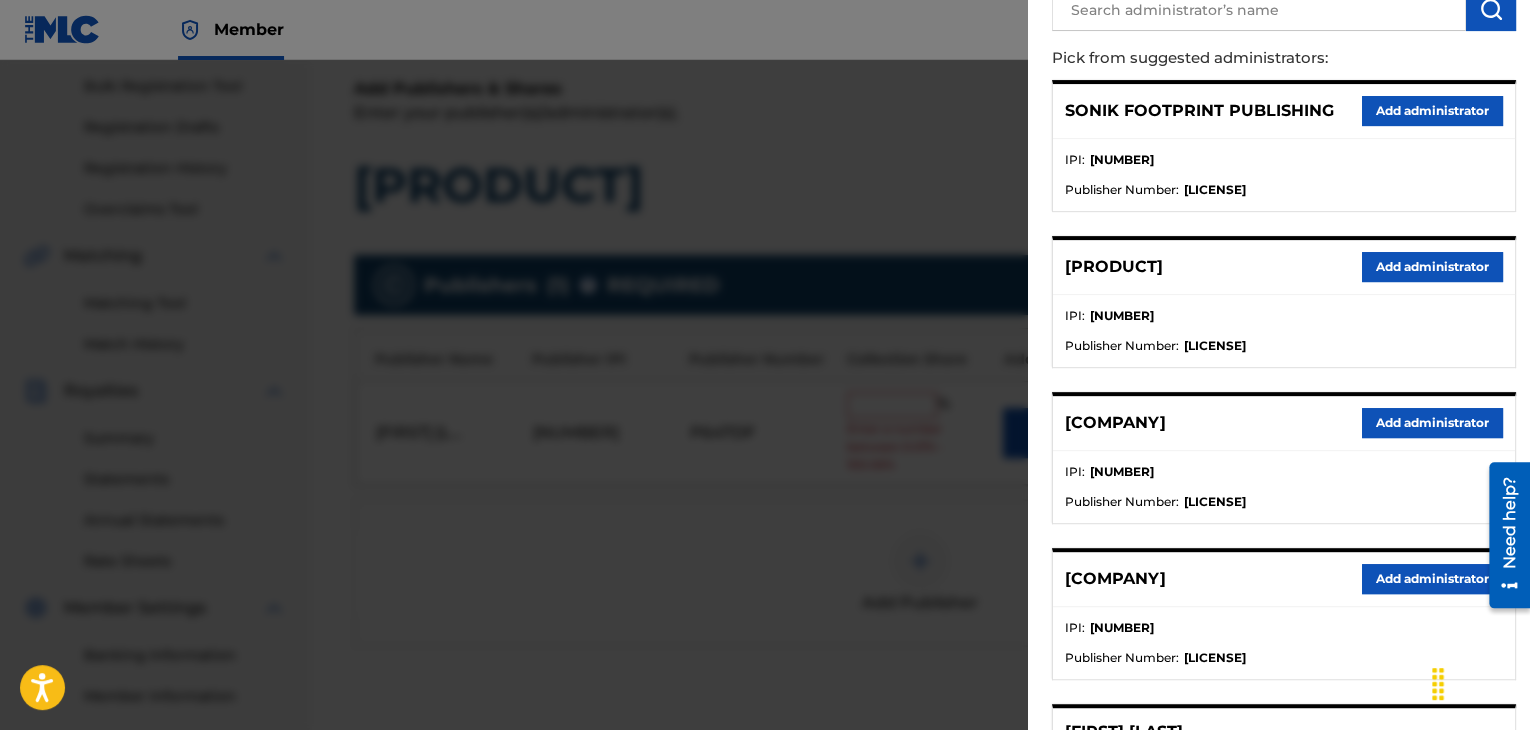 scroll, scrollTop: 200, scrollLeft: 0, axis: vertical 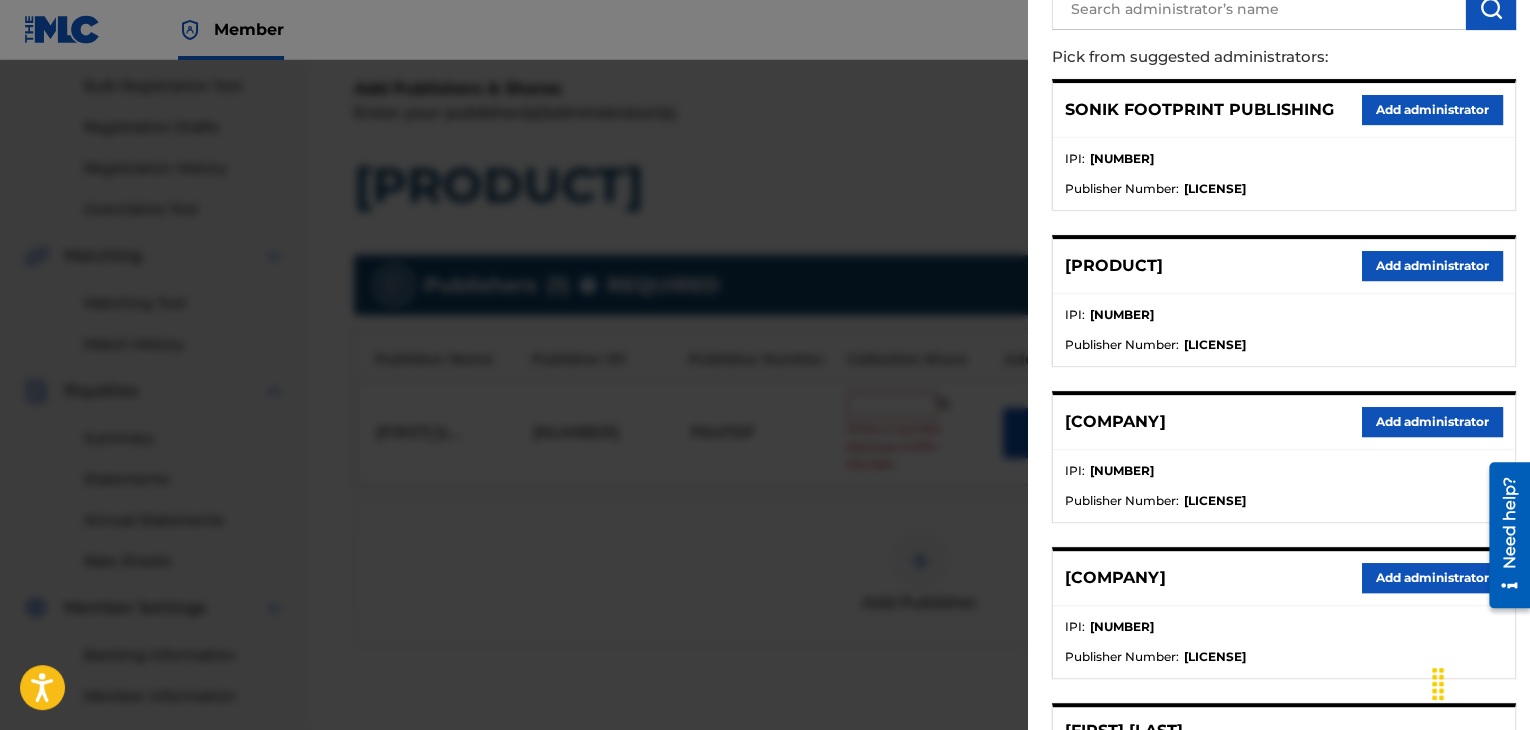 click on "Add administrator" at bounding box center (1432, 422) 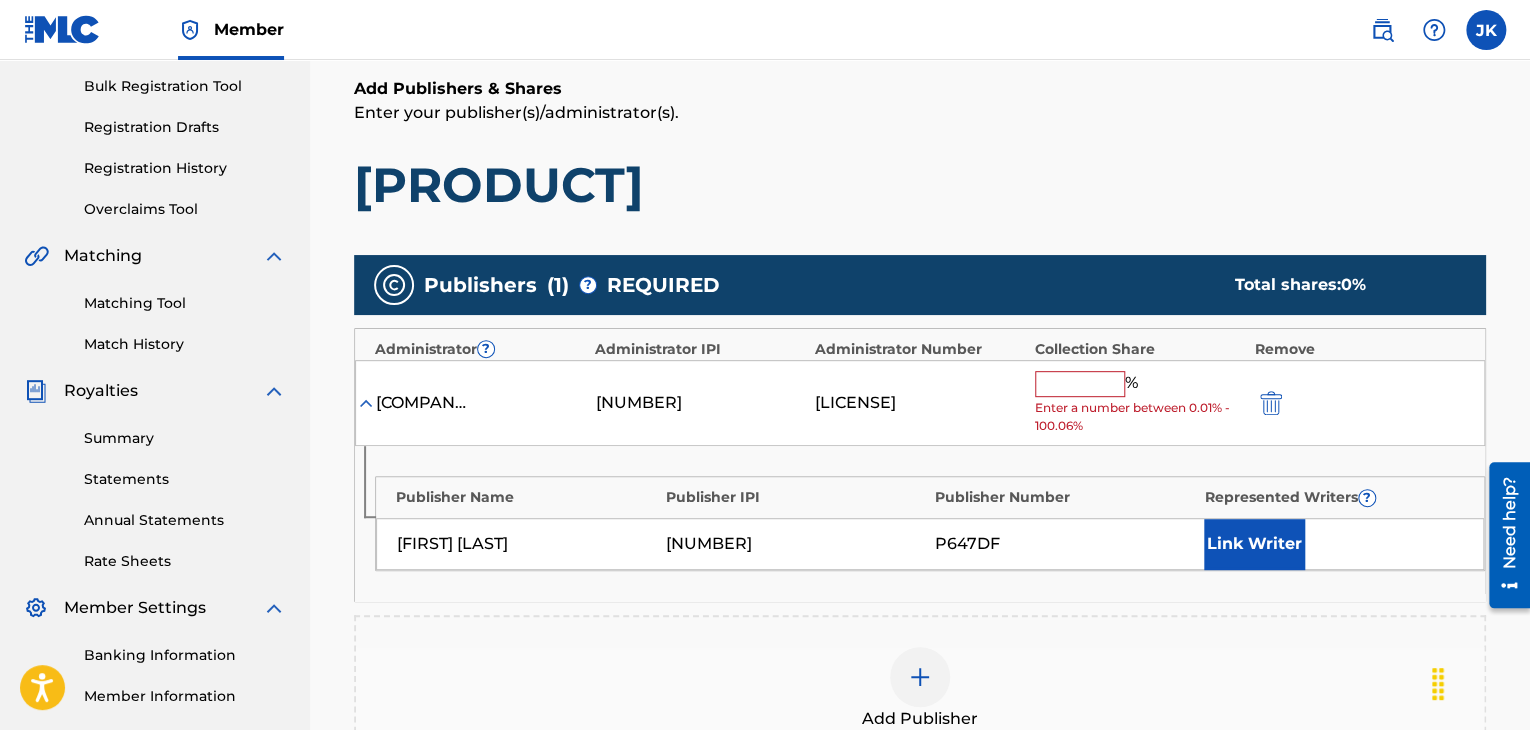drag, startPoint x: 1100, startPoint y: 381, endPoint x: 1100, endPoint y: 394, distance: 13 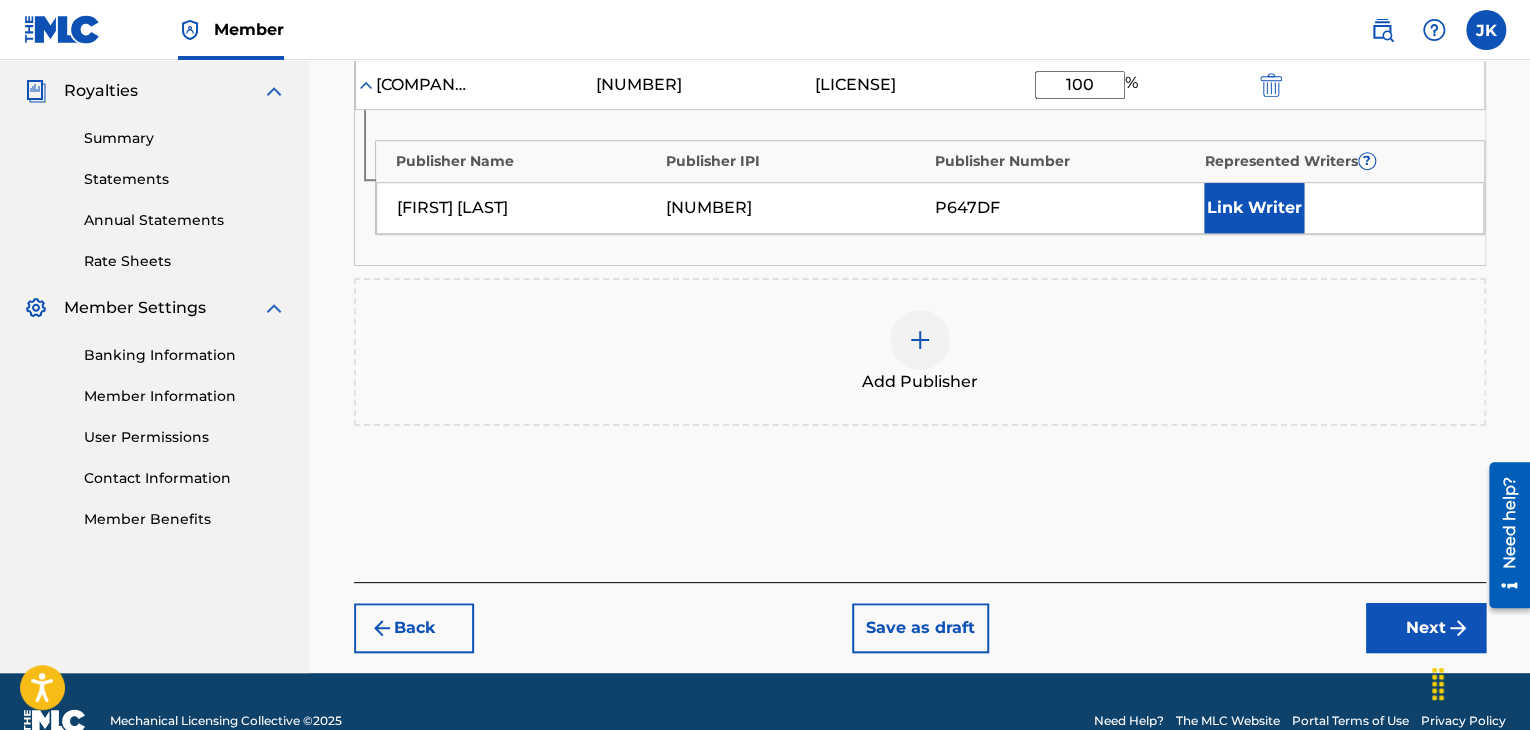click on "Next" at bounding box center (1426, 628) 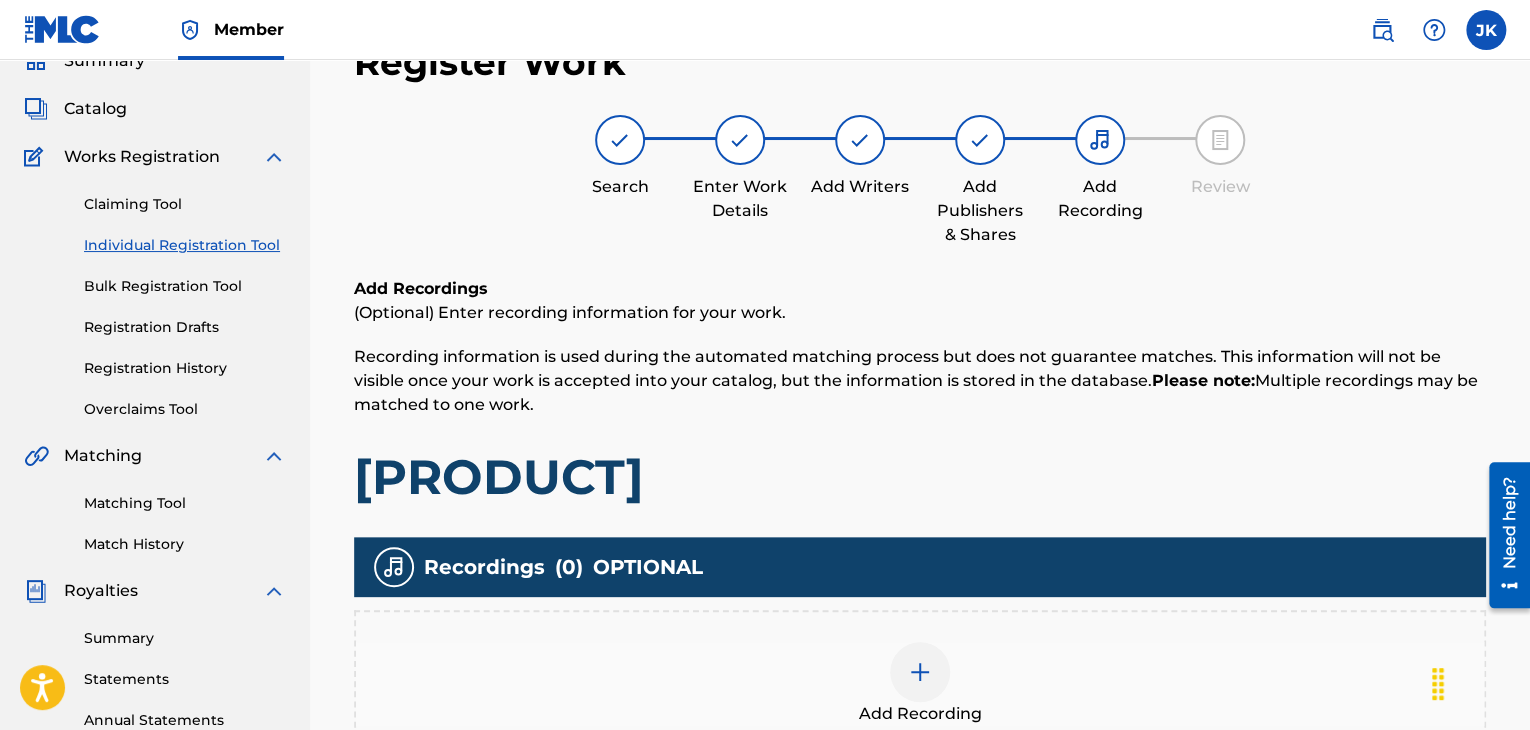 scroll, scrollTop: 290, scrollLeft: 0, axis: vertical 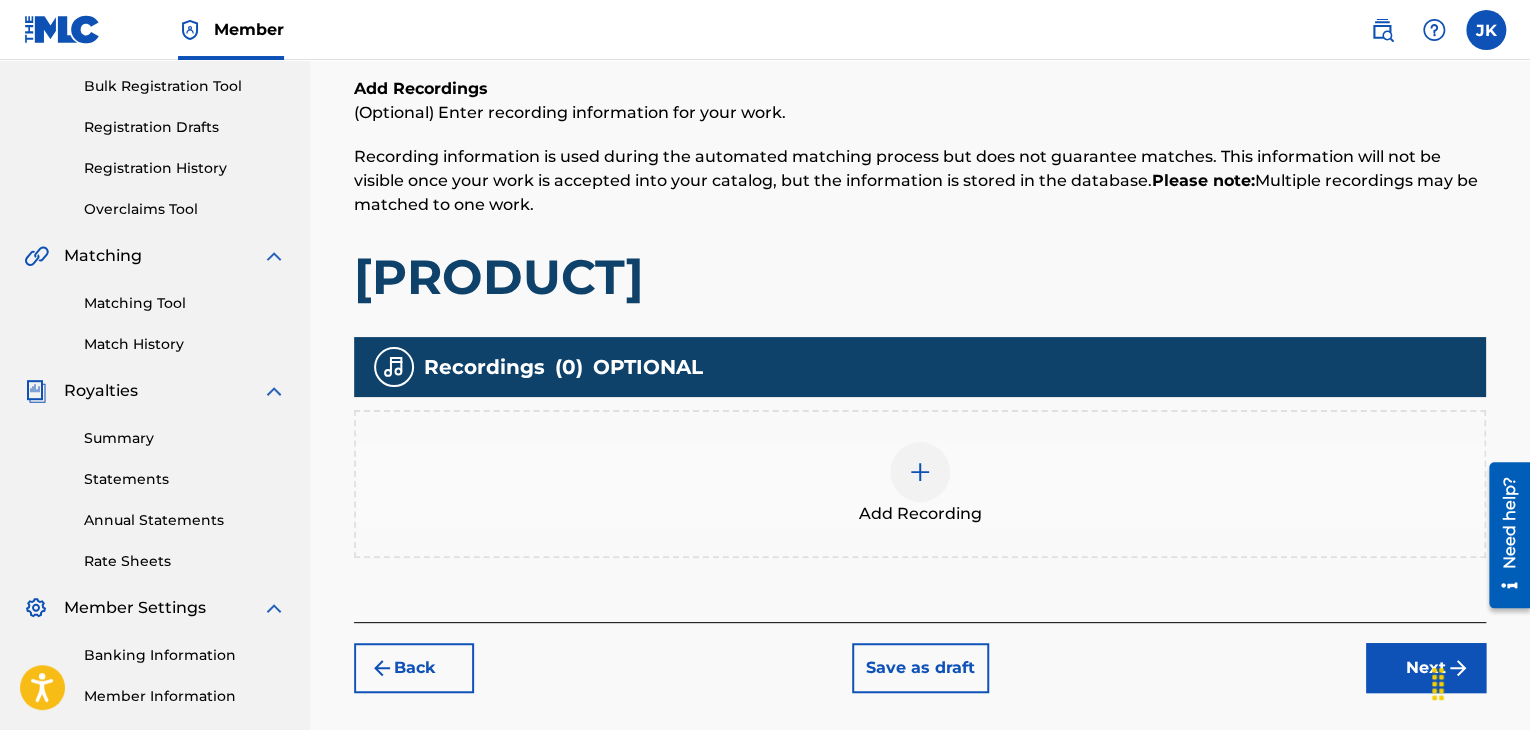 click at bounding box center (920, 472) 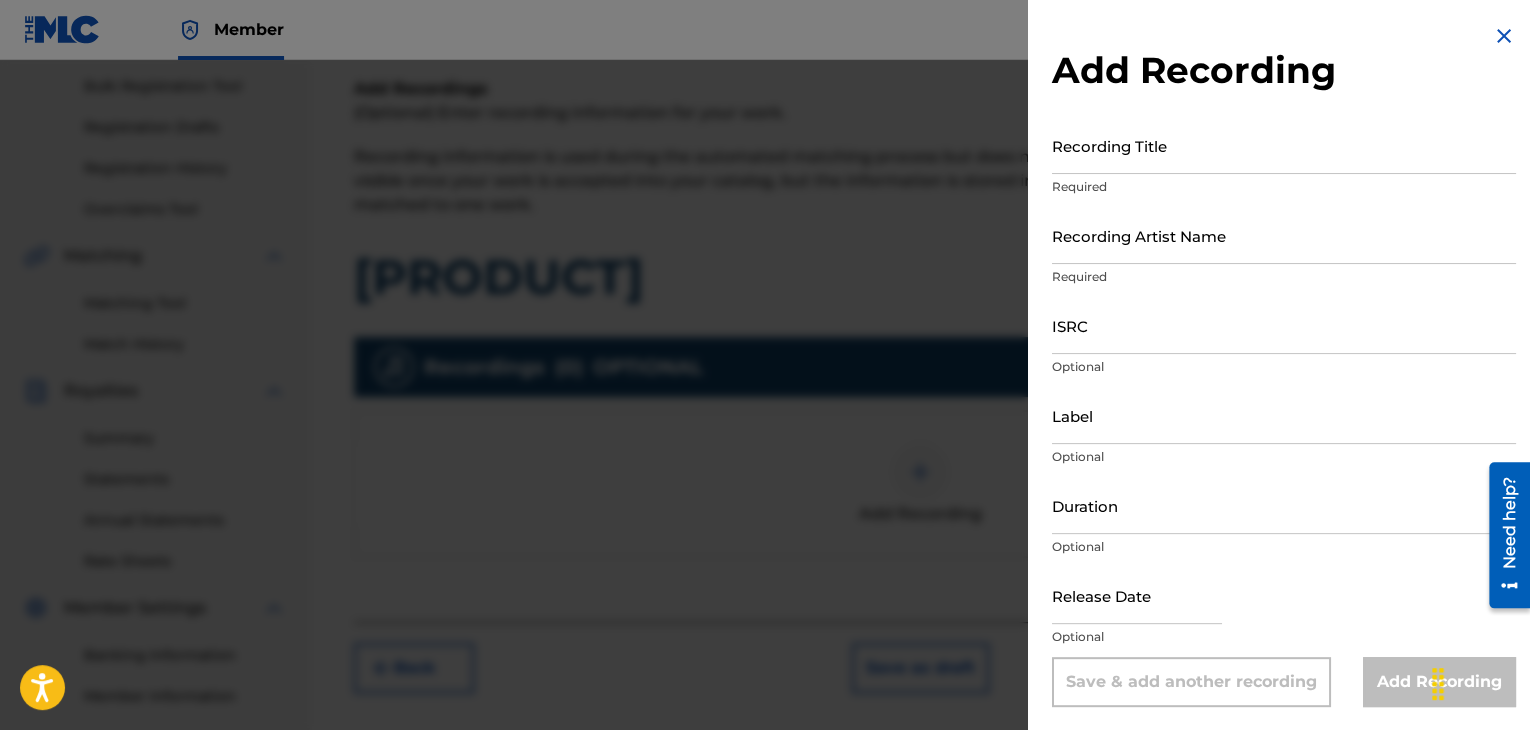 click on "Recording Title" at bounding box center [1284, 145] 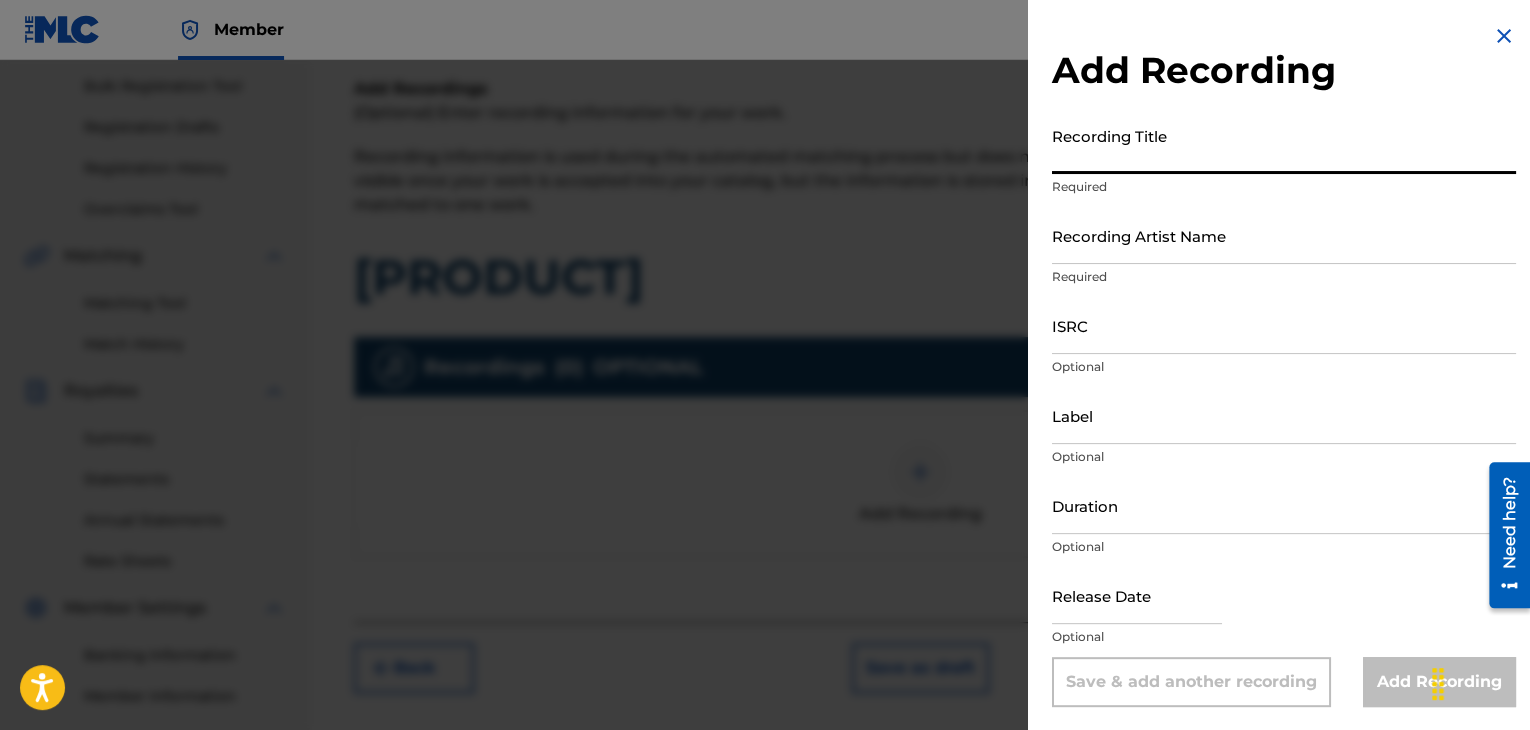 paste on "[PRODUCT]" 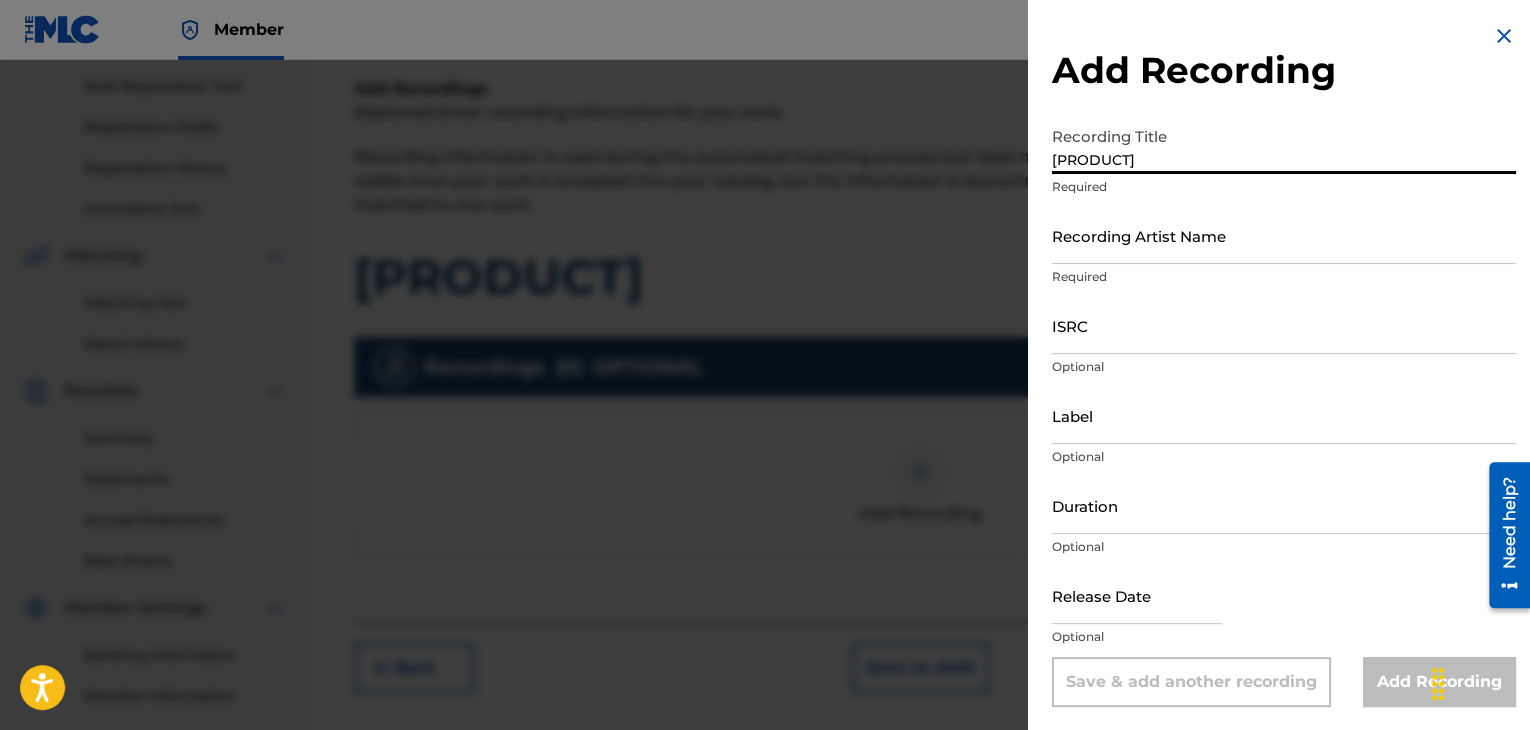 click on "Recording Artist Name" at bounding box center (1284, 235) 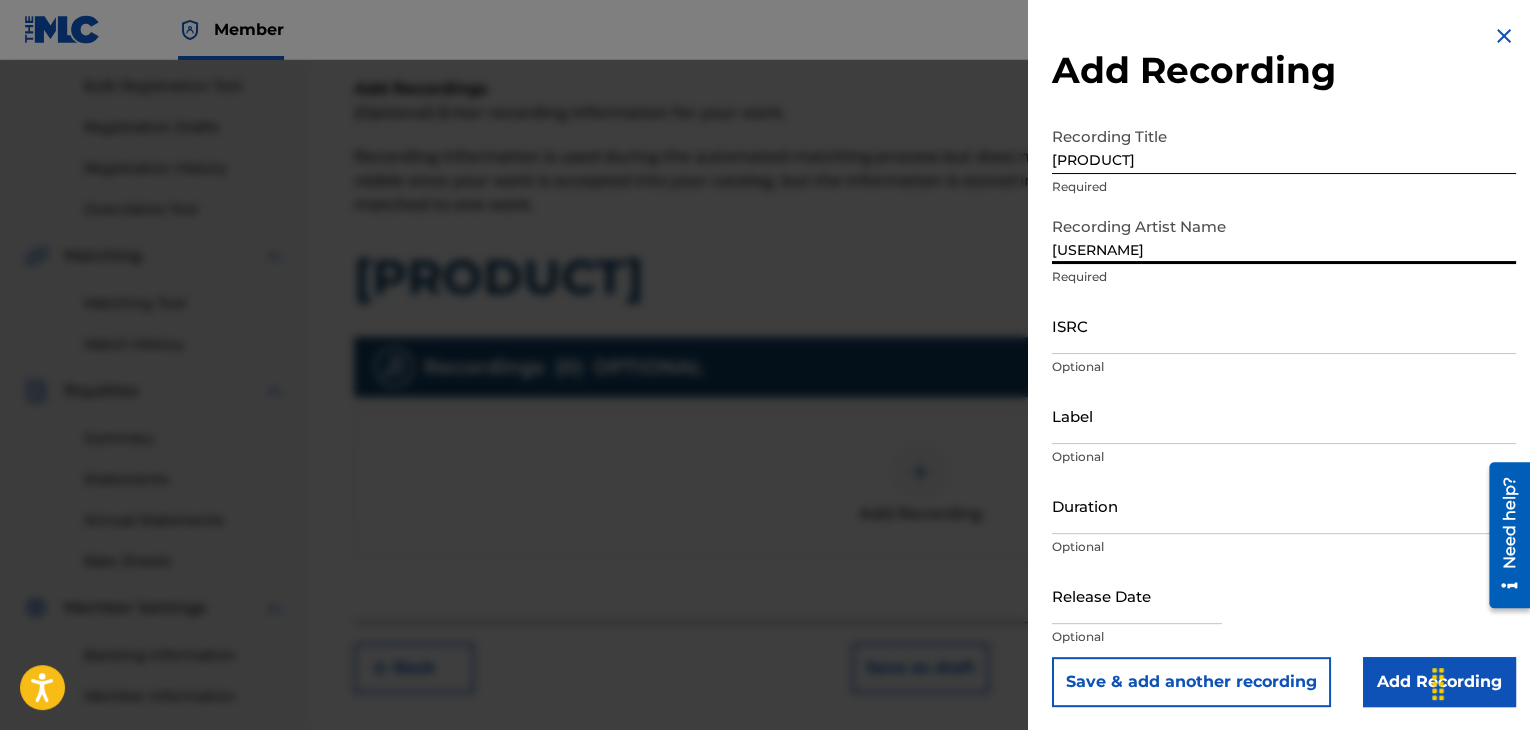 click on "ISRC Optional" at bounding box center (1284, 342) 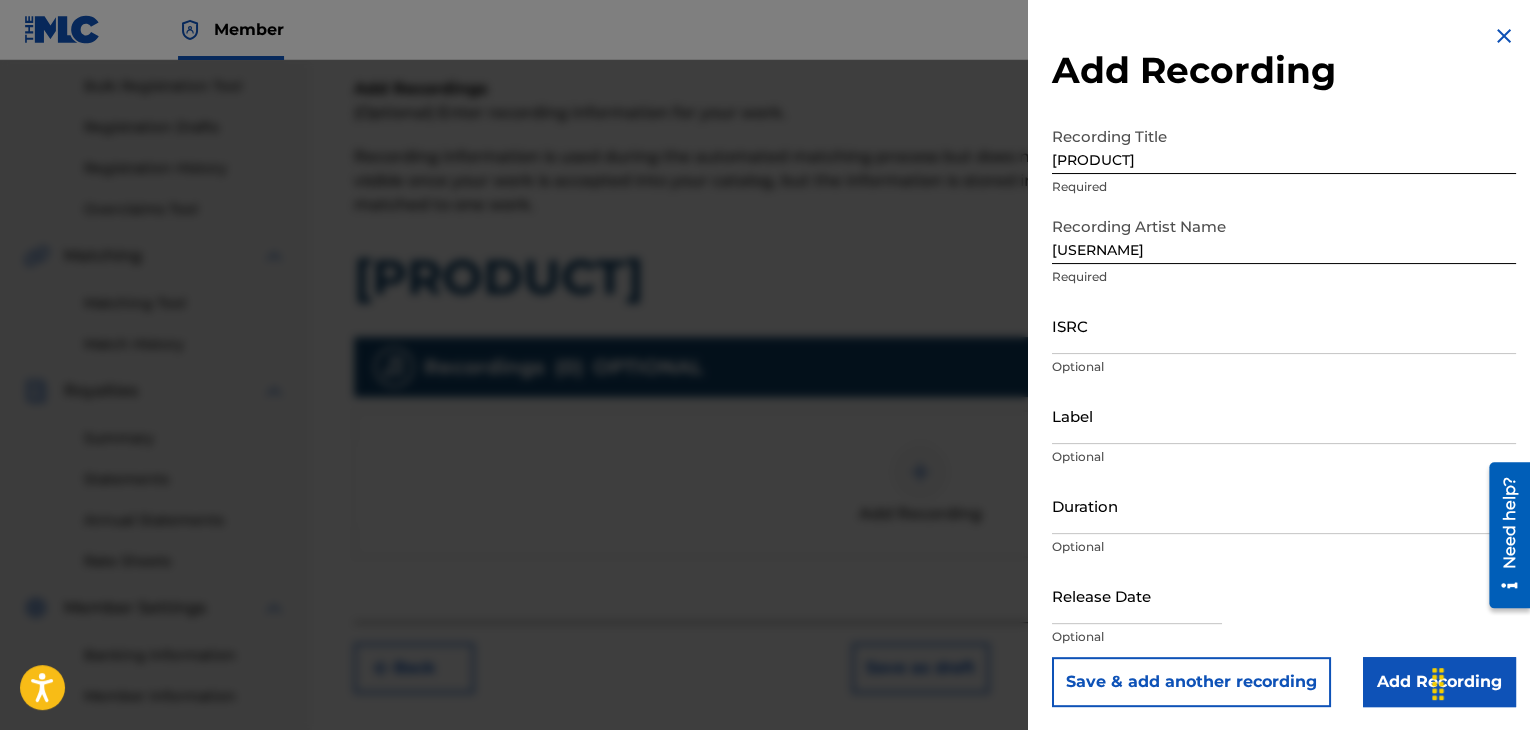 click on "ISRC" at bounding box center (1284, 325) 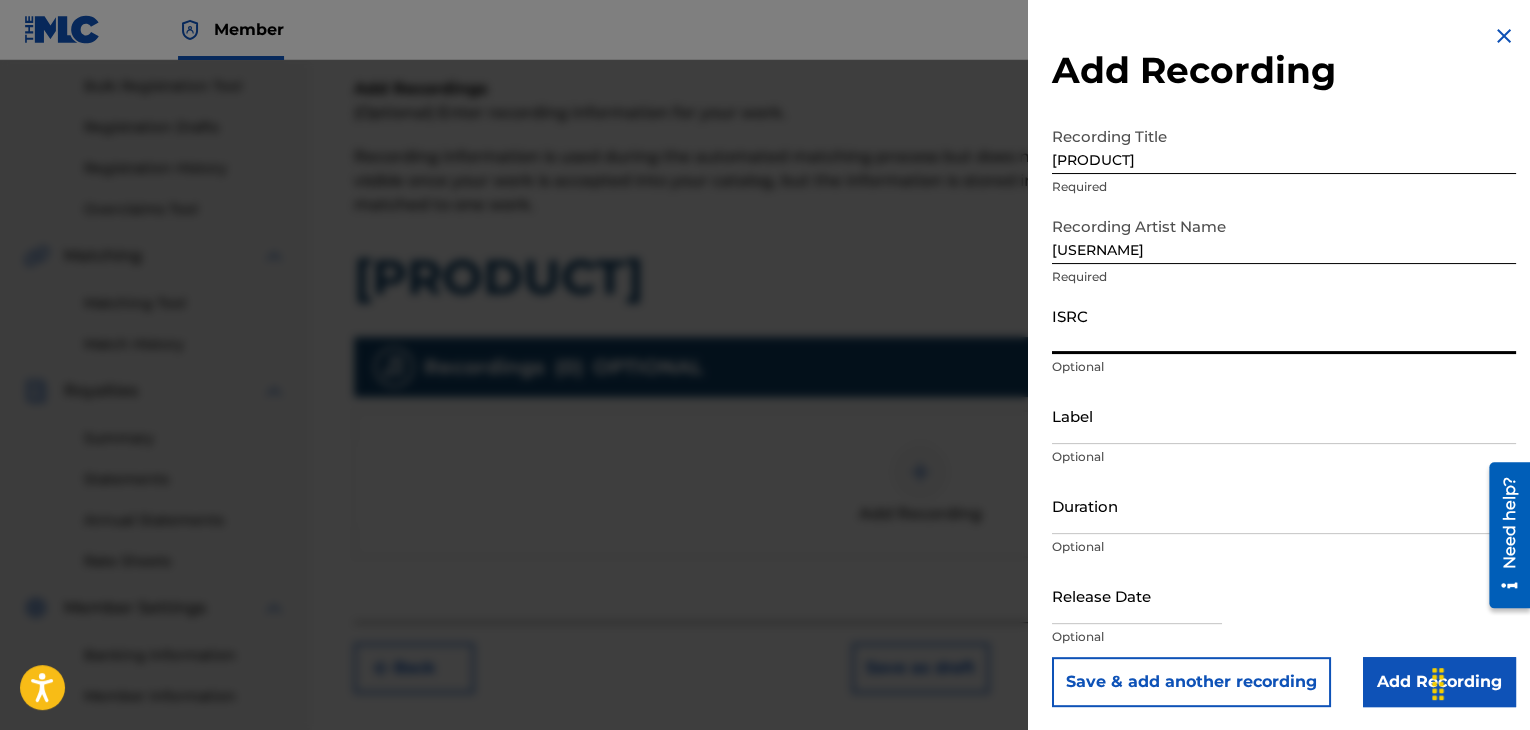 paste on "[LICENSE]" 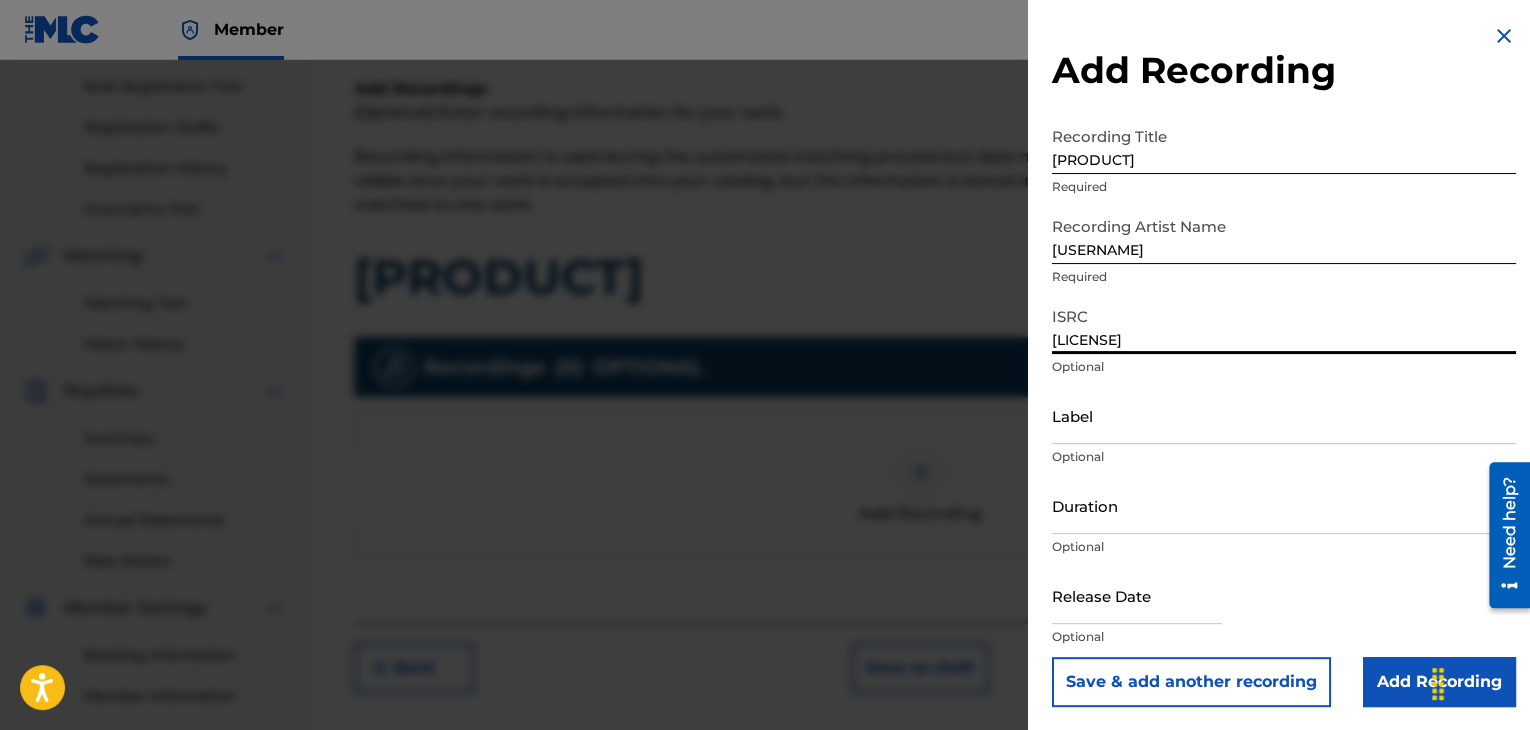 click on "Label" at bounding box center (1284, 415) 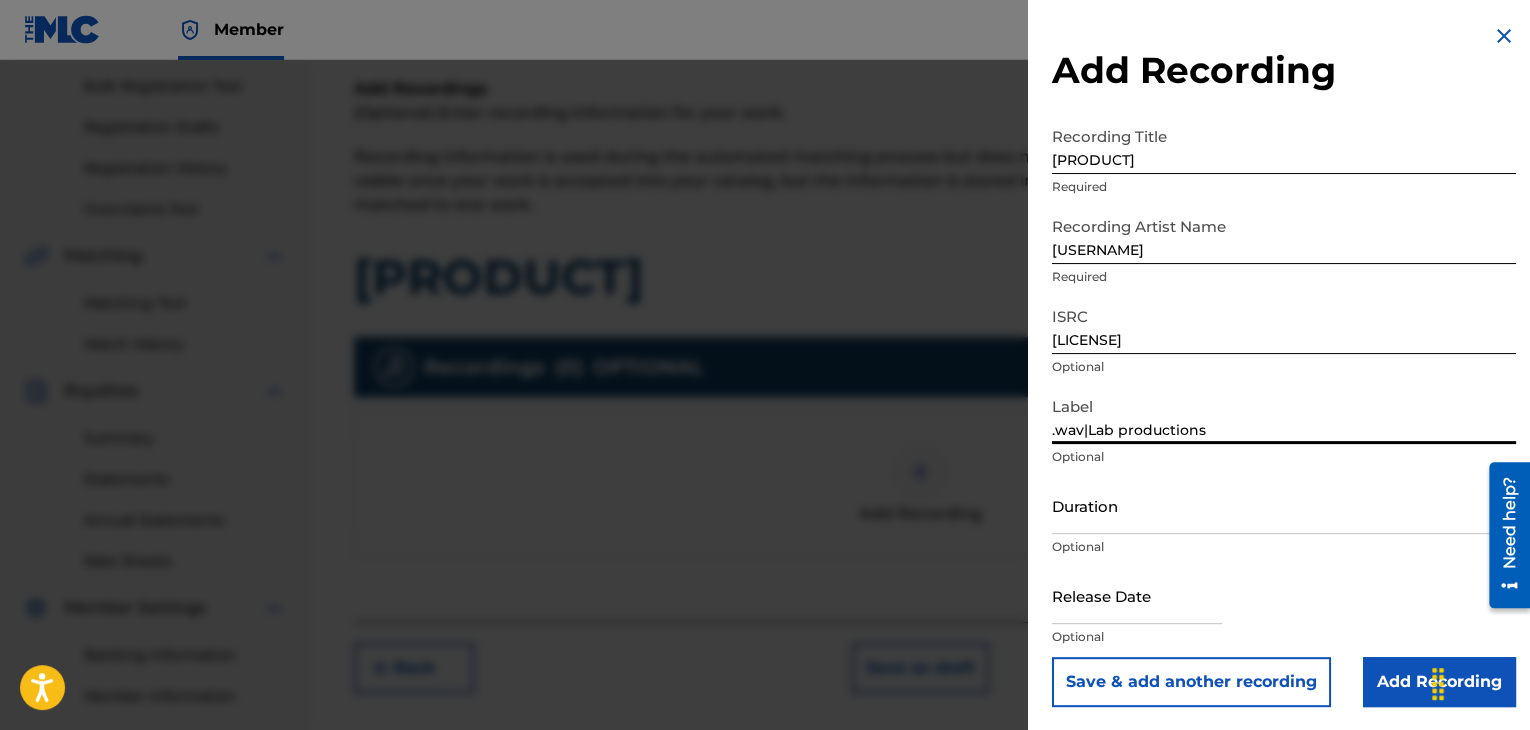 click on "Duration" at bounding box center [1284, 505] 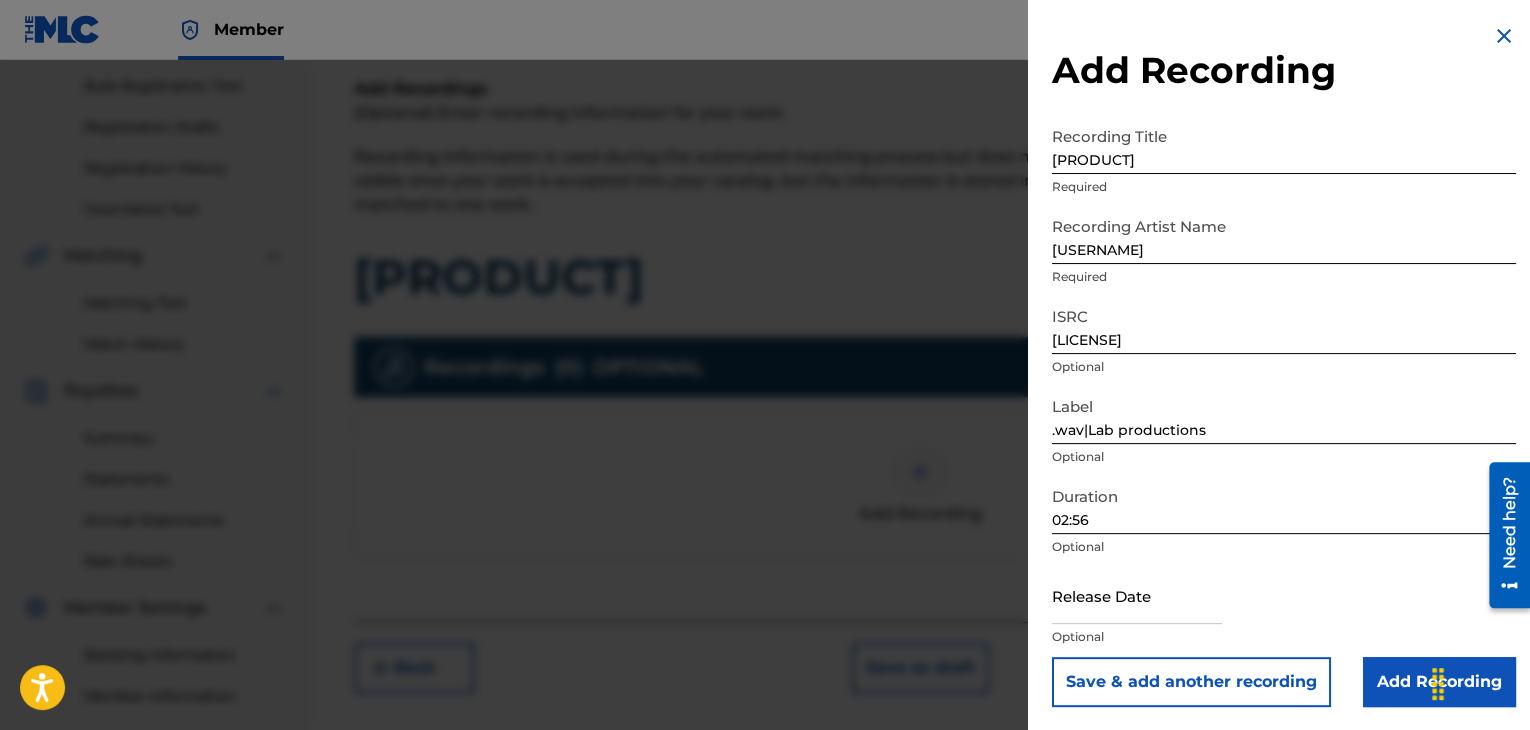 click at bounding box center [1137, 595] 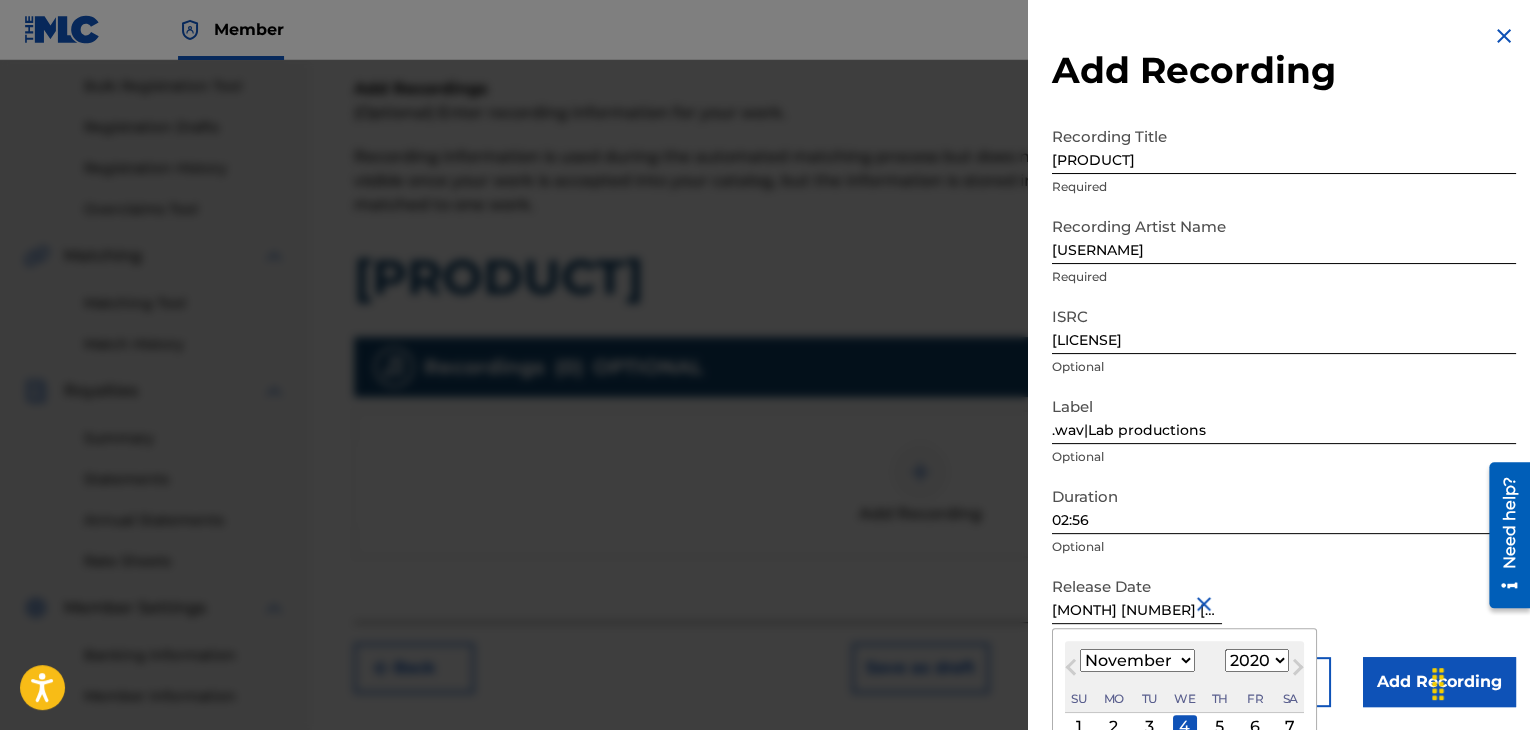 click on "Release Date November 4 2020 November 2020 Previous Month Next Month November 2020 January February March April May June July August September October November December 1899 1900 1901 1902 1903 1904 1905 1906 1907 1908 1909 1910 1911 1912 1913 1914 1915 1916 1917 1918 1919 1920 1921 1922 1923 1924 1925 1926 1927 1928 1929 1930 1931 1932 1933 1934 1935 1936 1937 1938 1939 1940 1941 1942 1943 1944 1945 1946 1947 1948 1949 1950 1951 1952 1953 1954 1955 1956 1957 1958 1959 1960 1961 1962 1963 1964 1965 1966 1967 1968 1969 1970 1971 1972 1973 1974 1975 1976 1977 1978 1979 1980 1981 1982 1983 1984 1985 1986 1987 1988 1989 1990 1991 1992 1993 1994 1995 1996 1997 1998 1999 2000 2001 2002 2003 2004 2005 2006 2007 2008 2009 2010 2011 2012 2013 2014 2015 2016 2017 2018 2019 2020 2021 2022 2023 2024 2025 2026 2027 2028 2029 2030 2031 2032 2033 2034 2035 2036 2037 2038 2039 2040 2041 2042 2043 2044 2045 2046 2047 2048 2049 2050 2051 2052 2053 2054 2055 2056 2057 2058 2059 2060 2061 2062 2063 2064 2065 2066 2067 2068 2069" at bounding box center [1284, 612] 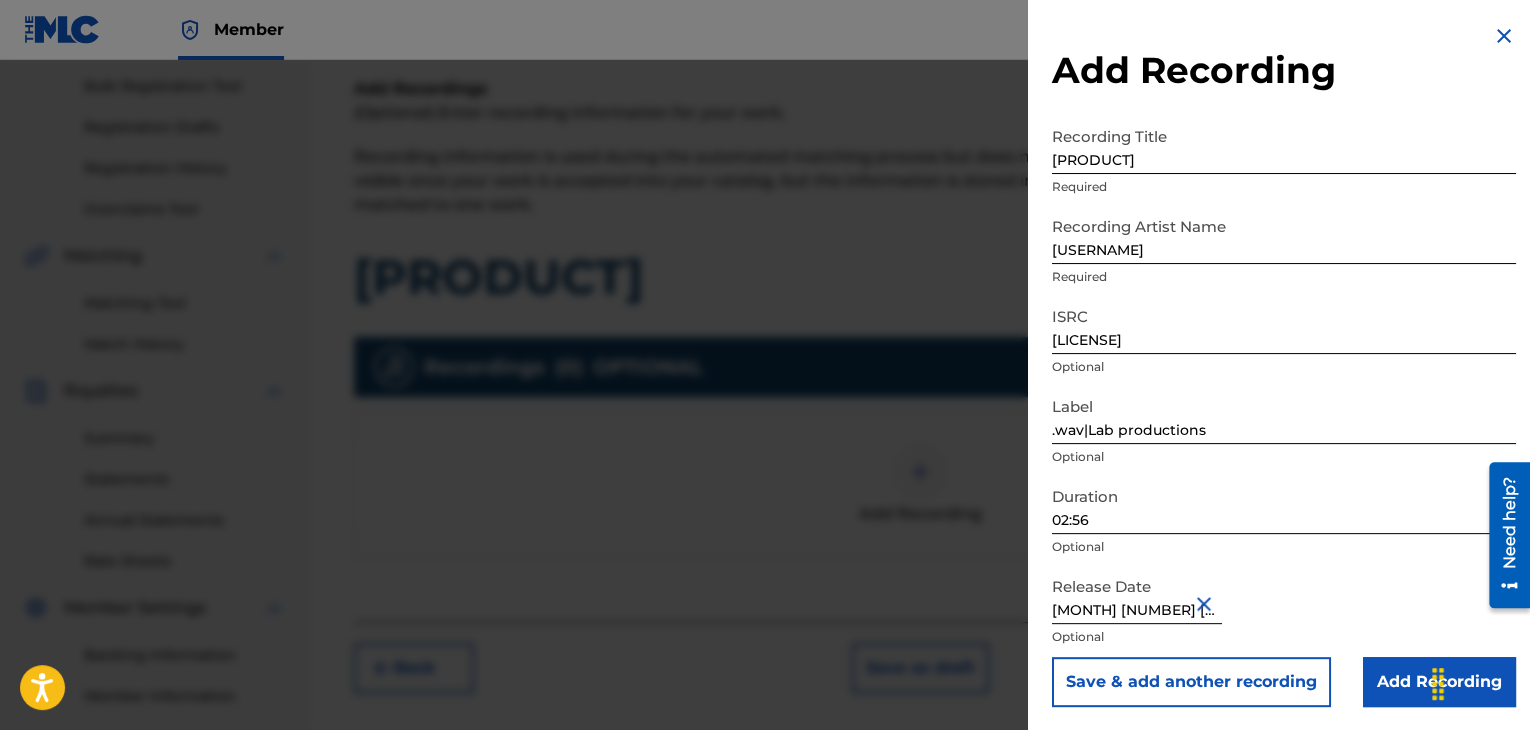 click on "Add Recording" at bounding box center [1439, 682] 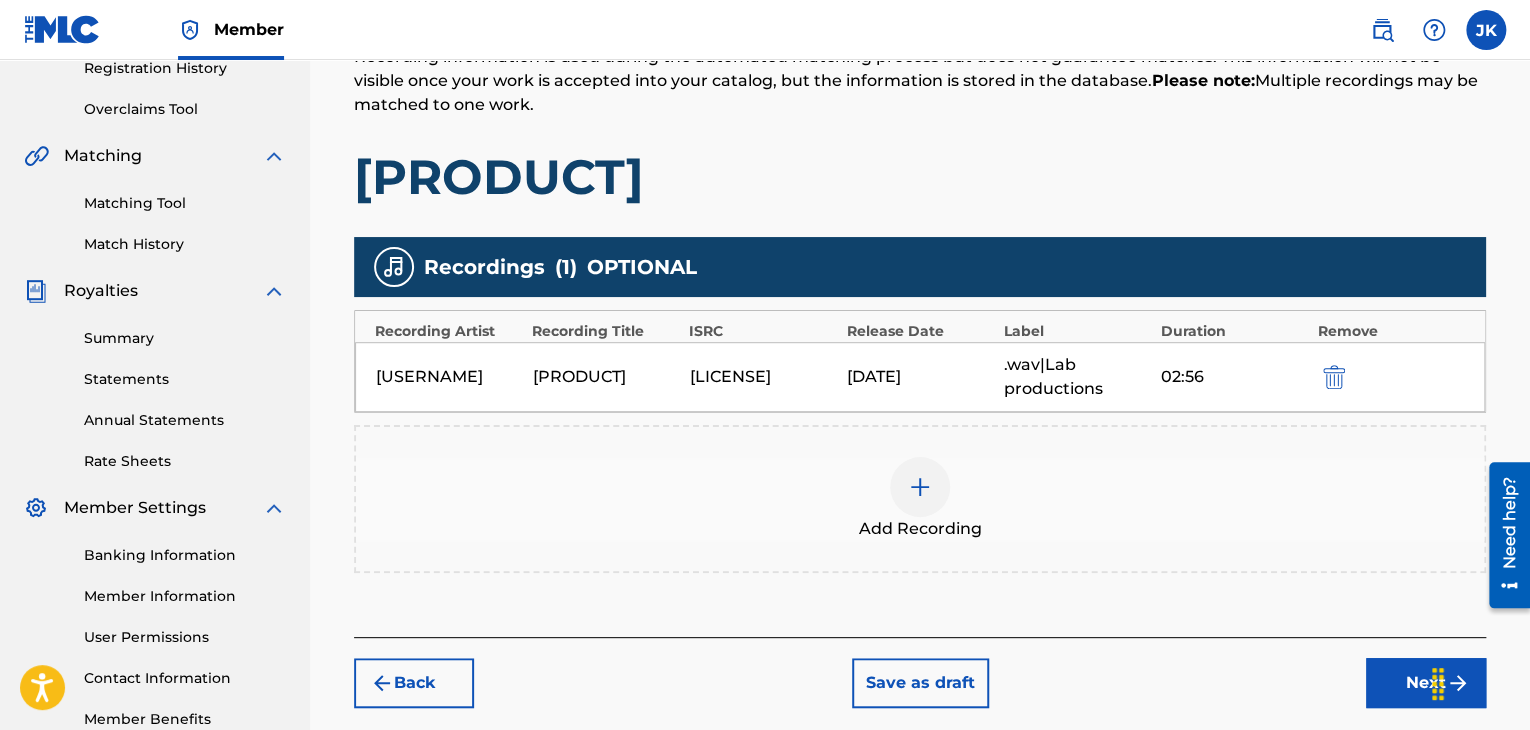 click on "Next" at bounding box center (1426, 683) 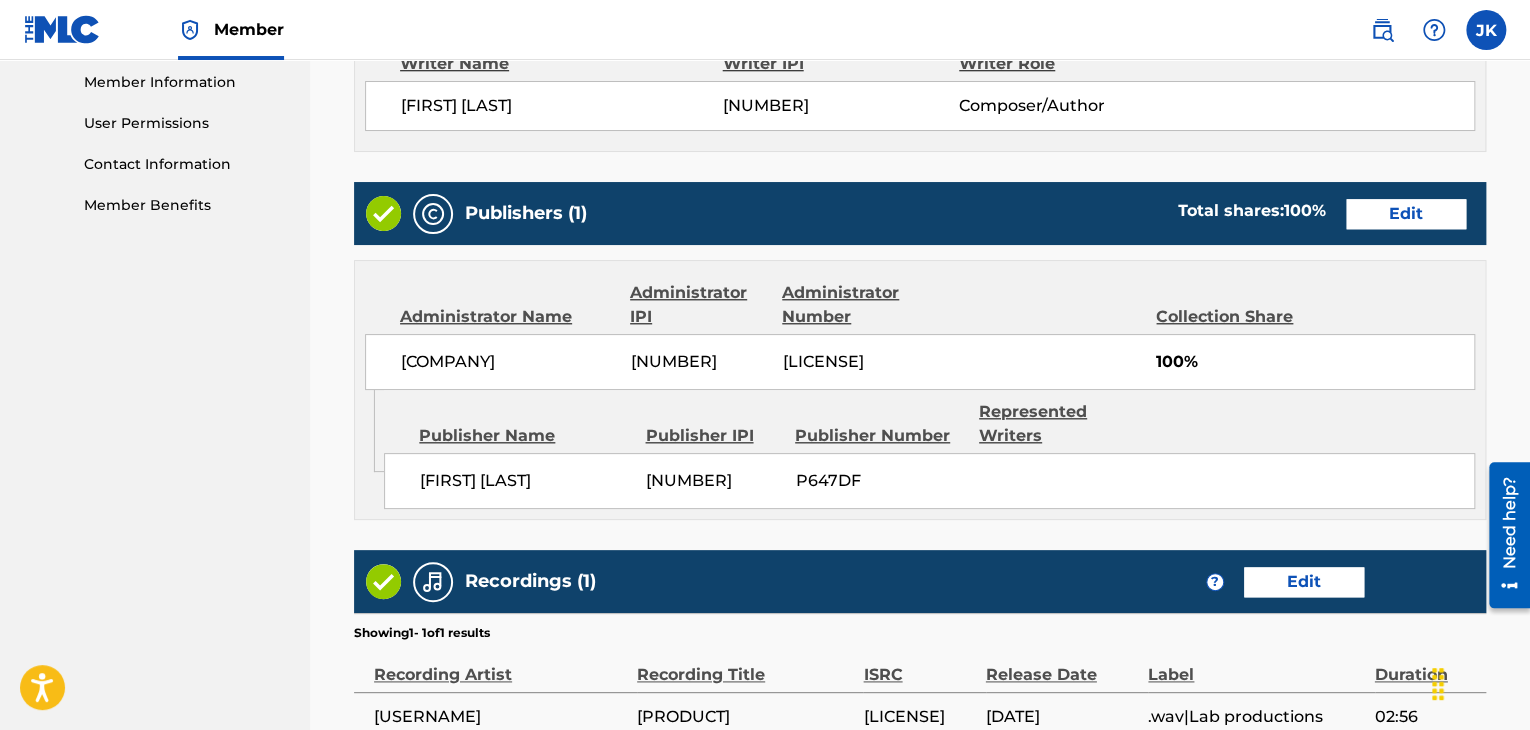 scroll, scrollTop: 990, scrollLeft: 0, axis: vertical 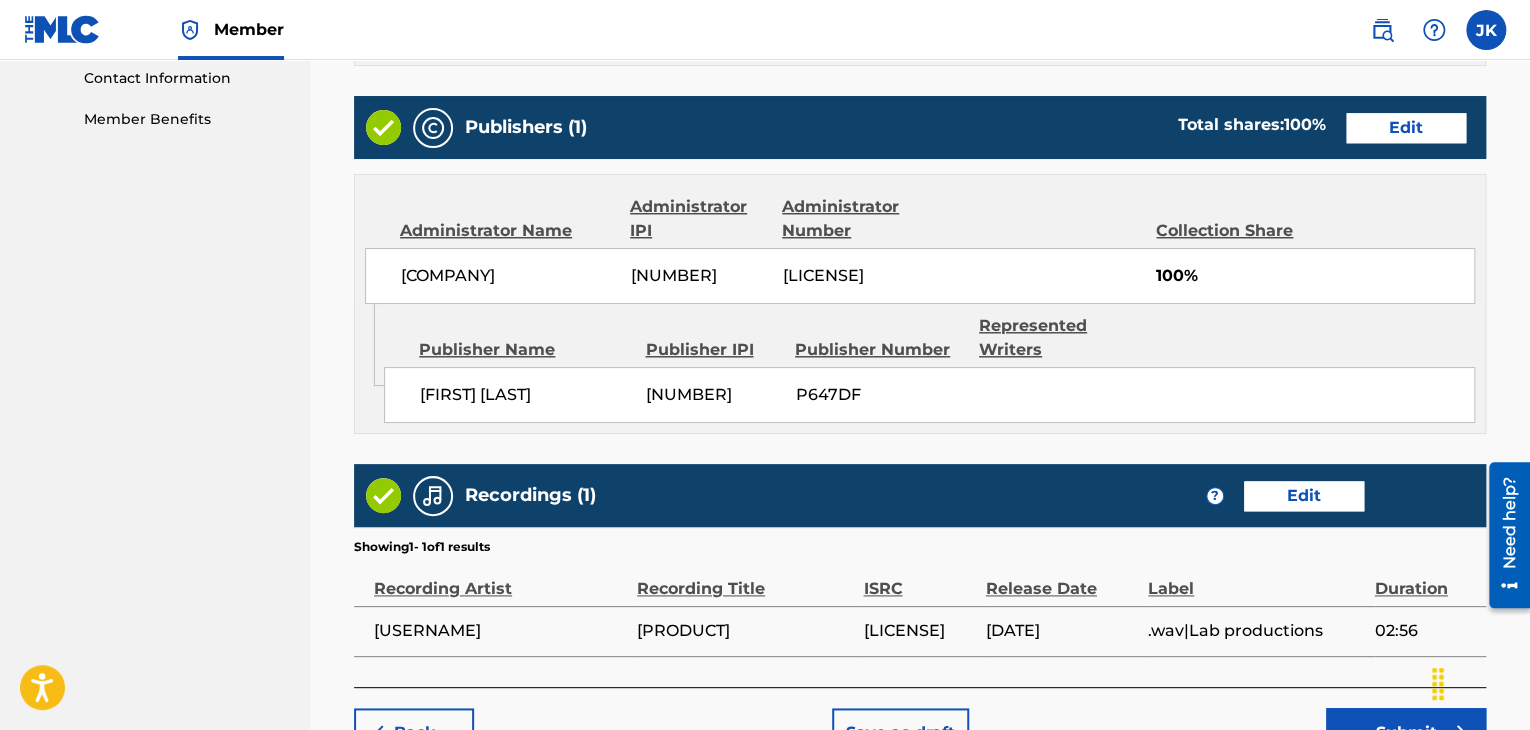 click on "Submit" at bounding box center [1406, 733] 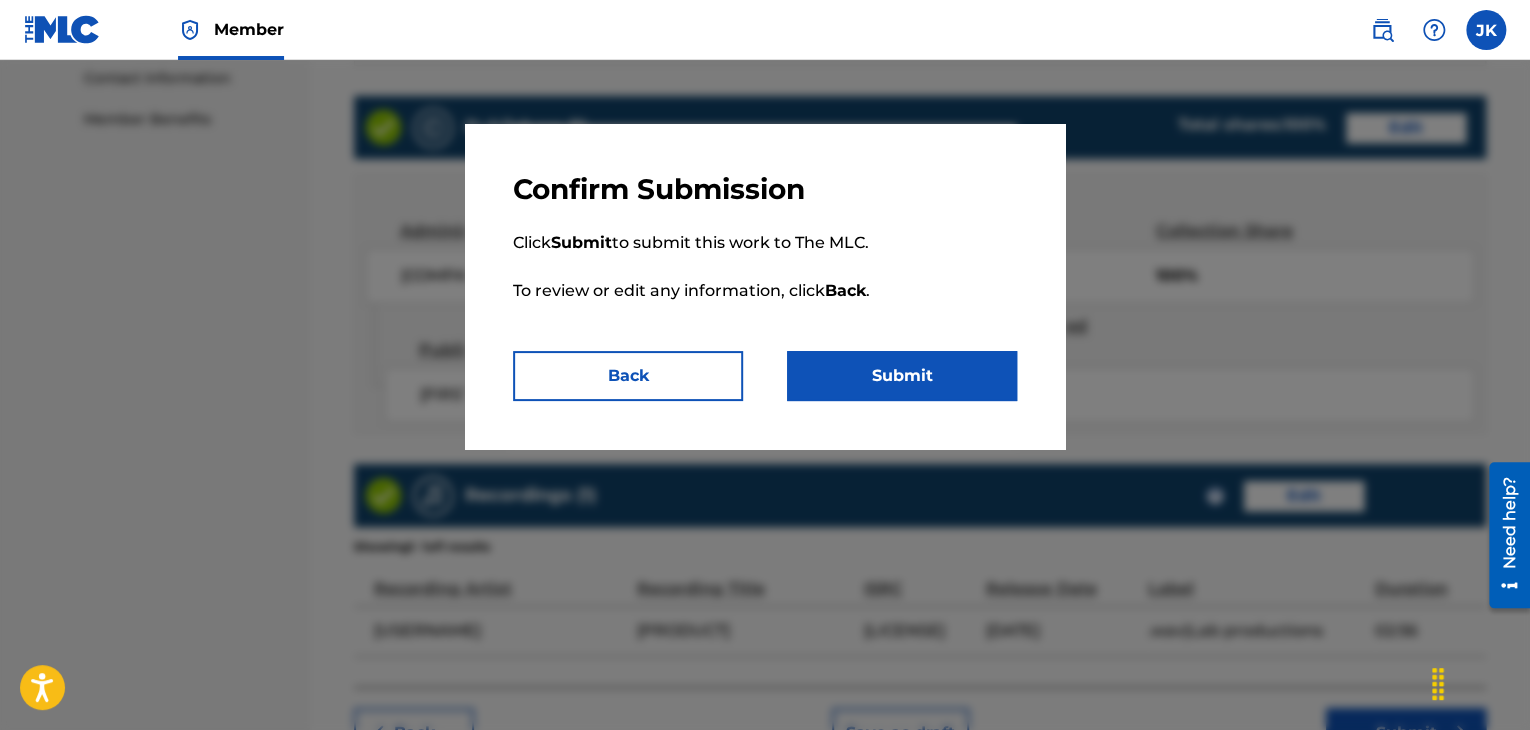 click on "Submit" at bounding box center [902, 376] 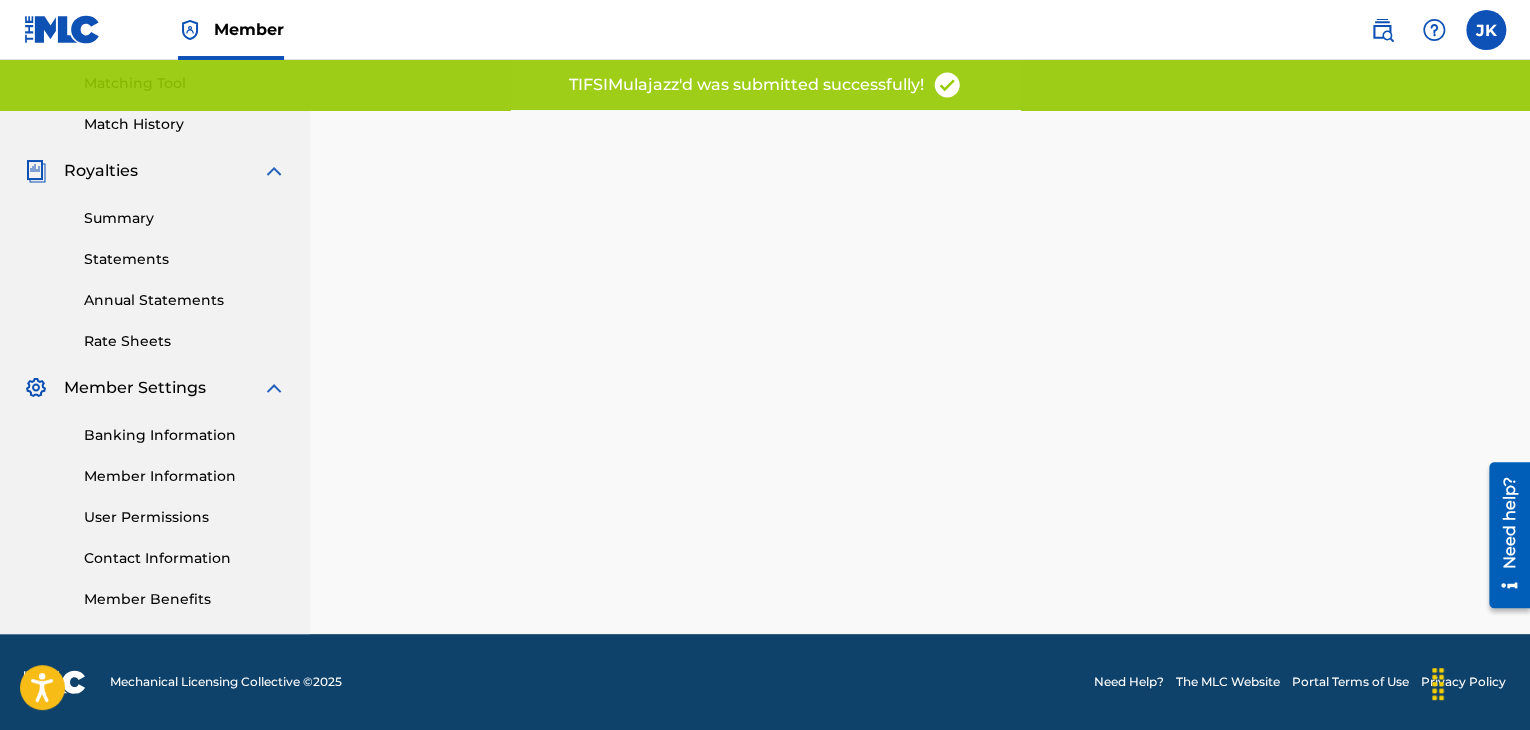 scroll, scrollTop: 0, scrollLeft: 0, axis: both 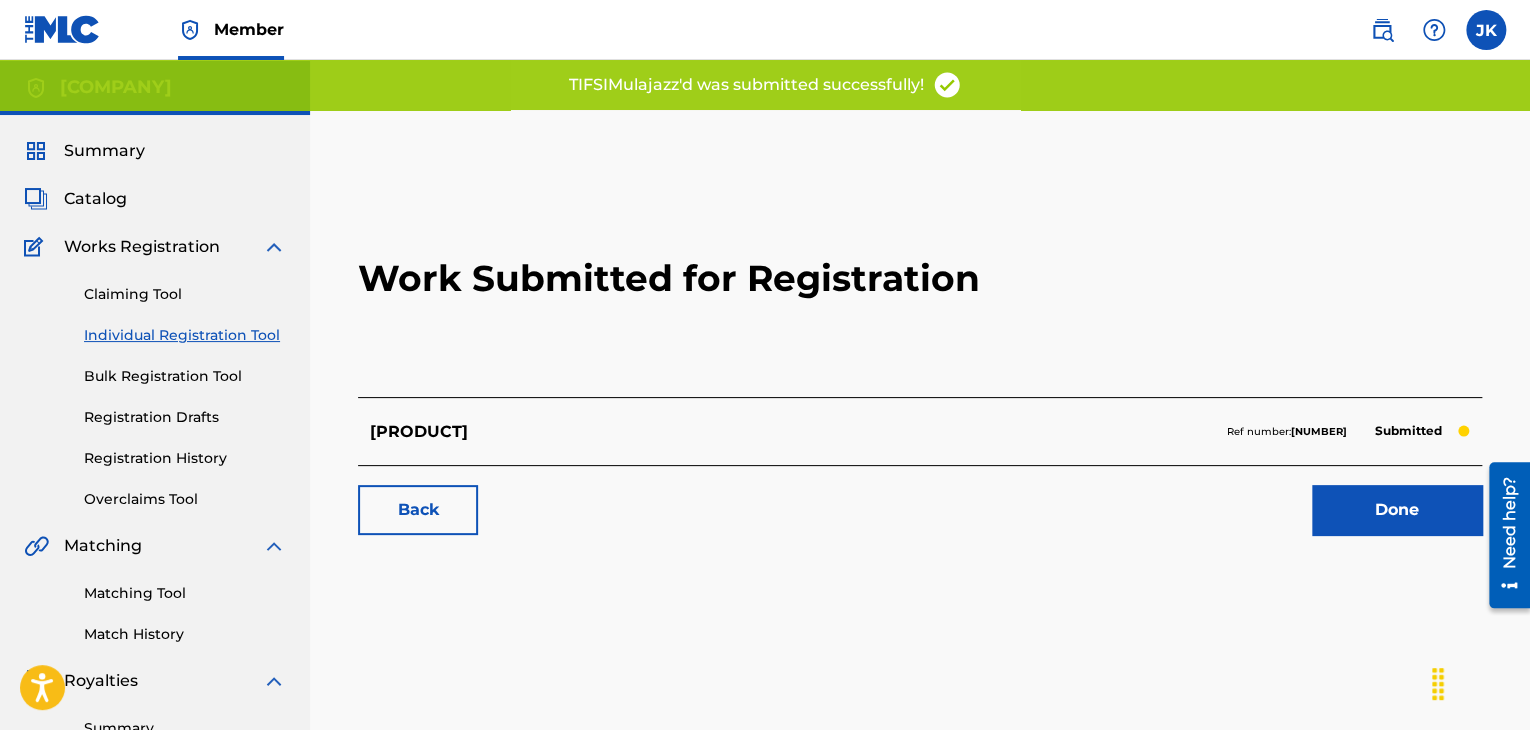 click on "Done" at bounding box center [1397, 510] 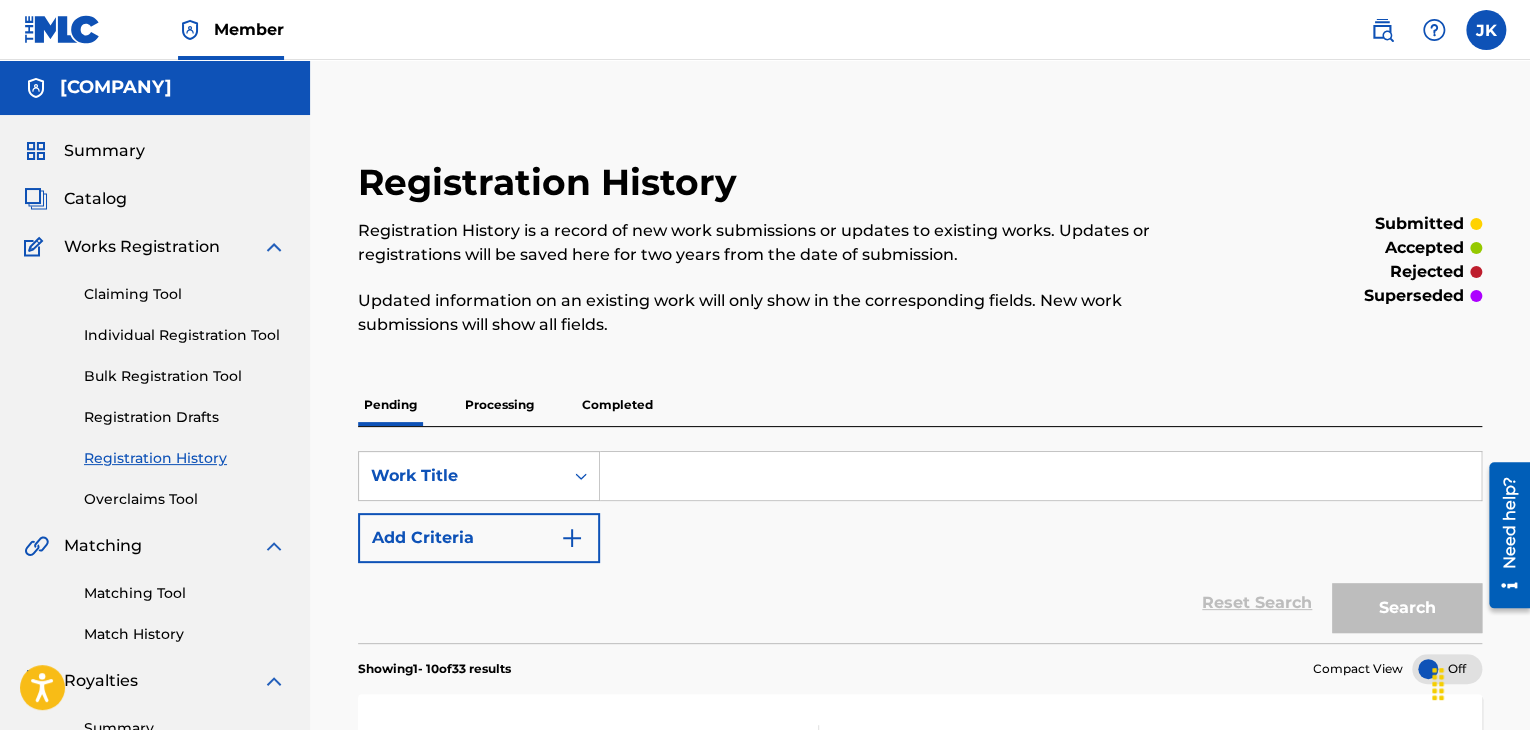 click on "Individual Registration Tool" at bounding box center [185, 335] 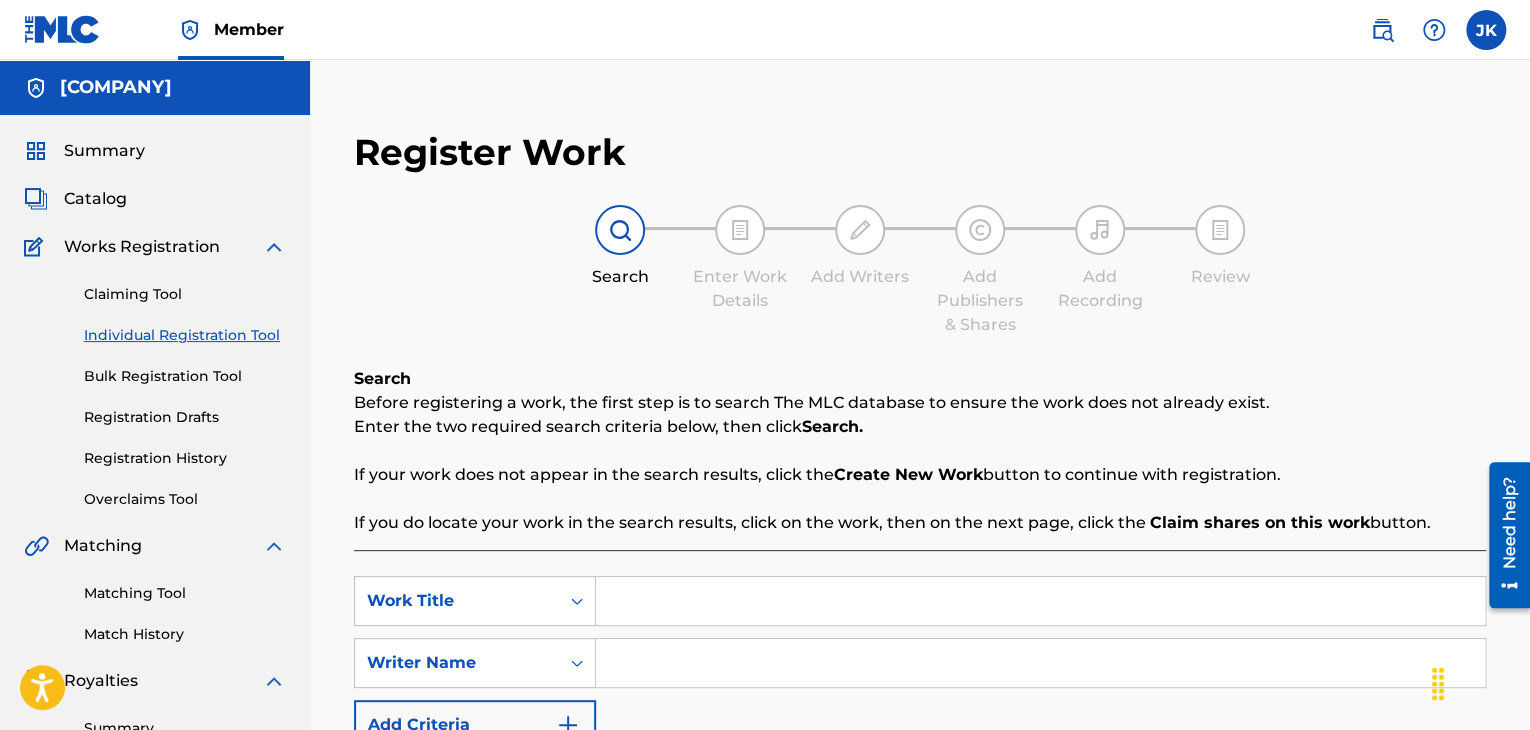 click at bounding box center [1040, 601] 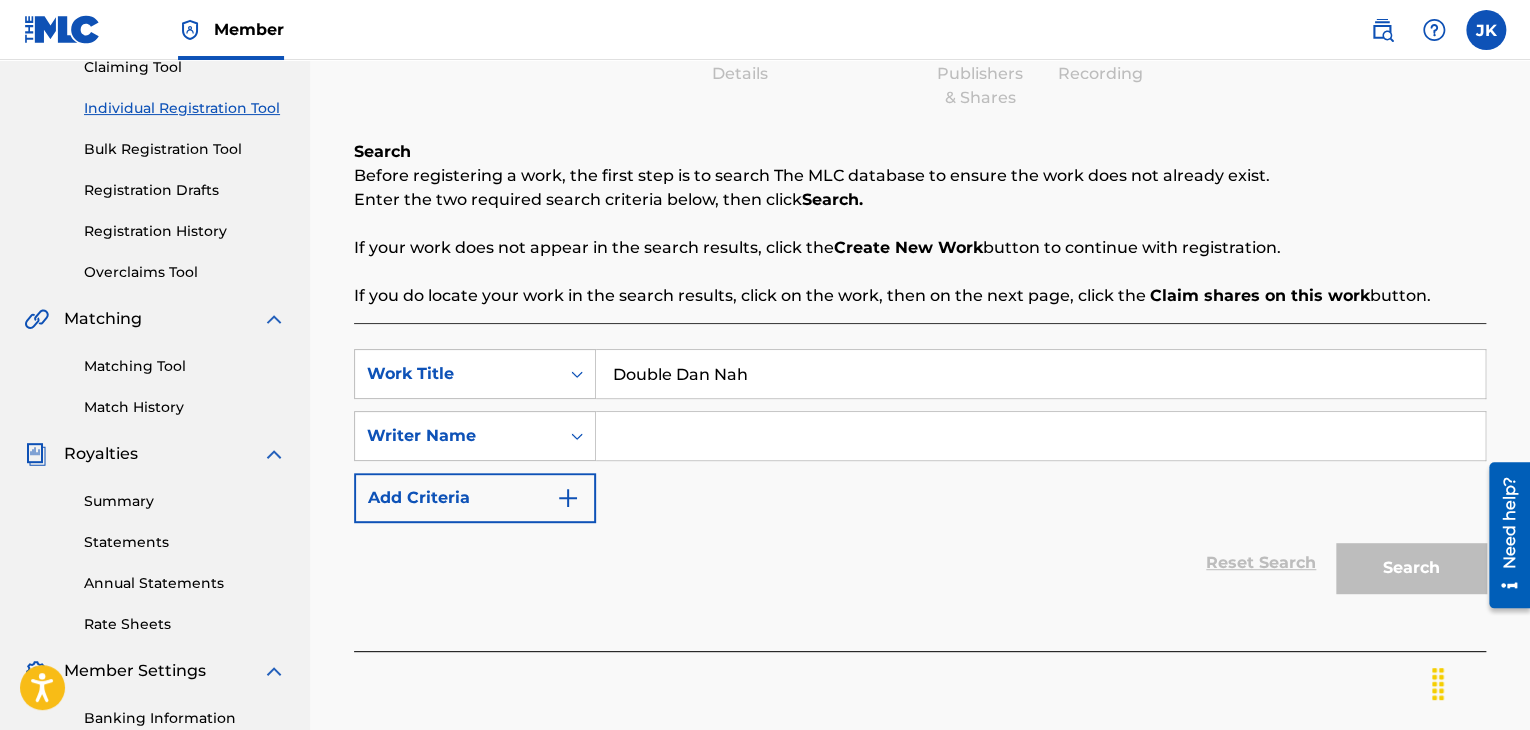 scroll, scrollTop: 300, scrollLeft: 0, axis: vertical 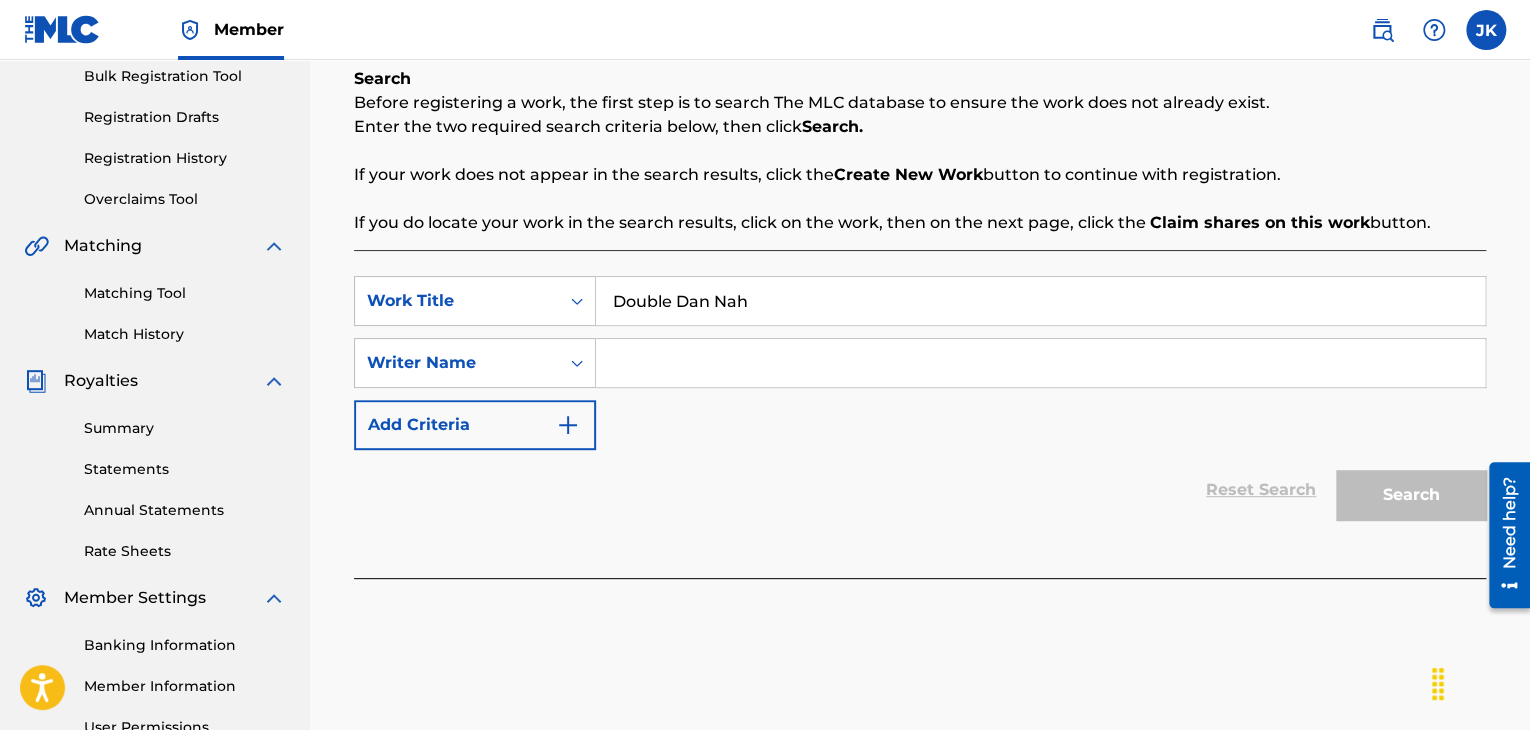 click at bounding box center (1040, 363) 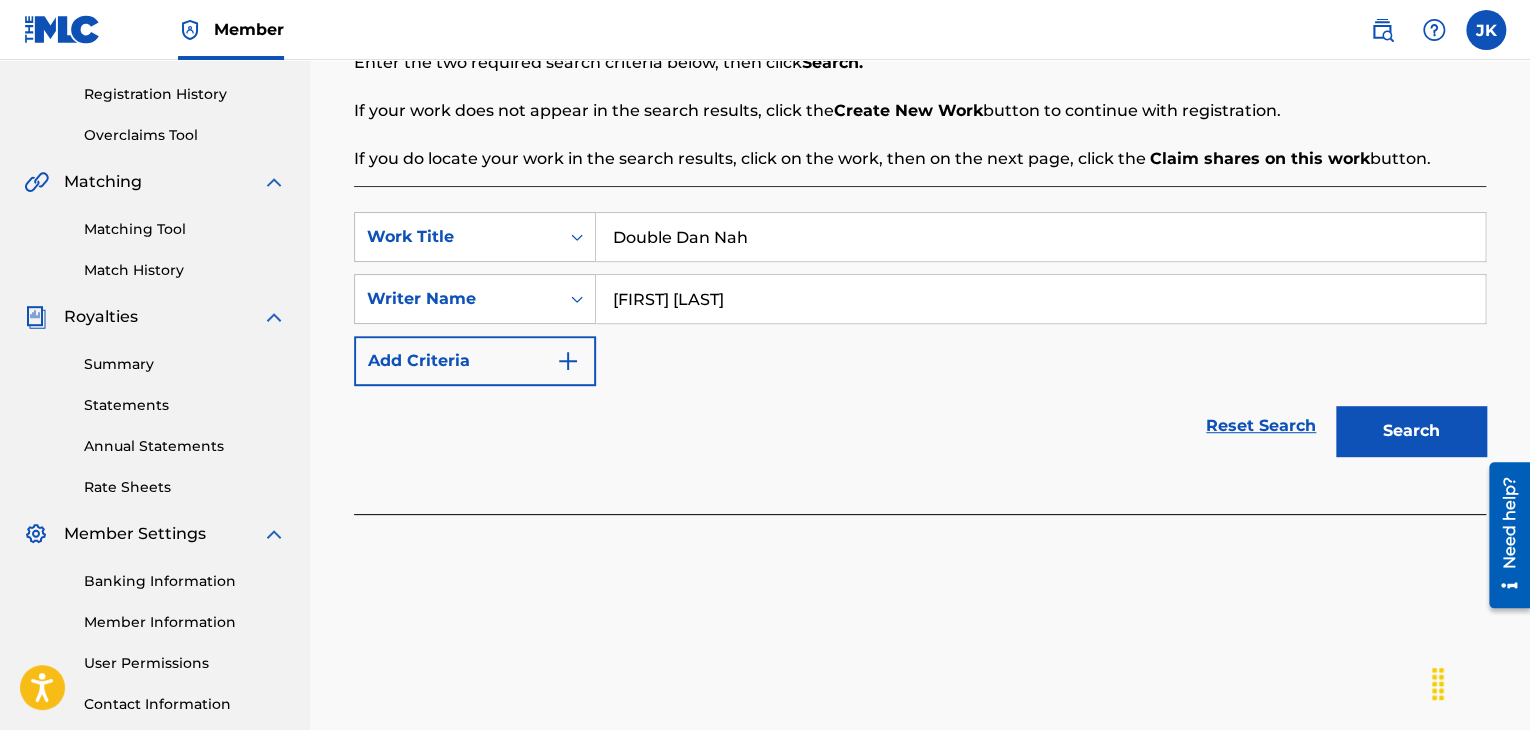 scroll, scrollTop: 400, scrollLeft: 0, axis: vertical 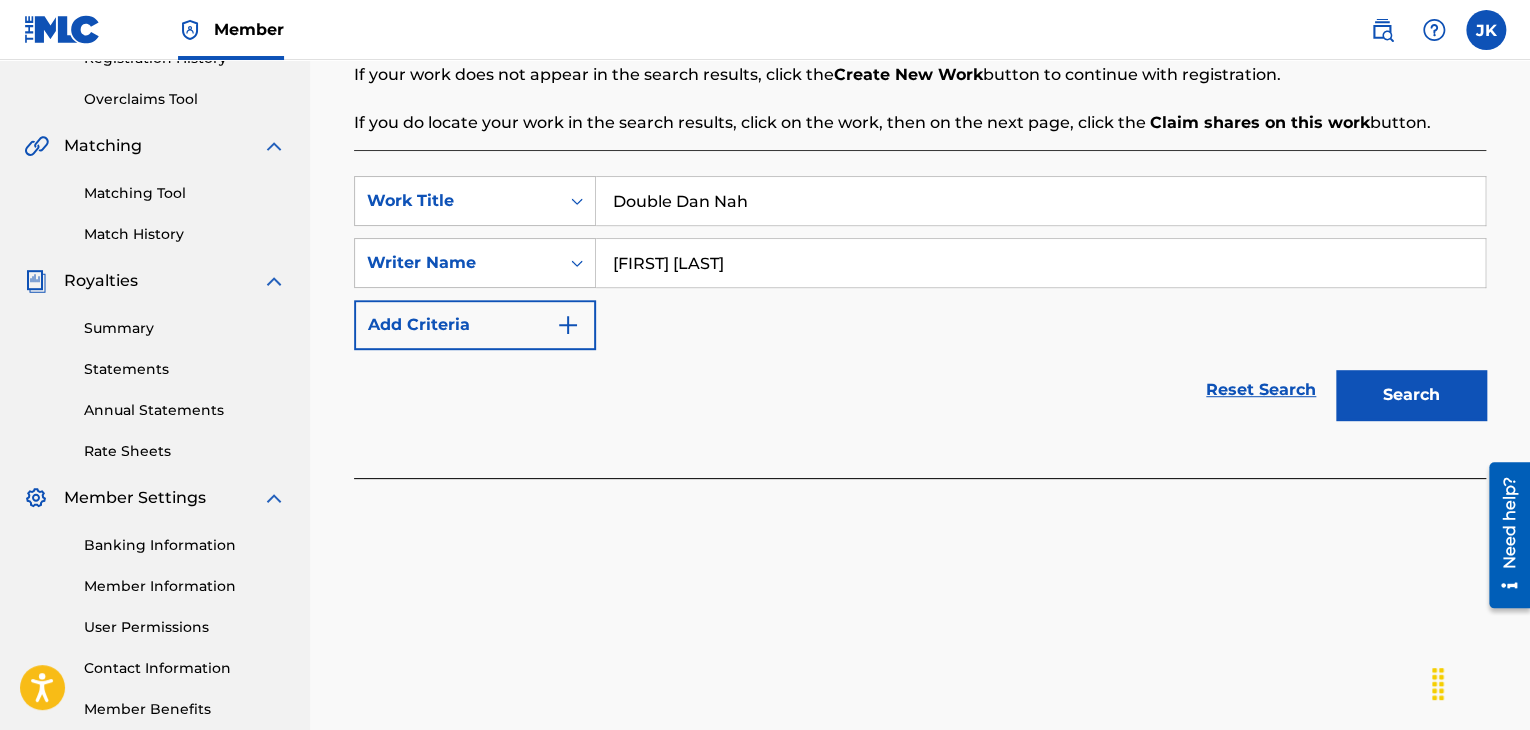 click on "Search" at bounding box center (1406, 390) 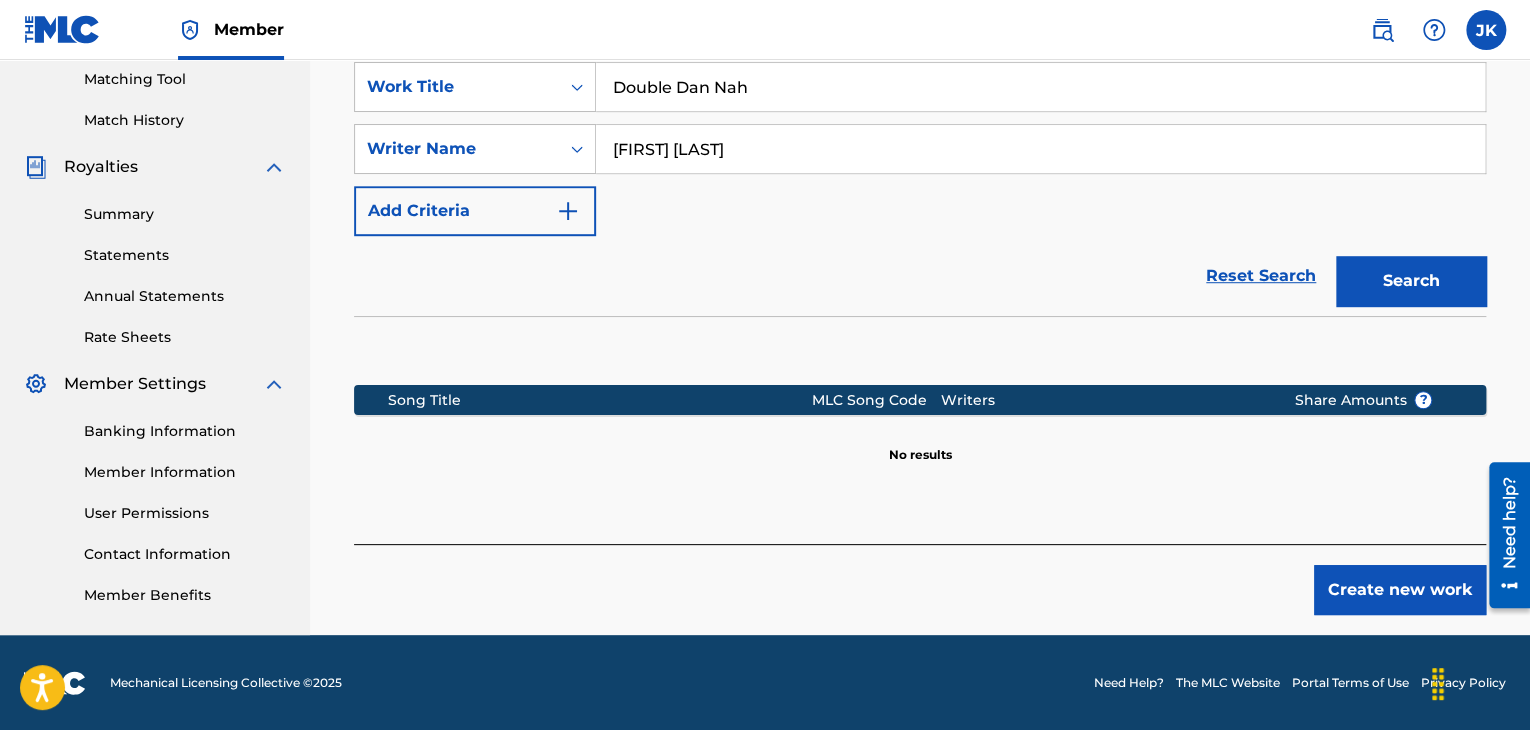 scroll, scrollTop: 515, scrollLeft: 0, axis: vertical 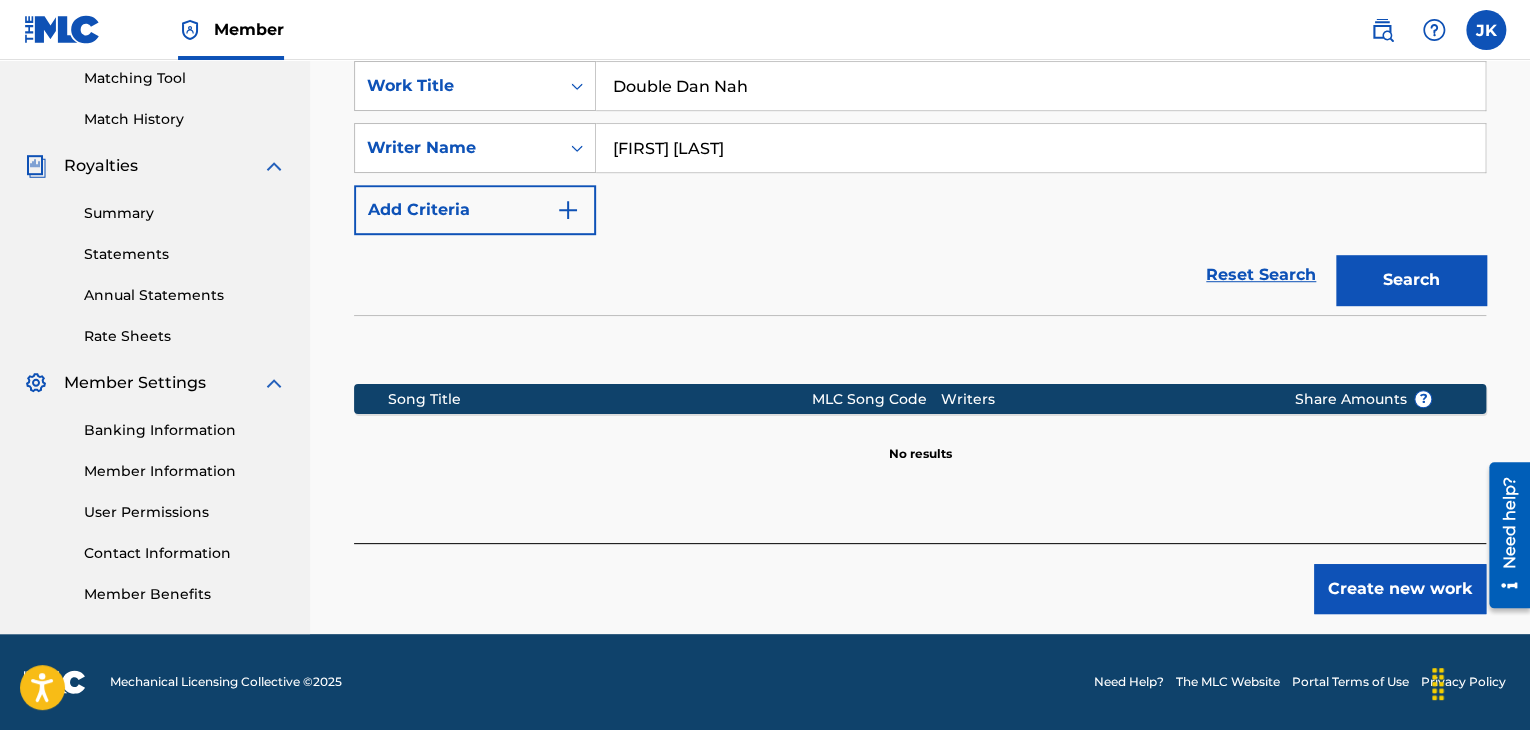 click on "Create new work" at bounding box center [1400, 589] 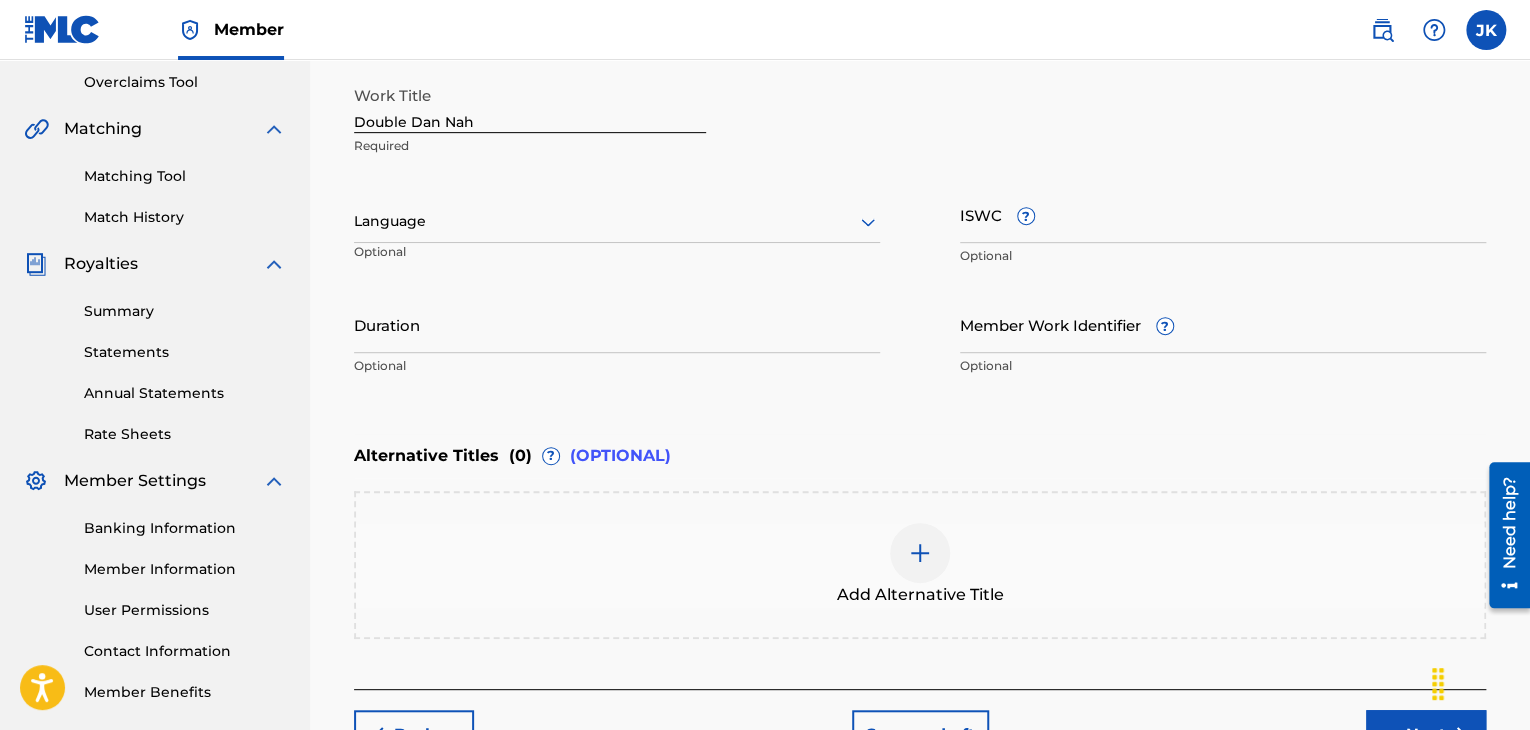 scroll, scrollTop: 315, scrollLeft: 0, axis: vertical 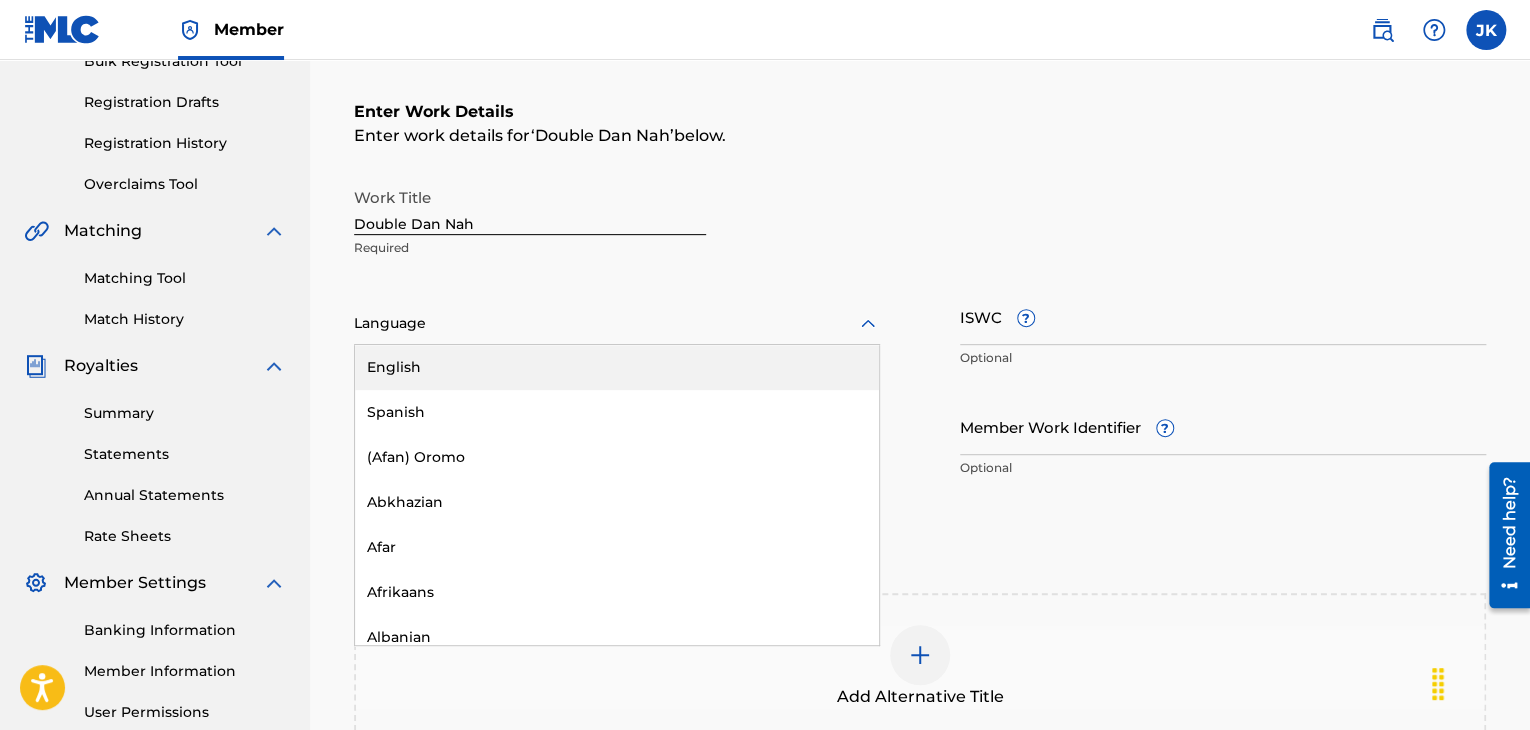 click at bounding box center (617, 323) 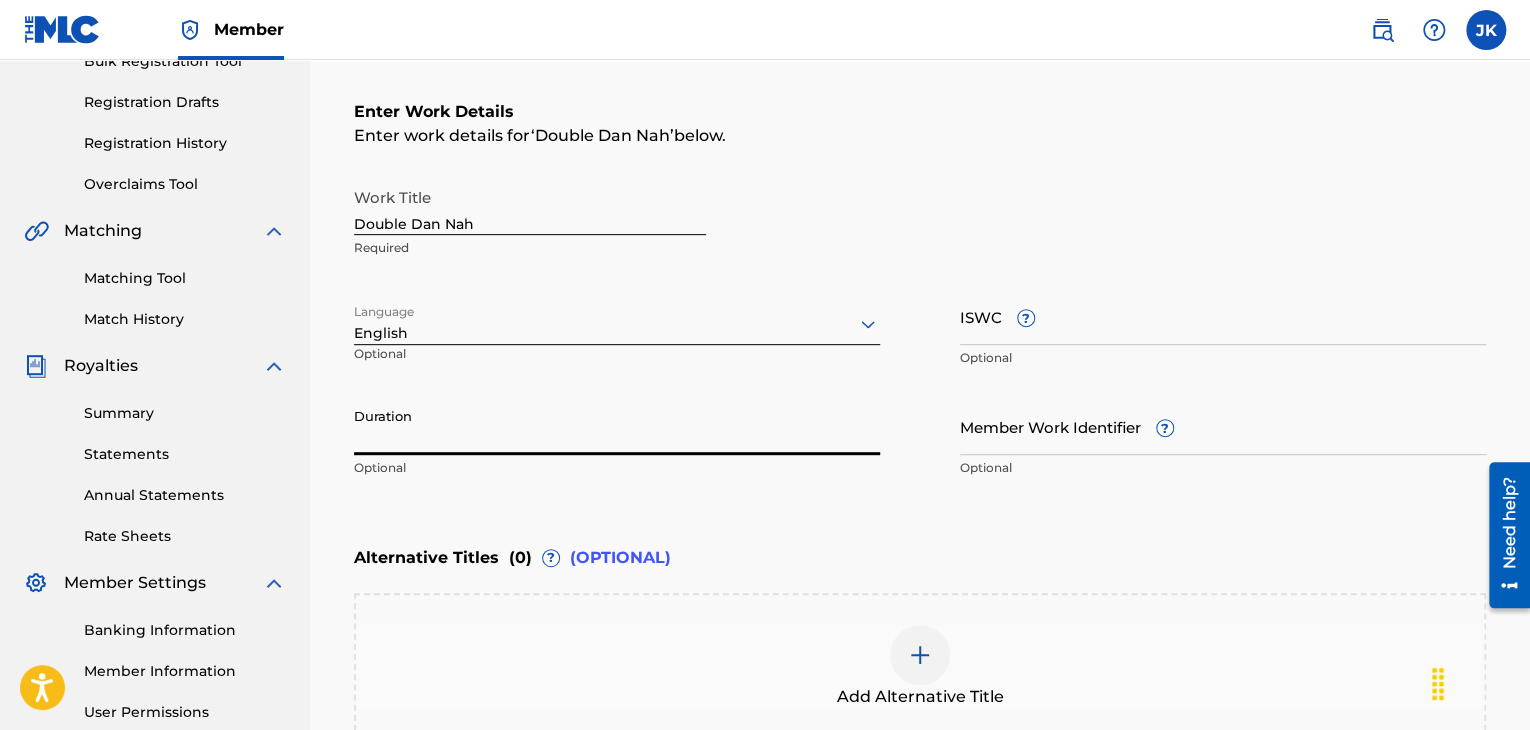 click on "Duration" at bounding box center (617, 426) 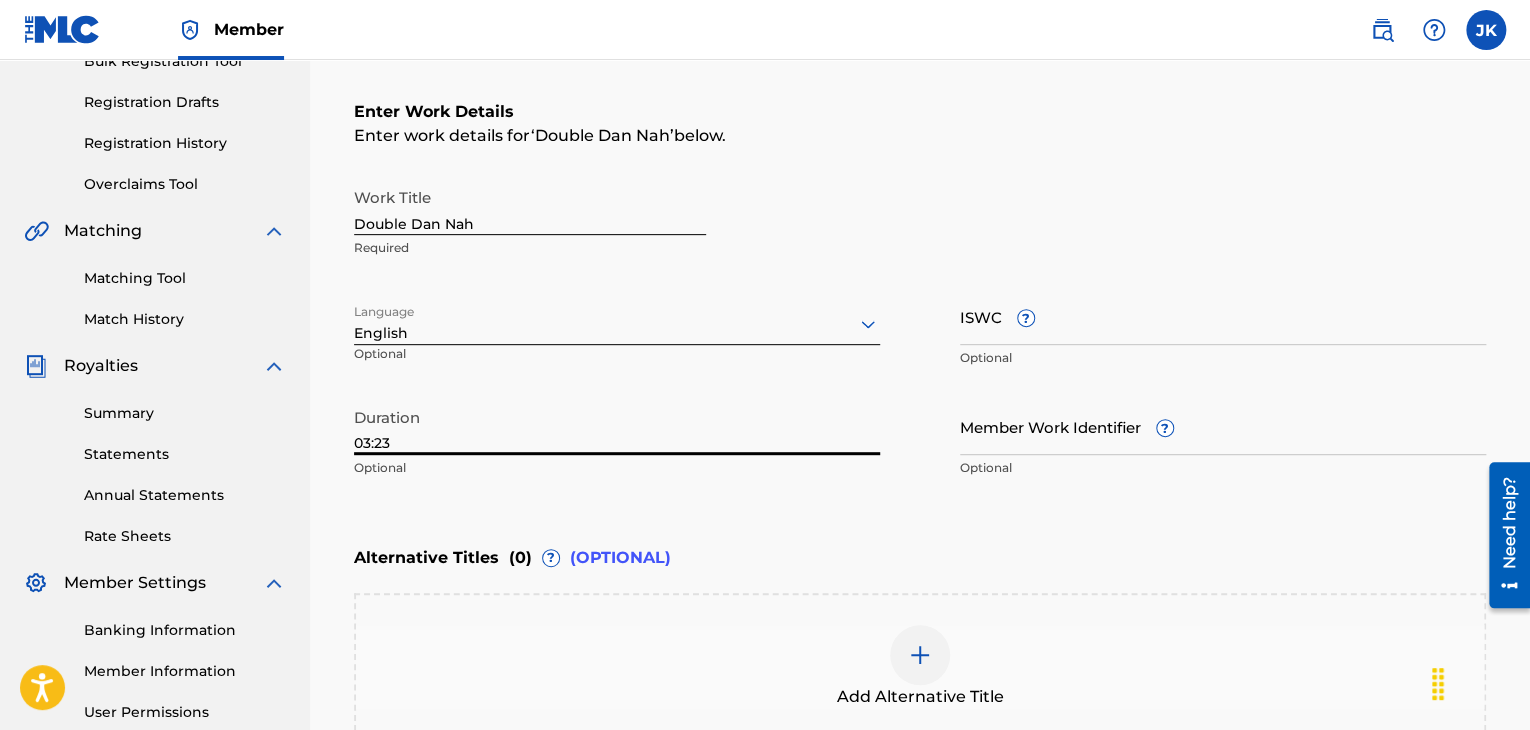 click on "Enter Work Details Enter work details for  ‘ Double Dan Nah ’  below. Work Title   Double Dan Nah Required Language English Optional ISWC   ? Optional Duration   03:23 Optional Member Work Identifier   ? Optional" at bounding box center (920, 294) 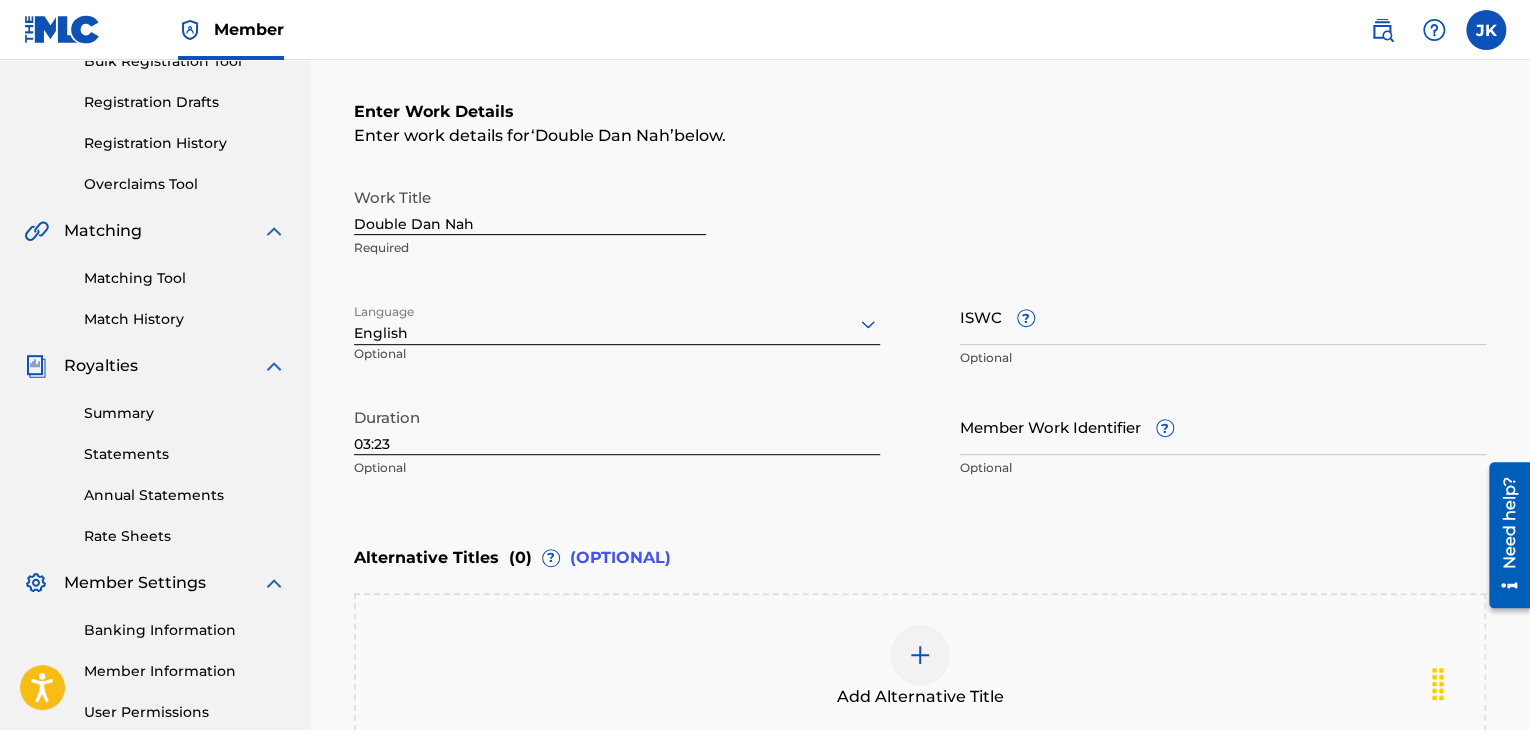 scroll, scrollTop: 515, scrollLeft: 0, axis: vertical 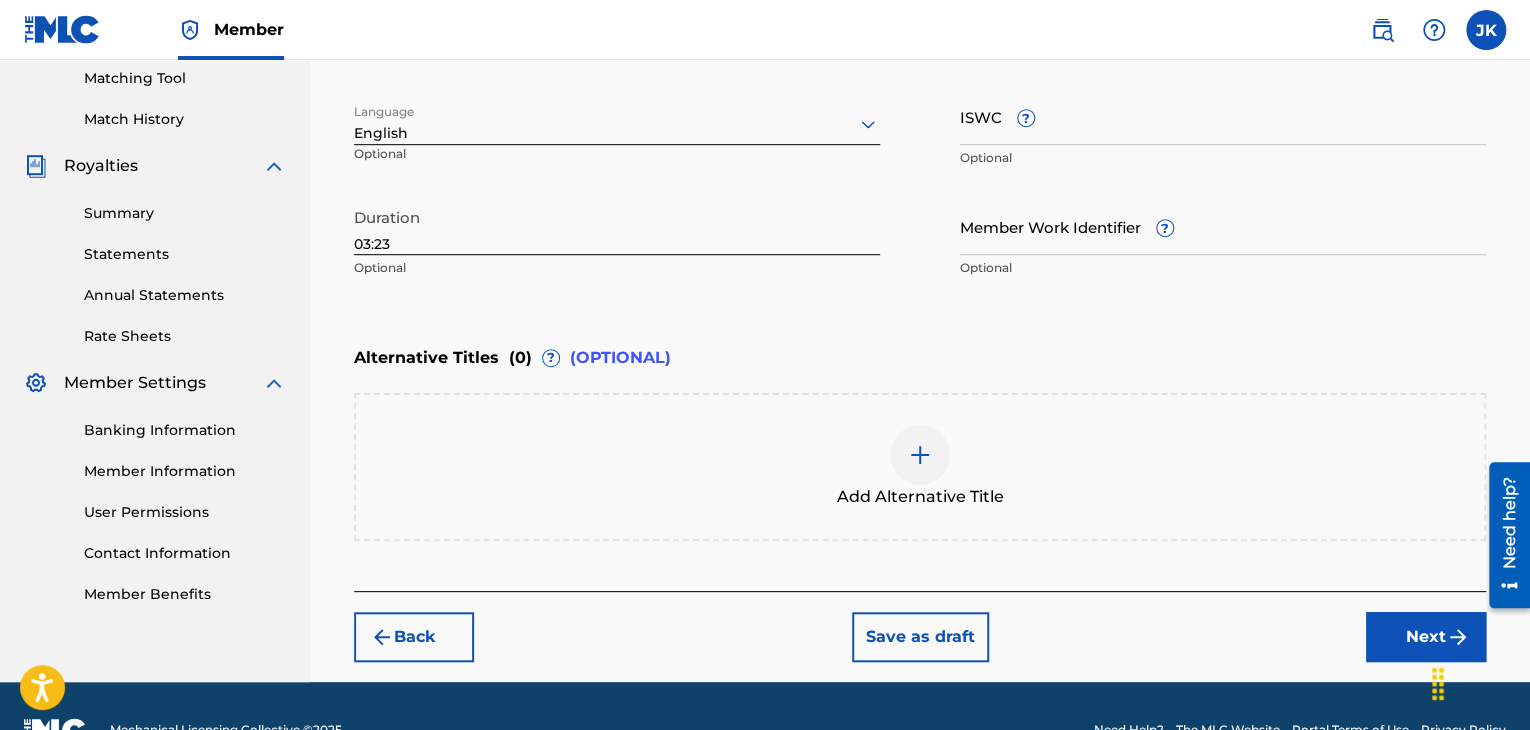 click on "Next" at bounding box center (1426, 637) 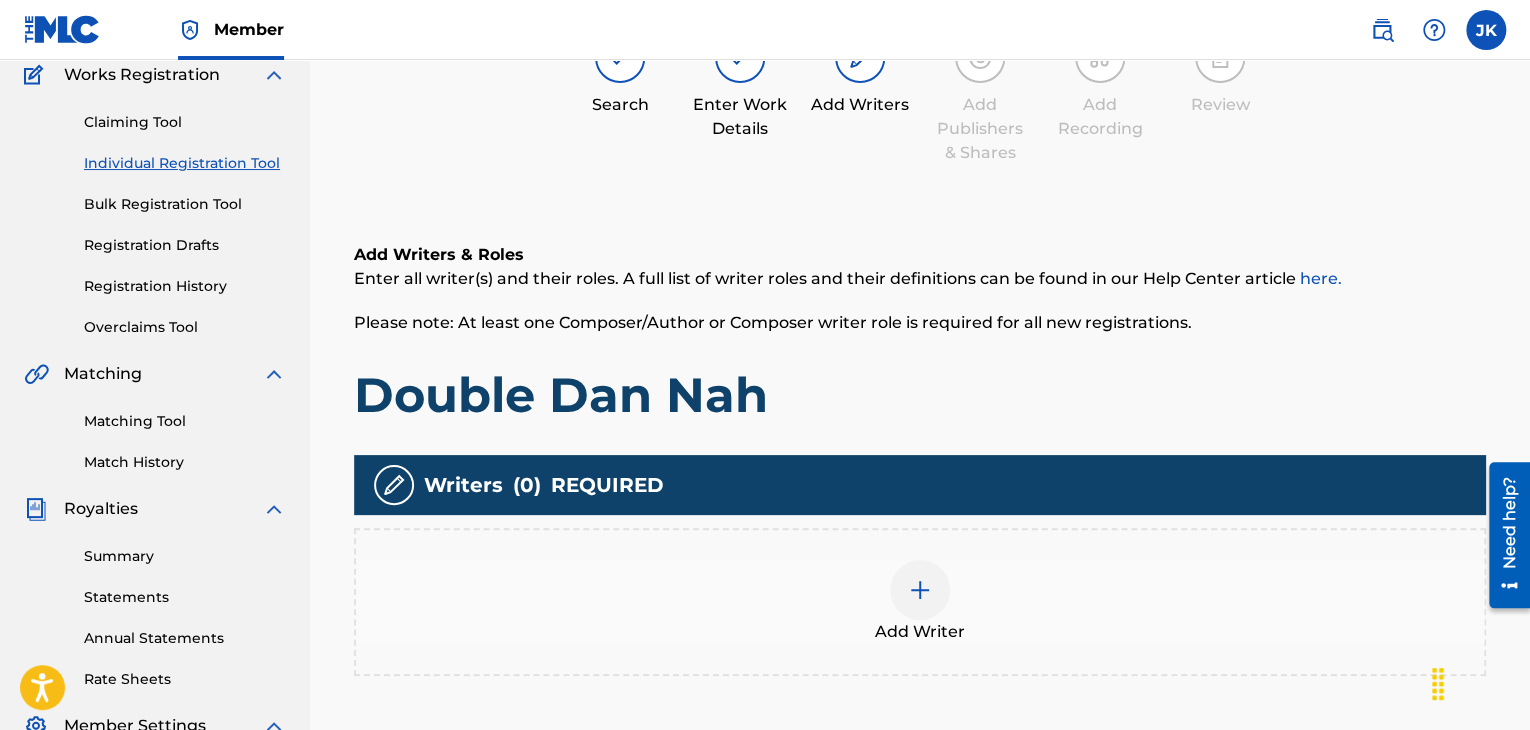 scroll, scrollTop: 290, scrollLeft: 0, axis: vertical 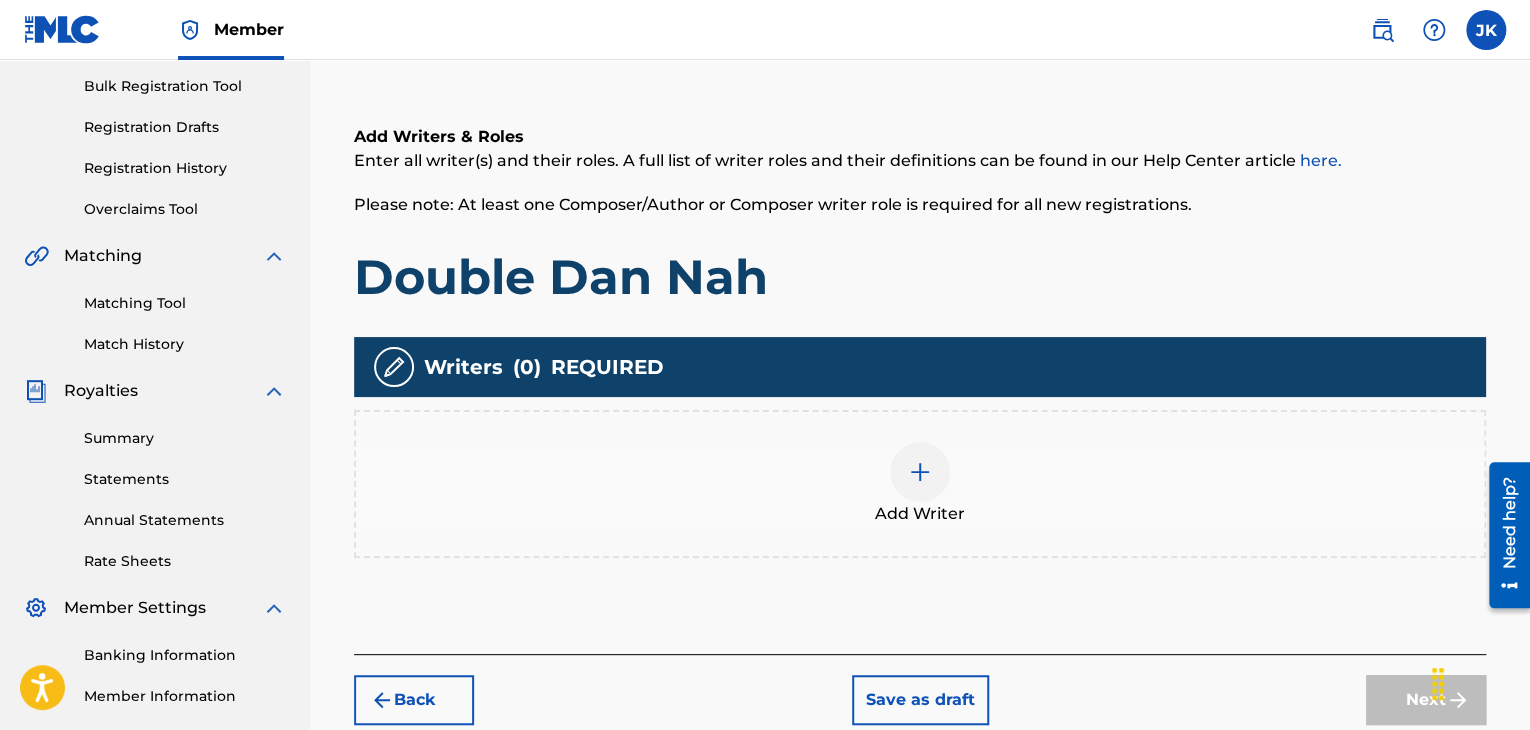click at bounding box center (920, 472) 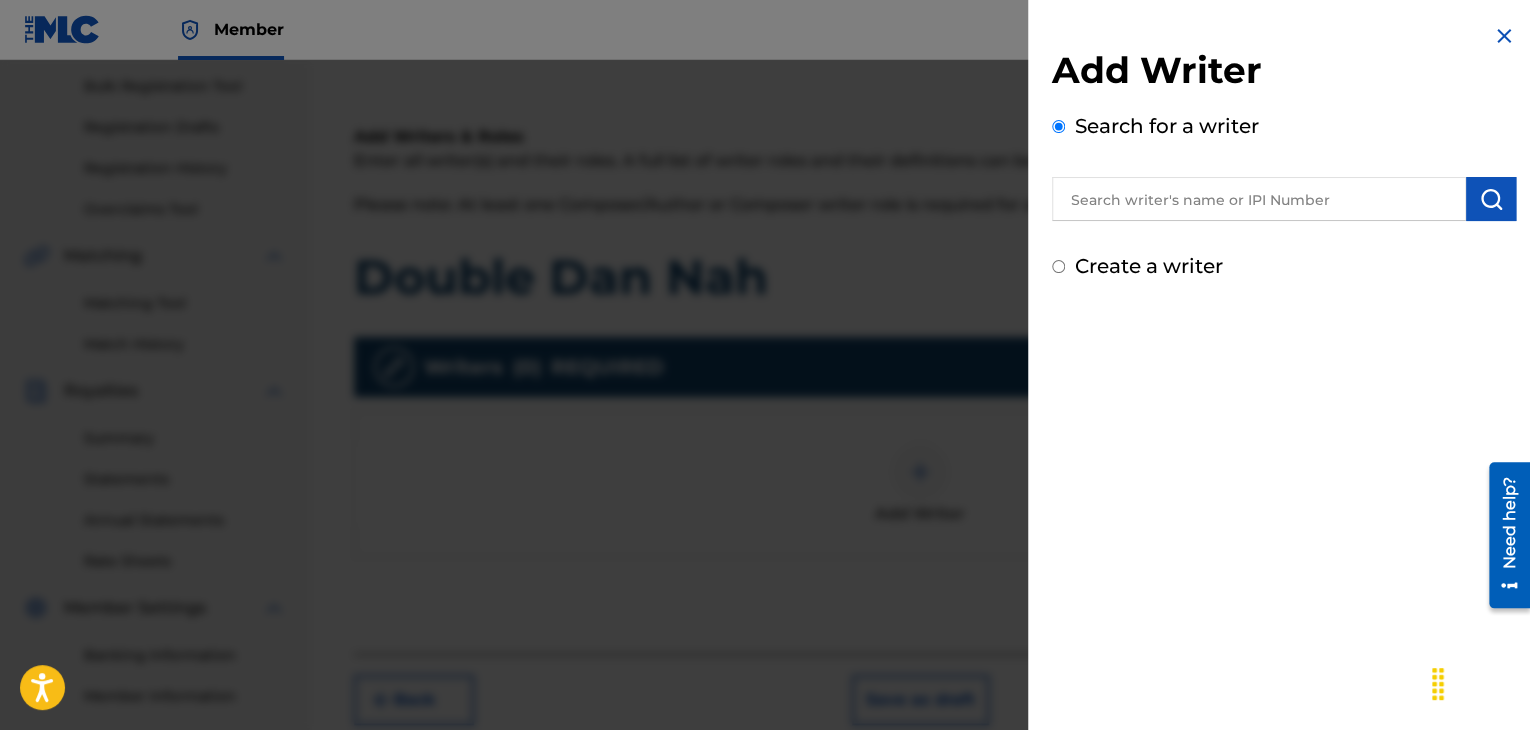 click at bounding box center [1259, 199] 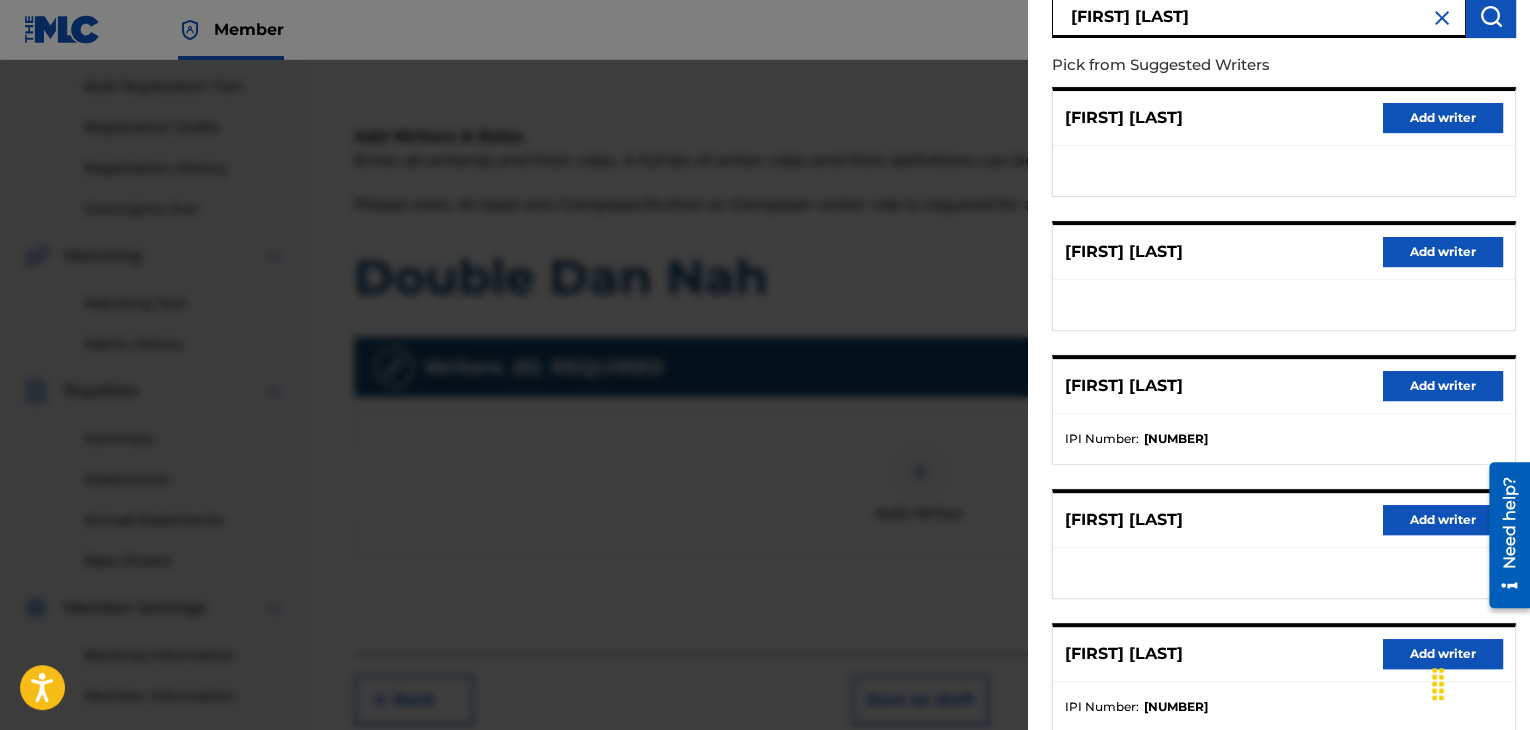 scroll, scrollTop: 300, scrollLeft: 0, axis: vertical 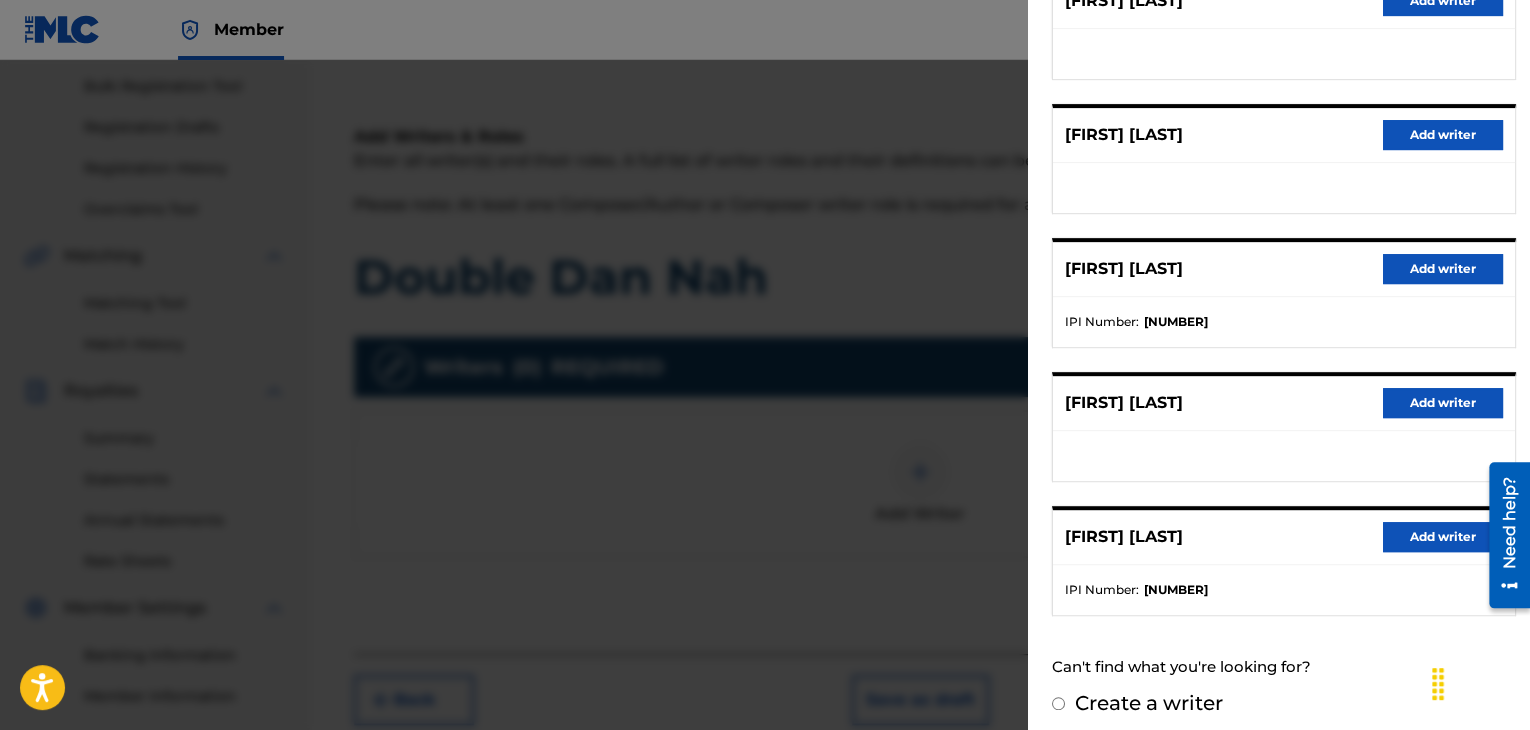 click on "Add writer" at bounding box center [1443, 537] 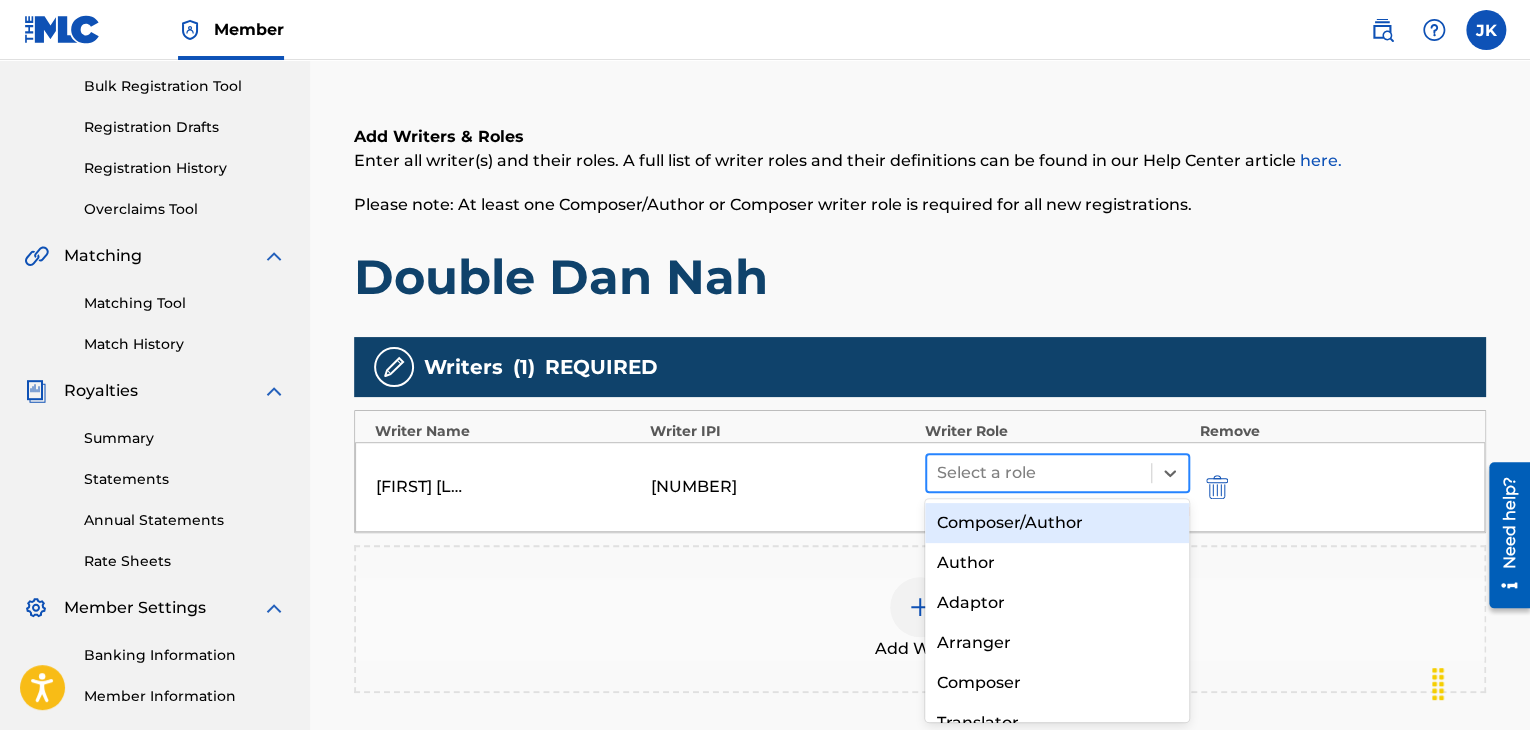 click at bounding box center (1039, 473) 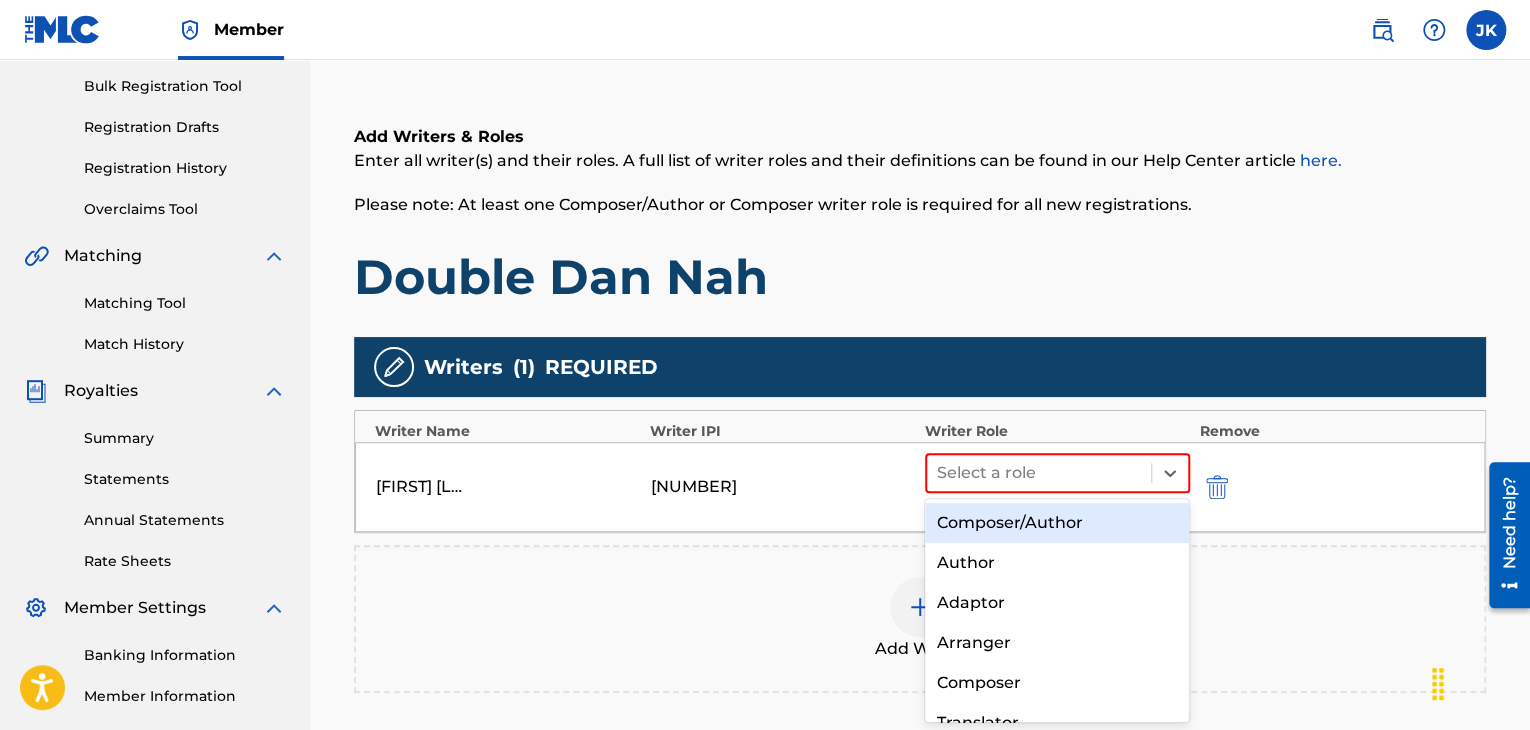 click on "Composer/Author" at bounding box center [1057, 523] 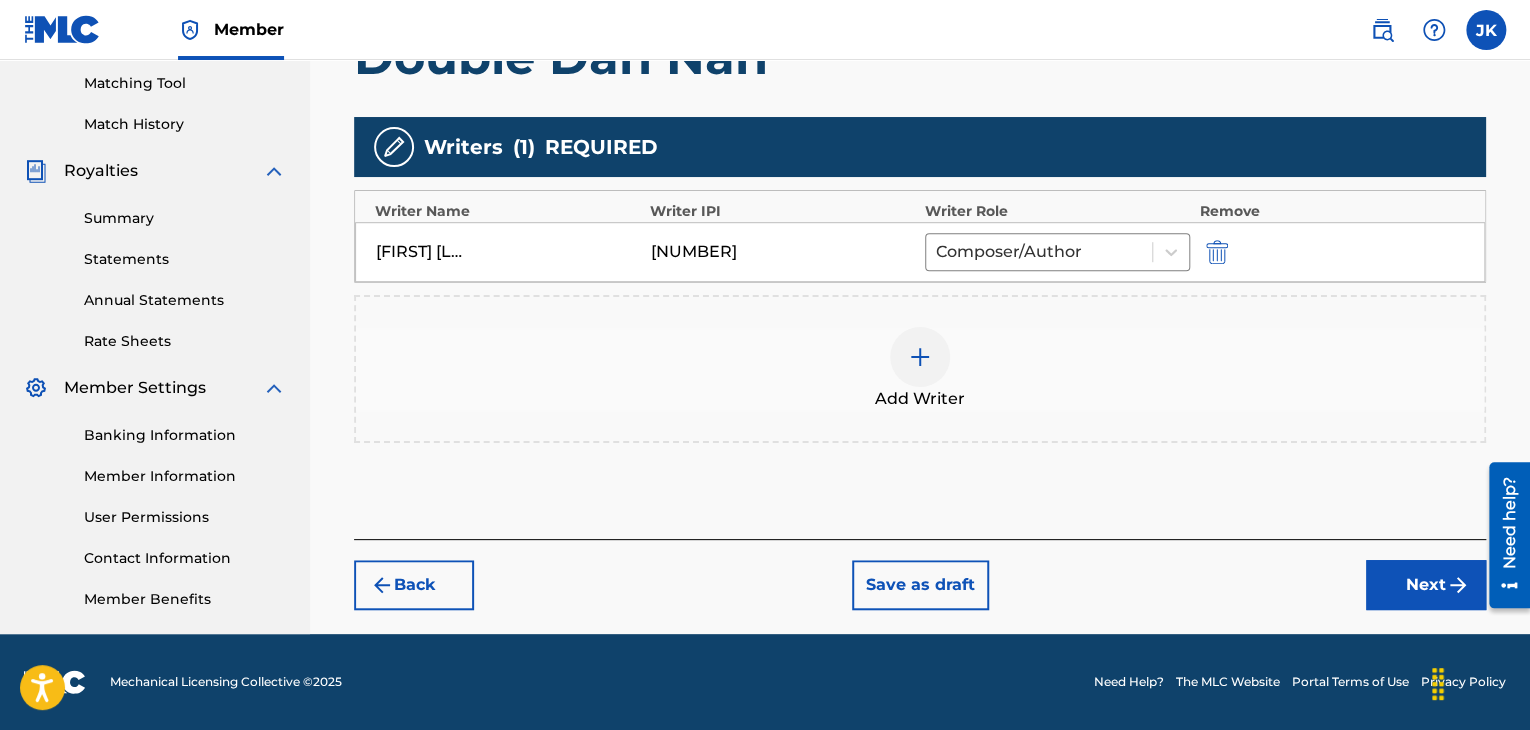 click on "Next" at bounding box center [1426, 585] 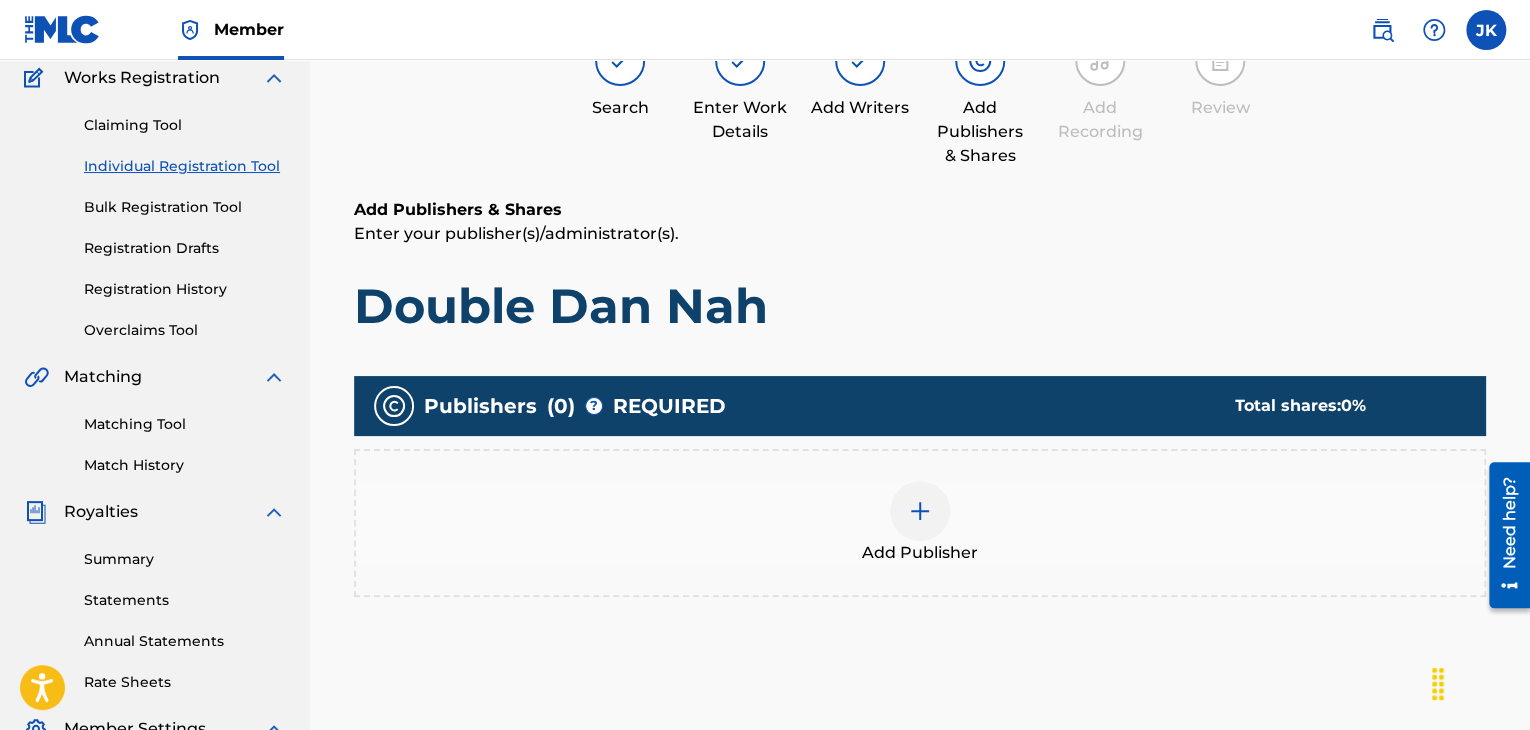 scroll, scrollTop: 90, scrollLeft: 0, axis: vertical 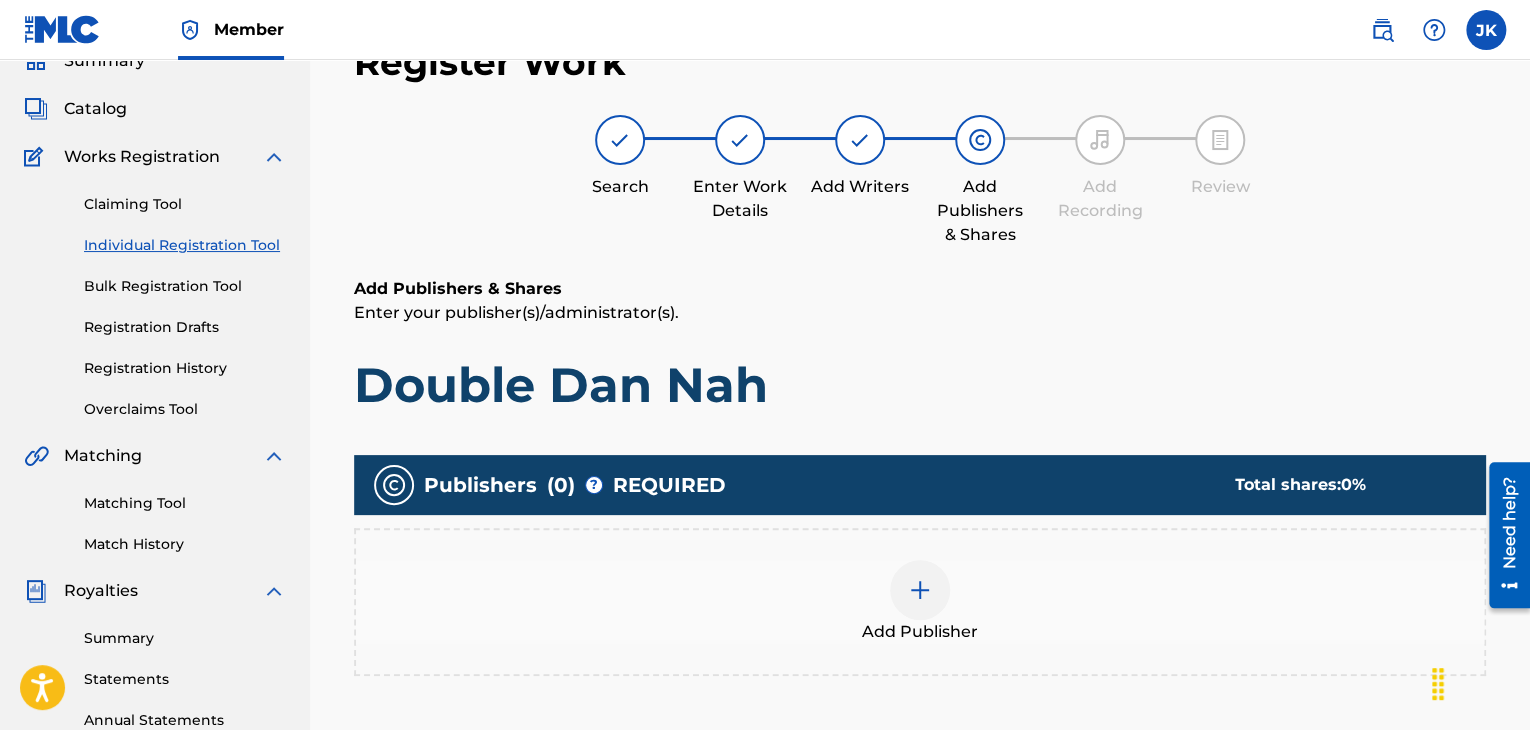 click at bounding box center [920, 590] 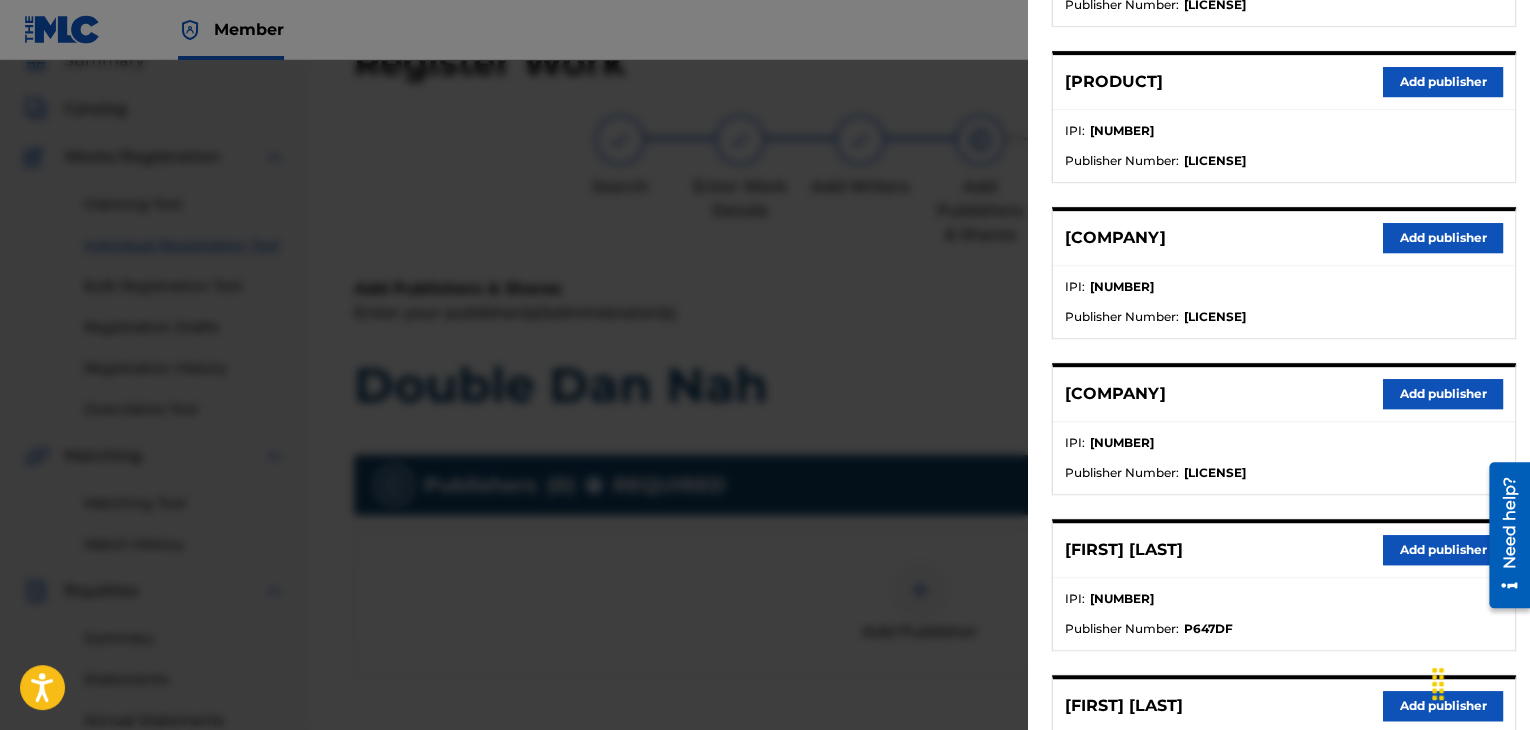 scroll, scrollTop: 500, scrollLeft: 0, axis: vertical 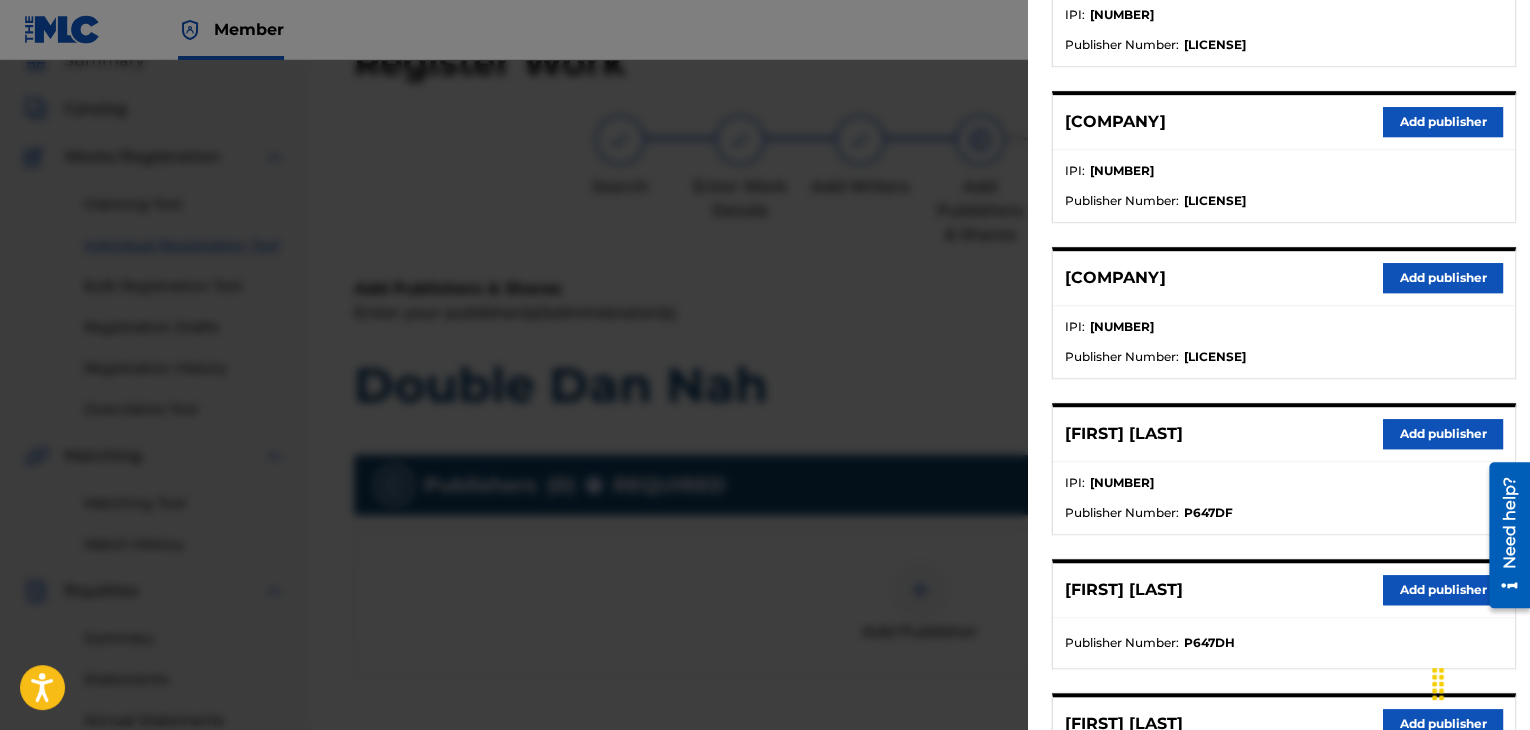 click on "Add publisher" at bounding box center [1443, 434] 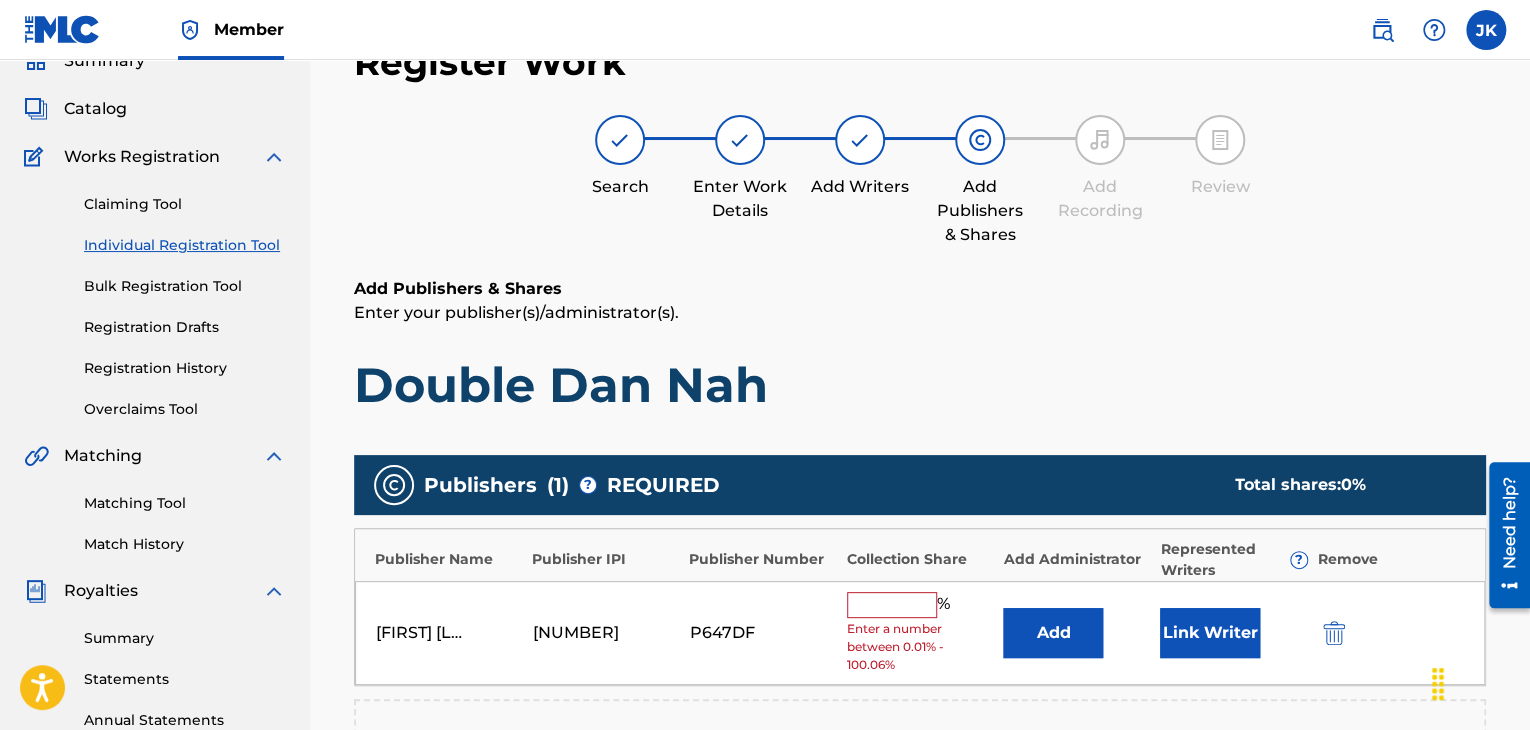 click on "Add" at bounding box center [1053, 633] 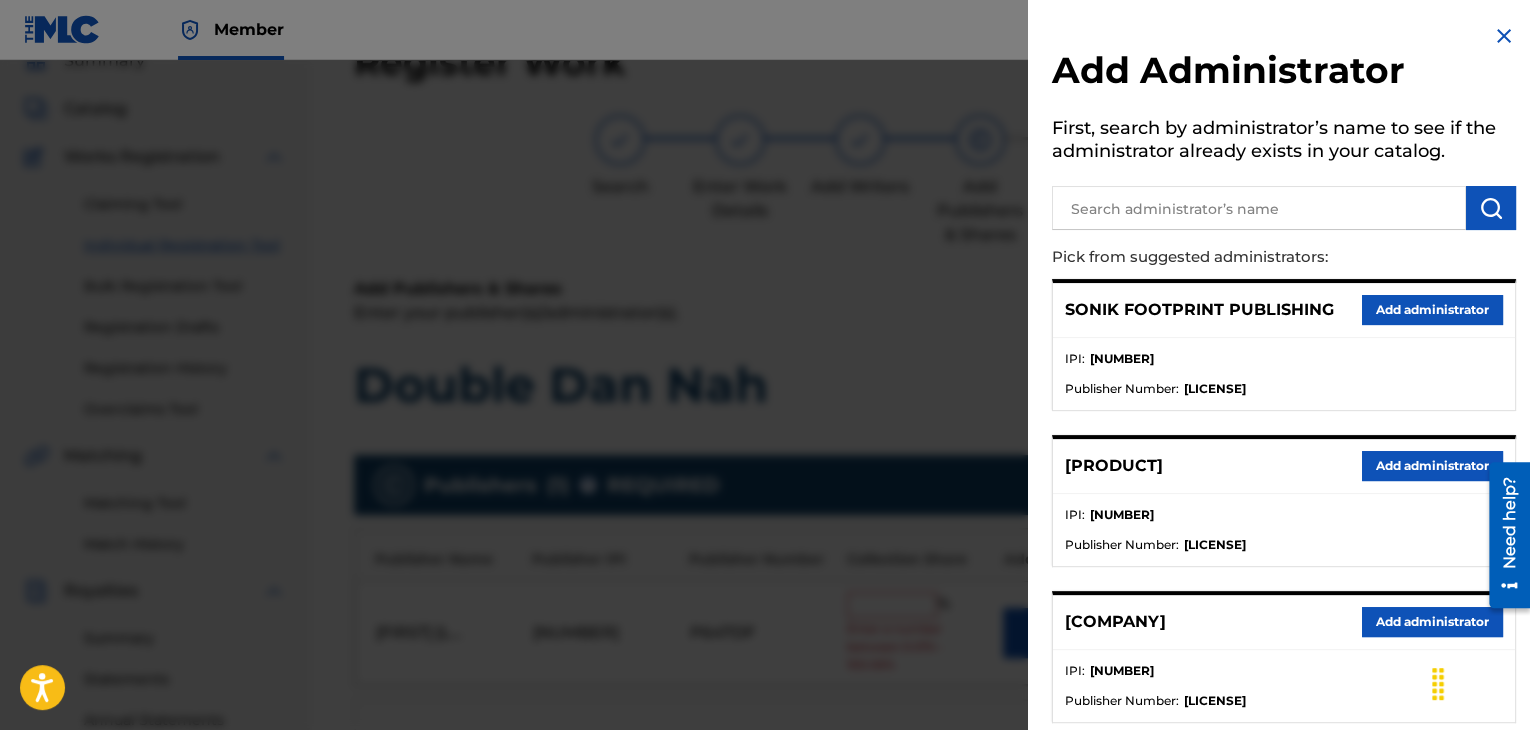 scroll, scrollTop: 200, scrollLeft: 0, axis: vertical 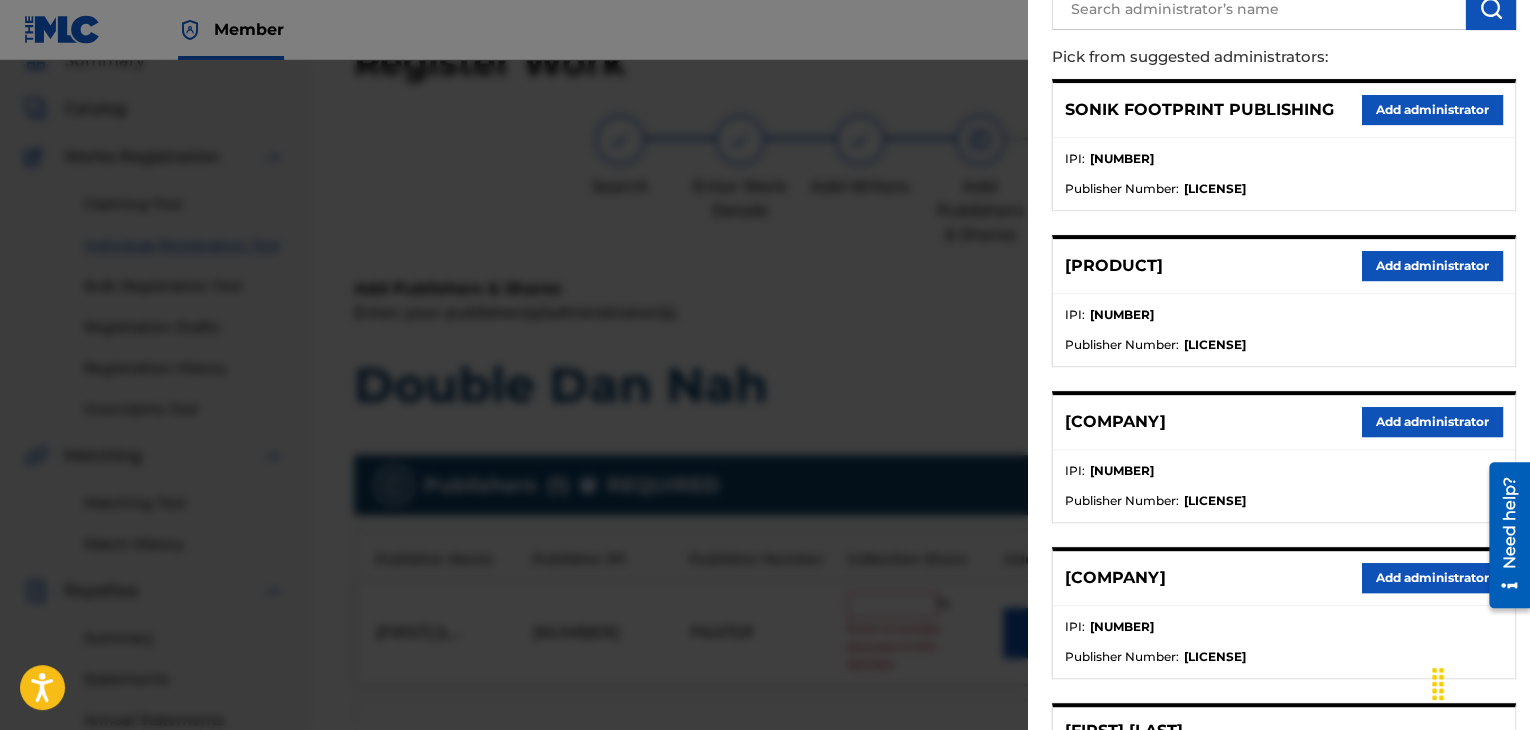 click on "Add administrator" at bounding box center (1432, 422) 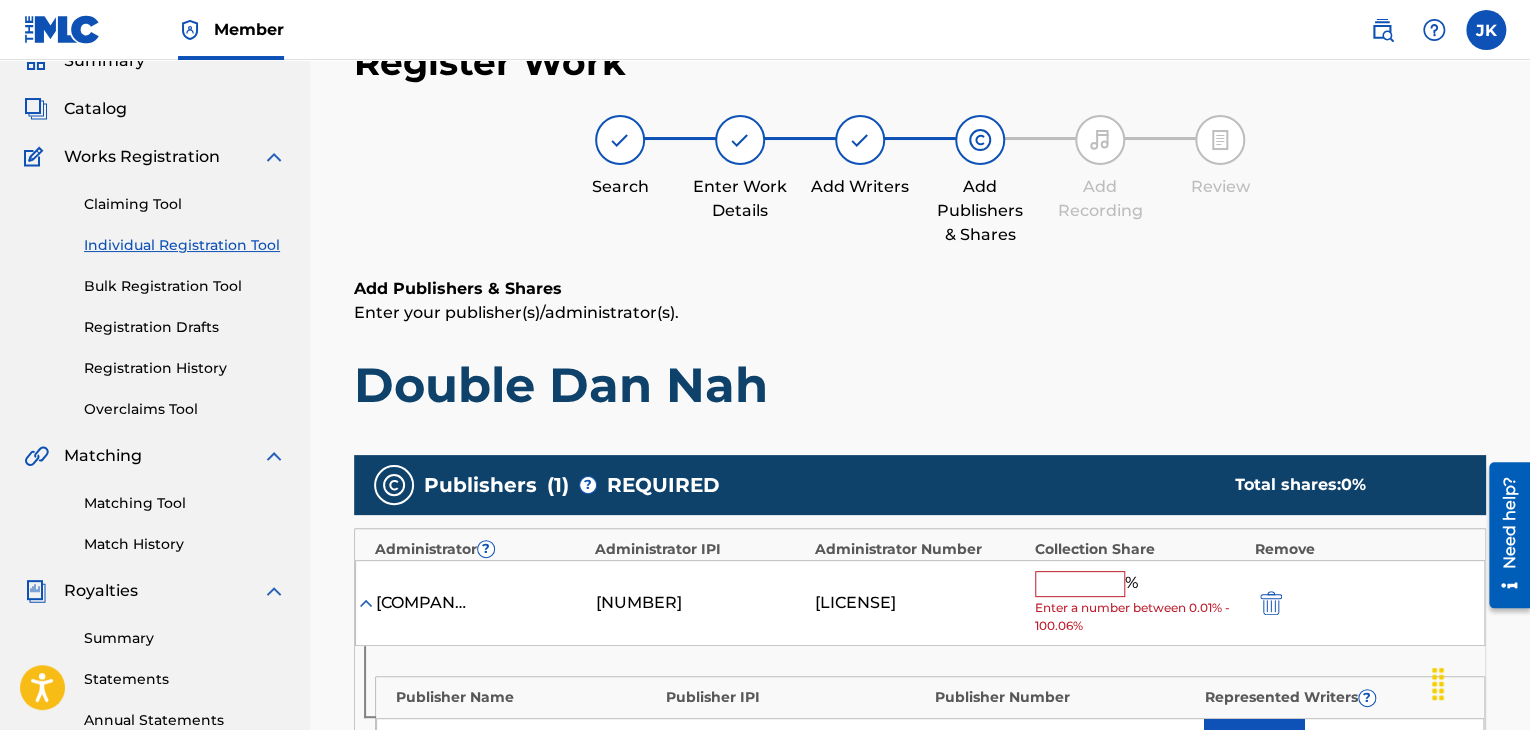 drag, startPoint x: 1088, startPoint y: 574, endPoint x: 1096, endPoint y: 588, distance: 16.124516 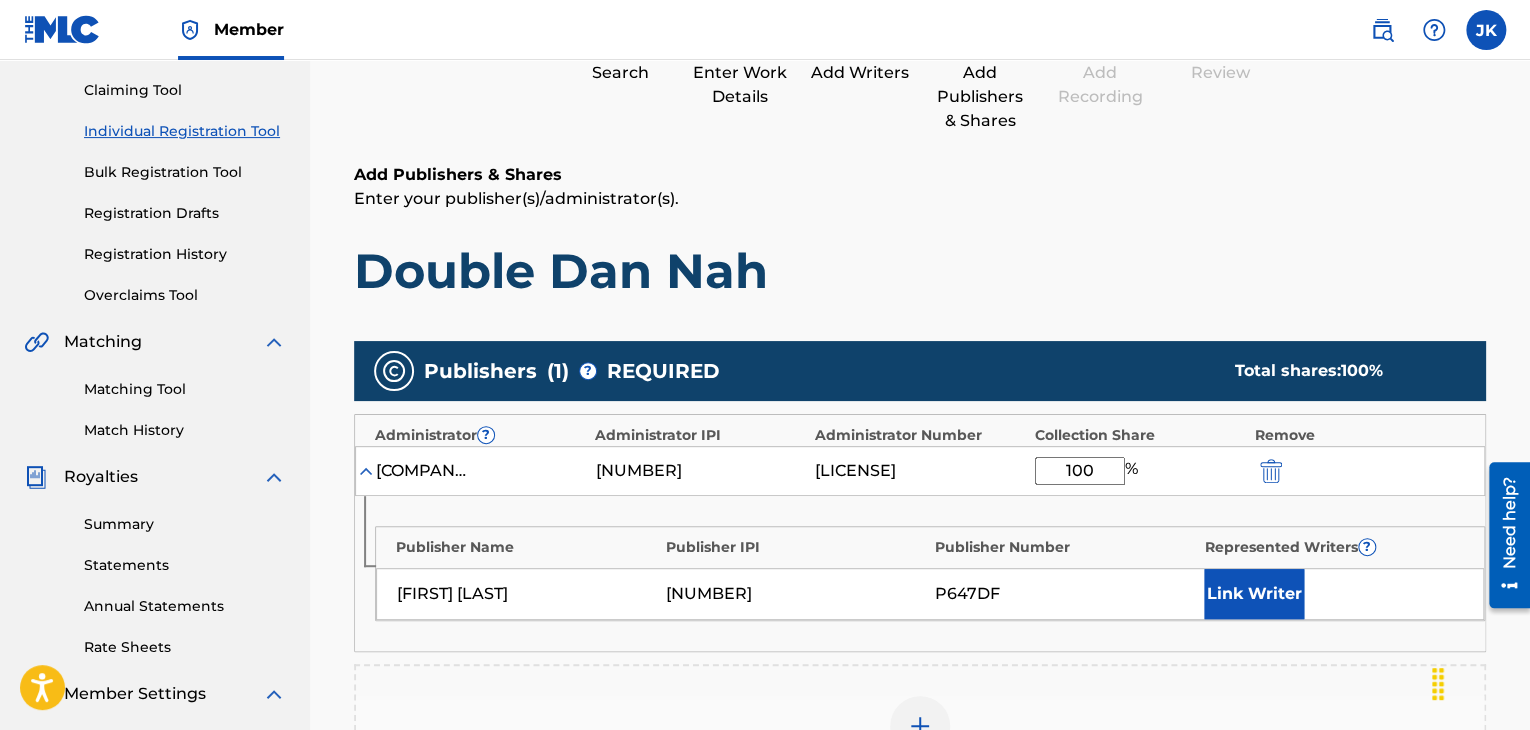 scroll, scrollTop: 490, scrollLeft: 0, axis: vertical 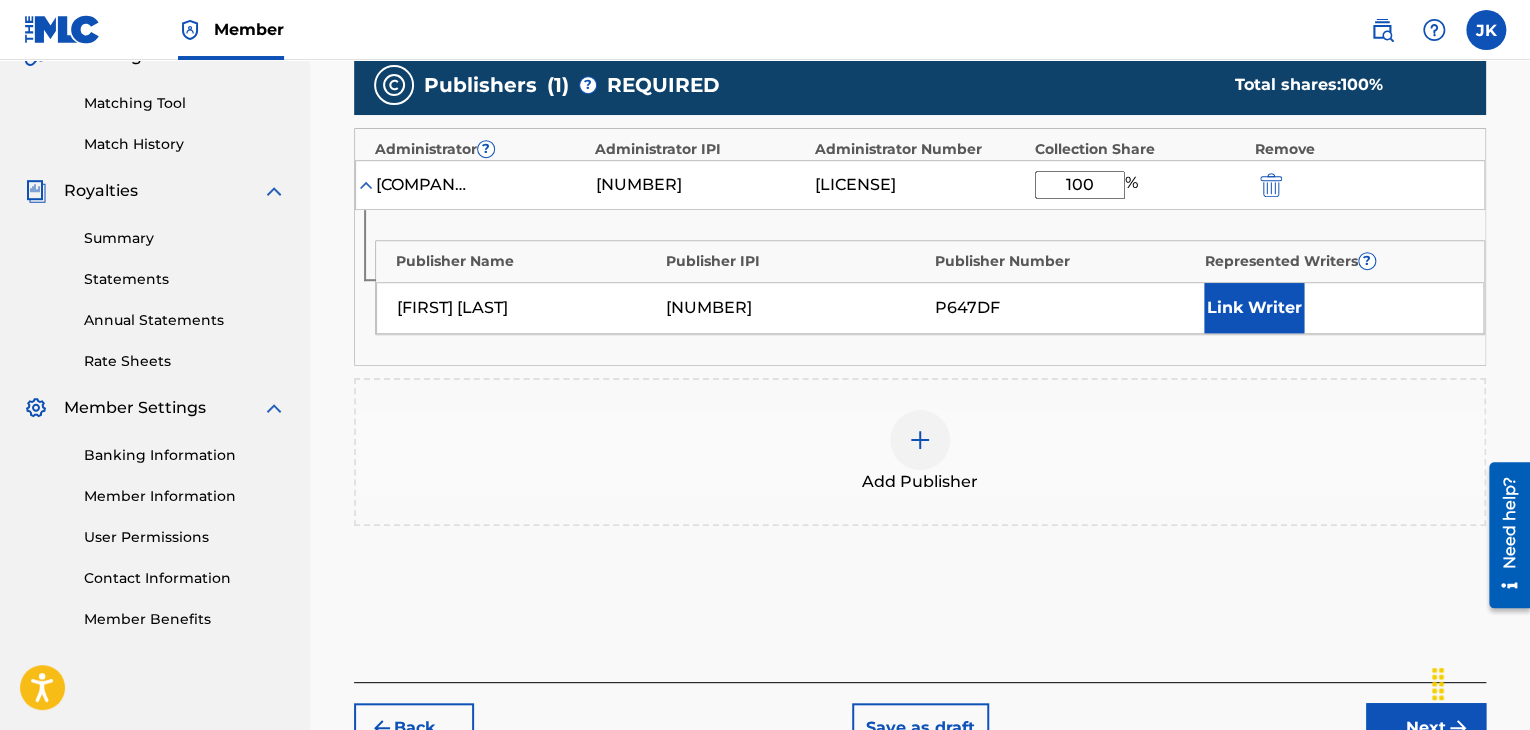 click on "Next" at bounding box center (1426, 728) 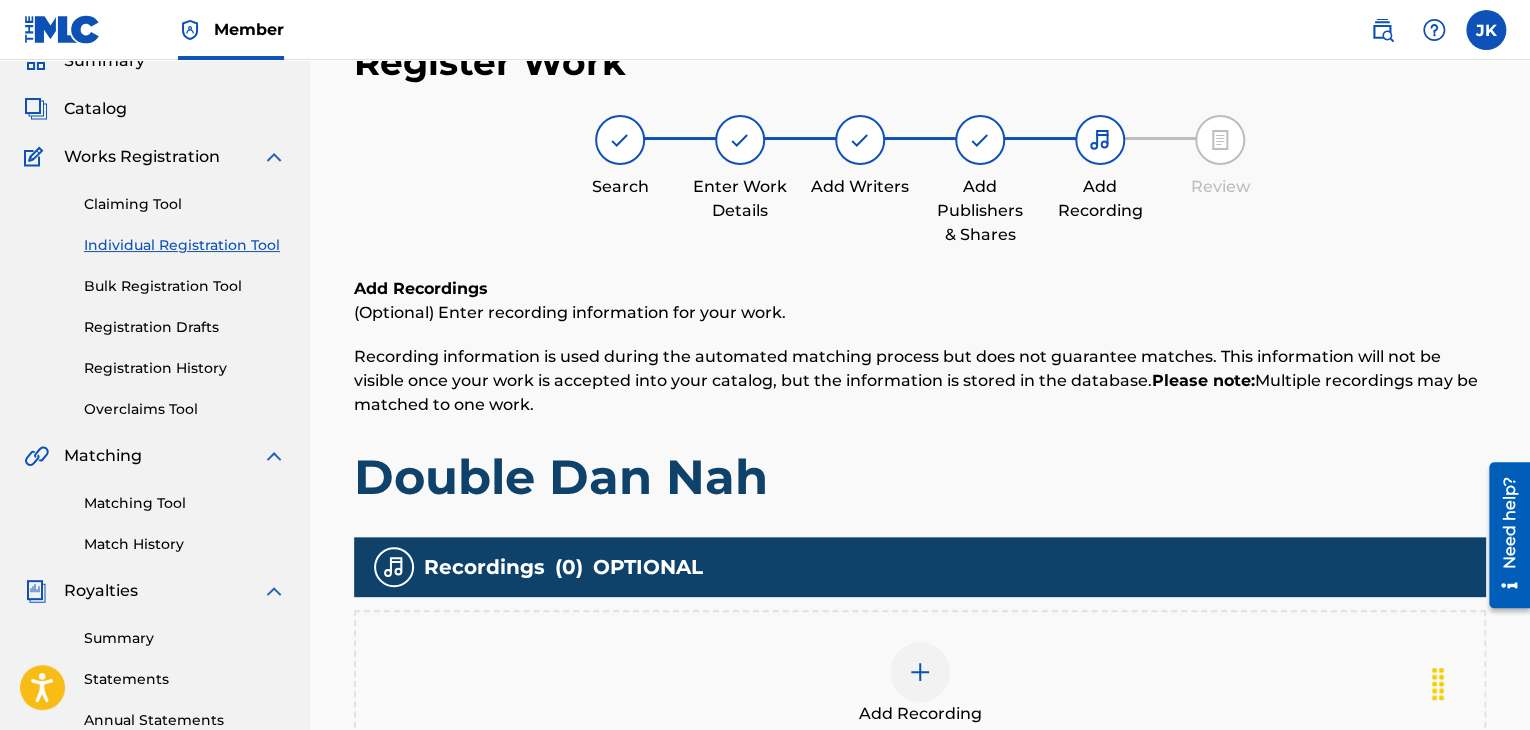 scroll, scrollTop: 390, scrollLeft: 0, axis: vertical 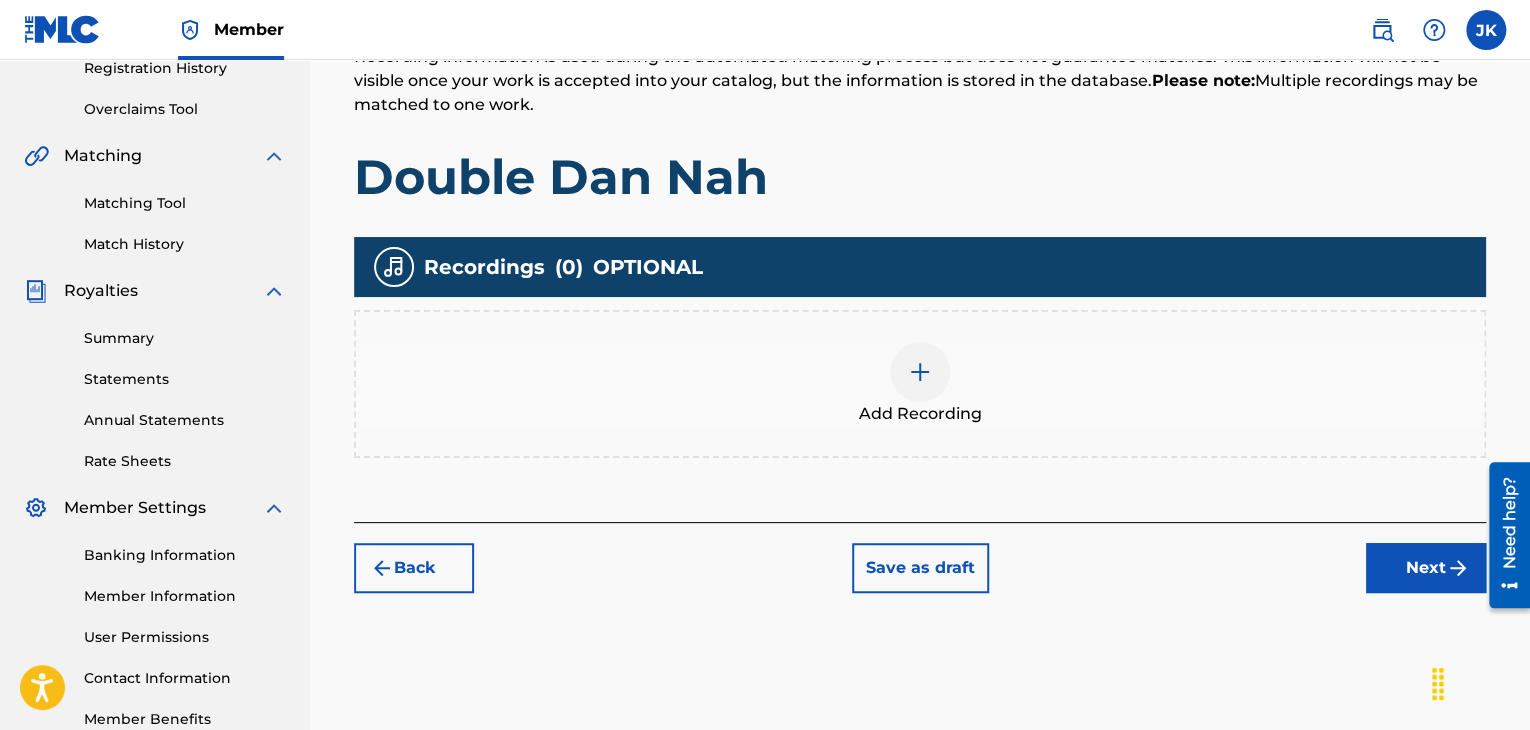 click at bounding box center (920, 372) 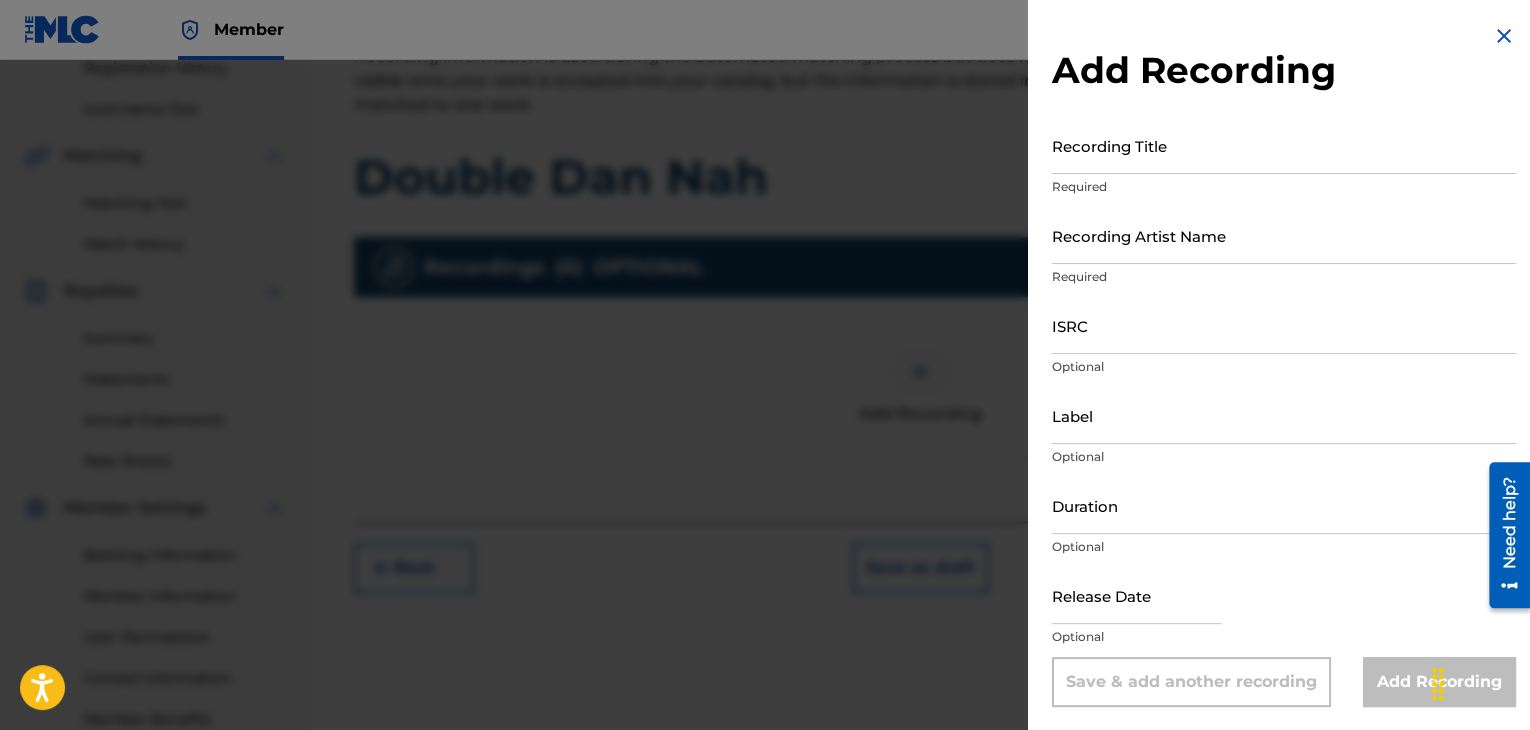 click on "Recording Title" at bounding box center [1284, 145] 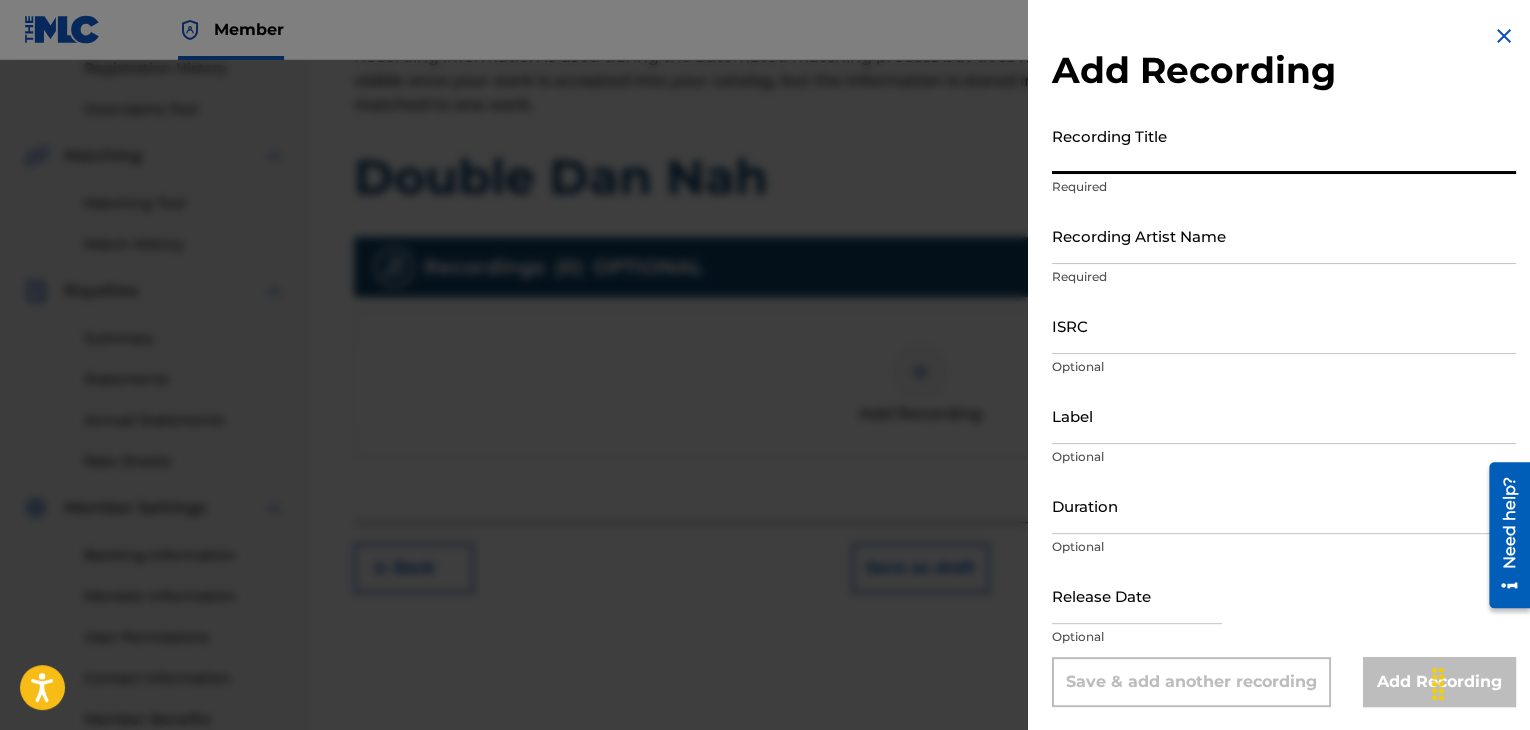 paste on "Double Dan Nah" 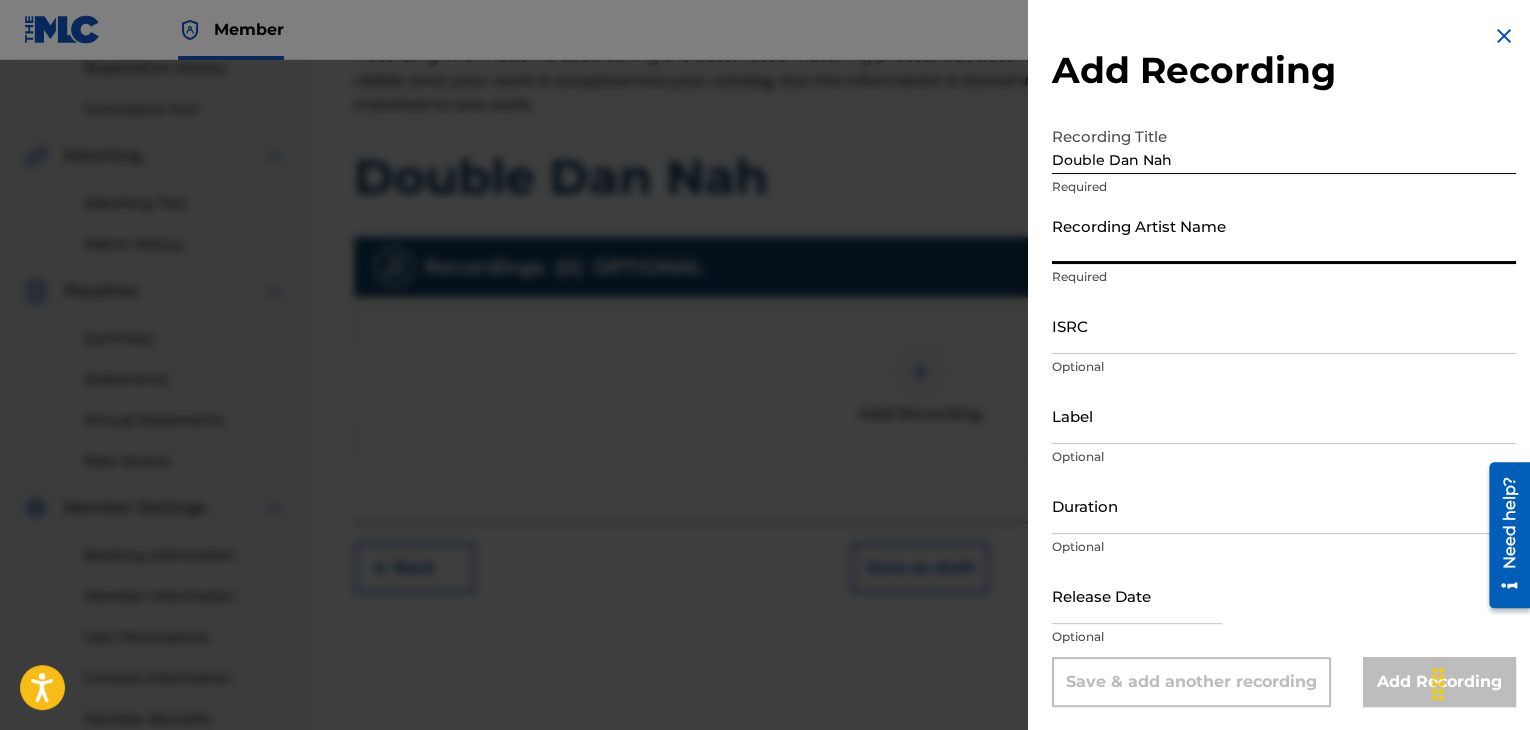 click on "Recording Artist Name" at bounding box center [1284, 235] 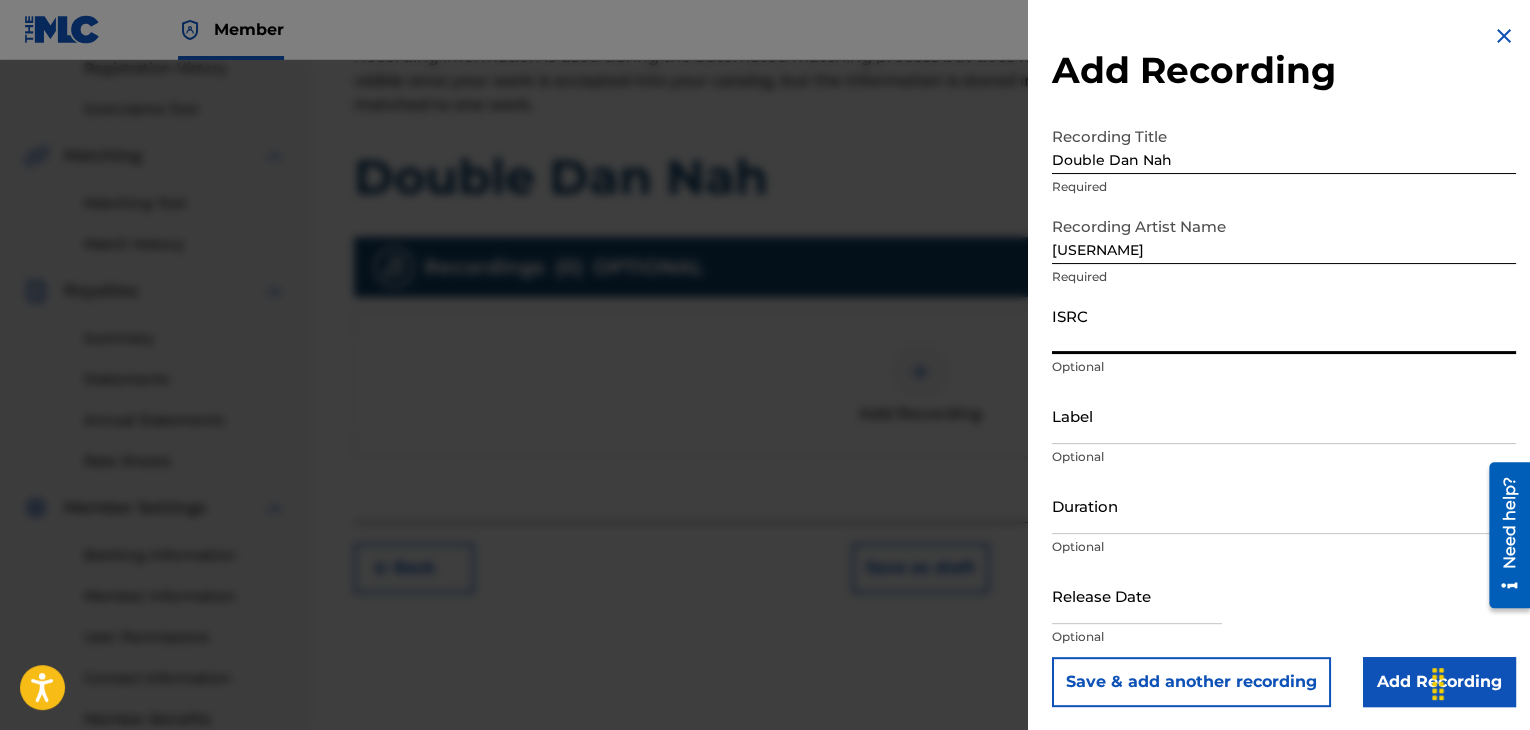 click on "ISRC" at bounding box center (1284, 325) 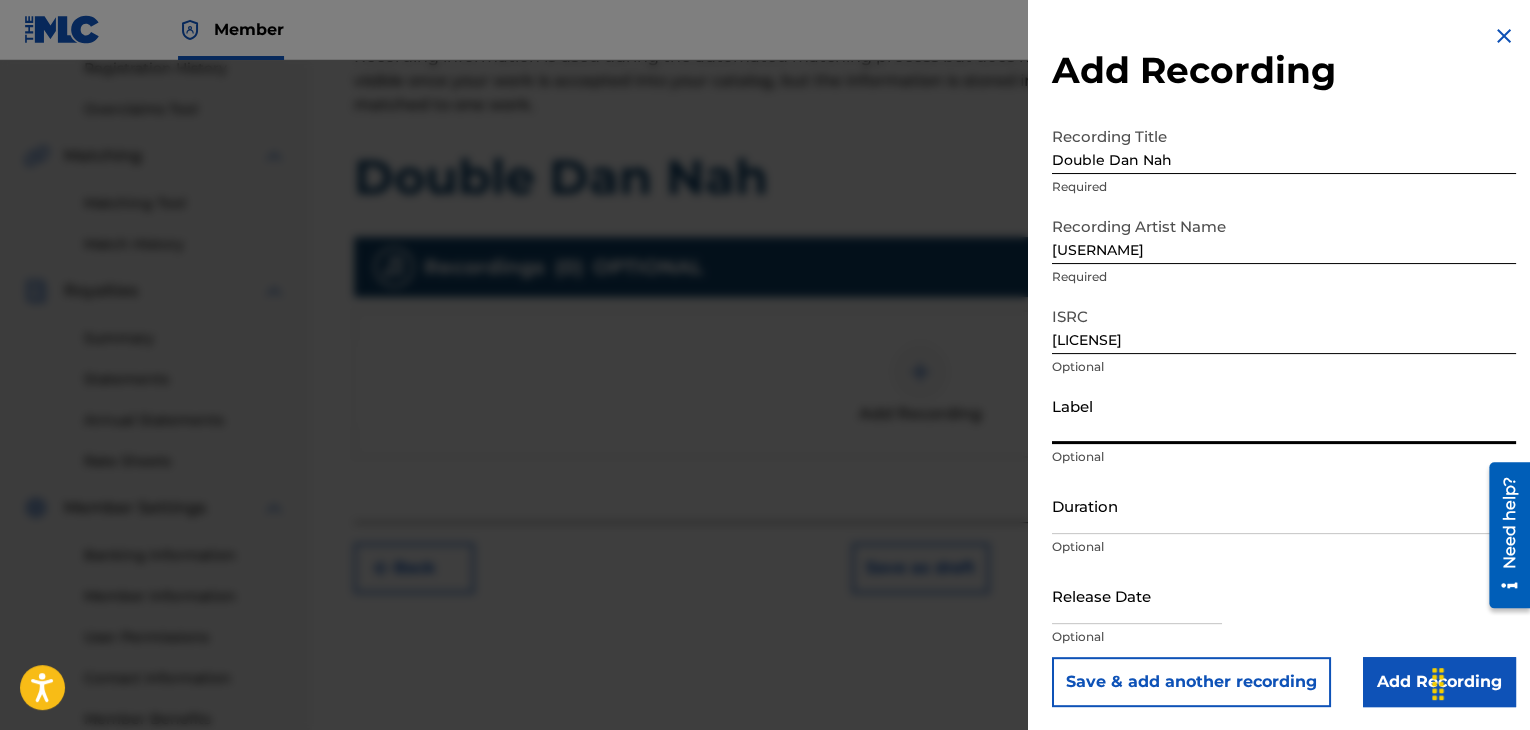 click on "Label" at bounding box center (1284, 415) 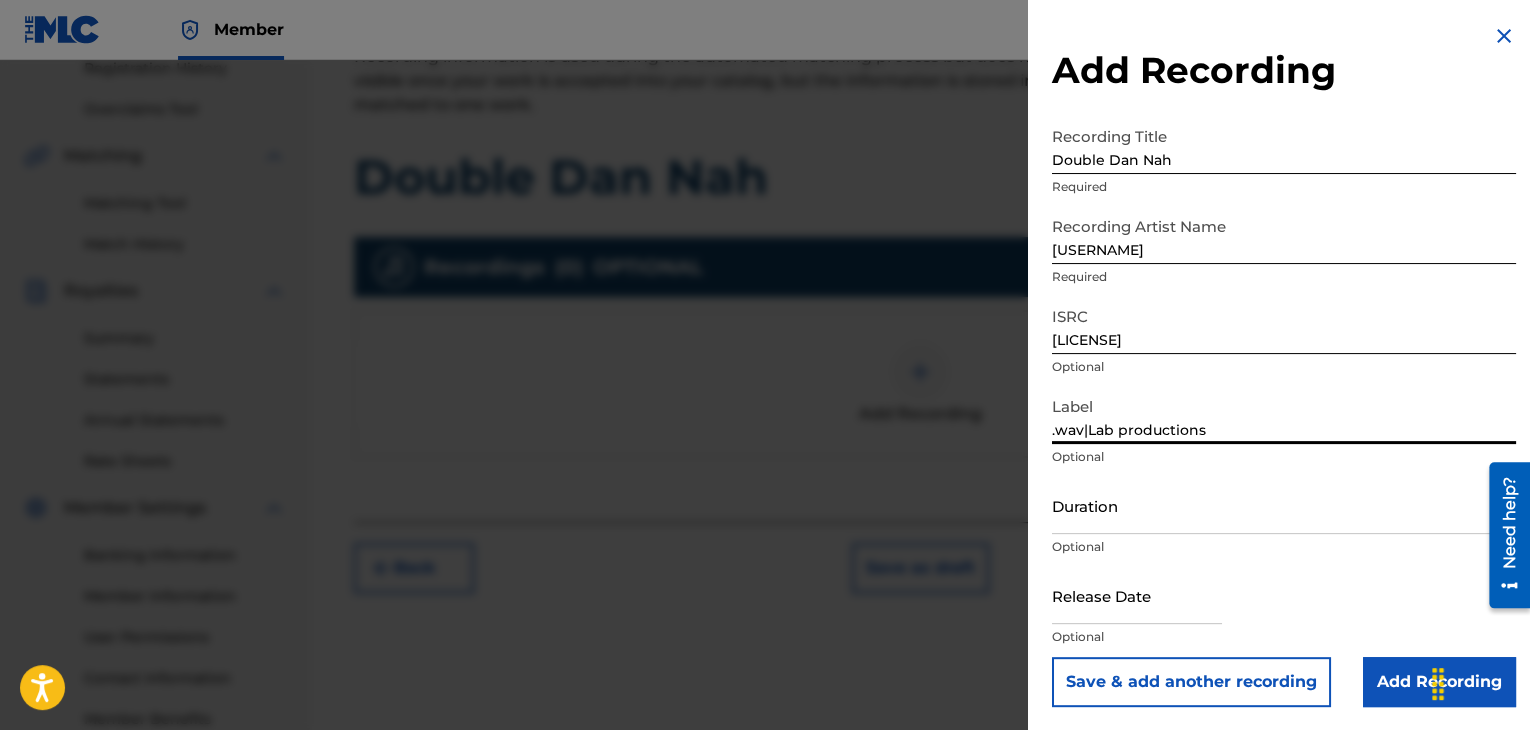click on "Duration" at bounding box center (1284, 505) 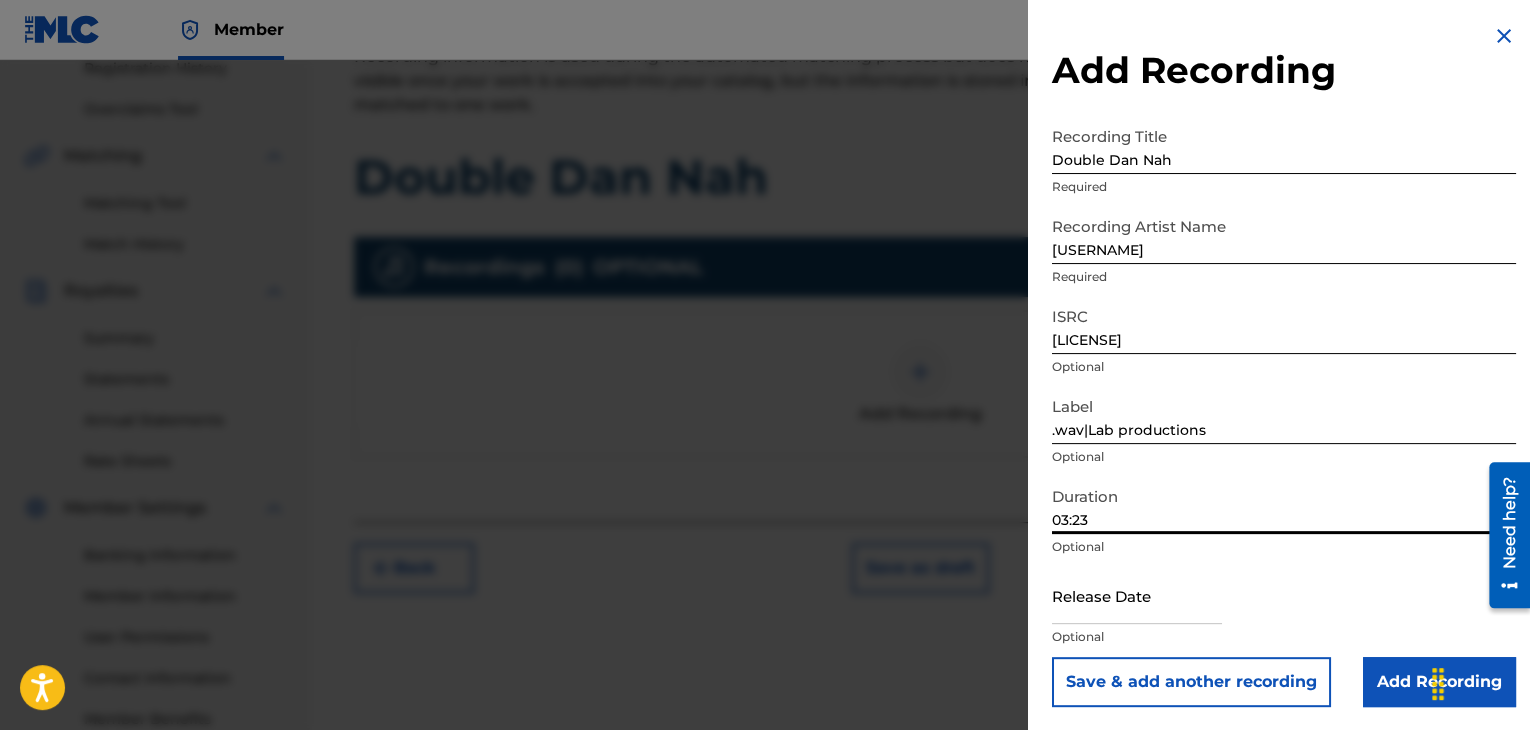 click at bounding box center [1137, 595] 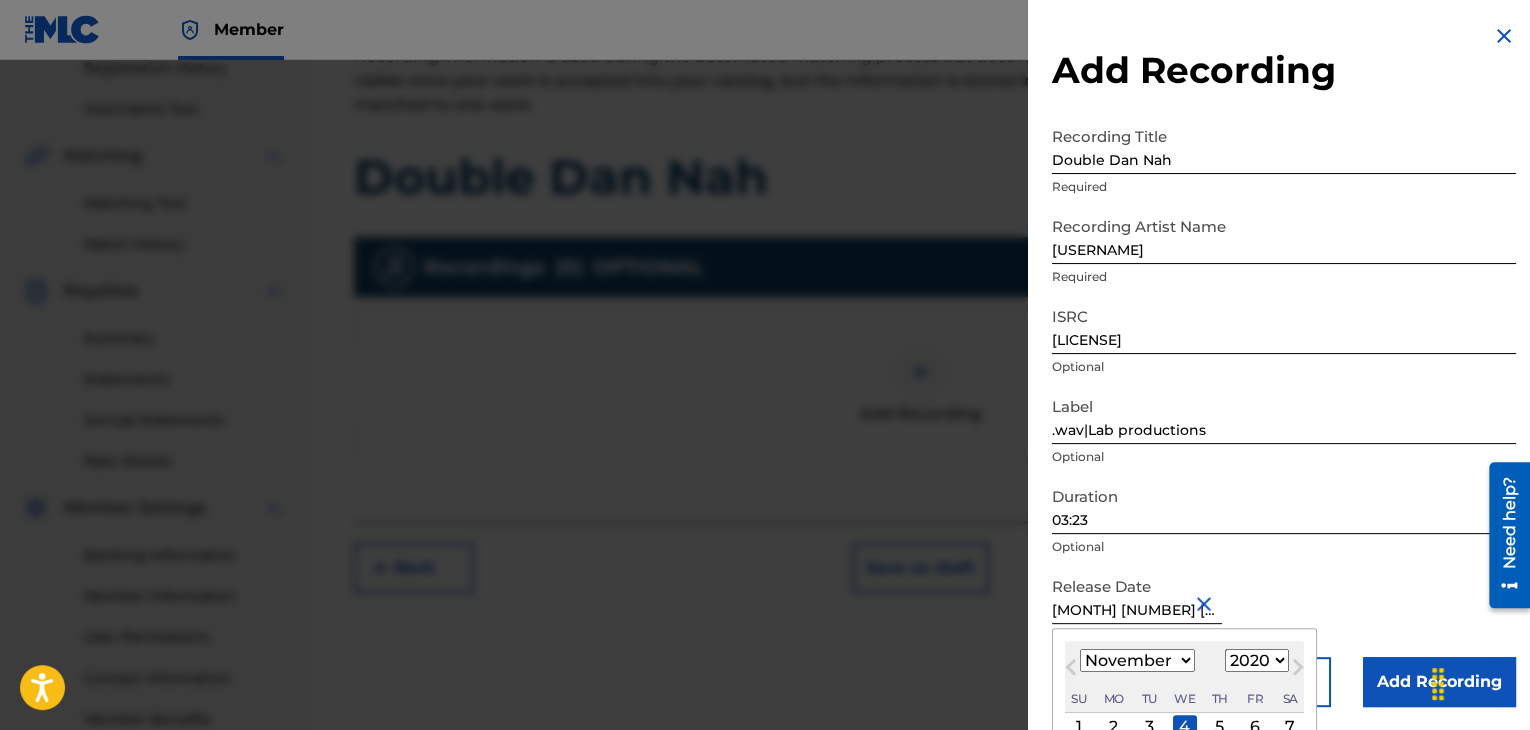 click on "Duration 03:23 Optional" at bounding box center (1284, 522) 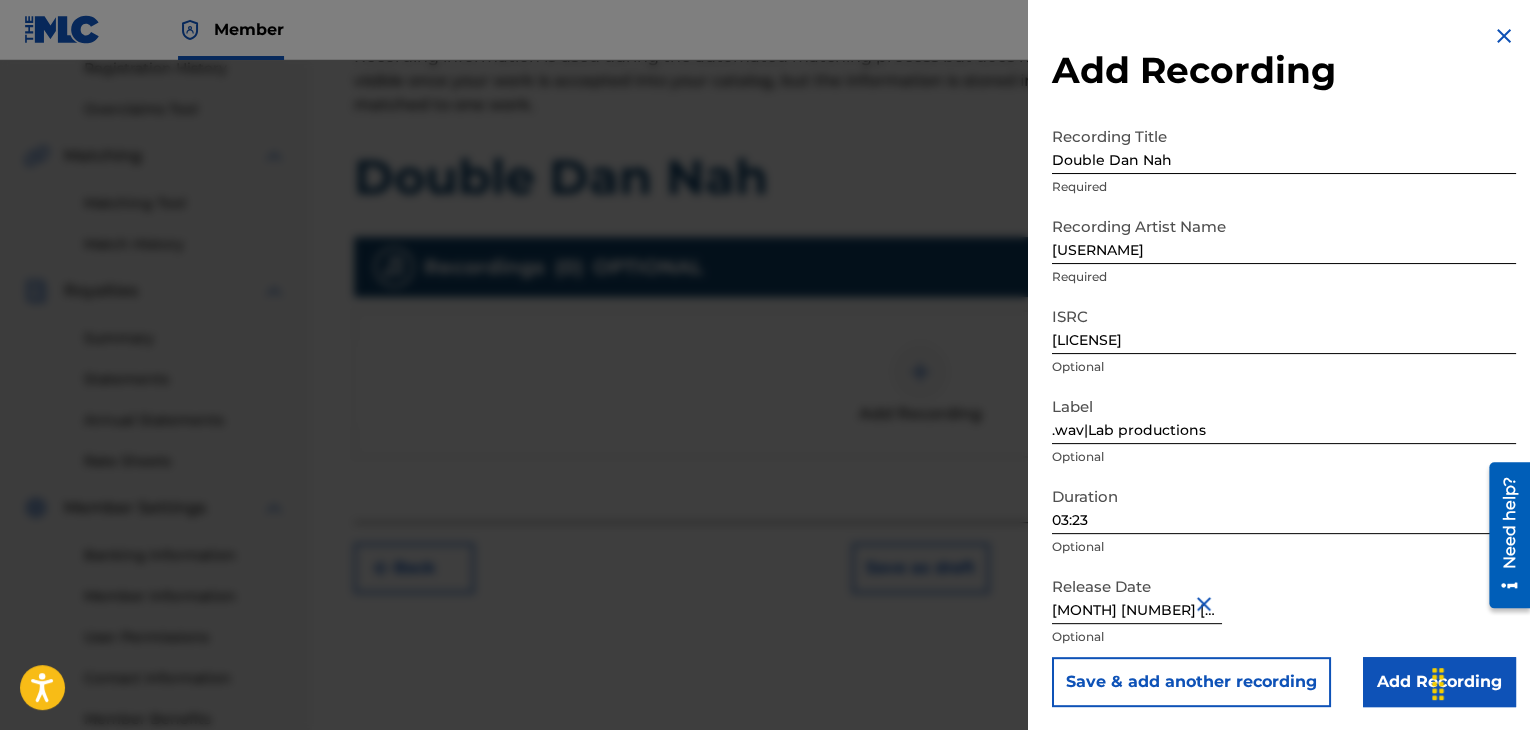 click on "Add Recording" at bounding box center (1439, 682) 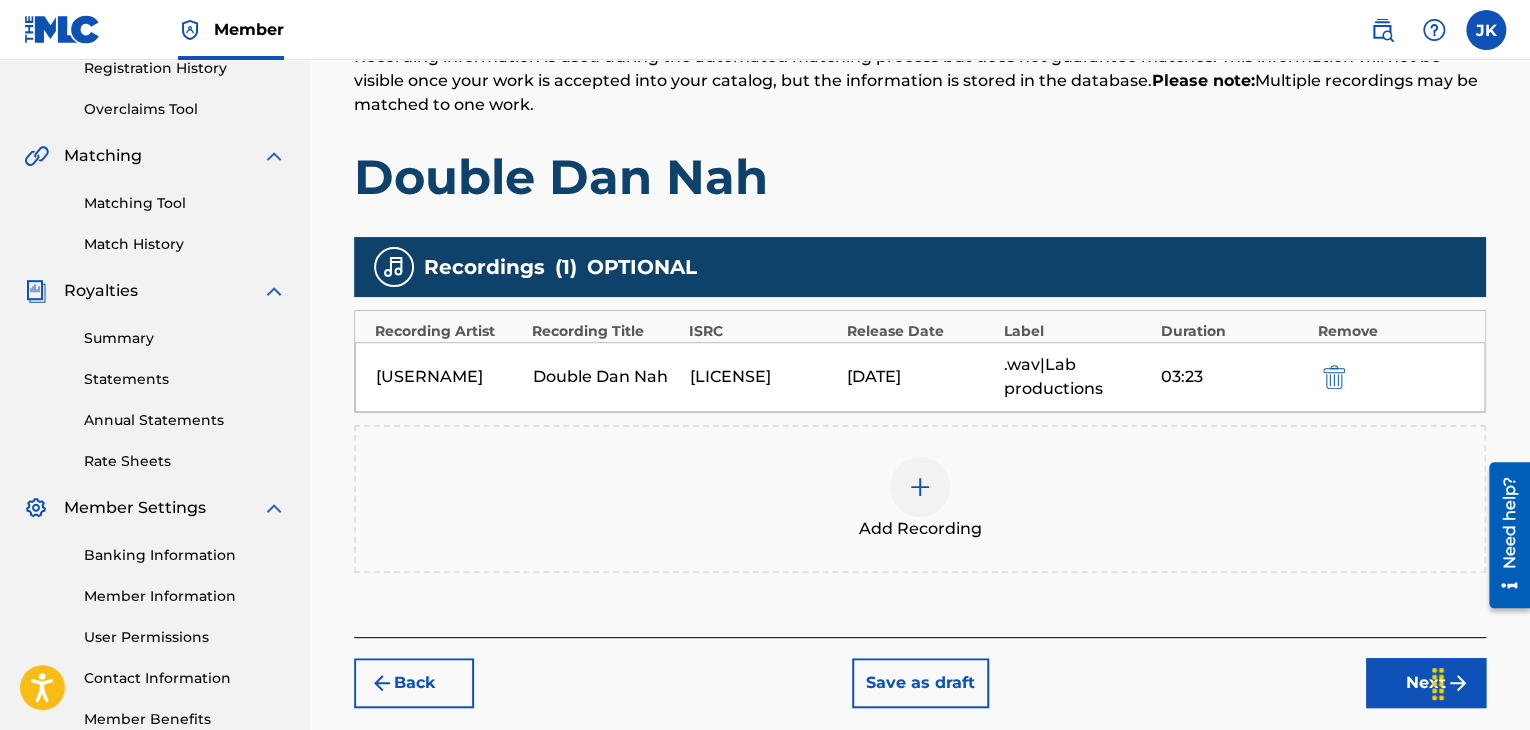 click on "Next" at bounding box center (1426, 683) 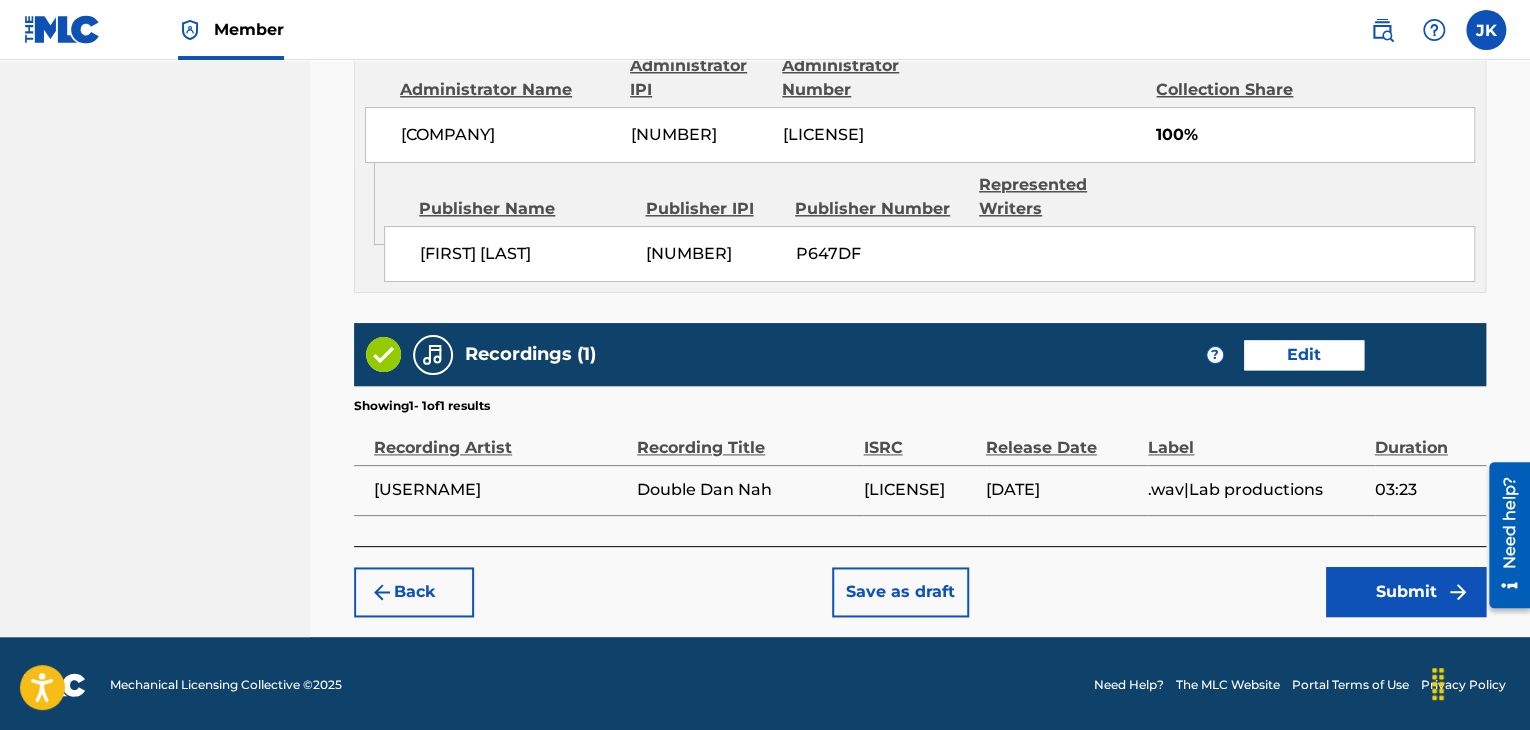 scroll, scrollTop: 1132, scrollLeft: 0, axis: vertical 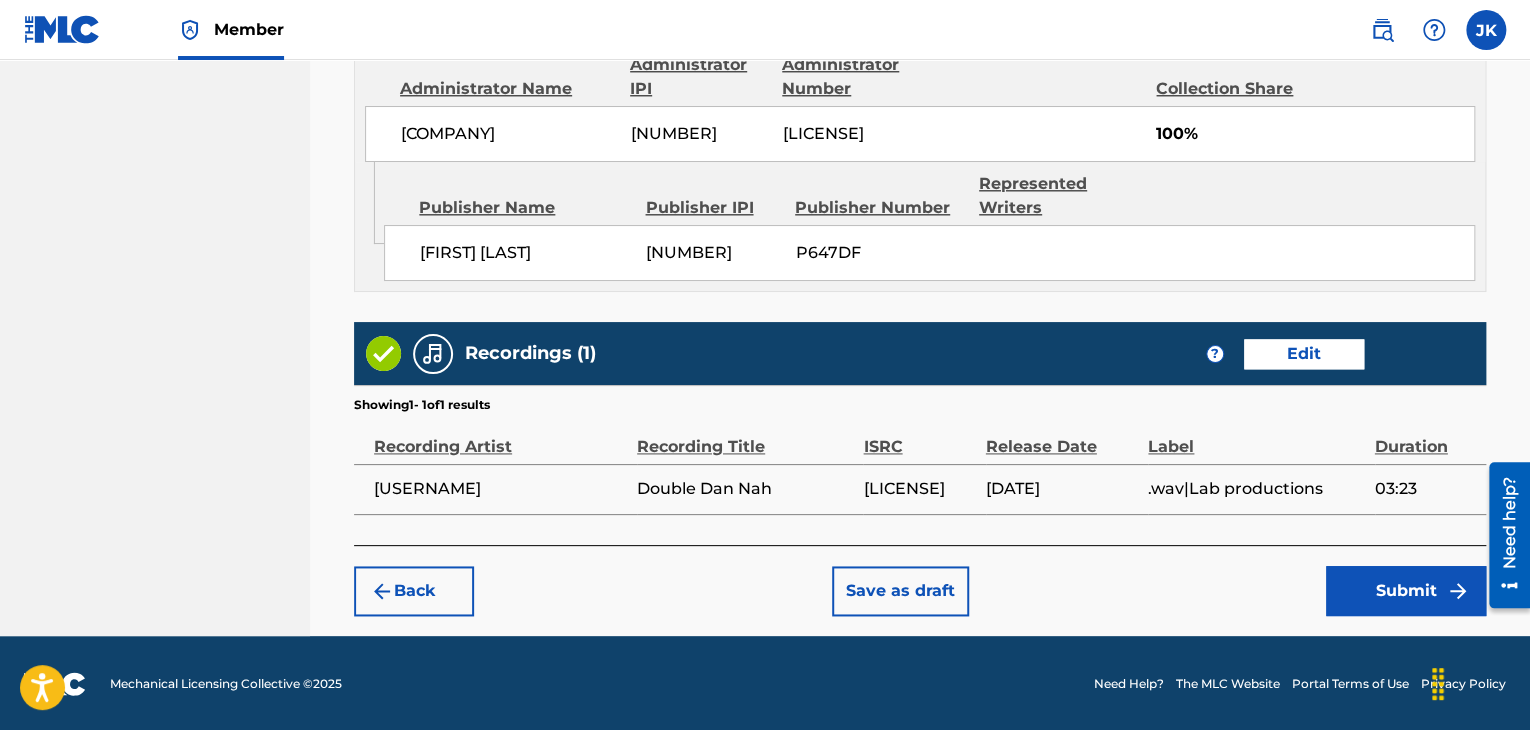 click on "Submit" at bounding box center [1406, 591] 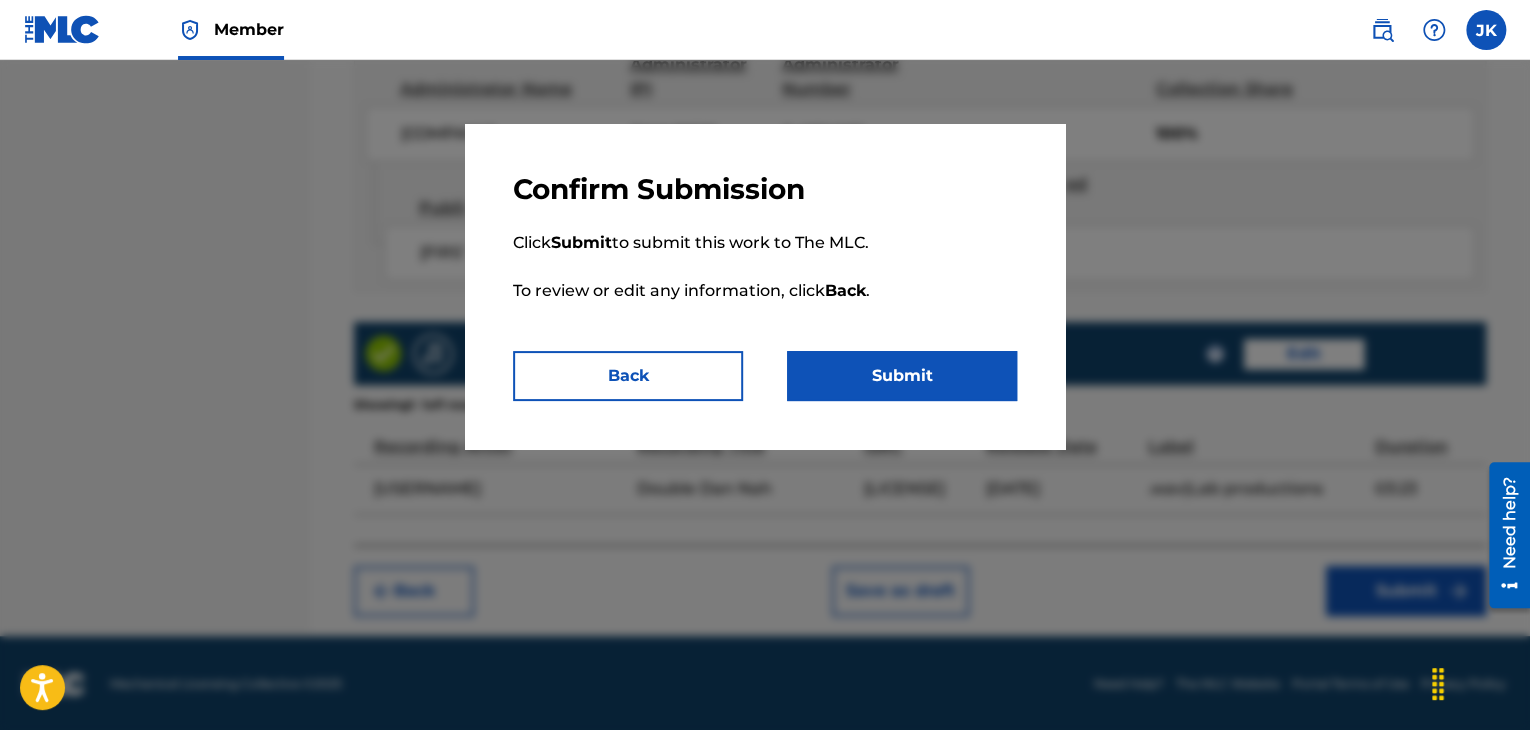 click on "Submit" at bounding box center (902, 376) 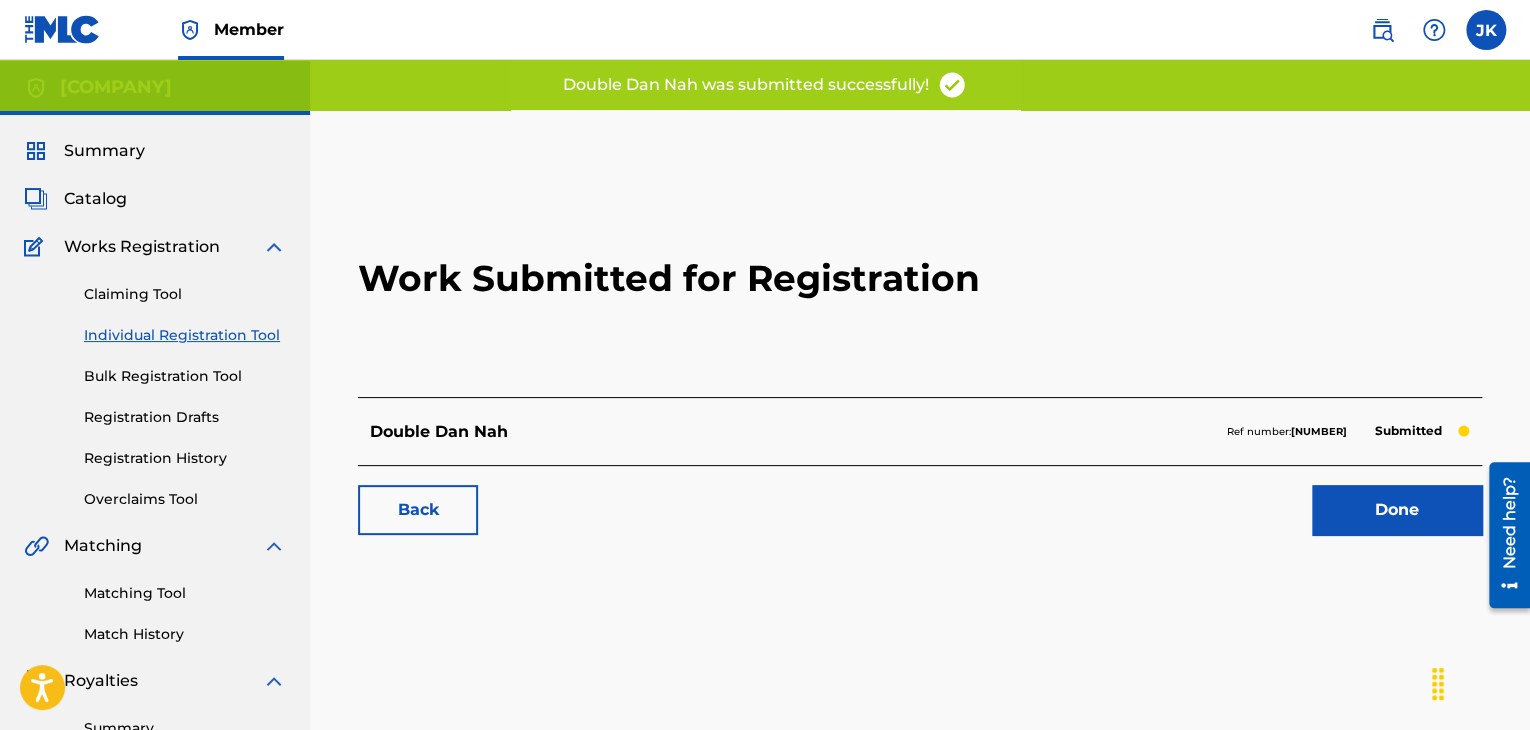 click on "Done" at bounding box center [1397, 510] 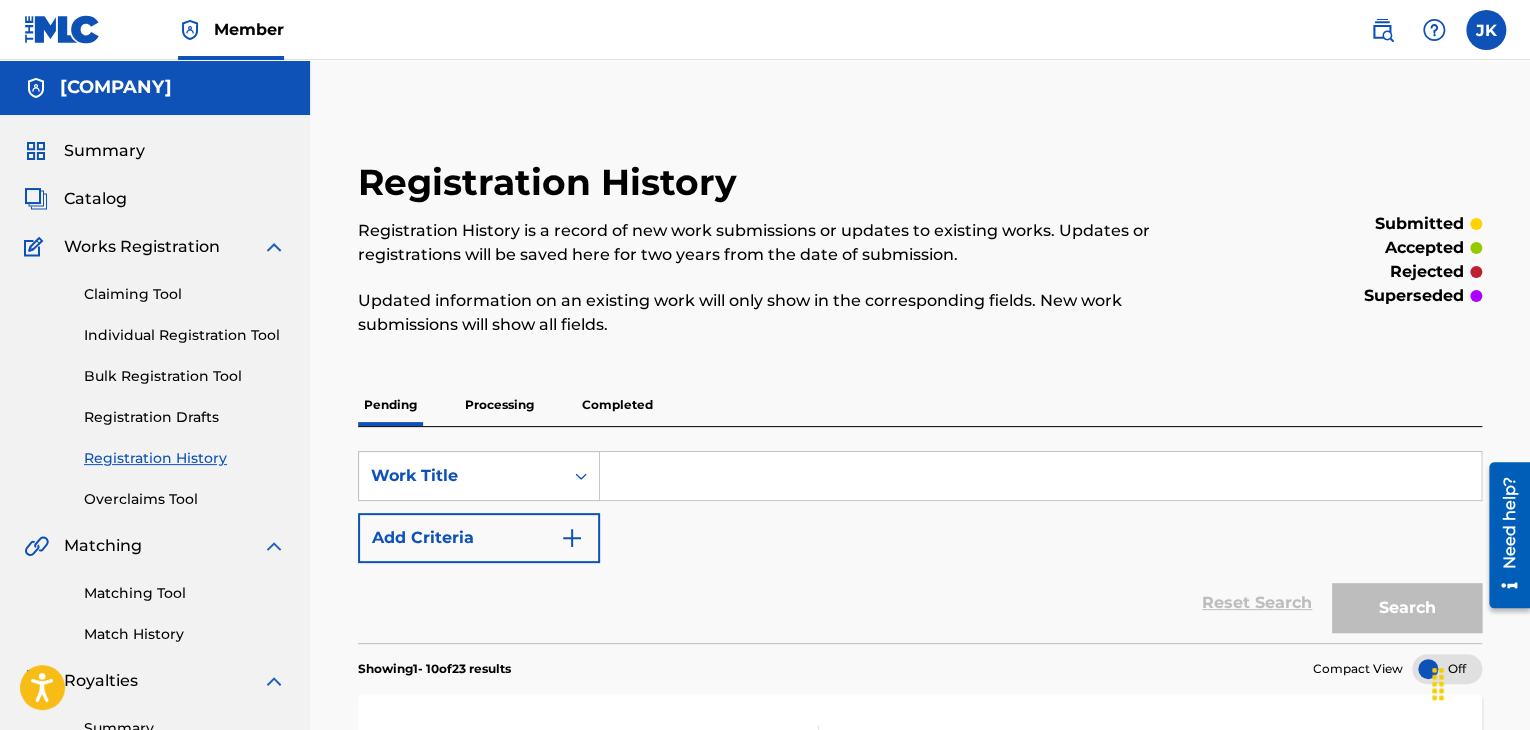click at bounding box center [1040, 476] 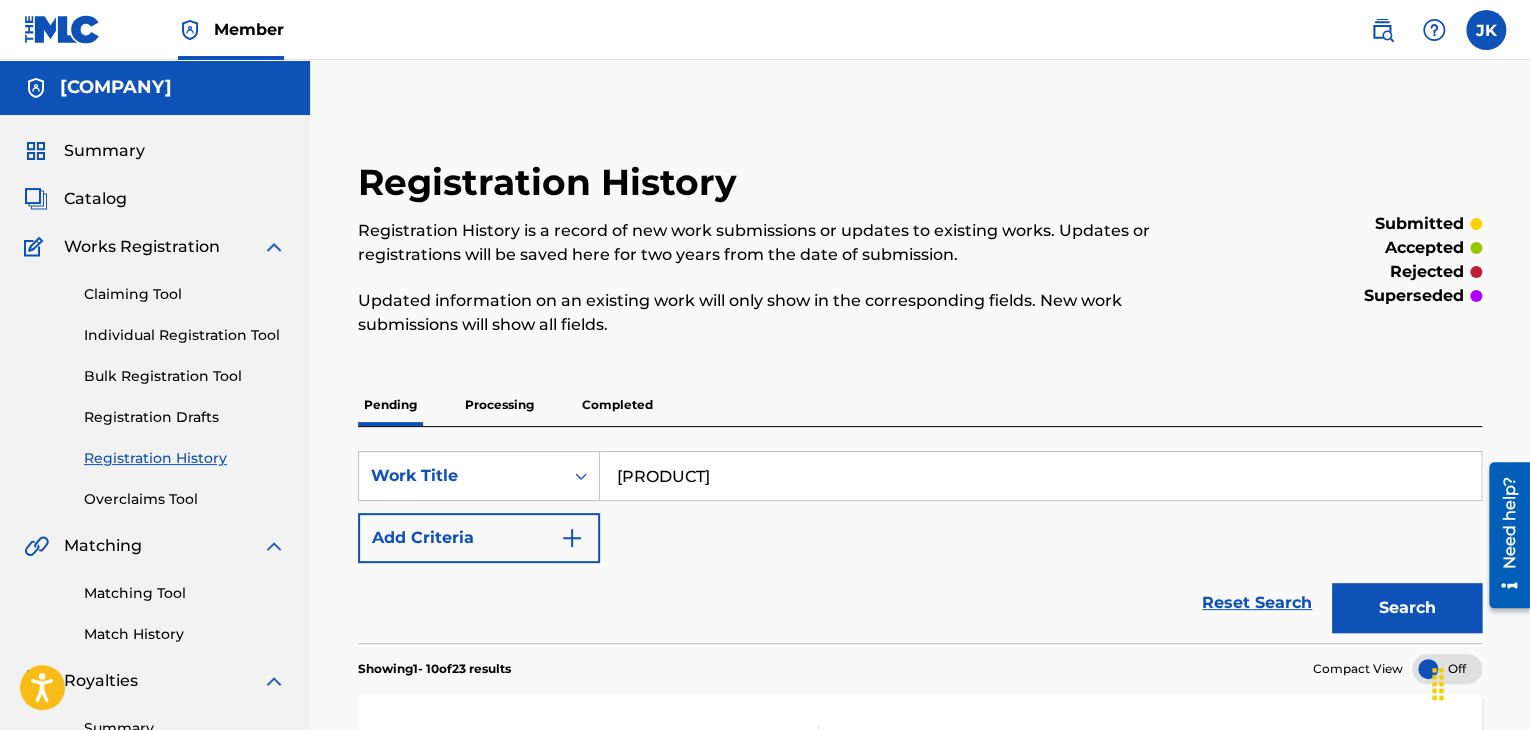 click on "Individual Registration Tool" at bounding box center [185, 335] 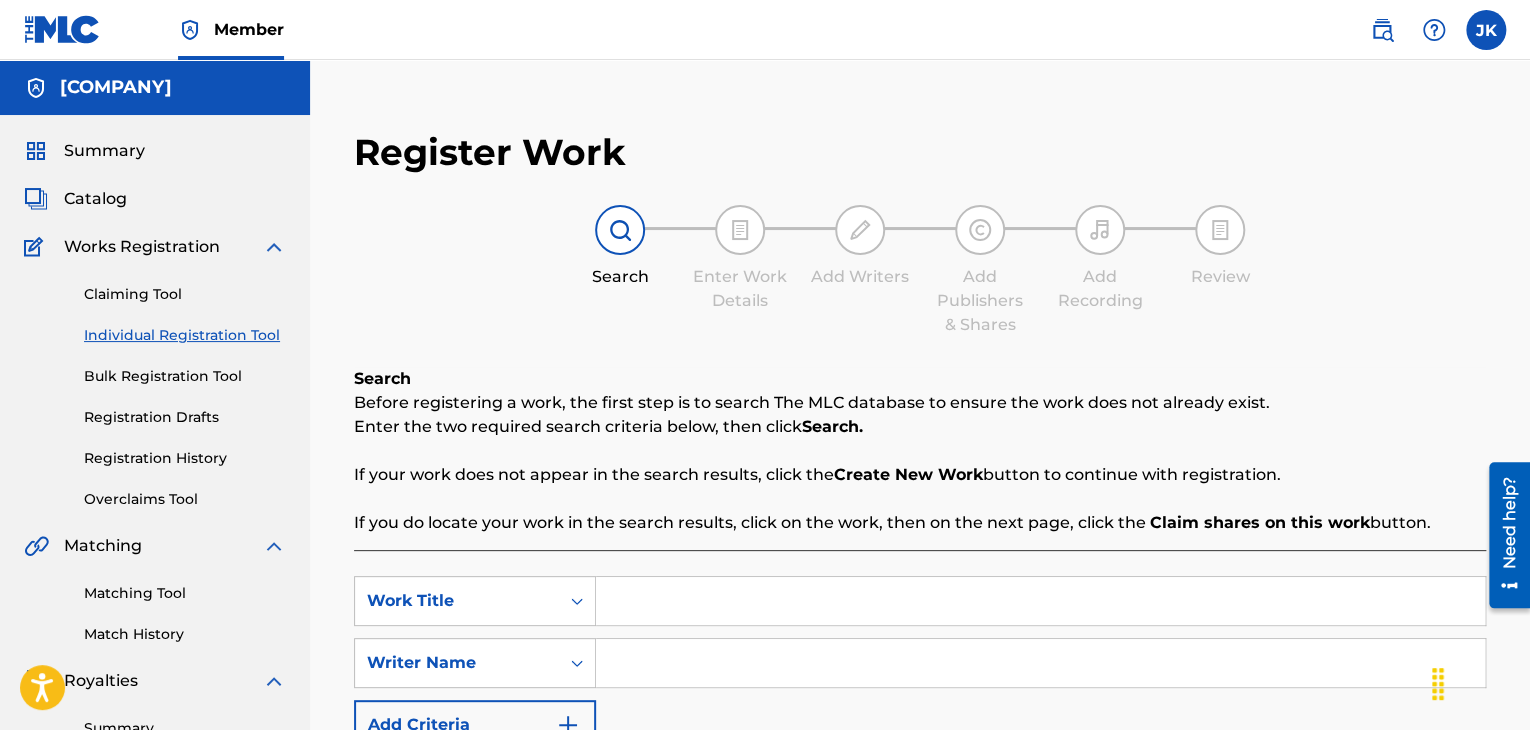 click at bounding box center [1040, 601] 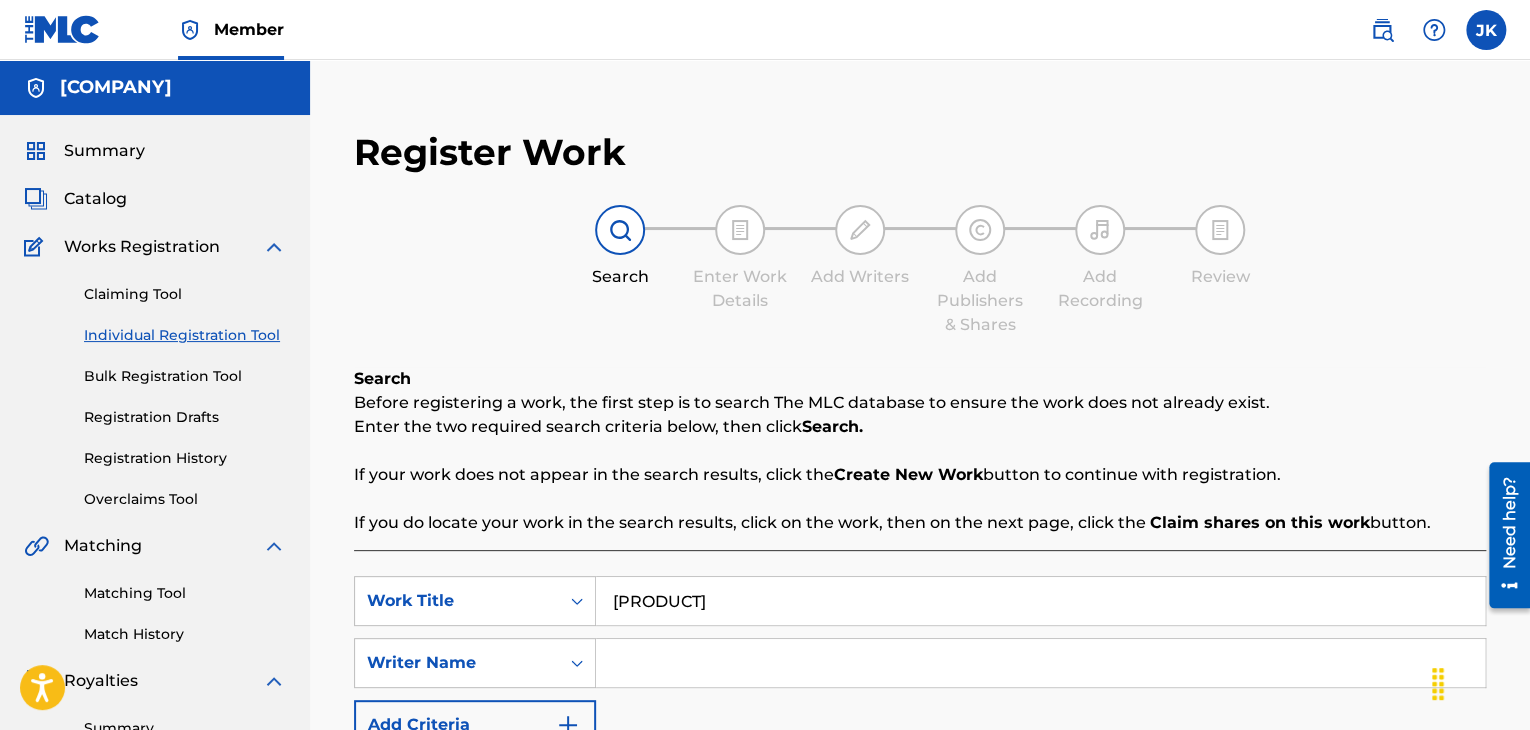 click at bounding box center [1040, 663] 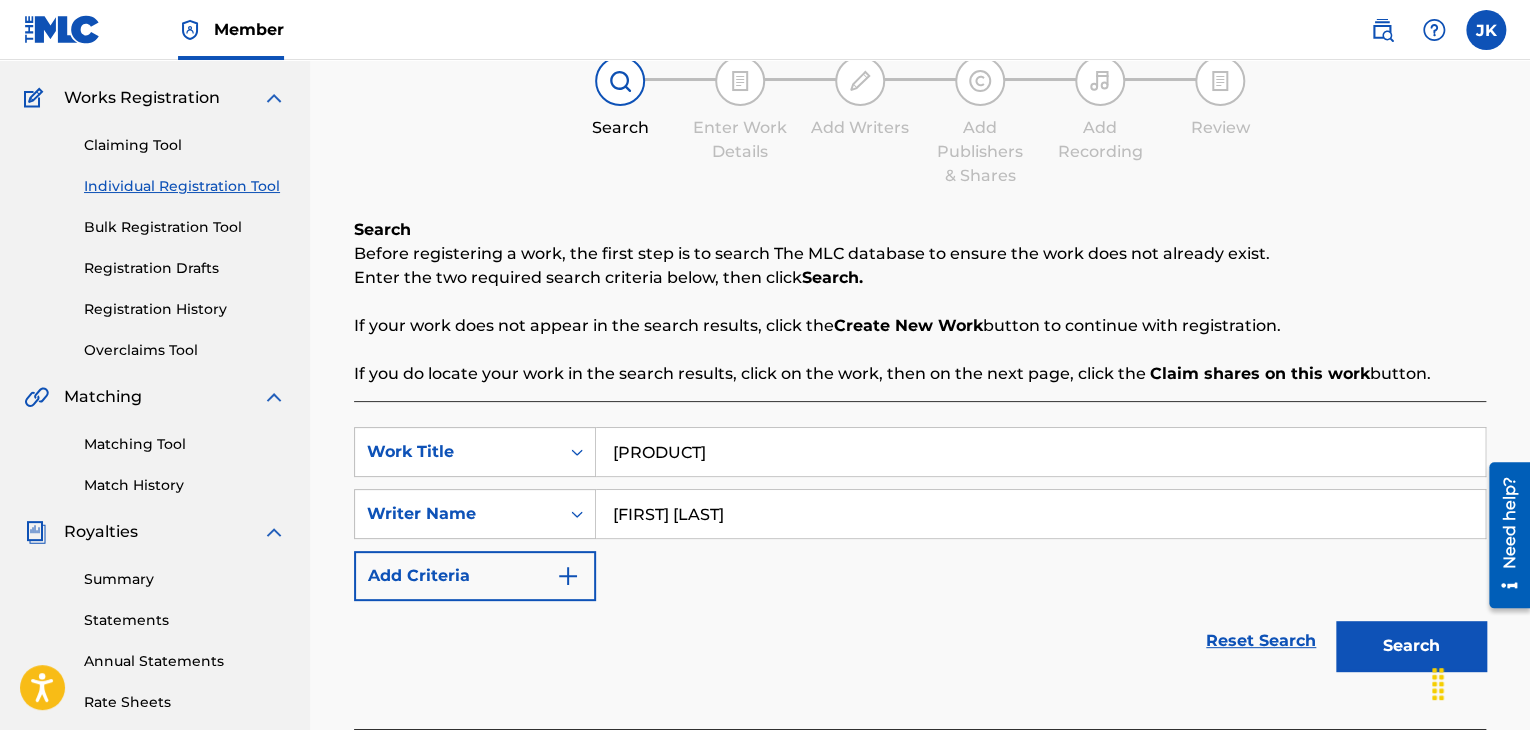 scroll, scrollTop: 300, scrollLeft: 0, axis: vertical 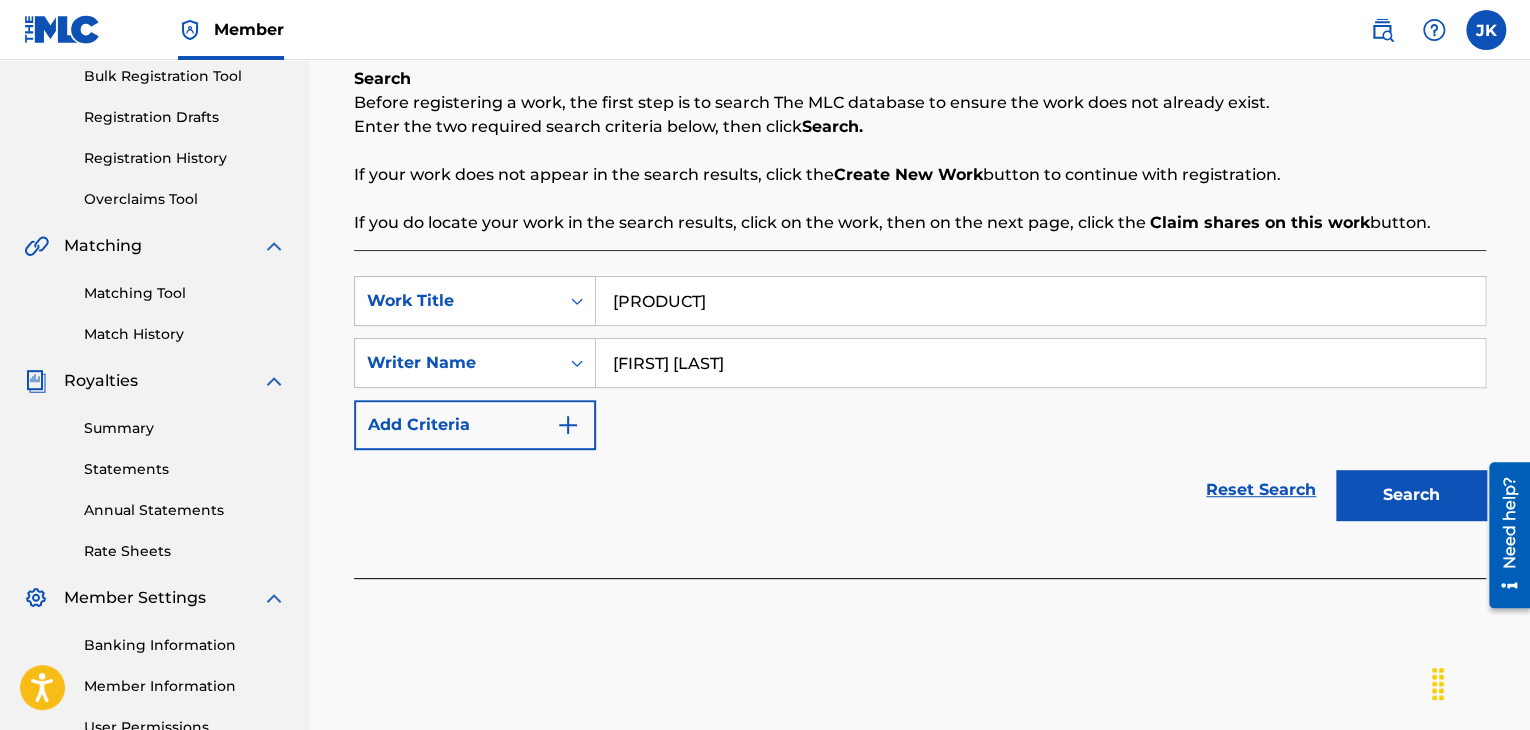 click on "Search" at bounding box center (1411, 495) 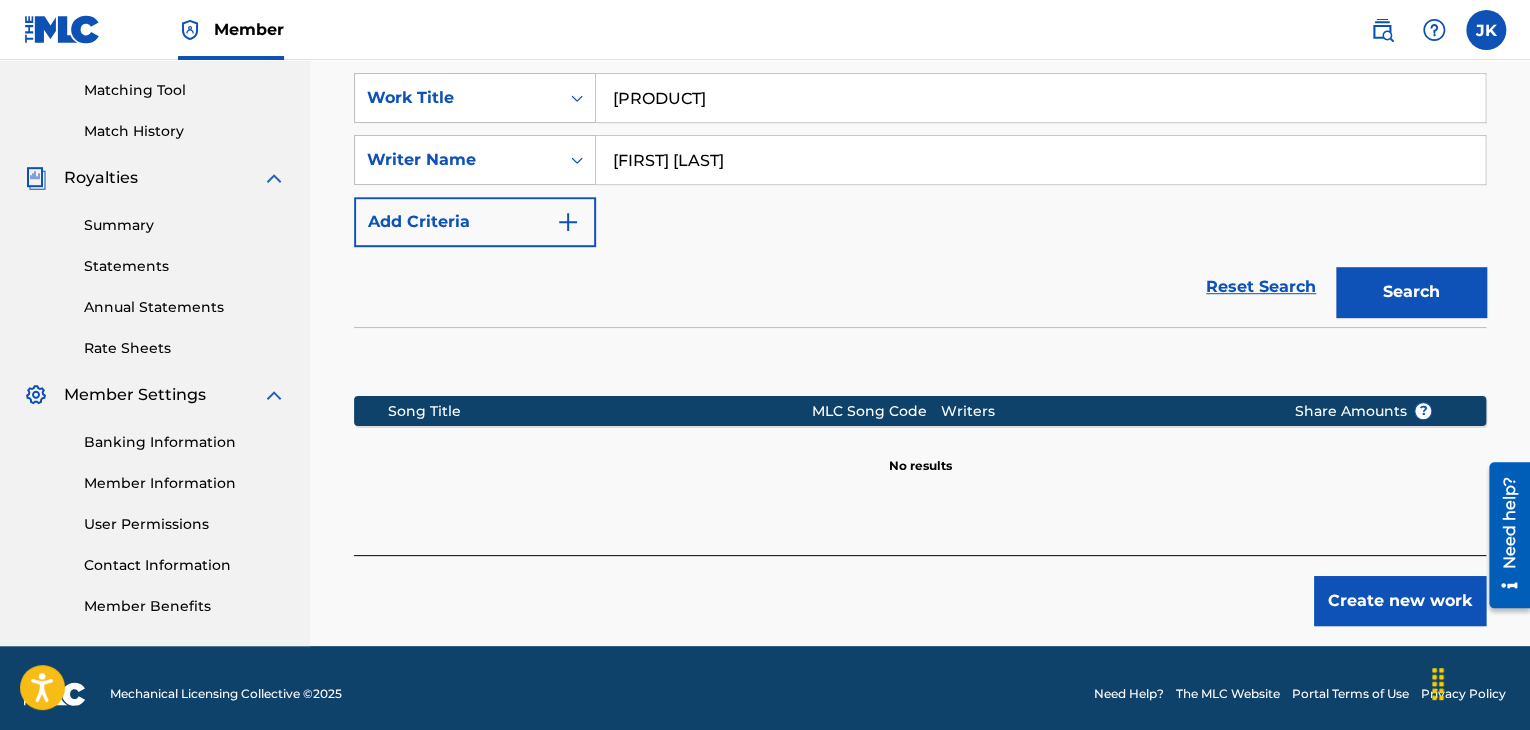 scroll, scrollTop: 515, scrollLeft: 0, axis: vertical 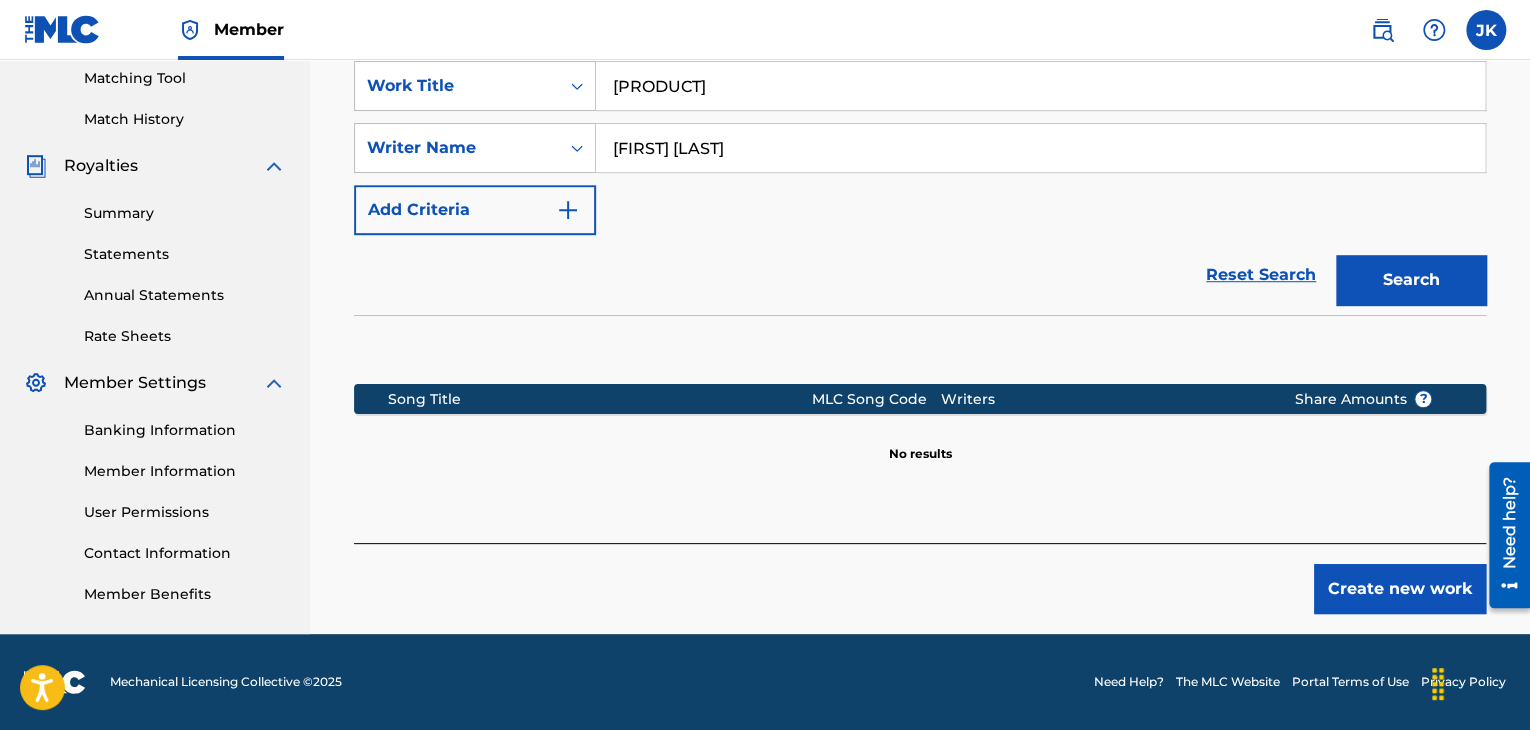 click on "Create new work" at bounding box center [1400, 589] 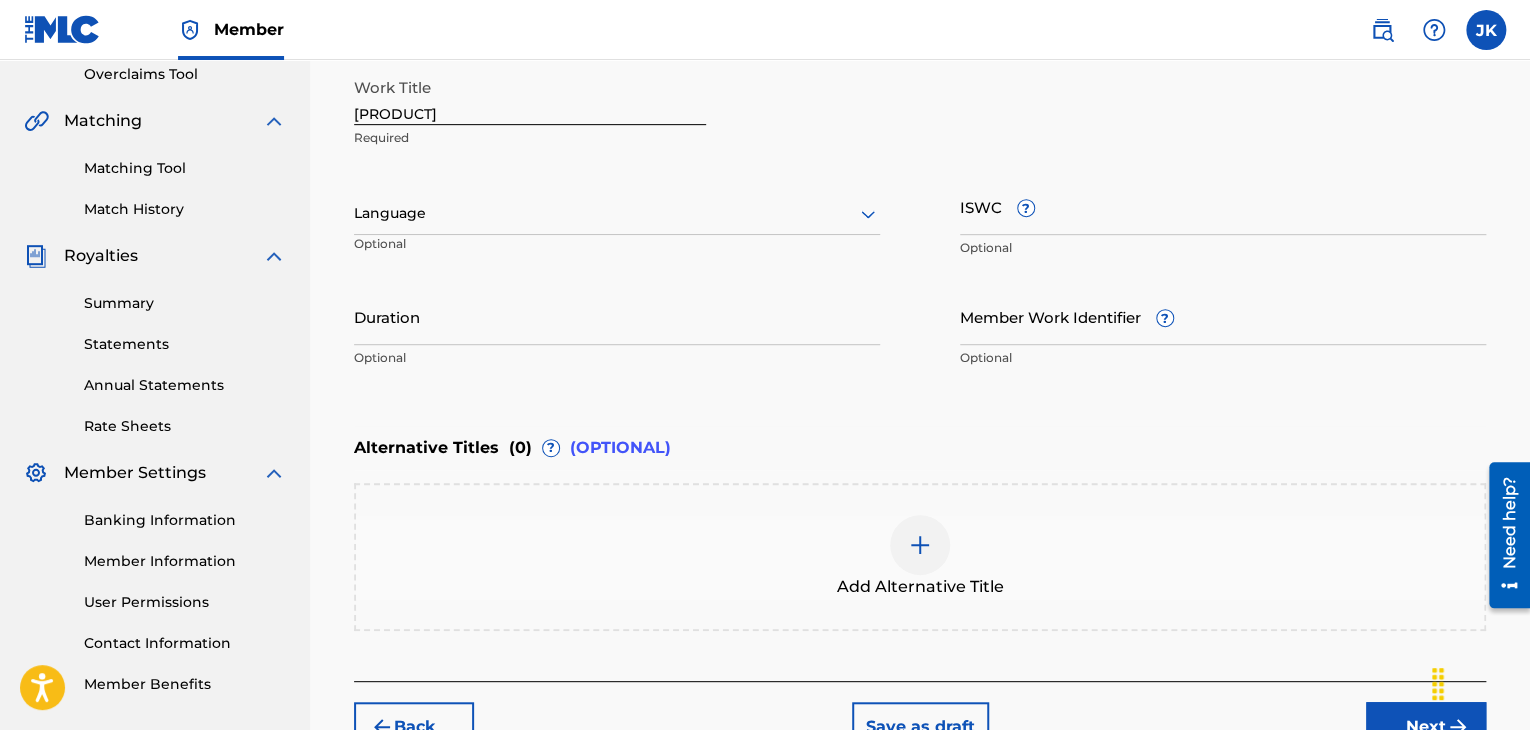 scroll, scrollTop: 315, scrollLeft: 0, axis: vertical 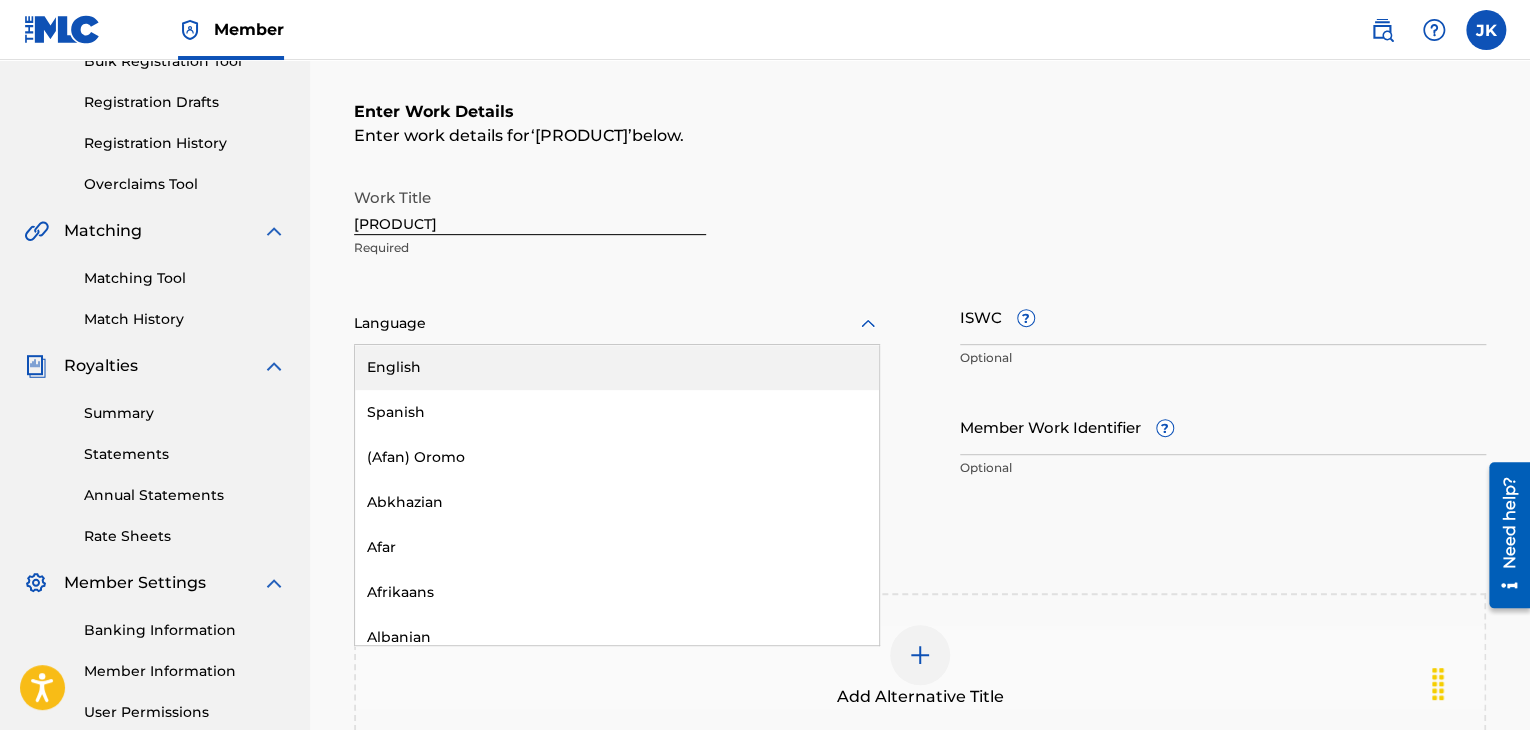 click on "Language" at bounding box center (617, 324) 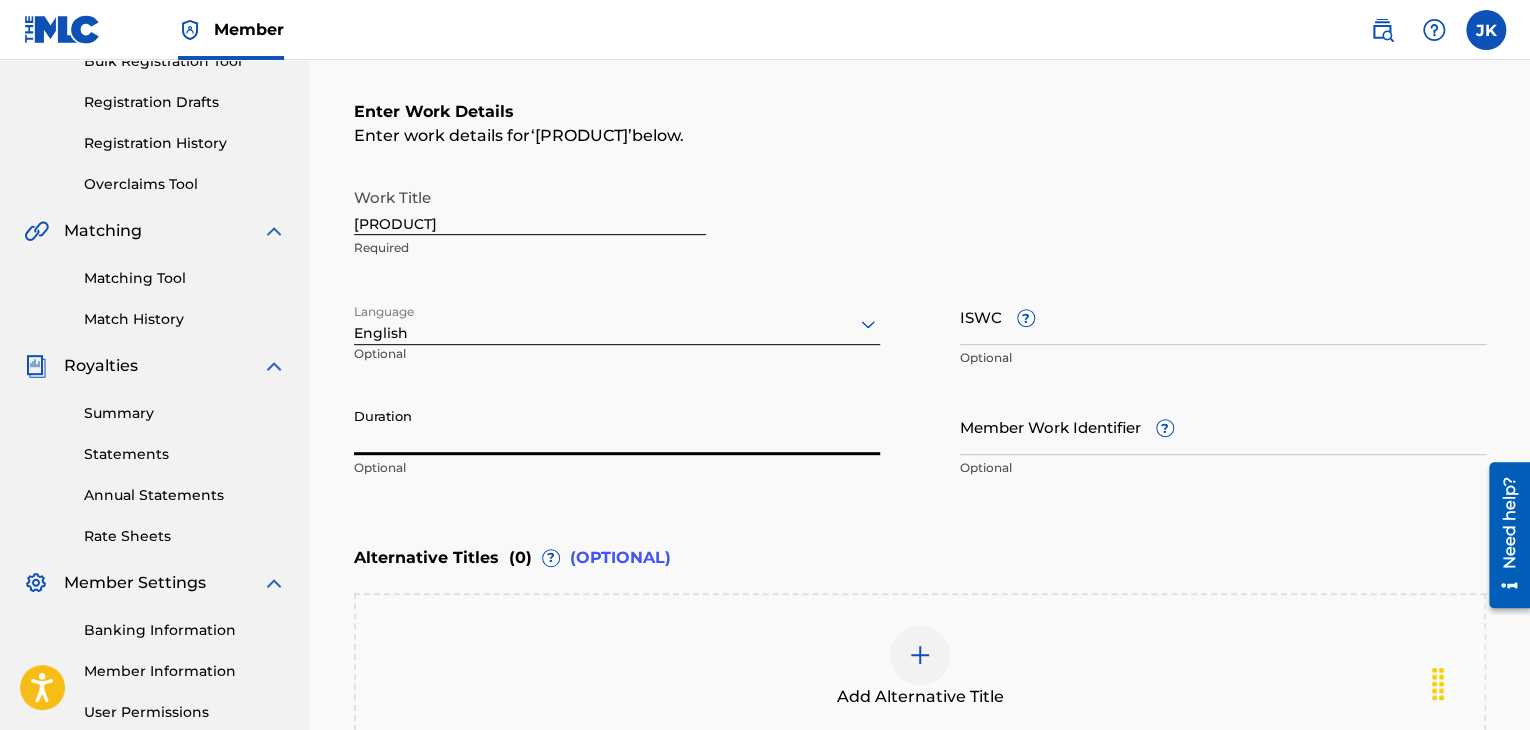click on "Duration" at bounding box center [617, 426] 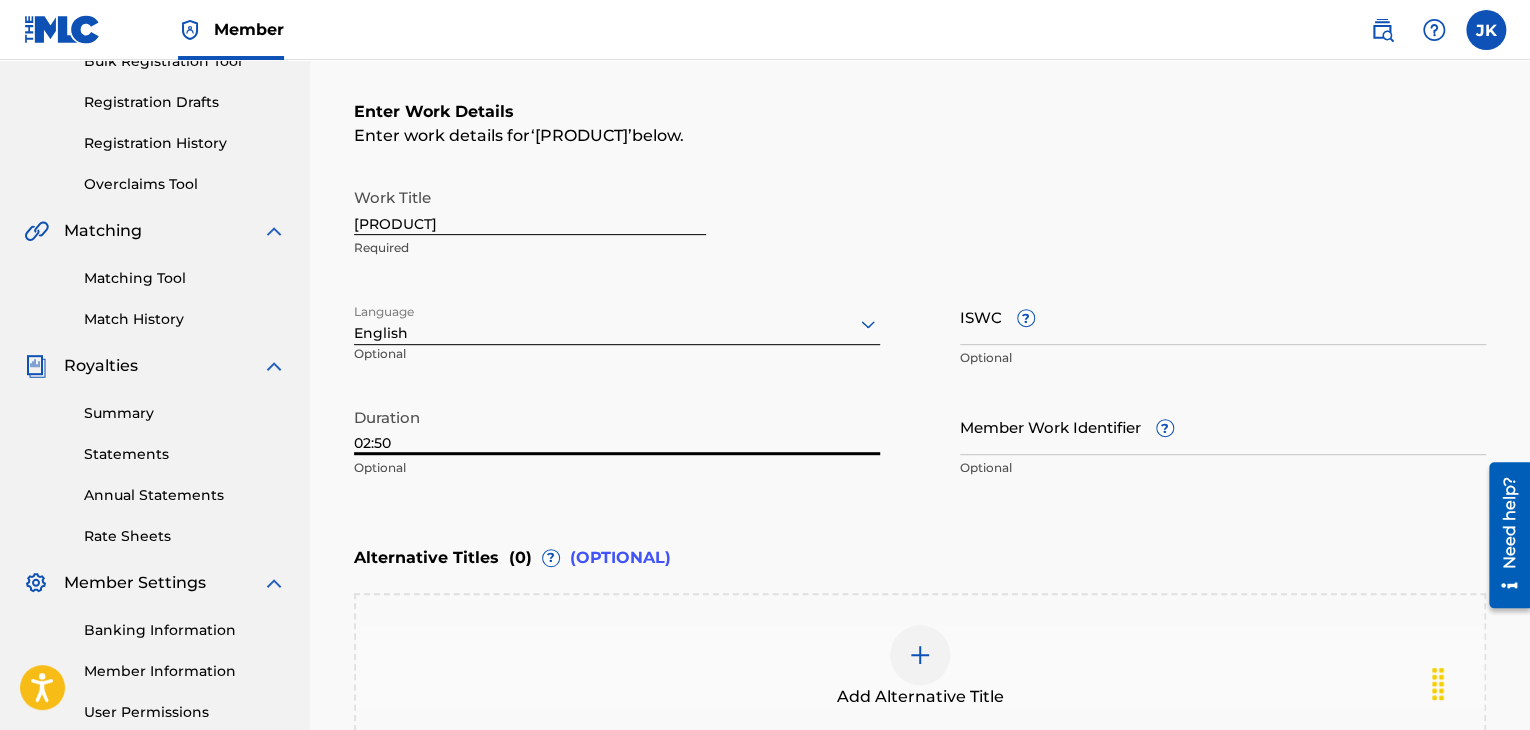click on "Enter Work Details Enter work details for  ‘ The Spanish Elf ’  below. Work Title   The Spanish Elf Required Language English Optional ISWC   ? Optional Duration   02:50 Optional Member Work Identifier   ? Optional" at bounding box center (920, 294) 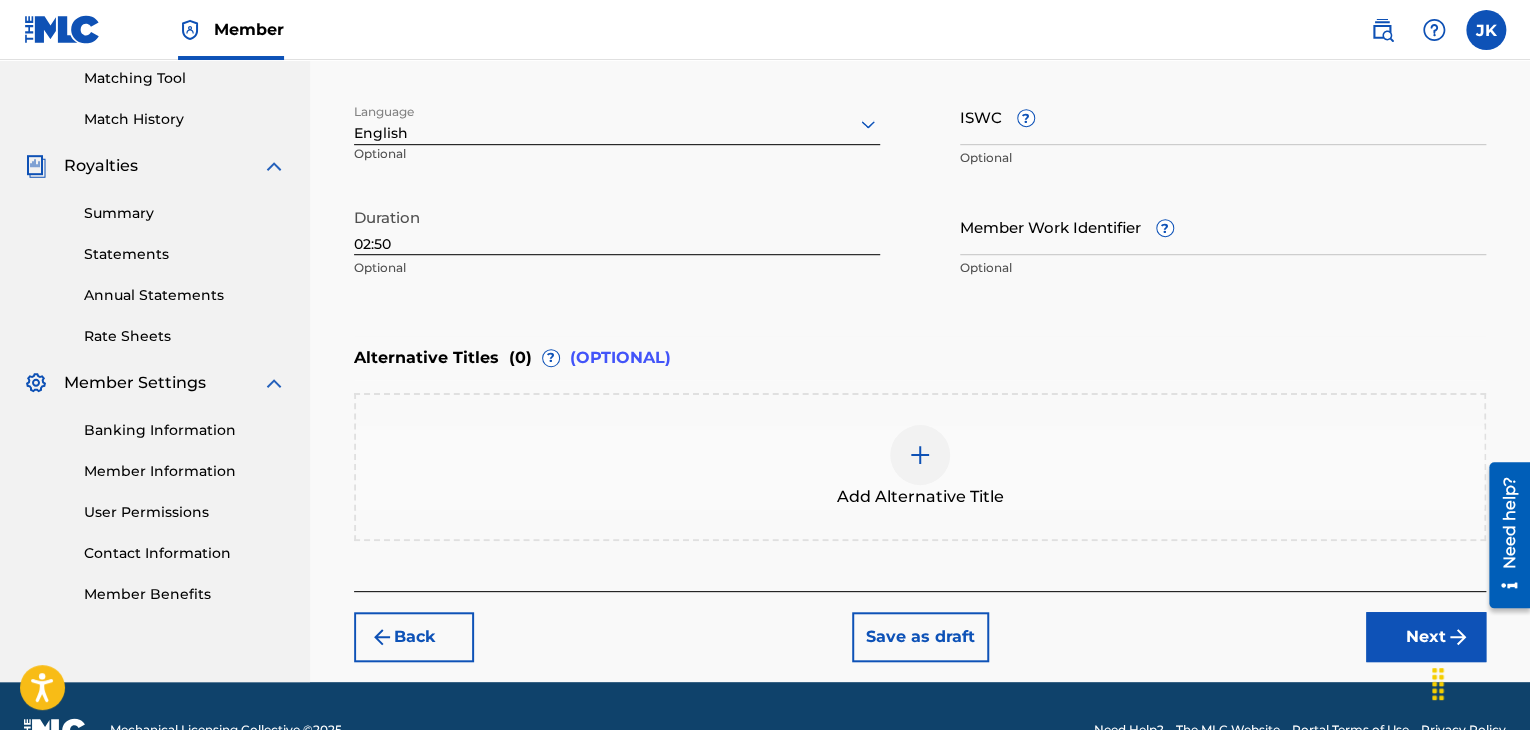 click on "Next" at bounding box center (1426, 637) 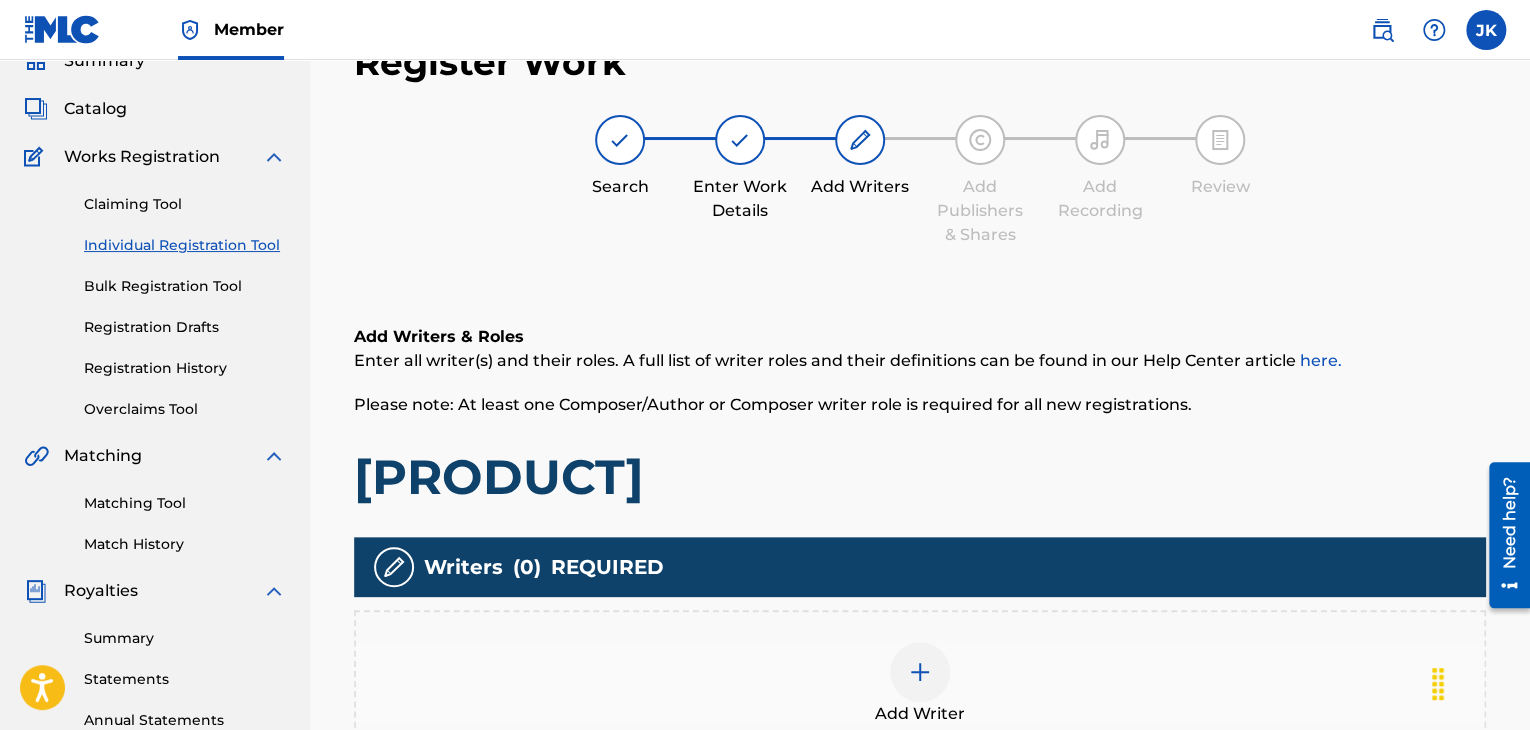 scroll, scrollTop: 290, scrollLeft: 0, axis: vertical 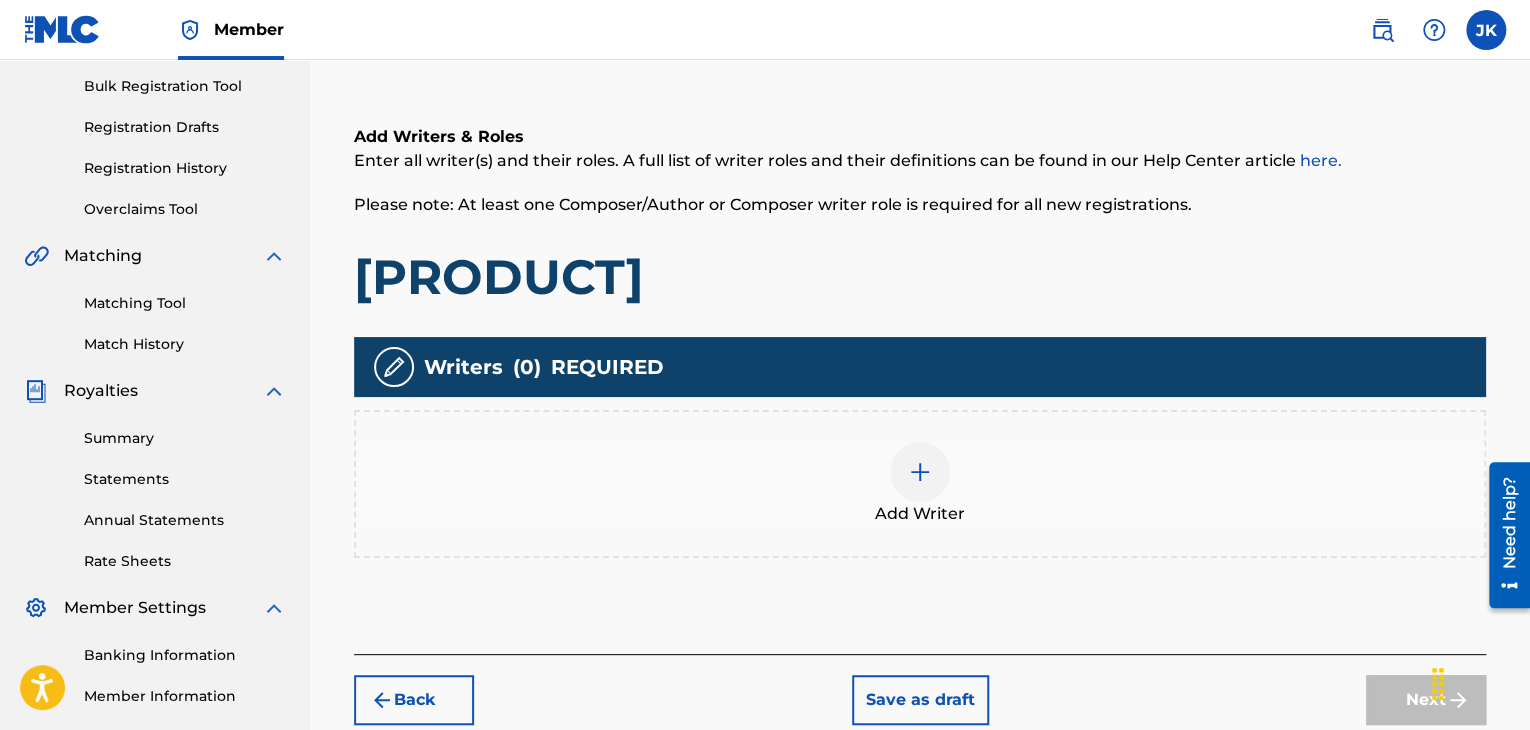 click at bounding box center [920, 472] 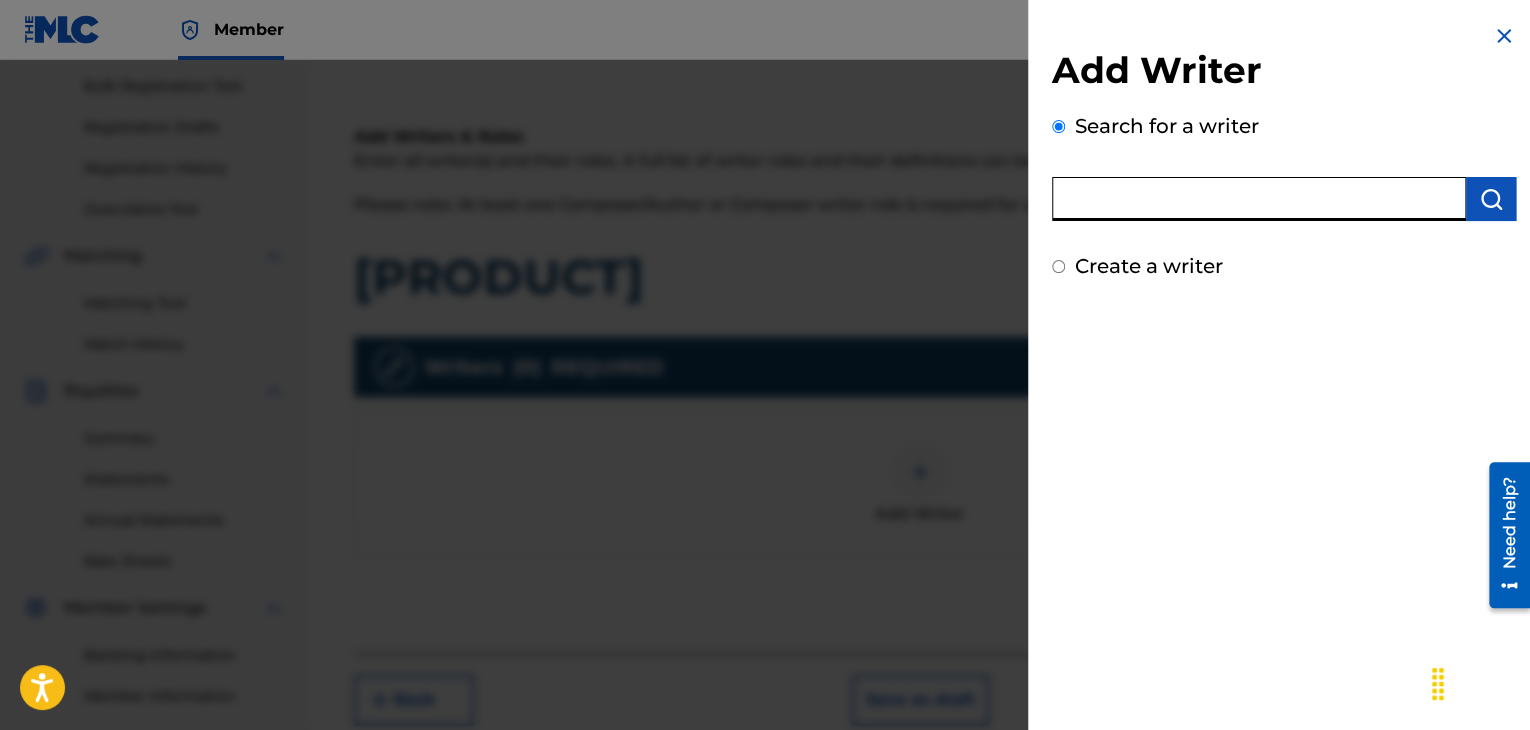 click at bounding box center [1259, 199] 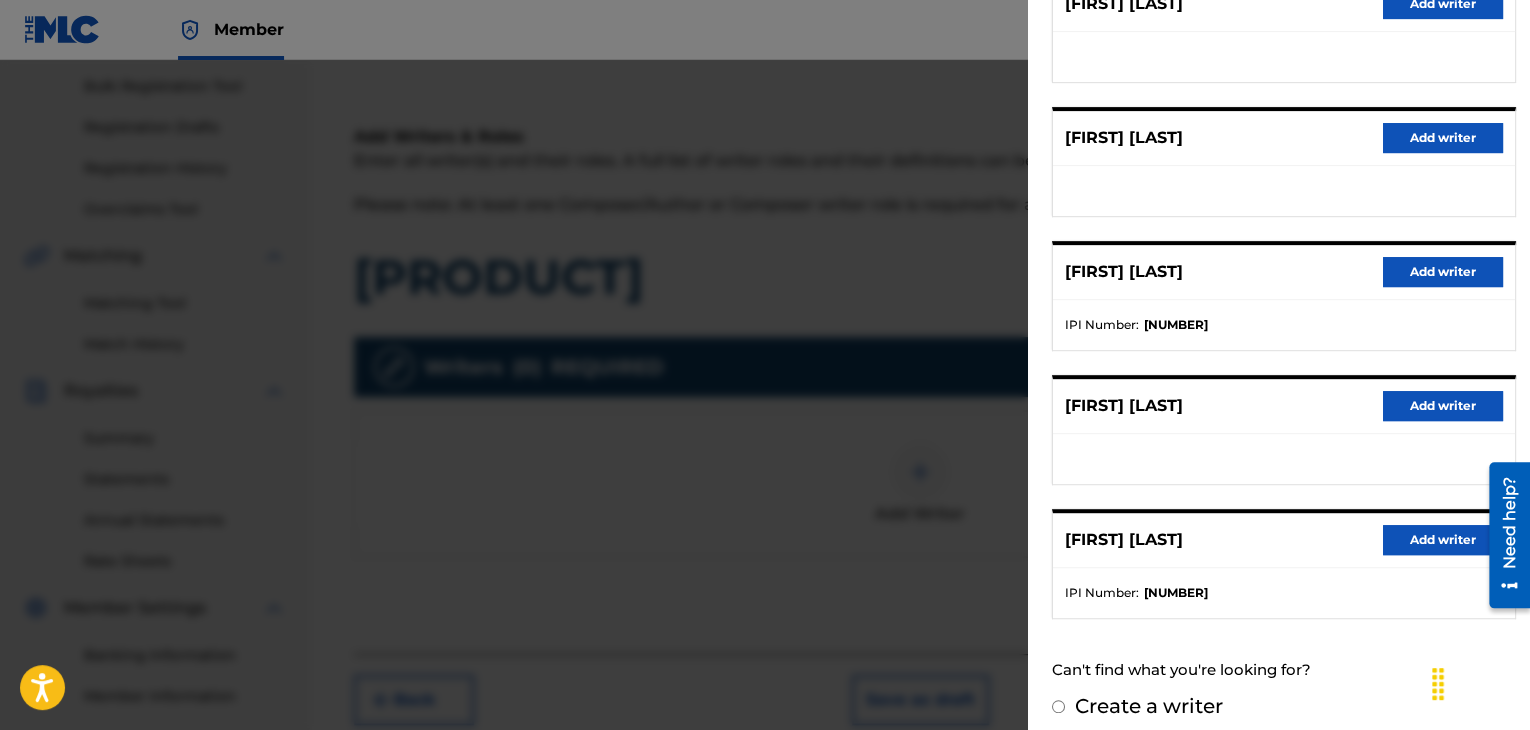 scroll, scrollTop: 310, scrollLeft: 0, axis: vertical 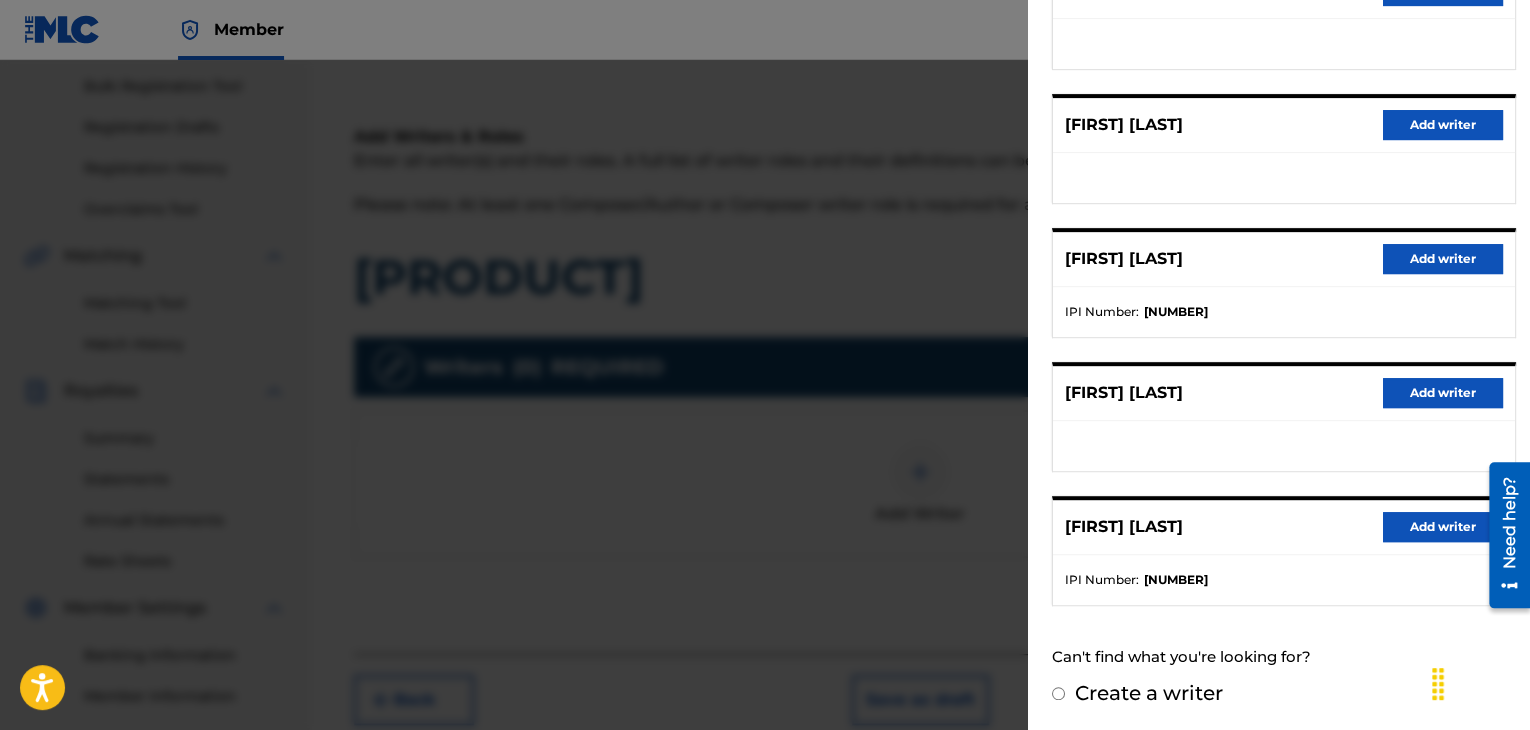 click on "Add writer" at bounding box center (1443, 527) 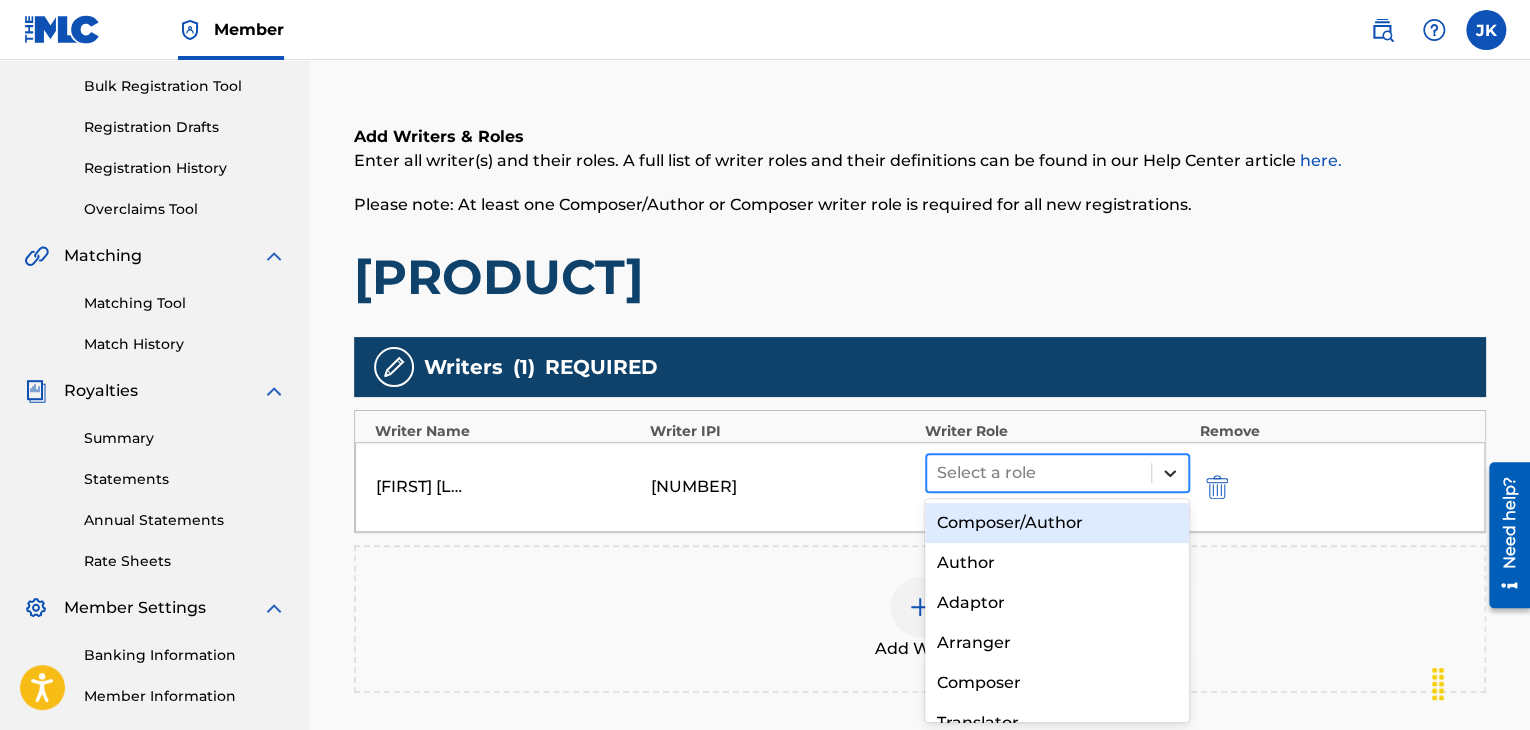 click at bounding box center (1170, 473) 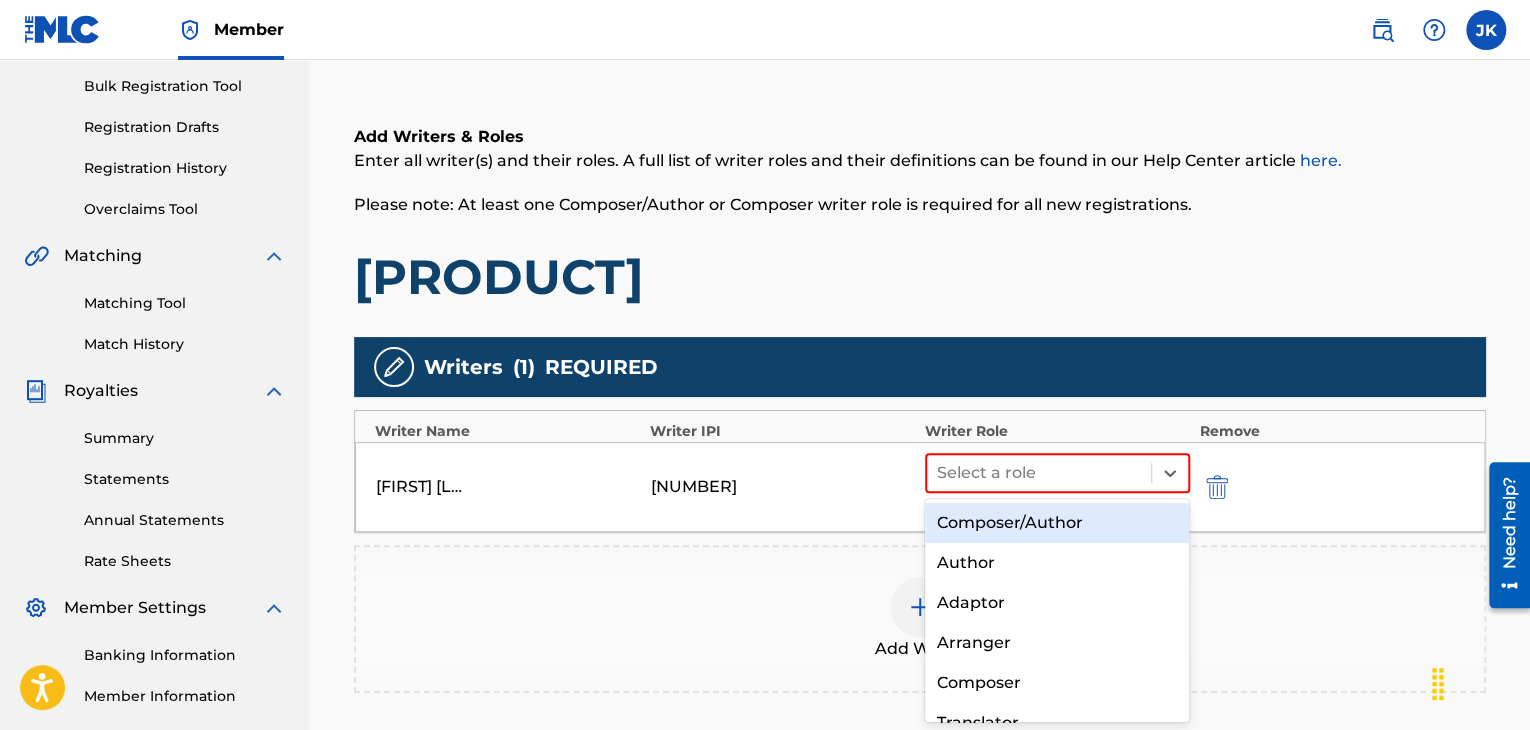 click on "Composer/Author" at bounding box center (1057, 523) 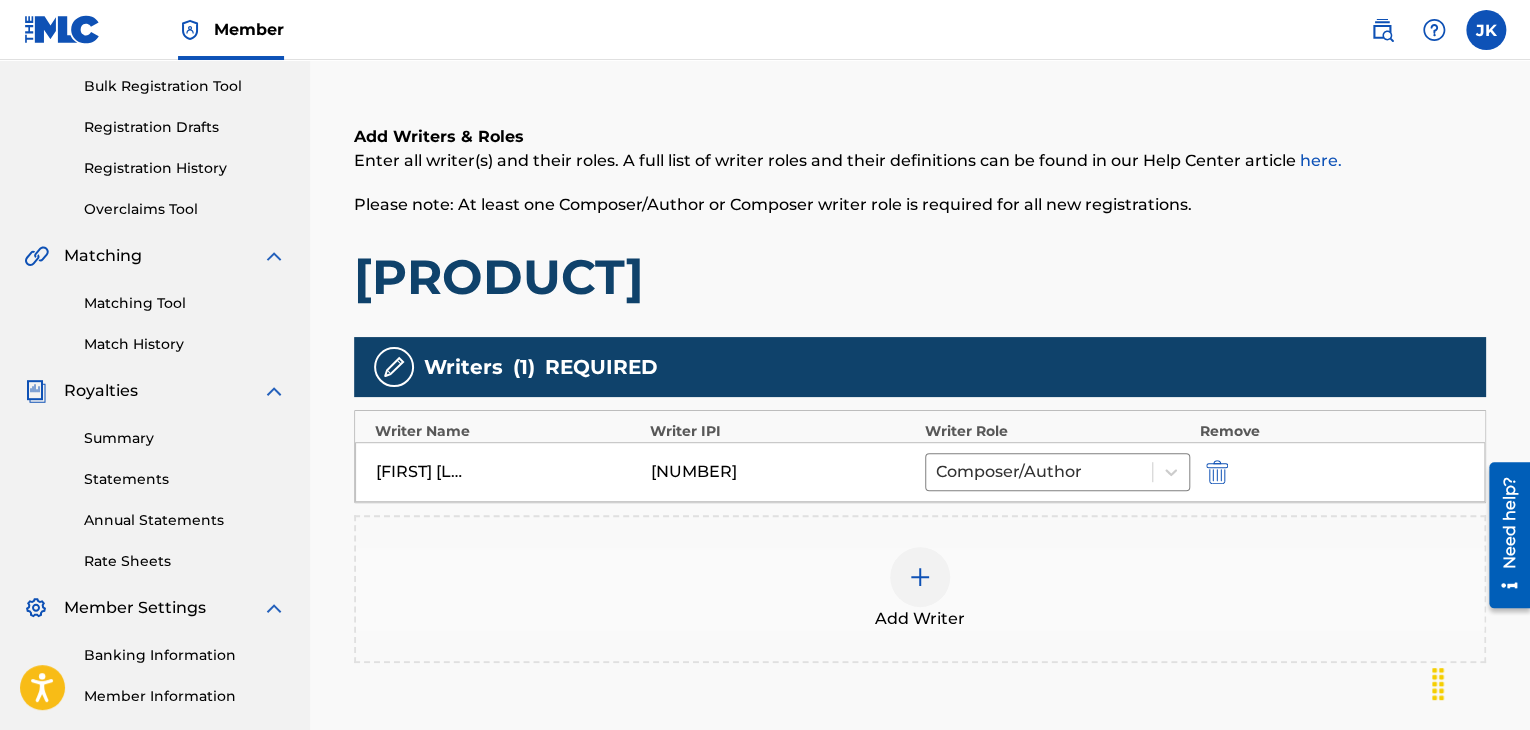 scroll, scrollTop: 390, scrollLeft: 0, axis: vertical 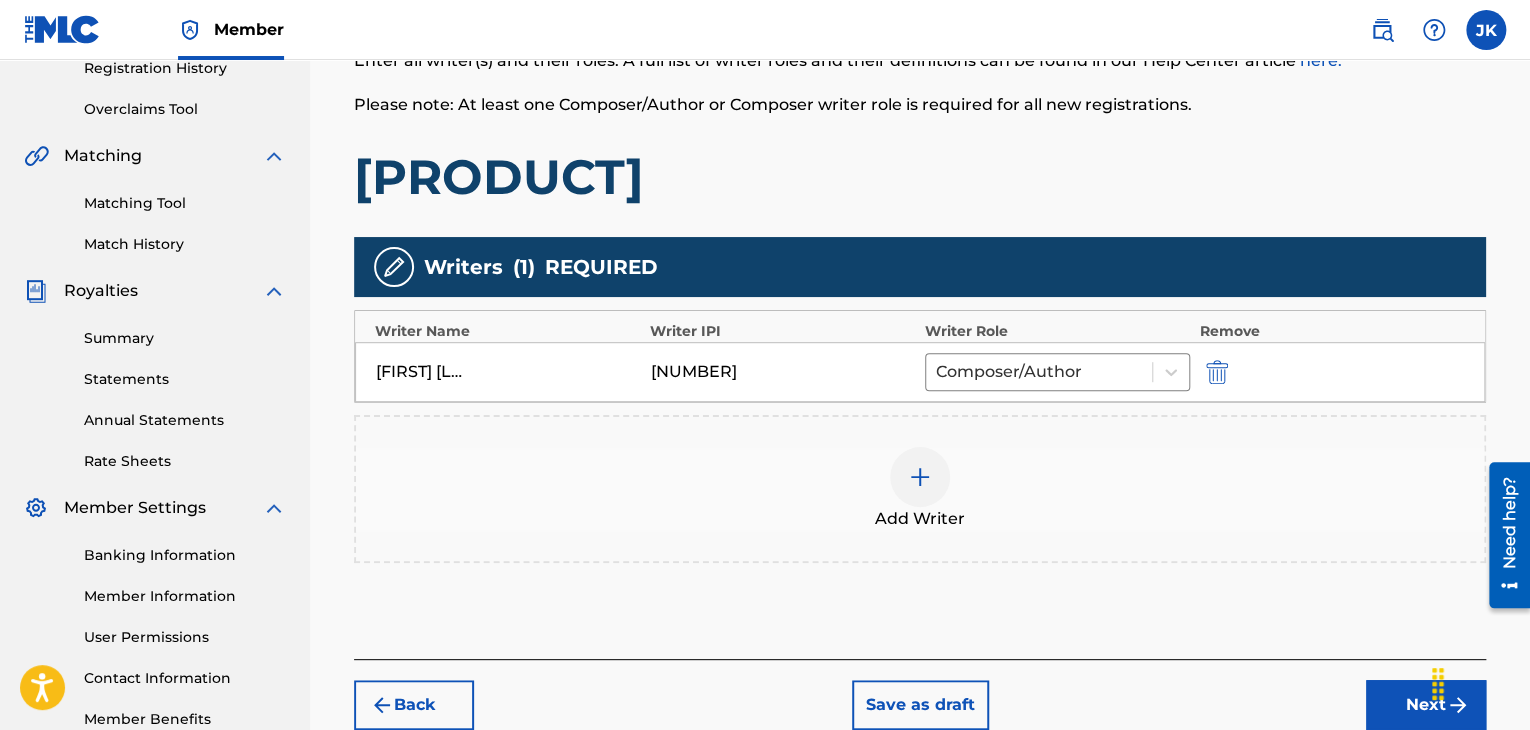 click on "Next" at bounding box center (1426, 705) 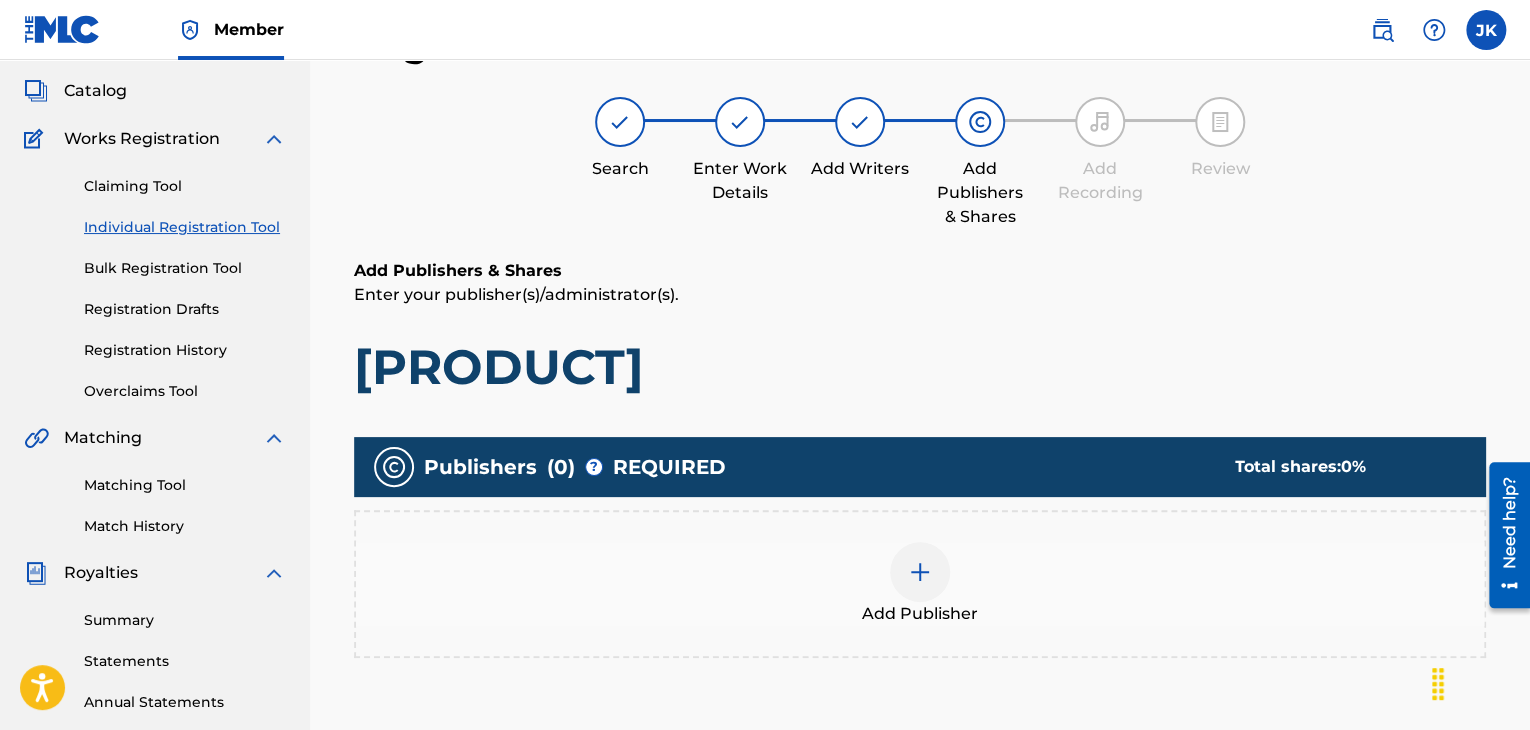scroll, scrollTop: 90, scrollLeft: 0, axis: vertical 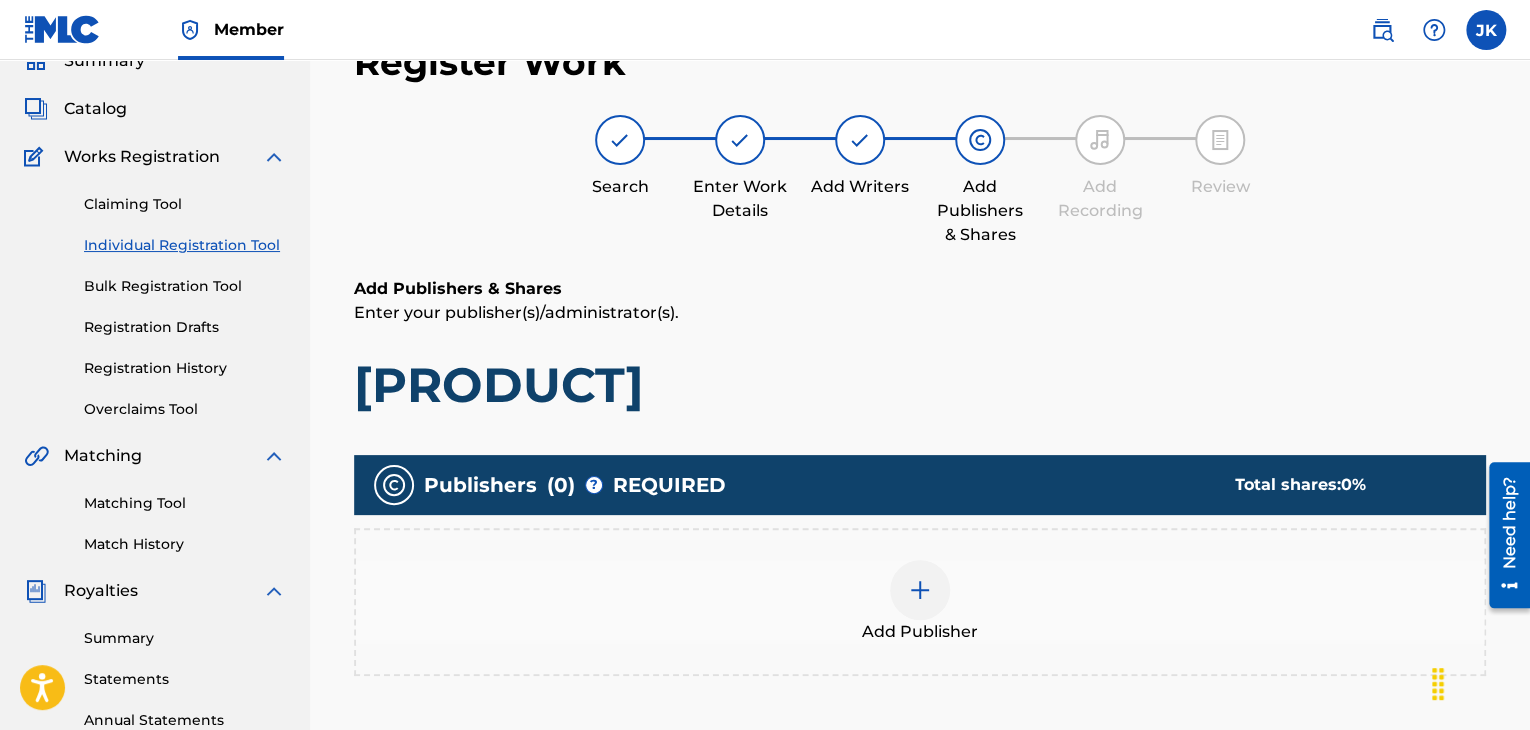 click at bounding box center [920, 590] 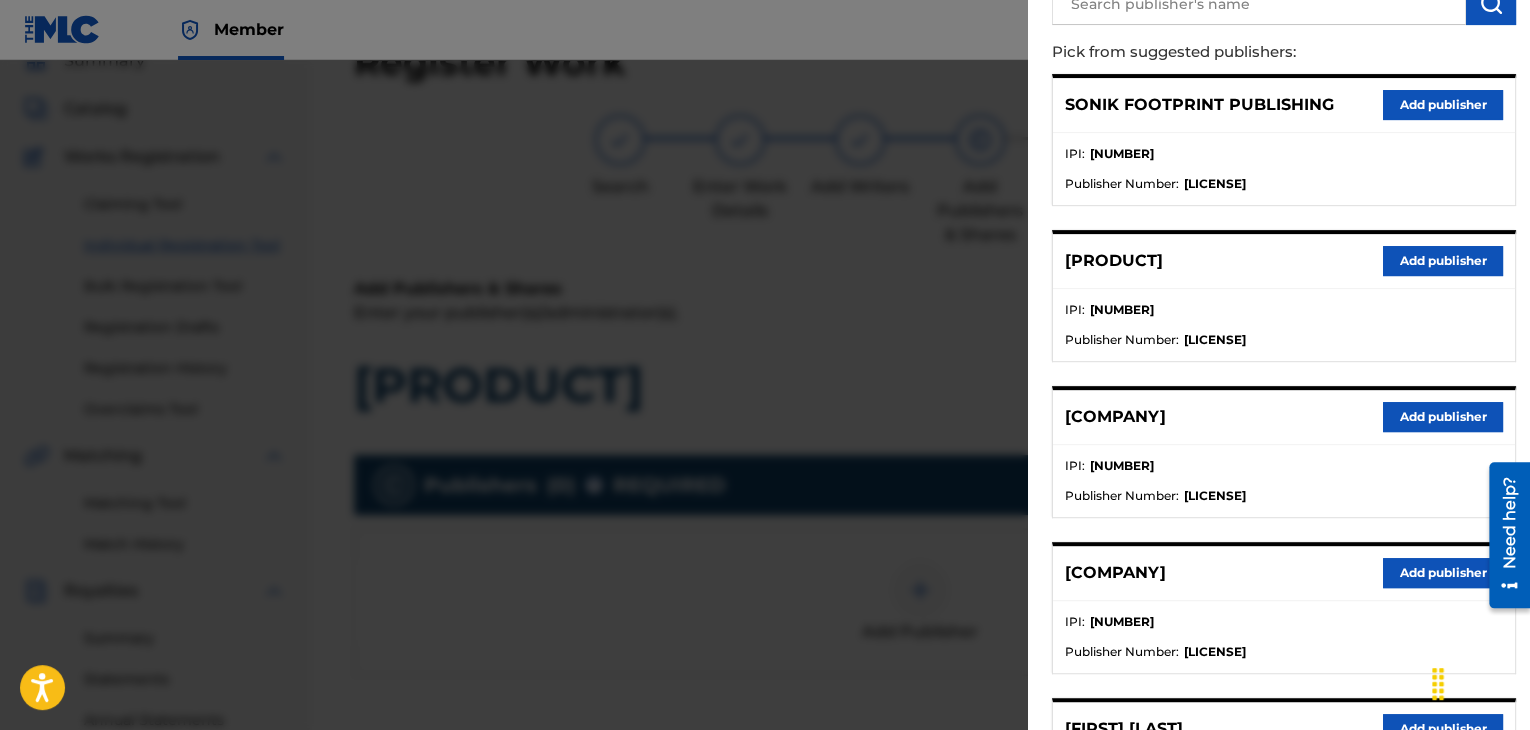 scroll, scrollTop: 500, scrollLeft: 0, axis: vertical 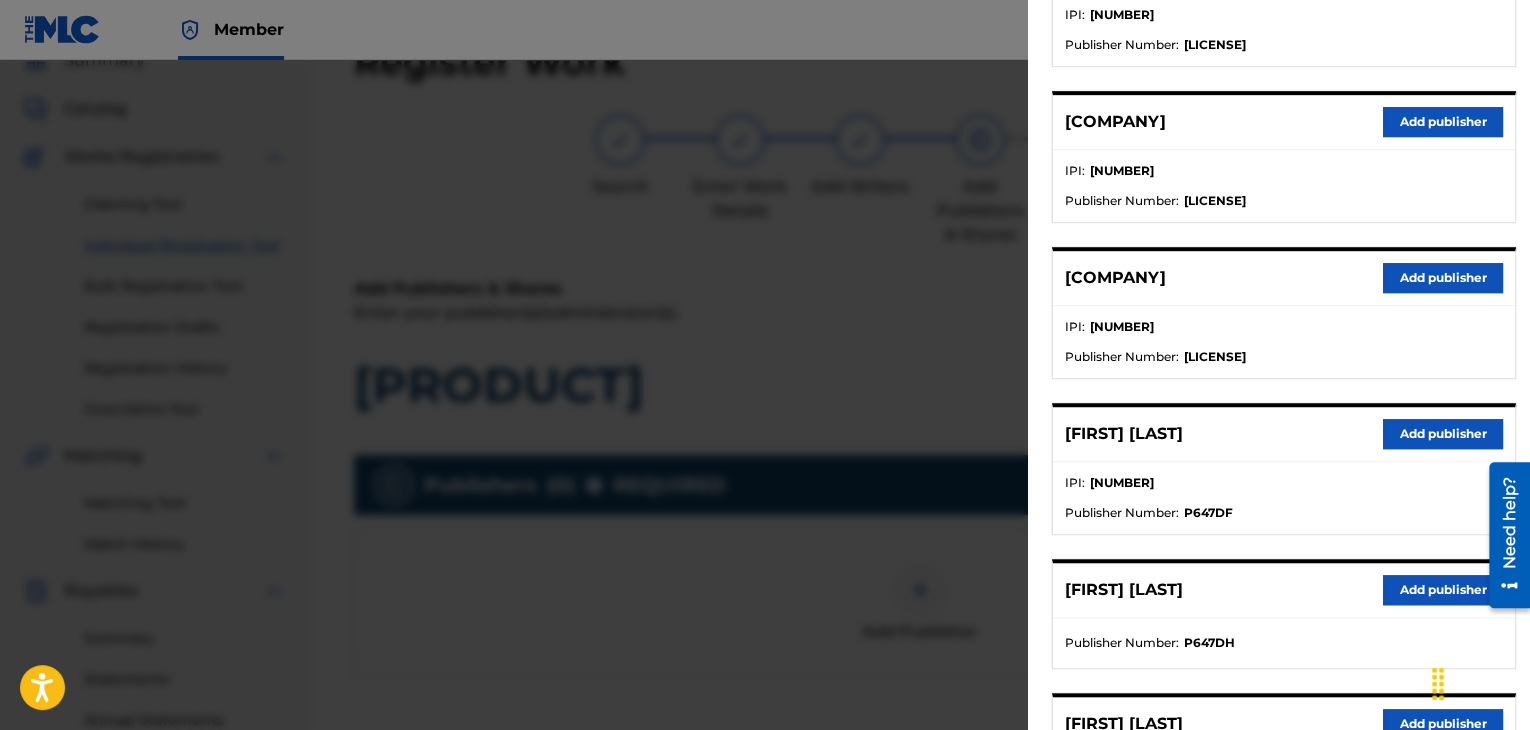 click on "Add publisher" at bounding box center [1443, 434] 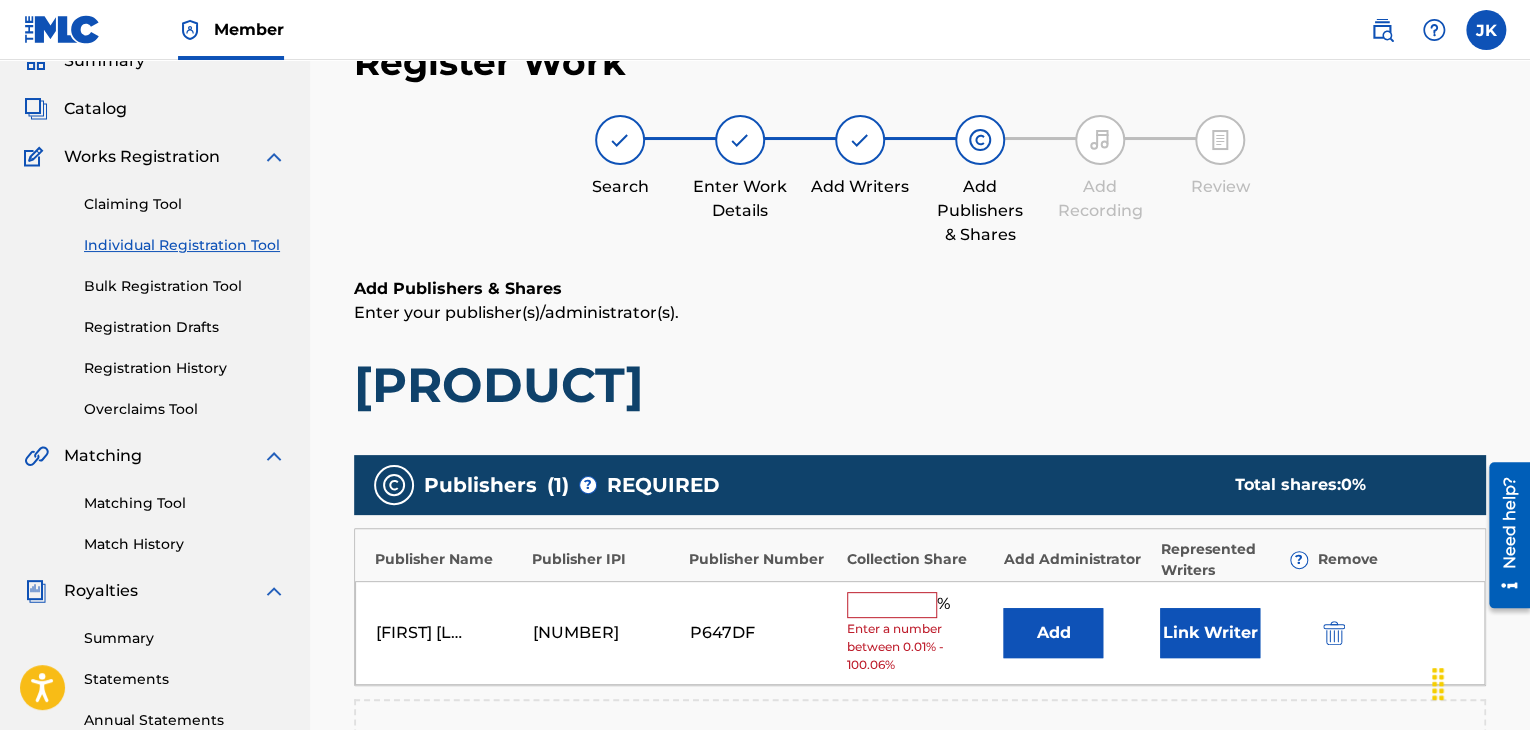 click on "Add" at bounding box center [1053, 633] 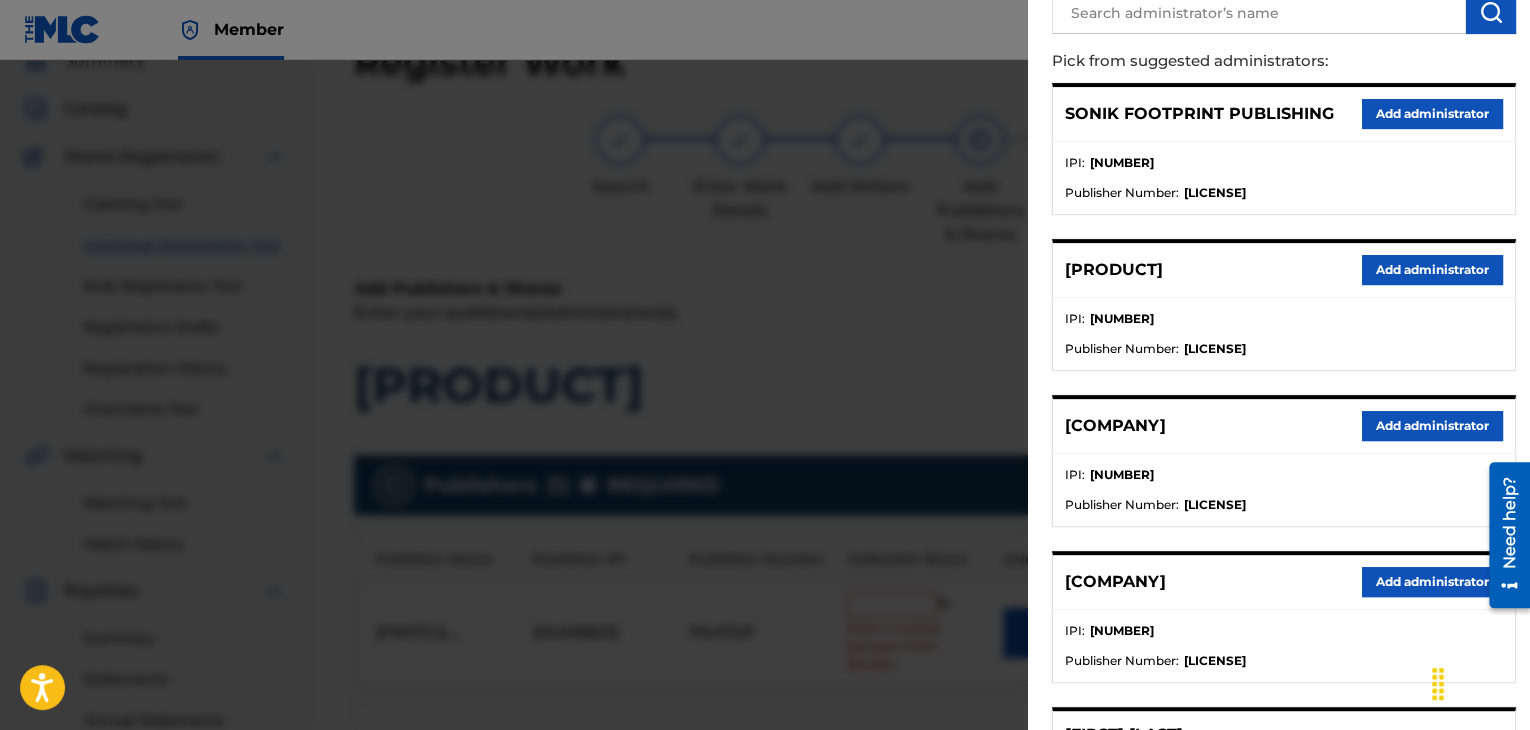 scroll, scrollTop: 200, scrollLeft: 0, axis: vertical 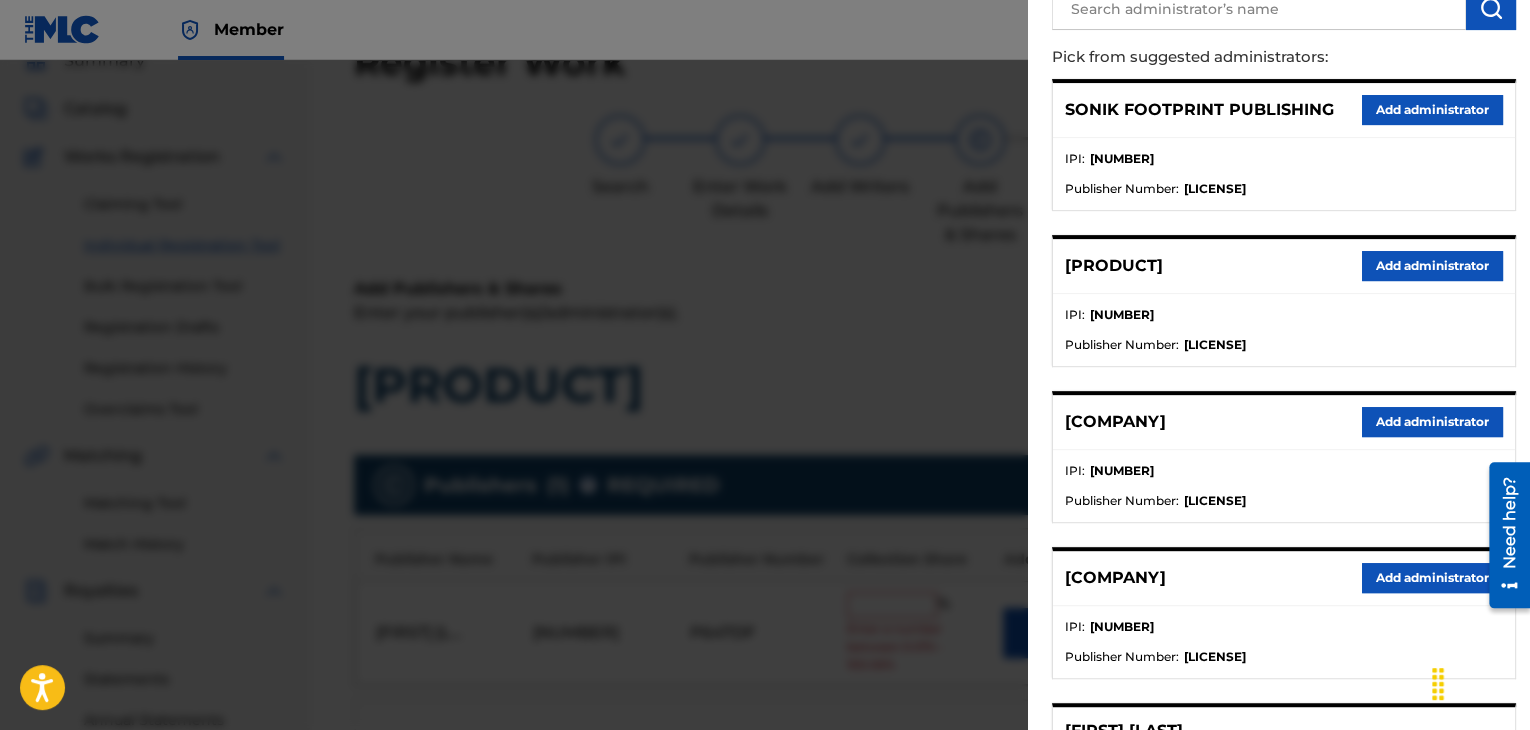 click on "Add administrator" at bounding box center [1432, 422] 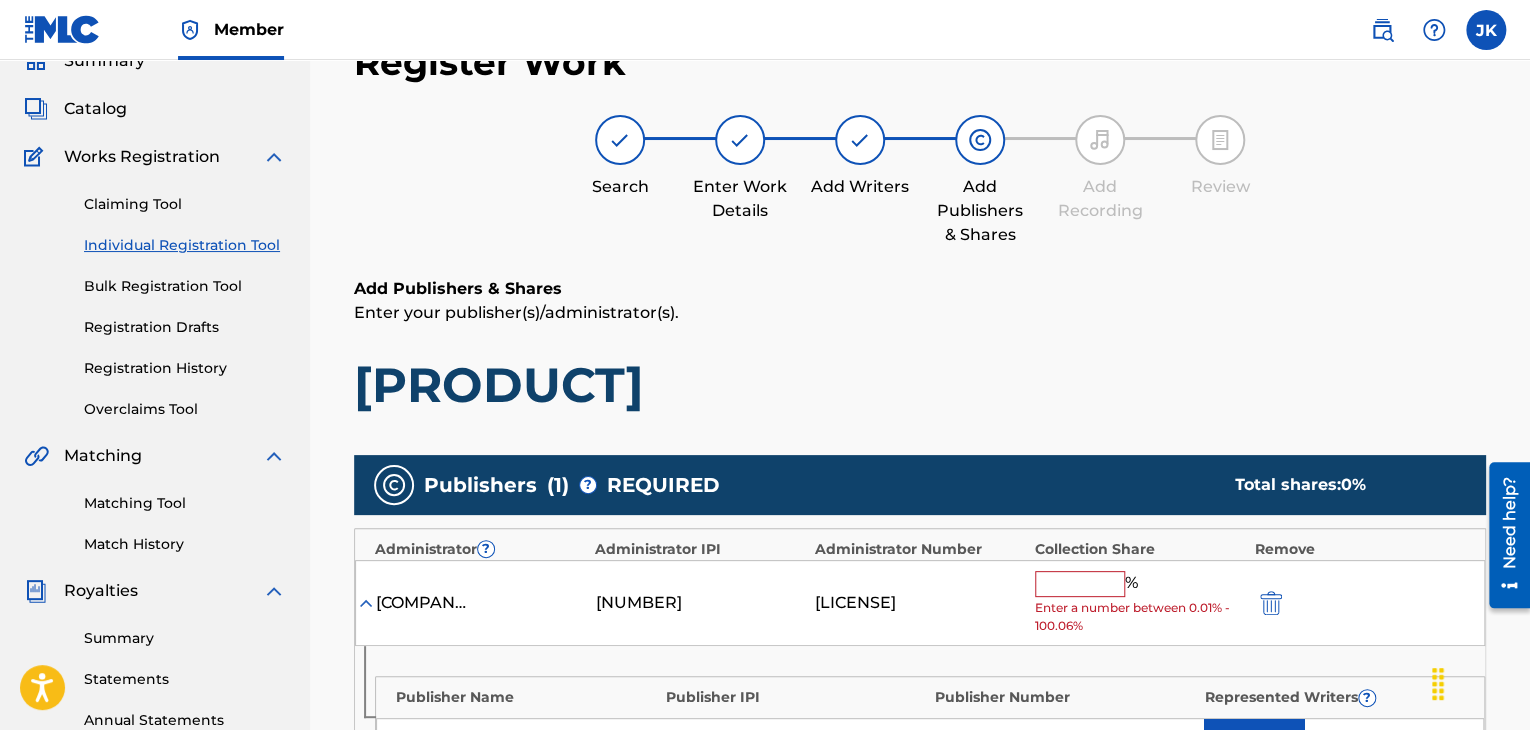 click at bounding box center [1080, 584] 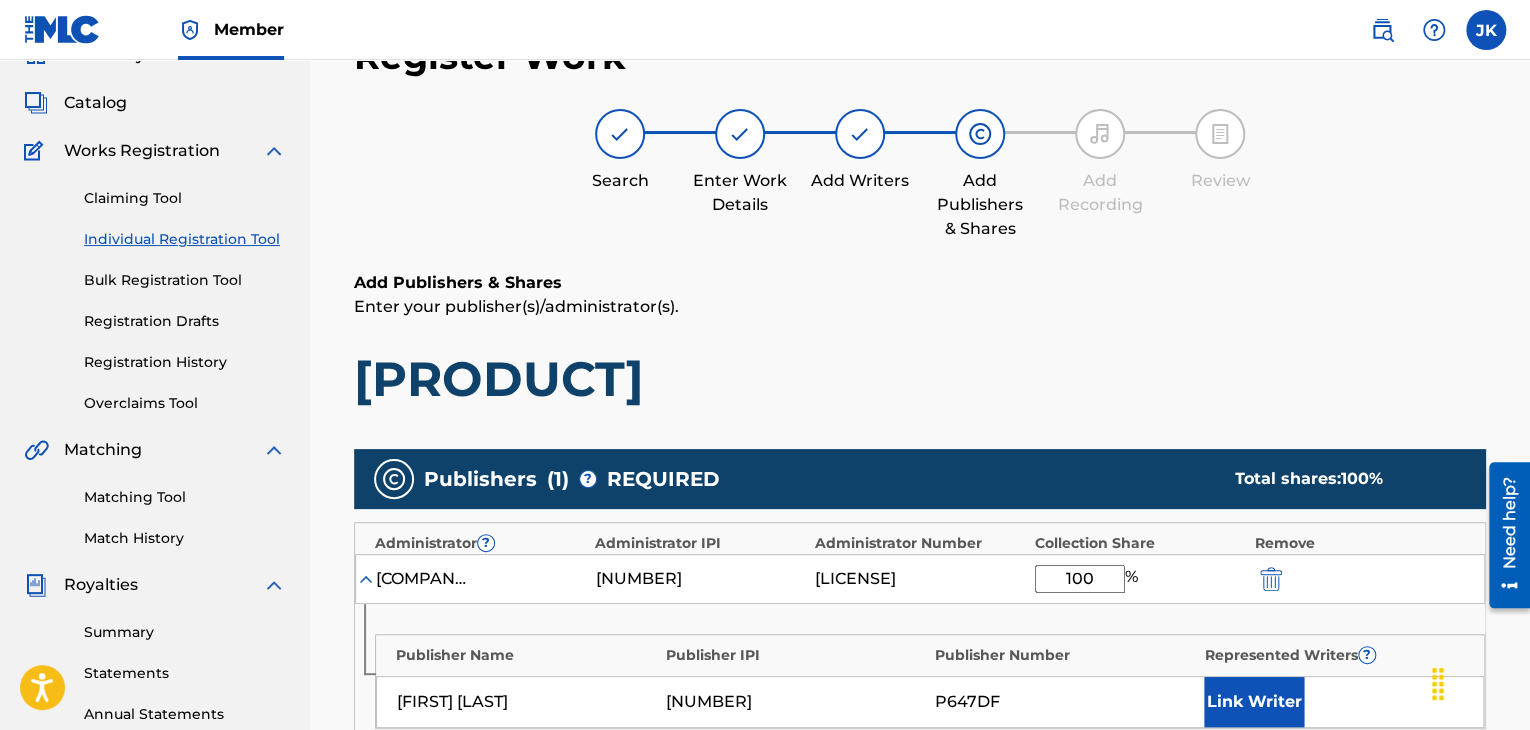 scroll, scrollTop: 390, scrollLeft: 0, axis: vertical 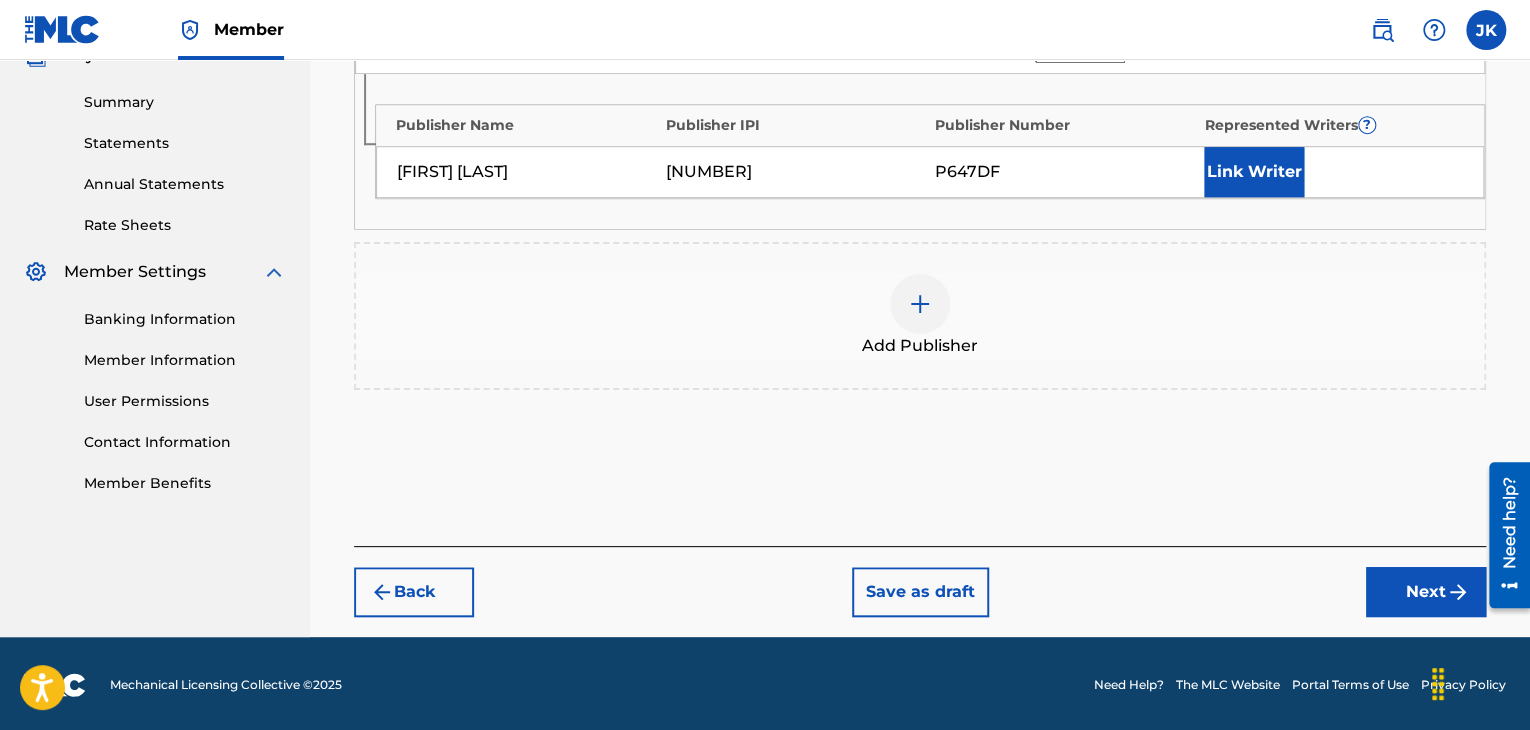 click on "Next" at bounding box center [1426, 592] 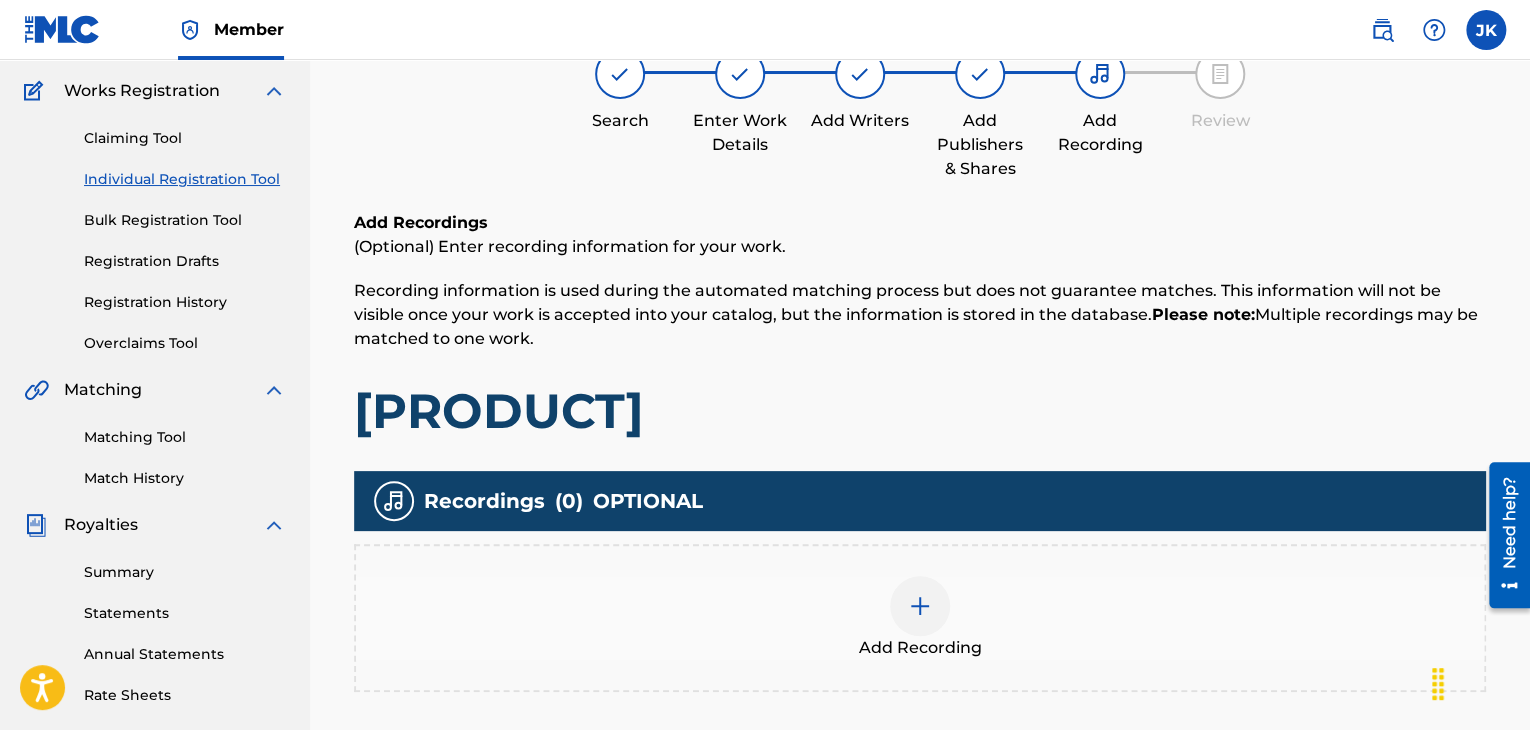 scroll, scrollTop: 190, scrollLeft: 0, axis: vertical 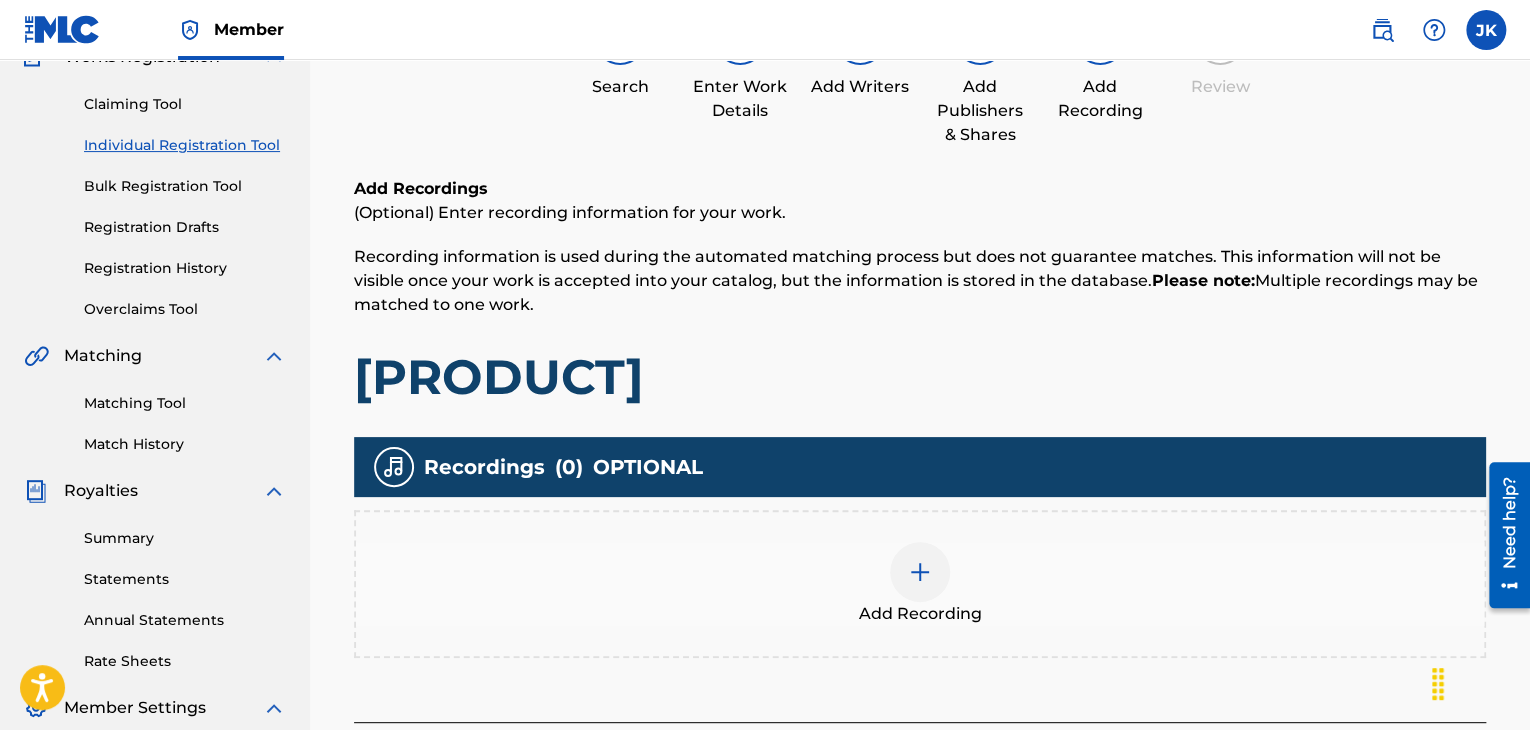 click on "Add Recording" at bounding box center (920, 584) 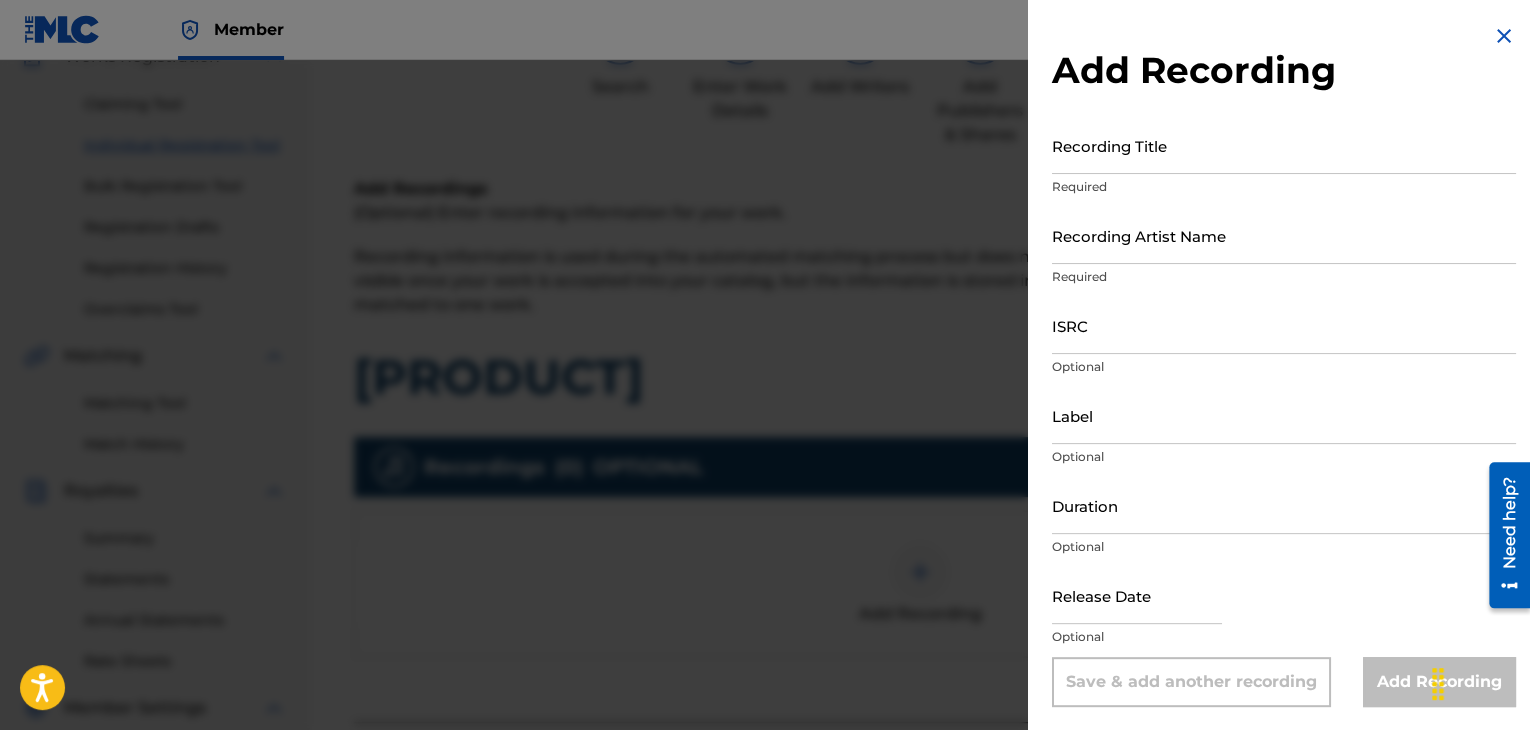 click on "Recording Title" at bounding box center [1284, 145] 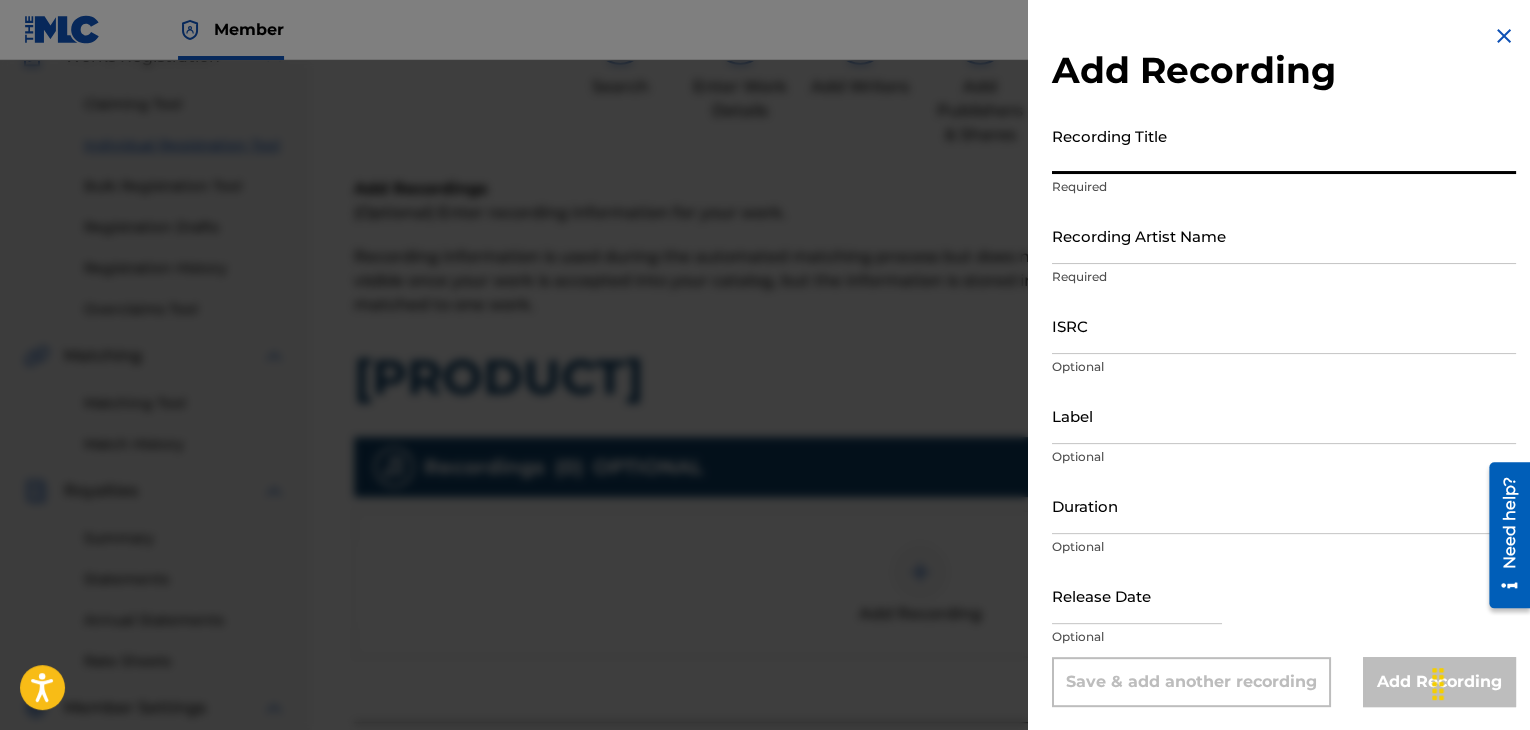 paste on "[PRODUCT]" 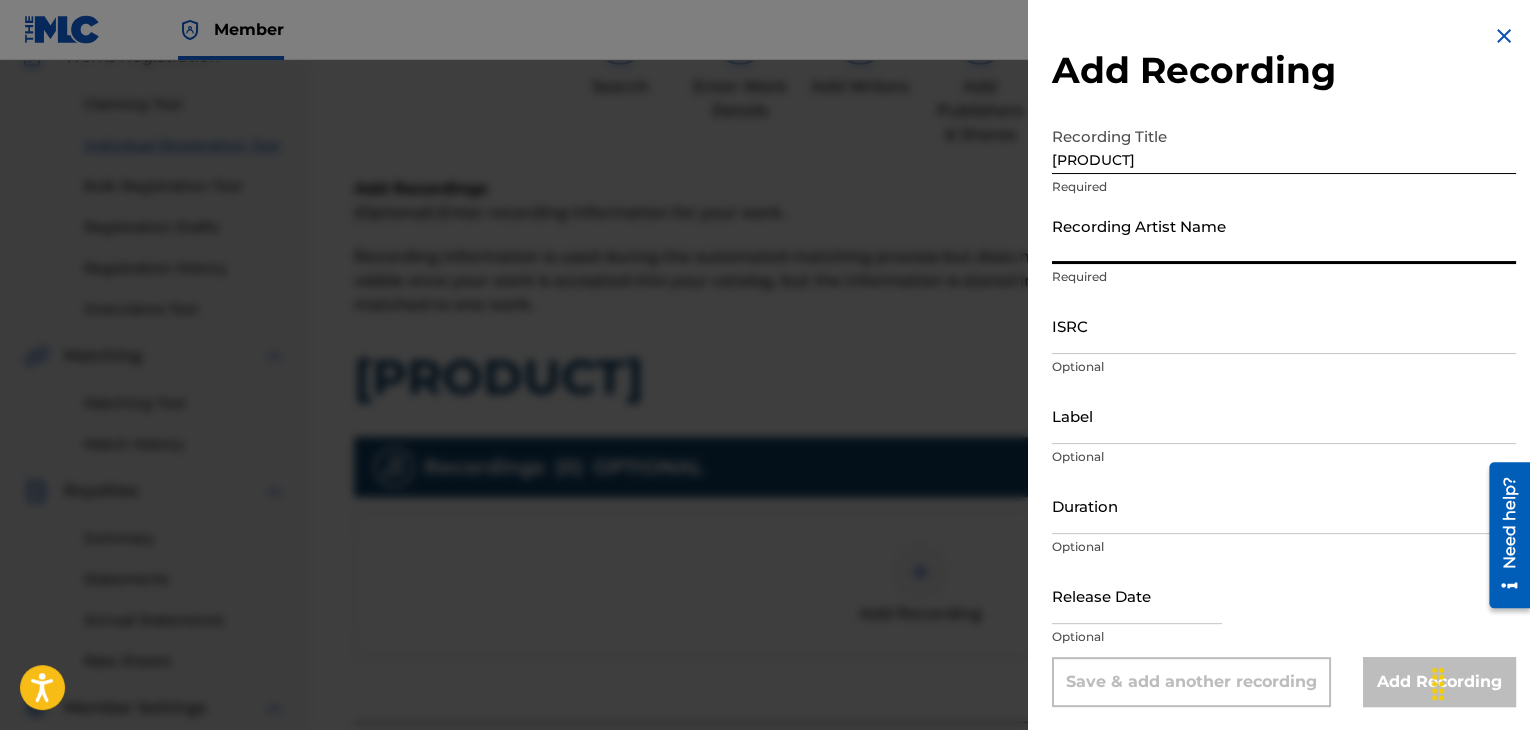 click on "Recording Artist Name" at bounding box center (1284, 235) 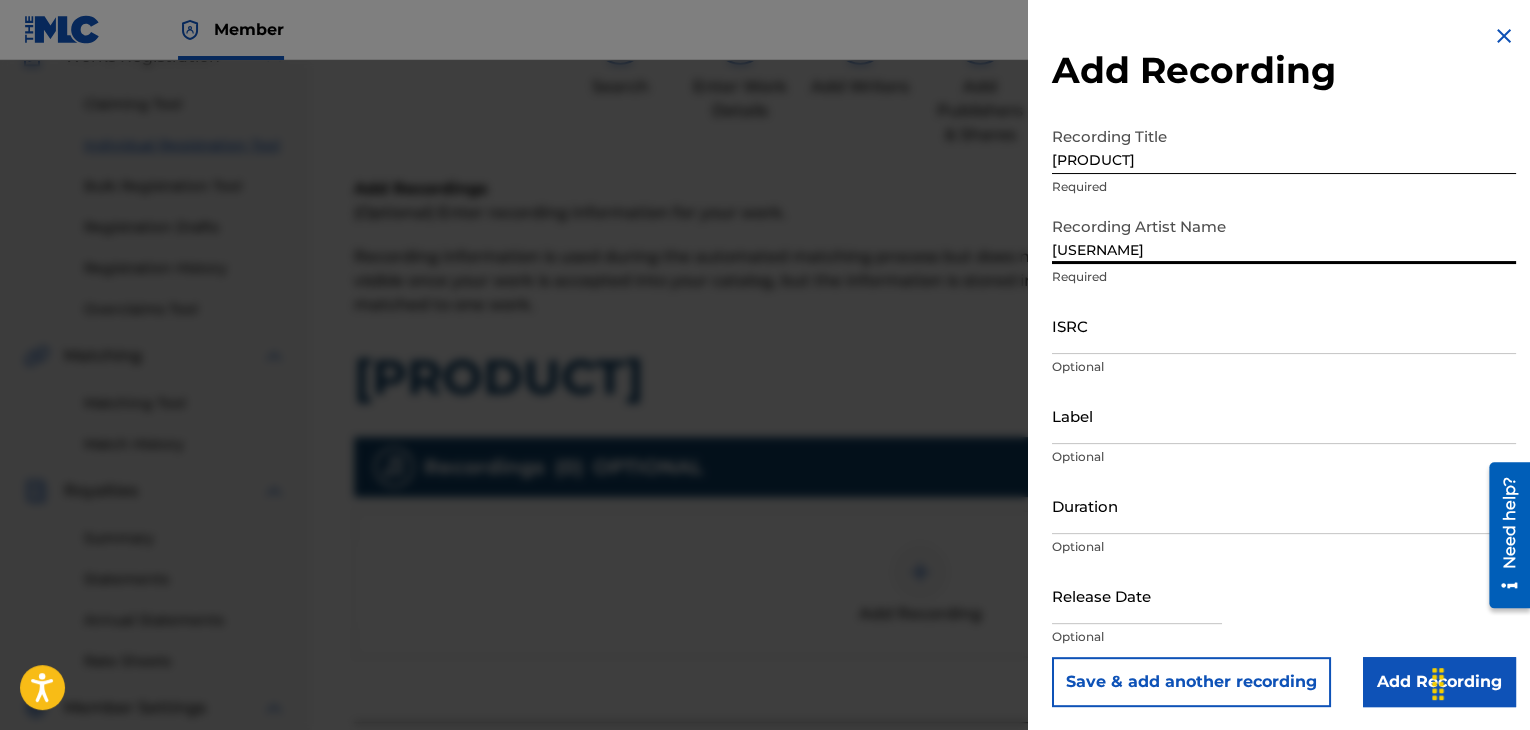 click on "ISRC" at bounding box center (1284, 325) 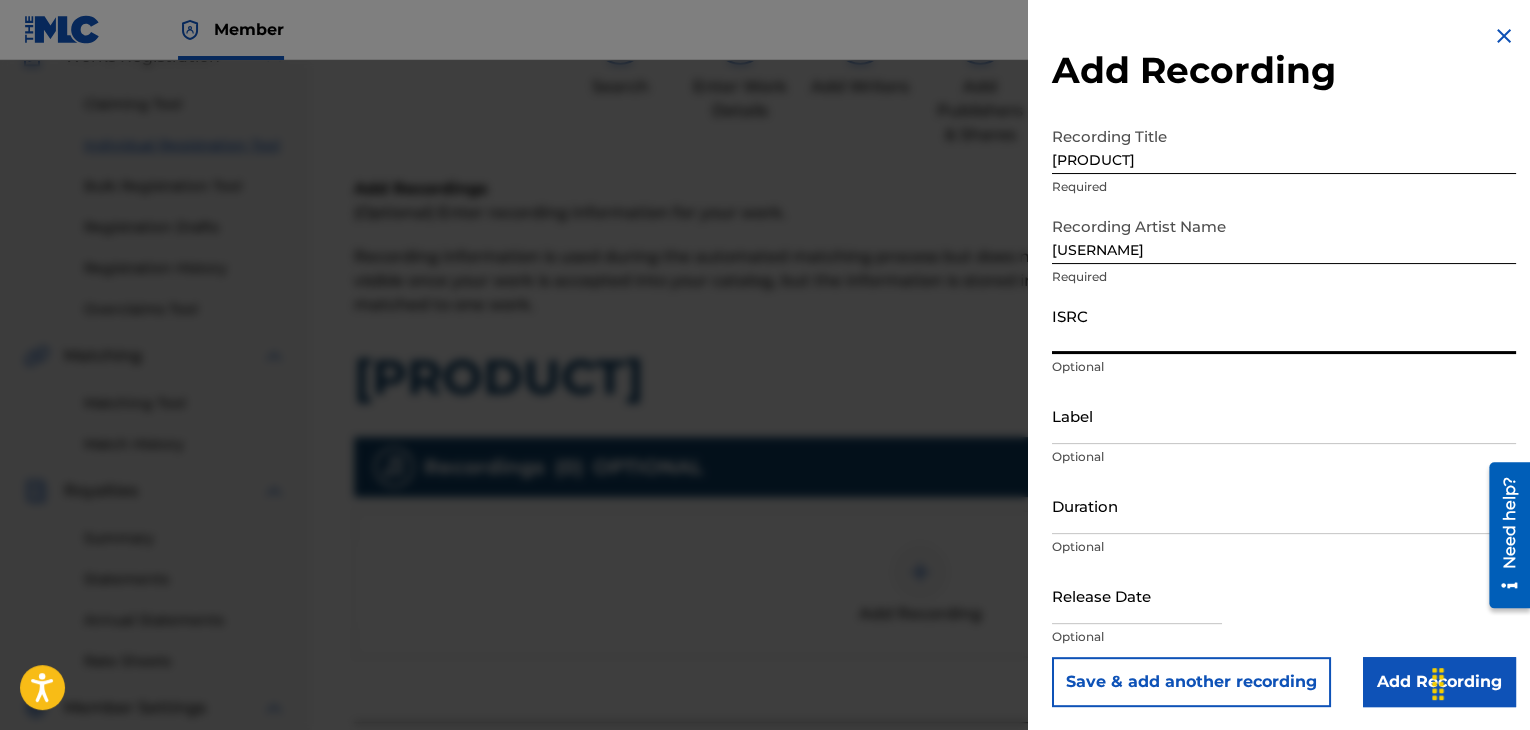 paste on "[LICENSE]" 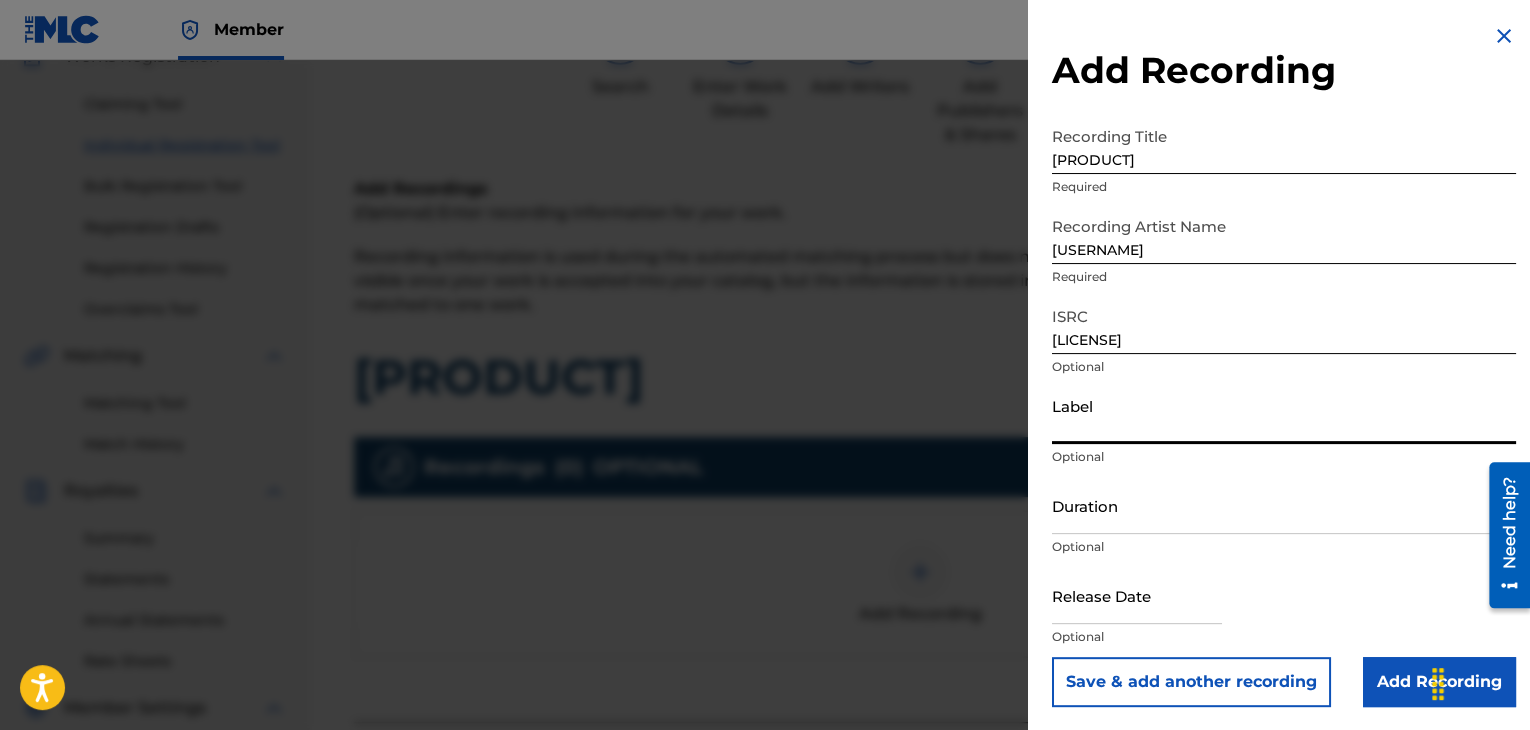 click on "Label" at bounding box center (1284, 415) 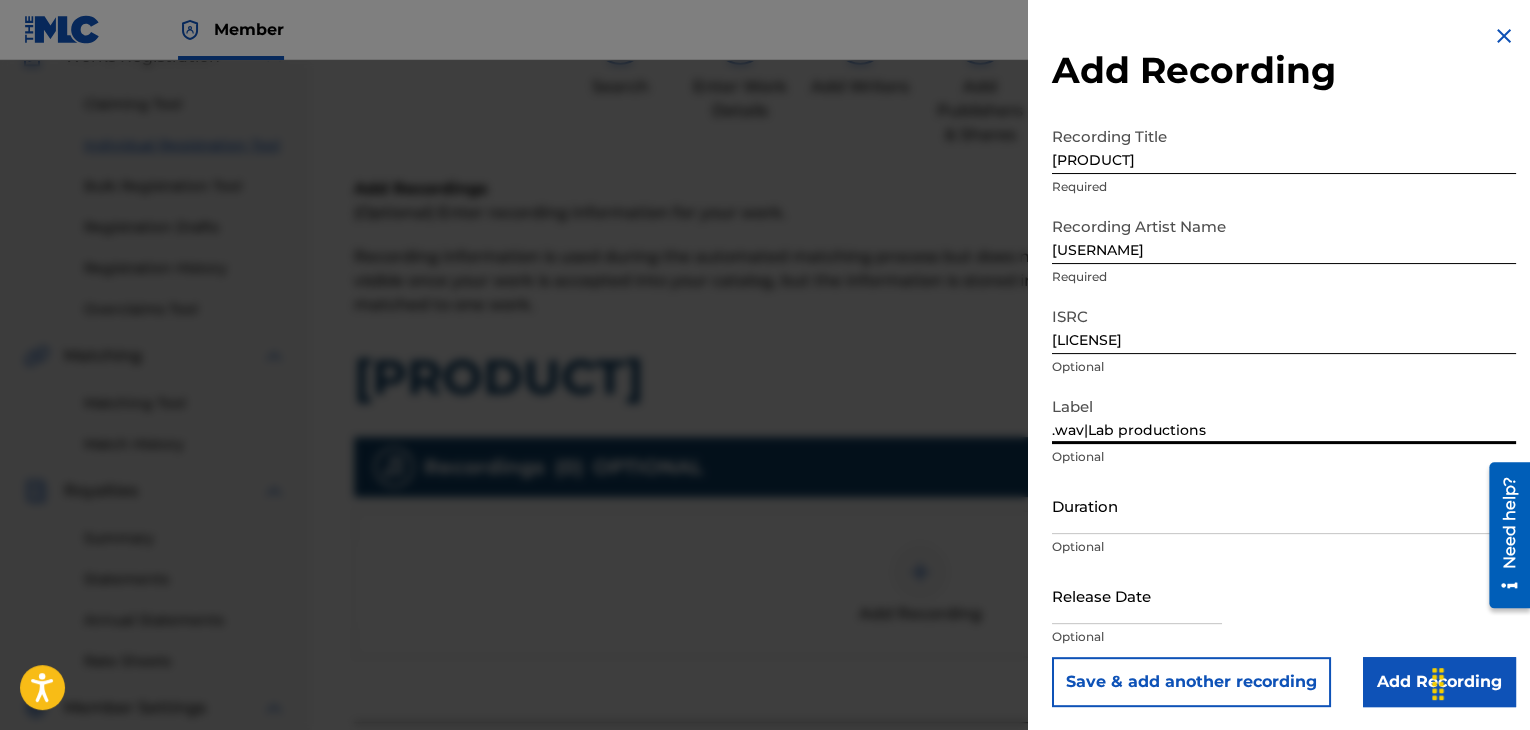 click on "Duration" at bounding box center [1284, 505] 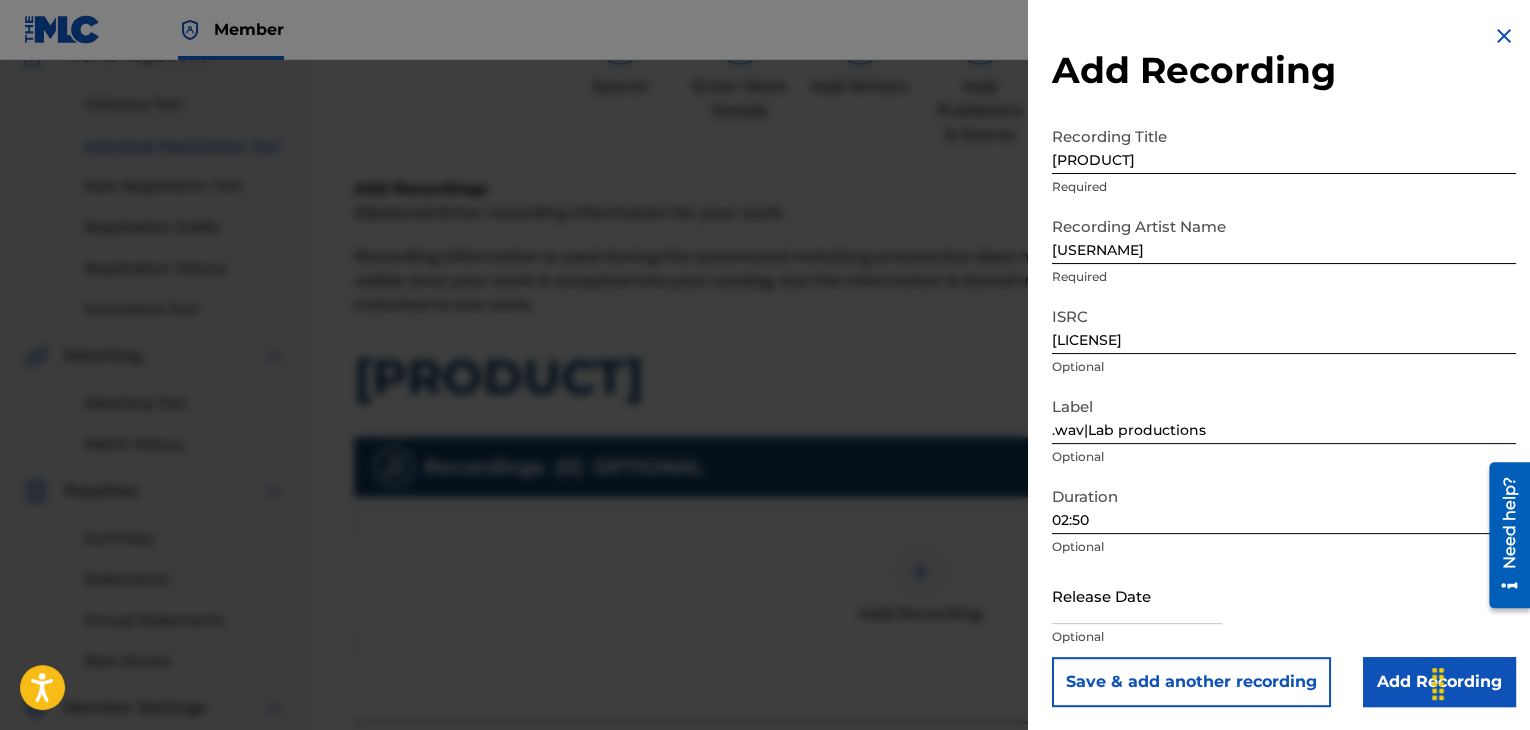 click at bounding box center [1137, 595] 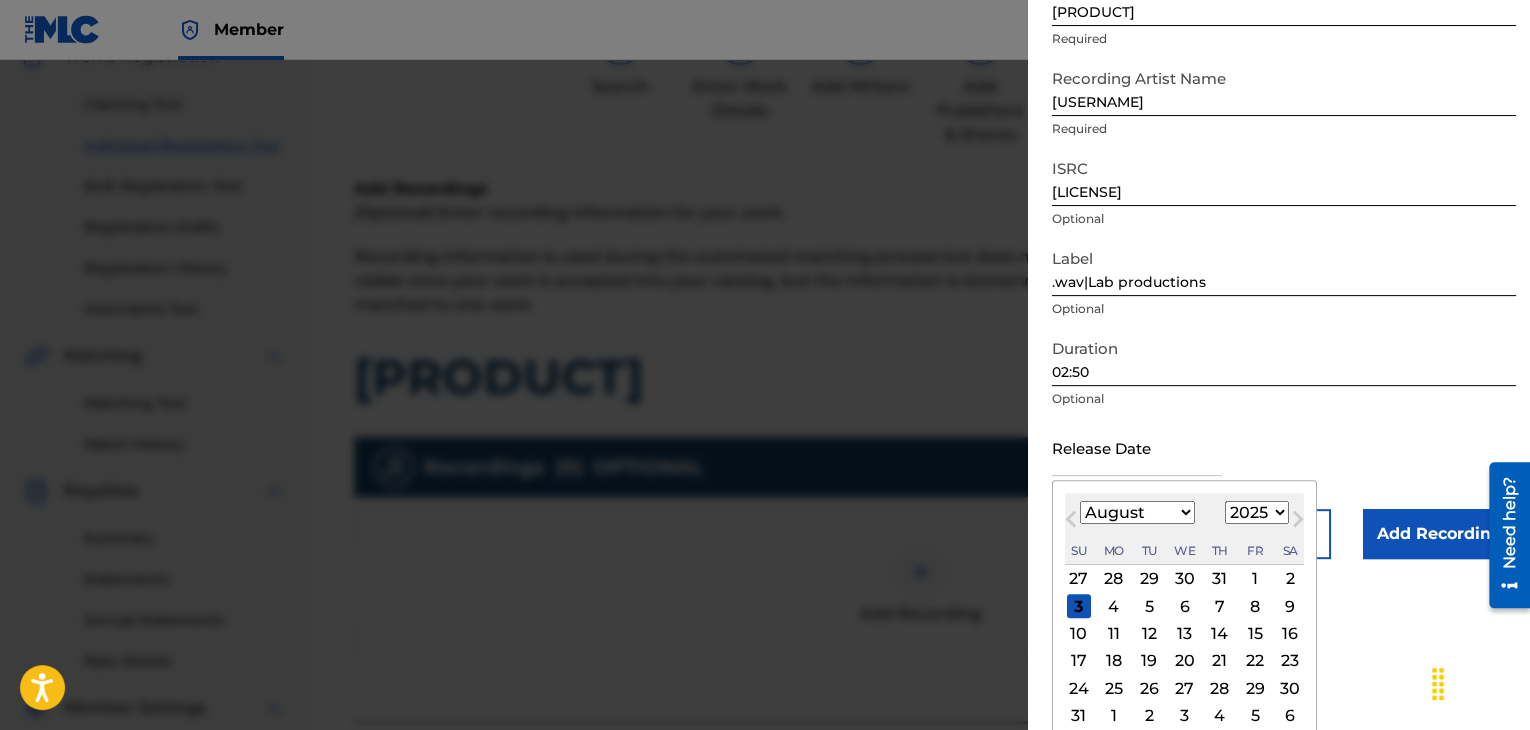 scroll, scrollTop: 187, scrollLeft: 0, axis: vertical 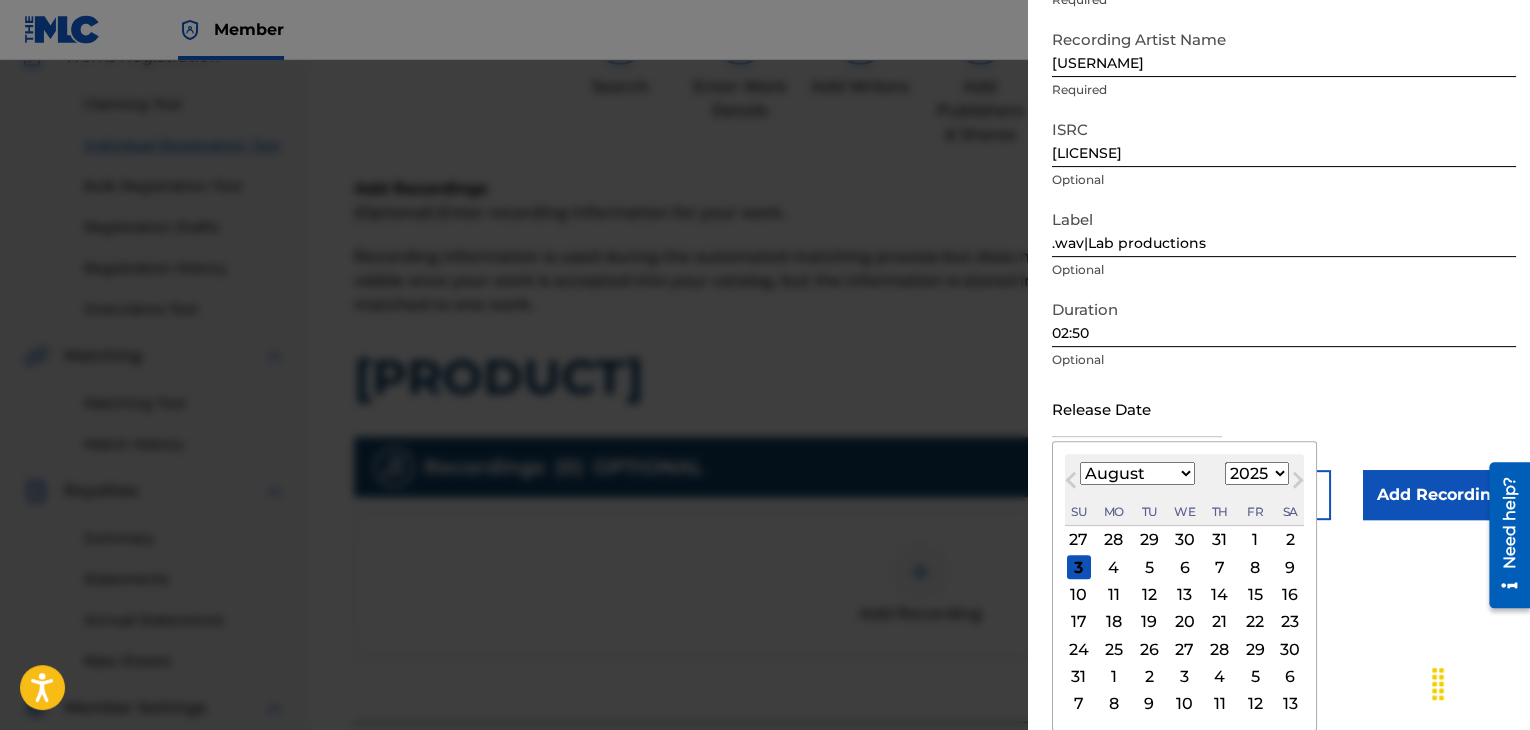 click on "January February March April May June July August September October November December" at bounding box center (1137, 473) 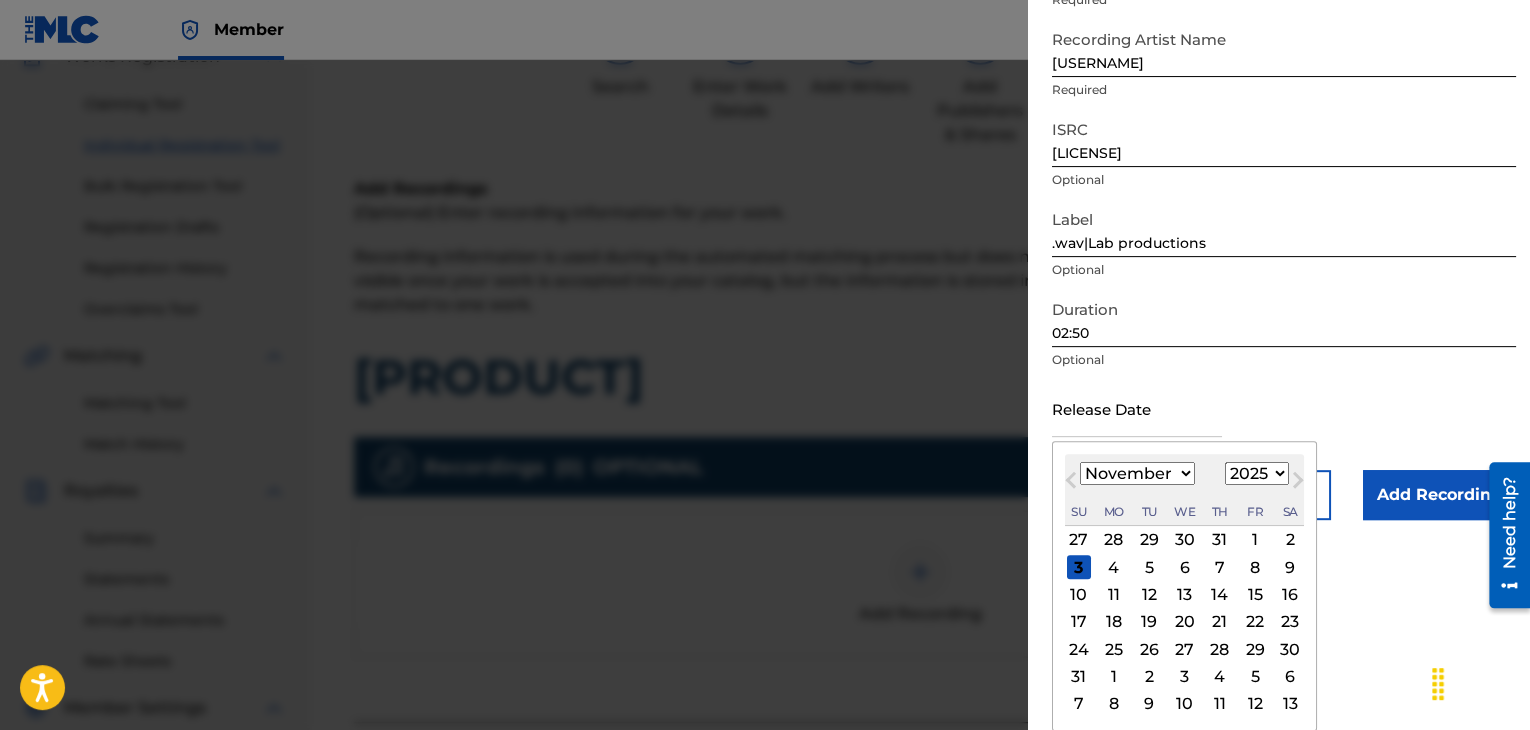 click on "January February March April May June July August September October November December" at bounding box center (1137, 473) 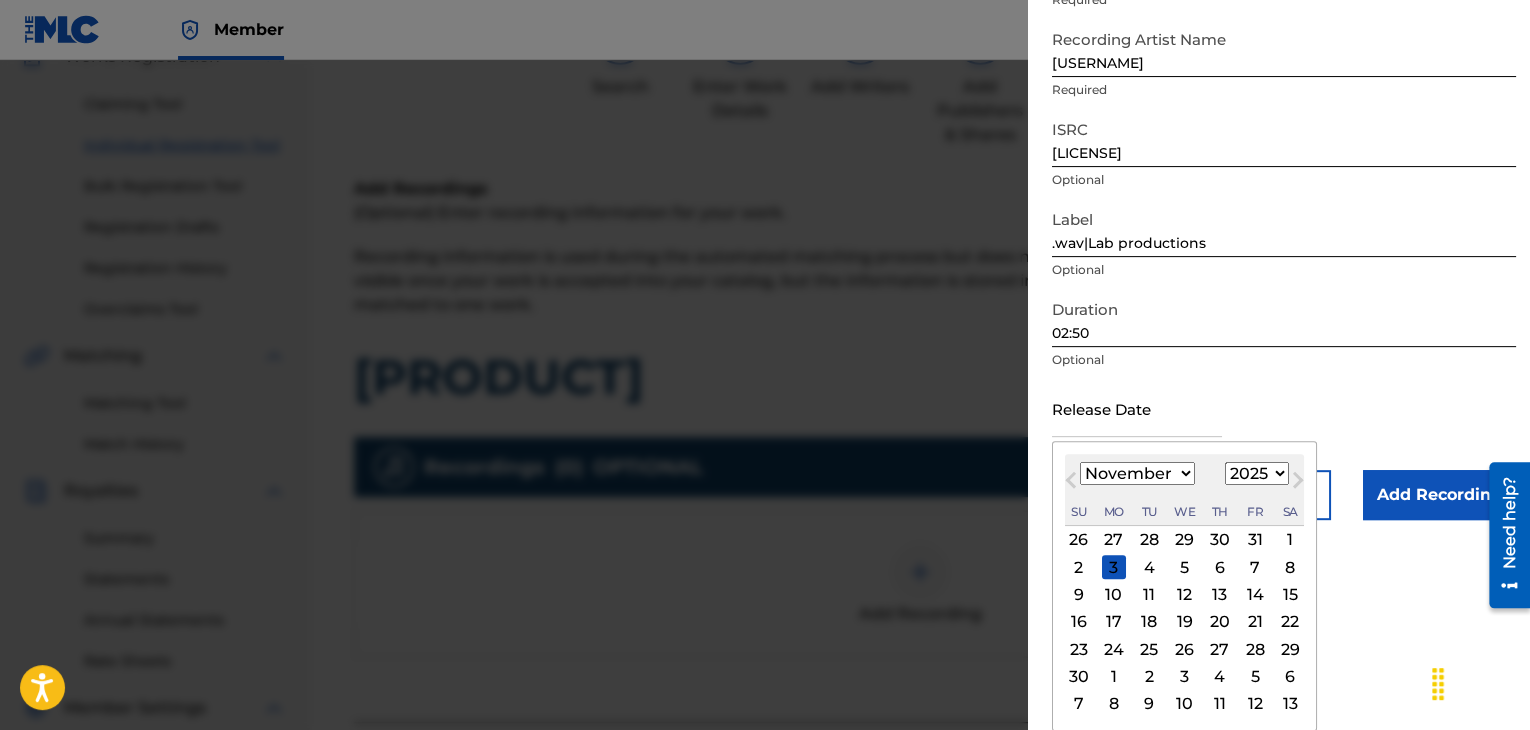 click on "4" at bounding box center (1149, 567) 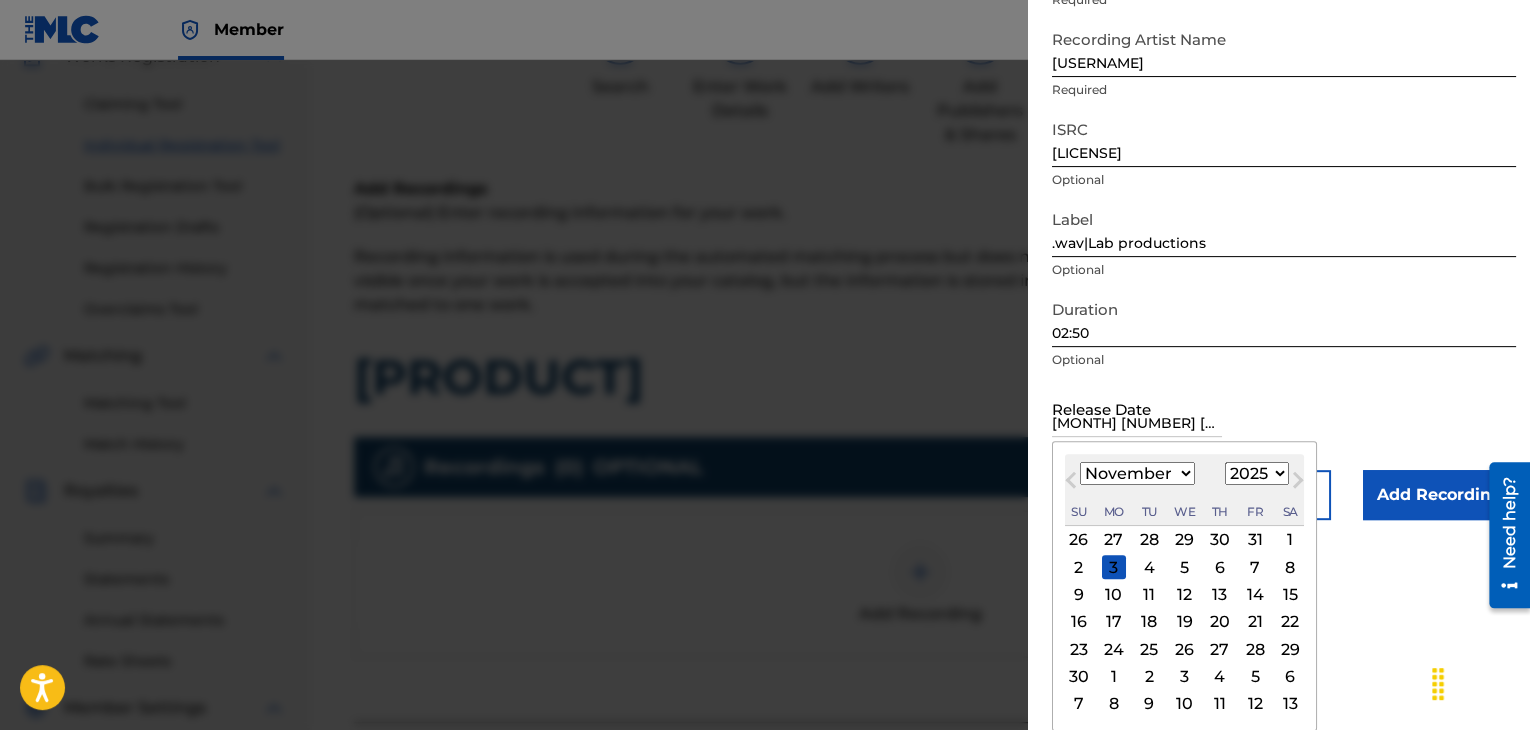 scroll, scrollTop: 1, scrollLeft: 0, axis: vertical 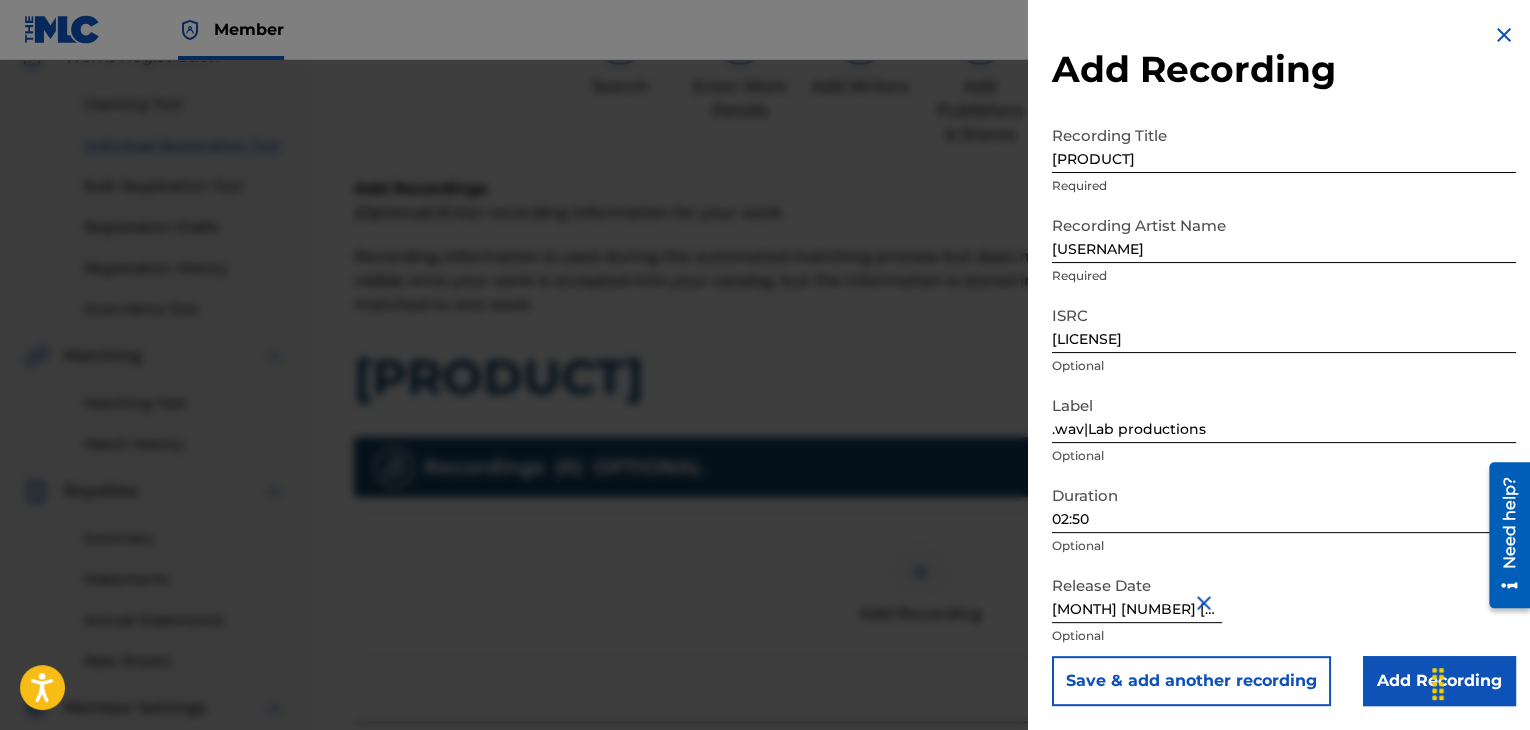 click on "Add Recording" at bounding box center [1439, 681] 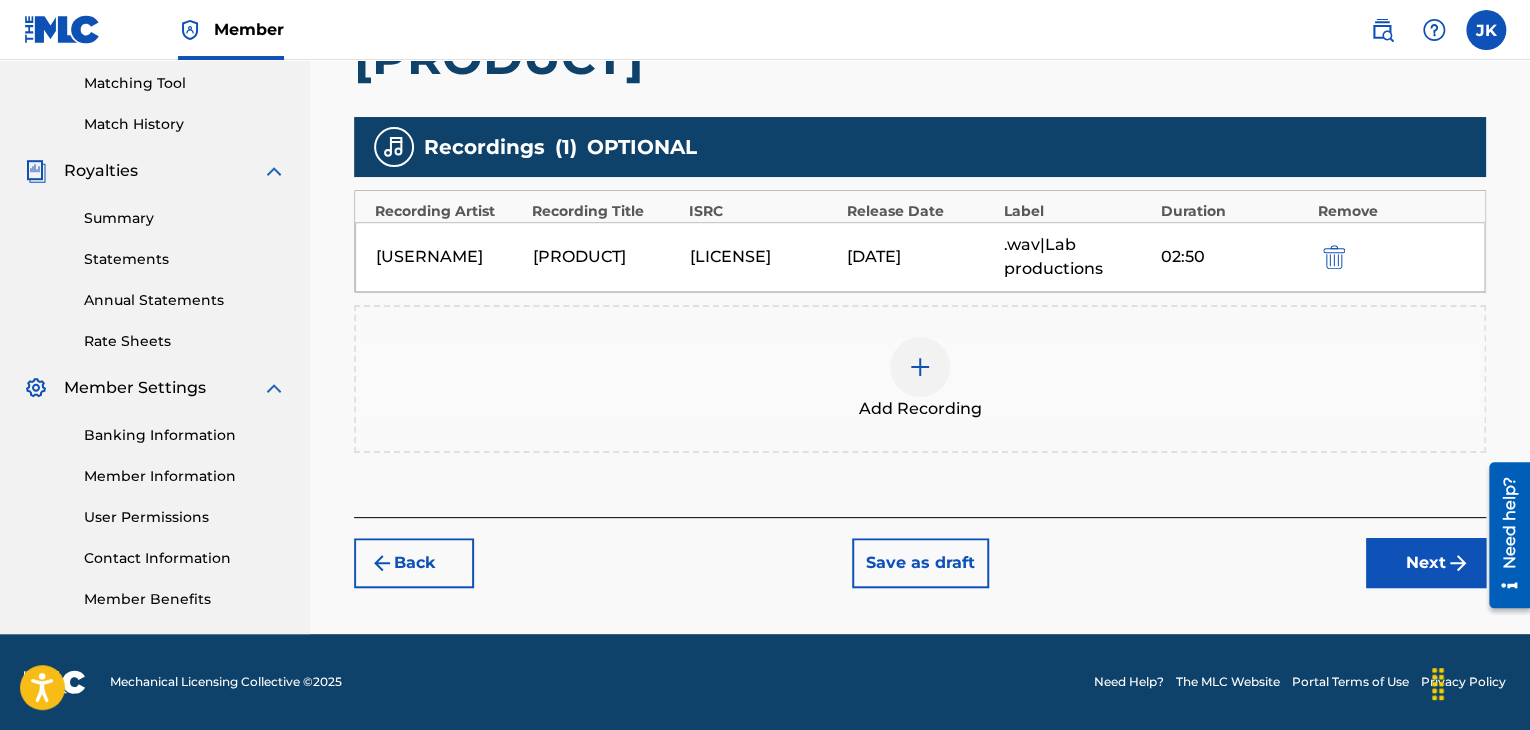 click on "Next" at bounding box center (1426, 563) 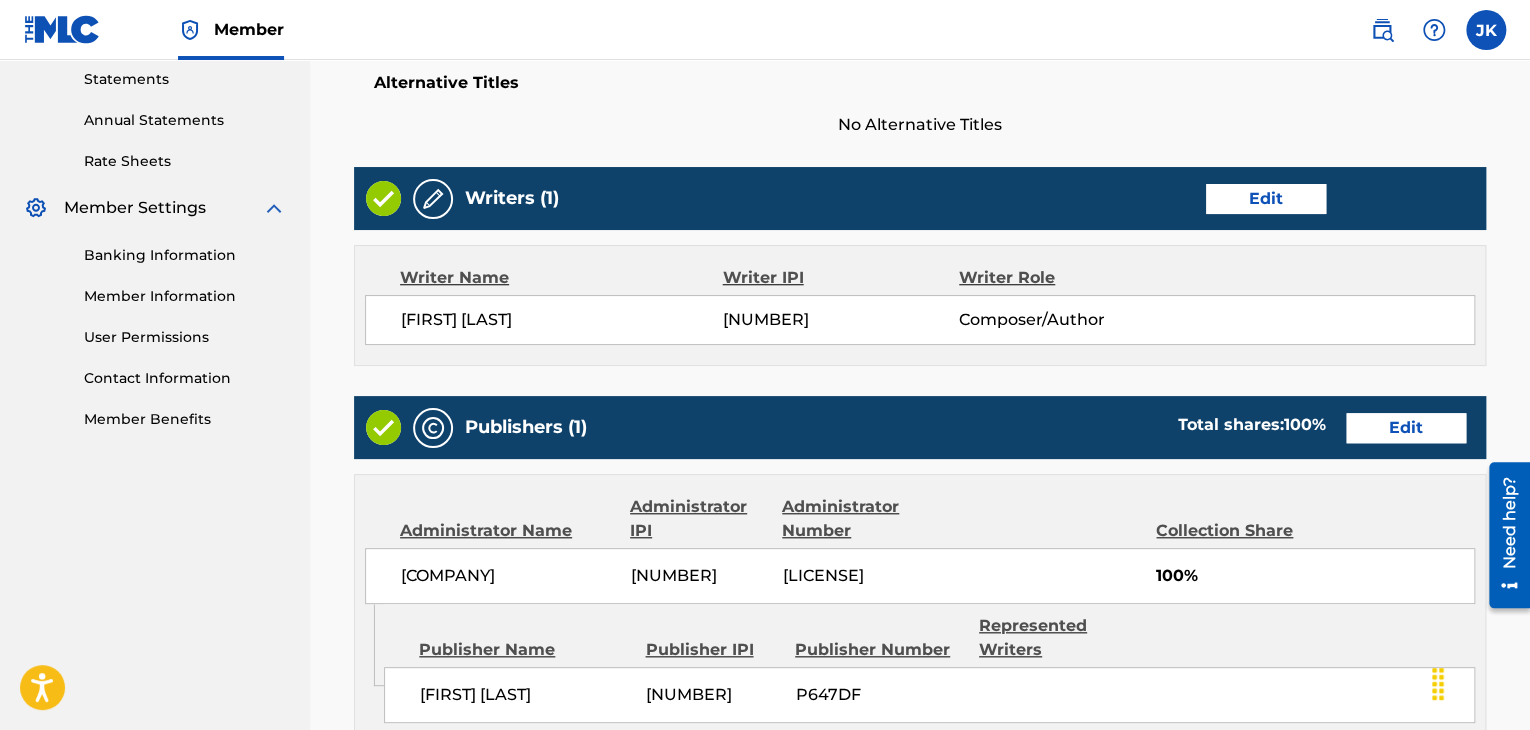 scroll, scrollTop: 990, scrollLeft: 0, axis: vertical 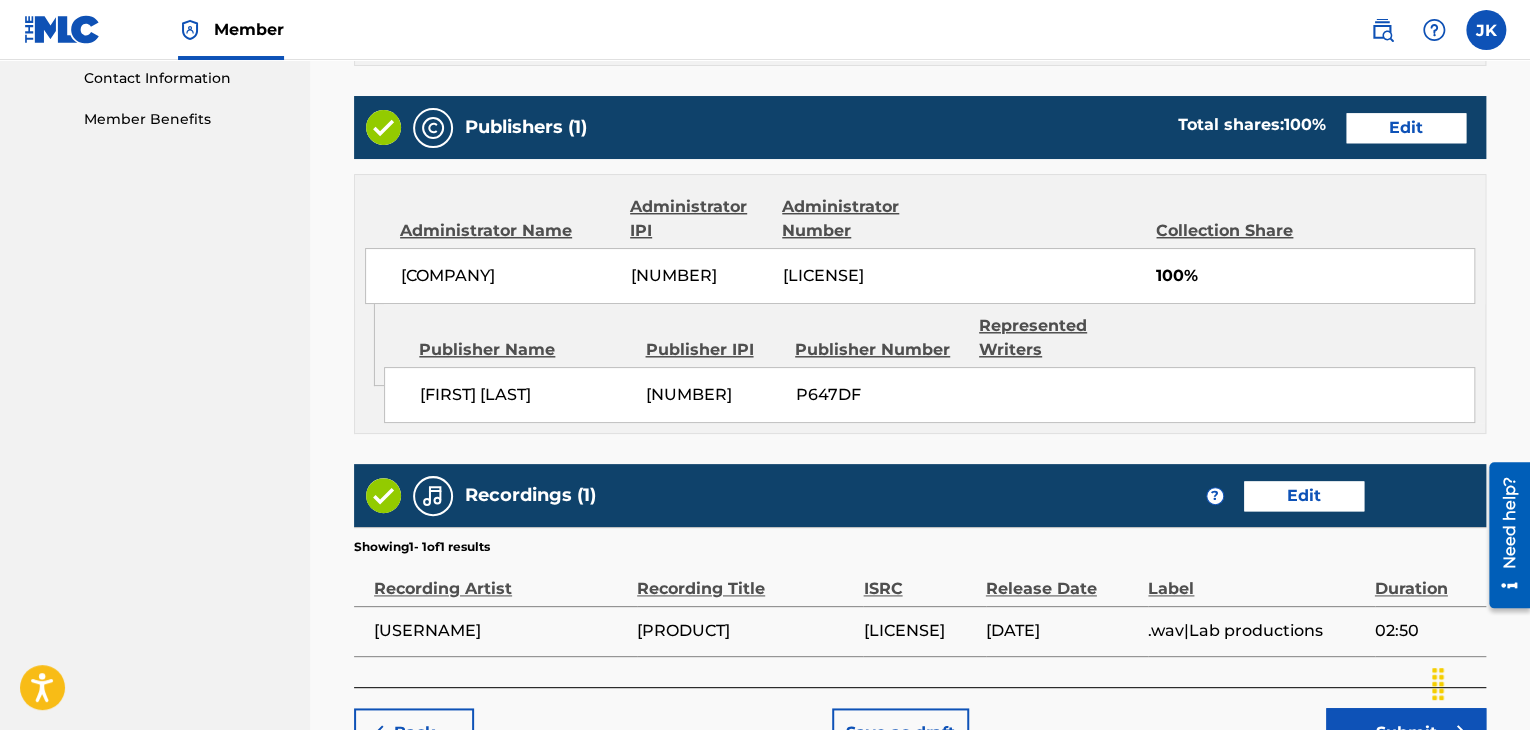 click on "Submit" at bounding box center [1406, 733] 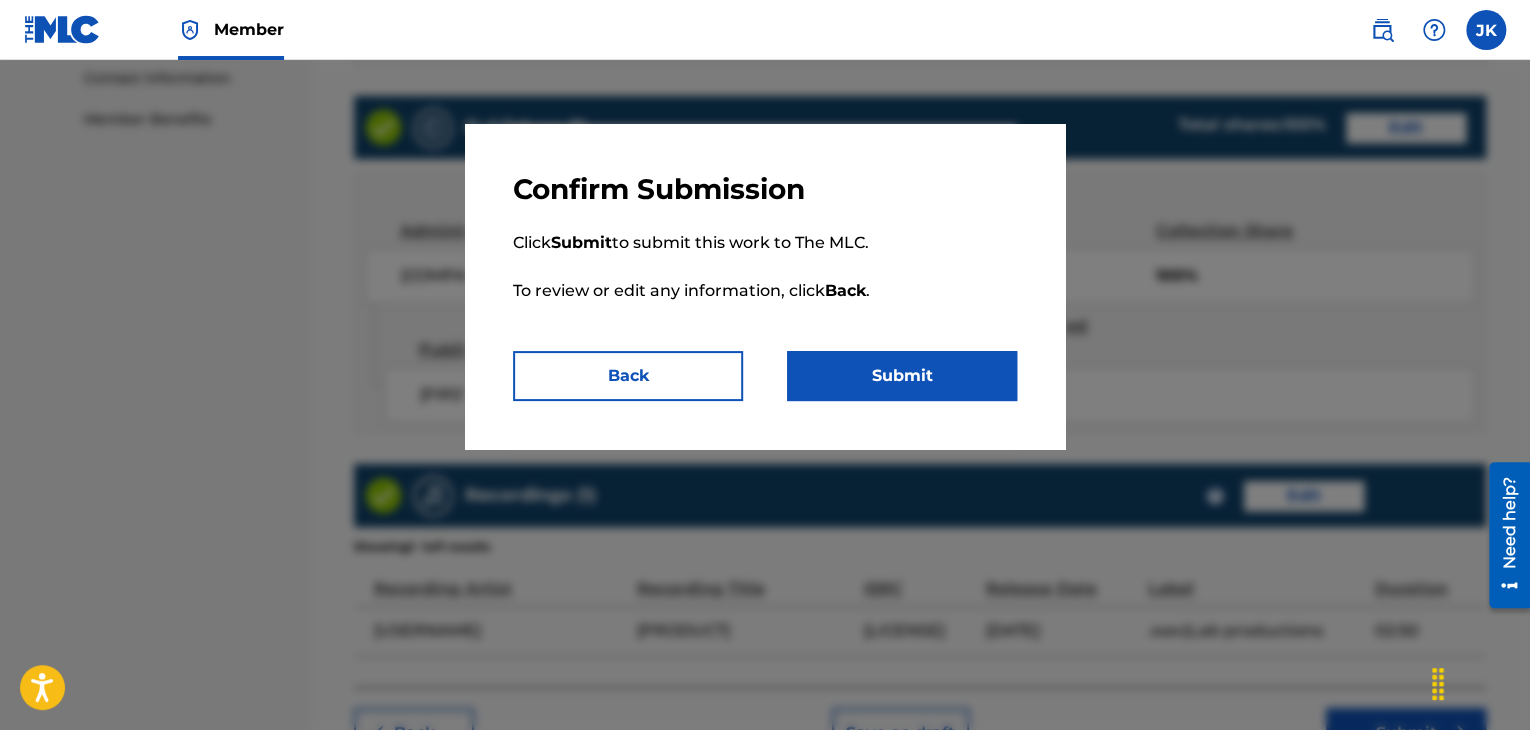 click on "Submit" at bounding box center (902, 376) 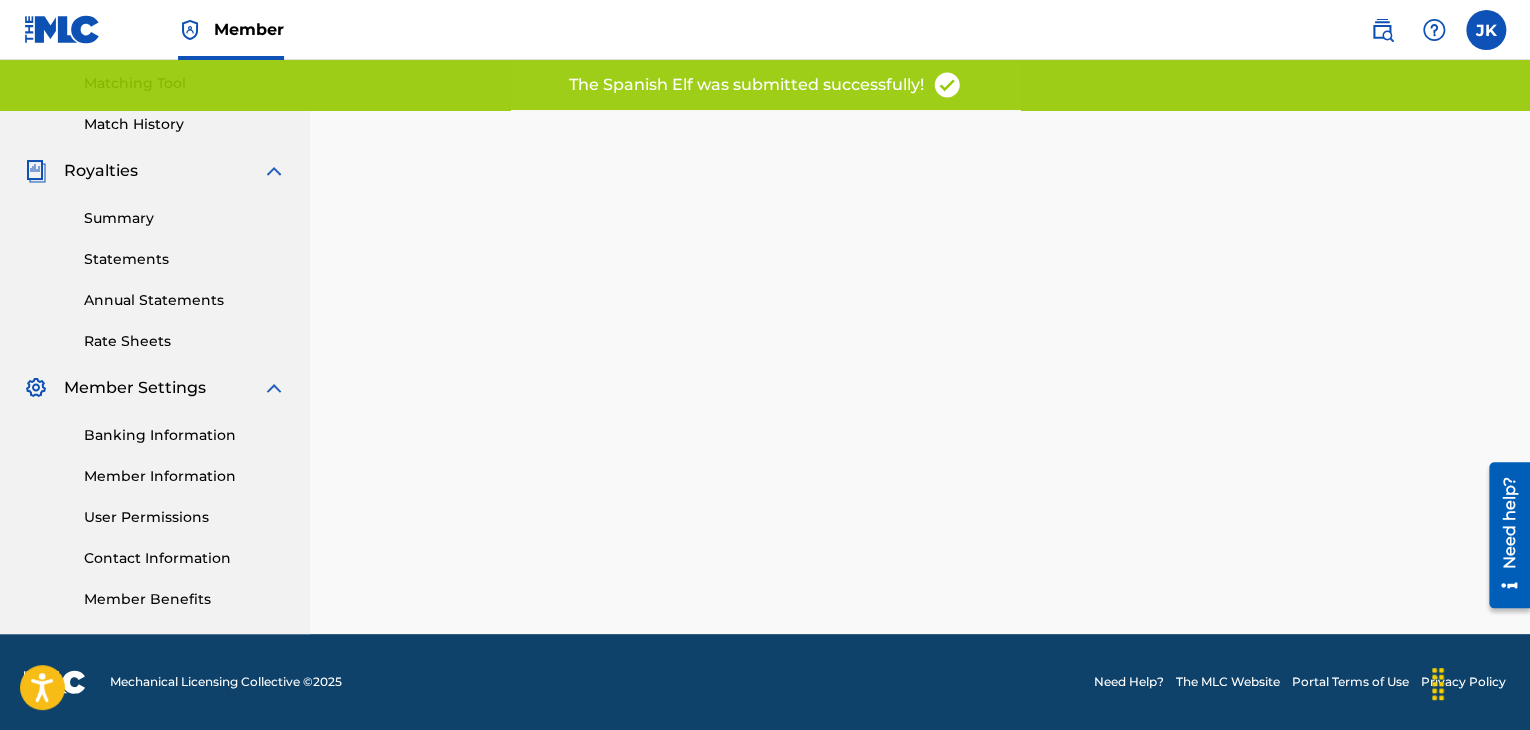 scroll, scrollTop: 0, scrollLeft: 0, axis: both 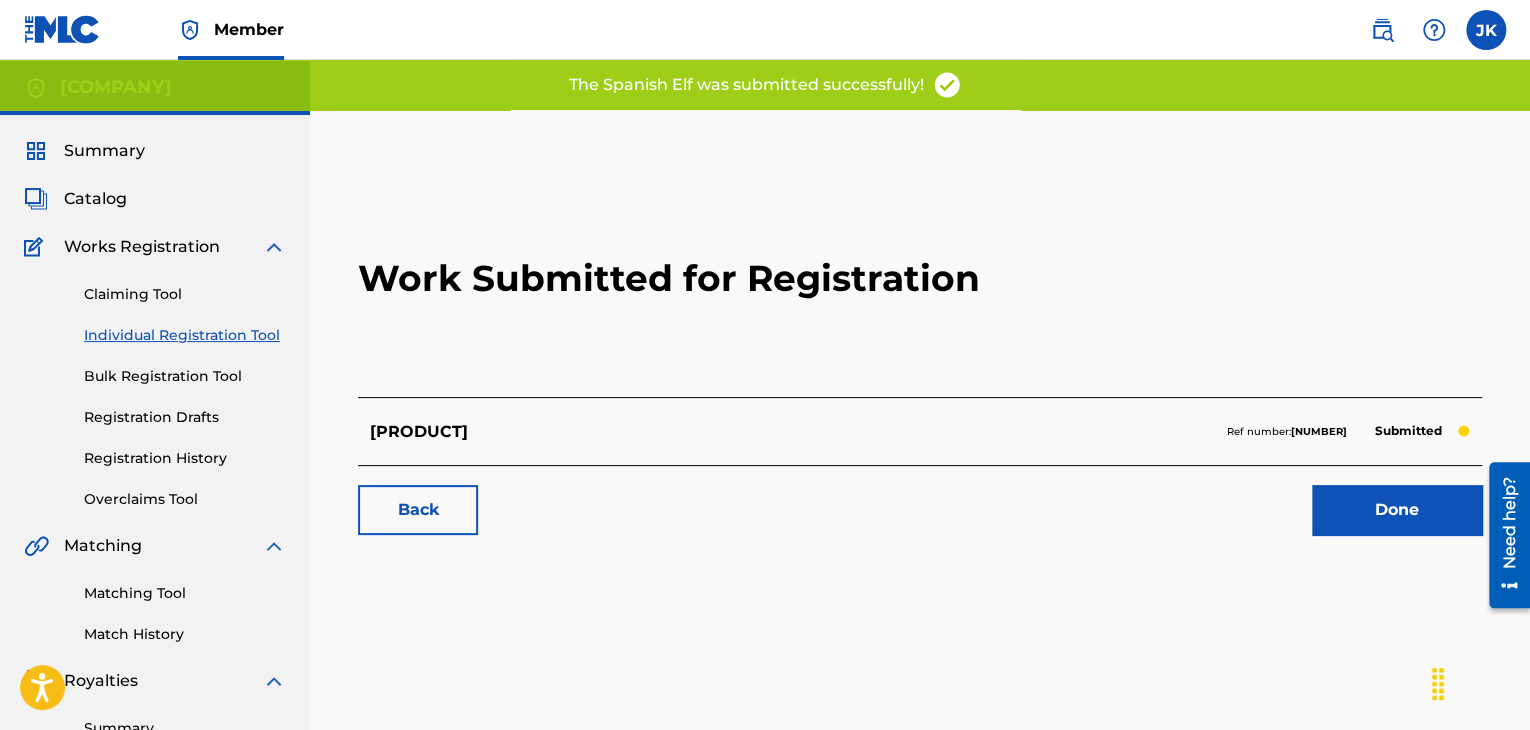 click on "Done" at bounding box center (1397, 510) 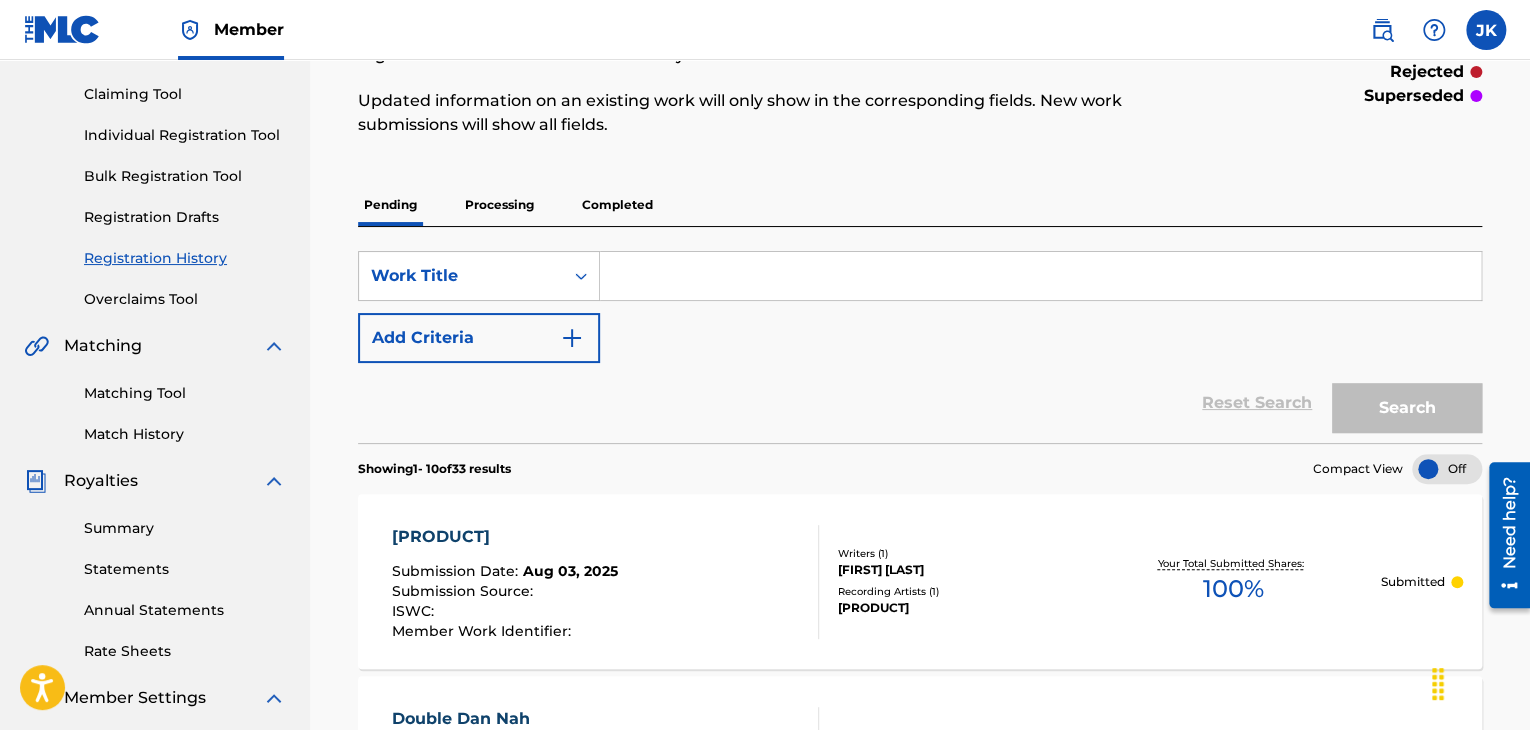 scroll, scrollTop: 0, scrollLeft: 0, axis: both 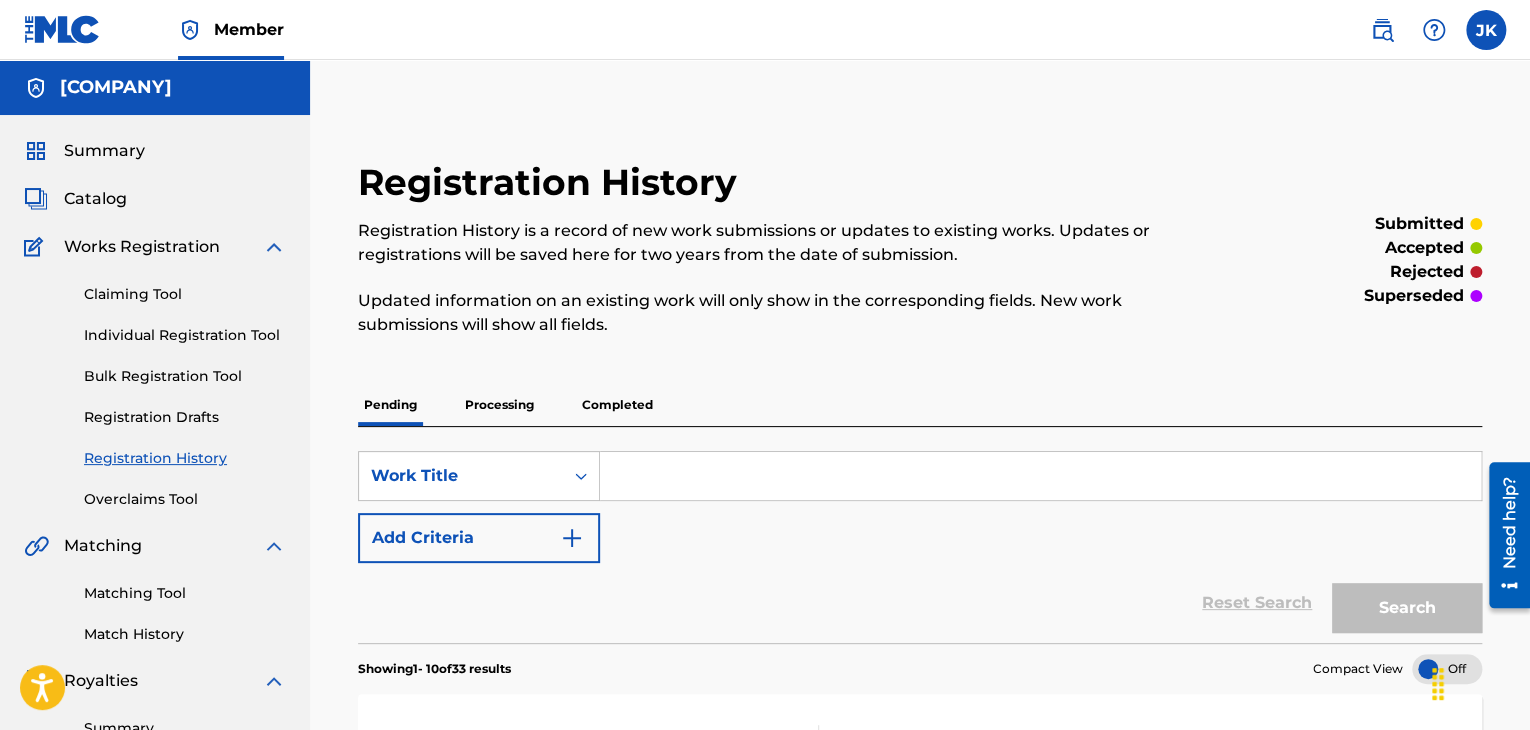 click on "Processing" at bounding box center (499, 405) 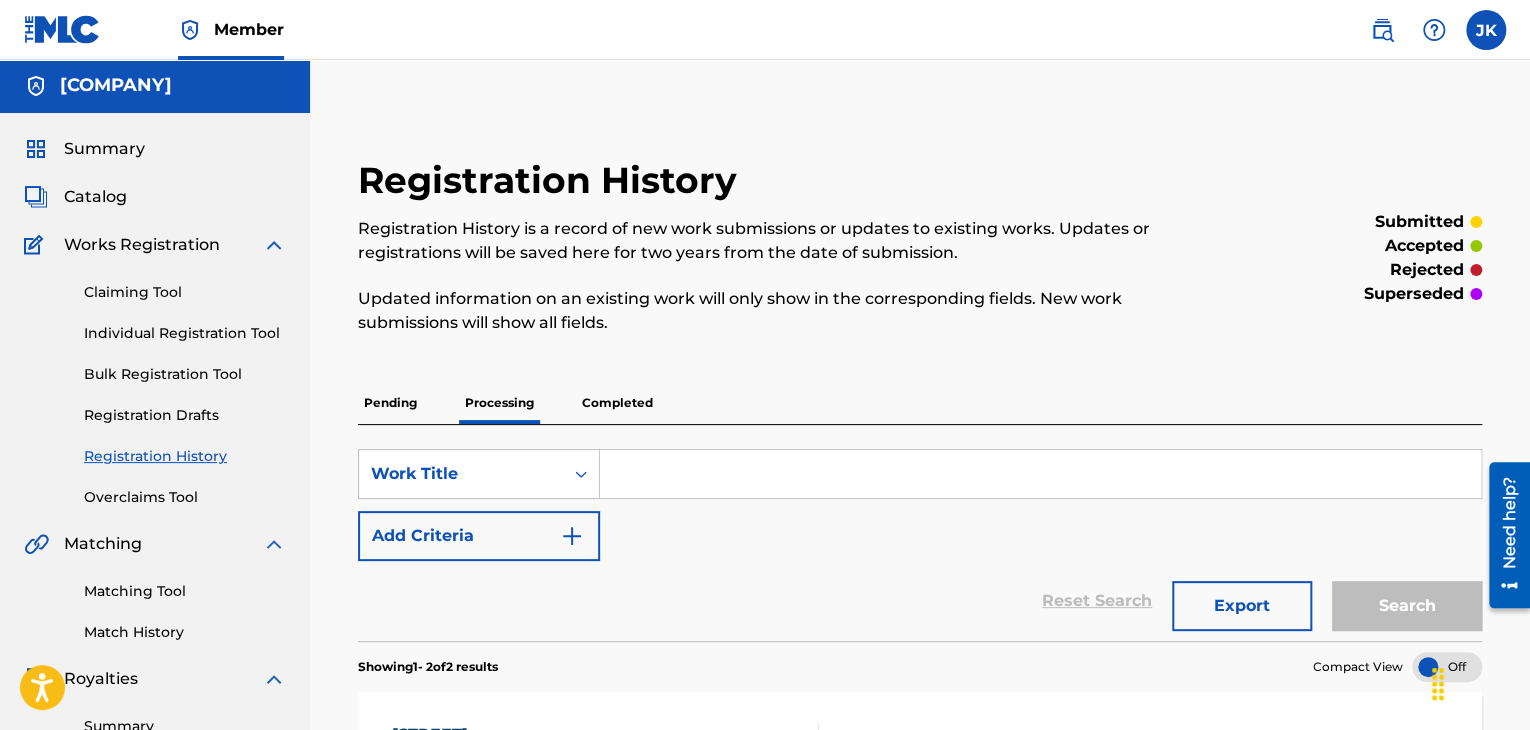 scroll, scrollTop: 0, scrollLeft: 0, axis: both 